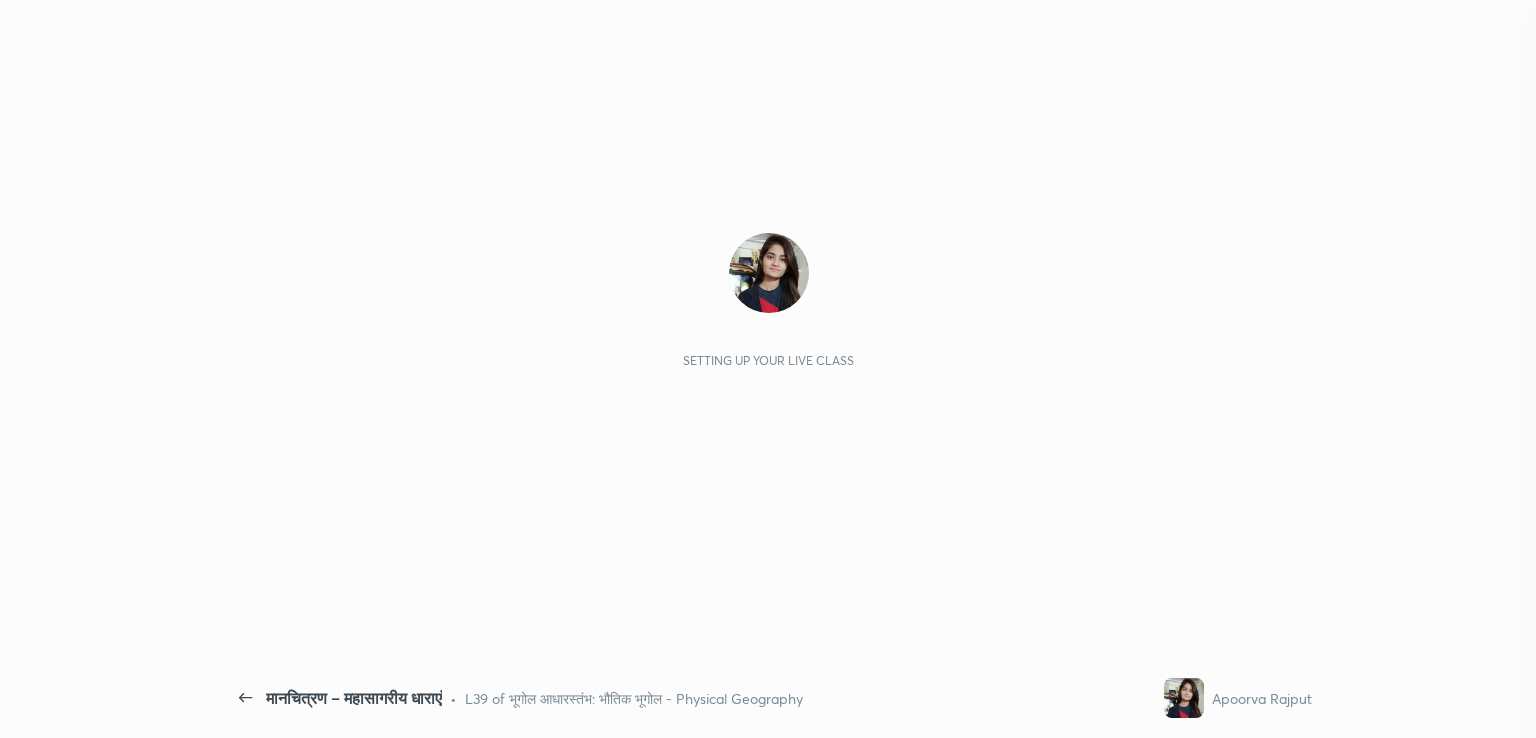 scroll, scrollTop: 0, scrollLeft: 0, axis: both 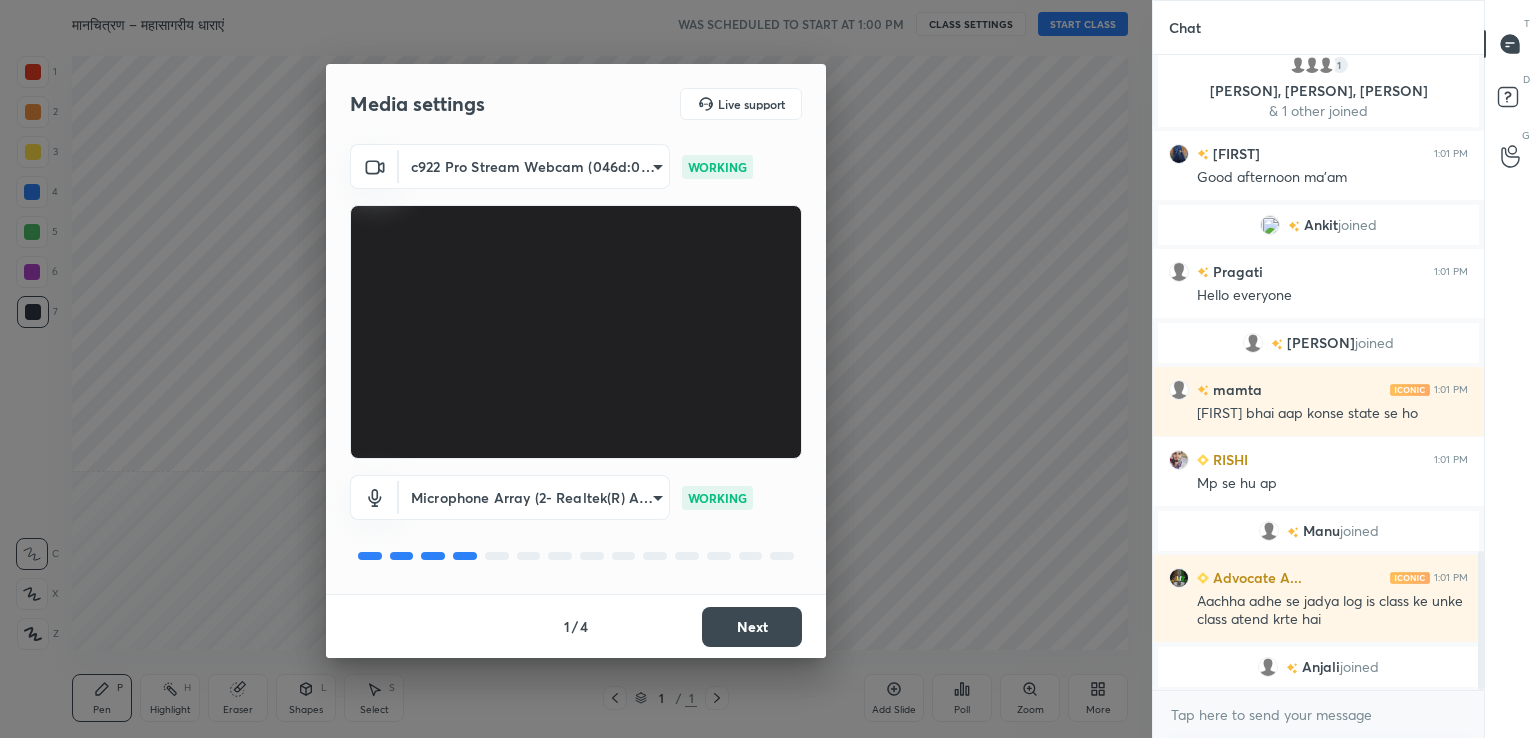 click on "Next" at bounding box center [752, 627] 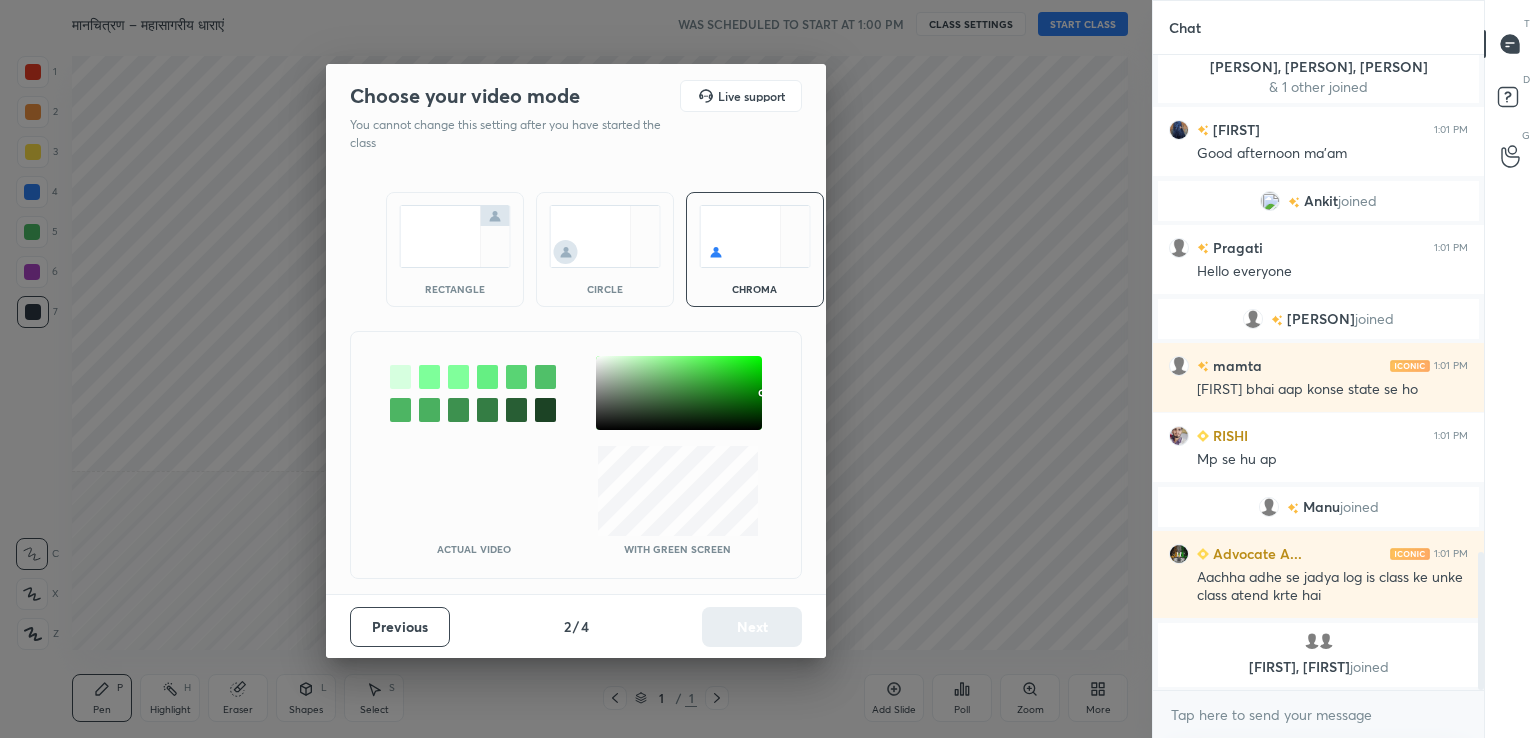 click at bounding box center (679, 393) 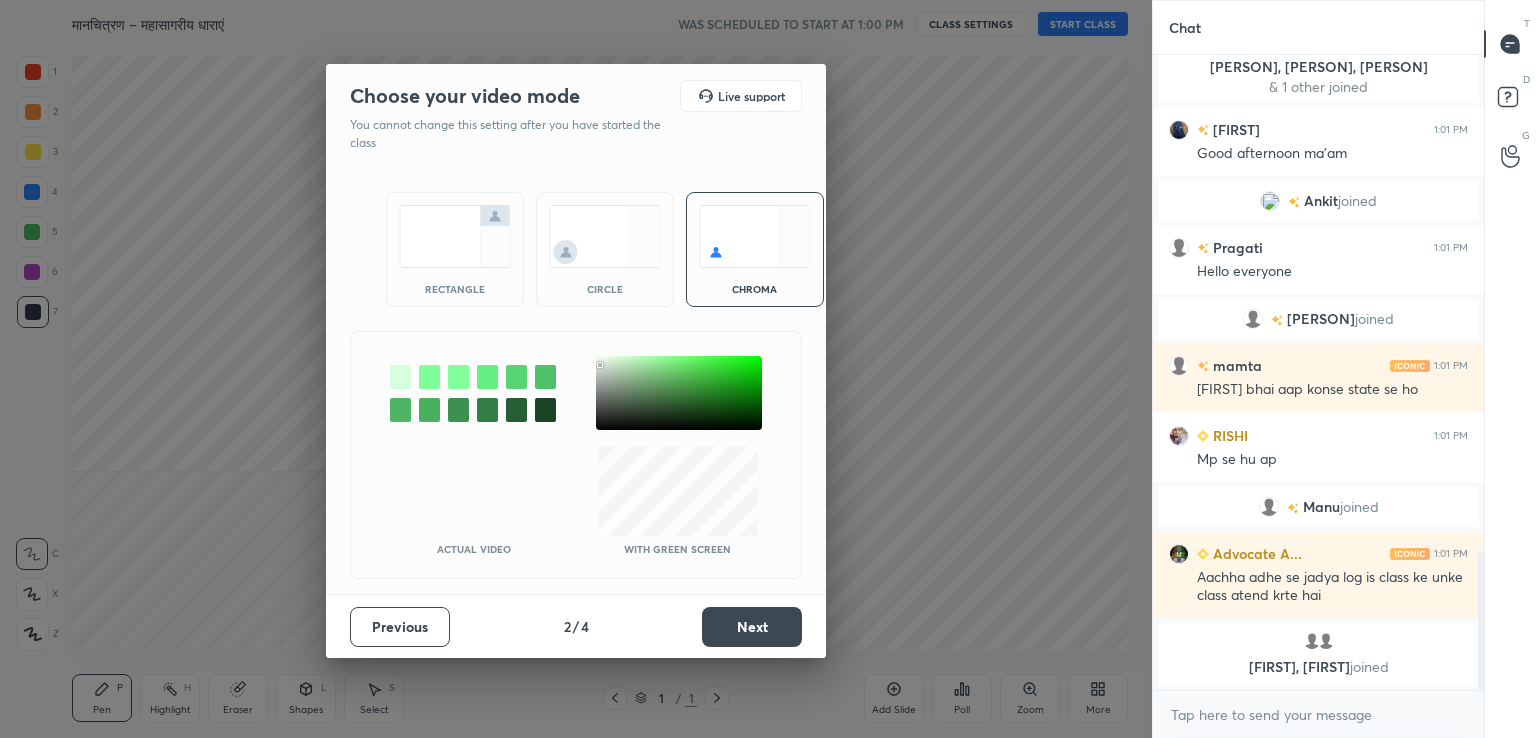 scroll, scrollTop: 2318, scrollLeft: 0, axis: vertical 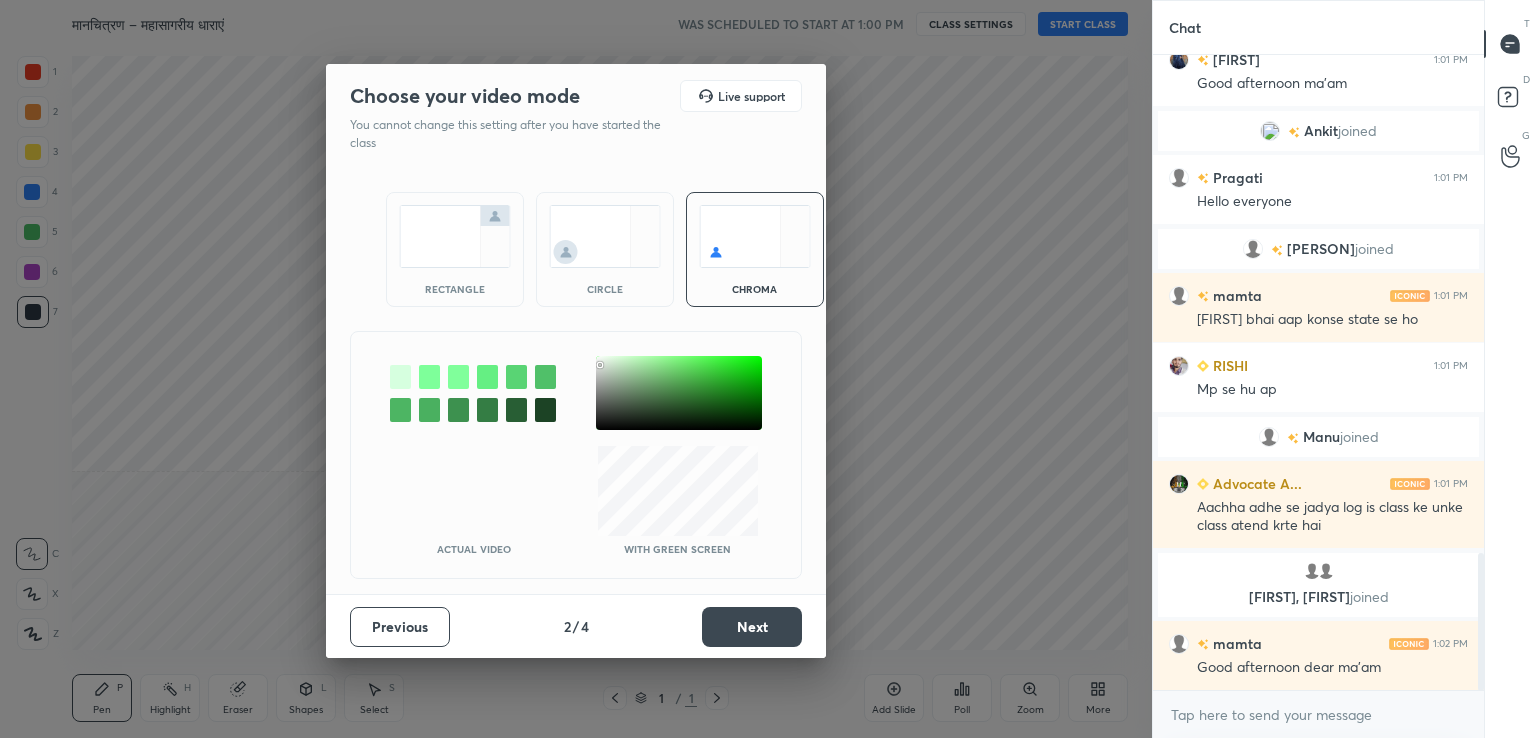 click on "Next" at bounding box center (752, 627) 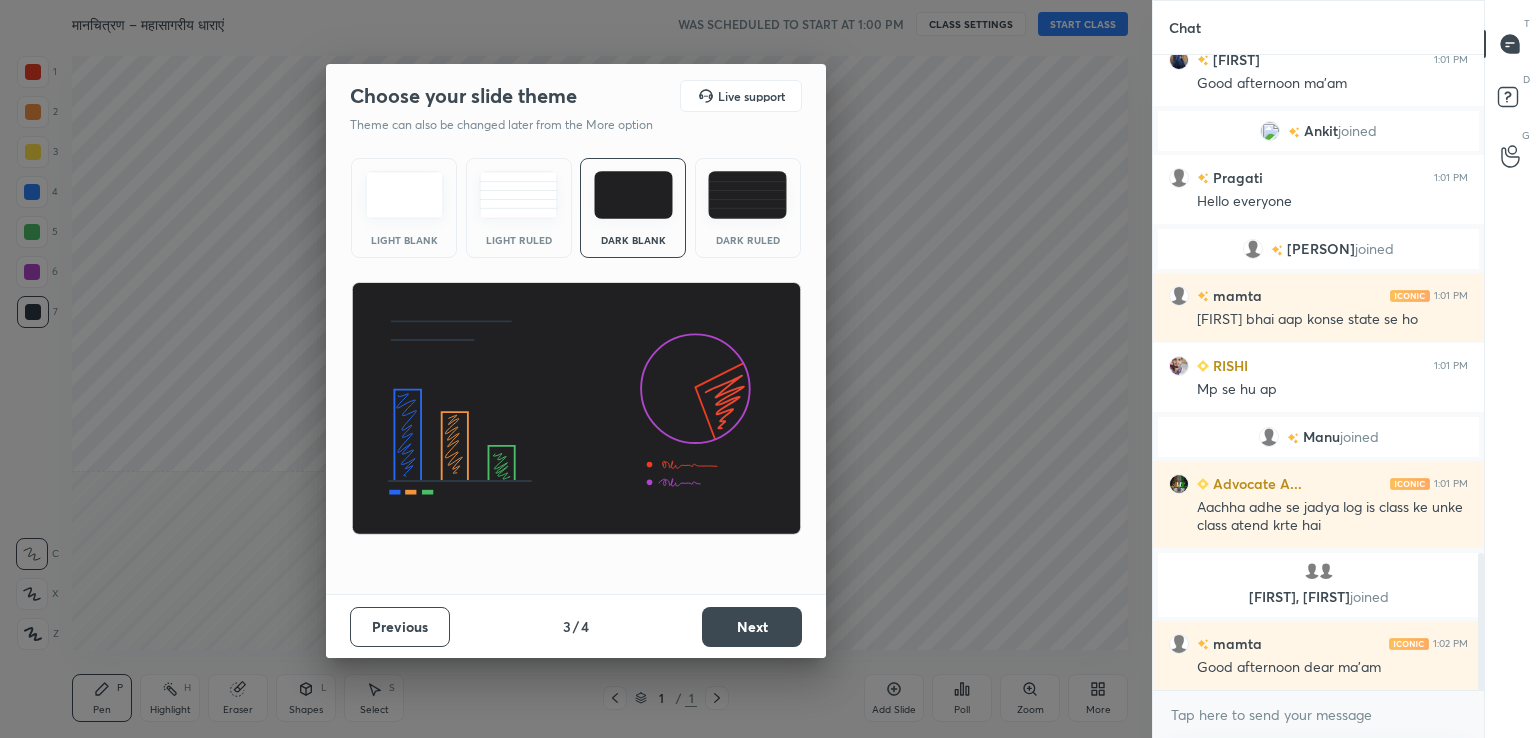 click on "Light Blank" at bounding box center (404, 208) 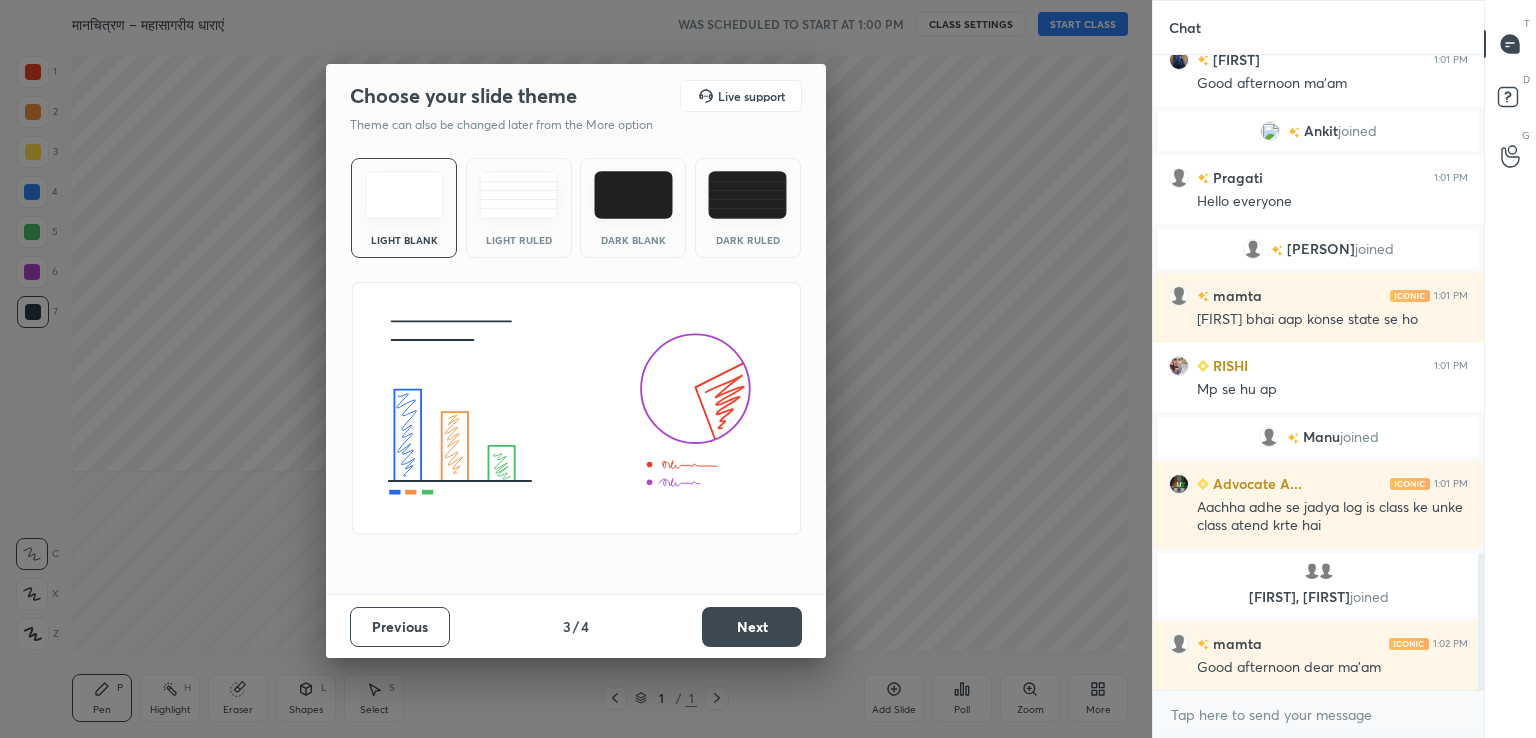 click on "Next" at bounding box center [752, 627] 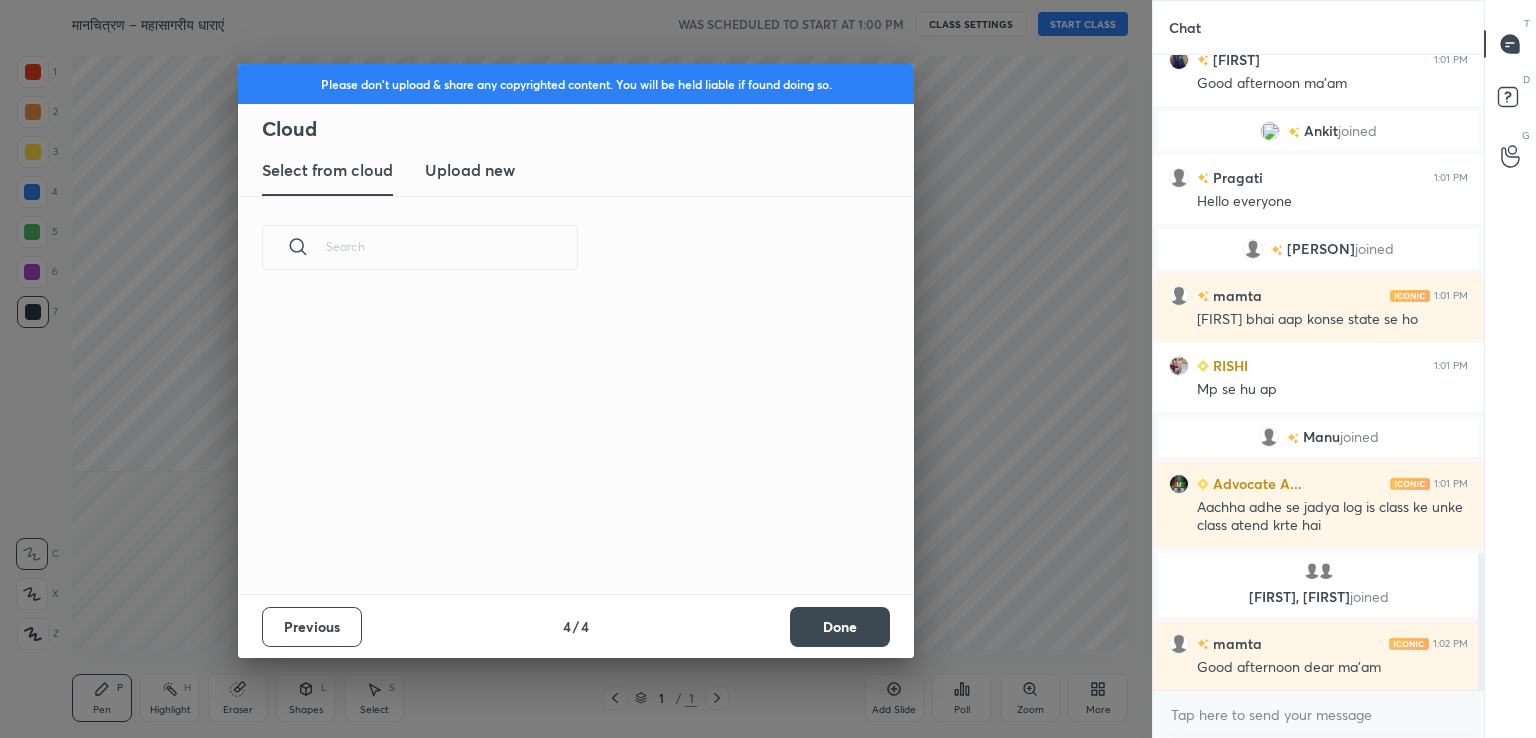 scroll, scrollTop: 6, scrollLeft: 10, axis: both 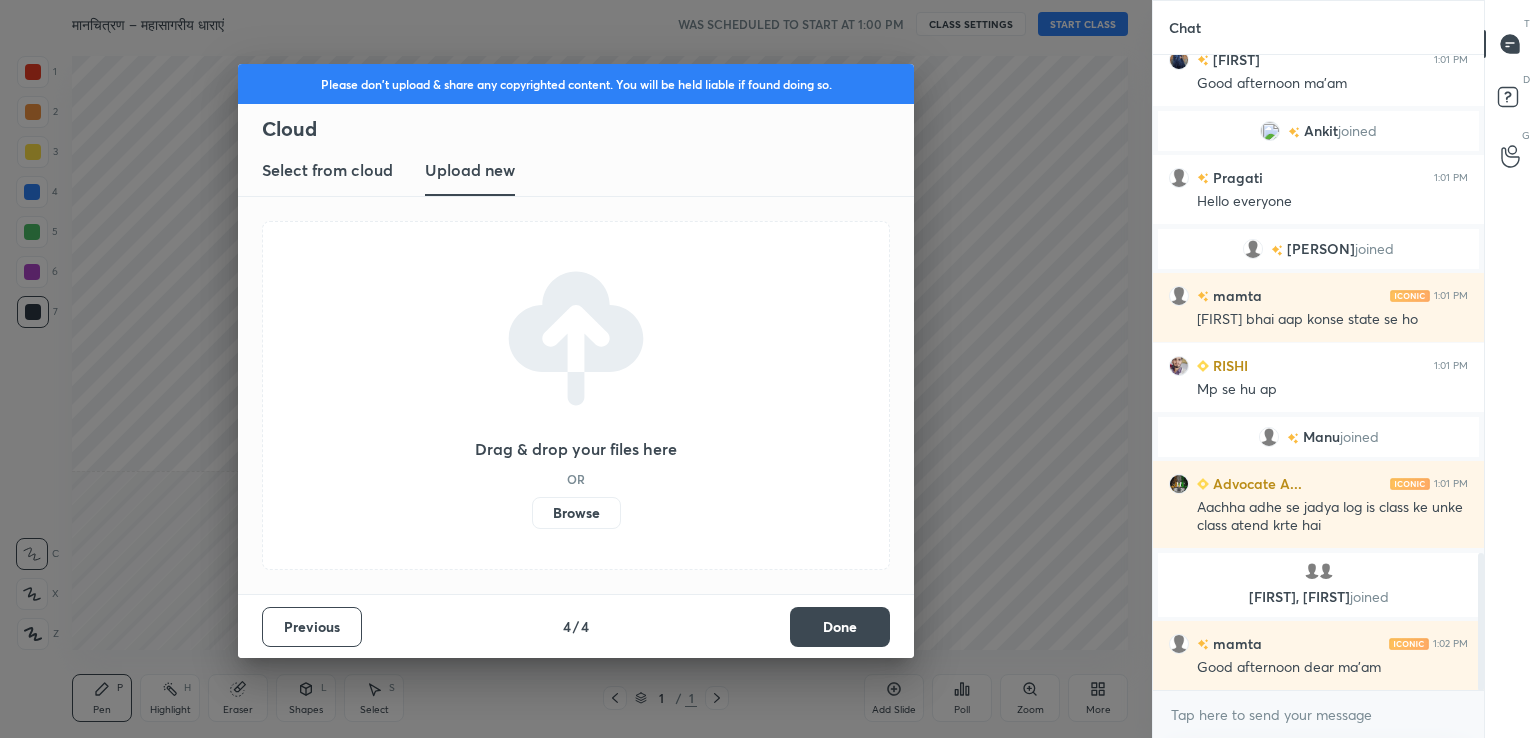click on "Browse" at bounding box center [576, 513] 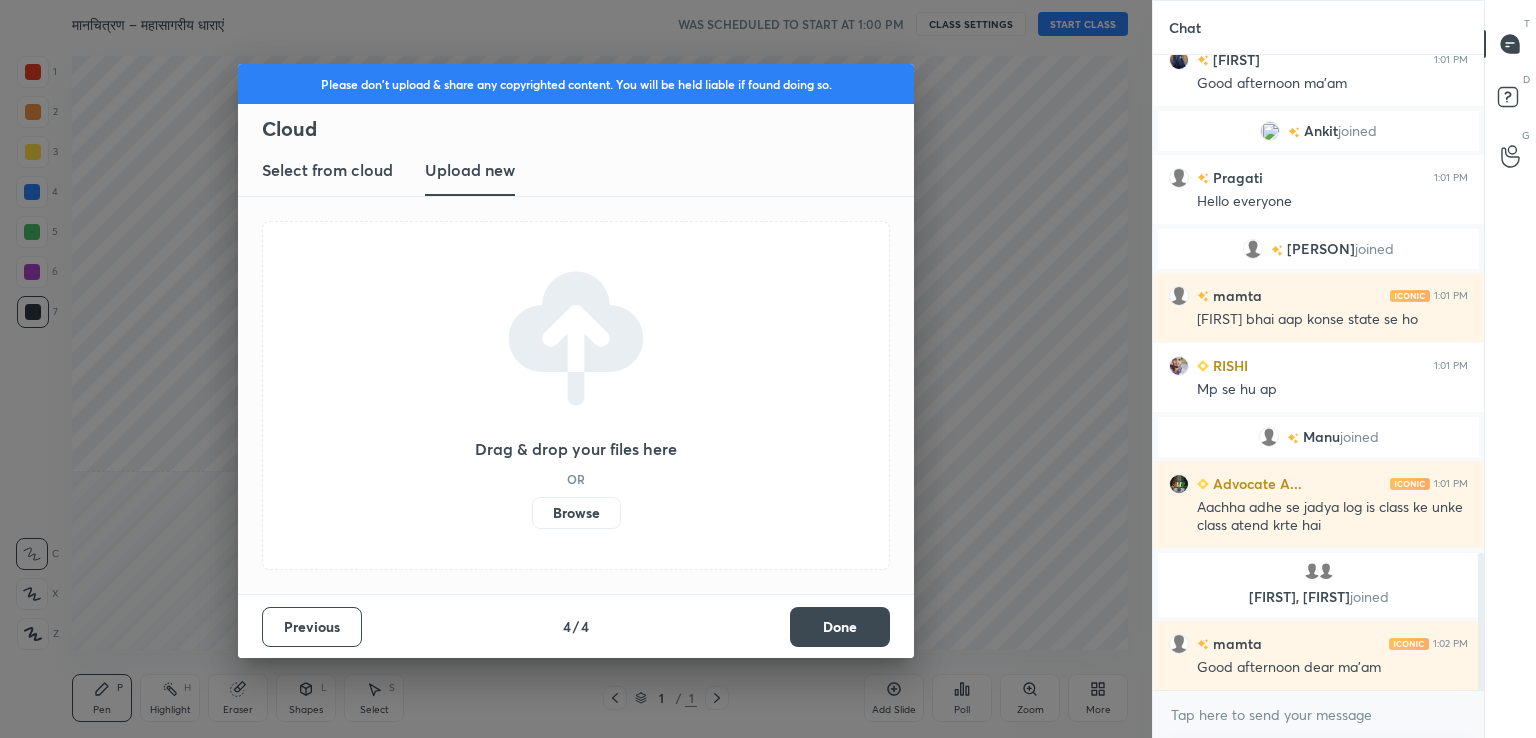 scroll, scrollTop: 2388, scrollLeft: 0, axis: vertical 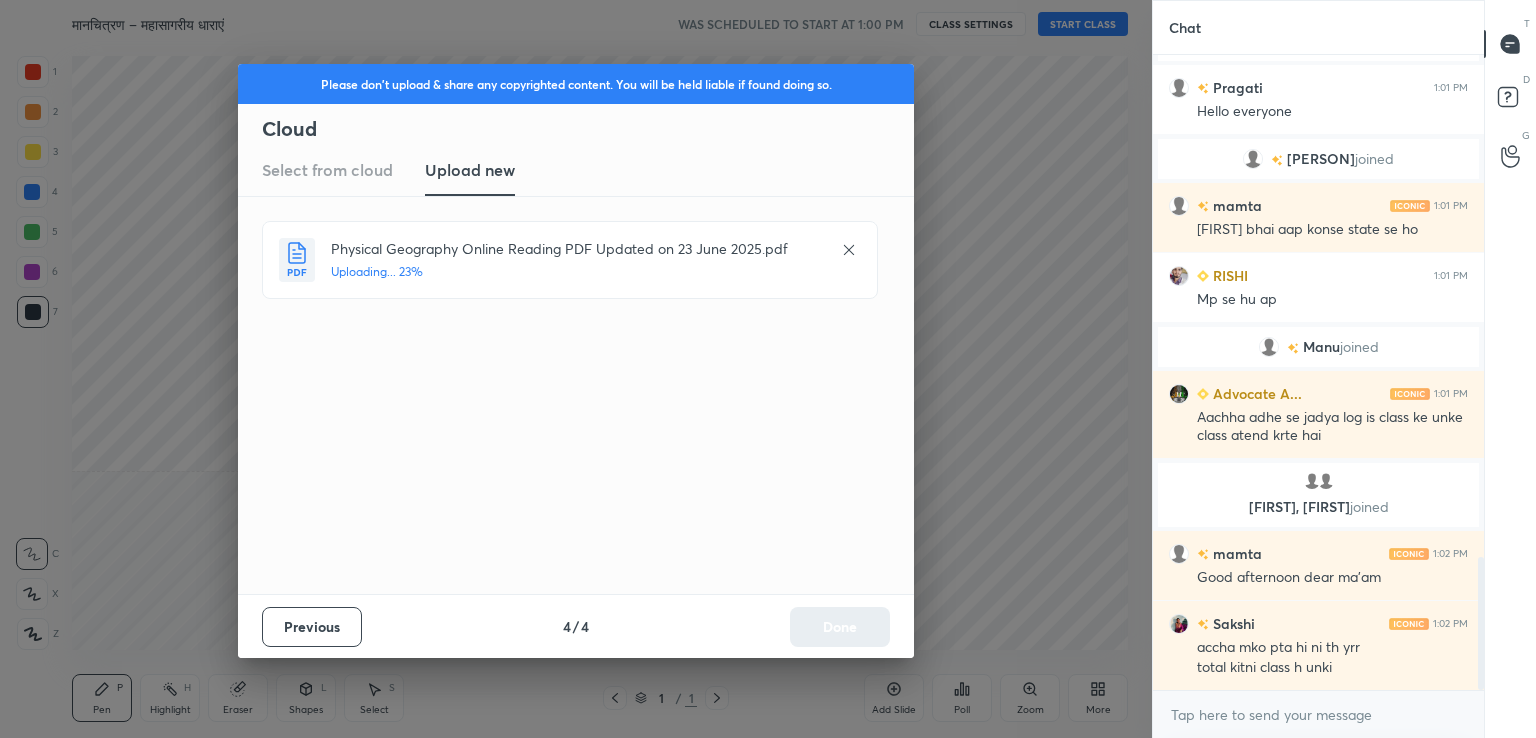 click on "Please don't upload & share any copyrighted content. You will be held liable if found doing so. Cloud Select from cloud Upload new Physical Geography Online Reading PDF Updated on 23 June 2025.pdf Uploading... 23% Previous 4 / 4 Done" at bounding box center [576, 369] 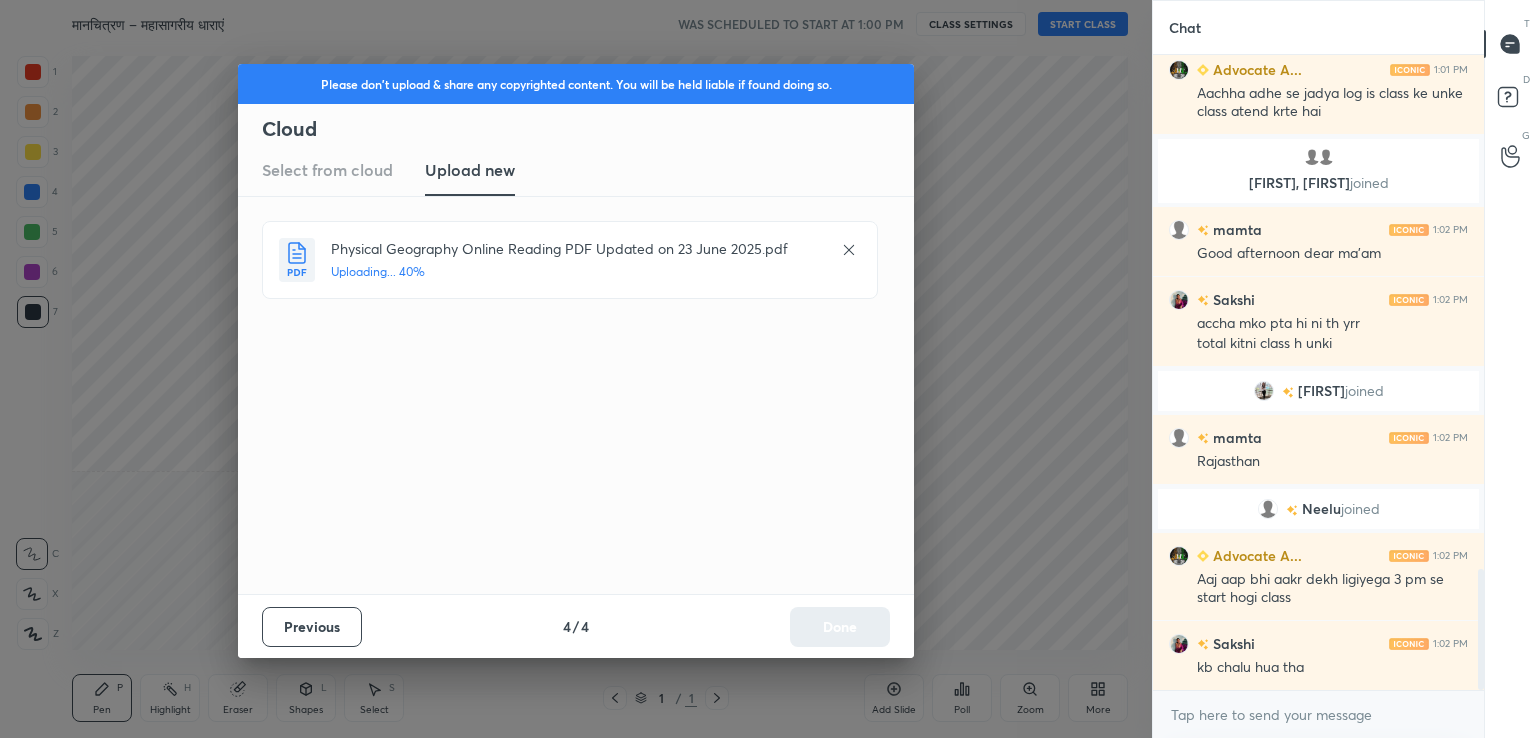 scroll, scrollTop: 2742, scrollLeft: 0, axis: vertical 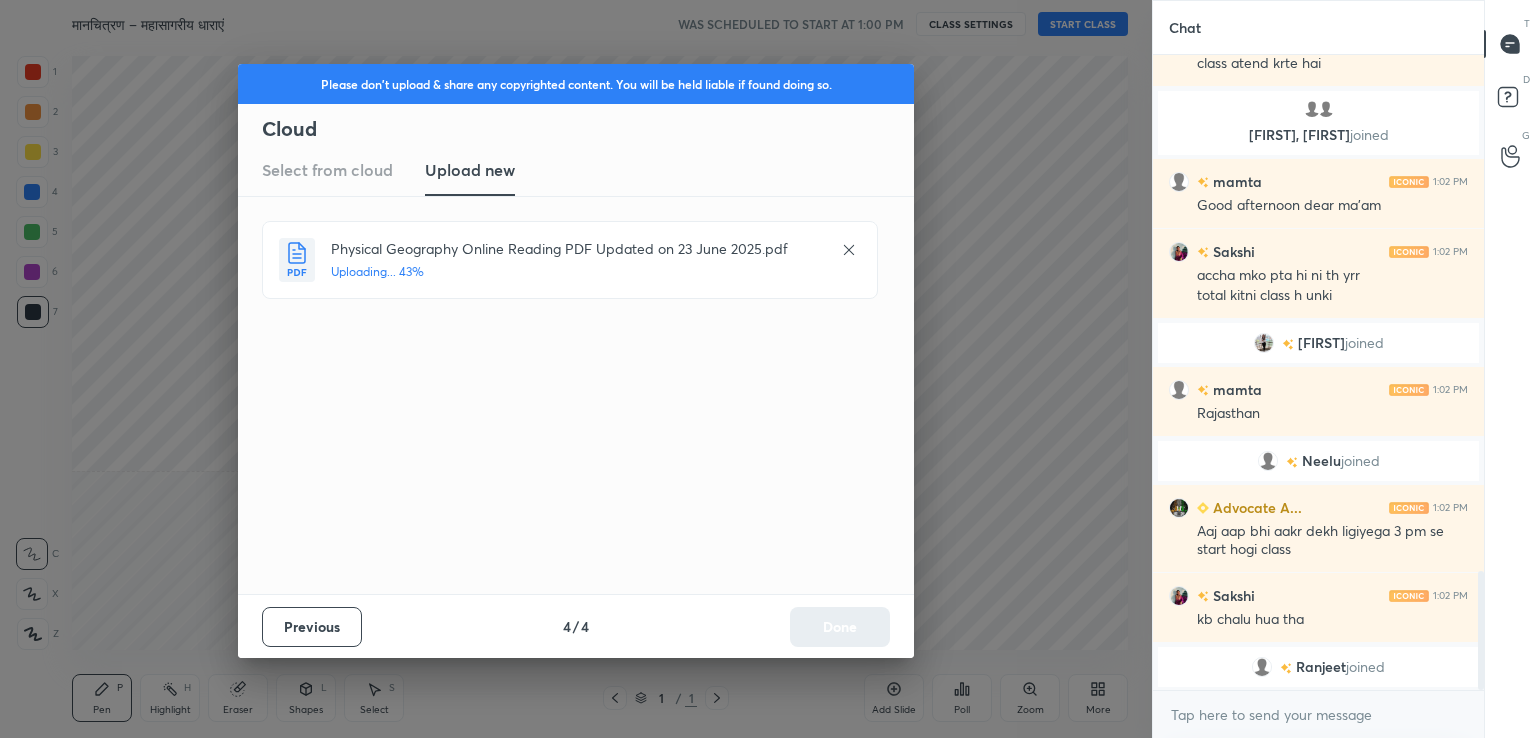 click on "Please don't upload & share any copyrighted content. You will be held liable if found doing so. Cloud Select from cloud Upload new Physical Geography Online Reading PDF Updated on 23 June 2025.pdf Uploading... 43% Previous 4 / 4 Done" at bounding box center [576, 369] 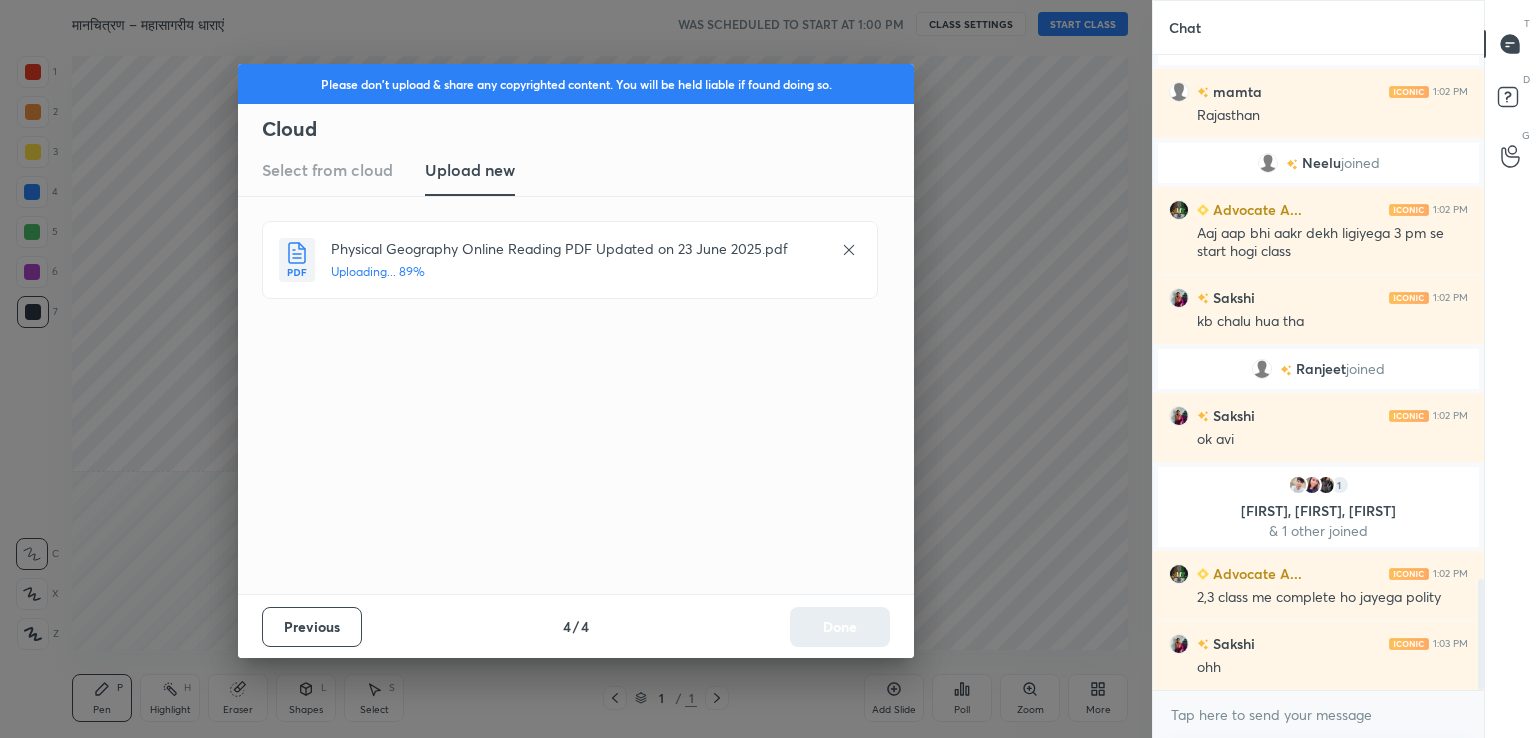 scroll, scrollTop: 3034, scrollLeft: 0, axis: vertical 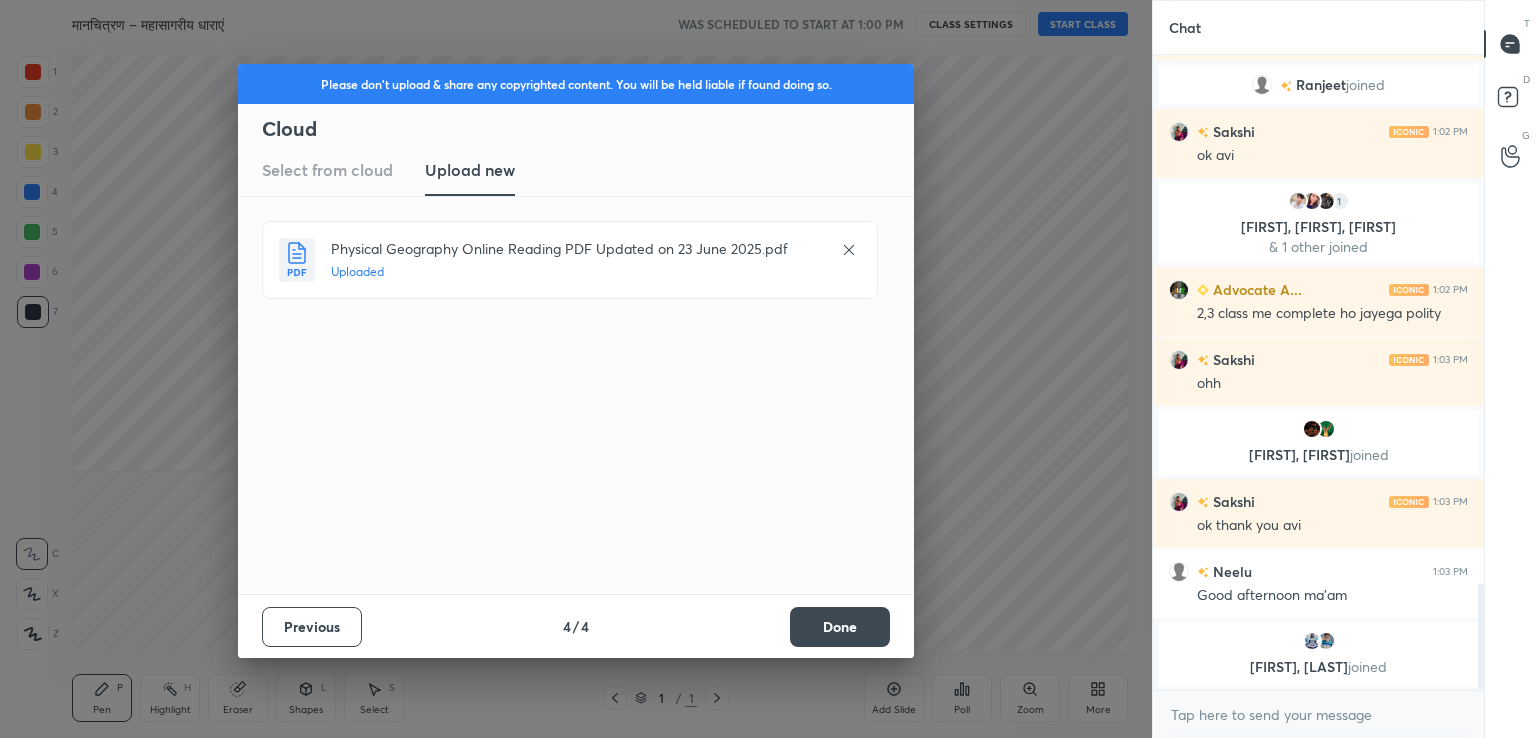 drag, startPoint x: 848, startPoint y: 621, endPoint x: 812, endPoint y: 330, distance: 293.21835 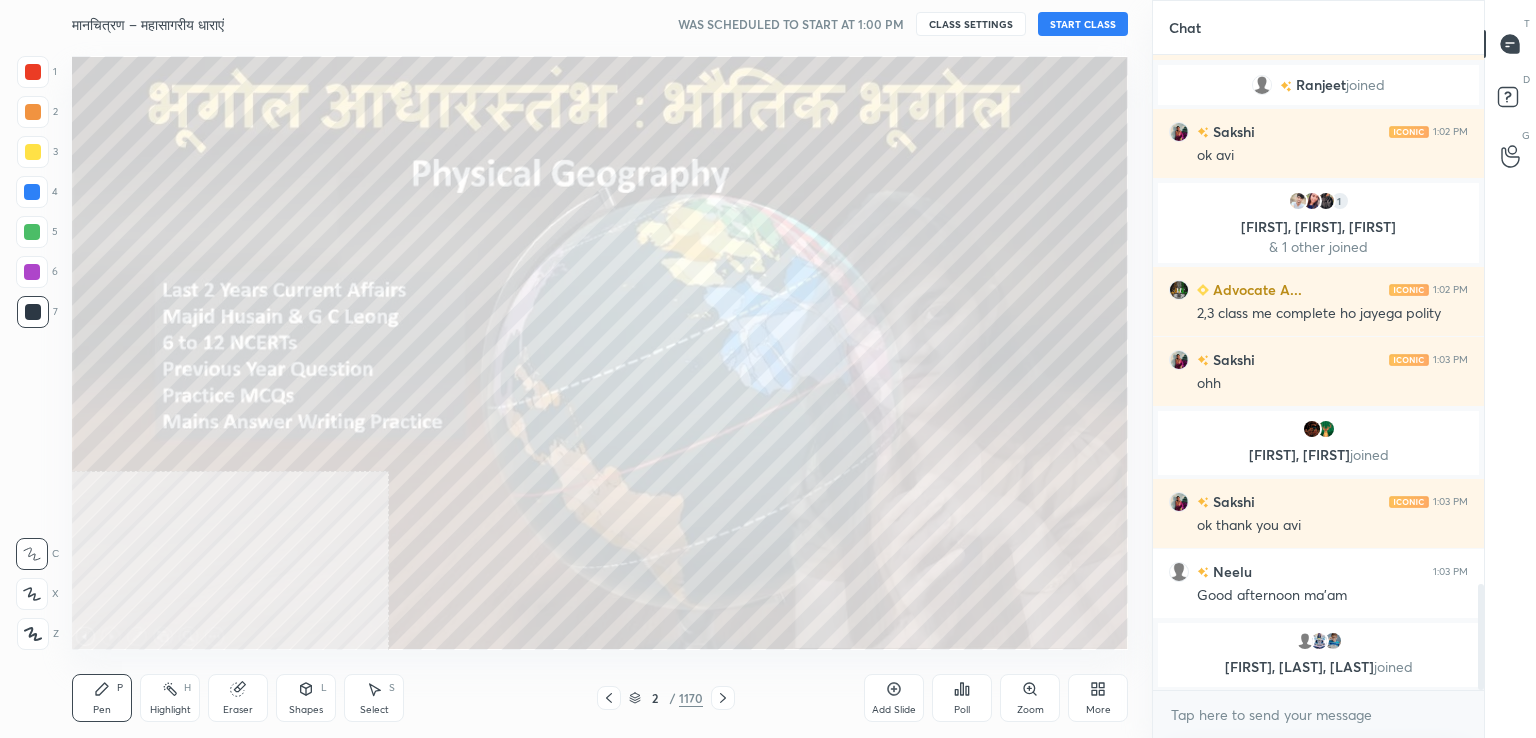 click on "START CLASS" at bounding box center [1083, 24] 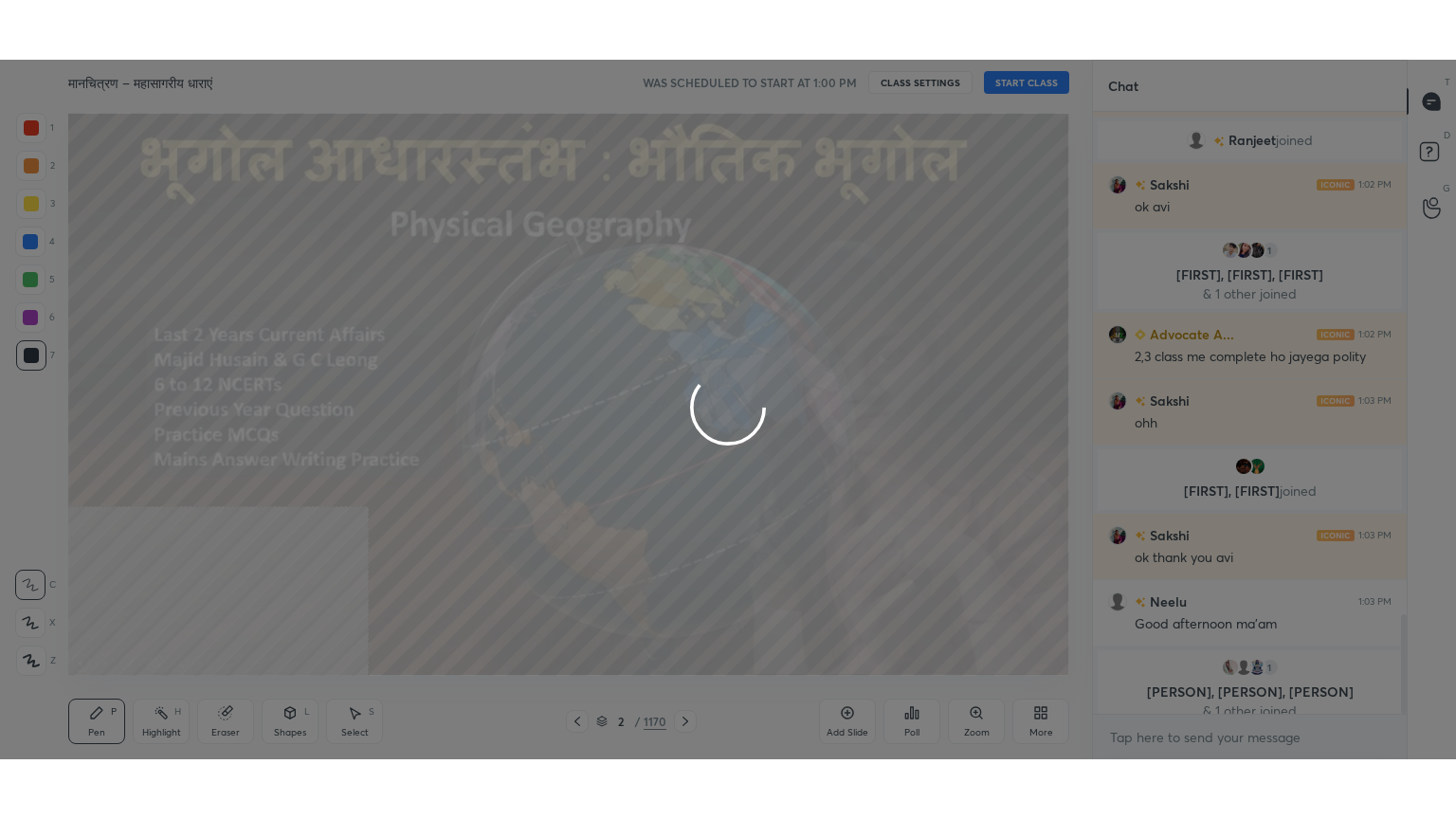 scroll, scrollTop: 3041, scrollLeft: 0, axis: vertical 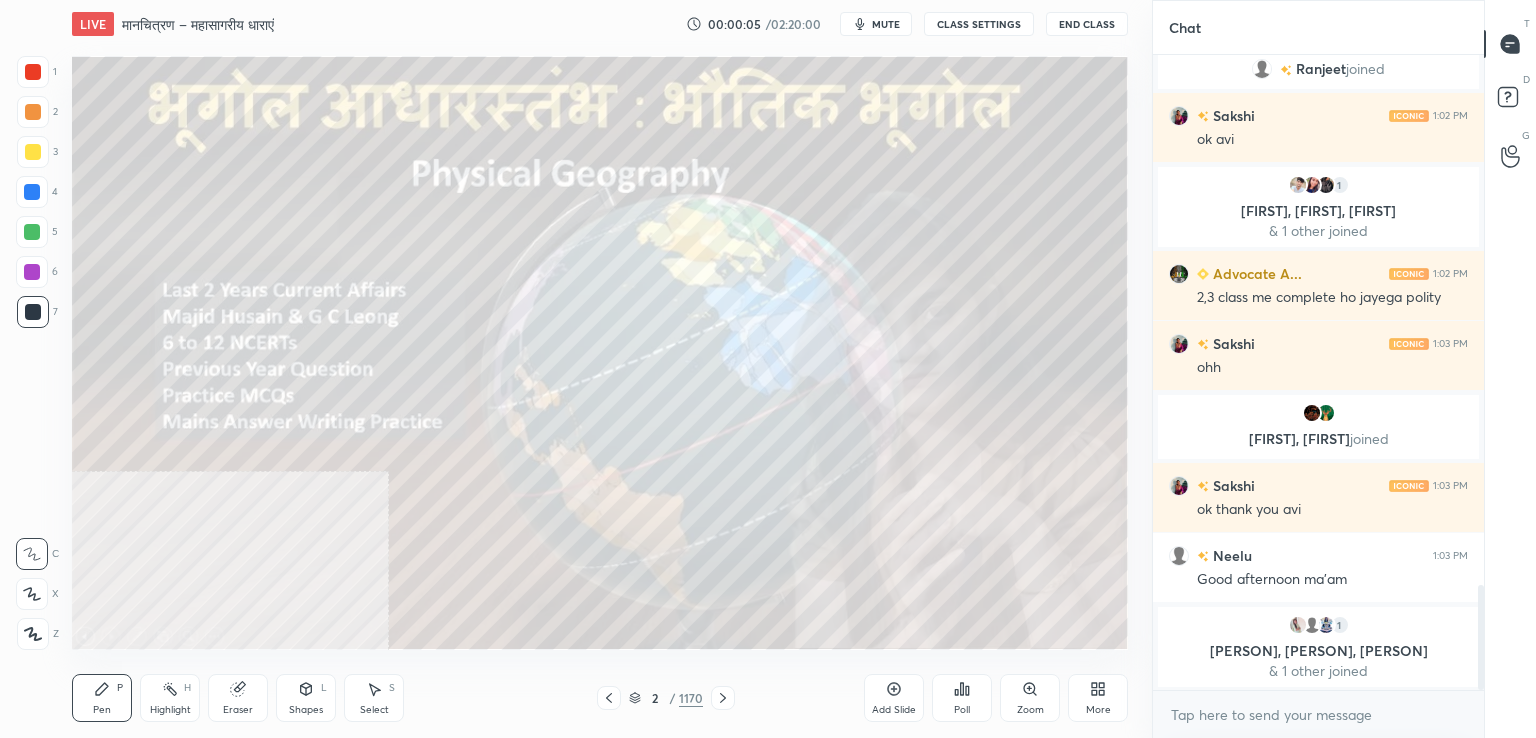 click 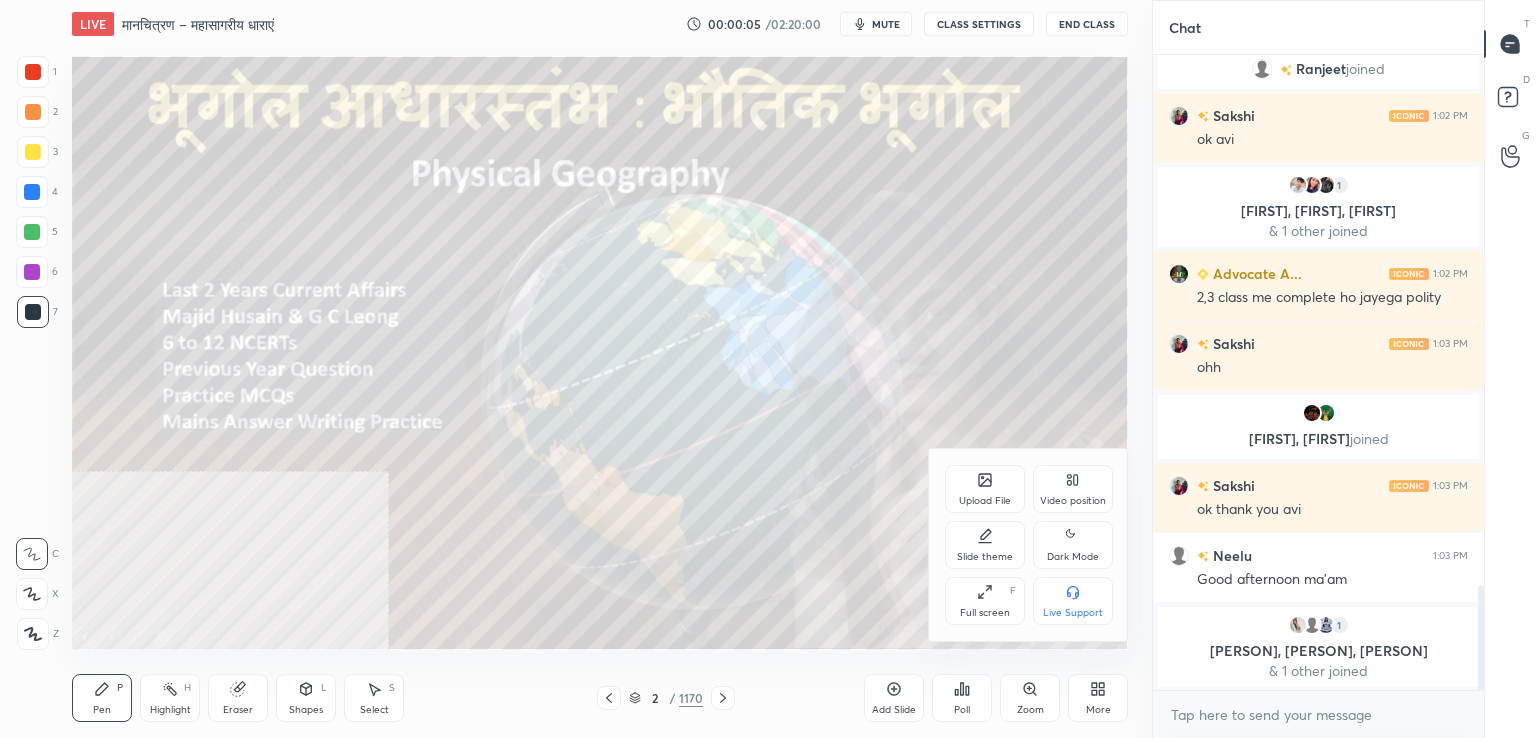 click 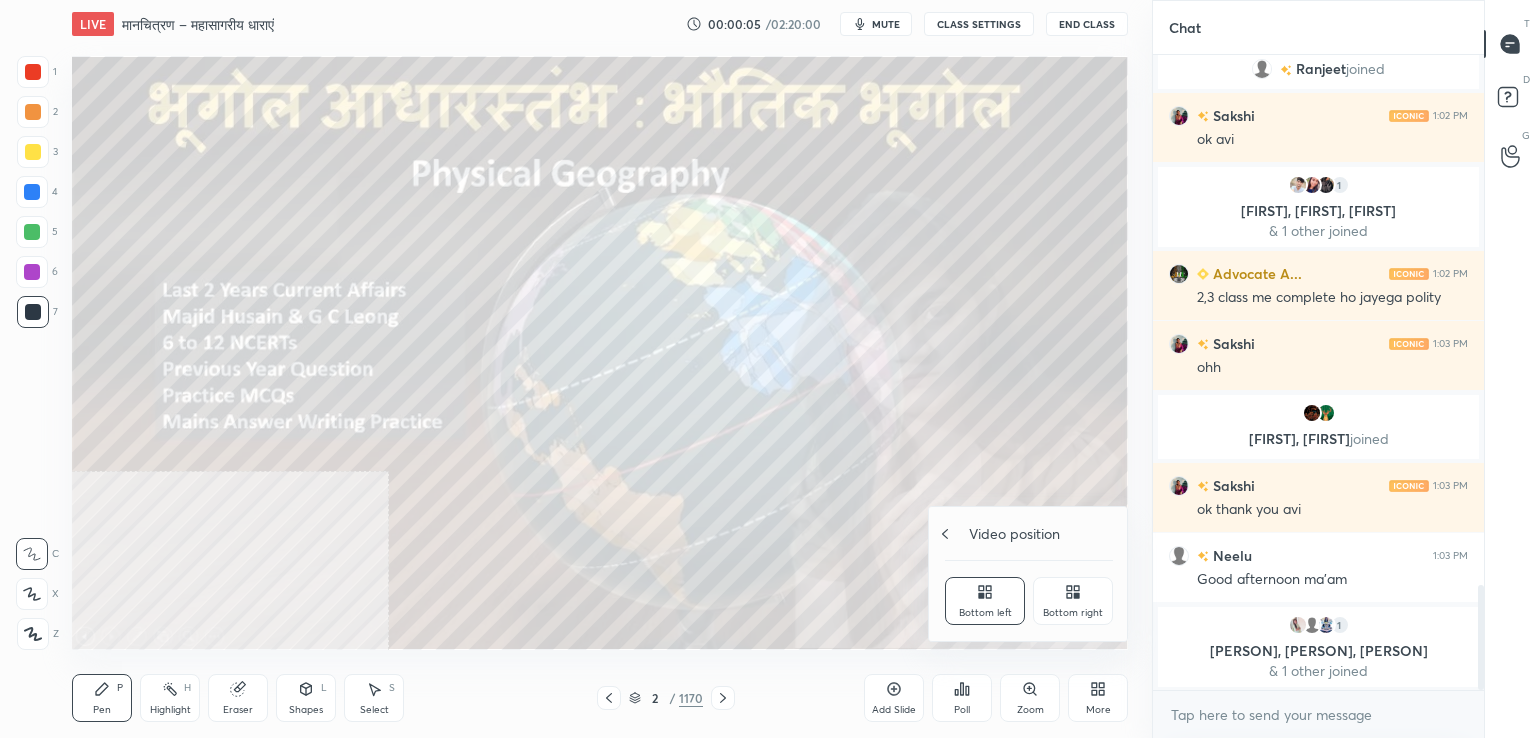 click on "Bottom right" at bounding box center [1073, 601] 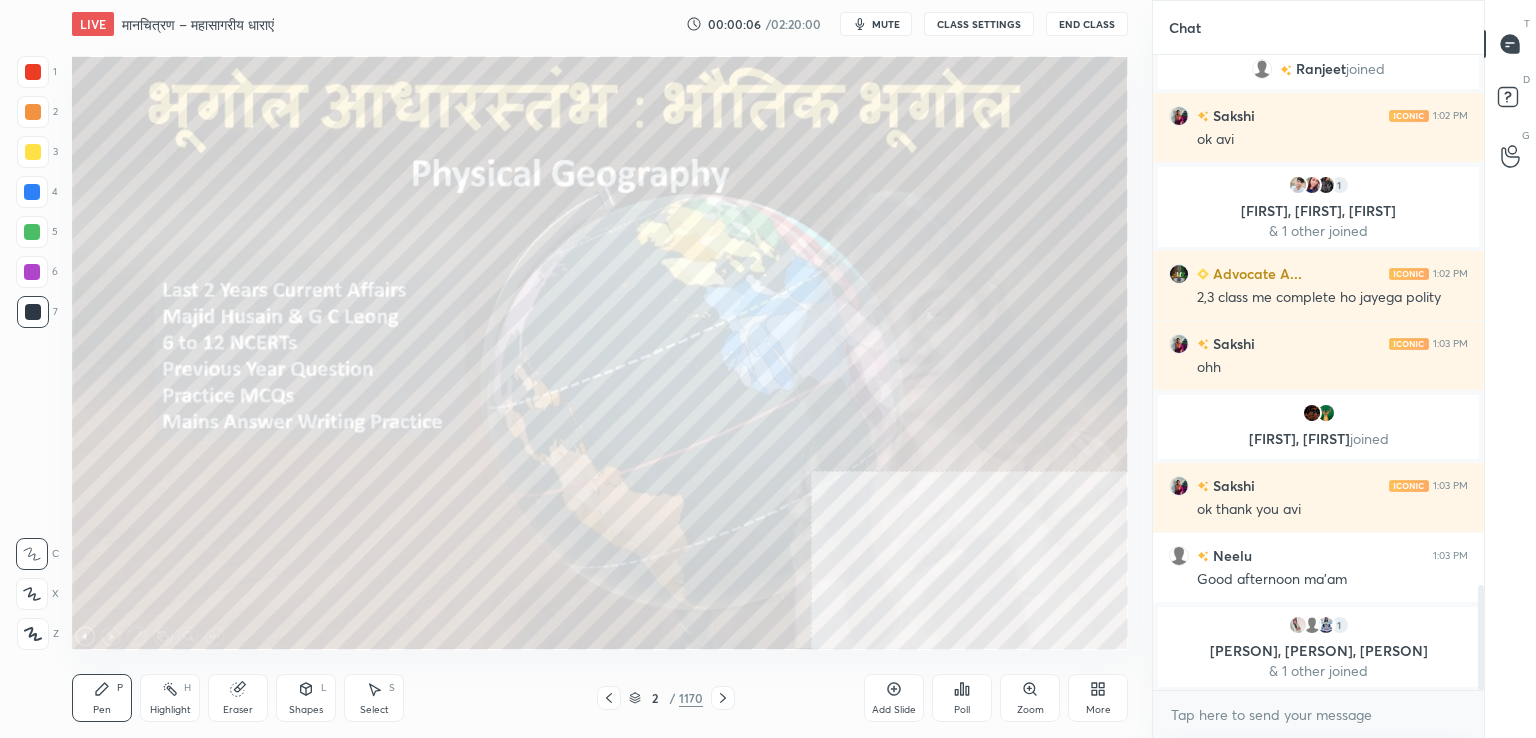 click on "More" at bounding box center [1098, 710] 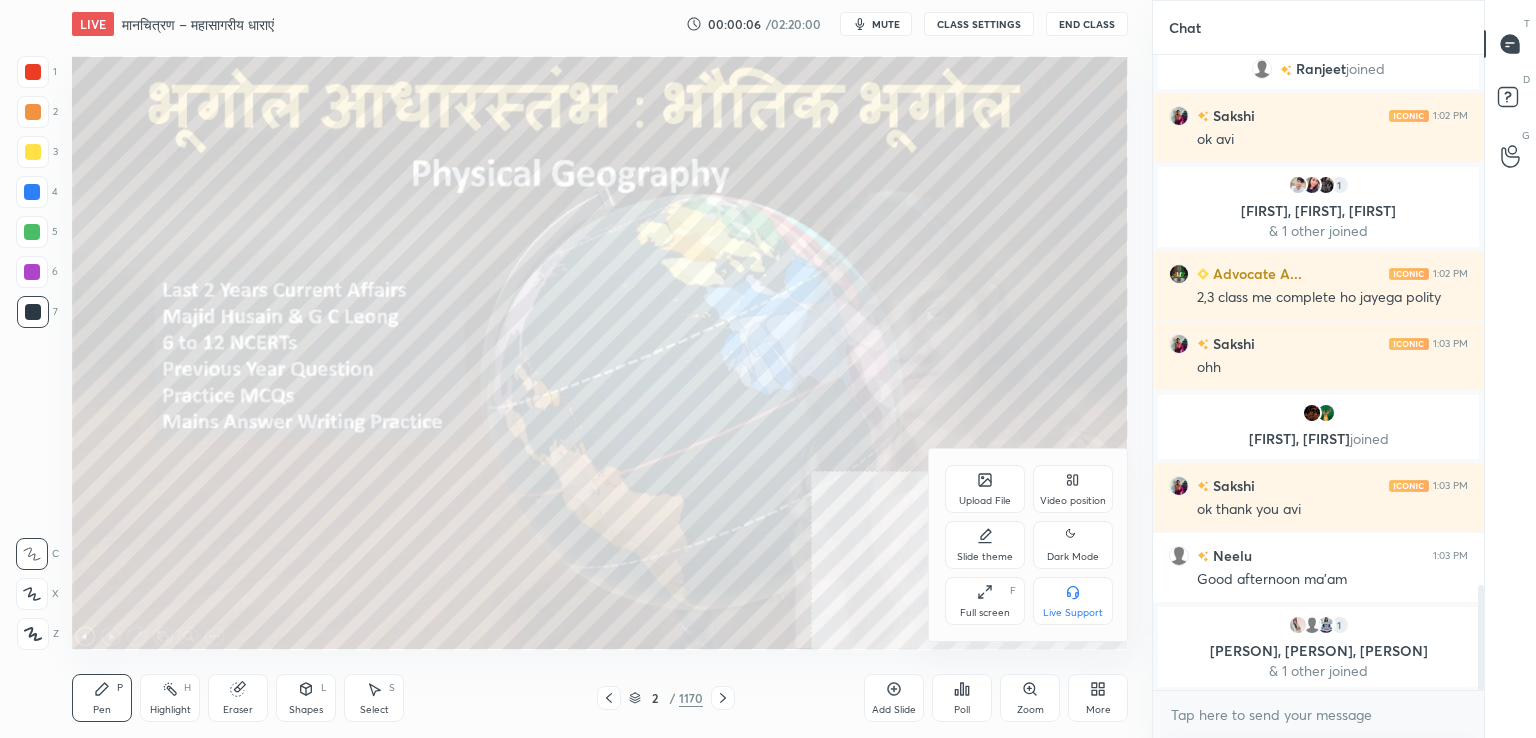 click on "Full screen" at bounding box center (985, 613) 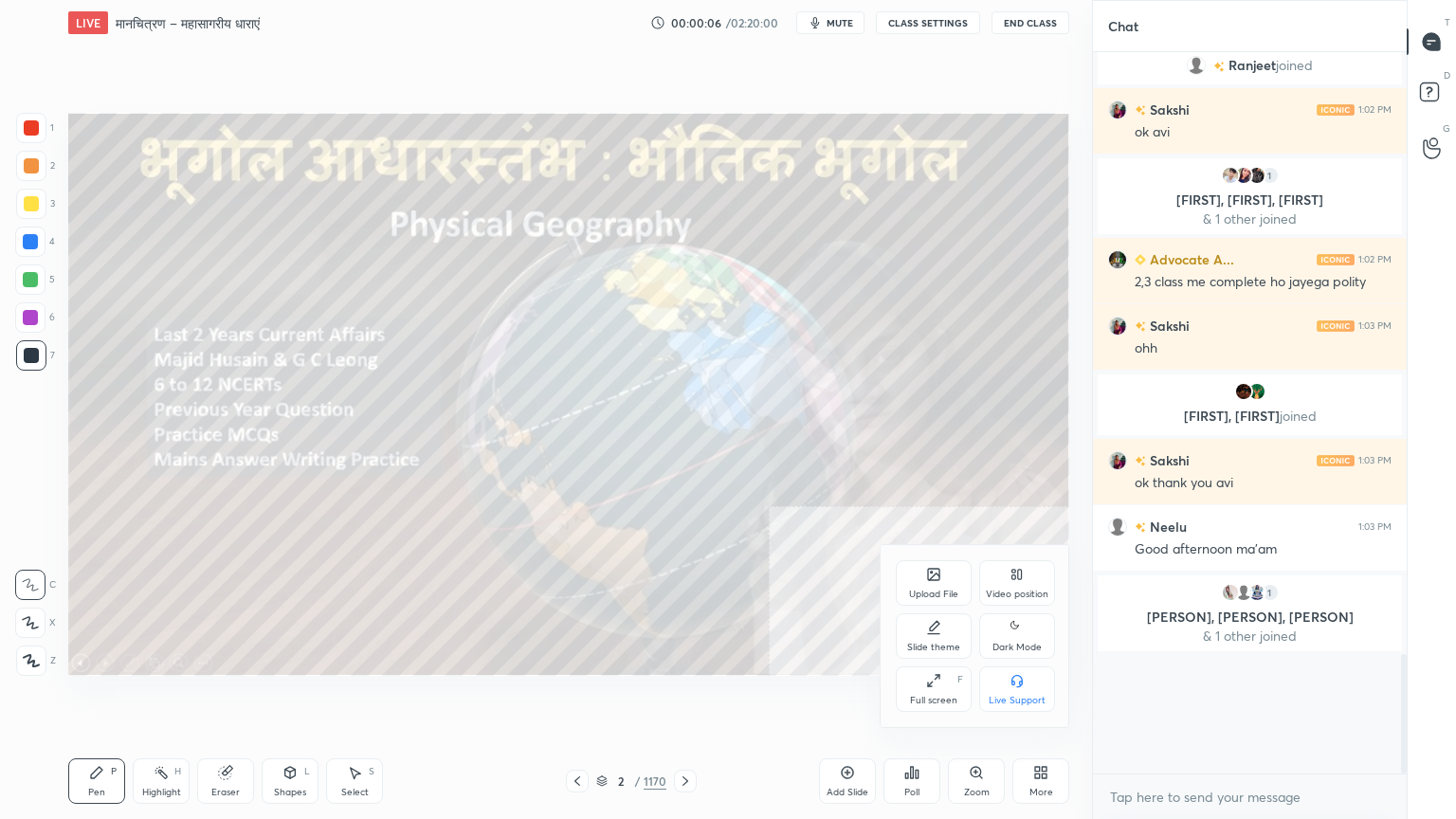 scroll, scrollTop: 94094, scrollLeft: 93776, axis: both 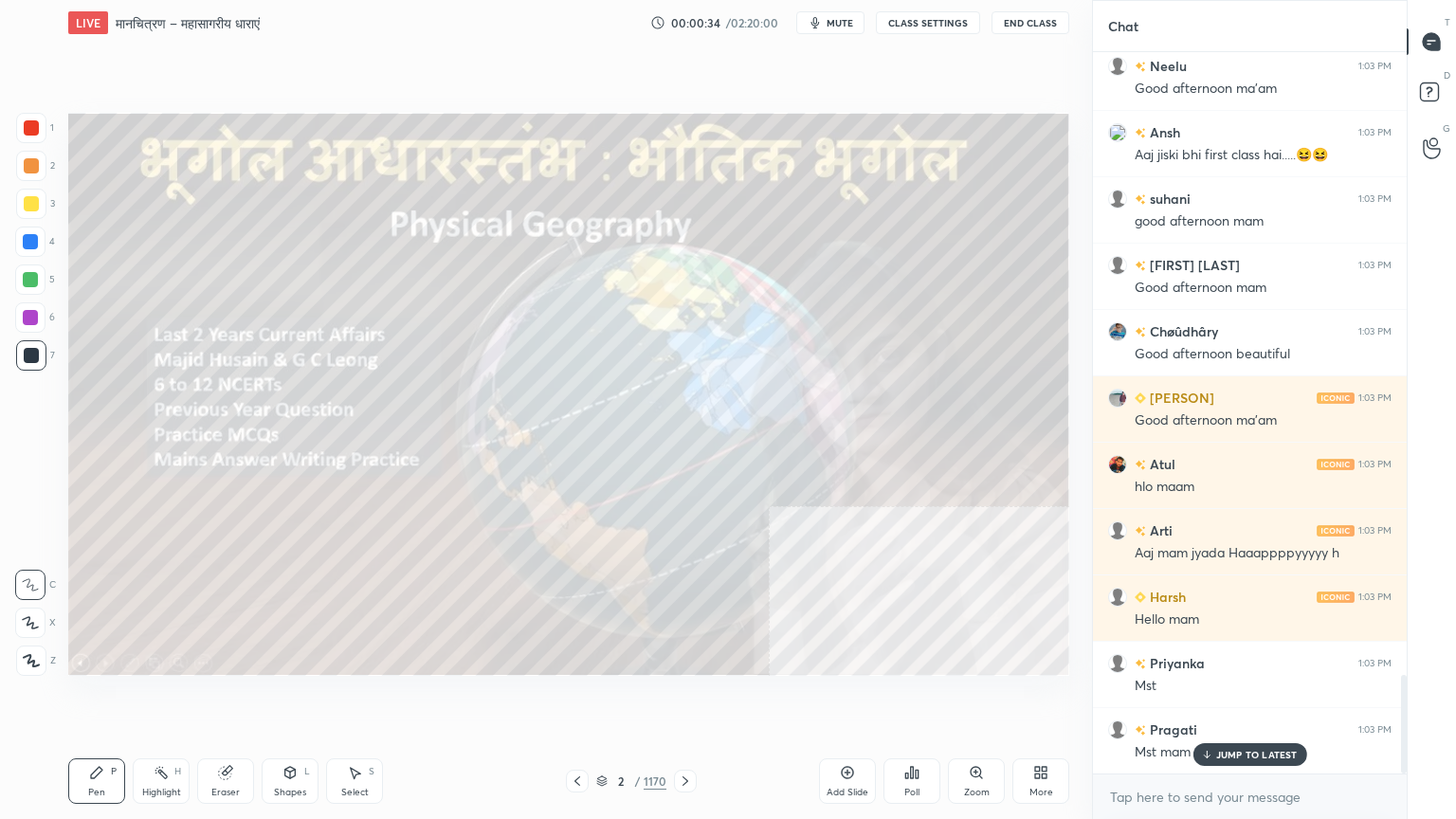 click at bounding box center [30, 242] 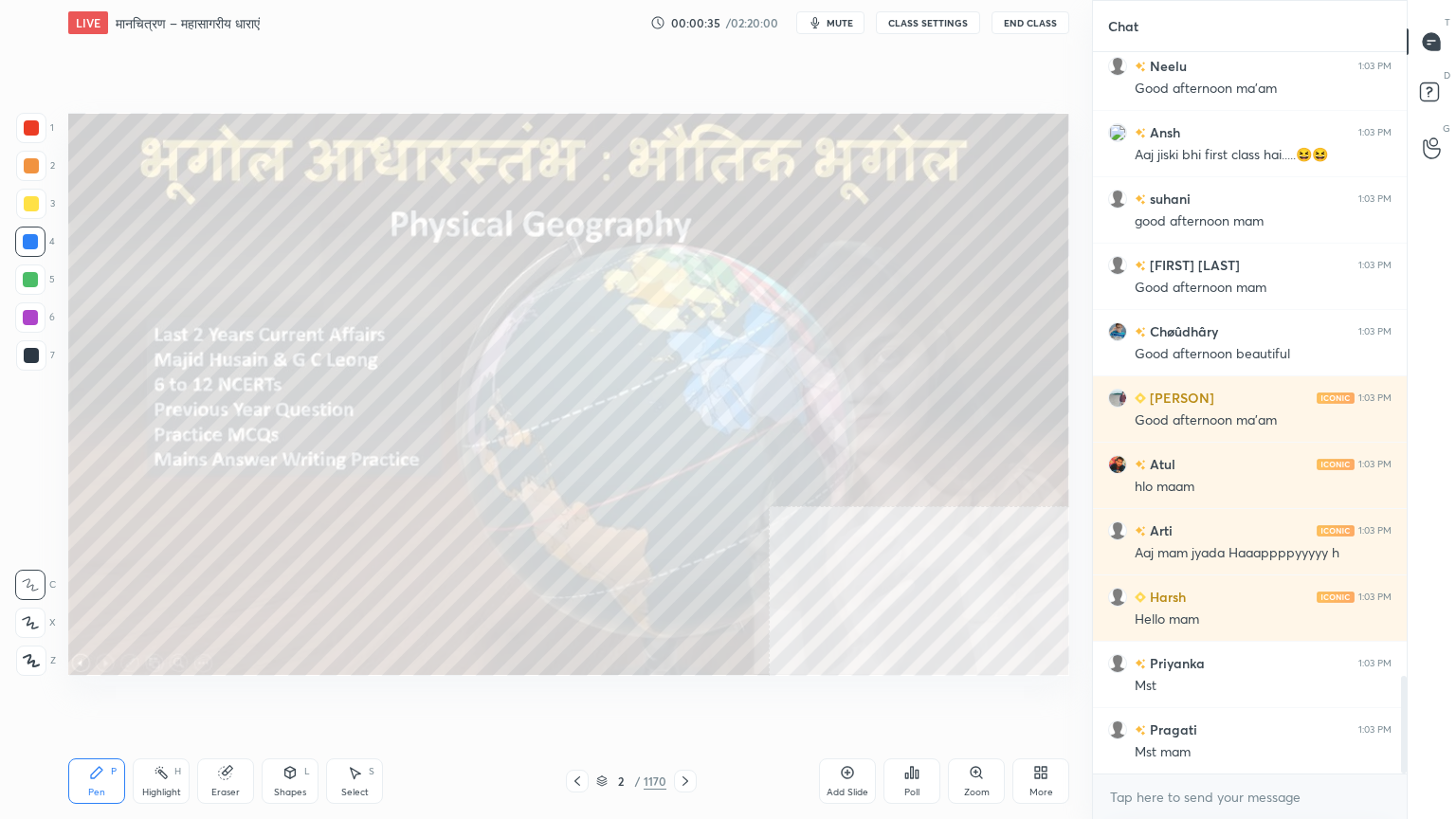 scroll, scrollTop: 4629, scrollLeft: 0, axis: vertical 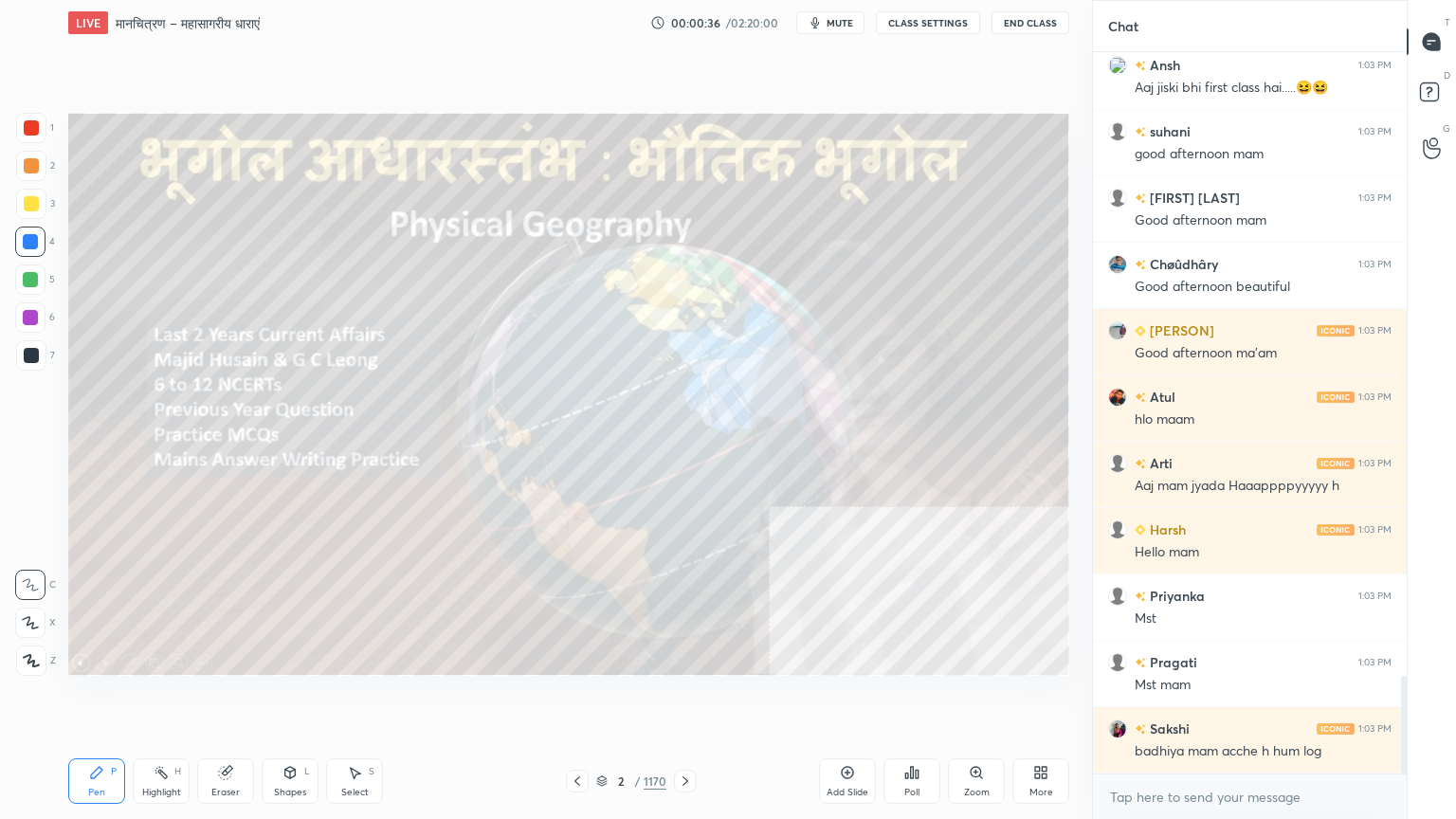 click at bounding box center (31, 661) 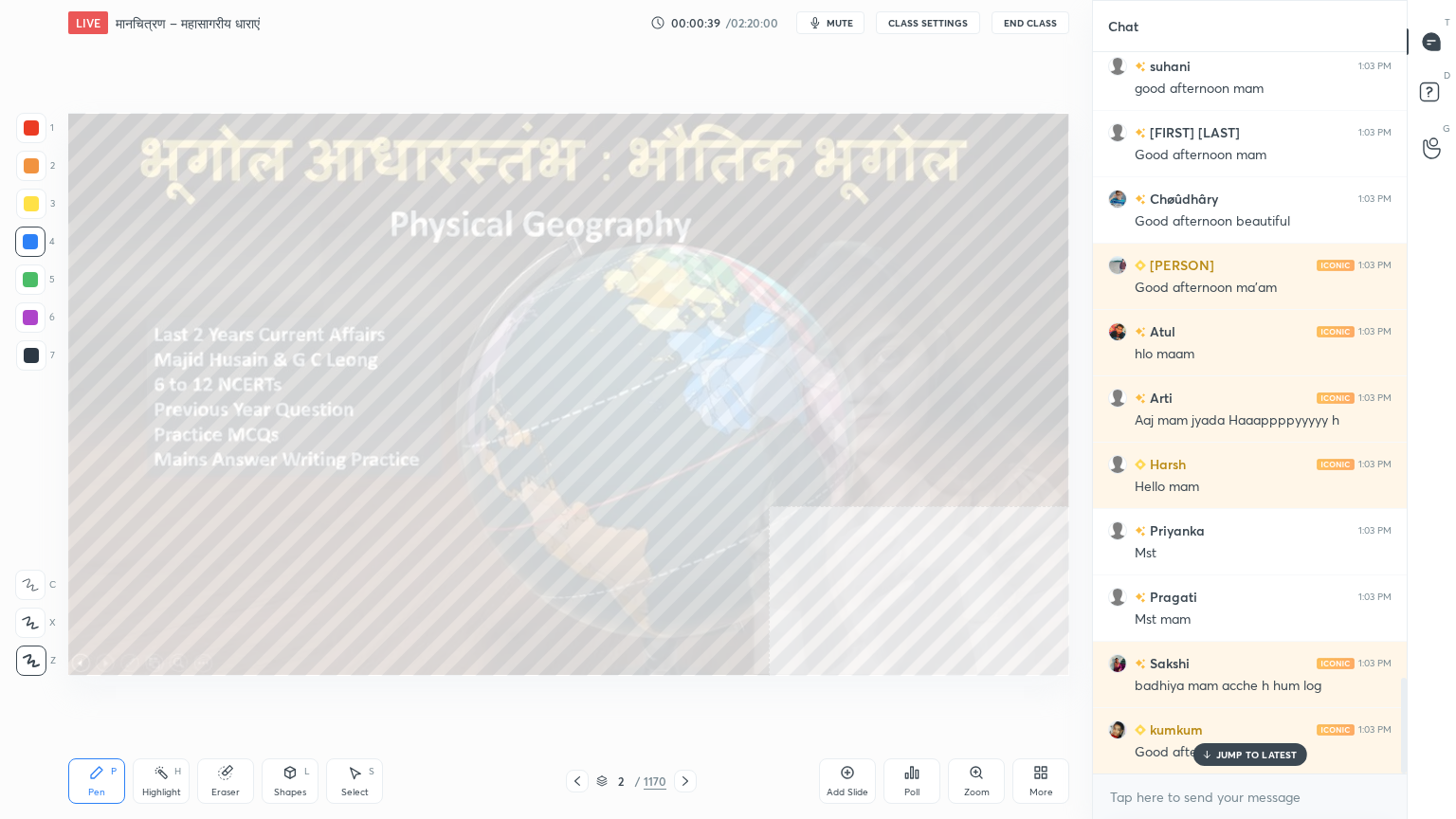 scroll, scrollTop: 4740, scrollLeft: 0, axis: vertical 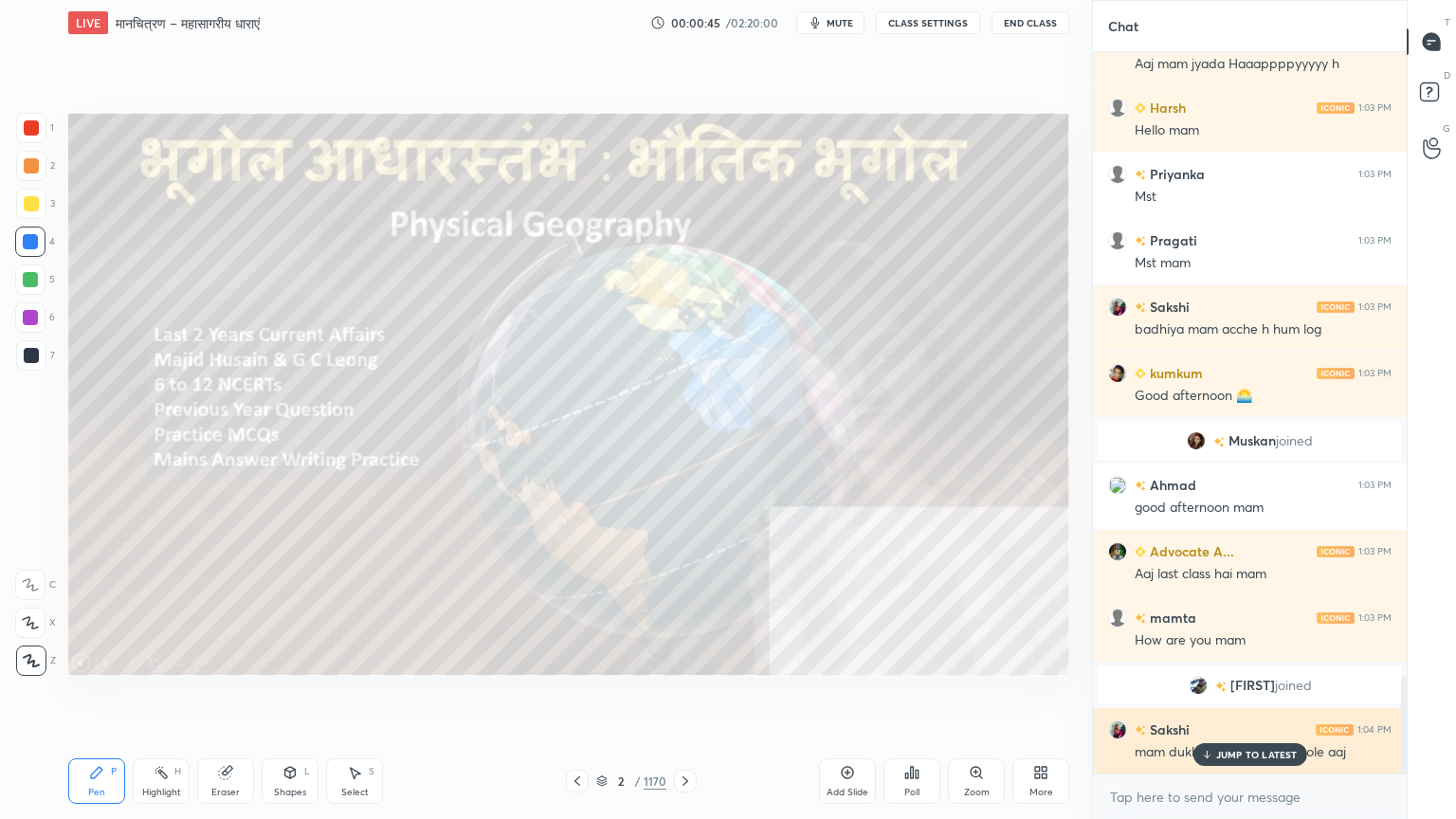 click on "JUMP TO LATEST" at bounding box center [1257, 755] 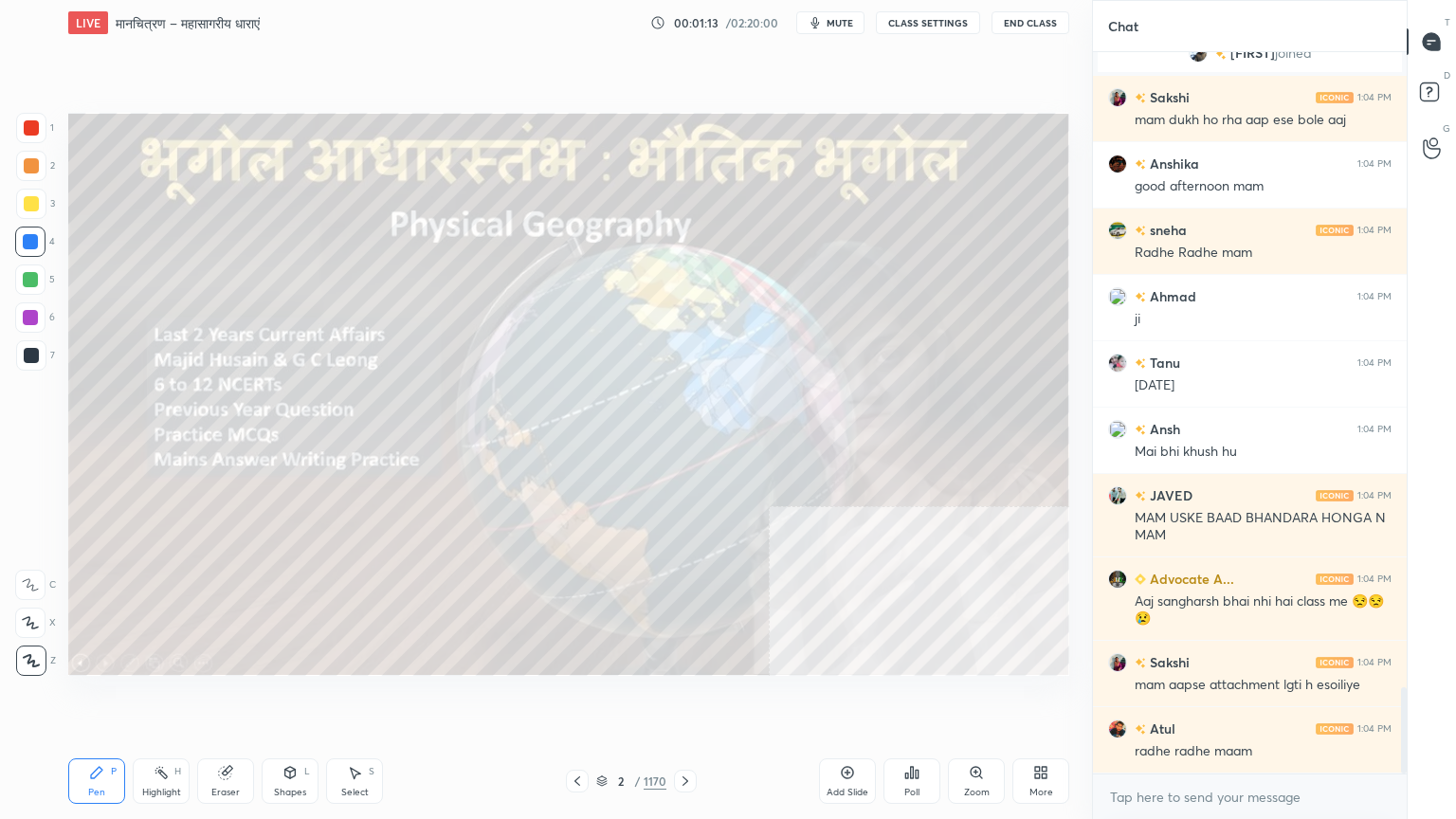 scroll, scrollTop: 5300, scrollLeft: 0, axis: vertical 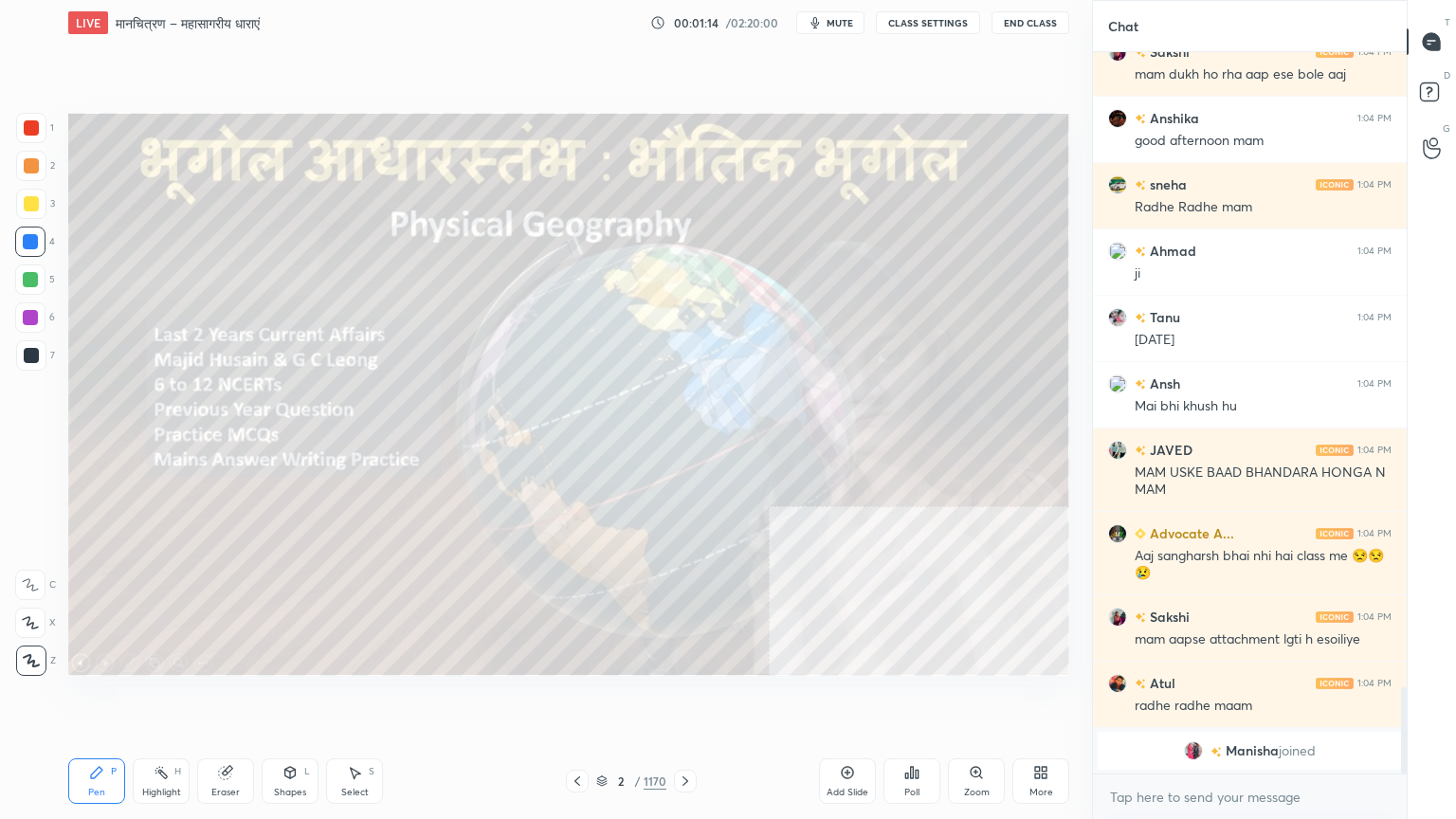 click on "Setting up your live class Poll for   secs No correct answer Start poll" at bounding box center (569, 394) 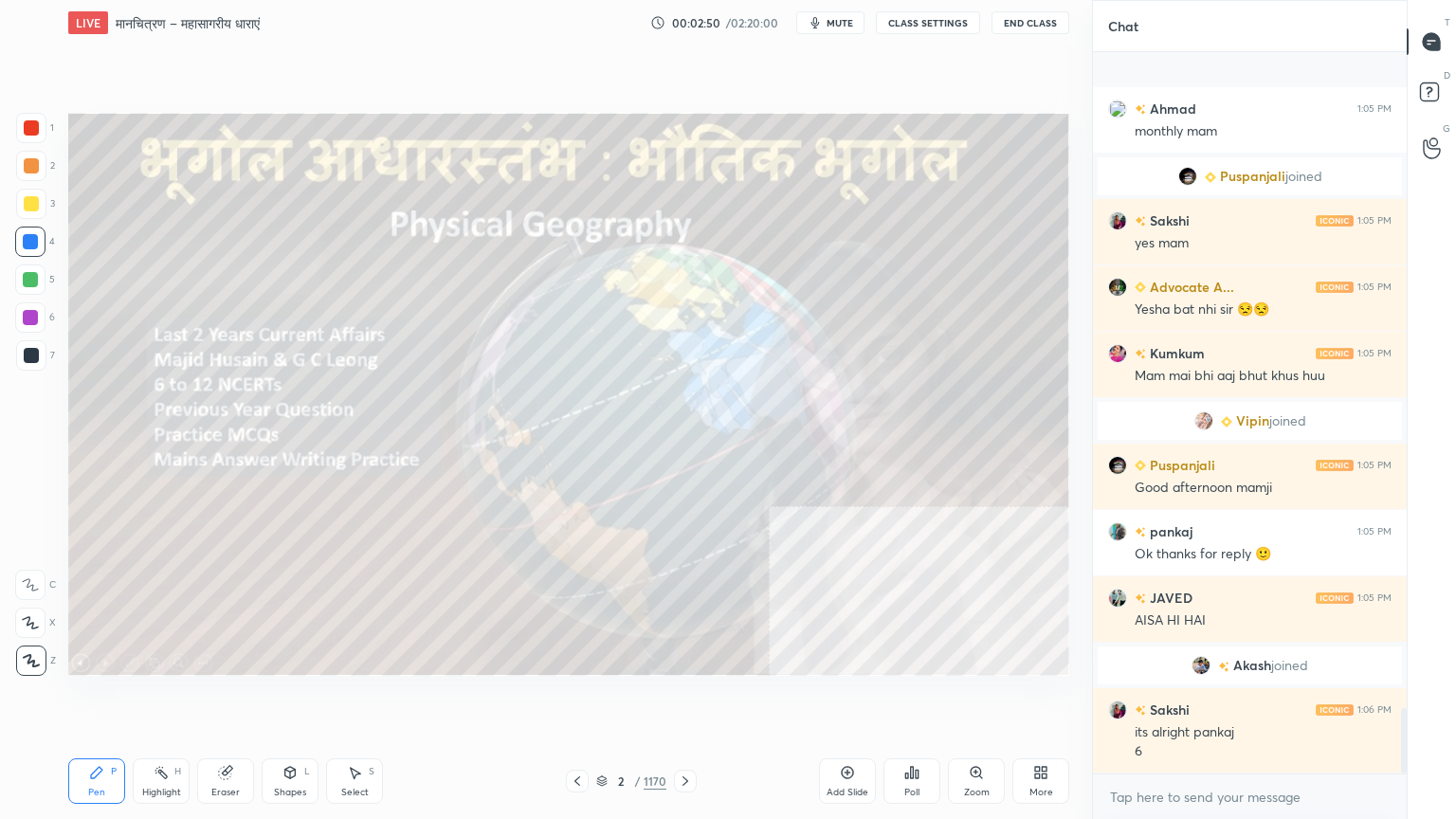 scroll, scrollTop: 7184, scrollLeft: 0, axis: vertical 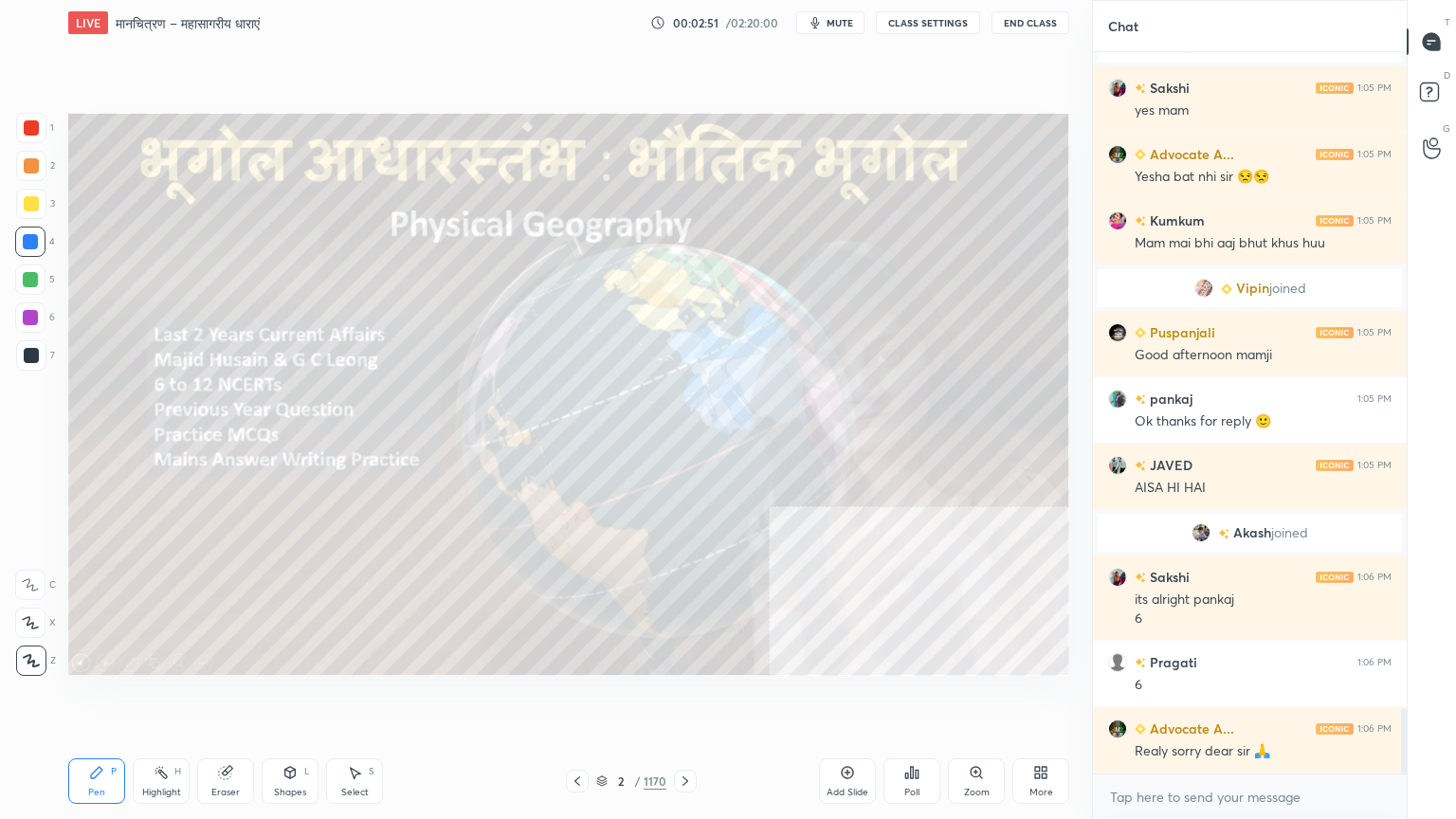 drag, startPoint x: 618, startPoint y: 732, endPoint x: 627, endPoint y: 723, distance: 12.727922 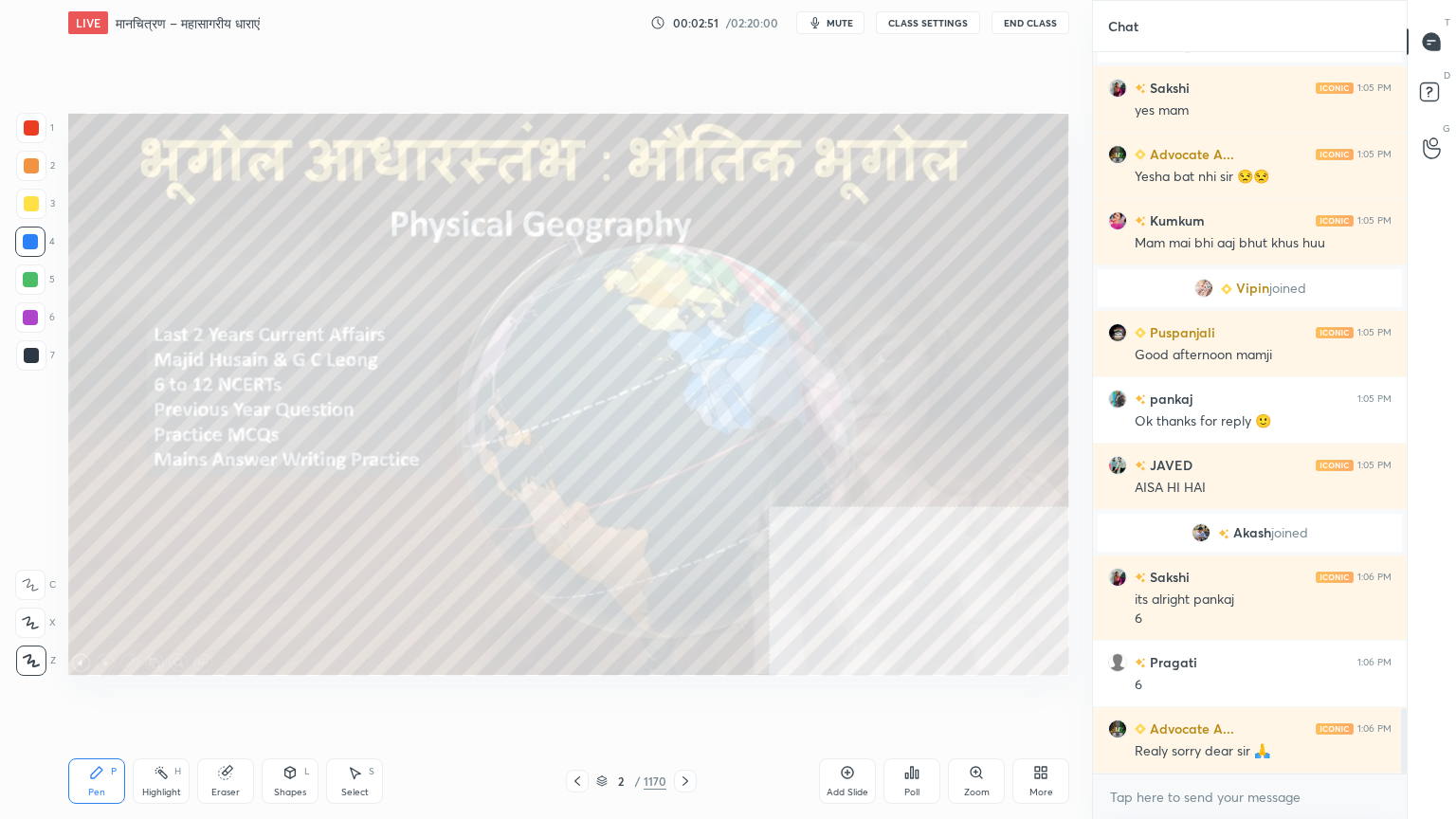 click on "Setting up your live class Poll for   secs No correct answer Start poll" at bounding box center [569, 394] 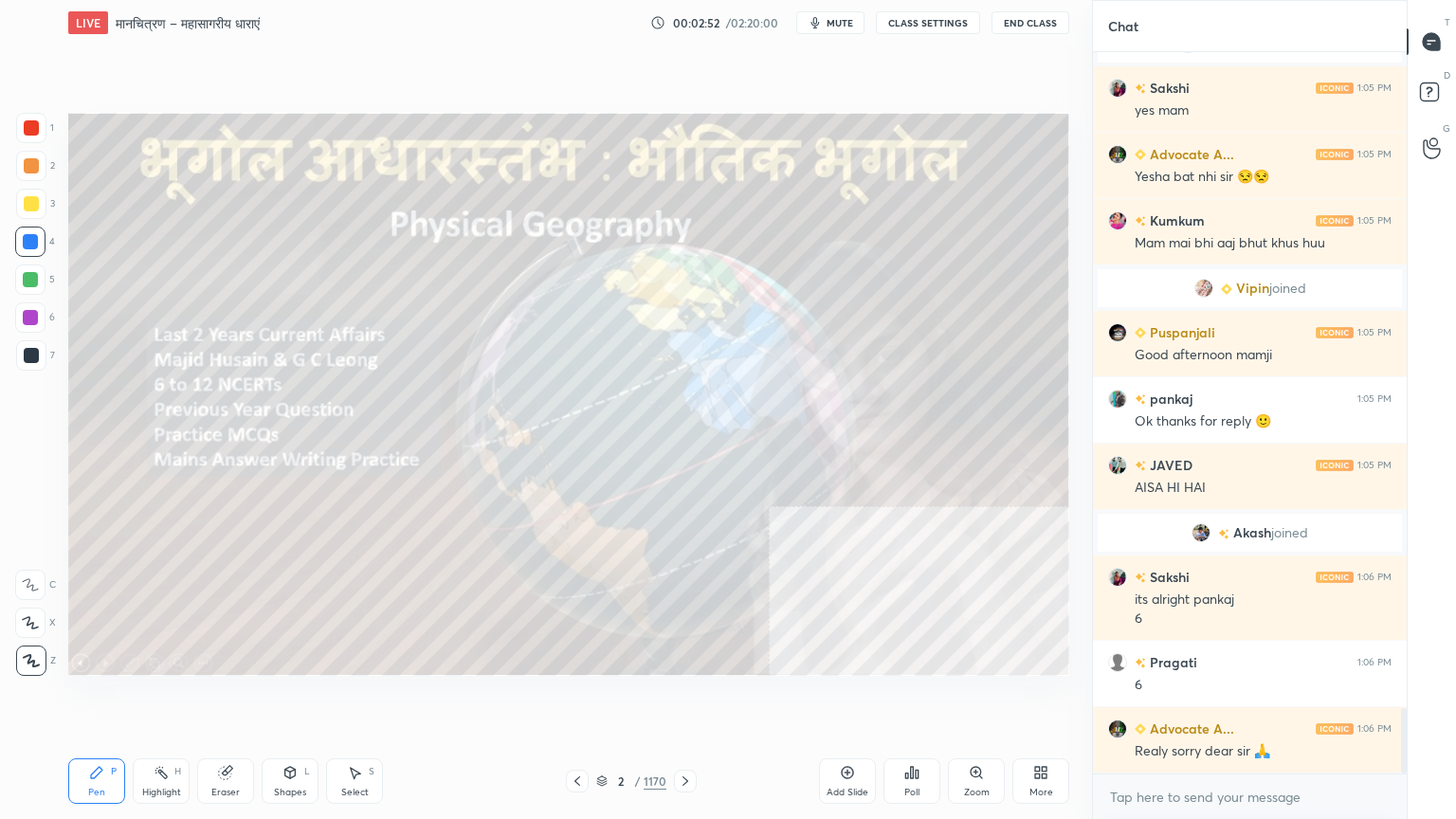click on "Eraser" at bounding box center (226, 781) 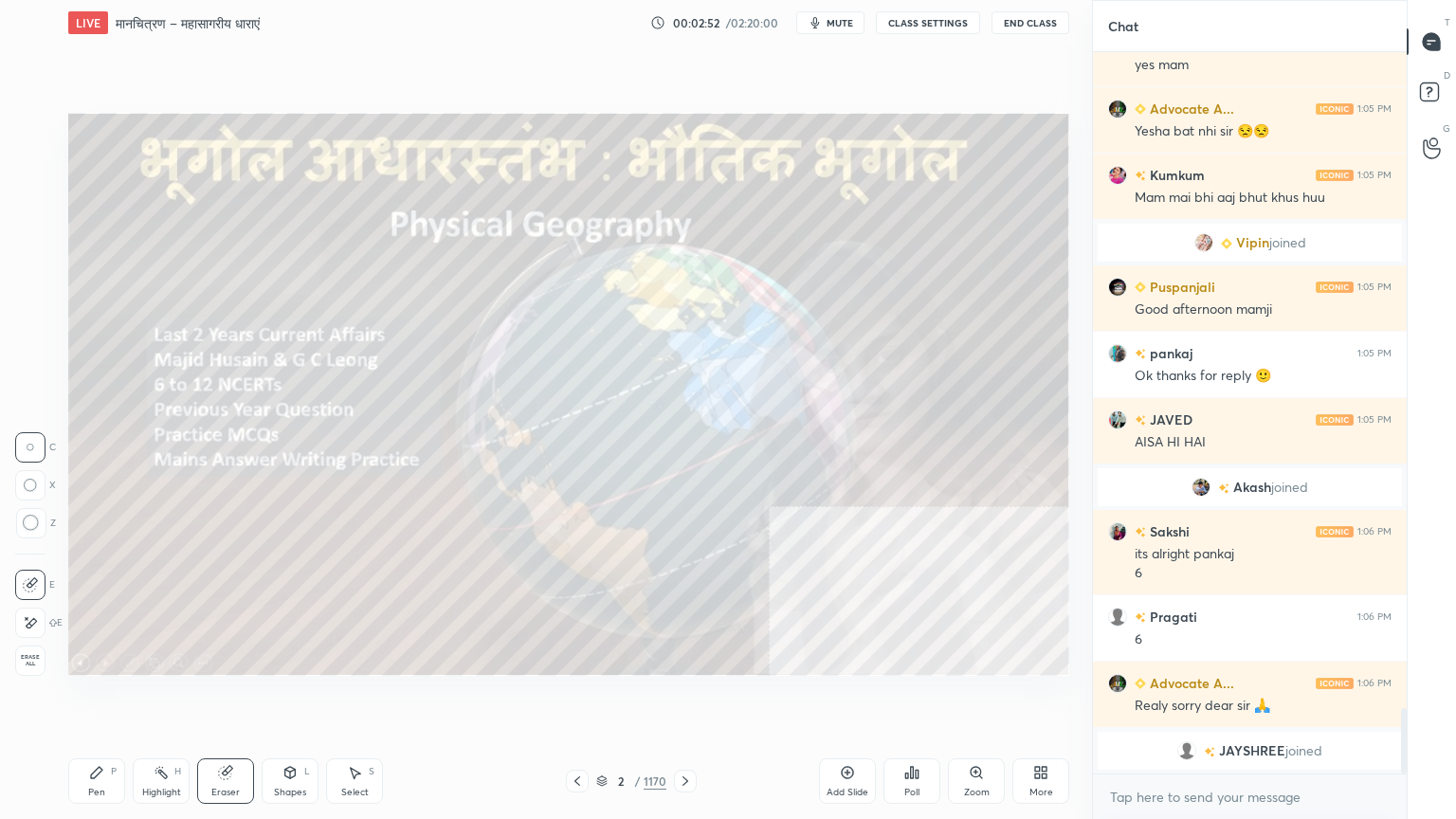 click on "Erase all" at bounding box center [30, 661] 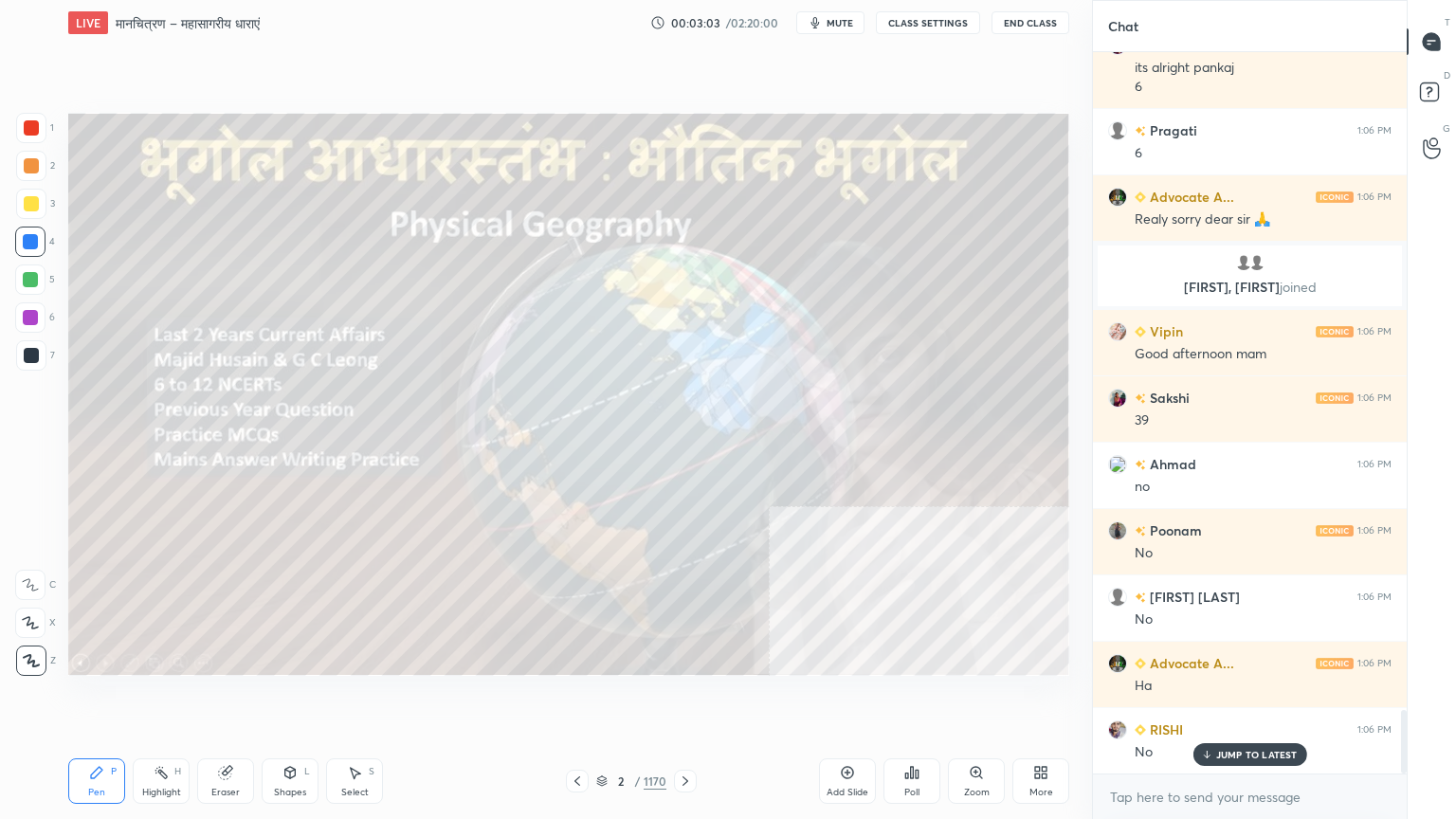 scroll, scrollTop: 7601, scrollLeft: 0, axis: vertical 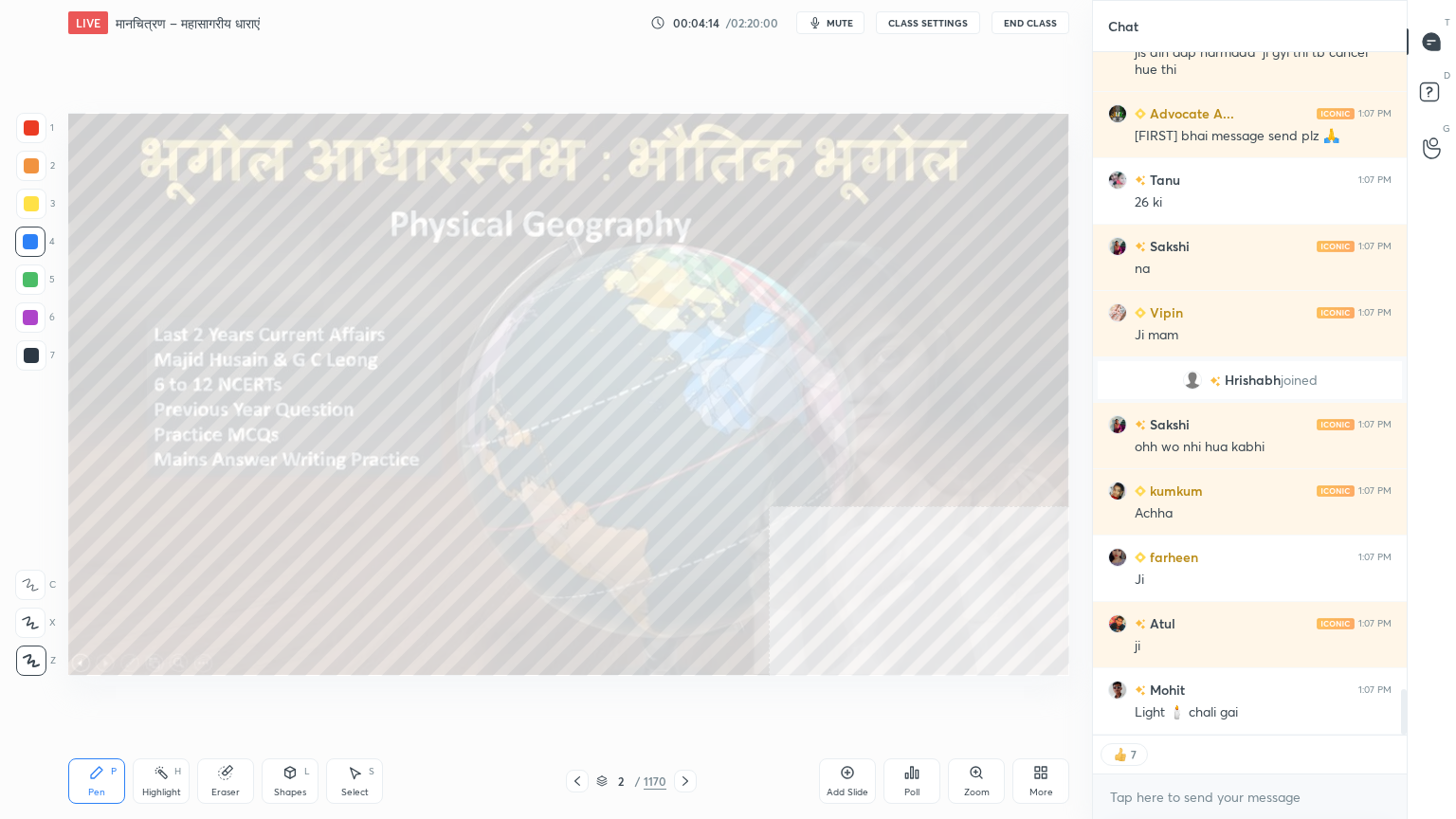 click on "More" at bounding box center (1041, 781) 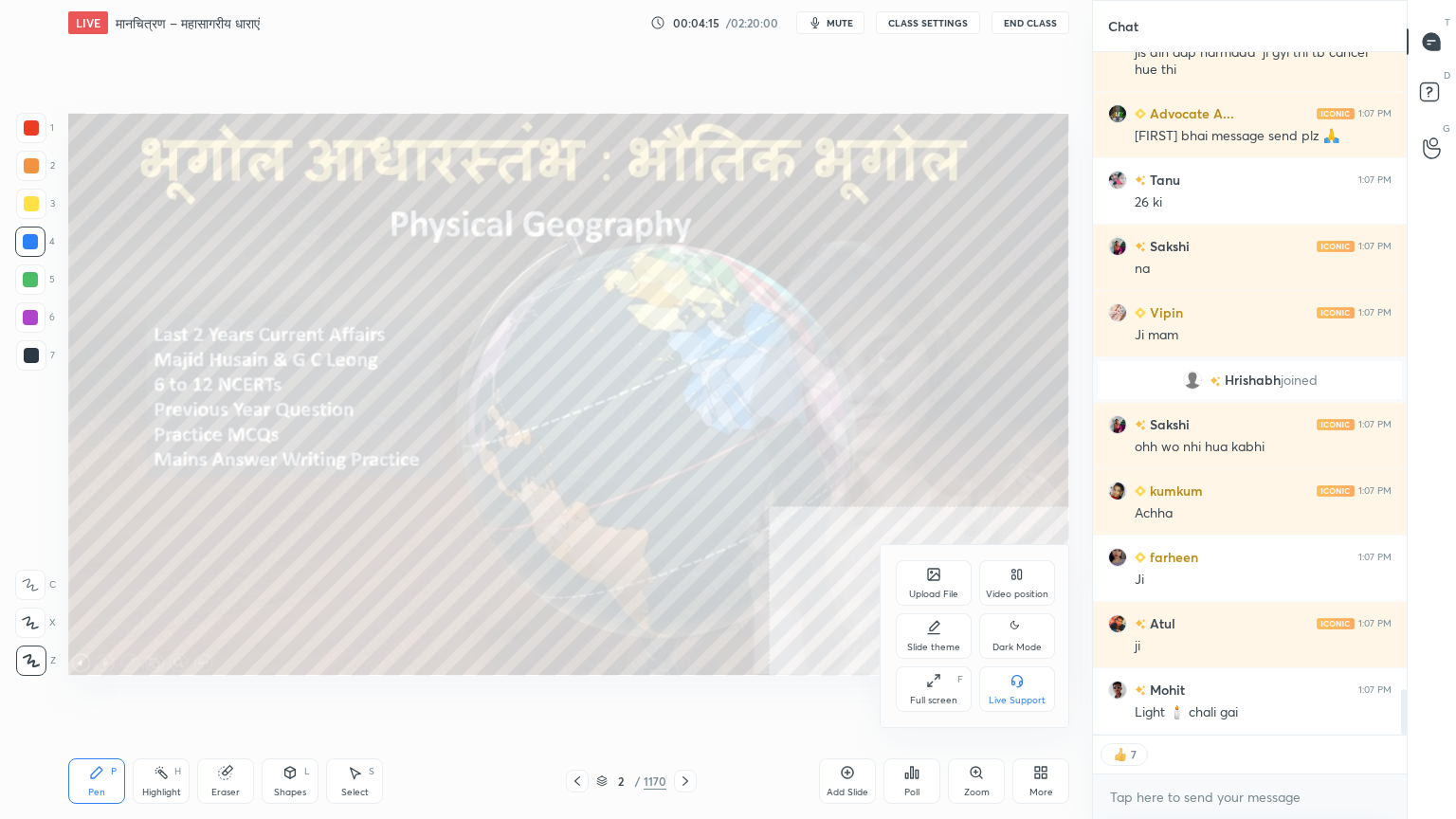click on "Slide theme" at bounding box center [934, 636] 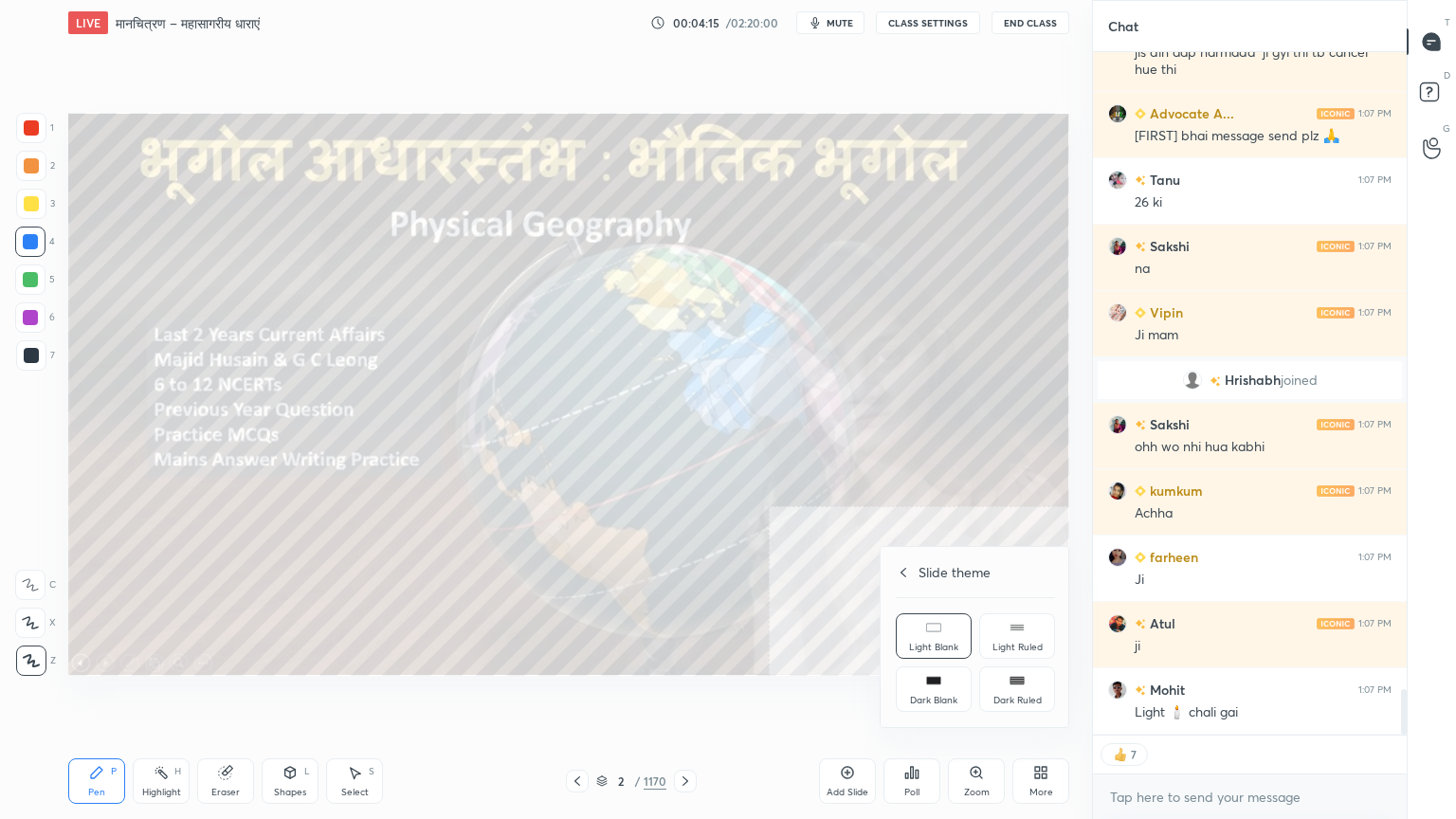 click on "Dark Blank" at bounding box center [934, 701] 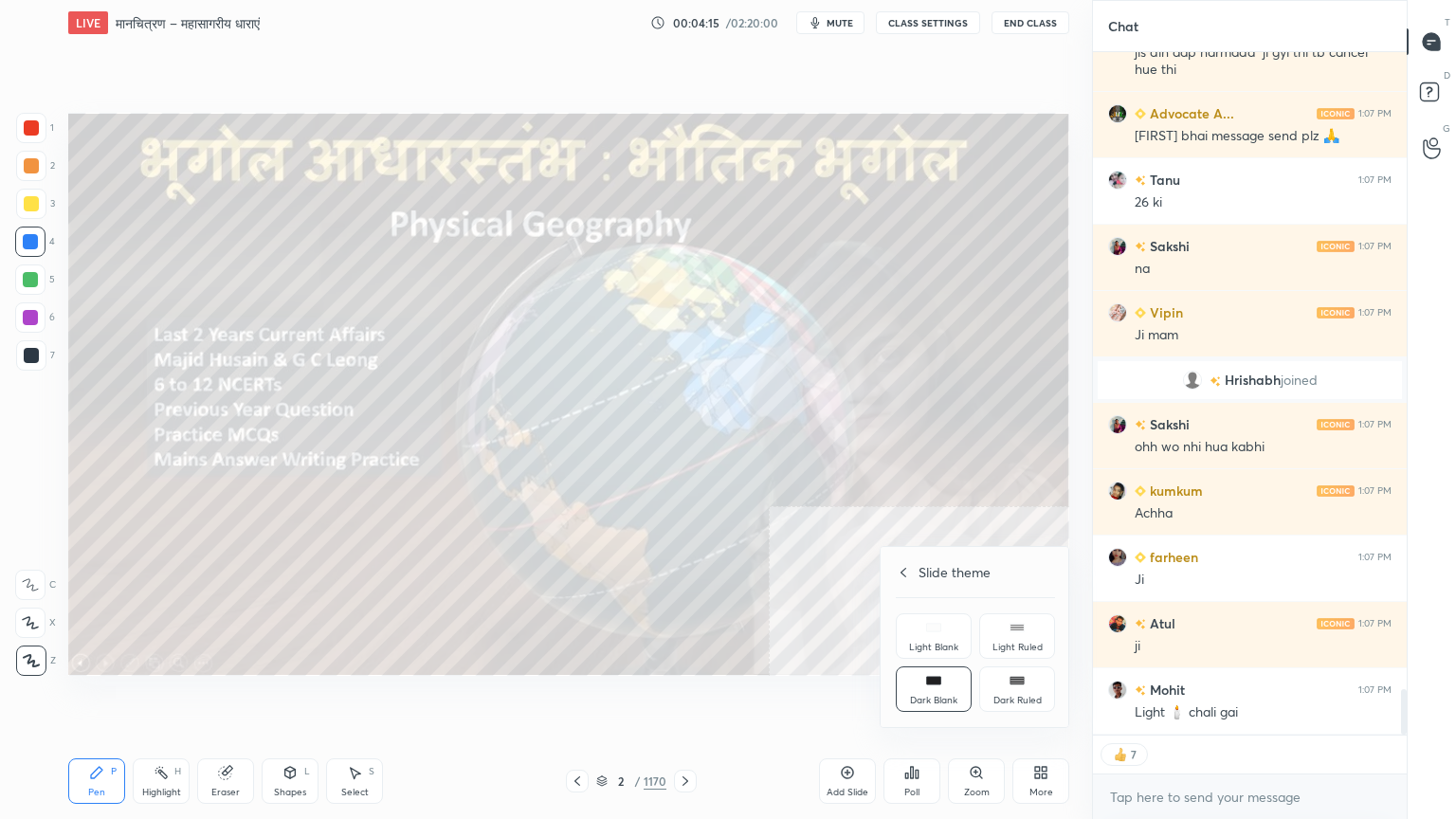 click at bounding box center [728, 410] 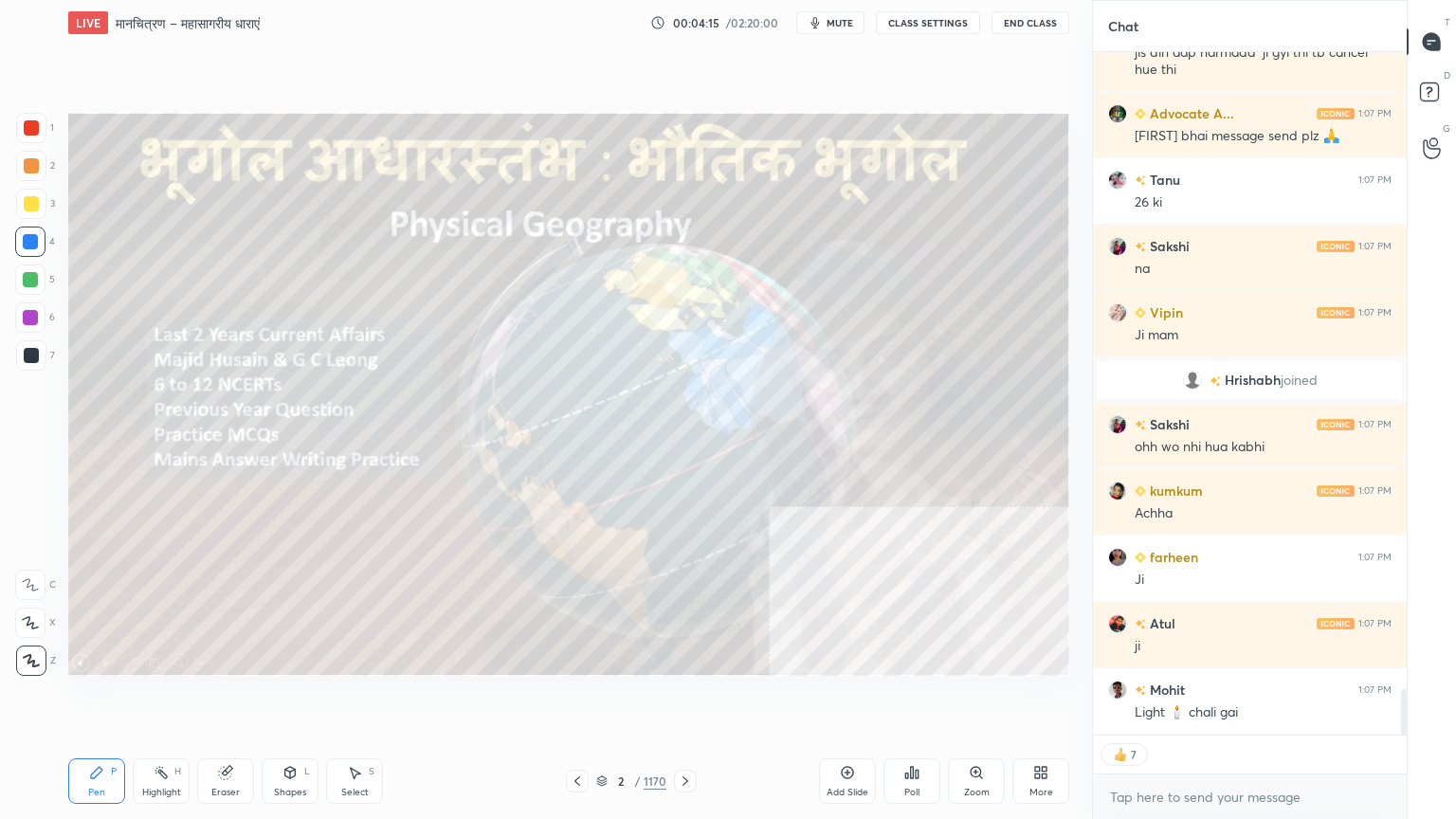 click on "Add Slide" at bounding box center (847, 781) 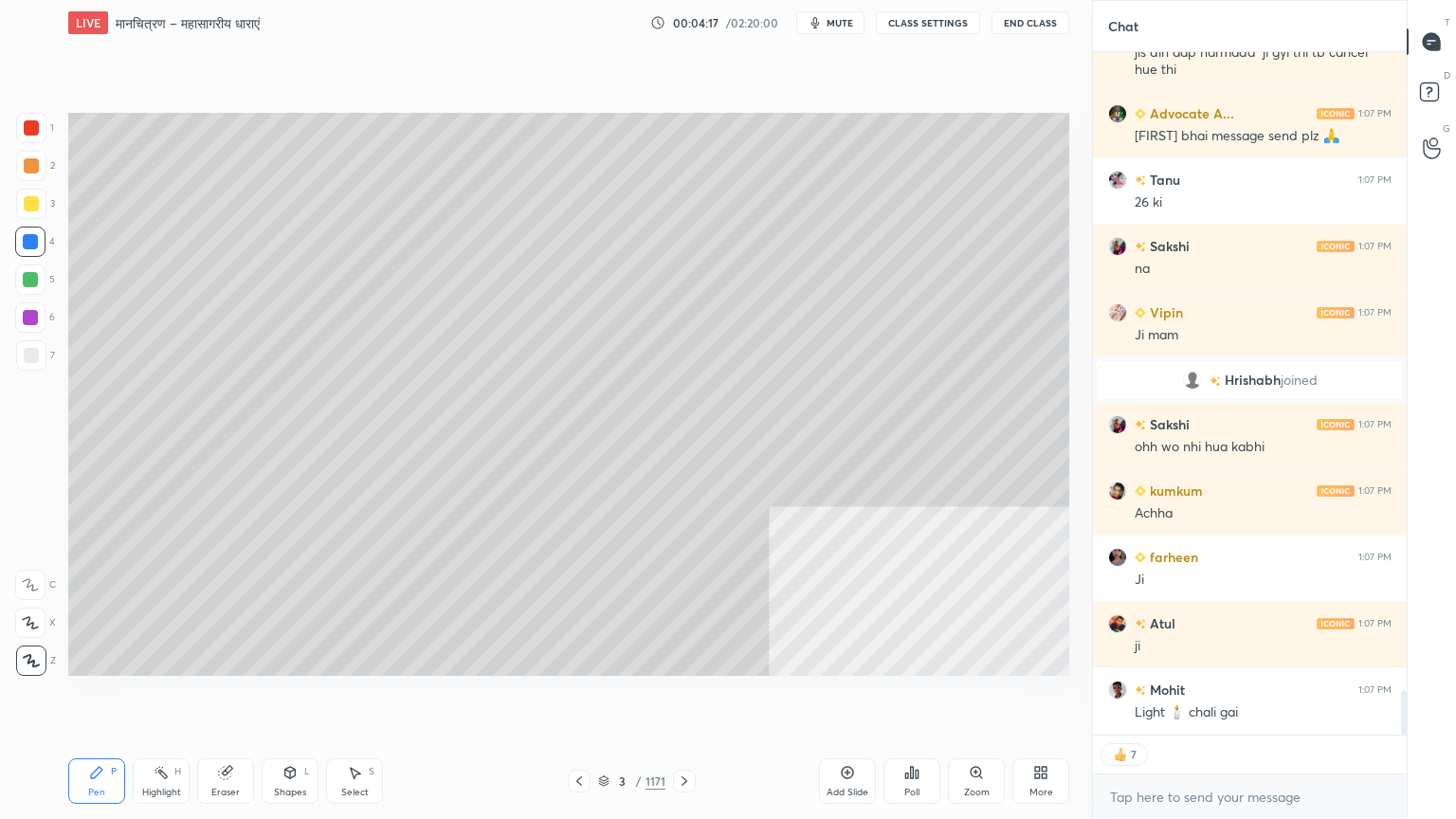 scroll, scrollTop: 9677, scrollLeft: 0, axis: vertical 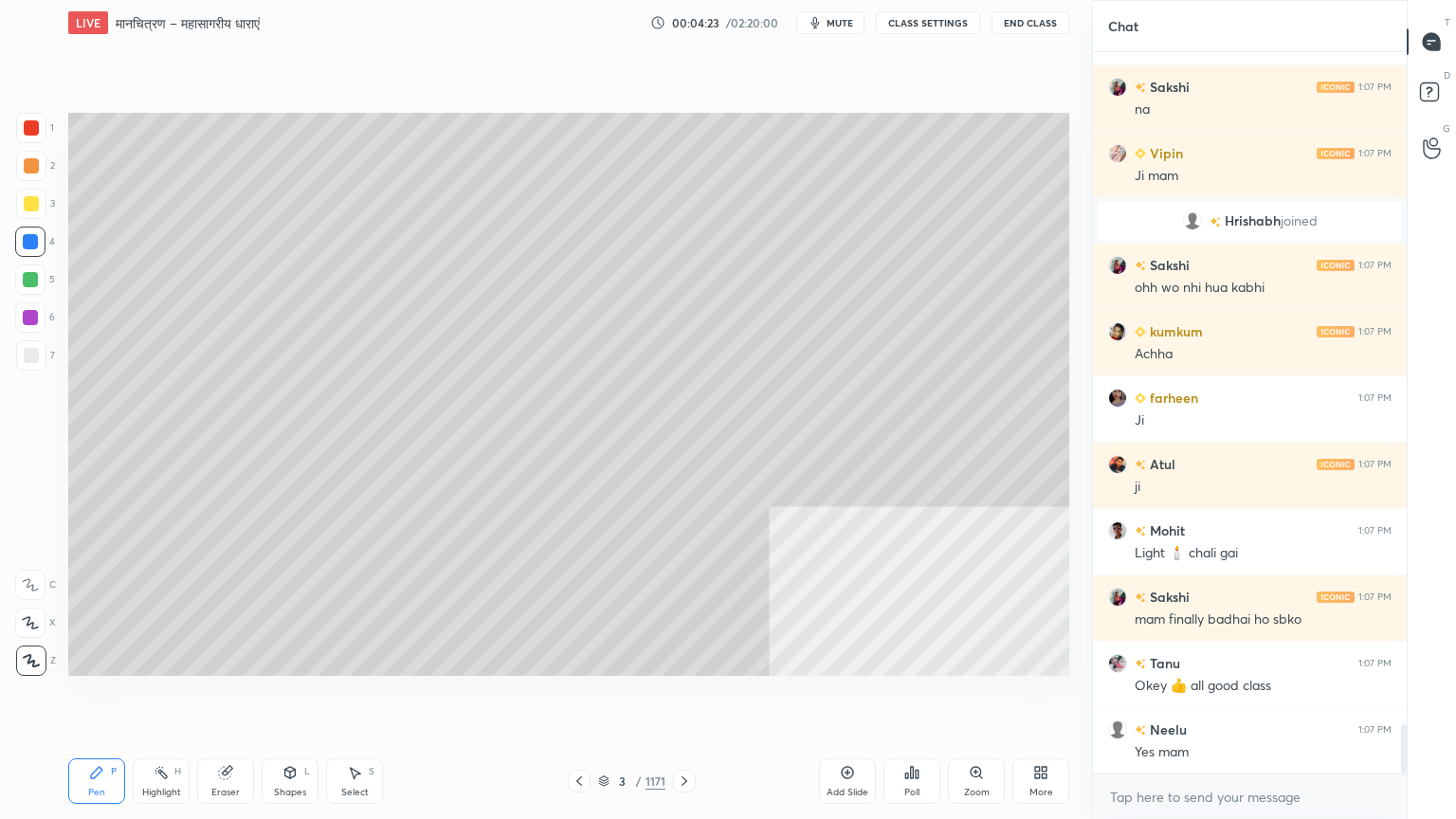 click at bounding box center [31, 355] 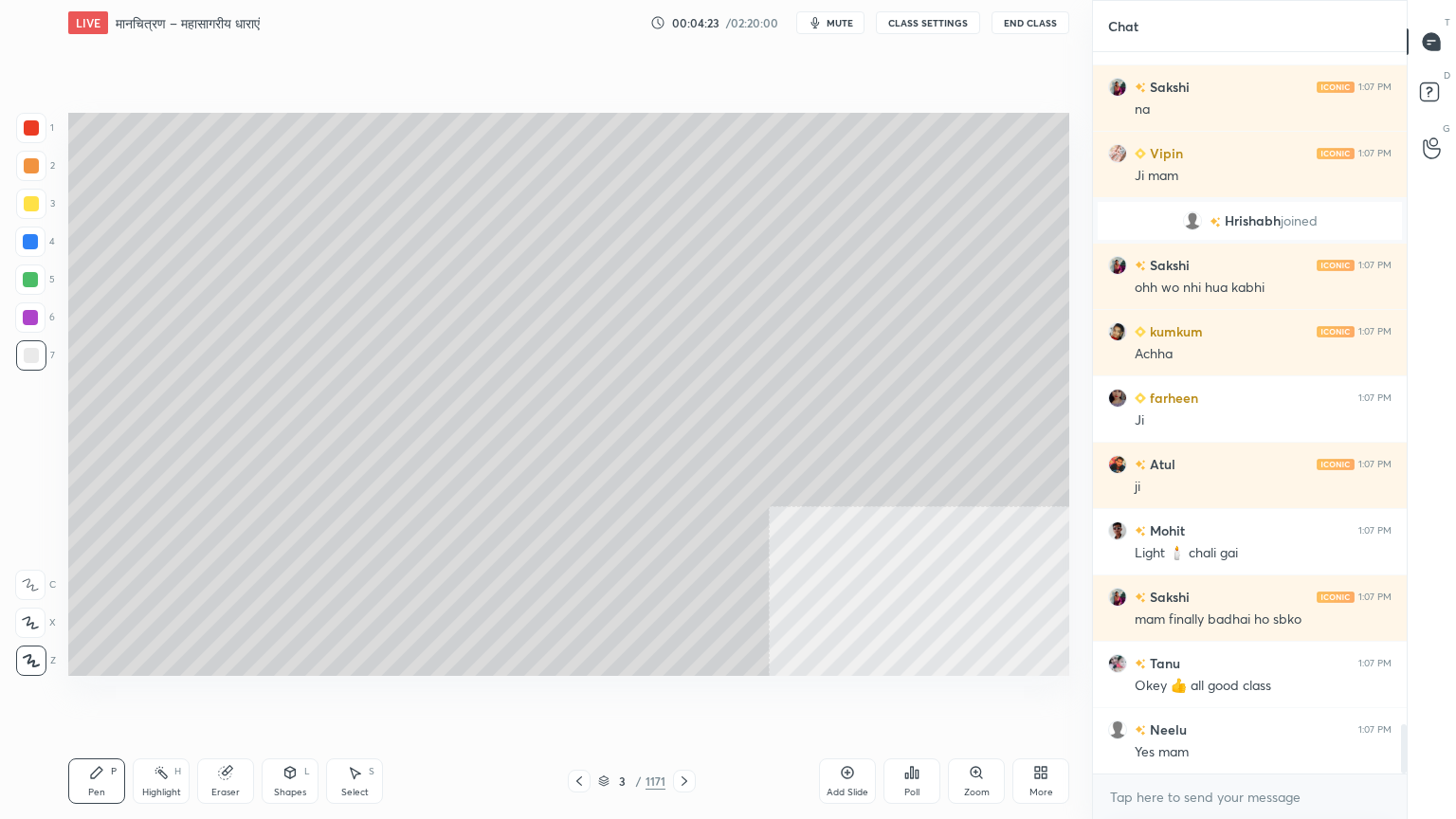 click at bounding box center (31, 355) 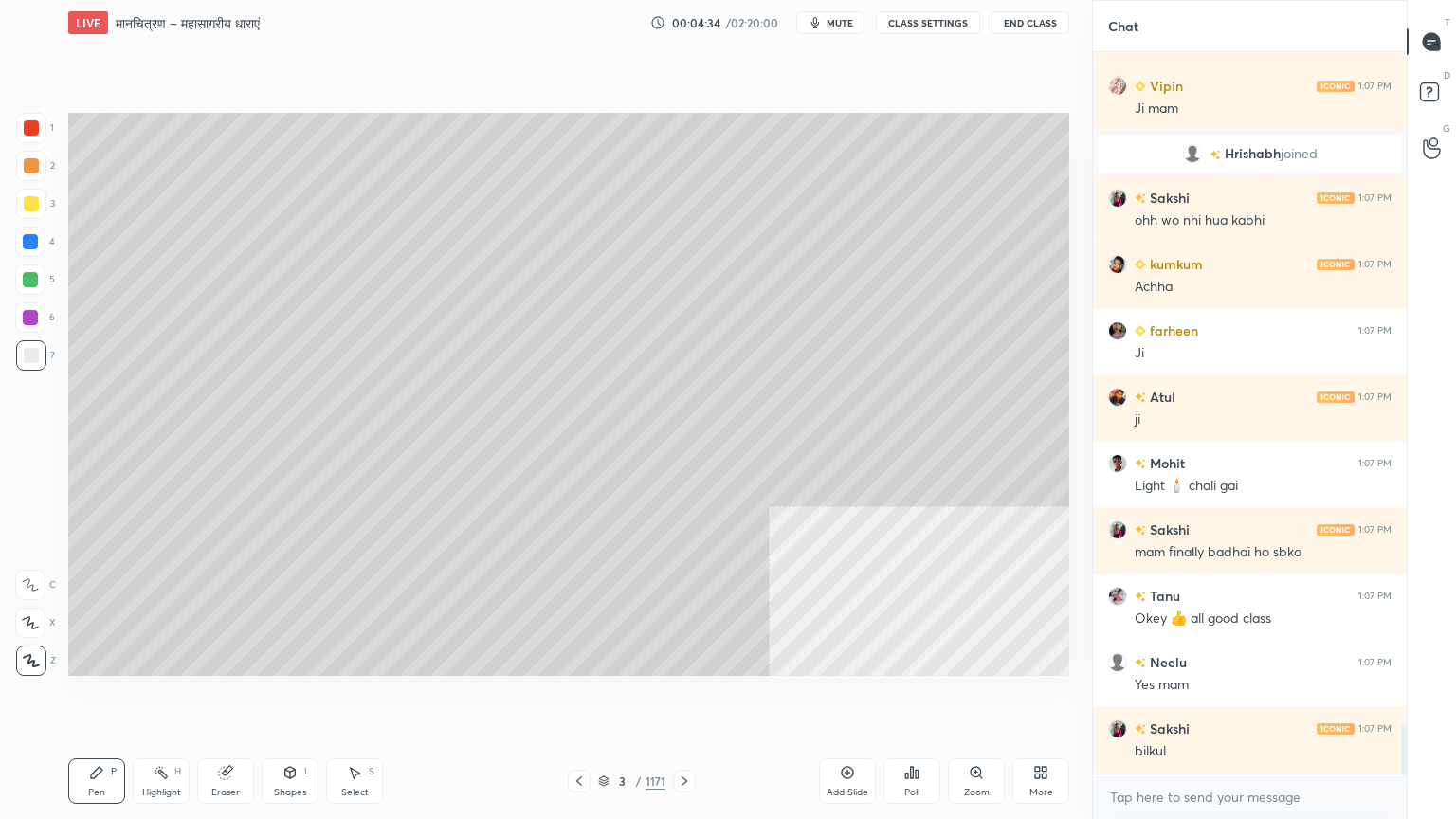scroll, scrollTop: 9942, scrollLeft: 0, axis: vertical 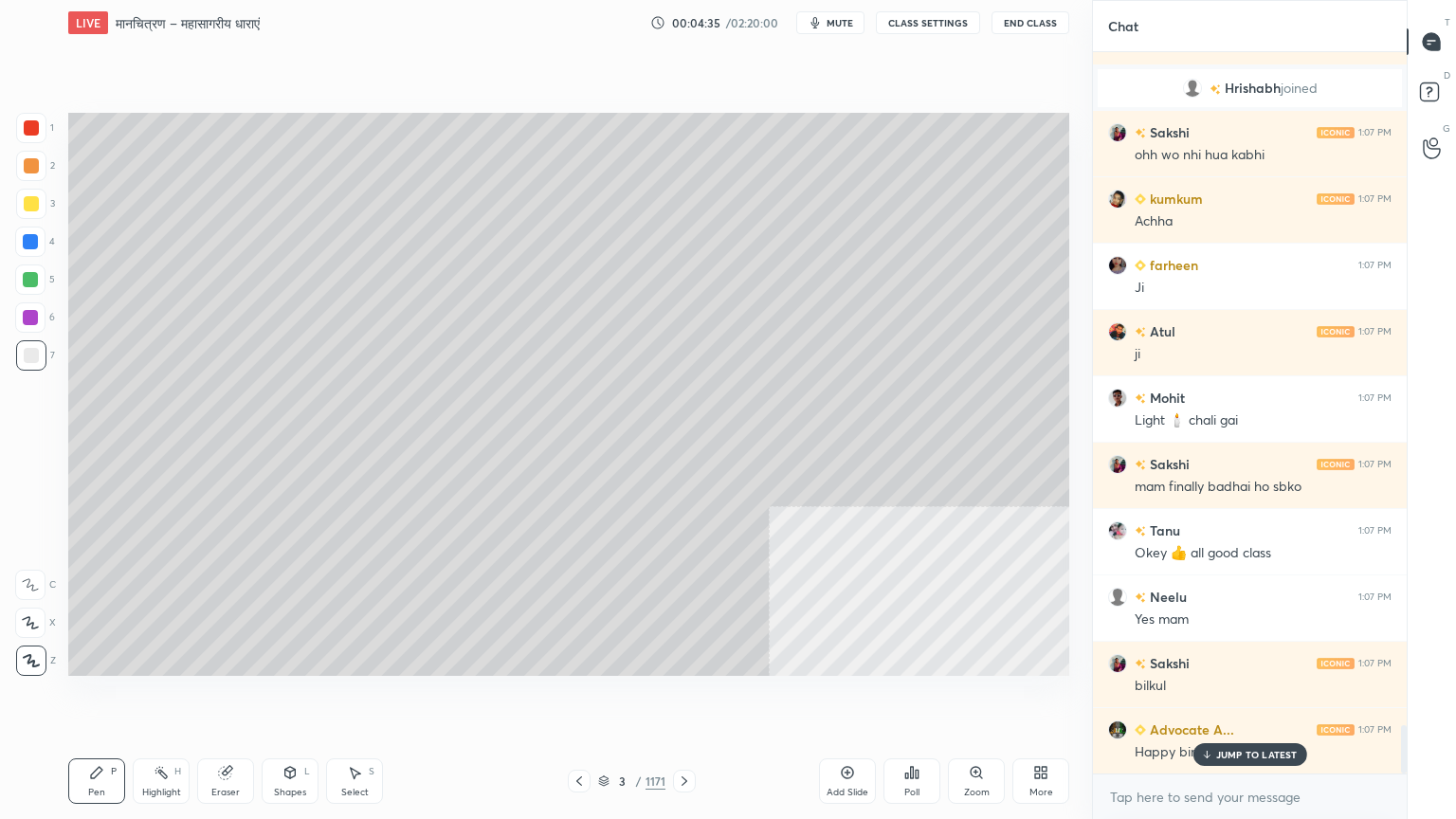 click at bounding box center [31, 355] 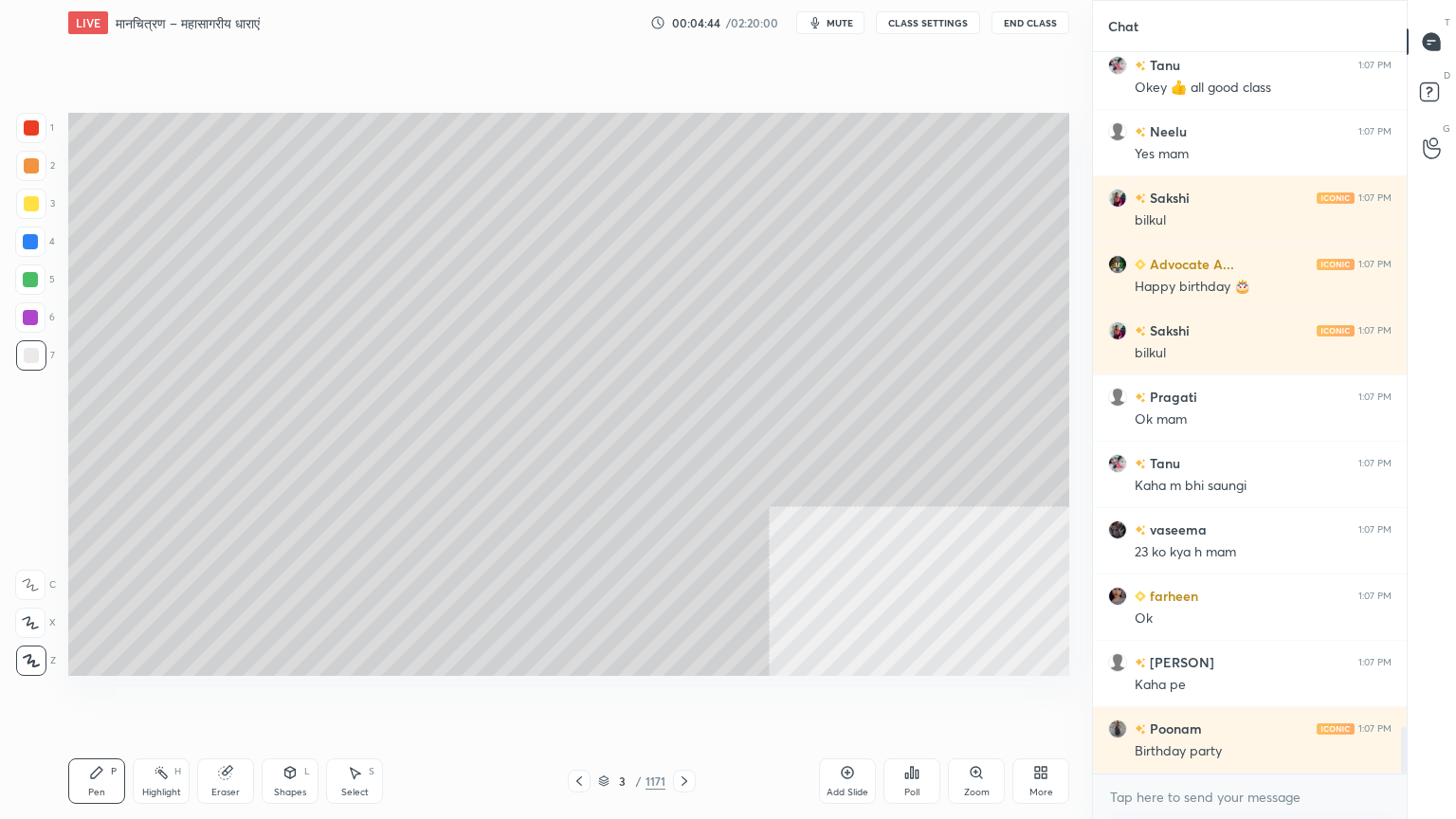 scroll, scrollTop: 10473, scrollLeft: 0, axis: vertical 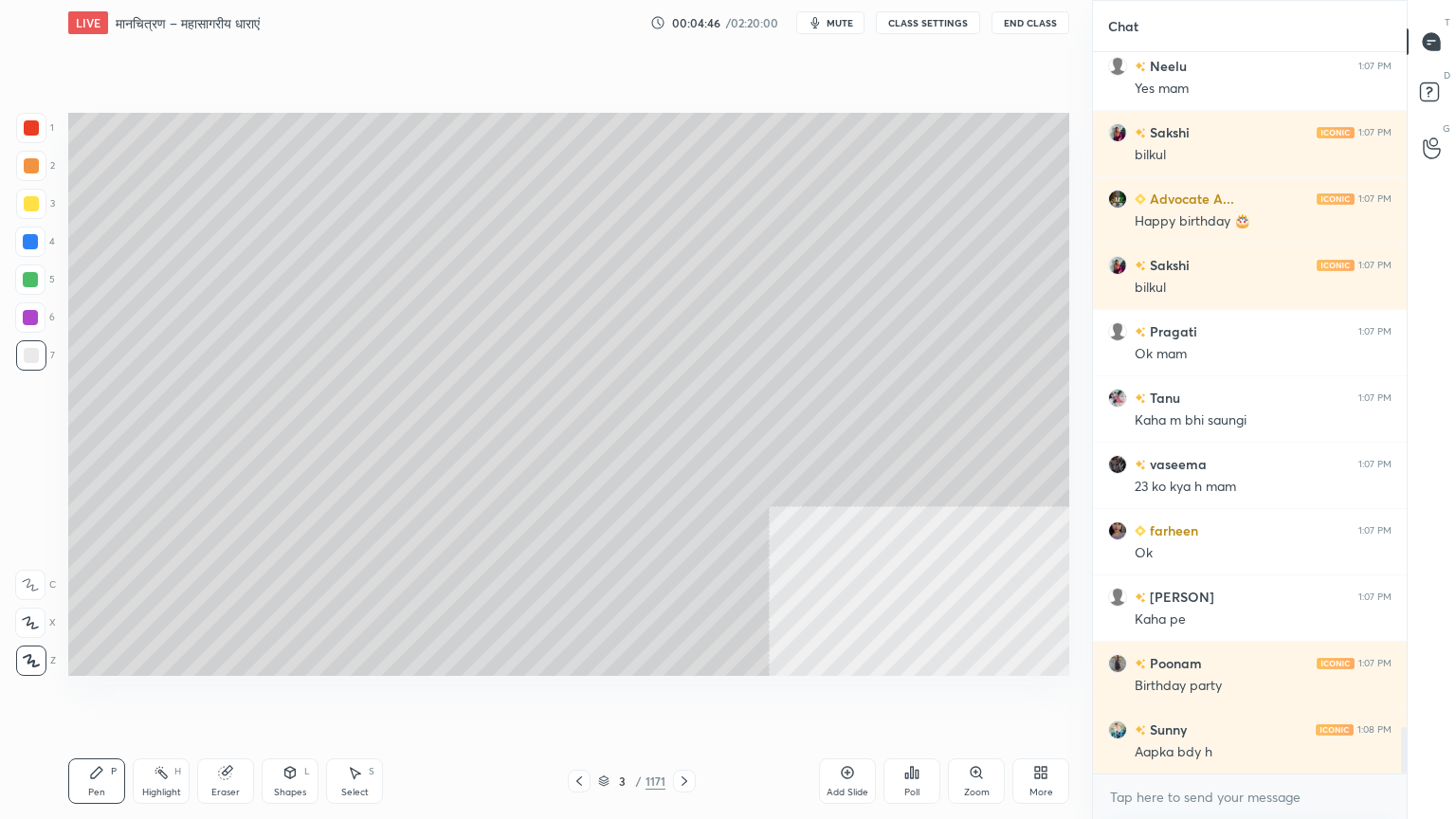 click on "Select S" at bounding box center (355, 781) 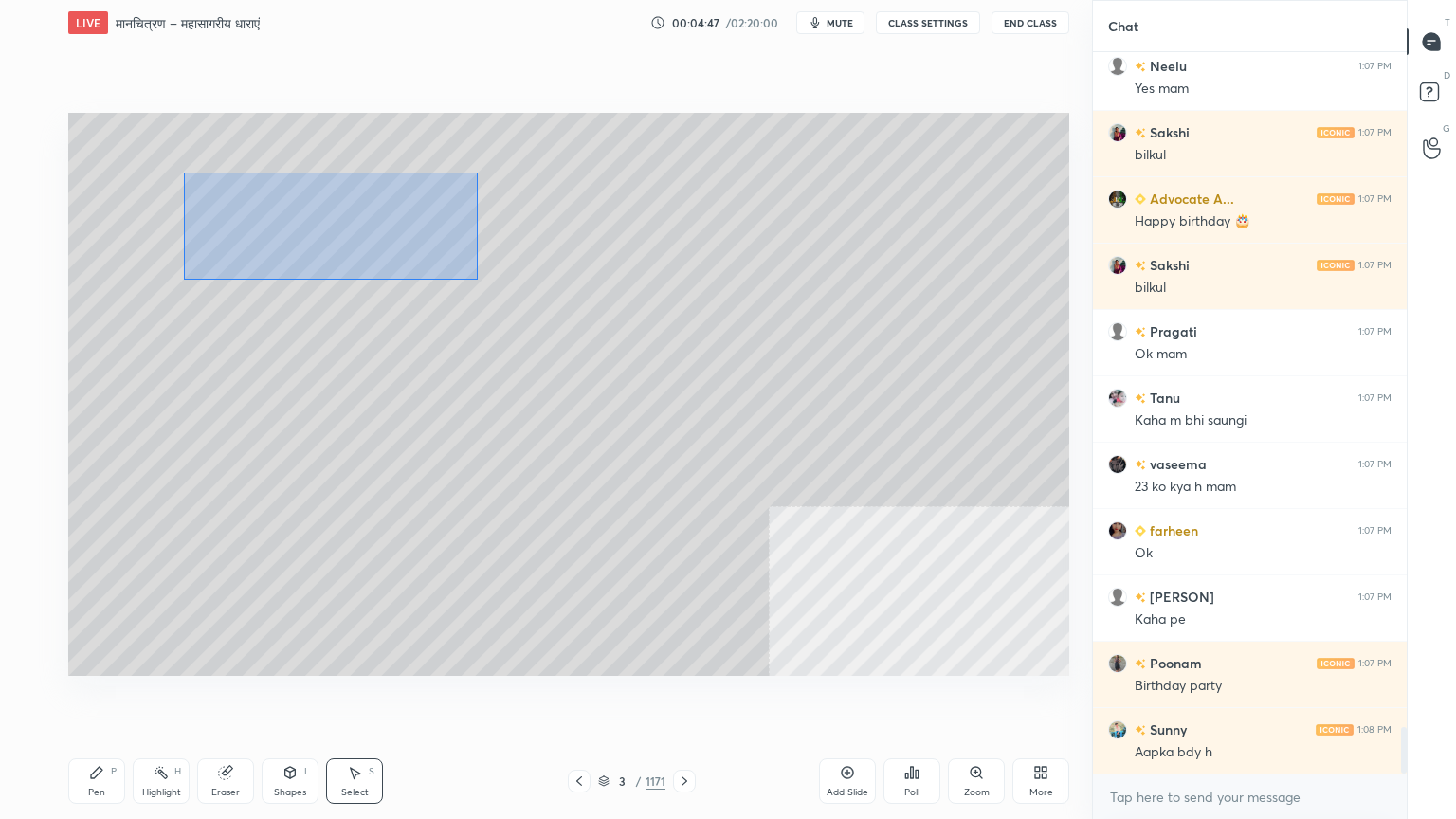 drag, startPoint x: 191, startPoint y: 176, endPoint x: 485, endPoint y: 264, distance: 306.8876 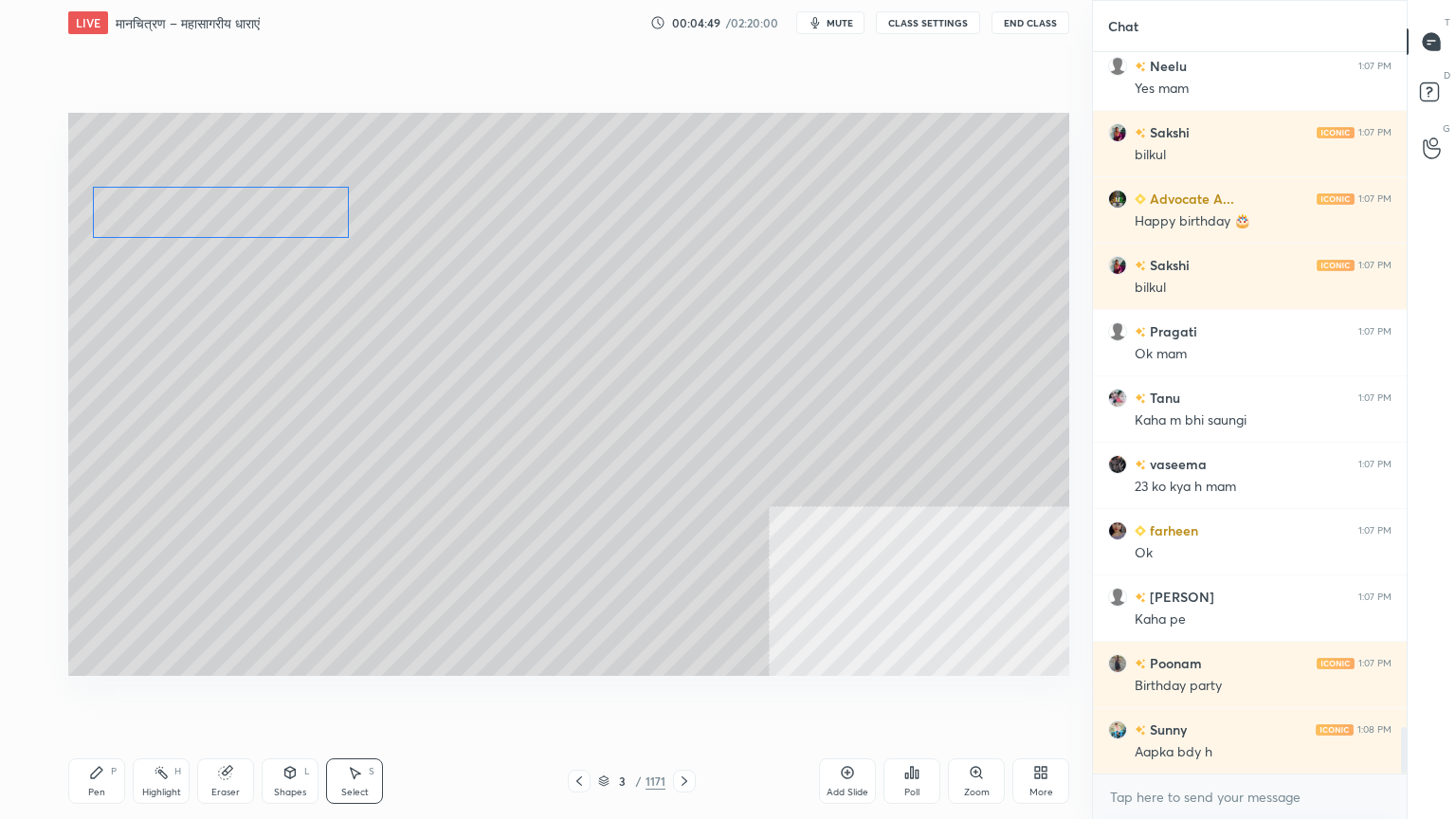 drag, startPoint x: 290, startPoint y: 239, endPoint x: 260, endPoint y: 235, distance: 30.26549 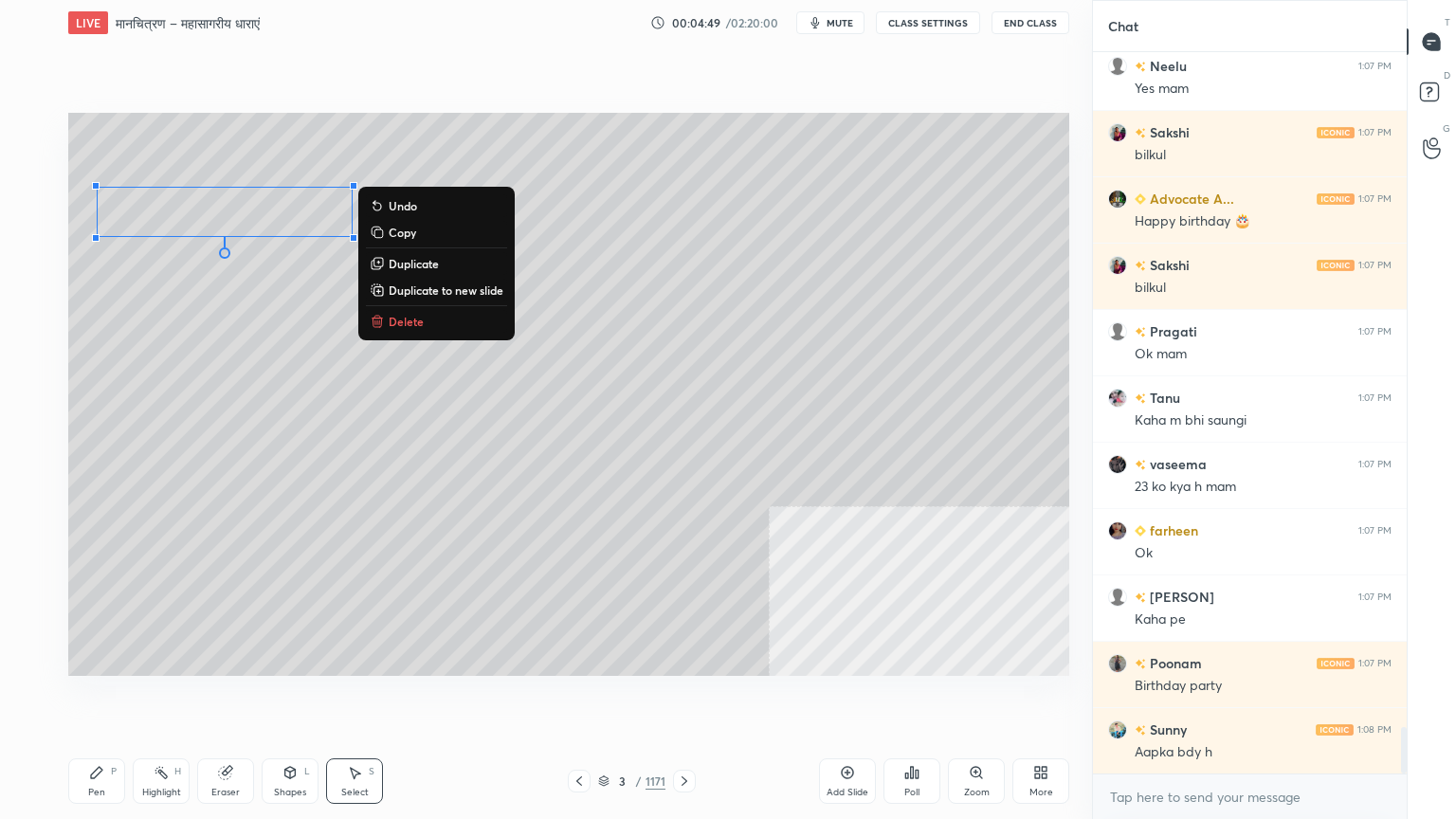 drag, startPoint x: 109, startPoint y: 800, endPoint x: 118, endPoint y: 688, distance: 112.36103 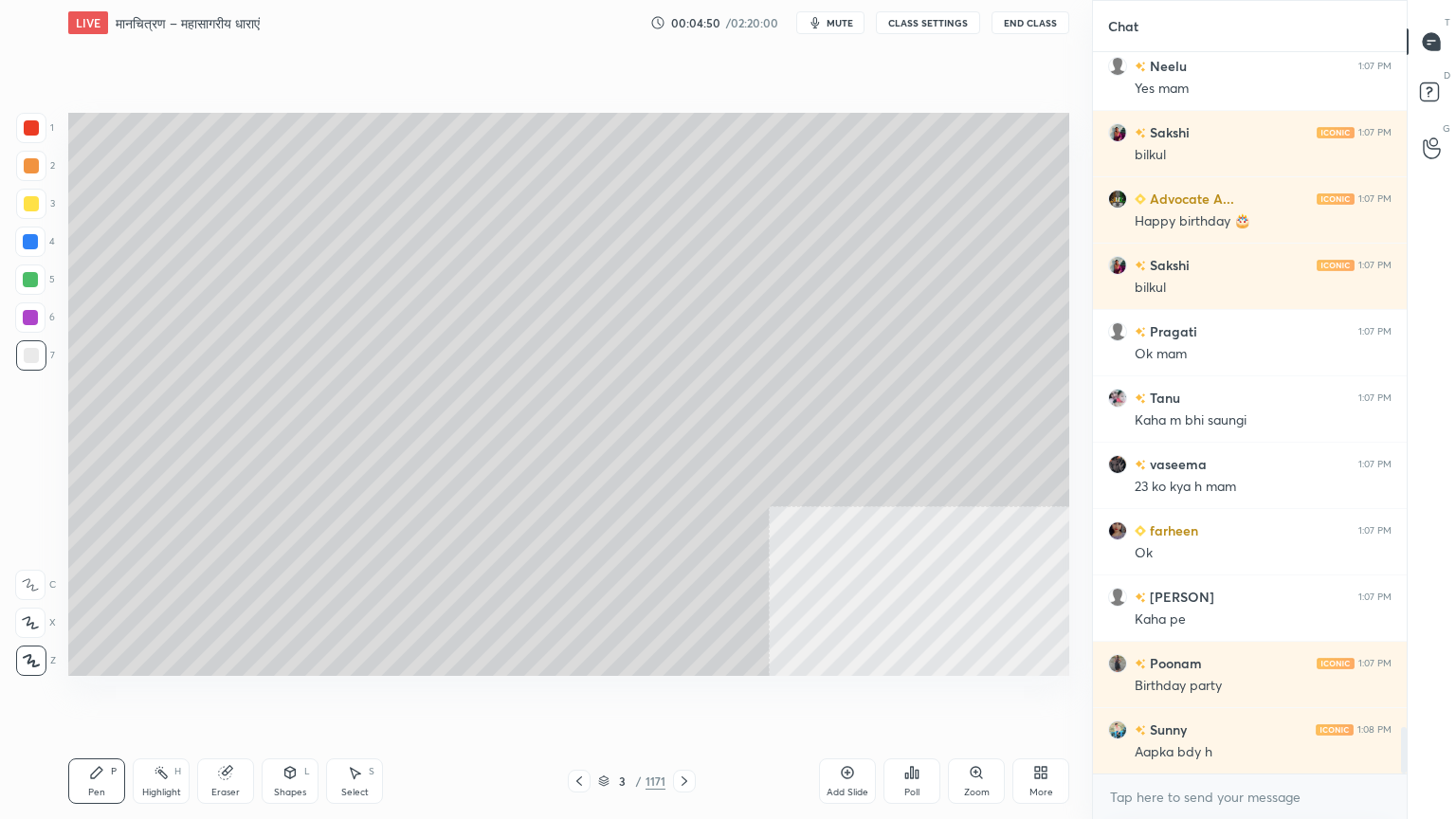 scroll, scrollTop: 10540, scrollLeft: 0, axis: vertical 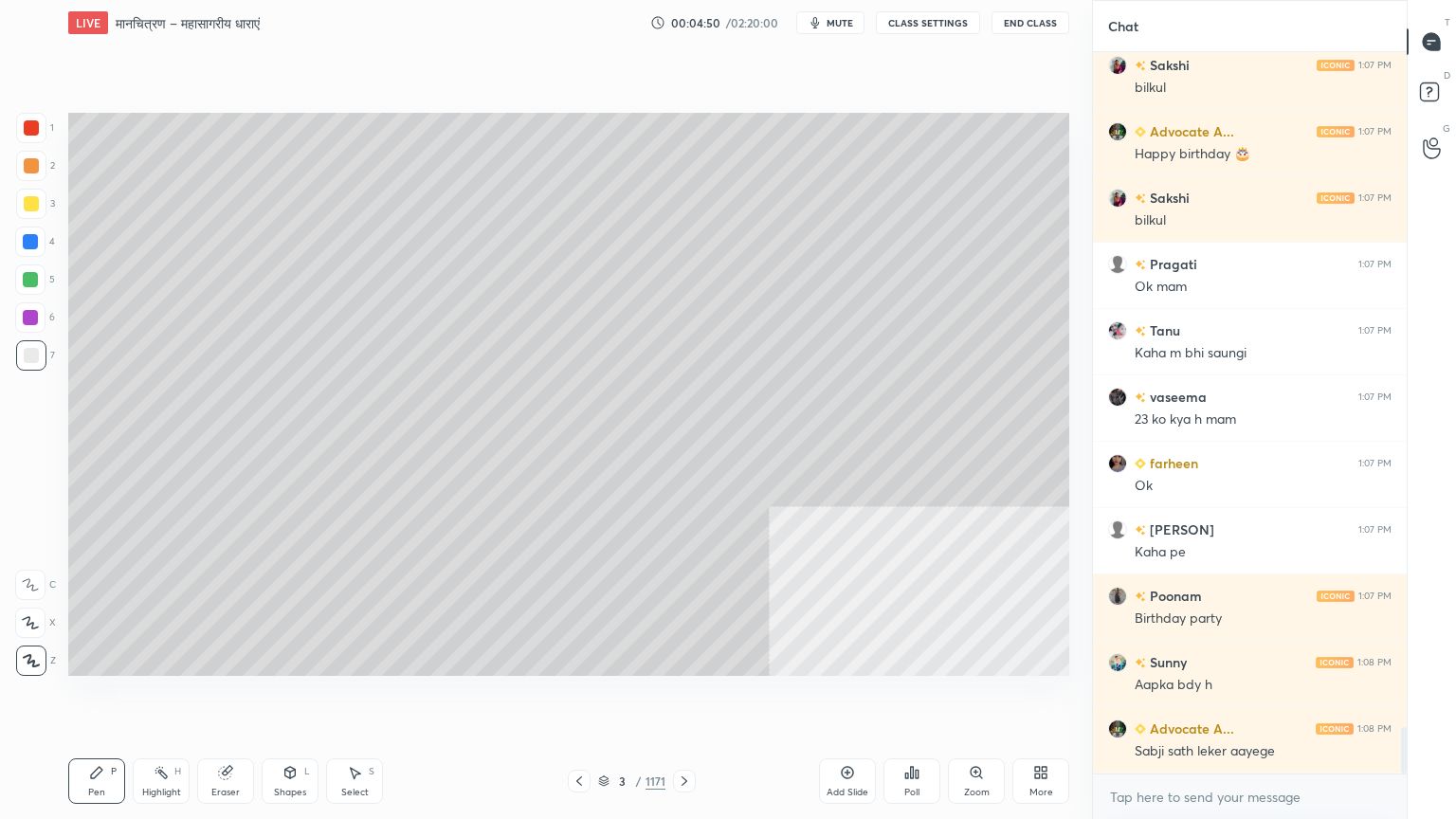 click at bounding box center (30, 242) 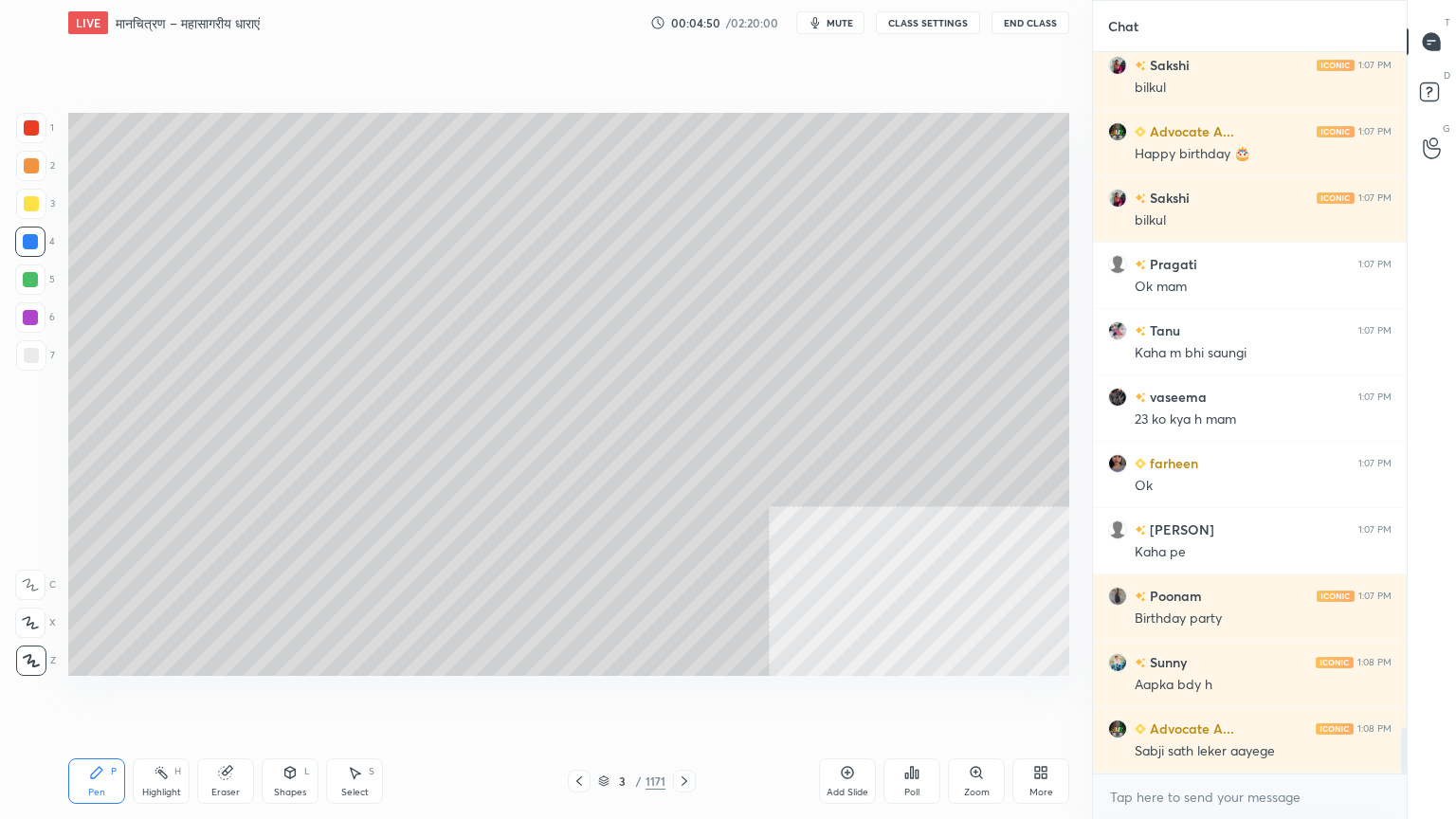 click at bounding box center [30, 242] 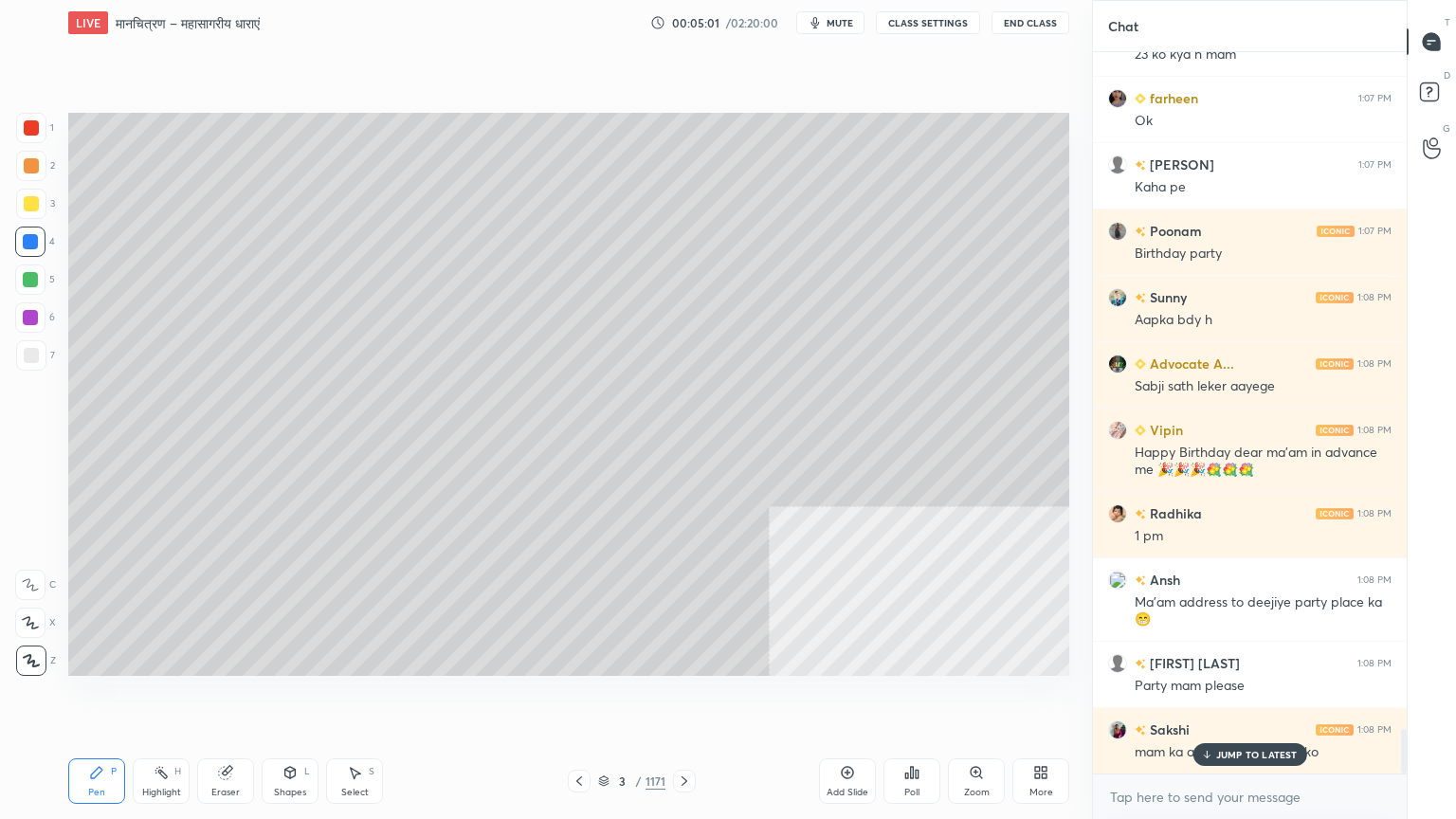 scroll, scrollTop: 10972, scrollLeft: 0, axis: vertical 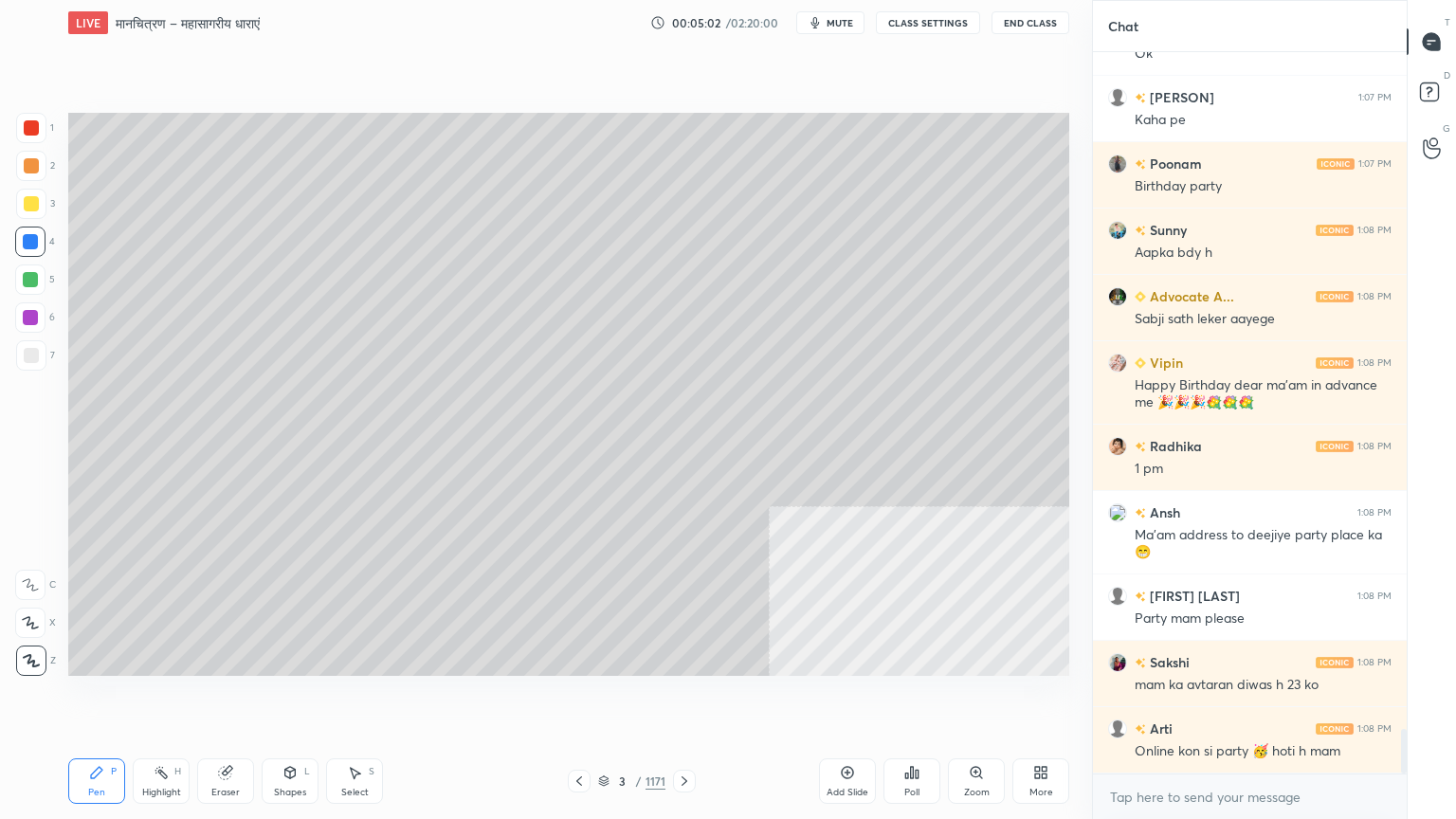click on "x" at bounding box center [1249, 796] 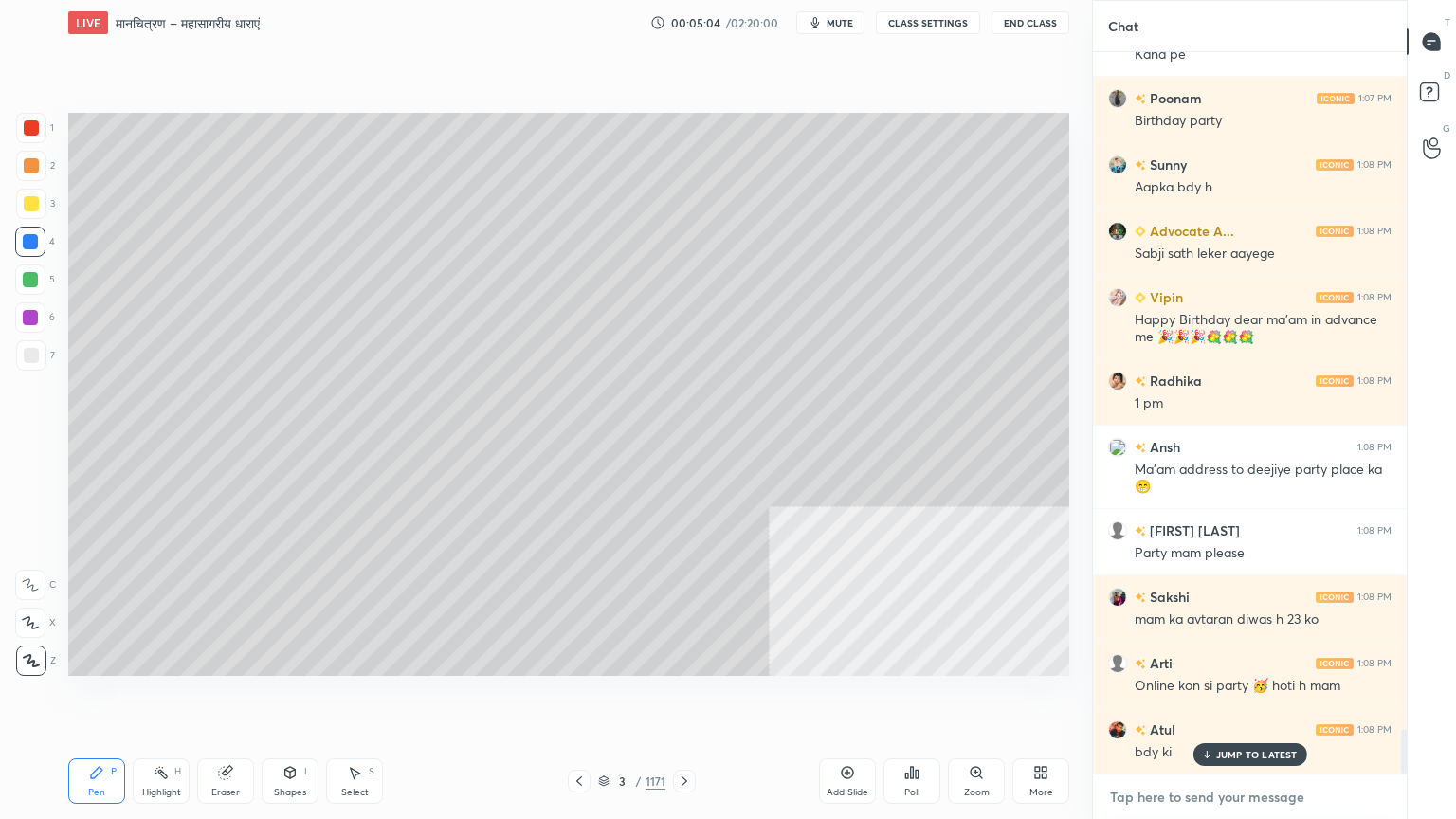 scroll, scrollTop: 11105, scrollLeft: 0, axis: vertical 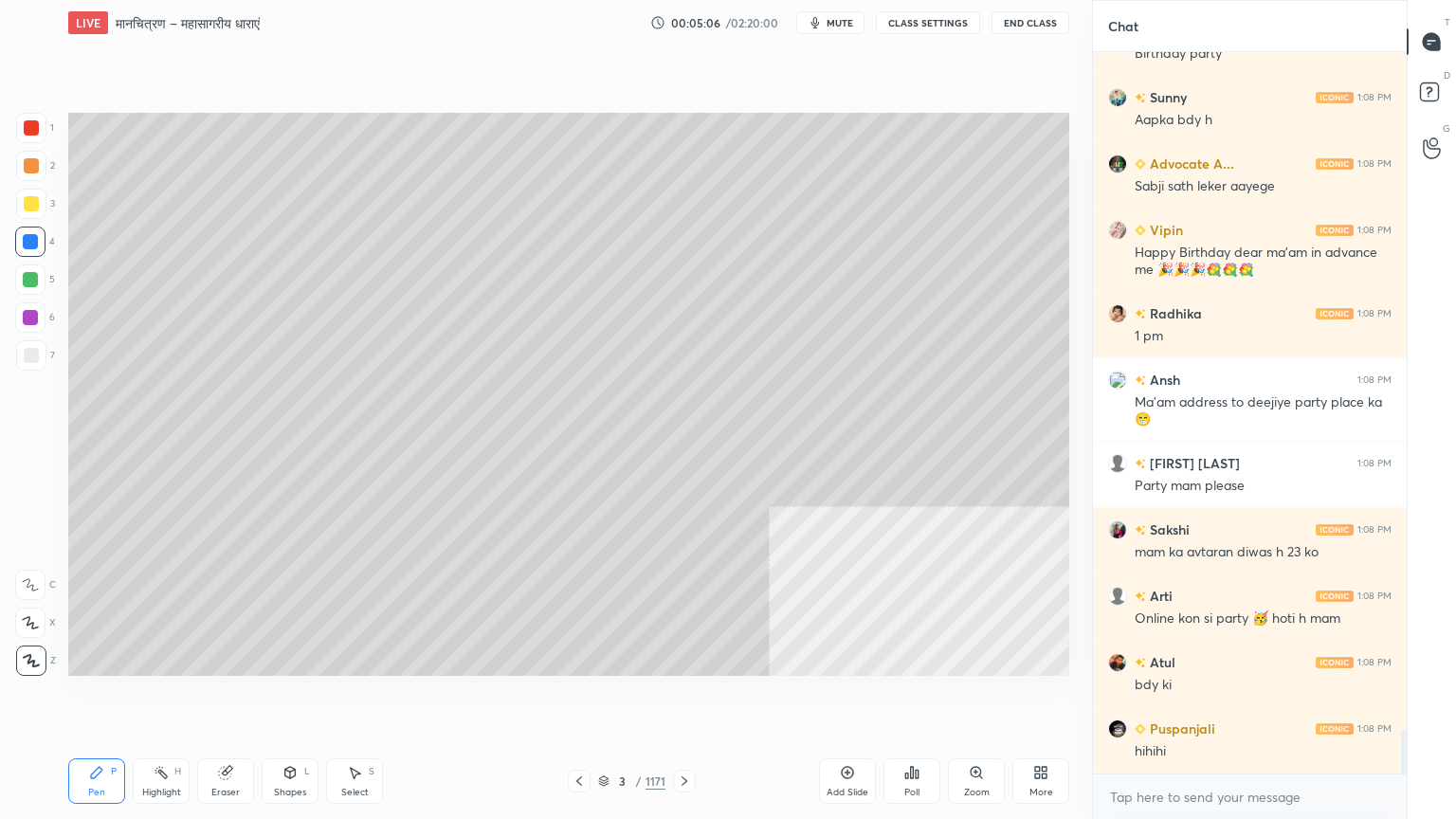 click at bounding box center (31, 355) 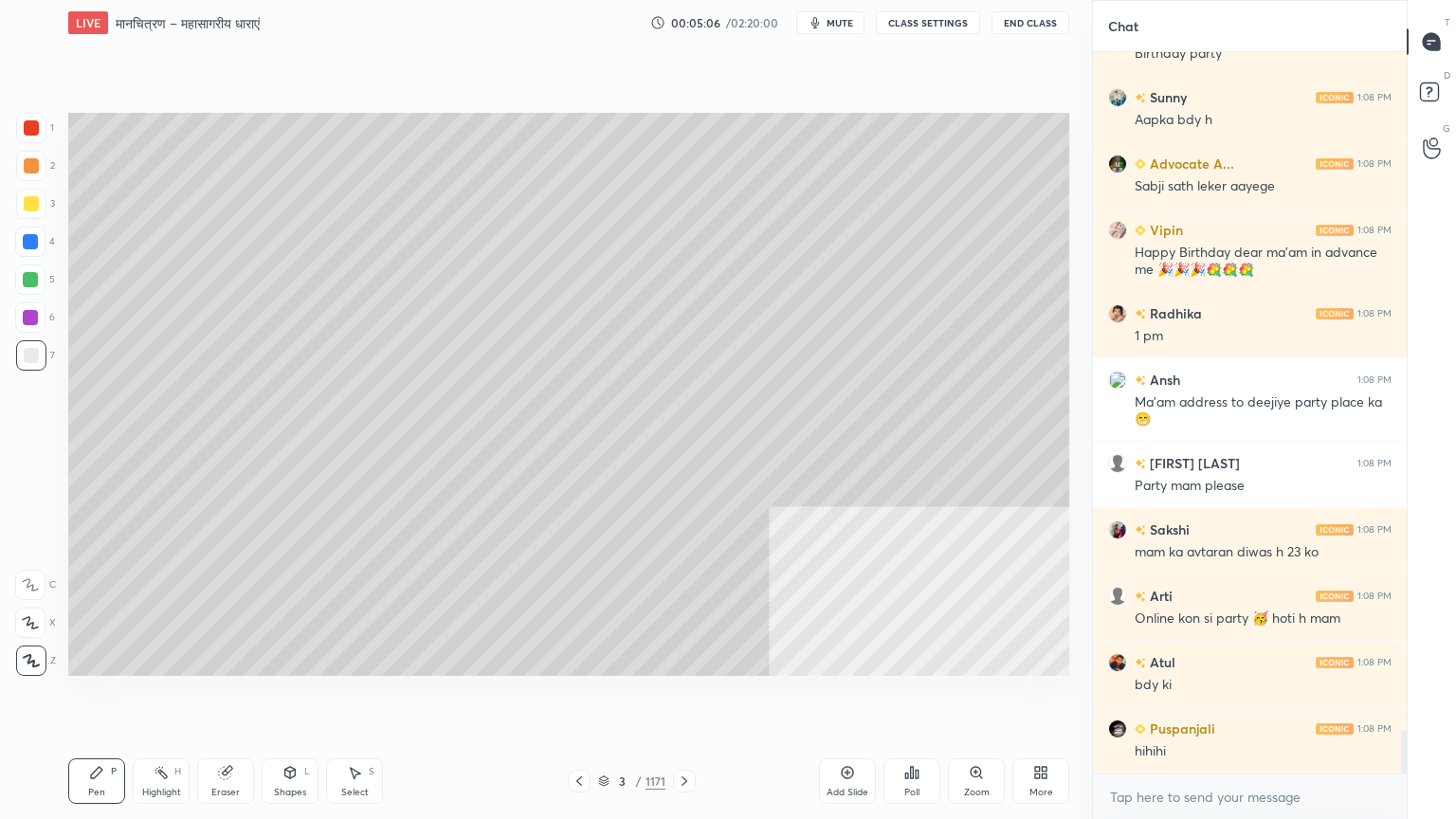 click at bounding box center (31, 355) 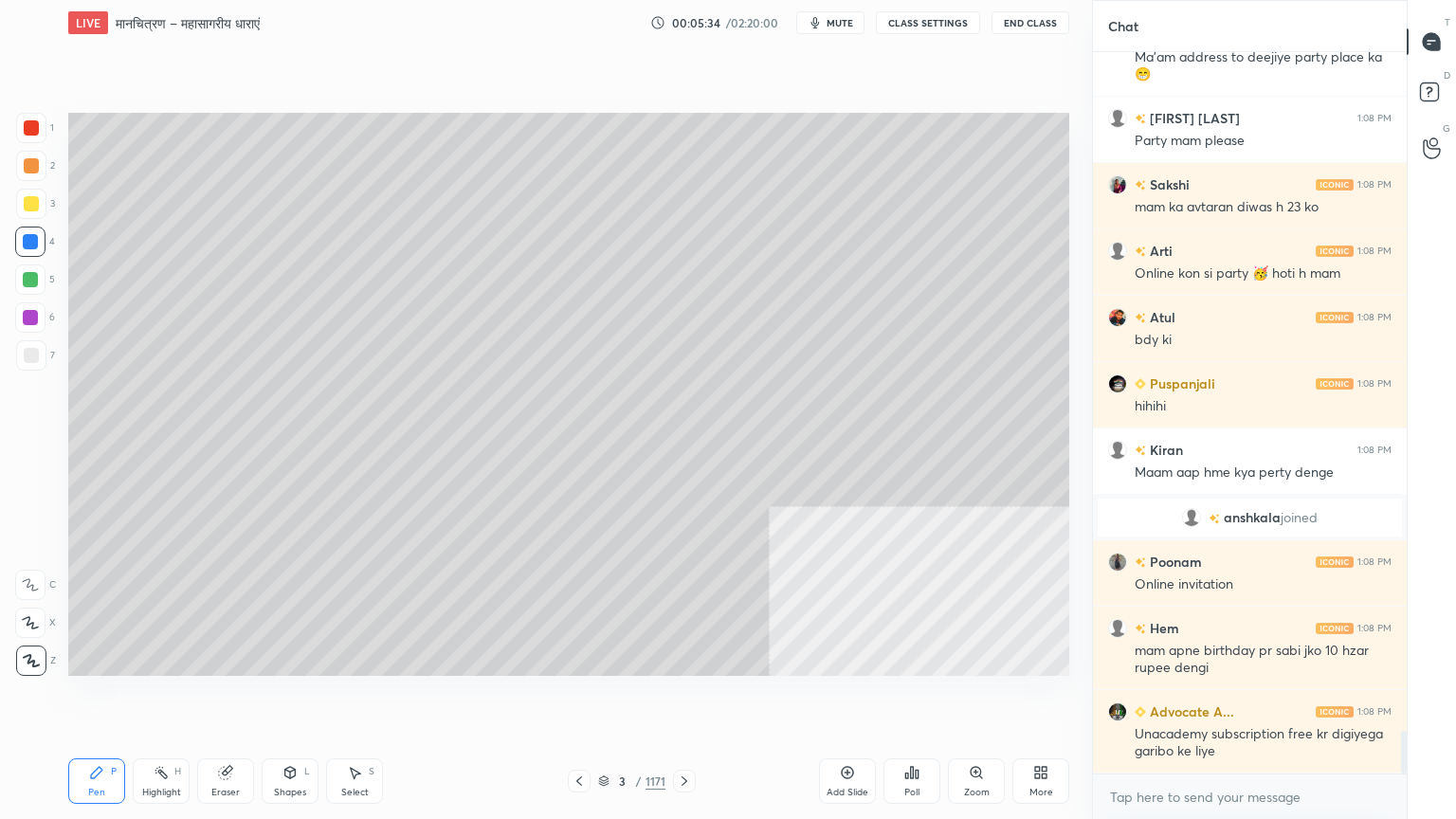 scroll, scrollTop: 11515, scrollLeft: 0, axis: vertical 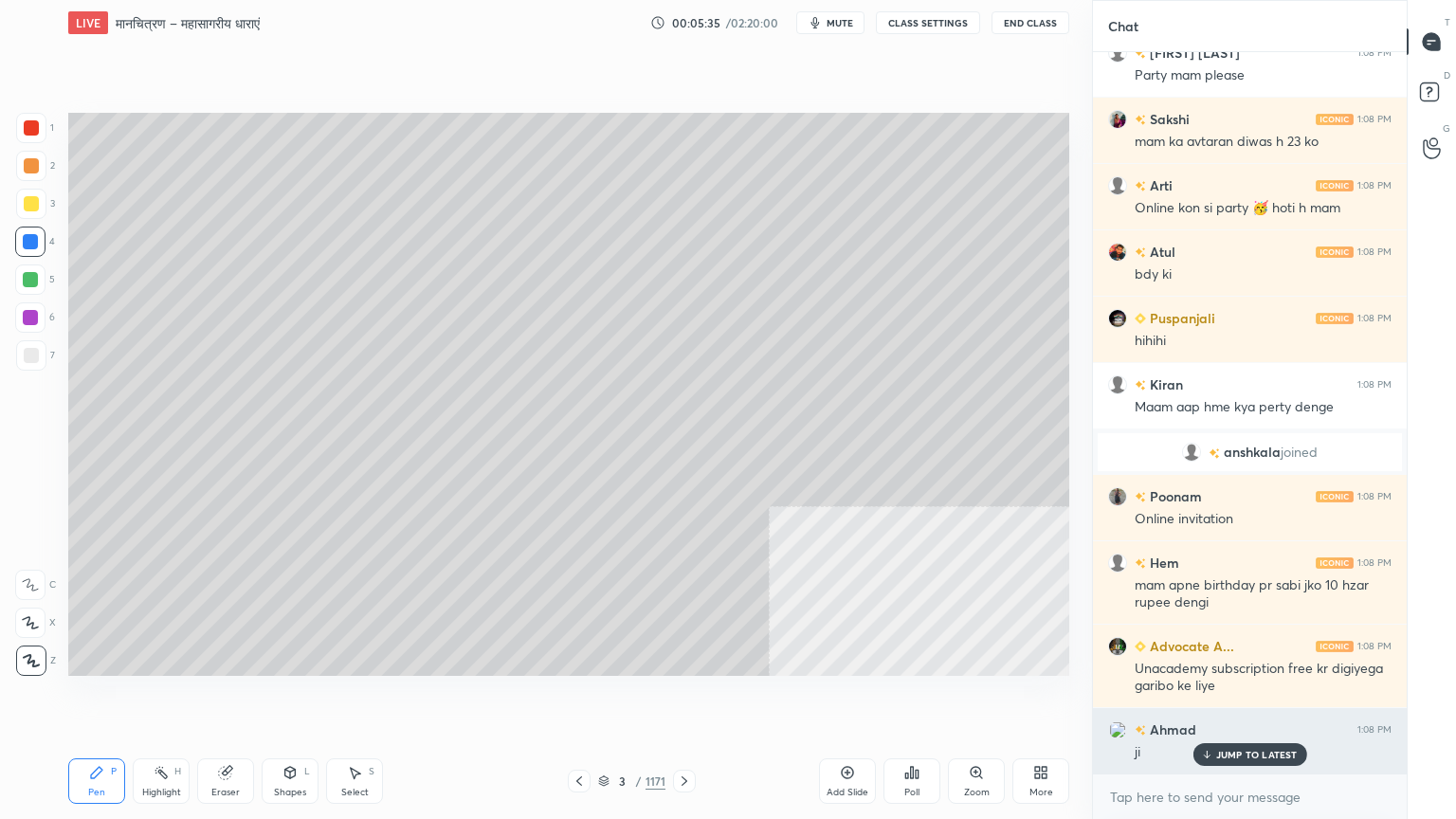 click on "JUMP TO LATEST" at bounding box center [1257, 755] 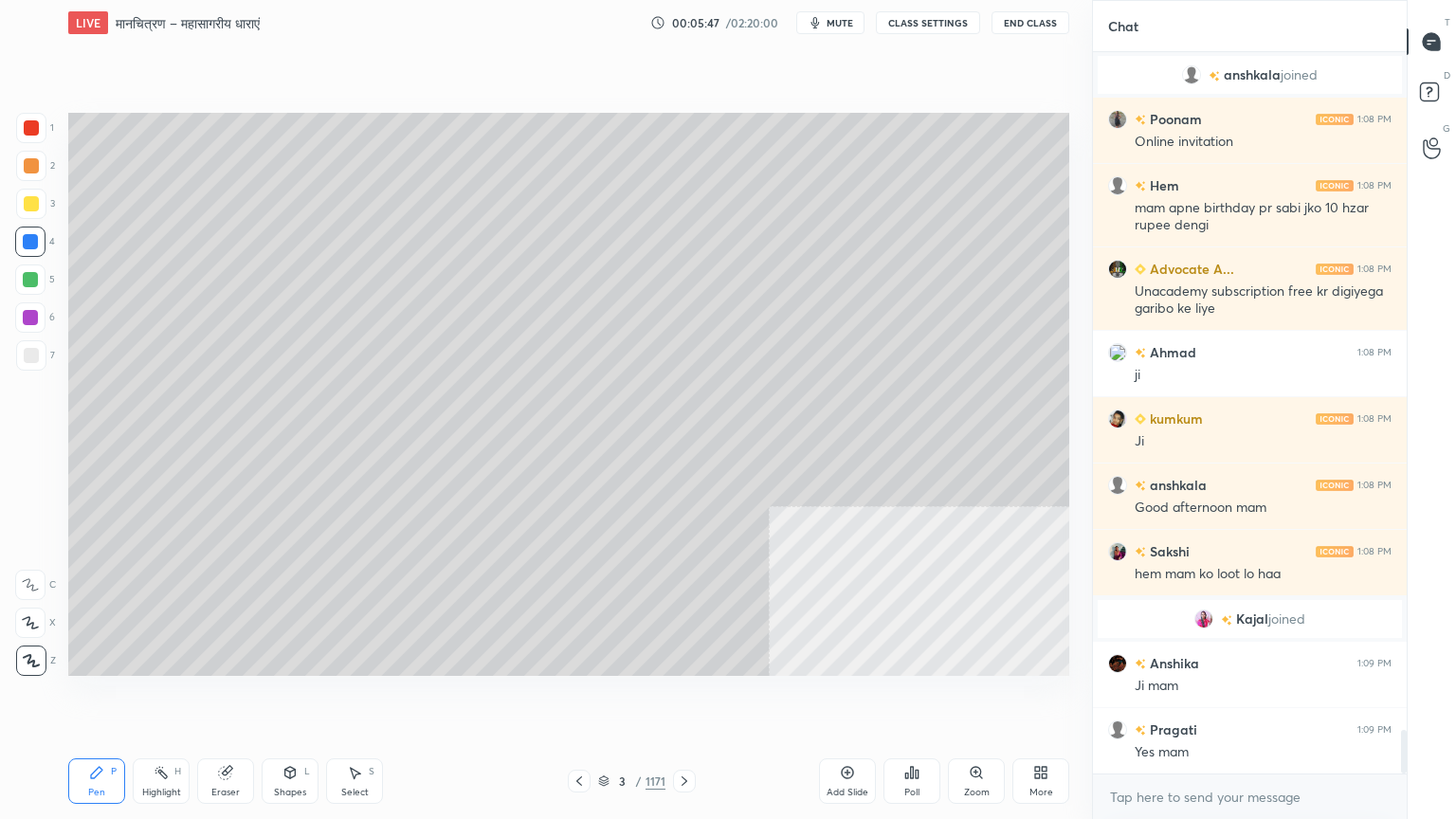 scroll, scrollTop: 11097, scrollLeft: 0, axis: vertical 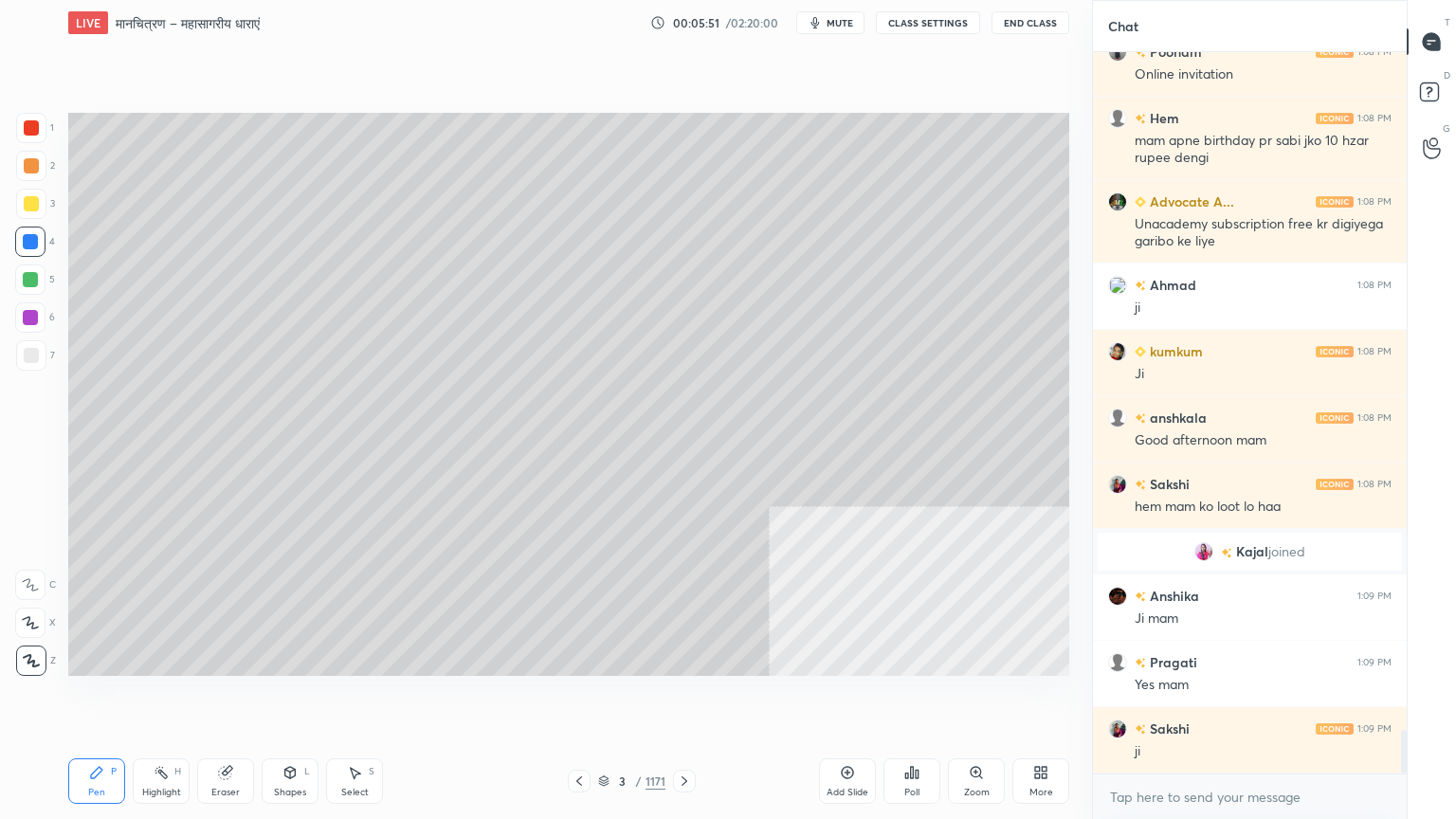 click at bounding box center [31, 355] 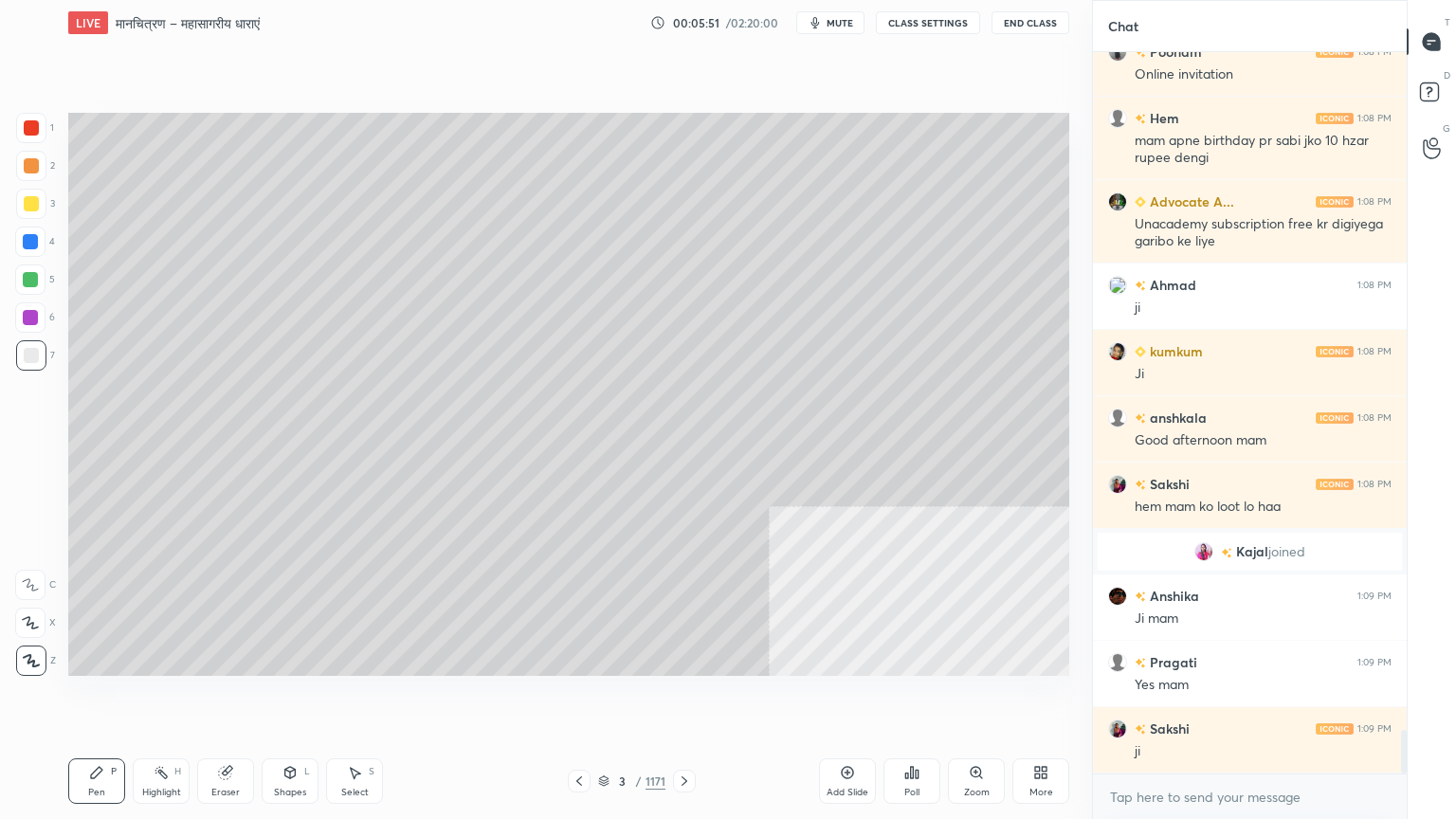 click at bounding box center [31, 355] 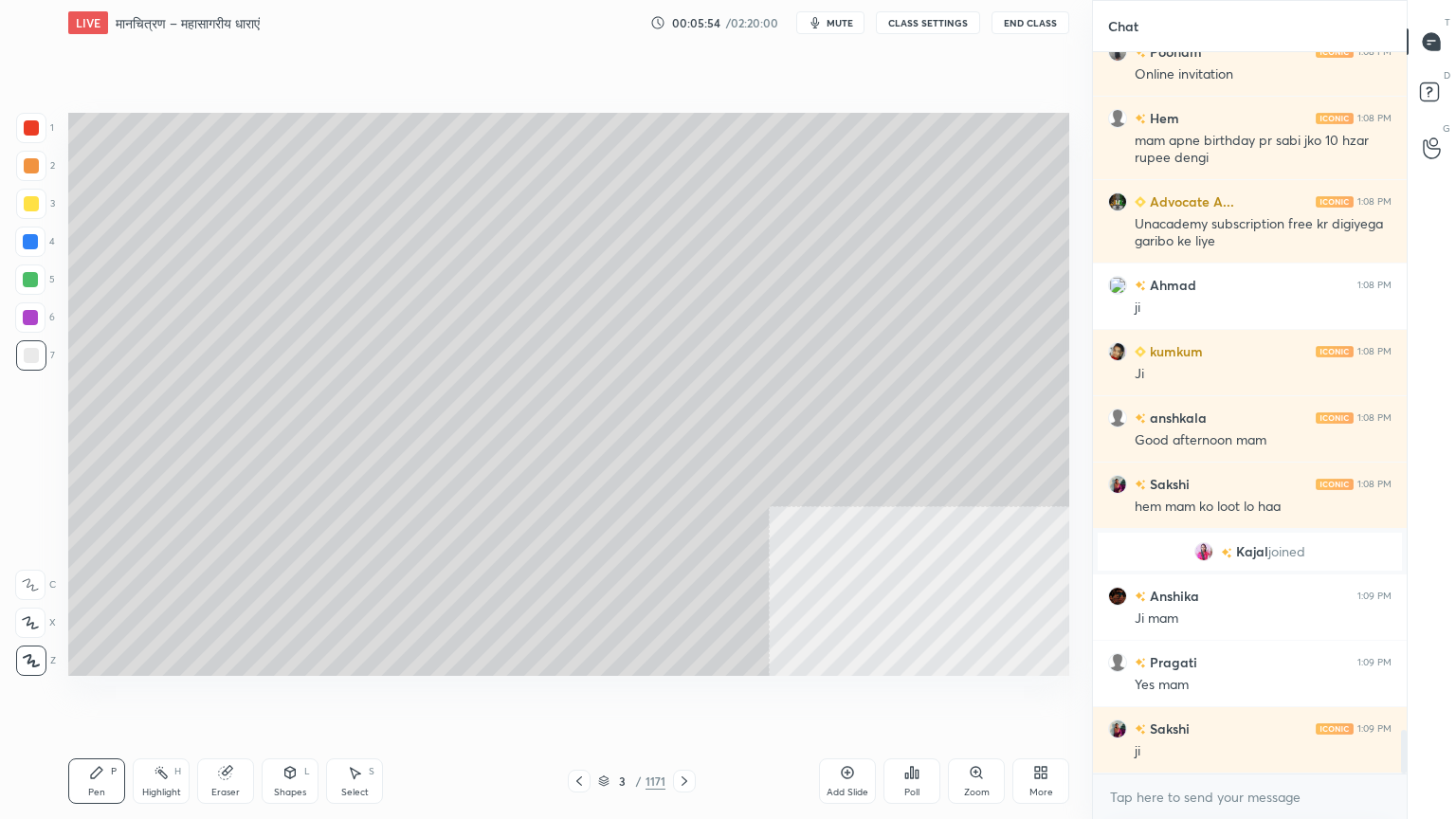 scroll, scrollTop: 11163, scrollLeft: 0, axis: vertical 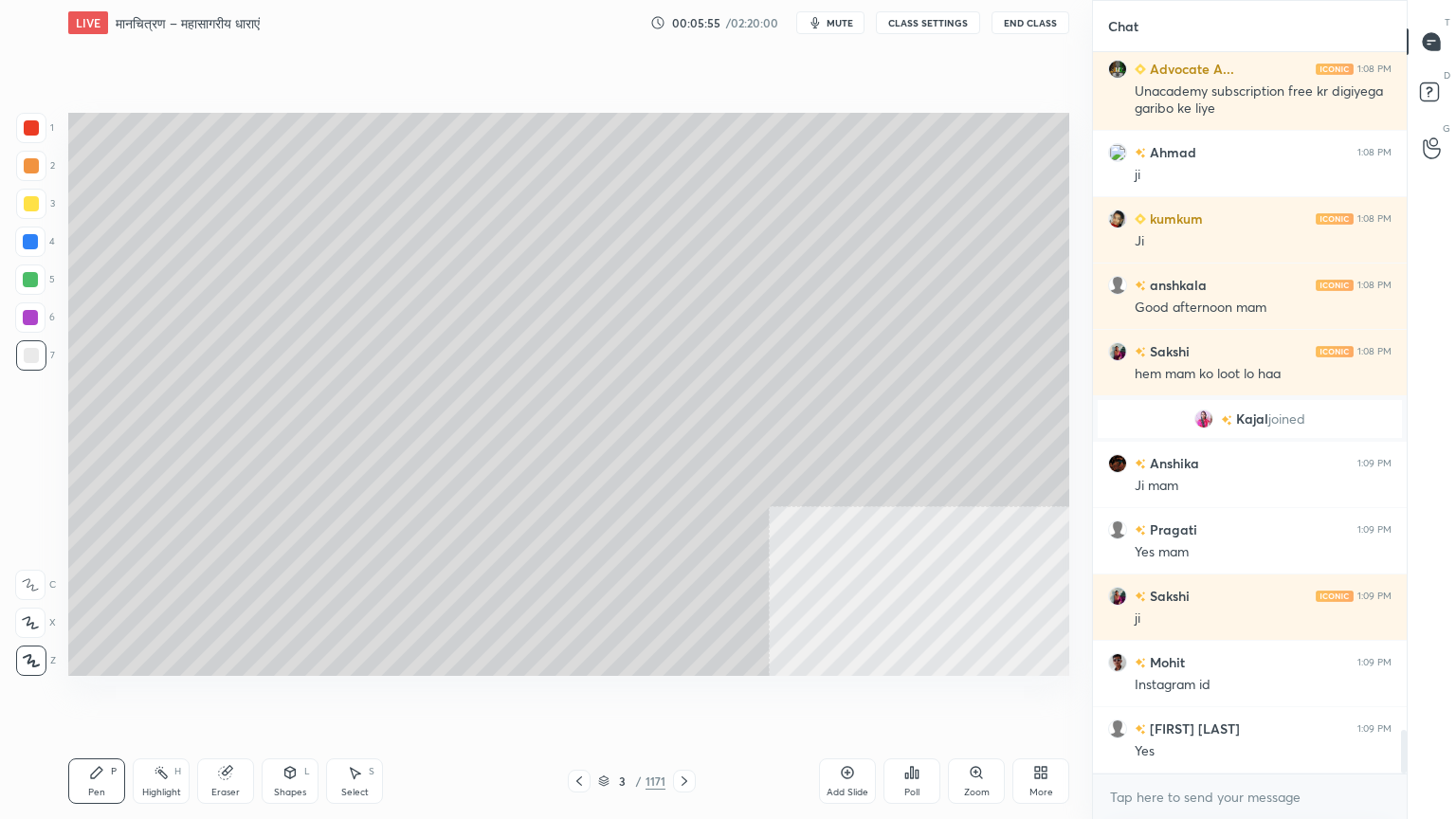 drag, startPoint x: 4, startPoint y: 246, endPoint x: 21, endPoint y: 246, distance: 17 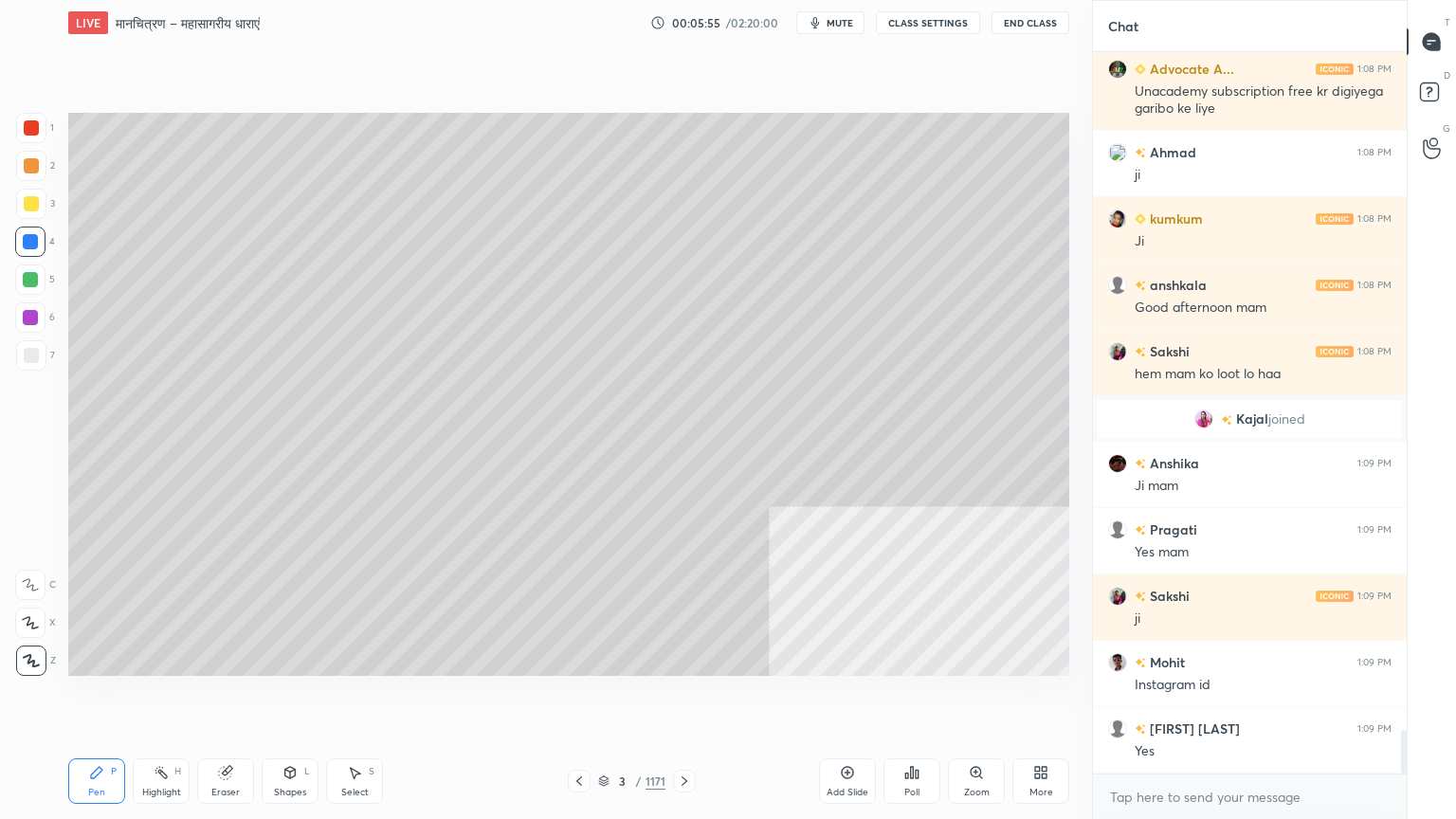 click at bounding box center (30, 242) 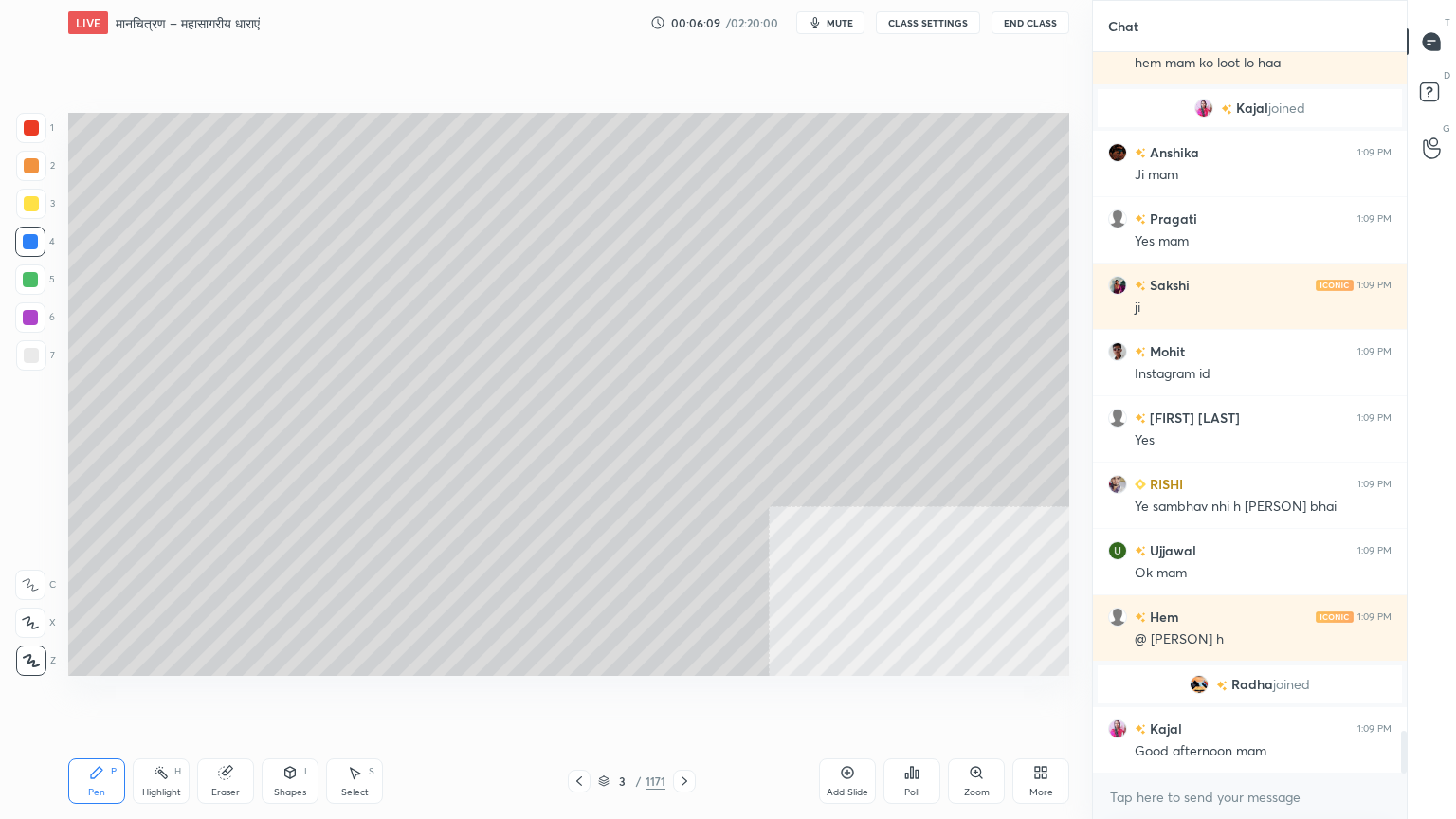 scroll, scrollTop: 11606, scrollLeft: 0, axis: vertical 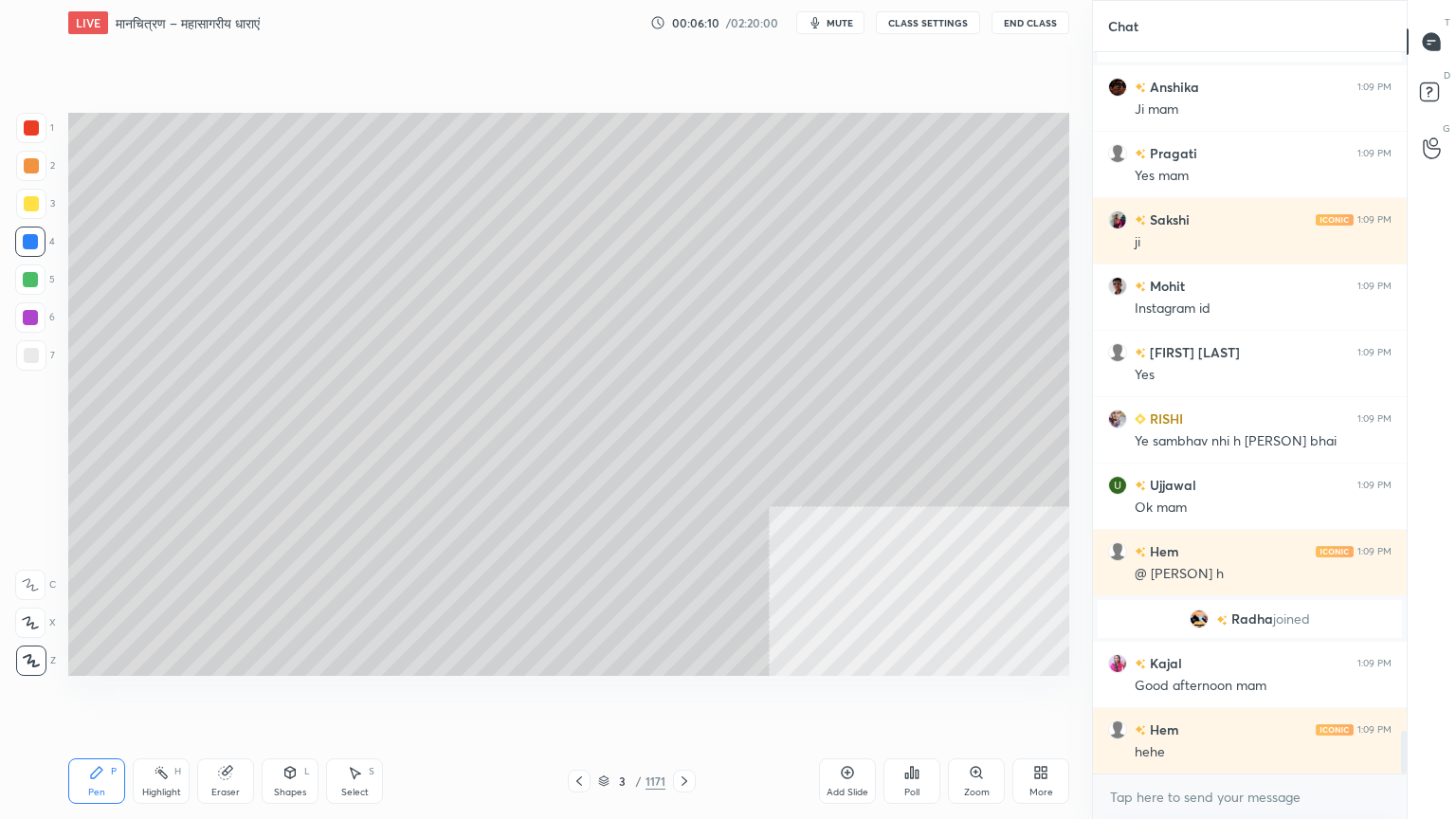 click on "Select S" at bounding box center (355, 781) 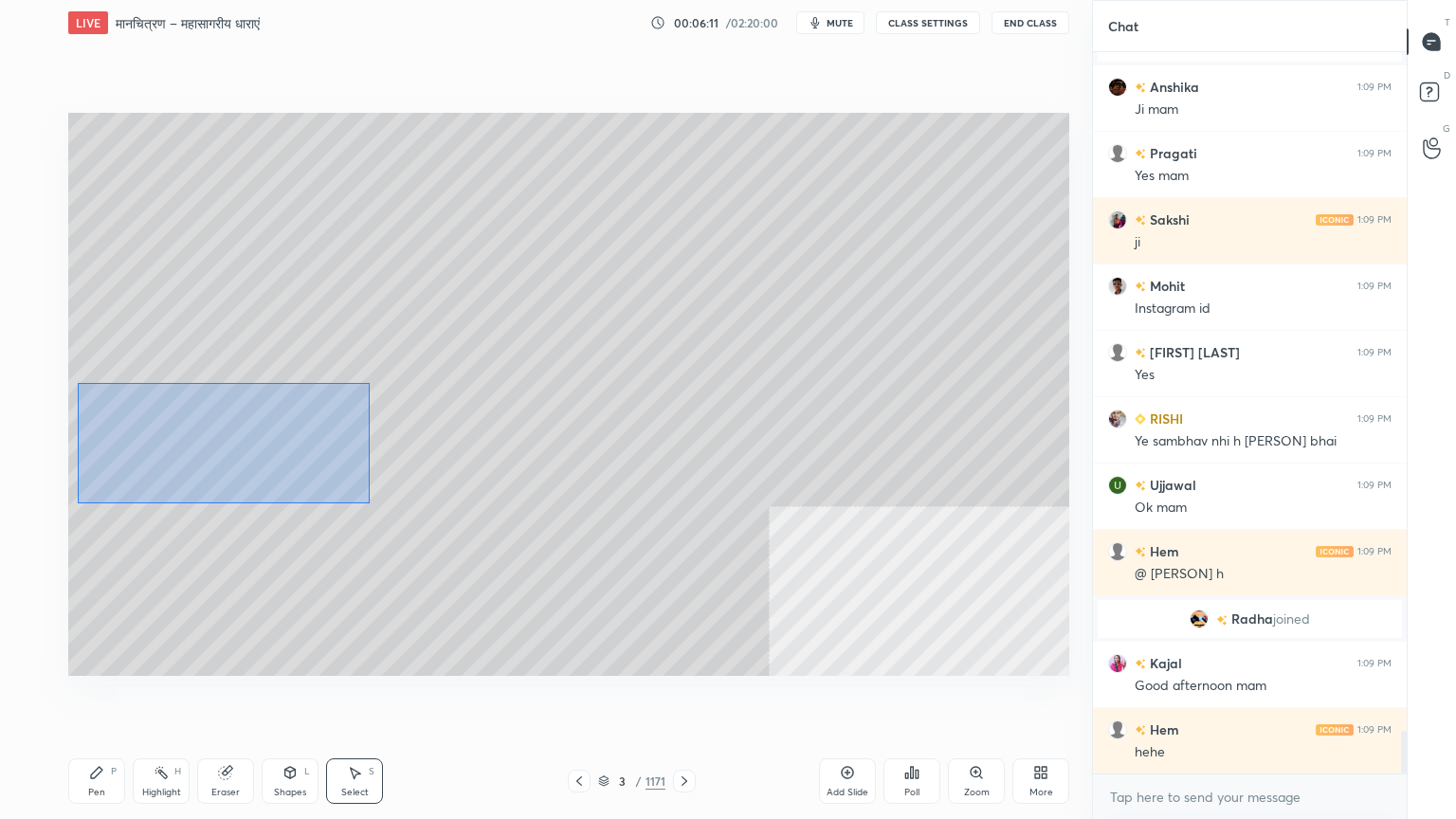 drag, startPoint x: 131, startPoint y: 406, endPoint x: 552, endPoint y: 570, distance: 451.81523 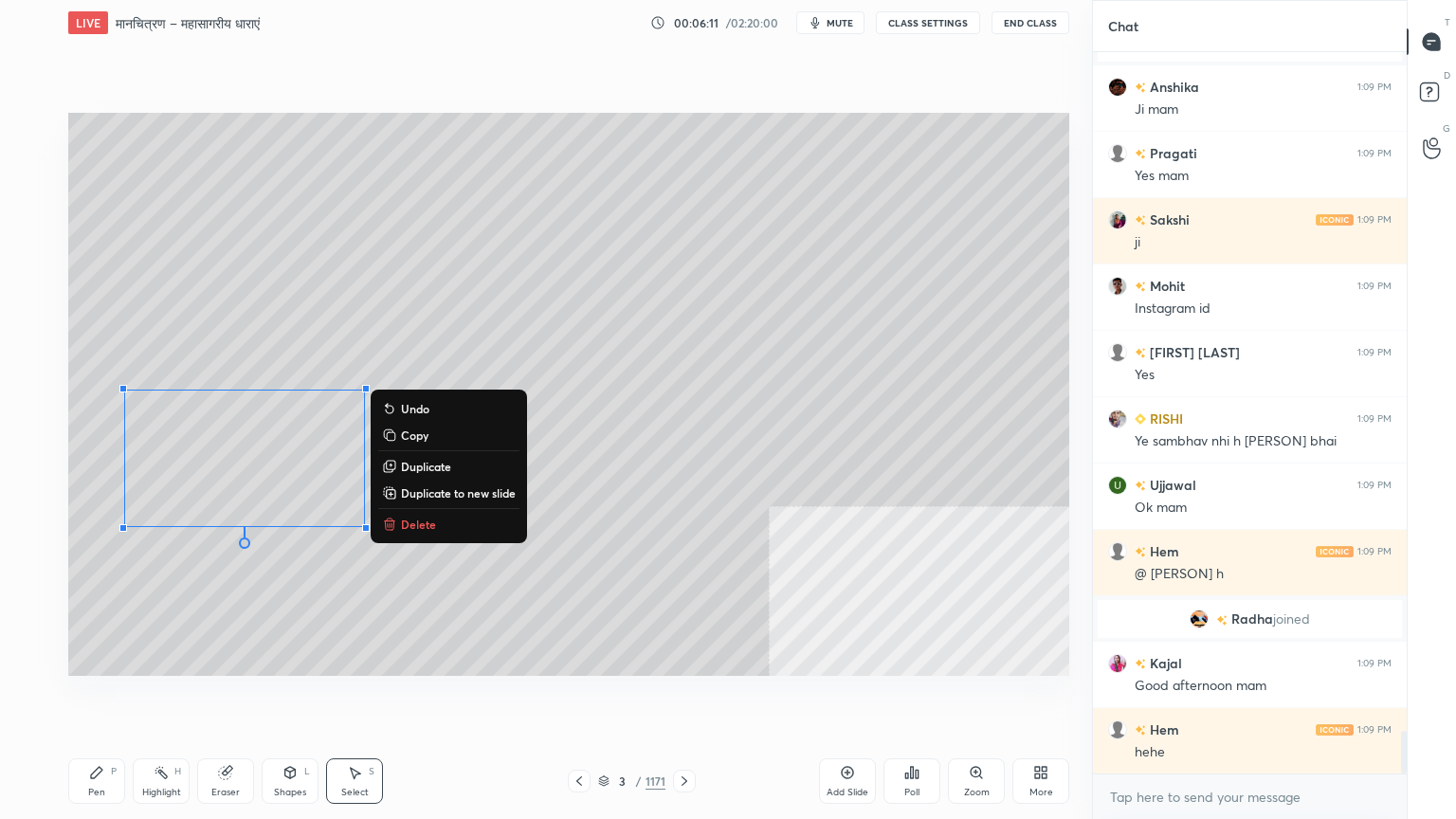 click on "Delete" at bounding box center [448, 524] 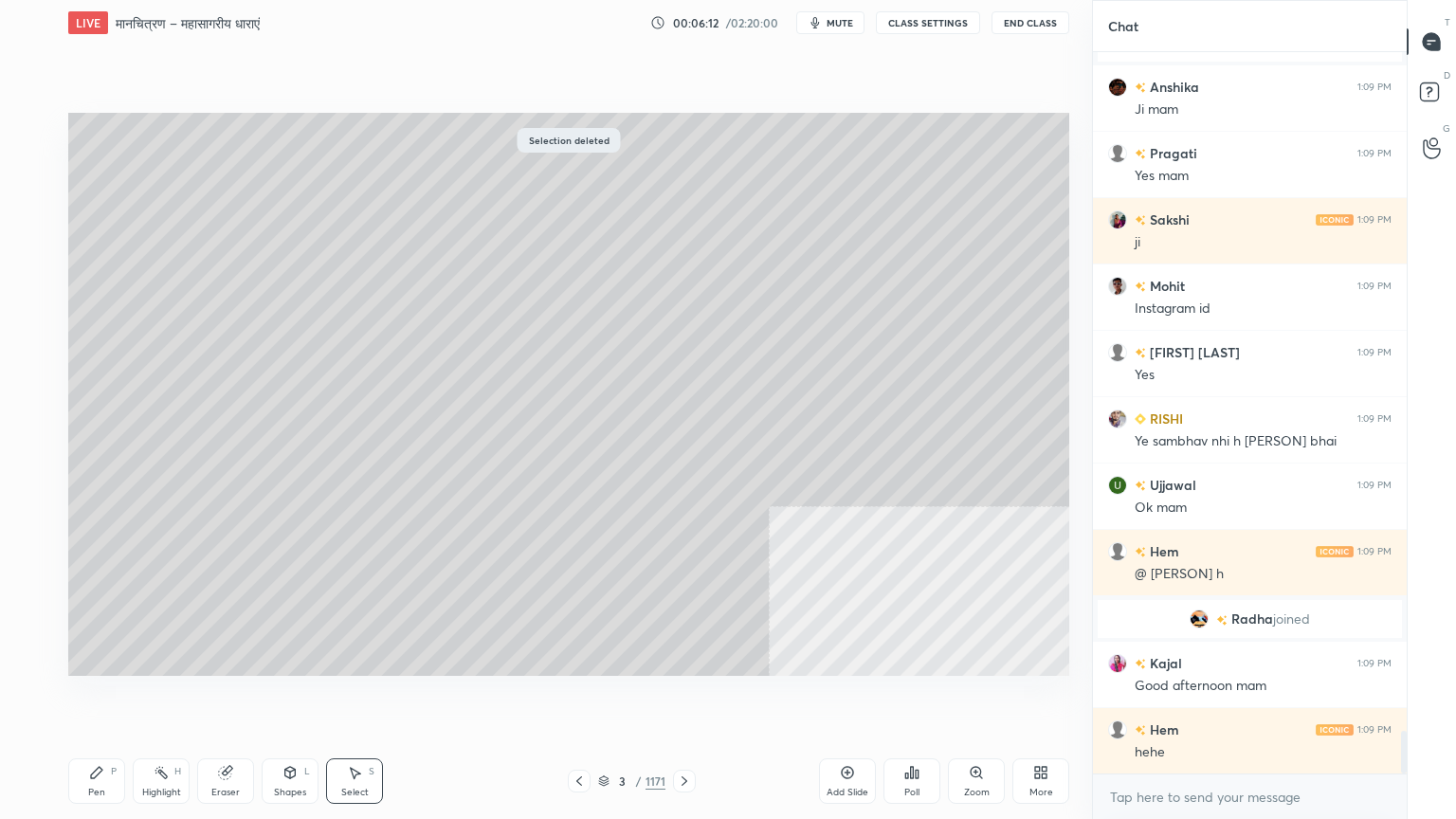 click on "Pen P" at bounding box center [97, 781] 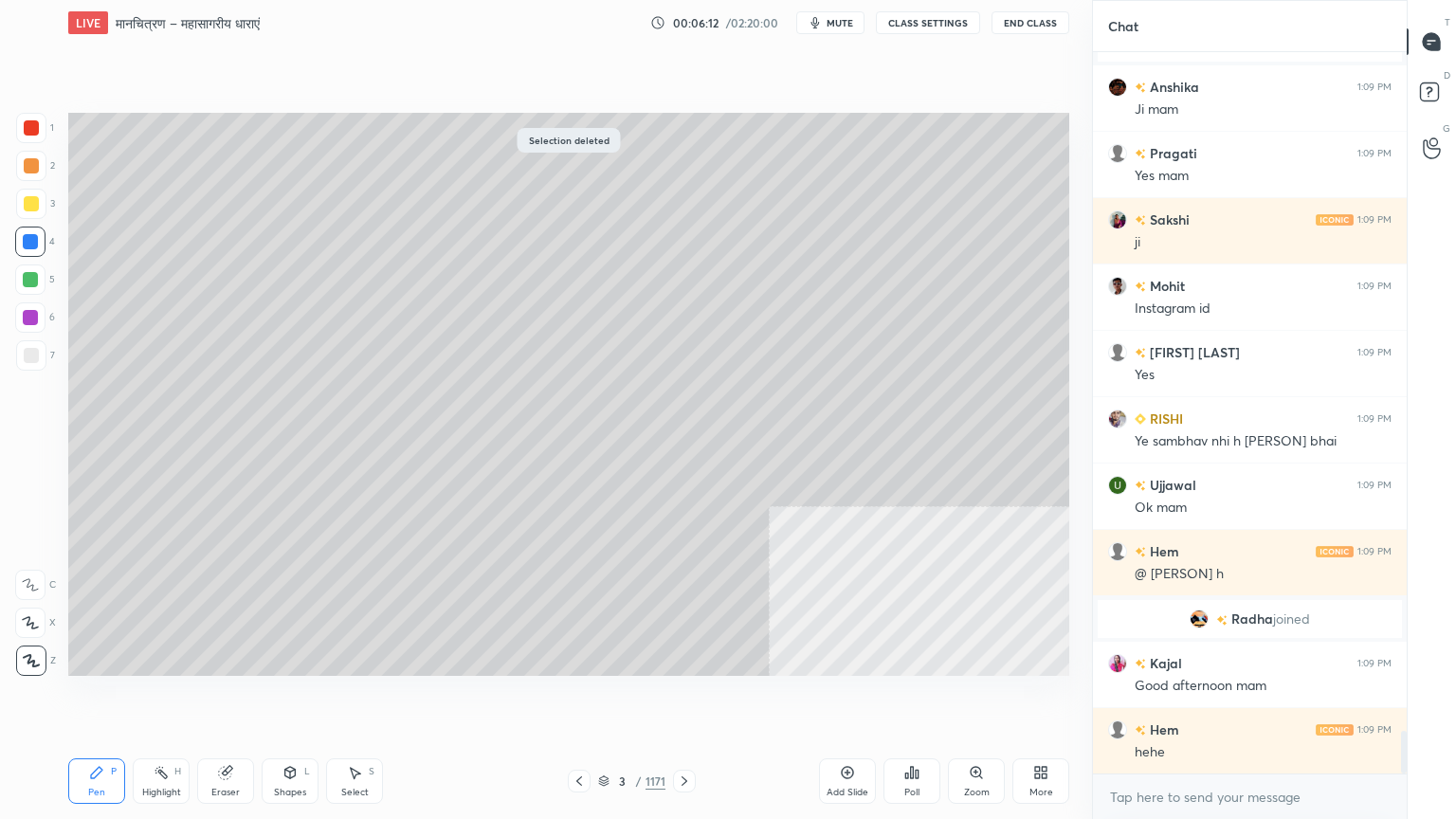 click 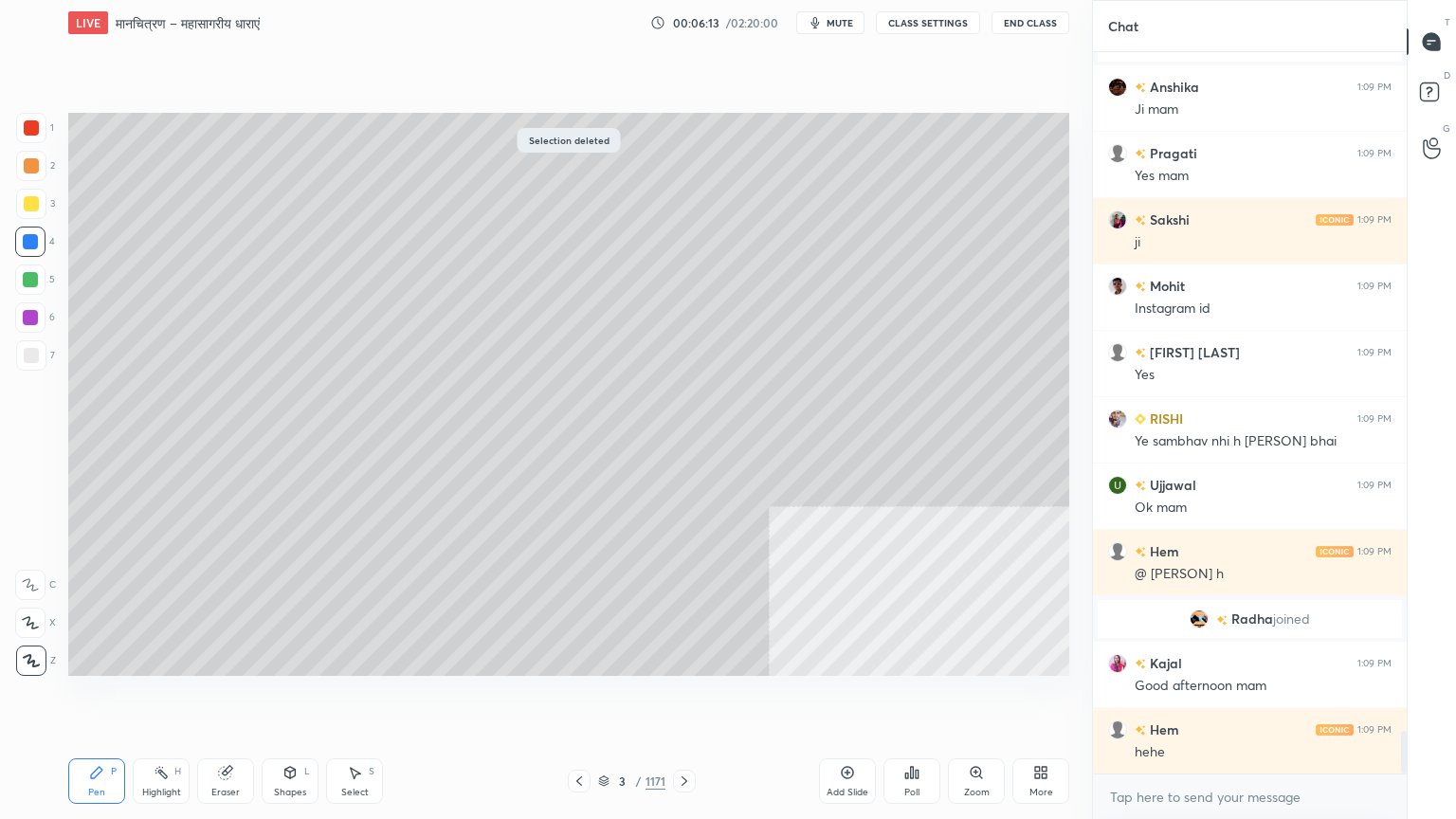 click at bounding box center (30, 242) 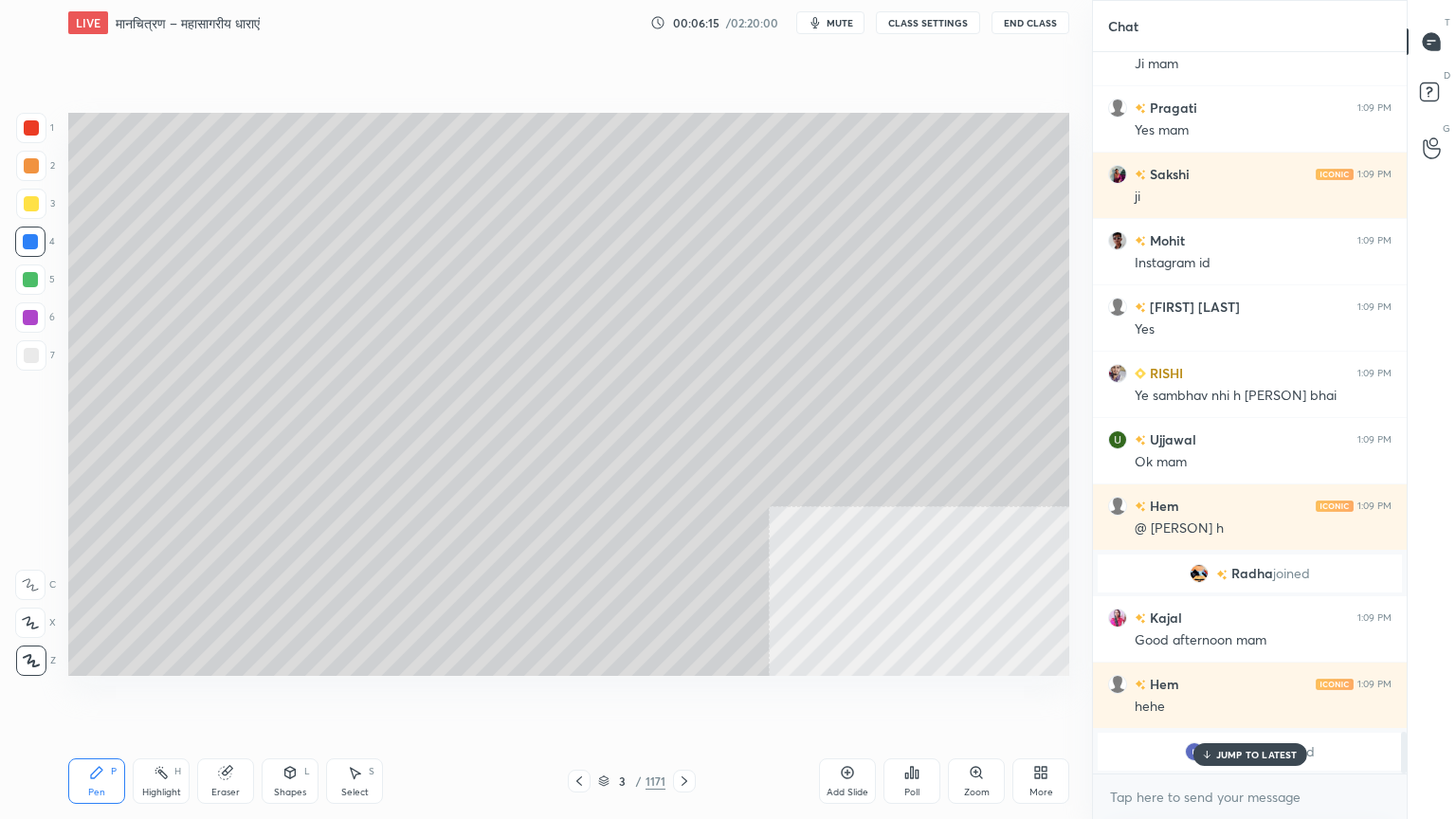 click at bounding box center [31, 355] 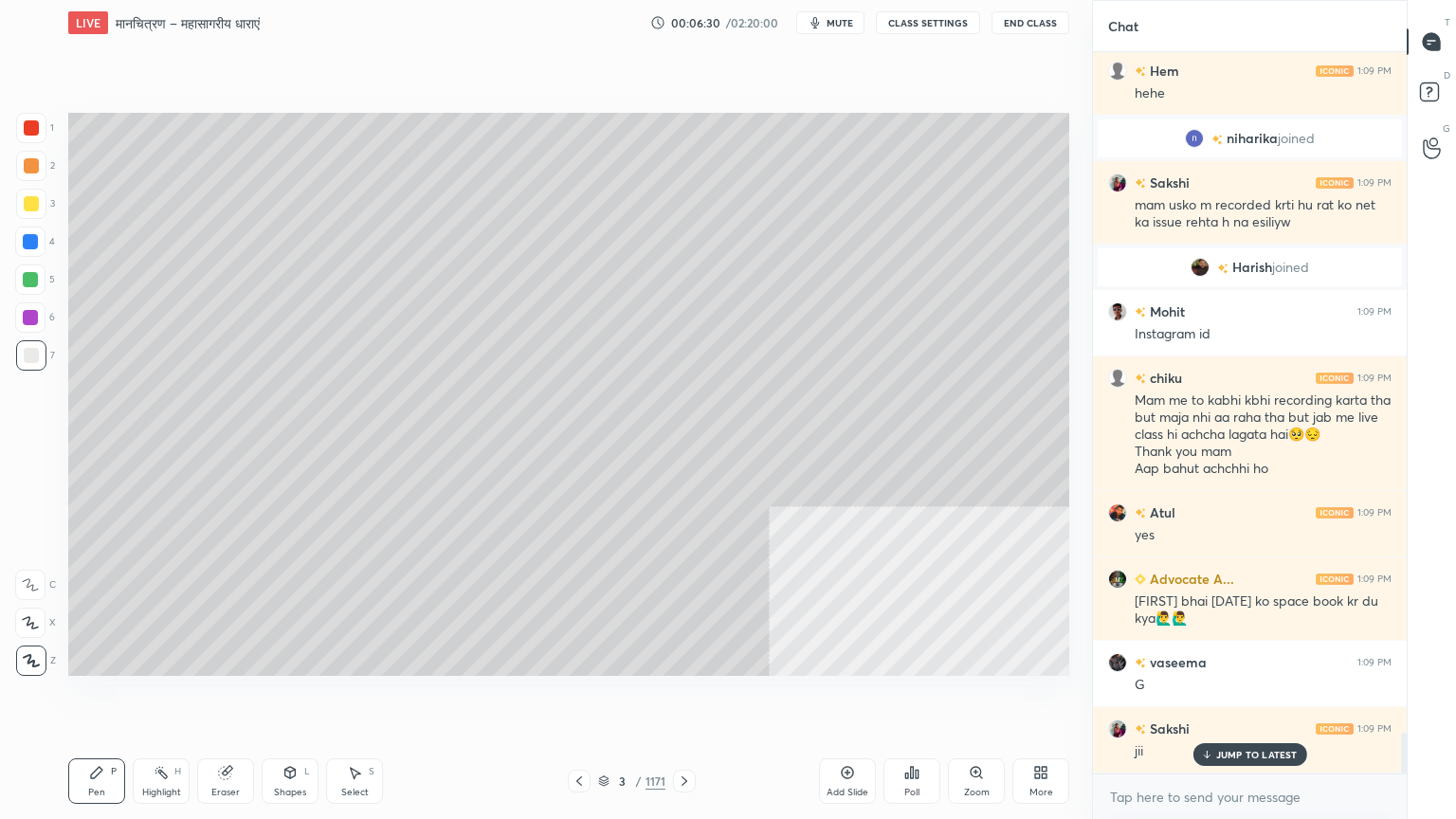 scroll, scrollTop: 12031, scrollLeft: 0, axis: vertical 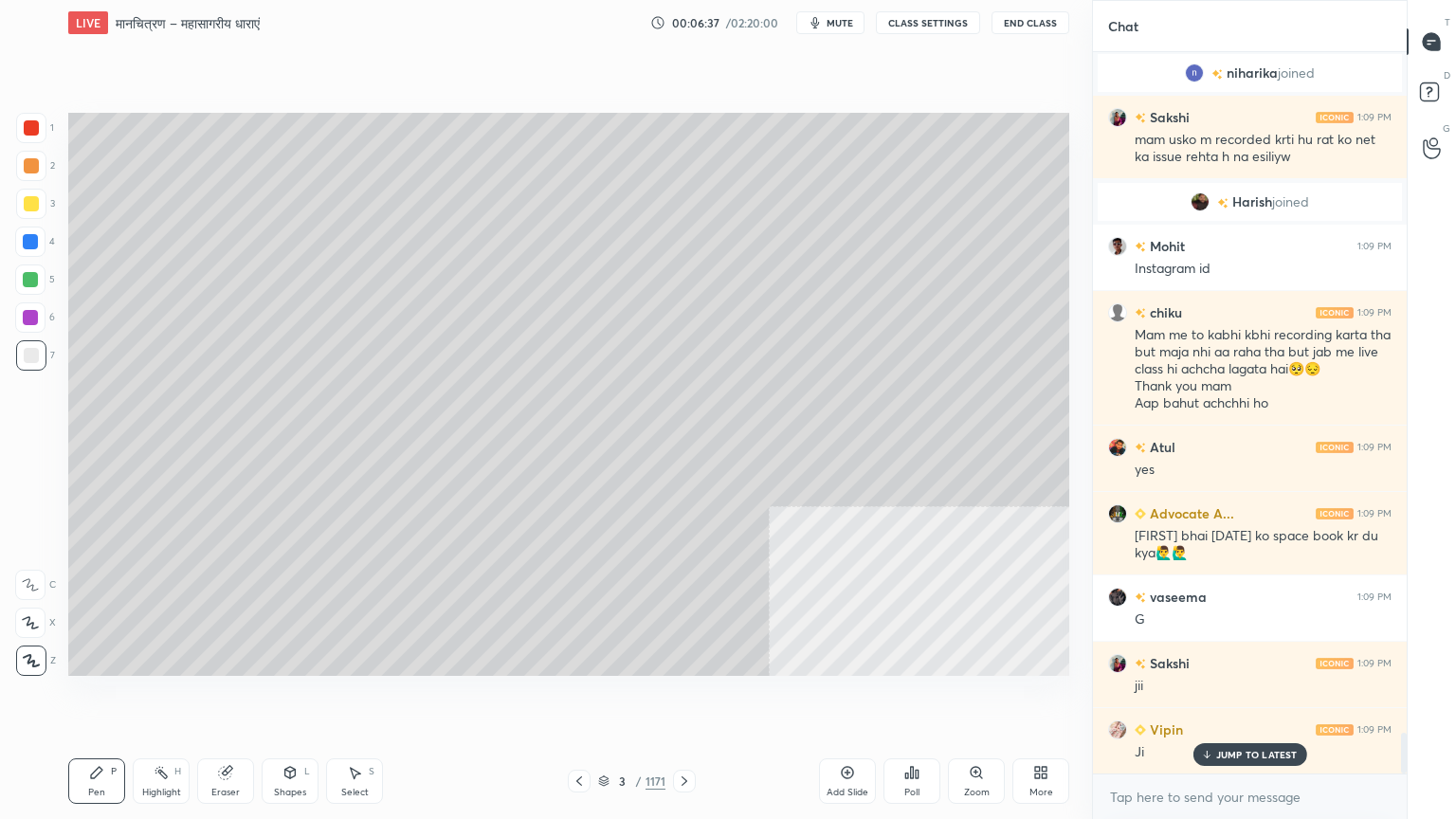 click at bounding box center (31, 204) 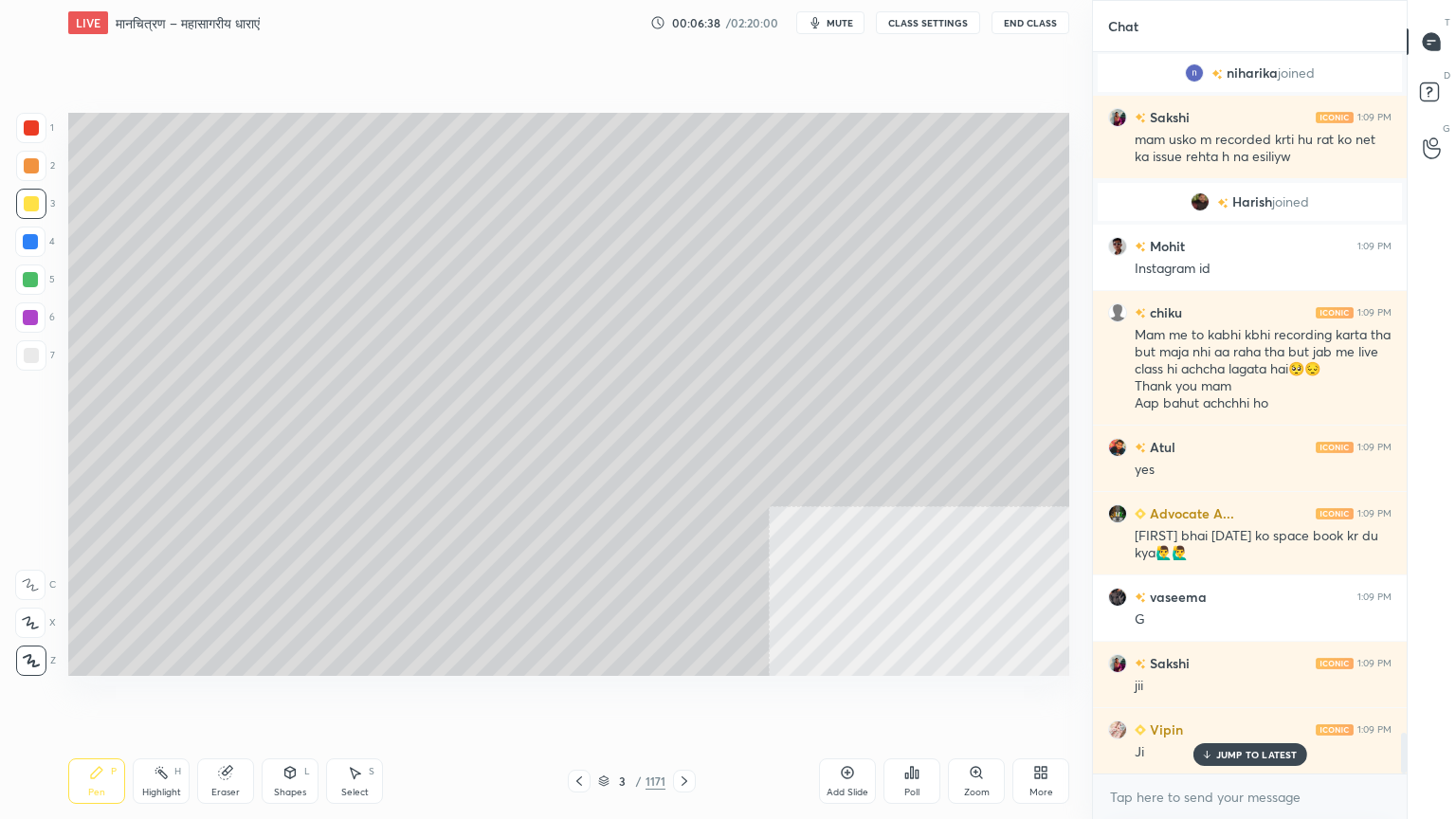 scroll, scrollTop: 12098, scrollLeft: 0, axis: vertical 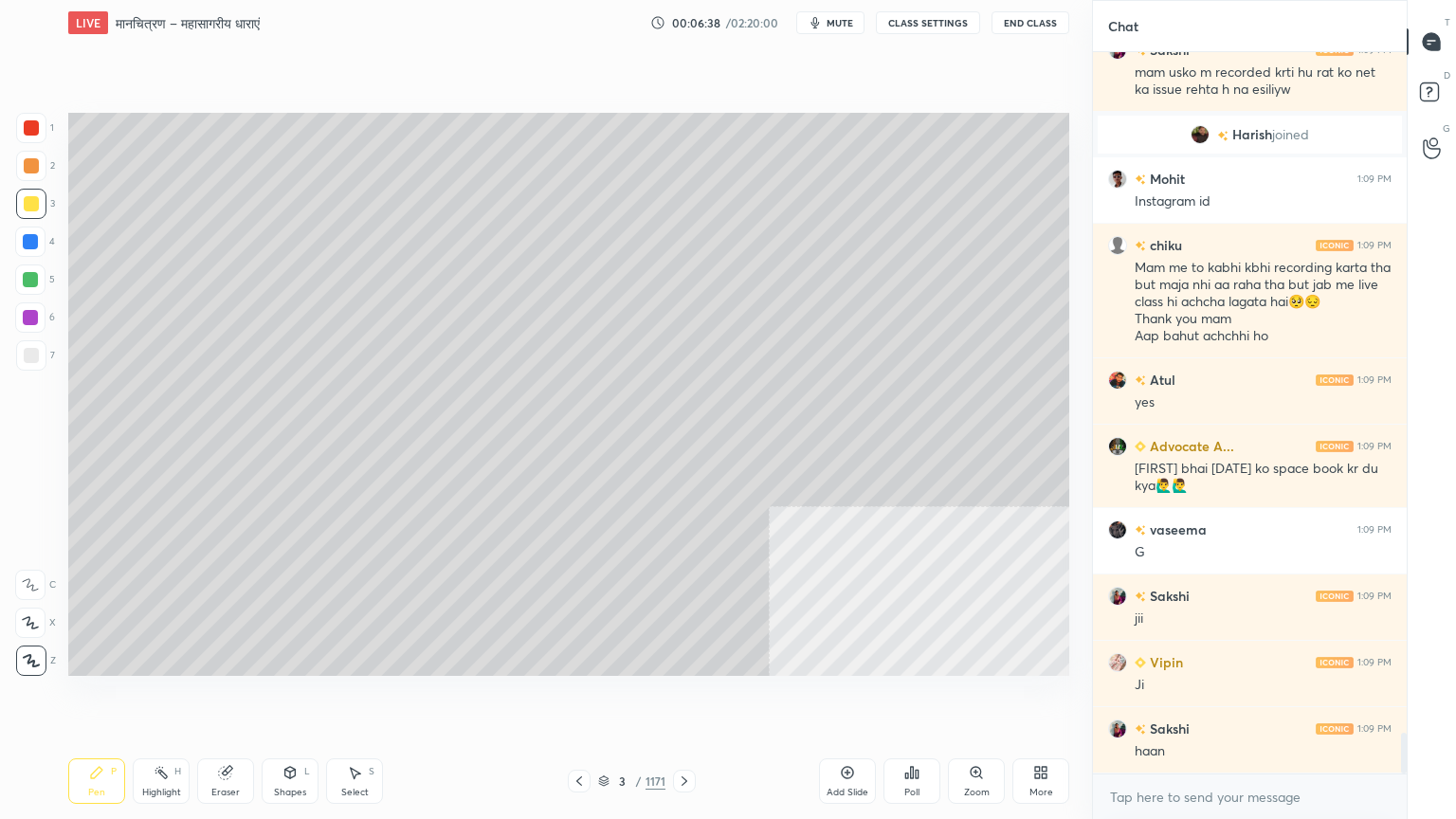 click at bounding box center [31, 128] 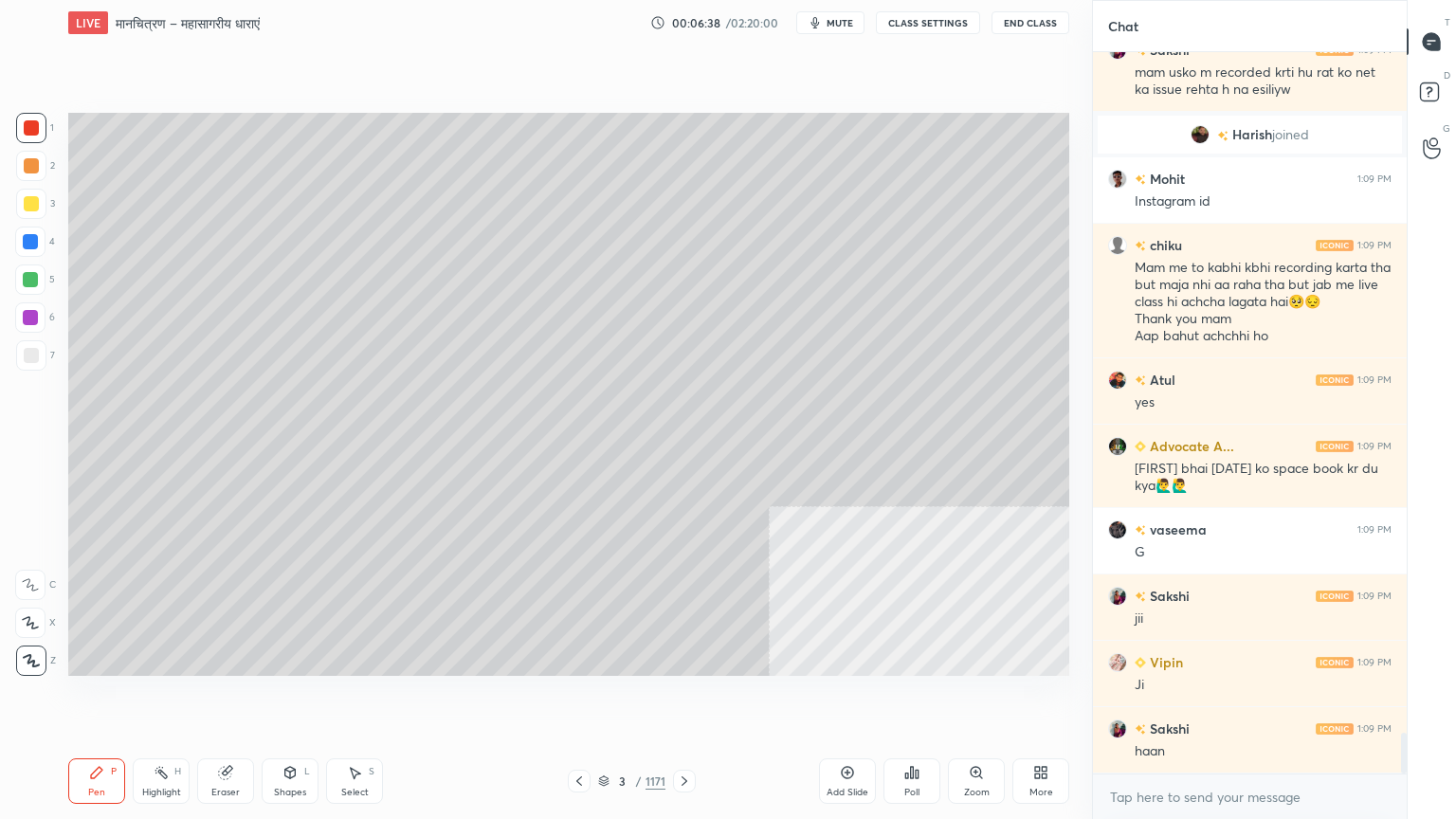 click at bounding box center [31, 128] 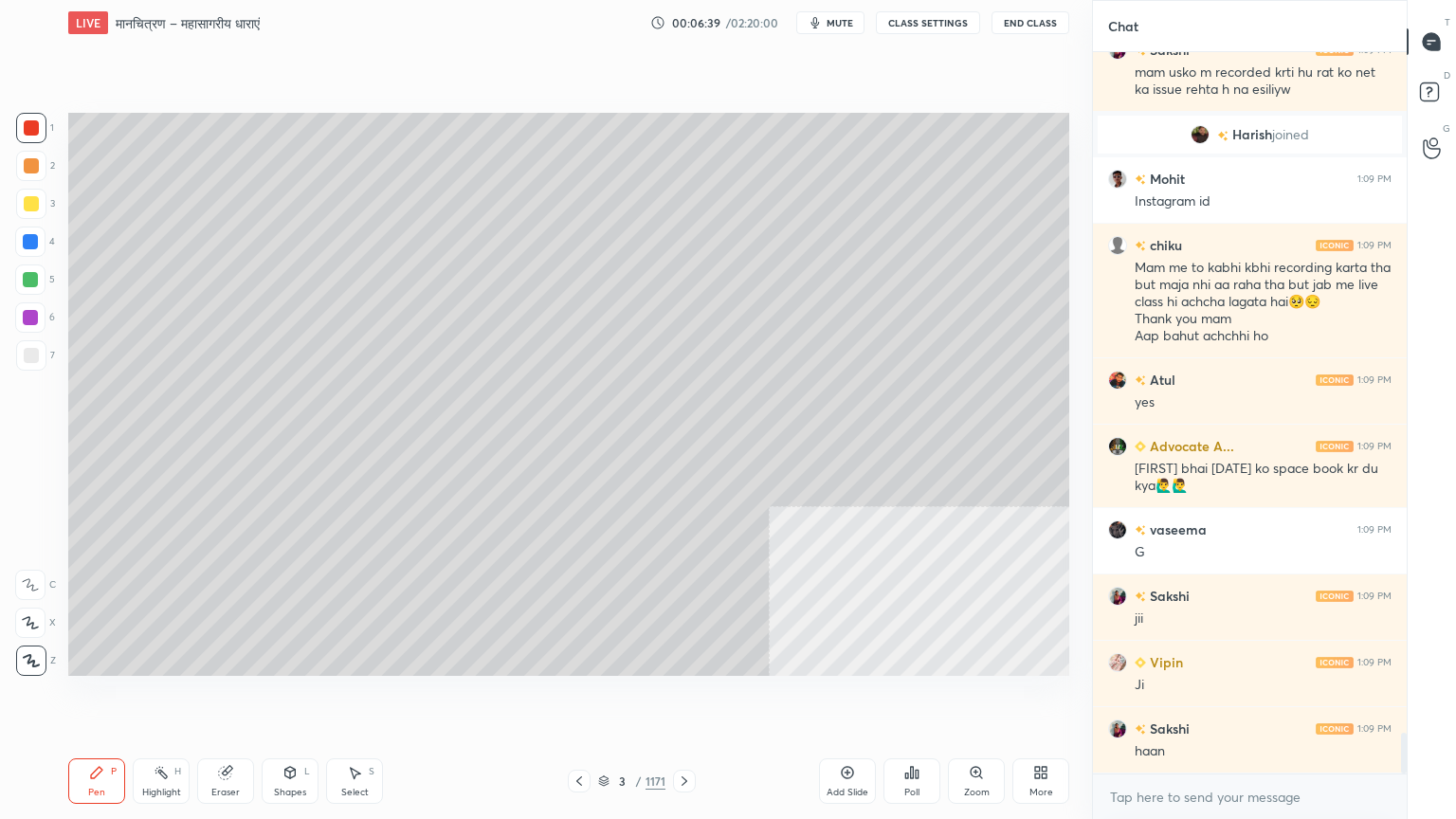 click at bounding box center (30, 242) 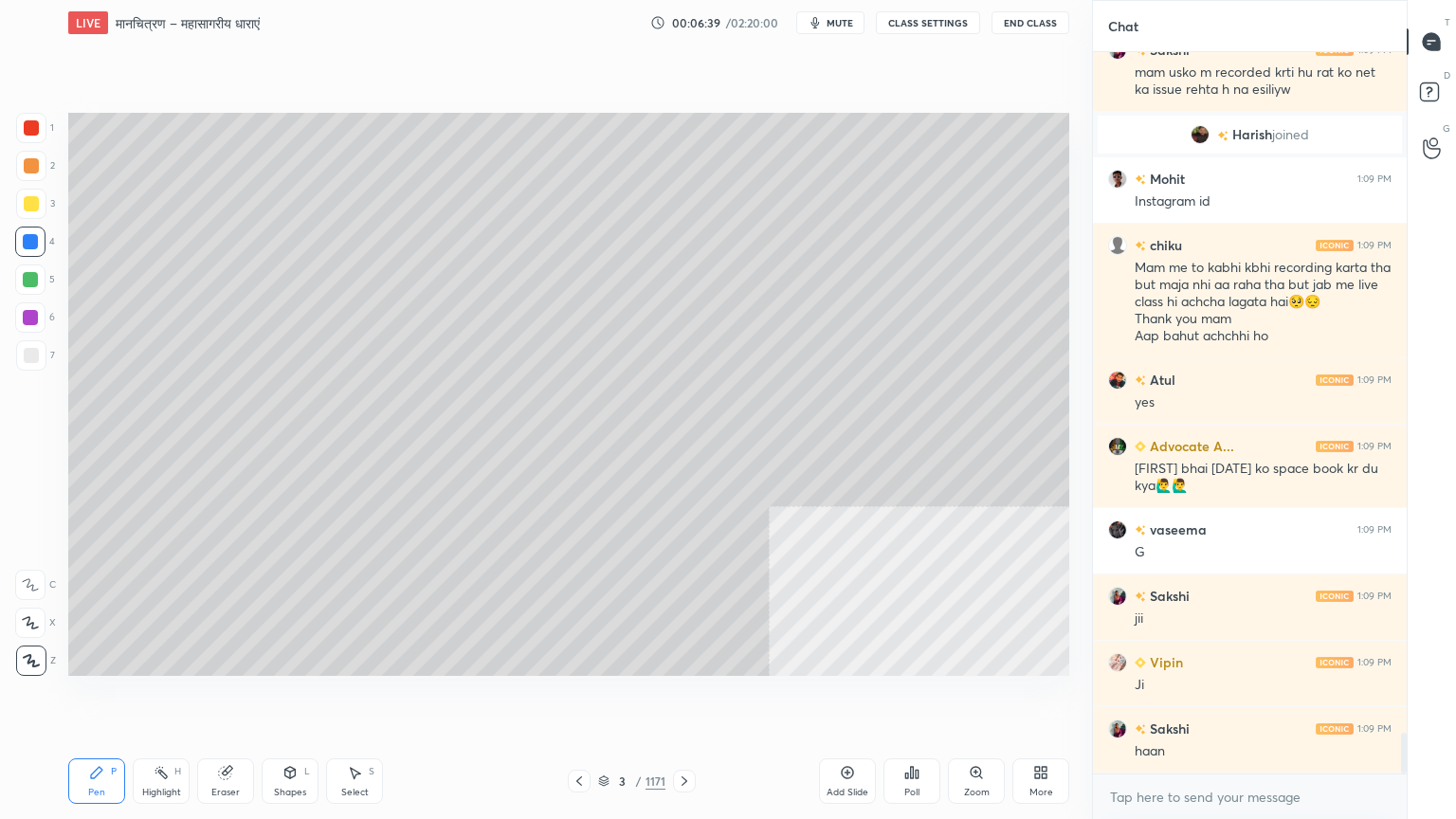 drag, startPoint x: 34, startPoint y: 253, endPoint x: 64, endPoint y: 263, distance: 31.622777 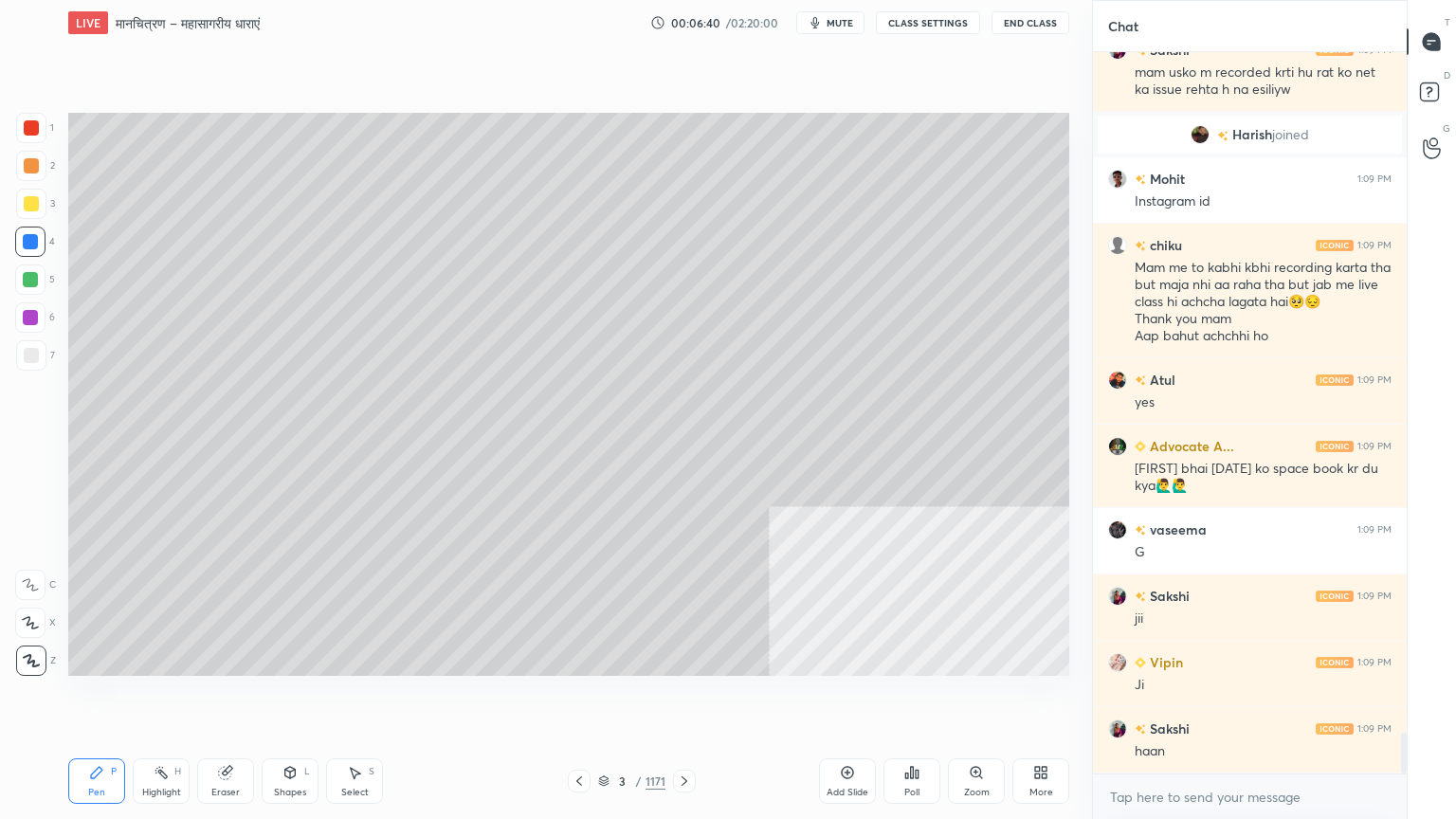scroll, scrollTop: 12164, scrollLeft: 0, axis: vertical 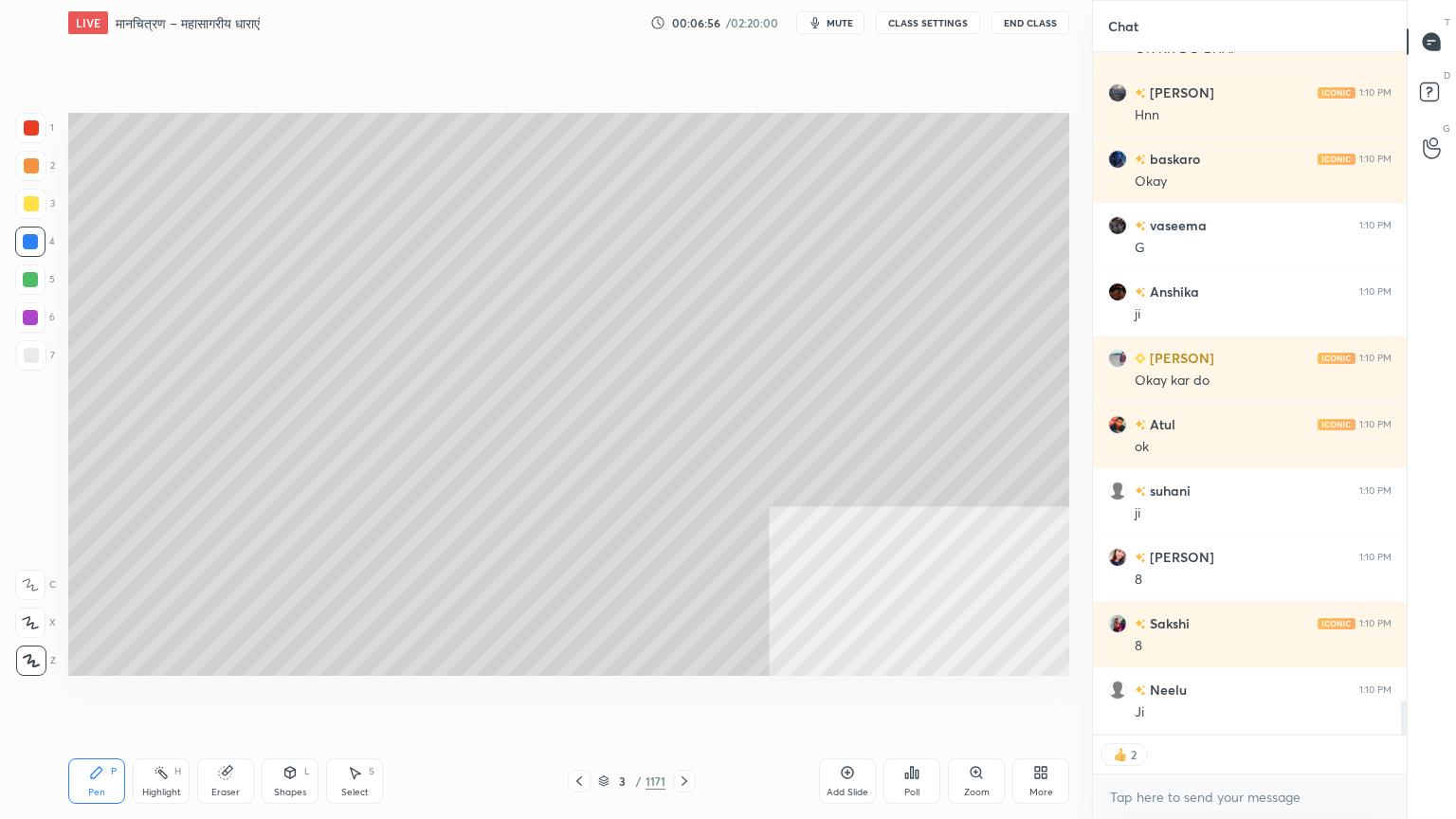drag, startPoint x: 365, startPoint y: 777, endPoint x: 358, endPoint y: 761, distance: 17.464249 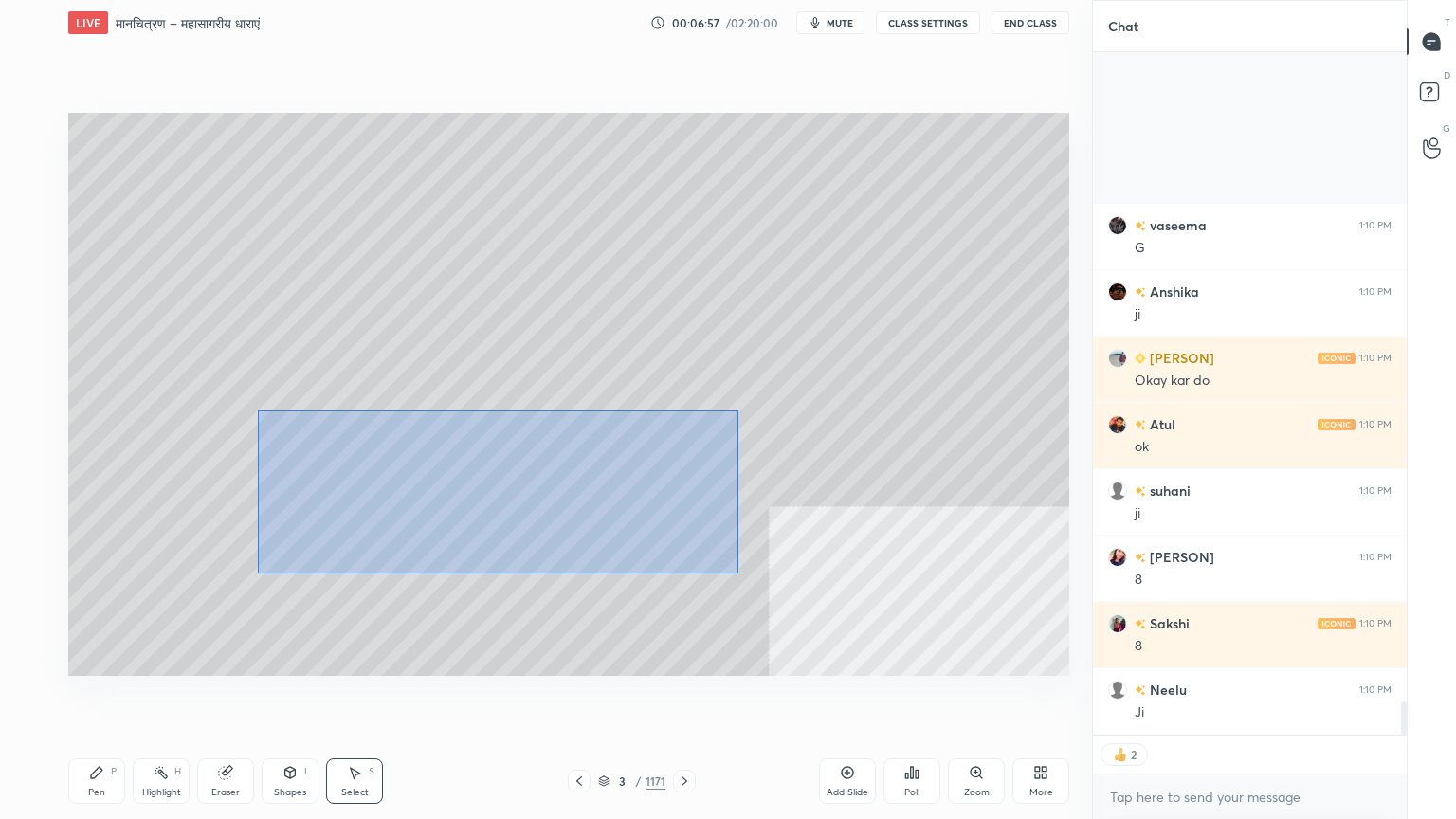 scroll, scrollTop: 13398, scrollLeft: 0, axis: vertical 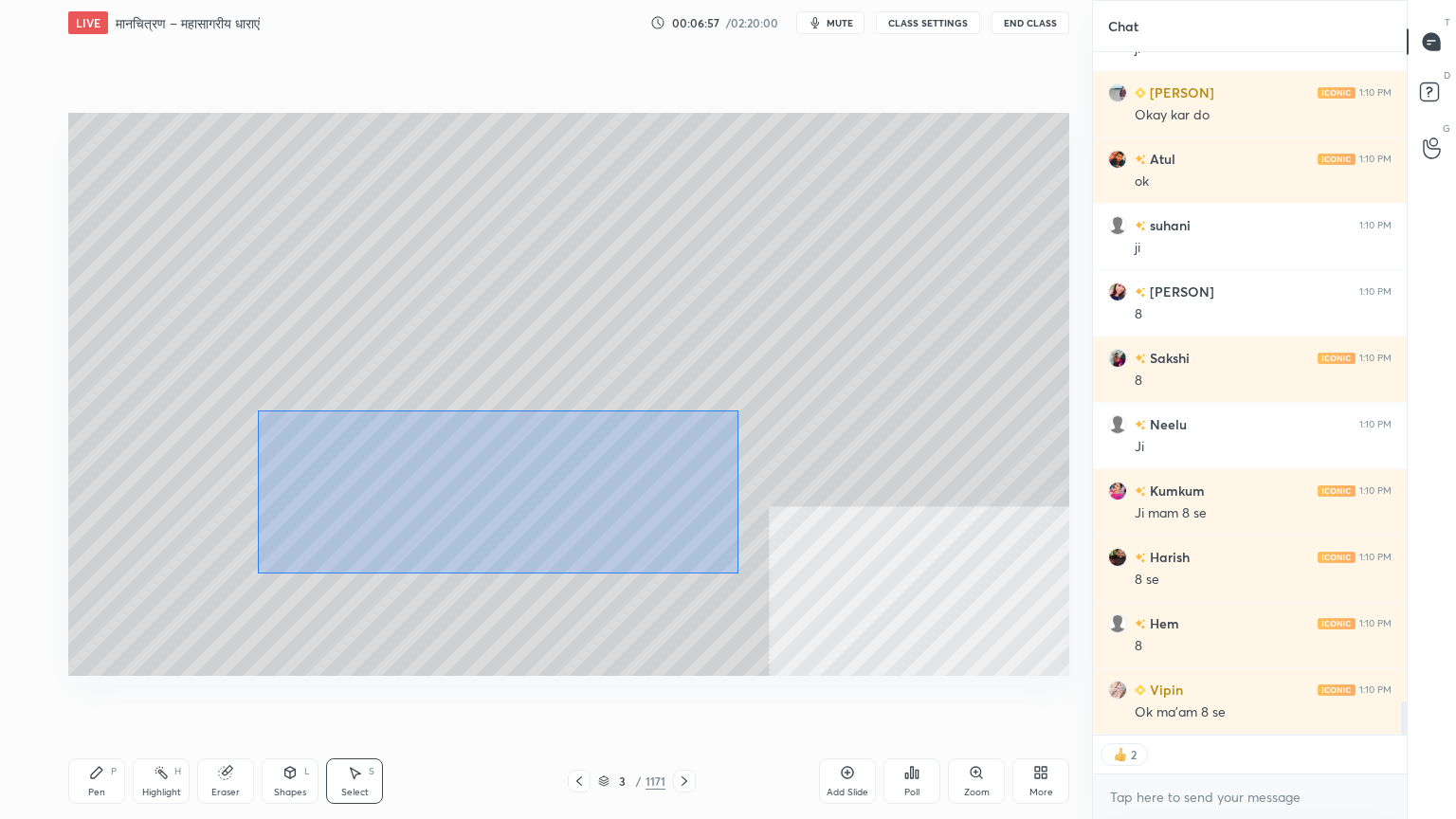 drag, startPoint x: 258, startPoint y: 410, endPoint x: 643, endPoint y: 554, distance: 411.04866 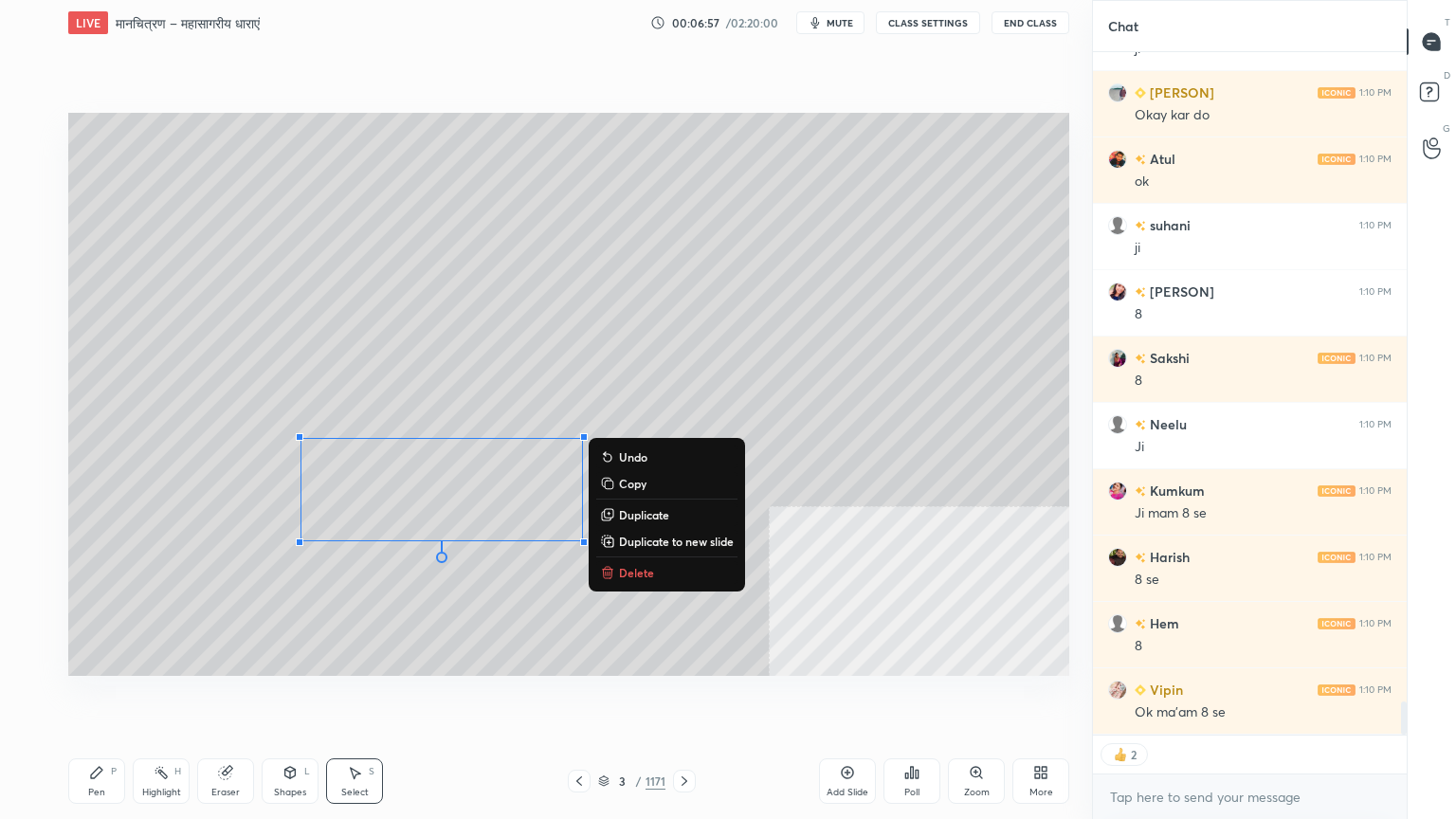 click on "Delete" at bounding box center (636, 573) 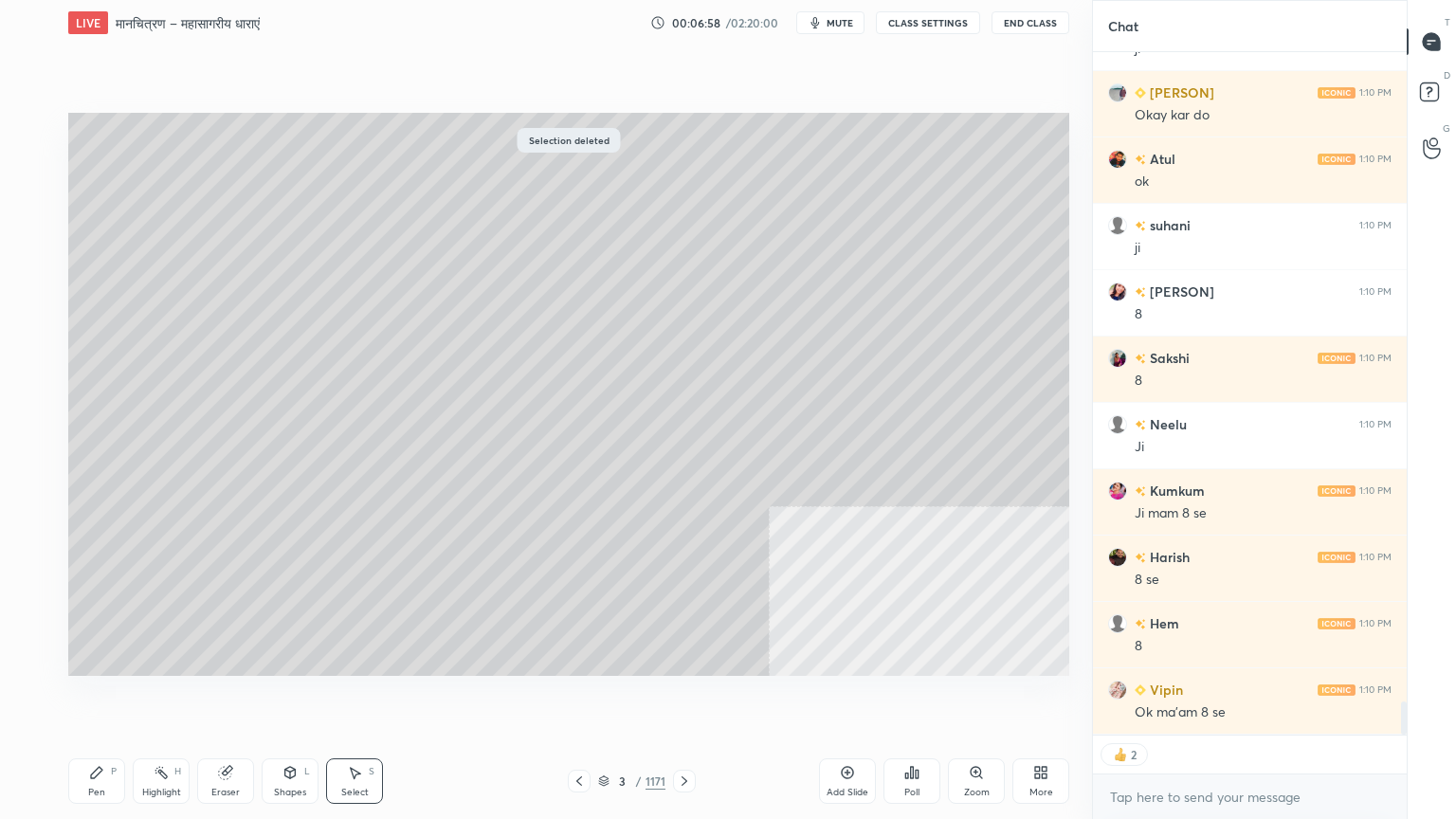 scroll, scrollTop: 13597, scrollLeft: 0, axis: vertical 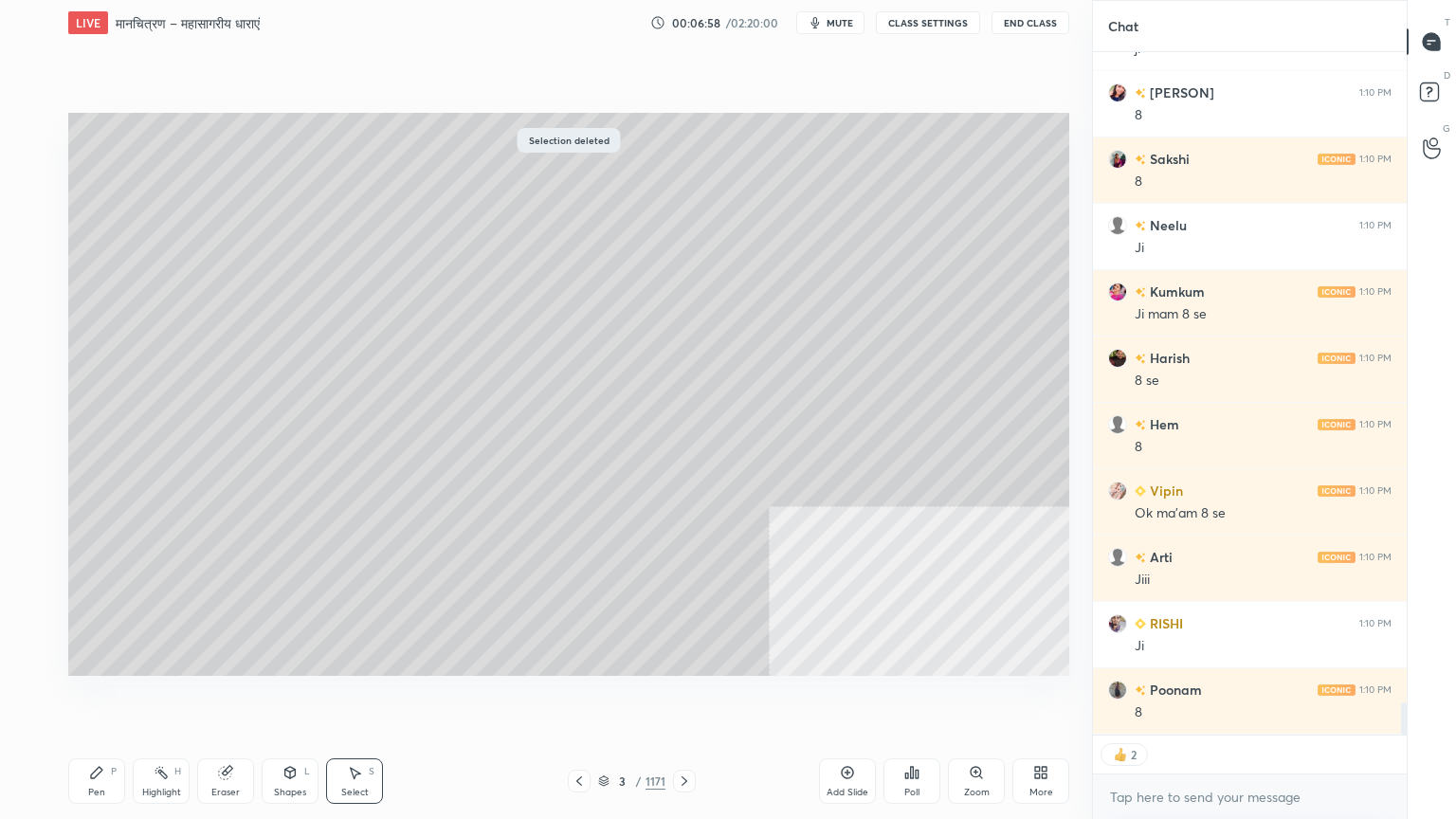 click 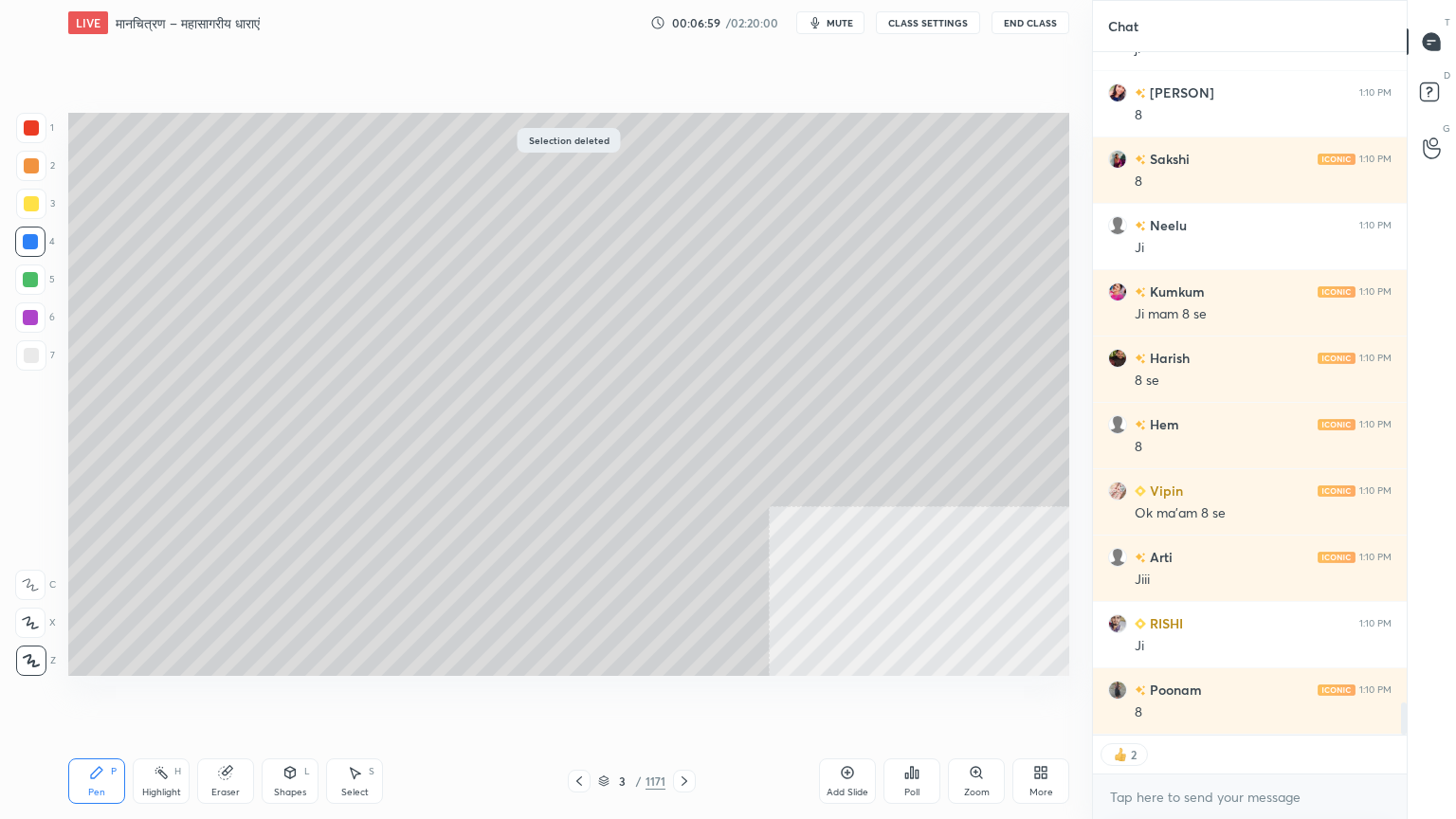 scroll, scrollTop: 13663, scrollLeft: 0, axis: vertical 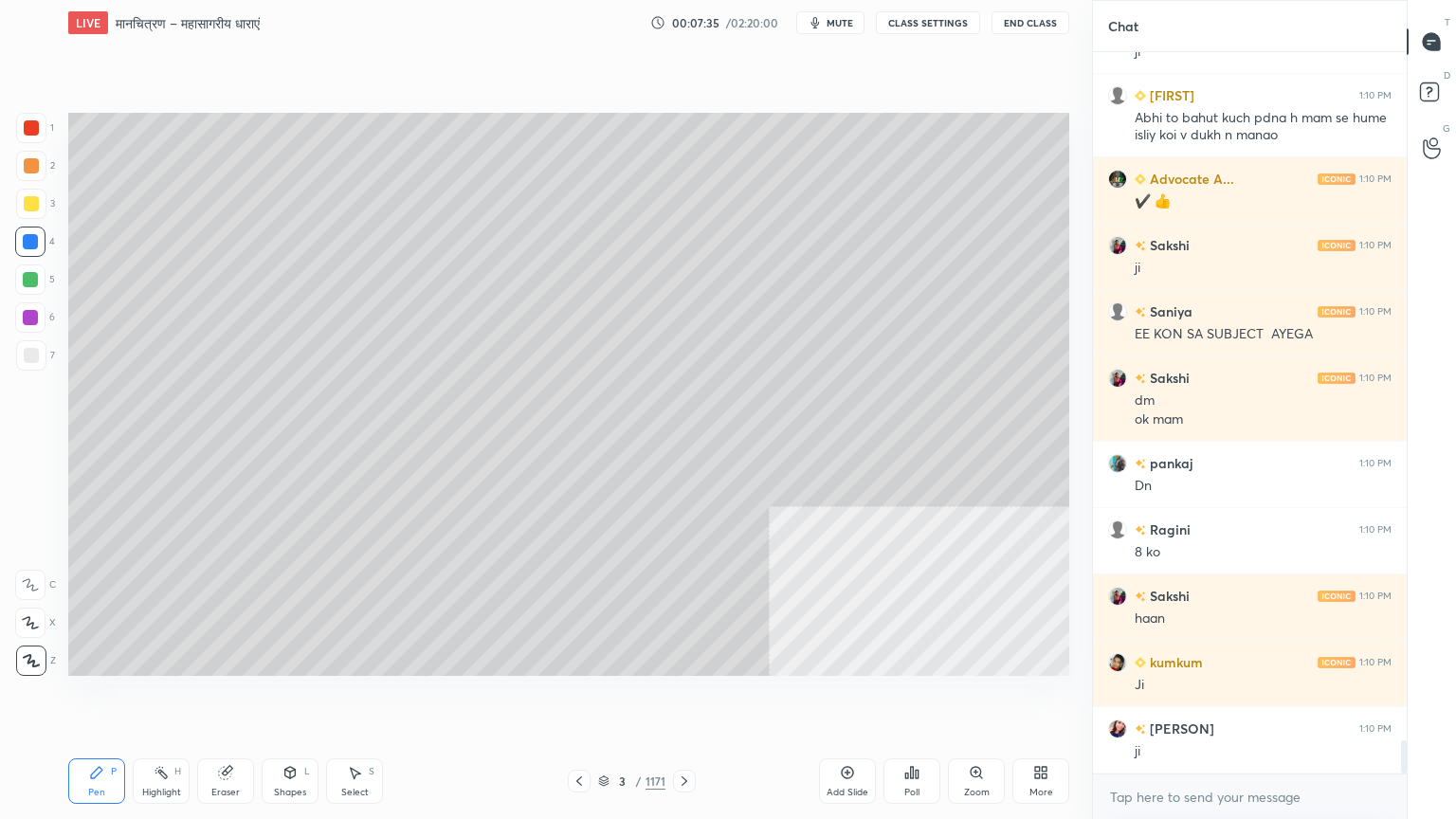 click at bounding box center [30, 242] 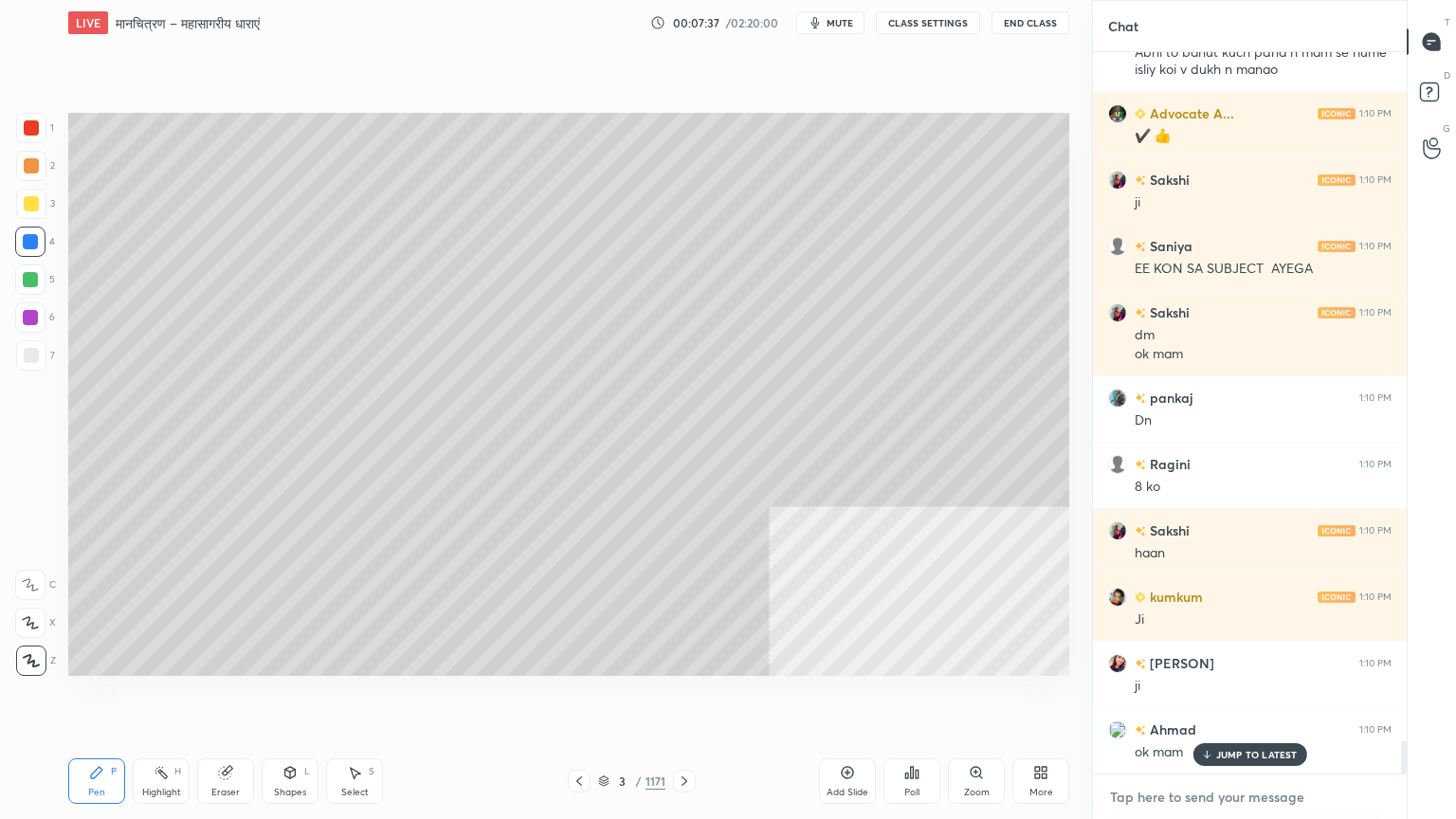 click at bounding box center (1249, 797) 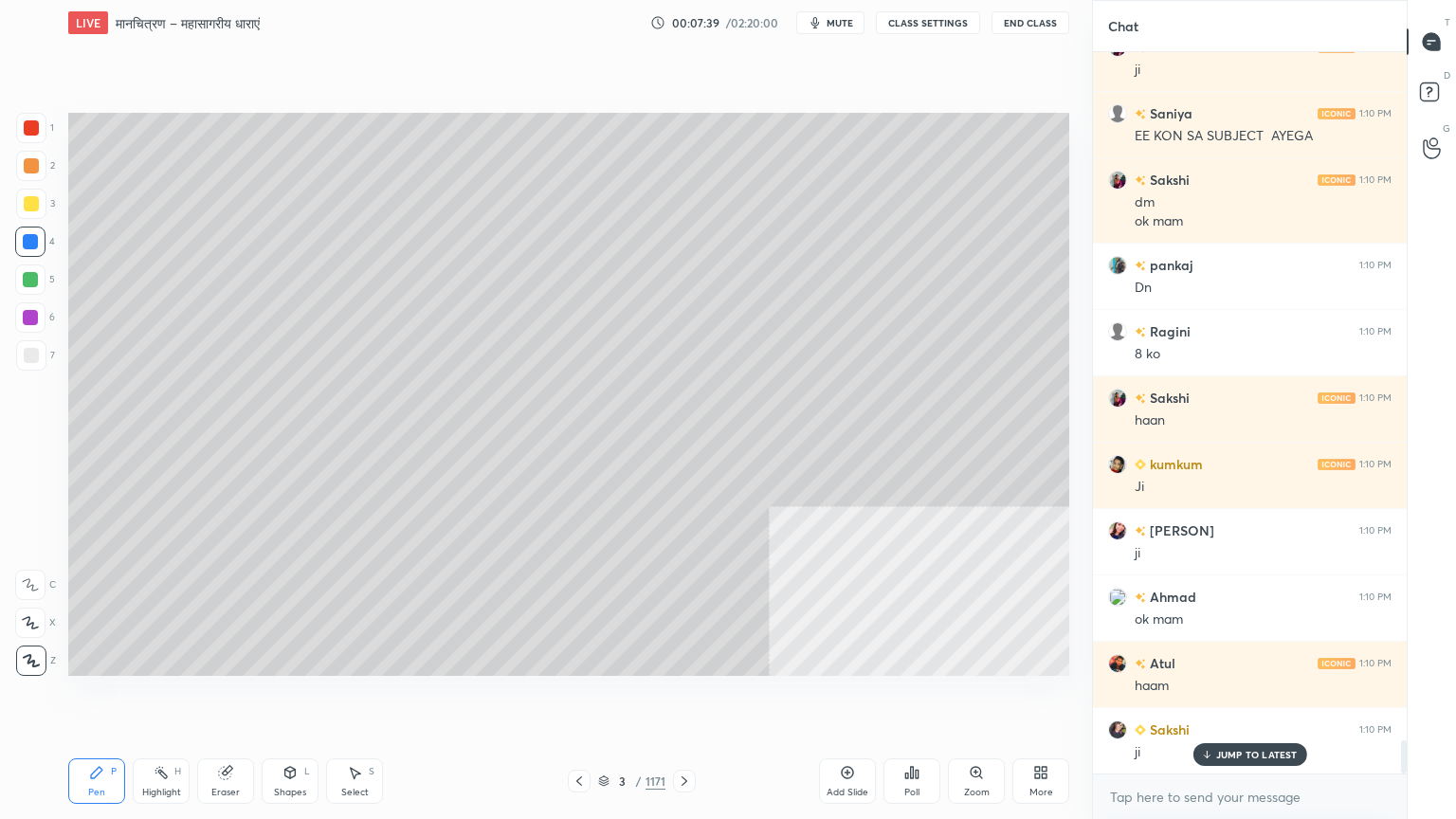 drag, startPoint x: 1186, startPoint y: 800, endPoint x: 1148, endPoint y: 808, distance: 38.832976 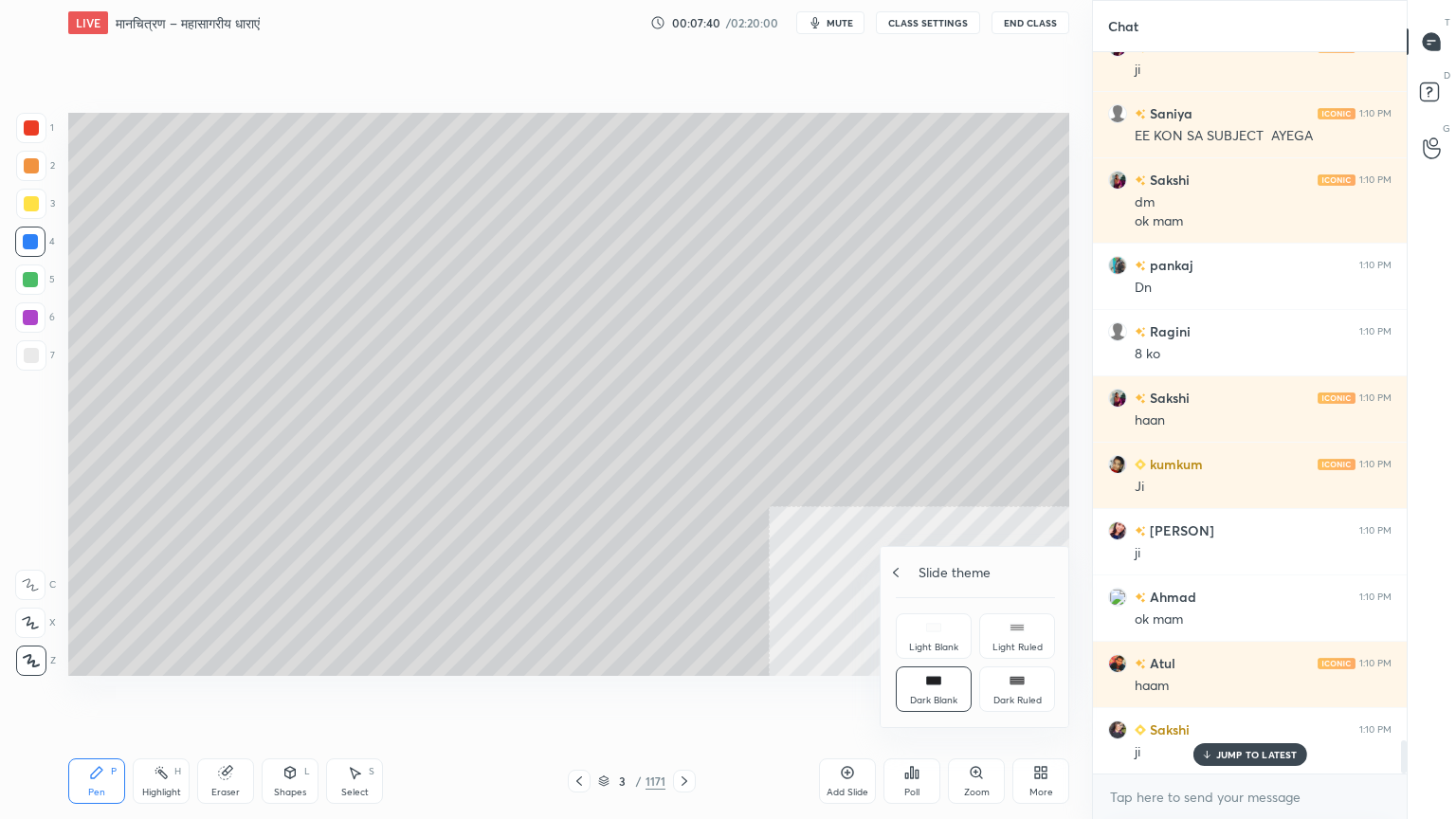 drag, startPoint x: 896, startPoint y: 569, endPoint x: 918, endPoint y: 608, distance: 44.777226 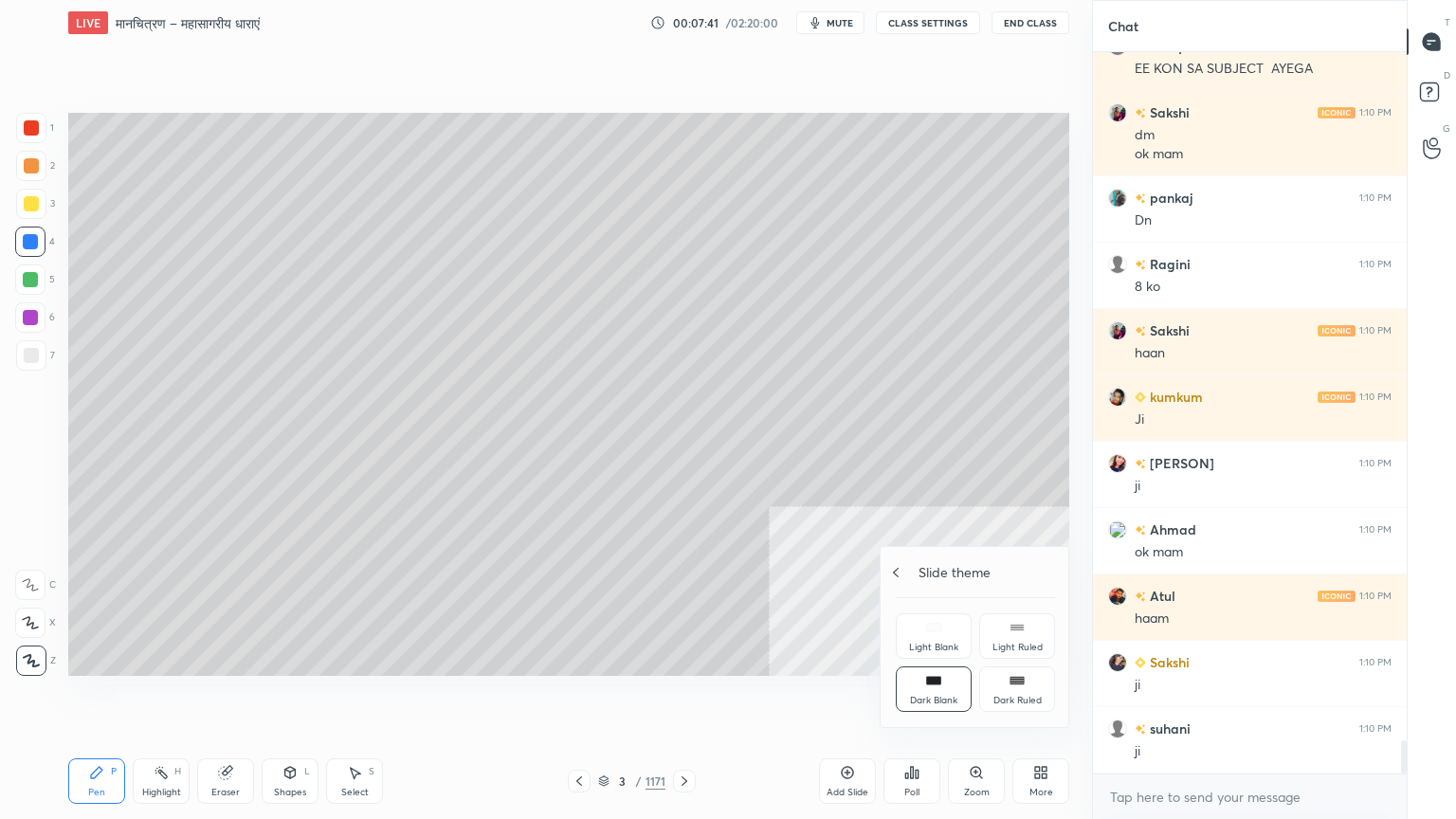 click 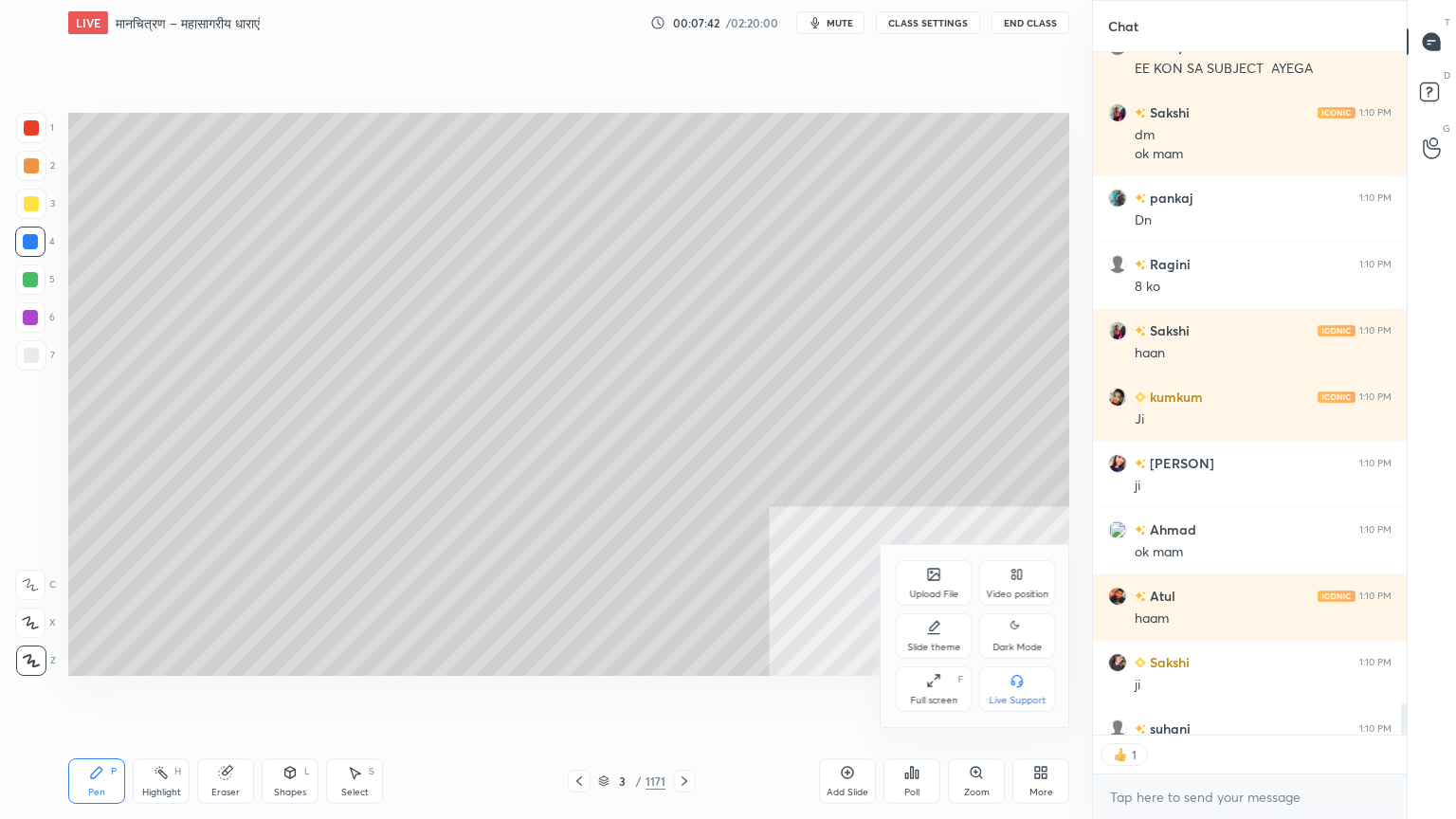 click on "Full screen F" at bounding box center (934, 689) 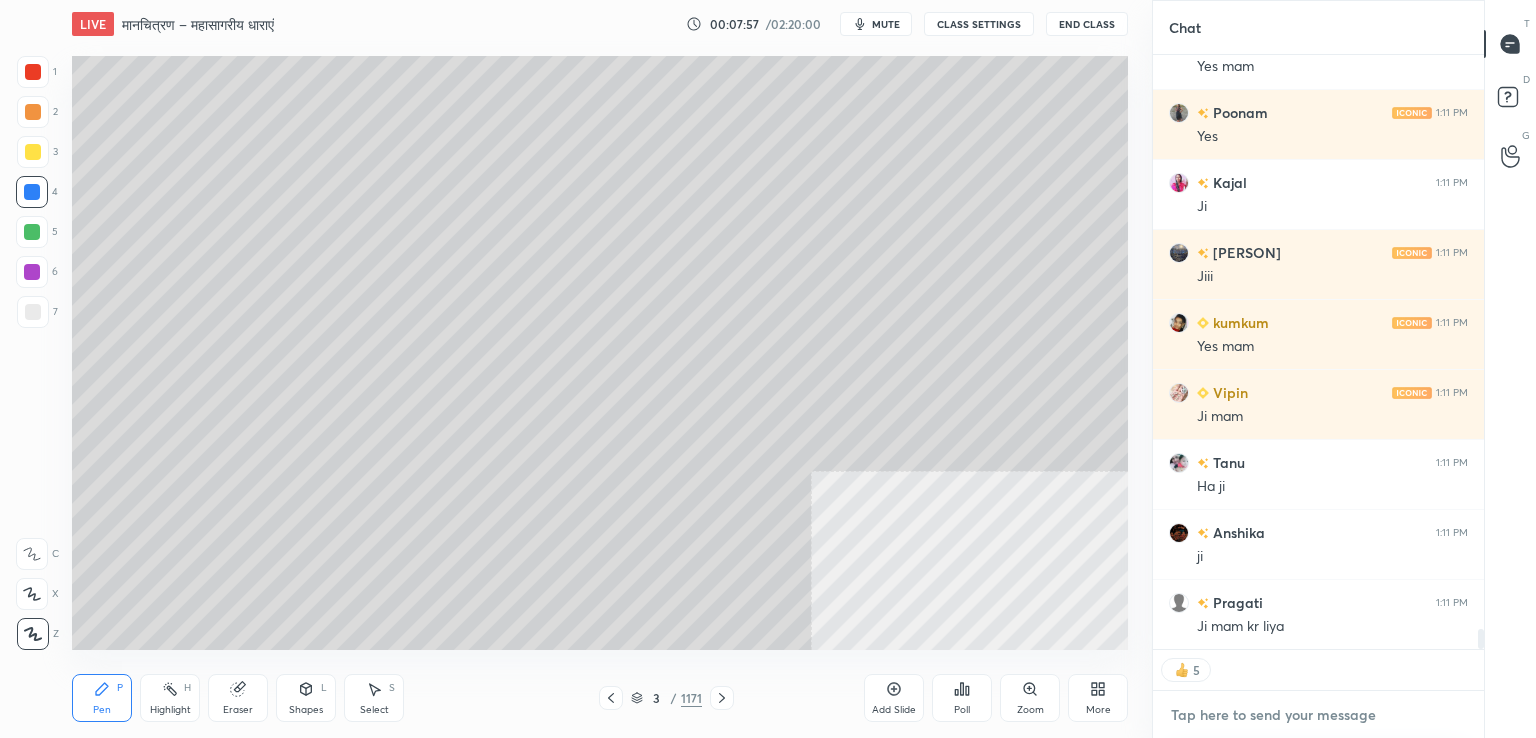 click at bounding box center (1318, 715) 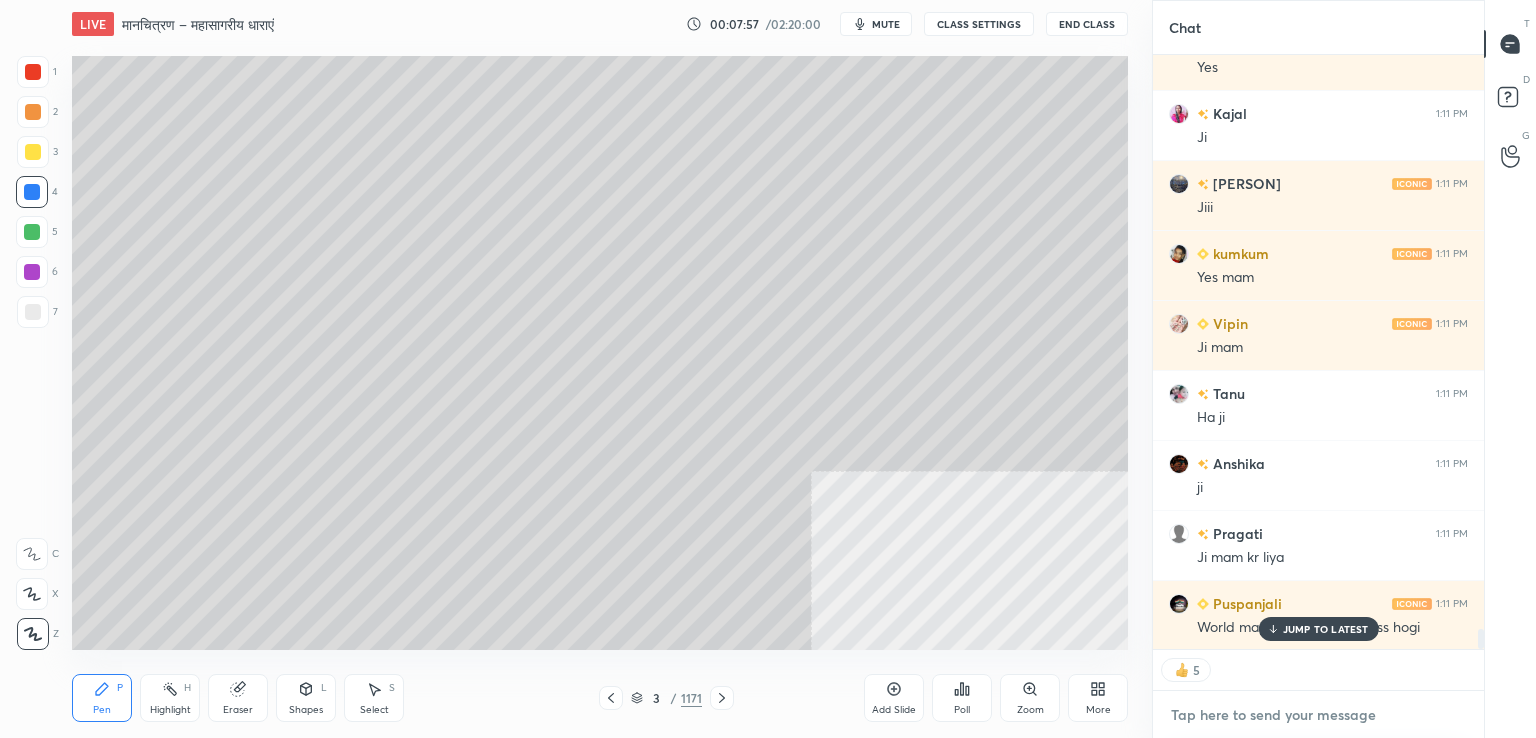 type on "x" 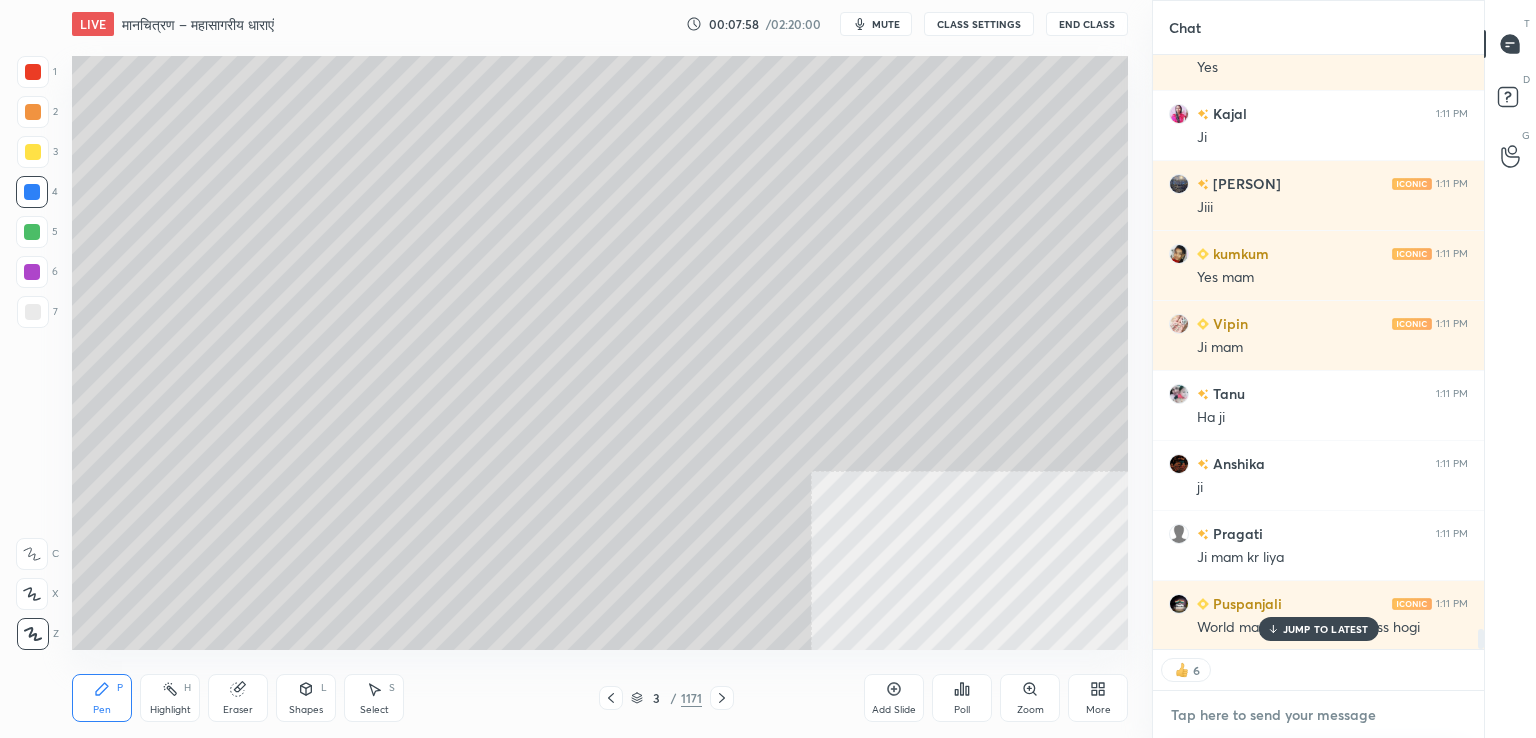 paste on "https://unacademy.com/course/maancitrnn-aadhaarit-vishv-bhuugol-comprehensive-course-on-world-mapping/1FUXZMPP" 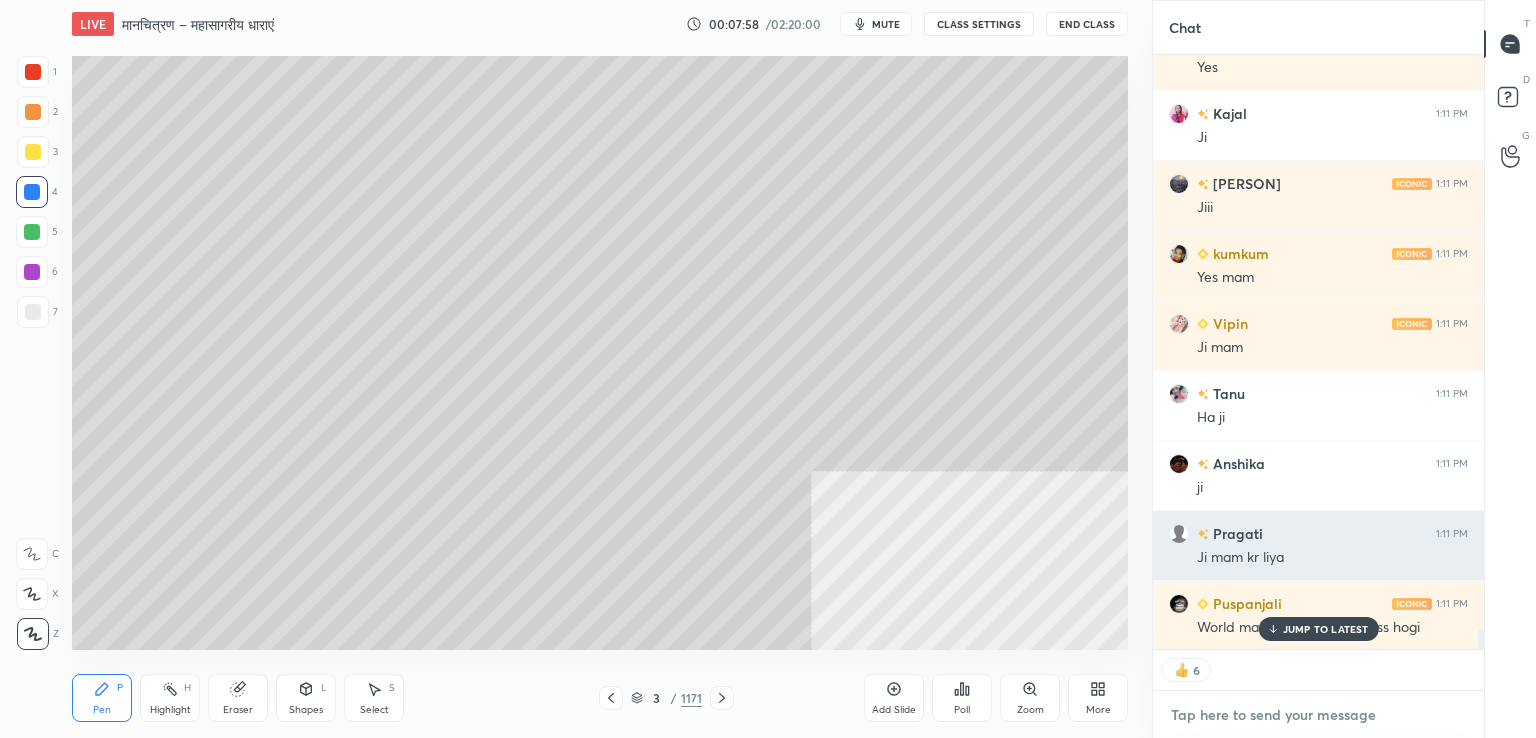 type on "https://unacademy.com/course/maancitrnn-aadhaarit-vishv-bhuugol-comprehensive-course-on-world-mapping/1FUXZMPP" 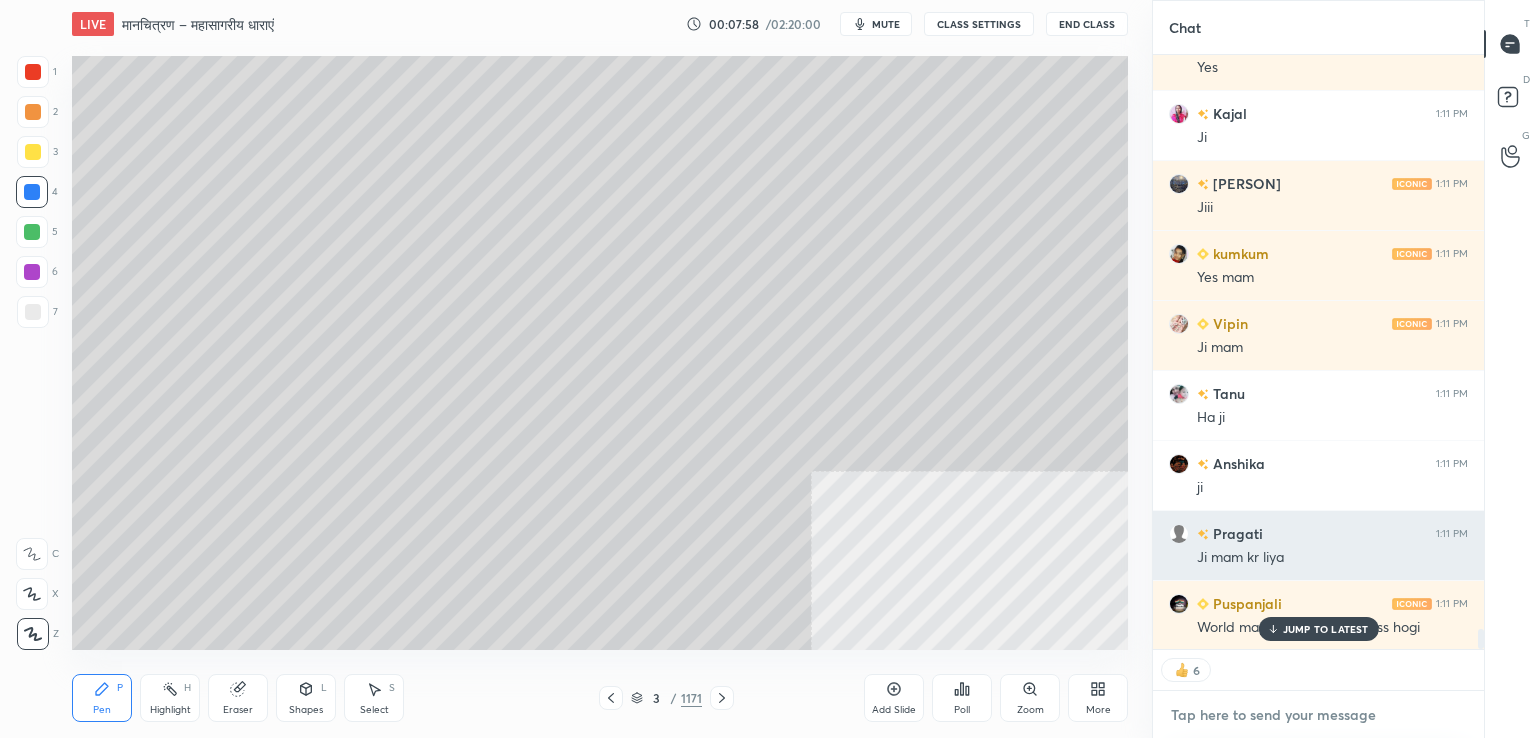 type on "x" 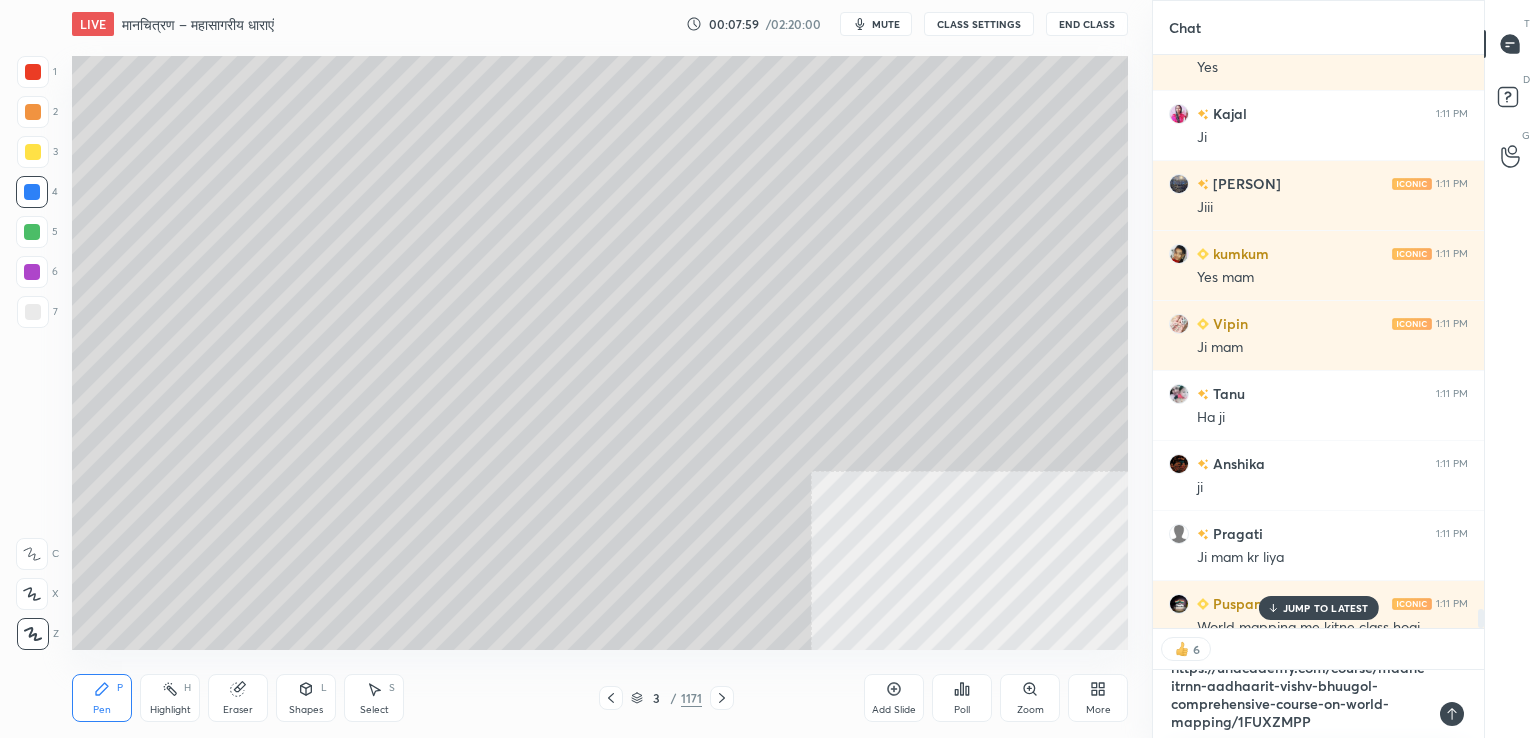 type on "https://unacademy.com/course/maancitrnn-aadhaarit-vishv-bhuugol-comprehensive-course-on-world-mapping/1FUXZMPP" 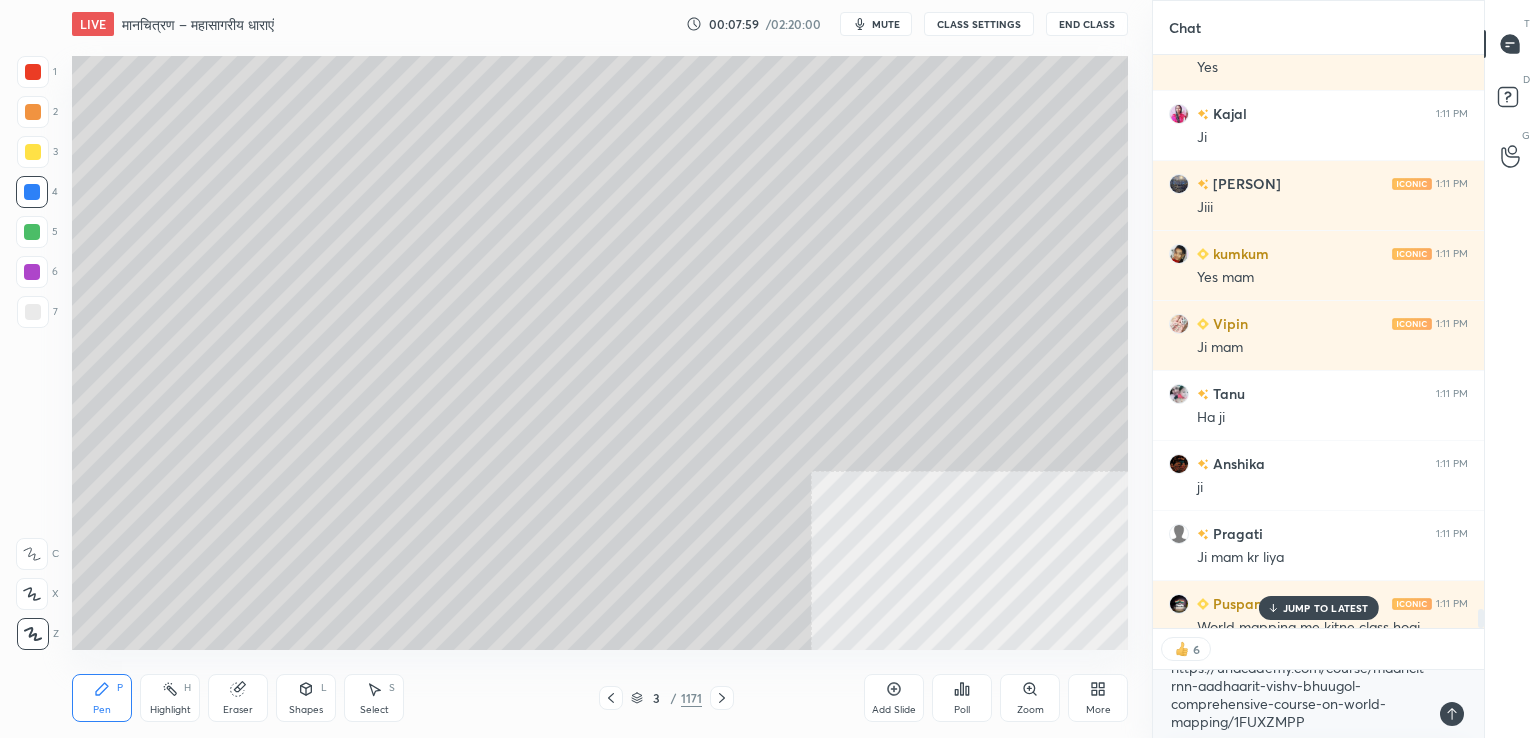 type on "x" 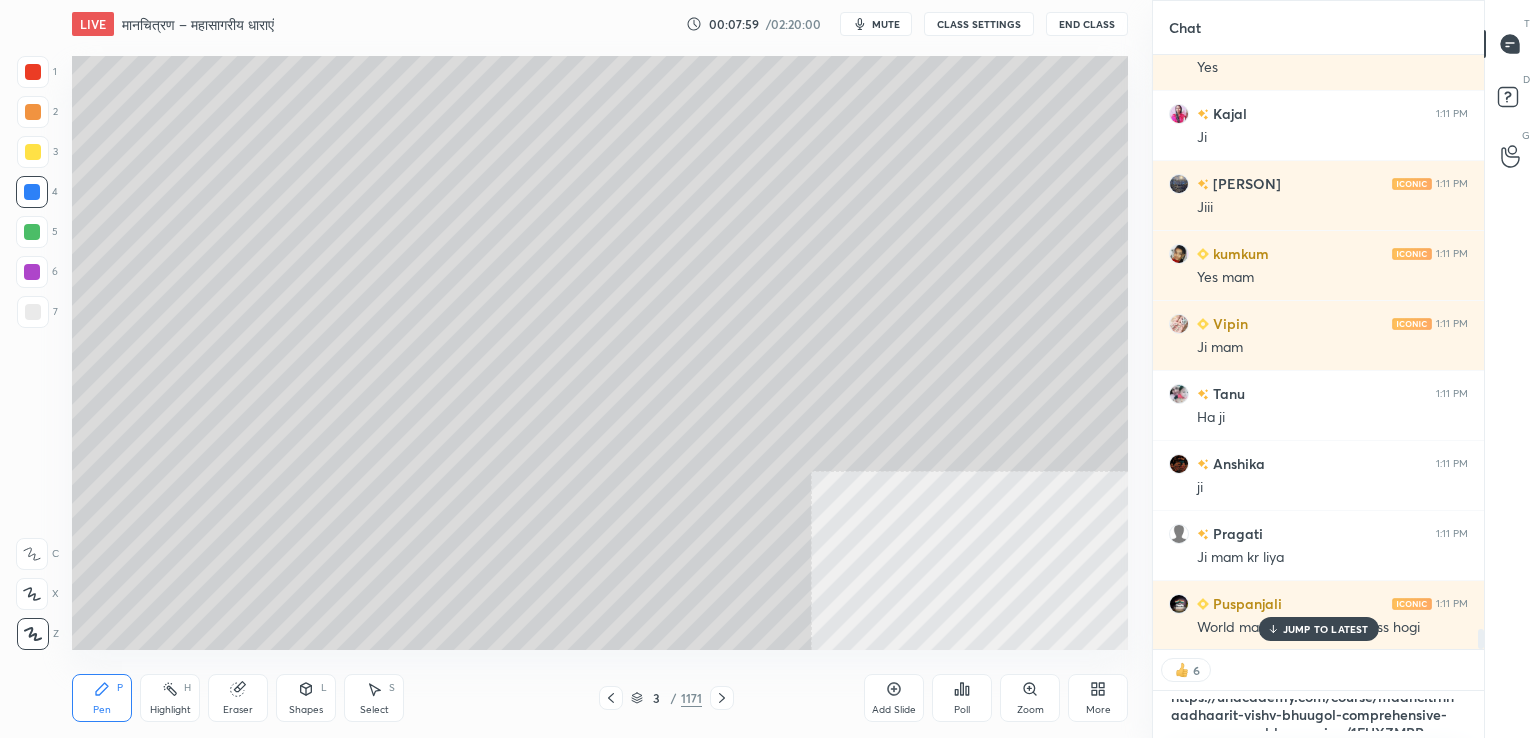 type 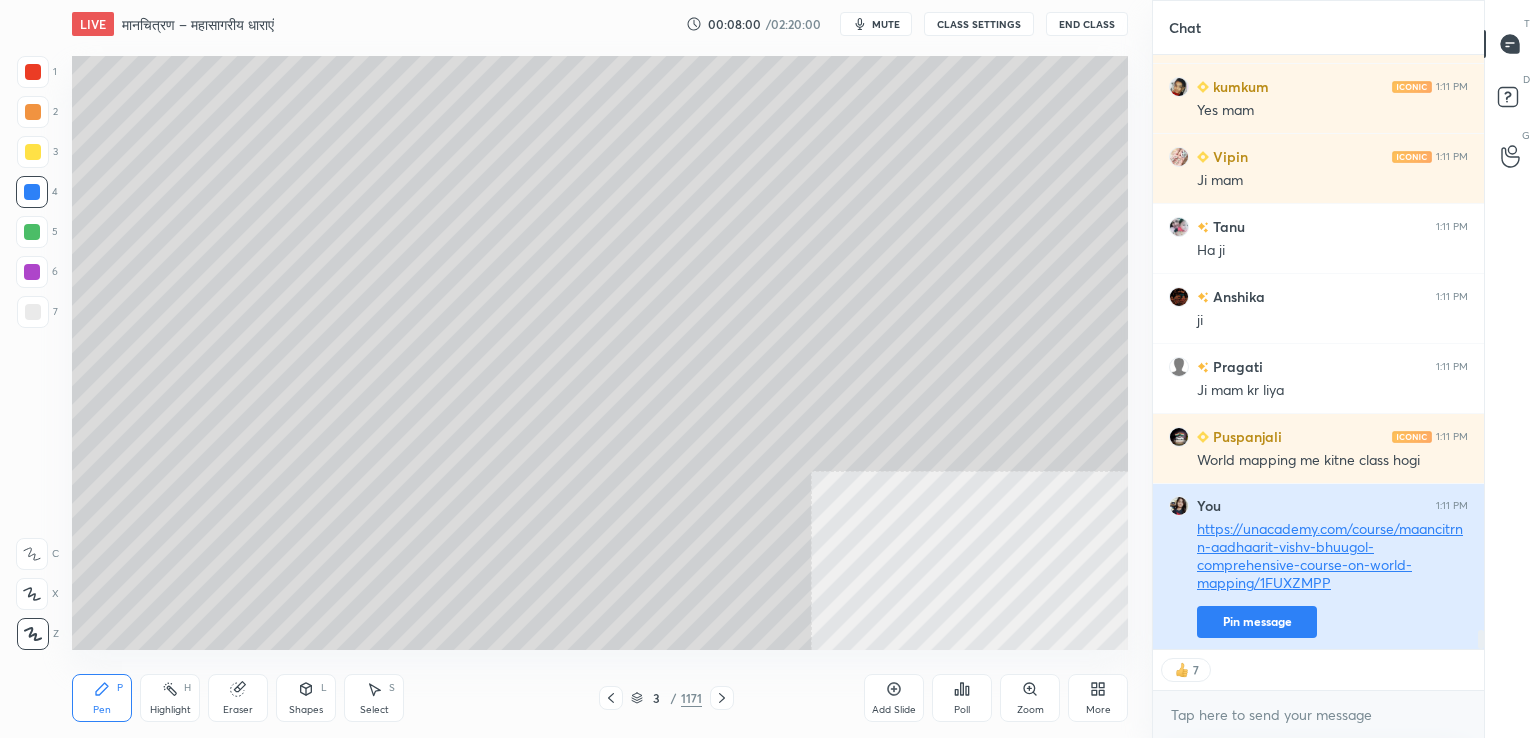 click on "Pin message" at bounding box center (1257, 622) 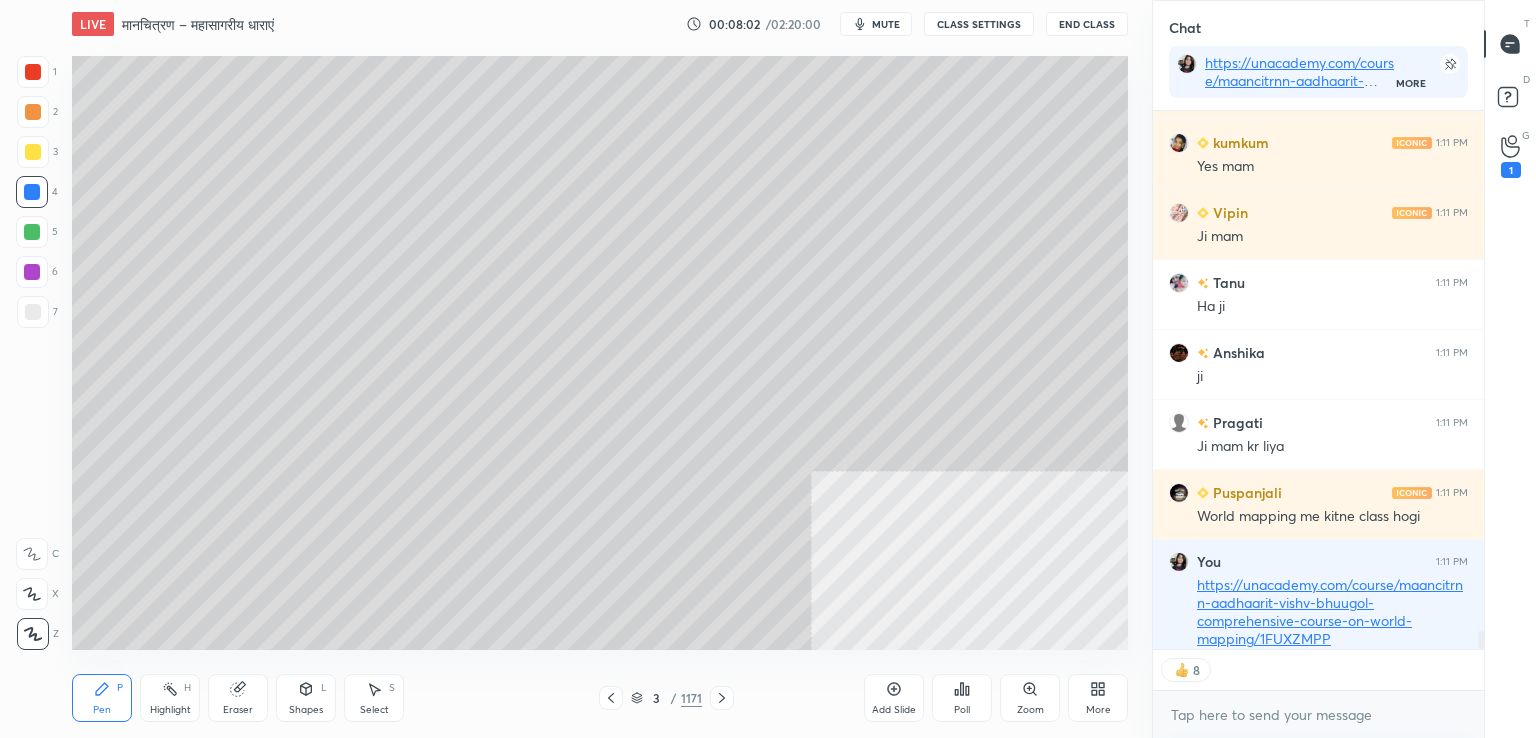click on "More" at bounding box center [1098, 698] 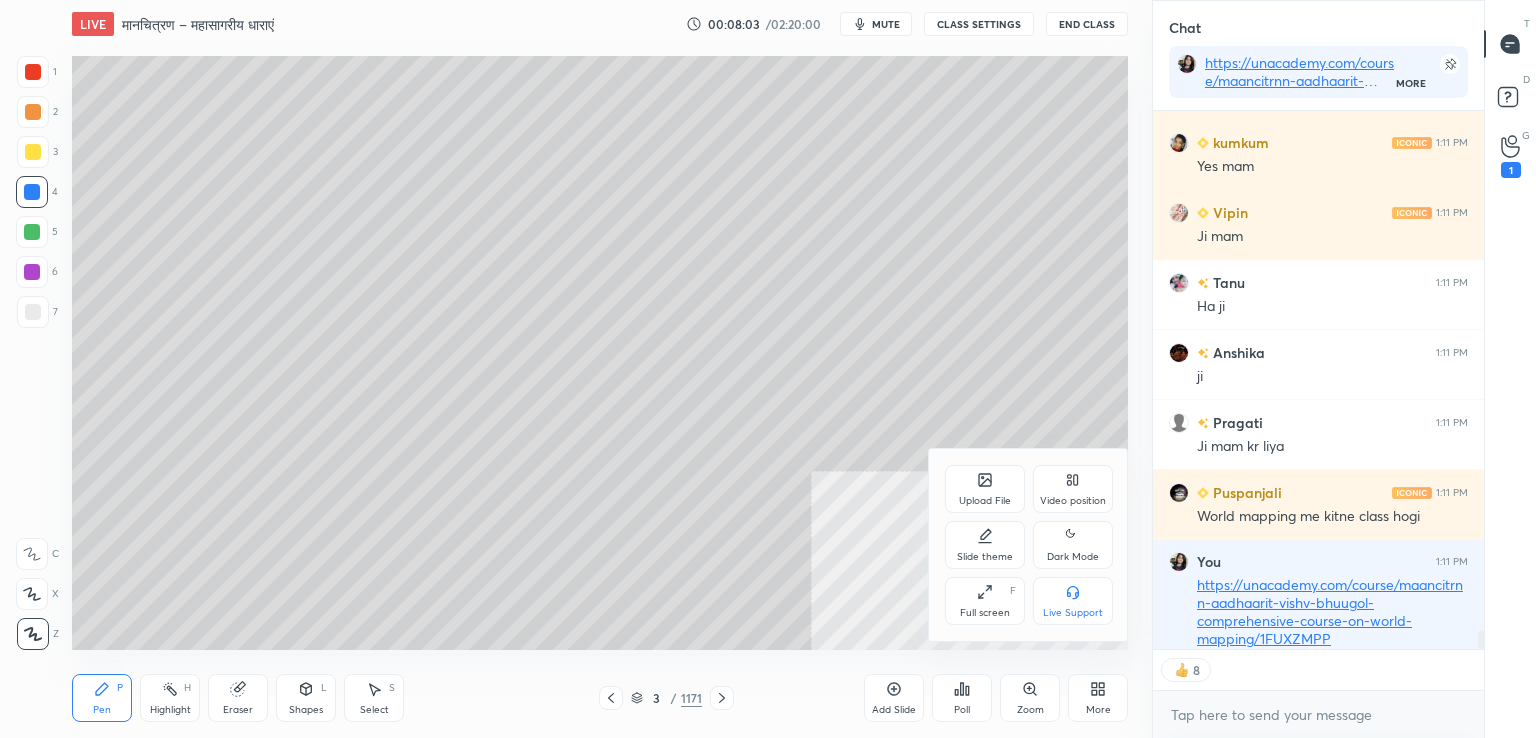 click on "Full screen F" at bounding box center [985, 601] 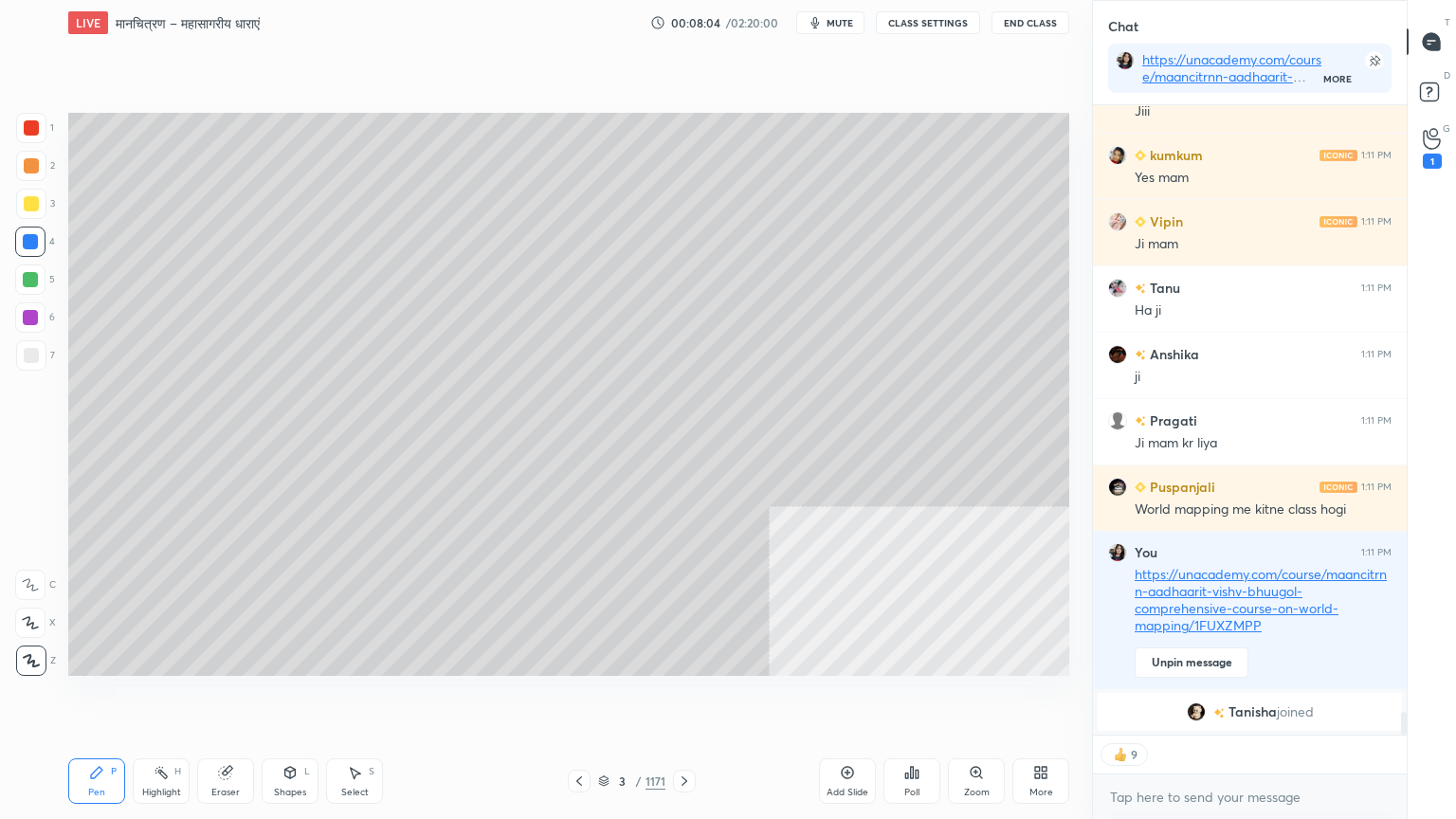 click at bounding box center (30, 242) 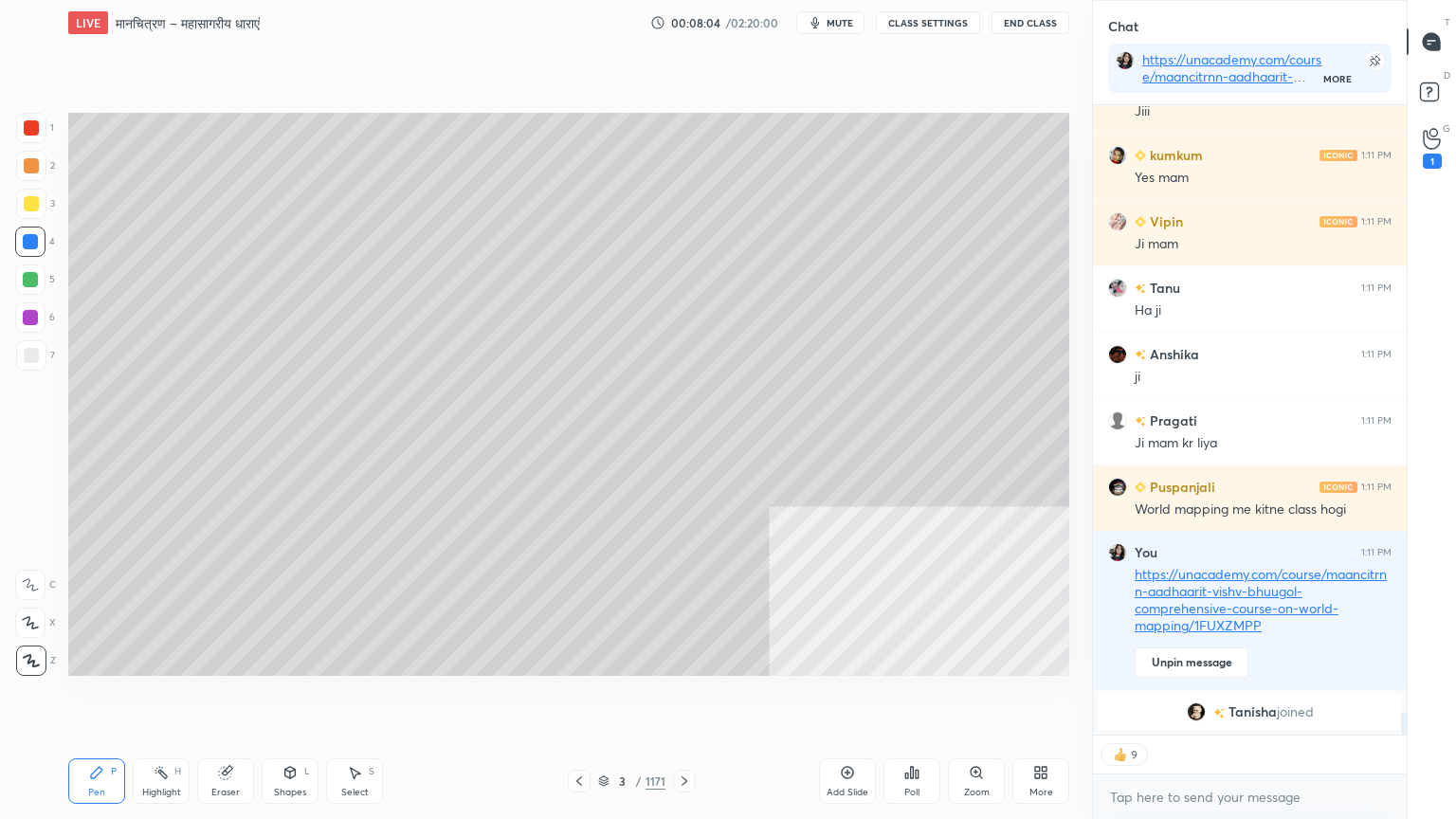 click at bounding box center [30, 242] 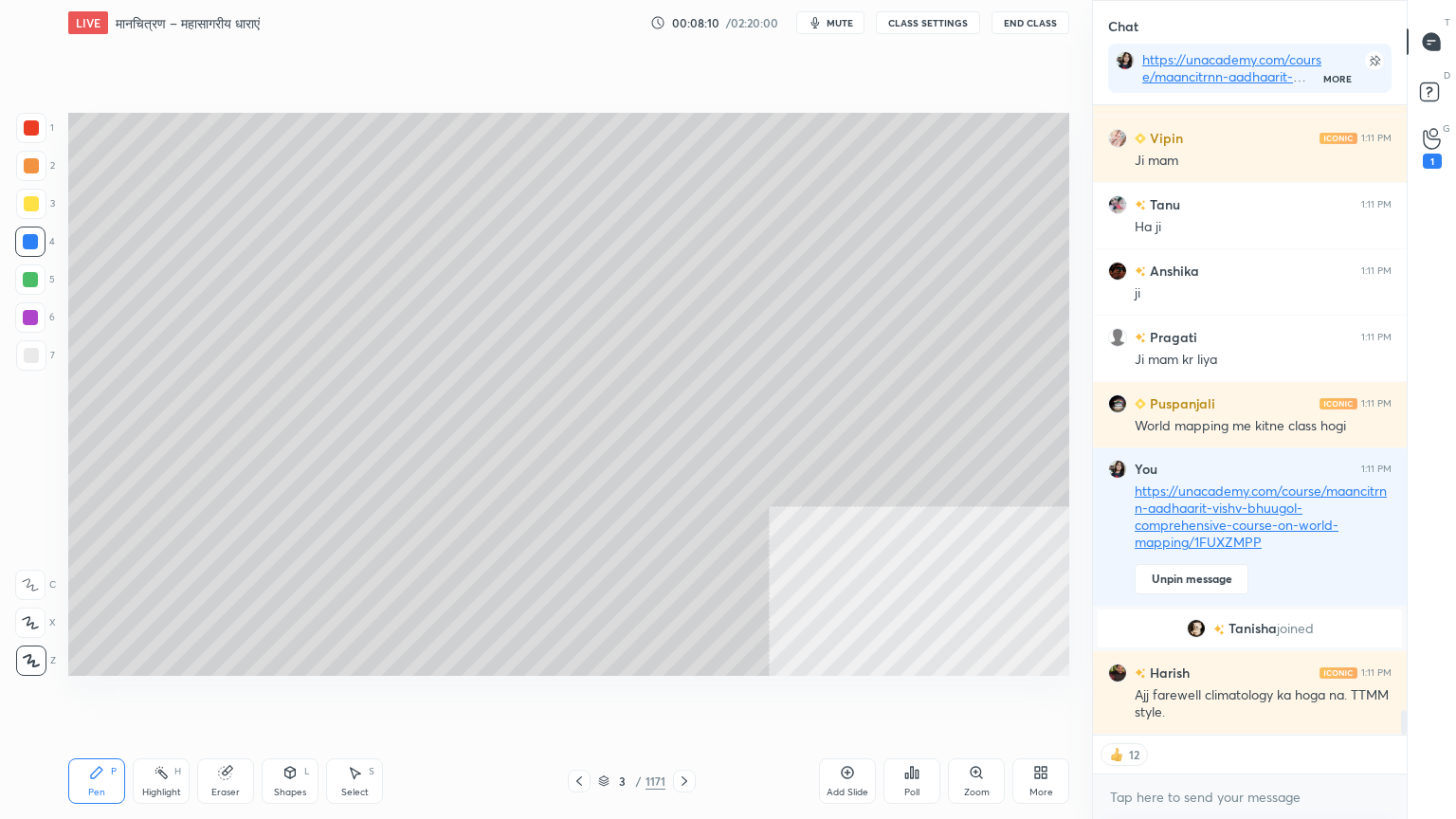 click at bounding box center [30, 242] 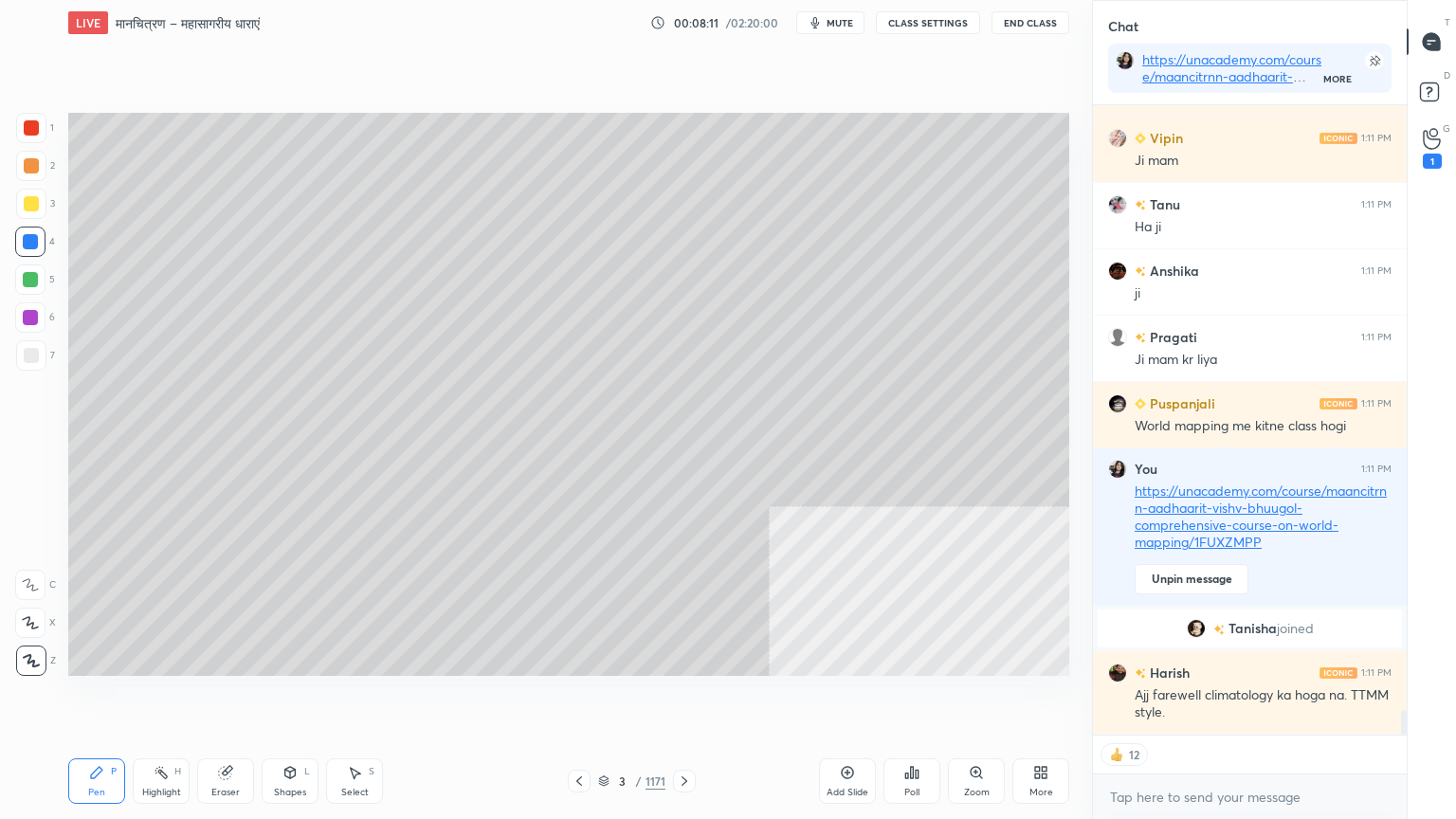 click at bounding box center (30, 242) 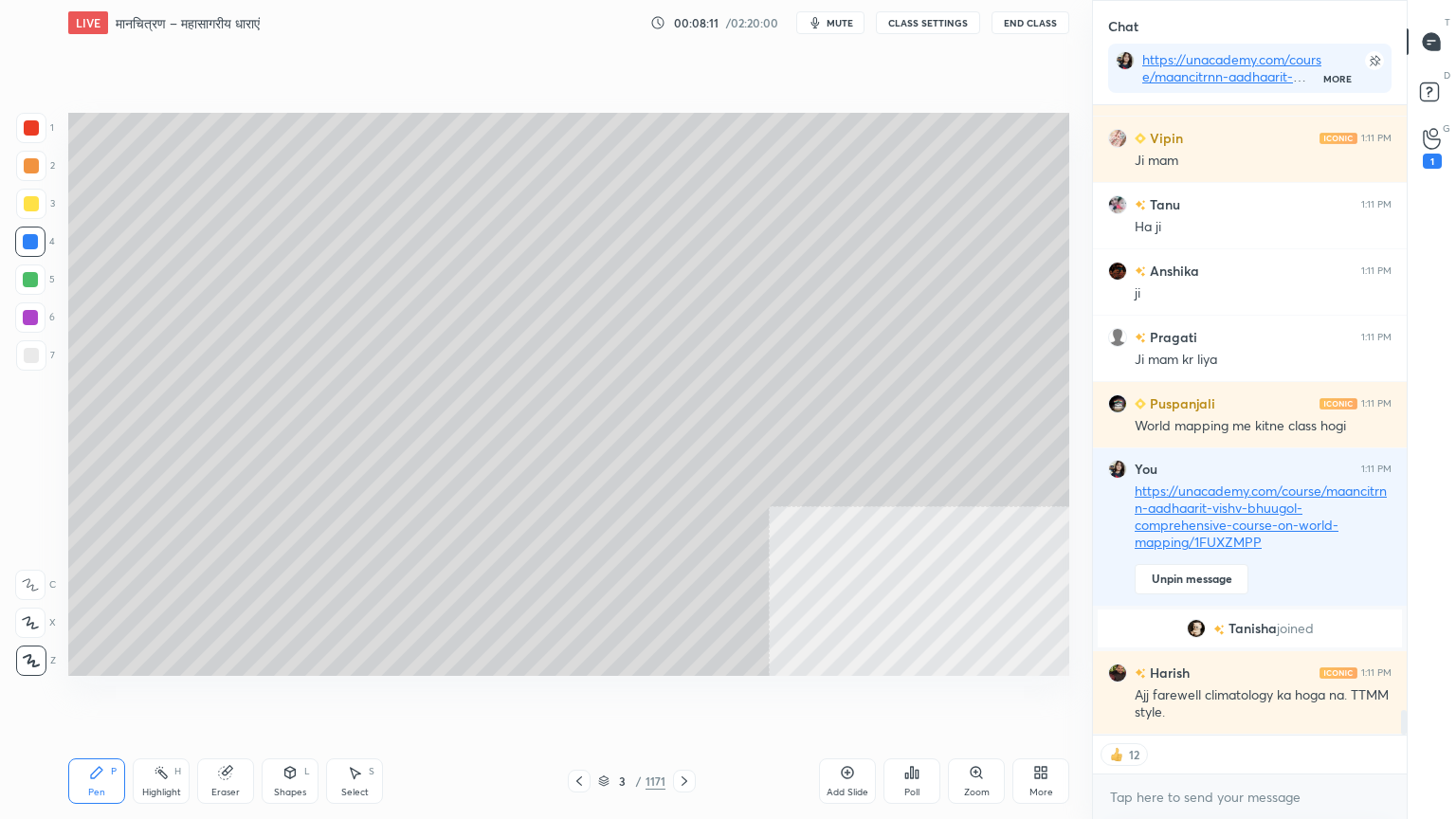 click at bounding box center [30, 242] 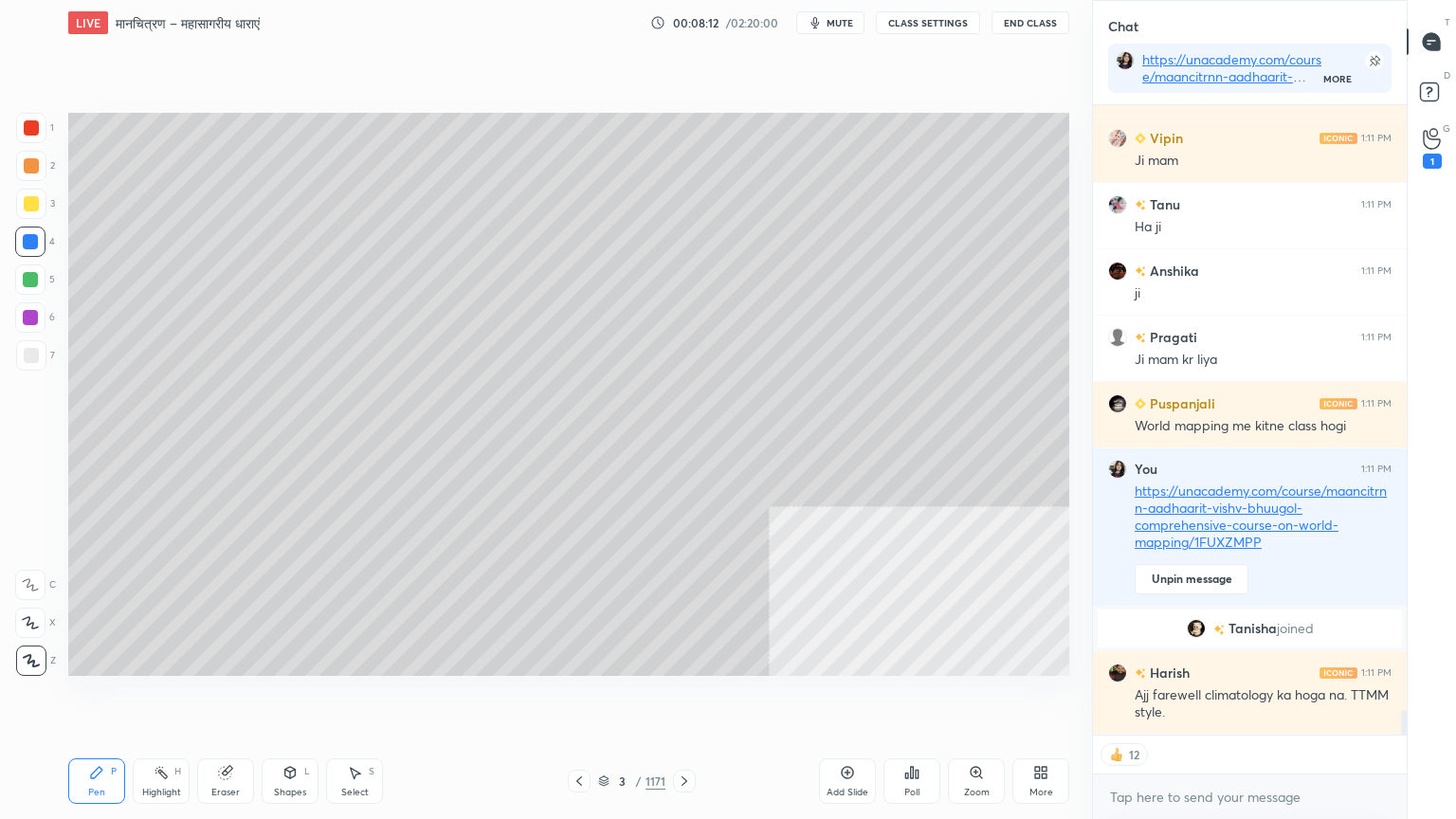 click 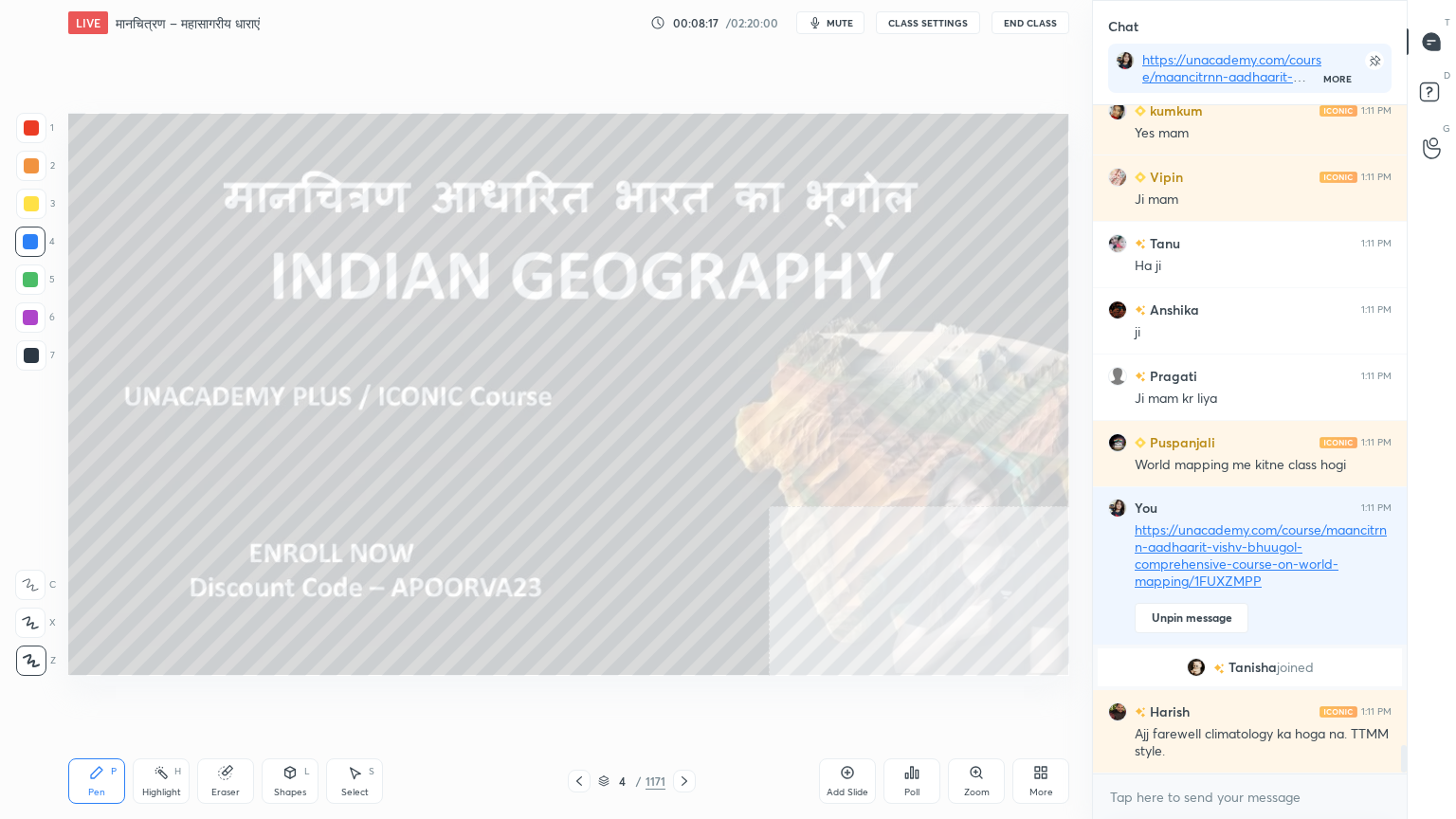 click 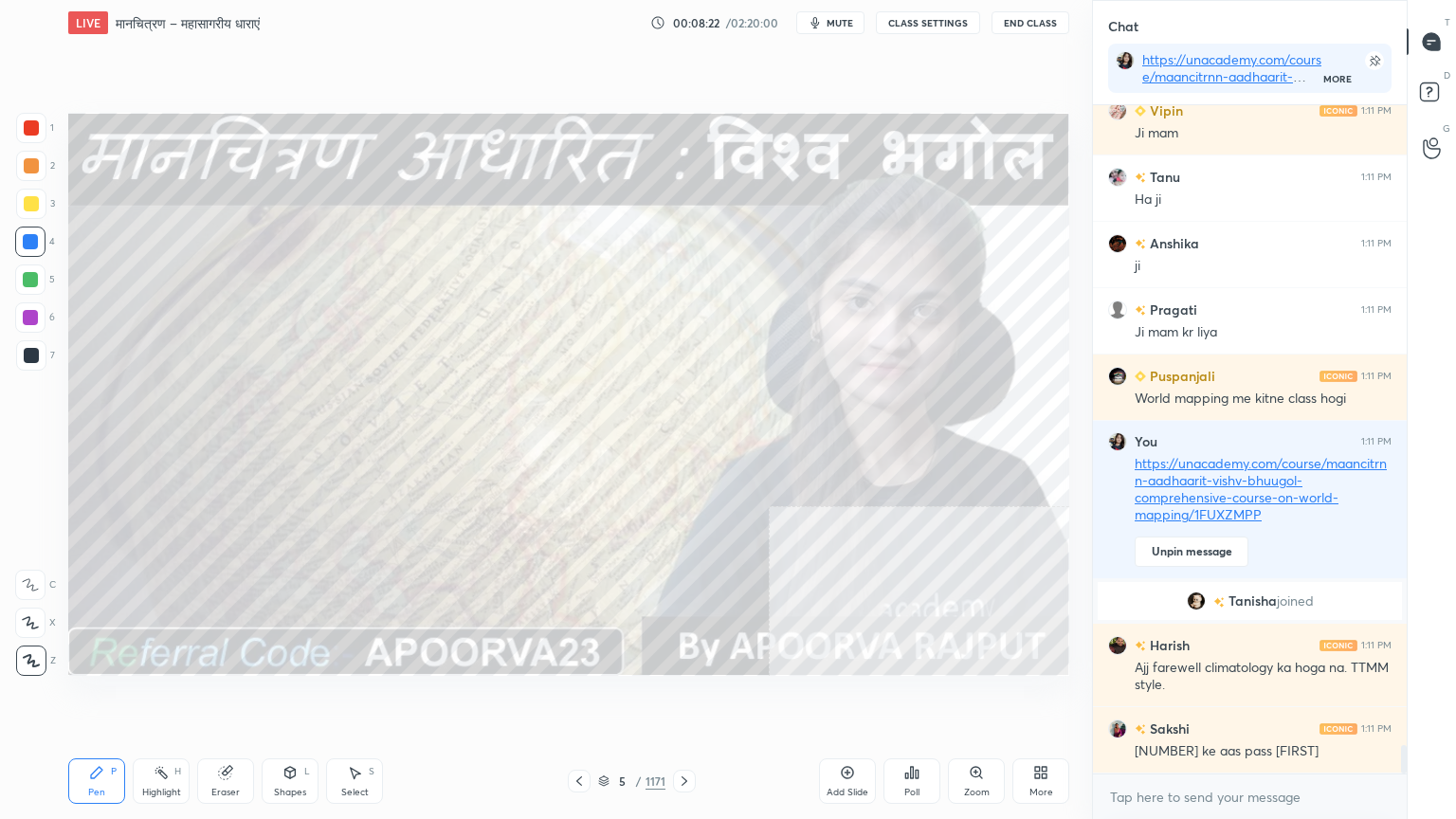 click at bounding box center [684, 781] 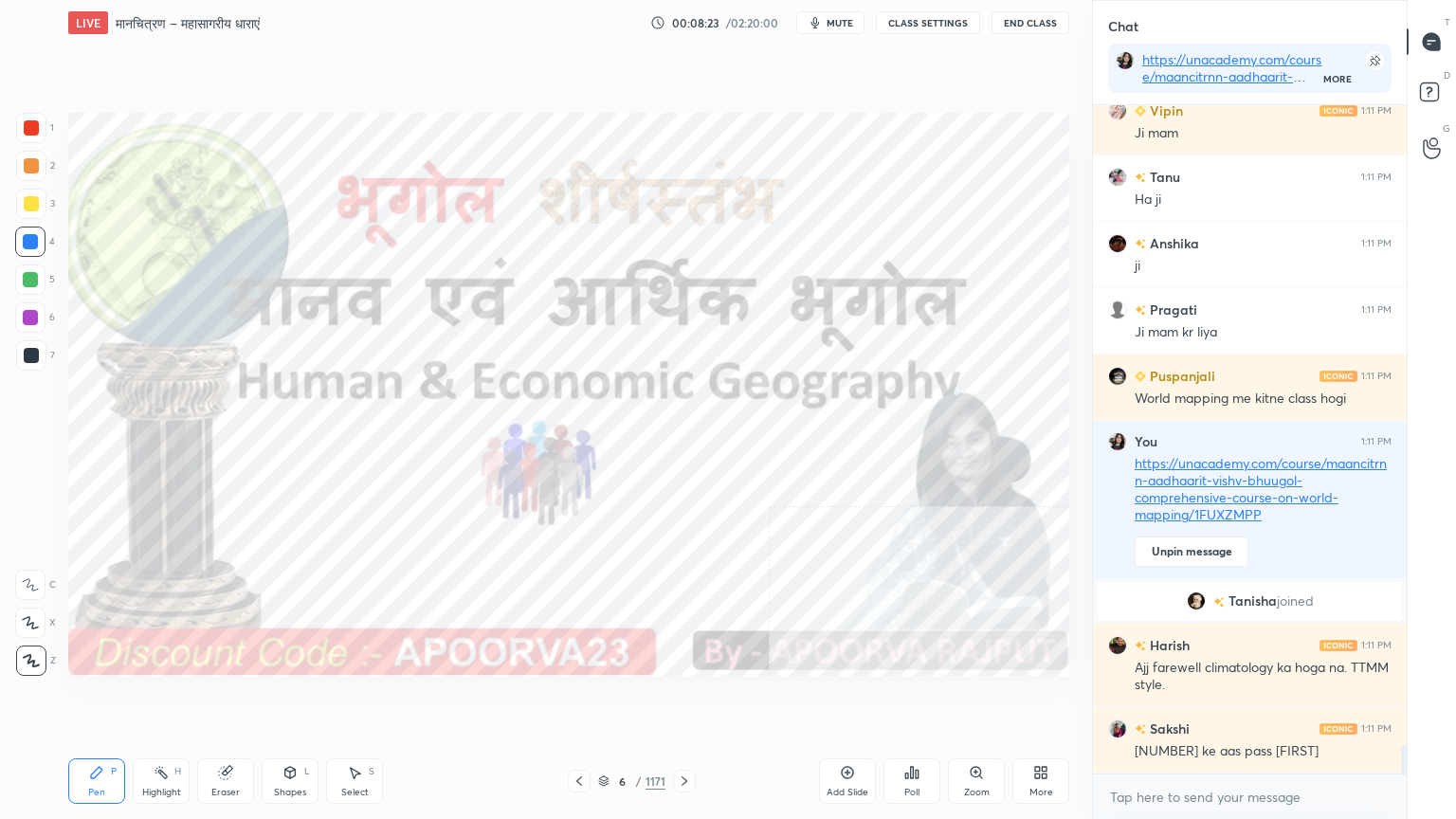 click 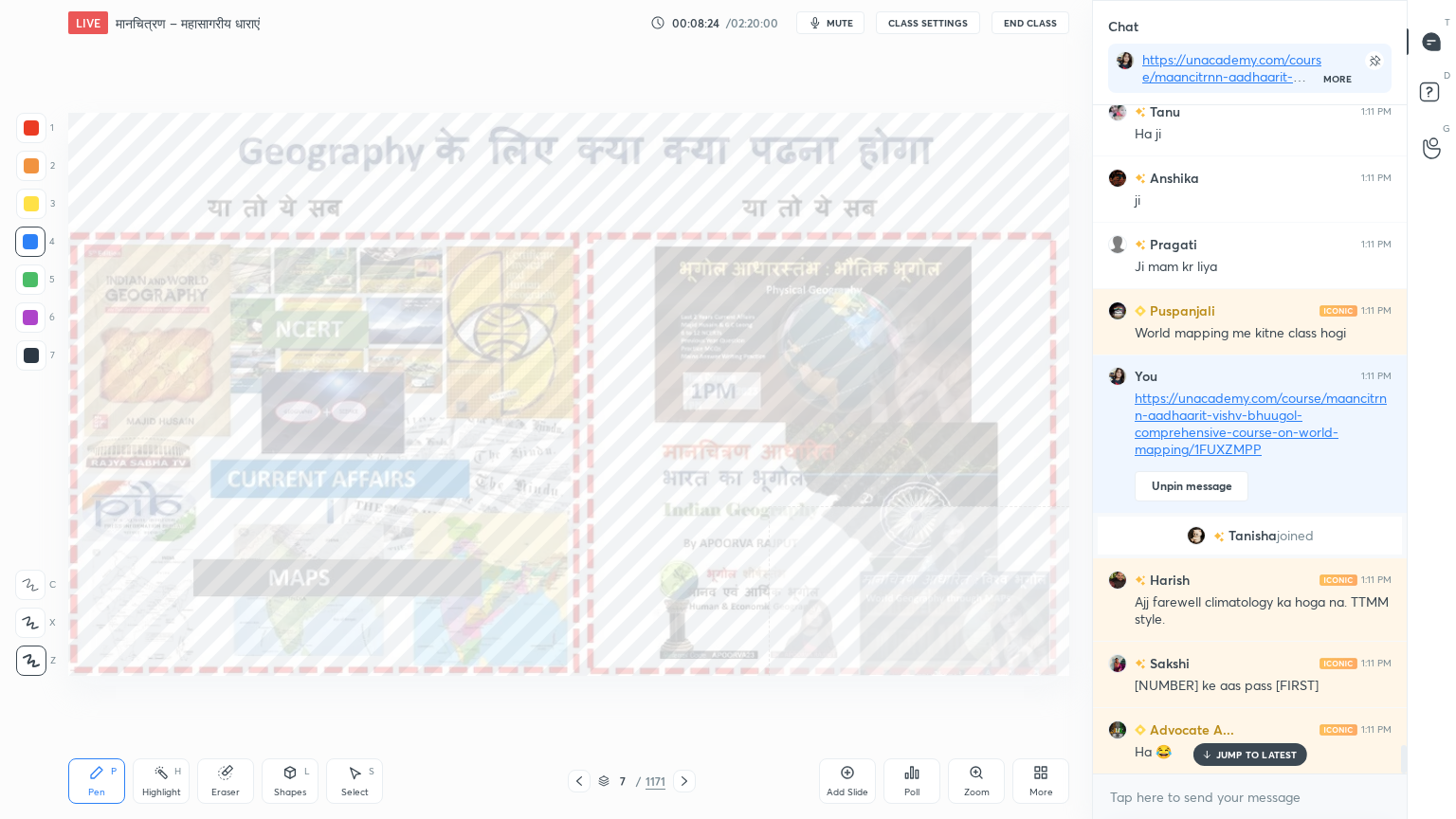 click 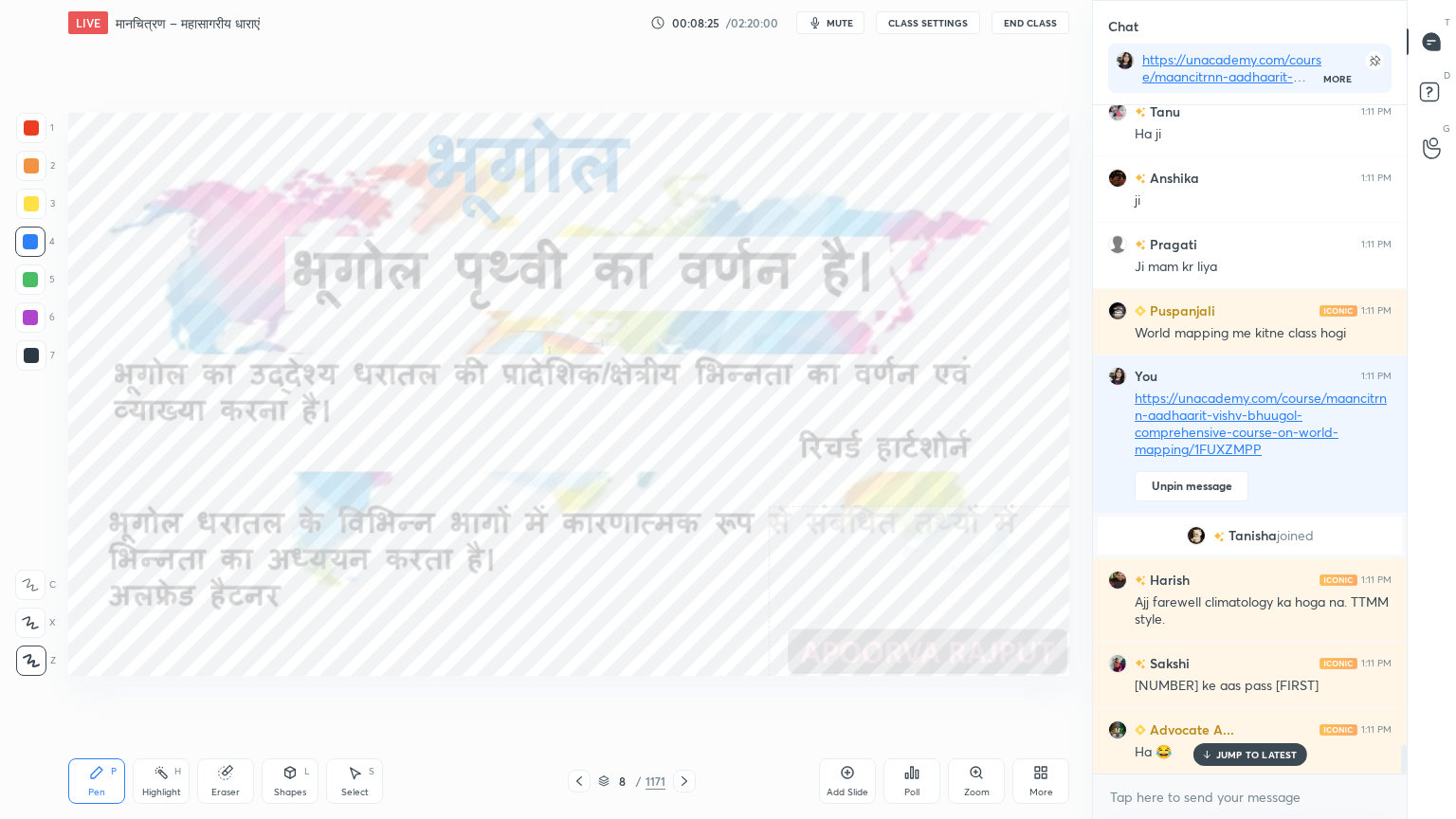 click 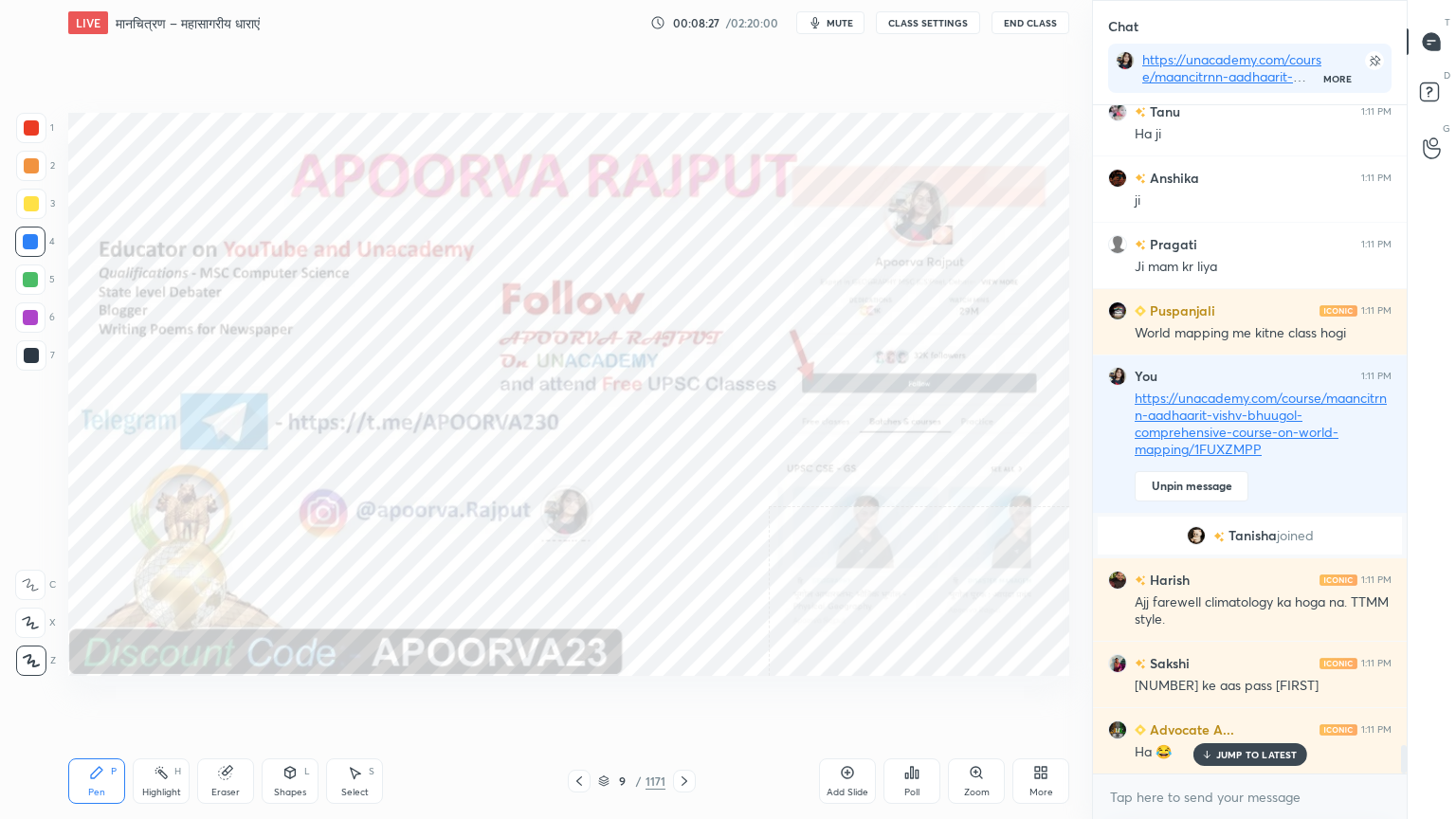 click 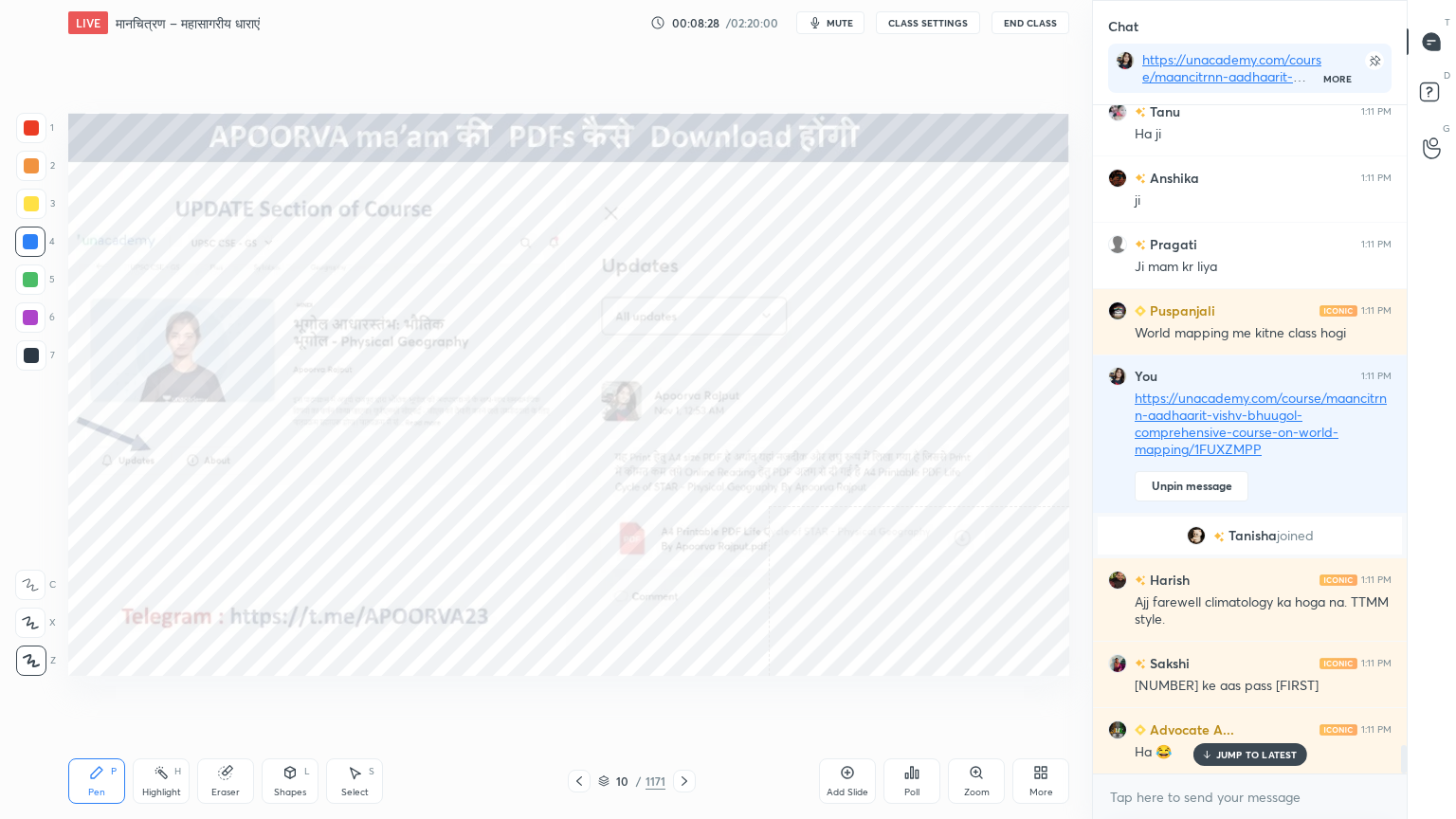 click at bounding box center (684, 781) 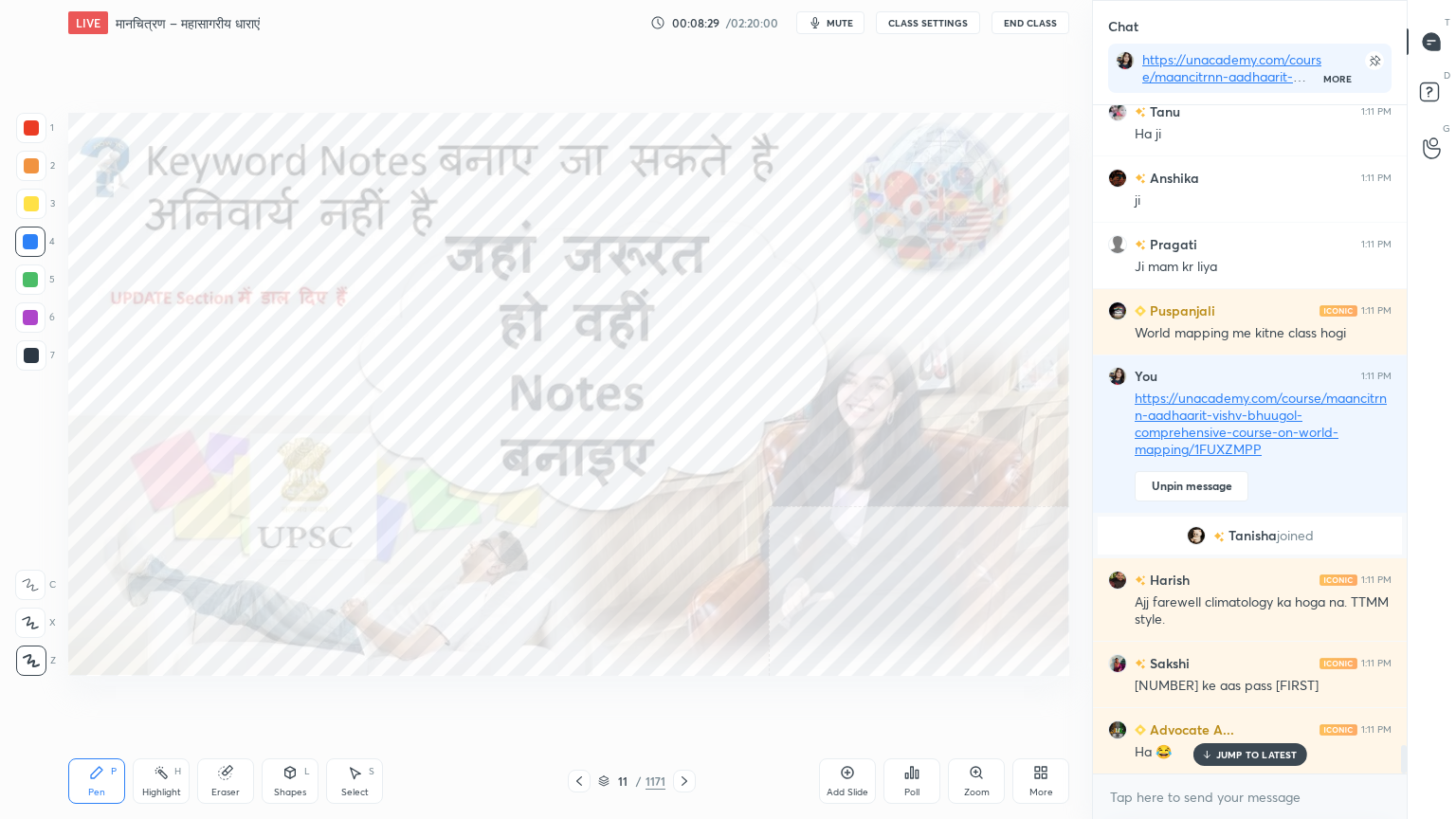 click 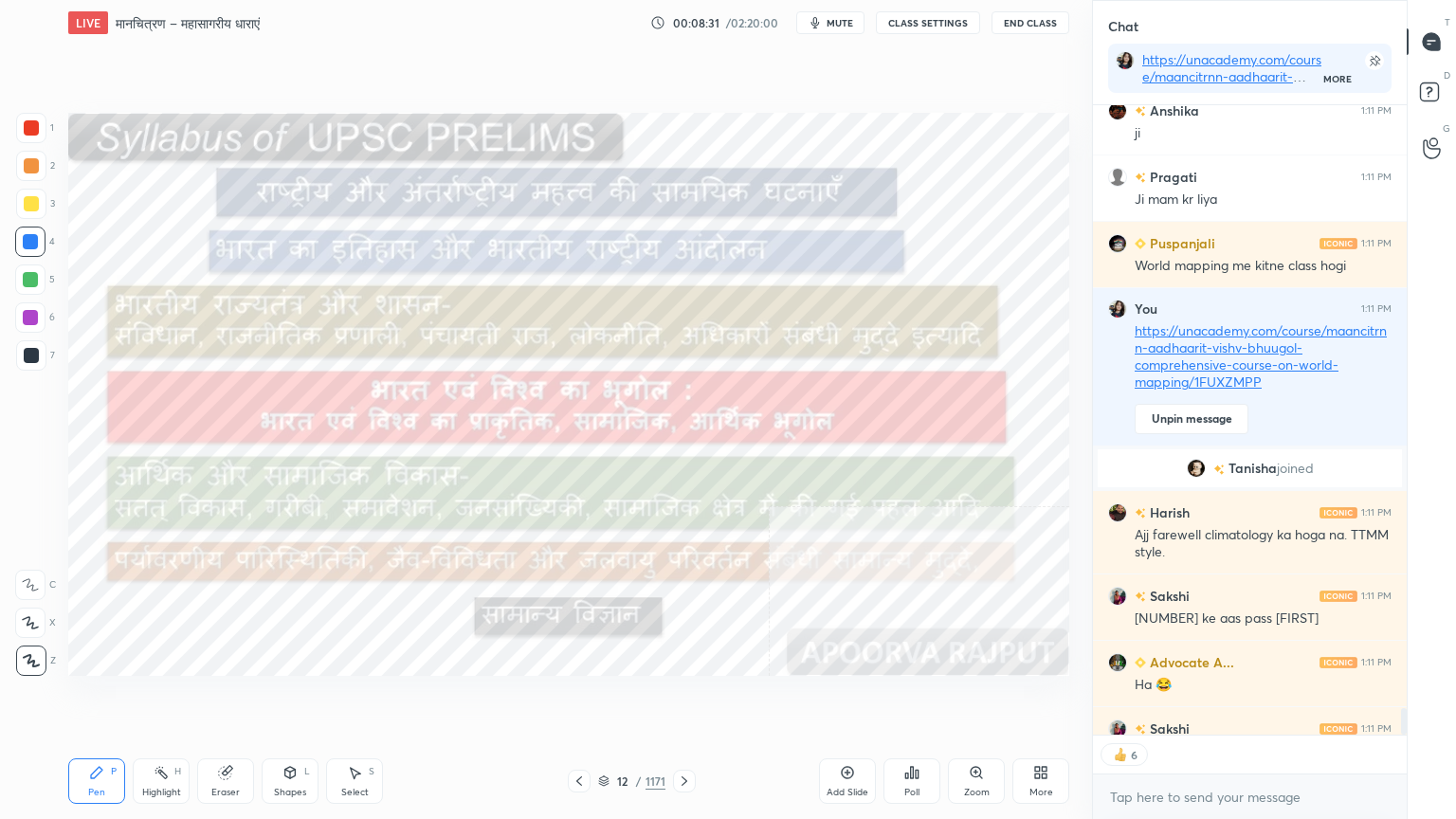 click 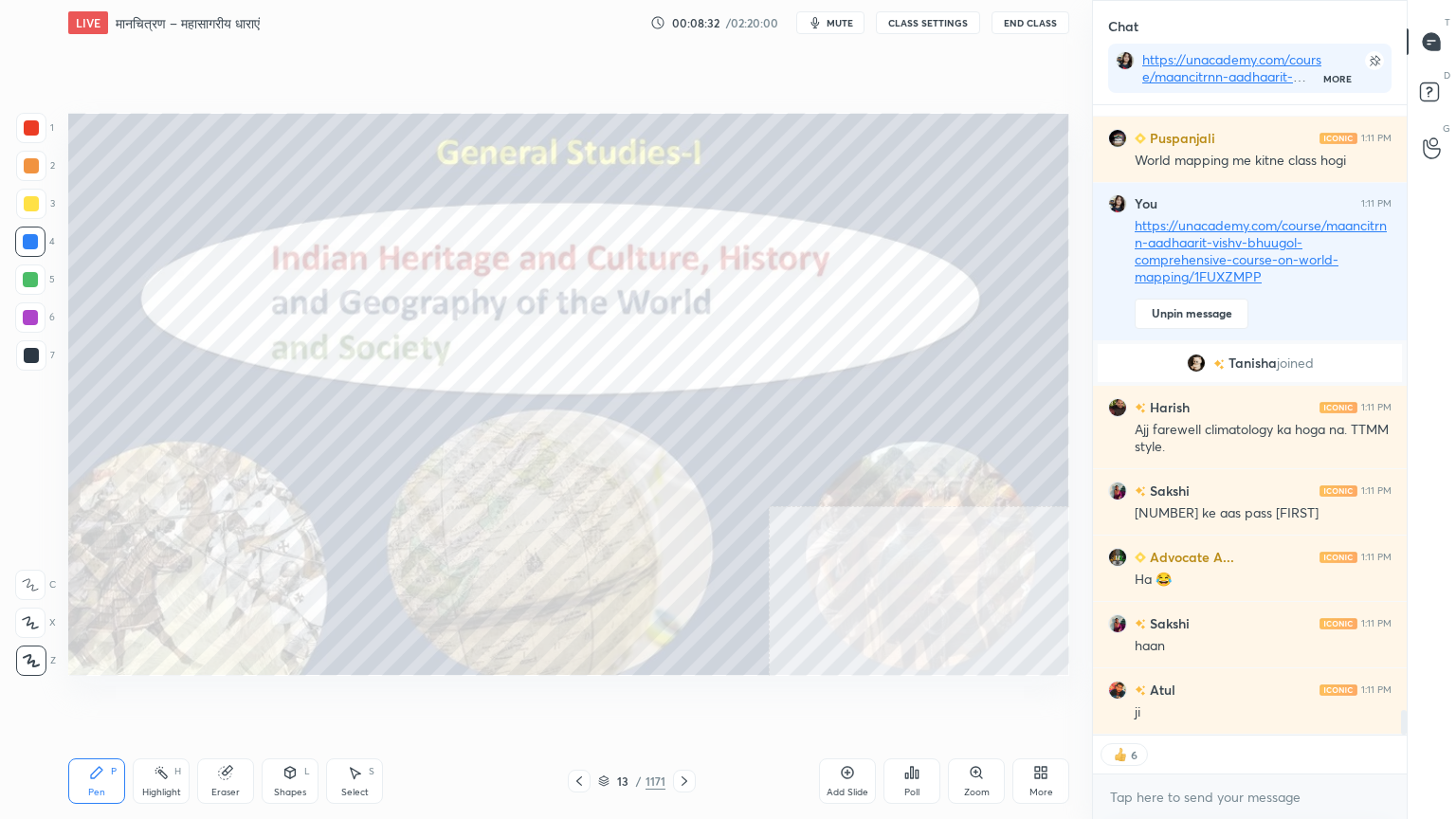 click 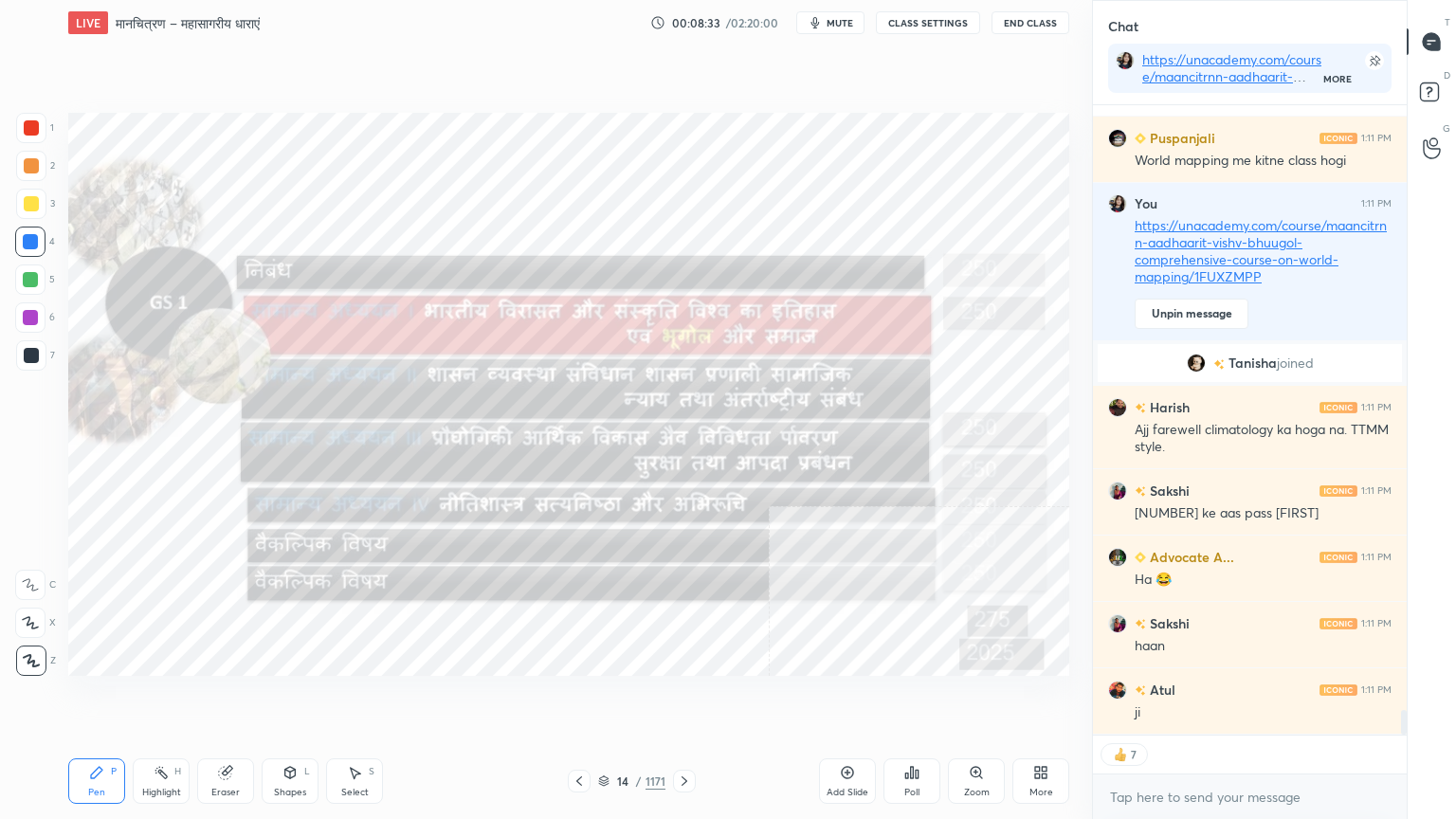click at bounding box center (684, 781) 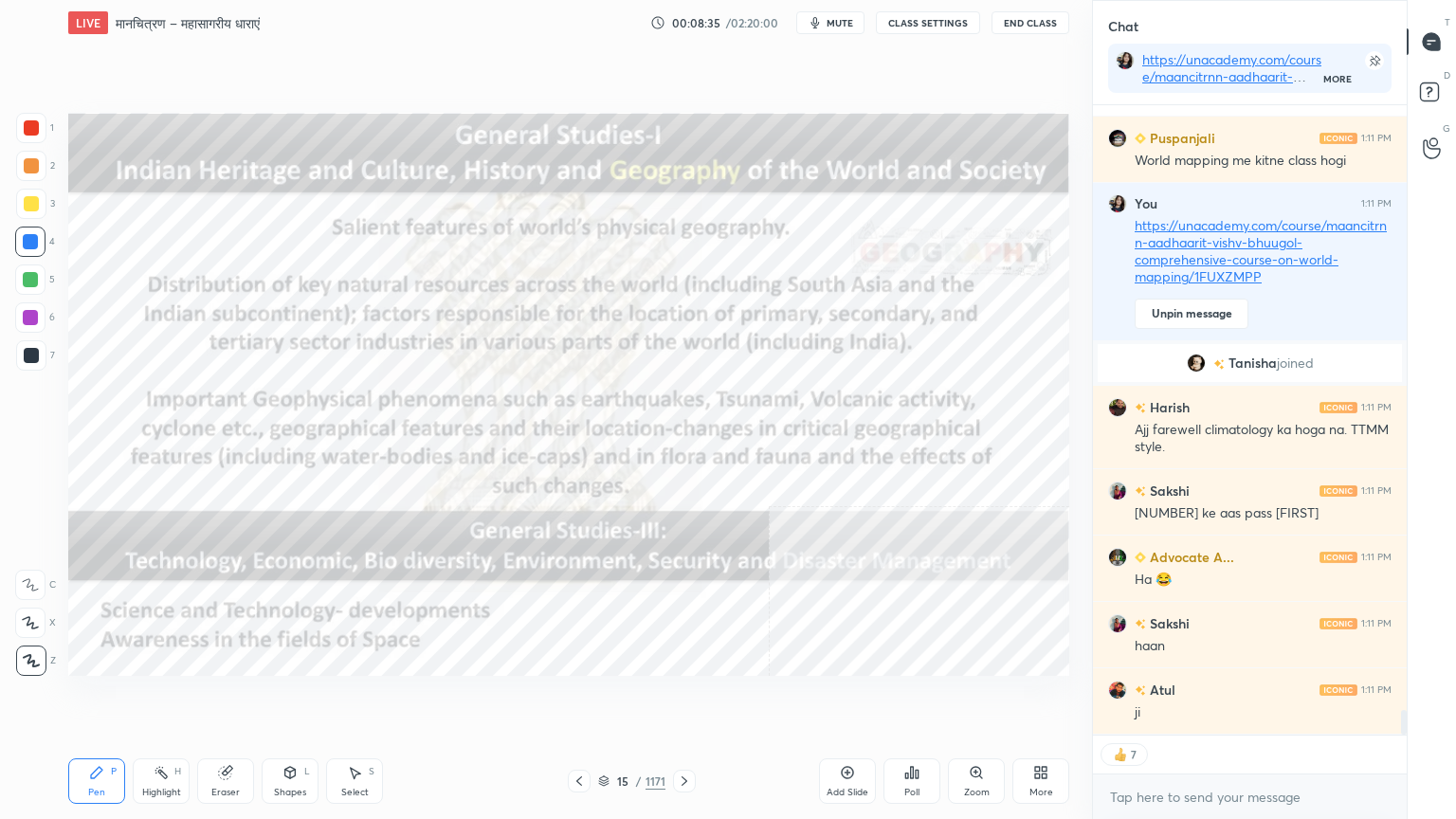 click 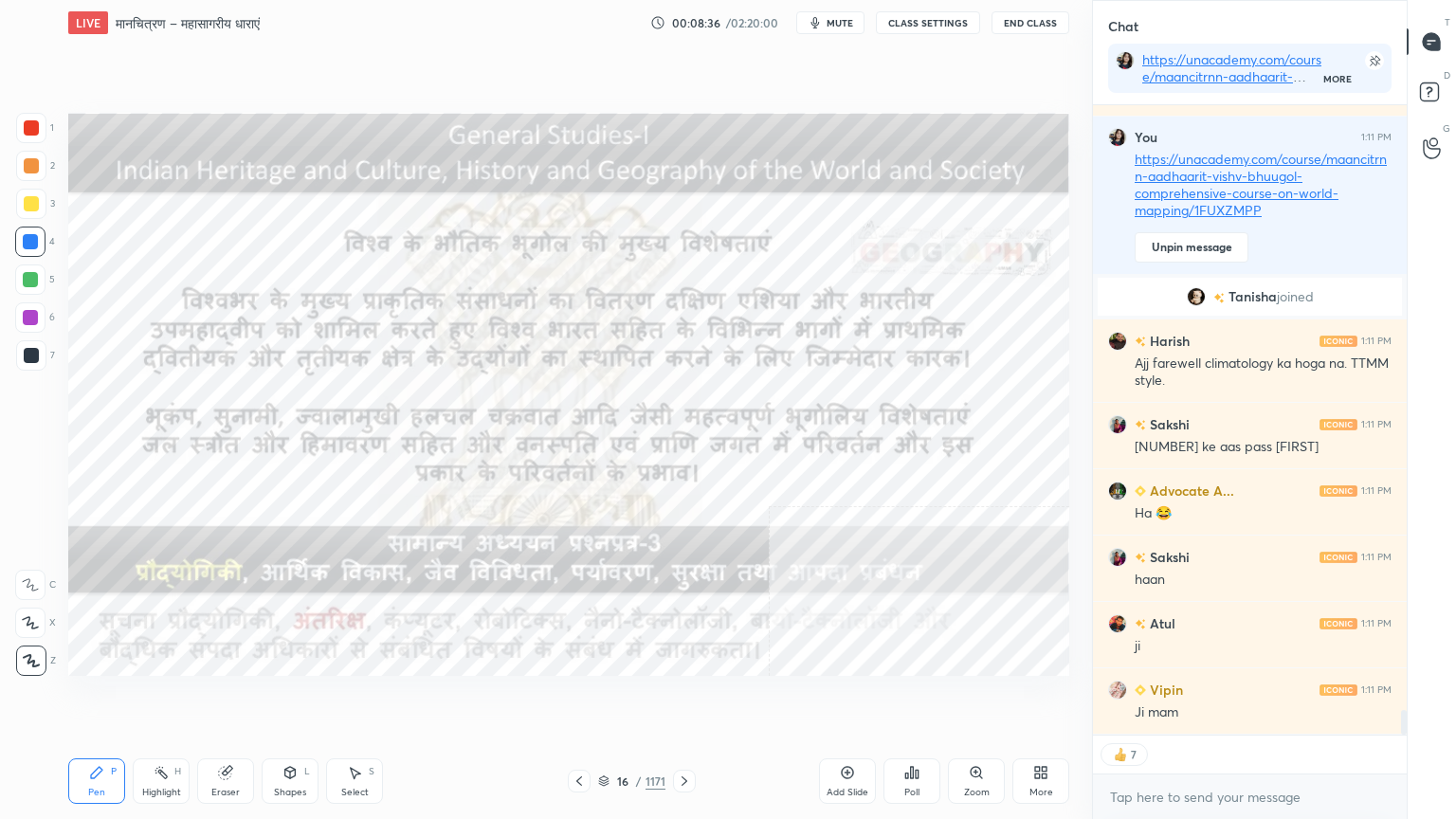 click 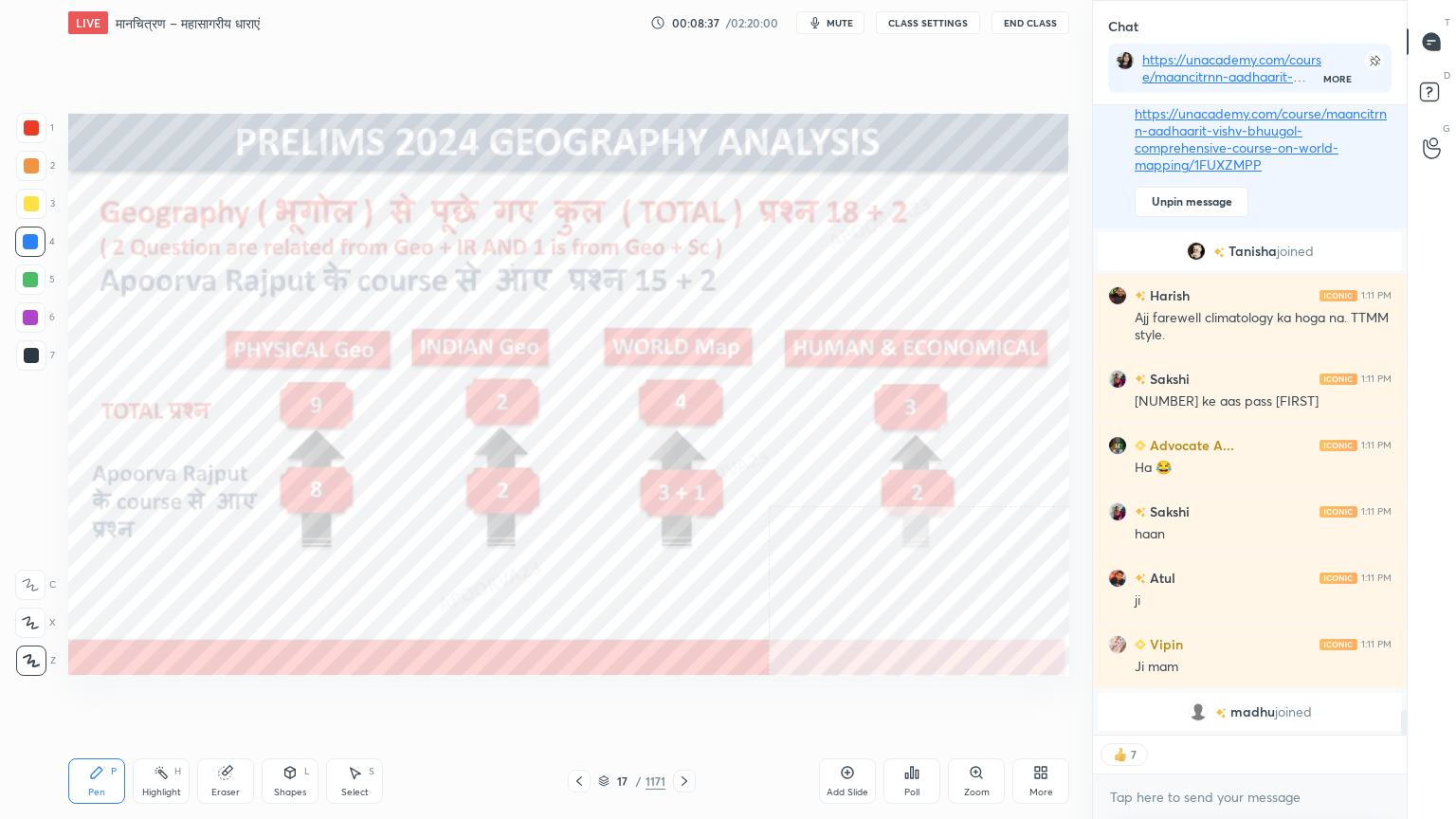 click 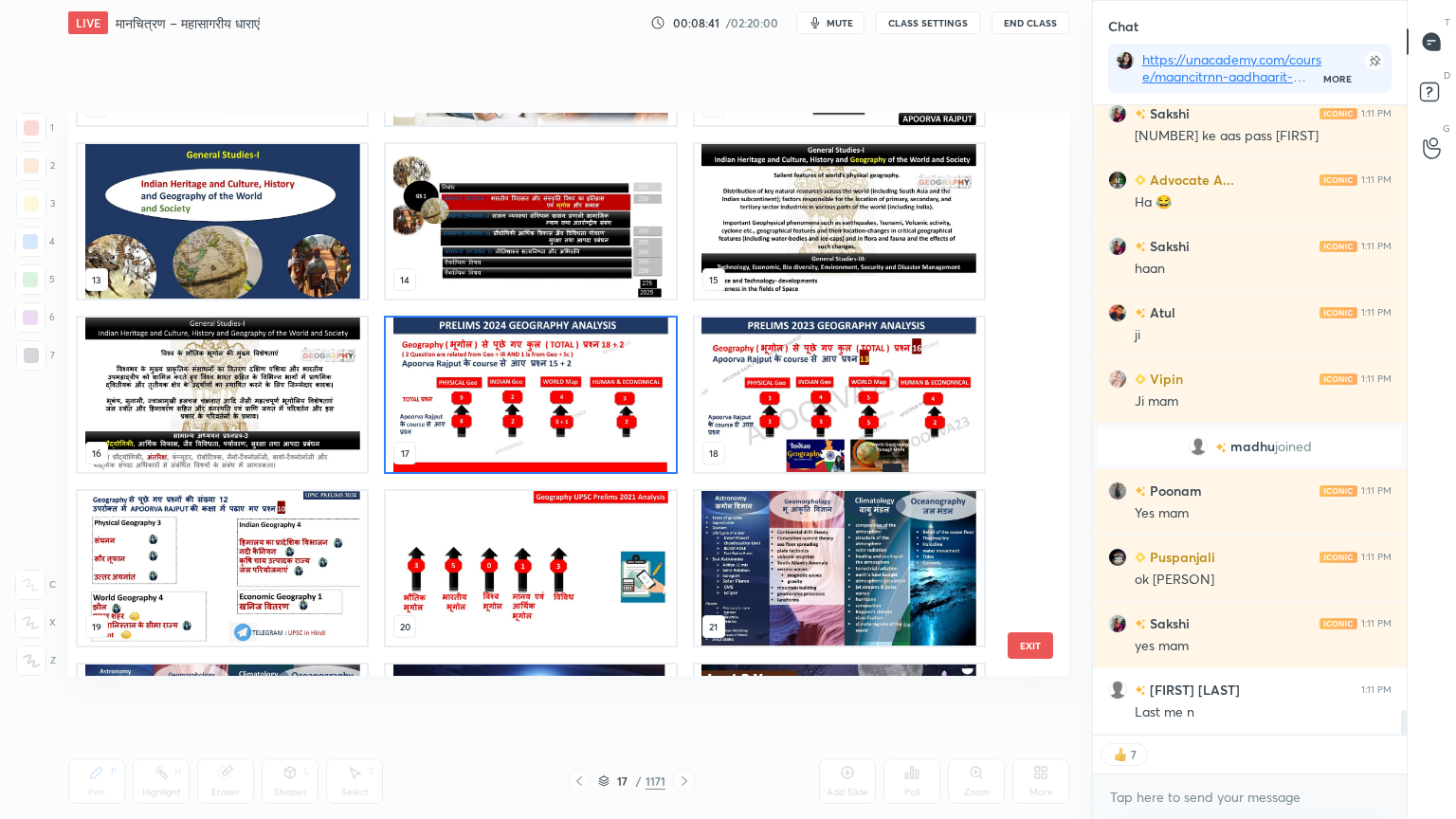 click at bounding box center (839, 568) 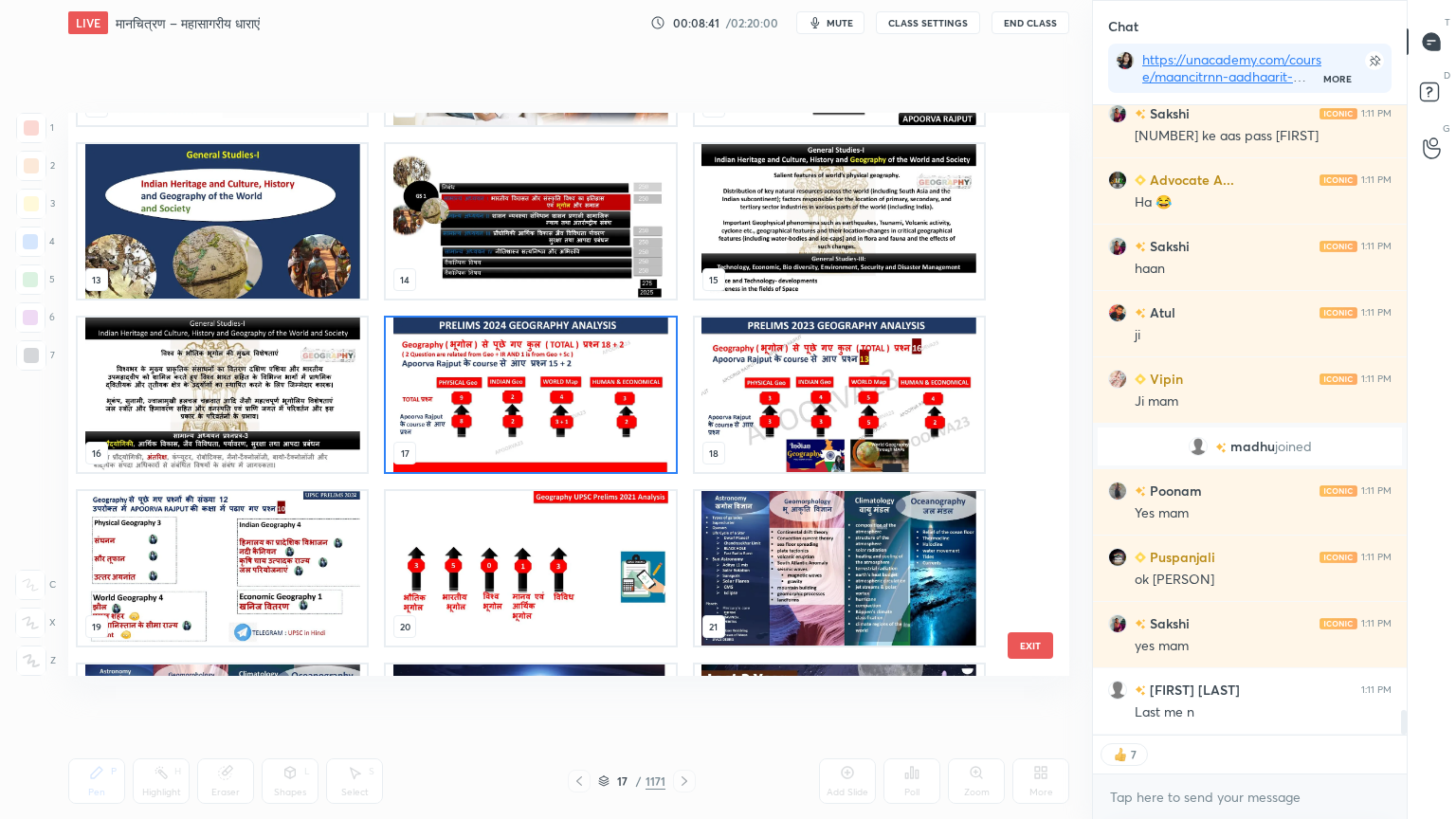 click at bounding box center [839, 568] 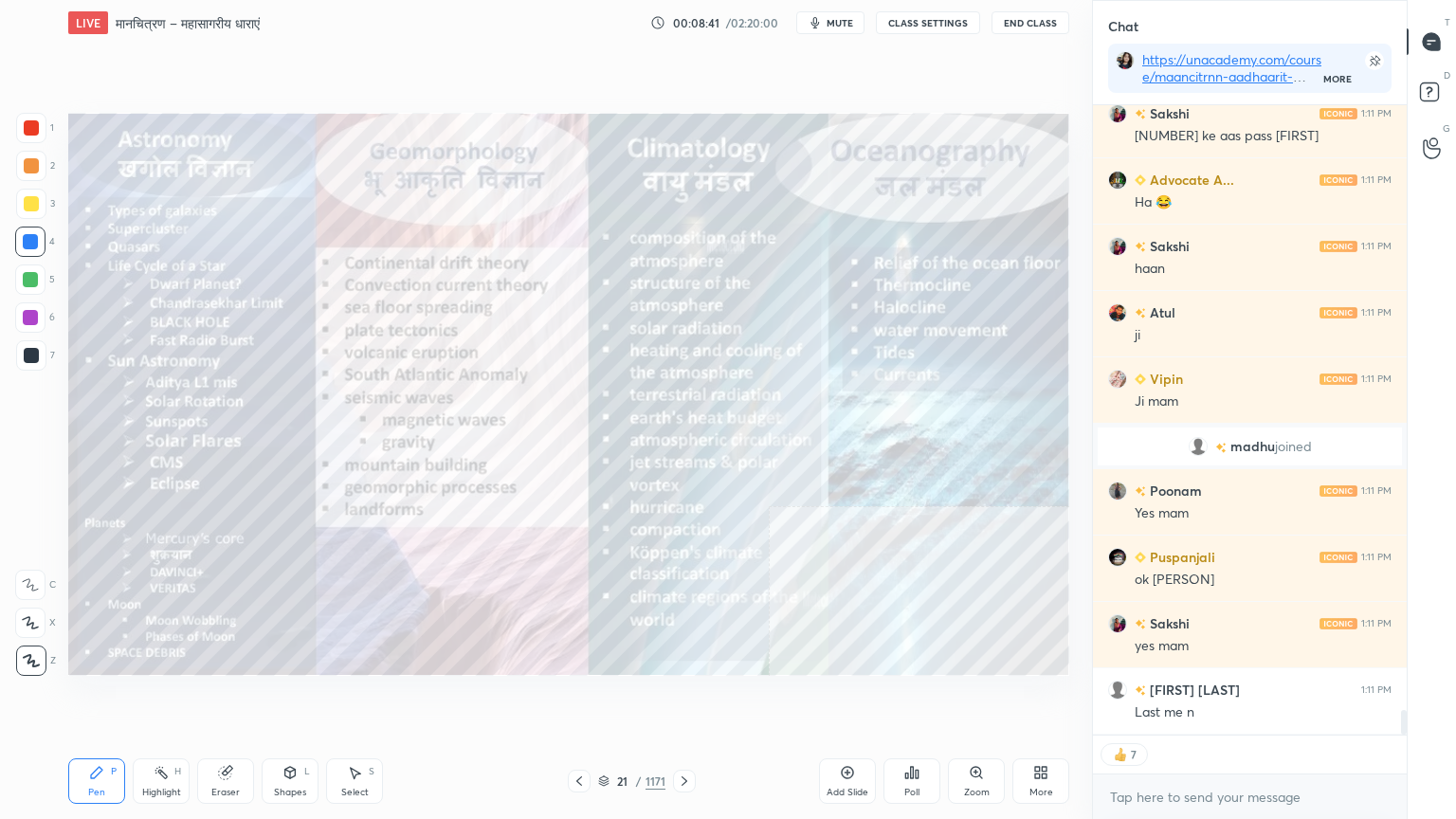 click at bounding box center [839, 568] 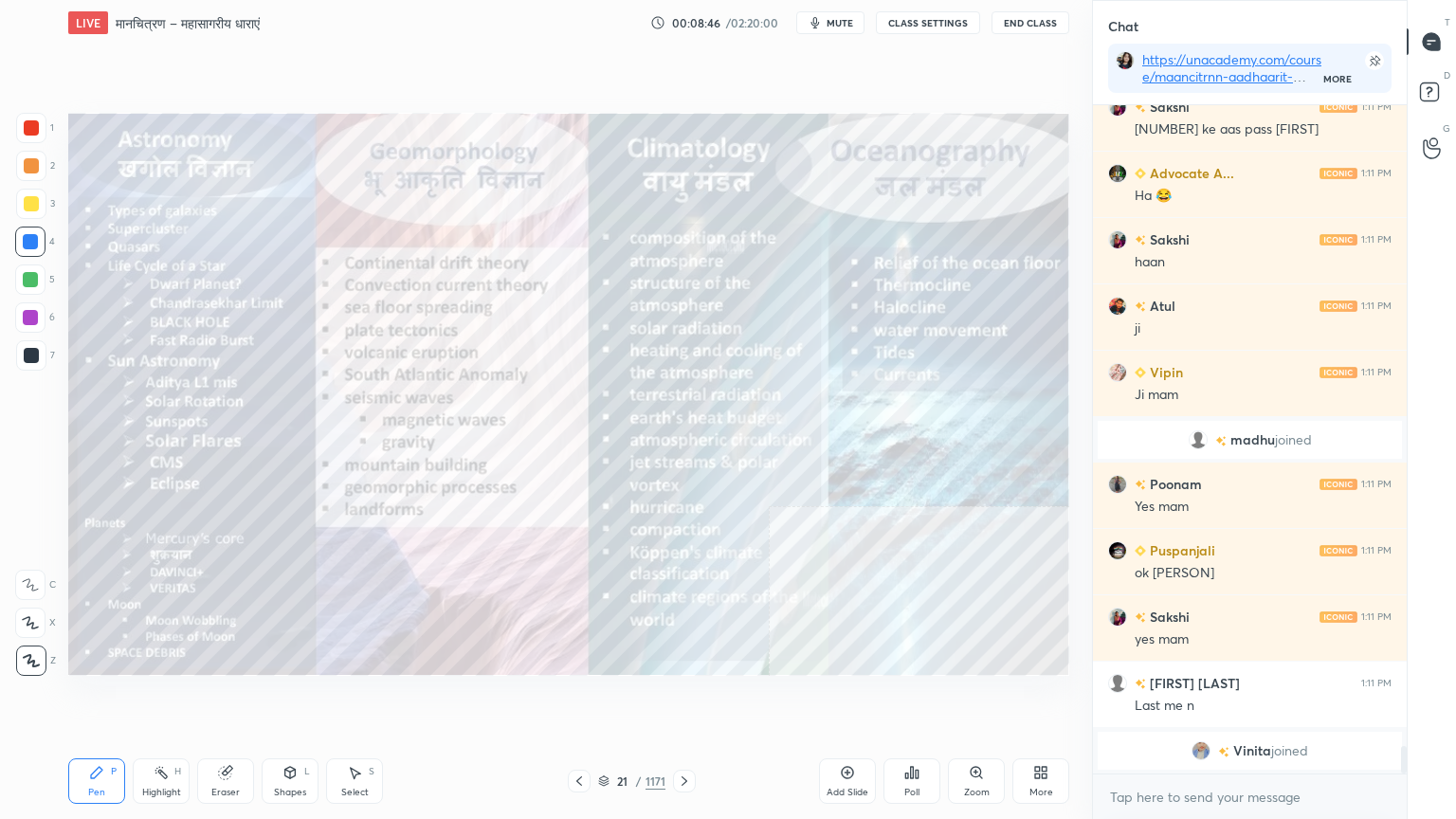 click at bounding box center [684, 781] 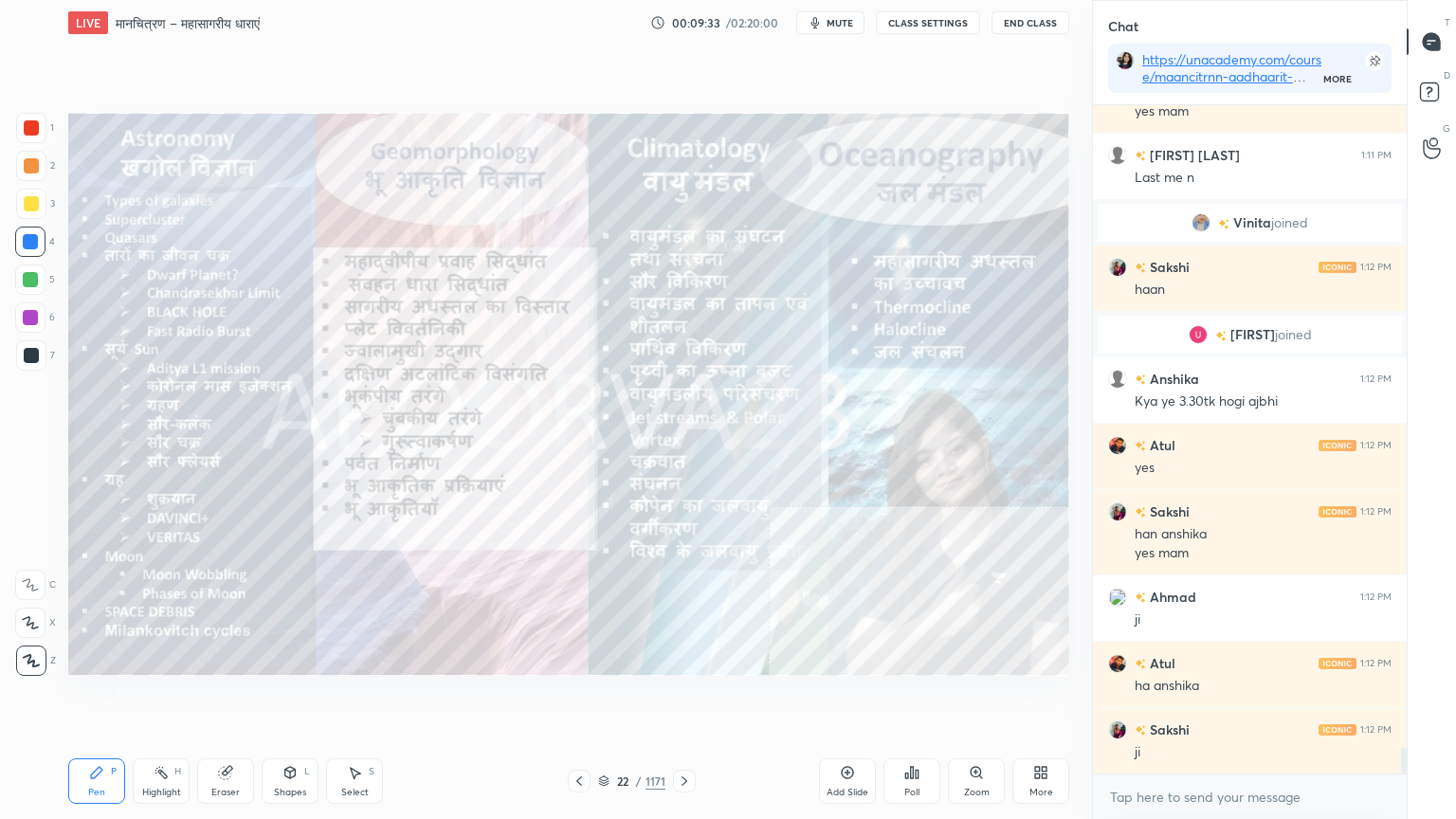scroll, scrollTop: 16236, scrollLeft: 0, axis: vertical 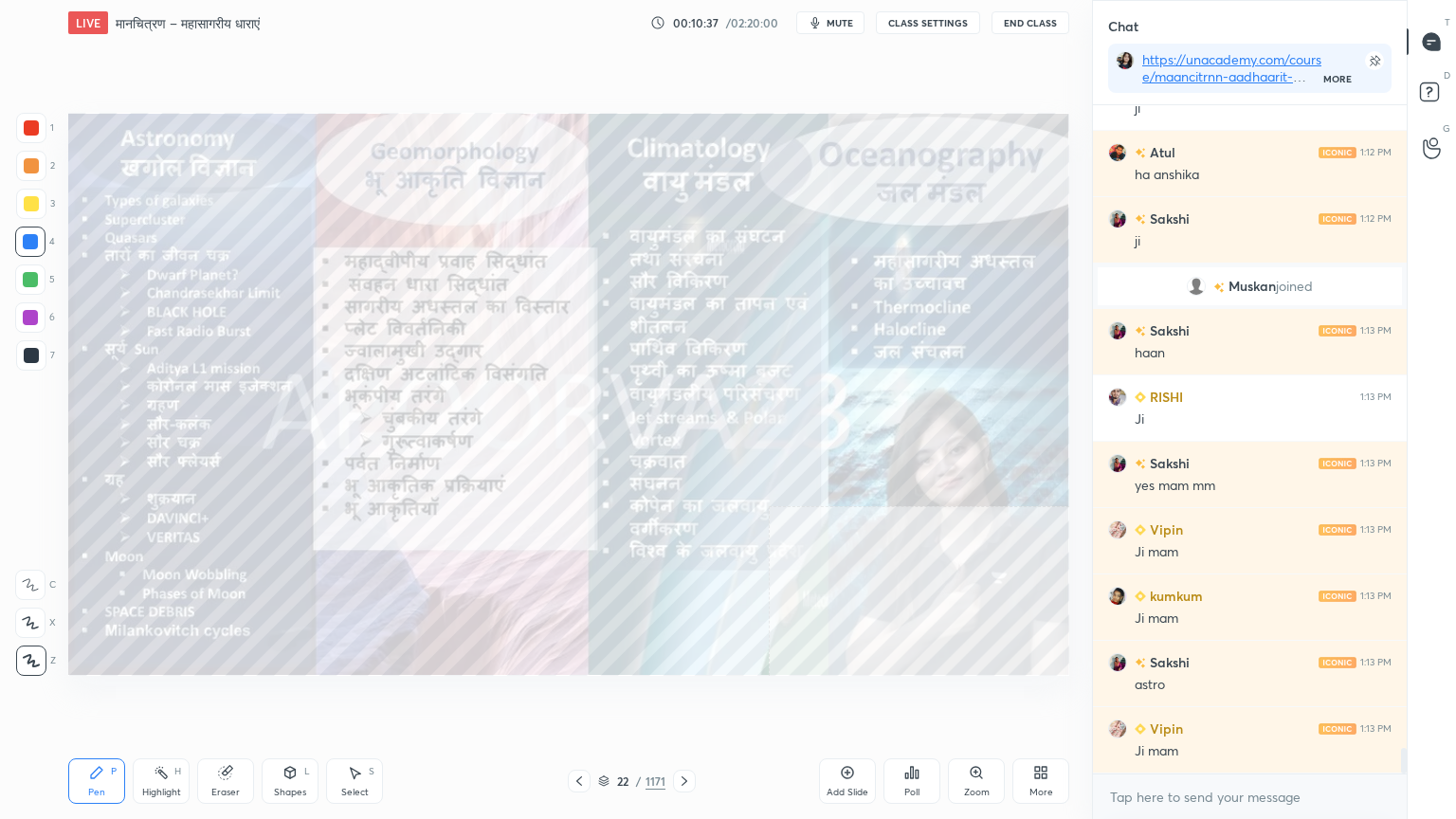 drag, startPoint x: 226, startPoint y: 779, endPoint x: 221, endPoint y: 758, distance: 21.587033 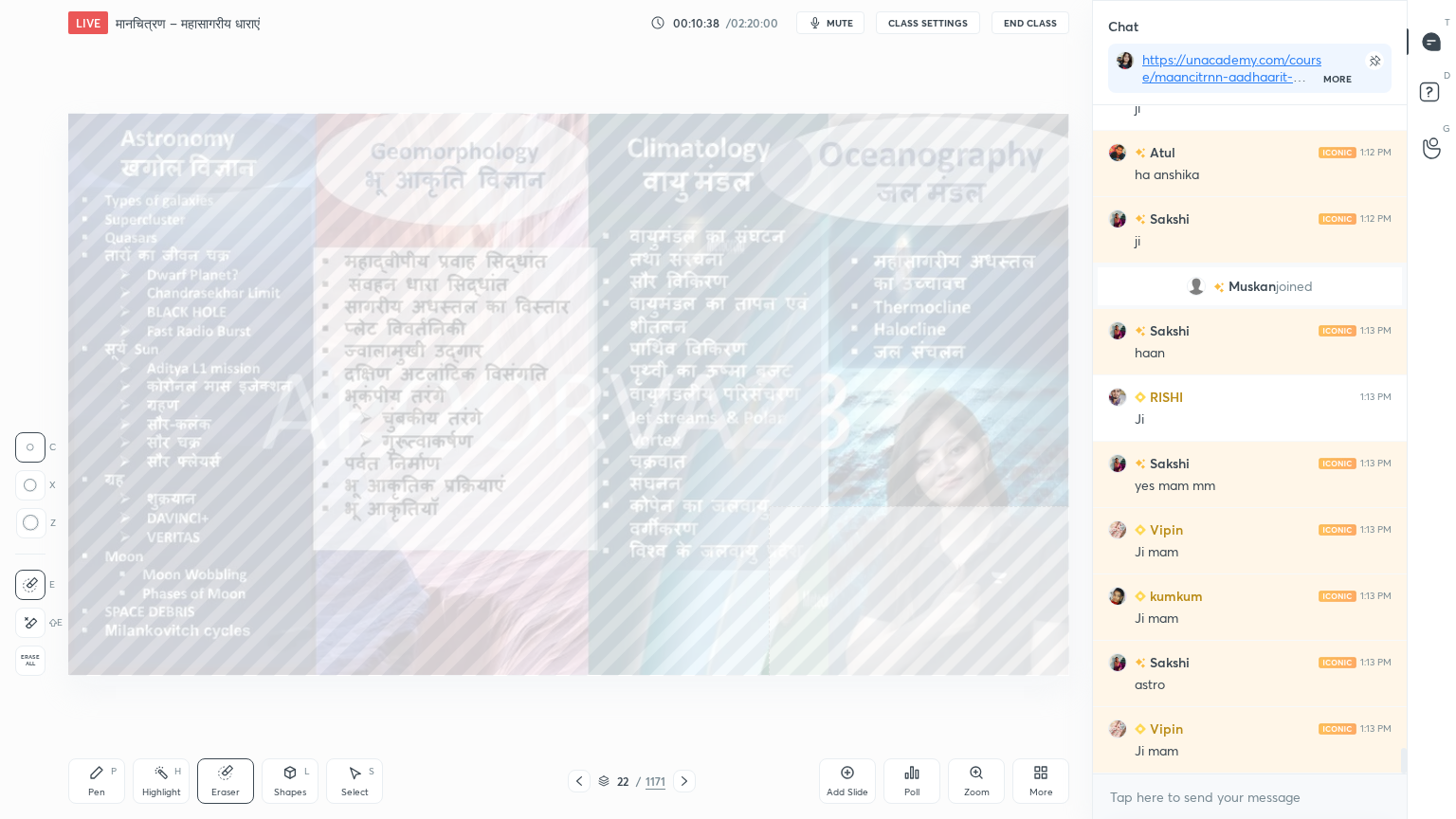 drag, startPoint x: 34, startPoint y: 648, endPoint x: 34, endPoint y: 627, distance: 21 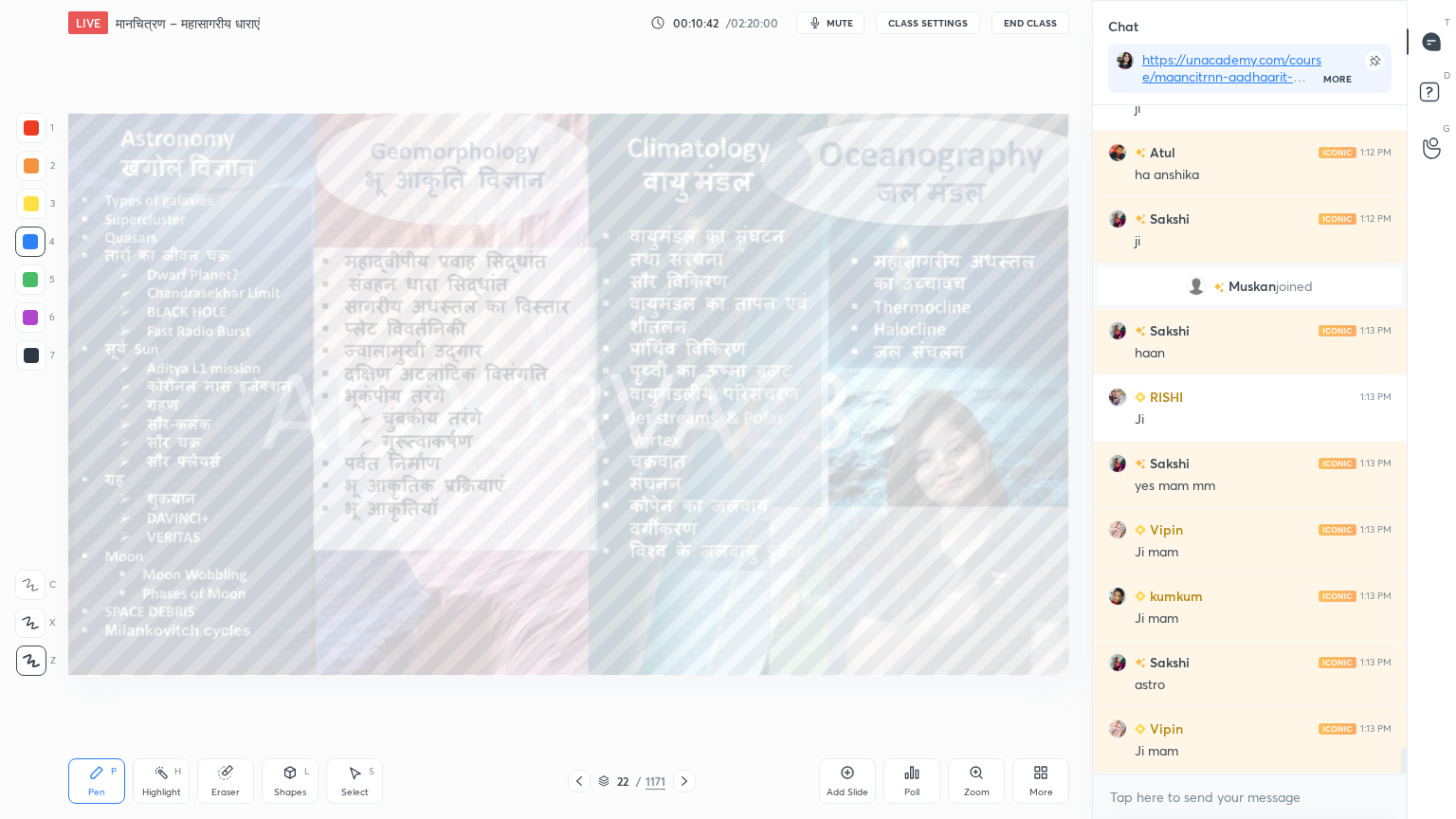 scroll, scrollTop: 16767, scrollLeft: 0, axis: vertical 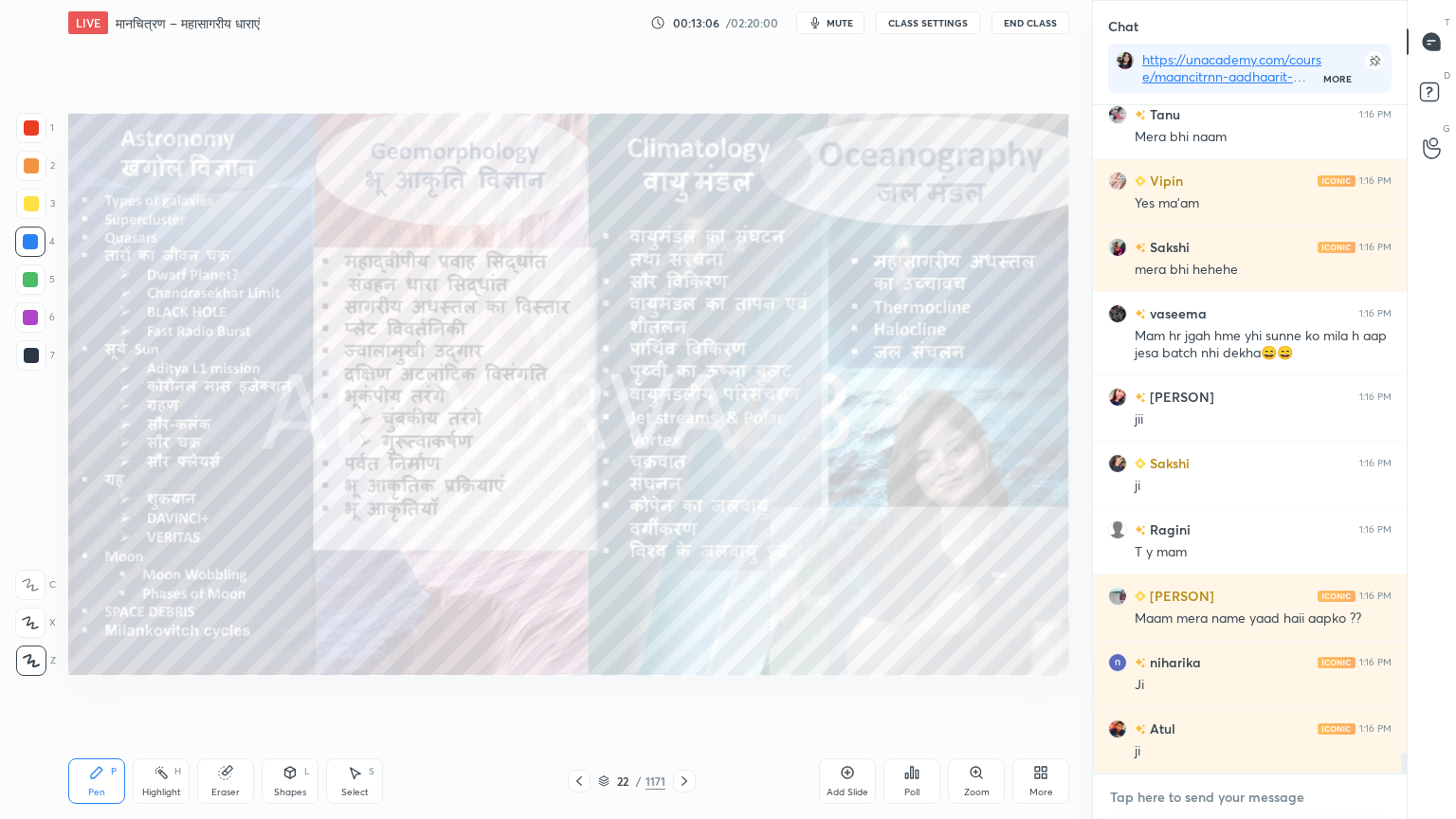click at bounding box center (1249, 797) 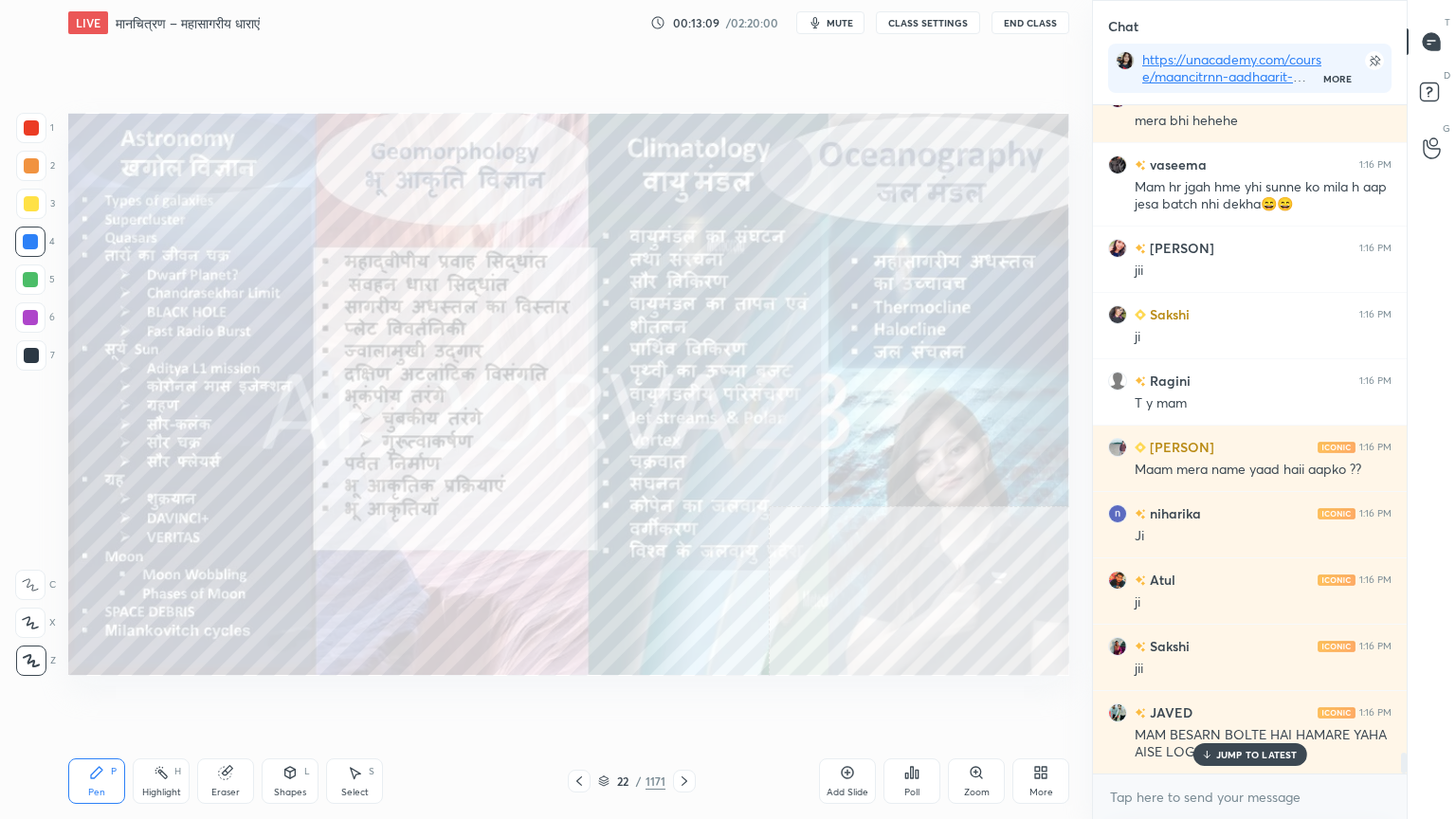 click 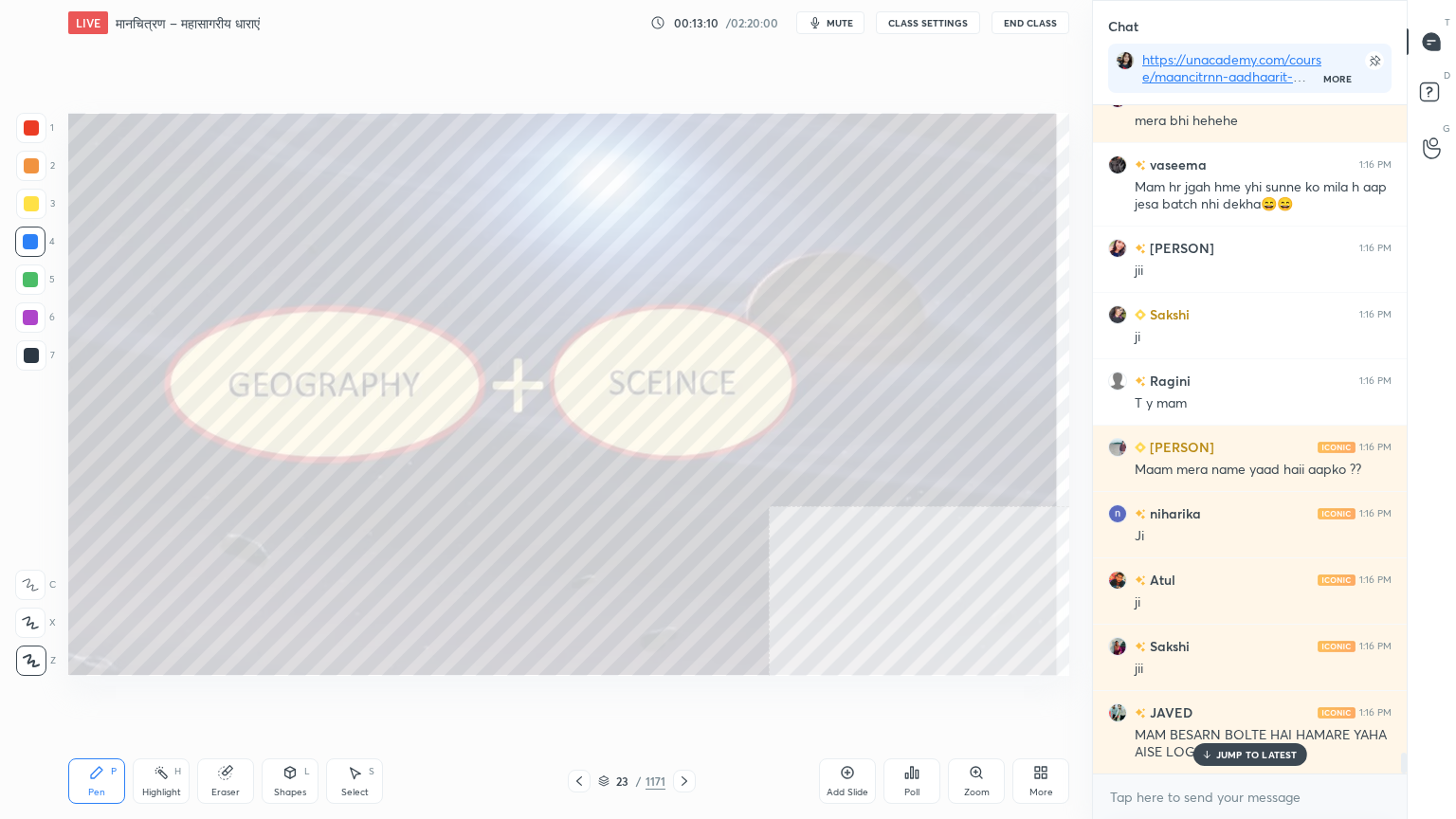 click 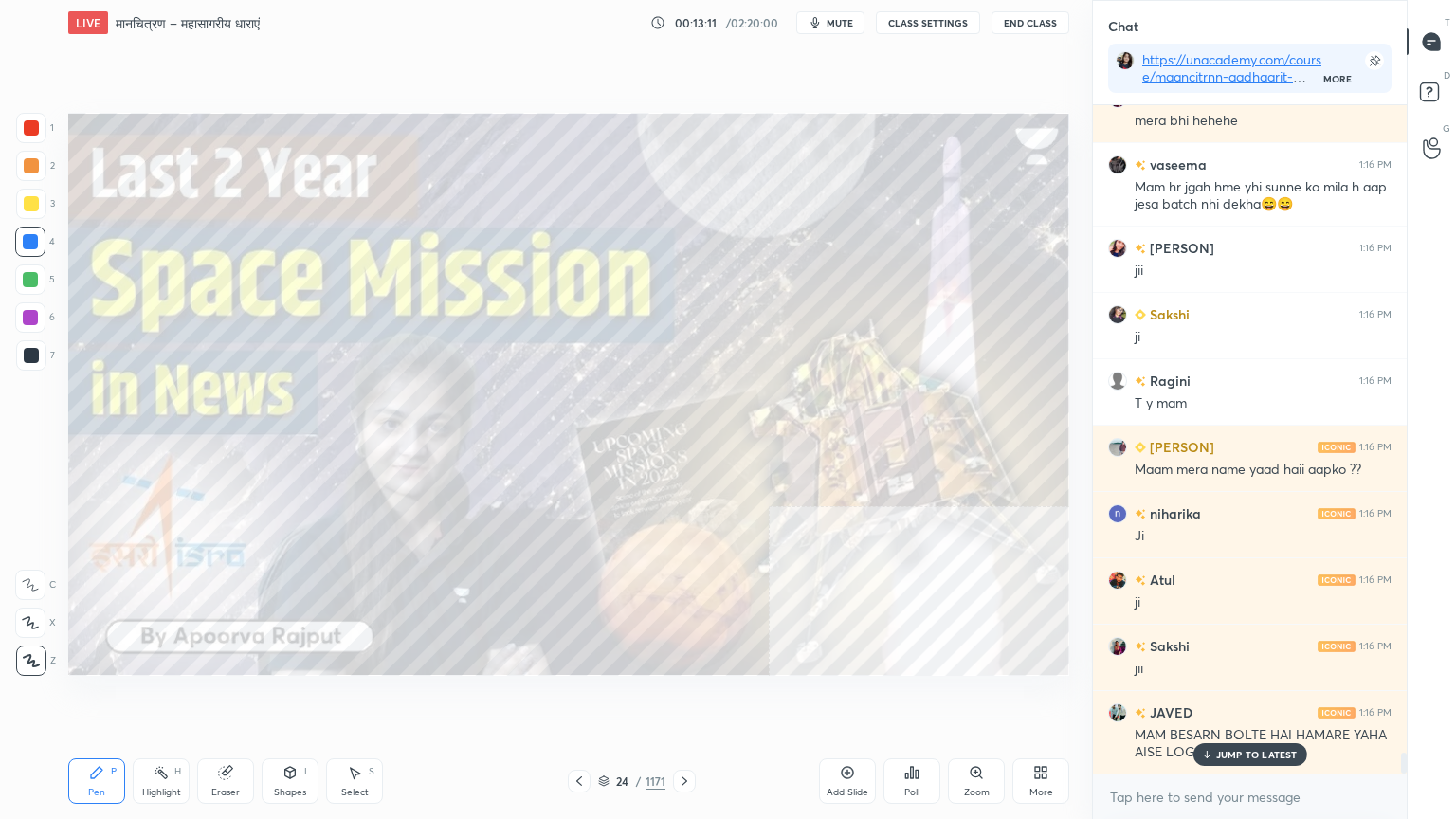 click 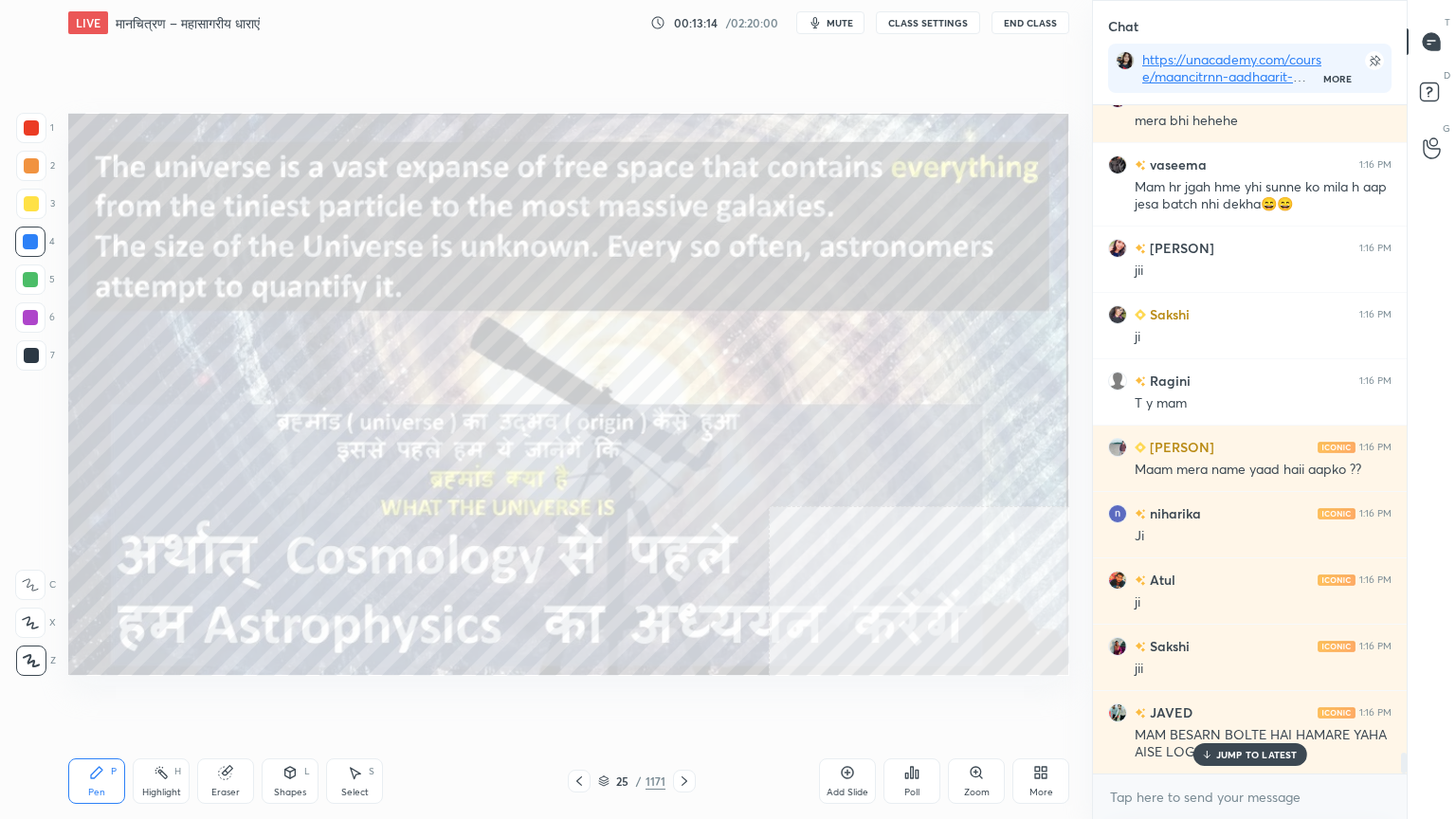 click 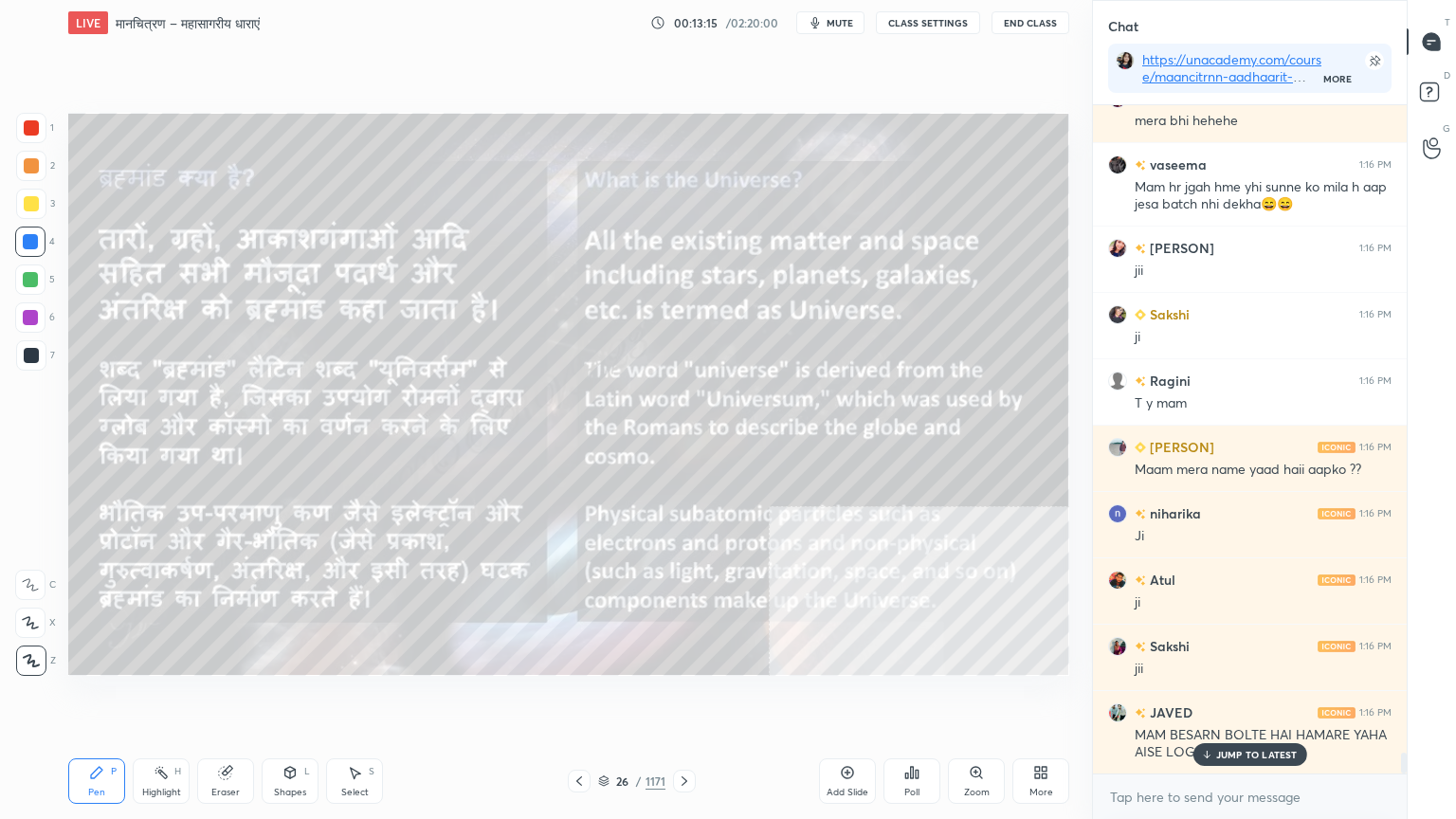 click 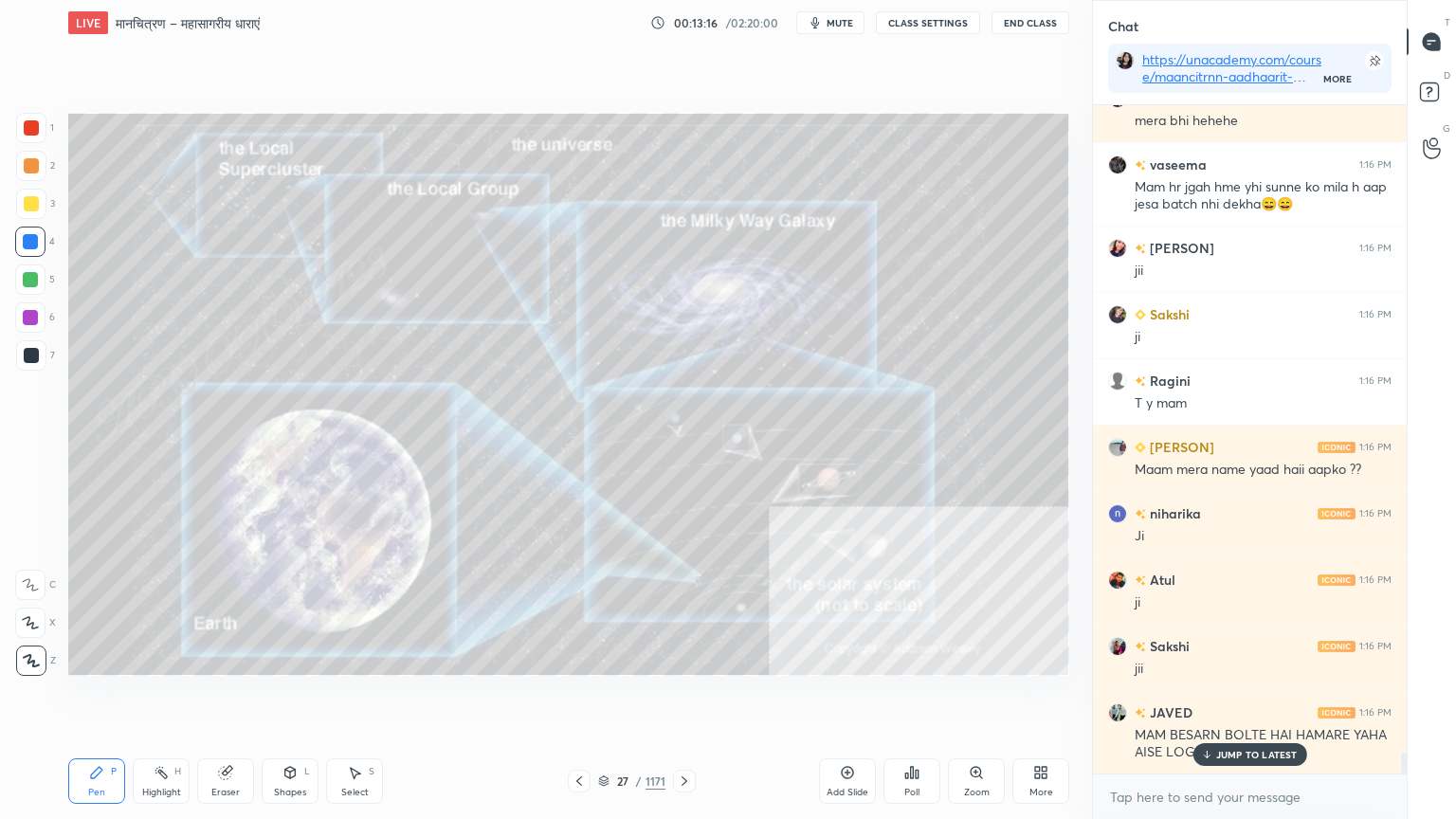 scroll, scrollTop: 20645, scrollLeft: 0, axis: vertical 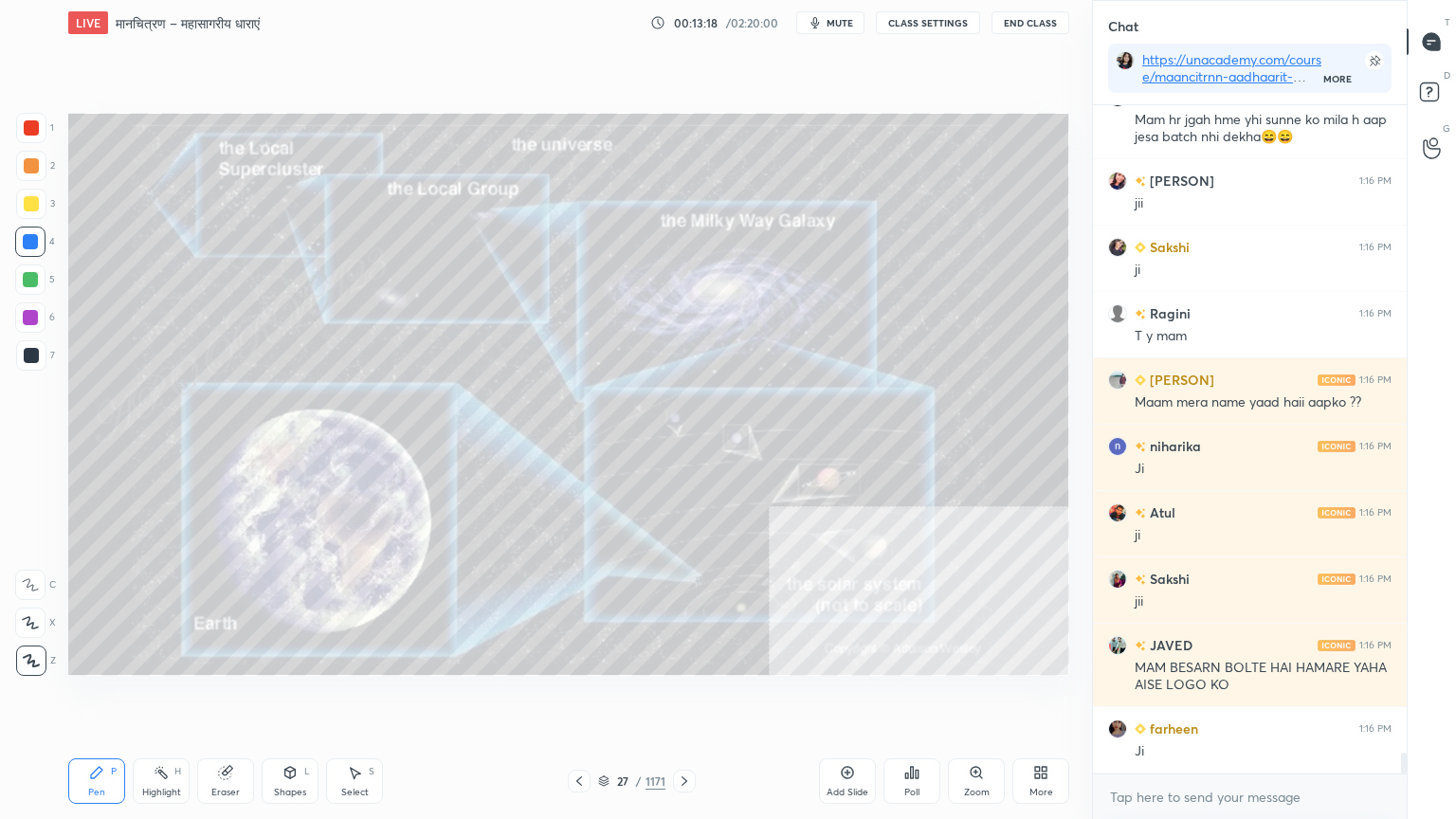 click 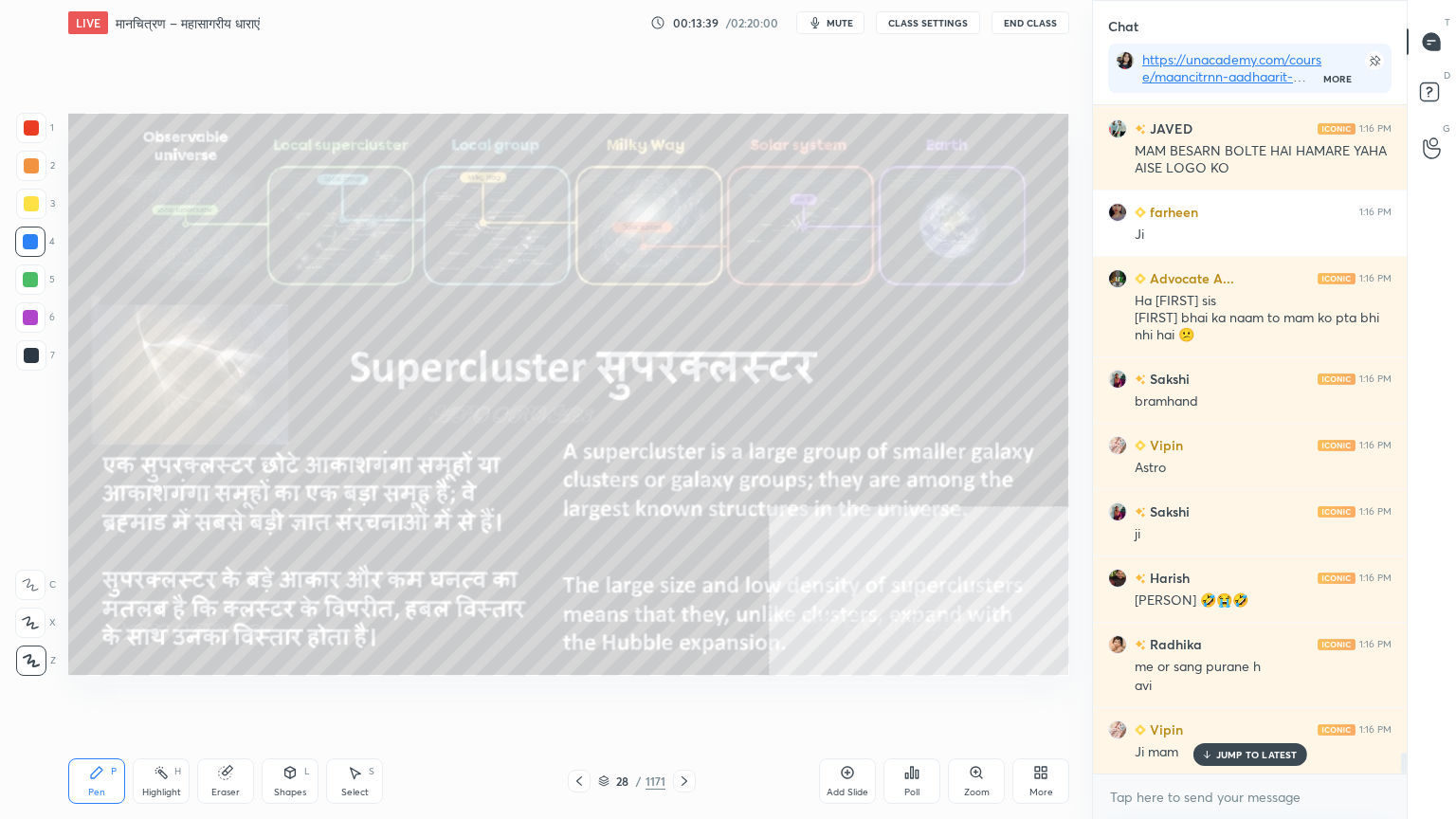 scroll, scrollTop: 21229, scrollLeft: 0, axis: vertical 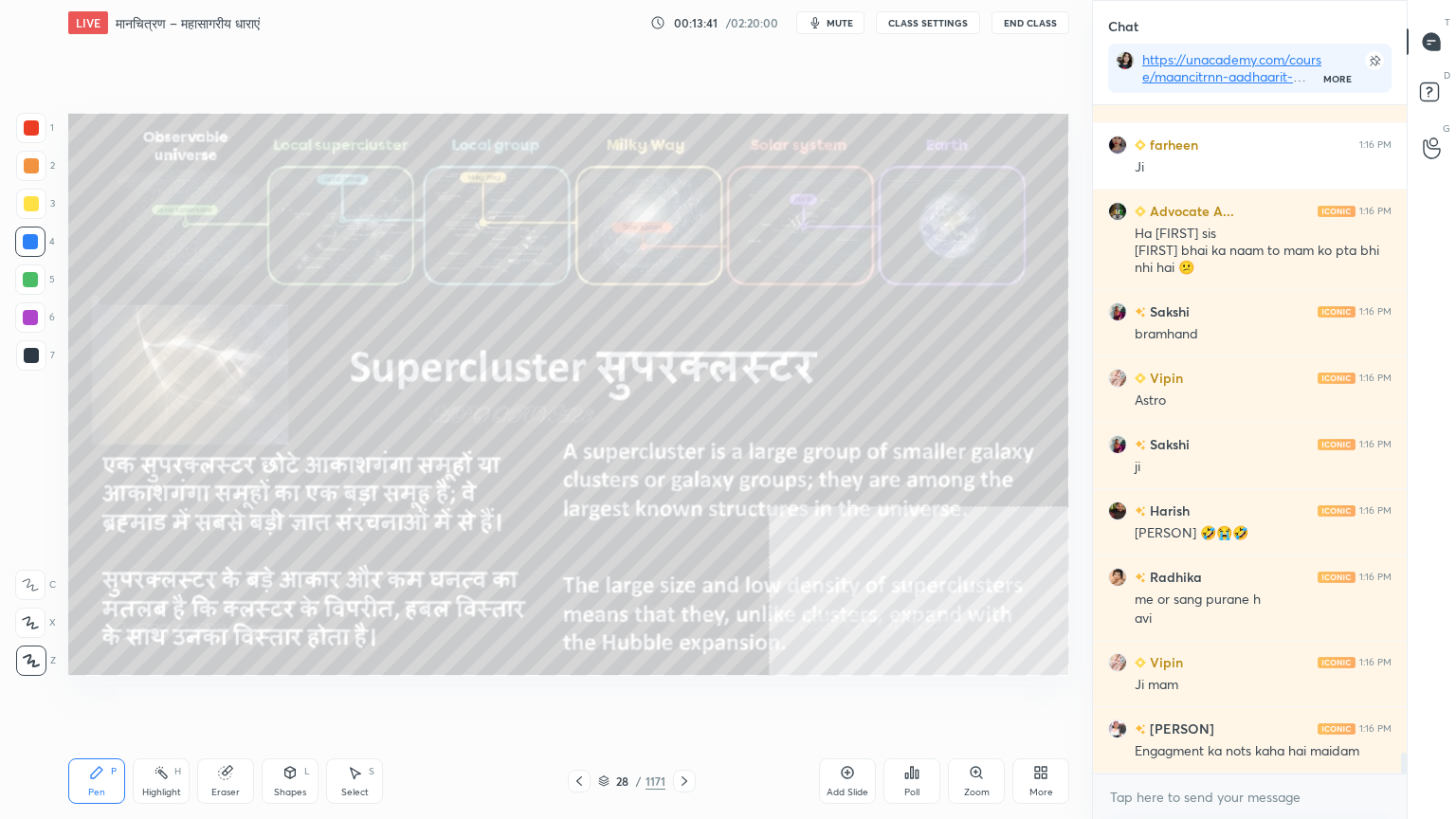 click 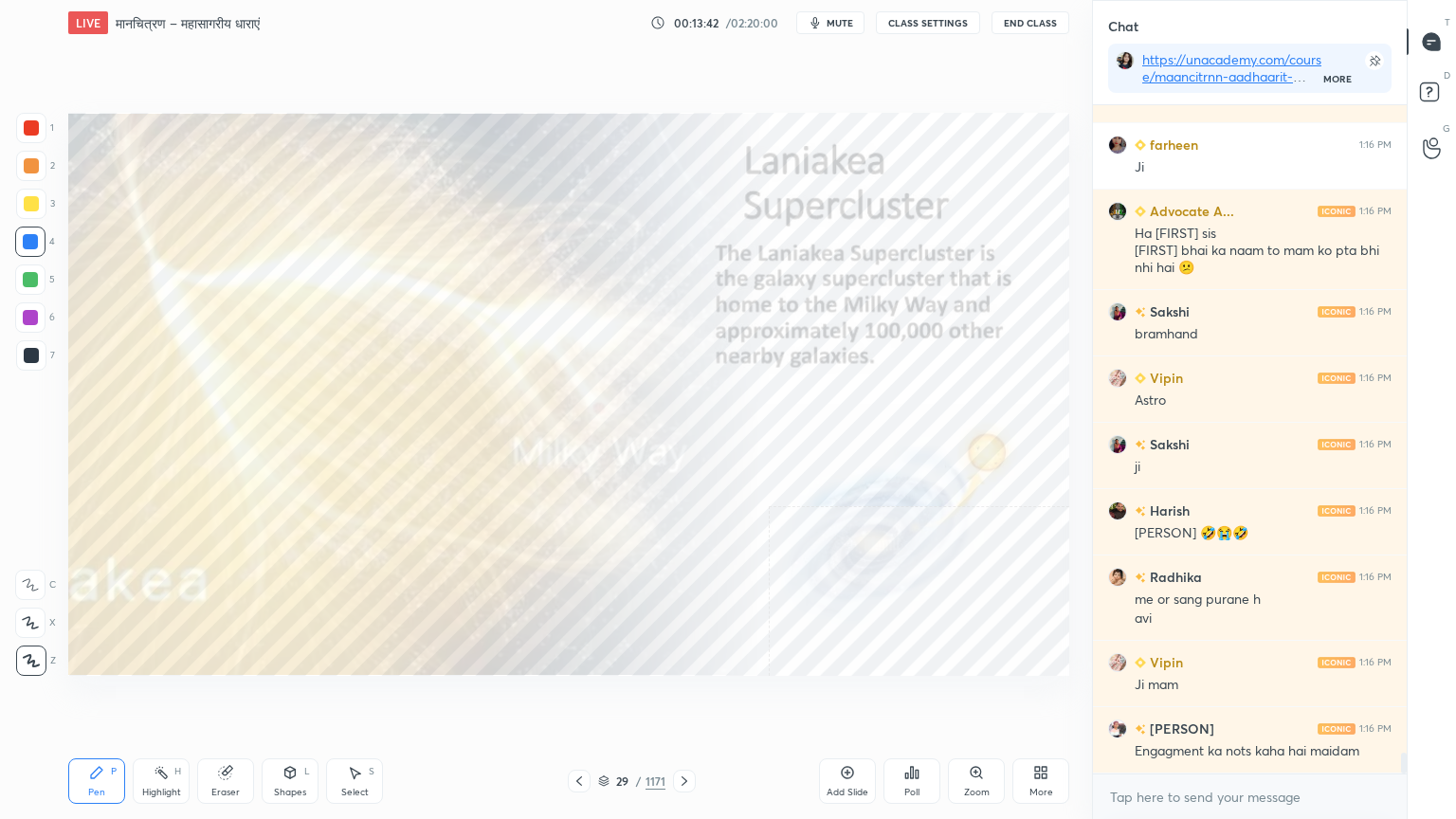 click 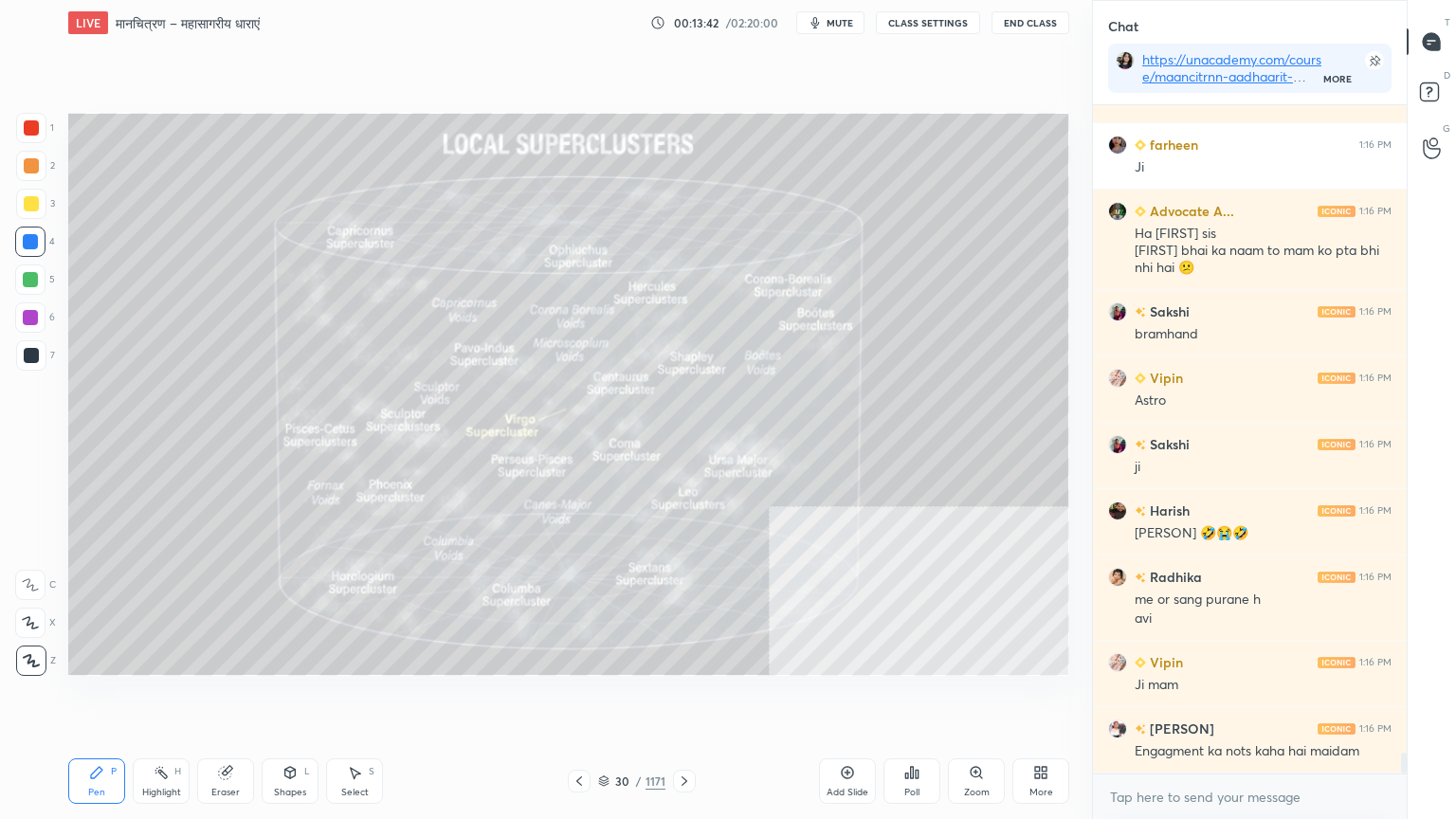 scroll, scrollTop: 21294, scrollLeft: 0, axis: vertical 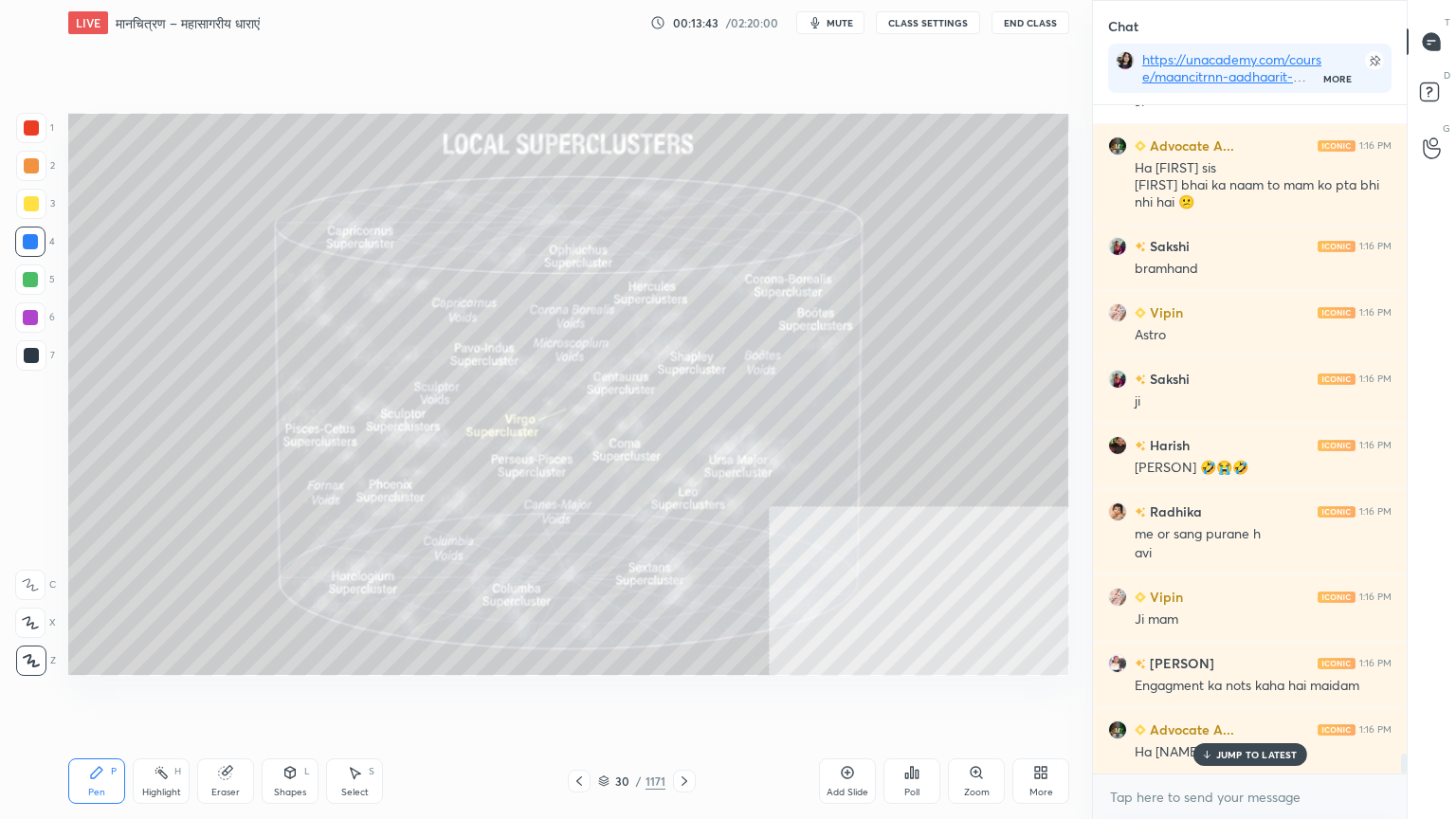 click 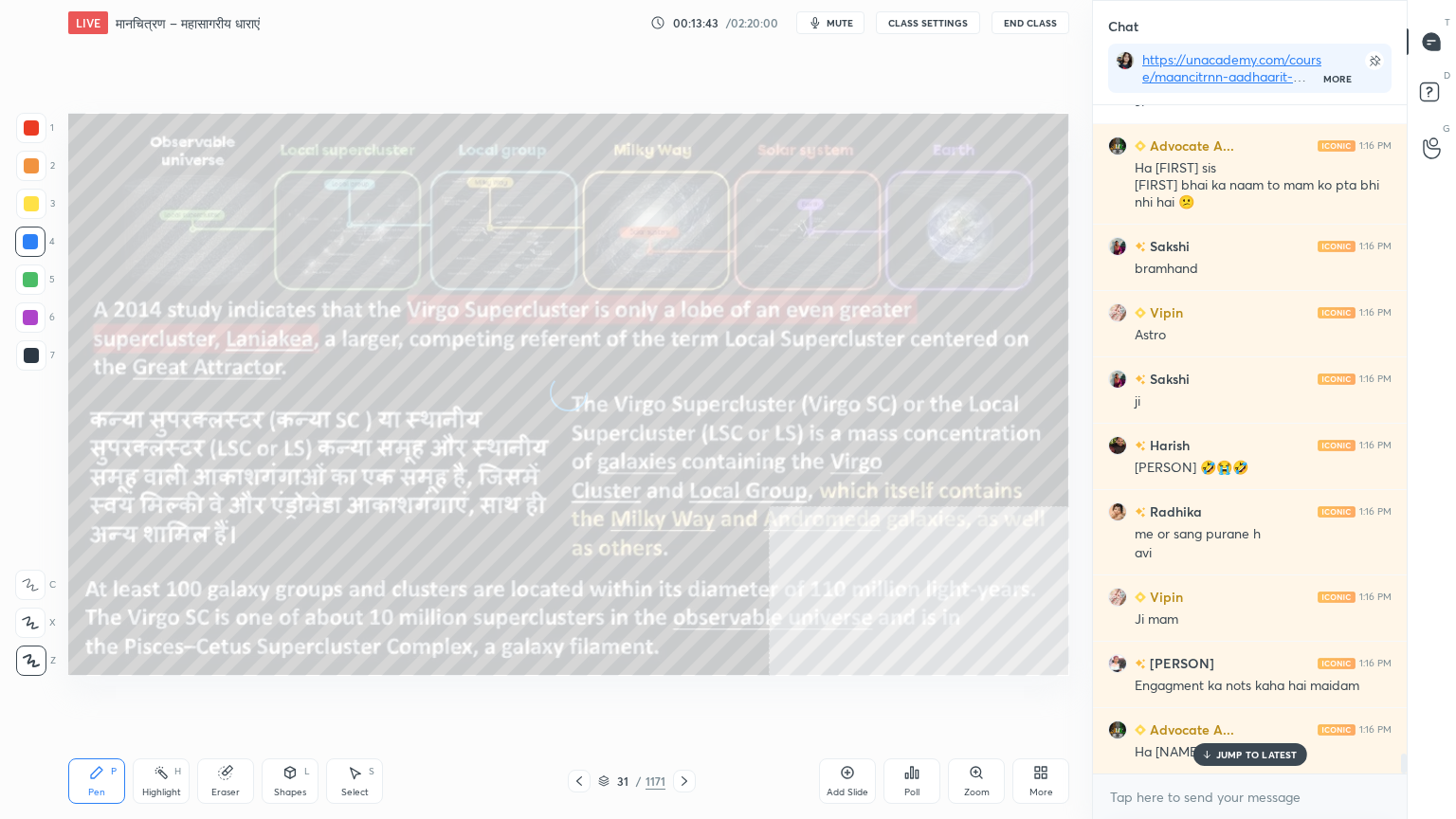 scroll, scrollTop: 21361, scrollLeft: 0, axis: vertical 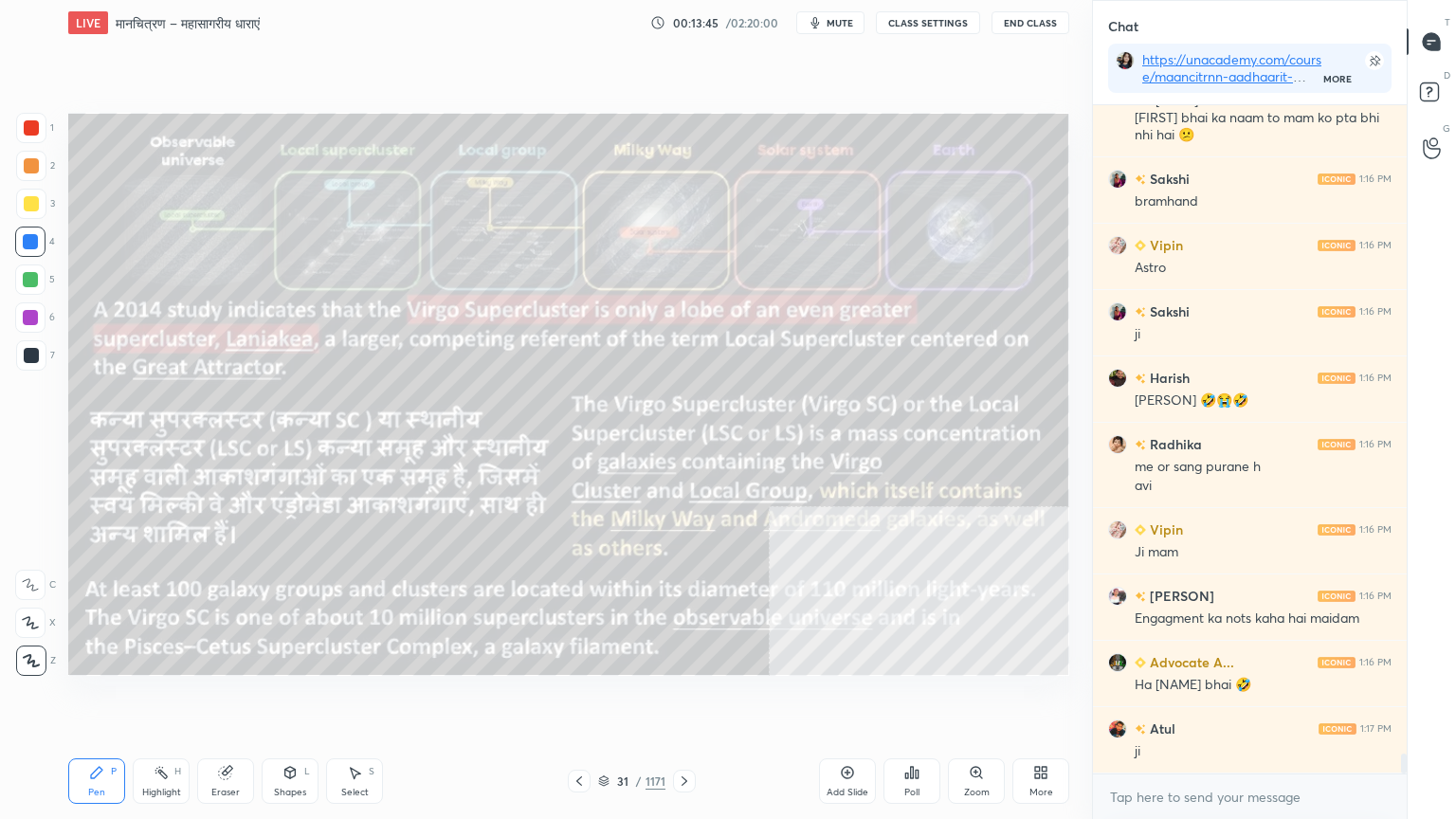drag, startPoint x: 607, startPoint y: 770, endPoint x: 639, endPoint y: 755, distance: 35.341194 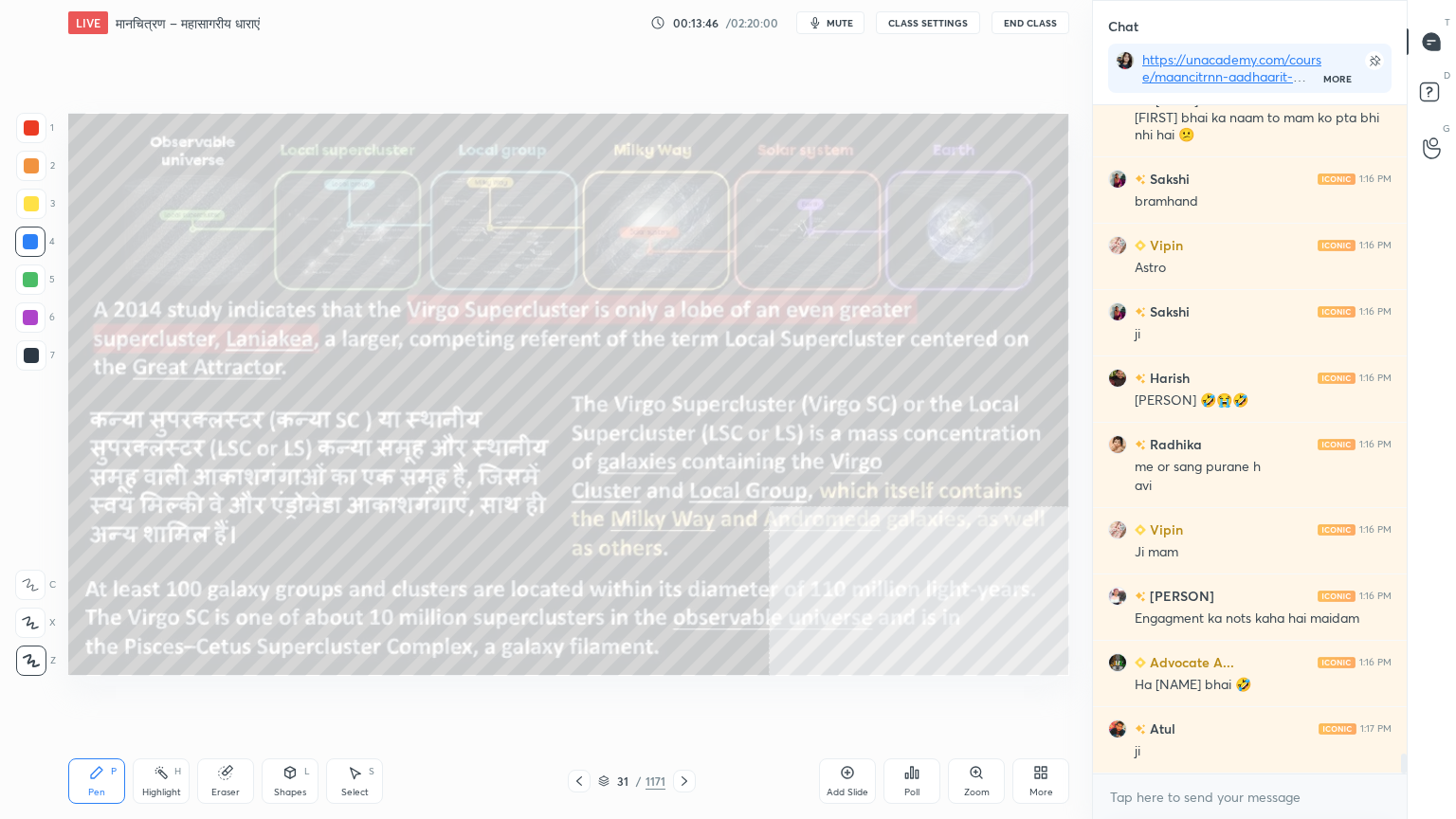 click 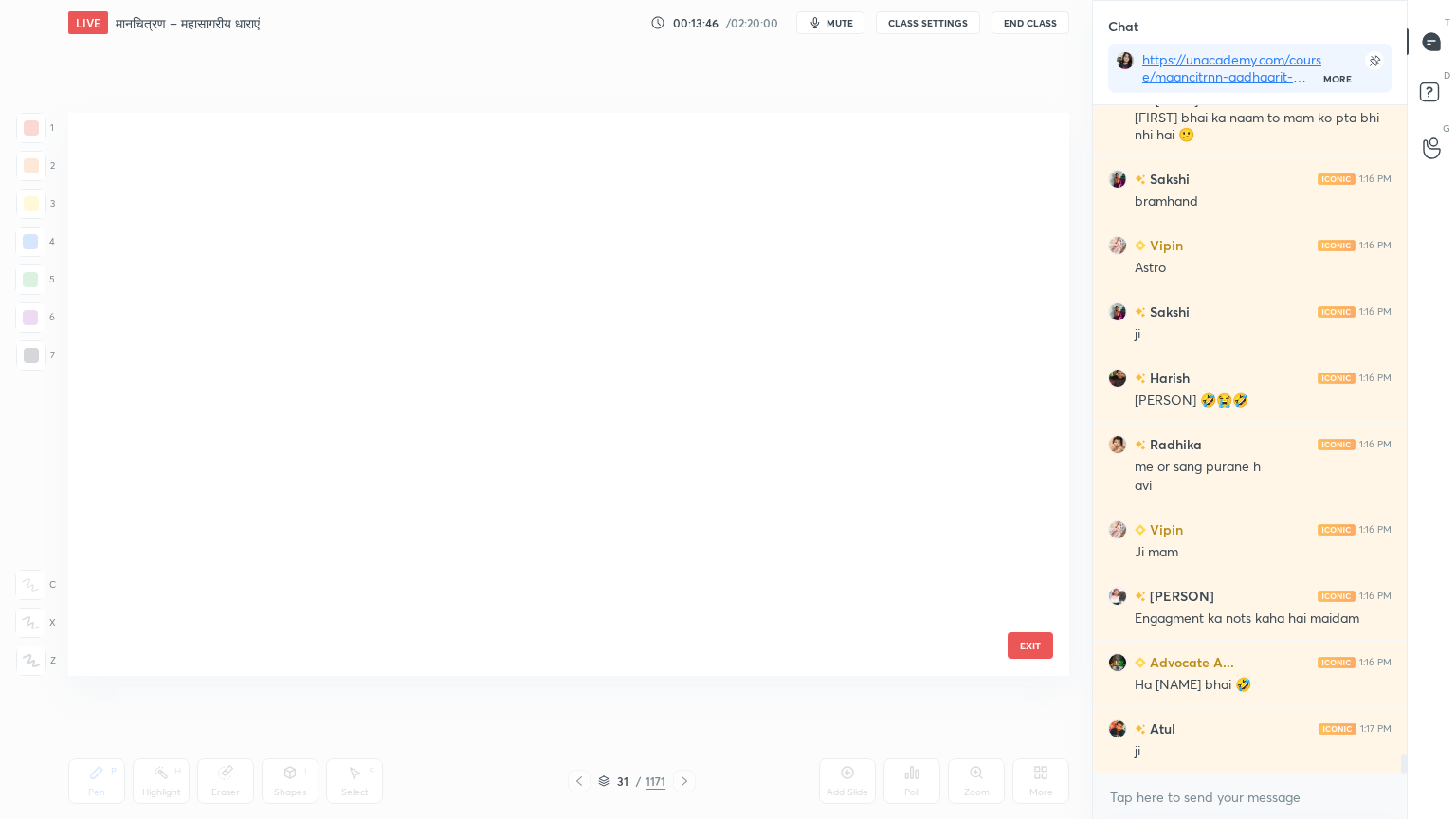 scroll, scrollTop: 1345, scrollLeft: 0, axis: vertical 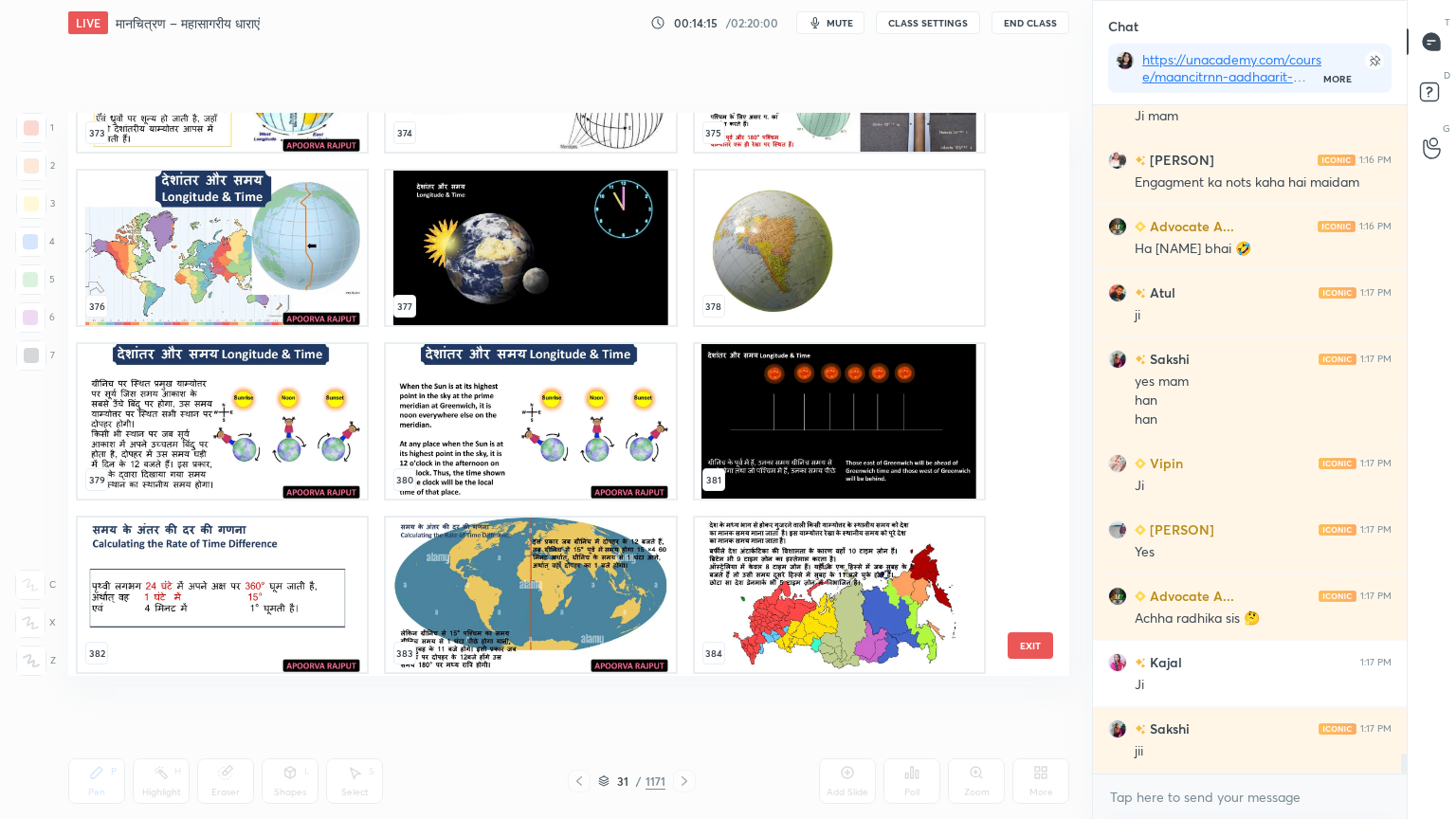 click at bounding box center (530, 247) 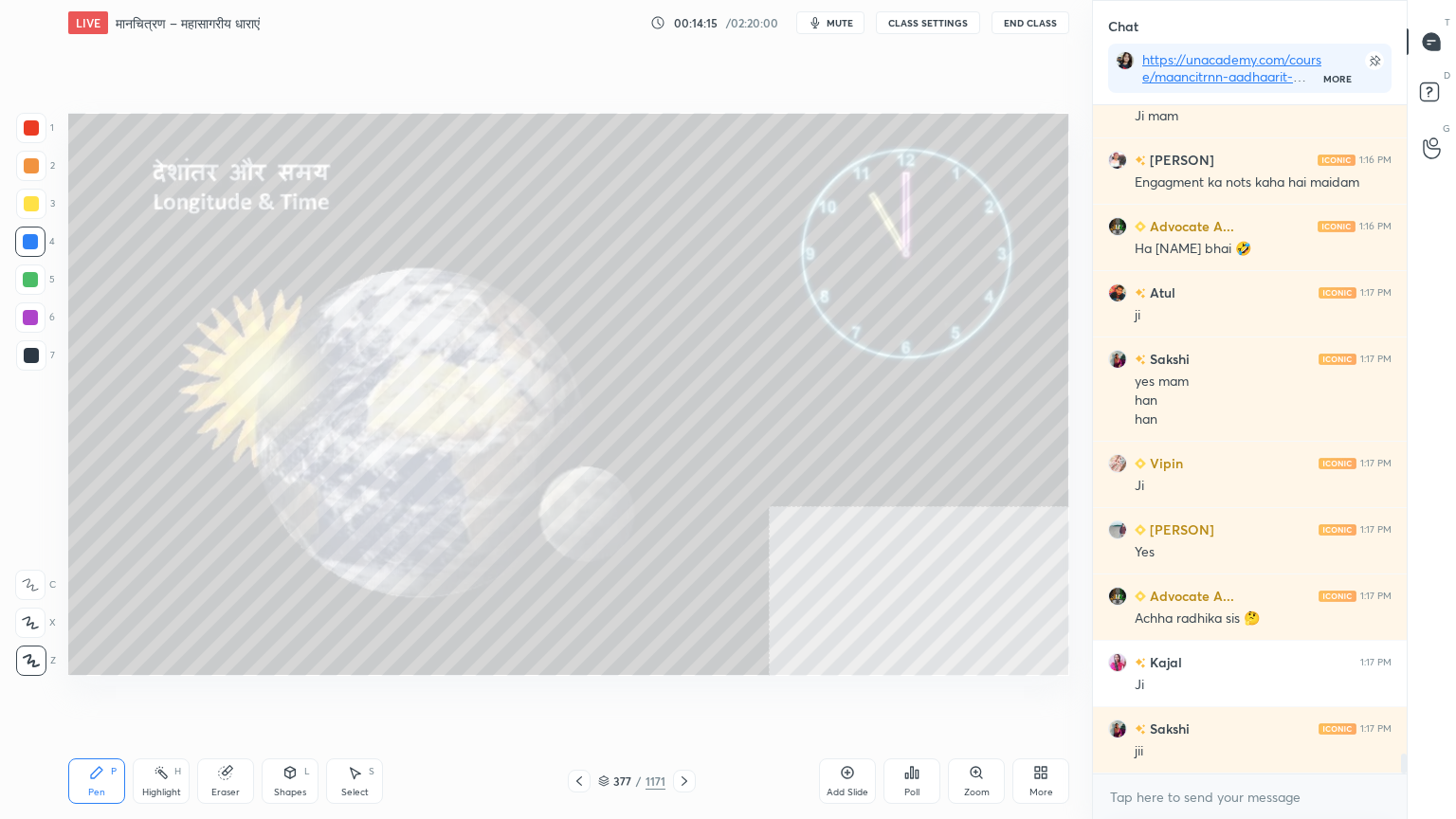 click at bounding box center [530, 247] 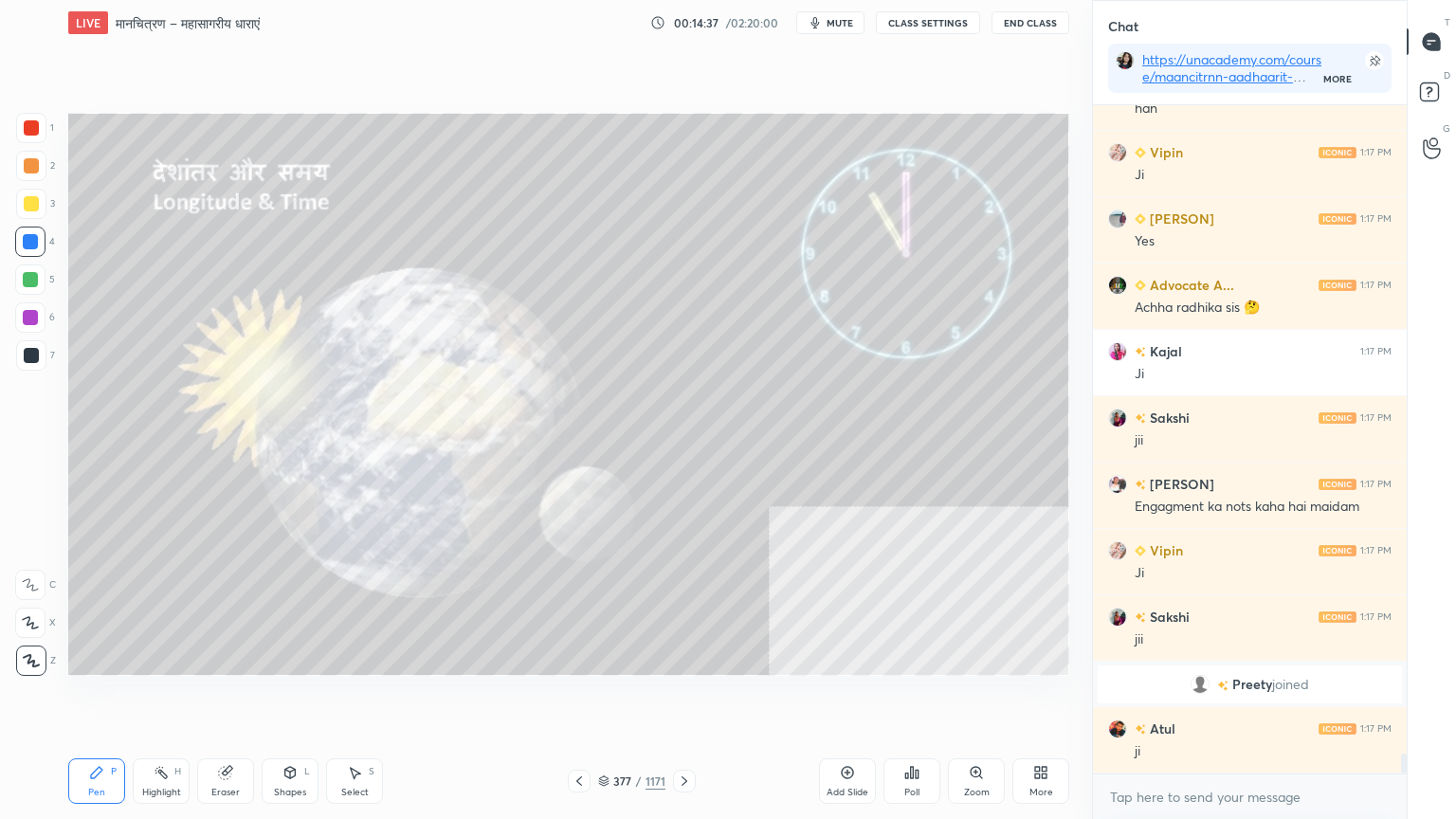 click 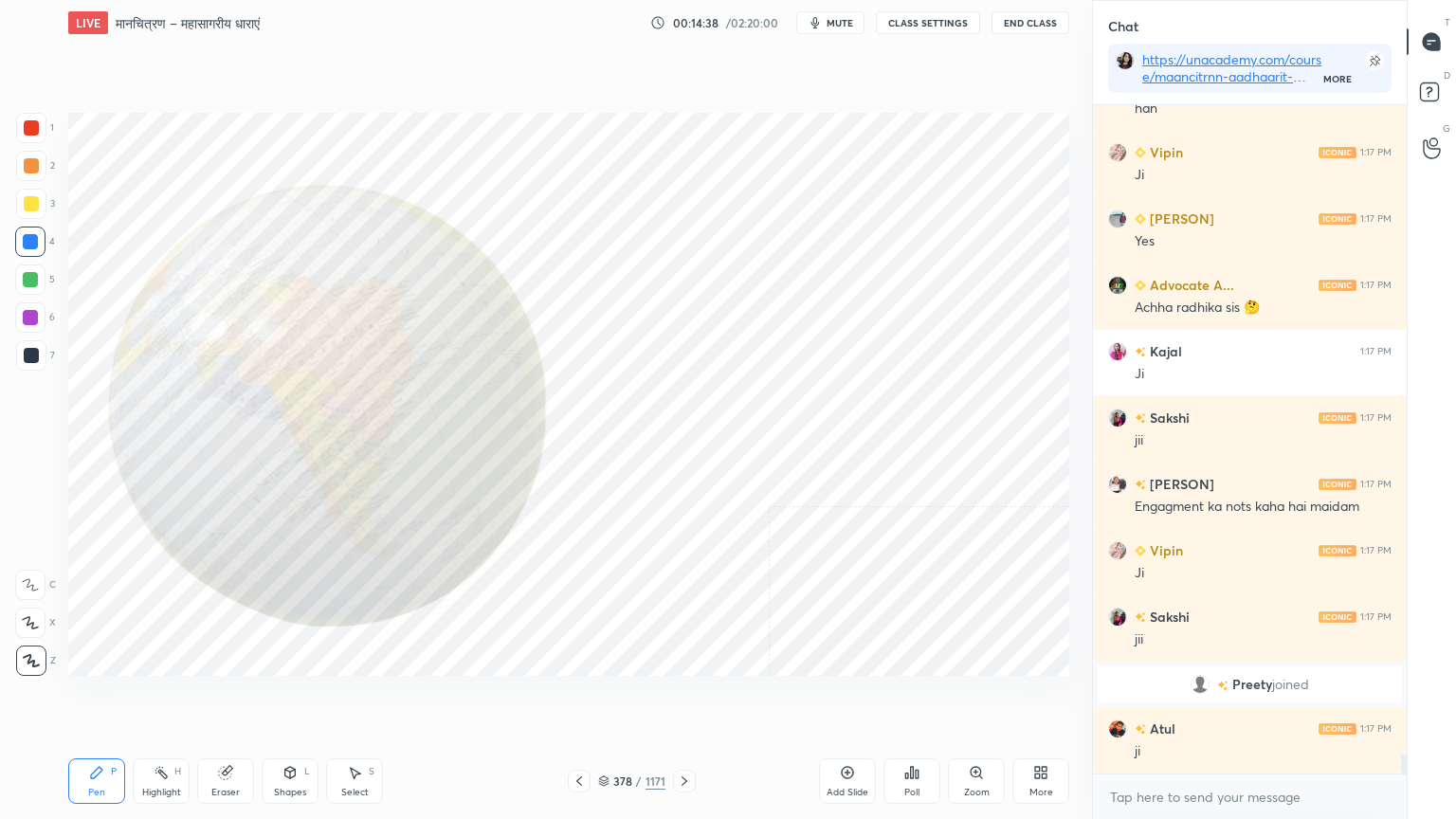 click 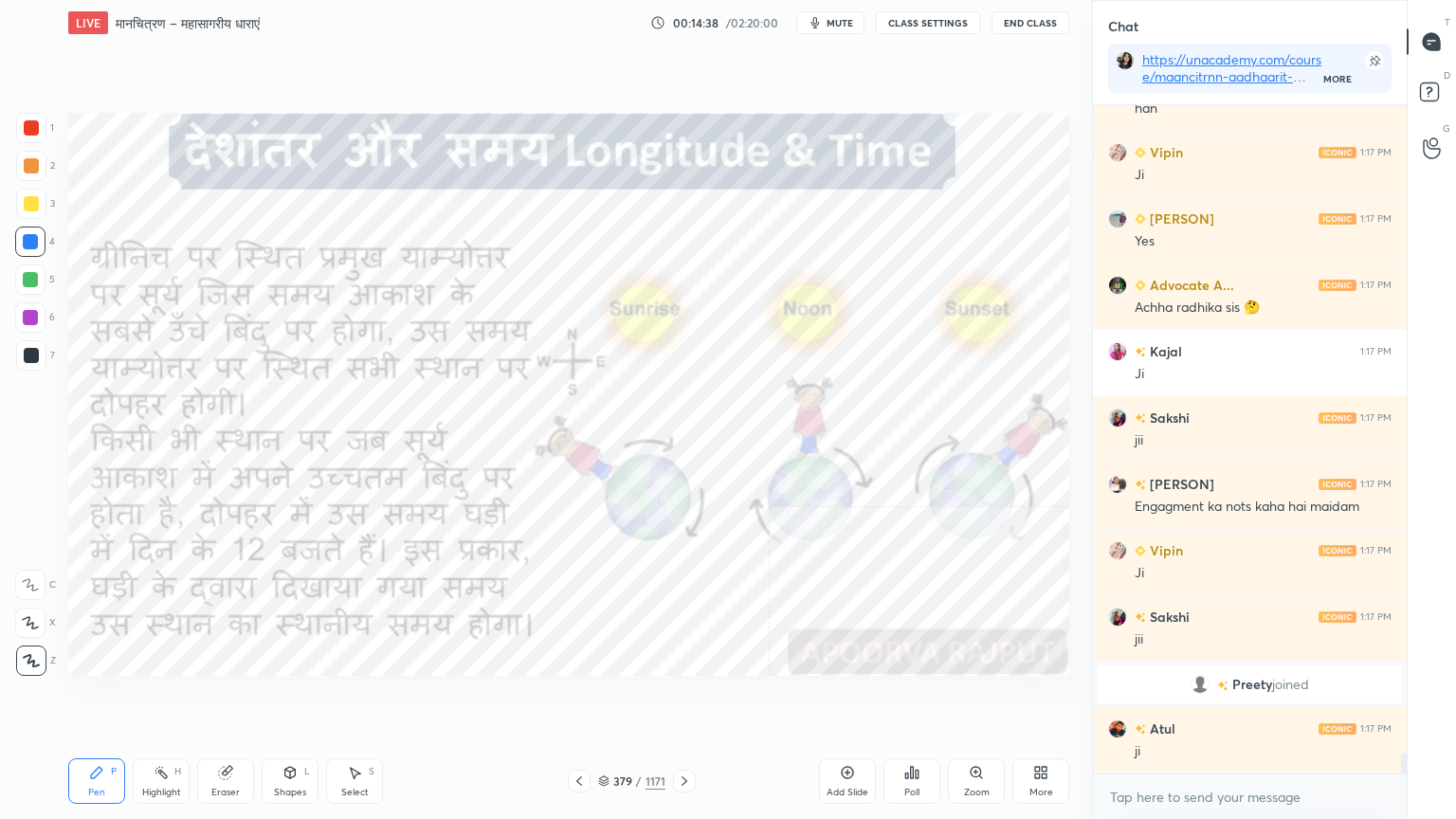 click 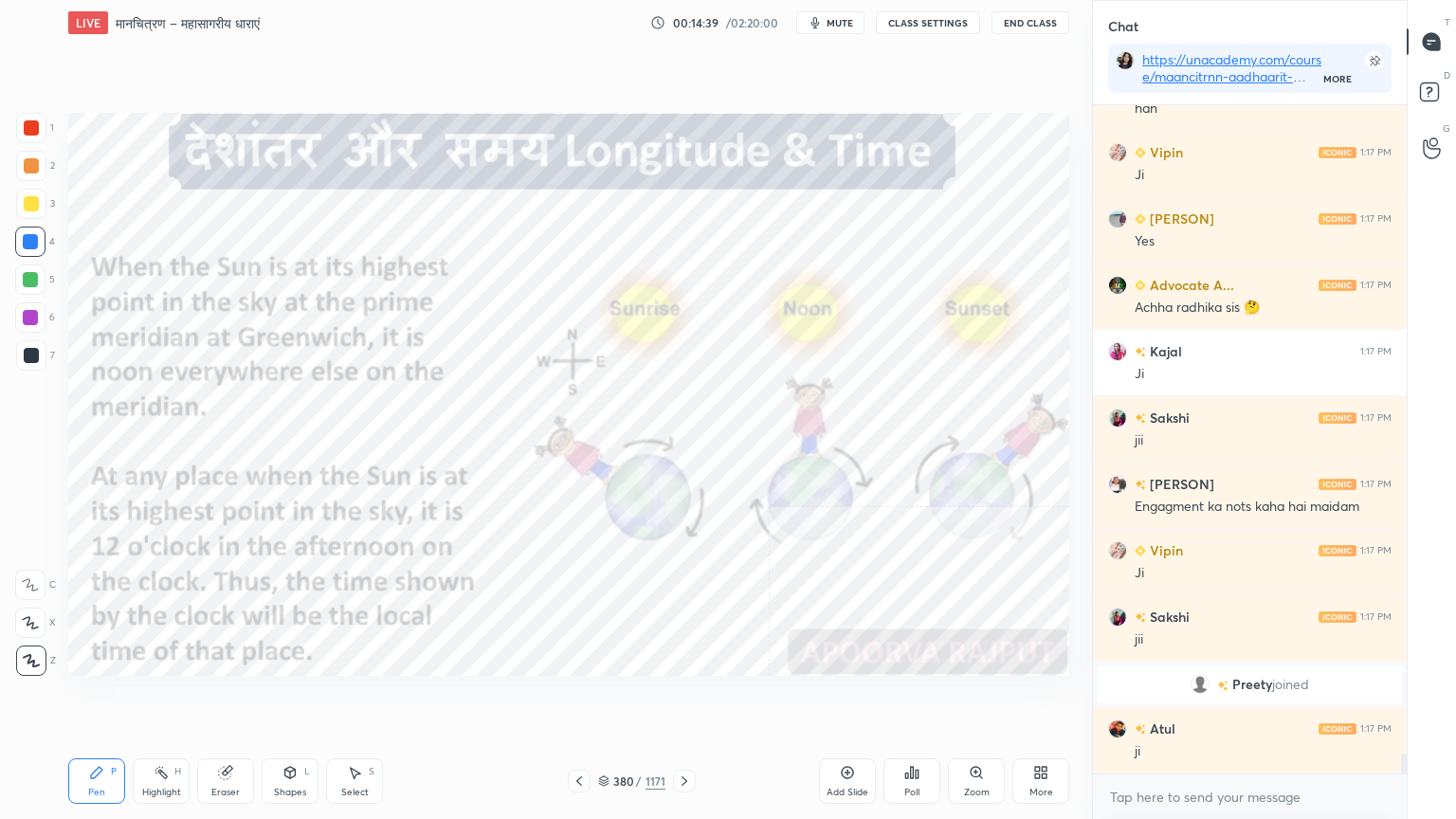 click 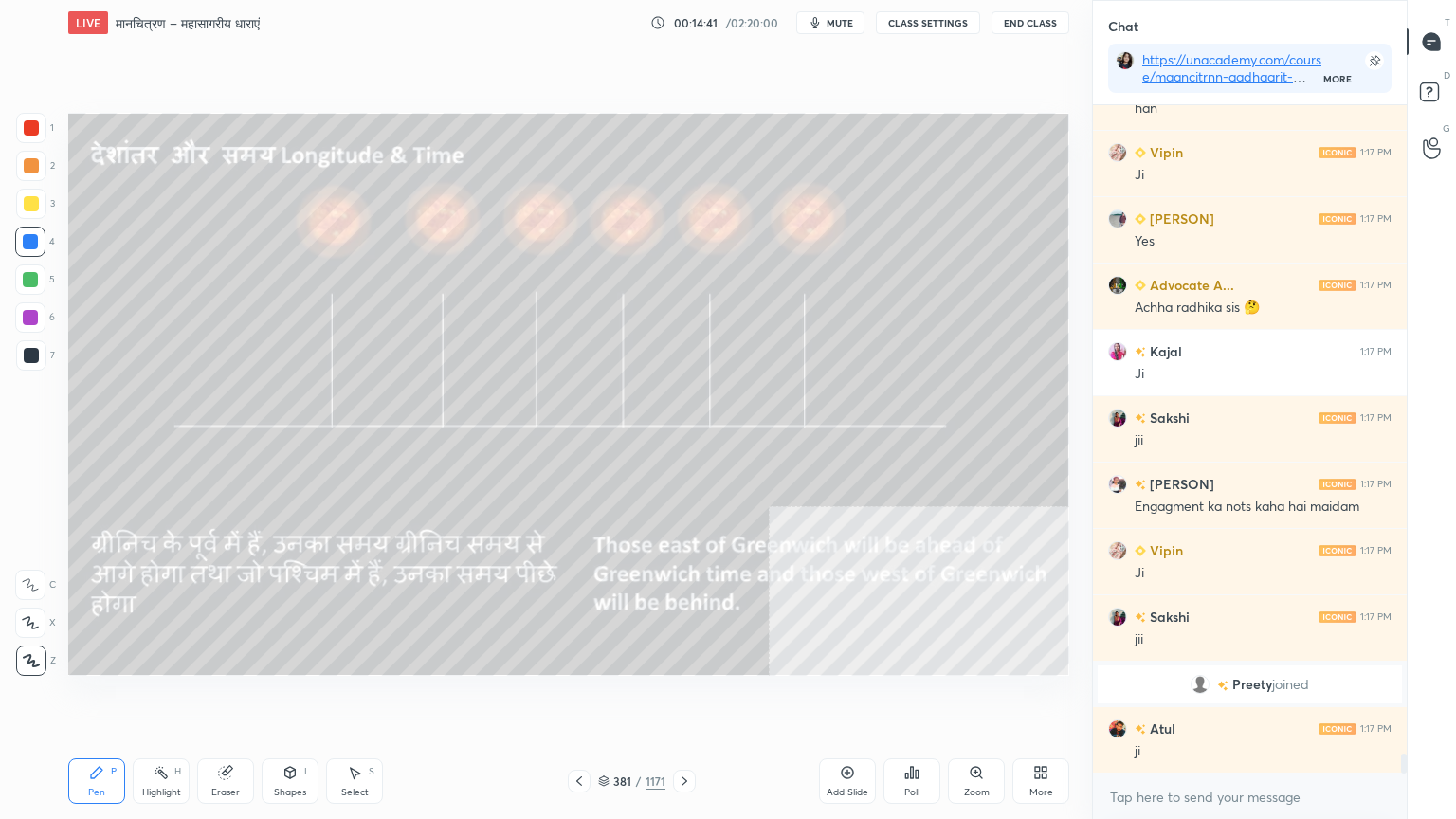 drag, startPoint x: 612, startPoint y: 785, endPoint x: 626, endPoint y: 781, distance: 14.56022 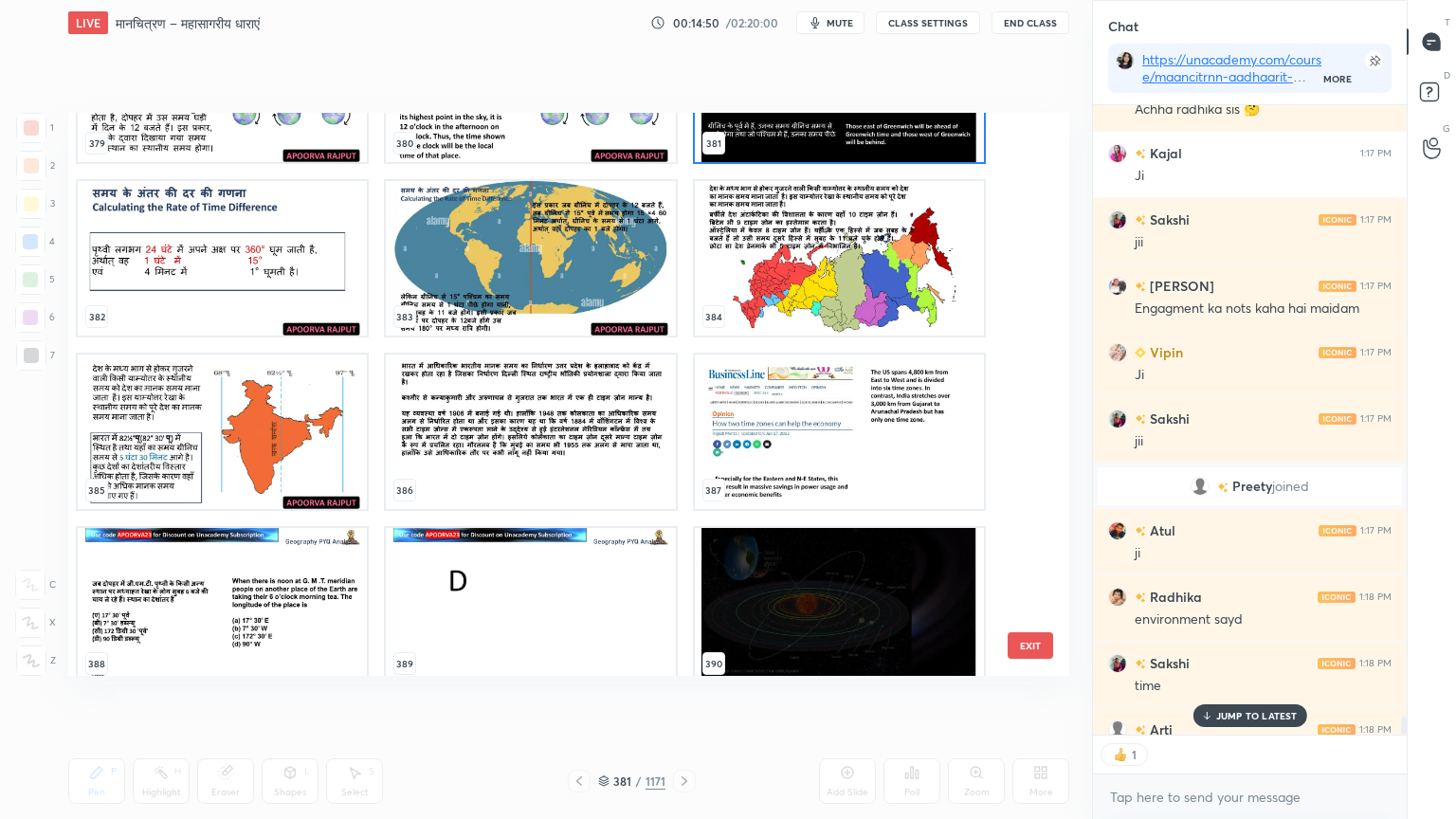 click at bounding box center [222, 431] 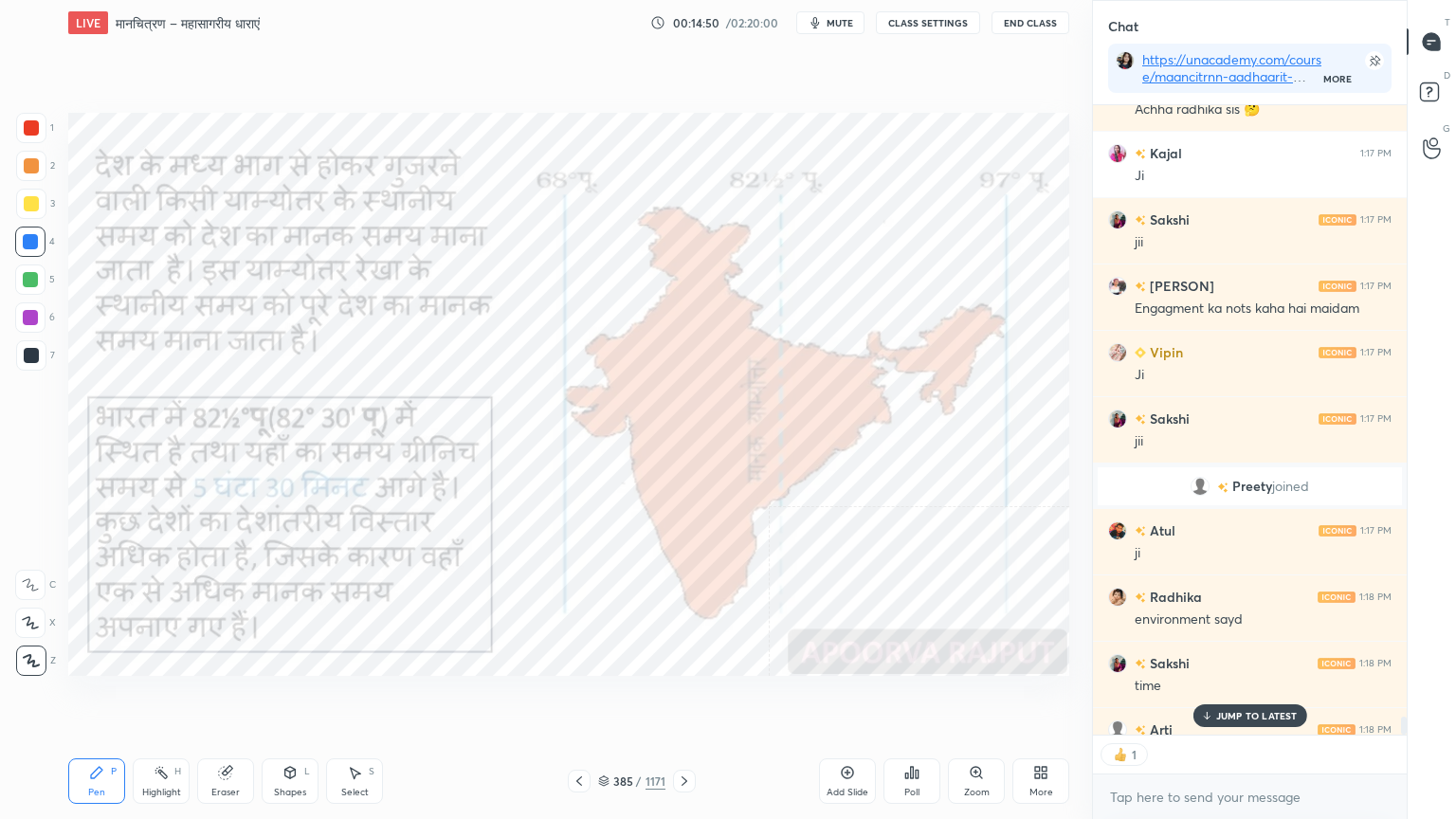 click at bounding box center [222, 431] 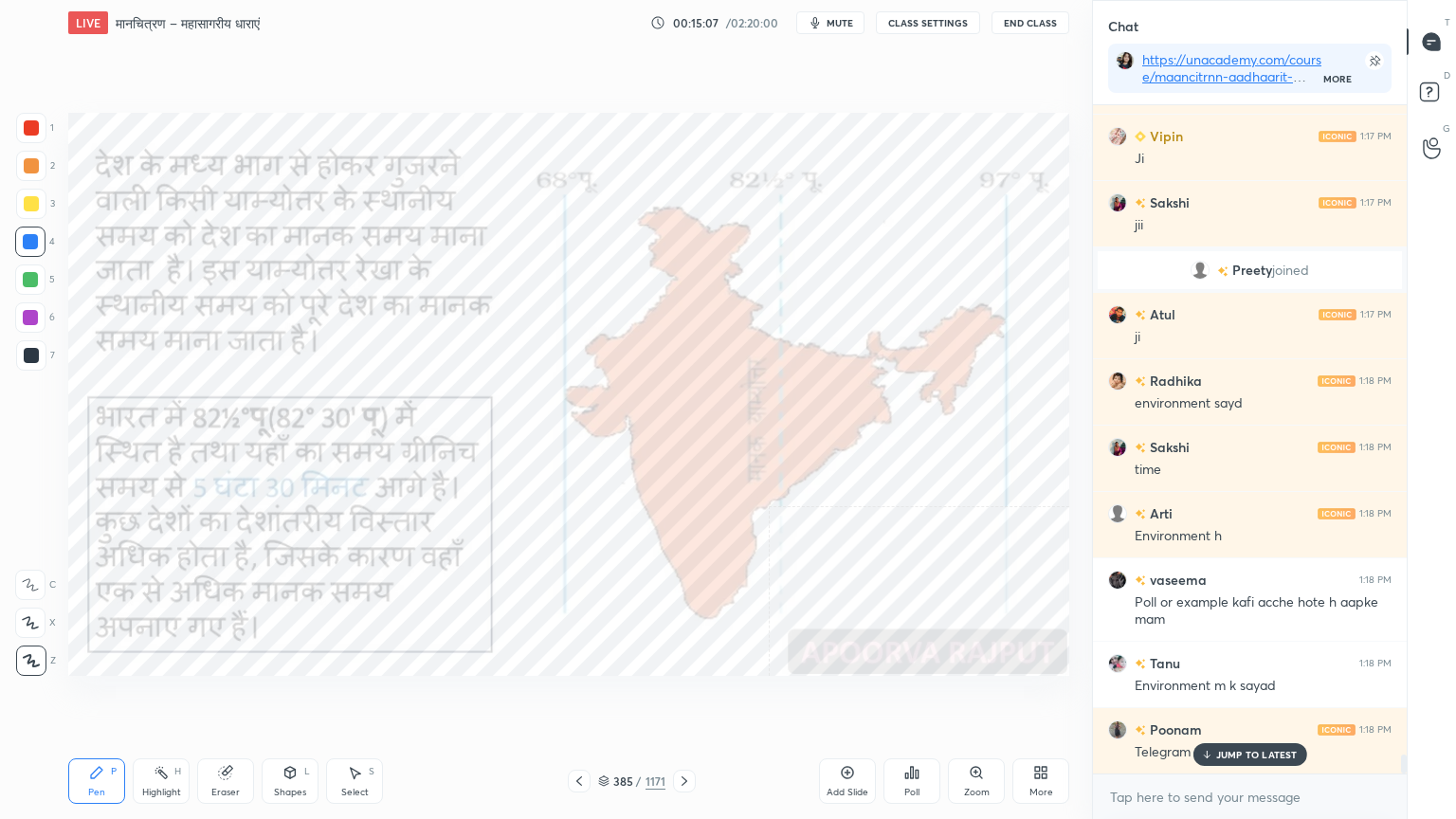 scroll, scrollTop: 22590, scrollLeft: 0, axis: vertical 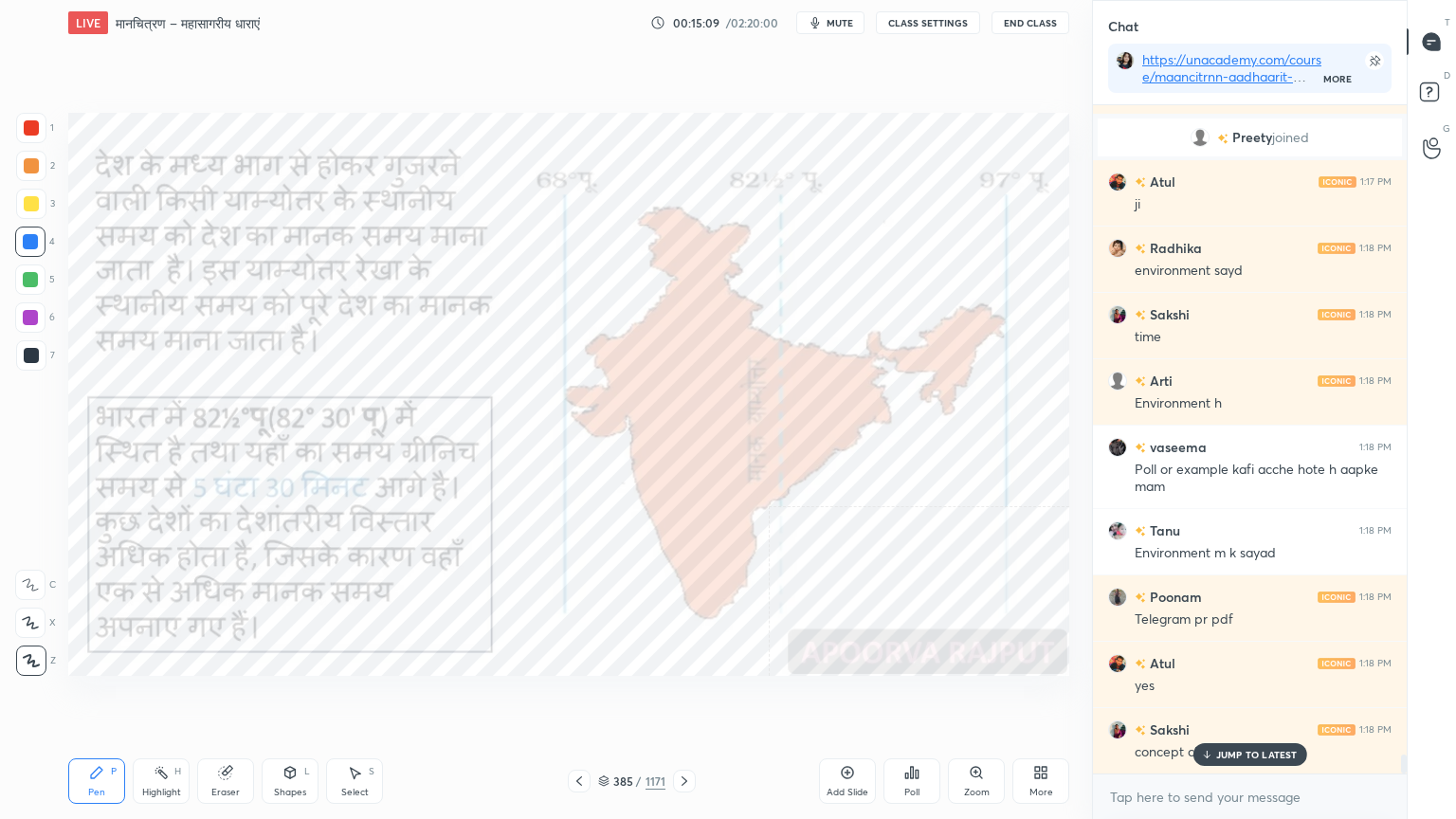 click 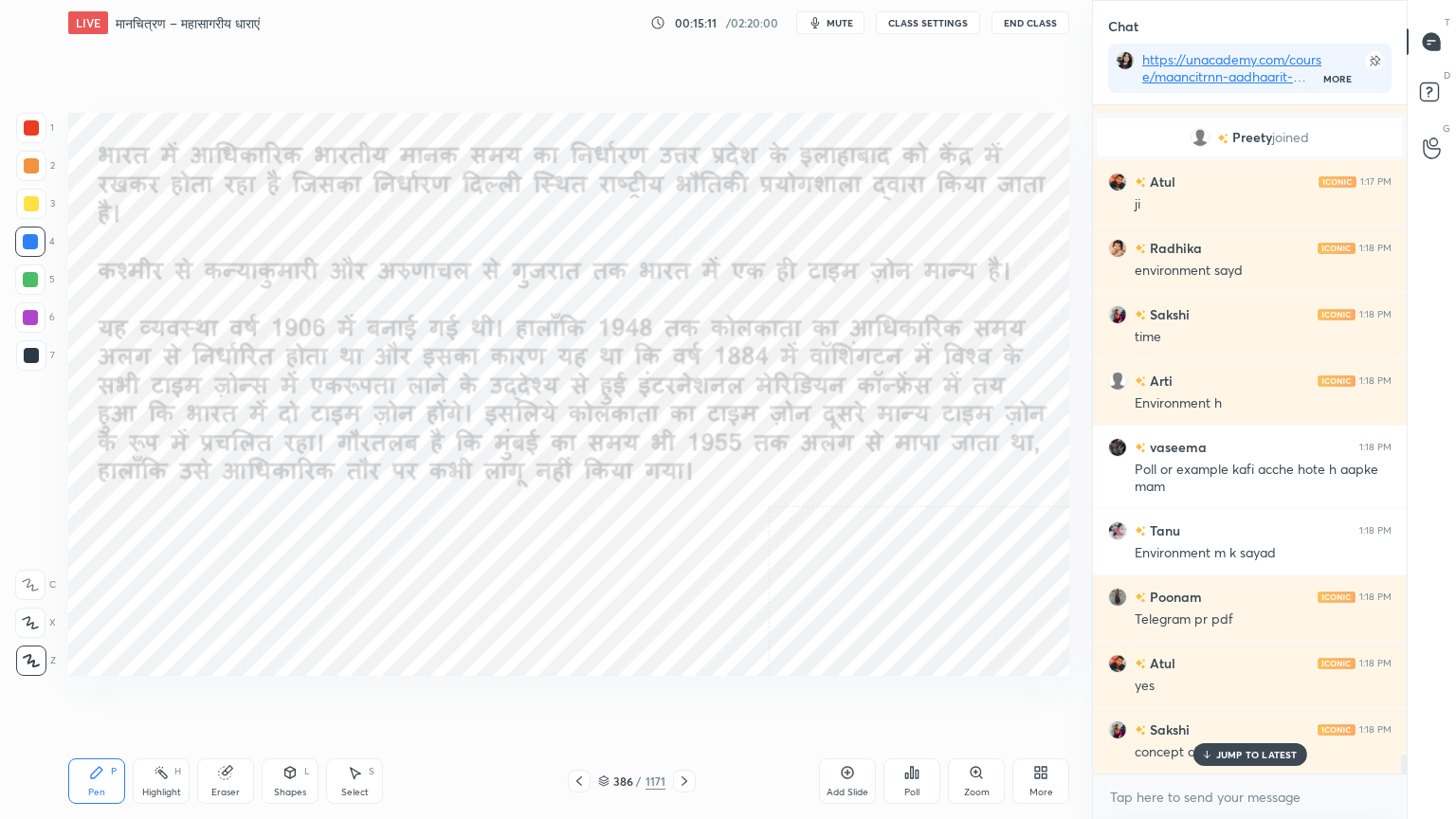 scroll, scrollTop: 22723, scrollLeft: 0, axis: vertical 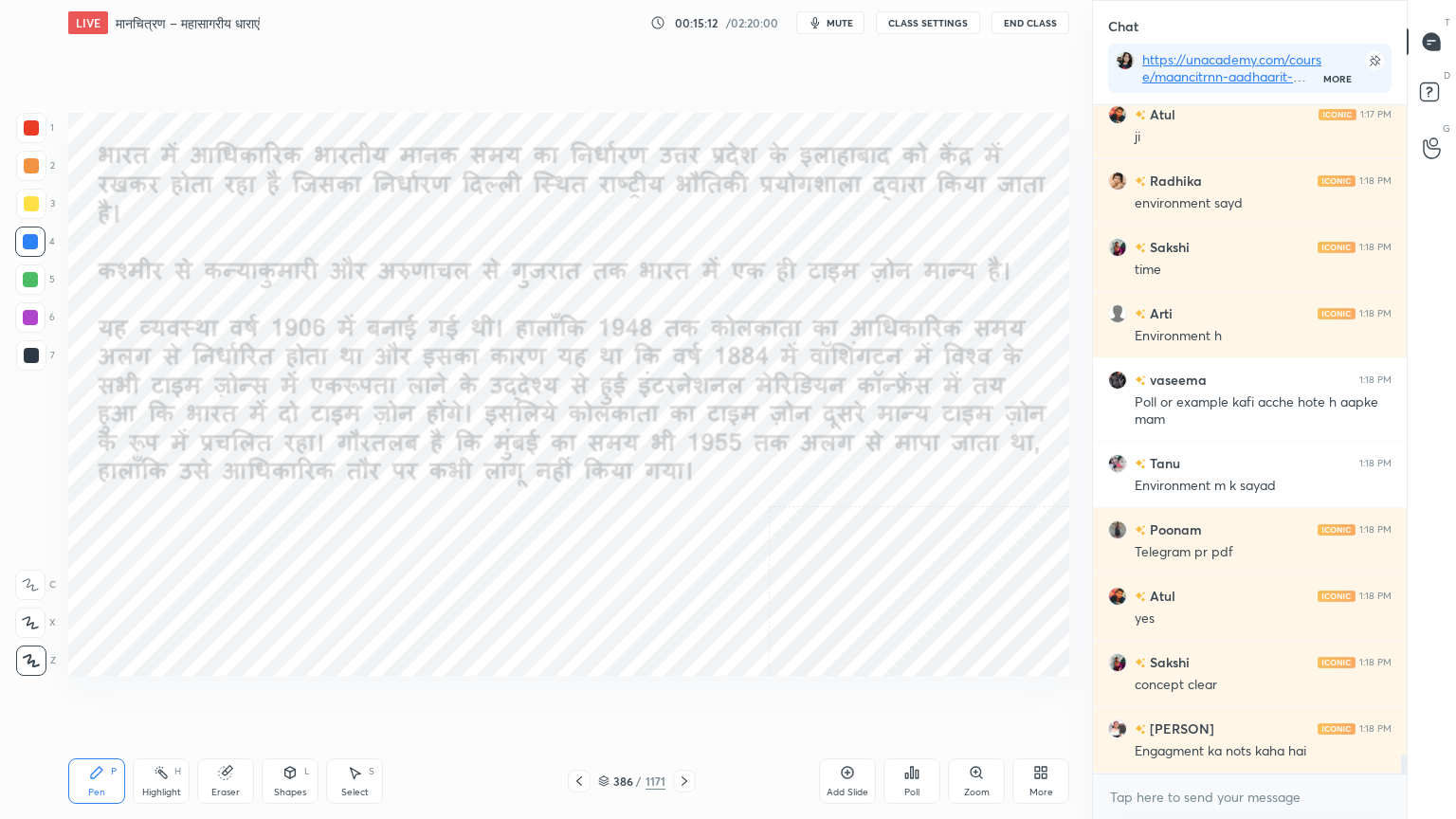 click 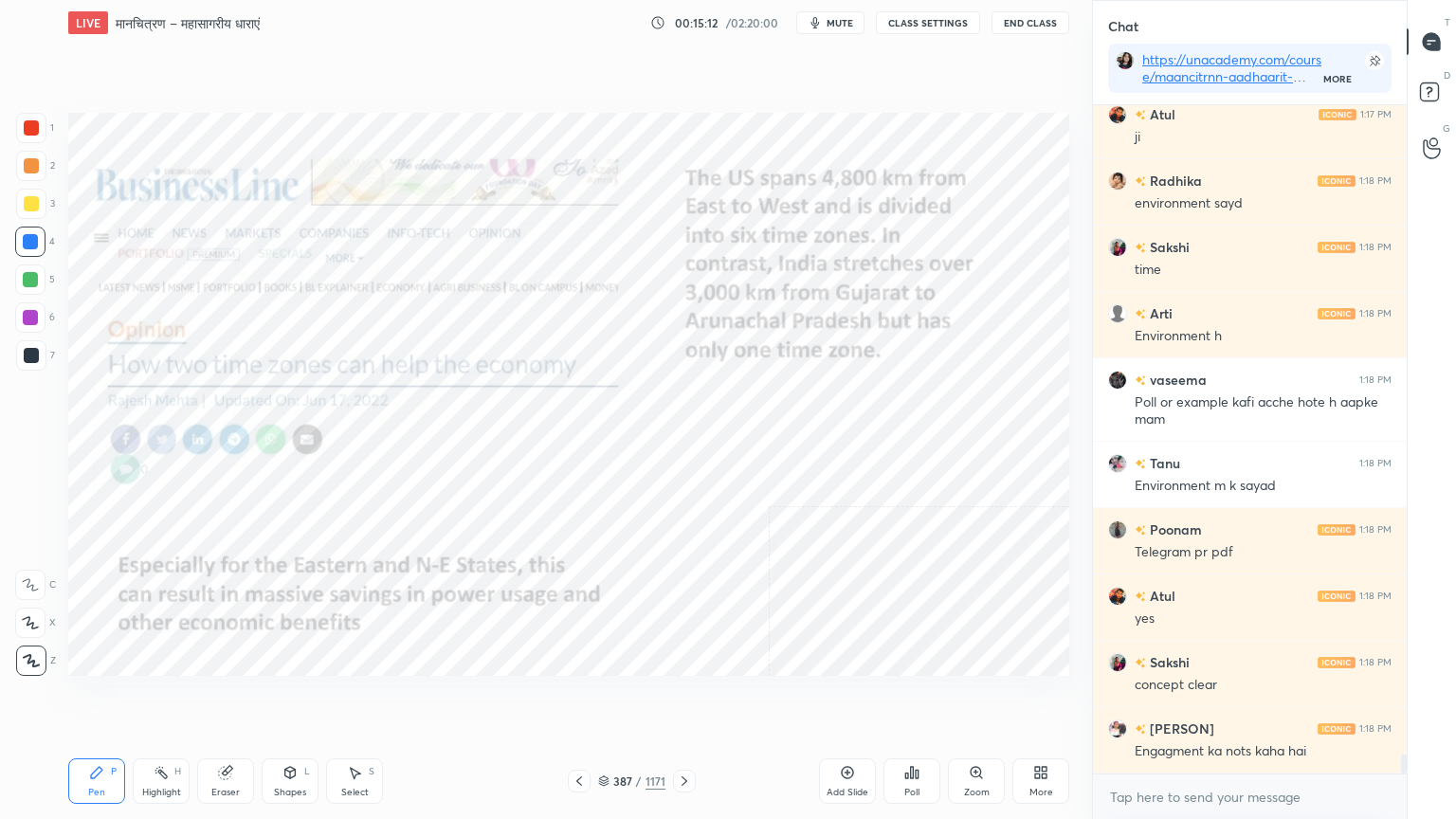 scroll, scrollTop: 22788, scrollLeft: 0, axis: vertical 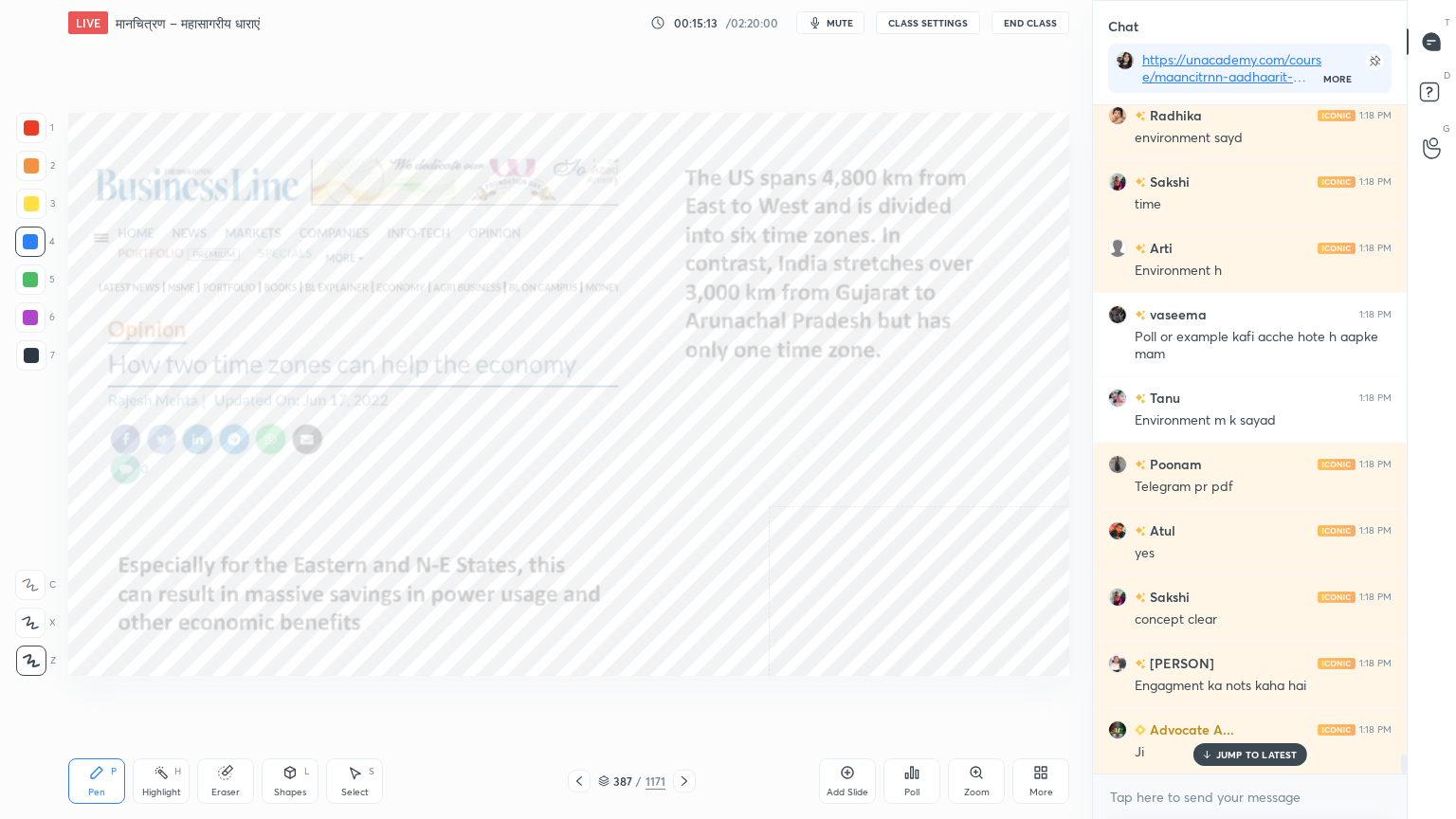 click 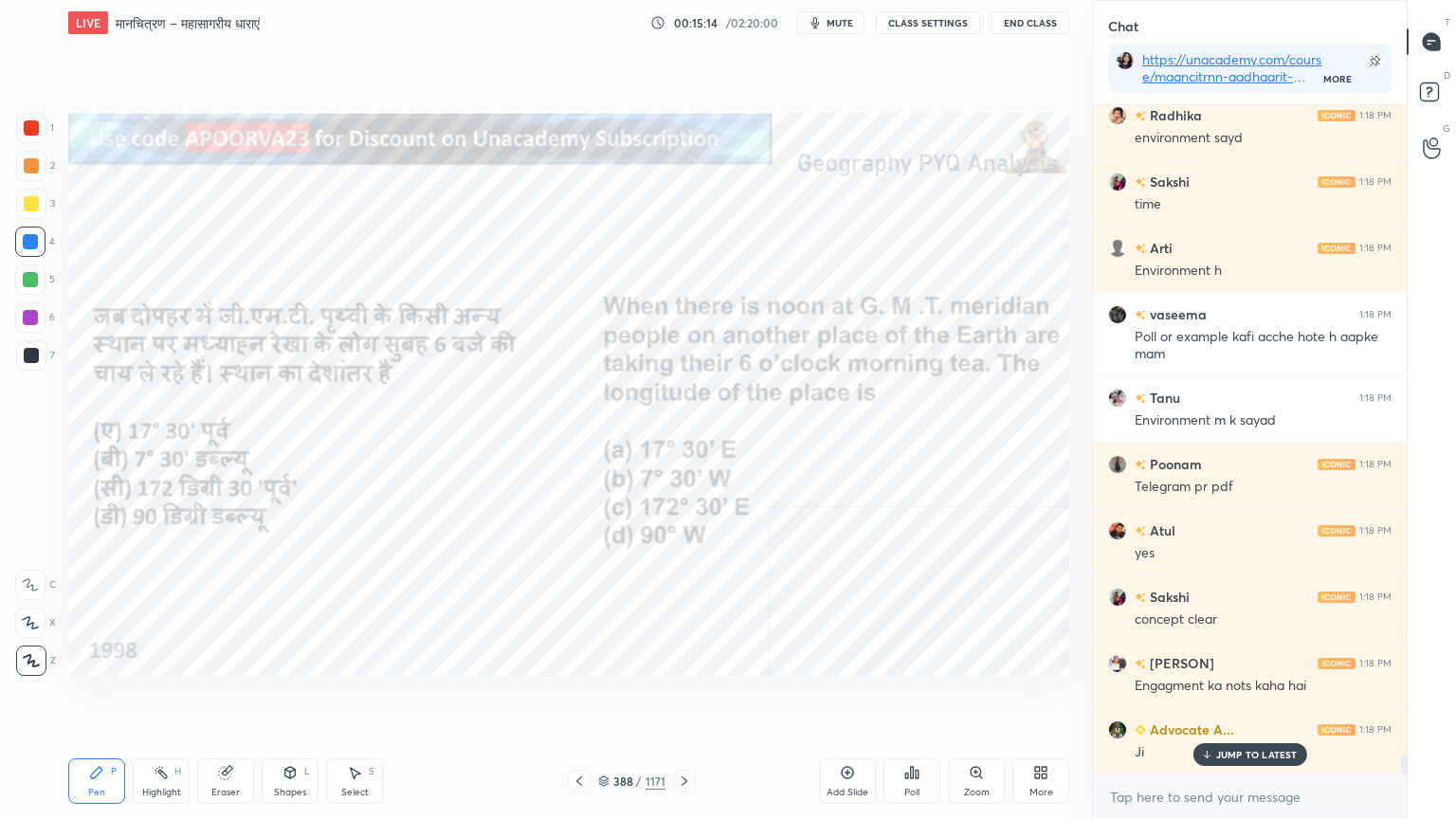 click 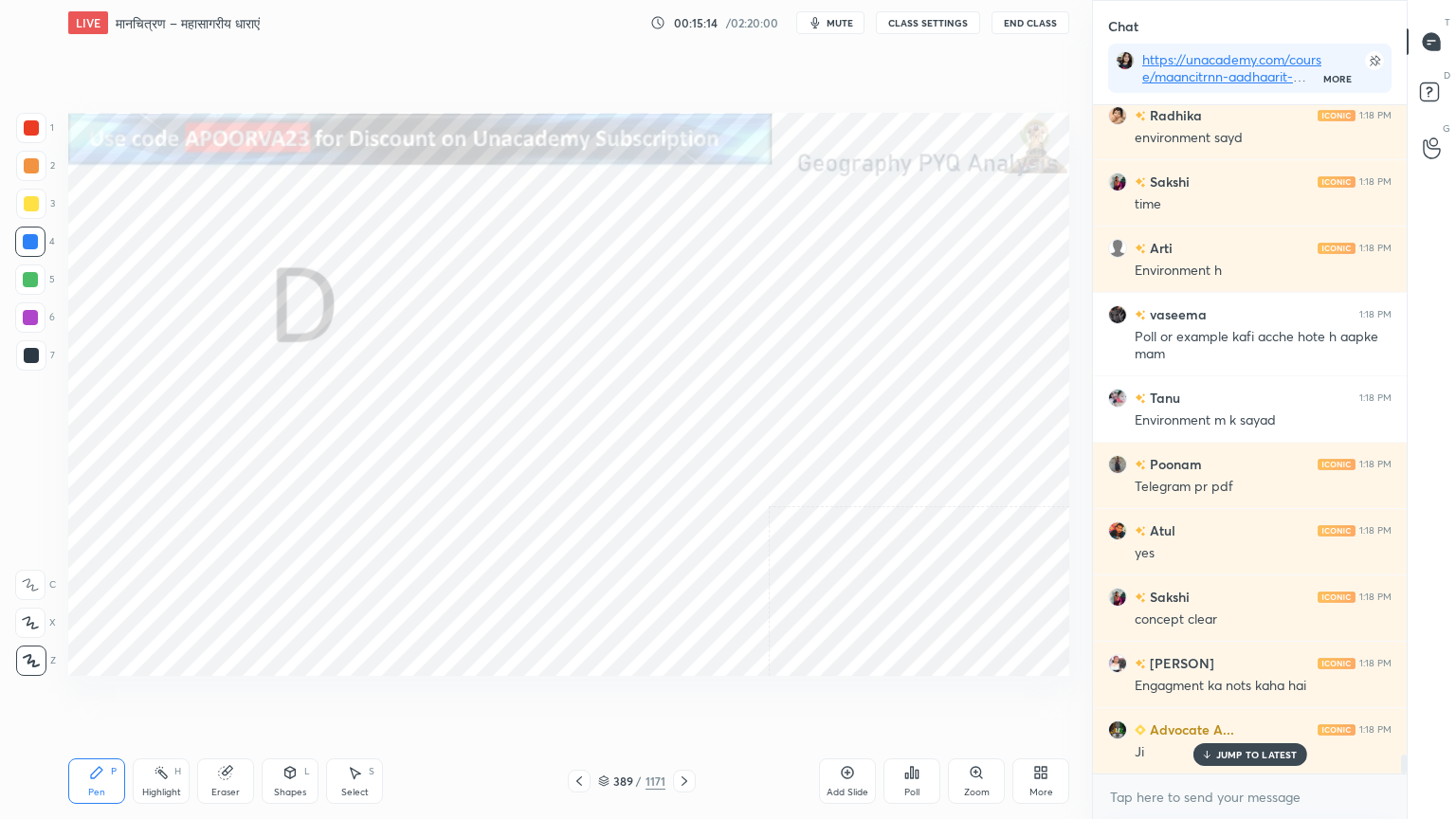 click 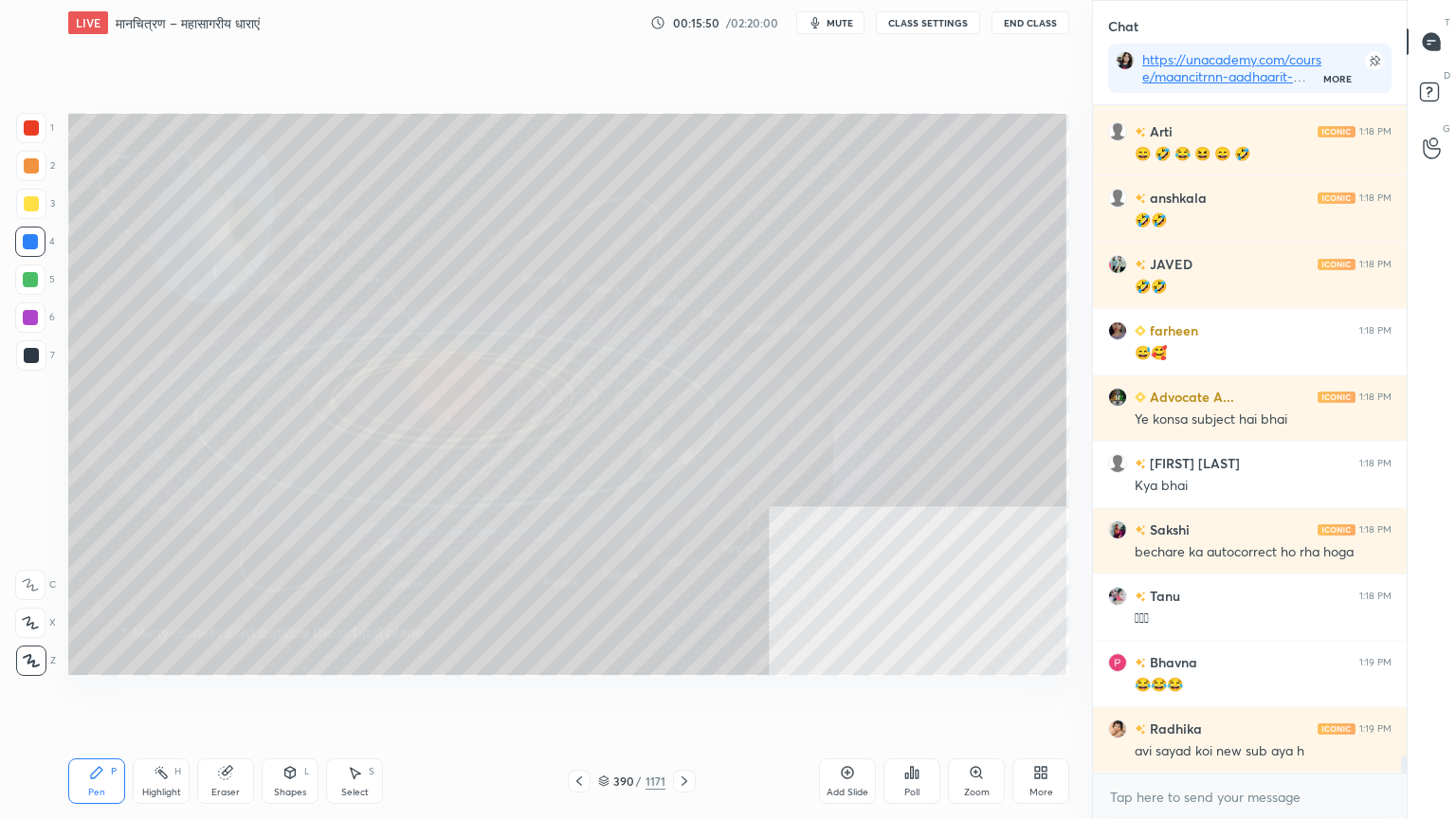 scroll, scrollTop: 23982, scrollLeft: 0, axis: vertical 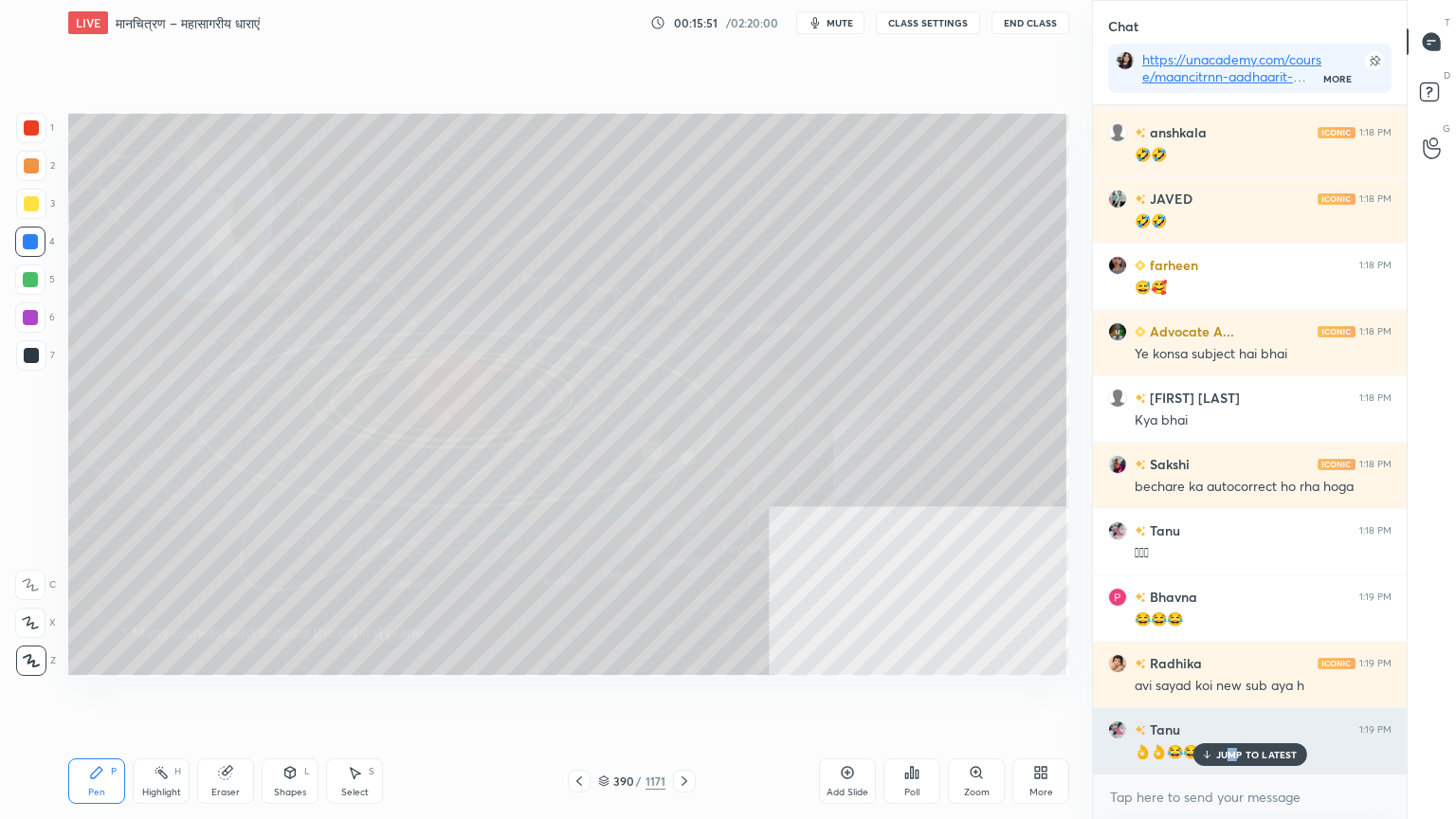 click on "JUMP TO LATEST" at bounding box center (1249, 755) 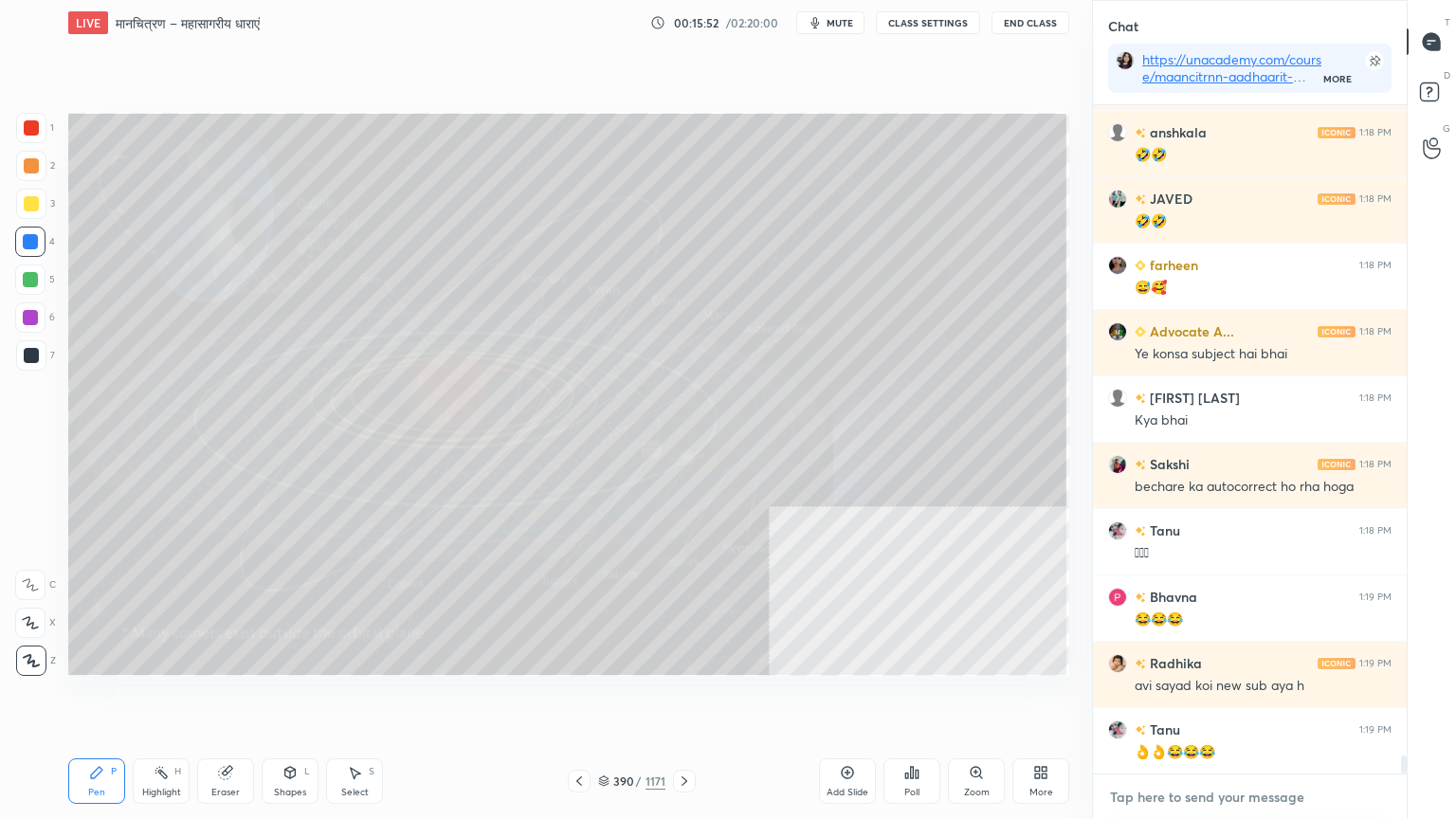 click at bounding box center [1249, 797] 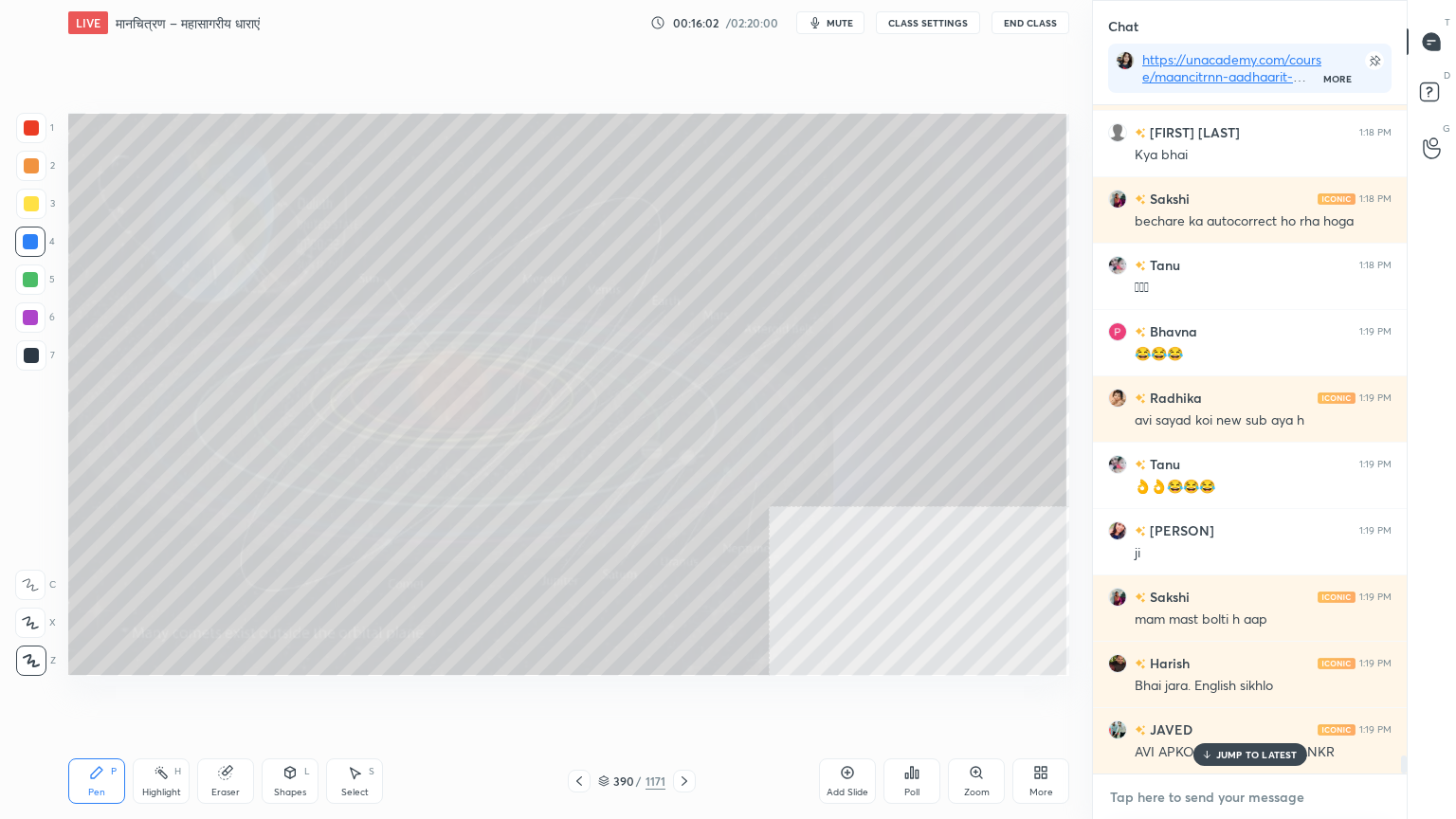 scroll, scrollTop: 24315, scrollLeft: 0, axis: vertical 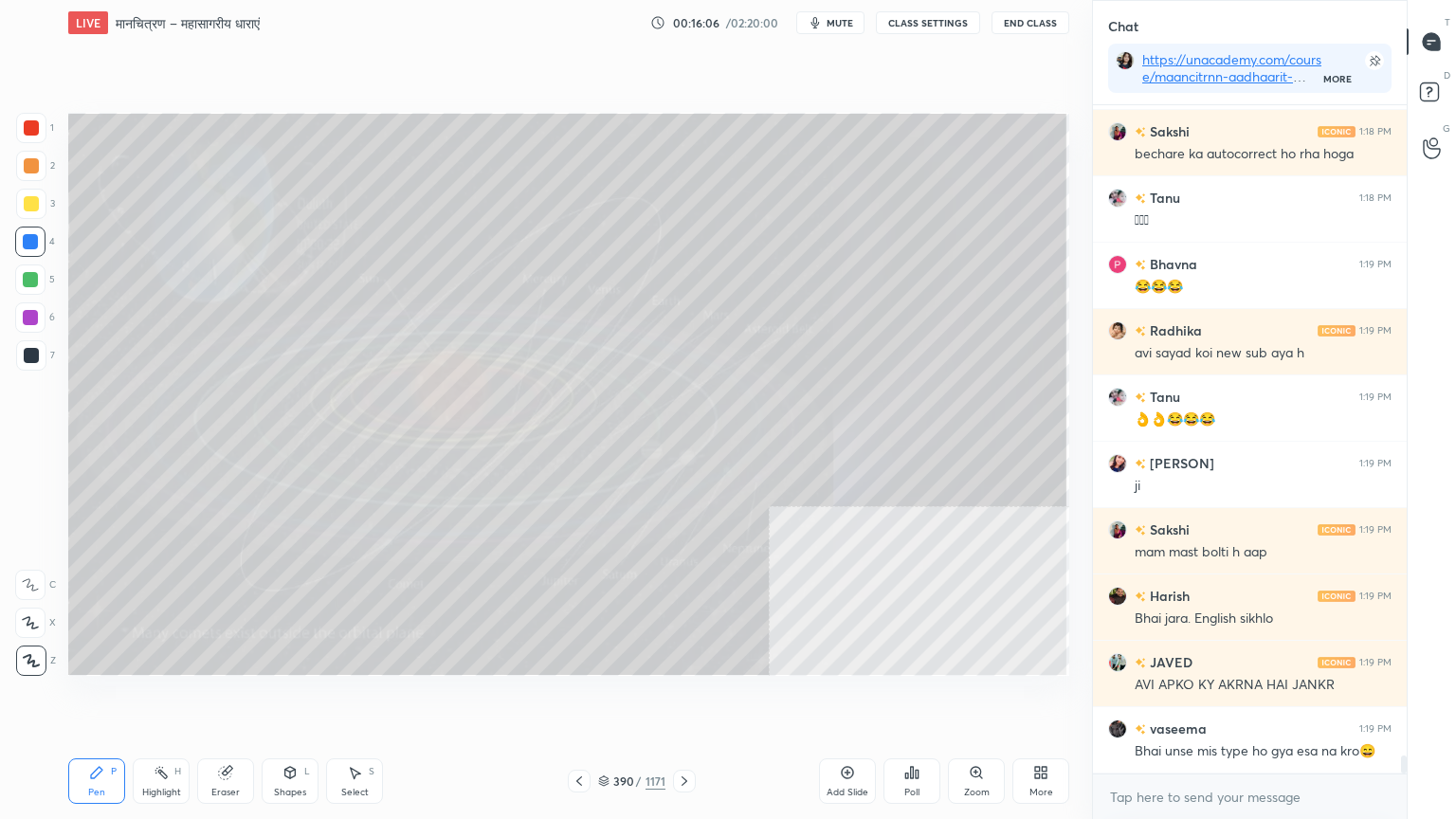 drag, startPoint x: 231, startPoint y: 789, endPoint x: 227, endPoint y: 773, distance: 16.492423 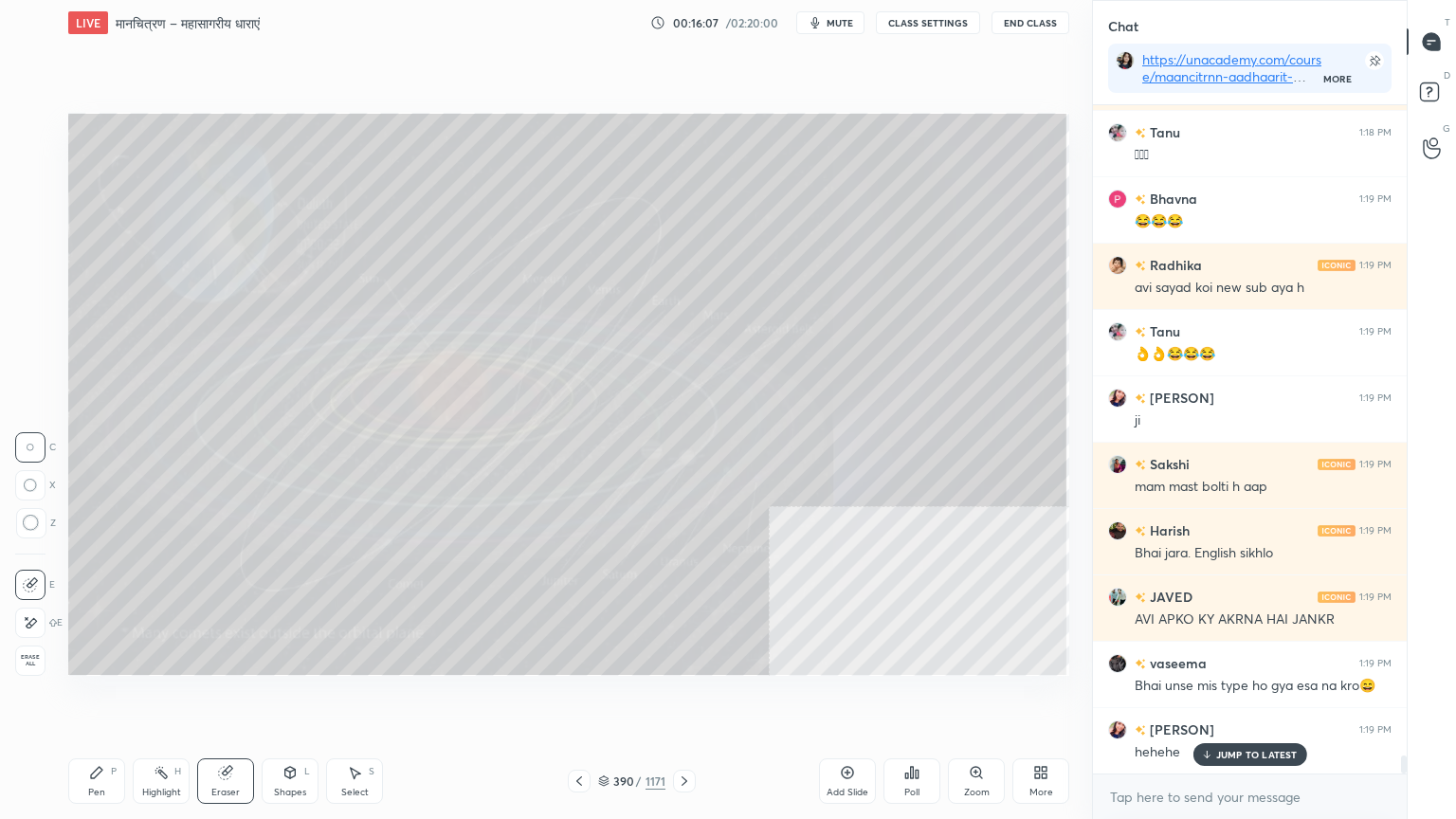 scroll, scrollTop: 24448, scrollLeft: 0, axis: vertical 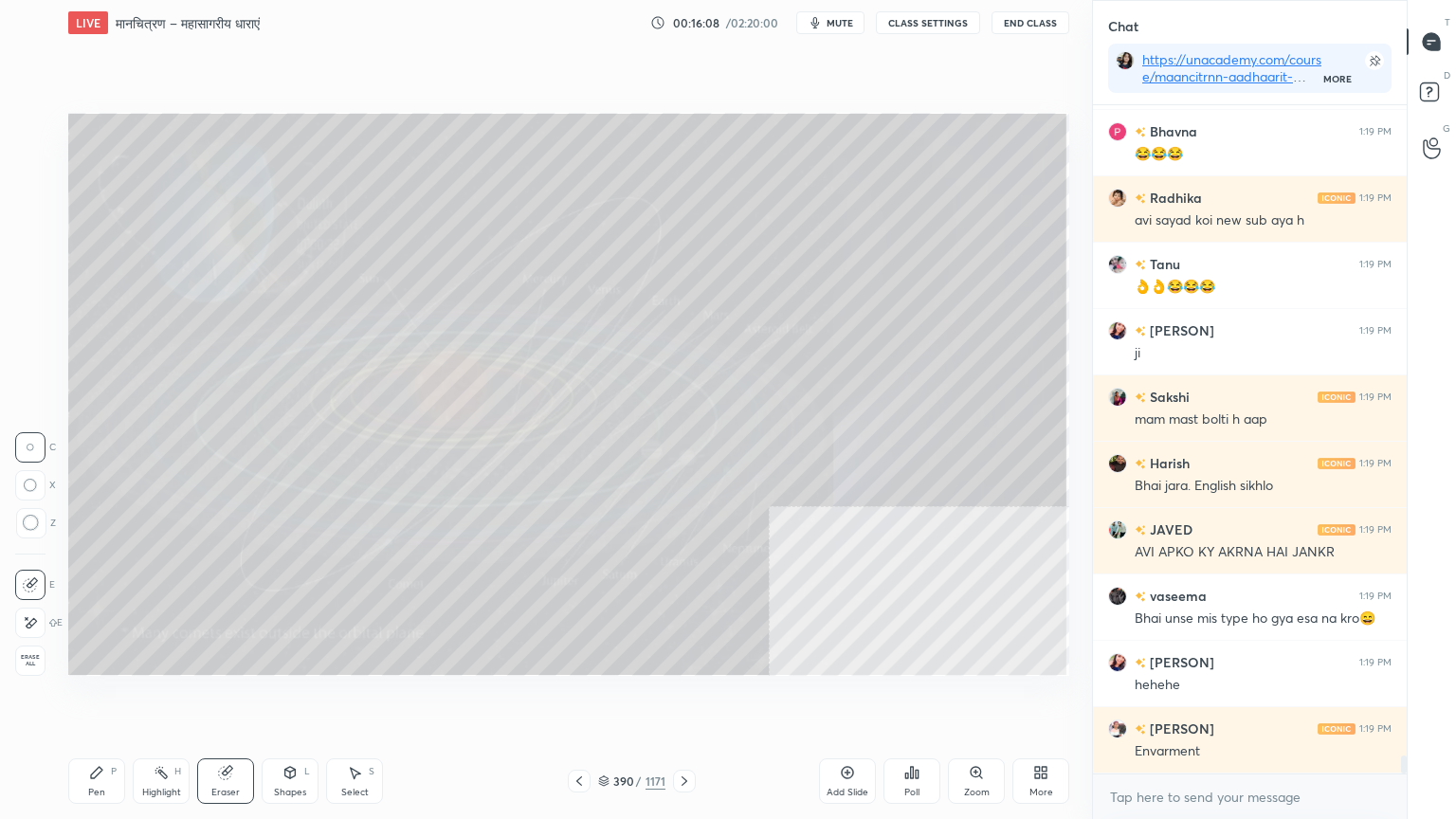 click on "Erase all" at bounding box center [30, 661] 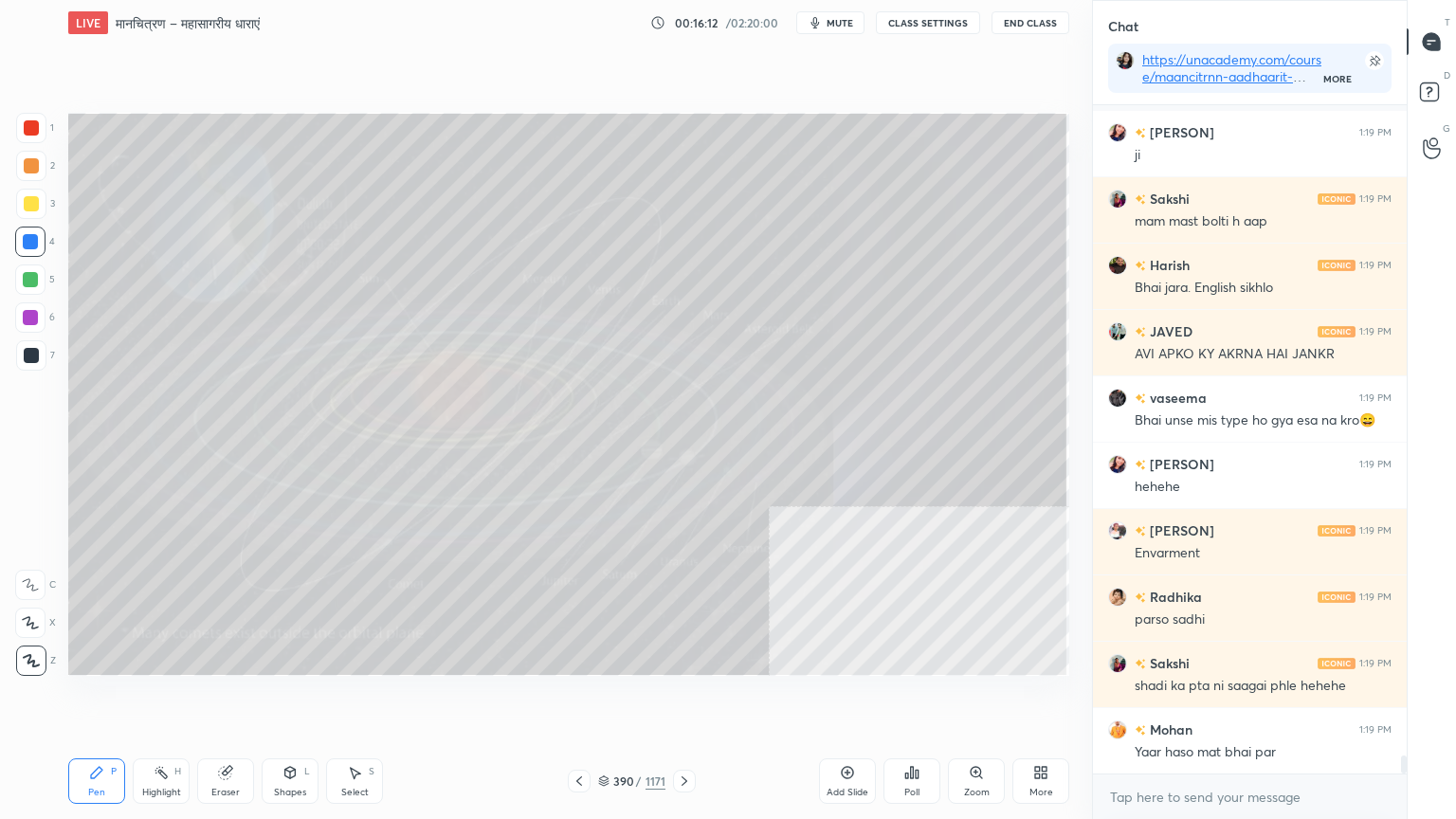 scroll, scrollTop: 24779, scrollLeft: 0, axis: vertical 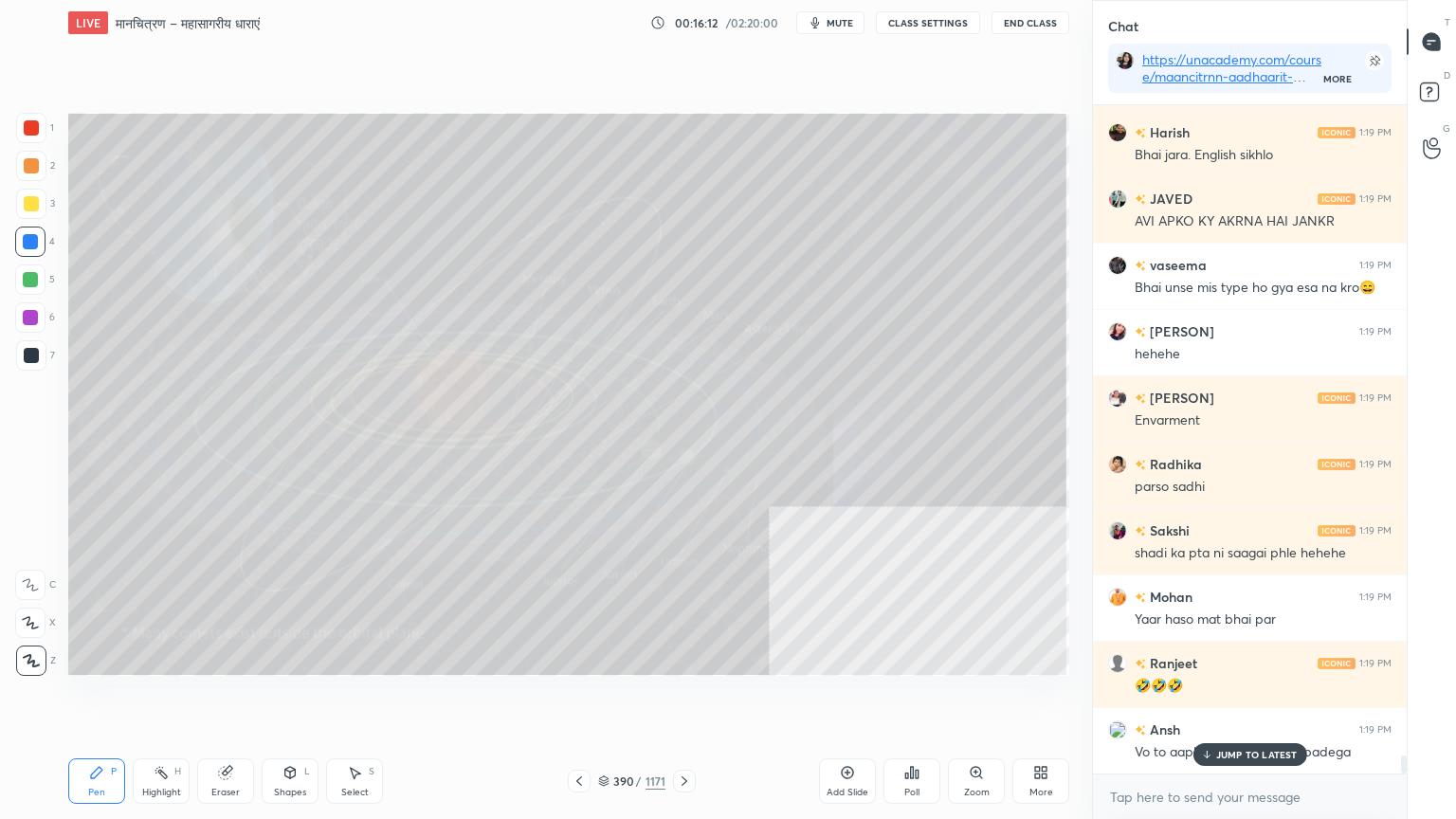 click at bounding box center [30, 242] 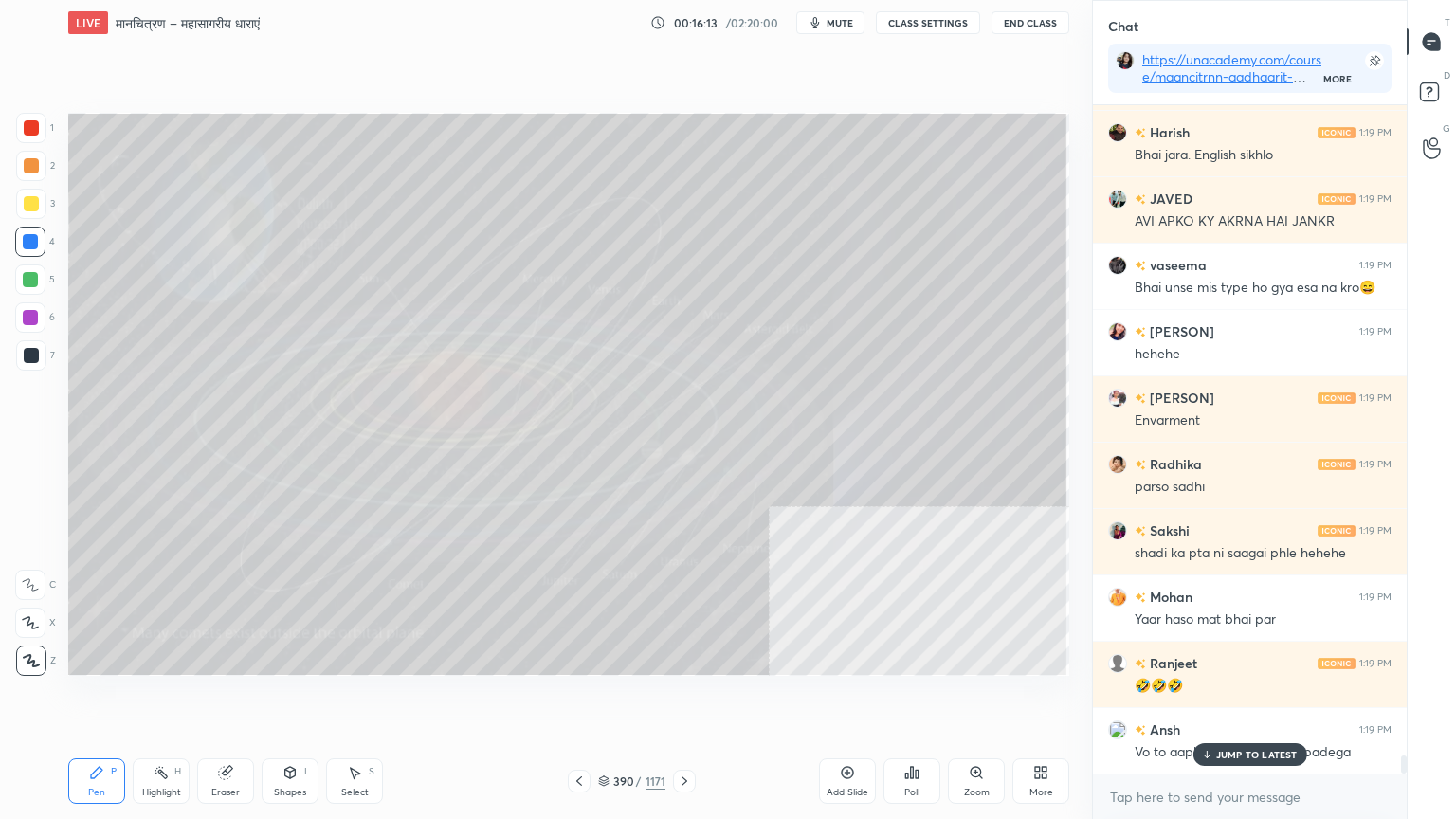 click on "JUMP TO LATEST" at bounding box center (1257, 755) 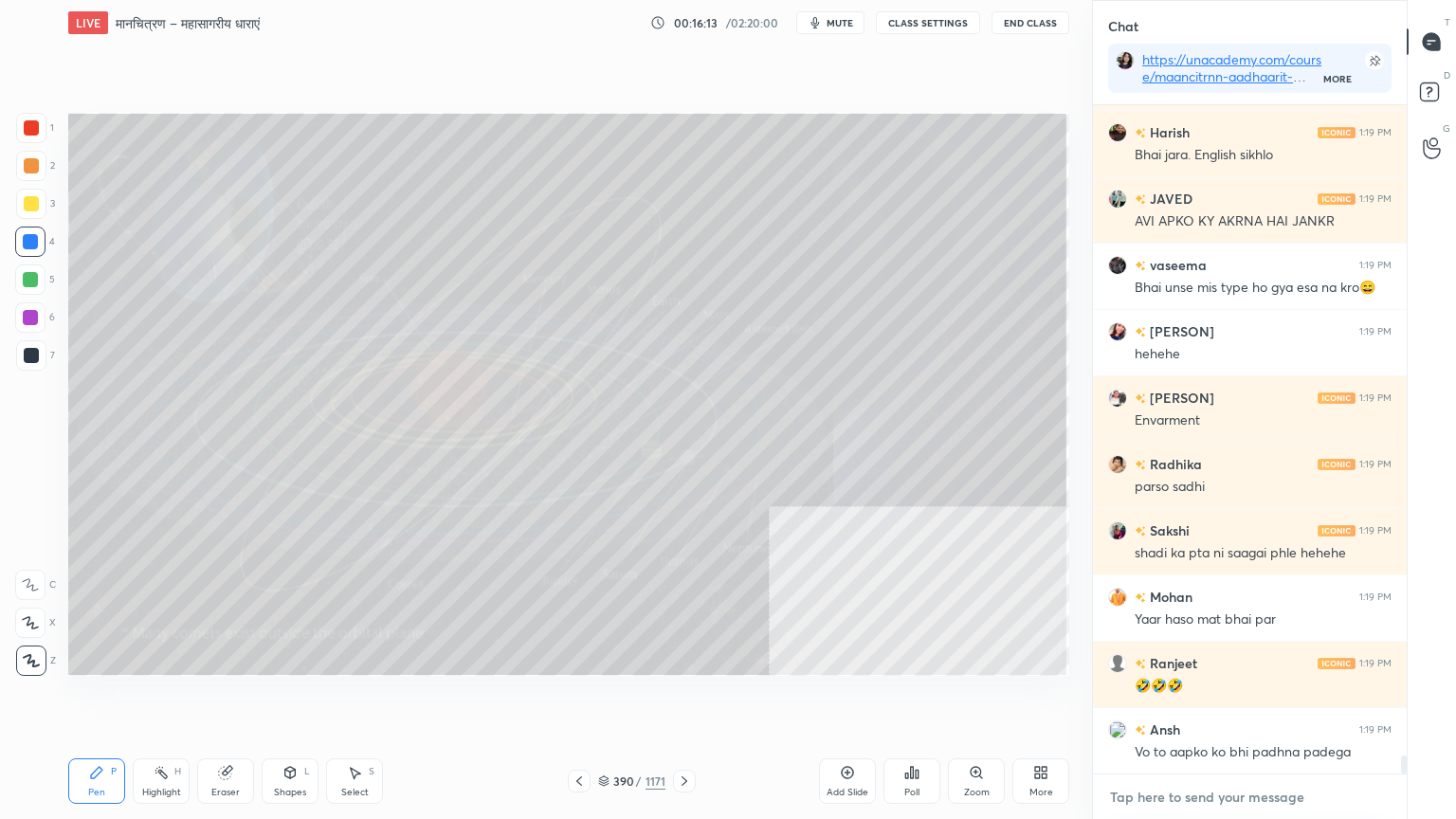 click at bounding box center [1249, 797] 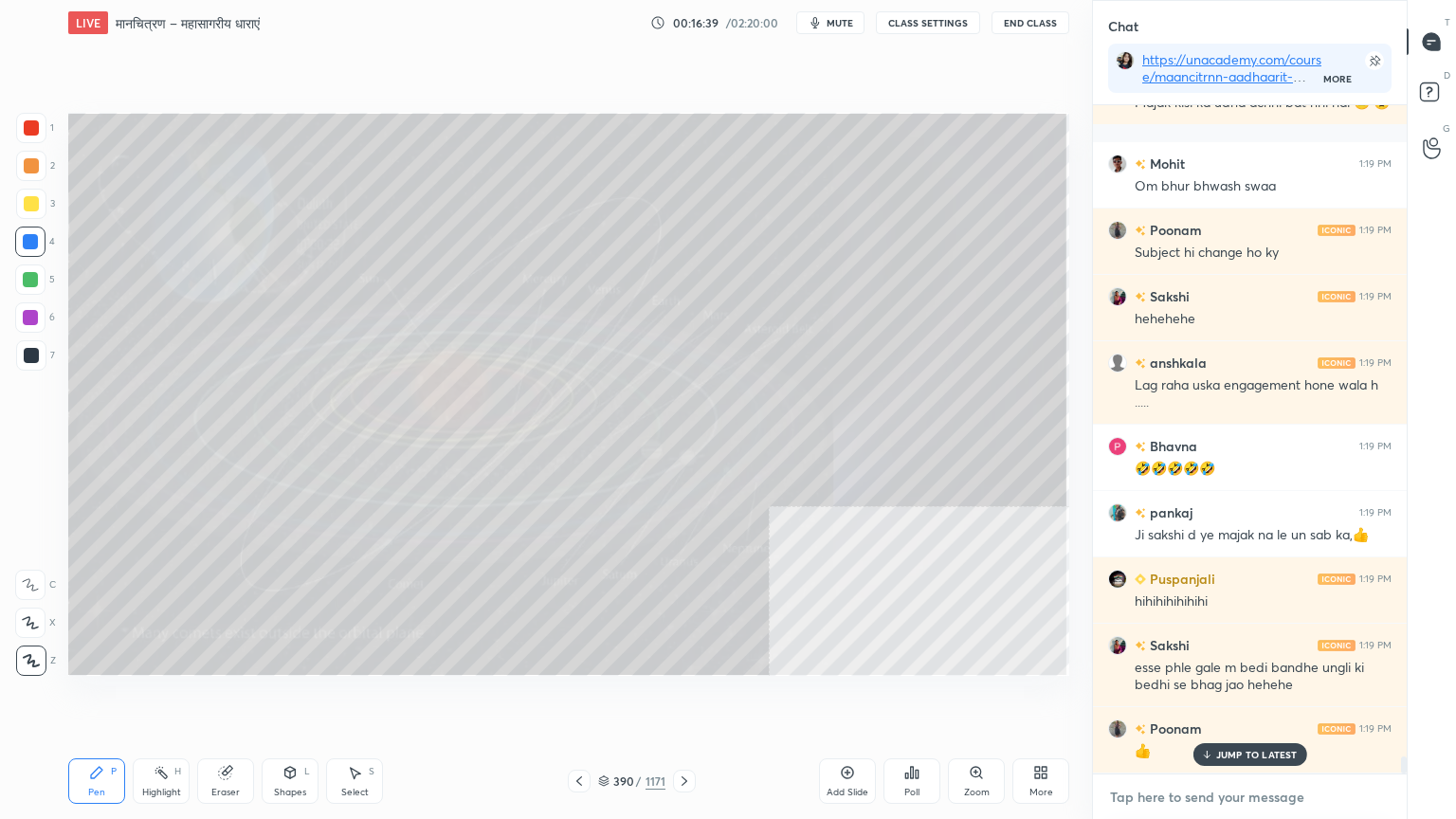 scroll, scrollTop: 25560, scrollLeft: 0, axis: vertical 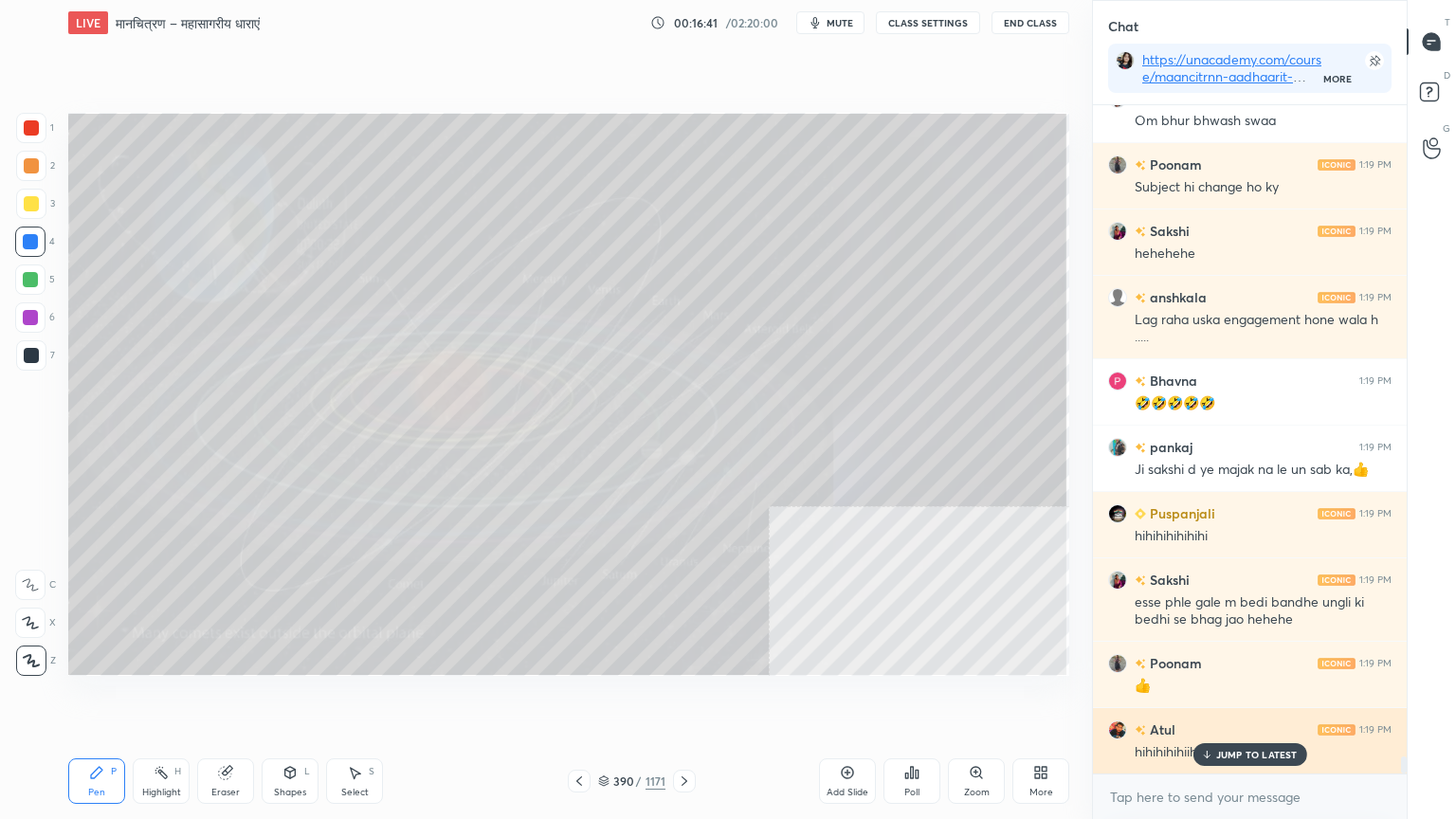 drag, startPoint x: 1240, startPoint y: 754, endPoint x: 1212, endPoint y: 754, distance: 28 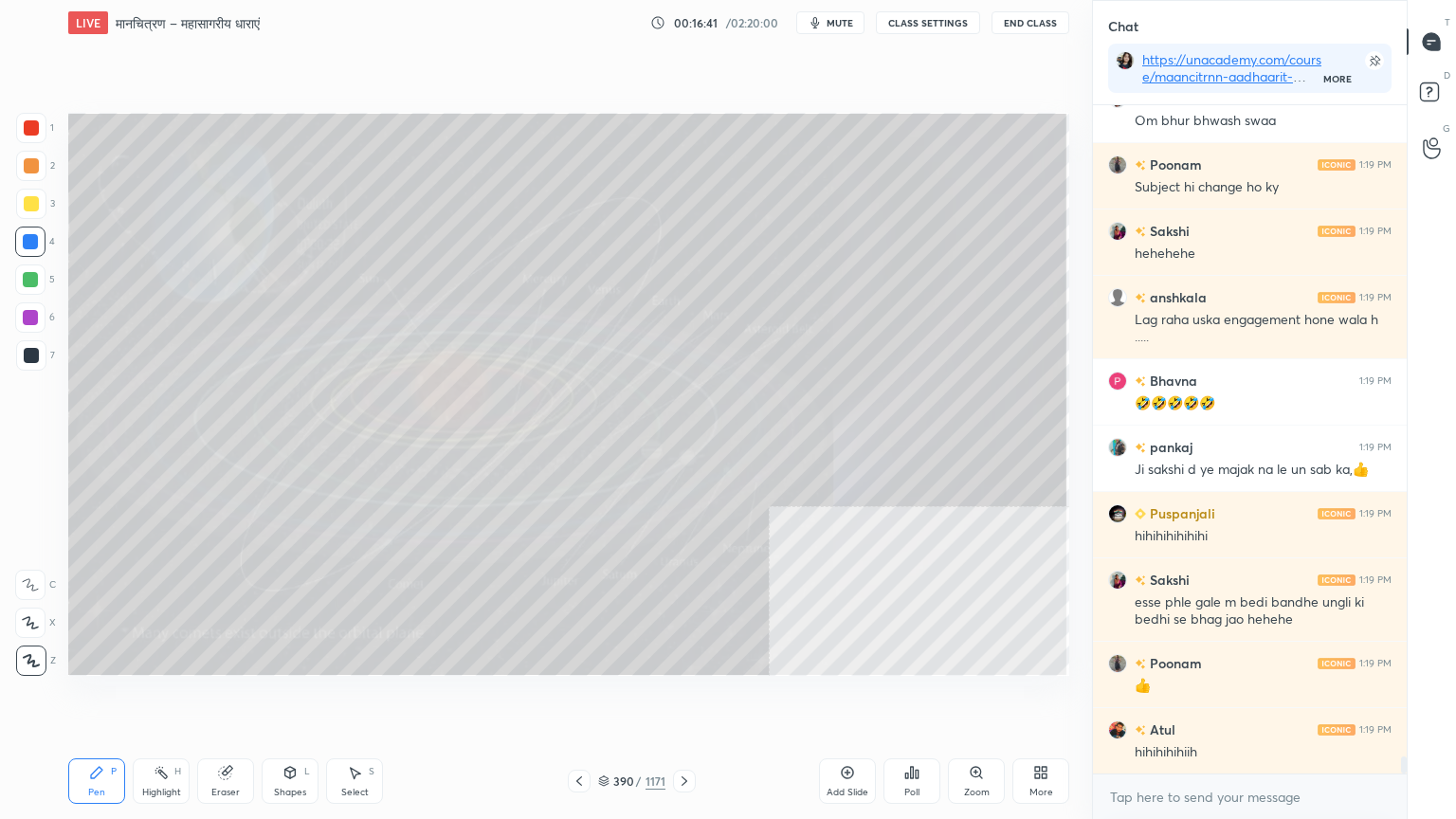 scroll, scrollTop: 25627, scrollLeft: 0, axis: vertical 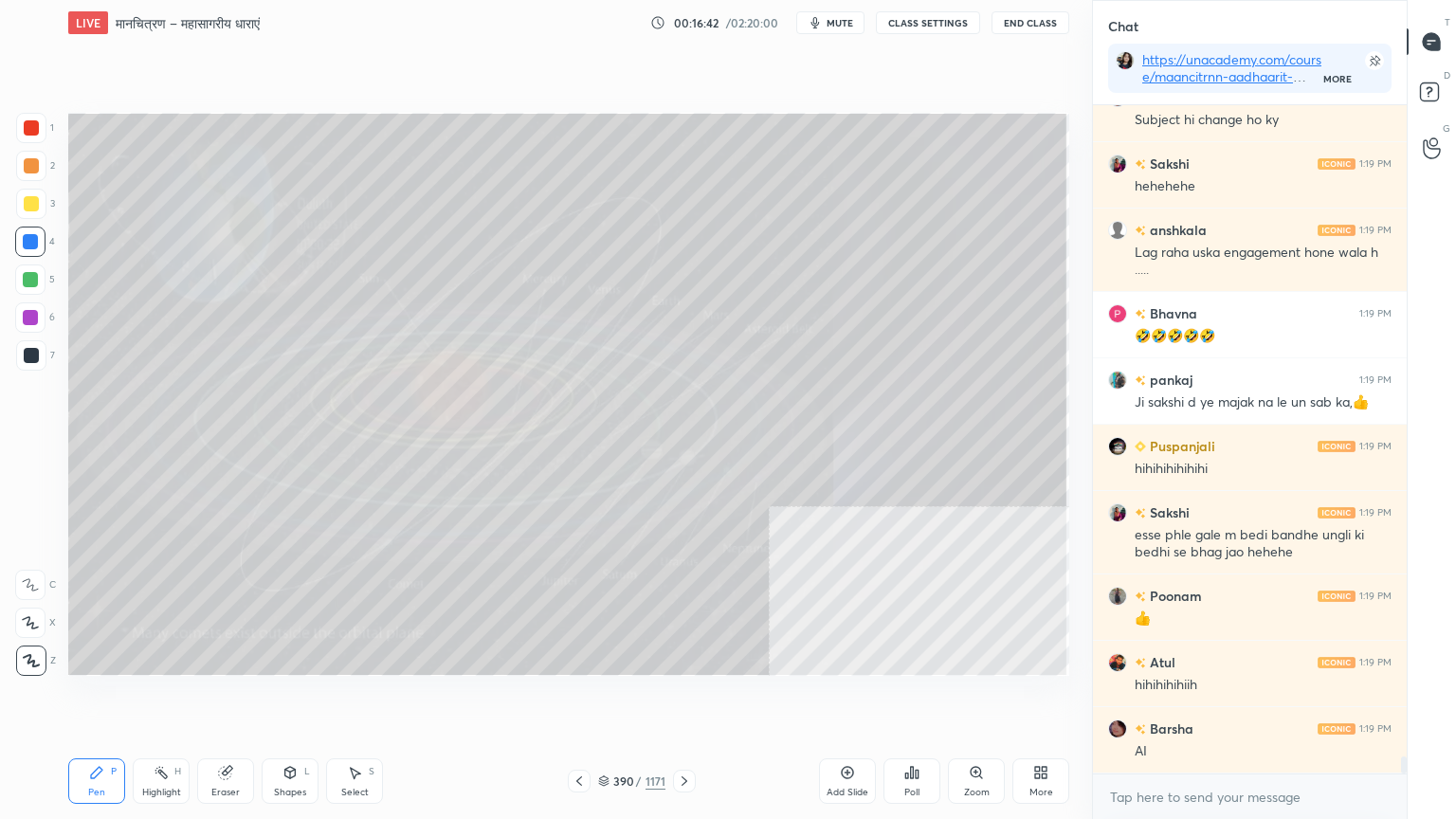 click 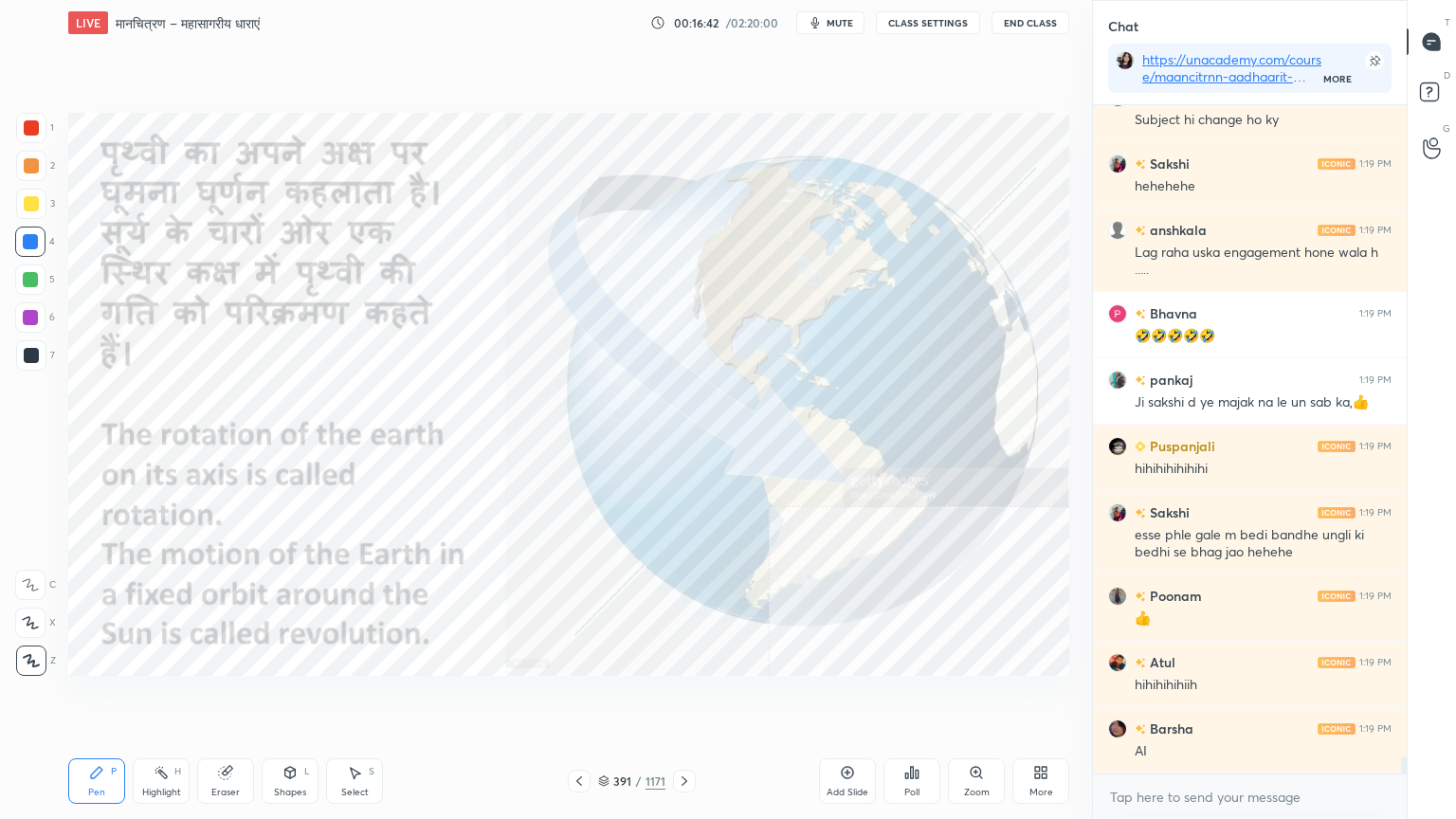 click 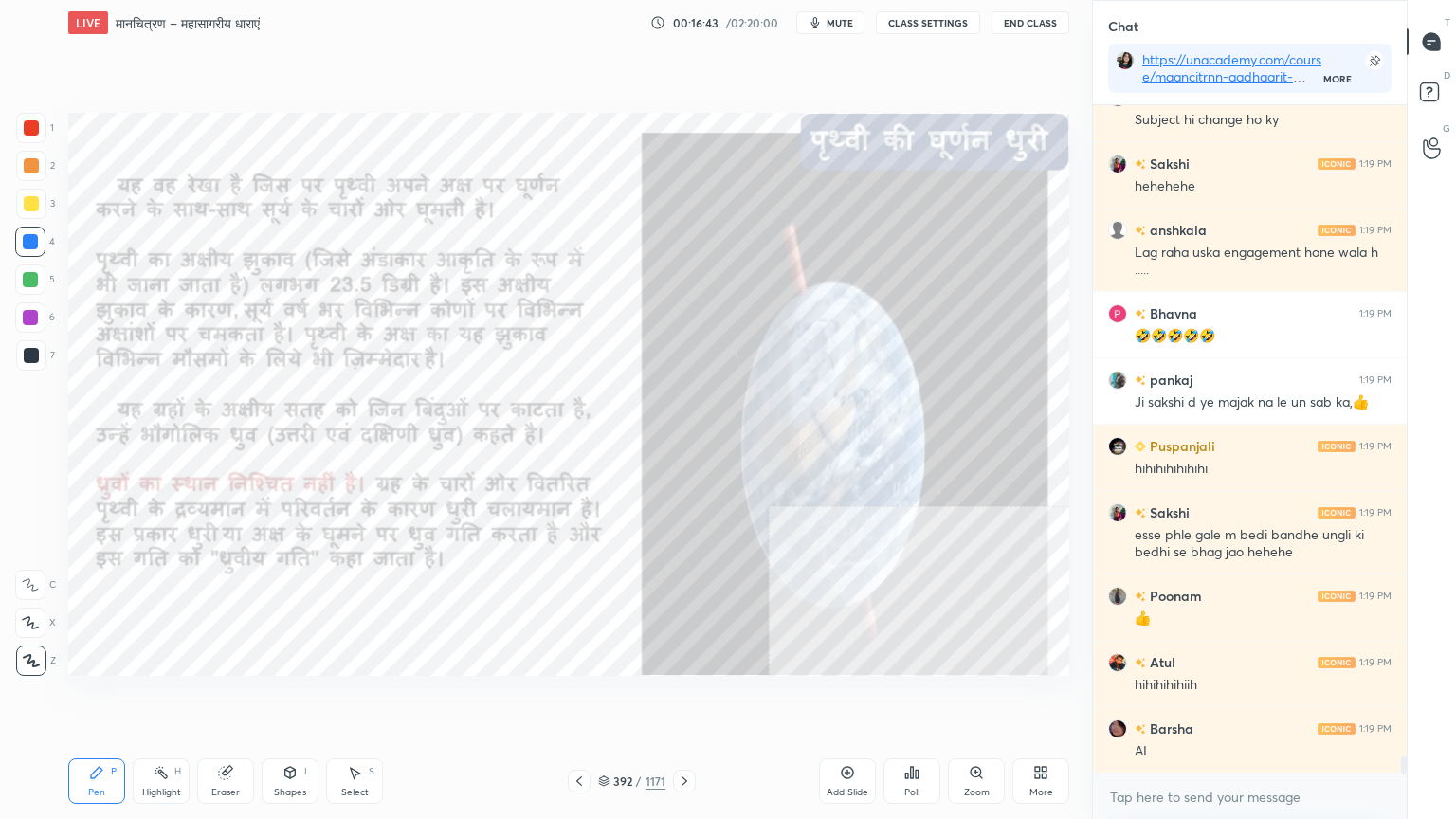 click 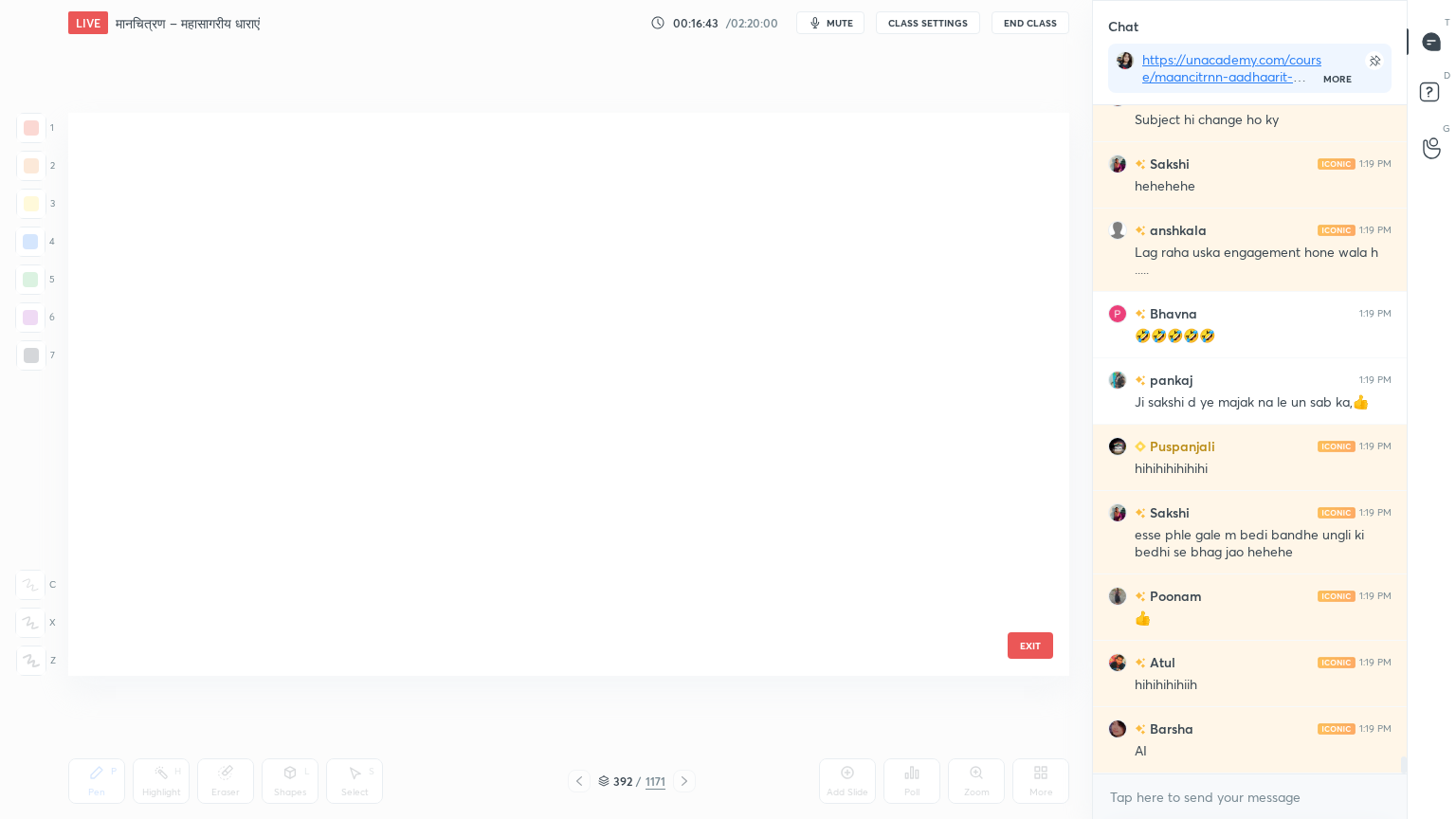 scroll, scrollTop: 22161, scrollLeft: 0, axis: vertical 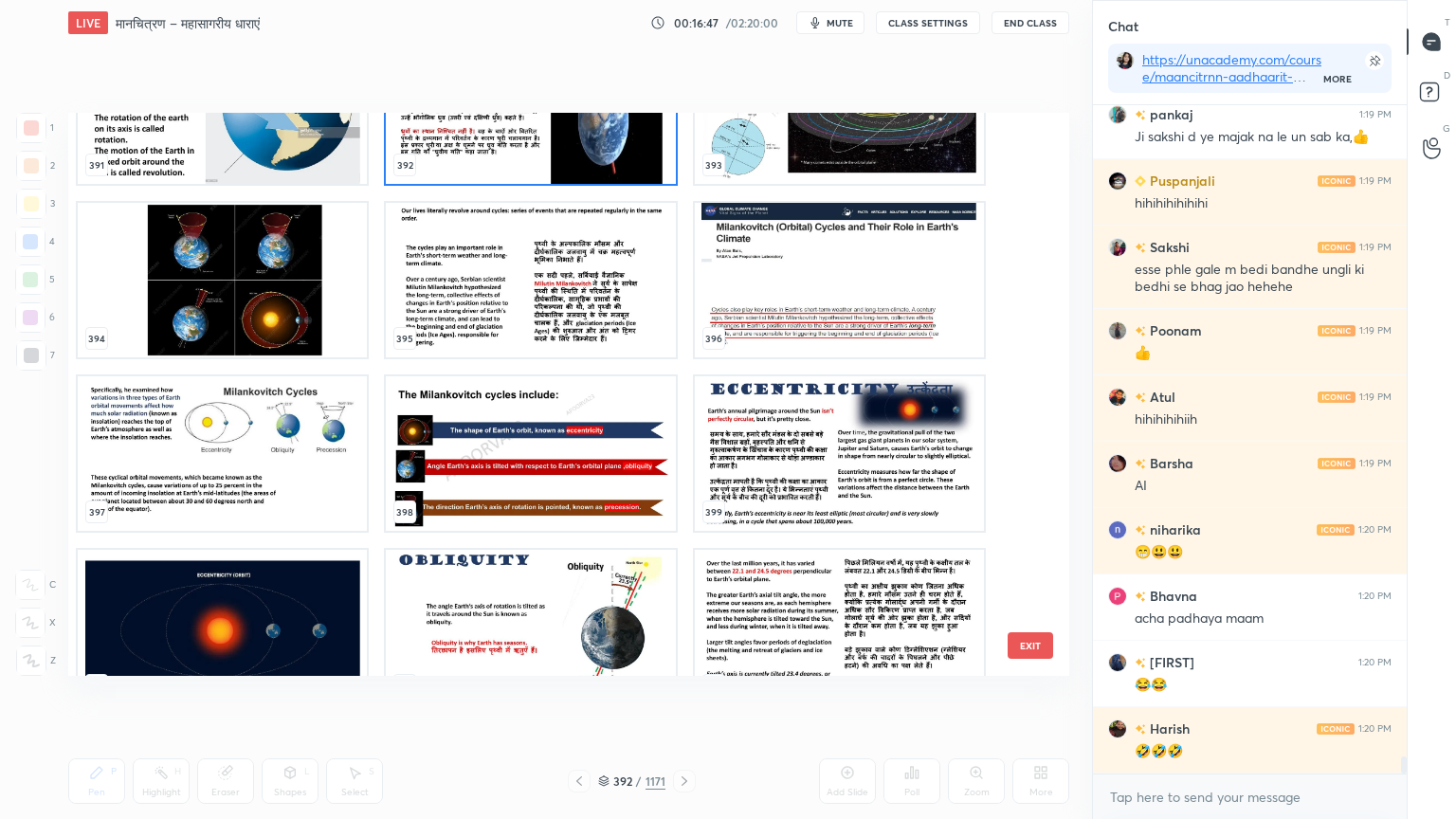 click at bounding box center [530, 453] 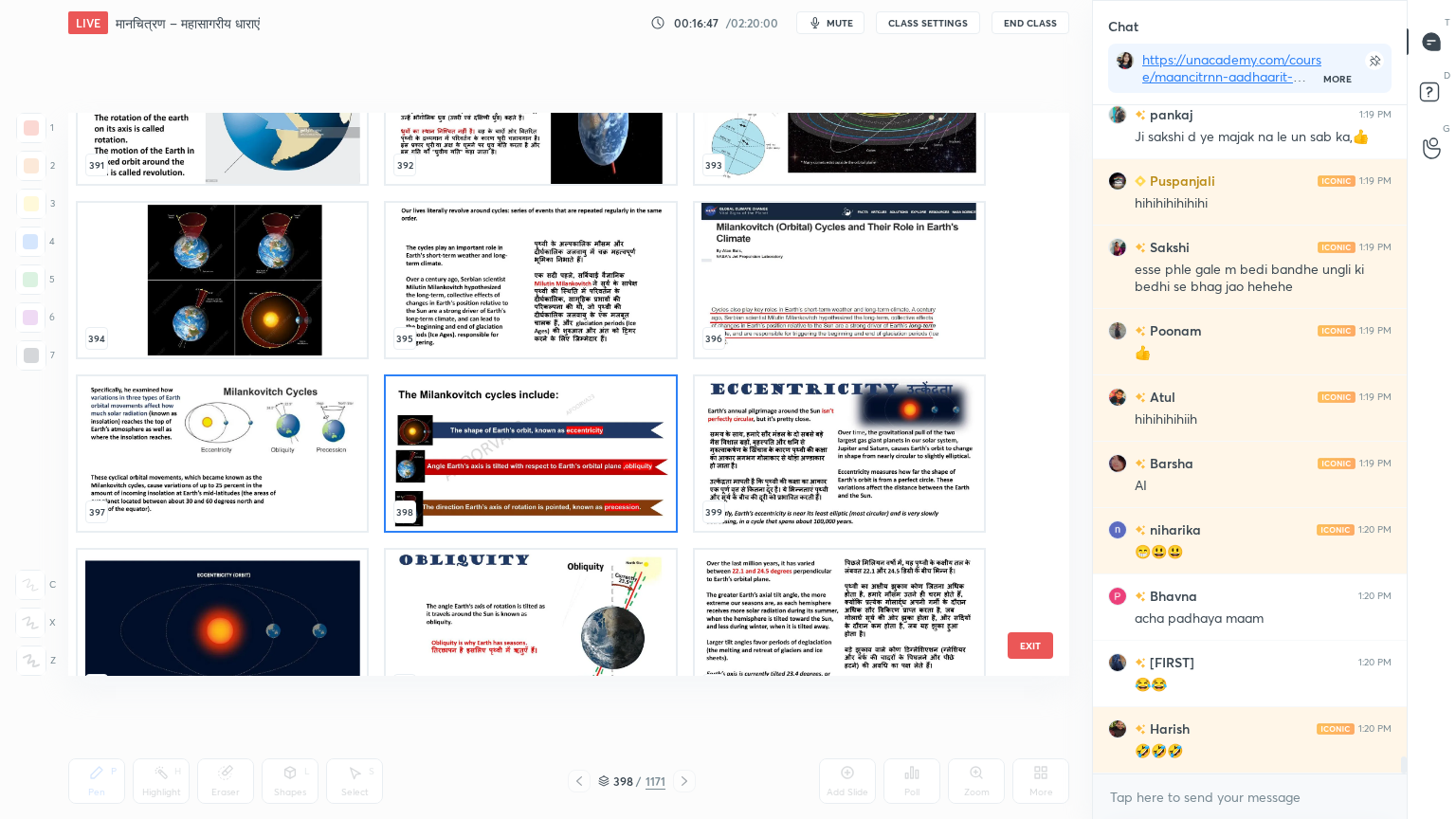 click at bounding box center [530, 453] 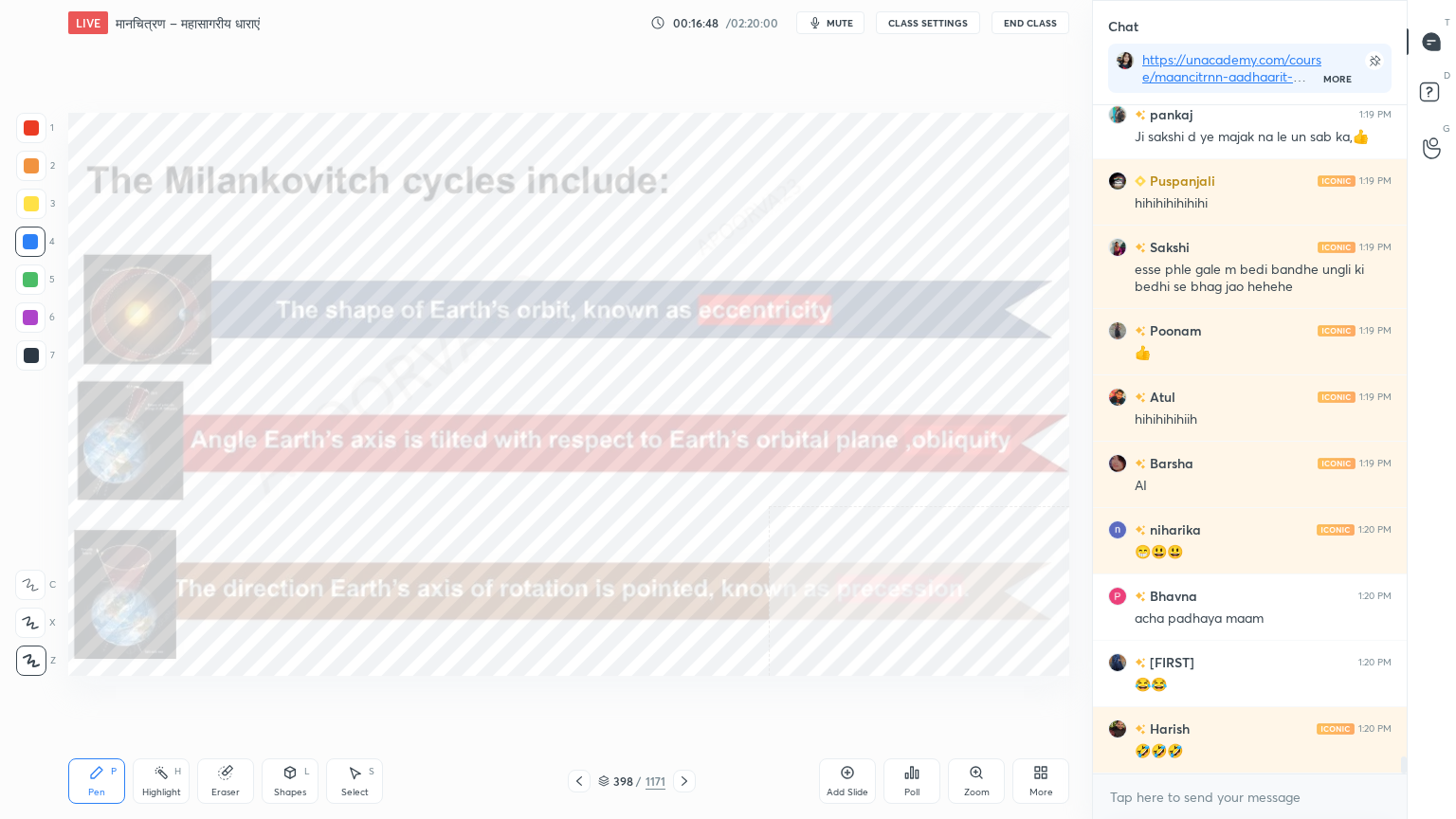 click at bounding box center [530, 453] 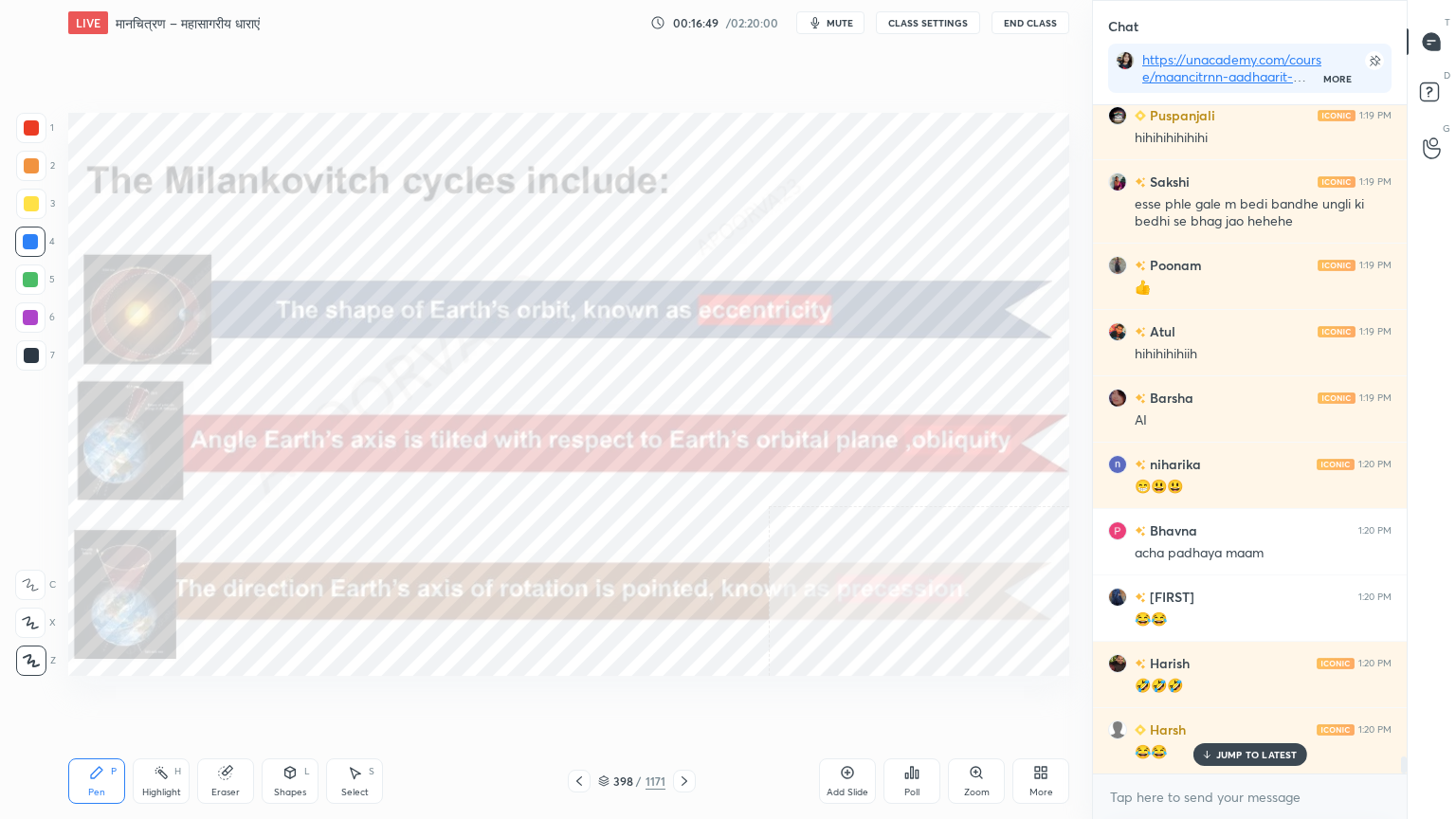 click 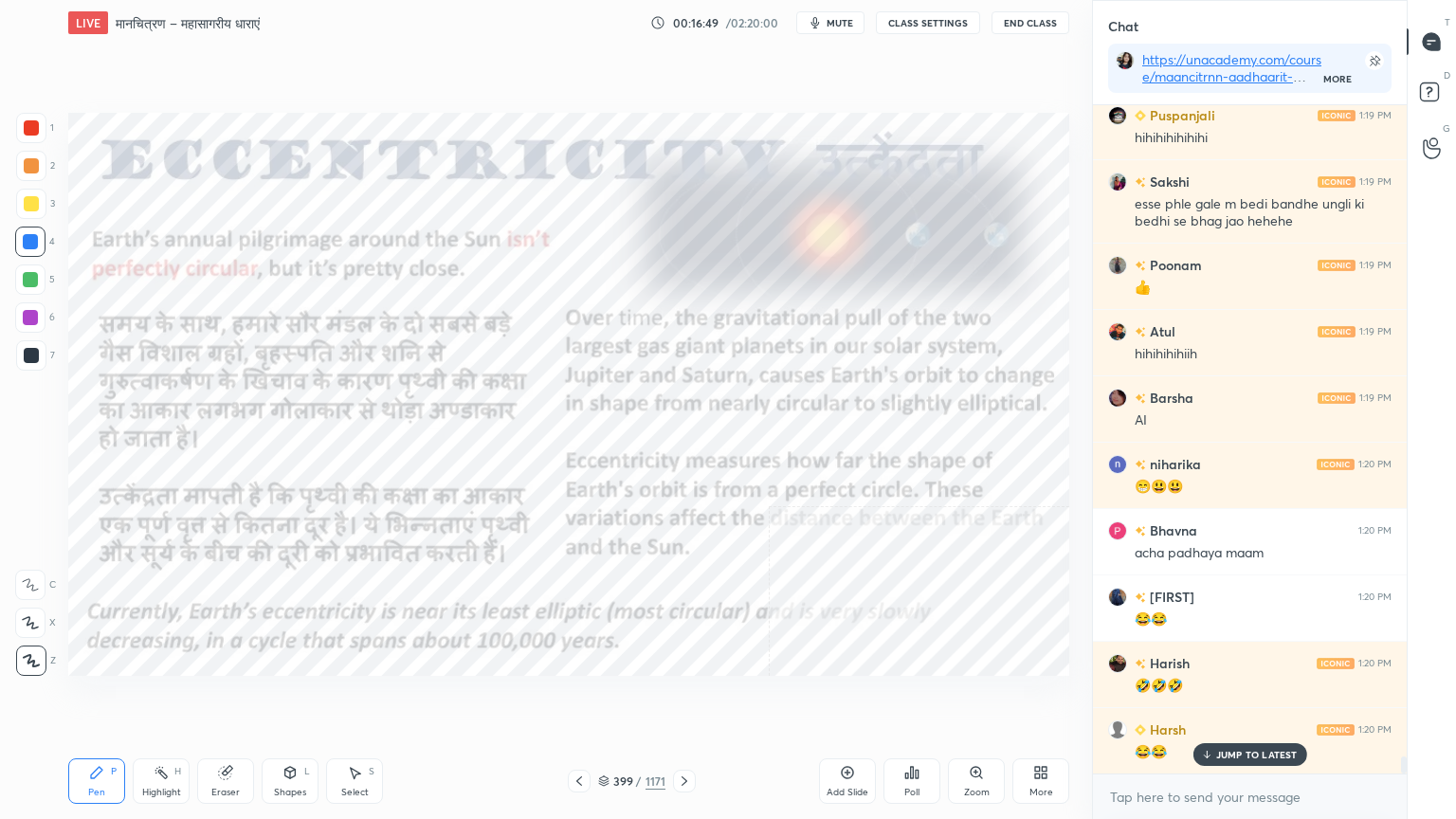 click 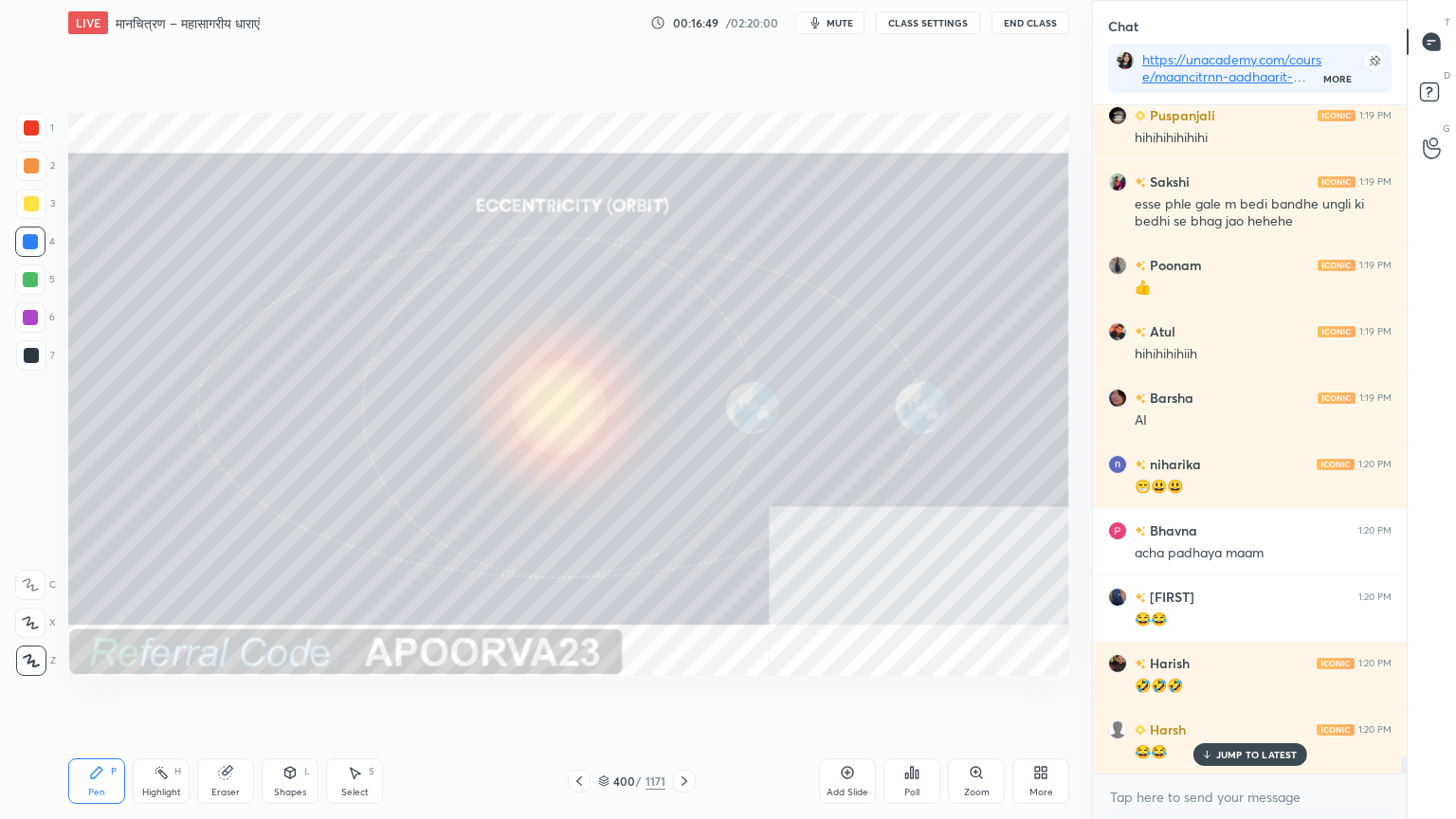 click 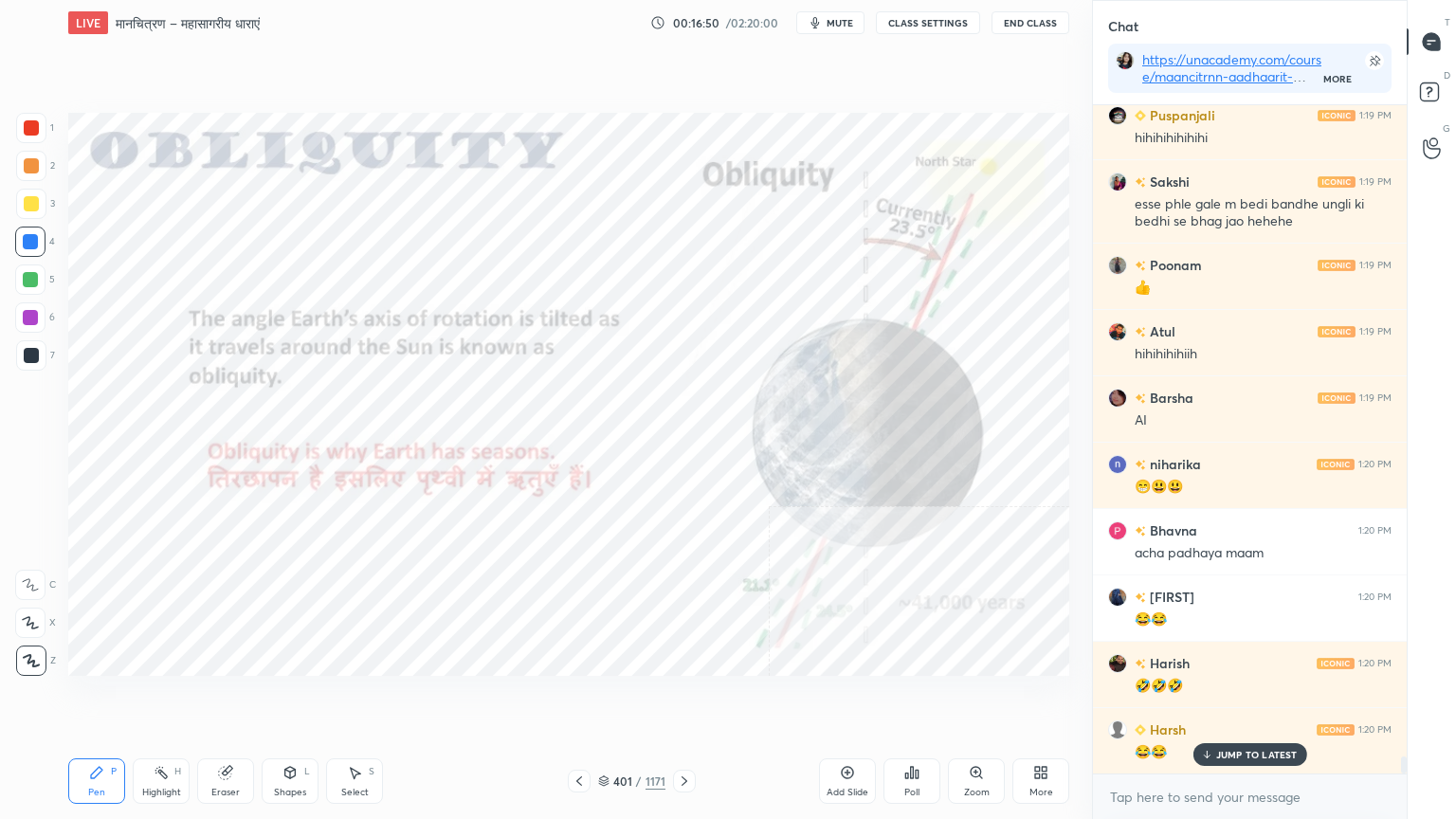 click 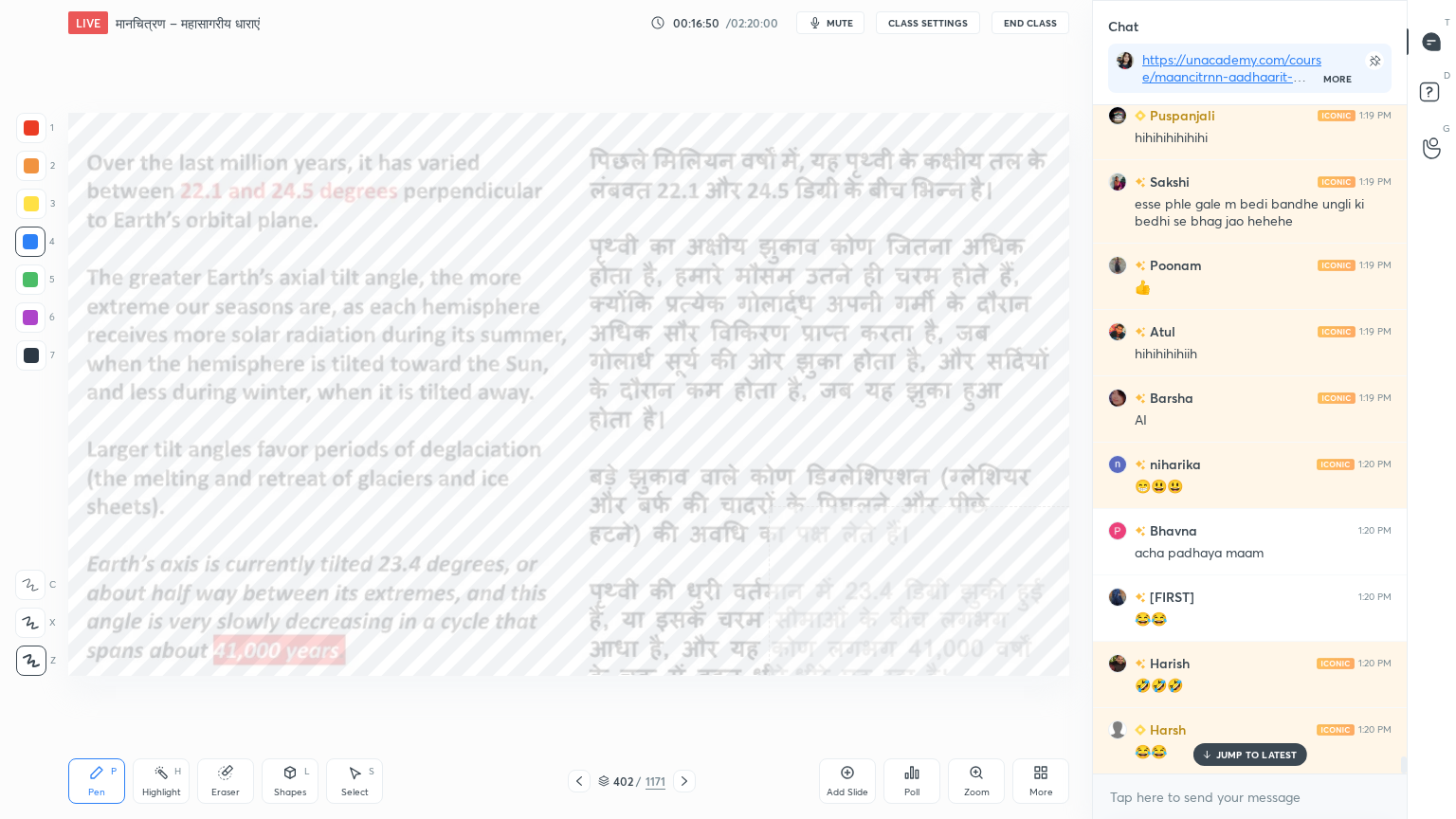 click 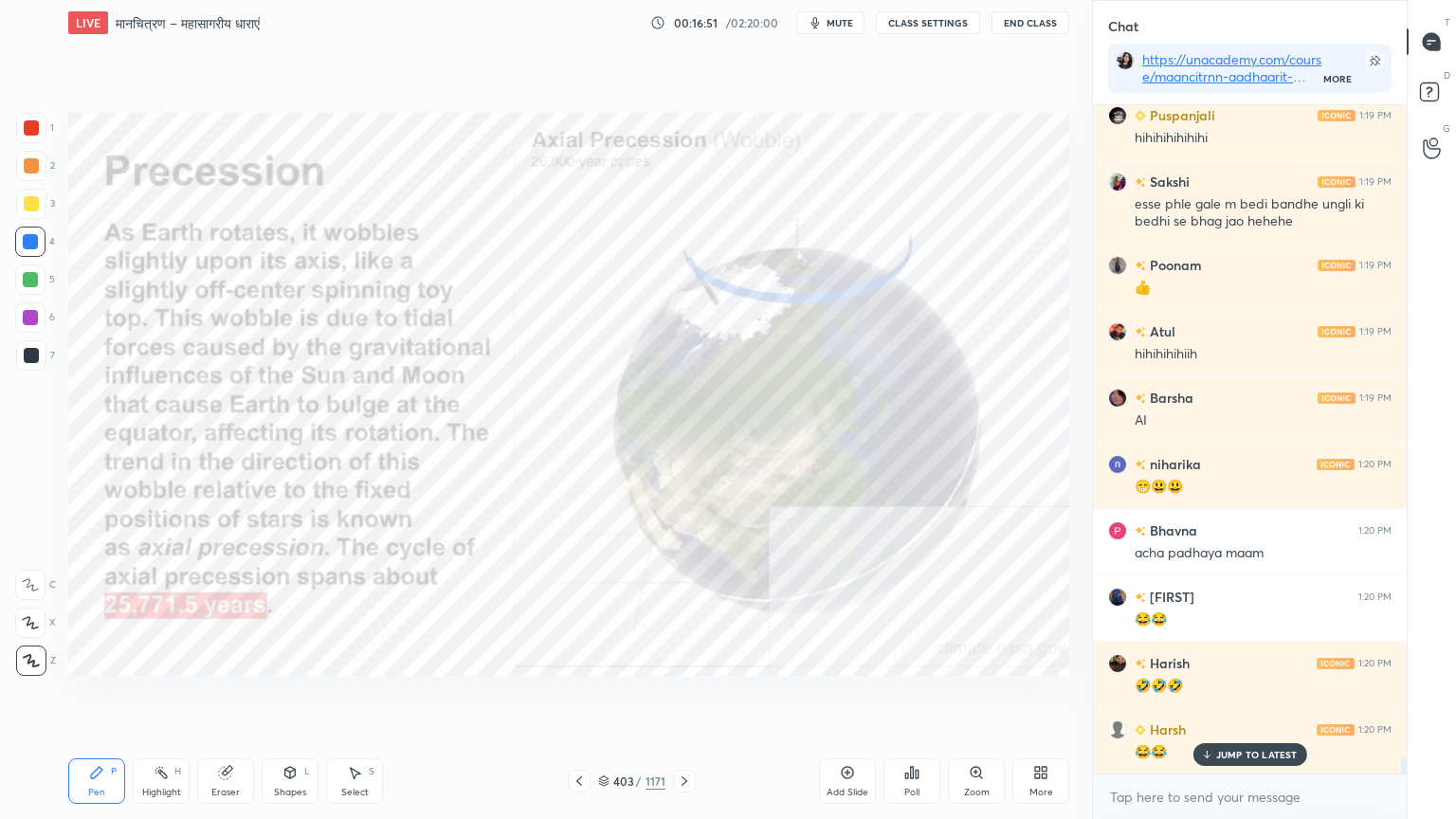 click at bounding box center (684, 781) 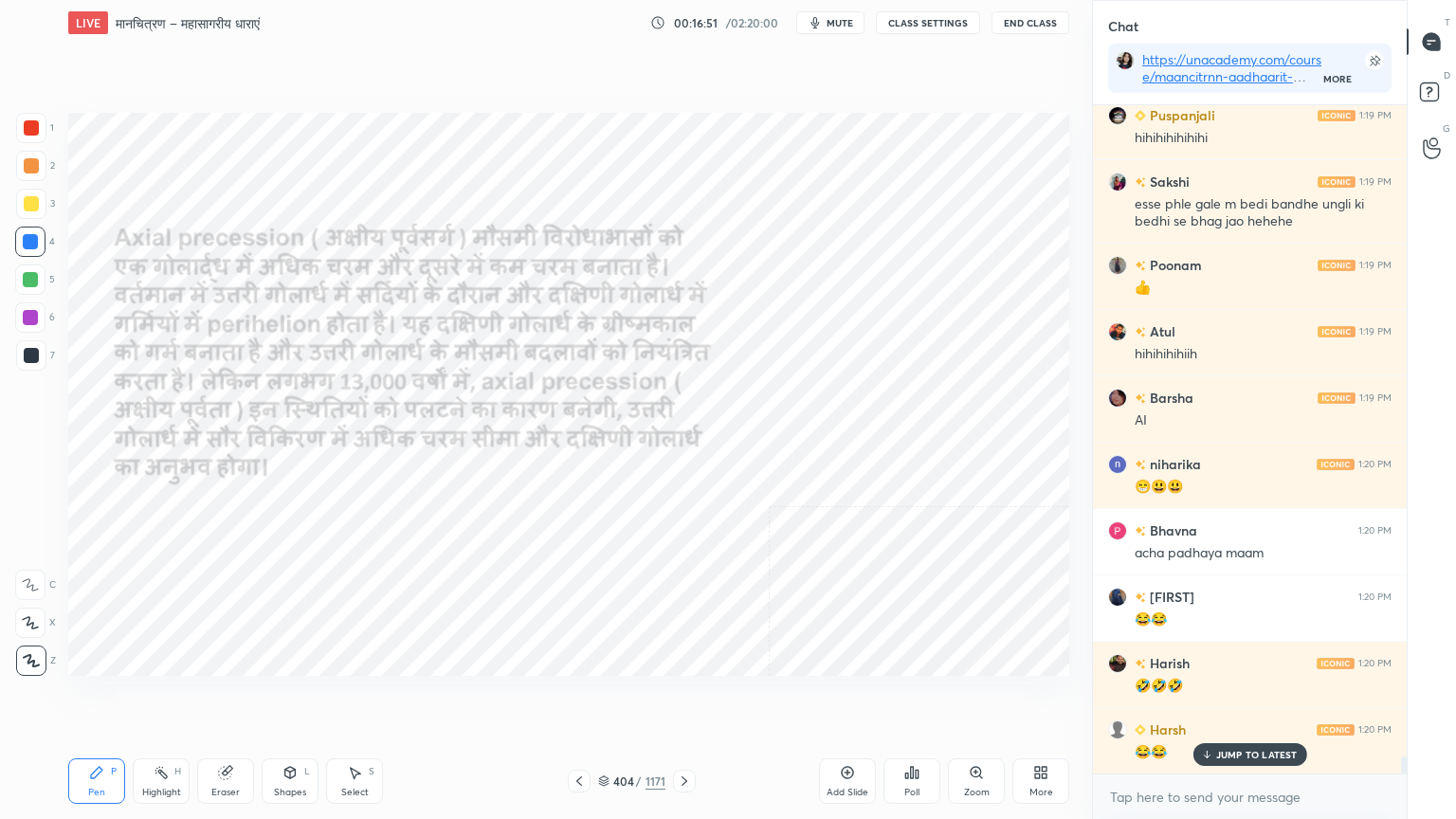 click on "404 / 1171" at bounding box center [631, 781] 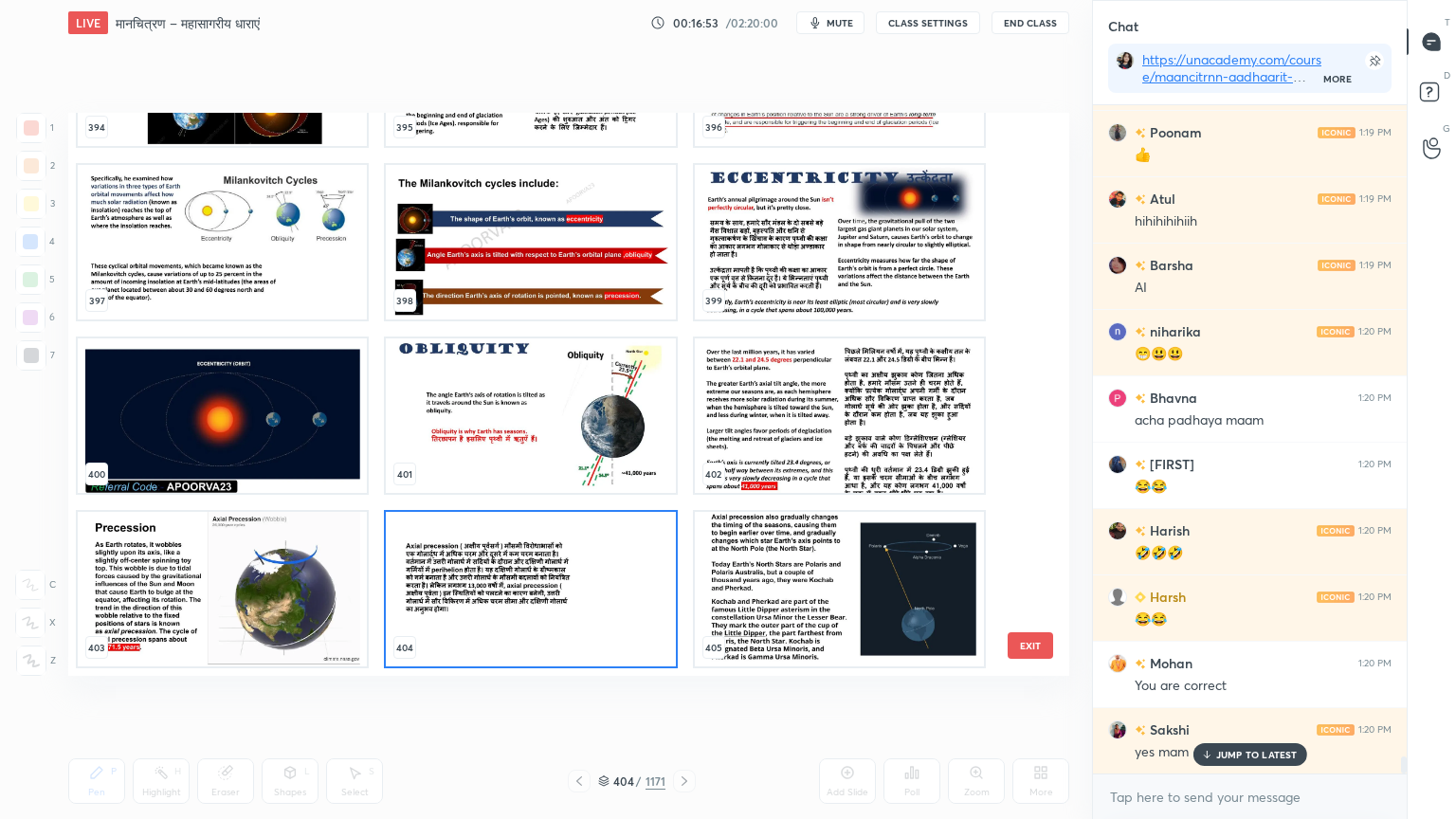 click at bounding box center (530, 589) 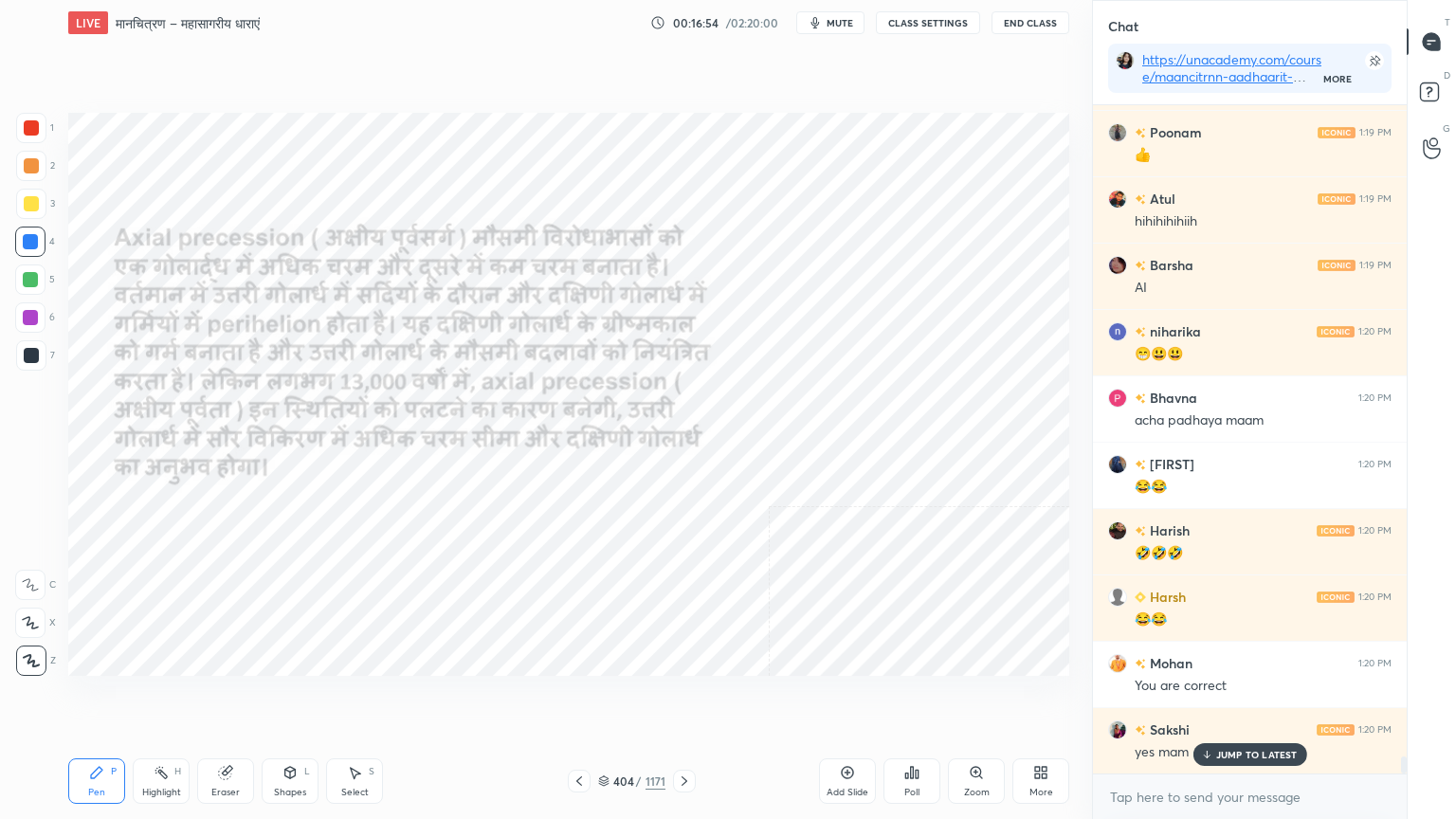 click at bounding box center [530, 589] 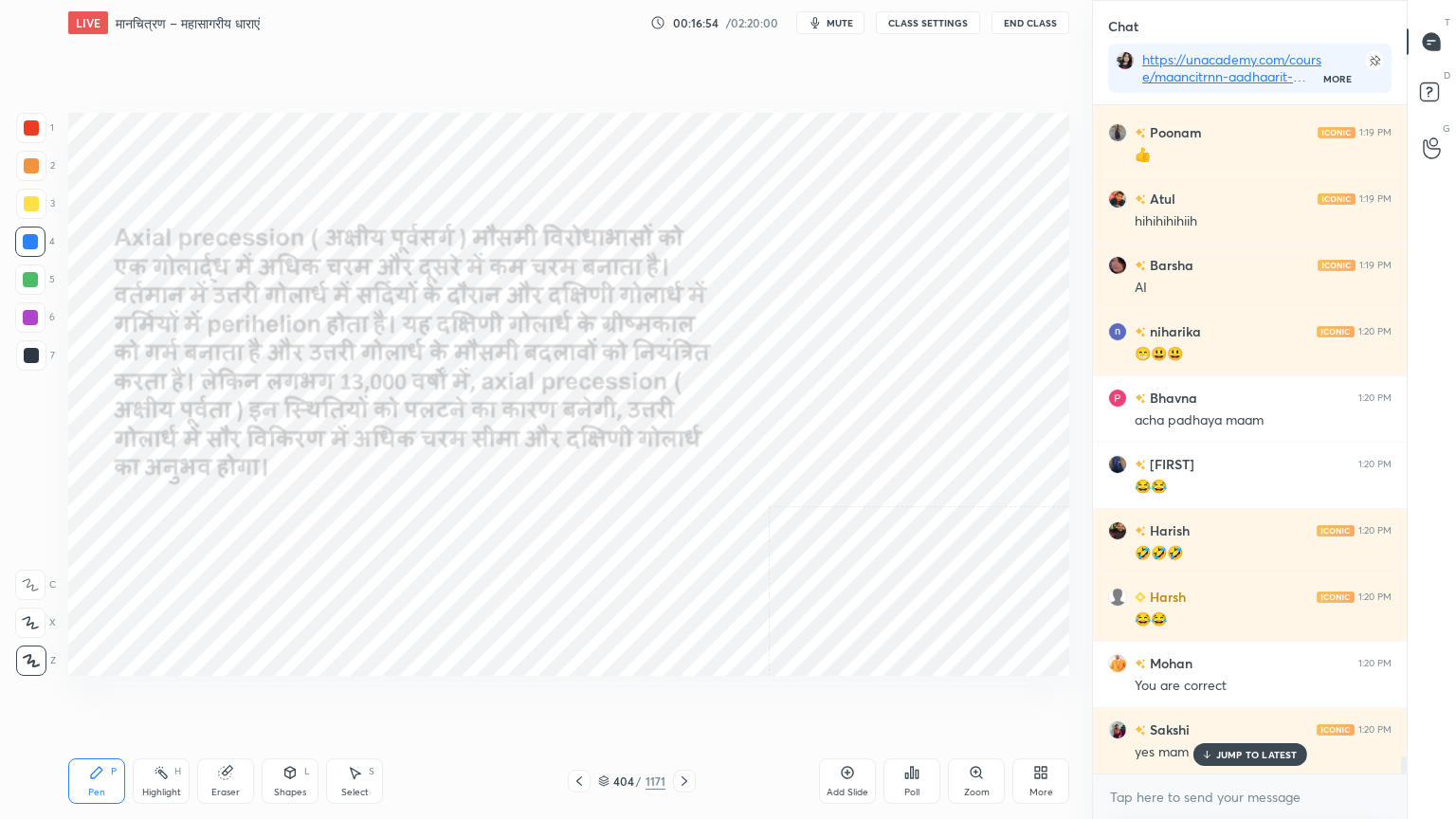 click 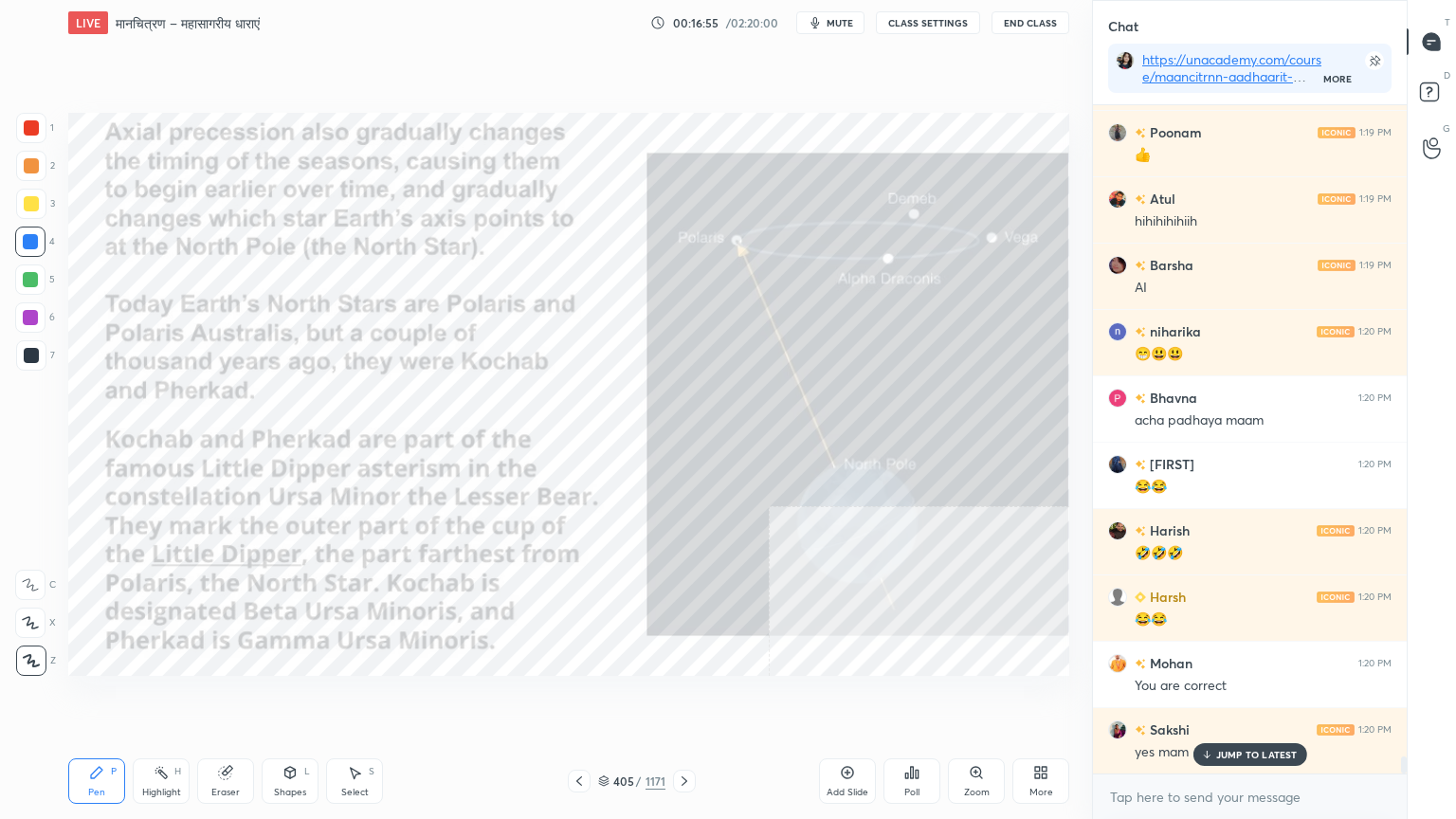 click on "405 / 1171" at bounding box center [631, 781] 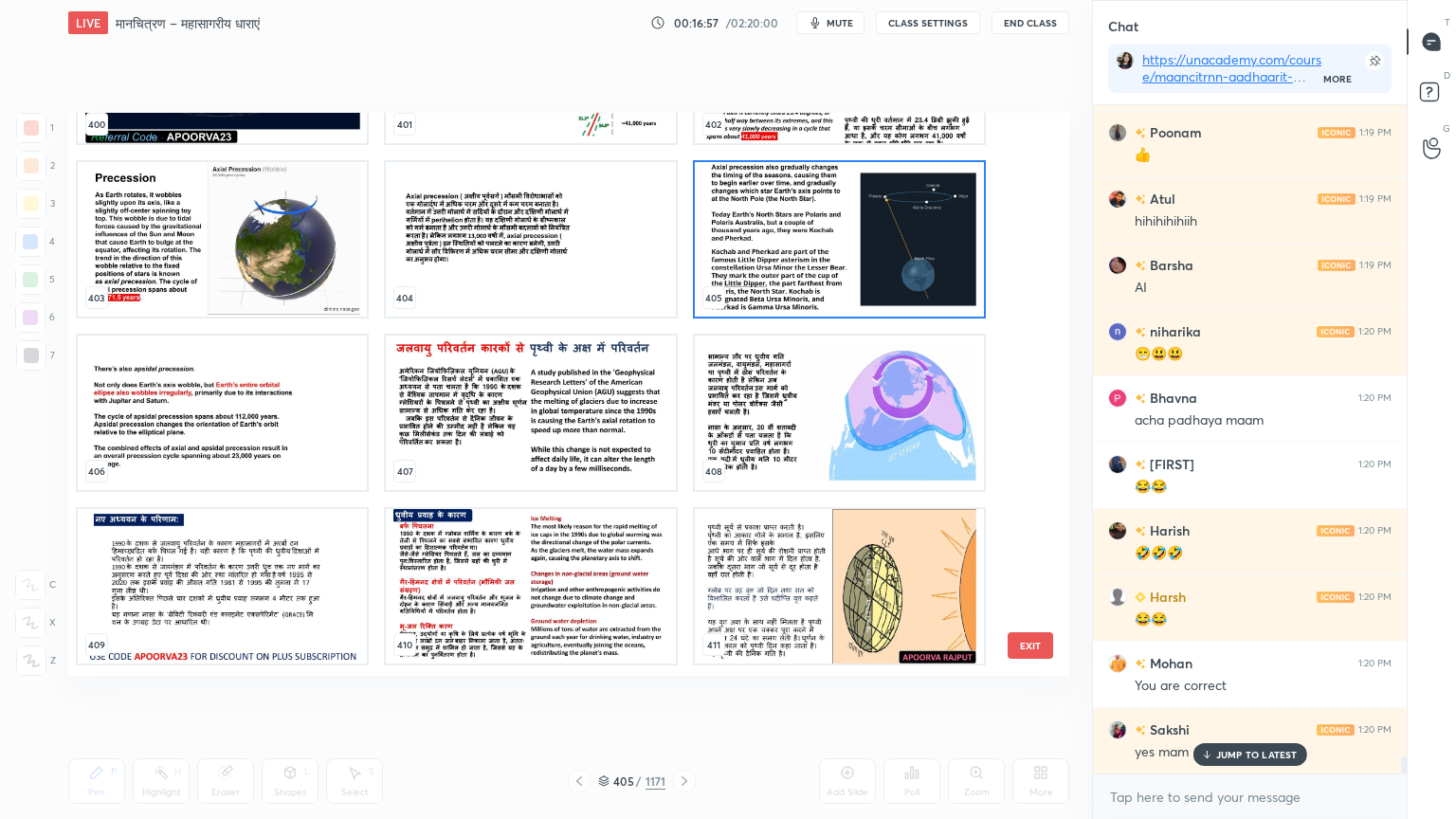 click at bounding box center [839, 239] 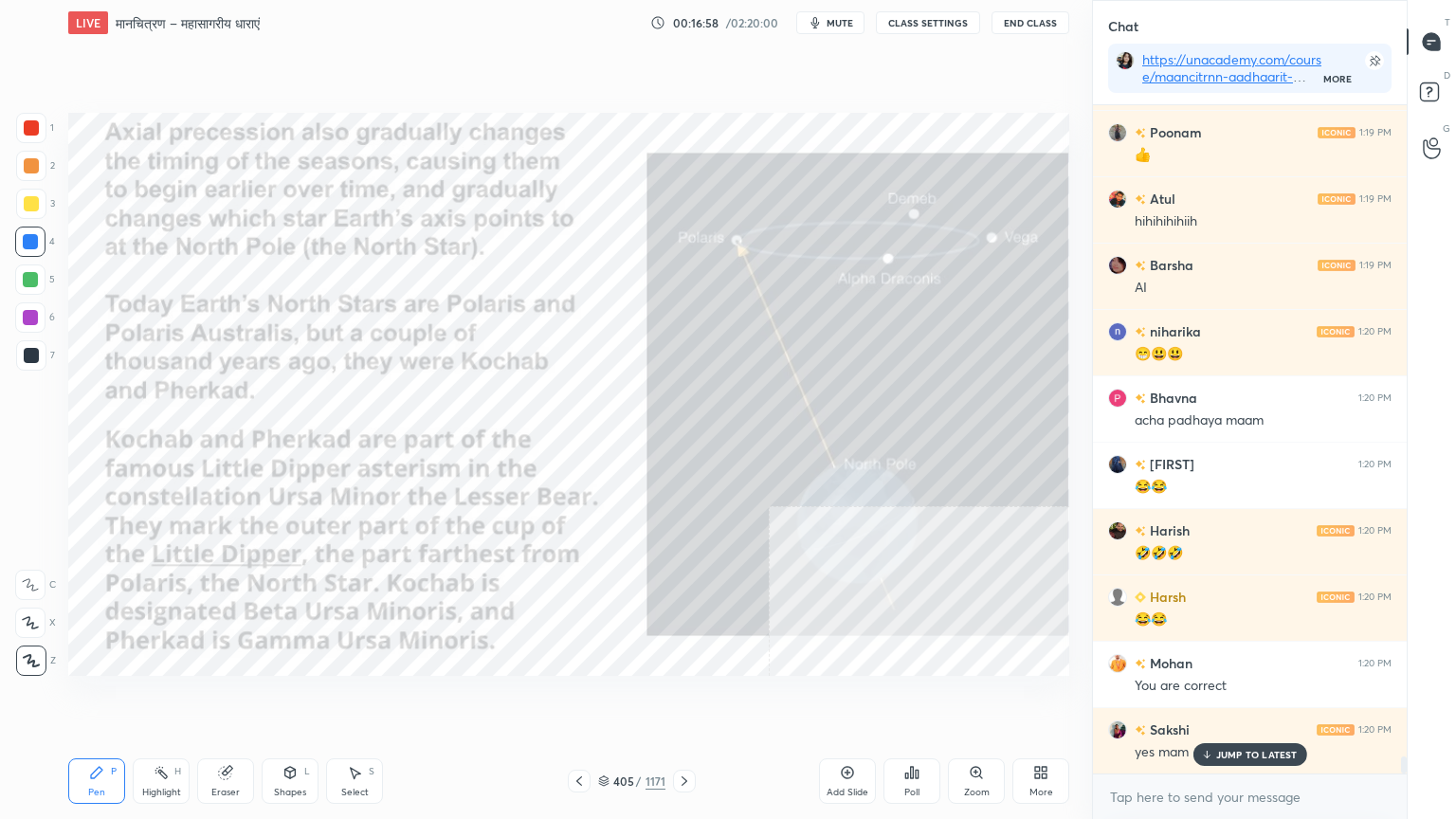 click at bounding box center [839, 239] 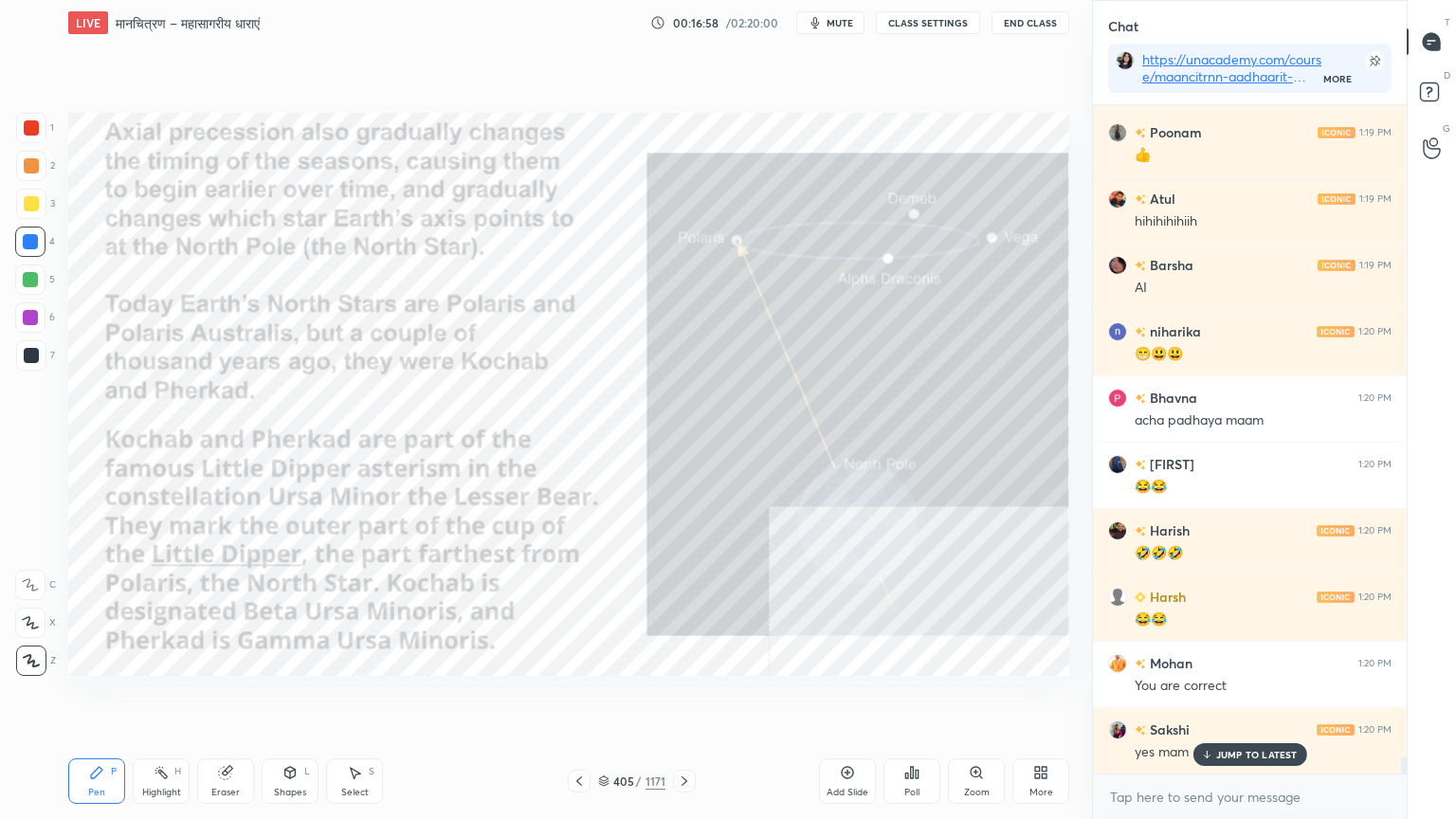 click 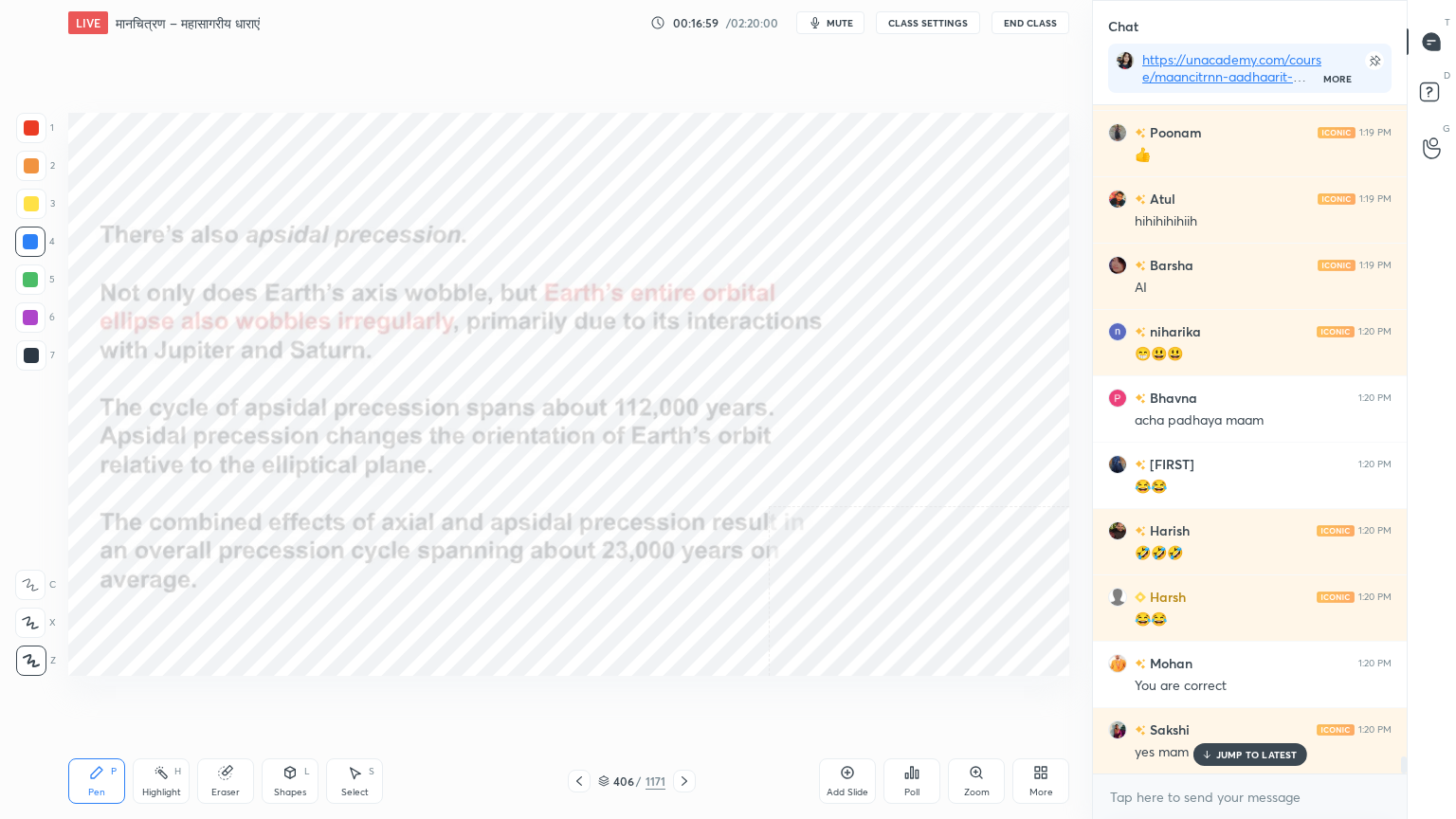 click 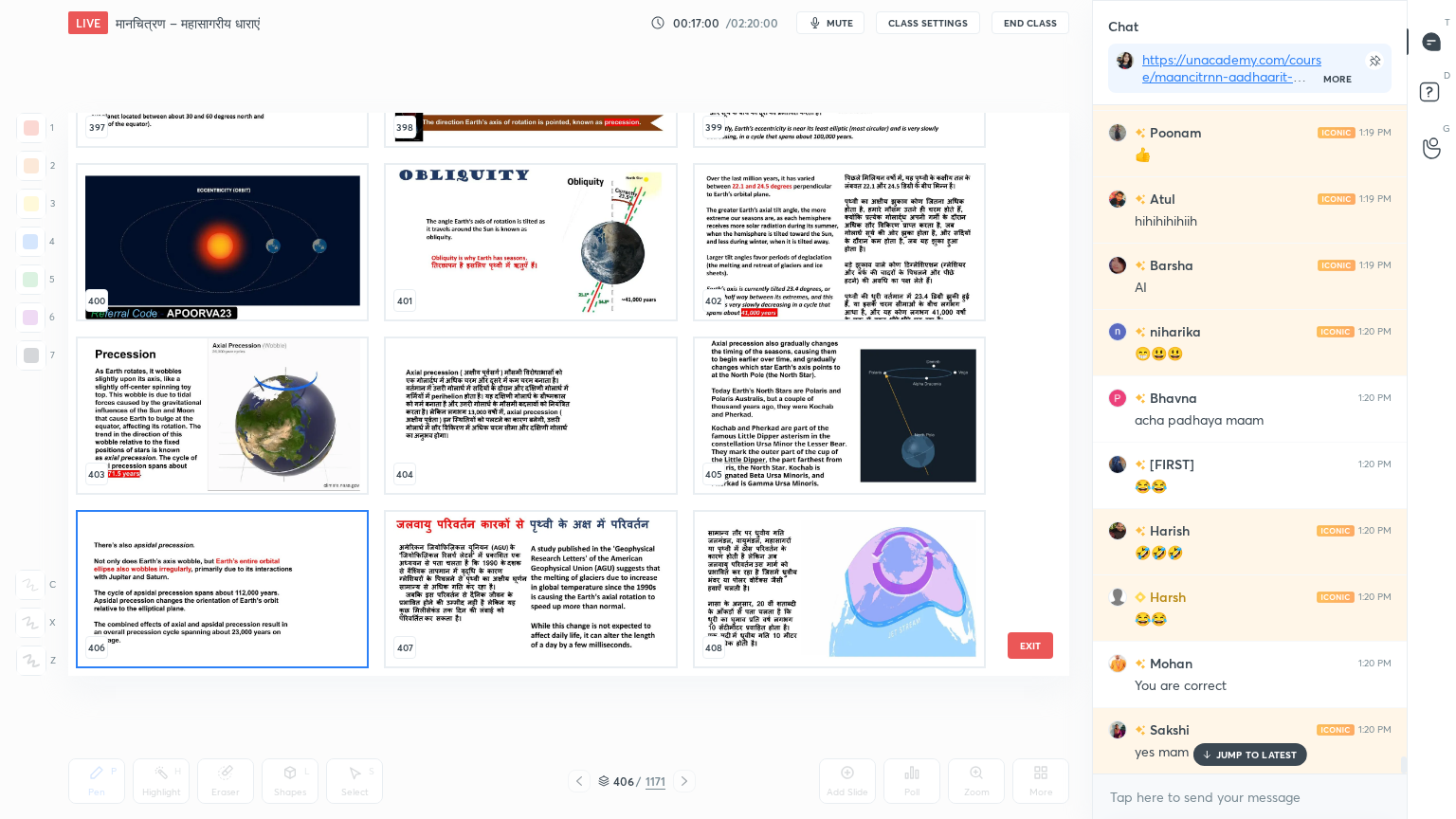 click at bounding box center (839, 589) 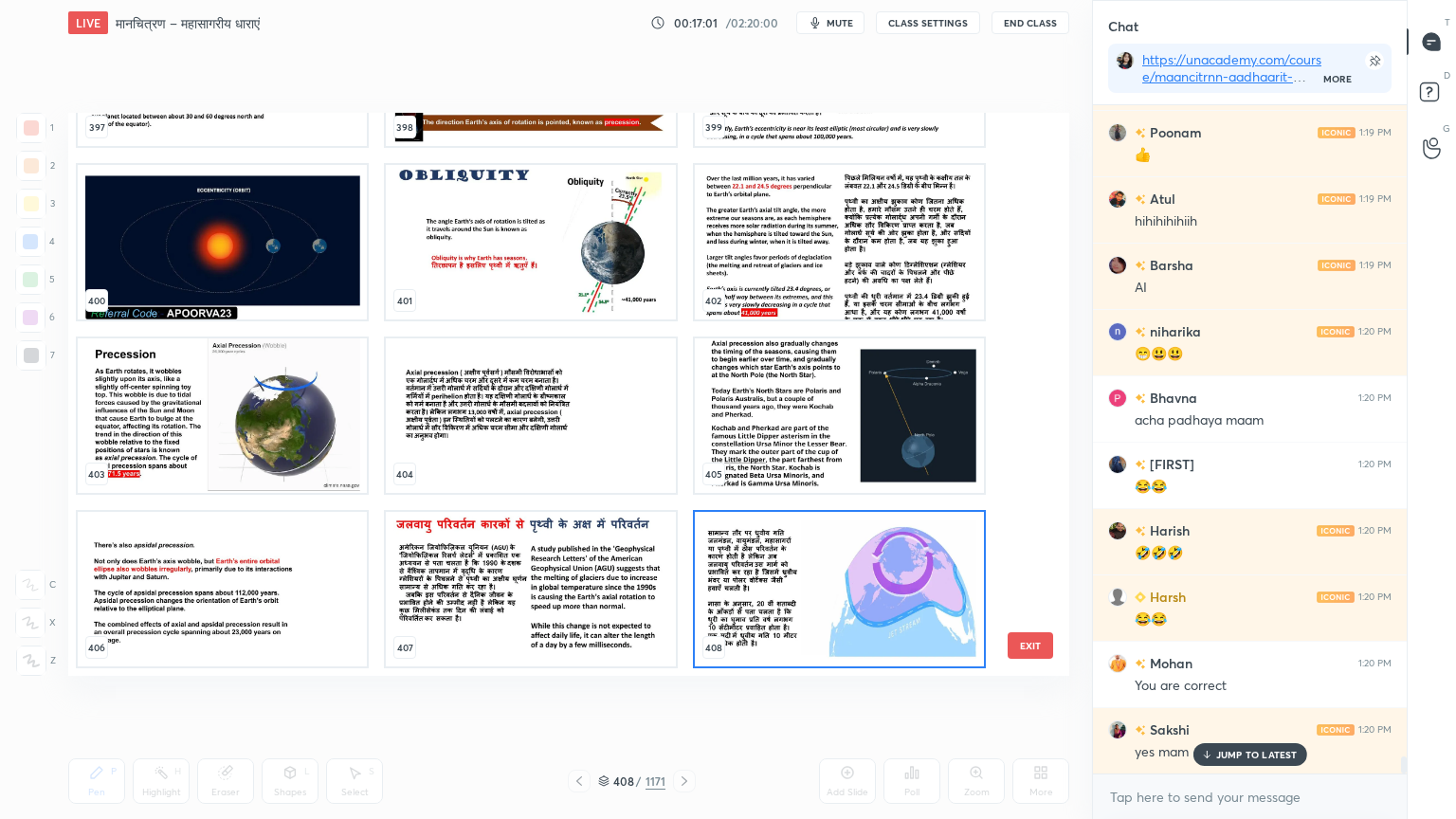 click at bounding box center (839, 589) 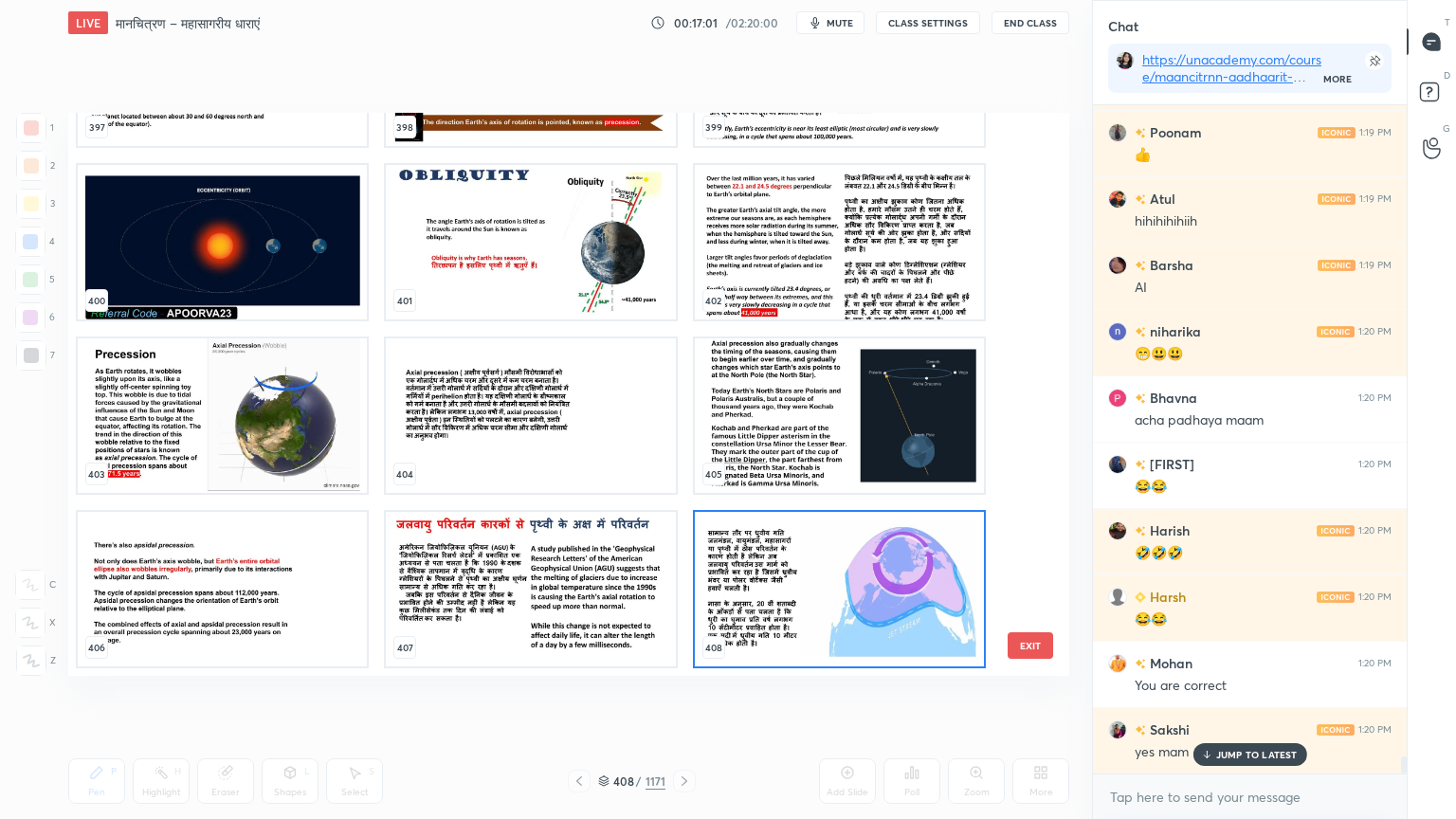 click at bounding box center (839, 589) 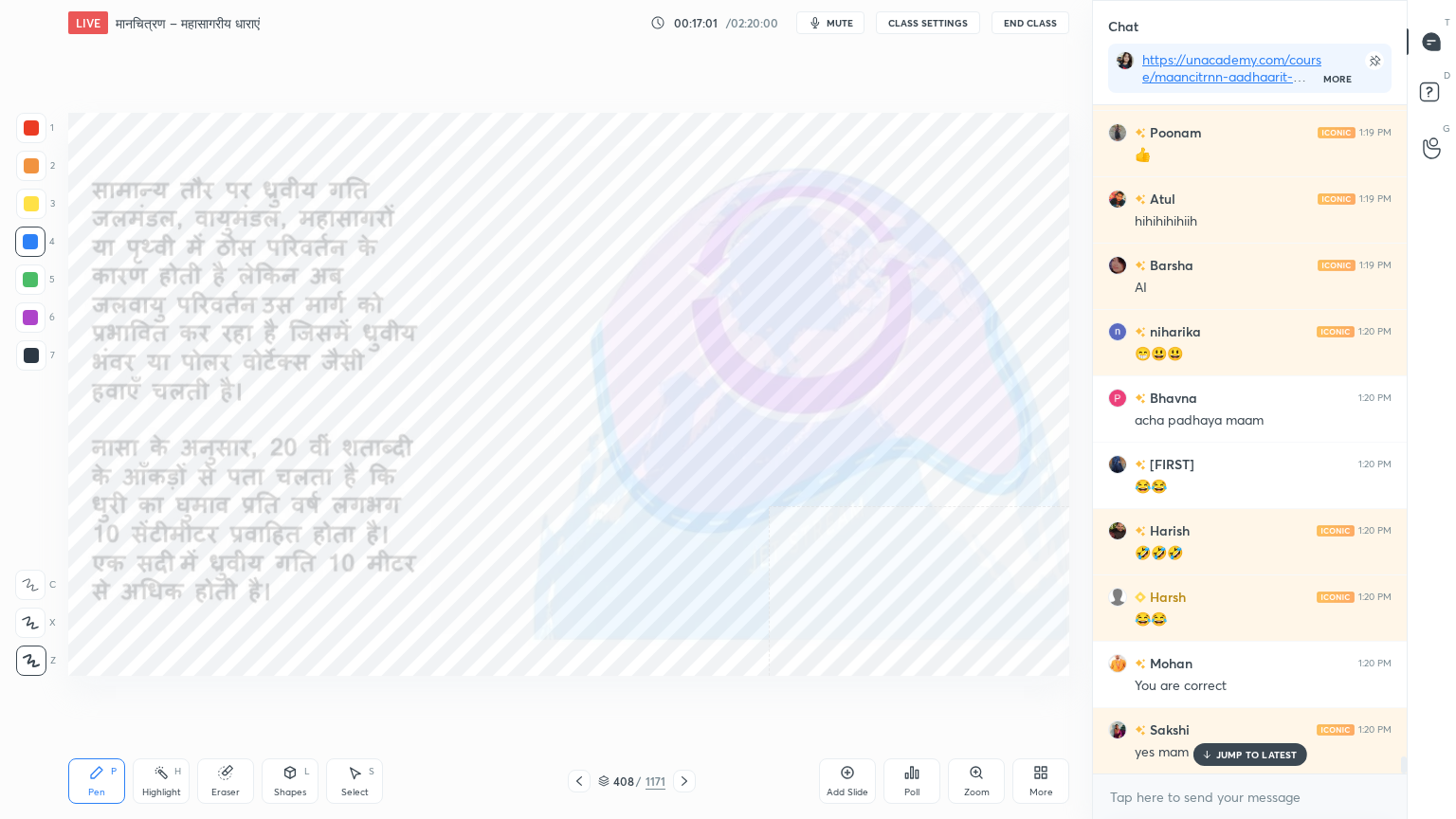 click 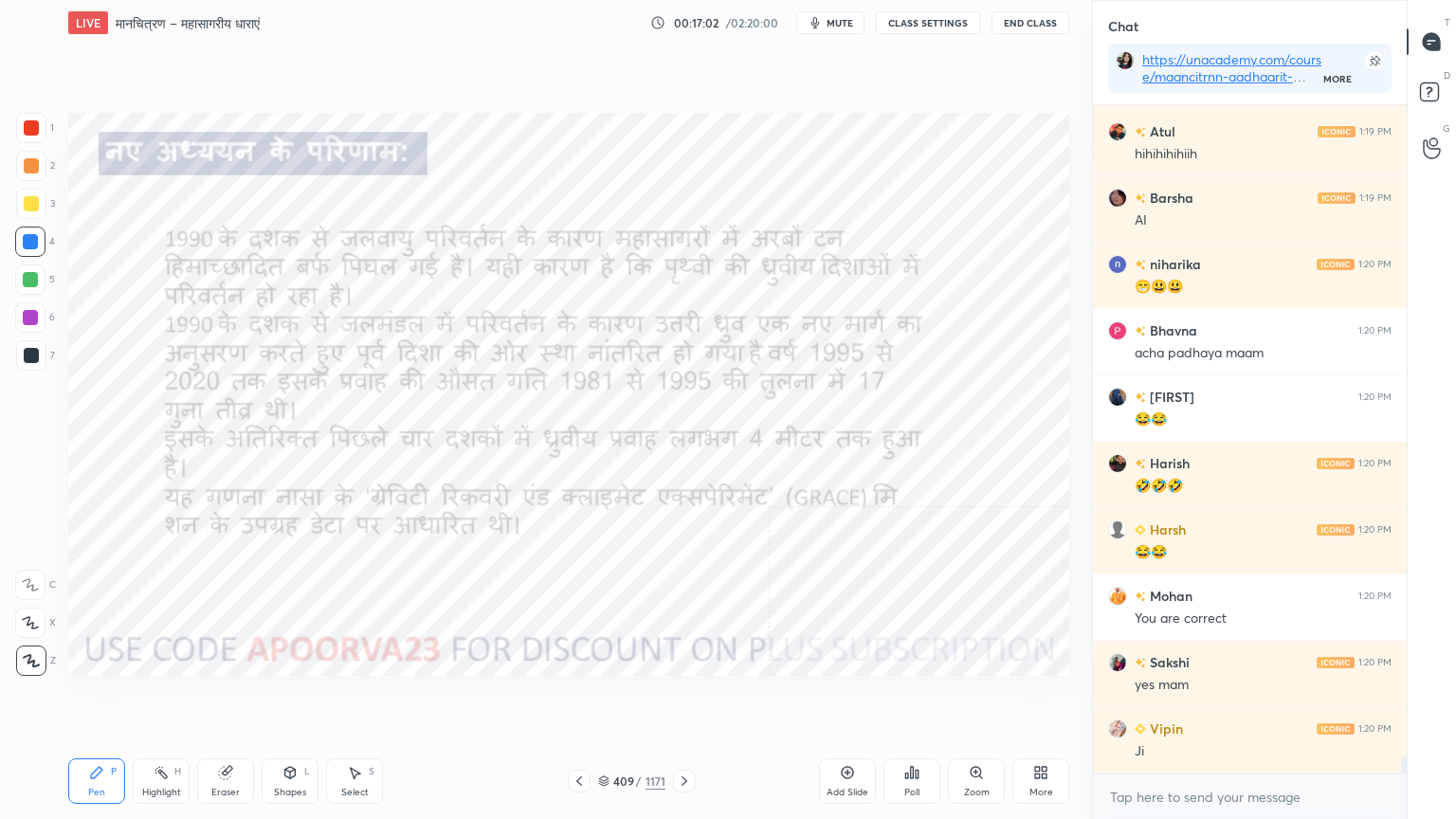 click 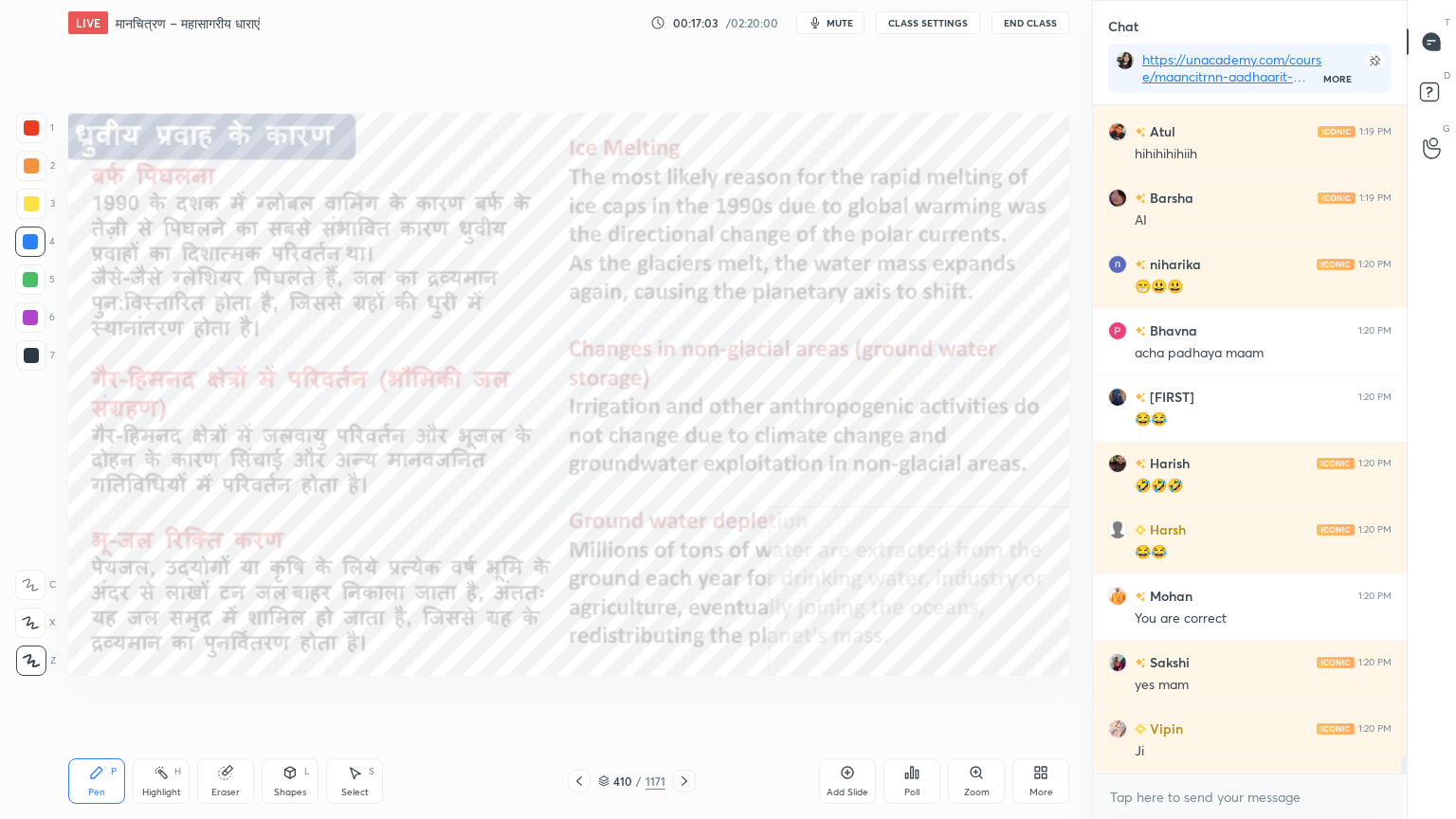 click 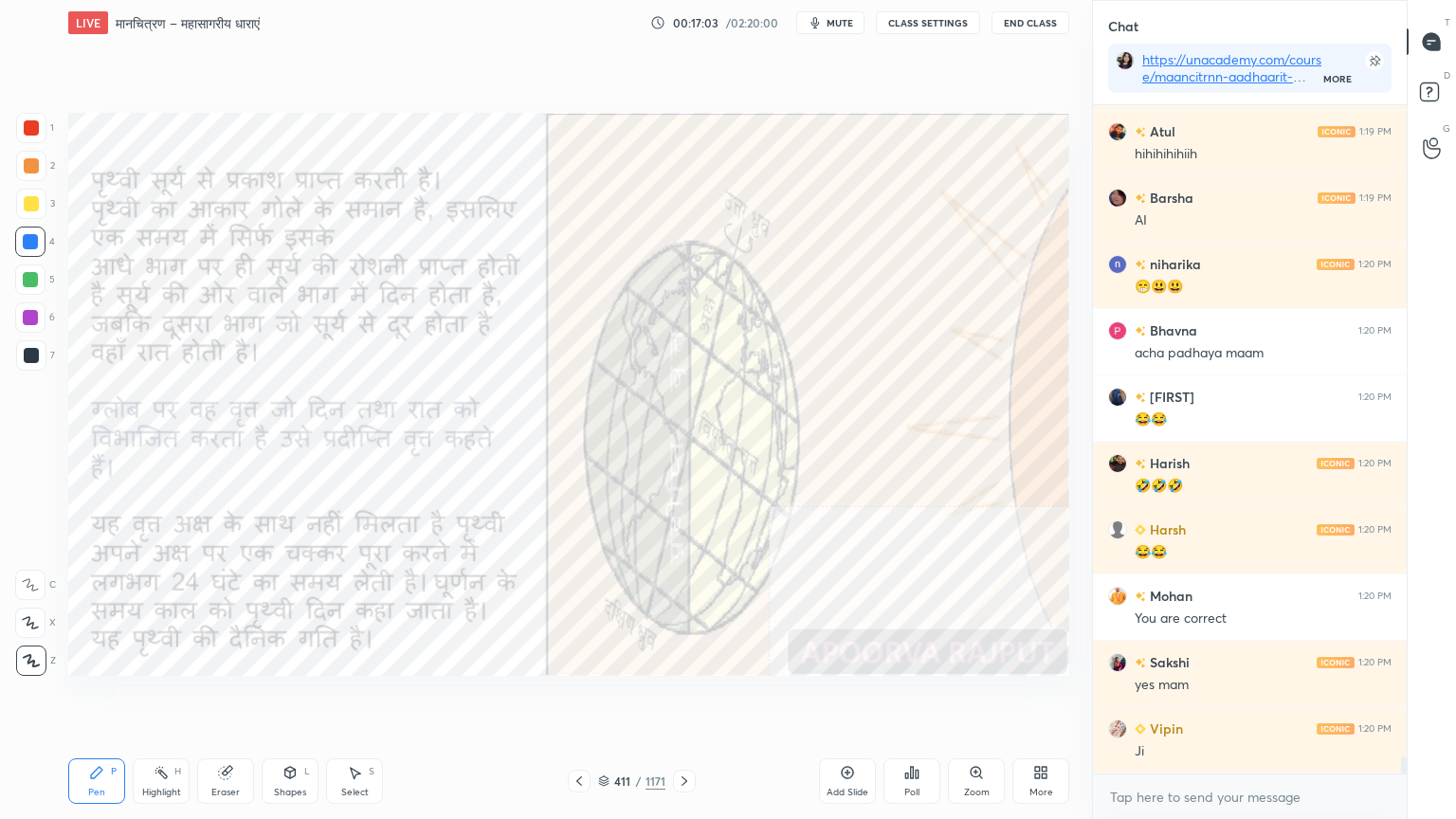 click 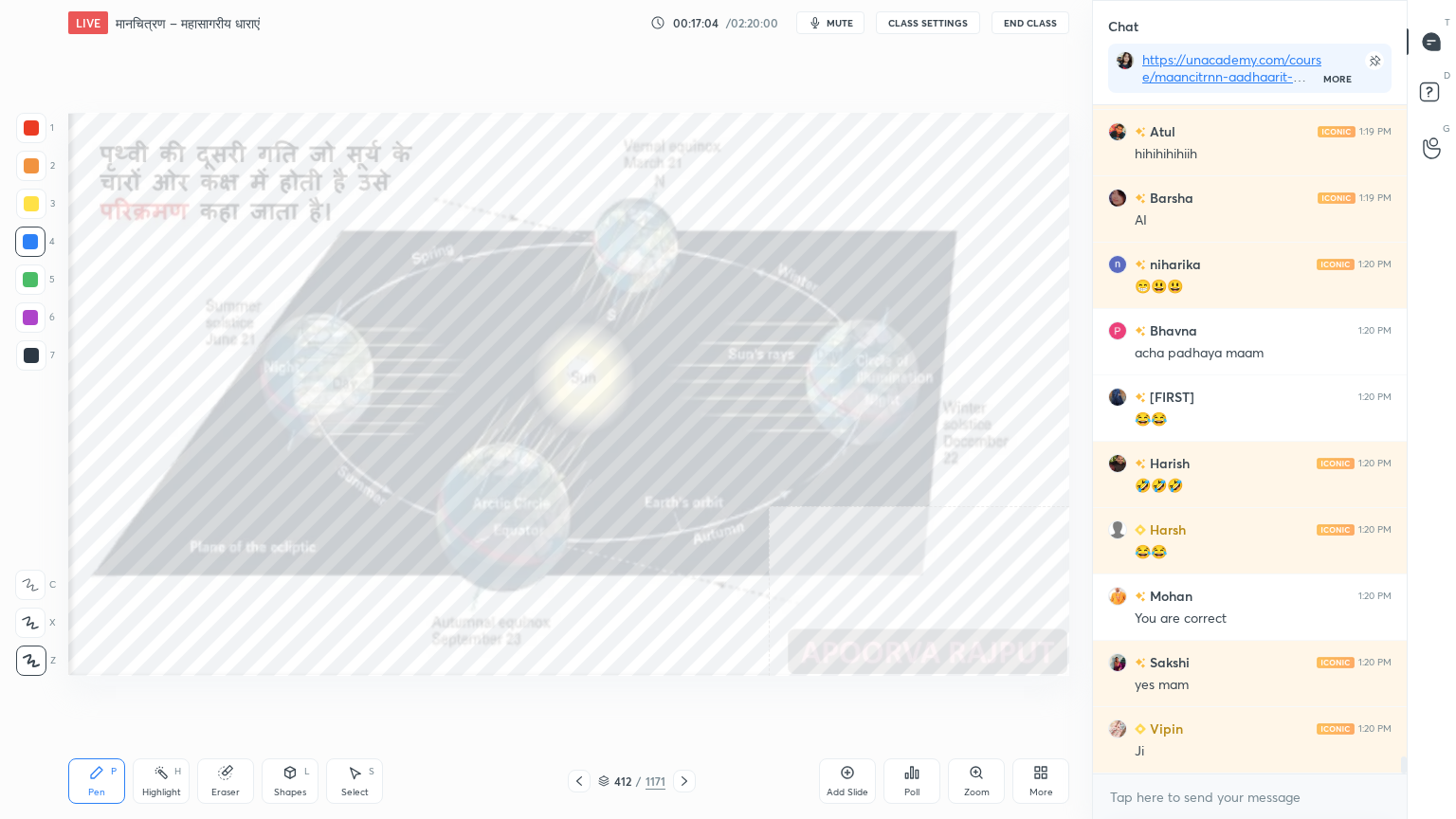 click 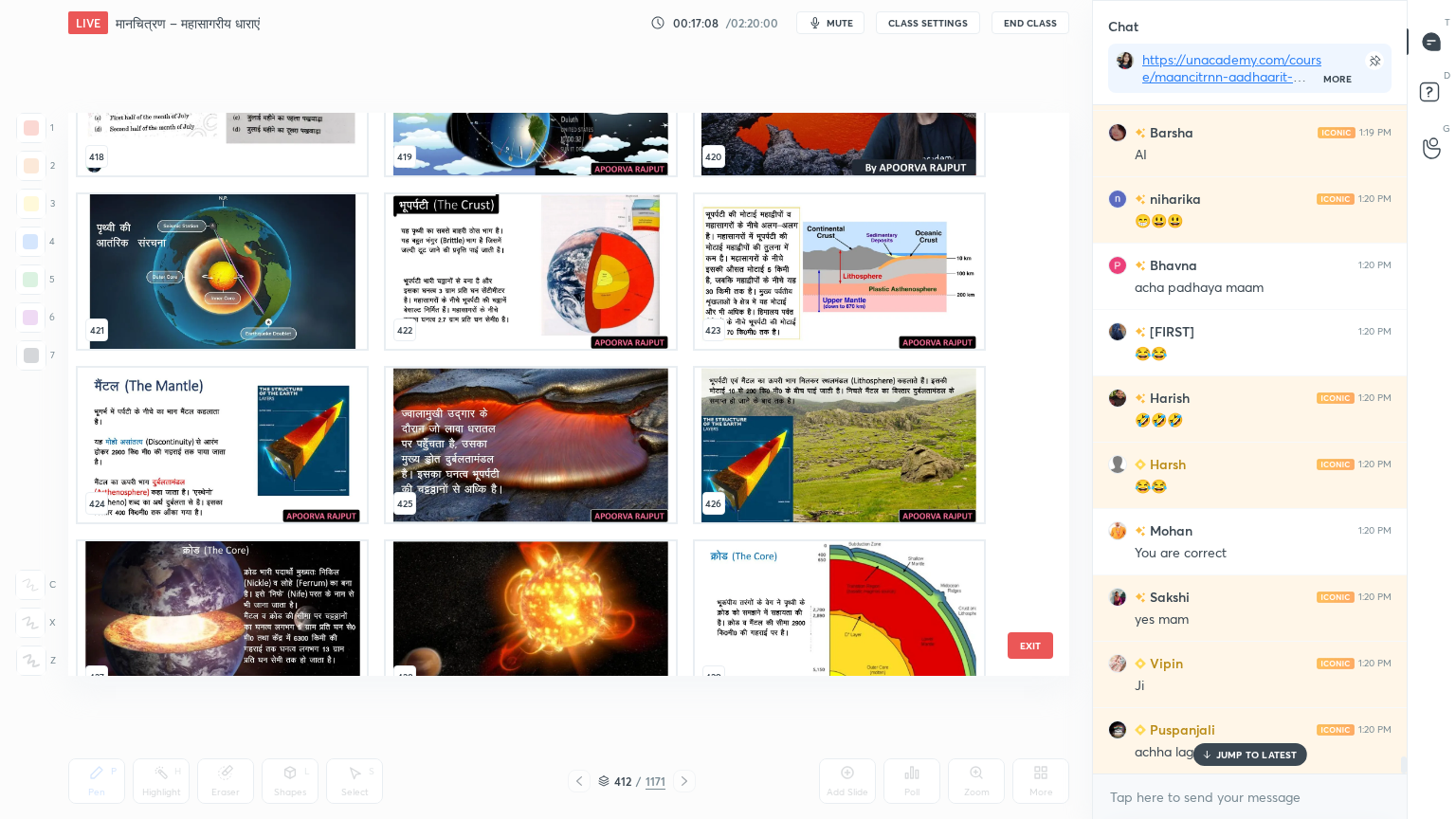 click at bounding box center (222, 271) 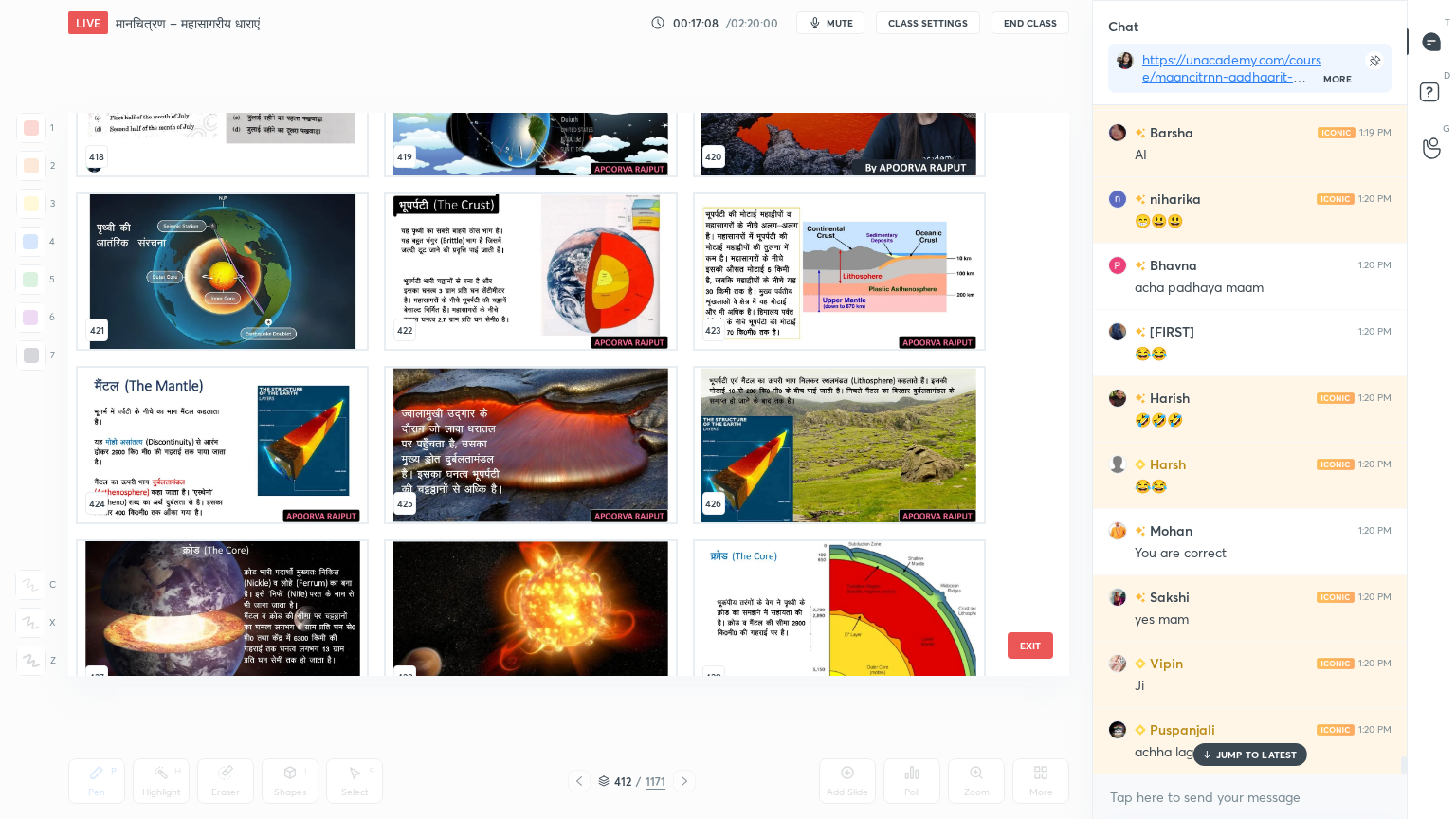 click at bounding box center (222, 271) 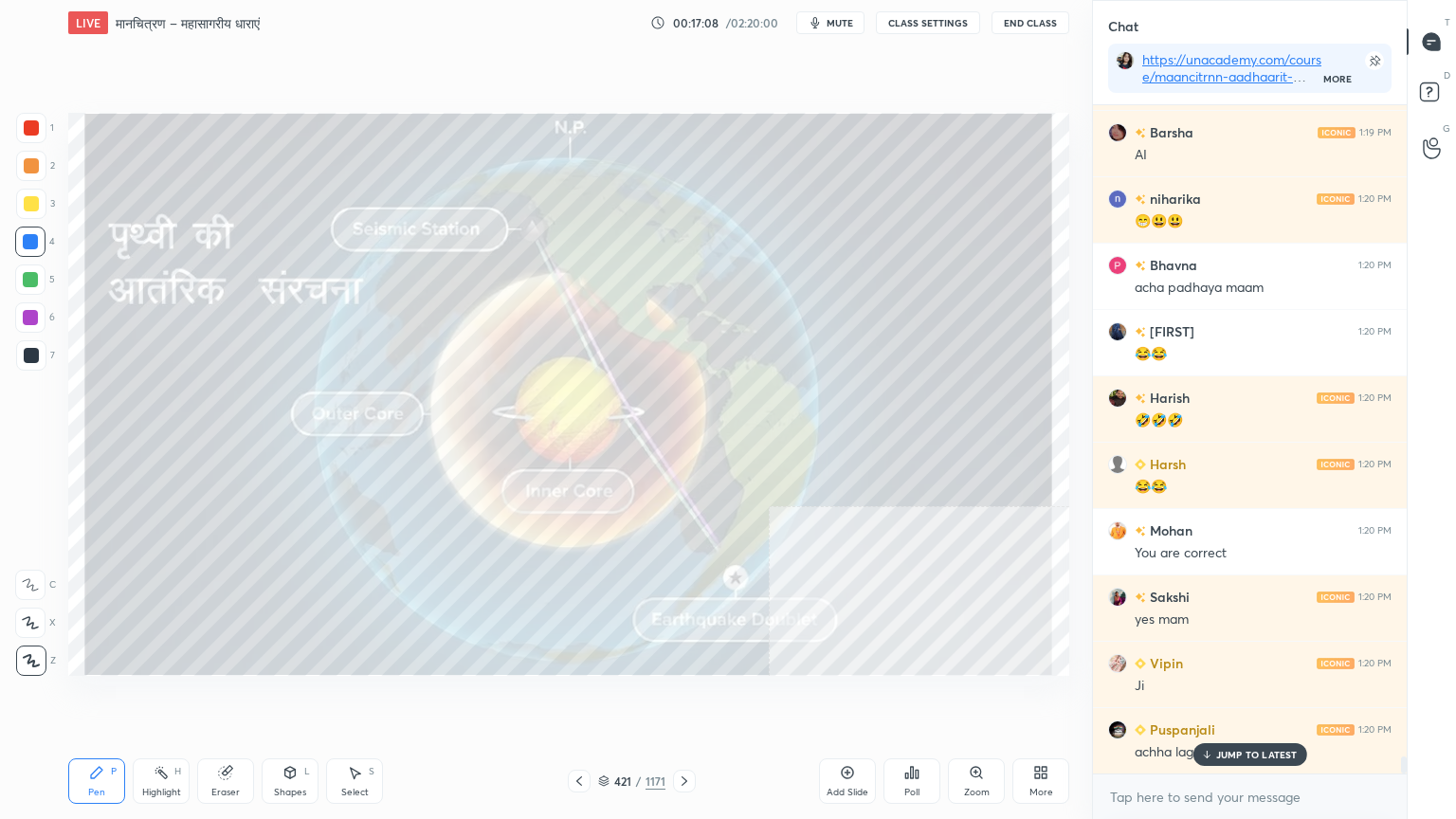 click at bounding box center [222, 271] 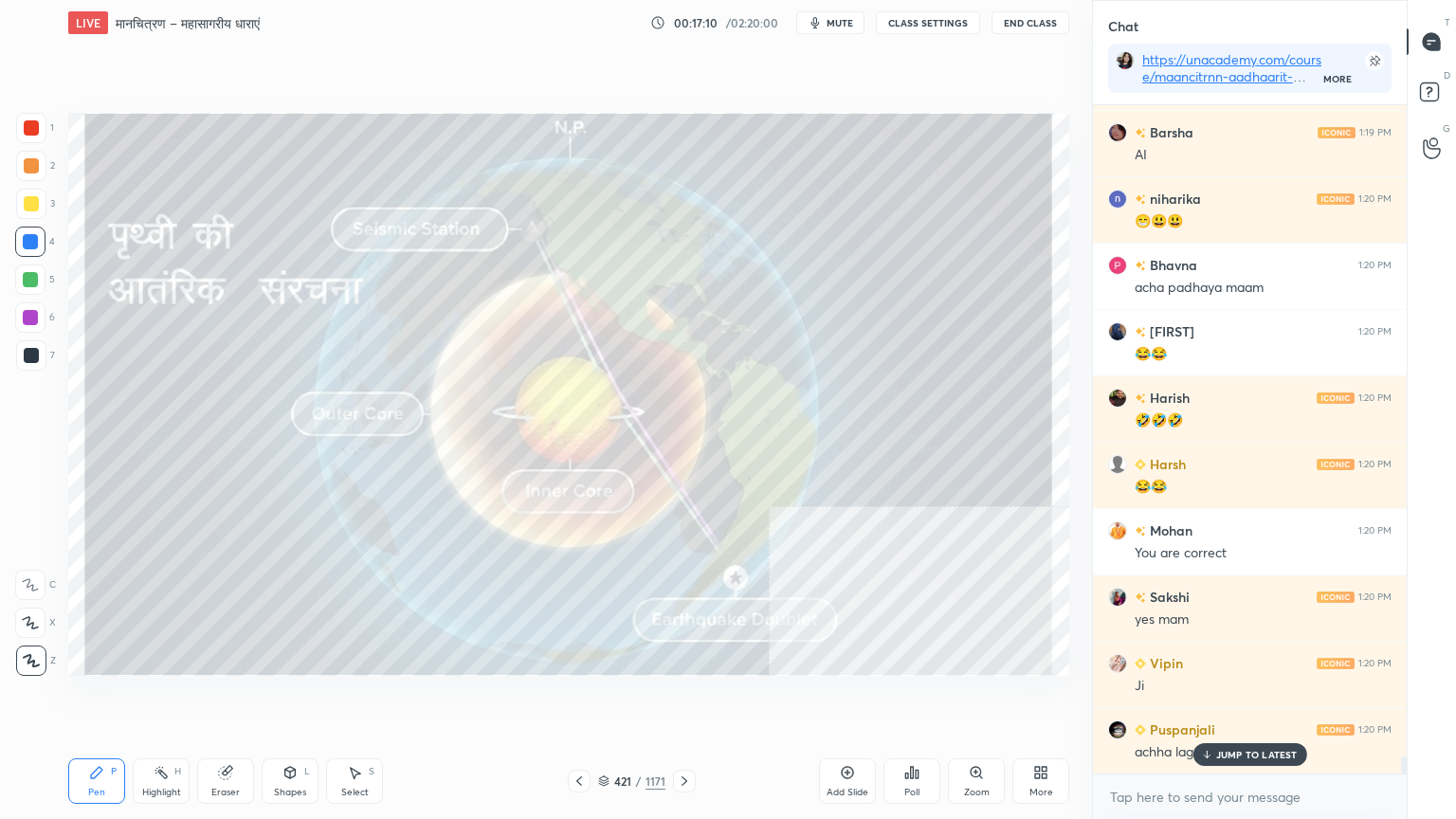 drag, startPoint x: 682, startPoint y: 785, endPoint x: 743, endPoint y: 773, distance: 62.16912 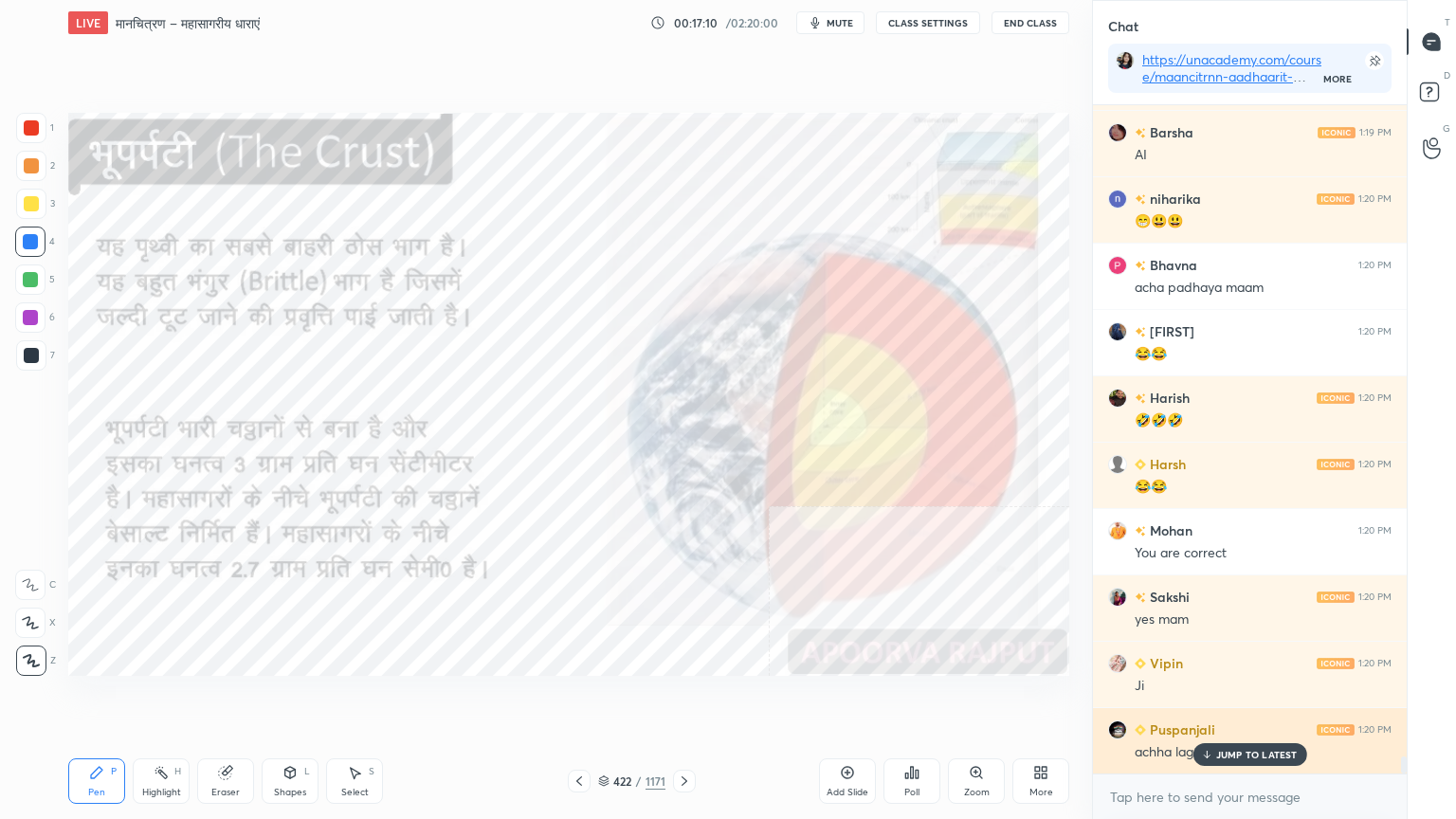 click on "JUMP TO LATEST" at bounding box center [1257, 755] 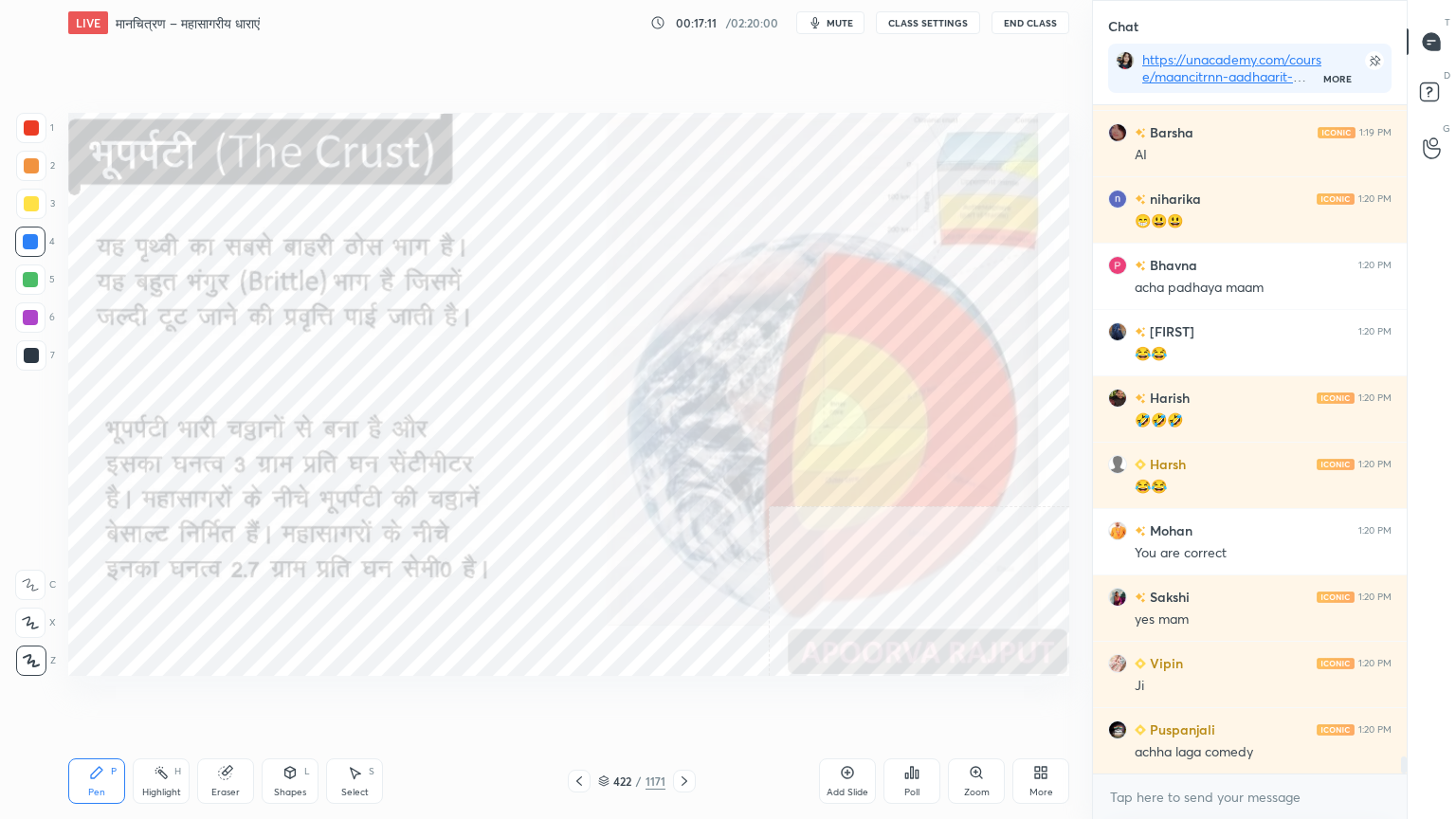 click 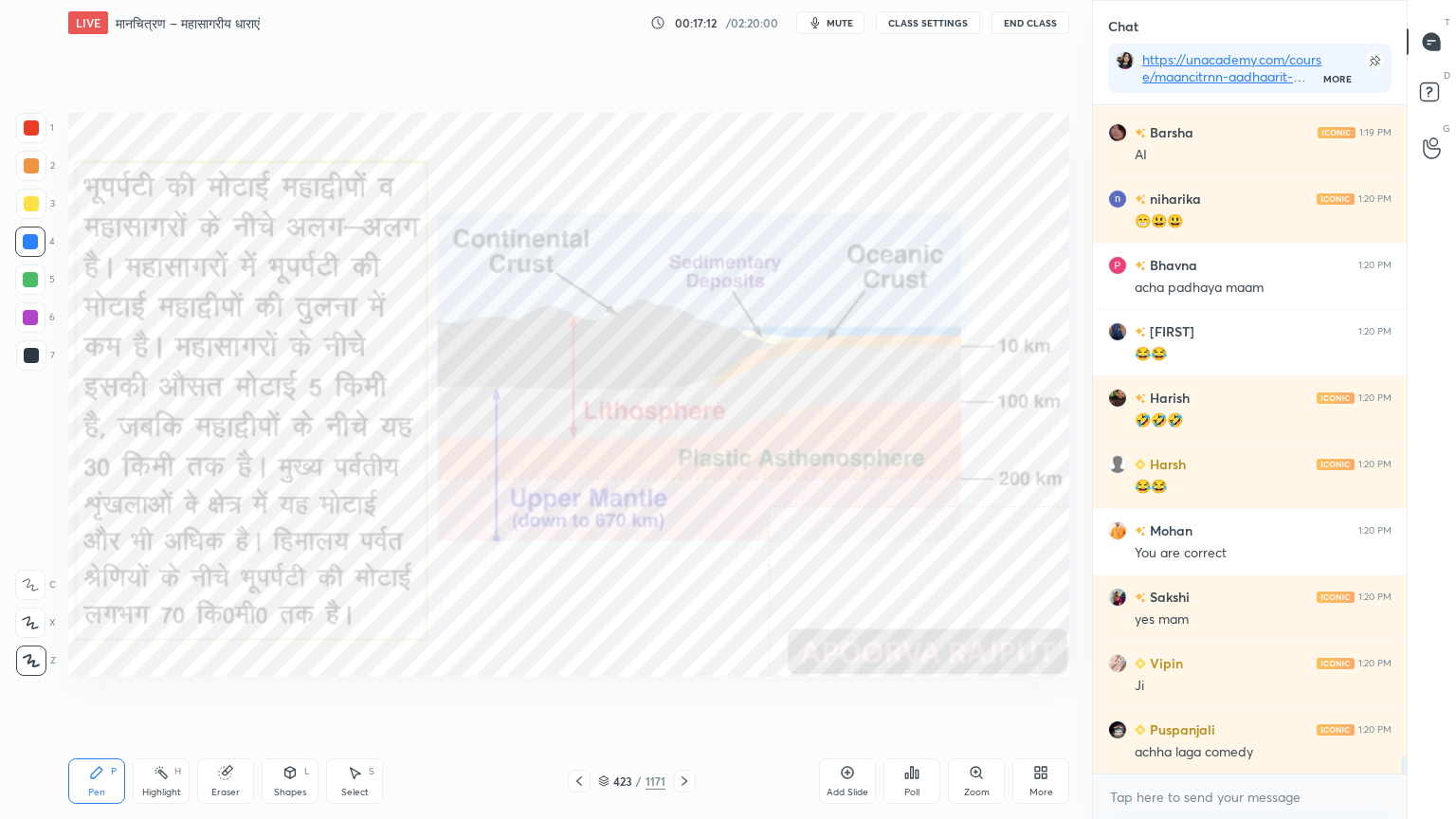 click 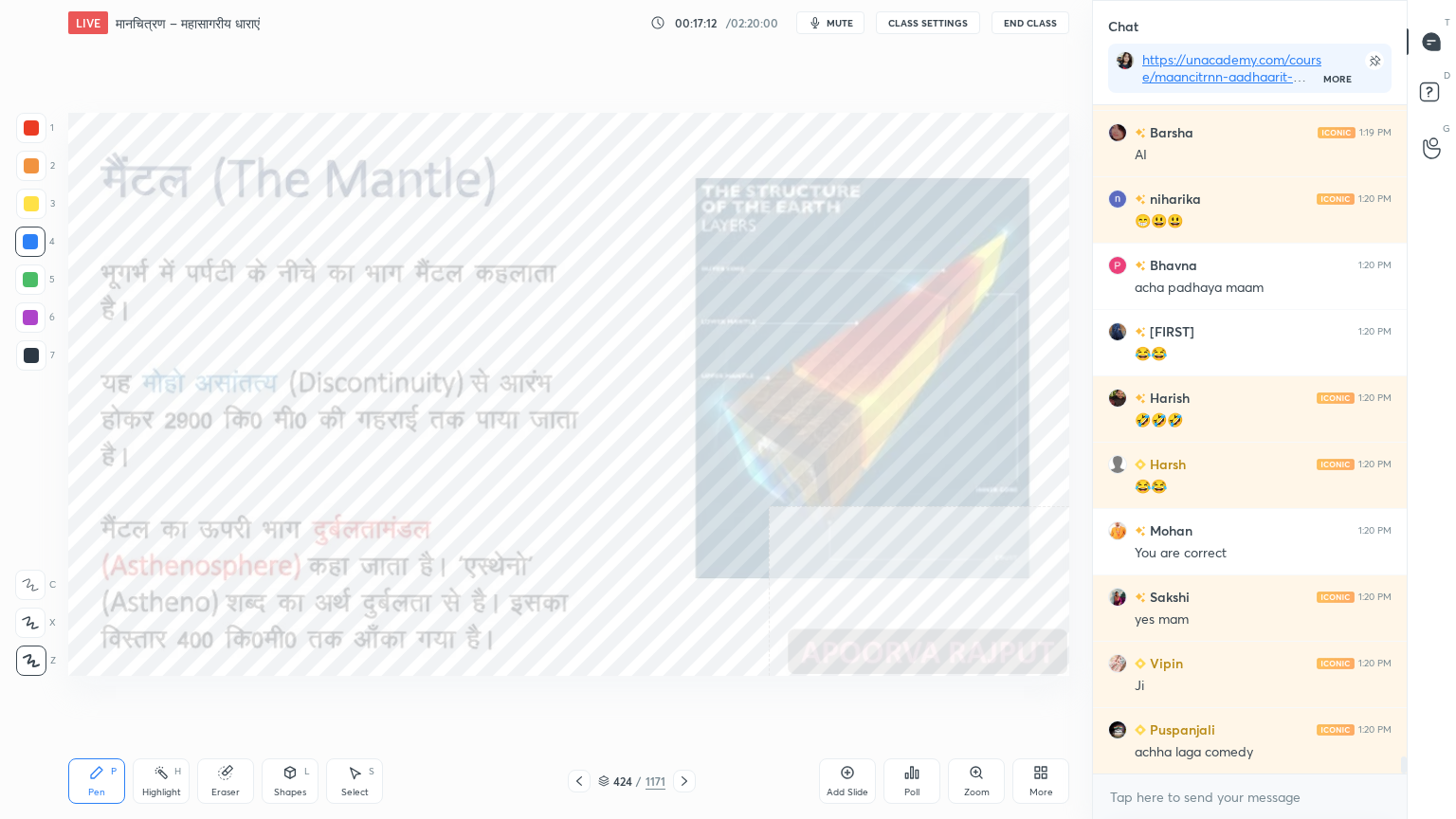 click 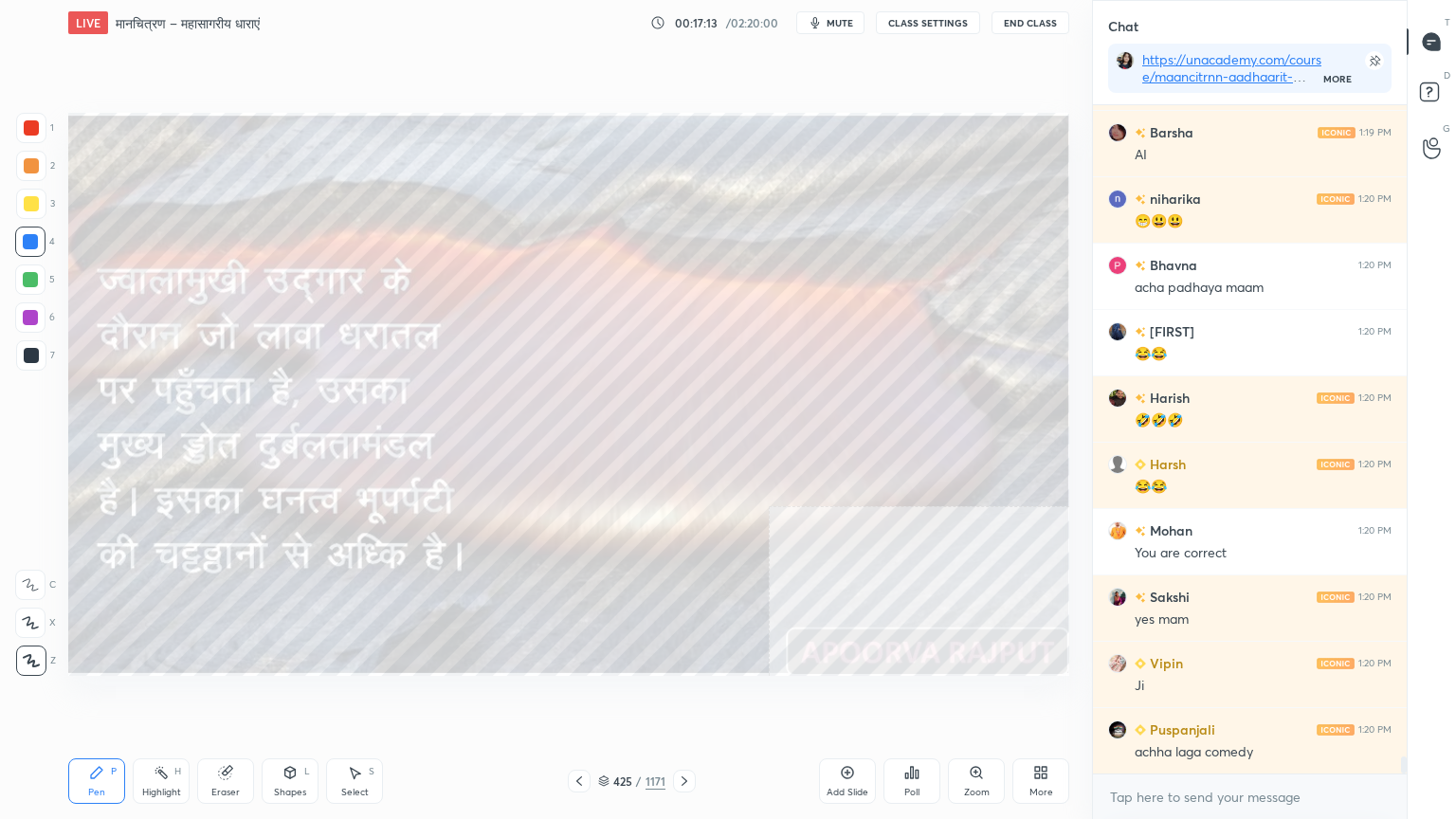 click 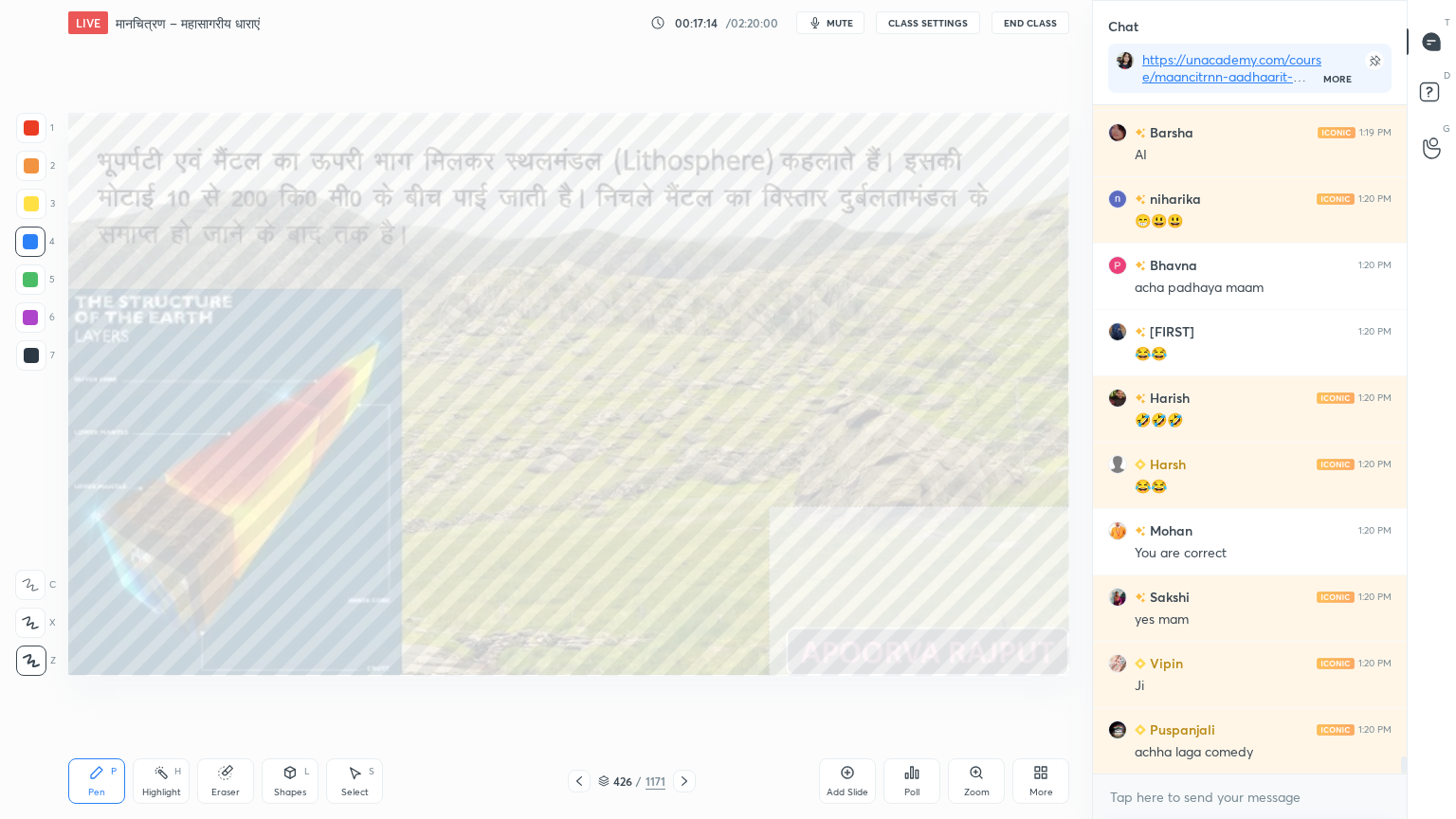 click 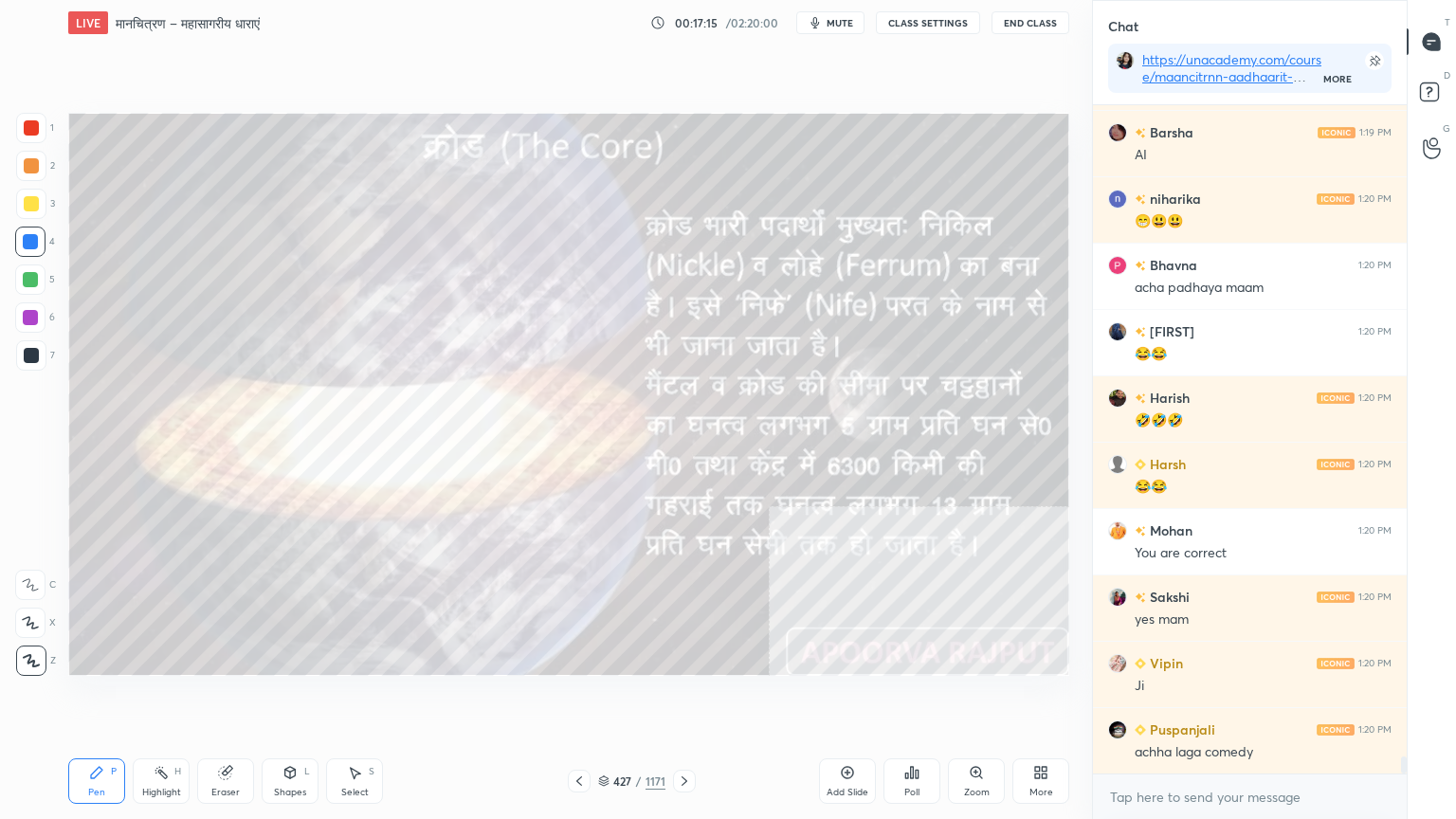click 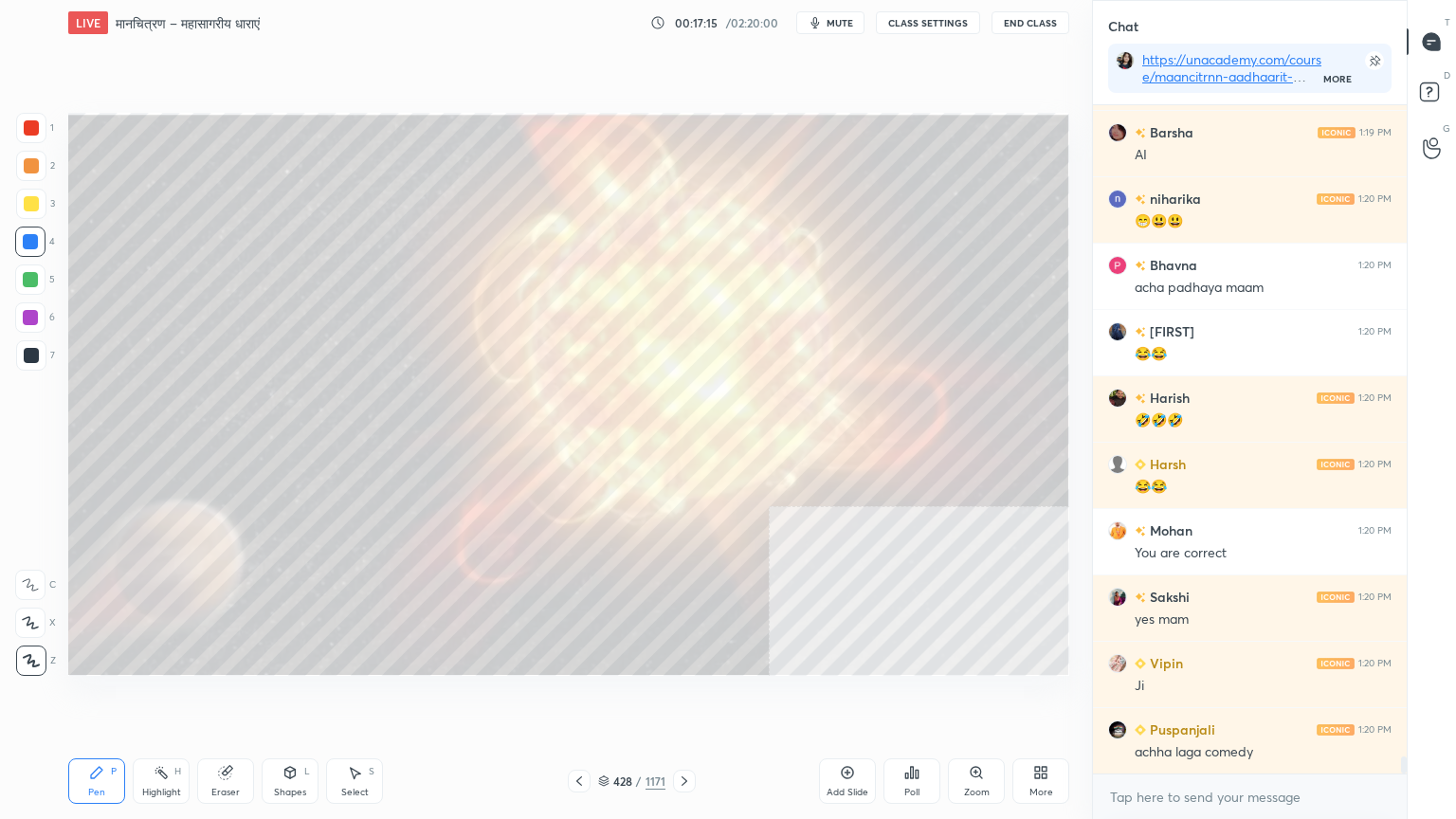 click 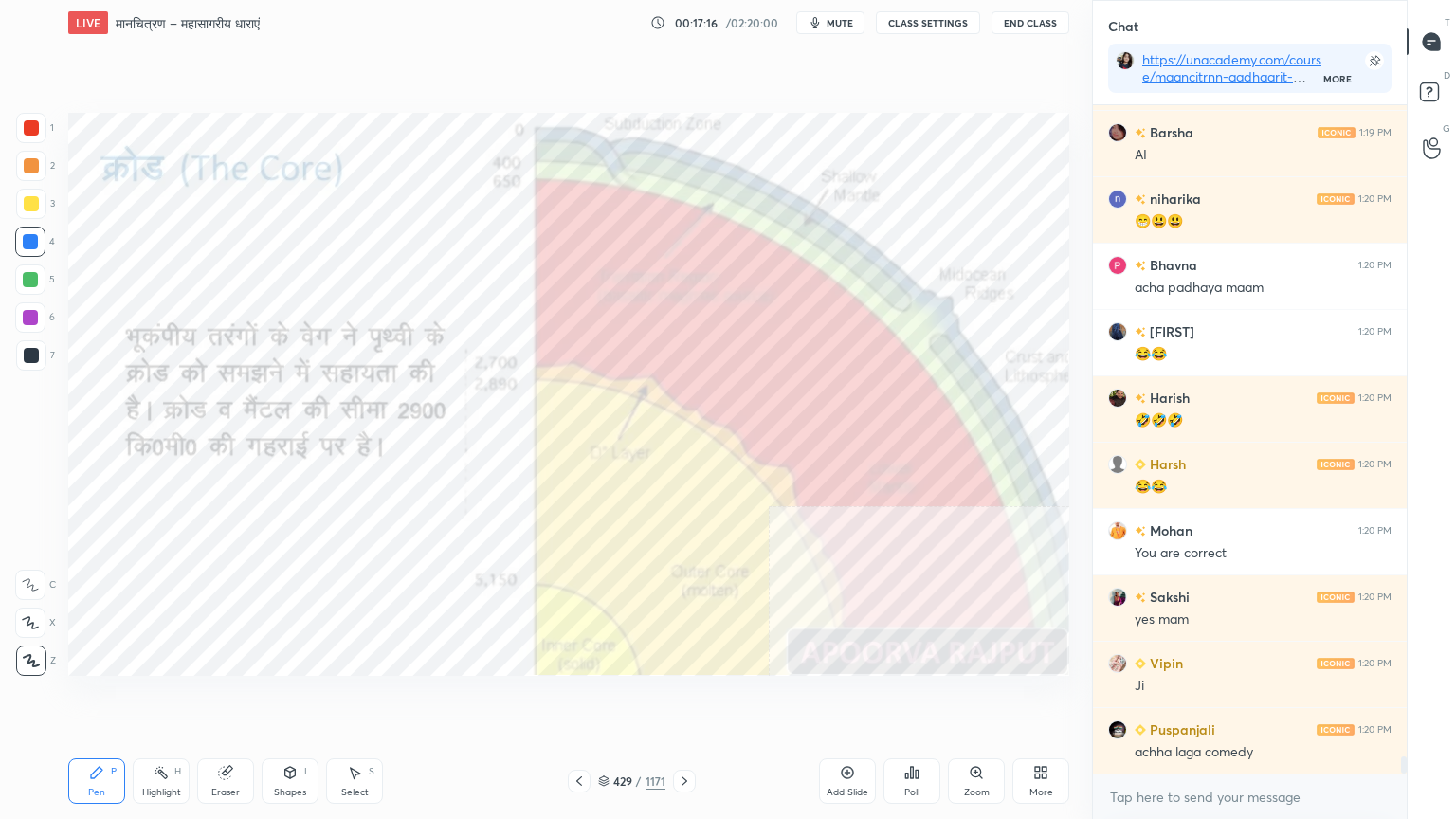 click 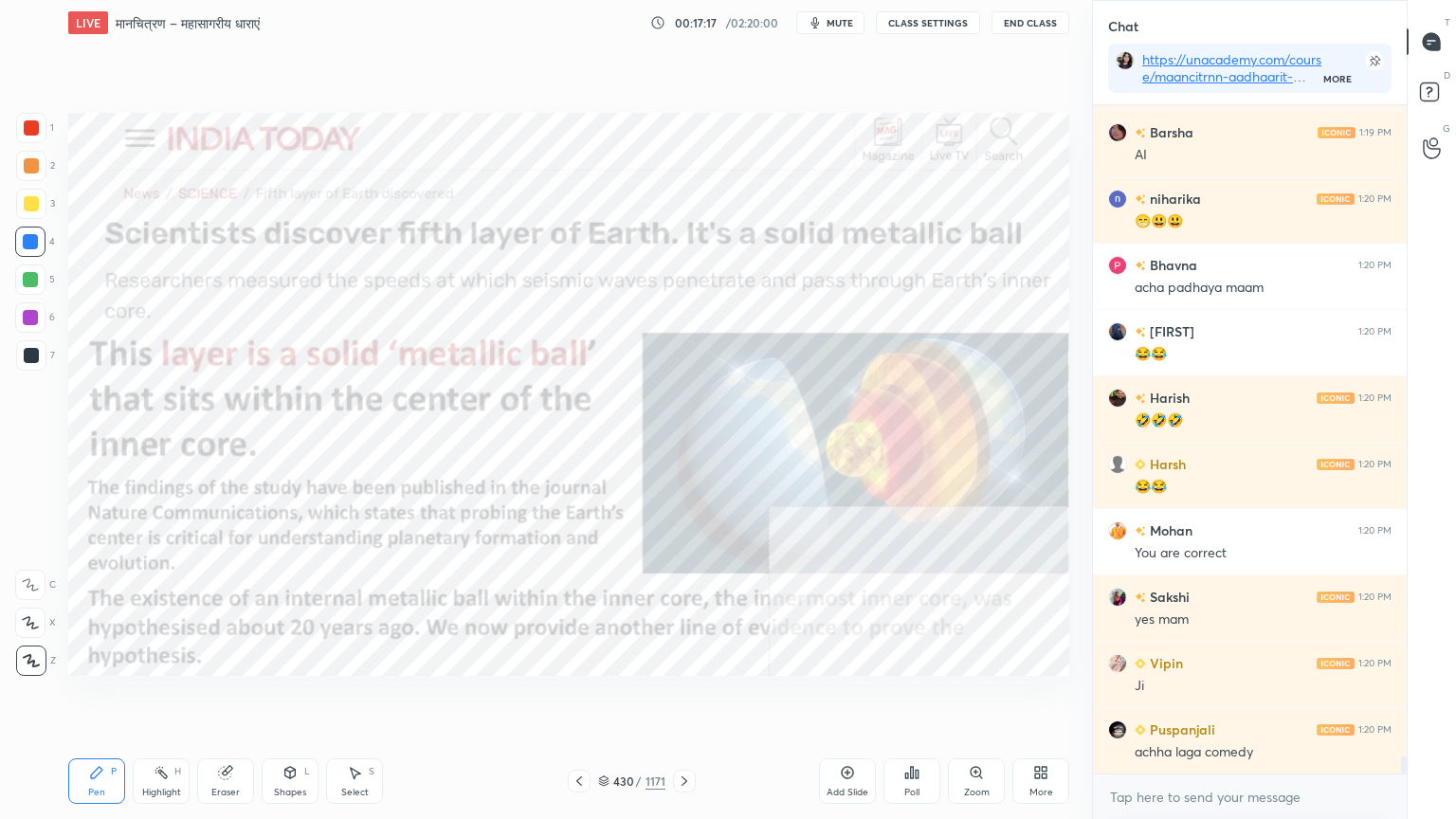 click 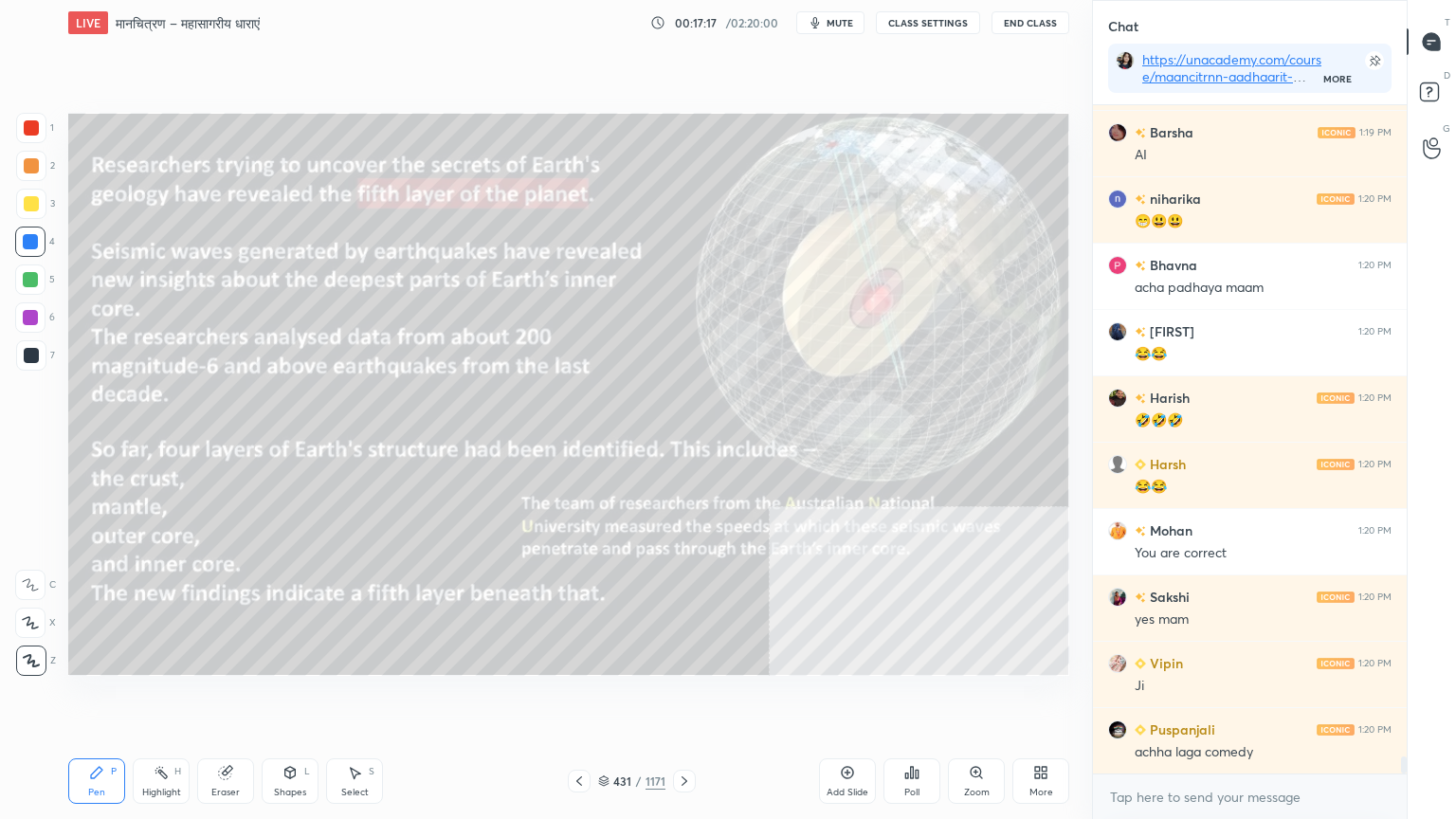 click 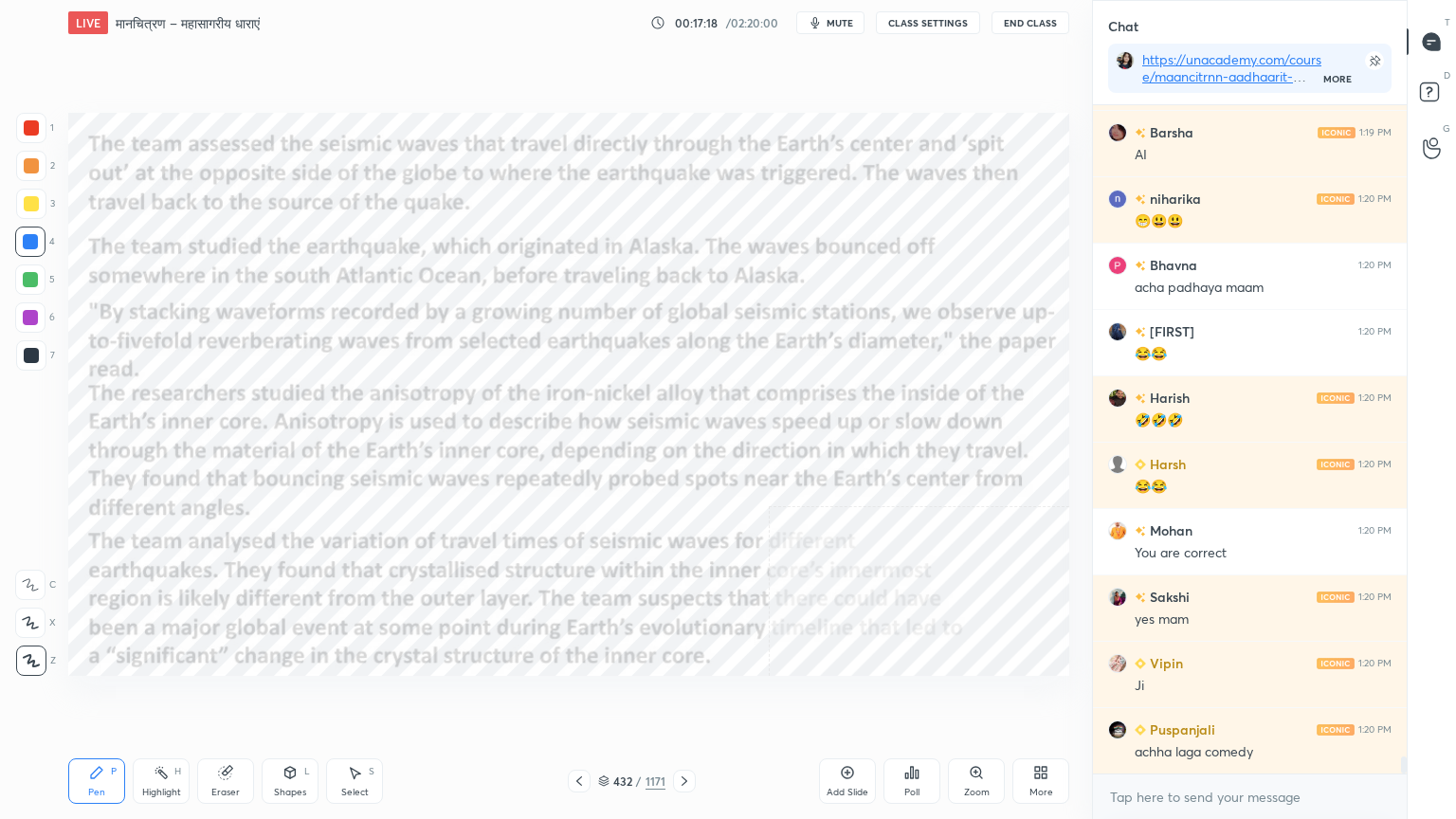 click on "432" at bounding box center (623, 781) 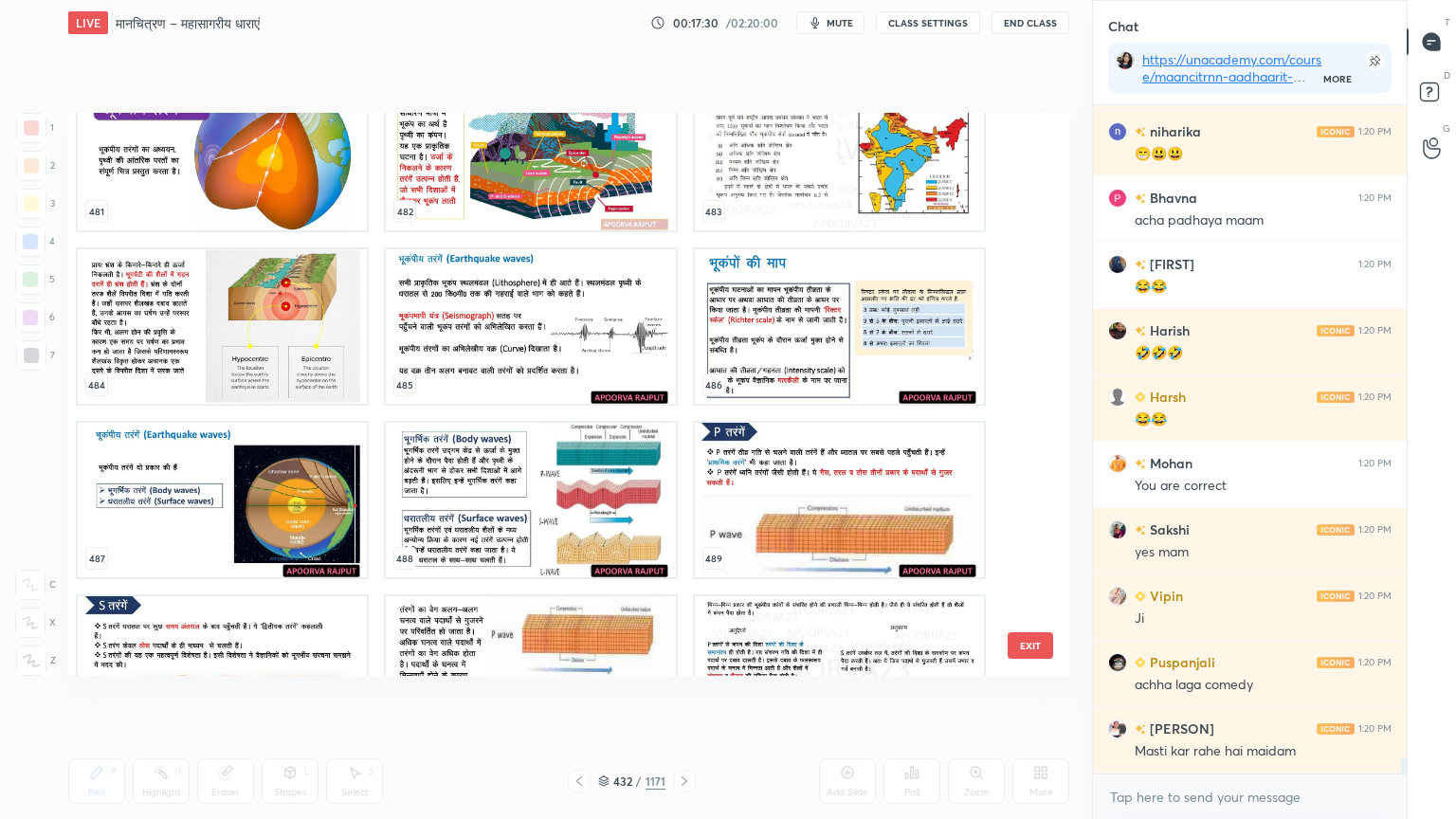 click at bounding box center [839, 500] 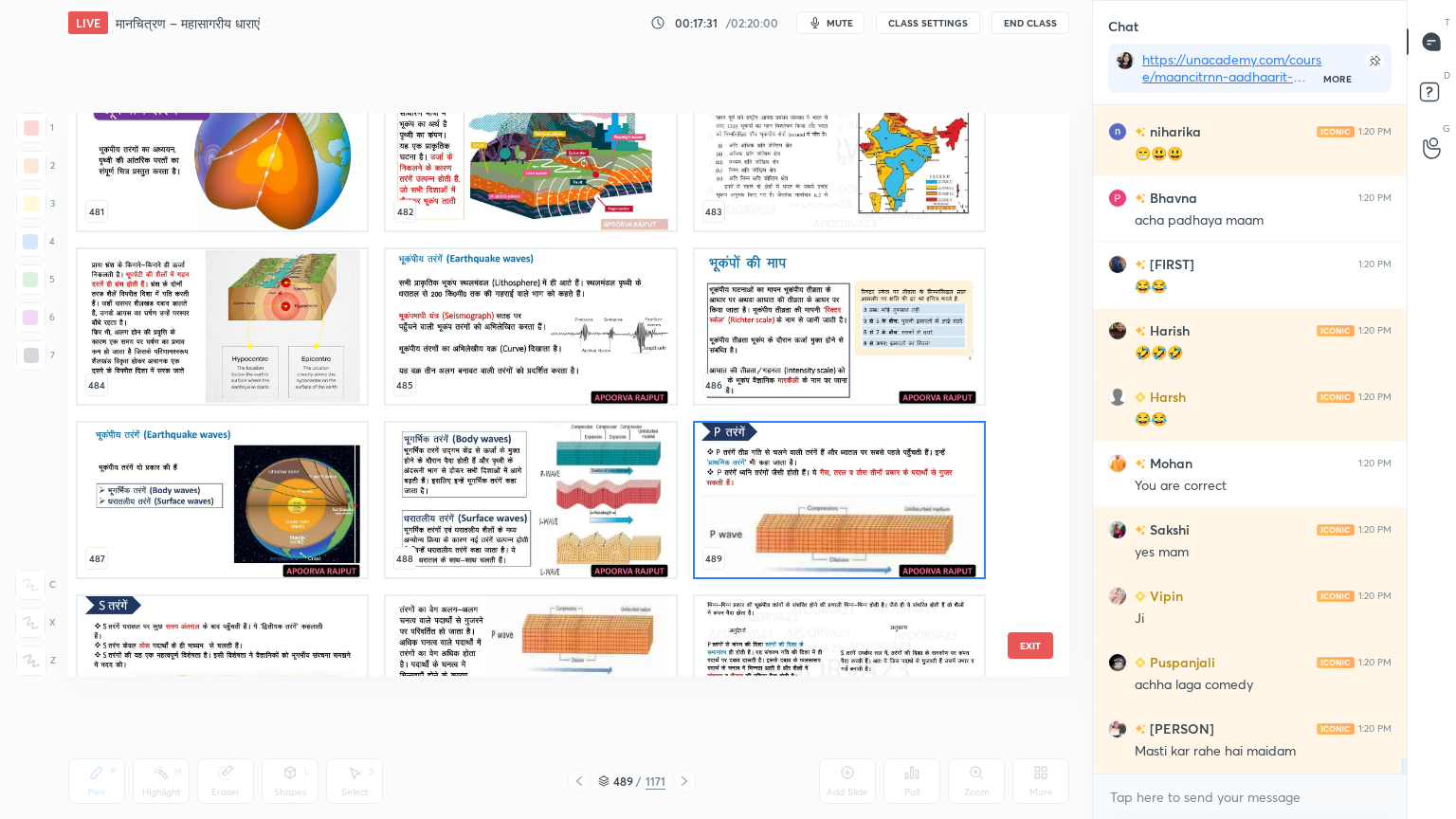 click at bounding box center (839, 500) 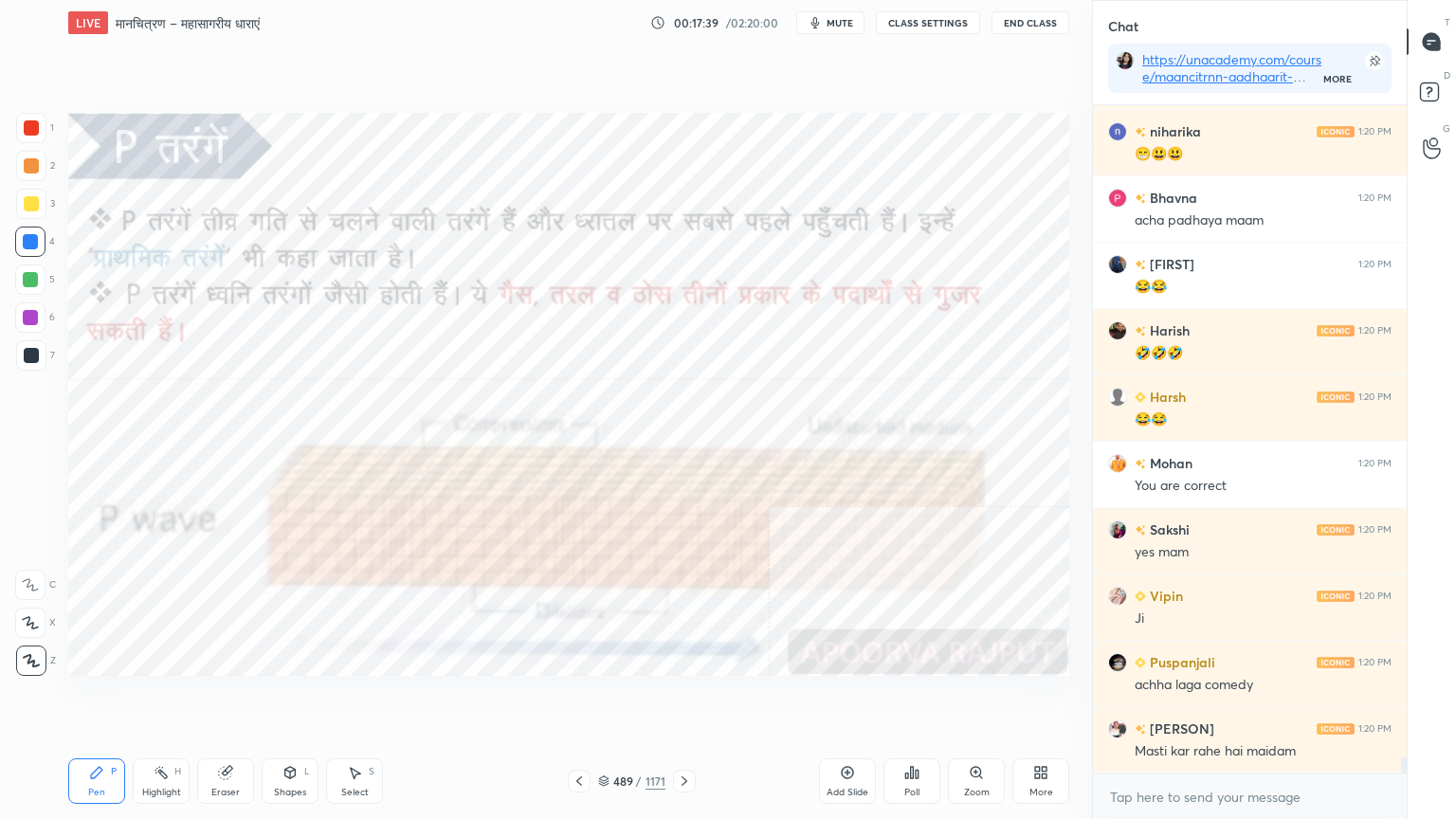 click 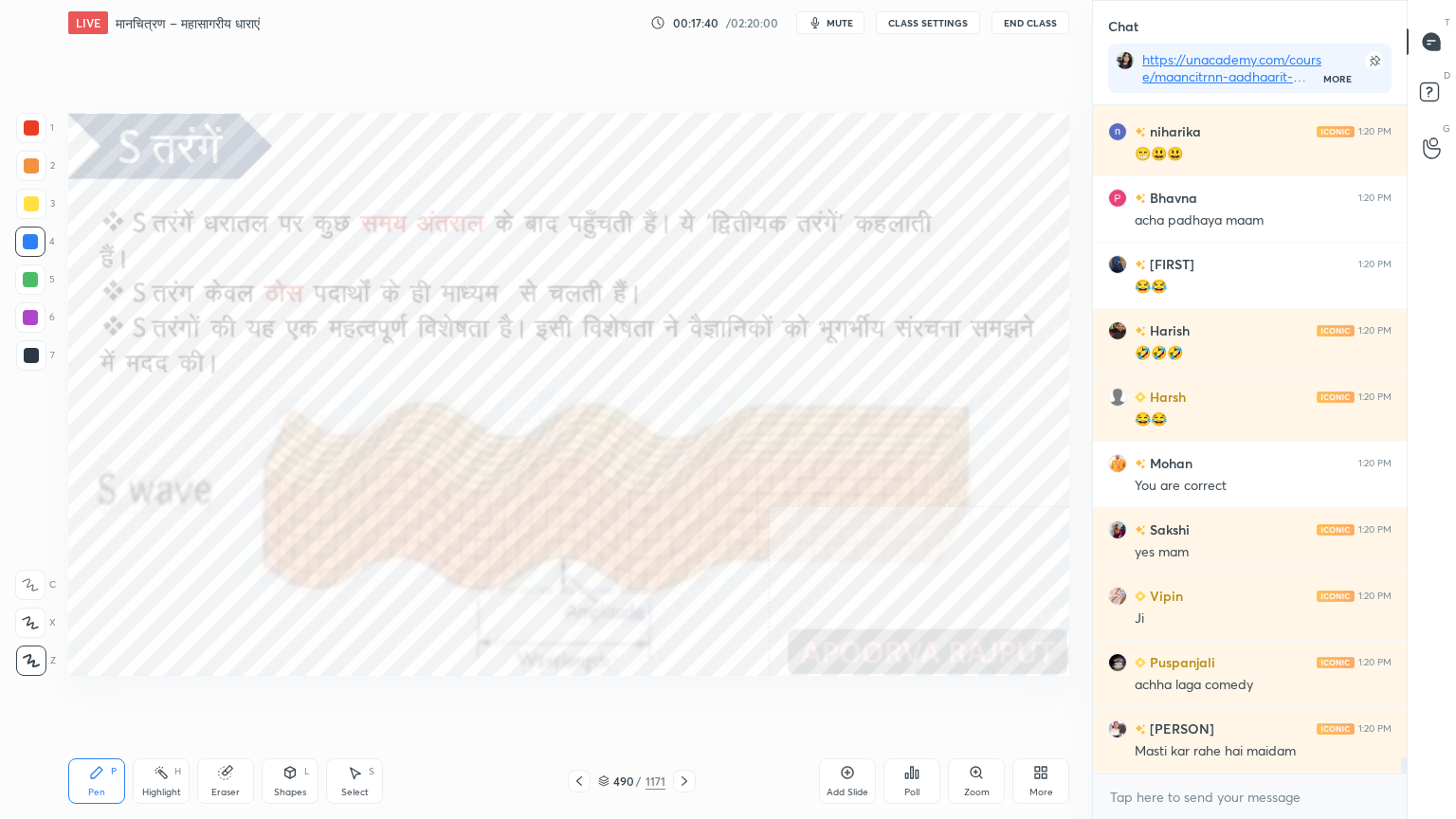 click 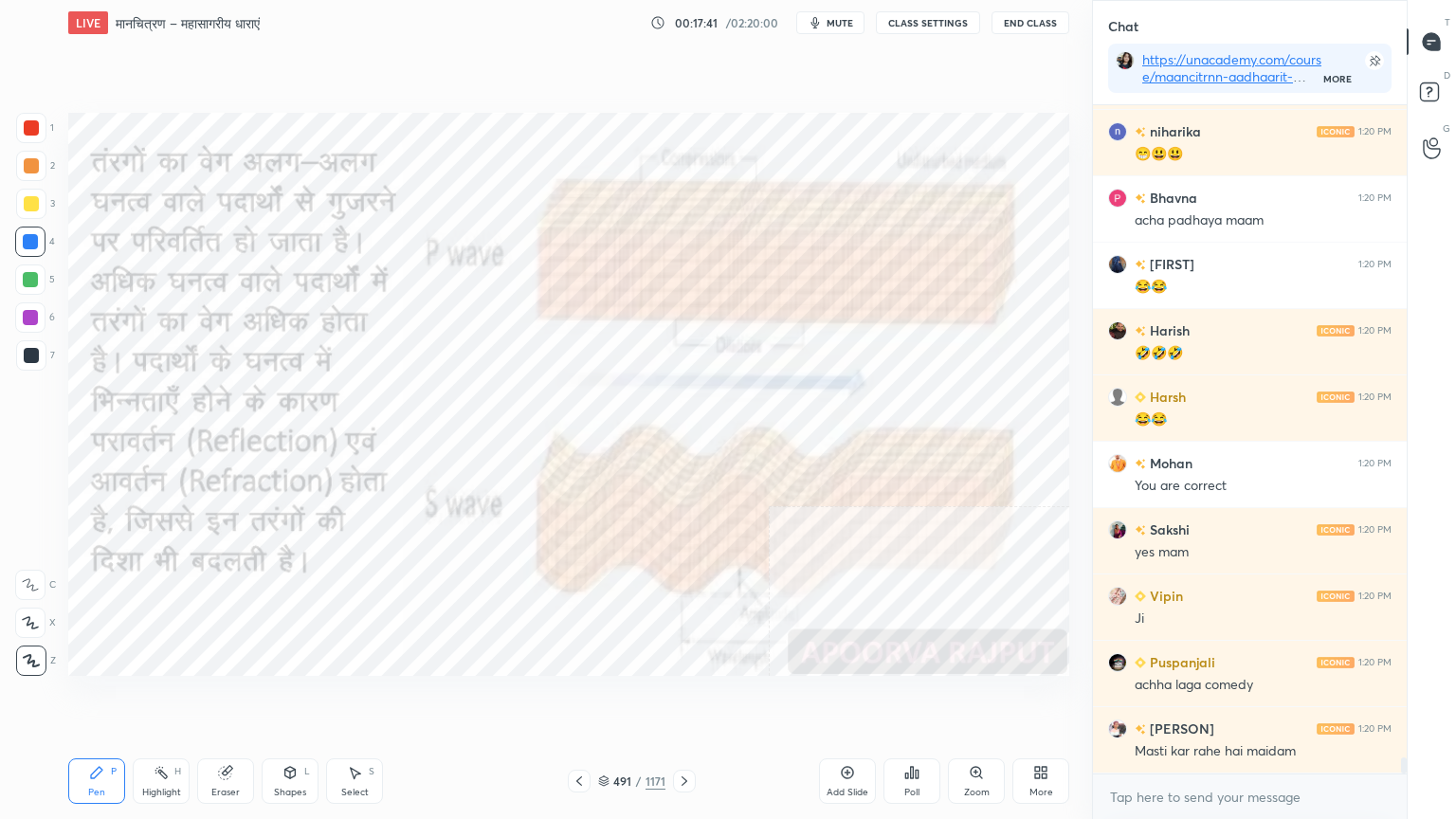 click 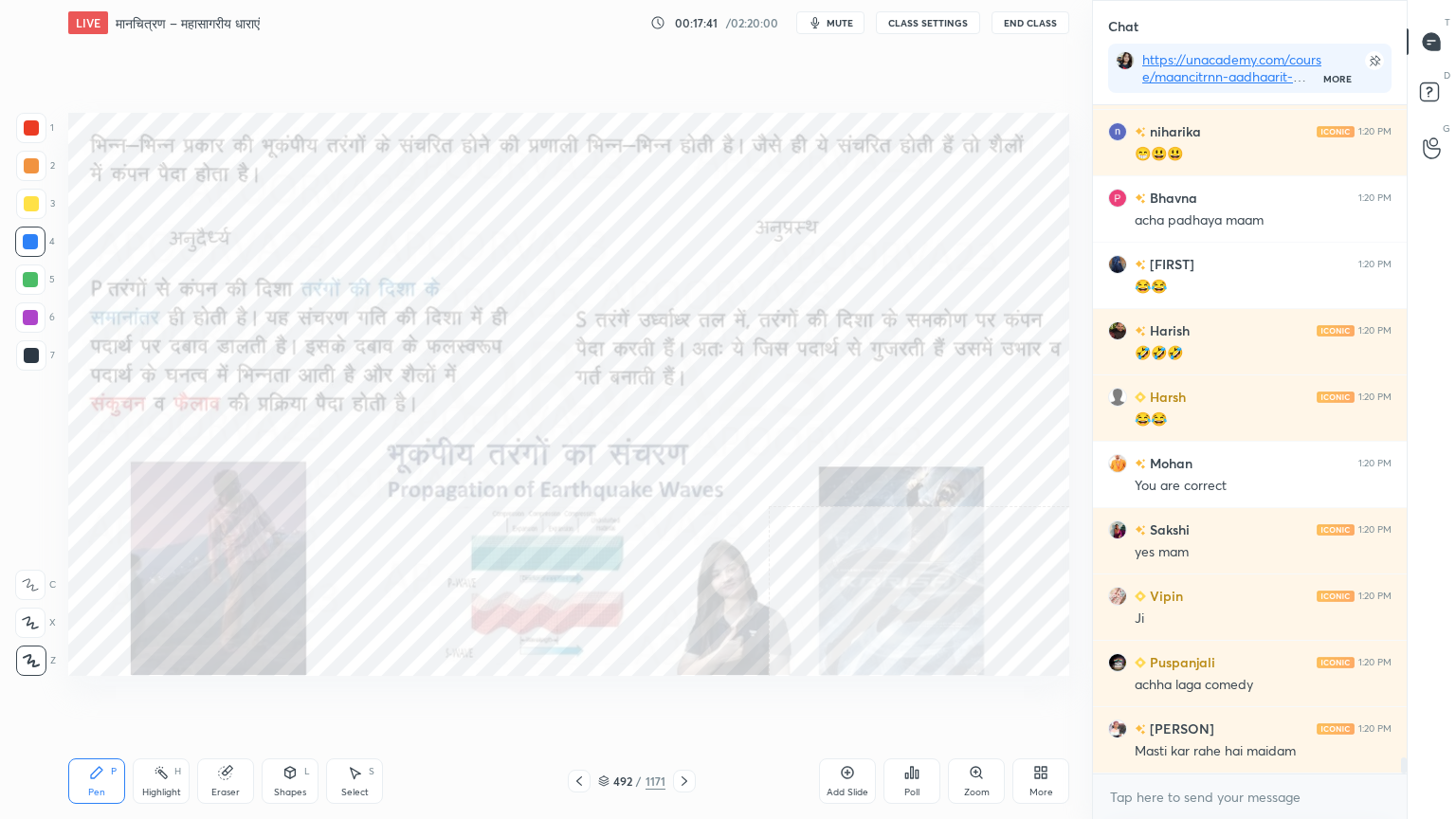 click 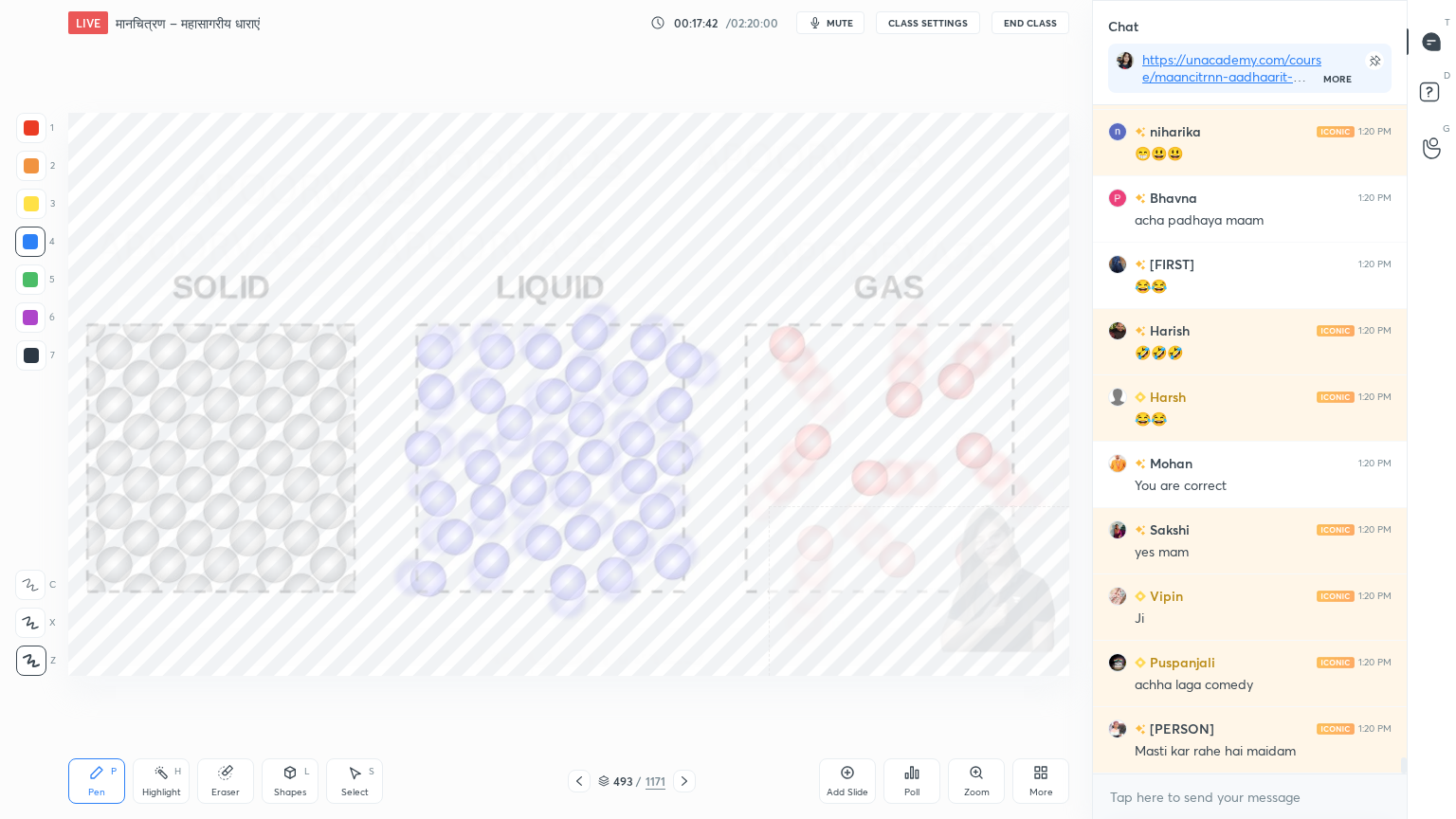 click 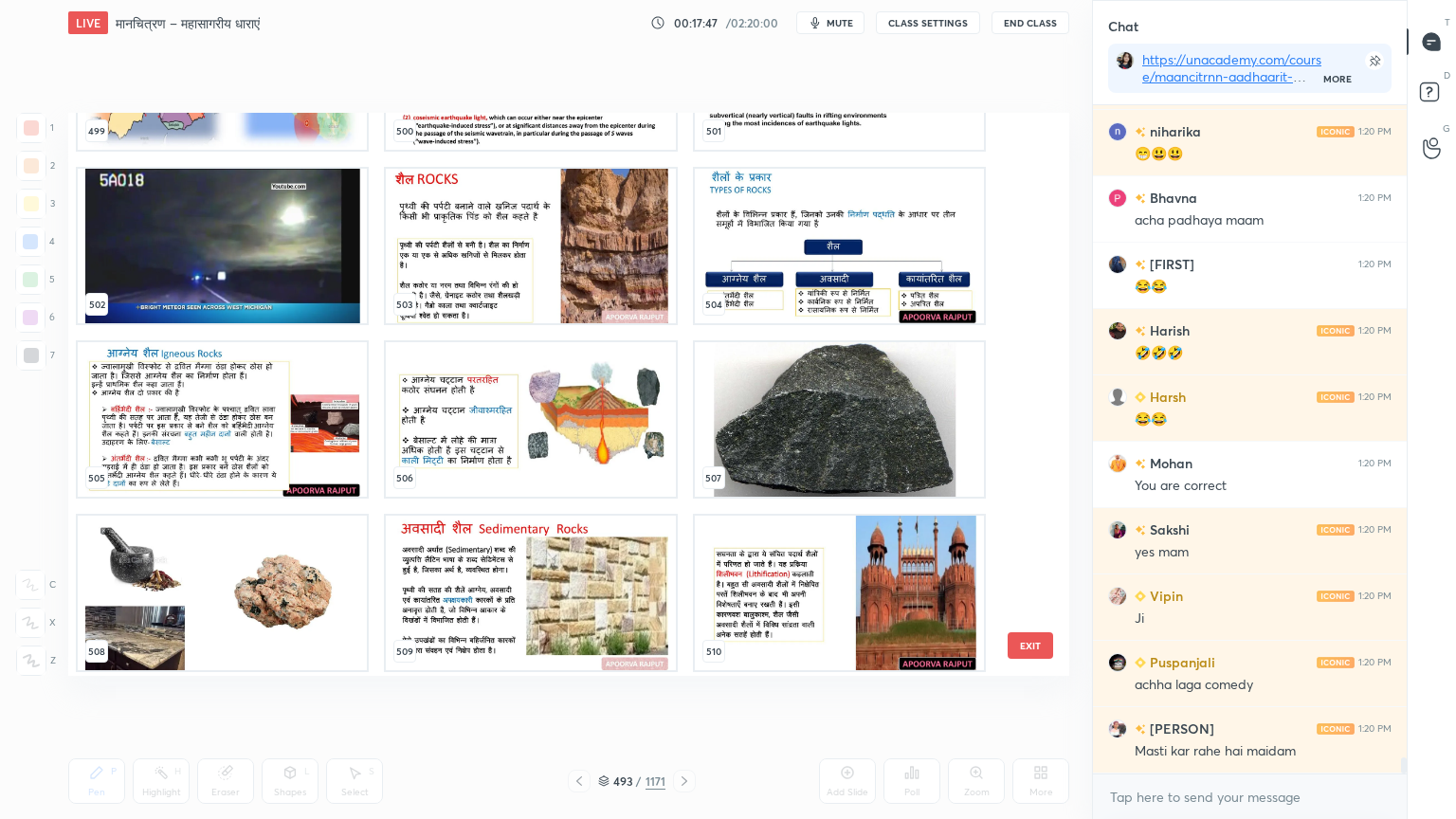 click at bounding box center (839, 246) 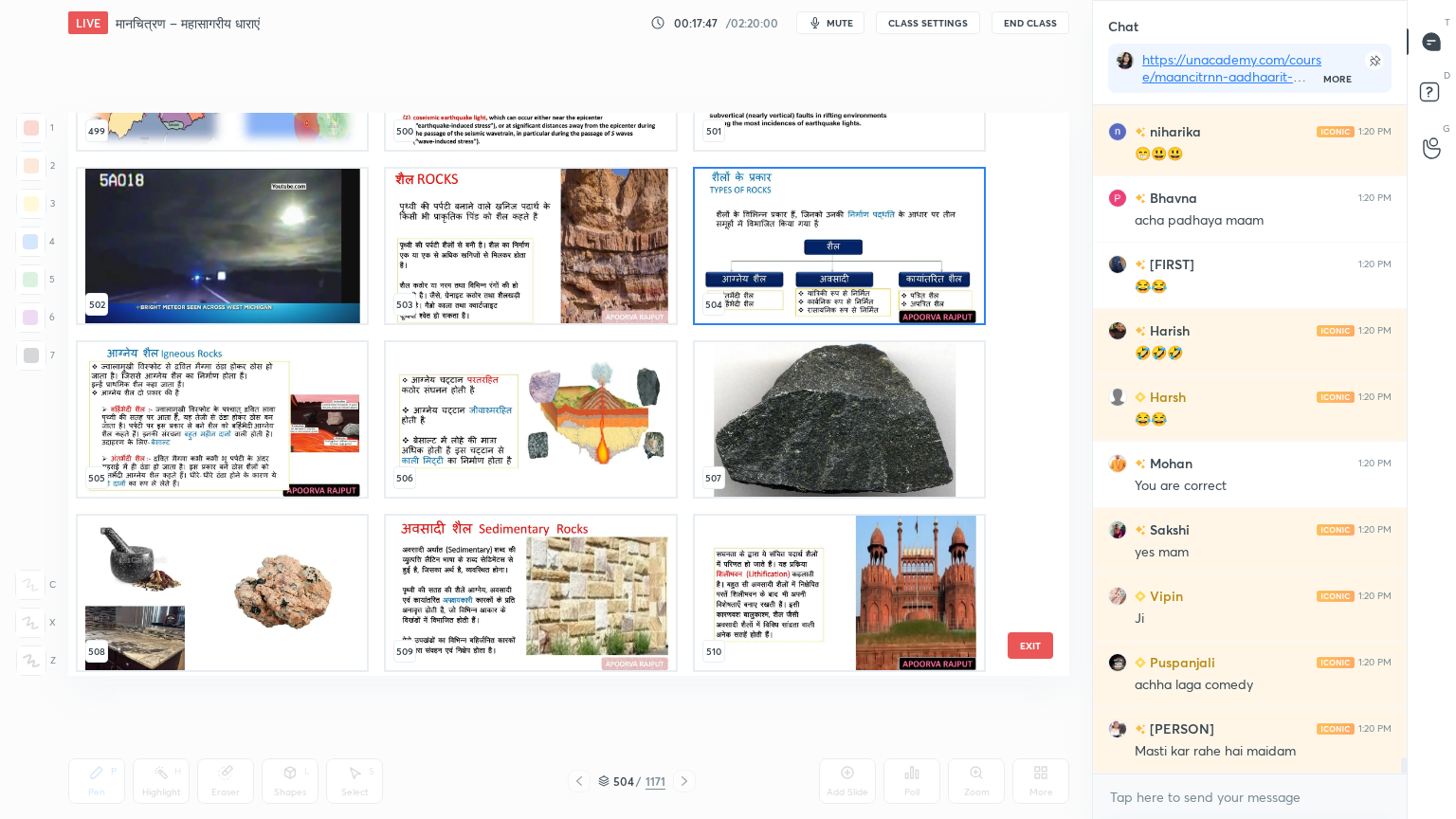 click at bounding box center [839, 246] 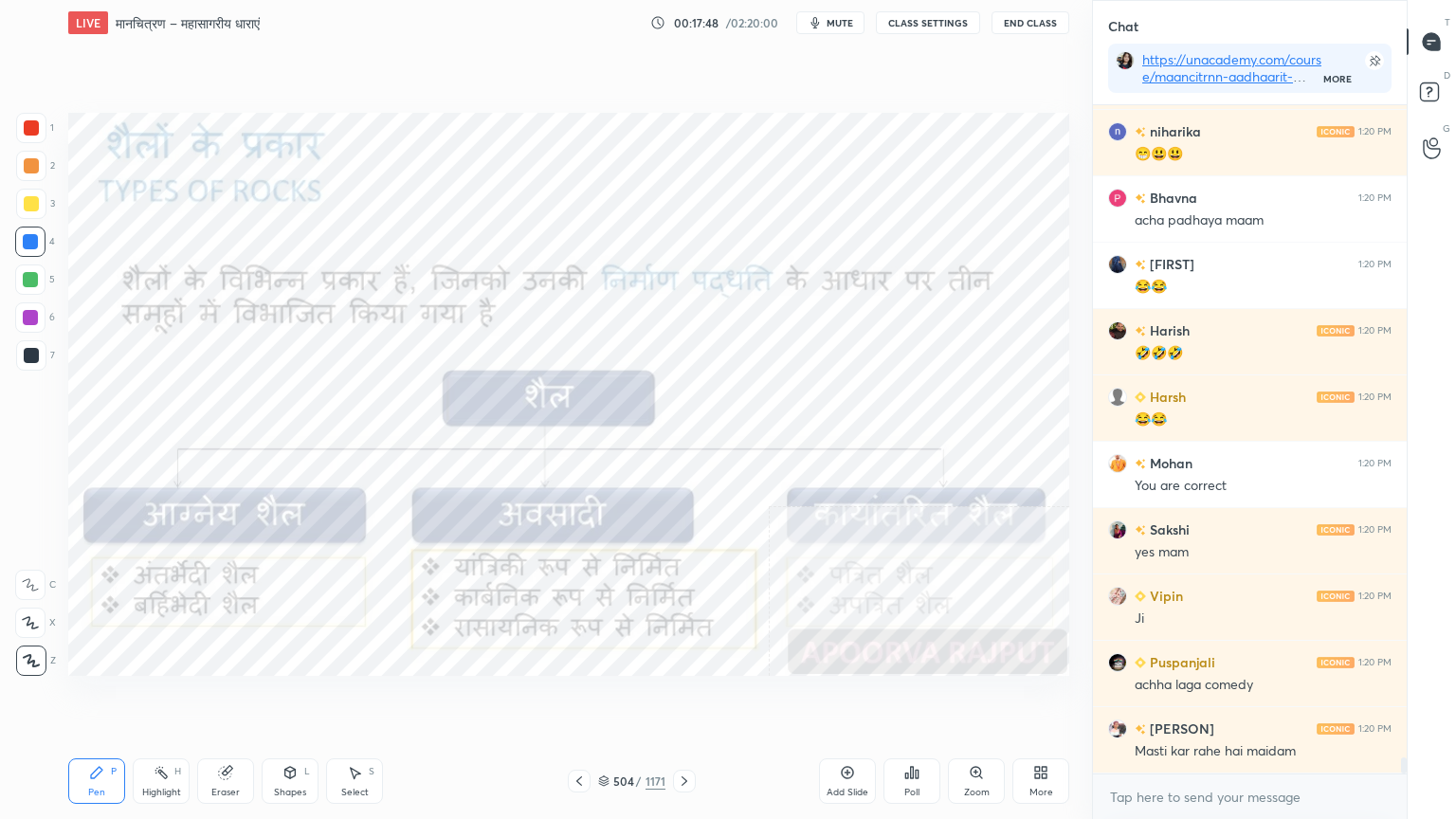 click at bounding box center [839, 246] 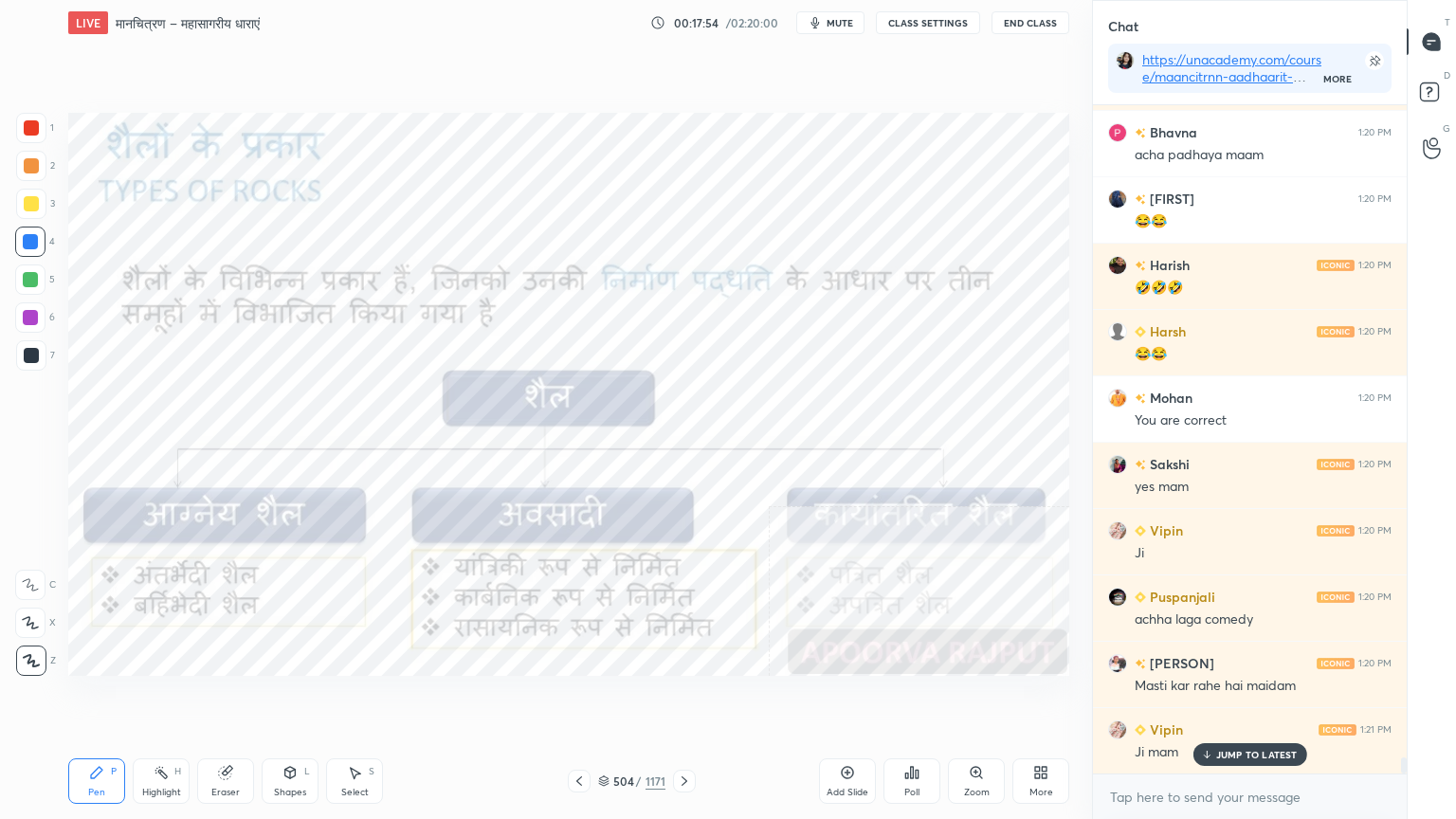 scroll, scrollTop: 26423, scrollLeft: 0, axis: vertical 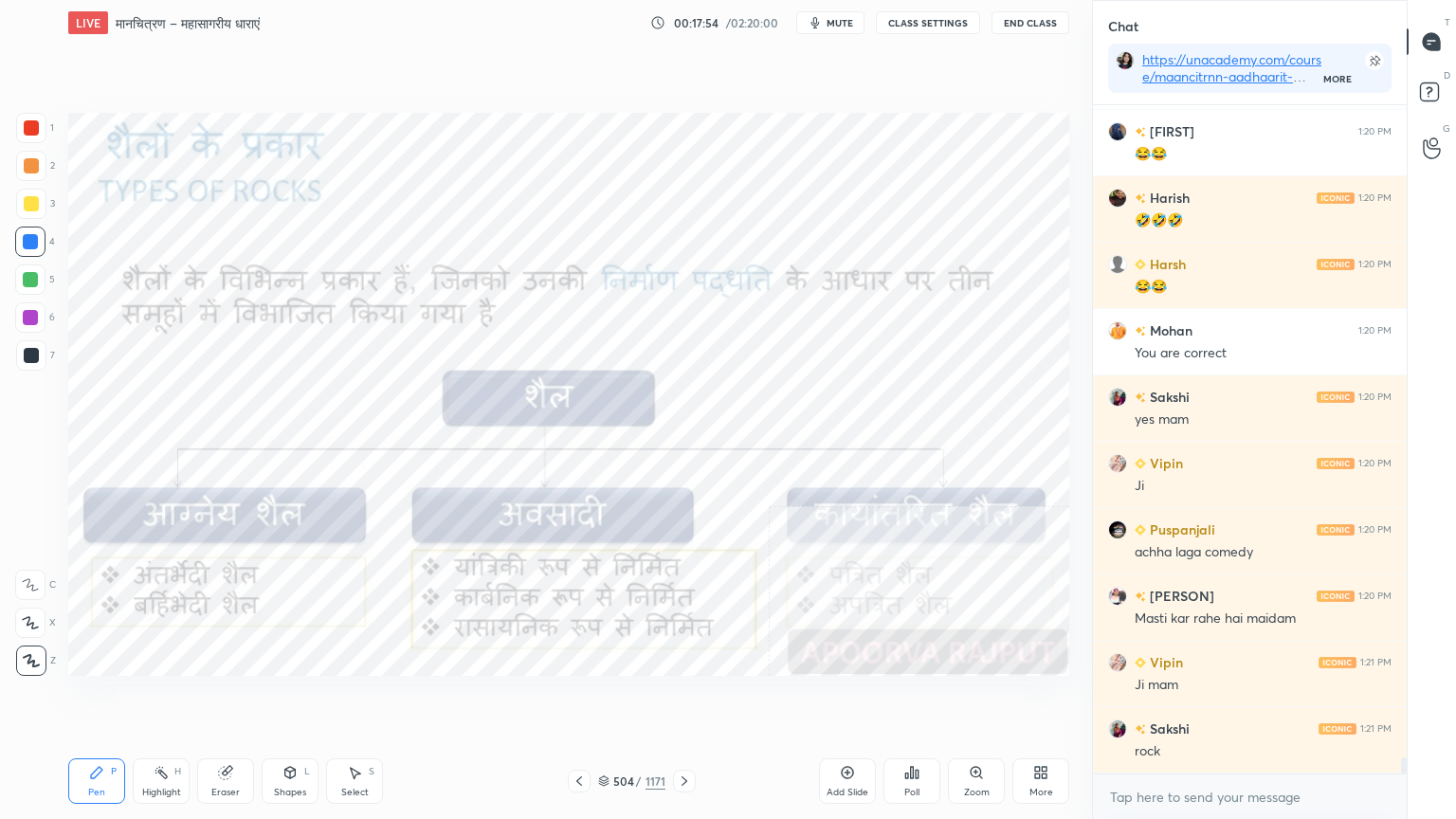 click 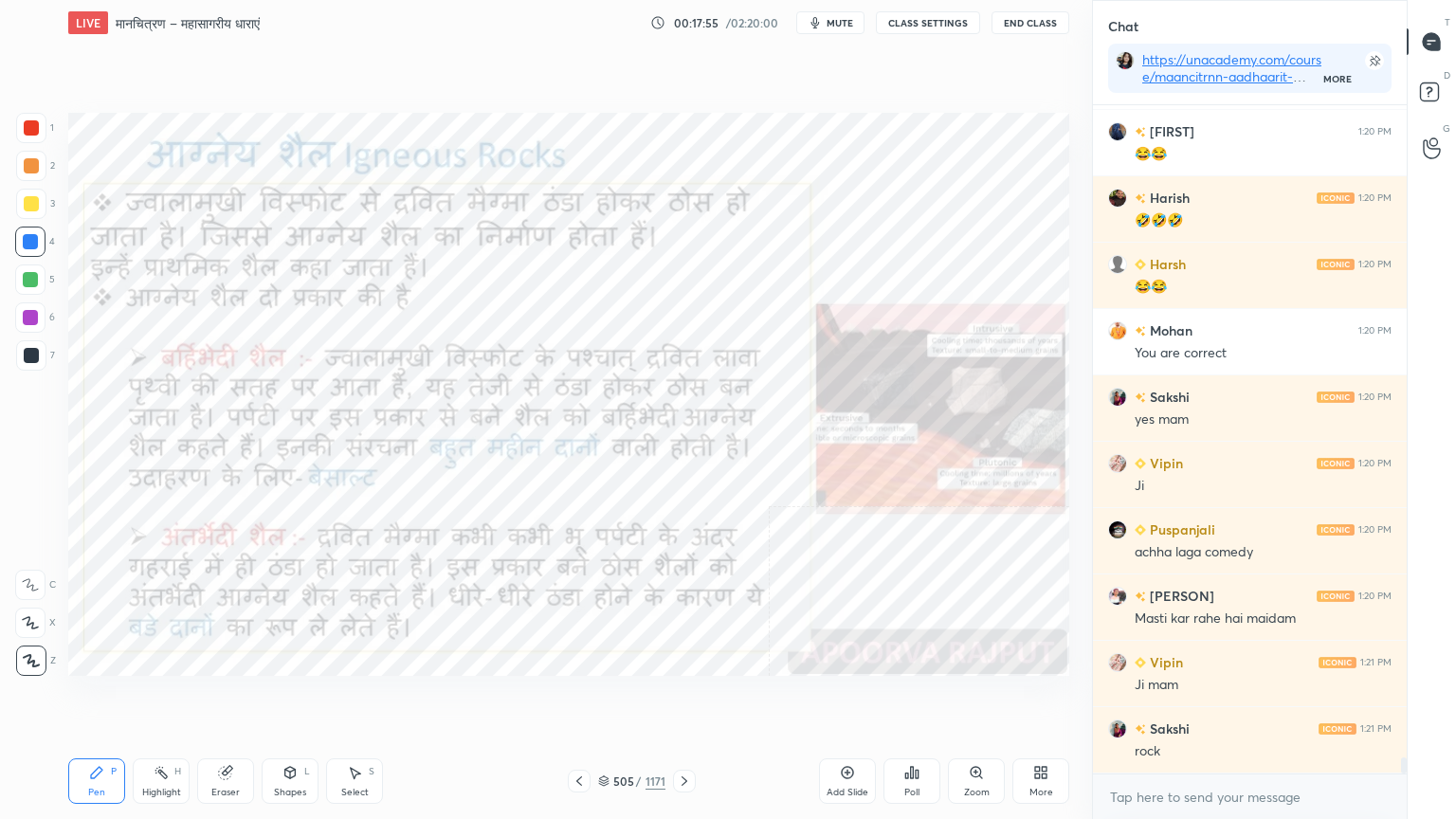 click at bounding box center (684, 781) 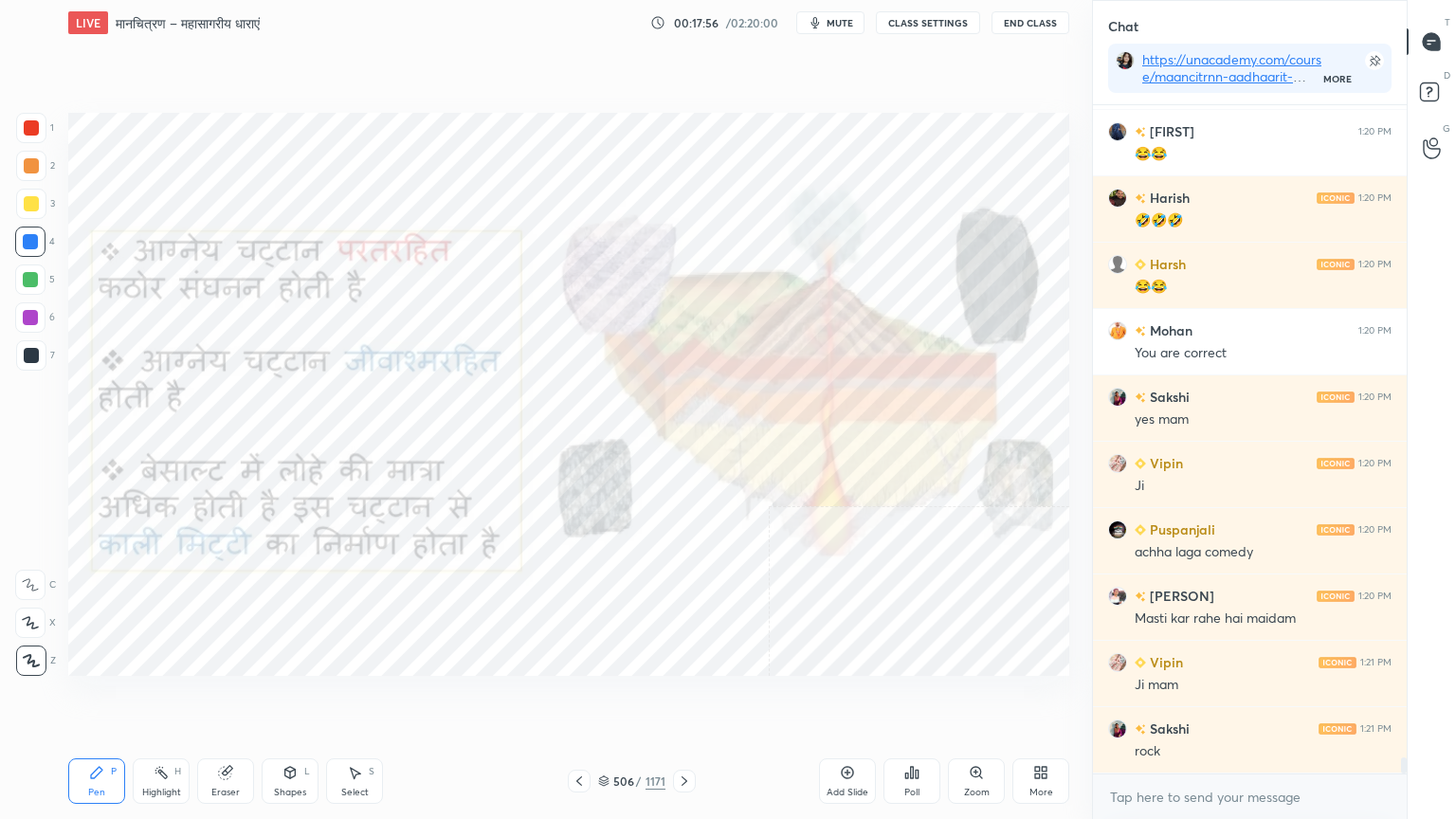 click 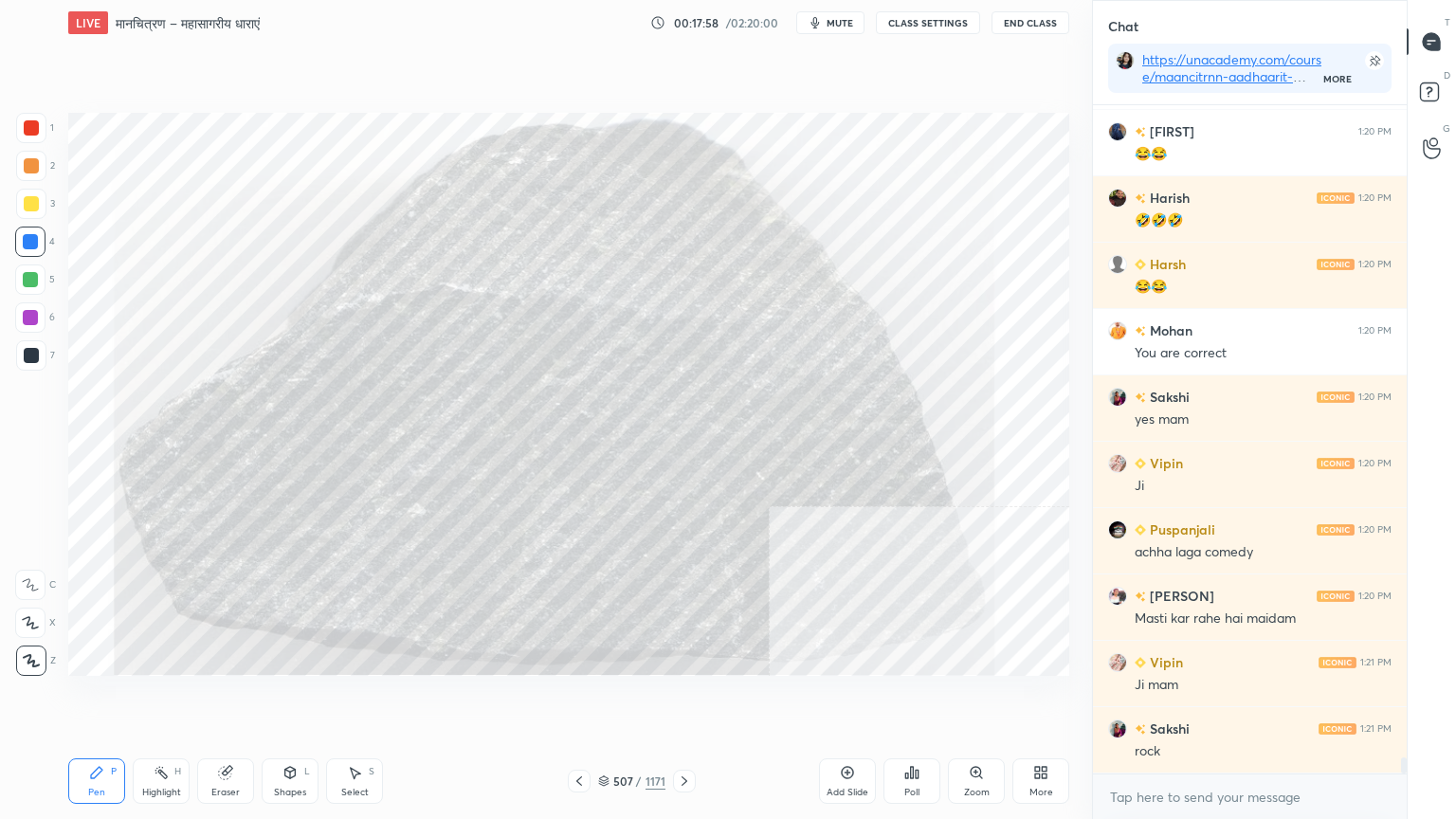 scroll, scrollTop: 26442, scrollLeft: 0, axis: vertical 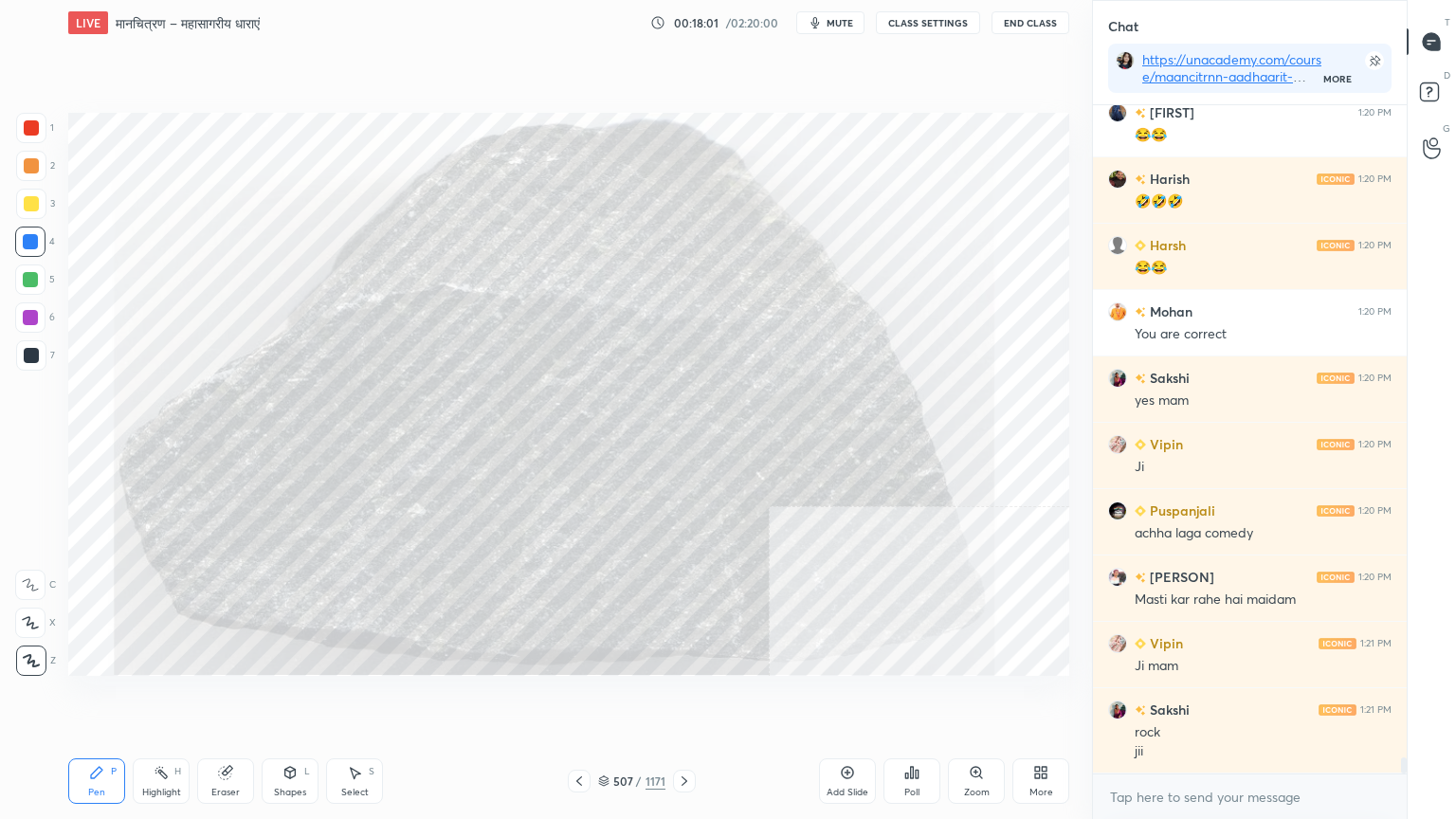 click at bounding box center (684, 781) 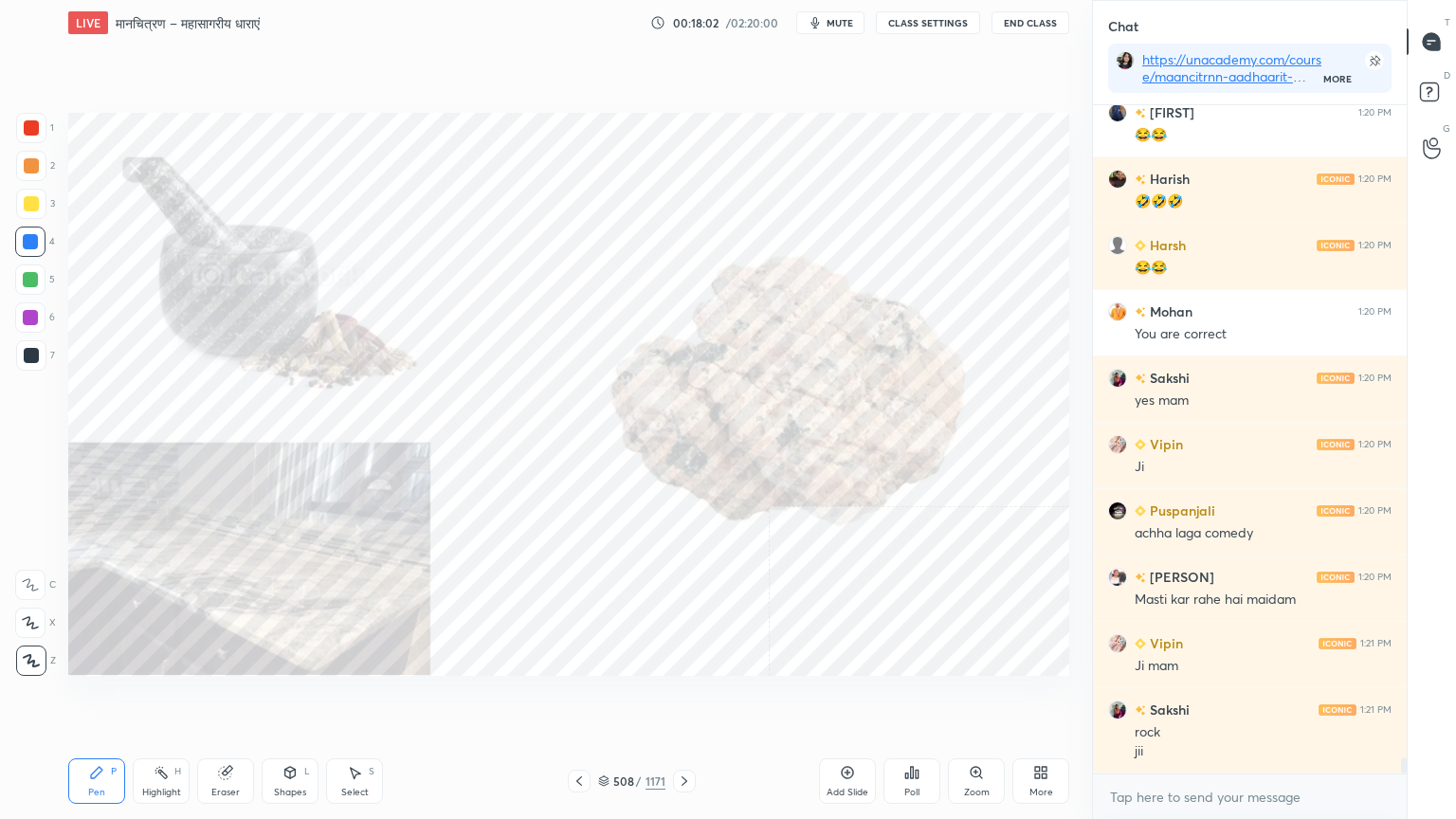 click 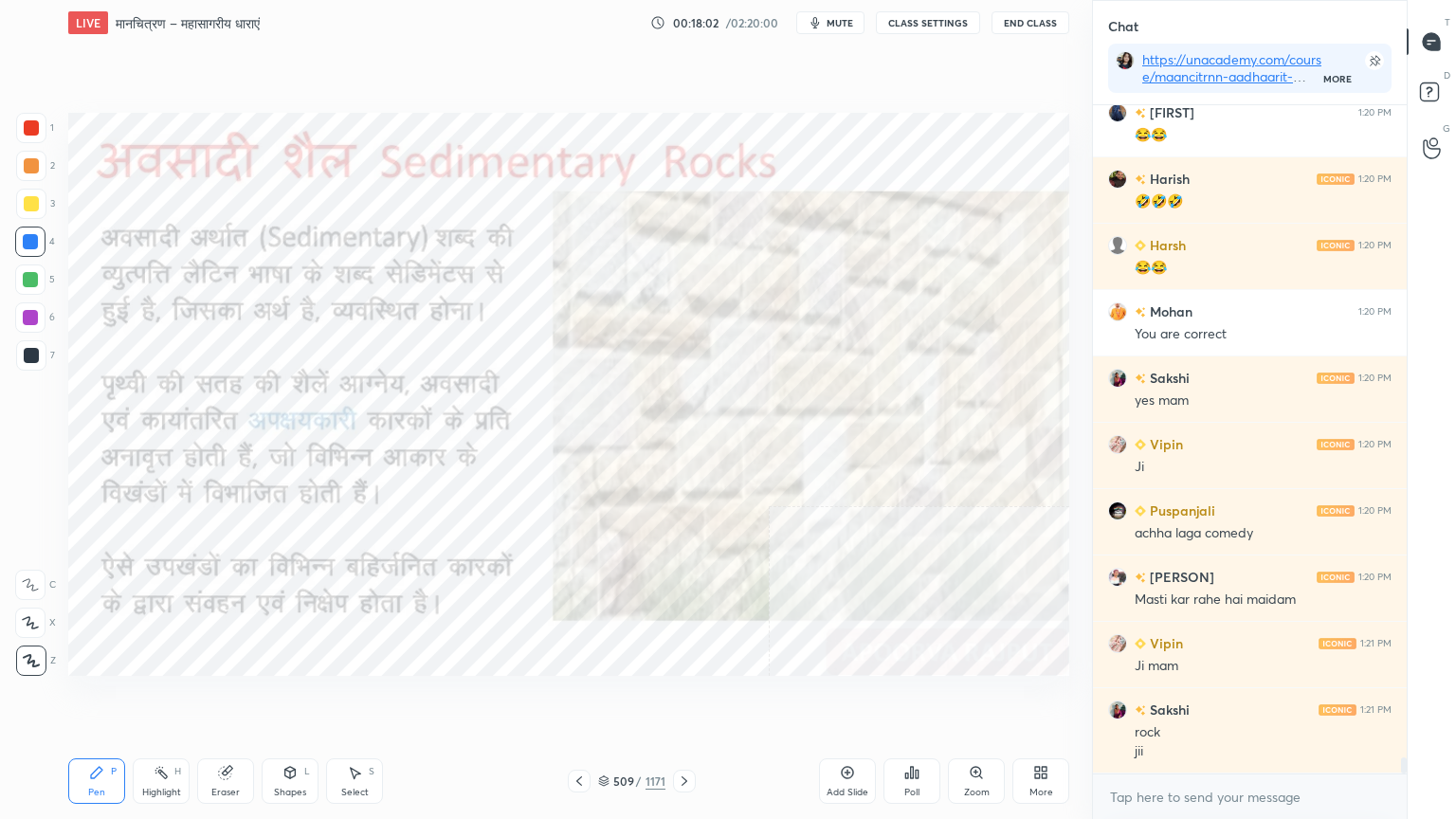 scroll, scrollTop: 26508, scrollLeft: 0, axis: vertical 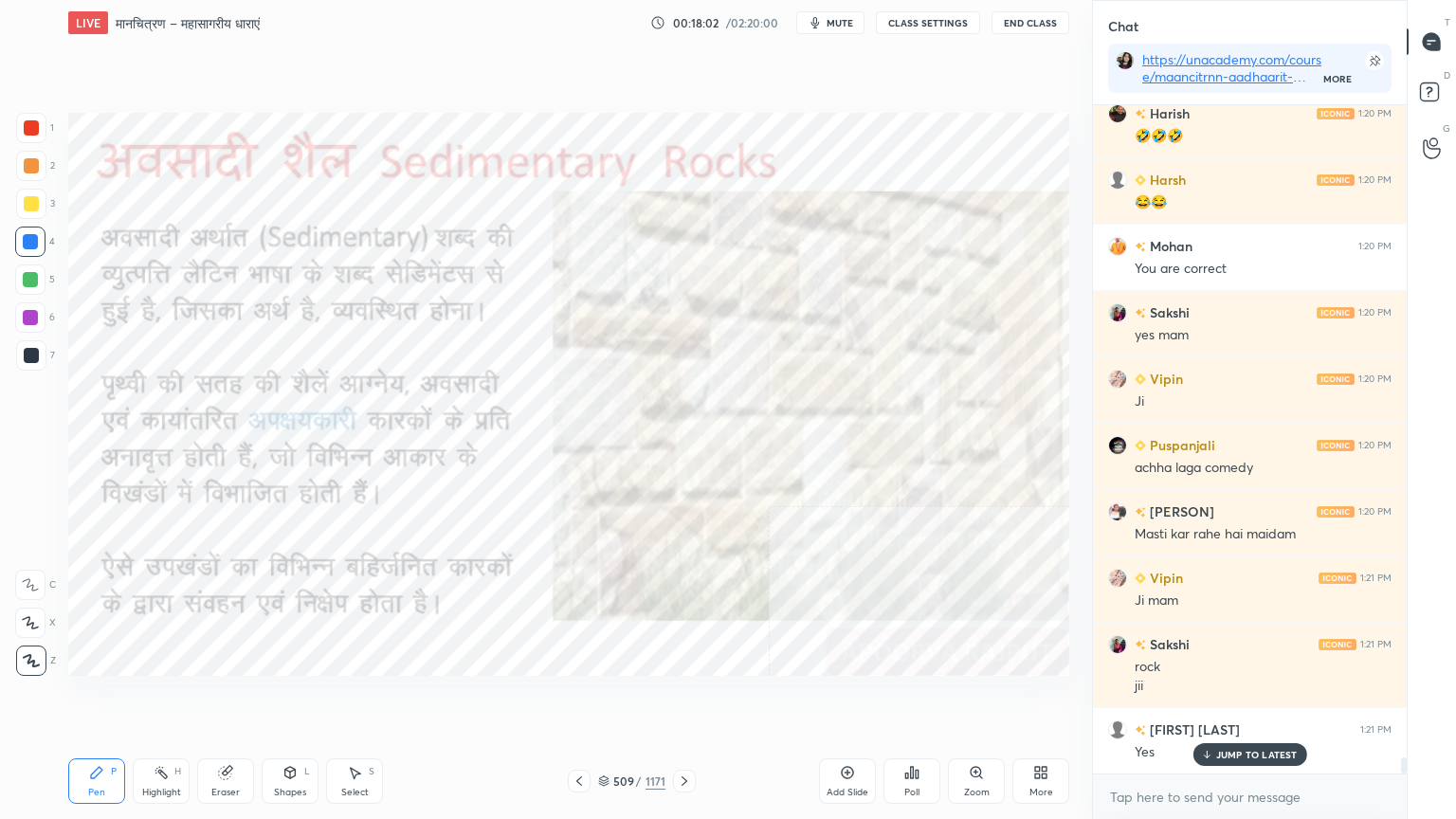 click 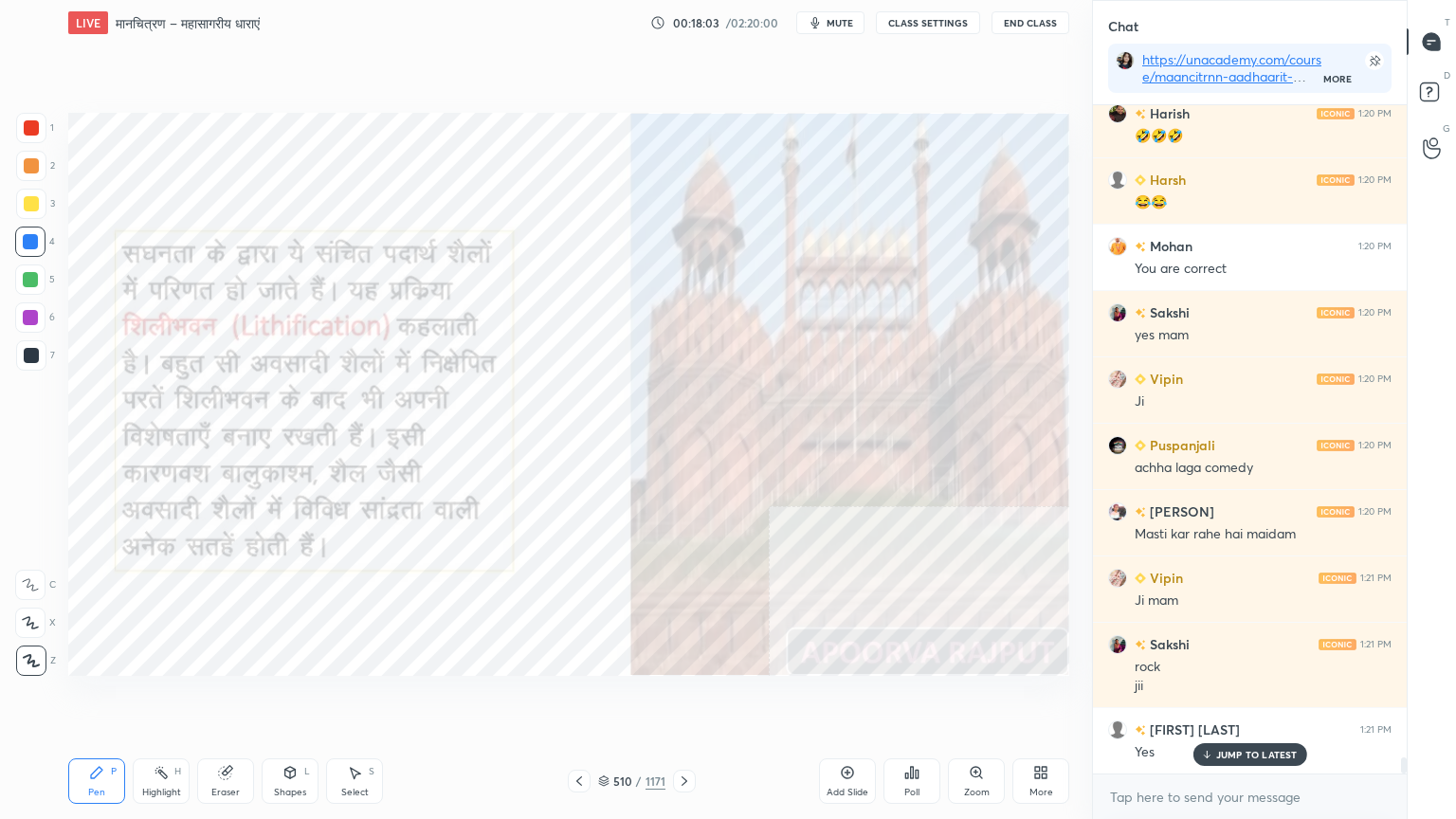 click 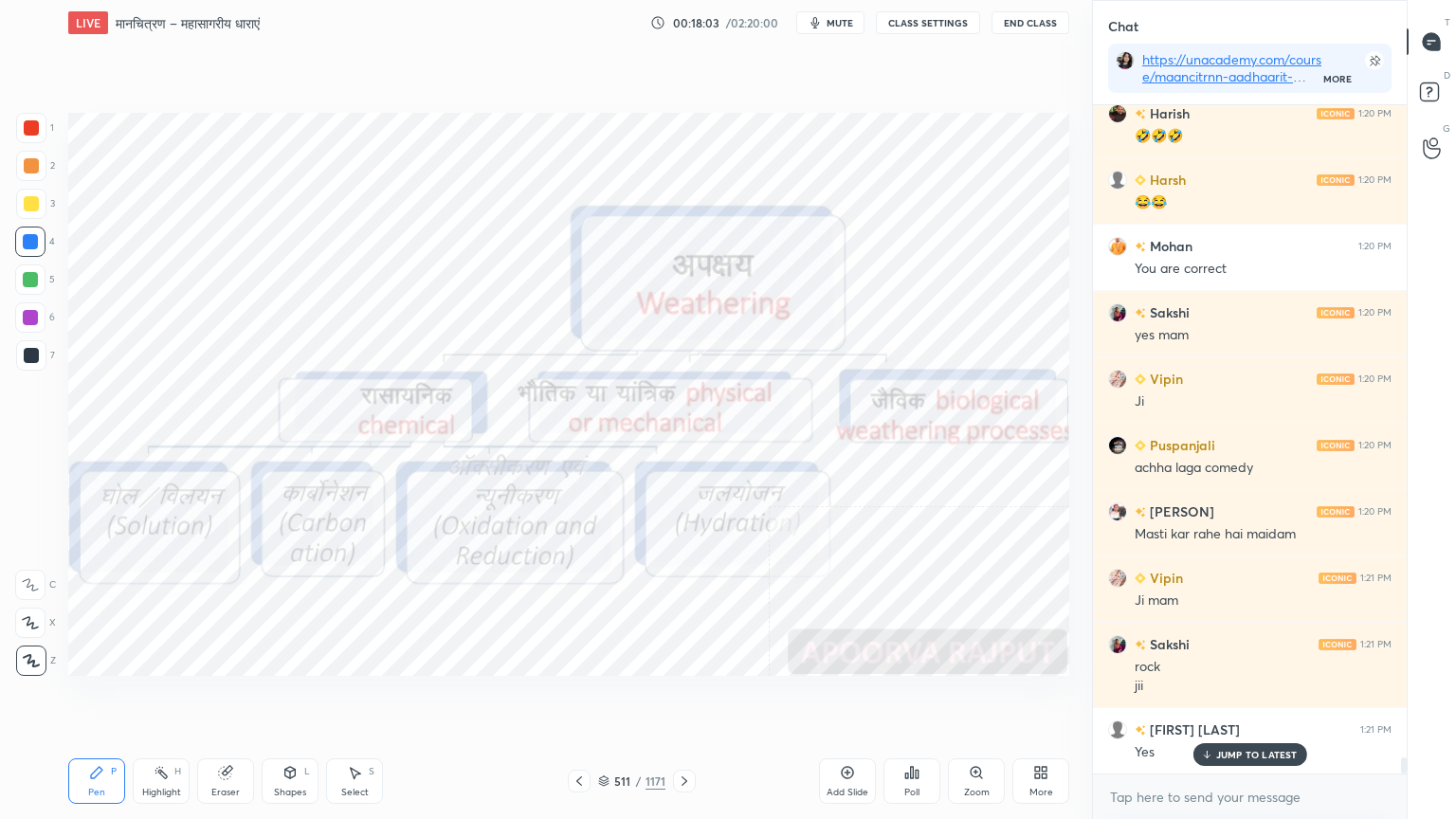 click 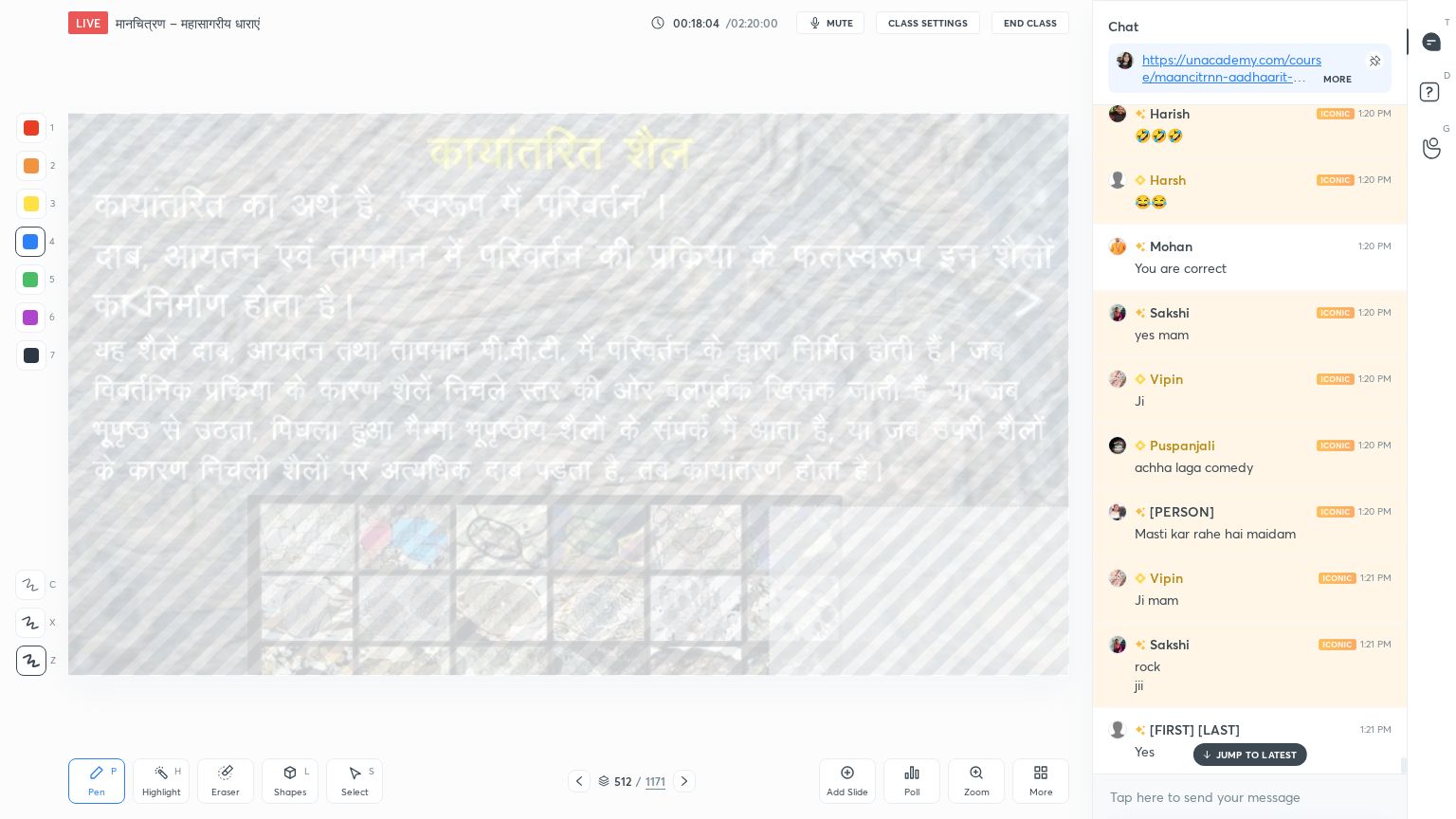 click 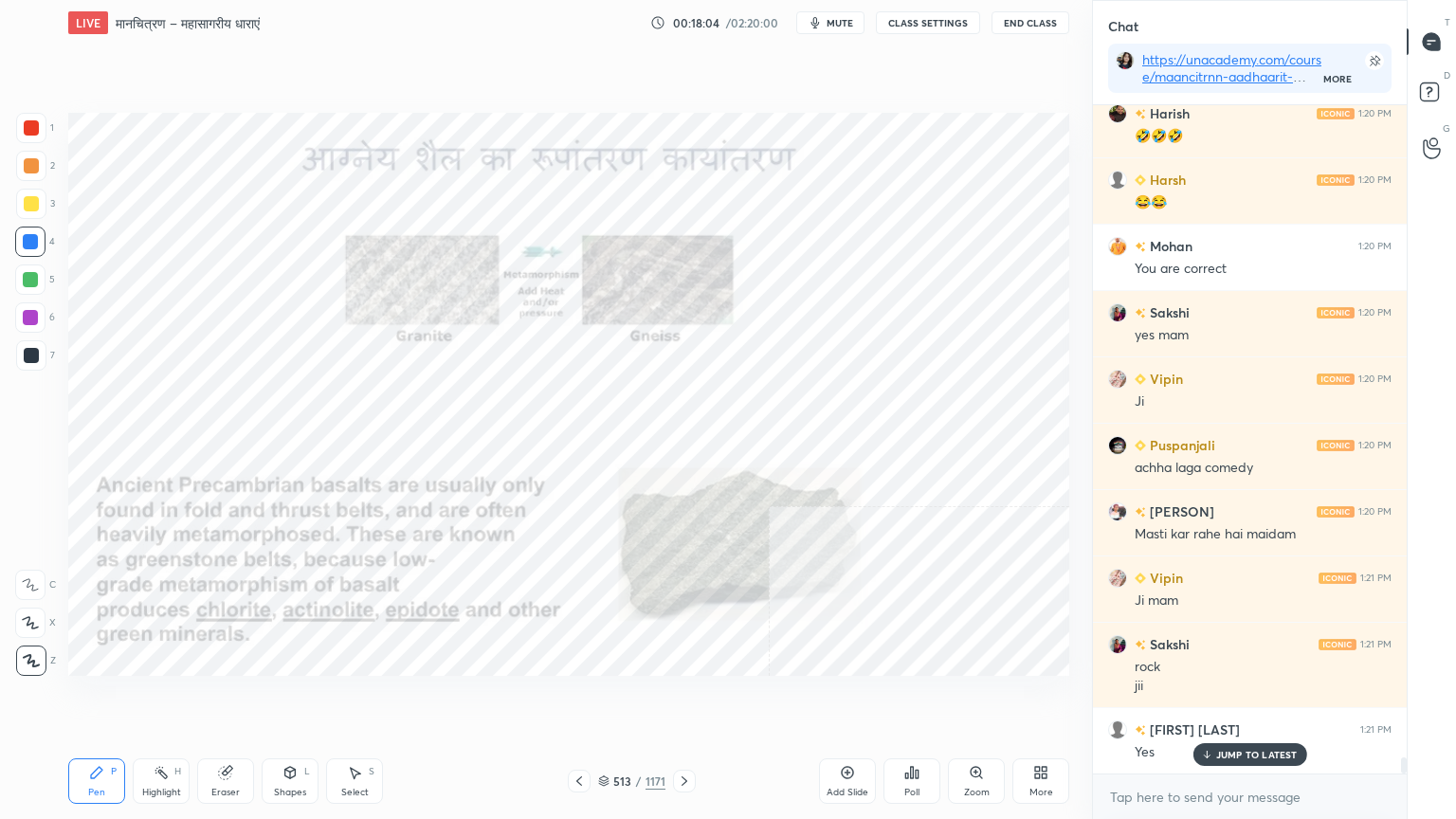 scroll, scrollTop: 26575, scrollLeft: 0, axis: vertical 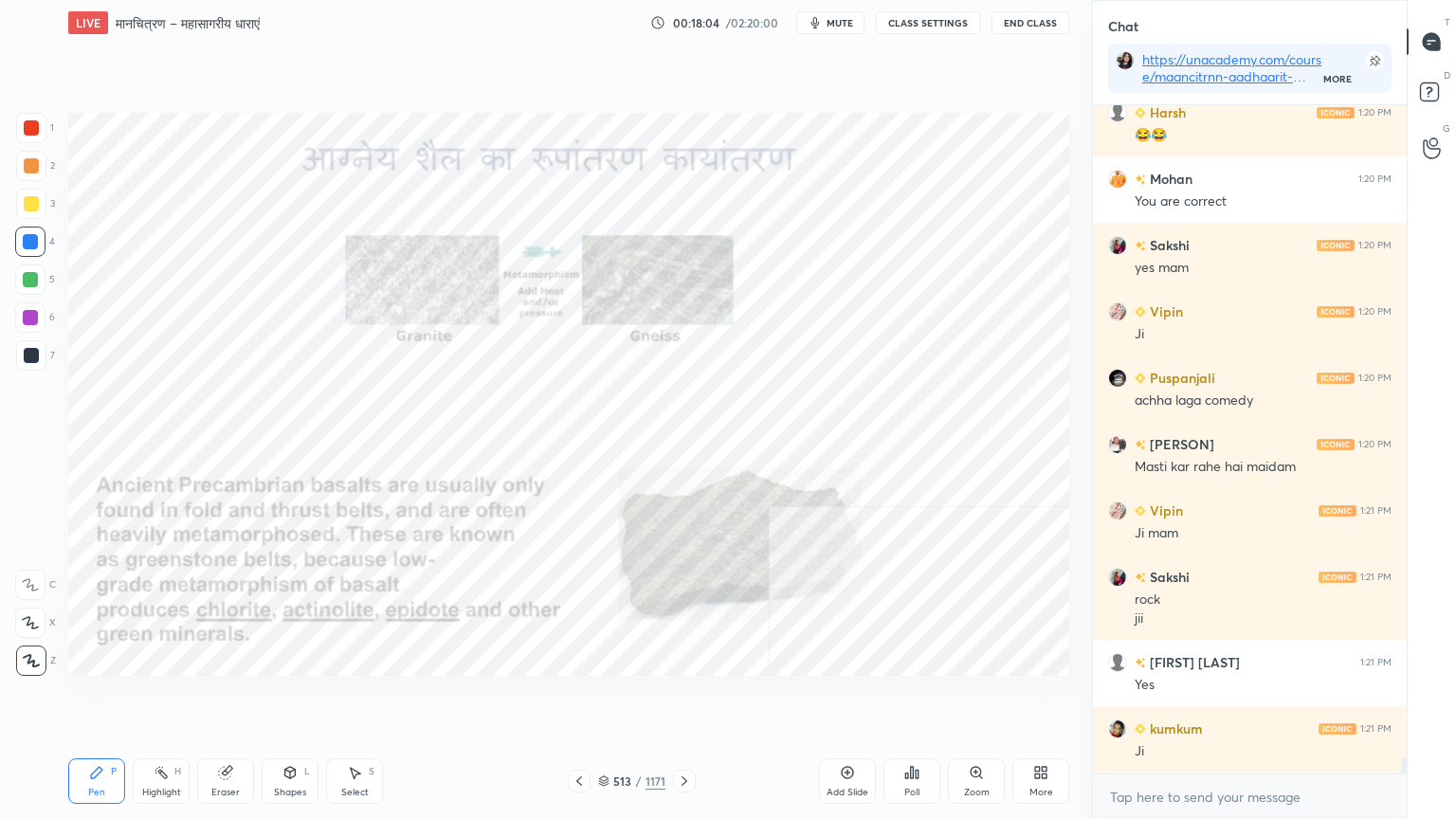 click 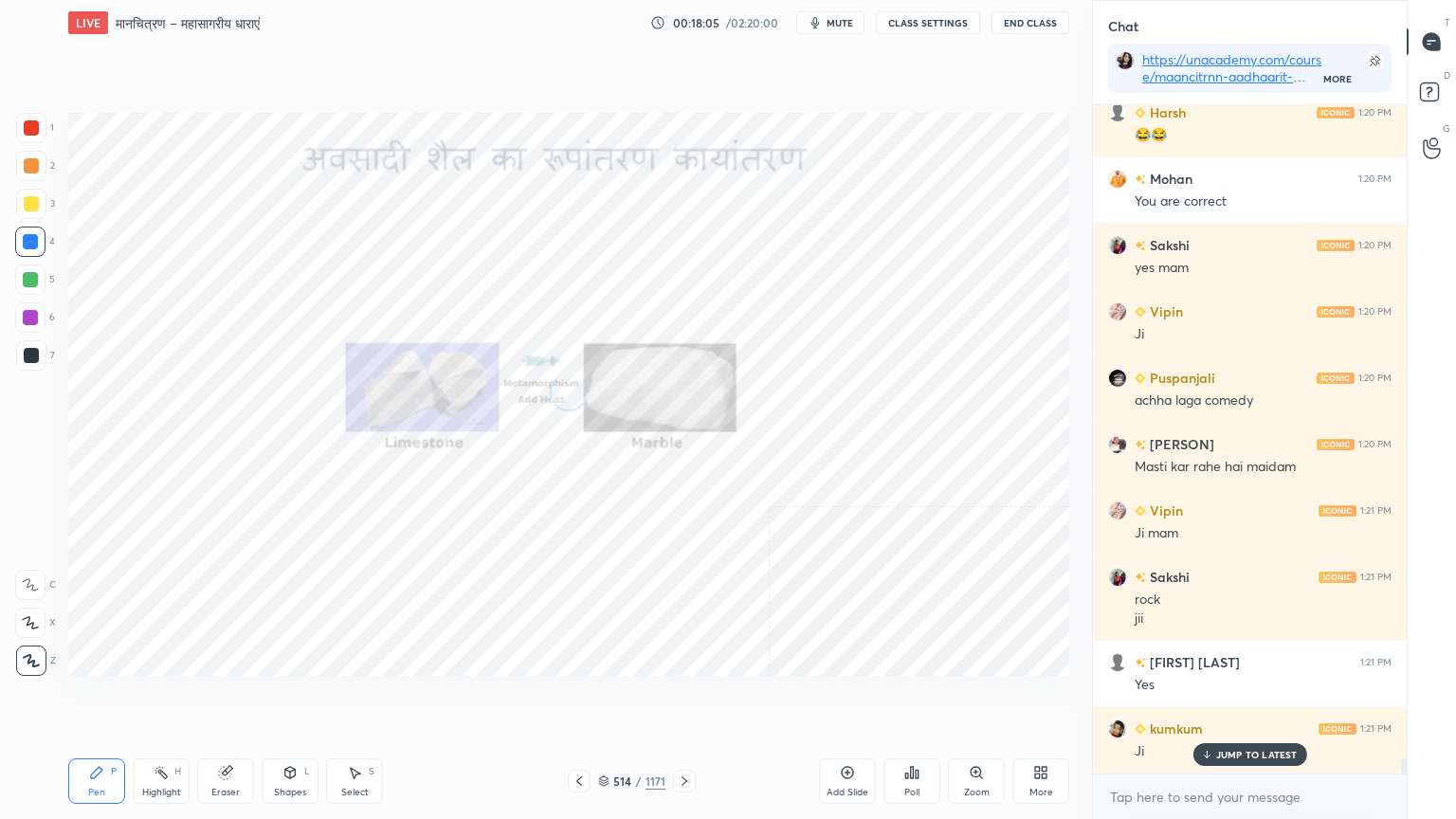 scroll, scrollTop: 26640, scrollLeft: 0, axis: vertical 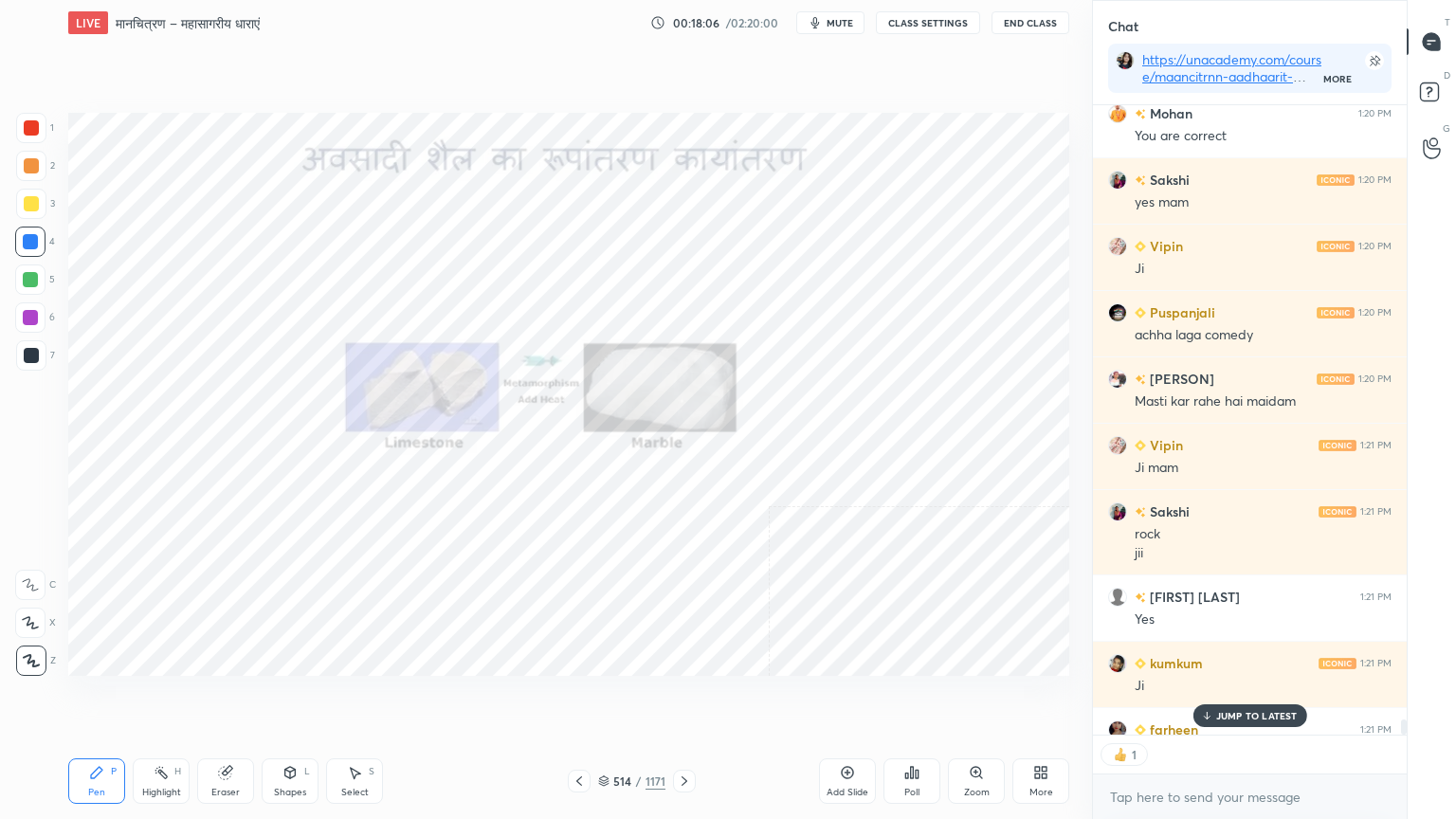 click 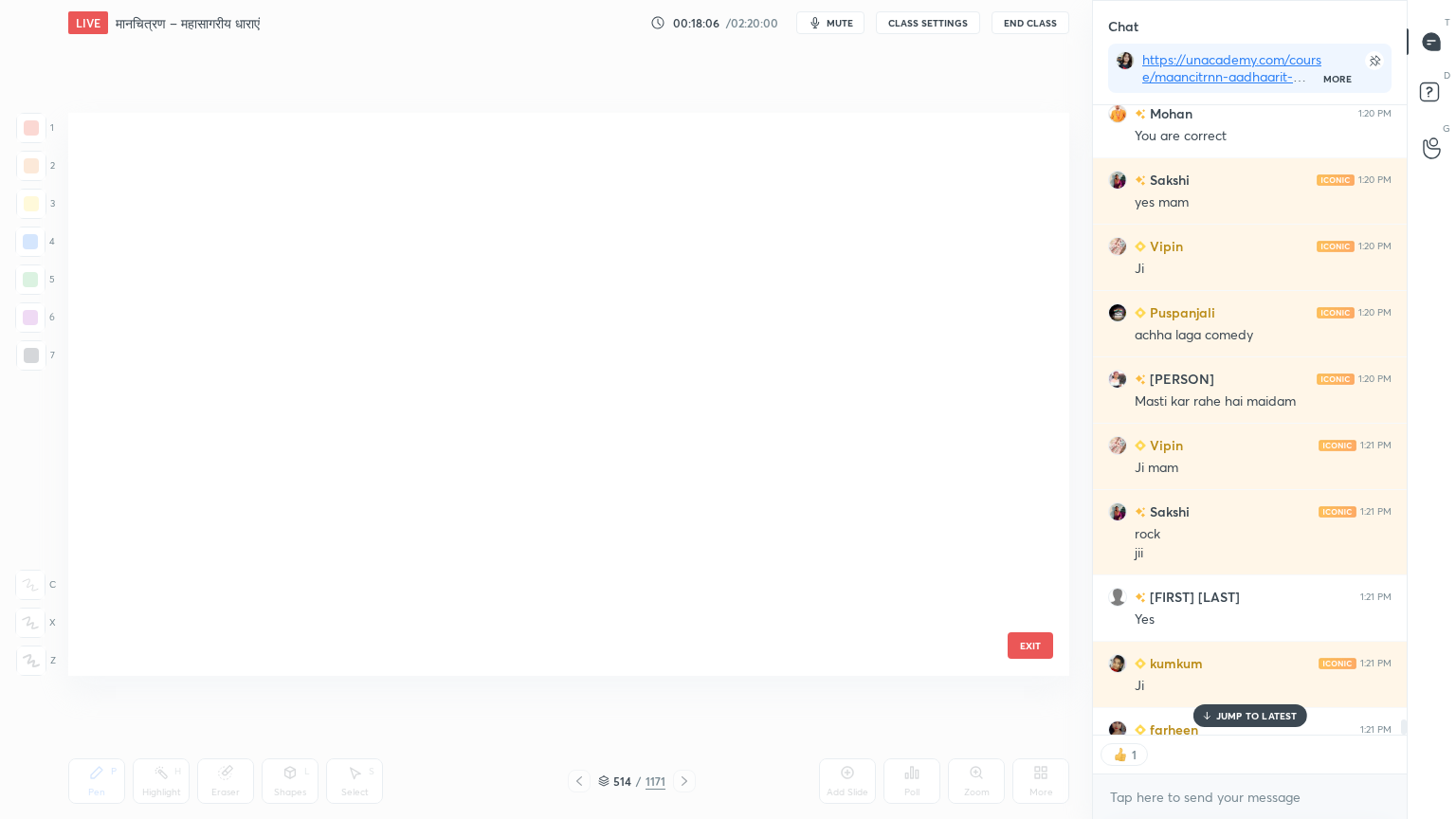 scroll, scrollTop: 29274, scrollLeft: 0, axis: vertical 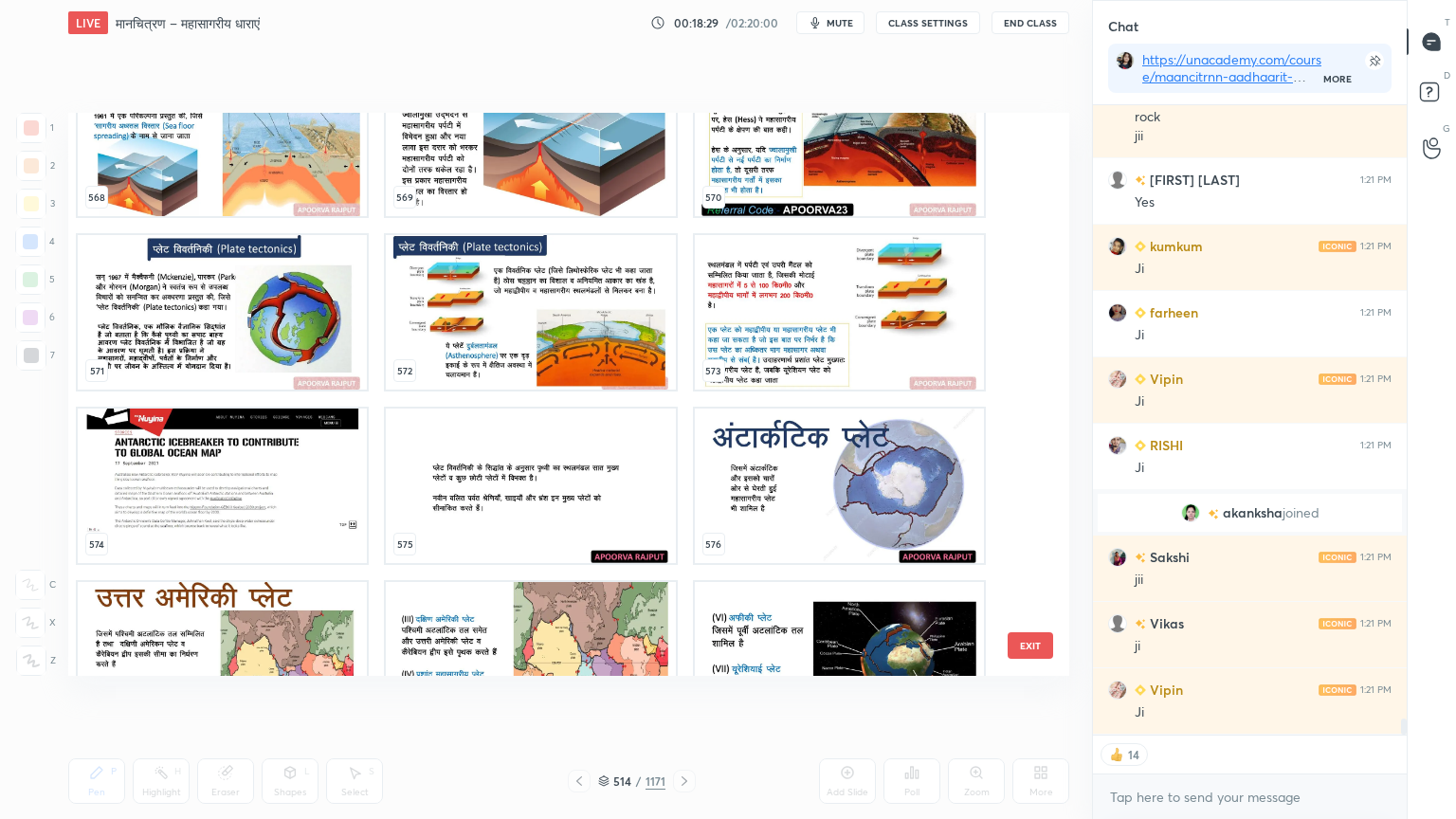 click at bounding box center [222, 485] 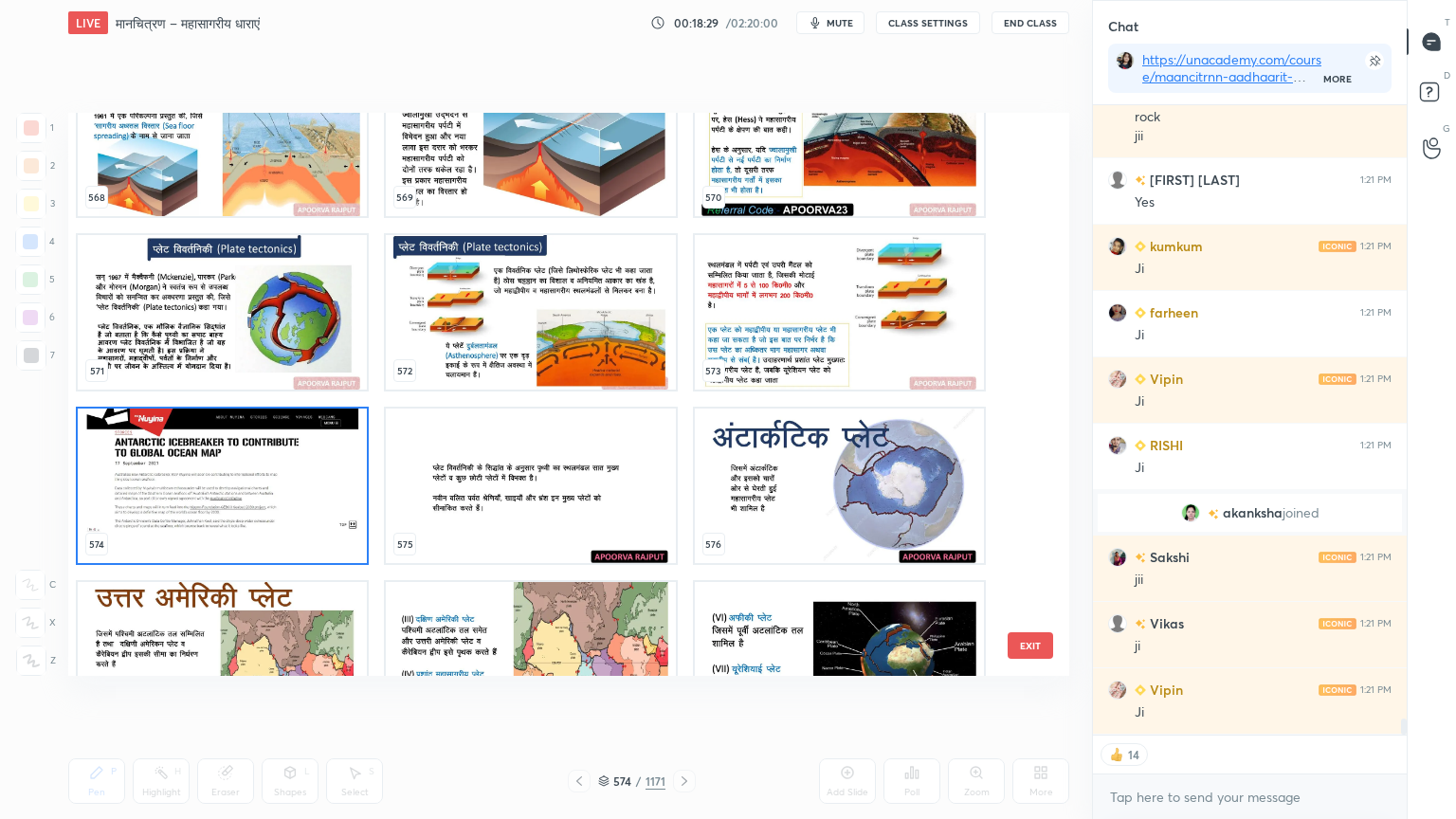 click at bounding box center [222, 485] 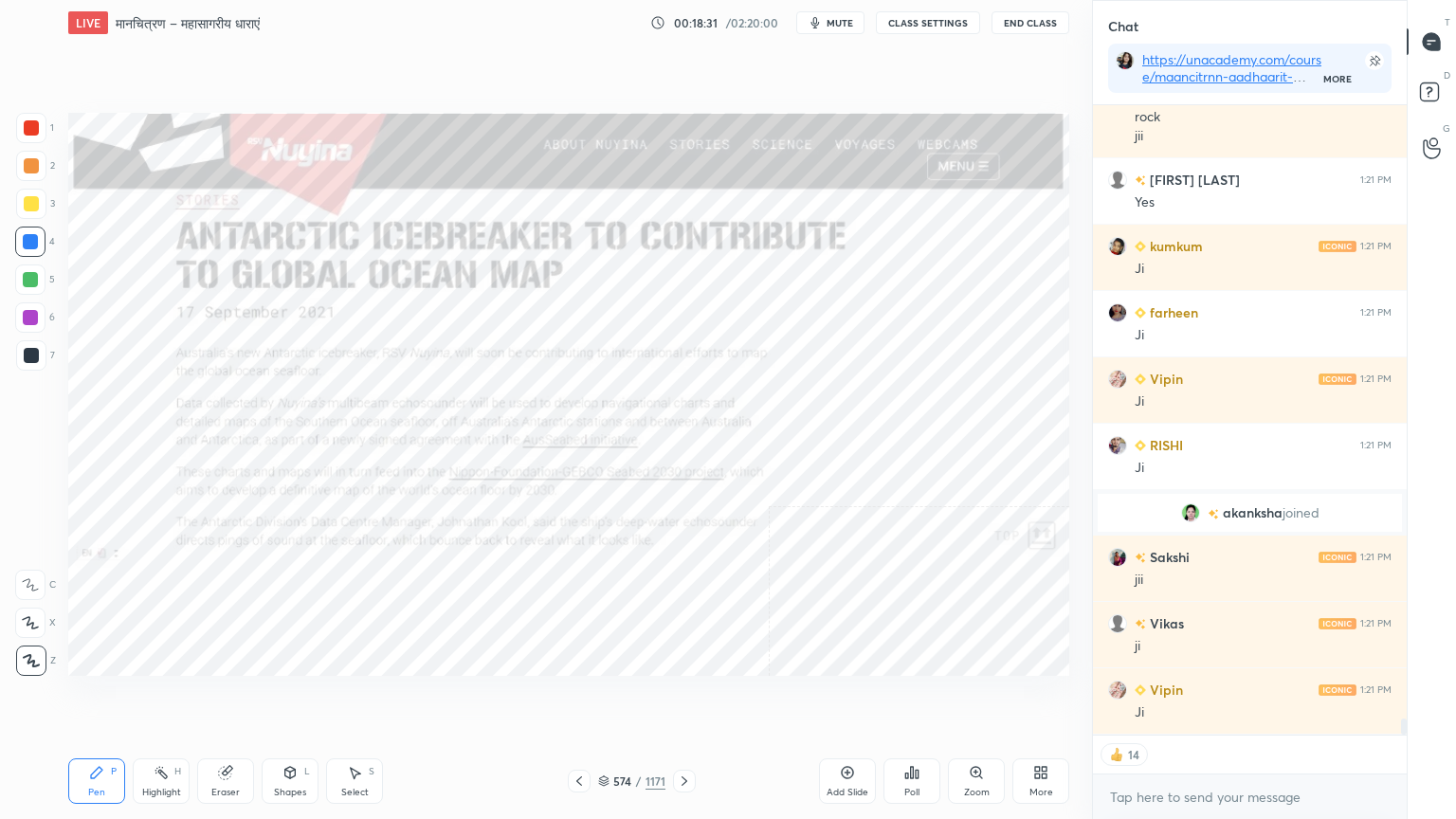 click 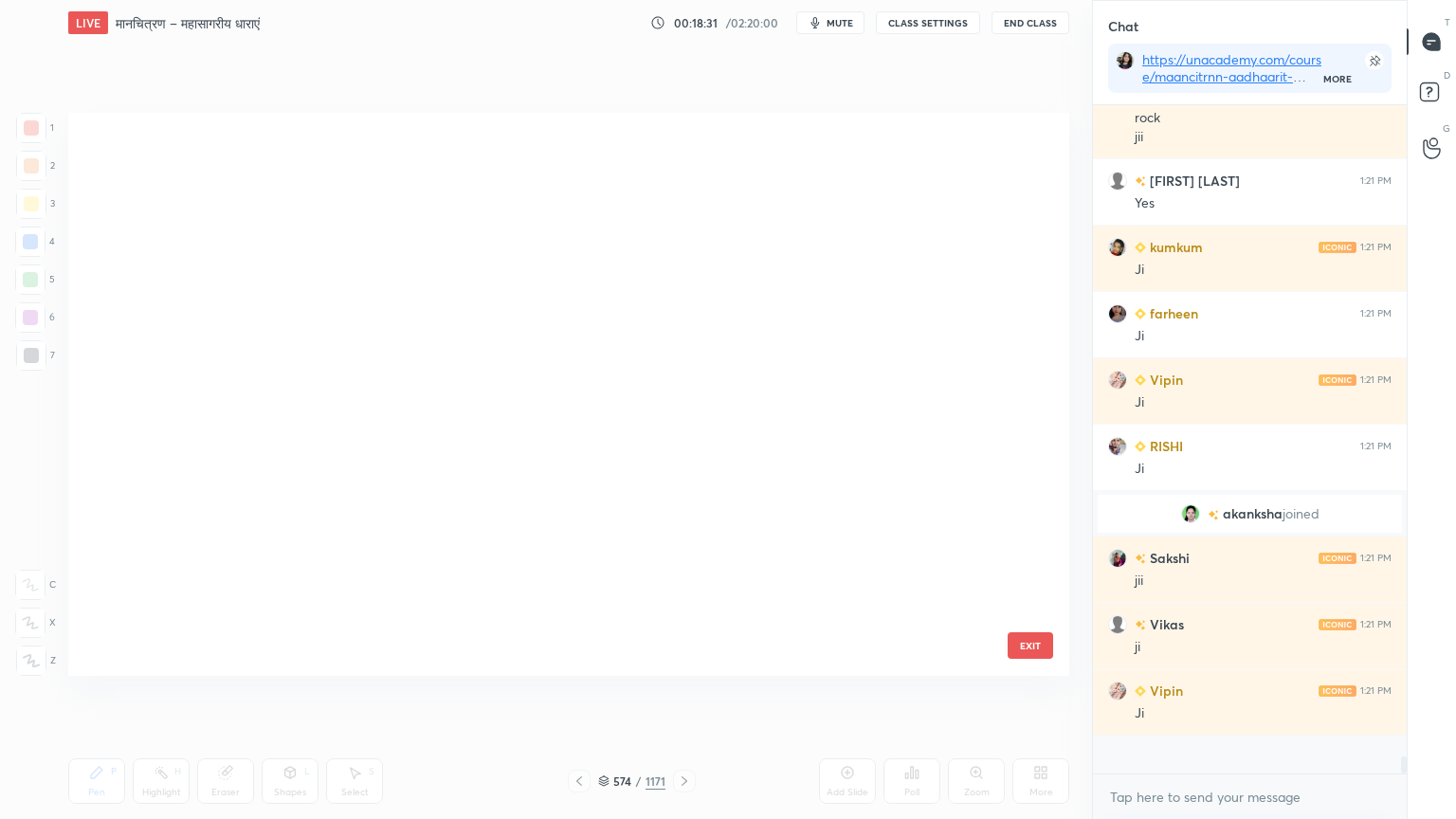scroll, scrollTop: 6, scrollLeft: 6, axis: both 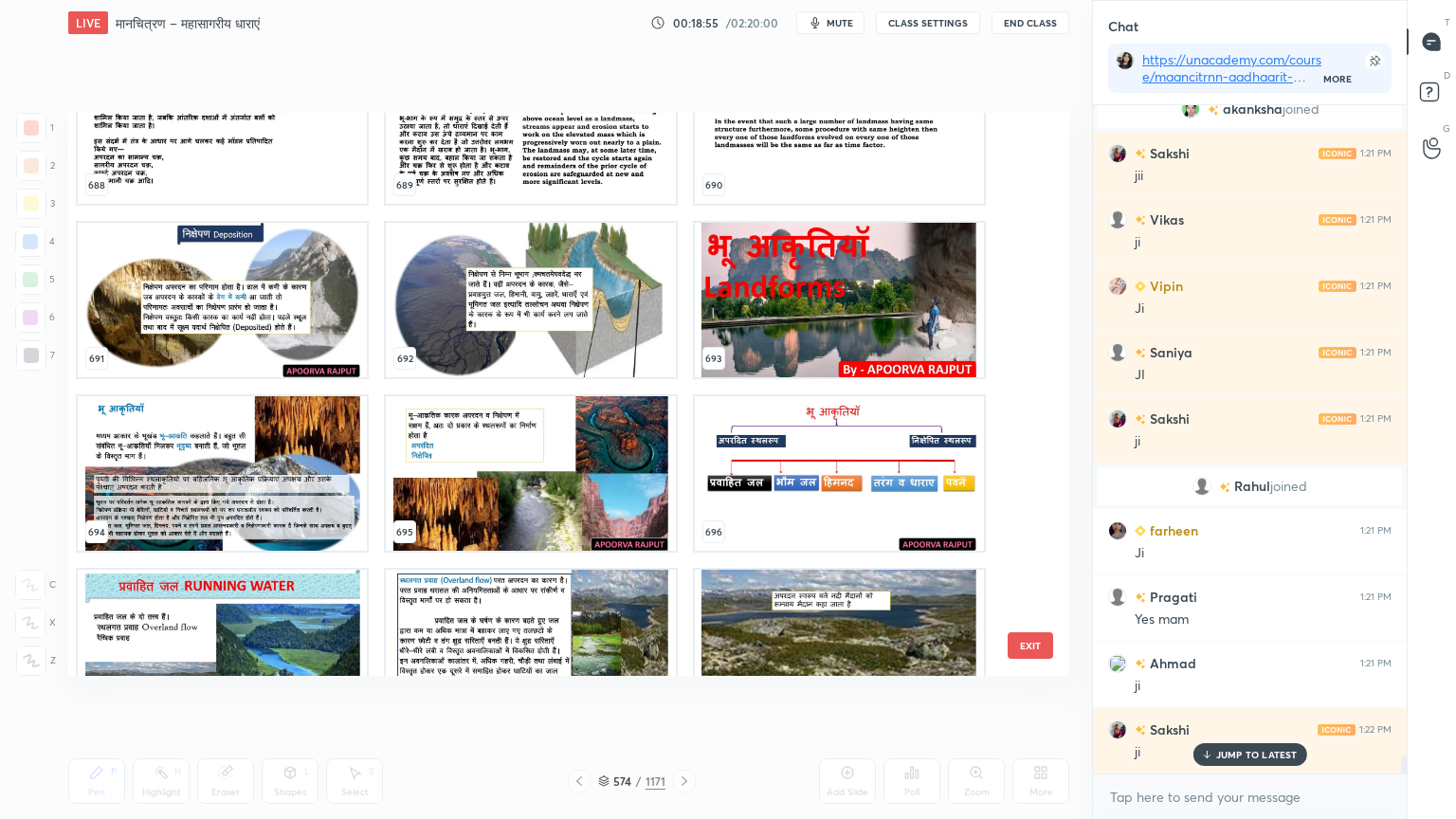 click at bounding box center [839, 300] 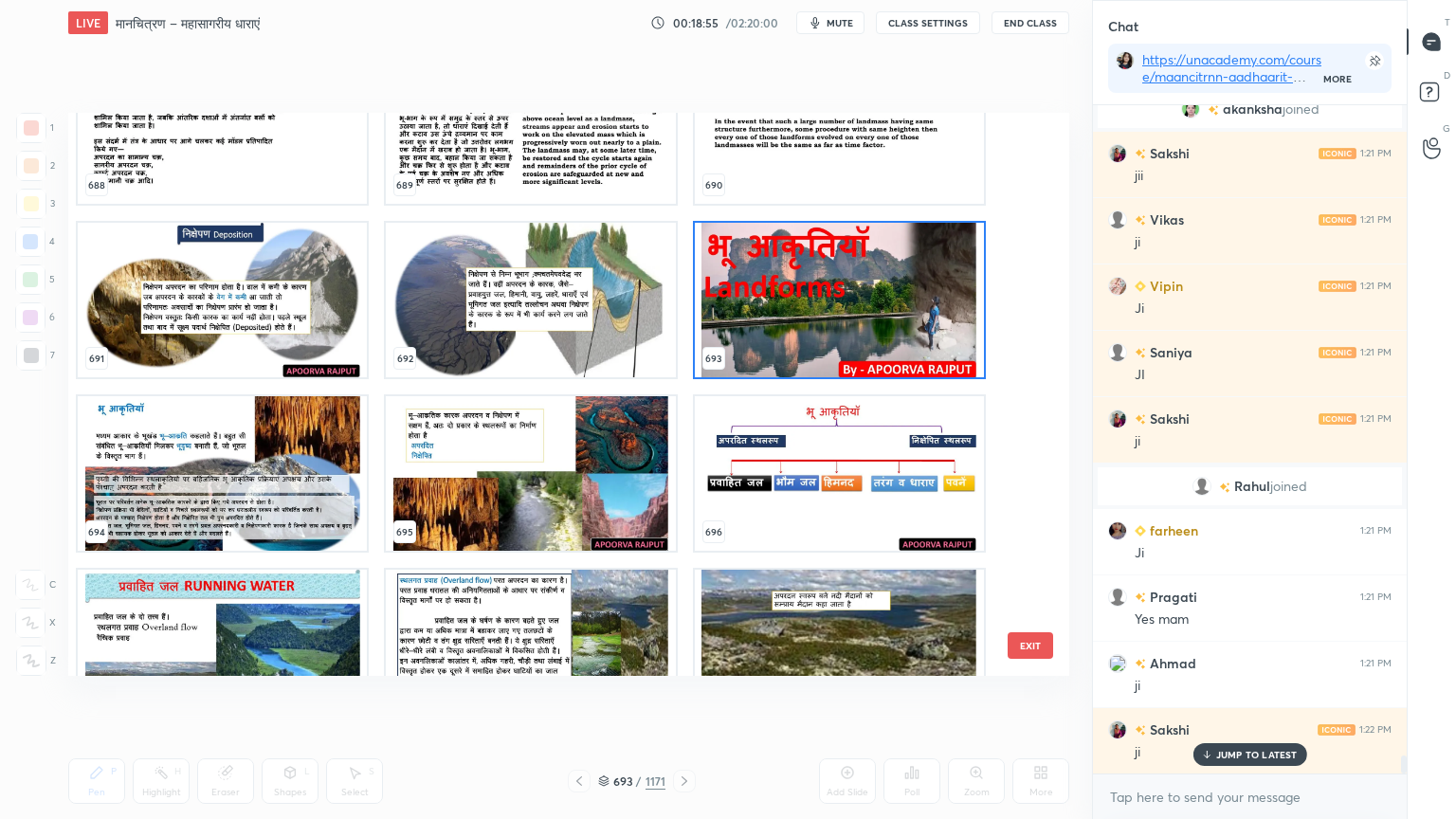 click at bounding box center (839, 300) 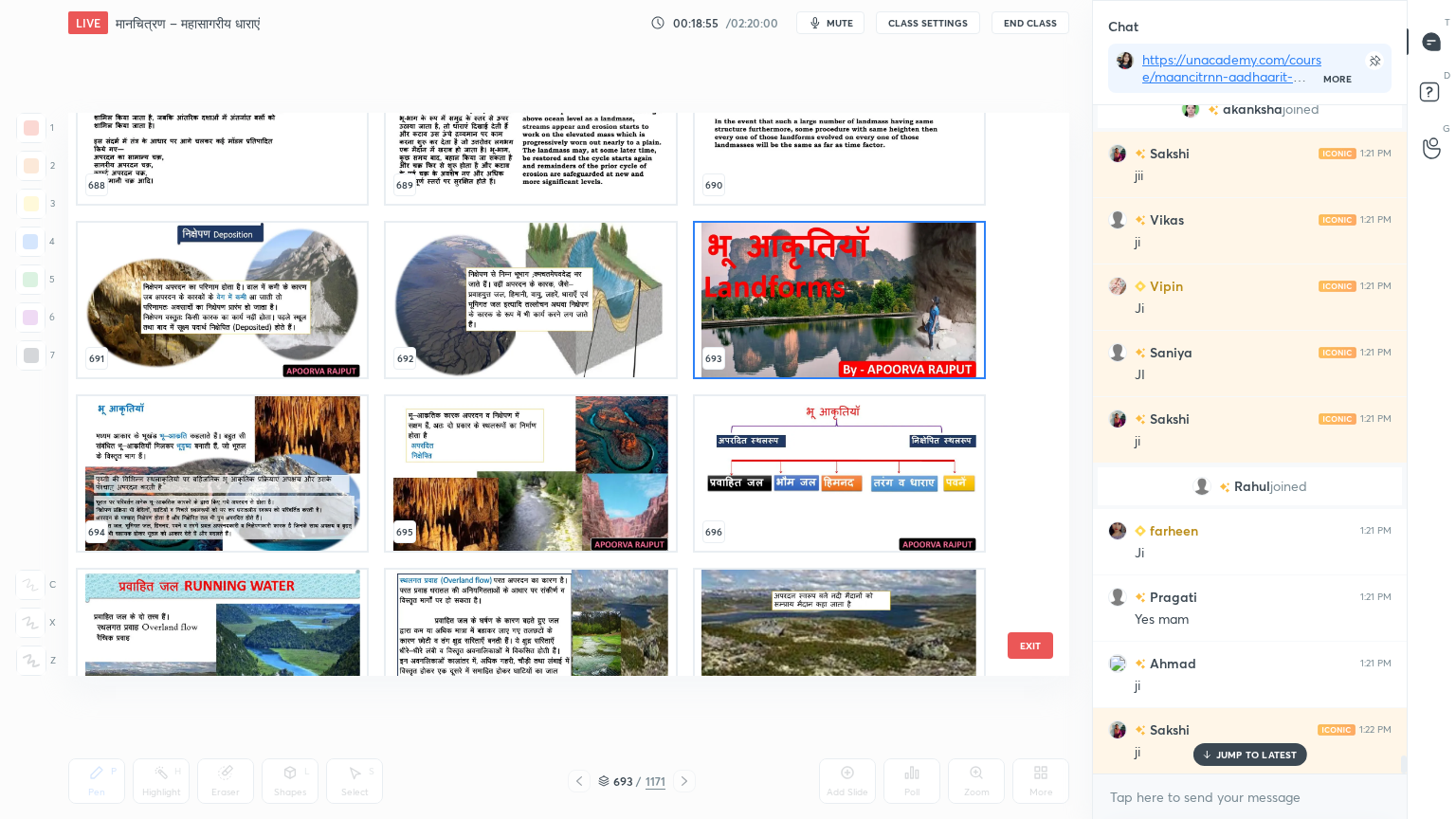 click at bounding box center (839, 300) 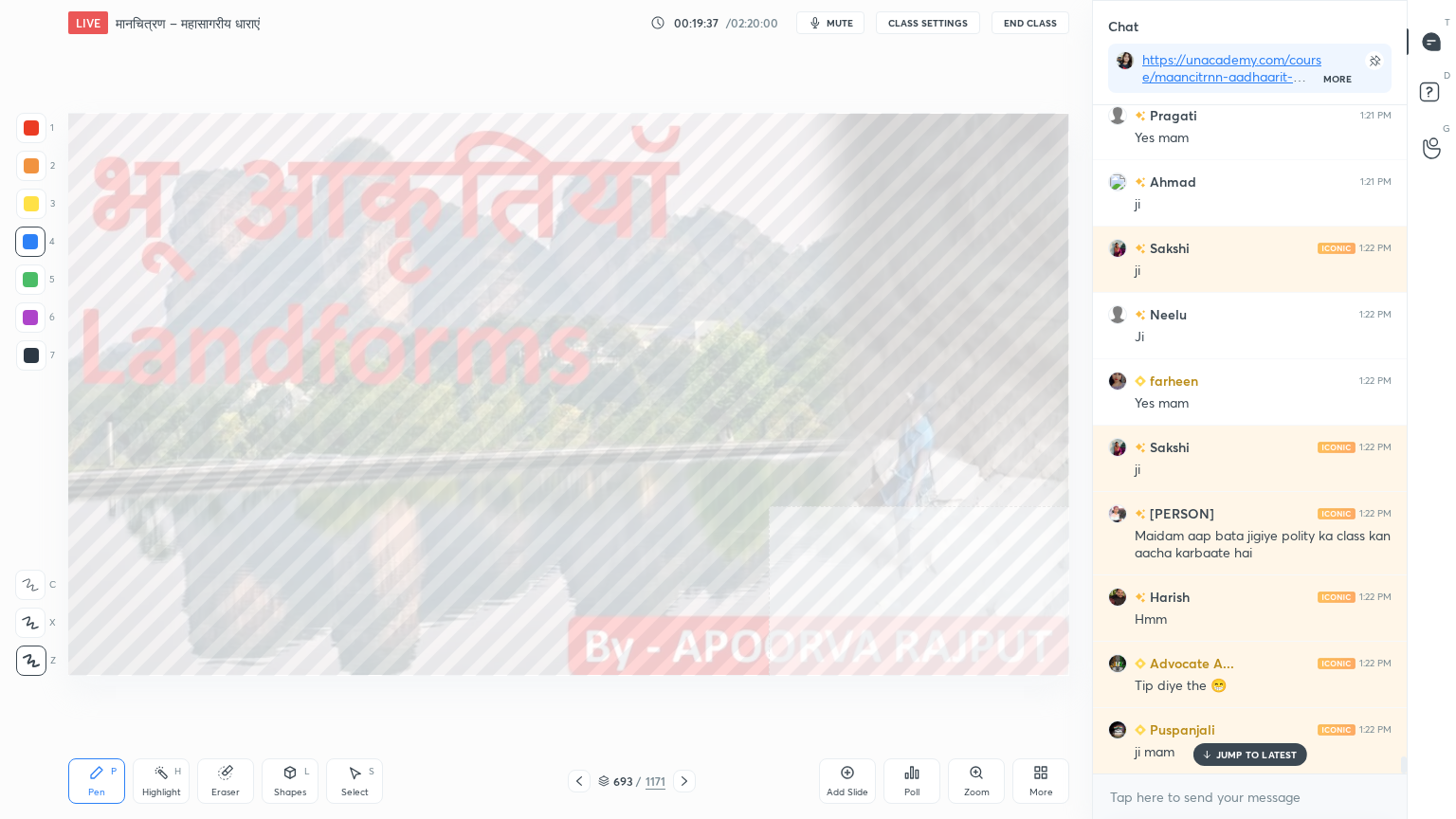 scroll, scrollTop: 24872, scrollLeft: 0, axis: vertical 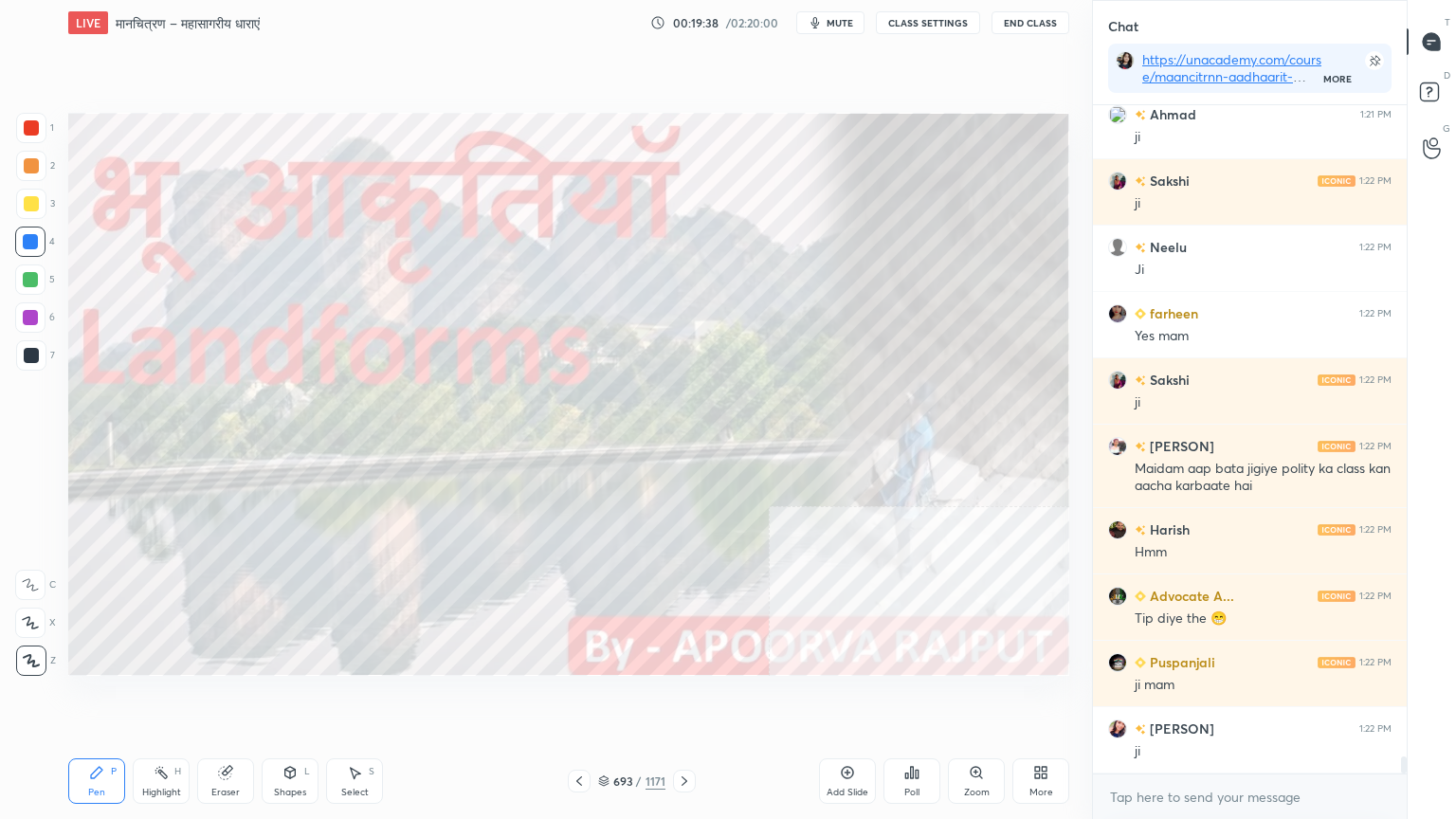 drag, startPoint x: 227, startPoint y: 804, endPoint x: 228, endPoint y: 779, distance: 25.019992 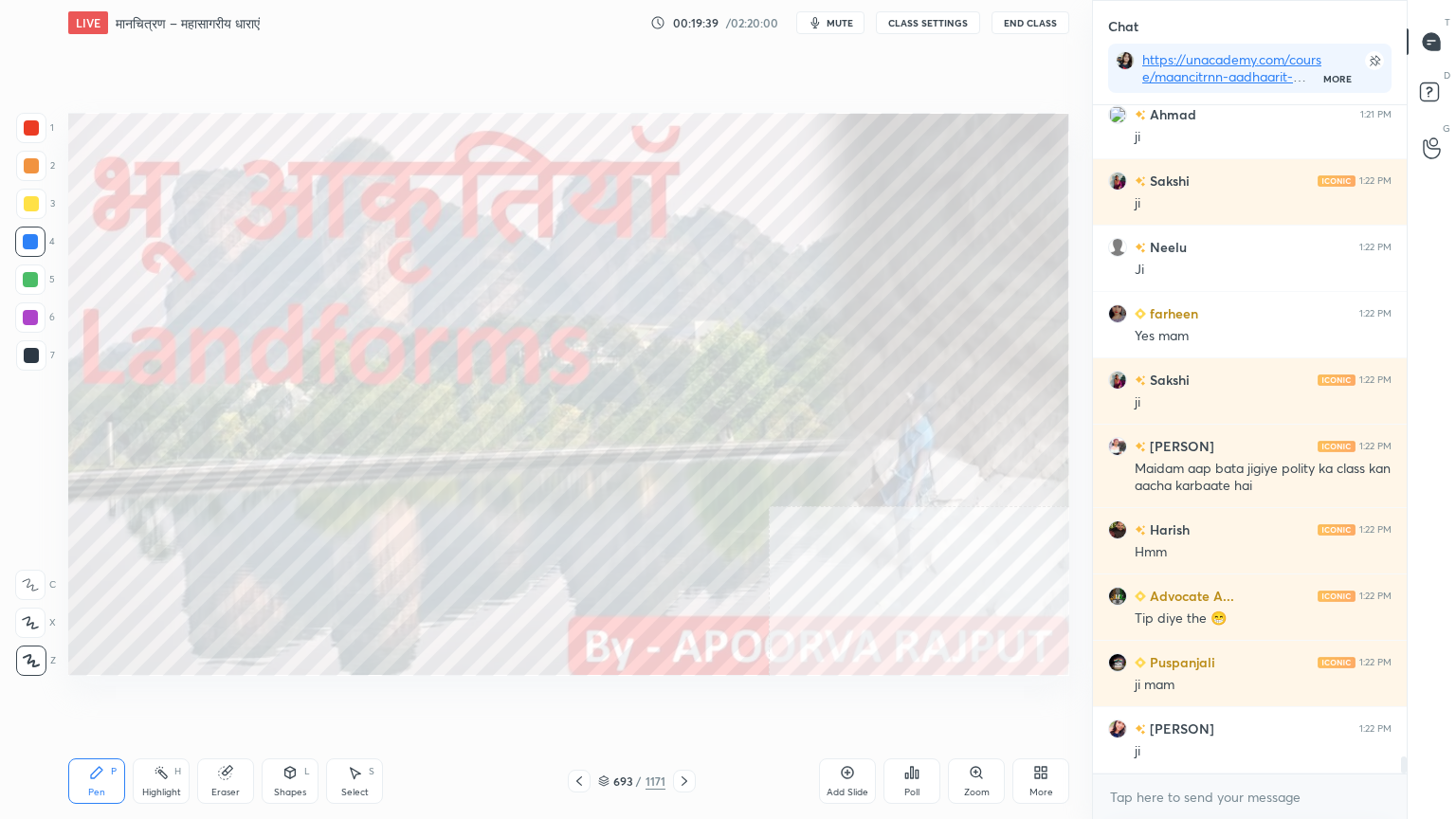 click 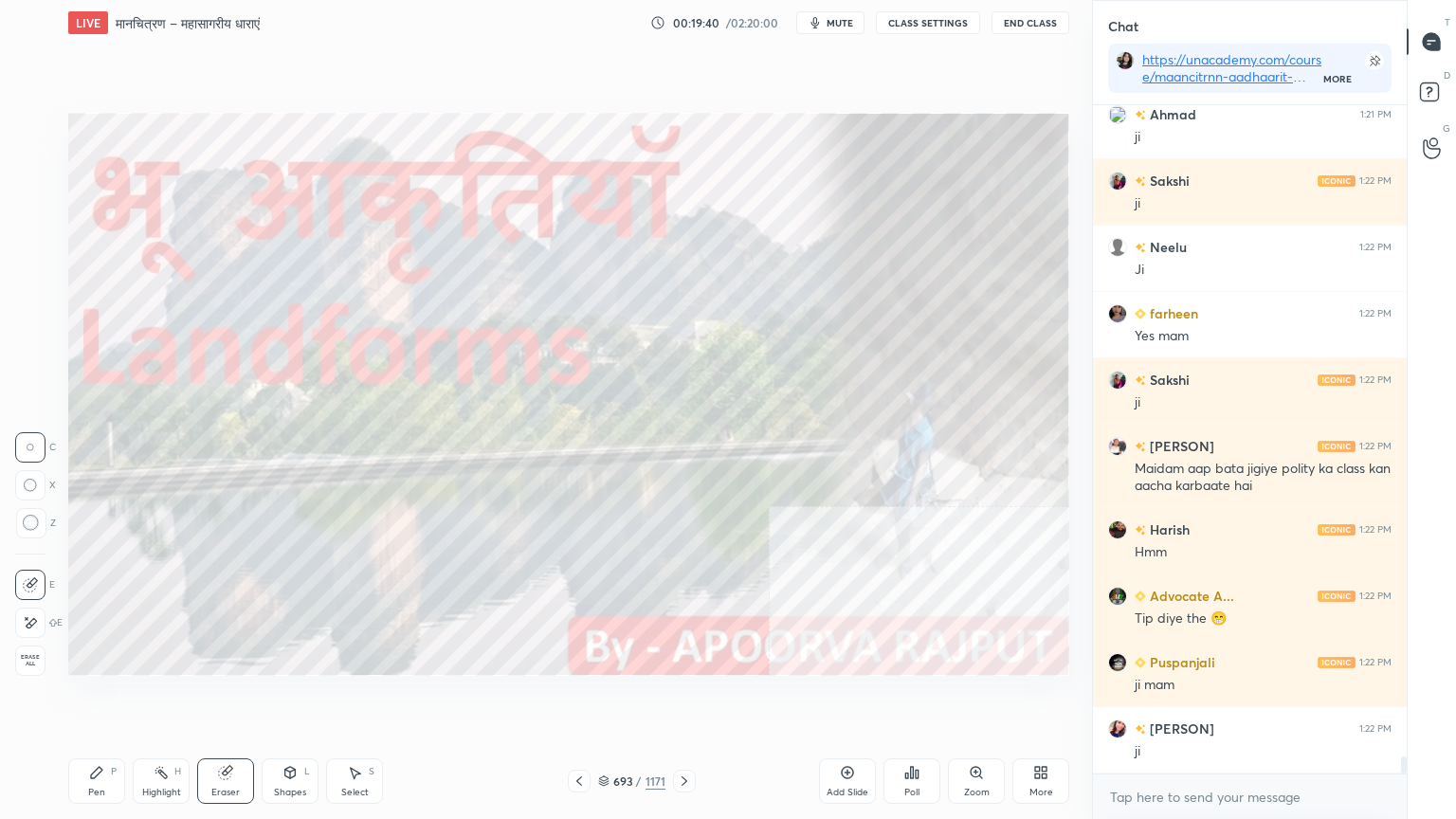 drag, startPoint x: 25, startPoint y: 662, endPoint x: 28, endPoint y: 649, distance: 13.341664 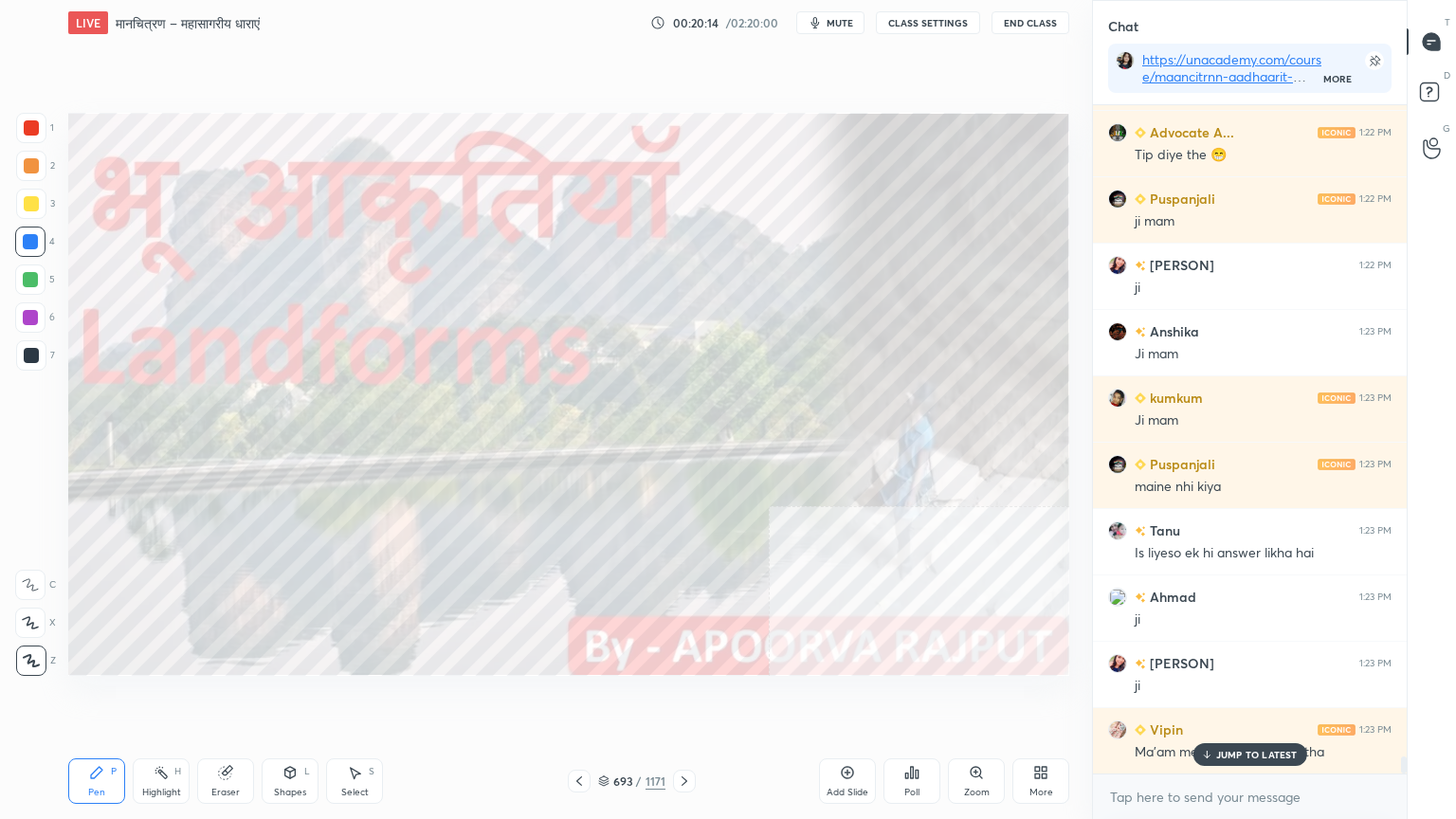 scroll, scrollTop: 25403, scrollLeft: 0, axis: vertical 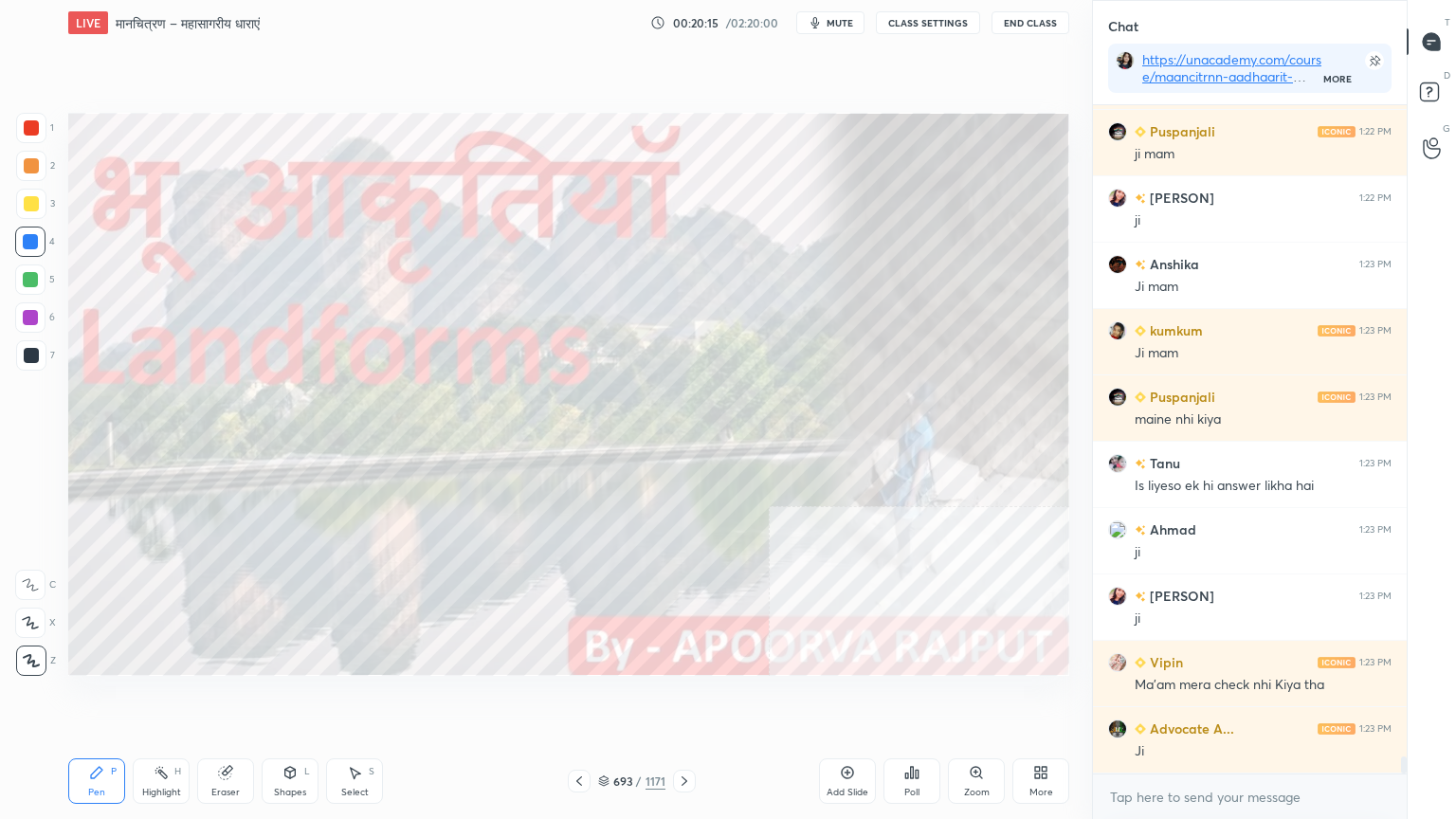 click on "x" at bounding box center [1249, 796] 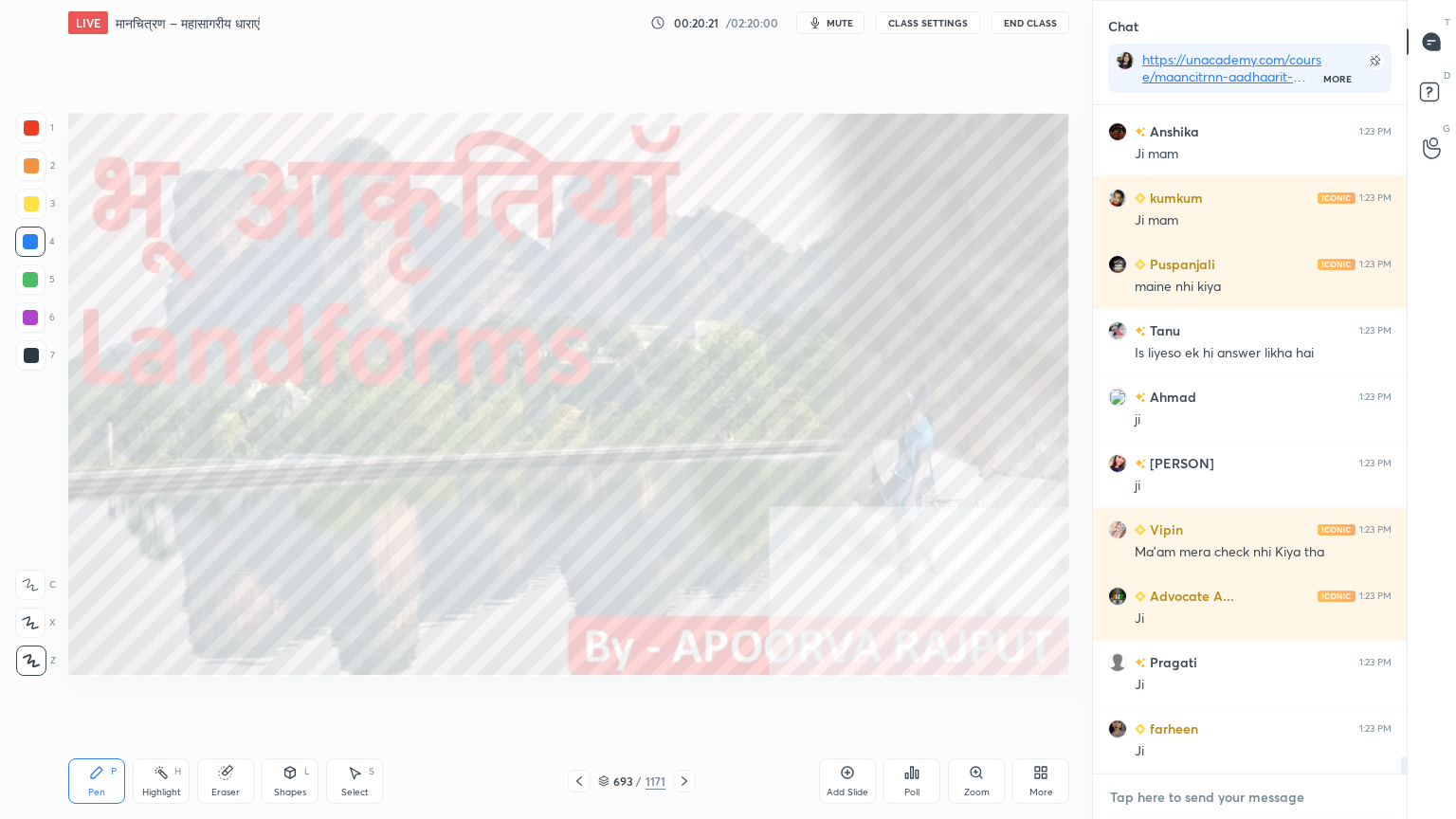 scroll, scrollTop: 25601, scrollLeft: 0, axis: vertical 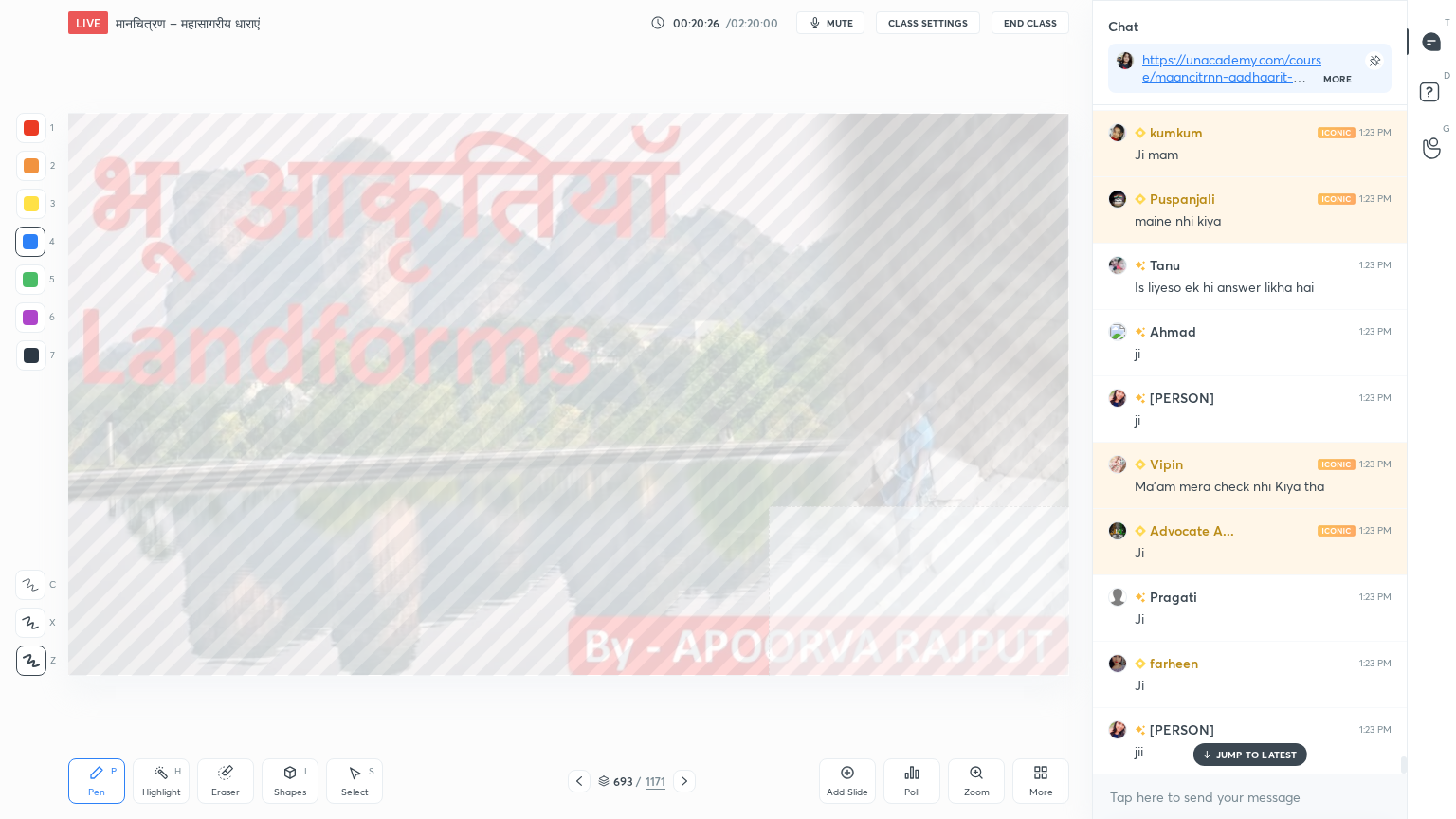 click on "Eraser" at bounding box center (226, 781) 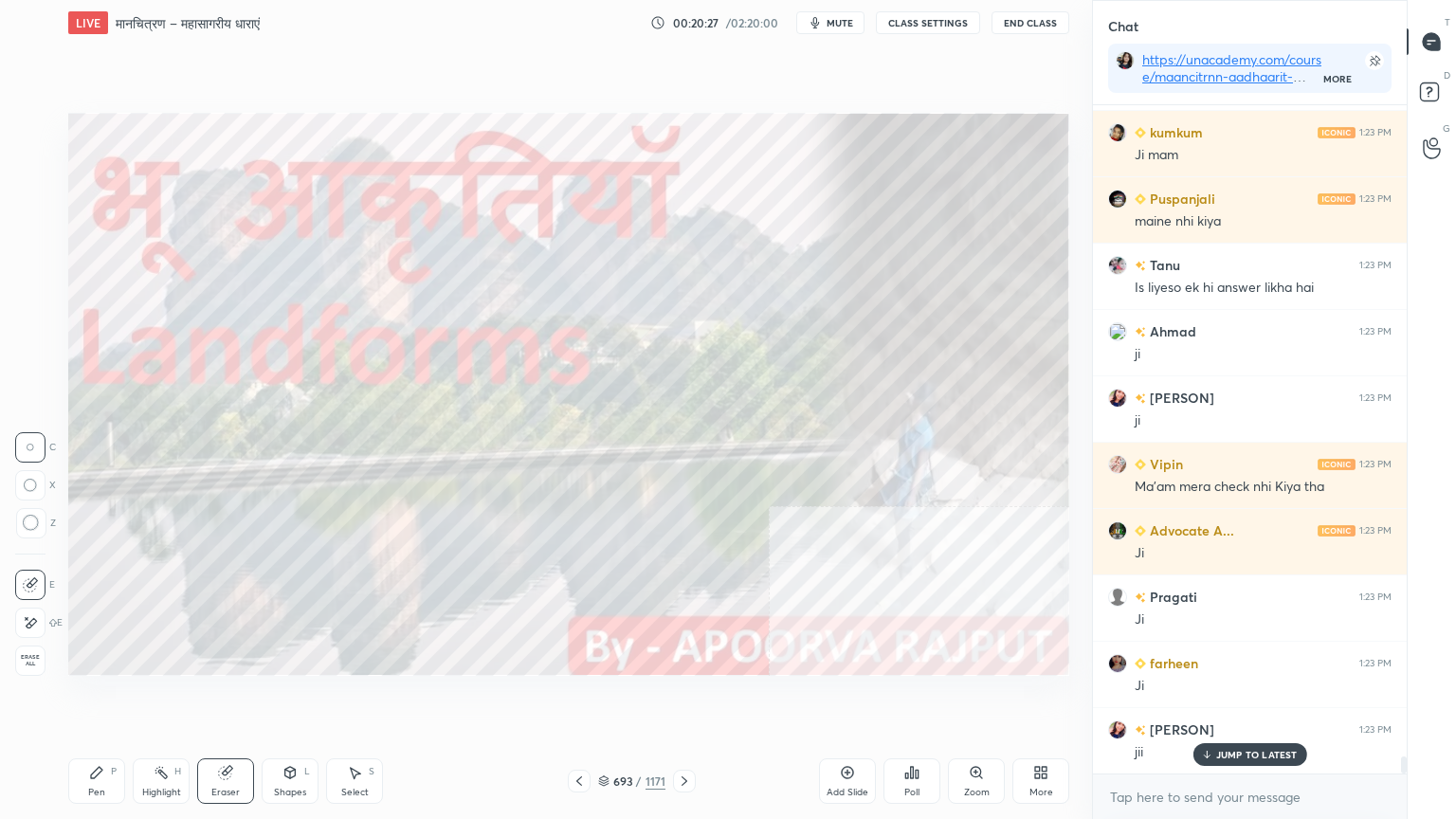 drag, startPoint x: 34, startPoint y: 653, endPoint x: 56, endPoint y: 657, distance: 22.36068 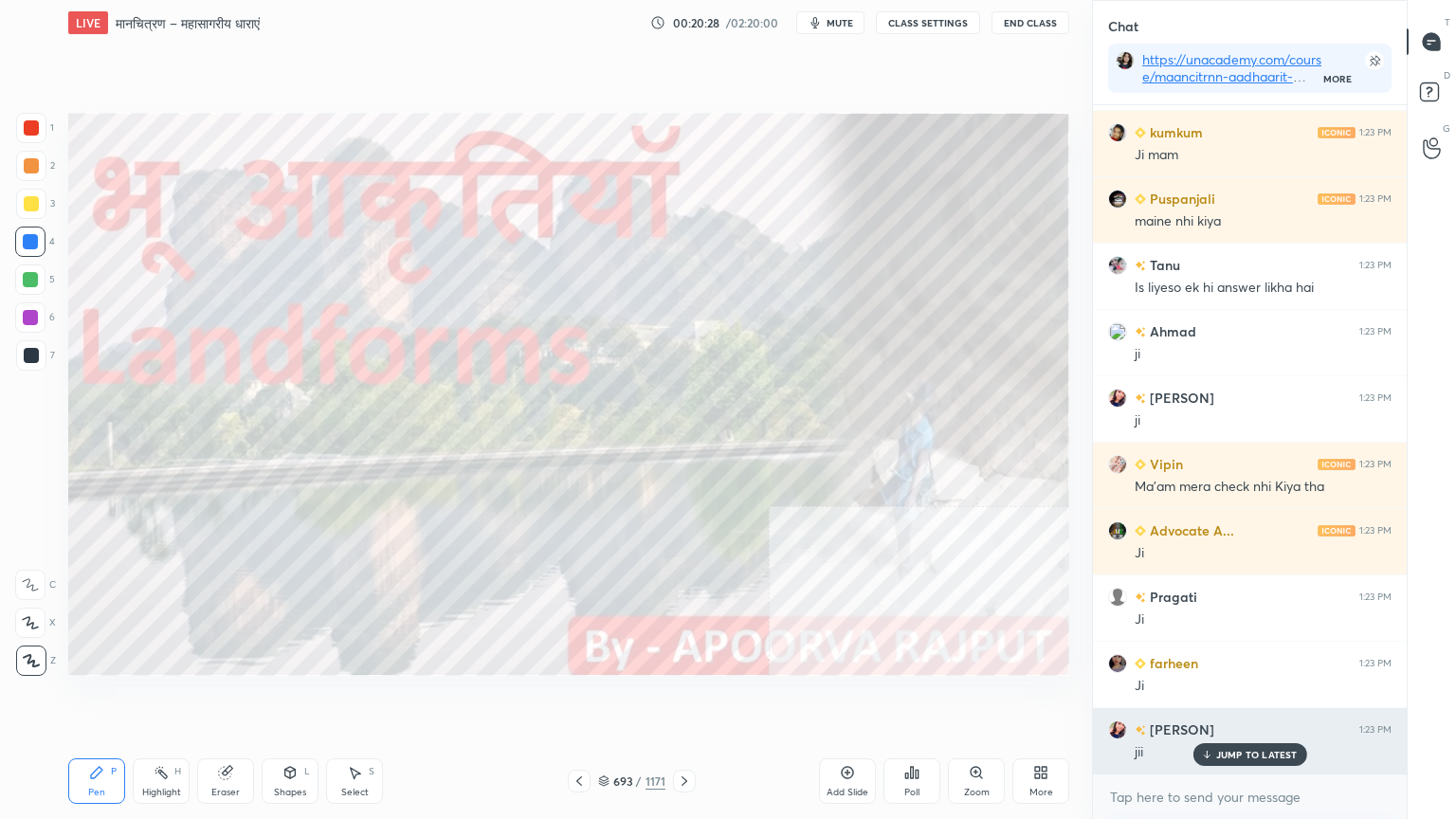click on "JUMP TO LATEST" at bounding box center (1249, 755) 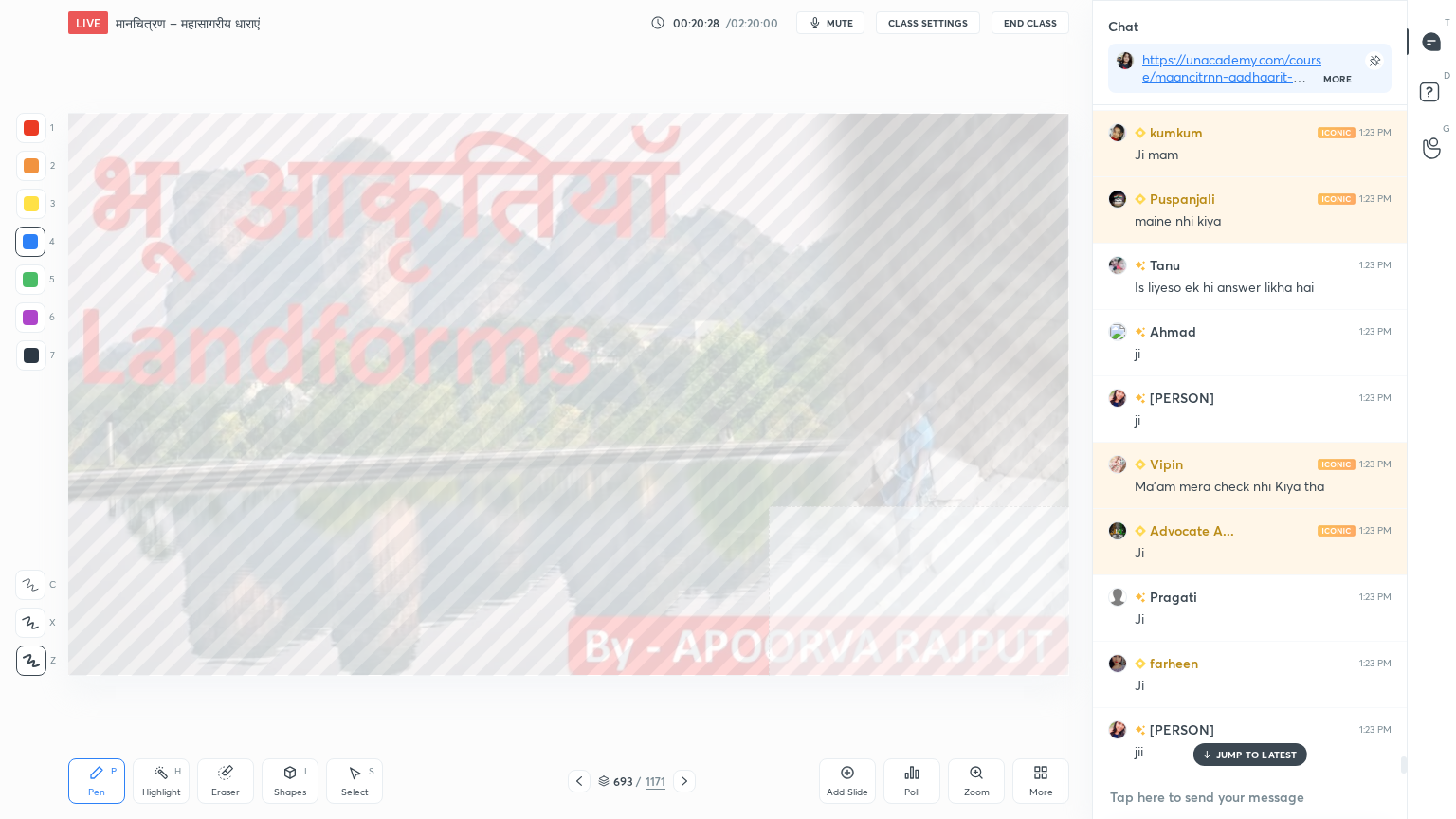 drag, startPoint x: 1222, startPoint y: 808, endPoint x: 1207, endPoint y: 806, distance: 15.132746 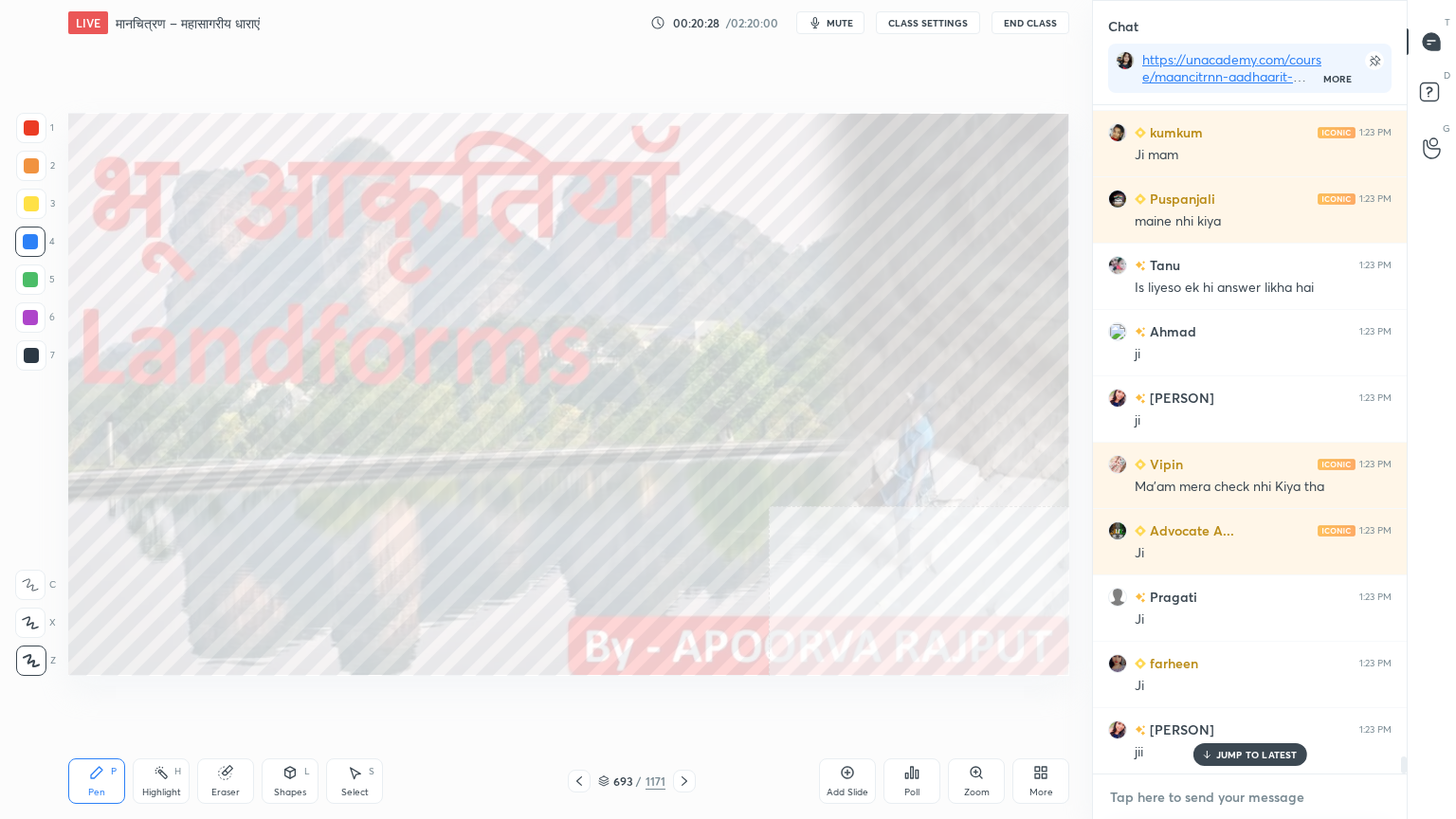 click at bounding box center (1249, 797) 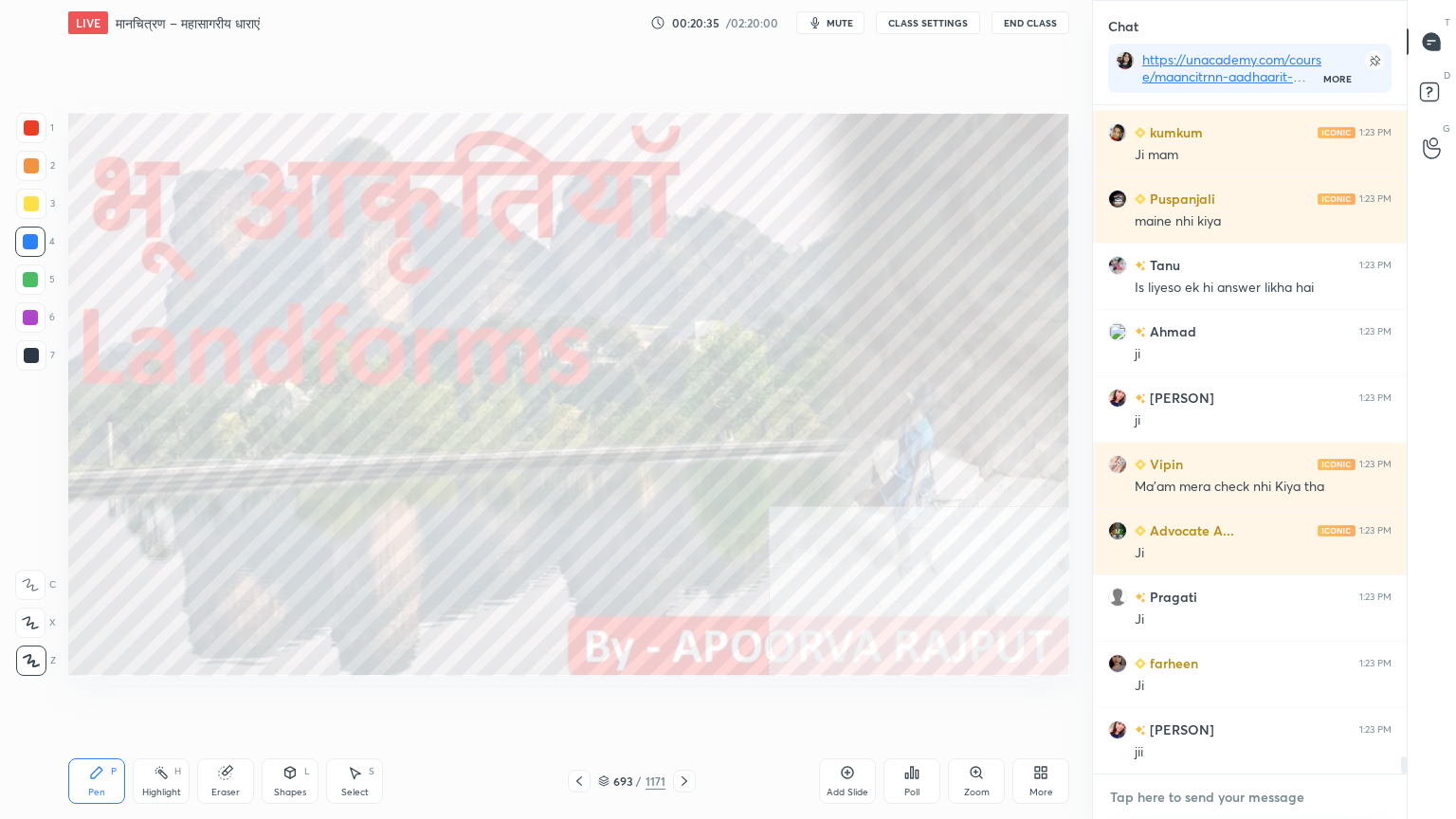 scroll, scrollTop: 25669, scrollLeft: 0, axis: vertical 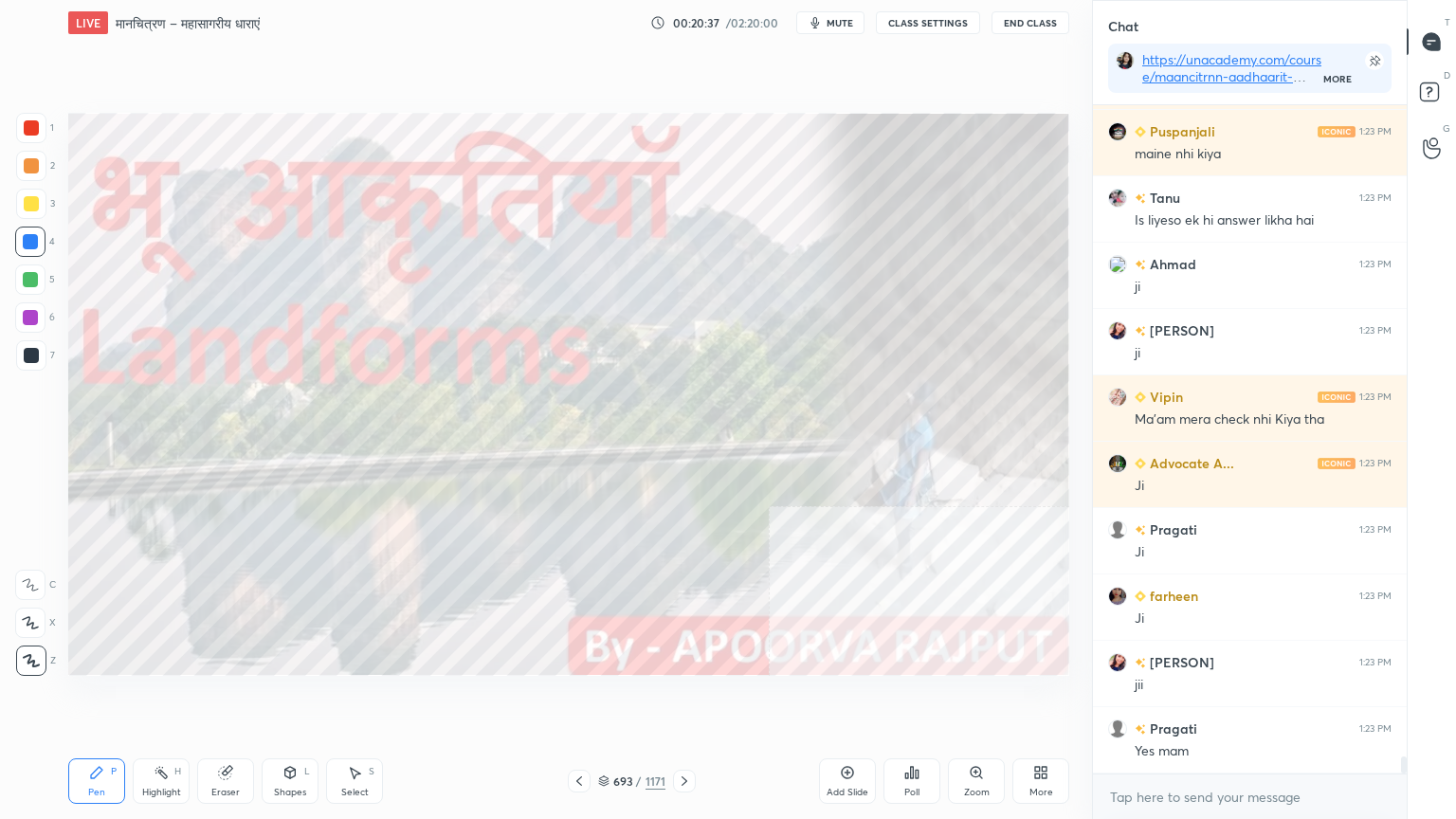 click on "mute" at bounding box center [840, 23] 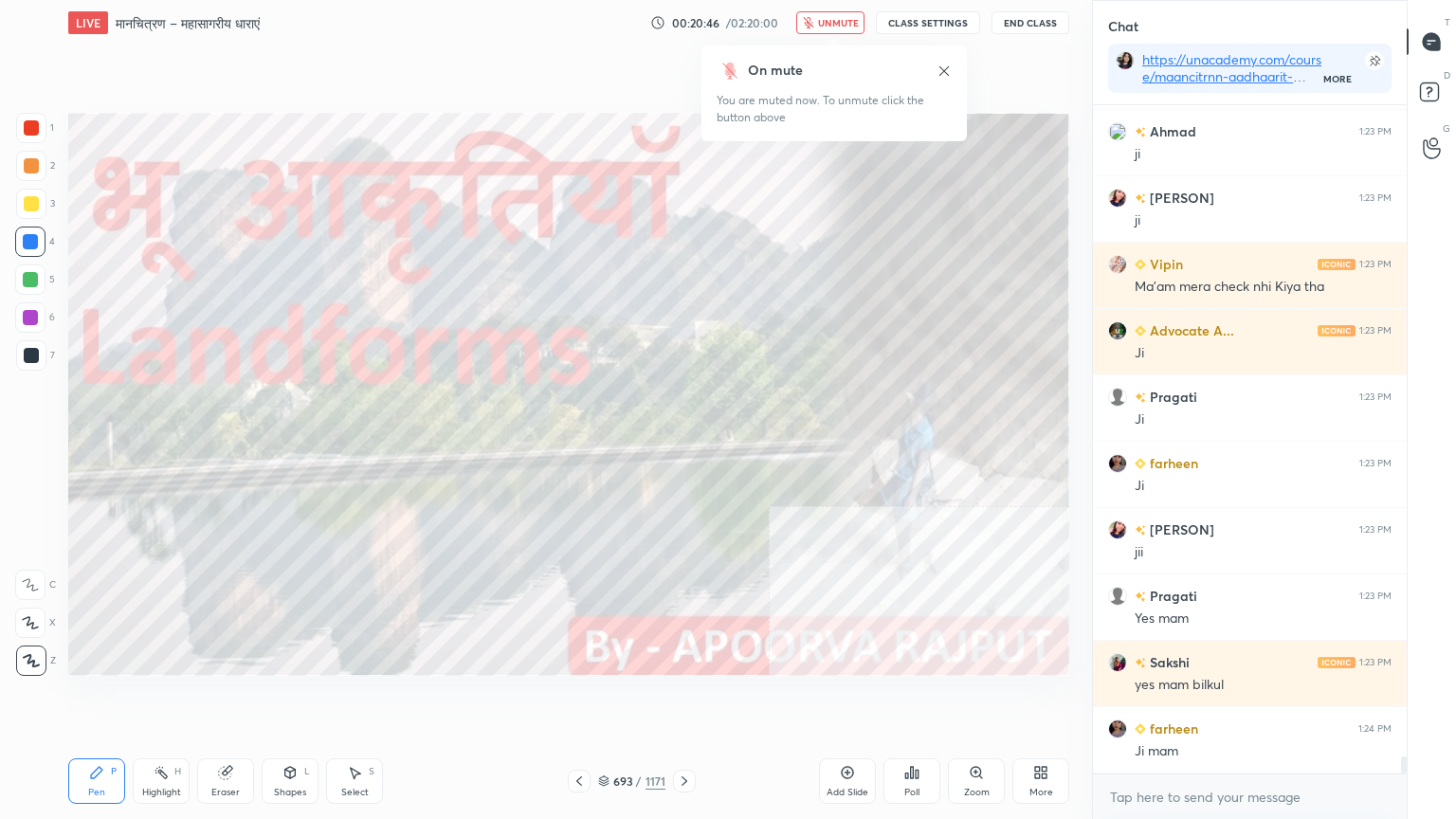 scroll, scrollTop: 25867, scrollLeft: 0, axis: vertical 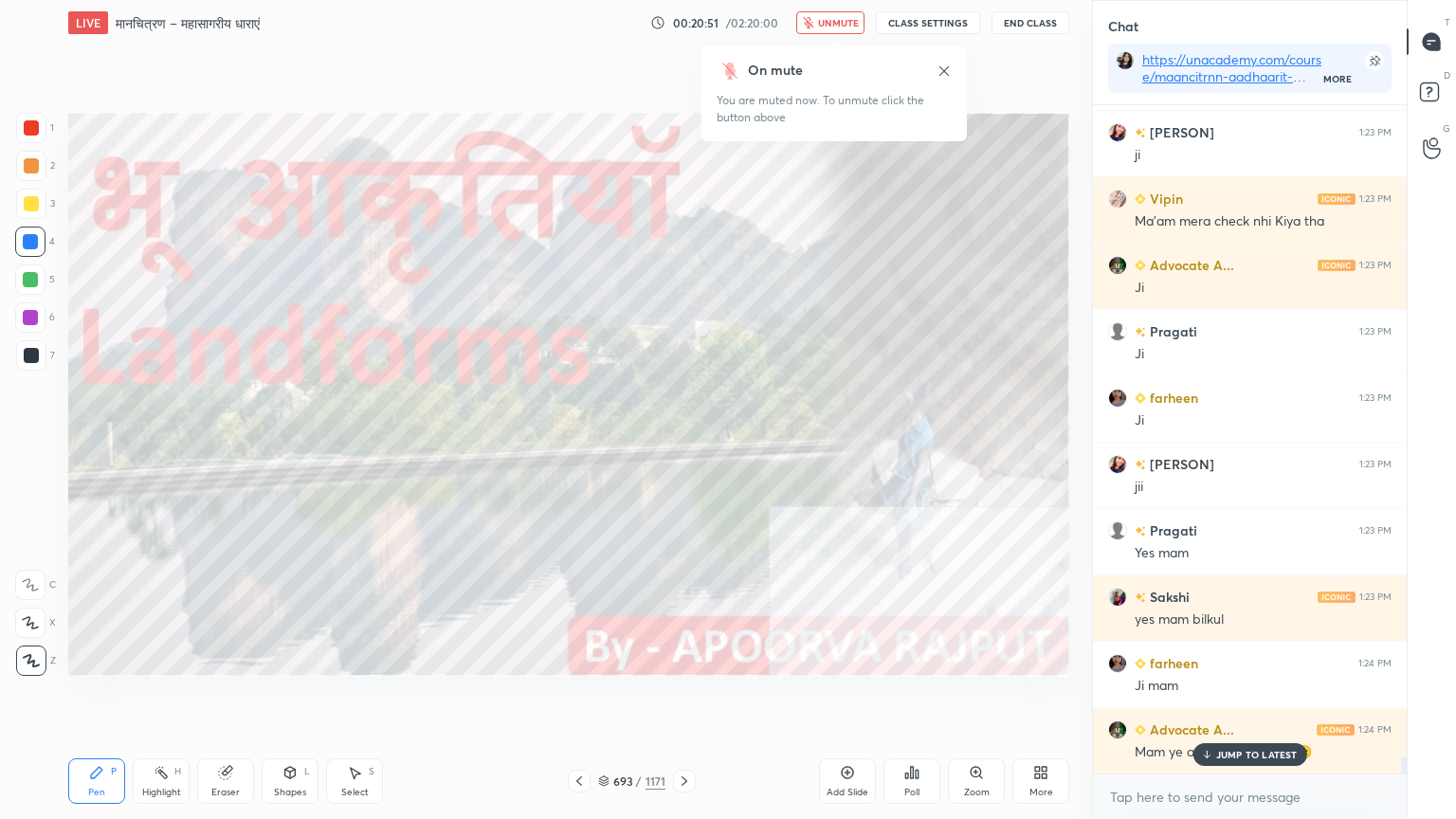 click on "unmute" at bounding box center [838, 23] 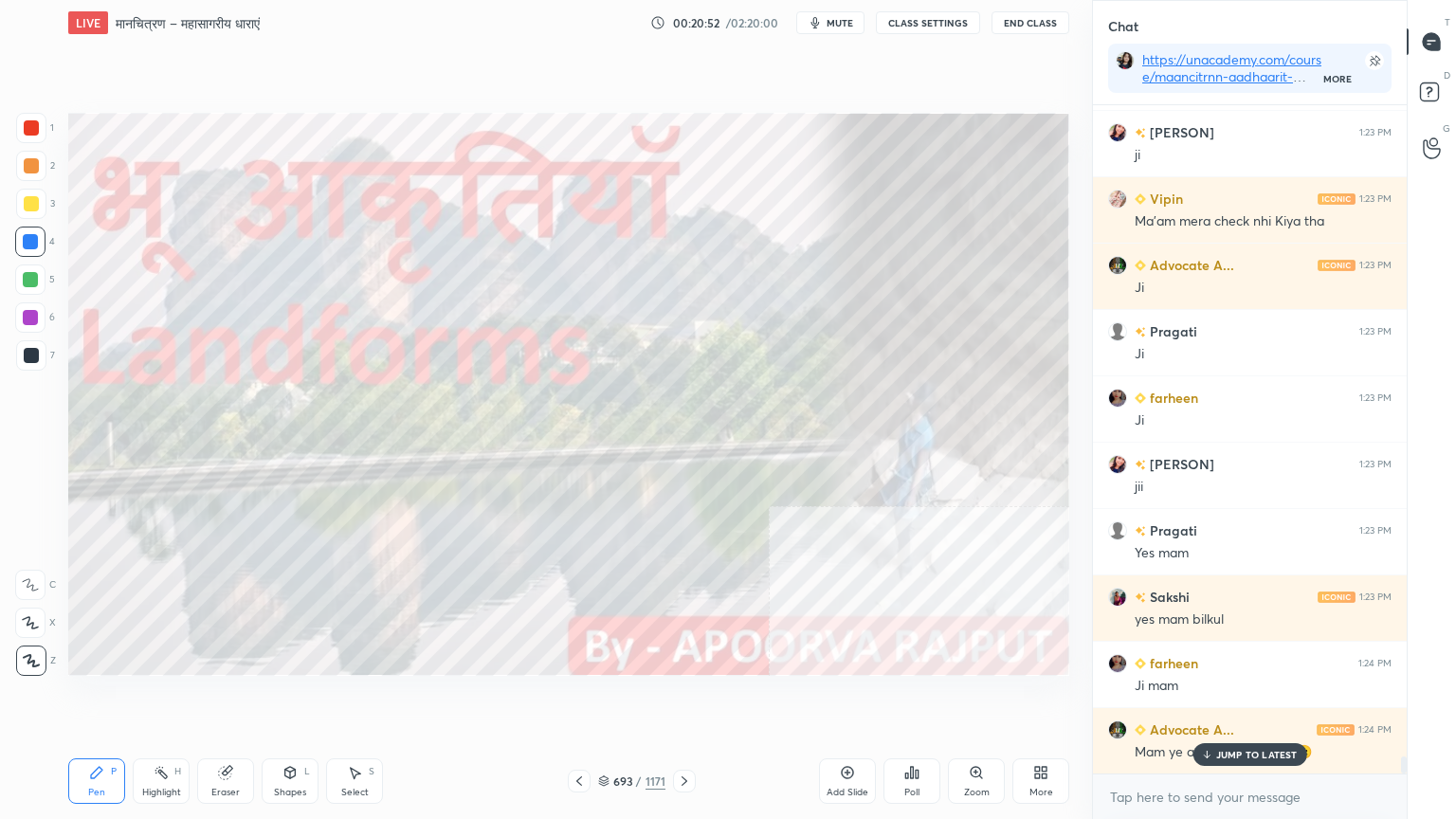 scroll, scrollTop: 25934, scrollLeft: 0, axis: vertical 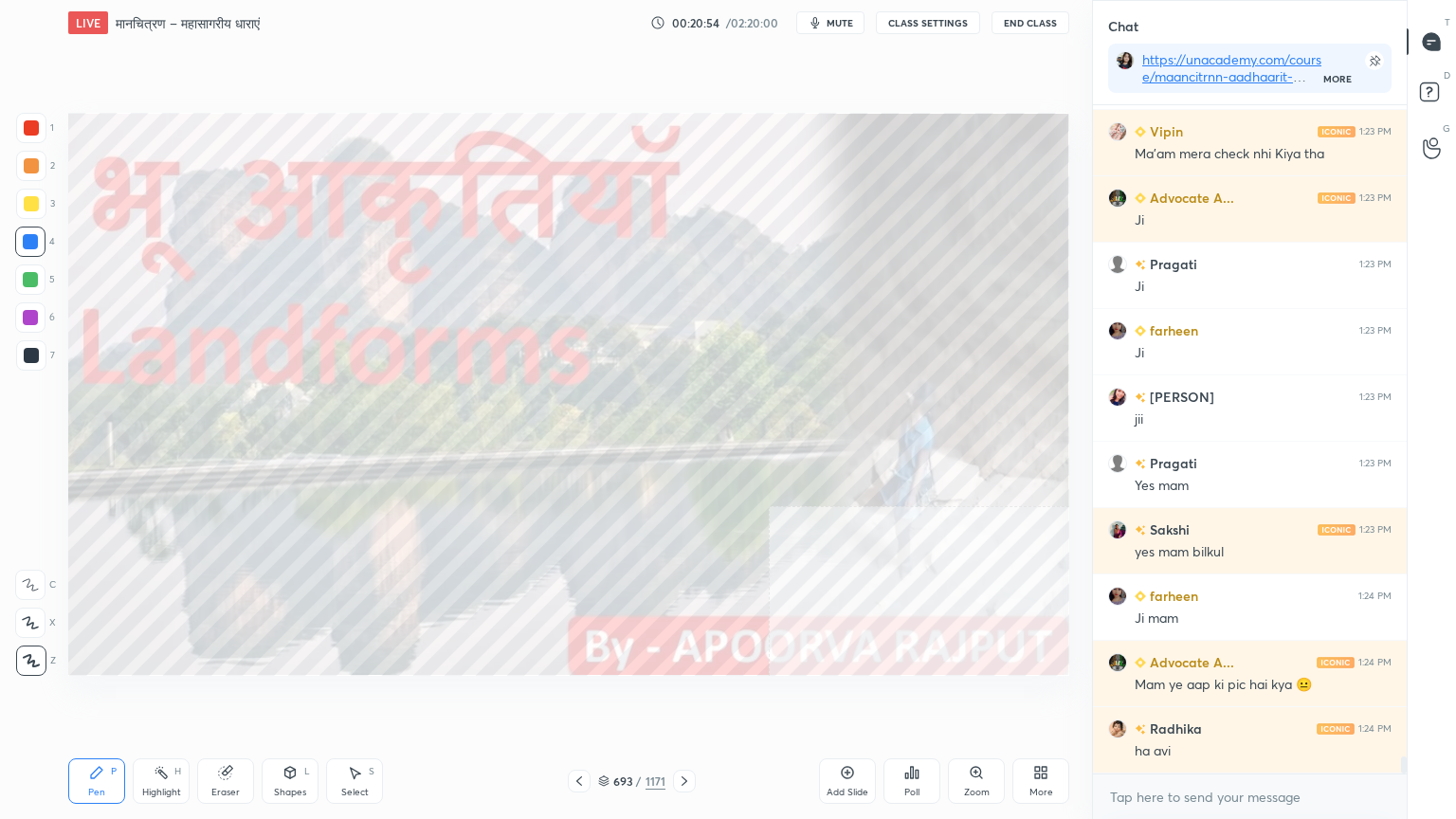 click on "mute" at bounding box center (840, 23) 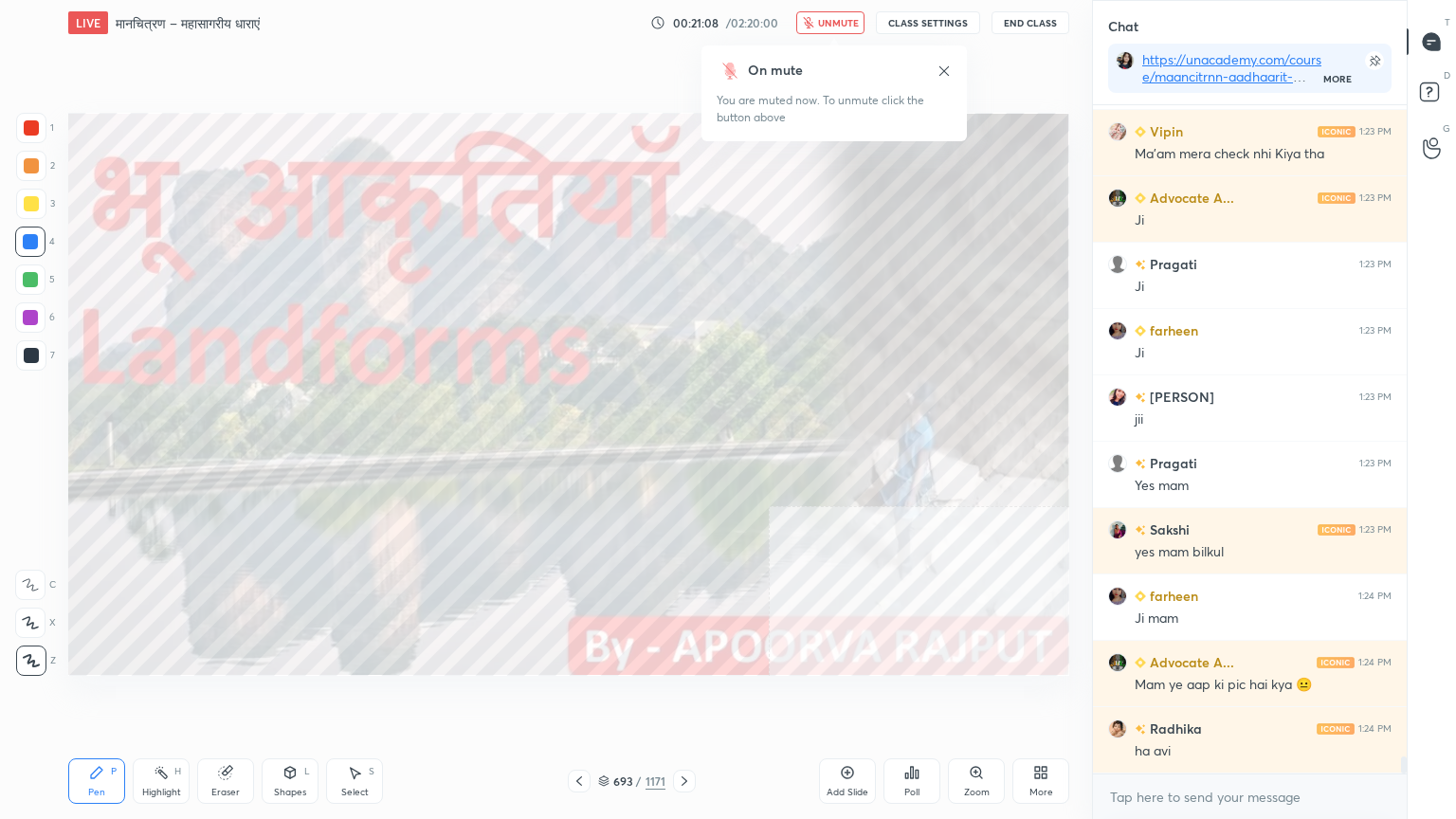 scroll, scrollTop: 25999, scrollLeft: 0, axis: vertical 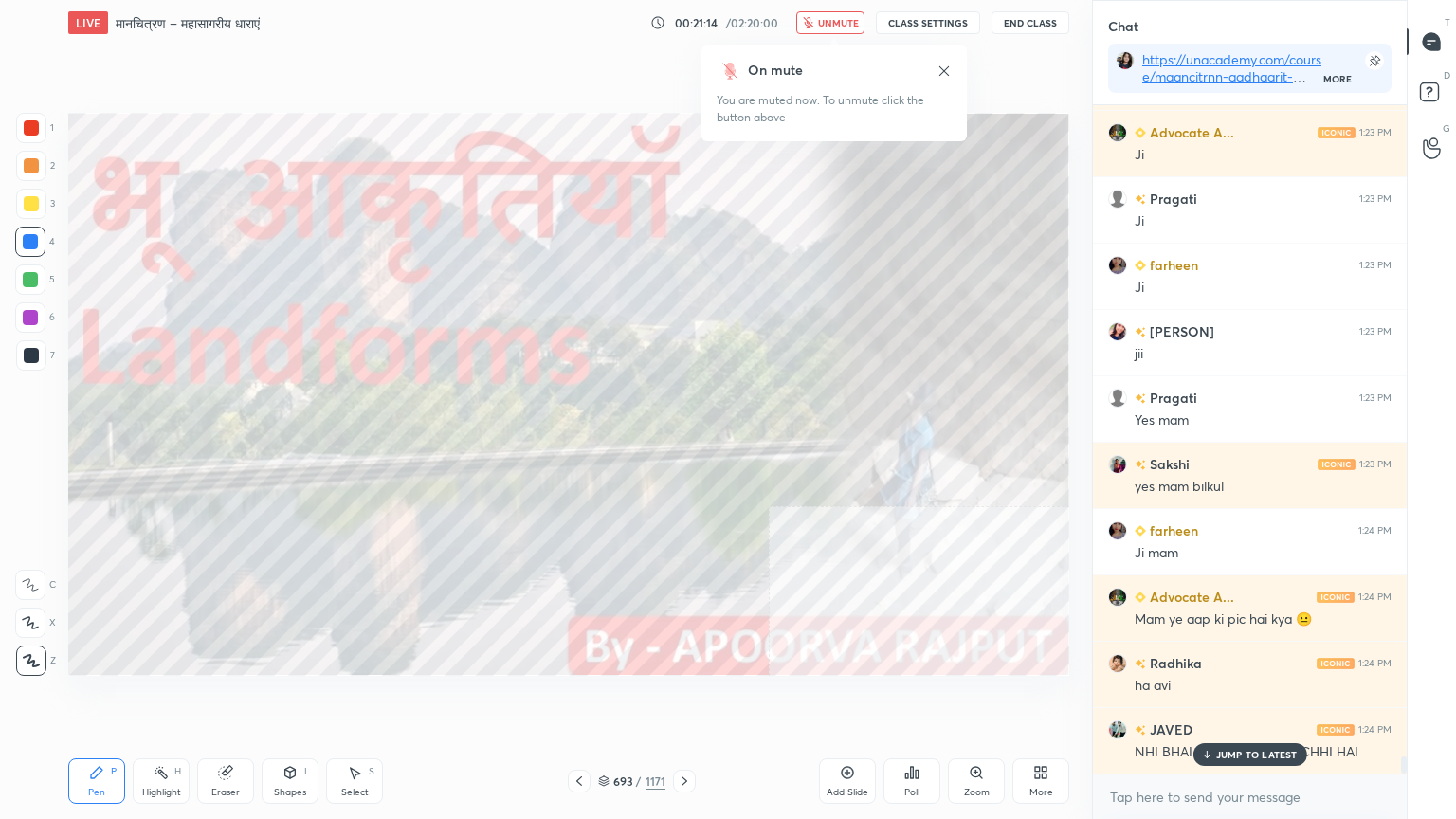 click on "1 2 3 4 5 6 7 C X Z C X Z E E Erase all   H H LIVE मानचित्रण – महासागरीय धाराएं 00:21:14 /  02:20:00 unmute CLASS SETTINGS End Class Setting up your live class Poll for   secs No correct answer Start poll Back मानचित्रण – महासागरीय धाराएं • L39 of भूगोल आधारस्‍तंभ: भौतिक भूगोल - Physical Geography [FIRST] [LAST] Pen P Highlight H Eraser Shapes L Select S 693 / 1171 Add Slide Poll Zoom More Chat https://unacademy.com/course/maancitrnn-aadhaarit-vishv-bhuugol-comprehensive-course-on-world-mapping/1FUXZMPP More Harish 1:22 PM Hmm Advocate A... 1:22 PM Tip diye the 😁 Puspanjali 1:22 PM ji mam rashmi 1:22 PM ji Anshika 1:23 PM Ji mam kumkum 1:23 PM Ji mam Puspanjali 1:23 PM maine nhi kiya Tanu 1:23 PM Is liyeso ek hi answer likha hai Ahmad 1:23 PM ji rashmi 1:23 PM ji Vipin 1:23 PM Ma'am mera check nhi Kiya tha Advocate A... 1:23 PM Ji Pragati 1:23 PM Ji farheen" at bounding box center (728, 410) 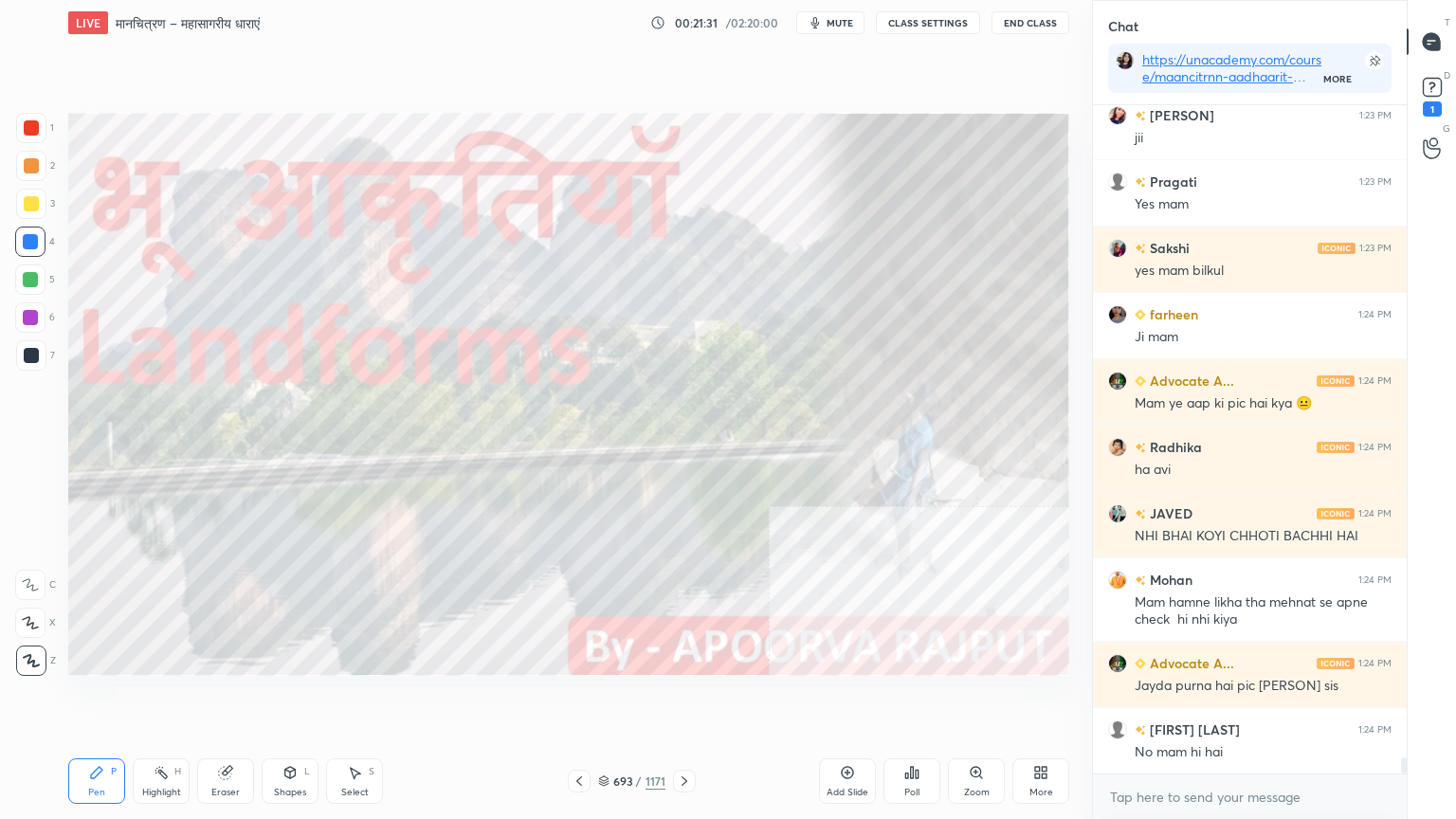 scroll, scrollTop: 26283, scrollLeft: 0, axis: vertical 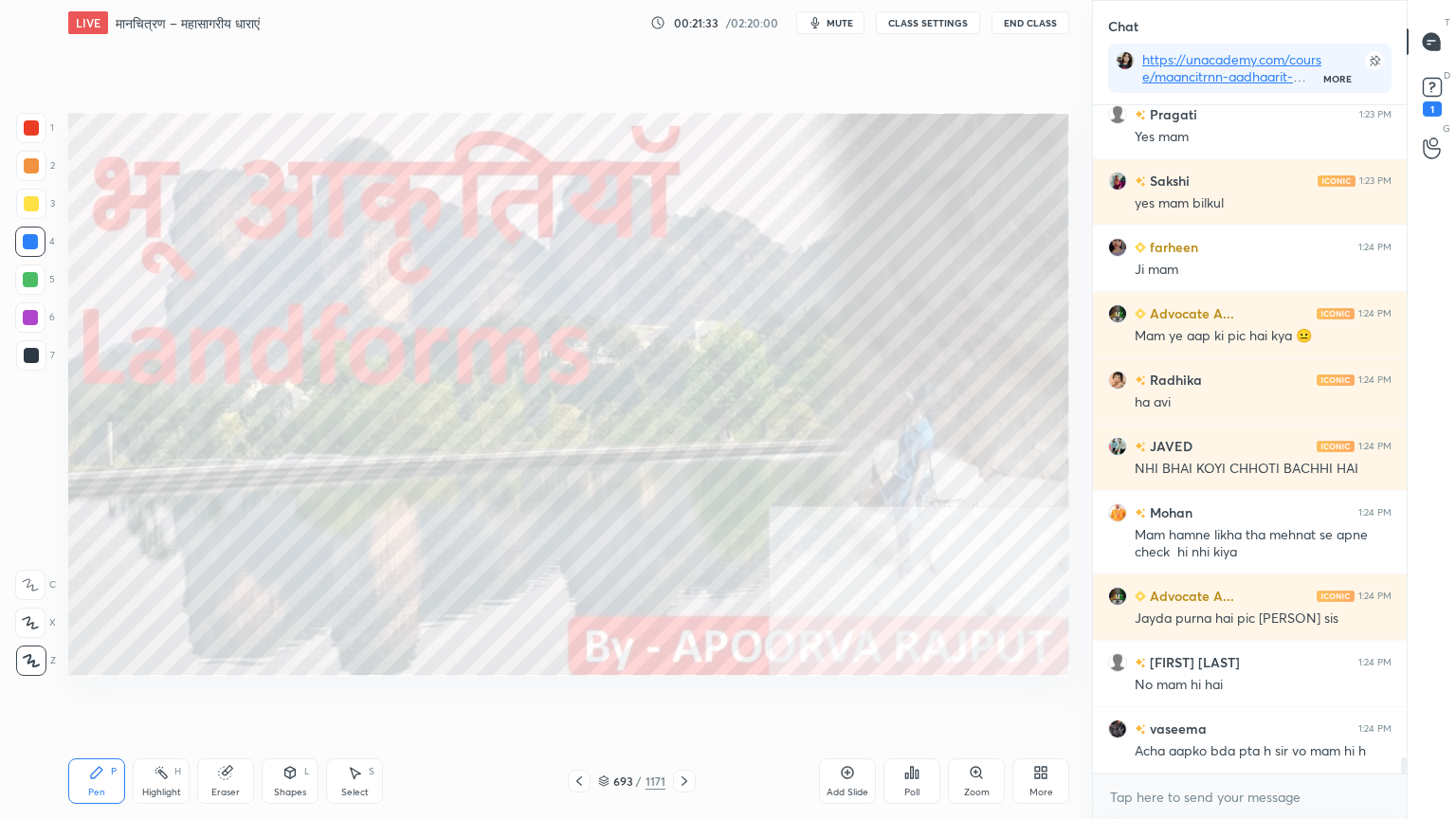 click on "mute" at bounding box center [840, 23] 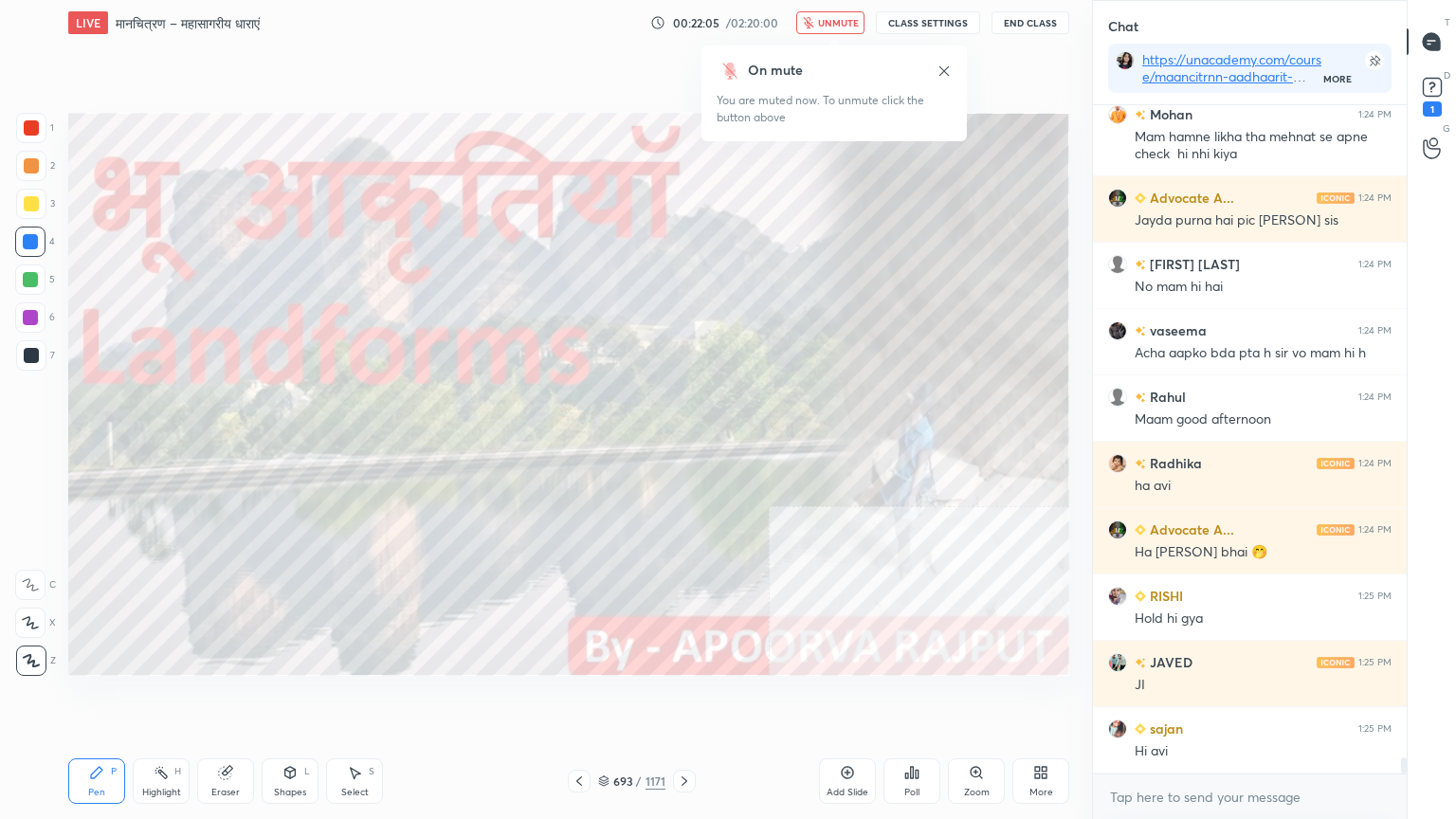 scroll, scrollTop: 26746, scrollLeft: 0, axis: vertical 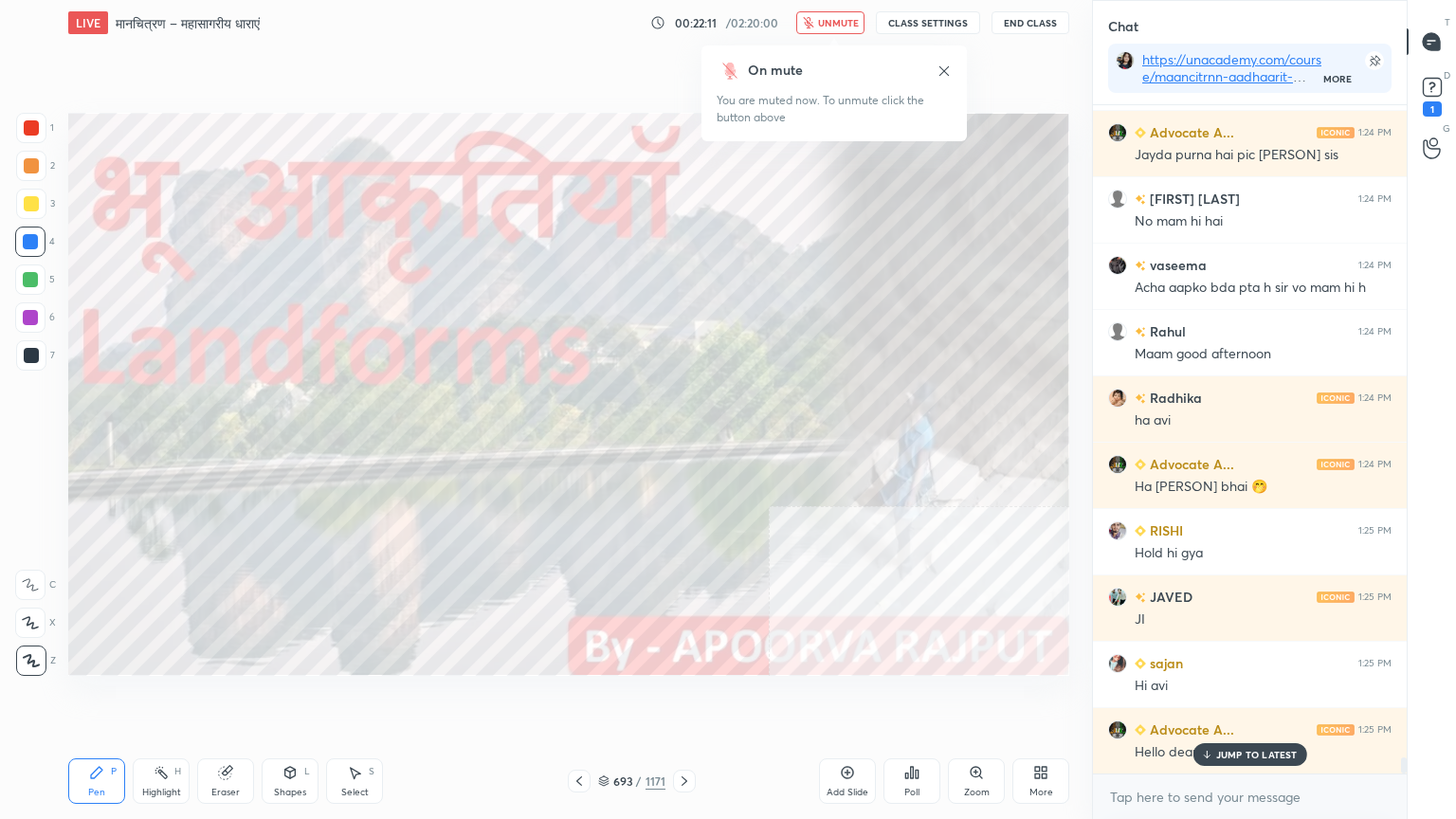click on "unmute" at bounding box center (838, 23) 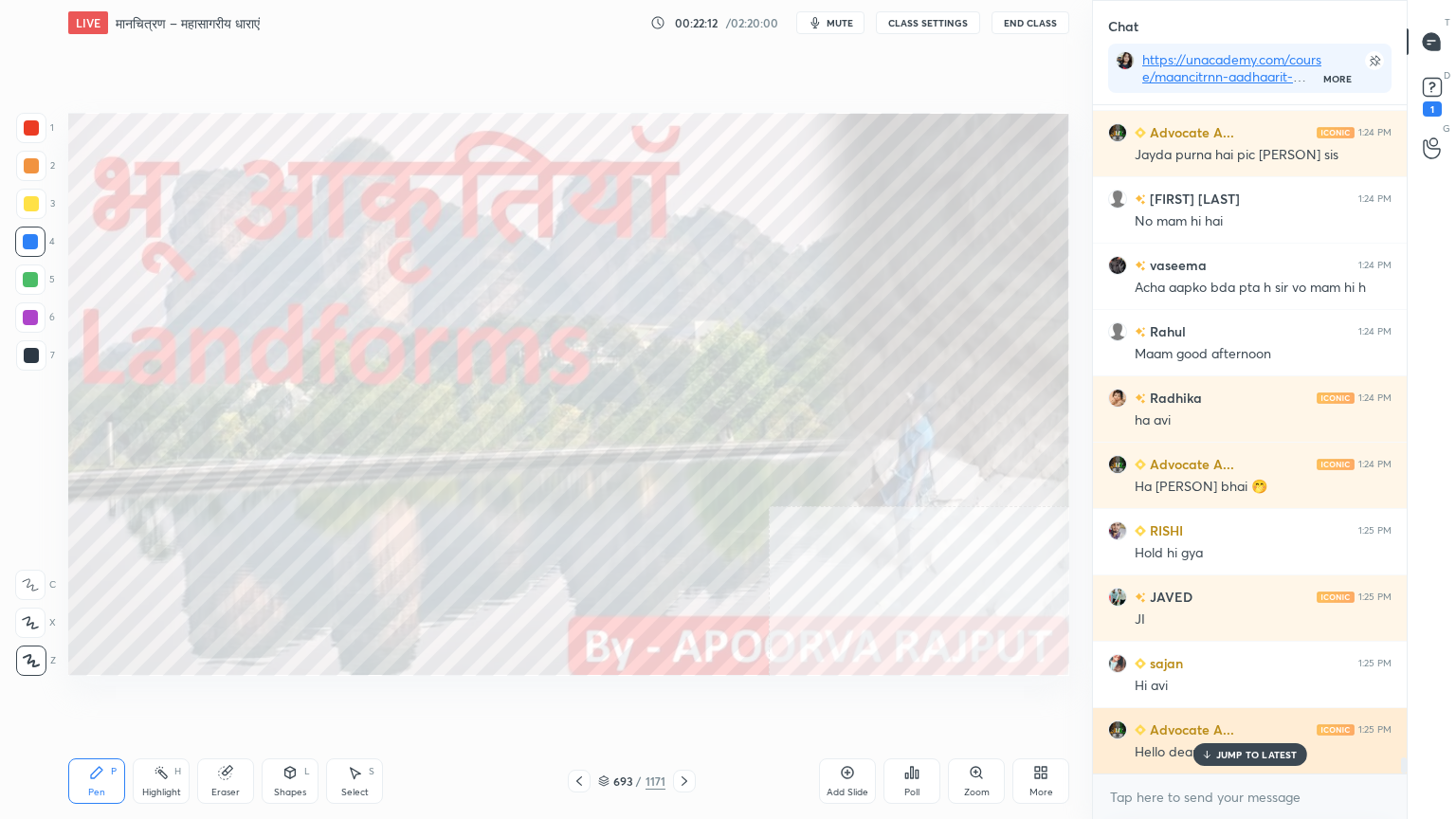 click on "JUMP TO LATEST" at bounding box center (1257, 755) 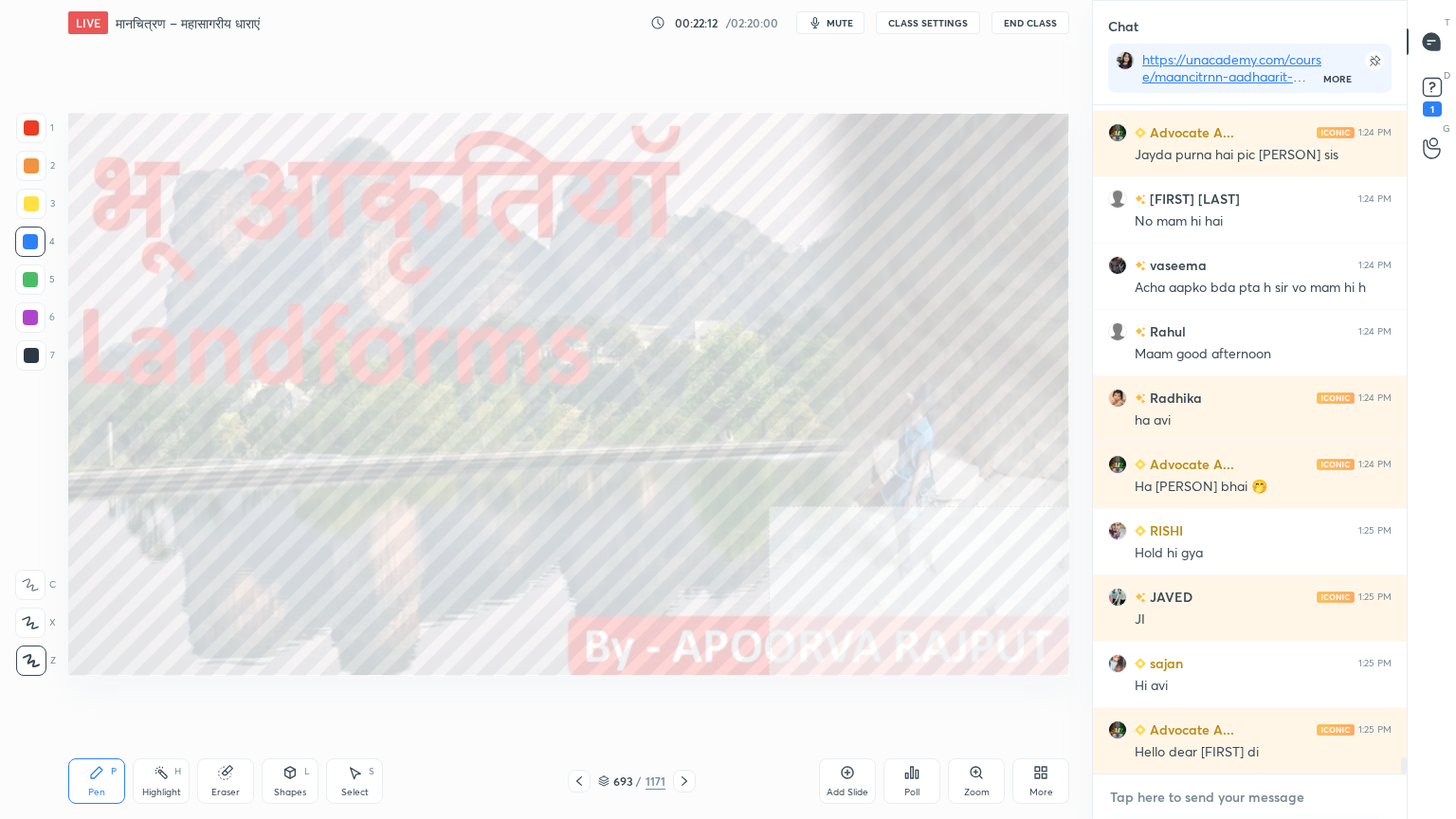 click at bounding box center [1249, 797] 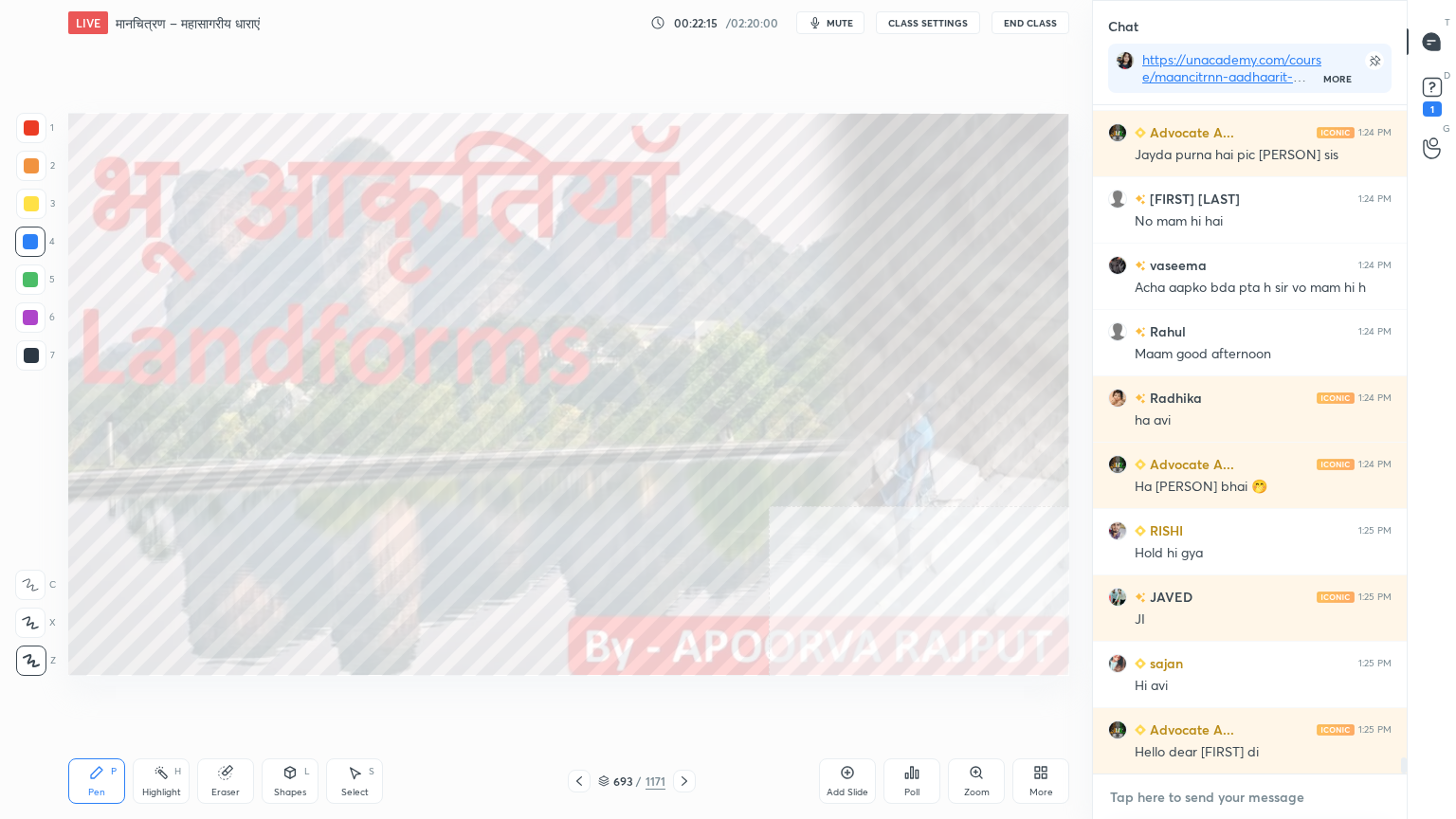 scroll, scrollTop: 26814, scrollLeft: 0, axis: vertical 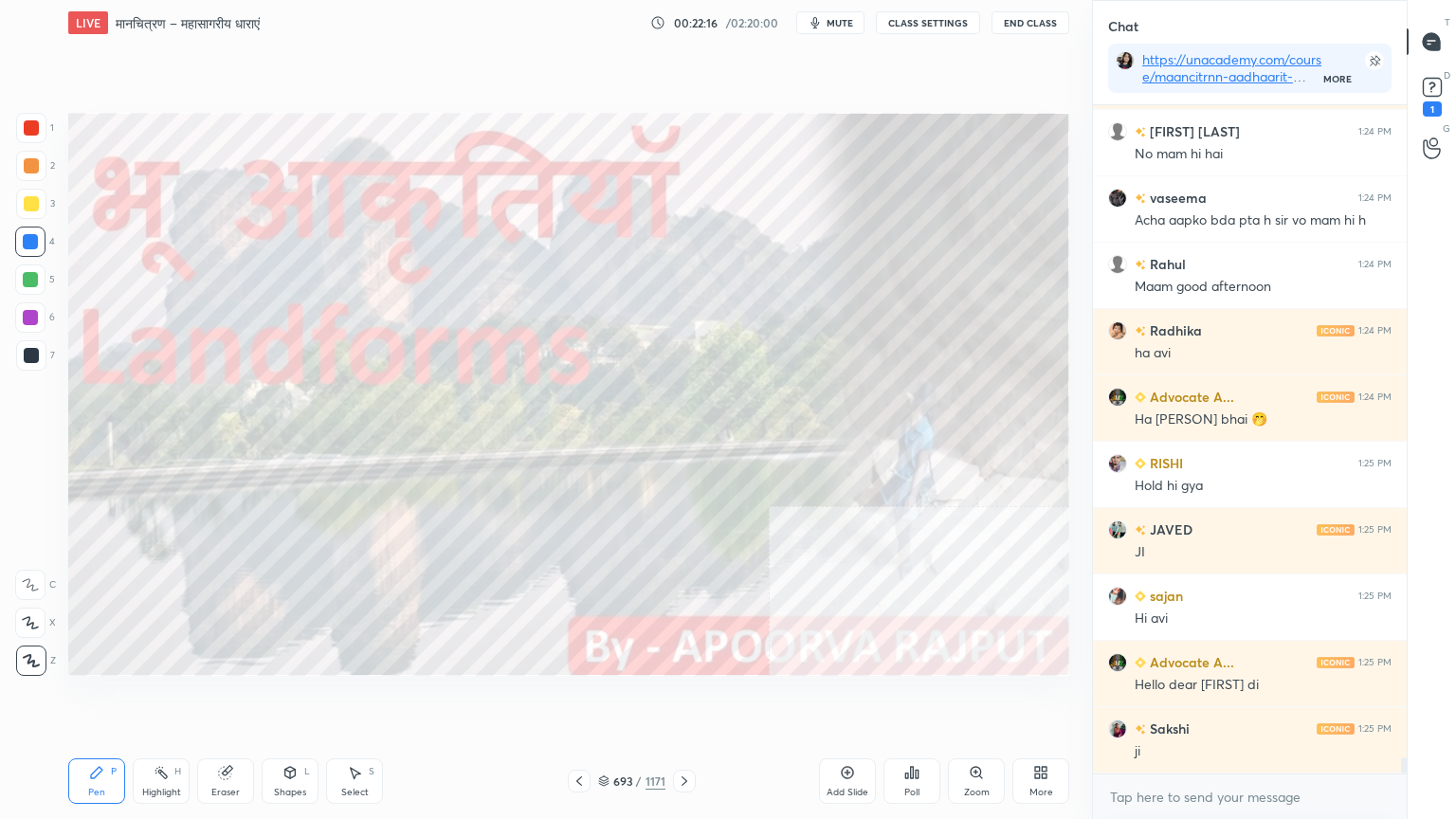 click on "Eraser" at bounding box center (226, 792) 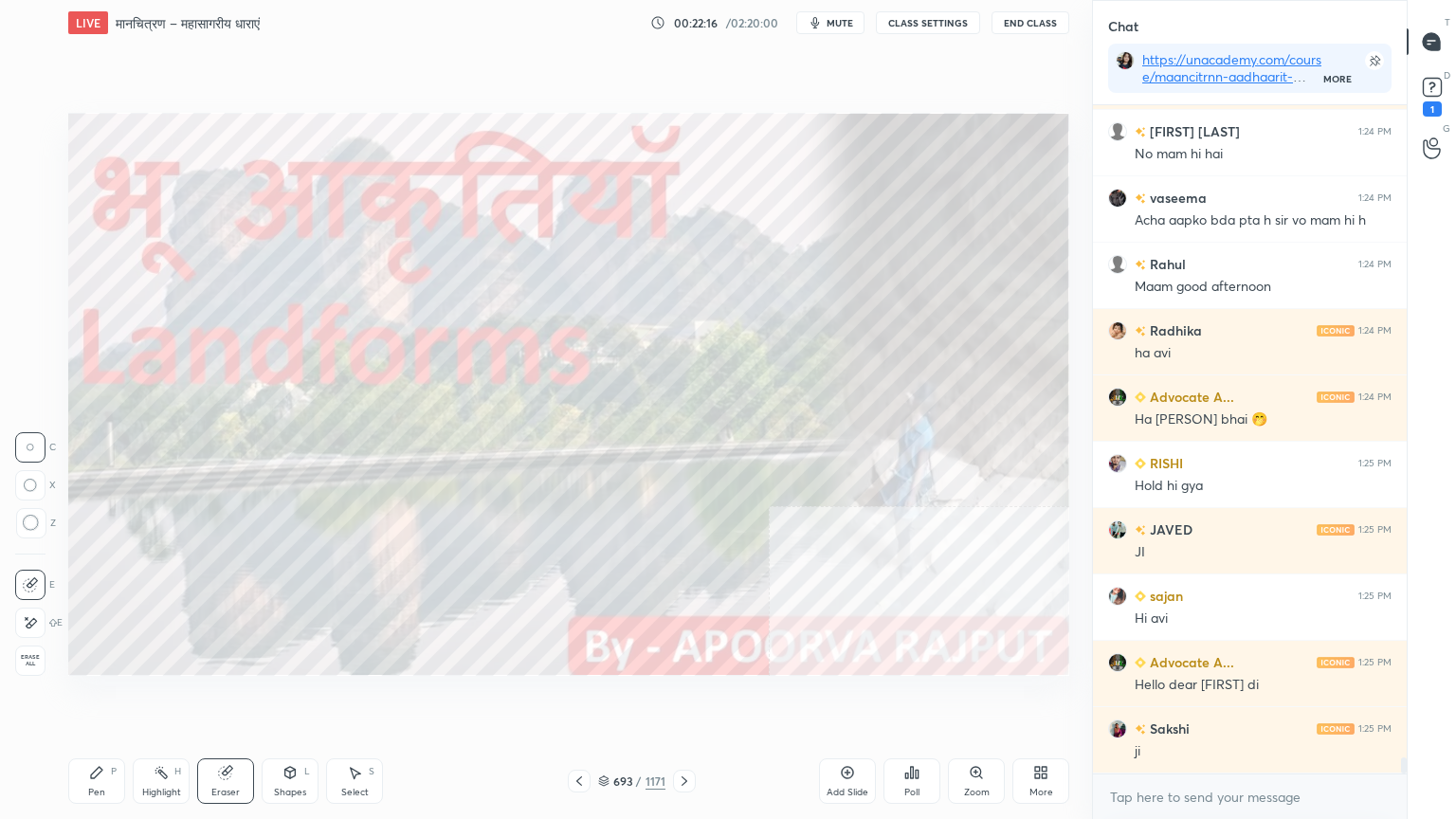 click on "Erase all" at bounding box center [30, 661] 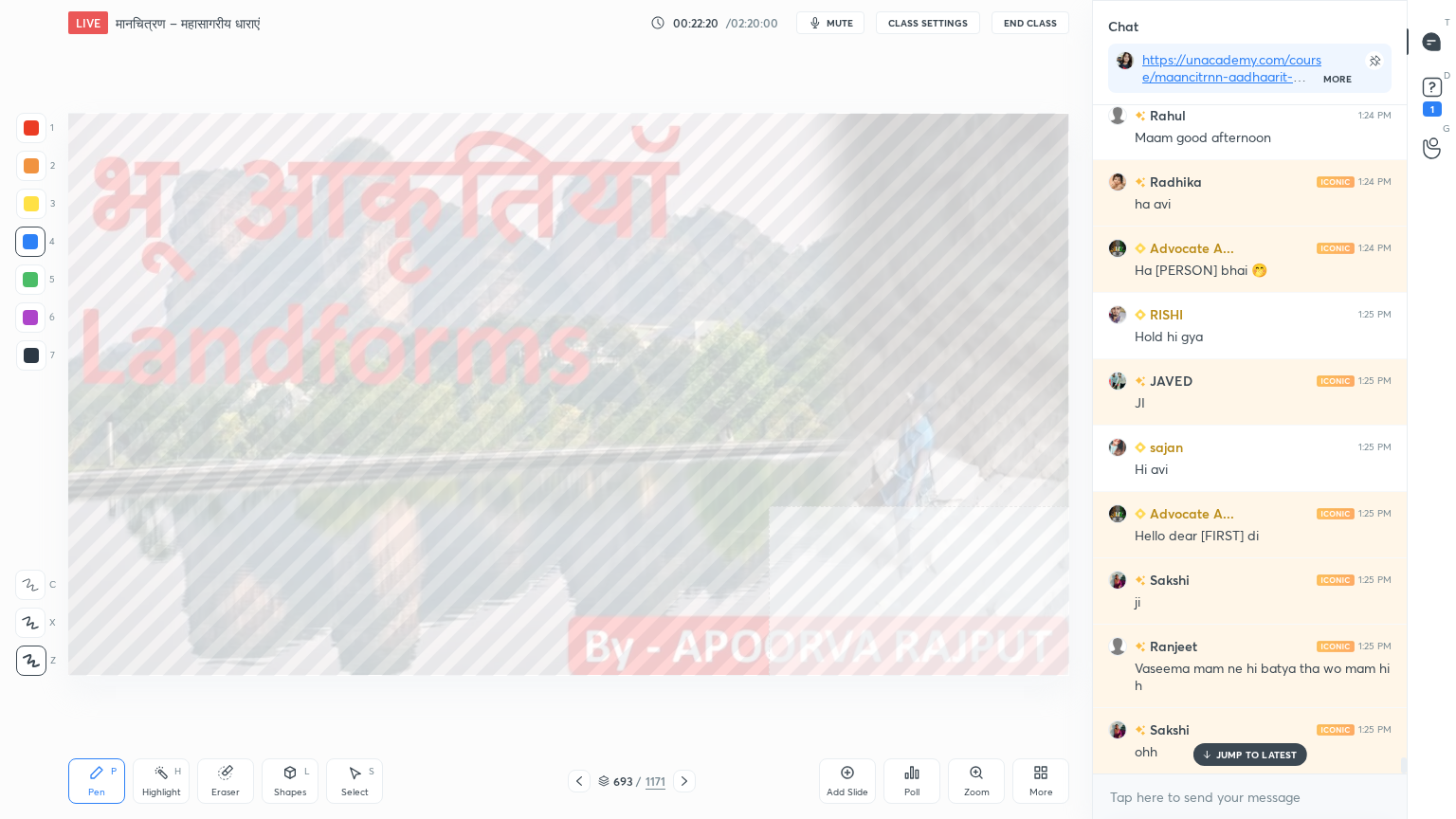 scroll, scrollTop: 27030, scrollLeft: 0, axis: vertical 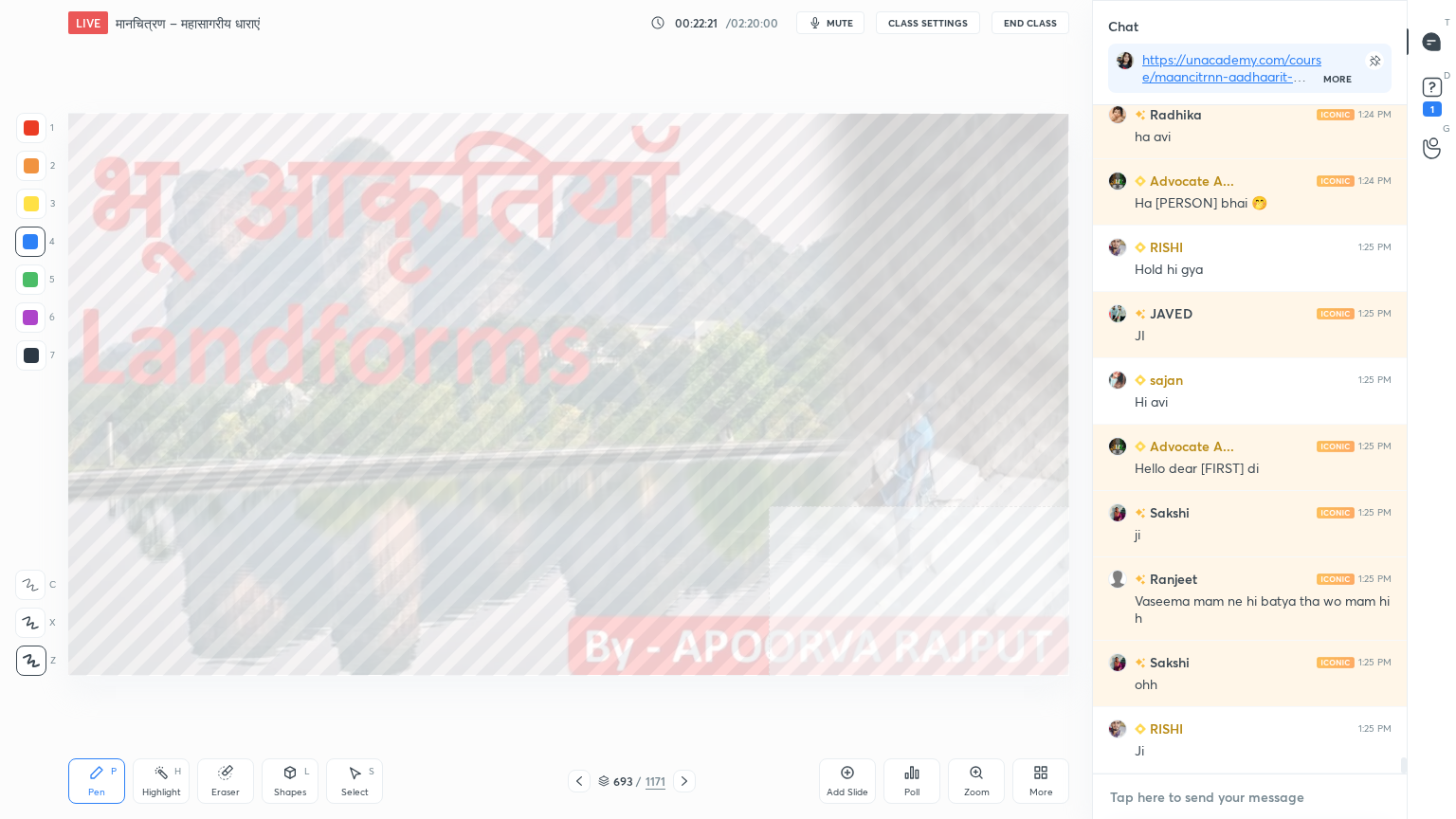 click at bounding box center (1249, 797) 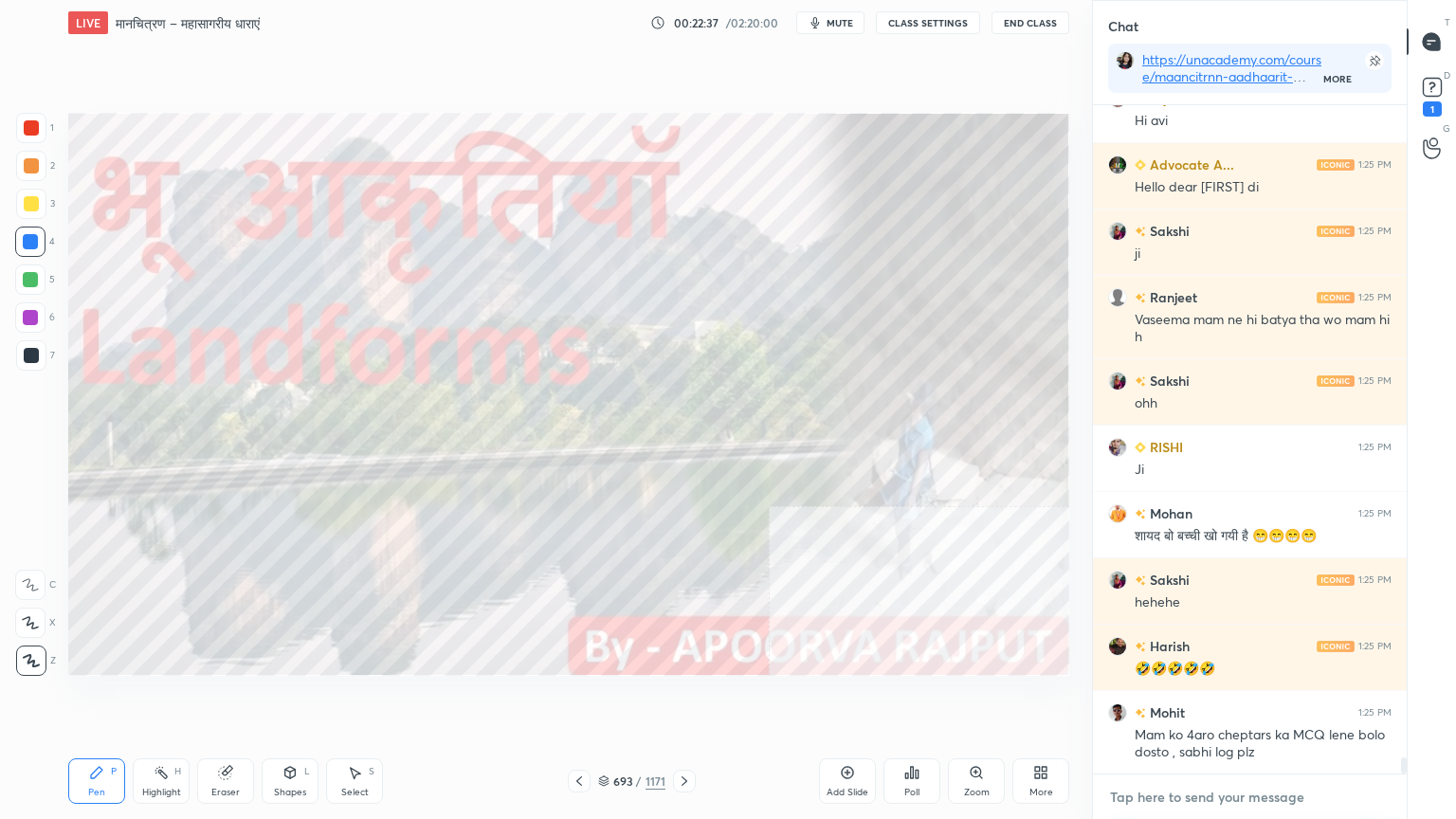 scroll, scrollTop: 27379, scrollLeft: 0, axis: vertical 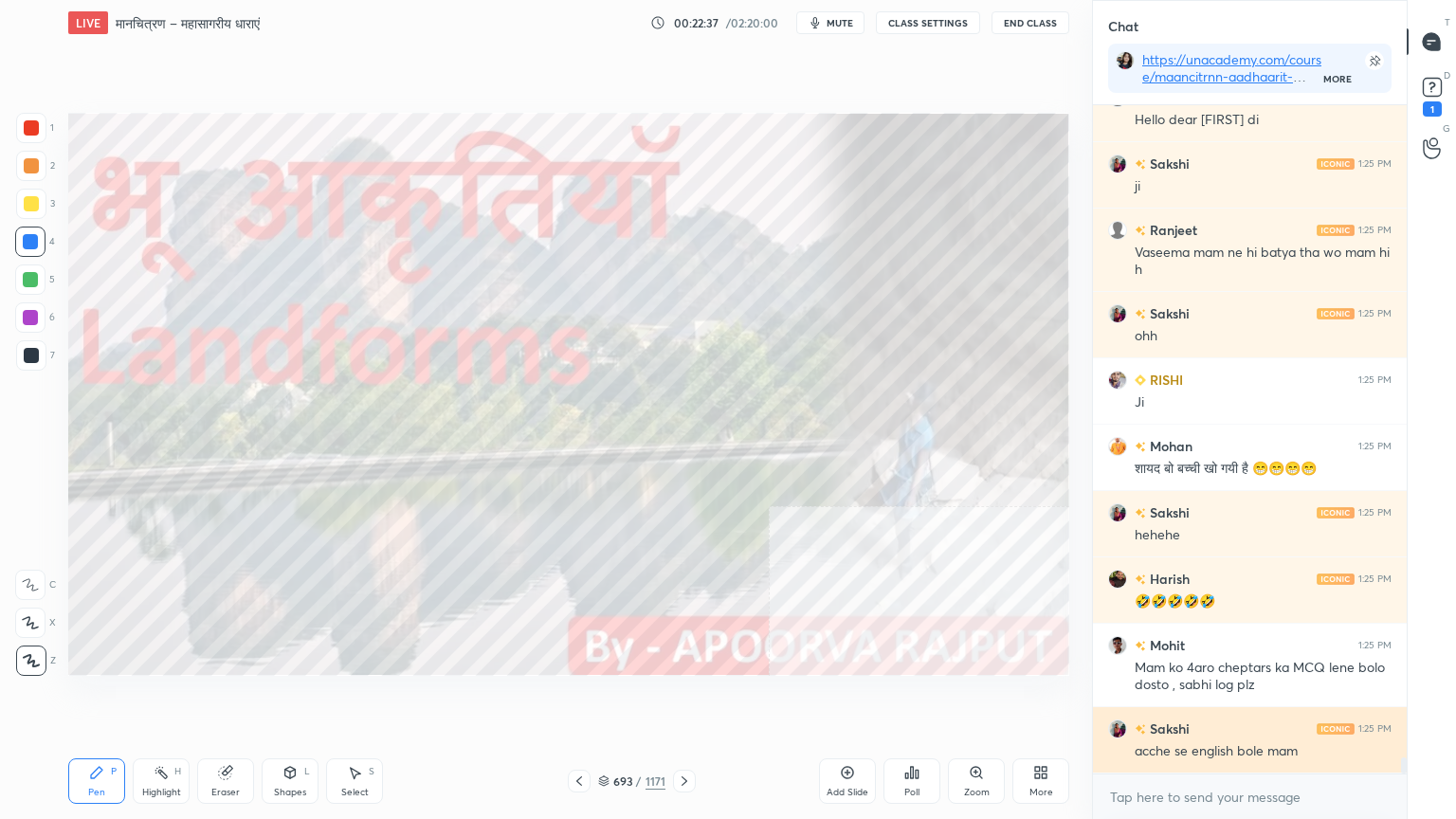 click on "[FIRST] 1:25 PM Hi [FIRST] [FIRST] 1:25 PM Hello dear [FIRST] [FIRST] 1:25 PM ji [FIRST] 1:25 PM Vaseema mam ne hi batya tha wo mam hi h [FIRST] 1:25 PM ohh [FIRST] 1:25 PM Ji [FIRST] 1:25 PM शायद बो बच्ची खो गयी है 😁😁😁😁 [FIRST] 1:25 PM hehehe [FIRST] 1:25 PM 🤣🤣🤣🤣🤣 [FIRST] 1:25 PM Mam ko 4aro cheptars ka MCQ lene bolo dosto , sabhi log plz [FIRST] 1:25 PM acche se english bole mam" at bounding box center (1249, 439) 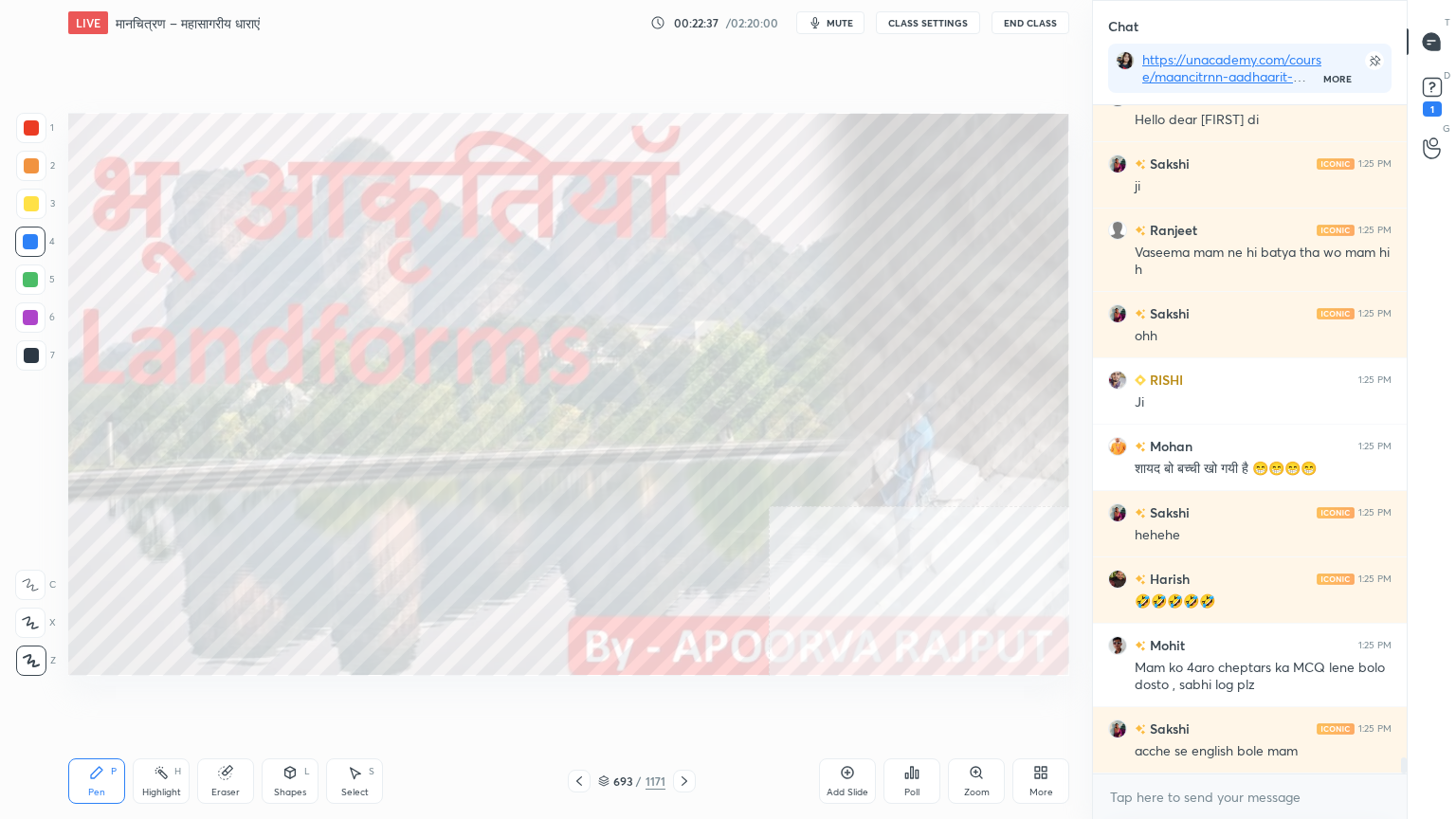 click on "x" at bounding box center [1249, 796] 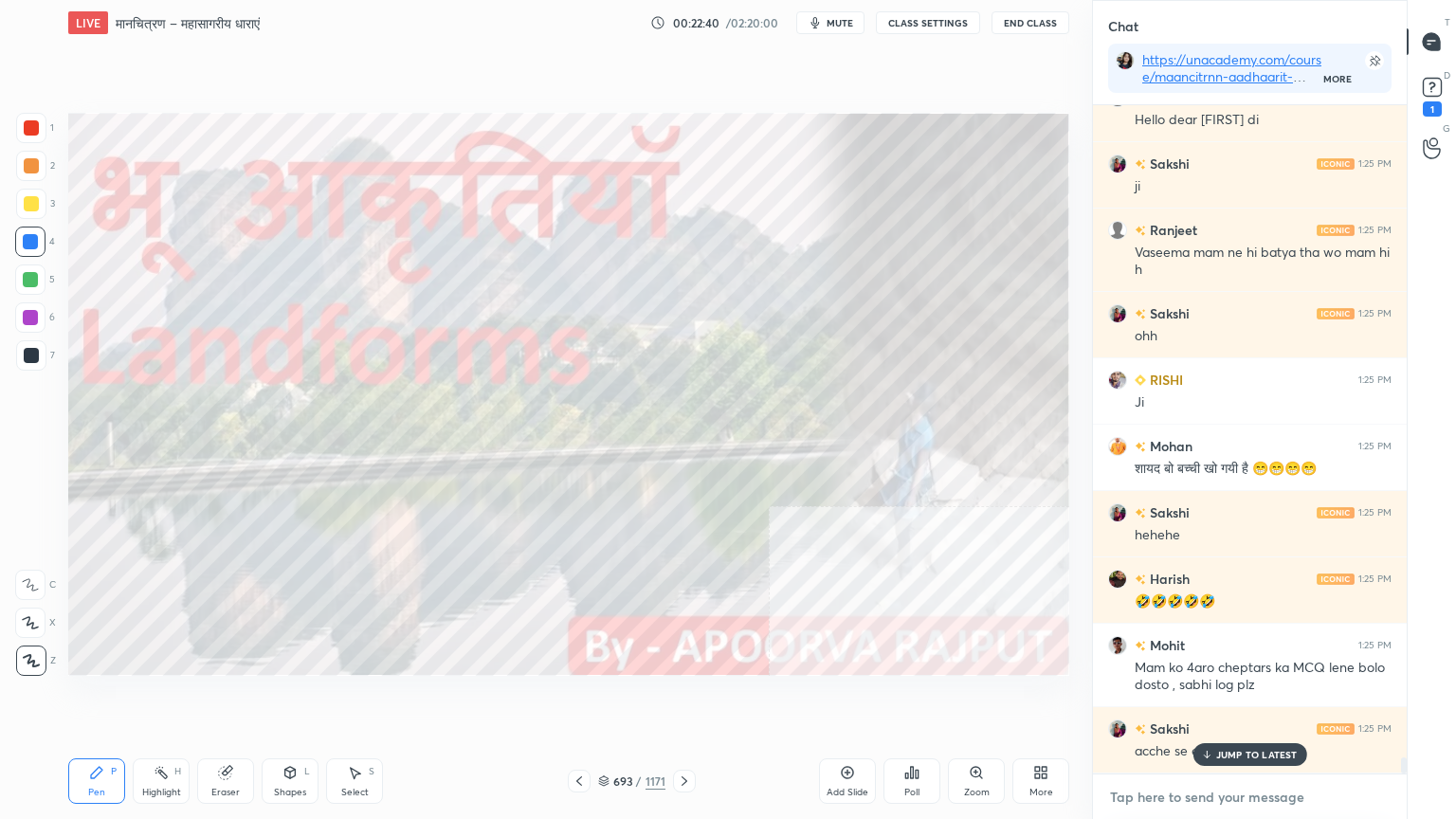 scroll, scrollTop: 27444, scrollLeft: 0, axis: vertical 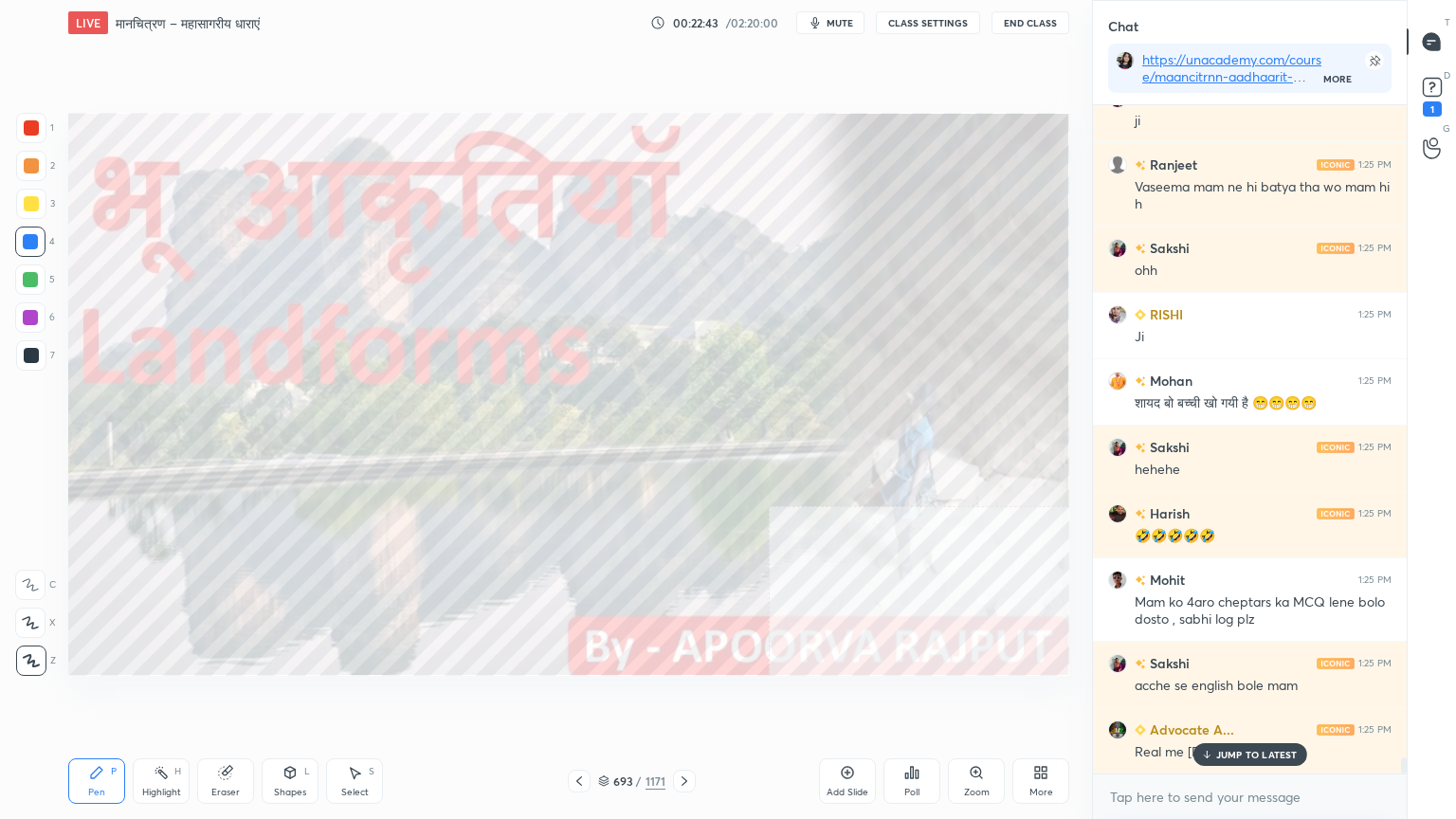 drag, startPoint x: 1246, startPoint y: 766, endPoint x: 1236, endPoint y: 784, distance: 20.59126 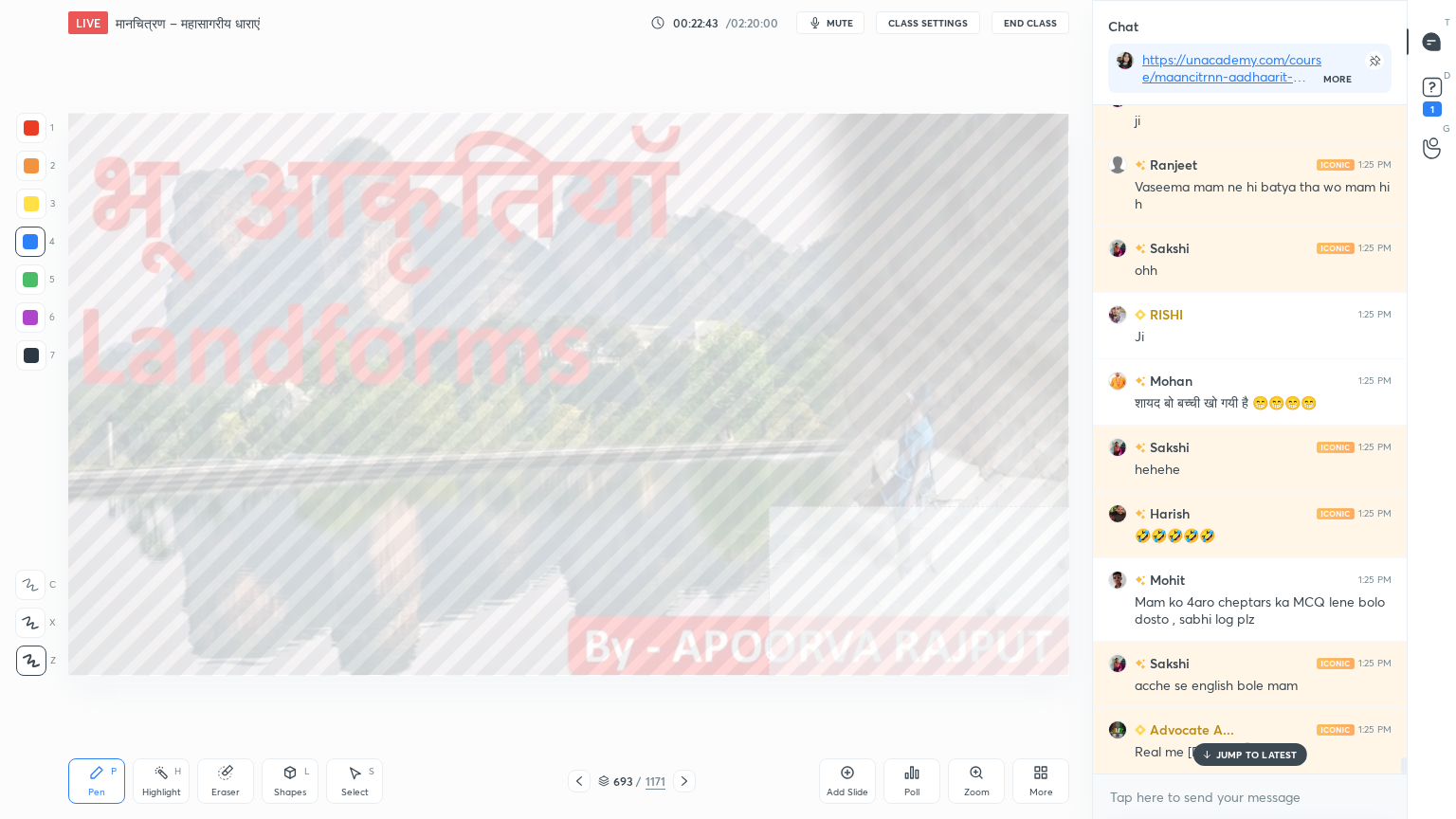 scroll, scrollTop: 27445, scrollLeft: 0, axis: vertical 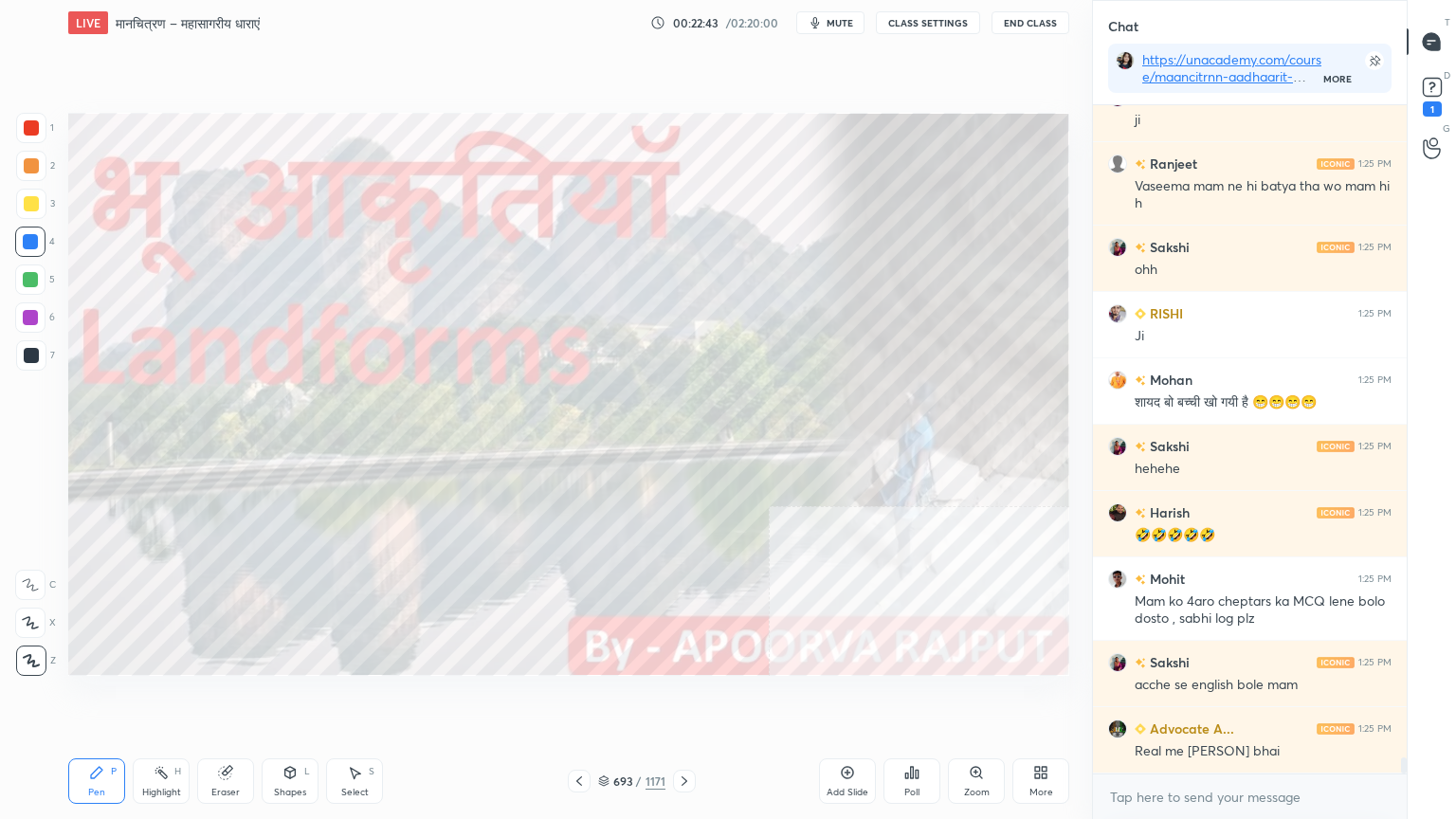 click on "x" at bounding box center (1249, 796) 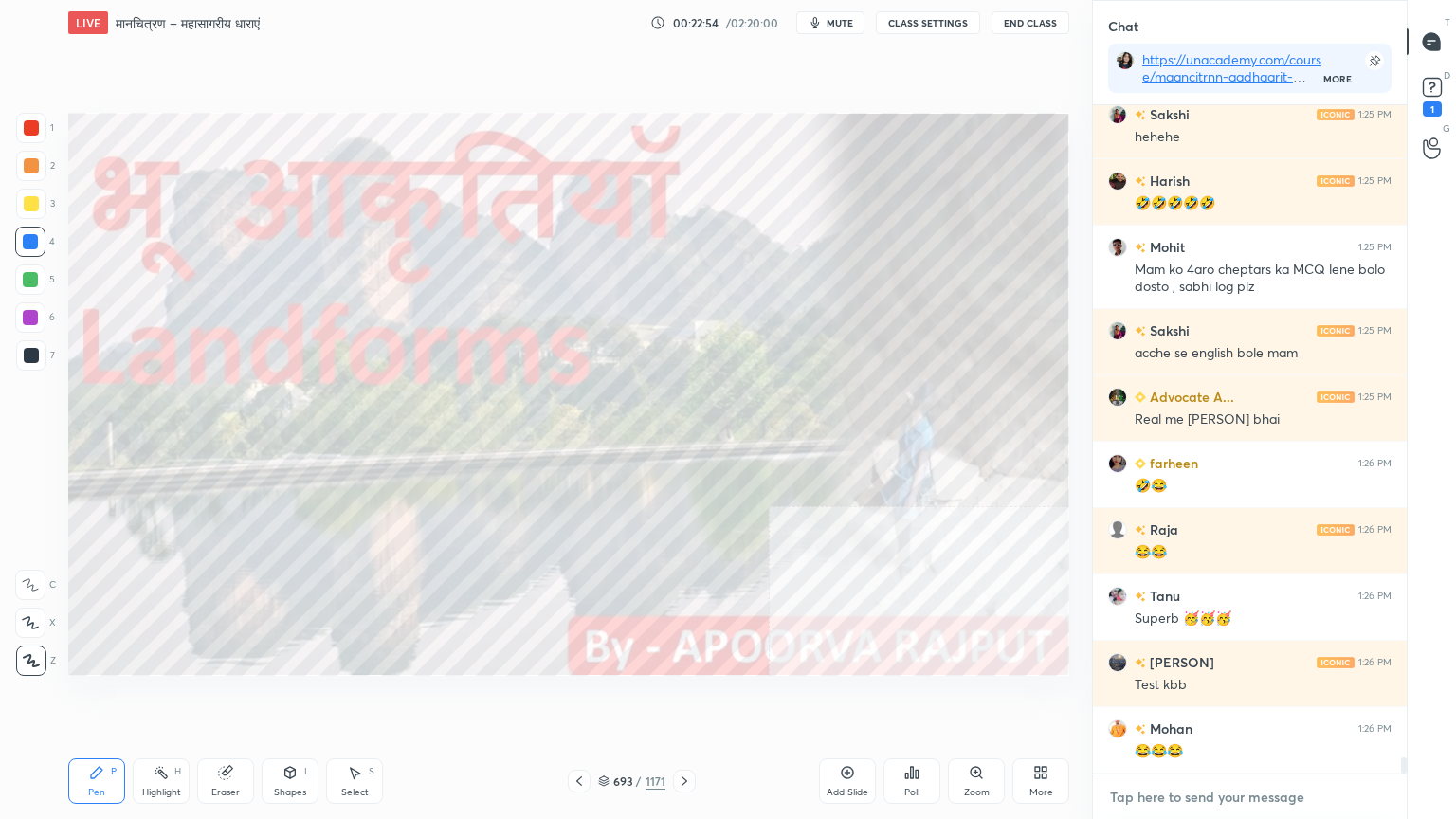 scroll, scrollTop: 27860, scrollLeft: 0, axis: vertical 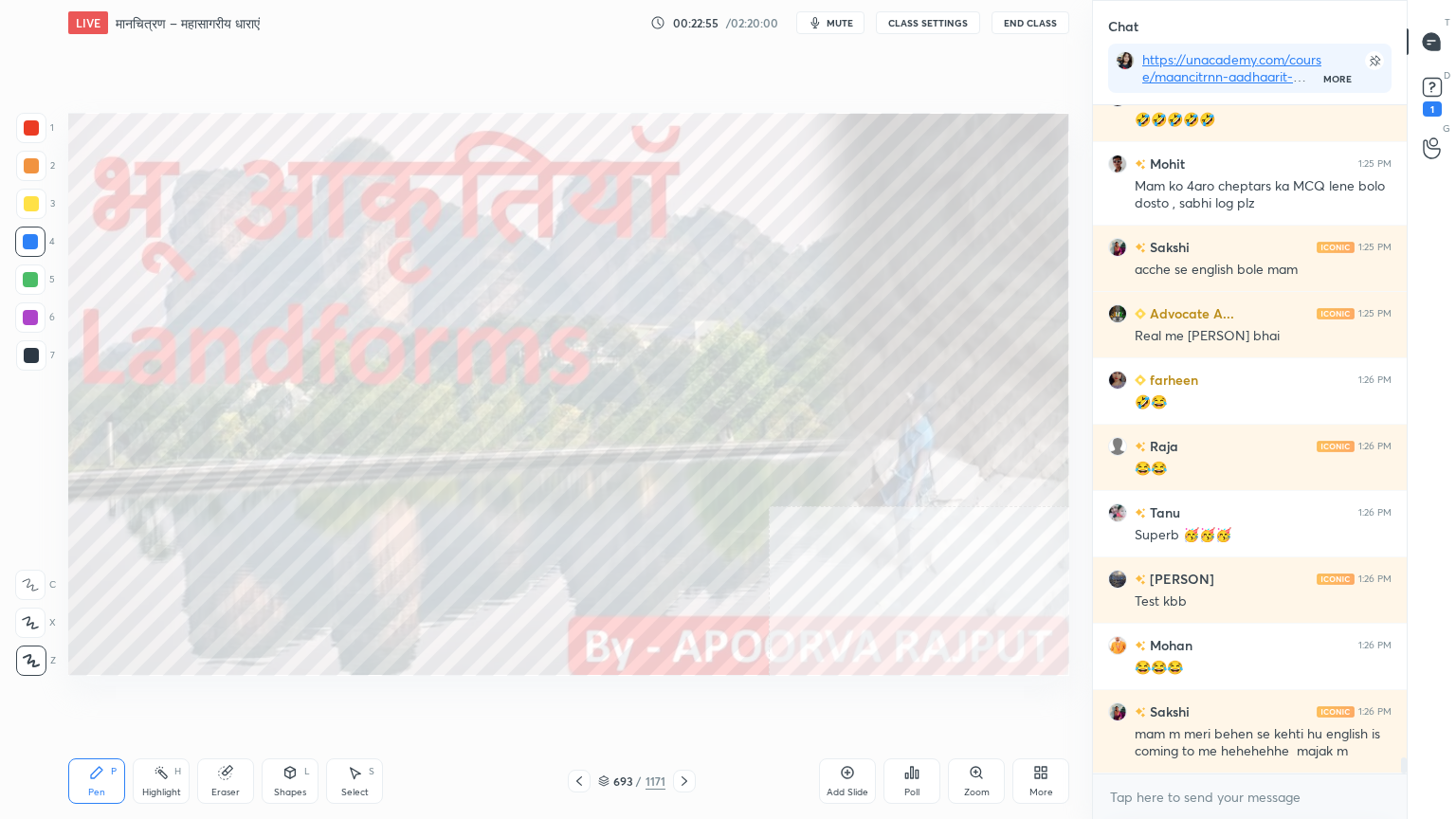 click on "x" at bounding box center [1249, 796] 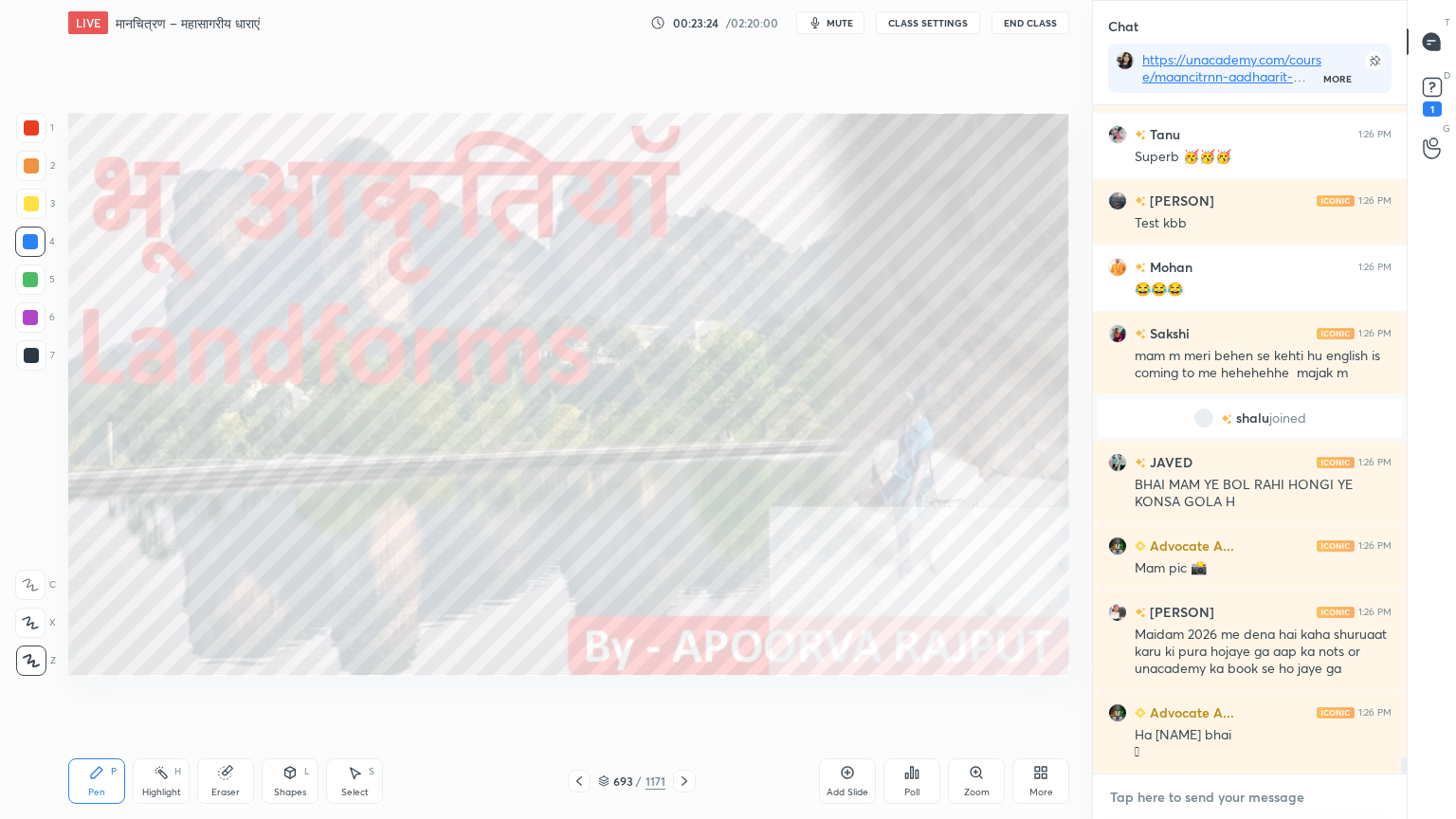 scroll, scrollTop: 27261, scrollLeft: 0, axis: vertical 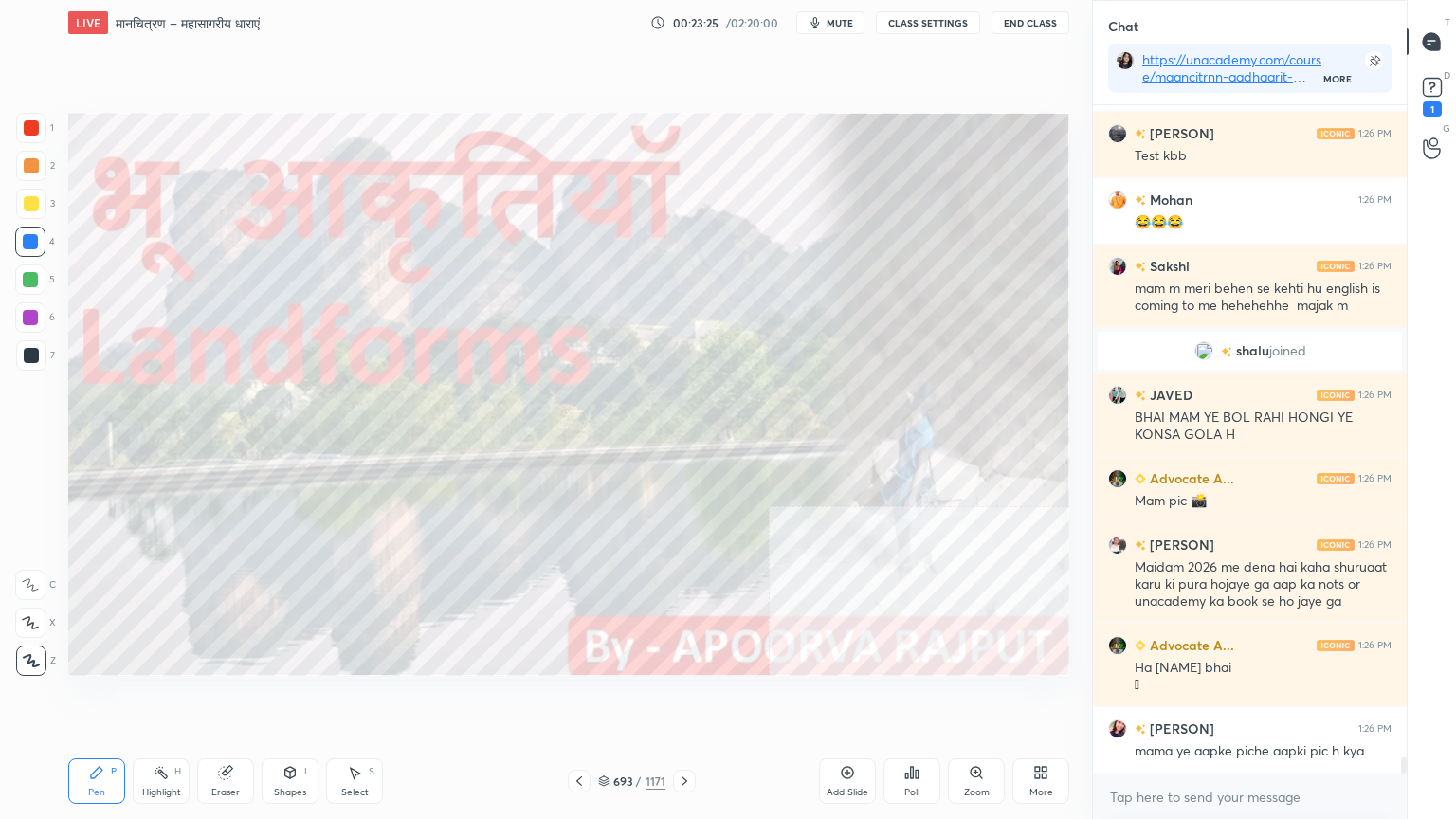 drag, startPoint x: 1422, startPoint y: 95, endPoint x: 1418, endPoint y: 118, distance: 23.345235 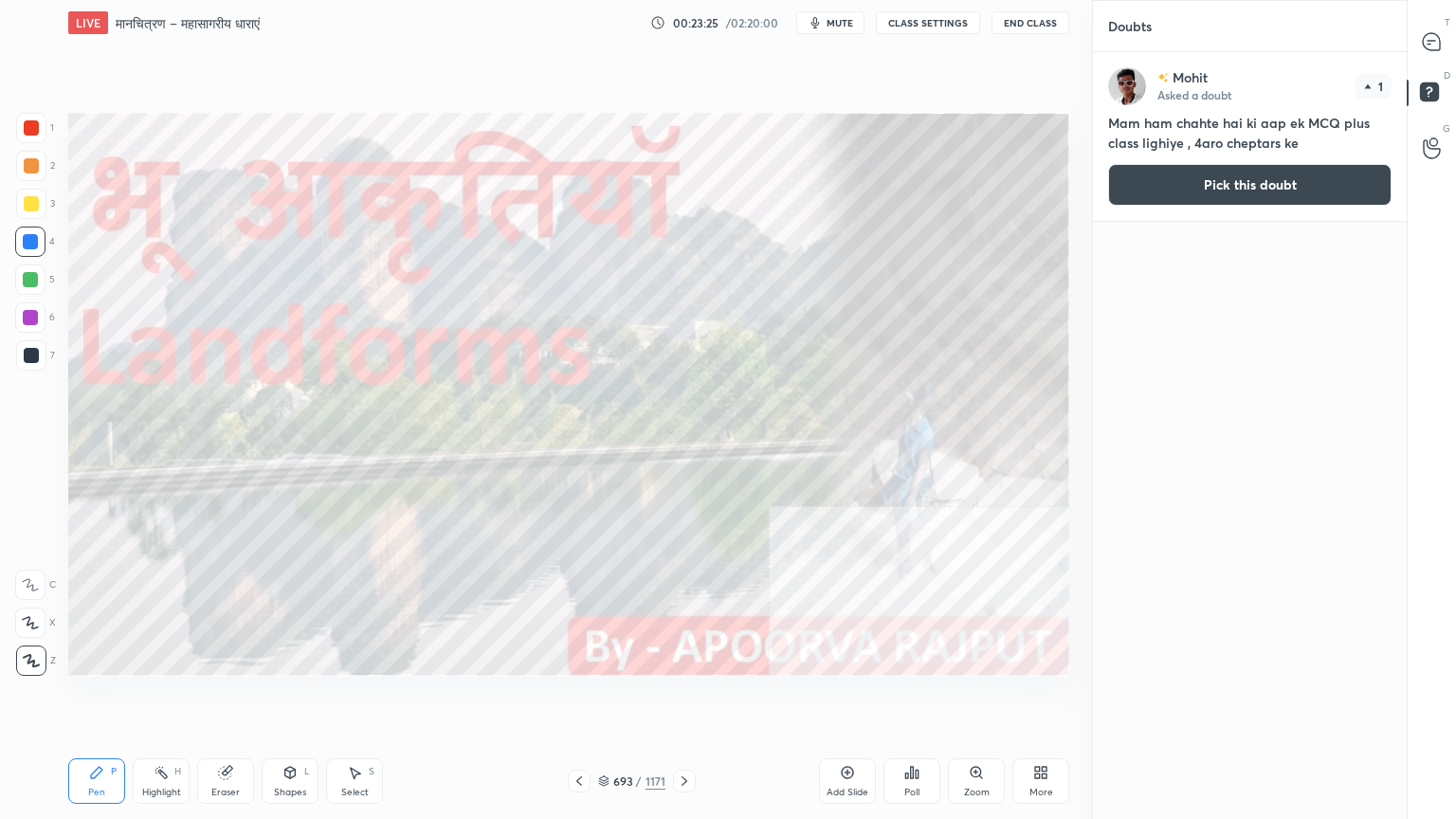 scroll, scrollTop: 6, scrollLeft: 6, axis: both 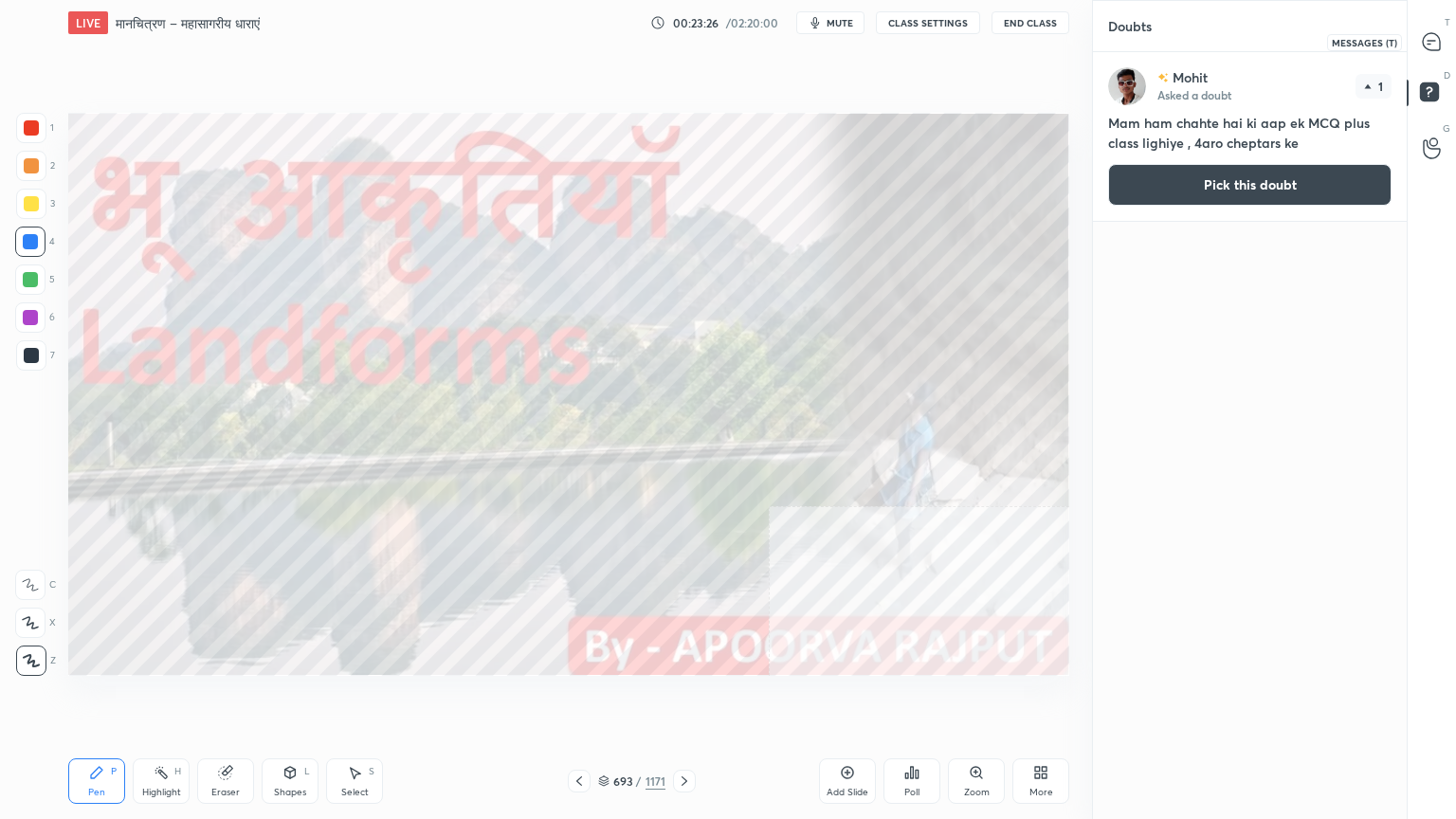 drag, startPoint x: 1440, startPoint y: 50, endPoint x: 1412, endPoint y: 113, distance: 68.942 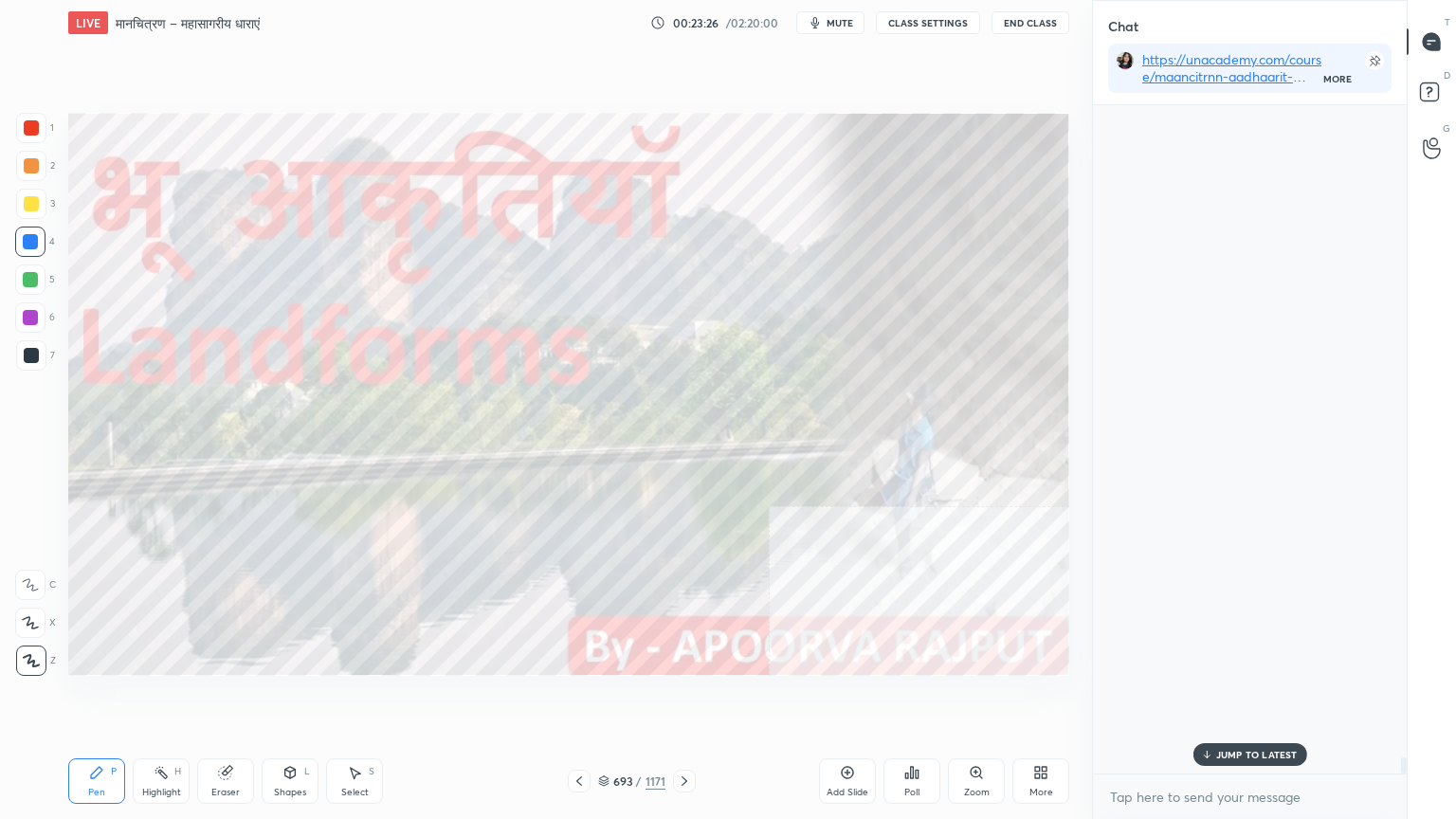 scroll, scrollTop: 708, scrollLeft: 308, axis: both 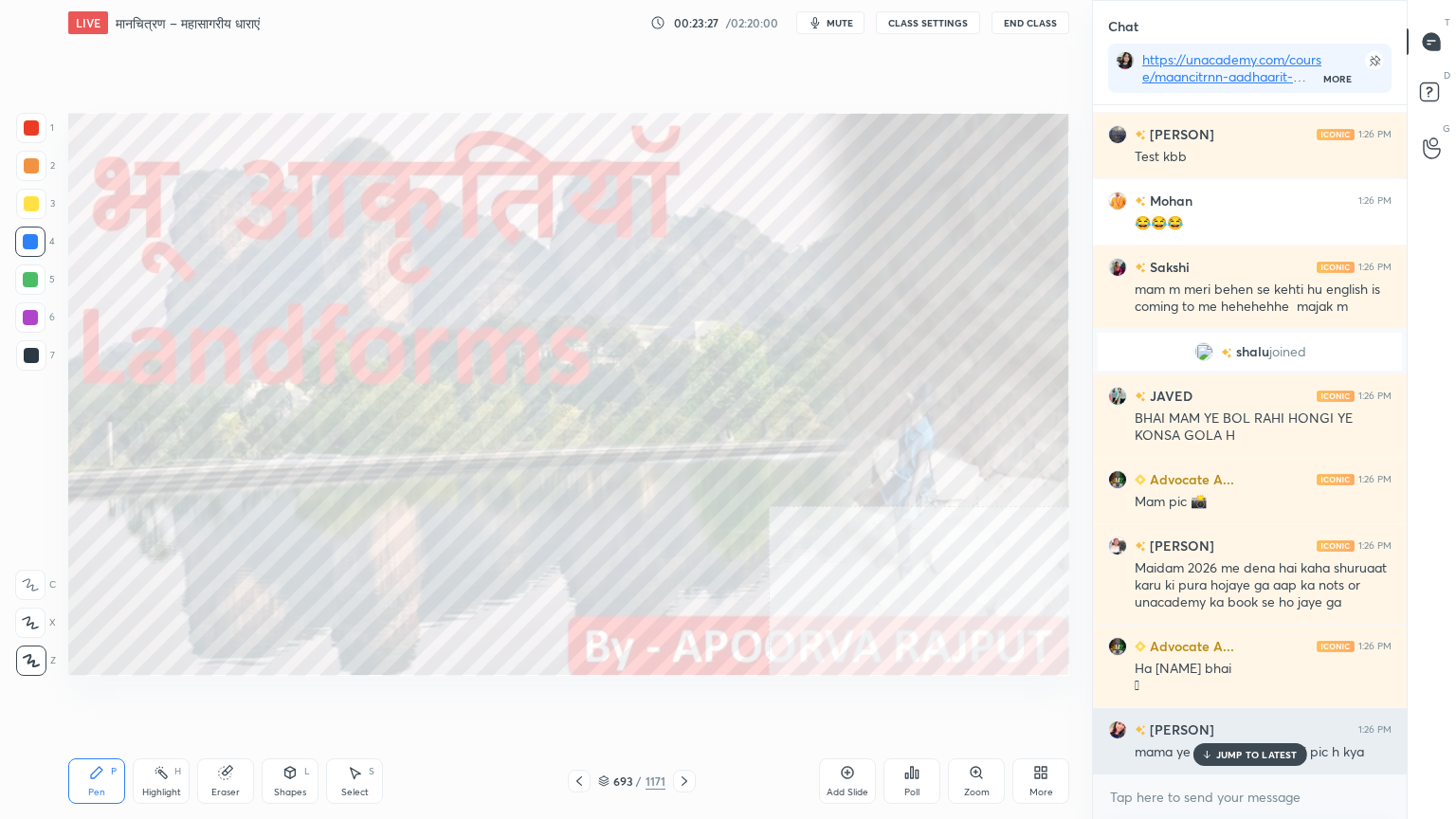 click 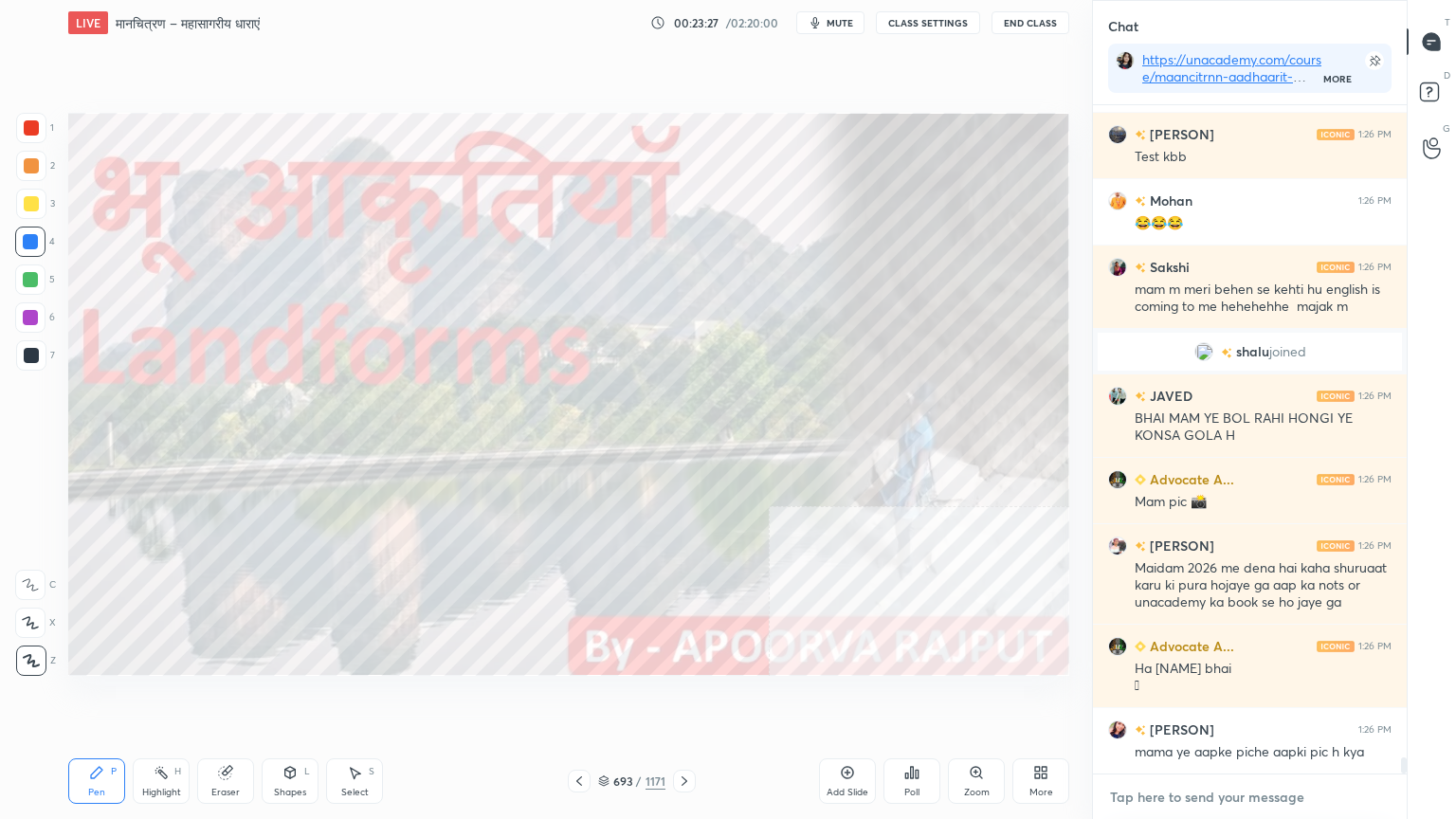 click at bounding box center [1249, 797] 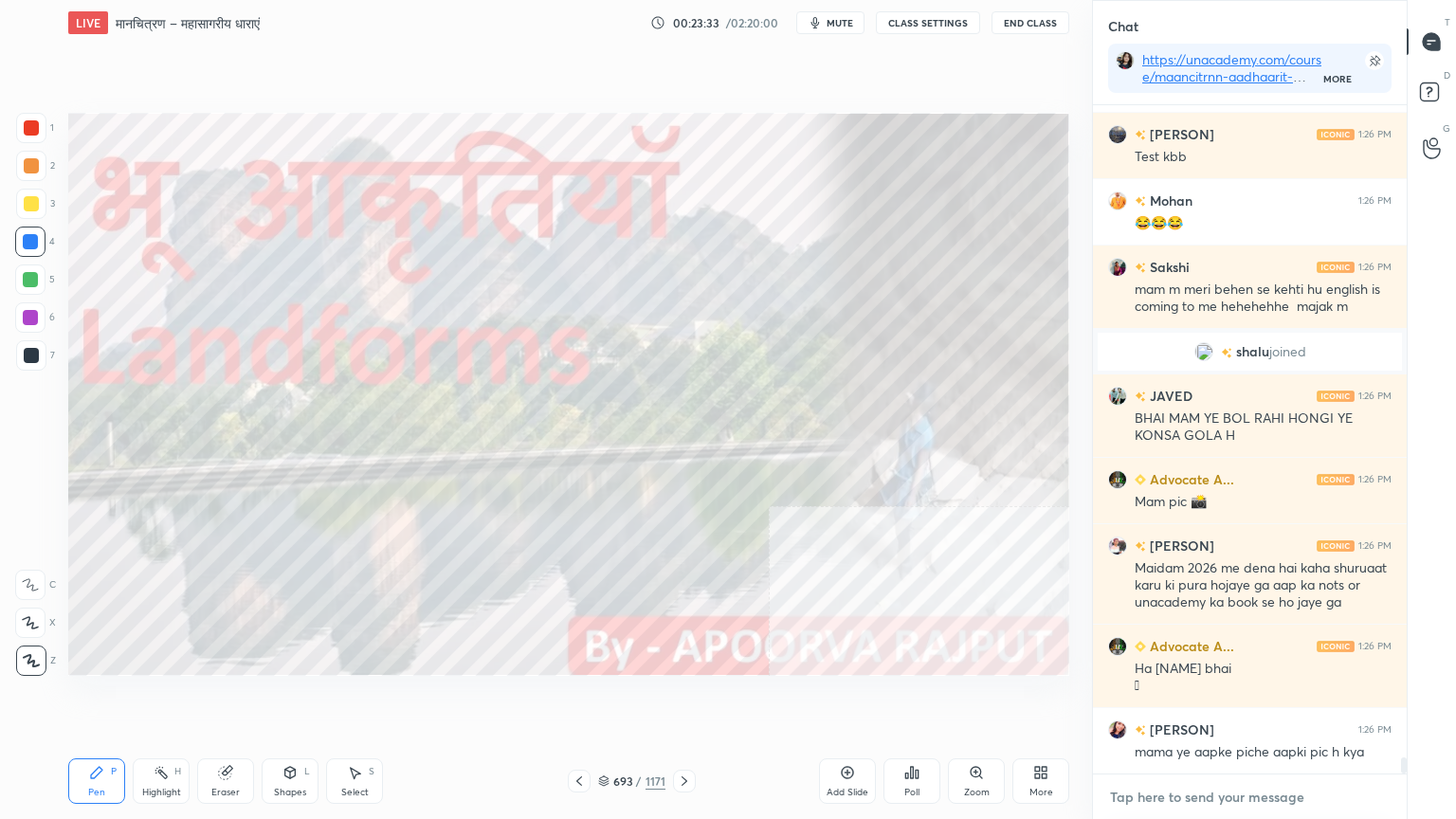 scroll, scrollTop: 27800, scrollLeft: 0, axis: vertical 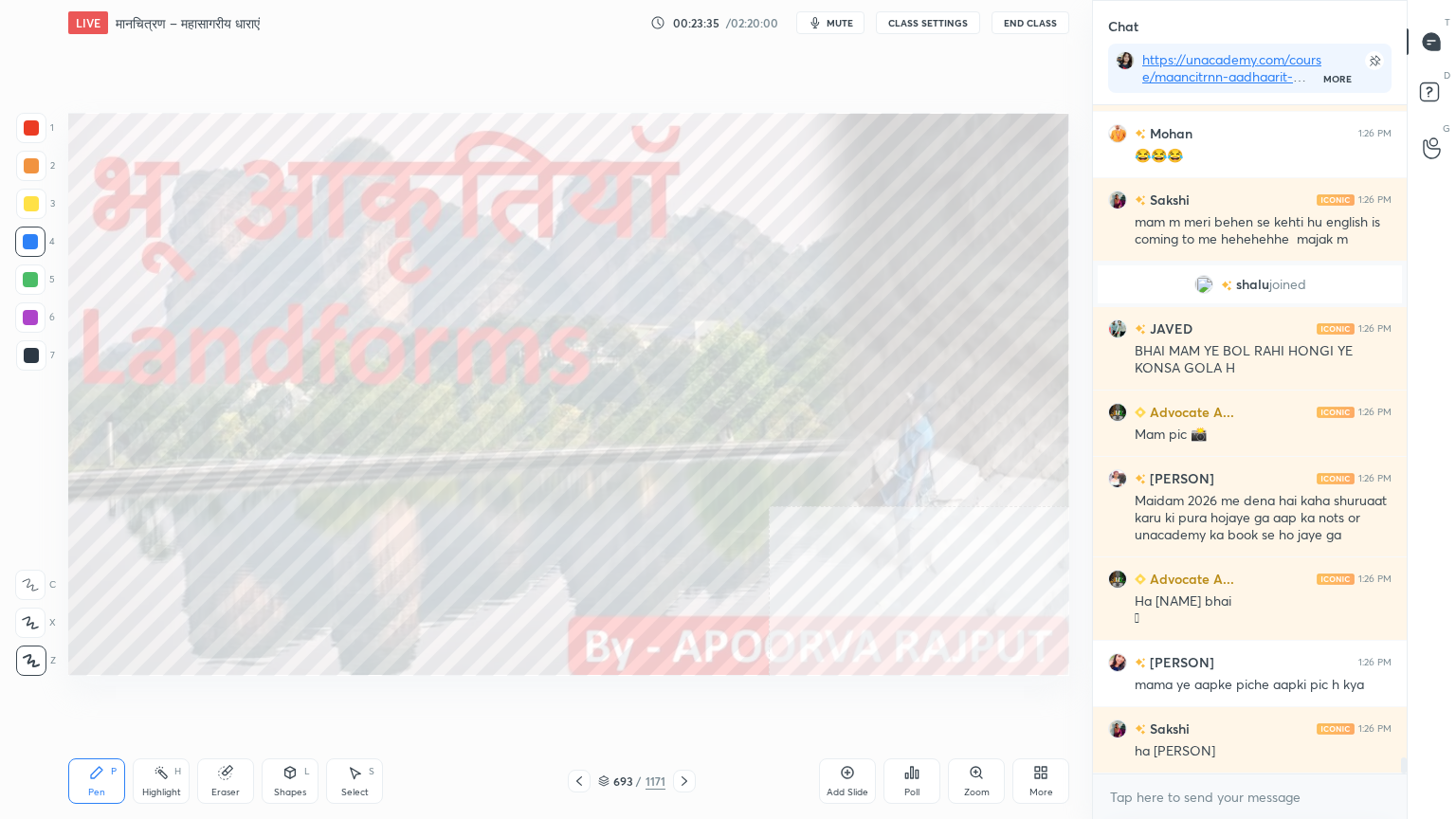 click 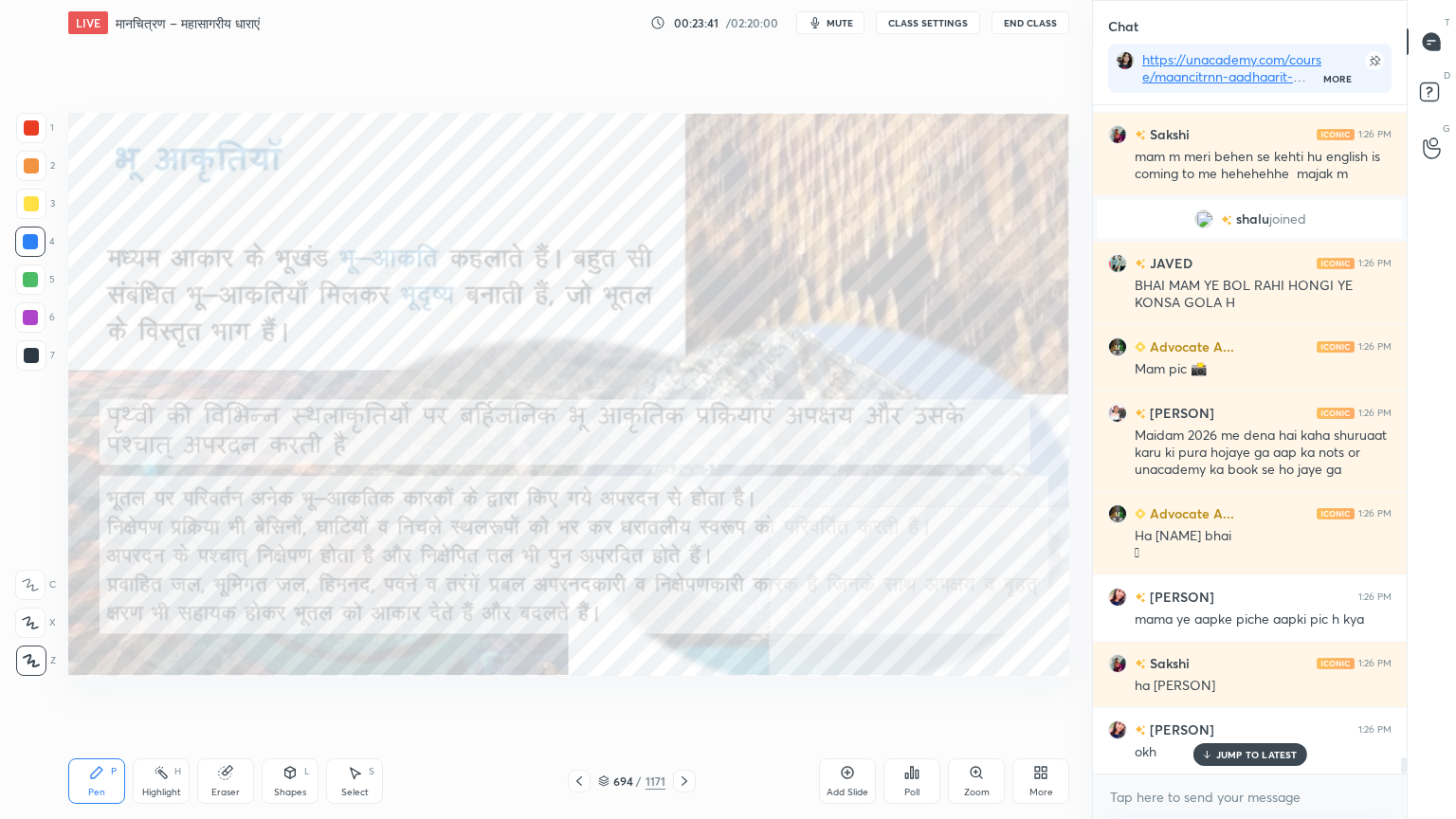 scroll, scrollTop: 27932, scrollLeft: 0, axis: vertical 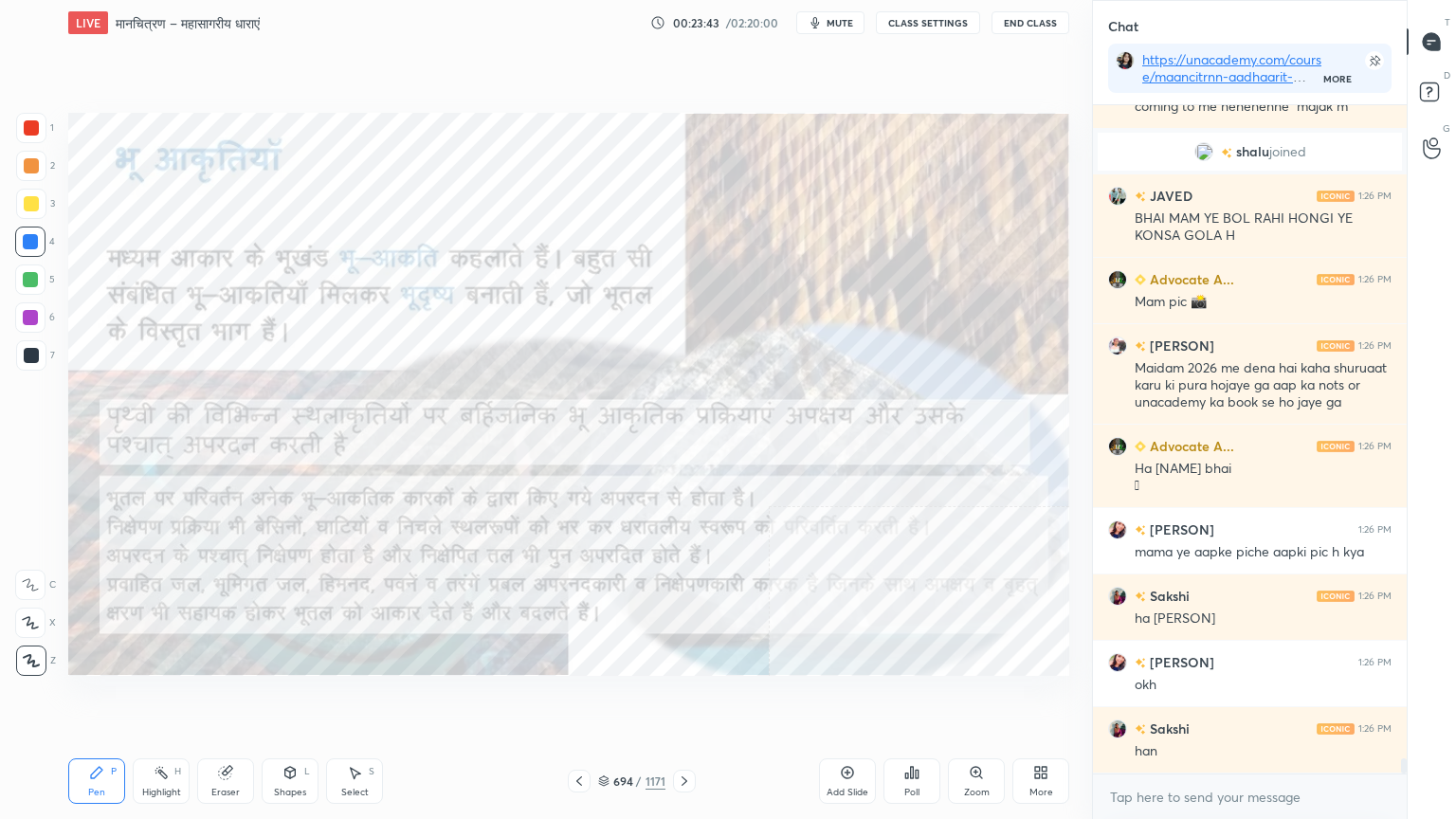 click 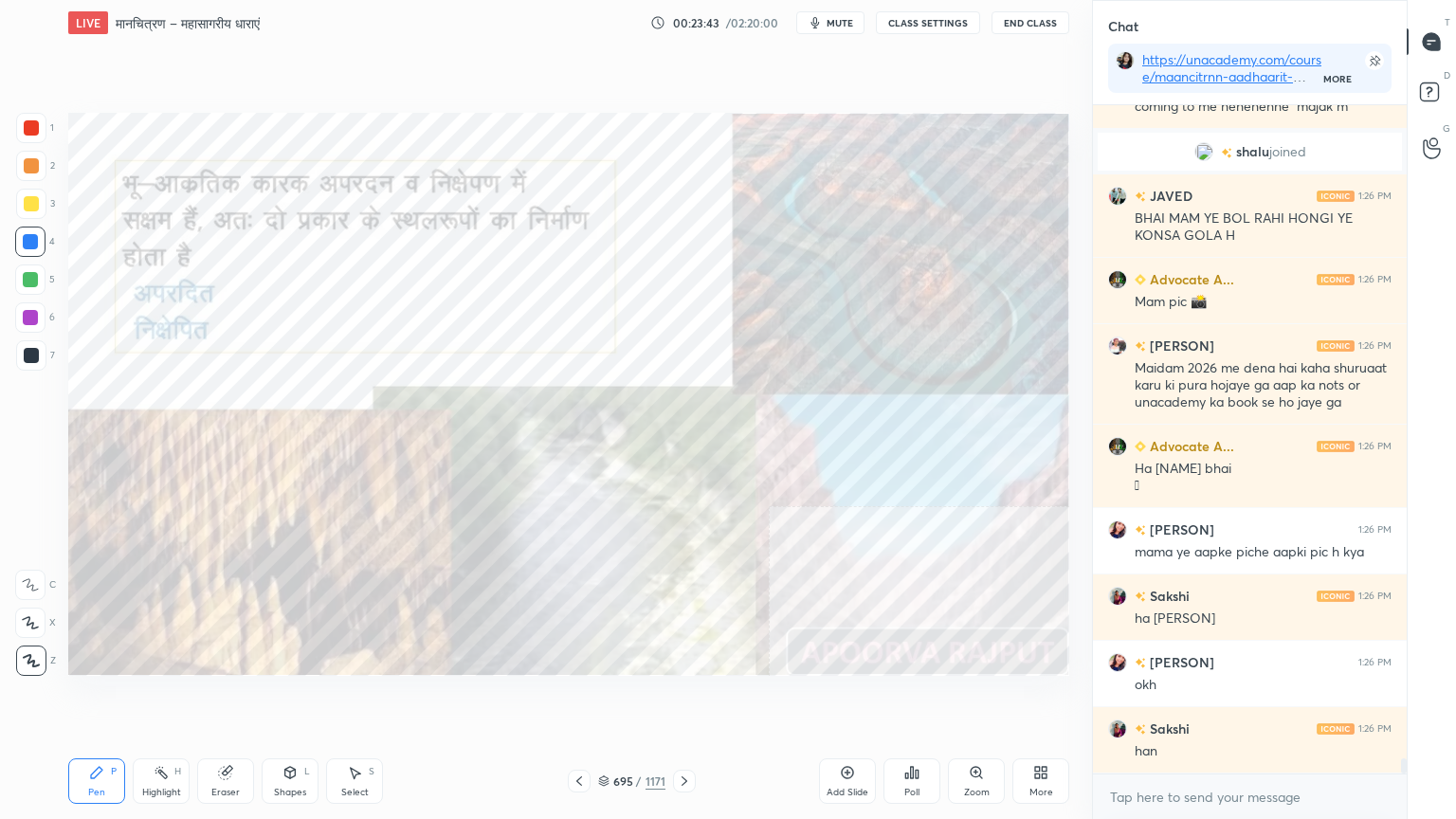 click 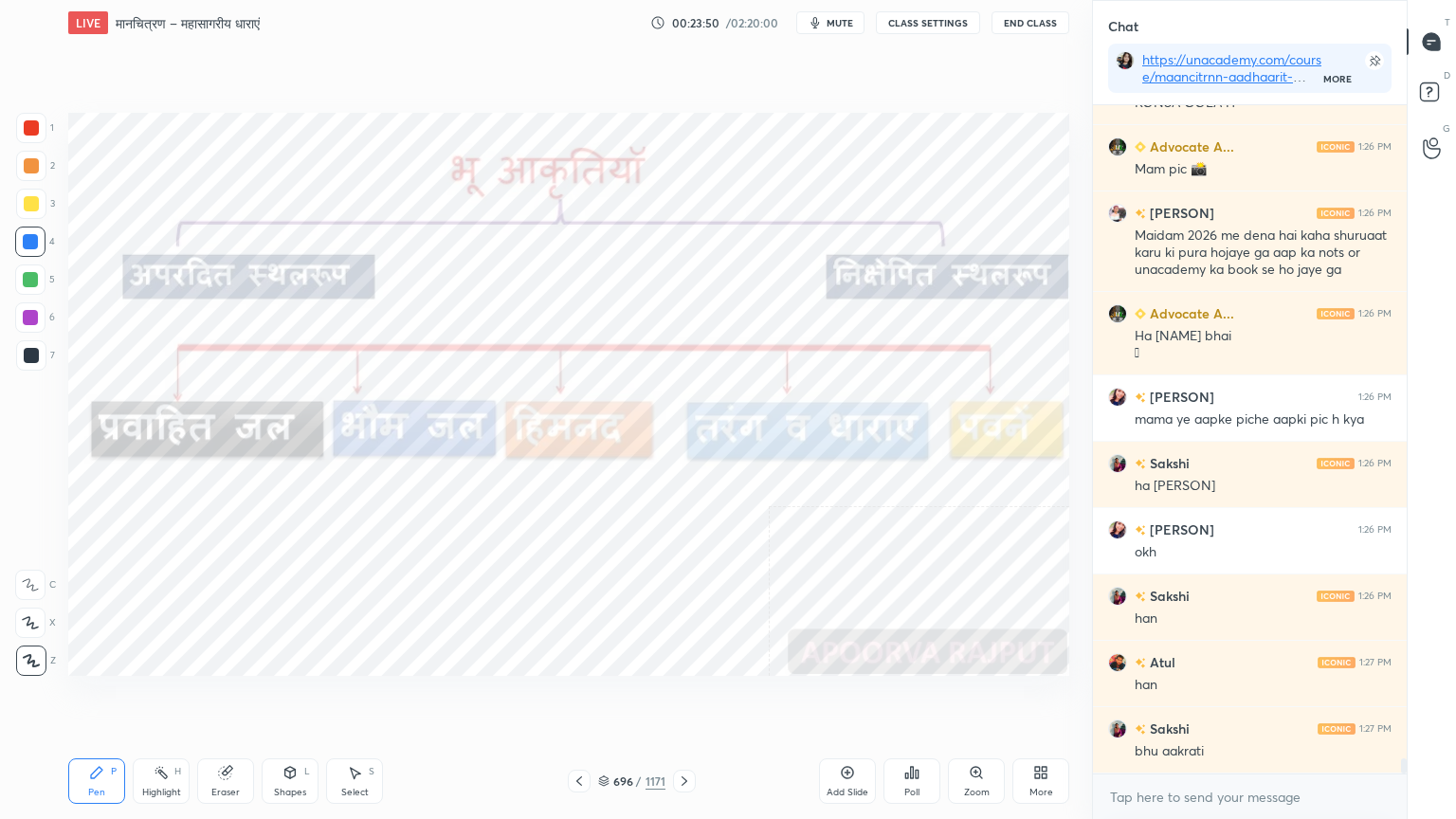 scroll, scrollTop: 28130, scrollLeft: 0, axis: vertical 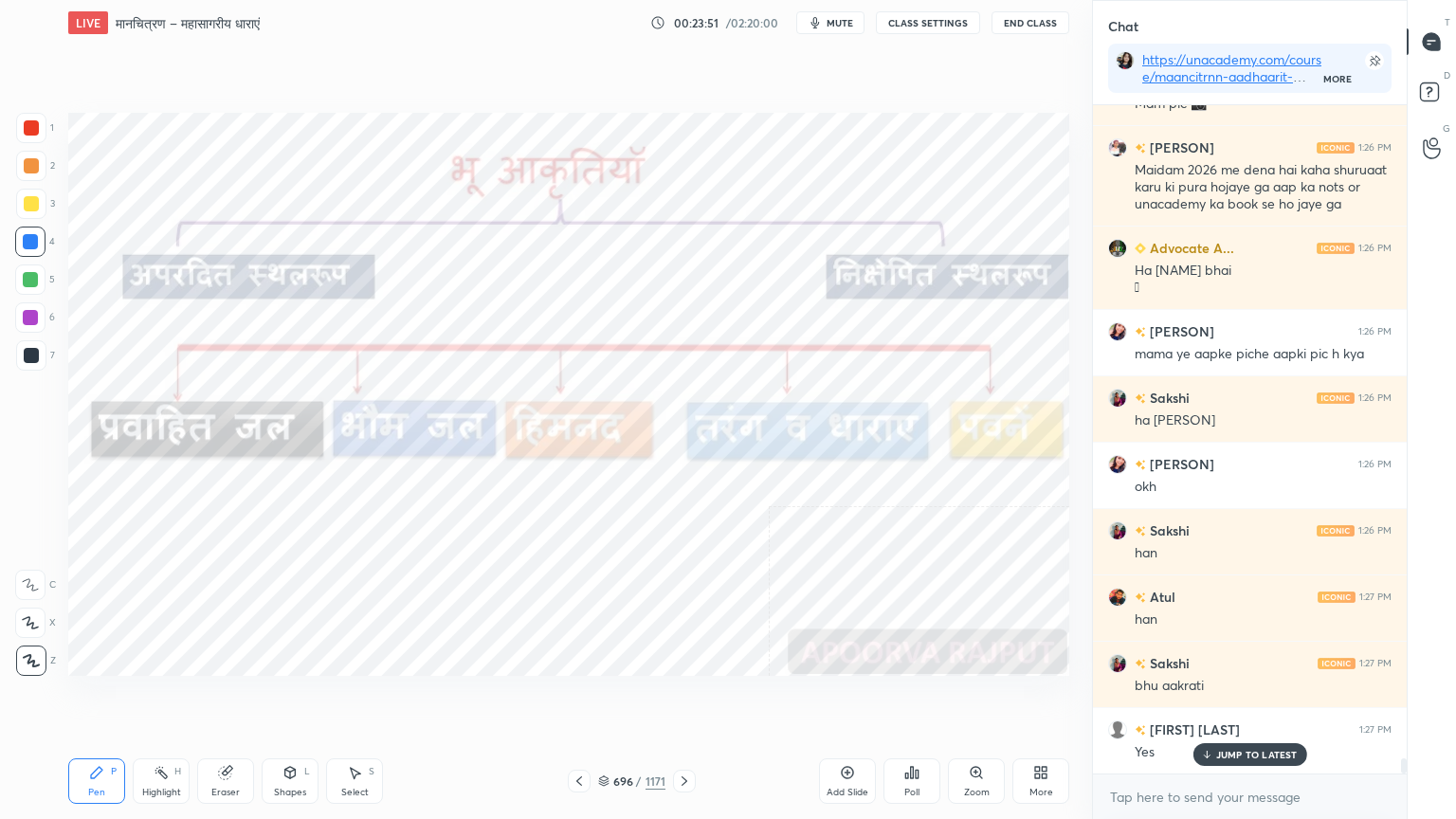 click 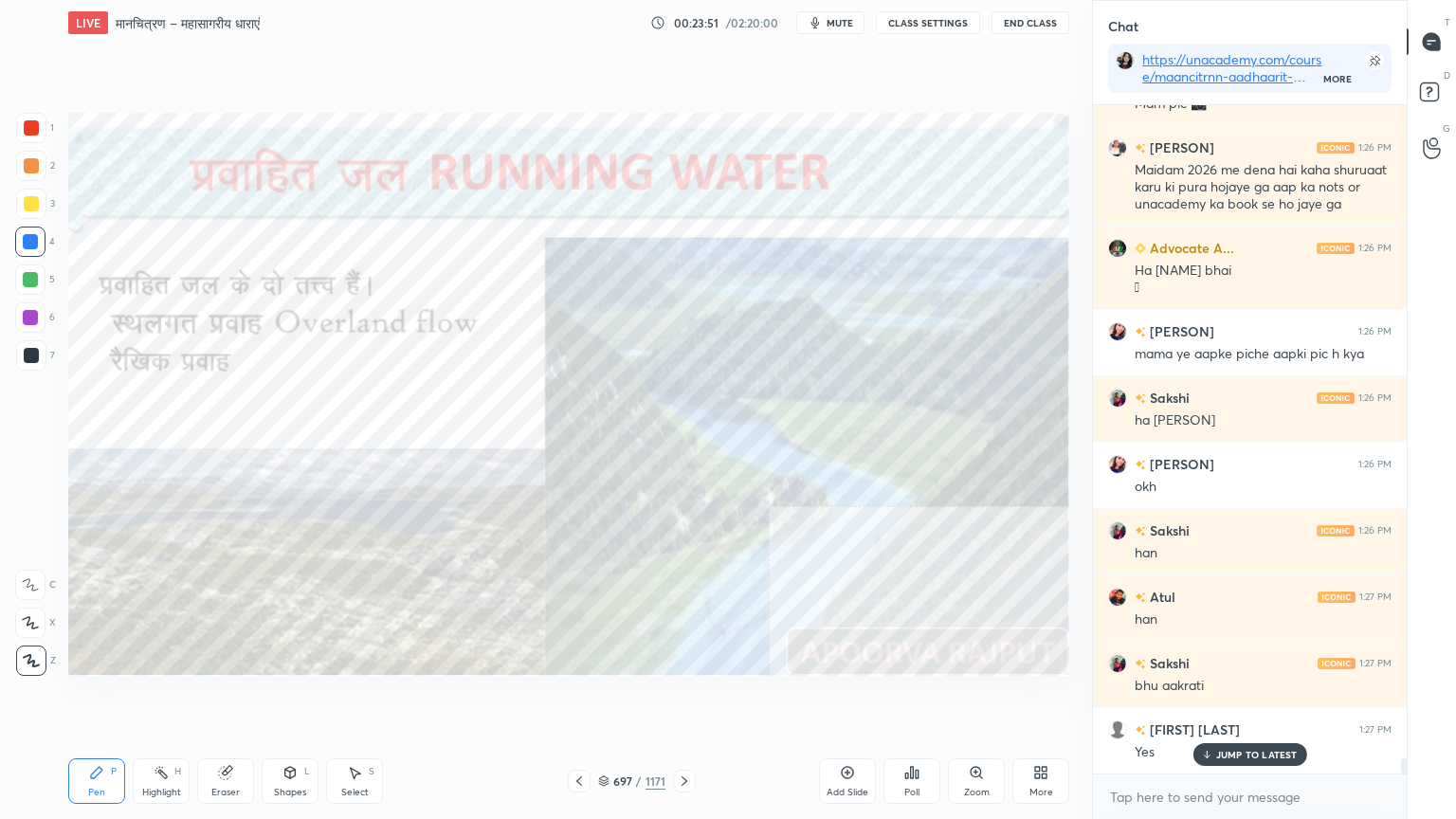 scroll, scrollTop: 28198, scrollLeft: 0, axis: vertical 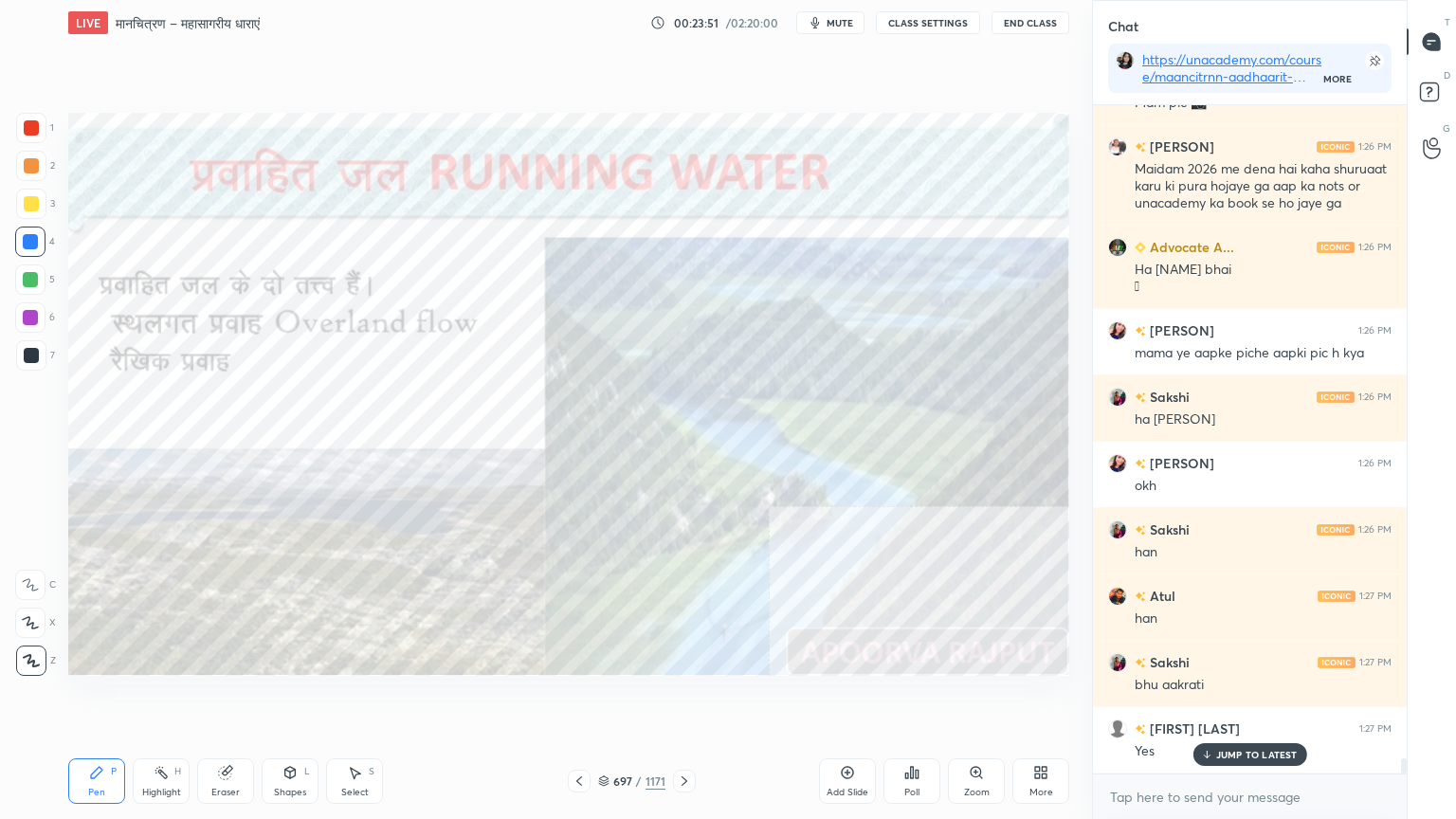 click 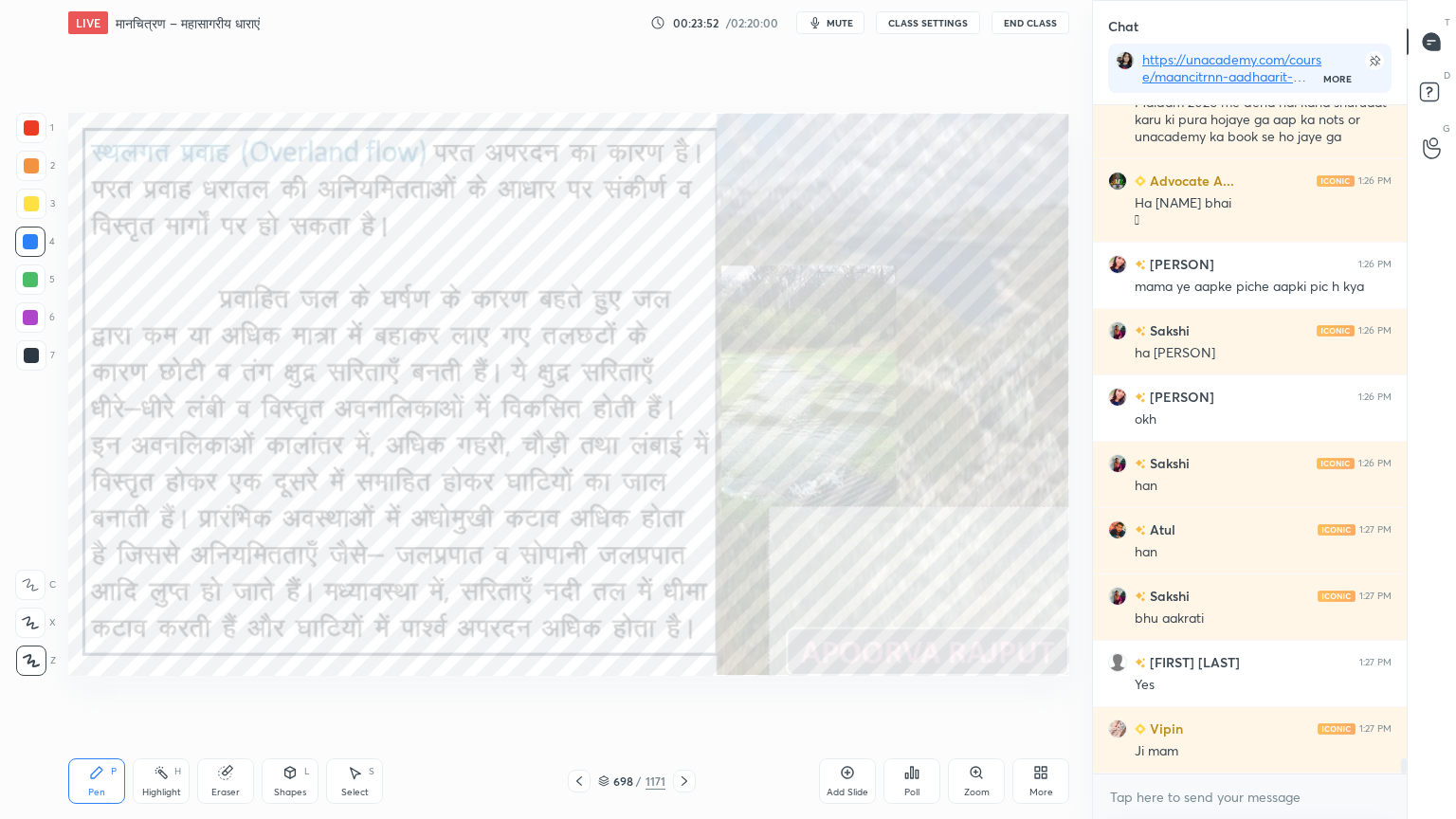click 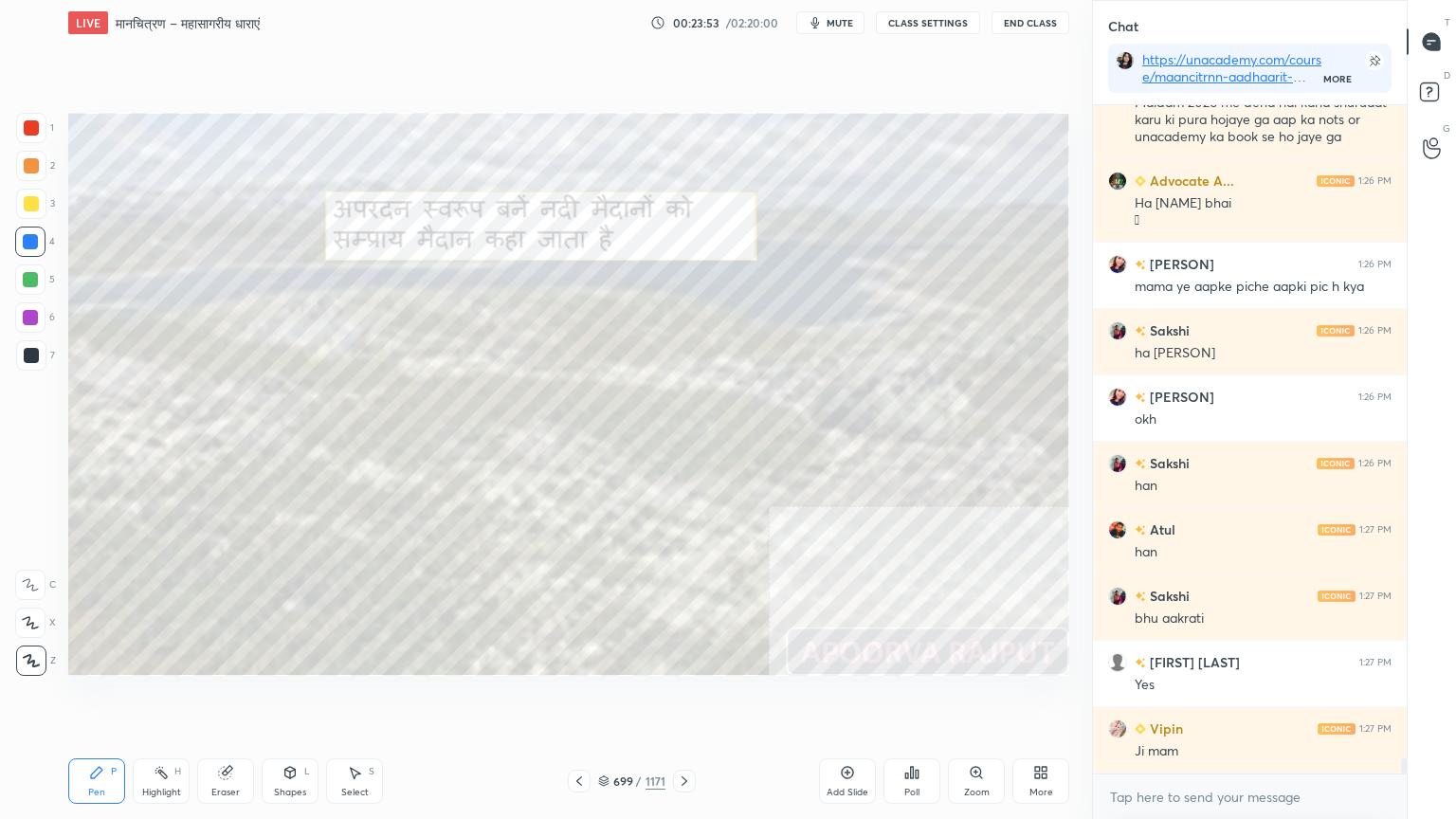 click 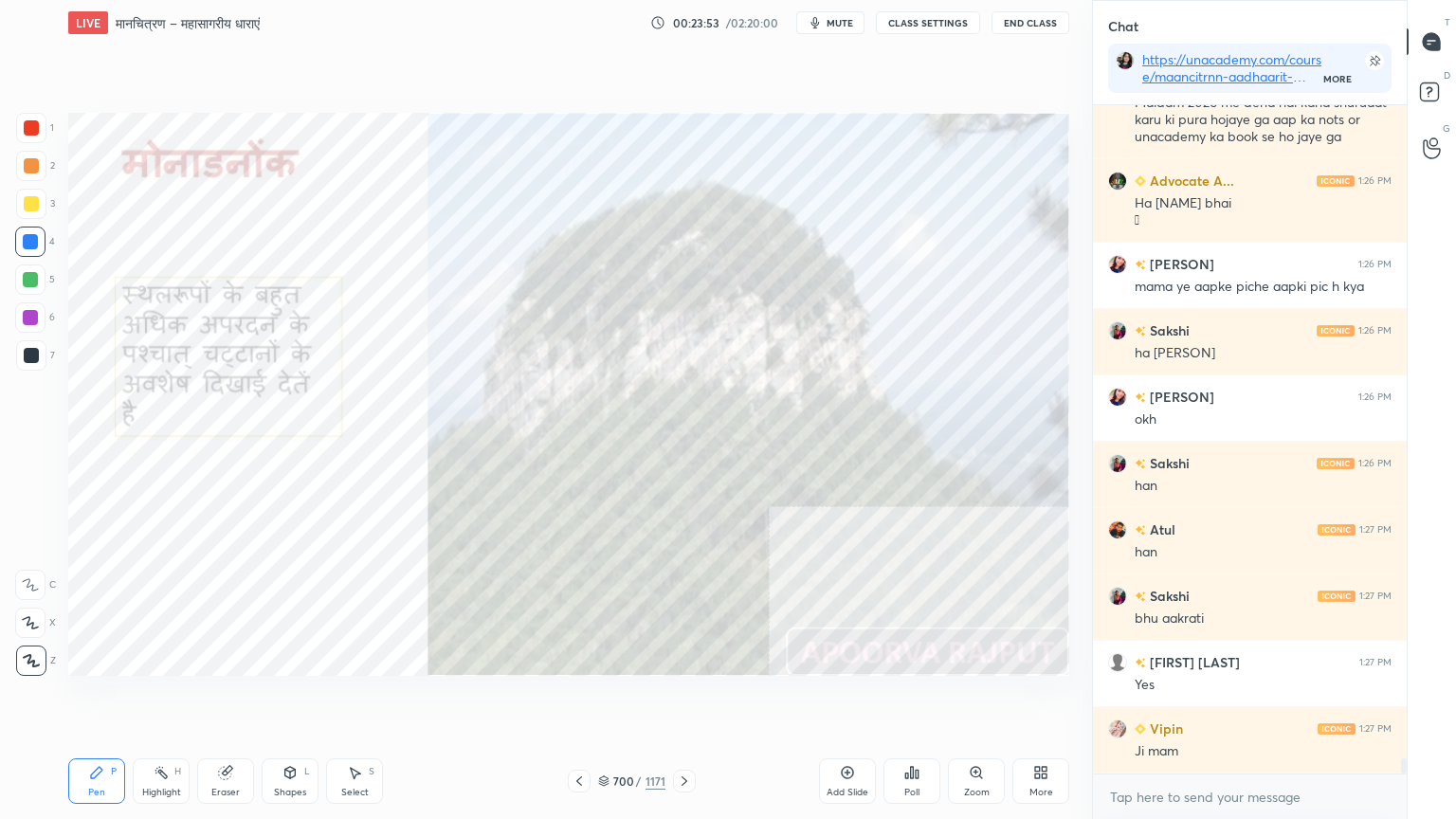 click 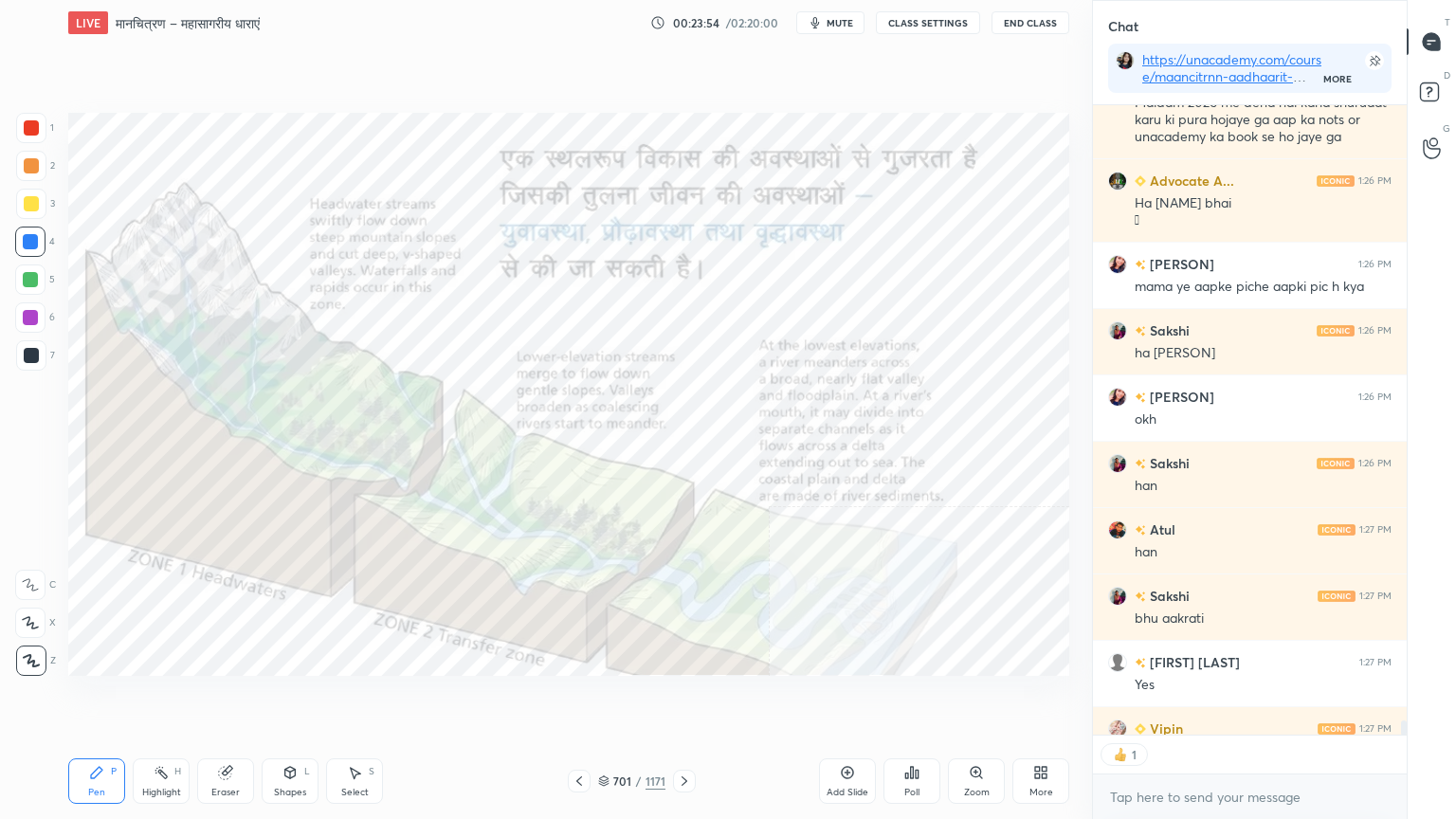 click 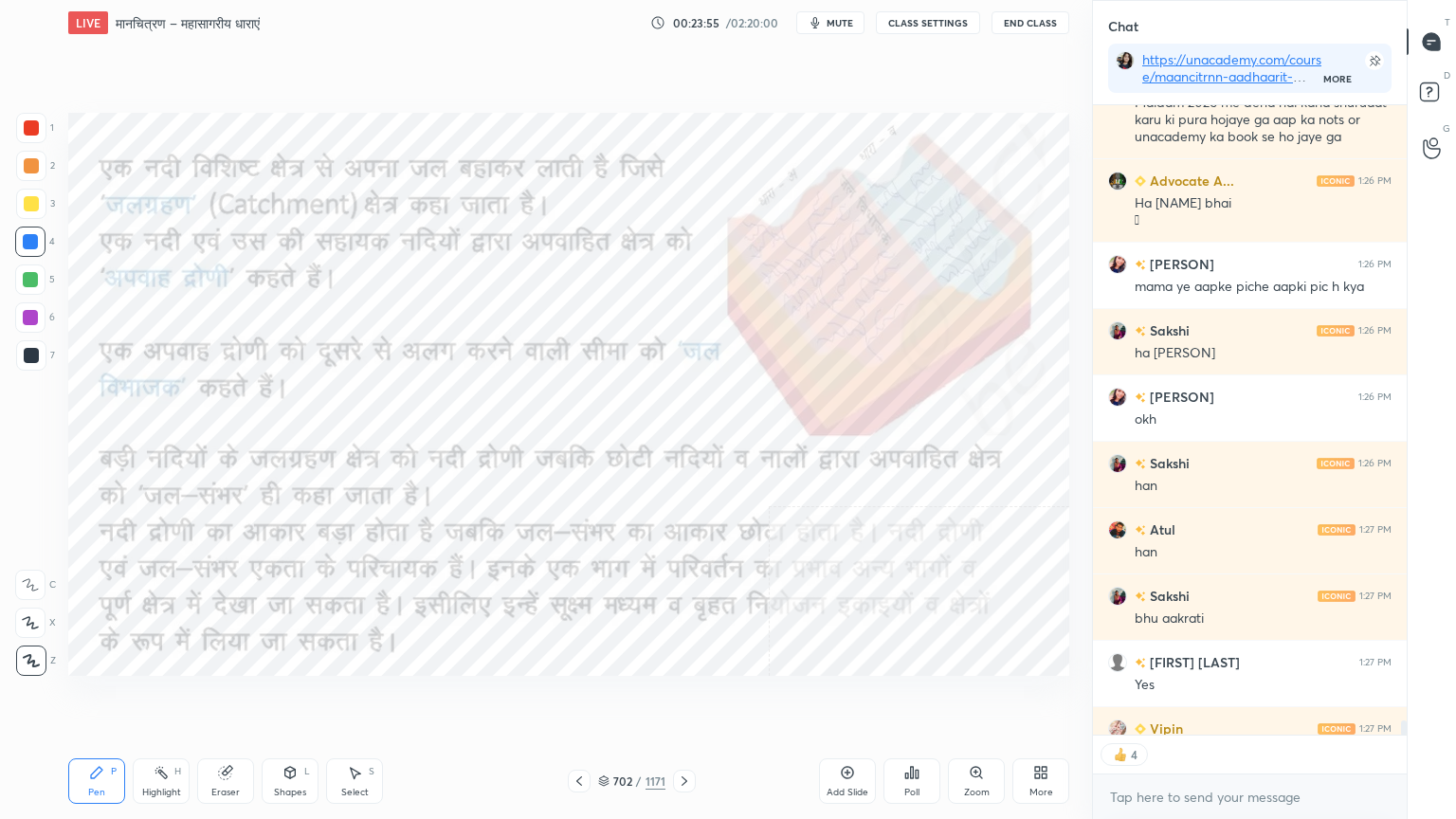 click 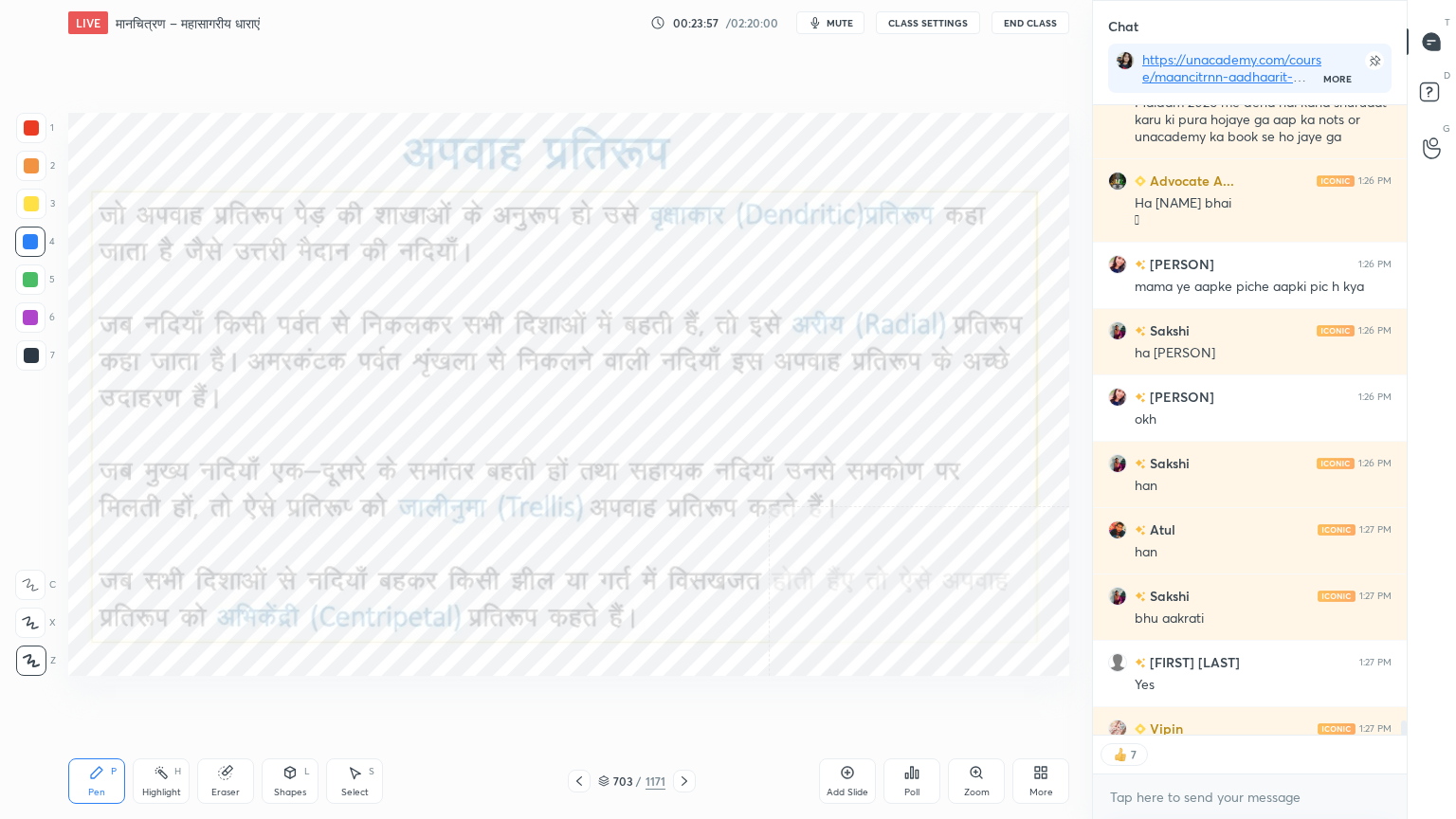 click 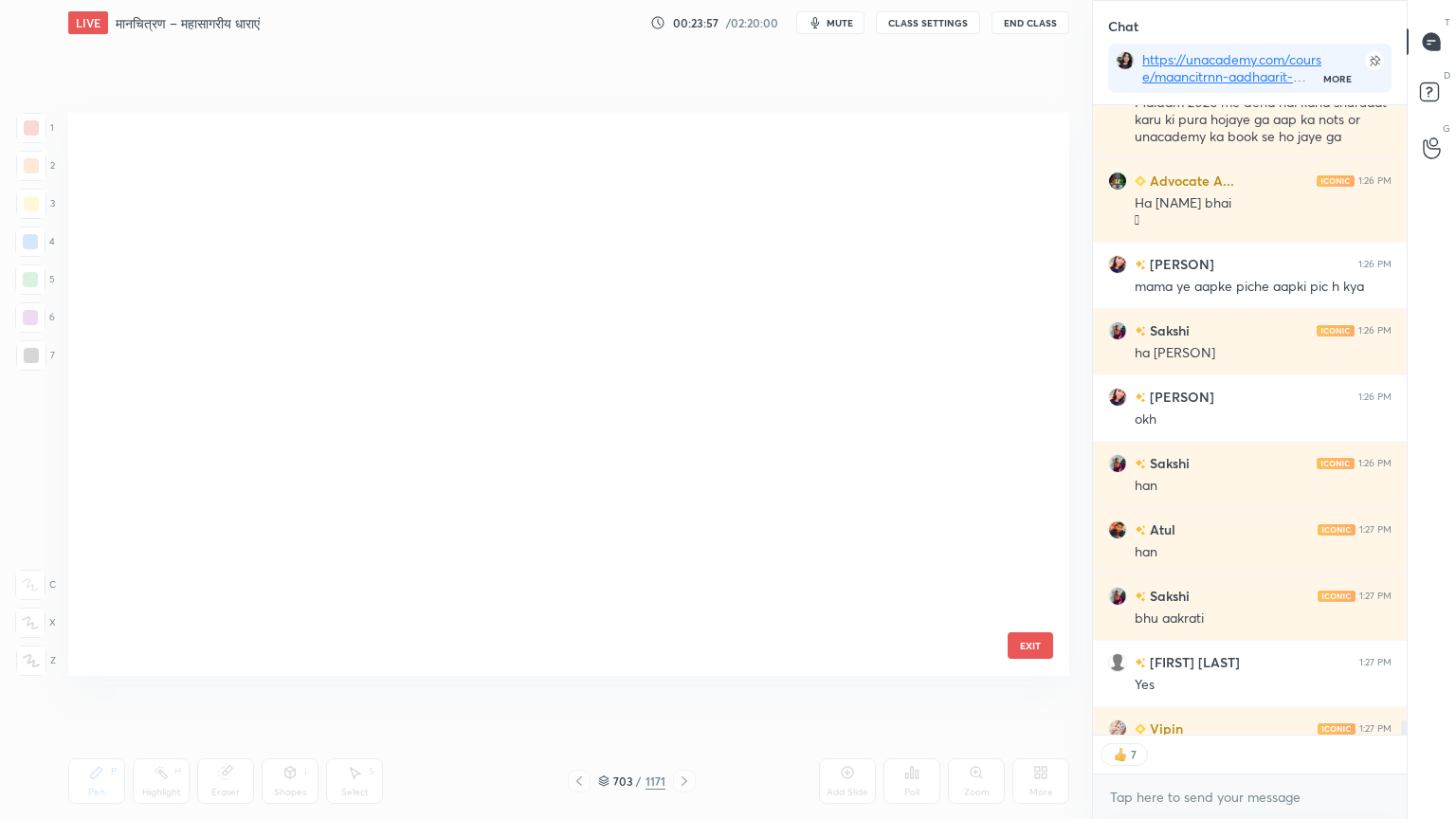 scroll, scrollTop: 40202, scrollLeft: 0, axis: vertical 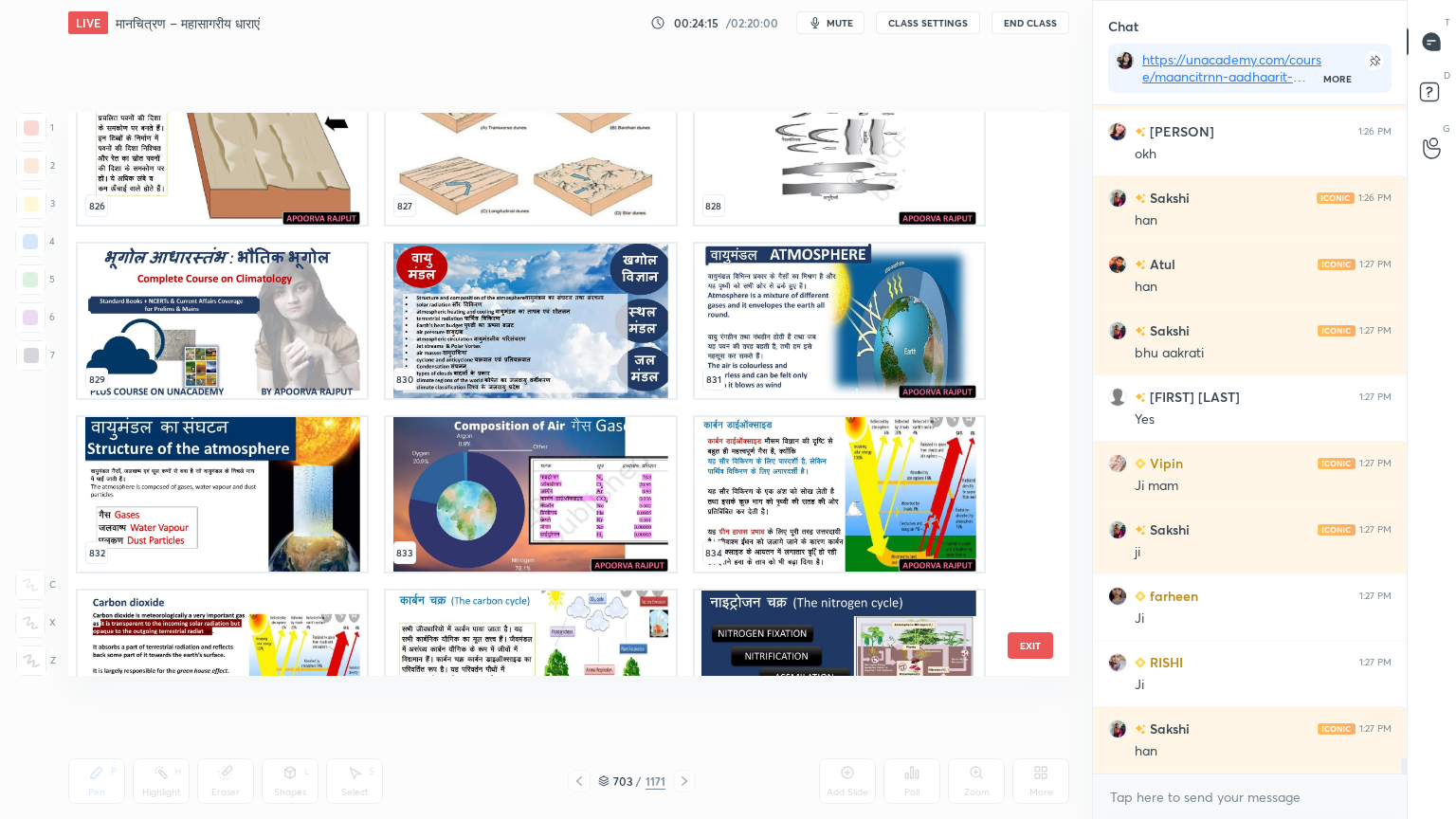 click at bounding box center [222, 320] 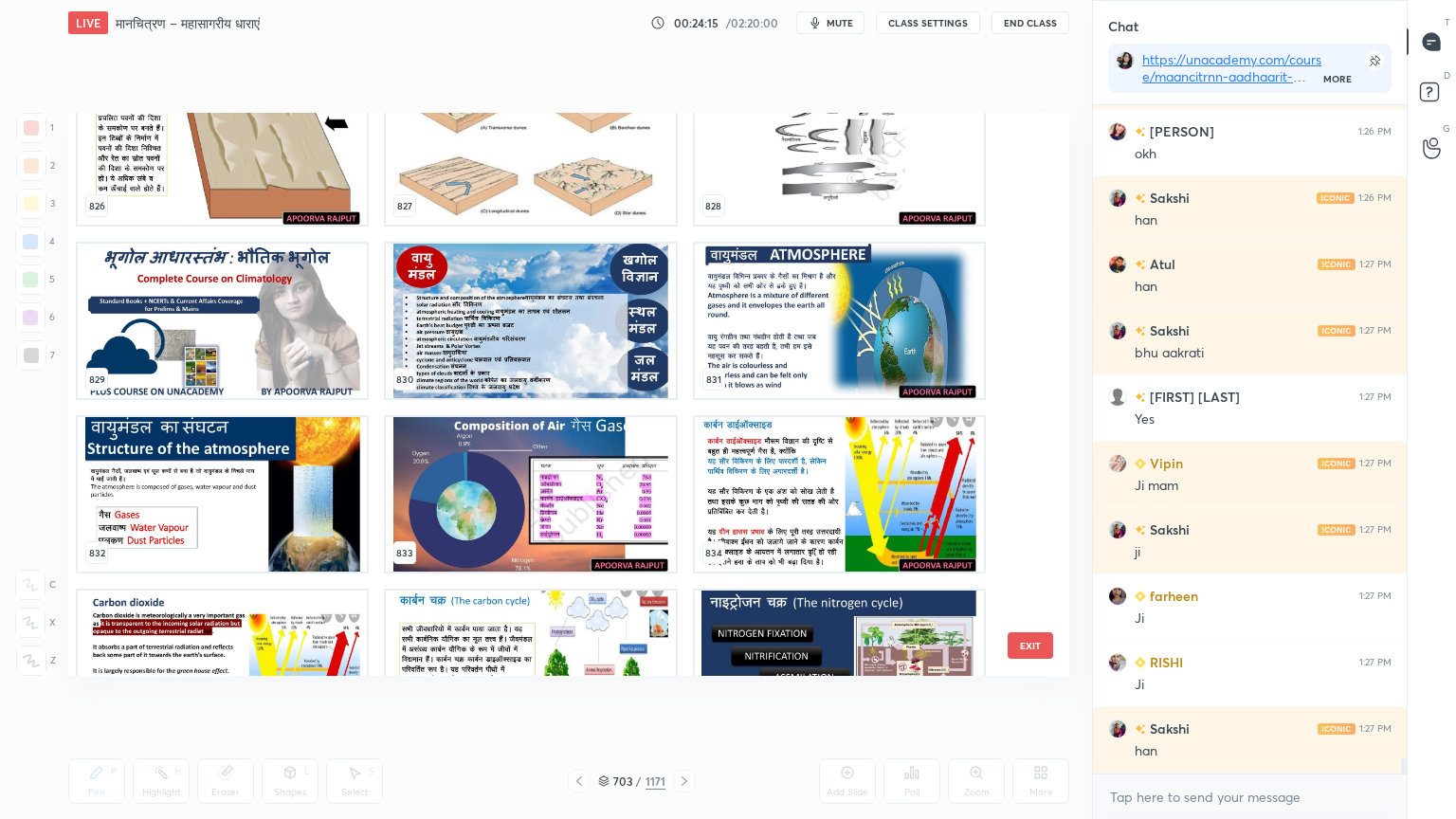 click at bounding box center [222, 320] 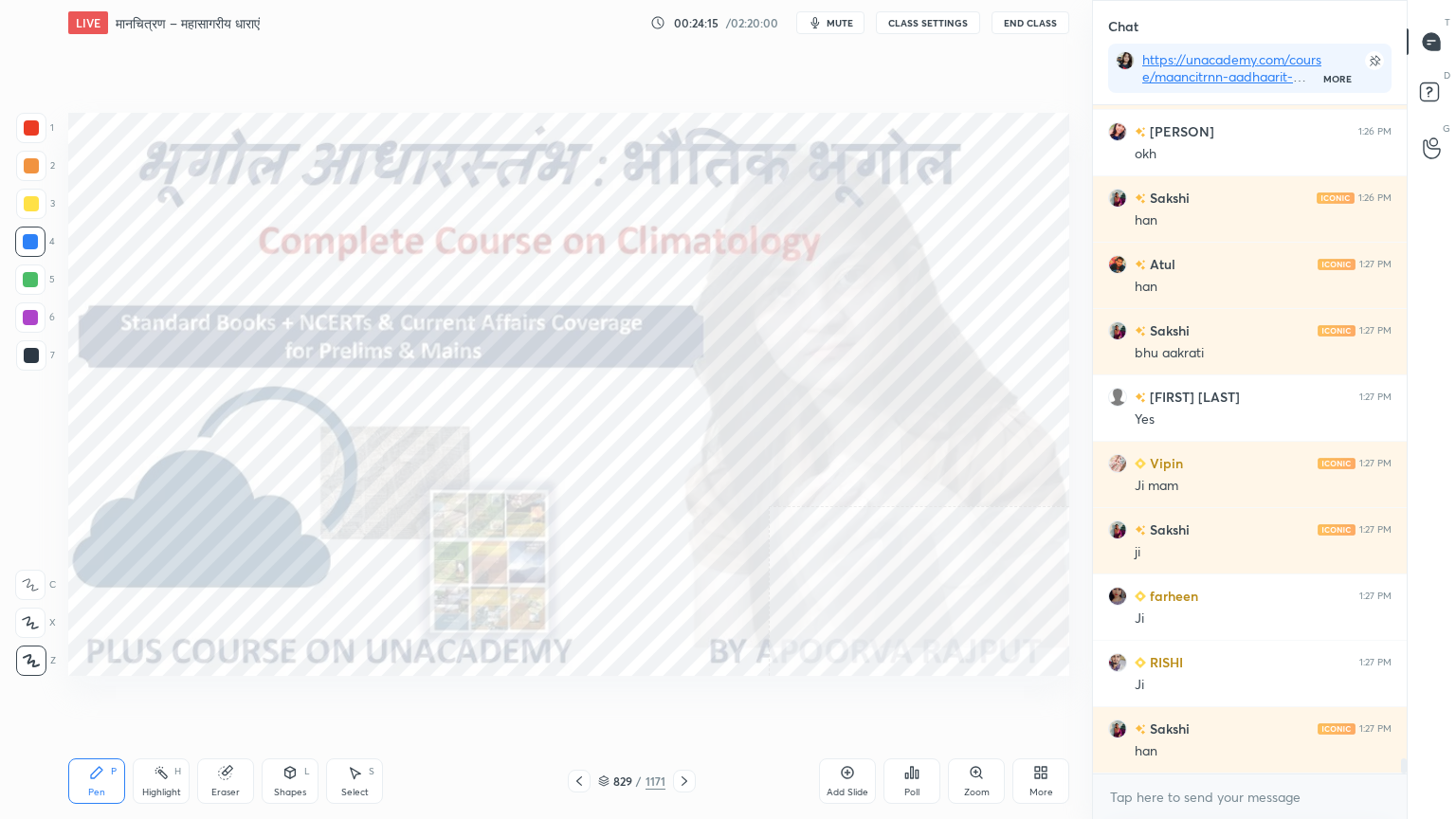 click at bounding box center [222, 320] 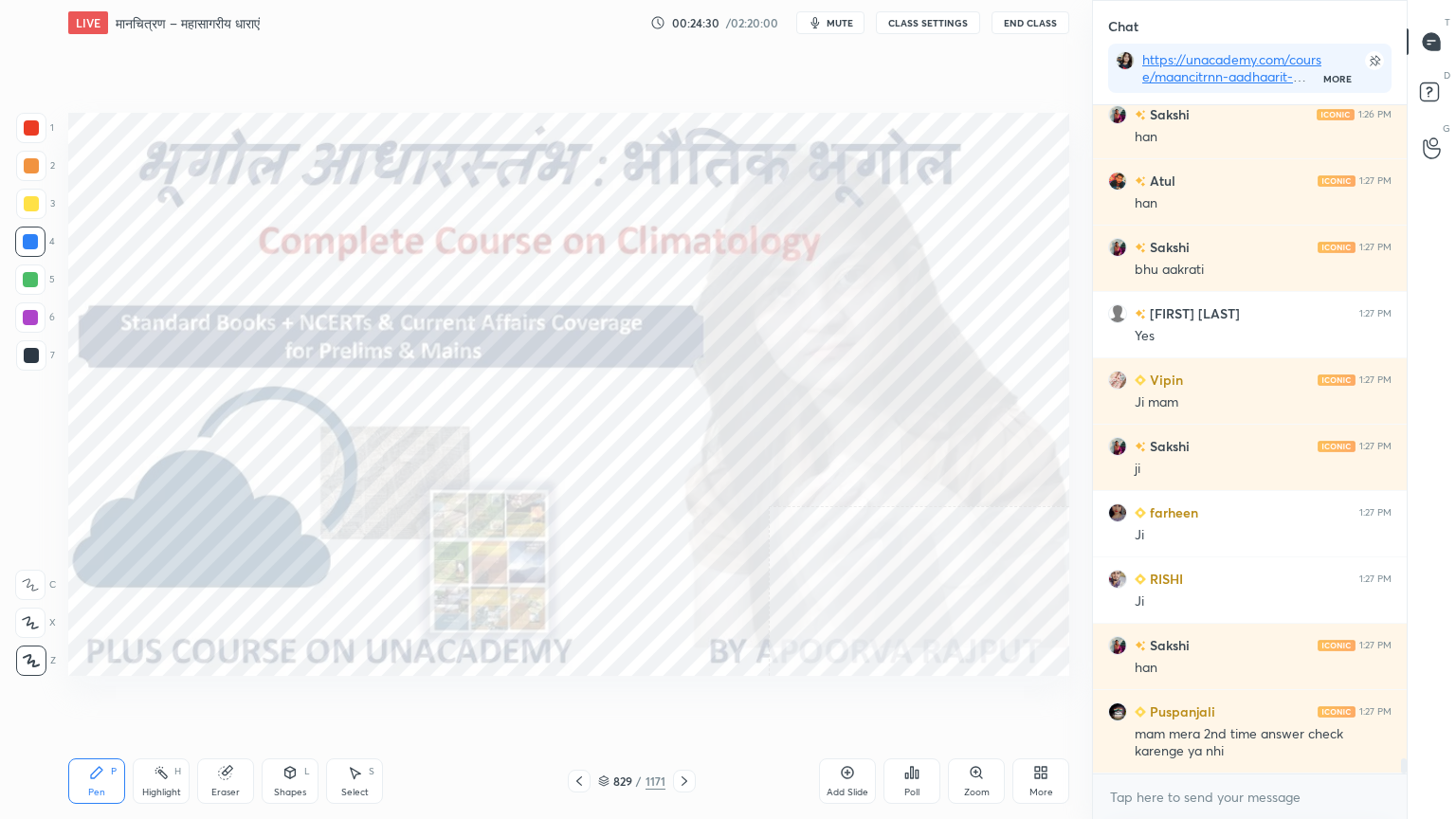 click 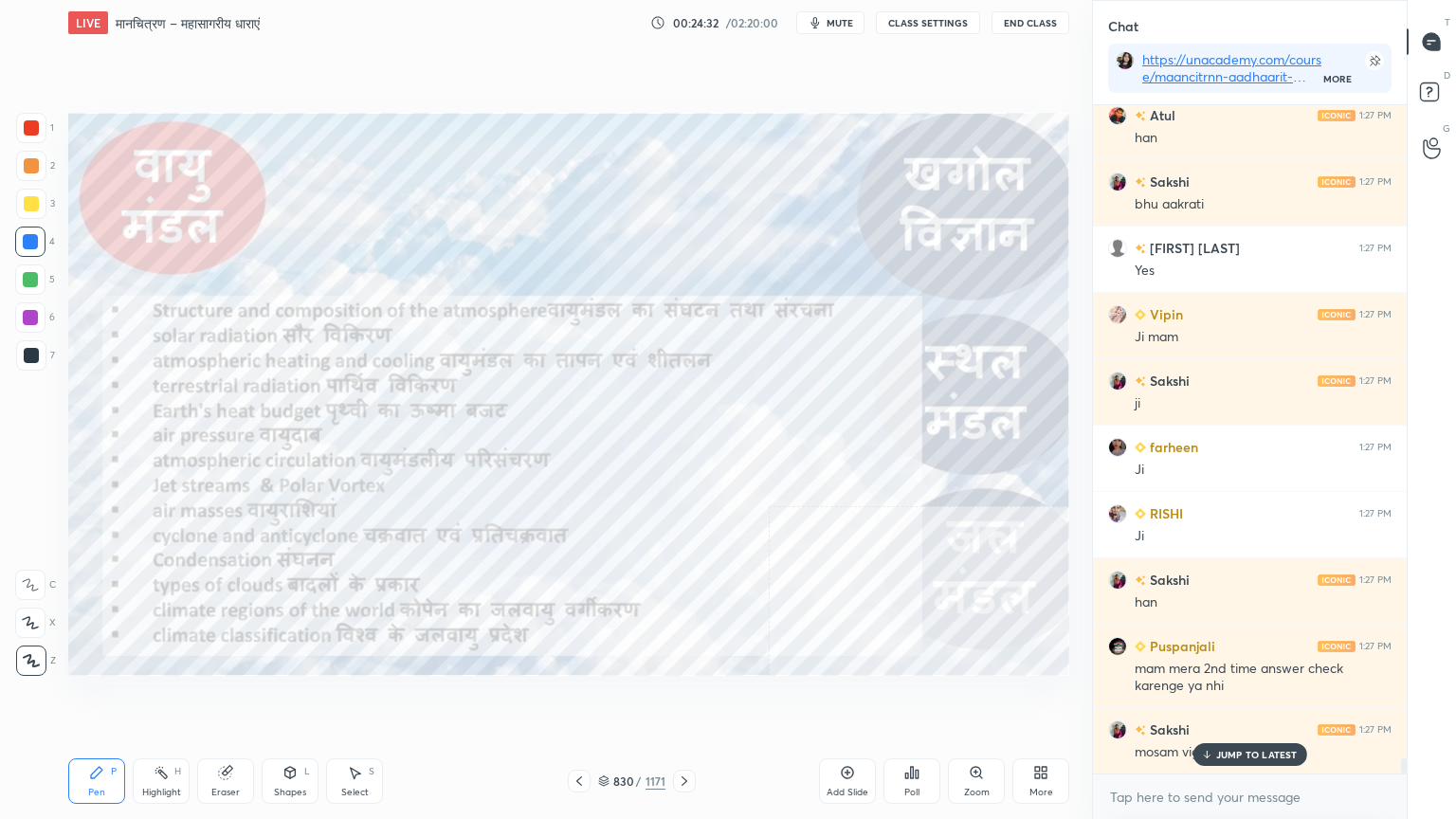 click 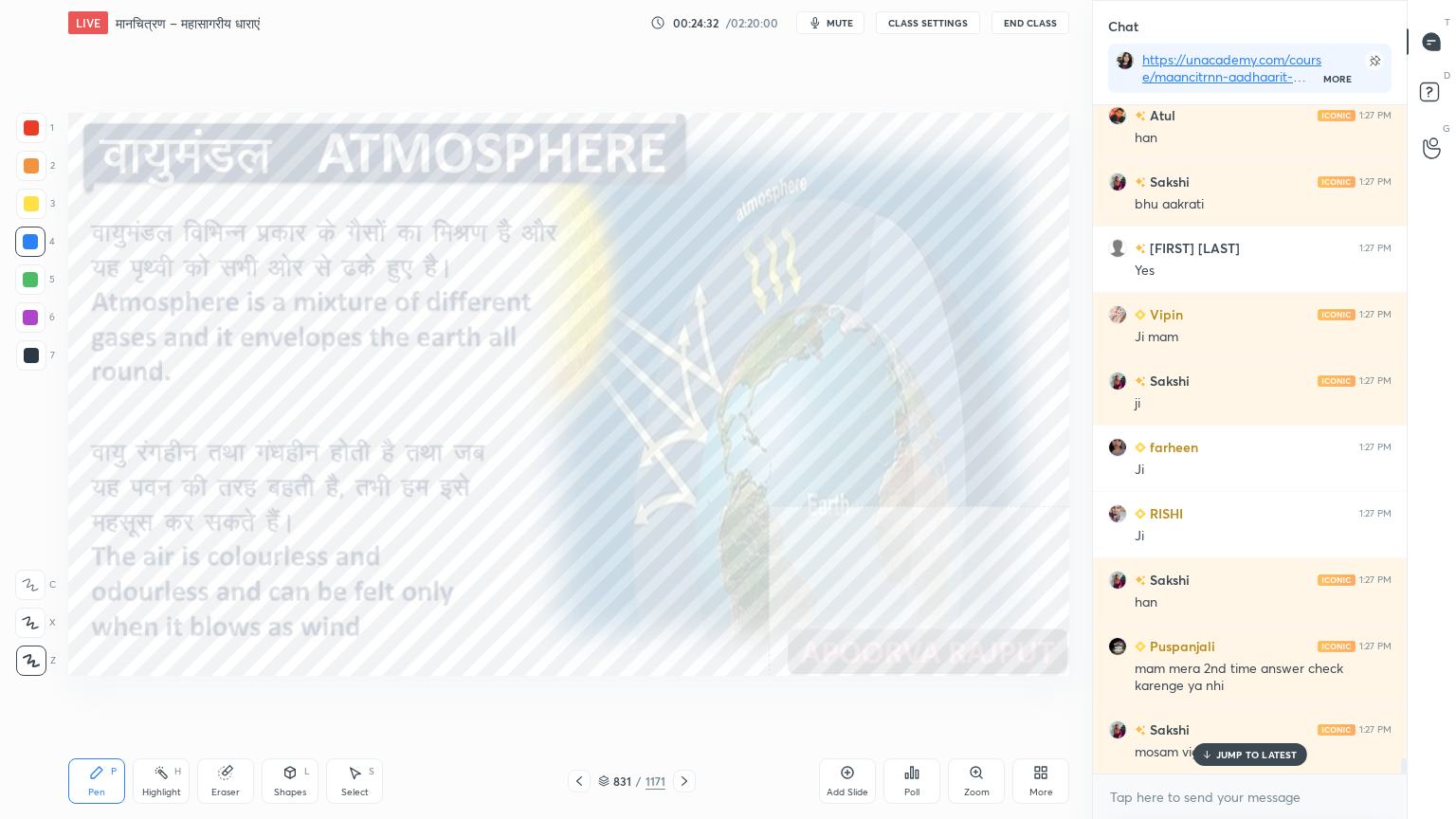 click 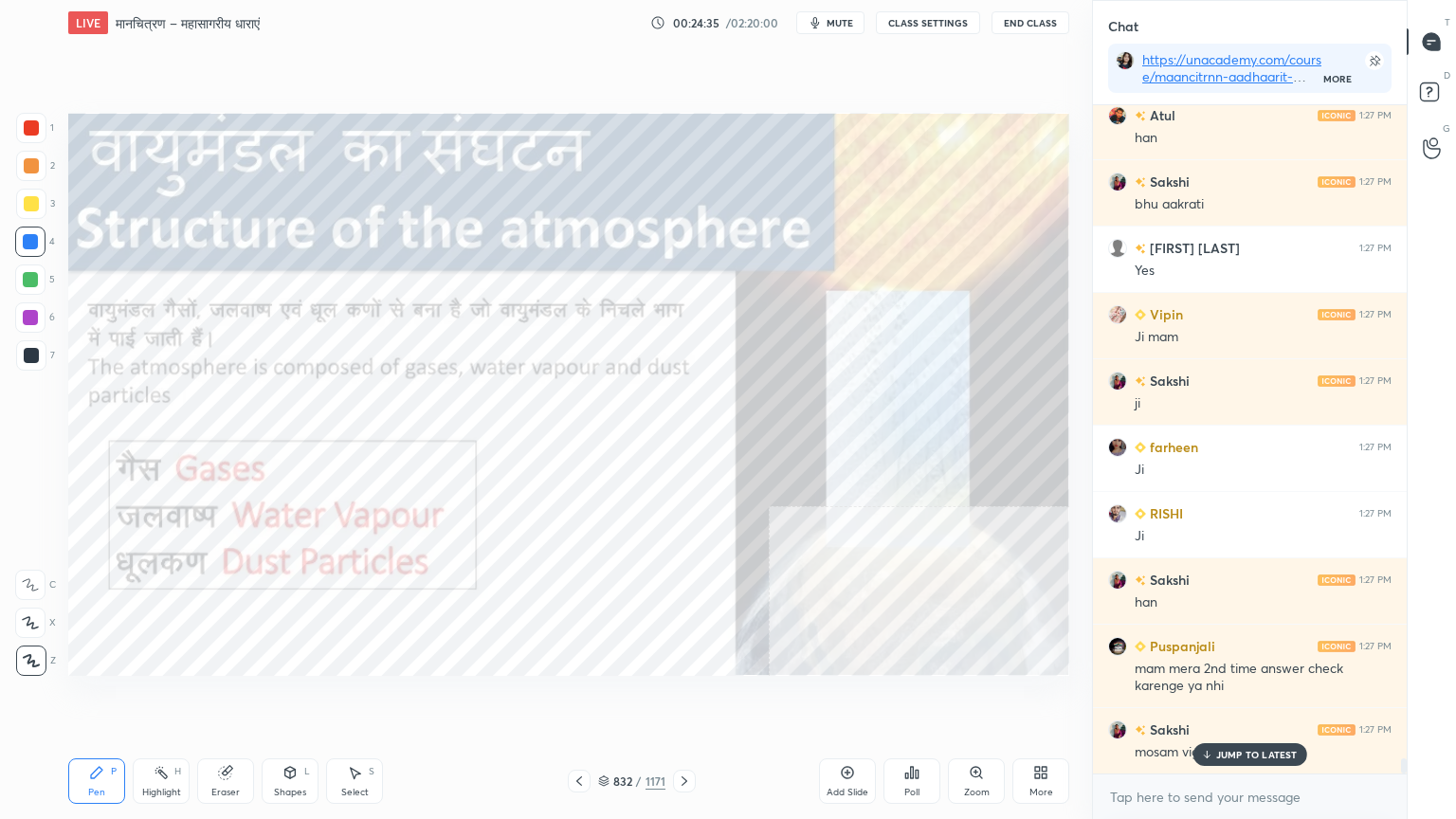 click 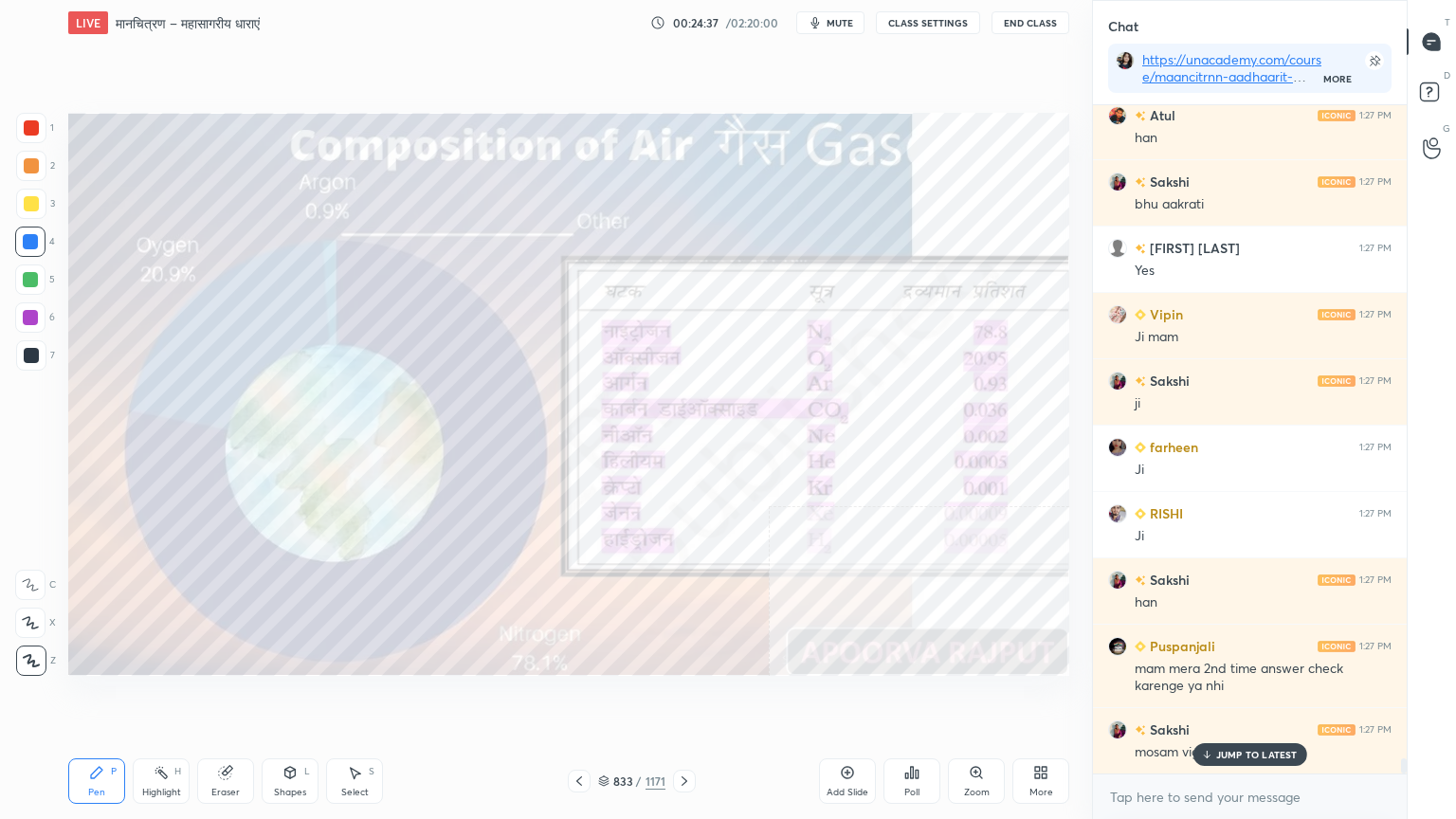 click on "833 / 1171" at bounding box center [631, 781] 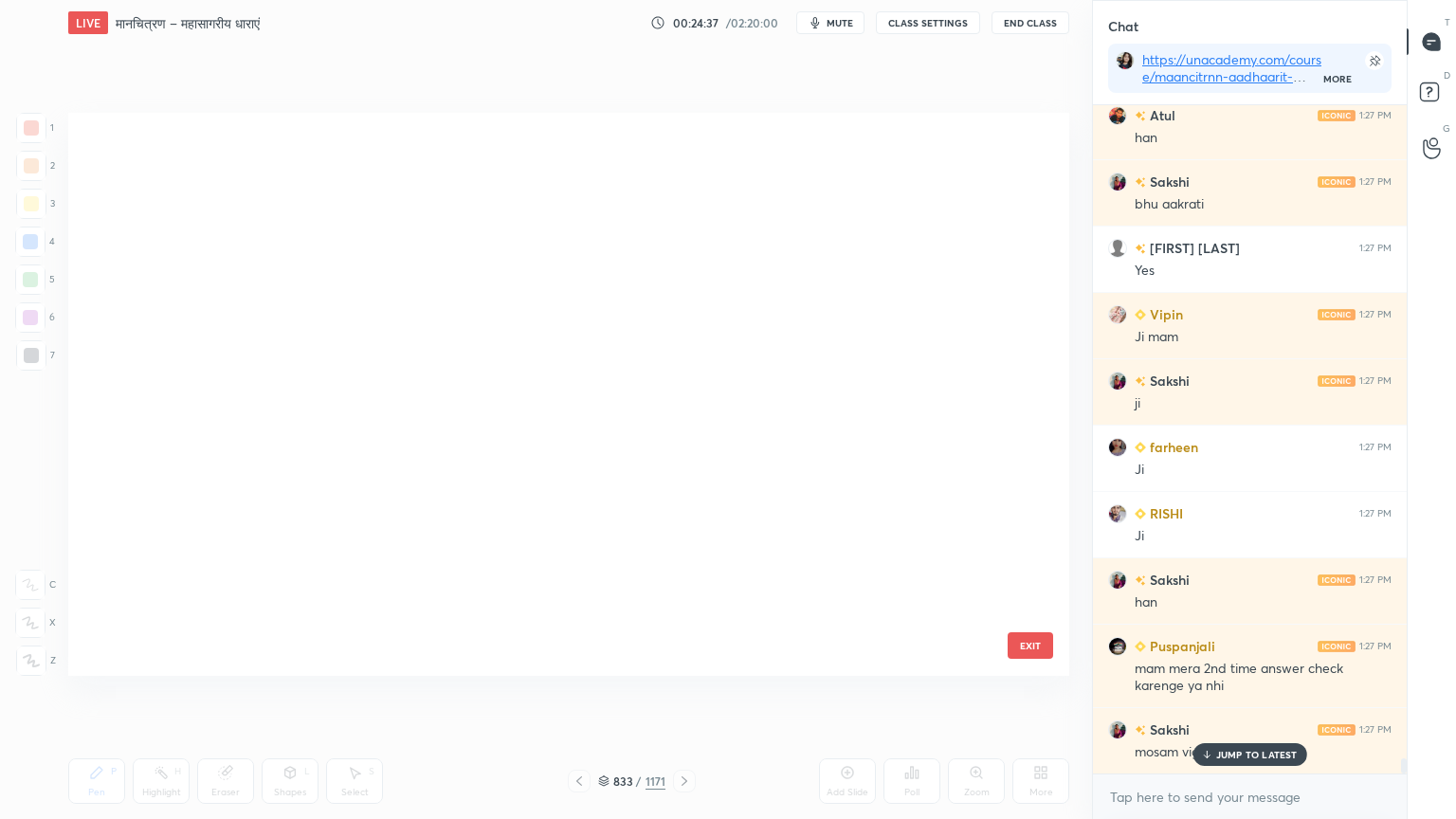 scroll, scrollTop: 47661, scrollLeft: 0, axis: vertical 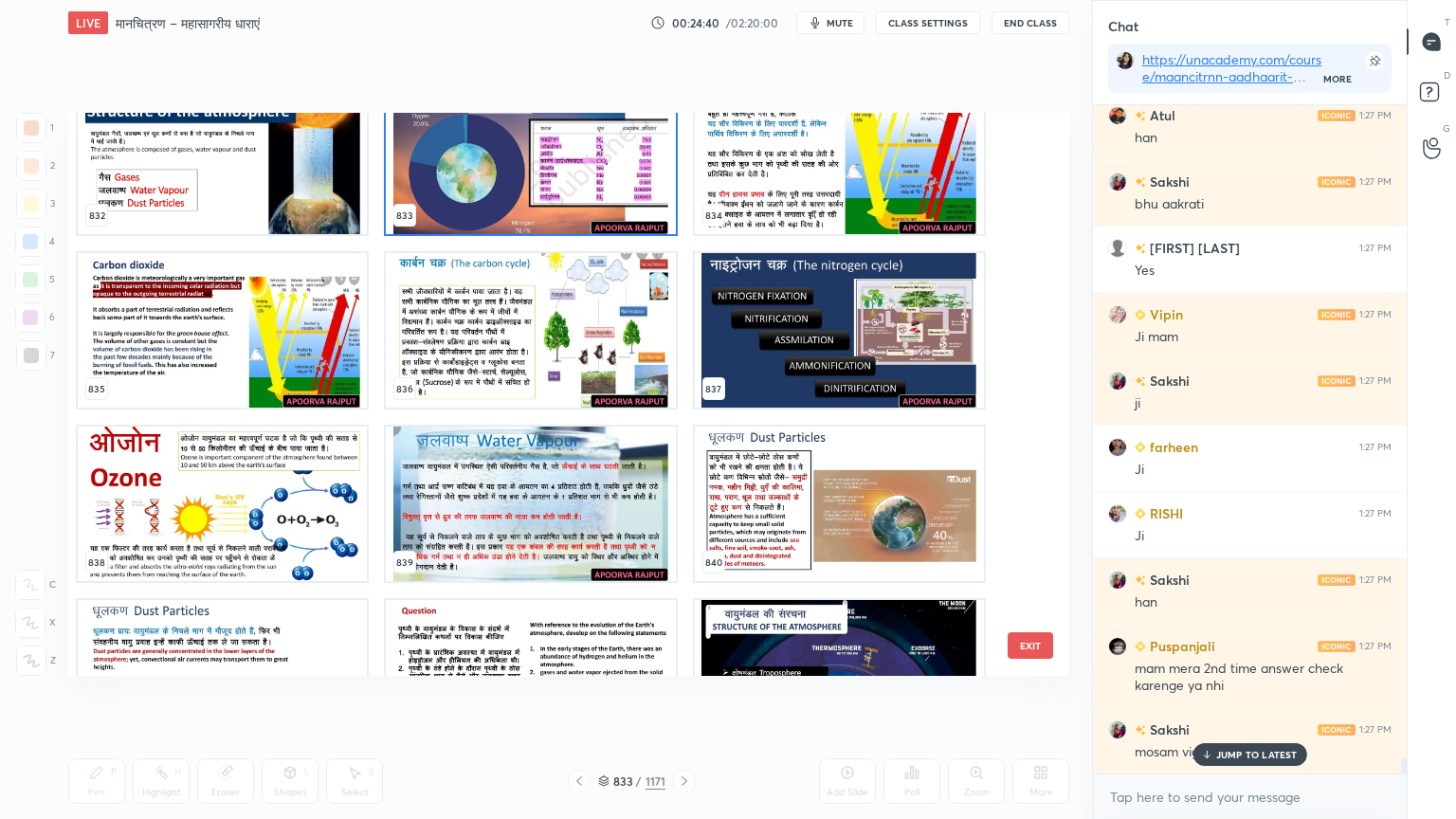 click at bounding box center [839, 330] 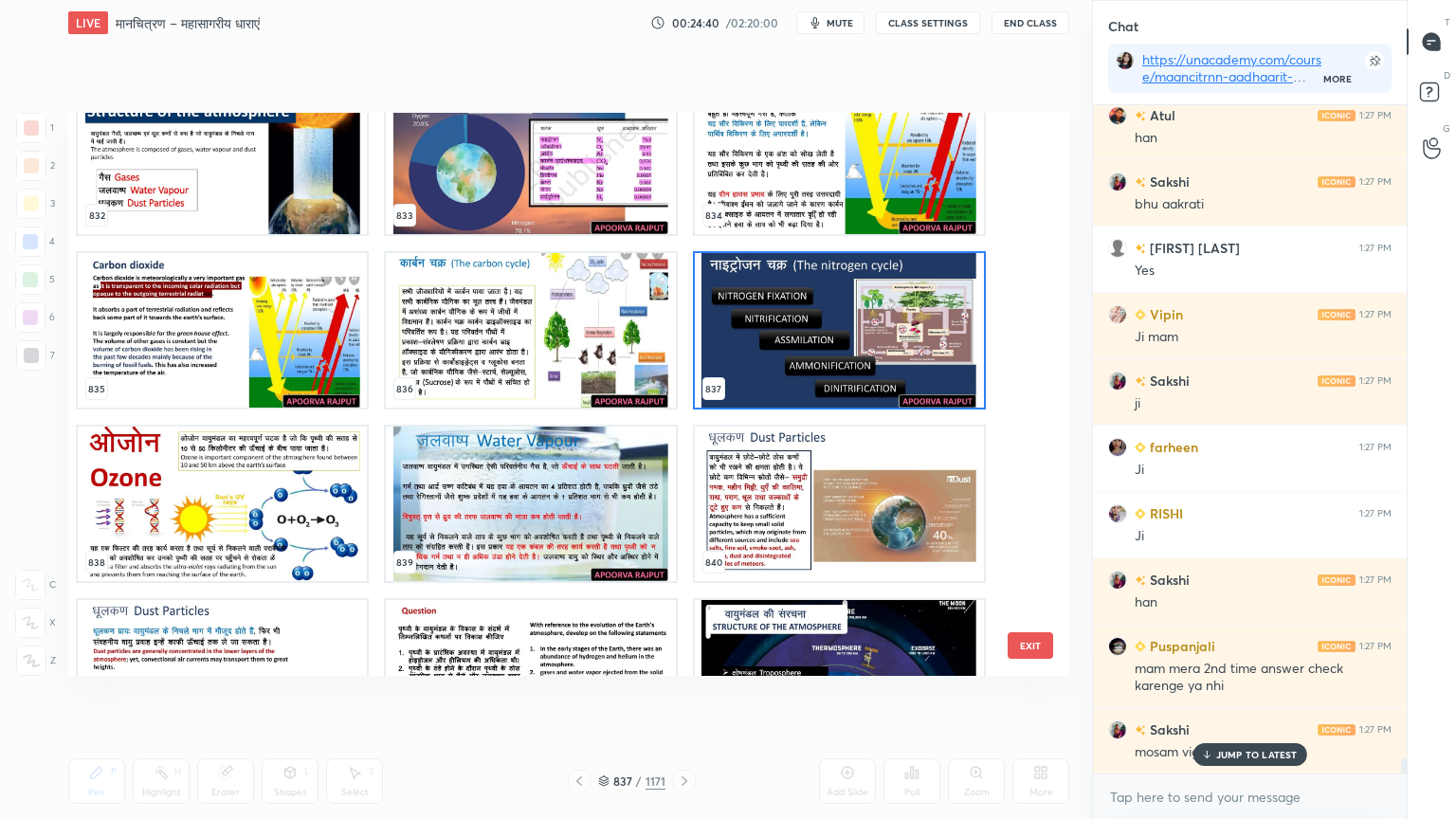 click at bounding box center (839, 330) 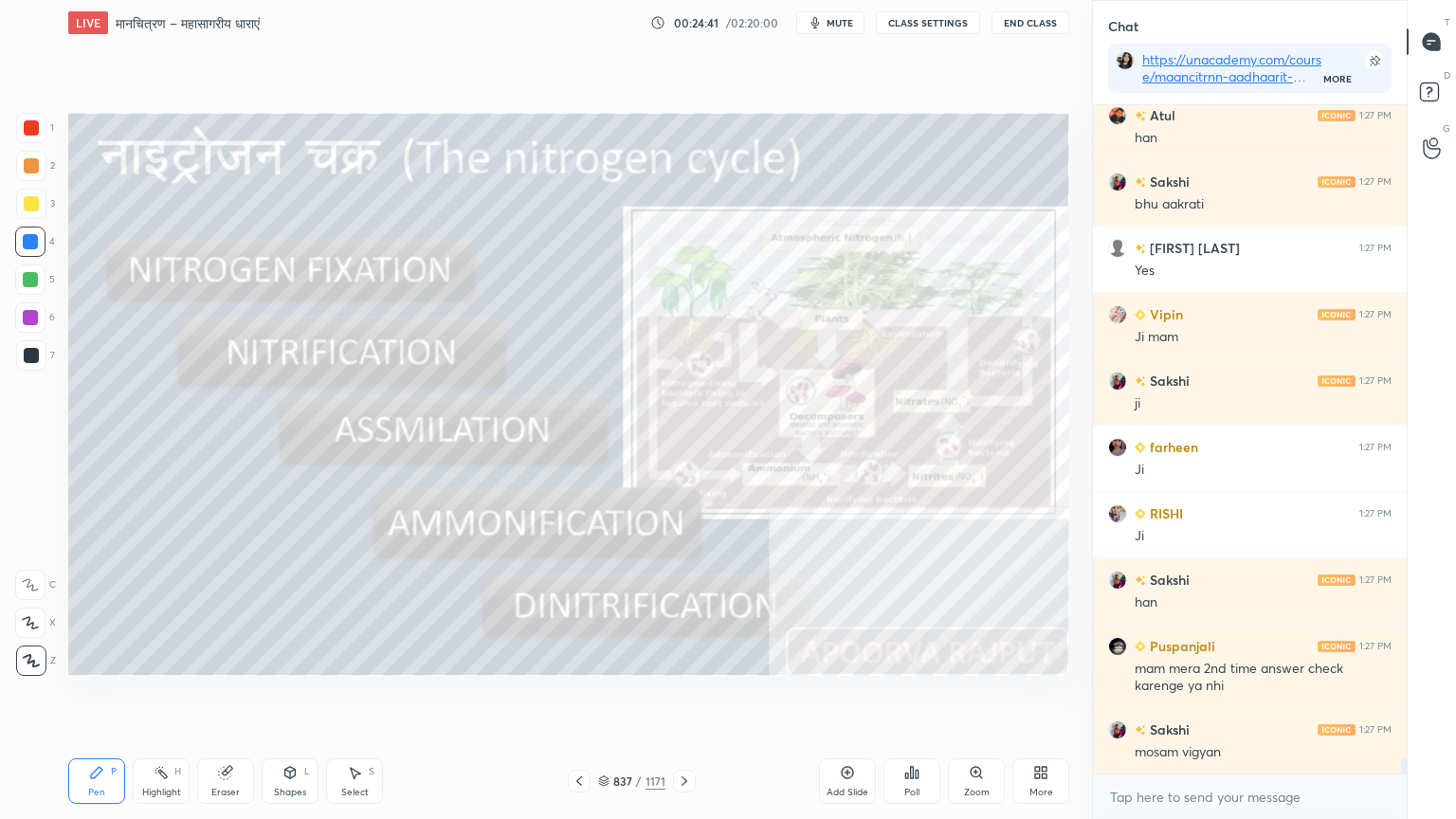 click at bounding box center [839, 330] 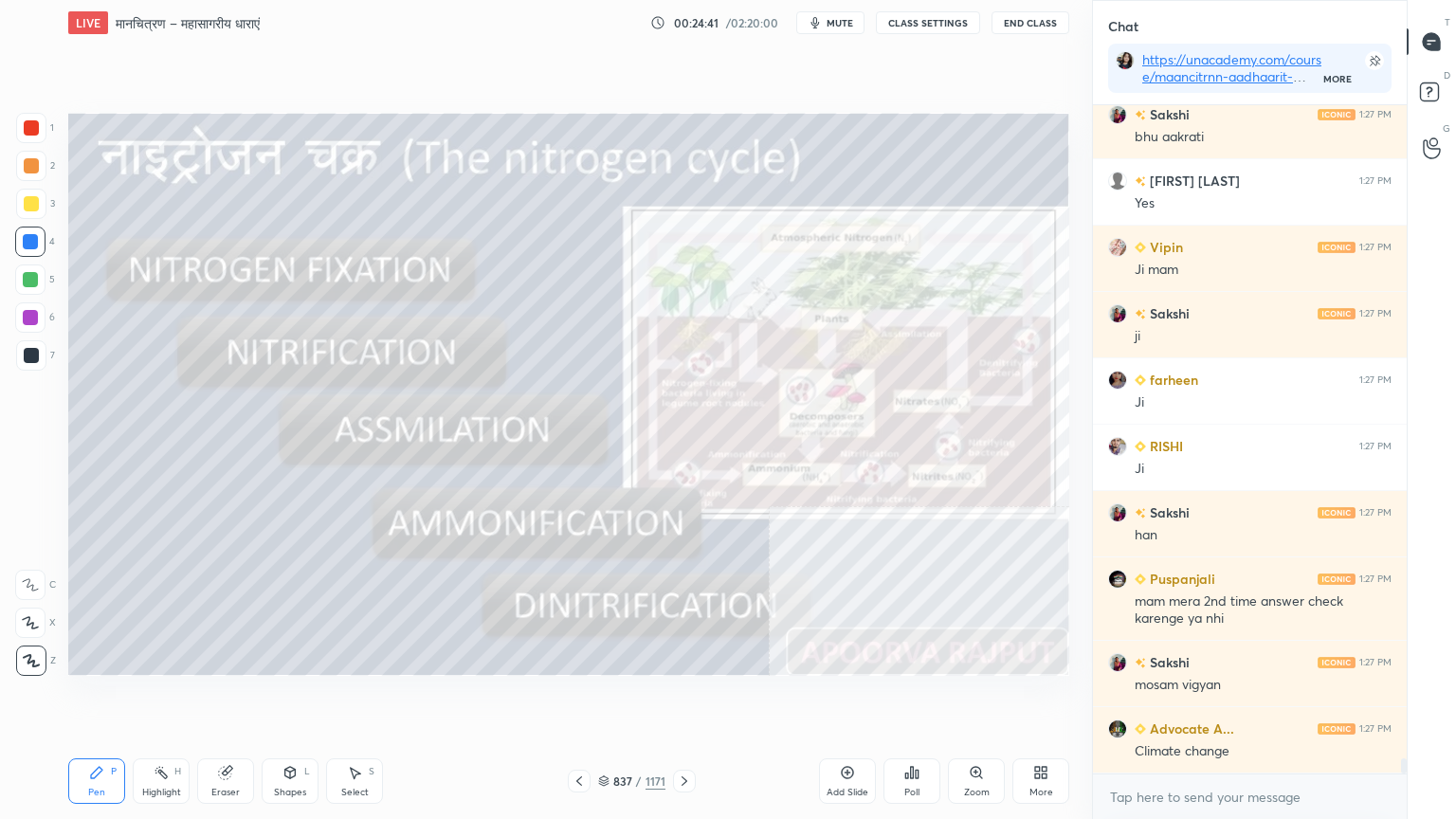 click on "837 / 1171" at bounding box center [631, 781] 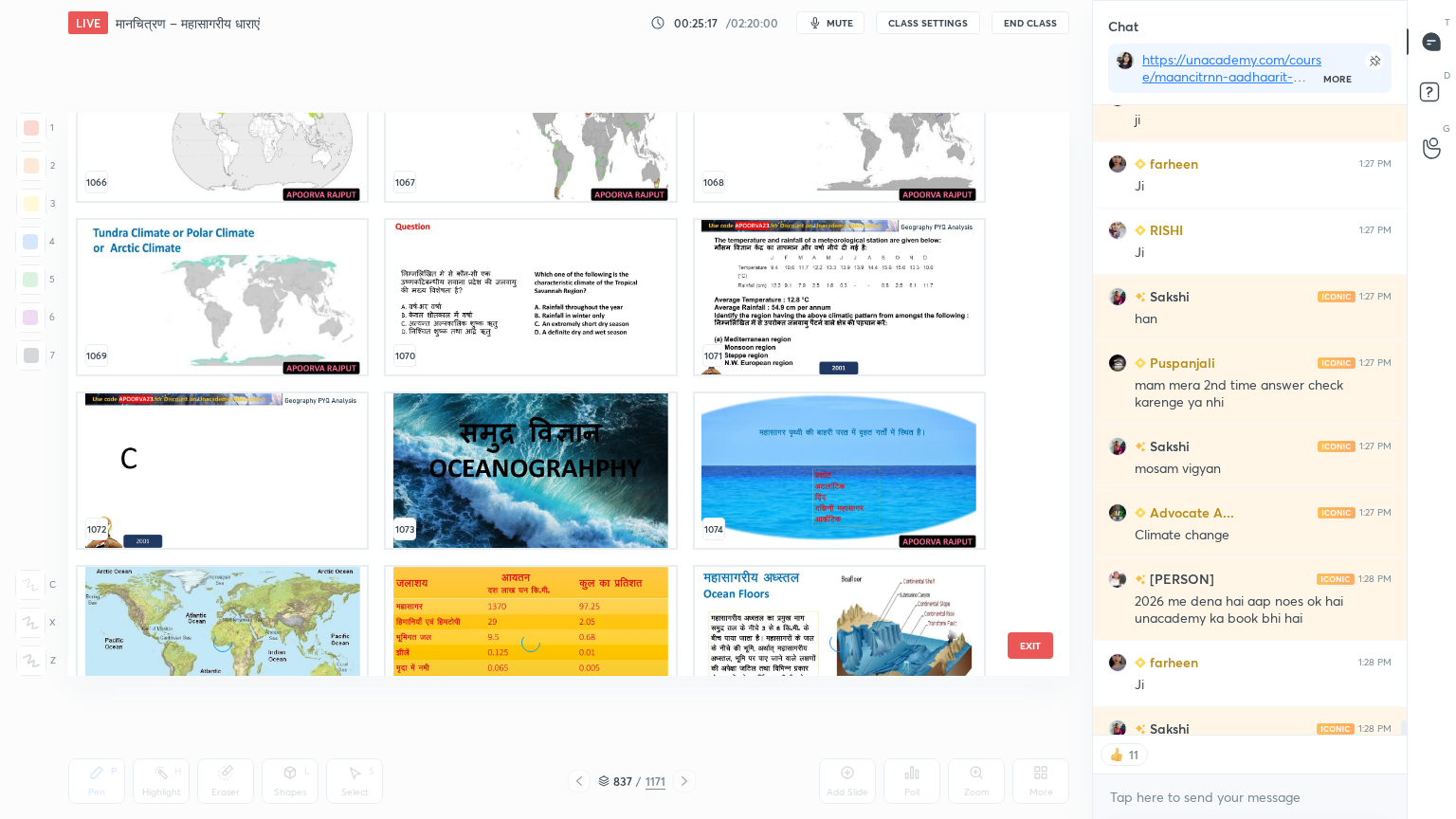 scroll, scrollTop: 61881, scrollLeft: 0, axis: vertical 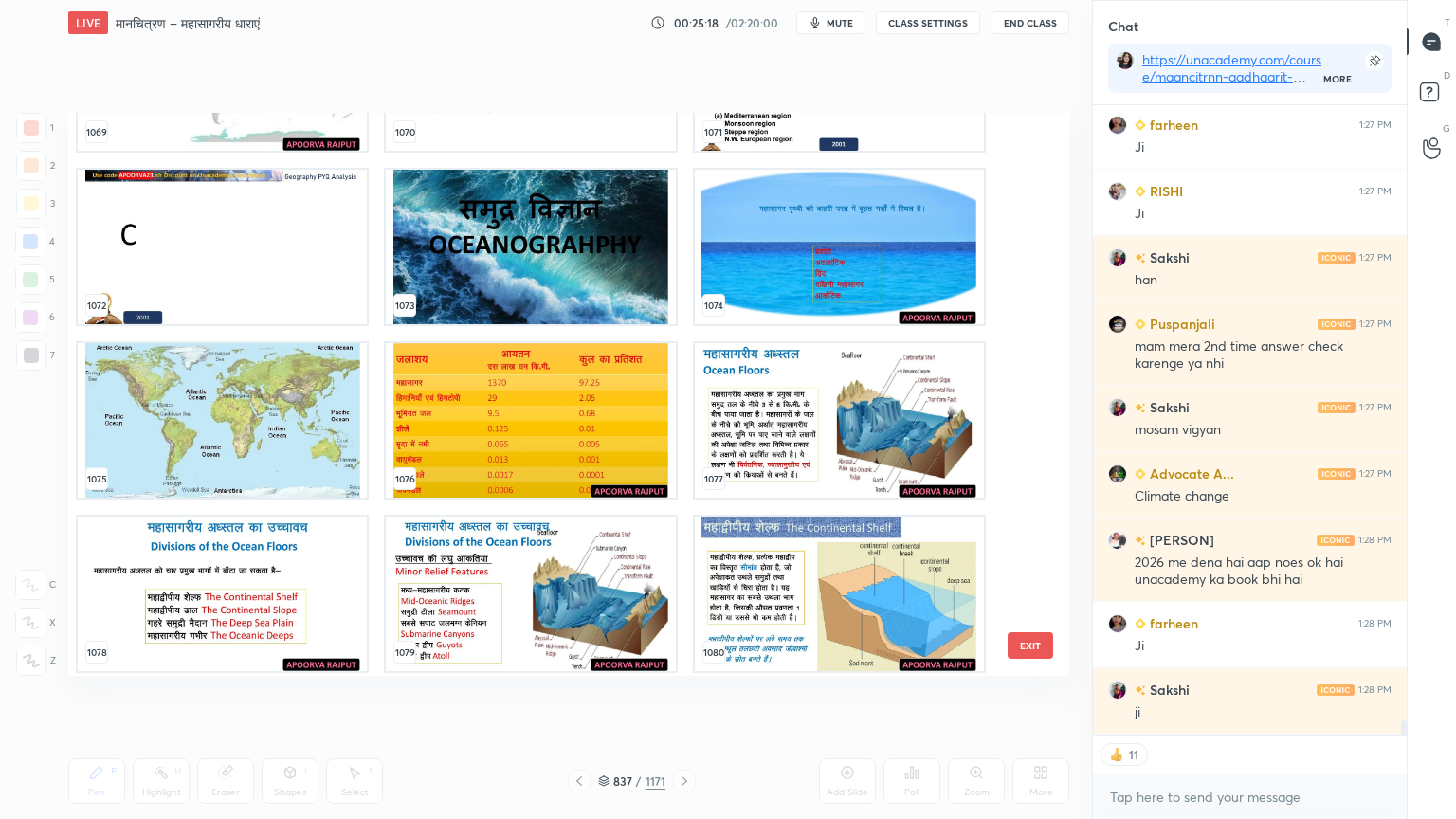 click at bounding box center (530, 246) 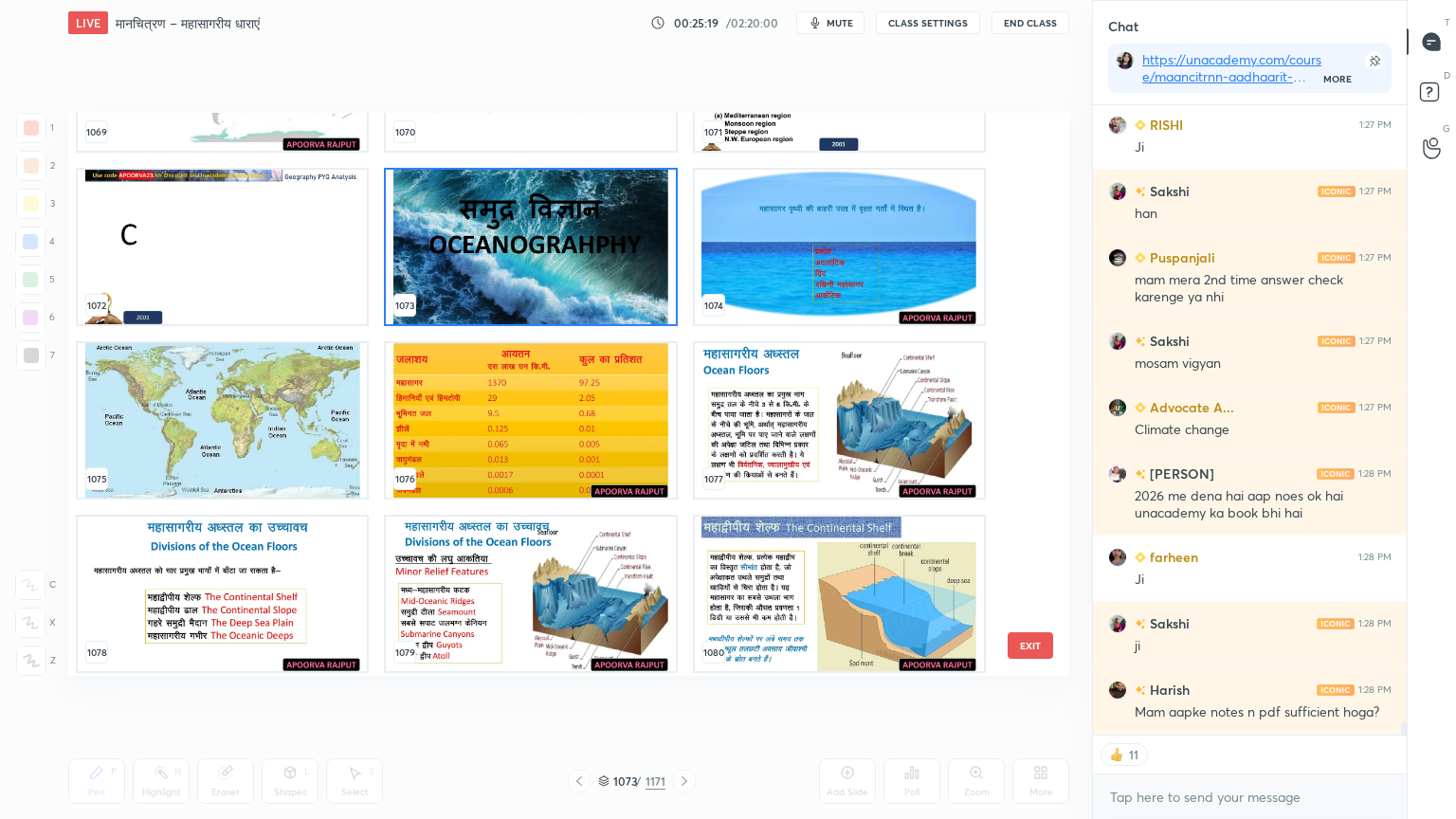 click at bounding box center (530, 246) 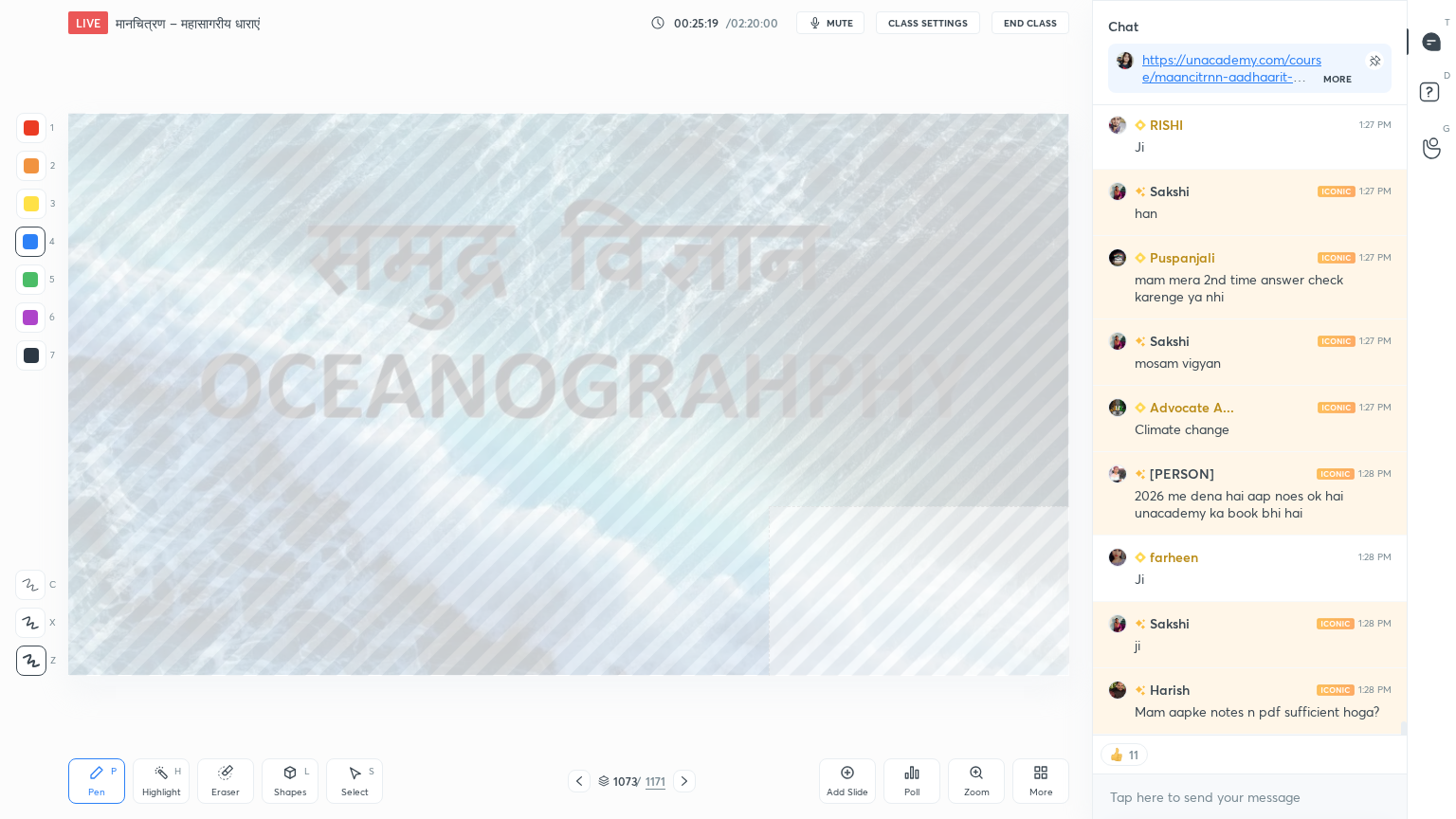 click at bounding box center (530, 246) 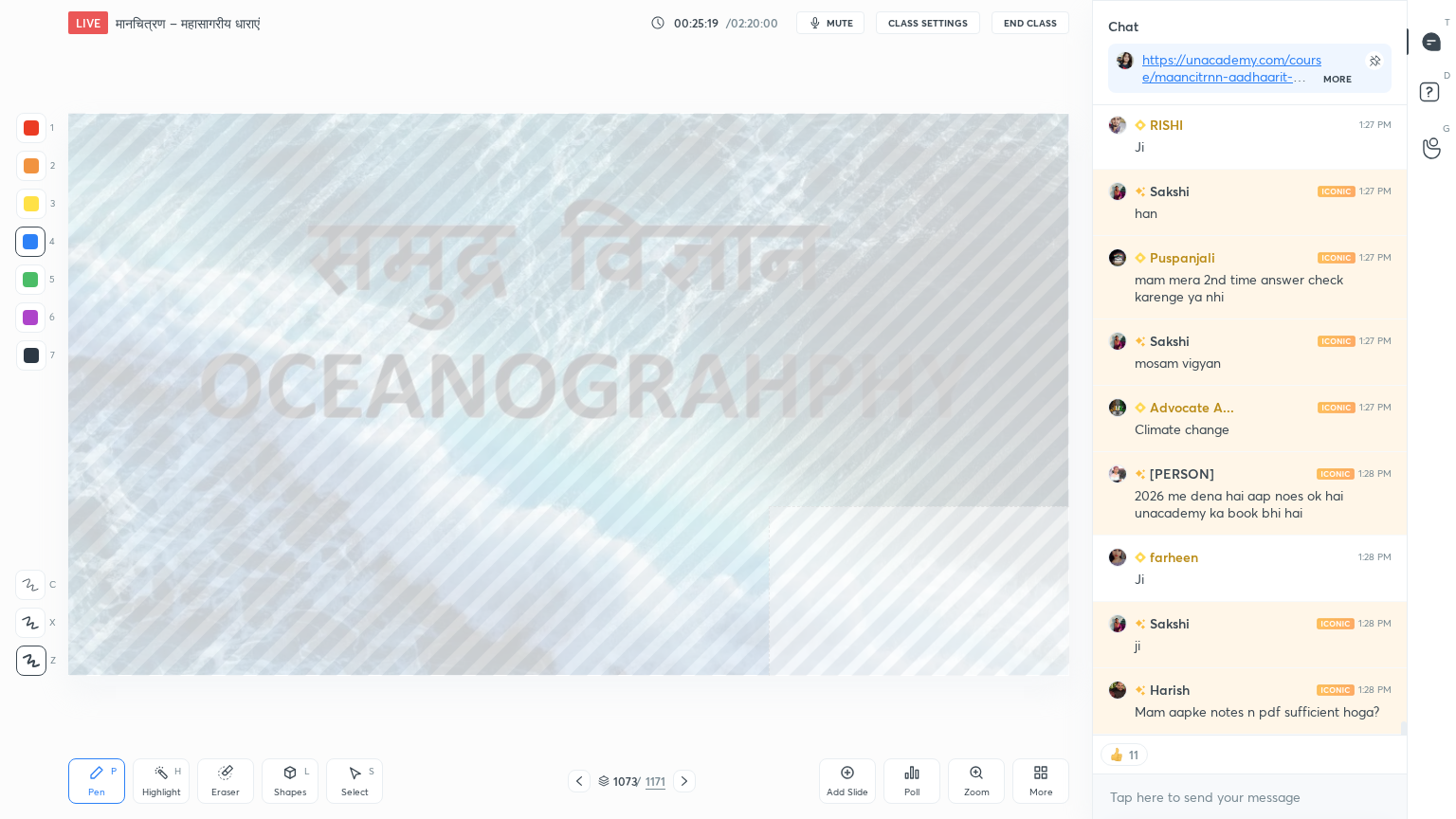 click at bounding box center (530, 246) 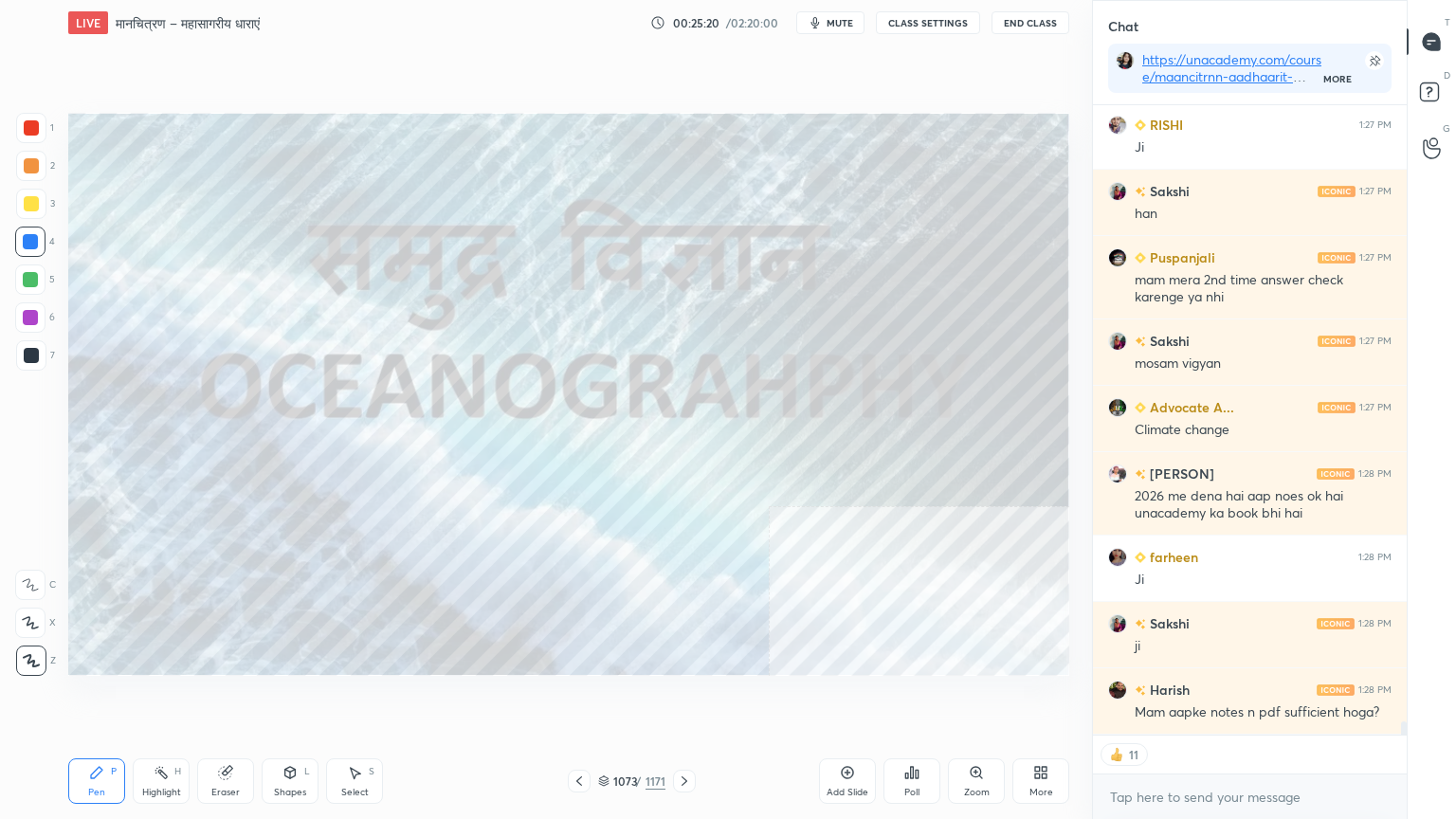 click 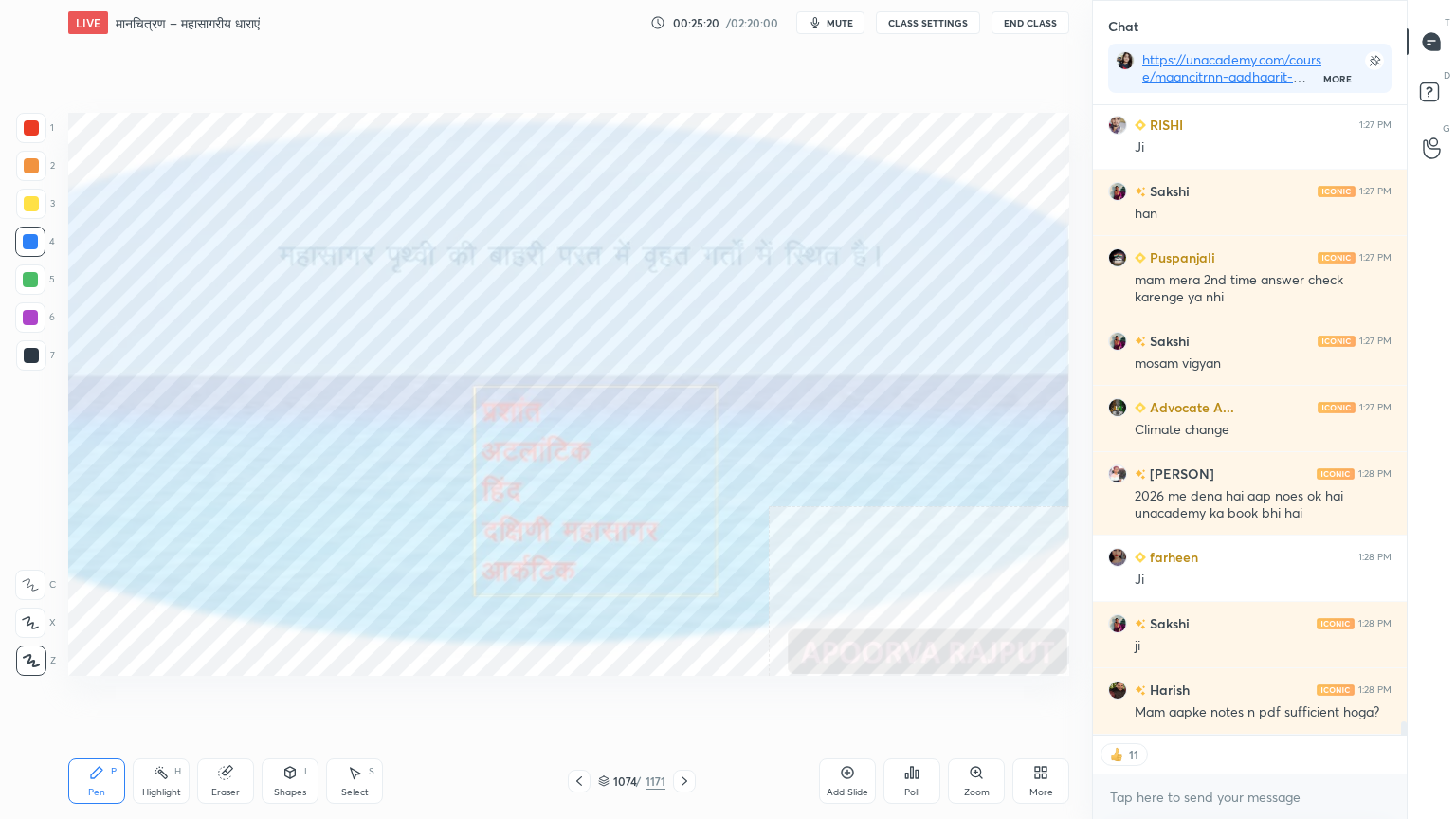 click 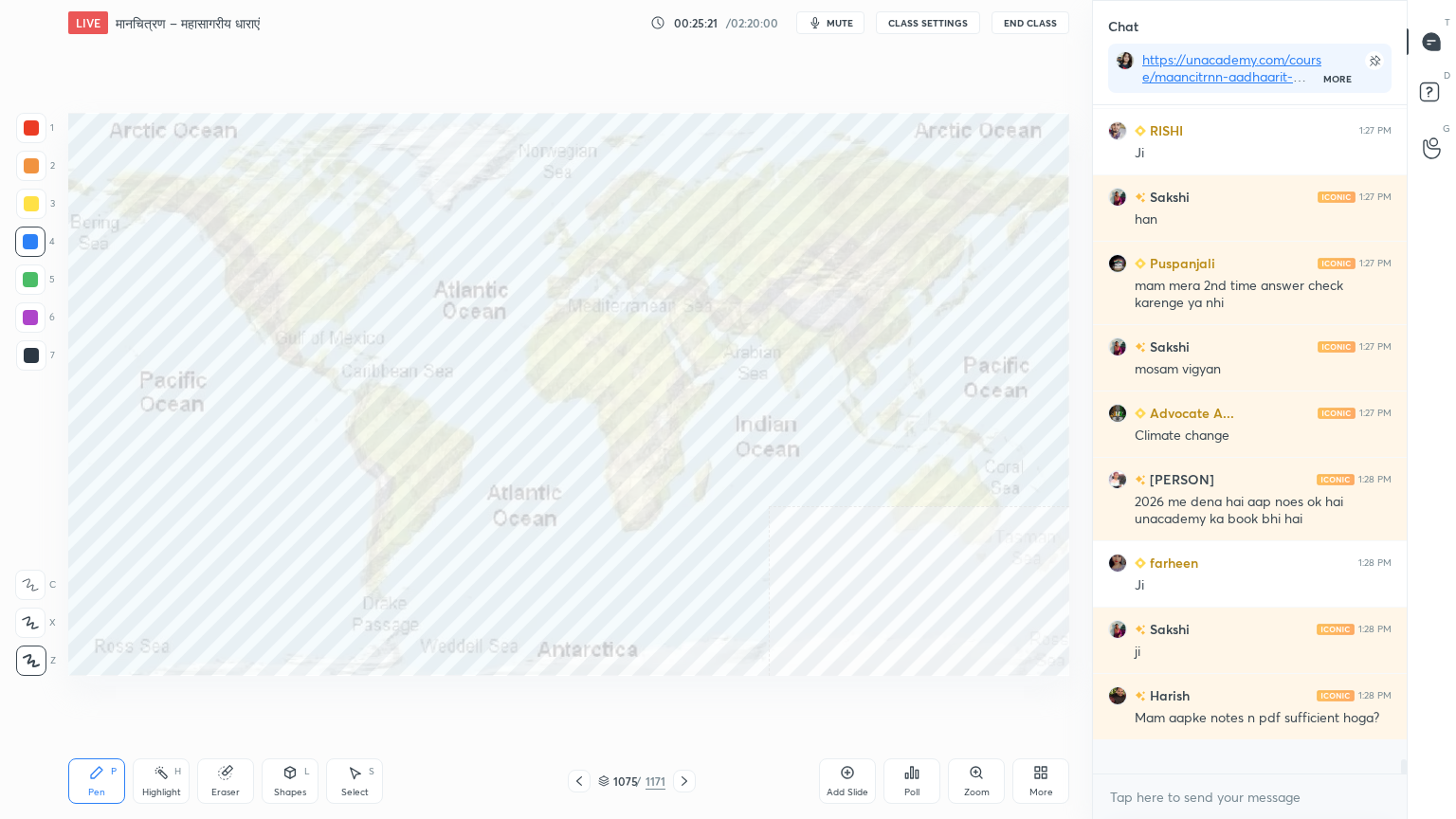 scroll, scrollTop: 6, scrollLeft: 6, axis: both 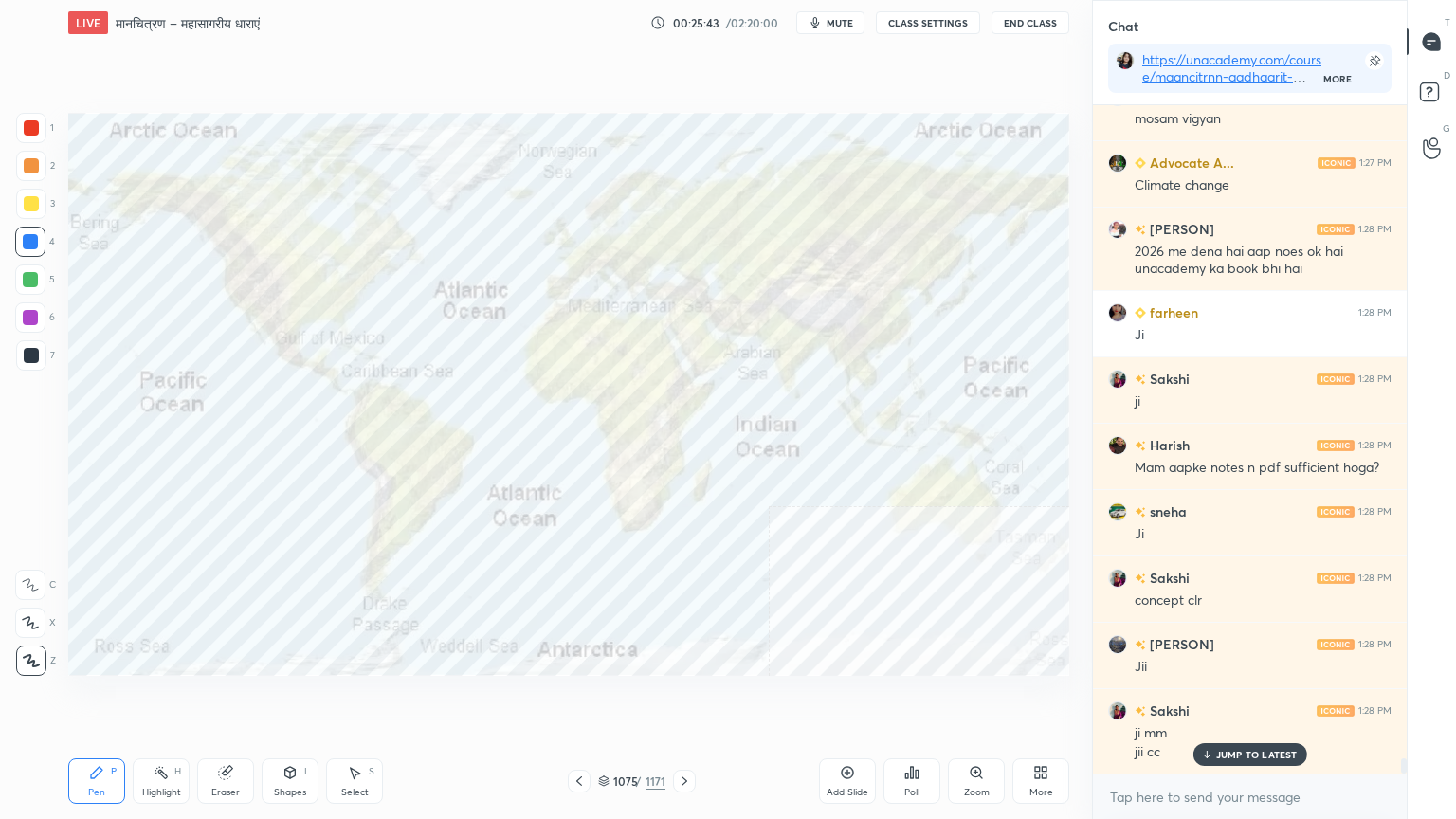 click on "Eraser" at bounding box center [226, 792] 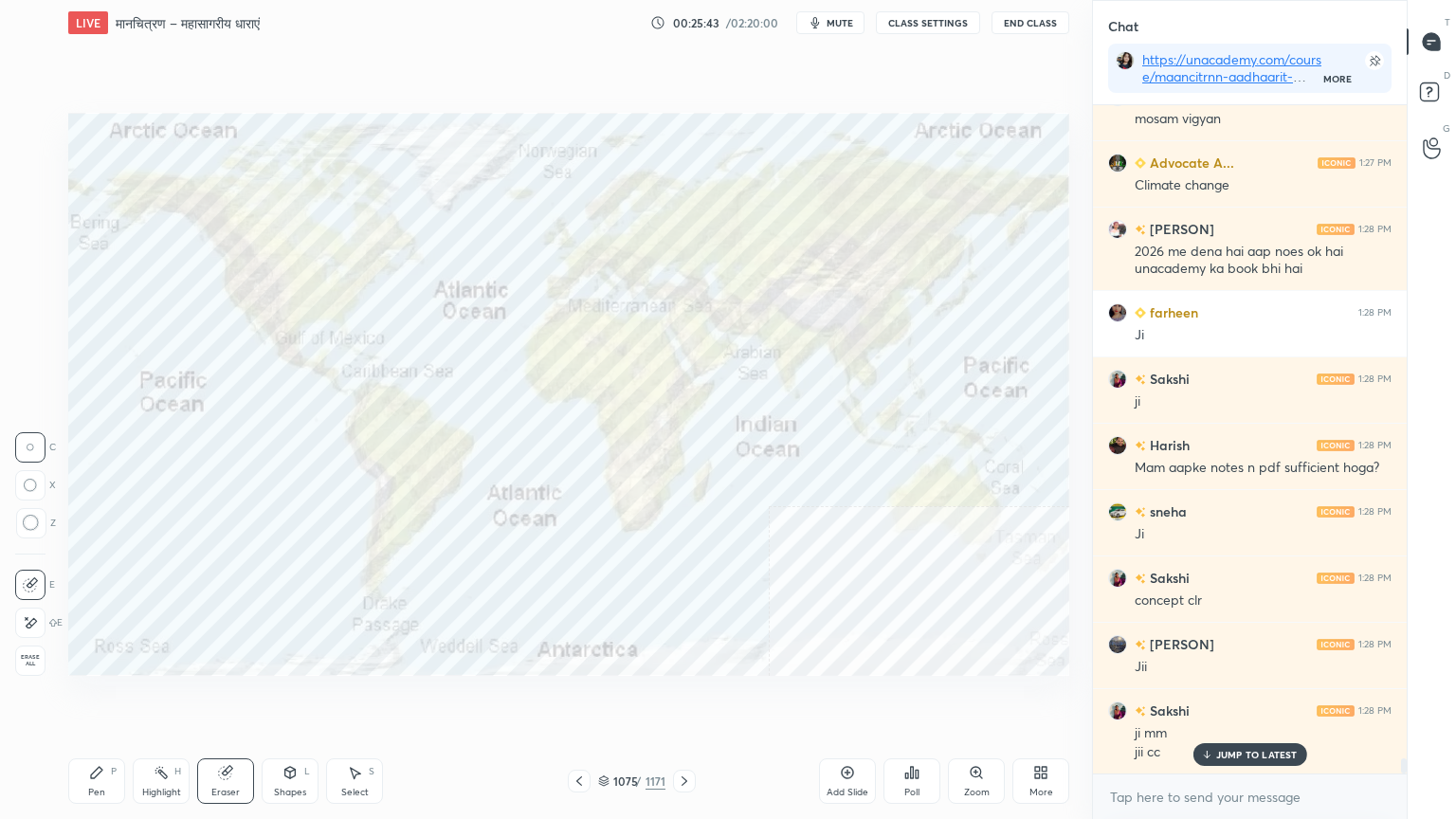 drag, startPoint x: 18, startPoint y: 664, endPoint x: 27, endPoint y: 656, distance: 12.041595 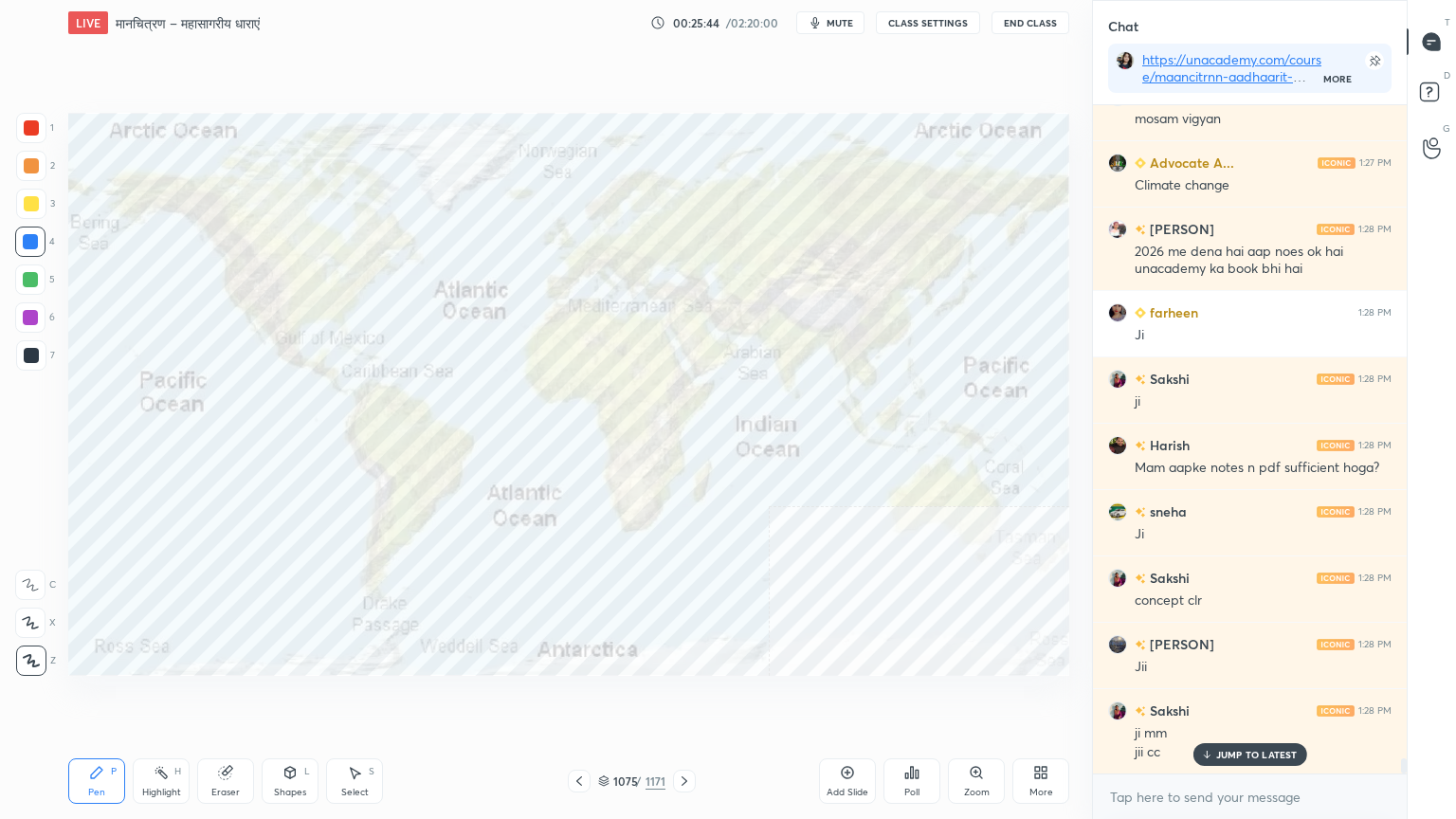 drag, startPoint x: 34, startPoint y: 656, endPoint x: 34, endPoint y: 641, distance: 15 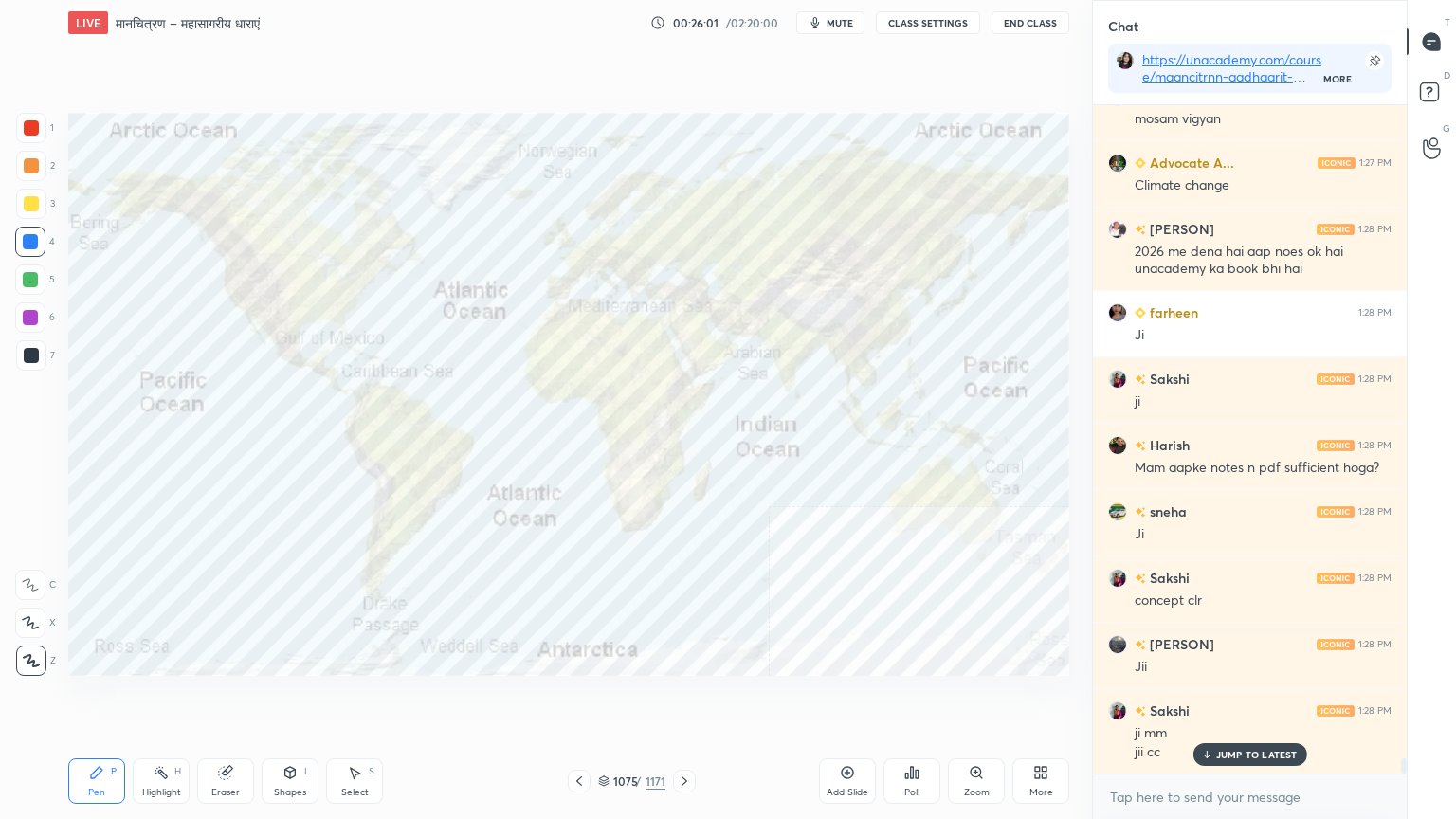 scroll, scrollTop: 629, scrollLeft: 308, axis: both 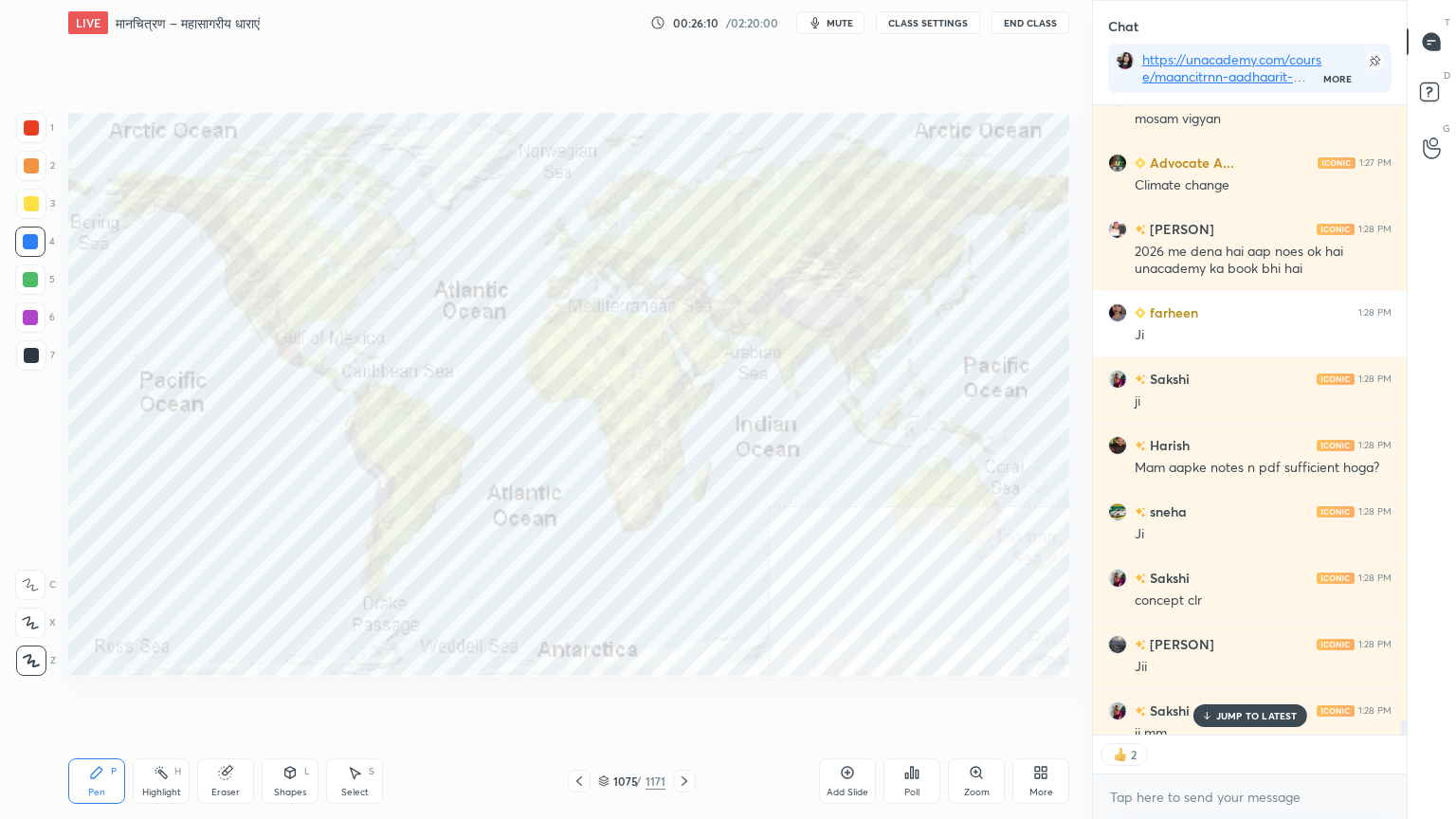 click 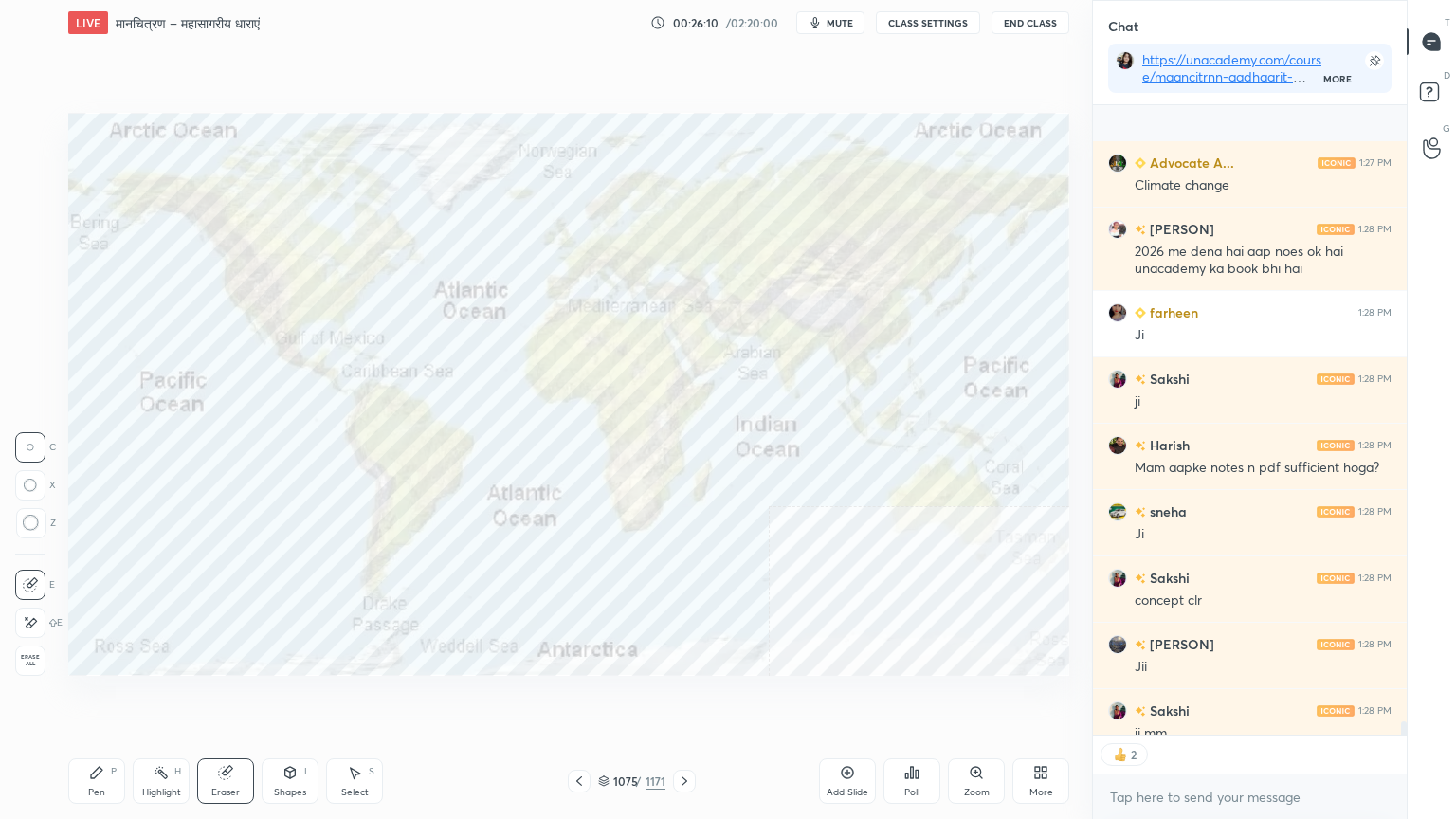 scroll, scrollTop: 29351, scrollLeft: 0, axis: vertical 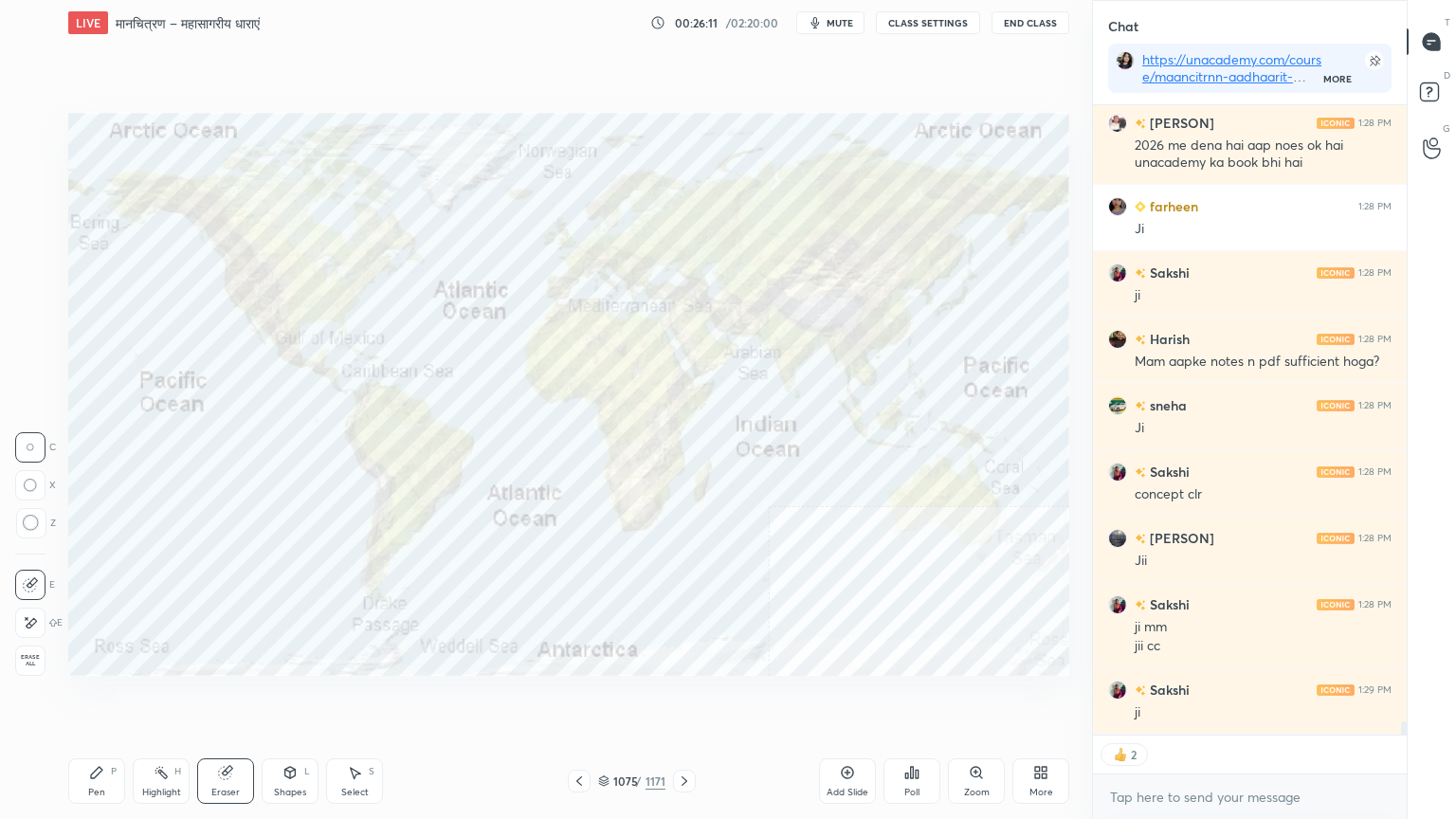 click on "Erase all" at bounding box center (32, 661) 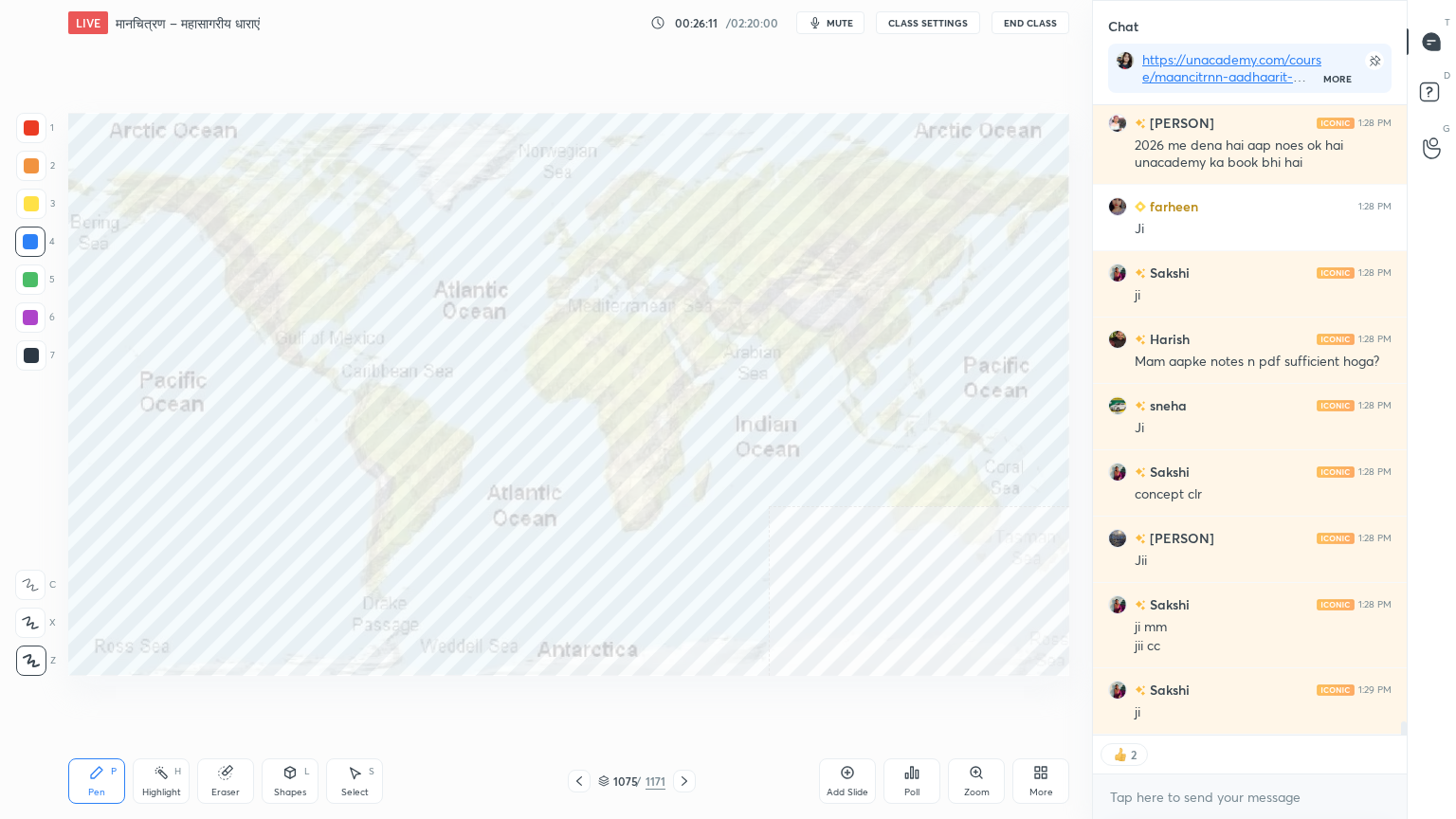 click on "1 2 3 4 5 6 7 C X Z C X Z E E Erase all   H H" at bounding box center [30, 394] 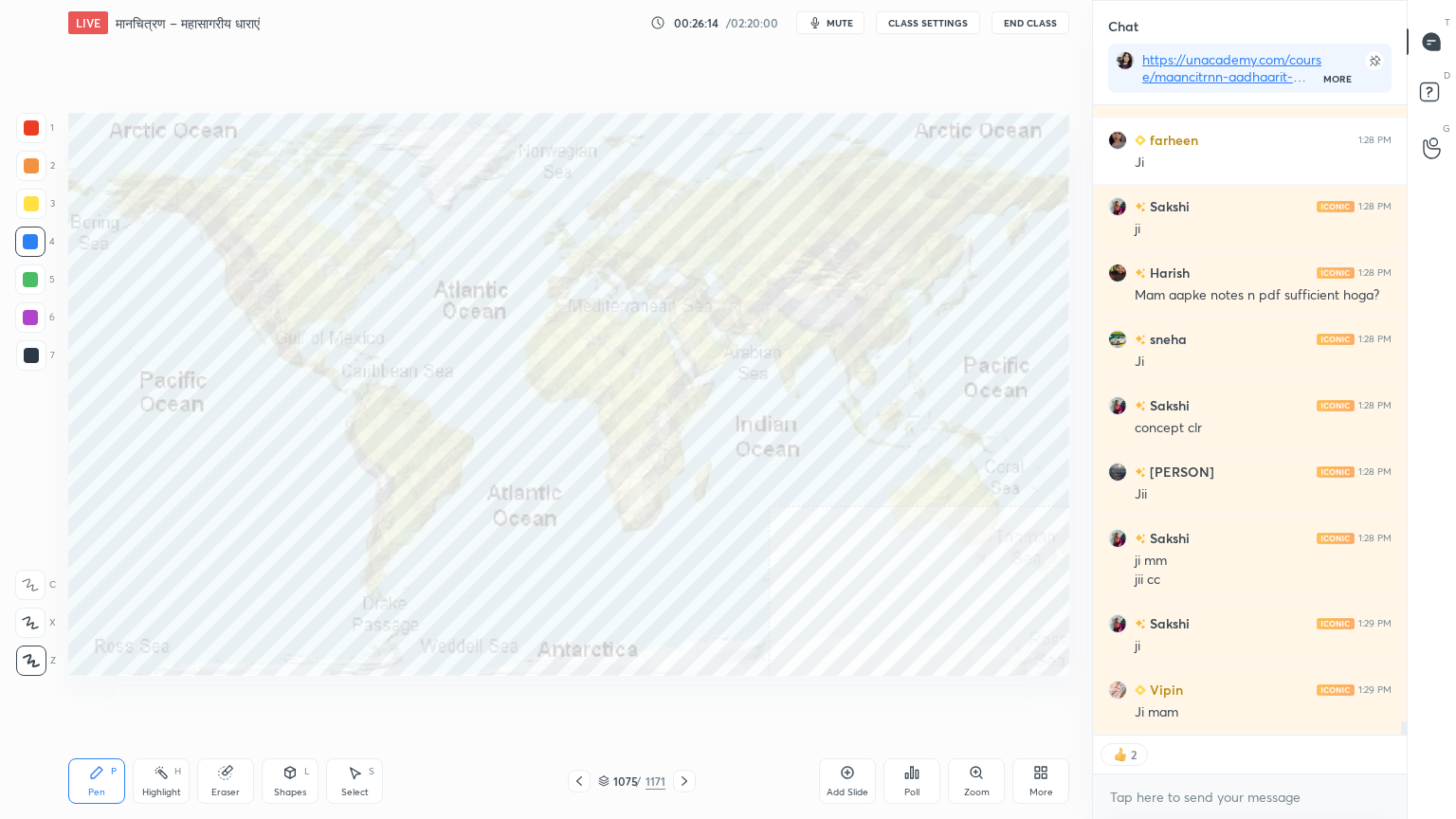 scroll, scrollTop: 6, scrollLeft: 6, axis: both 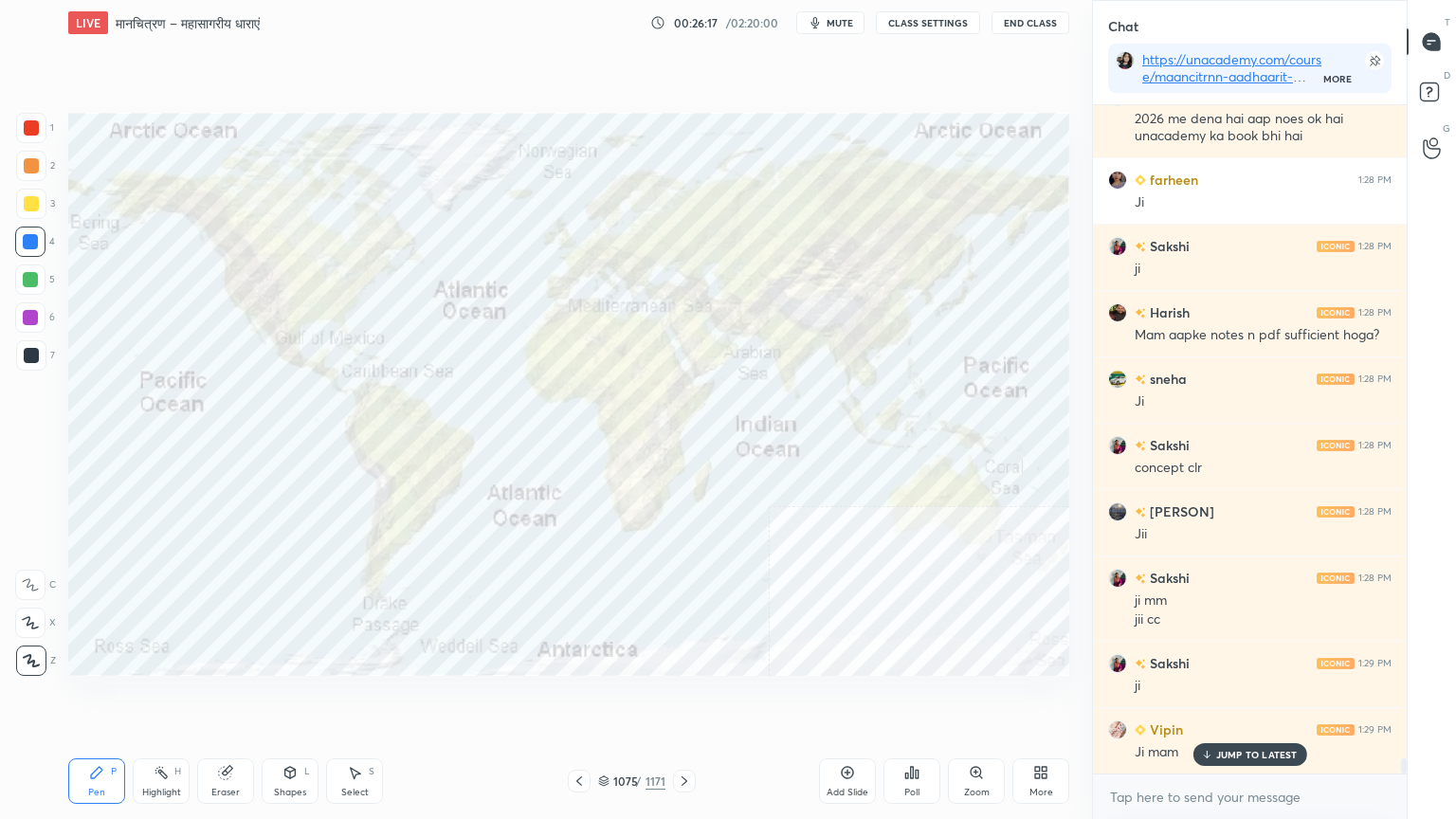click on "Eraser" at bounding box center (226, 792) 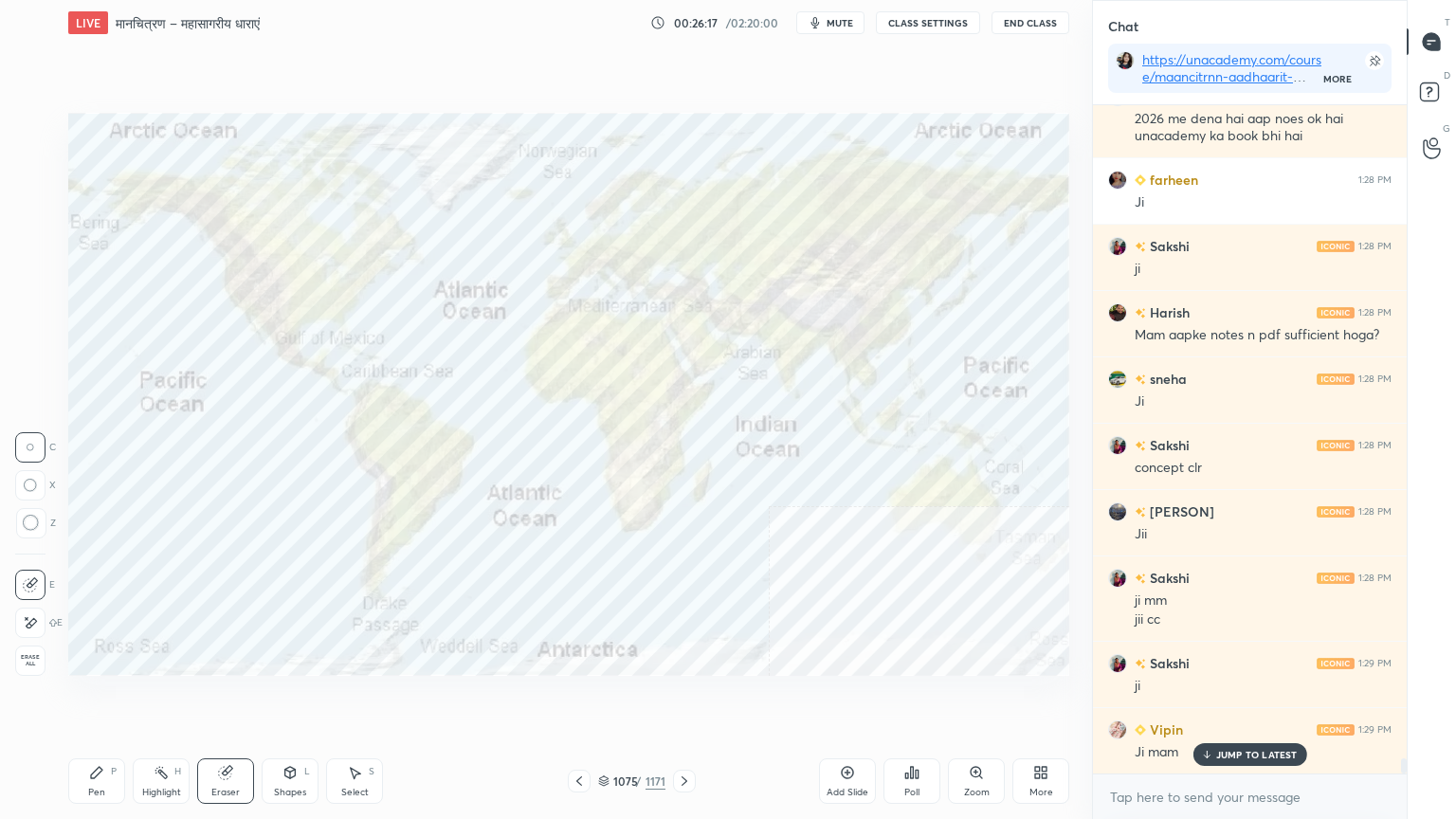 click on "Erase all" at bounding box center (30, 661) 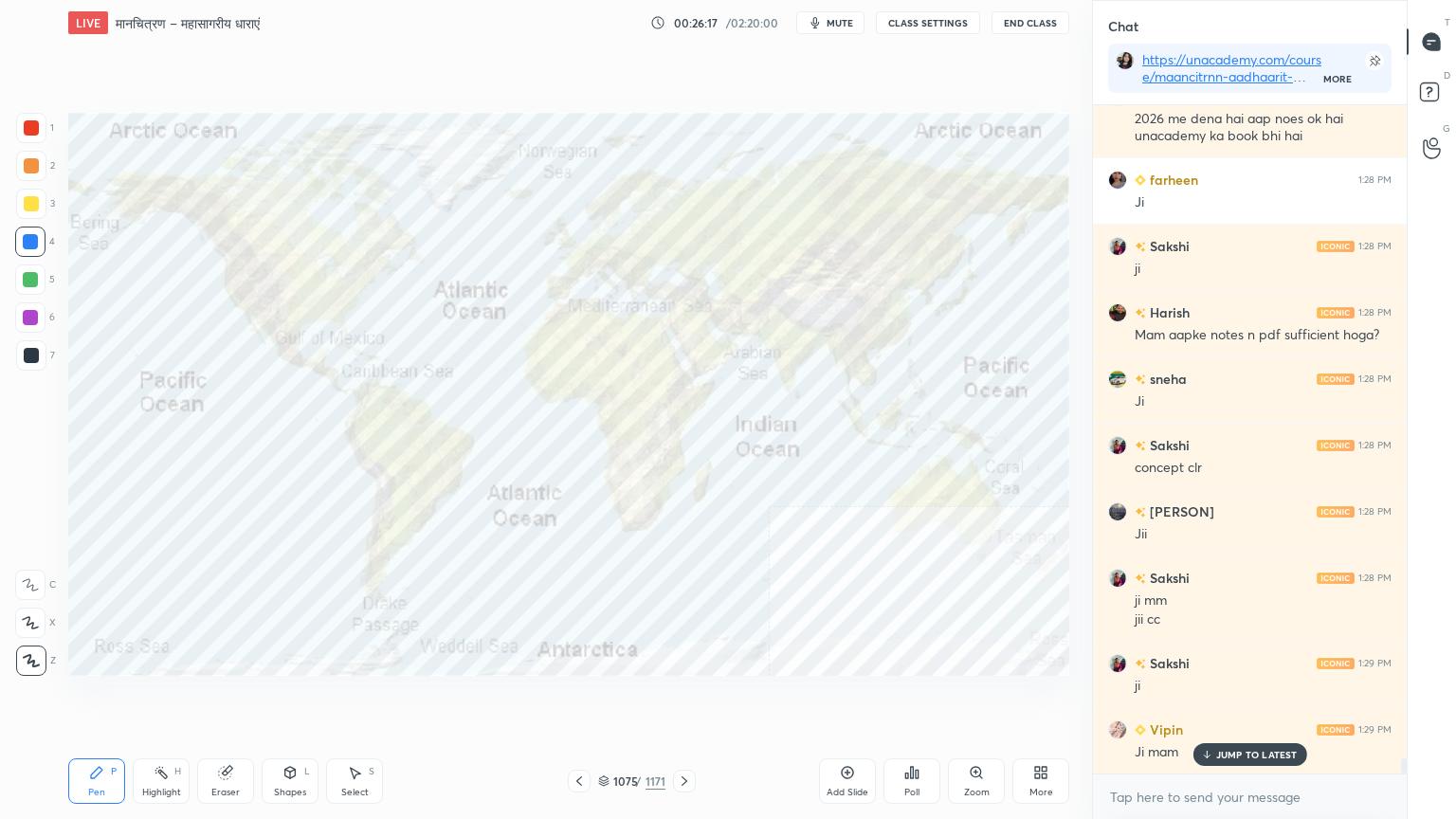 click on "1 2 3 4 5 6 7 C X Z C X Z E E Erase all   H H" at bounding box center [30, 394] 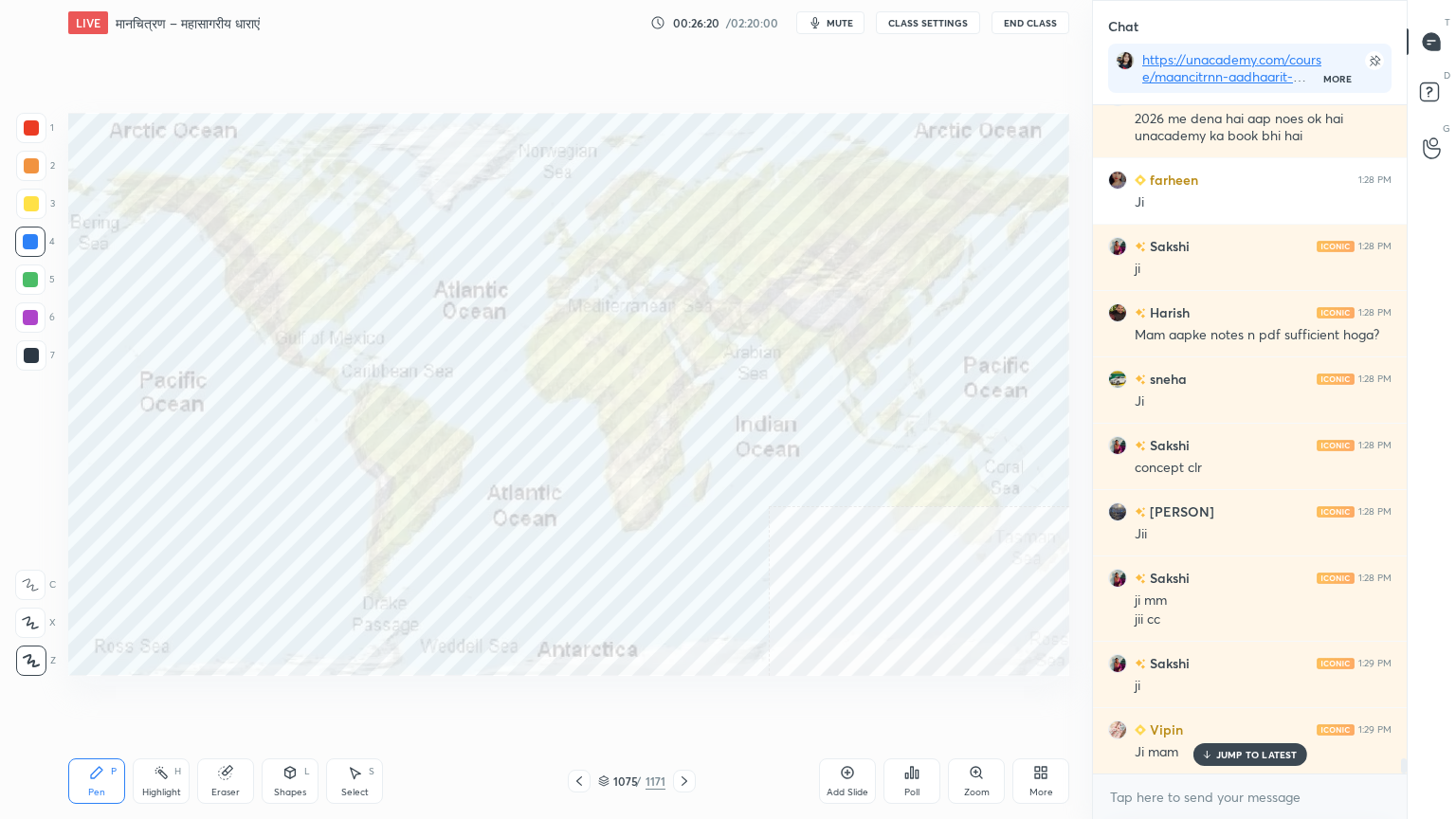 click on "Eraser" at bounding box center (226, 781) 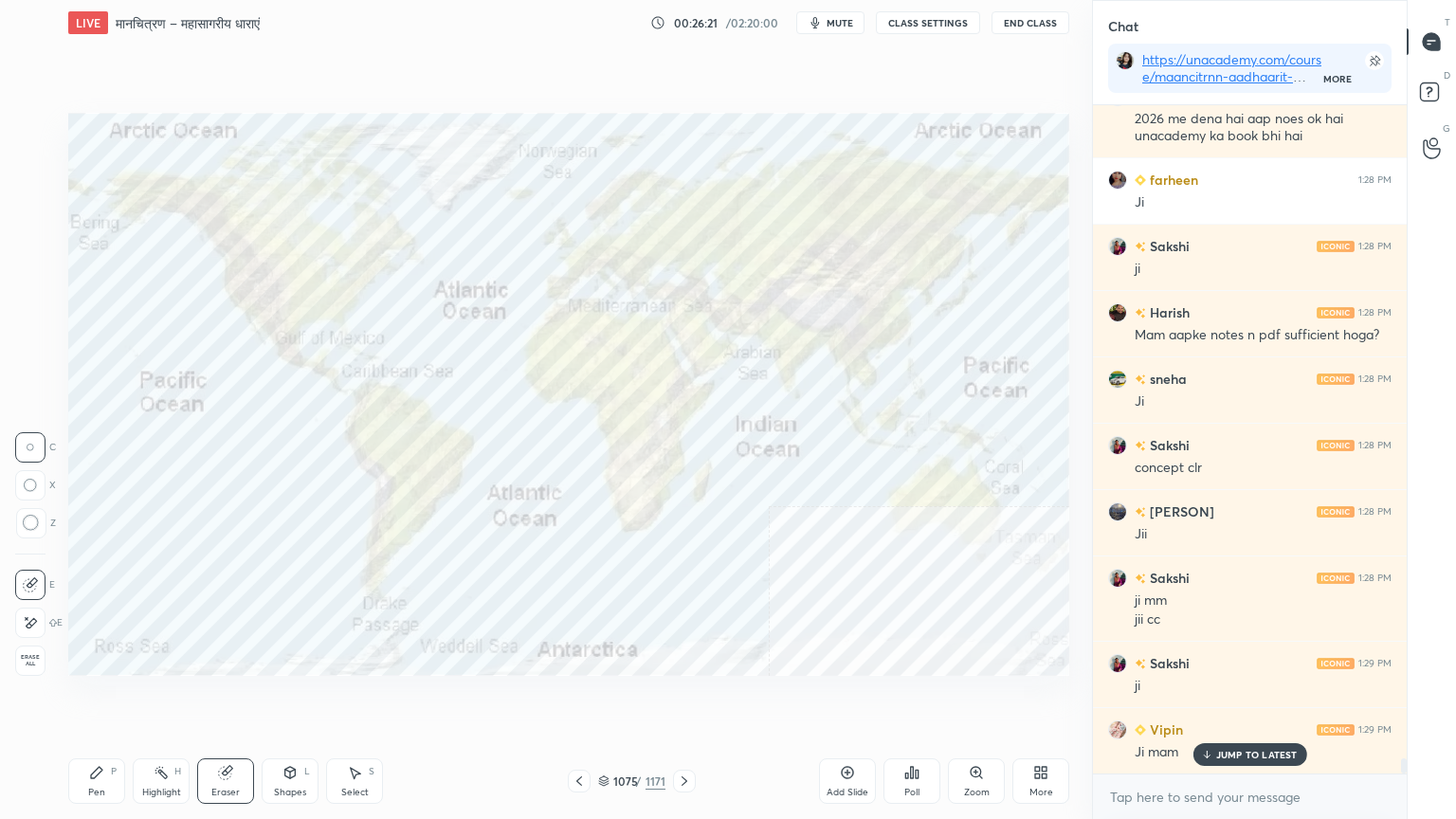 click on "Erase all" at bounding box center [30, 661] 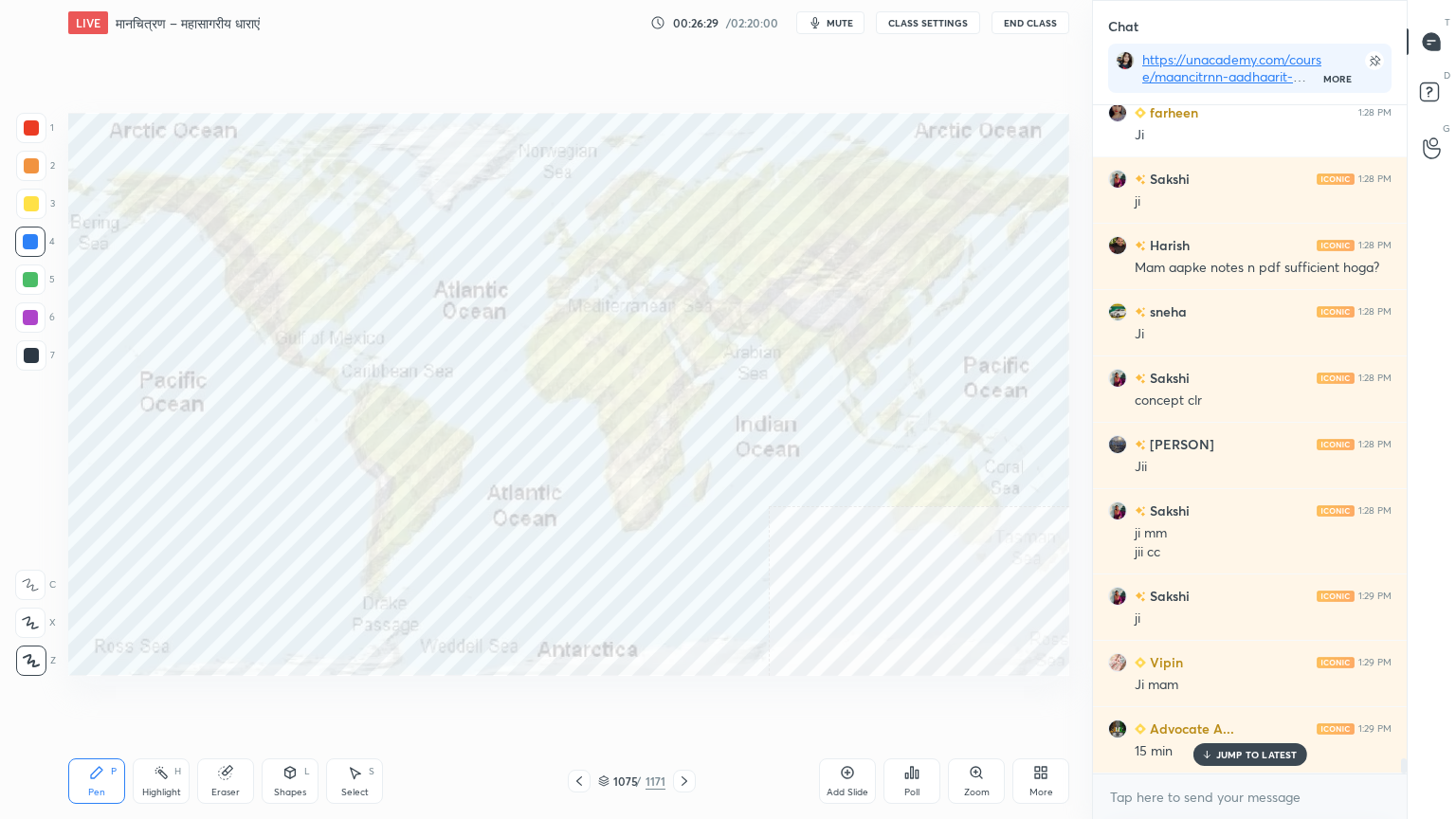 scroll, scrollTop: 29511, scrollLeft: 0, axis: vertical 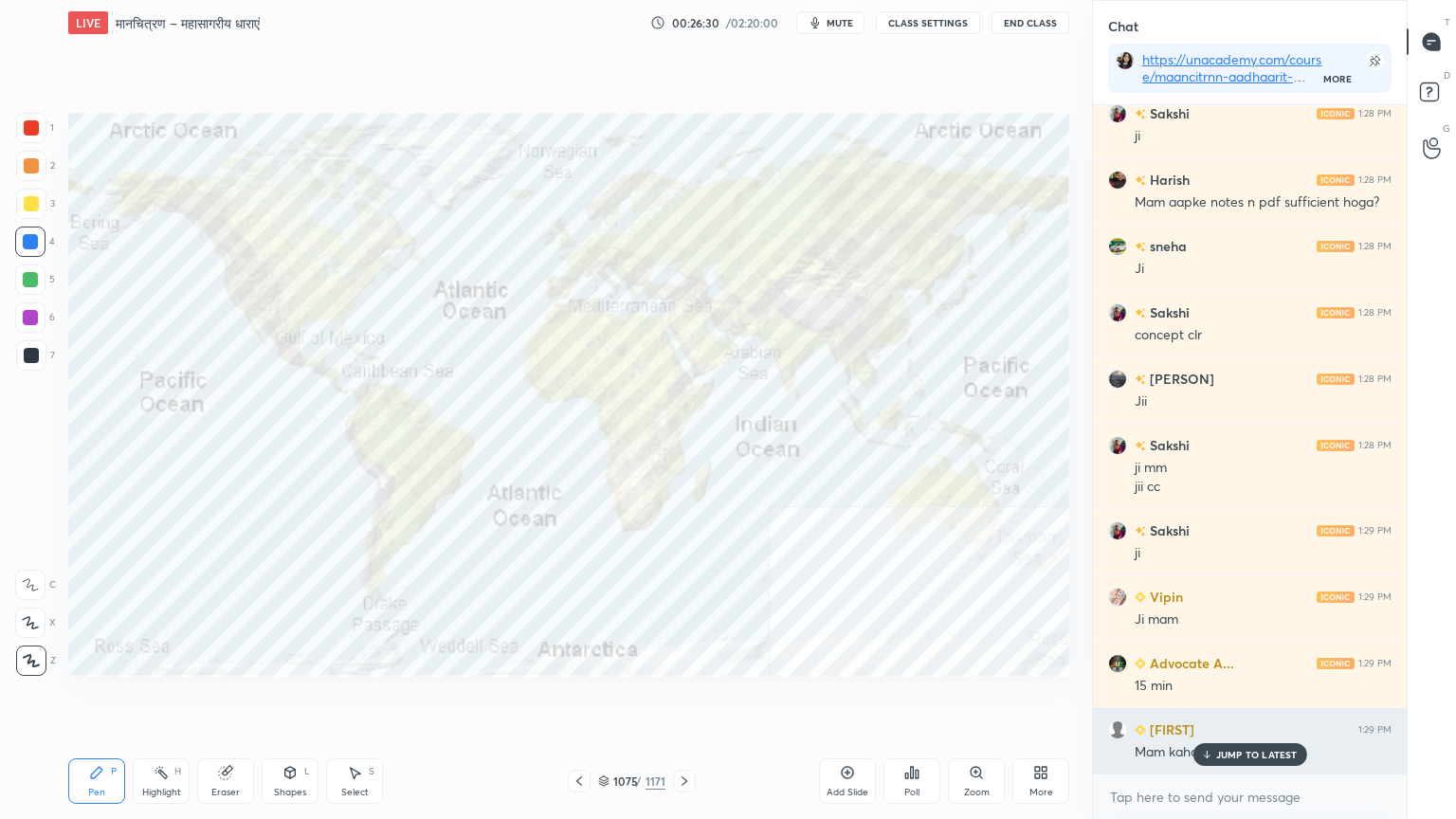 click on "JUMP TO LATEST" at bounding box center [1257, 755] 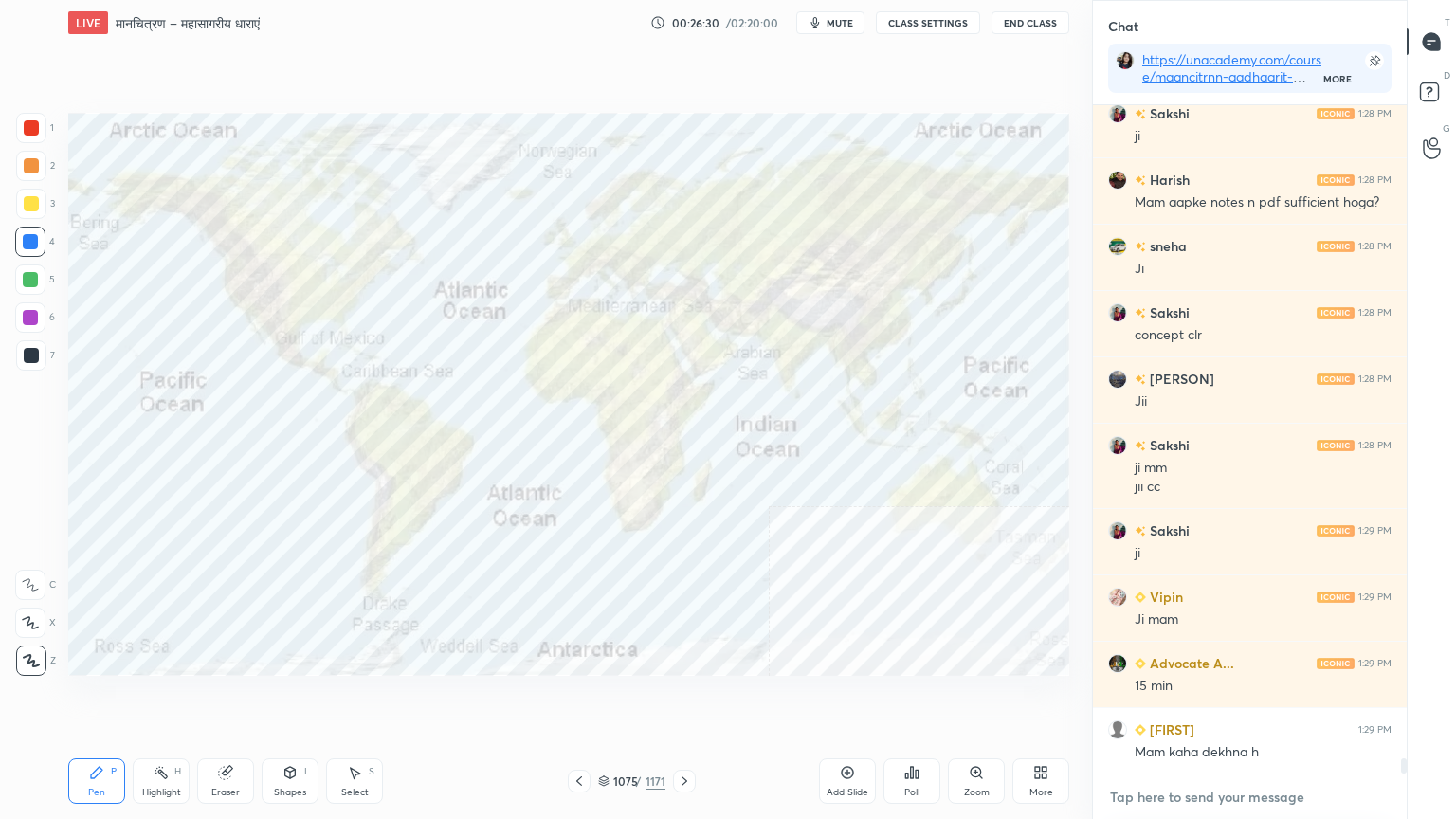 click at bounding box center (1249, 797) 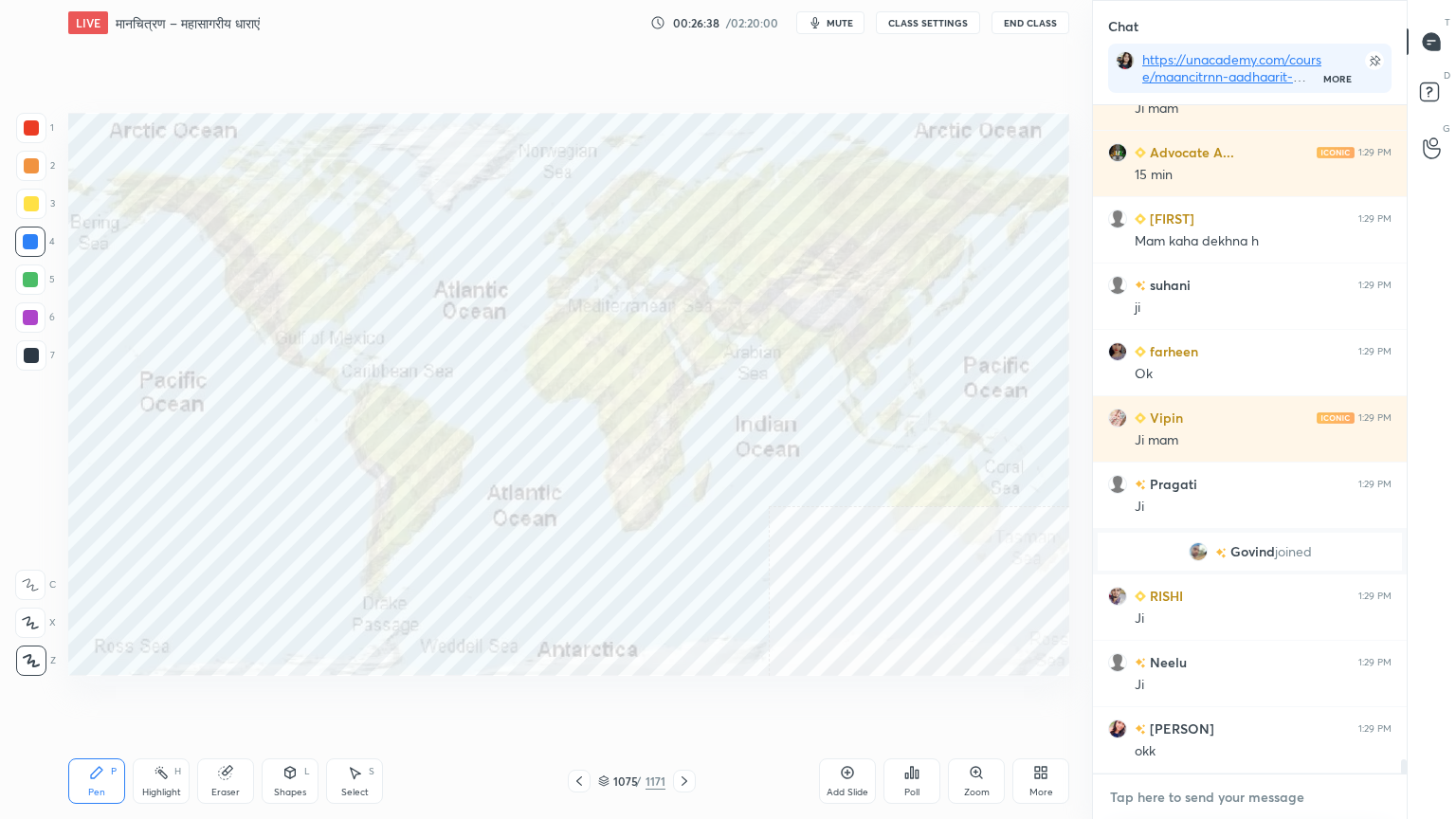 scroll, scrollTop: 30087, scrollLeft: 0, axis: vertical 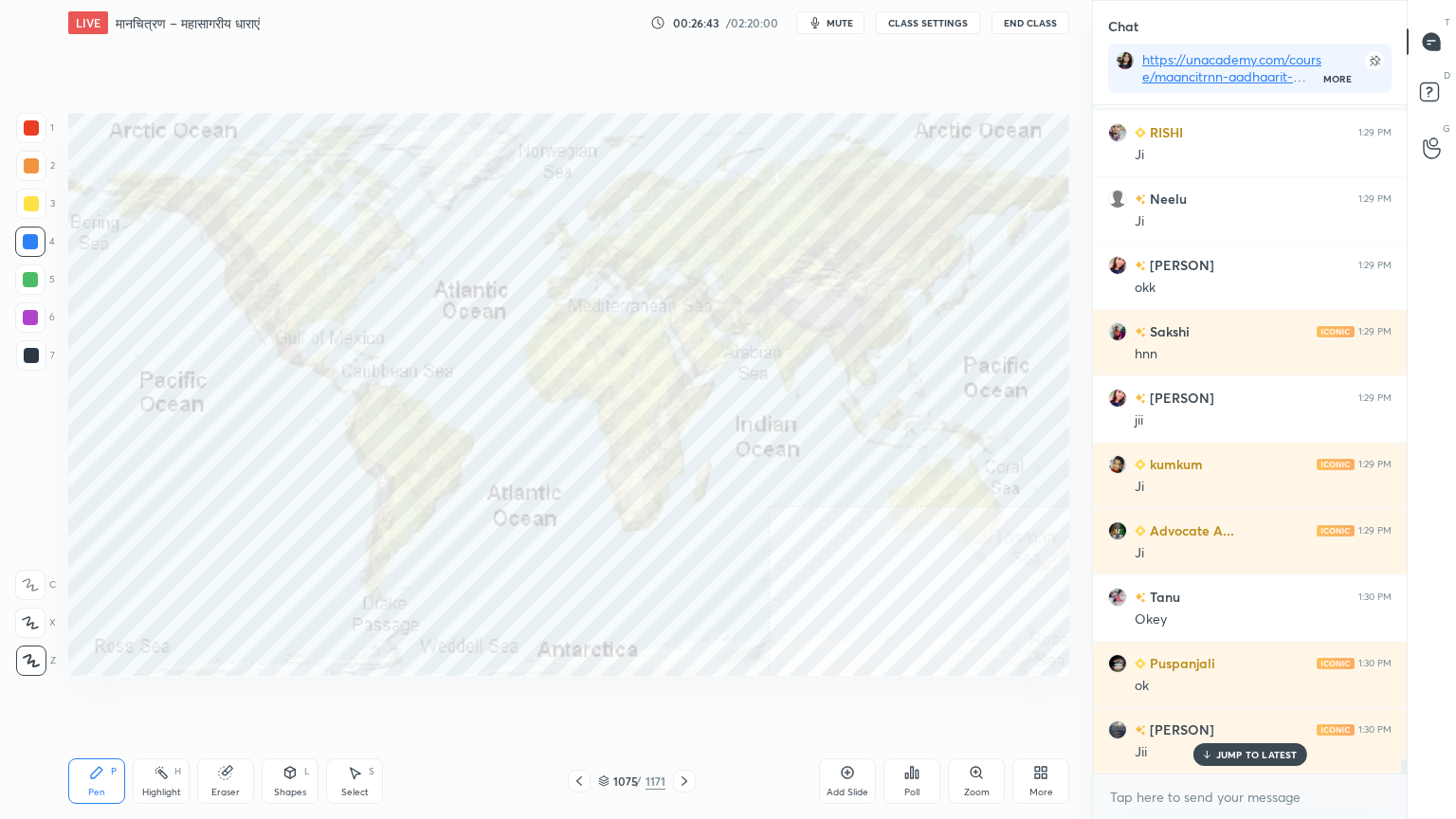 click on "Eraser" at bounding box center (226, 781) 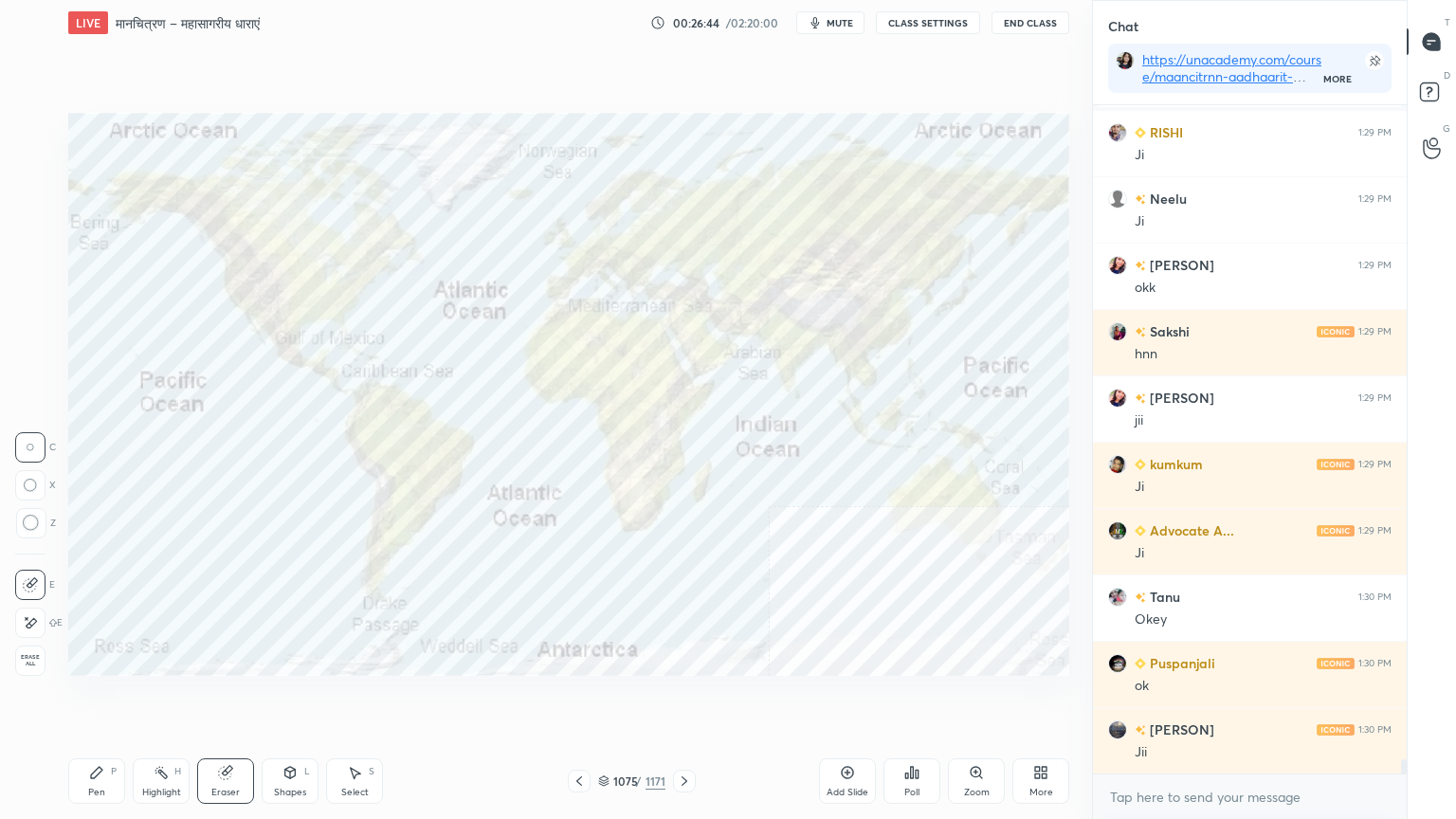 scroll, scrollTop: 30552, scrollLeft: 0, axis: vertical 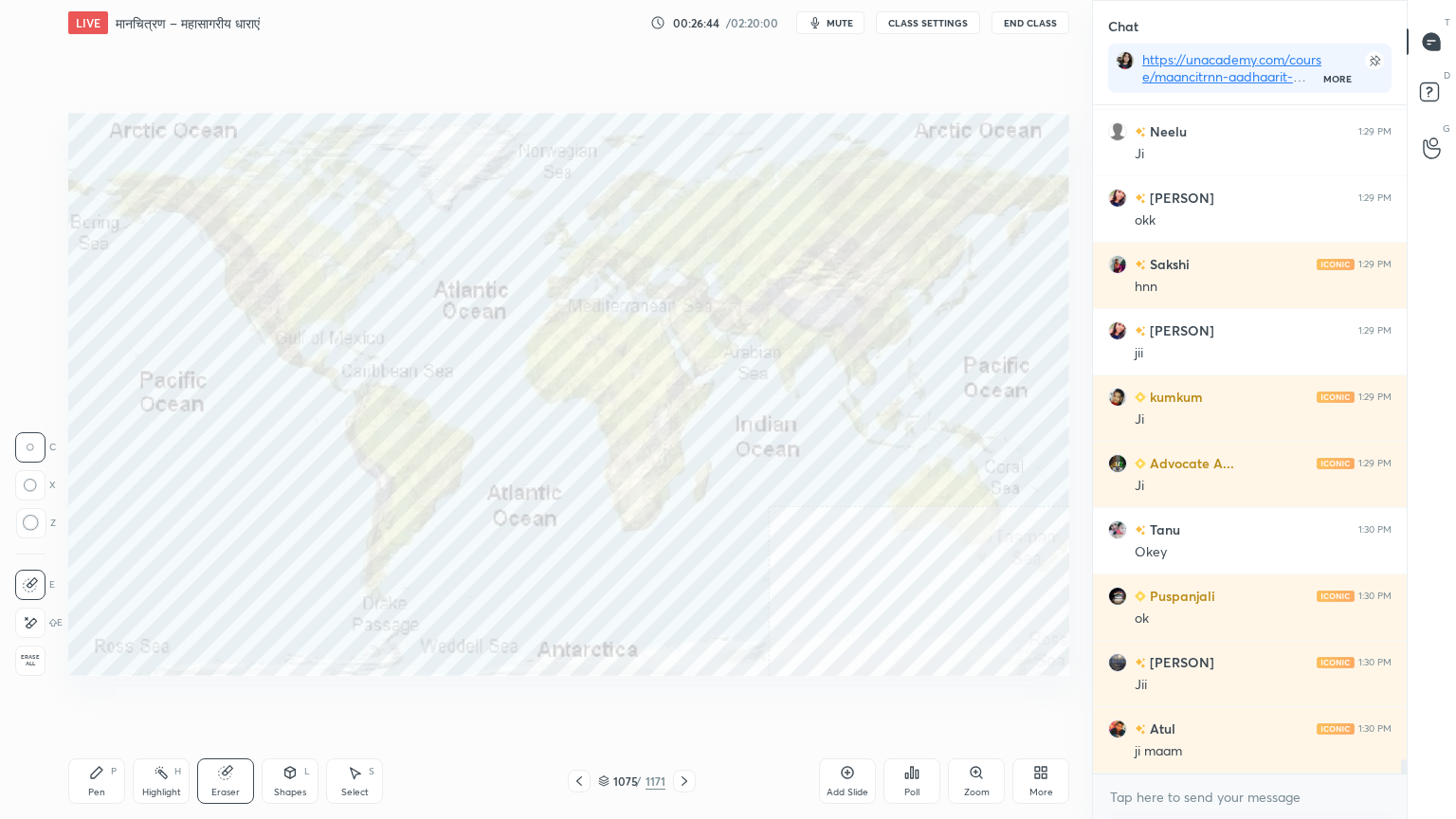 click on "Erase all" at bounding box center (32, 661) 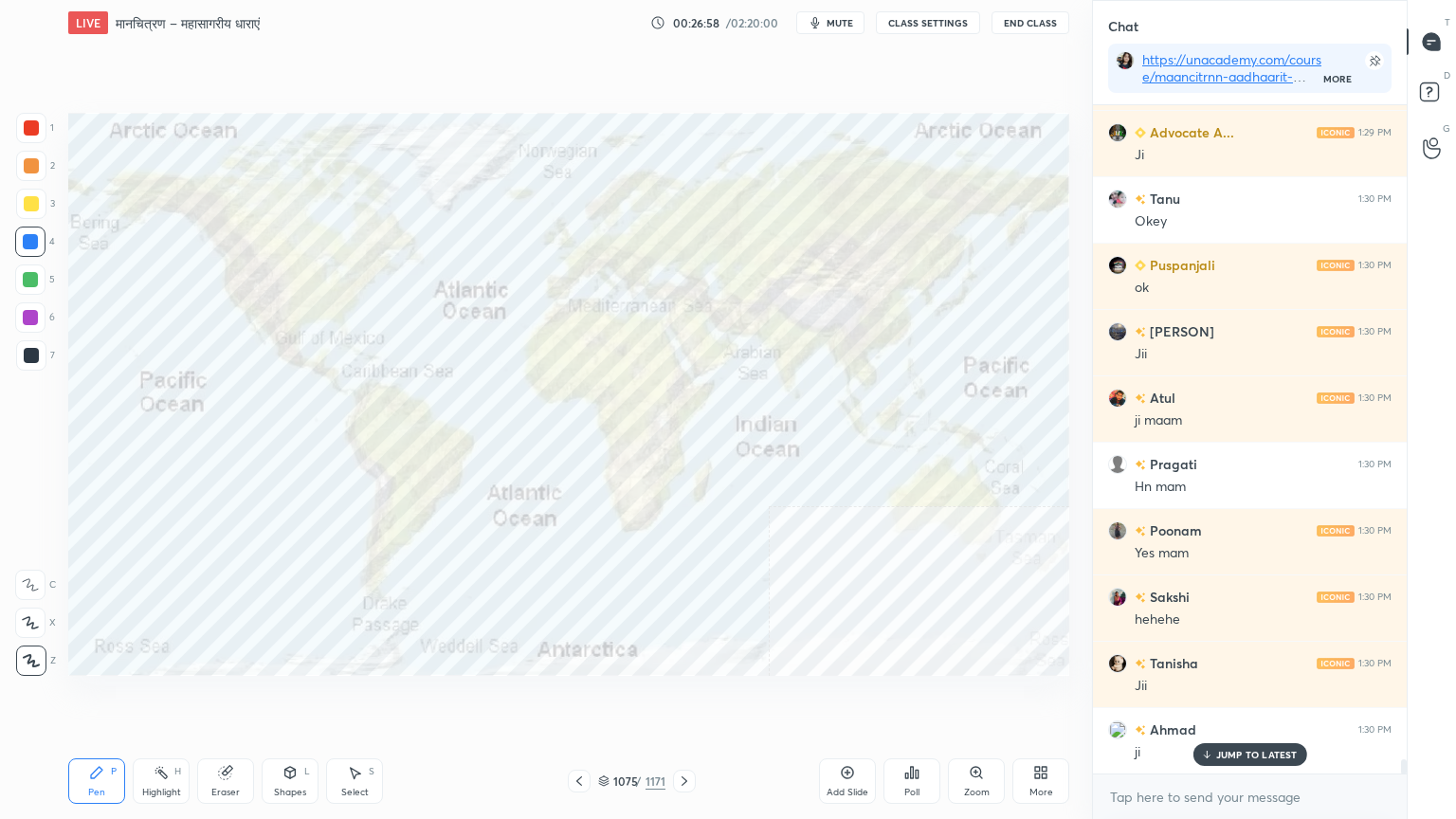 scroll, scrollTop: 30950, scrollLeft: 0, axis: vertical 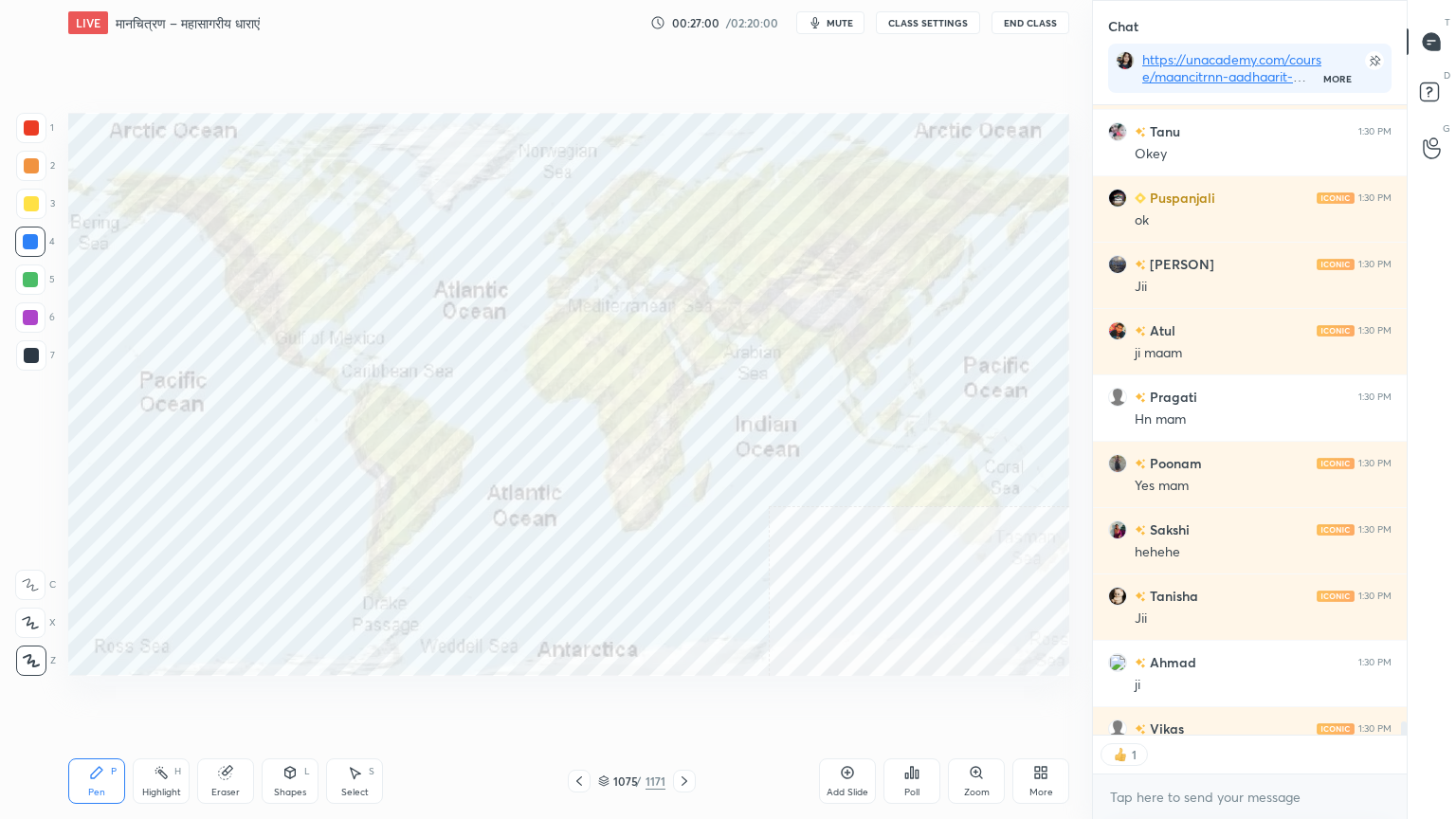 click 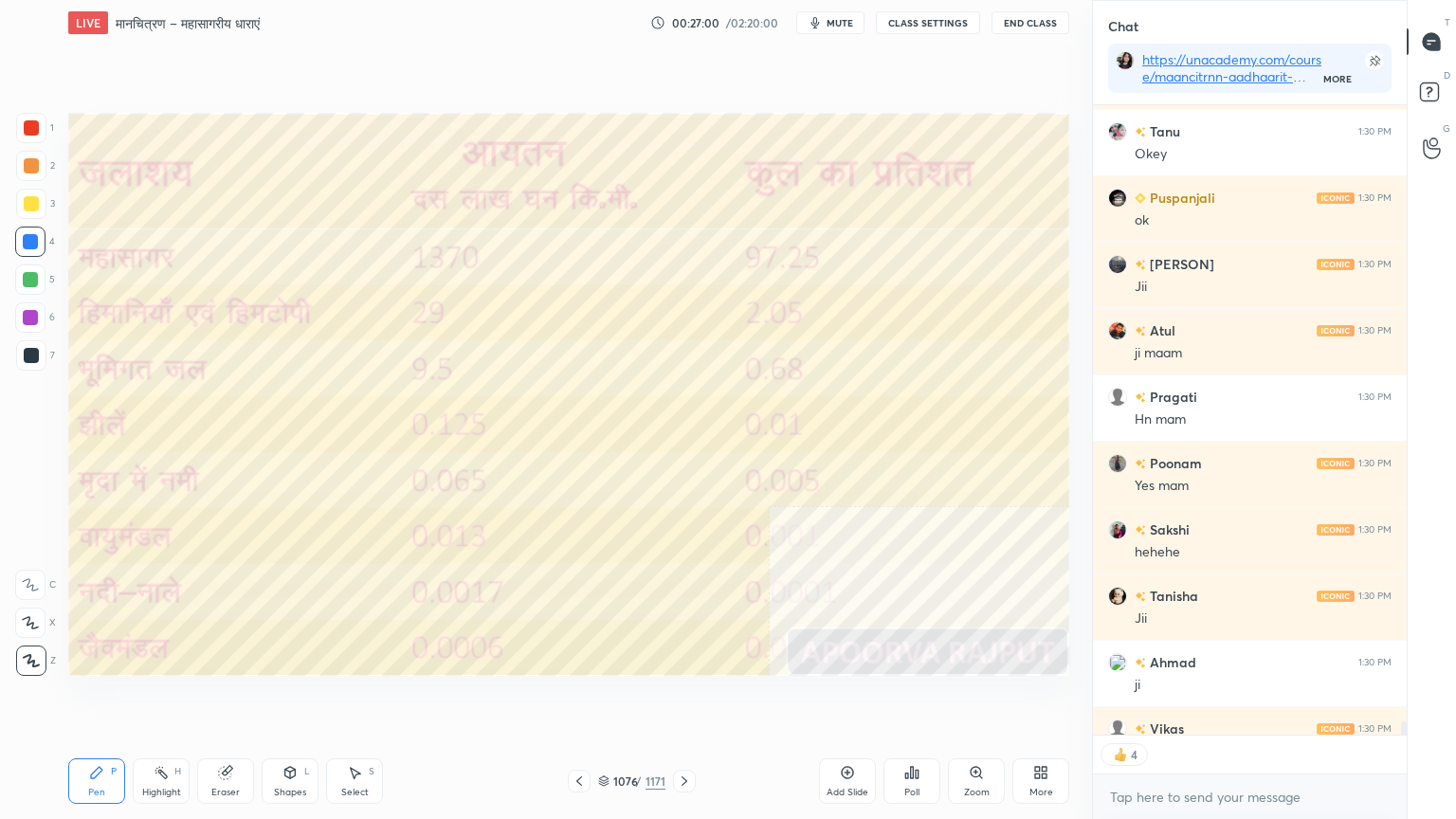 drag, startPoint x: 682, startPoint y: 777, endPoint x: 691, endPoint y: 773, distance: 9.84886 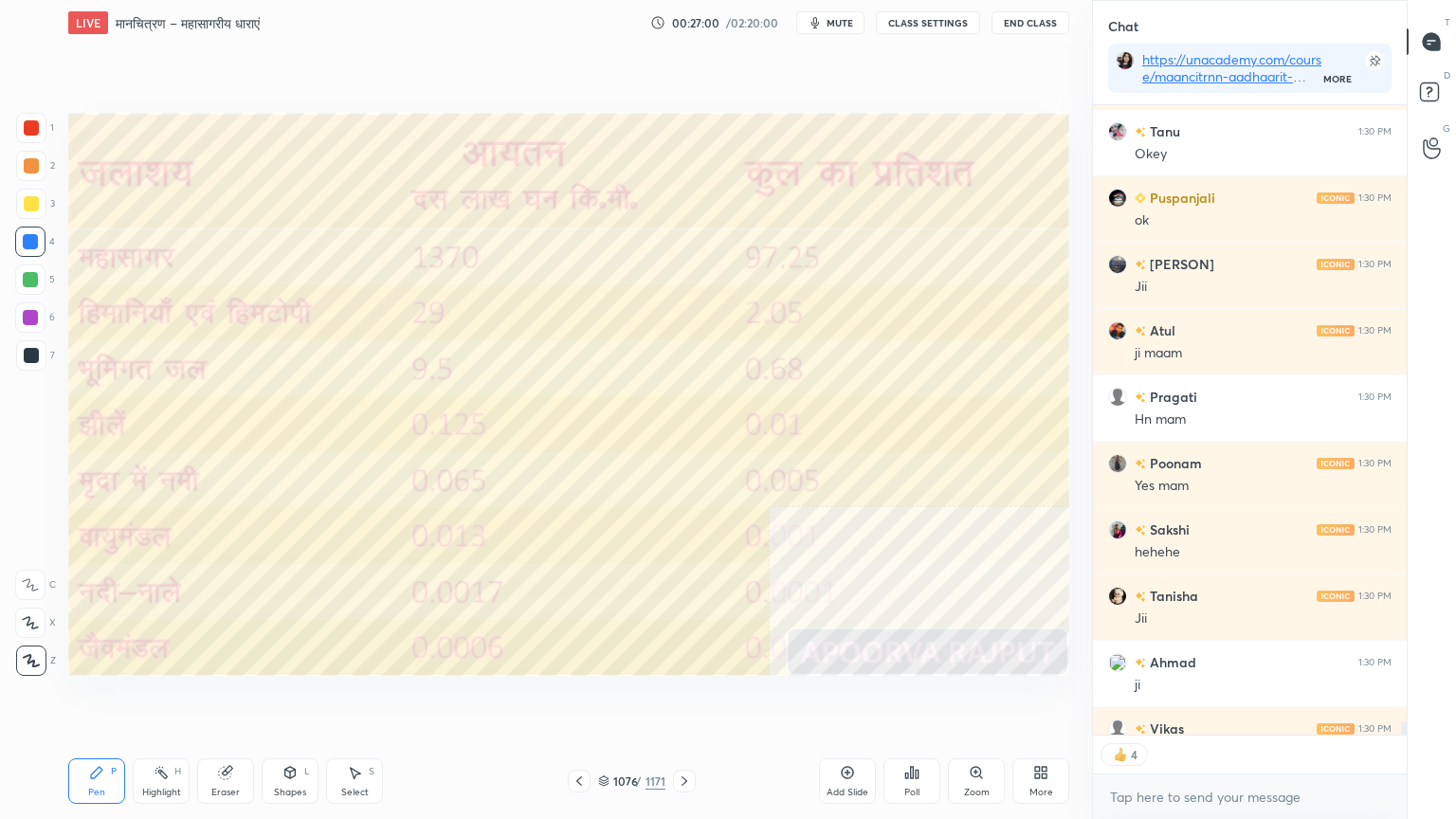 click 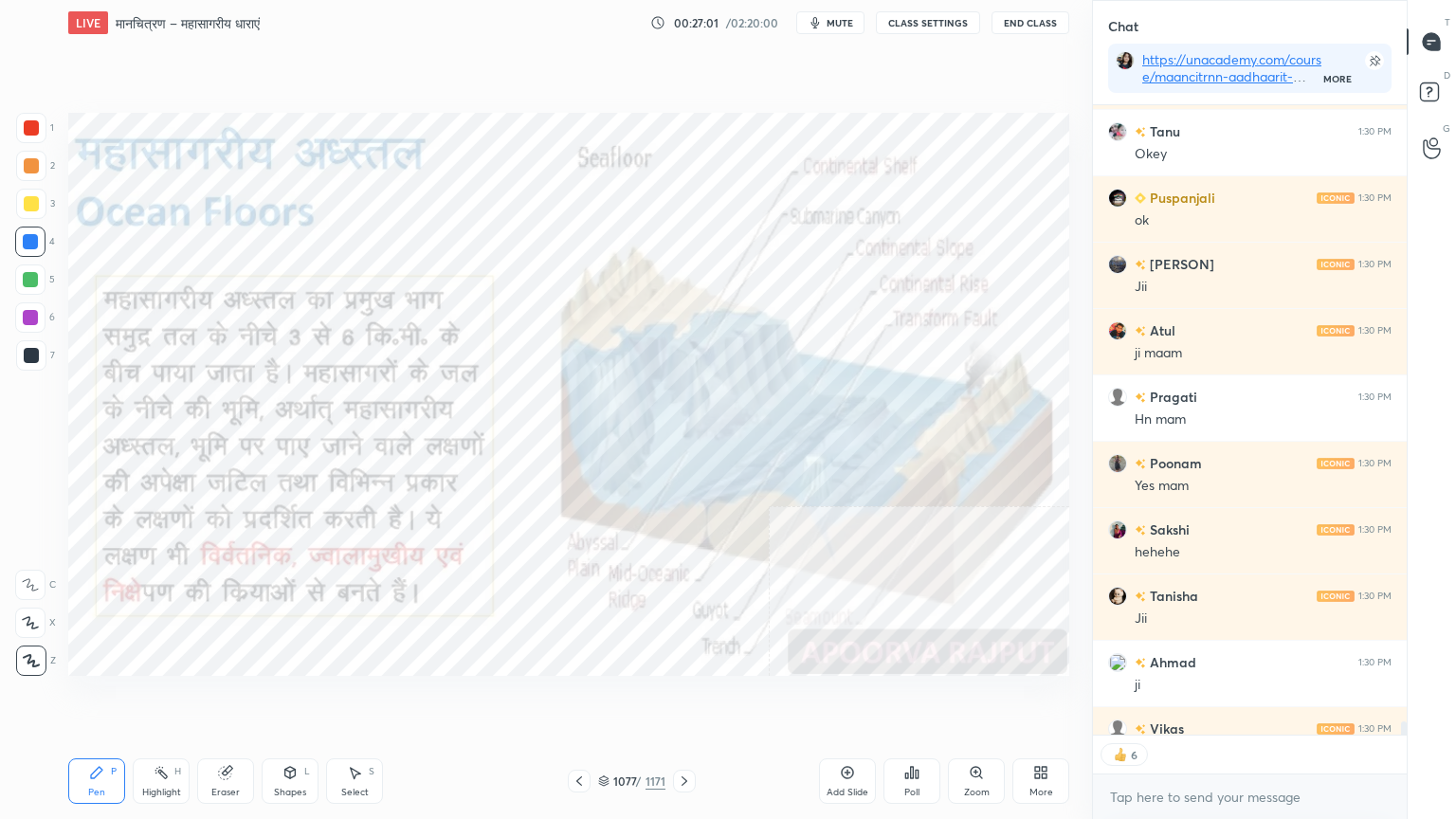 click at bounding box center [684, 781] 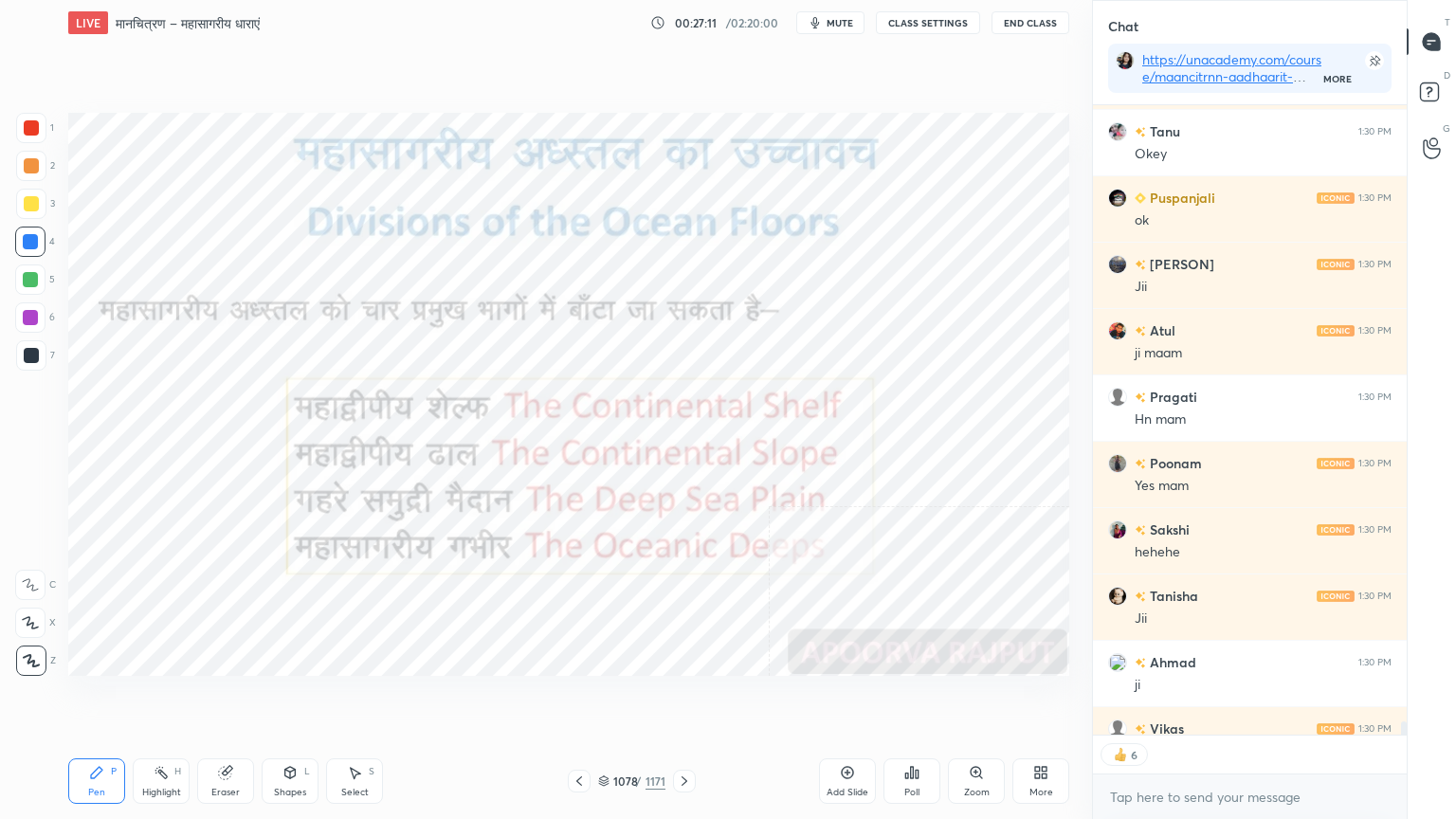 click 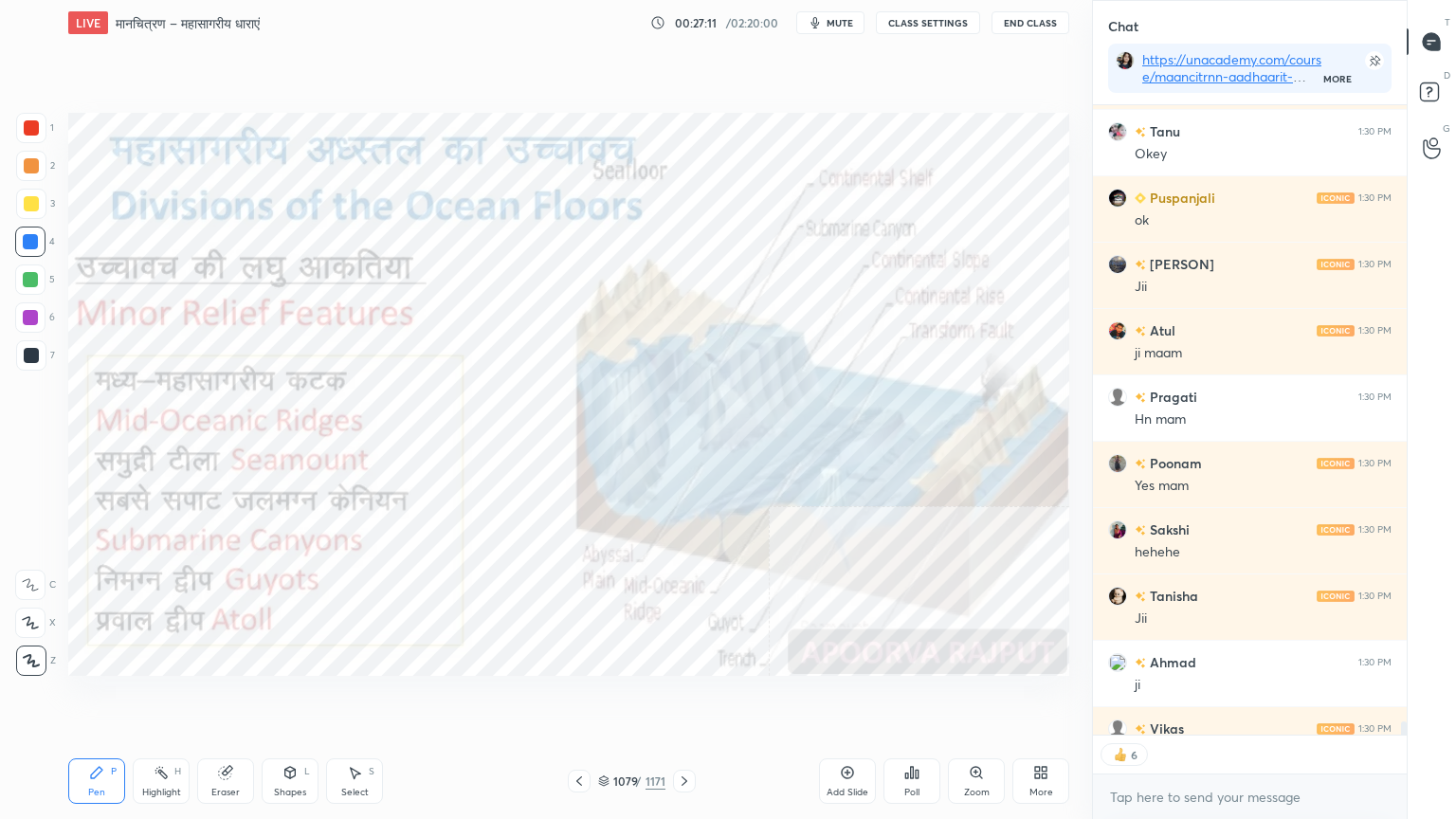 scroll, scrollTop: 6, scrollLeft: 6, axis: both 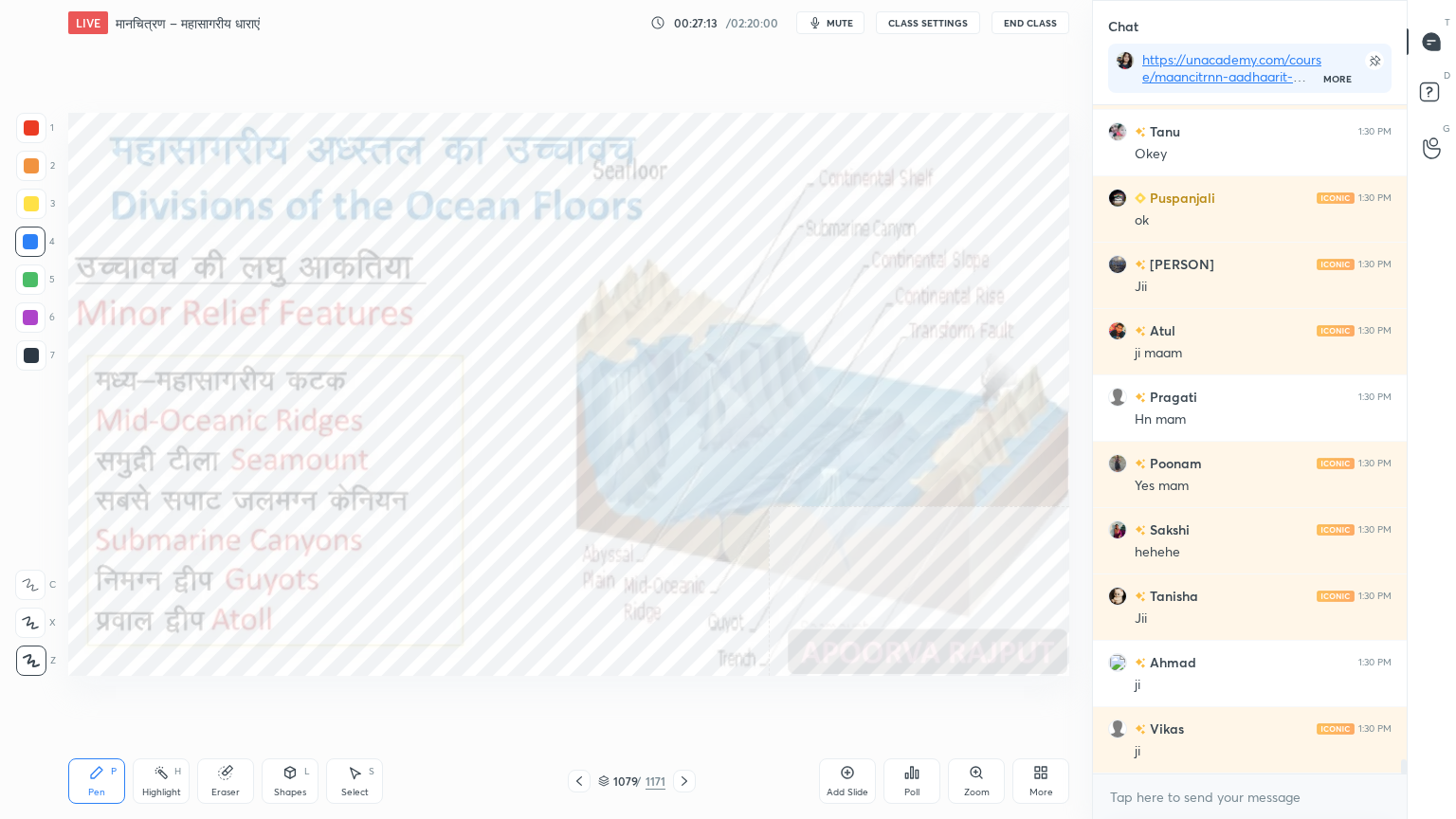click 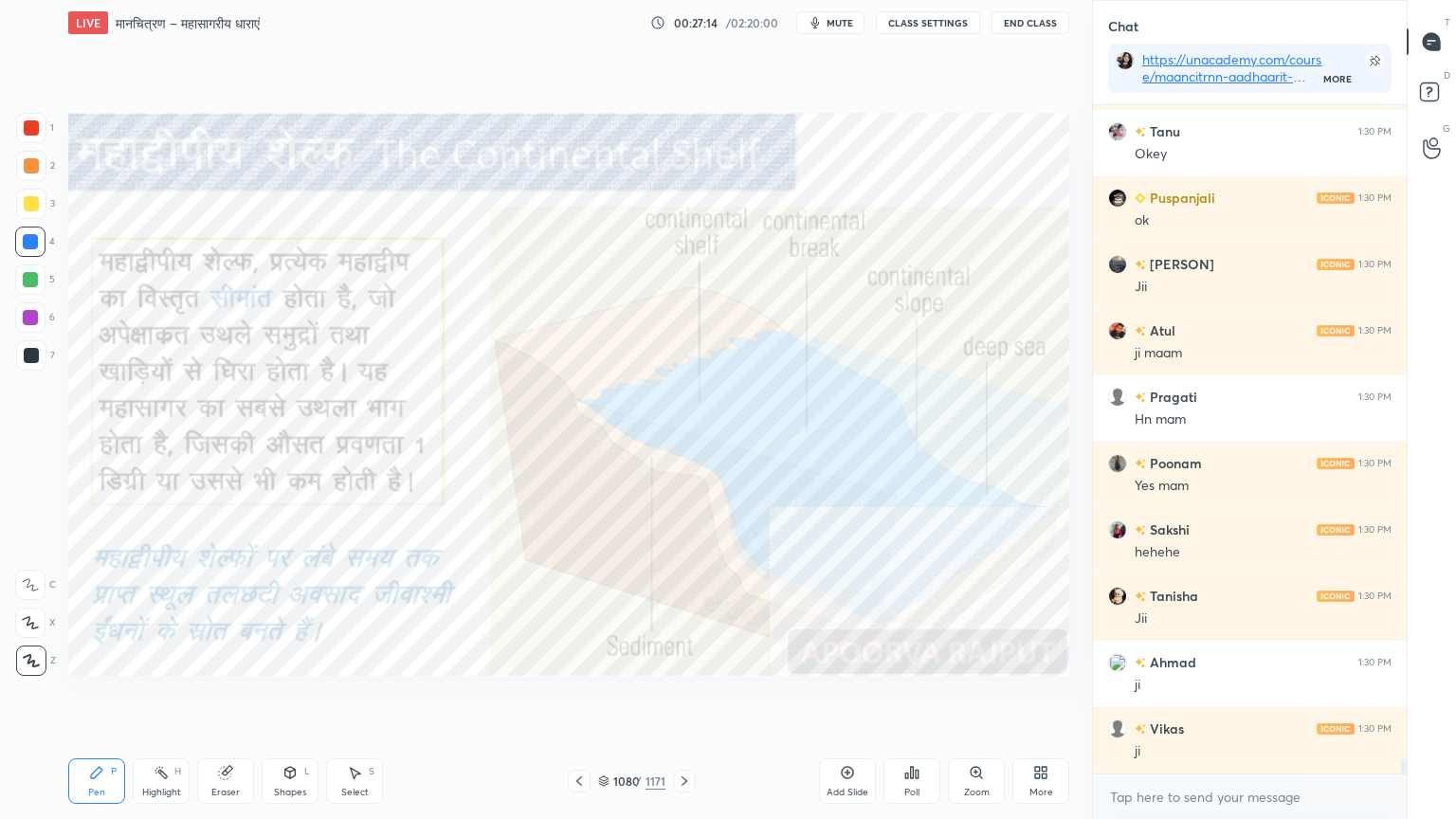 click 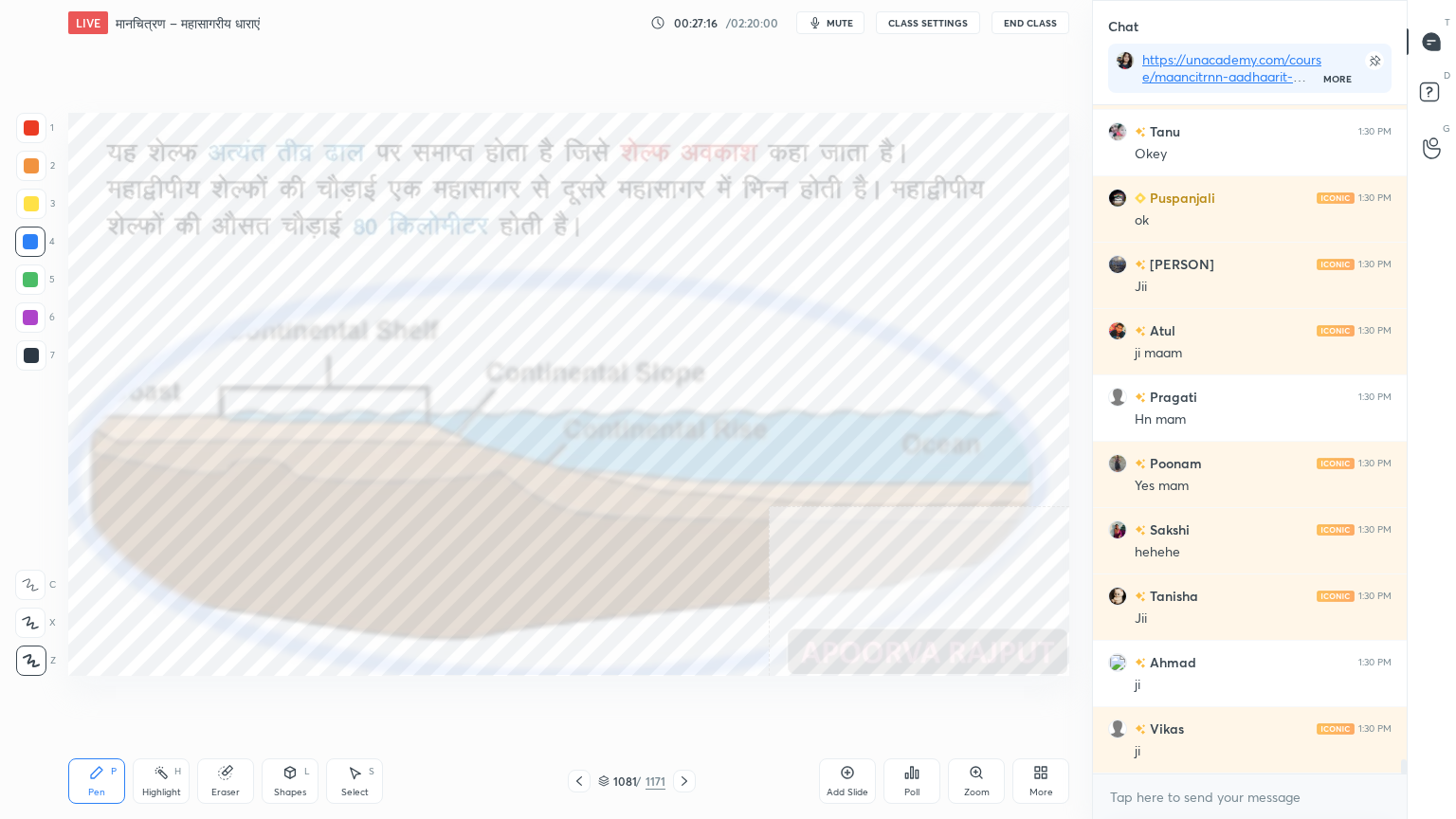 click 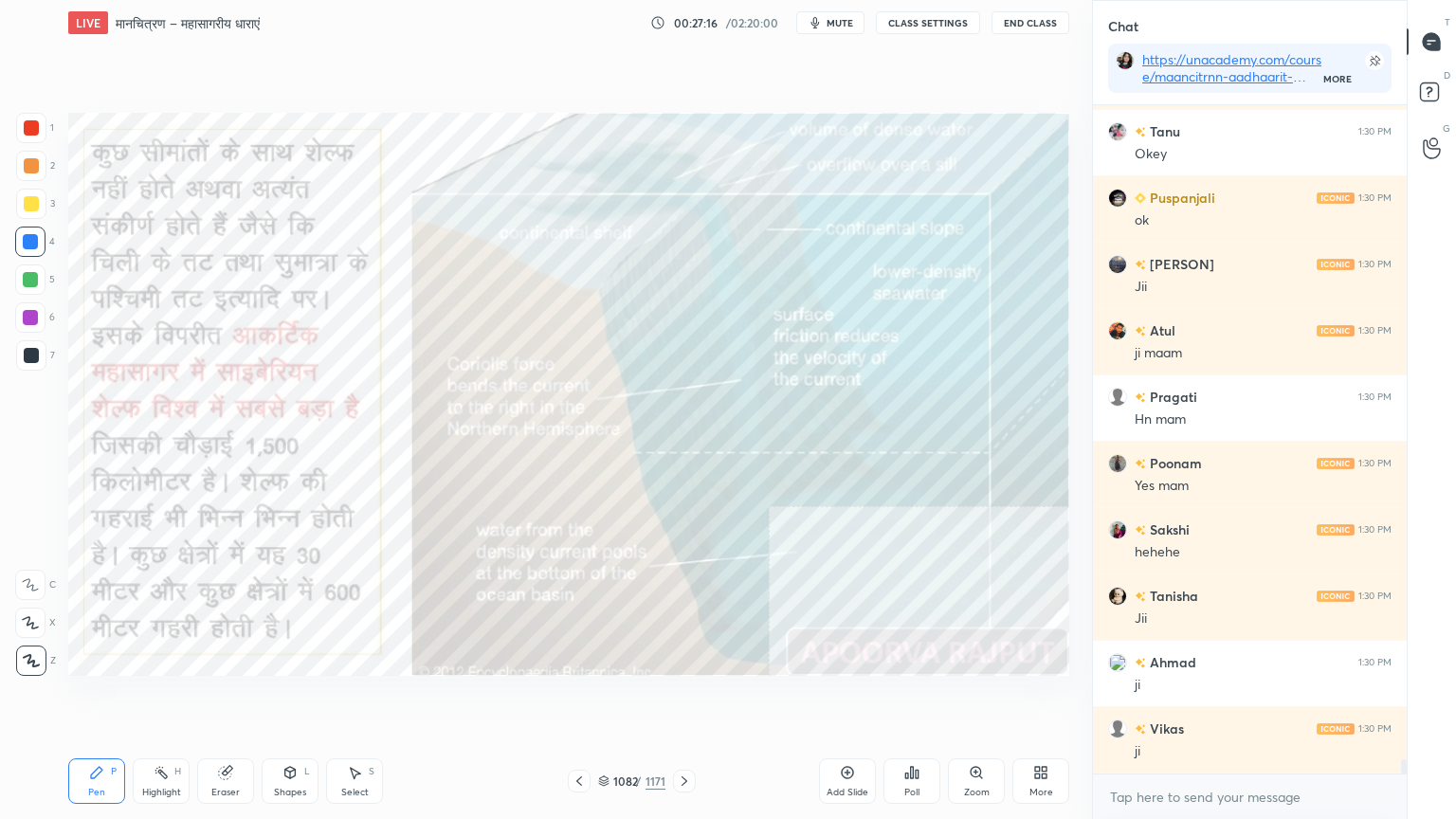 click 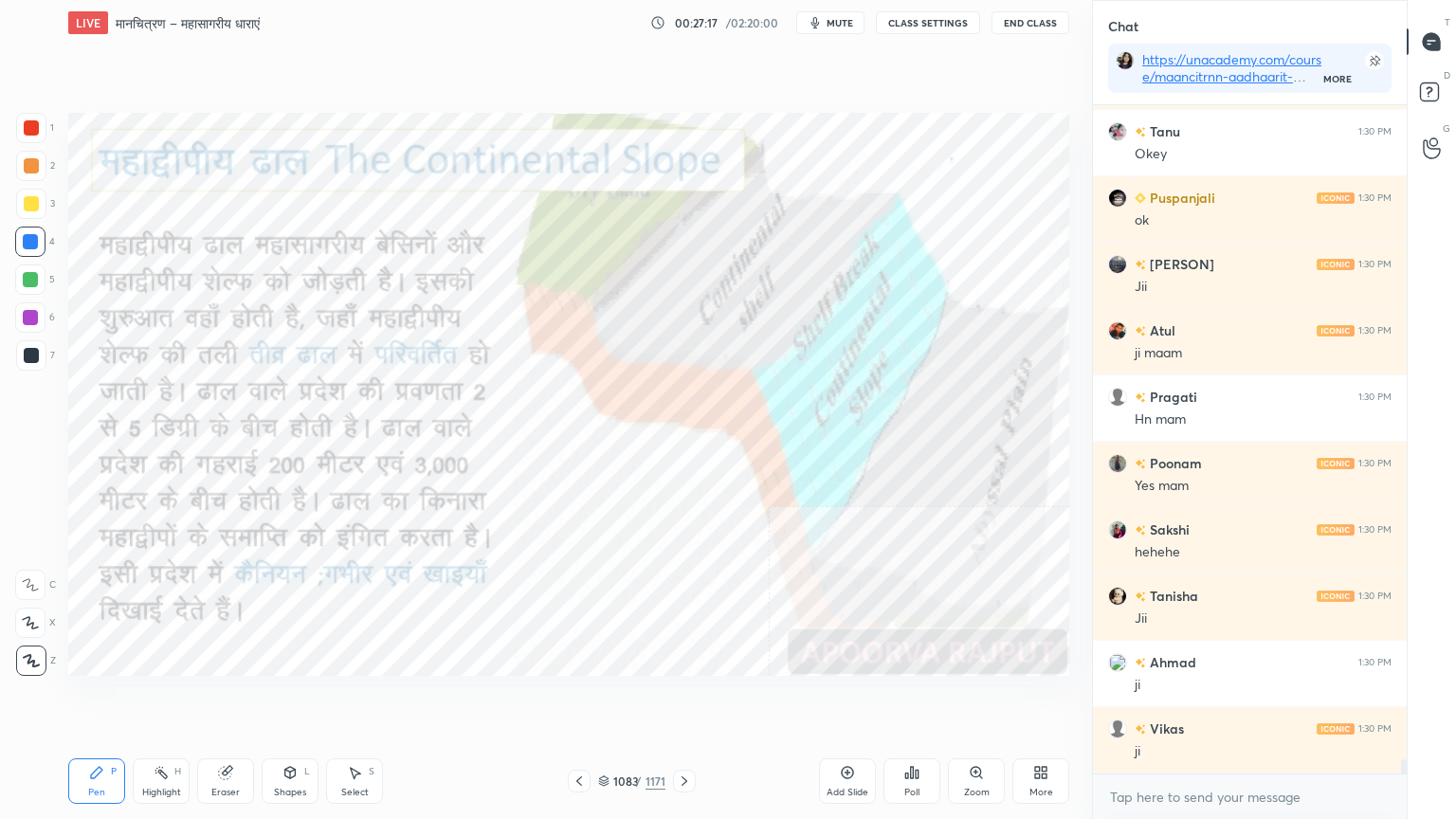 click 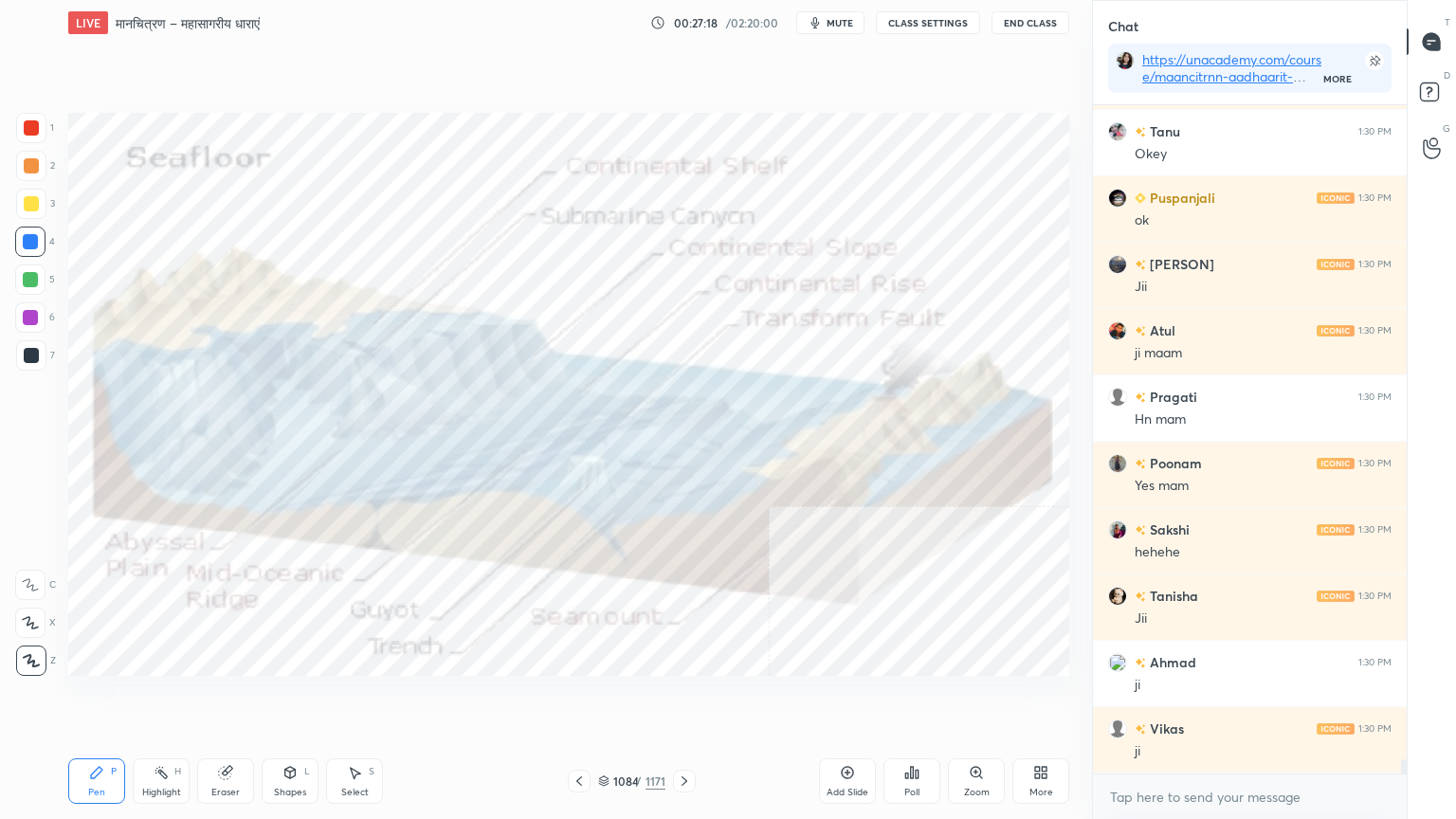 click 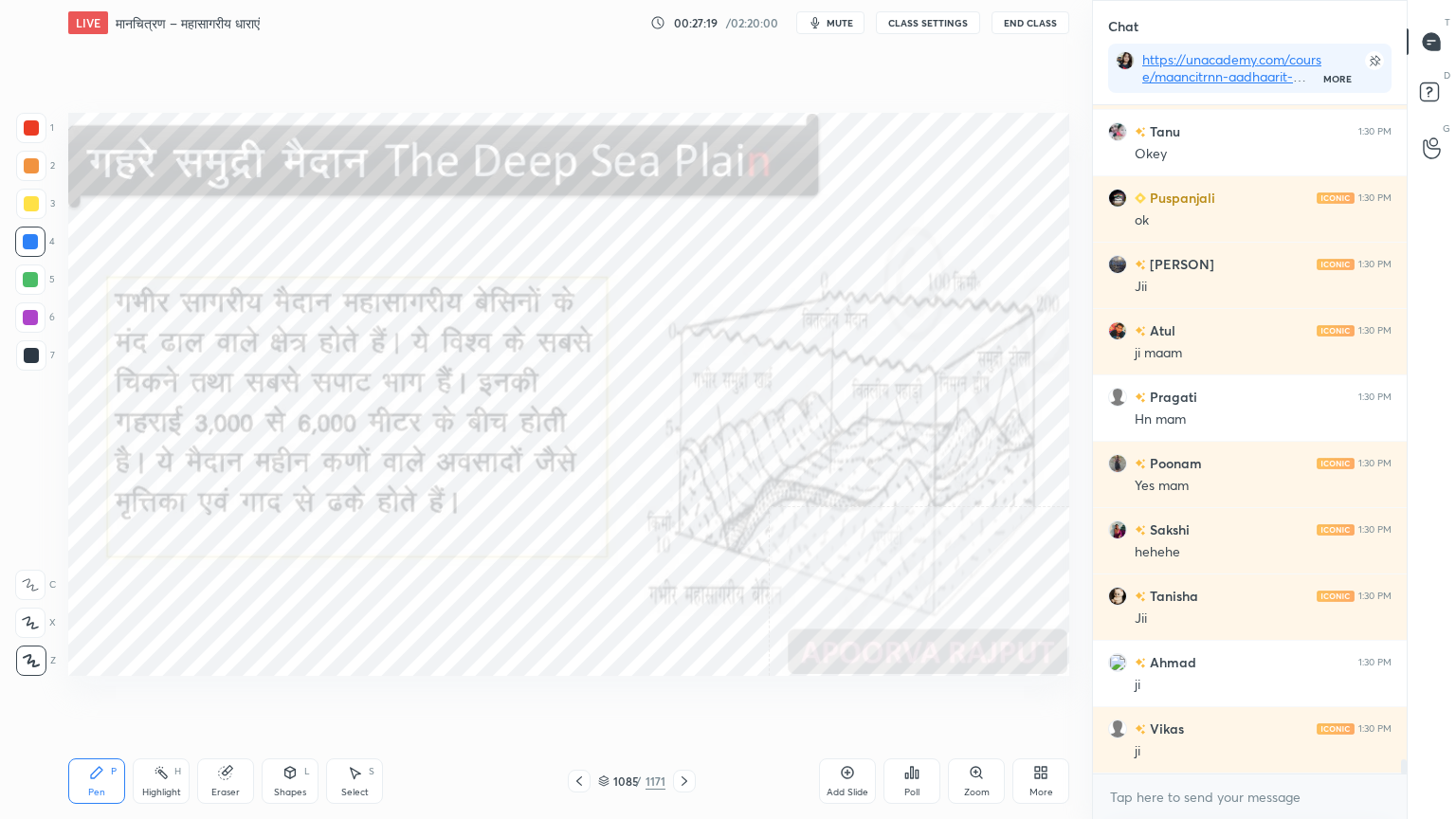 click on "1085 / 1171" at bounding box center (631, 781) 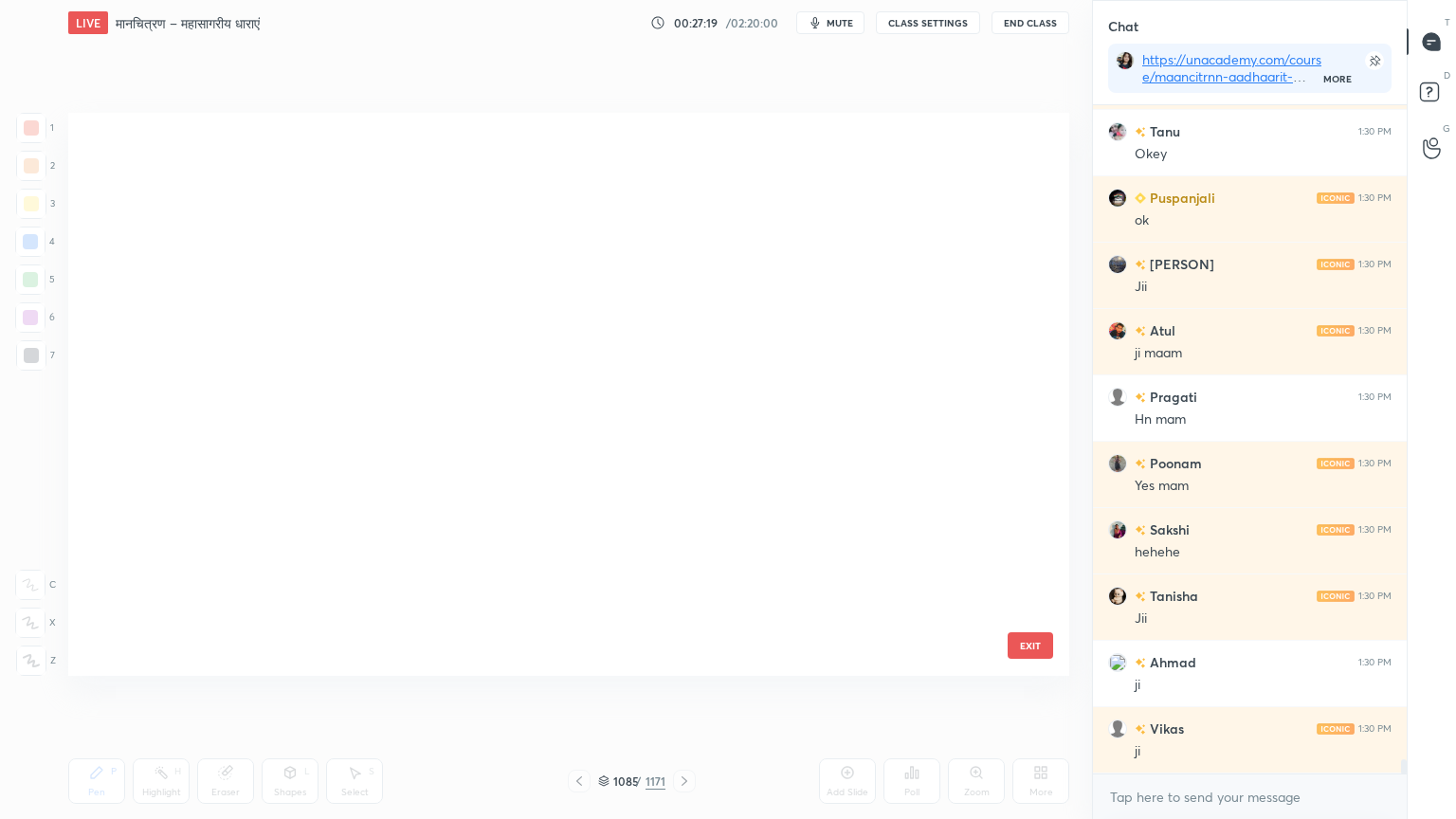 scroll, scrollTop: 62233, scrollLeft: 0, axis: vertical 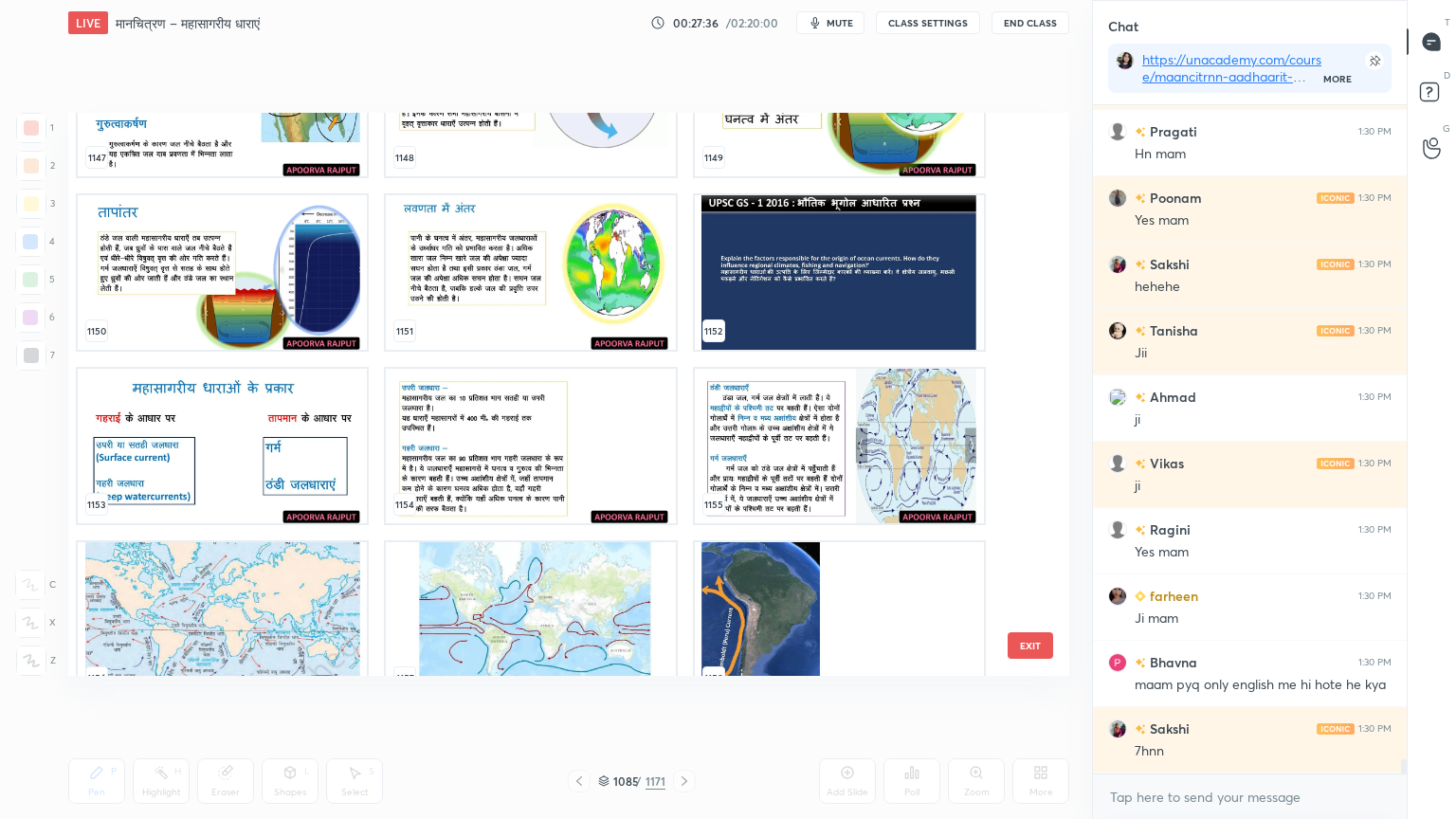 click at bounding box center (530, 446) 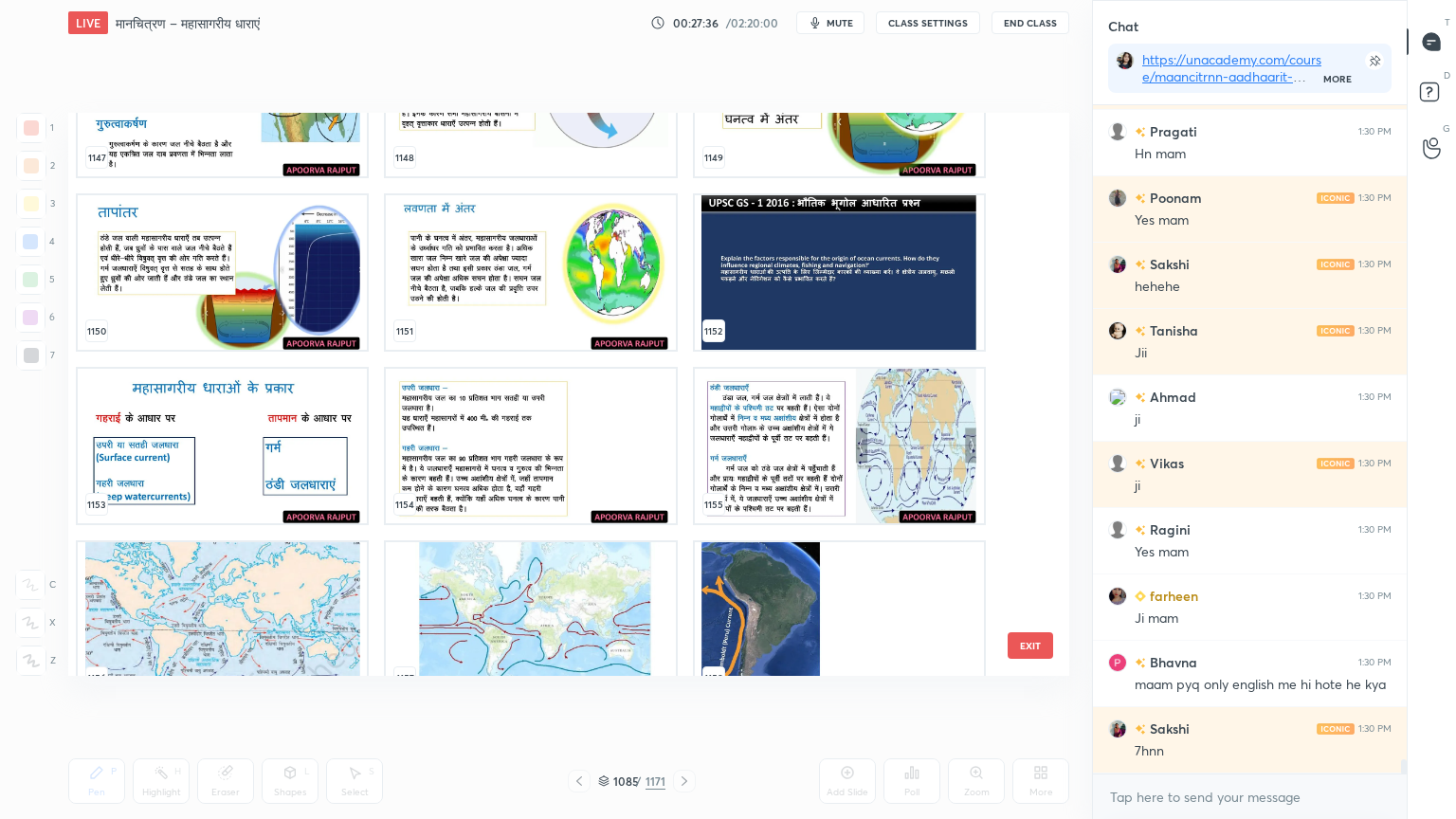 scroll, scrollTop: 625, scrollLeft: 308, axis: both 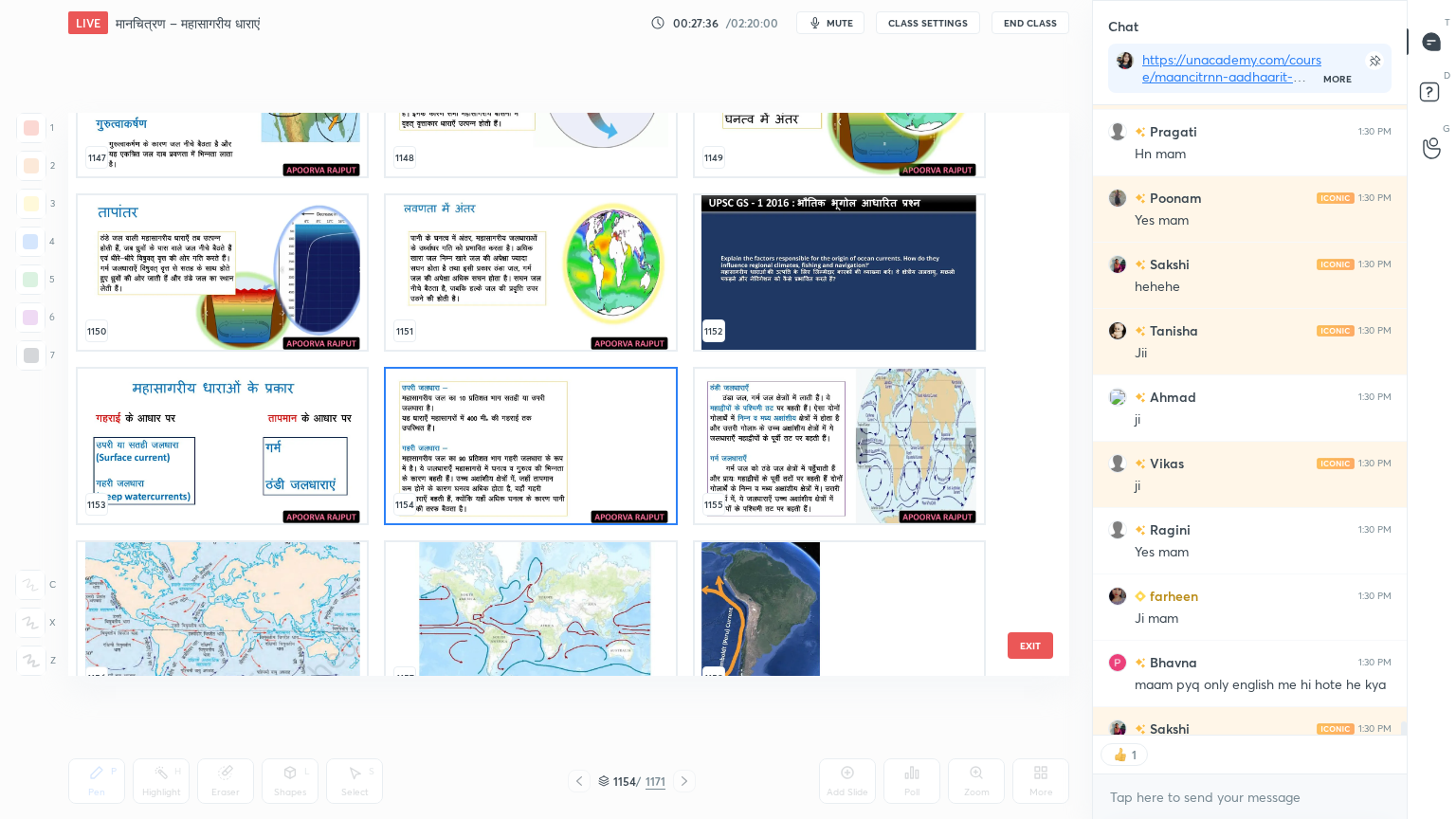 click at bounding box center (530, 446) 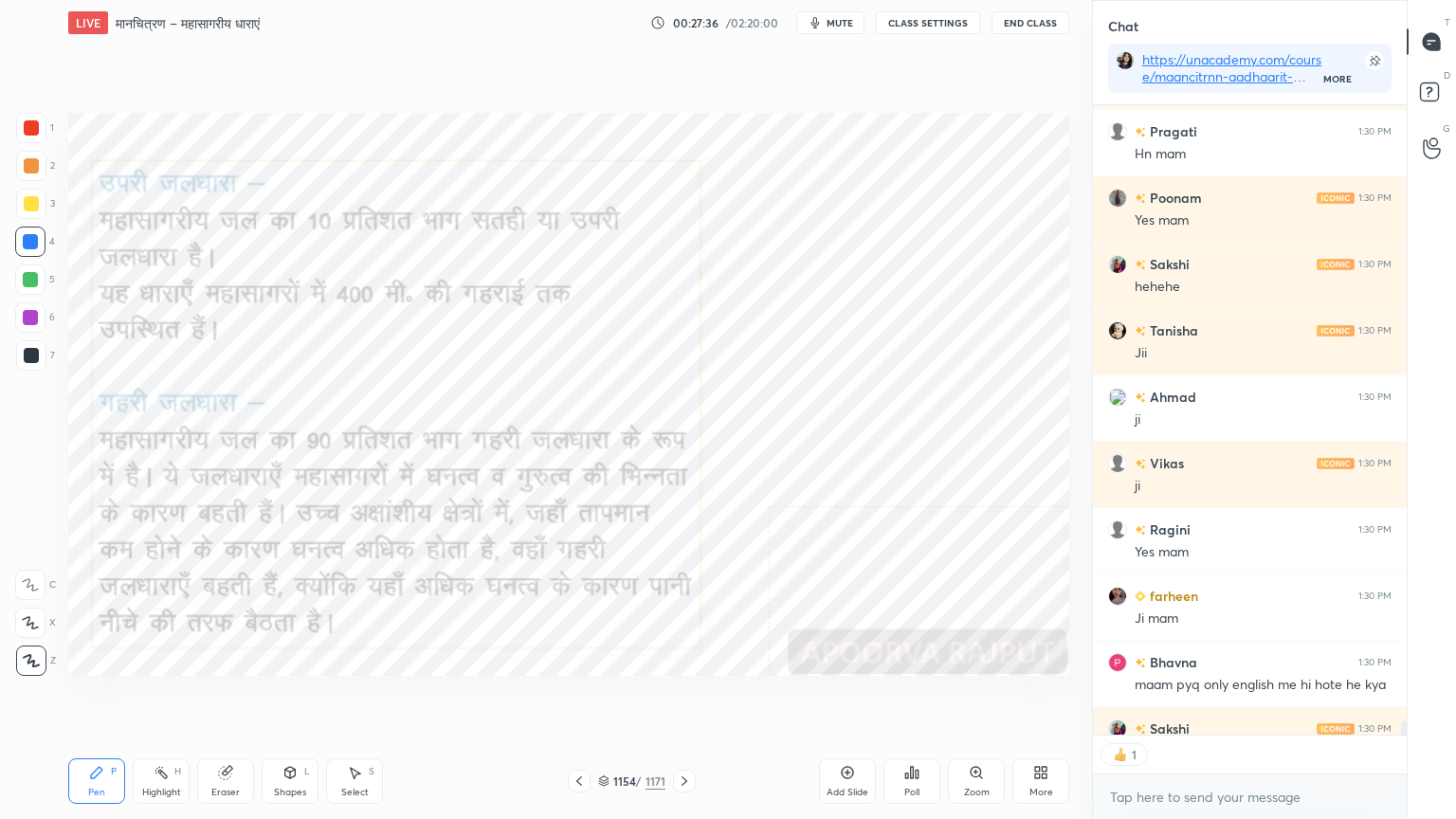 click at bounding box center (530, 446) 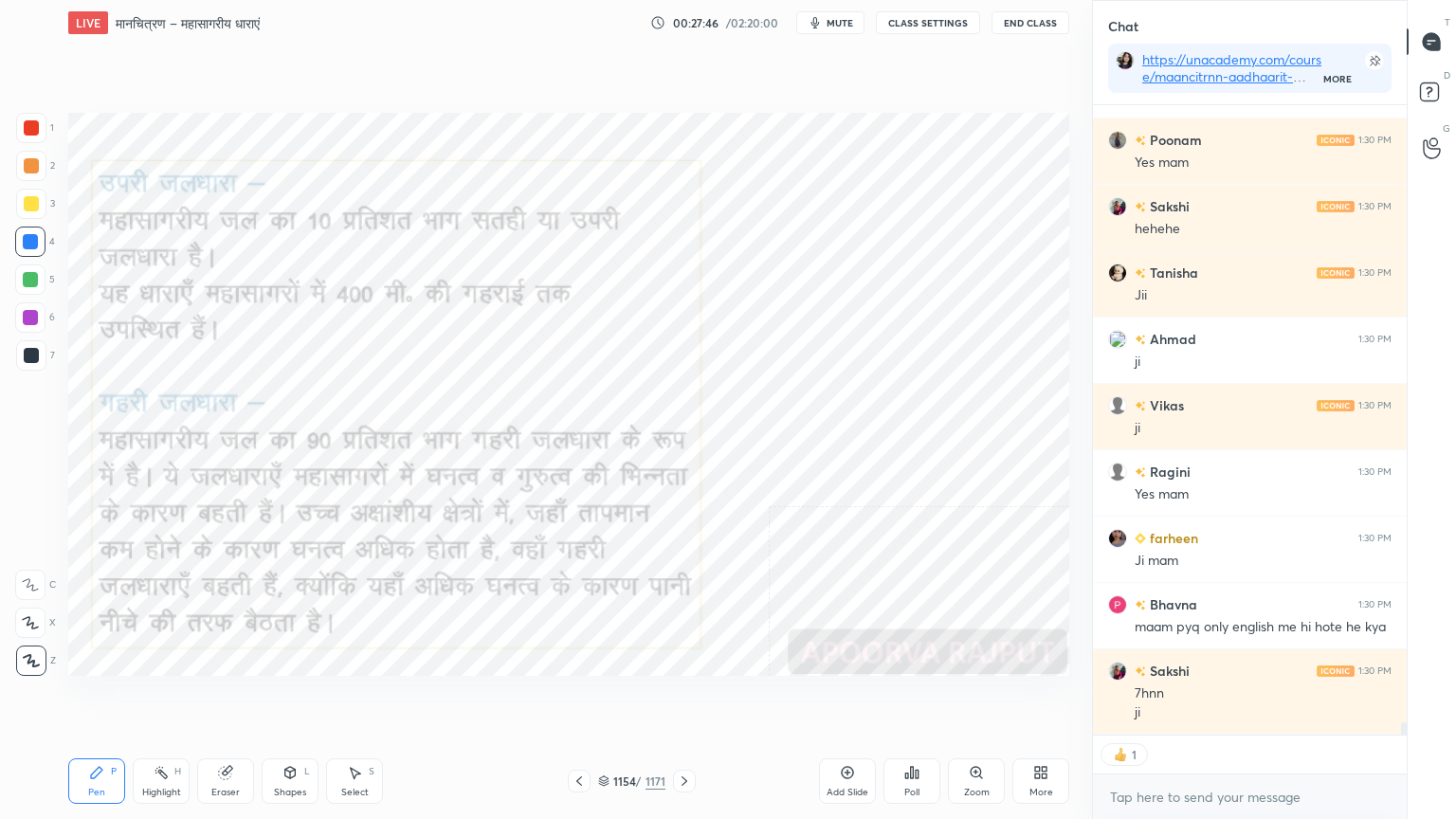 scroll, scrollTop: 6, scrollLeft: 6, axis: both 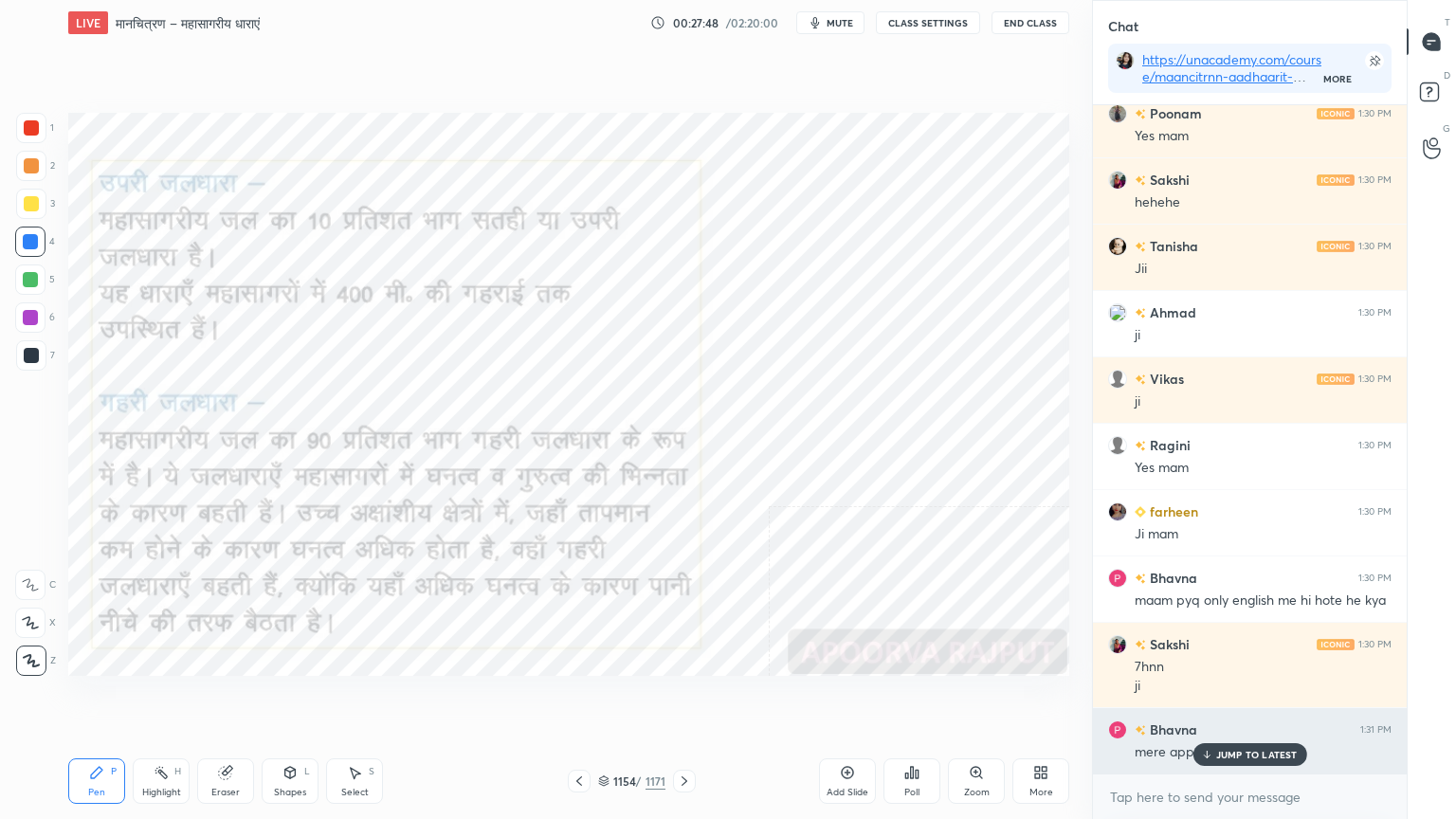click on "JUMP TO LATEST" at bounding box center (1257, 755) 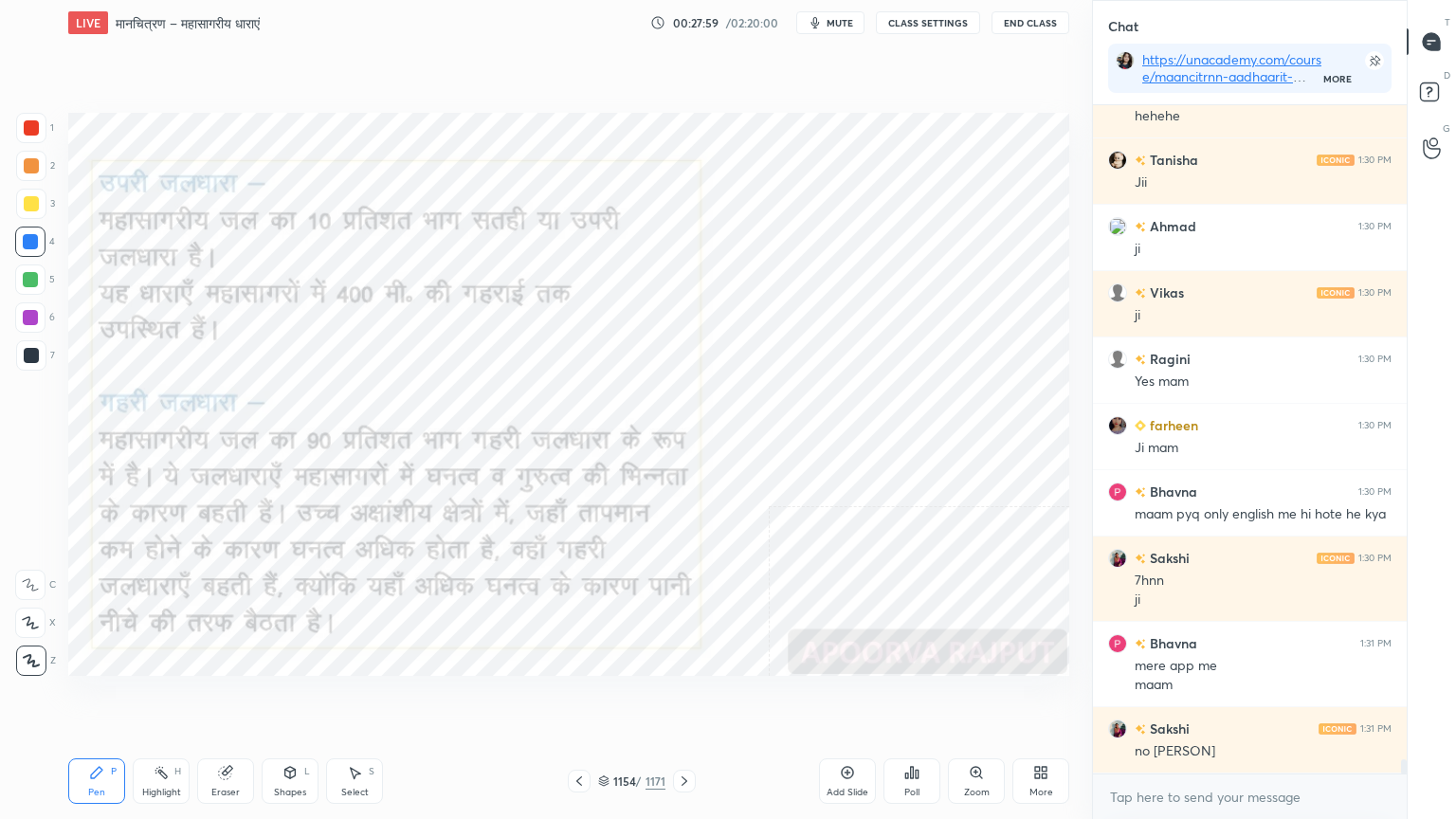 scroll, scrollTop: 31452, scrollLeft: 0, axis: vertical 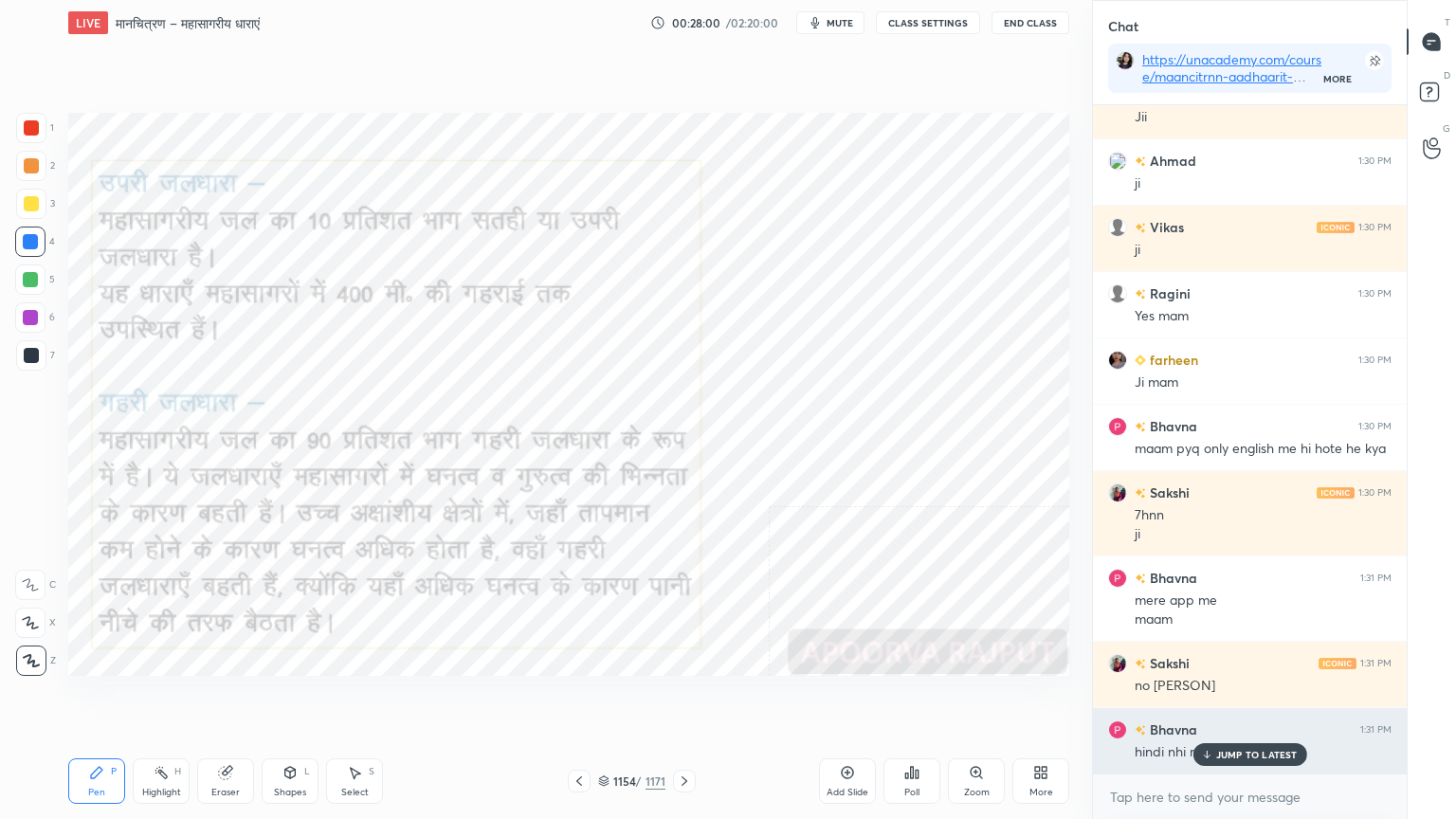 click on "JUMP TO LATEST" at bounding box center (1257, 755) 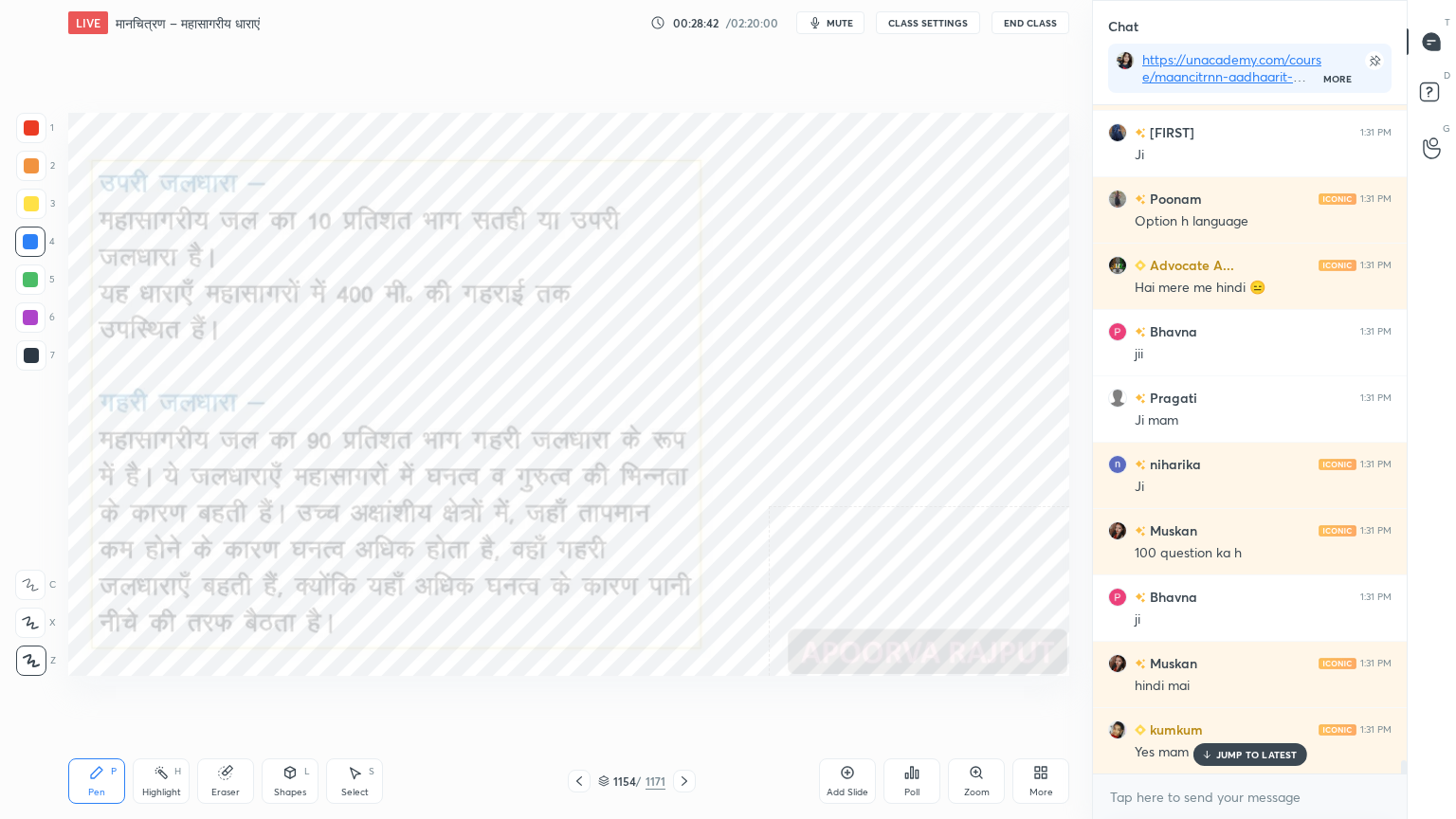 scroll, scrollTop: 32464, scrollLeft: 0, axis: vertical 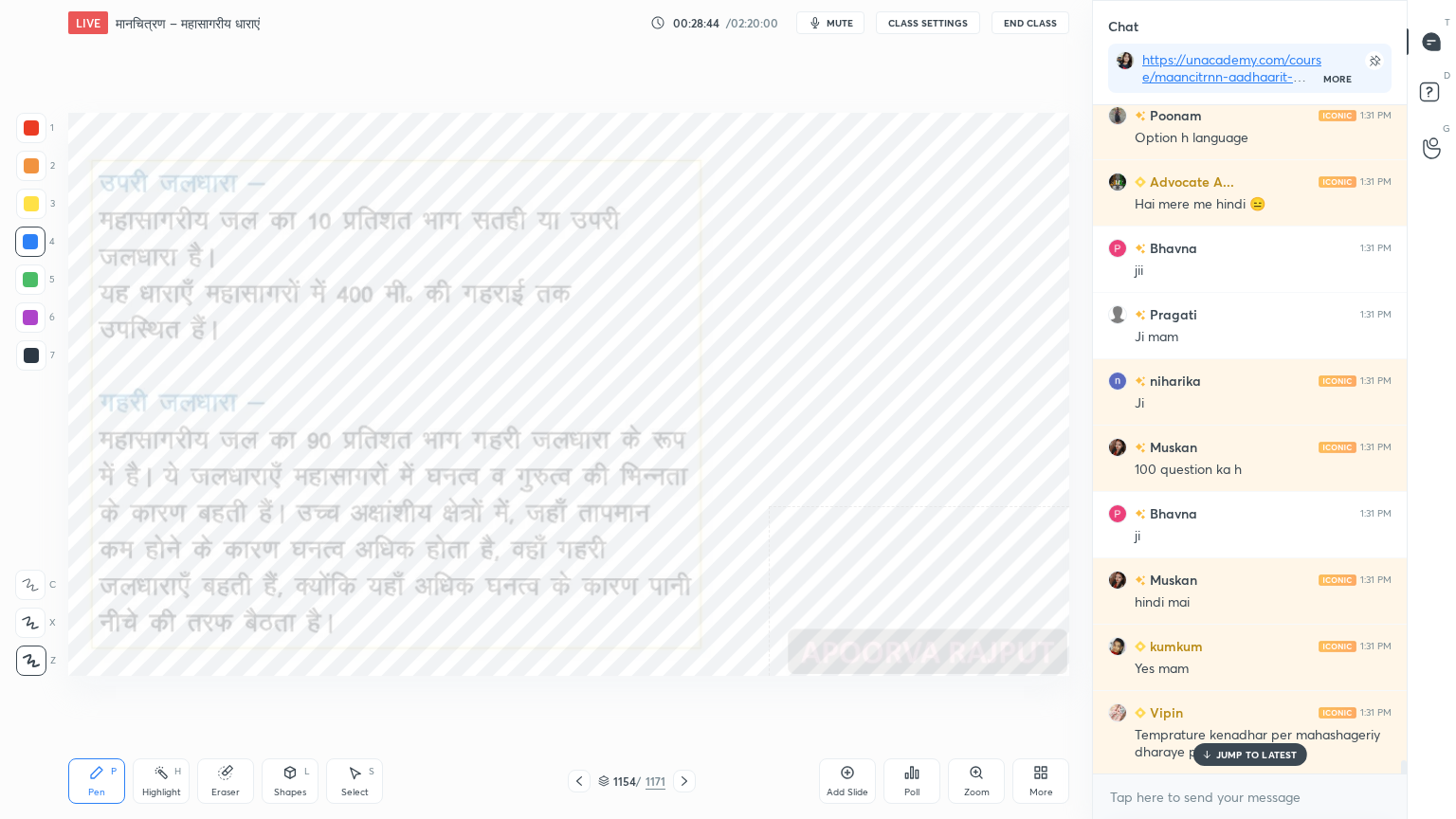 drag, startPoint x: 231, startPoint y: 792, endPoint x: 226, endPoint y: 763, distance: 29.427878 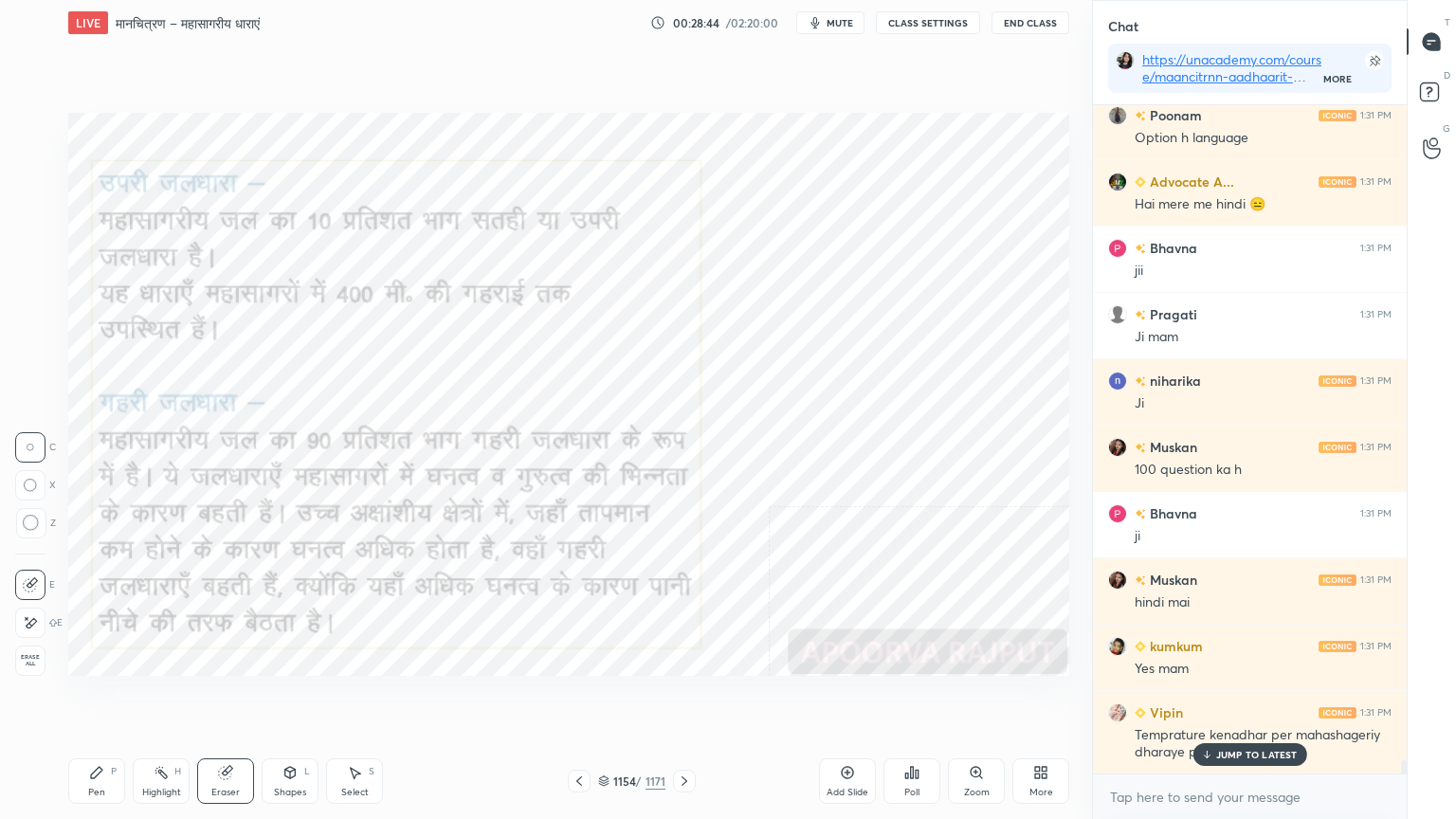 click on "Erase all" at bounding box center [30, 661] 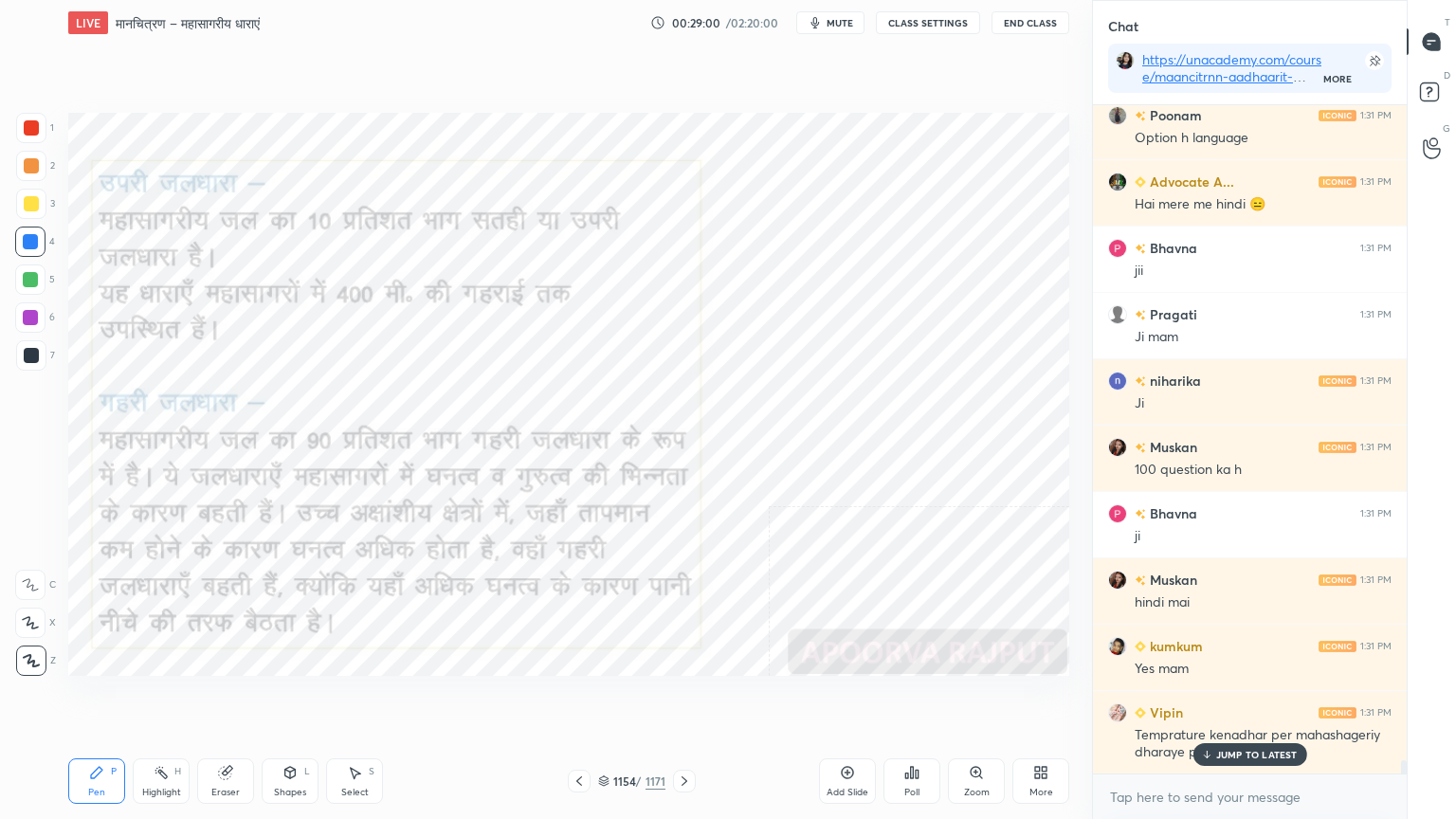 drag, startPoint x: 220, startPoint y: 792, endPoint x: 222, endPoint y: 783, distance: 9.219544 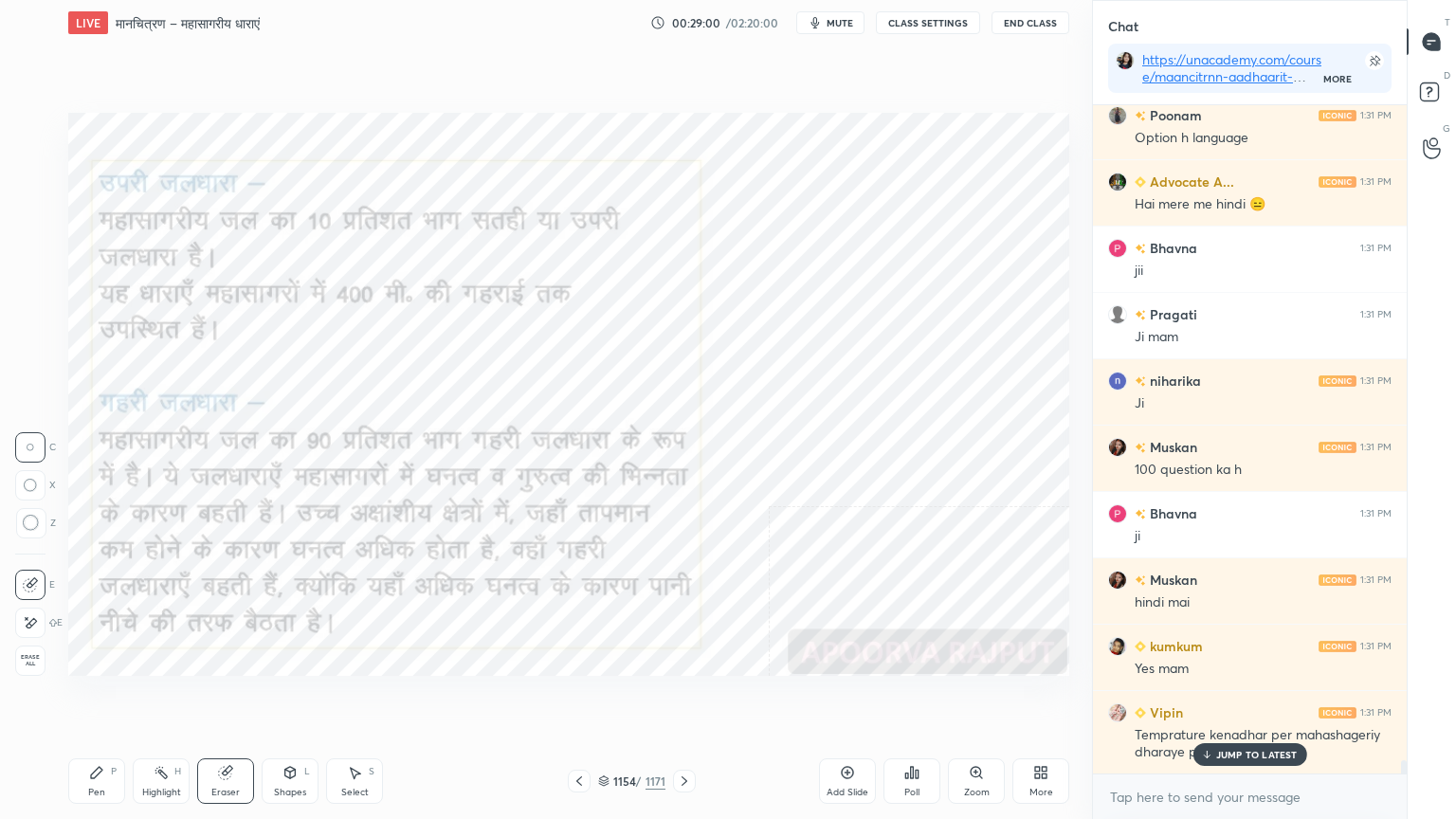 click on "Erase all" at bounding box center (30, 661) 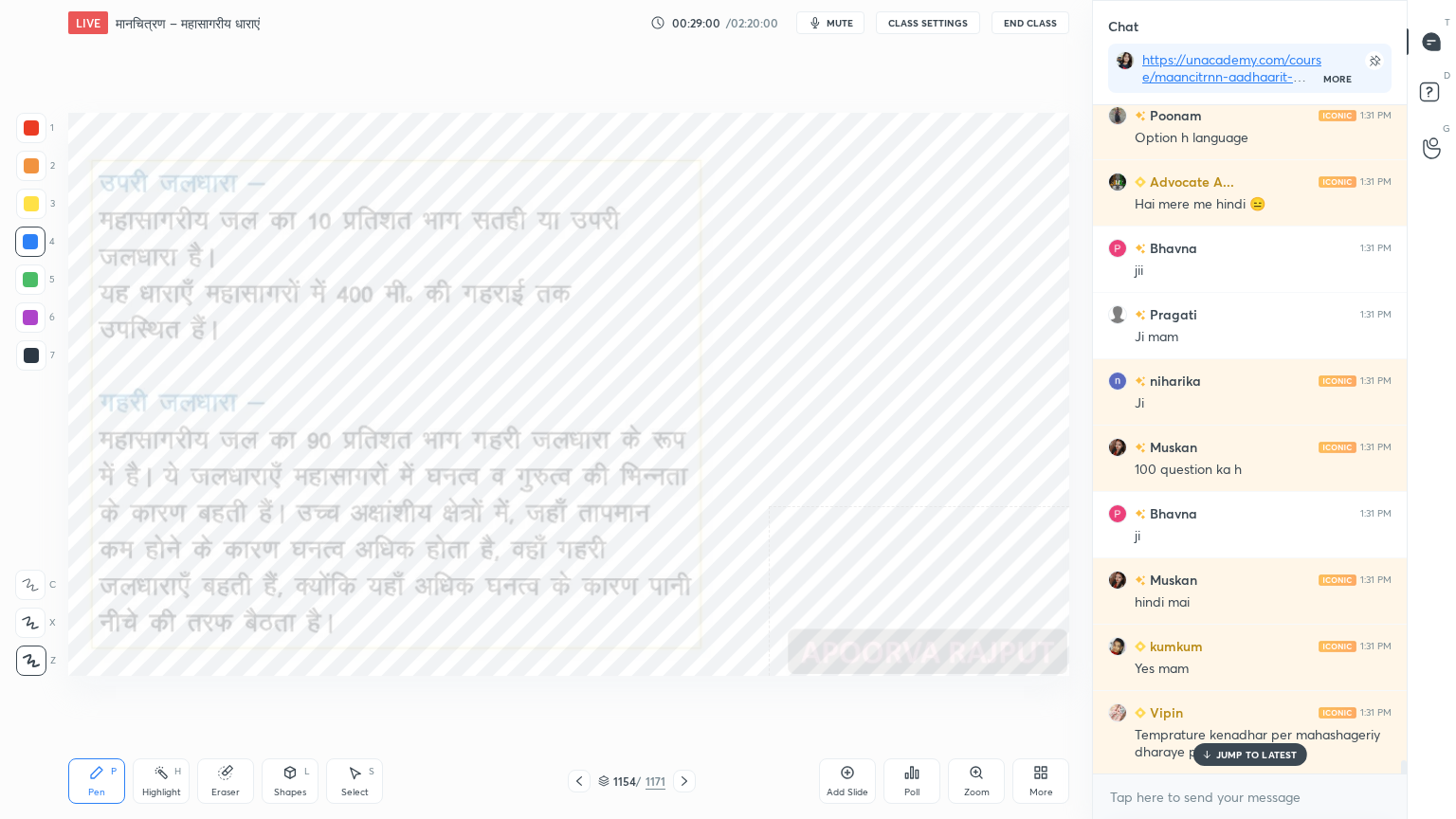 click on "1 2 3 4 5 6 7 C X Z C X Z E E Erase all   H H" at bounding box center [30, 394] 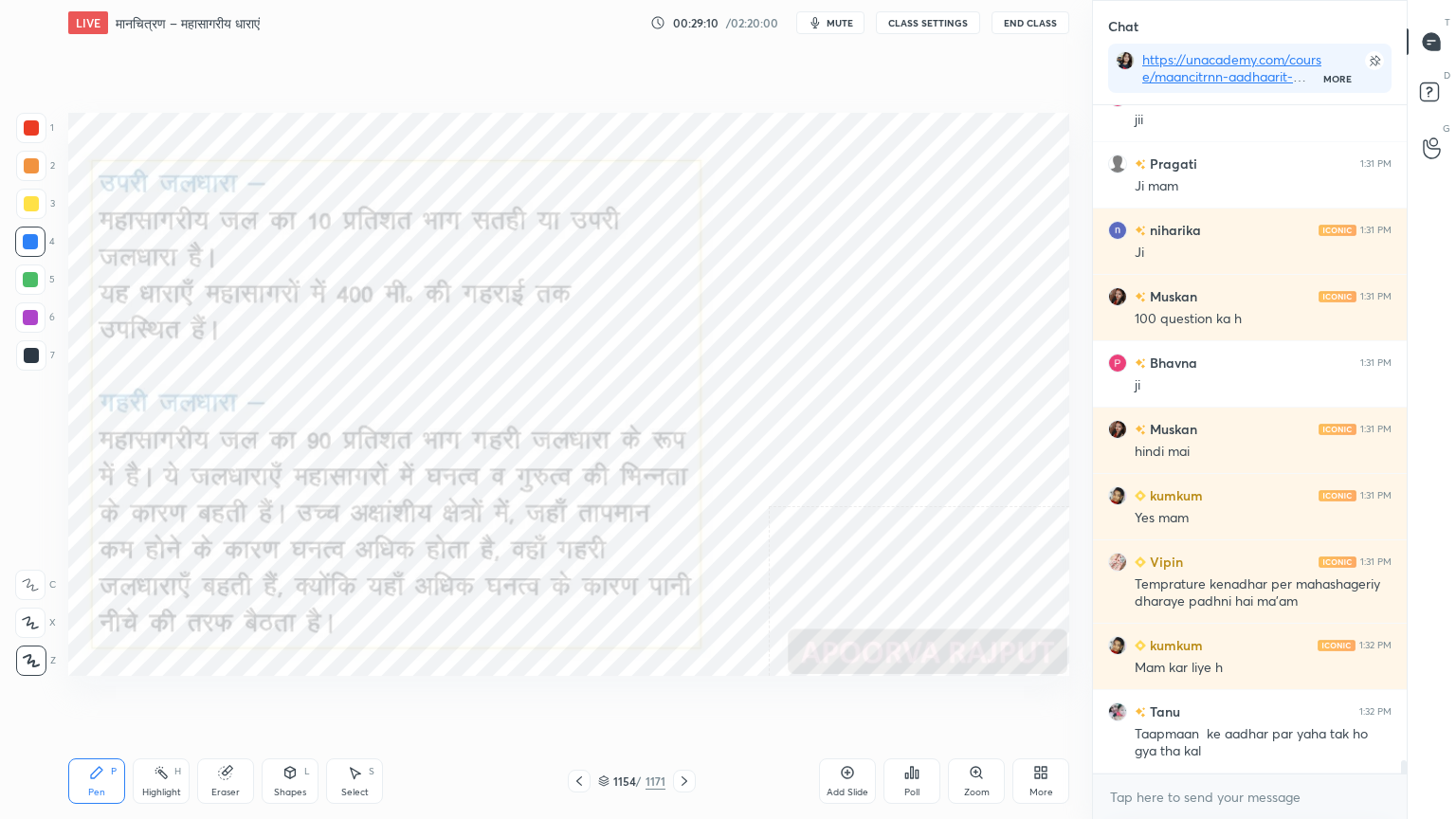 scroll, scrollTop: 32680, scrollLeft: 0, axis: vertical 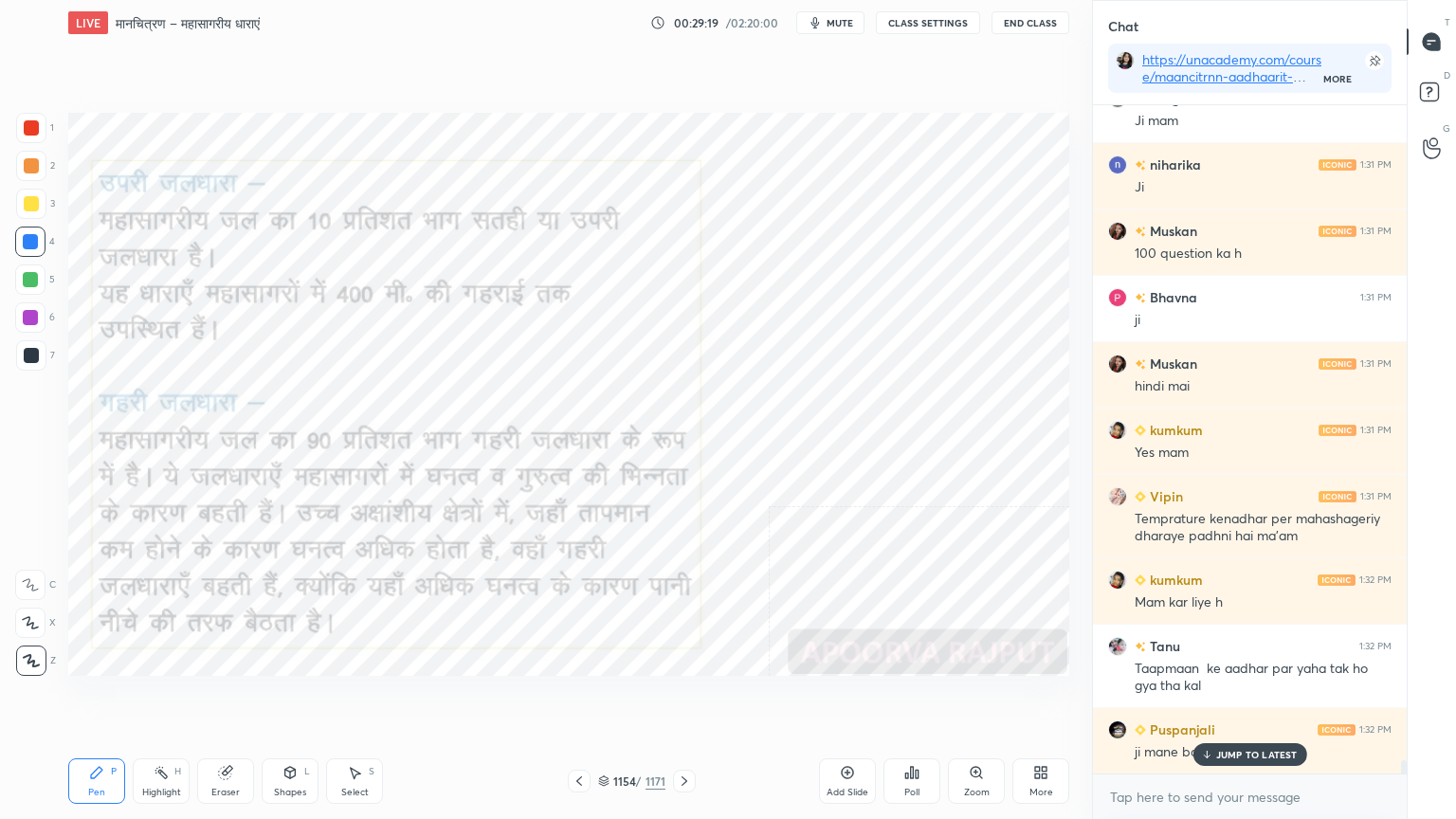 click on "JUMP TO LATEST" at bounding box center [1257, 755] 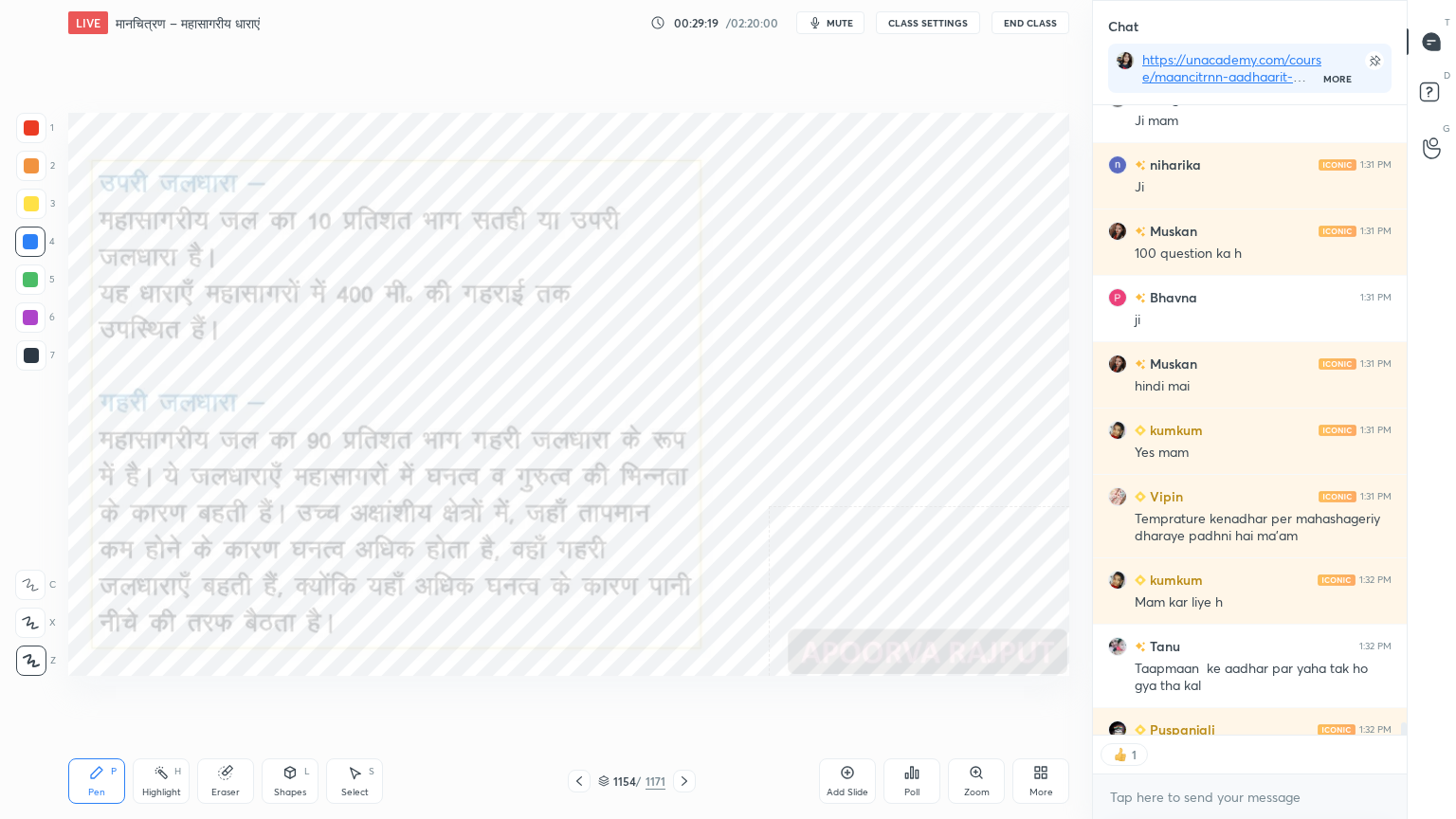 scroll, scrollTop: 625, scrollLeft: 308, axis: both 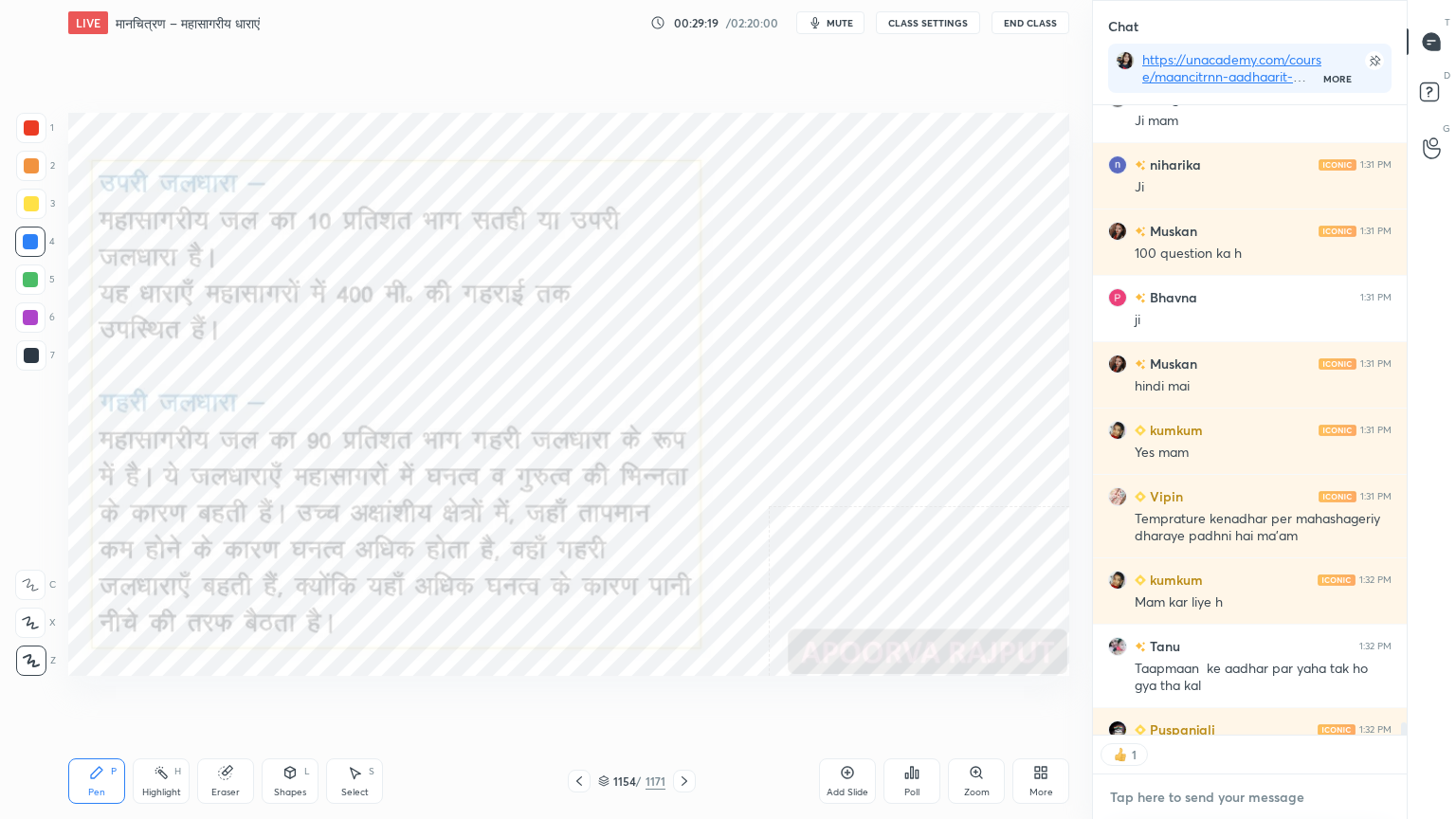 click at bounding box center [1249, 797] 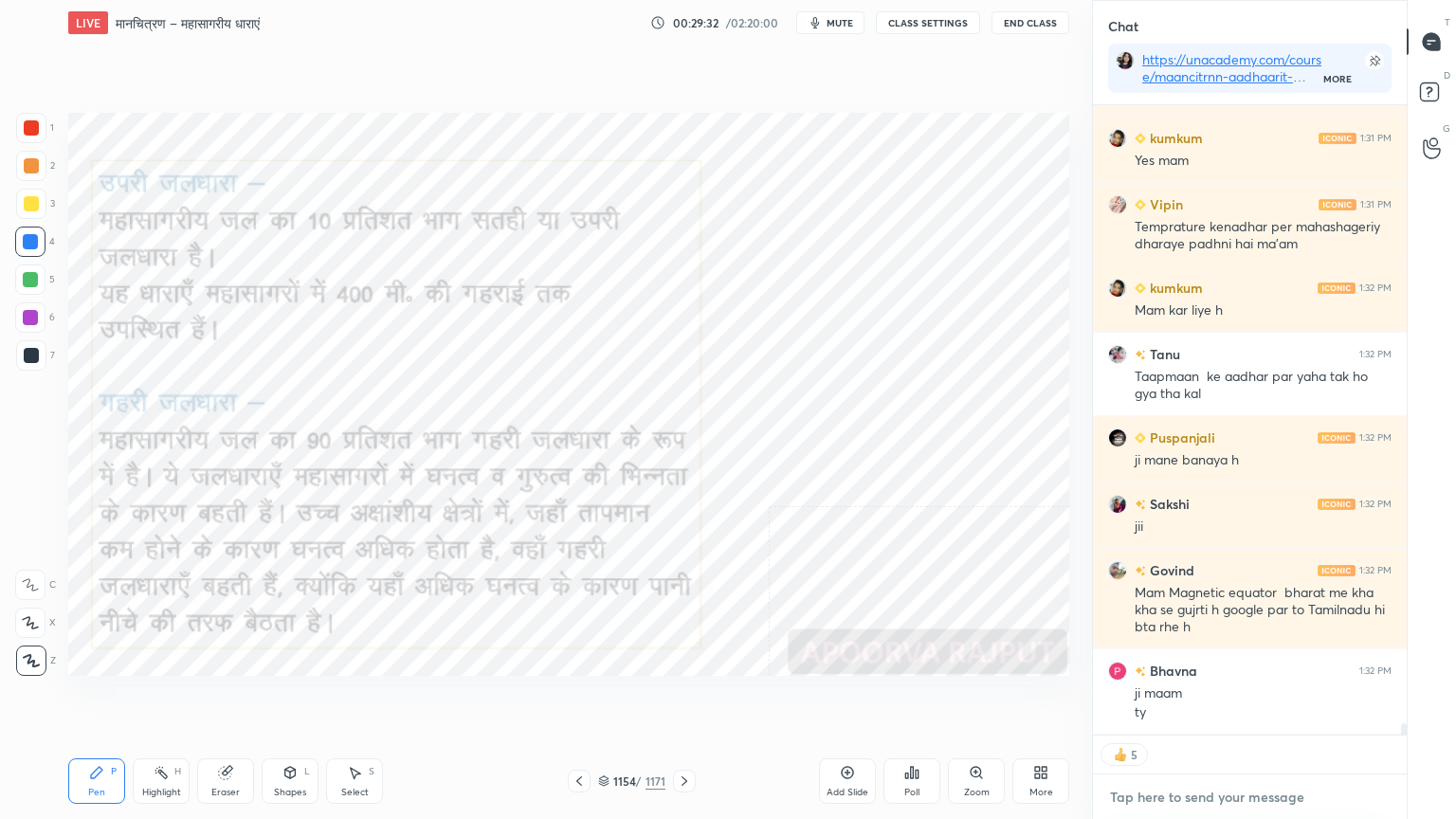 scroll, scrollTop: 33039, scrollLeft: 0, axis: vertical 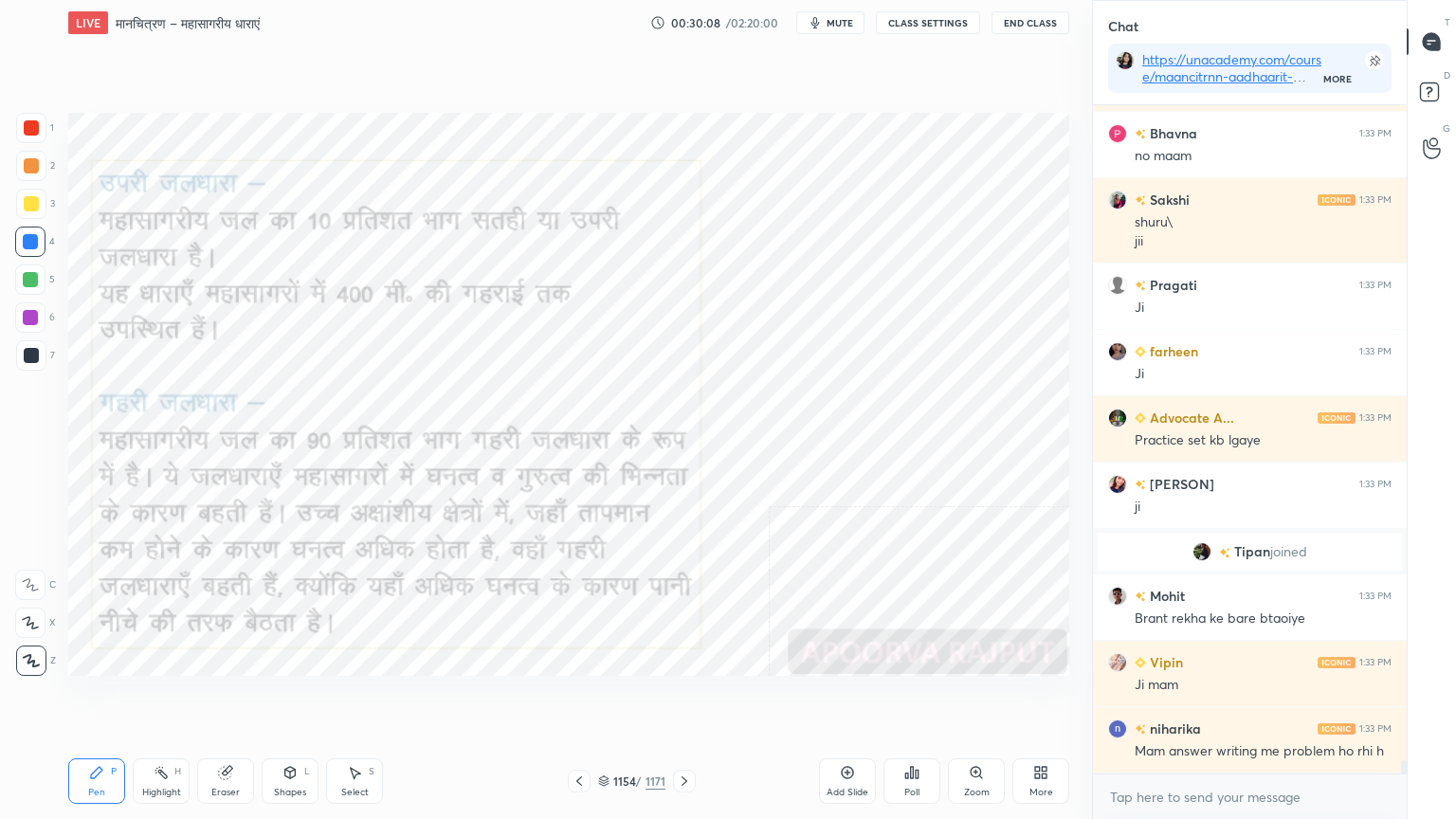 click on "Eraser" at bounding box center [226, 781] 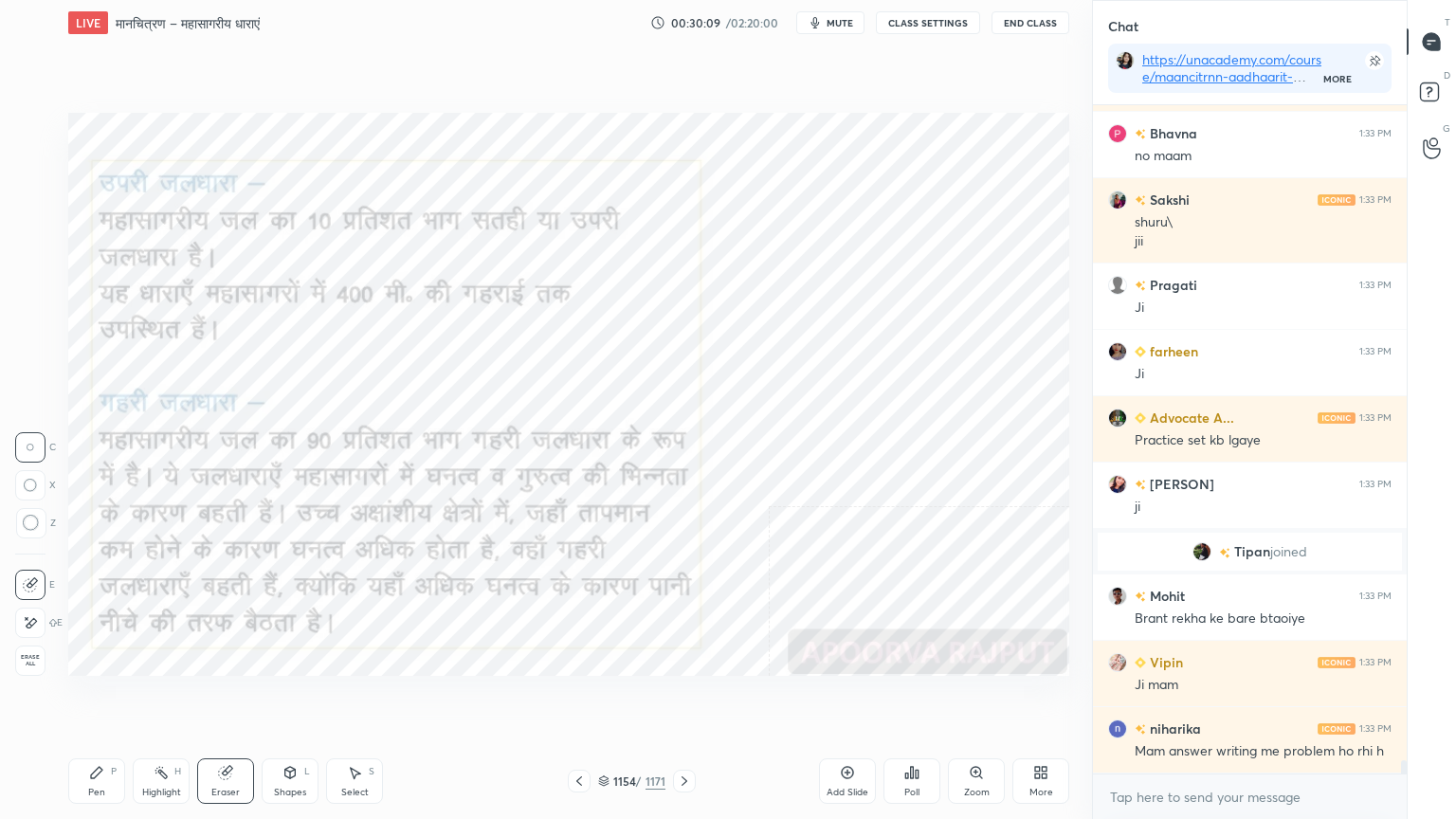 click on "Erase all" at bounding box center [30, 661] 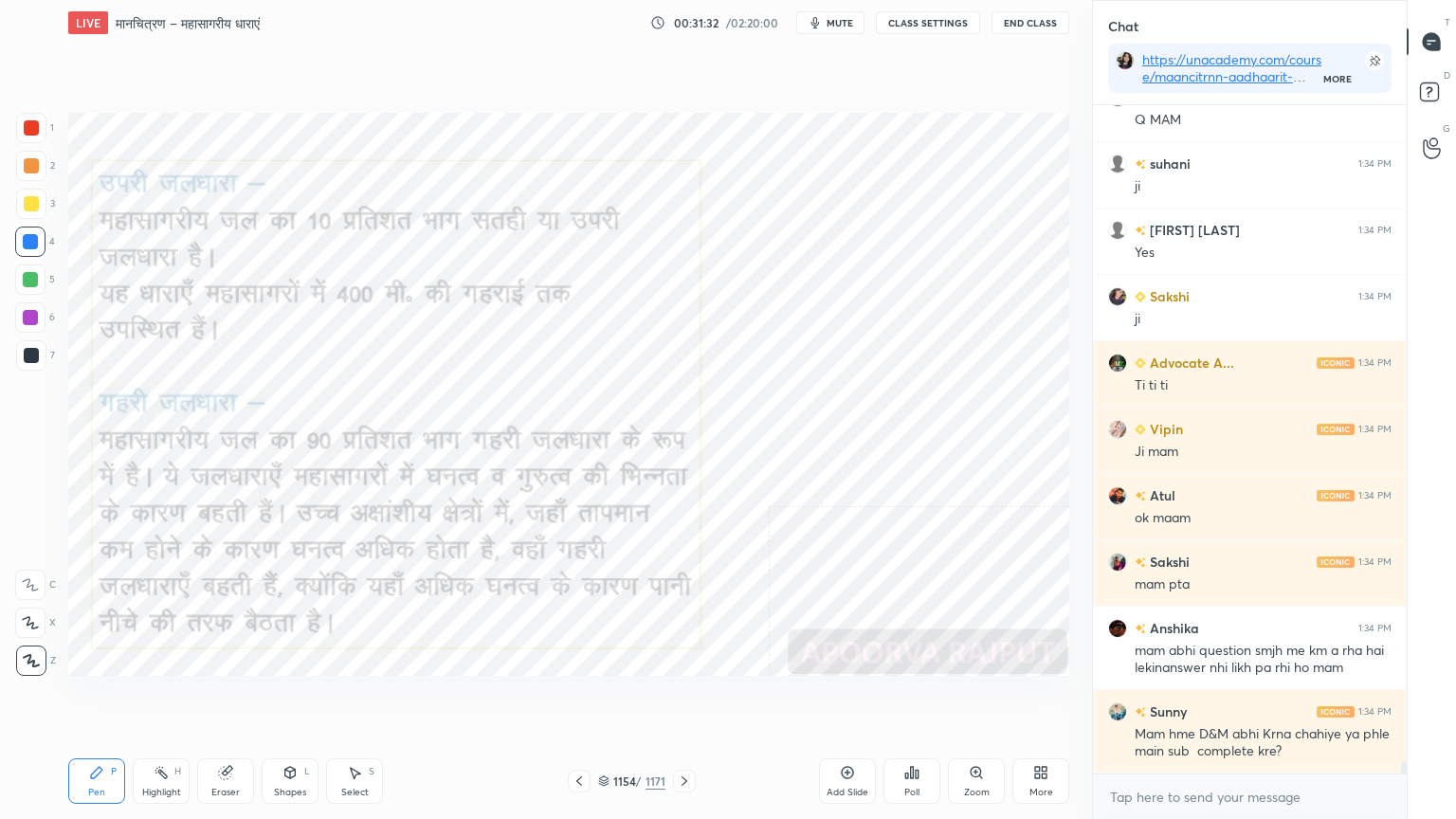 scroll, scrollTop: 36581, scrollLeft: 0, axis: vertical 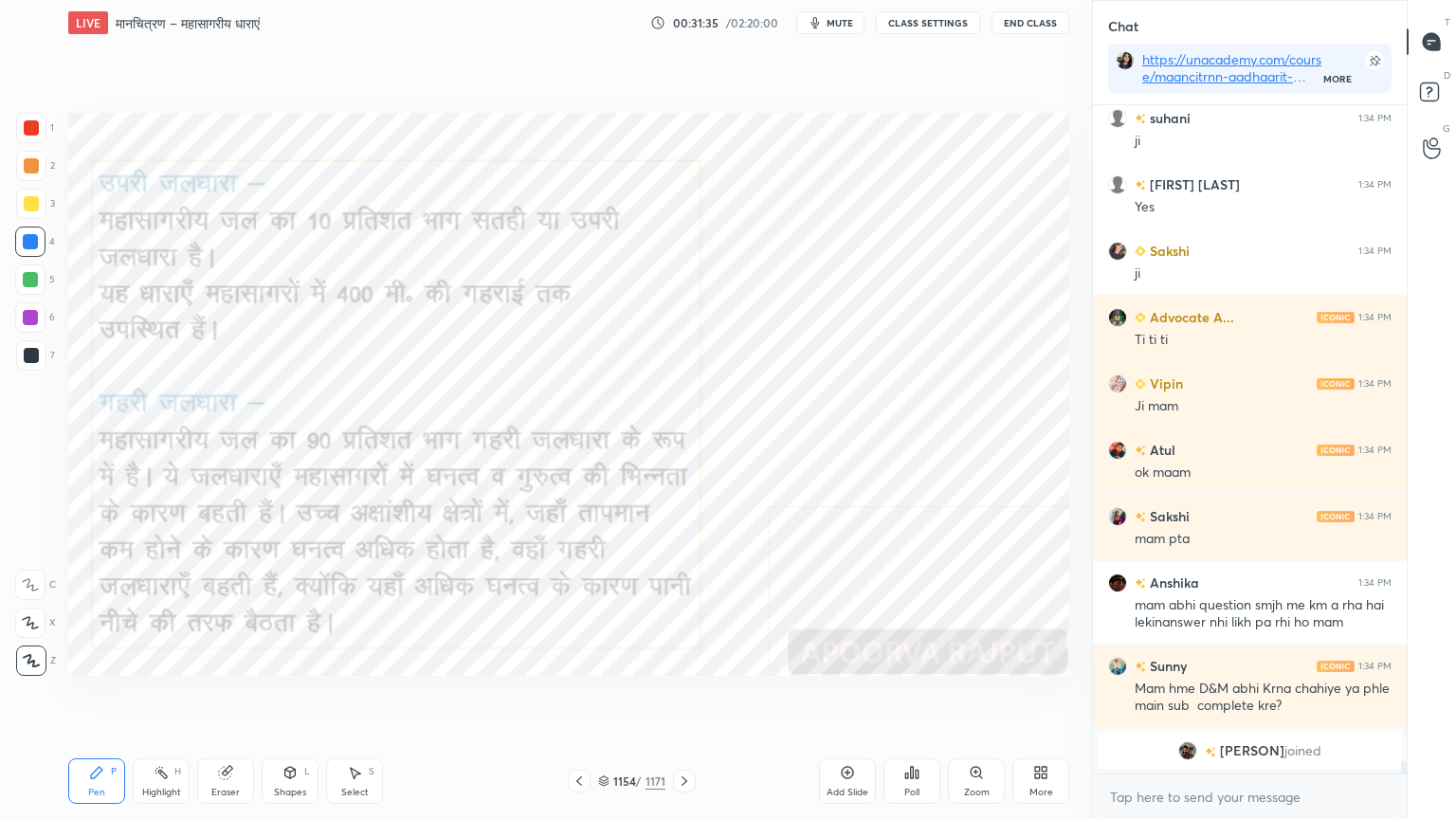 click on "Eraser" at bounding box center [226, 792] 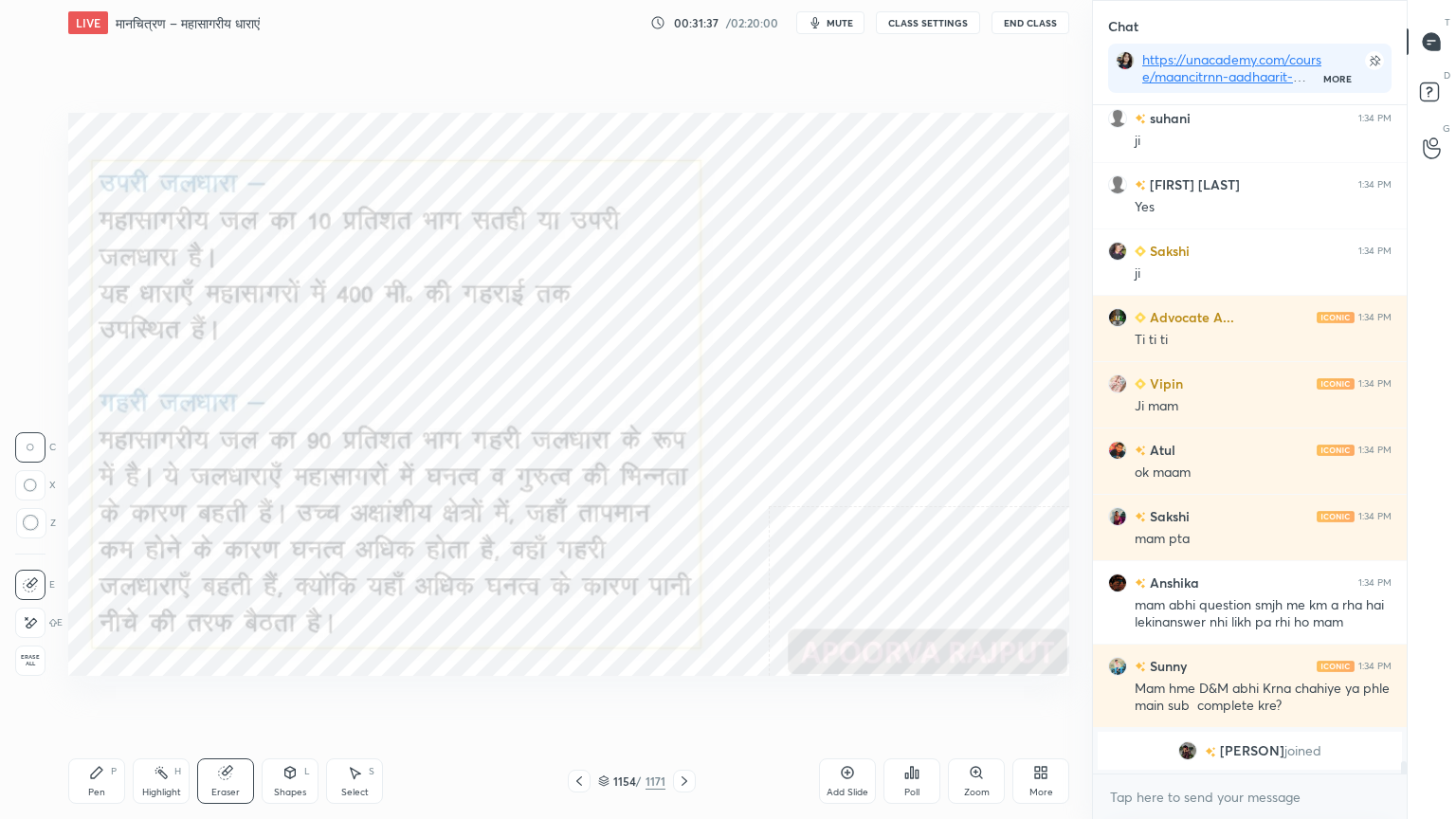 click at bounding box center [30, 623] 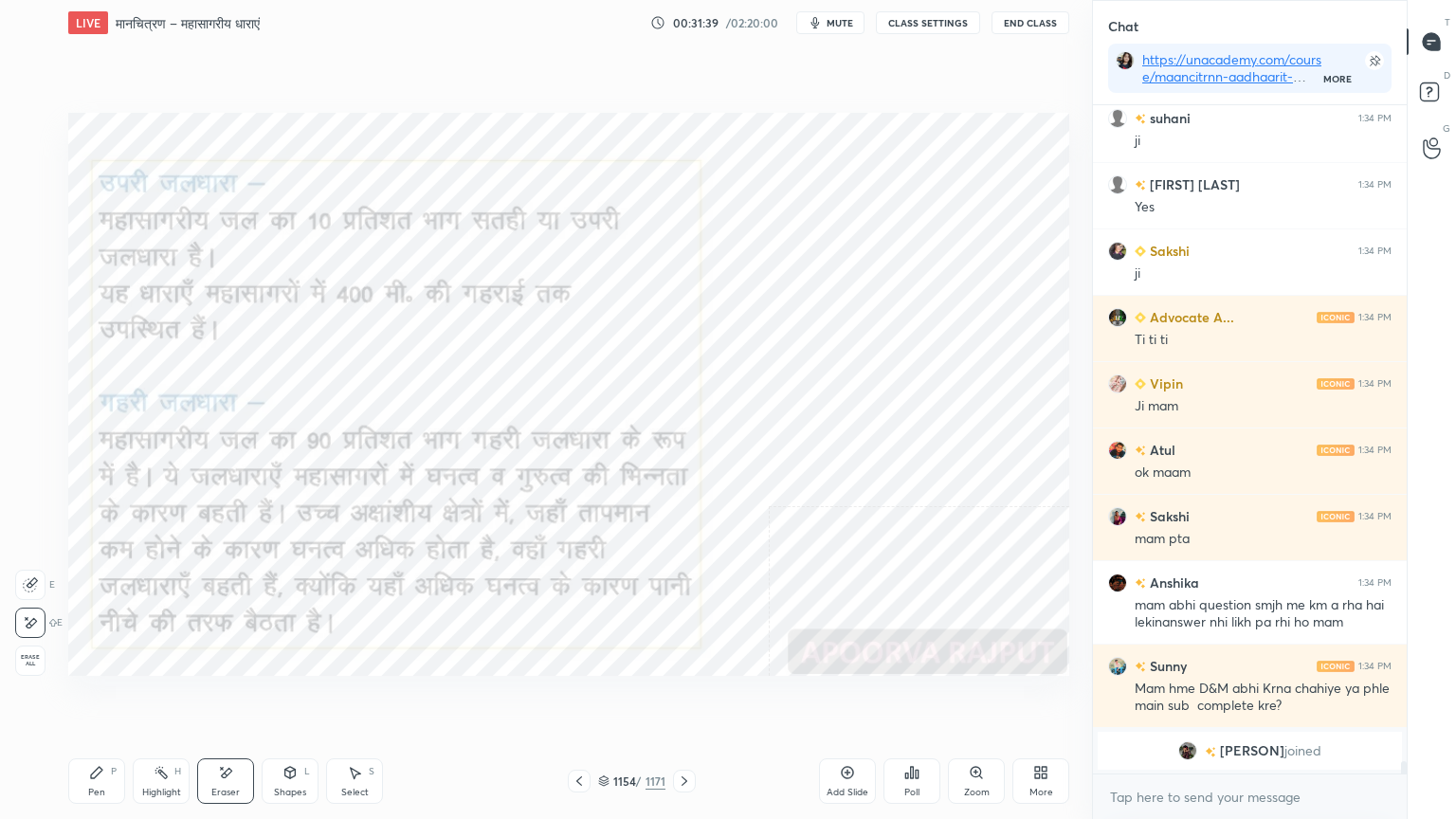 click on "Pen P" at bounding box center [97, 781] 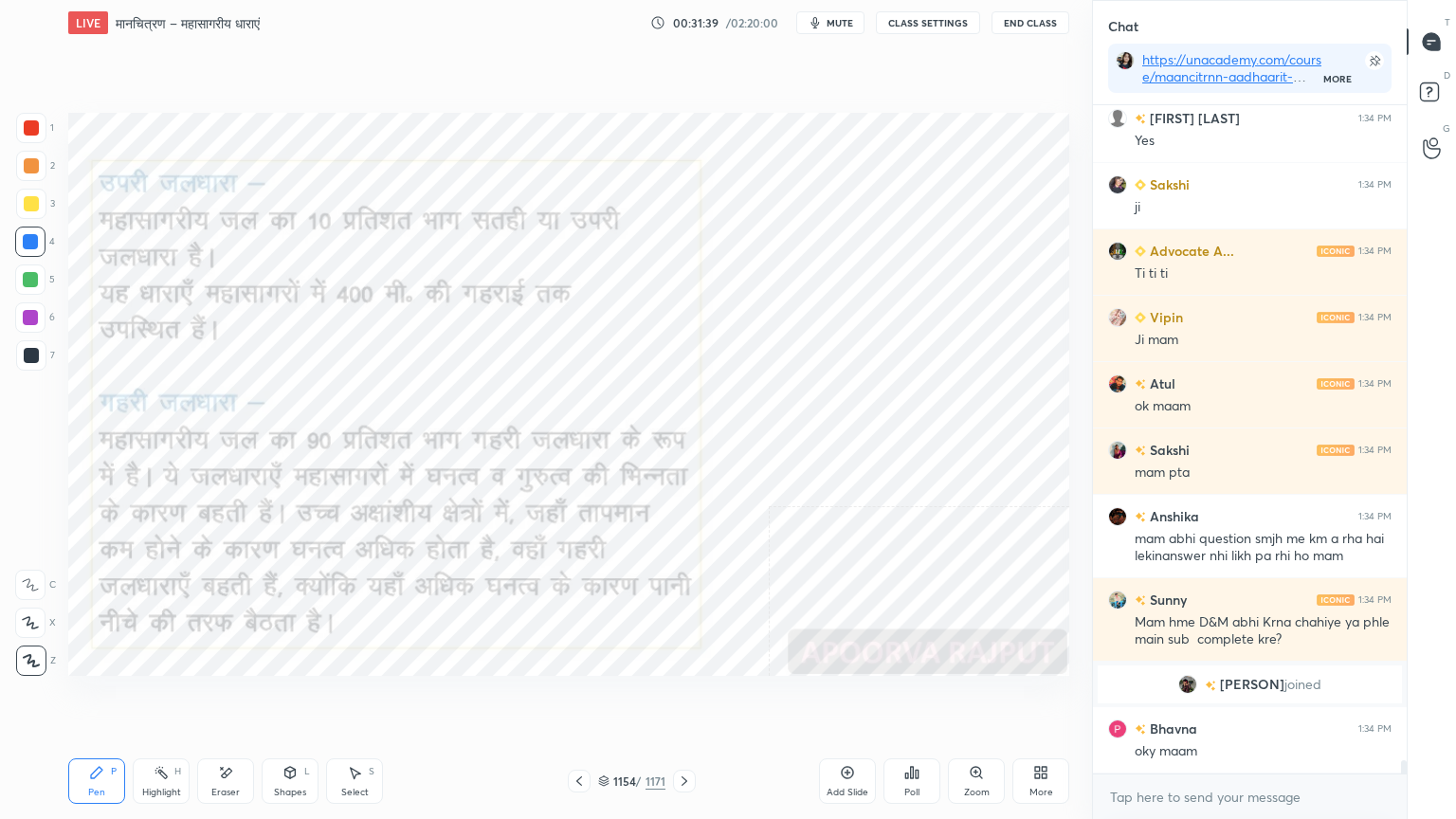 scroll, scrollTop: 33343, scrollLeft: 0, axis: vertical 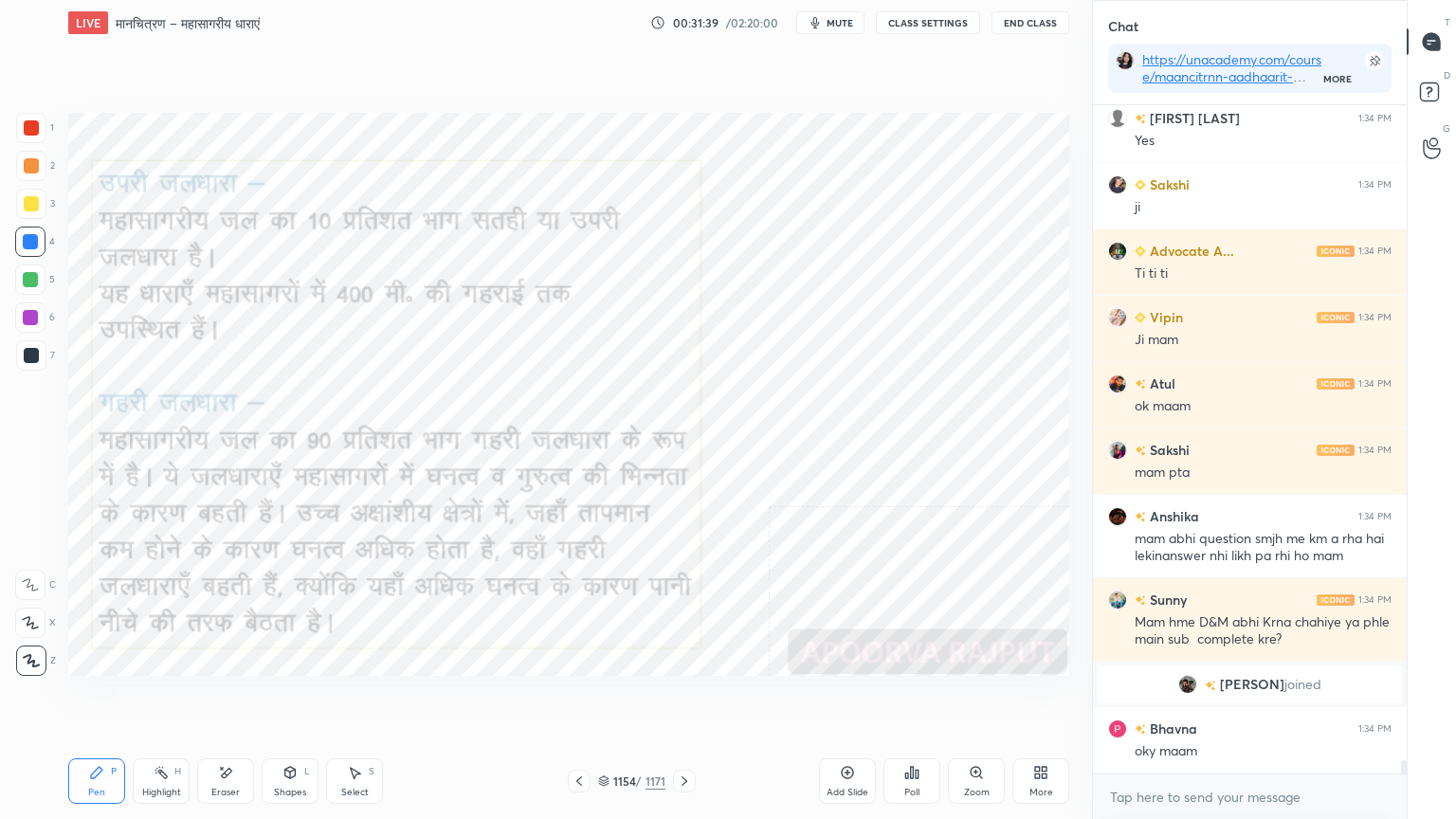 click on "Pen P" at bounding box center [97, 781] 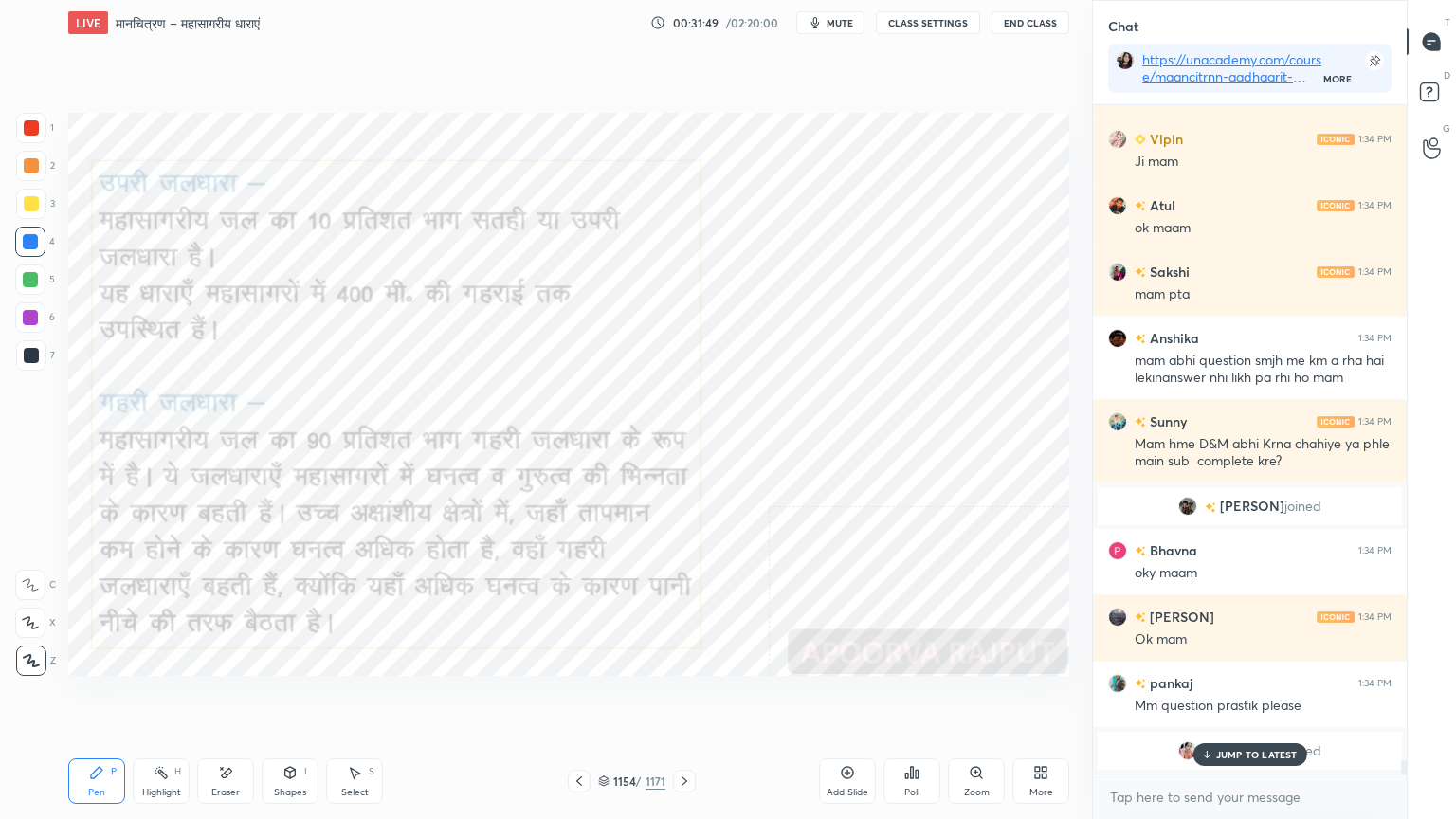scroll, scrollTop: 33587, scrollLeft: 0, axis: vertical 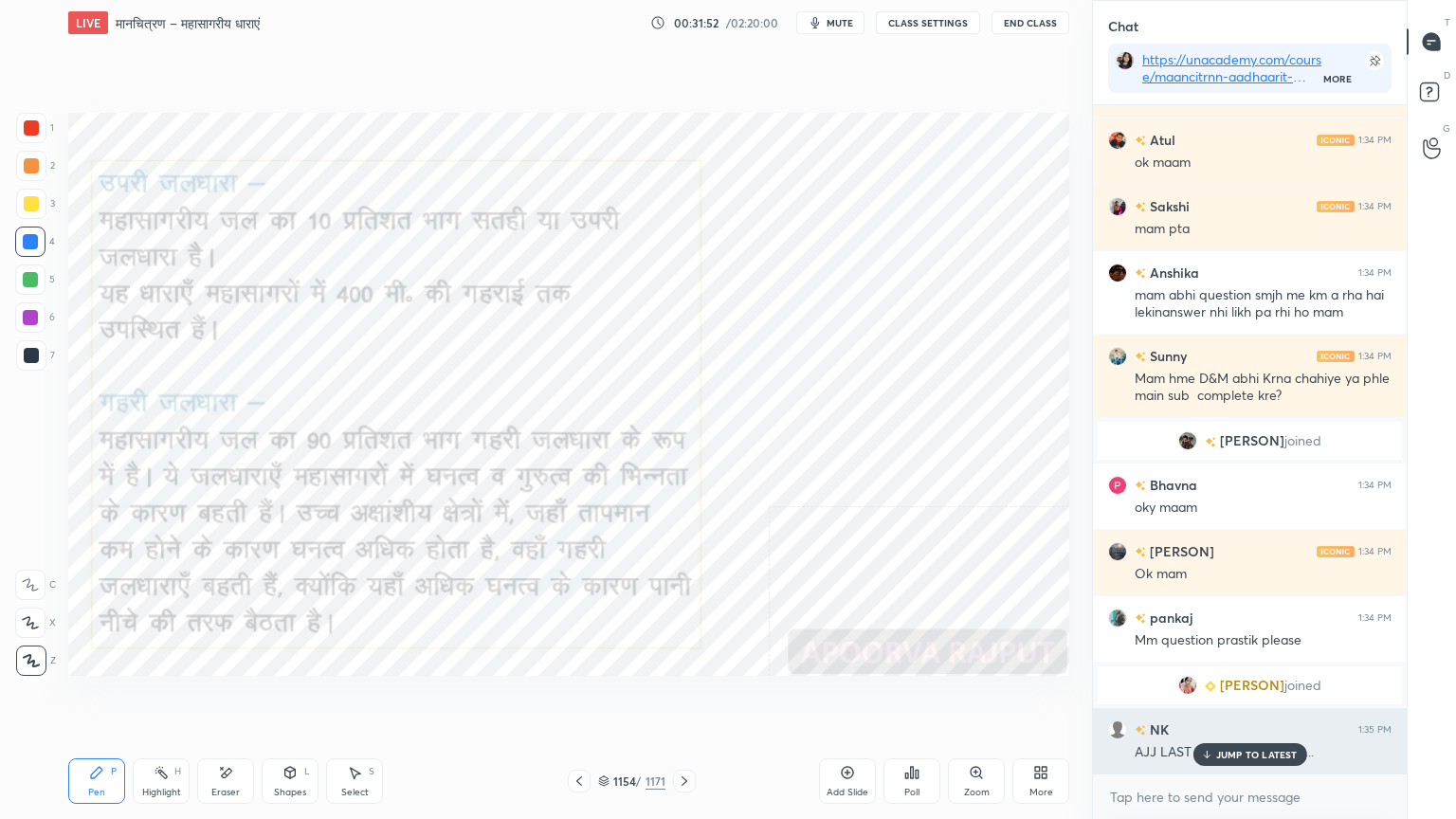 click on "JUMP TO LATEST" at bounding box center [1257, 755] 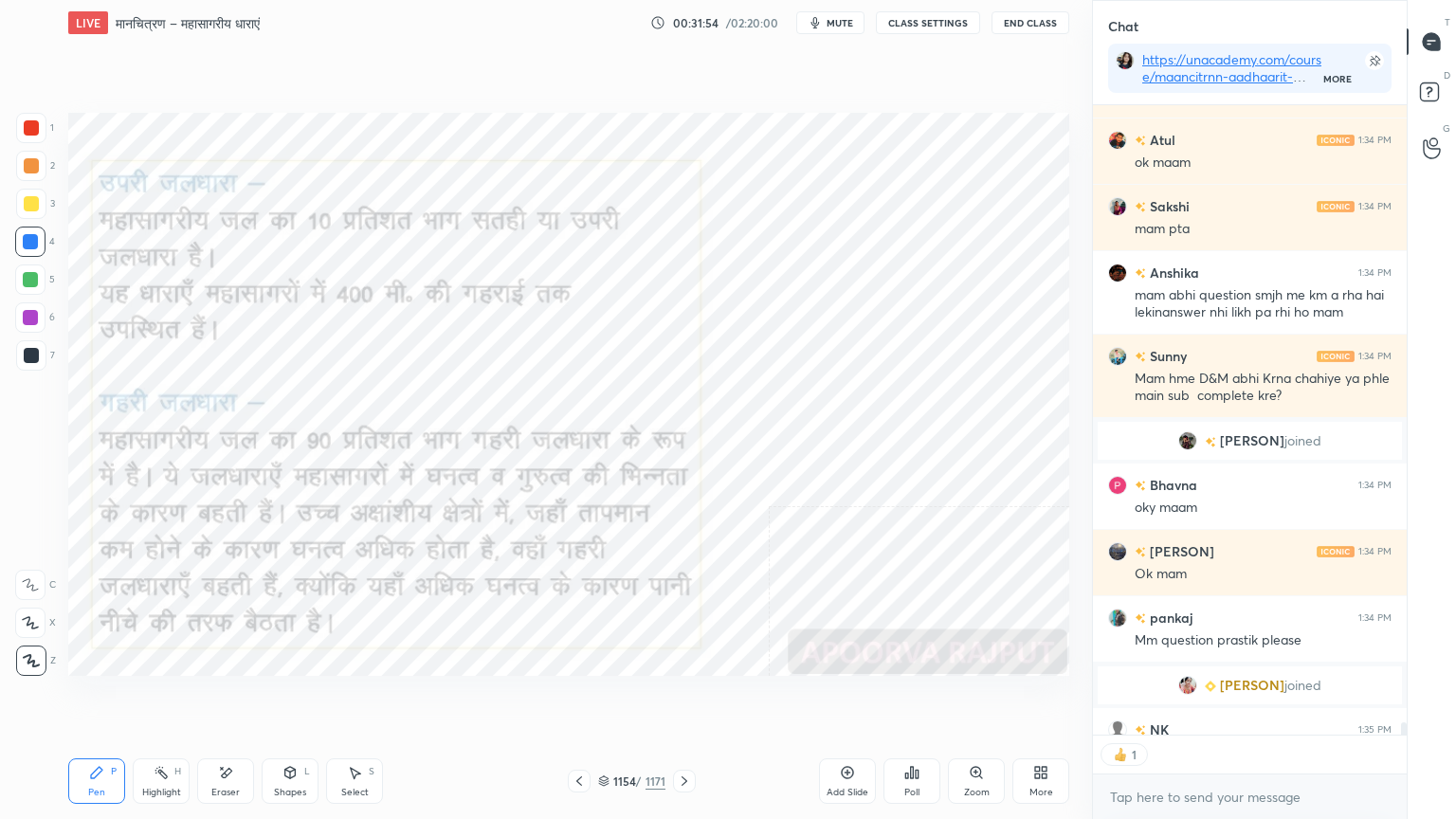 scroll, scrollTop: 625, scrollLeft: 308, axis: both 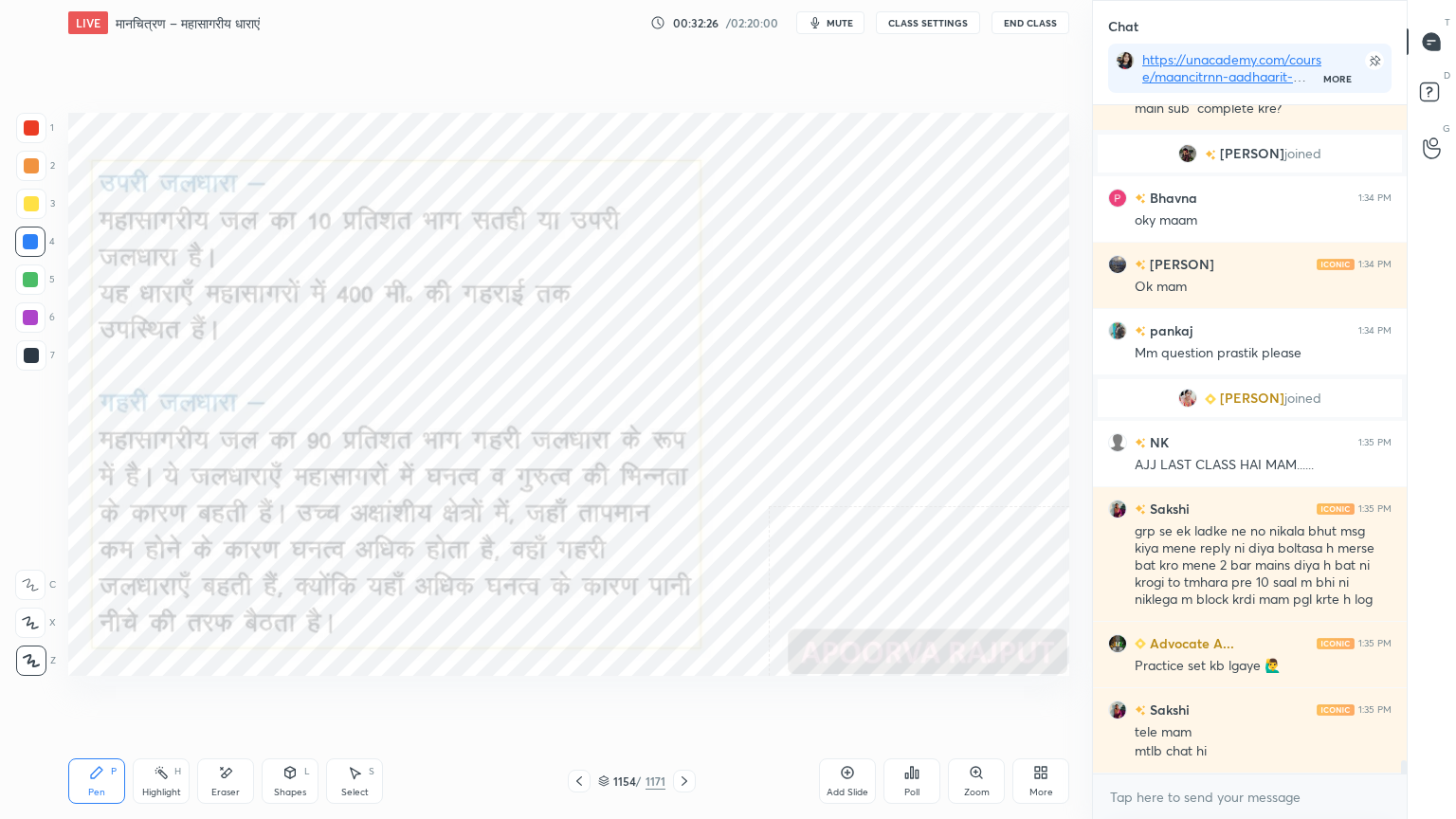 click on "Eraser" at bounding box center (226, 792) 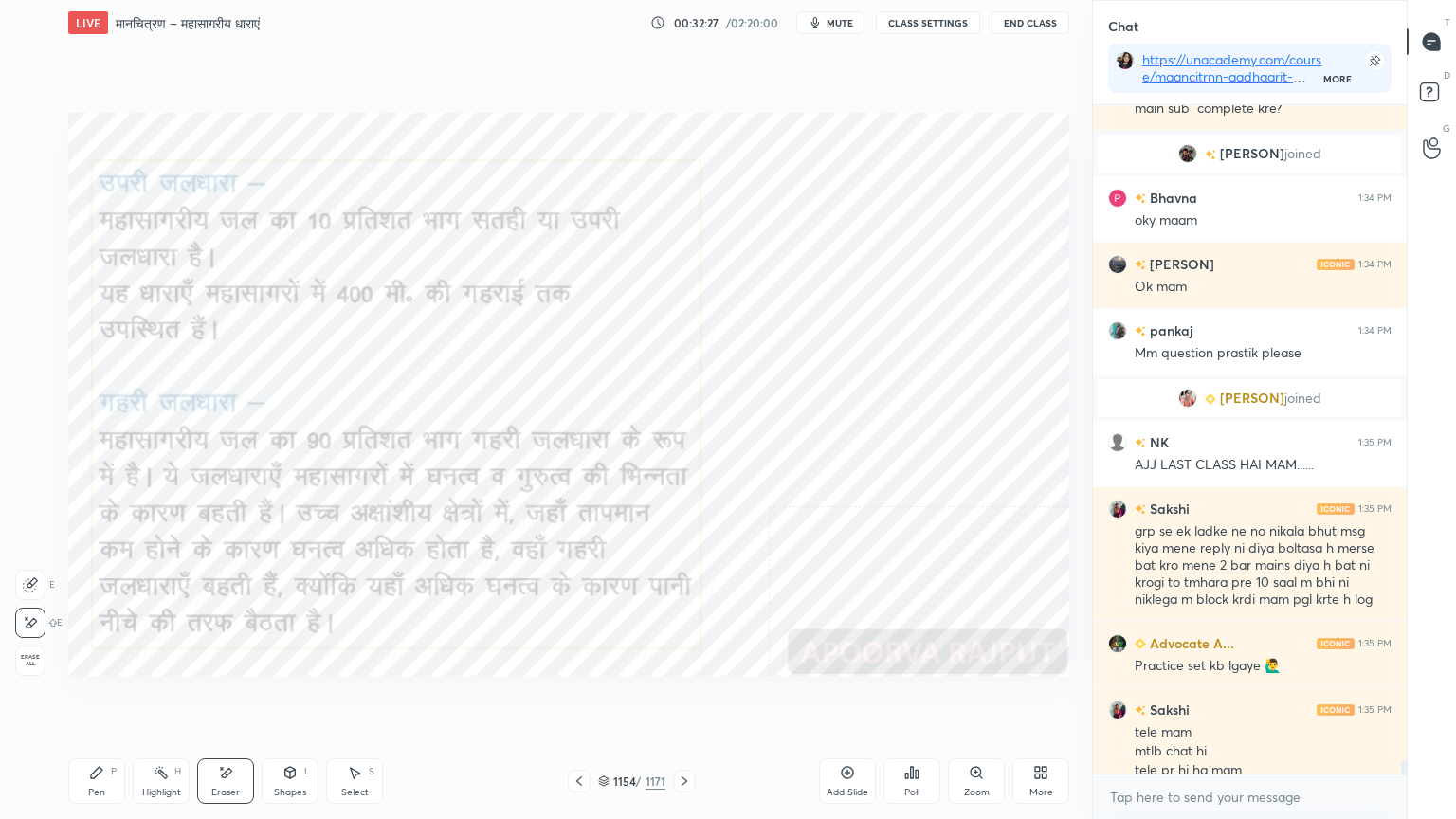 scroll, scrollTop: 33893, scrollLeft: 0, axis: vertical 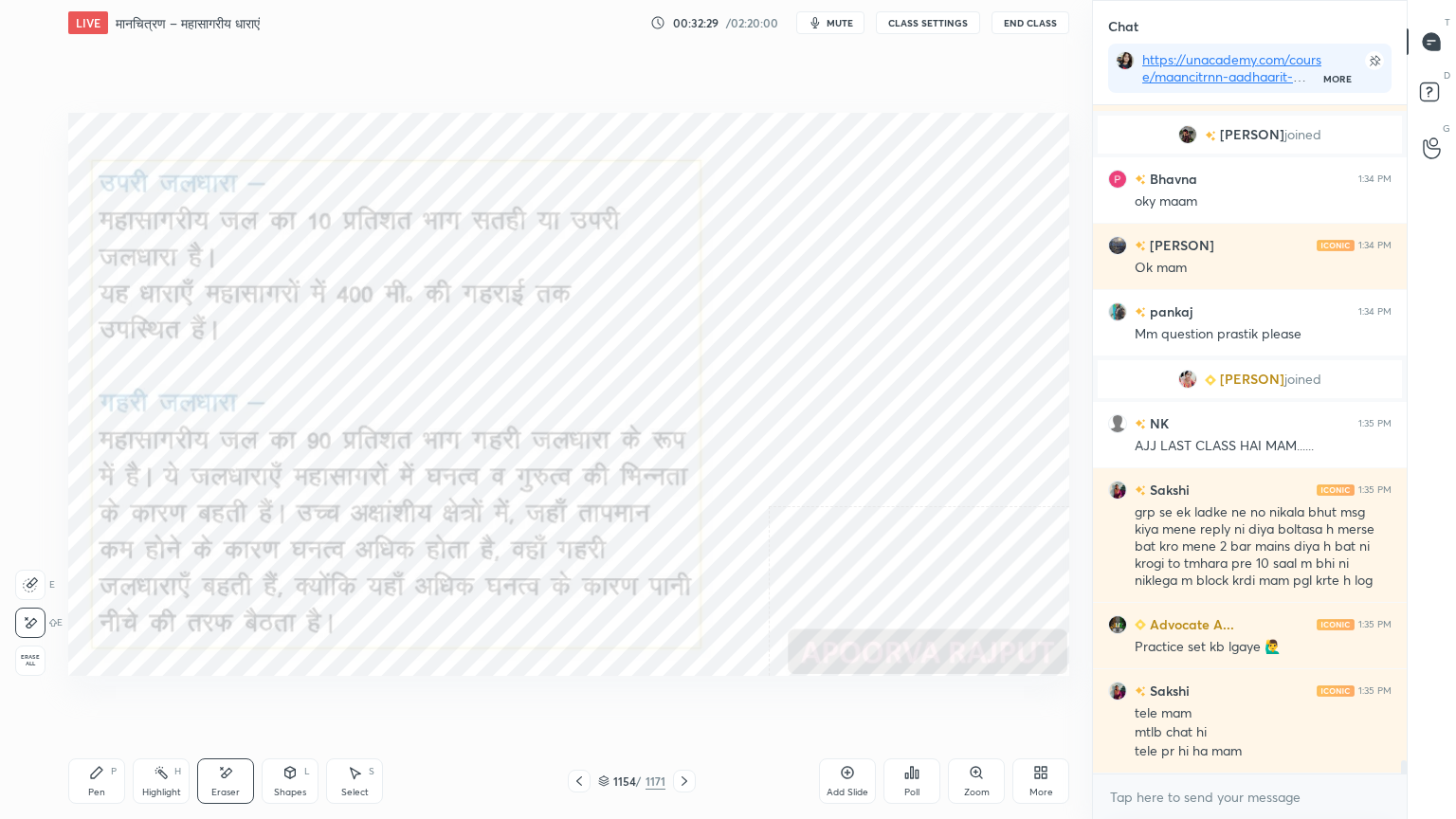 click on "Pen P Highlight H Eraser Shapes L Select S 1154 / 1171 Add Slide Poll Zoom More" at bounding box center (569, 781) 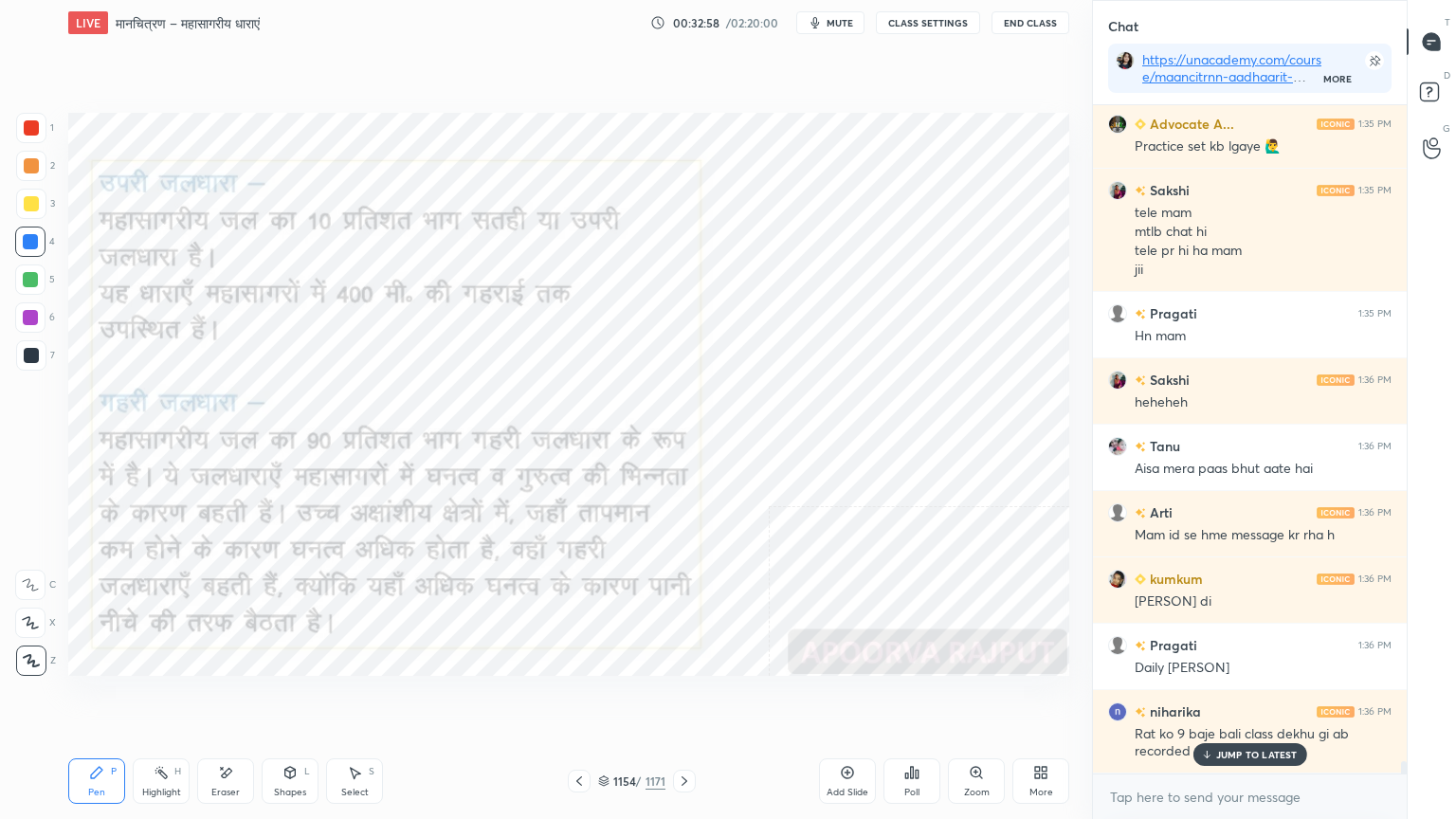 scroll, scrollTop: 34459, scrollLeft: 0, axis: vertical 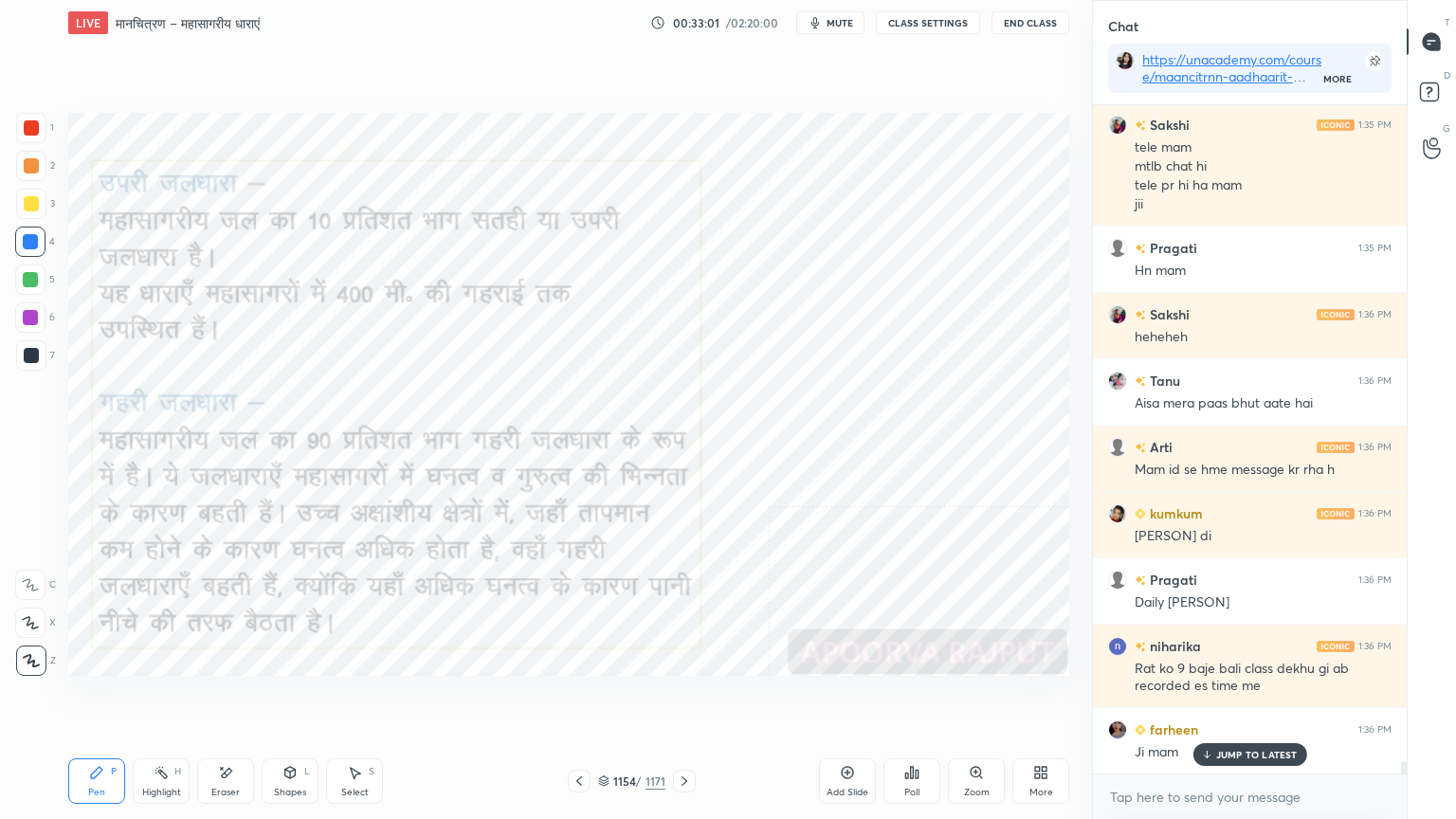 click 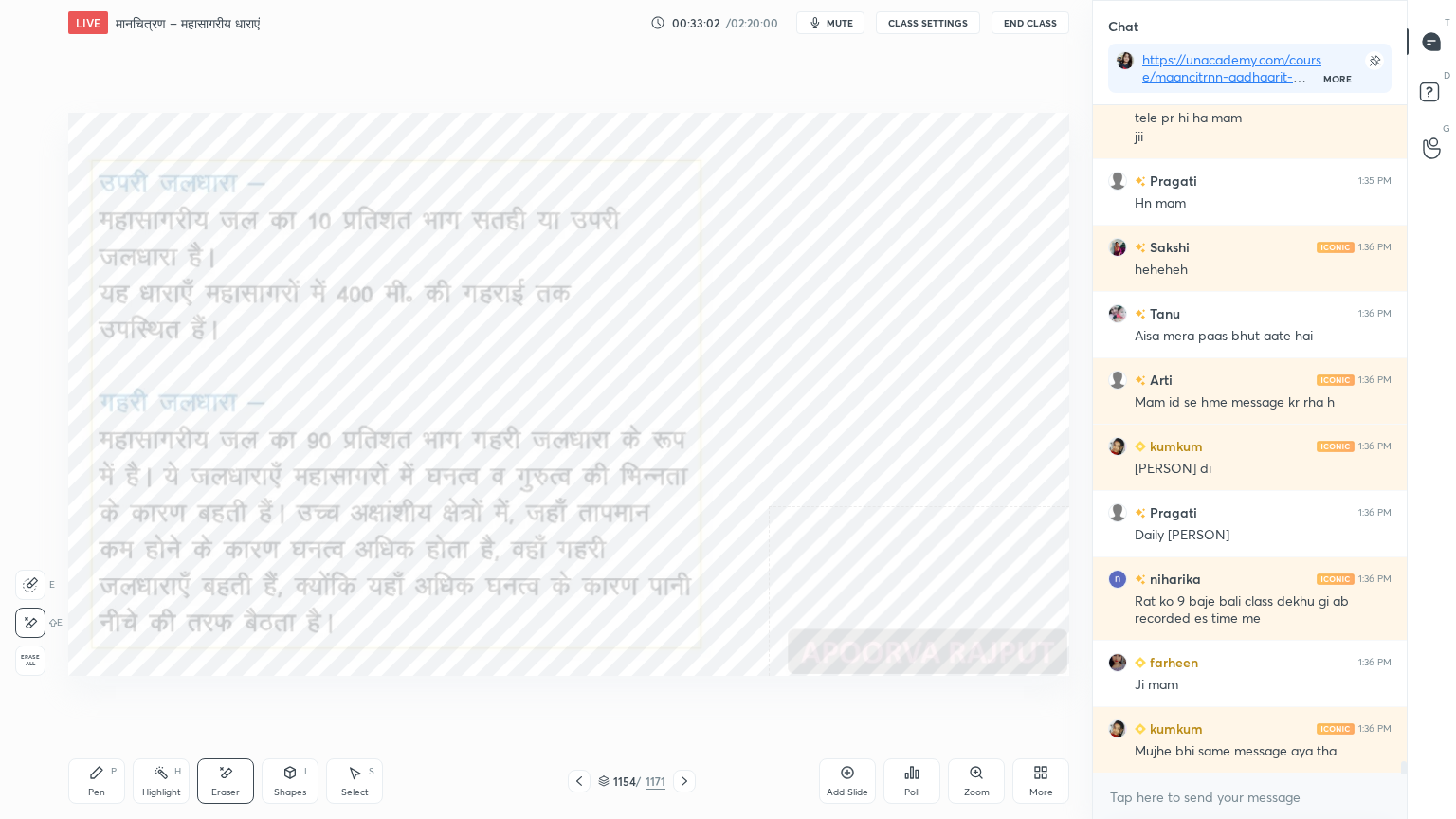 scroll, scrollTop: 34591, scrollLeft: 0, axis: vertical 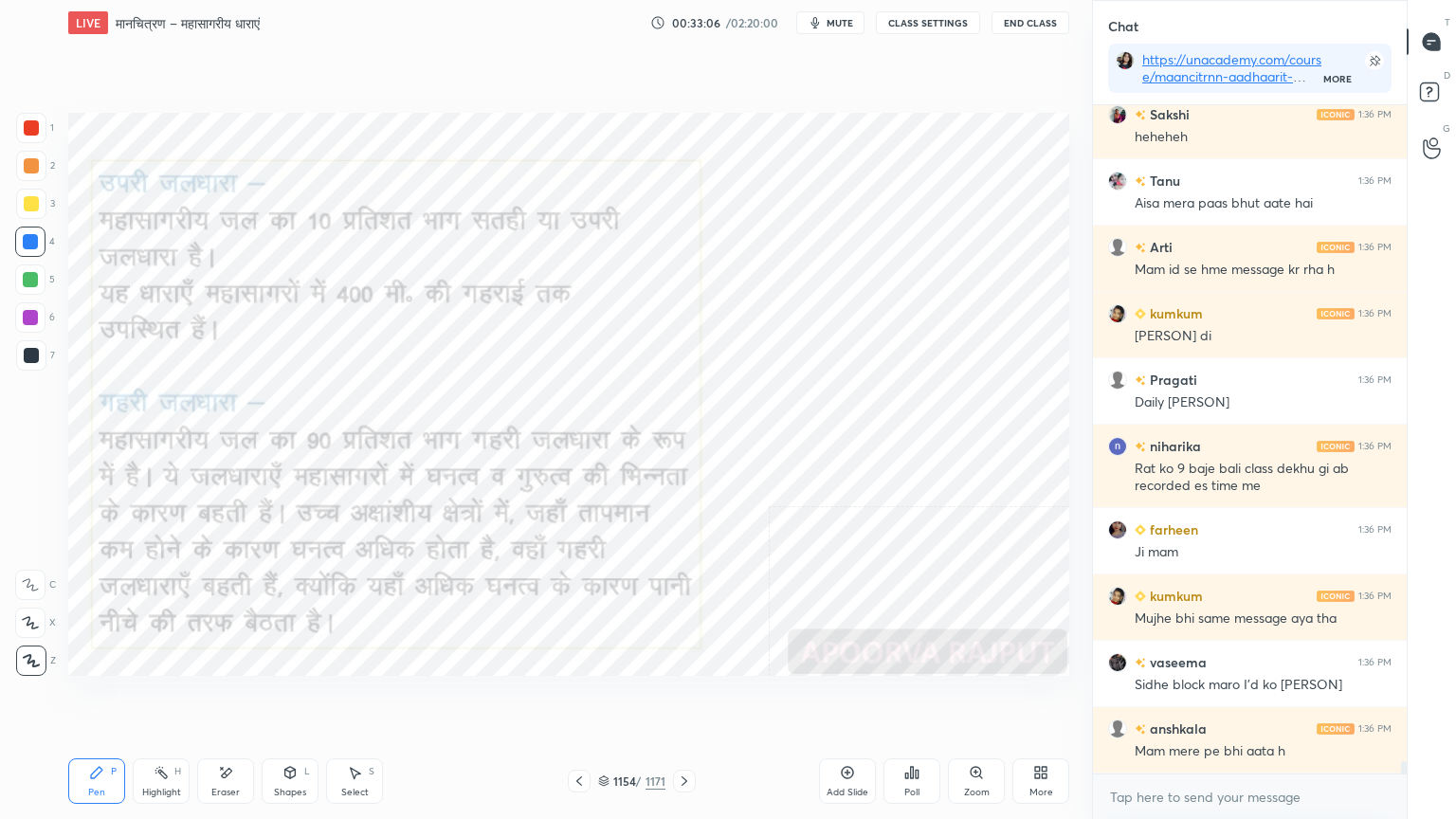 click on "Eraser" at bounding box center [226, 781] 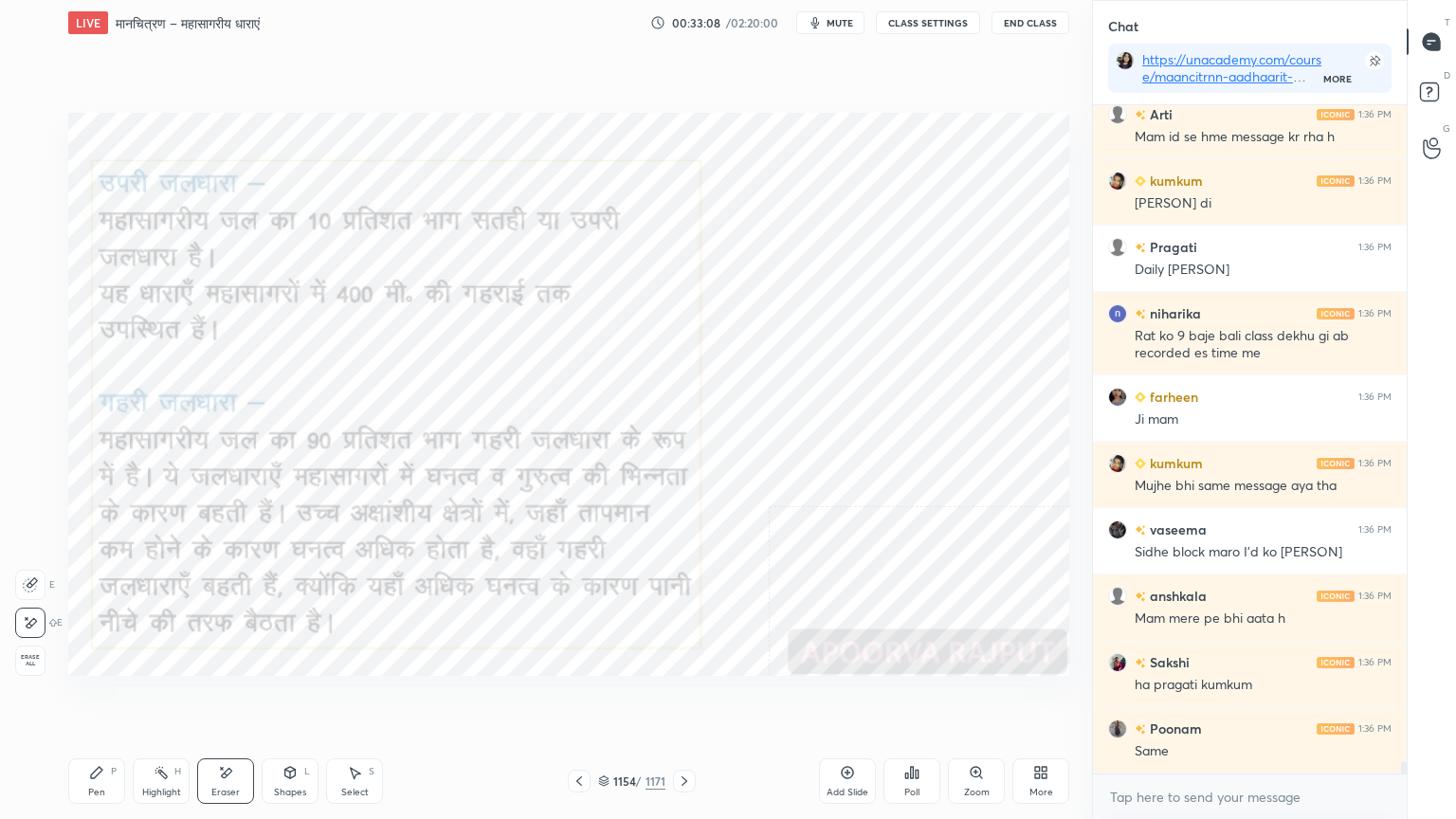 scroll, scrollTop: 34857, scrollLeft: 0, axis: vertical 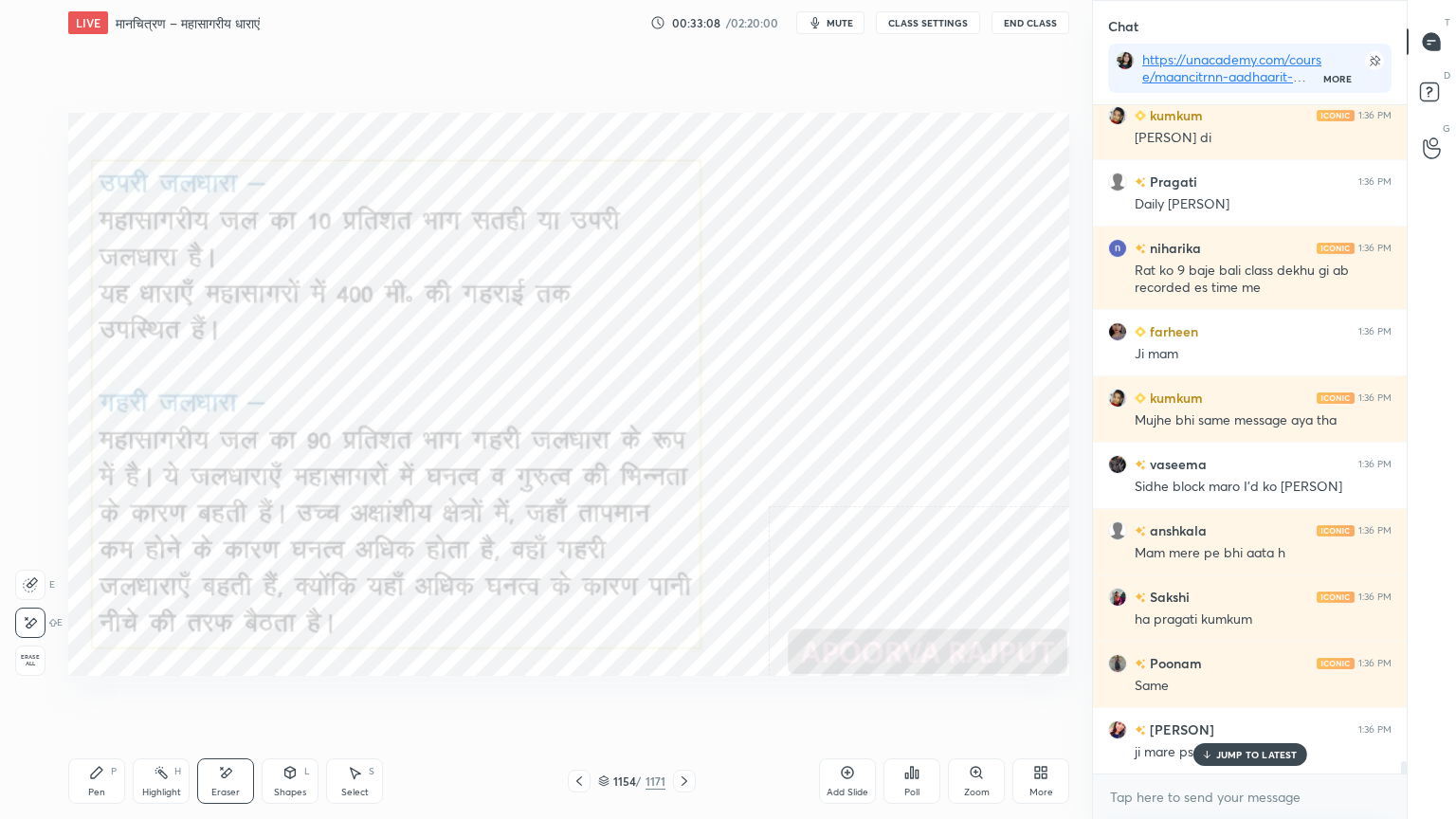 click on "Pen" at bounding box center (97, 792) 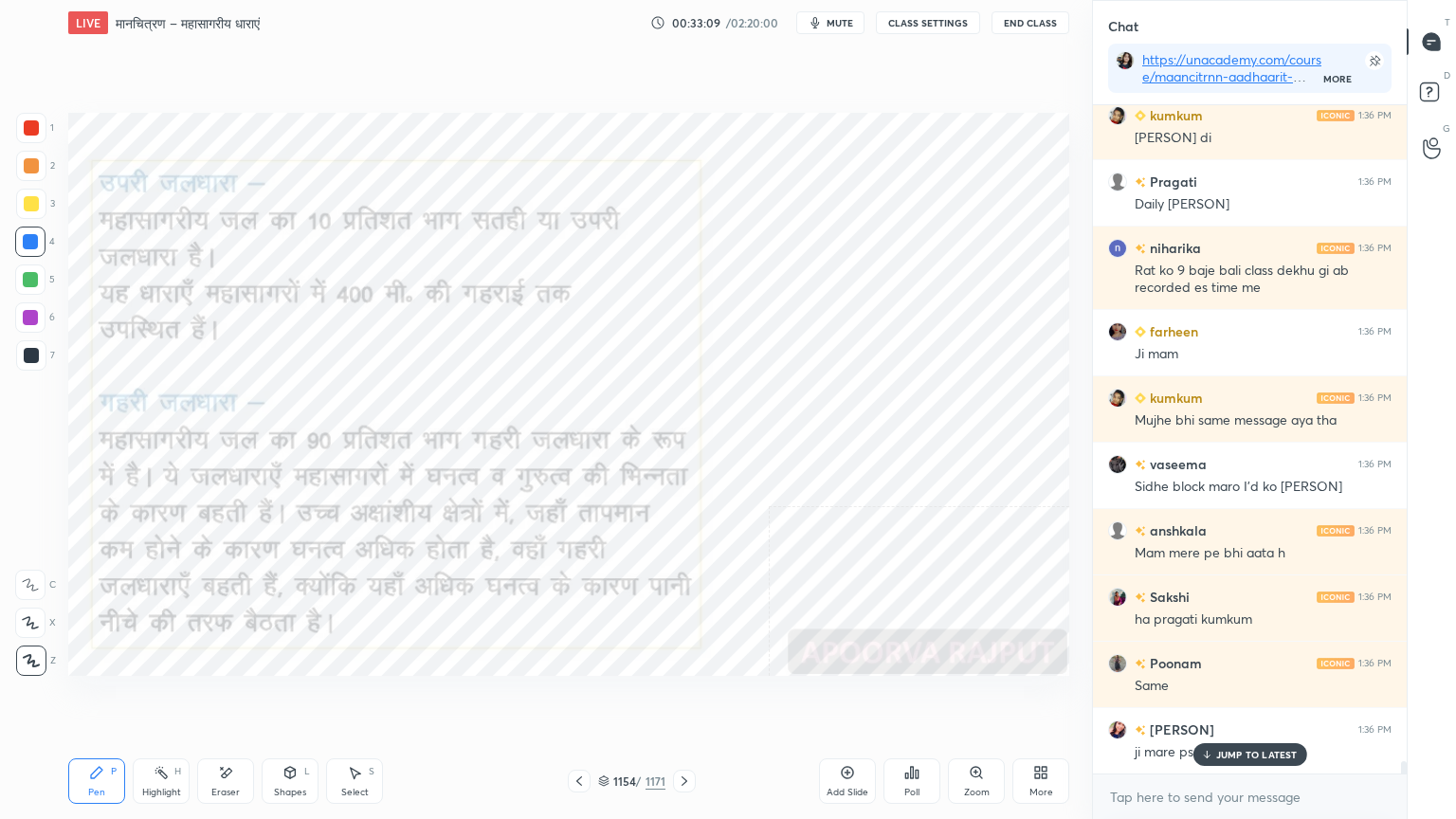 scroll, scrollTop: 34924, scrollLeft: 0, axis: vertical 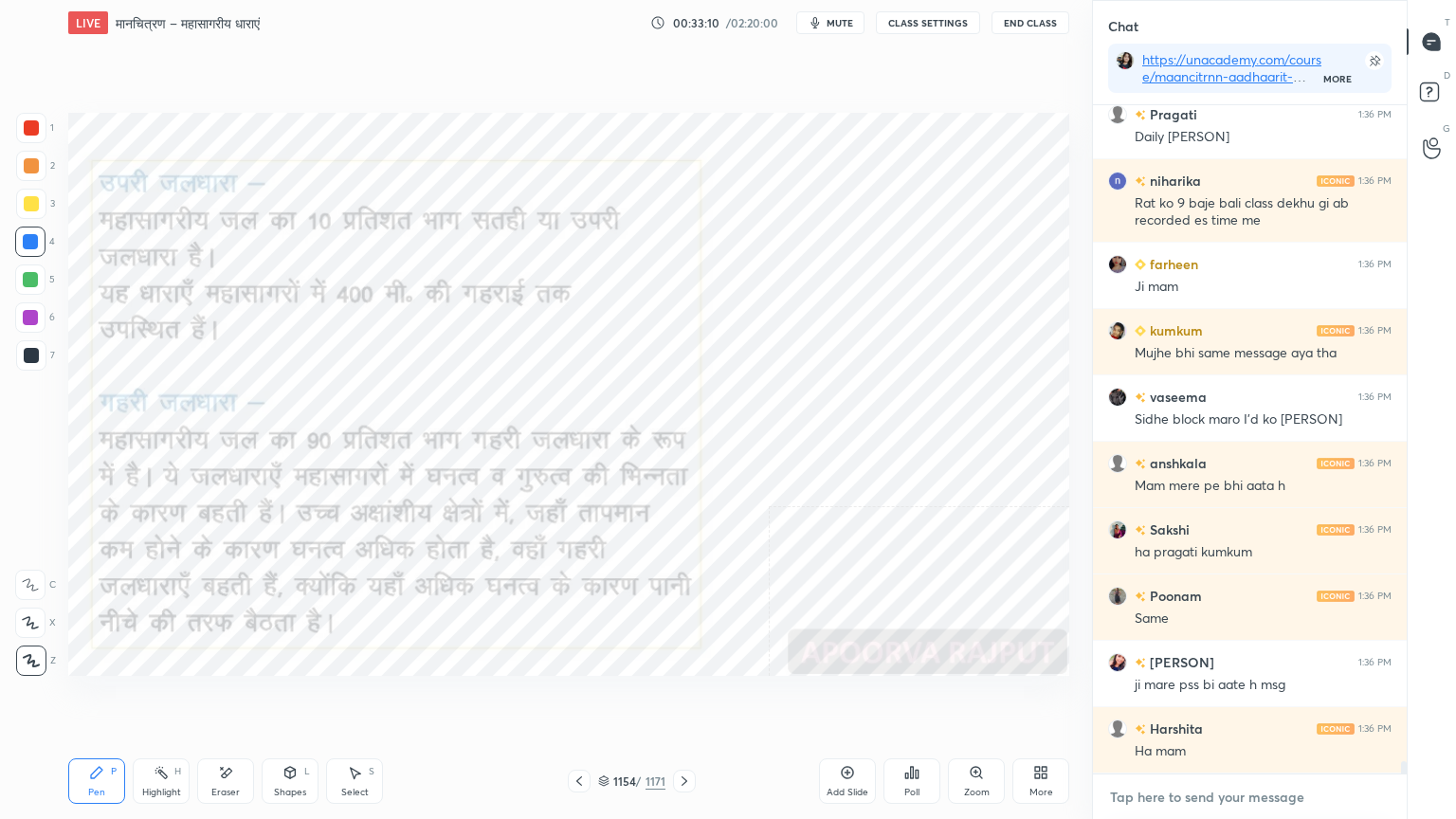 click at bounding box center (1249, 797) 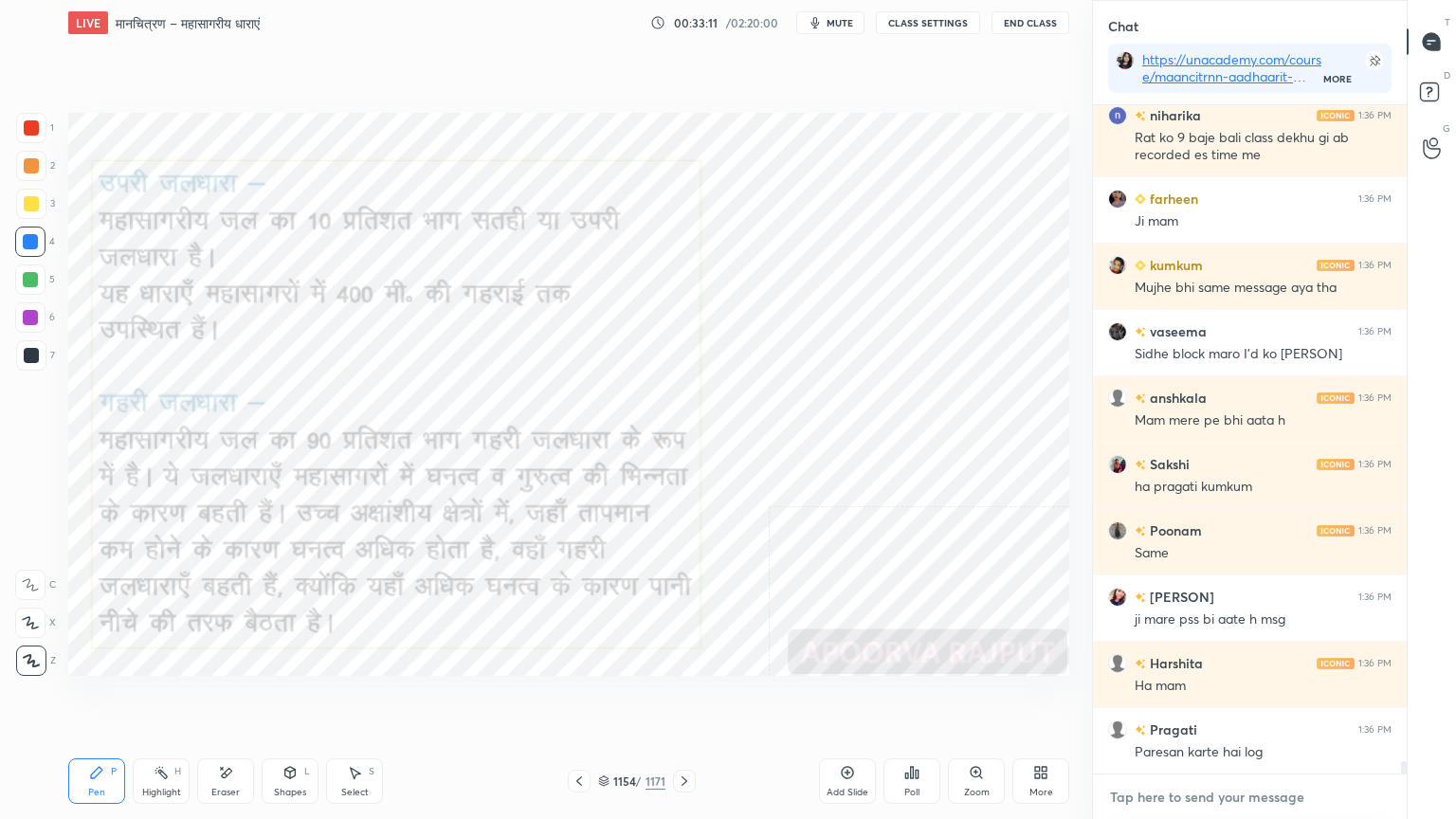 scroll, scrollTop: 35057, scrollLeft: 0, axis: vertical 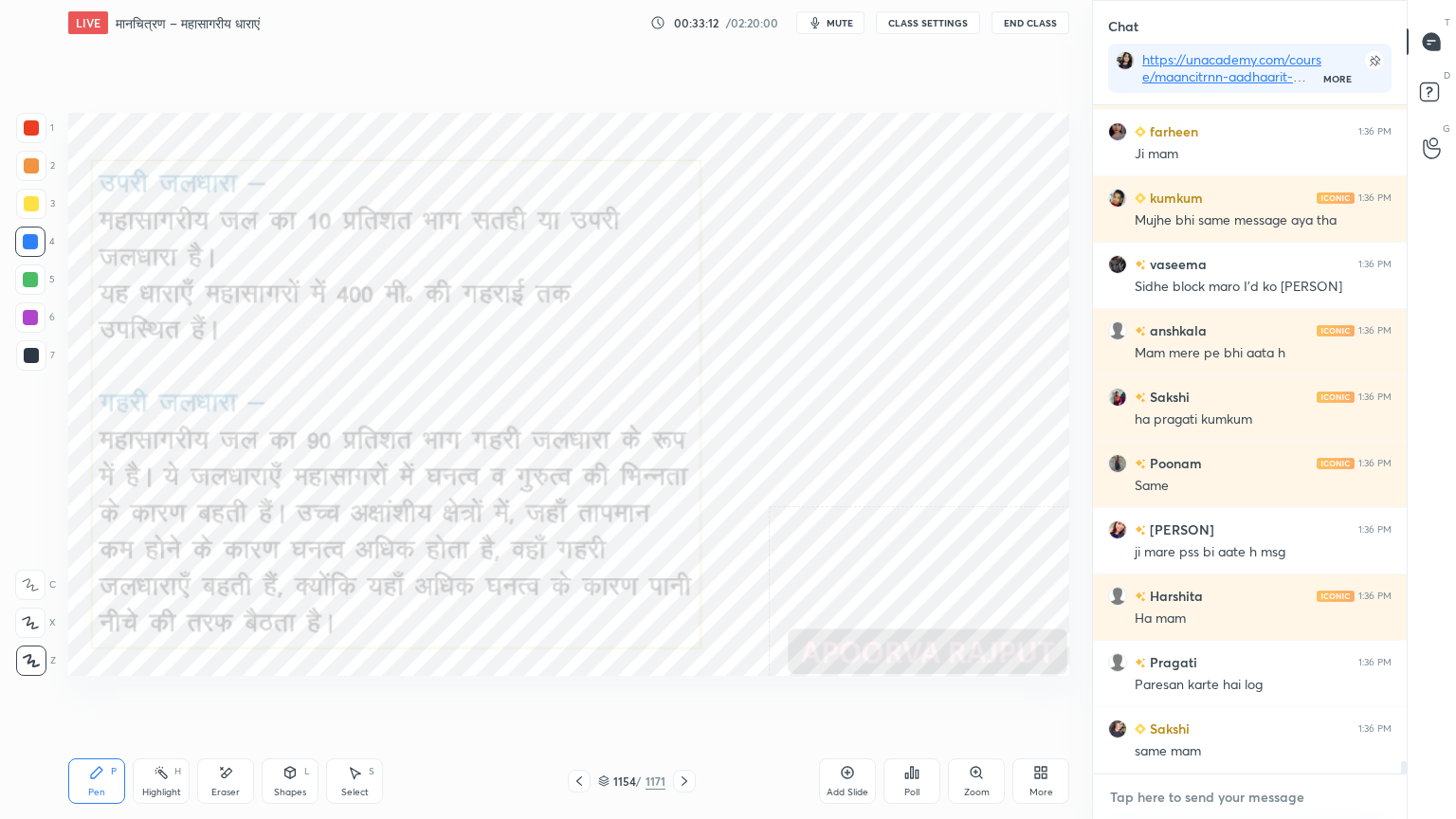 click at bounding box center [1249, 797] 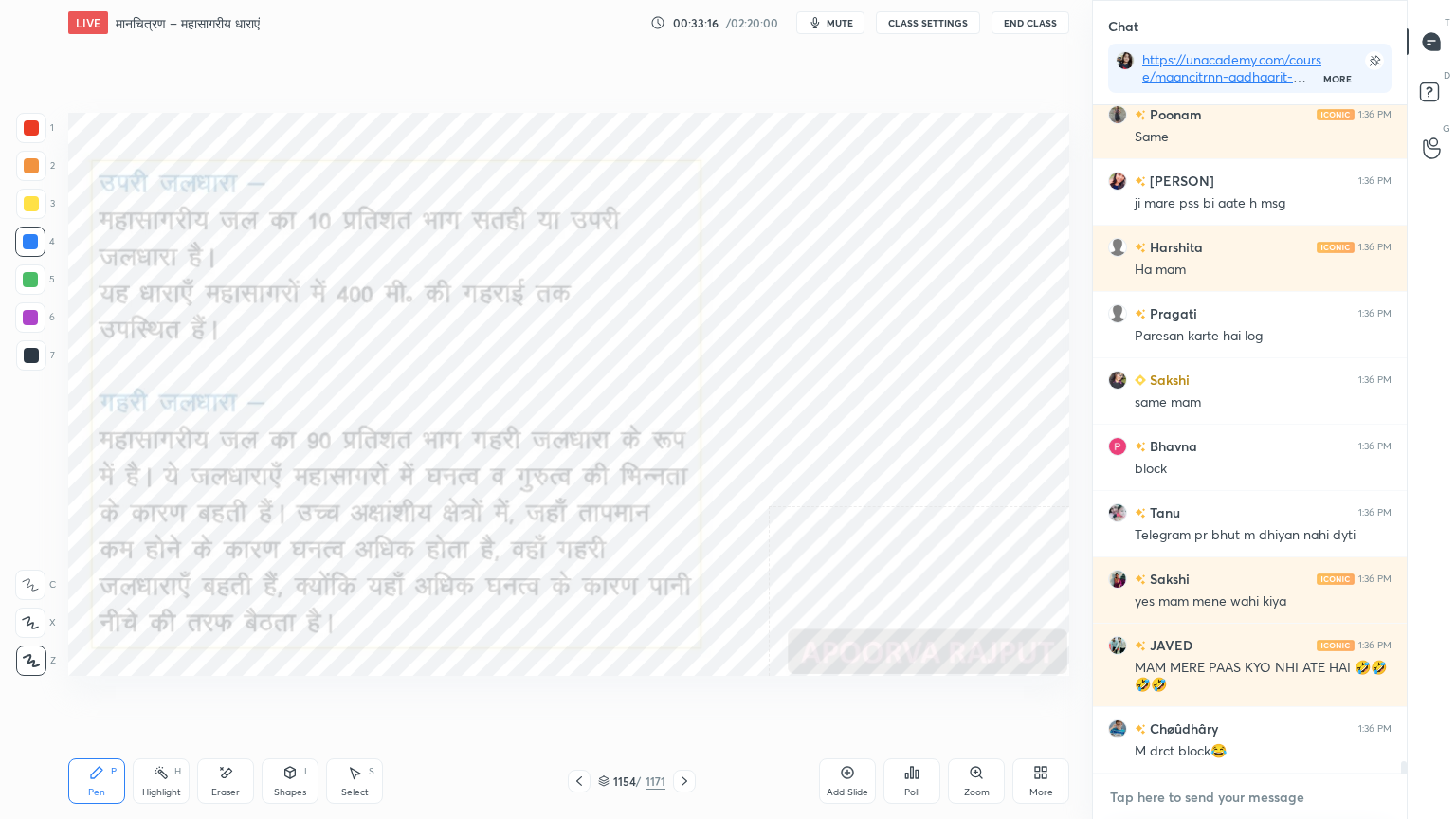 scroll, scrollTop: 35471, scrollLeft: 0, axis: vertical 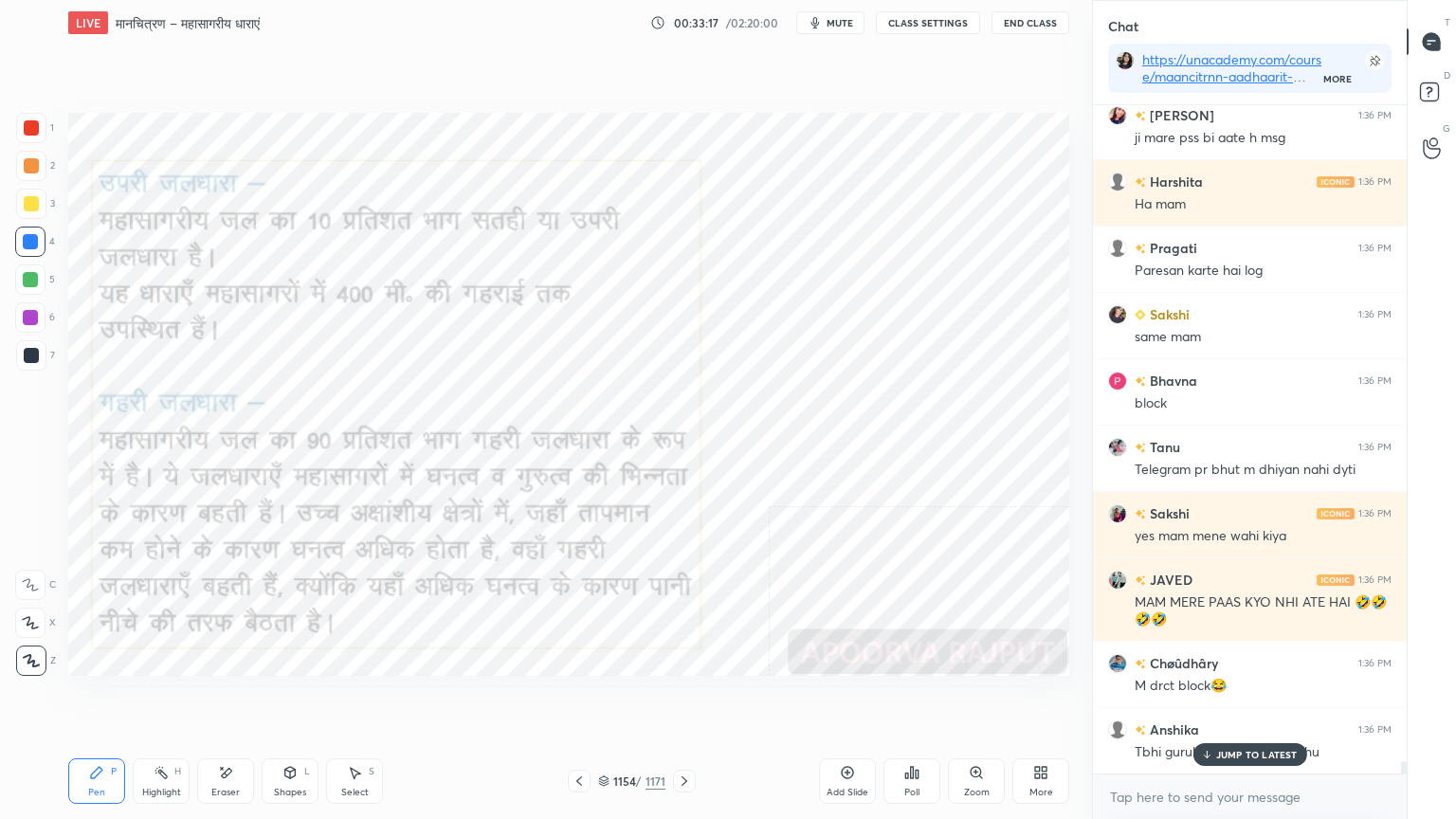 click on "JUMP TO LATEST" at bounding box center (1257, 755) 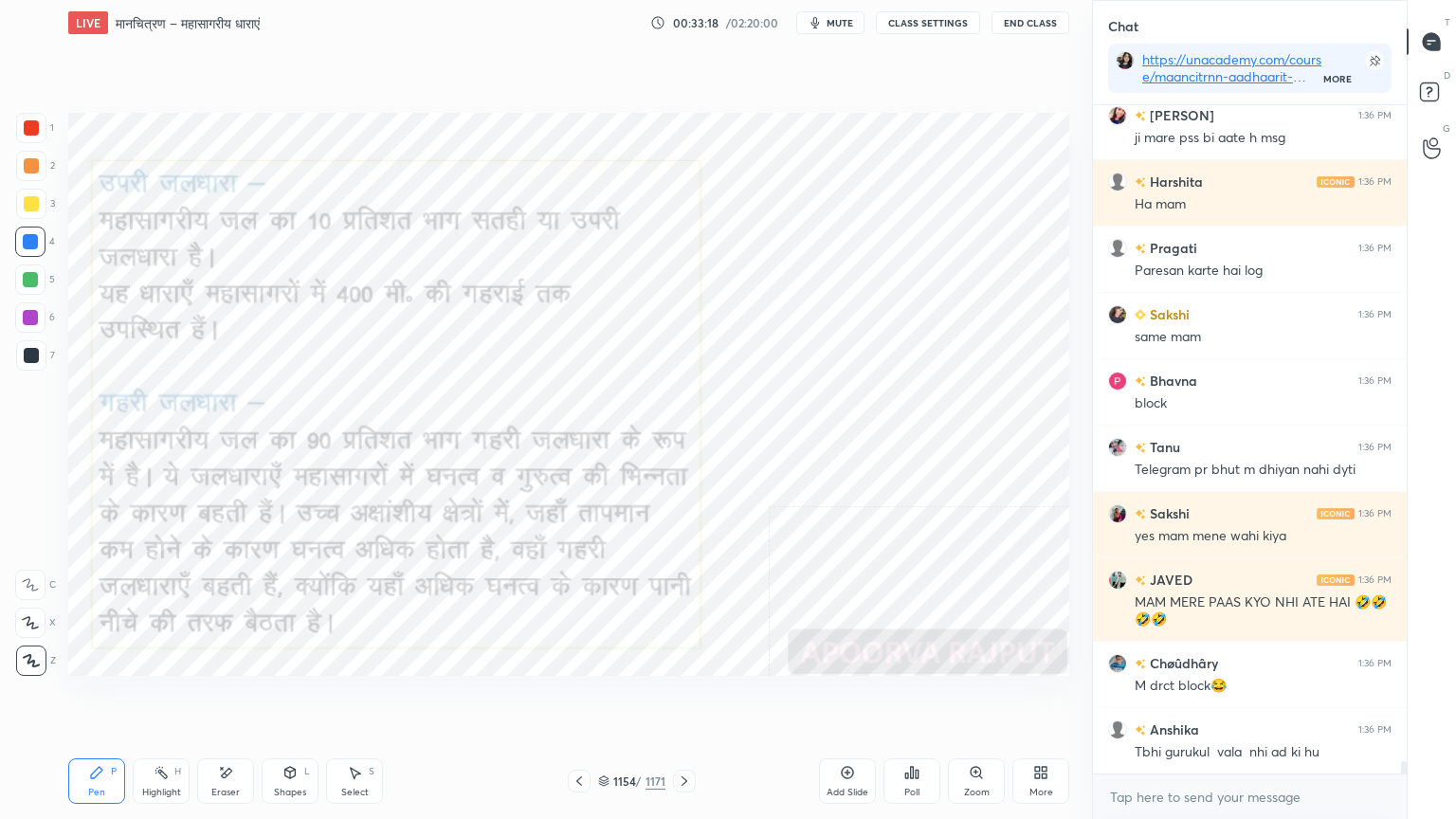 click on "x" at bounding box center [1249, 796] 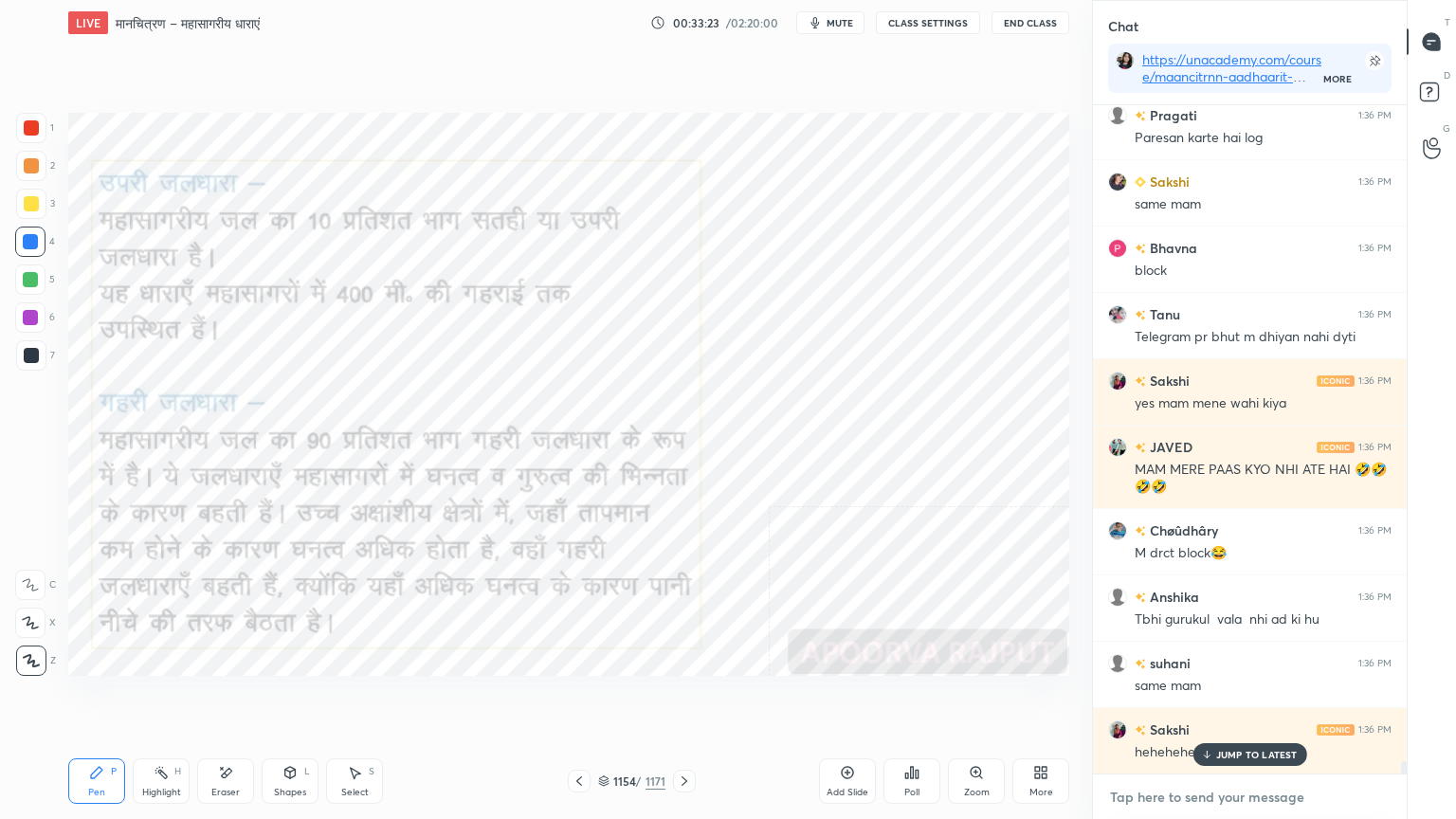 scroll, scrollTop: 35736, scrollLeft: 0, axis: vertical 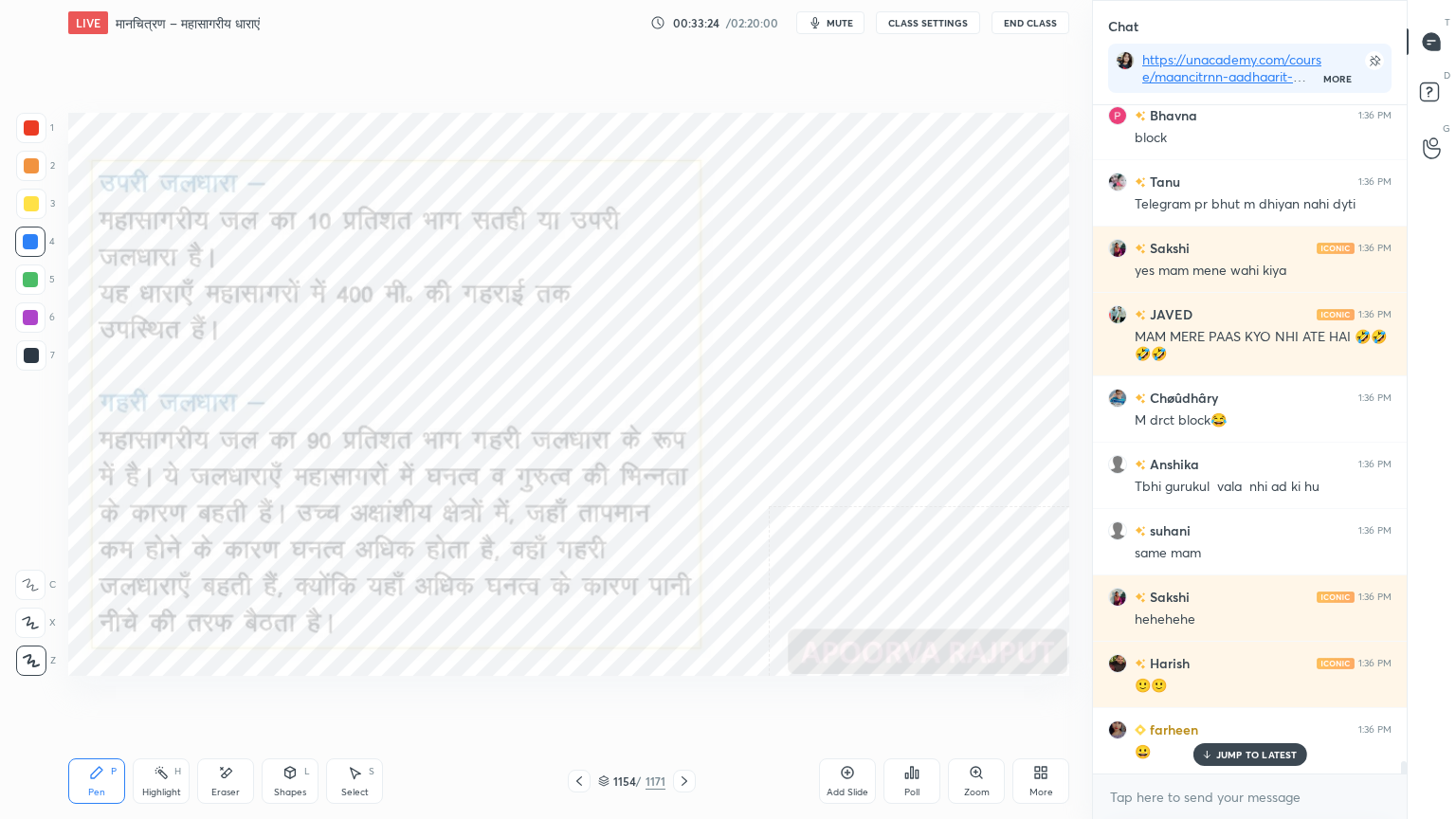 click on "[PERSON] 1:36 PM Ji mam [PERSON] 1:36 PM Mujhe bhi same message aya tha [PERSON] 1:36 PM Sidhe block maro I'd ko [PERSON] di [PERSON] 1:36 PM Mam mere pe bhi aata h [PERSON] 1:36 PM ha [PERSON] [PERSON] [PERSON] 1:36 PM Same [PERSON] 1:36 PM ji mare pss bi aate h msg [PERSON] 1:36 PM Ha mam [PERSON] 1:36 PM Paresan karte hai log [PERSON] 1:36 PM same mam [PERSON] 1:36 PM block [PERSON] 1:36 PM Telegram pr bhut m dhiyan nahi dyti [PERSON] 1:36 PM yes mam mene wahi kiya [PERSON] 1:36 PM MAM MERE PAAS KYO NHI ATE HAI 🤣🤣🤣🤣 [PERSON] 1:36 PM M drct block😂 [PERSON] 1:36 PM Tbhi gurukul  vala  nhi ad ki hu [PERSON] 1:36 PM same mam [PERSON] 1:36 PM hehehehe [PERSON] 1:36 PM 🙂🙂 [PERSON] 1:36 PM 😀" at bounding box center (1249, 439) 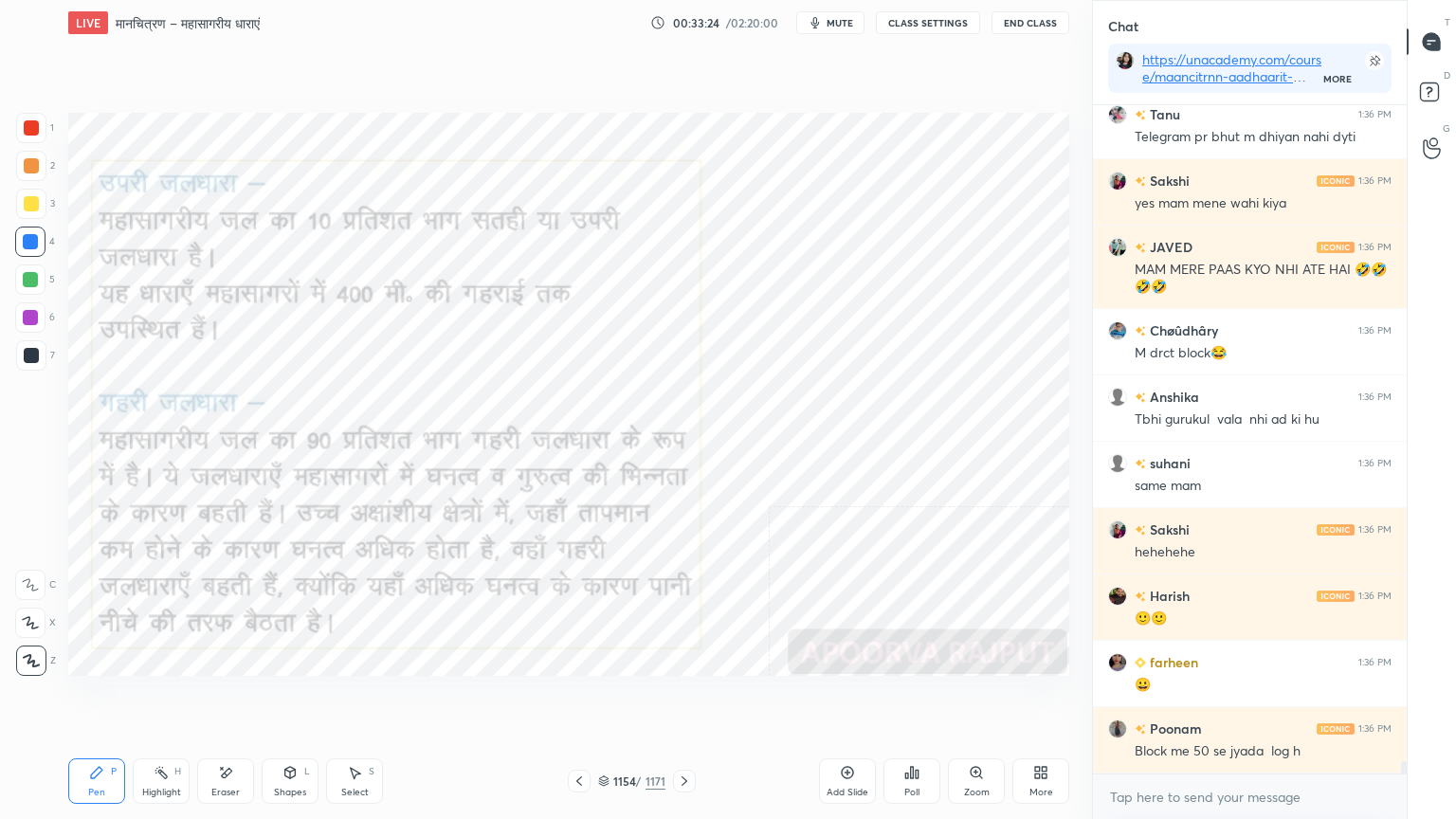 scroll, scrollTop: 35869, scrollLeft: 0, axis: vertical 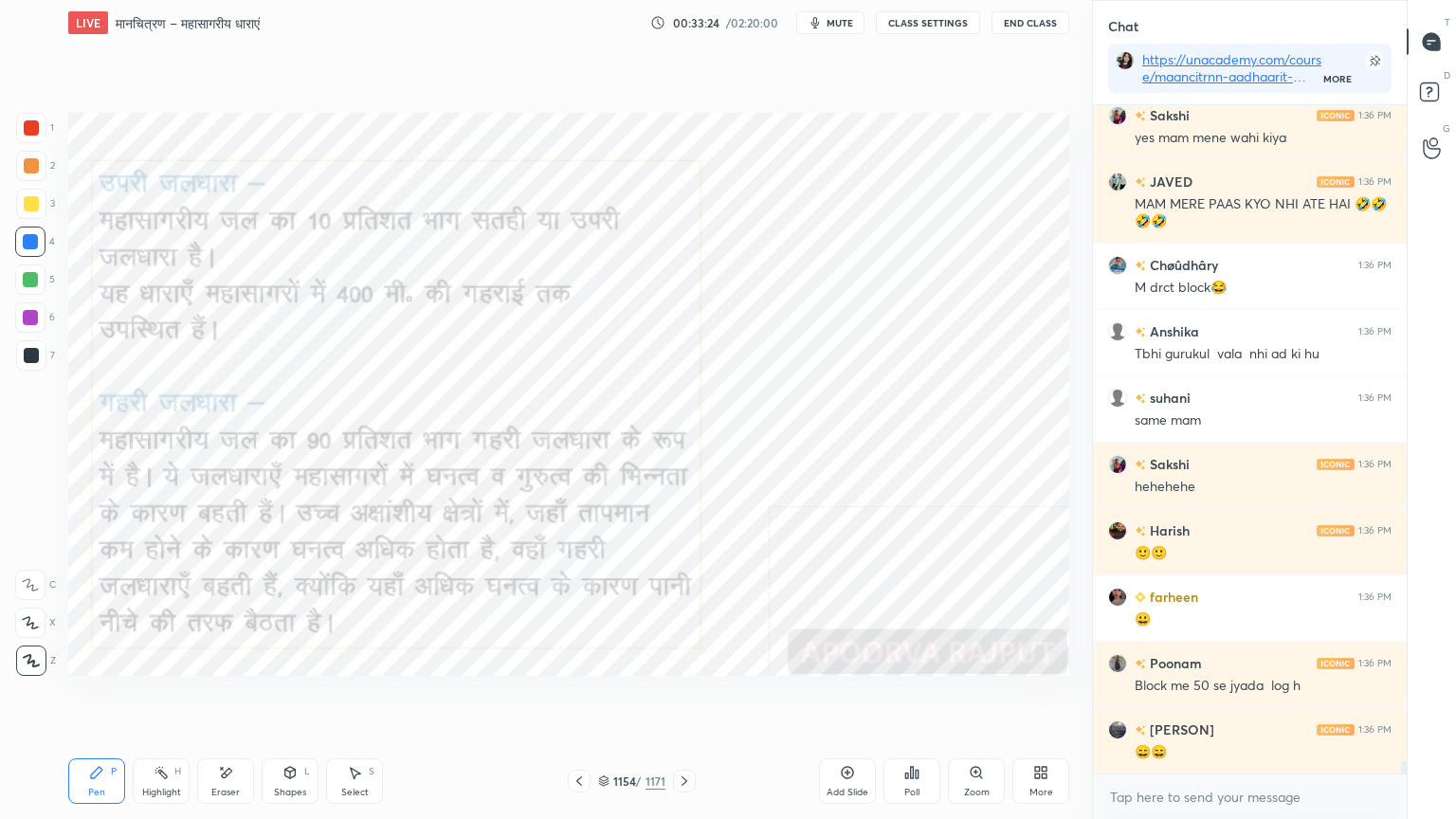 click on "x" at bounding box center (1249, 796) 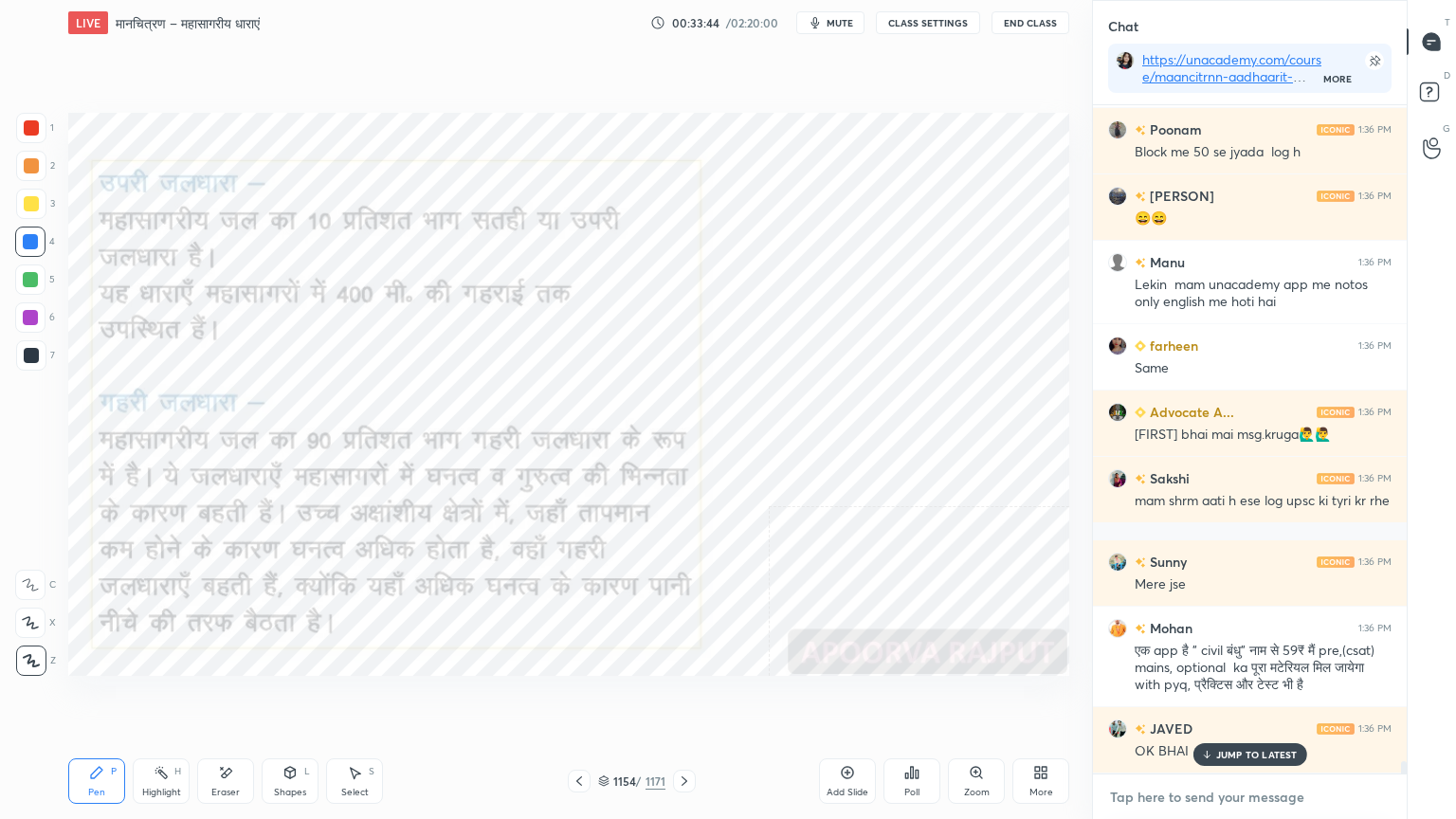 scroll, scrollTop: 36468, scrollLeft: 0, axis: vertical 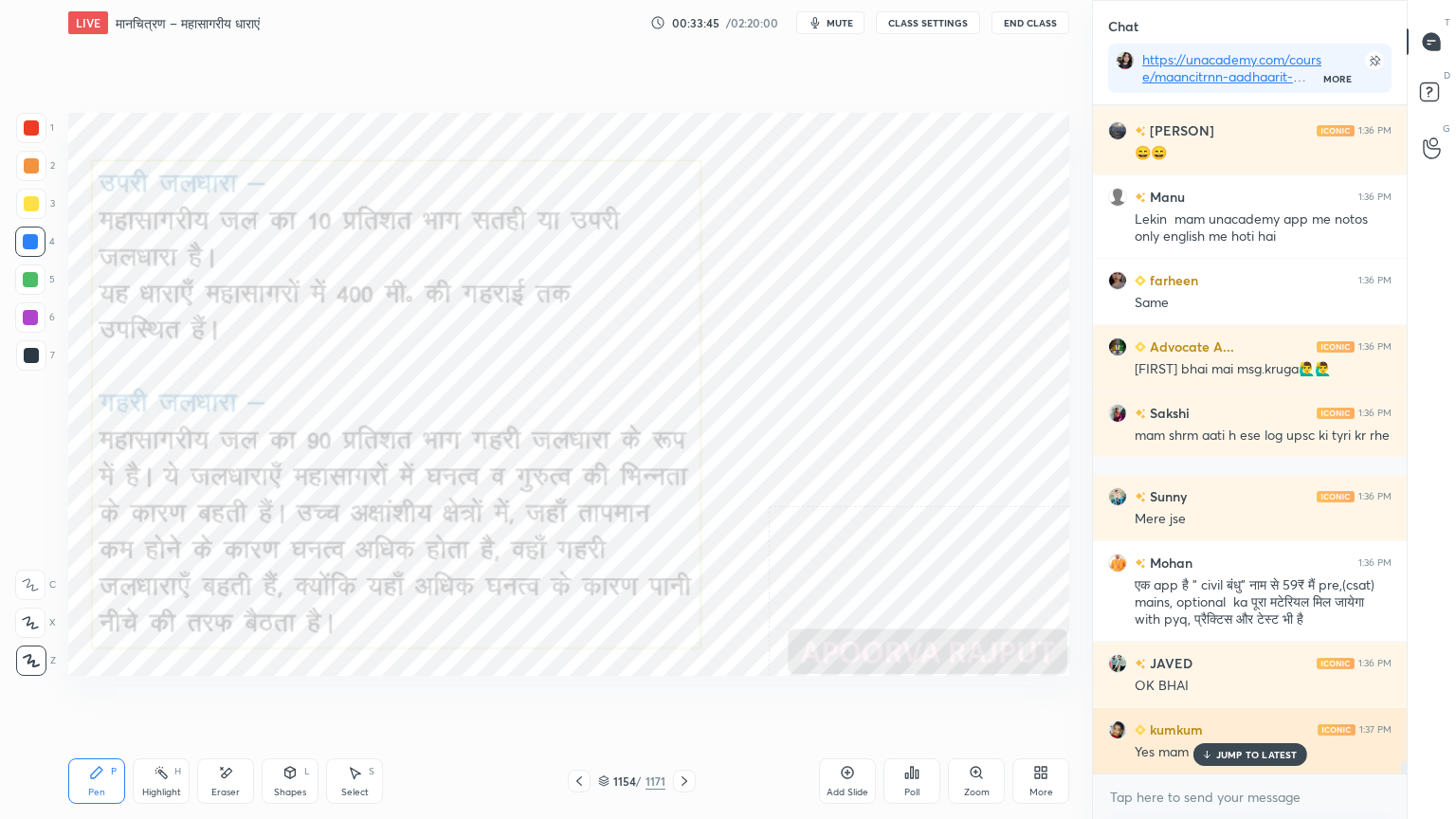 click on "JUMP TO LATEST" at bounding box center [1257, 755] 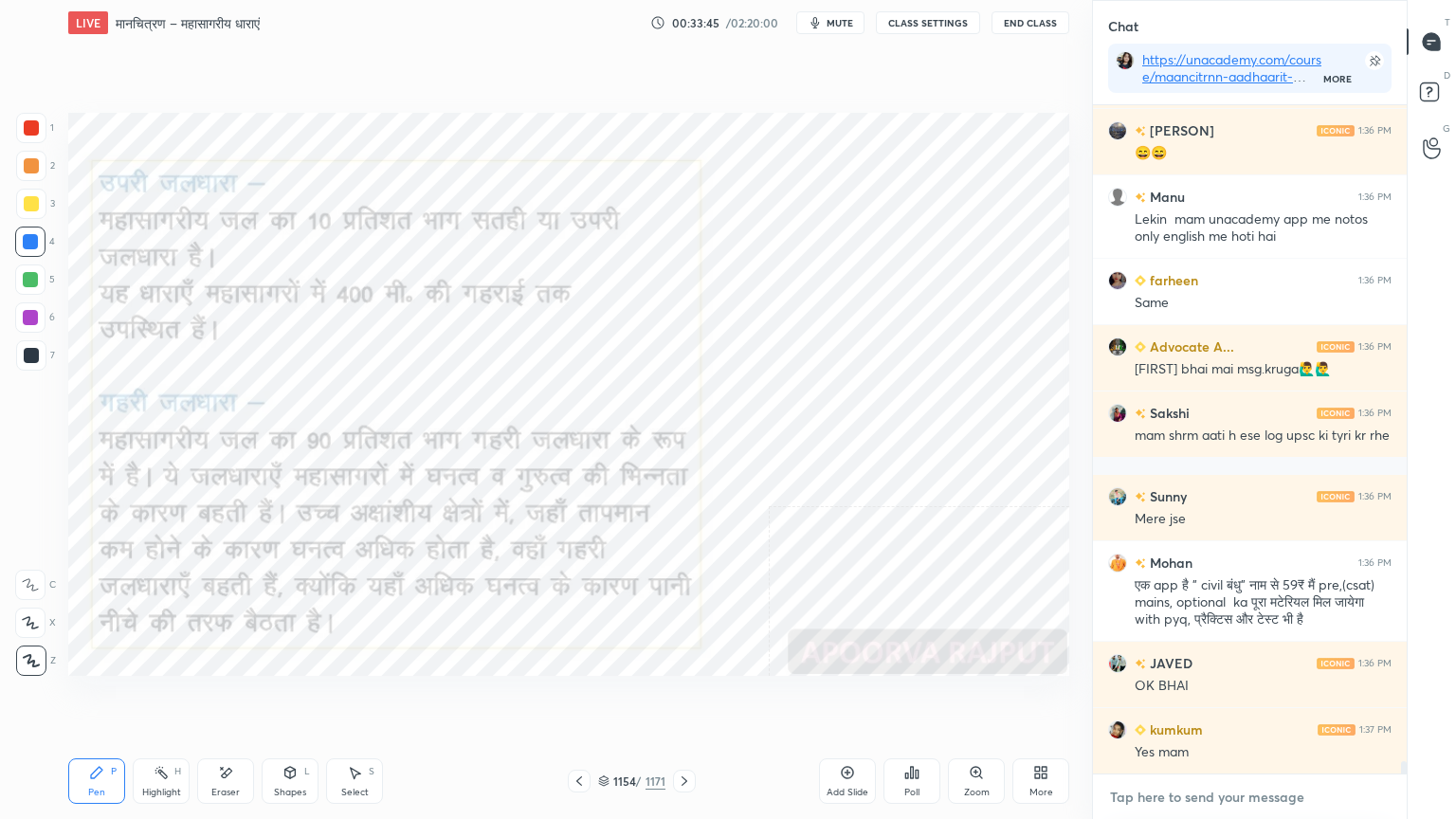 click at bounding box center (1249, 797) 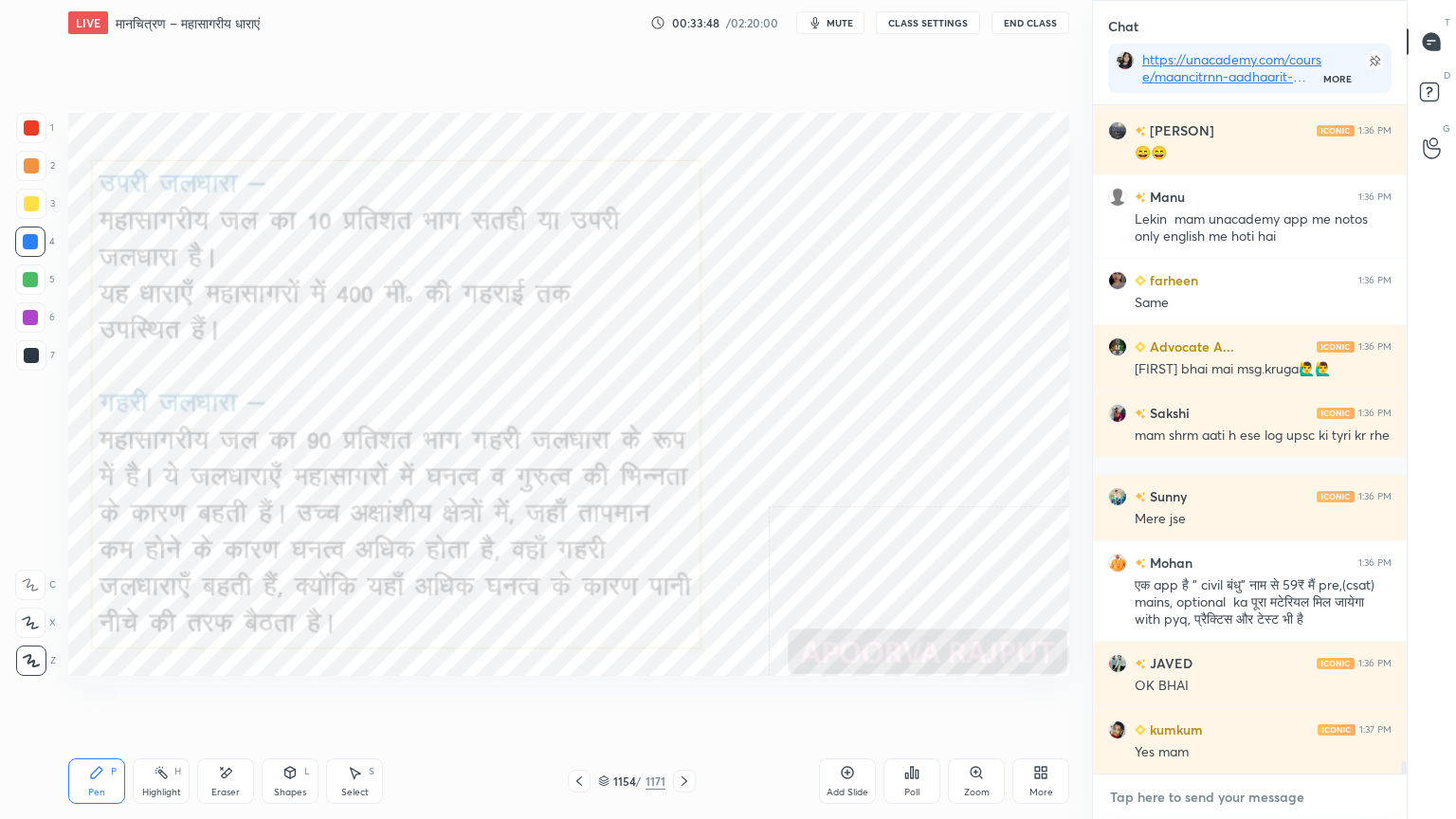 scroll, scrollTop: 36536, scrollLeft: 0, axis: vertical 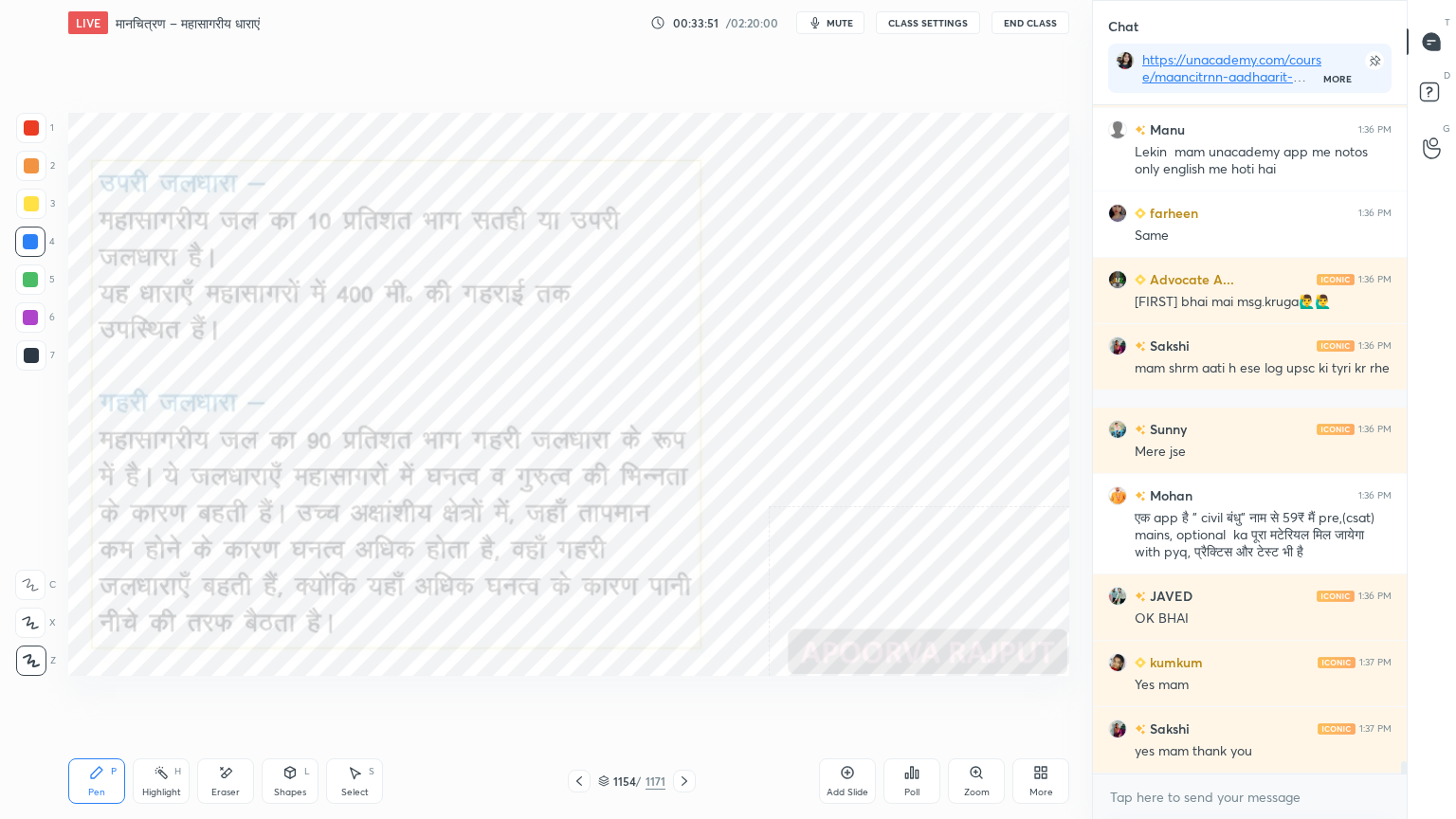 click at bounding box center [30, 242] 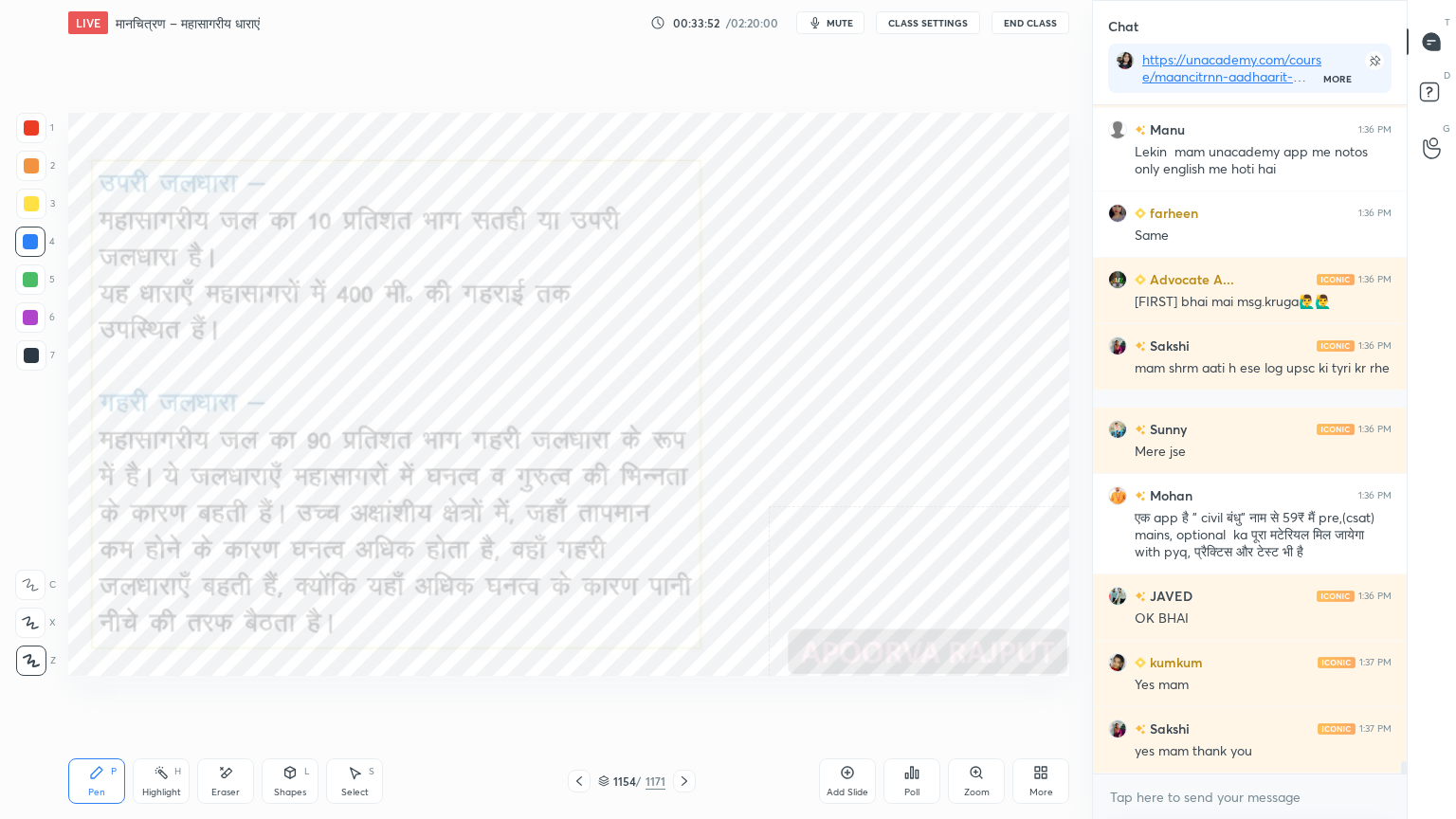 scroll, scrollTop: 36601, scrollLeft: 0, axis: vertical 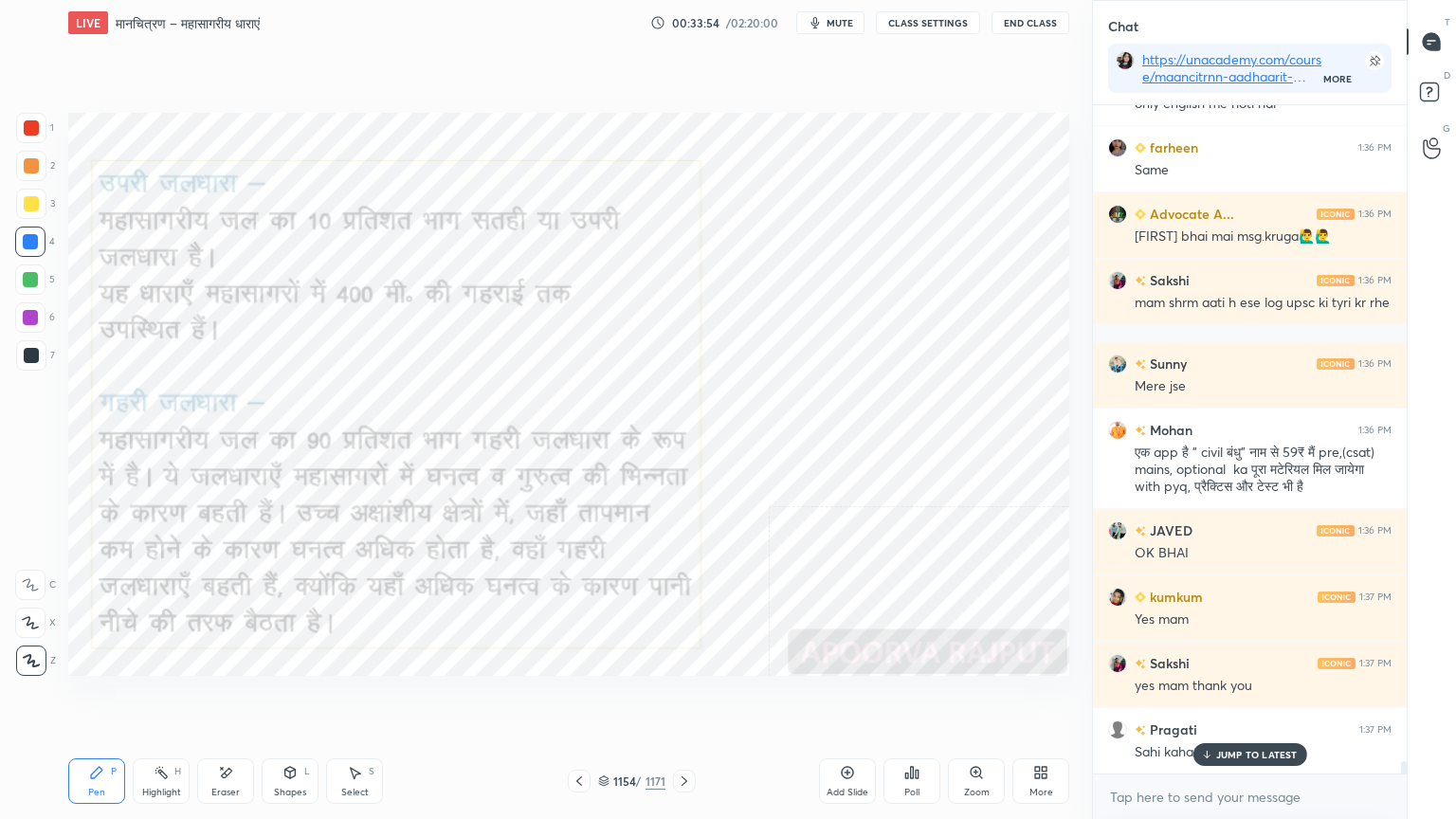 click 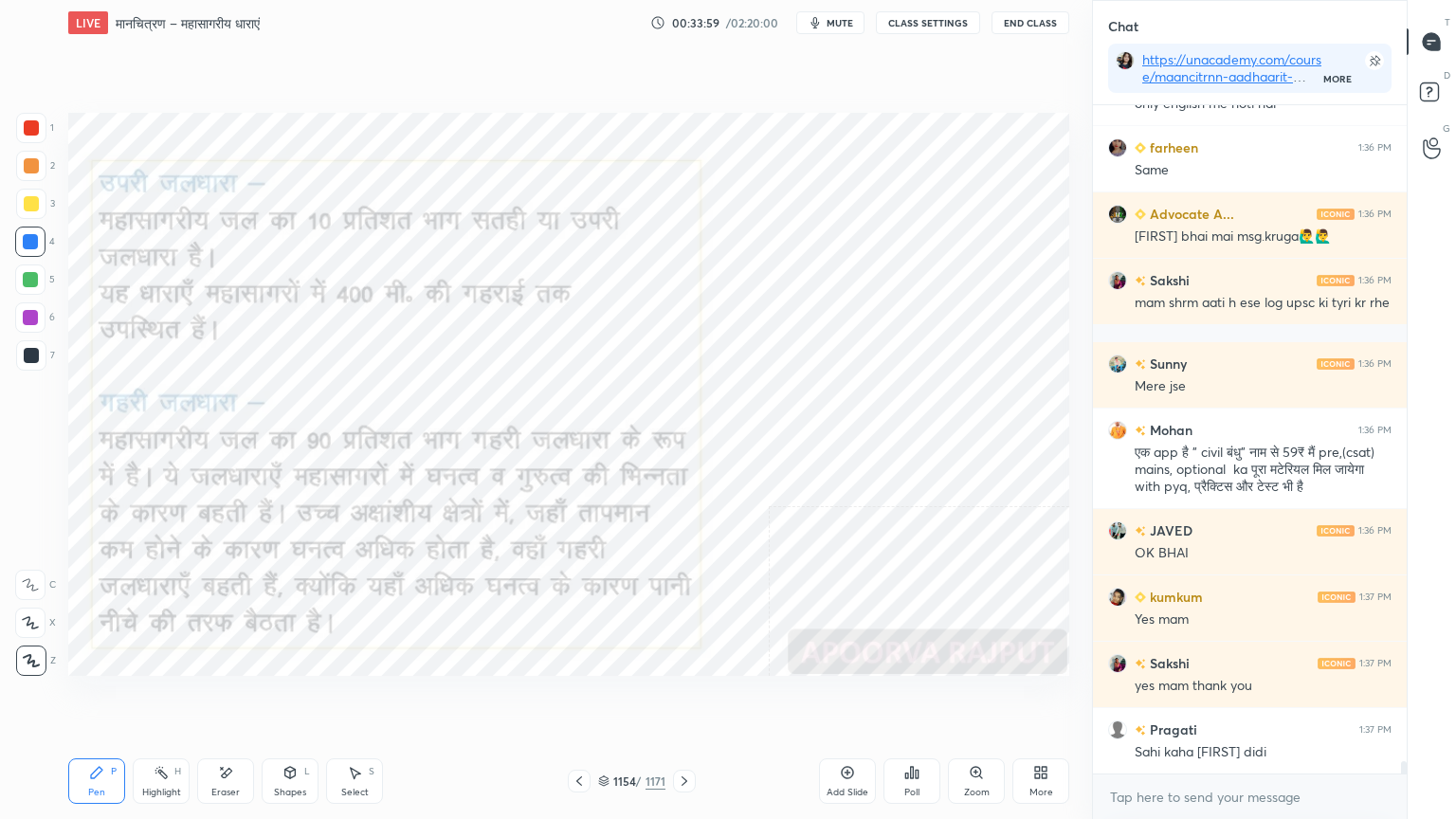 scroll, scrollTop: 36668, scrollLeft: 0, axis: vertical 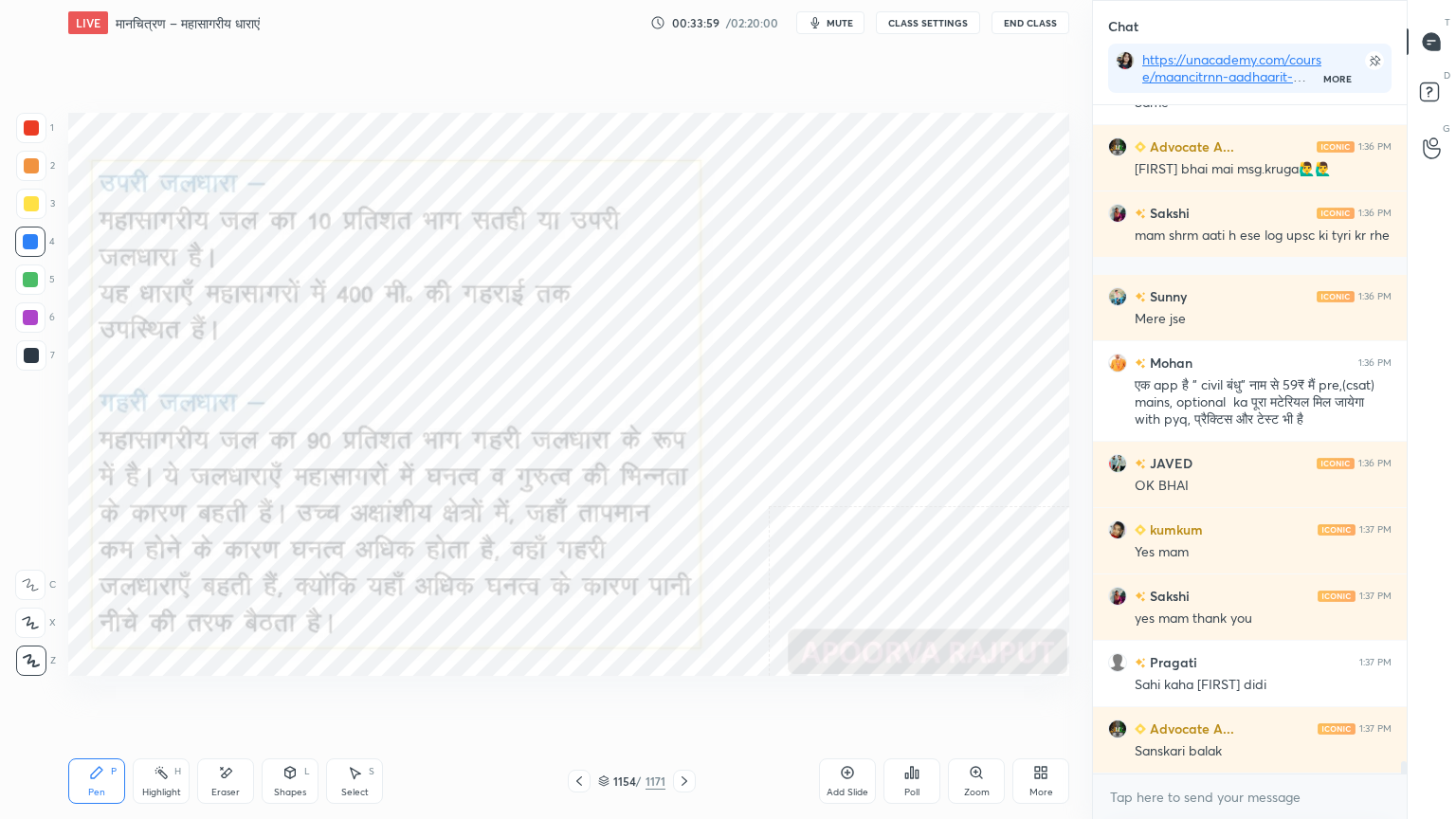 click on "CLASS SETTINGS" at bounding box center [928, 23] 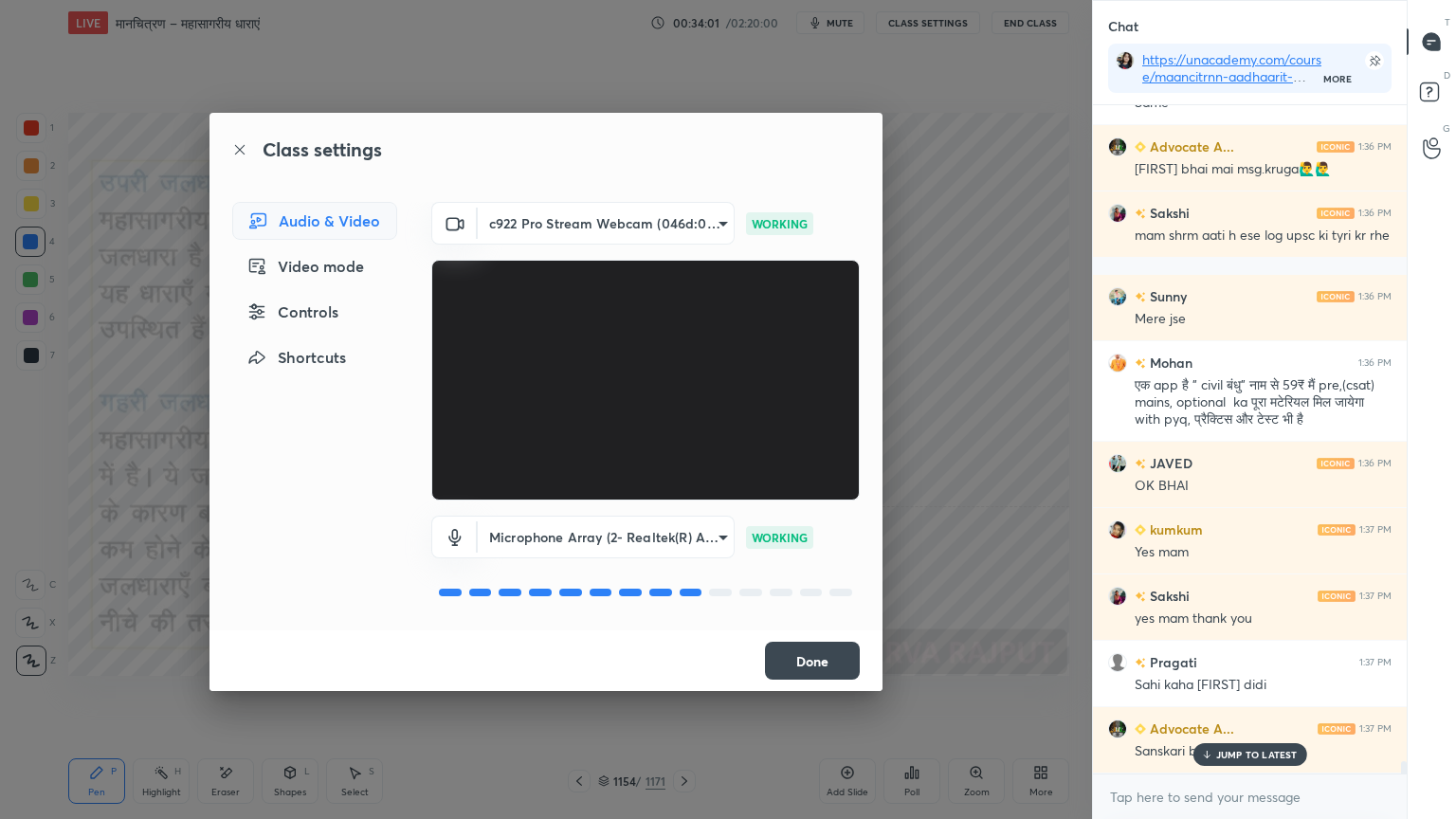 scroll, scrollTop: 36734, scrollLeft: 0, axis: vertical 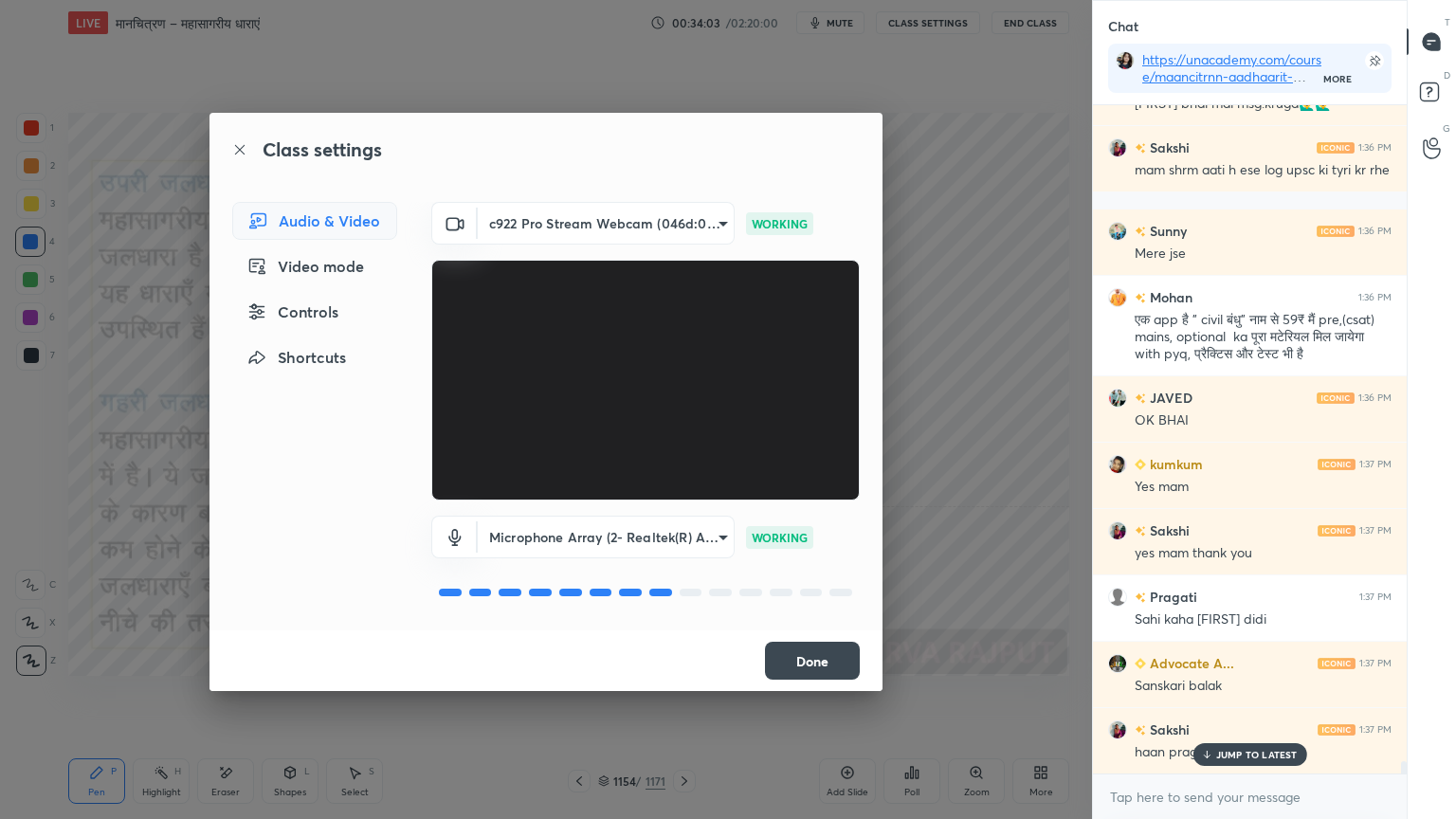 click on "Done" at bounding box center (812, 661) 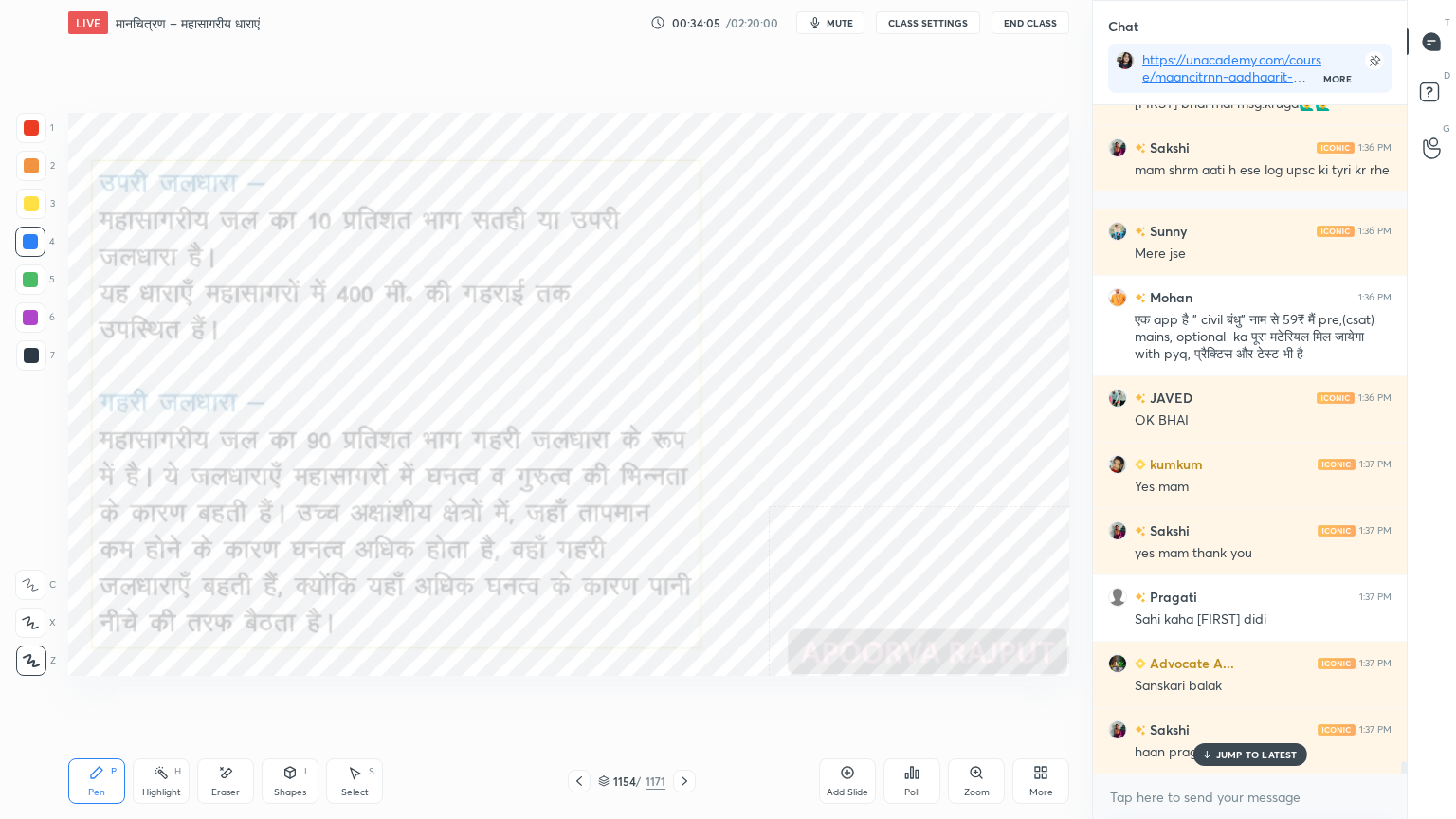click 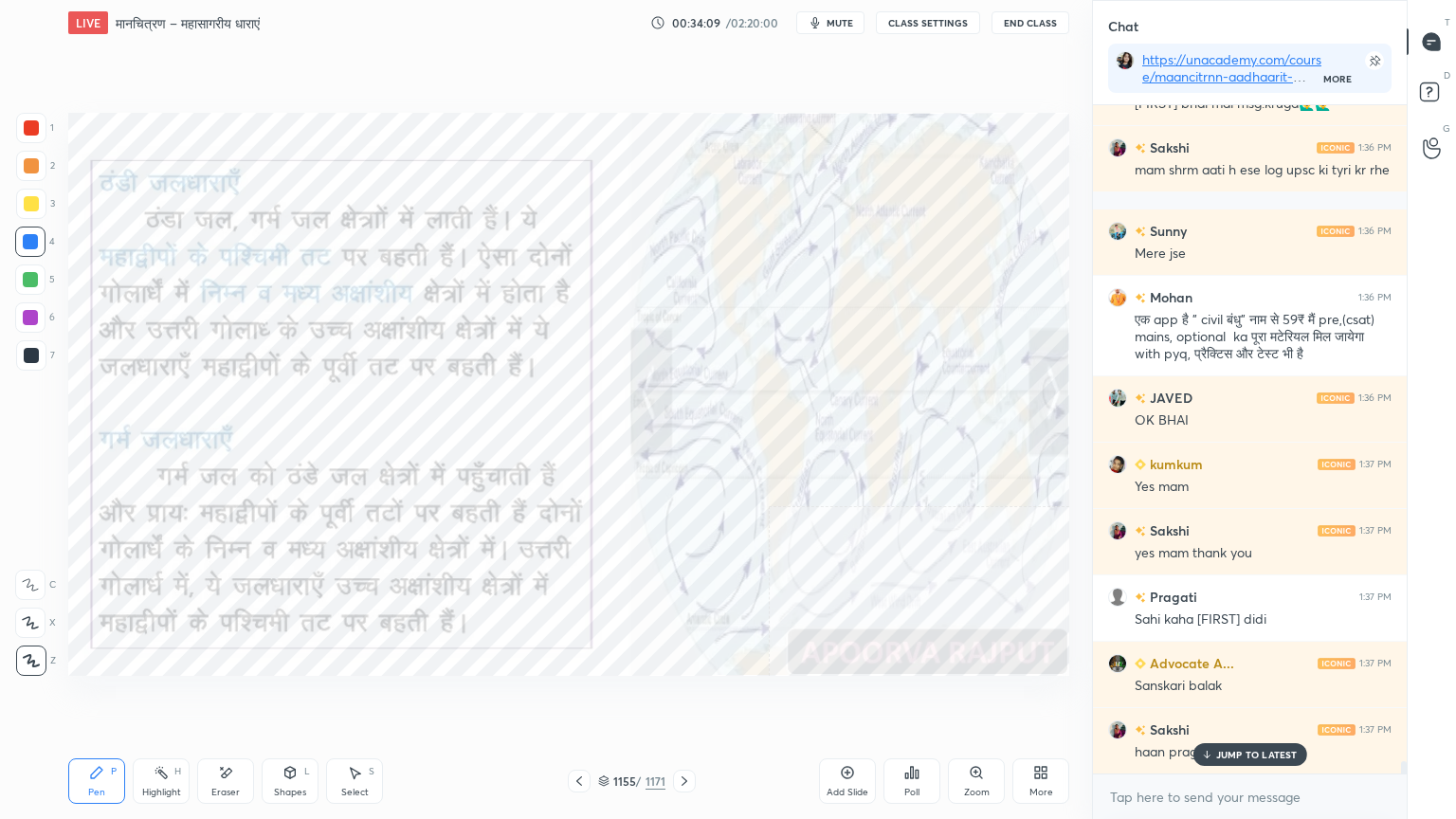 click 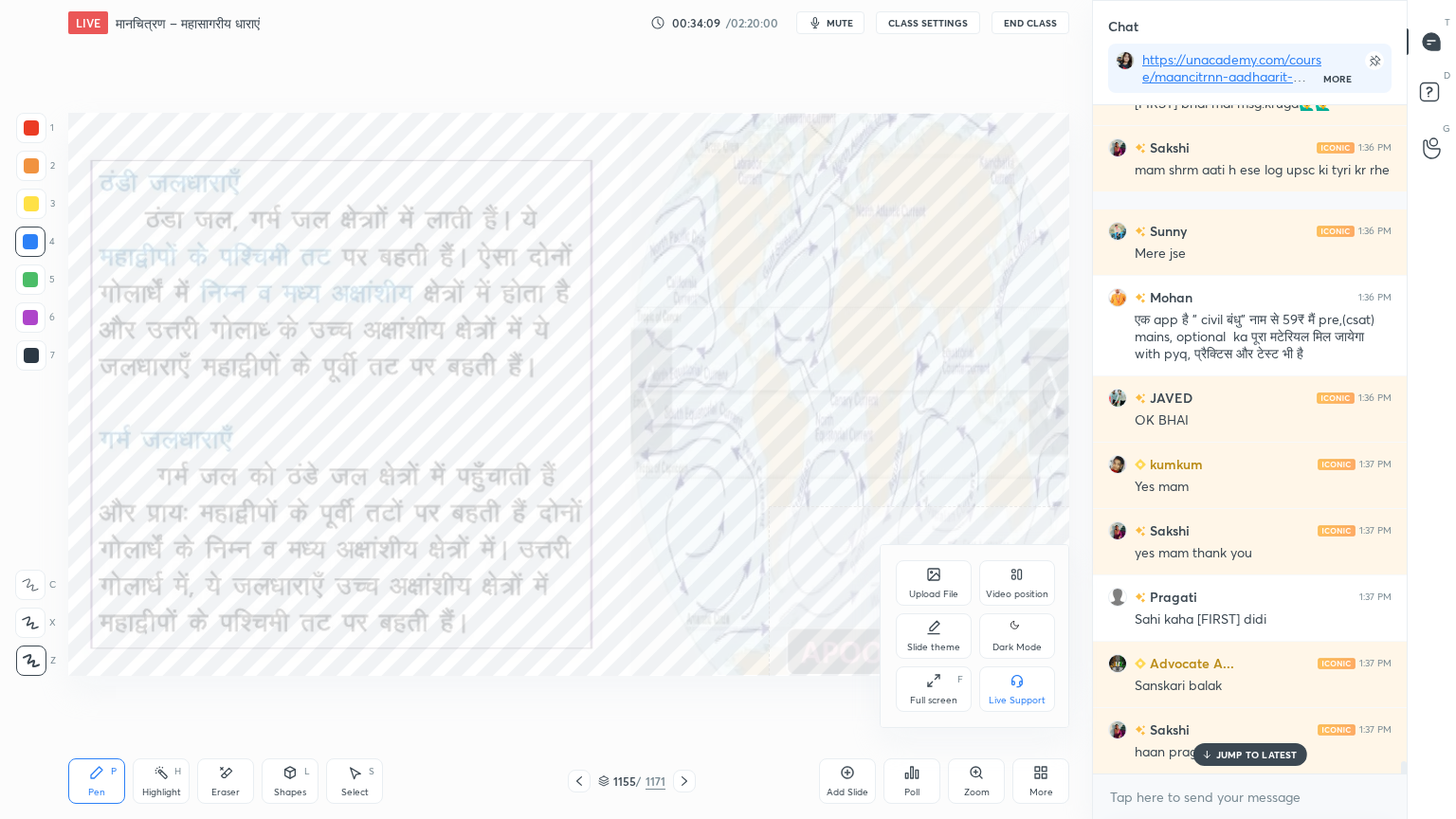 click on "Slide theme" at bounding box center [934, 636] 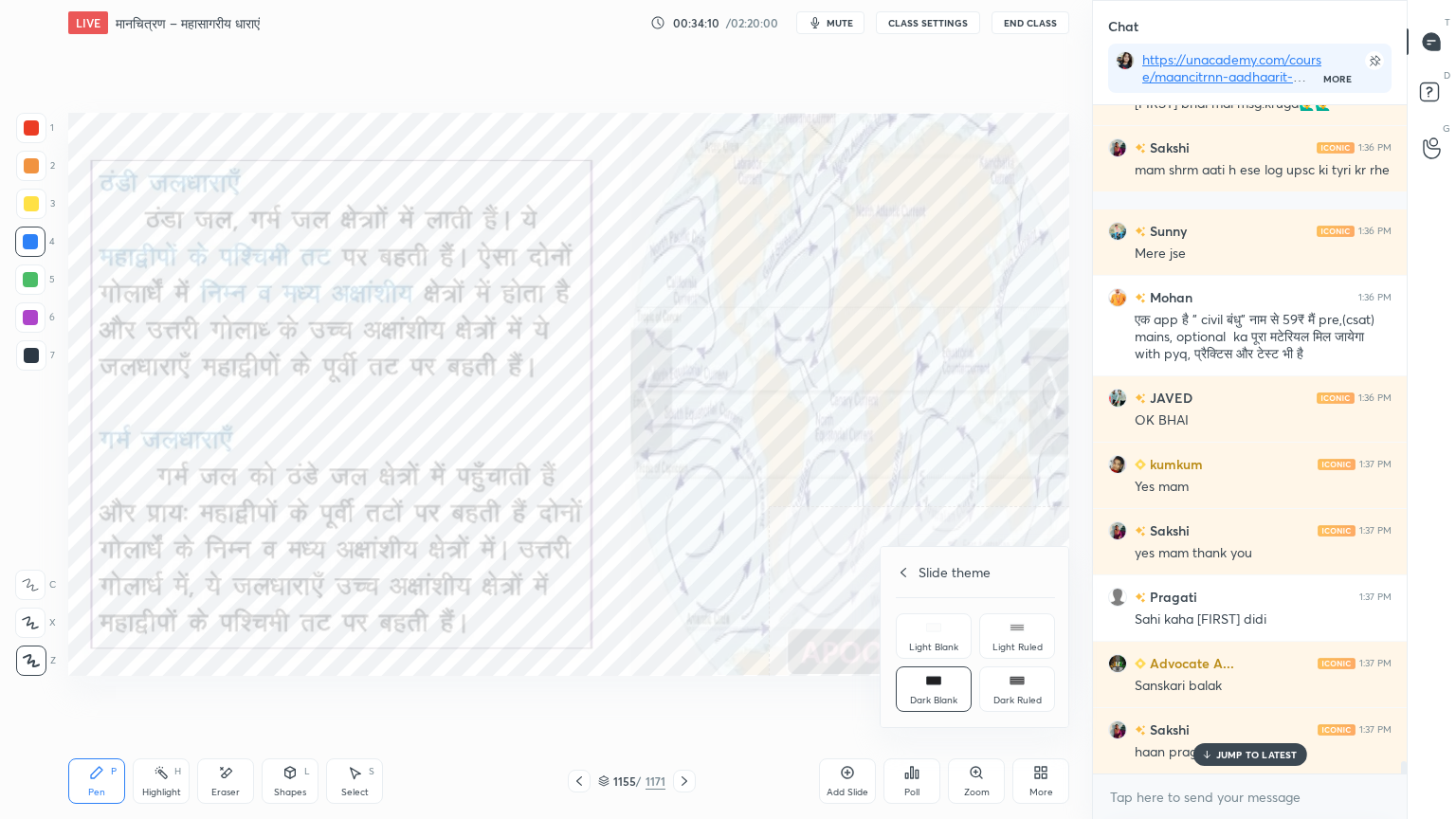 click on "Dark Blank" at bounding box center [934, 689] 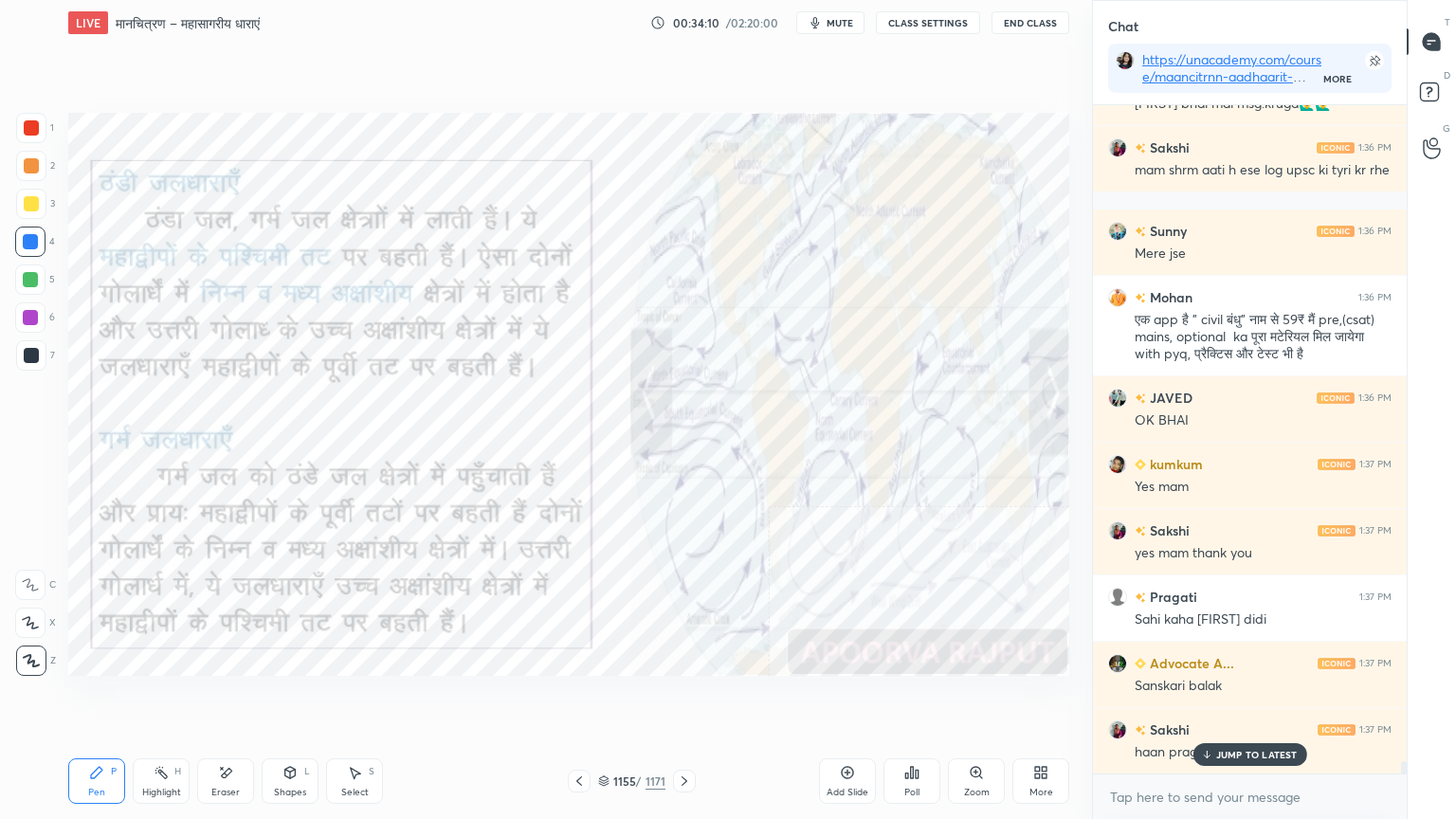 click on "Add Slide" at bounding box center (847, 781) 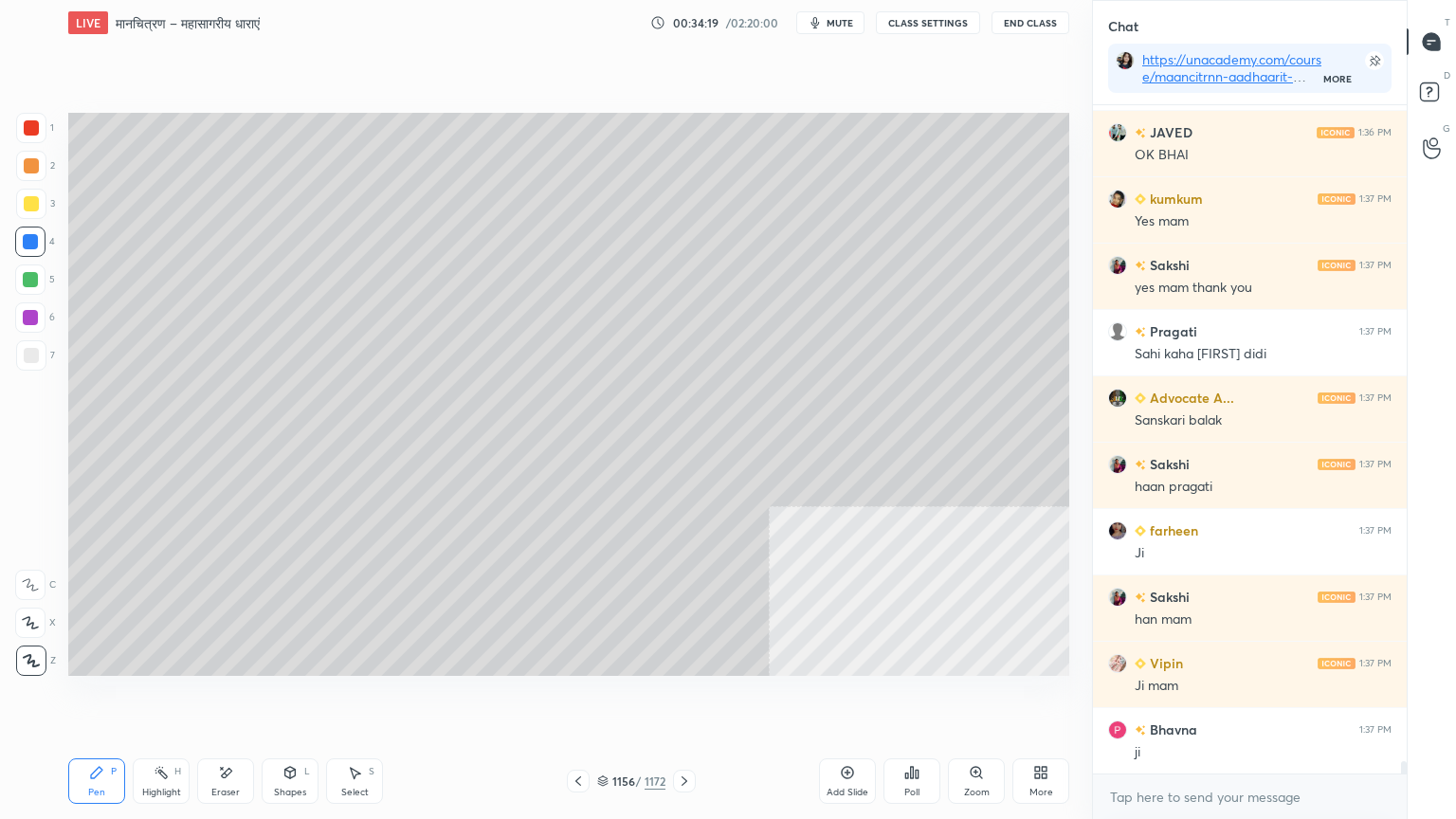 scroll, scrollTop: 37132, scrollLeft: 0, axis: vertical 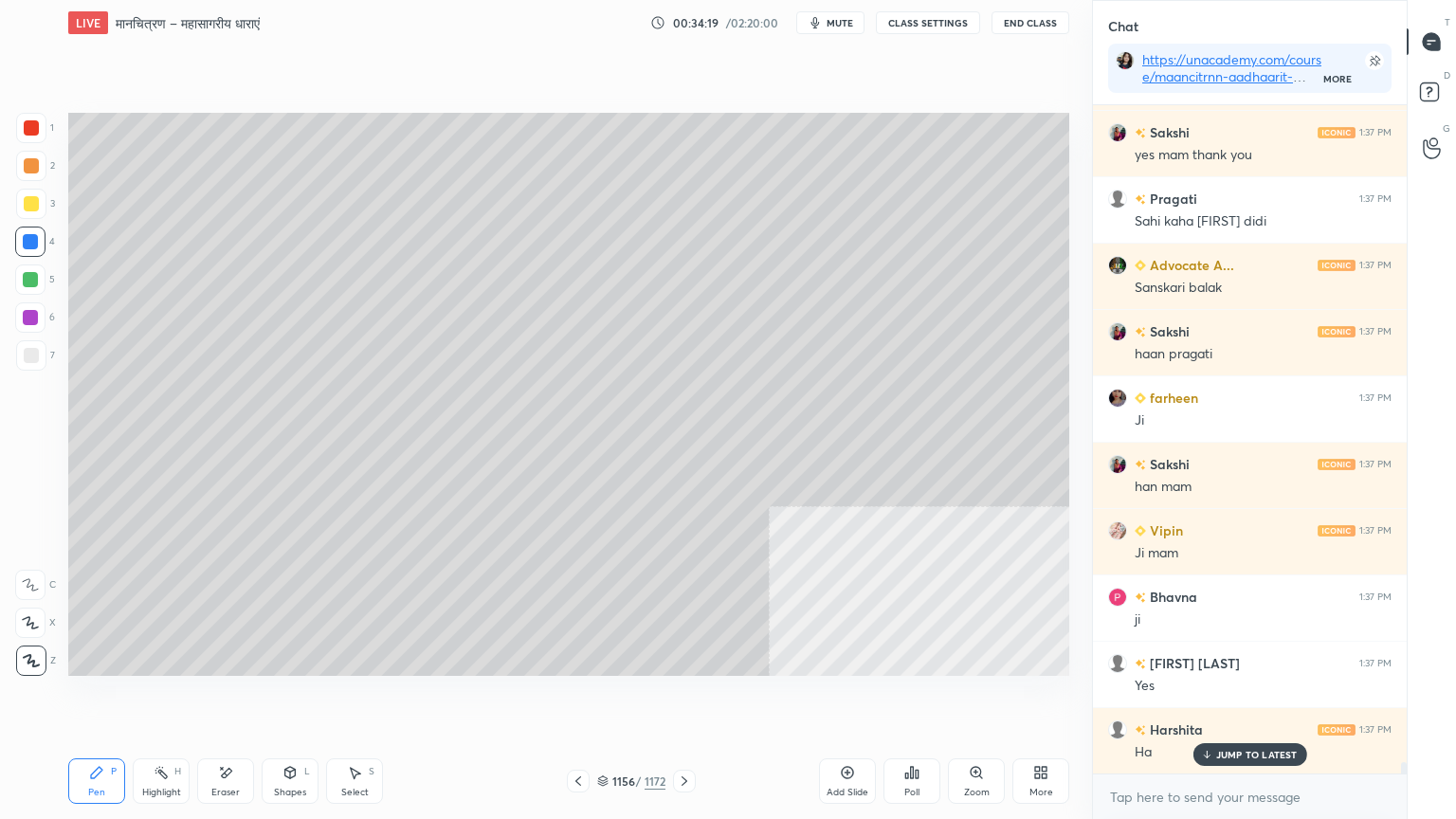 click on "1" at bounding box center (35, 132) 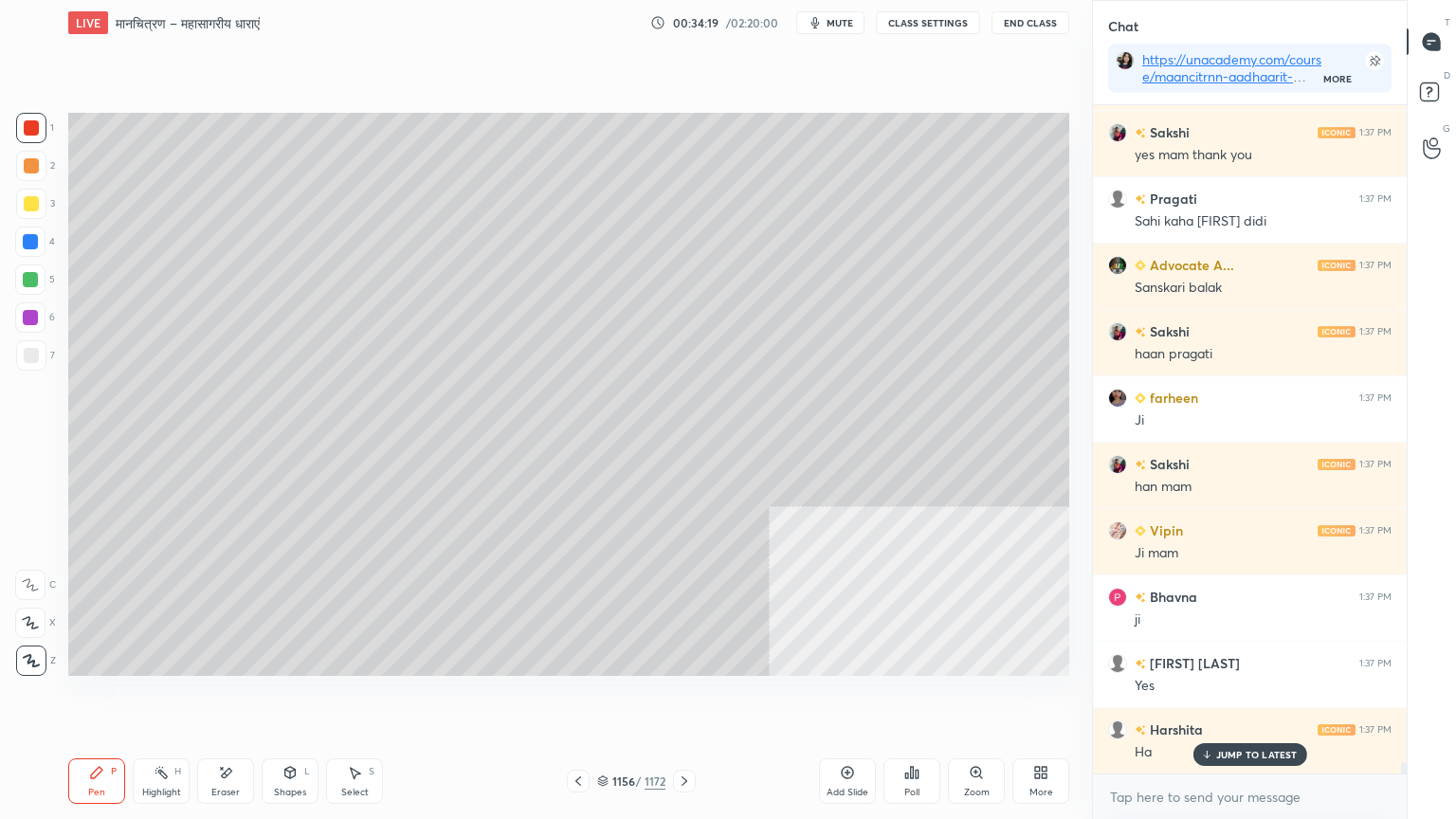 click at bounding box center [31, 128] 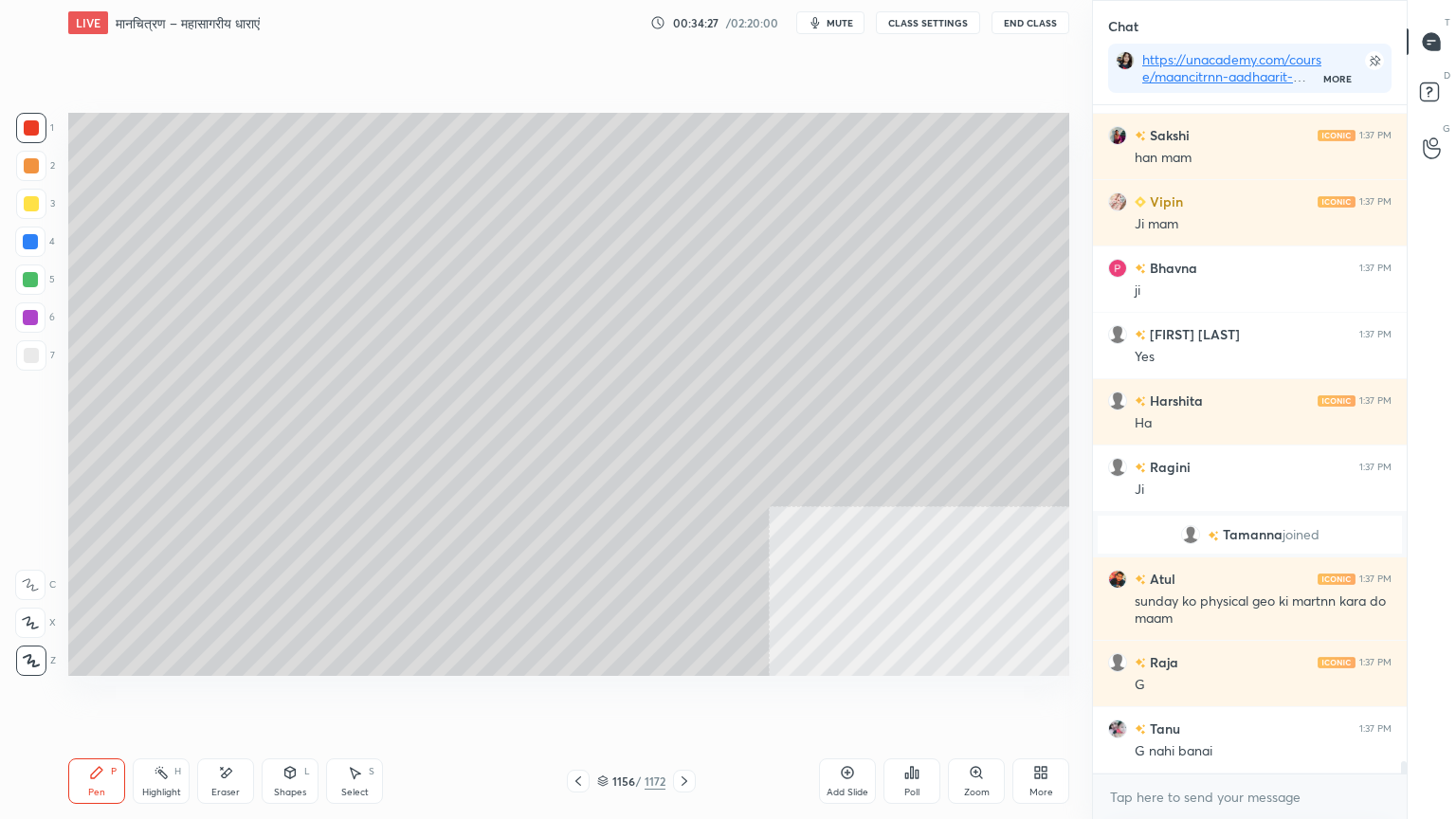 scroll, scrollTop: 36222, scrollLeft: 0, axis: vertical 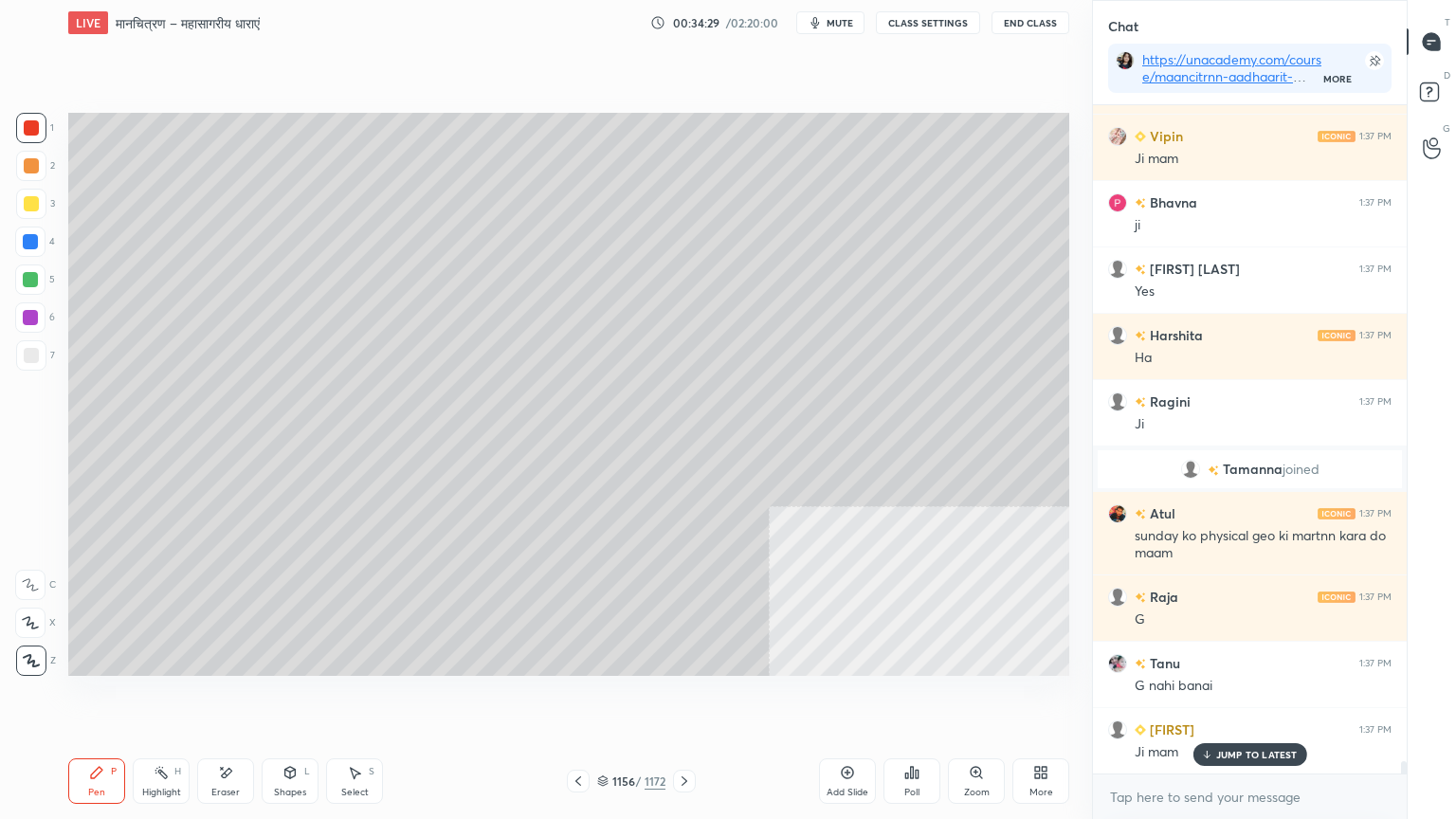 click at bounding box center [31, 355] 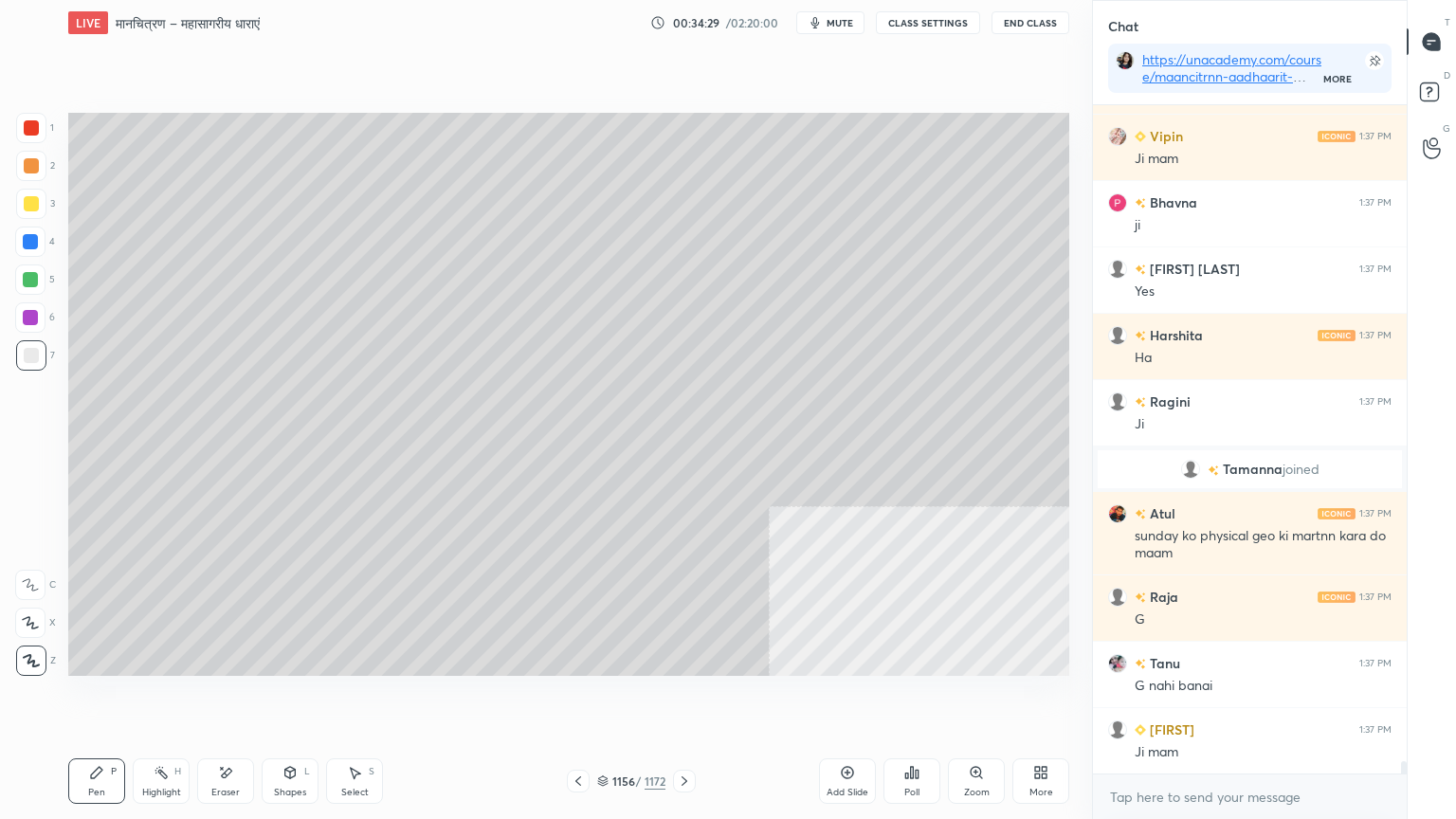 scroll, scrollTop: 36267, scrollLeft: 0, axis: vertical 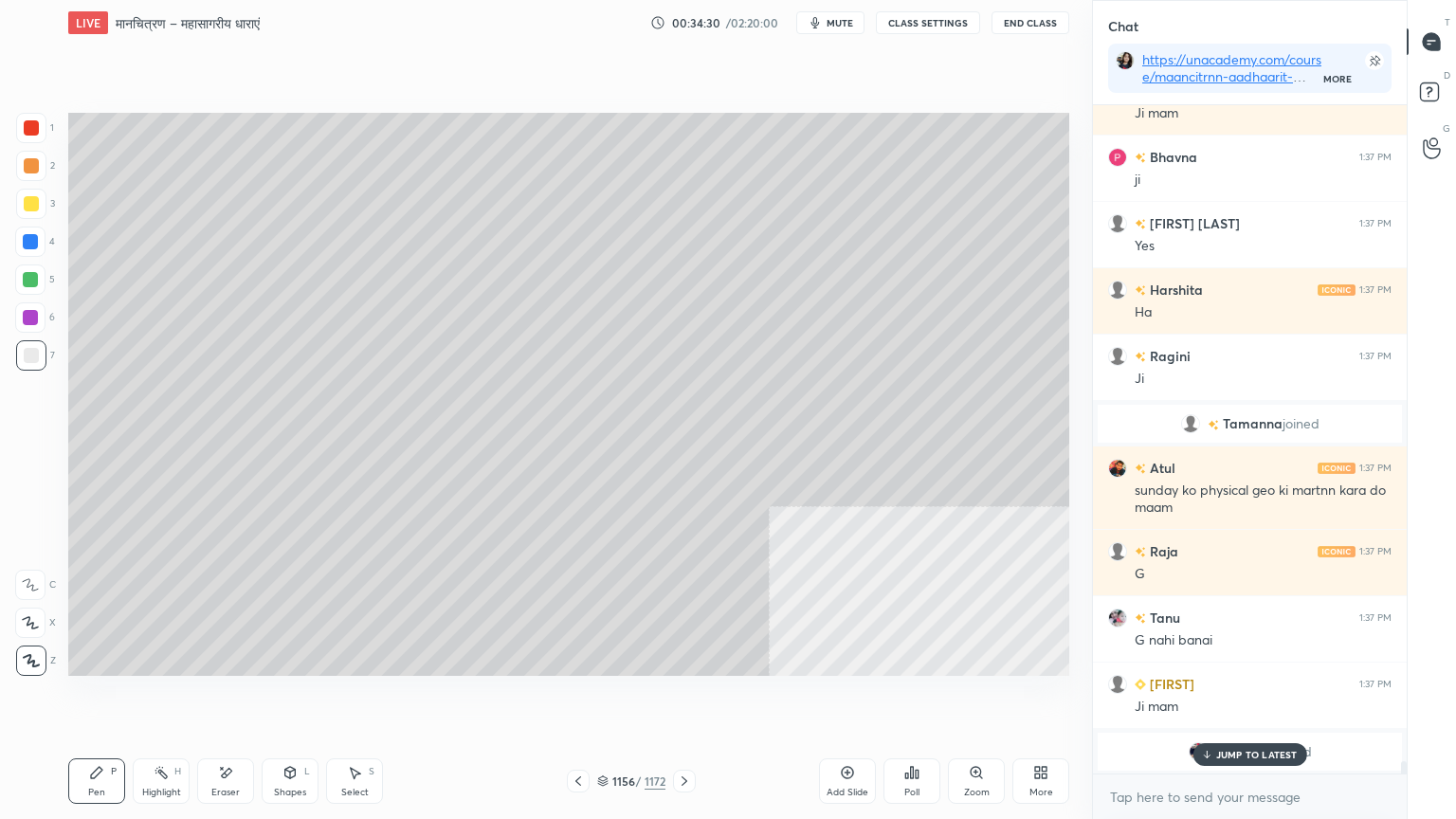 click on "JUMP TO LATEST" at bounding box center (1257, 755) 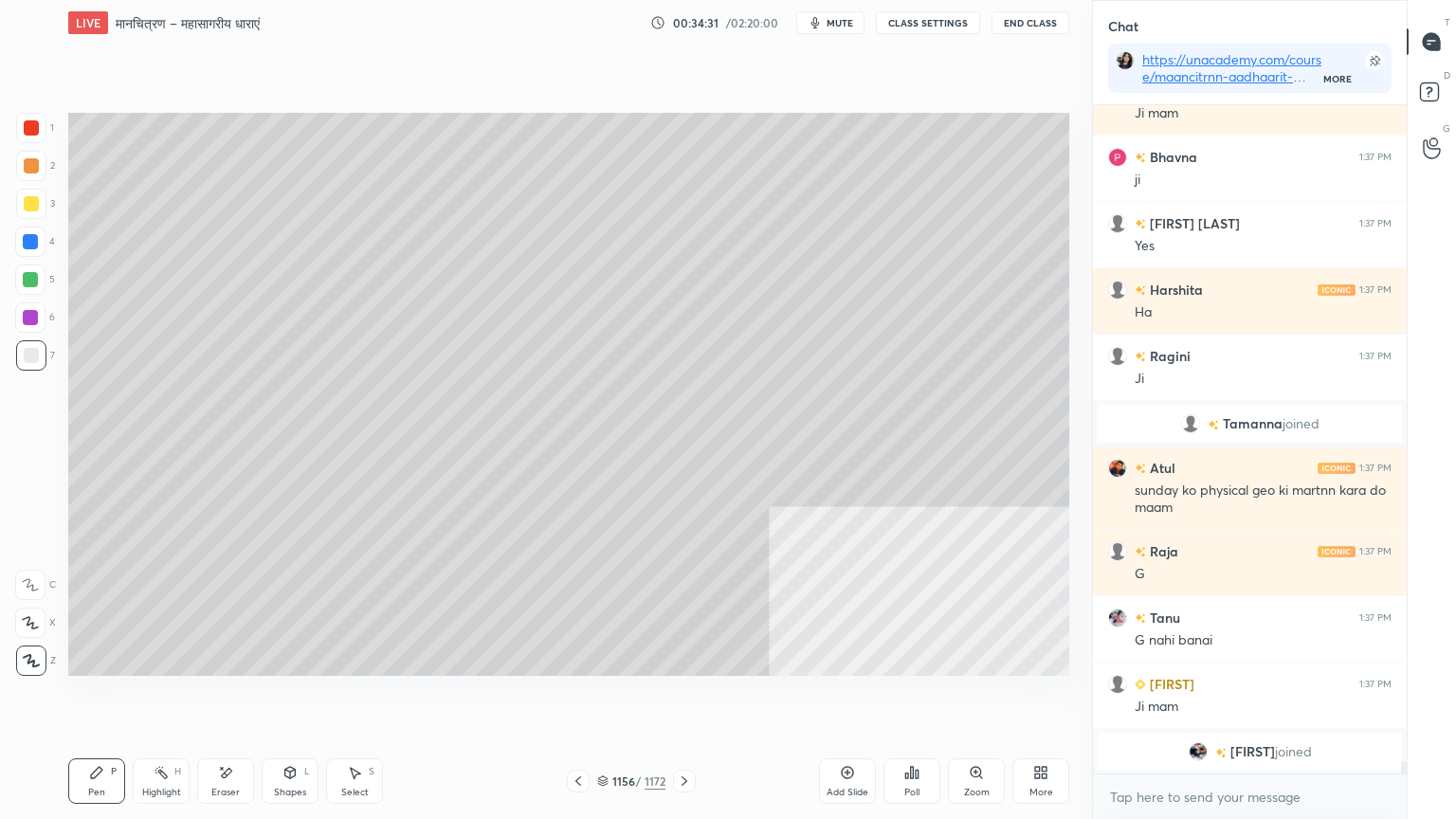 click on "Select S" at bounding box center (355, 781) 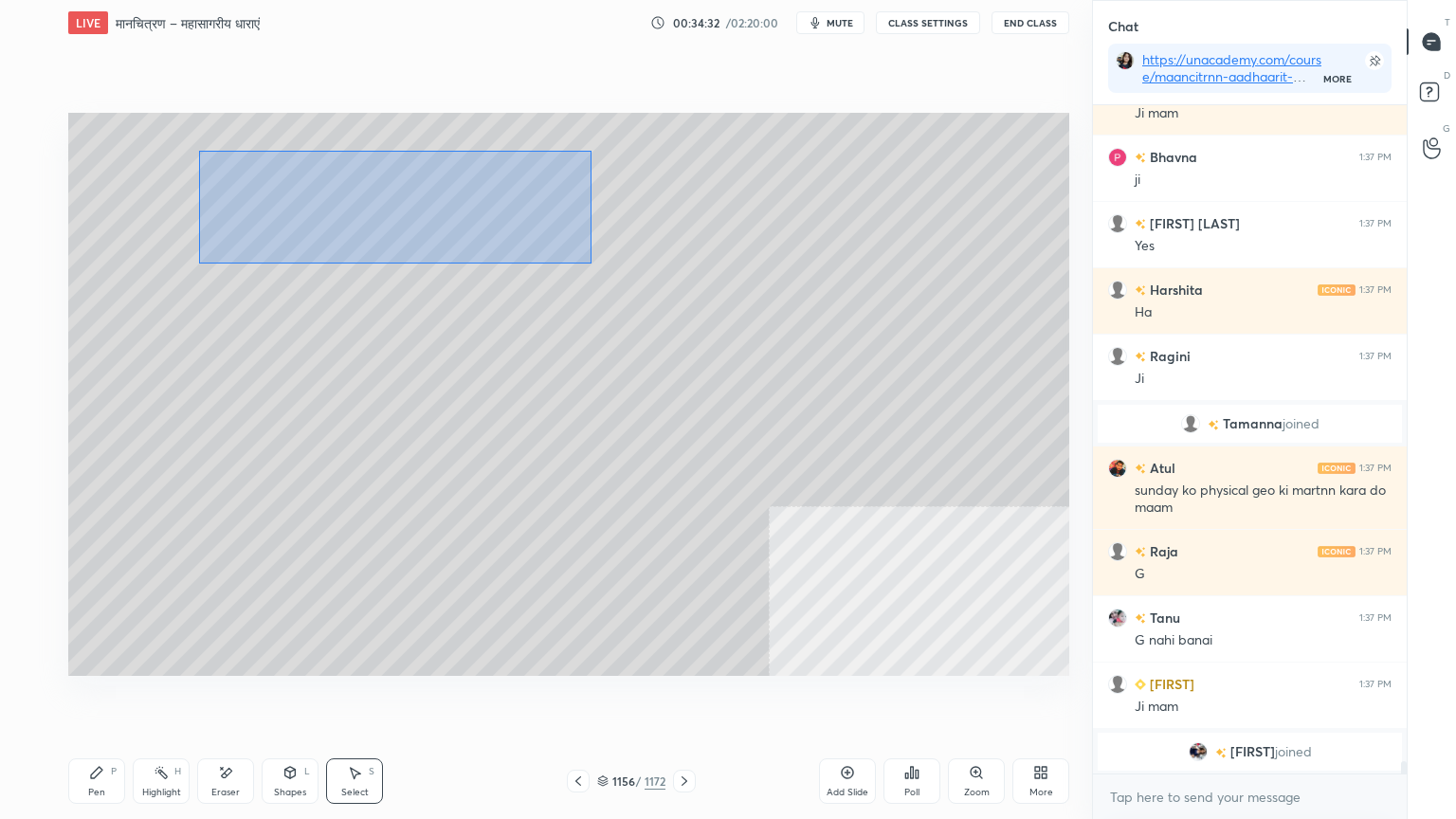 scroll, scrollTop: 36335, scrollLeft: 0, axis: vertical 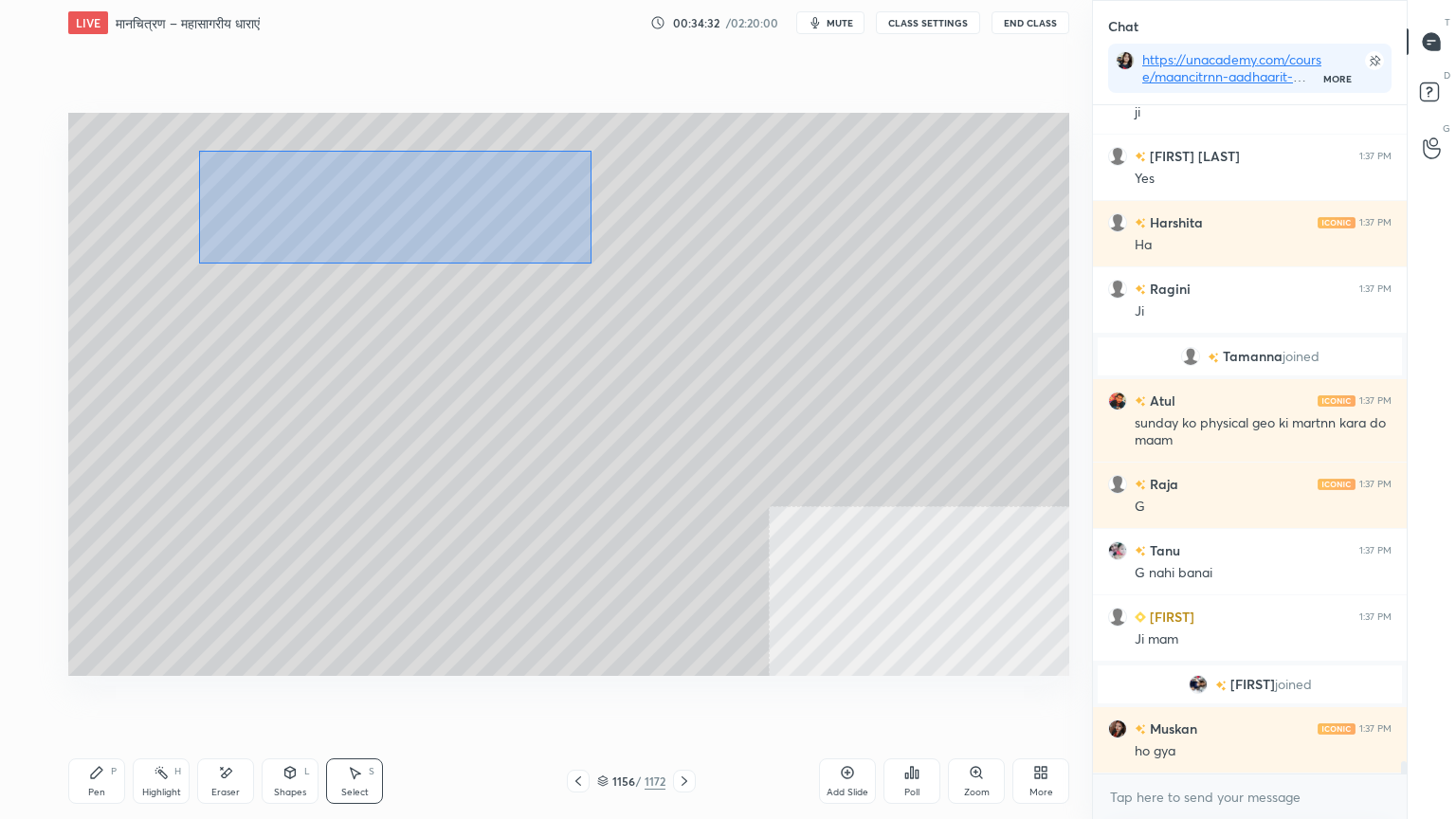 drag, startPoint x: 209, startPoint y: 155, endPoint x: 568, endPoint y: 248, distance: 370.8504 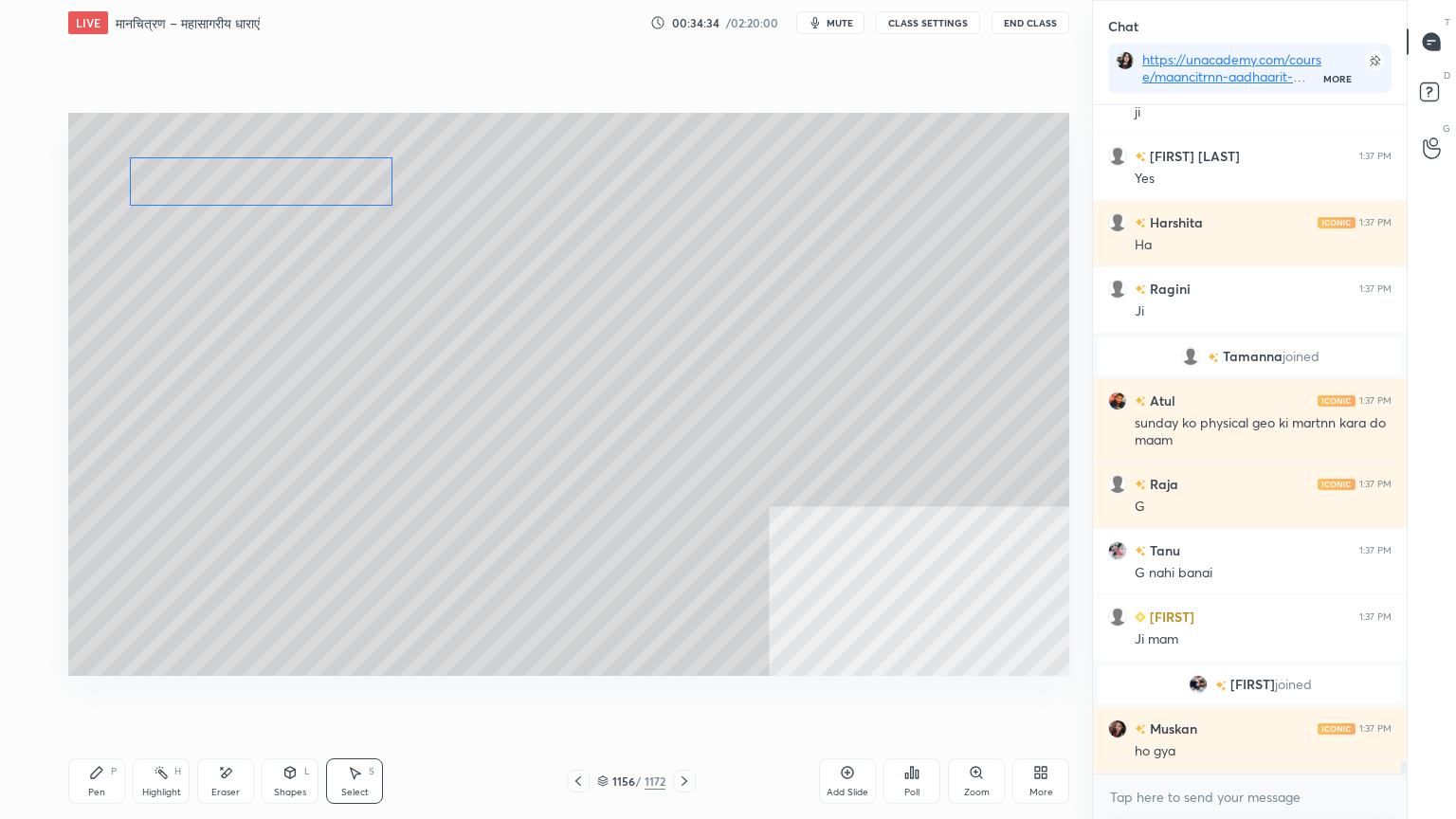 drag, startPoint x: 385, startPoint y: 191, endPoint x: 336, endPoint y: 180, distance: 50.219518 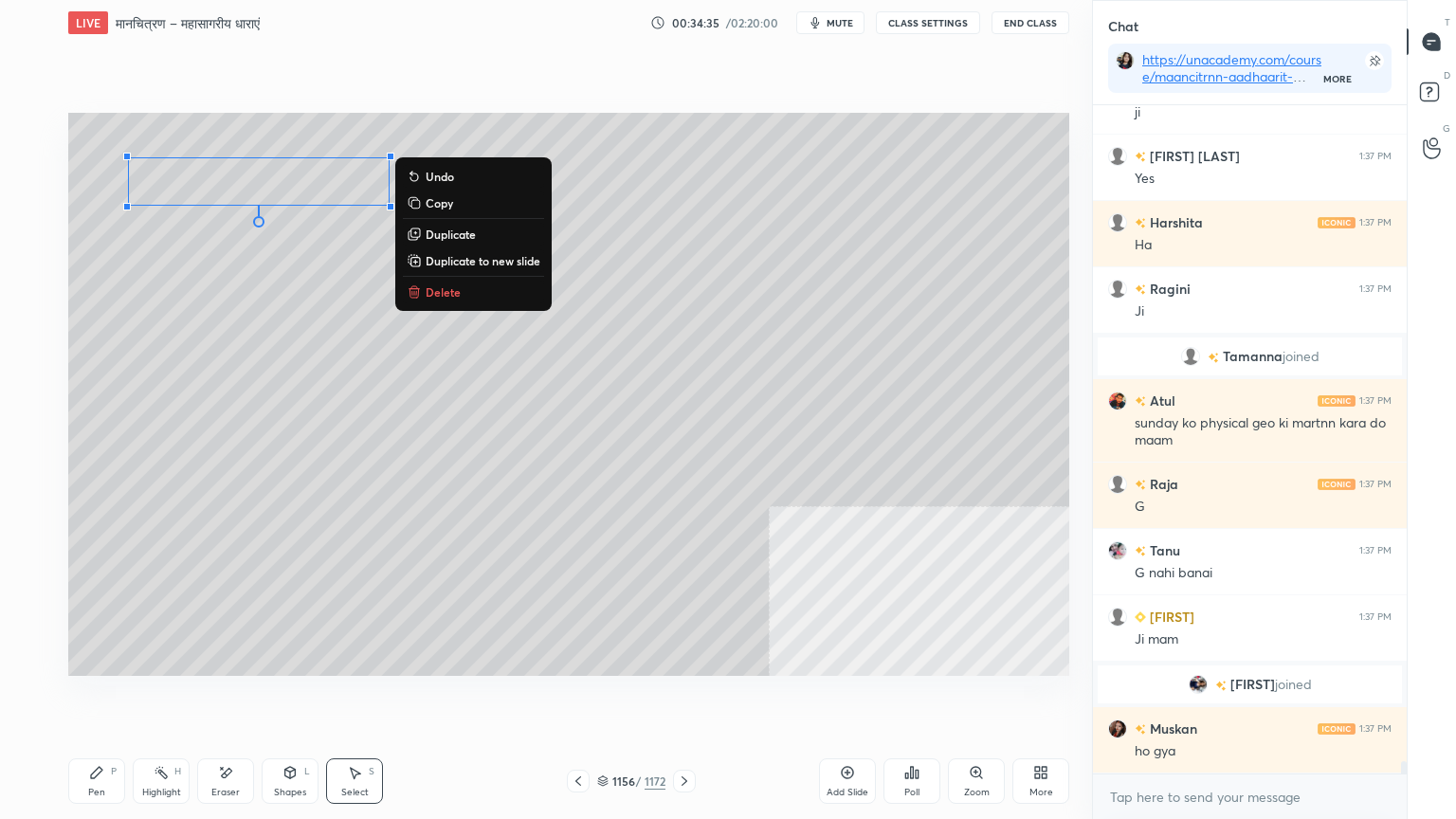 drag, startPoint x: 342, startPoint y: 177, endPoint x: 371, endPoint y: 174, distance: 29.154759 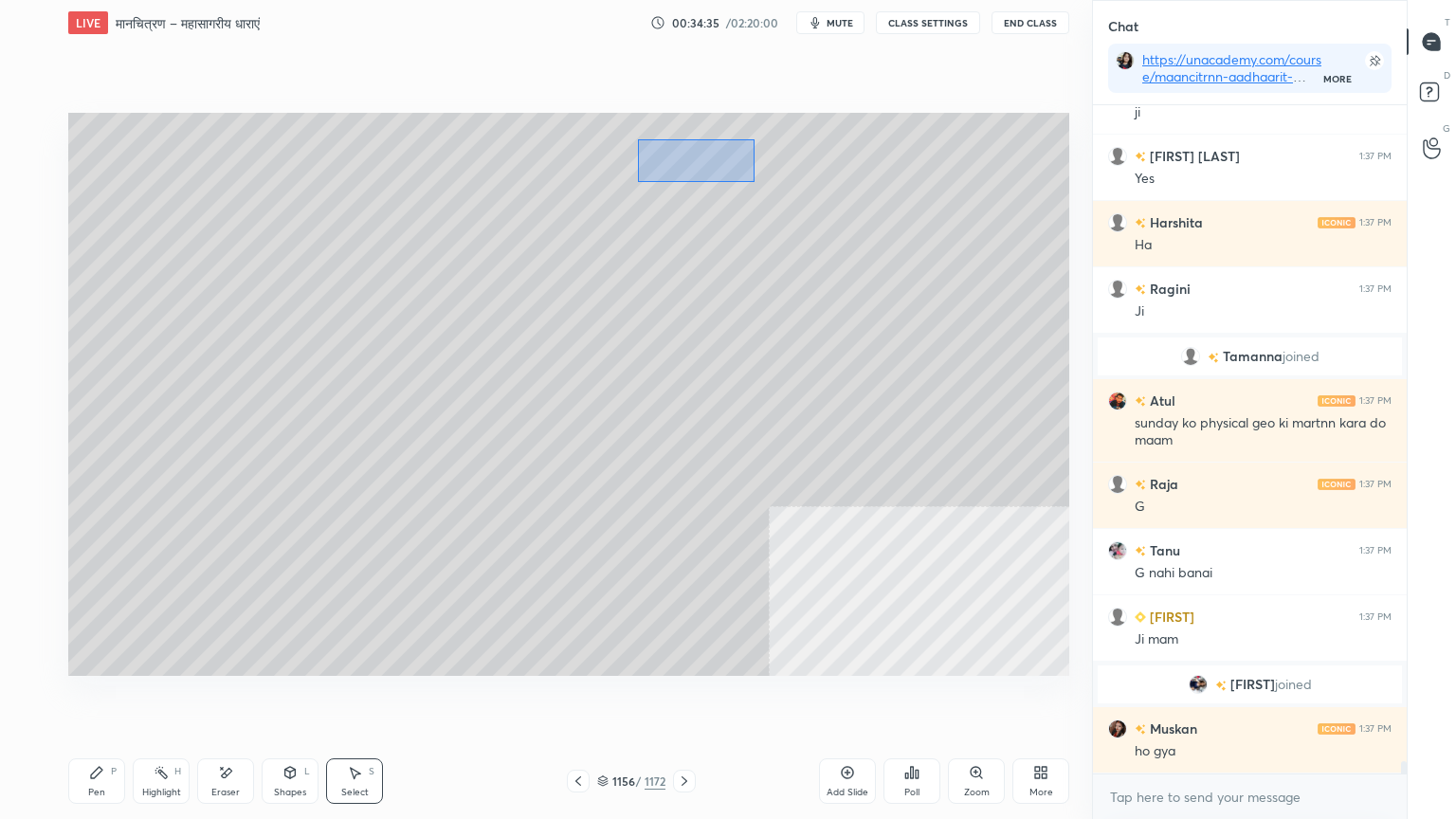 drag, startPoint x: 754, startPoint y: 181, endPoint x: 1005, endPoint y: 243, distance: 258.544 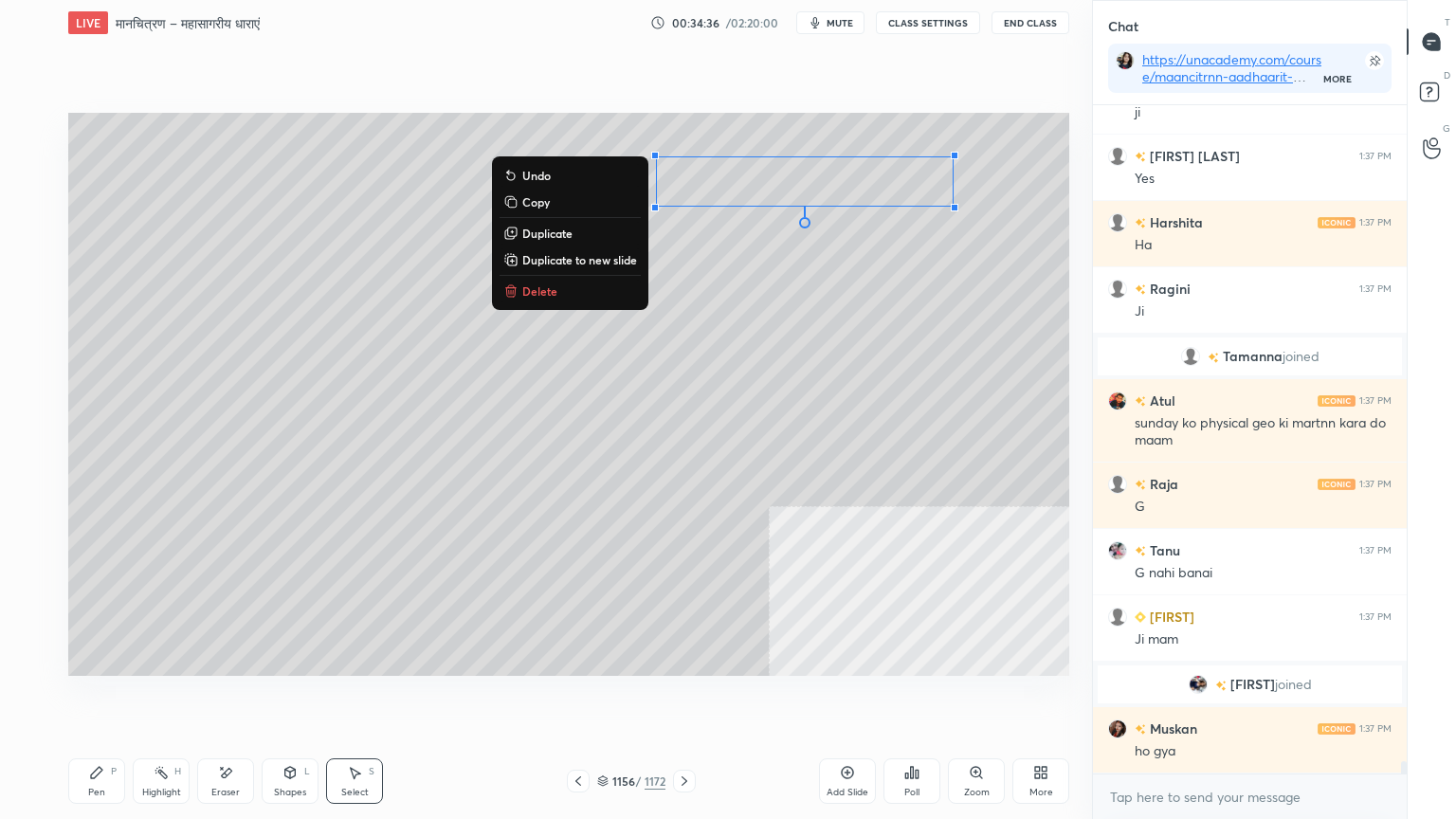 scroll, scrollTop: 625, scrollLeft: 308, axis: both 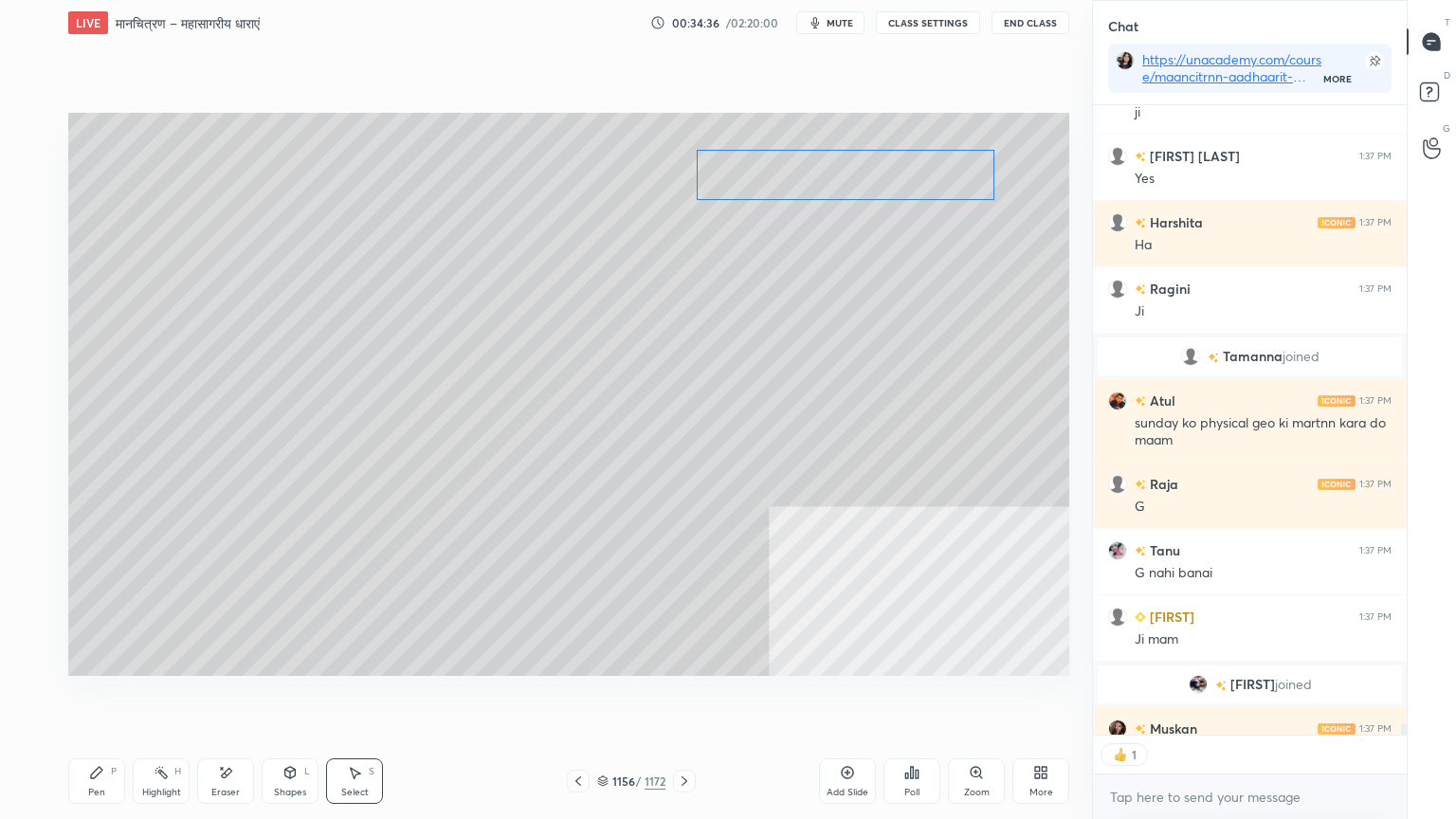 click on "0 ° Undo Copy Duplicate Duplicate to new slide Delete" at bounding box center (569, 394) 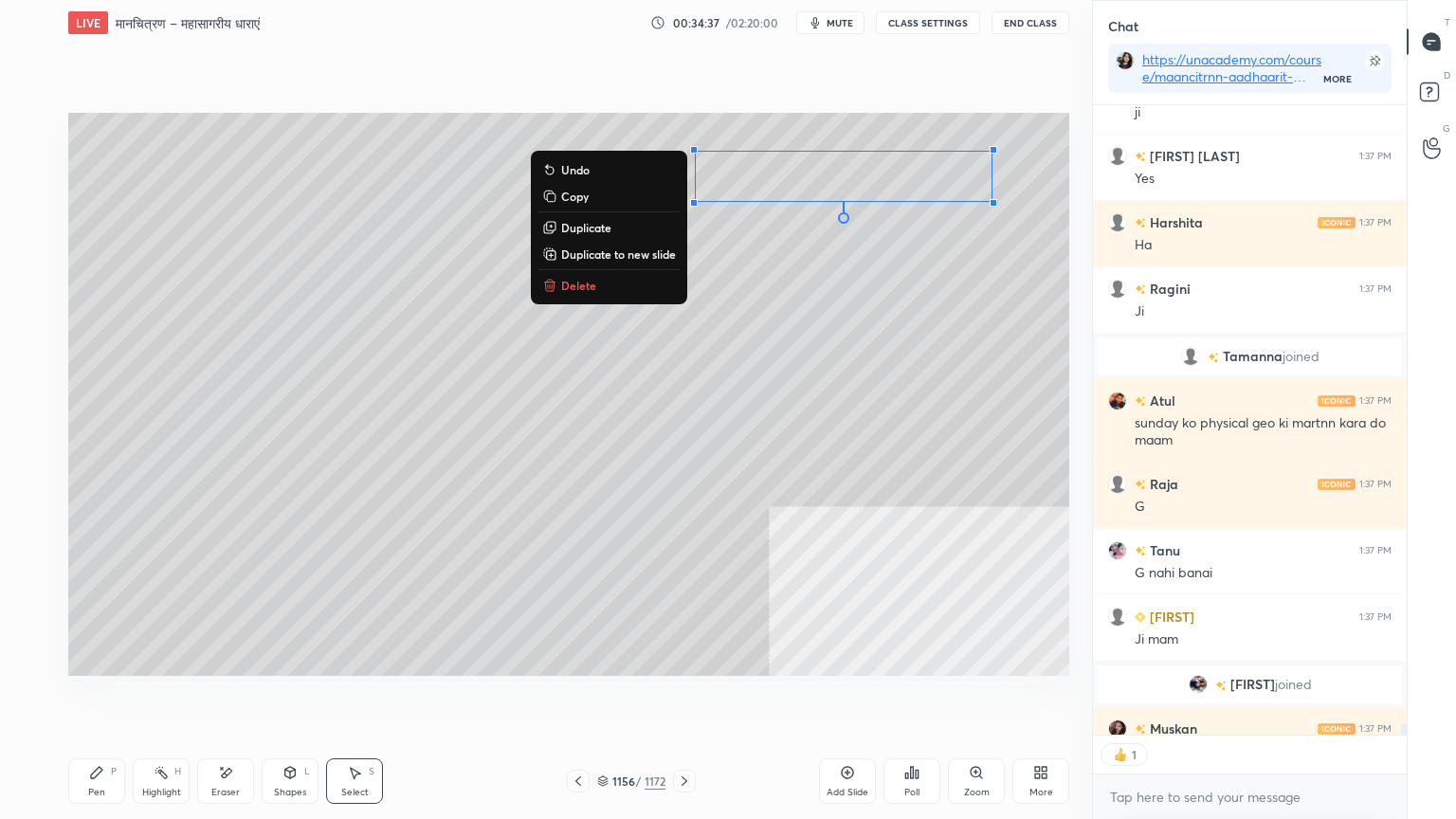 click on "Pen P" at bounding box center [97, 781] 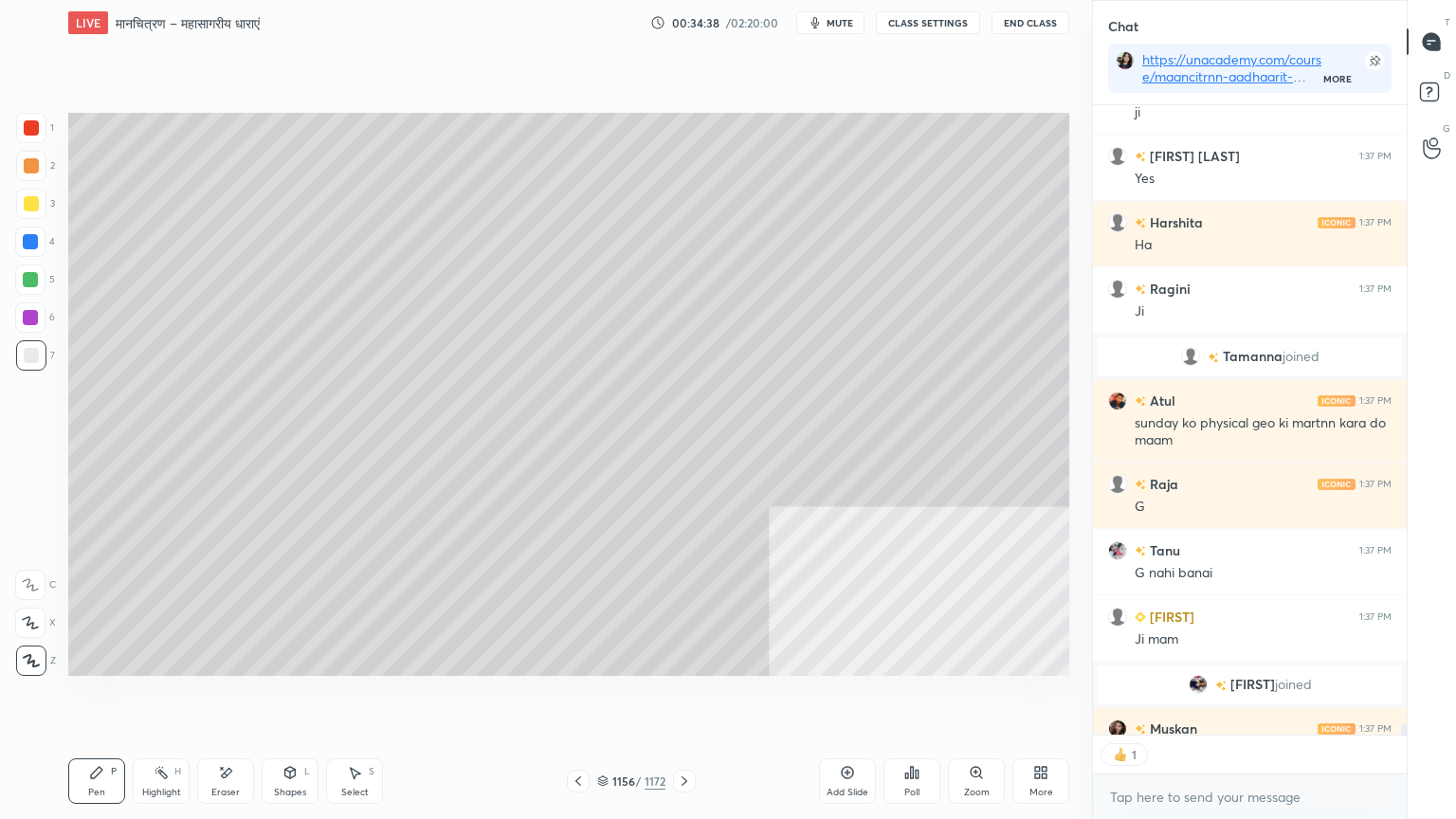 click 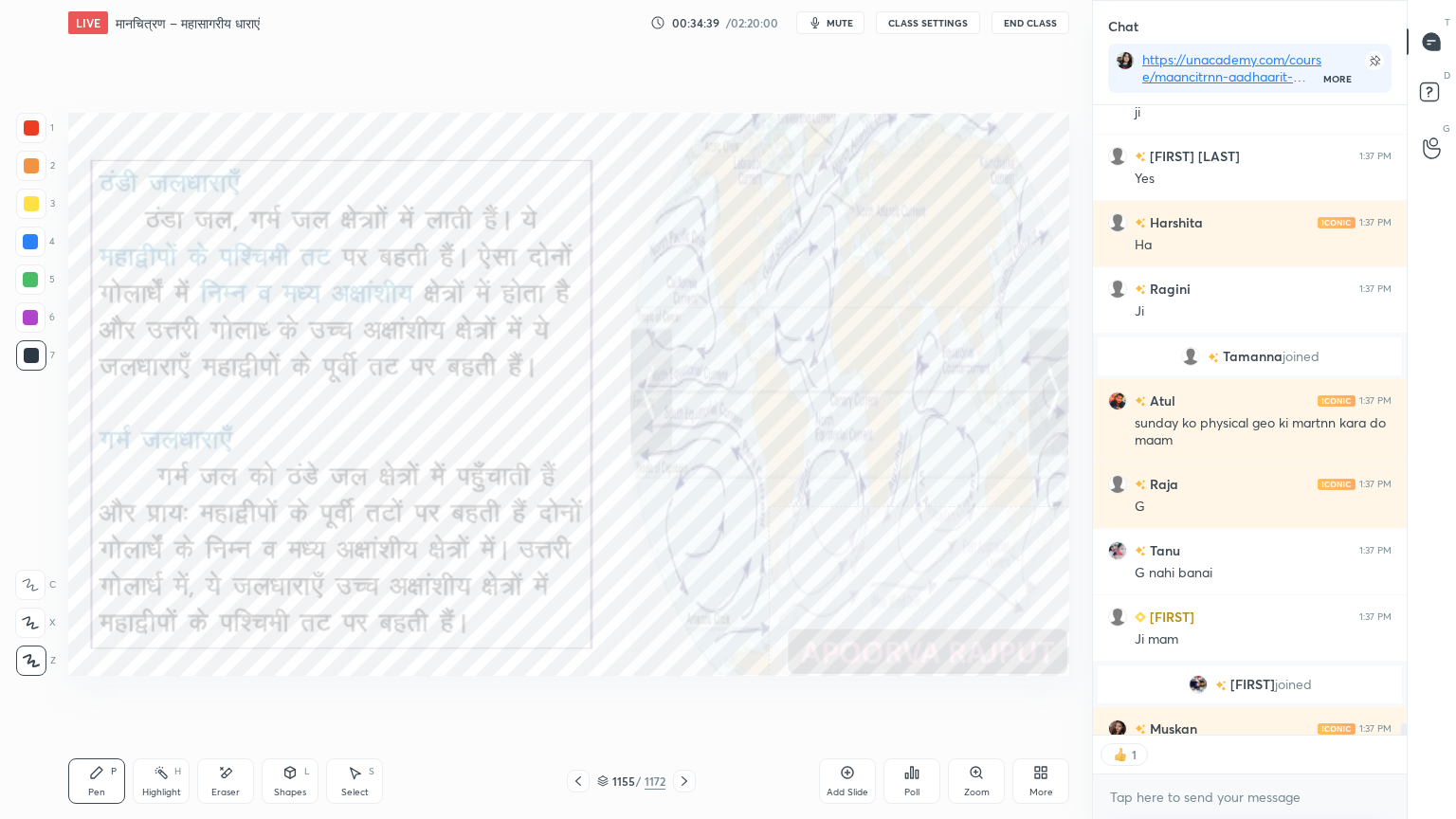 scroll, scrollTop: 36440, scrollLeft: 0, axis: vertical 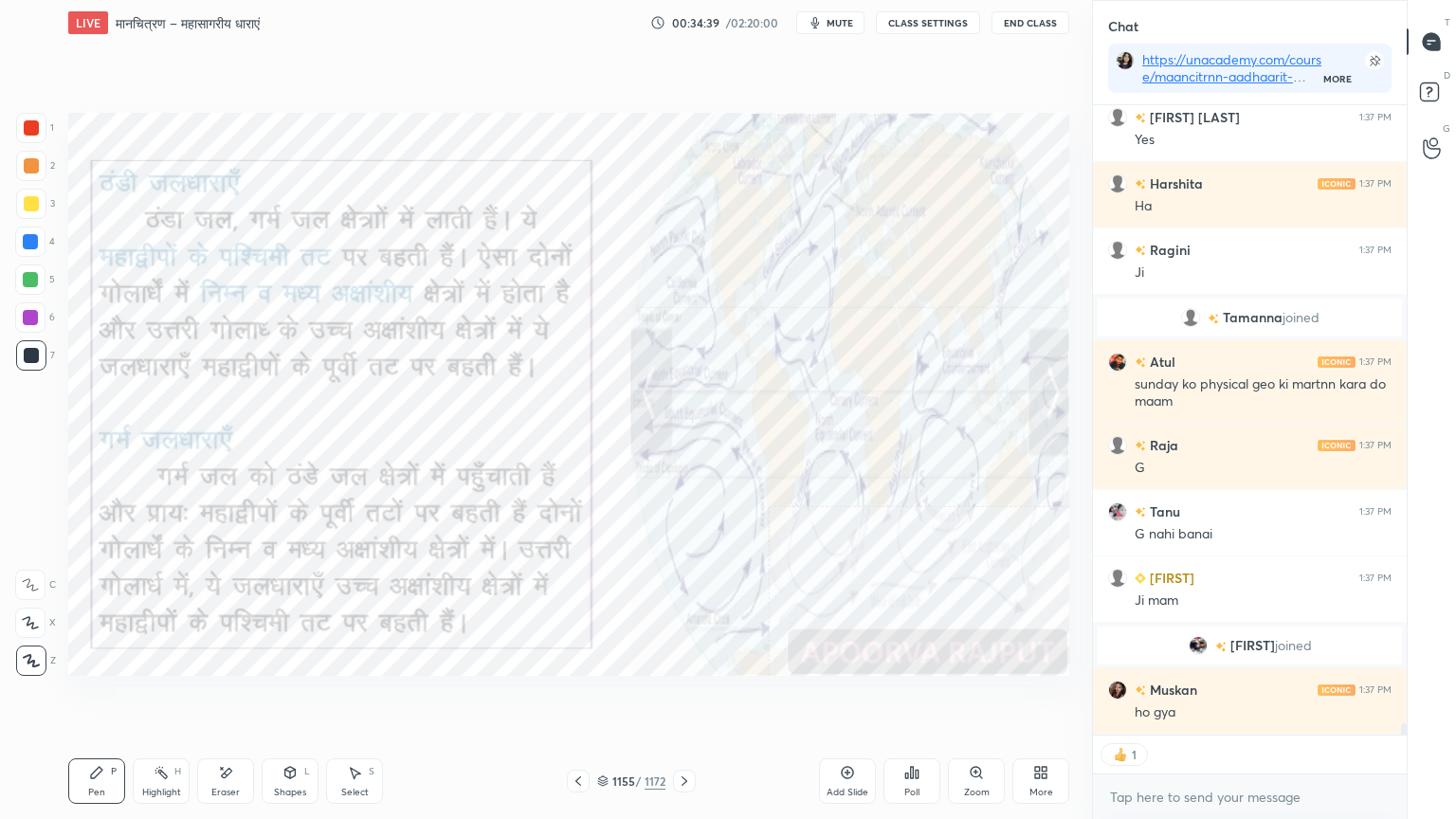 click at bounding box center (30, 242) 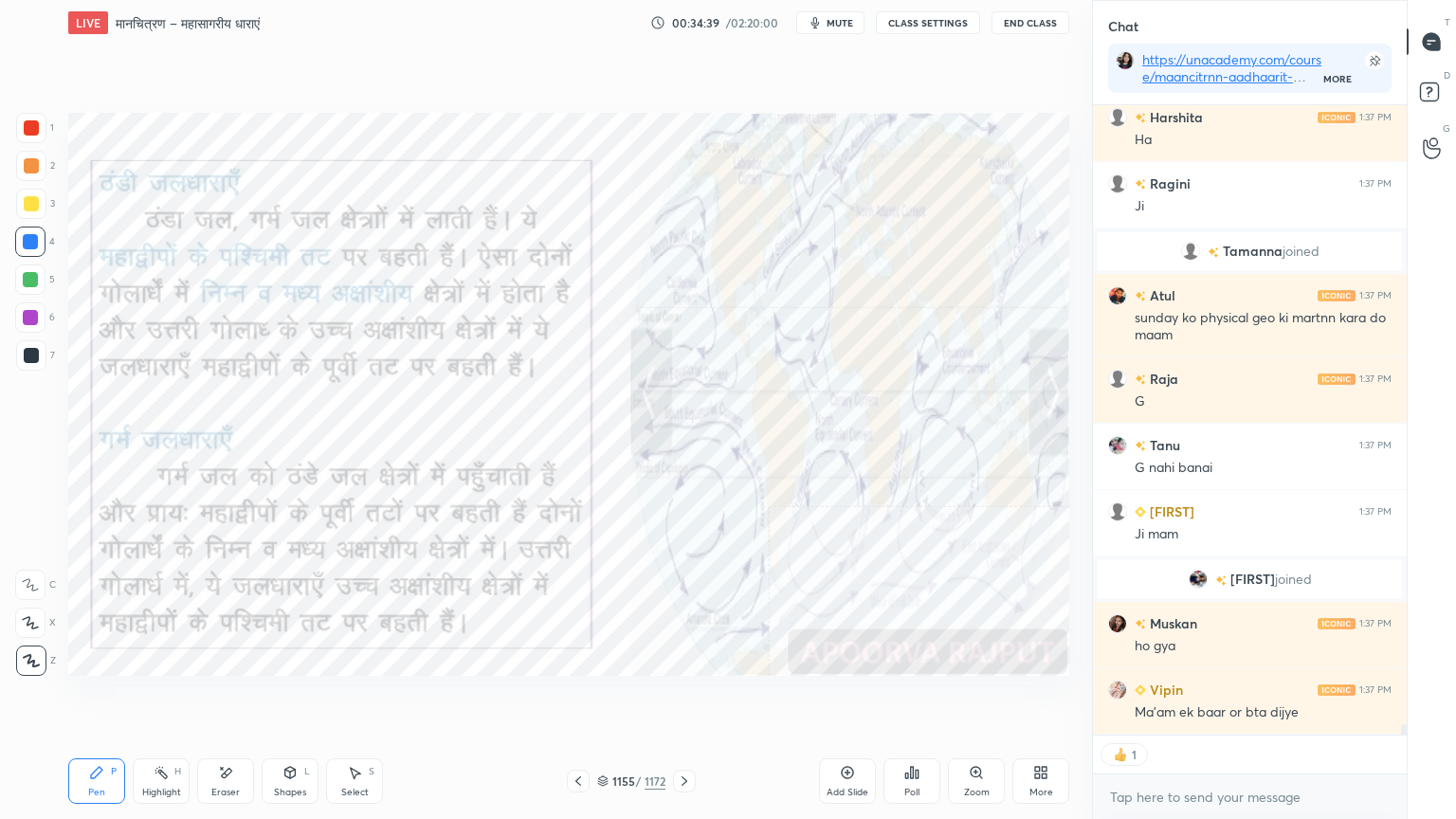 click at bounding box center [30, 242] 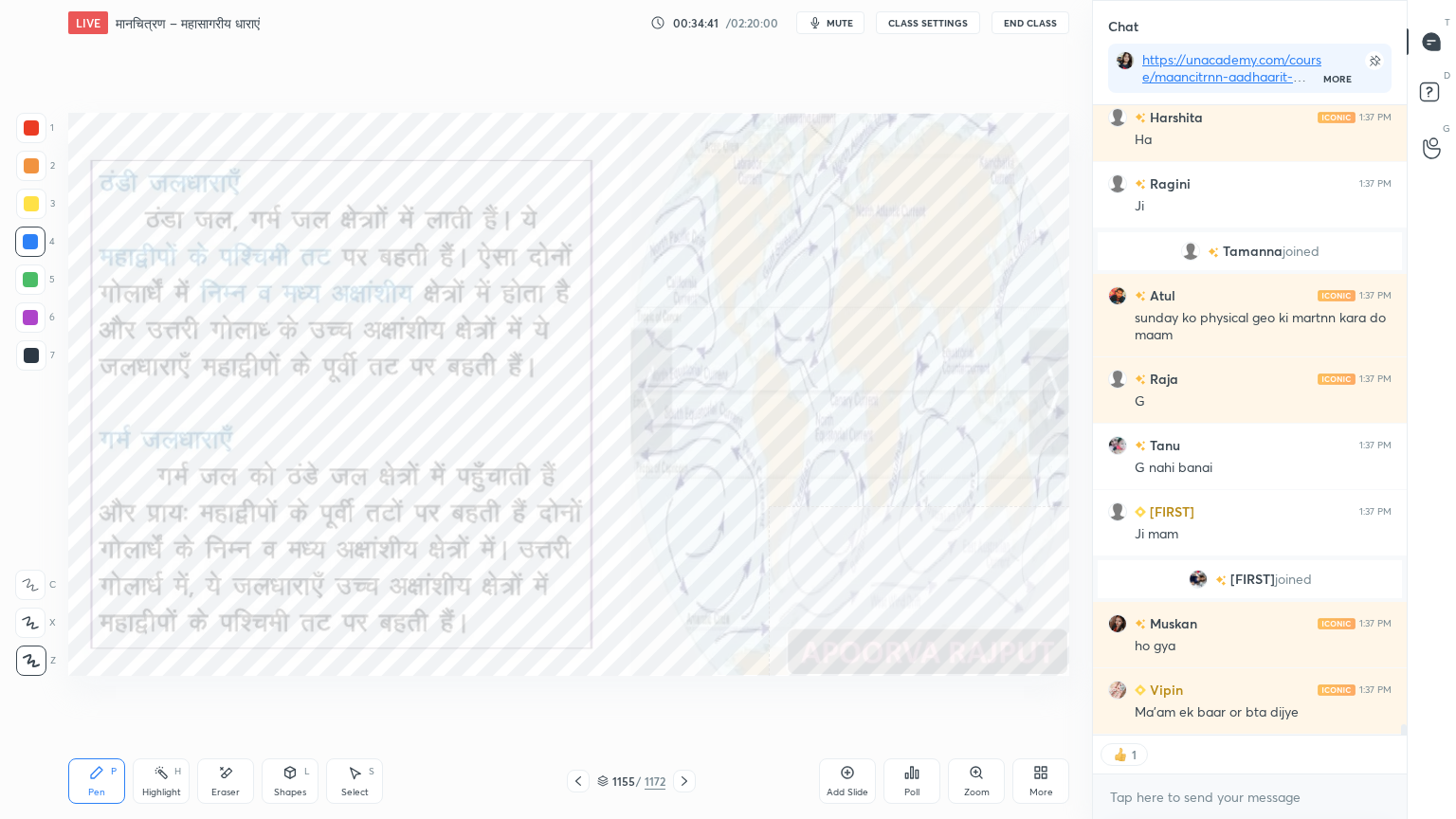 click at bounding box center [684, 781] 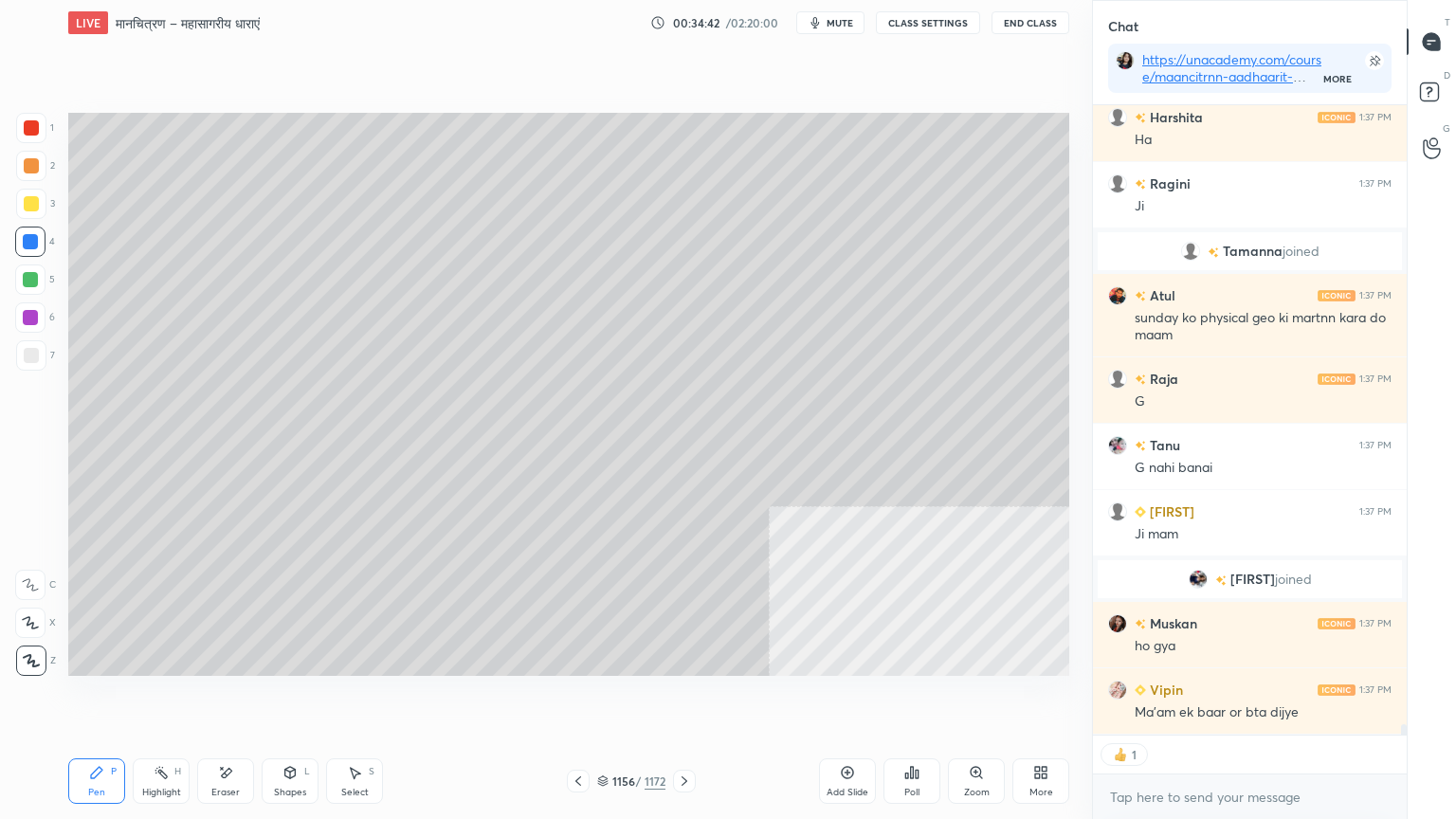 click at bounding box center (31, 355) 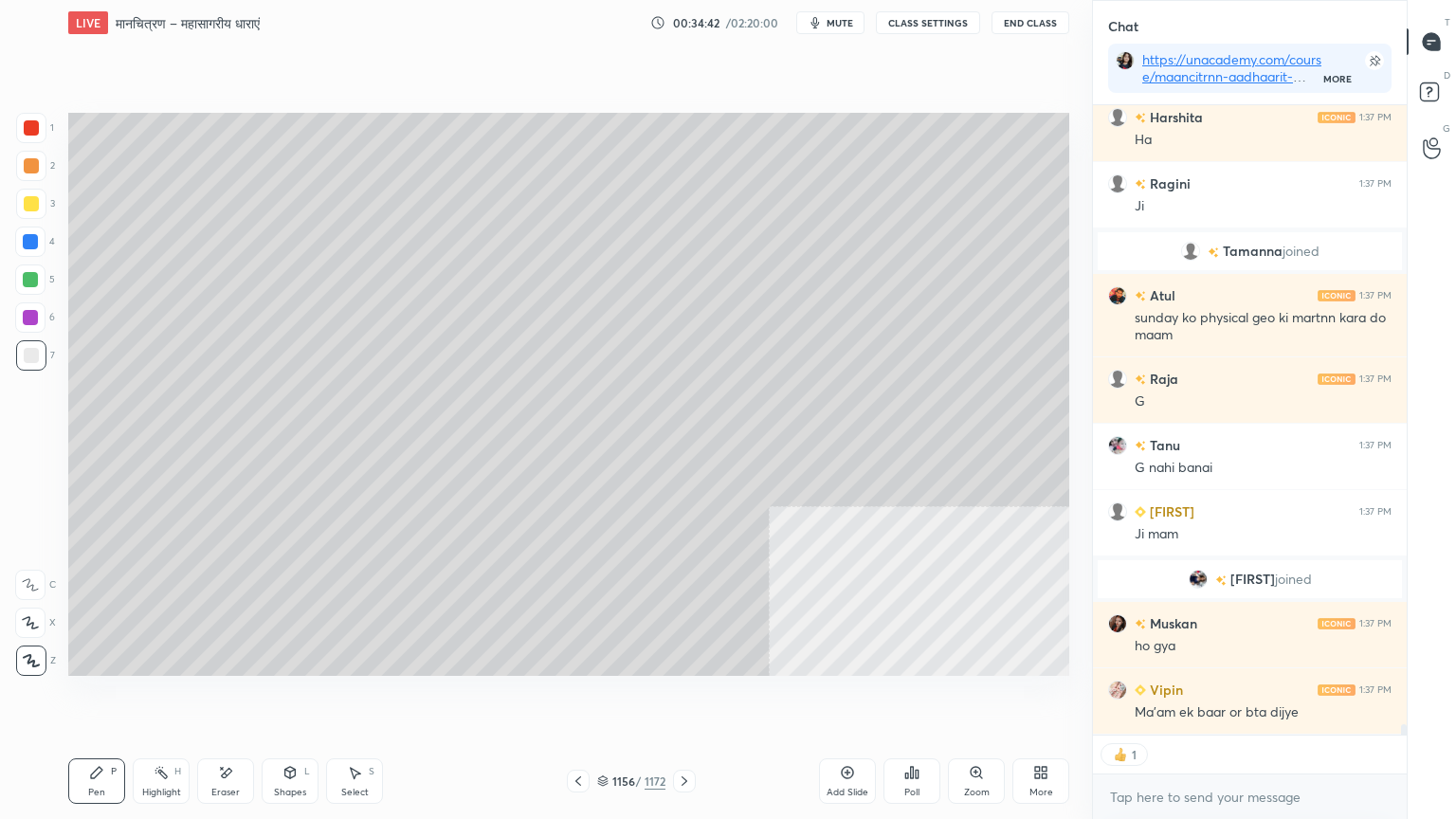 click at bounding box center [31, 355] 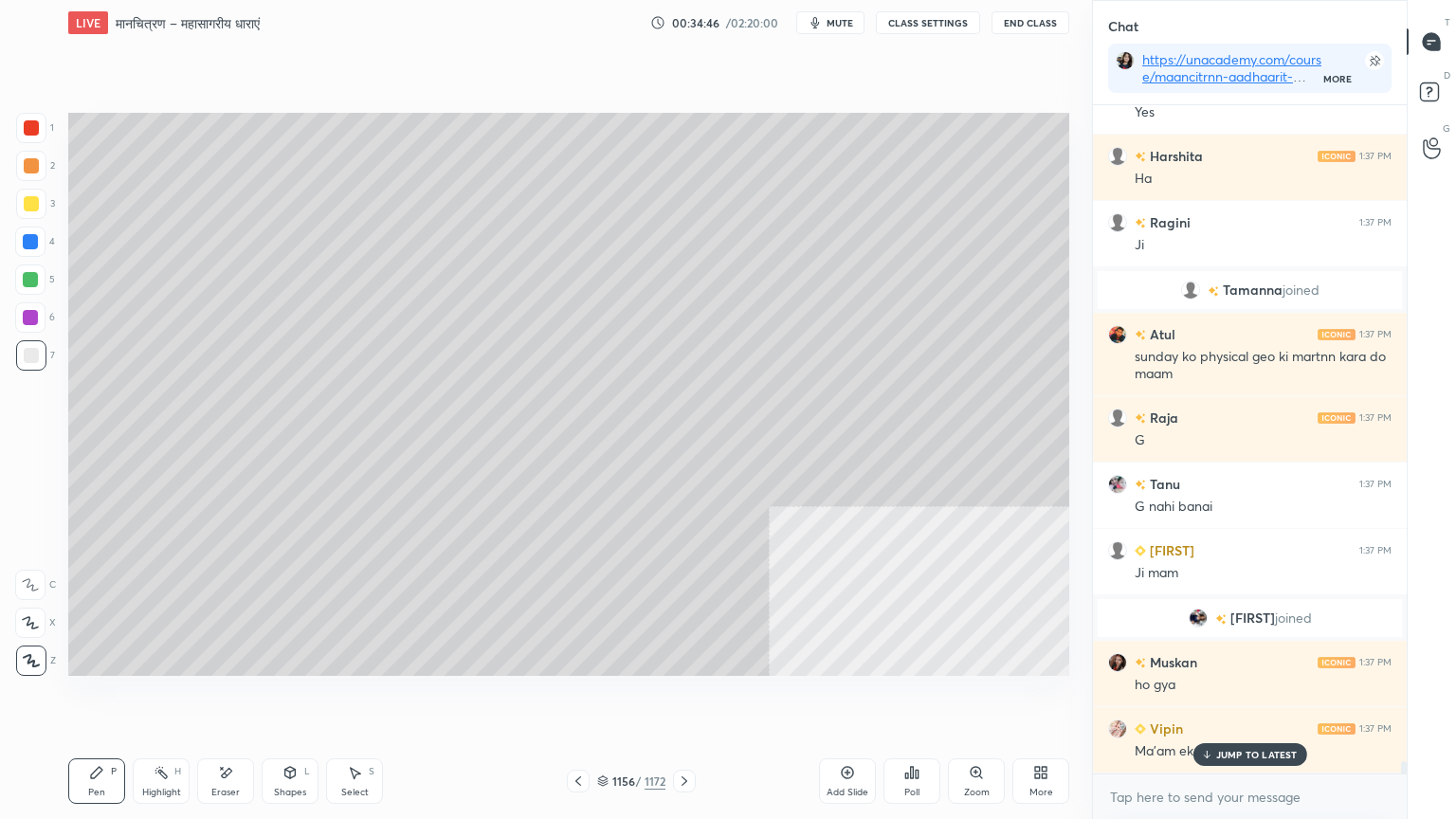 scroll, scrollTop: 6, scrollLeft: 6, axis: both 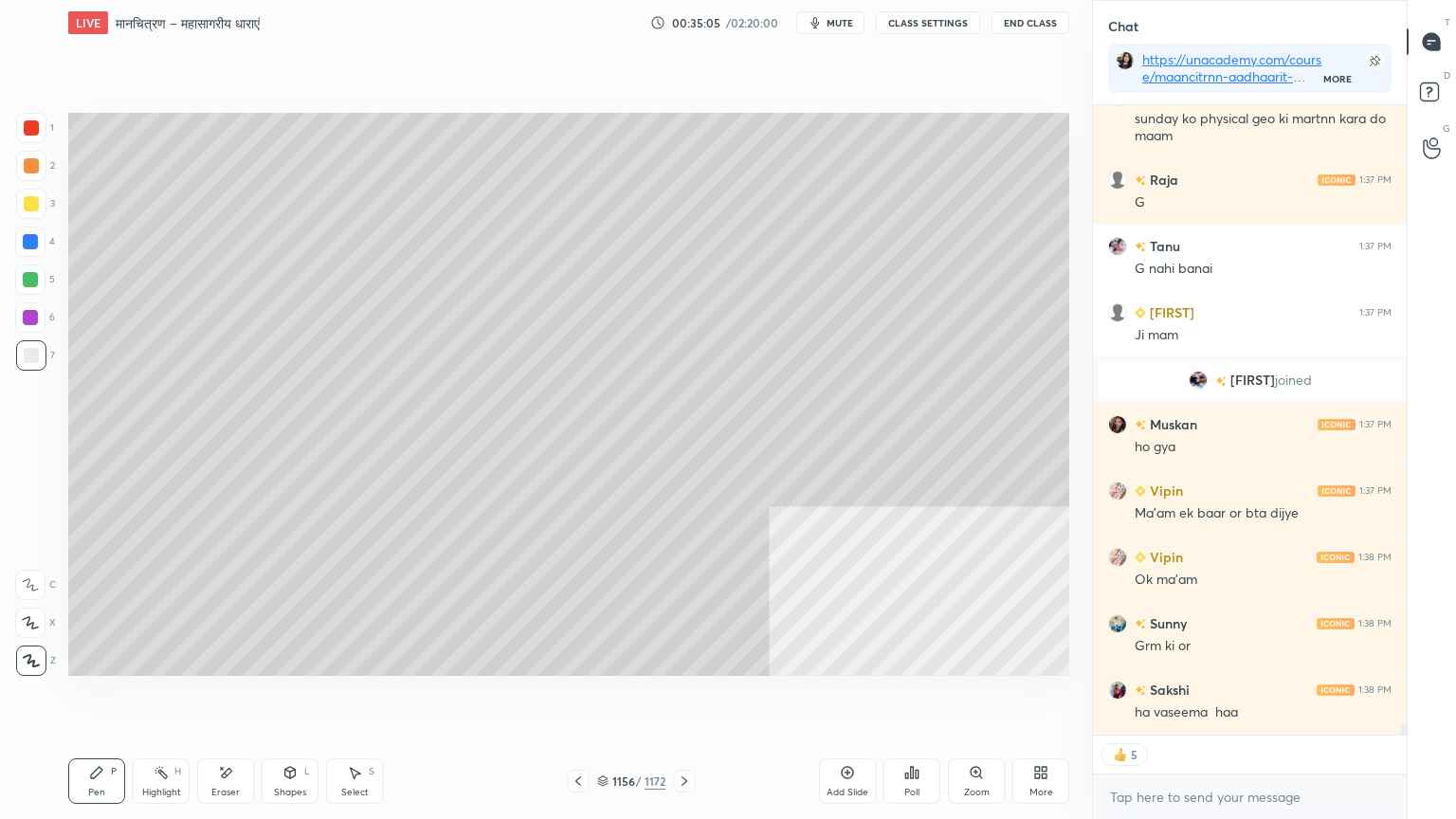 click on "Select S" at bounding box center [355, 781] 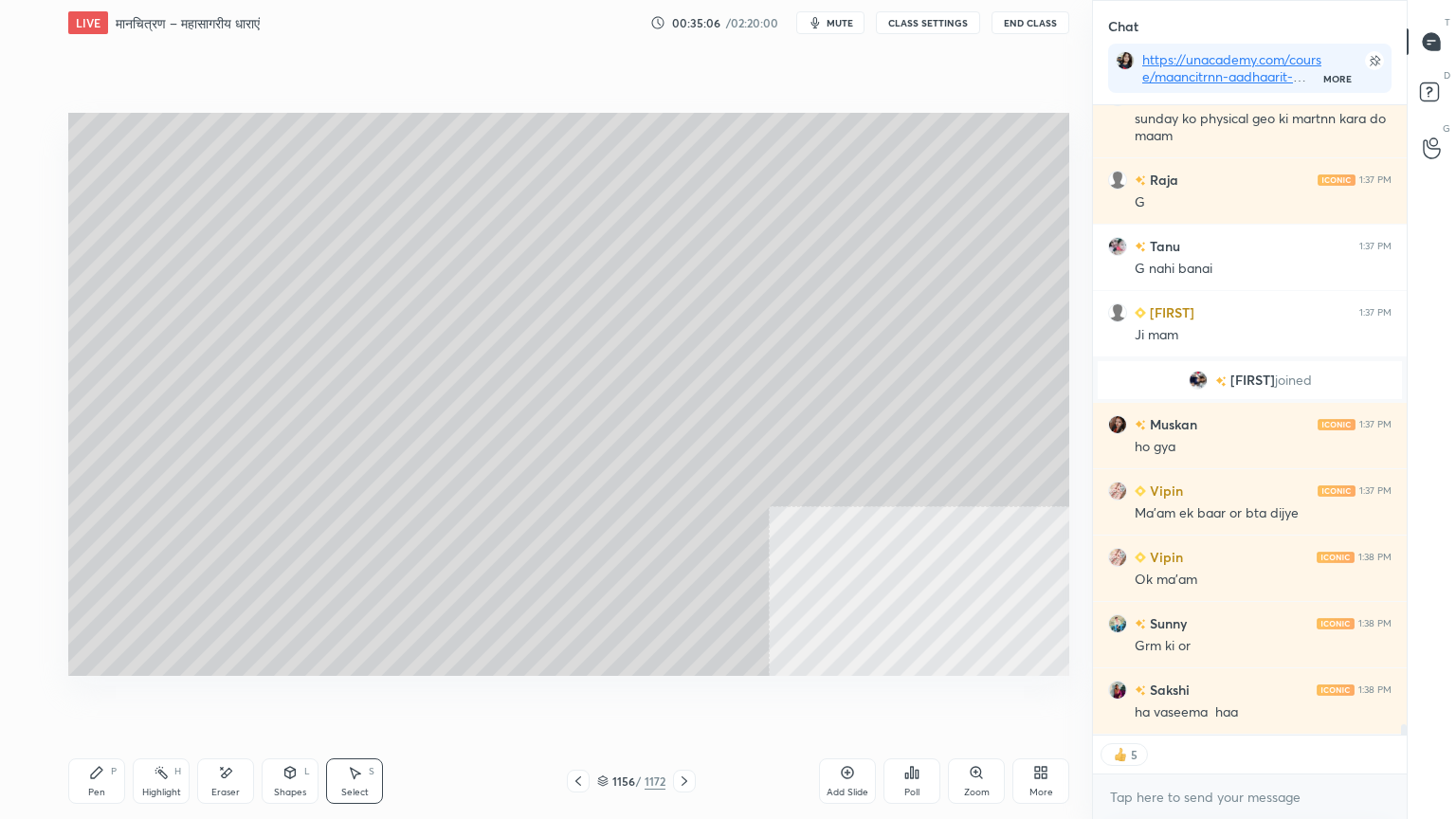 scroll, scrollTop: 36772, scrollLeft: 0, axis: vertical 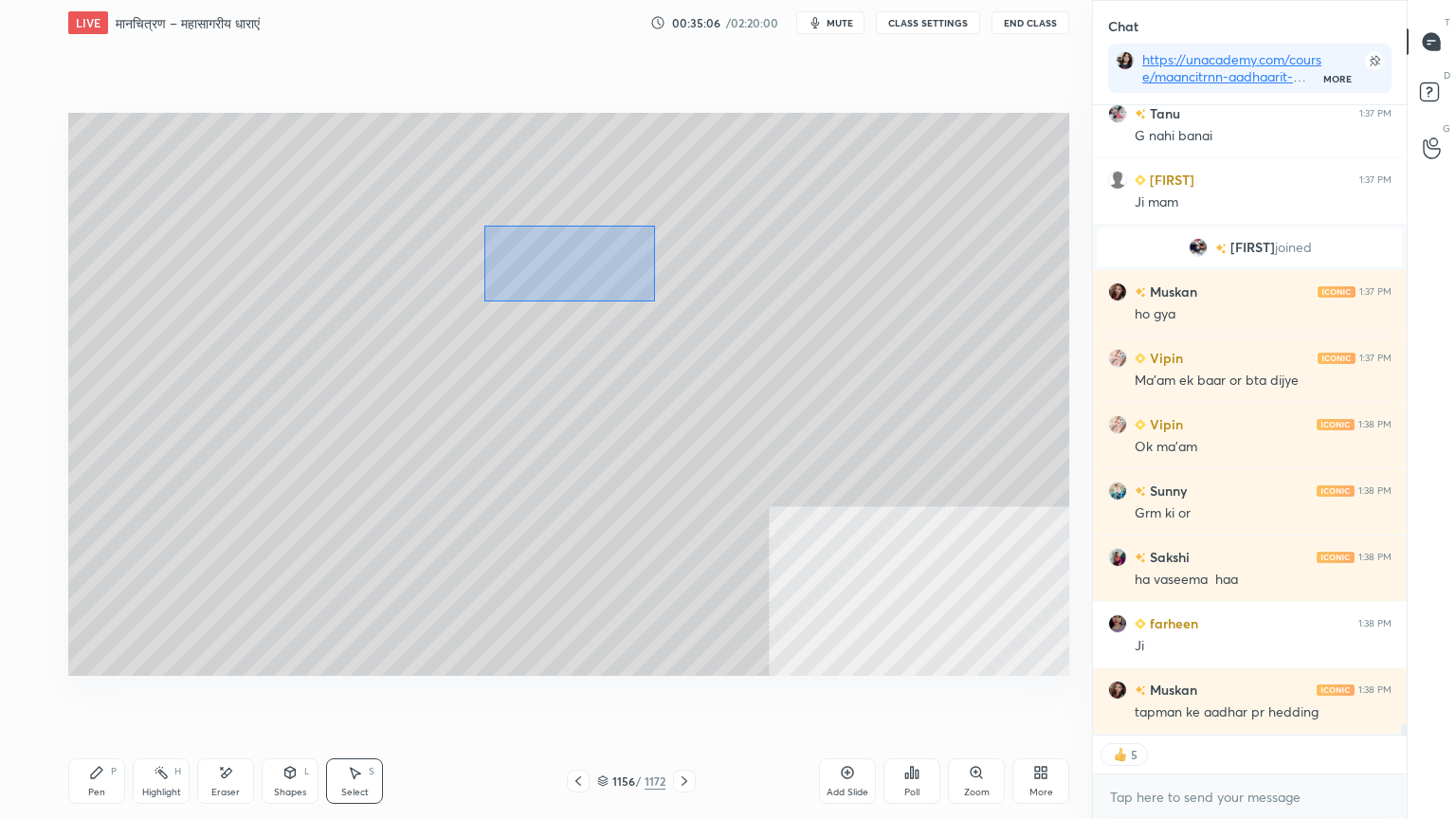 click on "0 ° Undo Copy Duplicate Duplicate to new slide Delete" at bounding box center [569, 394] 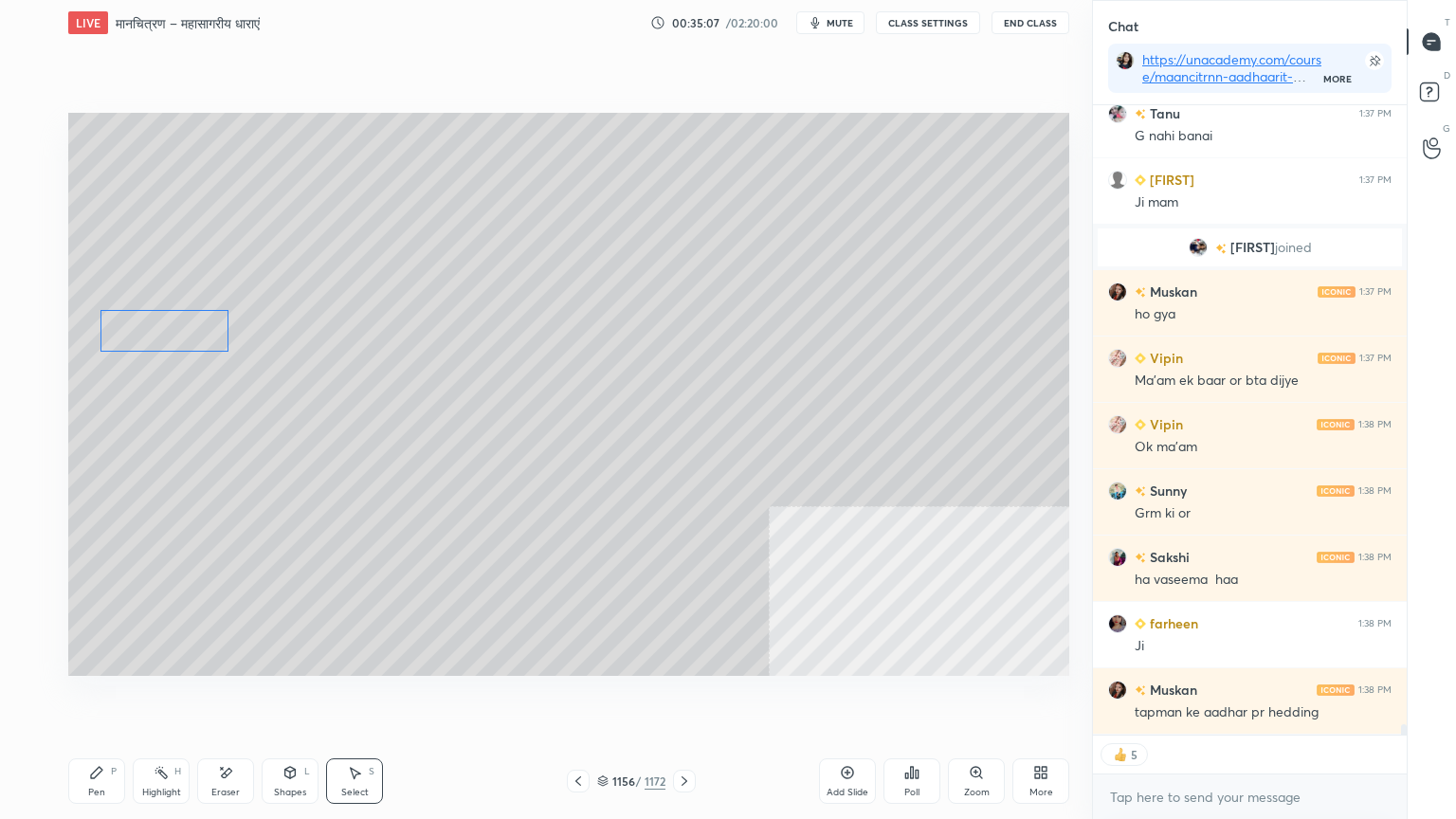 drag, startPoint x: 398, startPoint y: 340, endPoint x: 147, endPoint y: 330, distance: 251.1991 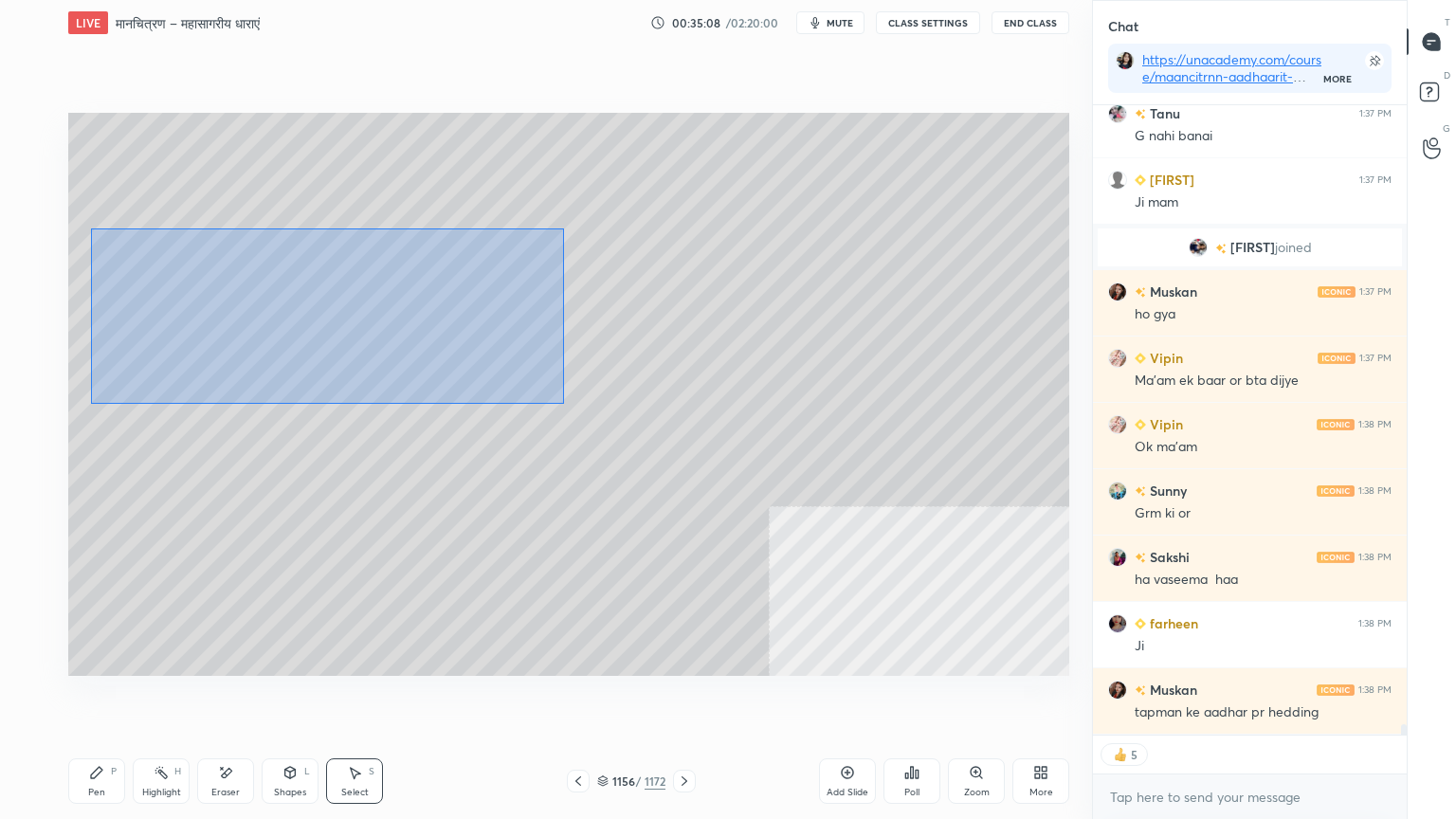 drag, startPoint x: 91, startPoint y: 228, endPoint x: 569, endPoint y: 360, distance: 495.8911 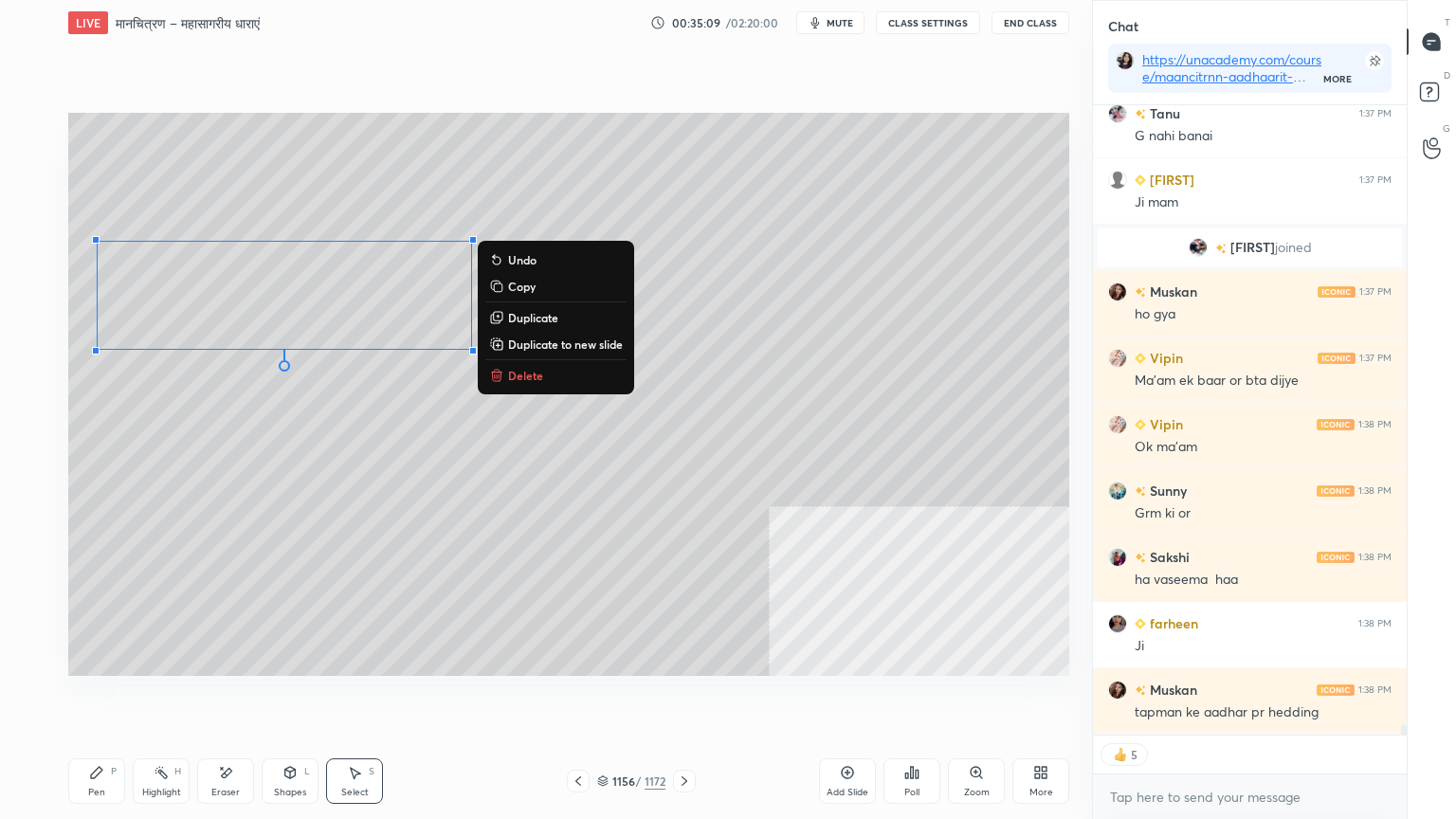 click on "Duplicate" at bounding box center (533, 318) 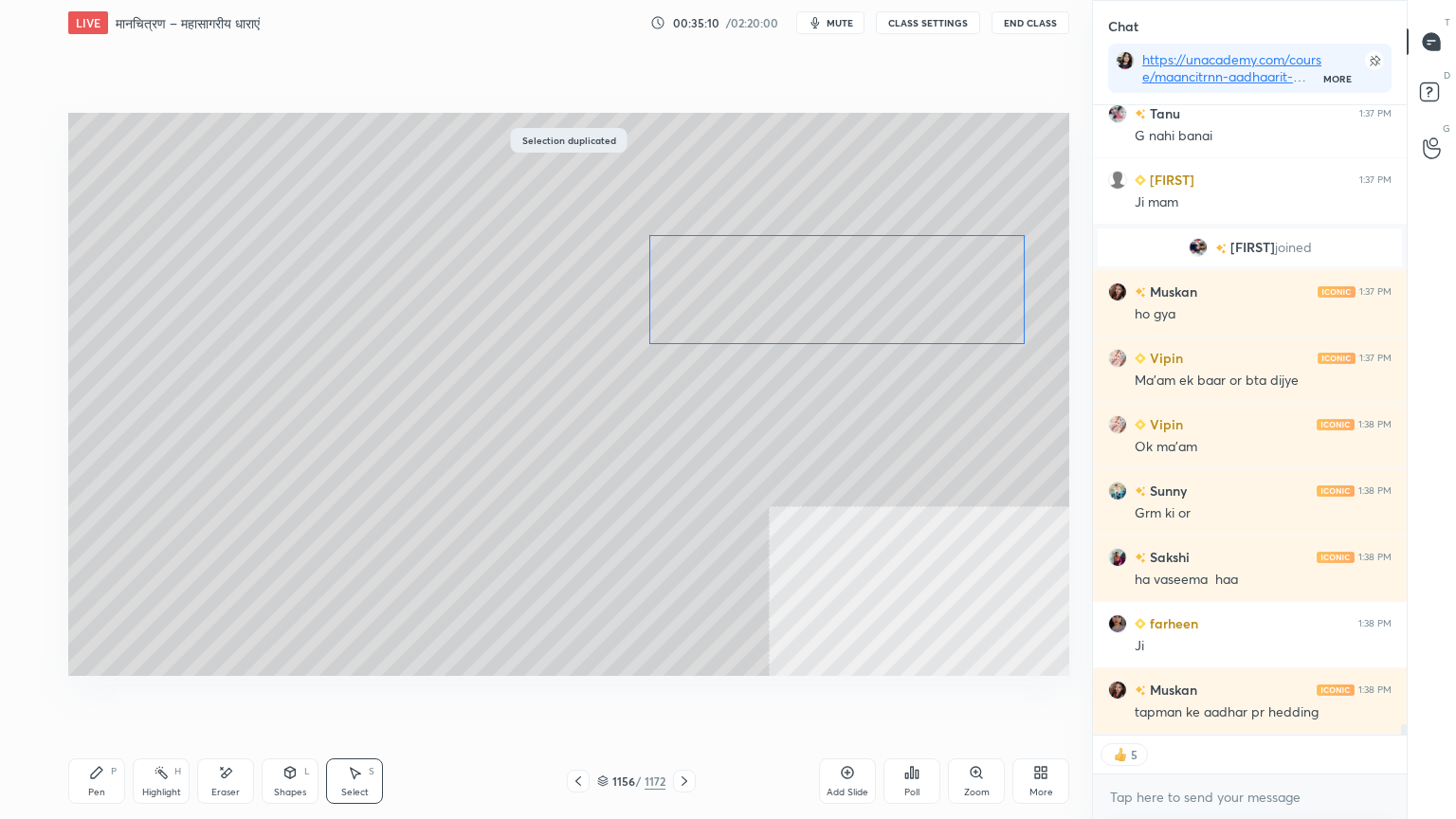 drag, startPoint x: 596, startPoint y: 328, endPoint x: 811, endPoint y: 269, distance: 222.94842 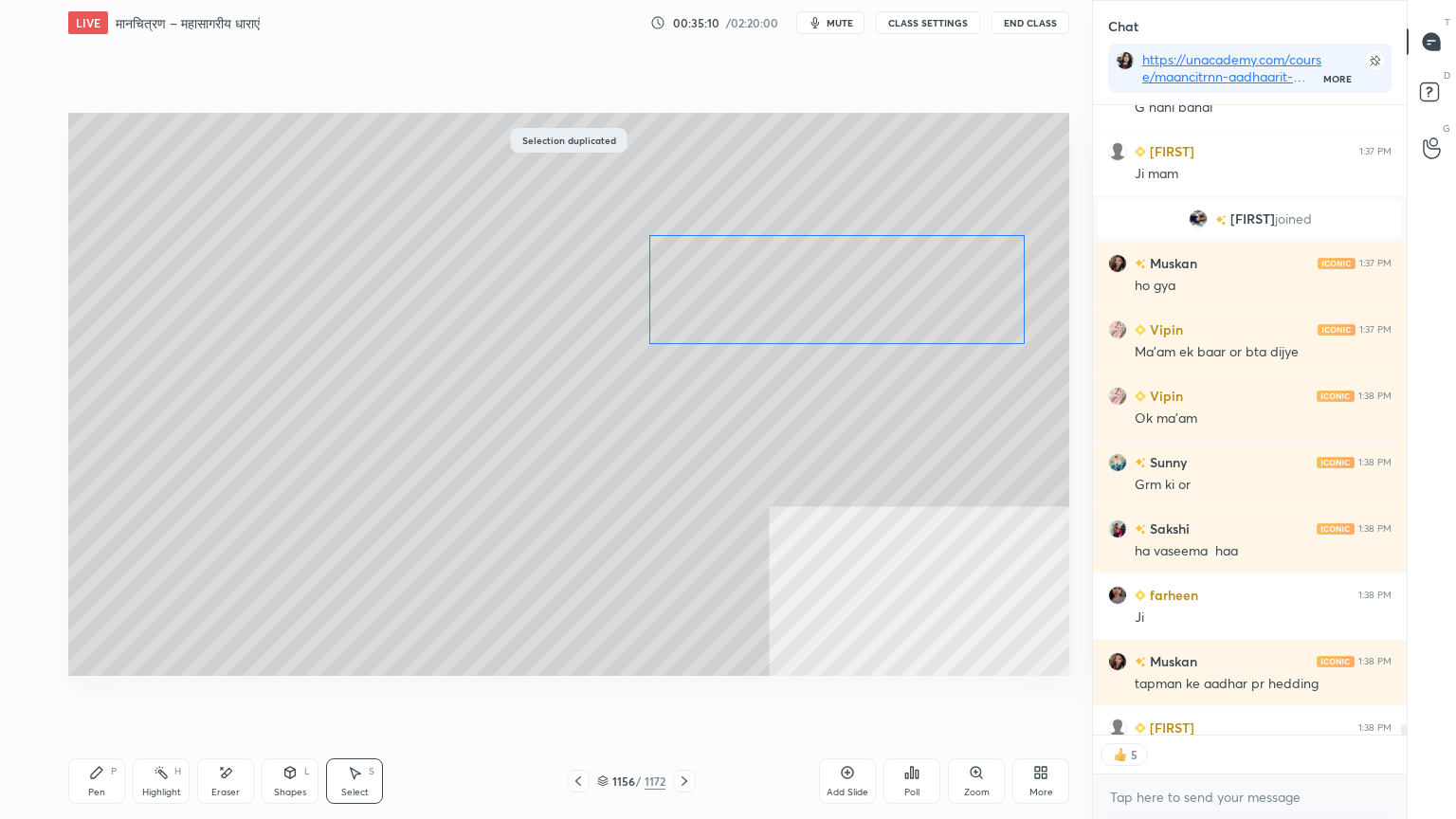 scroll, scrollTop: 6, scrollLeft: 6, axis: both 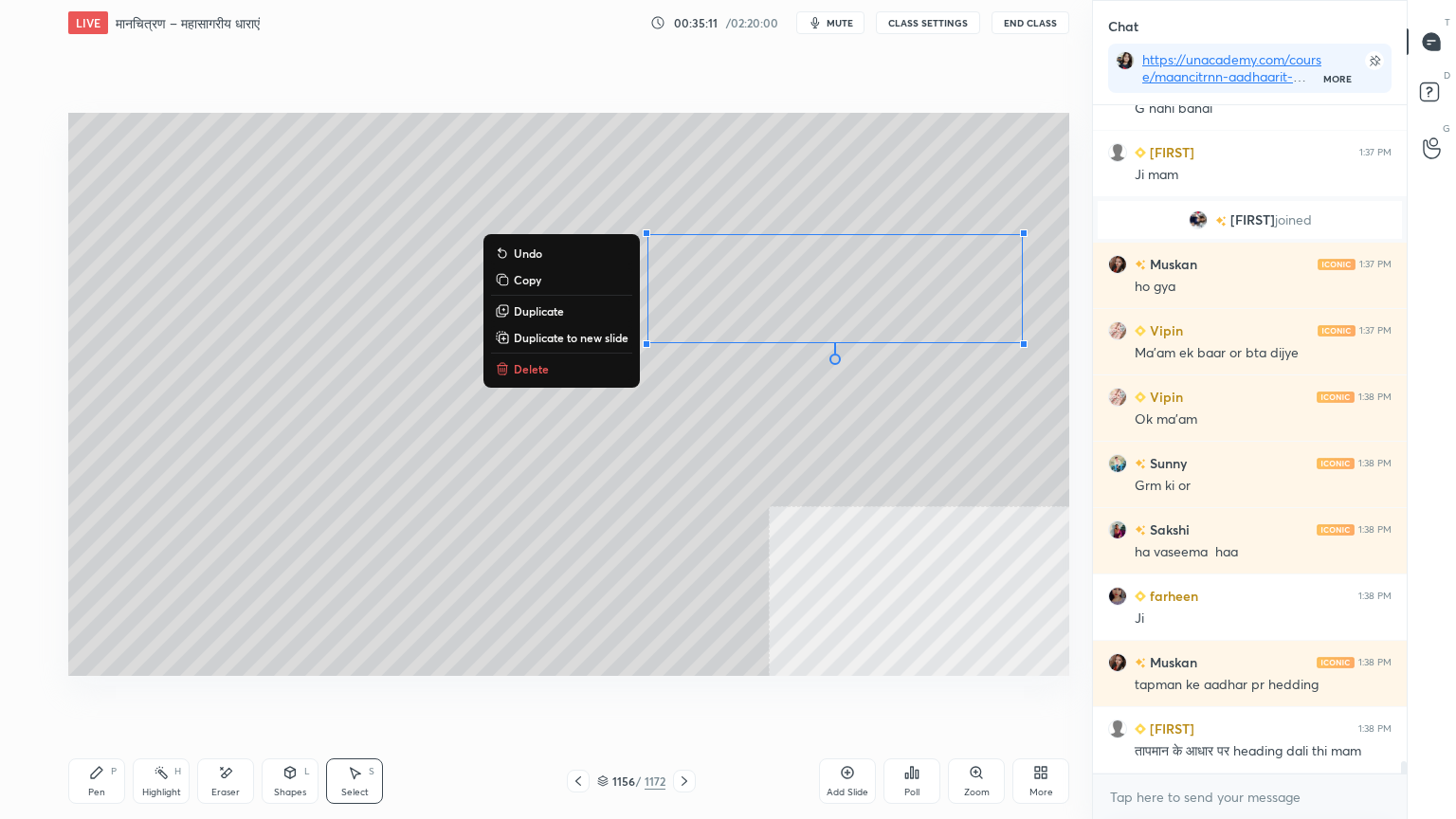click 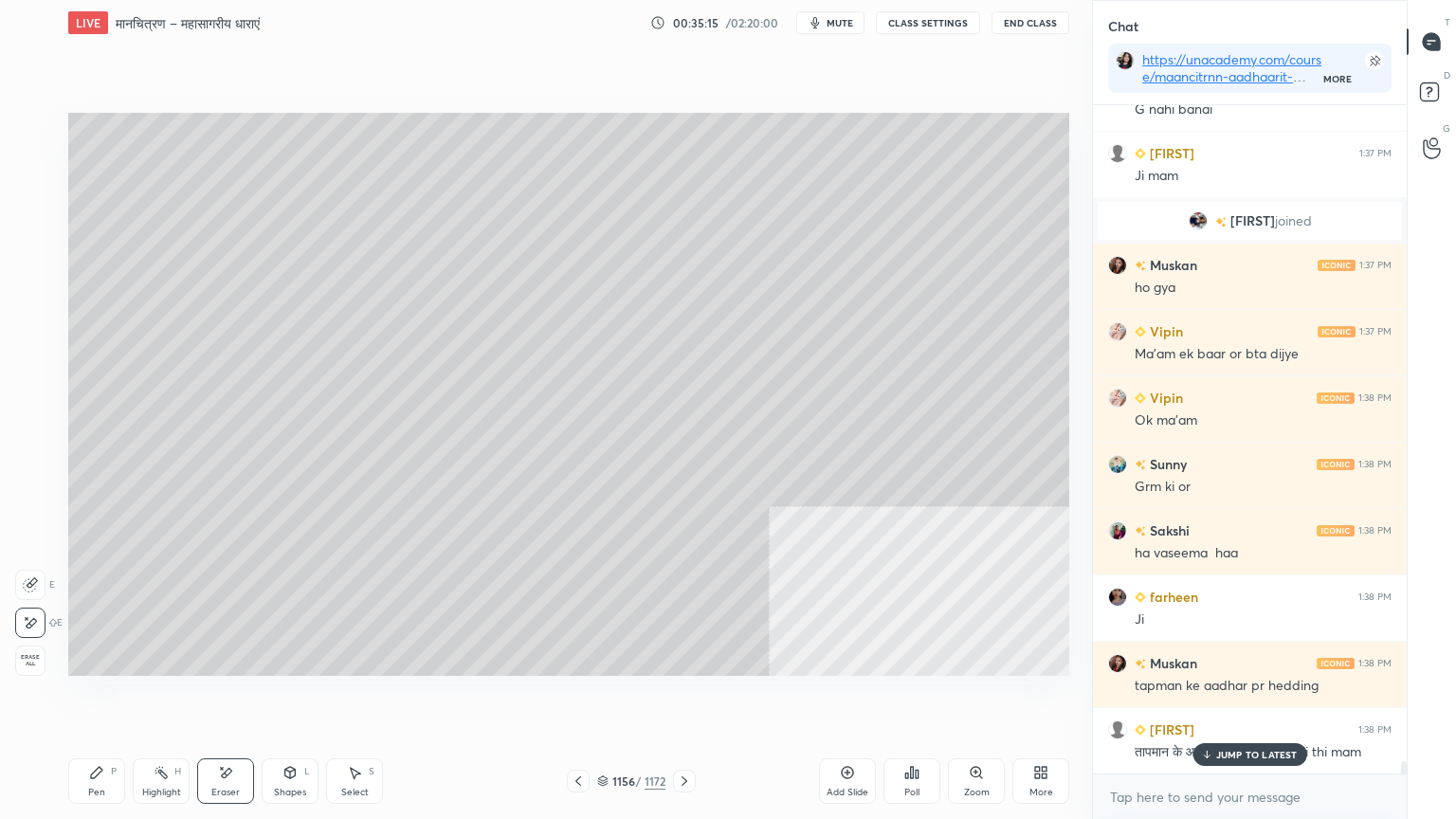 drag, startPoint x: 87, startPoint y: 784, endPoint x: 157, endPoint y: 713, distance: 99.70456 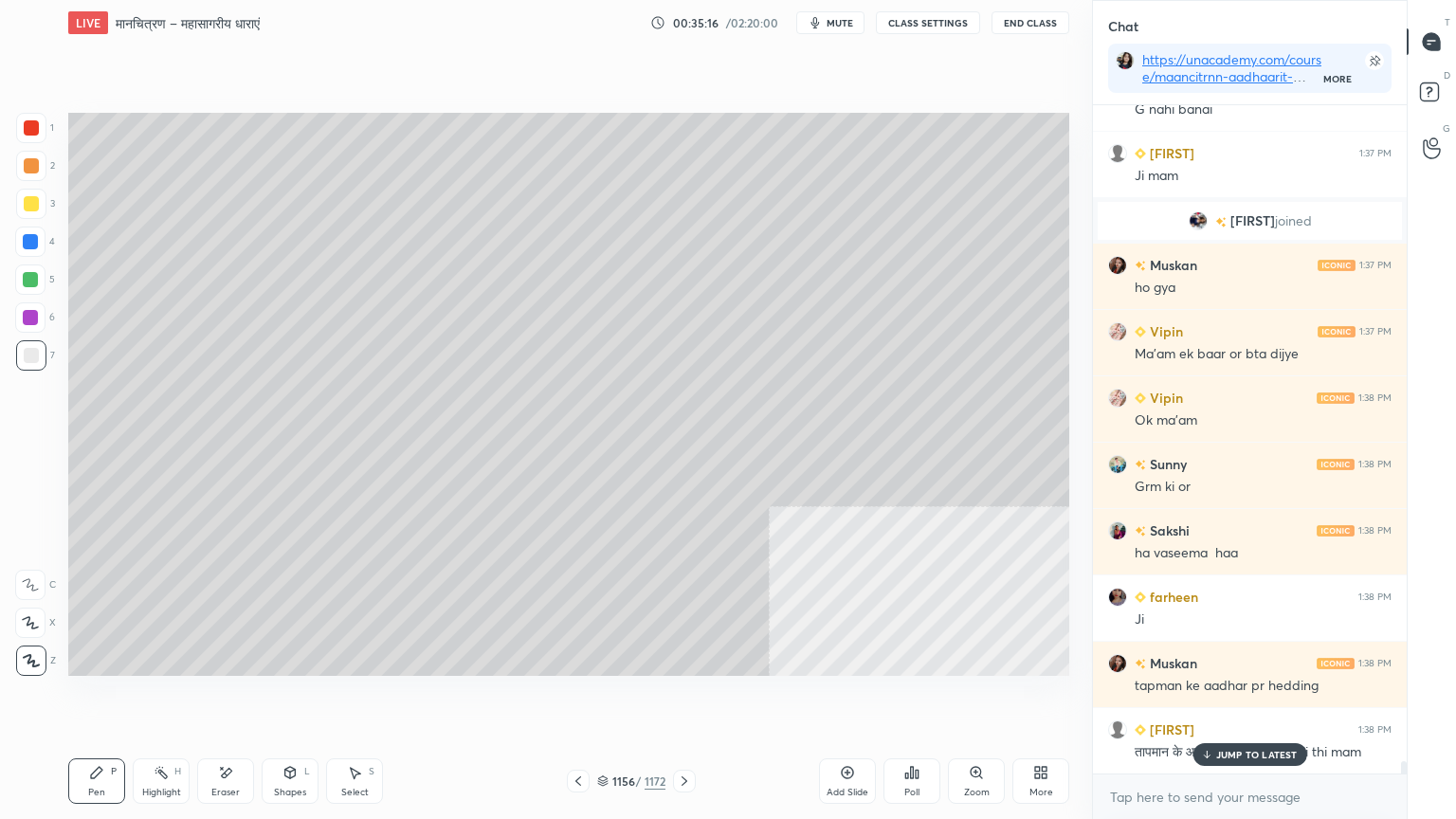 scroll, scrollTop: 36865, scrollLeft: 0, axis: vertical 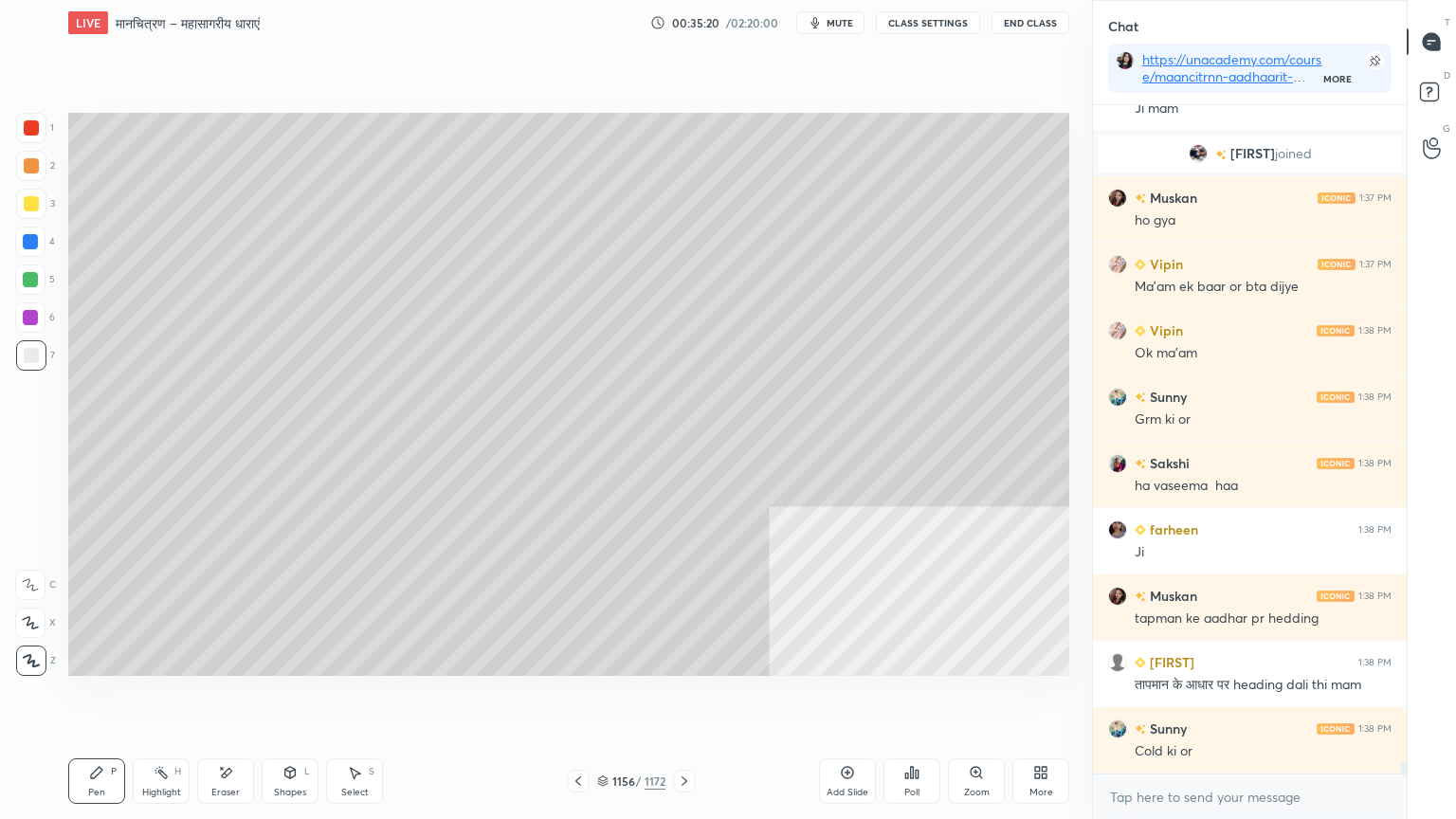 click on "Shapes" at bounding box center [290, 792] 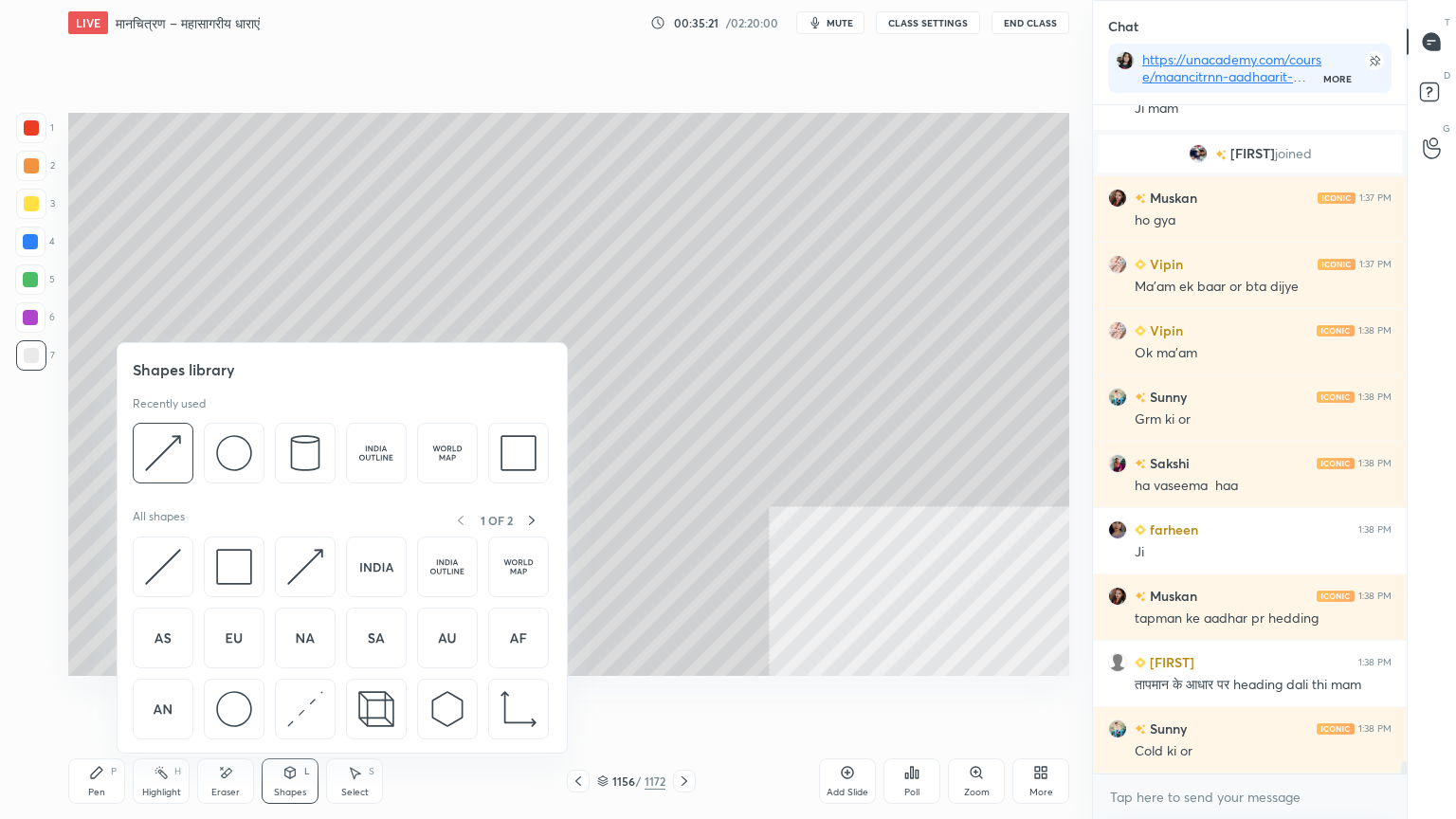 click at bounding box center [234, 709] 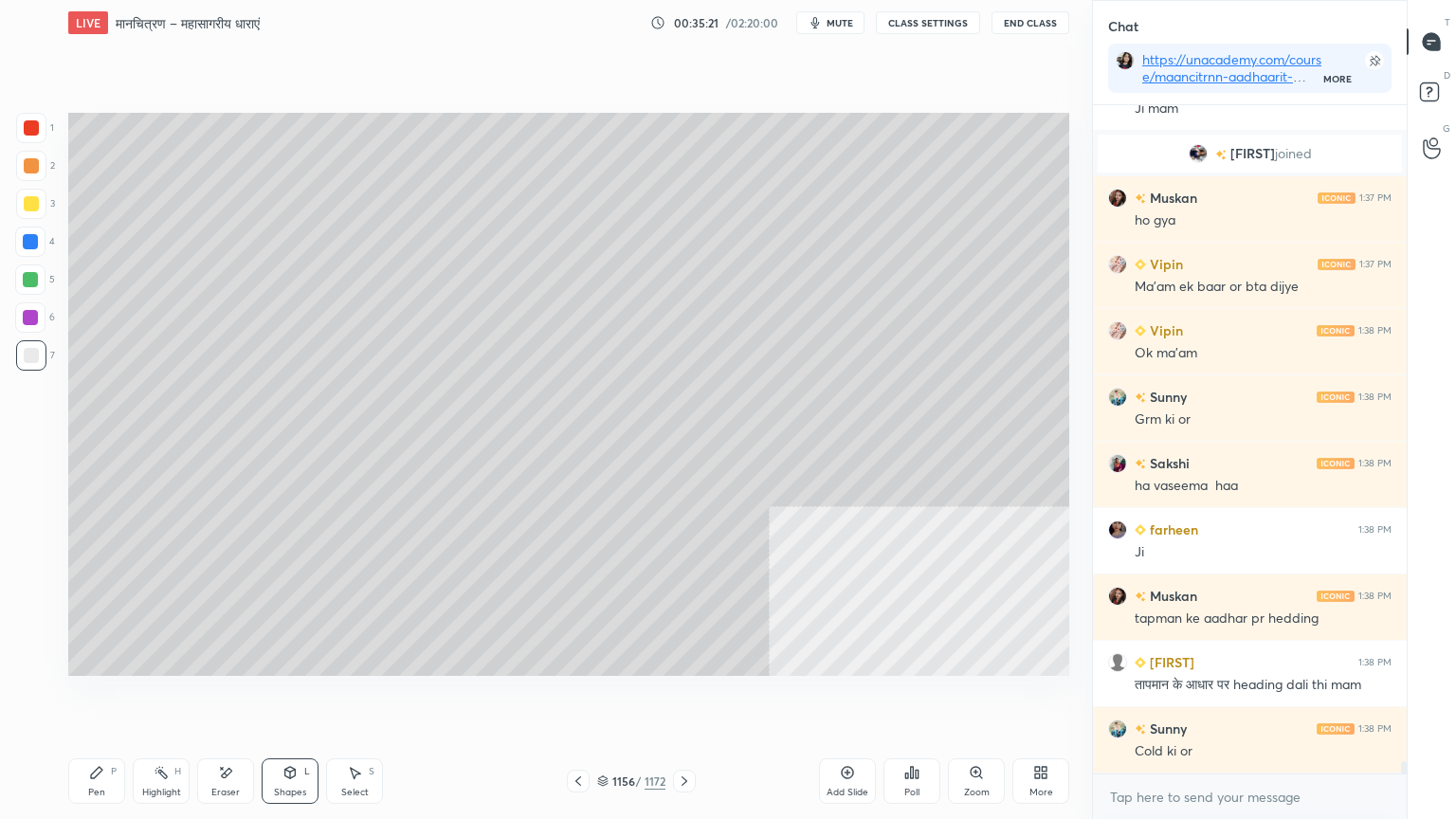 drag, startPoint x: 20, startPoint y: 244, endPoint x: 28, endPoint y: 250, distance: 10 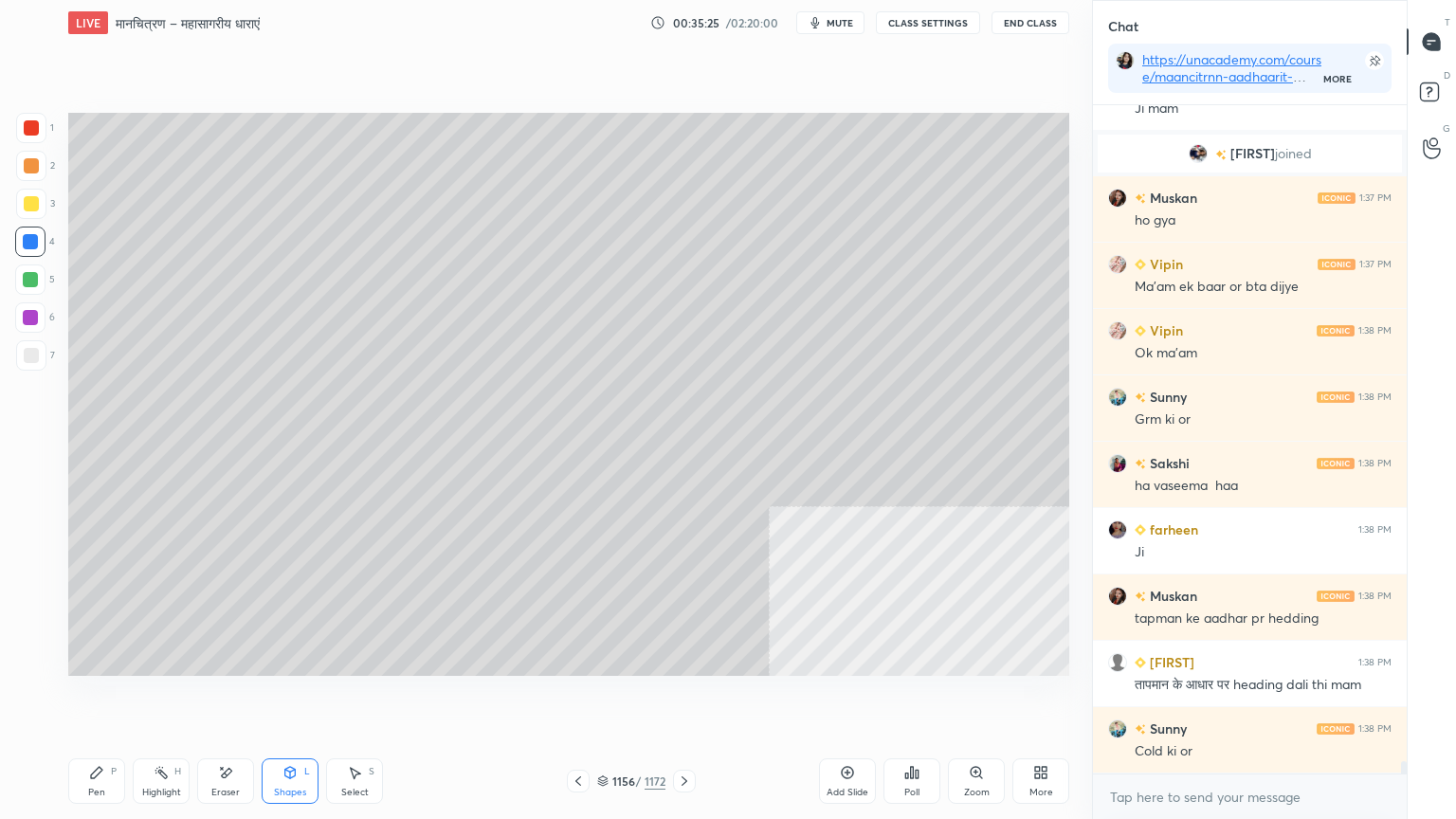 click on "Shapes L" at bounding box center (290, 781) 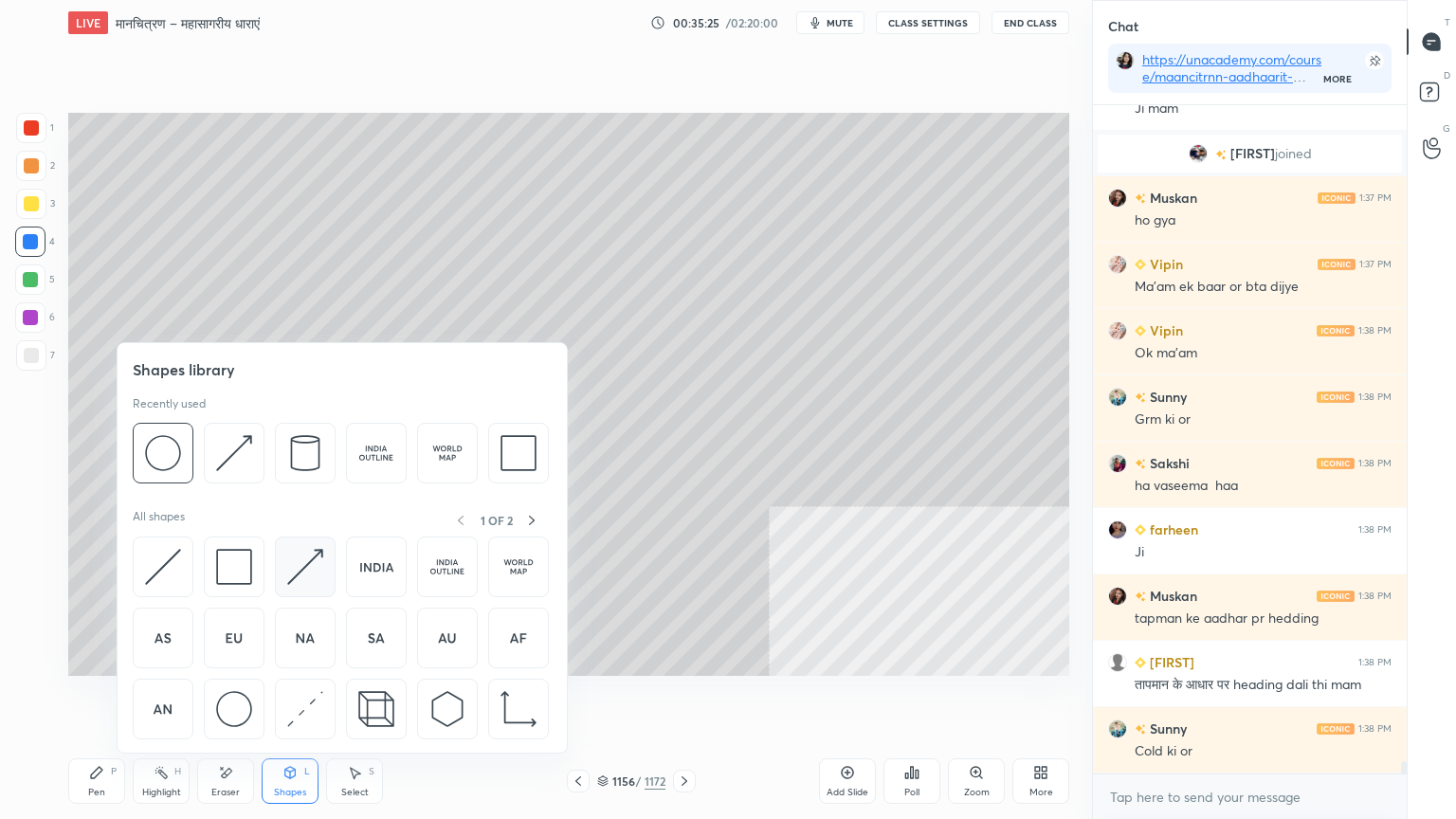click at bounding box center [305, 567] 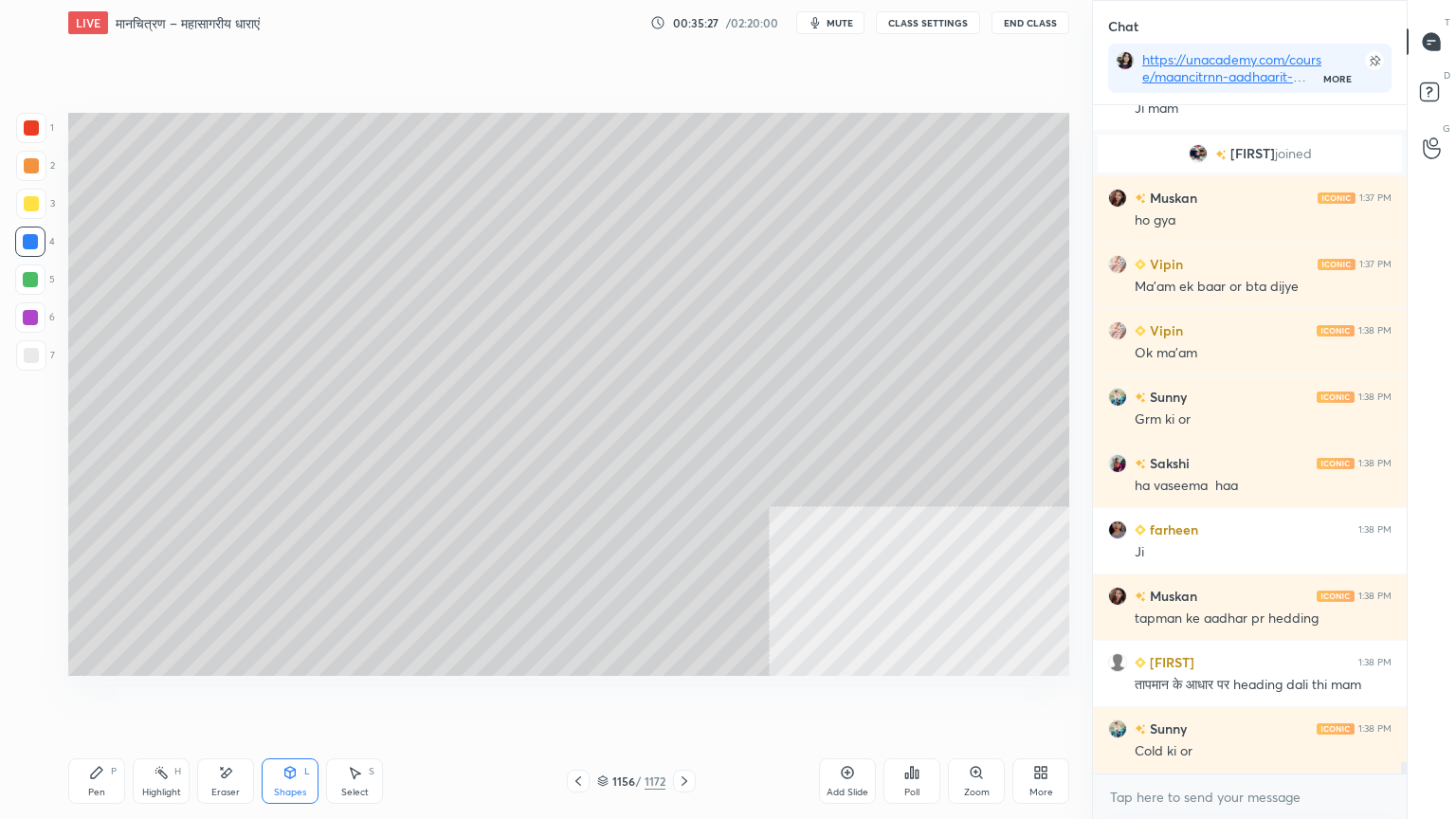 click 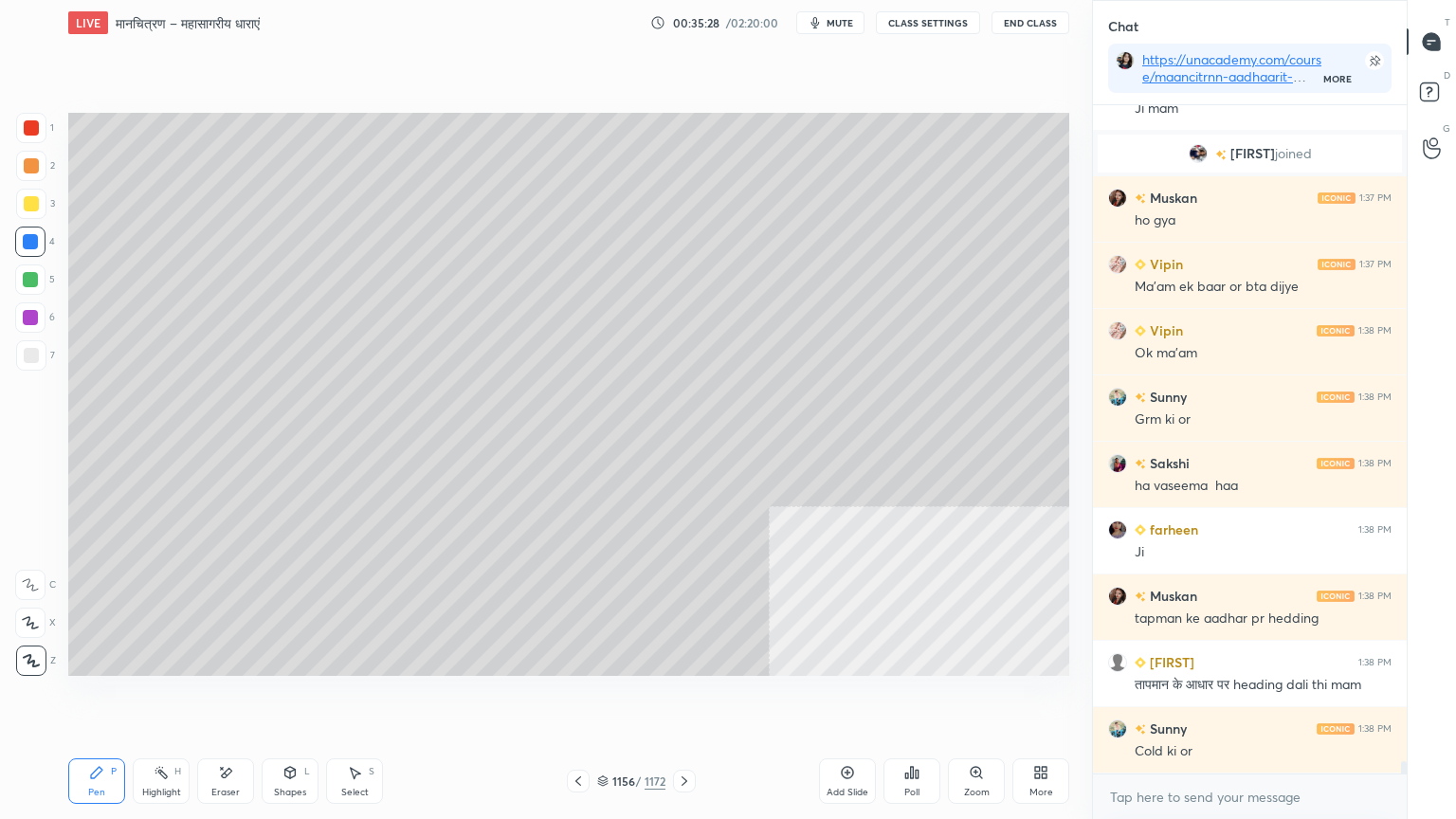 click on "Shapes L" at bounding box center (290, 781) 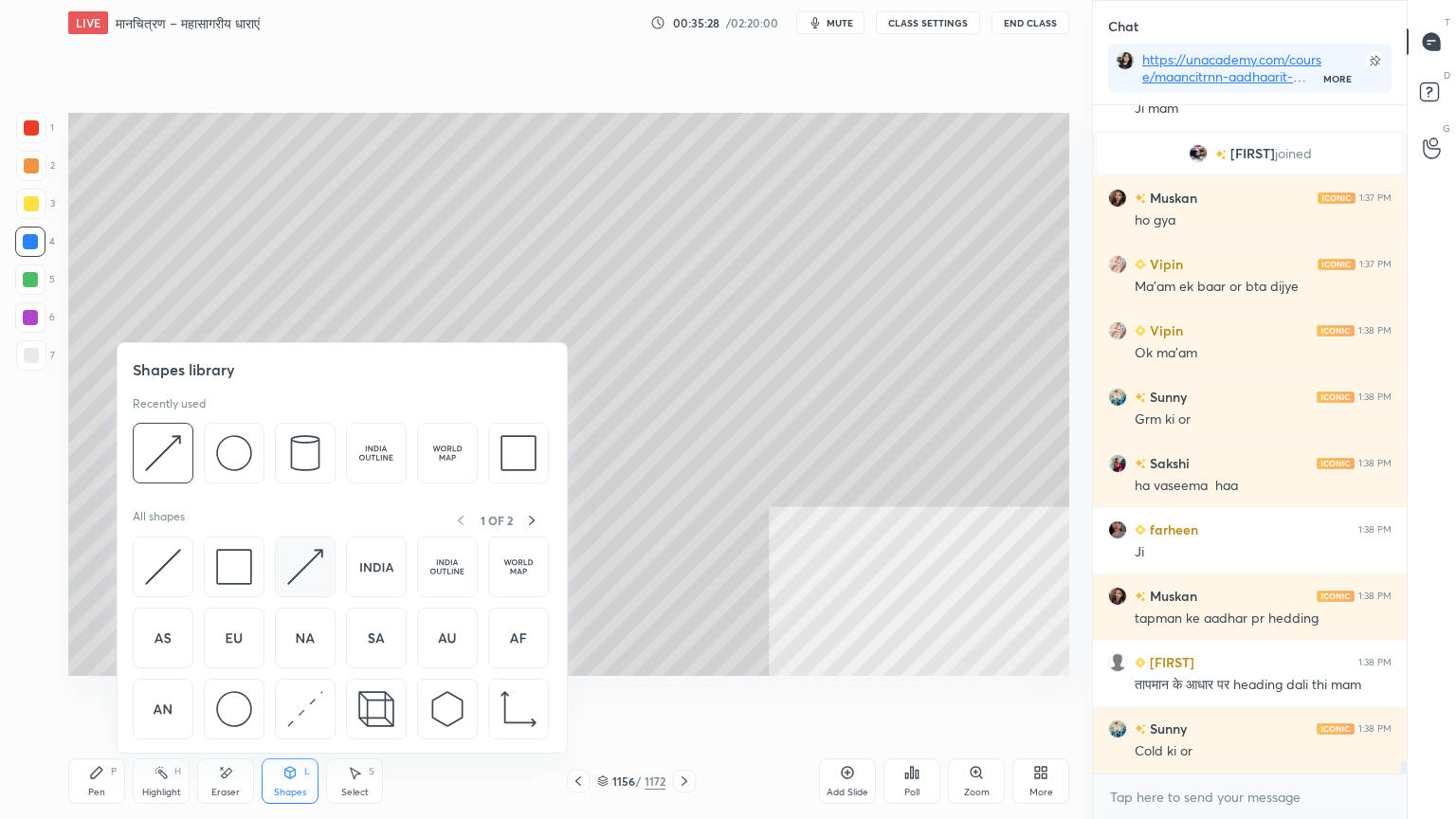 click at bounding box center [305, 567] 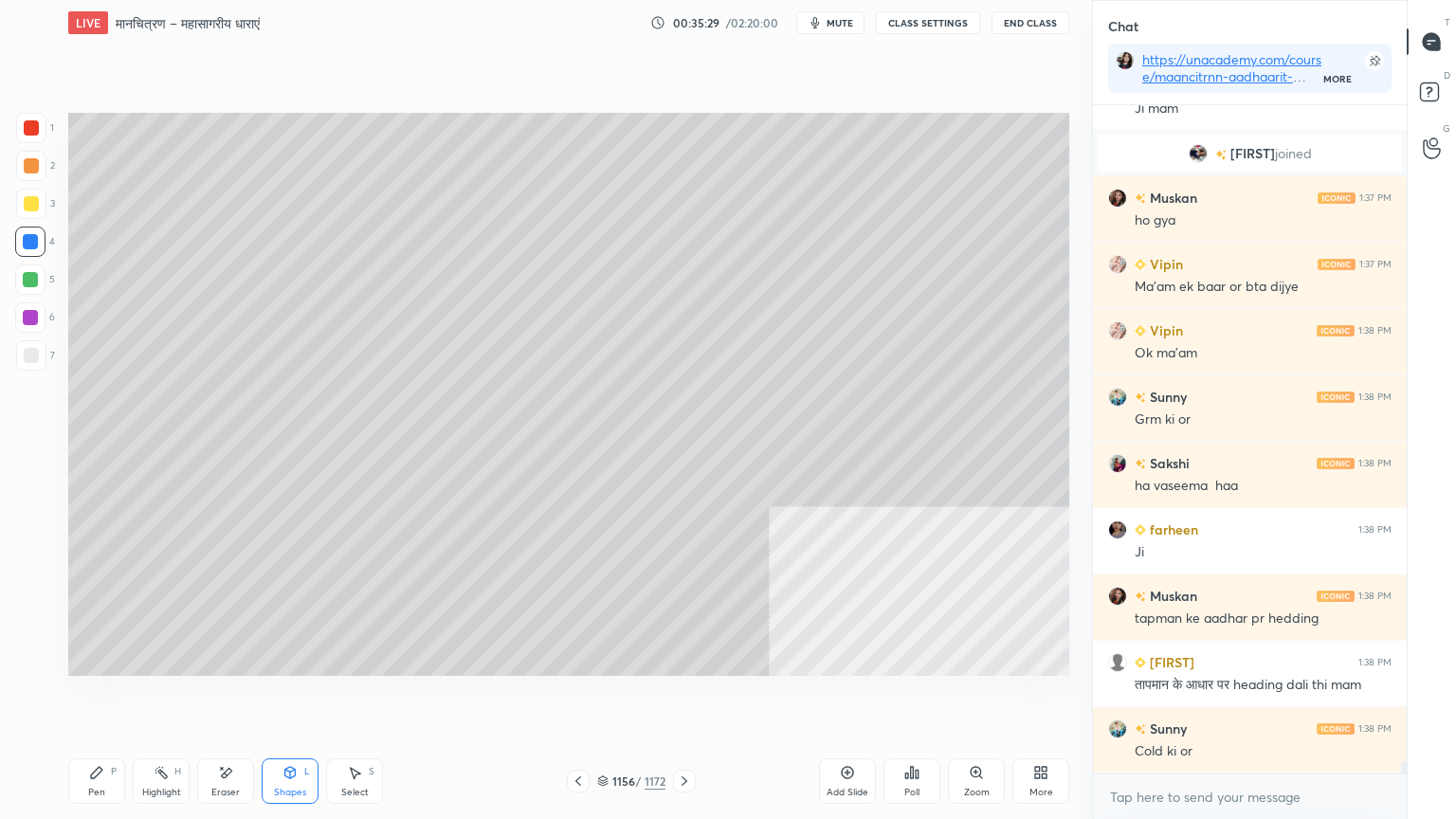 click at bounding box center (30, 242) 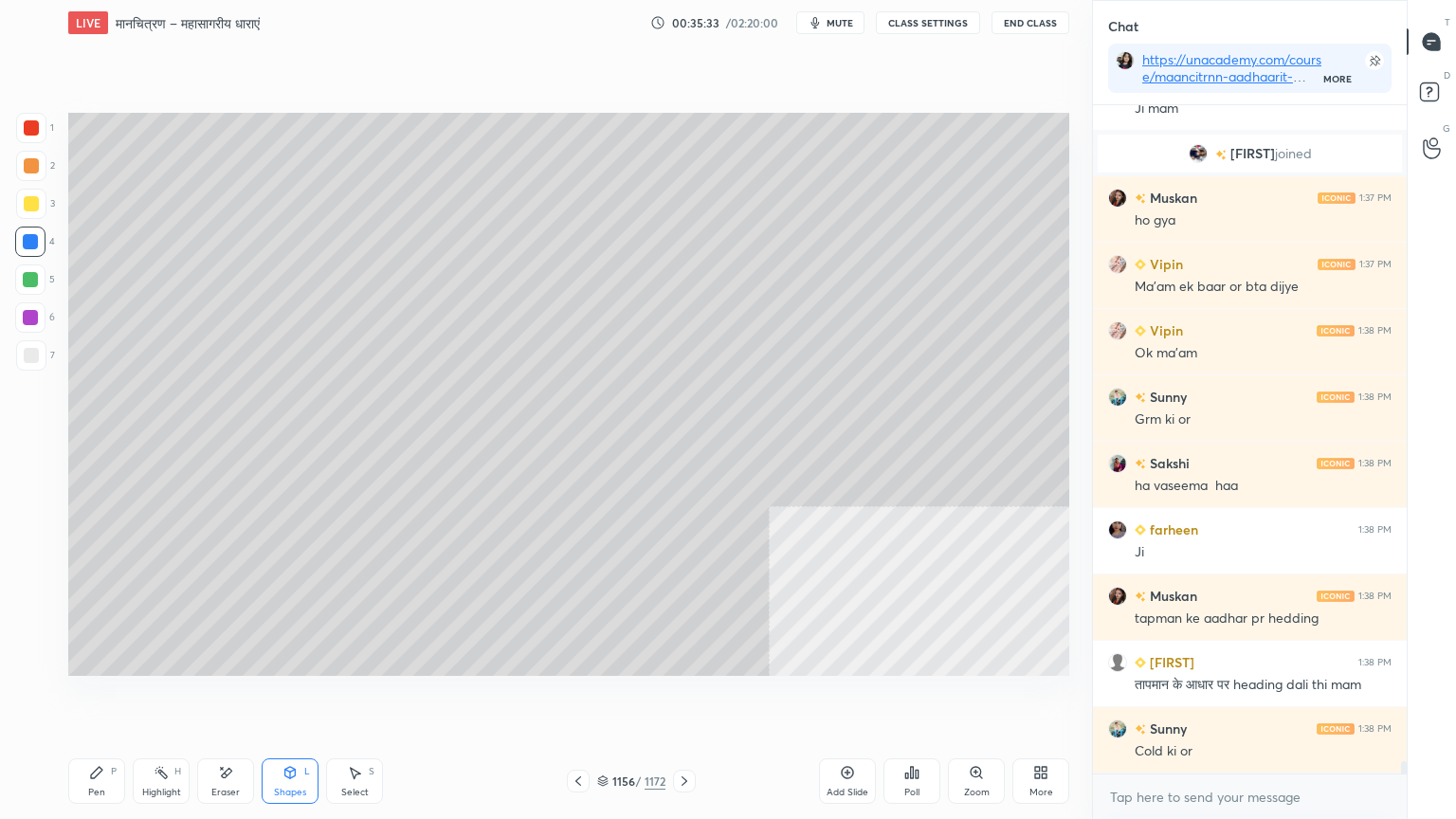 click at bounding box center (31, 128) 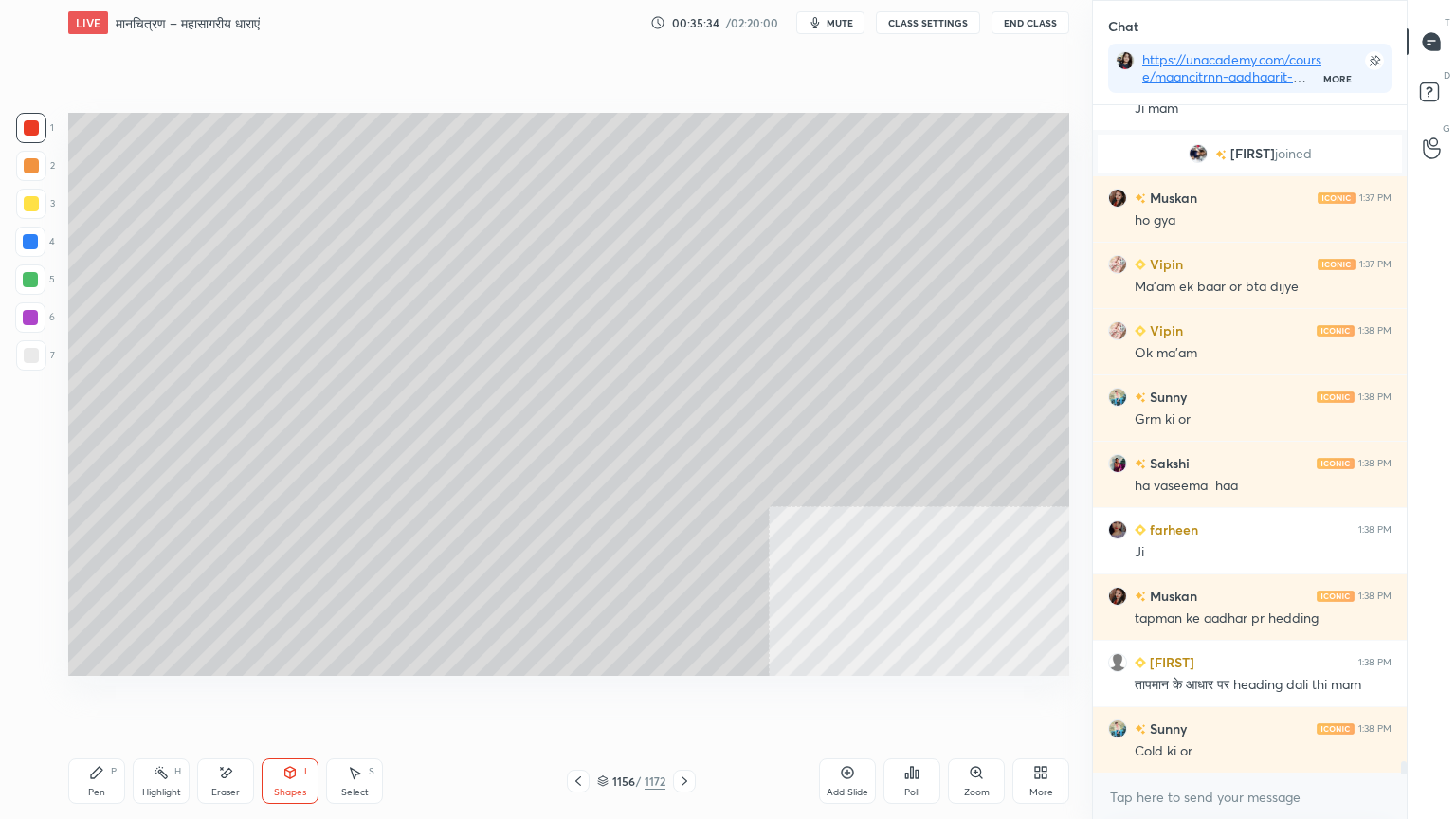 click at bounding box center (31, 128) 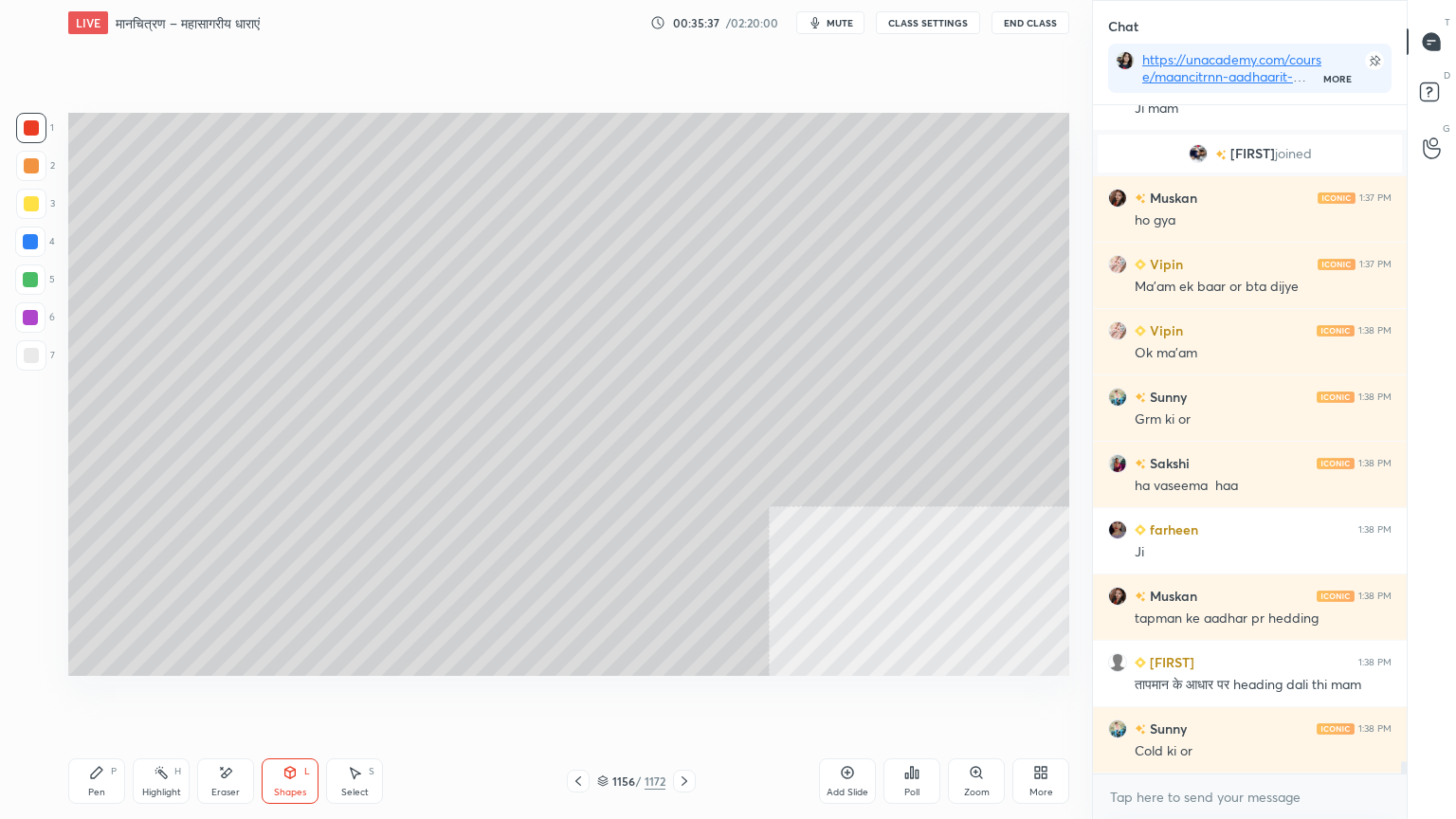 click on "Eraser" at bounding box center (226, 781) 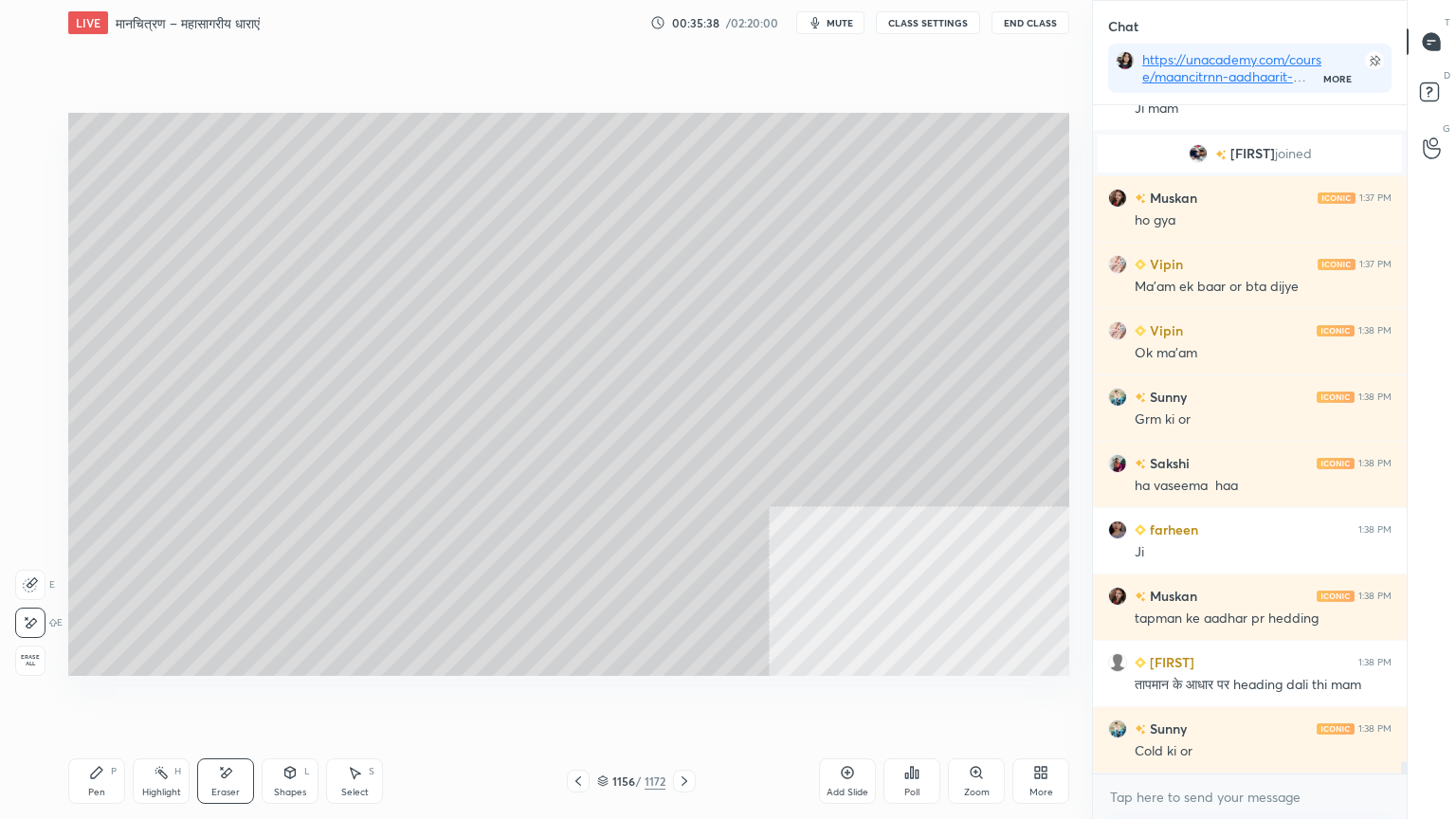scroll, scrollTop: 36931, scrollLeft: 0, axis: vertical 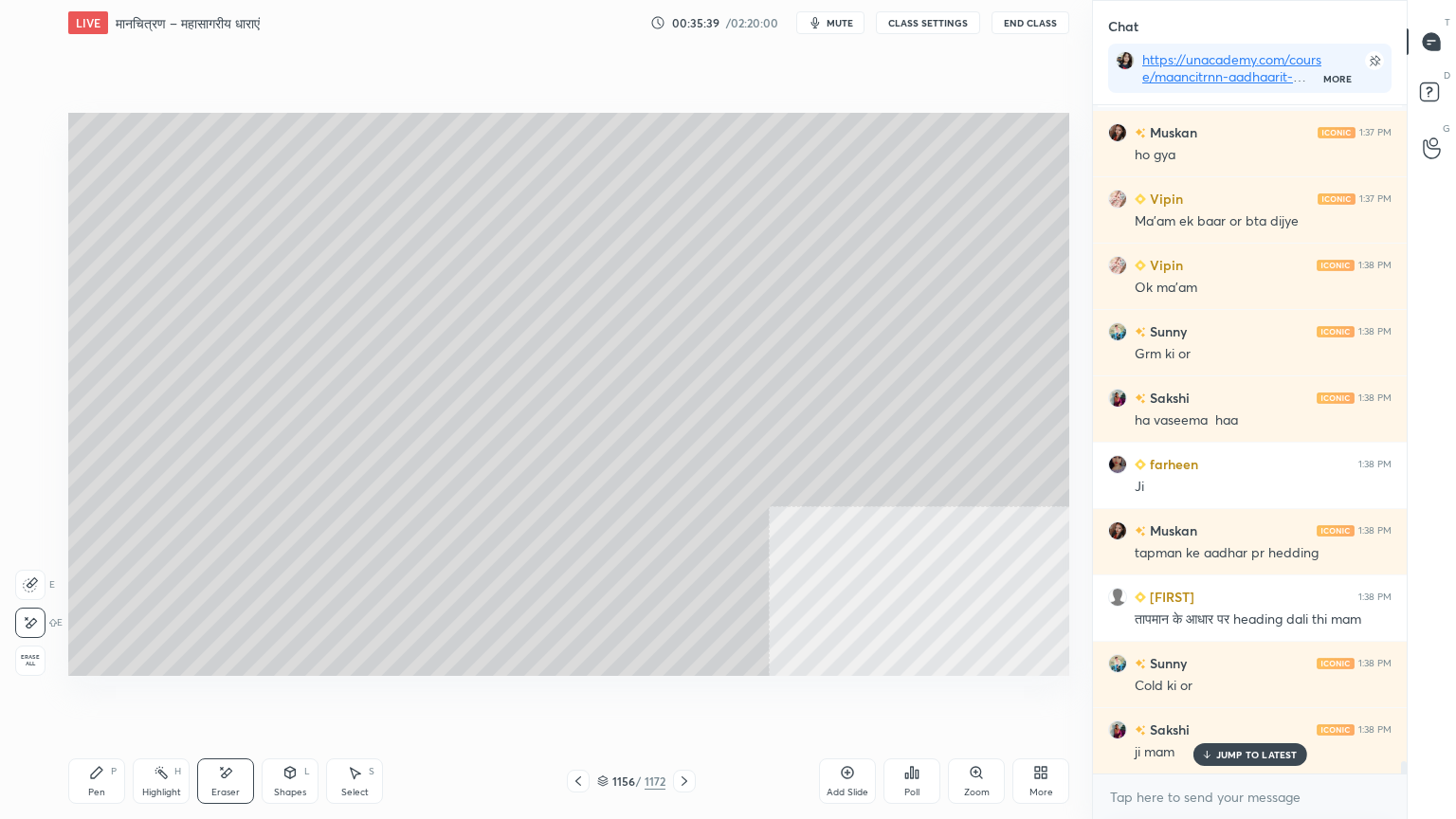click on "Pen P" at bounding box center (97, 781) 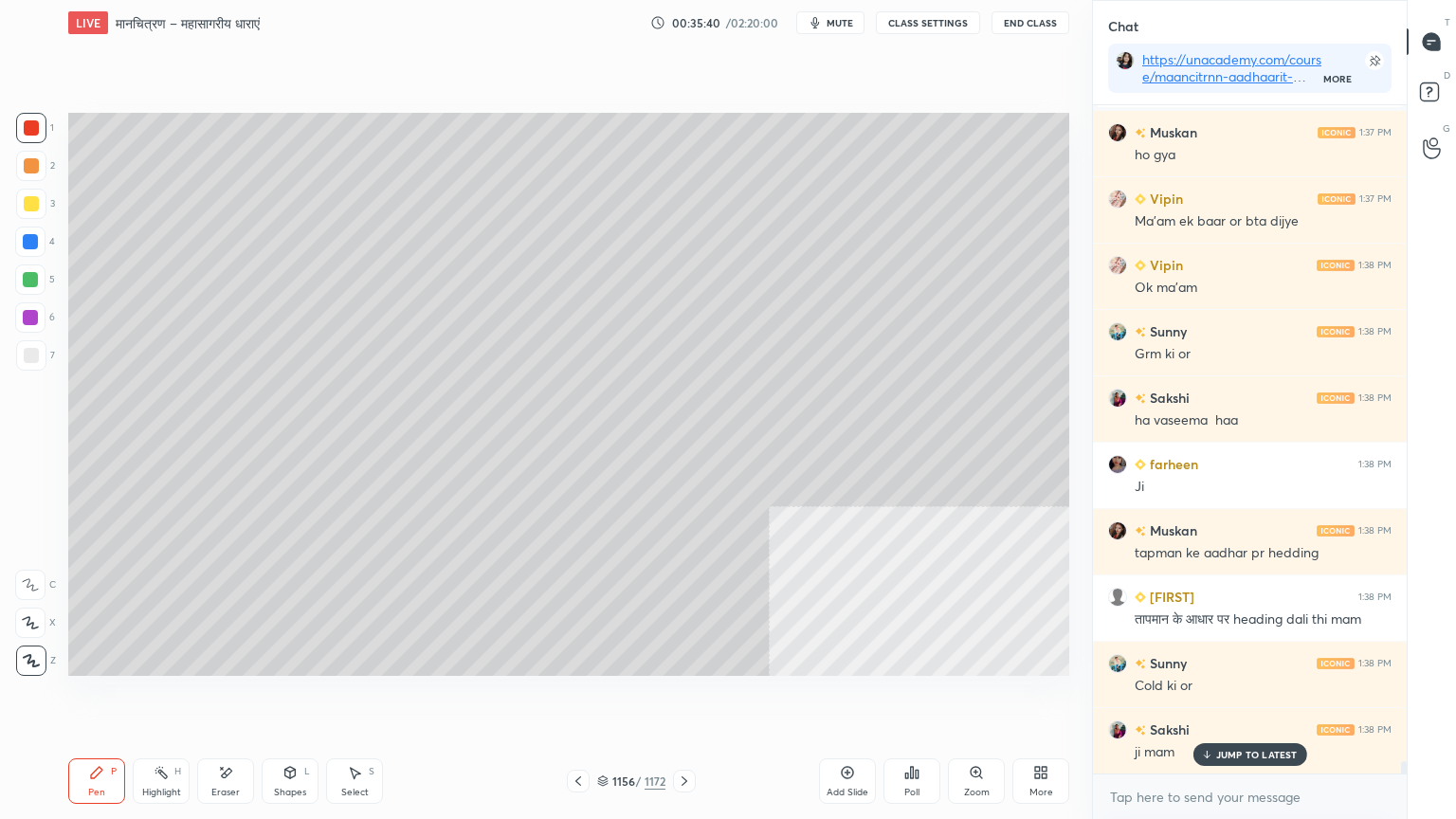 click at bounding box center [30, 242] 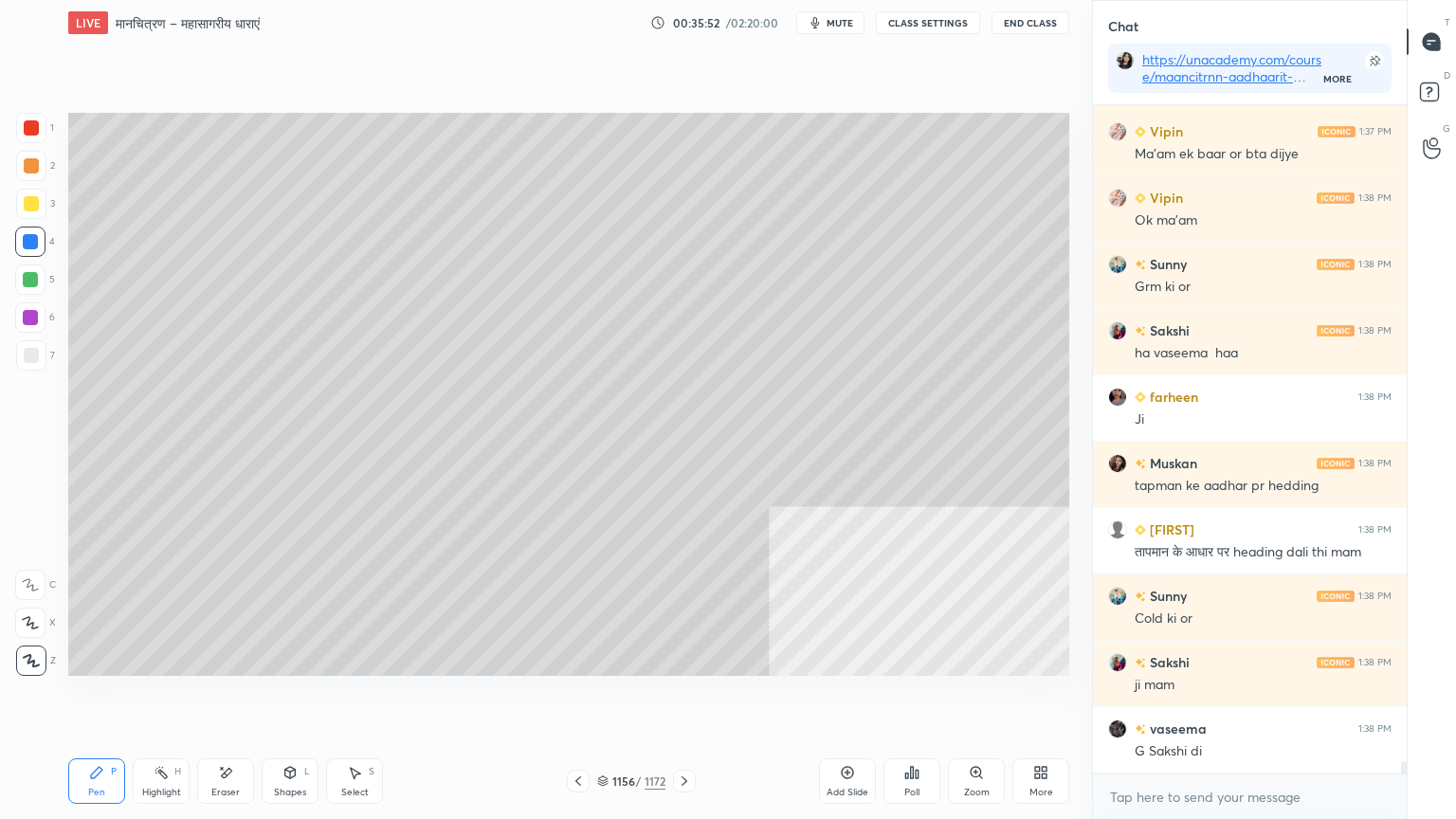 scroll, scrollTop: 37082, scrollLeft: 0, axis: vertical 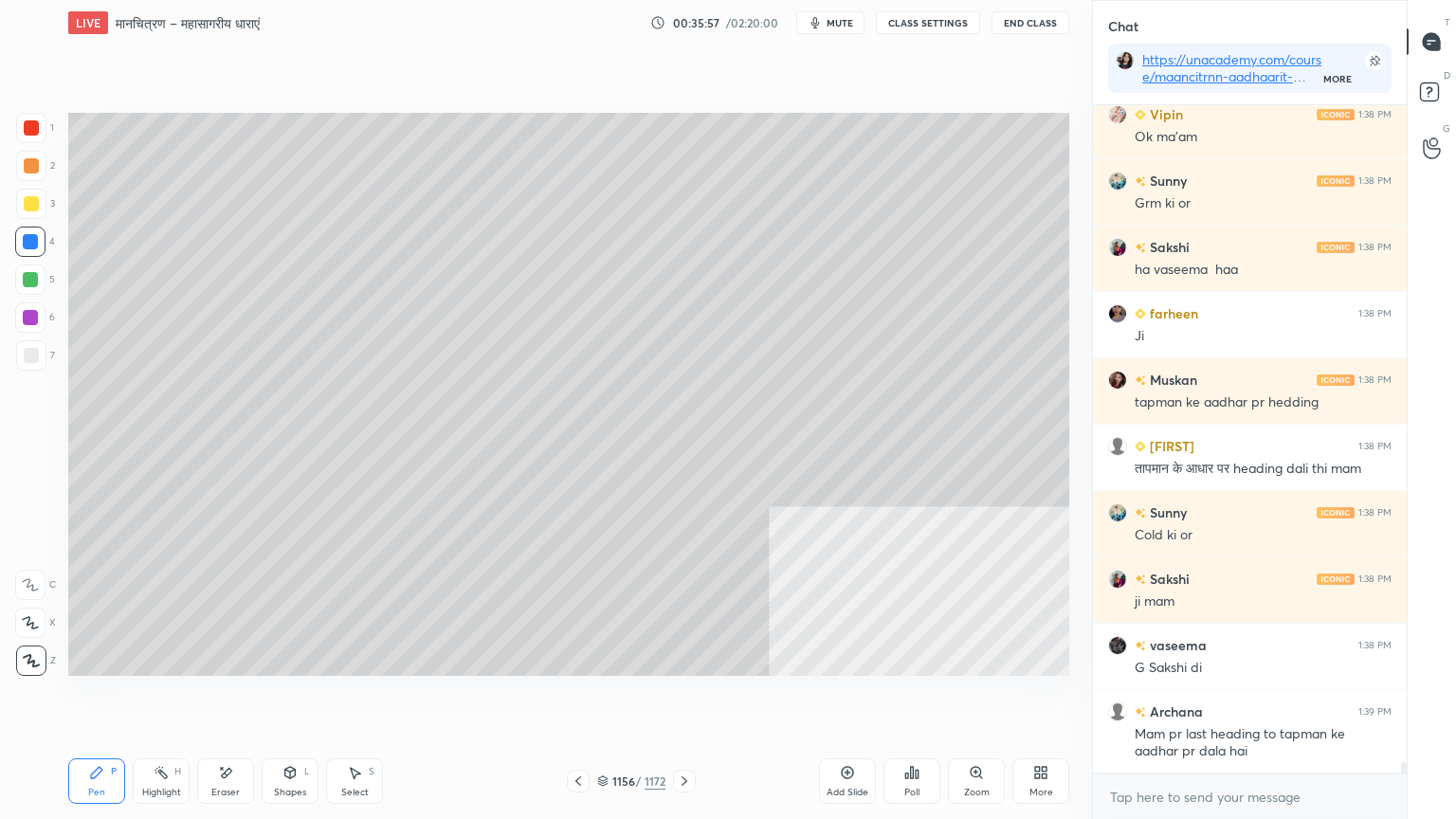 click on "Eraser" at bounding box center (226, 781) 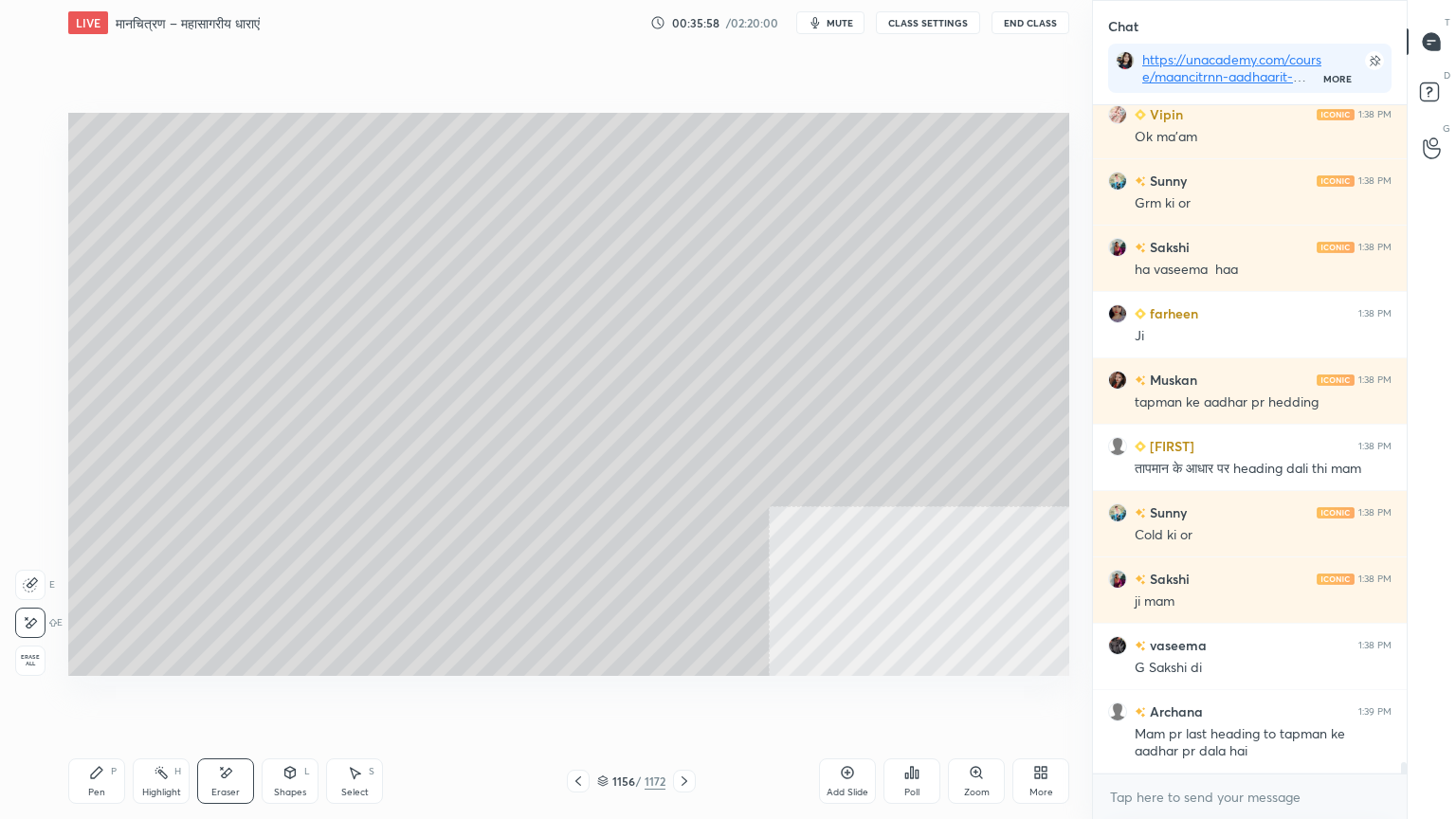 click on "Pen" at bounding box center (97, 792) 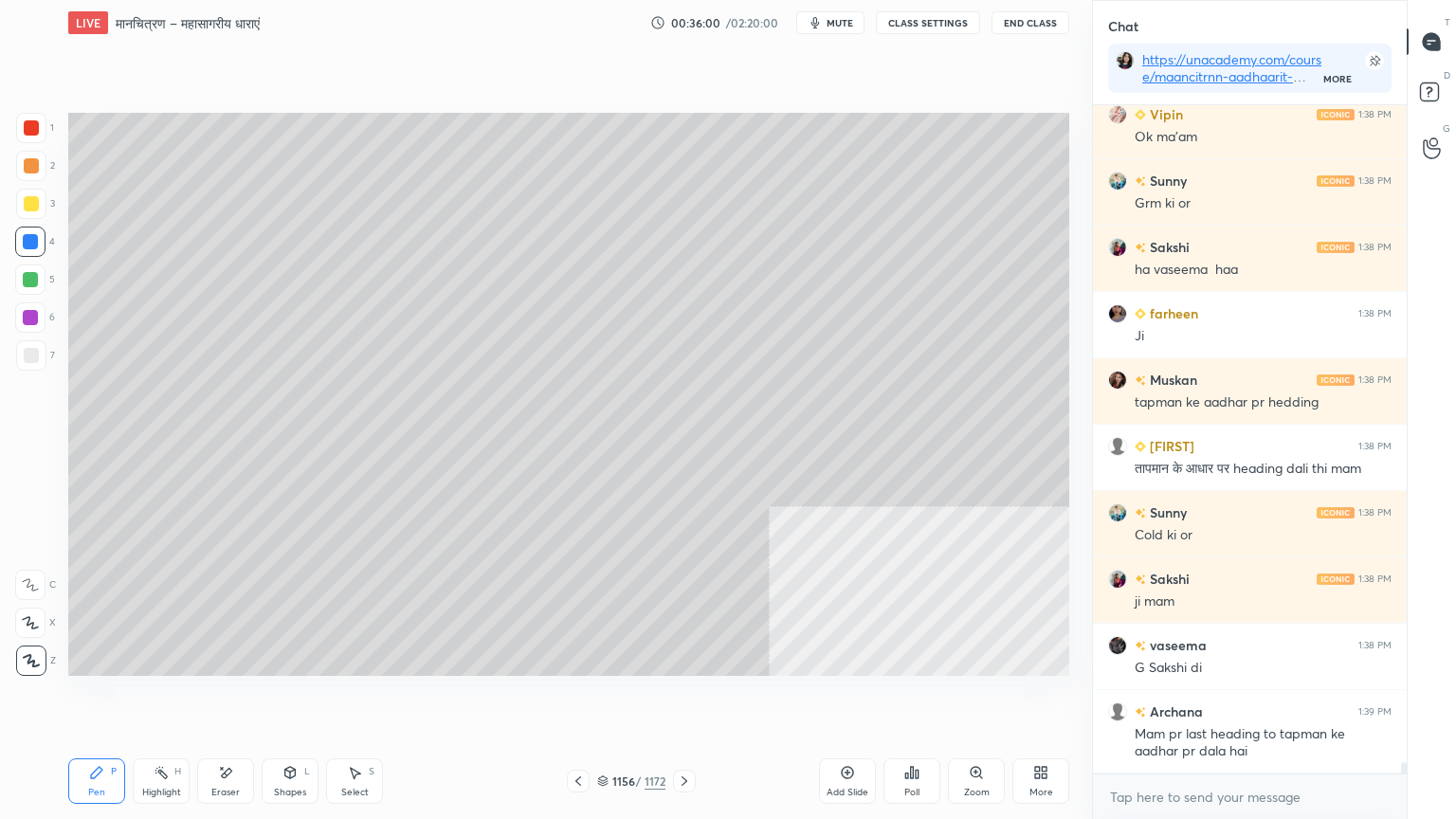 click on "Eraser" at bounding box center [226, 781] 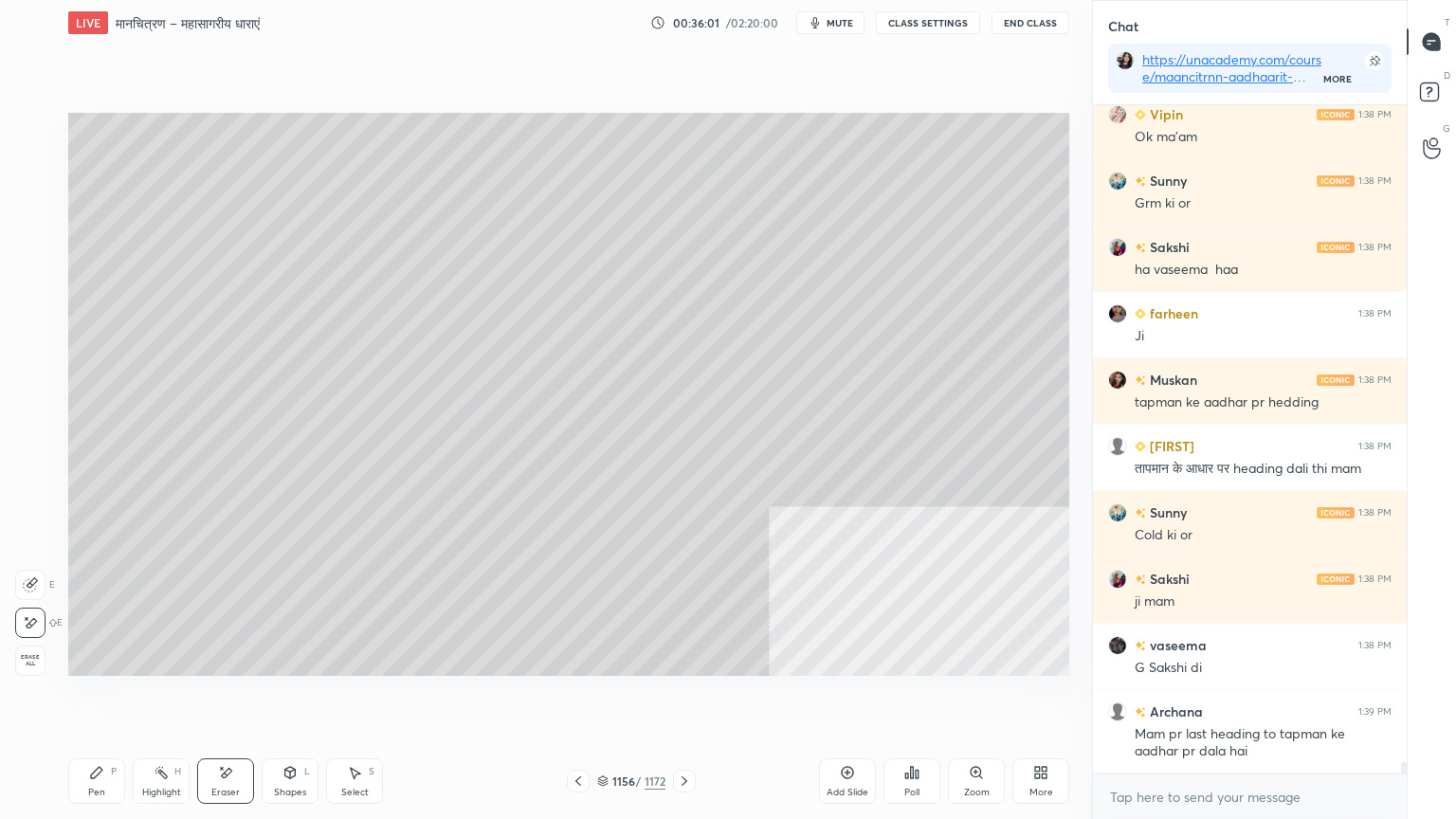 click on "Pen P" at bounding box center (97, 781) 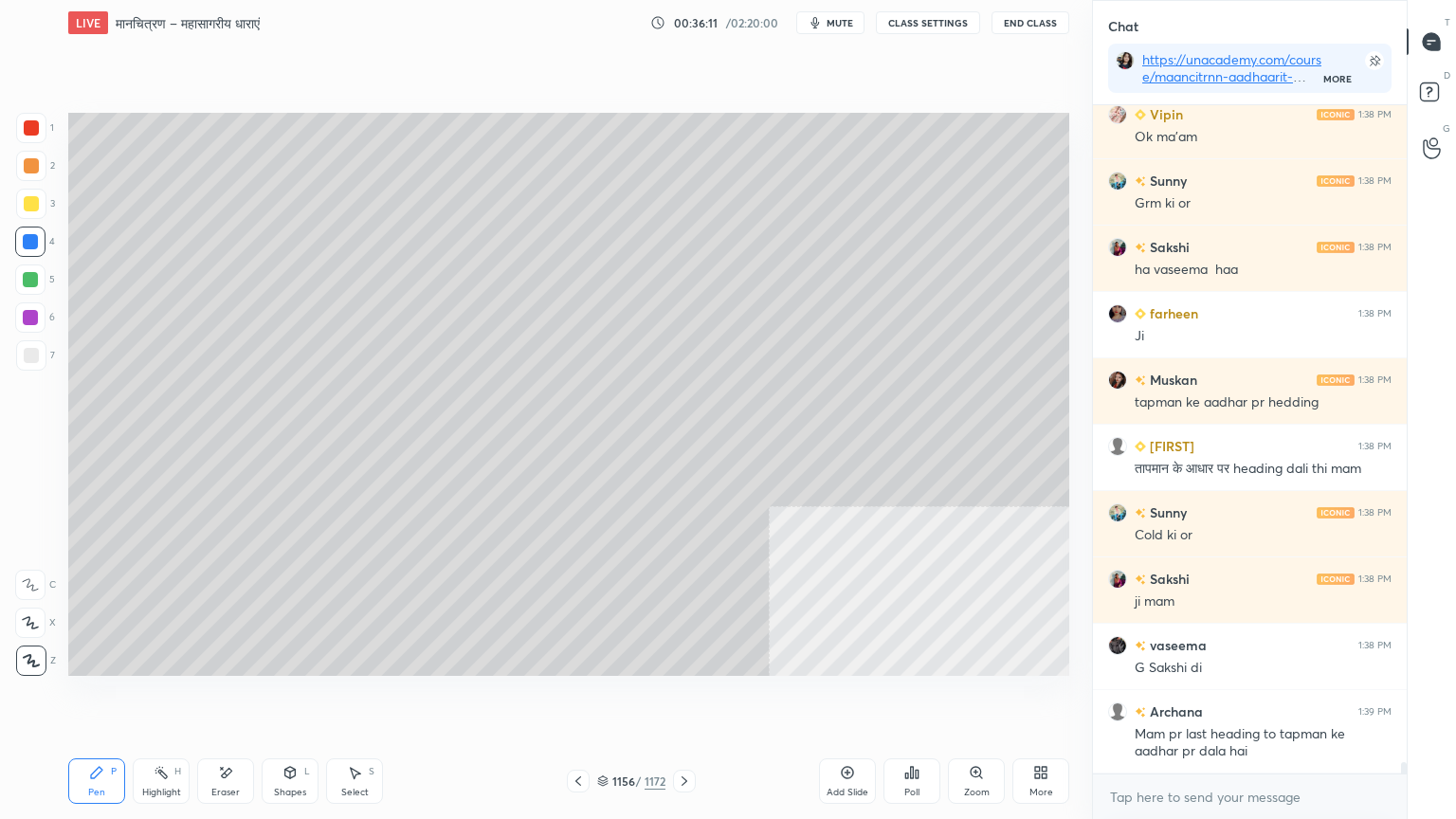 click at bounding box center [31, 128] 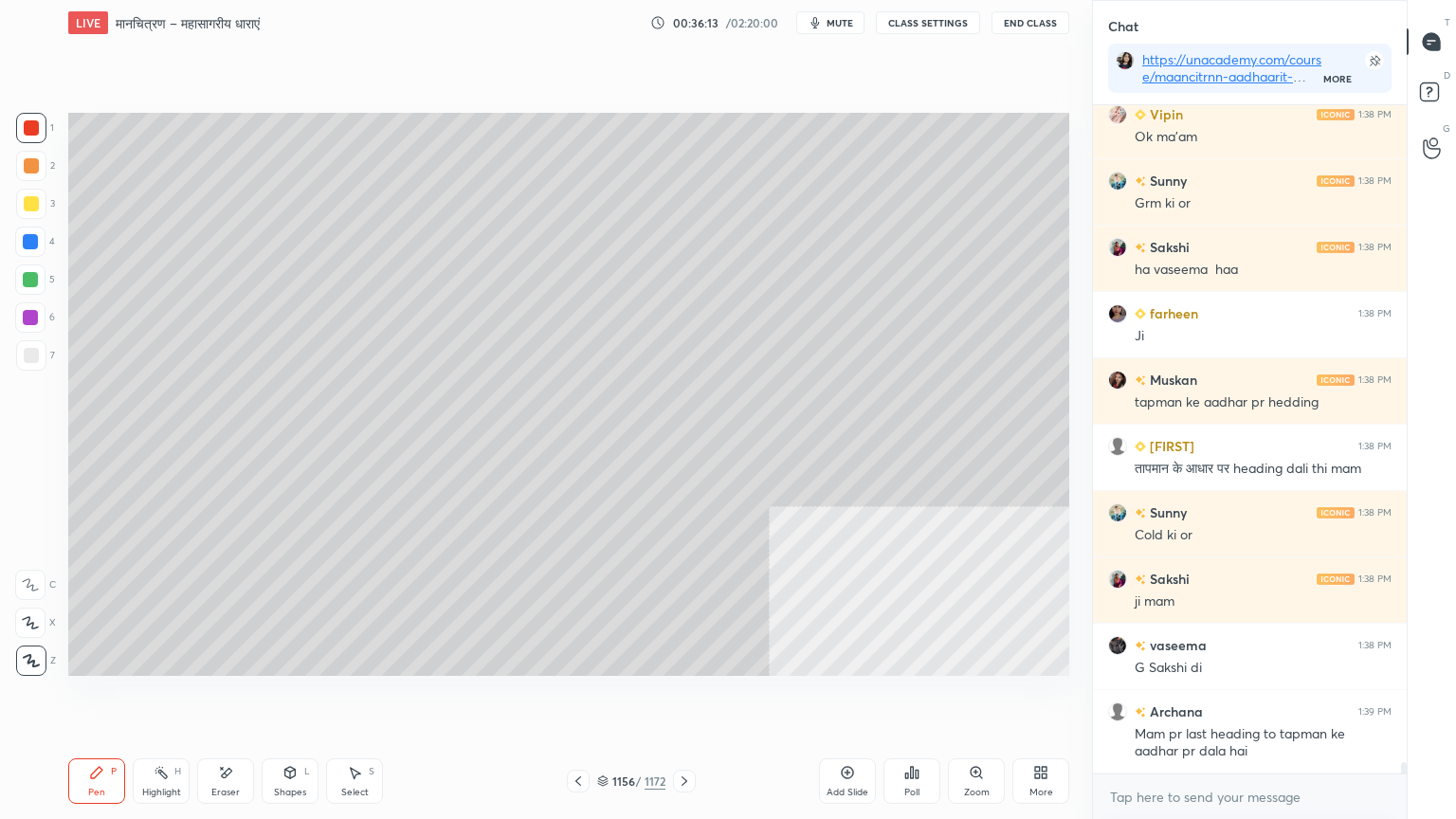 scroll, scrollTop: 37147, scrollLeft: 0, axis: vertical 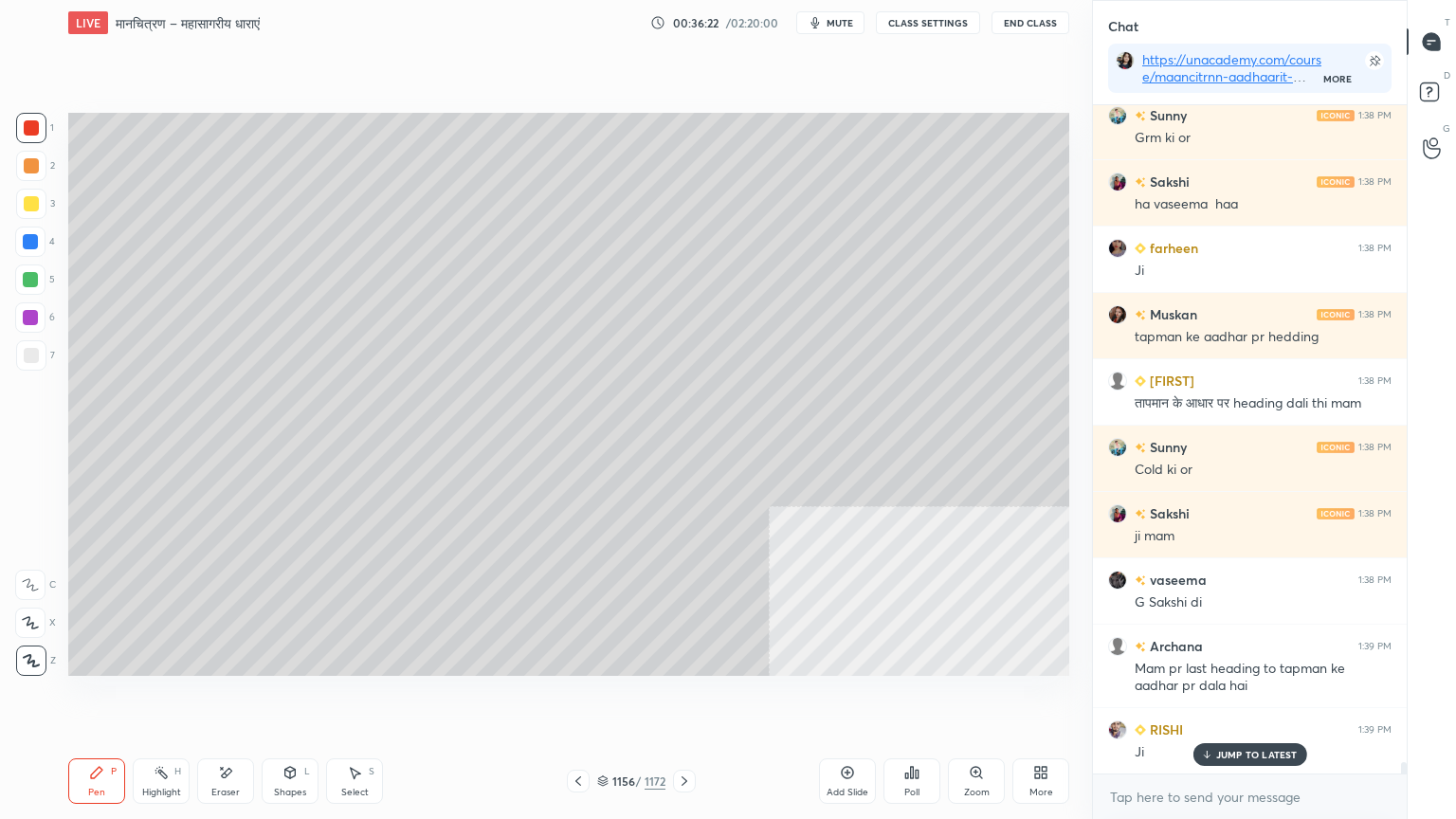 click at bounding box center (30, 242) 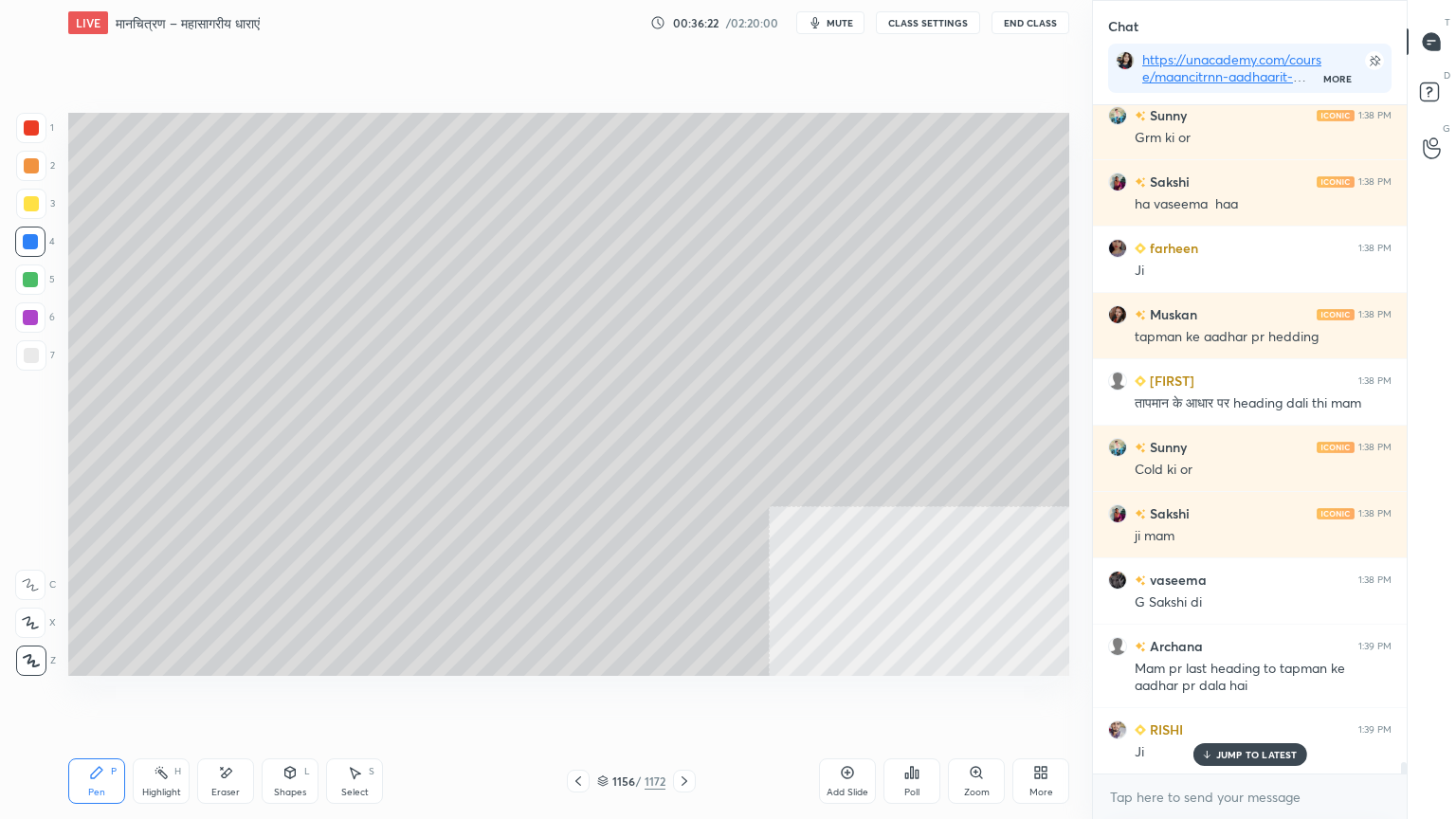 click at bounding box center (30, 242) 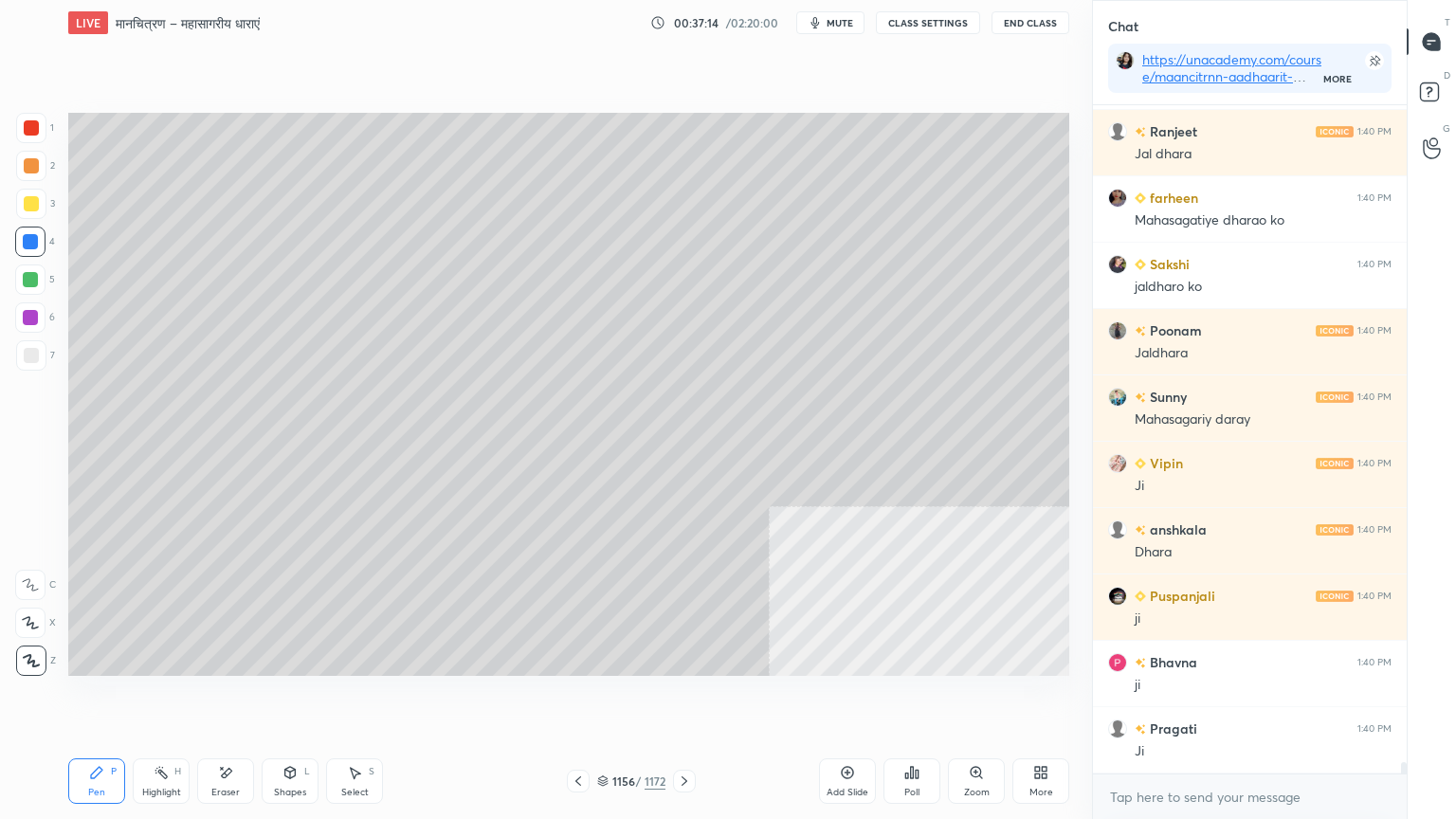 scroll, scrollTop: 38228, scrollLeft: 0, axis: vertical 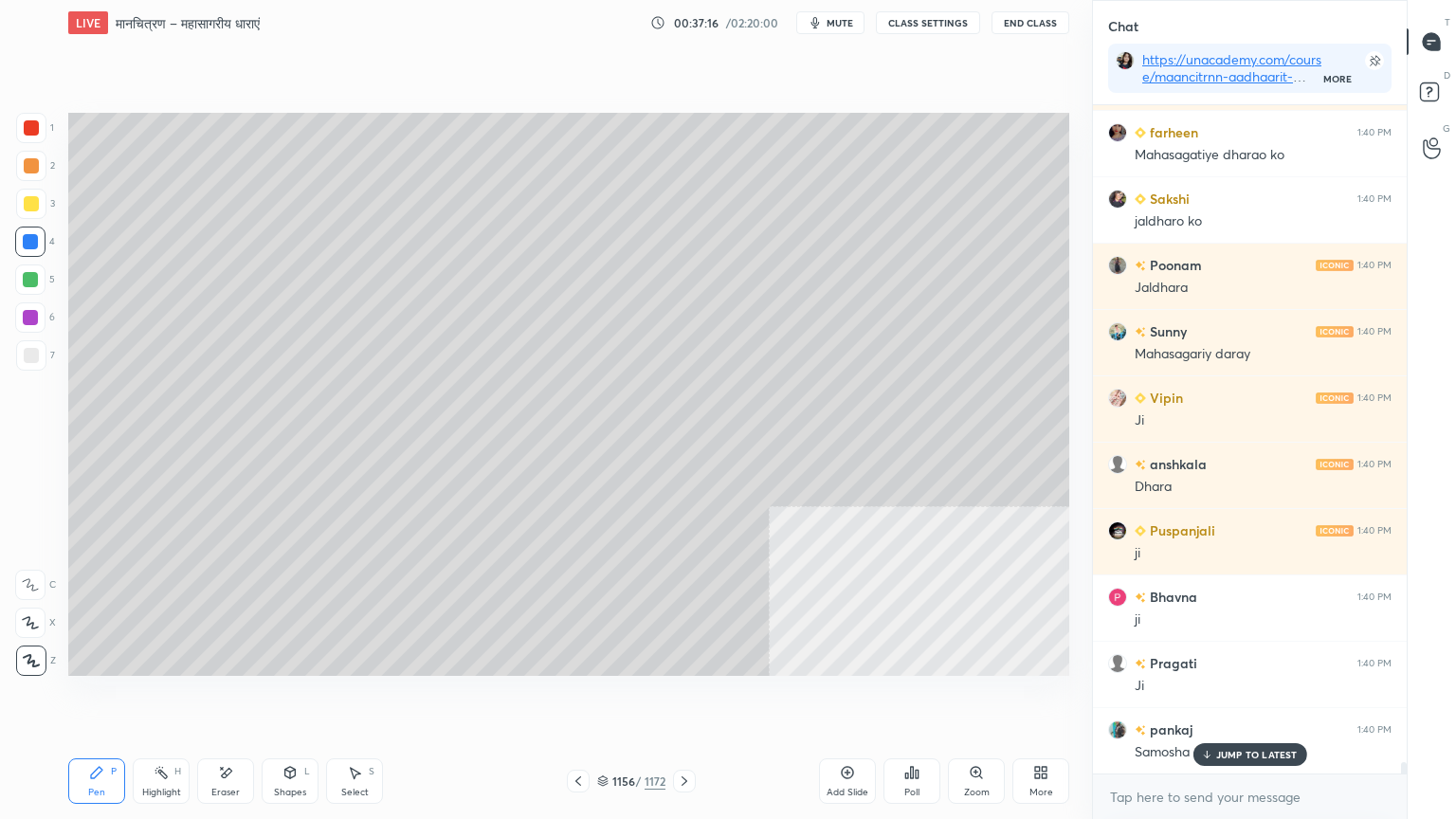 click on "JUMP TO LATEST" at bounding box center [1257, 755] 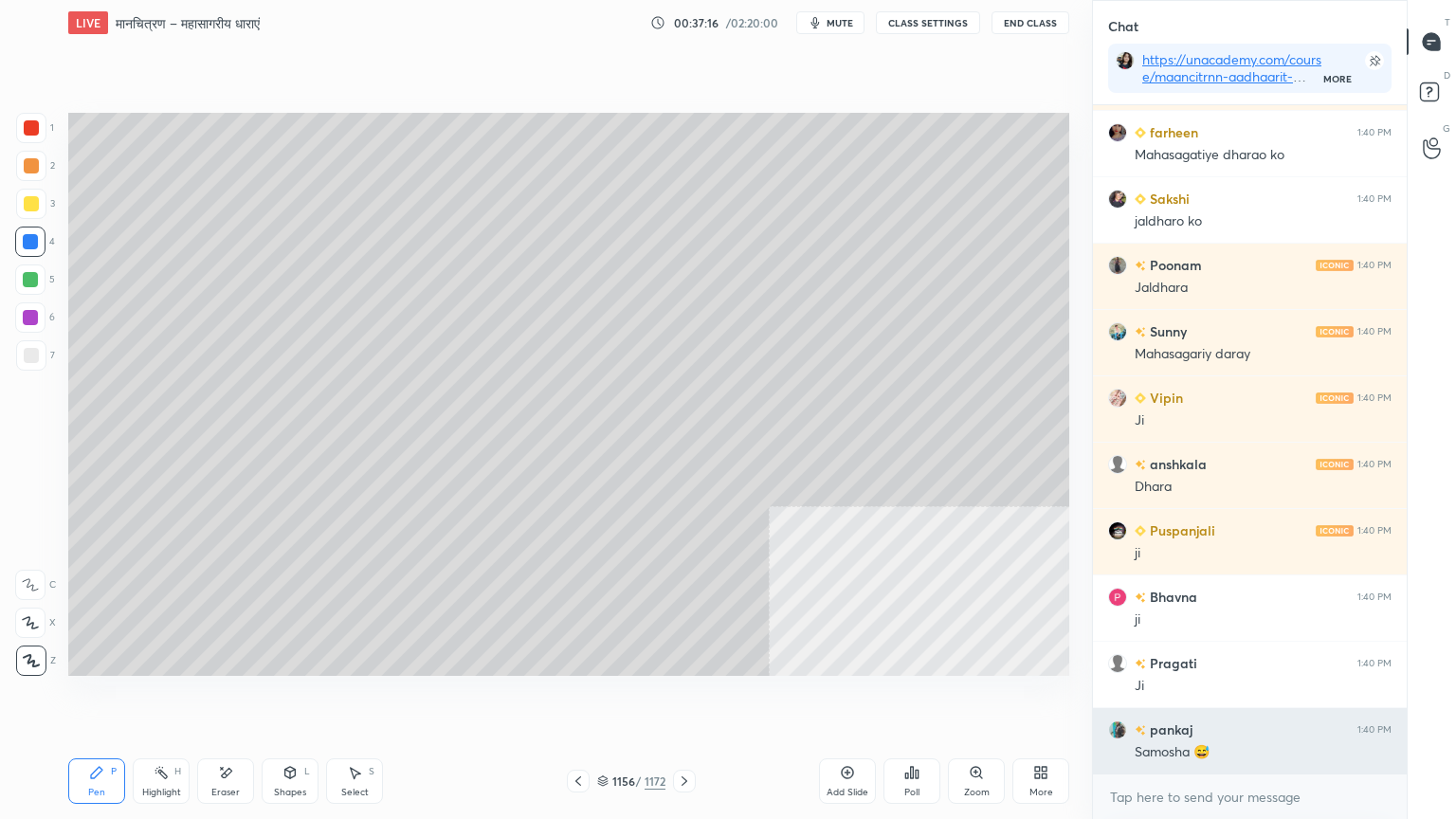 drag, startPoint x: 1244, startPoint y: 814, endPoint x: 1125, endPoint y: 766, distance: 128.31602 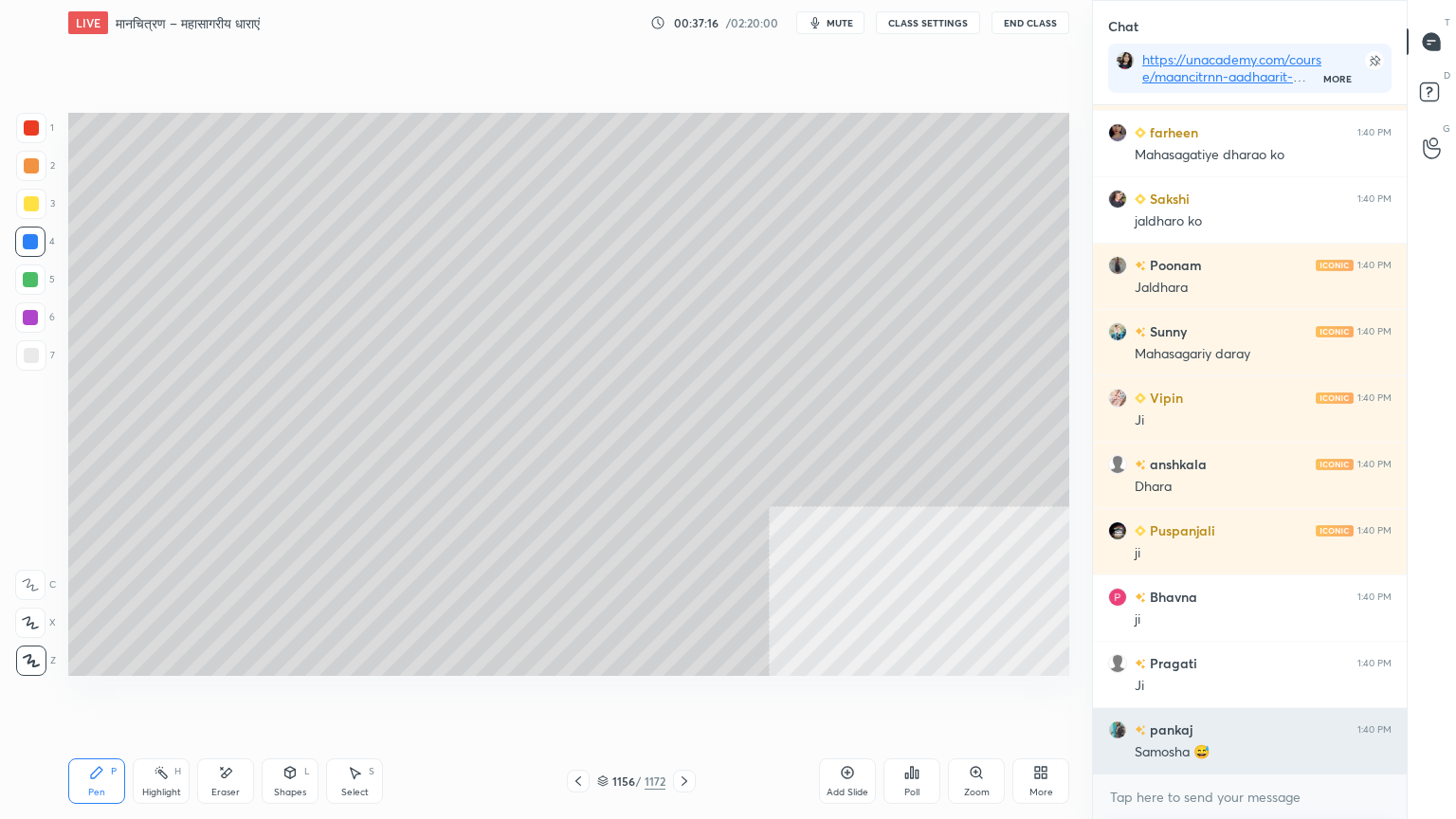click on "x" at bounding box center (1249, 796) 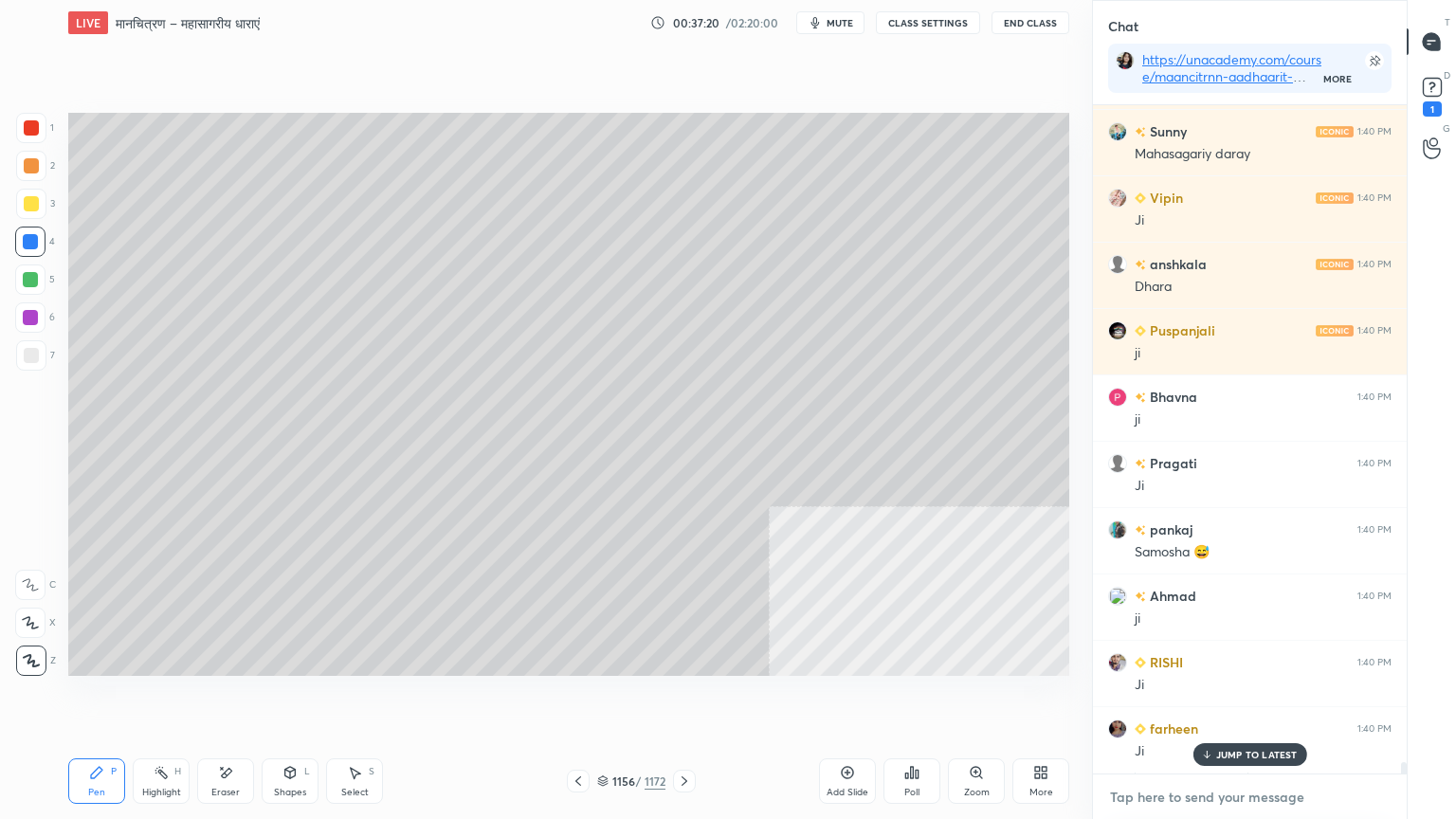 scroll, scrollTop: 38493, scrollLeft: 0, axis: vertical 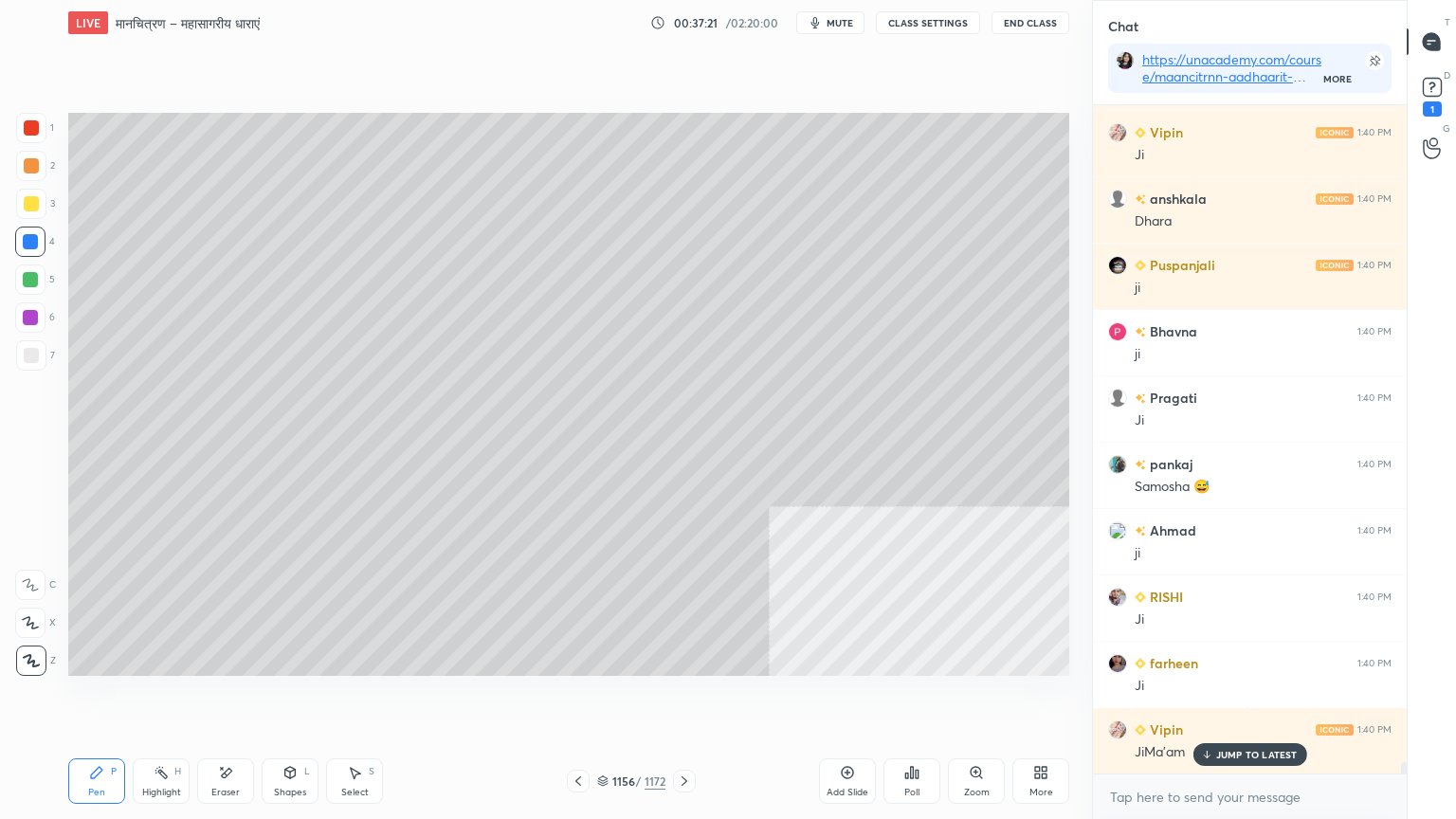 click at bounding box center (31, 355) 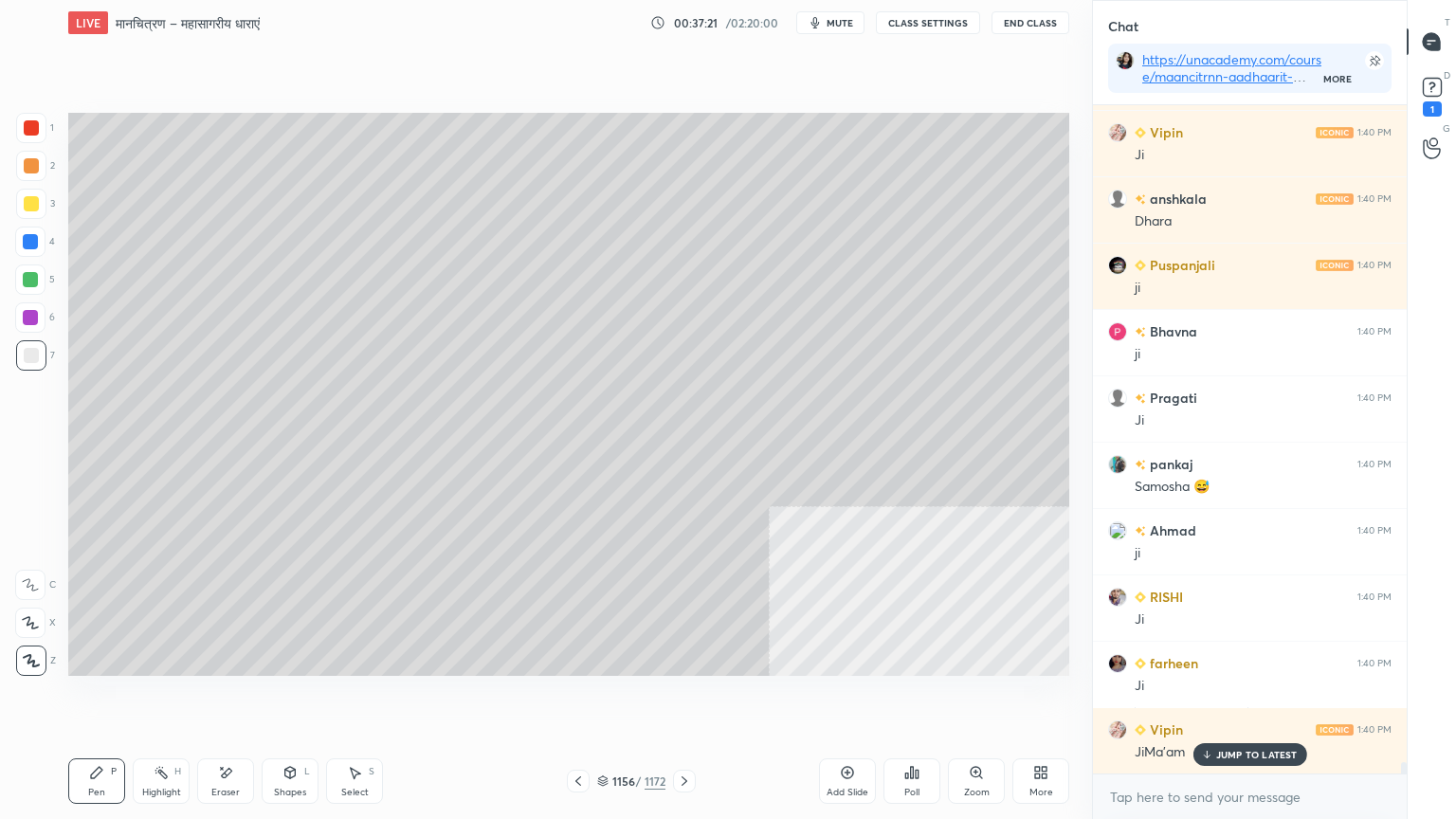 click at bounding box center [31, 355] 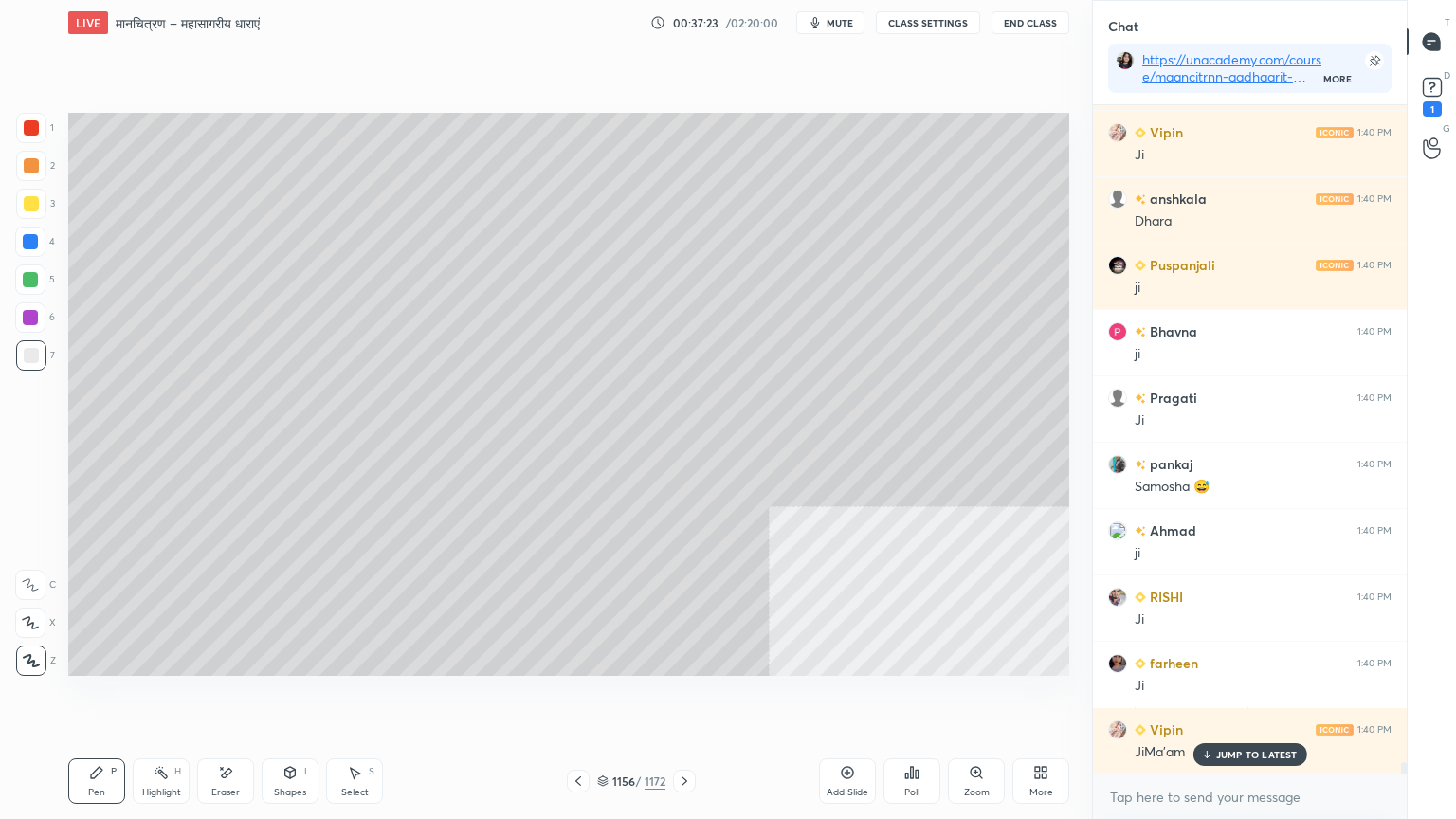 click 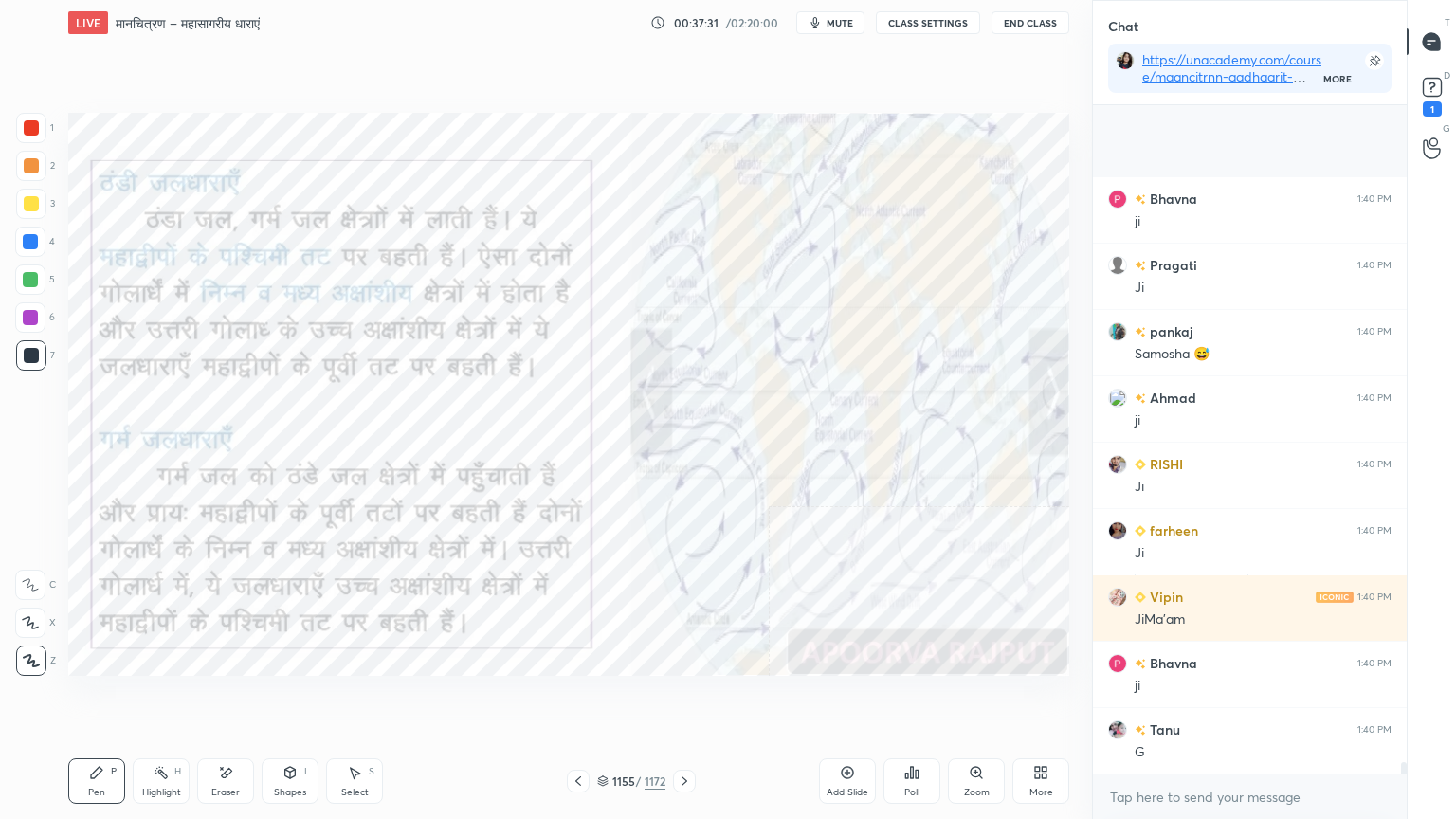 scroll, scrollTop: 38826, scrollLeft: 0, axis: vertical 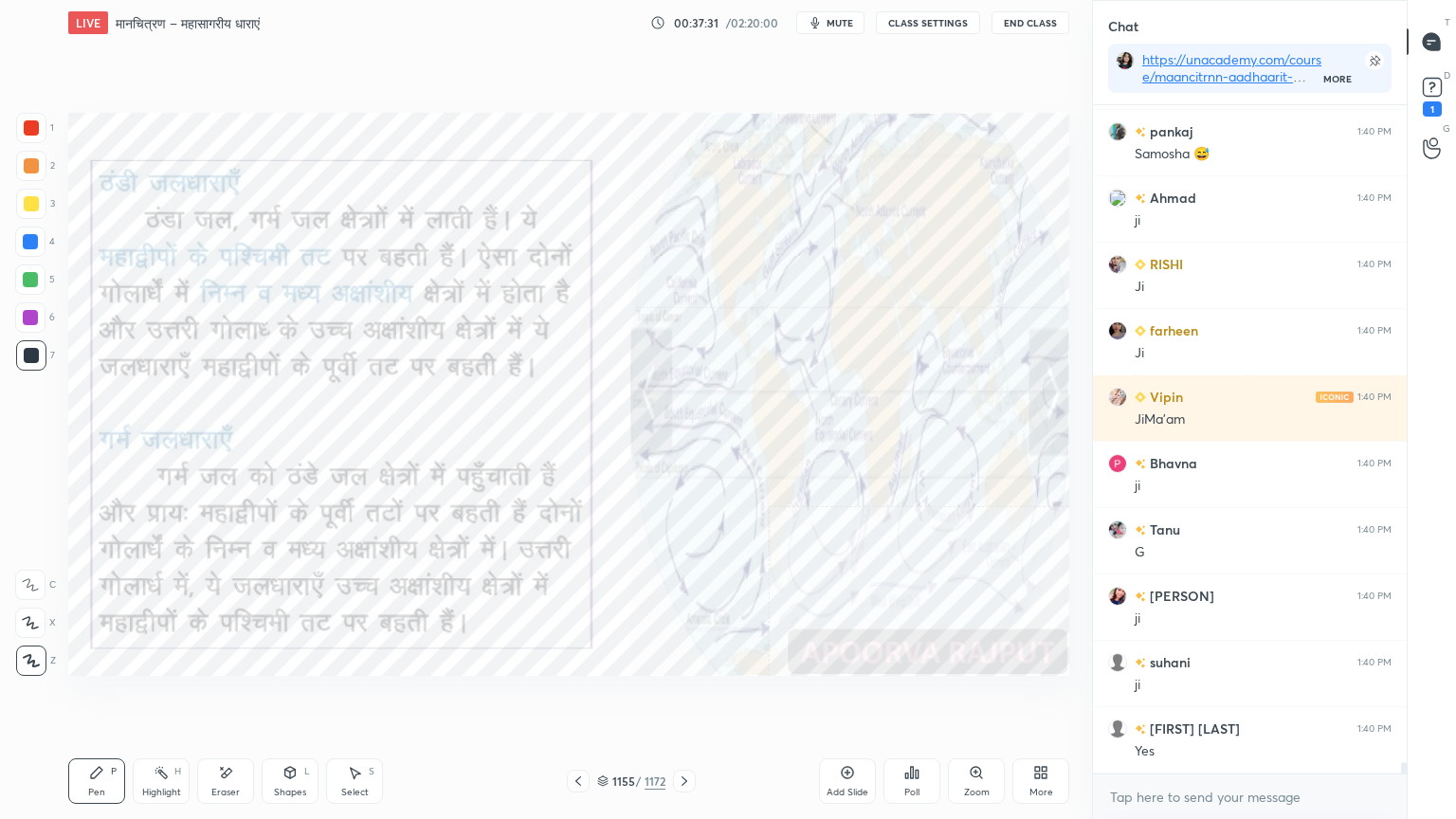 click 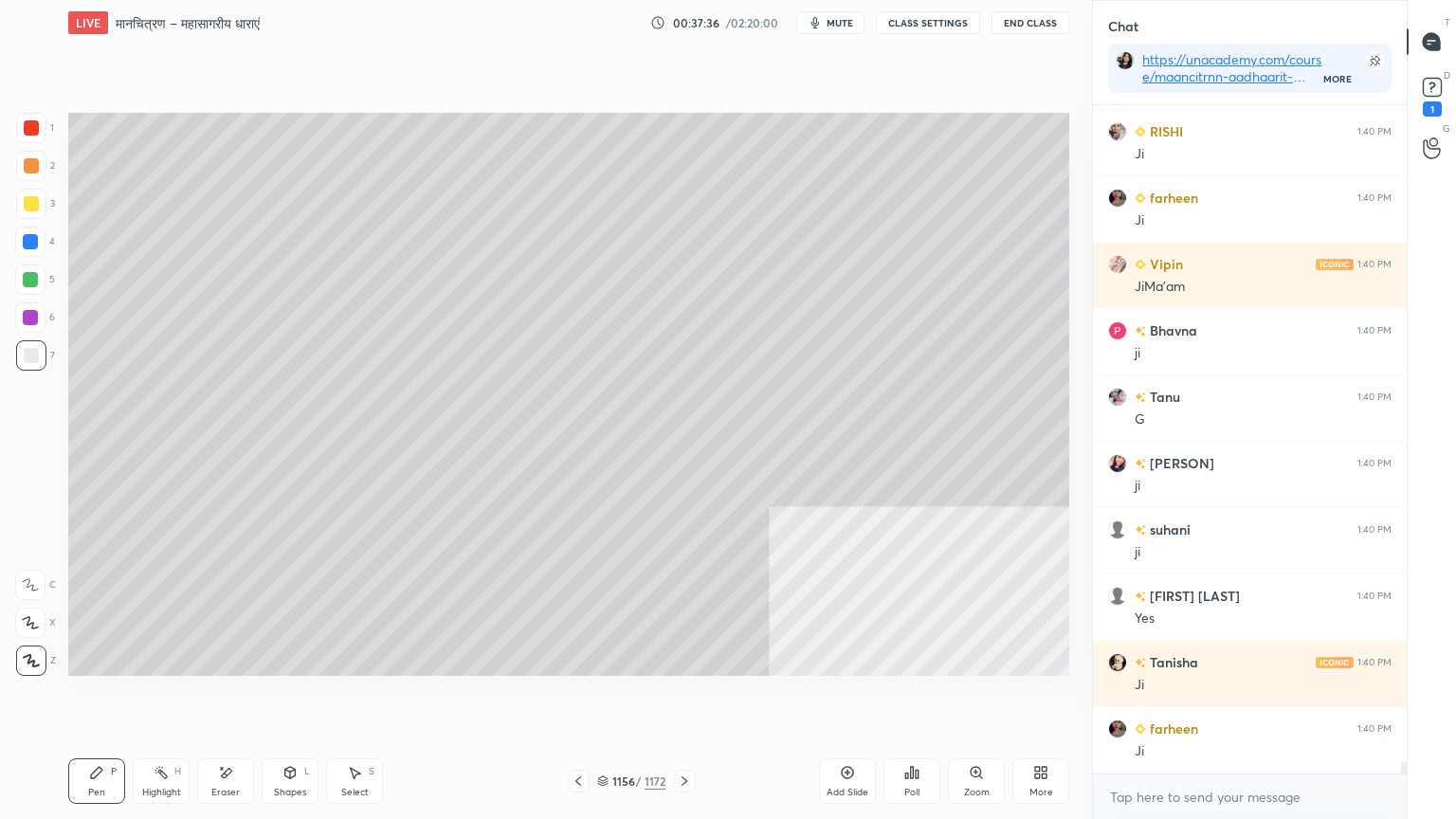scroll, scrollTop: 39024, scrollLeft: 0, axis: vertical 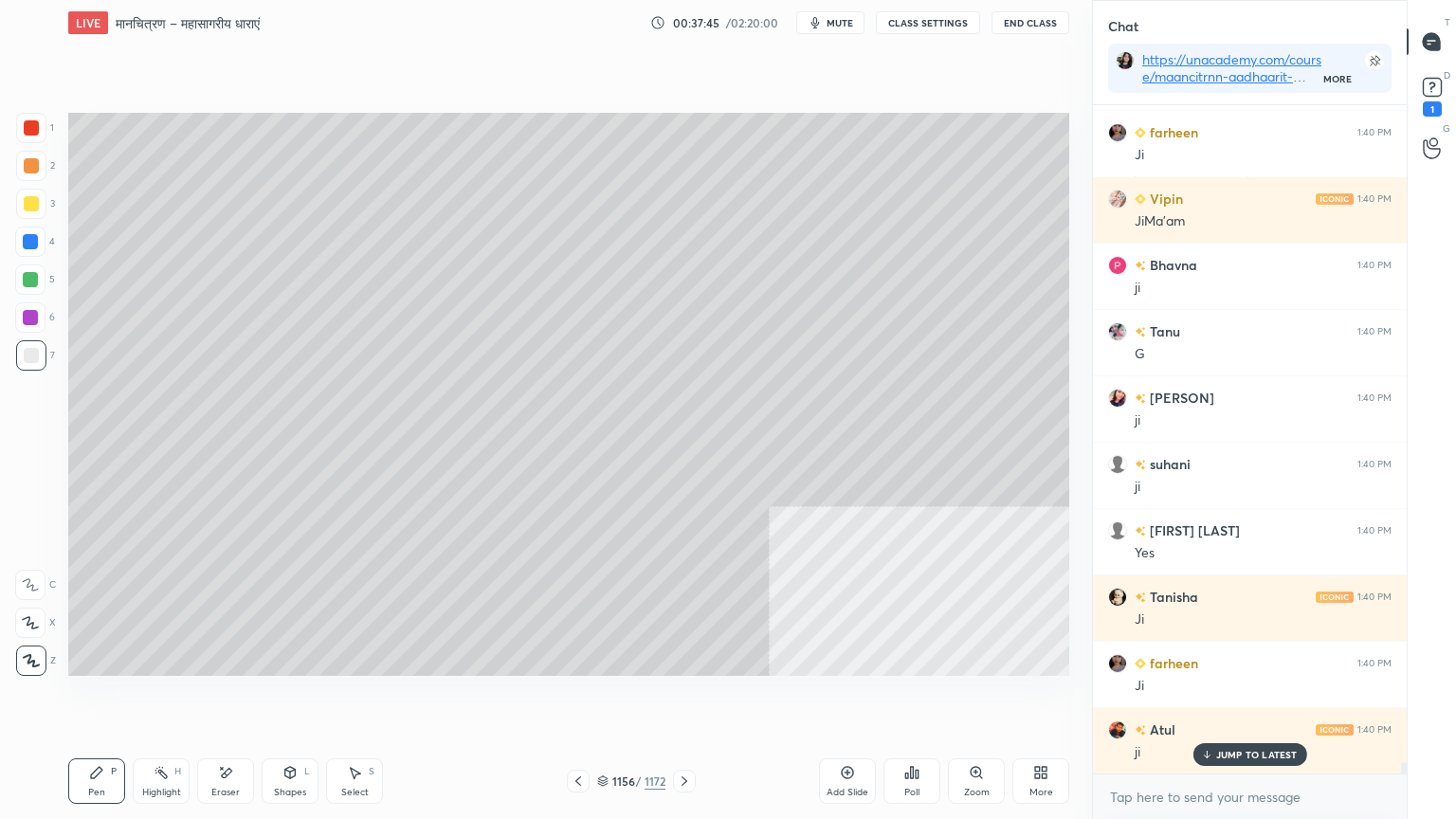 click 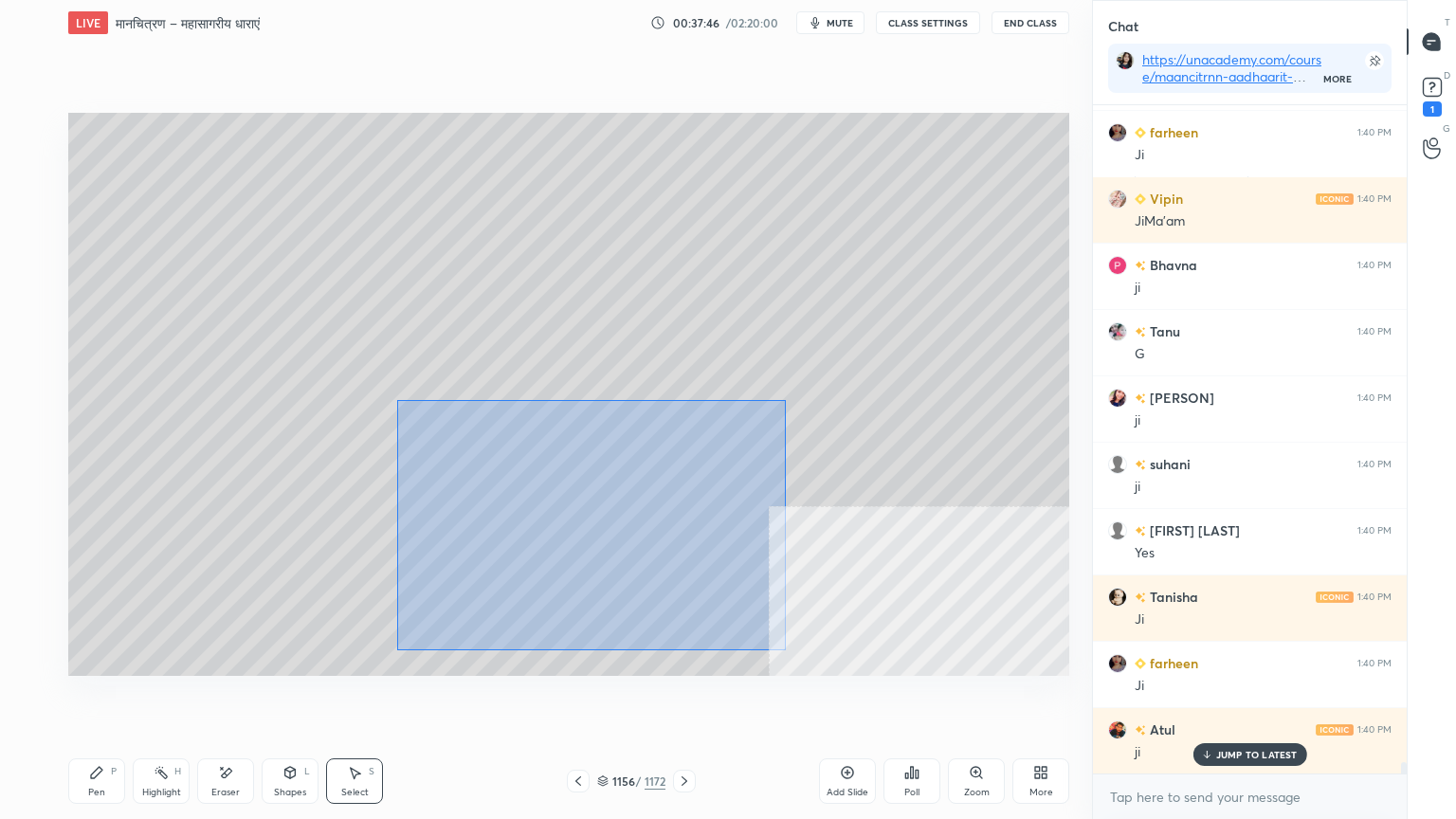 drag, startPoint x: 397, startPoint y: 399, endPoint x: 734, endPoint y: 612, distance: 398.67029 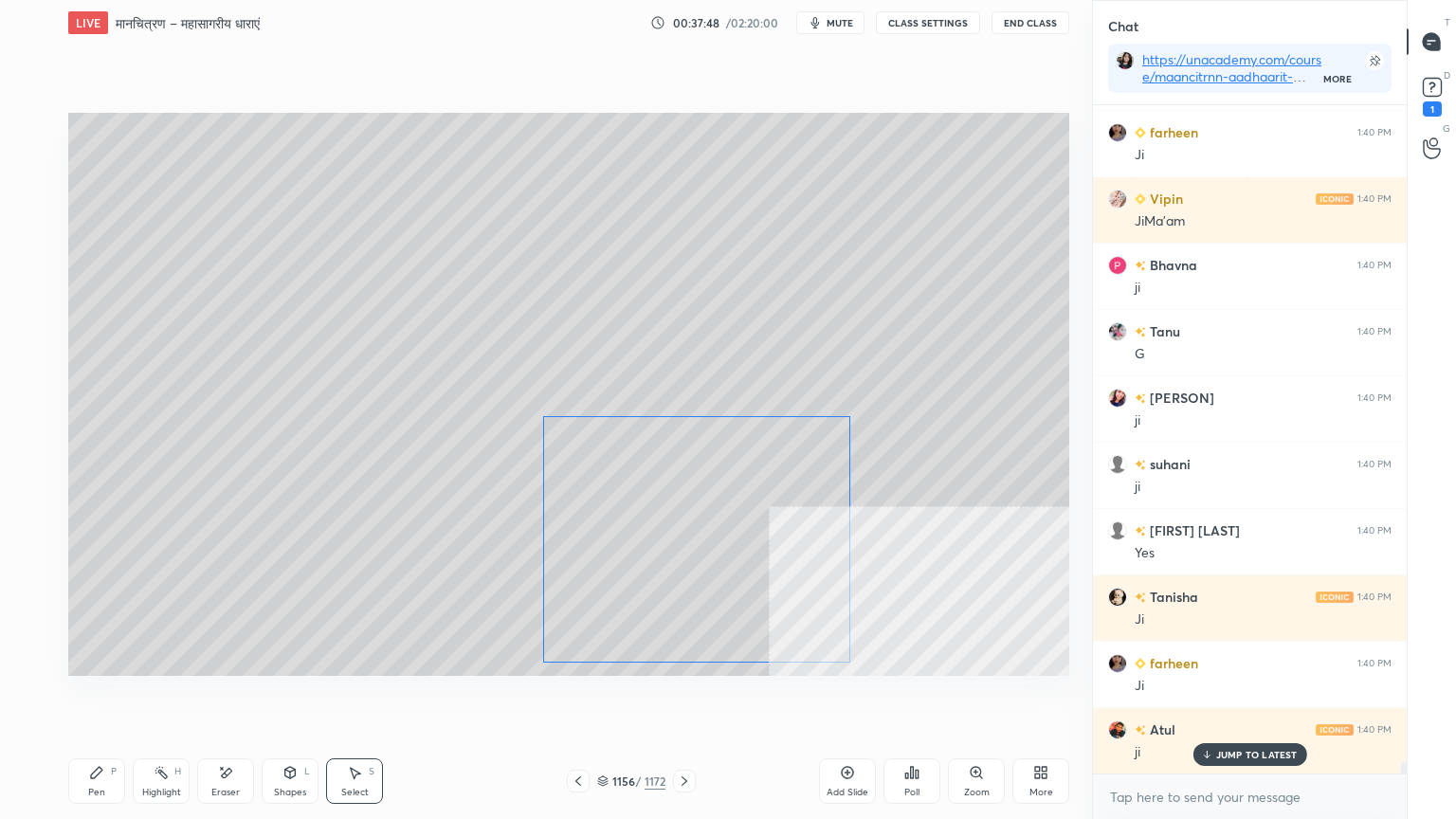 drag, startPoint x: 592, startPoint y: 544, endPoint x: 423, endPoint y: 612, distance: 182.16751 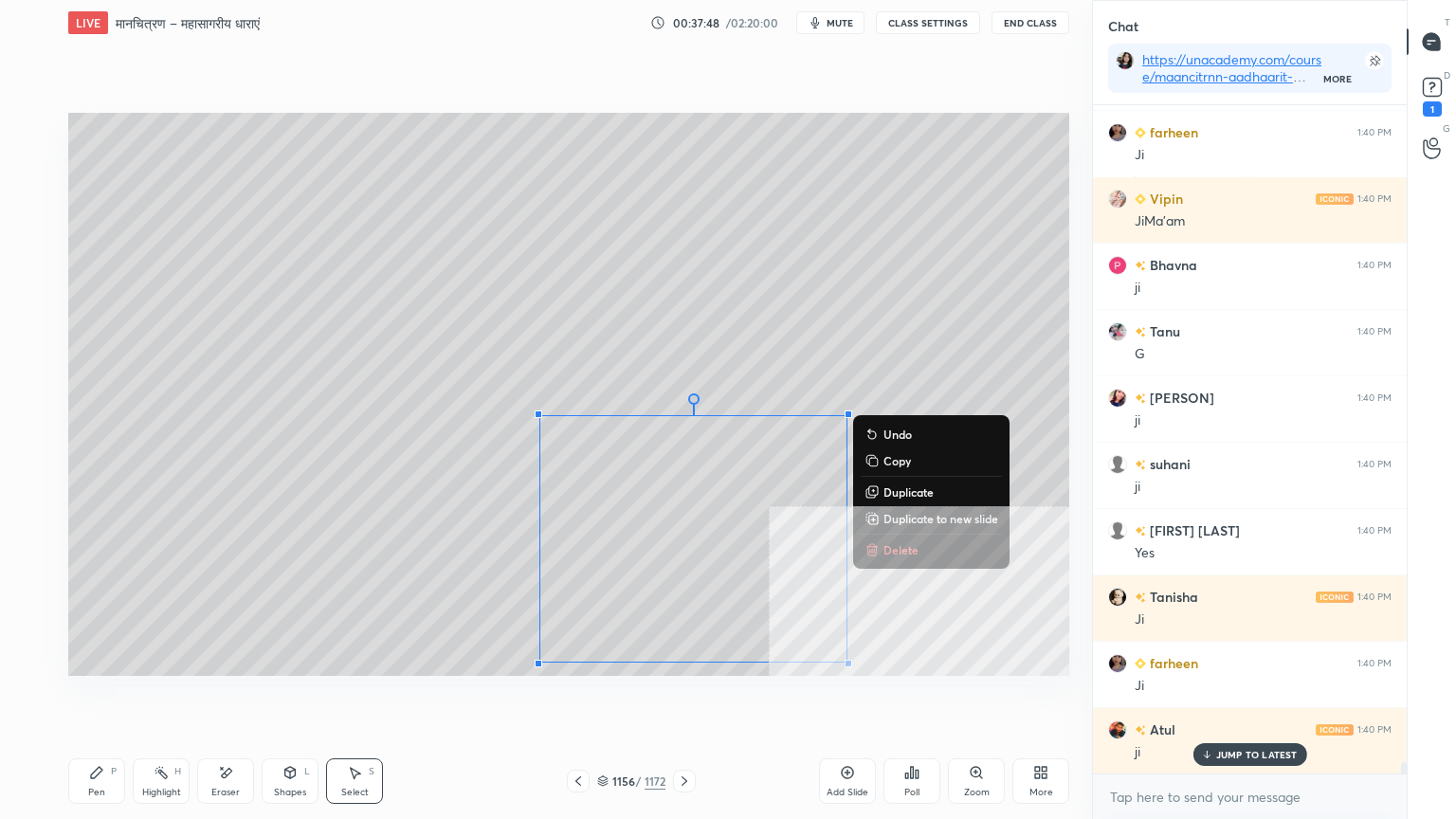 click on "Pen P" at bounding box center [97, 781] 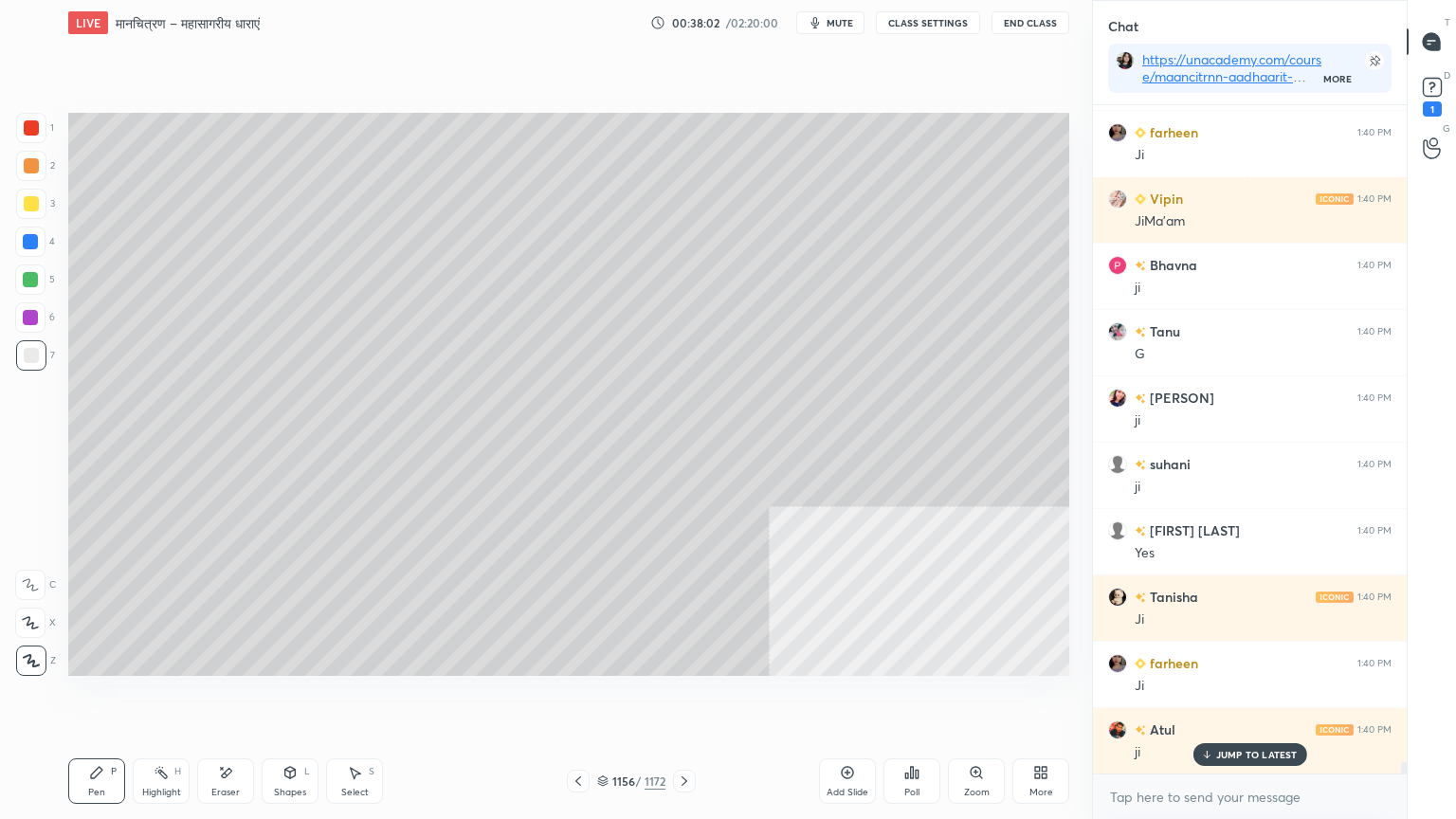 click 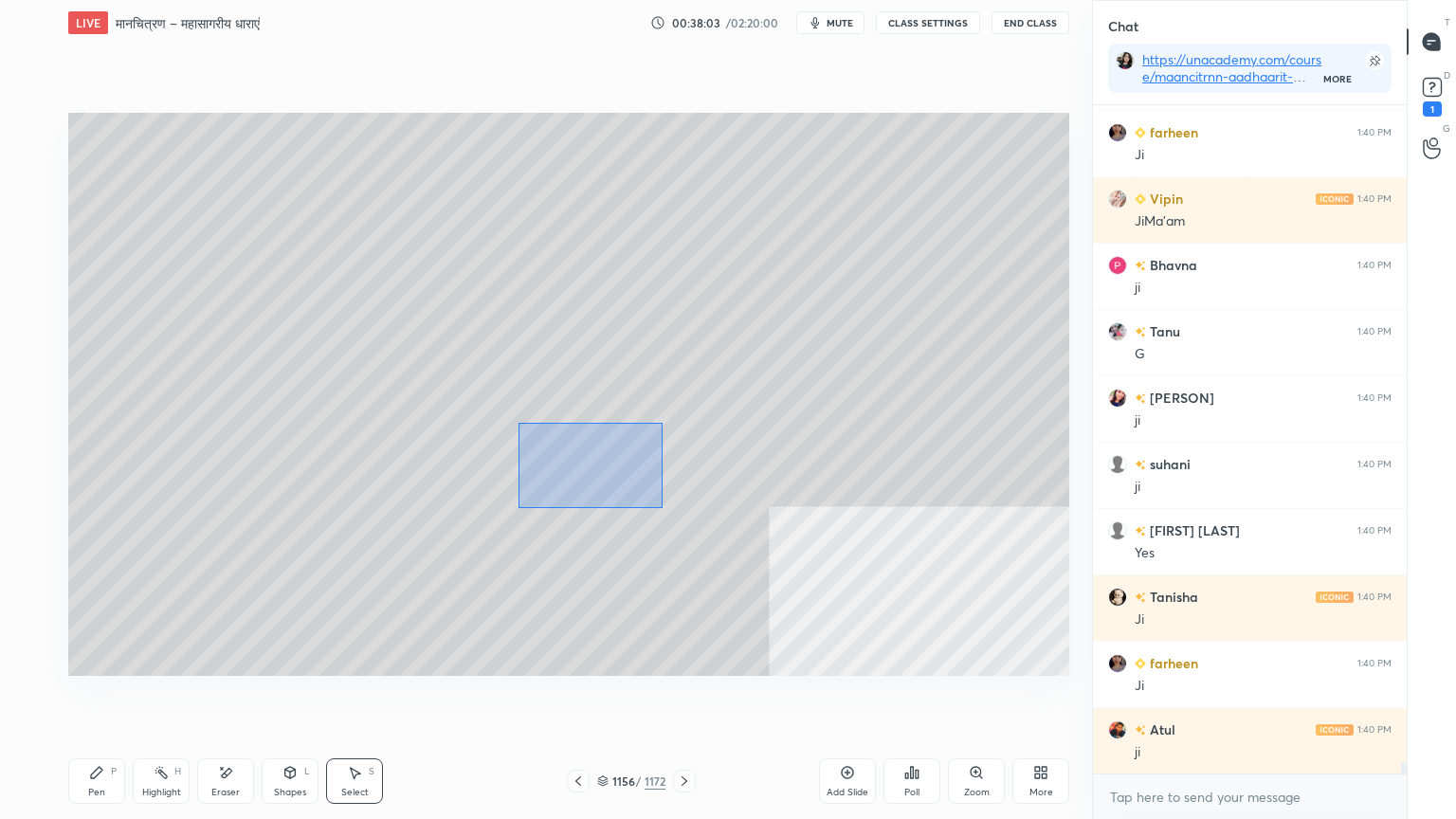 scroll, scrollTop: 39091, scrollLeft: 0, axis: vertical 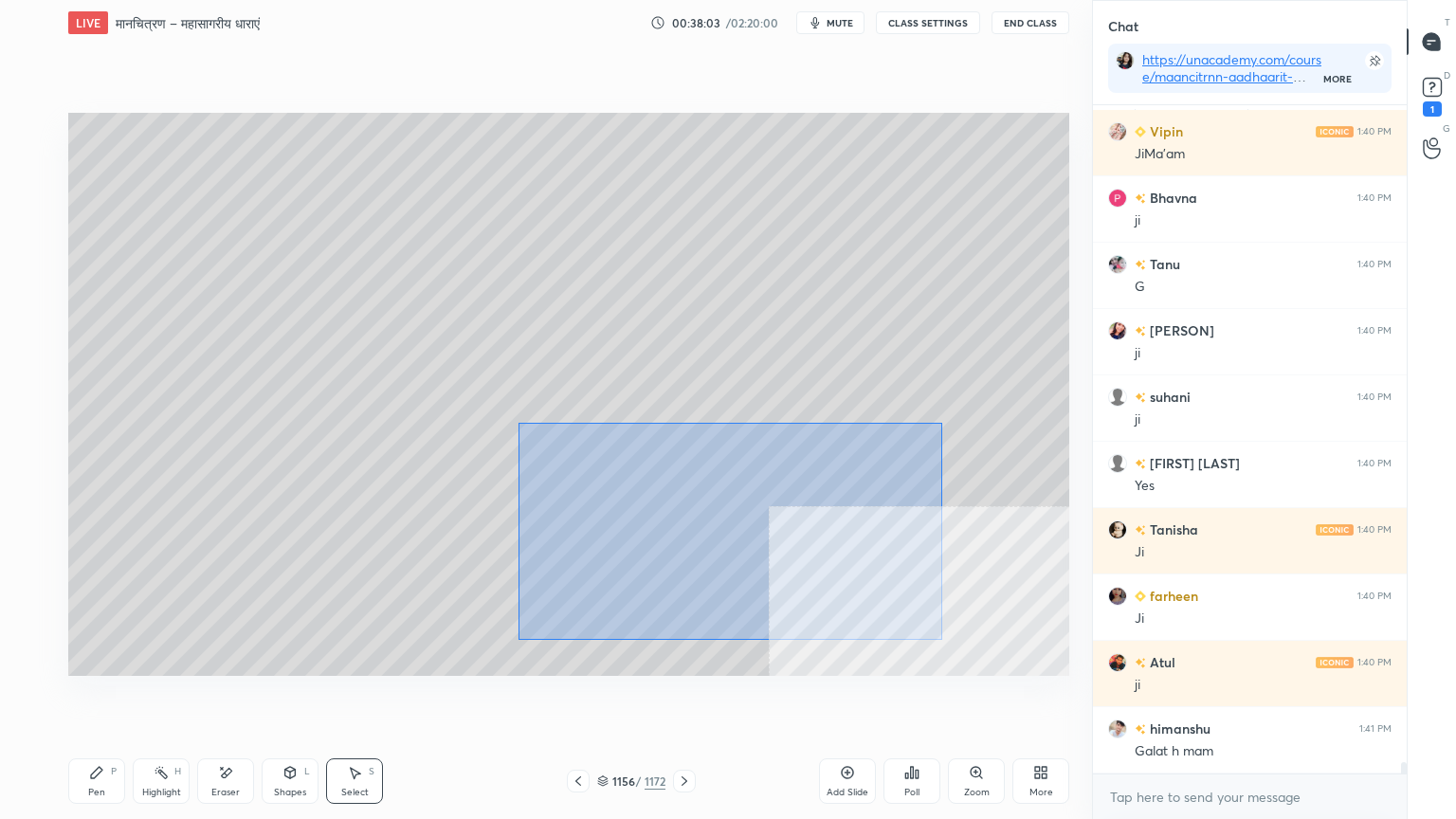 drag, startPoint x: 527, startPoint y: 428, endPoint x: 910, endPoint y: 626, distance: 431.1531 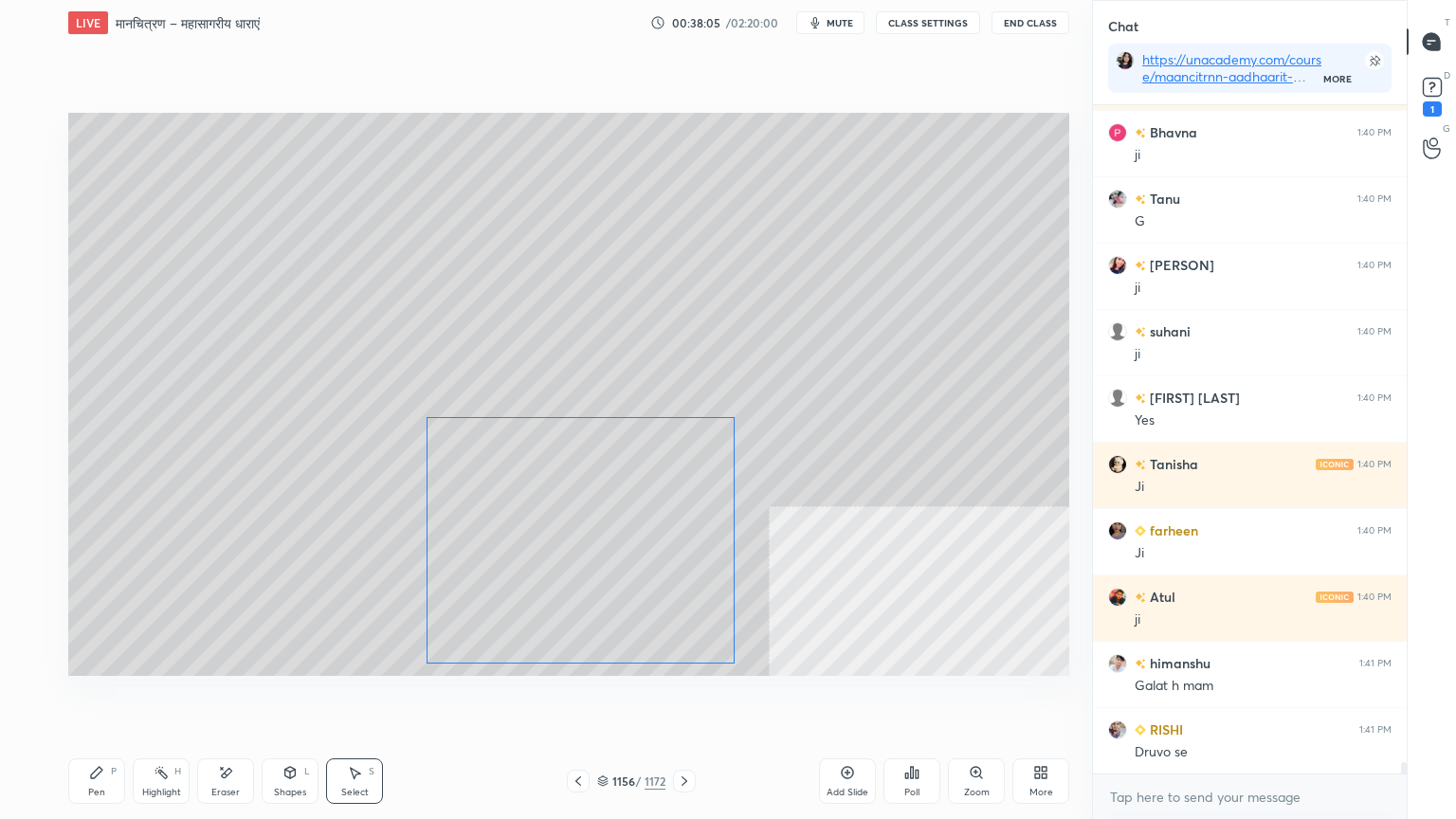 scroll, scrollTop: 39224, scrollLeft: 0, axis: vertical 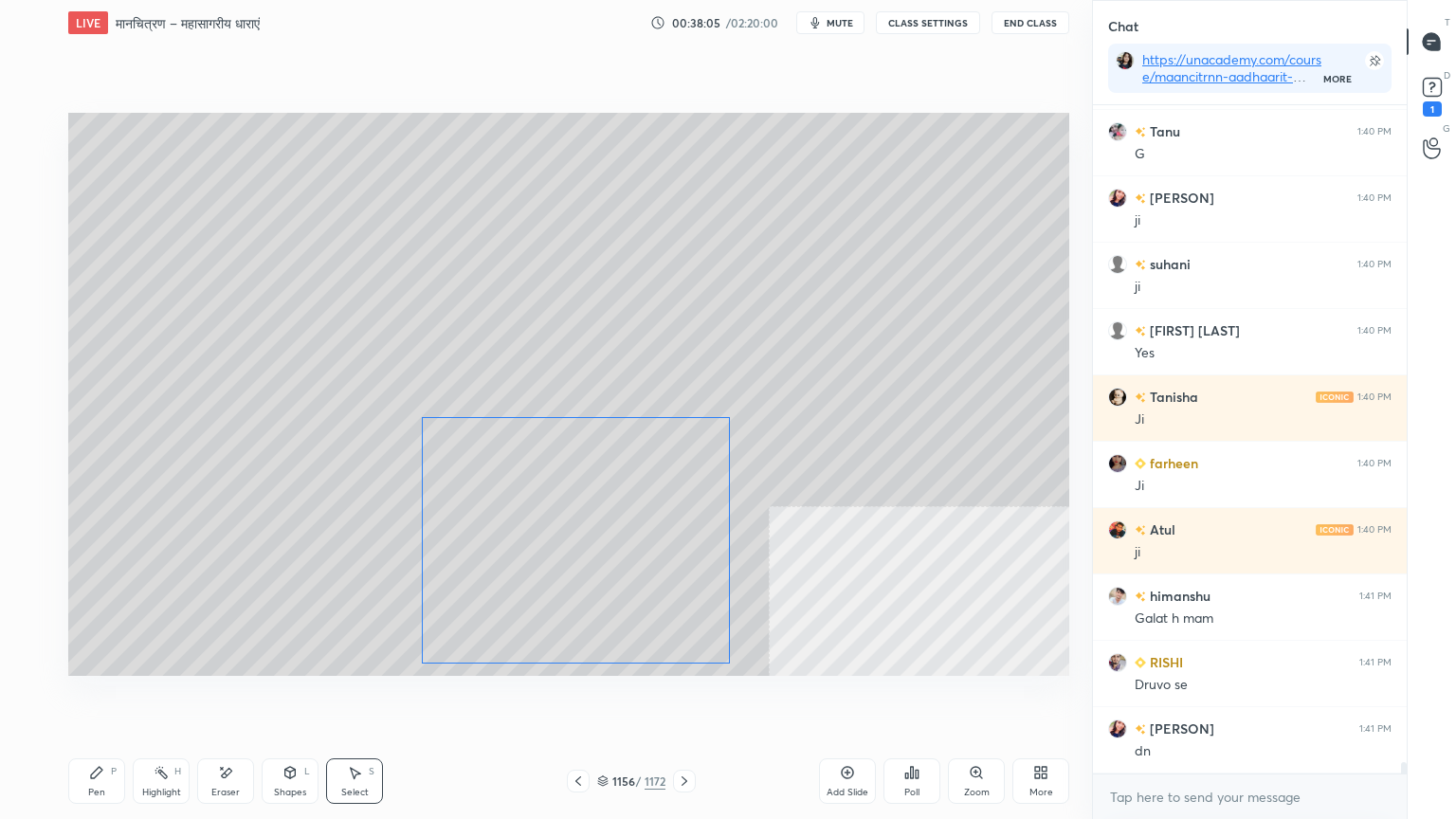drag, startPoint x: 714, startPoint y: 534, endPoint x: 591, endPoint y: 537, distance: 123.0366 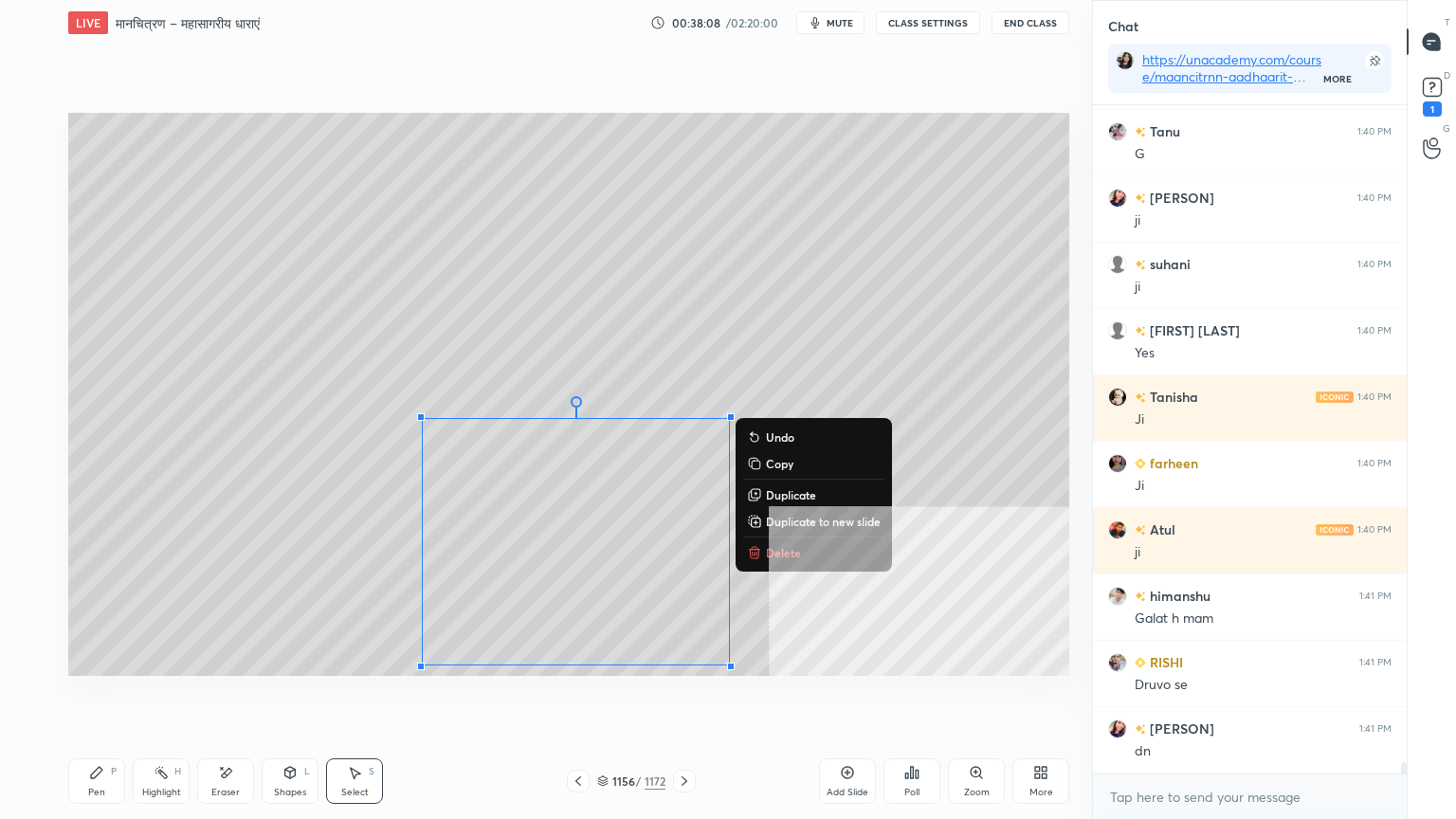 click on "0 ° Undo Copy Duplicate Duplicate to new slide Delete" at bounding box center (569, 394) 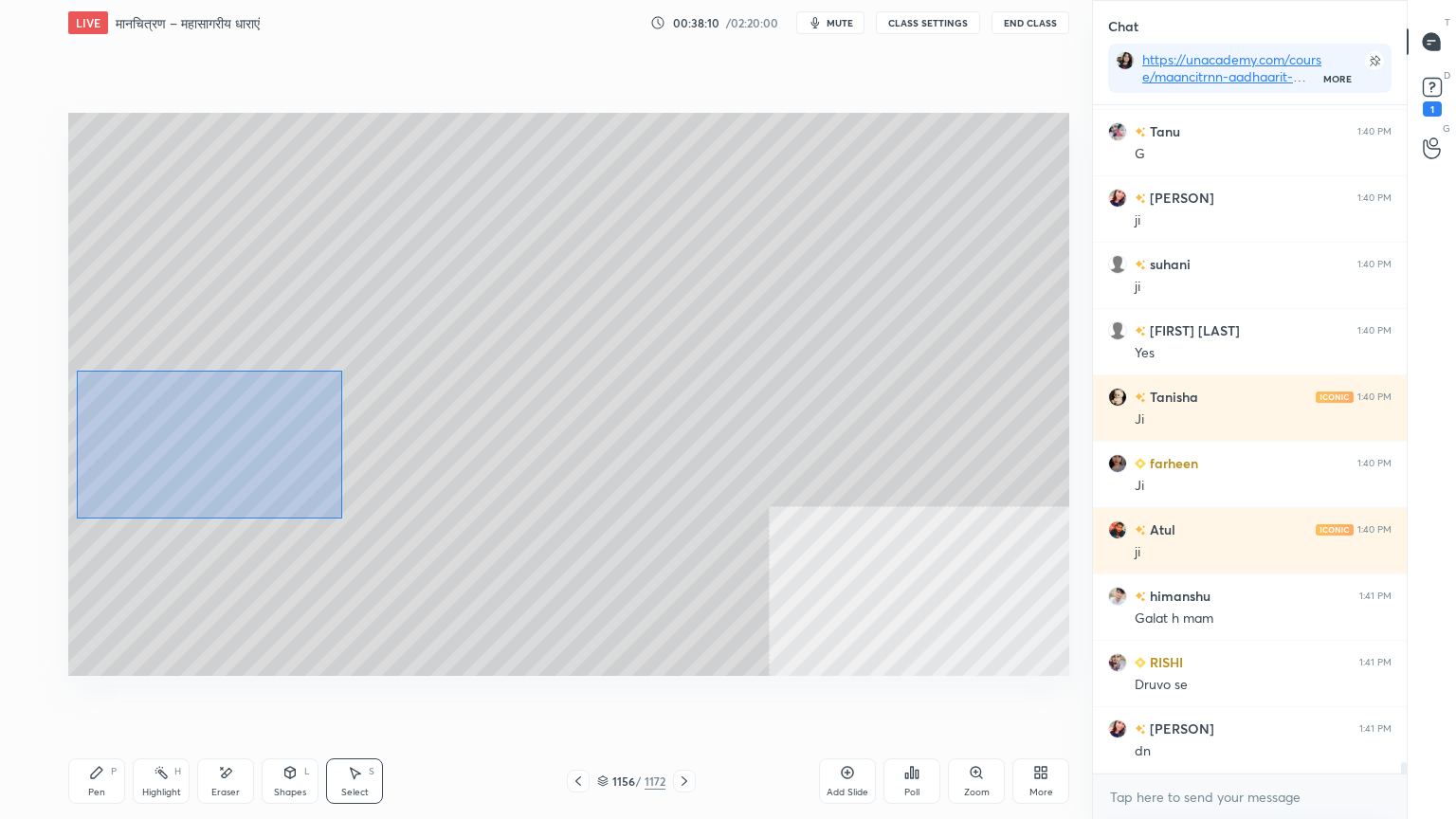 drag, startPoint x: 74, startPoint y: 371, endPoint x: 337, endPoint y: 519, distance: 301.78303 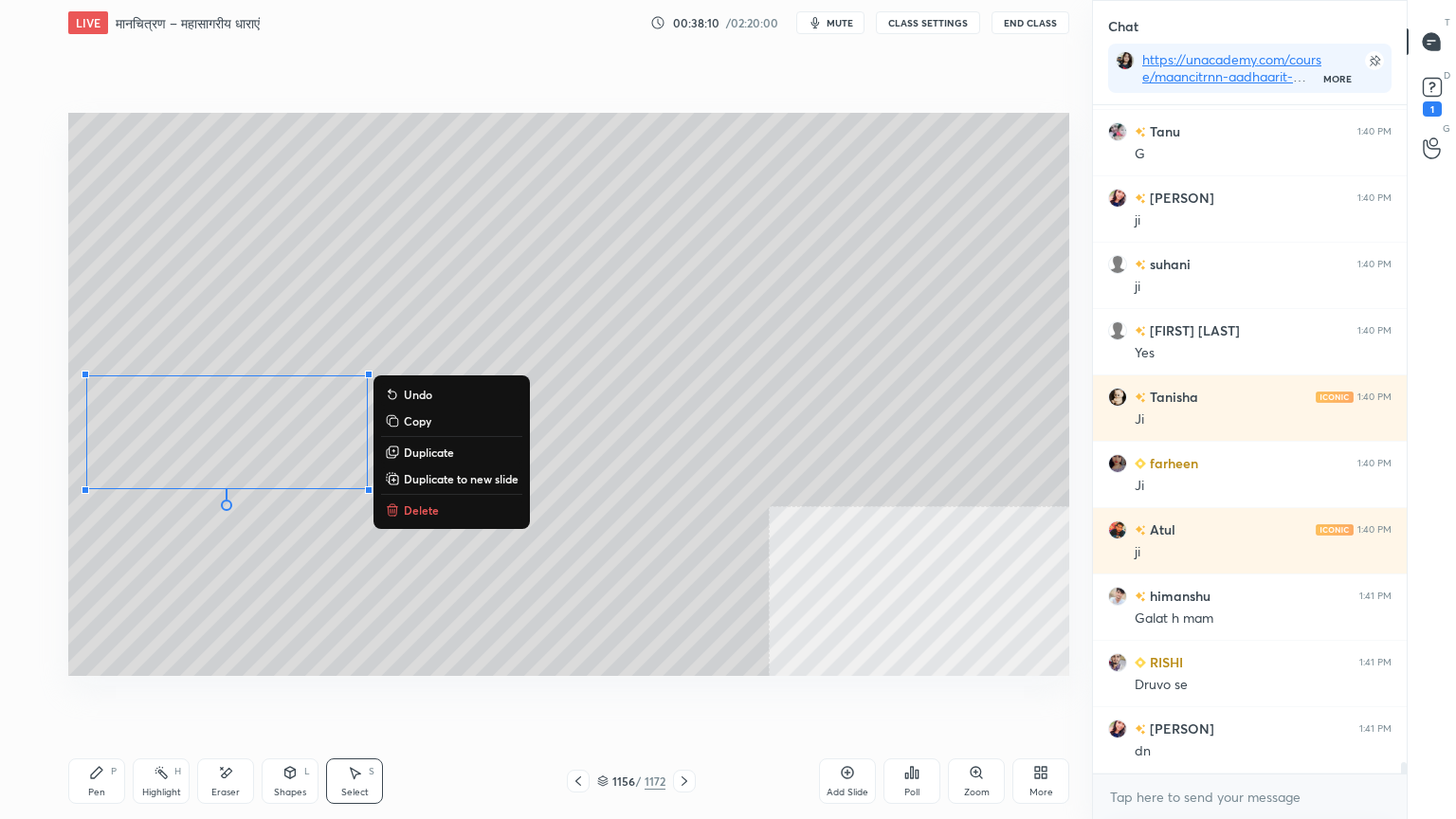click on "0 ° Undo Copy Duplicate Duplicate to new slide Delete" at bounding box center (569, 394) 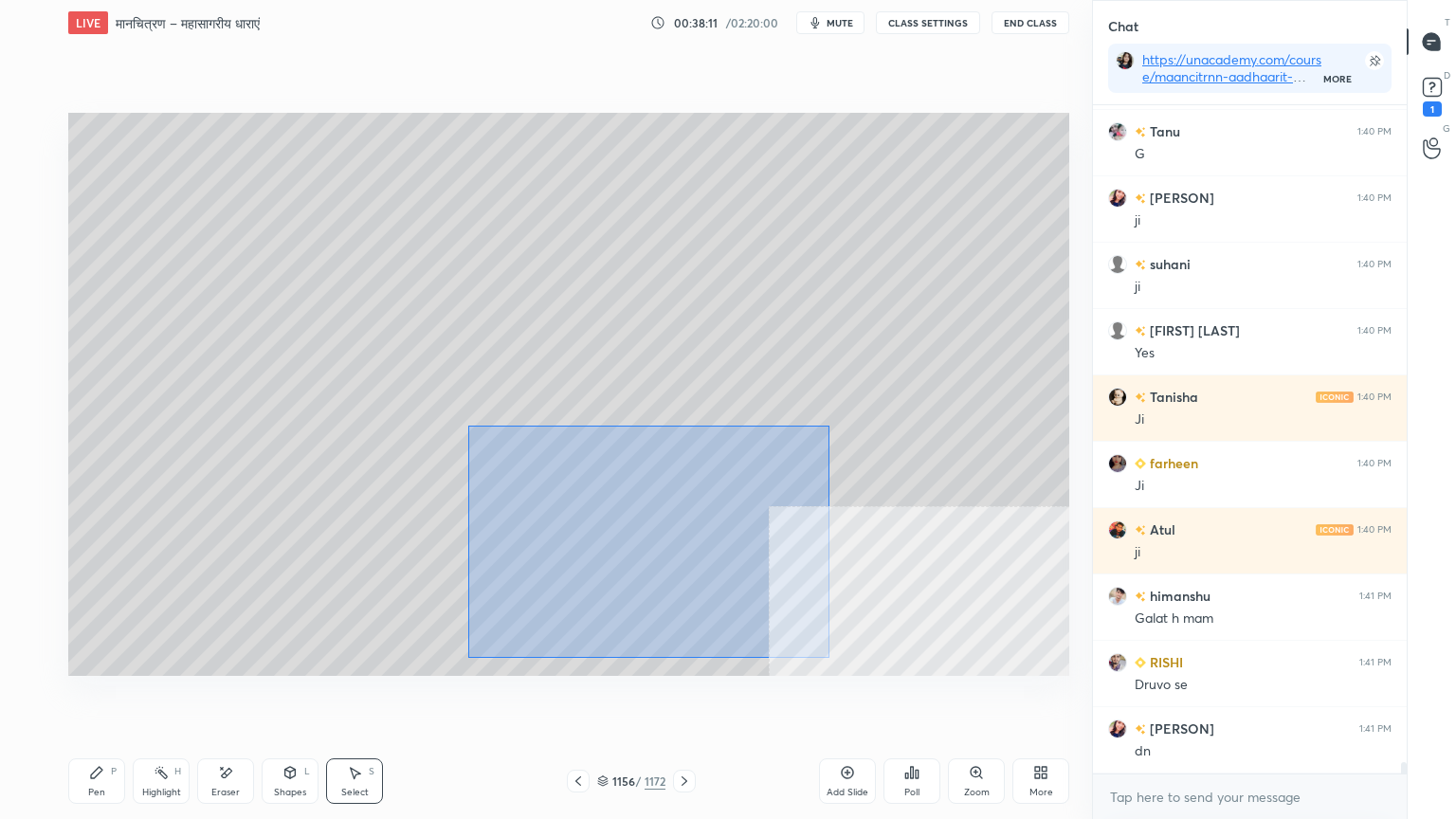 drag, startPoint x: 510, startPoint y: 458, endPoint x: 740, endPoint y: 609, distance: 275.13815 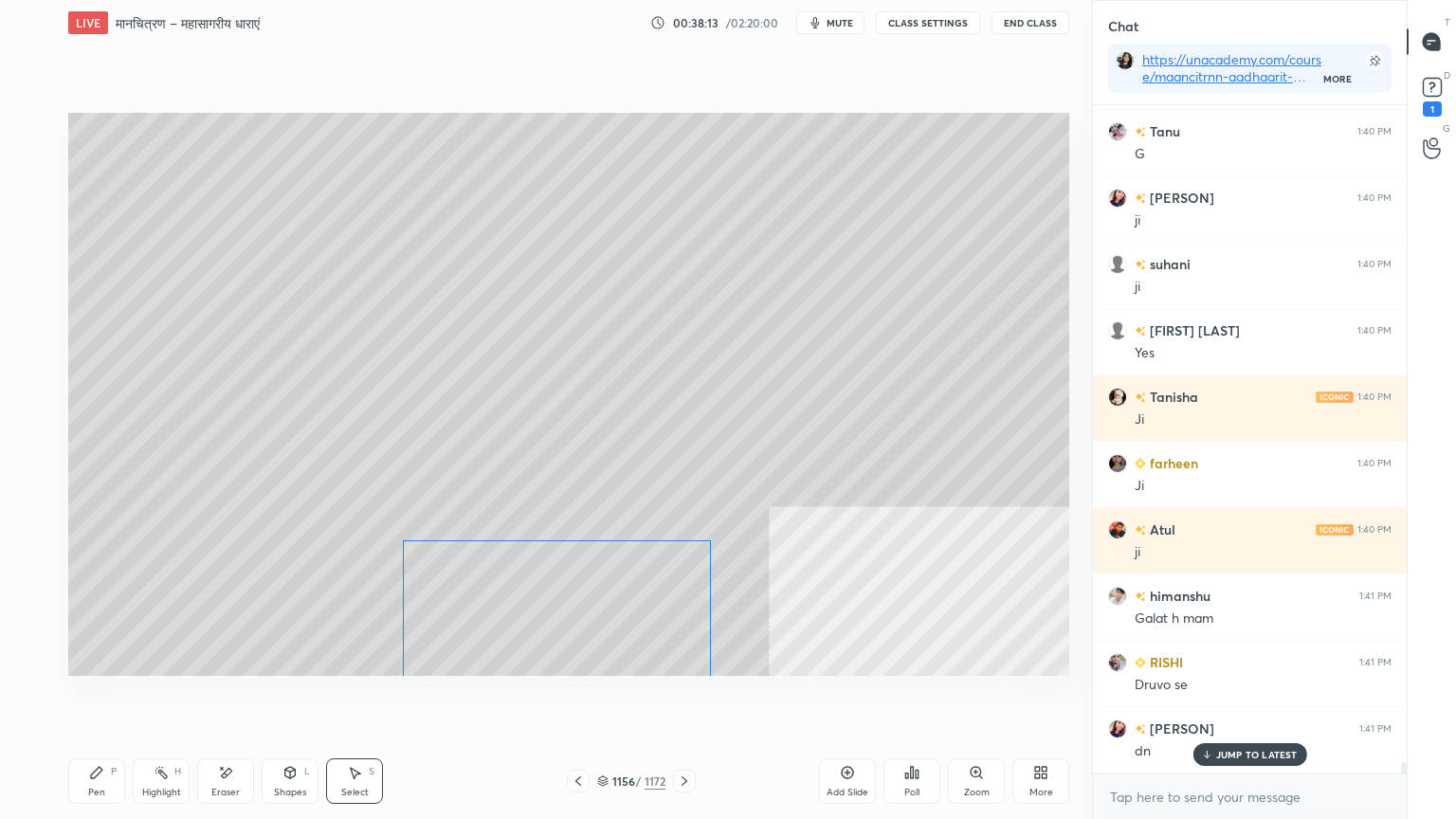 scroll, scrollTop: 39289, scrollLeft: 0, axis: vertical 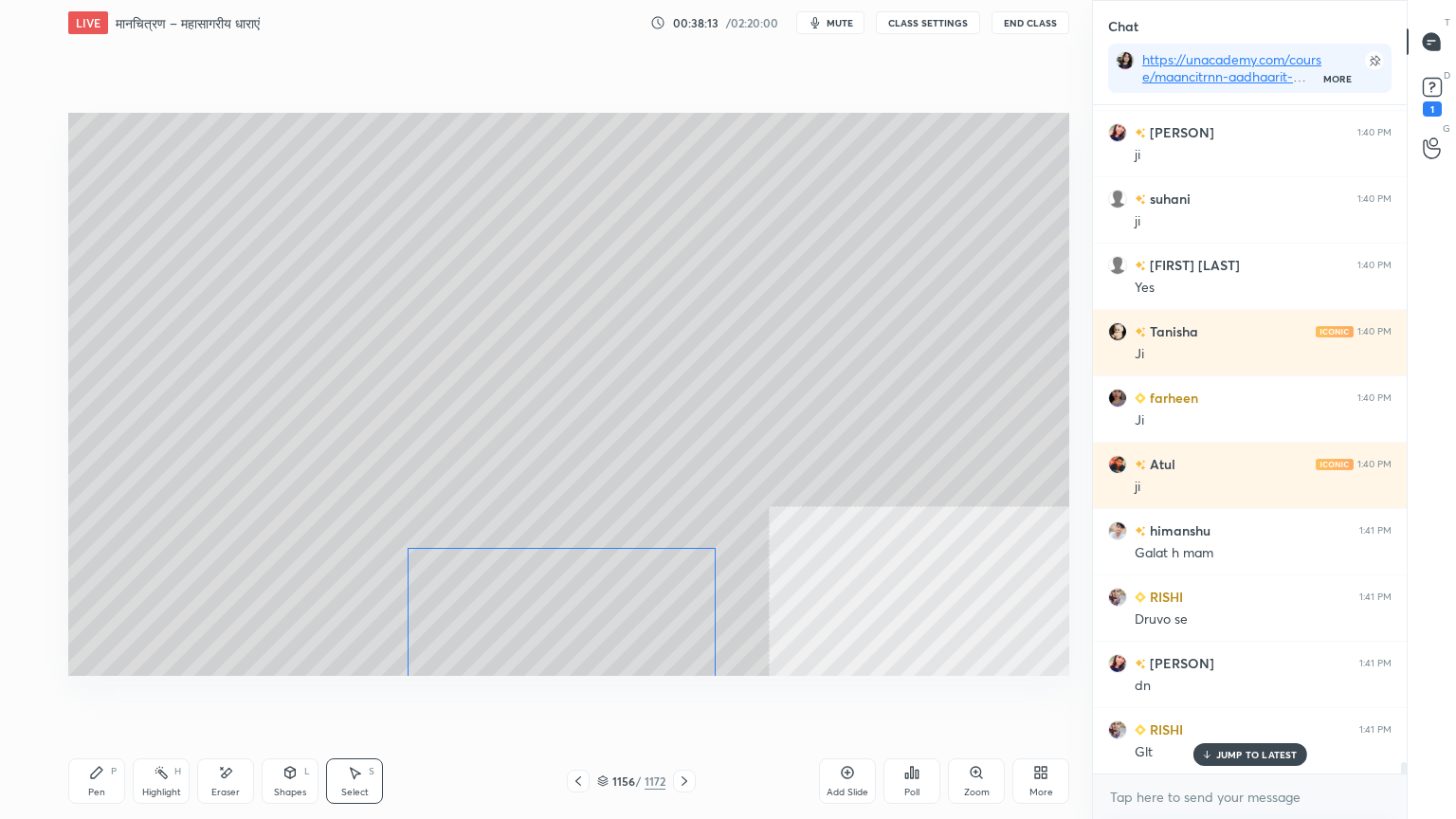 drag, startPoint x: 675, startPoint y: 562, endPoint x: 591, endPoint y: 664, distance: 132.13629 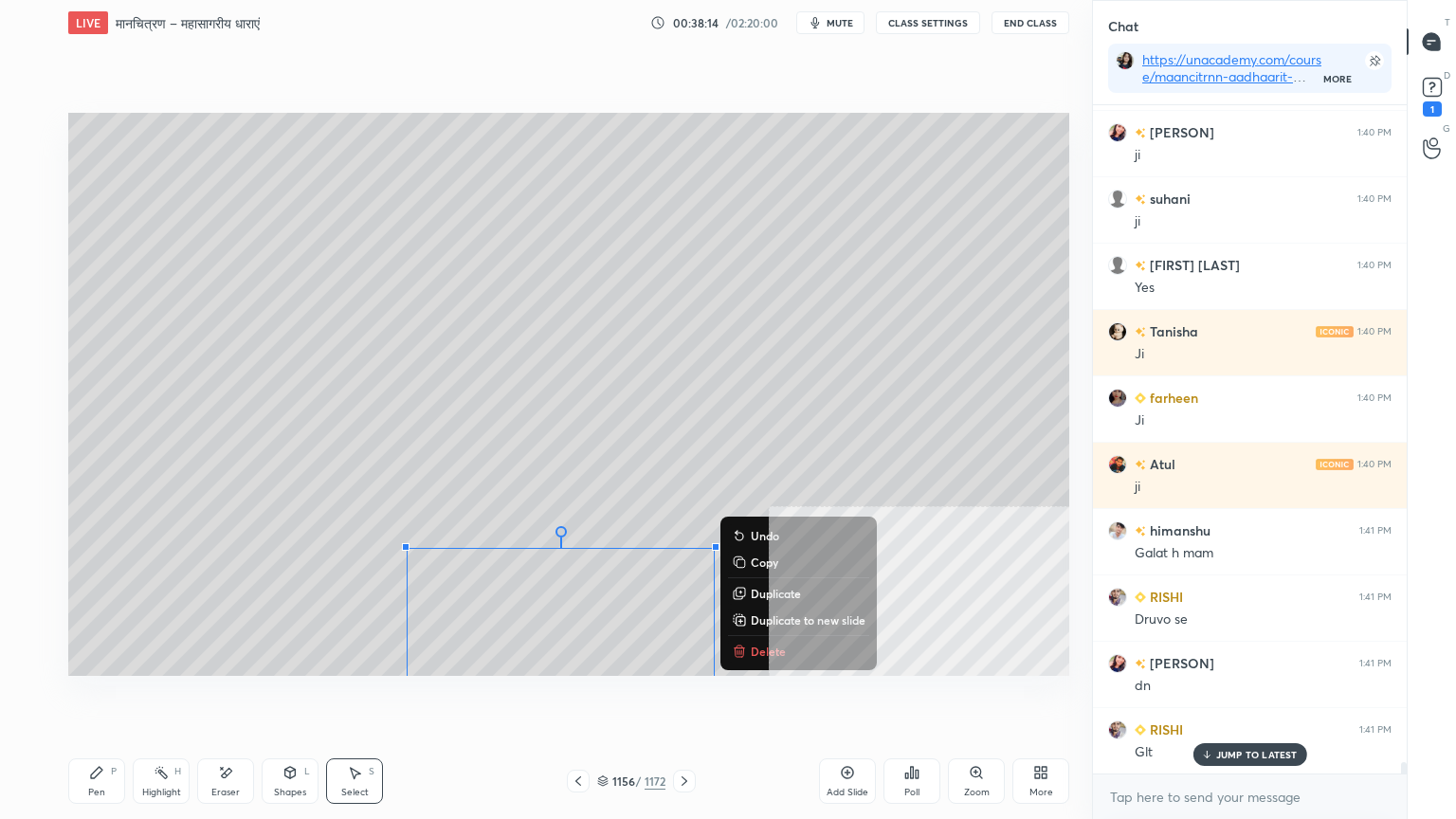 click on "Select S" at bounding box center (355, 781) 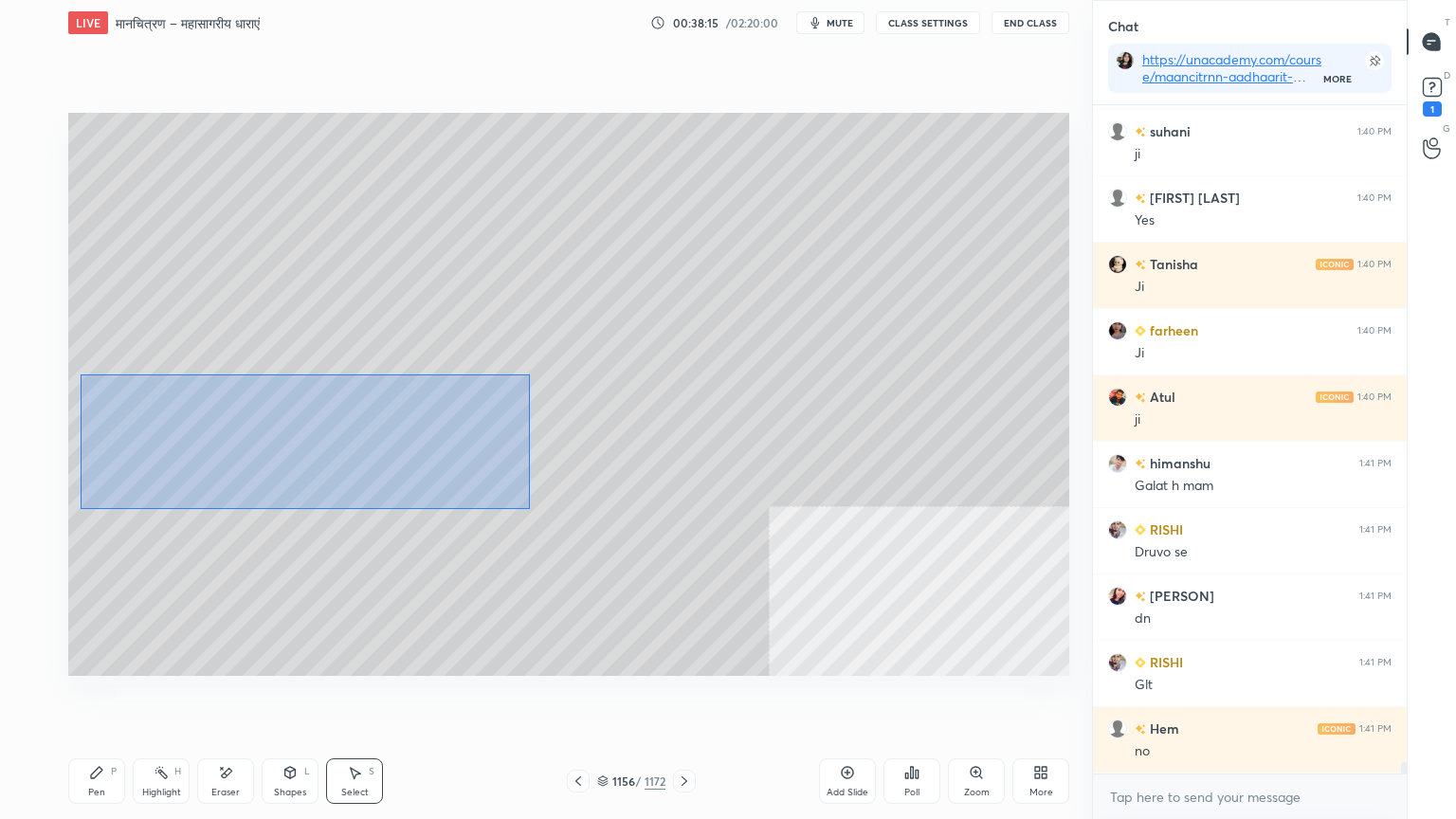 drag, startPoint x: 81, startPoint y: 375, endPoint x: 472, endPoint y: 493, distance: 408.4177 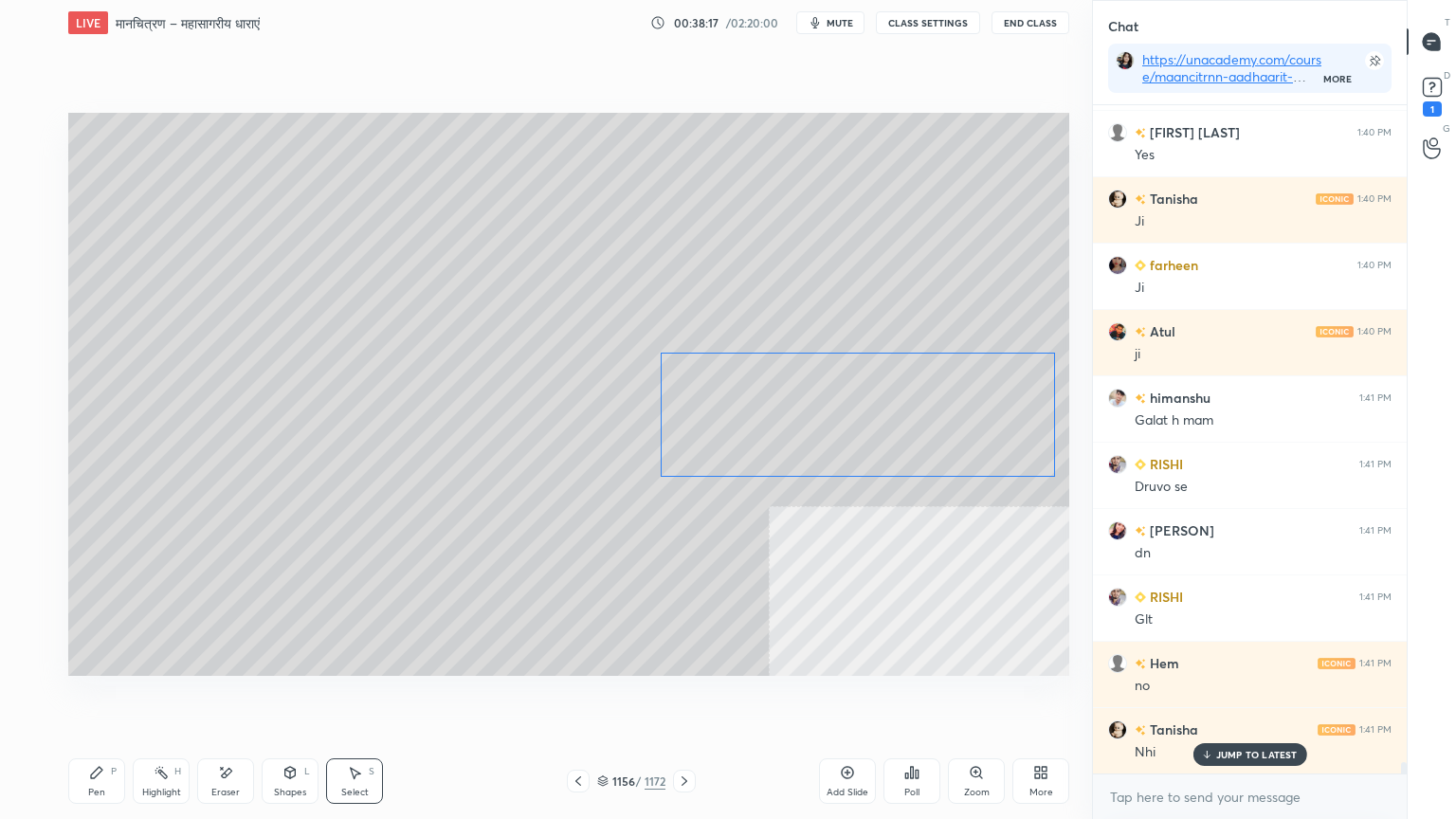 scroll, scrollTop: 39489, scrollLeft: 0, axis: vertical 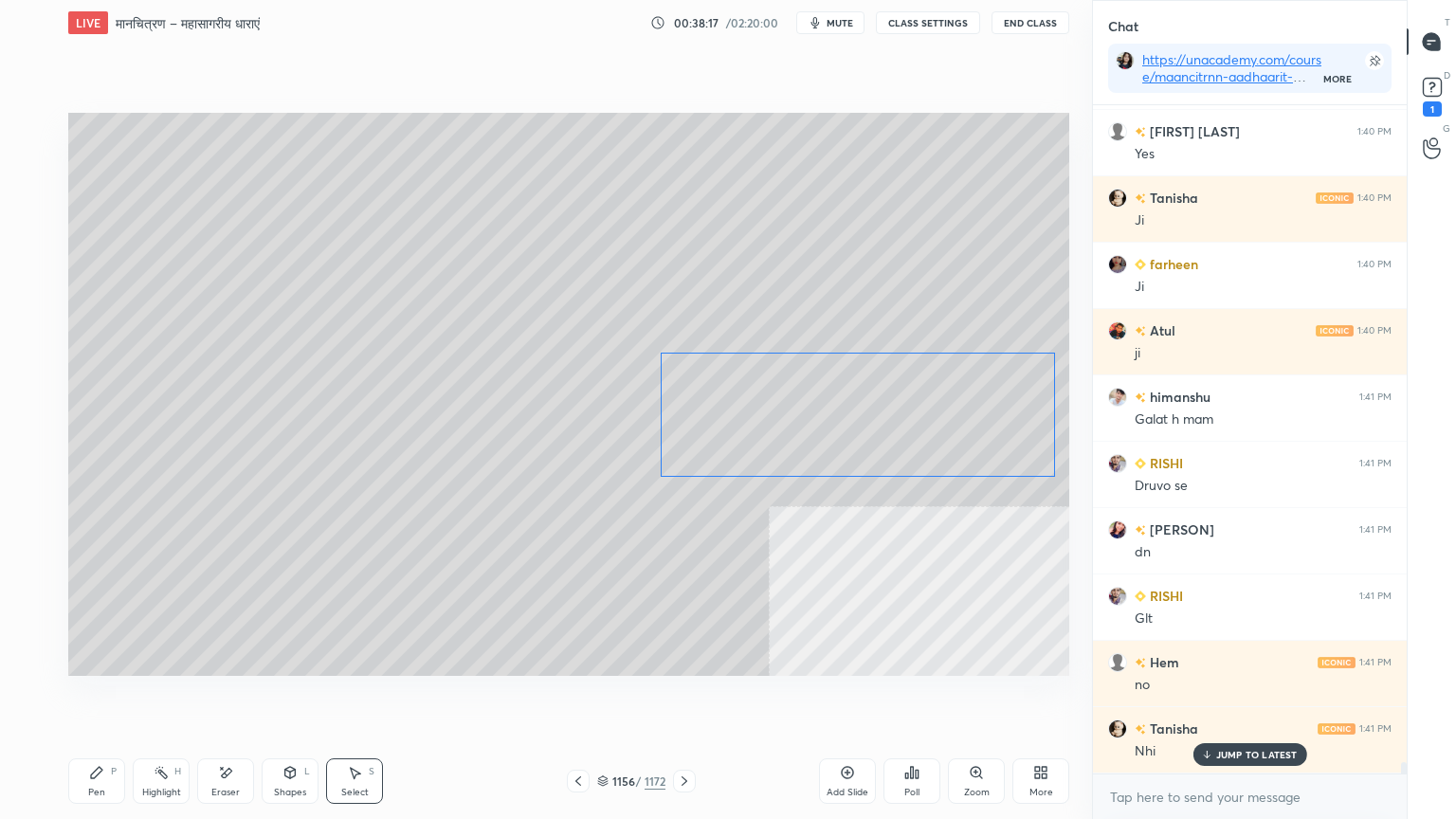 drag, startPoint x: 555, startPoint y: 455, endPoint x: 865, endPoint y: 423, distance: 311.64724 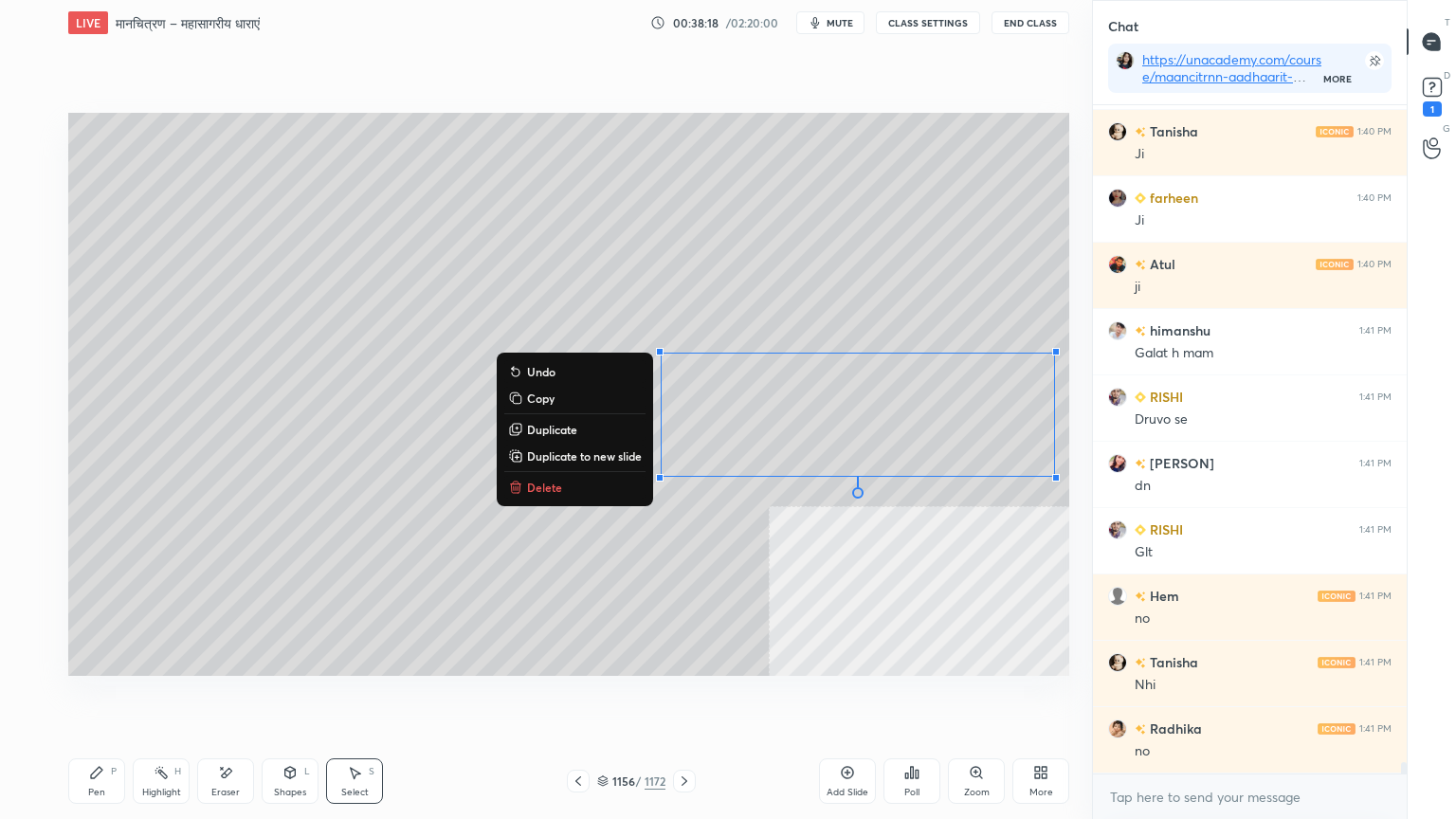 scroll, scrollTop: 39555, scrollLeft: 0, axis: vertical 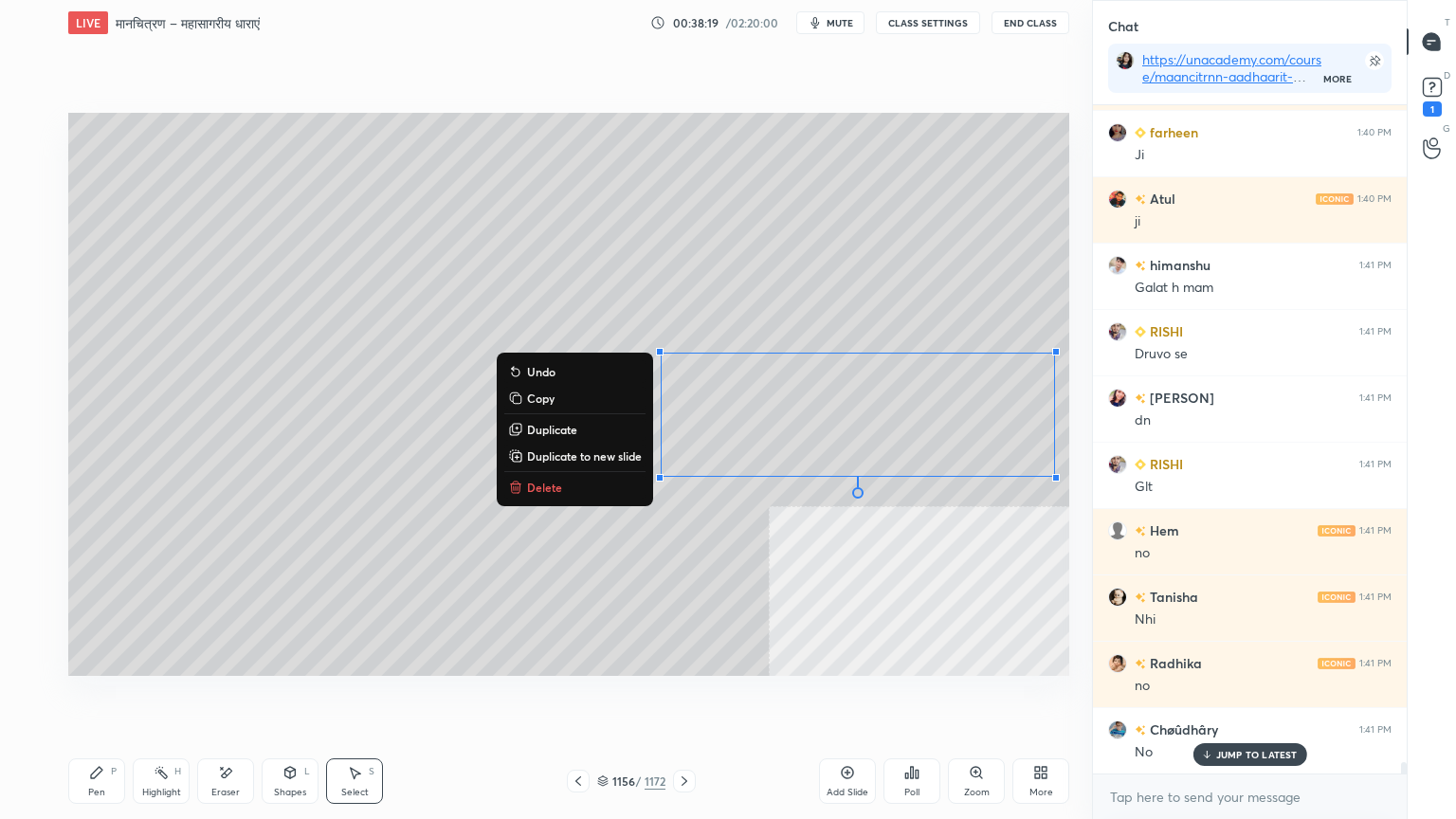 drag, startPoint x: 560, startPoint y: 428, endPoint x: 736, endPoint y: 440, distance: 176.40862 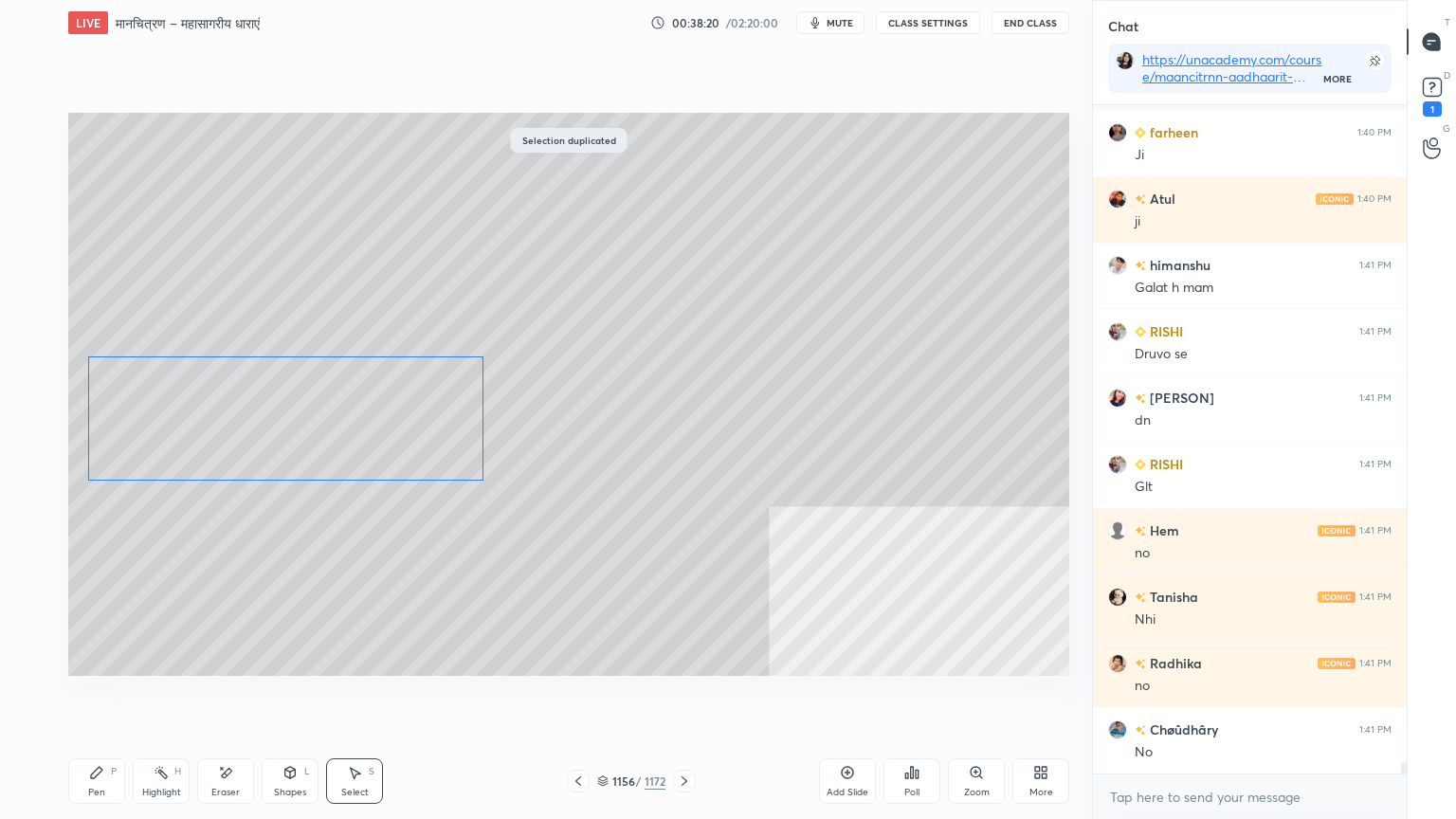 scroll, scrollTop: 39667, scrollLeft: 0, axis: vertical 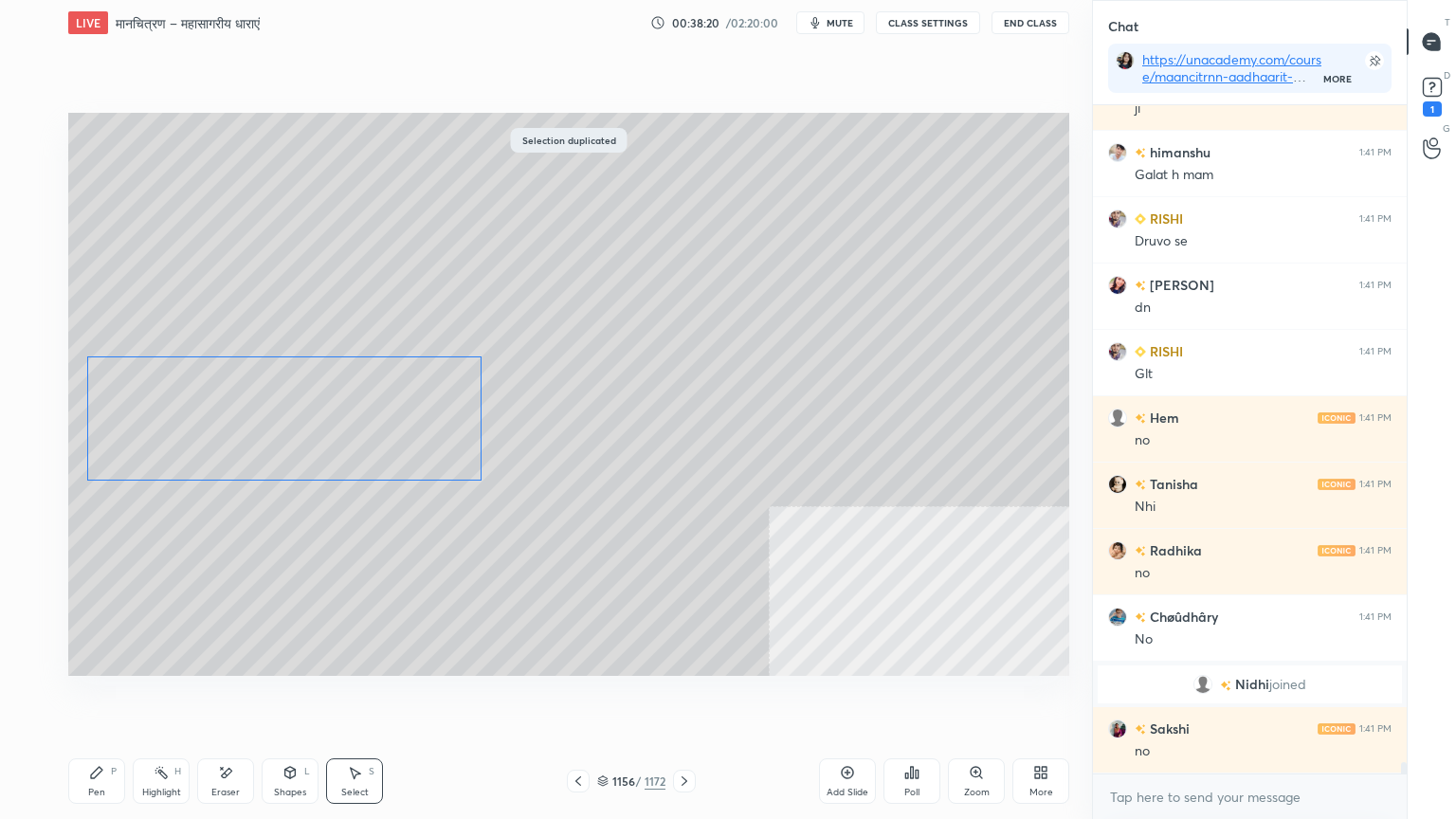 drag, startPoint x: 672, startPoint y: 449, endPoint x: 256, endPoint y: 428, distance: 416.5297 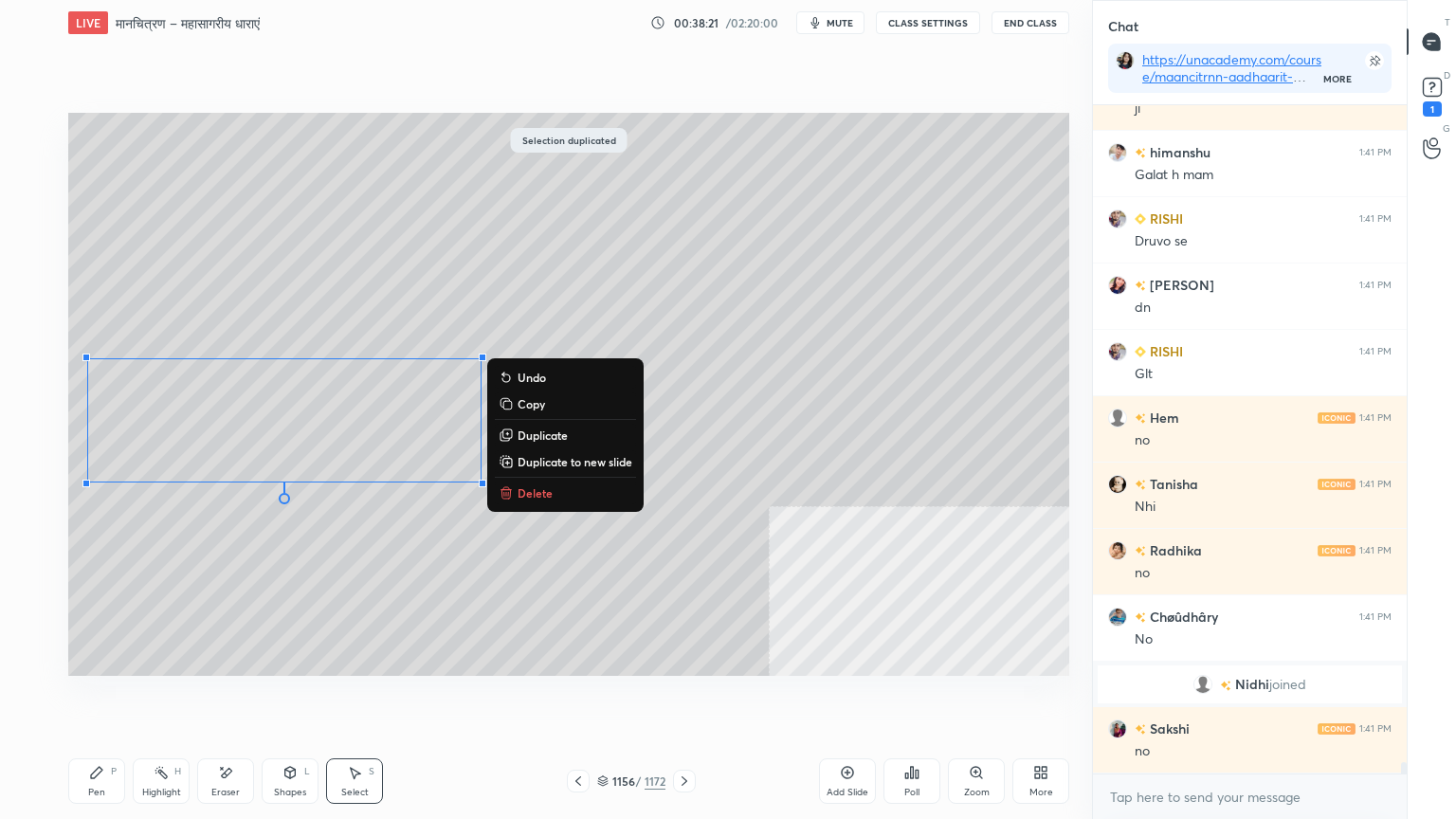 click on "Eraser" at bounding box center (226, 792) 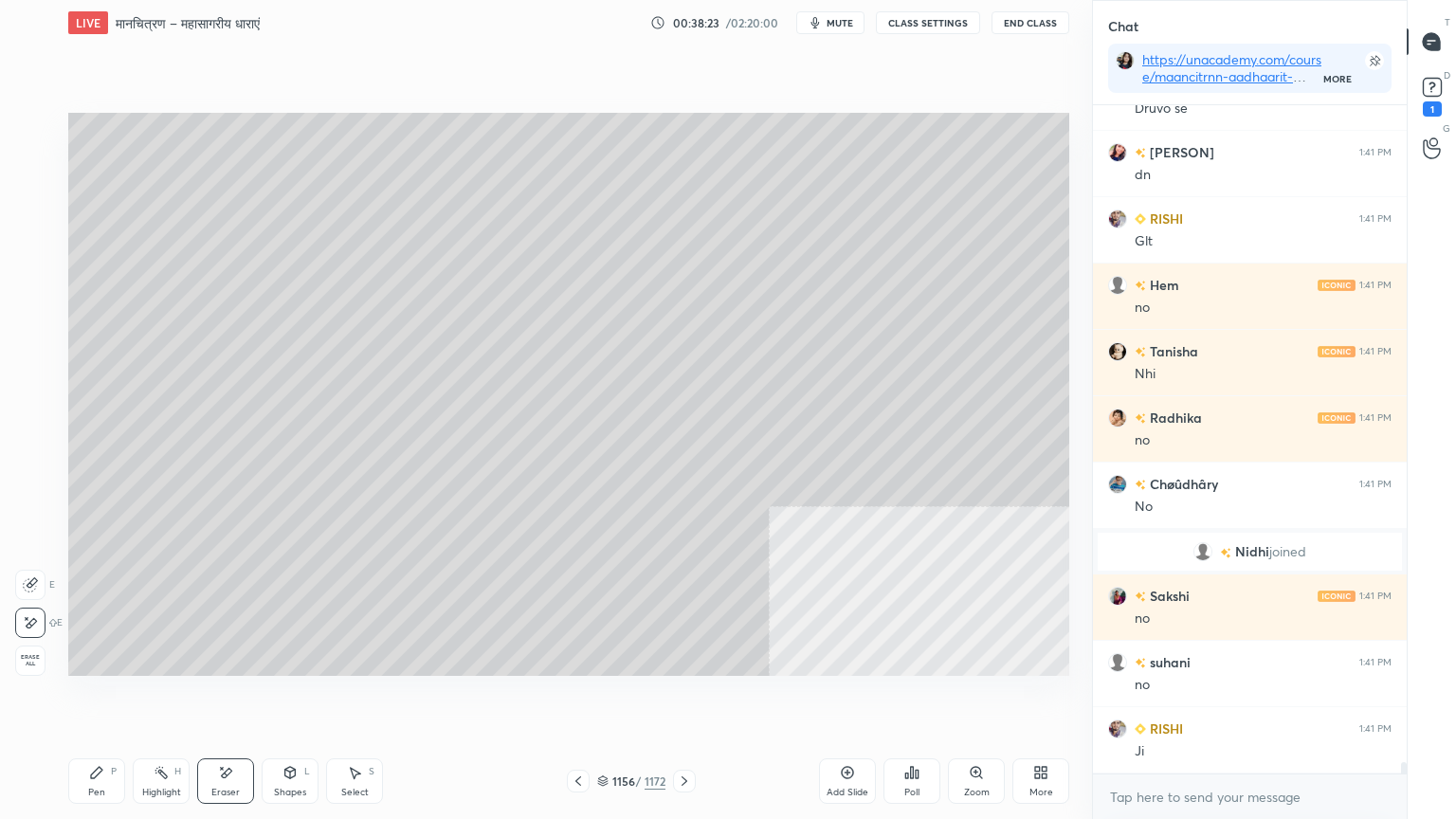 scroll, scrollTop: 39866, scrollLeft: 0, axis: vertical 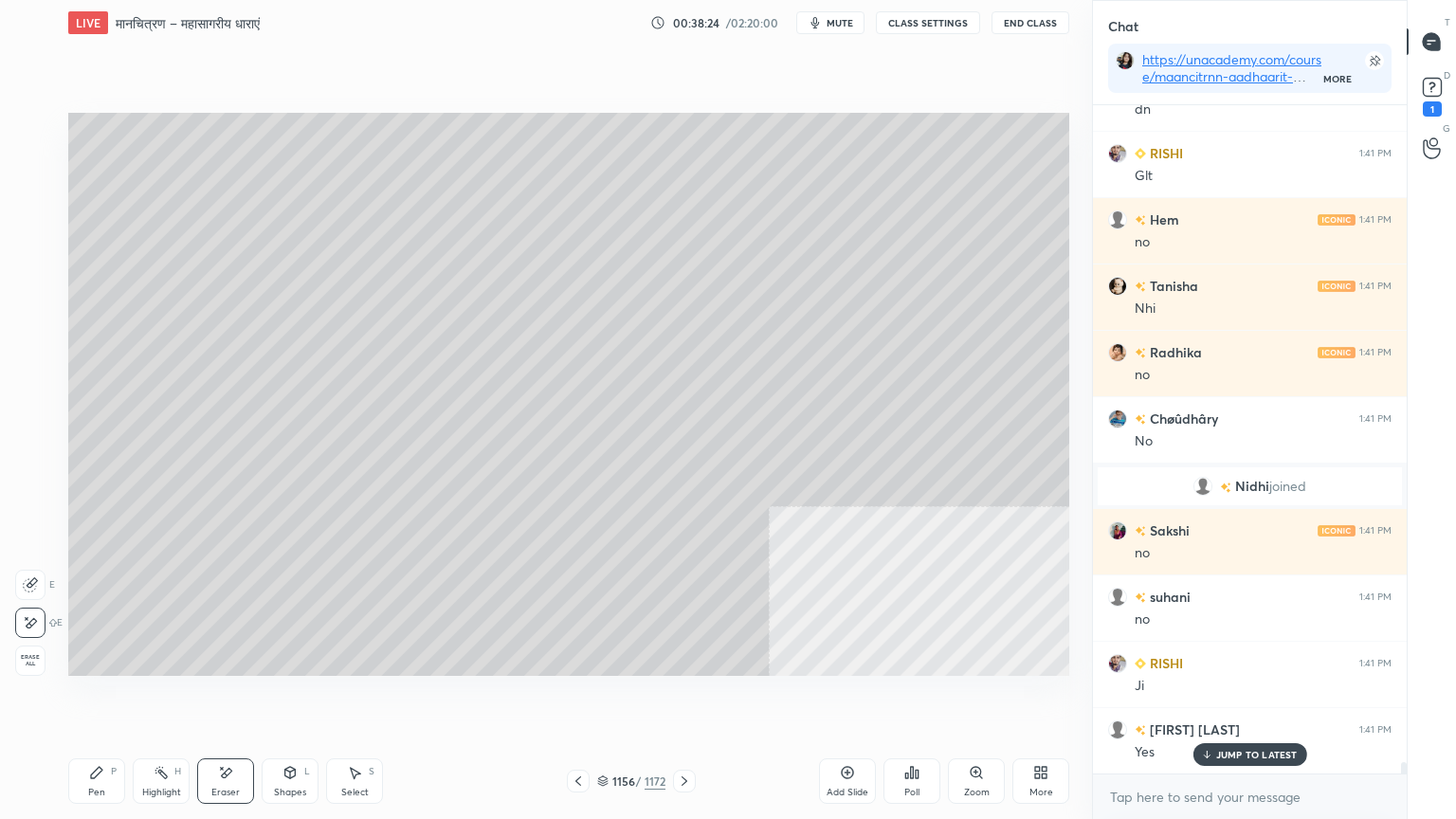 click on "Pen" at bounding box center [97, 792] 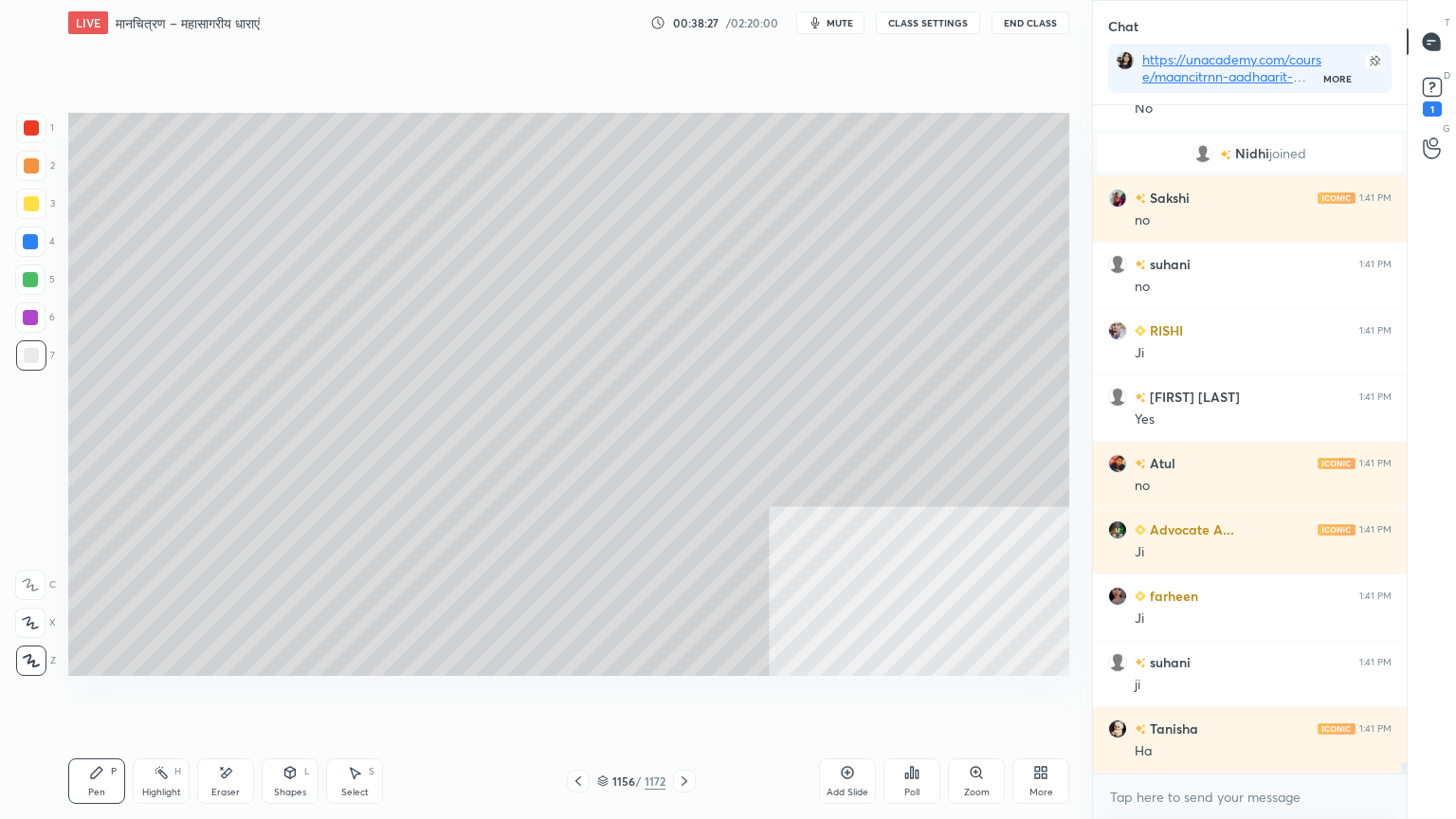 scroll, scrollTop: 40264, scrollLeft: 0, axis: vertical 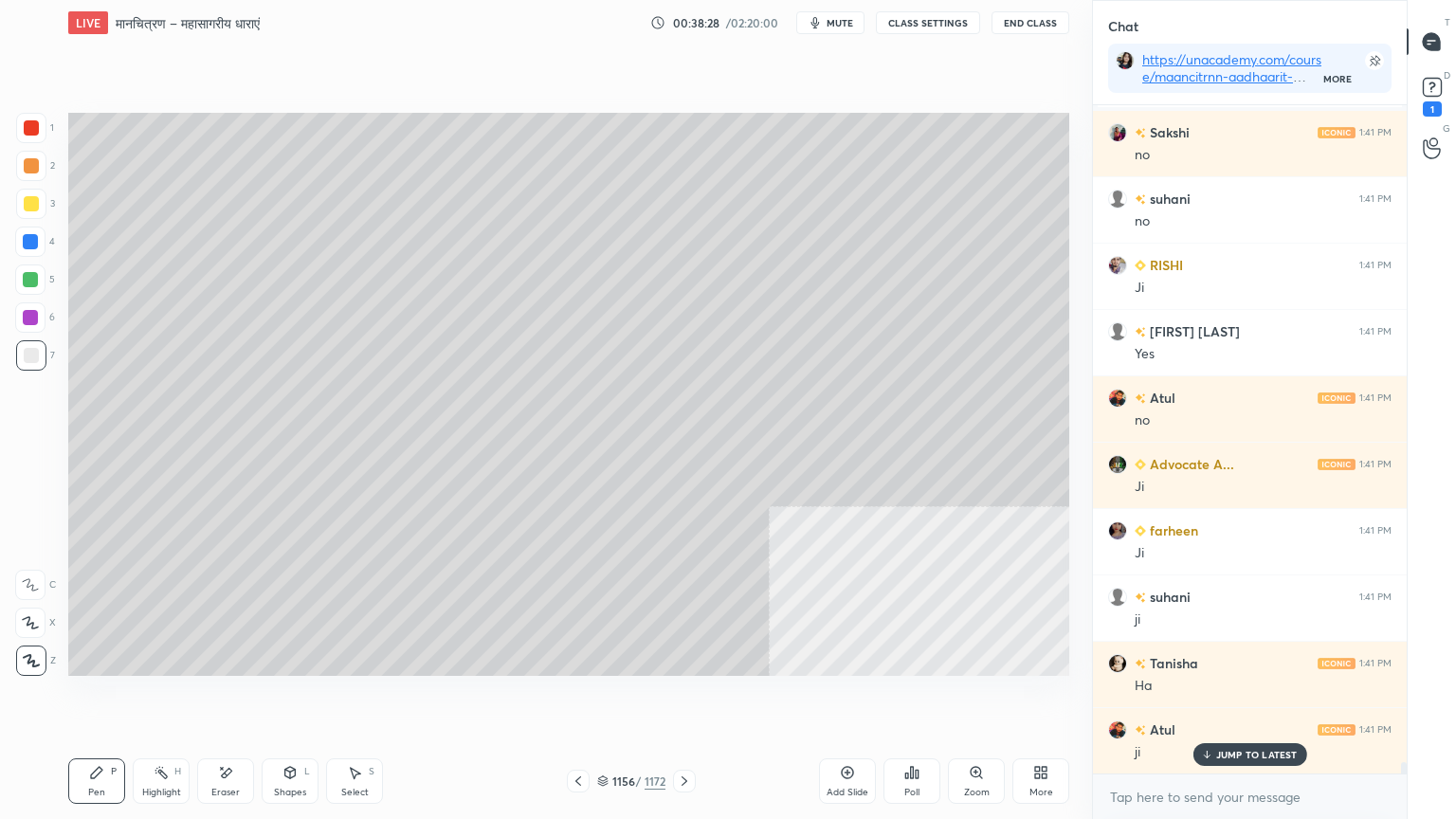 click on "Select S" at bounding box center [355, 781] 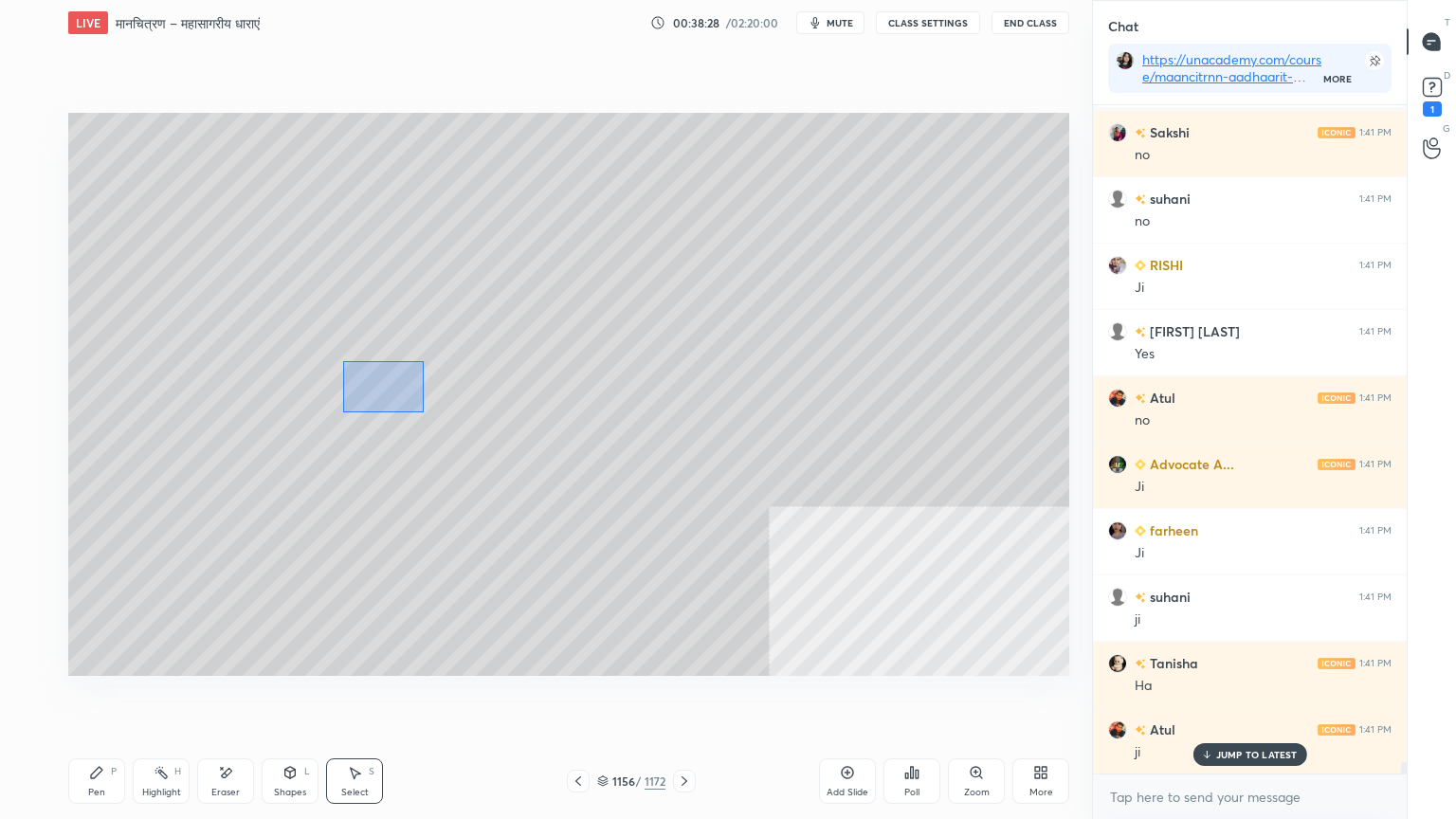 drag, startPoint x: 423, startPoint y: 411, endPoint x: 394, endPoint y: 392, distance: 34.66987 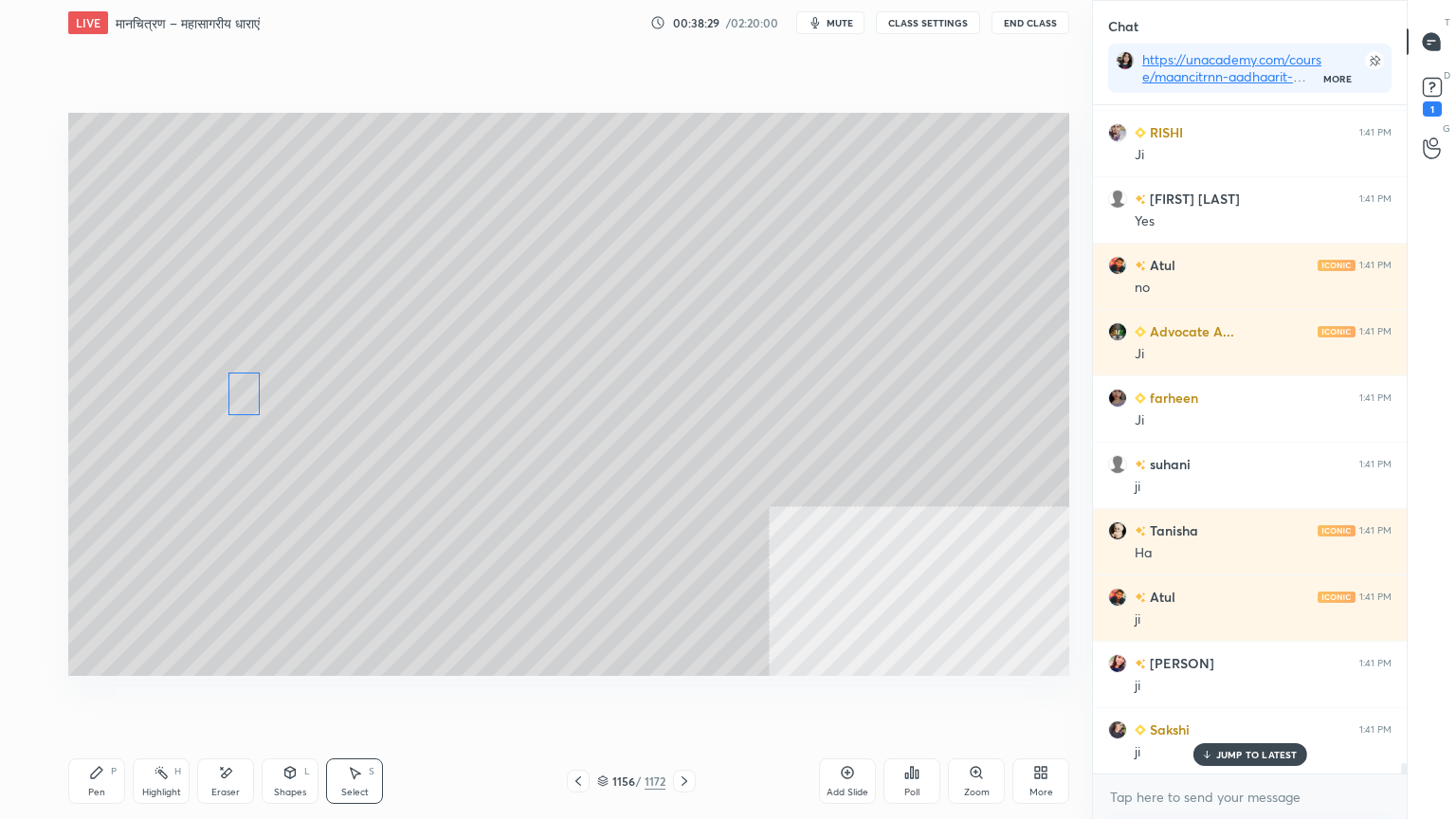 drag, startPoint x: 307, startPoint y: 400, endPoint x: 248, endPoint y: 404, distance: 59.1354 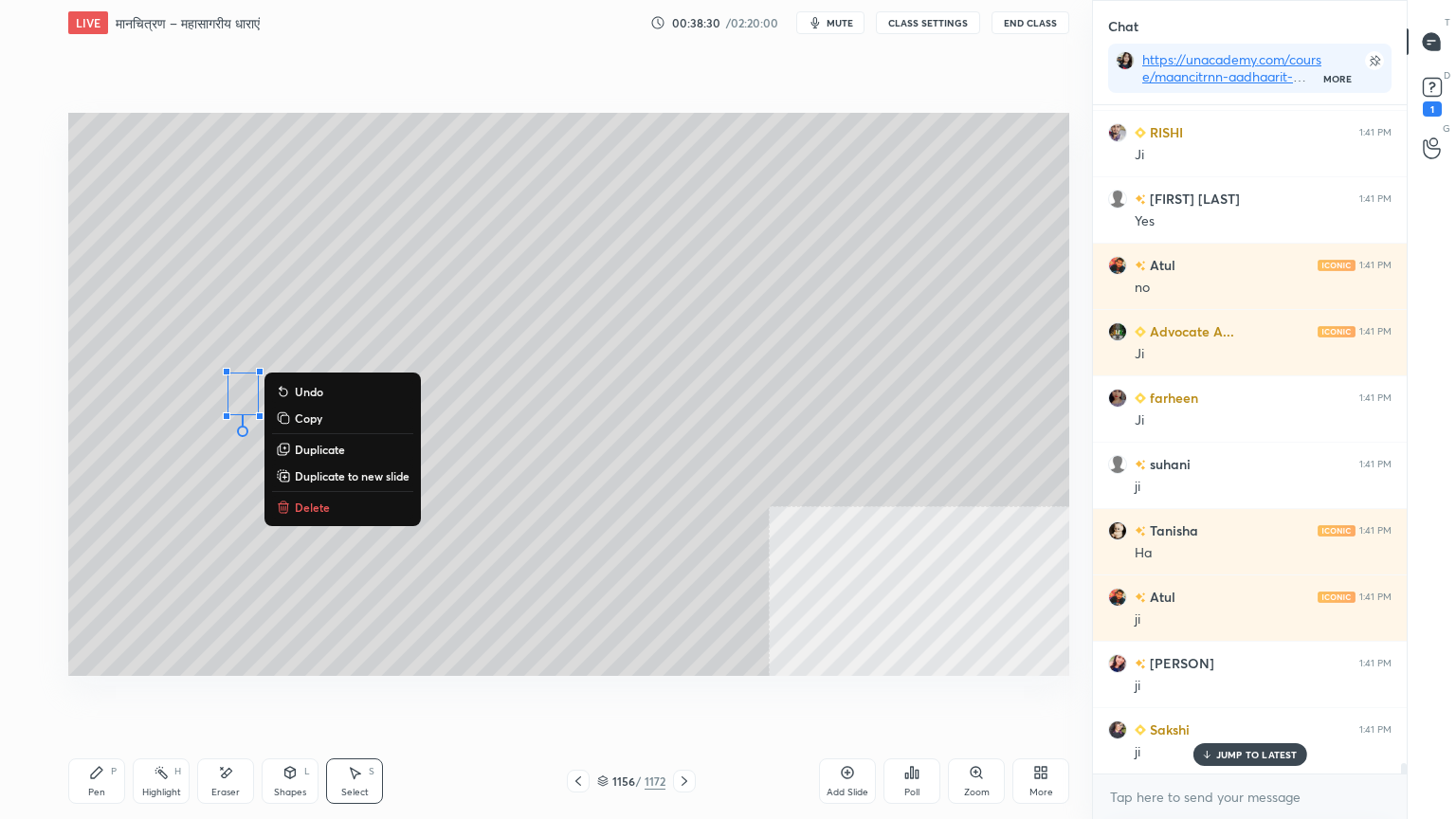 click on "Pen P" at bounding box center (97, 781) 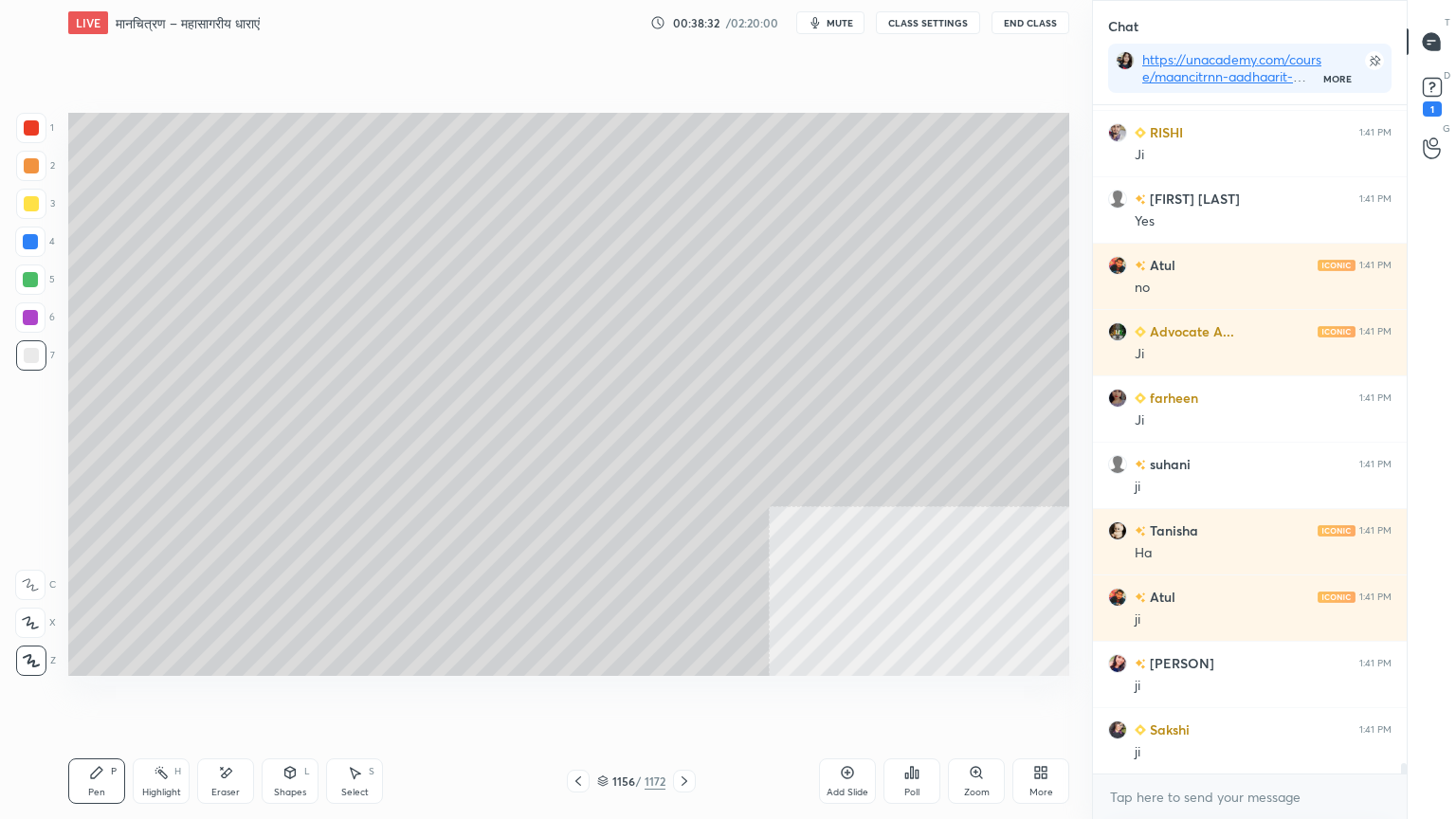 scroll, scrollTop: 40464, scrollLeft: 0, axis: vertical 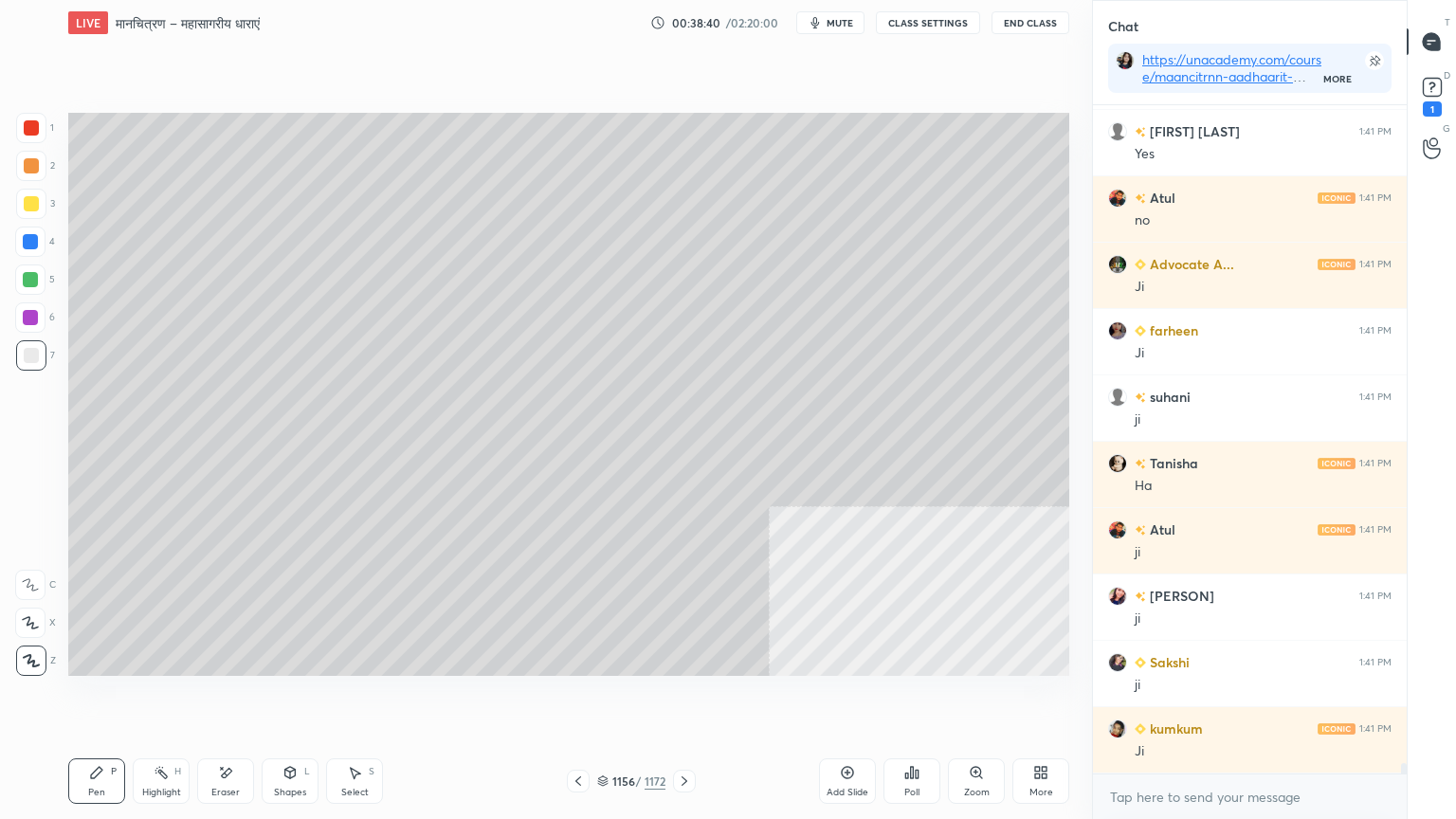 drag, startPoint x: 360, startPoint y: 785, endPoint x: 370, endPoint y: 770, distance: 18.027756 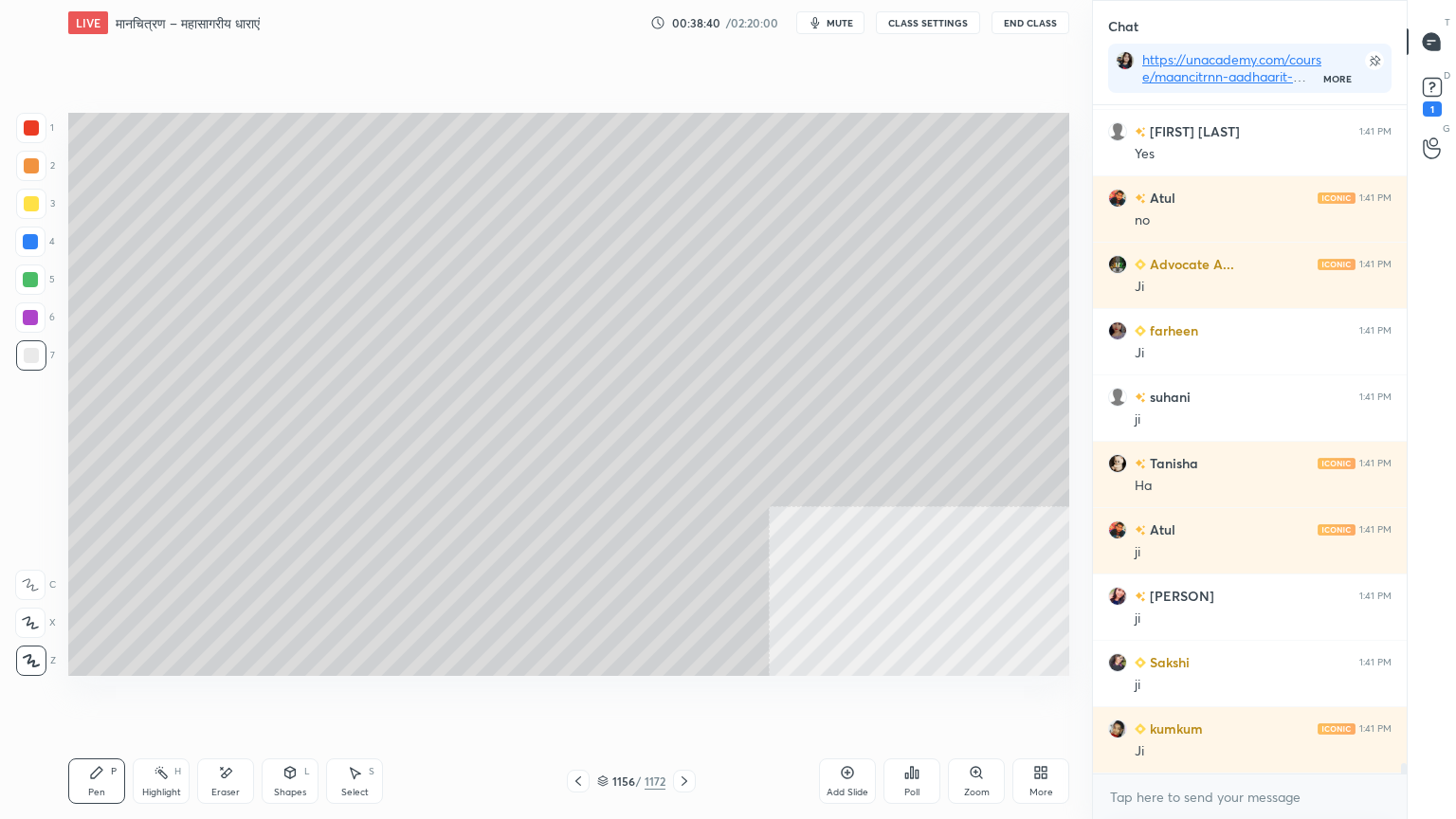click on "Select S" at bounding box center [355, 781] 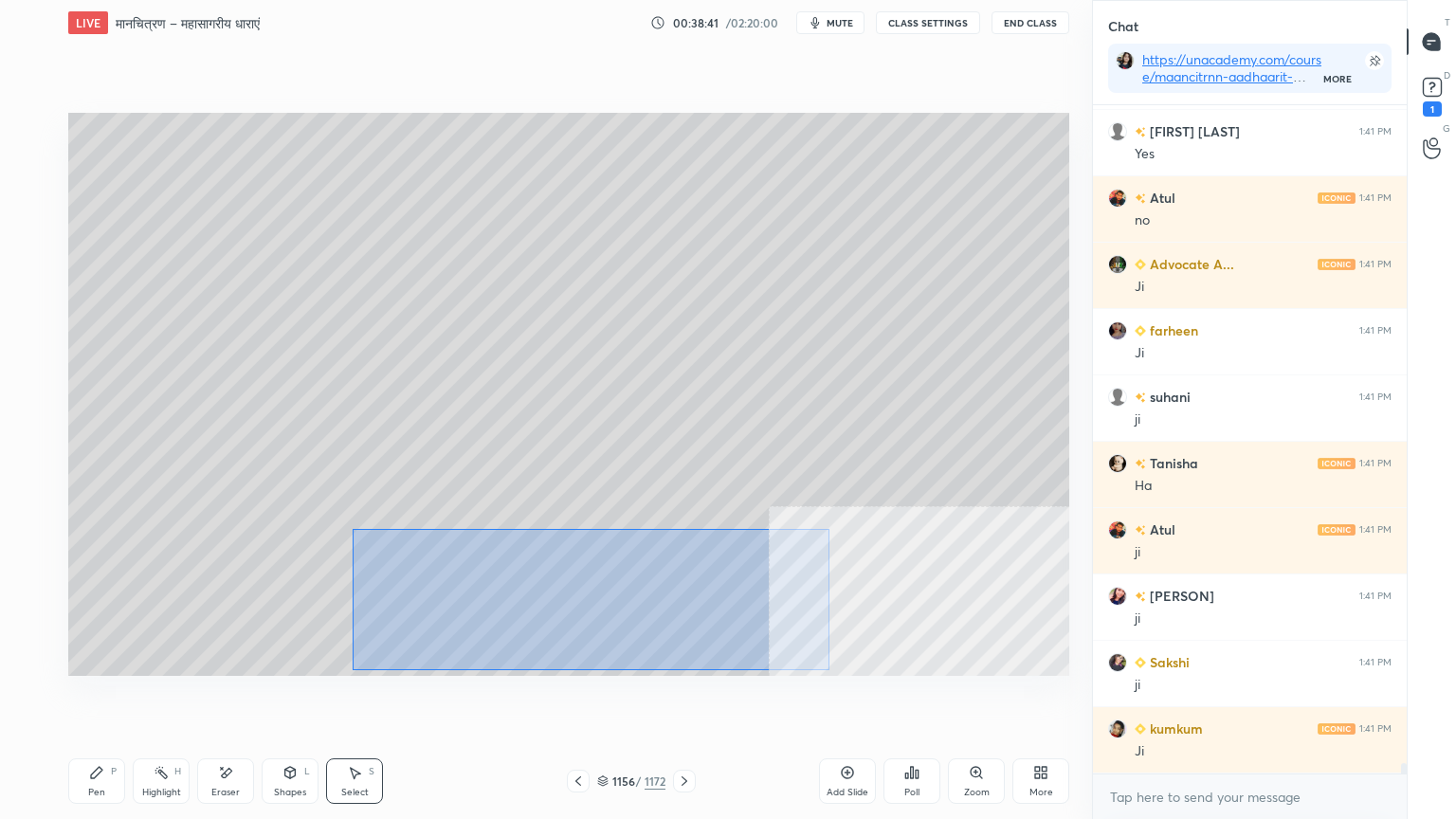 drag, startPoint x: 353, startPoint y: 530, endPoint x: 686, endPoint y: 640, distance: 350.6979 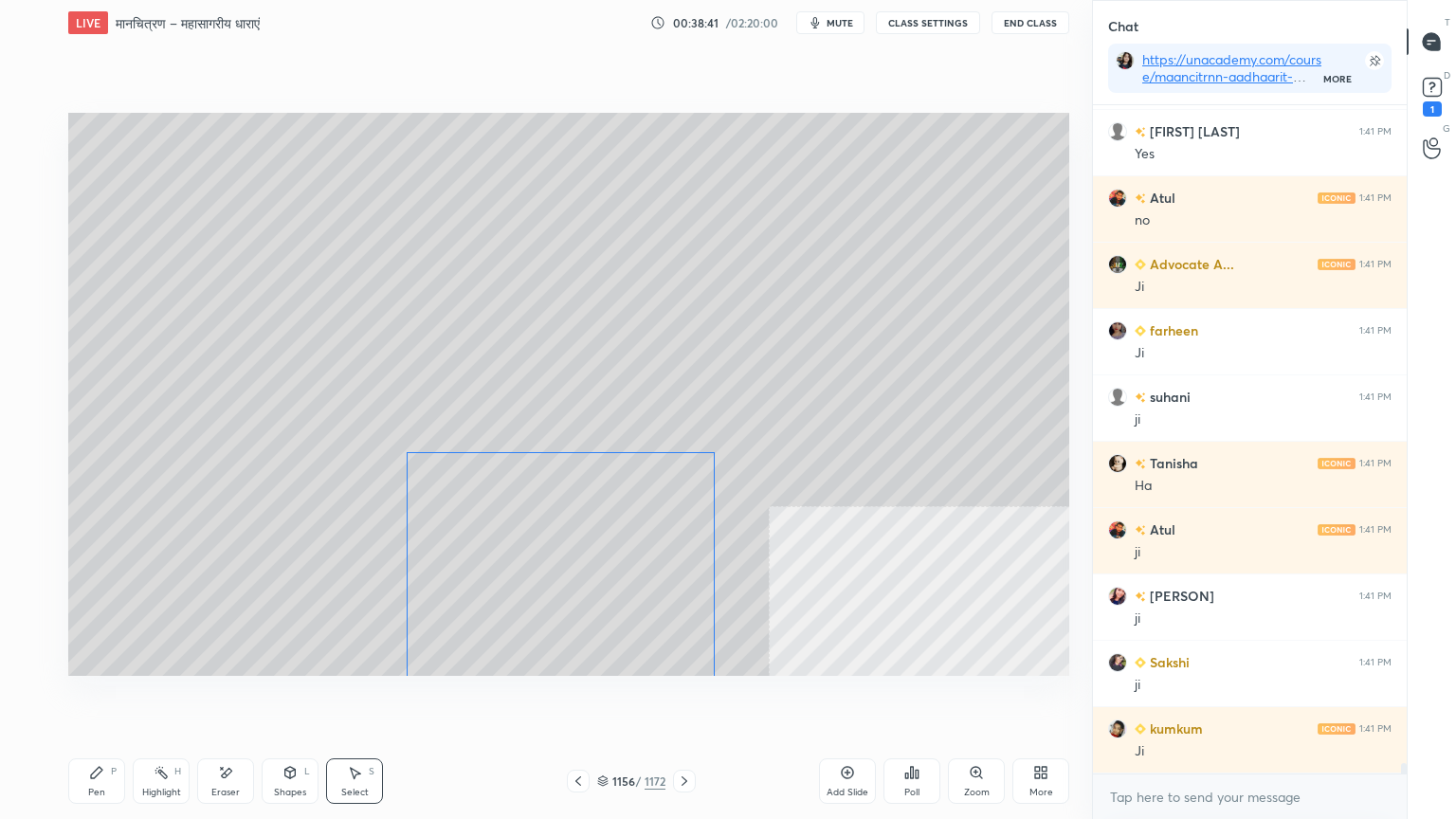 drag, startPoint x: 587, startPoint y: 543, endPoint x: 595, endPoint y: 531, distance: 14.422205 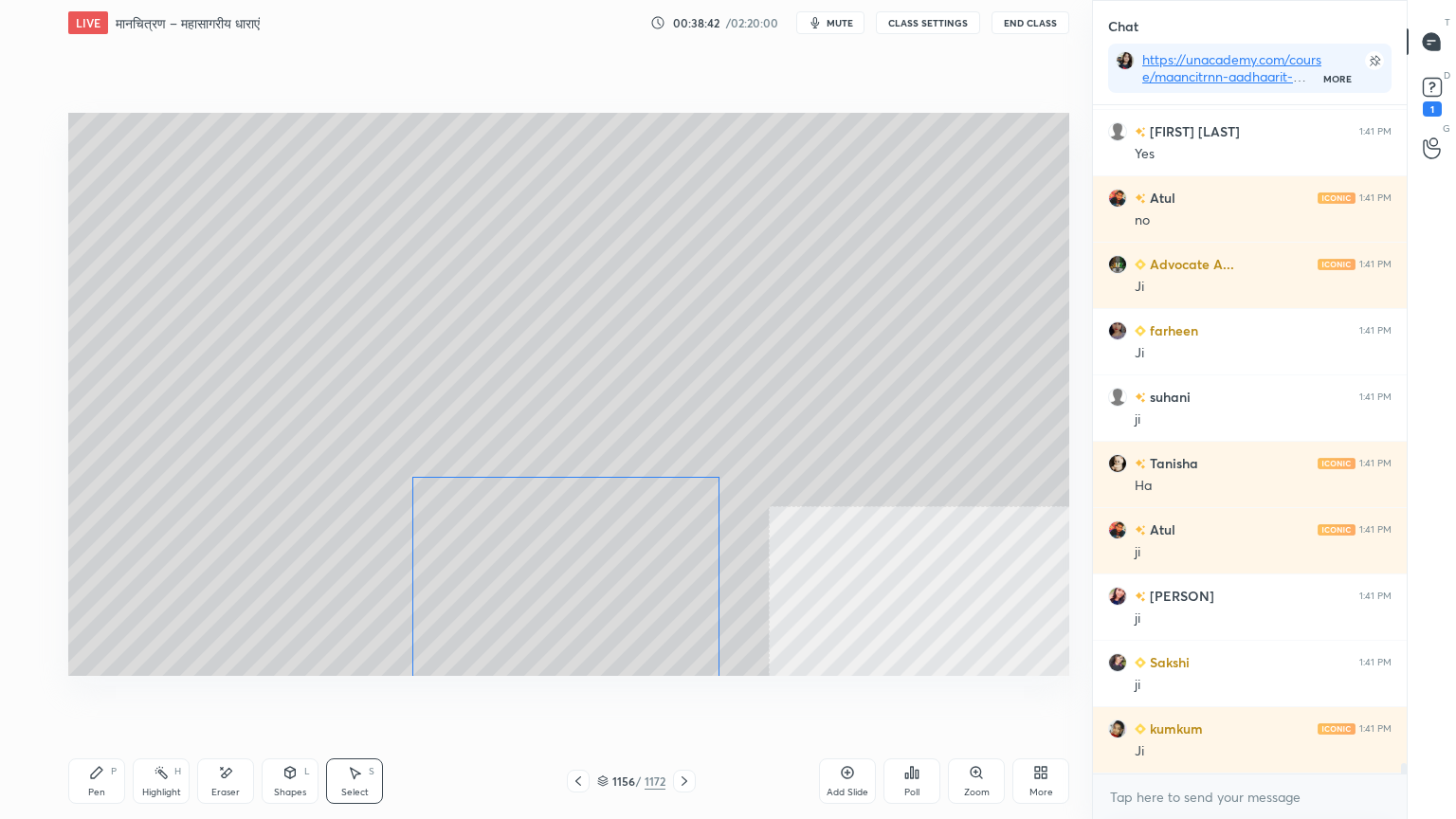 click on "0 ° Undo Copy Duplicate Duplicate to new slide Delete" at bounding box center (569, 394) 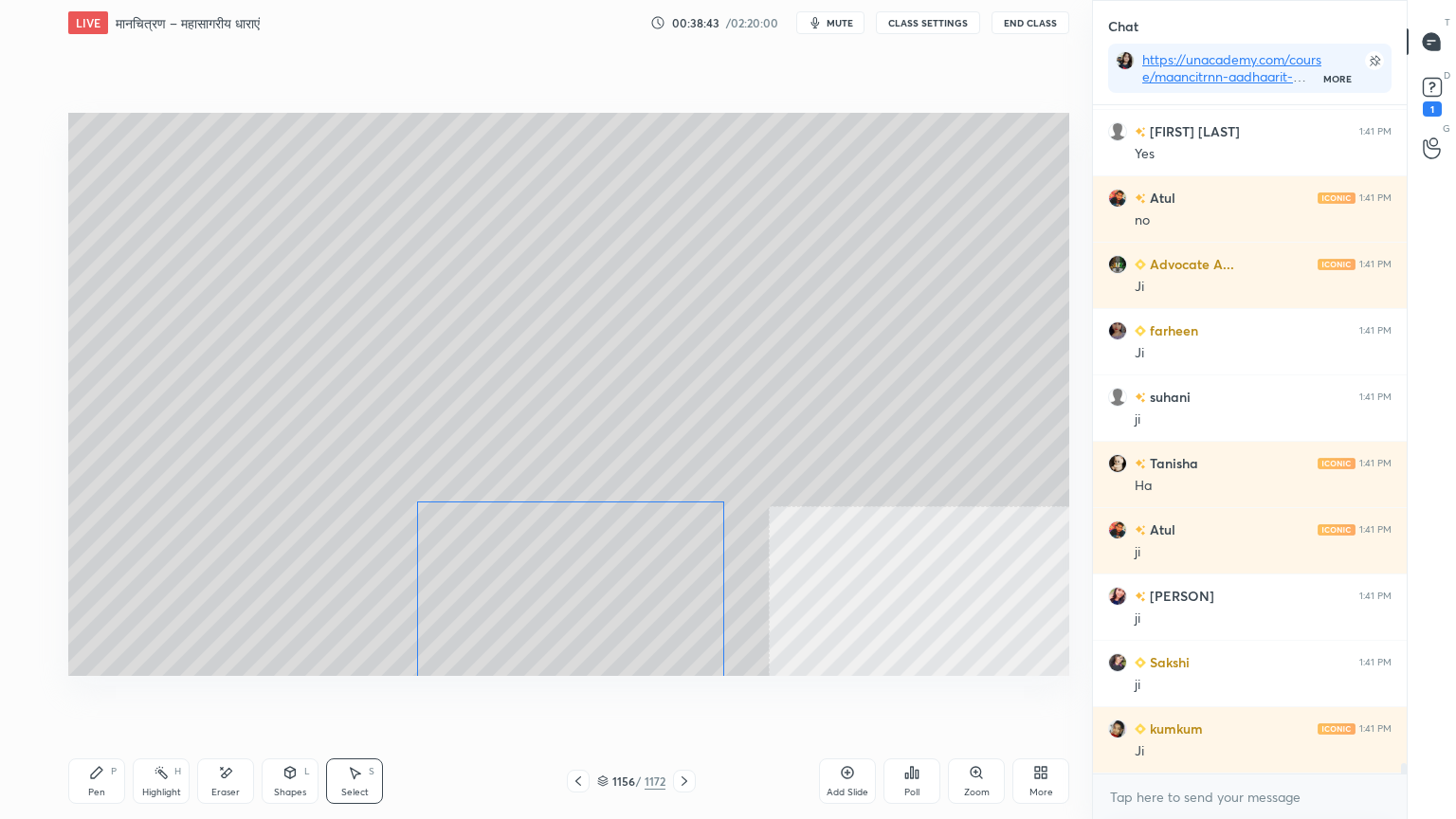 scroll, scrollTop: 40529, scrollLeft: 0, axis: vertical 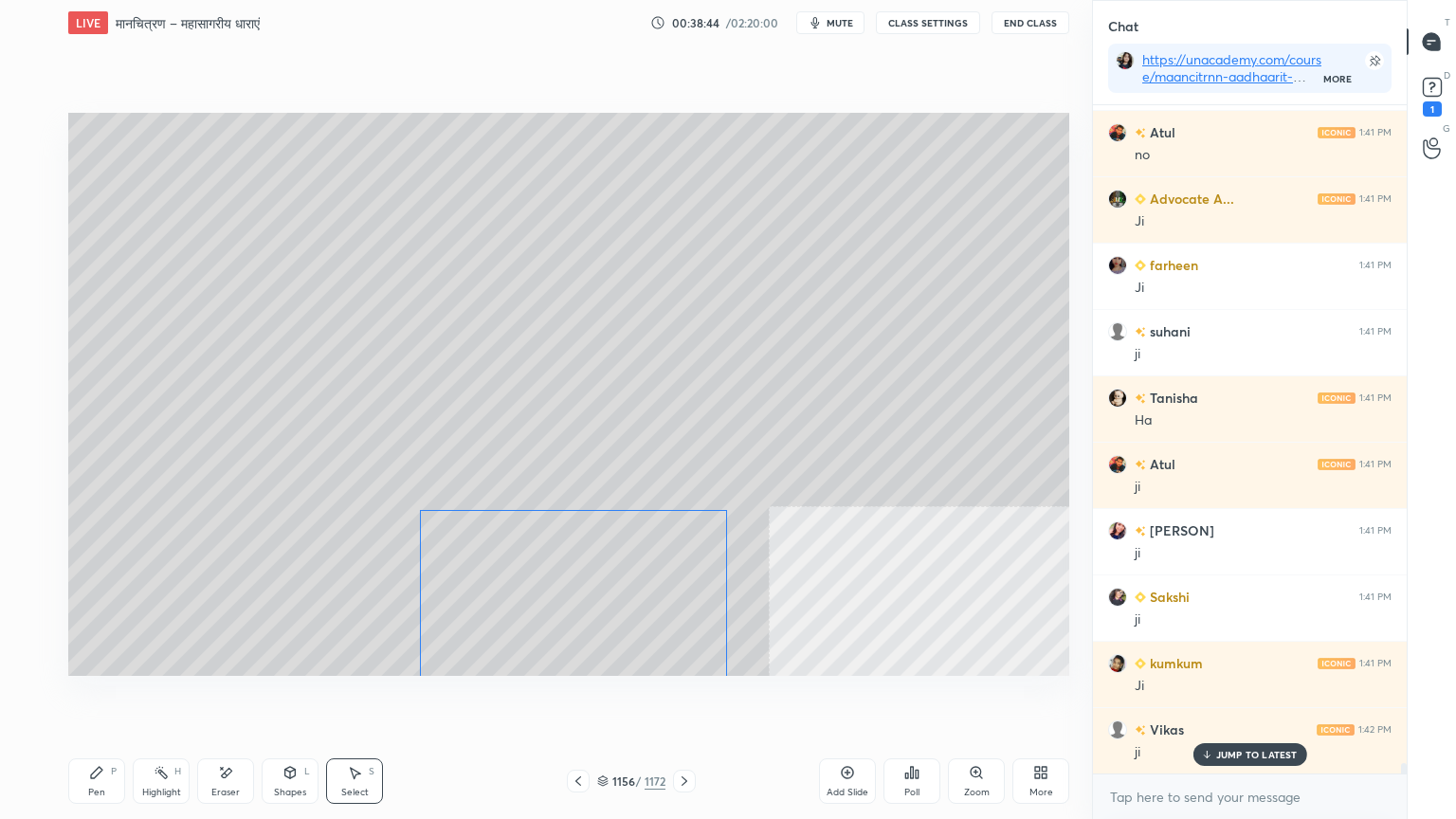drag, startPoint x: 614, startPoint y: 561, endPoint x: 686, endPoint y: 578, distance: 73.97973 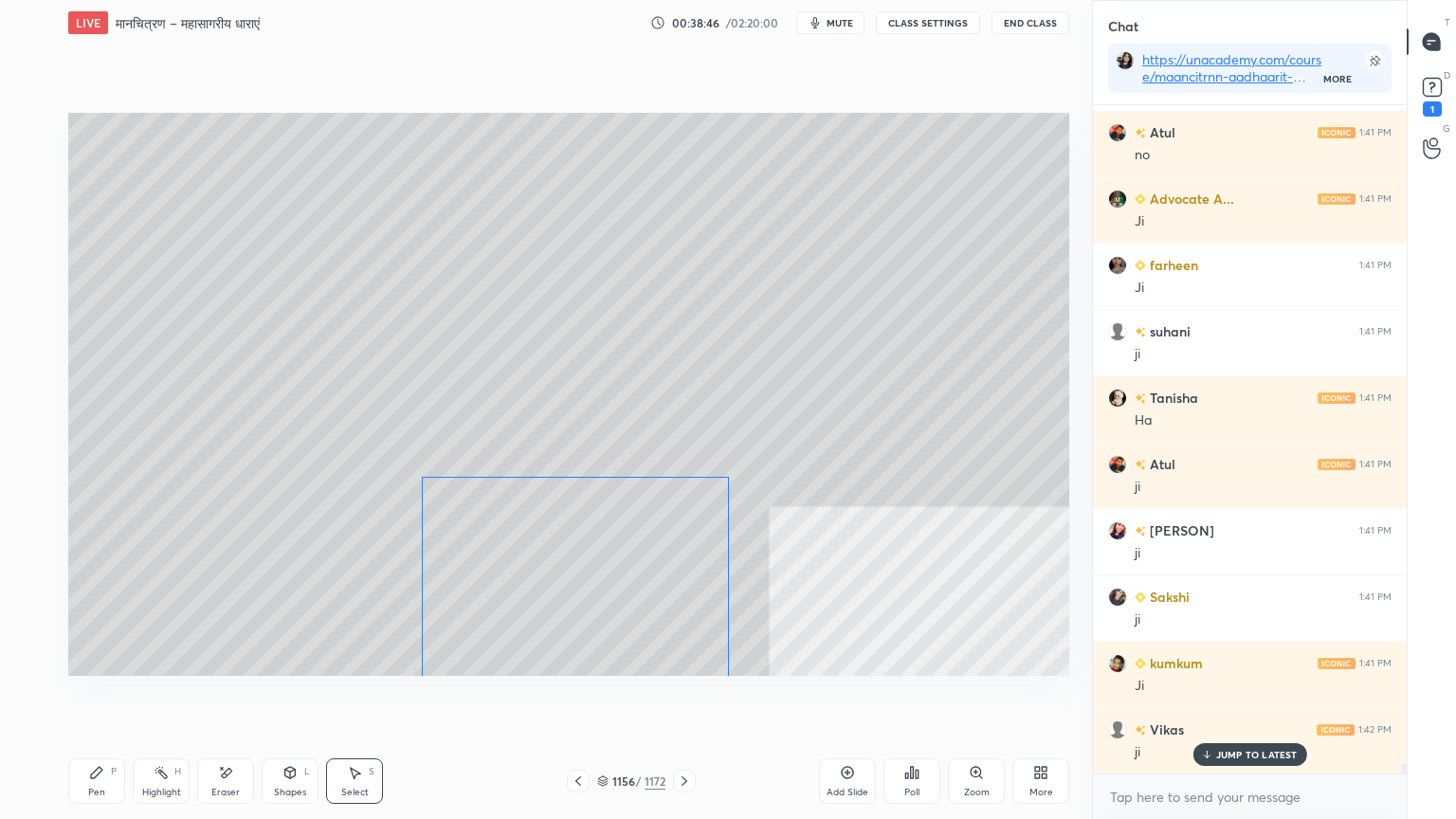 drag, startPoint x: 630, startPoint y: 609, endPoint x: 659, endPoint y: 582, distance: 39.623226 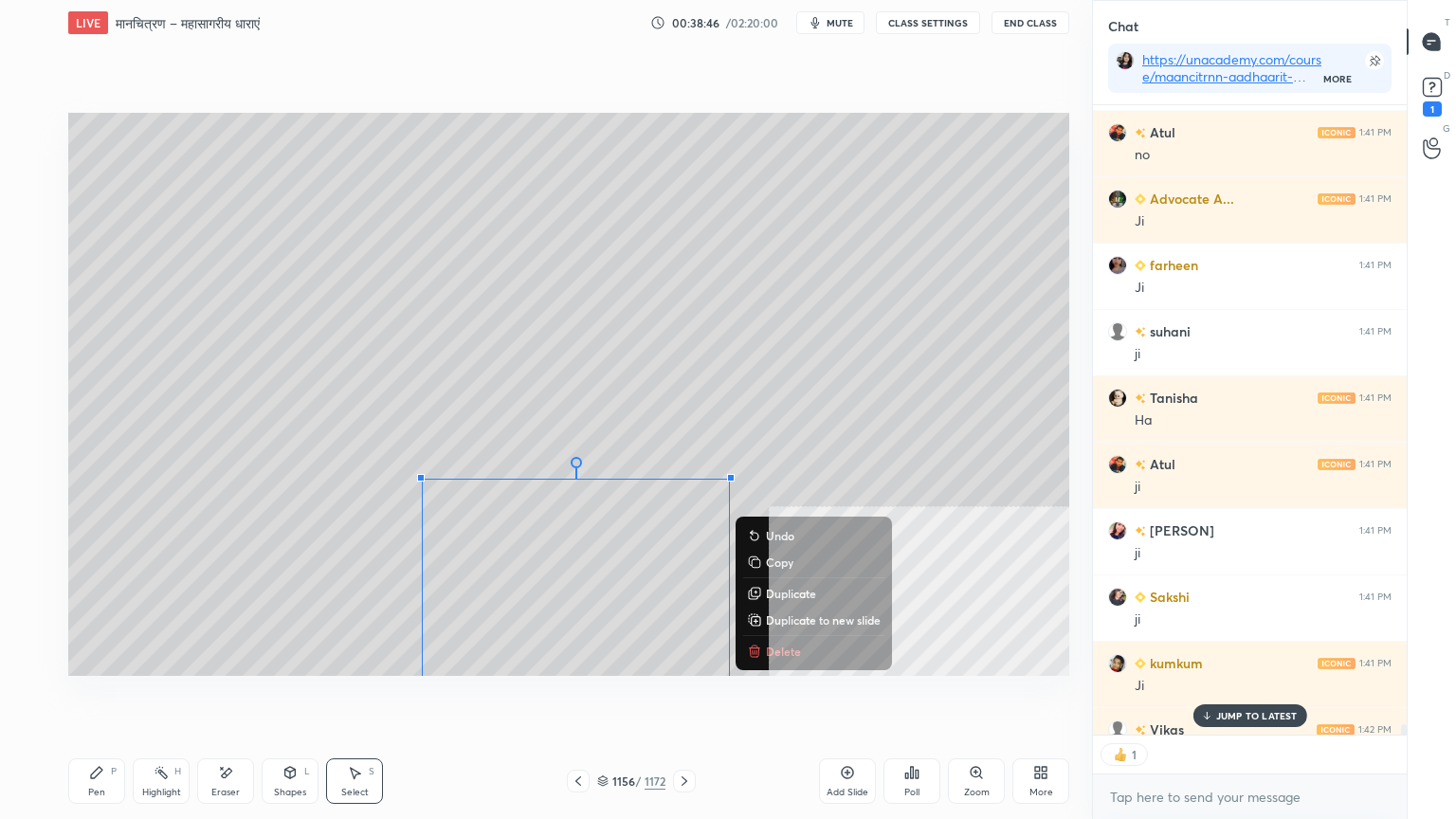 scroll, scrollTop: 625, scrollLeft: 308, axis: both 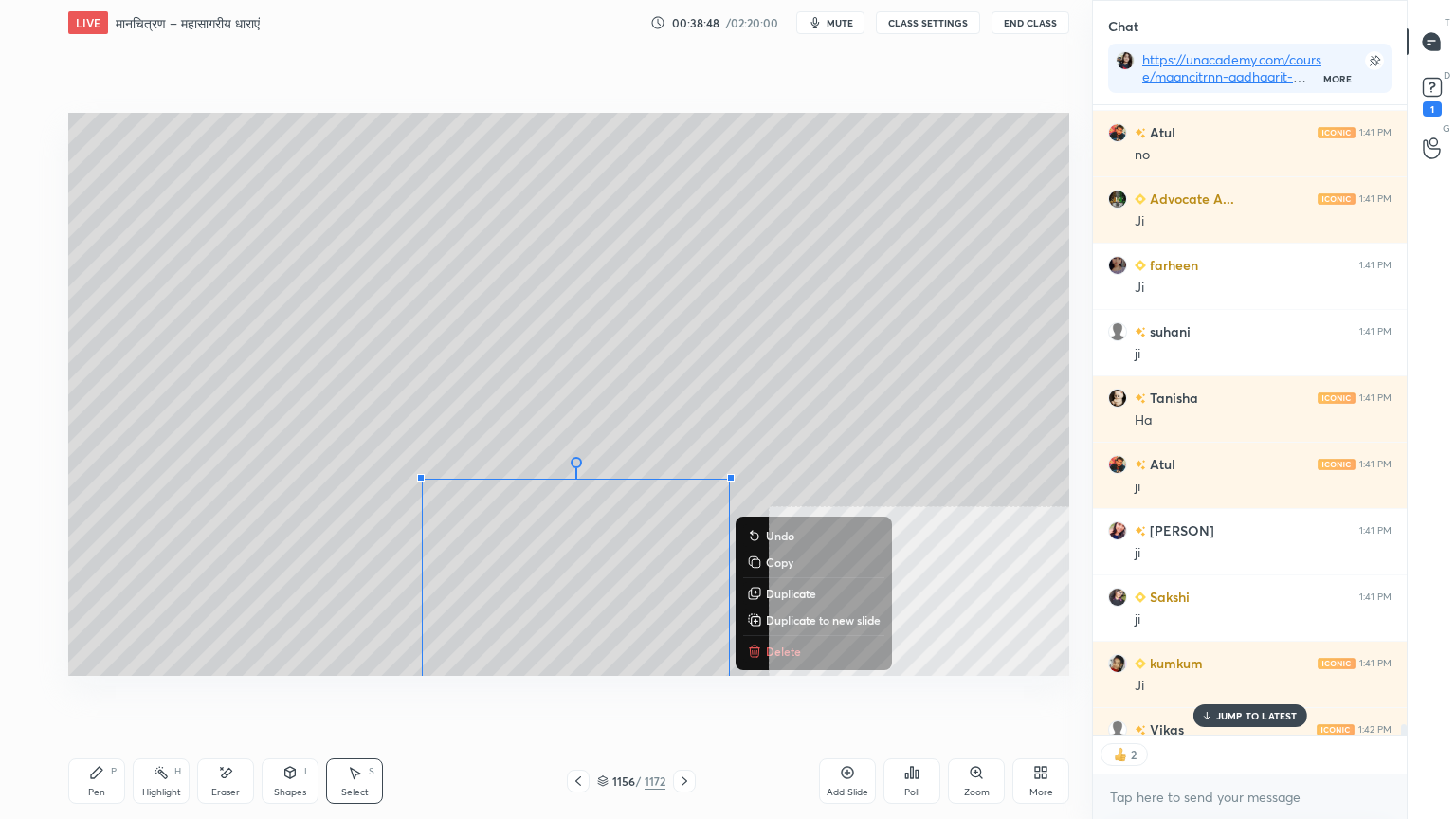 click on "Pen P" at bounding box center [97, 781] 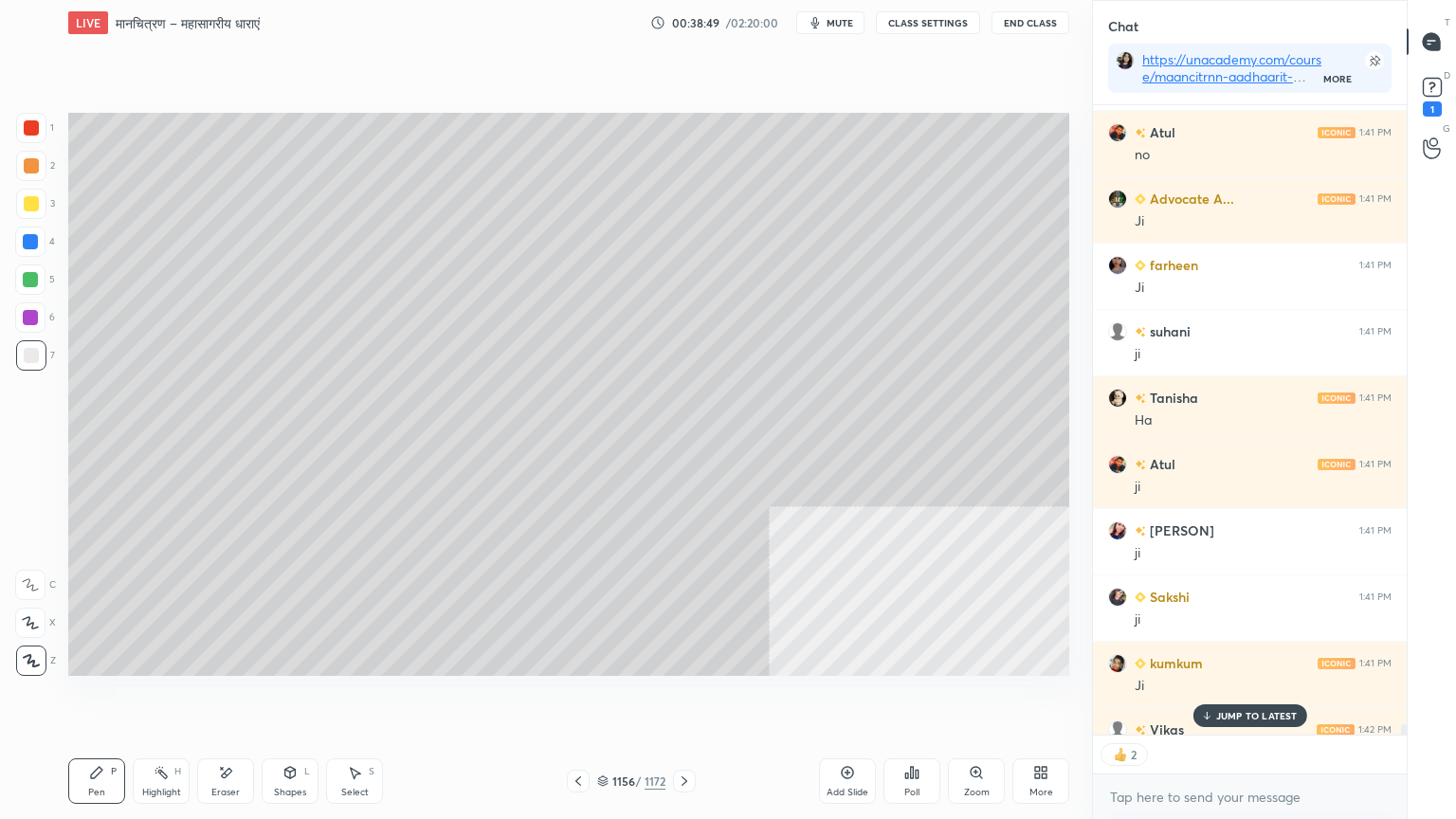 click at bounding box center (30, 242) 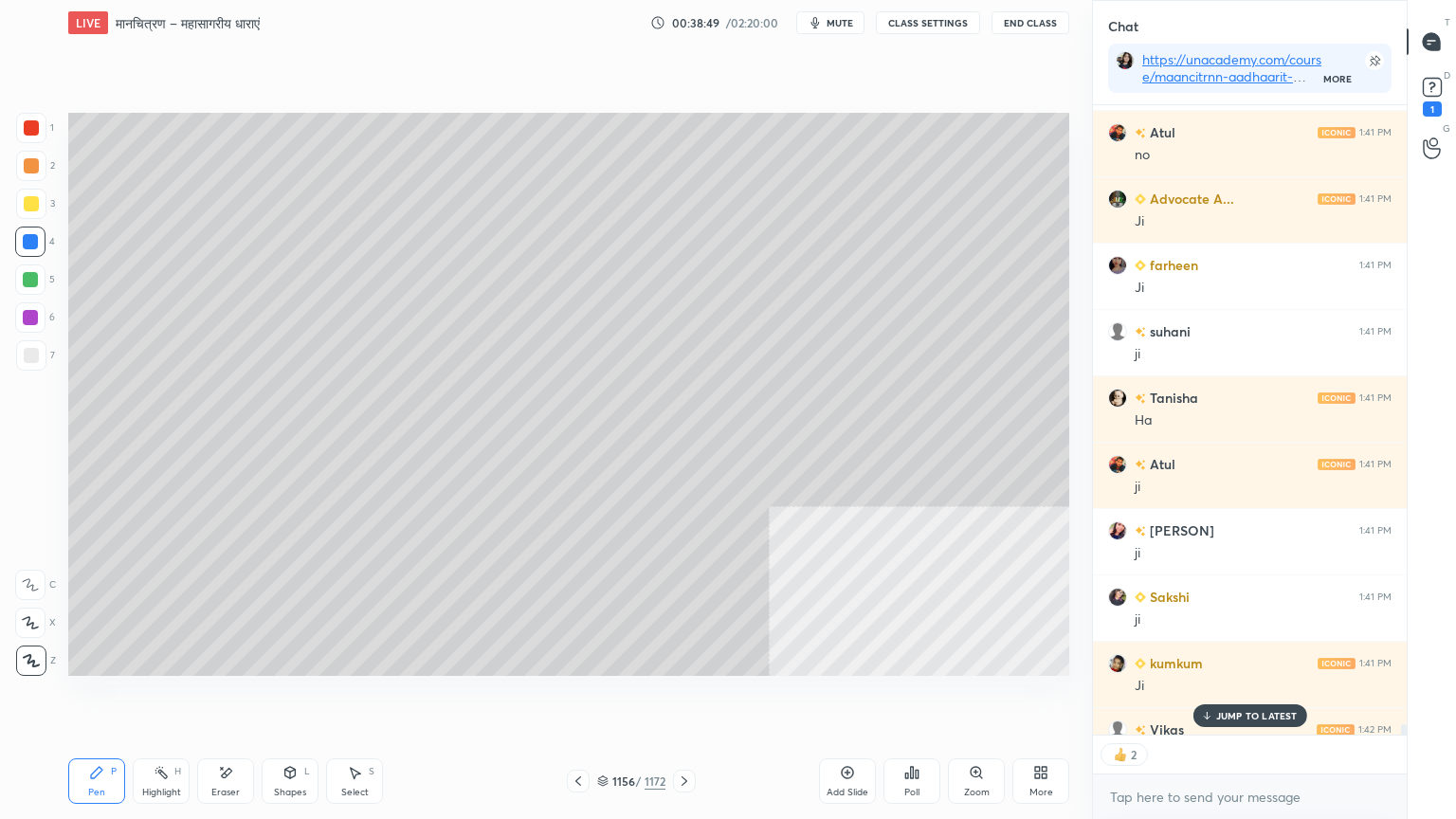 drag, startPoint x: 28, startPoint y: 243, endPoint x: 34, endPoint y: 232, distance: 12.529964 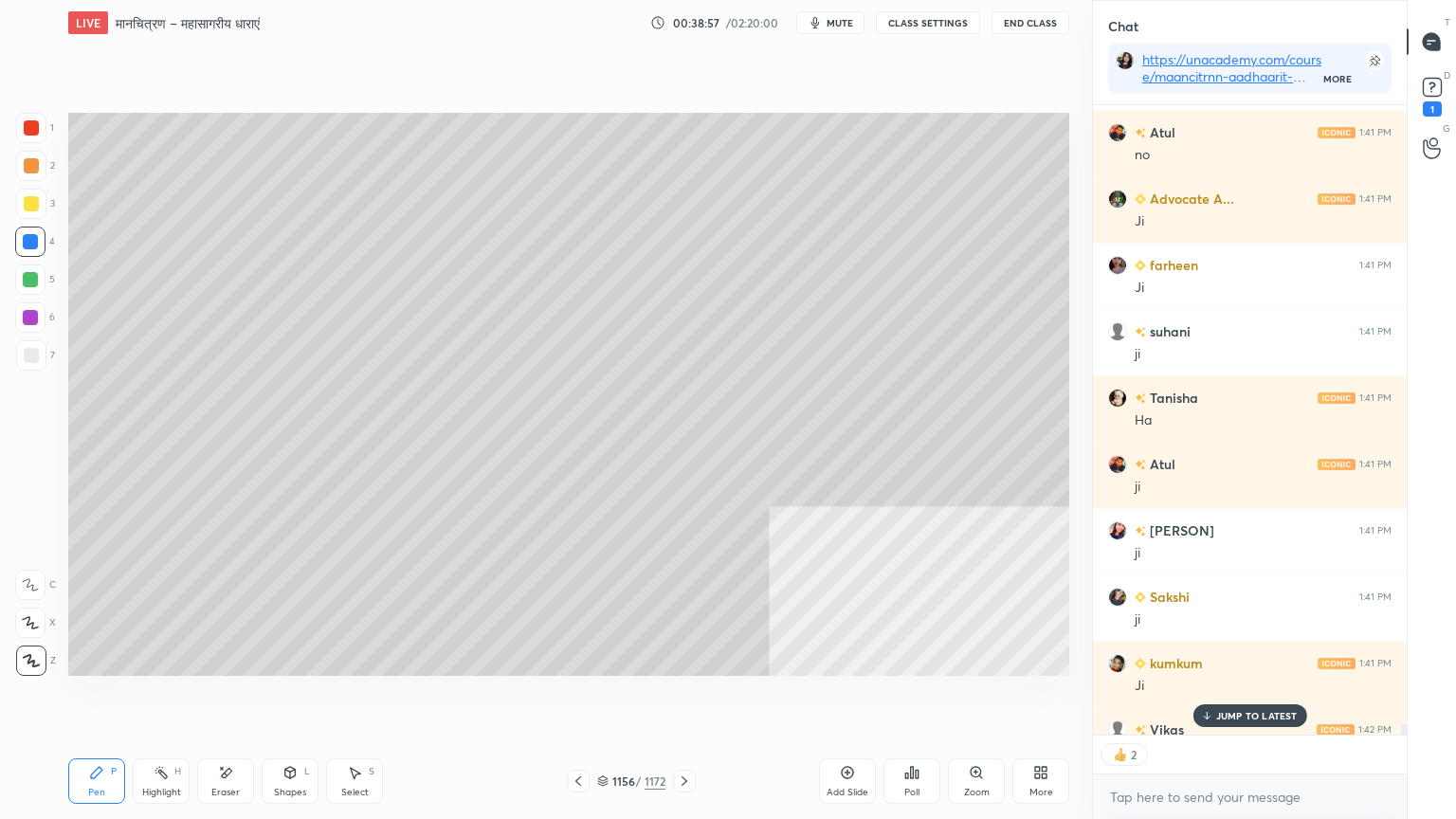 scroll, scrollTop: 6, scrollLeft: 6, axis: both 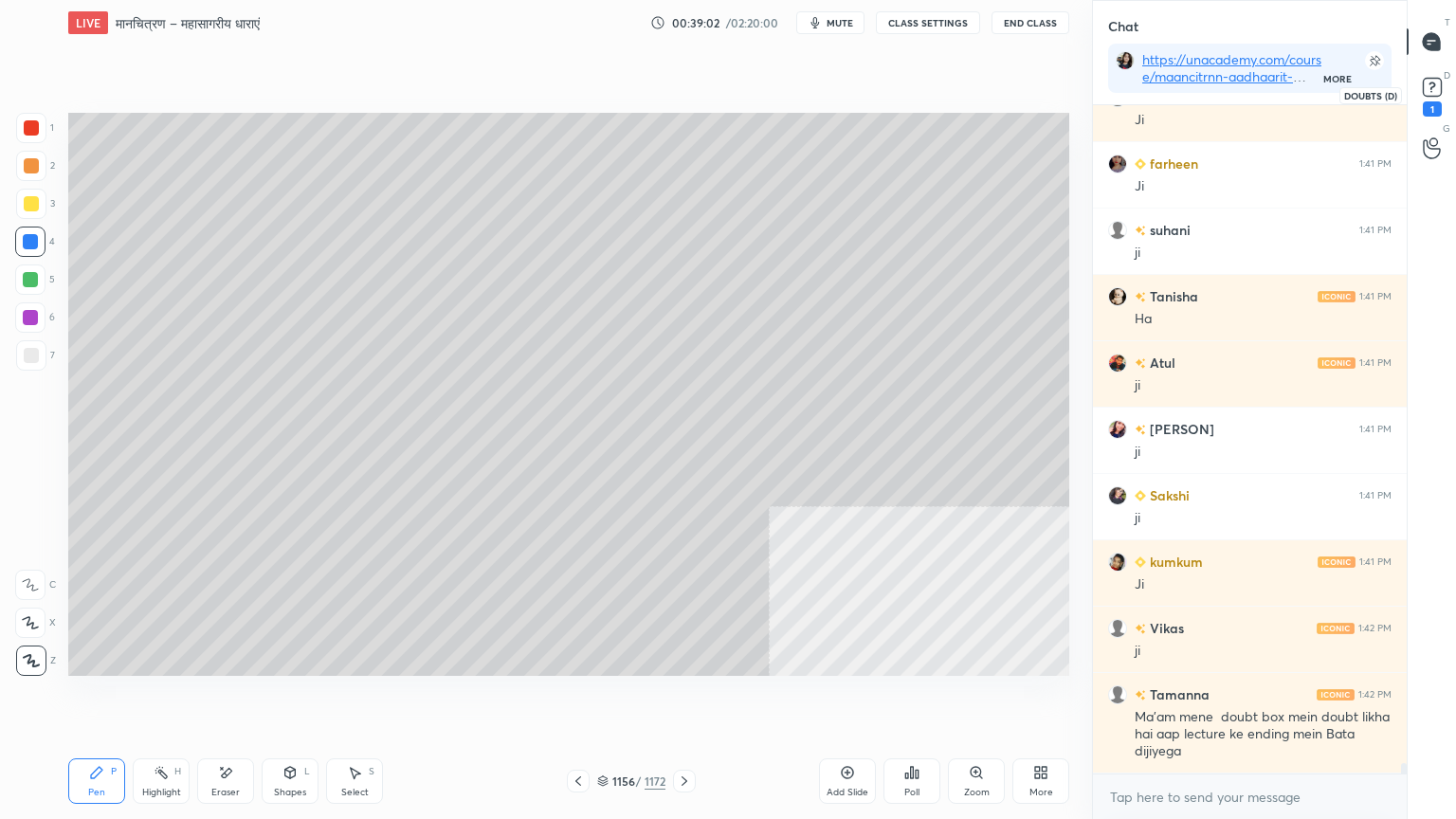 drag, startPoint x: 1440, startPoint y: 88, endPoint x: 1381, endPoint y: 123, distance: 68.60029 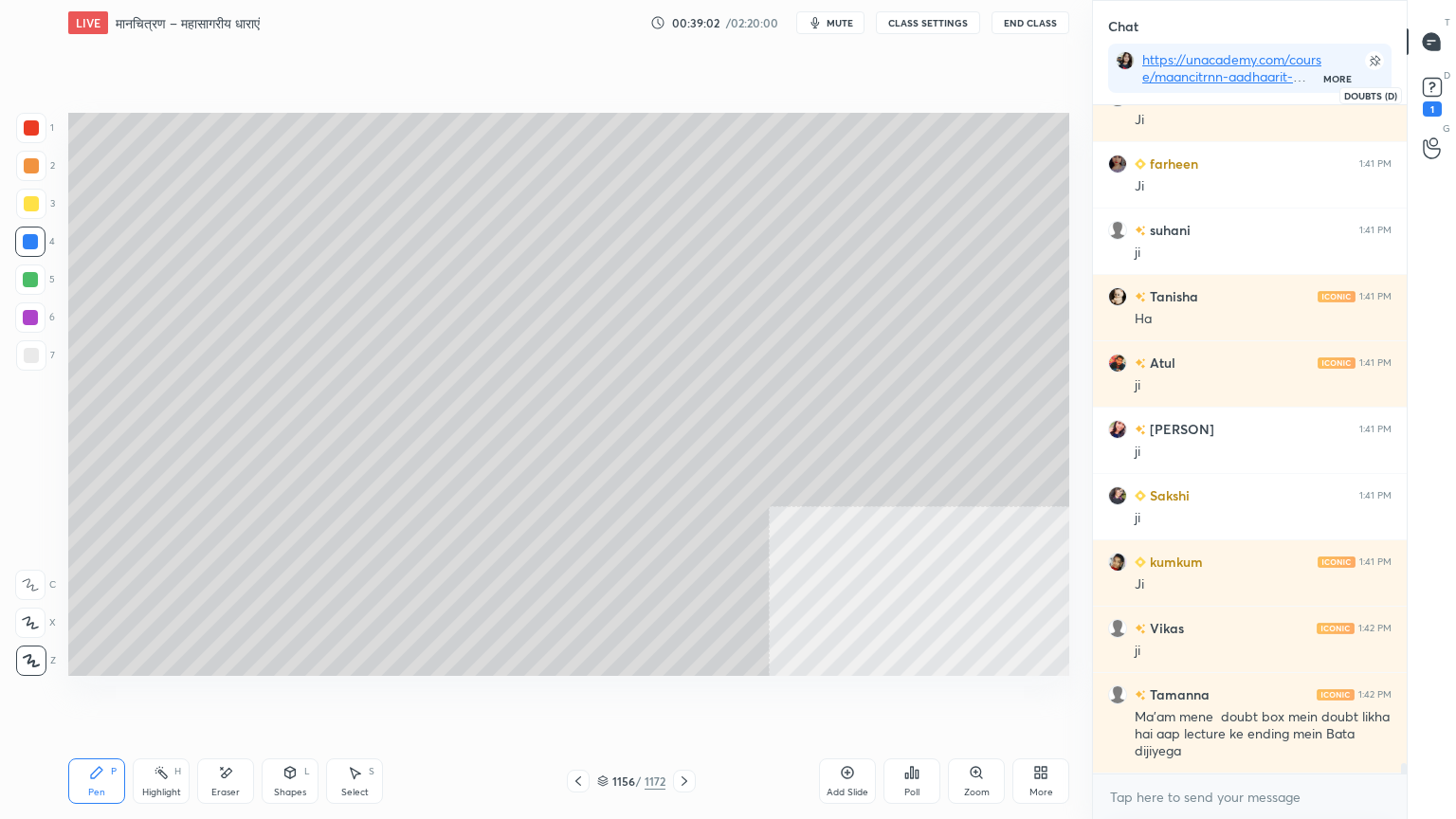 click 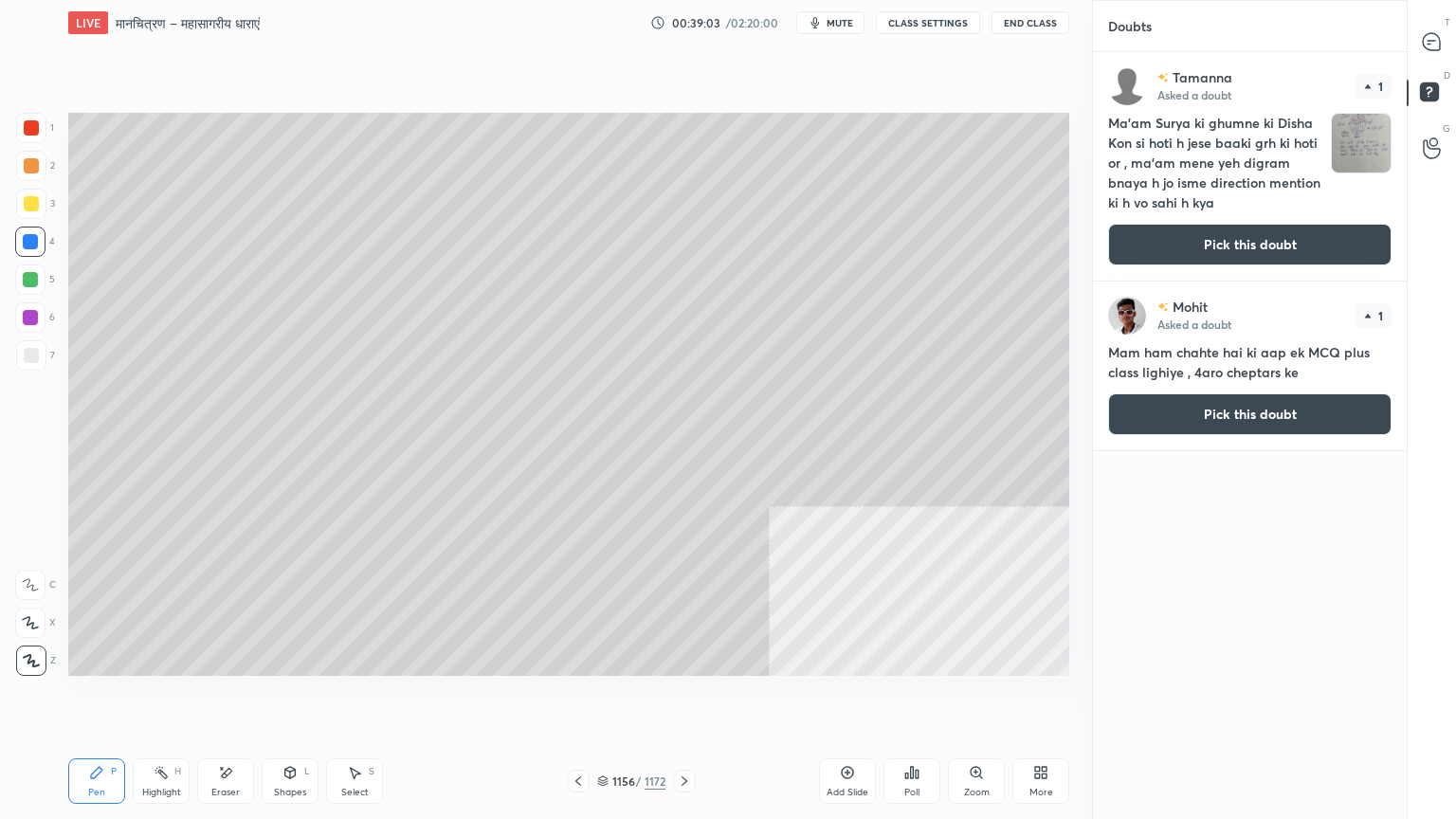 click on "Pick this doubt" at bounding box center [1249, 245] 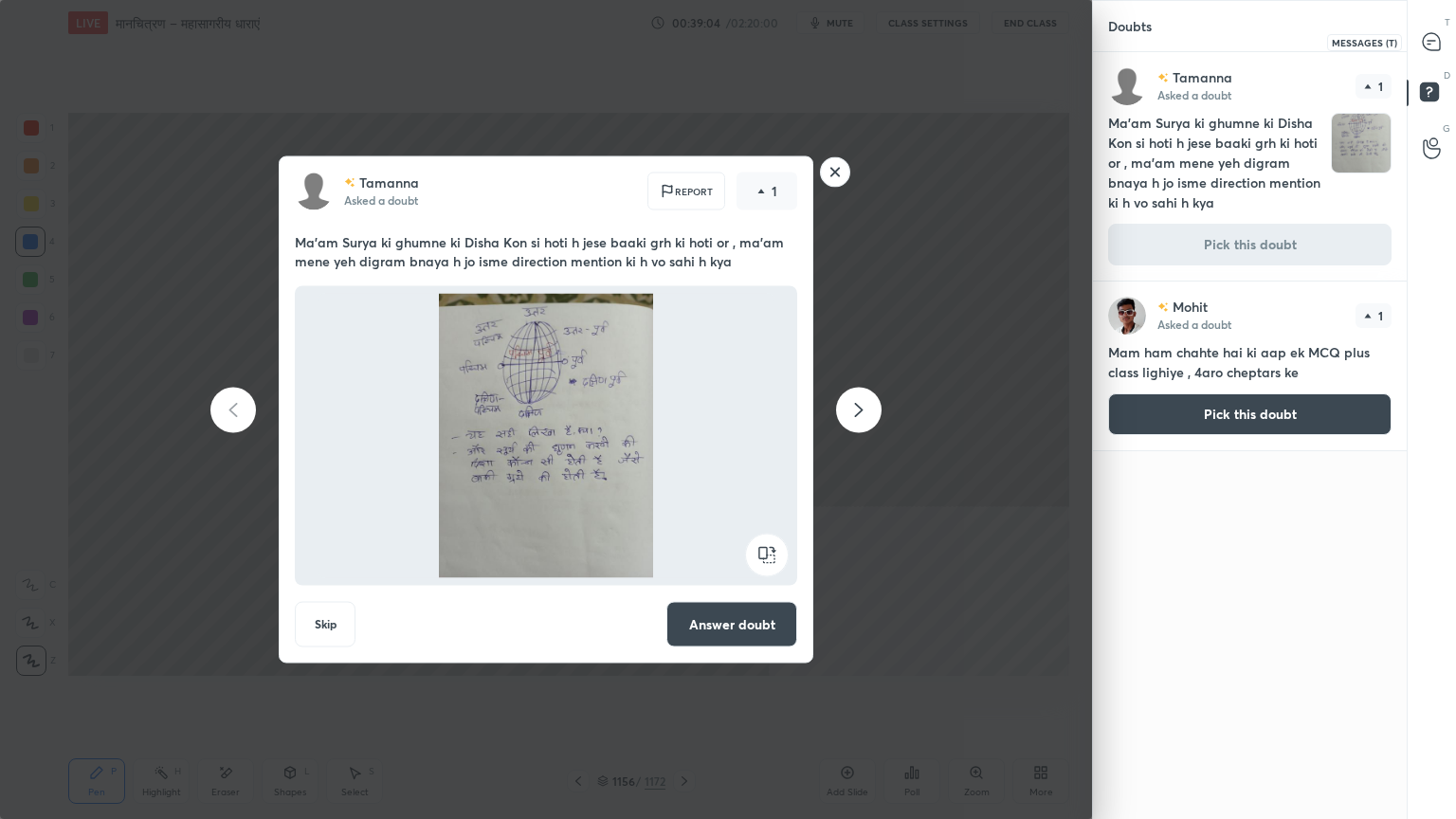 click 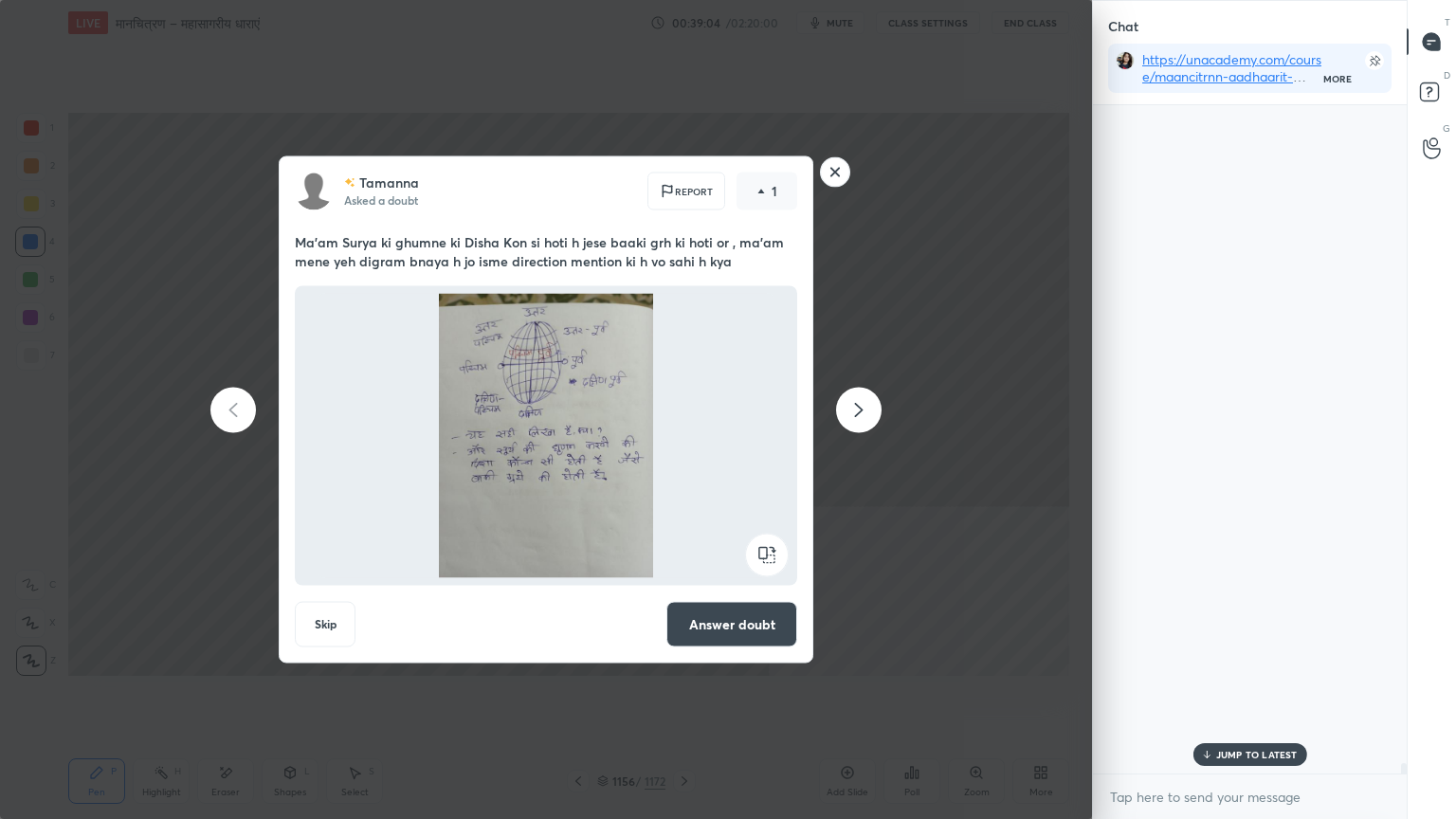 scroll, scrollTop: 708, scrollLeft: 308, axis: both 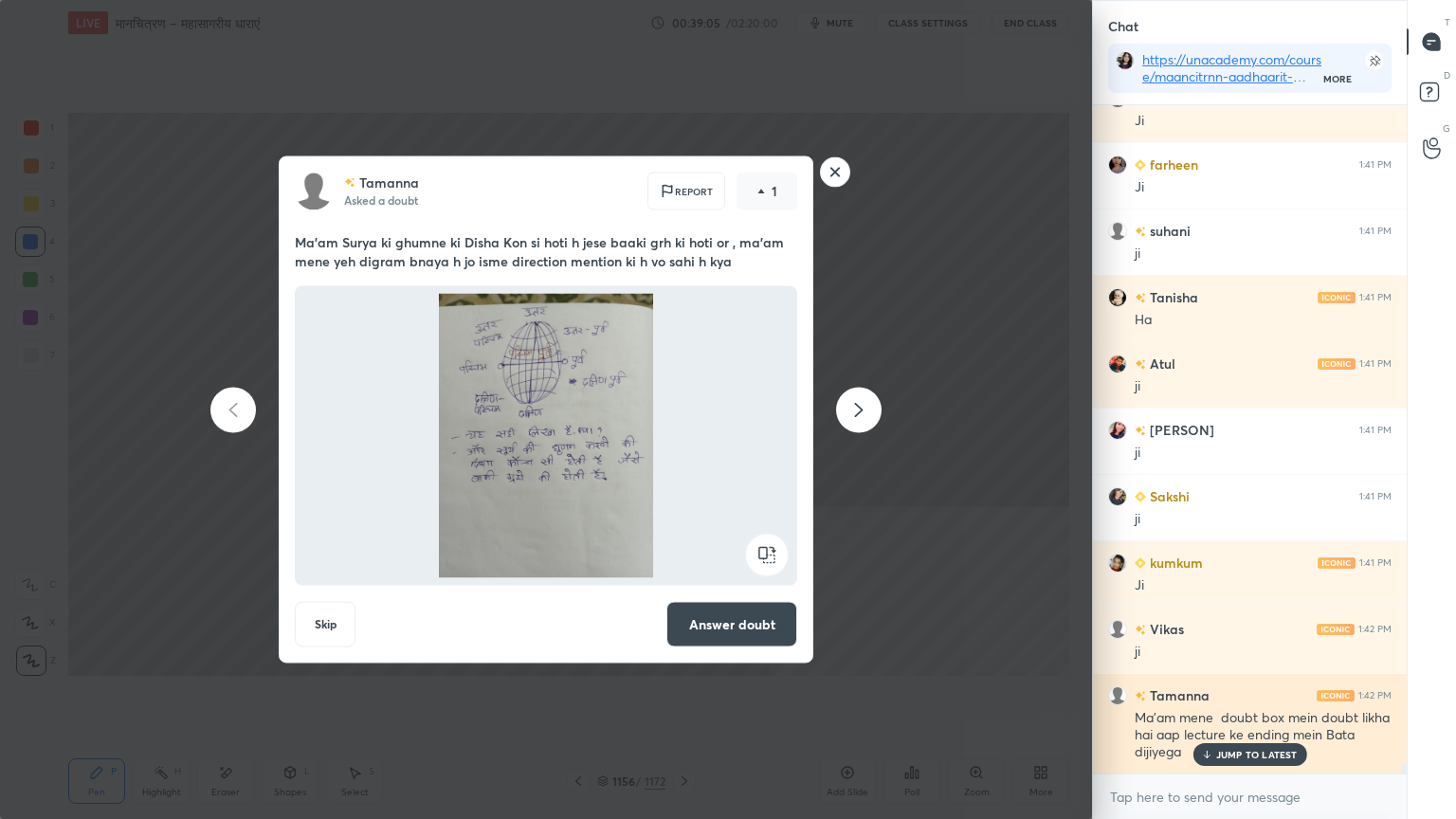 click on "JUMP TO LATEST" at bounding box center (1257, 755) 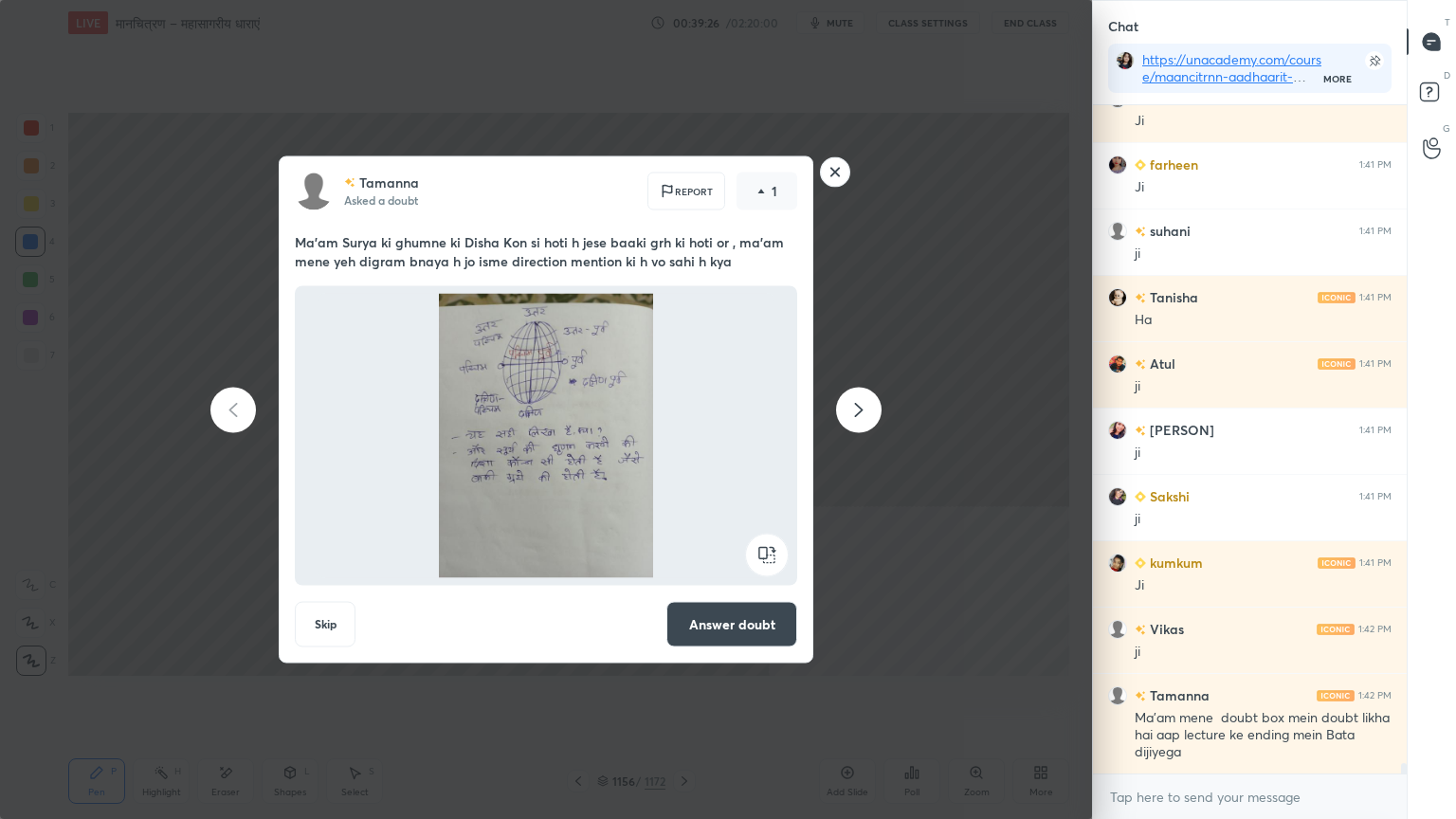 click 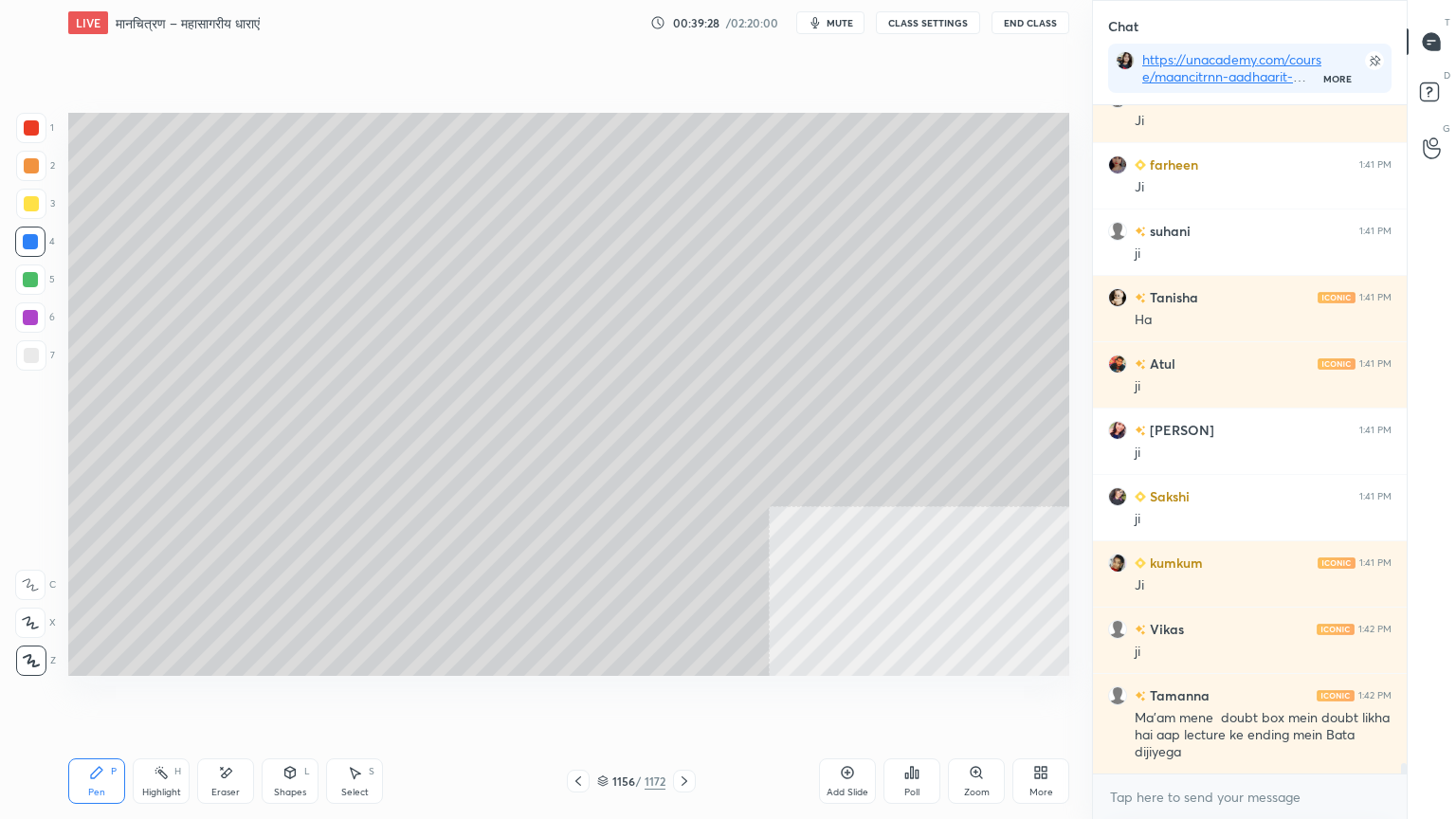 scroll, scrollTop: 625, scrollLeft: 308, axis: both 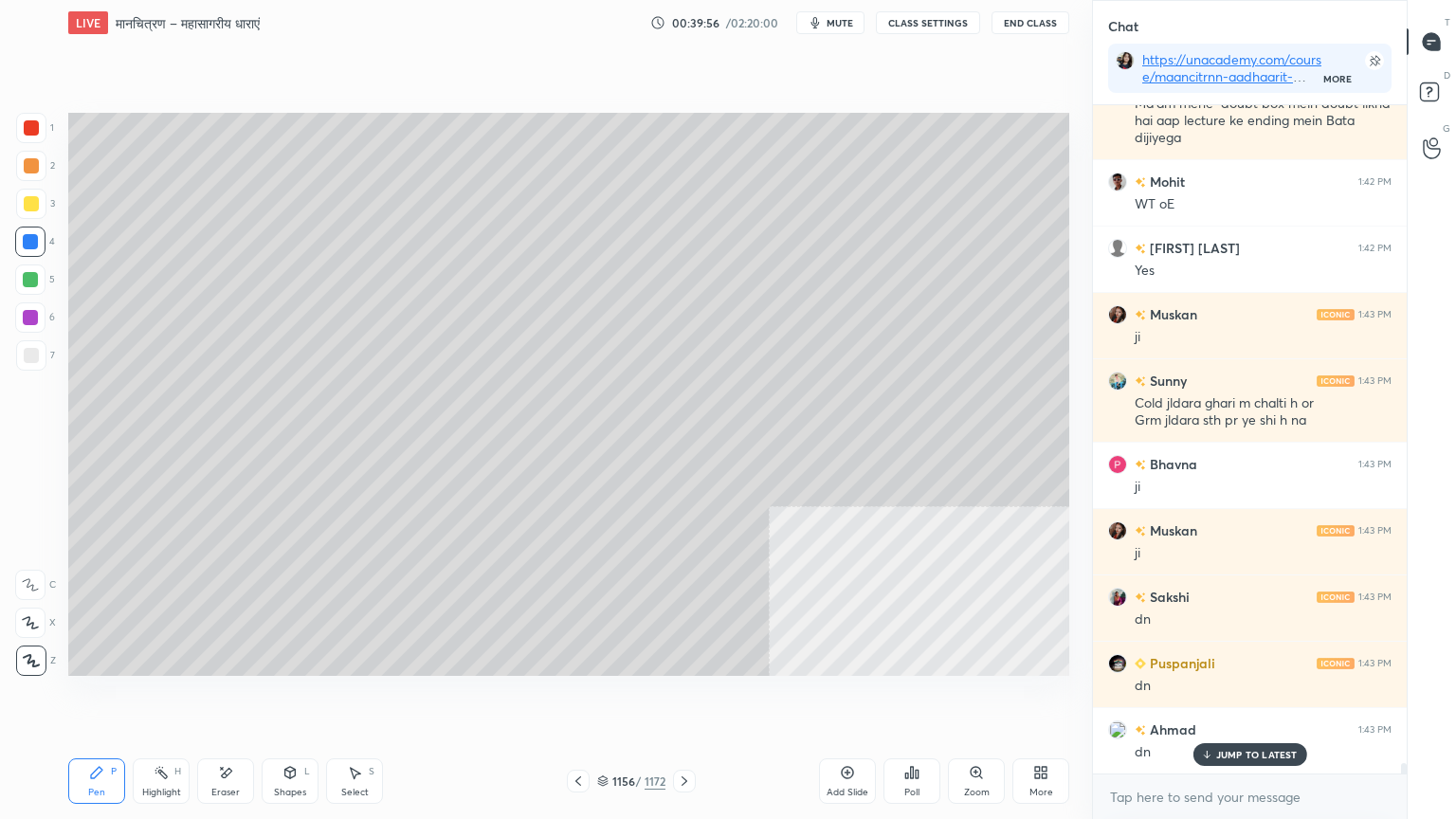 click on "Setting up your live class Poll for   secs No correct answer Start poll" at bounding box center (569, 394) 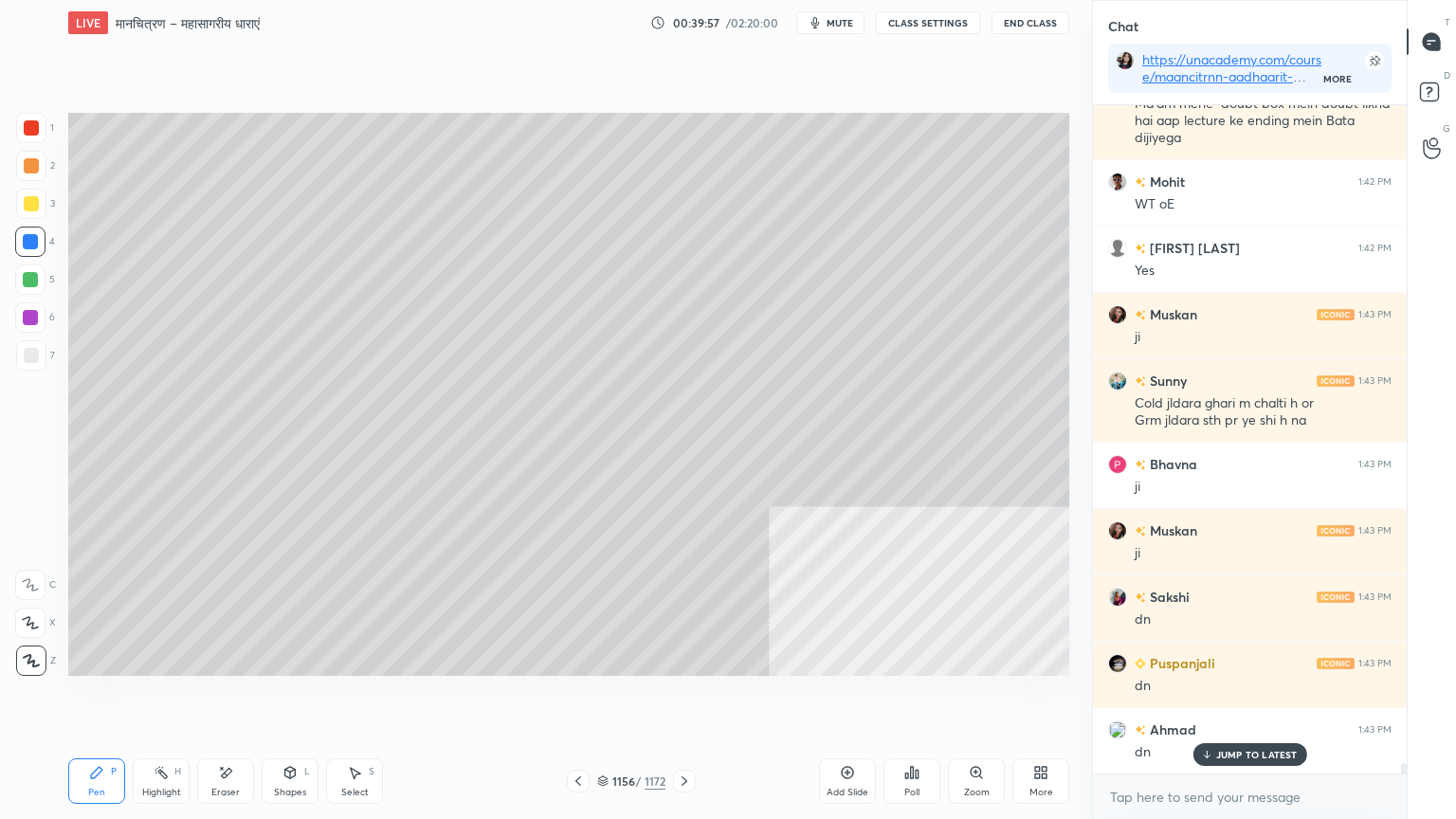 click 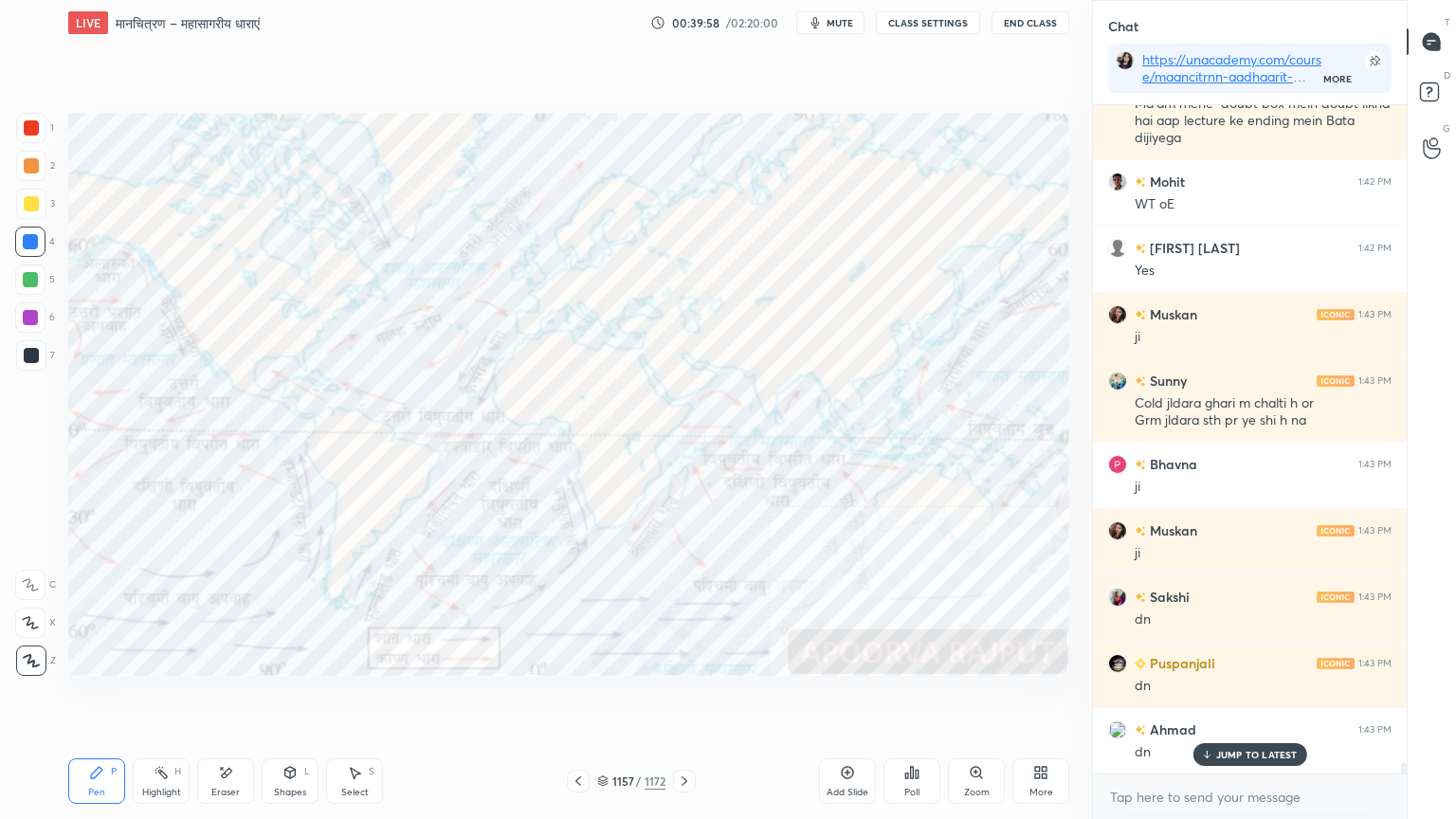 click 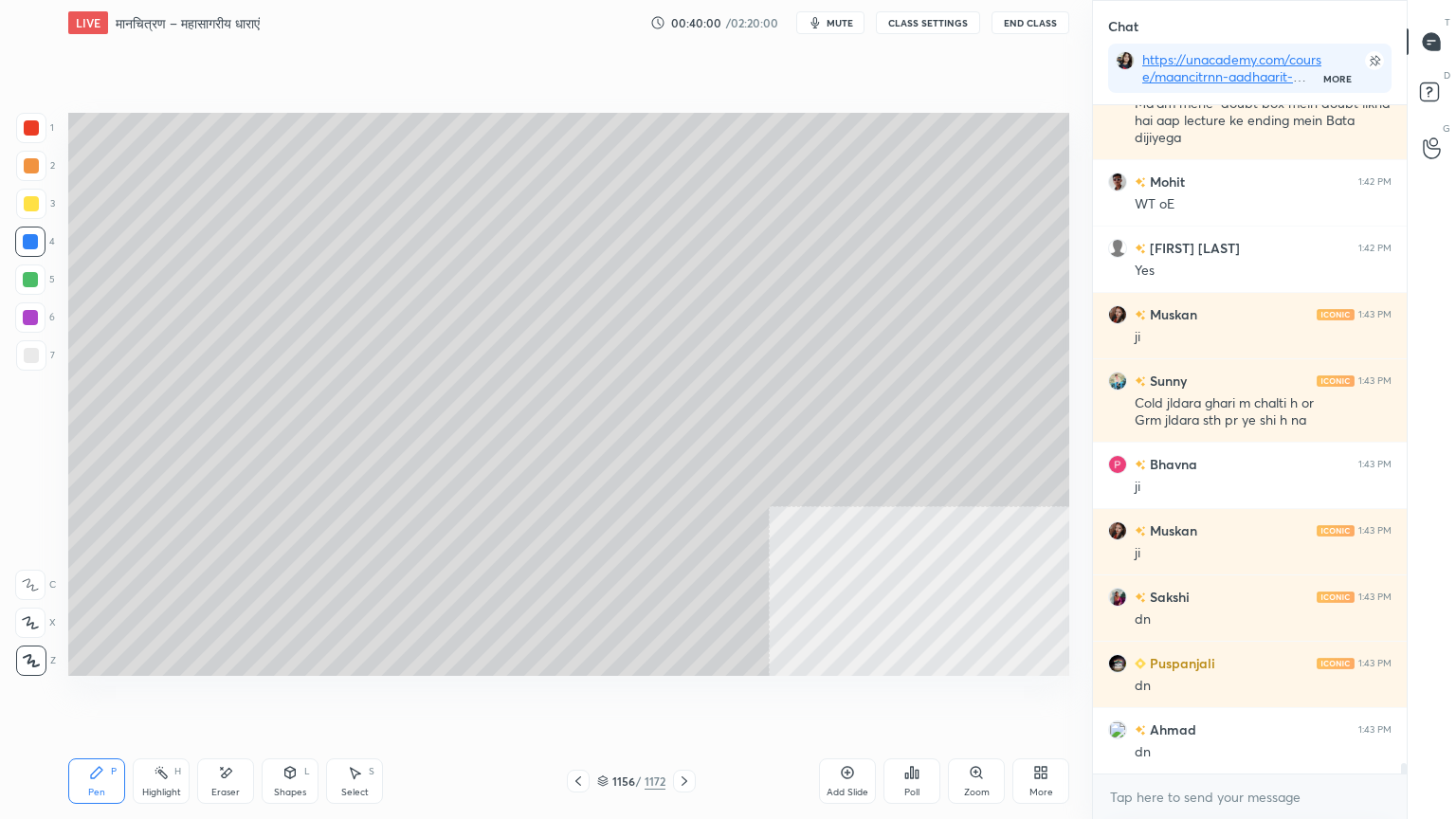 scroll, scrollTop: 41783, scrollLeft: 0, axis: vertical 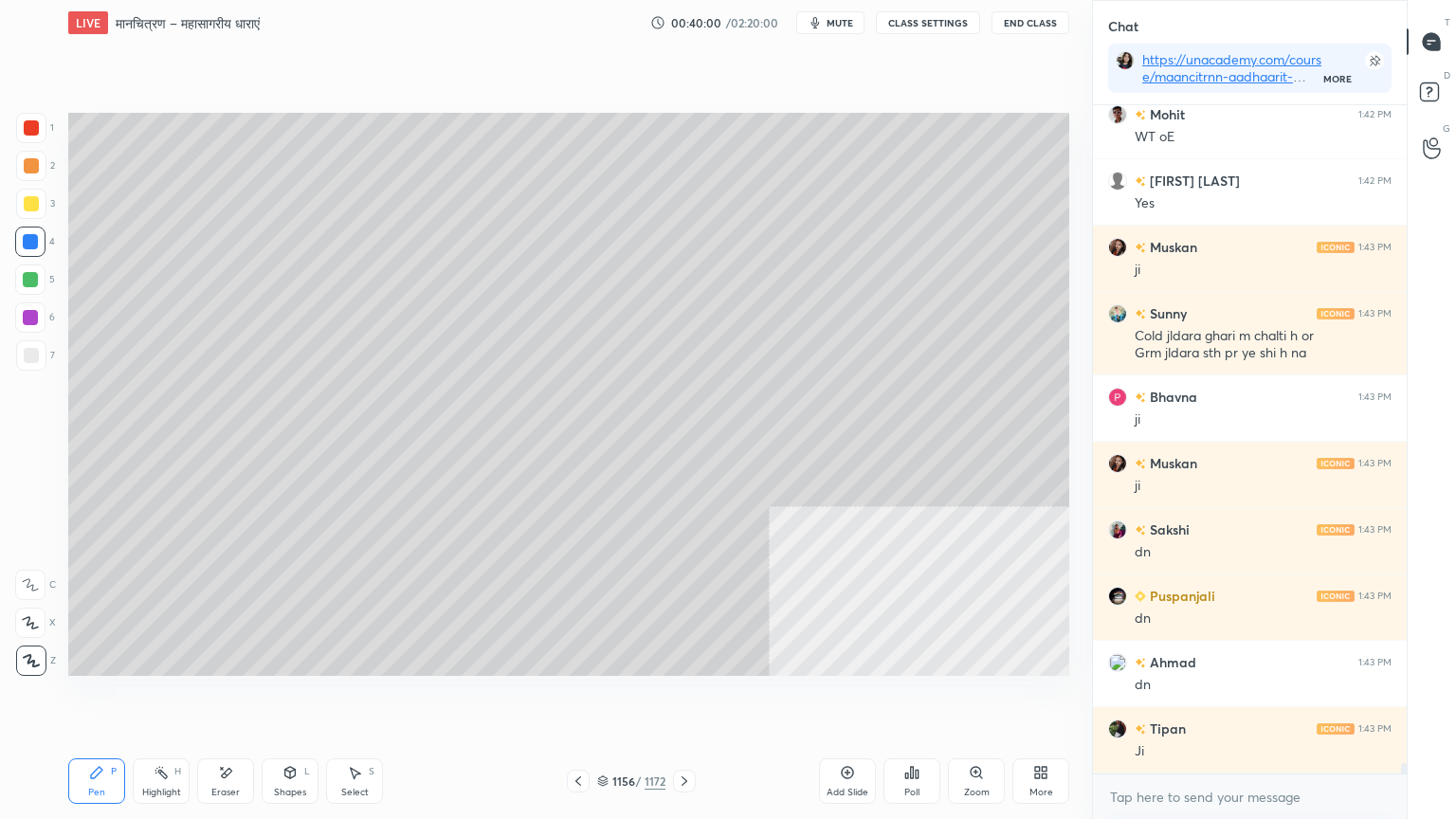 click 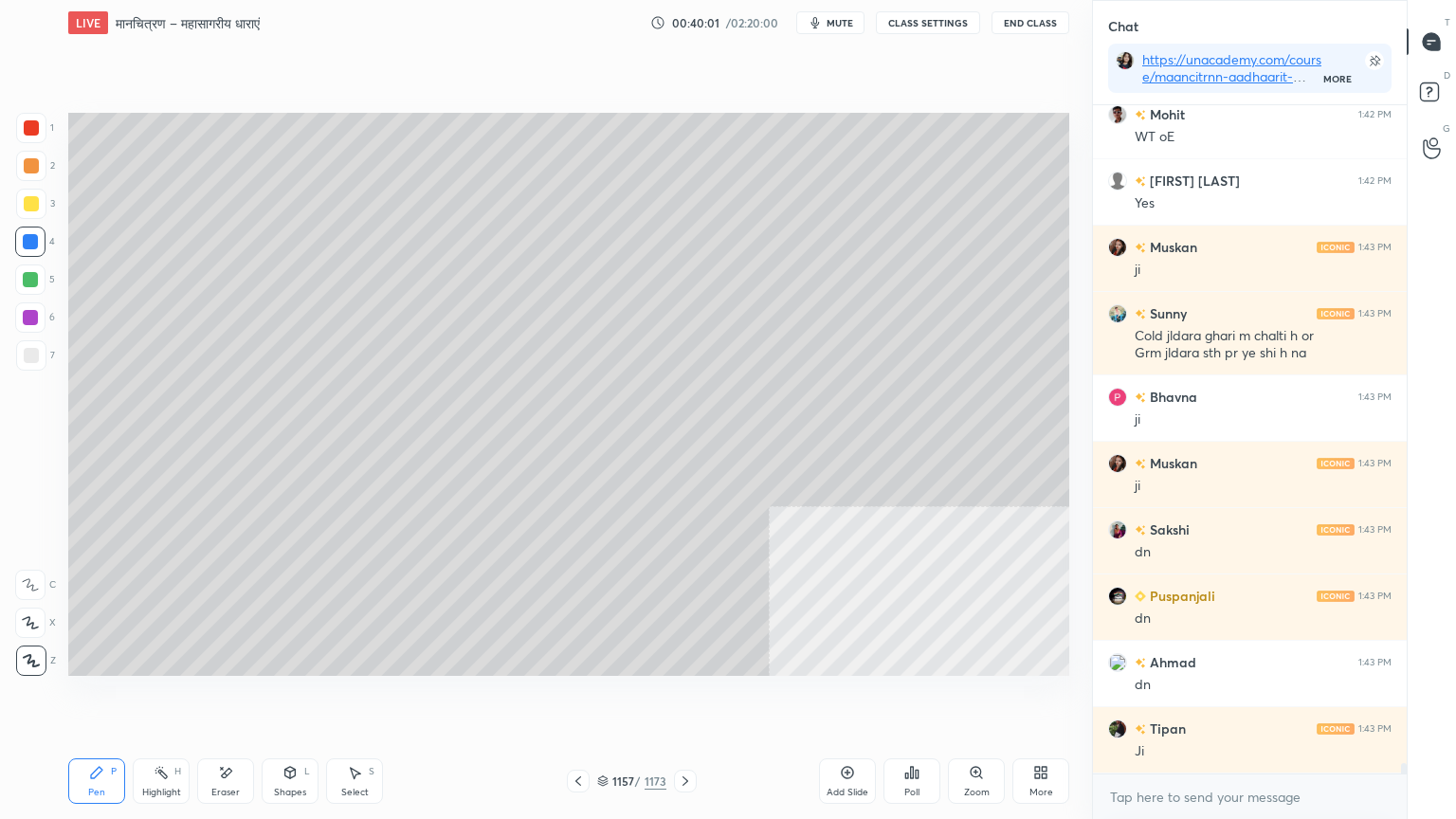 click at bounding box center (30, 242) 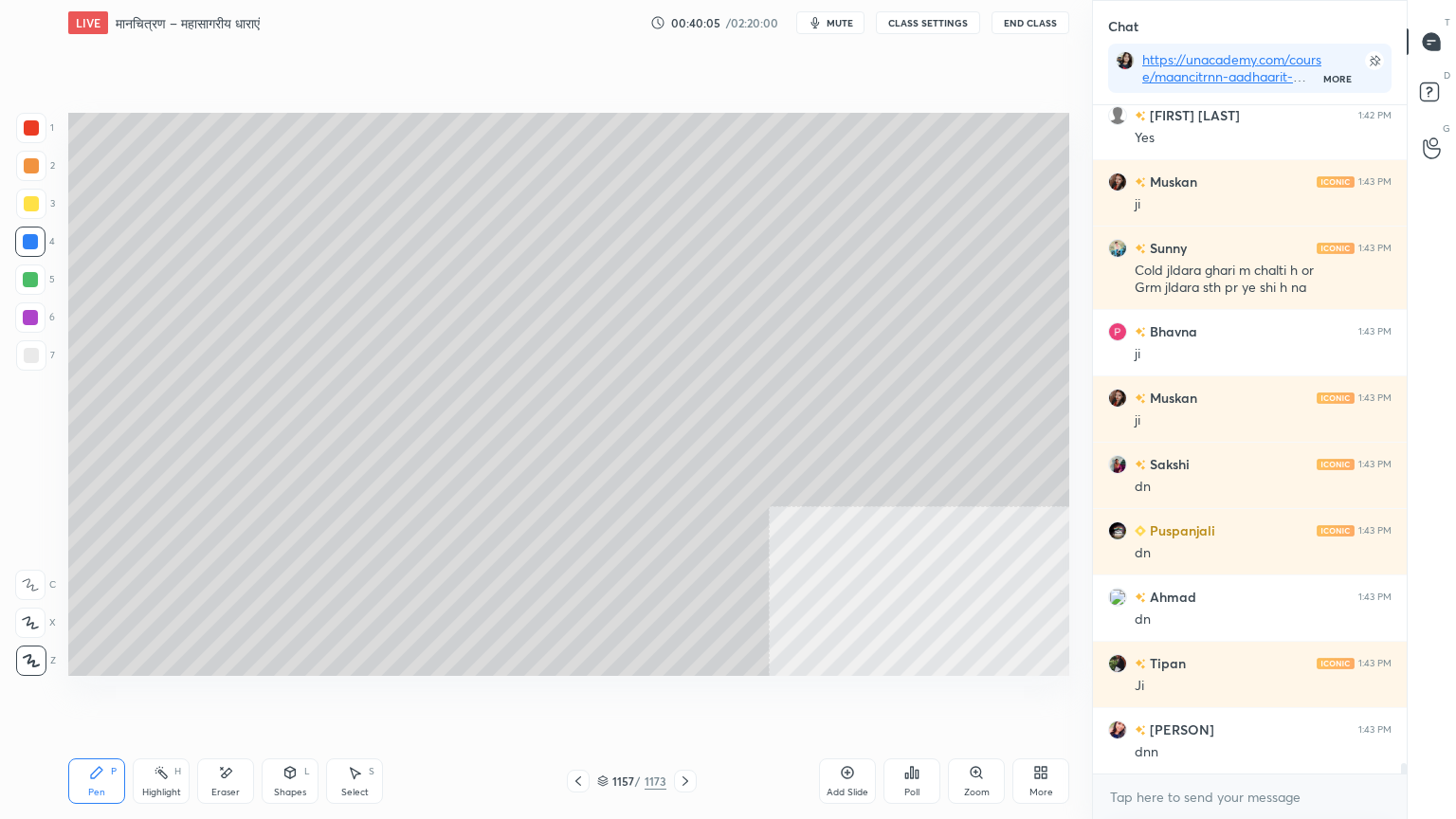 scroll, scrollTop: 41916, scrollLeft: 0, axis: vertical 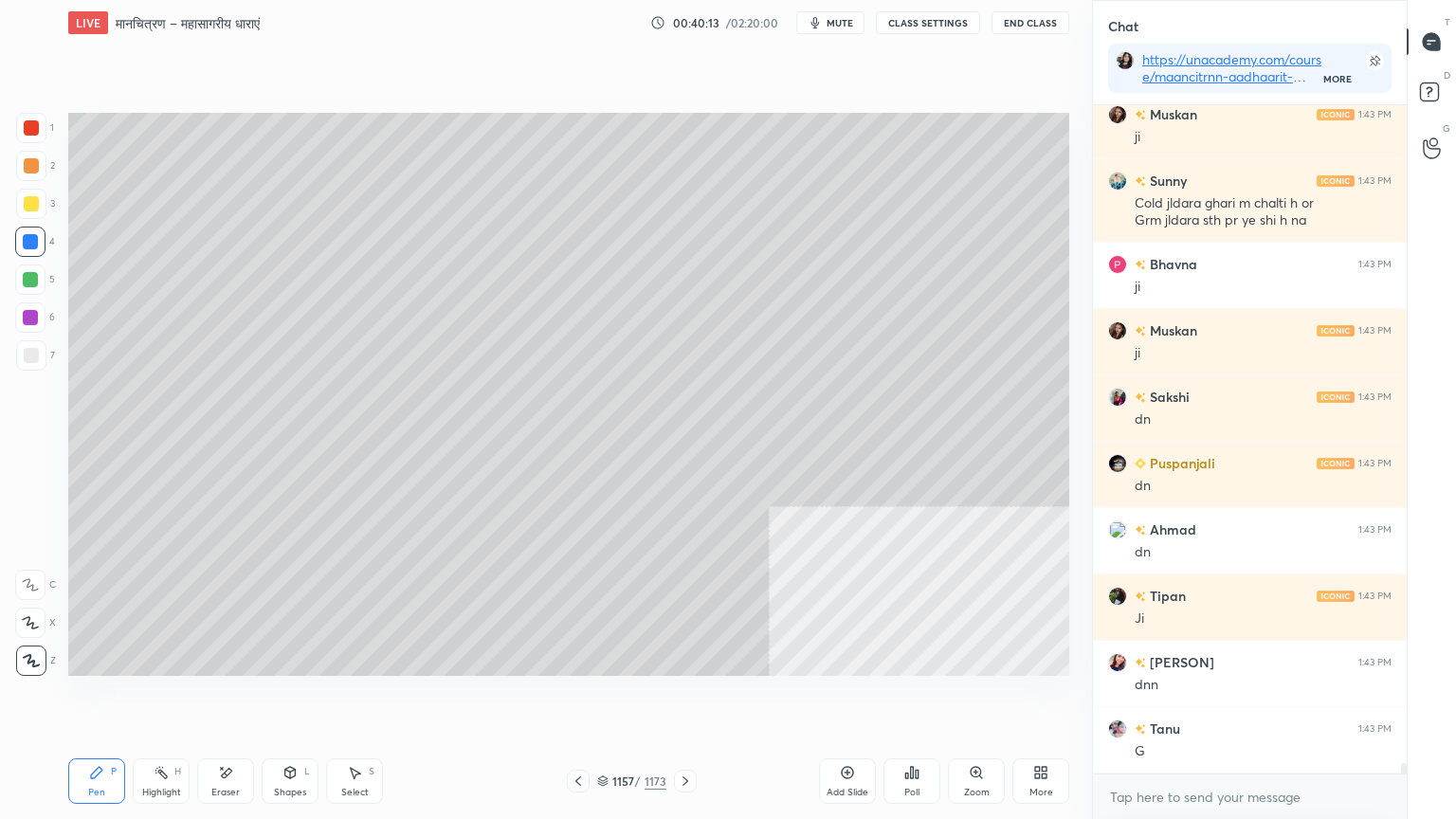 click on "7" at bounding box center (35, 355) 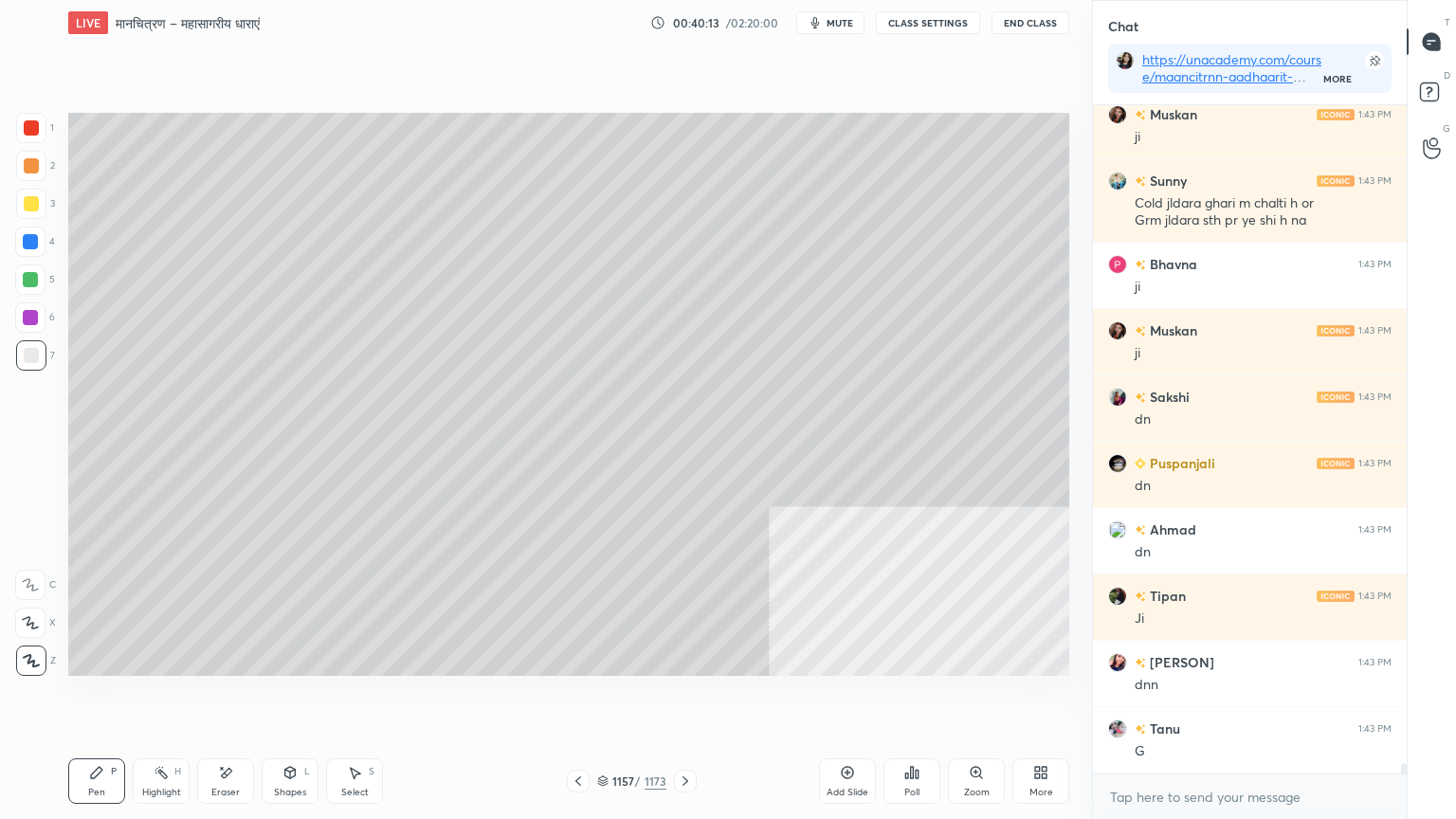 click at bounding box center (31, 355) 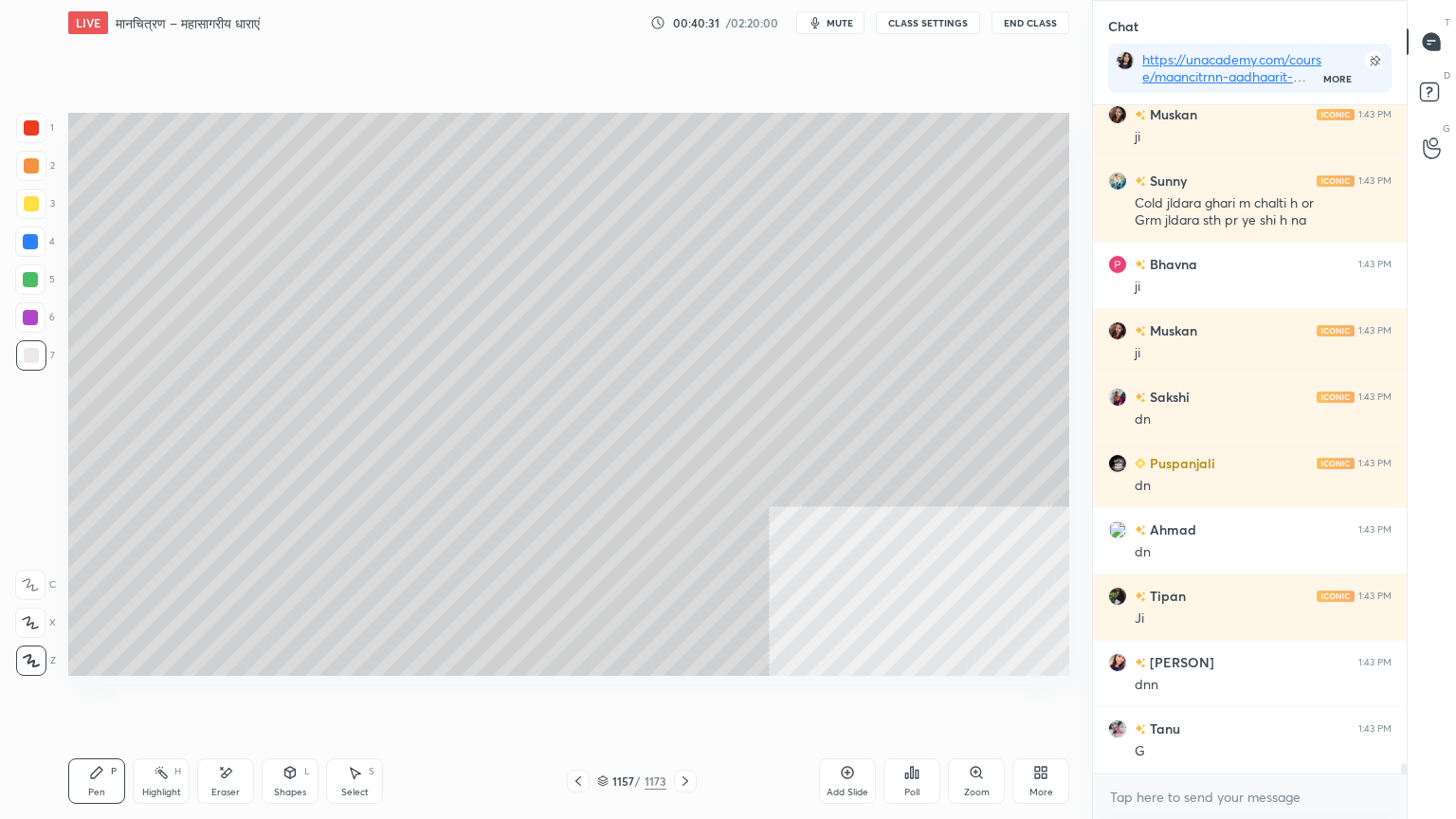 click at bounding box center (30, 242) 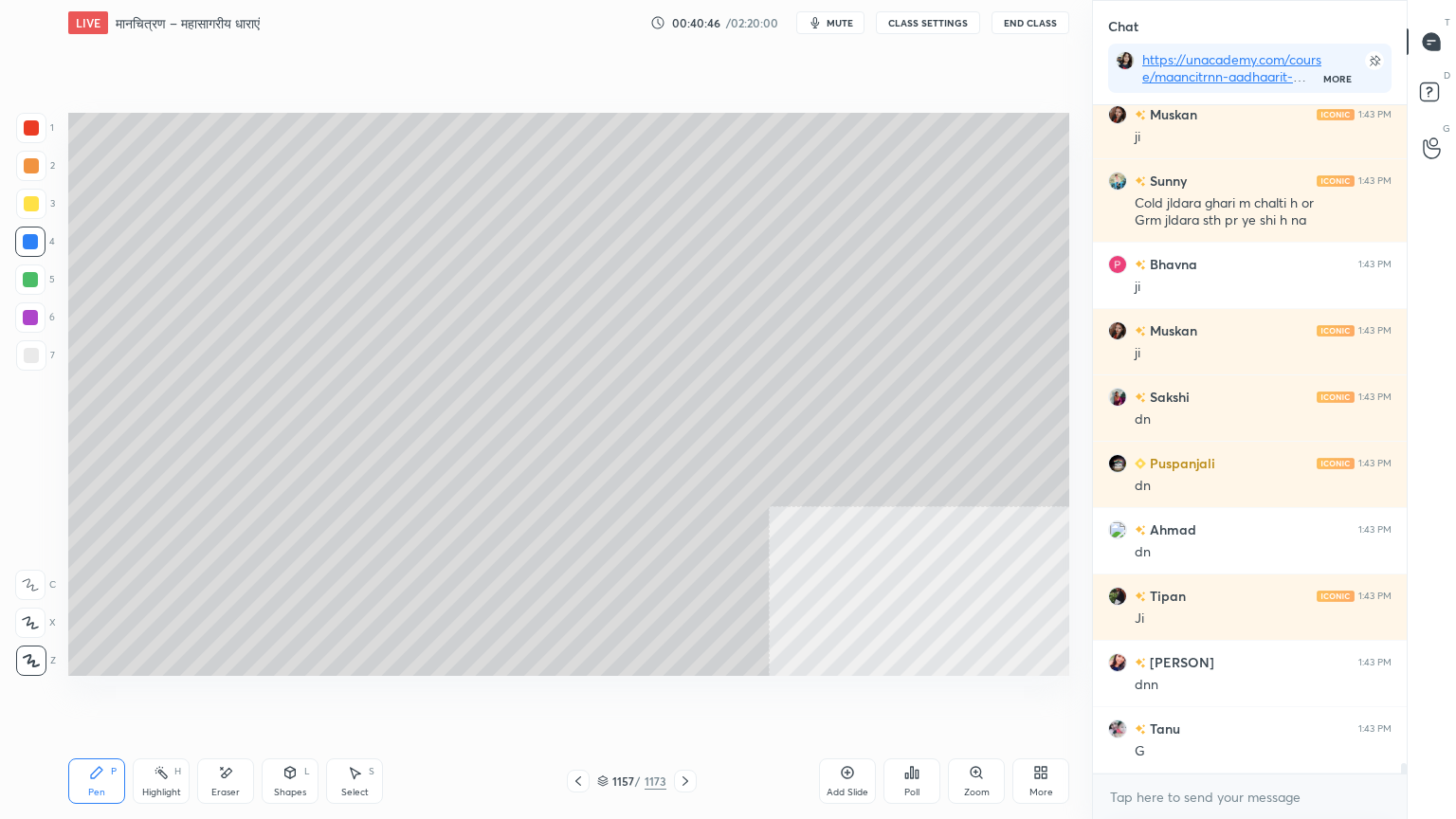 click at bounding box center (31, 355) 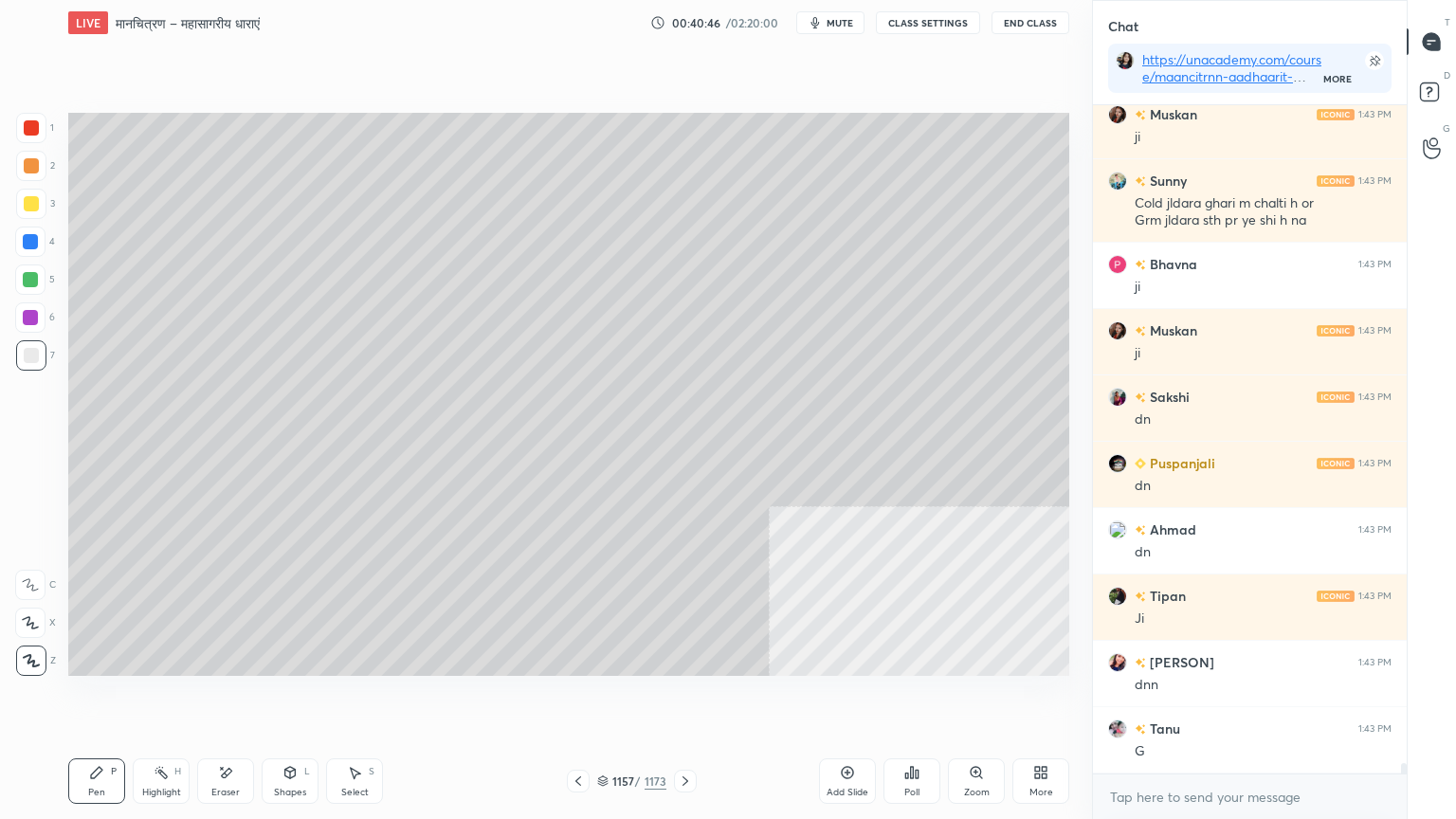 drag, startPoint x: 34, startPoint y: 356, endPoint x: 54, endPoint y: 348, distance: 21.540659 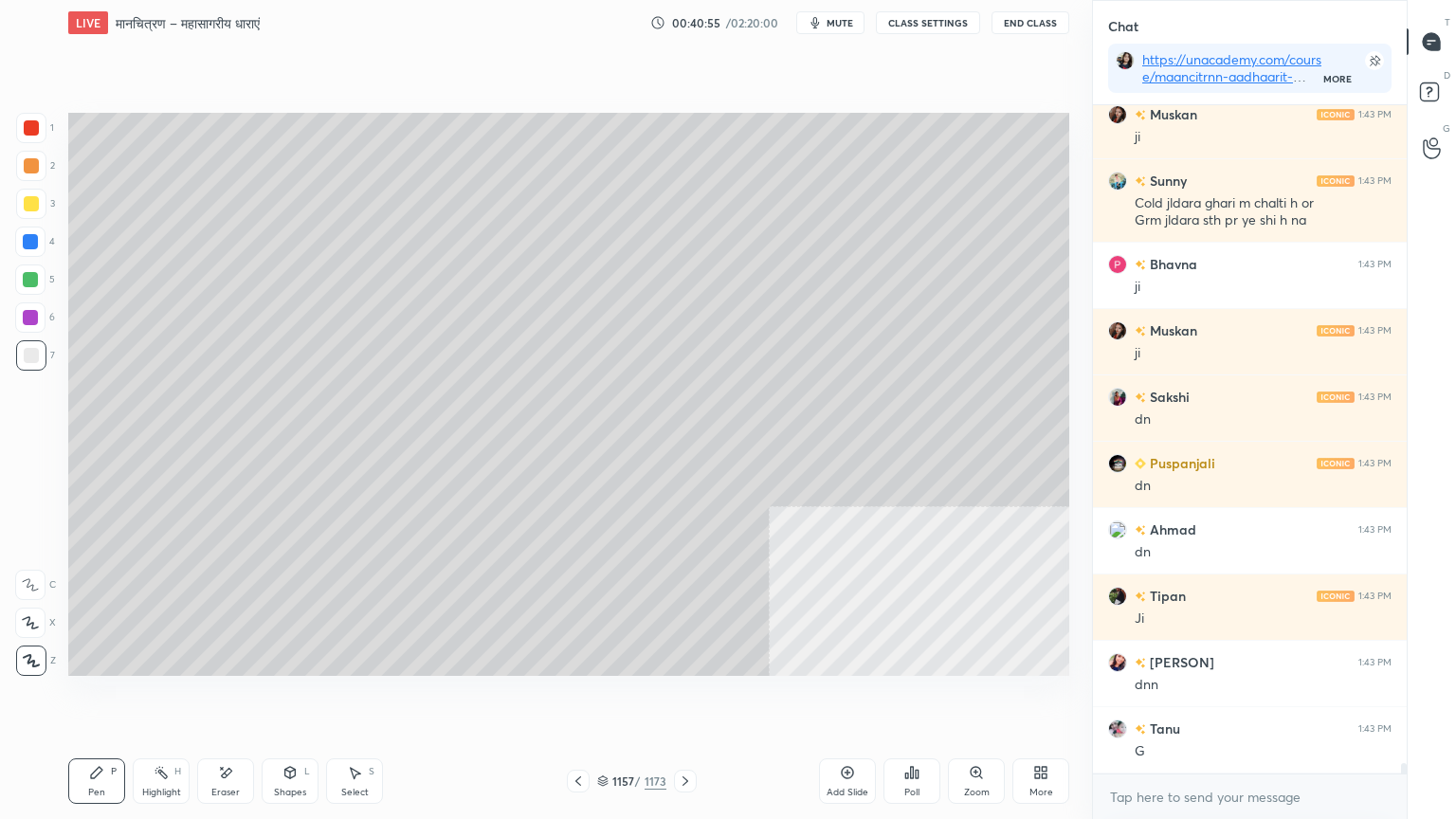 scroll, scrollTop: 625, scrollLeft: 308, axis: both 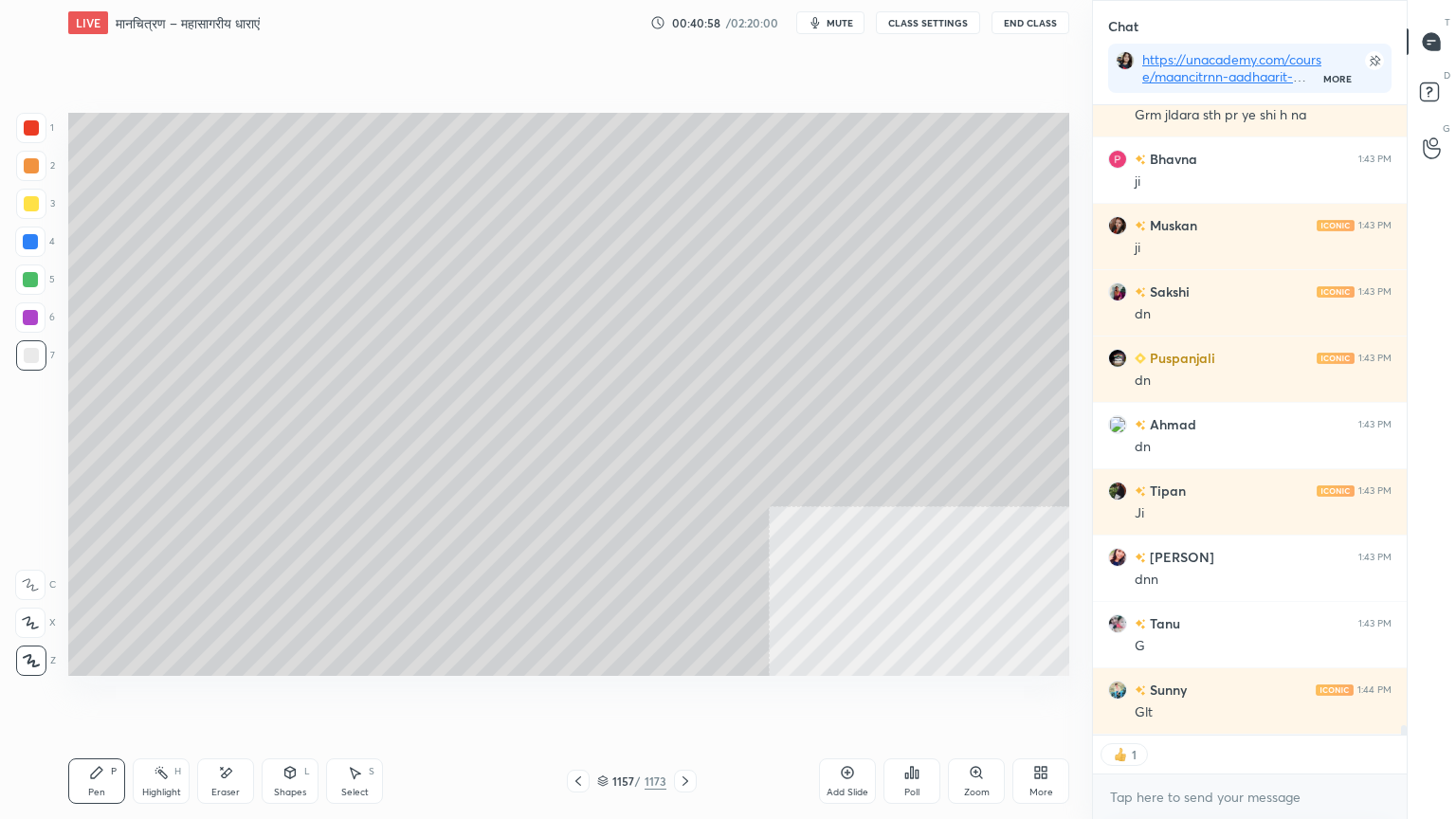 drag, startPoint x: 356, startPoint y: 790, endPoint x: 360, endPoint y: 701, distance: 89.08984 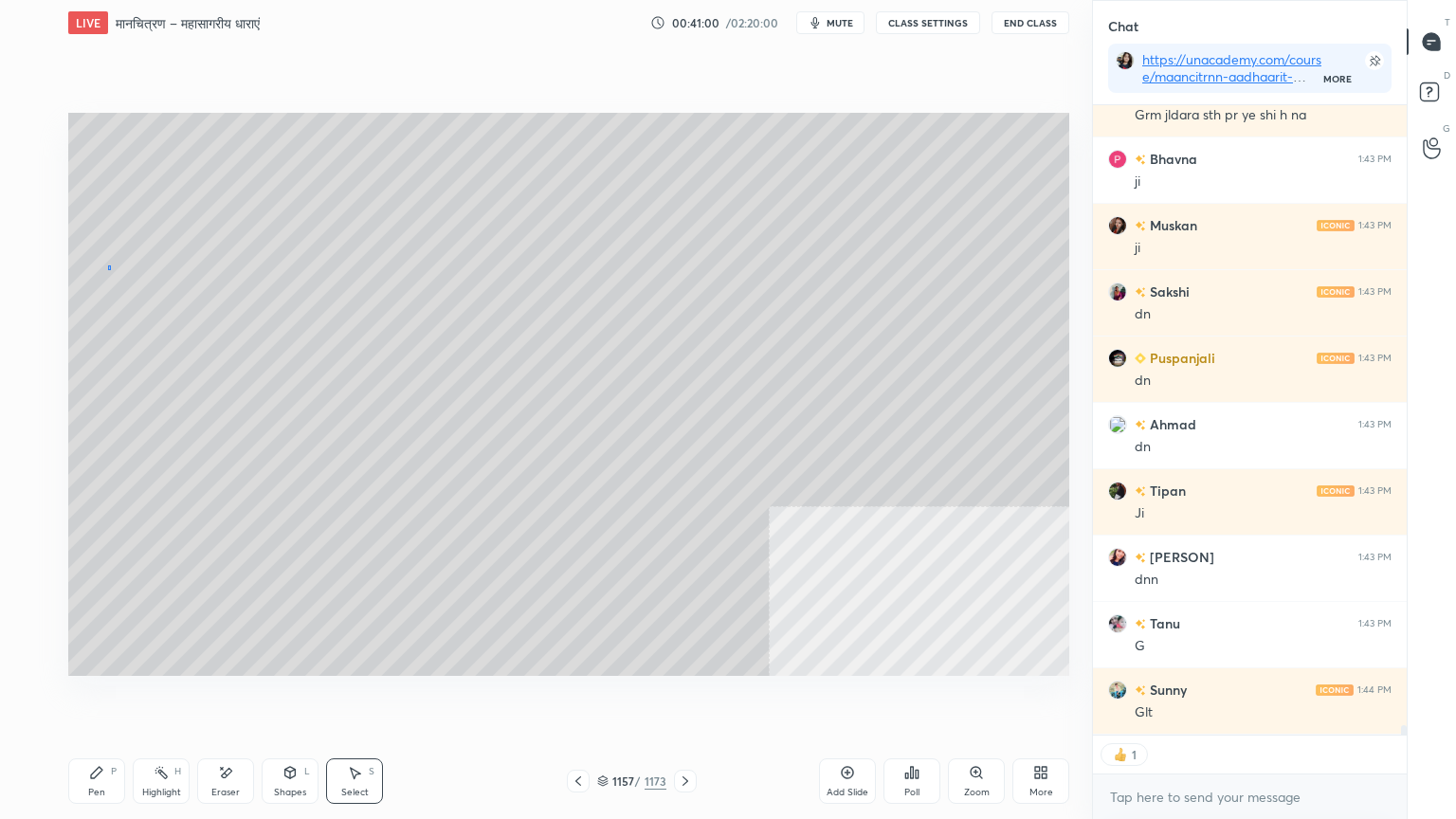 click on "0 ° Undo Copy Duplicate Duplicate to new slide Delete" at bounding box center [569, 394] 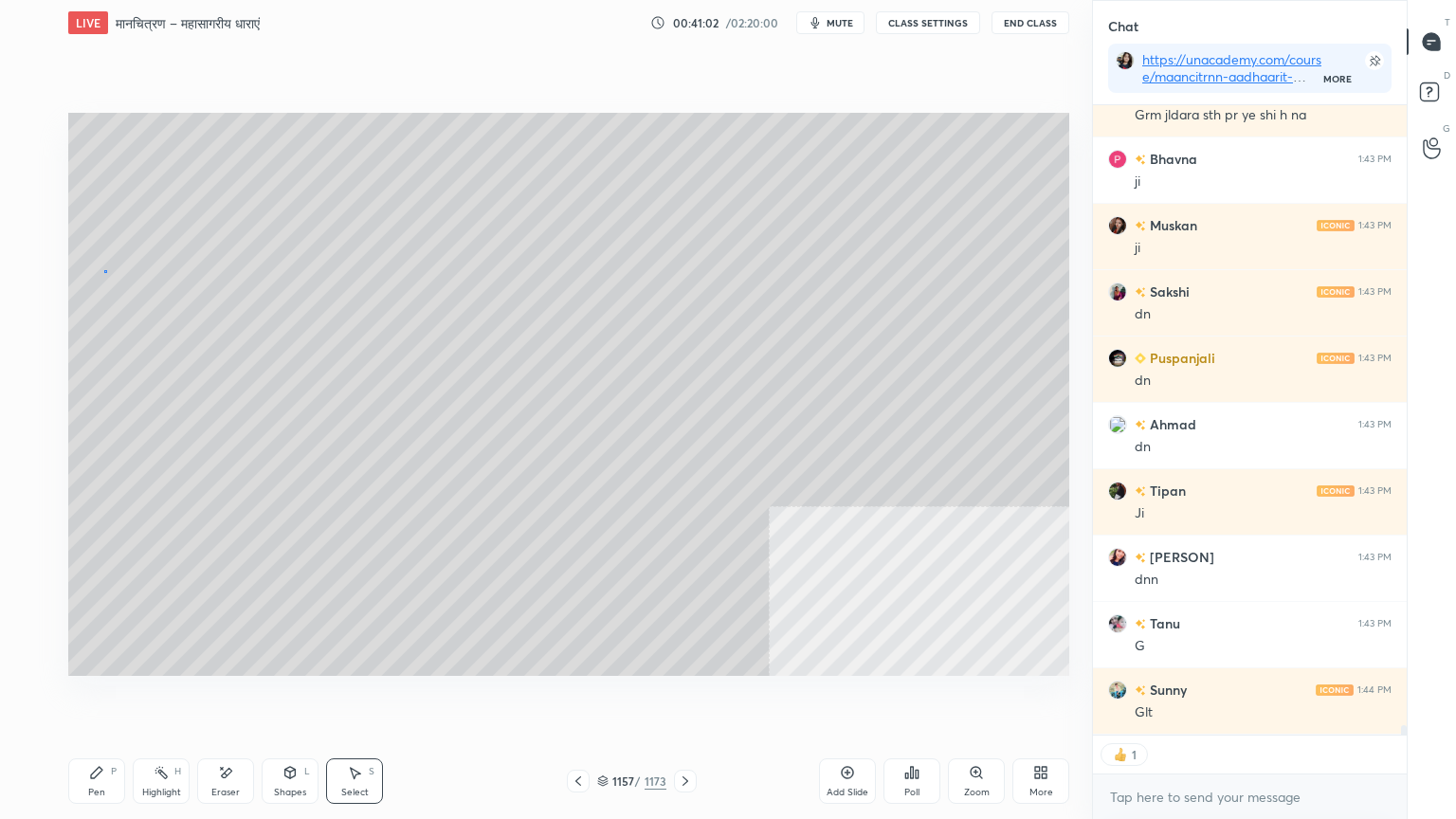 scroll, scrollTop: 42088, scrollLeft: 0, axis: vertical 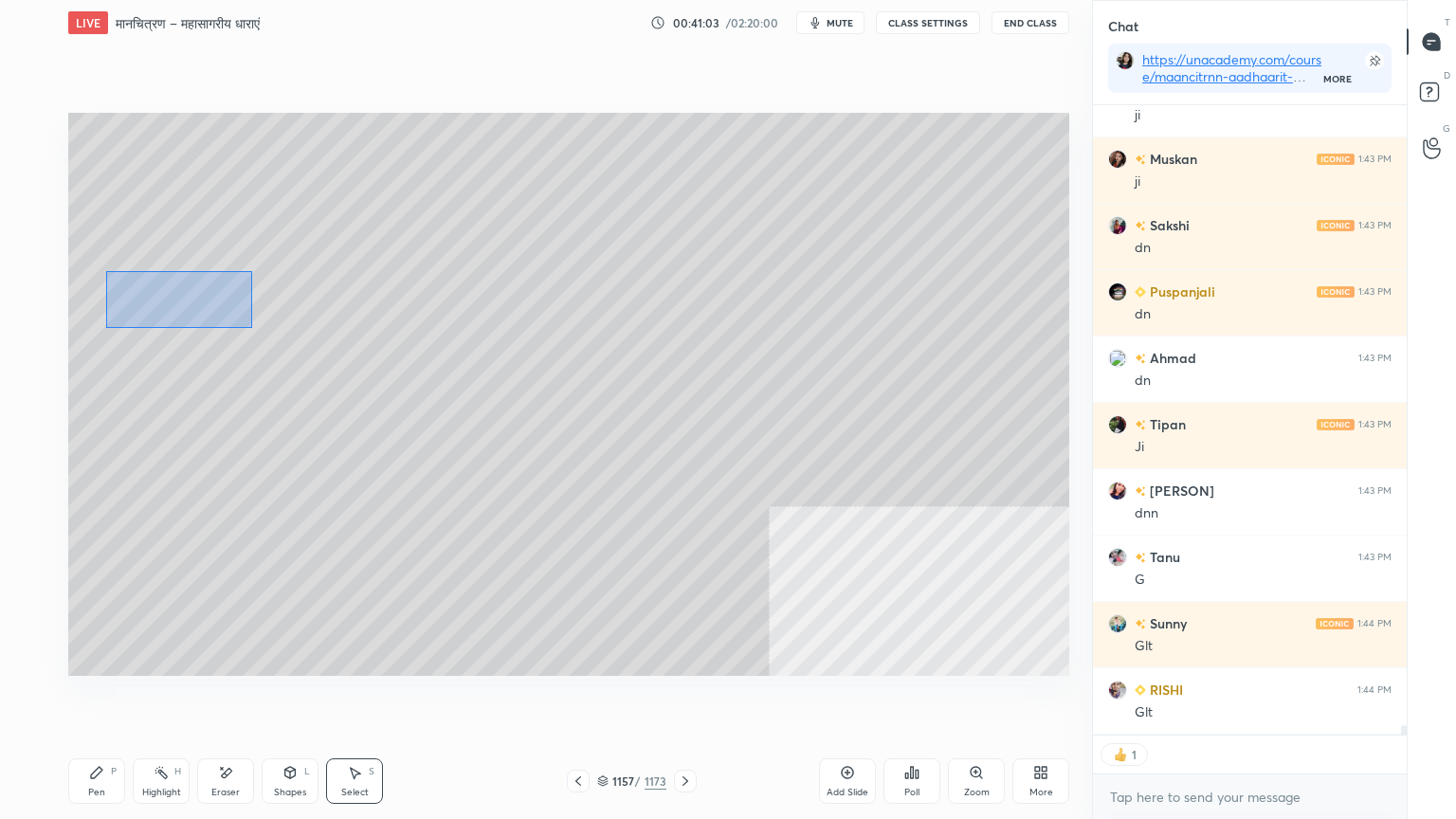 drag, startPoint x: 104, startPoint y: 269, endPoint x: 243, endPoint y: 323, distance: 149.12076 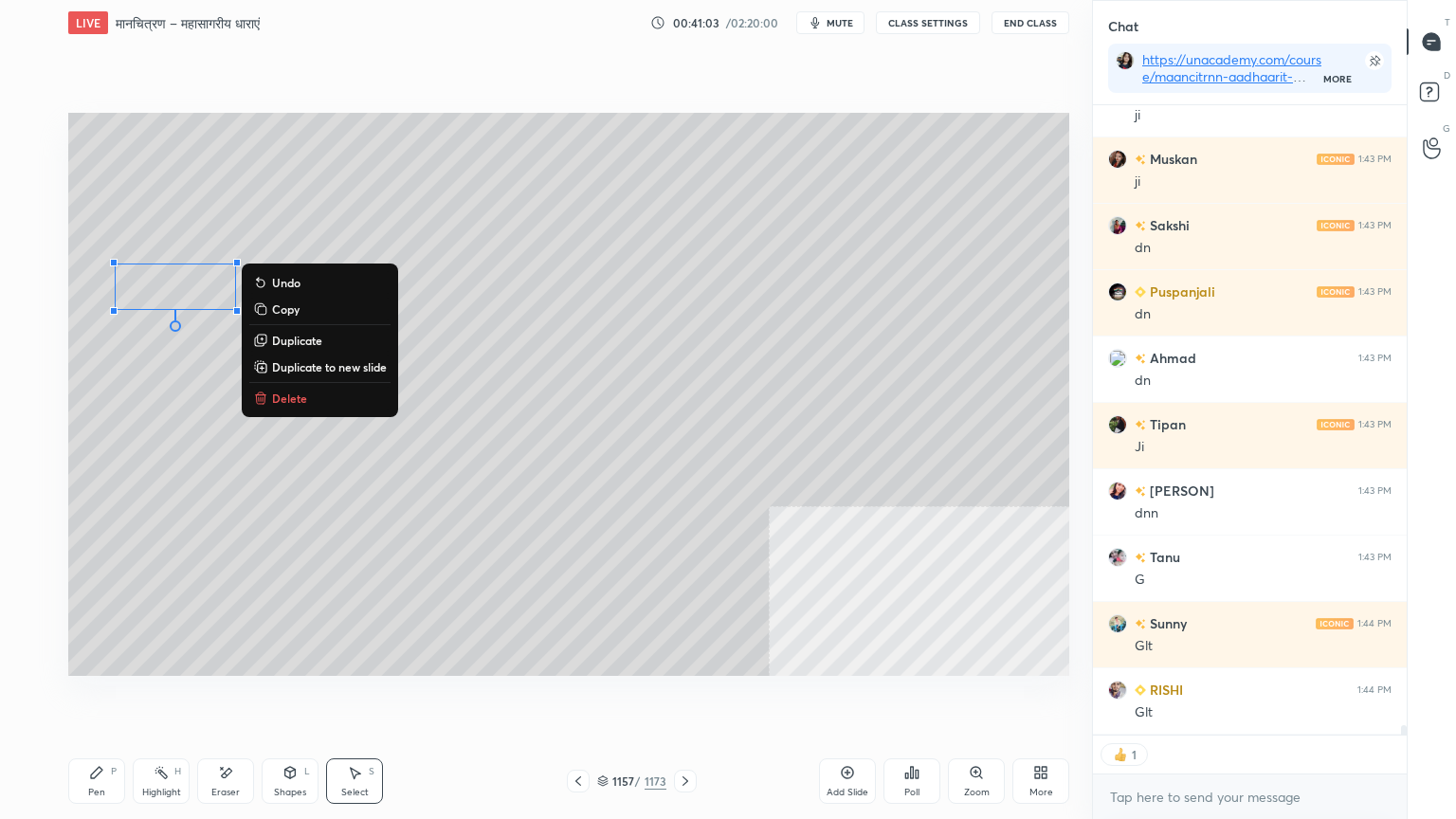 scroll, scrollTop: 42154, scrollLeft: 0, axis: vertical 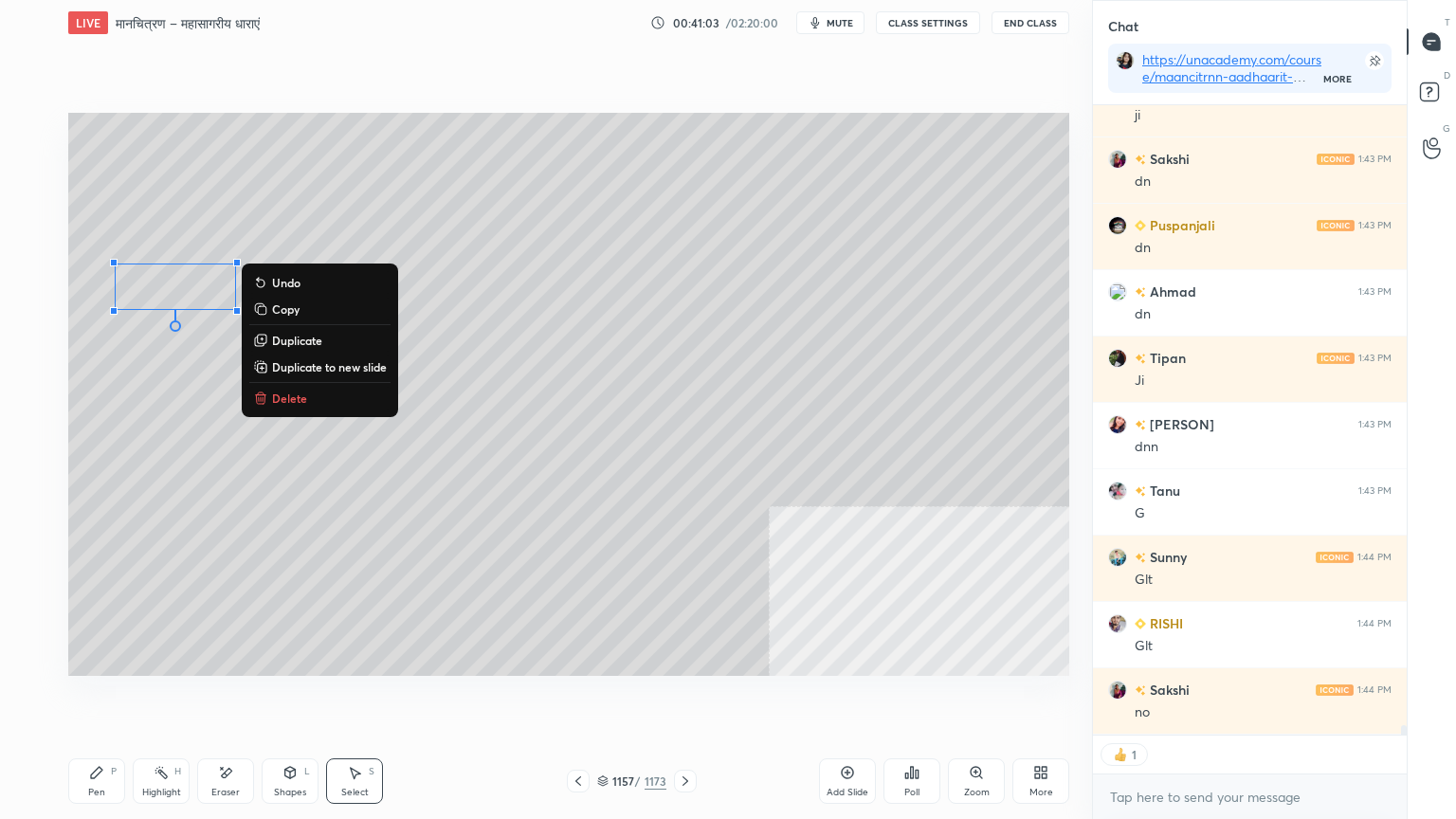 click on "Delete" at bounding box center [289, 398] 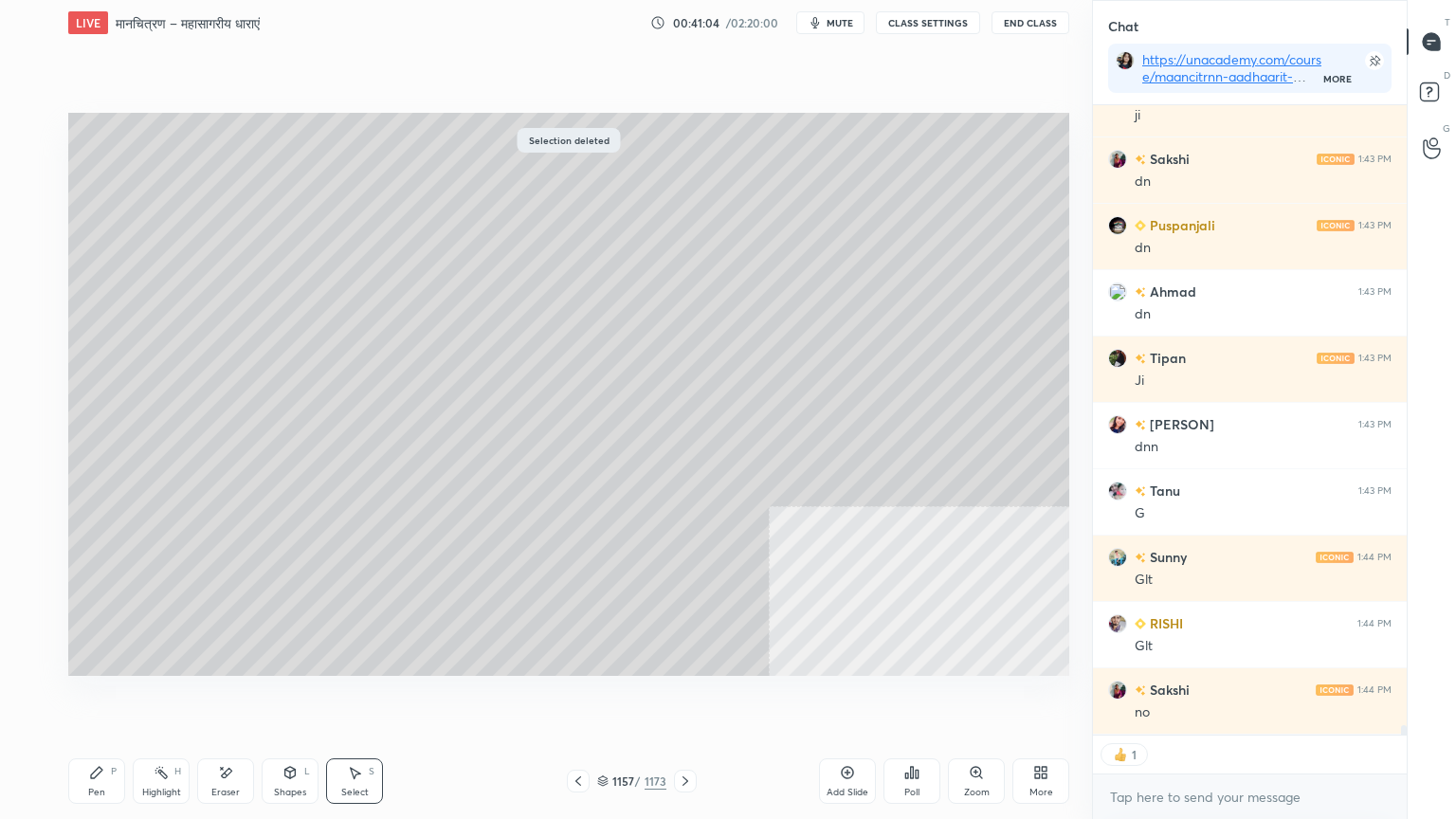 click on "Pen P" at bounding box center (97, 781) 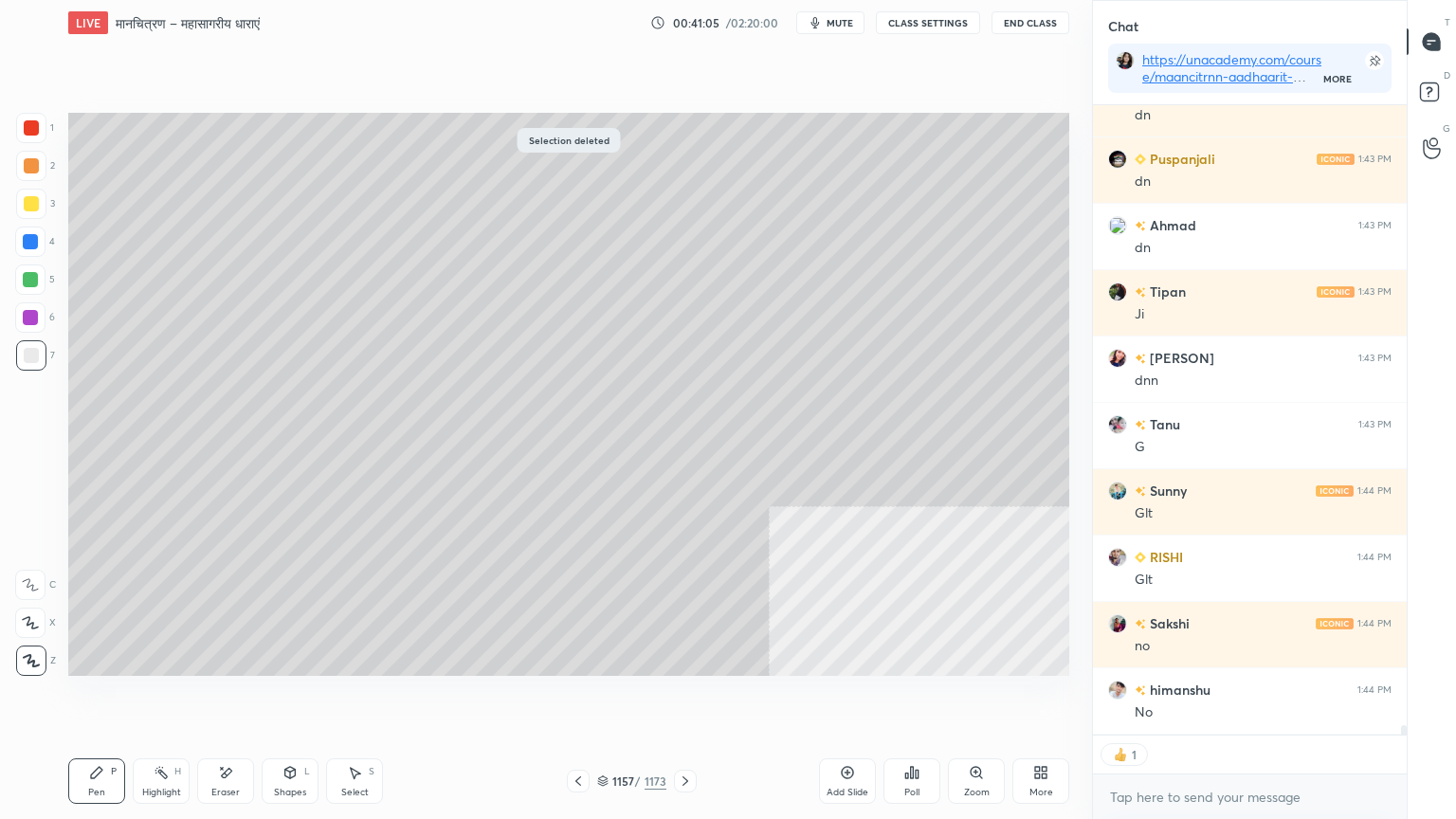 click at bounding box center (30, 242) 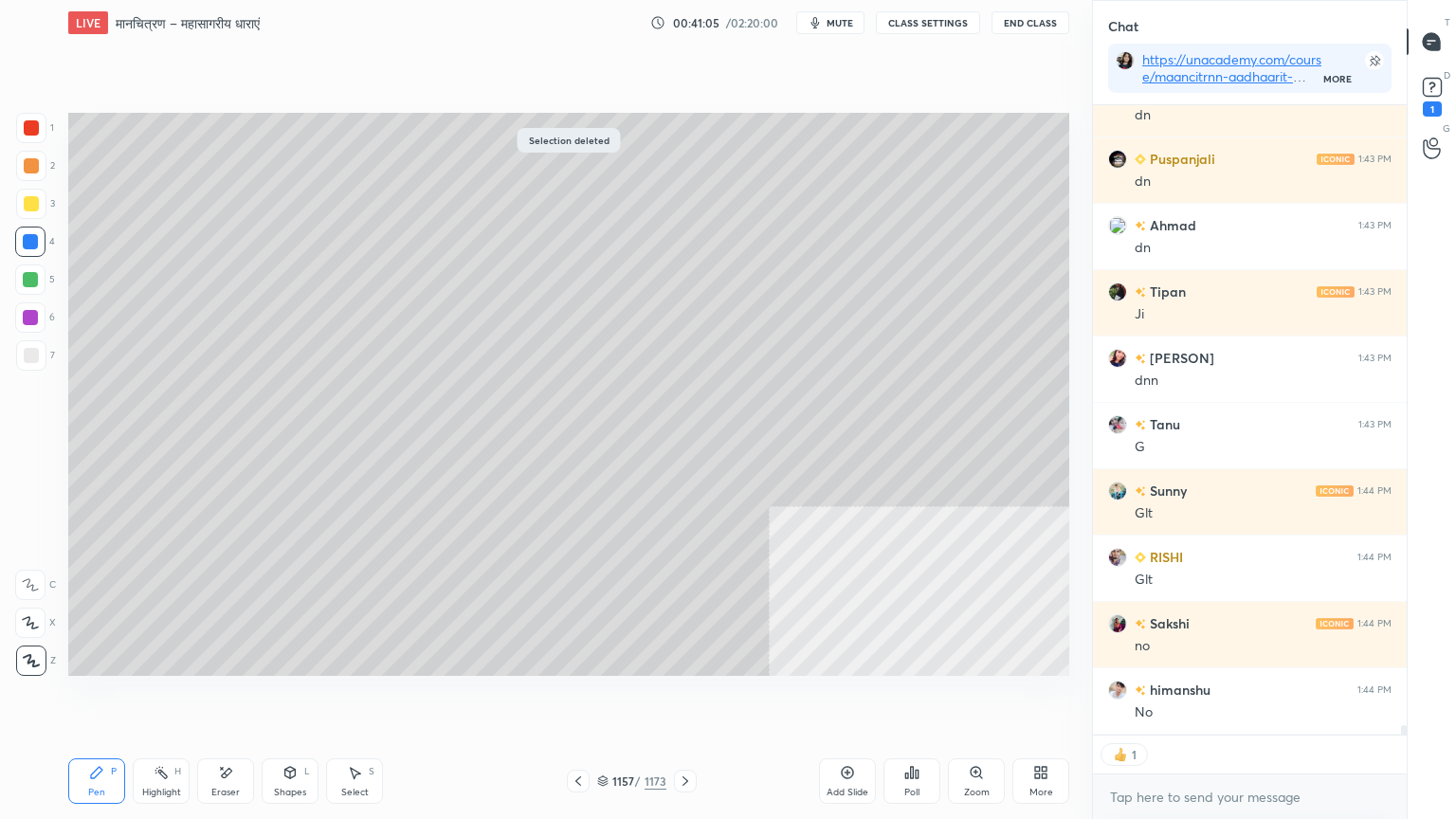 scroll, scrollTop: 42298, scrollLeft: 0, axis: vertical 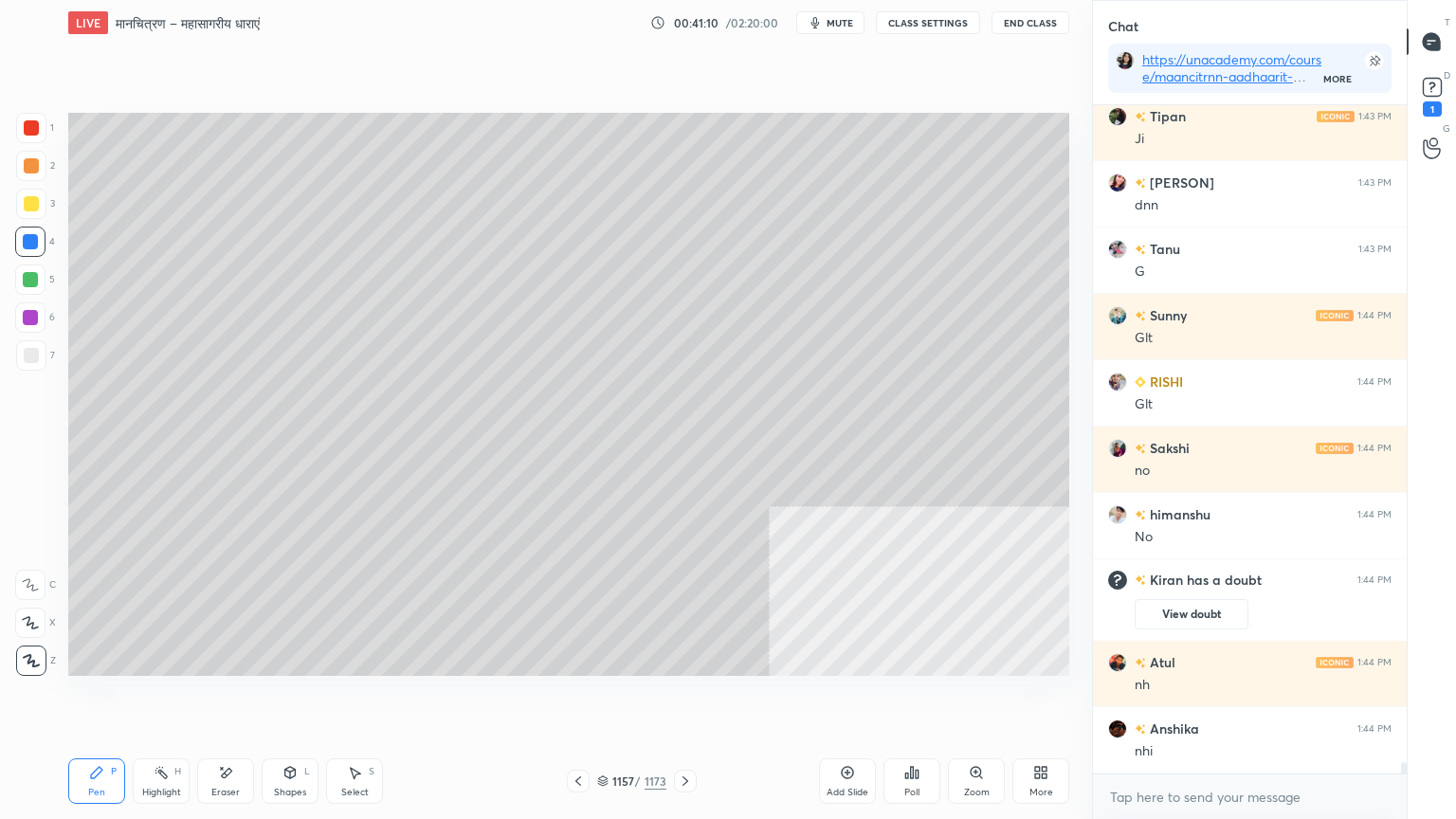 click at bounding box center (31, 355) 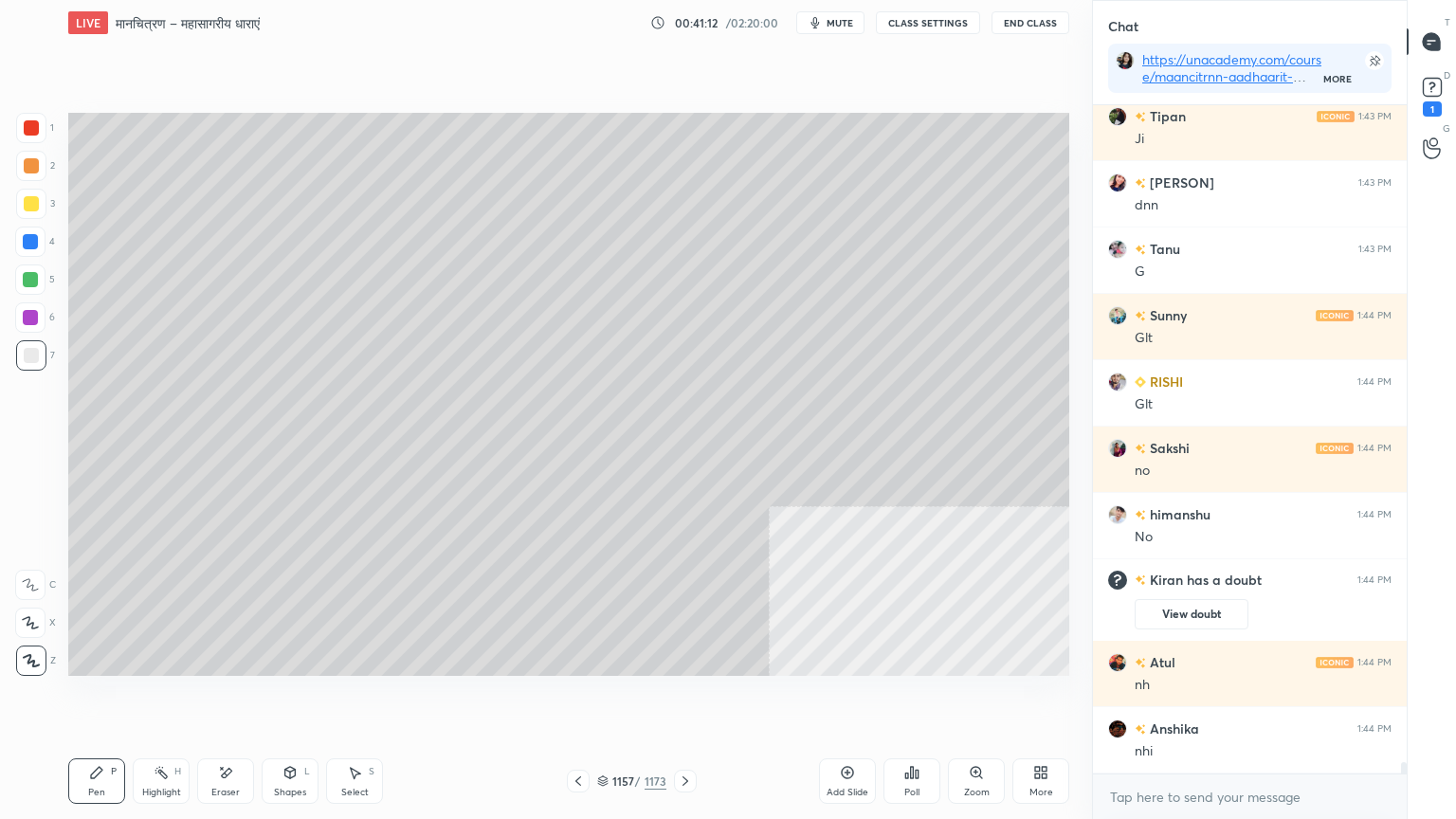 click at bounding box center (30, 242) 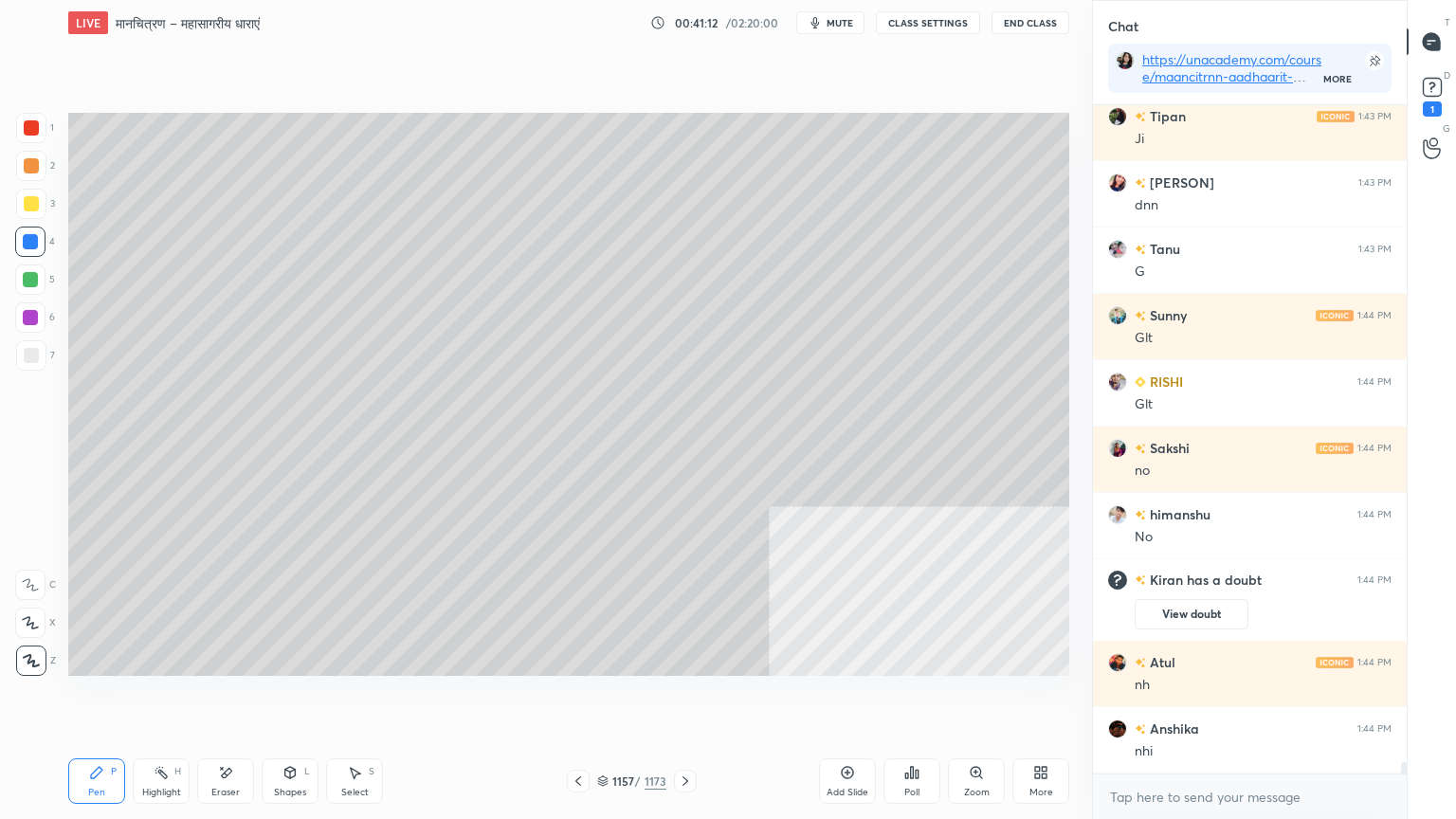 click at bounding box center [30, 242] 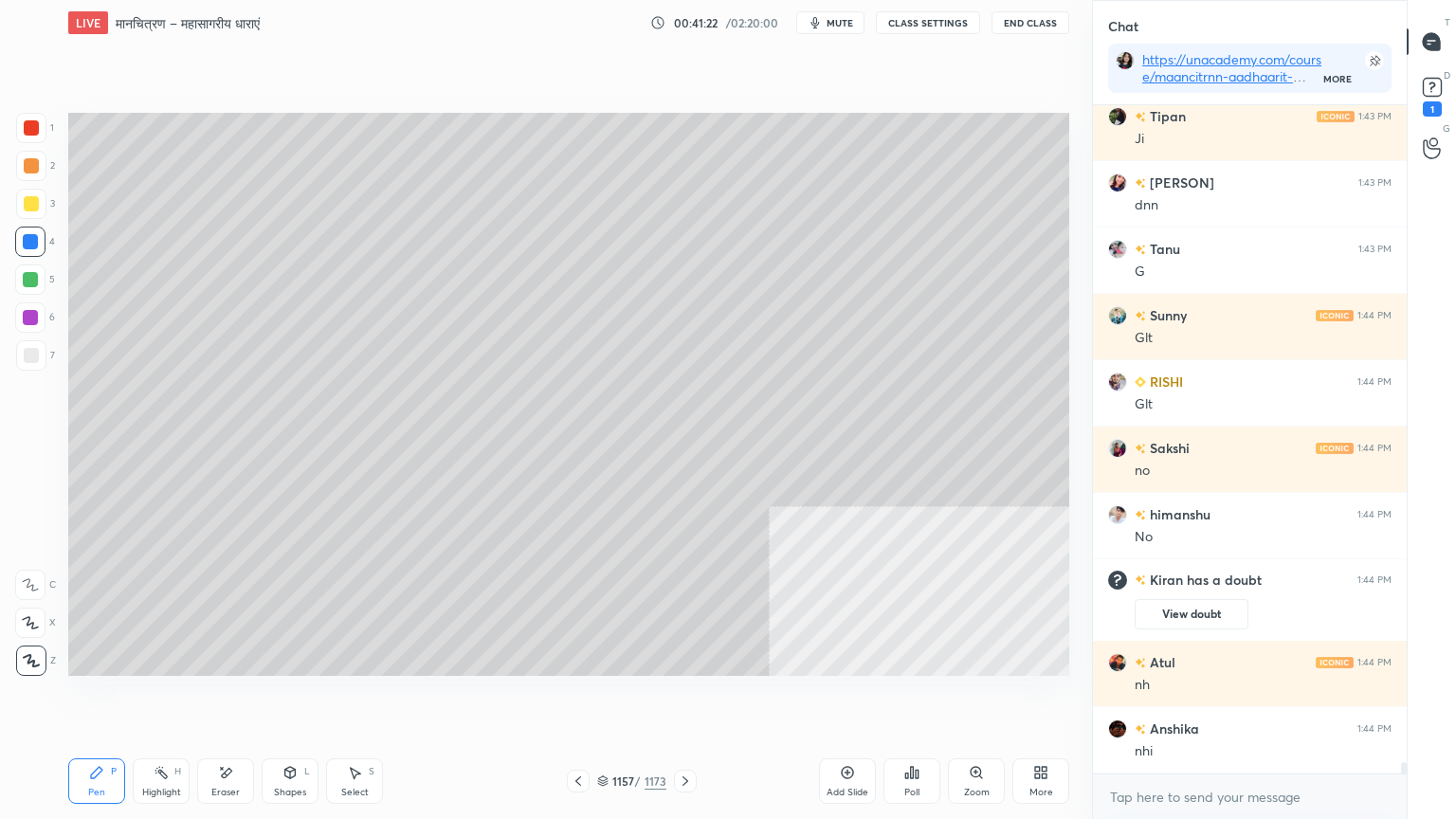 click at bounding box center [31, 355] 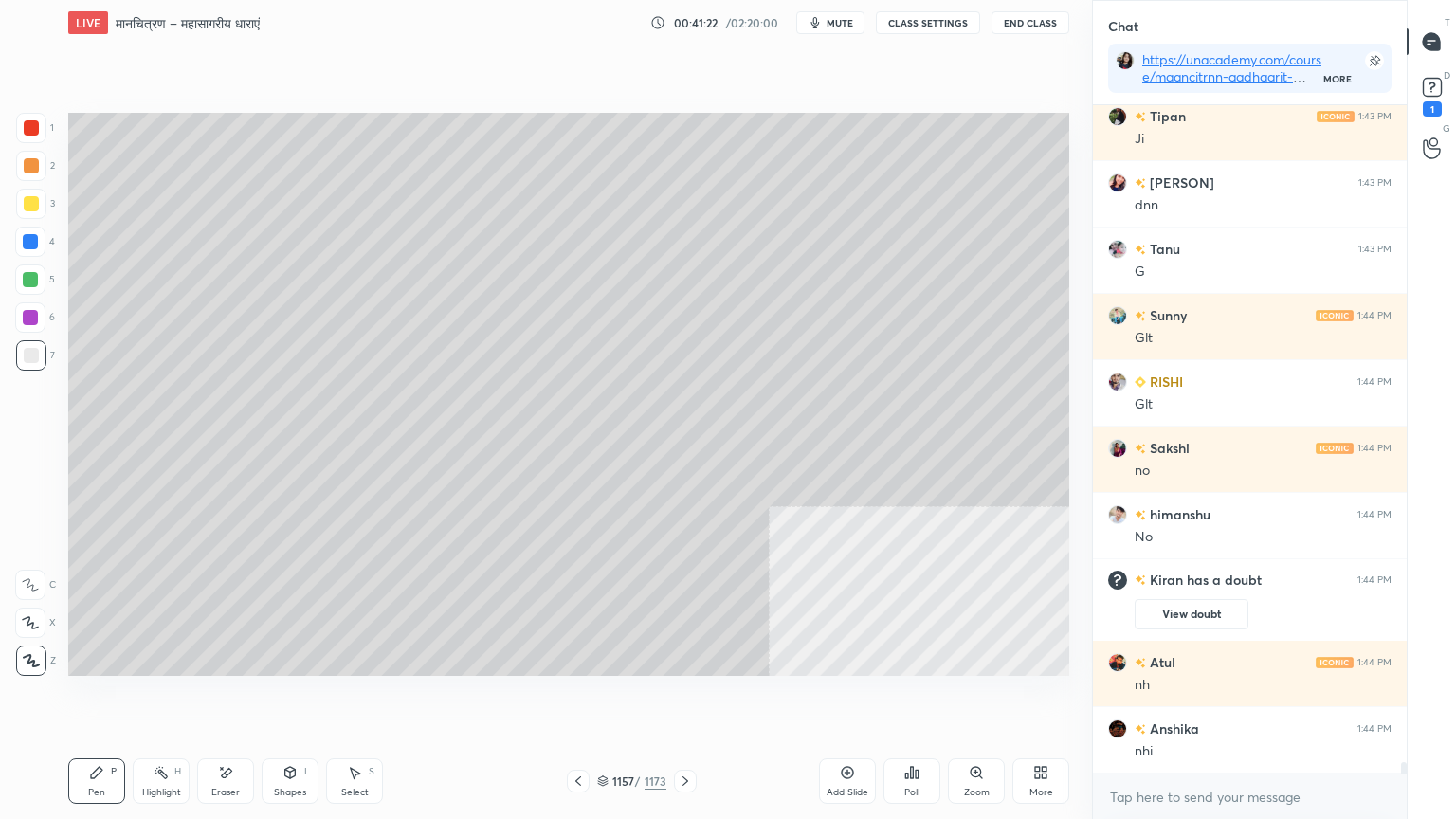 click at bounding box center (31, 355) 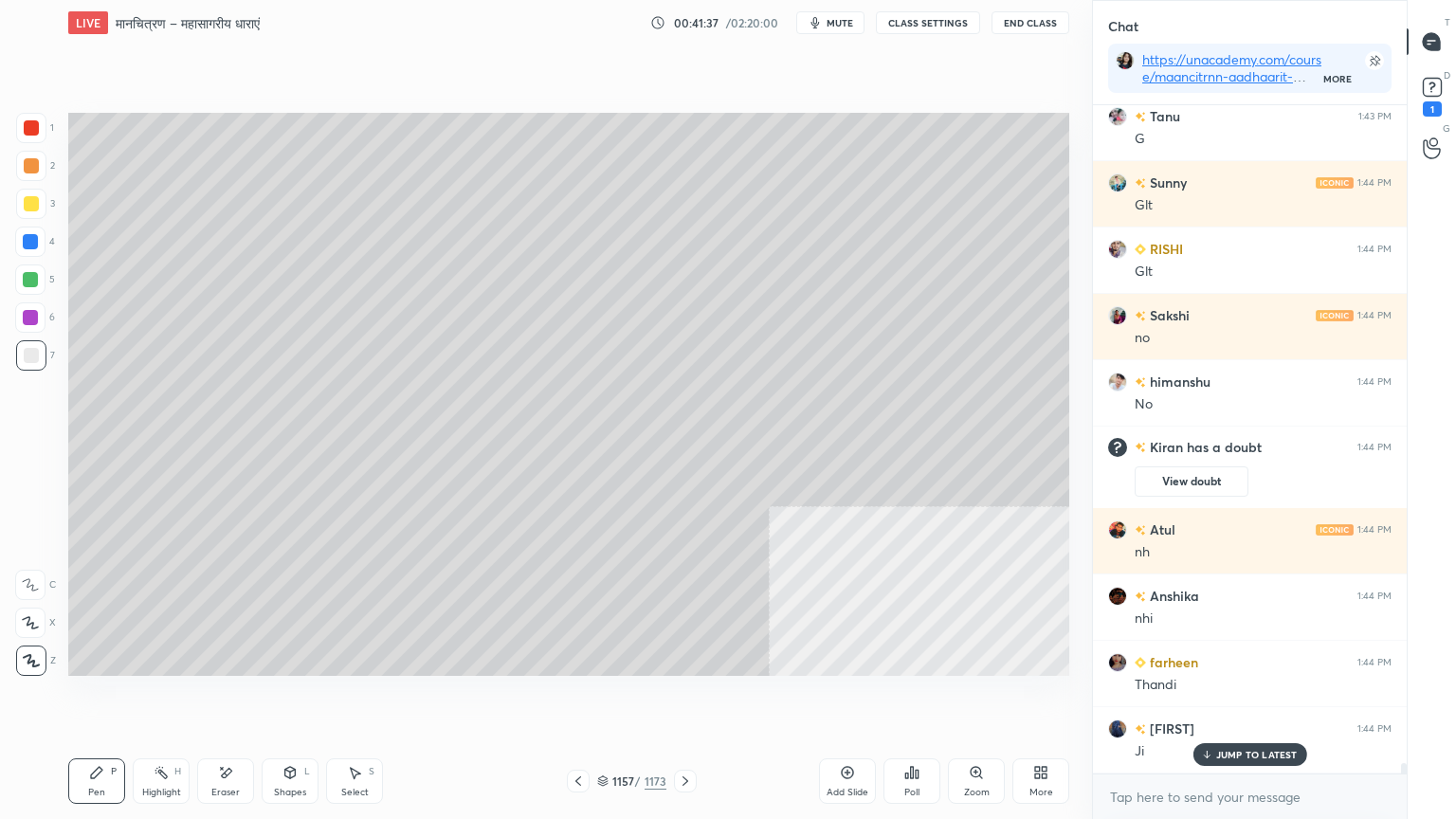 scroll, scrollTop: 40442, scrollLeft: 0, axis: vertical 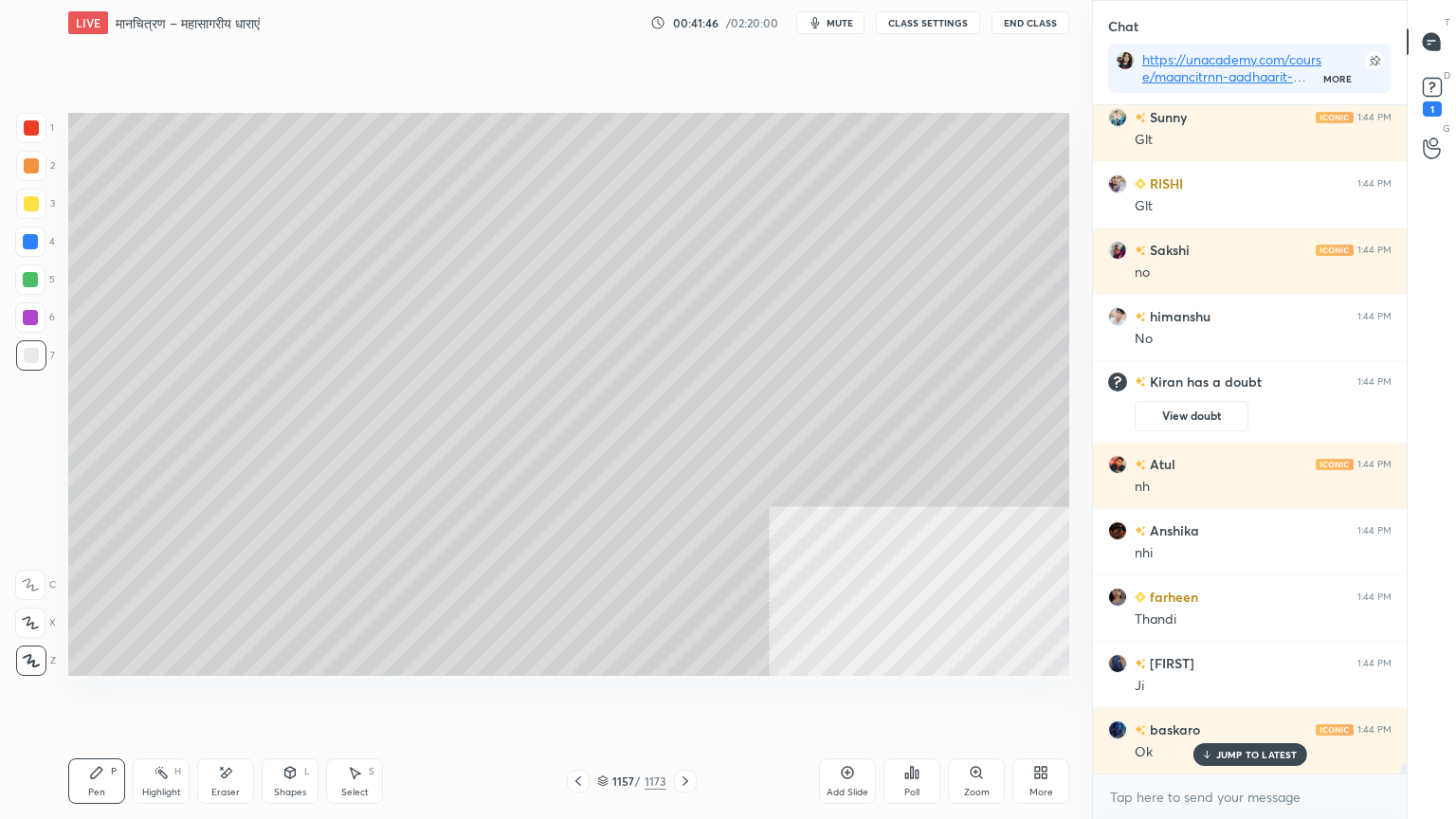 click at bounding box center [30, 242] 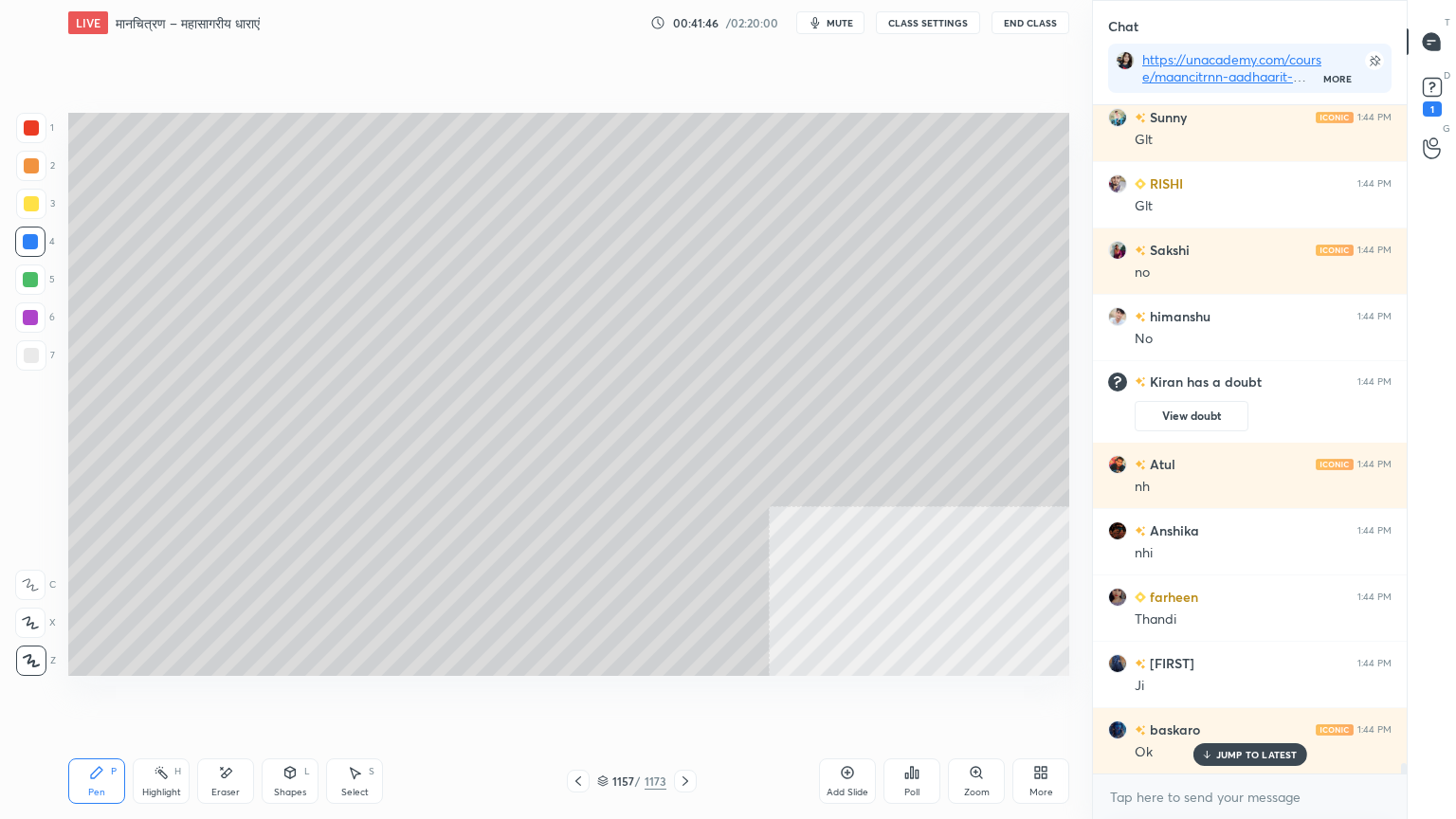 click at bounding box center (30, 242) 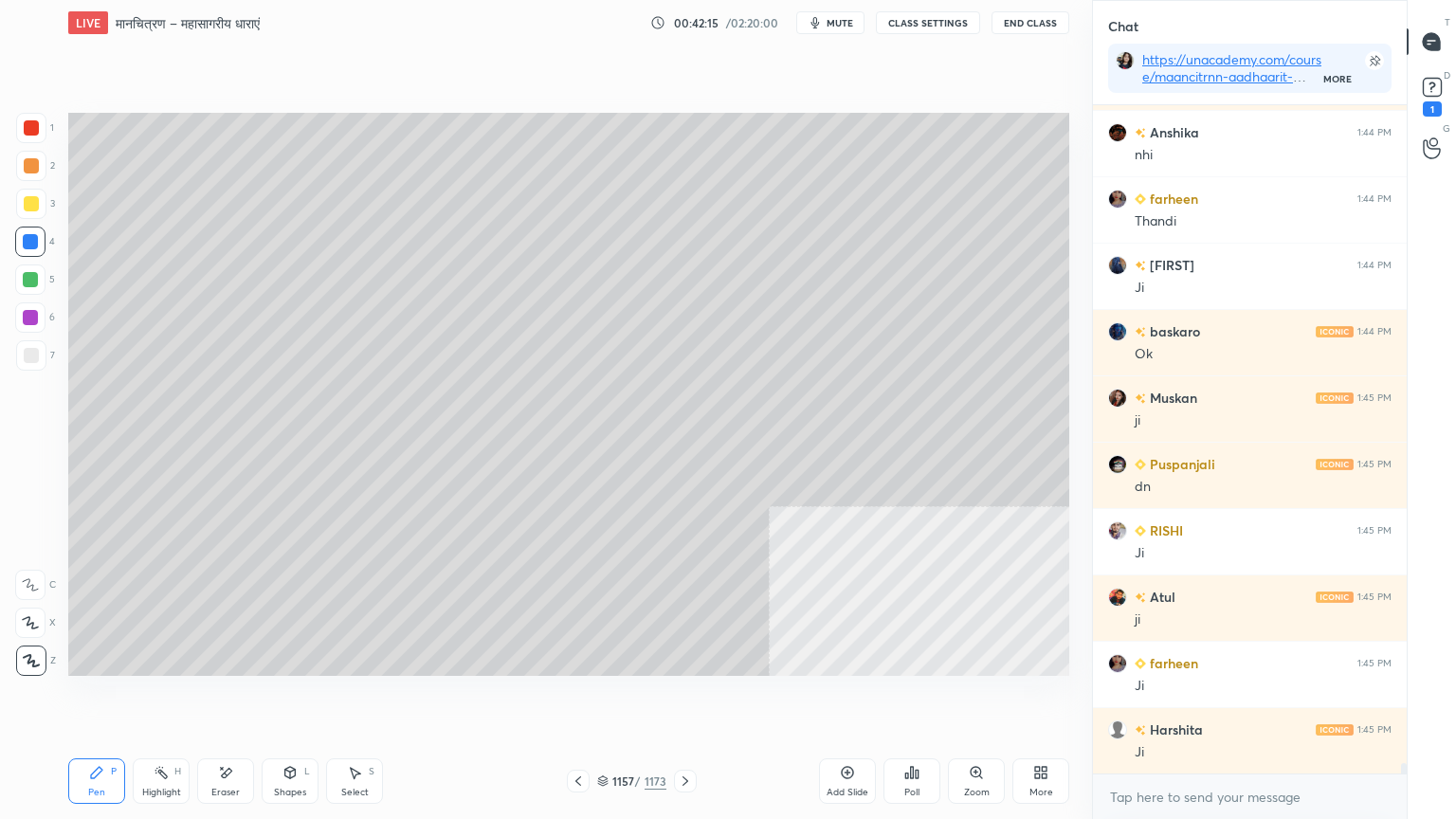 scroll, scrollTop: 40907, scrollLeft: 0, axis: vertical 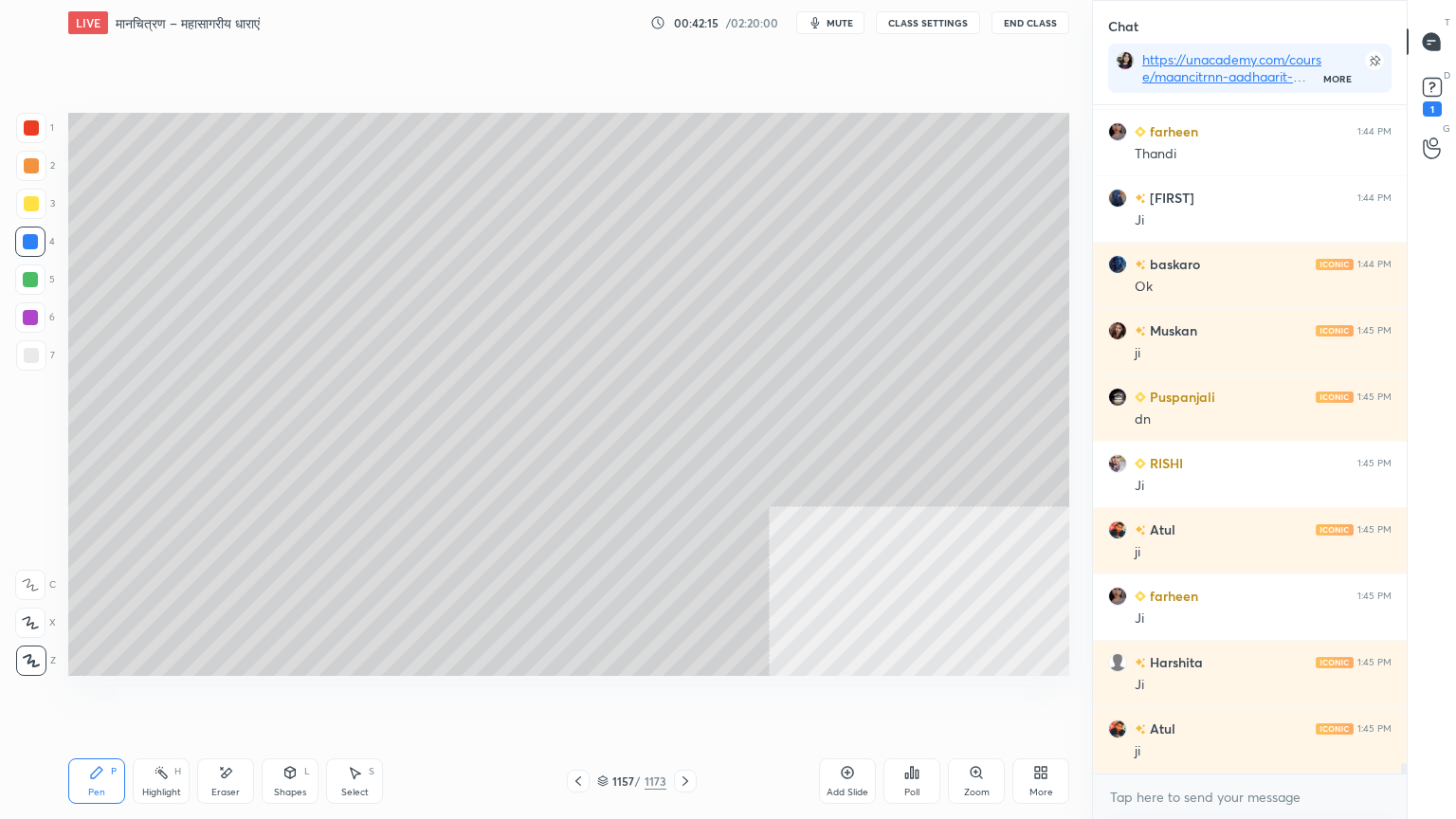 click at bounding box center [31, 355] 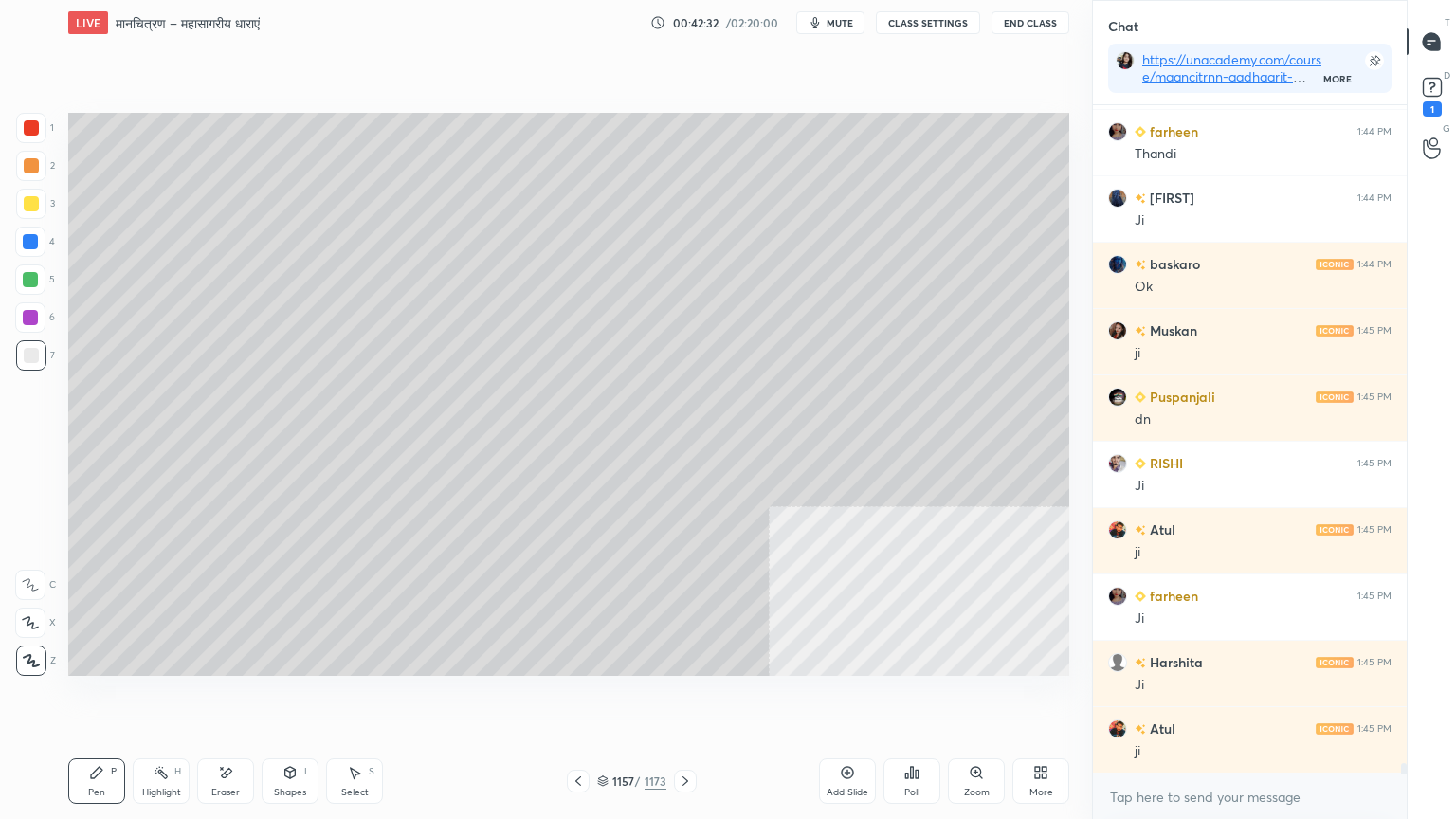 scroll, scrollTop: 40973, scrollLeft: 0, axis: vertical 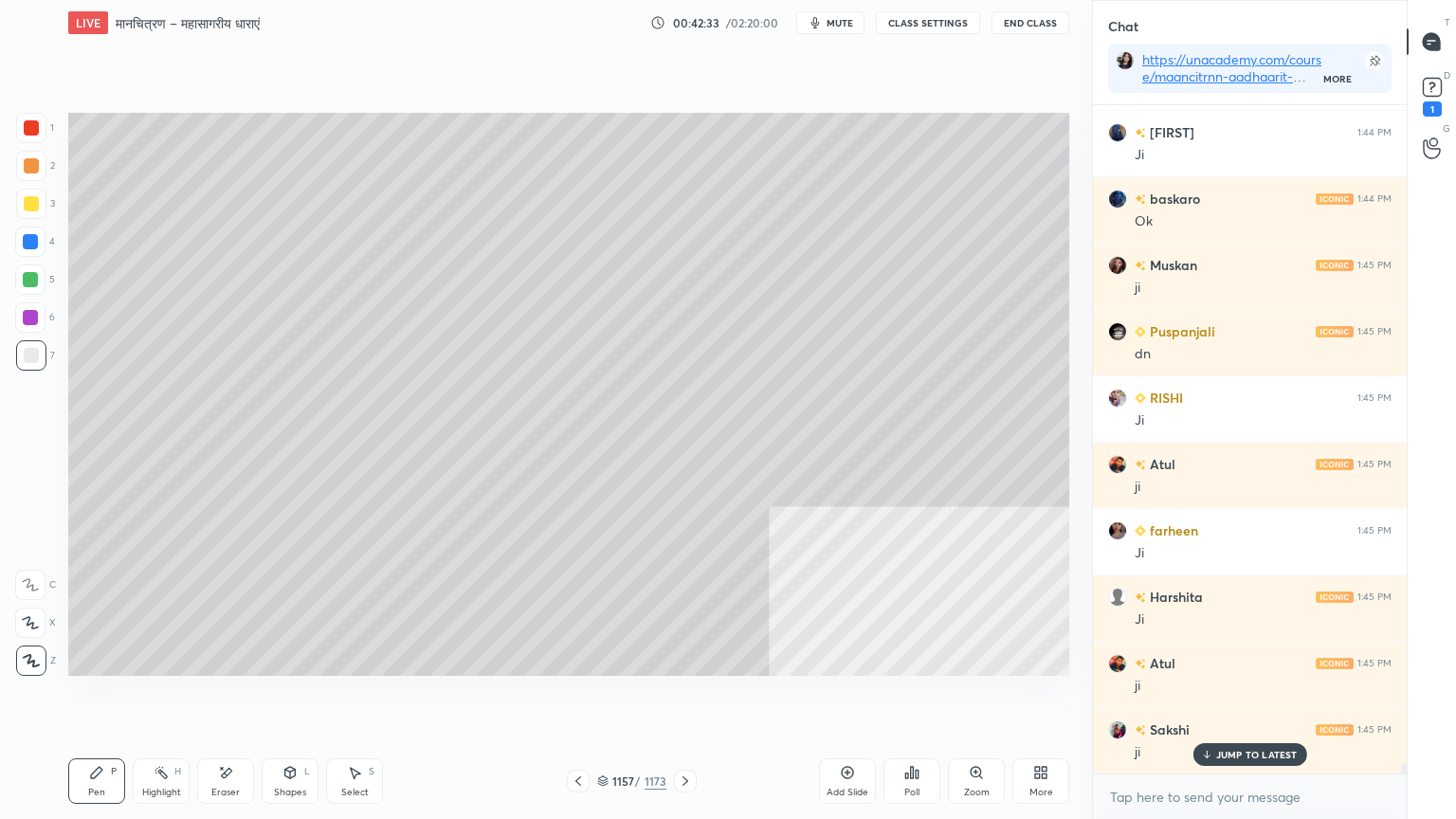 click on "Select S" at bounding box center (355, 781) 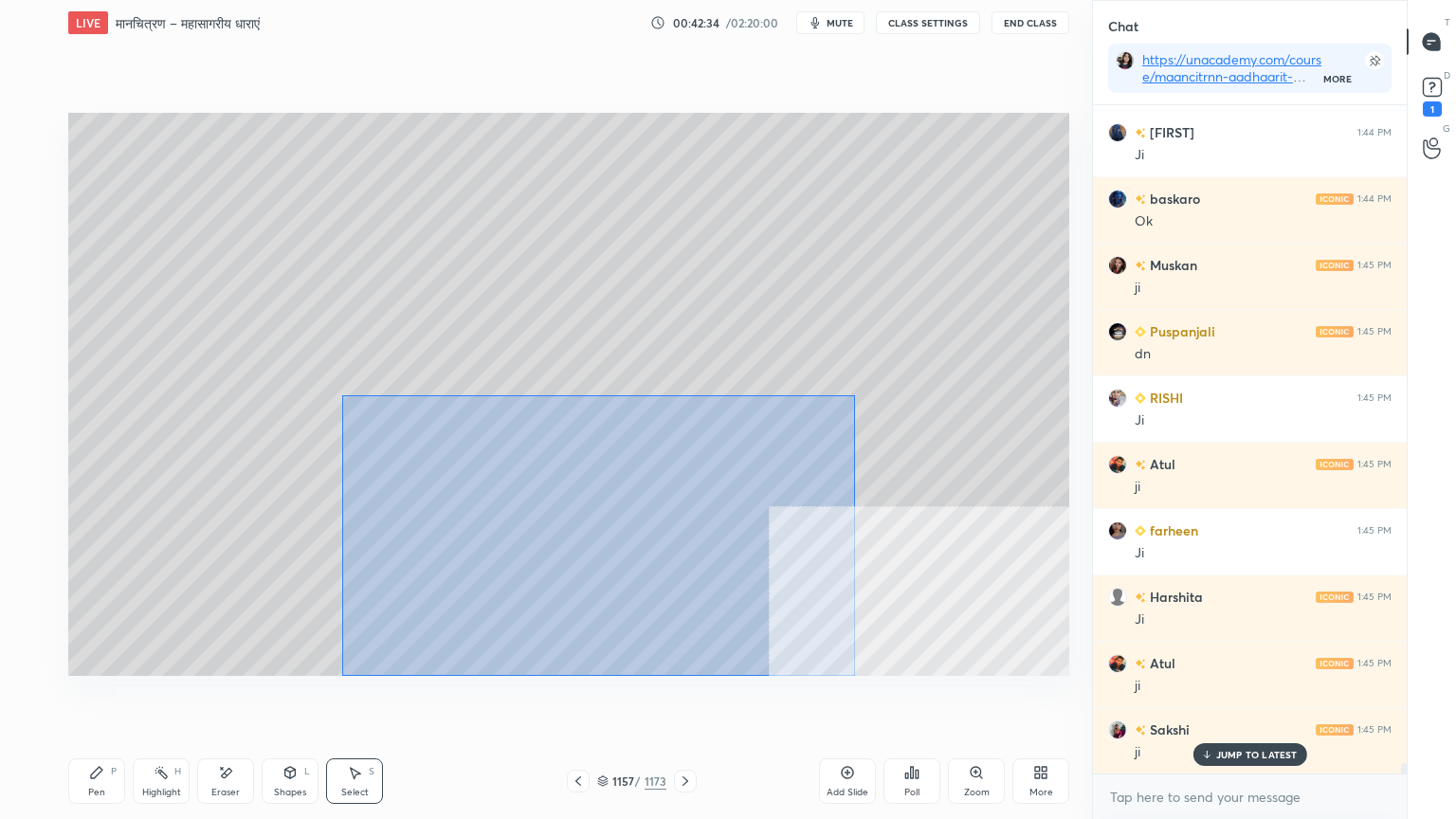 drag, startPoint x: 350, startPoint y: 402, endPoint x: 842, endPoint y: 667, distance: 558.82824 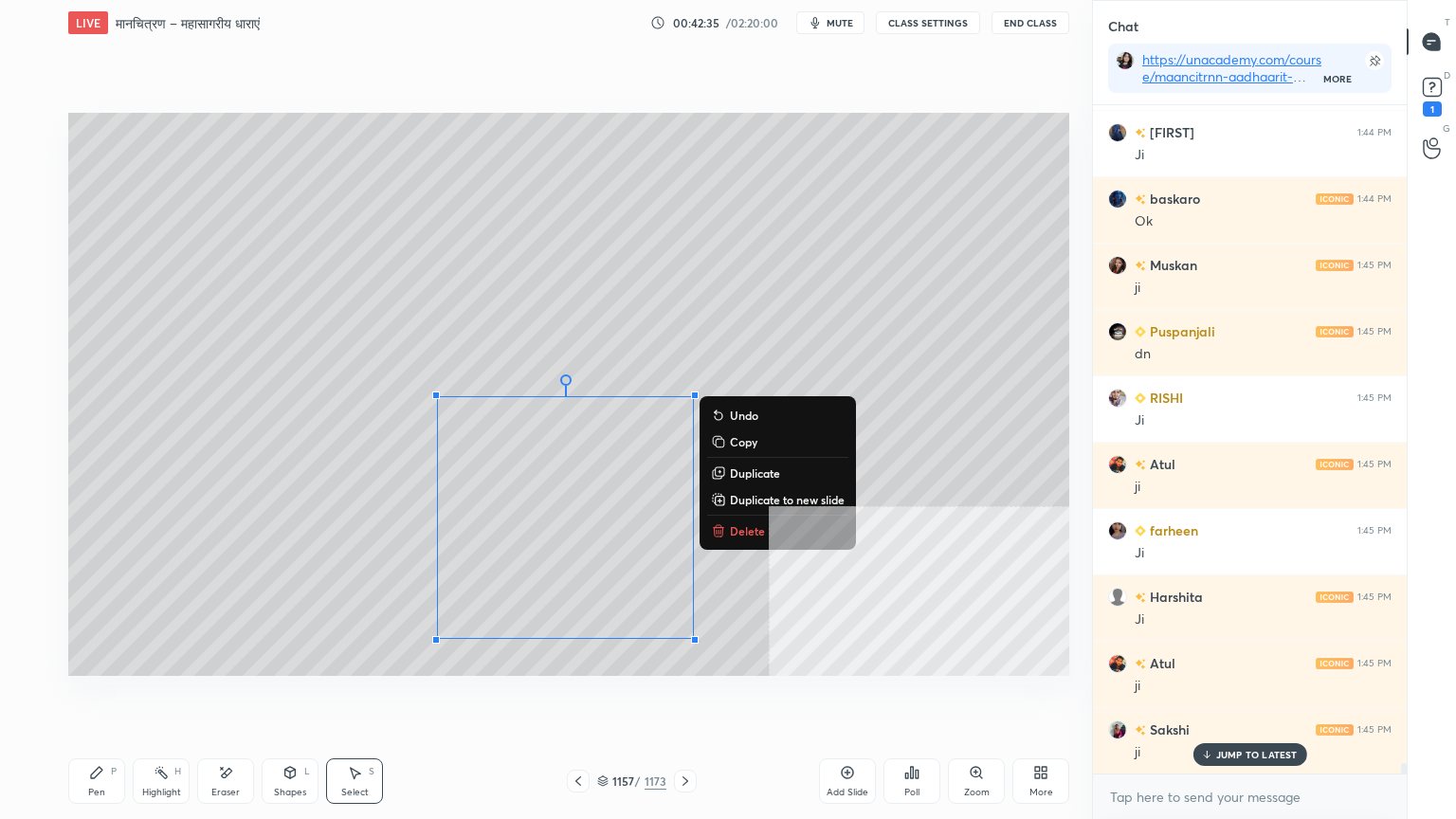 click on "Delete" at bounding box center (747, 531) 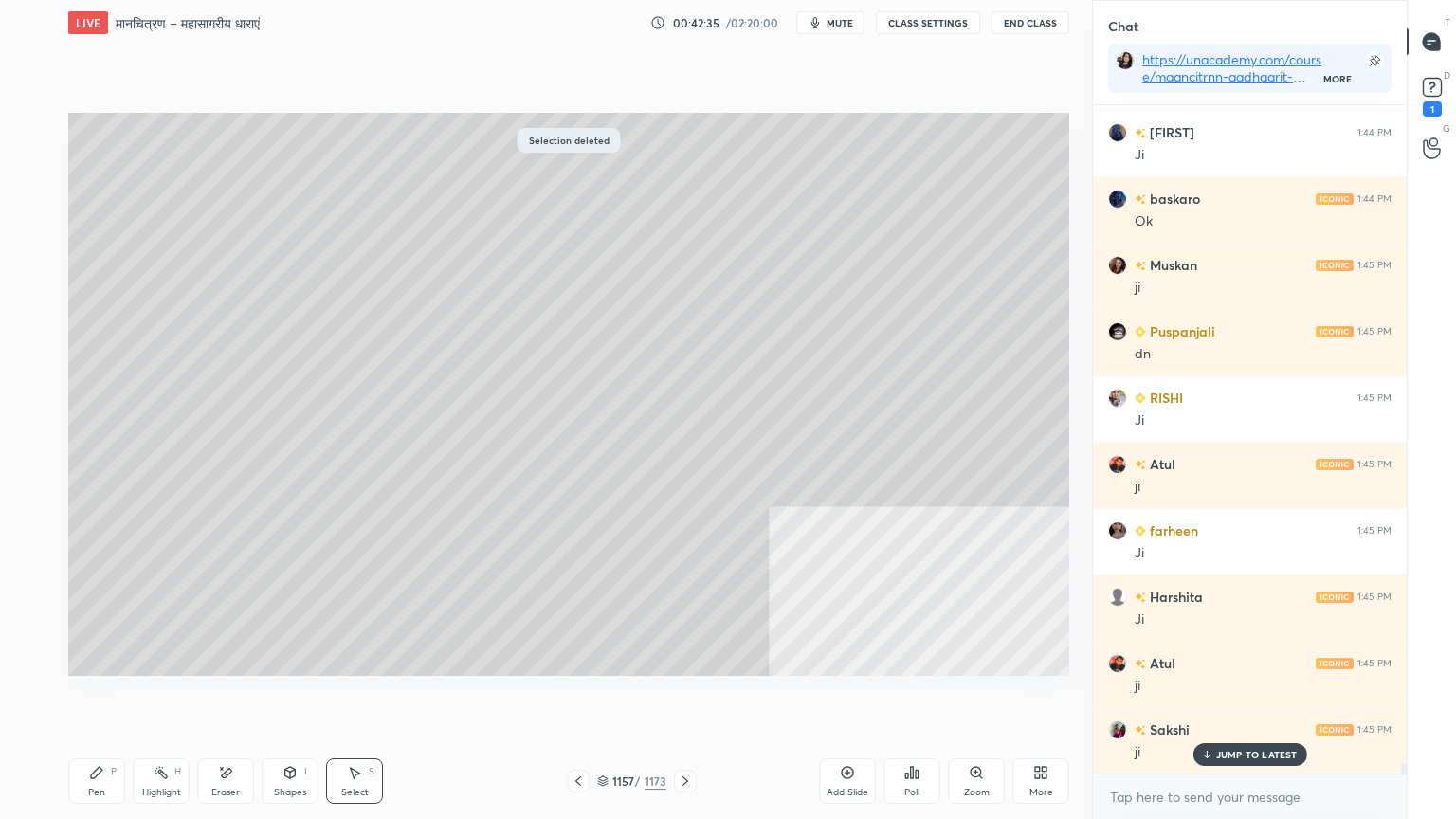 scroll, scrollTop: 41040, scrollLeft: 0, axis: vertical 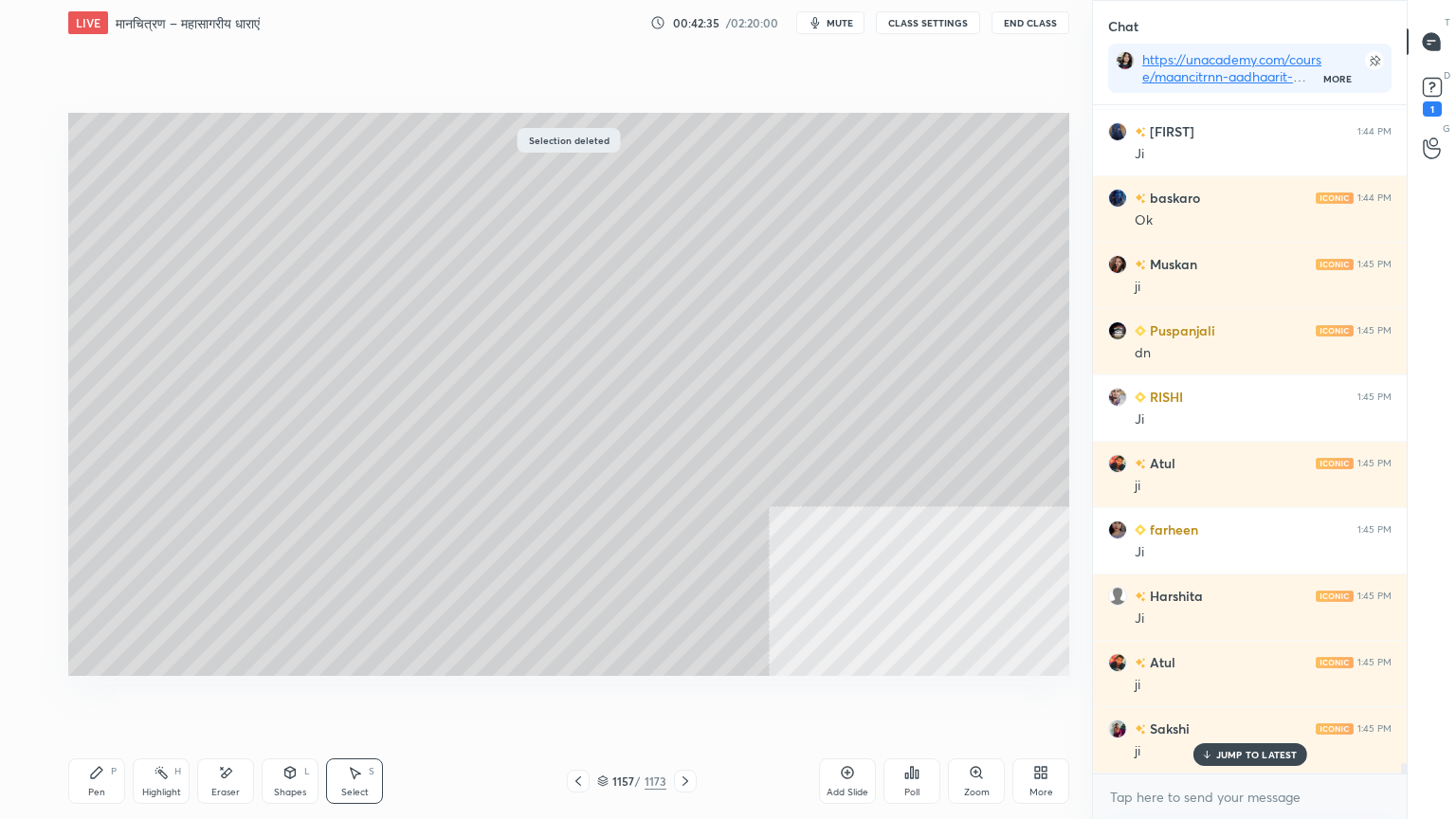 click on "Pen" at bounding box center [97, 792] 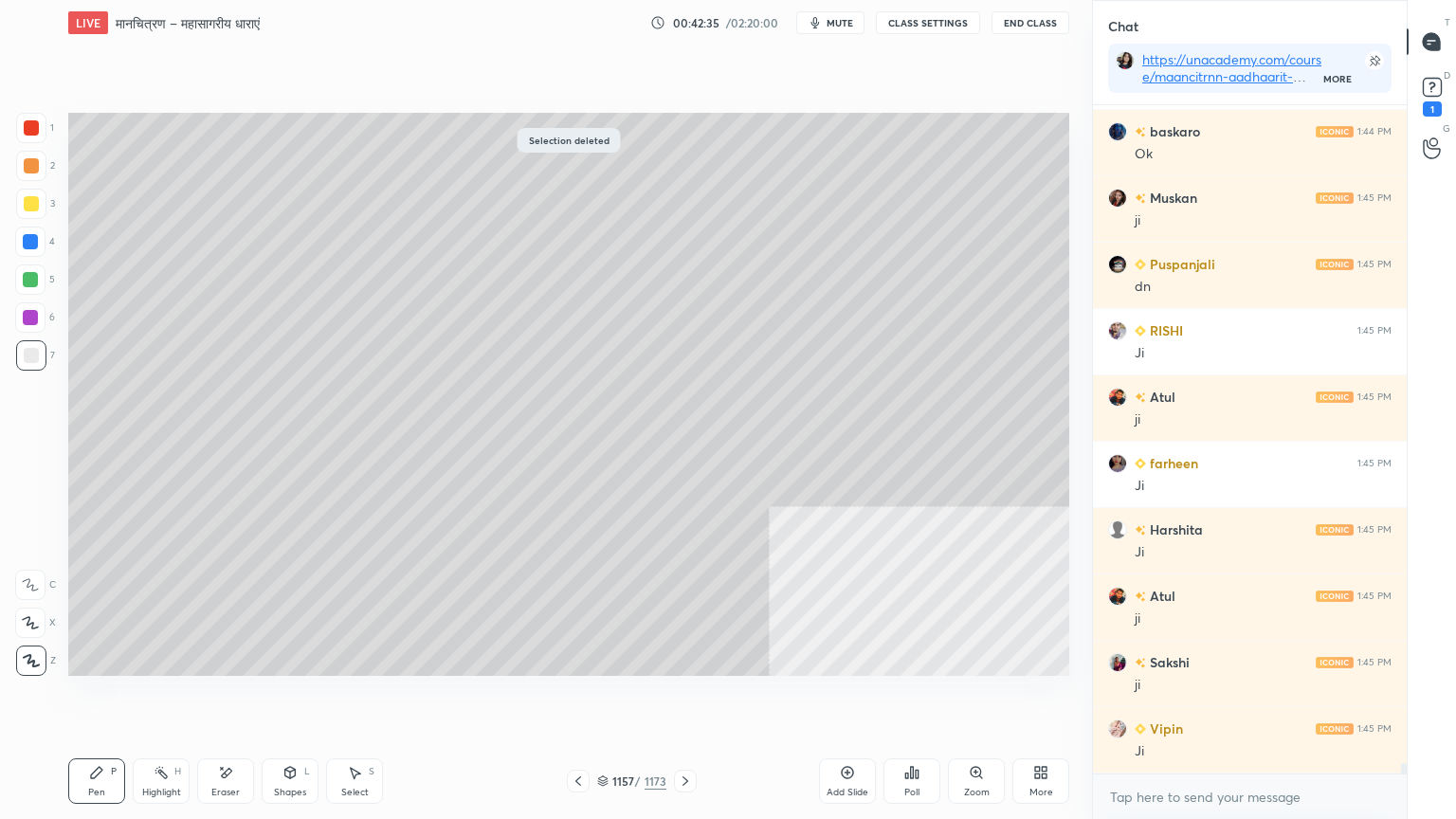 click on "Pen P" at bounding box center (97, 781) 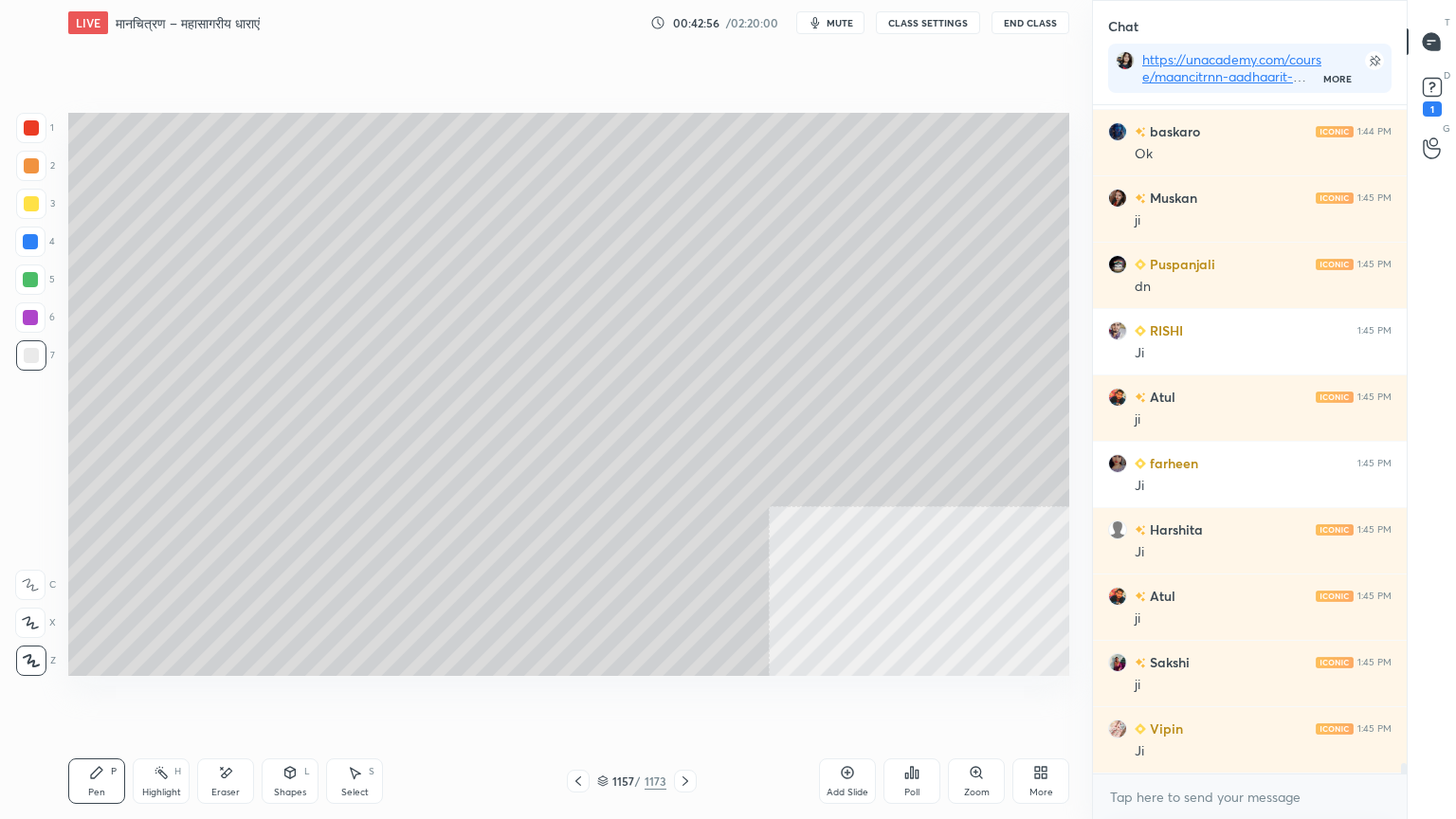 click at bounding box center (30, 242) 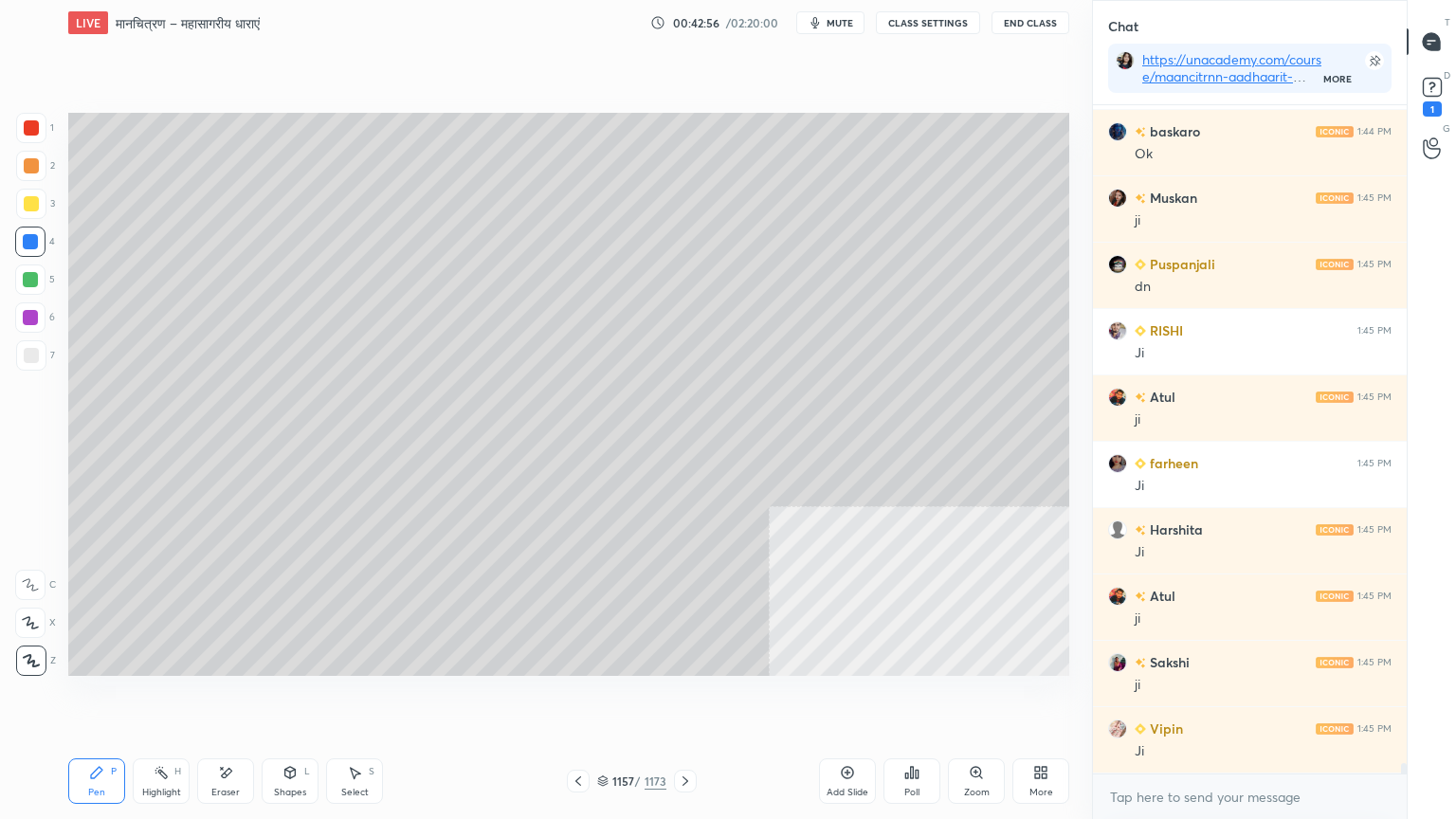 click at bounding box center (30, 242) 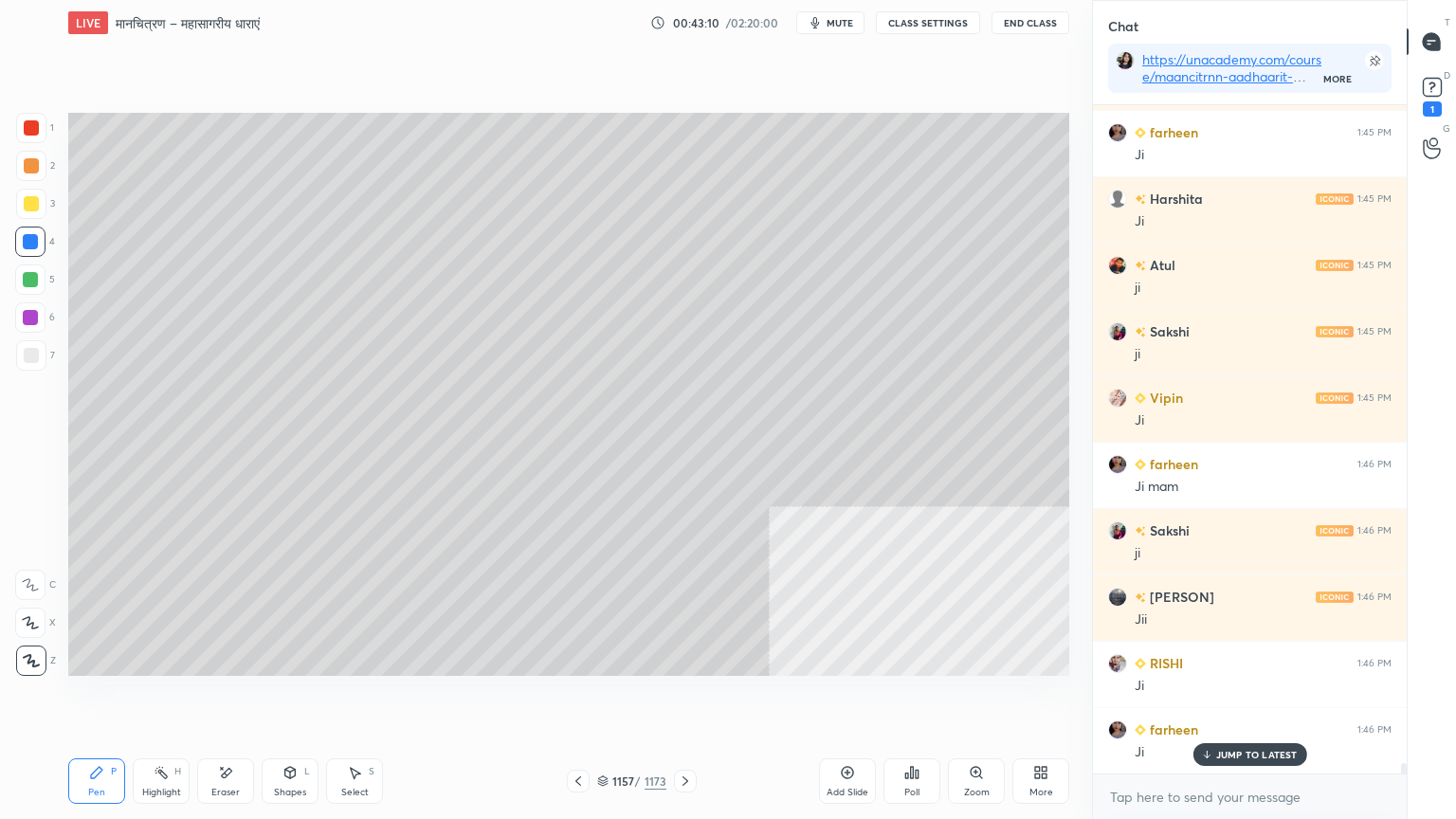 scroll, scrollTop: 41438, scrollLeft: 0, axis: vertical 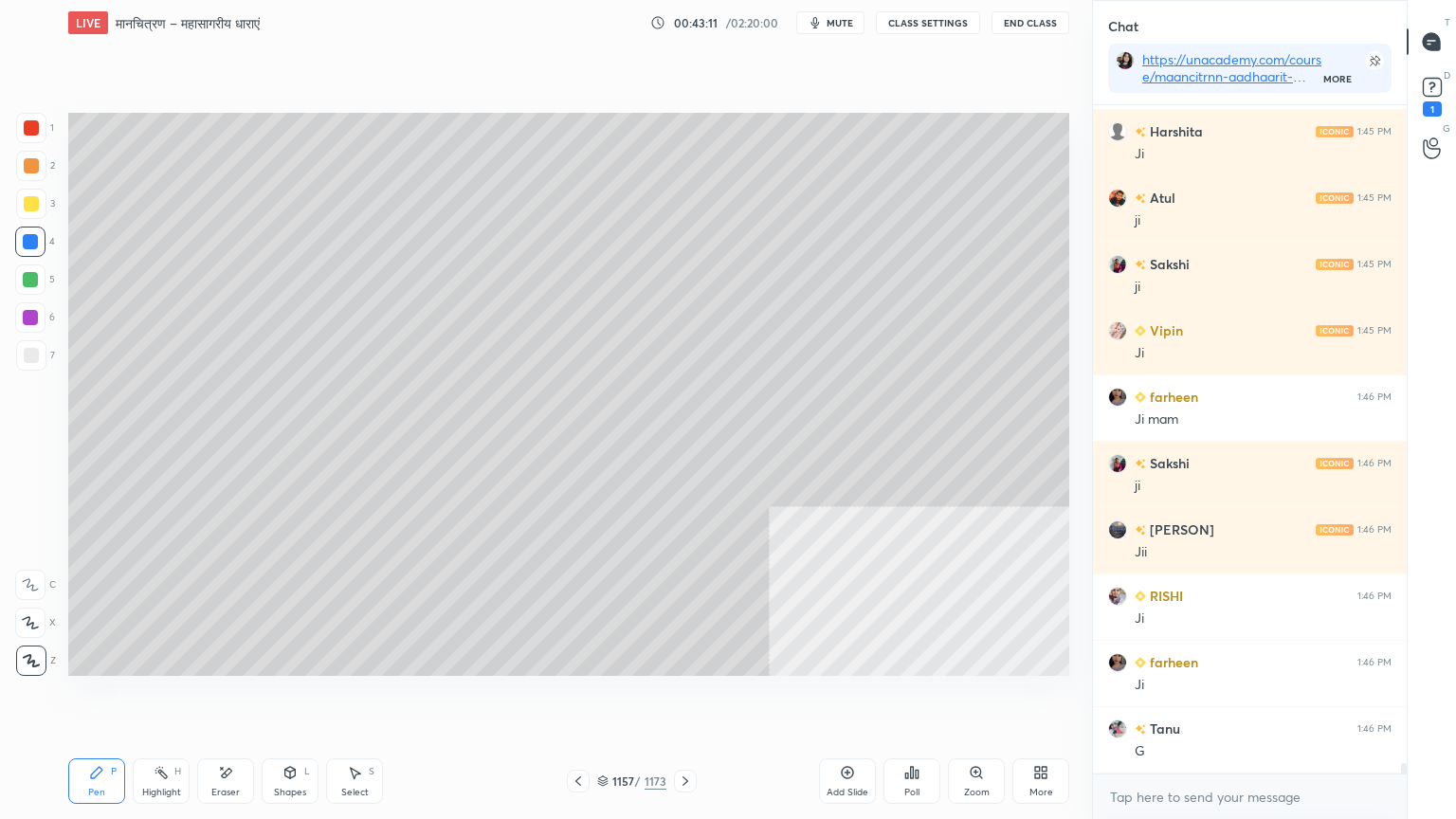drag, startPoint x: 358, startPoint y: 791, endPoint x: 356, endPoint y: 774, distance: 17.117243 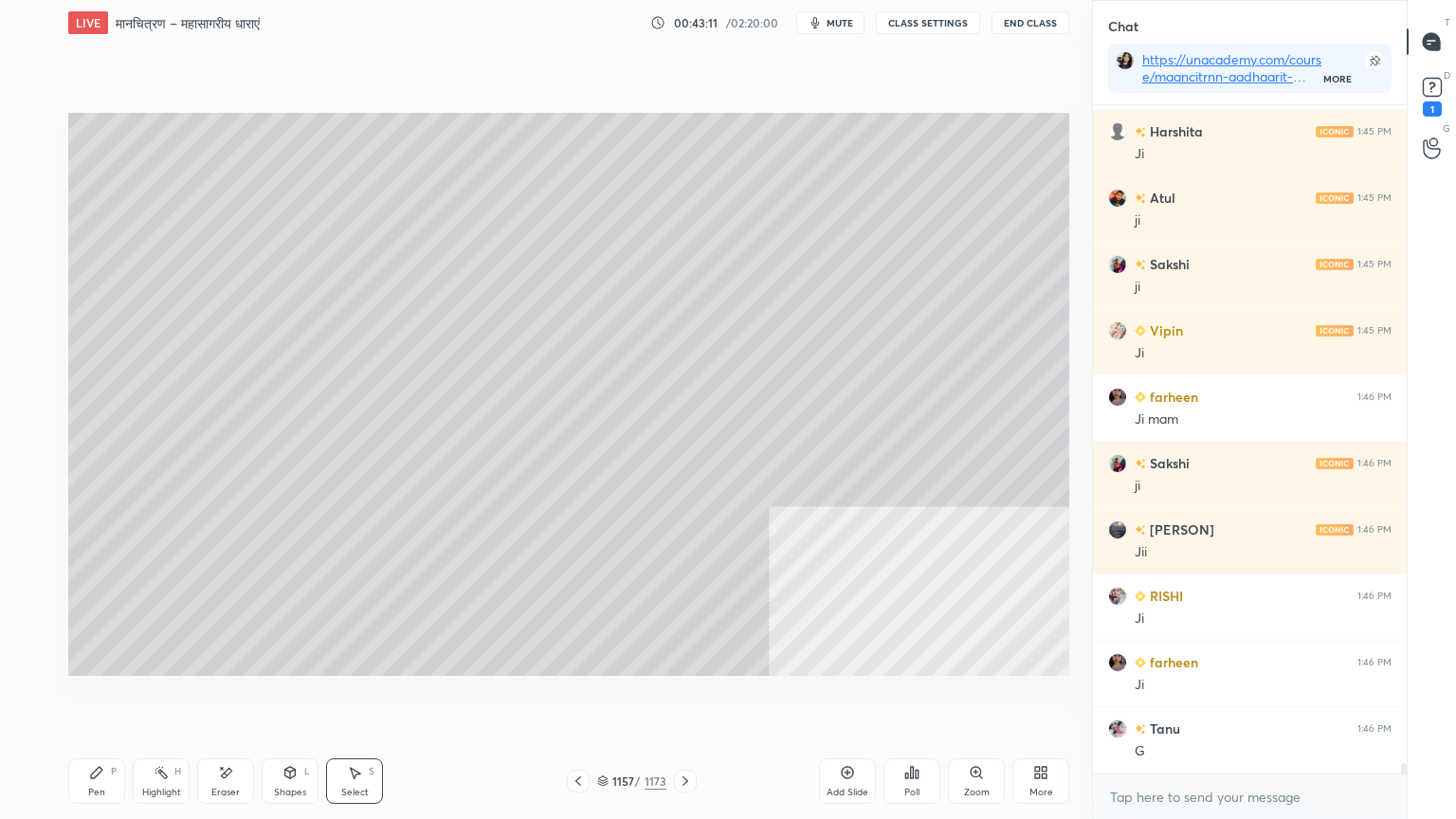 scroll, scrollTop: 41504, scrollLeft: 0, axis: vertical 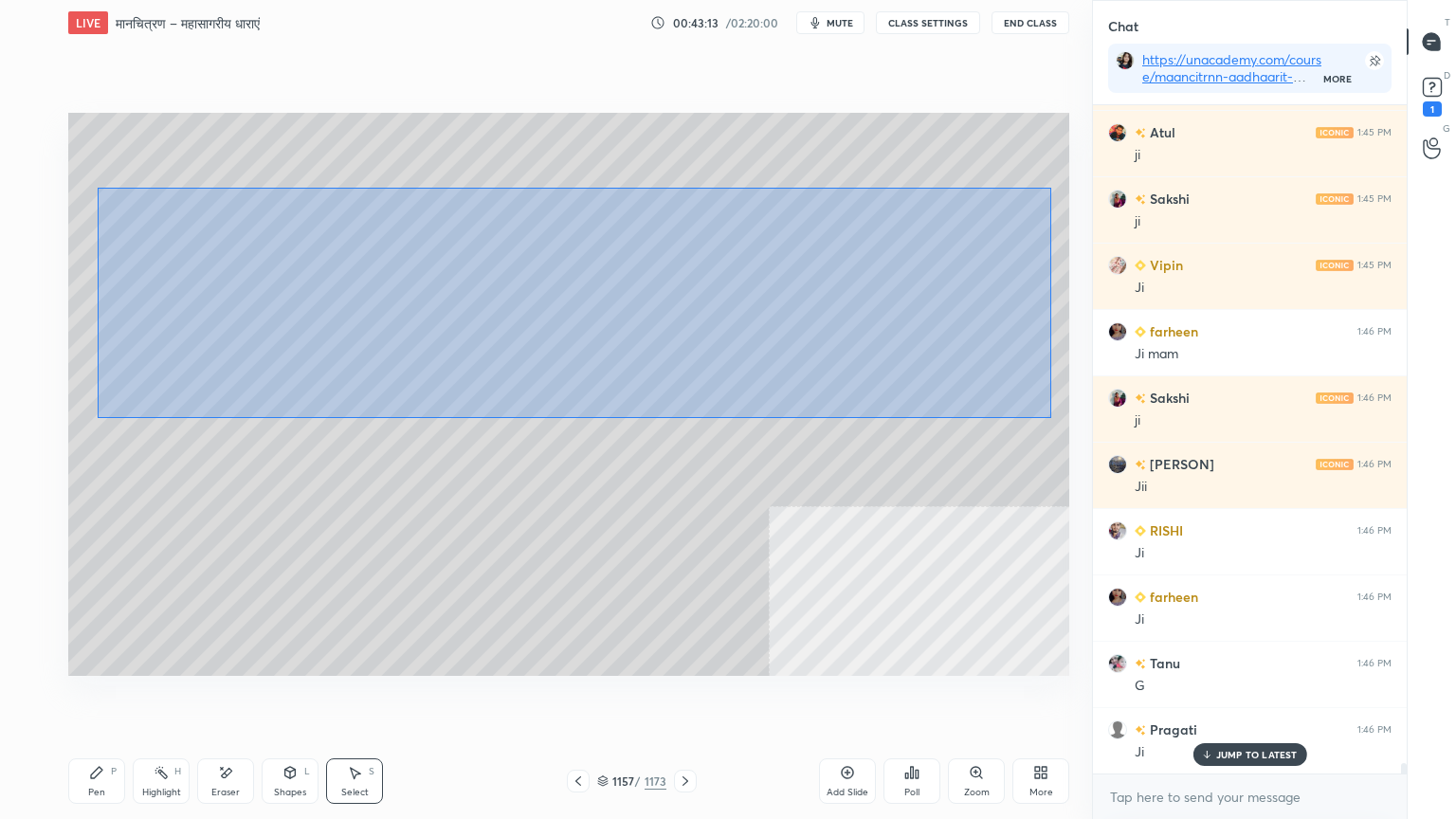drag, startPoint x: 98, startPoint y: 191, endPoint x: 1043, endPoint y: 417, distance: 971.6486 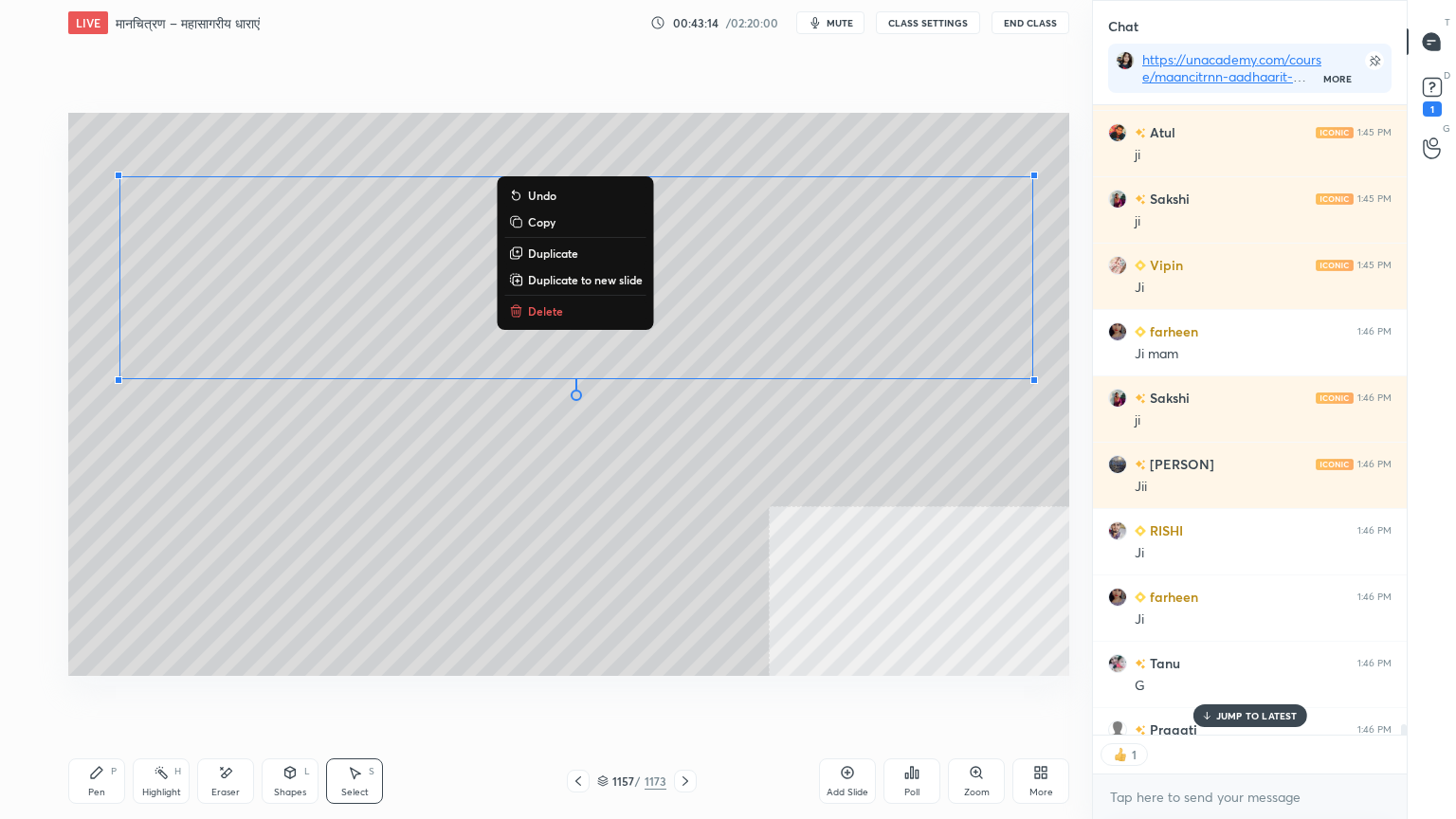 scroll, scrollTop: 625, scrollLeft: 308, axis: both 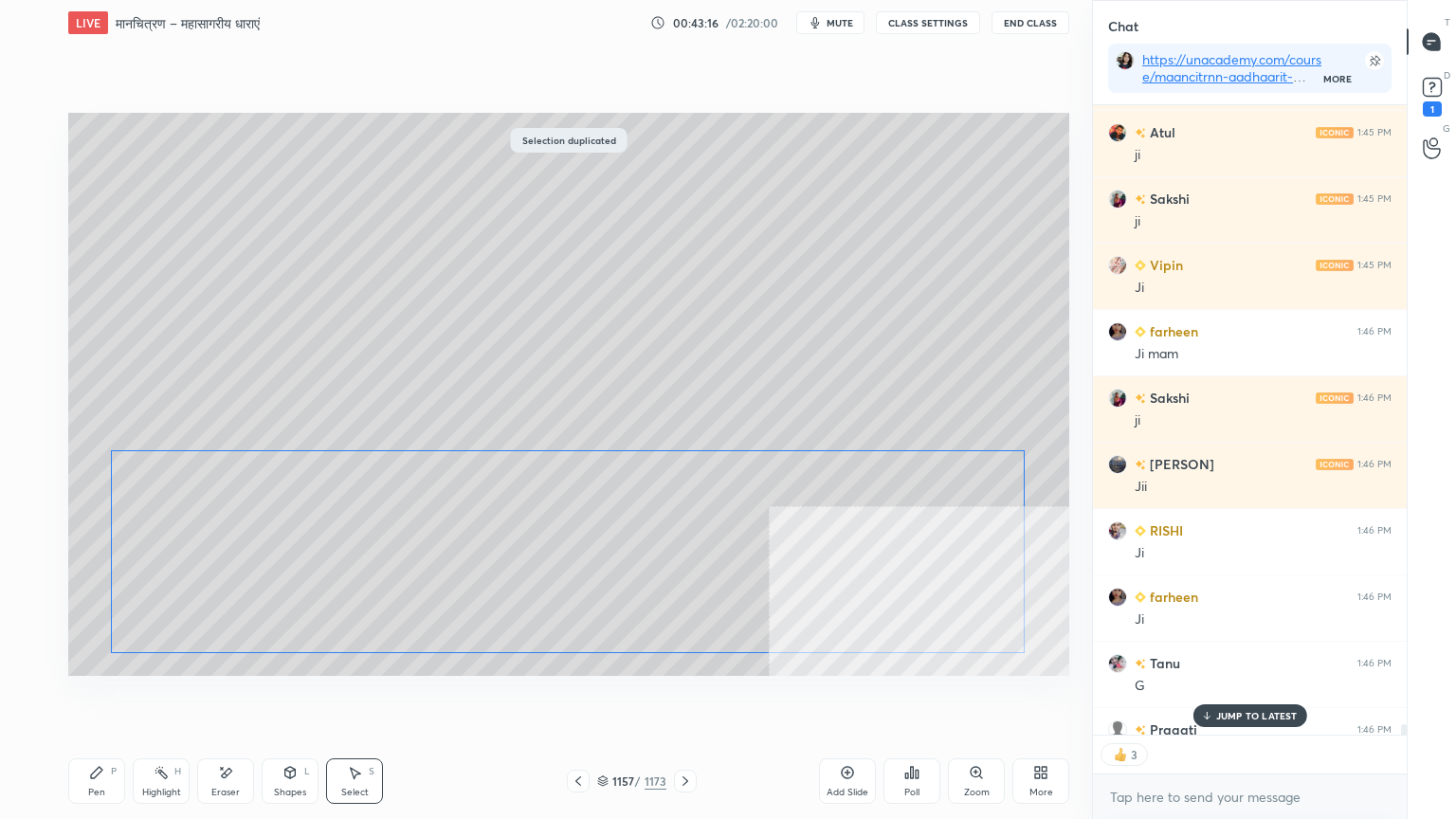 drag, startPoint x: 338, startPoint y: 400, endPoint x: 300, endPoint y: 531, distance: 136.4001 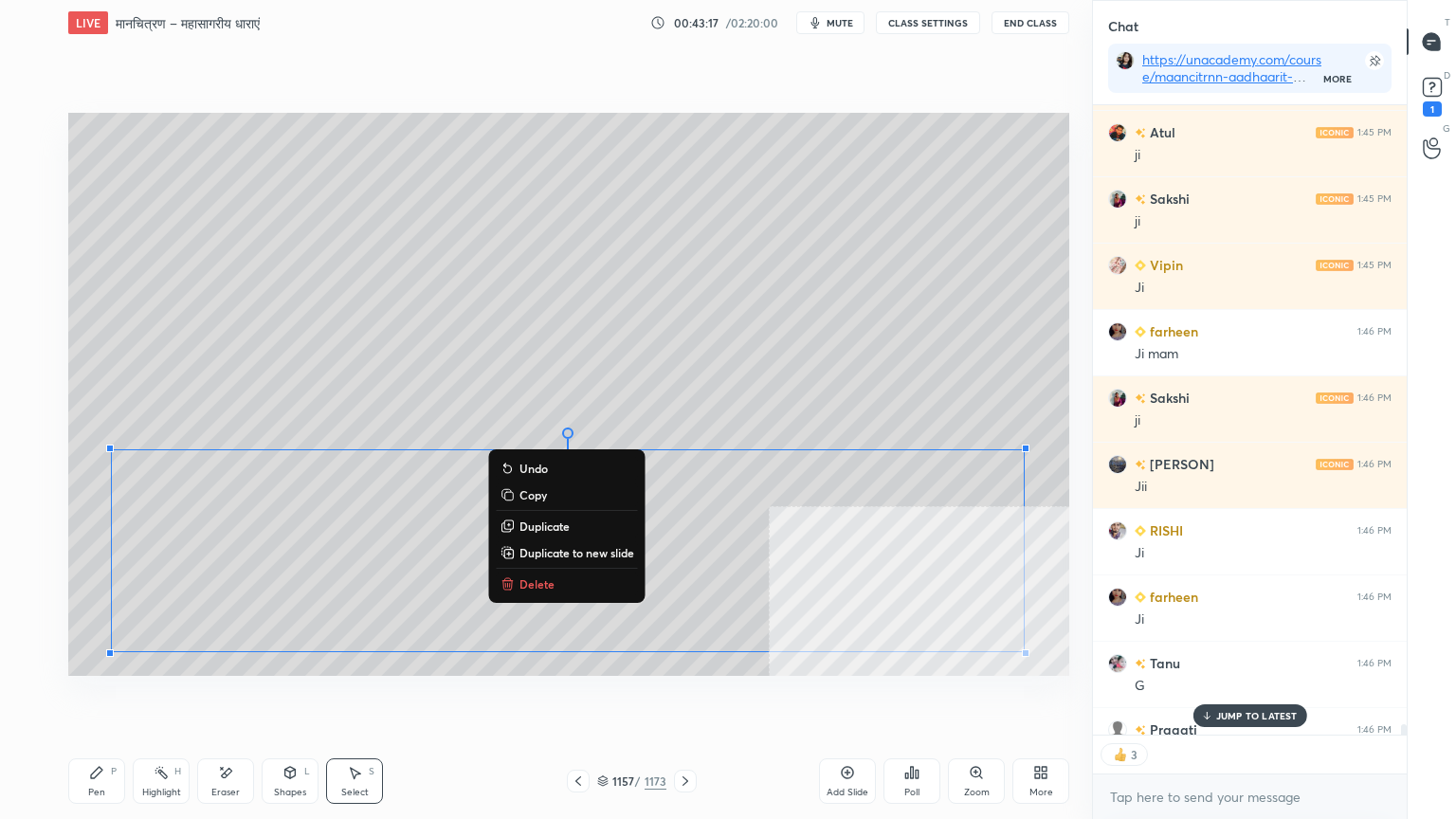 click 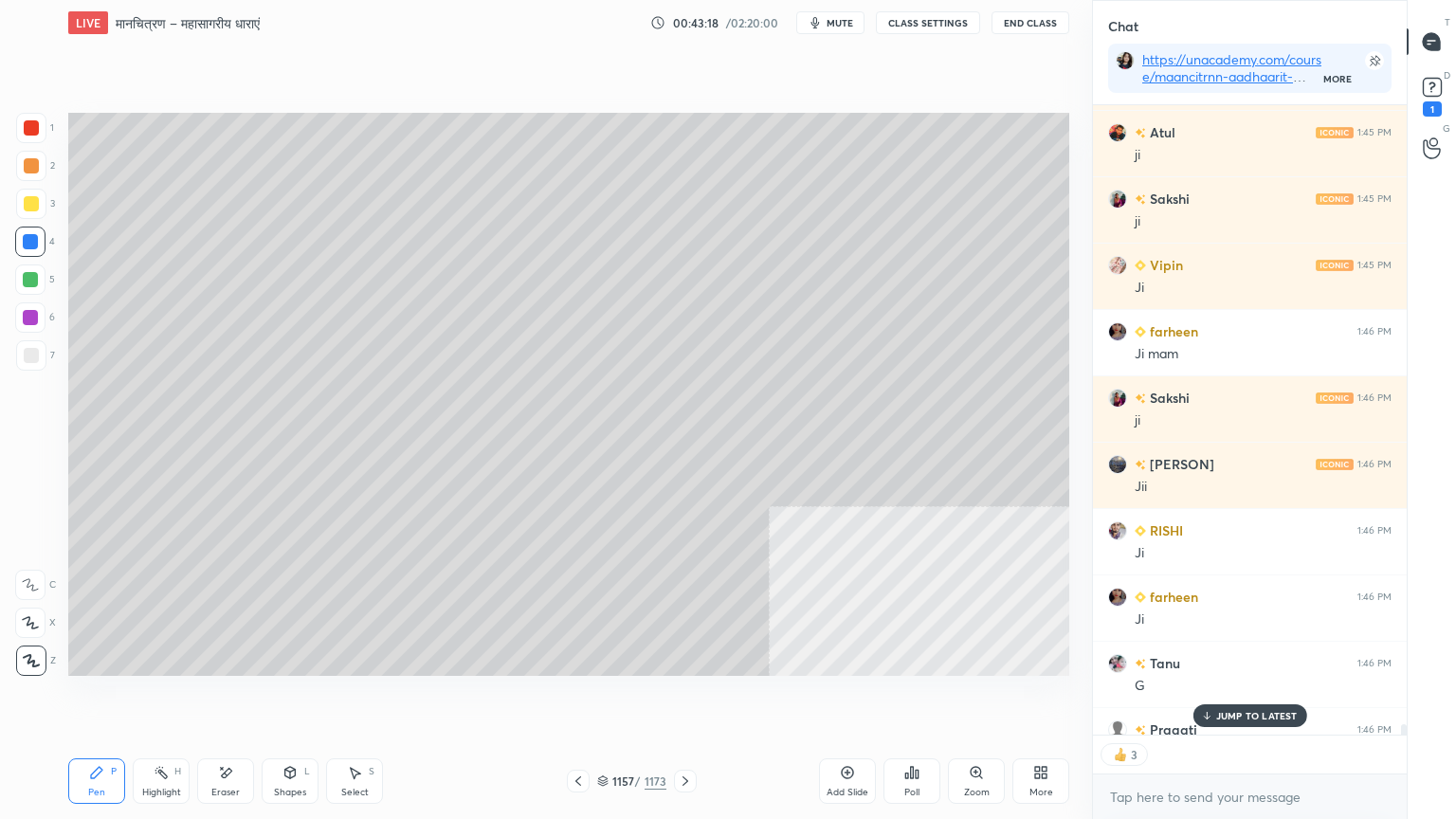scroll, scrollTop: 41610, scrollLeft: 0, axis: vertical 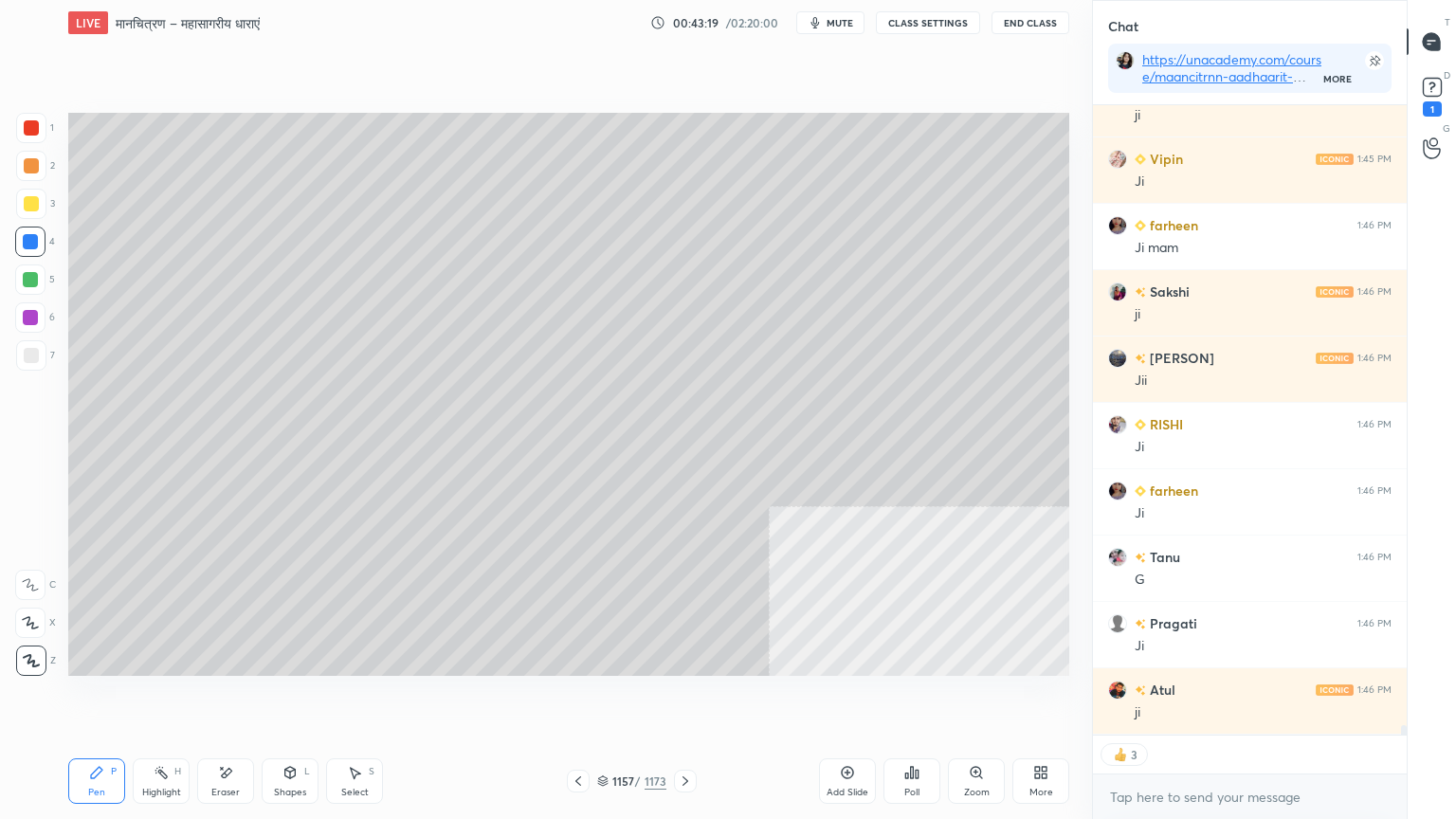 click on "Eraser" at bounding box center [226, 792] 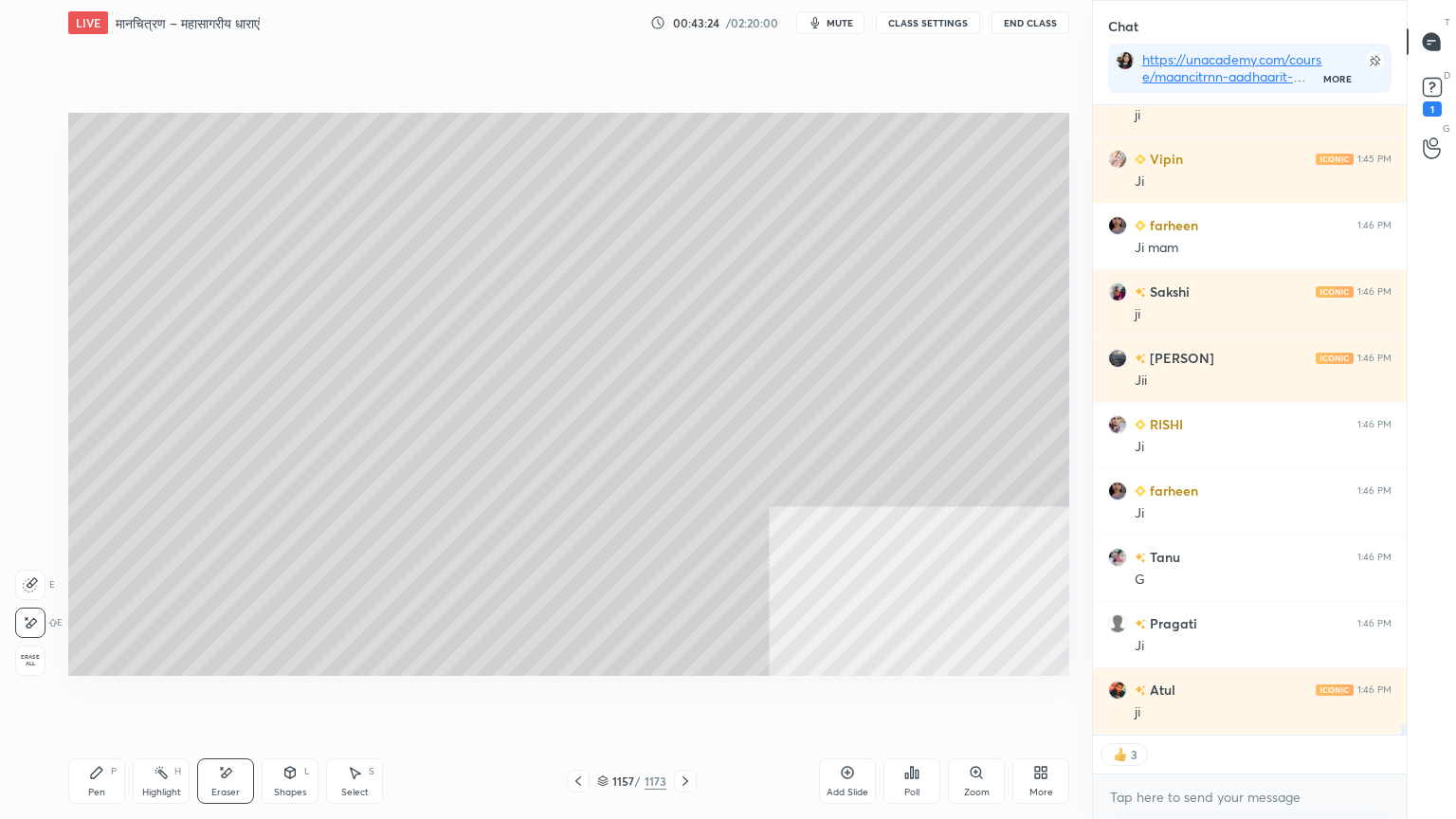 scroll, scrollTop: 41676, scrollLeft: 0, axis: vertical 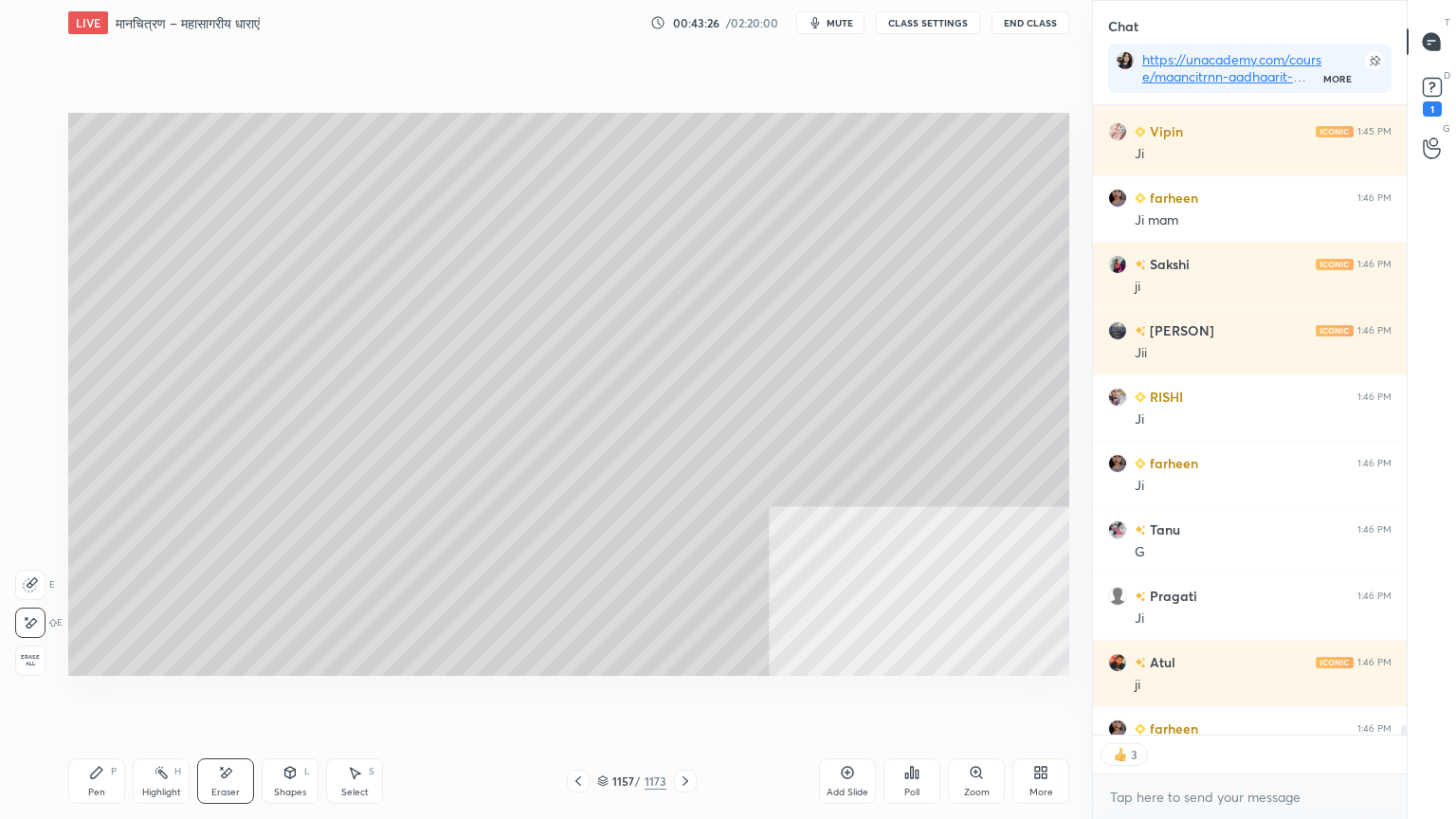 click on "Pen P" at bounding box center (97, 781) 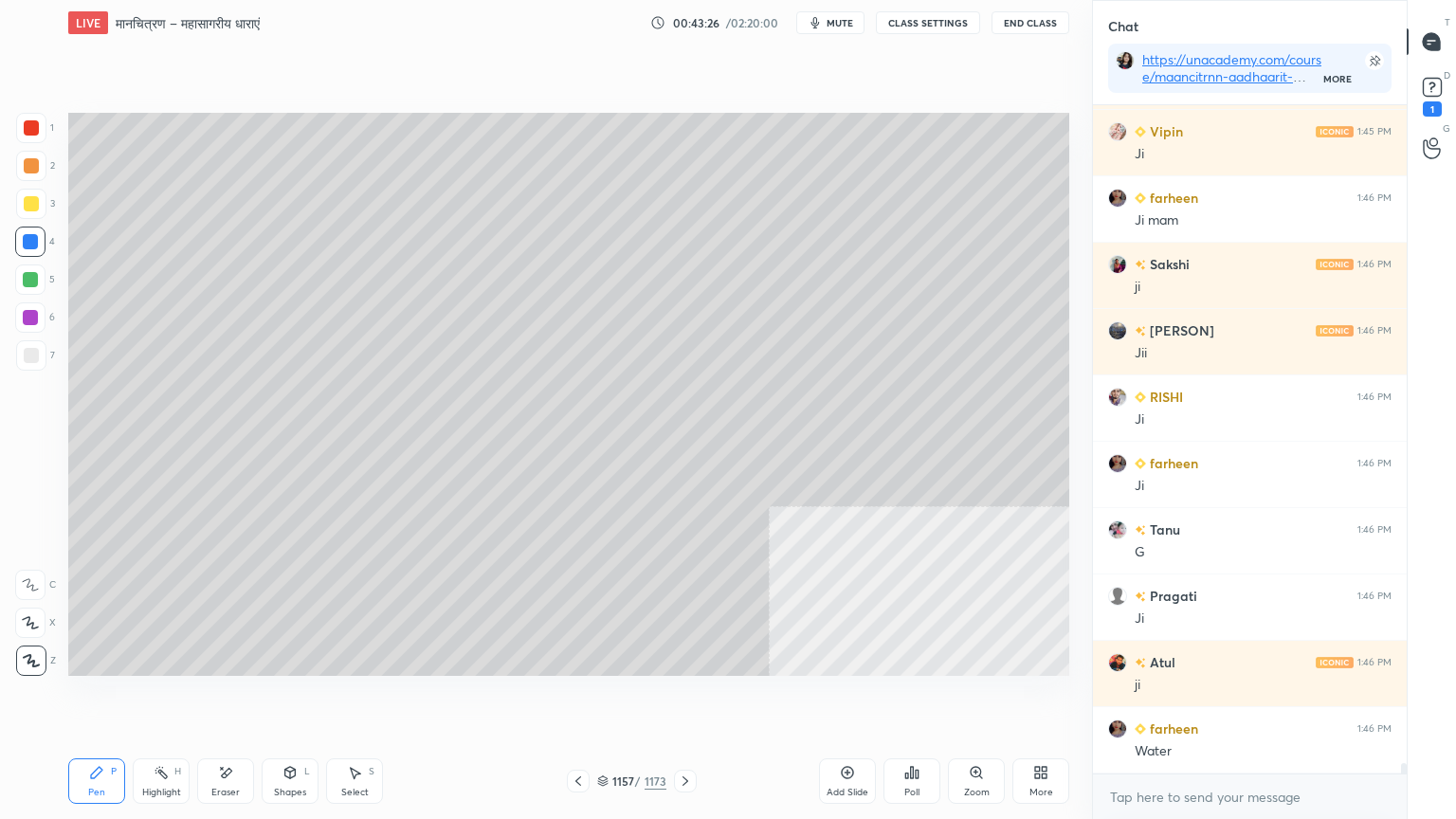 click on "Pen P" at bounding box center (97, 781) 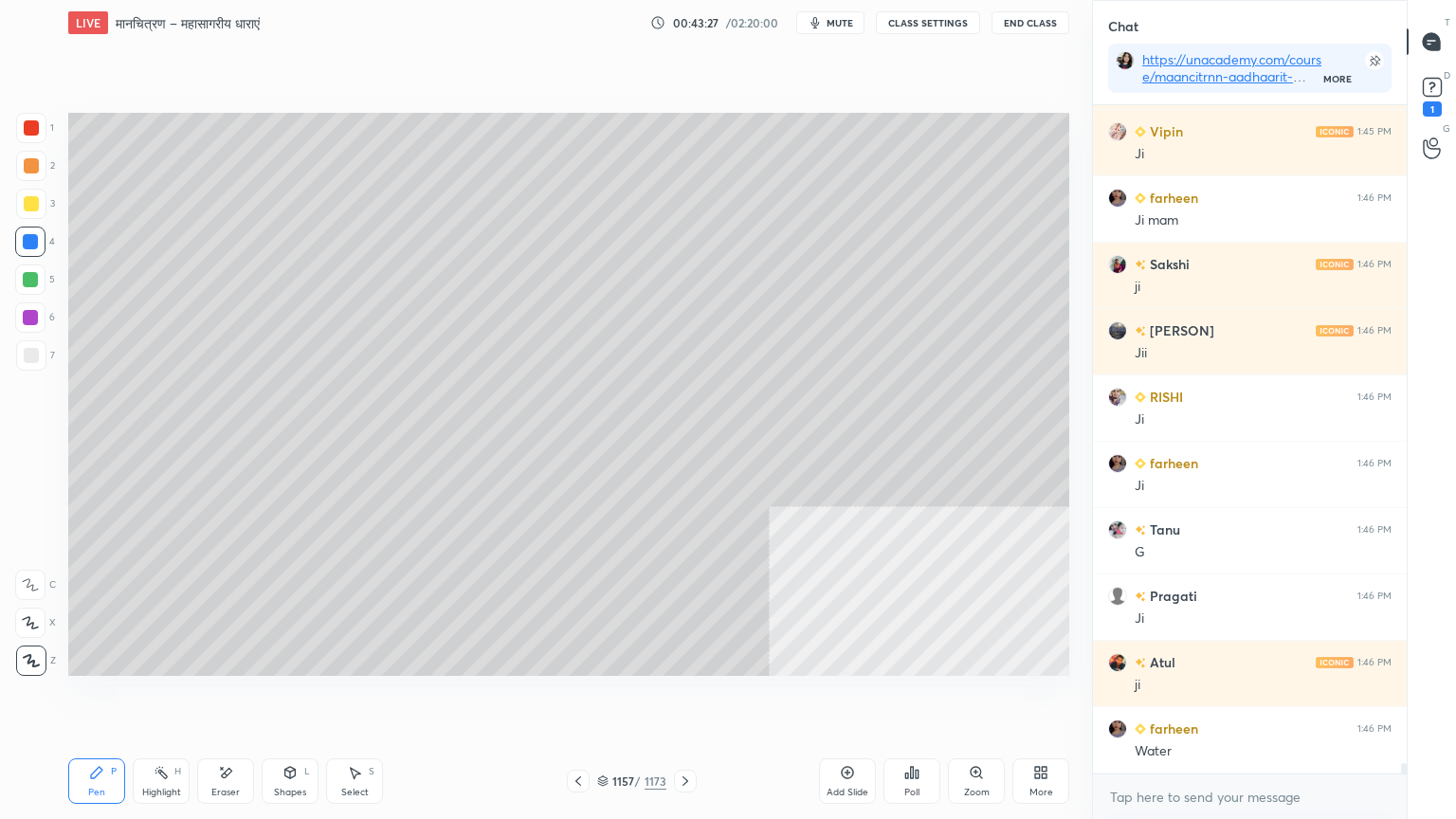 click at bounding box center (30, 242) 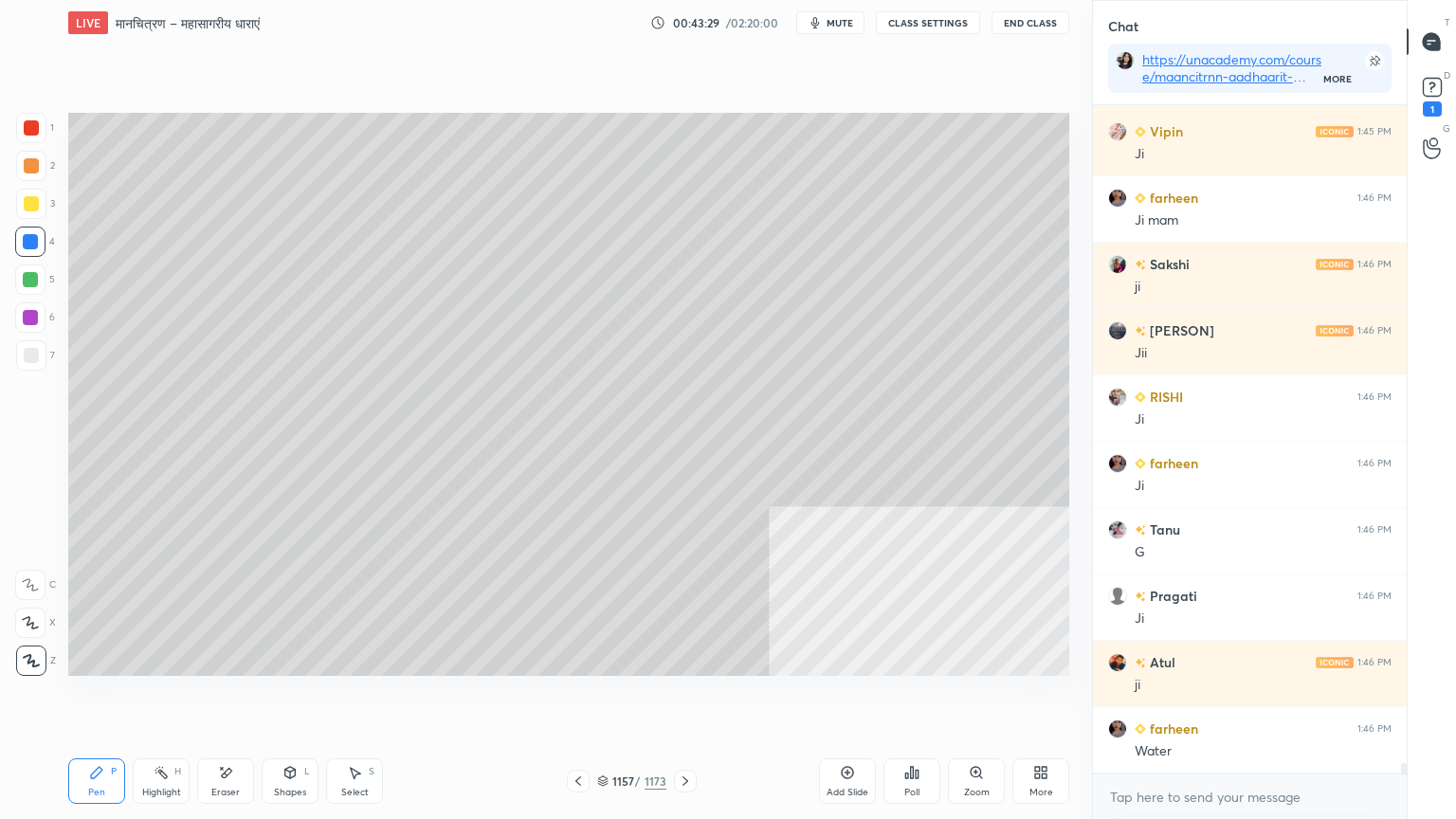 click at bounding box center [31, 355] 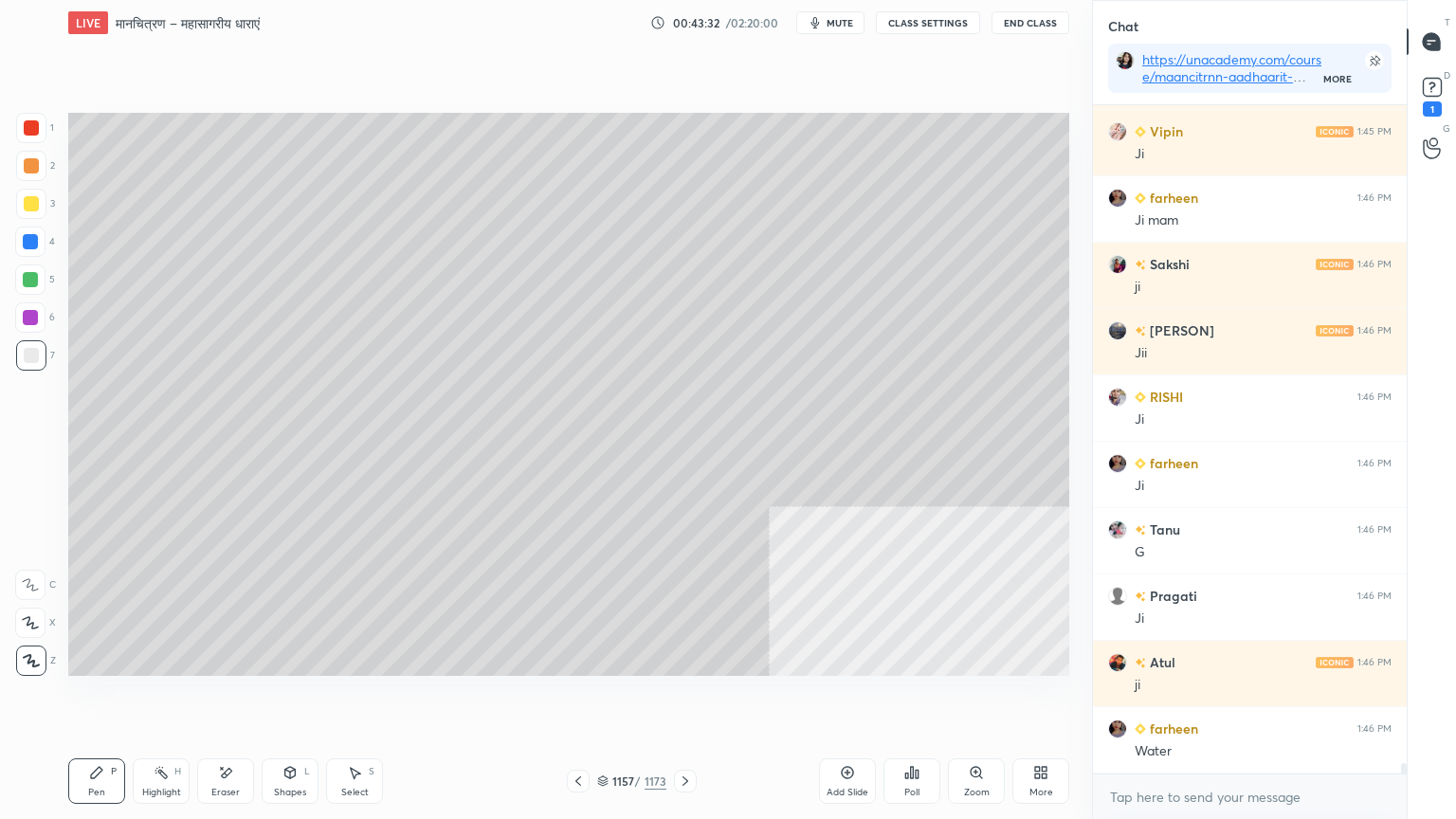 drag, startPoint x: 231, startPoint y: 781, endPoint x: 326, endPoint y: 708, distance: 119.80818 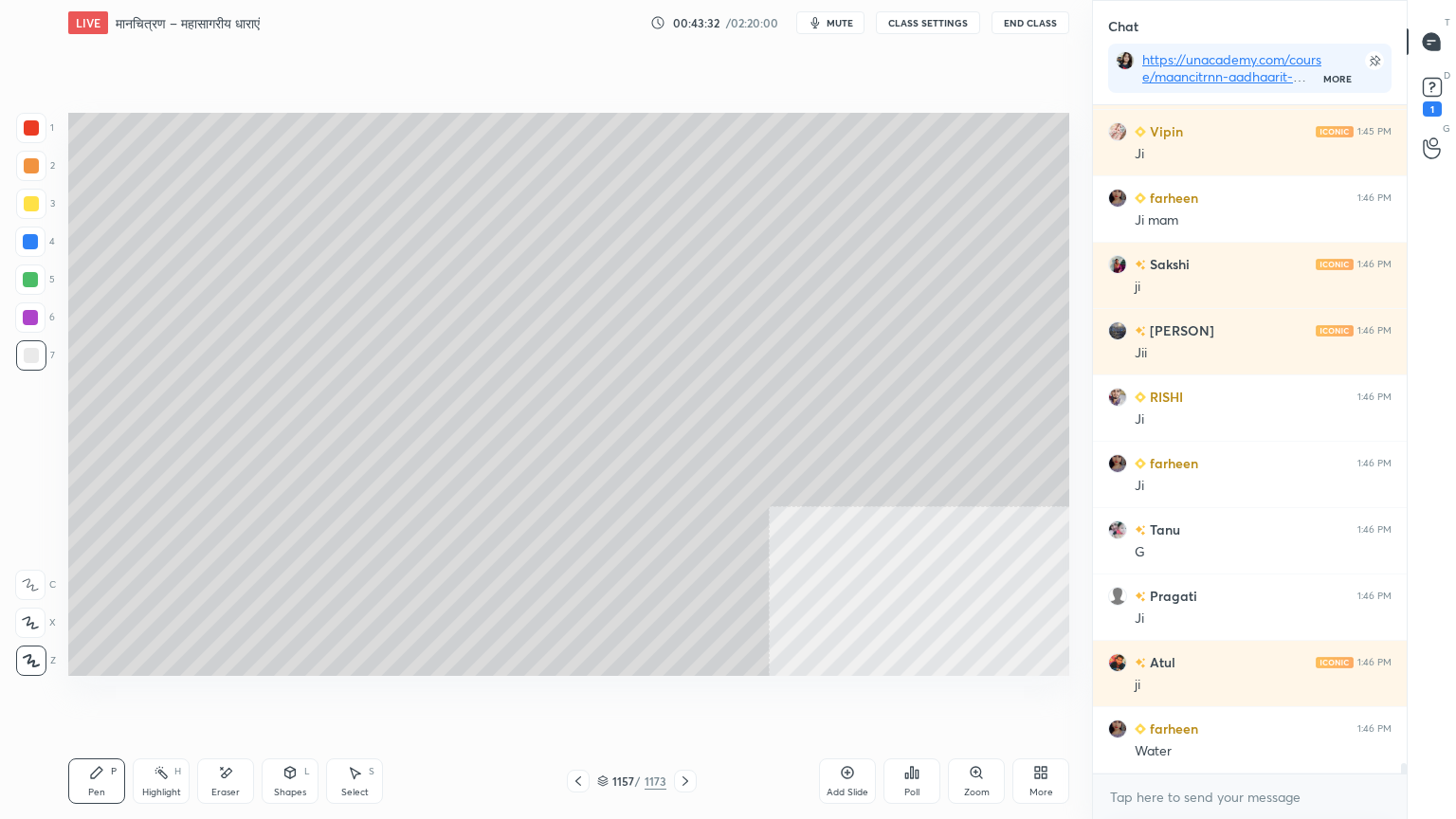 click on "Eraser" at bounding box center (226, 781) 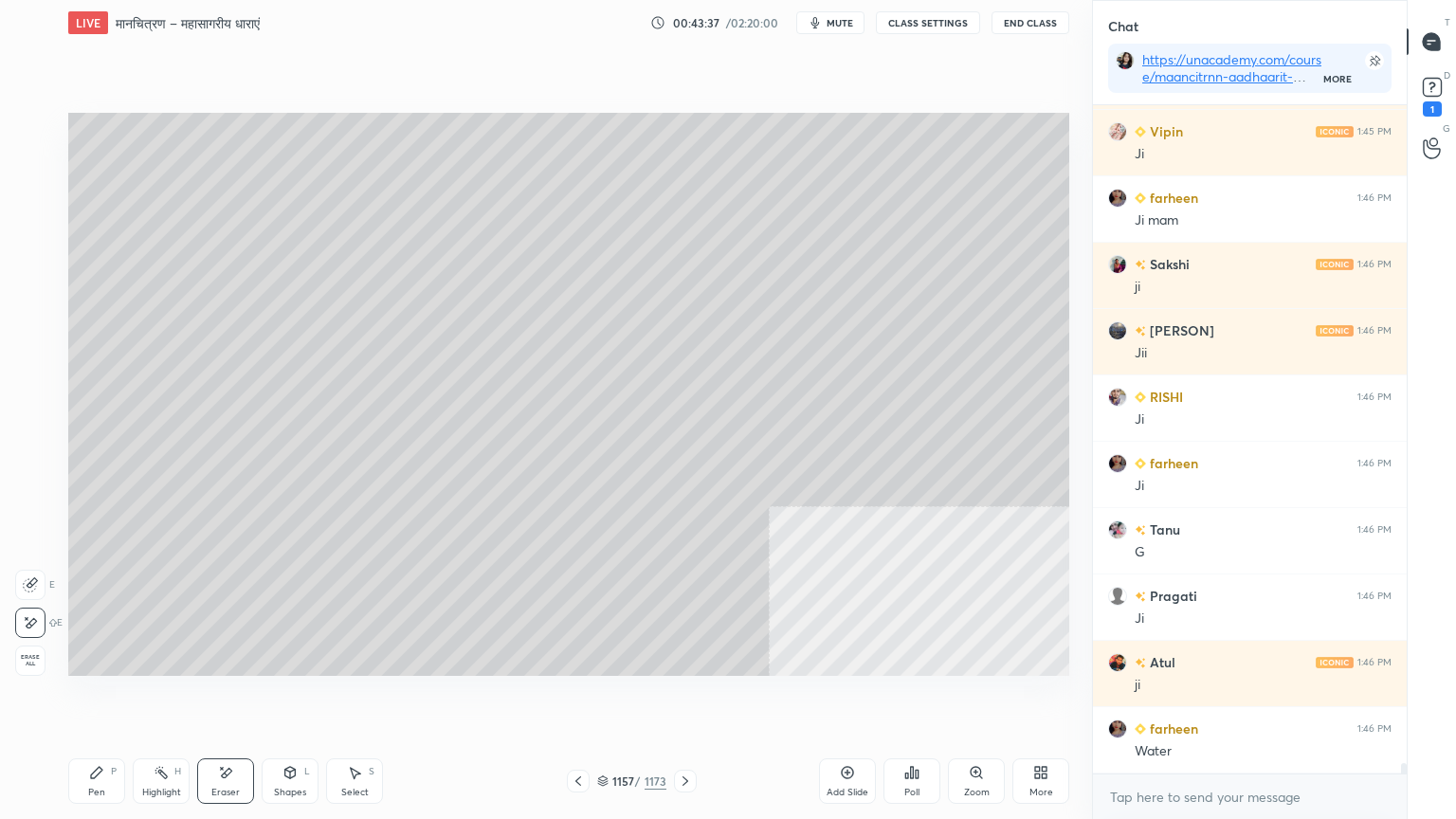 click on "LIVE मानचित्रण – महासागरीय धाराएं 00:43:37 /  02:20:00 mute CLASS SETTINGS End Class Setting up your live class Poll for   secs No correct answer Start poll Back मानचित्रण – महासागरीय धाराएं • L39 of भूगोल आधारस्‍तंभ: भौतिक भूगोल - Physical Geography [FIRST] [LAST] Pen P Highlight H Eraser Shapes L Select S 1157 / 1173 Add Slide Poll Zoom More" at bounding box center [569, 410] 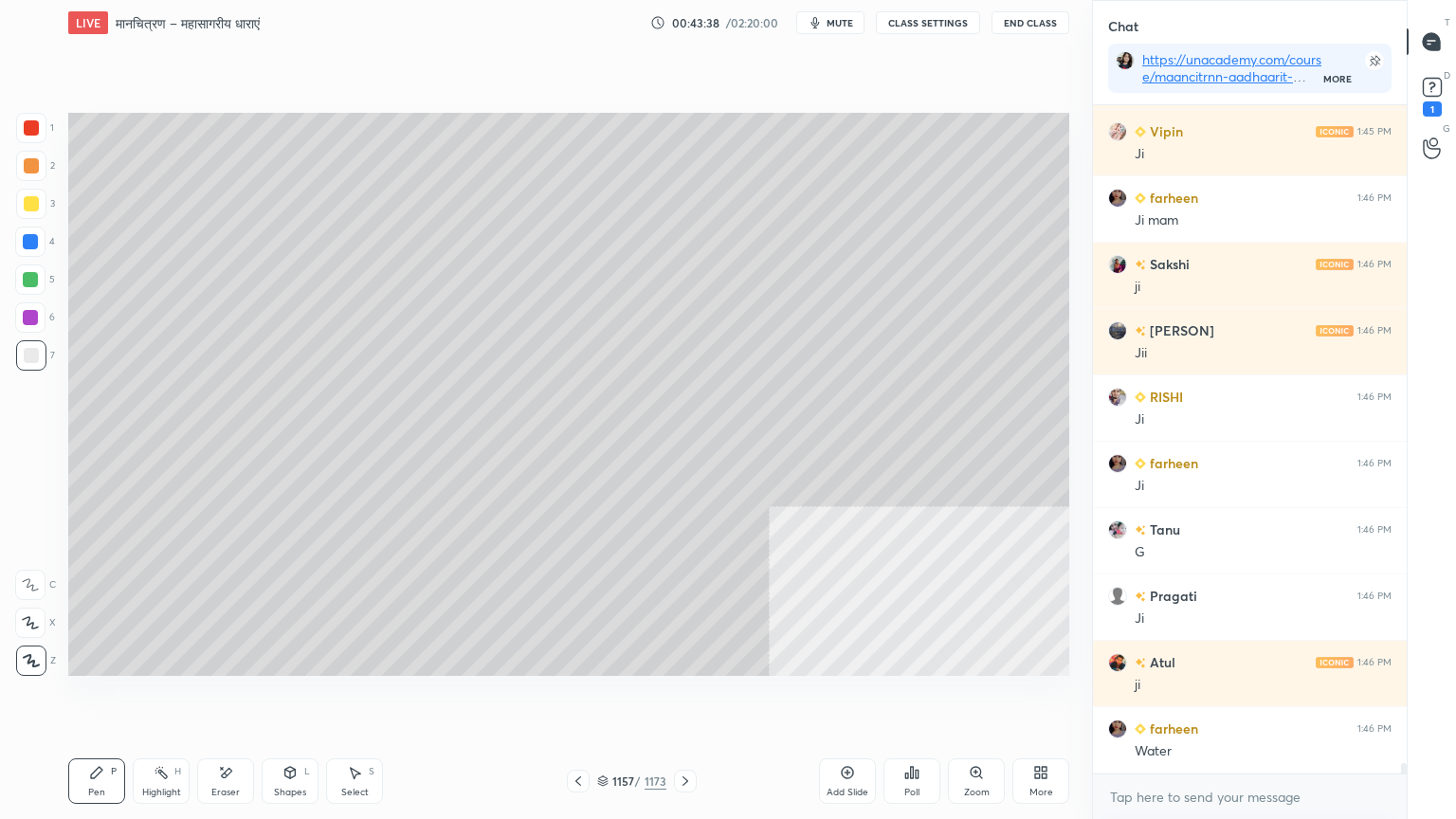 click on "4" at bounding box center (35, 246) 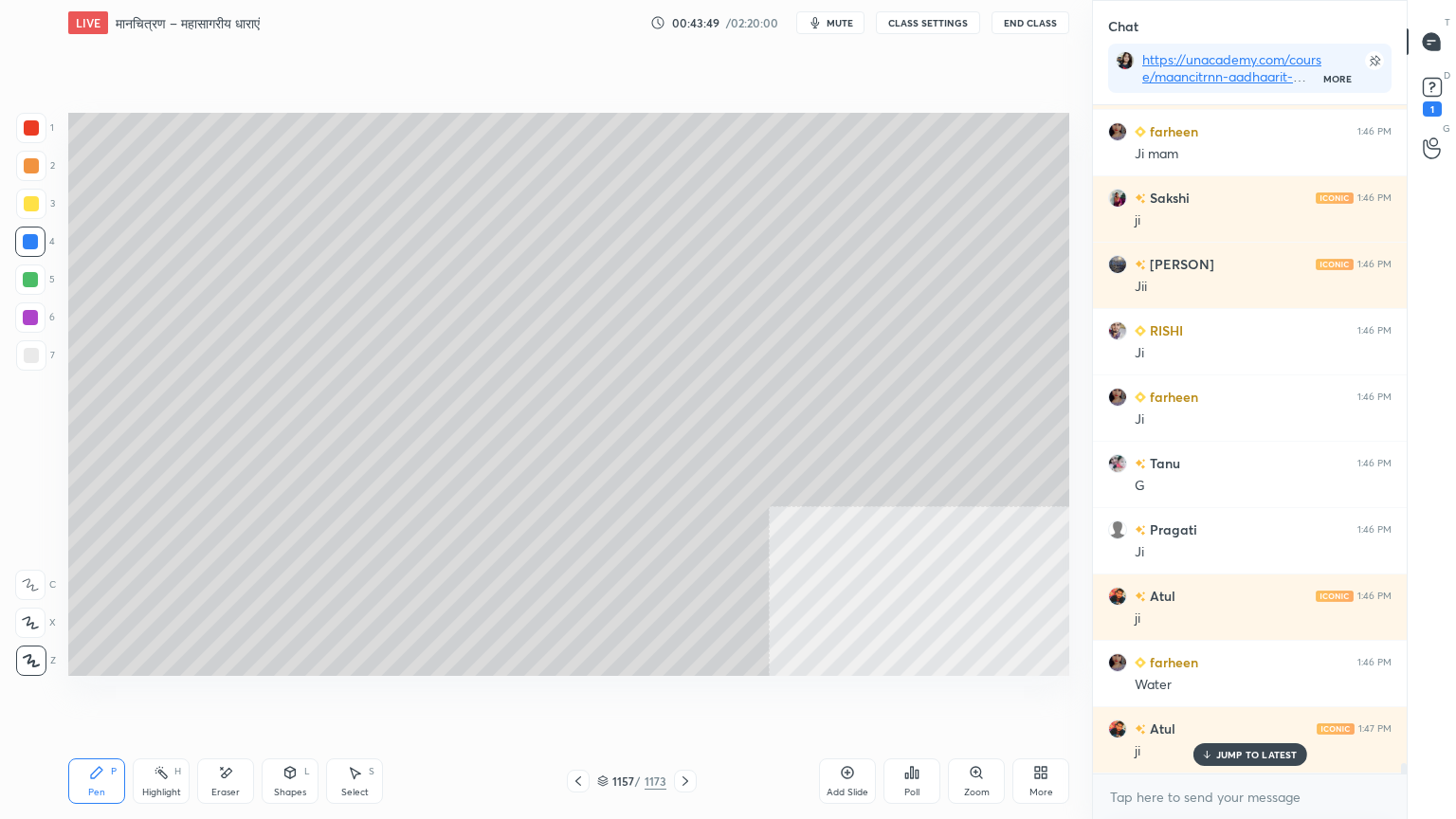 scroll, scrollTop: 41769, scrollLeft: 0, axis: vertical 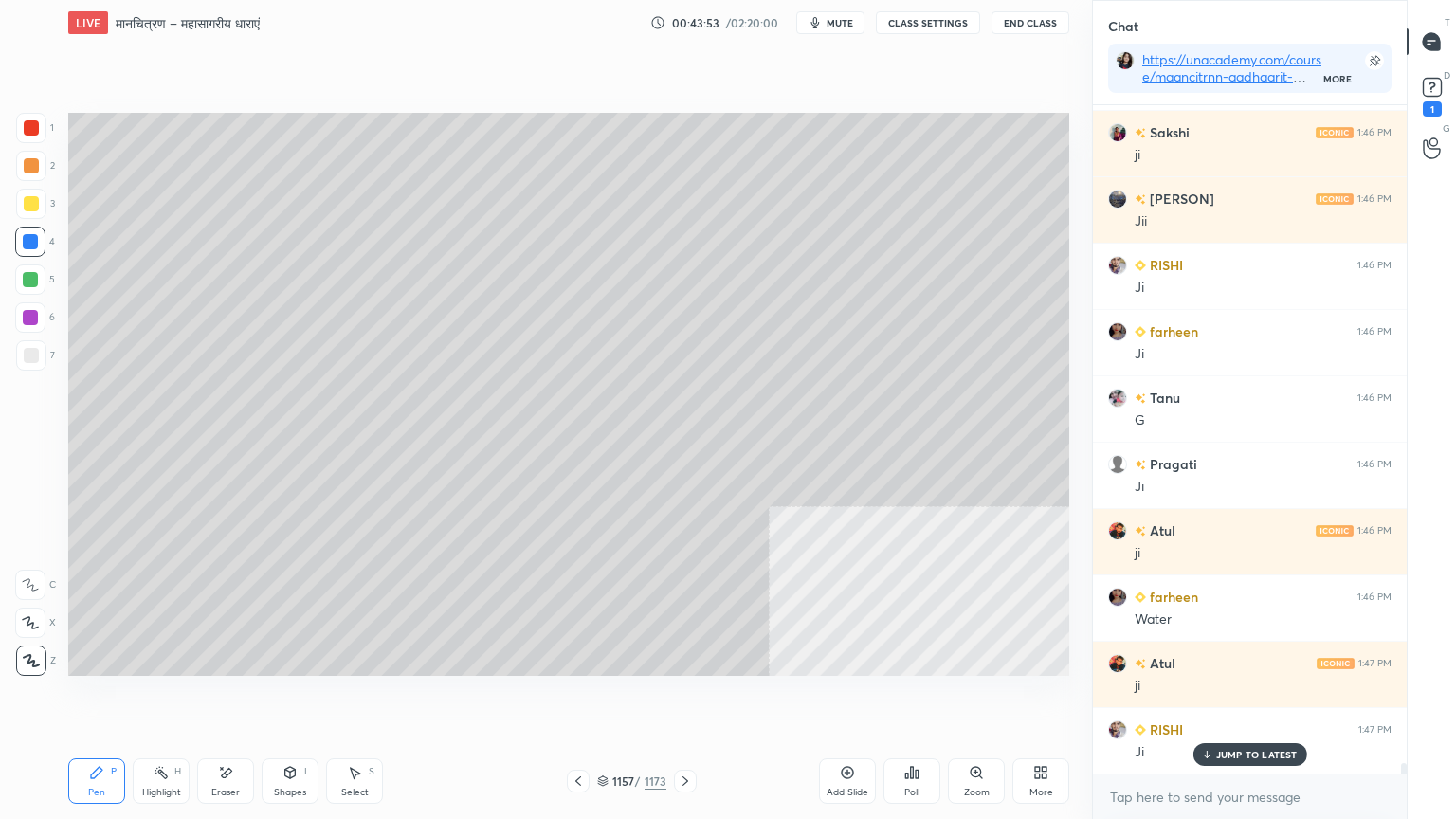 click on "Pen P Highlight H Eraser Shapes L Select S 1157 / 1173 Add Slide Poll Zoom More" at bounding box center (569, 781) 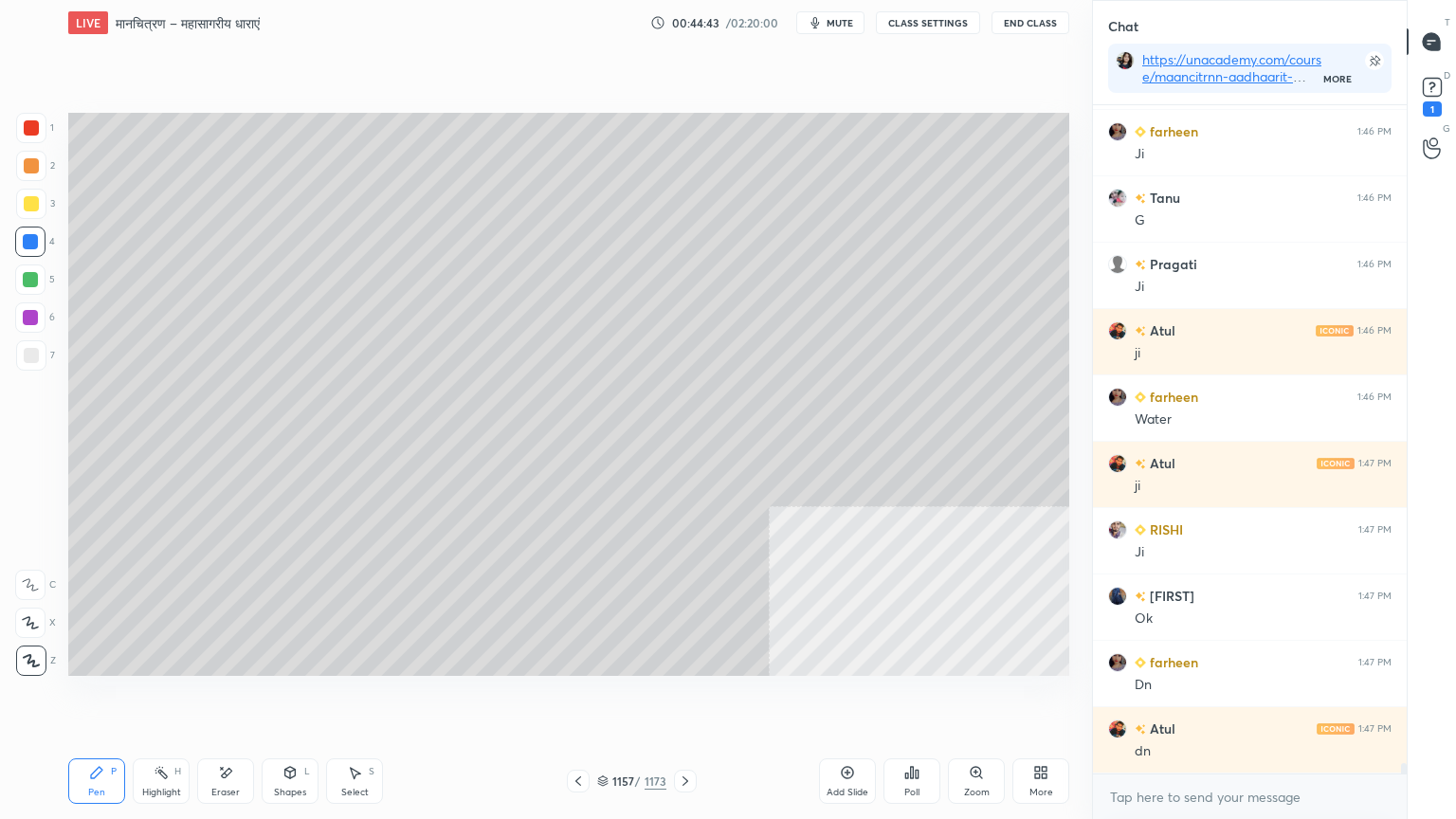 scroll, scrollTop: 42034, scrollLeft: 0, axis: vertical 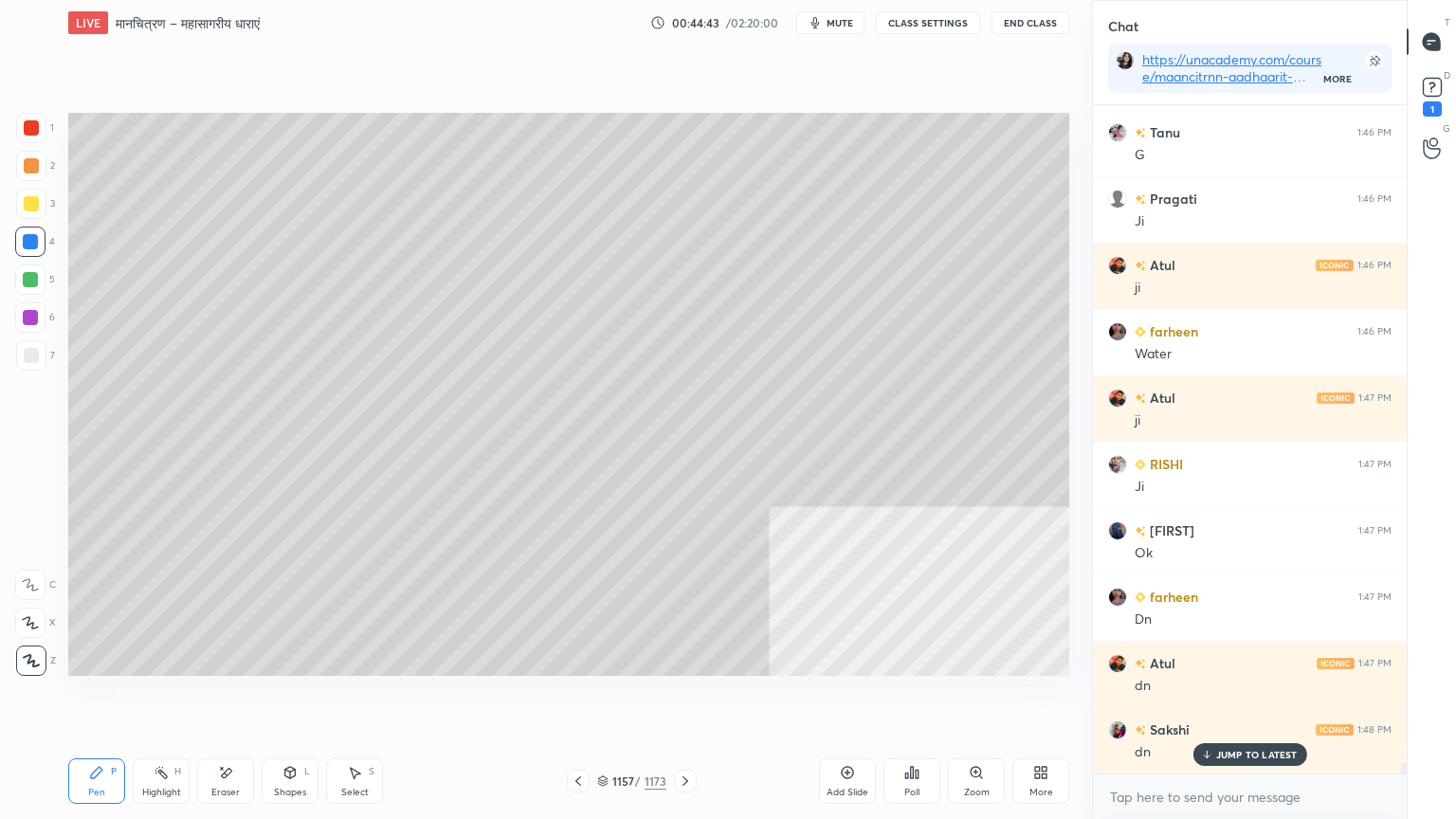 click on "Setting up your live class Poll for   secs No correct answer Start poll" at bounding box center [569, 394] 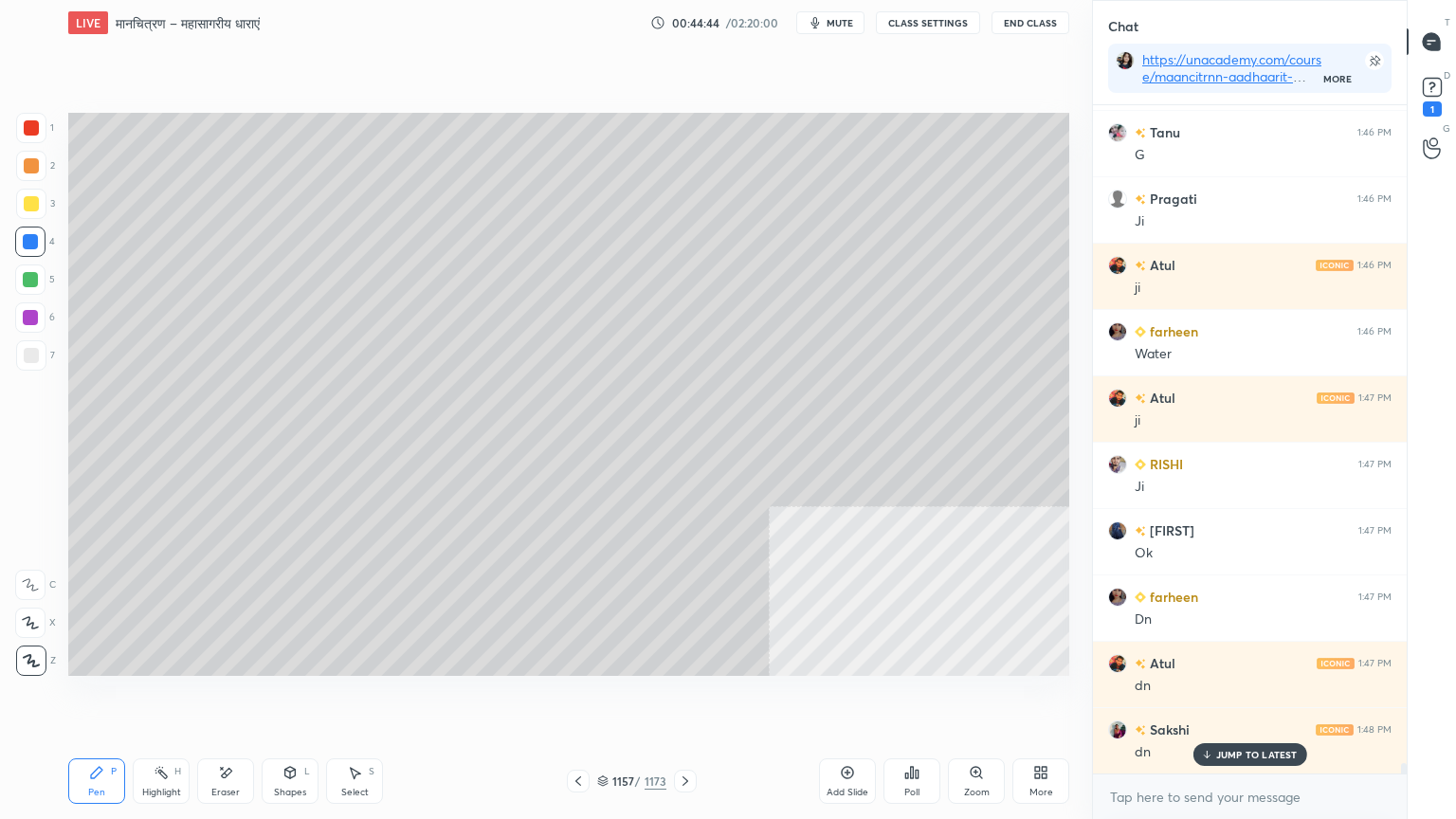 scroll, scrollTop: 42102, scrollLeft: 0, axis: vertical 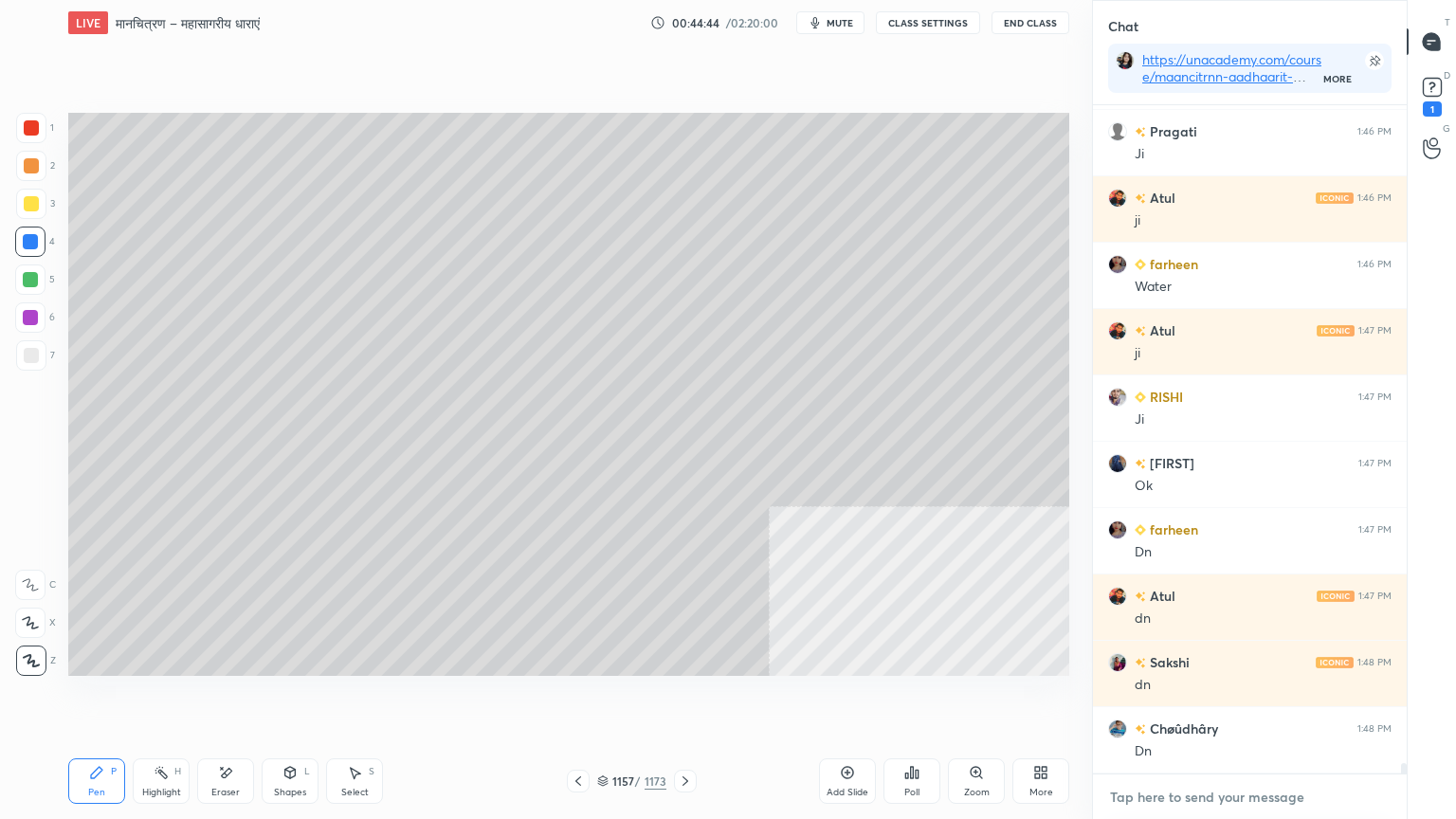 click at bounding box center (1249, 797) 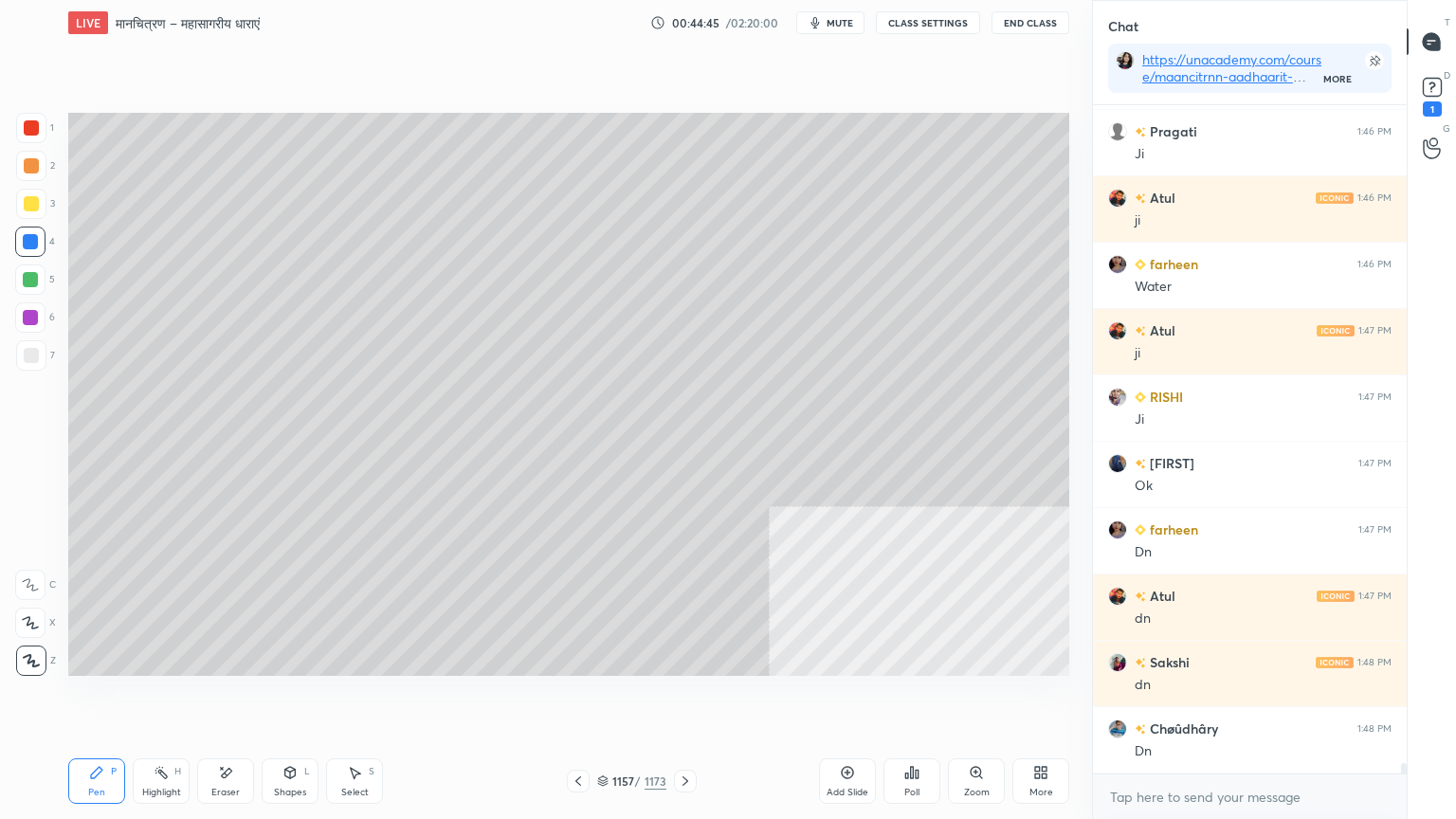 drag, startPoint x: 598, startPoint y: 703, endPoint x: 594, endPoint y: 722, distance: 19.416488 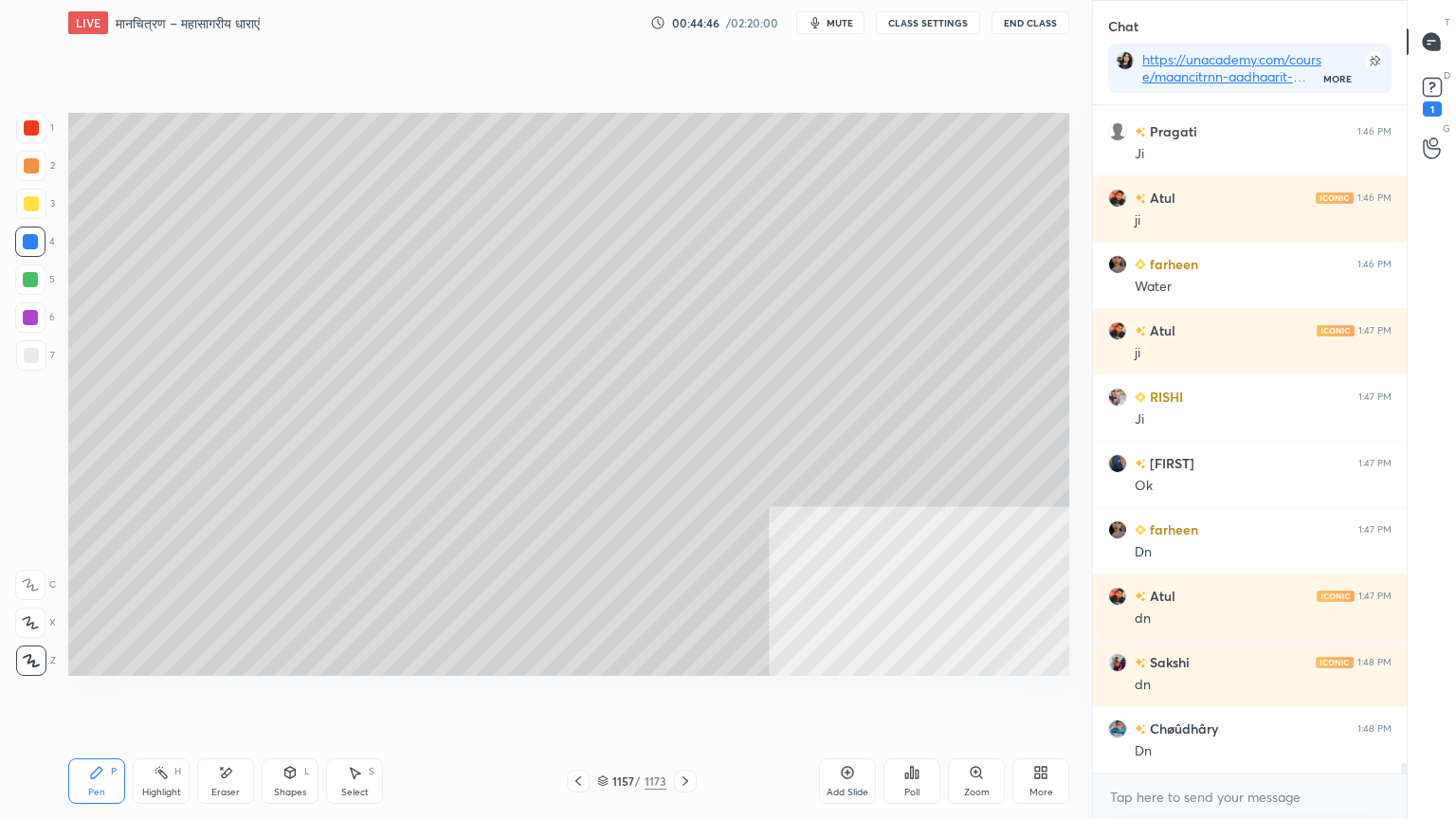 click 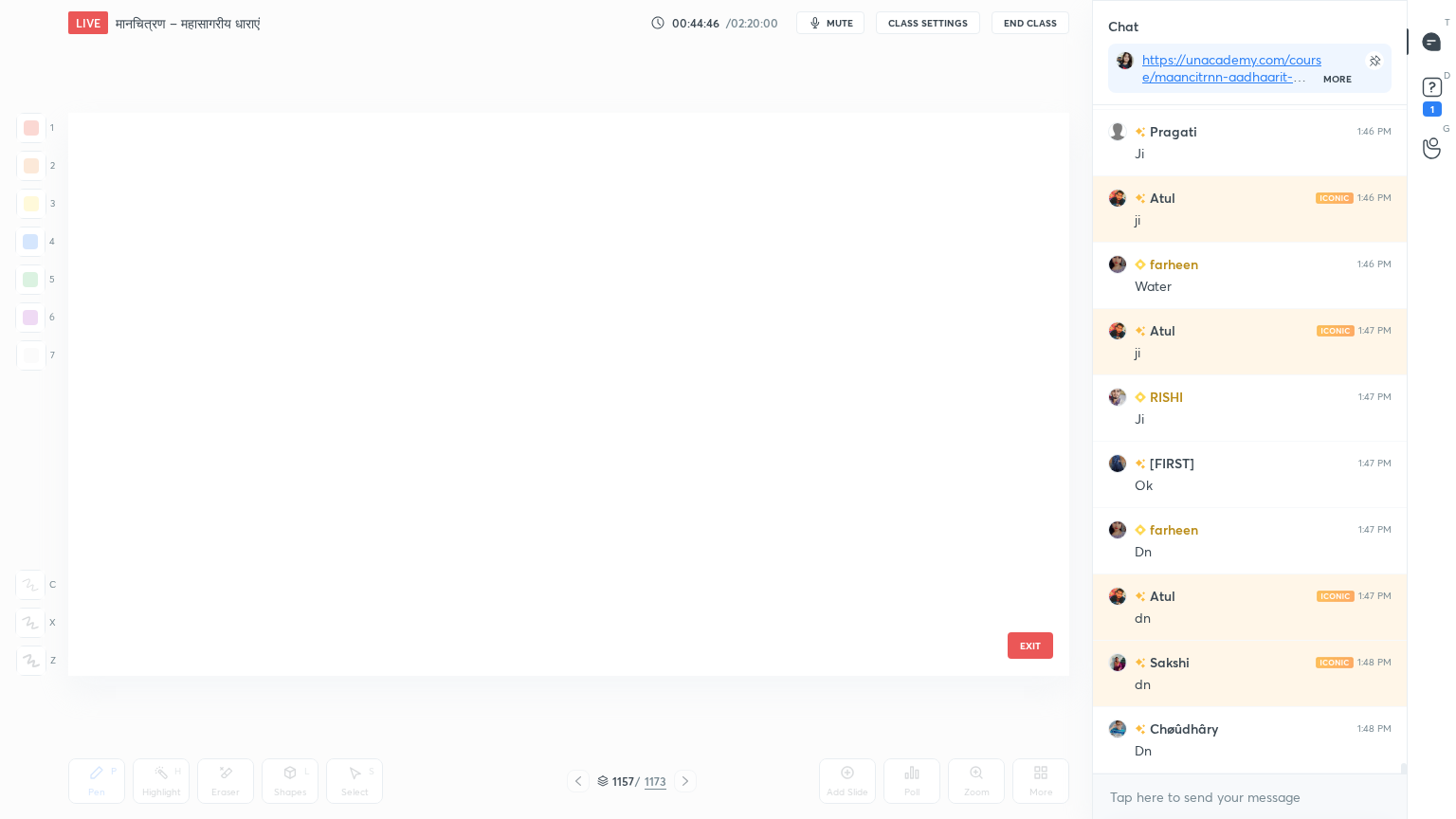 scroll, scrollTop: 66396, scrollLeft: 0, axis: vertical 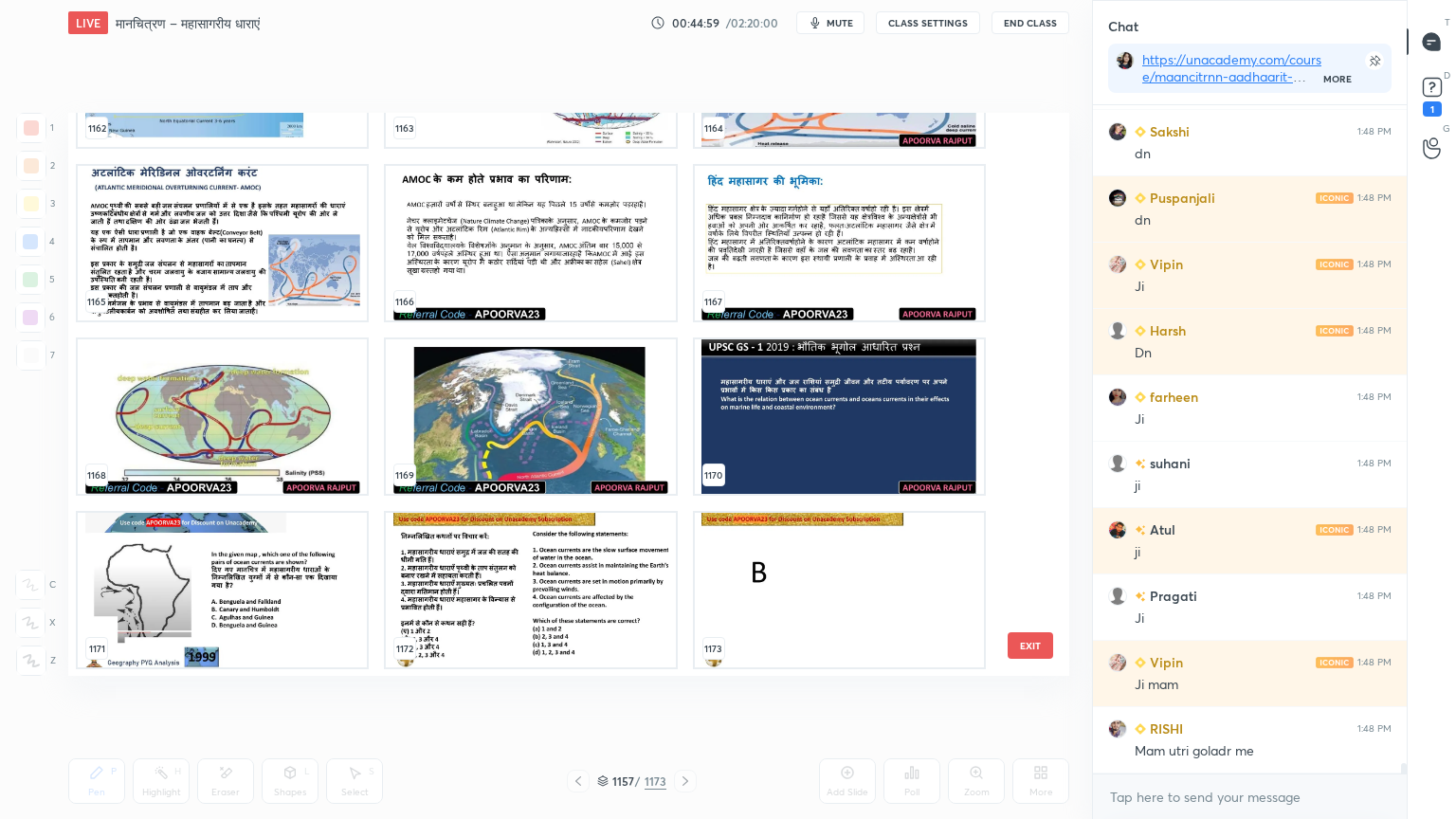 click on "EXIT" at bounding box center [1030, 646] 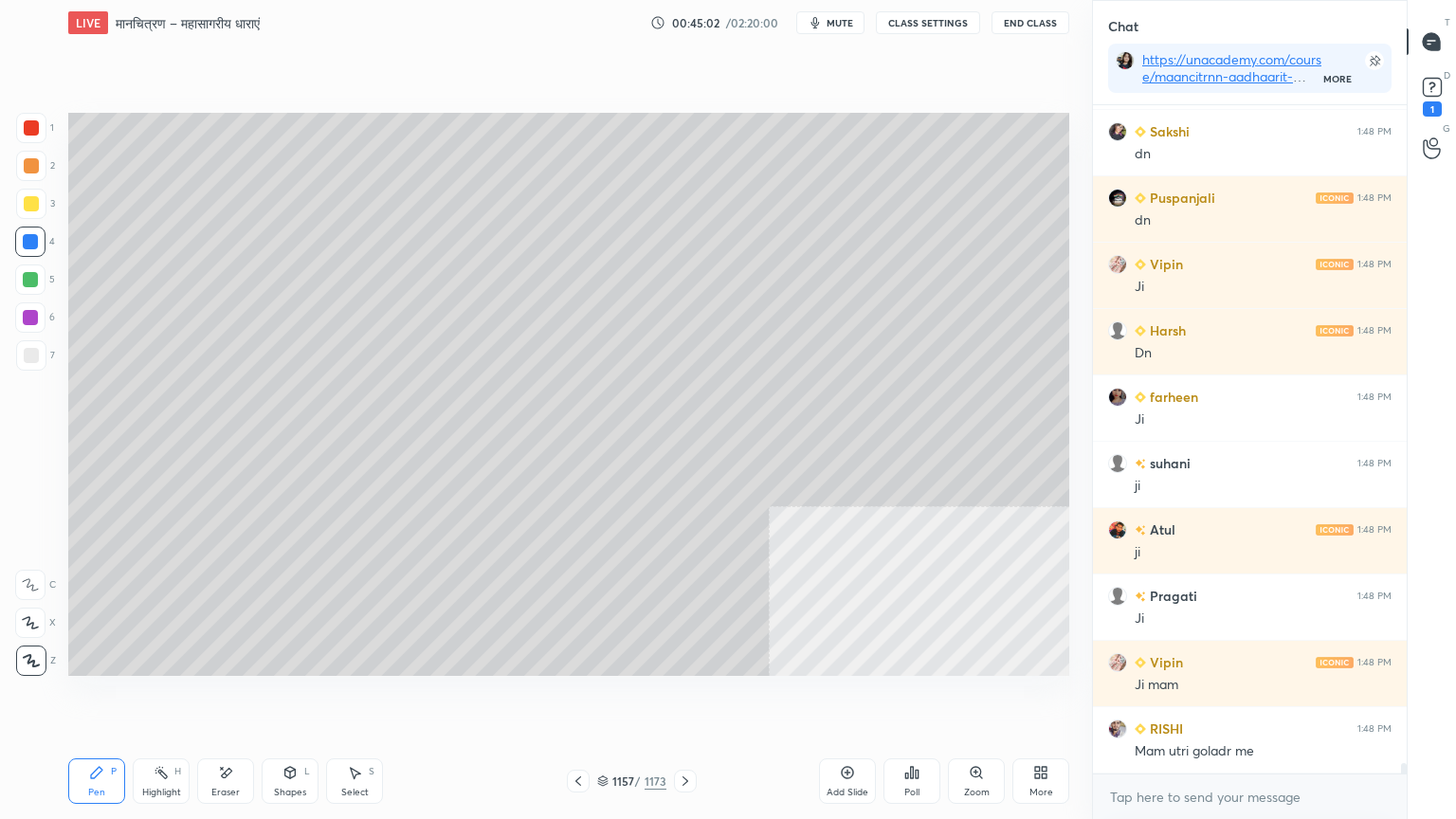 click on "LIVE मानचित्रण – महासागरीय धाराएं 00:45:02 /  02:20:00 mute CLASS SETTINGS End Class Setting up your live class Poll for   secs No correct answer Start poll Back मानचित्रण – महासागरीय धाराएं • L39 of भूगोल आधारस्‍तंभ: भौतिक भूगोल - Physical Geography Apoorva Rajput Pen P Highlight H Eraser Shapes L Select S 1157 / 1173 Add Slide Poll Zoom More" at bounding box center [569, 410] 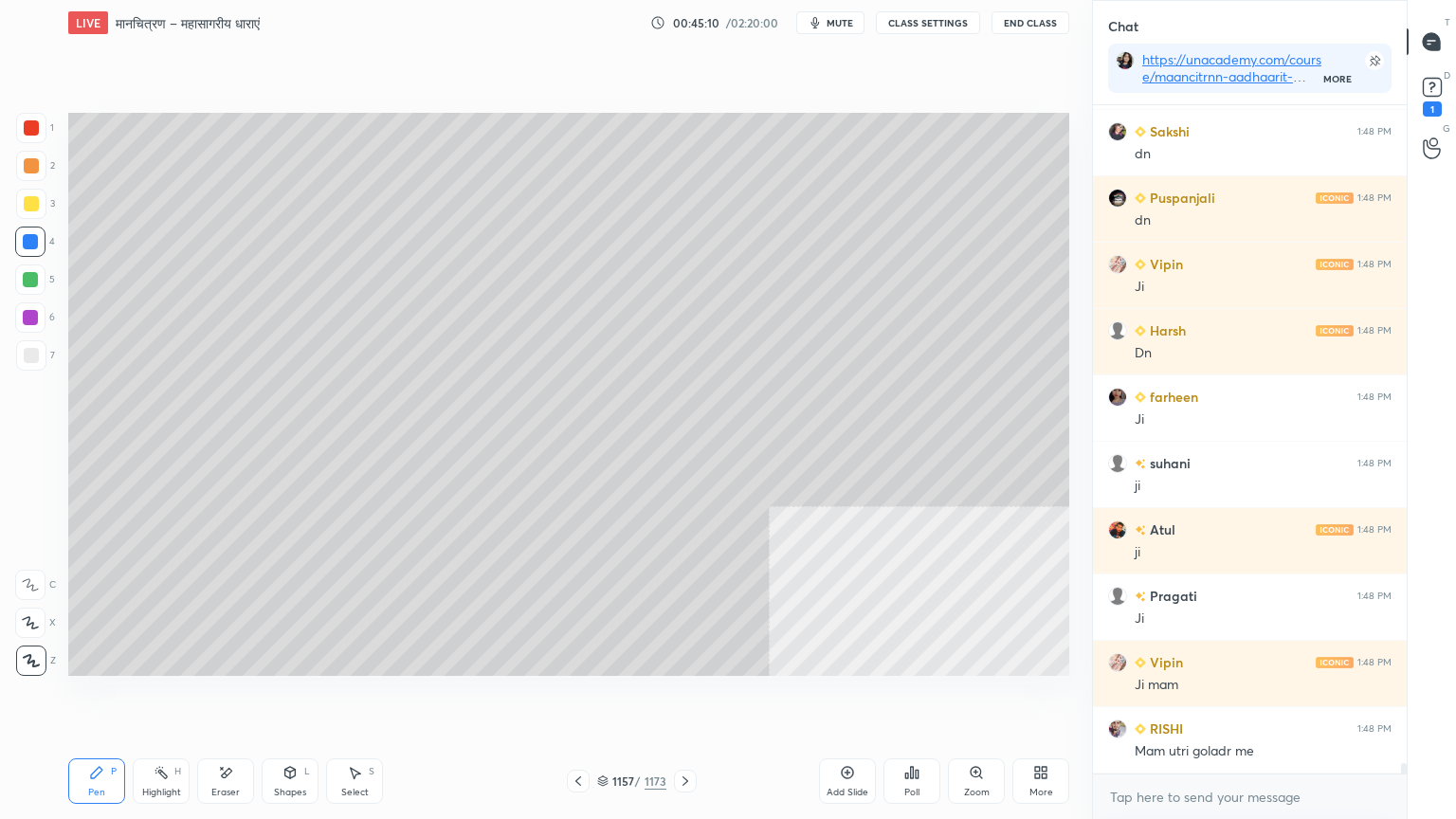 scroll, scrollTop: 42784, scrollLeft: 0, axis: vertical 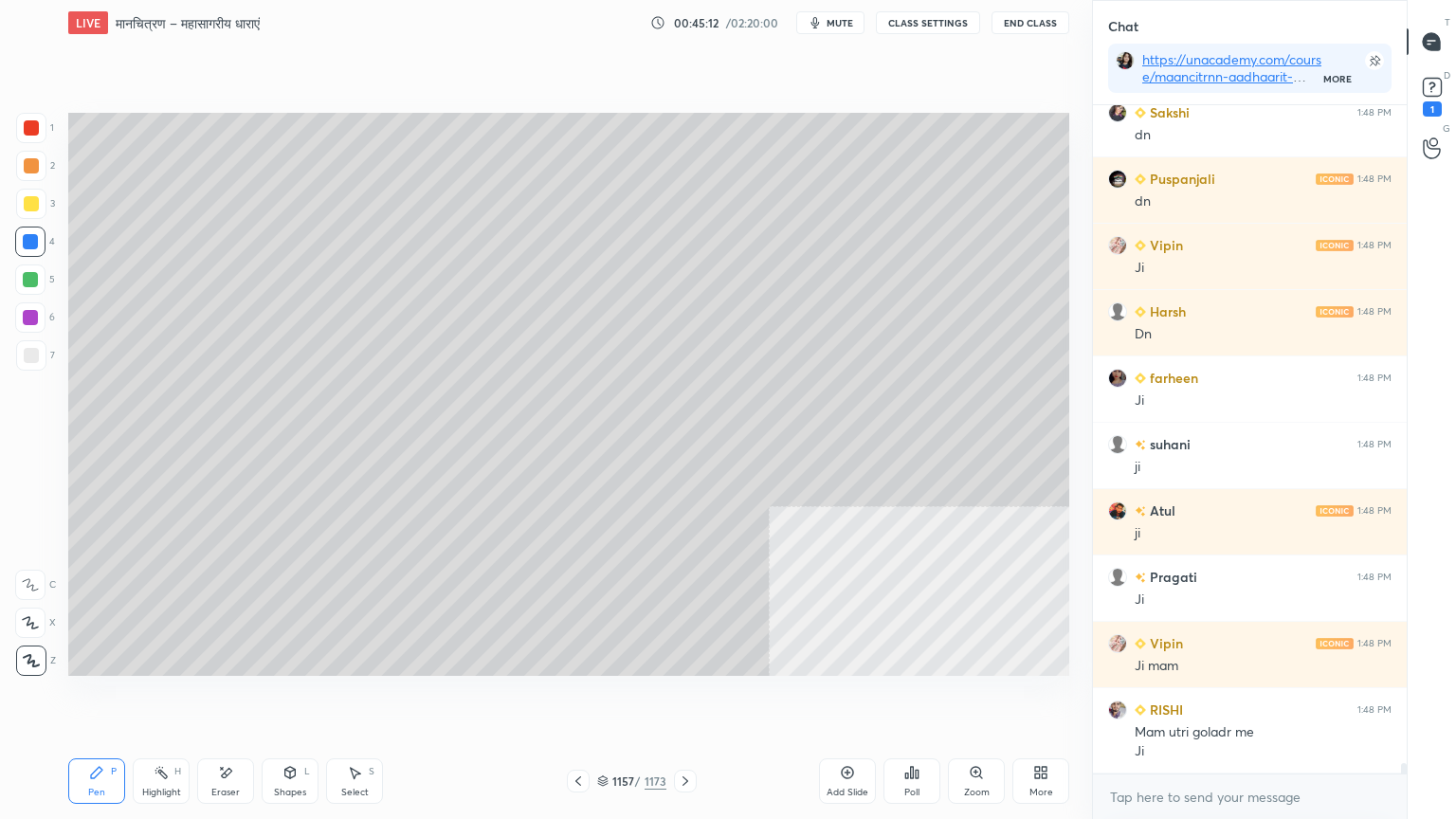 click 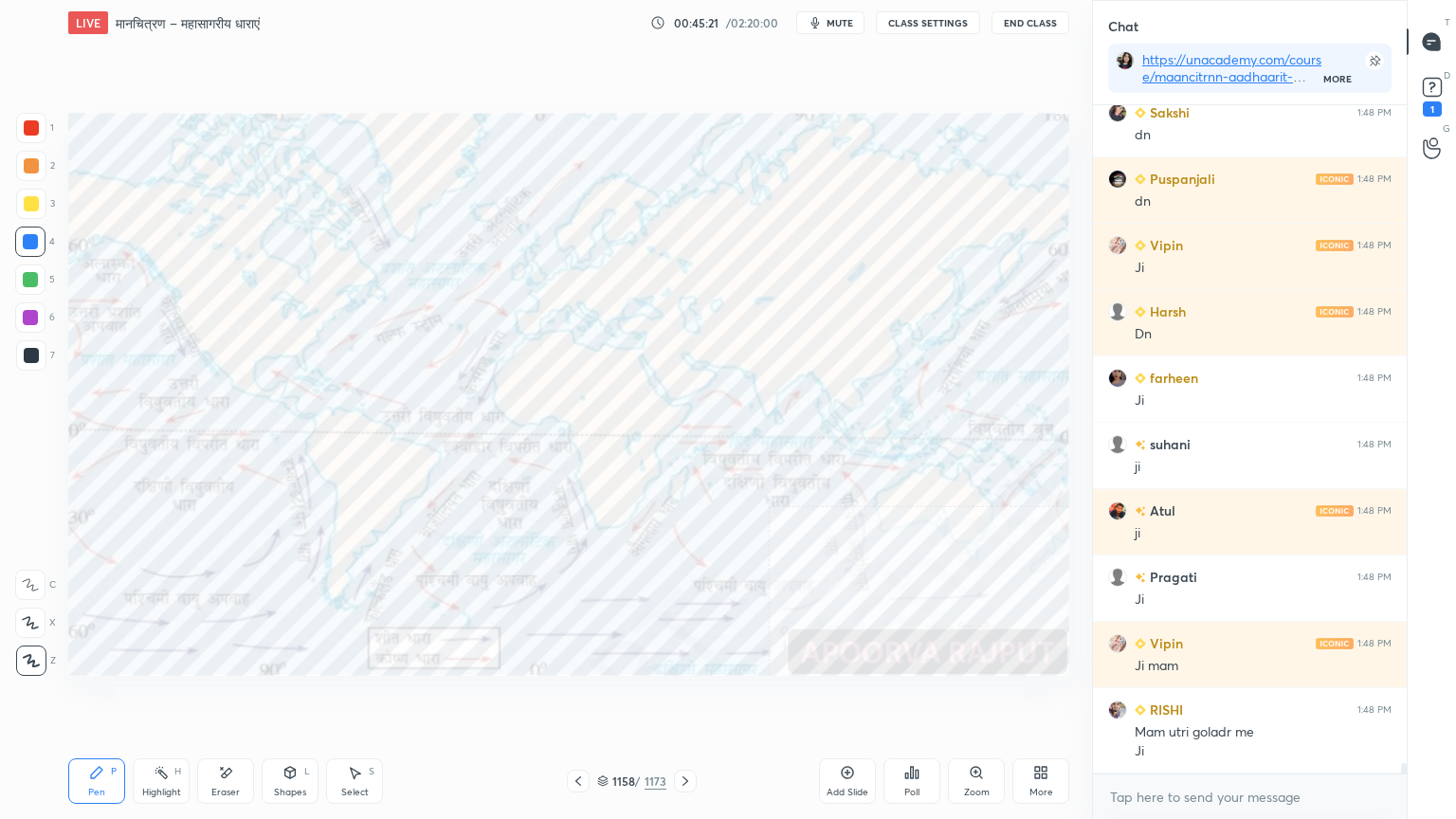 click on "Add Slide" at bounding box center [847, 781] 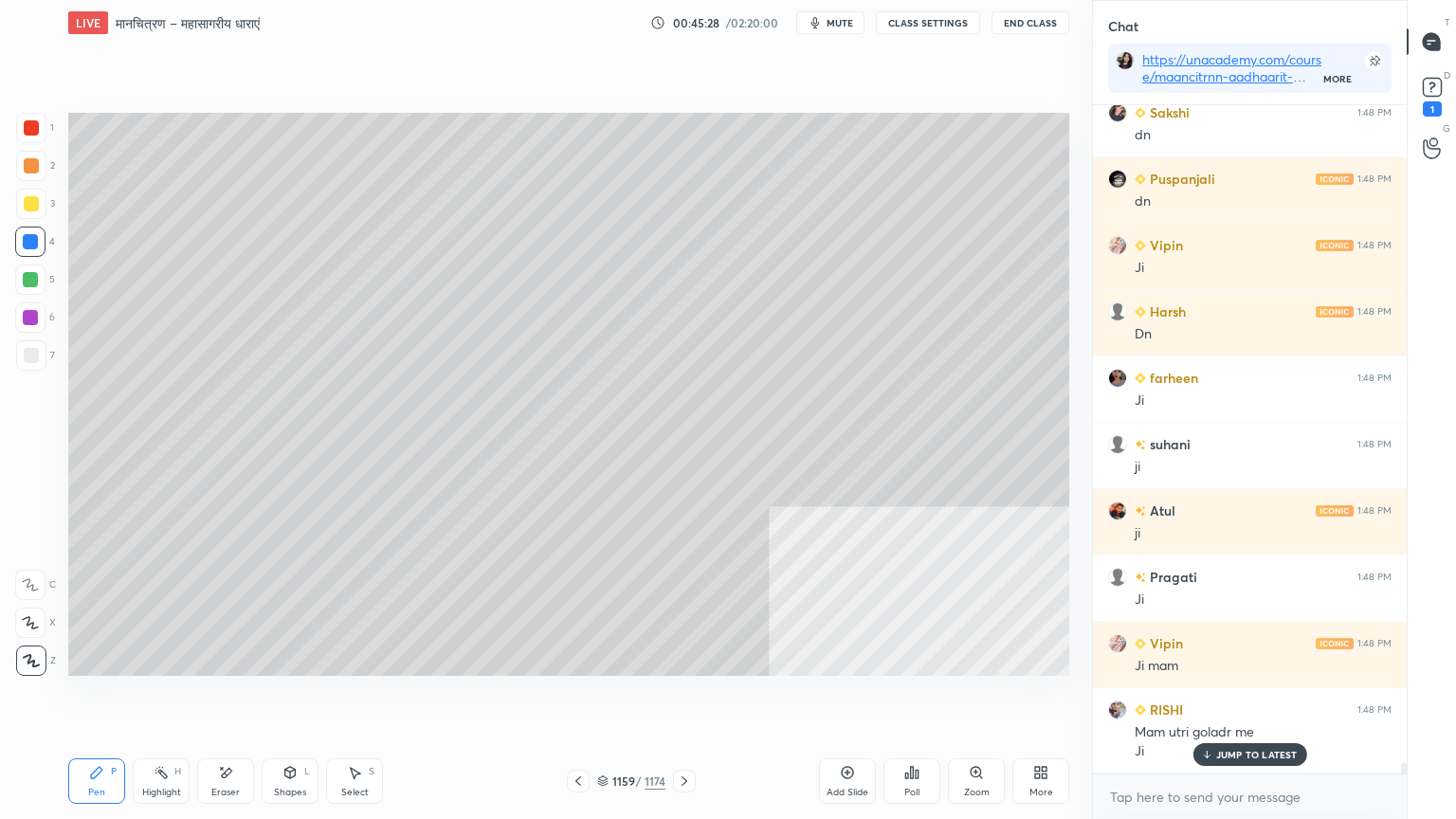 scroll, scrollTop: 42850, scrollLeft: 0, axis: vertical 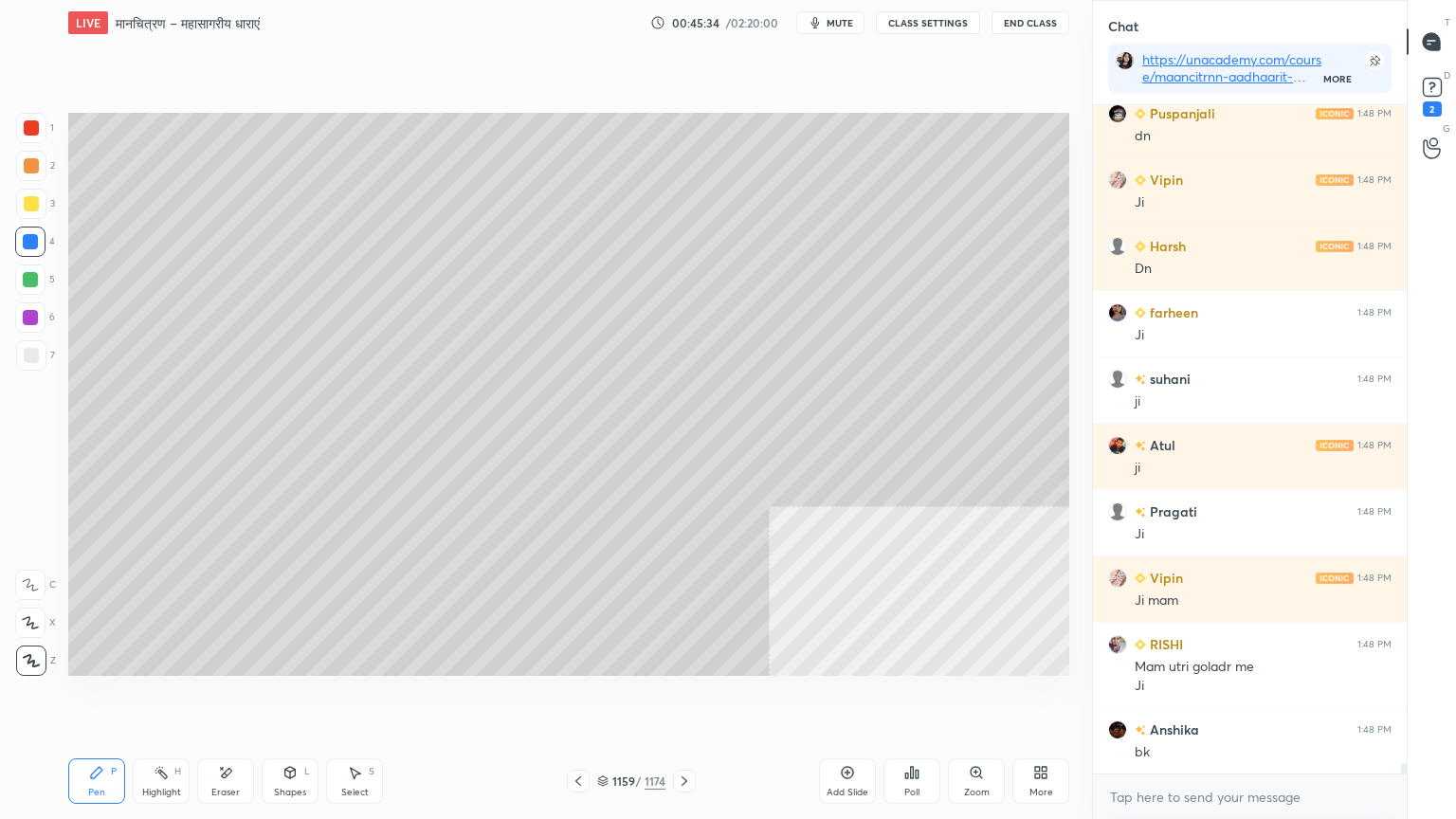 click at bounding box center [578, 781] 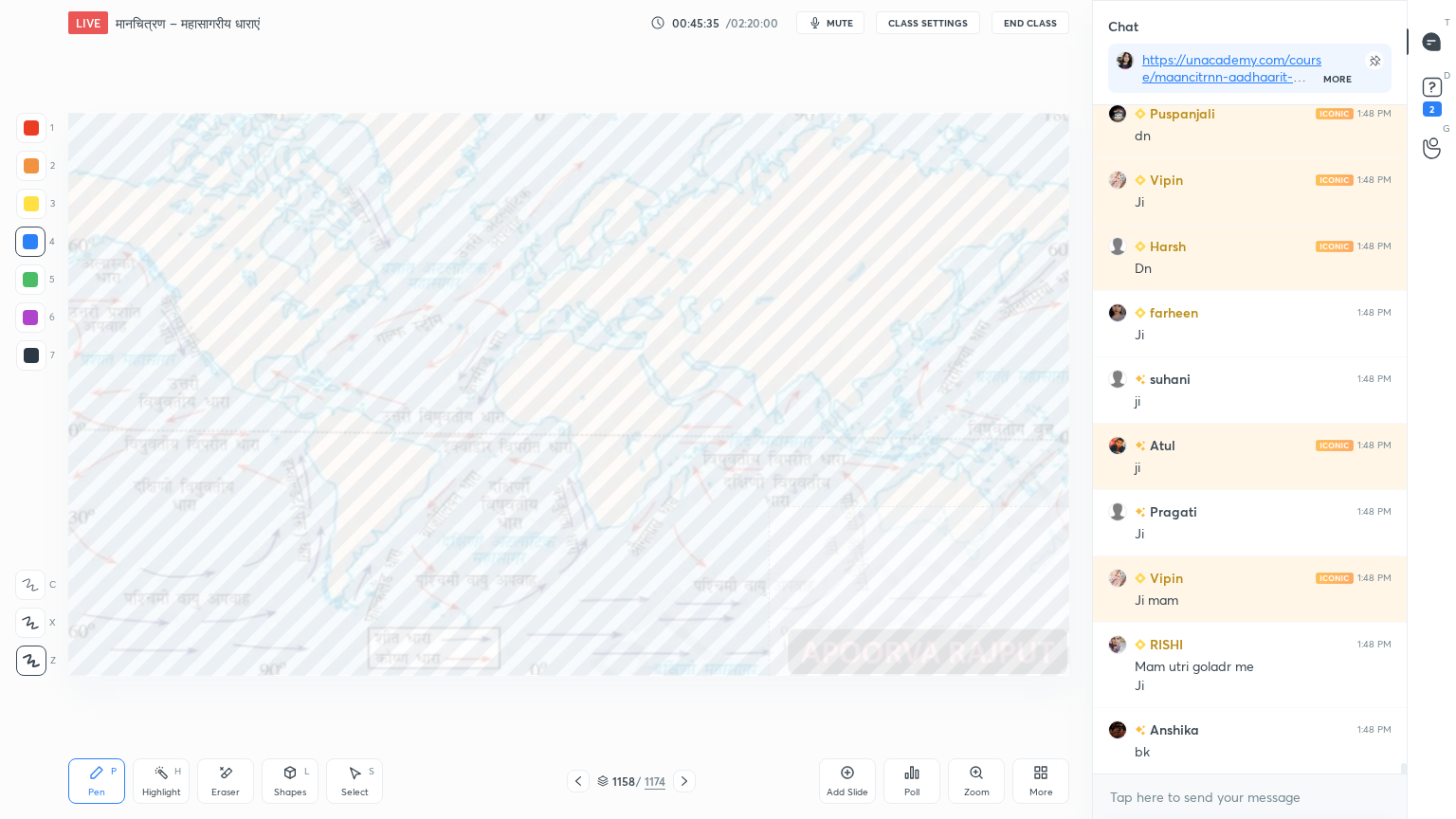 click 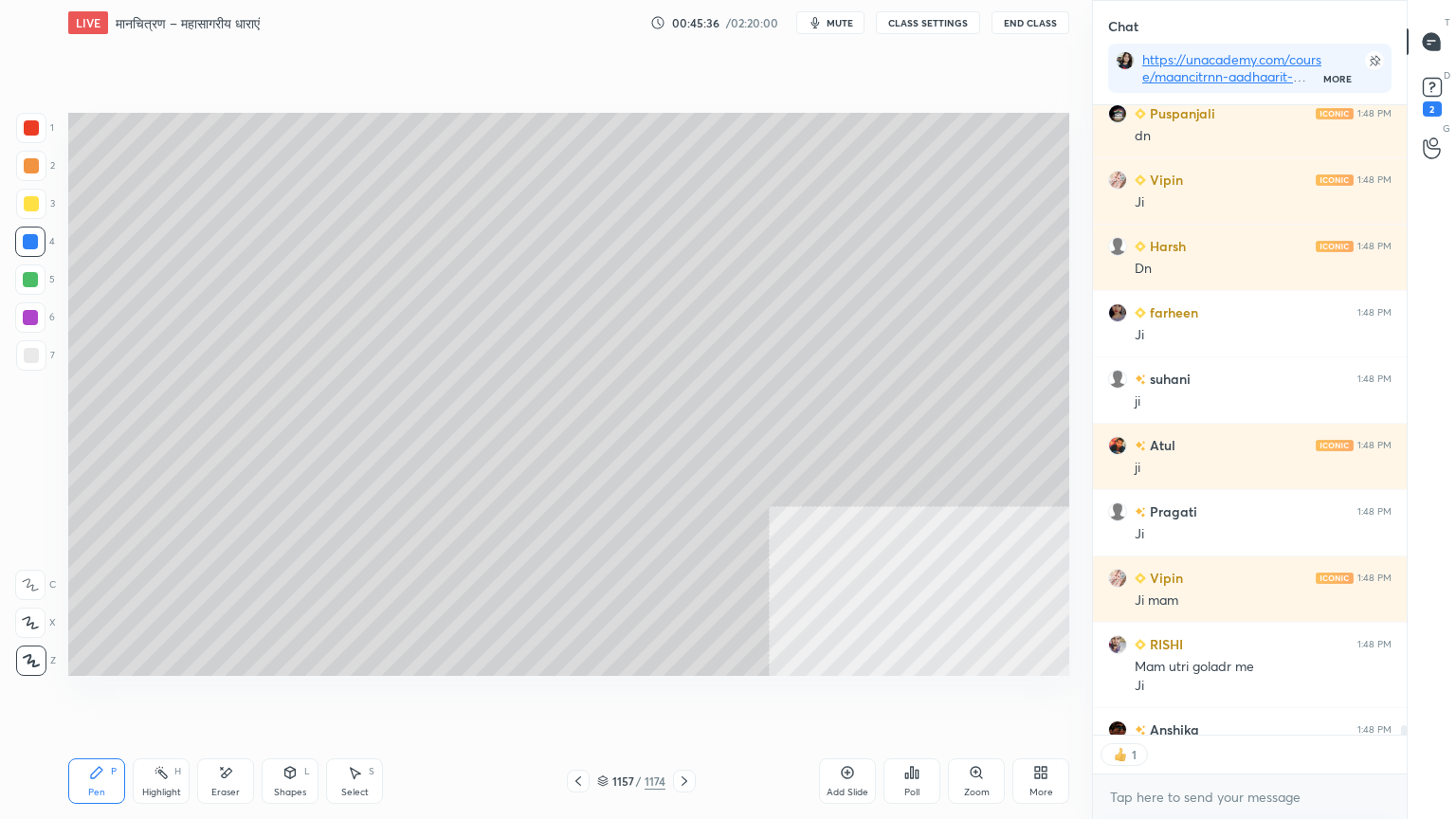 scroll, scrollTop: 625, scrollLeft: 308, axis: both 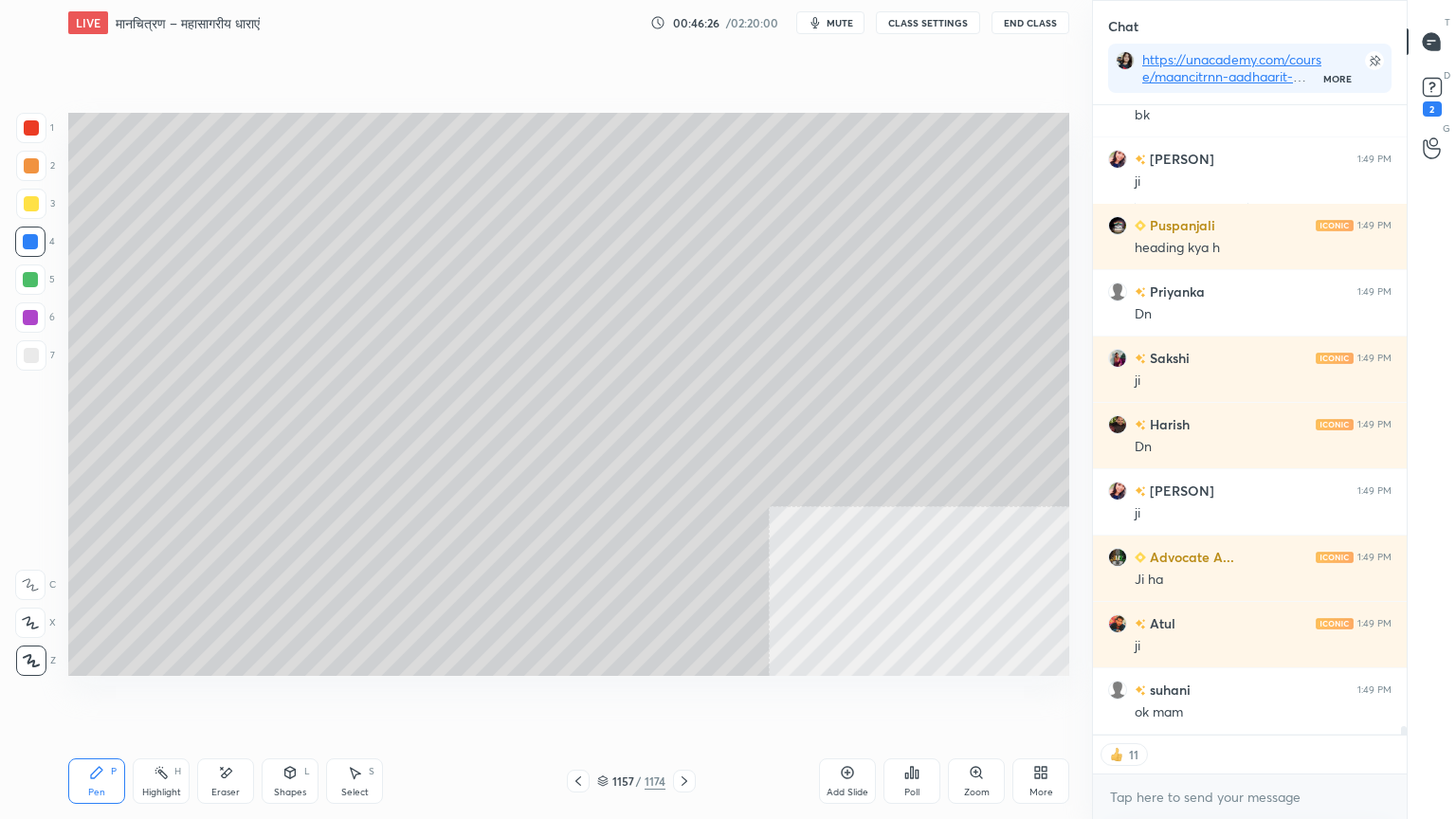 drag, startPoint x: 675, startPoint y: 732, endPoint x: 694, endPoint y: 725, distance: 20.248457 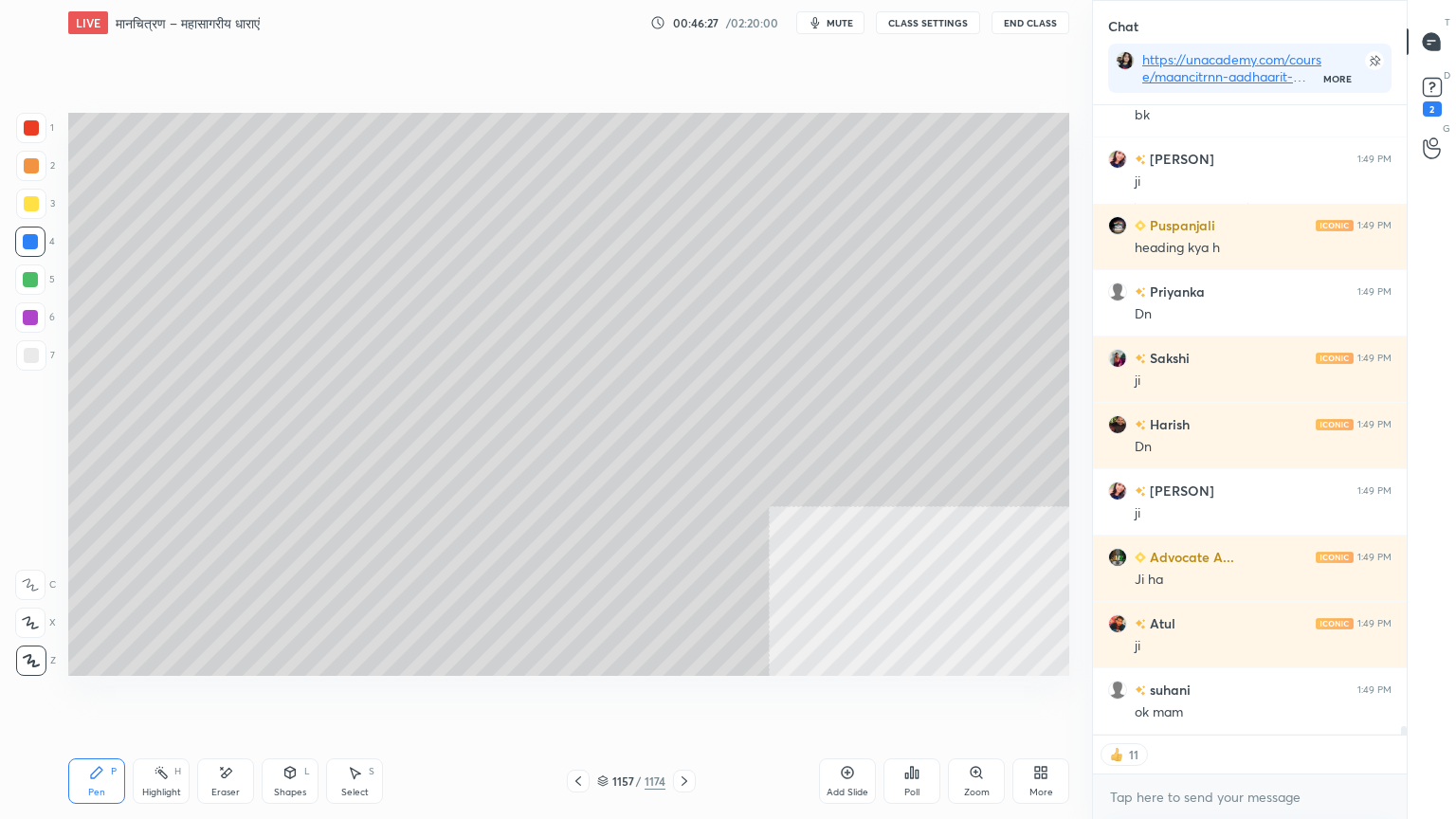 scroll, scrollTop: 43553, scrollLeft: 0, axis: vertical 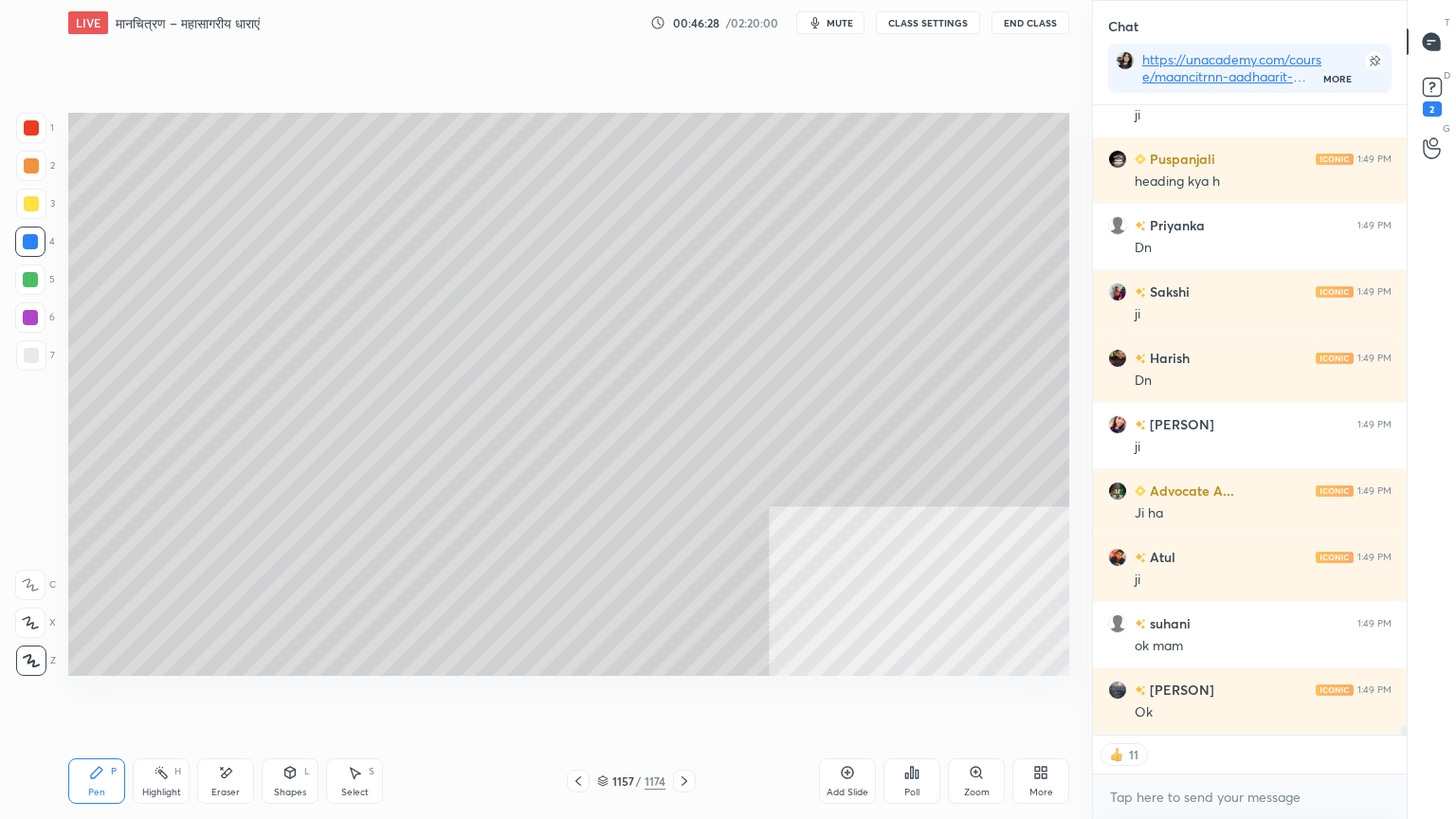 click on "Setting up your live class Poll for   secs No correct answer Start poll" at bounding box center (569, 394) 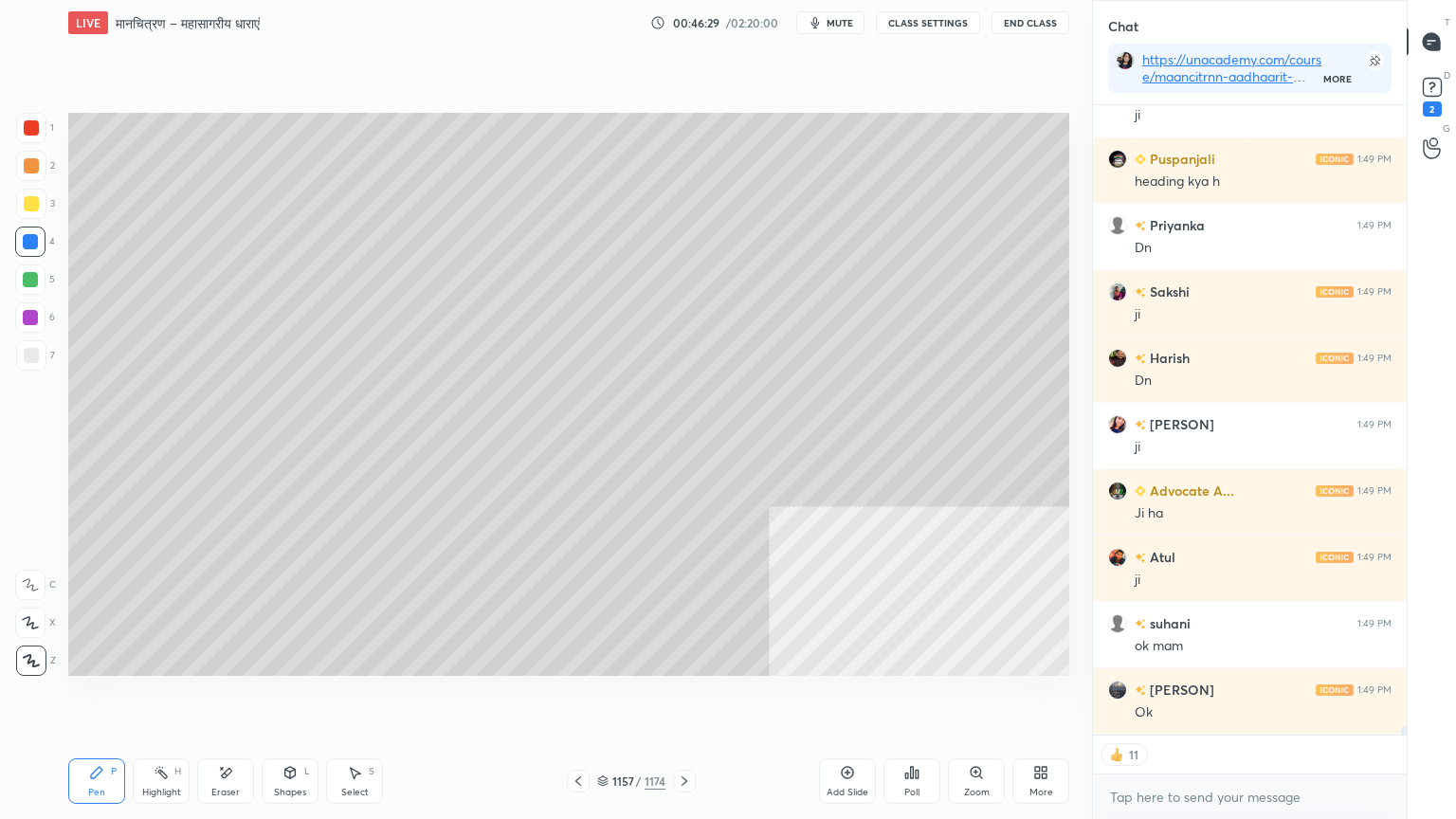 scroll, scrollTop: 43619, scrollLeft: 0, axis: vertical 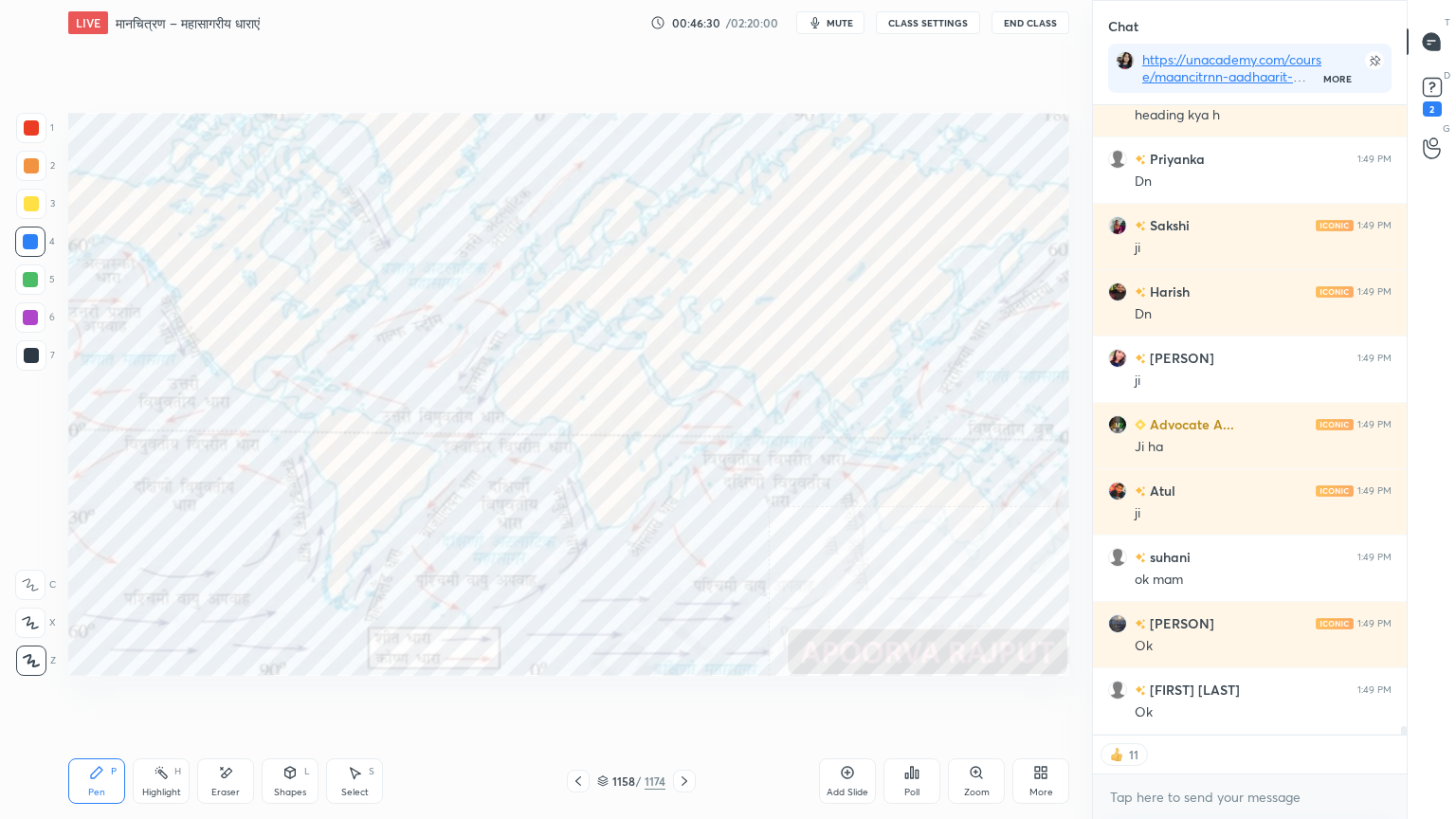click 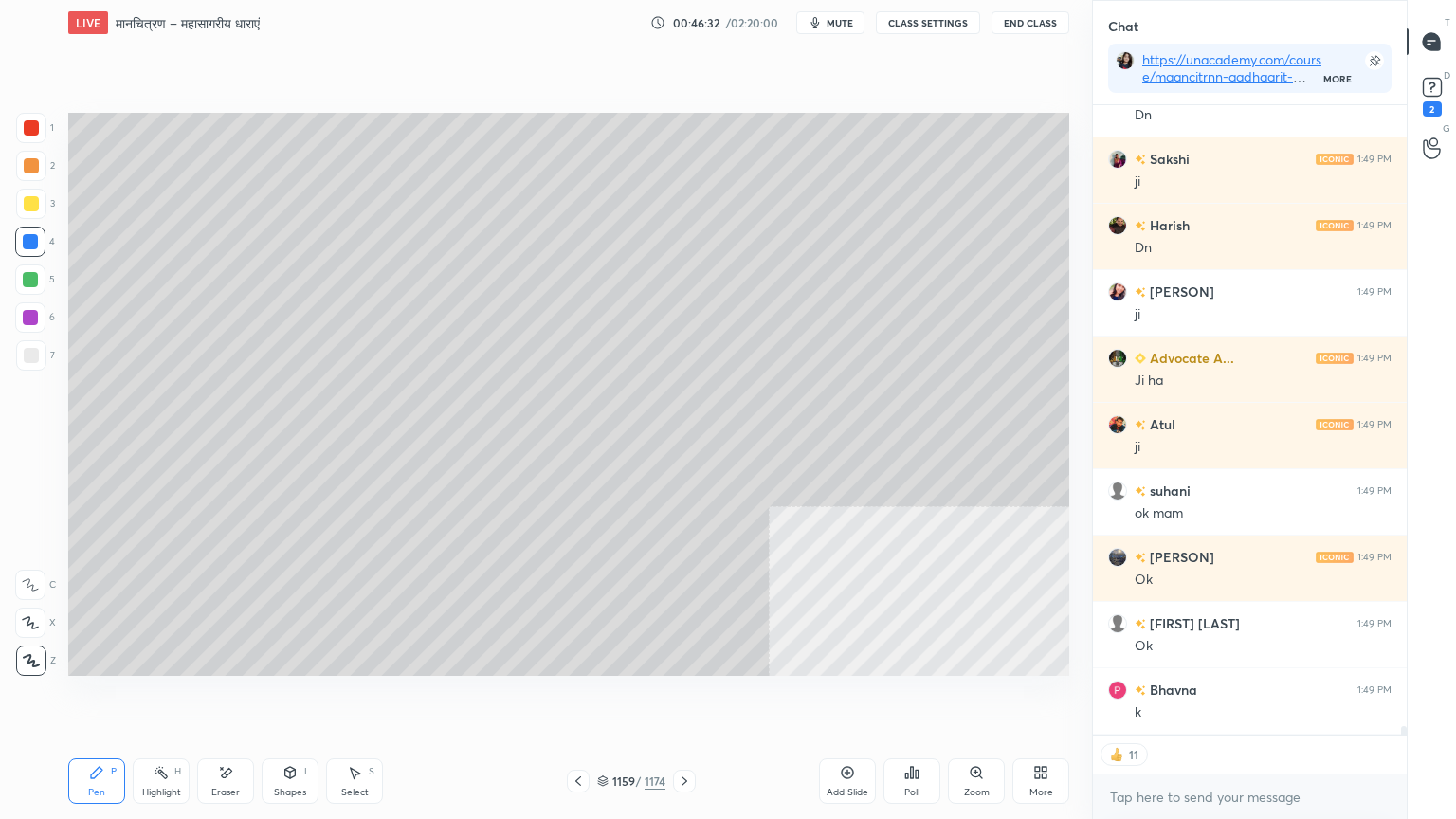 scroll, scrollTop: 43752, scrollLeft: 0, axis: vertical 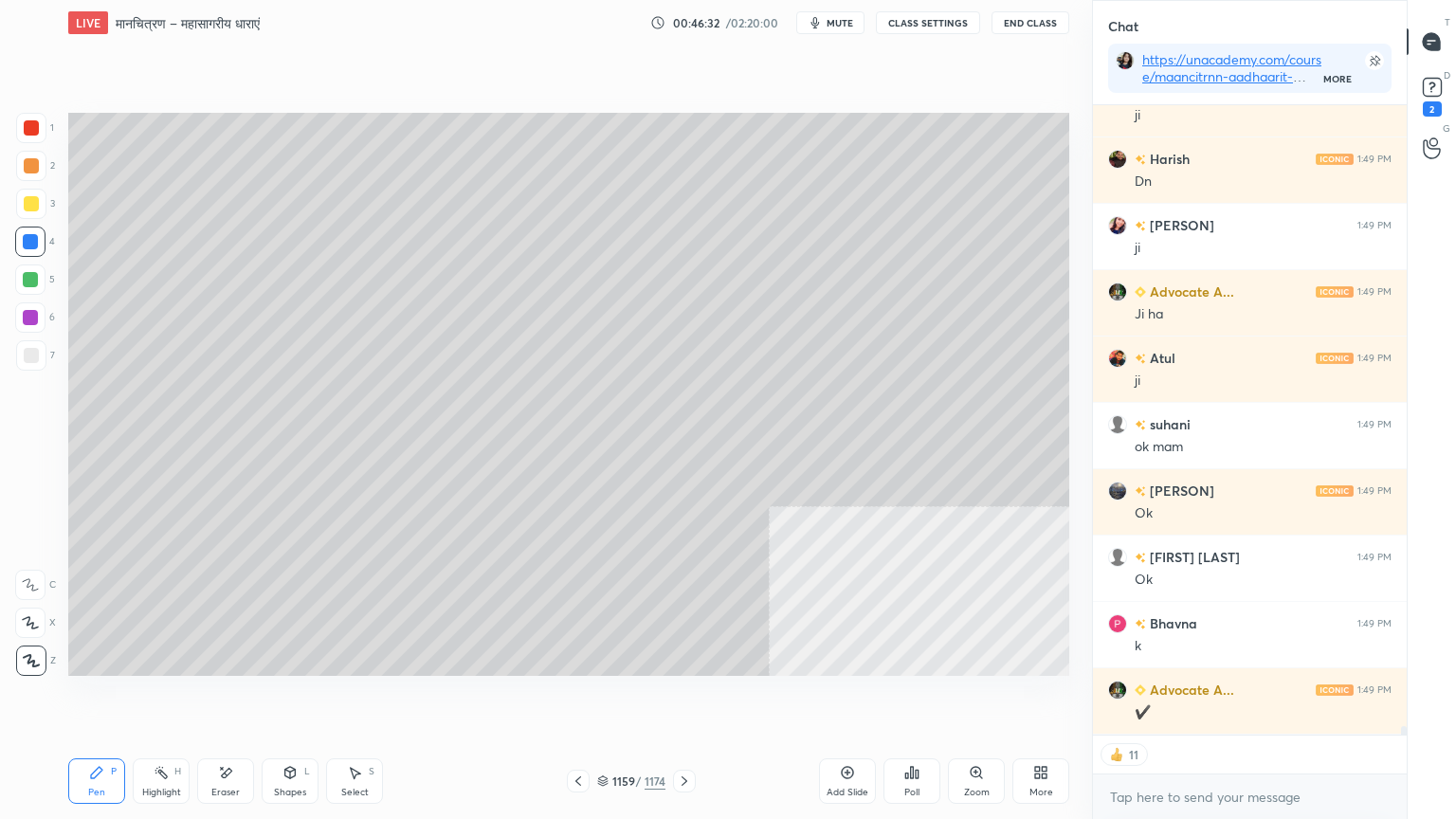 click at bounding box center (31, 355) 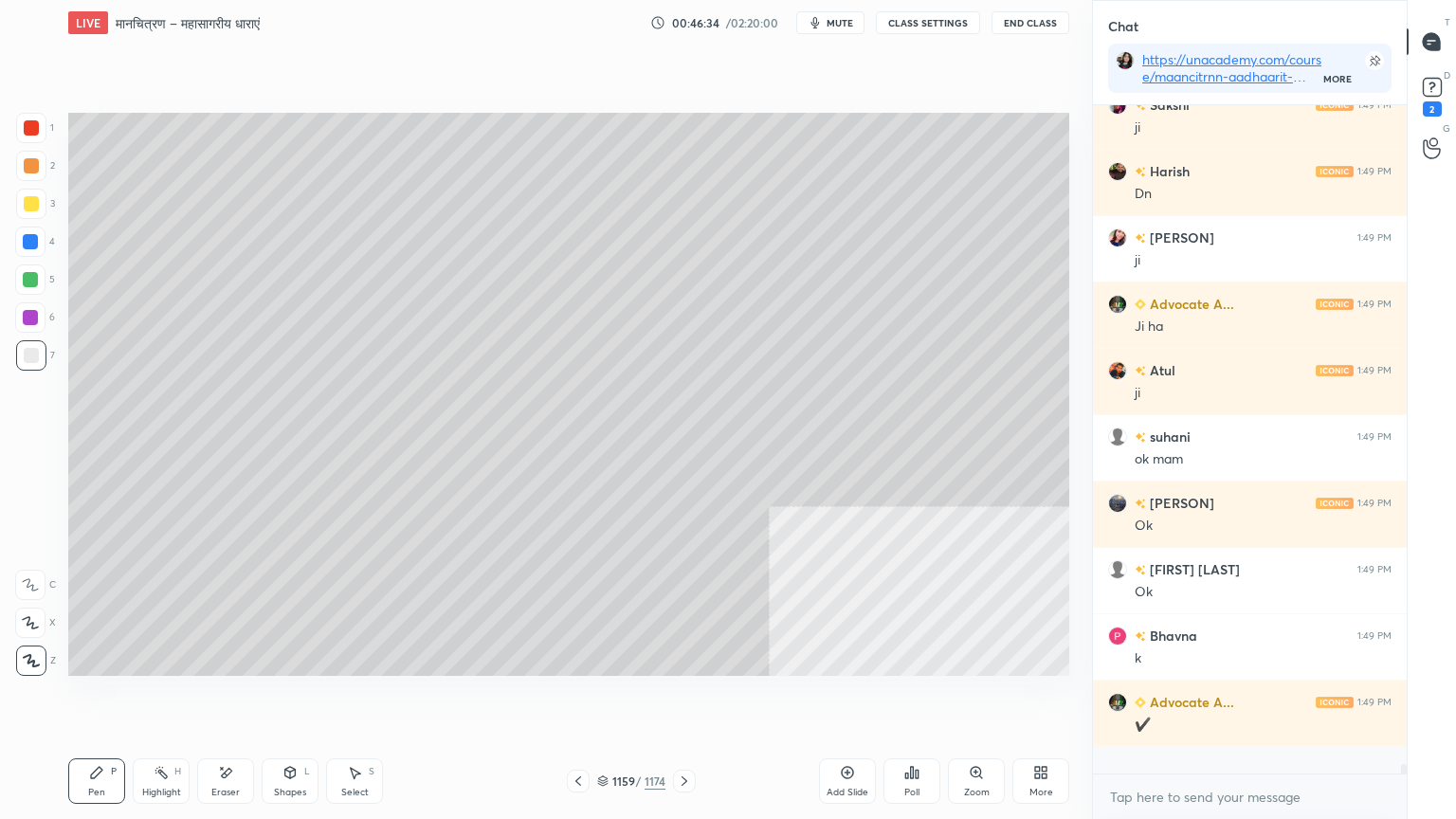 scroll, scrollTop: 6, scrollLeft: 6, axis: both 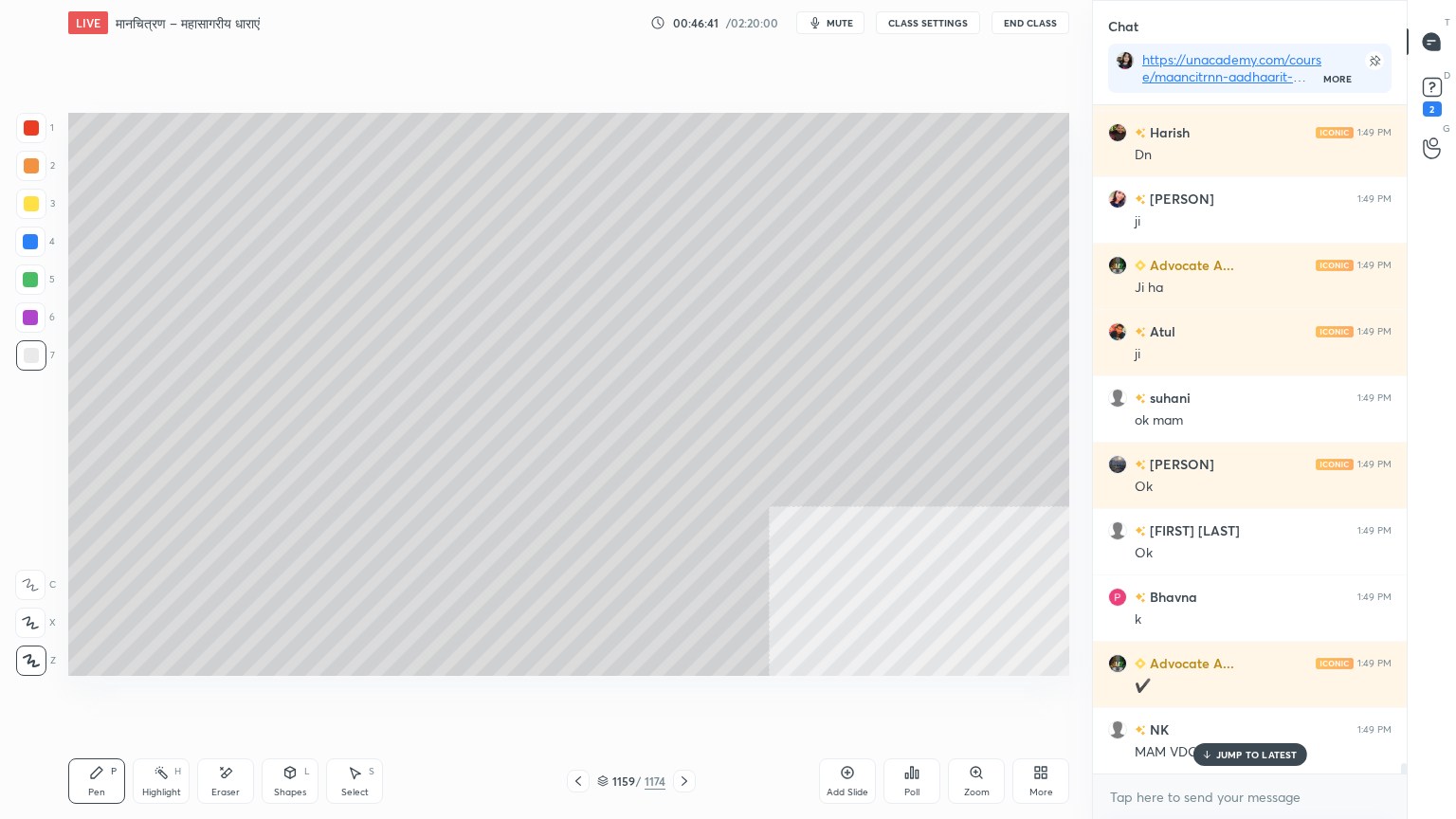 click on "1" at bounding box center [35, 128] 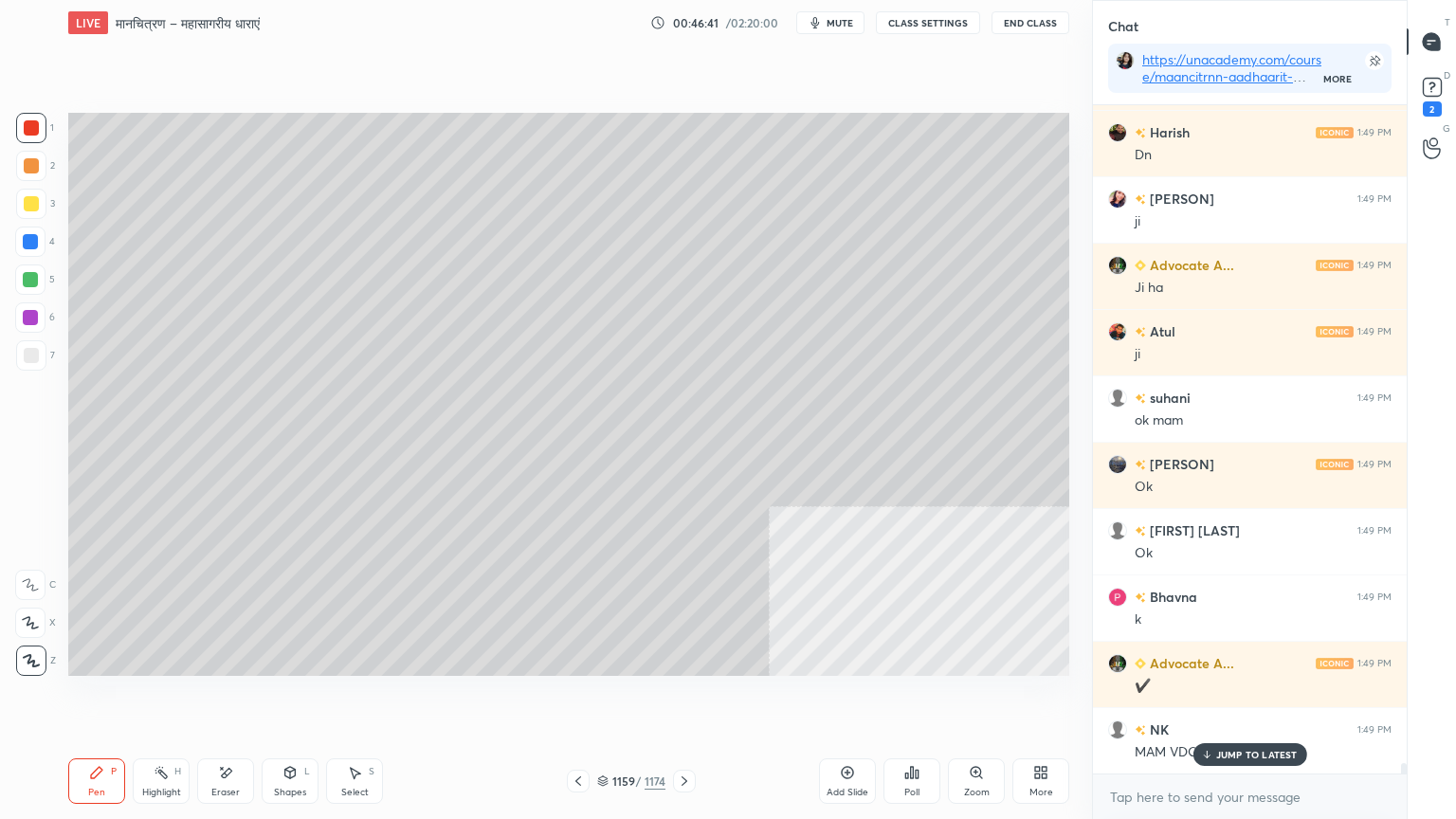 click at bounding box center (31, 128) 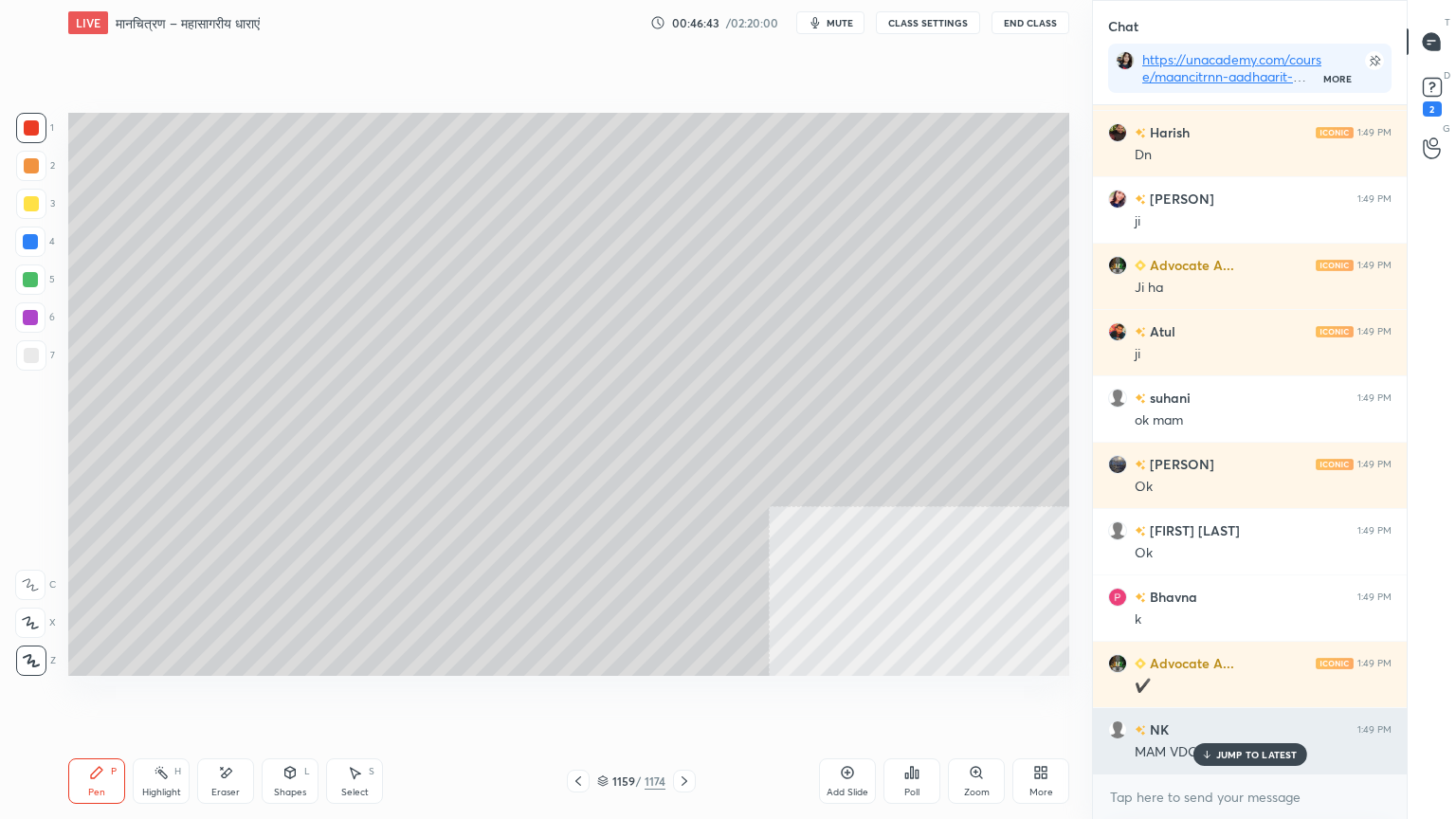 click on "JUMP TO LATEST" at bounding box center [1257, 755] 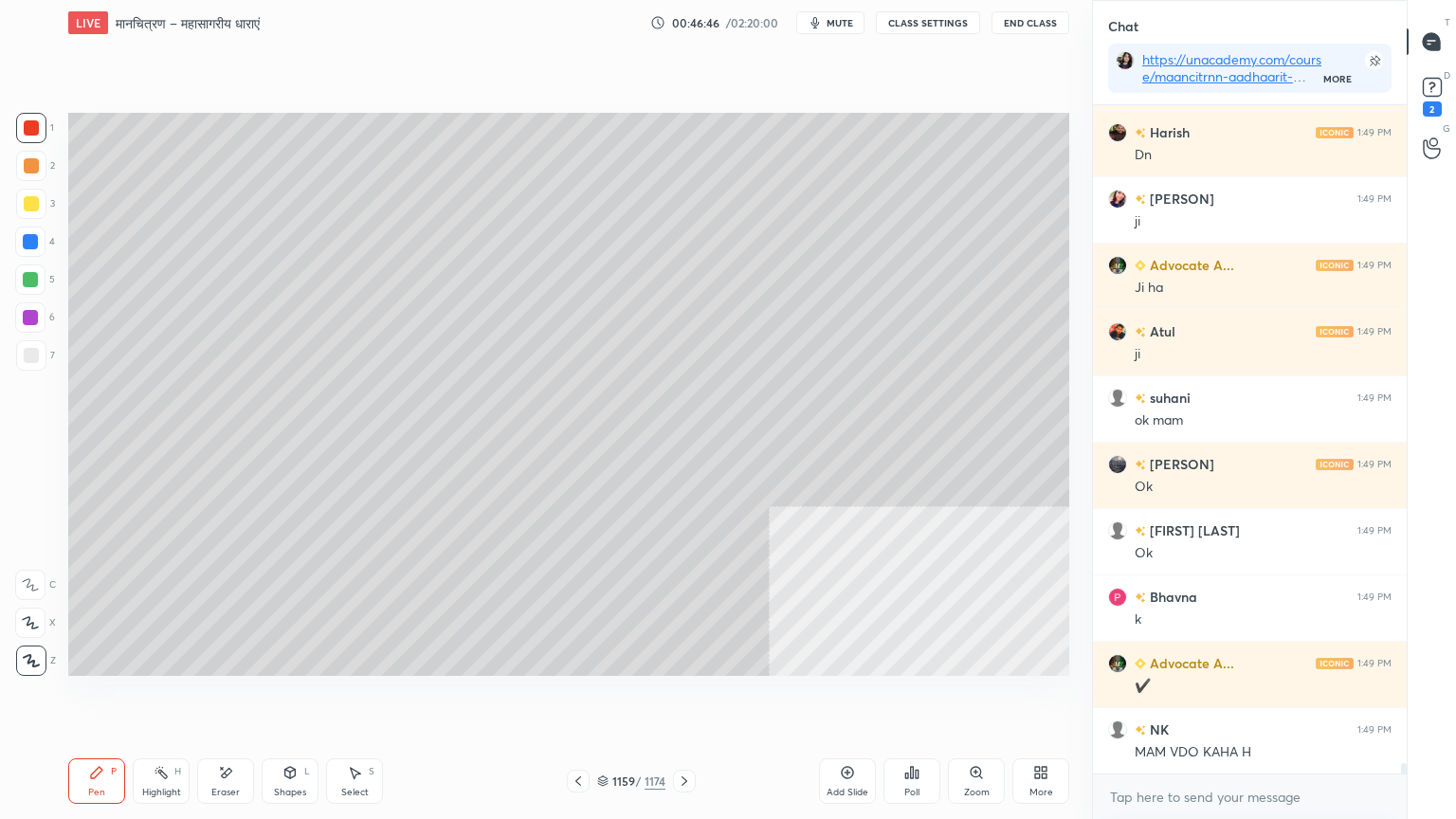 click at bounding box center [30, 242] 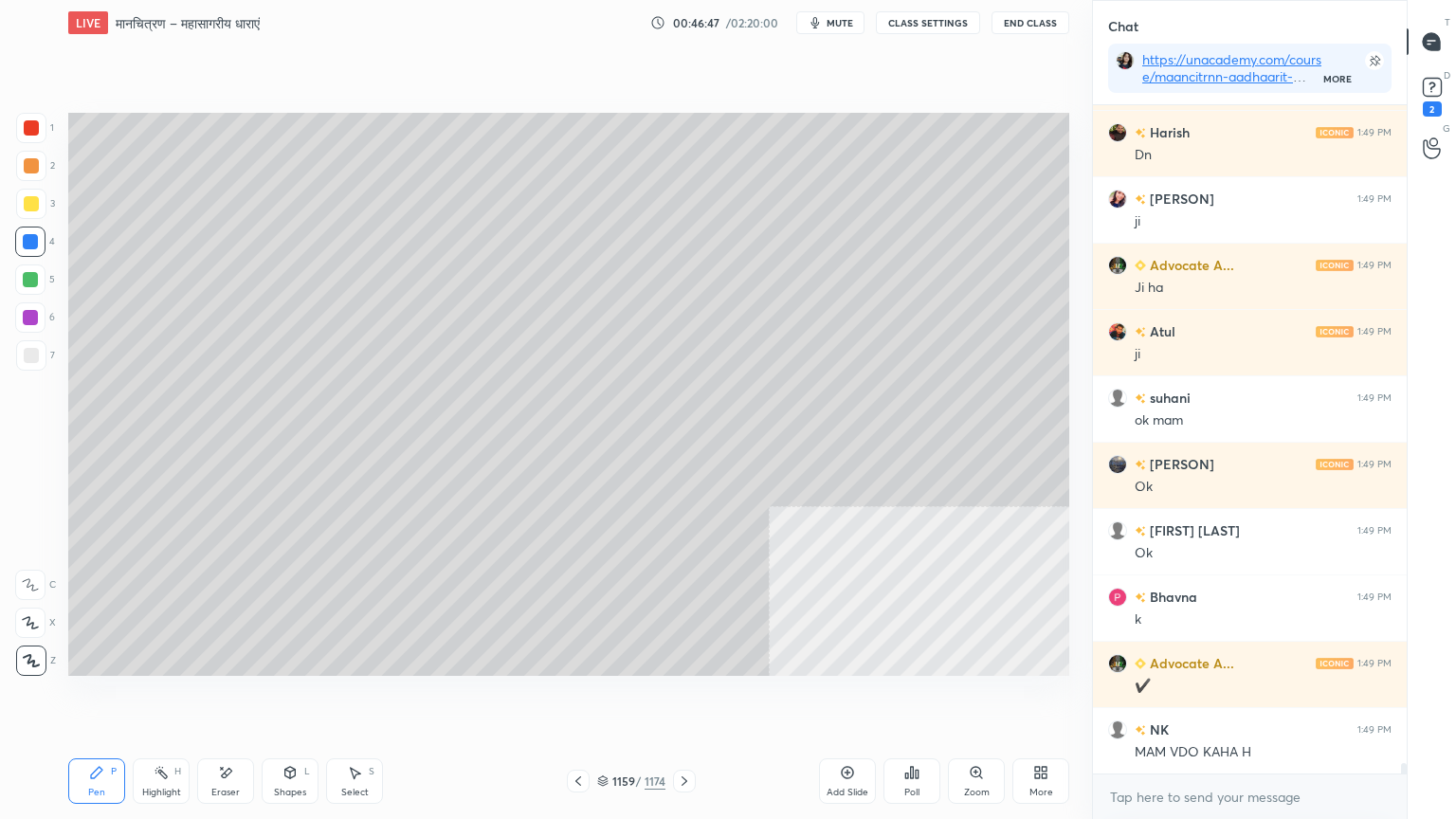 drag, startPoint x: 30, startPoint y: 246, endPoint x: 62, endPoint y: 268, distance: 38.832976 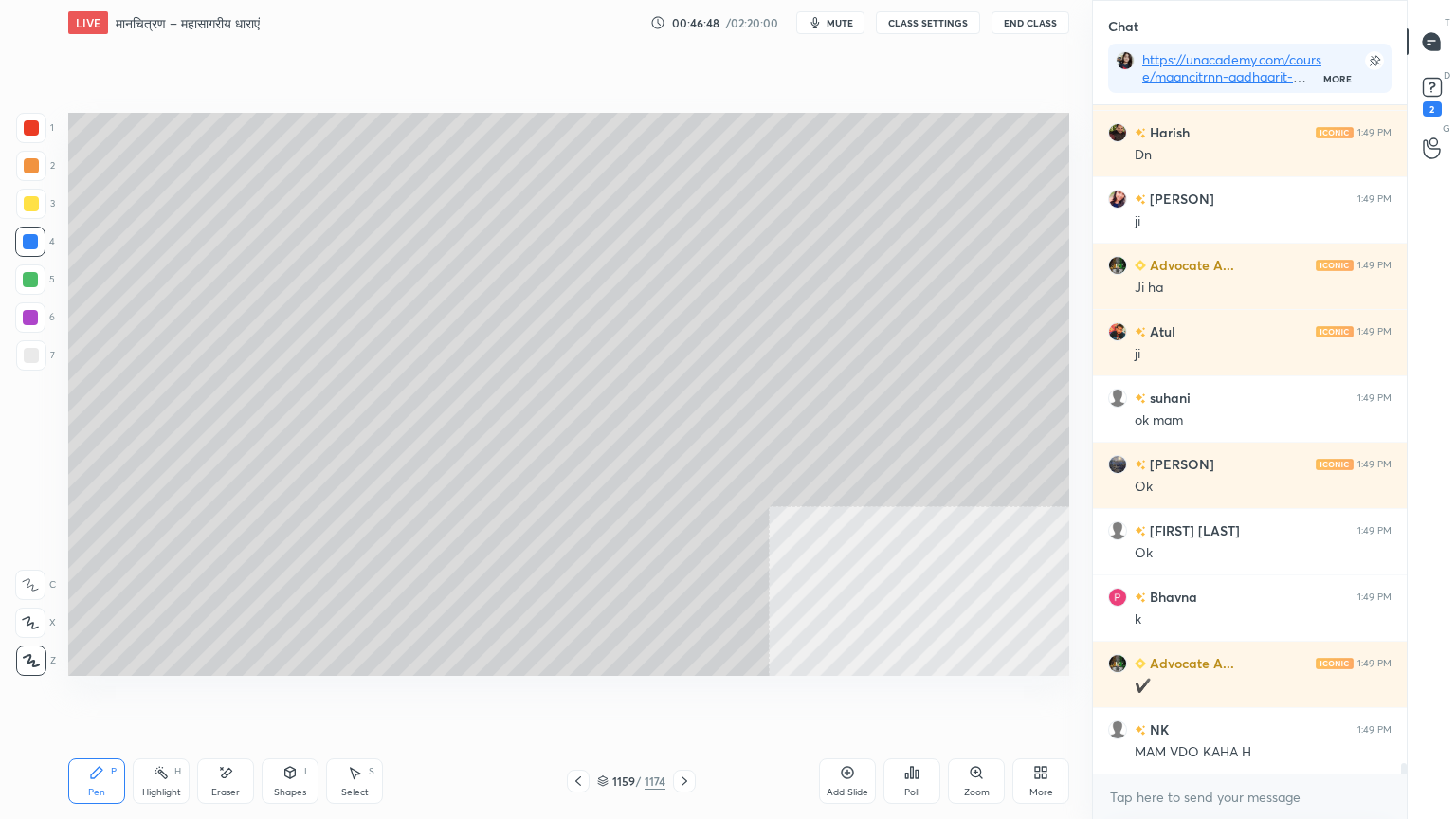 scroll, scrollTop: 43846, scrollLeft: 0, axis: vertical 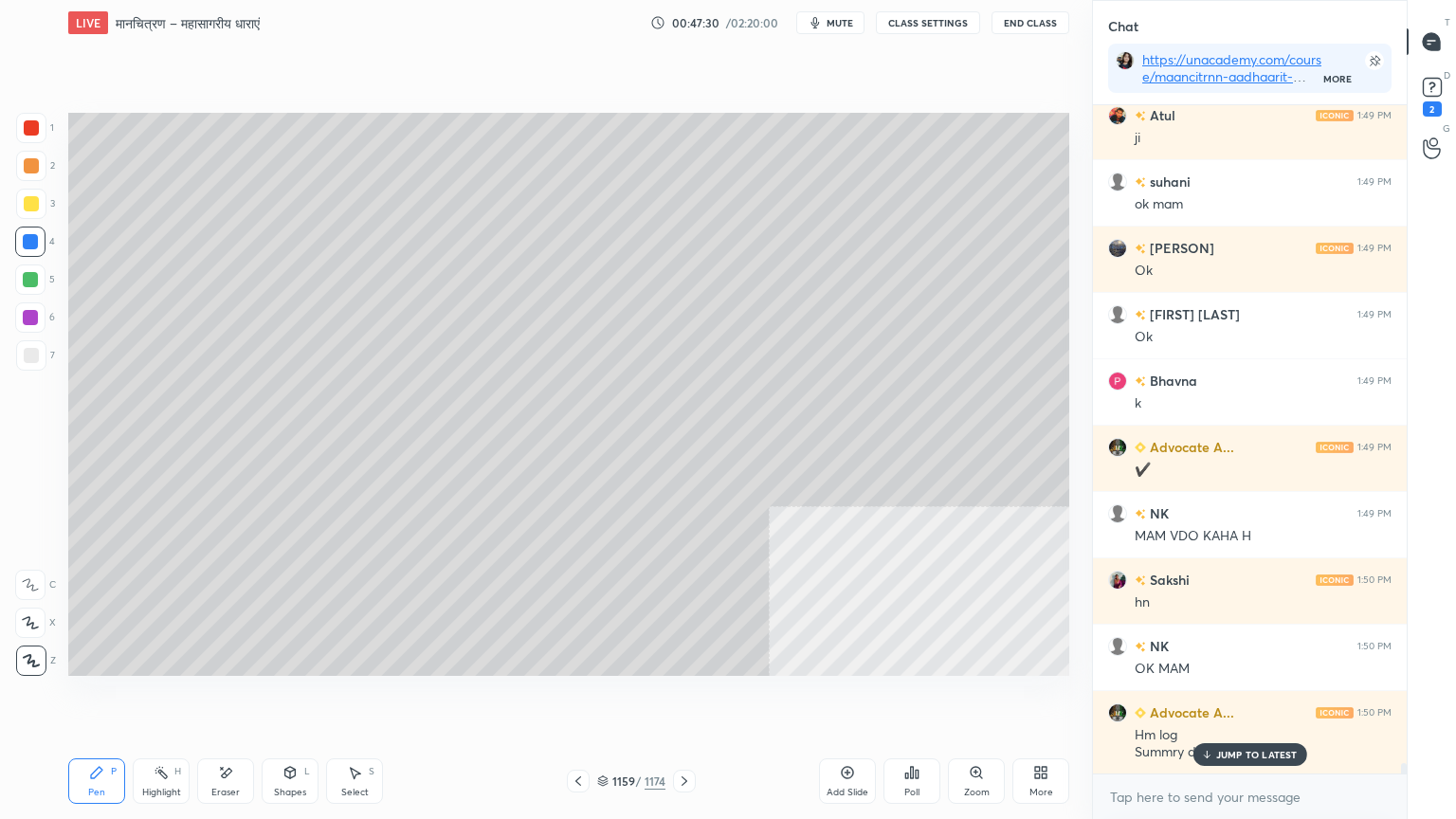 click on "JUMP TO LATEST" at bounding box center [1257, 755] 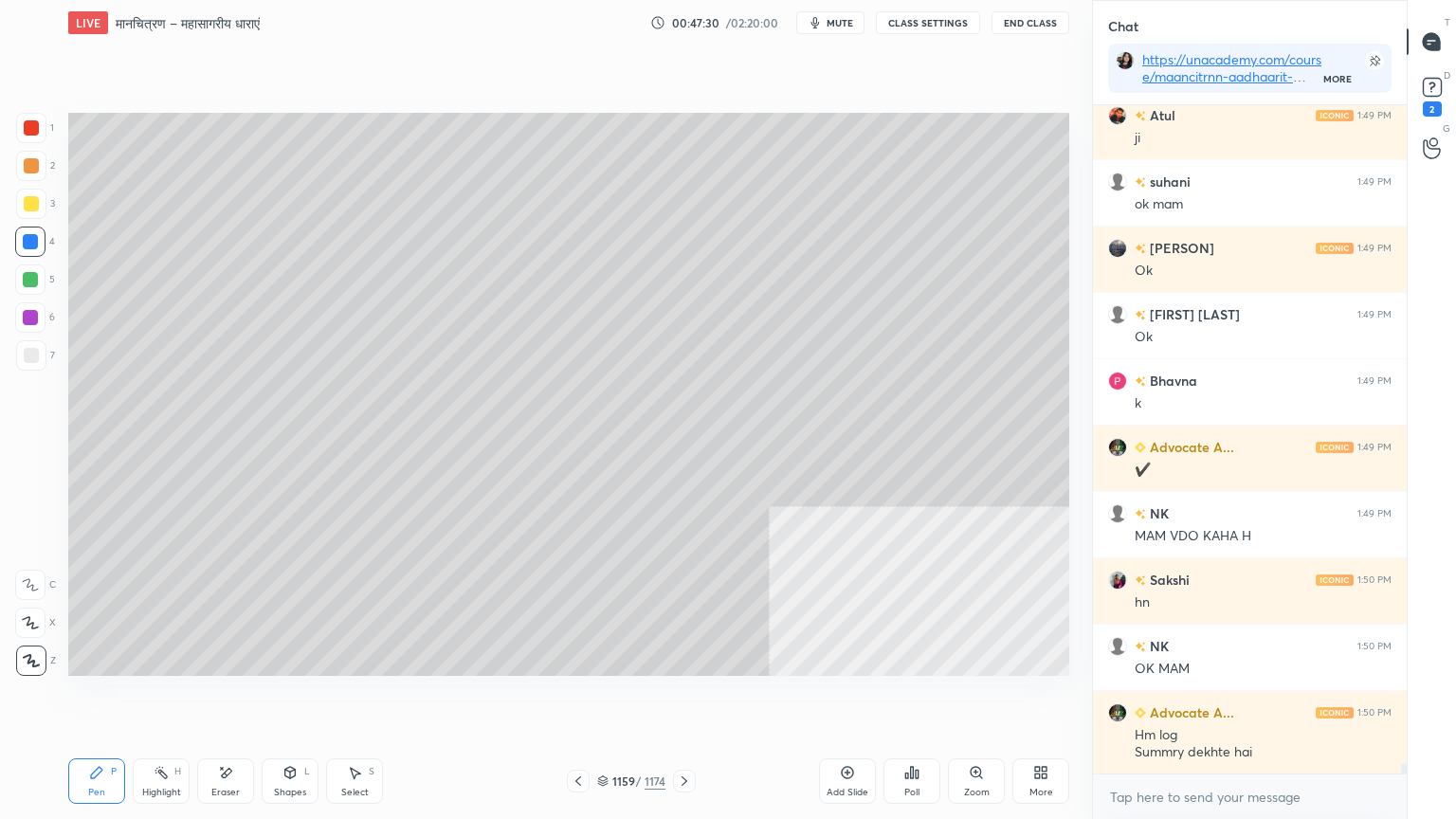 click on "x" at bounding box center (1249, 796) 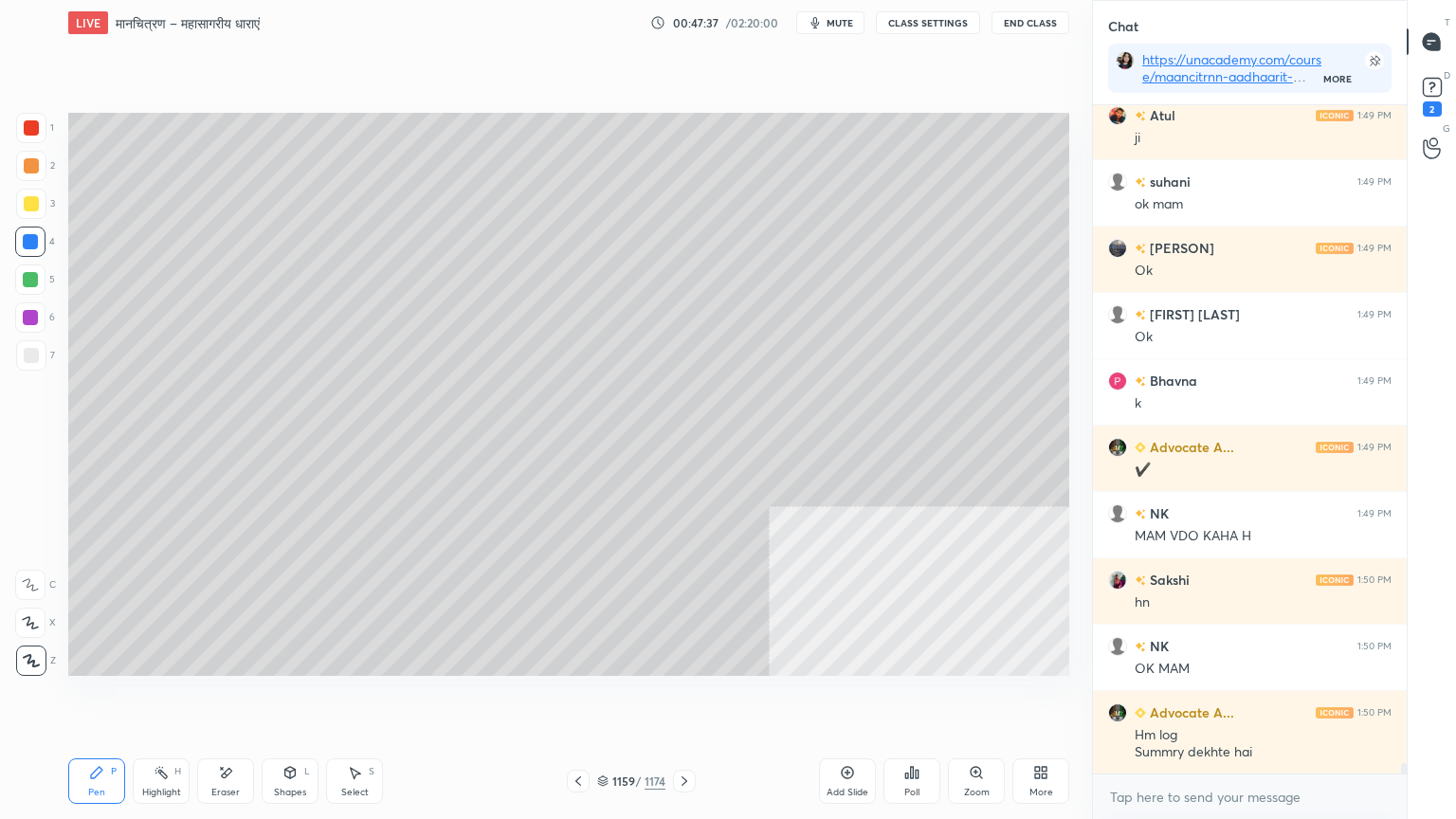 click on "Select S" at bounding box center (355, 781) 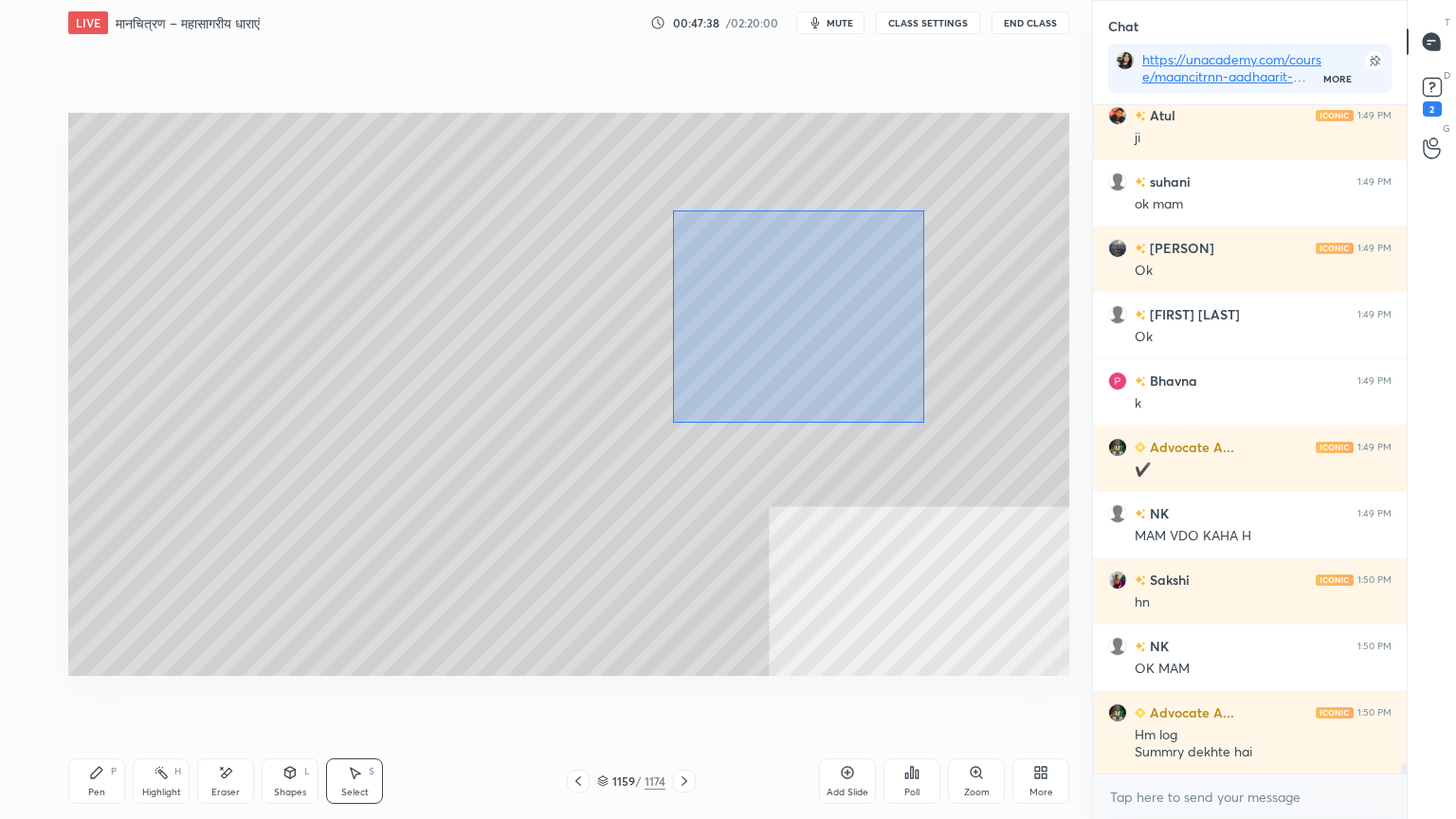 drag, startPoint x: 681, startPoint y: 214, endPoint x: 1034, endPoint y: 603, distance: 525.2904 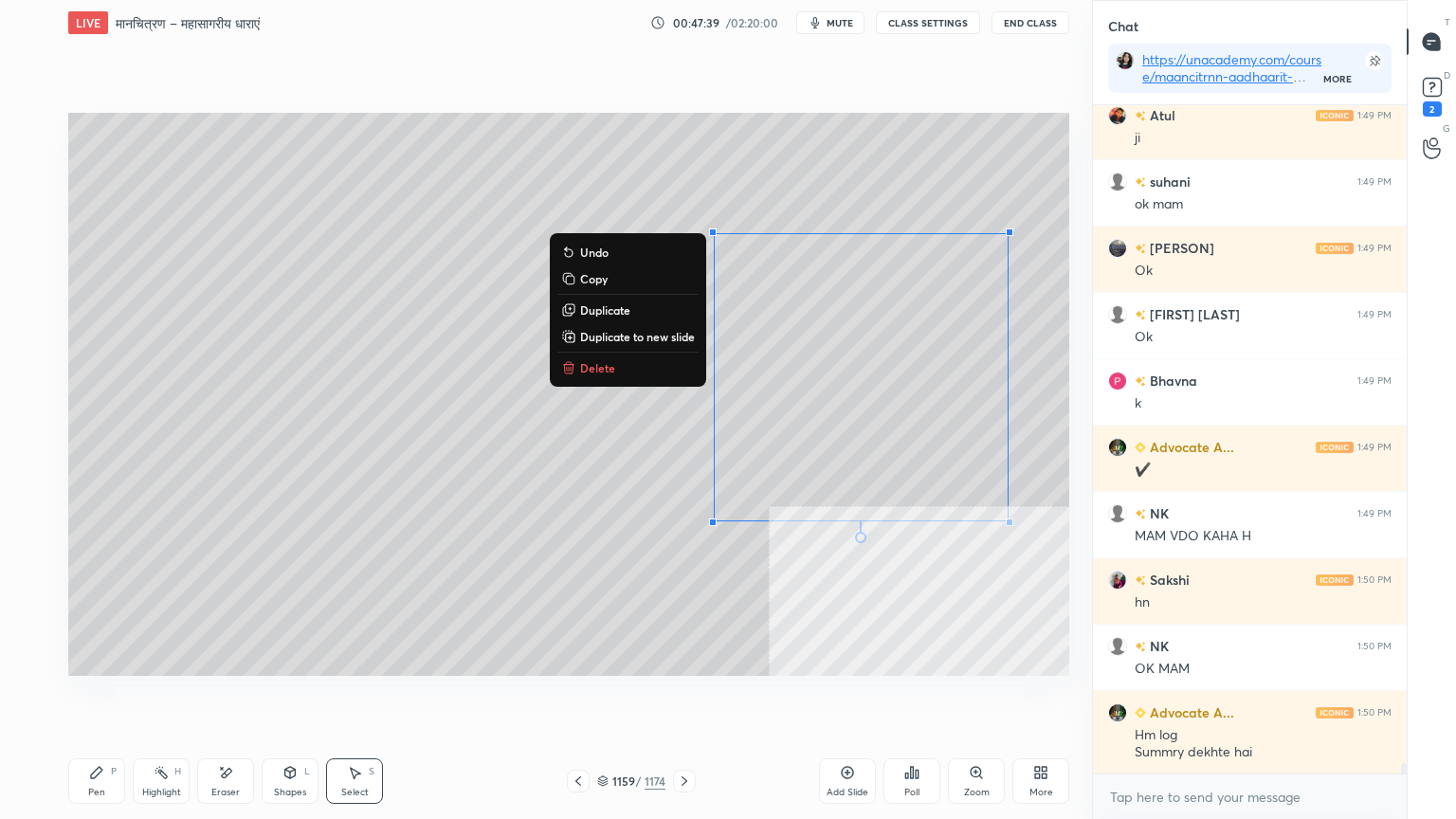 click on "Delete" at bounding box center [628, 368] 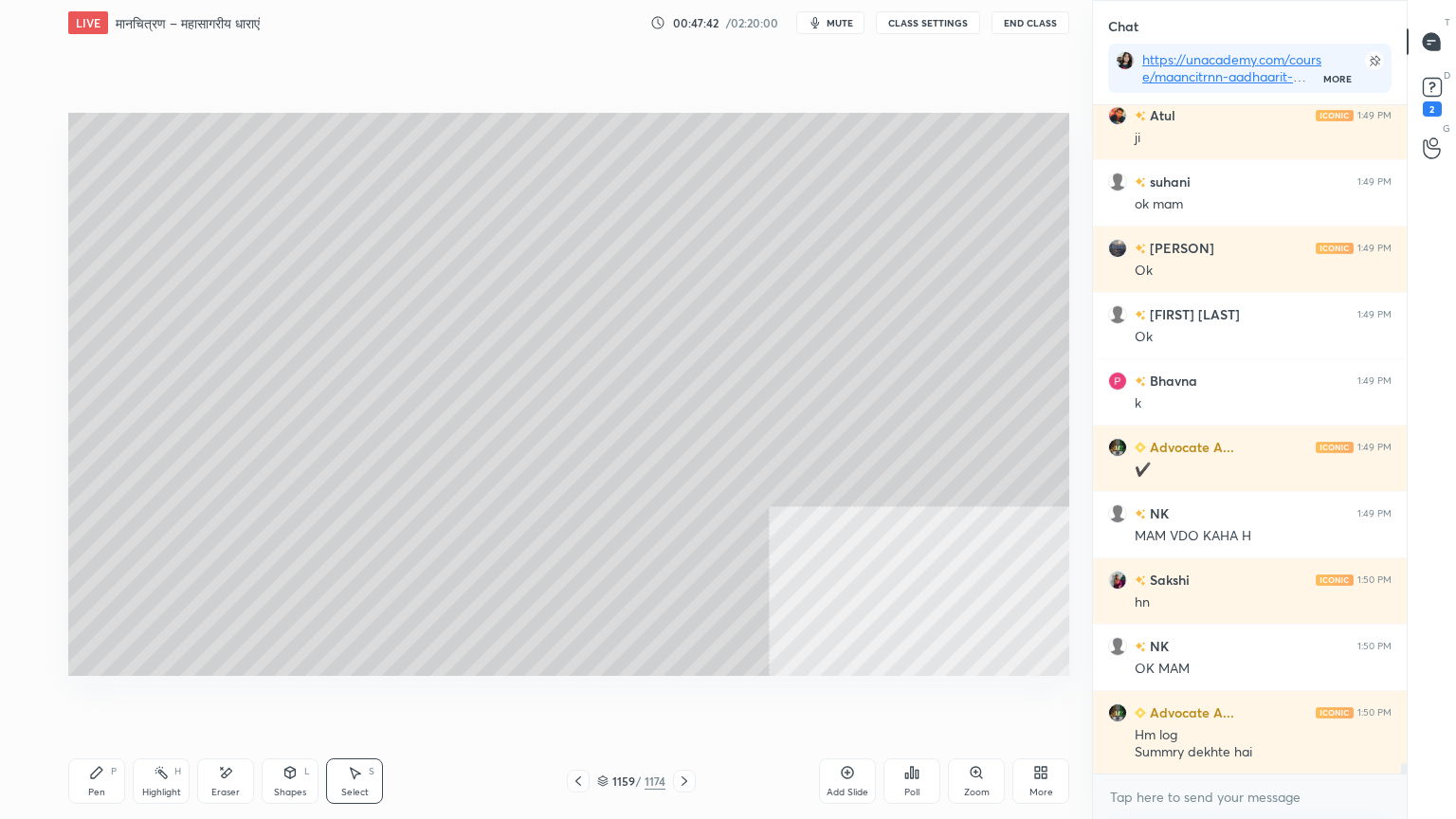 click on "Pen" at bounding box center (97, 792) 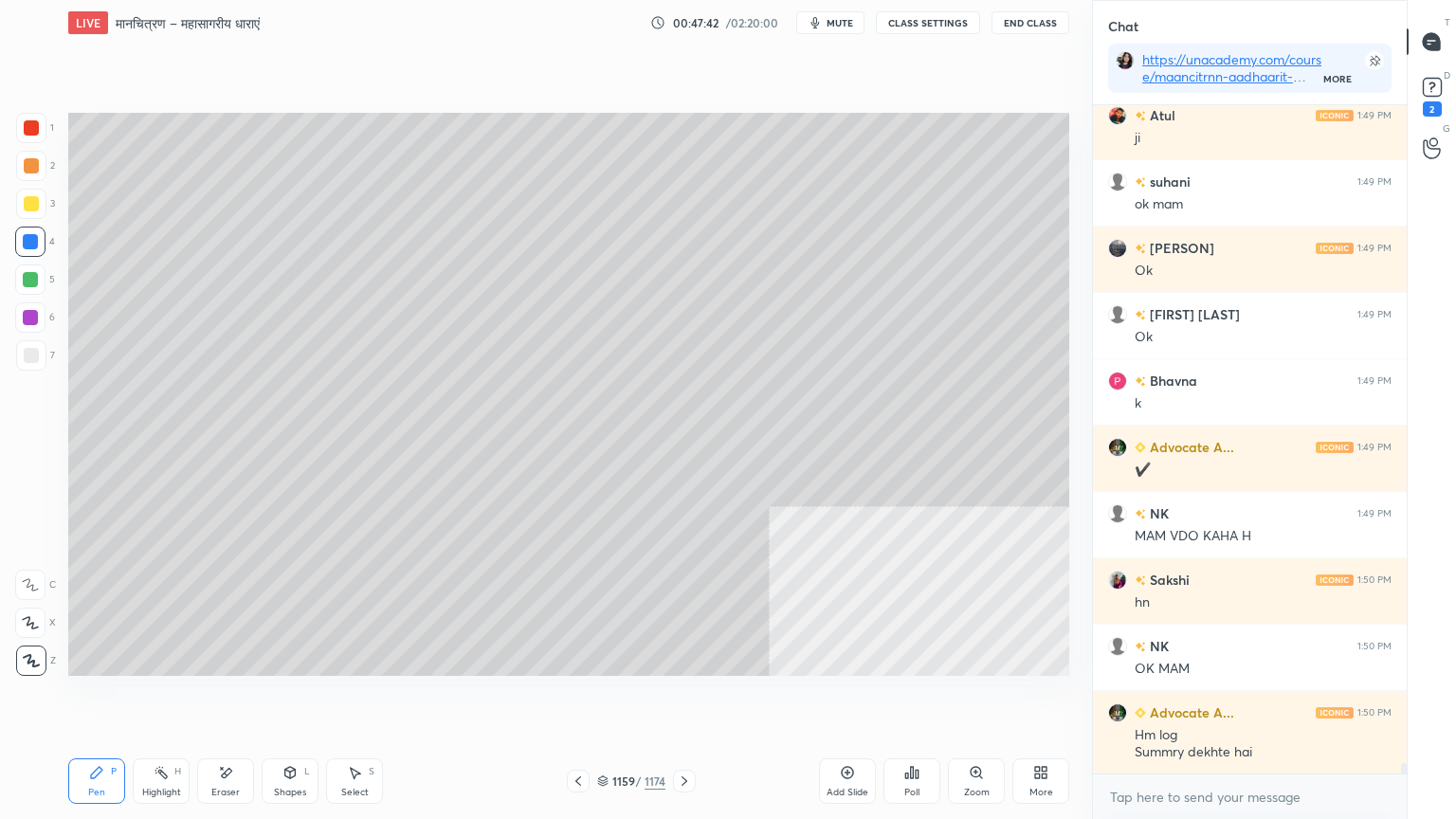 scroll, scrollTop: 44062, scrollLeft: 0, axis: vertical 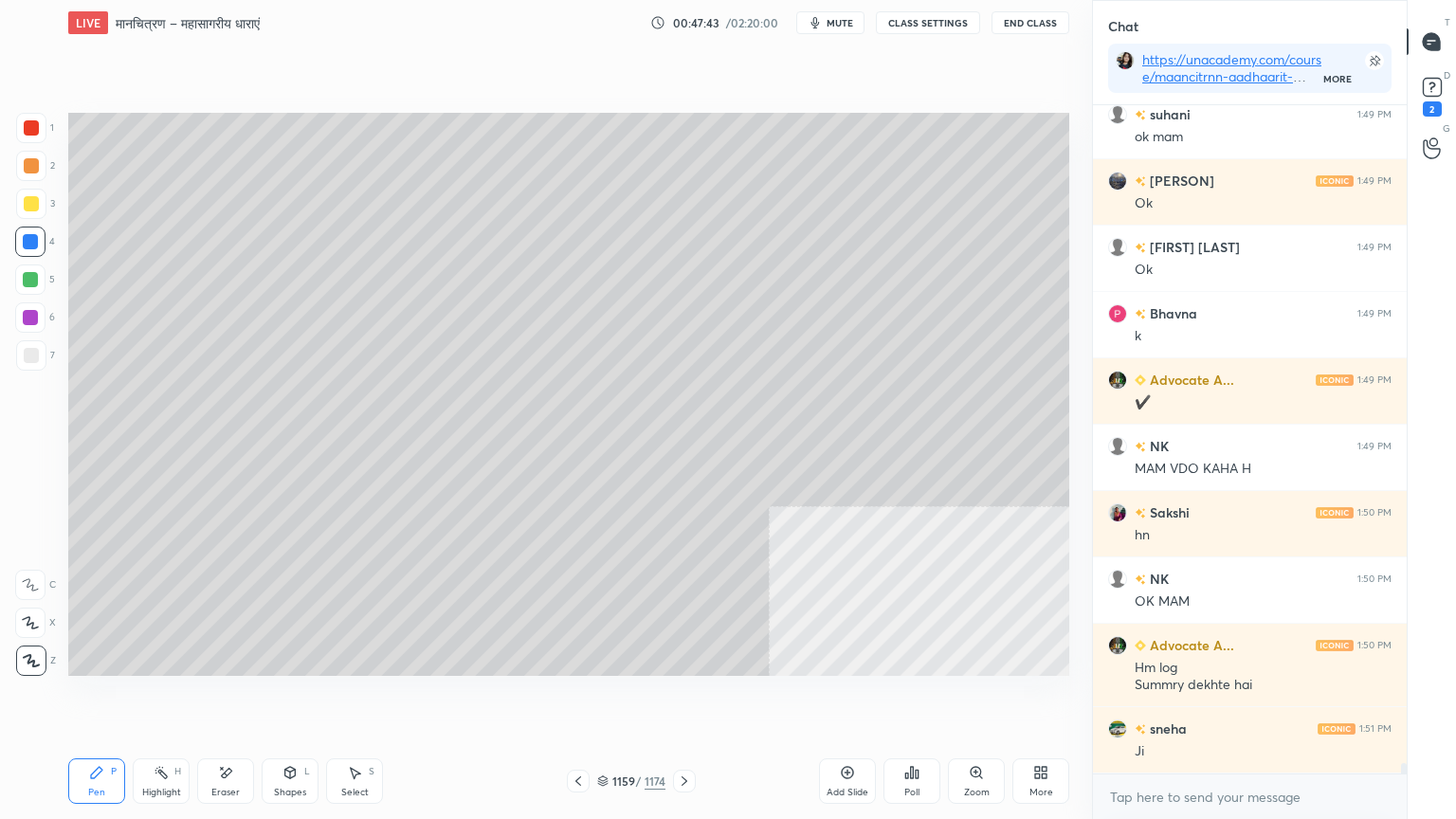 click at bounding box center [30, 242] 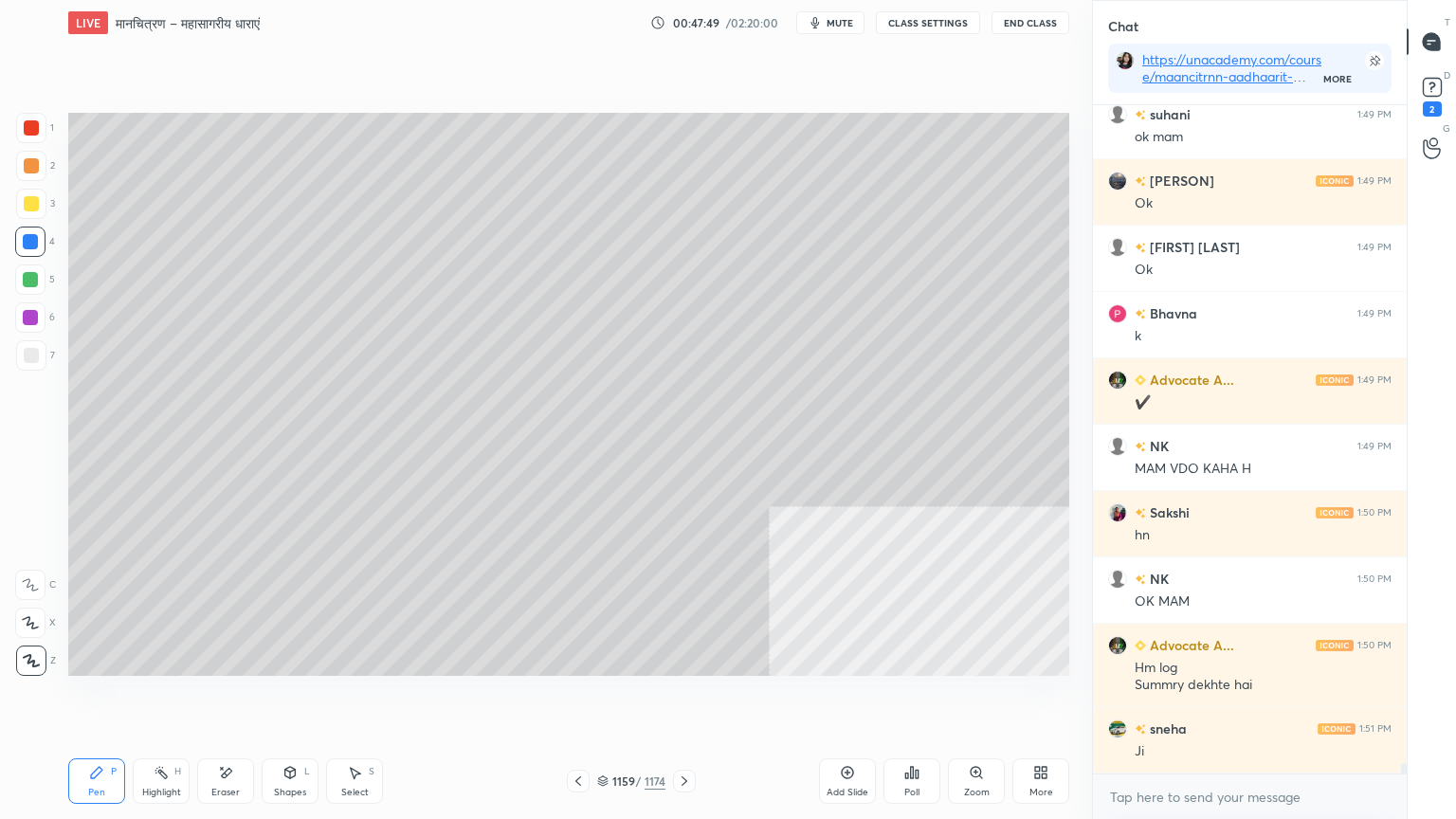 drag, startPoint x: 607, startPoint y: 783, endPoint x: 744, endPoint y: 708, distance: 156.18579 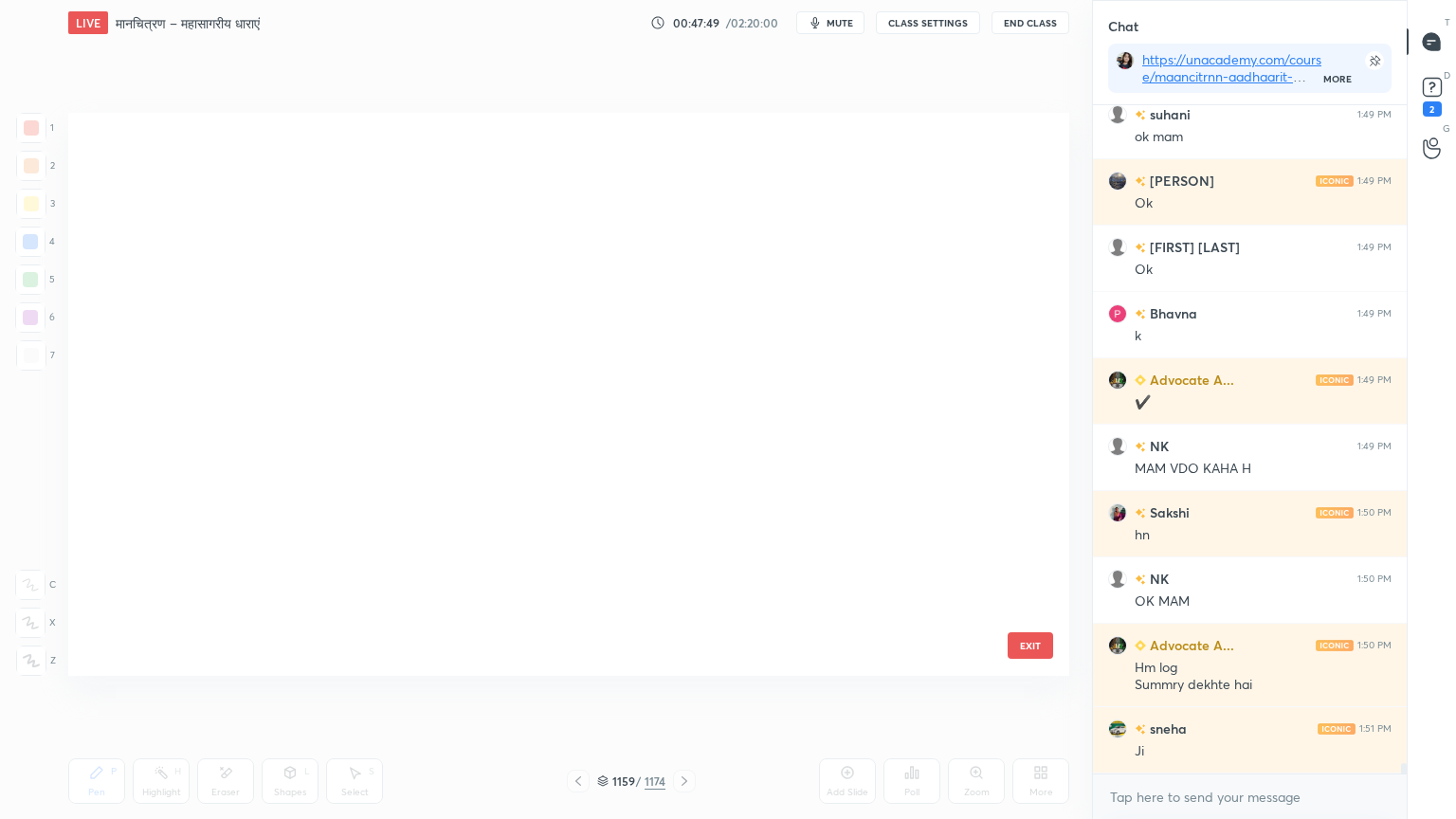 scroll, scrollTop: 66569, scrollLeft: 0, axis: vertical 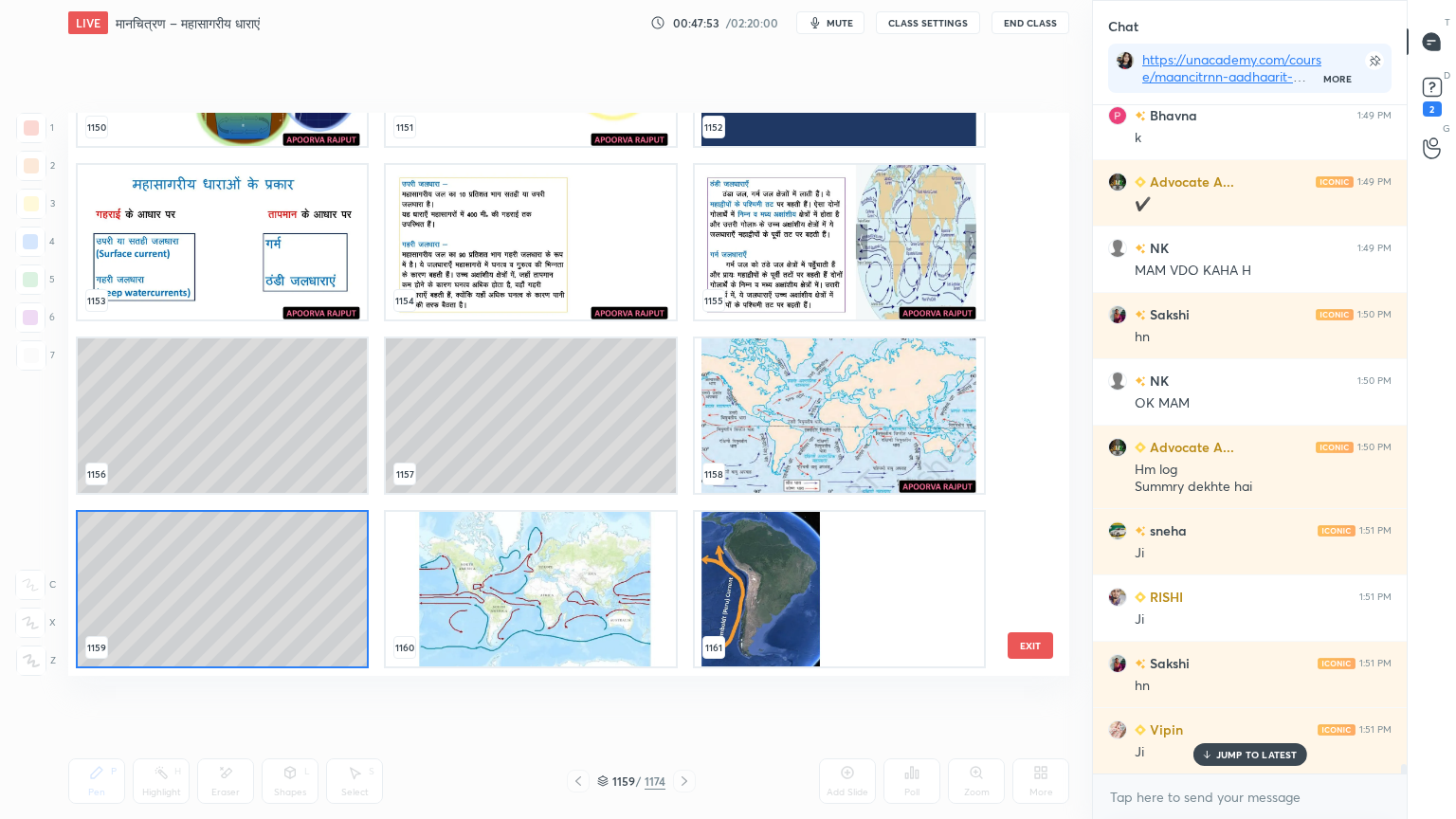 click at bounding box center (530, 589) 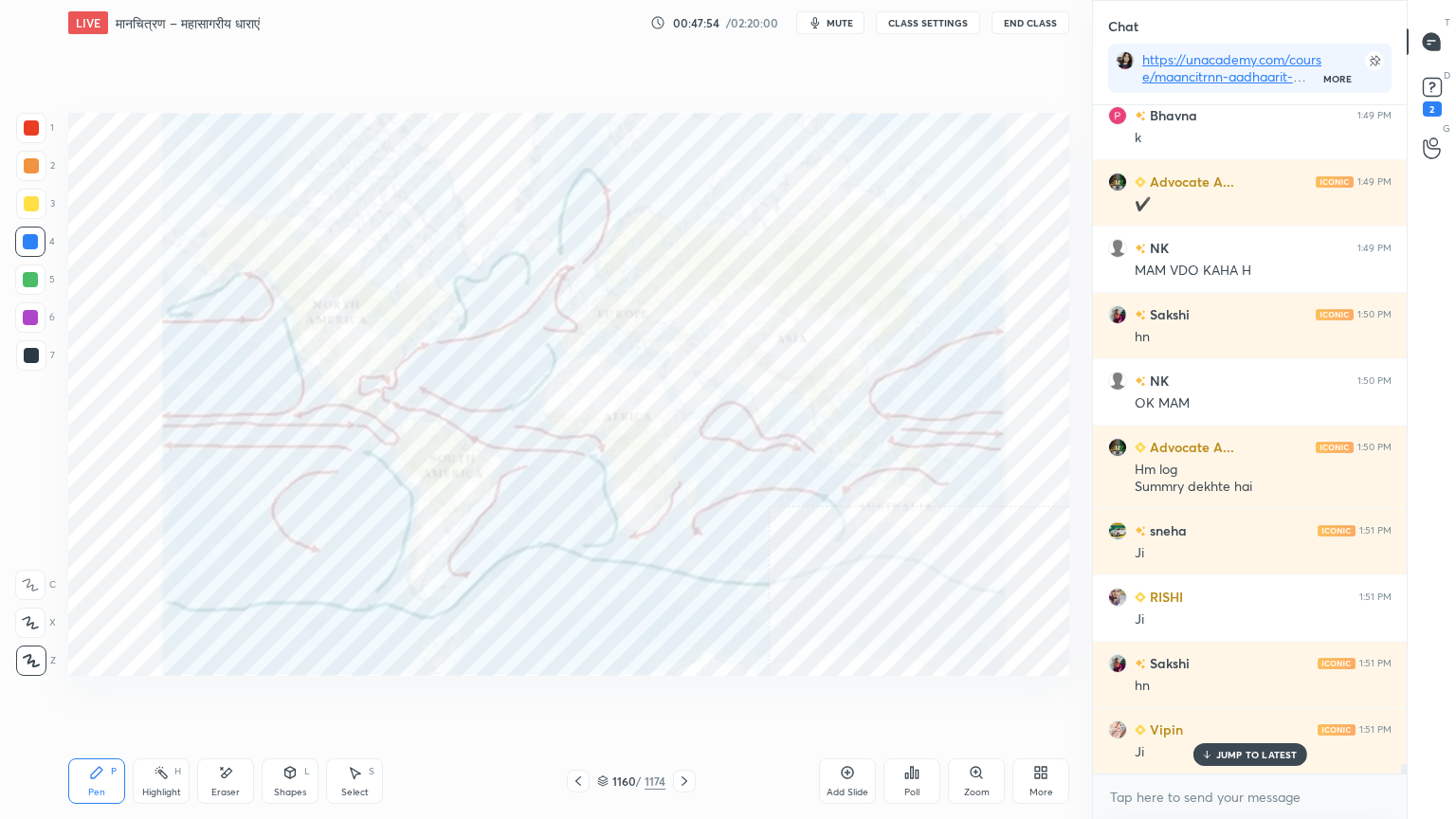 click at bounding box center (530, 589) 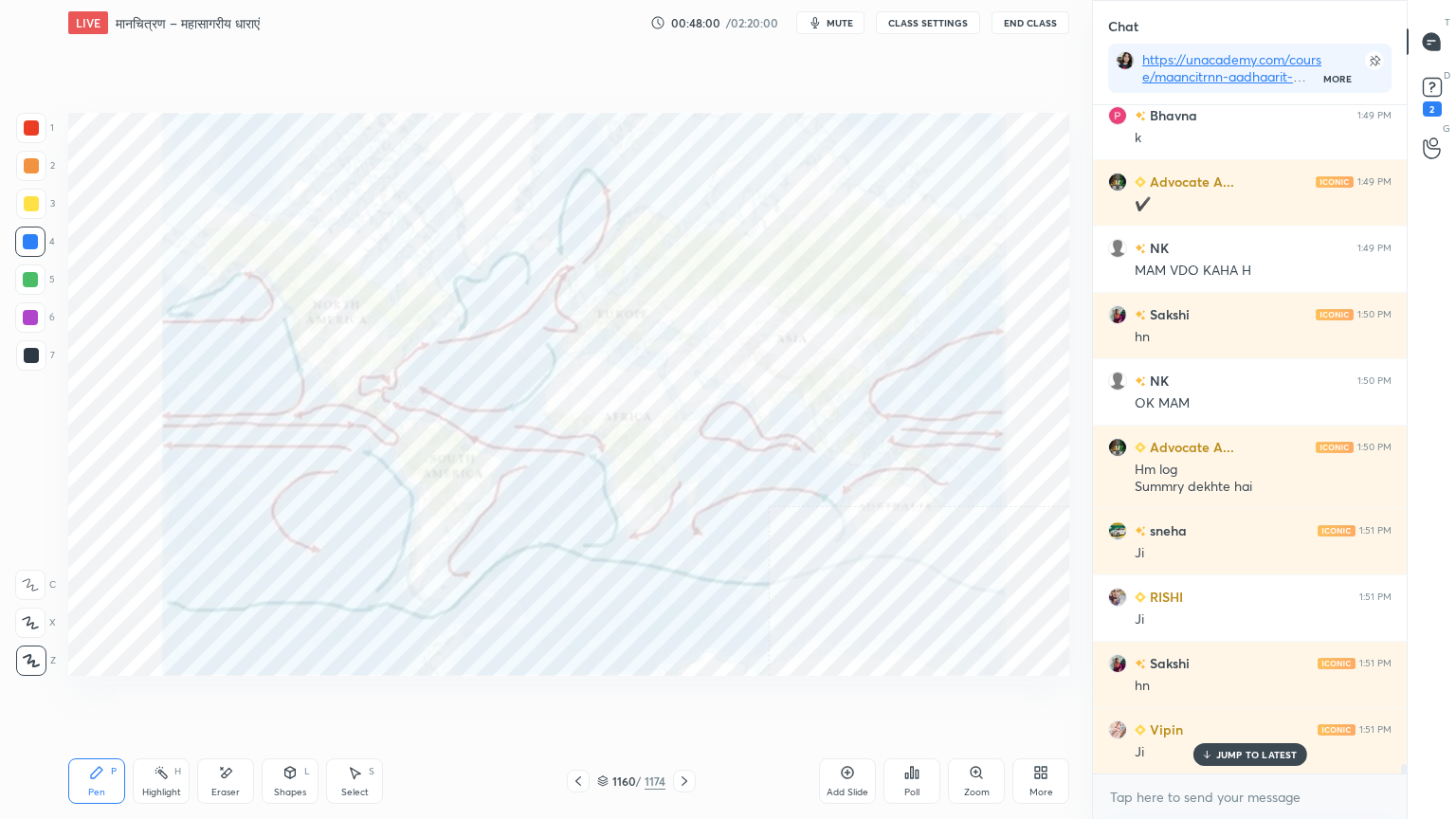 click 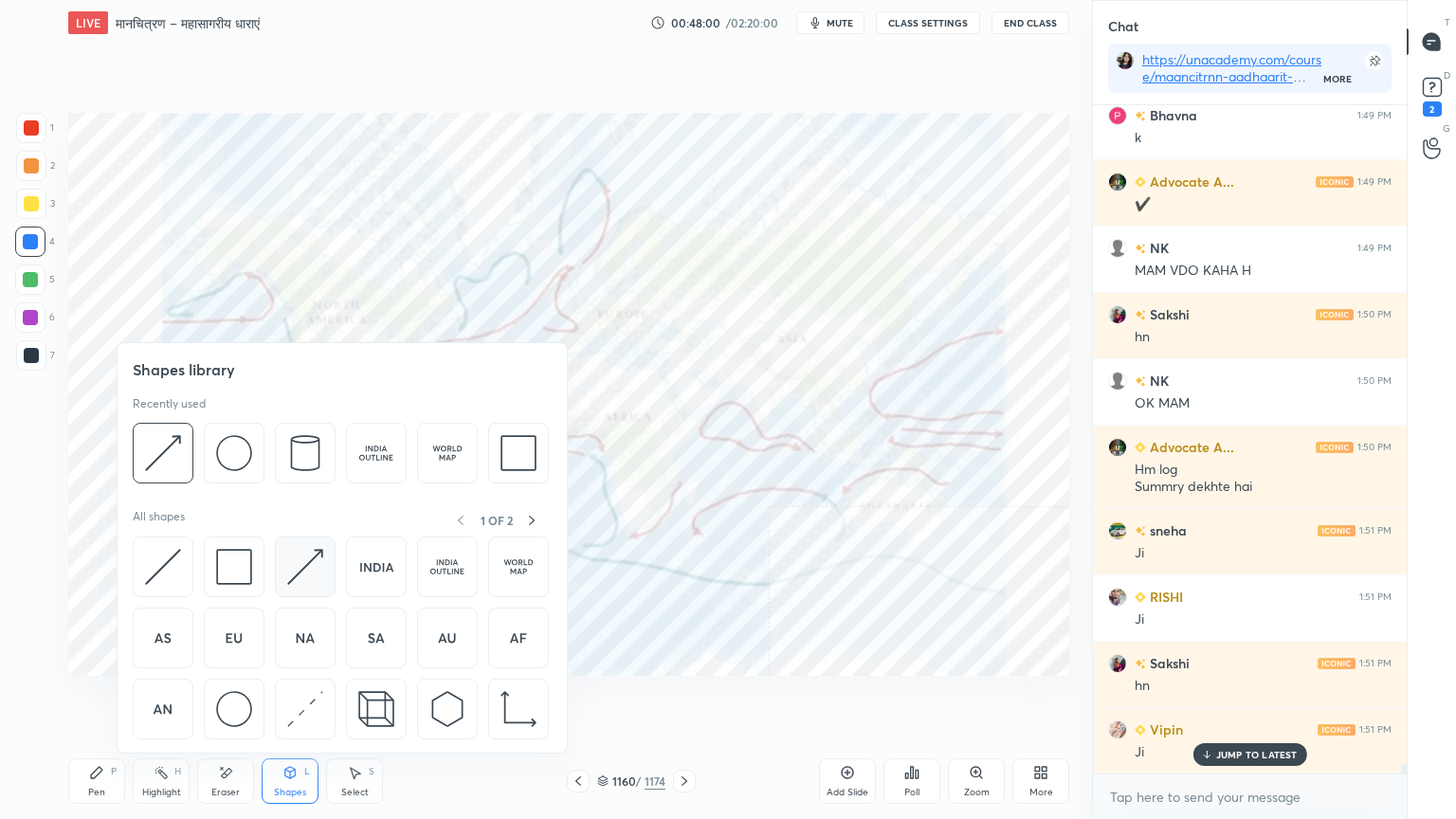 click at bounding box center [305, 567] 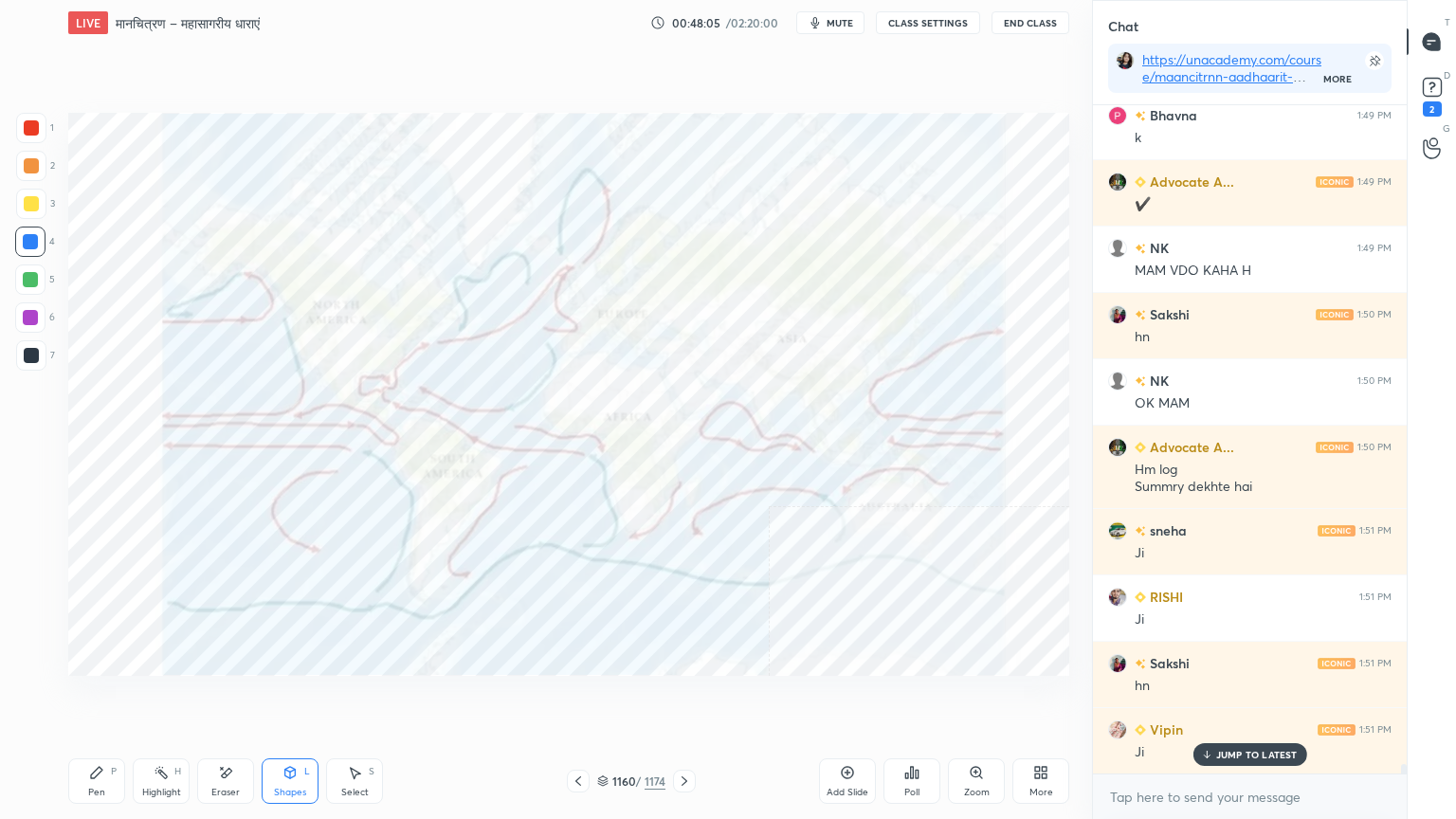 click on "Eraser" at bounding box center [226, 781] 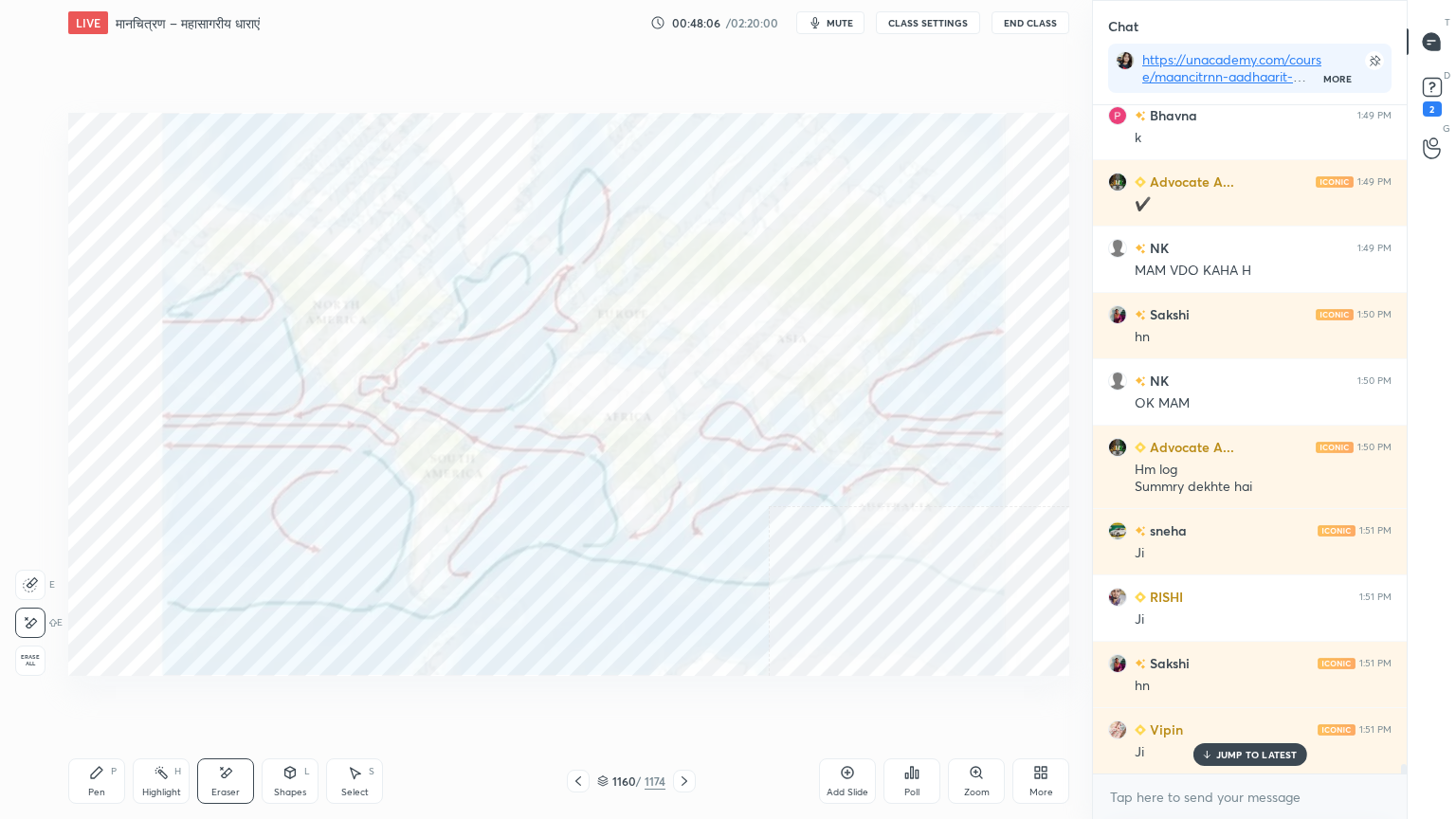 click on "Erase all" at bounding box center [30, 661] 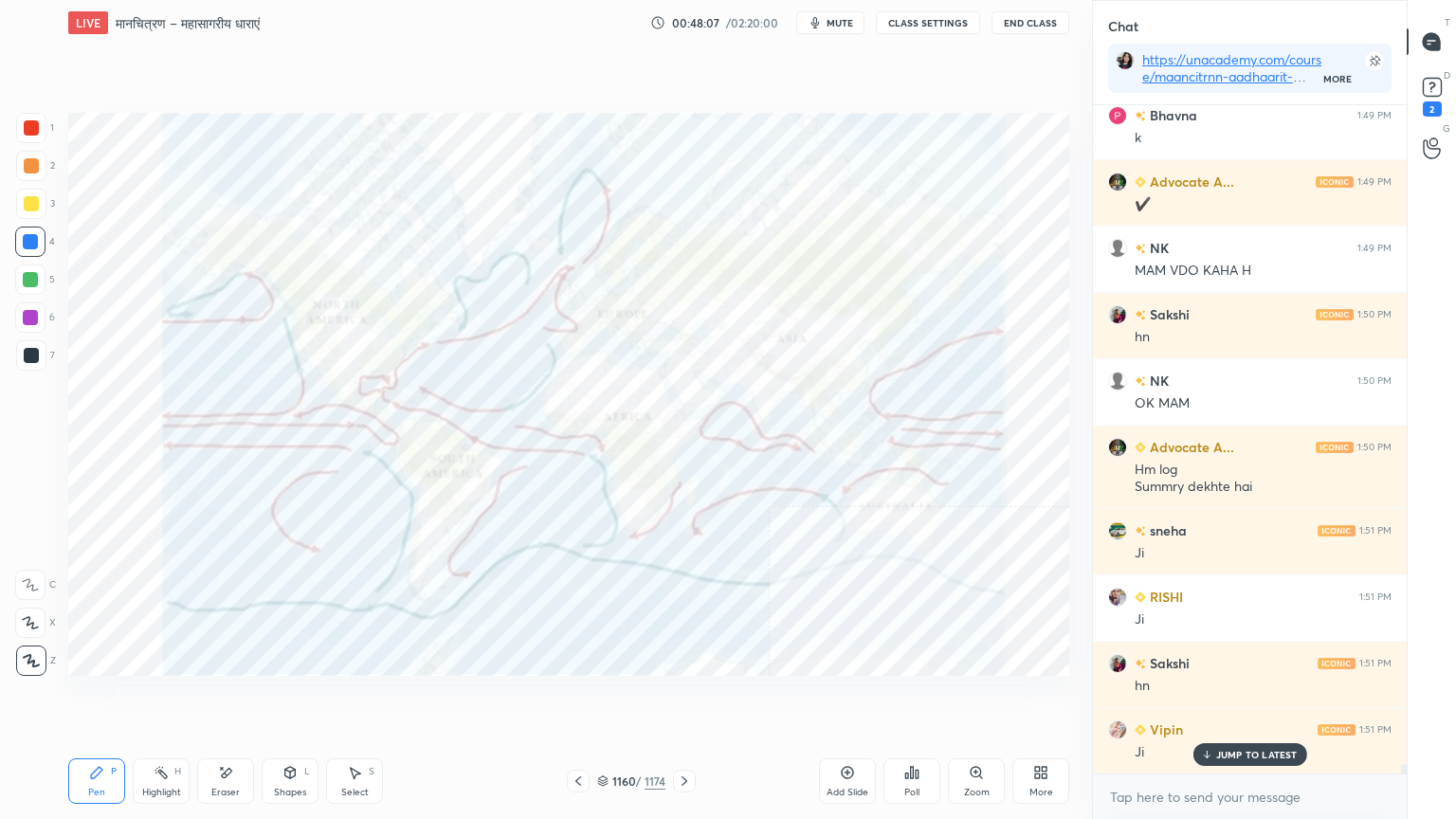 click 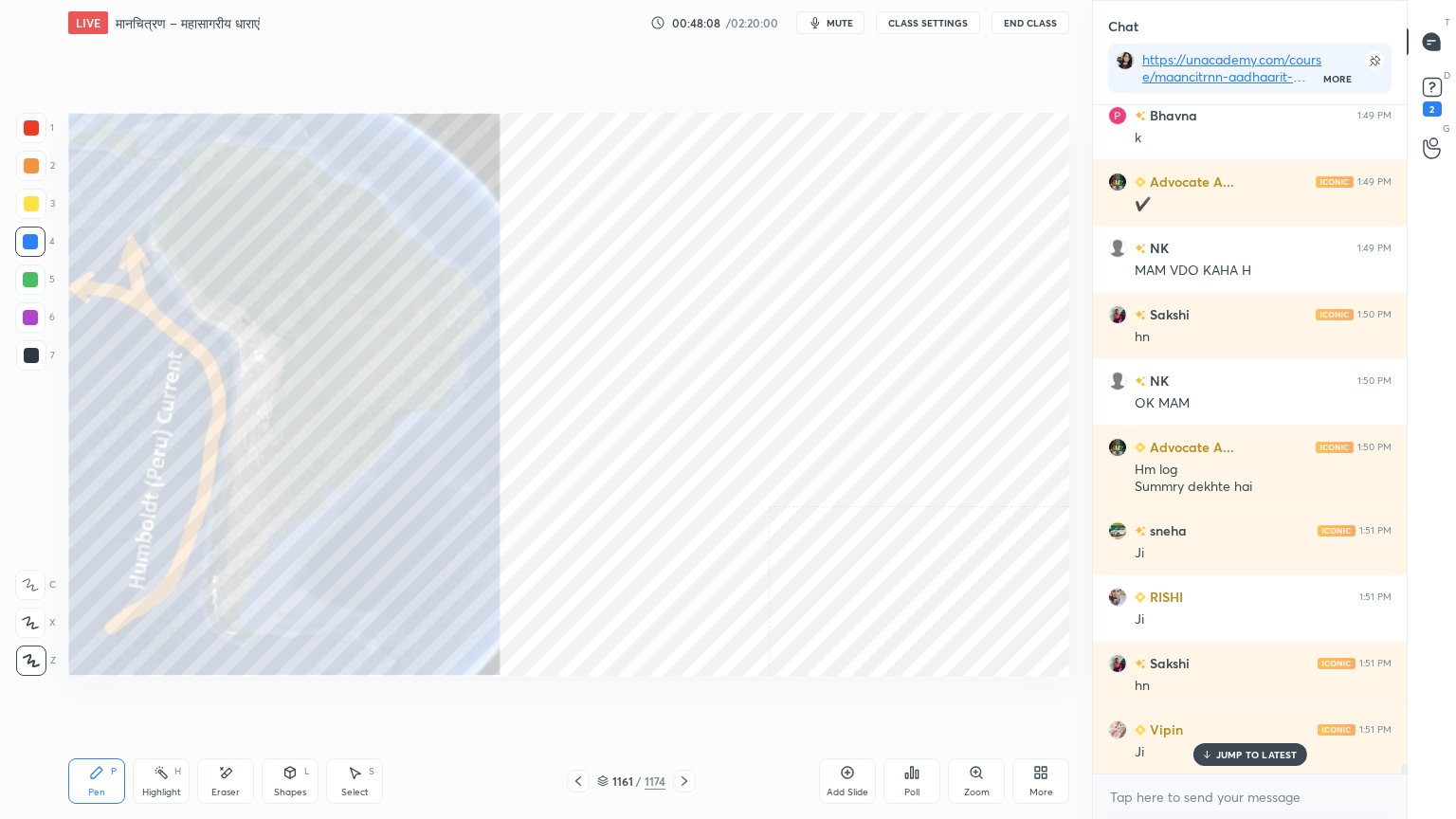 click 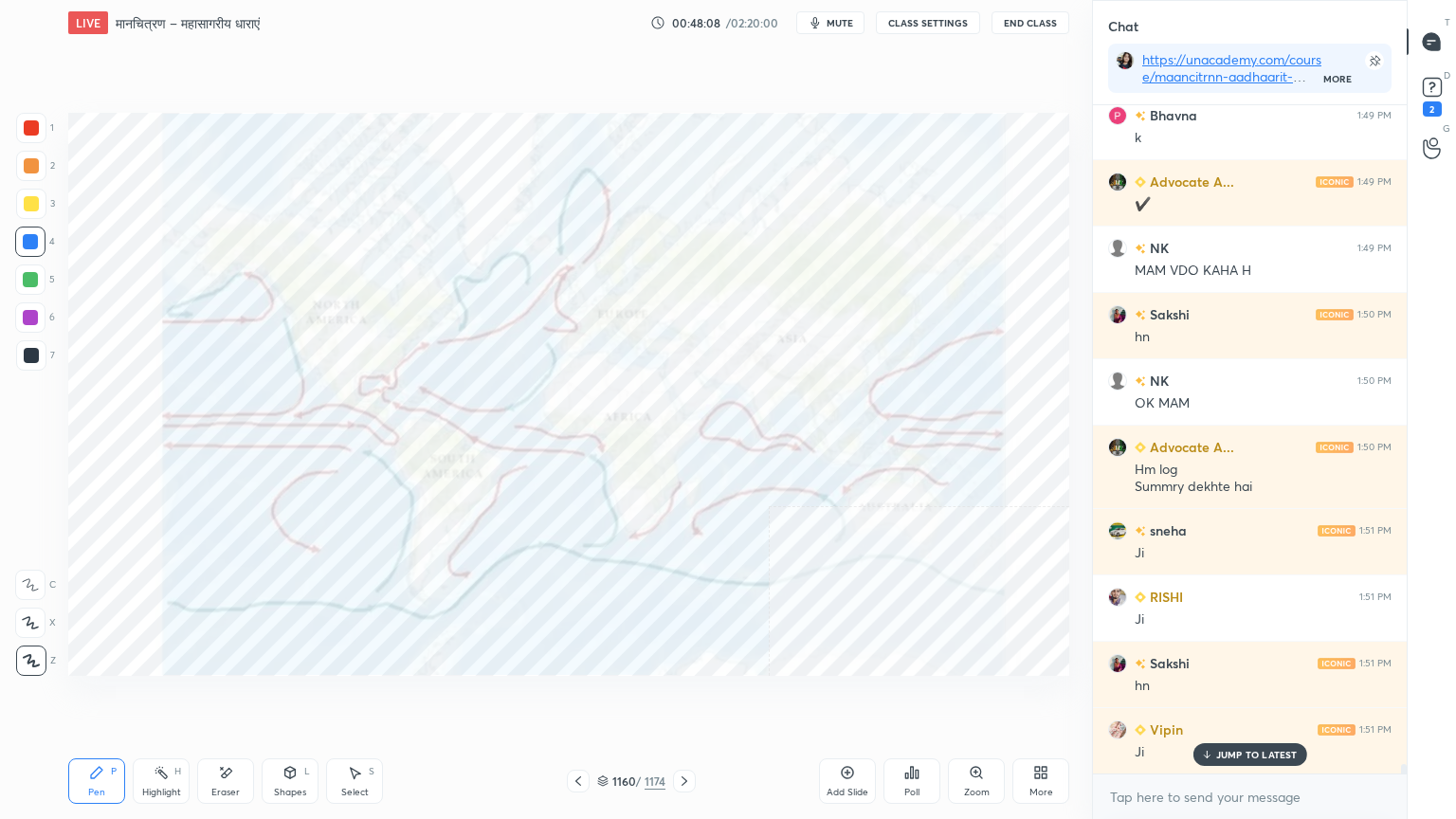 click 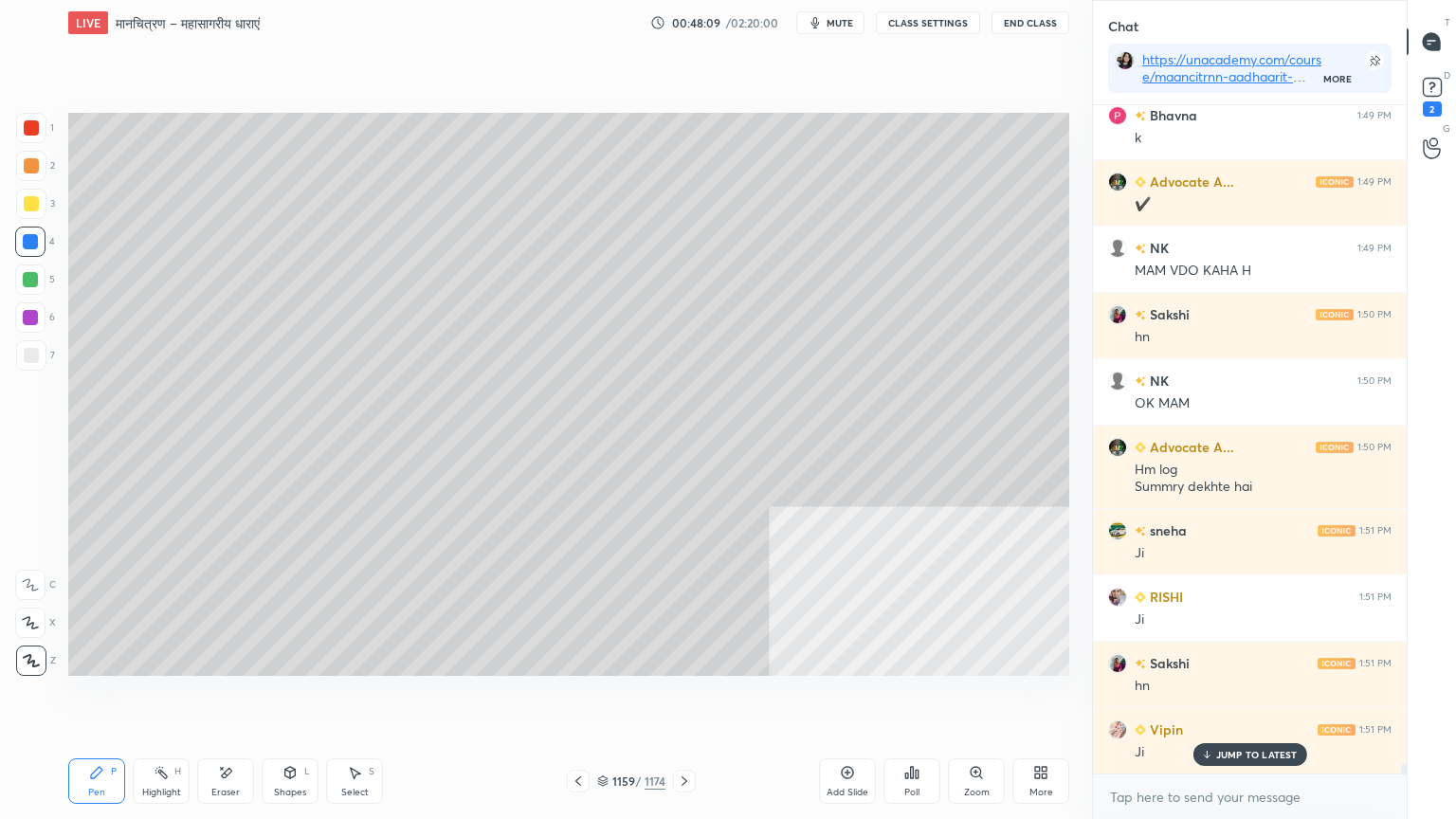 click 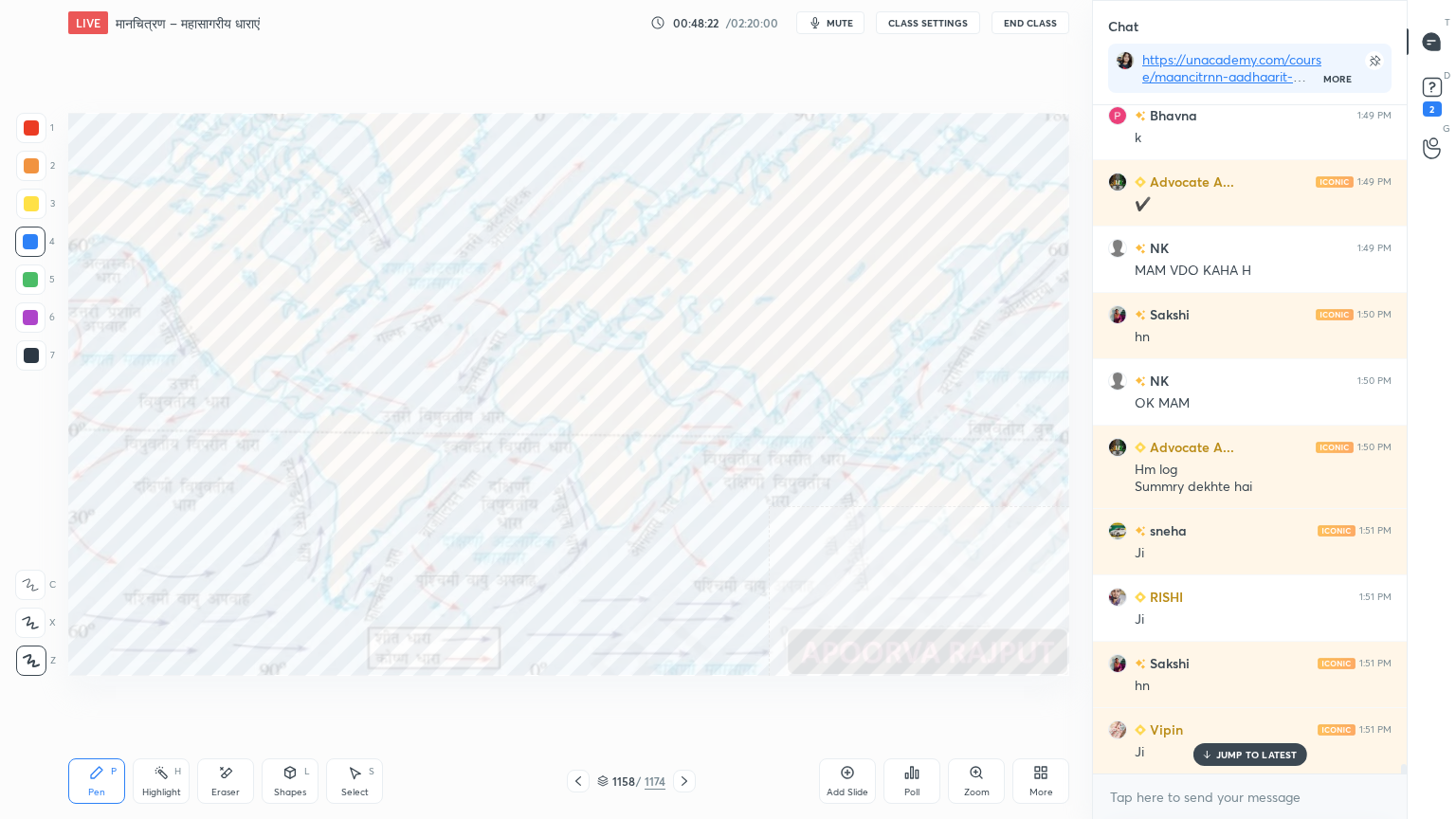 scroll, scrollTop: 629, scrollLeft: 308, axis: both 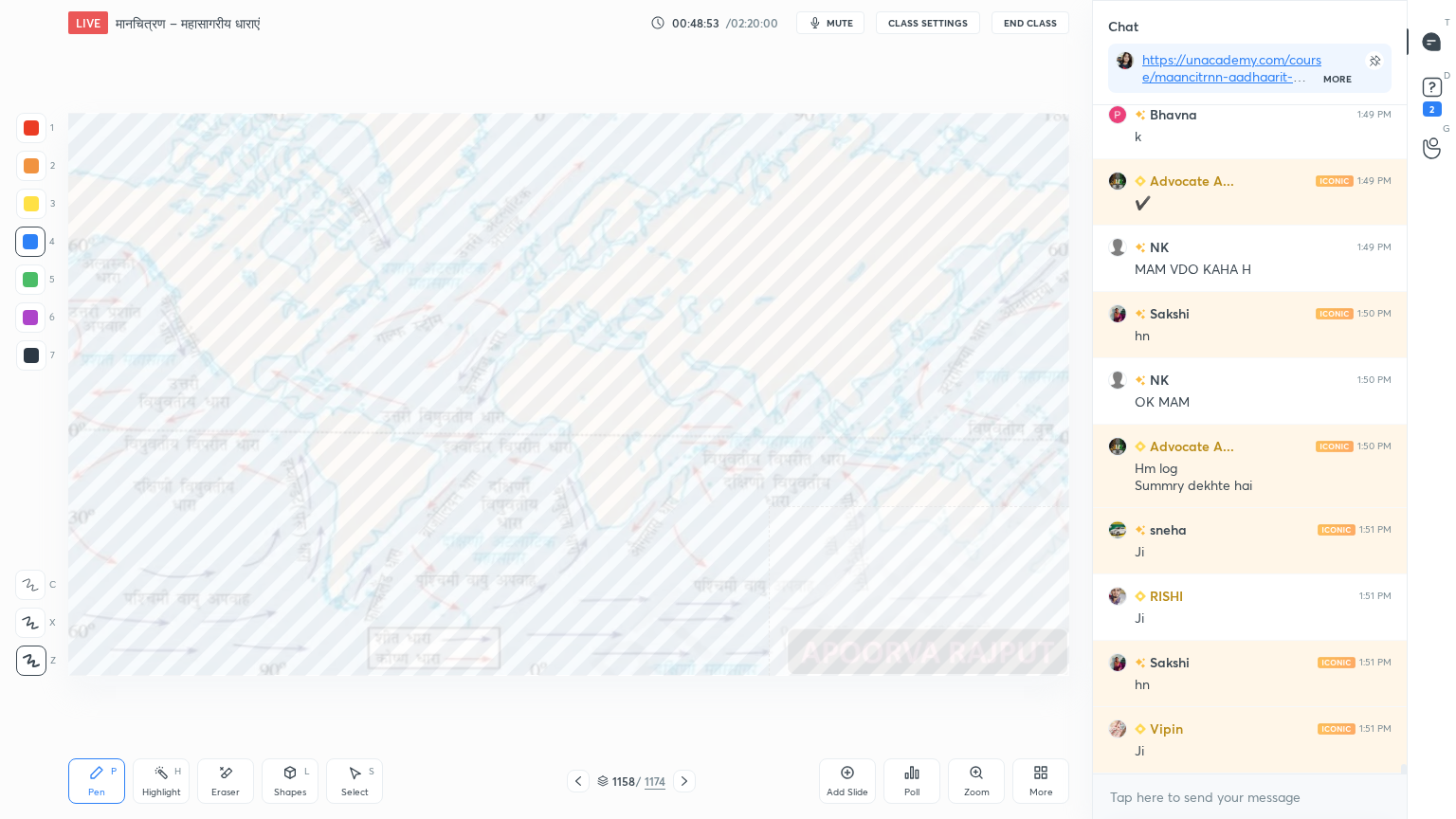 click on "Eraser" at bounding box center [226, 781] 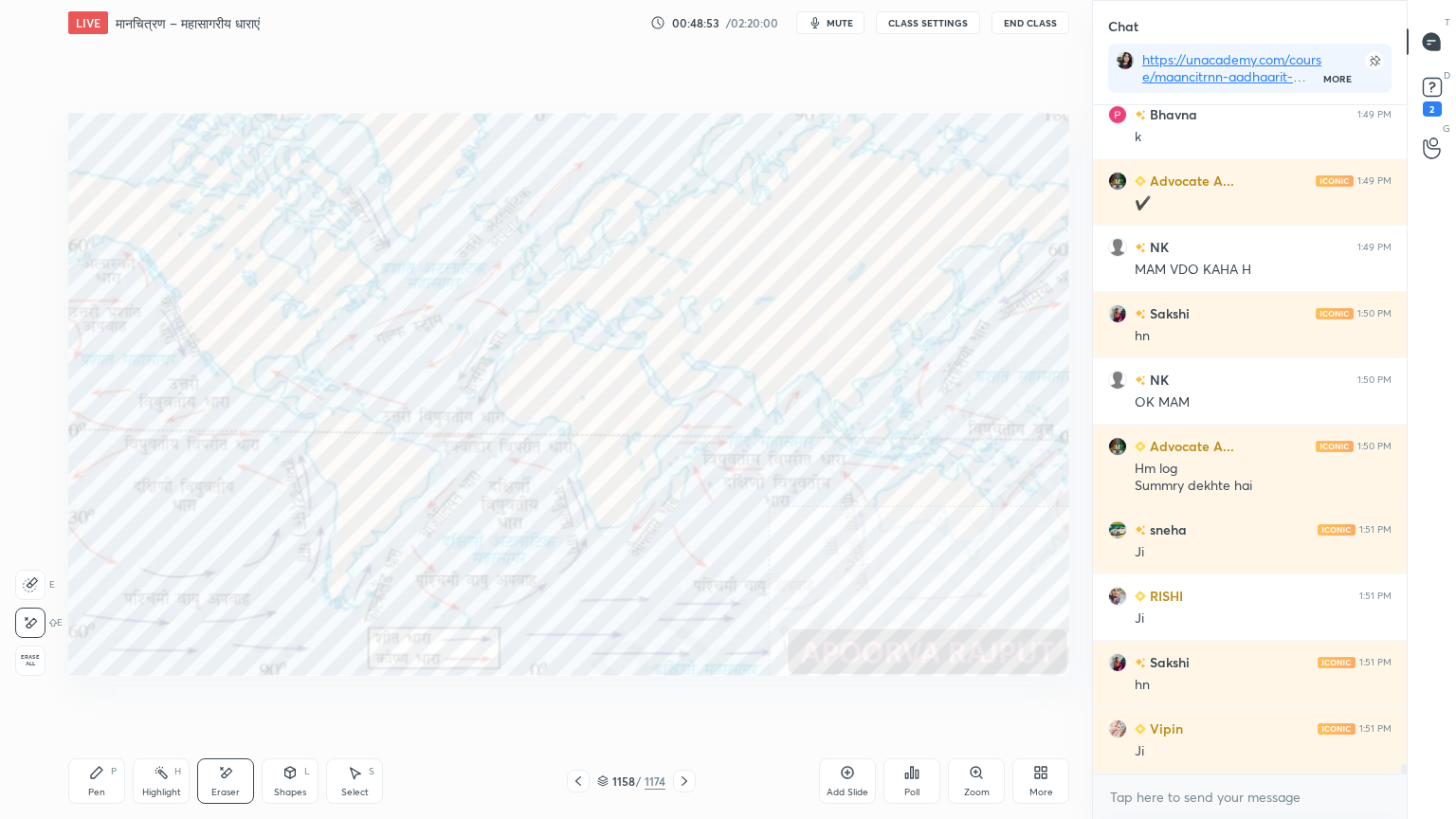 click on "Erase all" at bounding box center [30, 661] 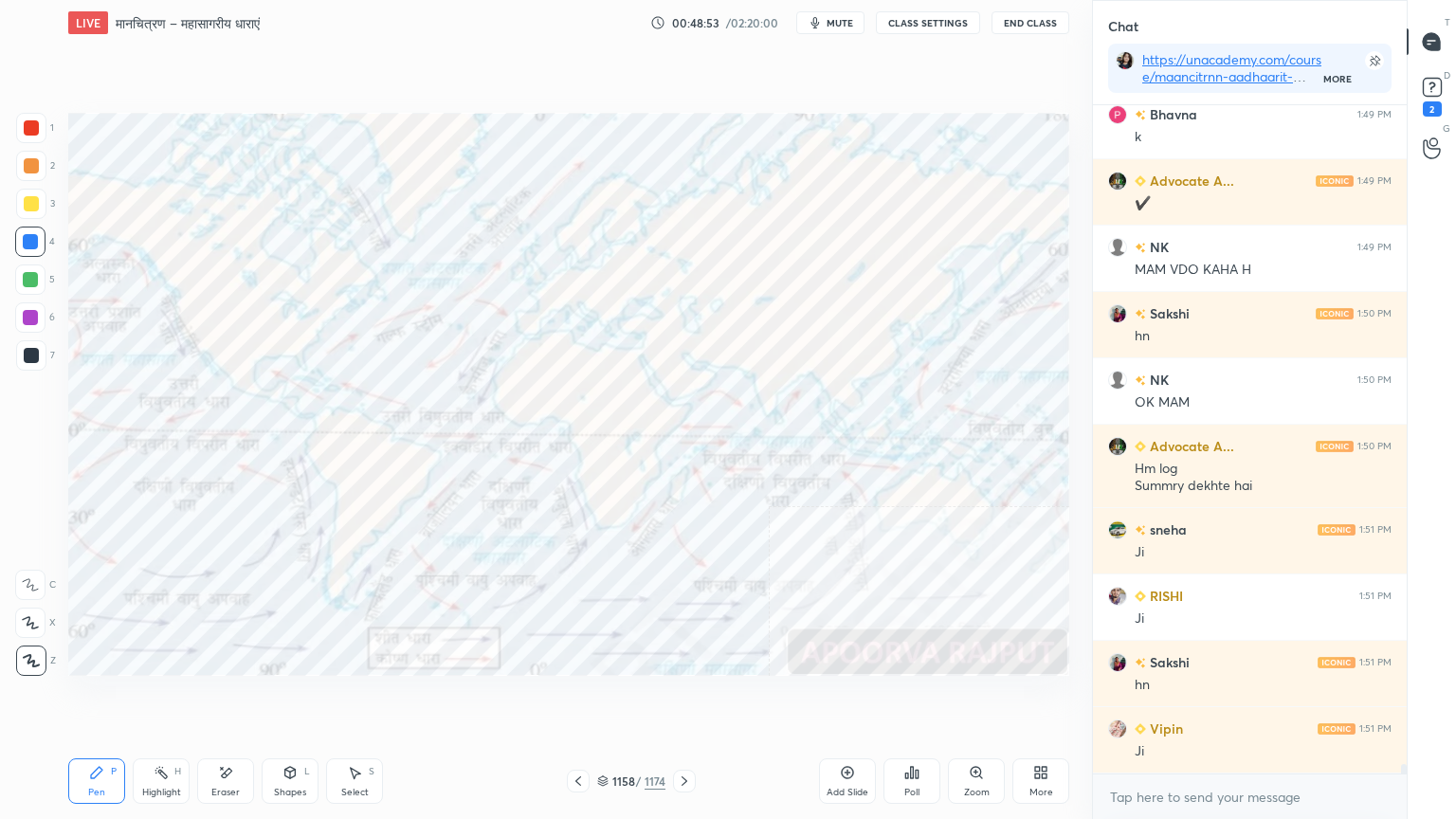 click on "1 2 3 4 5 6 7 C X Z E E Erase all   H H" at bounding box center [30, 394] 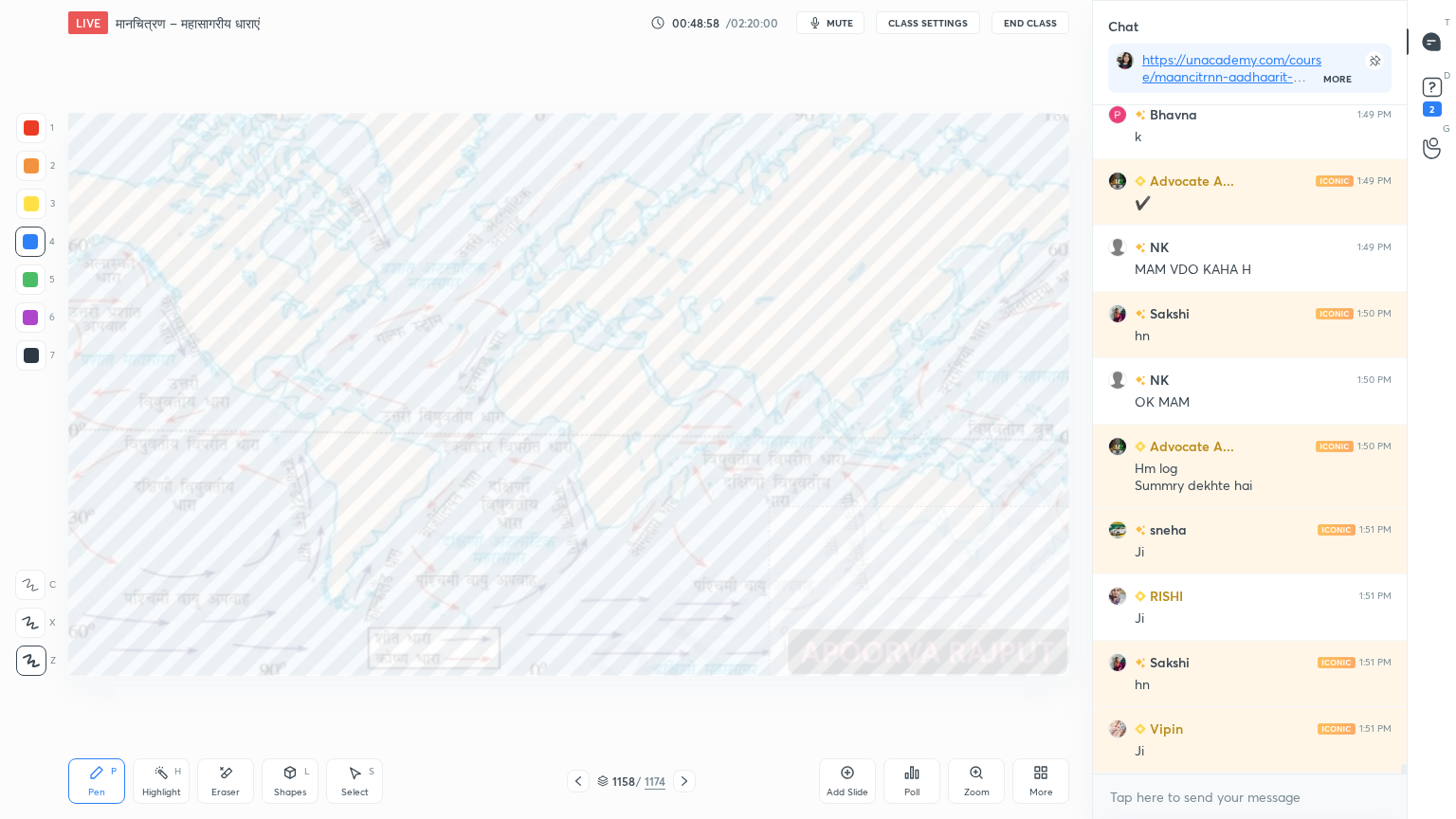 scroll, scrollTop: 44327, scrollLeft: 0, axis: vertical 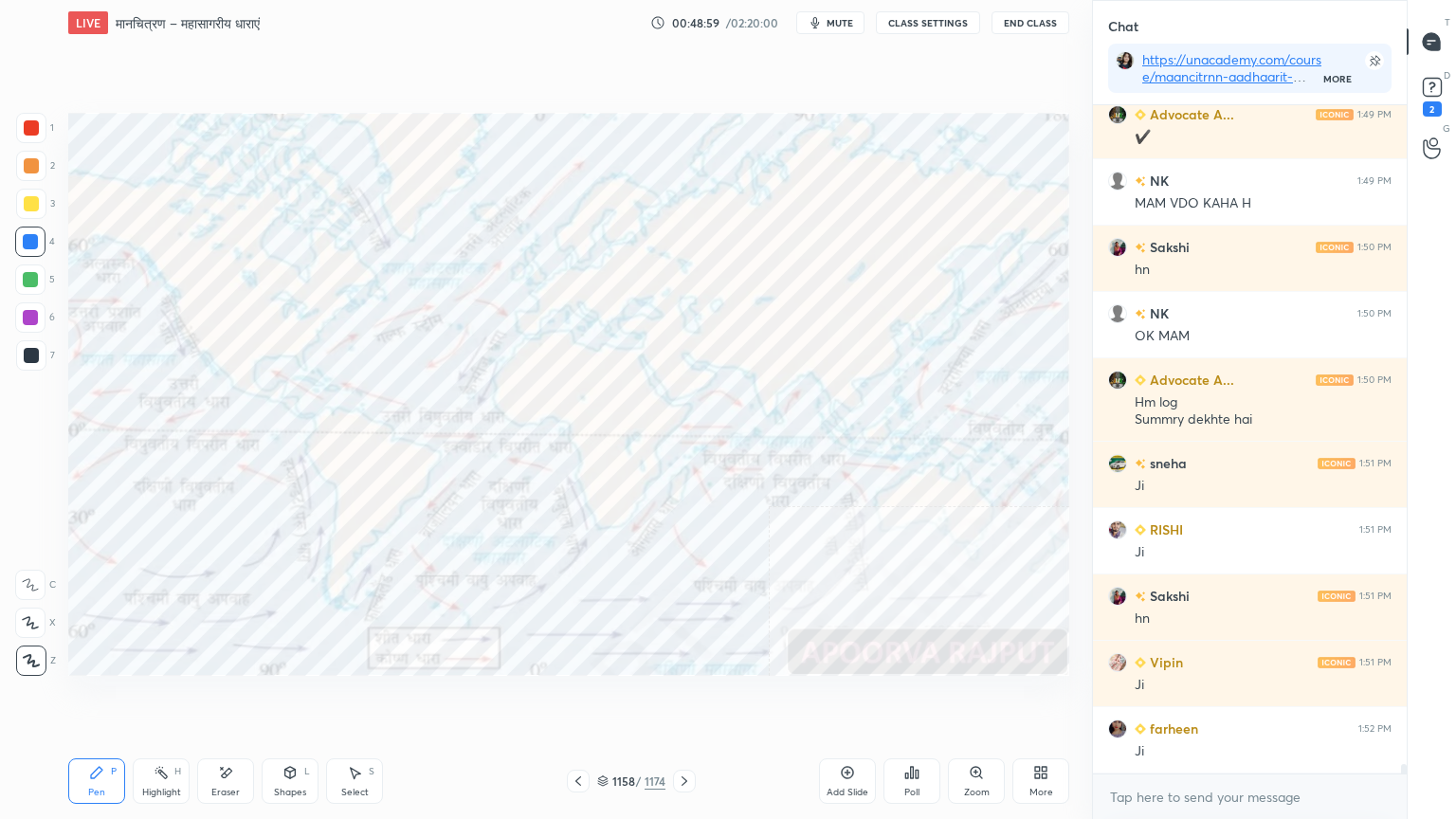 drag, startPoint x: 224, startPoint y: 786, endPoint x: 216, endPoint y: 756, distance: 31.04835 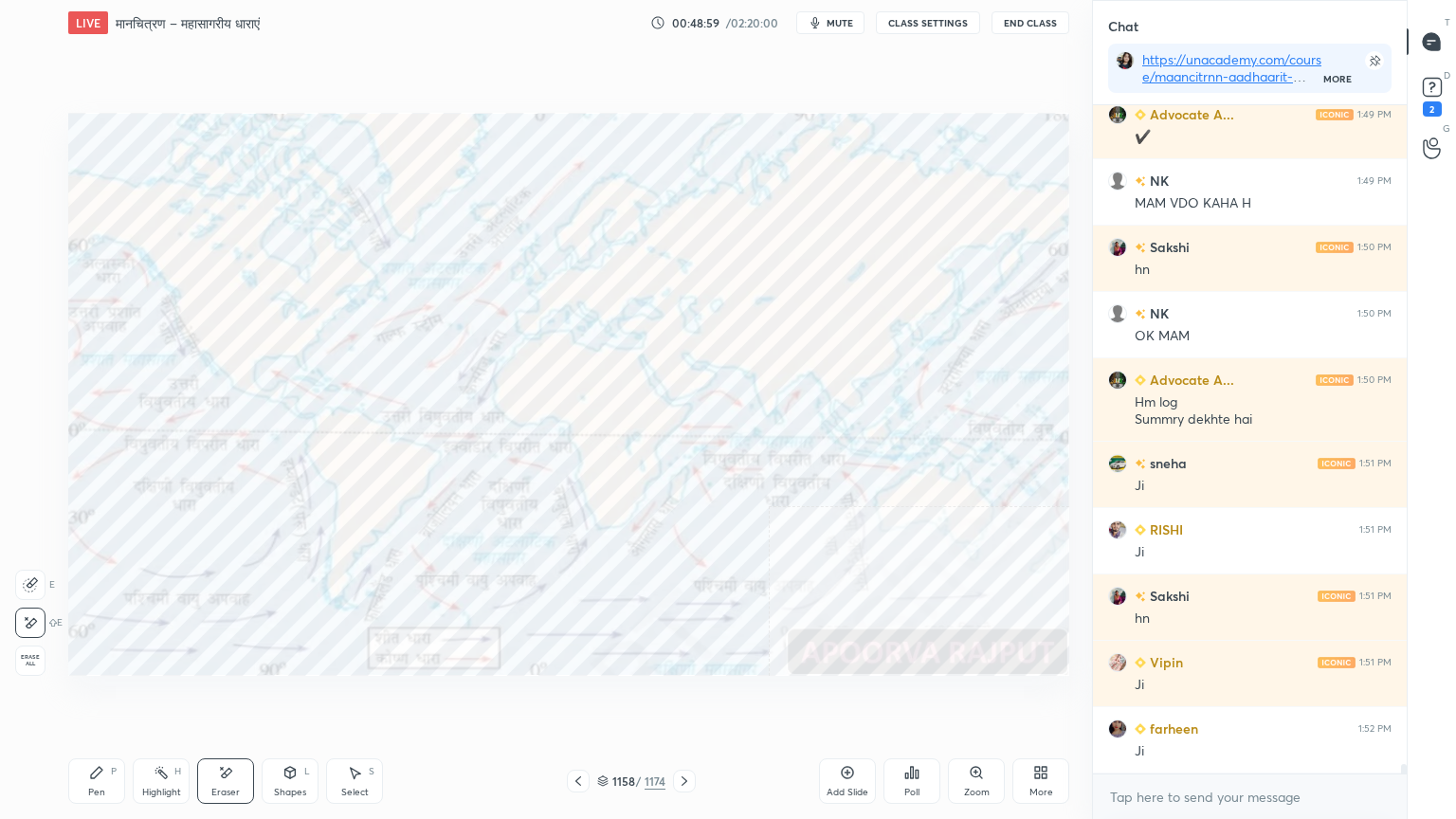 click on "Erase all" at bounding box center (30, 661) 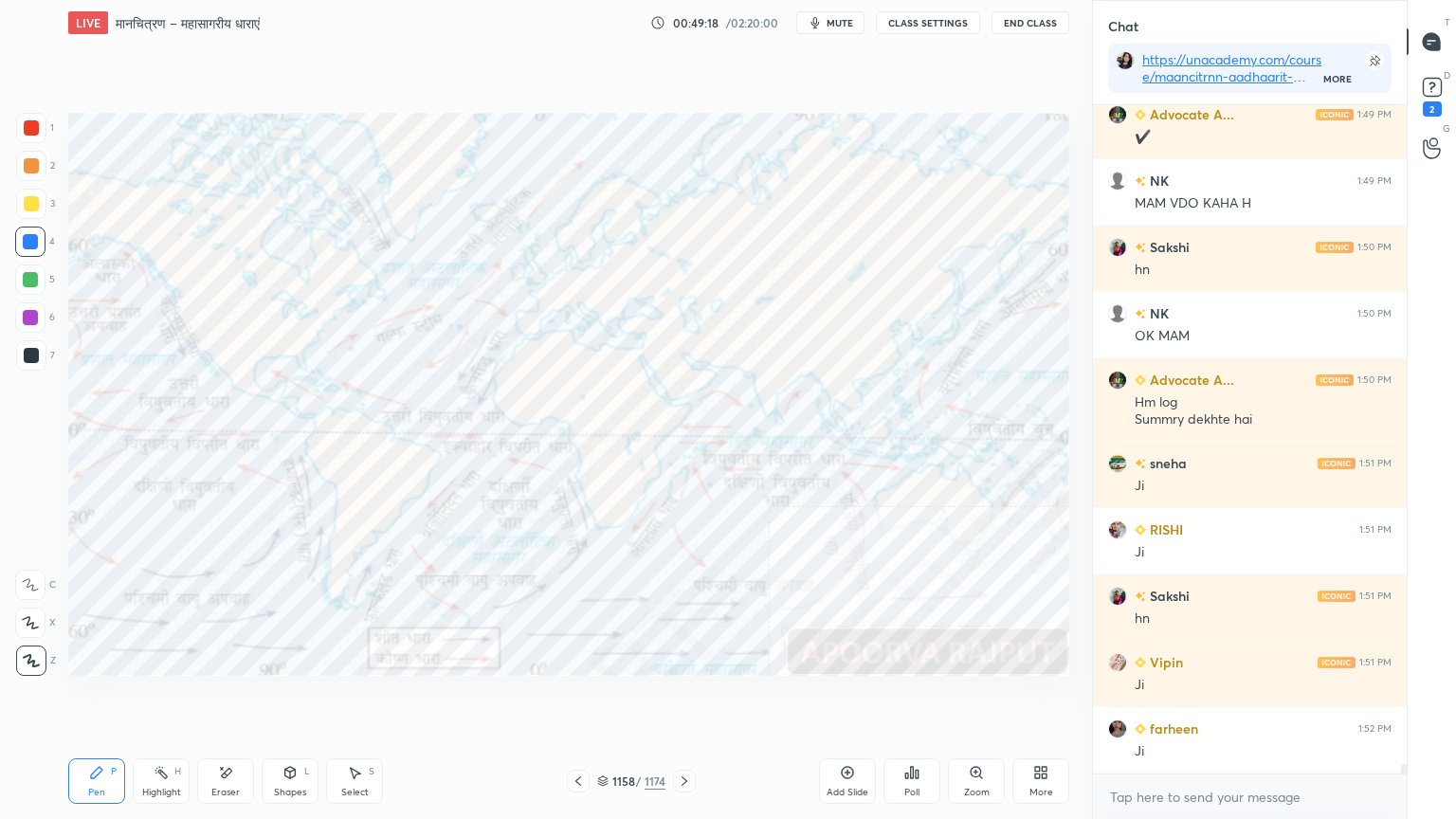 drag, startPoint x: 219, startPoint y: 786, endPoint x: 218, endPoint y: 744, distance: 42.011903 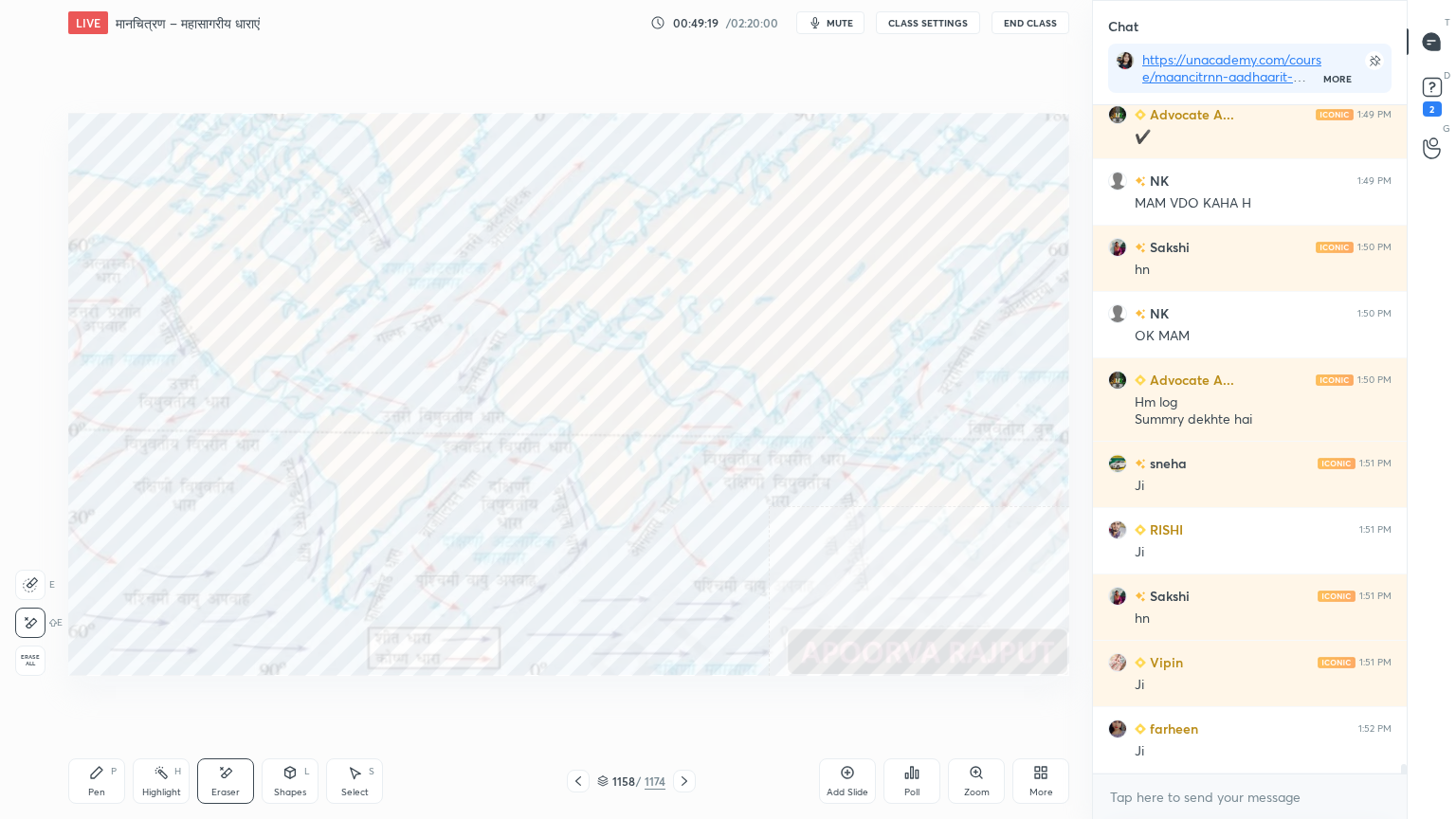 click on "Erase all" at bounding box center (30, 661) 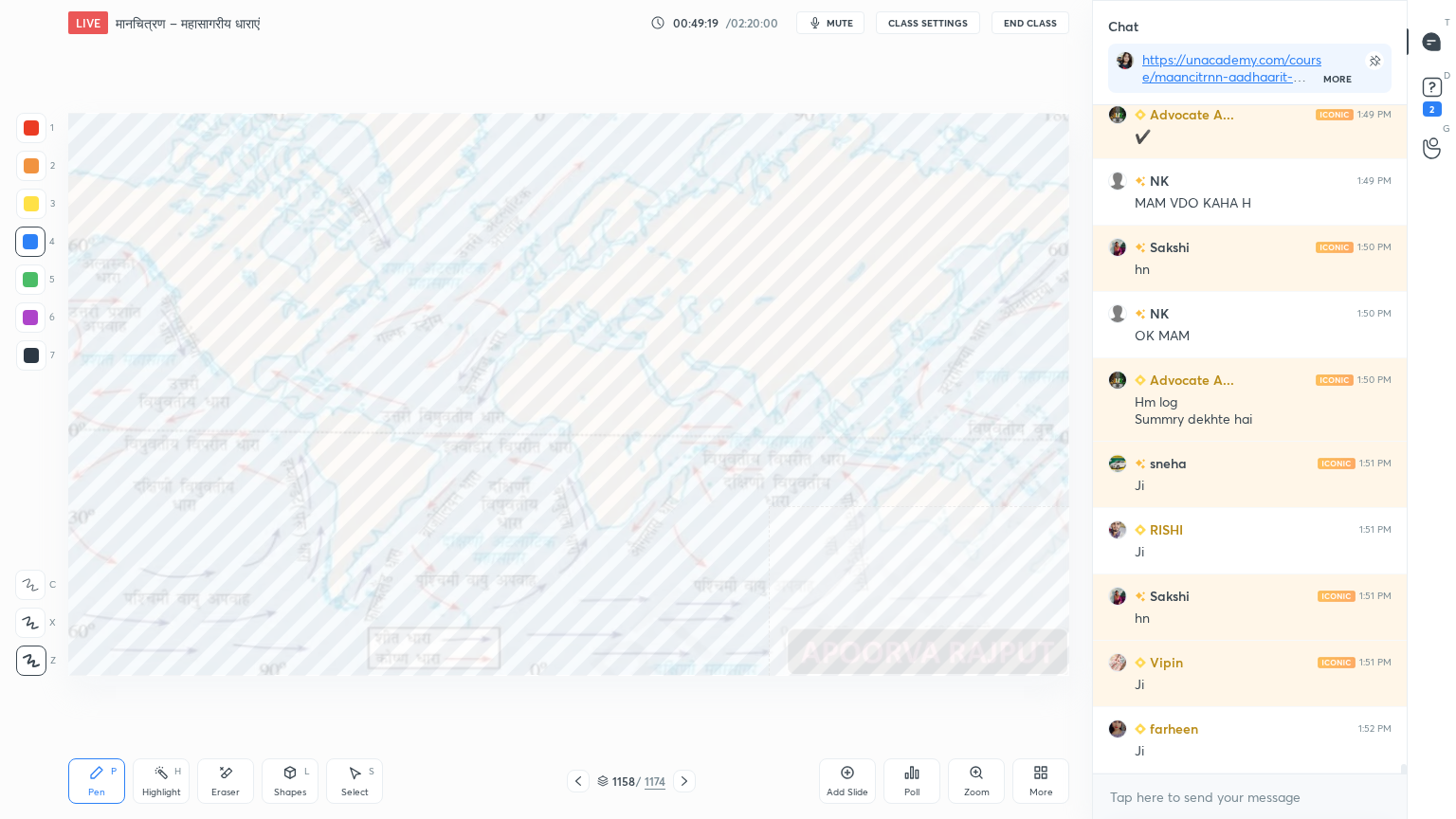click on "1 2 3 4 5 6 7 C X Z E E Erase all   H H" at bounding box center (30, 394) 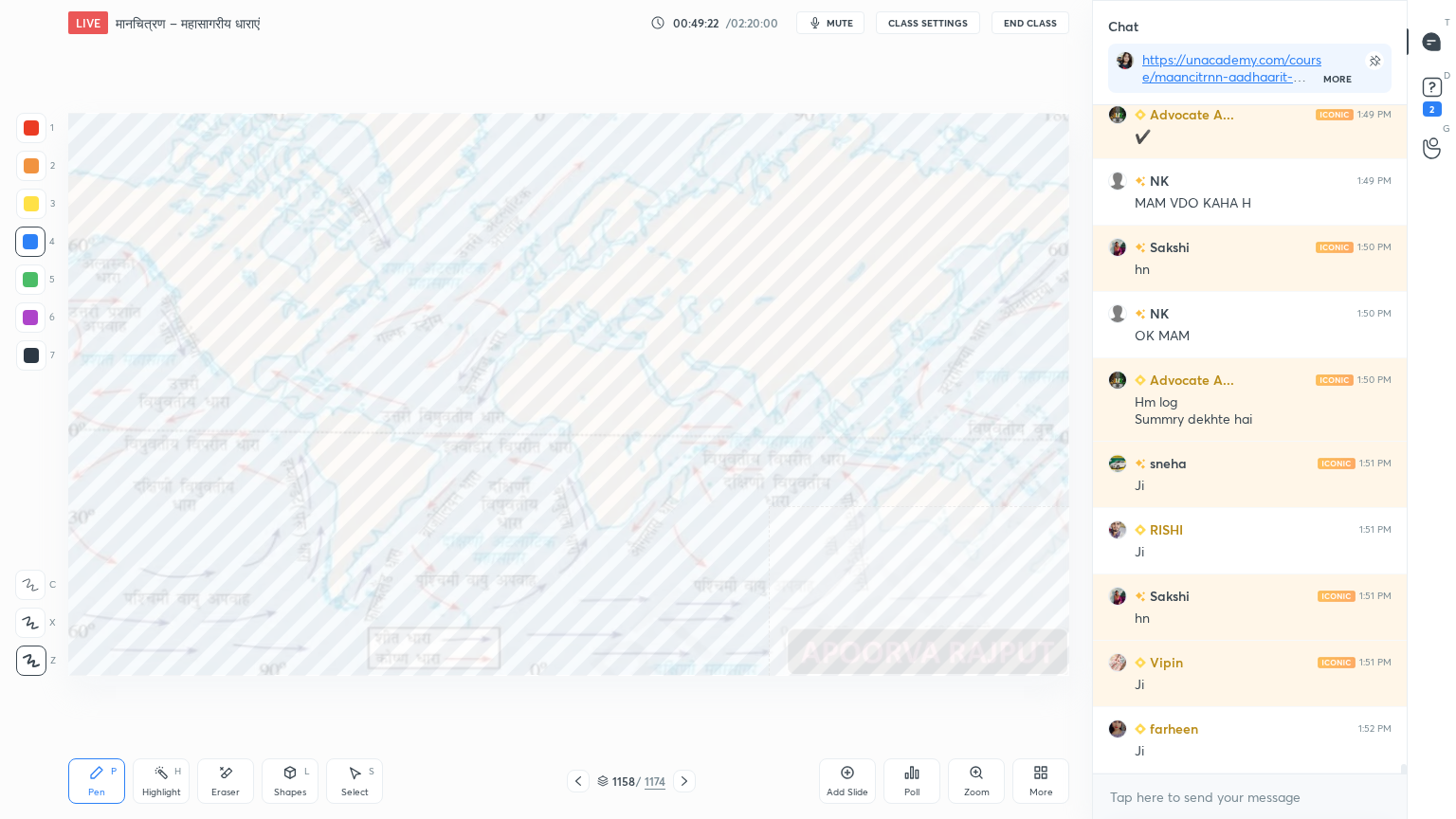 scroll, scrollTop: 625, scrollLeft: 308, axis: both 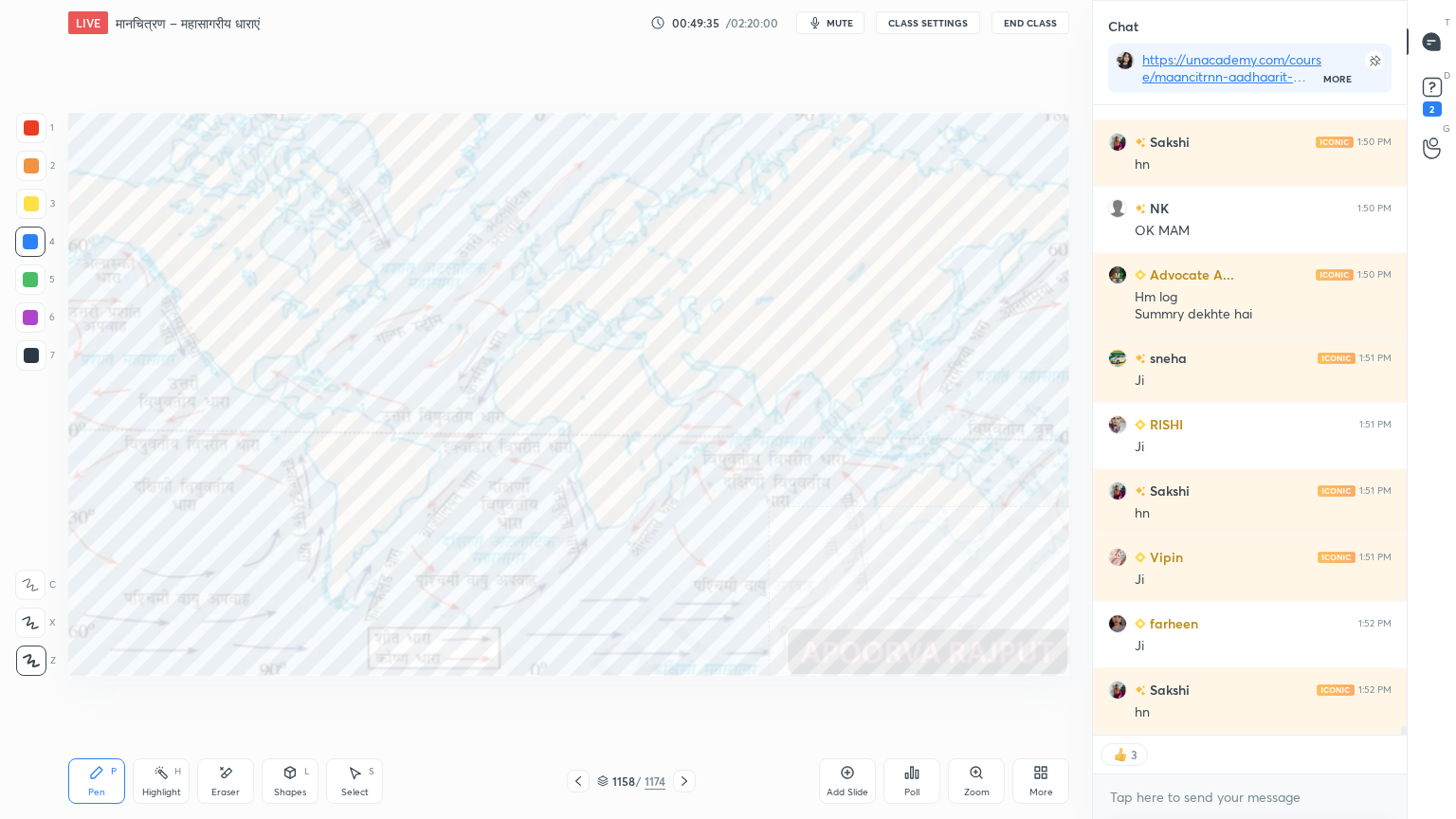 click on "Eraser" at bounding box center [226, 781] 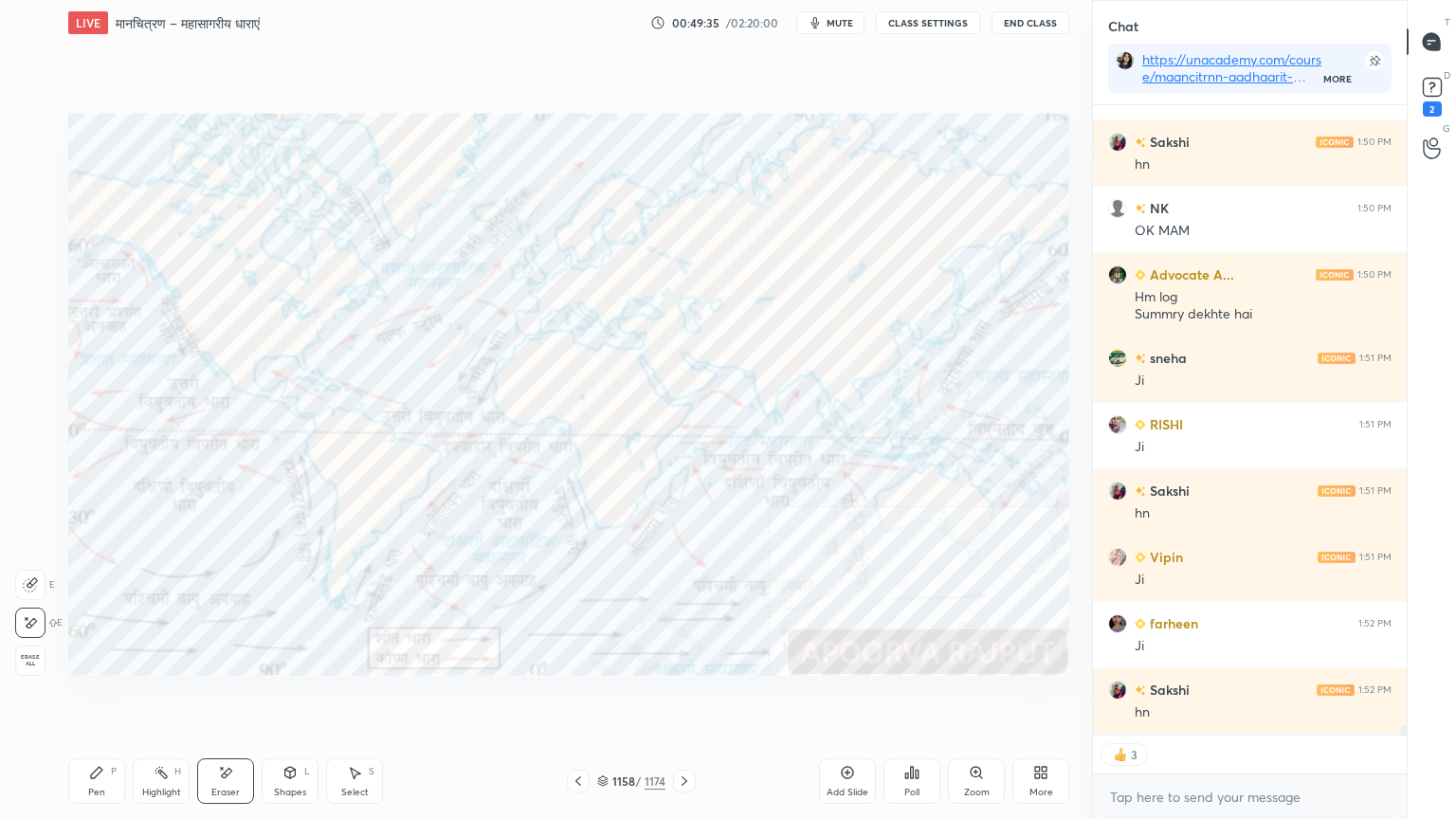 scroll, scrollTop: 6, scrollLeft: 6, axis: both 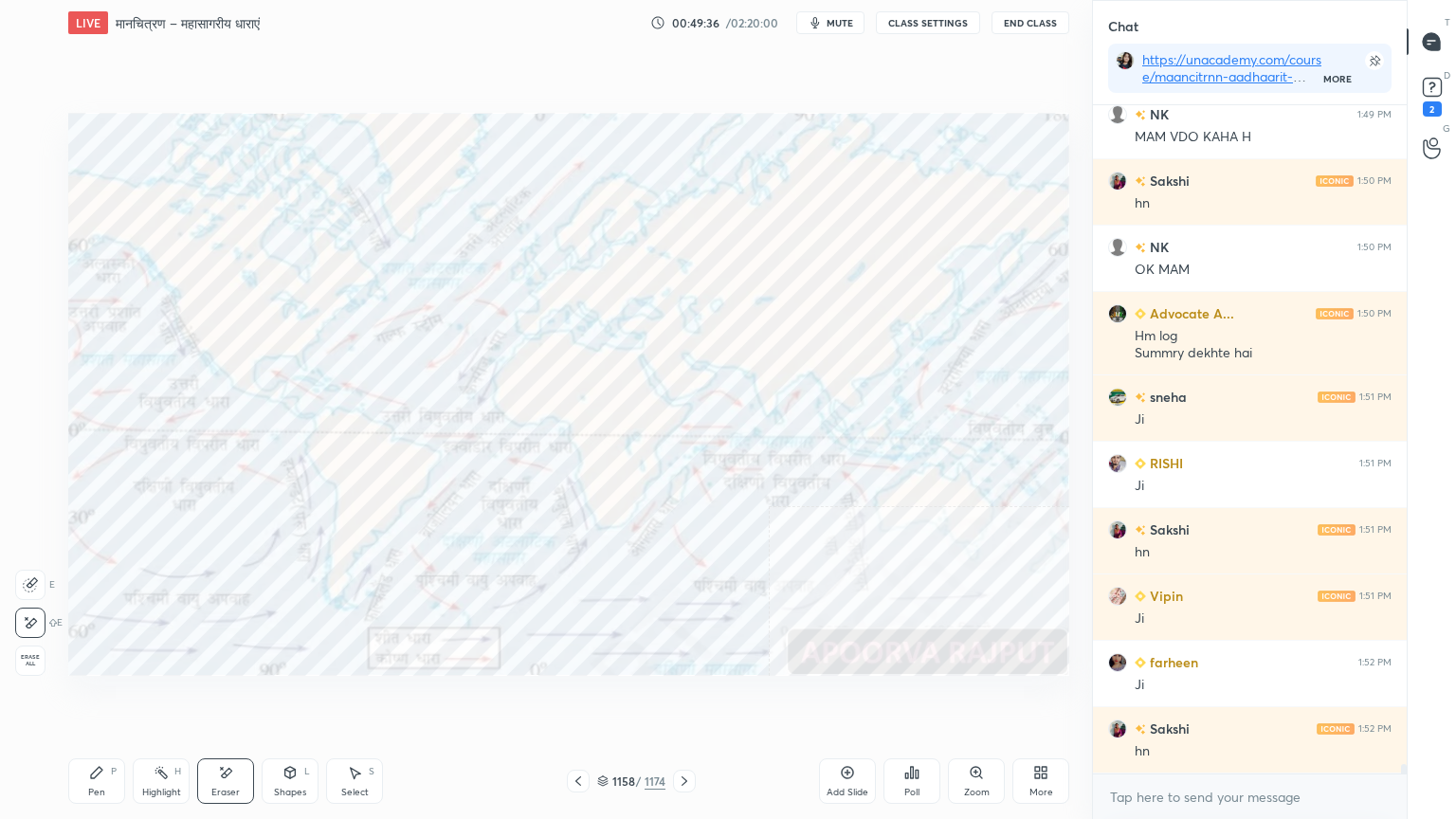 click on "Erase all" at bounding box center [30, 661] 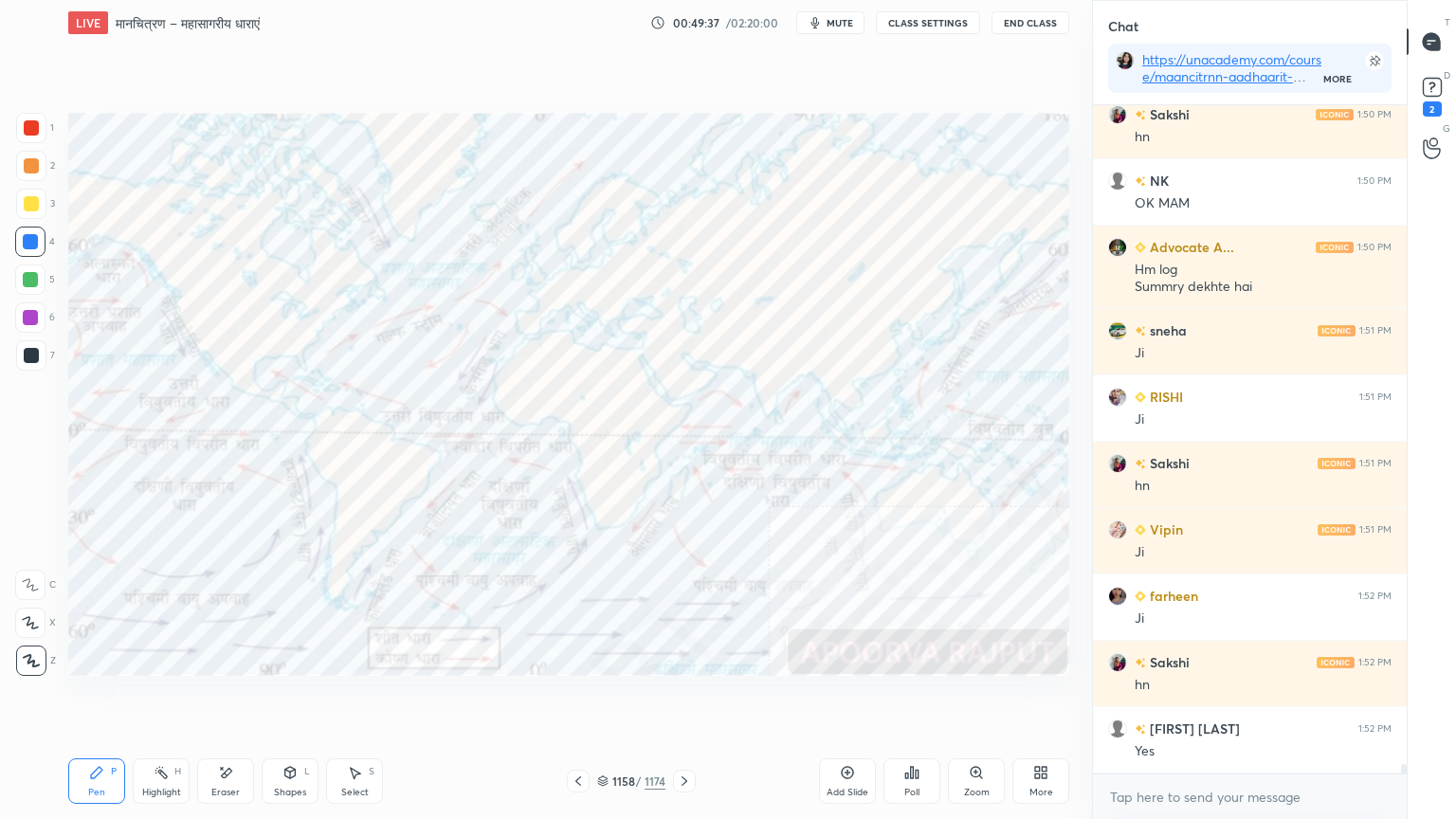 scroll, scrollTop: 44526, scrollLeft: 0, axis: vertical 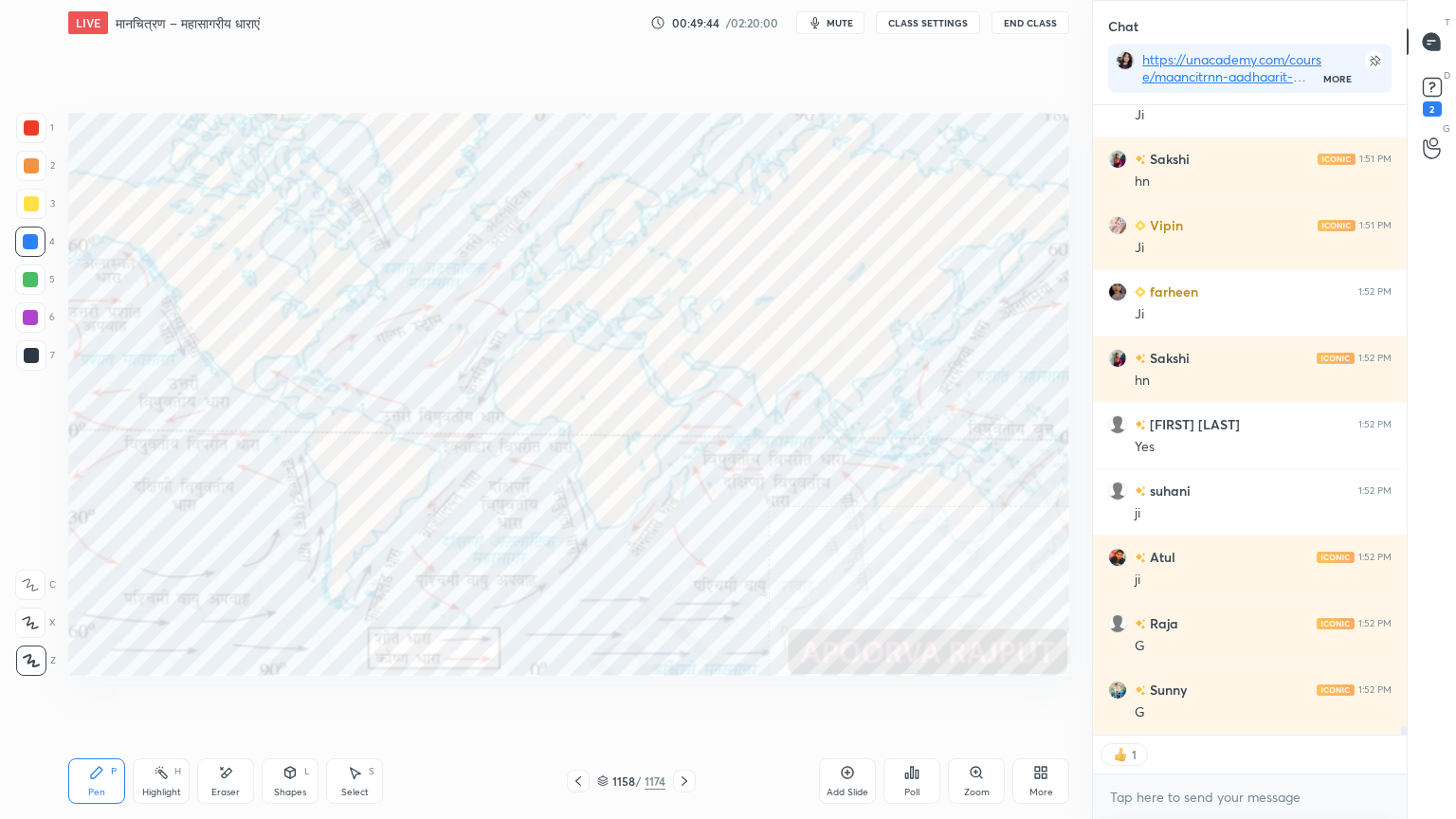click on "Eraser" at bounding box center [226, 792] 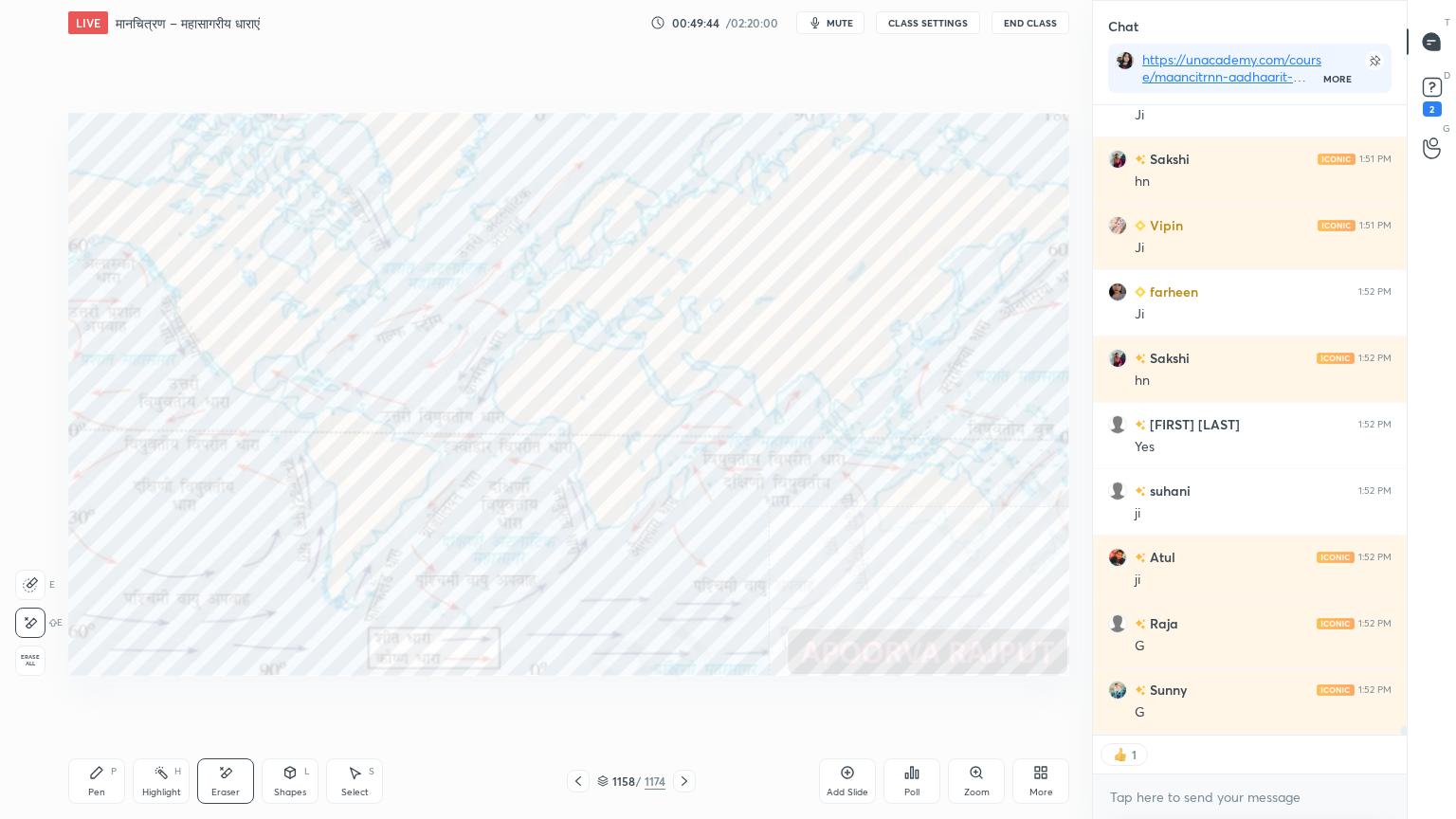 click on "Erase all" at bounding box center (32, 661) 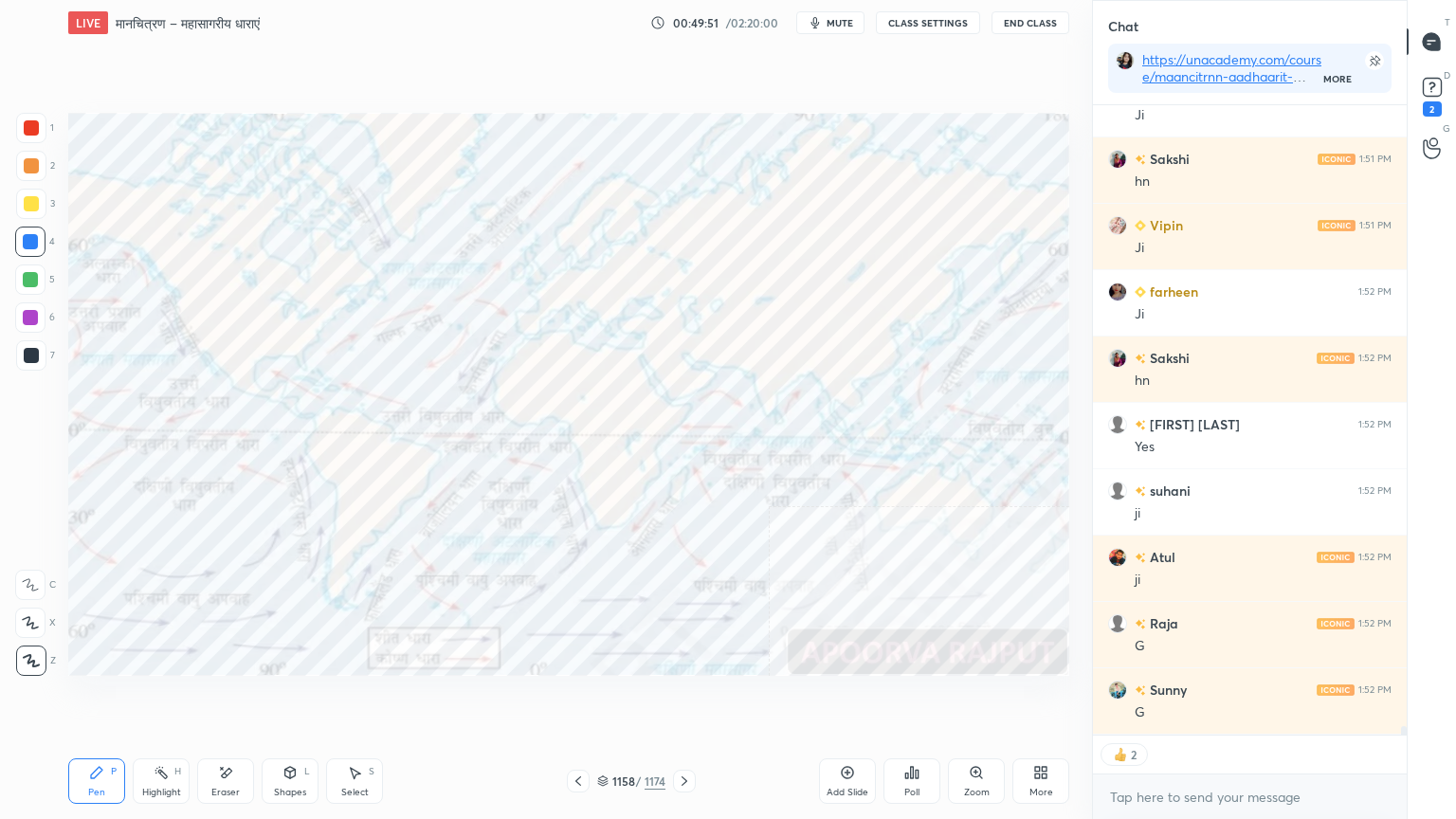 click 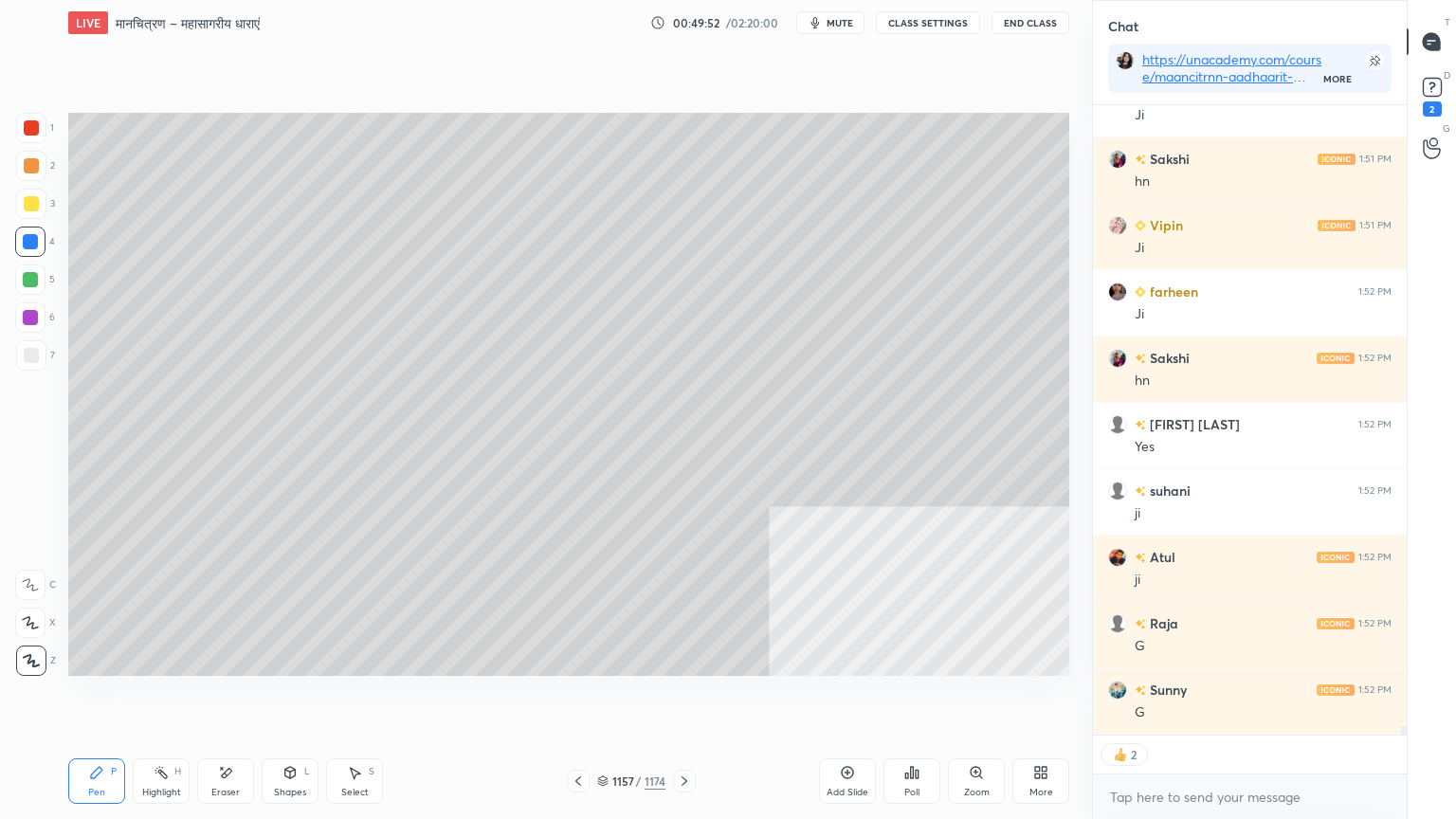 click 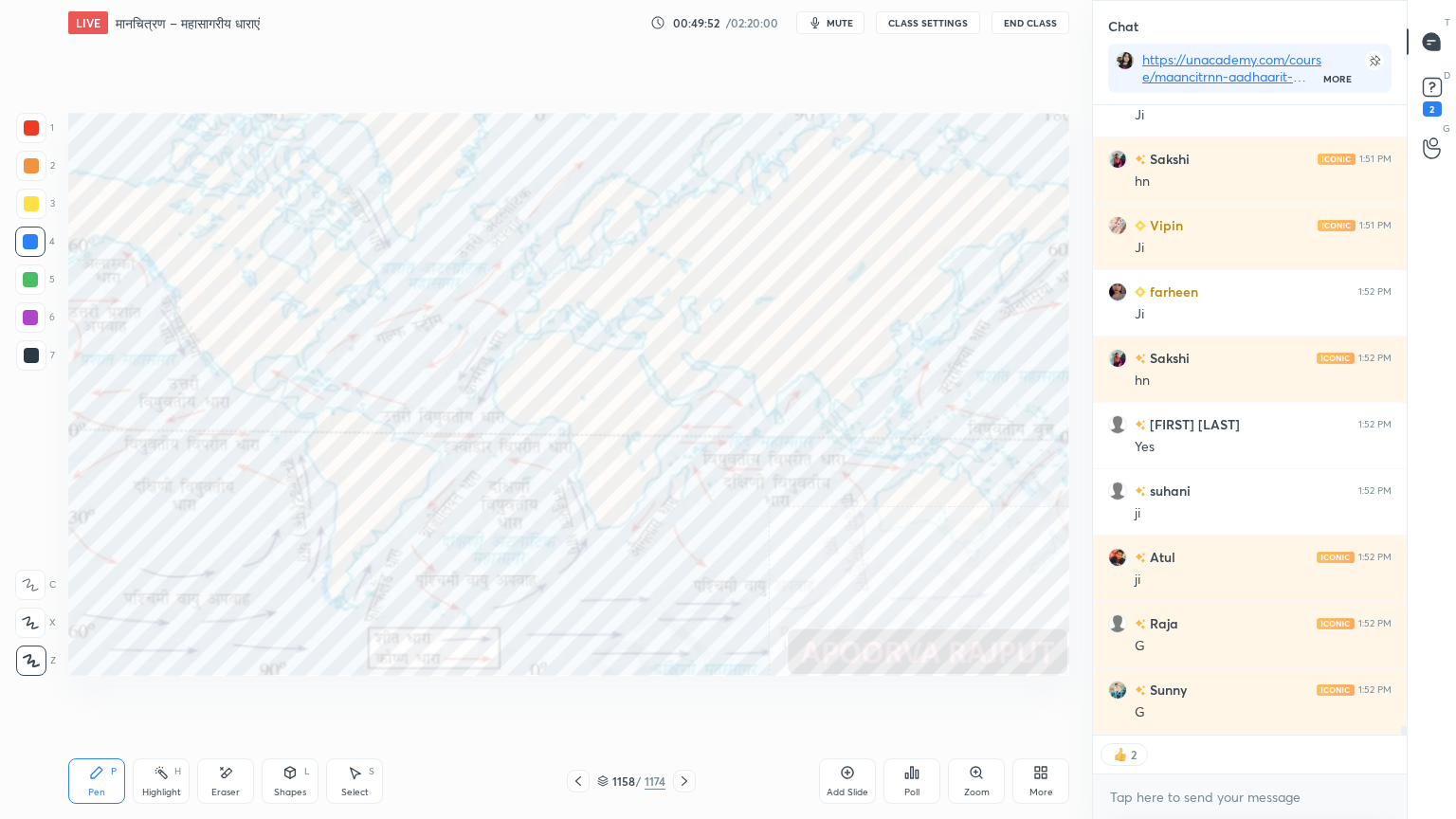 click 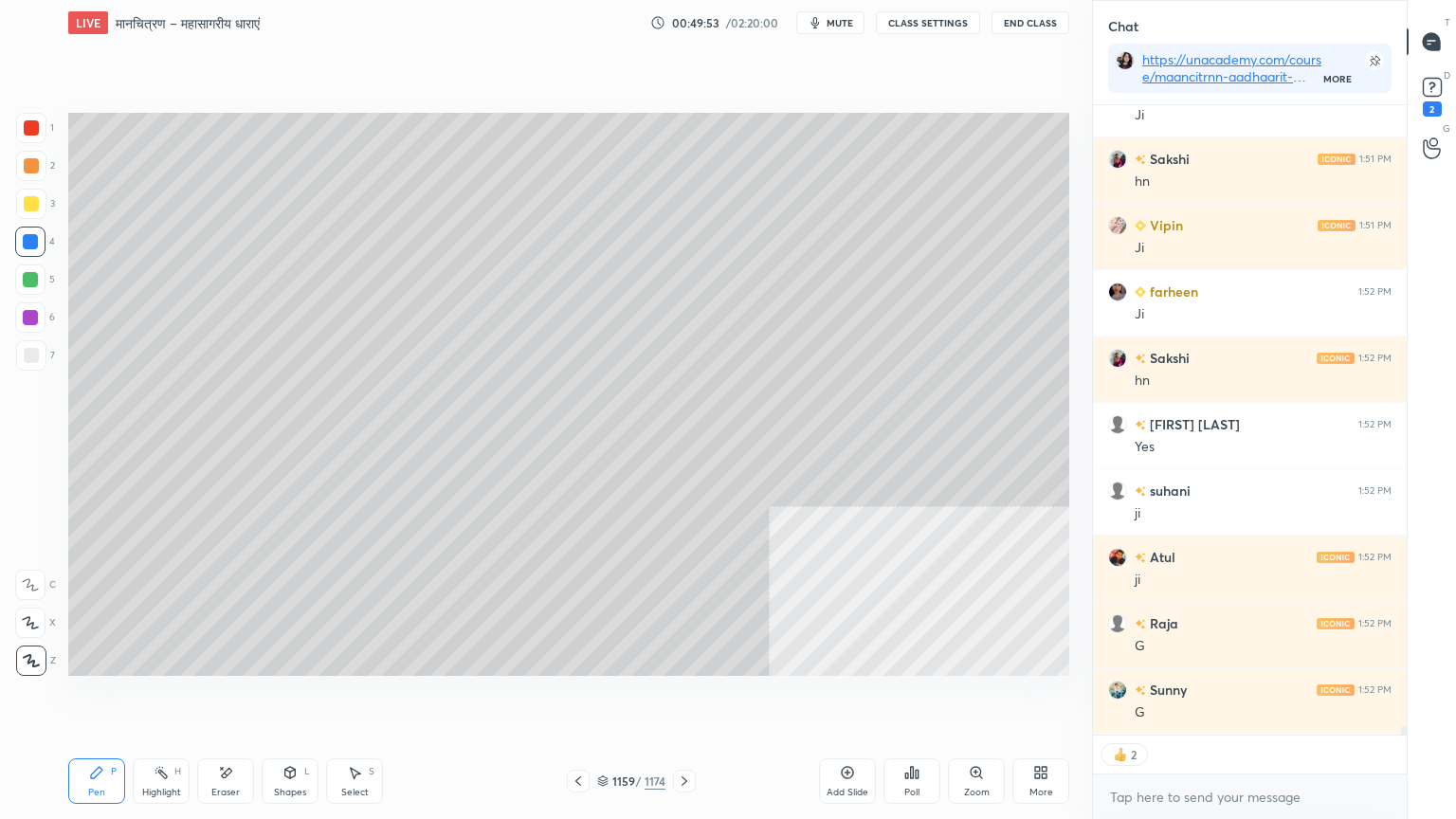 click at bounding box center (31, 355) 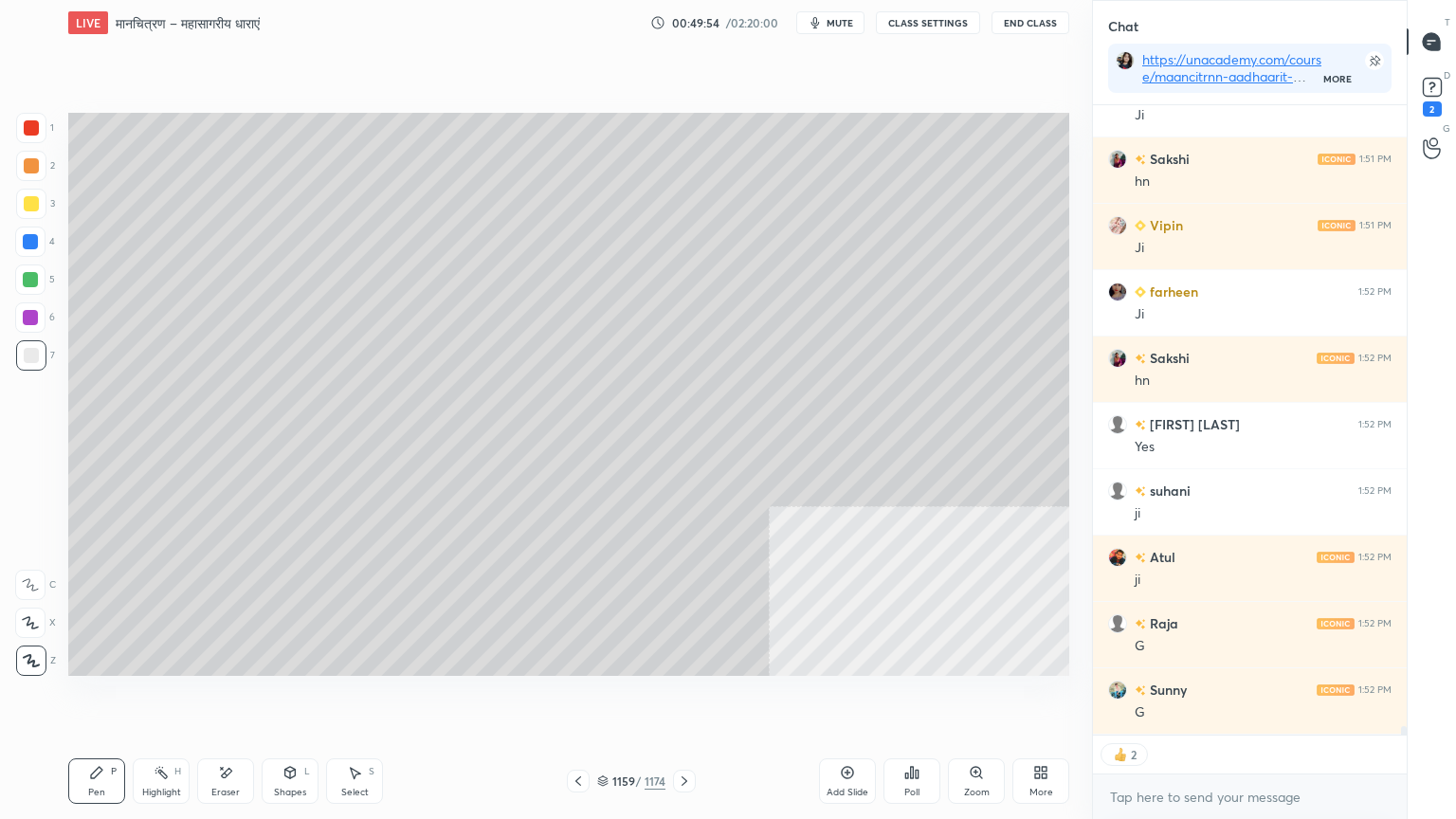click on "Select" at bounding box center [355, 792] 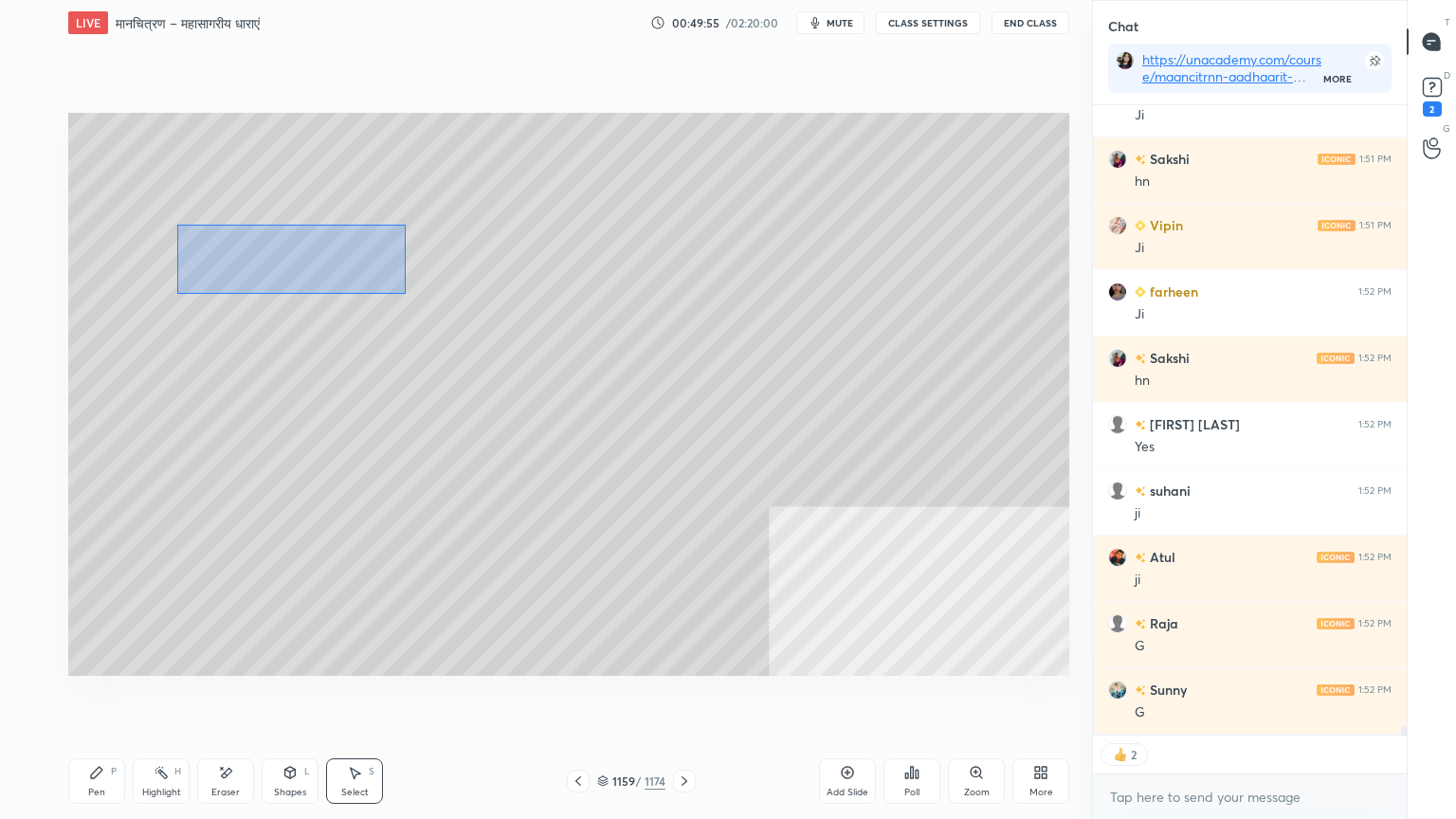 drag, startPoint x: 205, startPoint y: 239, endPoint x: 337, endPoint y: 270, distance: 135.5913 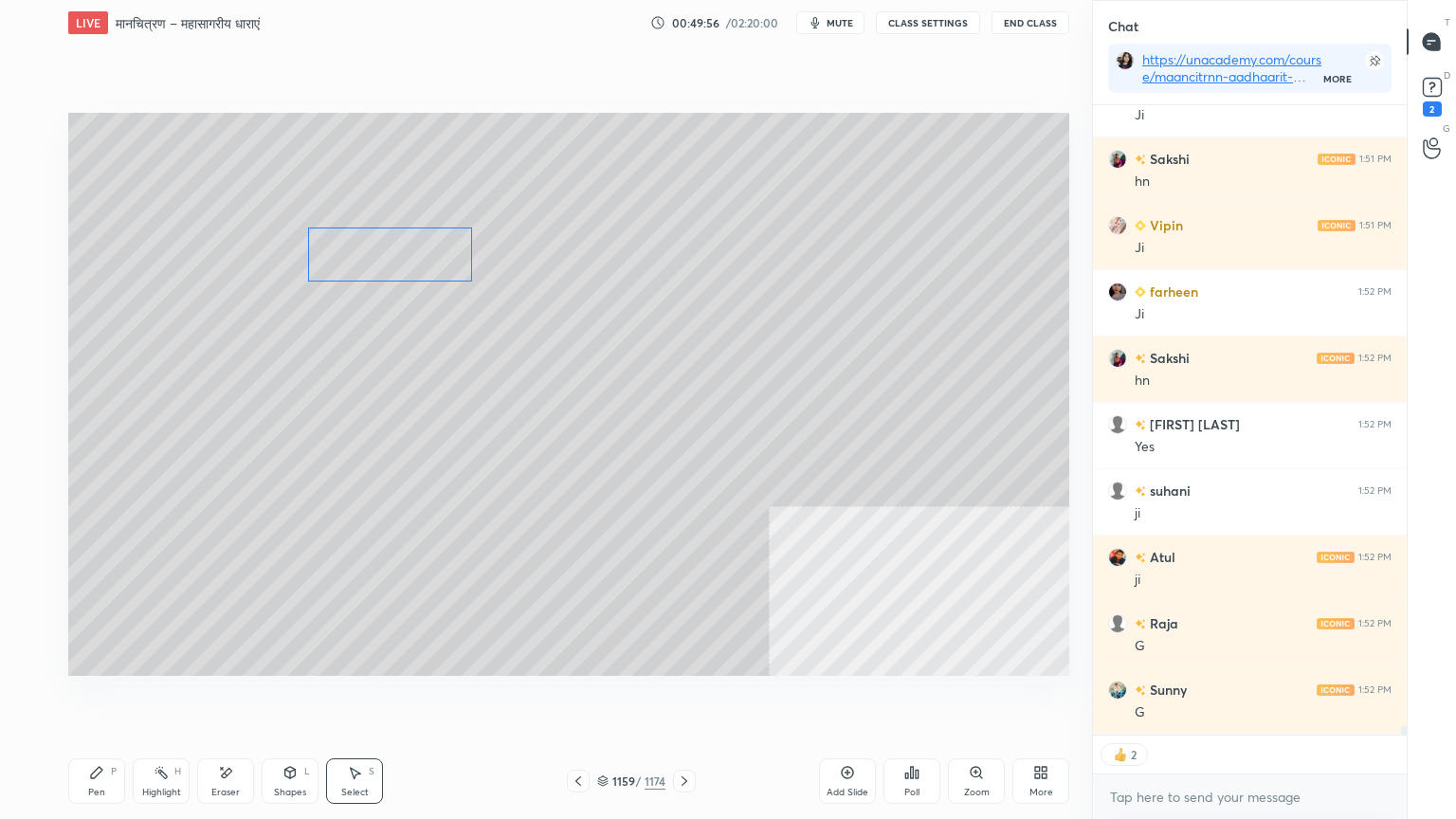 drag, startPoint x: 394, startPoint y: 268, endPoint x: 314, endPoint y: 392, distance: 147.56693 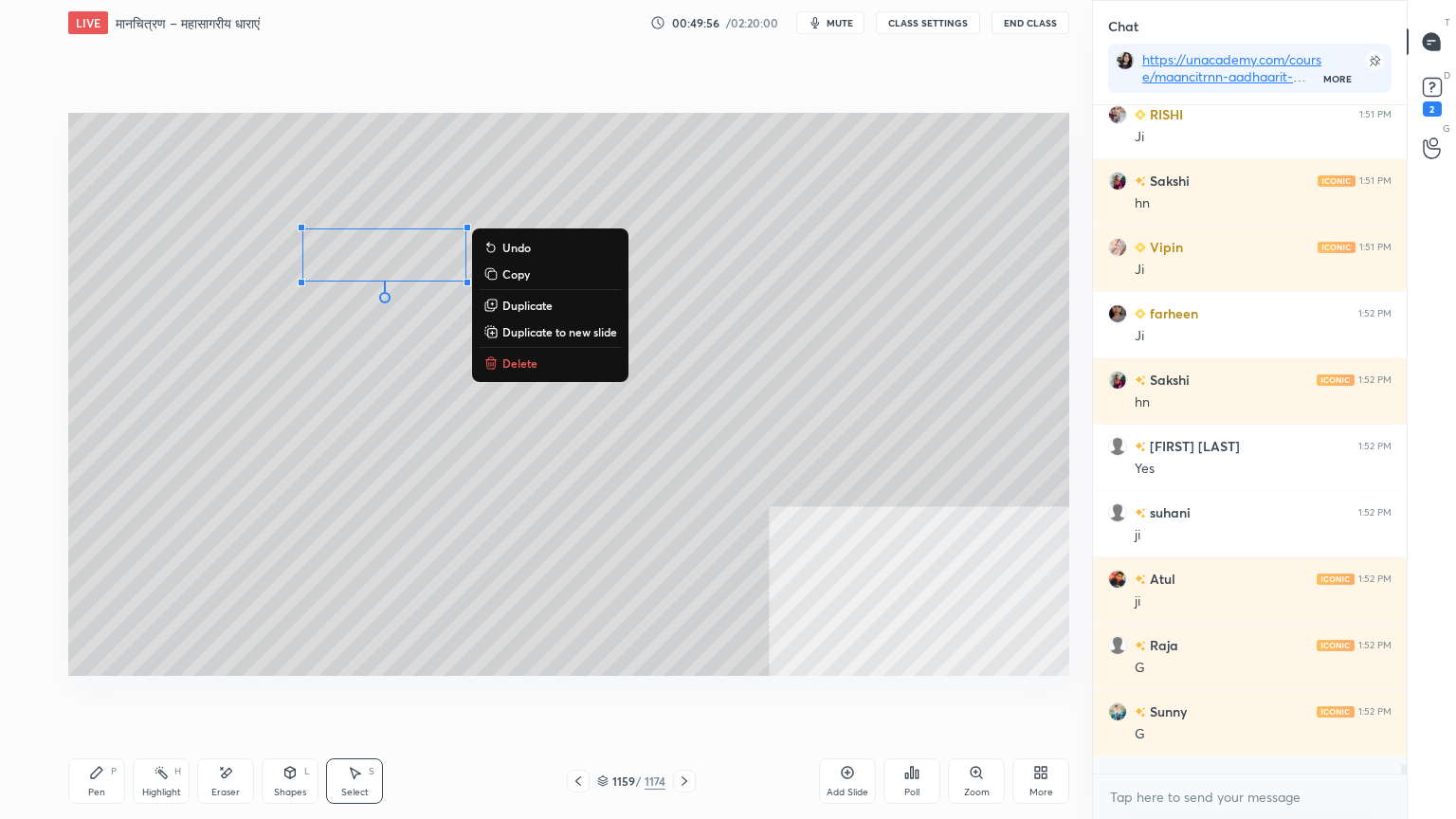 scroll, scrollTop: 6, scrollLeft: 6, axis: both 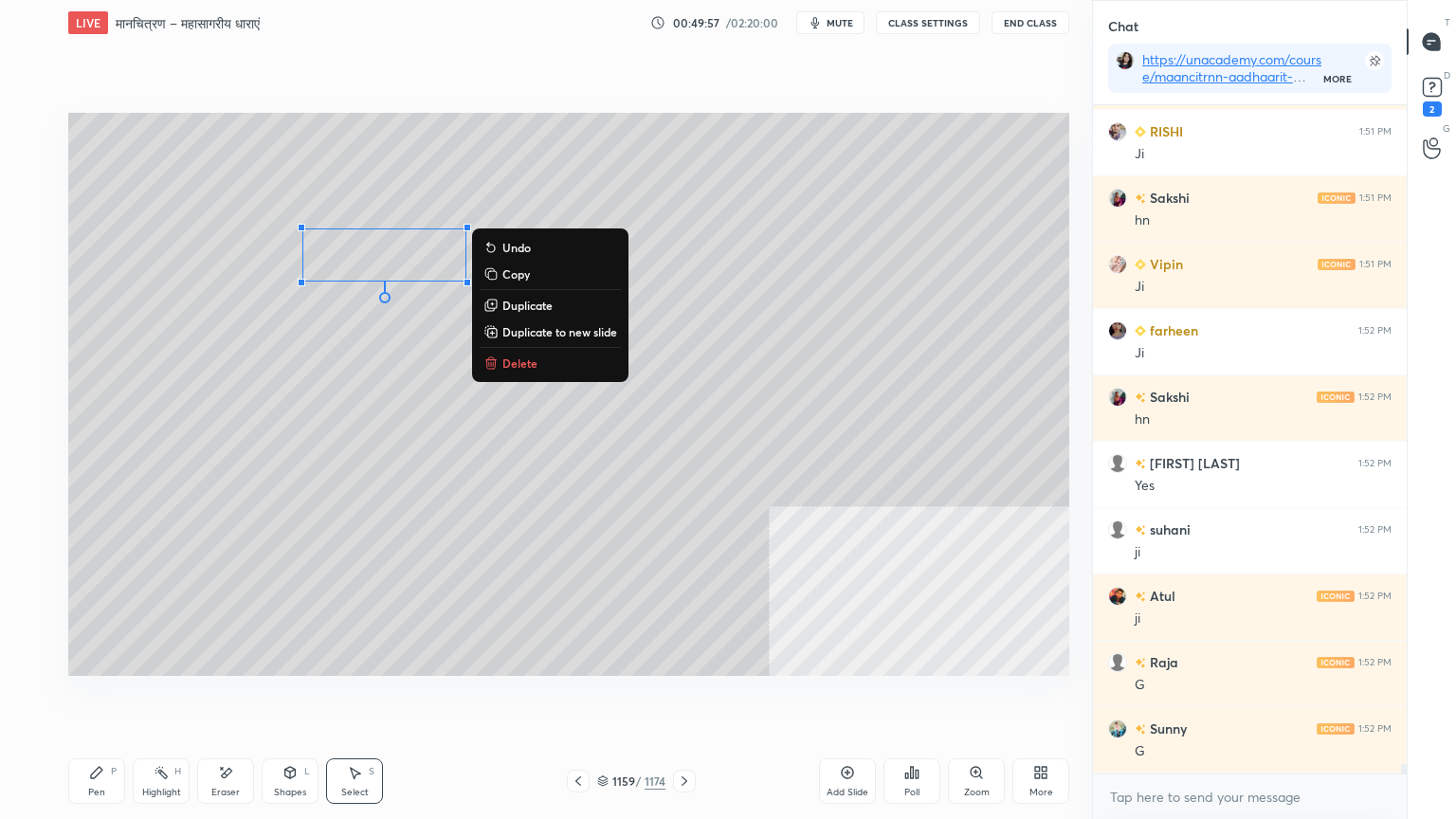 click 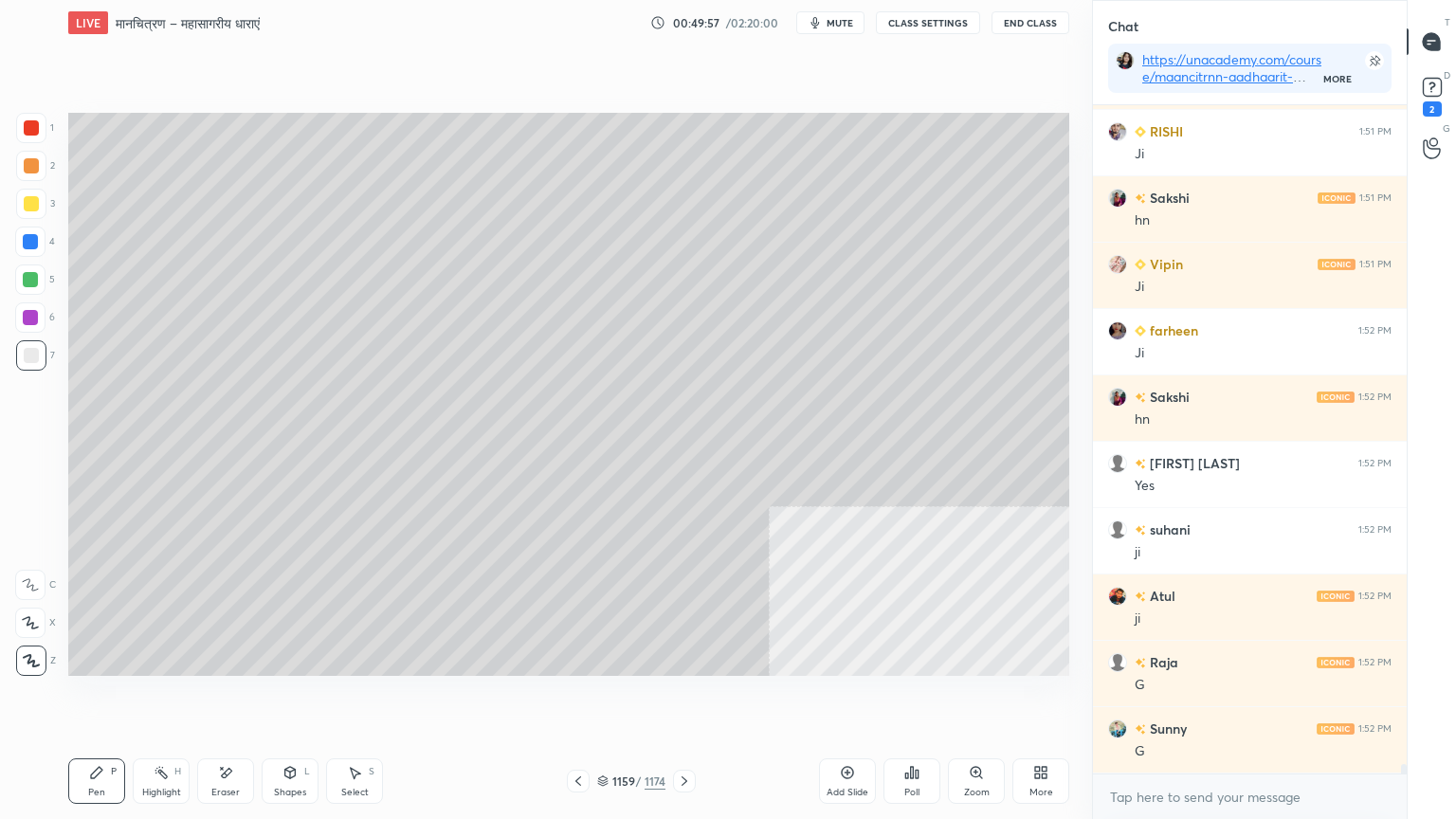 click on "Select" at bounding box center (355, 792) 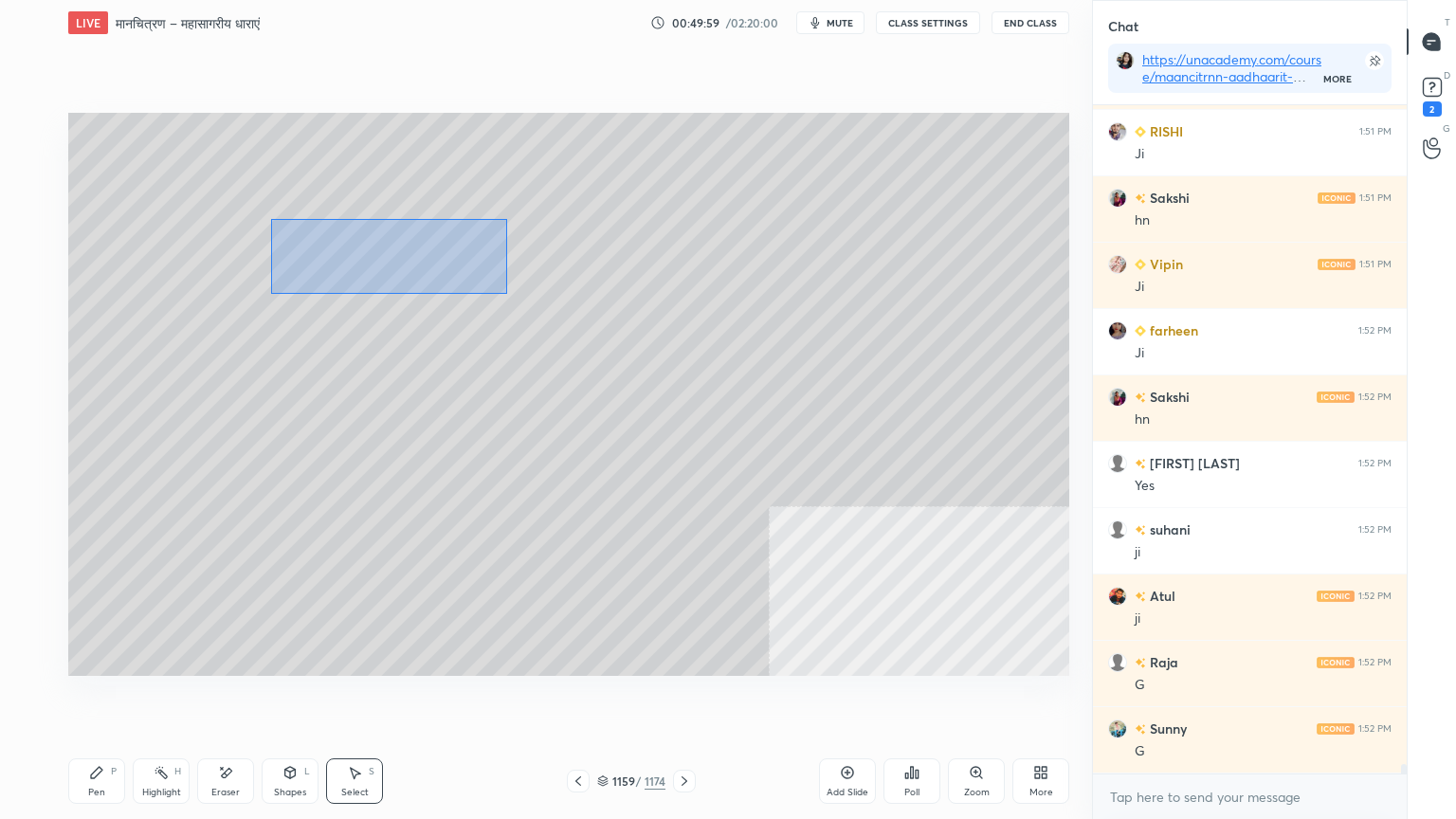 drag, startPoint x: 379, startPoint y: 272, endPoint x: 493, endPoint y: 282, distance: 114.43776 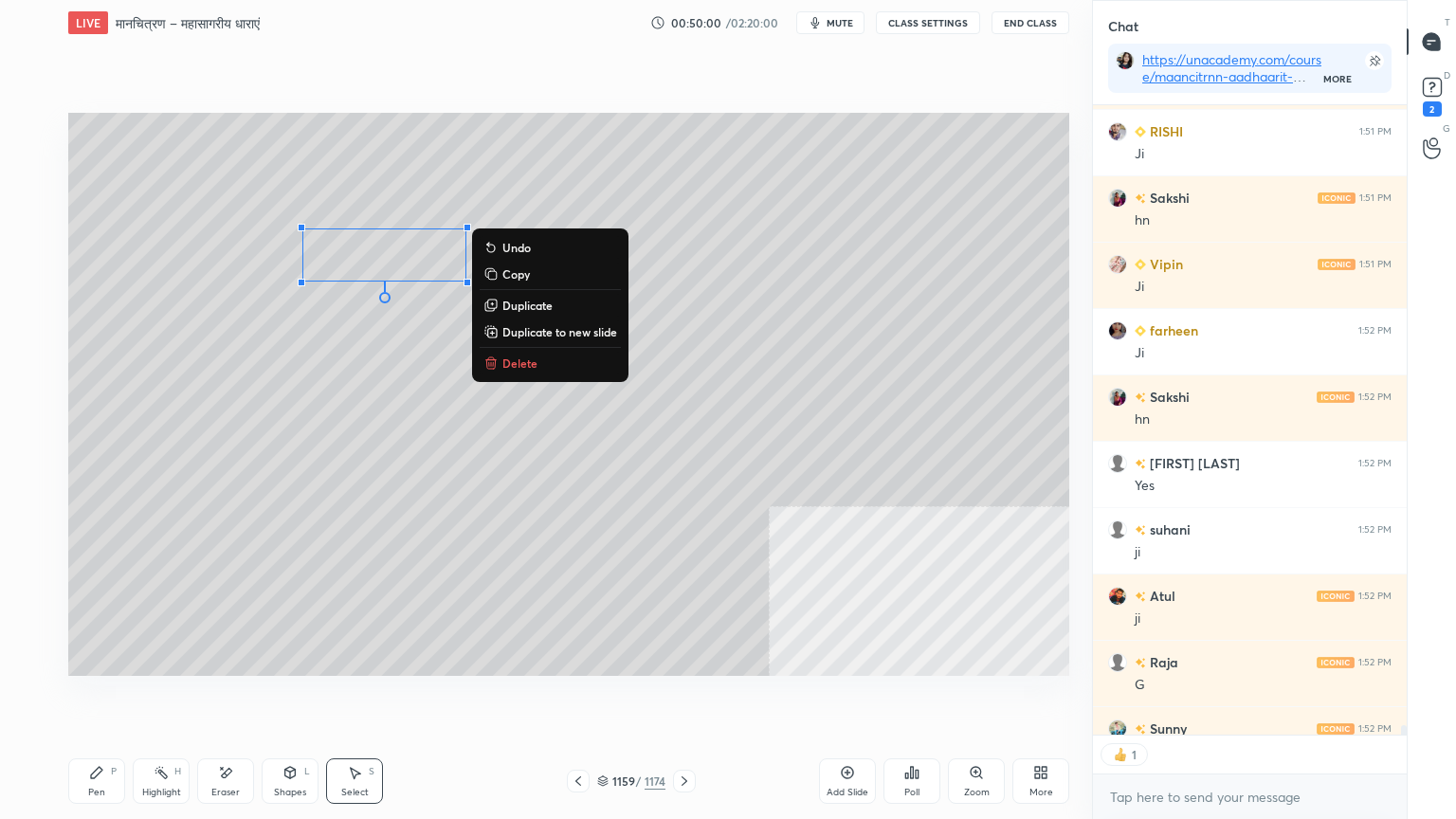 scroll, scrollTop: 625, scrollLeft: 308, axis: both 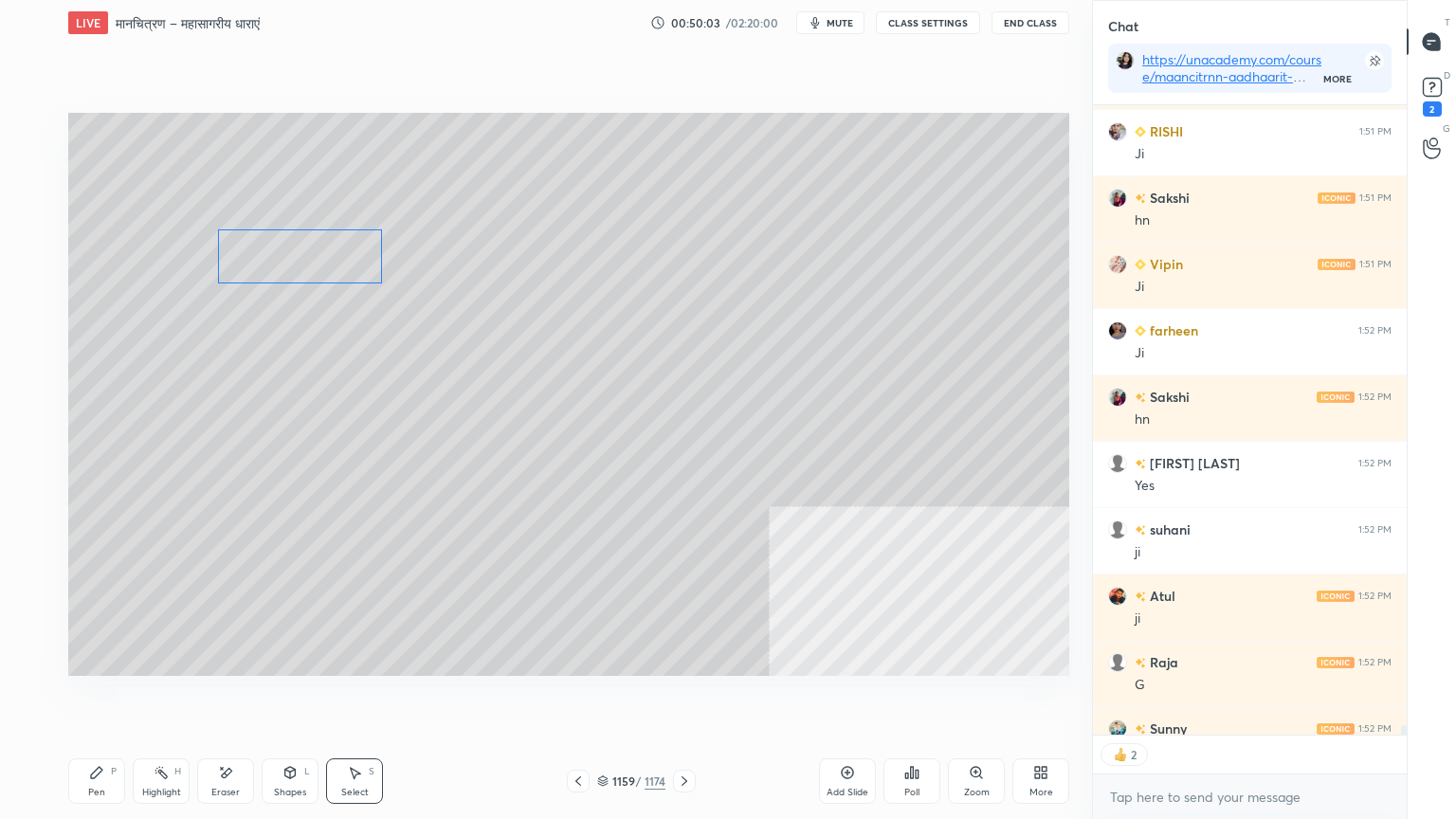 drag, startPoint x: 391, startPoint y: 269, endPoint x: 393, endPoint y: 286, distance: 17.117243 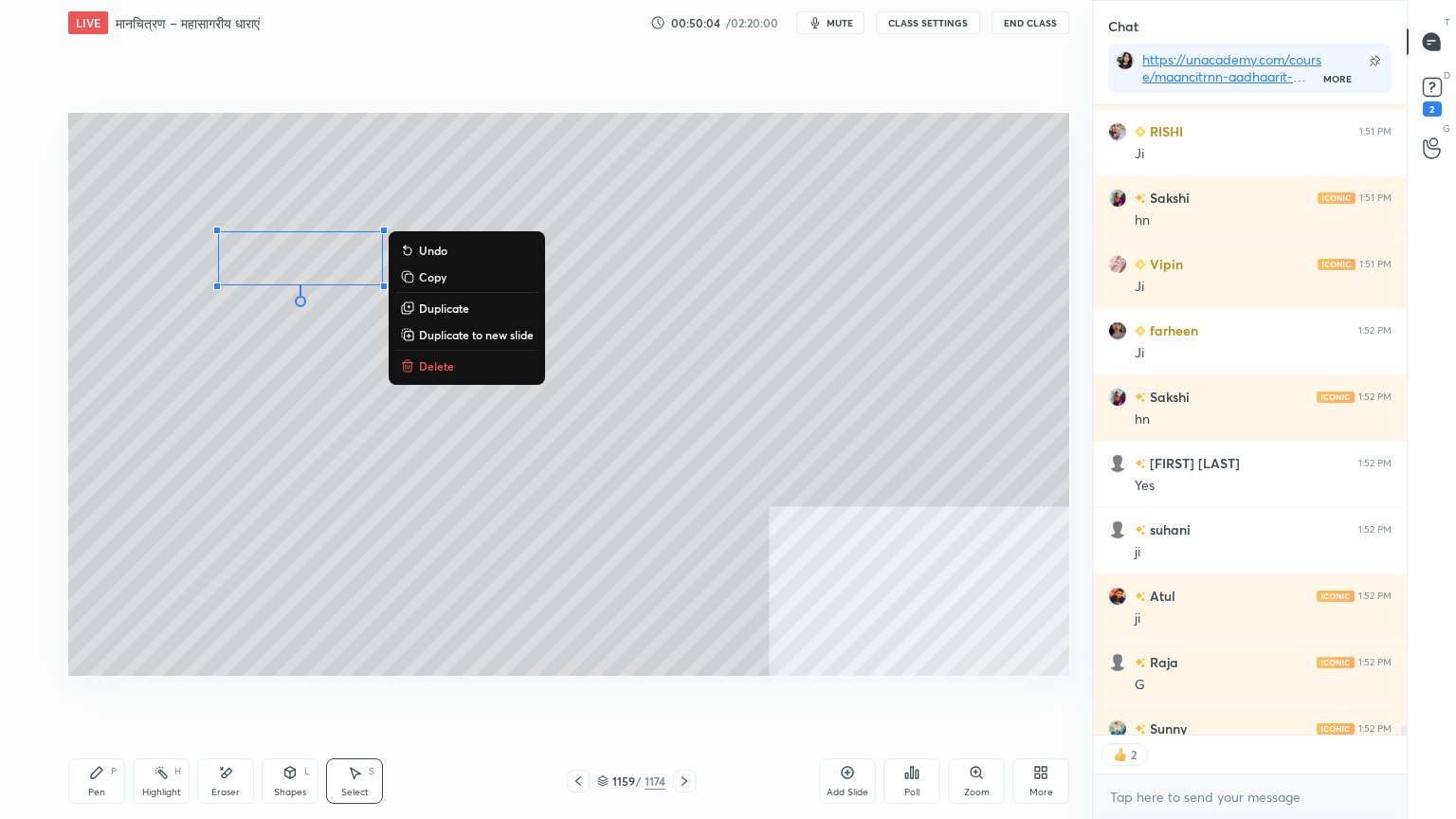 click on "Pen P" at bounding box center [97, 781] 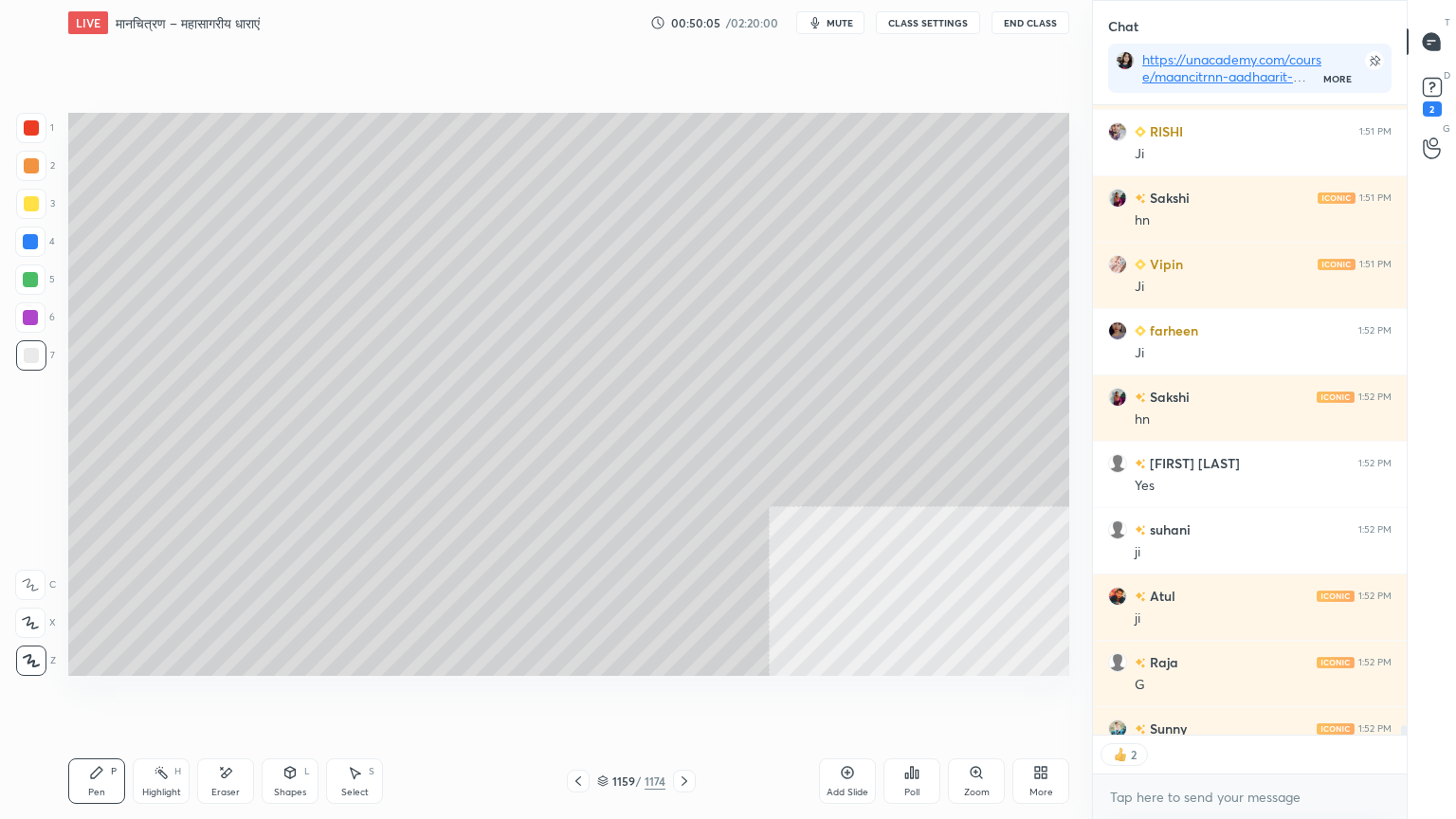 click 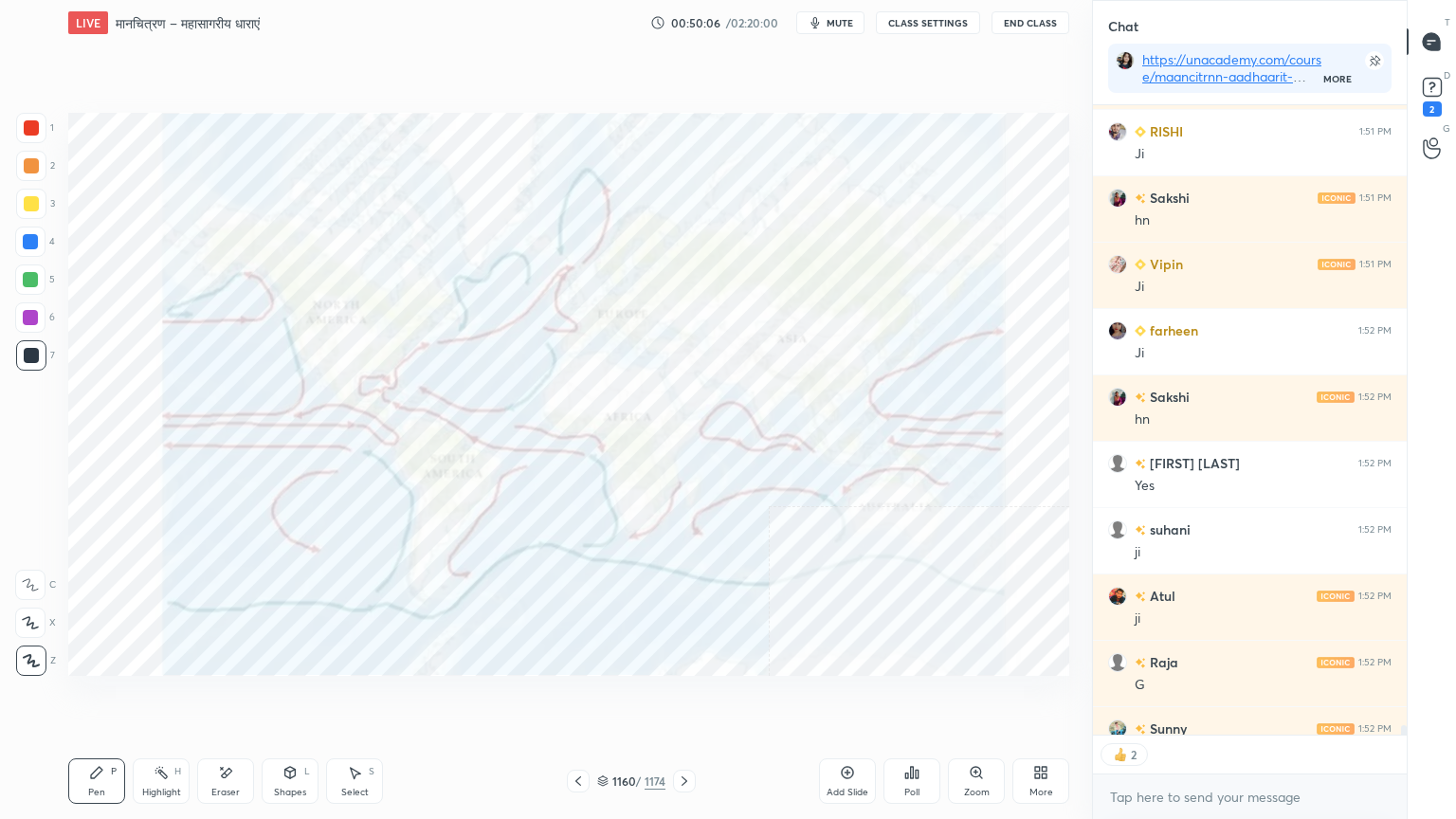 click 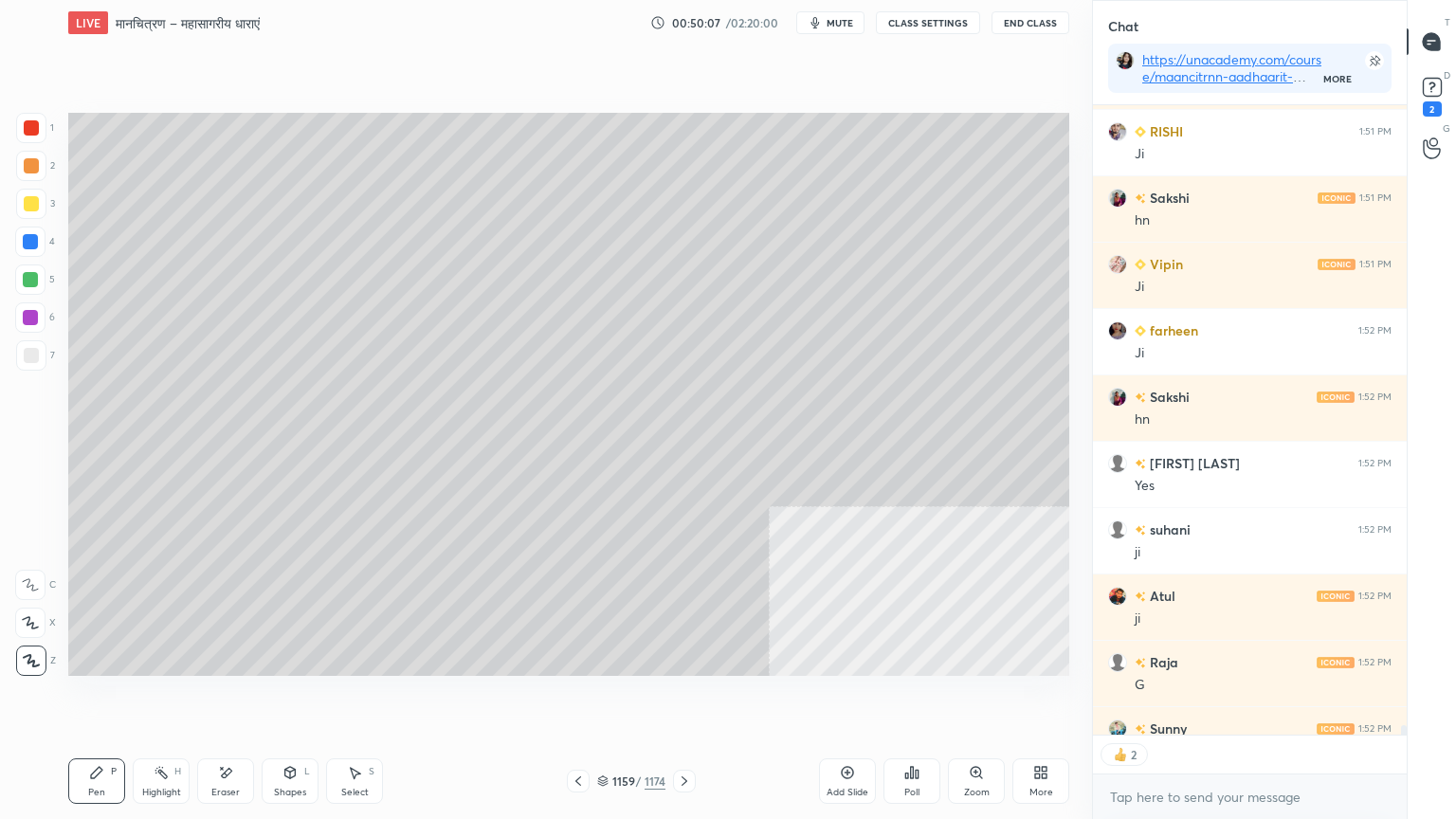 click 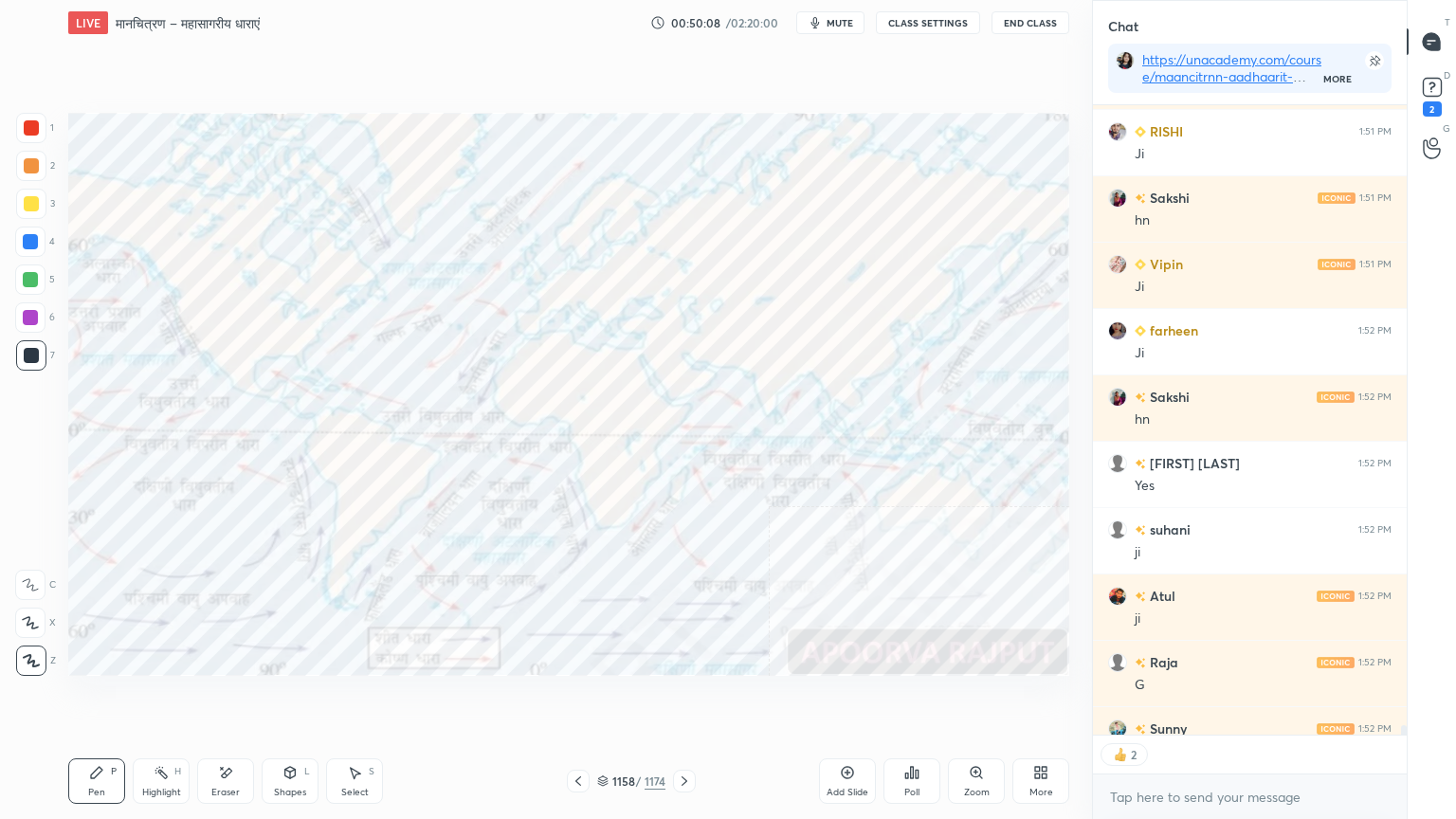 click at bounding box center [30, 242] 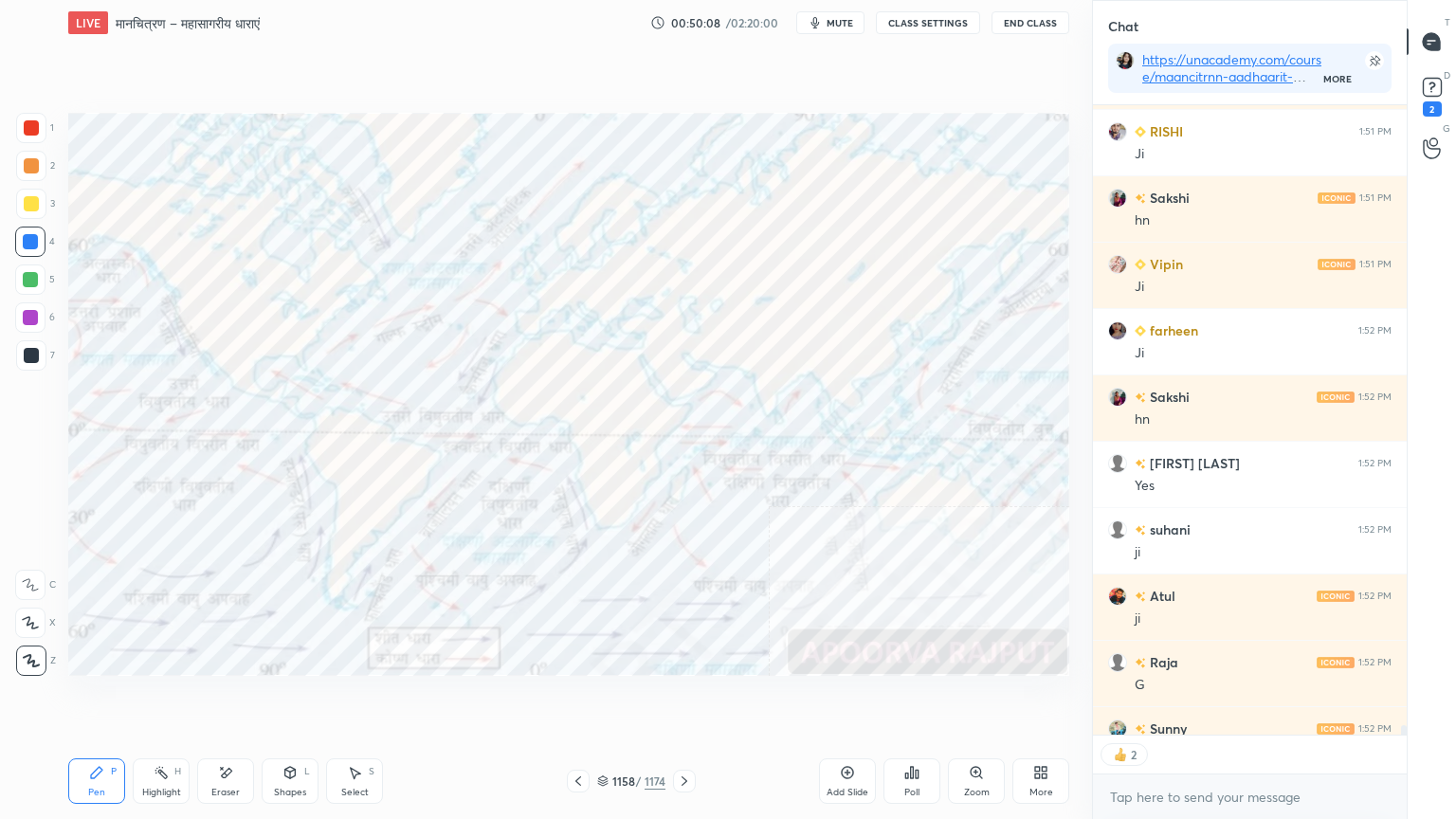 drag, startPoint x: 34, startPoint y: 245, endPoint x: 66, endPoint y: 227, distance: 36.71512 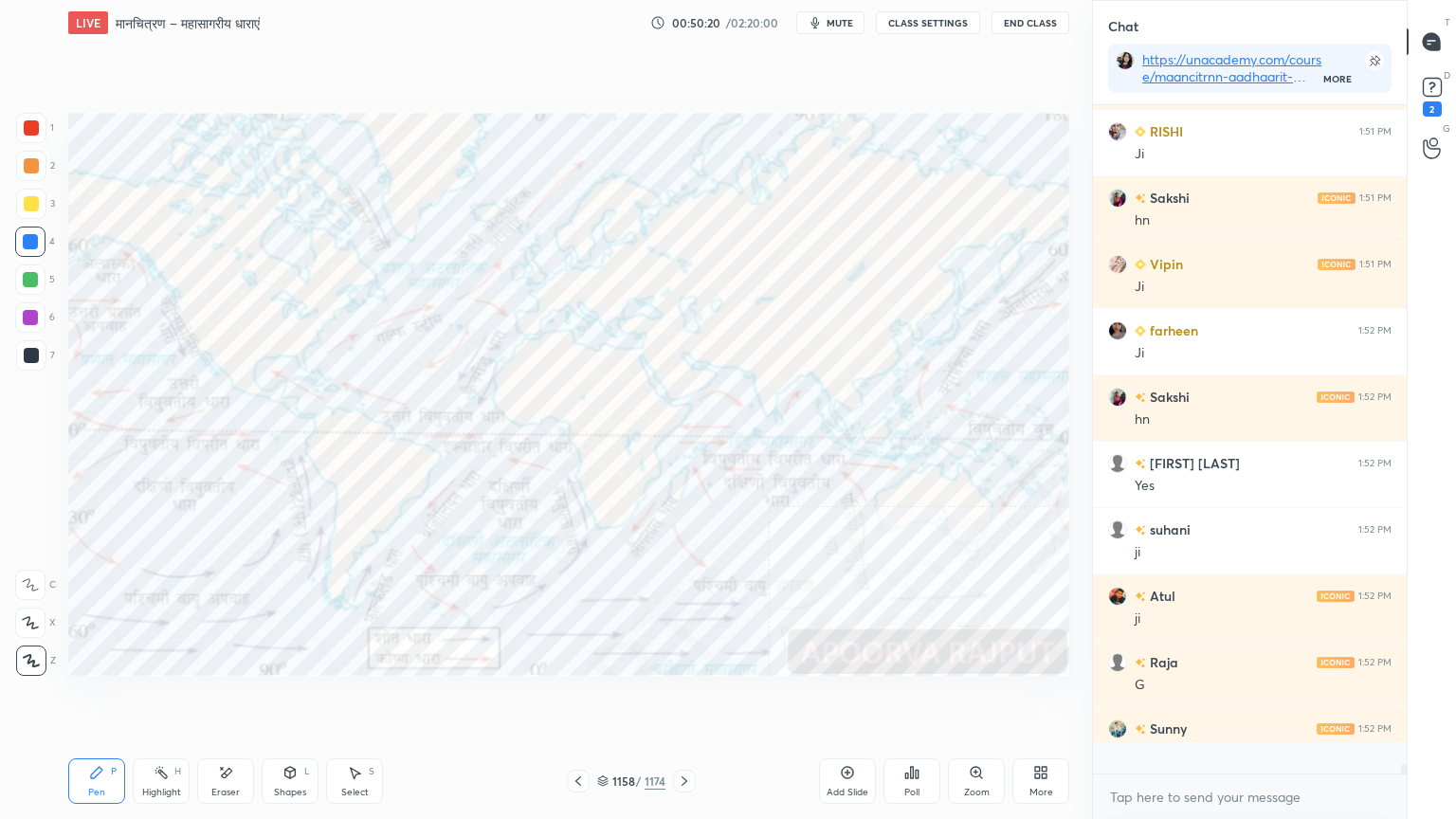 scroll, scrollTop: 6, scrollLeft: 6, axis: both 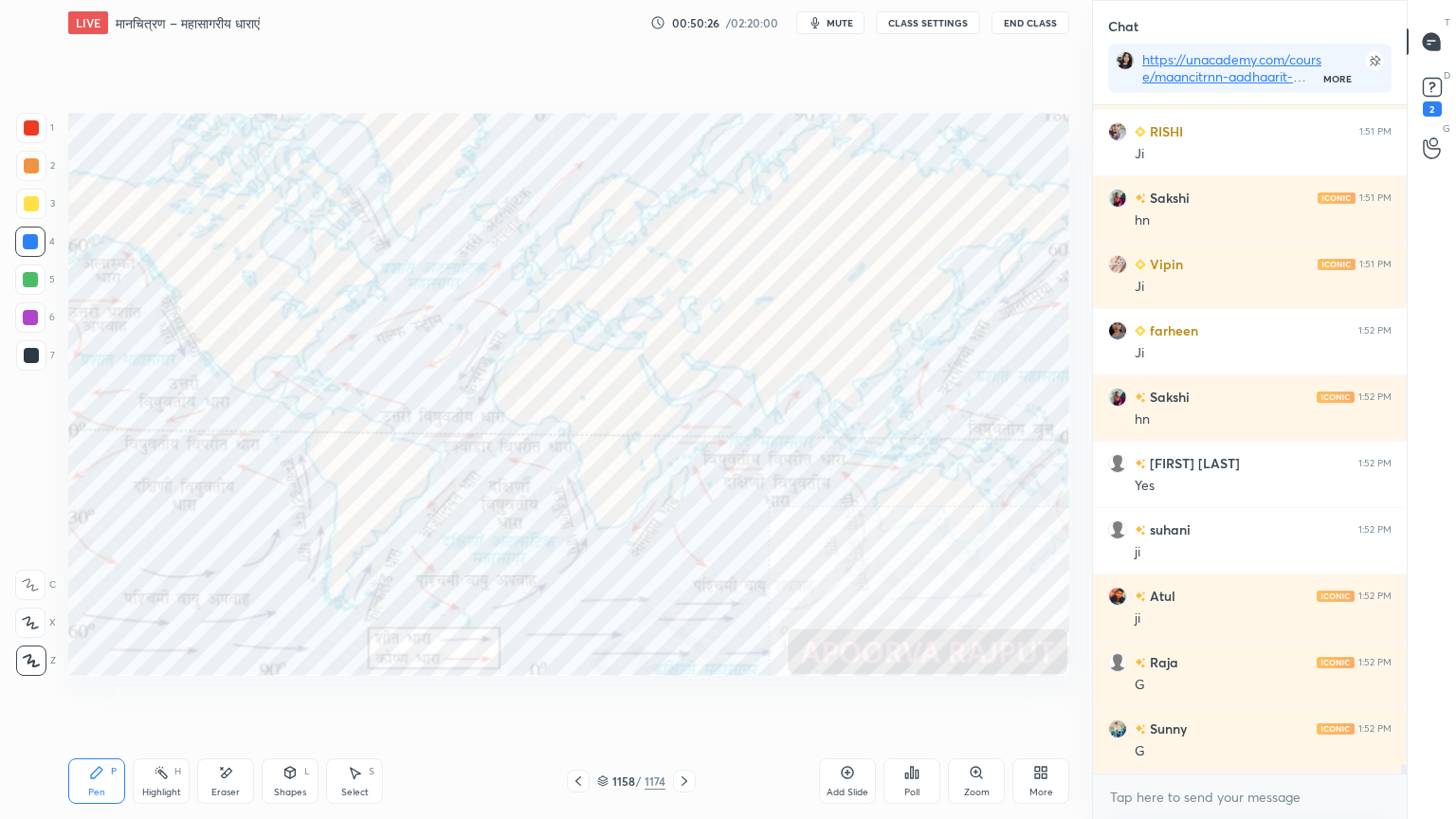 click on "1 2 3 4 5 6 7 C X Z E E Erase all   H H" at bounding box center [30, 394] 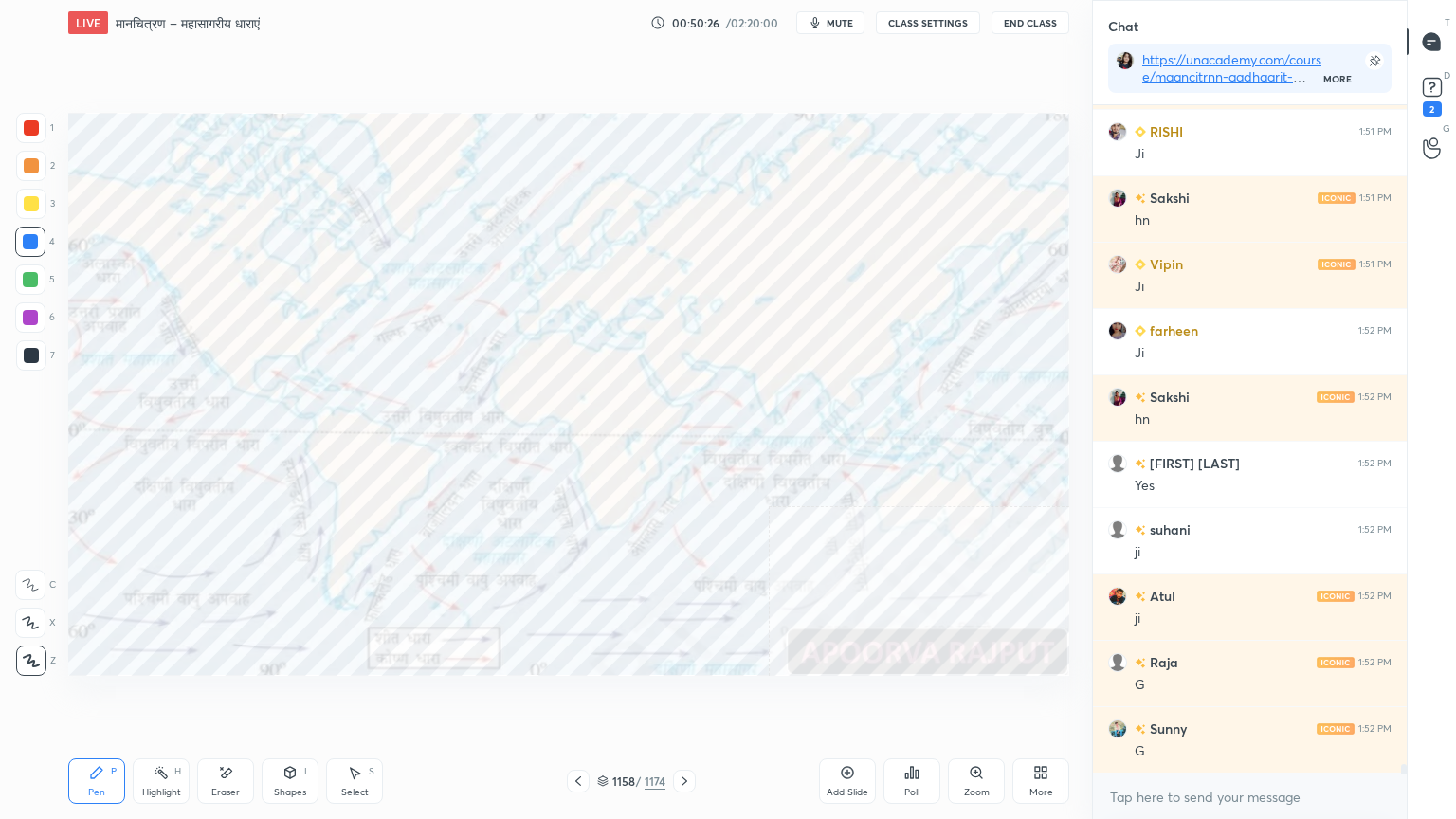 click on "1 2 3 4 5 6 7" at bounding box center (35, 246) 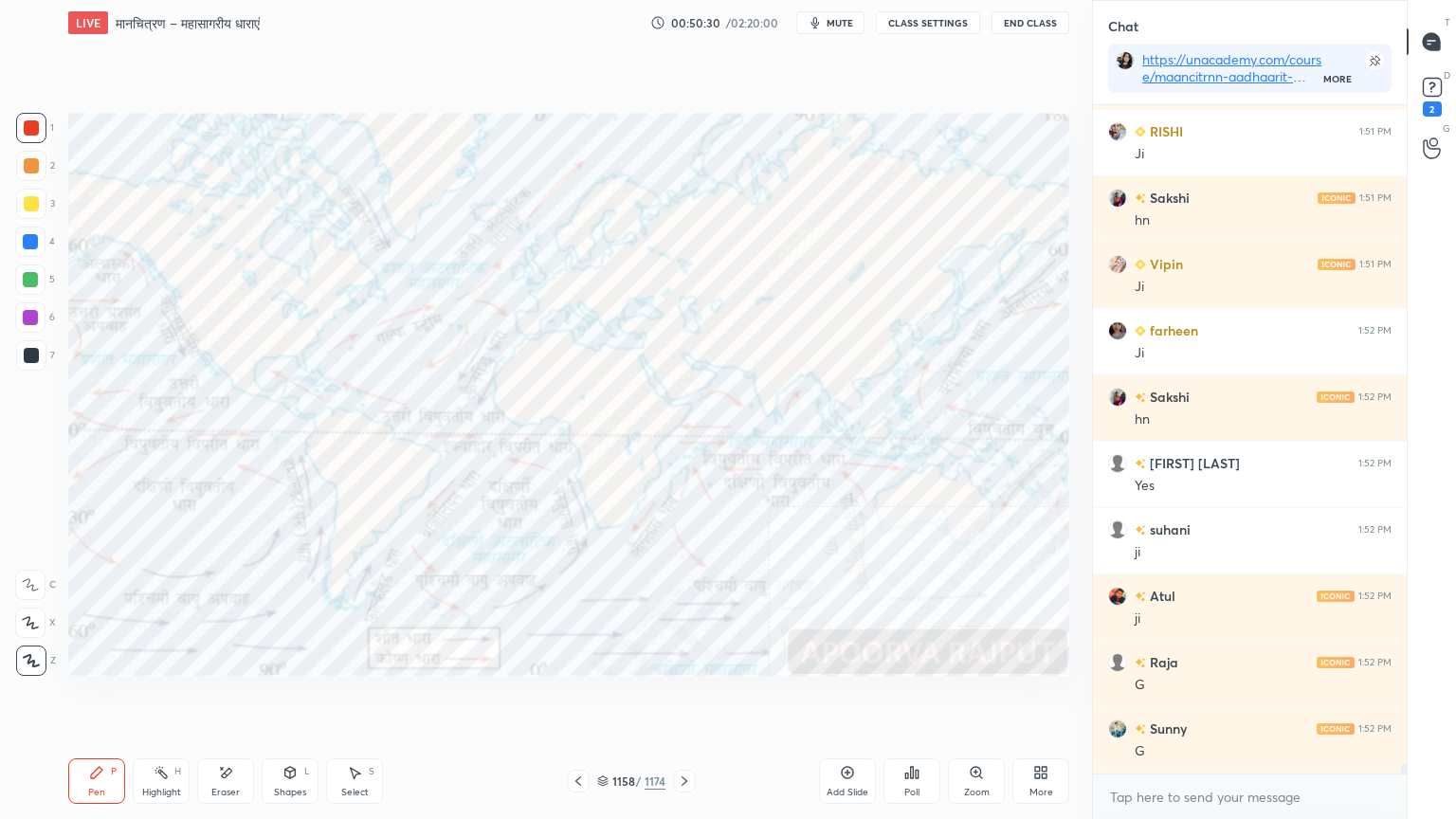 scroll, scrollTop: 44791, scrollLeft: 0, axis: vertical 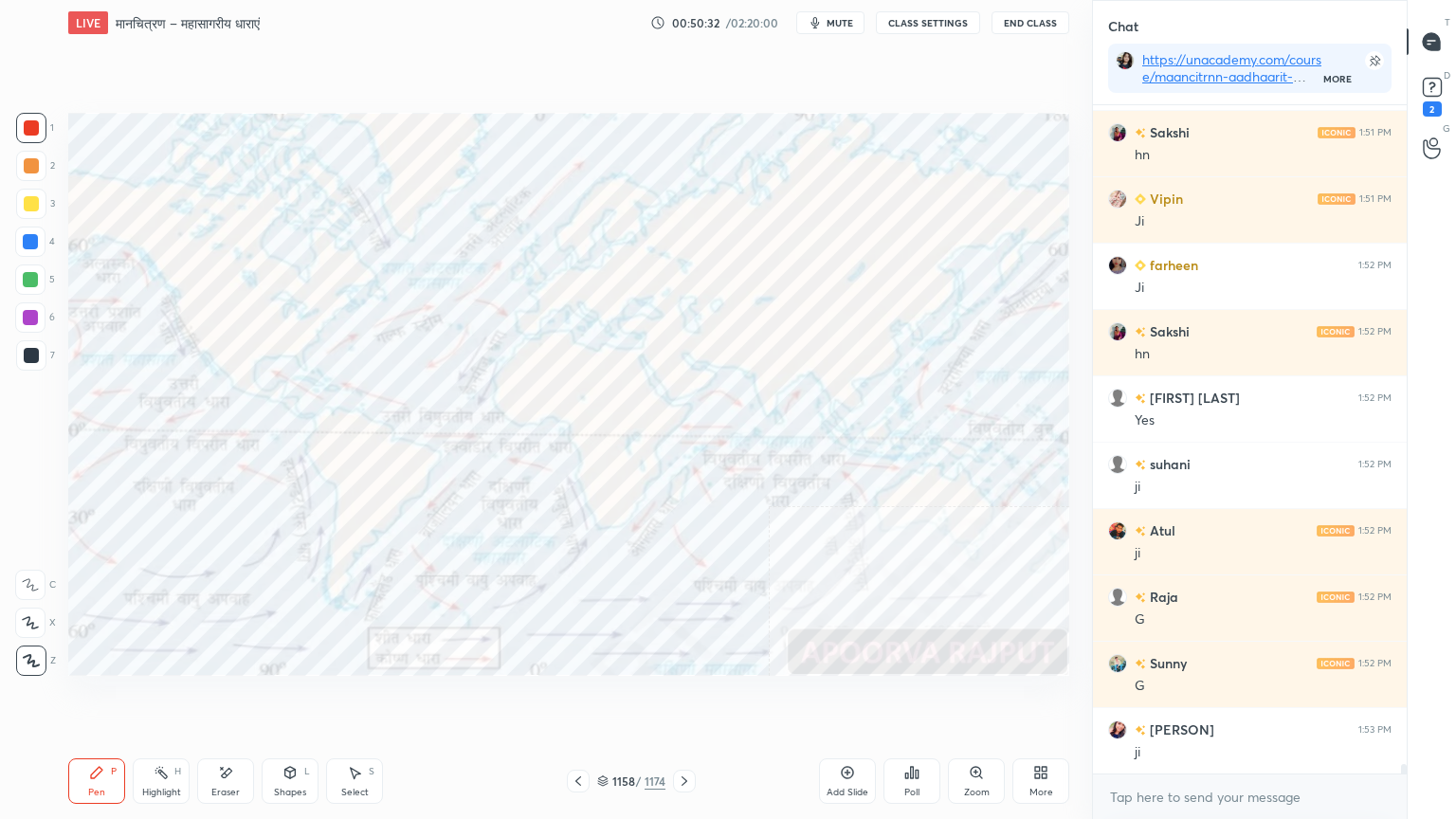 click at bounding box center [30, 242] 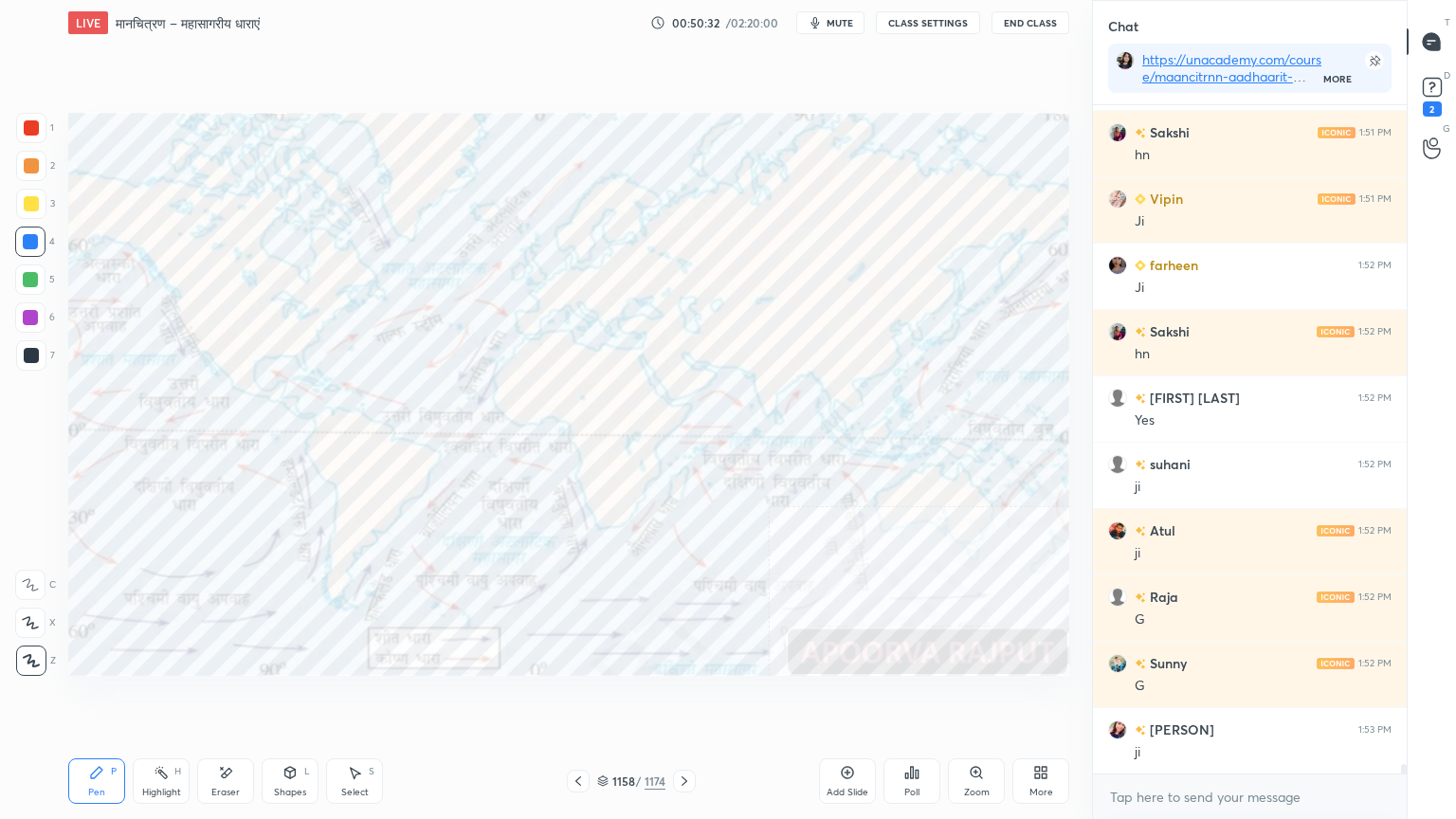 drag, startPoint x: 23, startPoint y: 246, endPoint x: 64, endPoint y: 243, distance: 41.10961 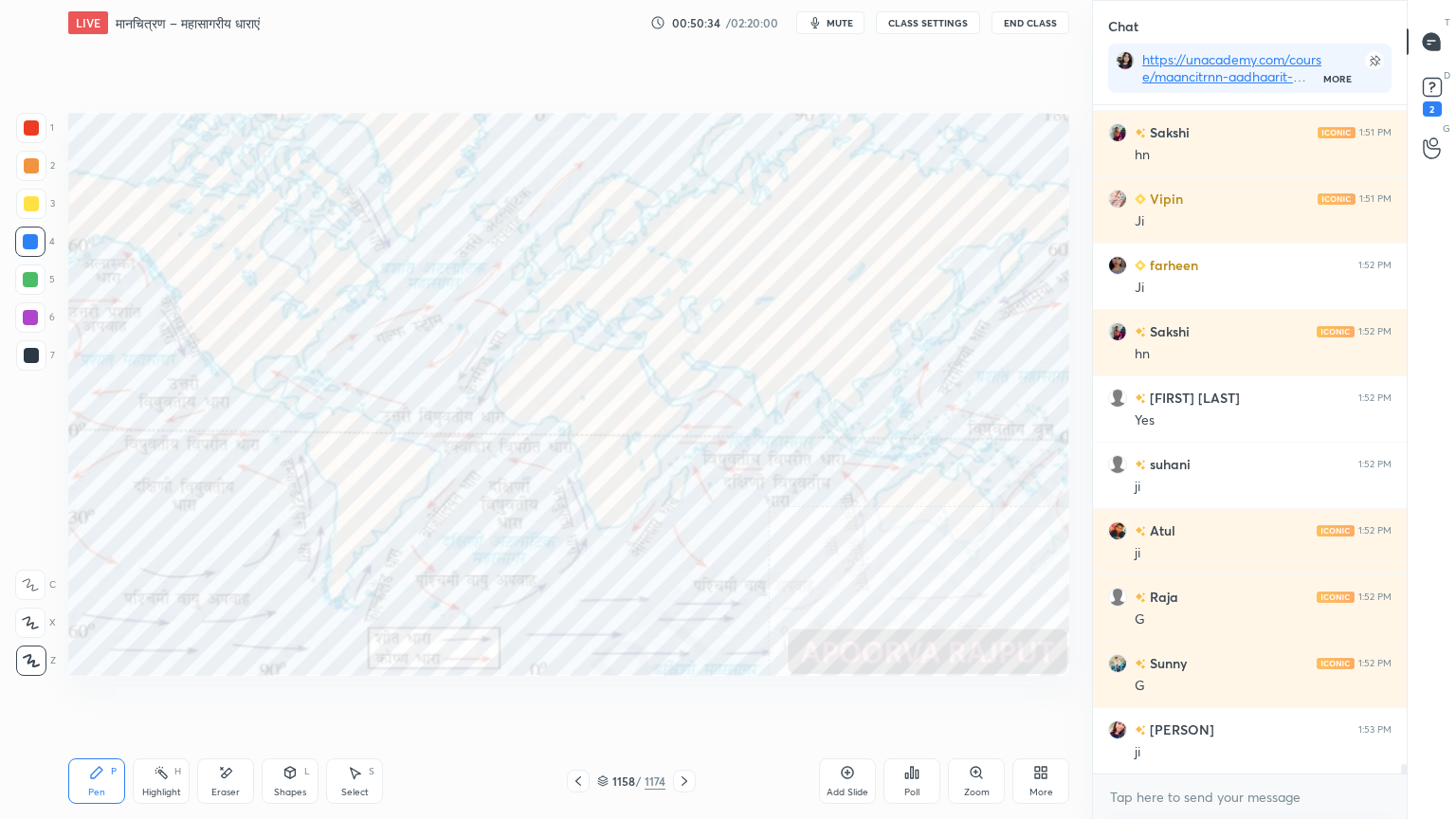 click on "Eraser" at bounding box center [226, 781] 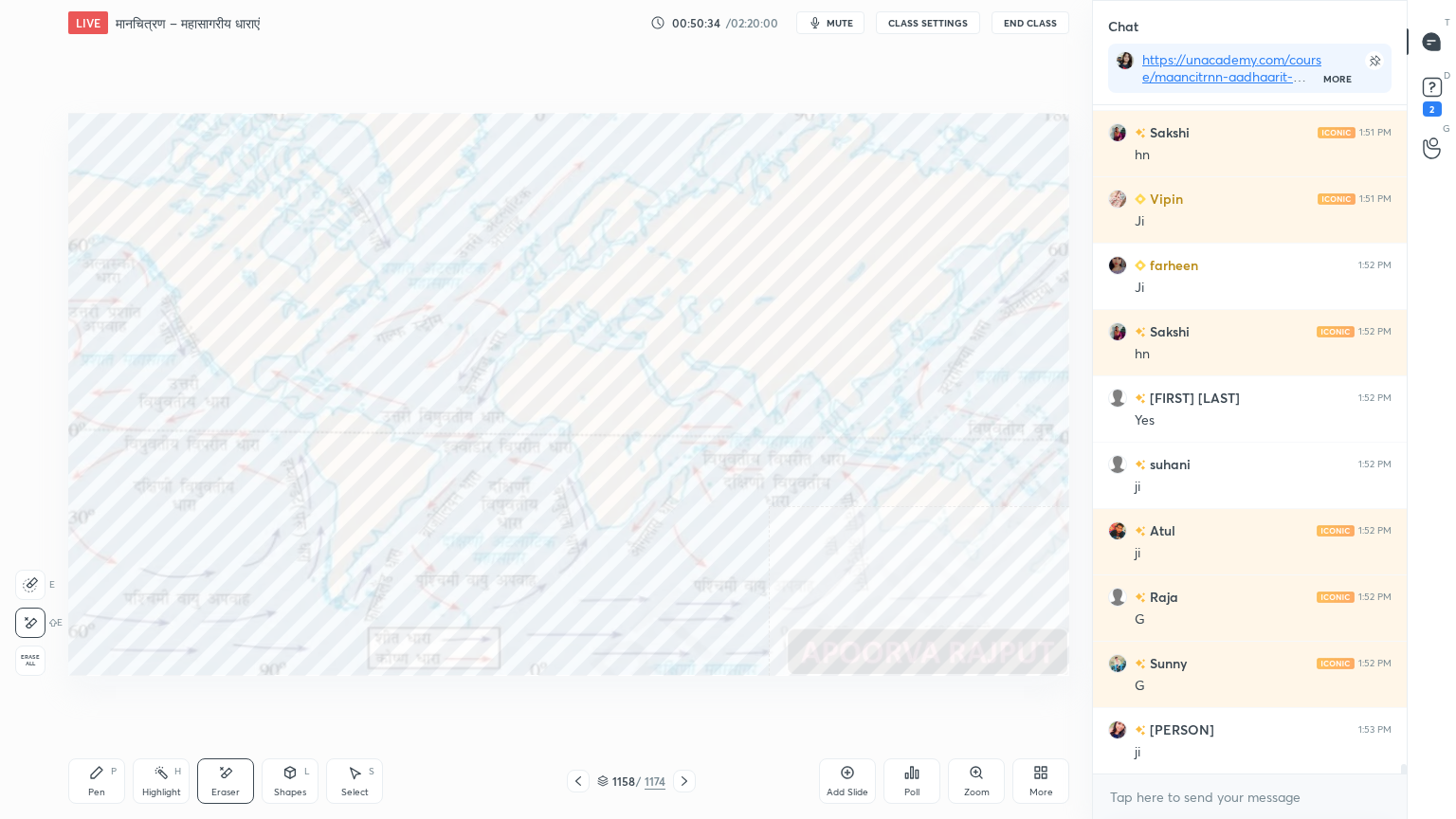 click on "Eraser" at bounding box center [226, 792] 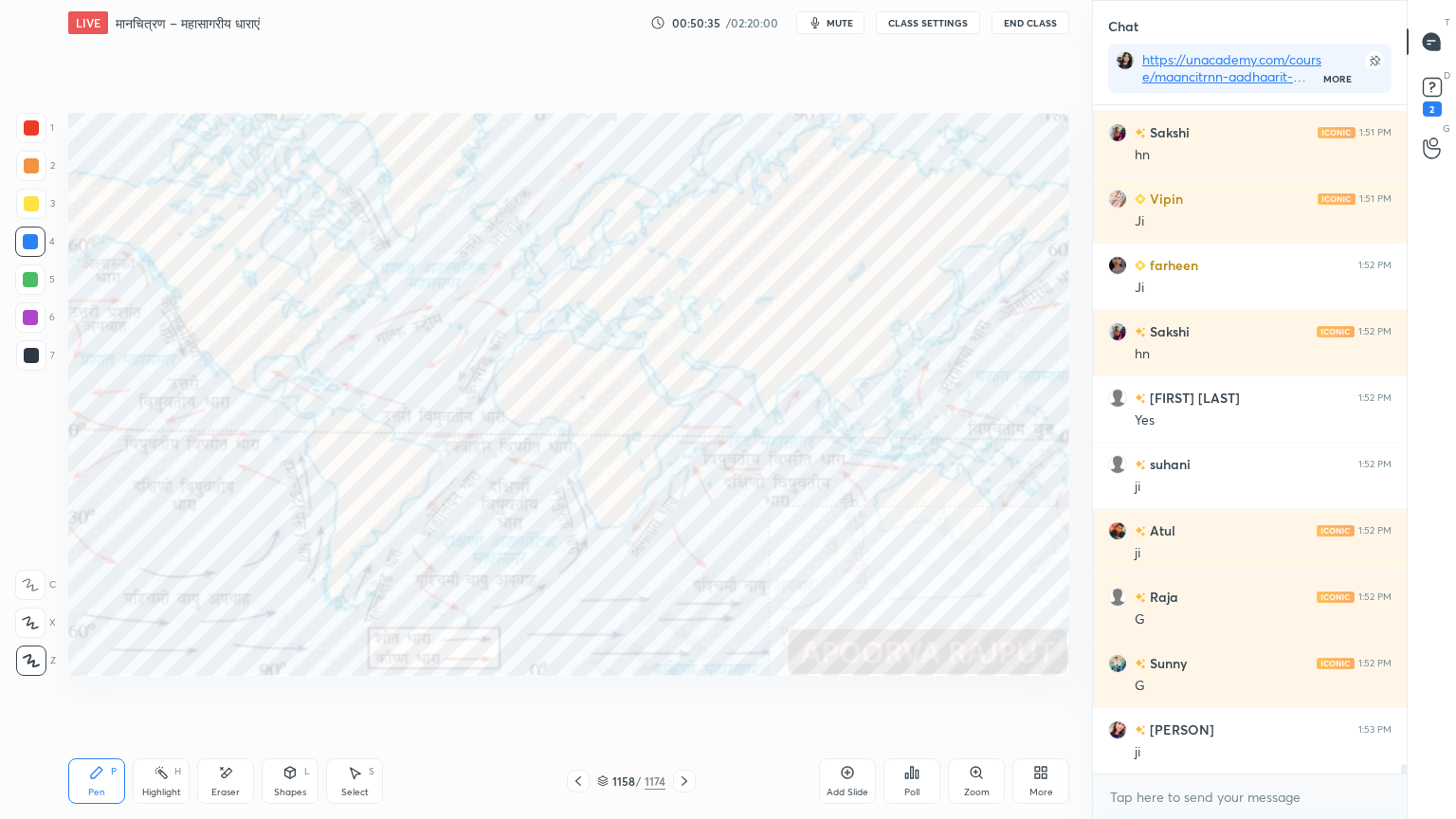 click on "1 2 3 4 5 6 7 C X Z E E Erase all   H H" at bounding box center [30, 394] 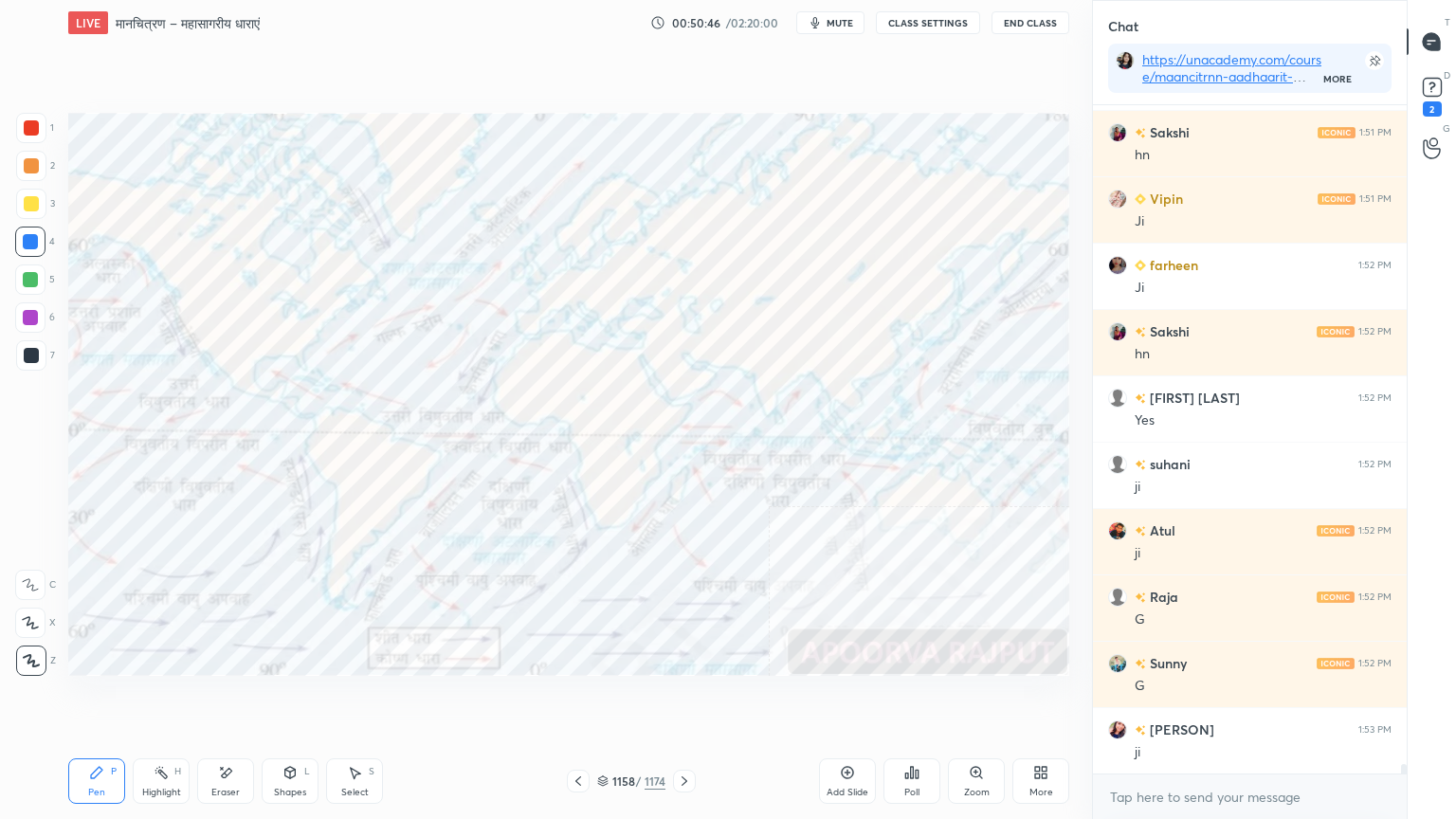 click on "Eraser" at bounding box center (226, 792) 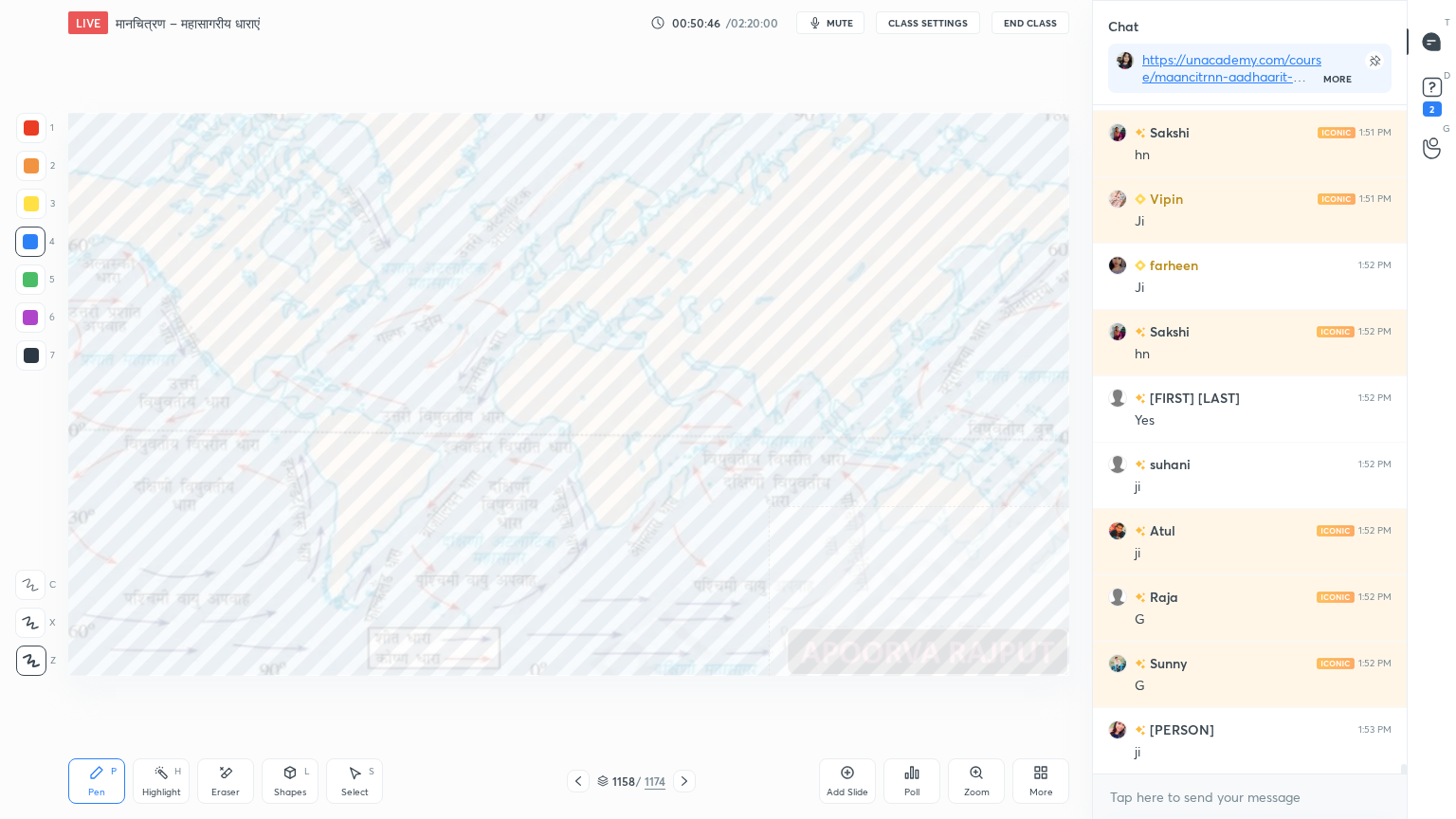 click 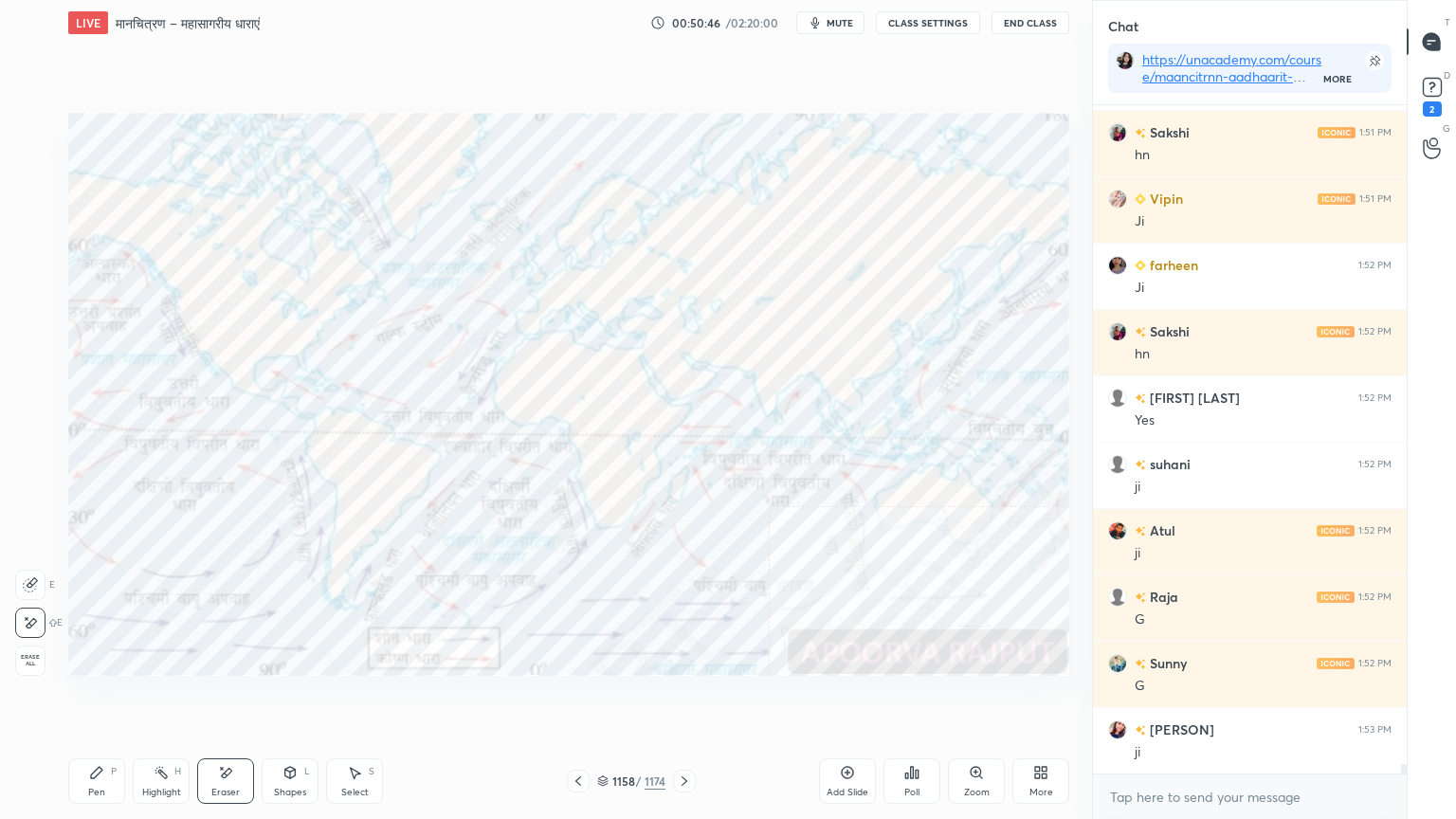 click on "Erase all" at bounding box center [30, 661] 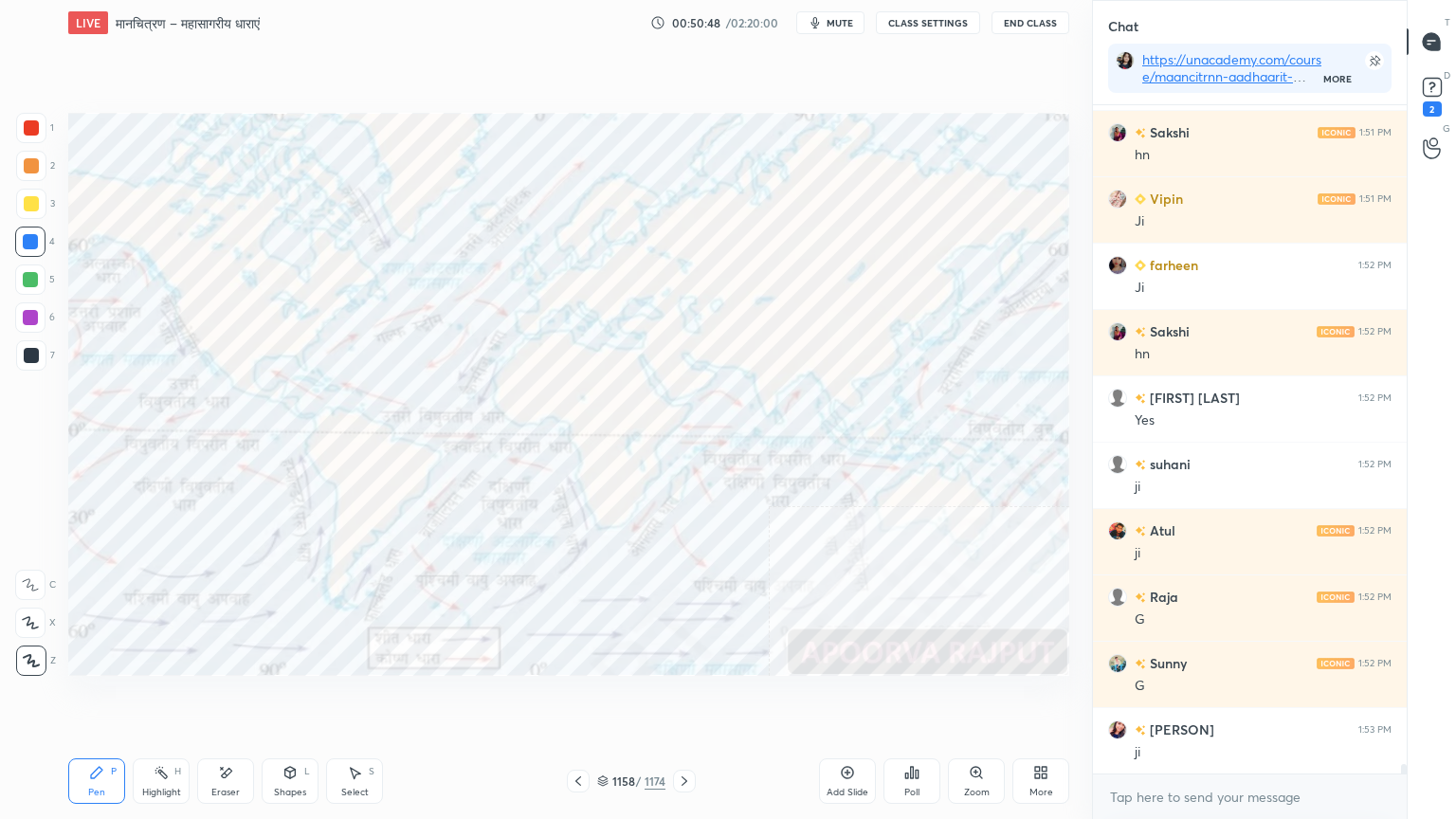 click on "Zoom" at bounding box center (976, 781) 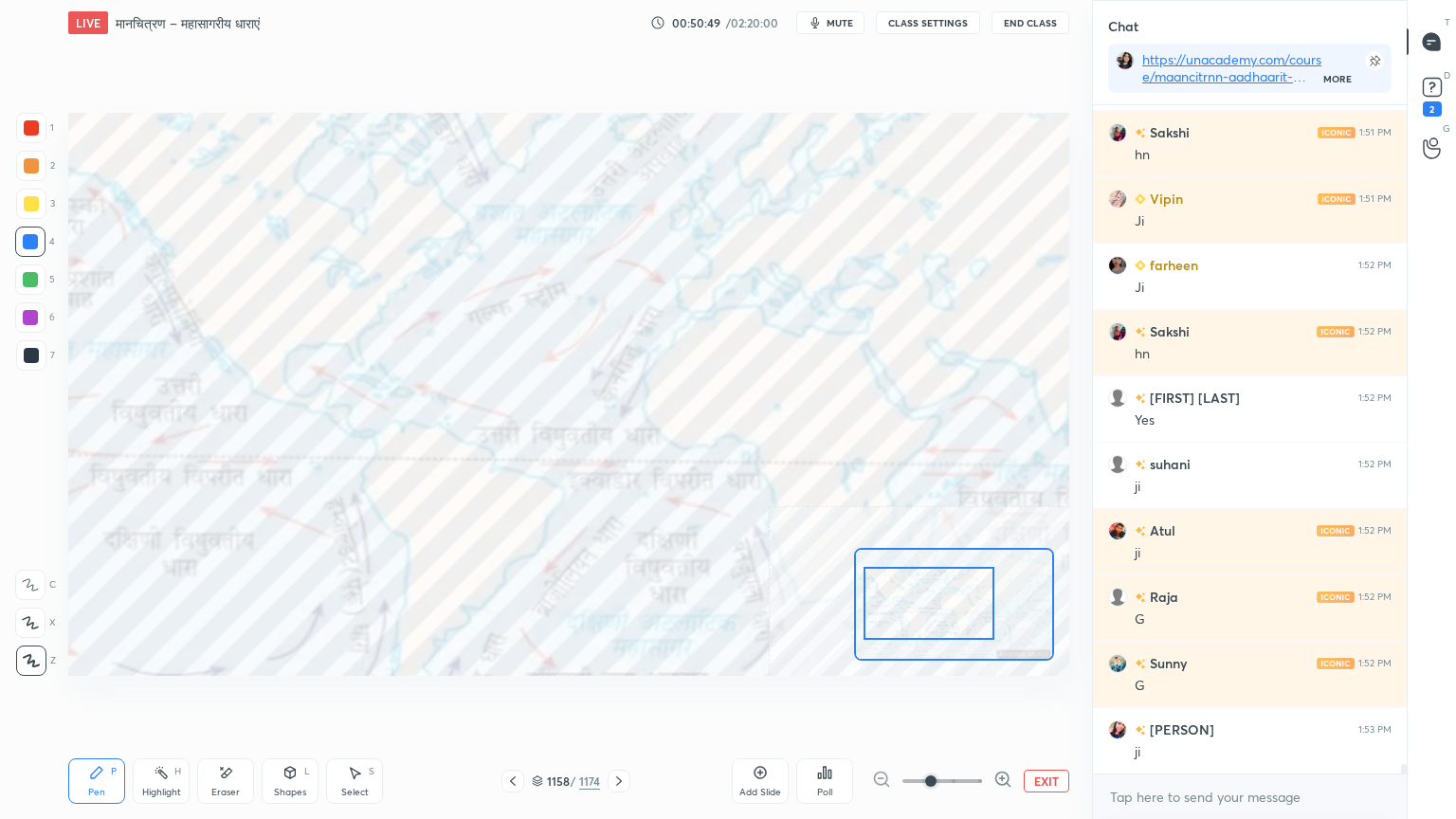 click at bounding box center (929, 603) 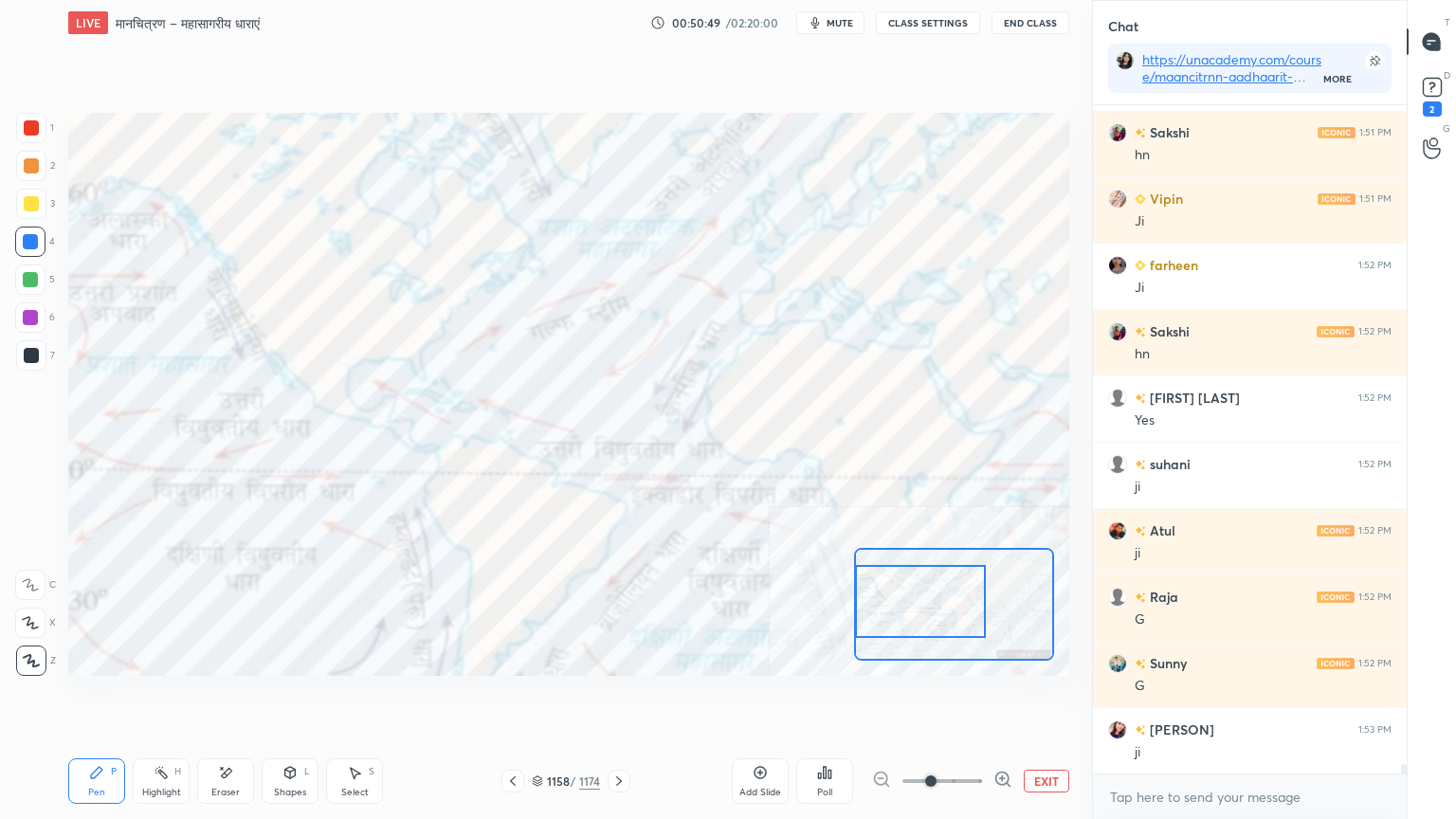 drag, startPoint x: 937, startPoint y: 616, endPoint x: 927, endPoint y: 611, distance: 11.18034 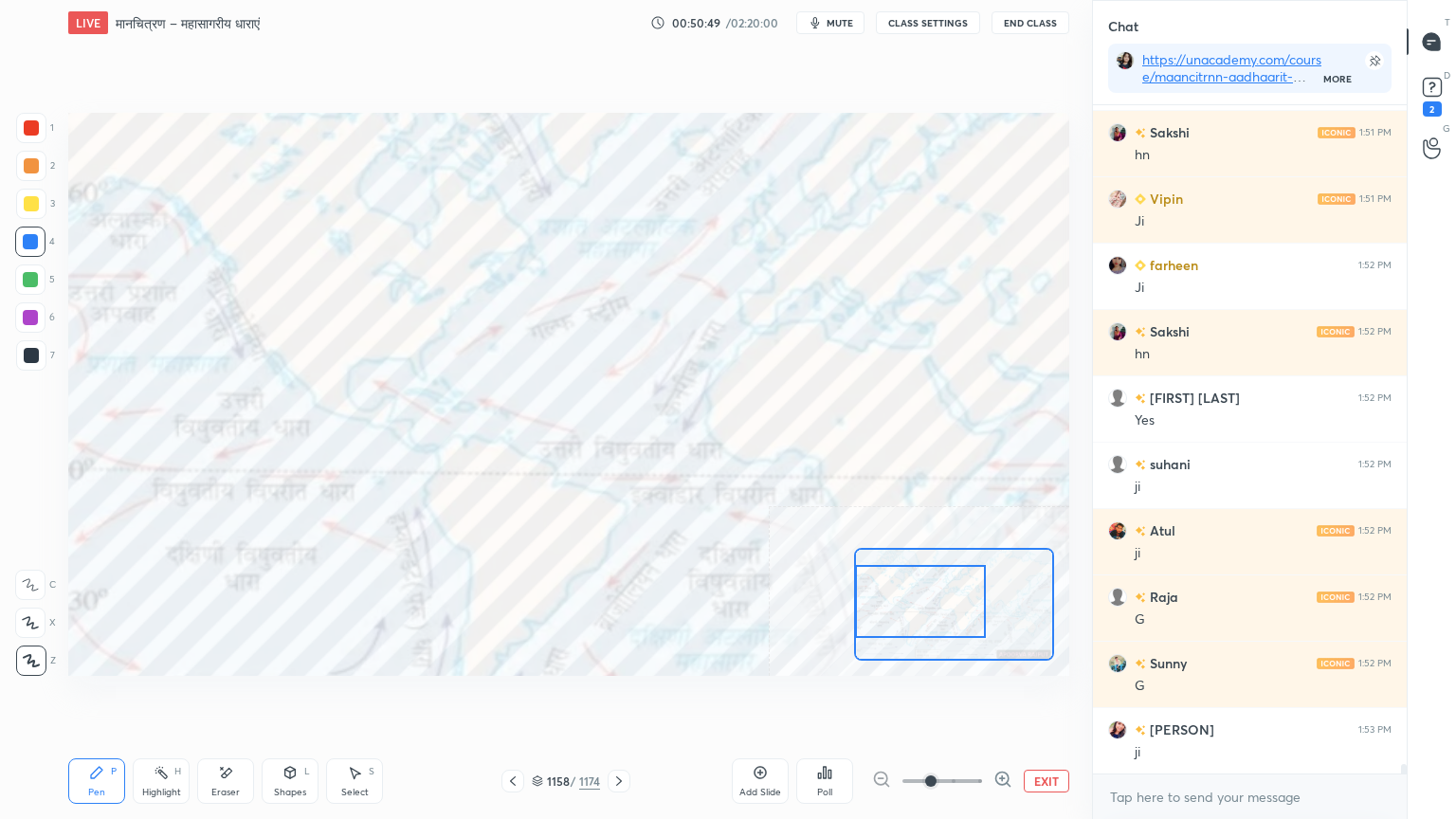 click at bounding box center [920, 601] 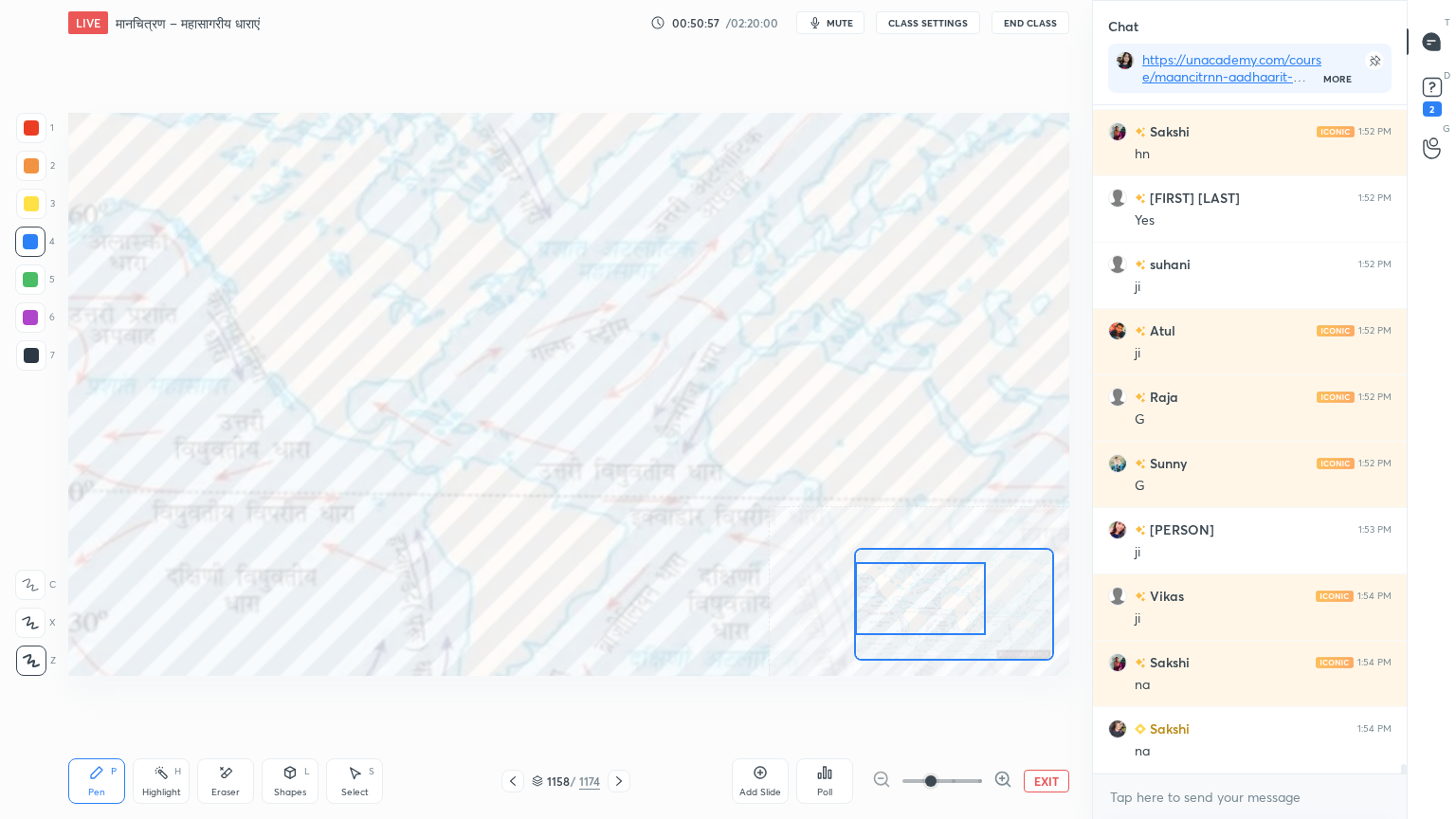 scroll, scrollTop: 45124, scrollLeft: 0, axis: vertical 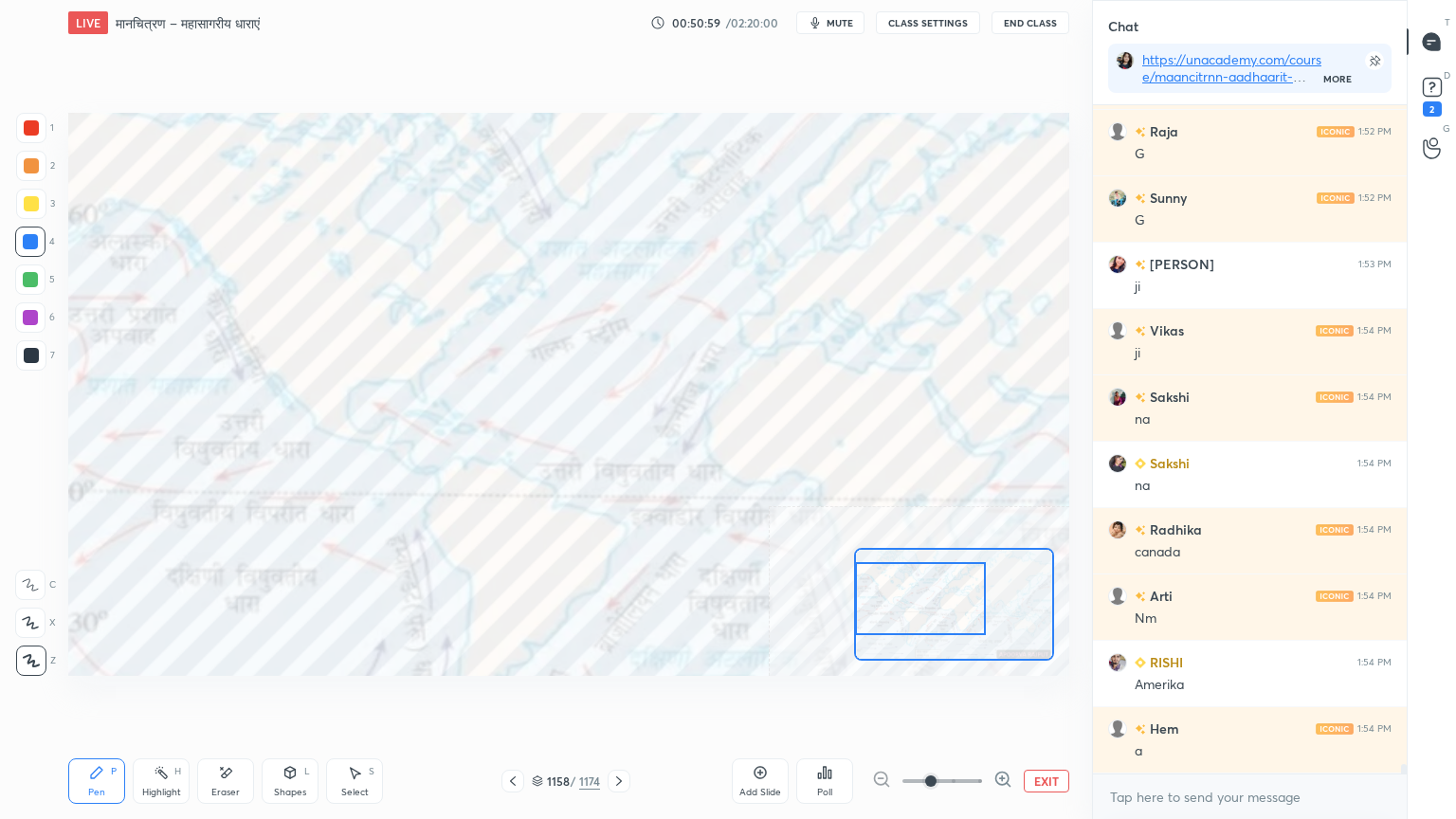 click at bounding box center [31, 355] 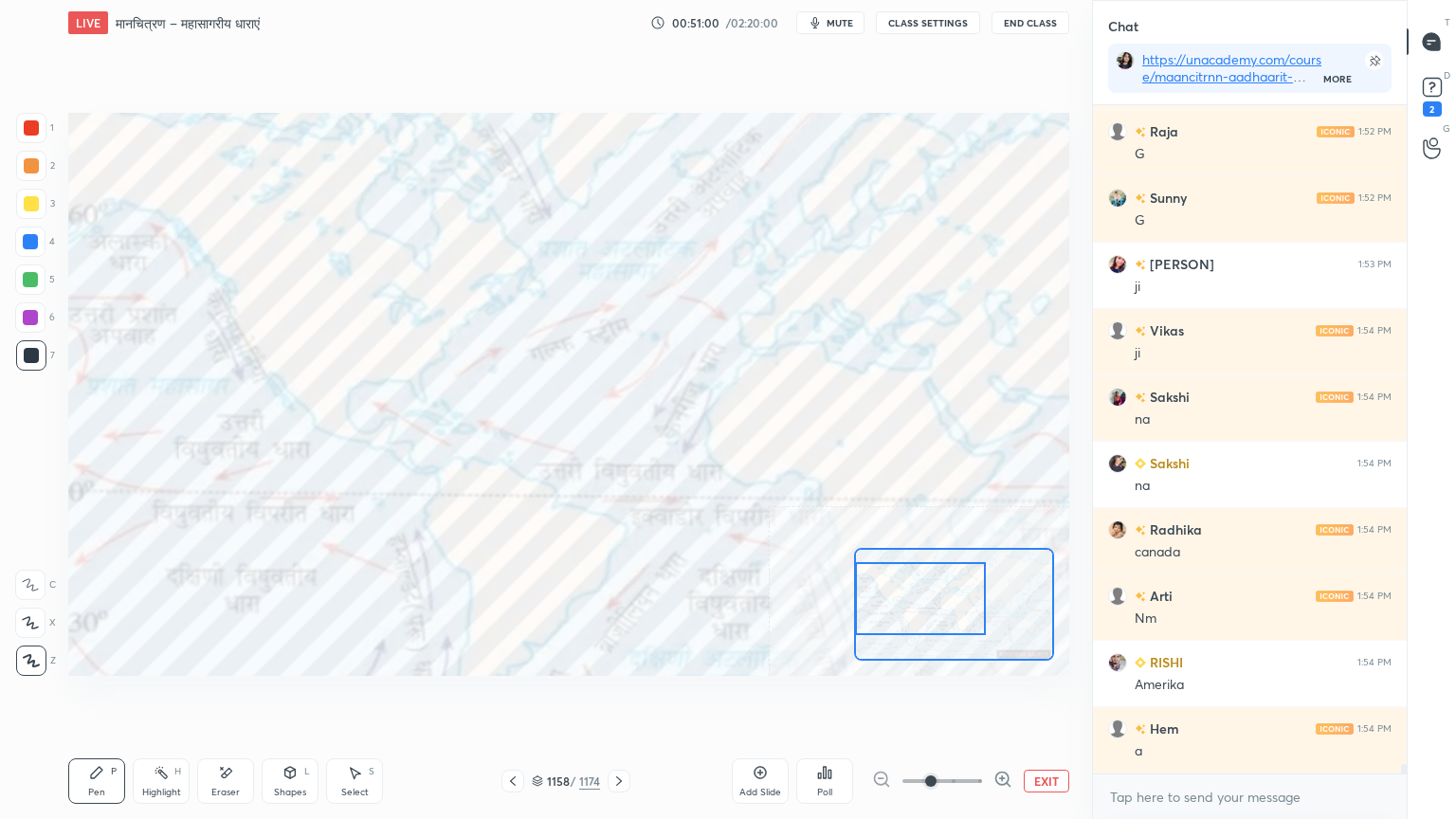 scroll, scrollTop: 45454, scrollLeft: 0, axis: vertical 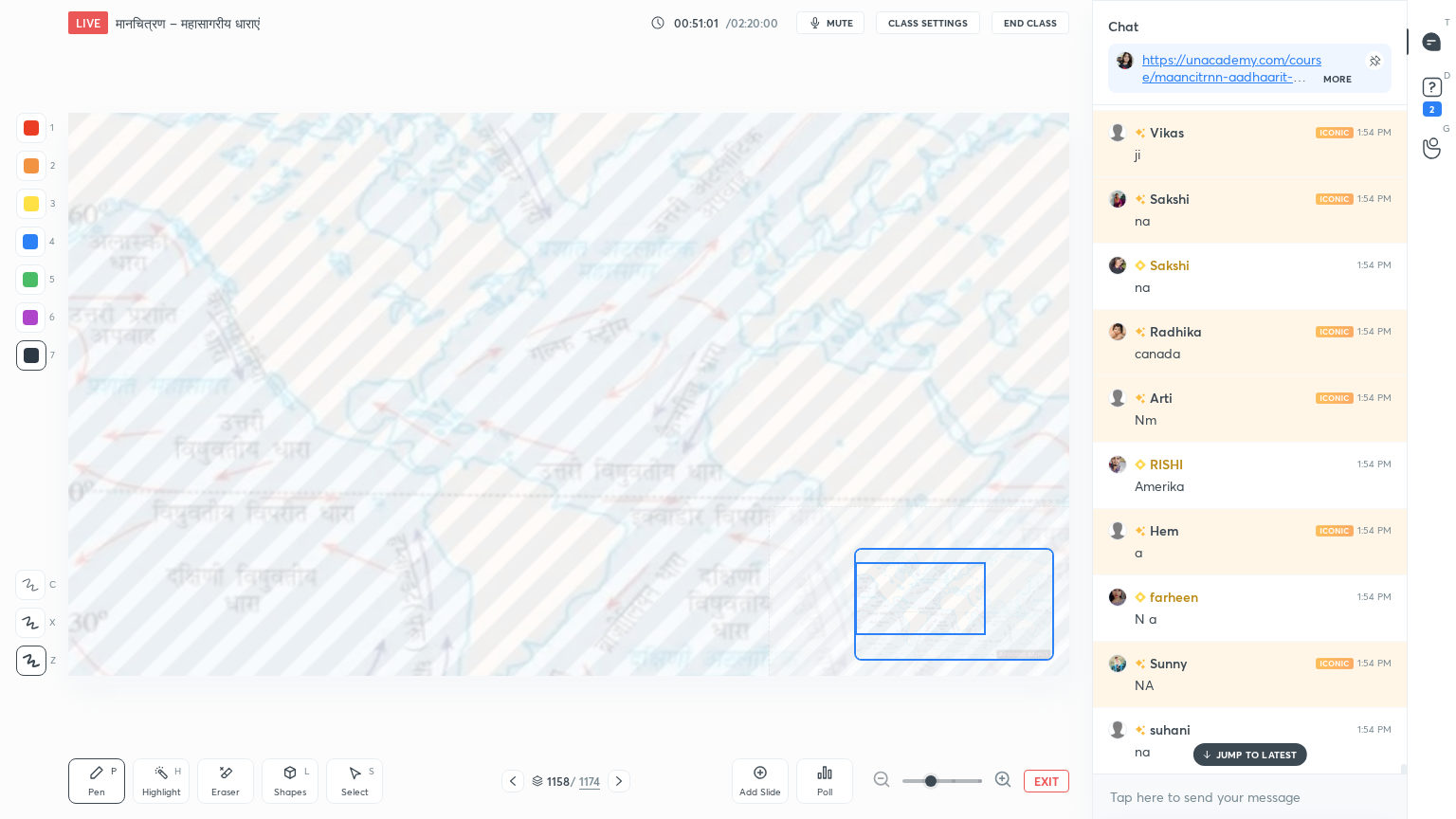 click at bounding box center [30, 242] 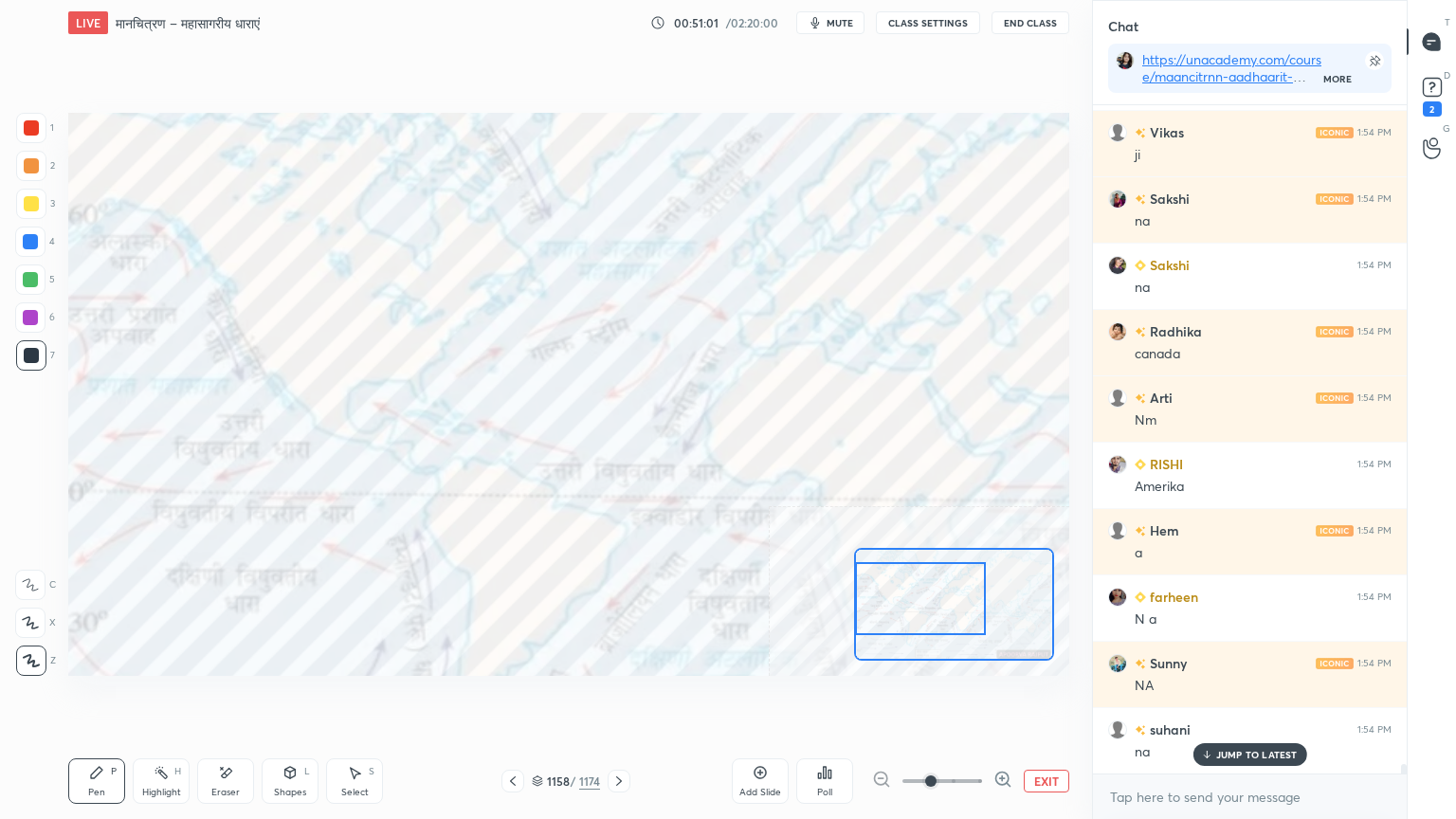 scroll, scrollTop: 45522, scrollLeft: 0, axis: vertical 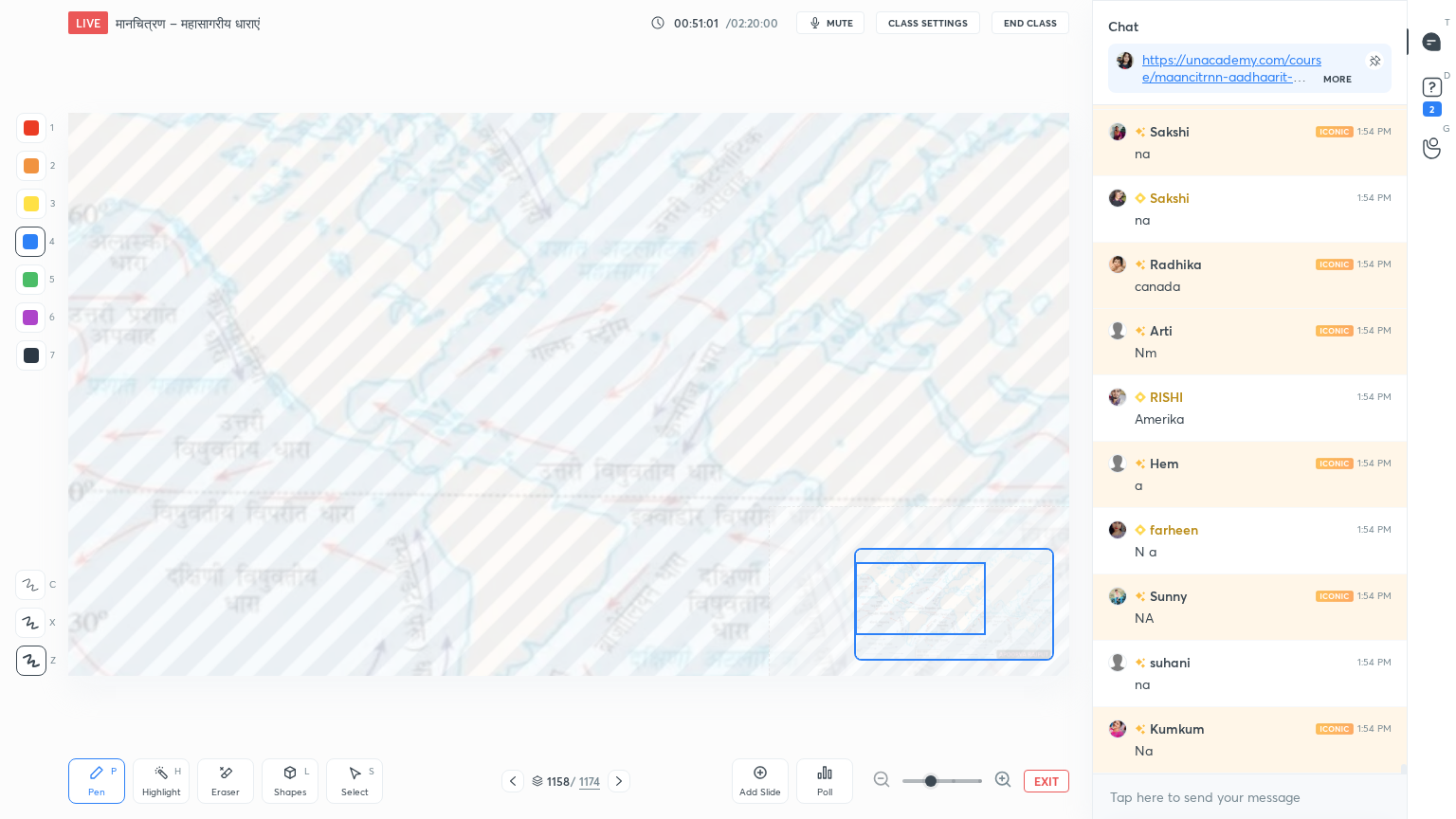 drag, startPoint x: 34, startPoint y: 245, endPoint x: 67, endPoint y: 247, distance: 33.060551 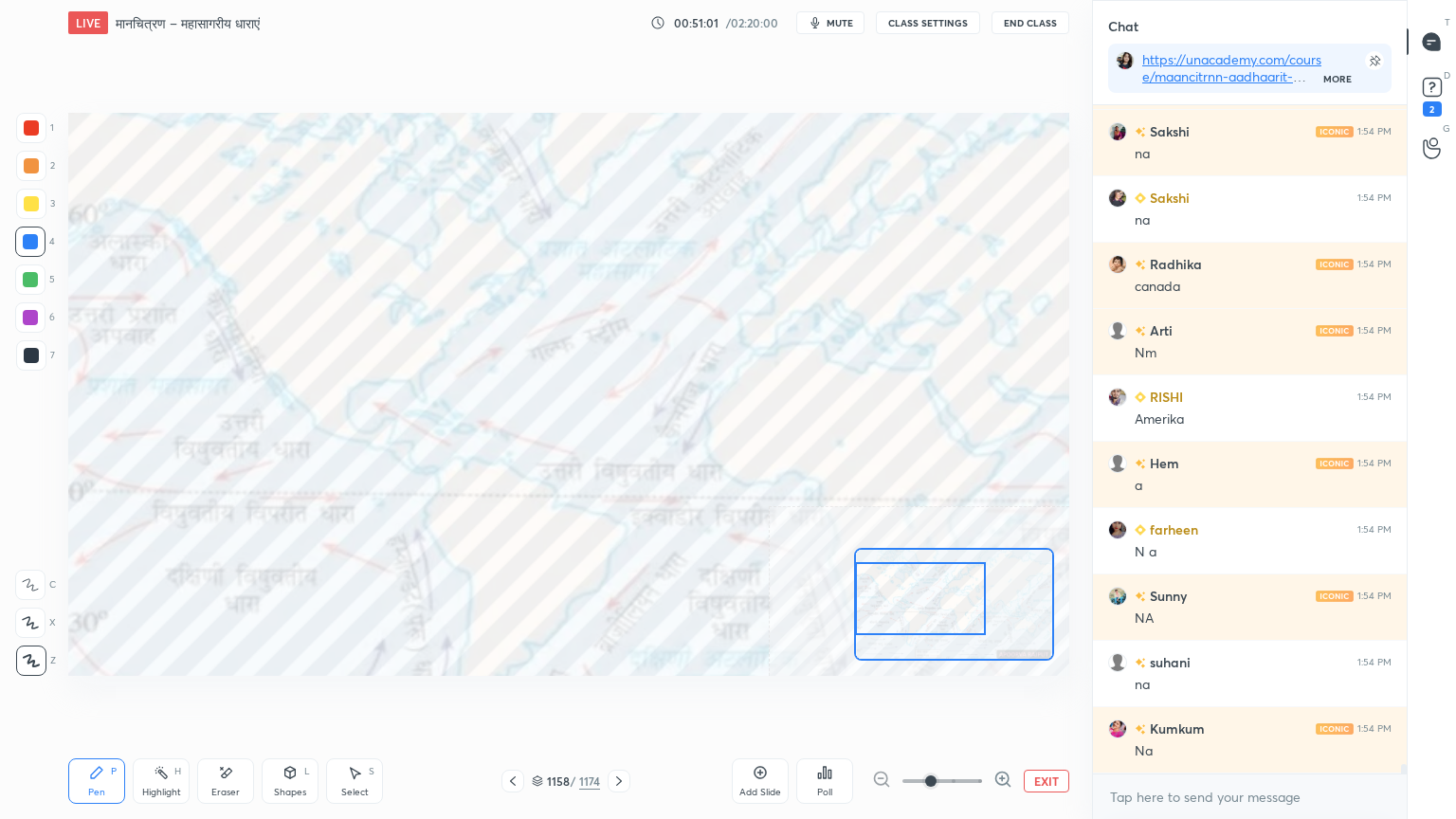 click at bounding box center [30, 242] 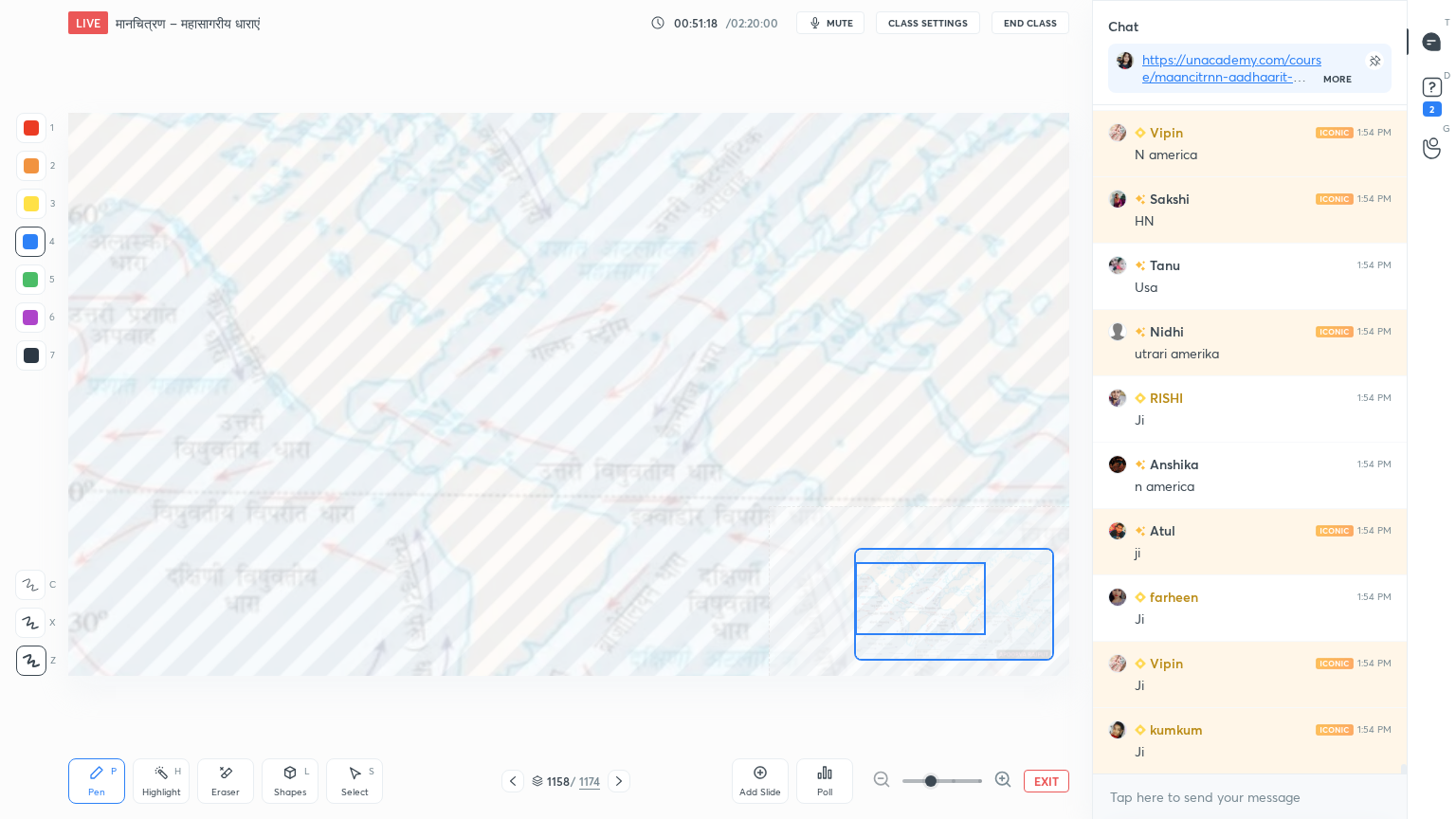 scroll, scrollTop: 46583, scrollLeft: 0, axis: vertical 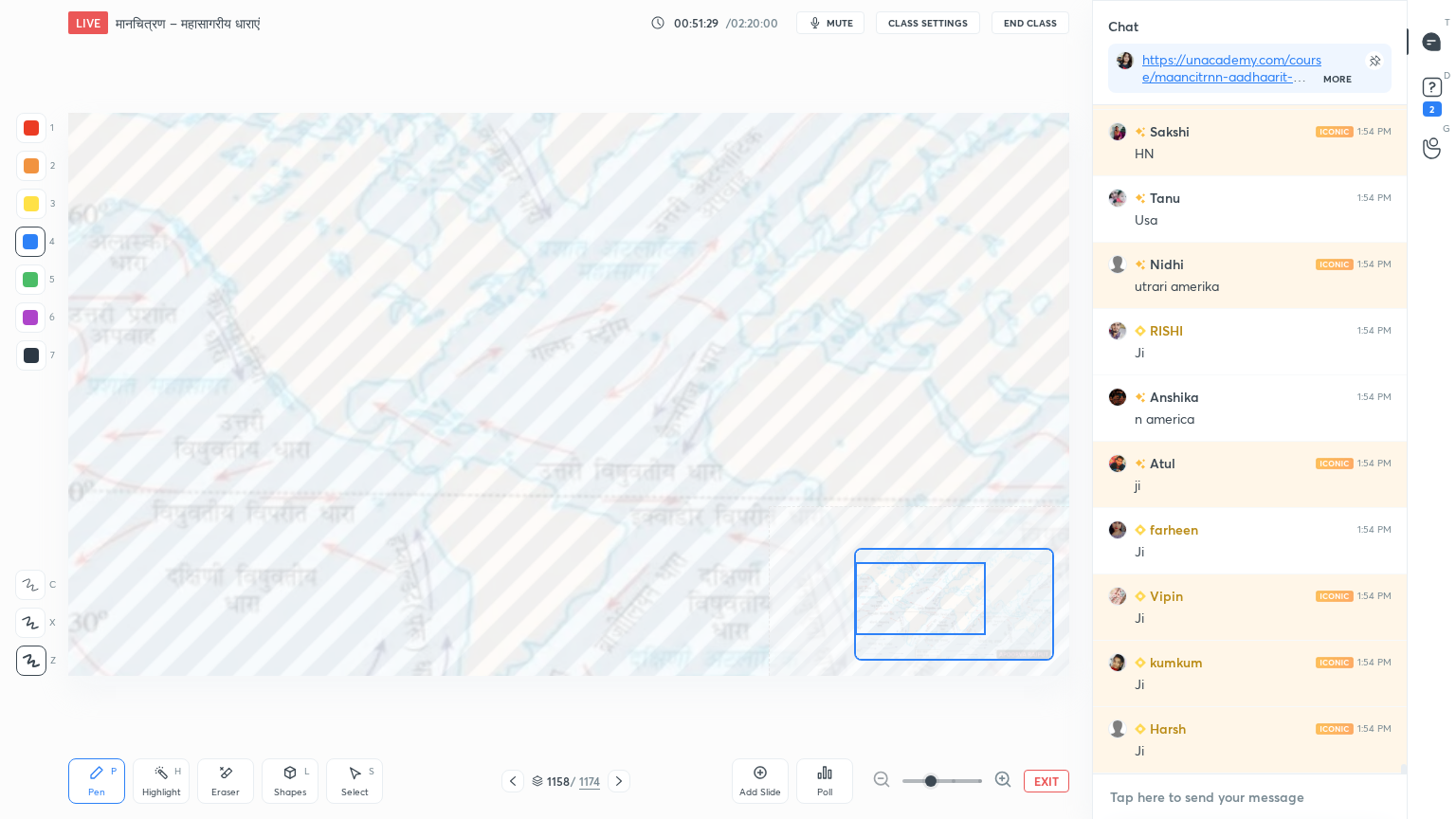 click at bounding box center (1249, 797) 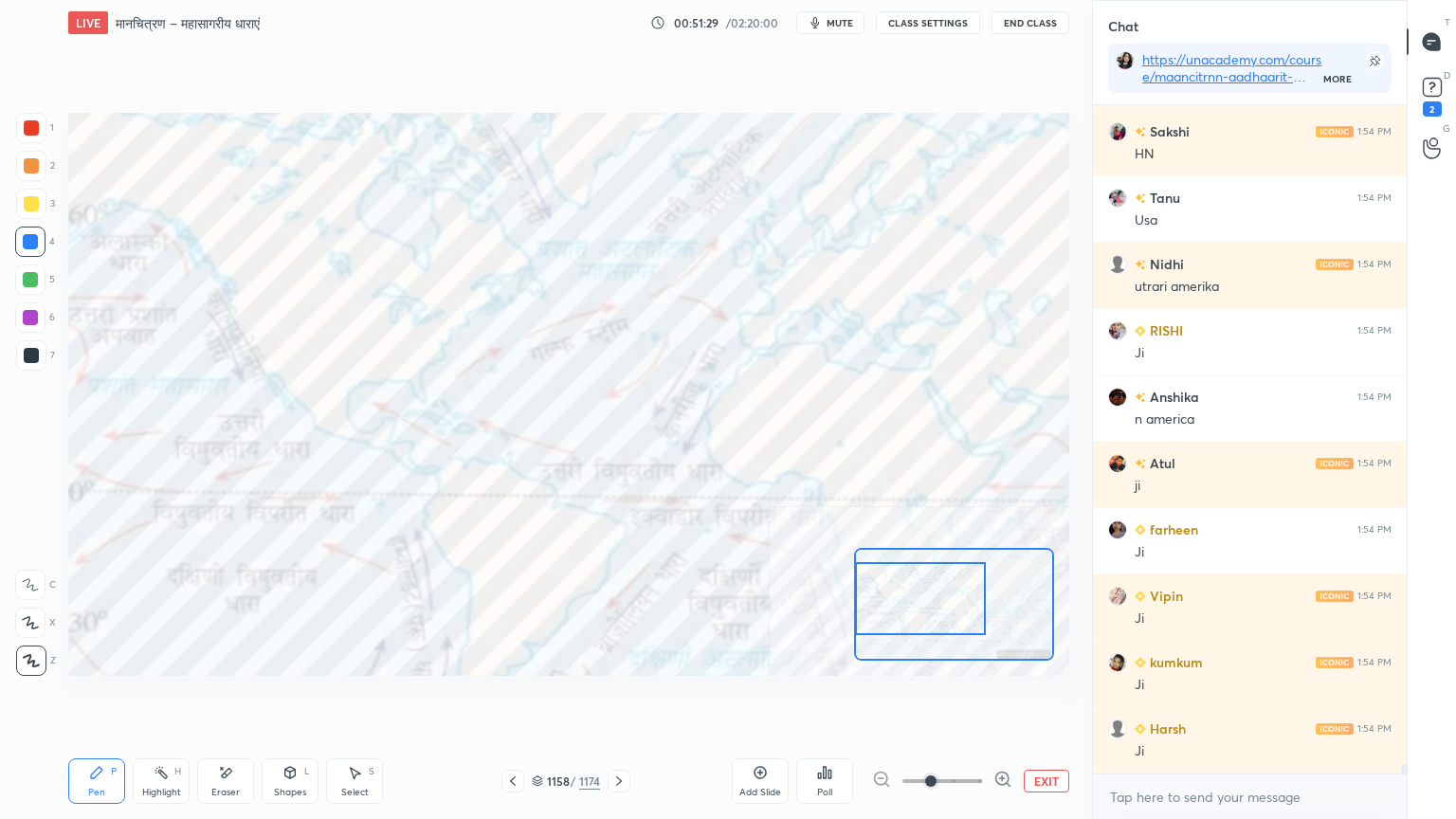 click on "EXIT" at bounding box center [1046, 781] 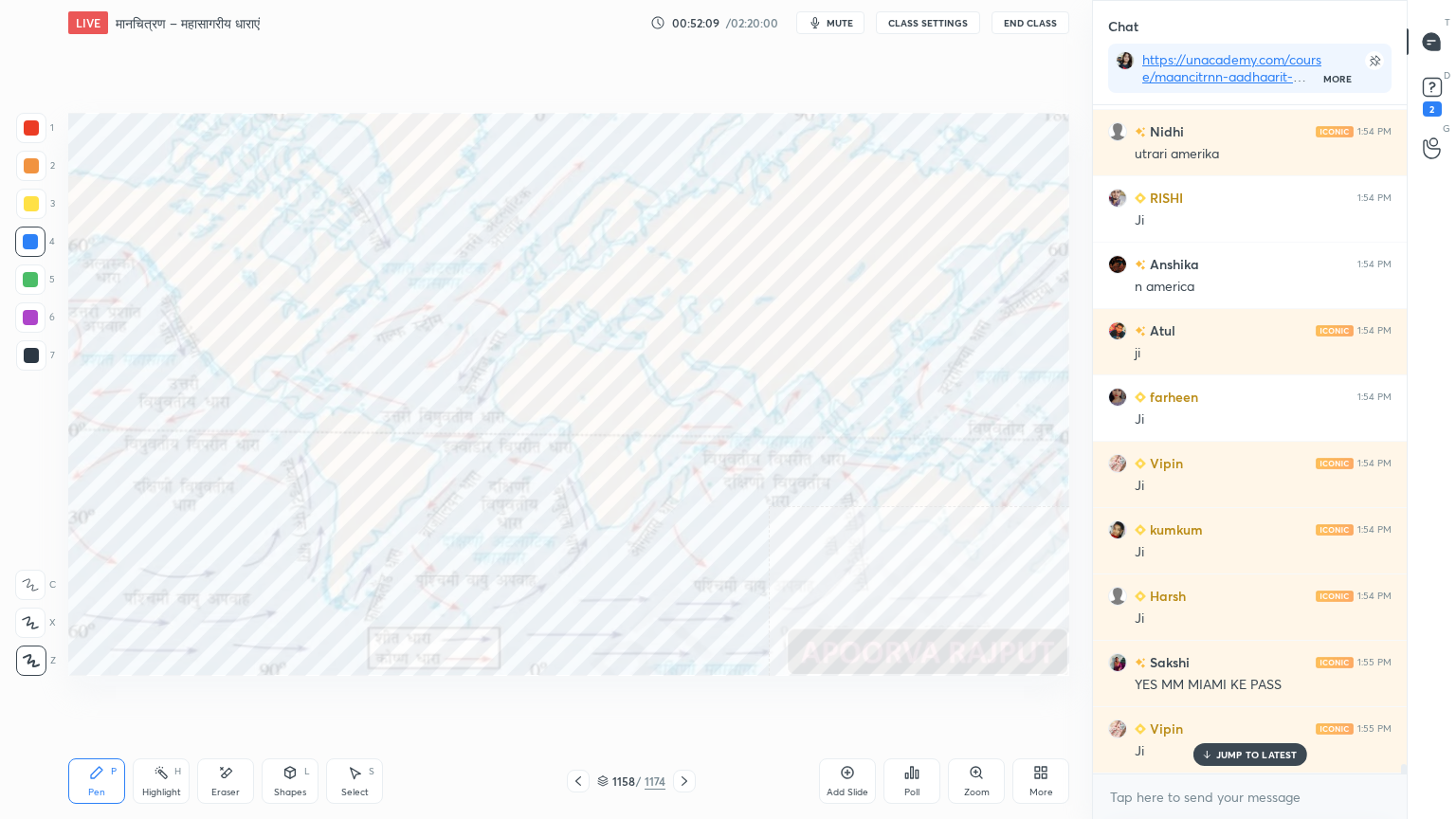 scroll, scrollTop: 46782, scrollLeft: 0, axis: vertical 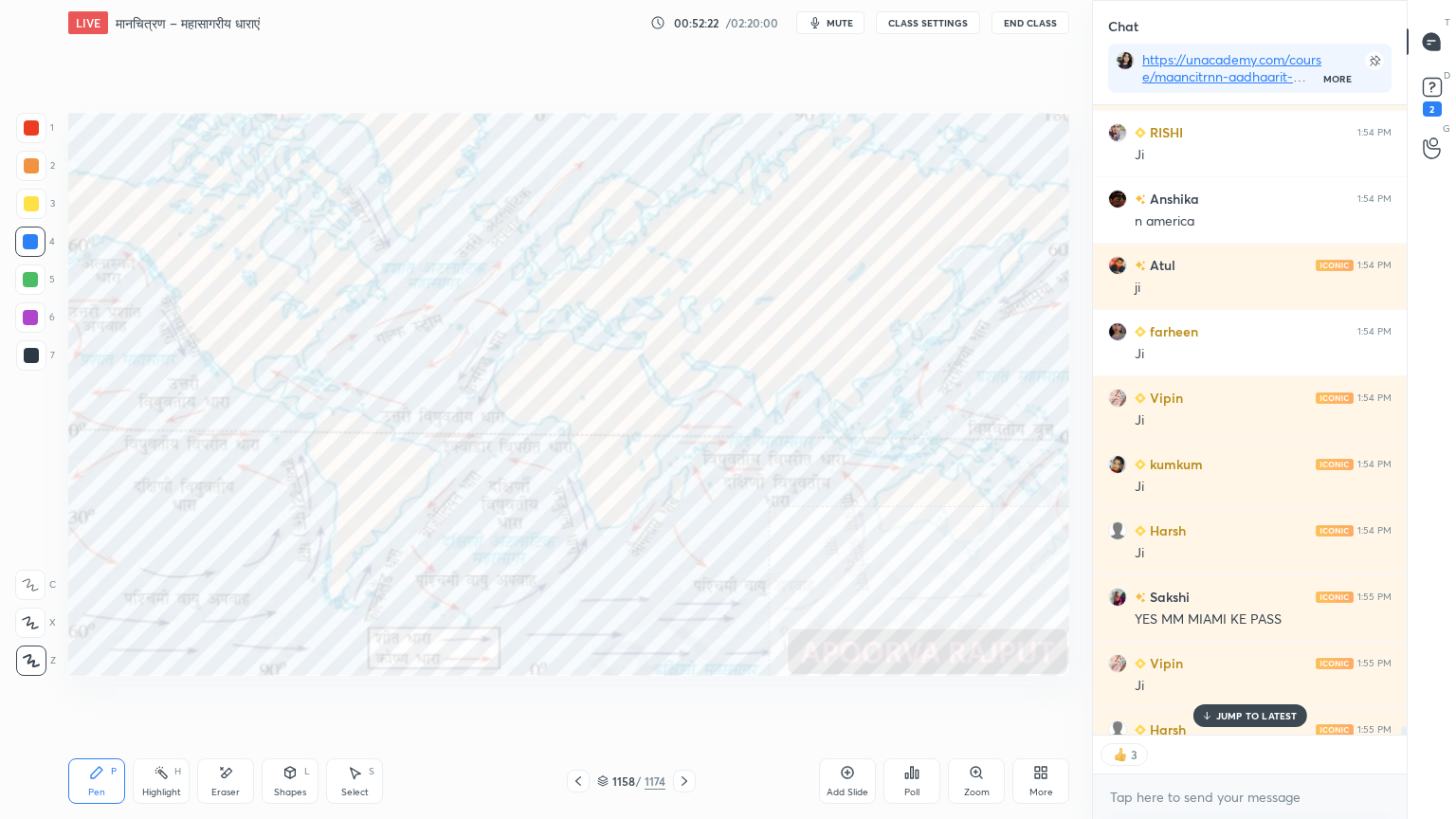 click on "Eraser" at bounding box center (226, 781) 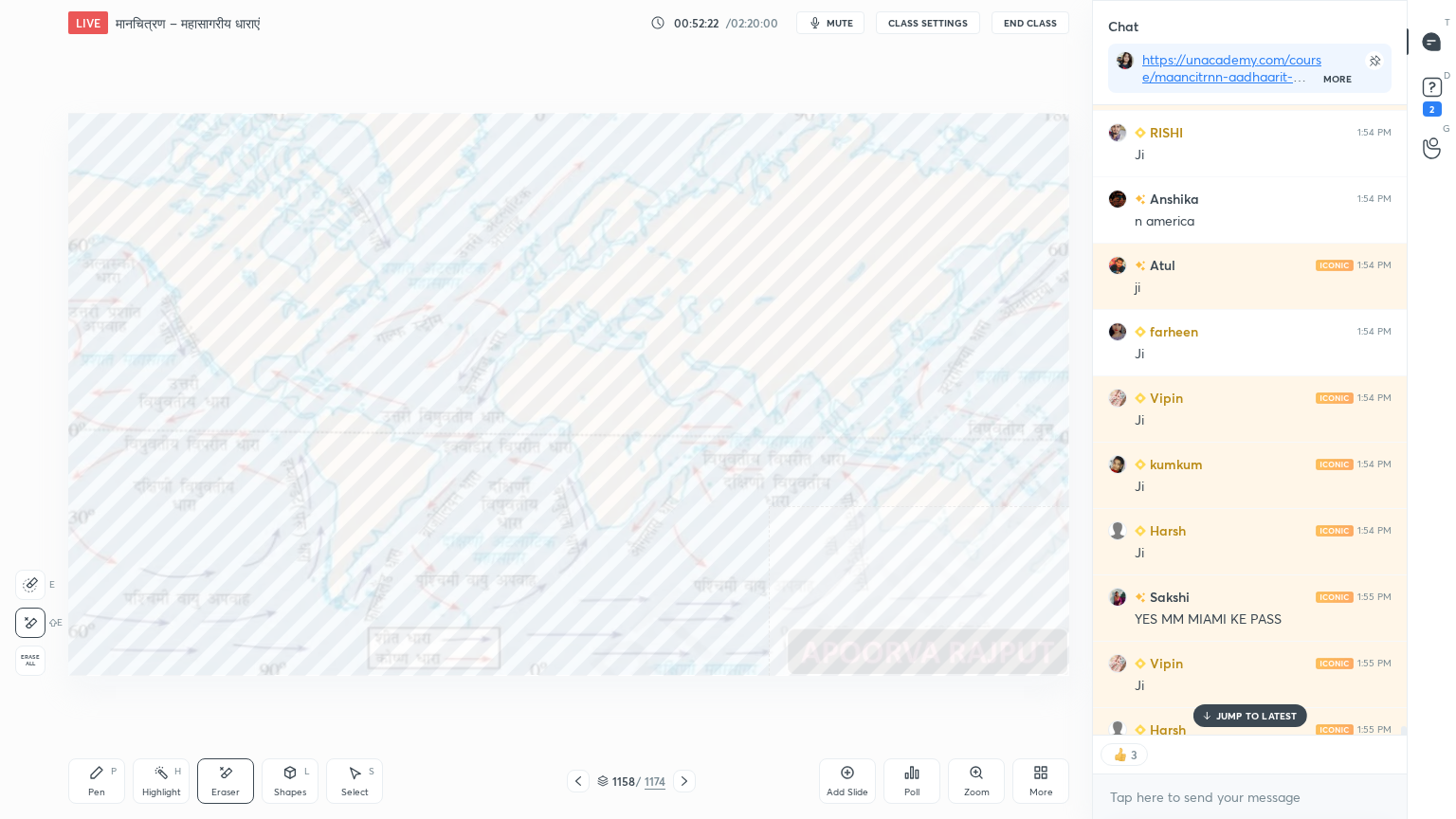 click on "Erase all" at bounding box center [30, 661] 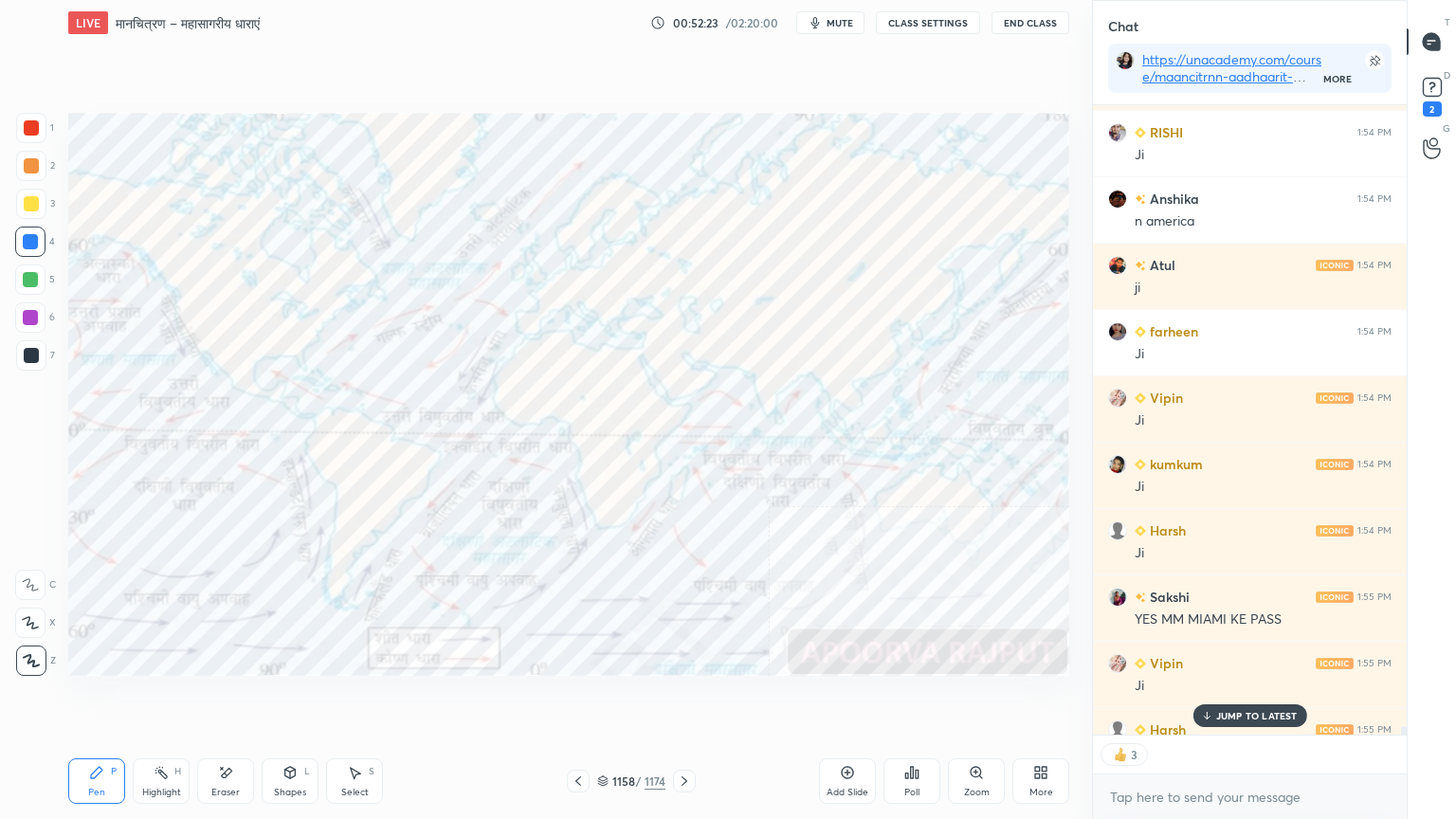 click on "Zoom" at bounding box center [976, 781] 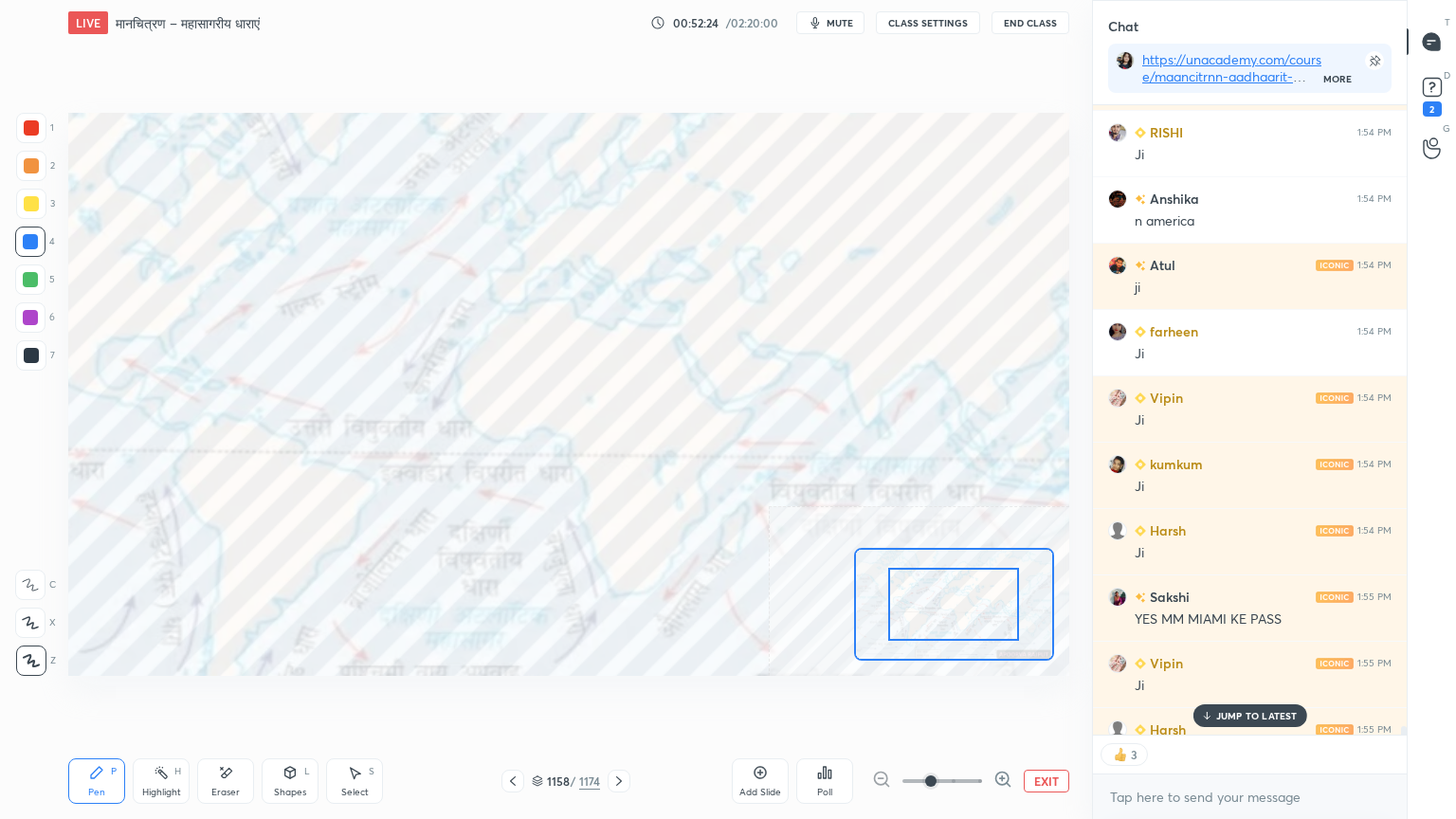 click 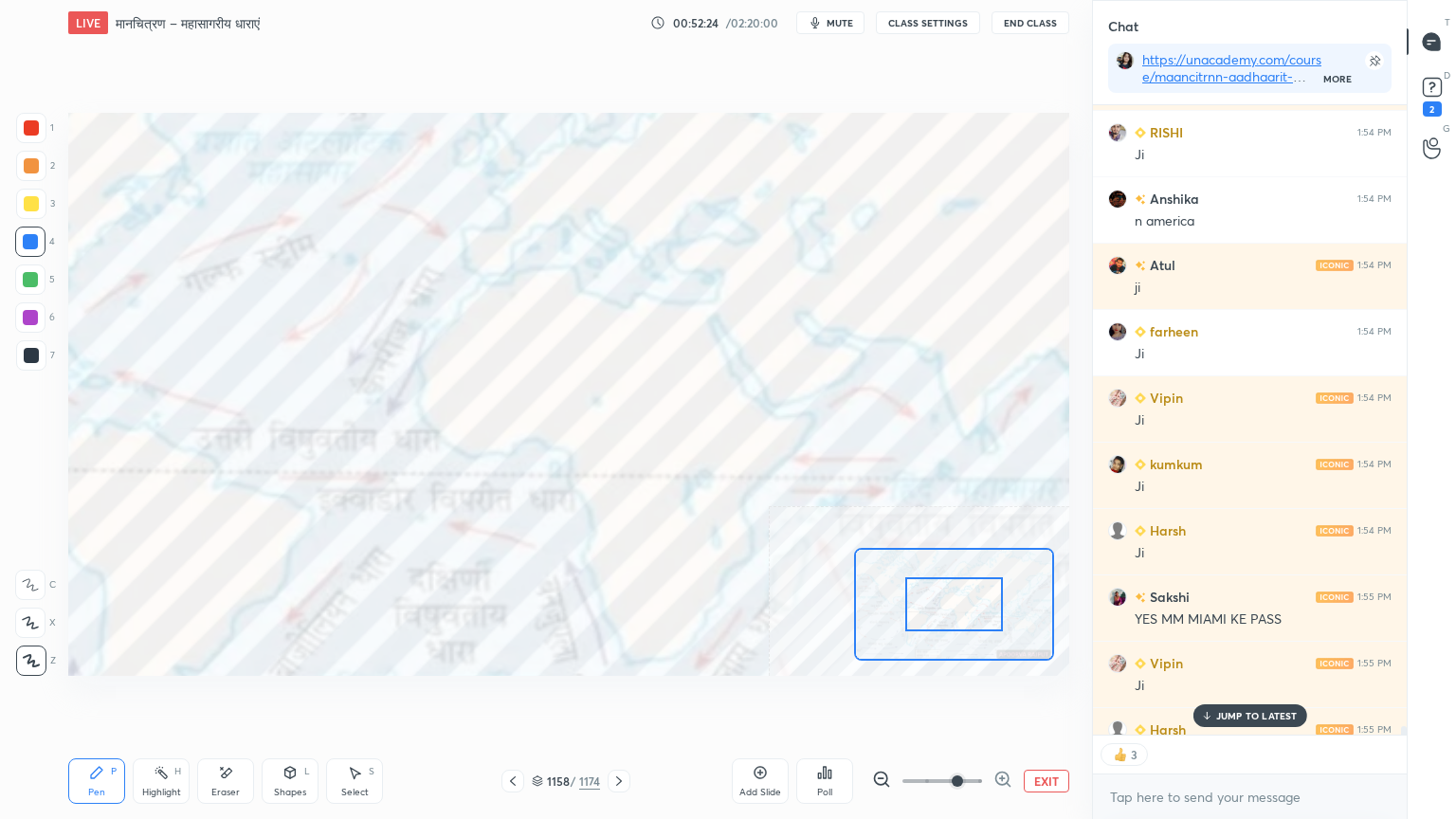click 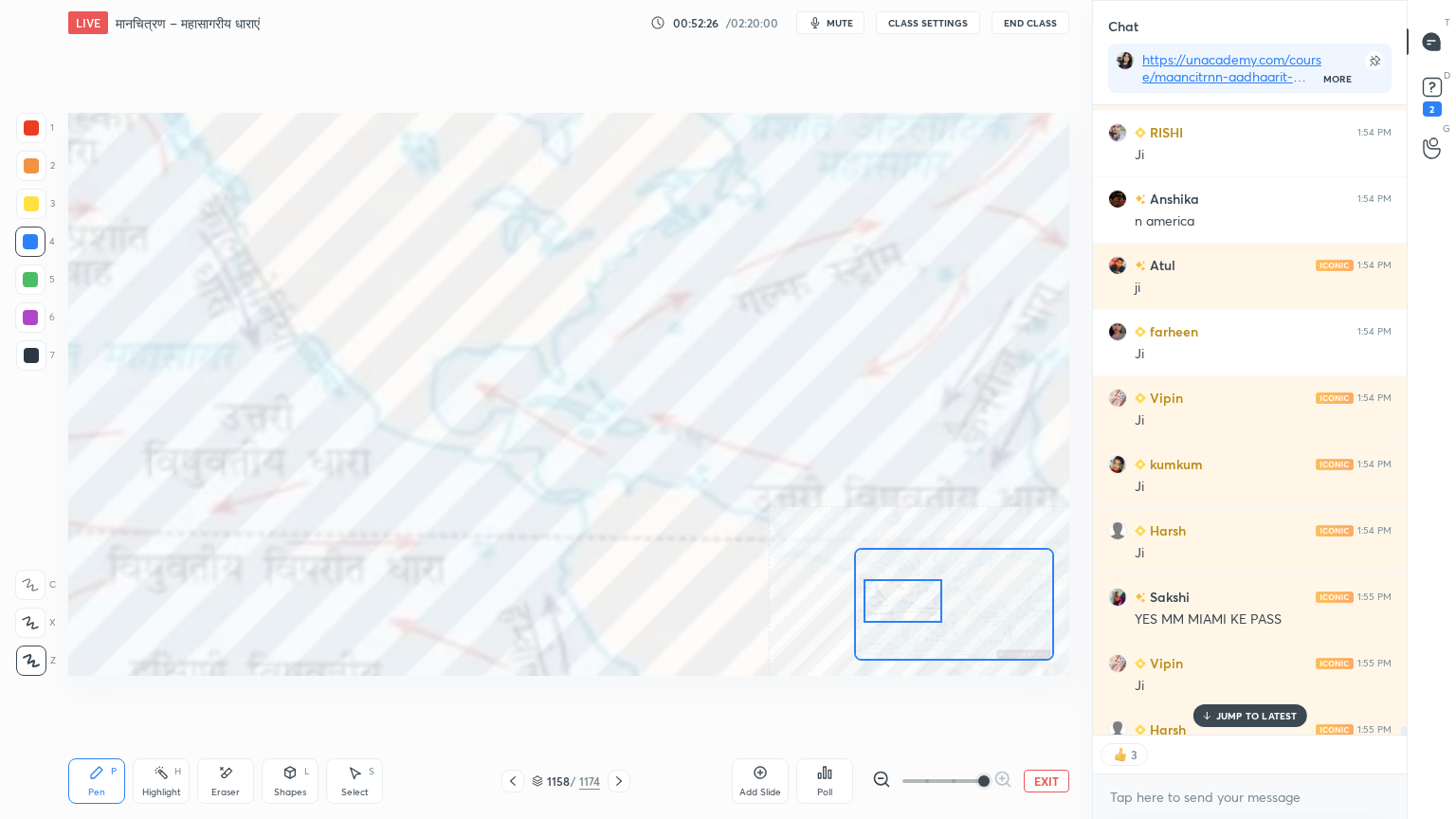 drag, startPoint x: 961, startPoint y: 610, endPoint x: 917, endPoint y: 602, distance: 44.72136 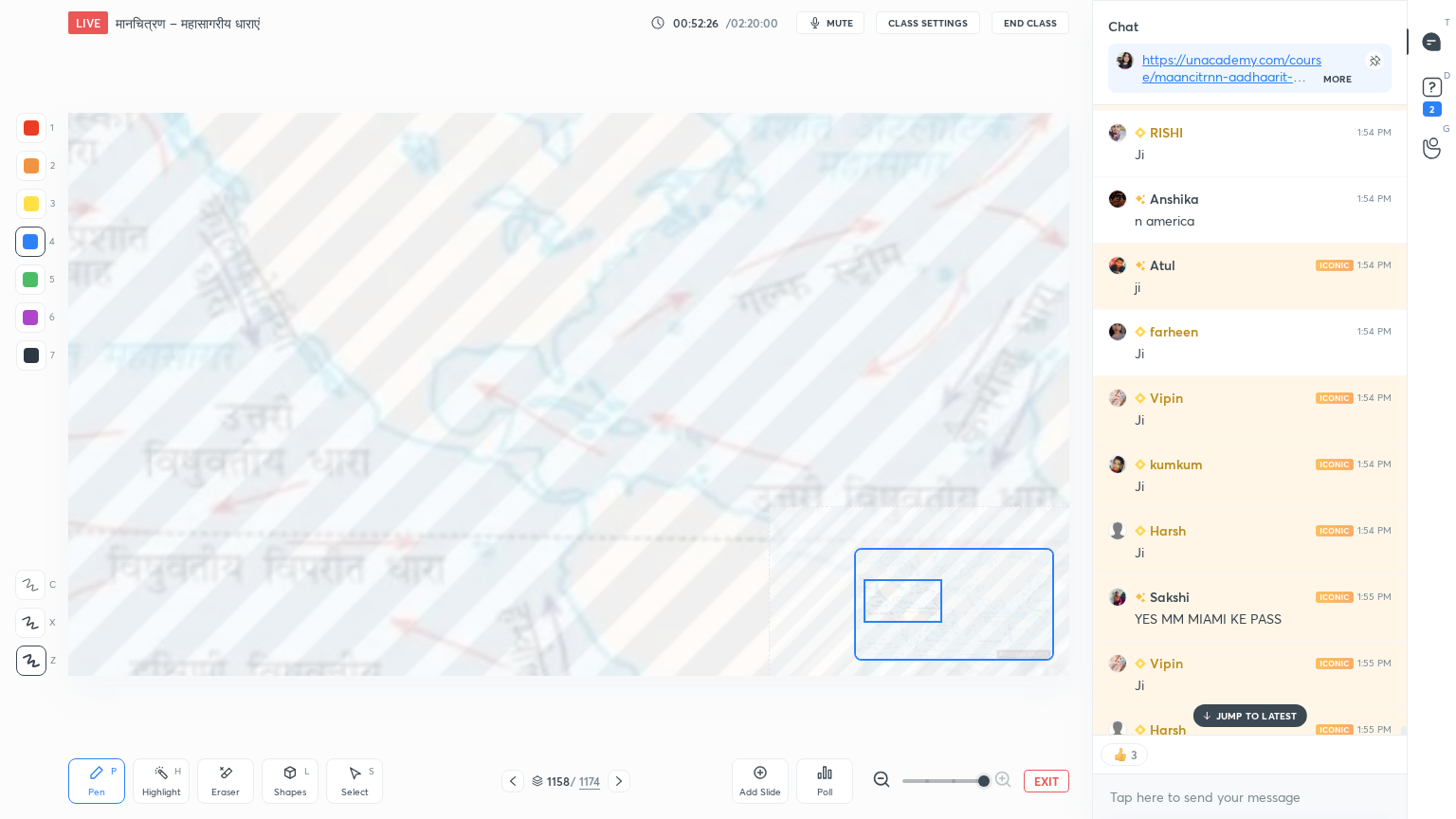 click at bounding box center (902, 601) 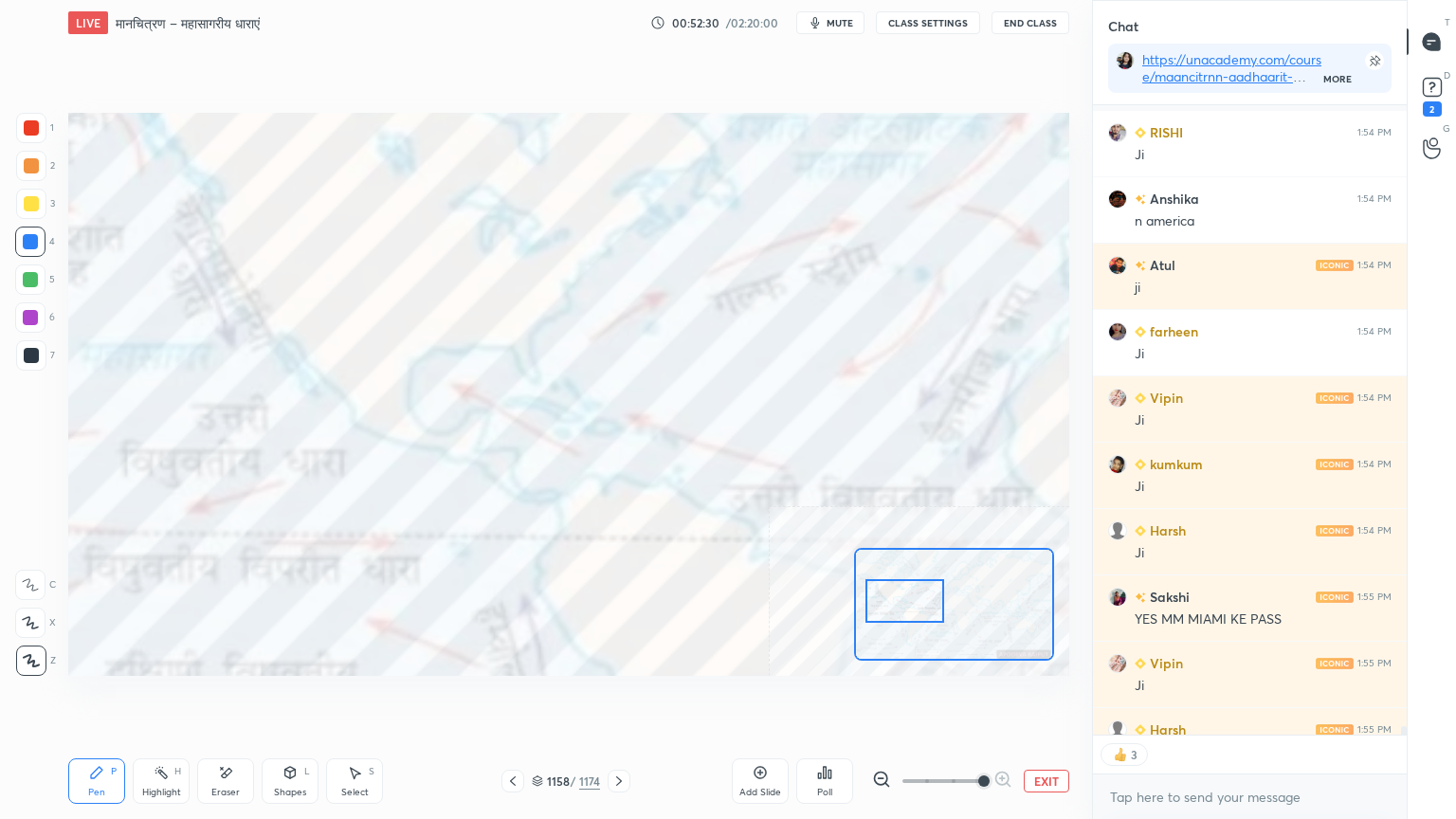 scroll, scrollTop: 46888, scrollLeft: 0, axis: vertical 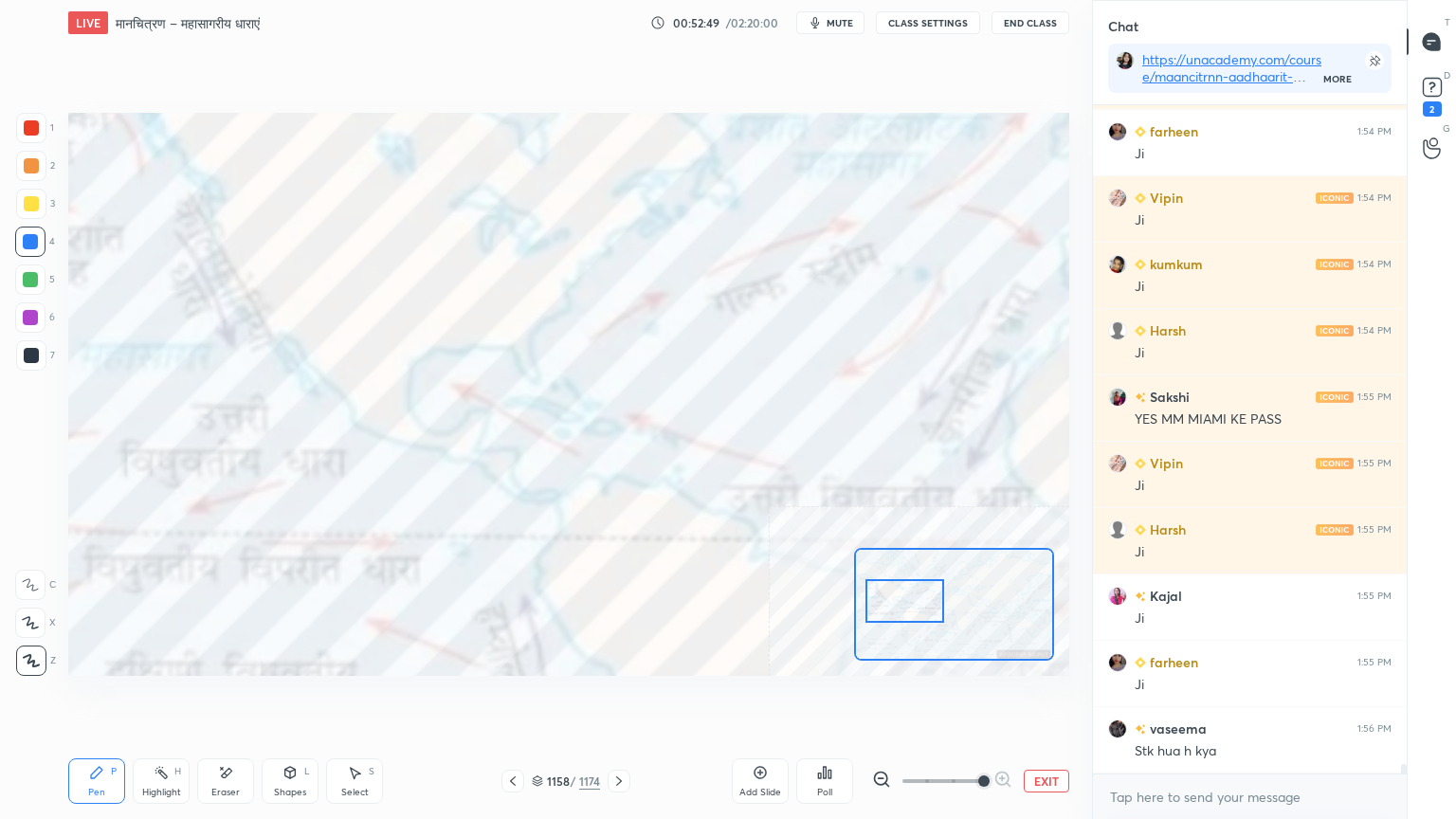 click on "Eraser" at bounding box center [226, 792] 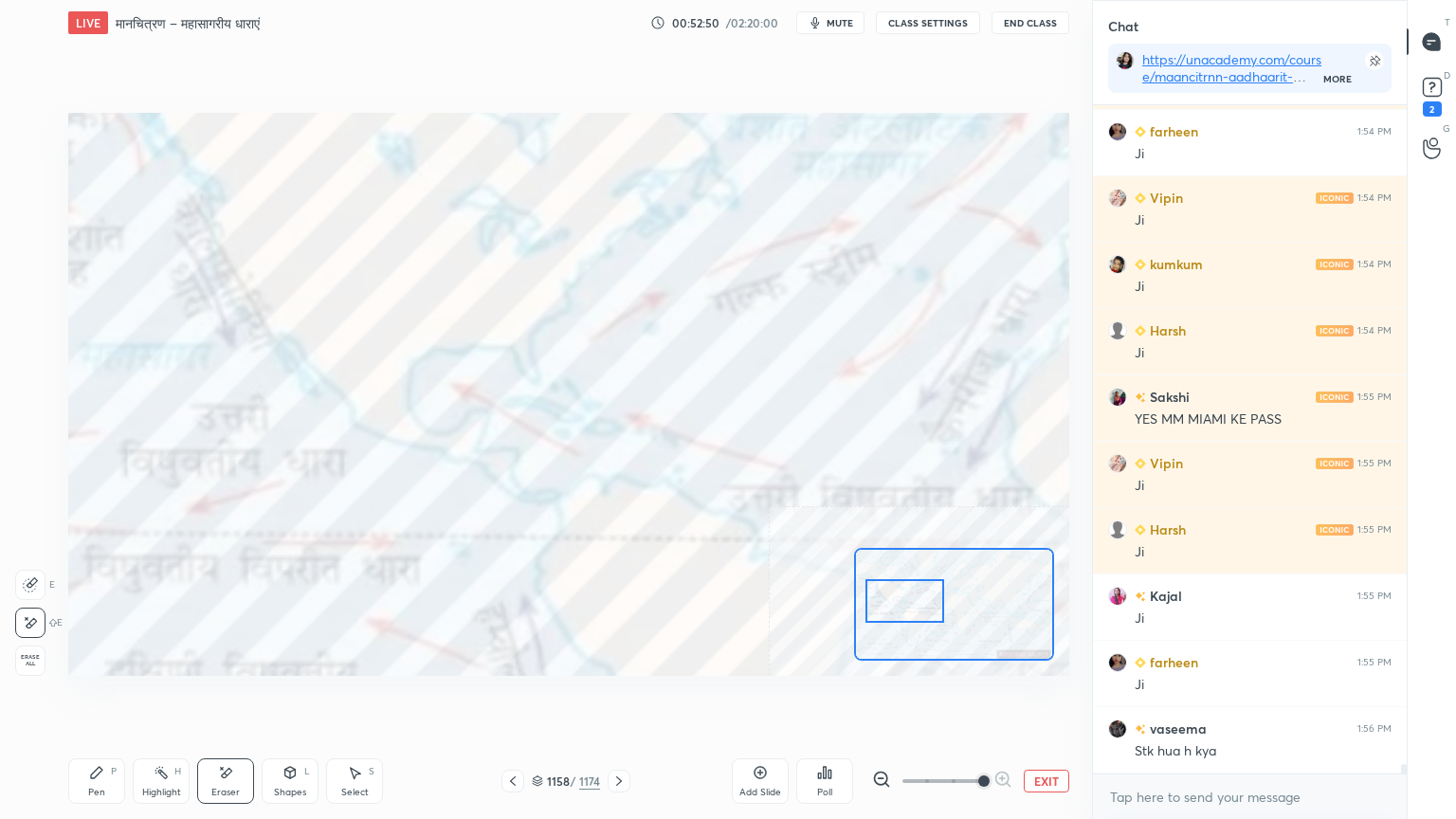 click on "Erase all" at bounding box center [30, 661] 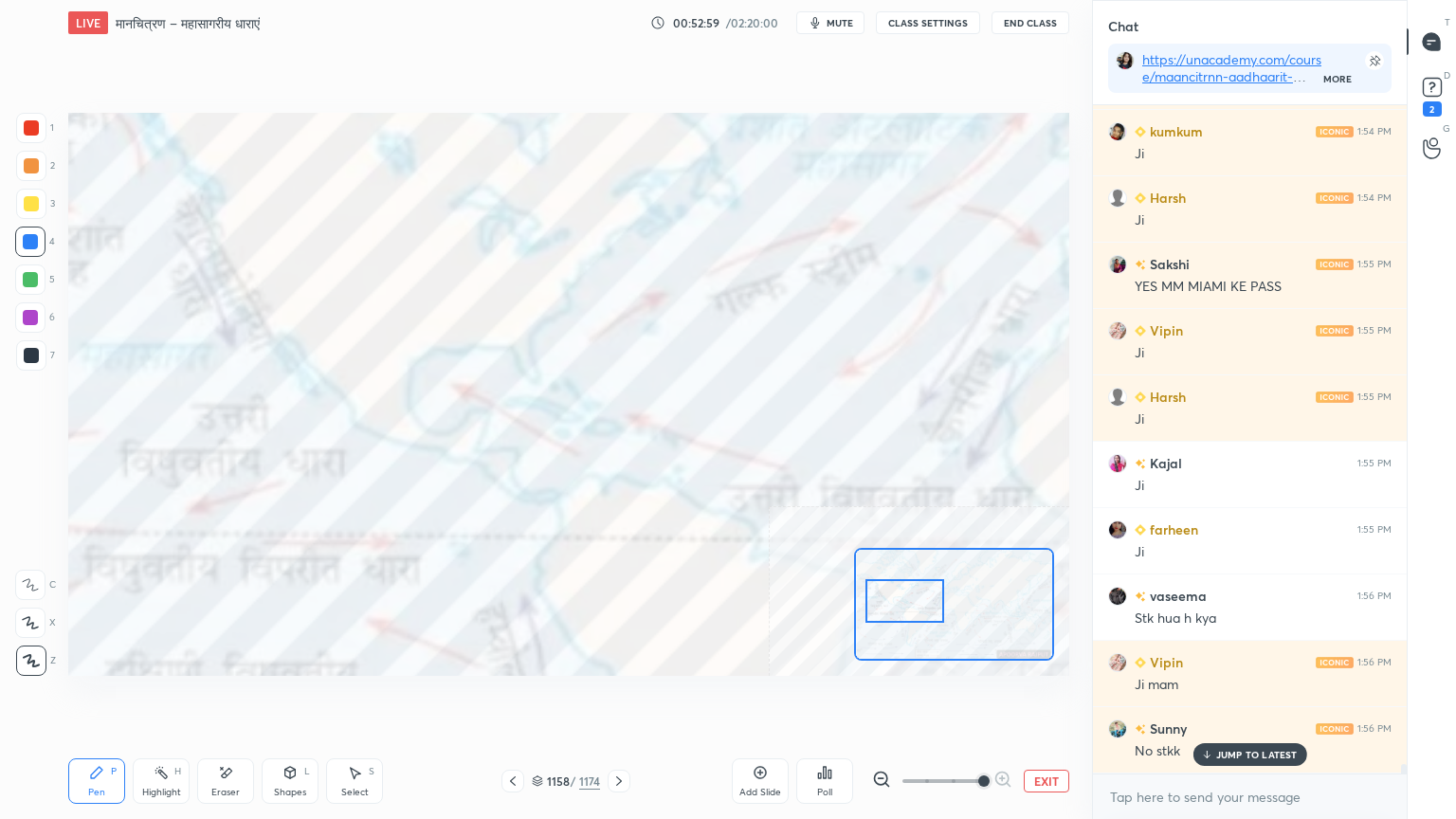 scroll, scrollTop: 47180, scrollLeft: 0, axis: vertical 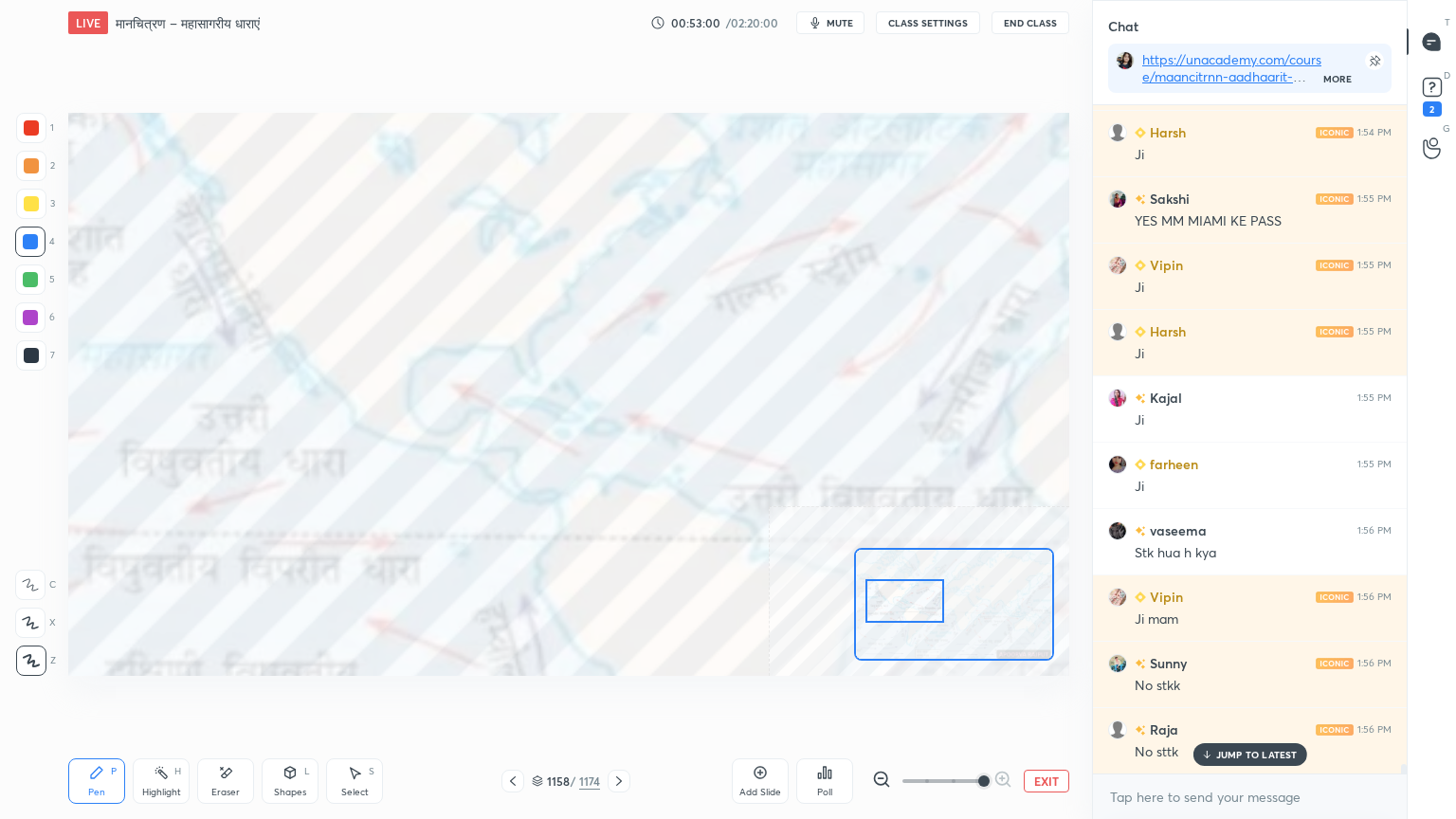 drag, startPoint x: 225, startPoint y: 787, endPoint x: 226, endPoint y: 772, distance: 15.0333 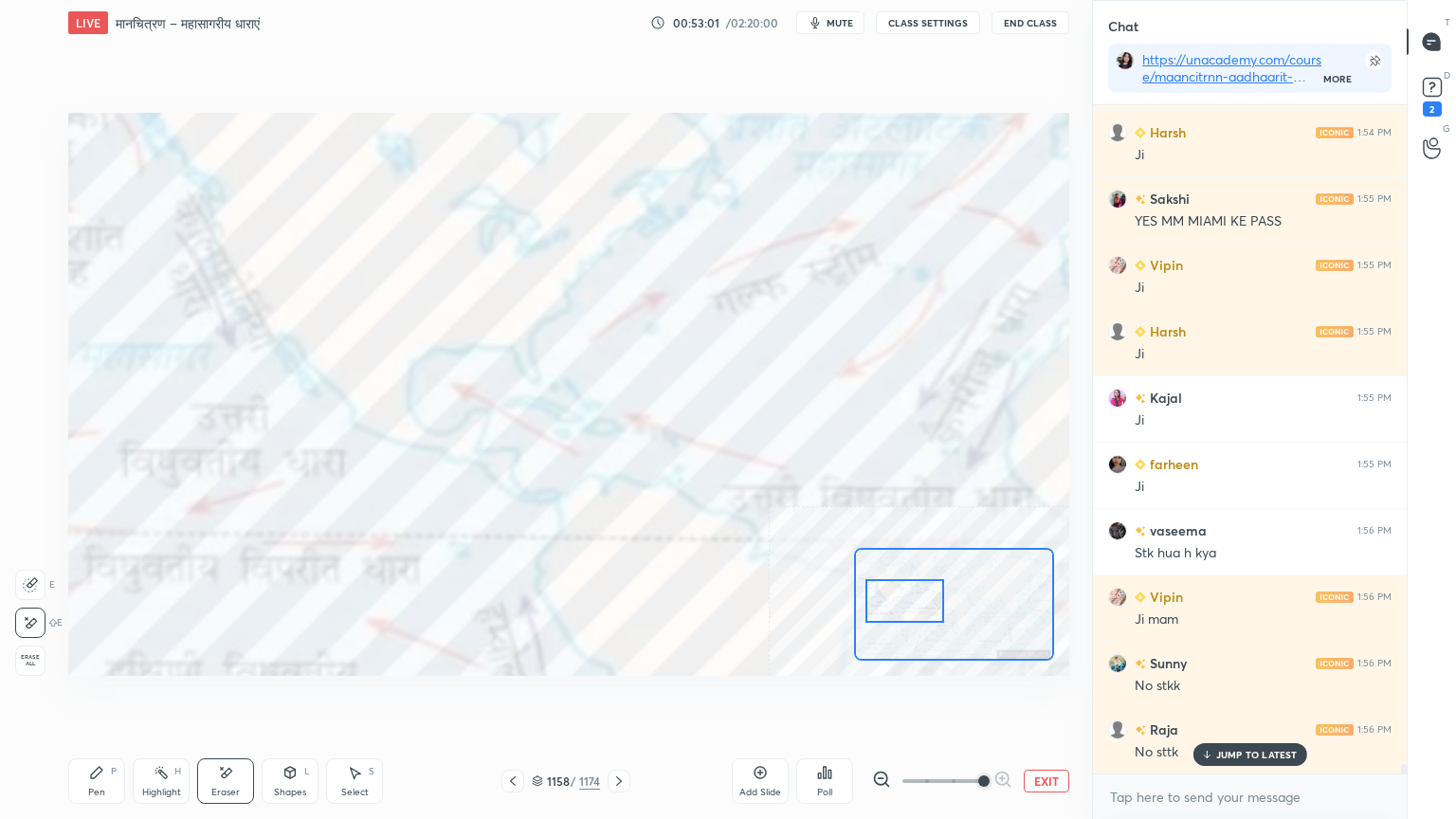 click on "Erase all" at bounding box center [30, 661] 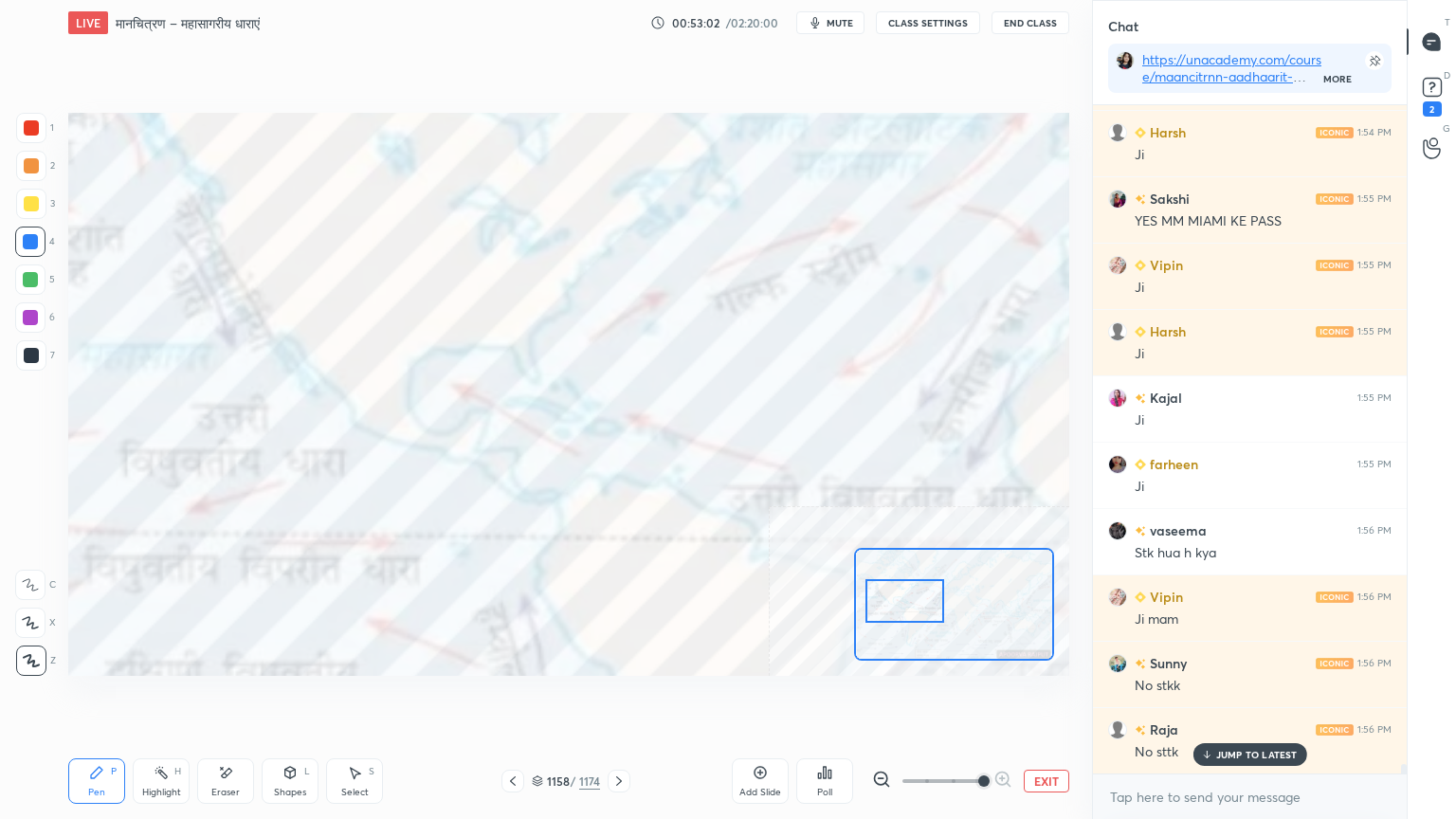 click on "EXIT" at bounding box center [1046, 781] 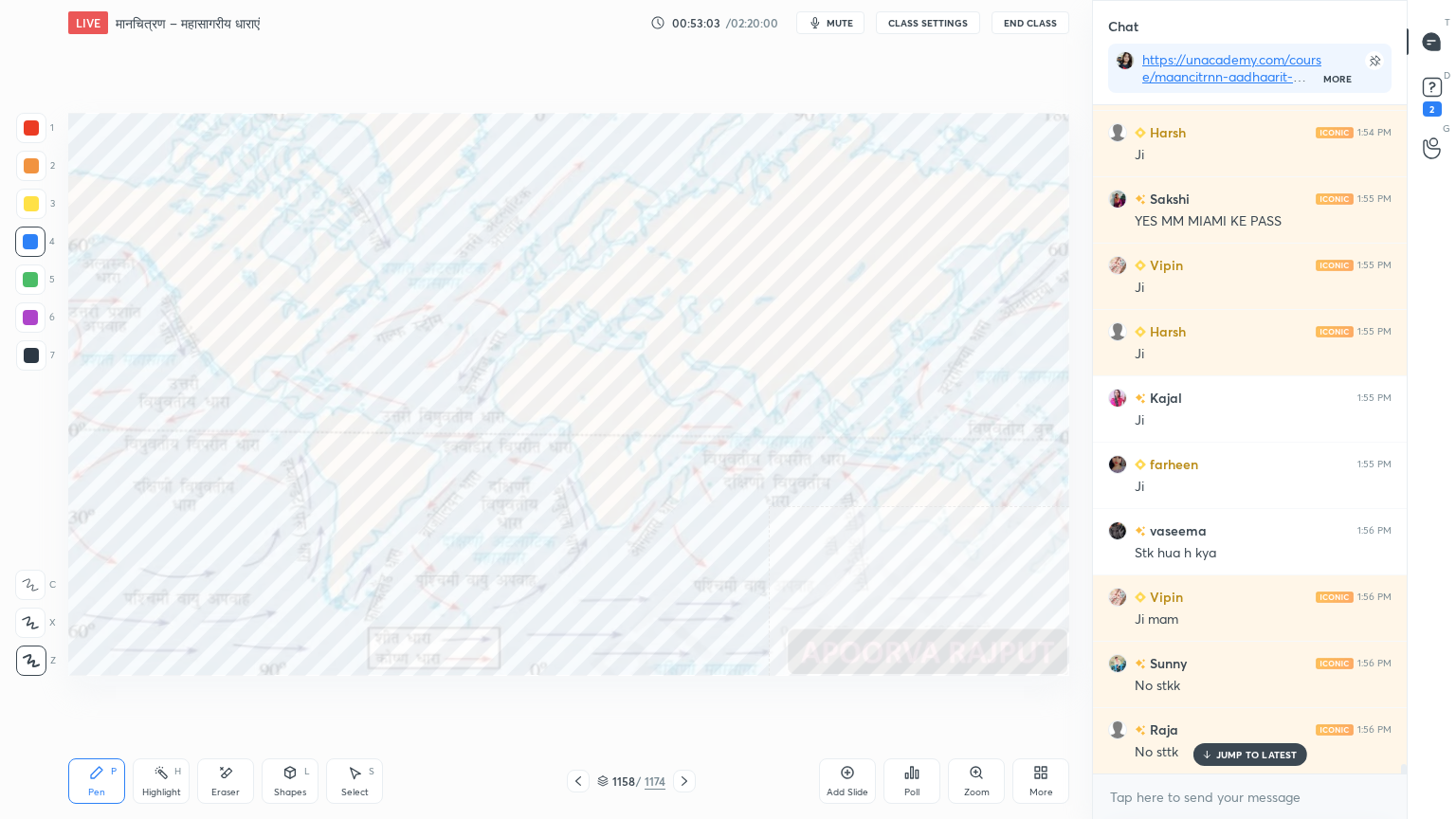 drag, startPoint x: 606, startPoint y: 781, endPoint x: 719, endPoint y: 720, distance: 128.41339 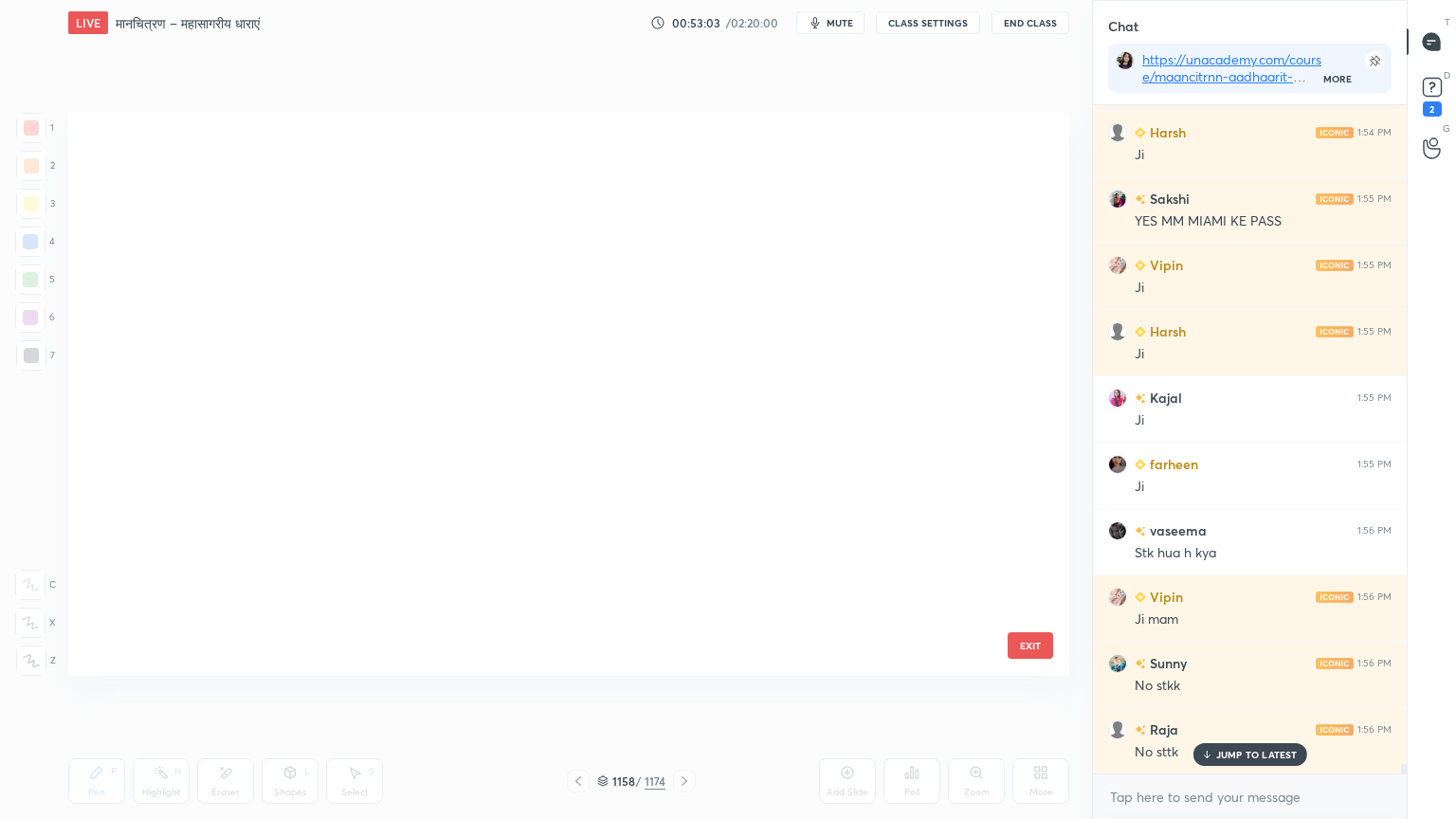 scroll, scrollTop: 66396, scrollLeft: 0, axis: vertical 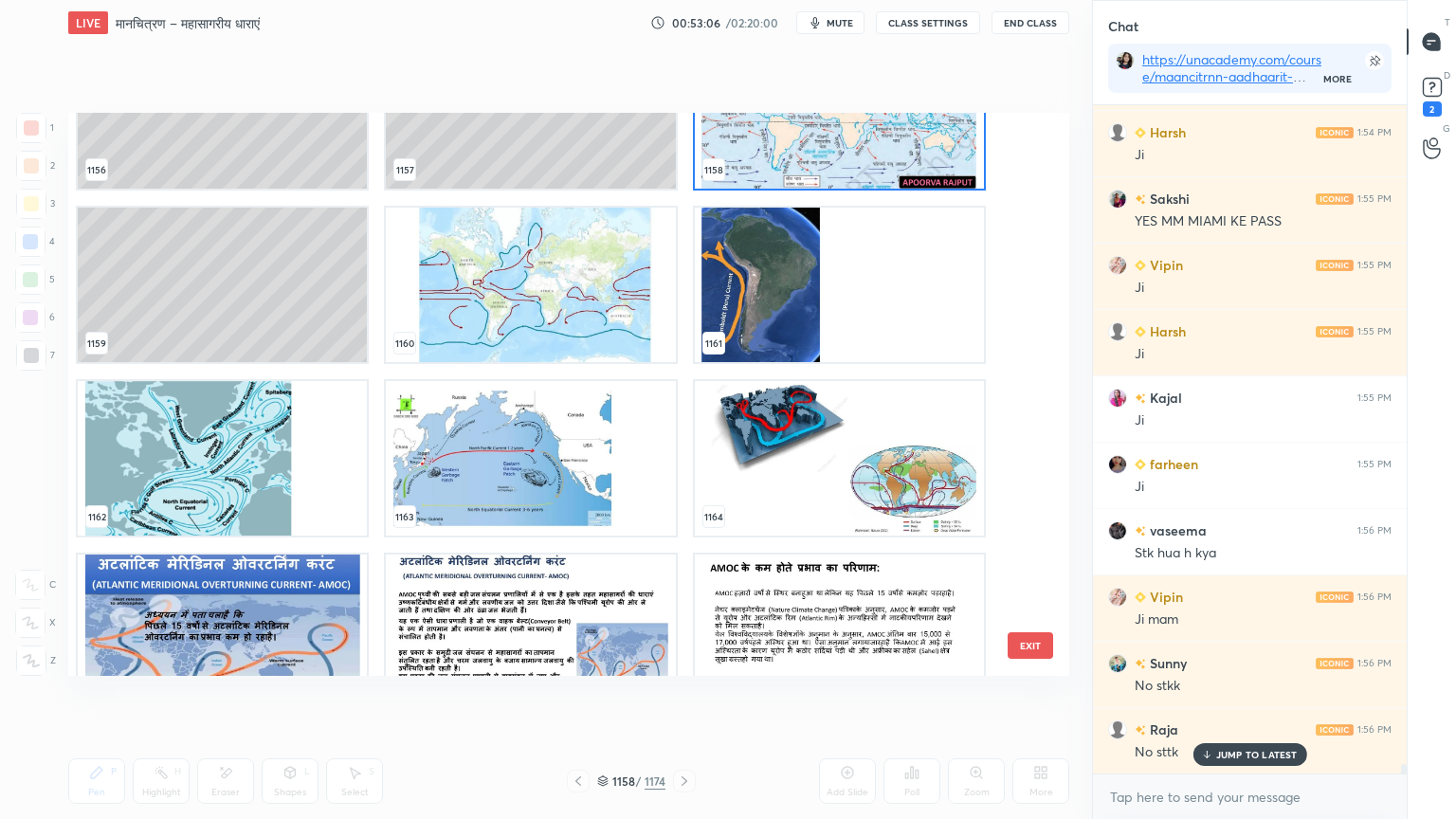 click at bounding box center [222, 458] 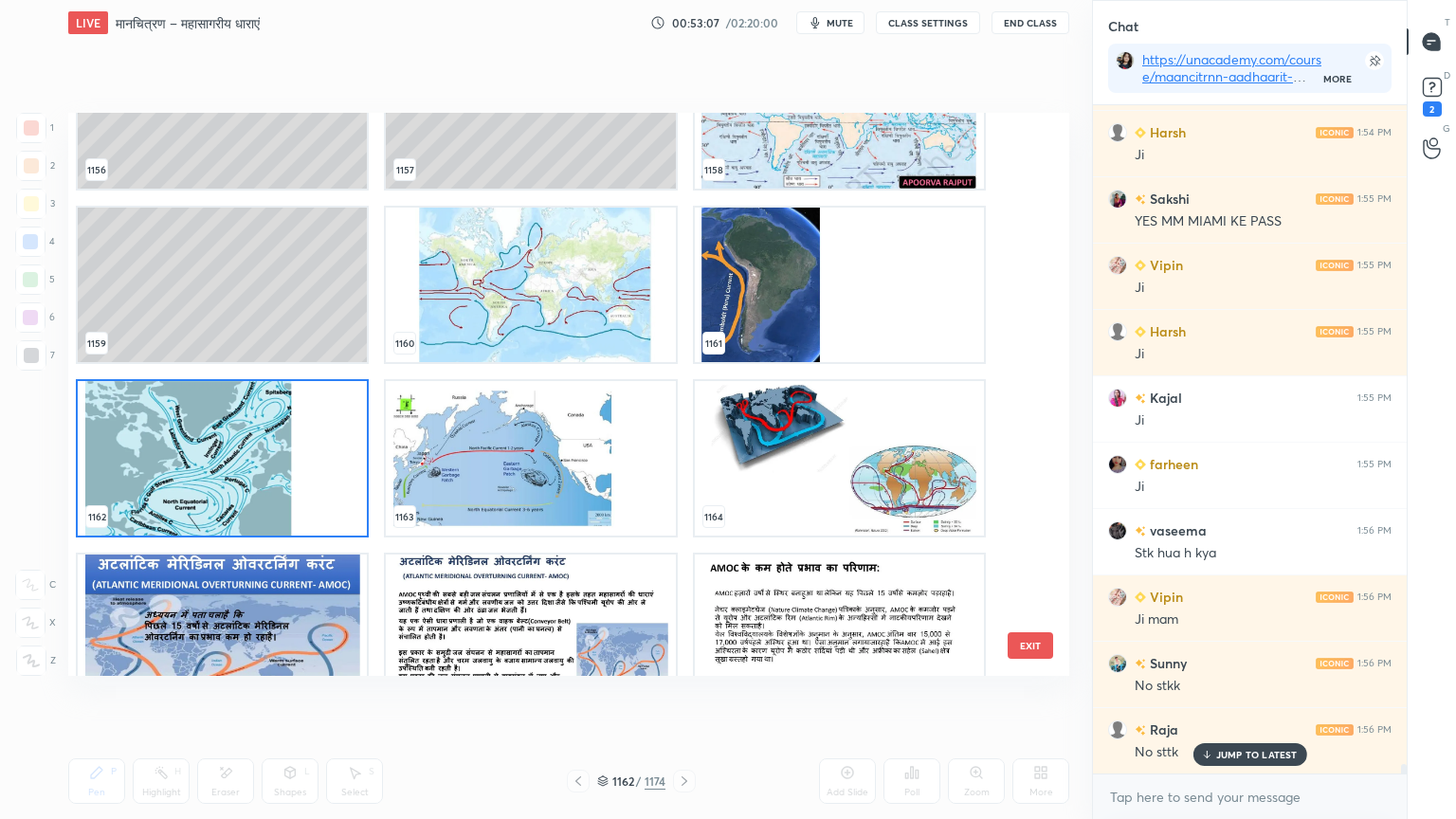 click at bounding box center [222, 458] 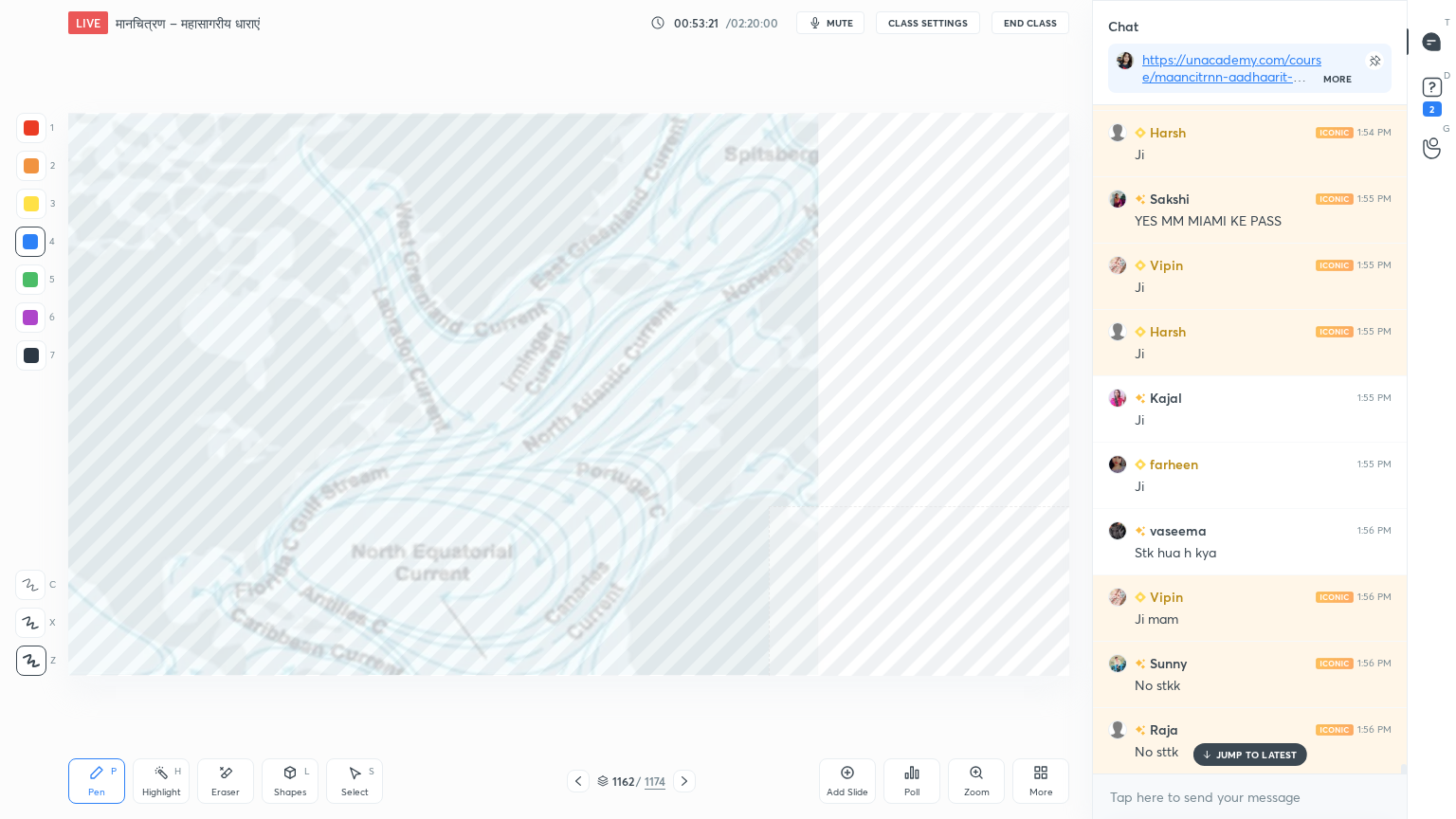 click 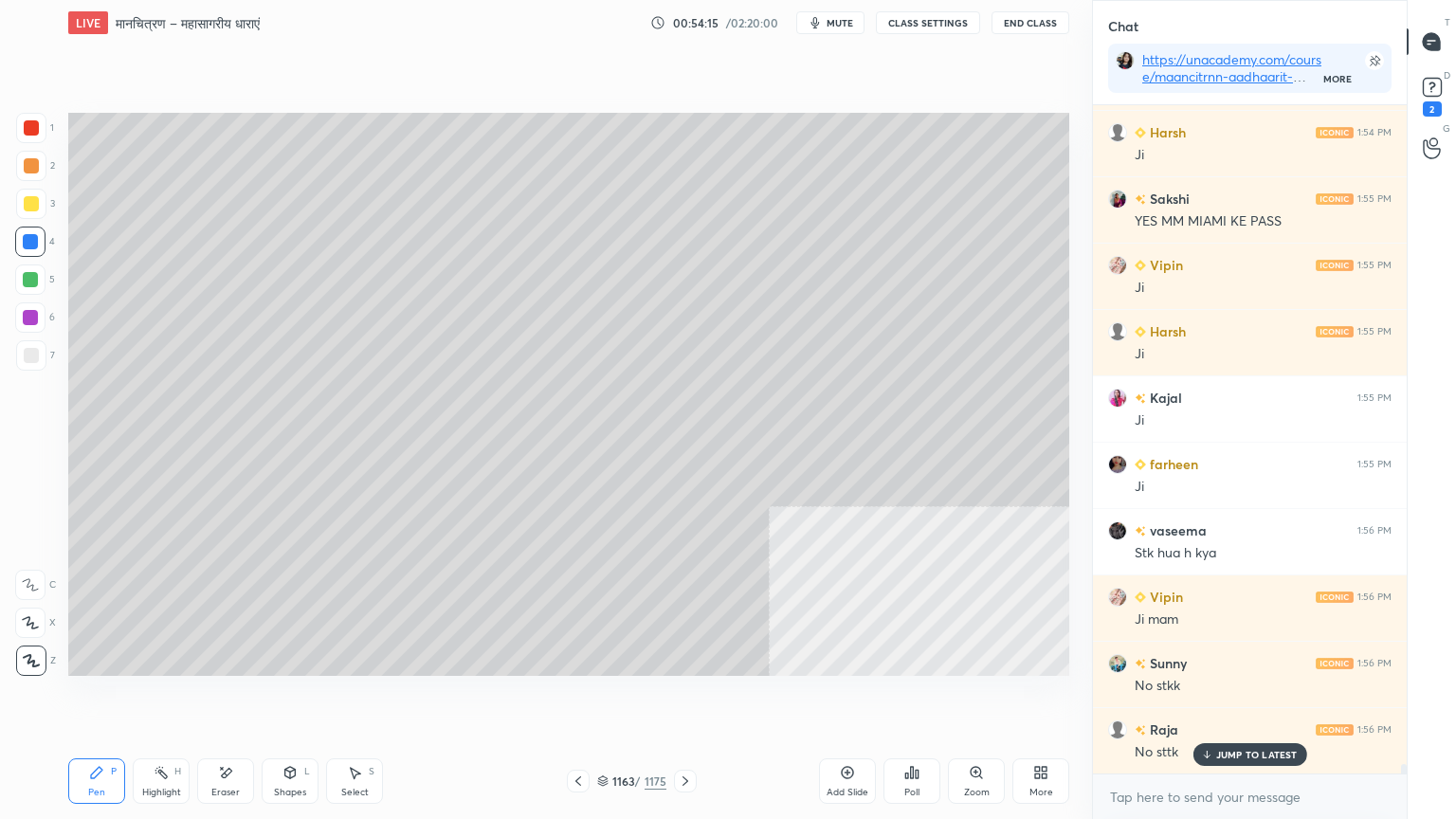 click on "Pen P Highlight H Eraser Shapes L Select S 1163 / 1175 Add Slide Poll Zoom More" at bounding box center [569, 781] 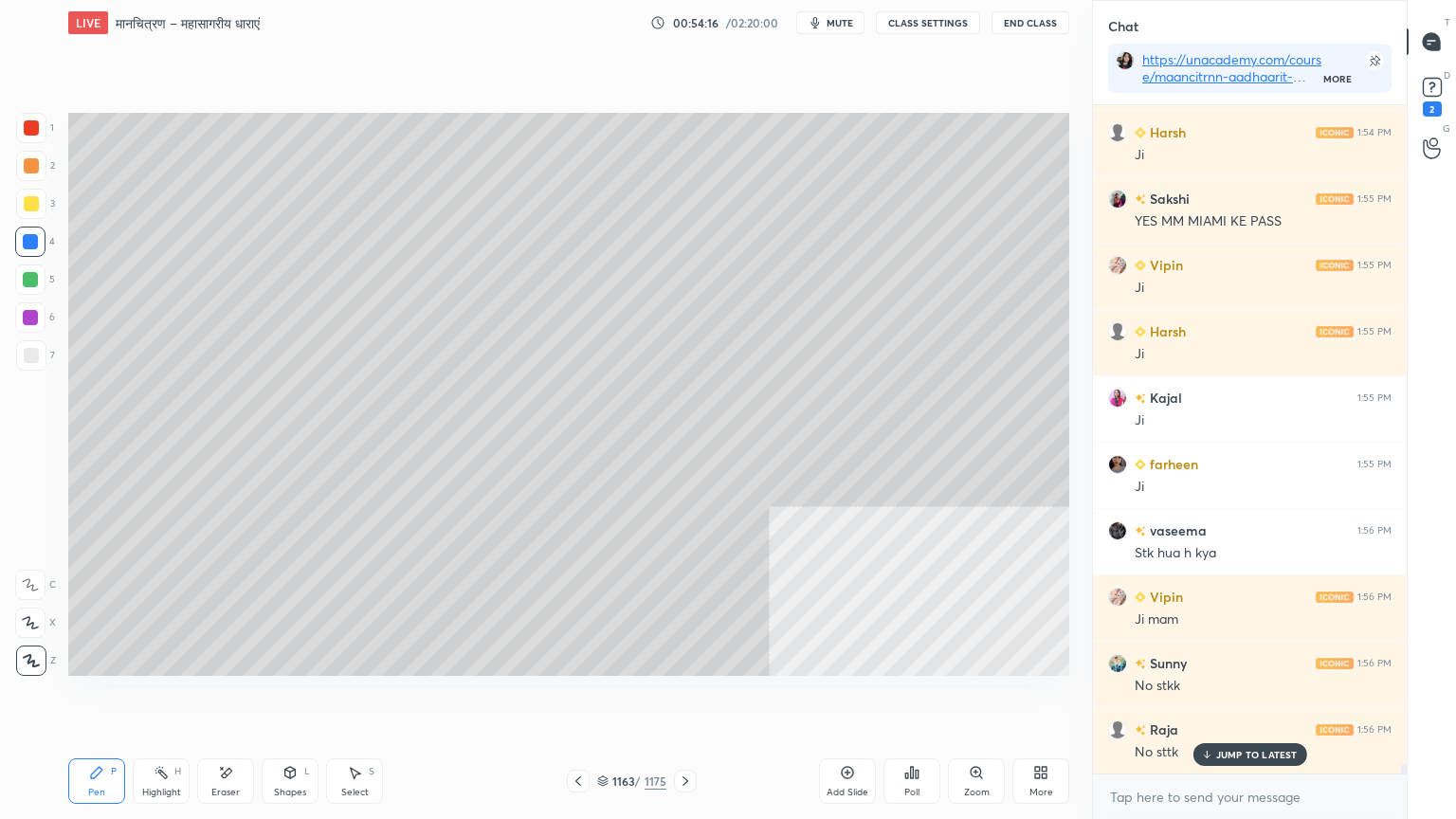 click on "Select" at bounding box center (355, 792) 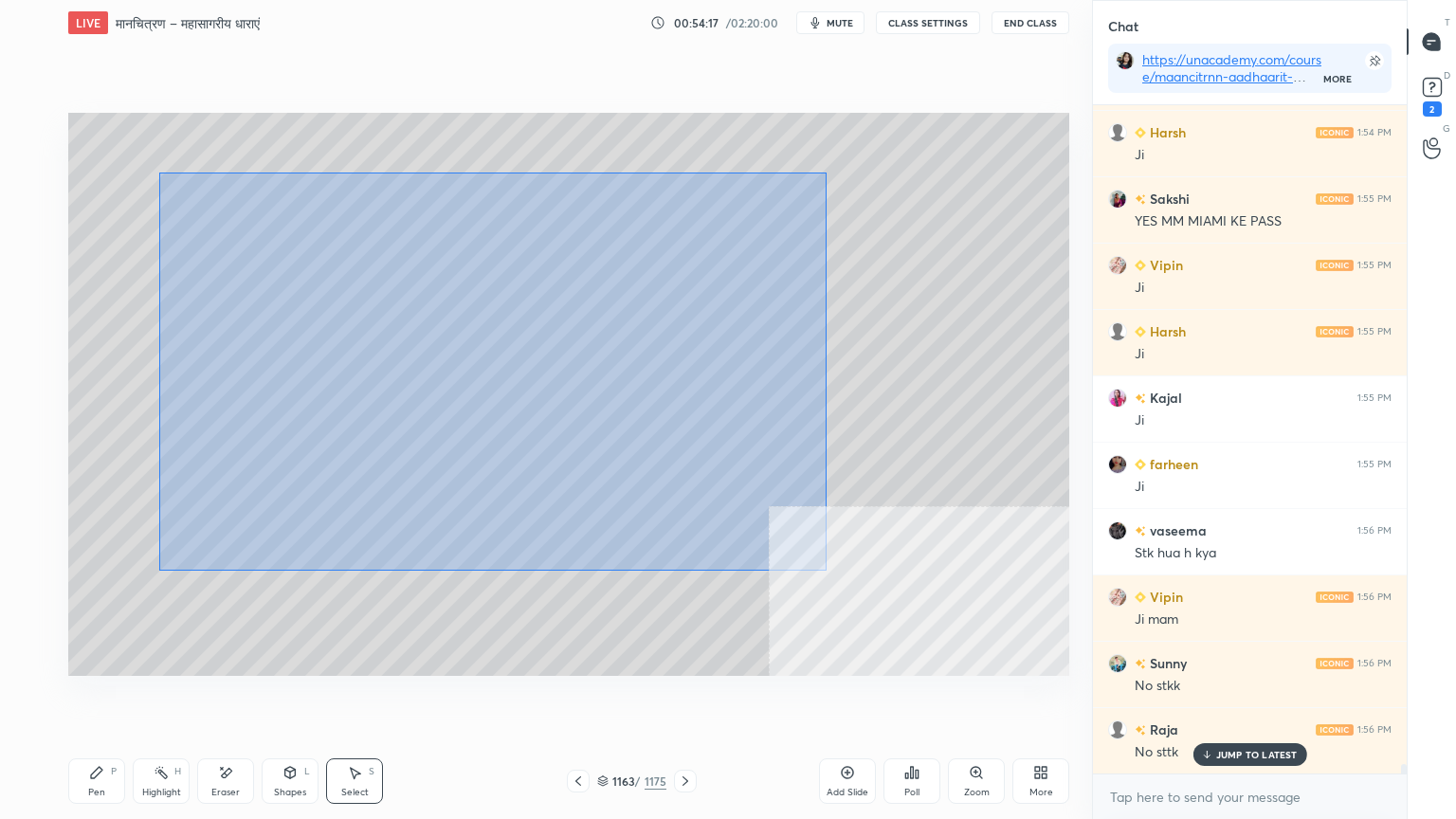 drag, startPoint x: 228, startPoint y: 209, endPoint x: 735, endPoint y: 537, distance: 603.84849 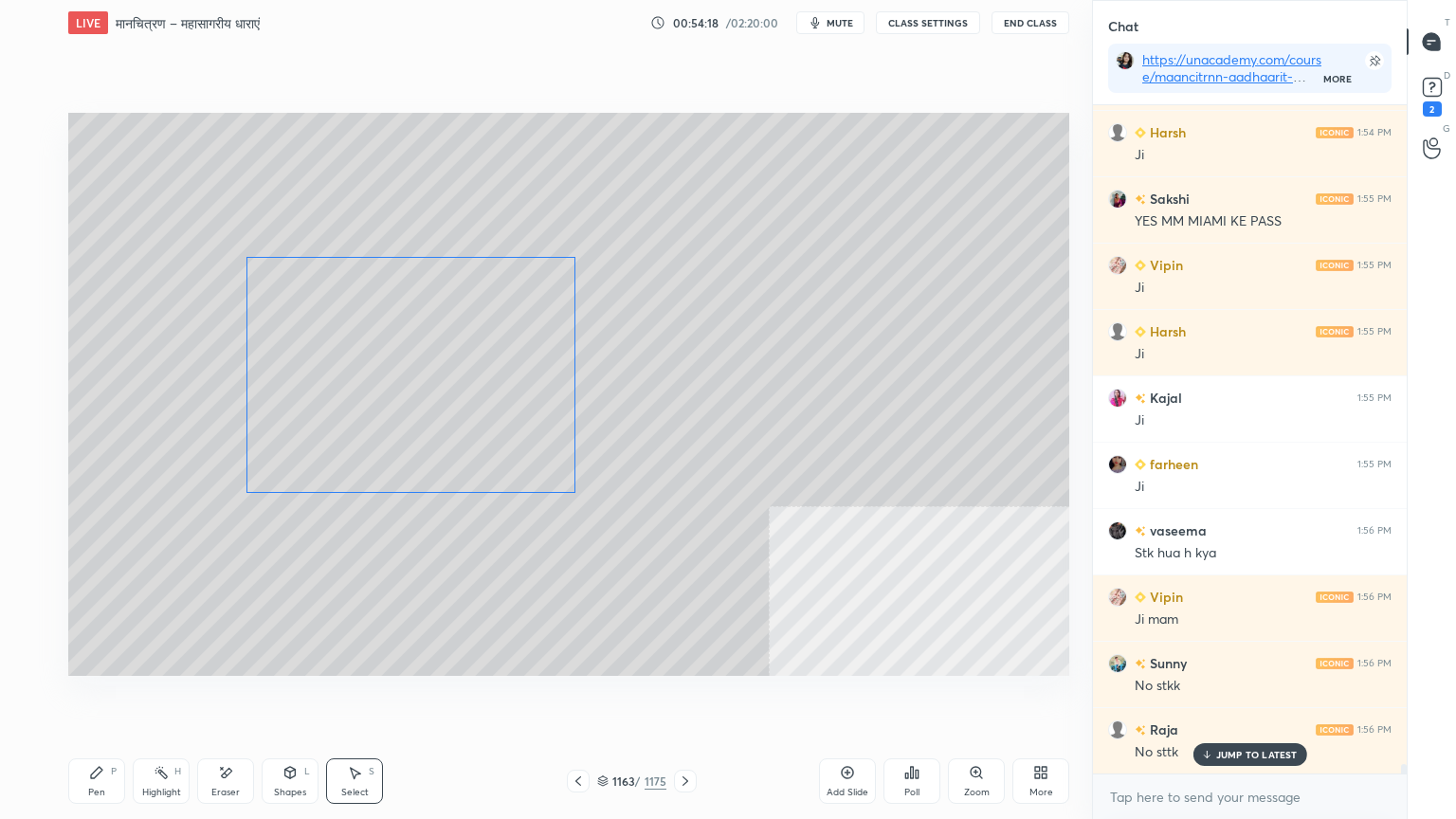 drag, startPoint x: 383, startPoint y: 394, endPoint x: 355, endPoint y: 429, distance: 44.82187 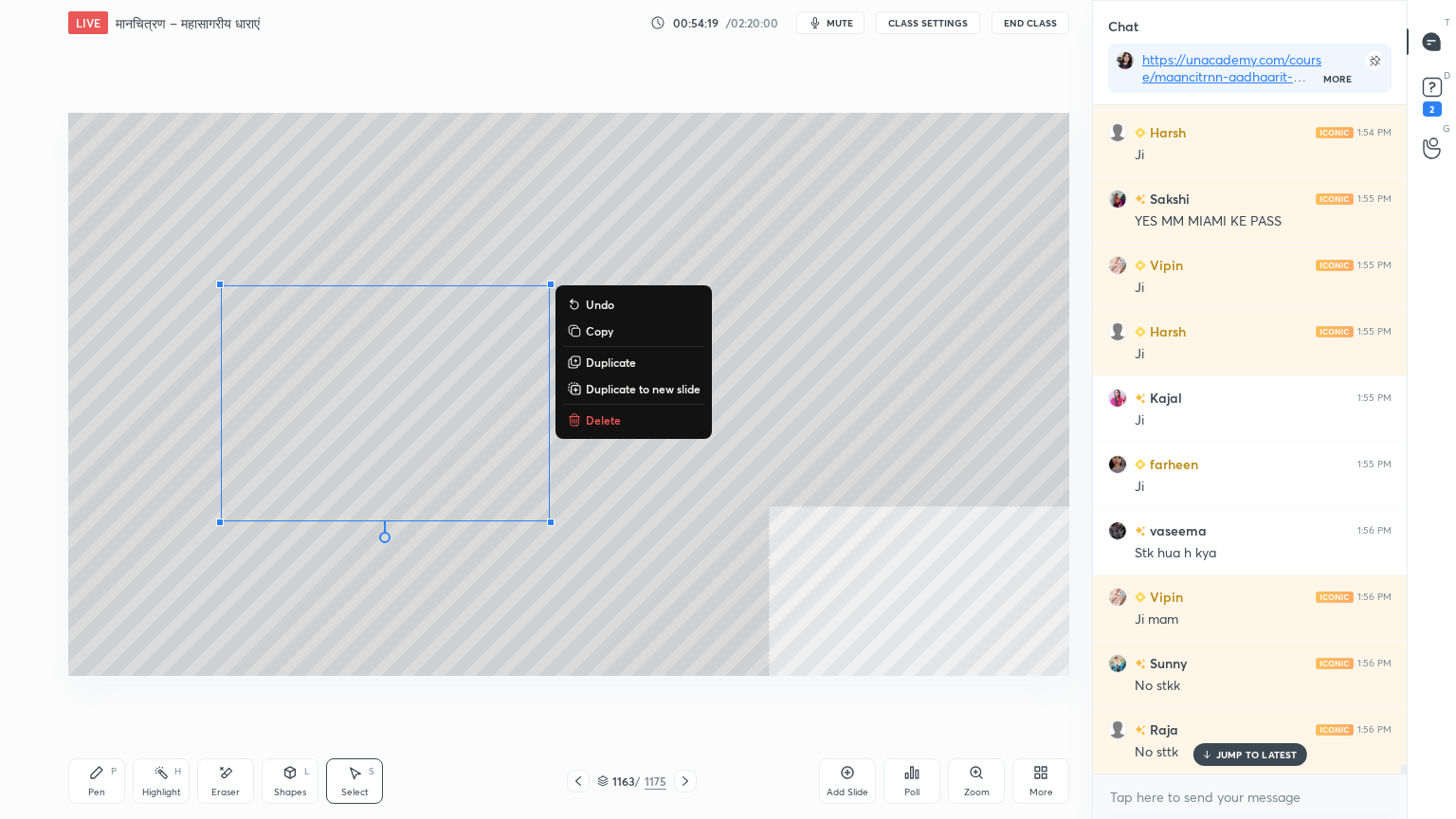 drag, startPoint x: 92, startPoint y: 778, endPoint x: 102, endPoint y: 776, distance: 10.19804 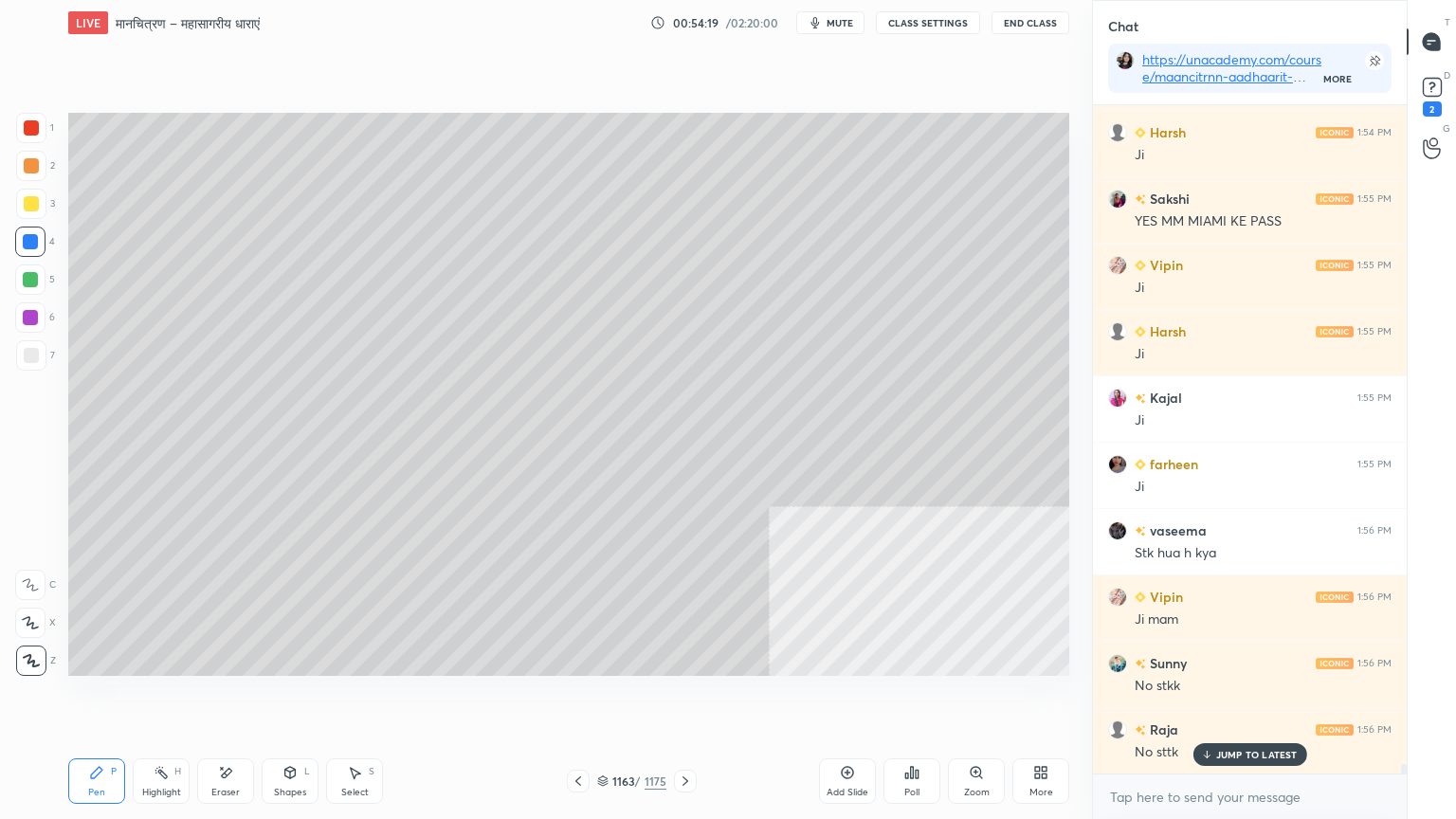 click at bounding box center [30, 242] 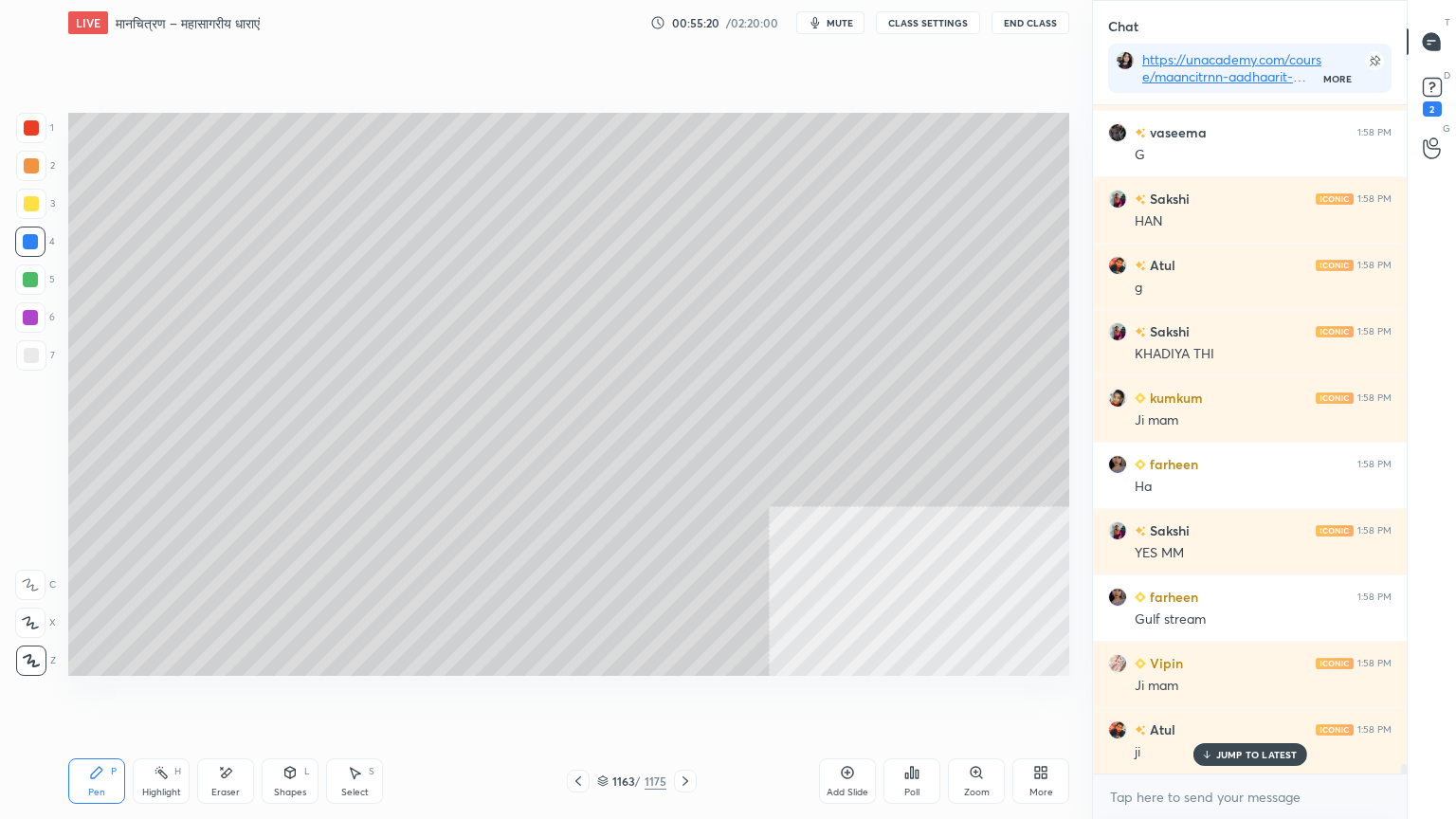scroll, scrollTop: 48309, scrollLeft: 0, axis: vertical 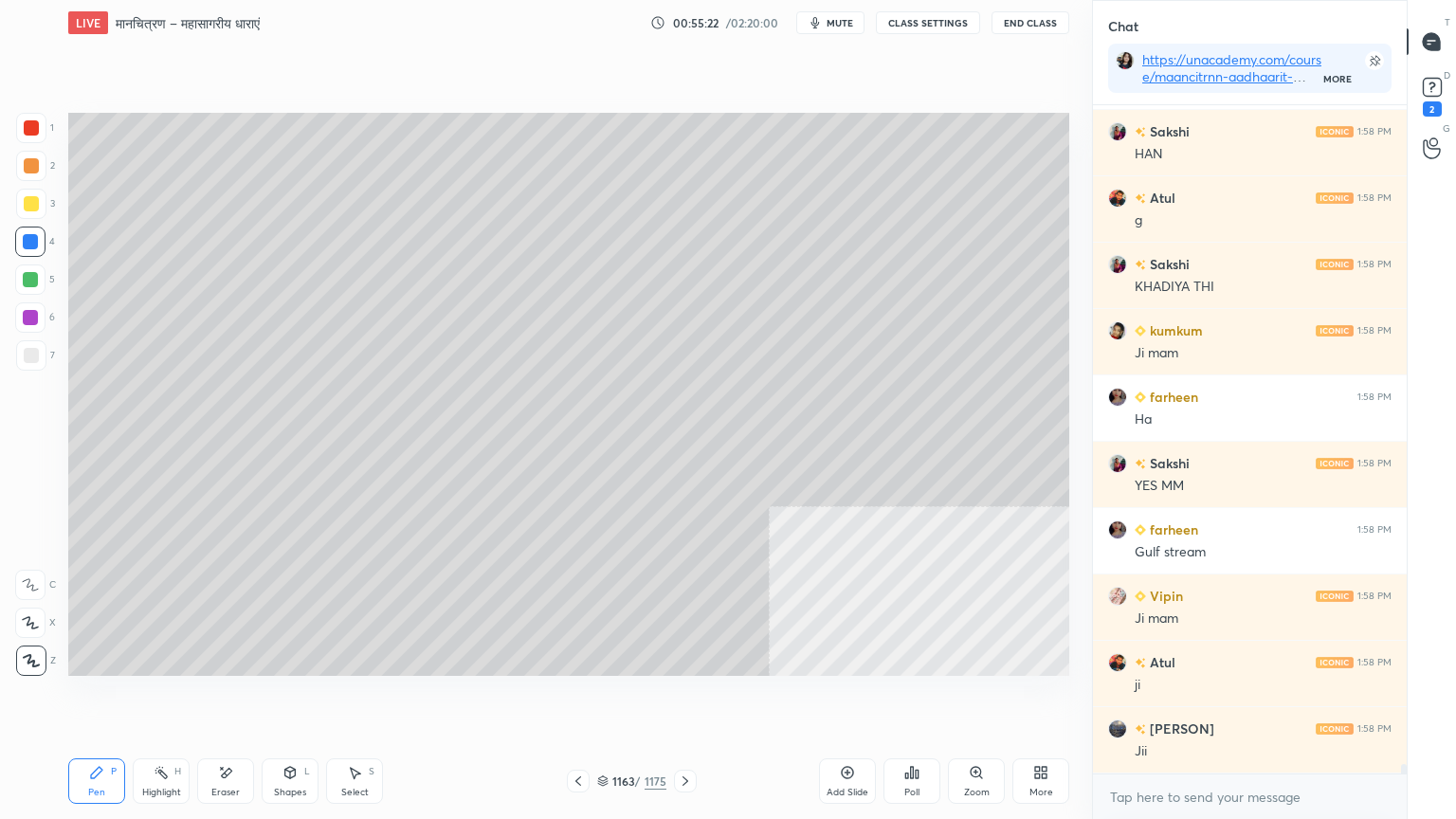 drag, startPoint x: 607, startPoint y: 779, endPoint x: 628, endPoint y: 774, distance: 21.587033 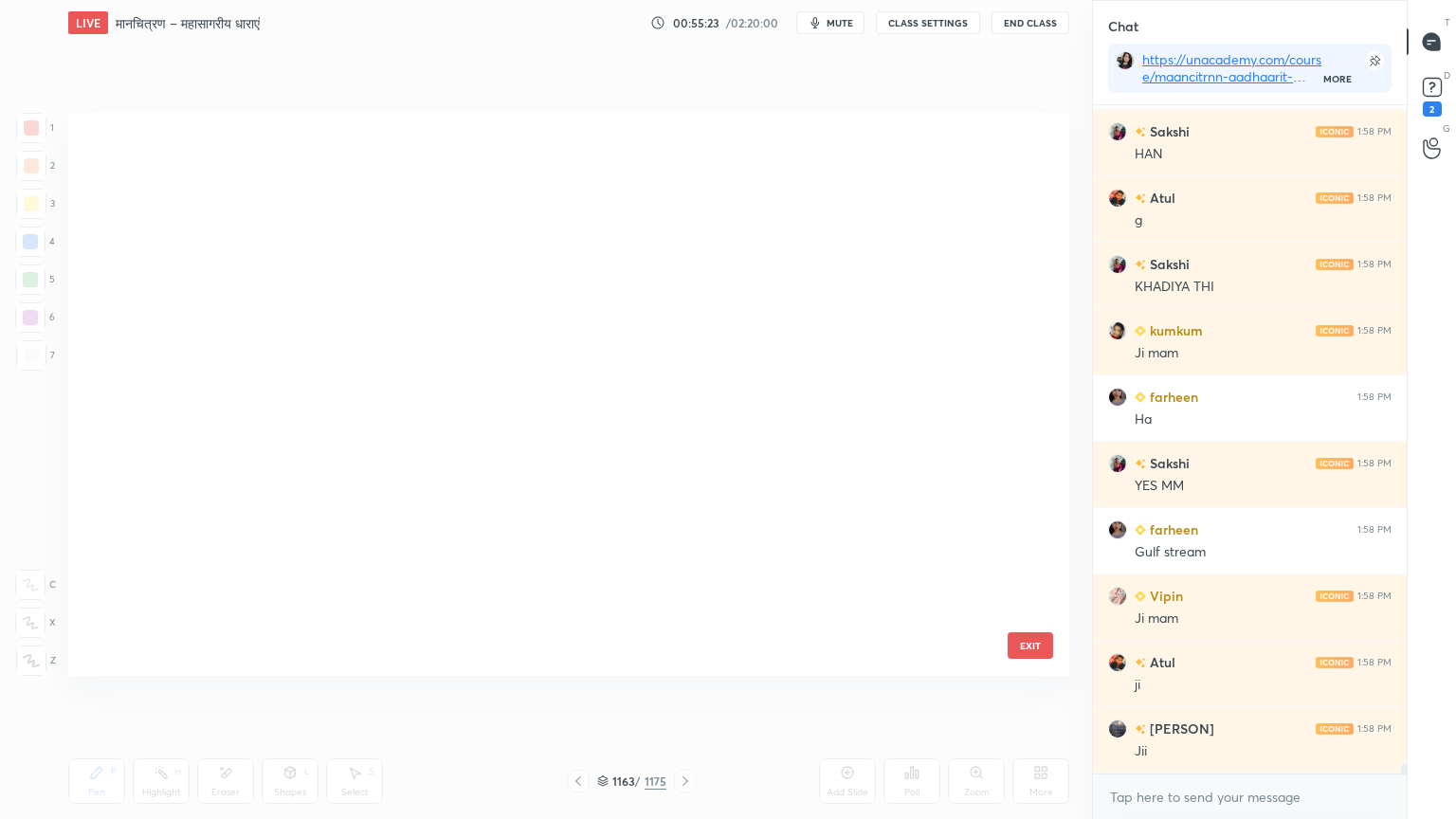 scroll, scrollTop: 66743, scrollLeft: 0, axis: vertical 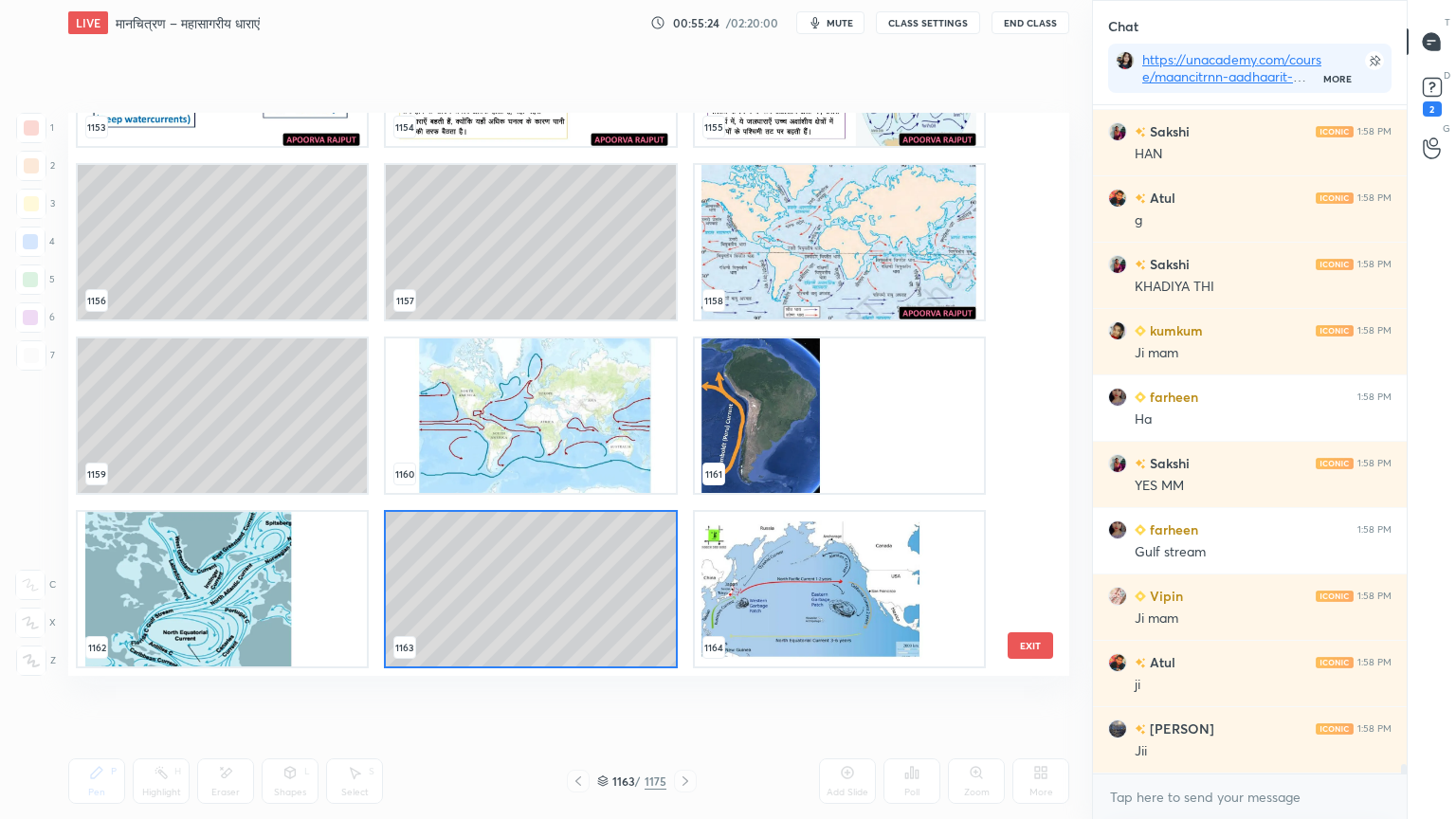 click at bounding box center [222, 589] 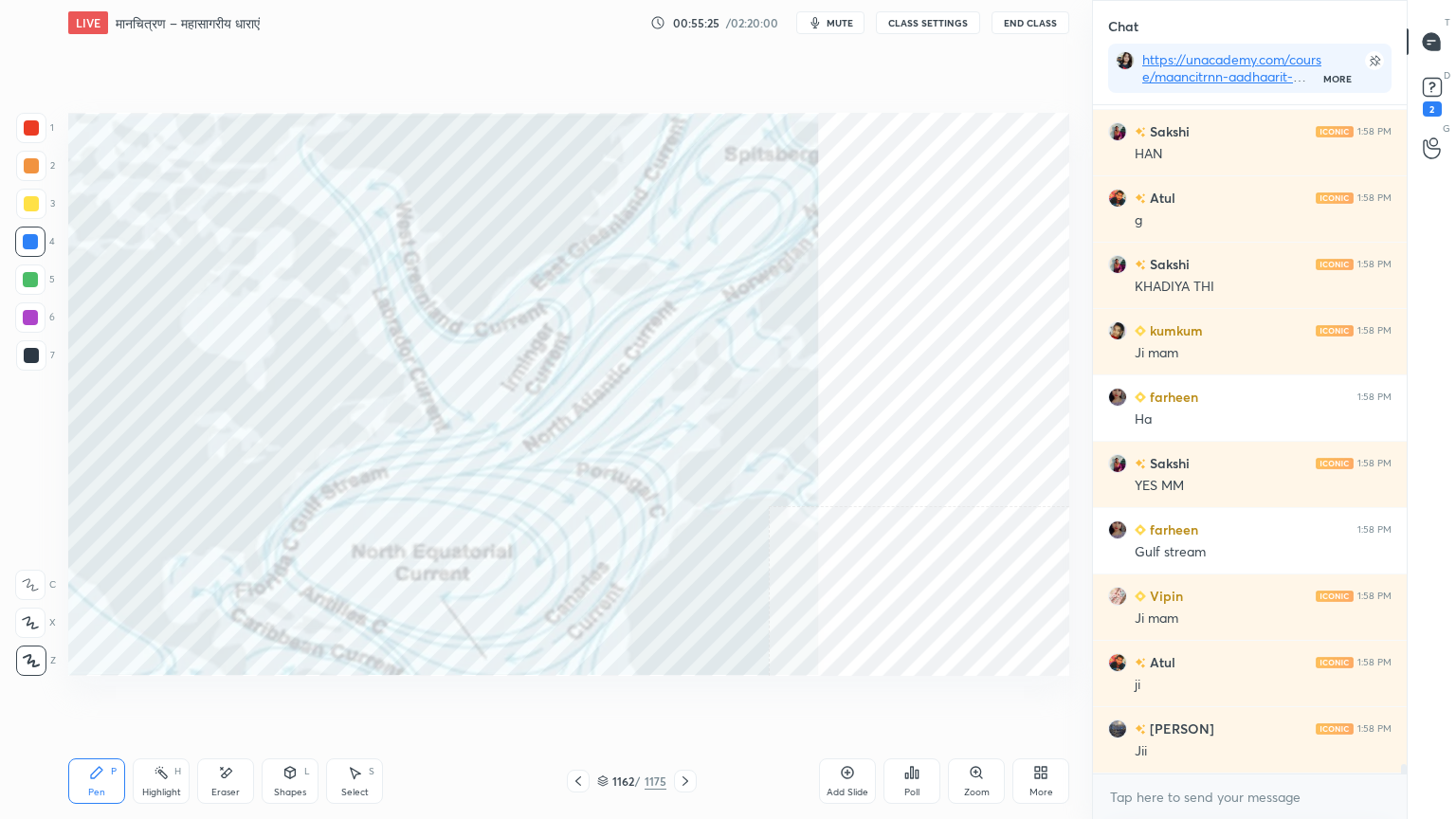 click at bounding box center [222, 589] 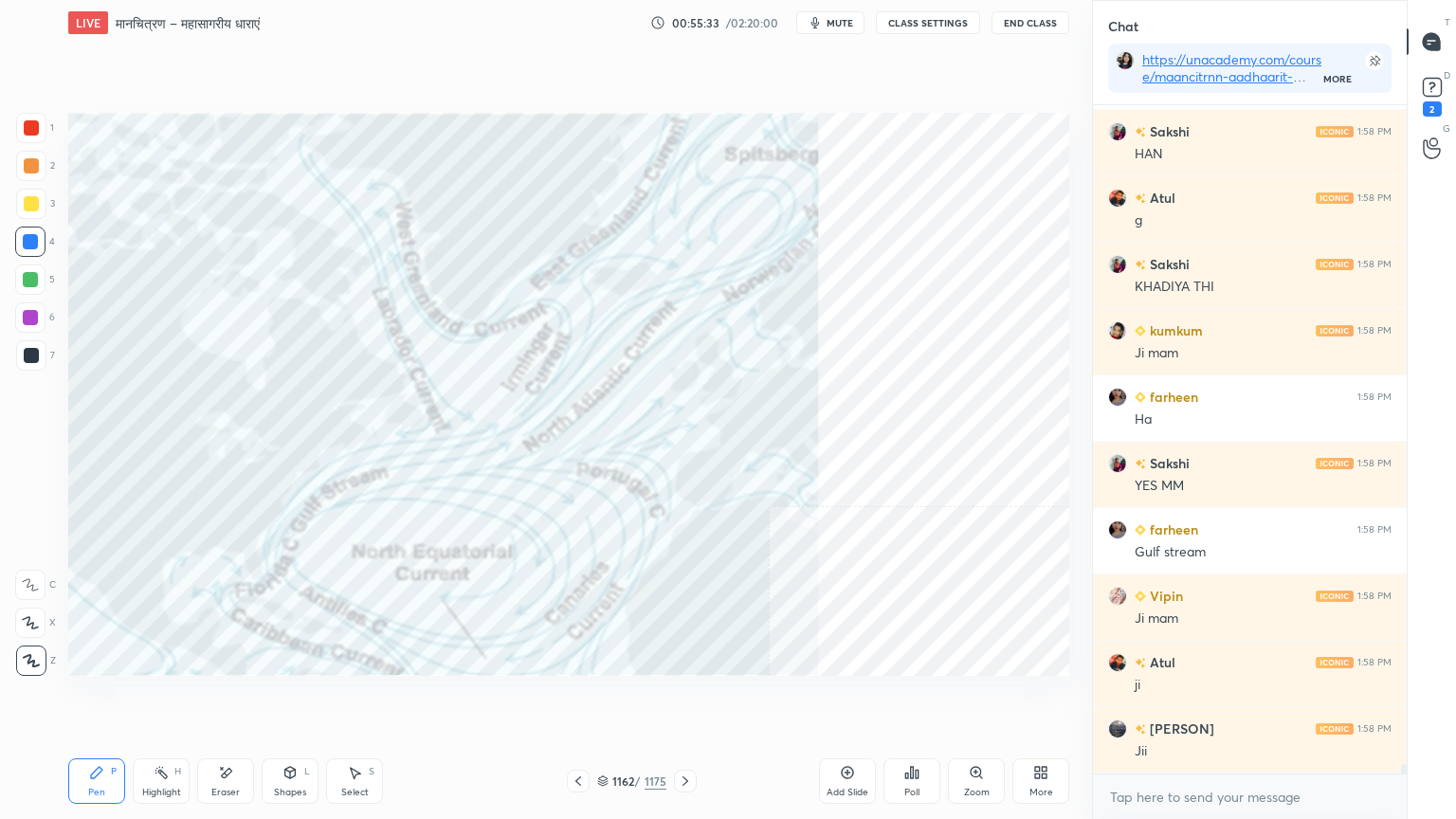 click 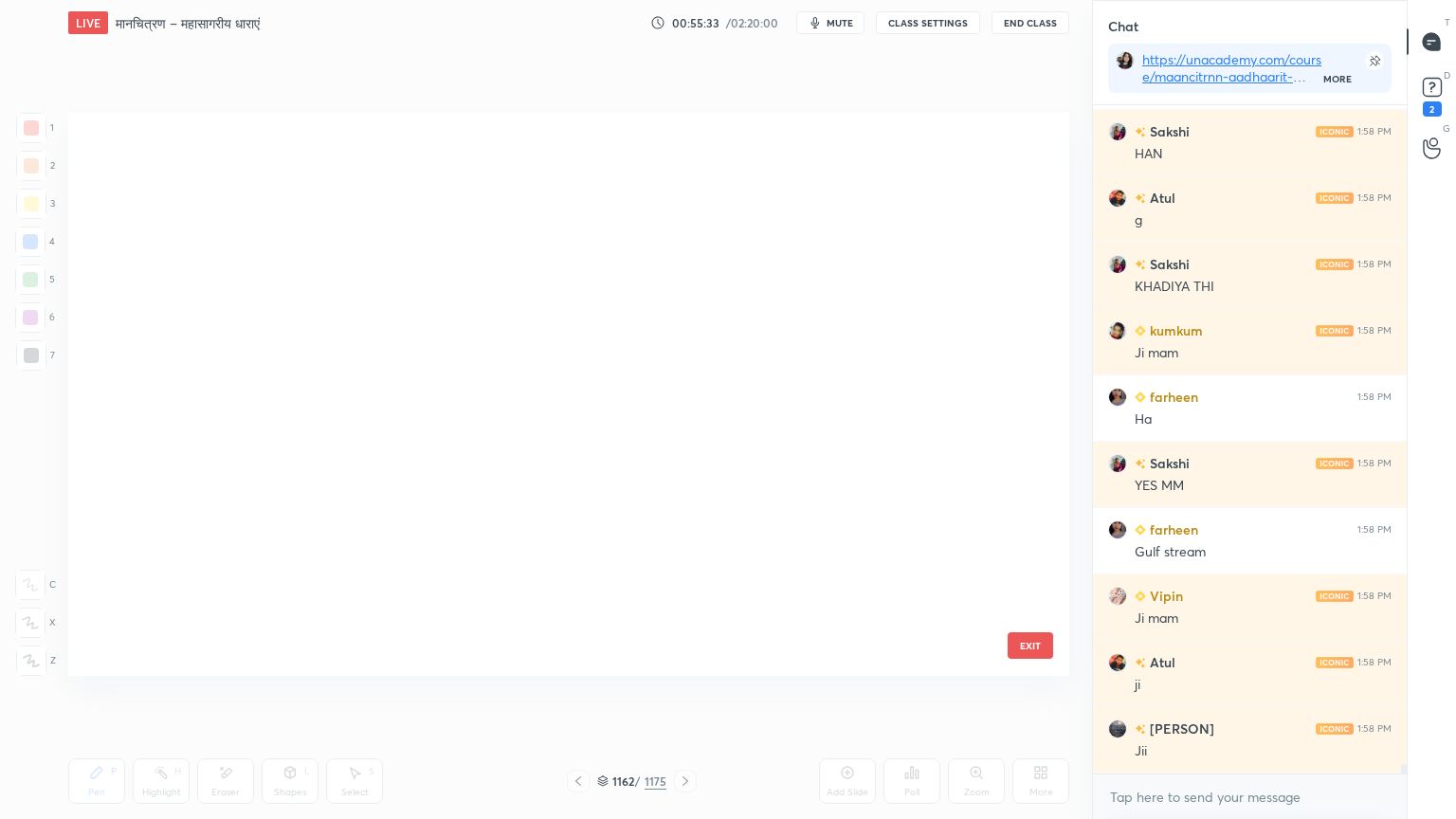 scroll, scrollTop: 66743, scrollLeft: 0, axis: vertical 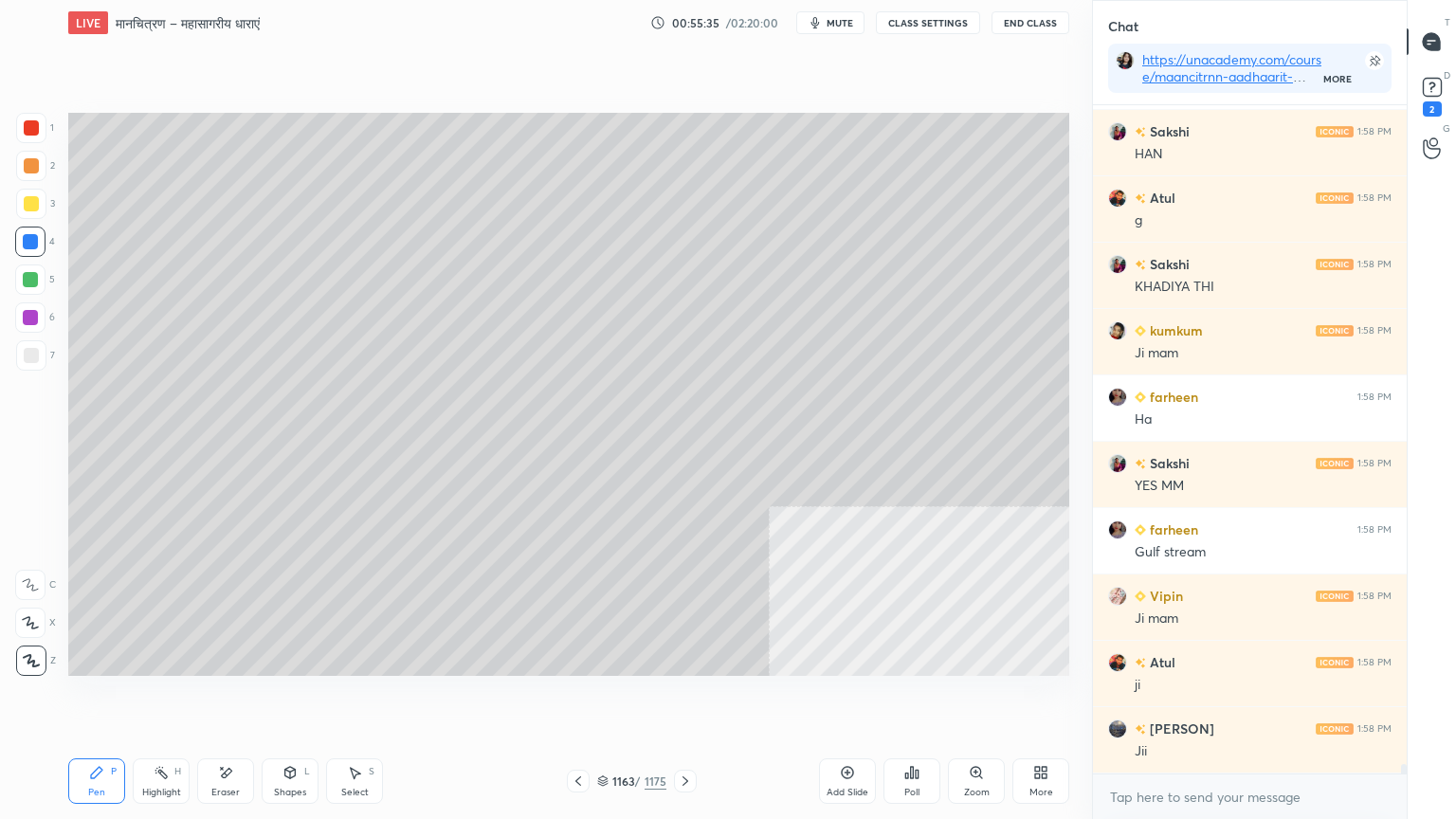 drag, startPoint x: 349, startPoint y: 778, endPoint x: 359, endPoint y: 720, distance: 58.855756 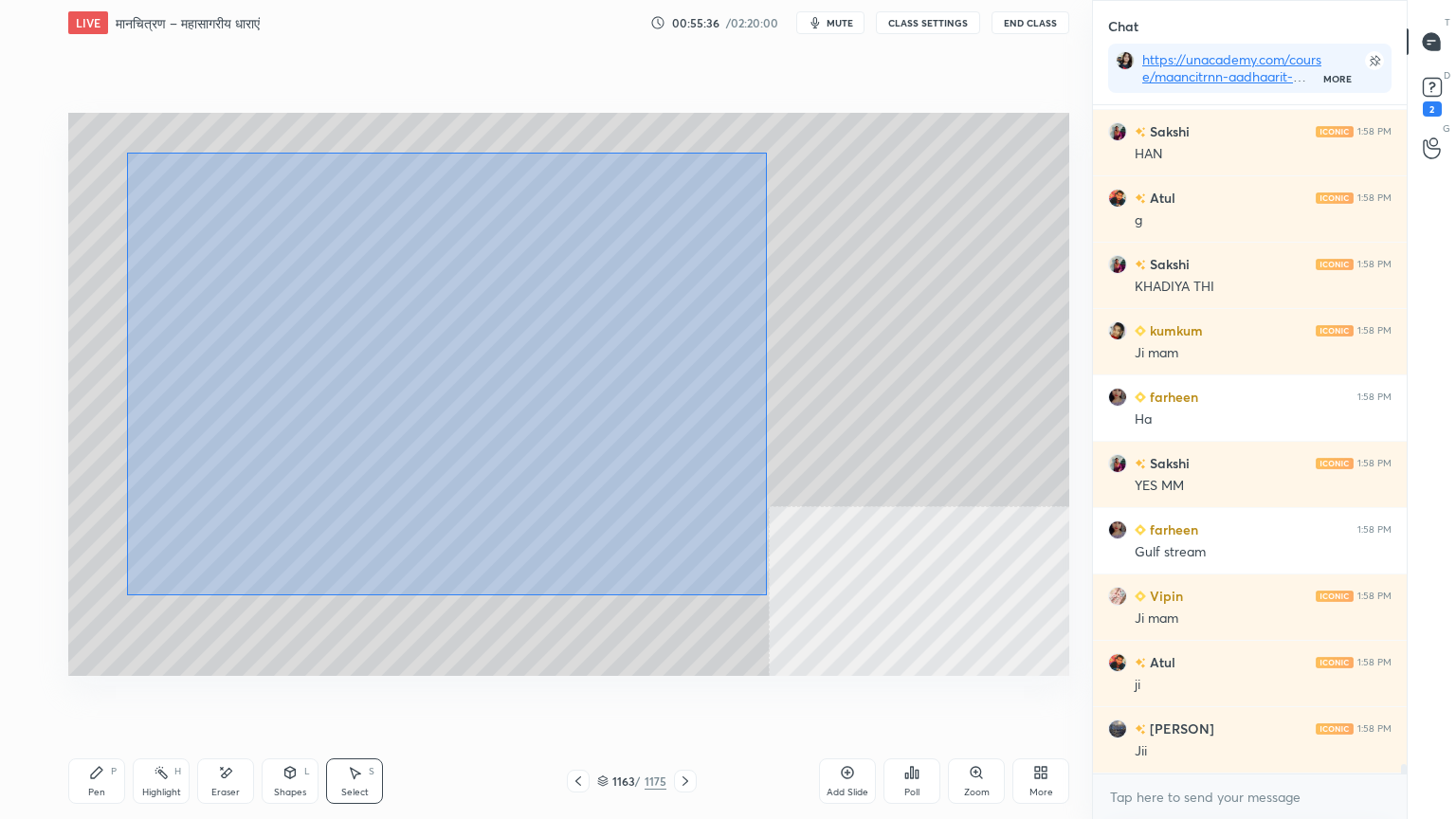 drag, startPoint x: 142, startPoint y: 162, endPoint x: 791, endPoint y: 581, distance: 772.5037 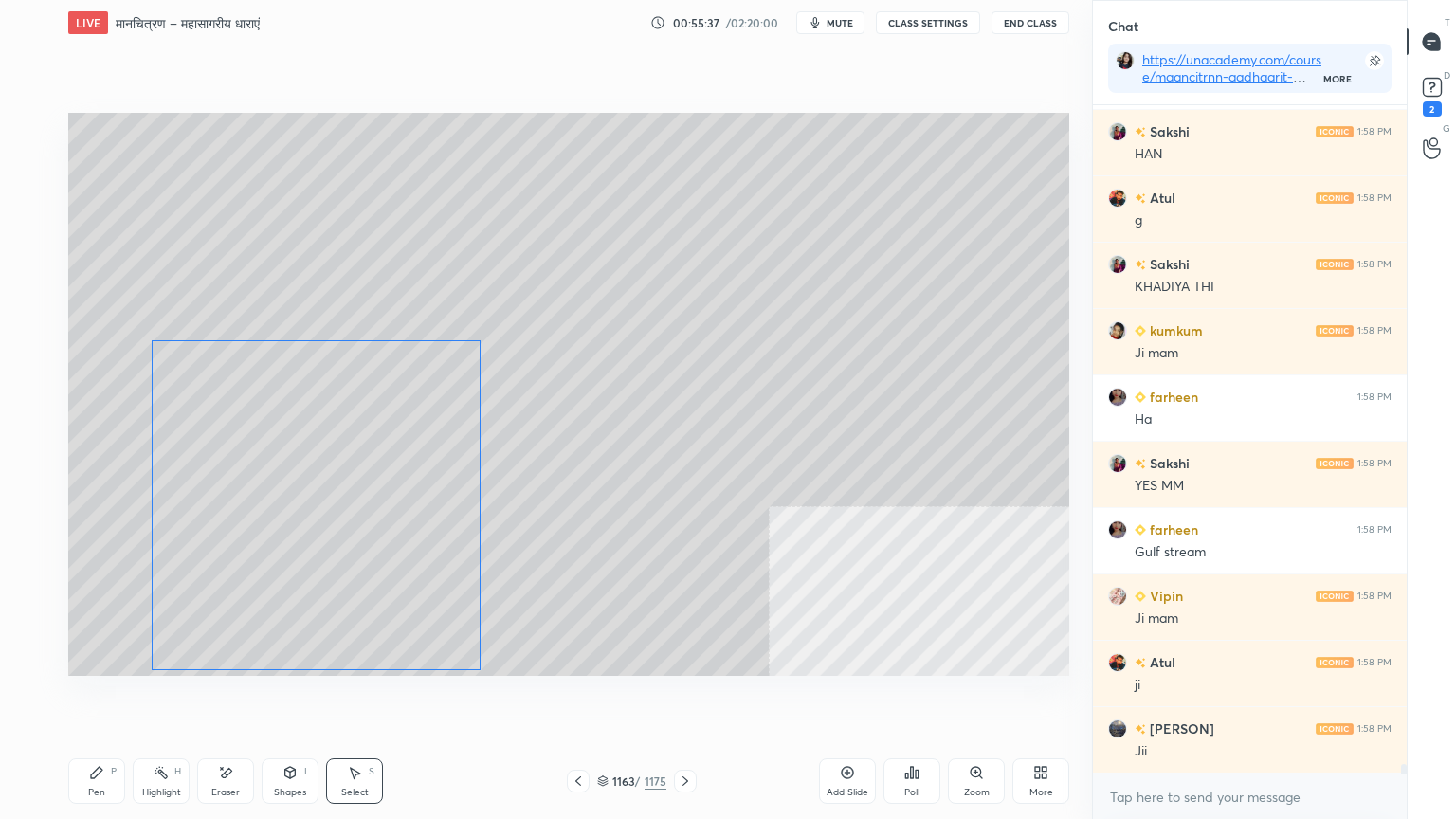drag, startPoint x: 421, startPoint y: 372, endPoint x: 375, endPoint y: 447, distance: 87.98295 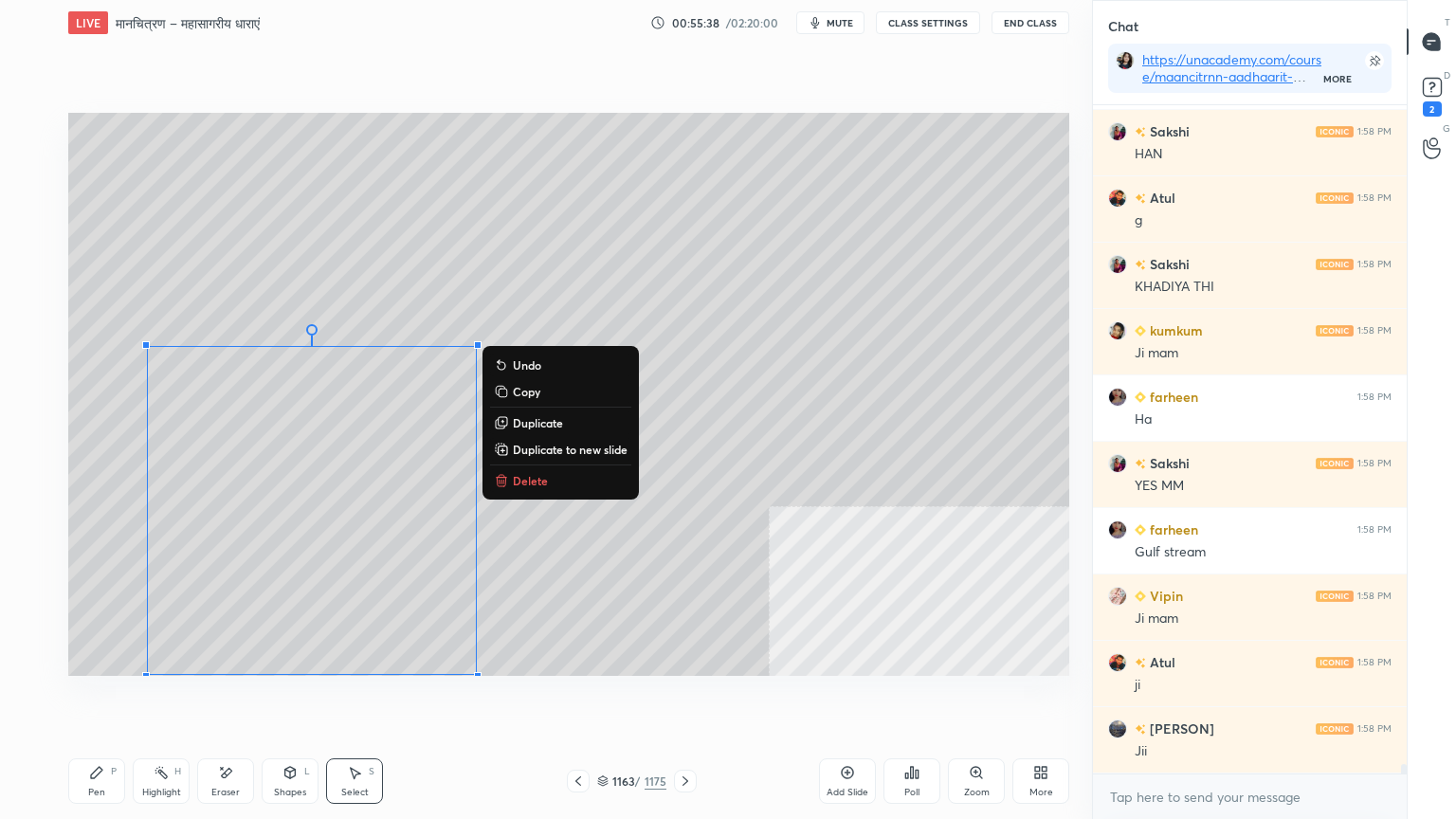 click on "Pen P" at bounding box center [97, 781] 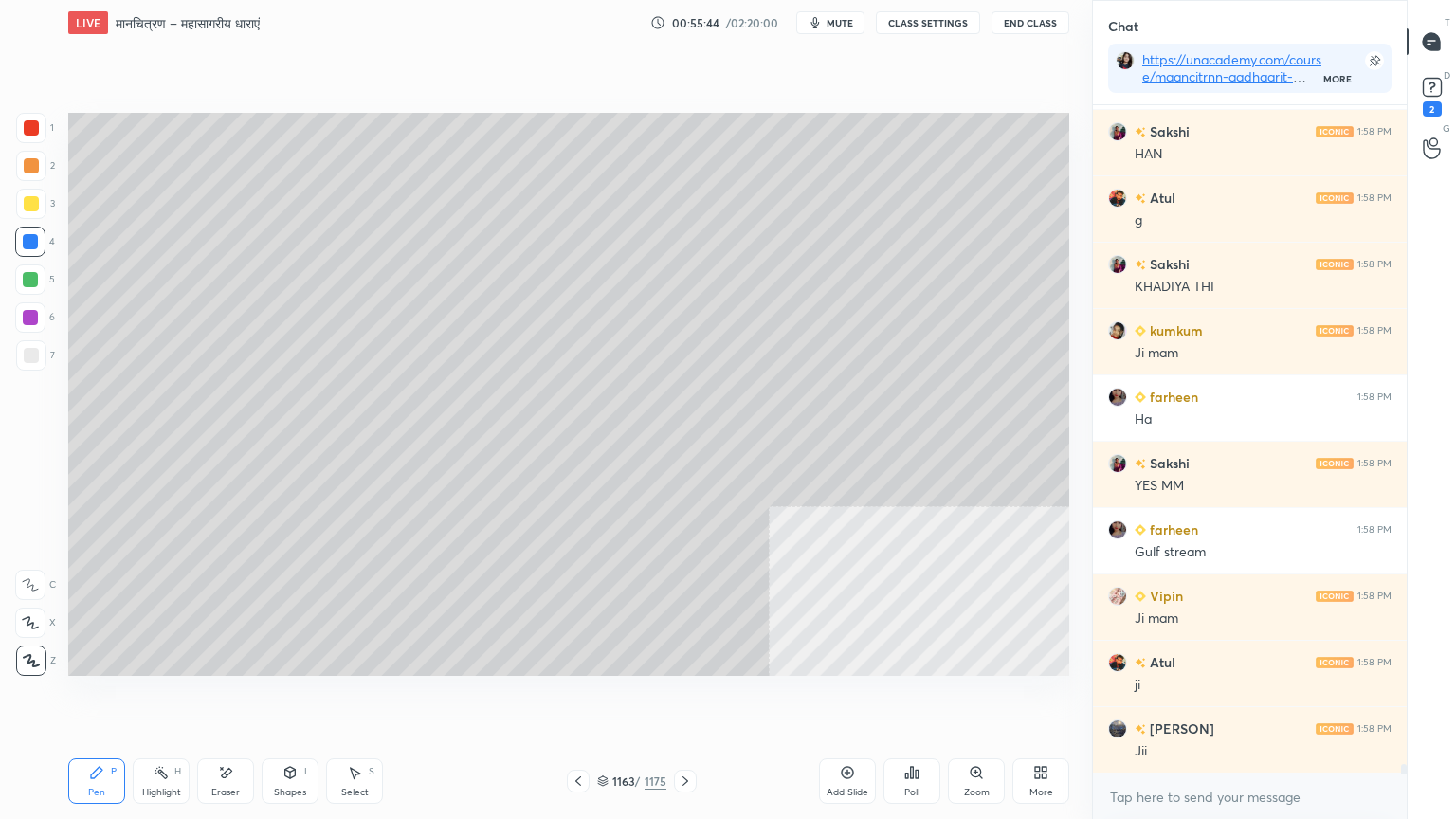 drag, startPoint x: 601, startPoint y: 781, endPoint x: 731, endPoint y: 682, distance: 163.40441 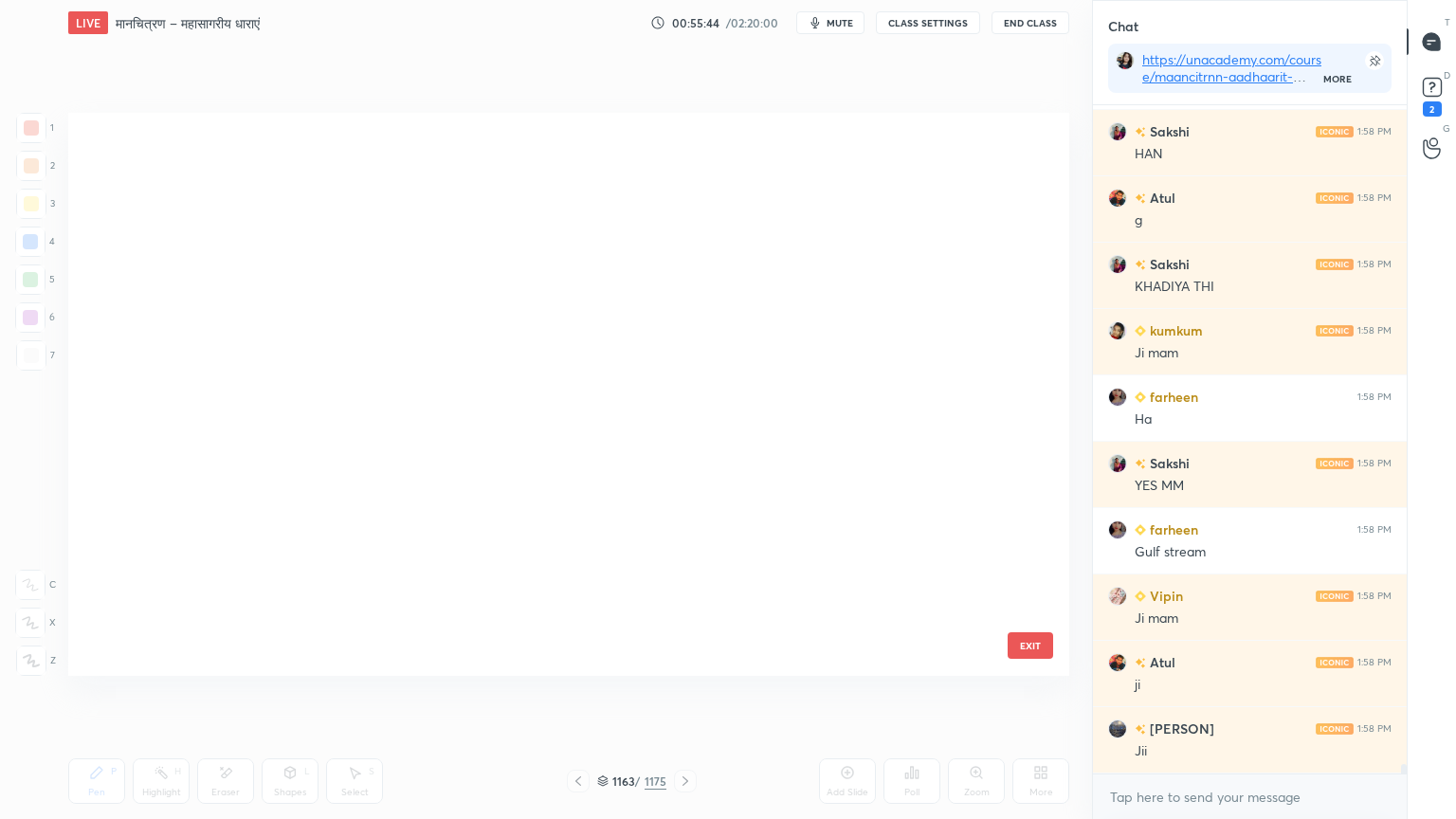 scroll, scrollTop: 66743, scrollLeft: 0, axis: vertical 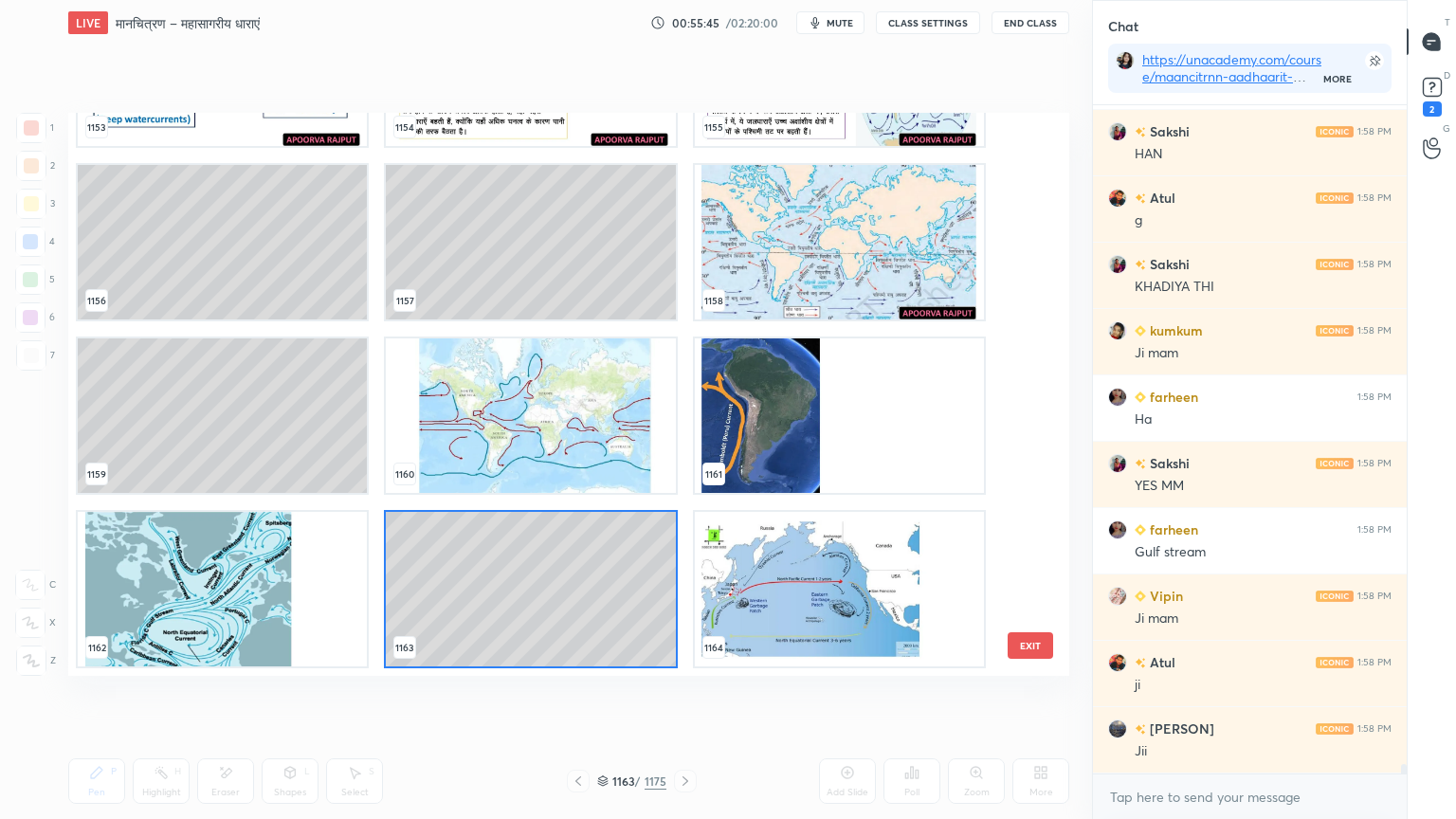 click at bounding box center [222, 589] 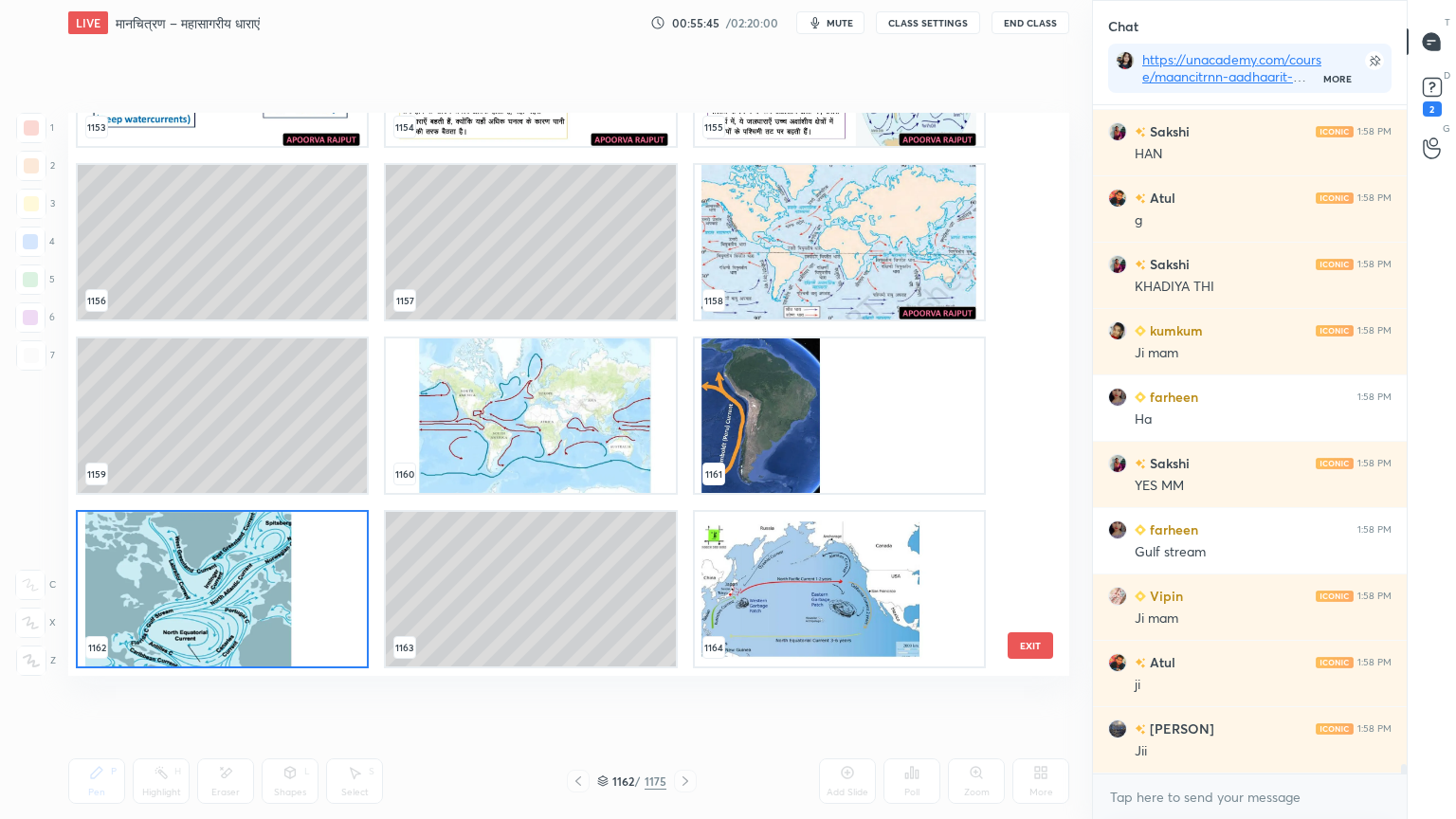 click at bounding box center [222, 589] 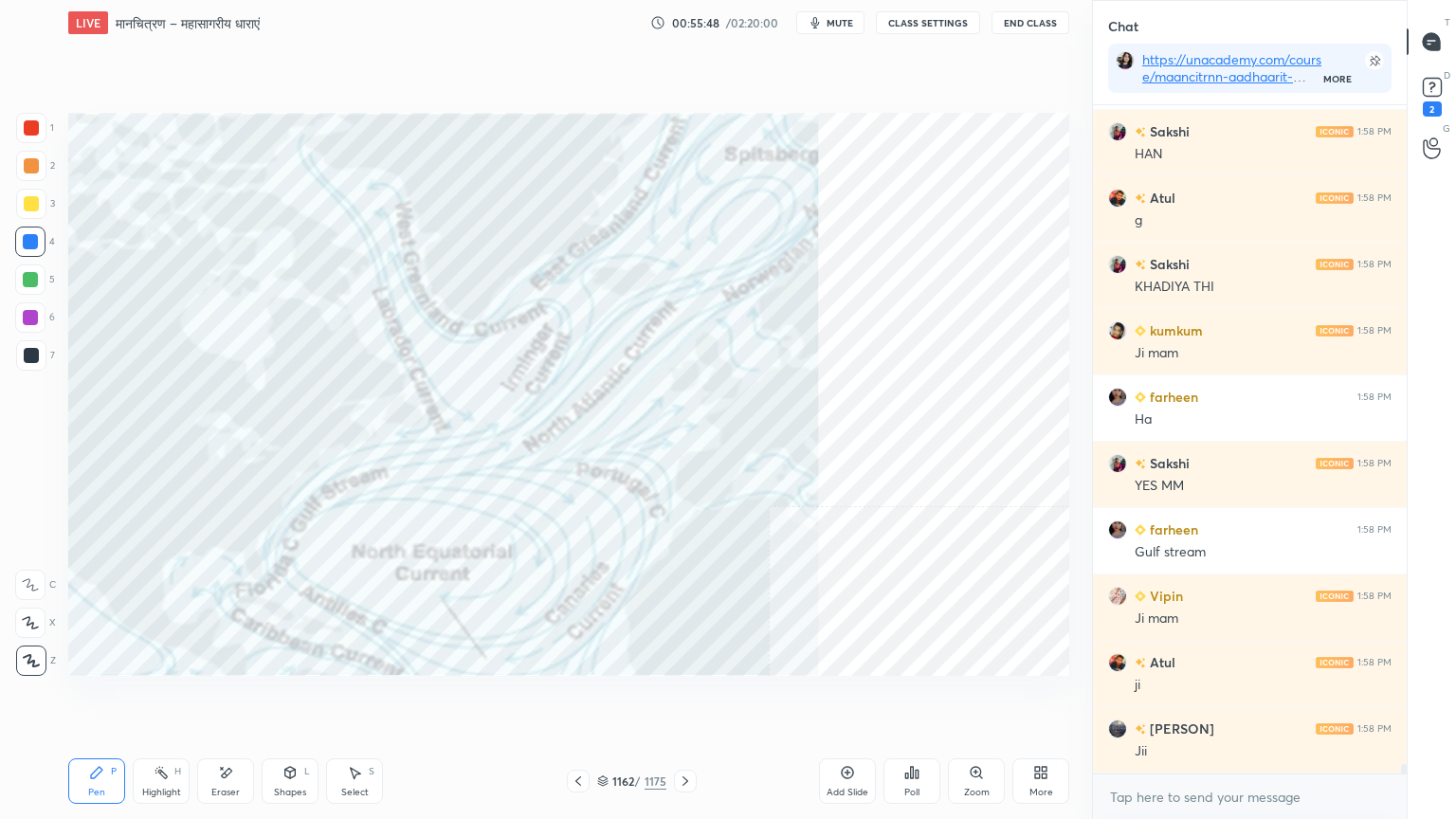 drag, startPoint x: 610, startPoint y: 779, endPoint x: 652, endPoint y: 711, distance: 79.92496 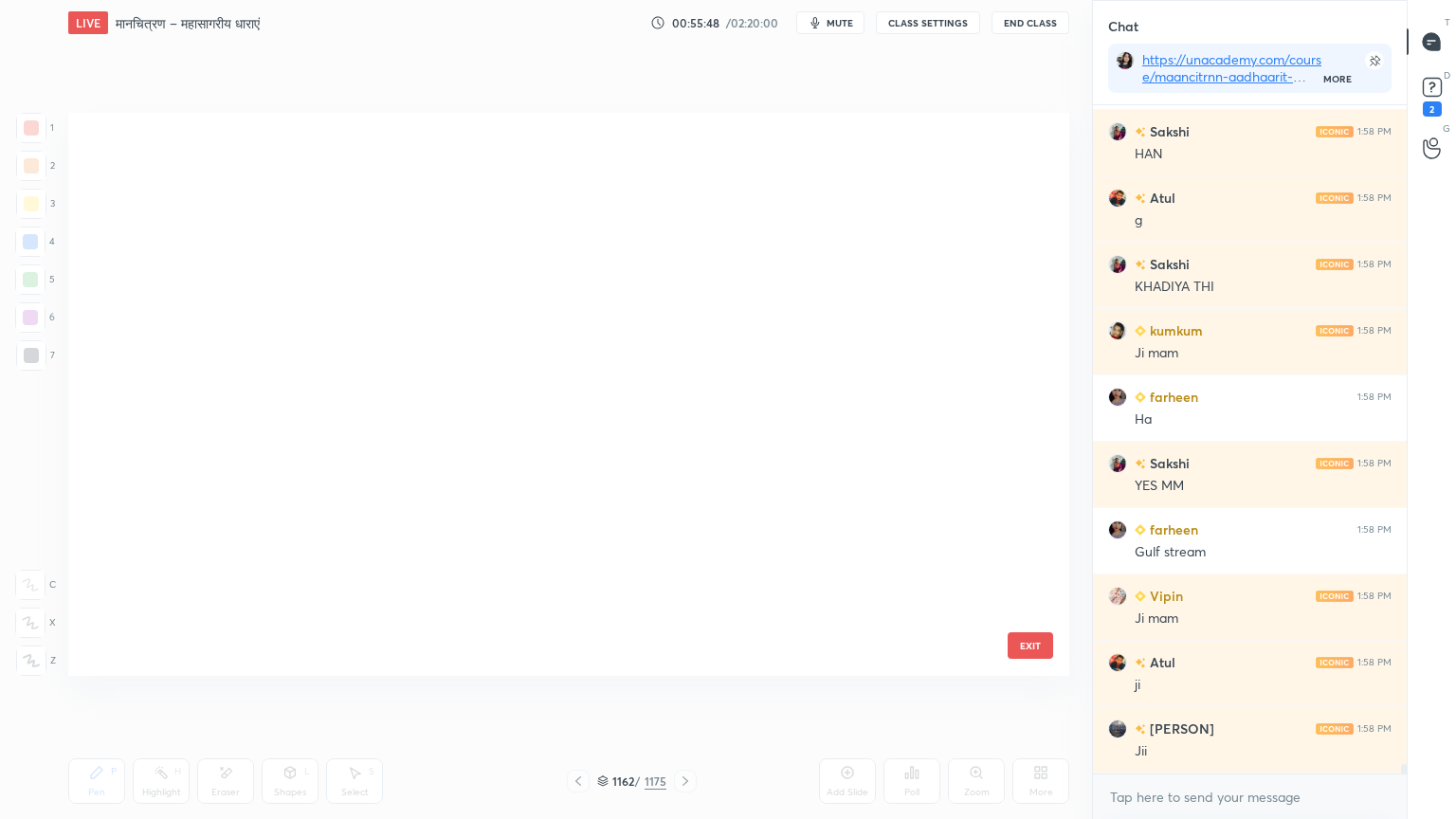 scroll, scrollTop: 66743, scrollLeft: 0, axis: vertical 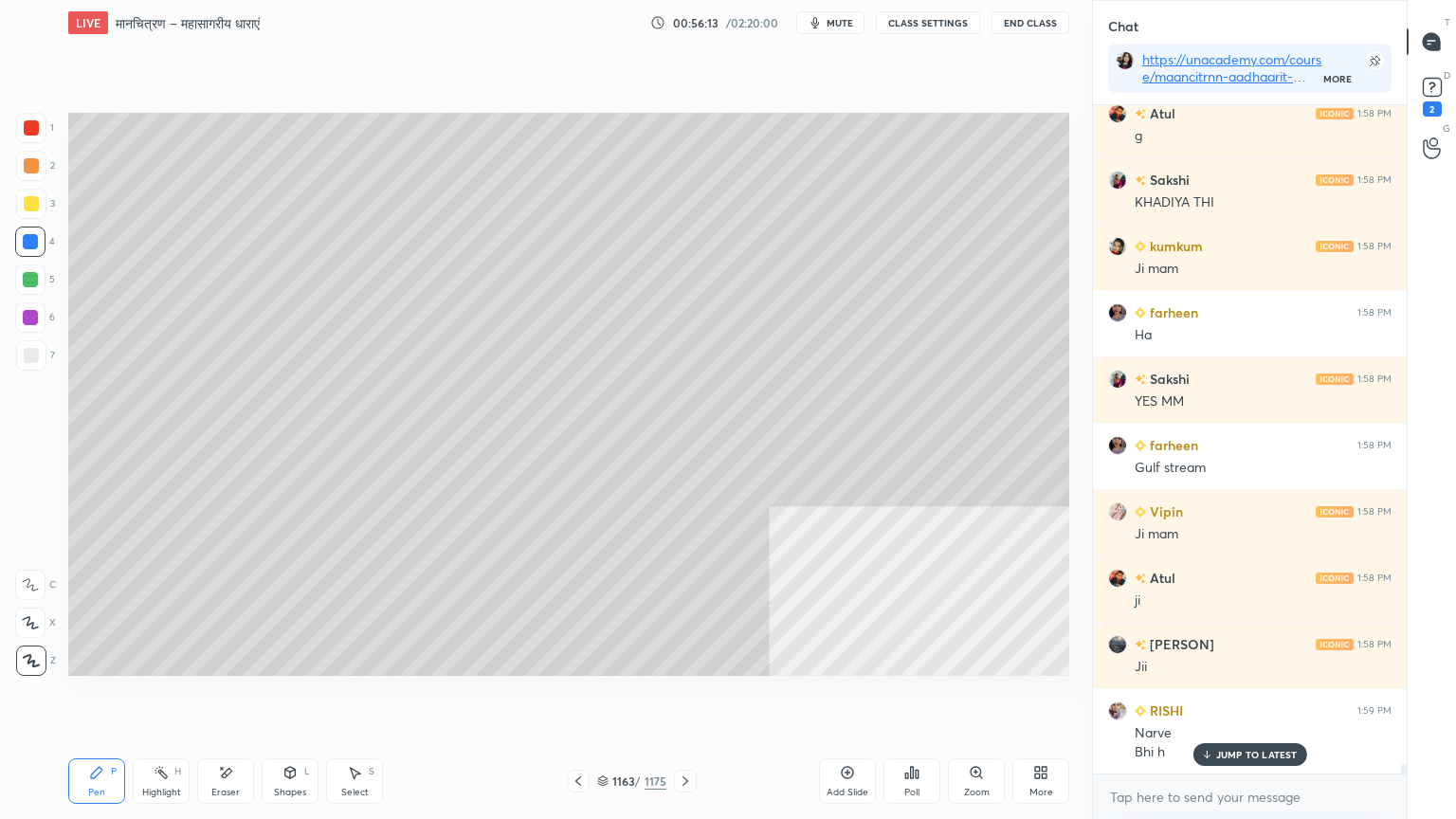 drag, startPoint x: 604, startPoint y: 777, endPoint x: 620, endPoint y: 770, distance: 17.464249 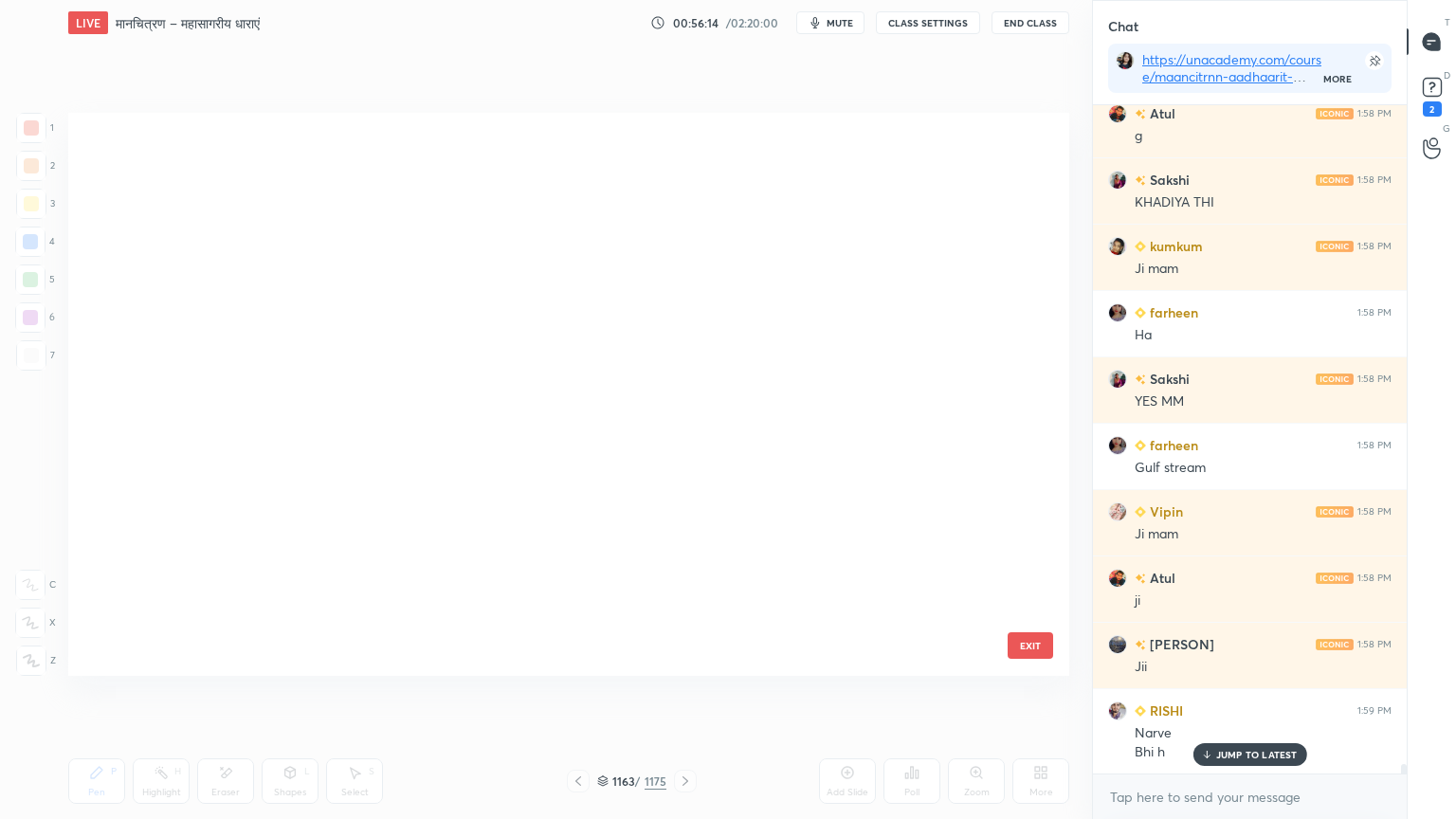scroll, scrollTop: 66743, scrollLeft: 0, axis: vertical 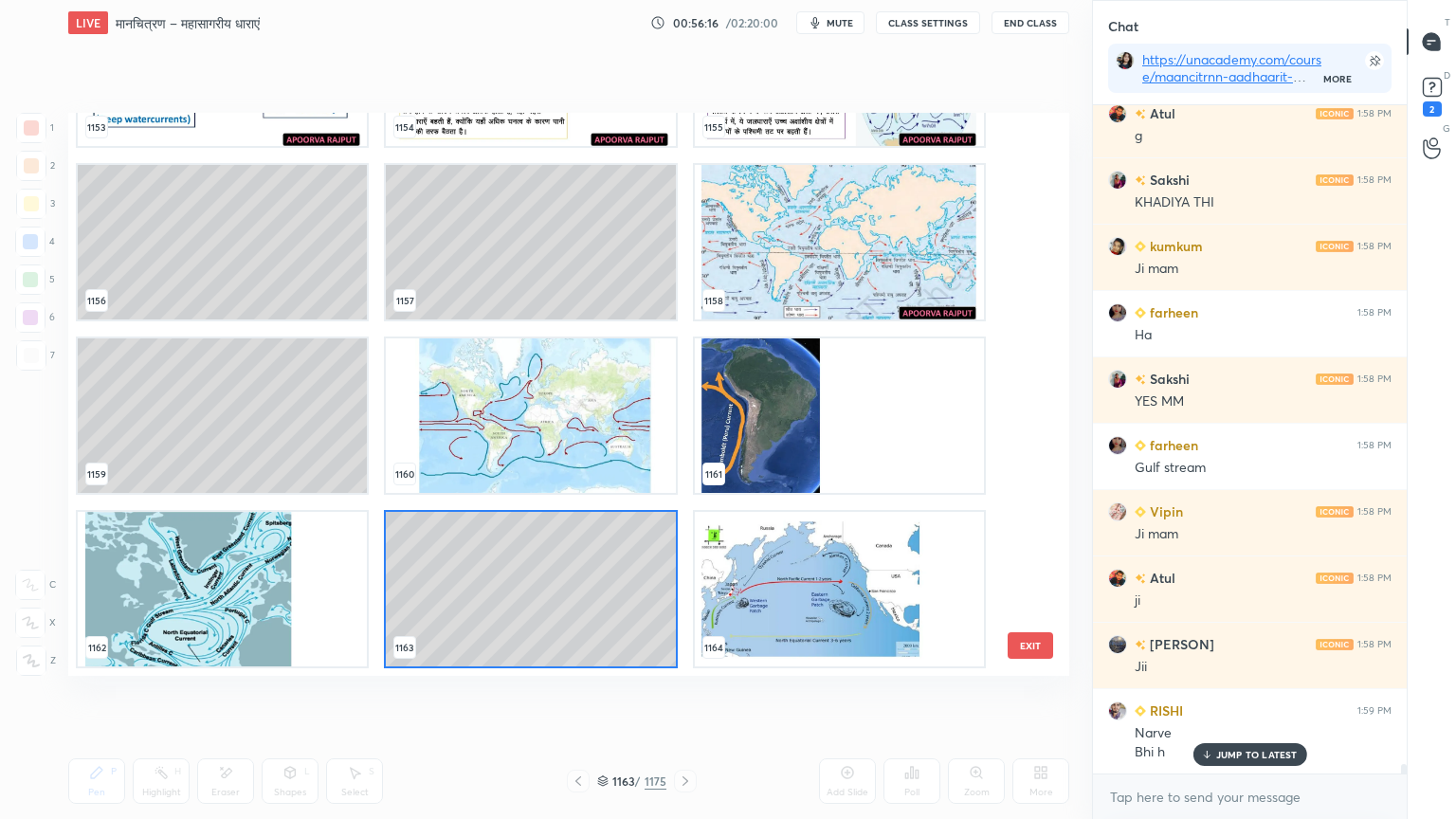 click at bounding box center (839, 242) 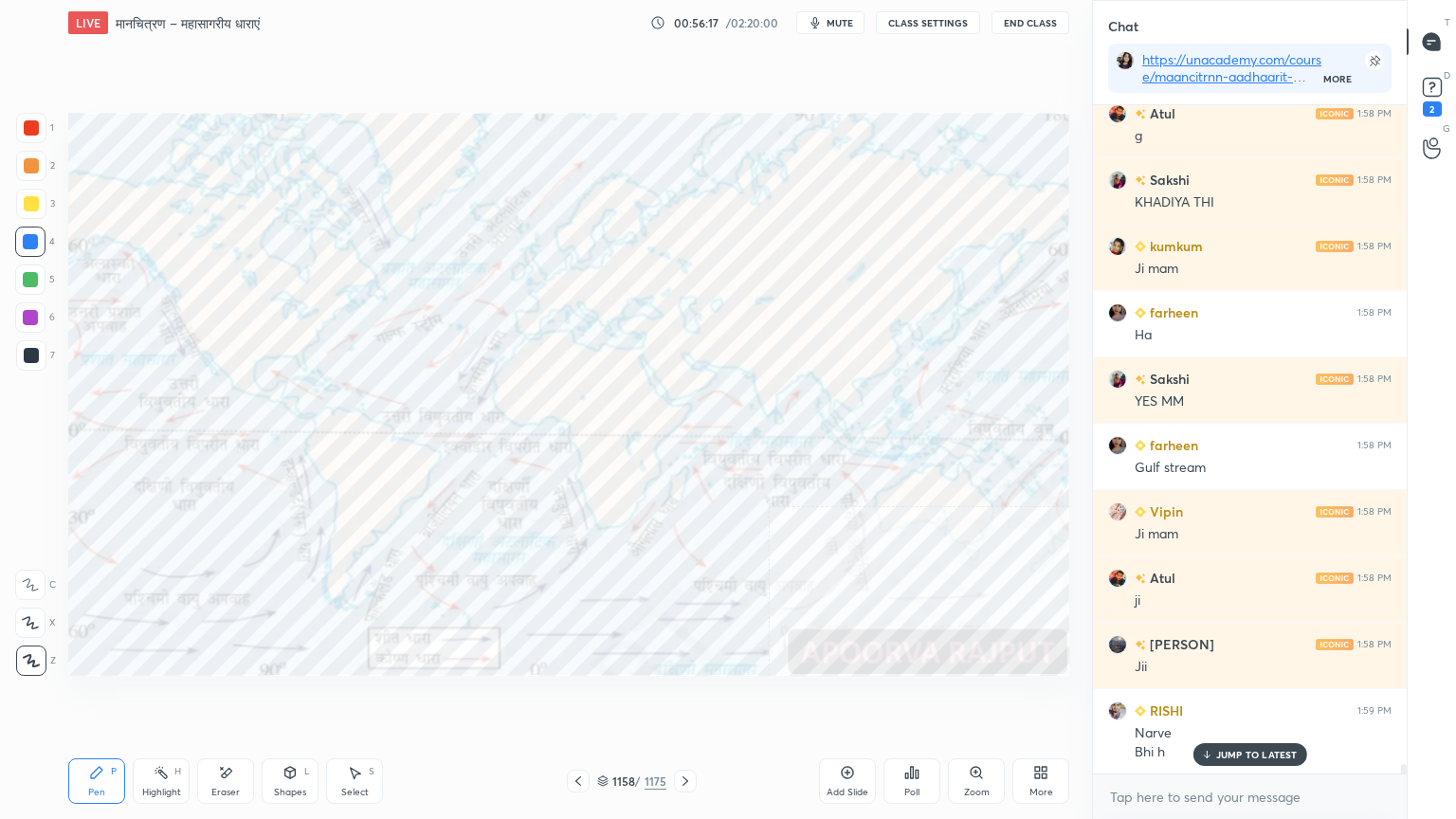 click at bounding box center [839, 242] 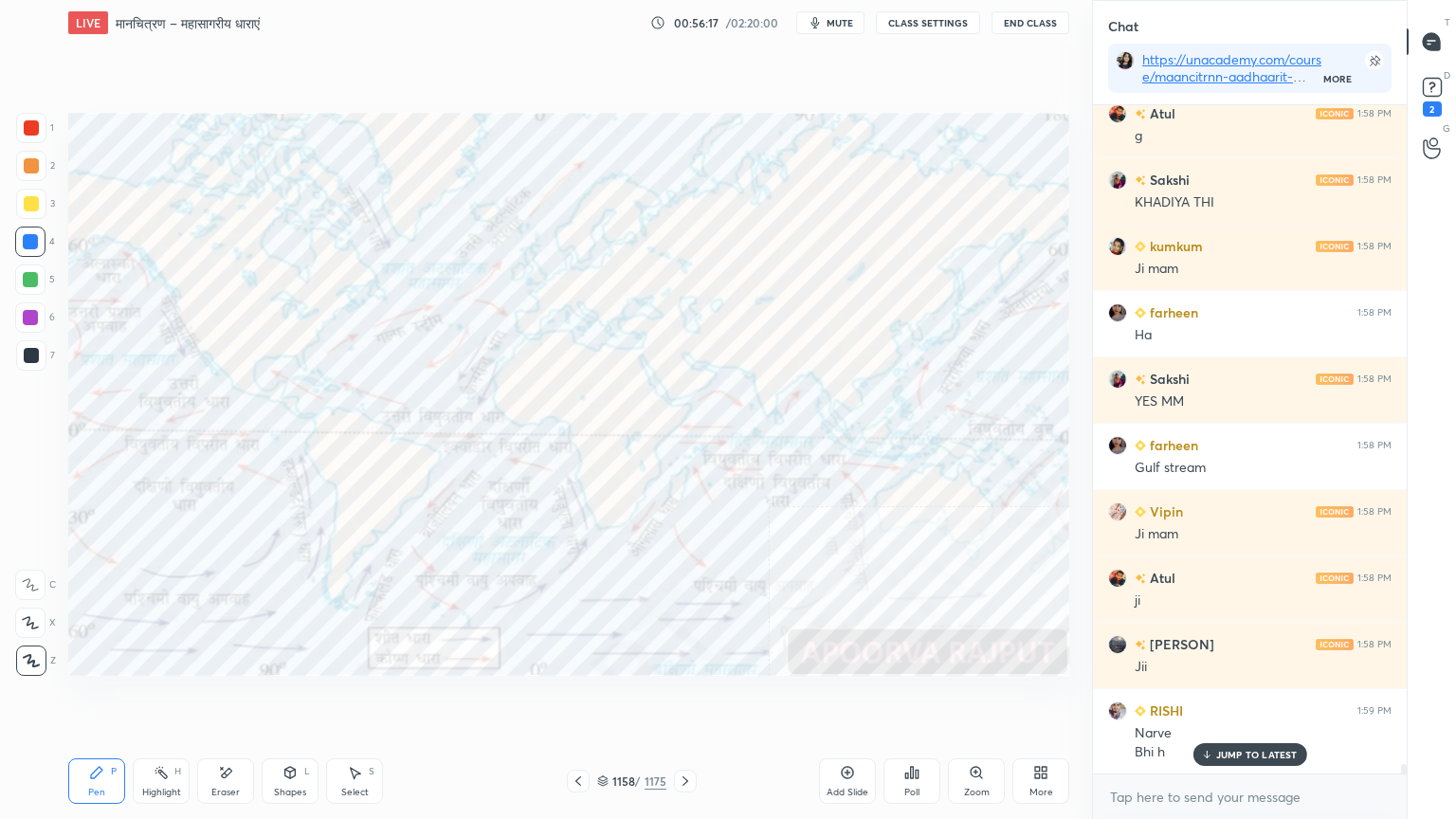click at bounding box center (839, 242) 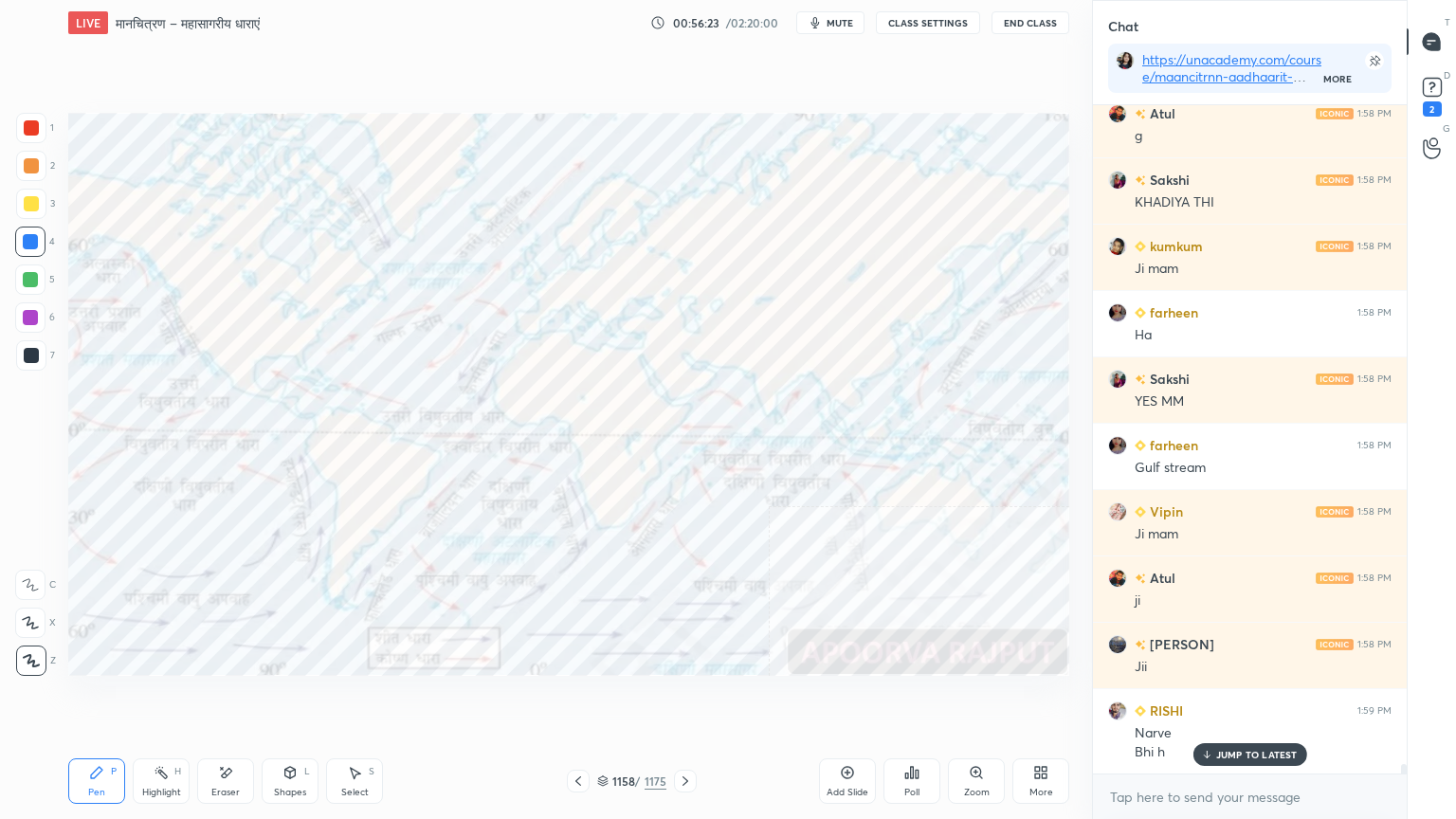 scroll, scrollTop: 48460, scrollLeft: 0, axis: vertical 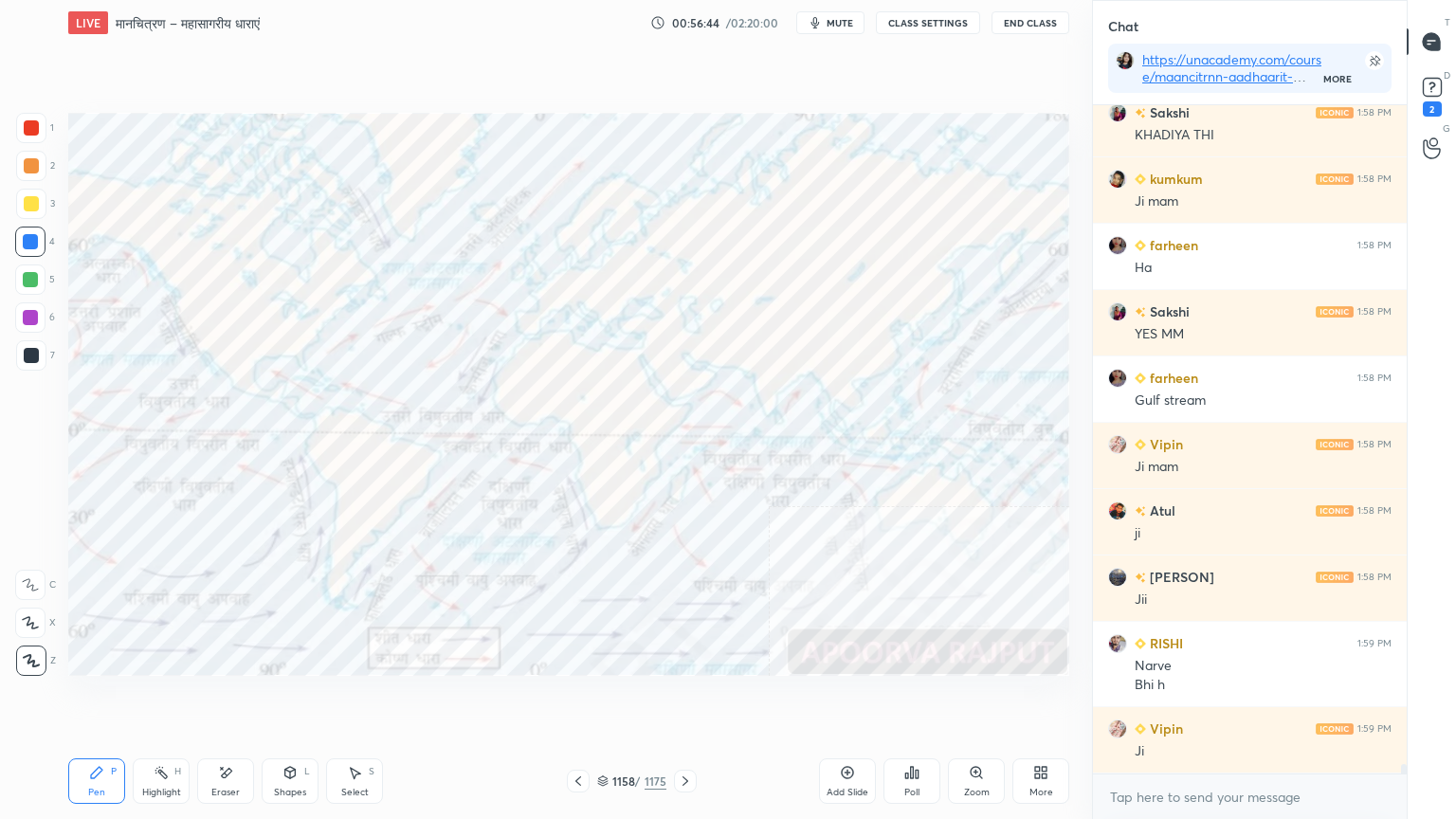 click 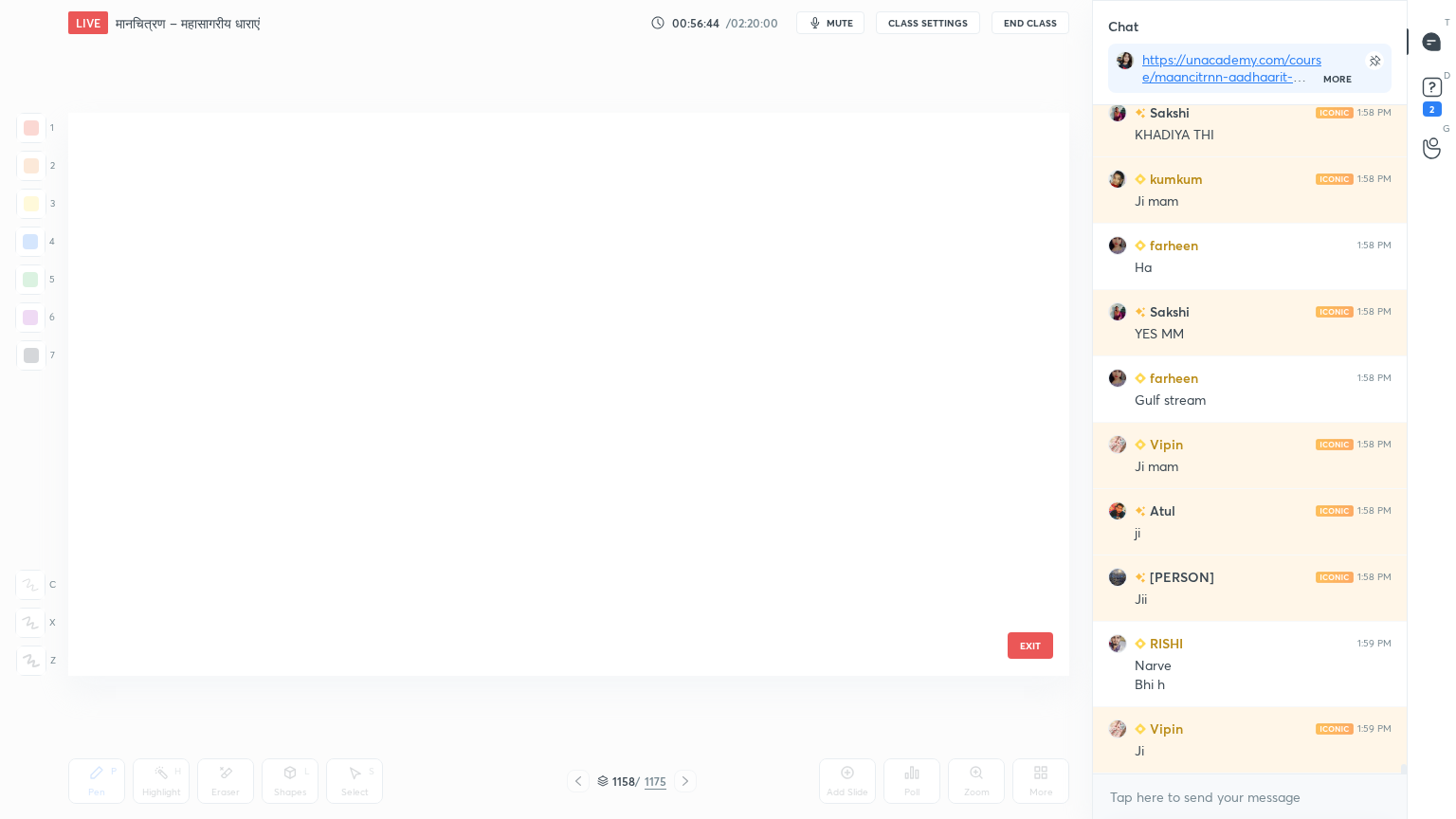 scroll, scrollTop: 66396, scrollLeft: 0, axis: vertical 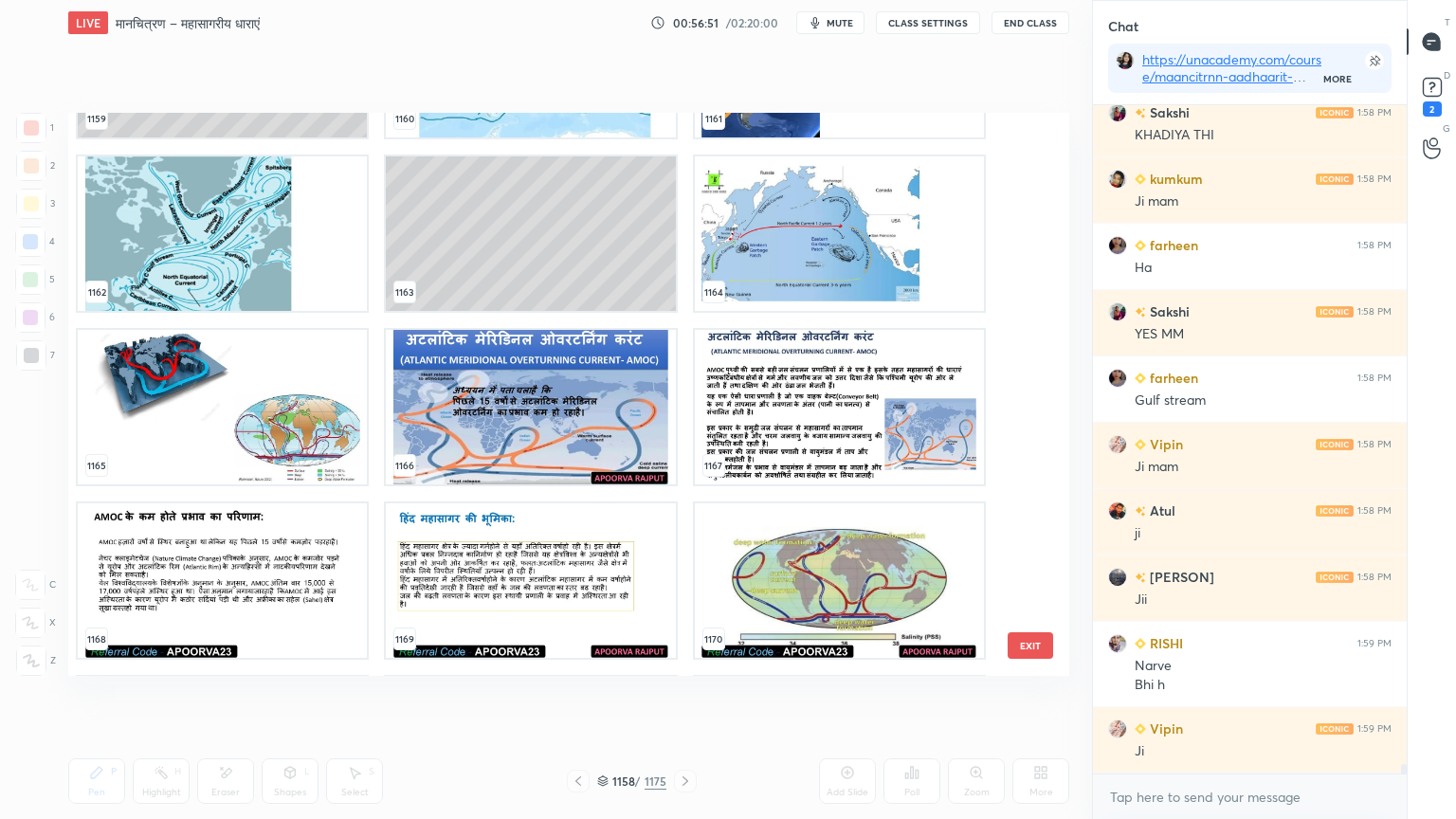 click at bounding box center (222, 407) 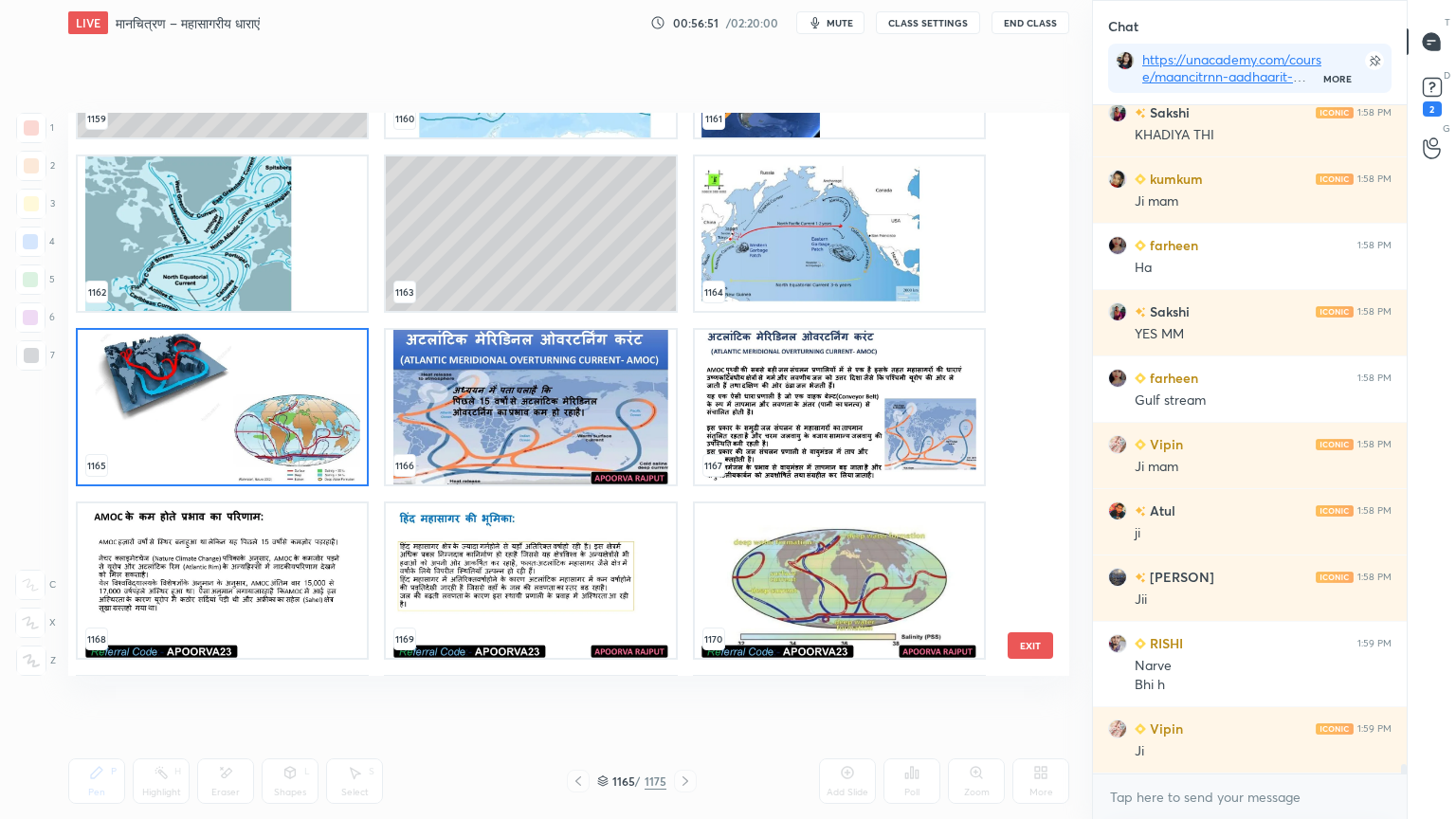 click at bounding box center [222, 407] 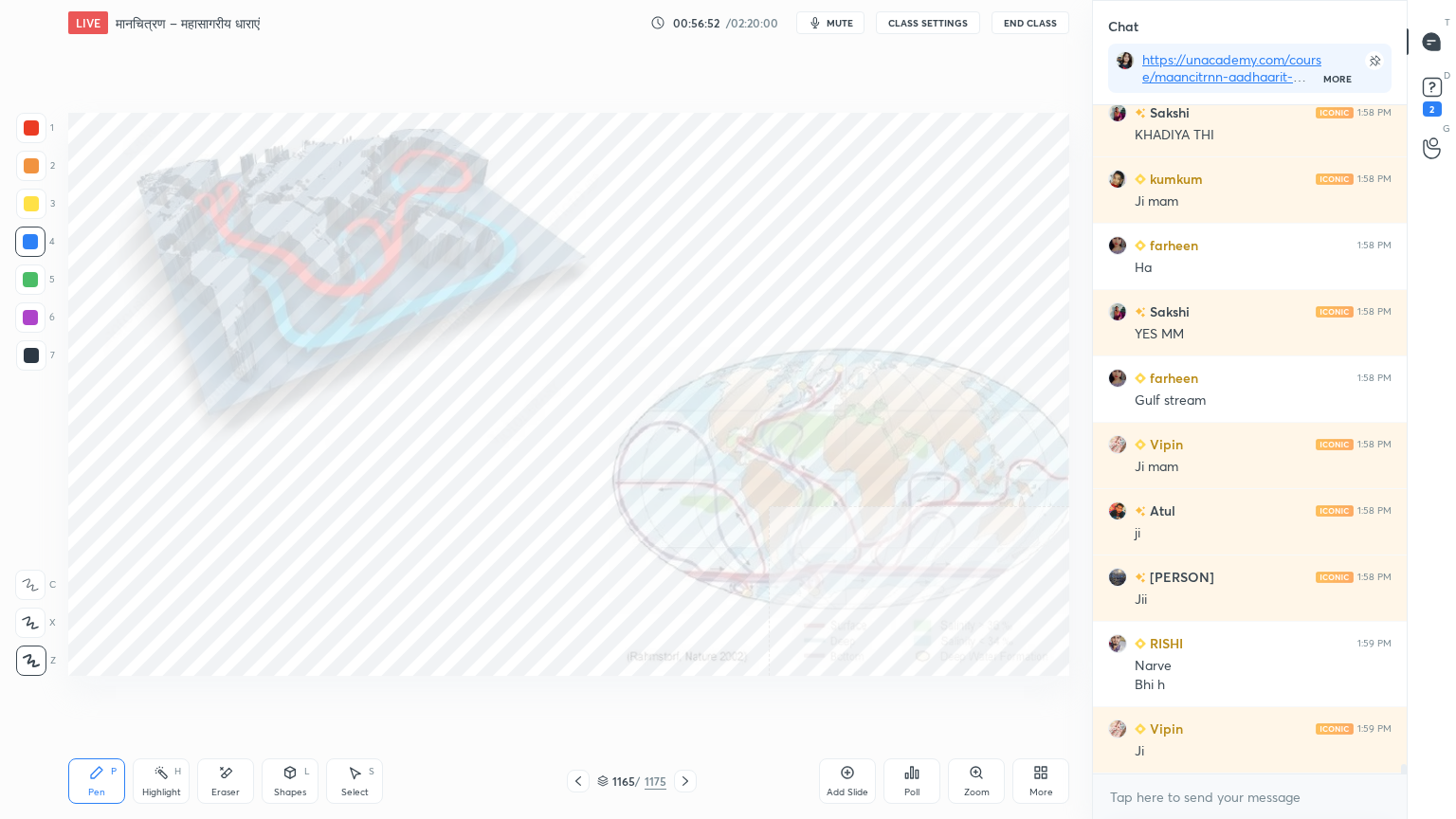 click at bounding box center [222, 407] 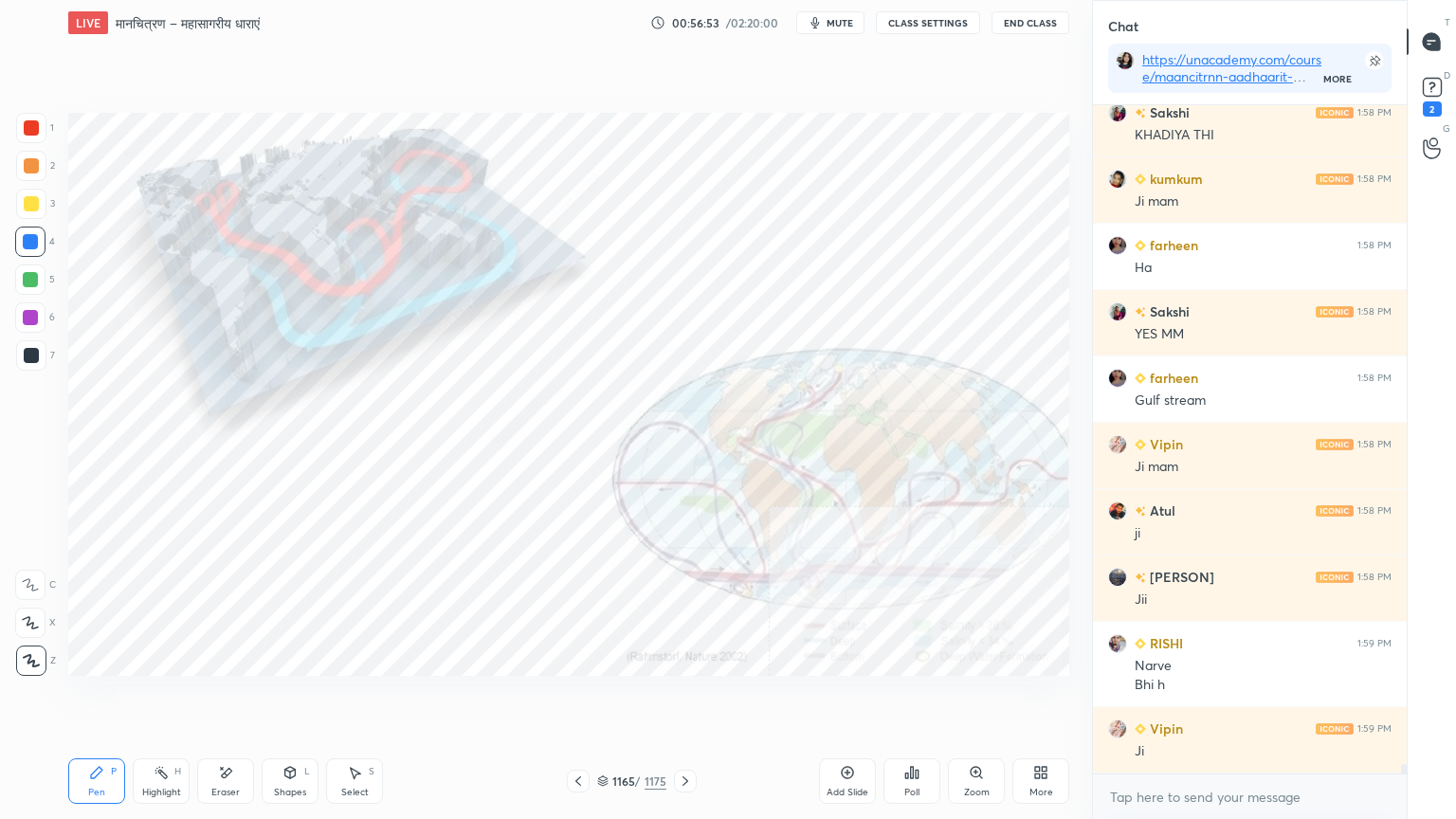 click on "Zoom" at bounding box center (976, 781) 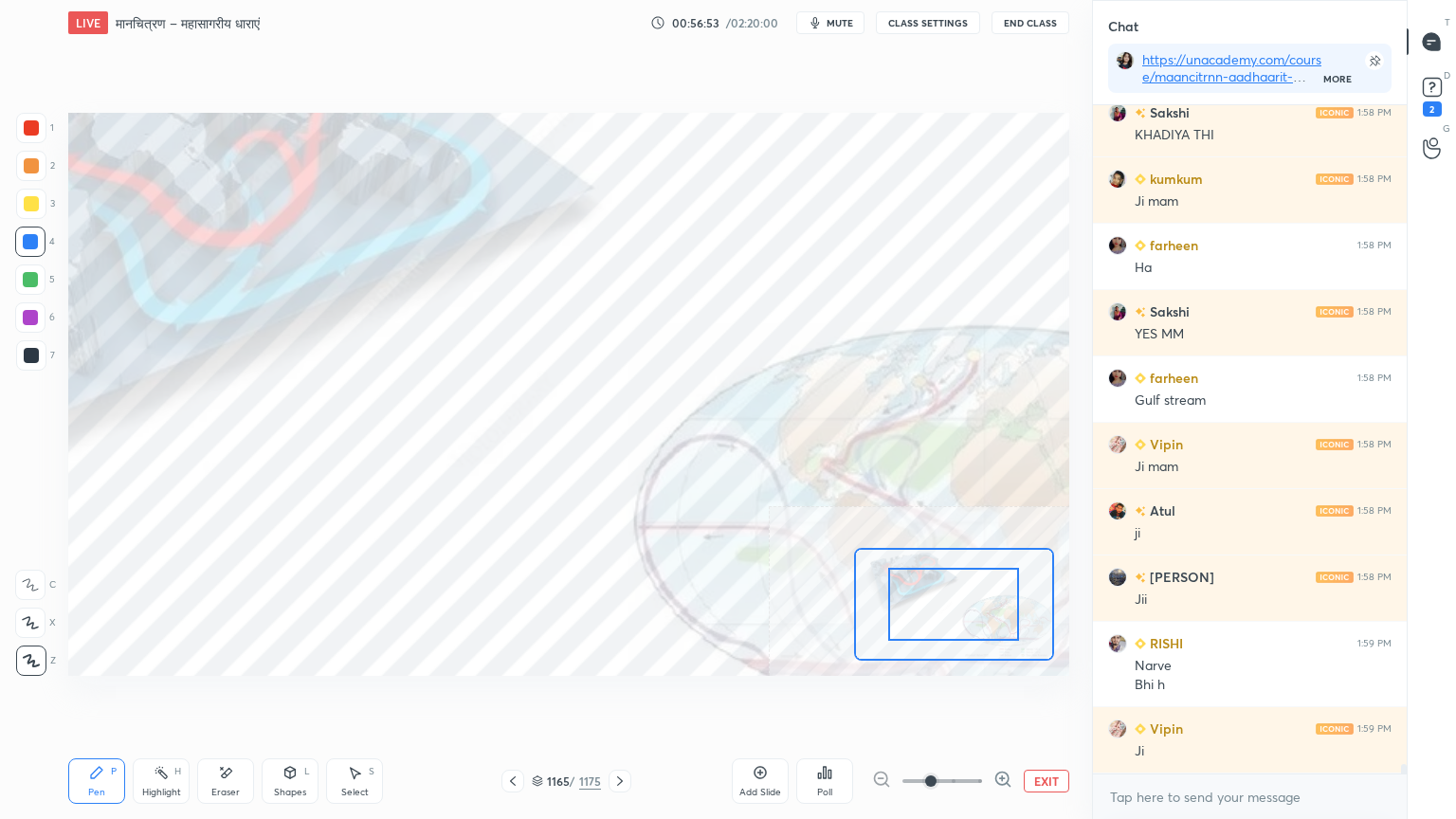 click at bounding box center (942, 781) 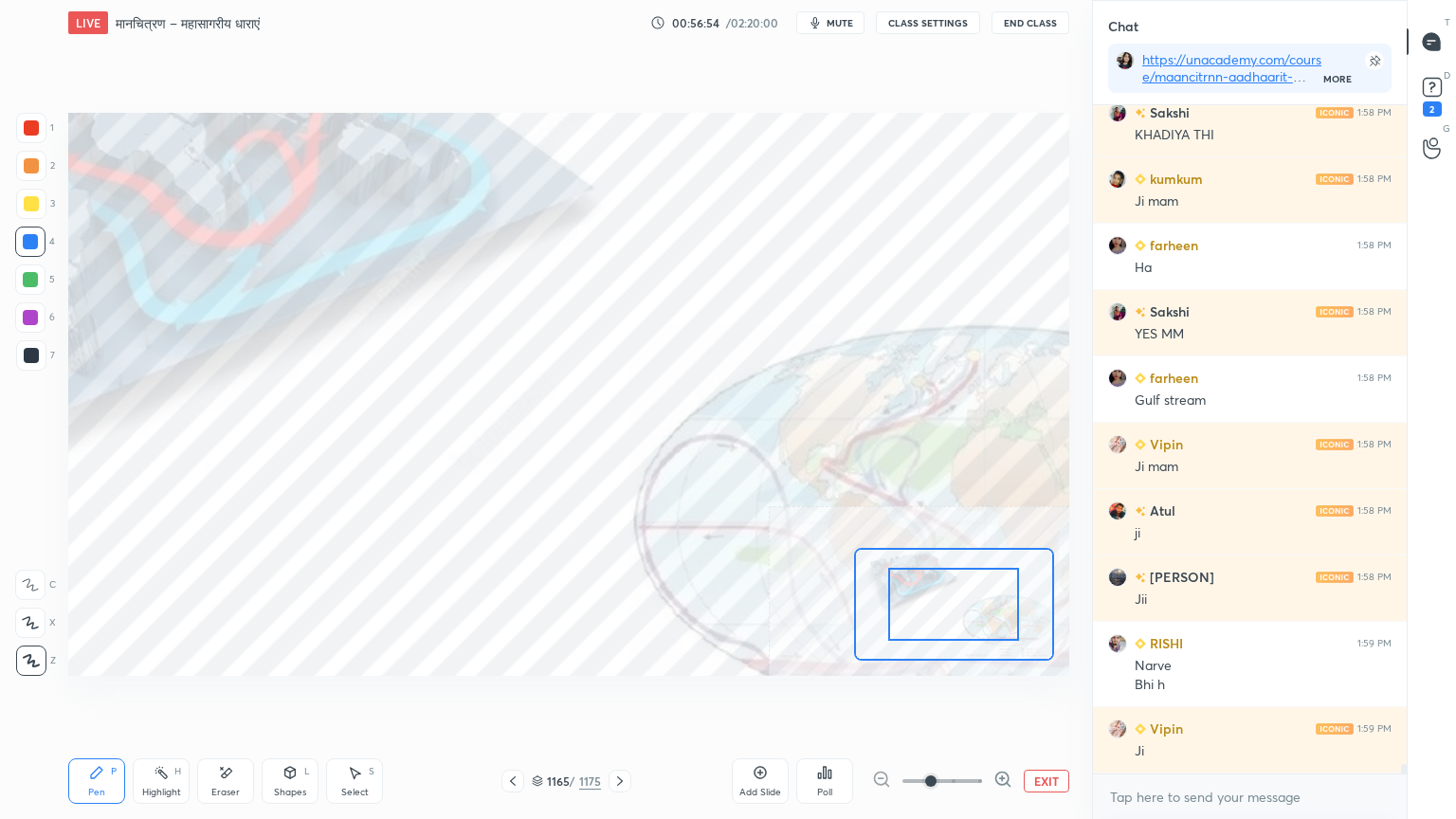 click 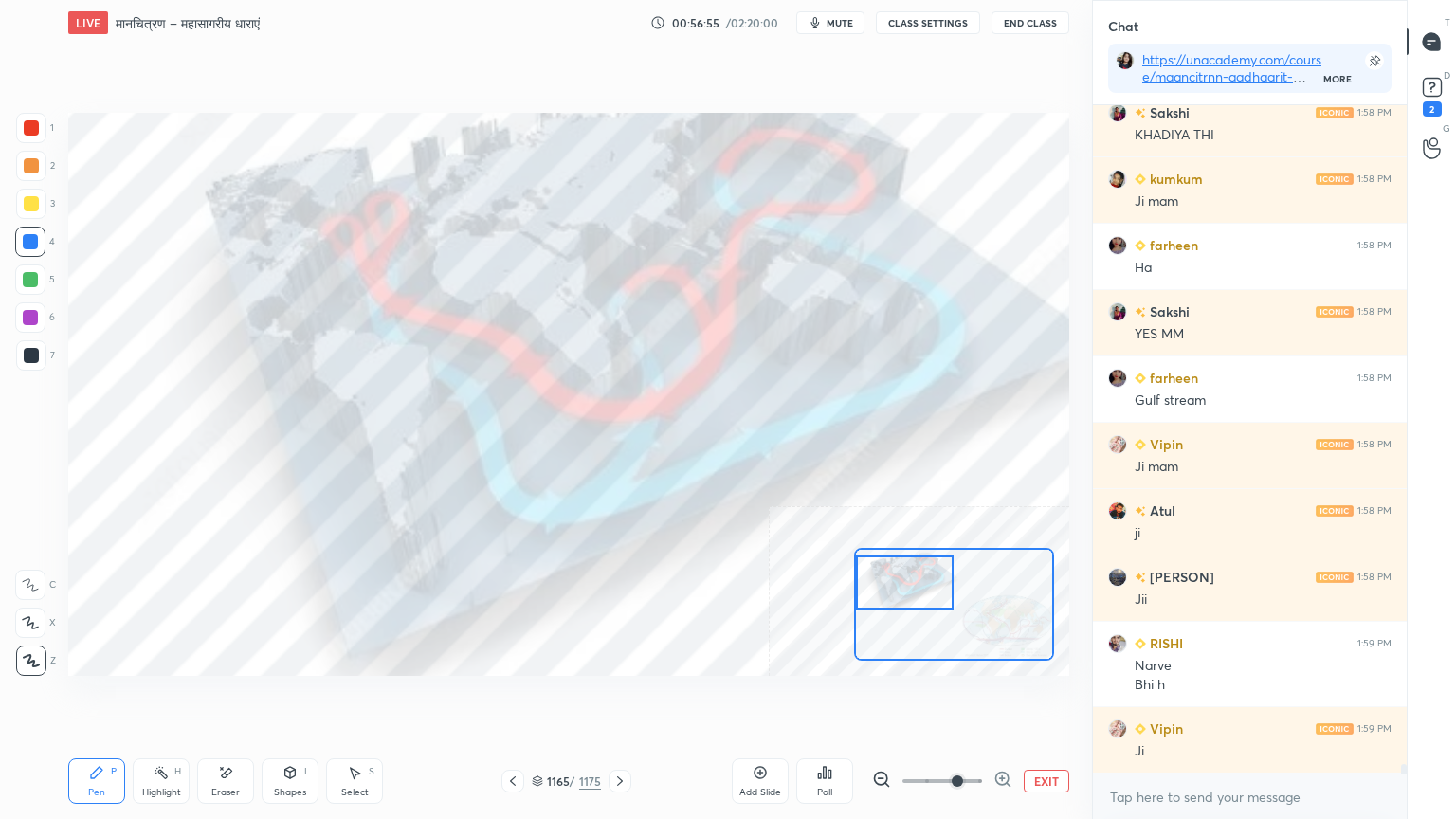 drag, startPoint x: 898, startPoint y: 617, endPoint x: 880, endPoint y: 585, distance: 36.71512 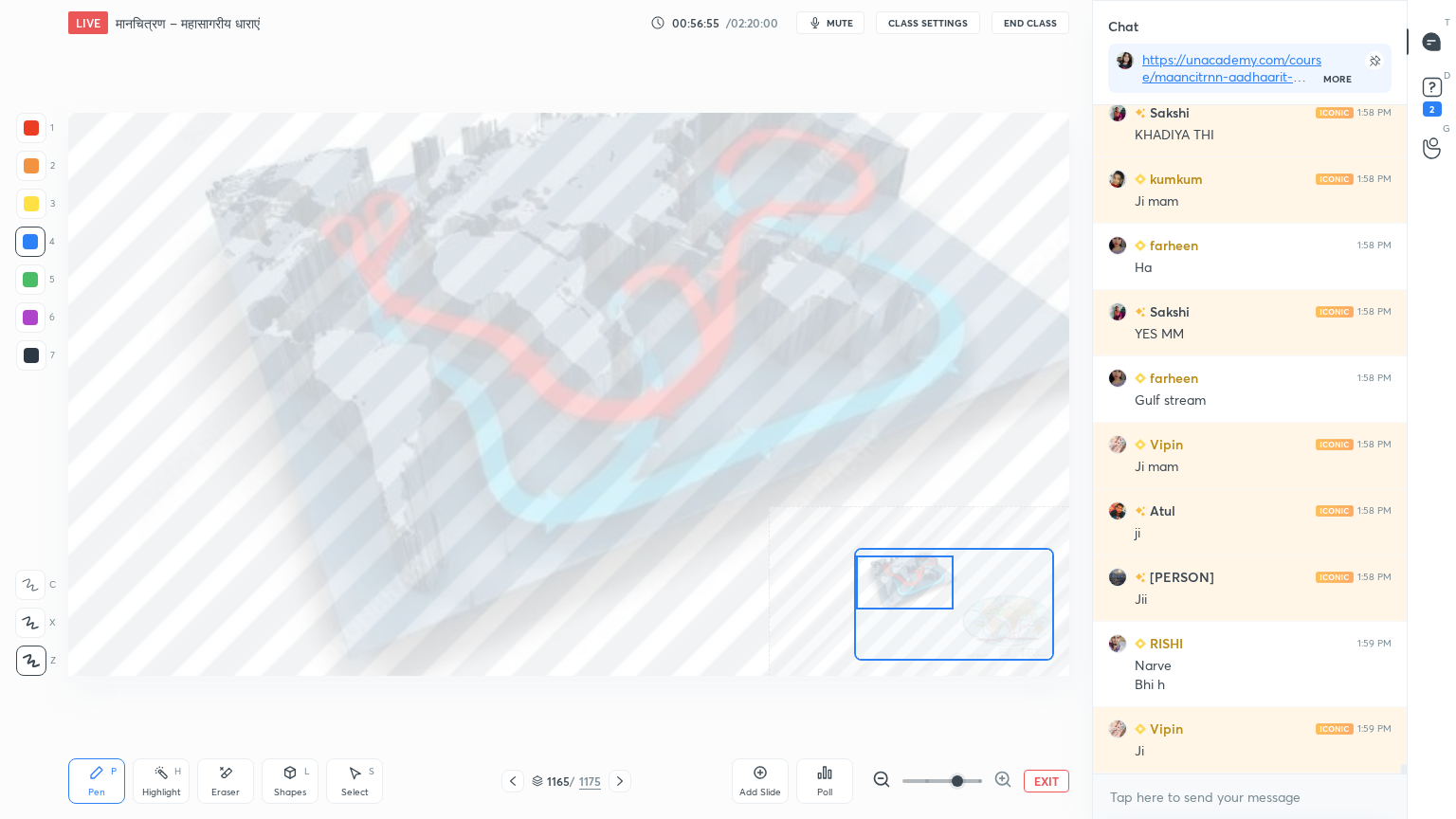 click at bounding box center [905, 582] 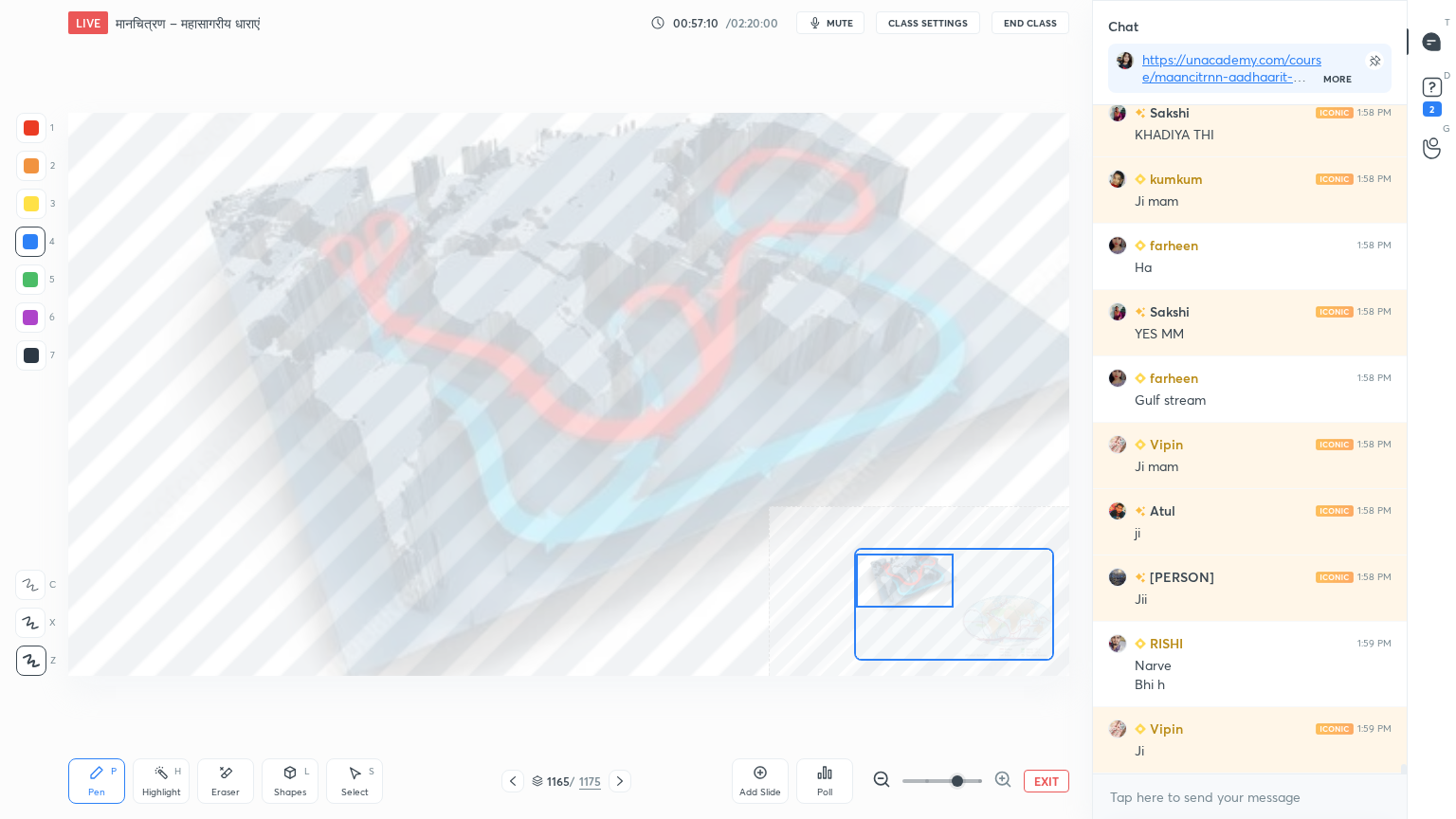 click on "Eraser" at bounding box center (226, 792) 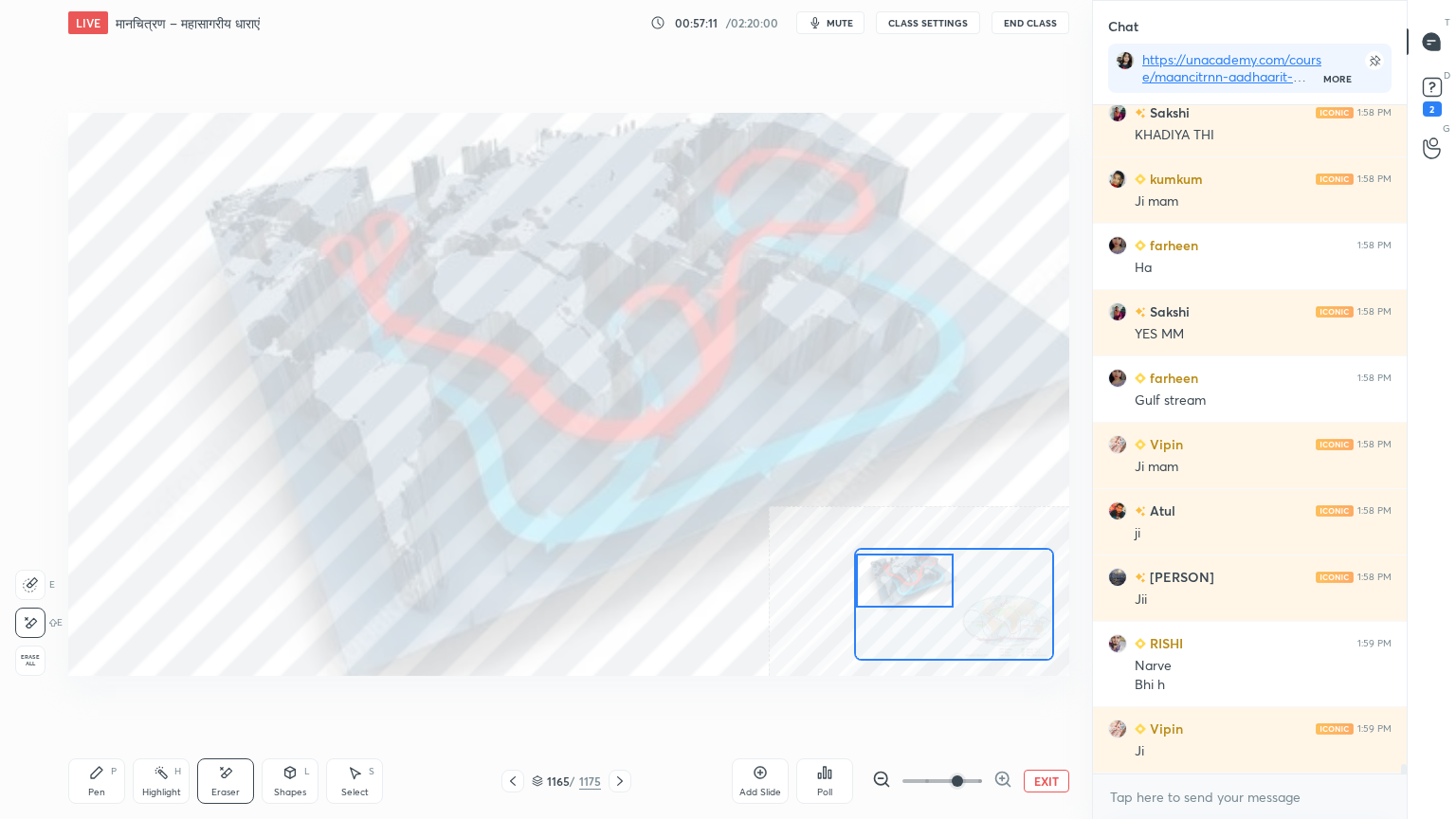 click on "Erase all" at bounding box center [30, 661] 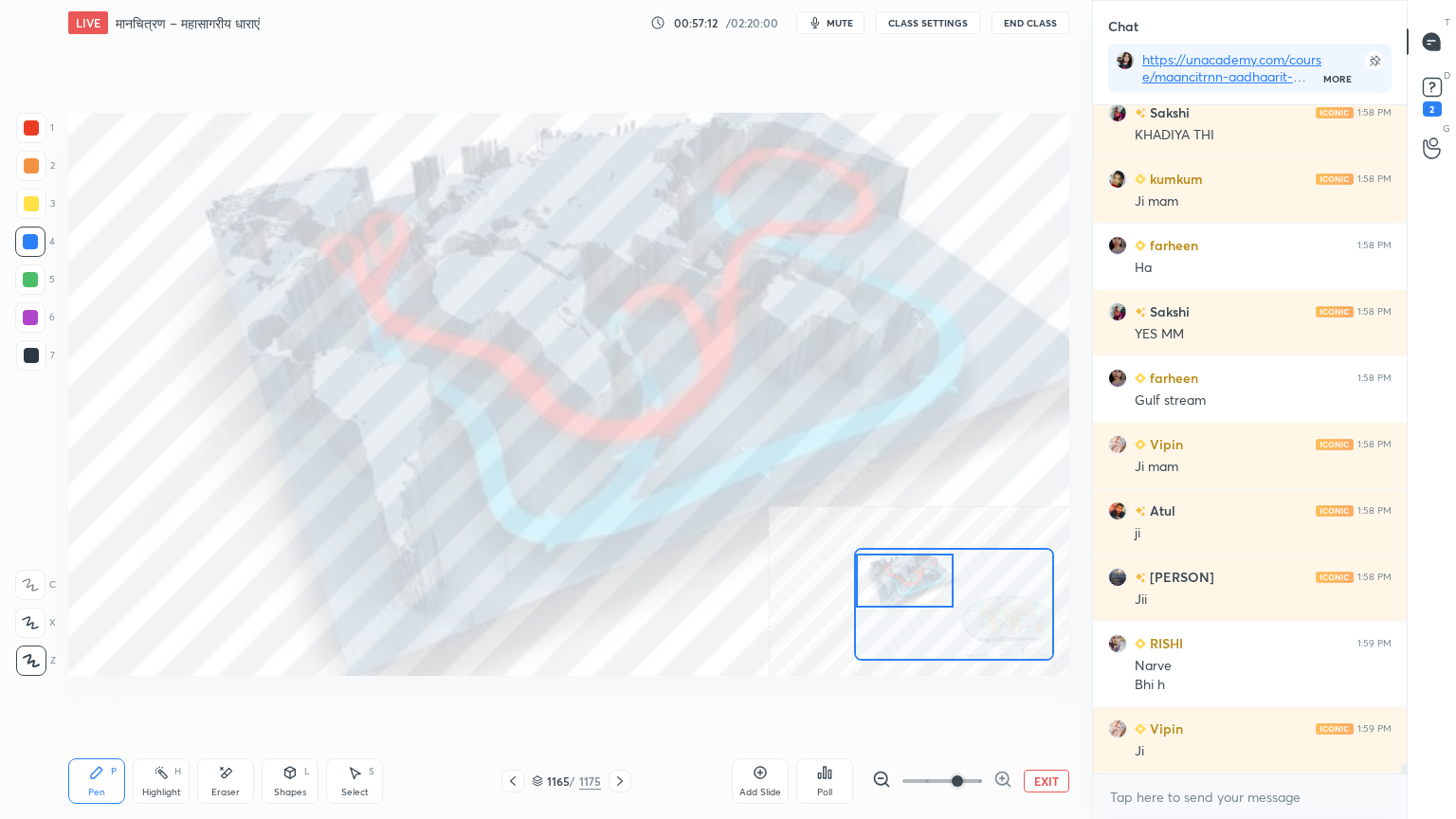 drag, startPoint x: 546, startPoint y: 778, endPoint x: 574, endPoint y: 759, distance: 33.83785 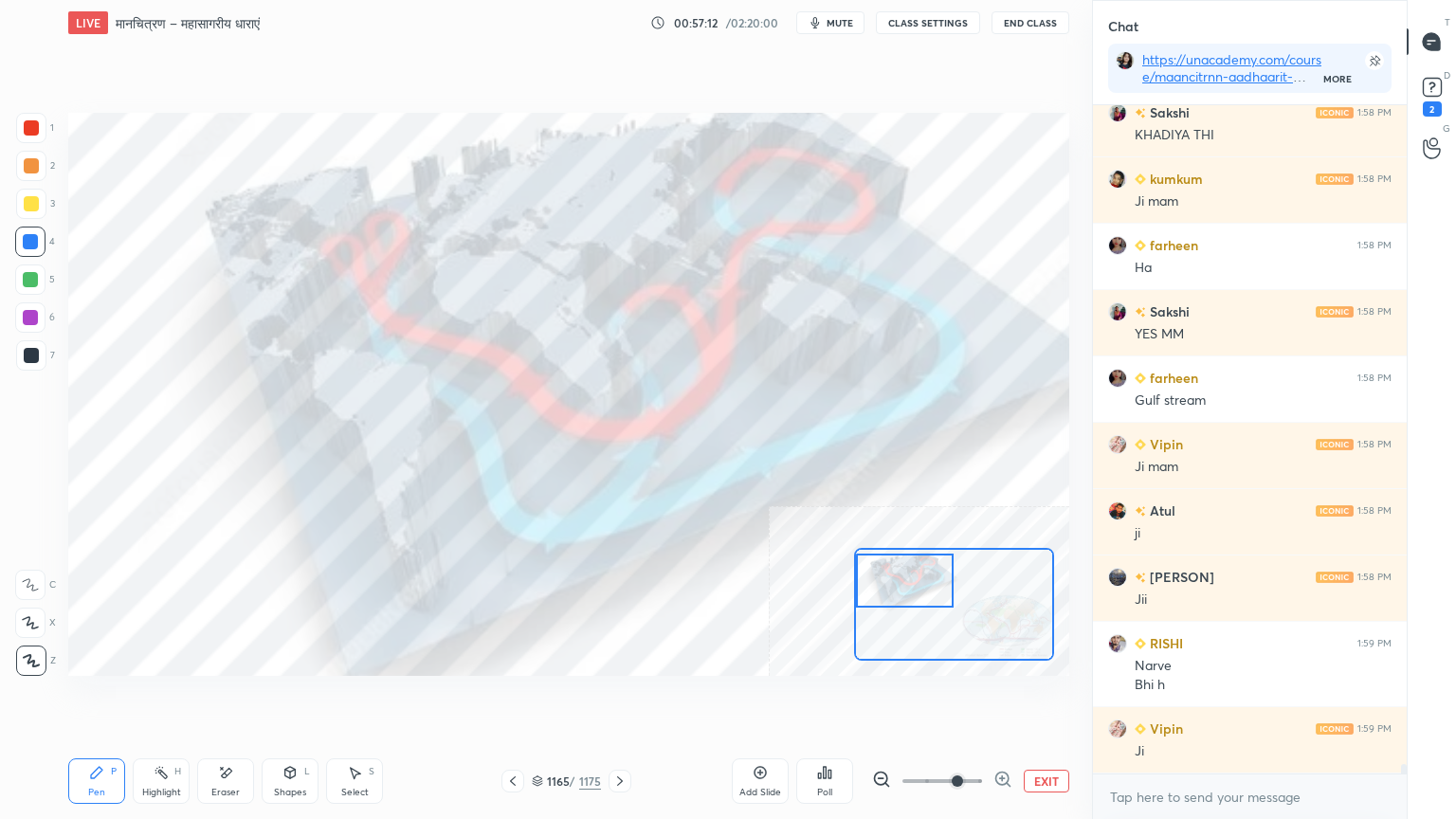 click on "1165 / 1175" at bounding box center (566, 781) 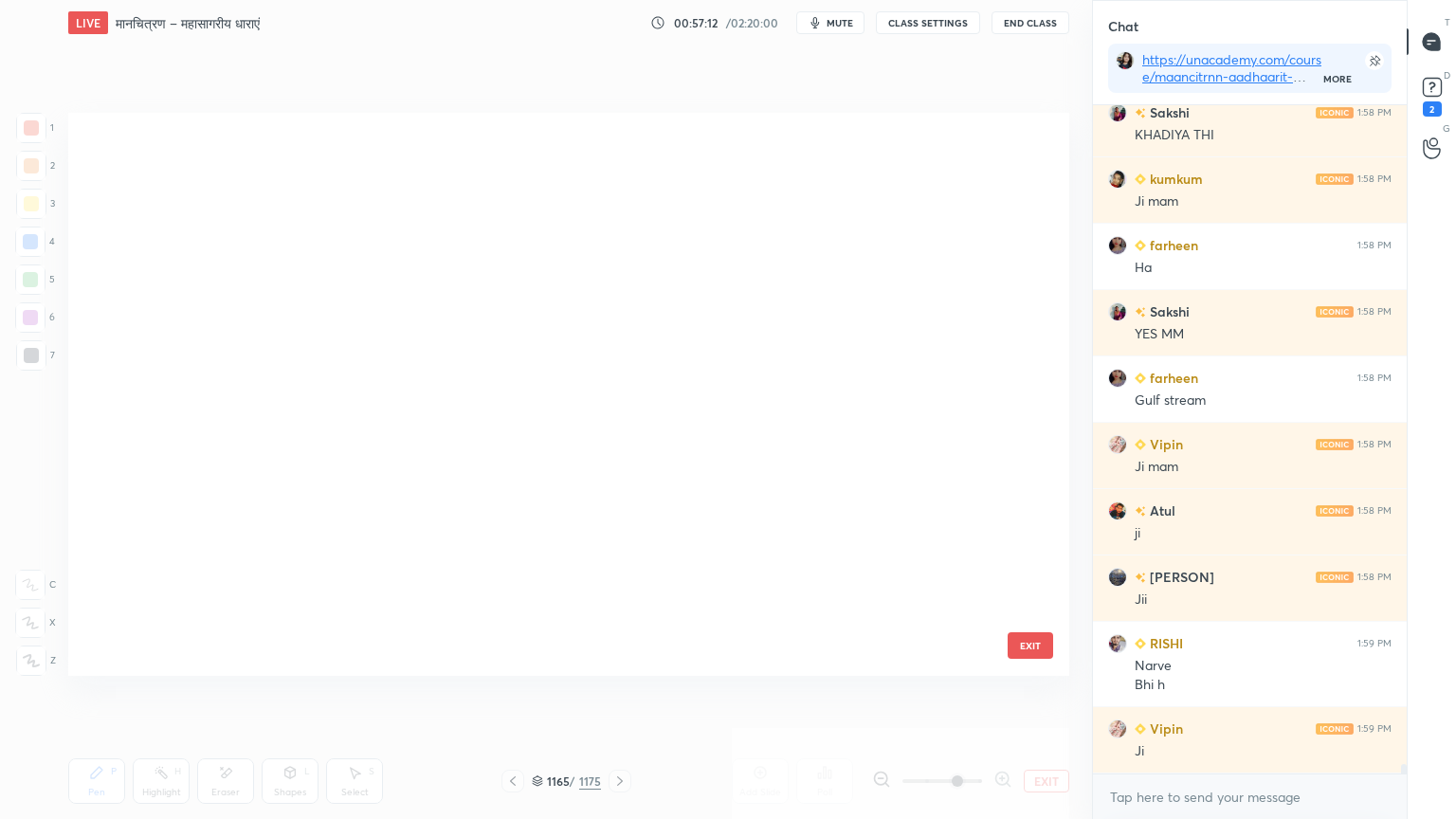 scroll, scrollTop: 66915, scrollLeft: 0, axis: vertical 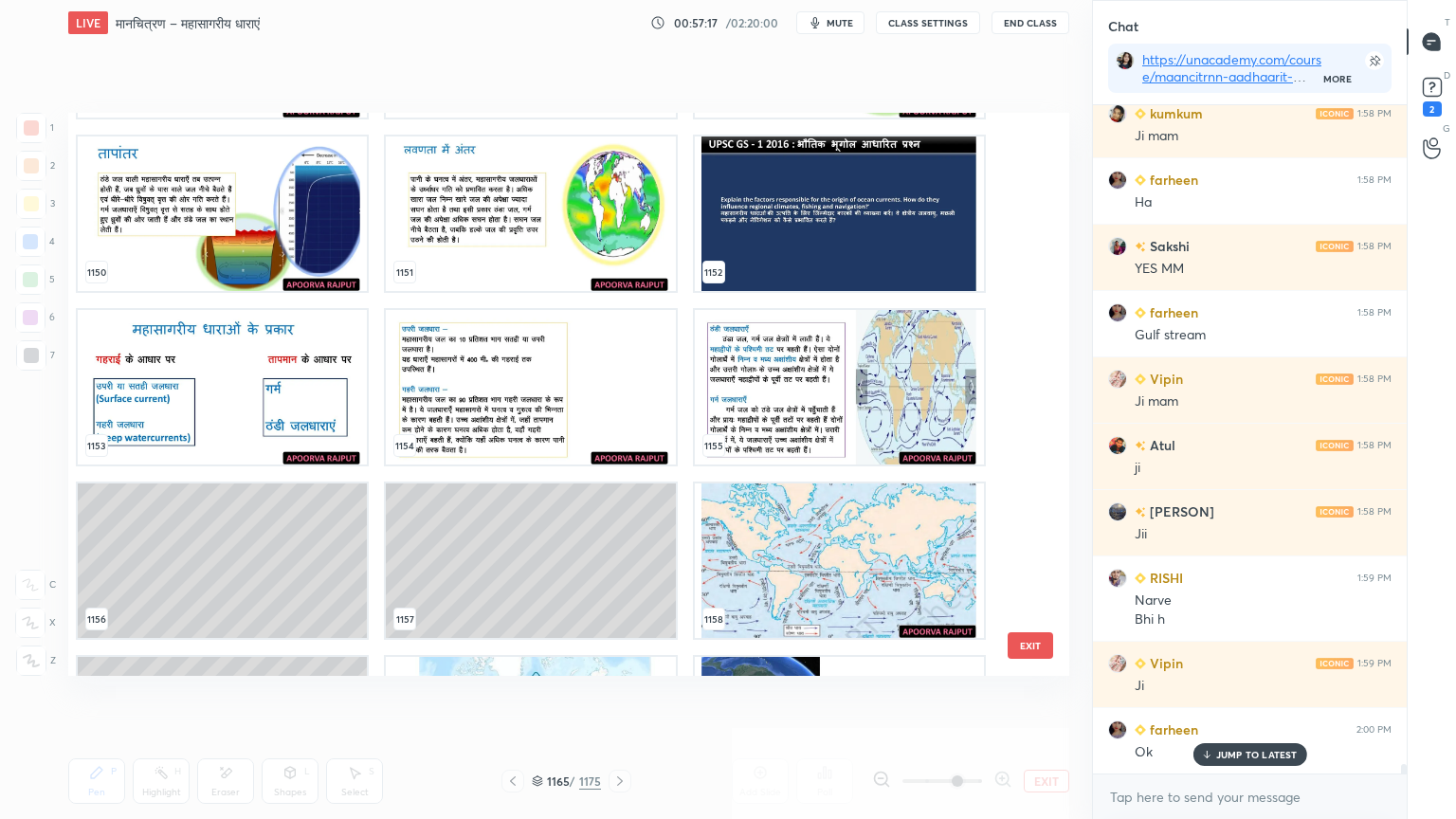 click at bounding box center [839, 560] 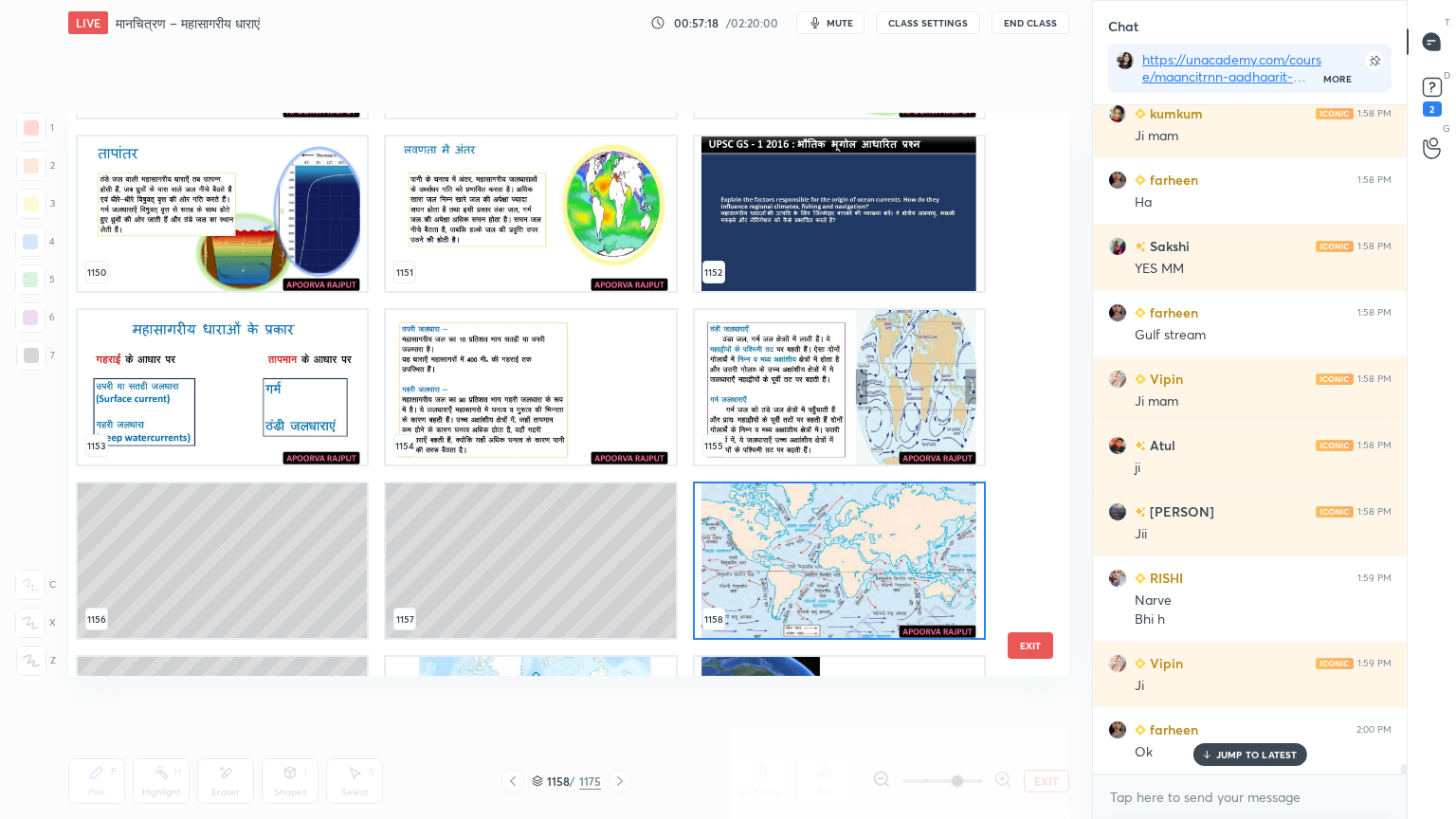 click at bounding box center (839, 560) 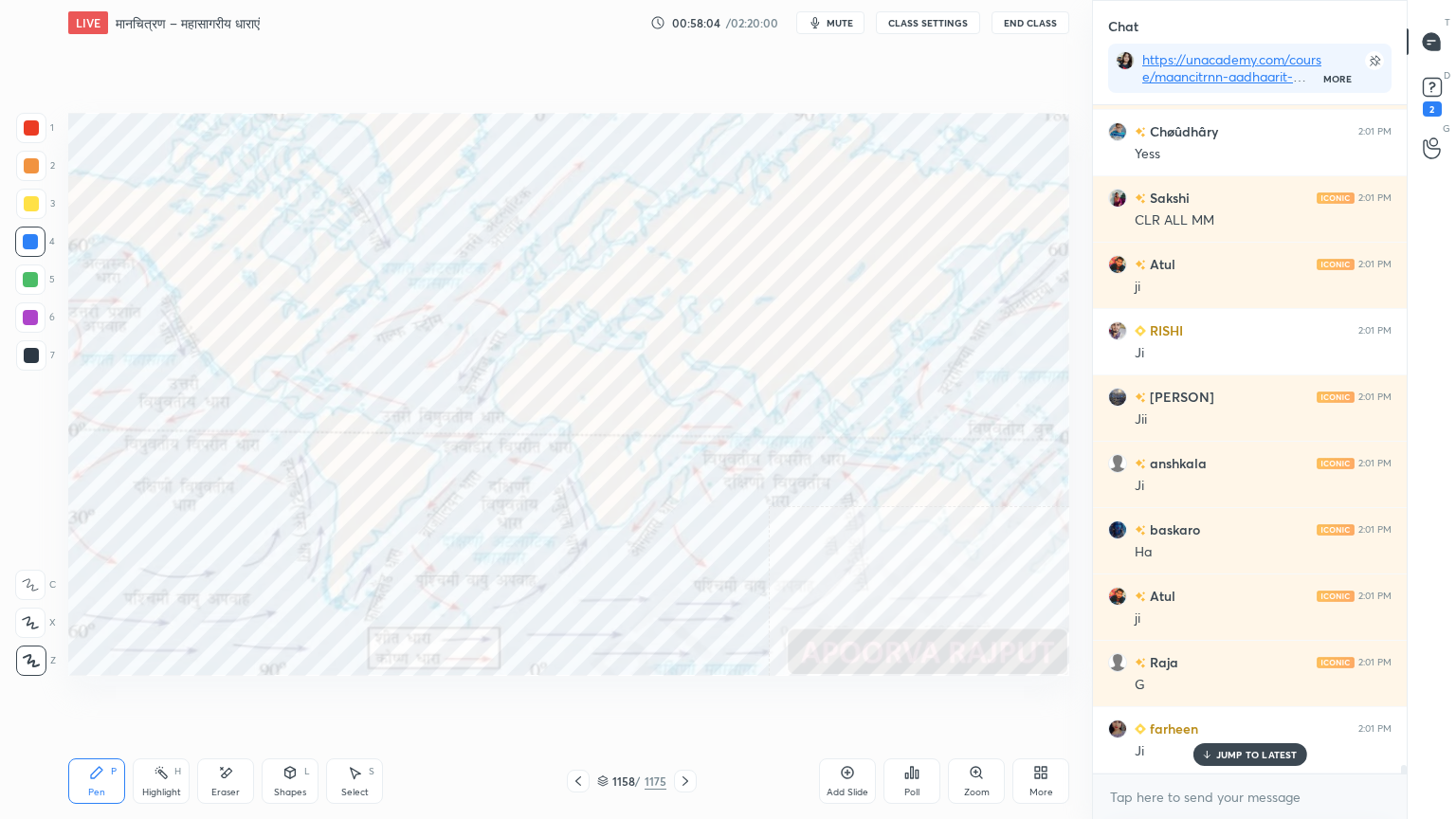 scroll, scrollTop: 49720, scrollLeft: 0, axis: vertical 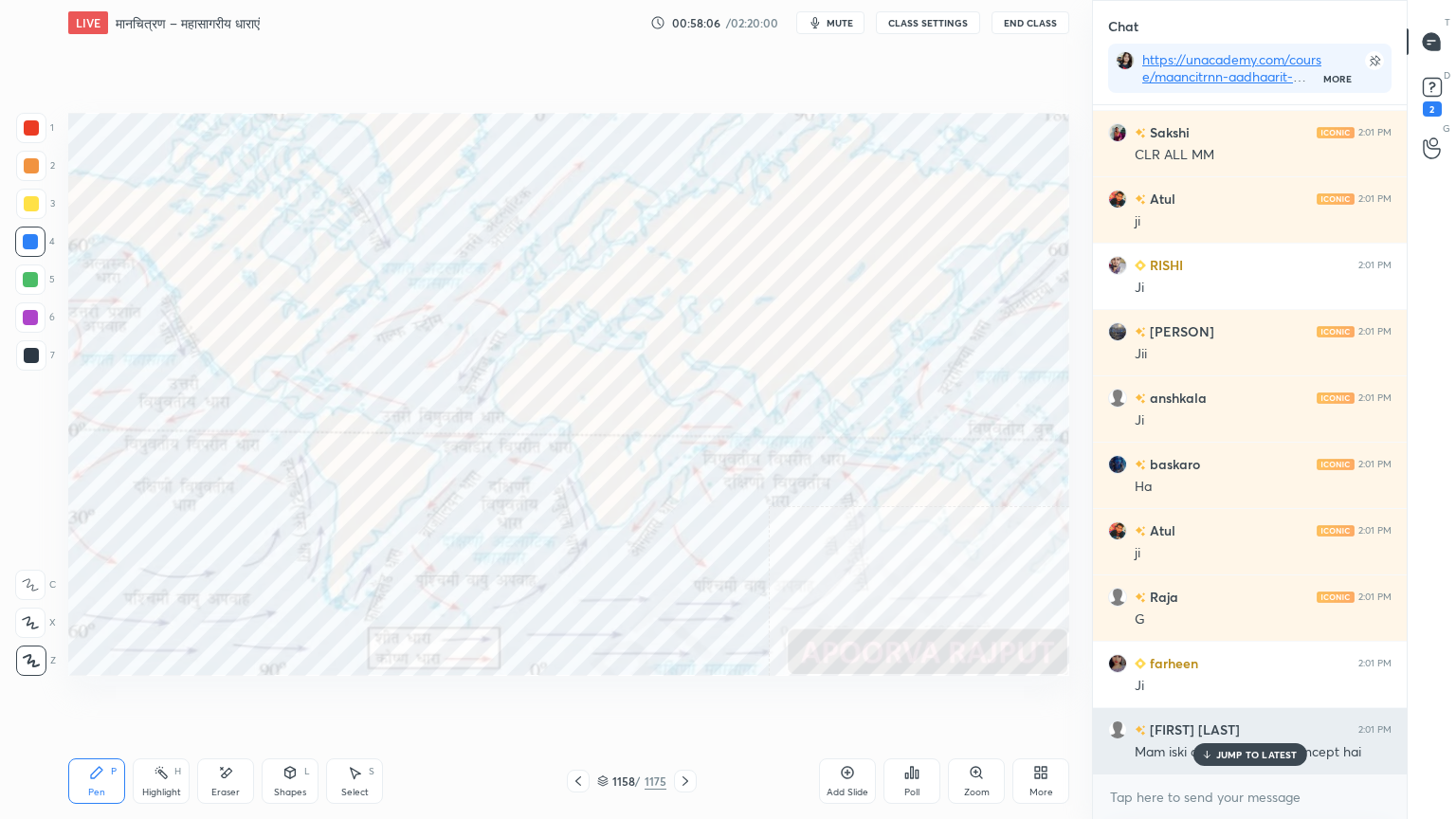 click on "JUMP TO LATEST" at bounding box center (1249, 755) 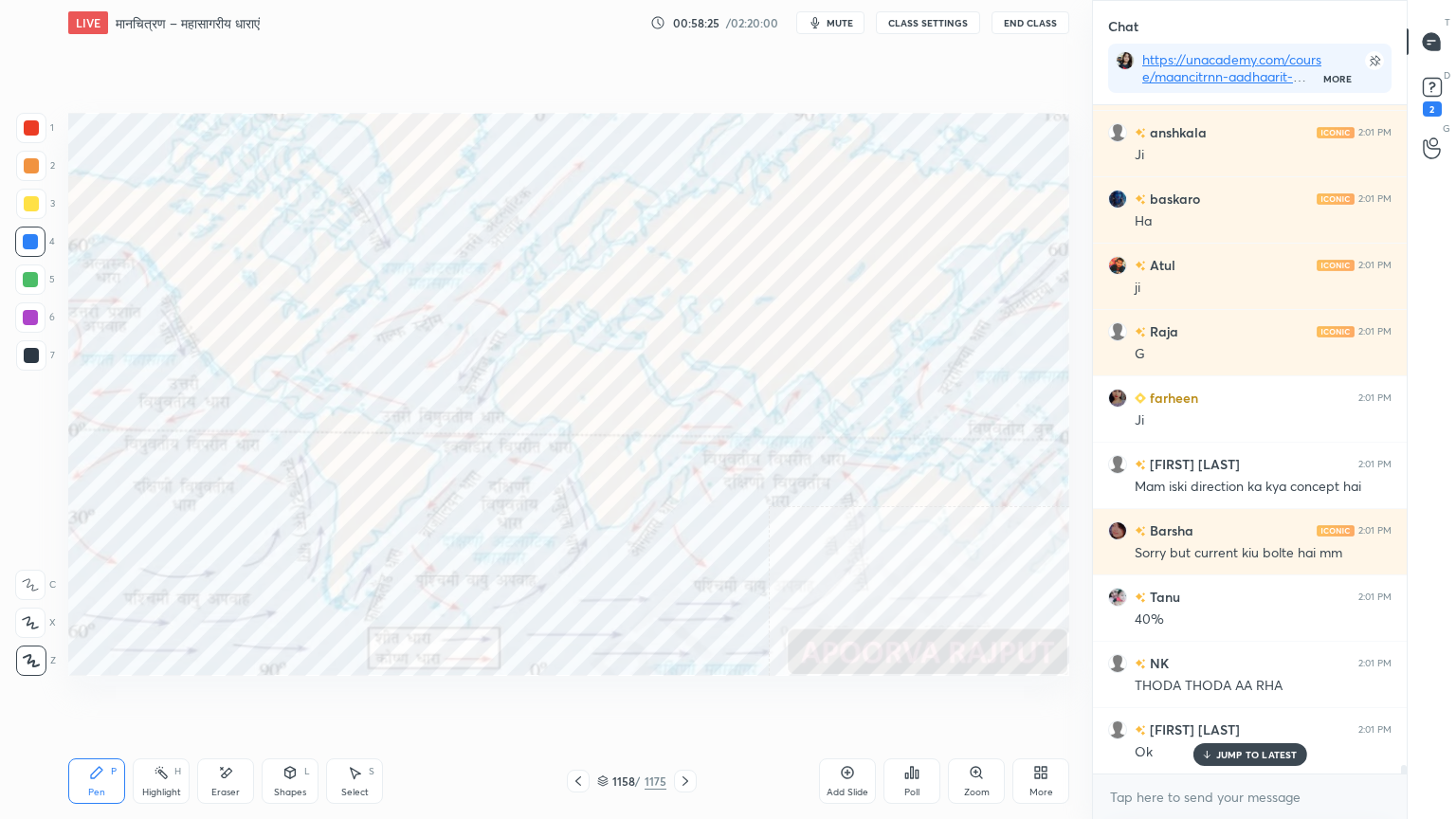 scroll, scrollTop: 50004, scrollLeft: 0, axis: vertical 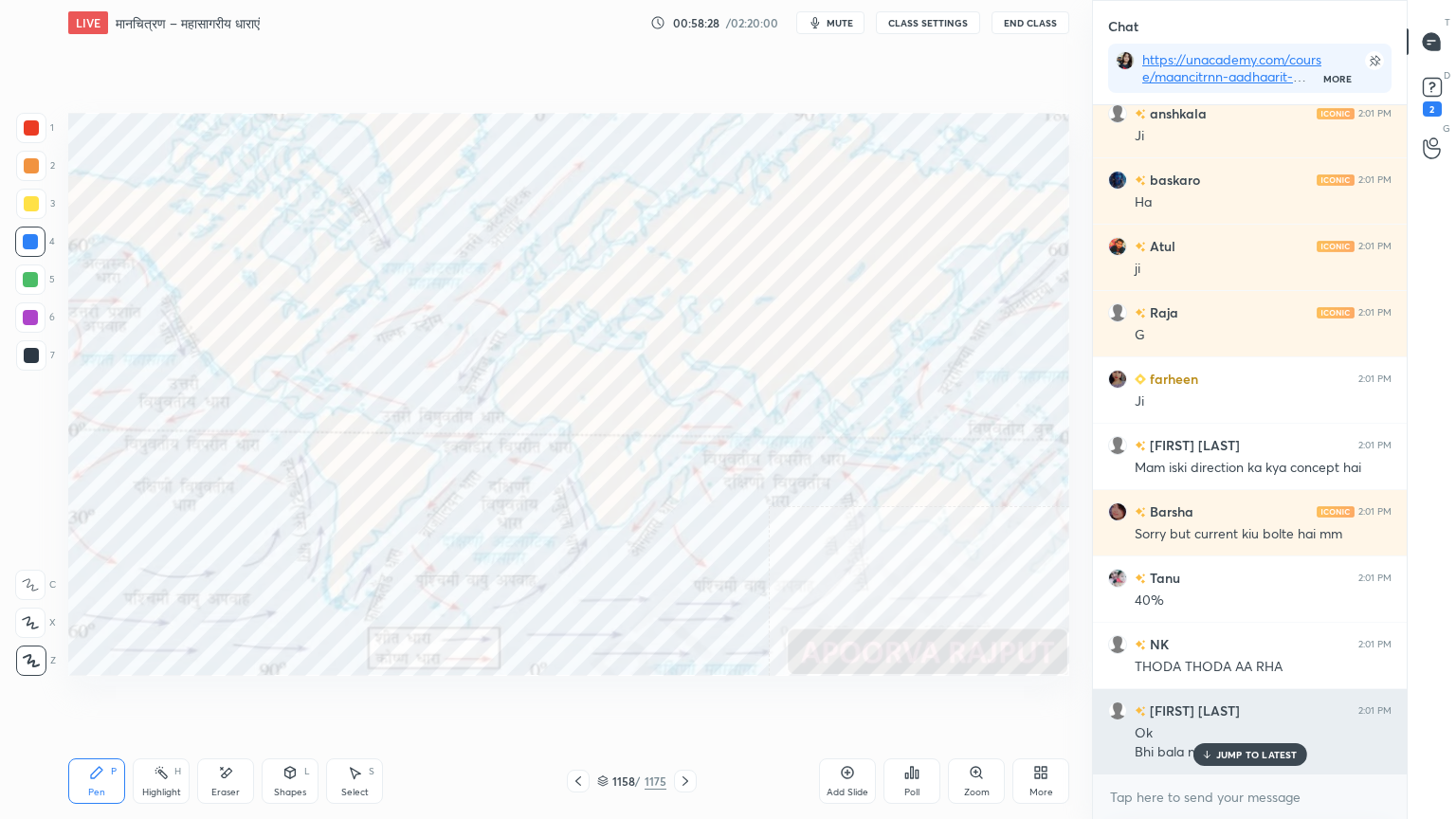 click on "JUMP TO LATEST" at bounding box center (1257, 755) 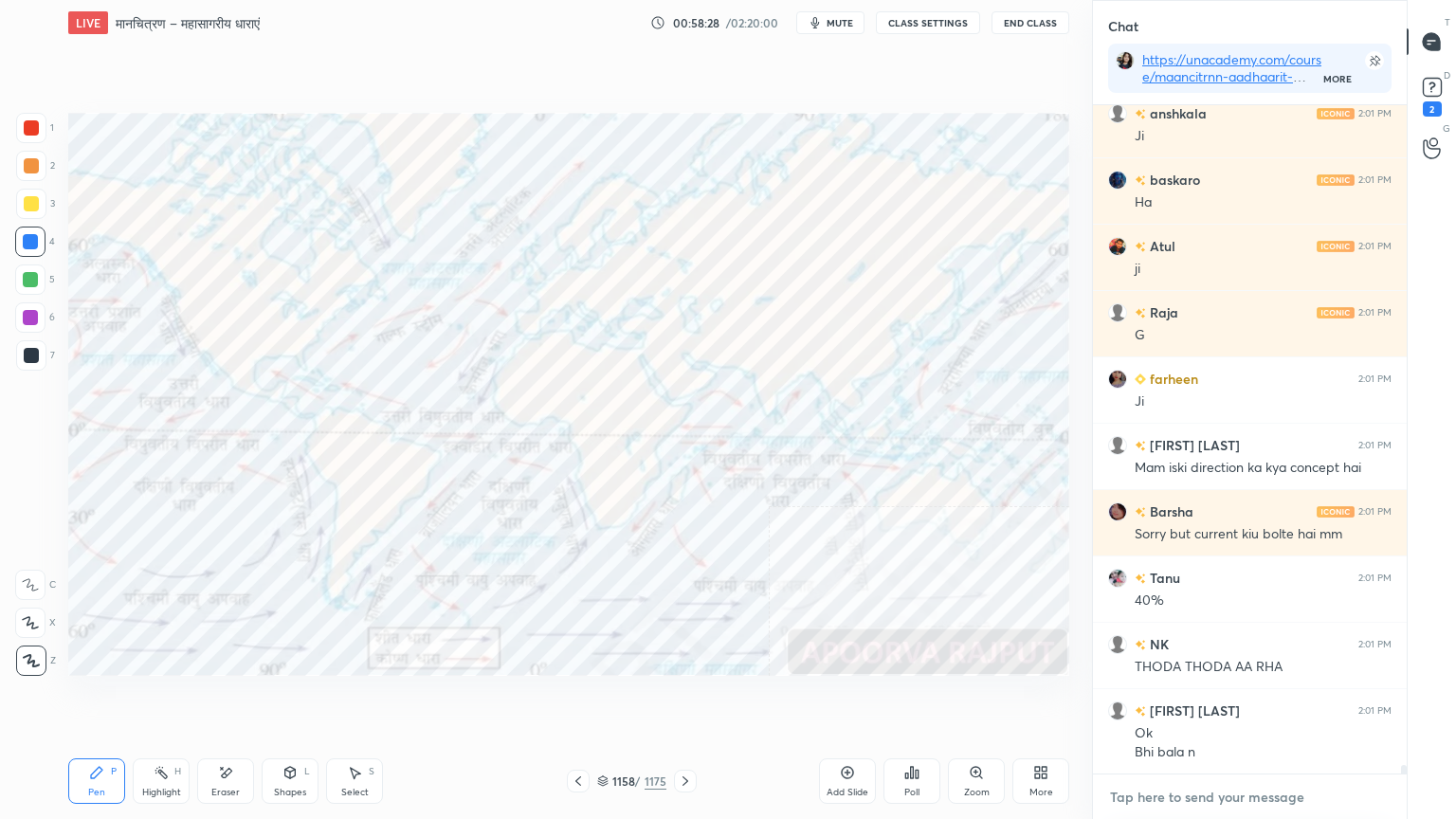 click at bounding box center [1249, 797] 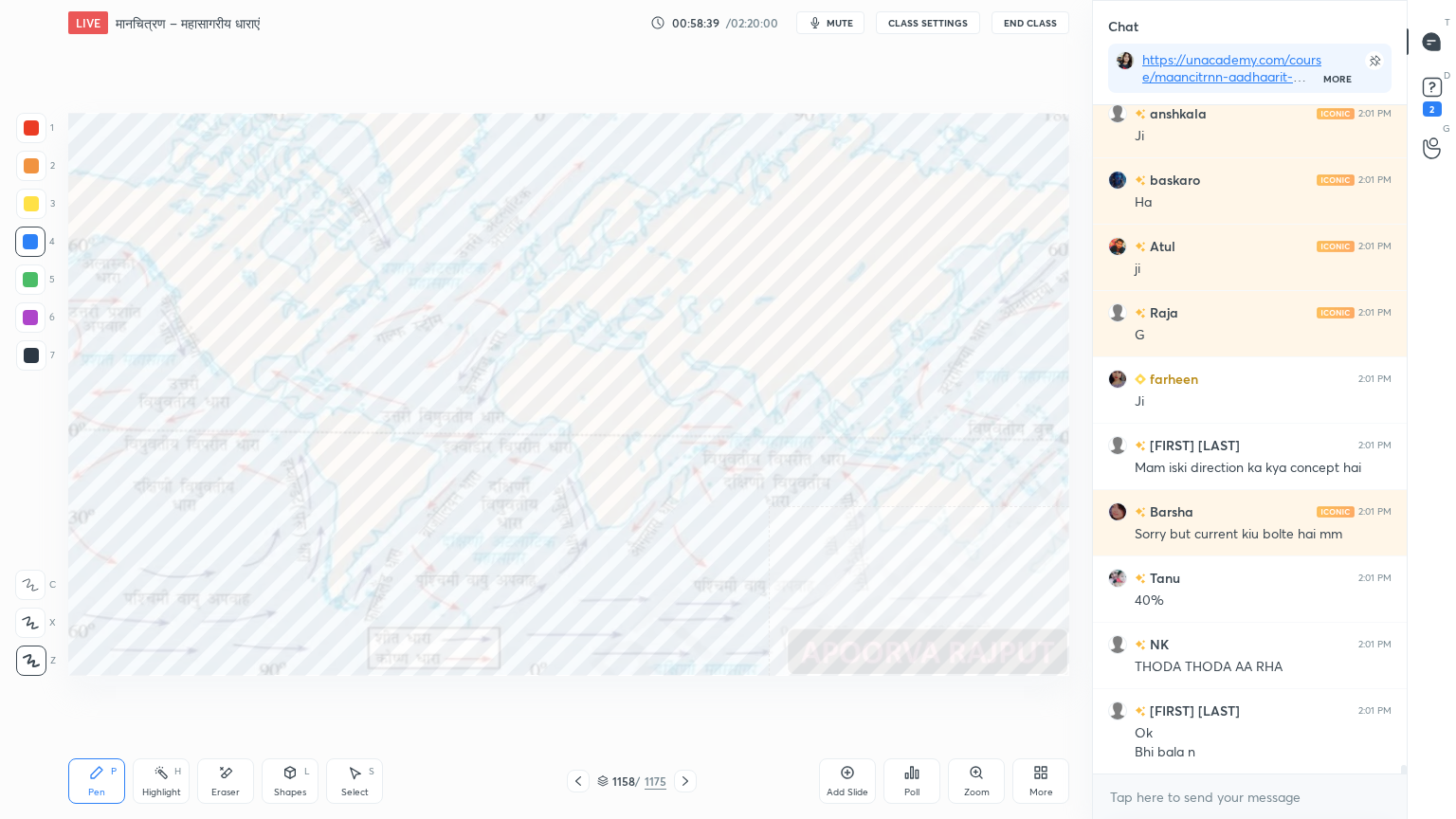drag, startPoint x: 603, startPoint y: 781, endPoint x: 671, endPoint y: 683, distance: 119.28118 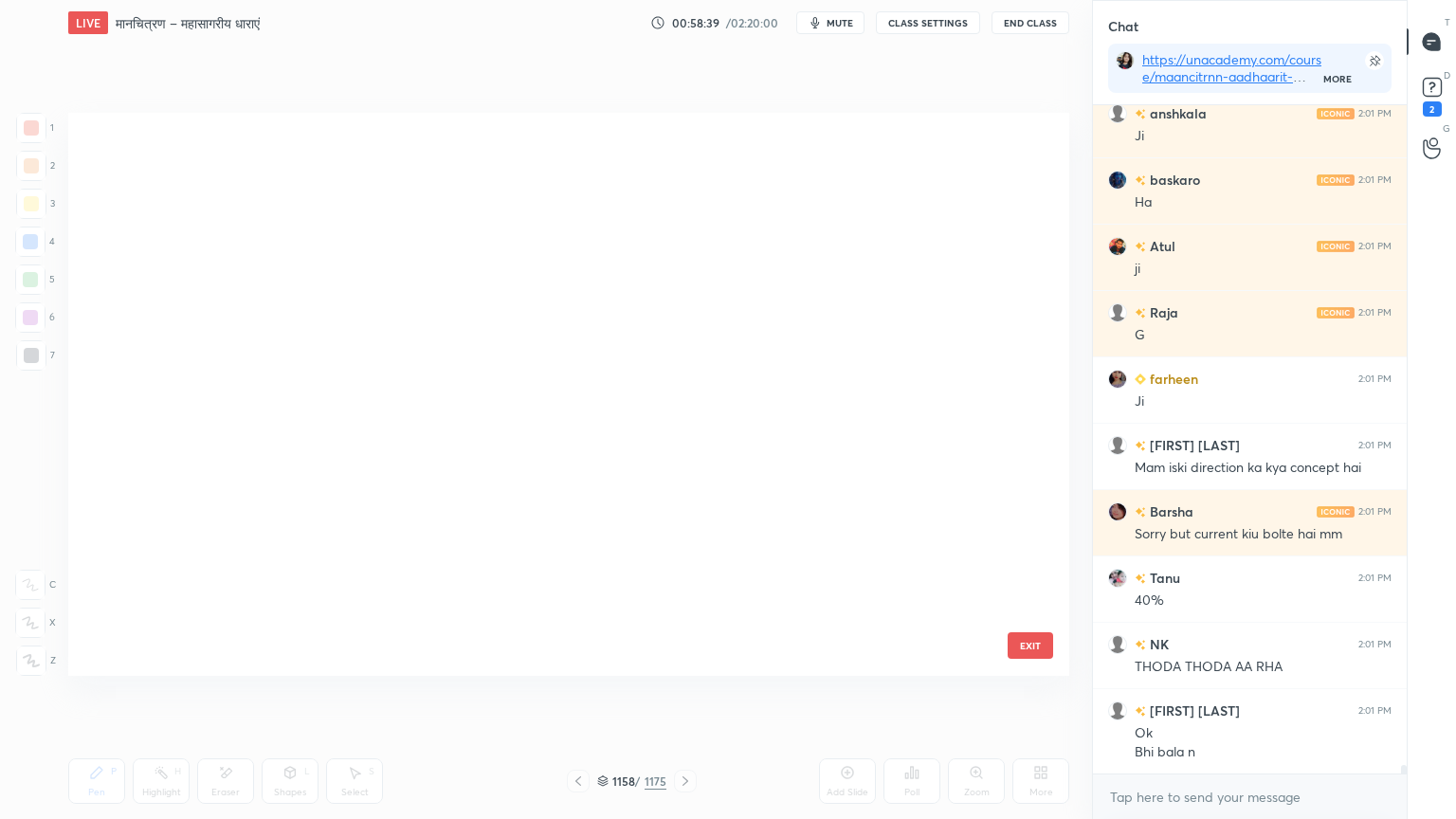 scroll, scrollTop: 66396, scrollLeft: 0, axis: vertical 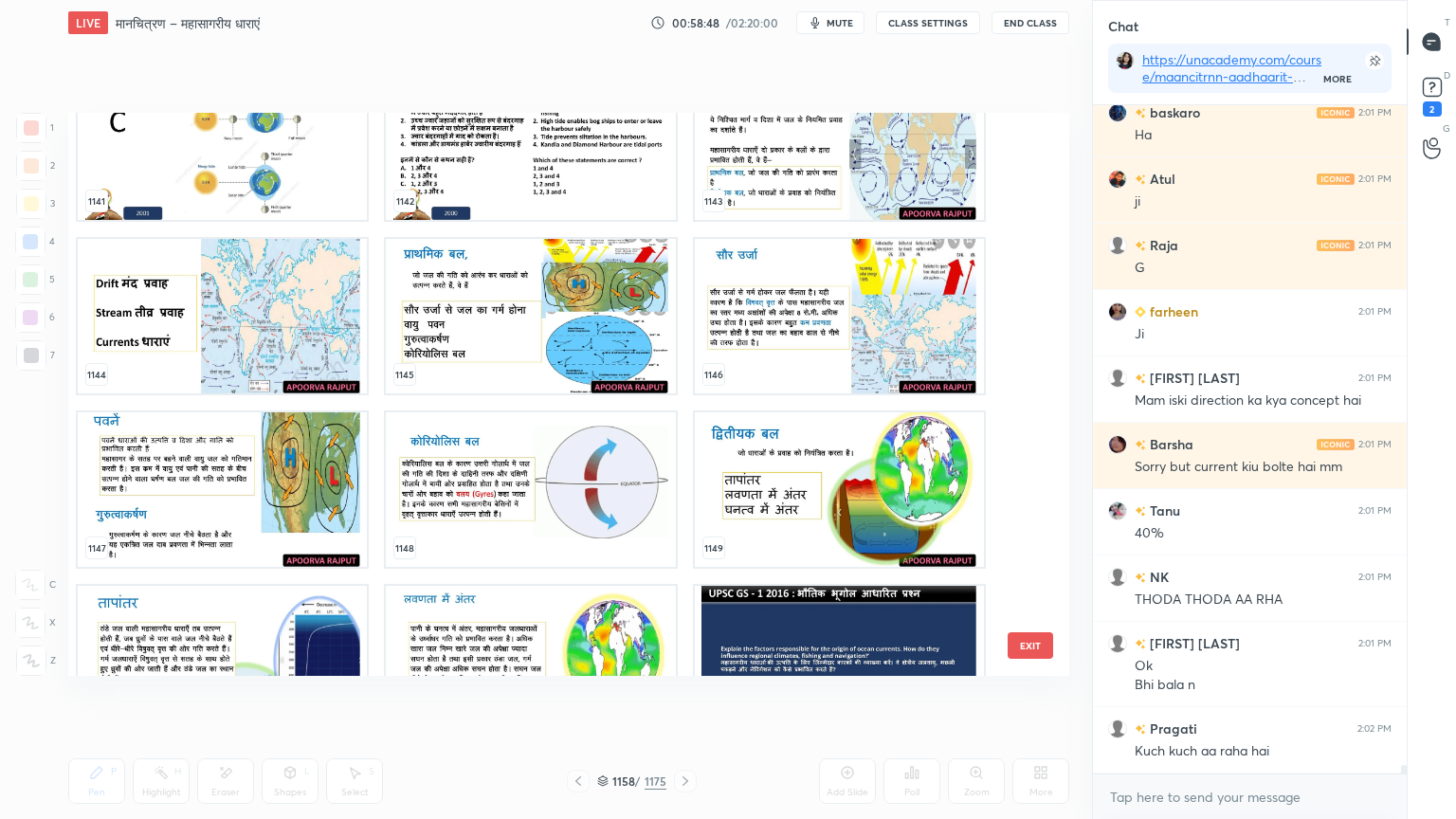 click at bounding box center [222, 316] 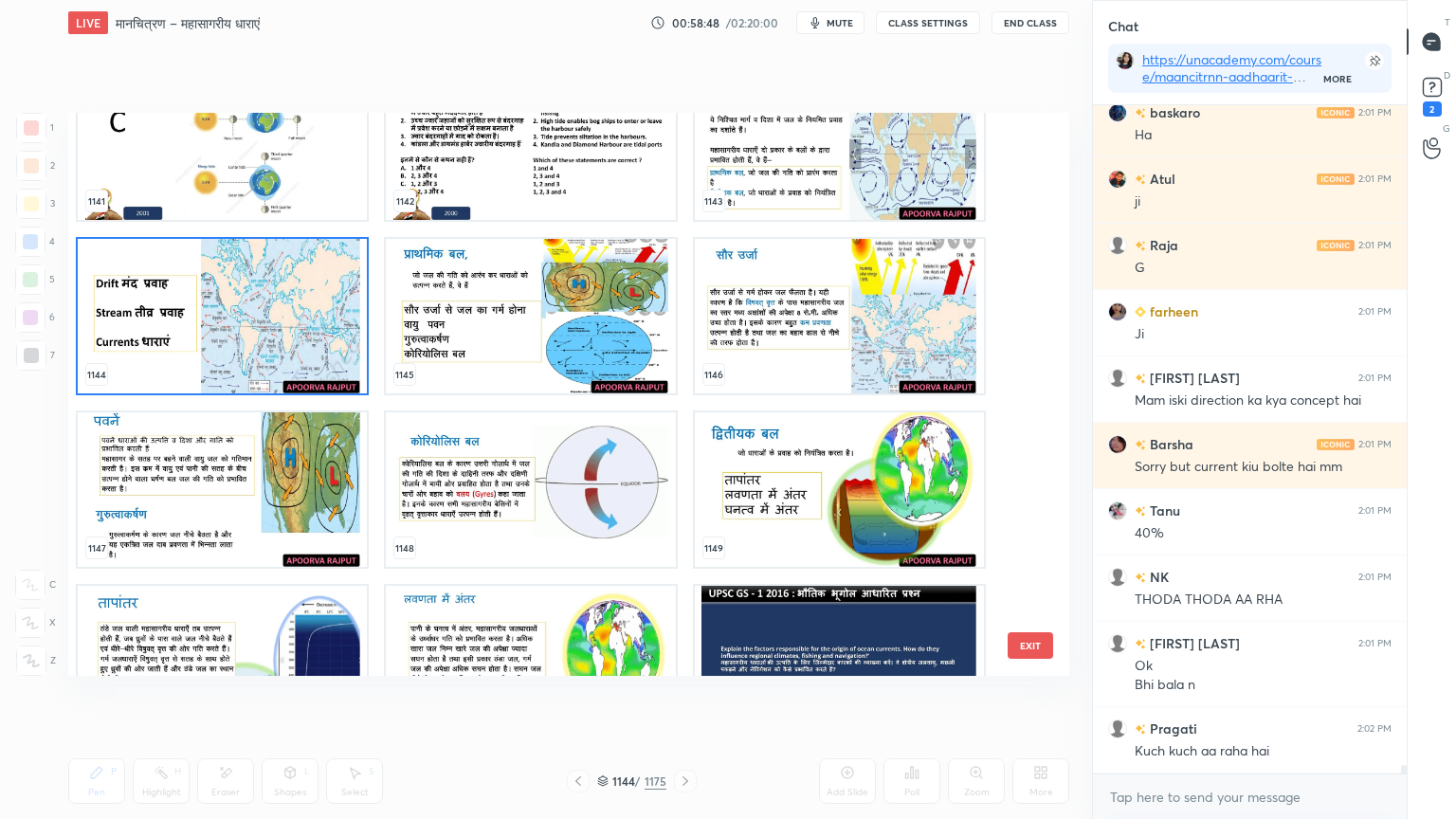 click at bounding box center [222, 316] 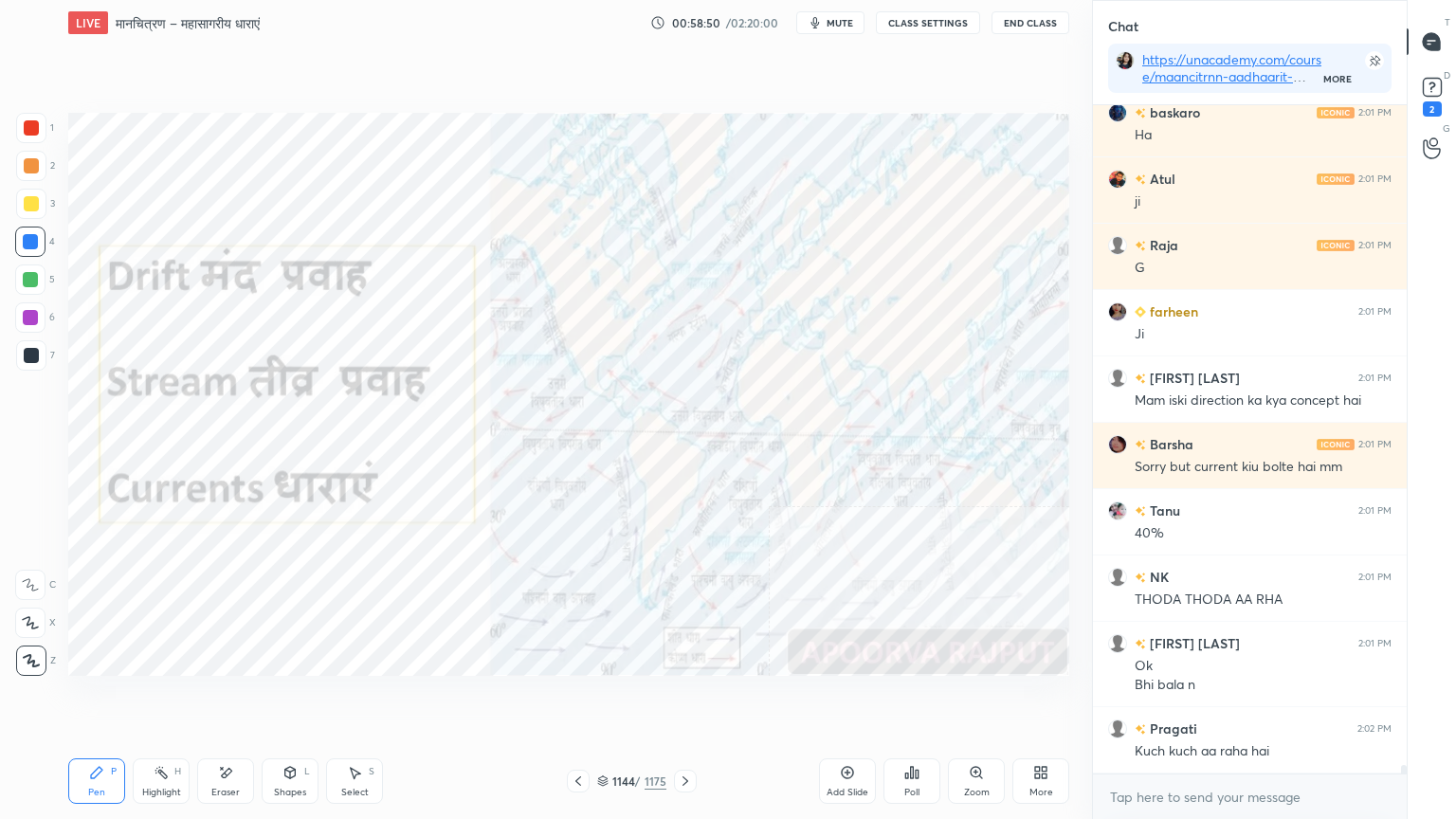 drag, startPoint x: 610, startPoint y: 785, endPoint x: 615, endPoint y: 774, distance: 12 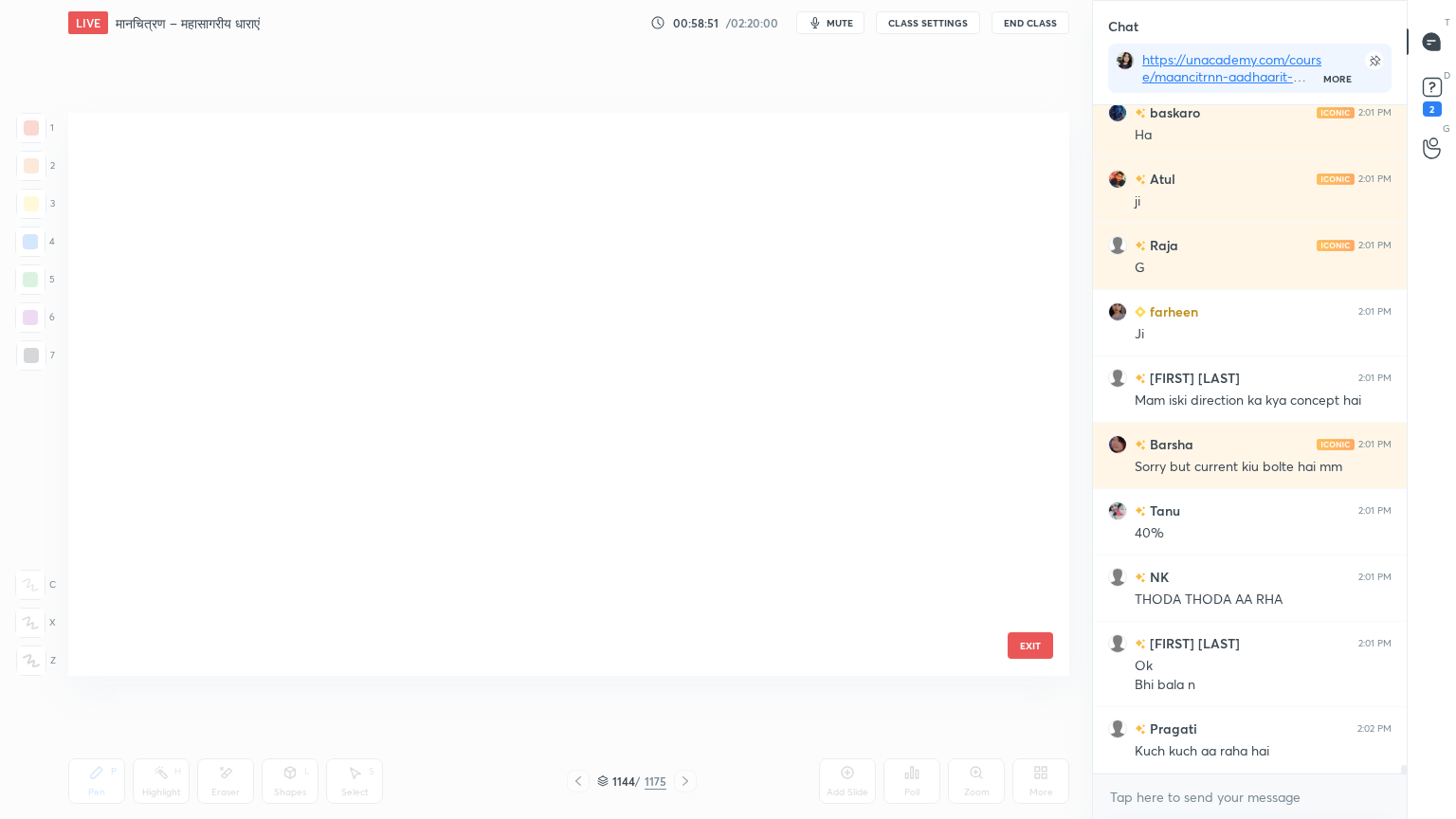 scroll, scrollTop: 65702, scrollLeft: 0, axis: vertical 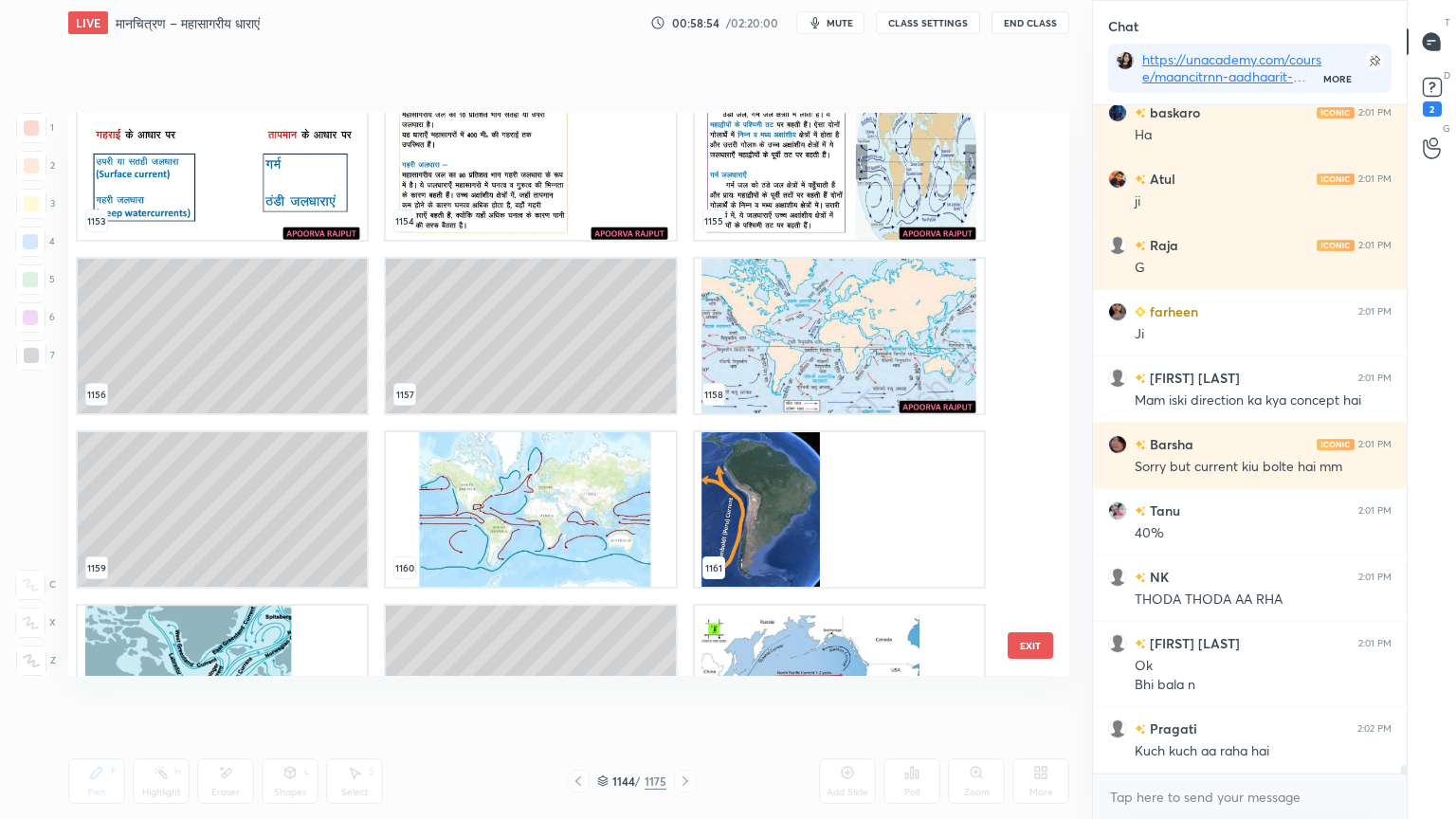 click at bounding box center (839, 336) 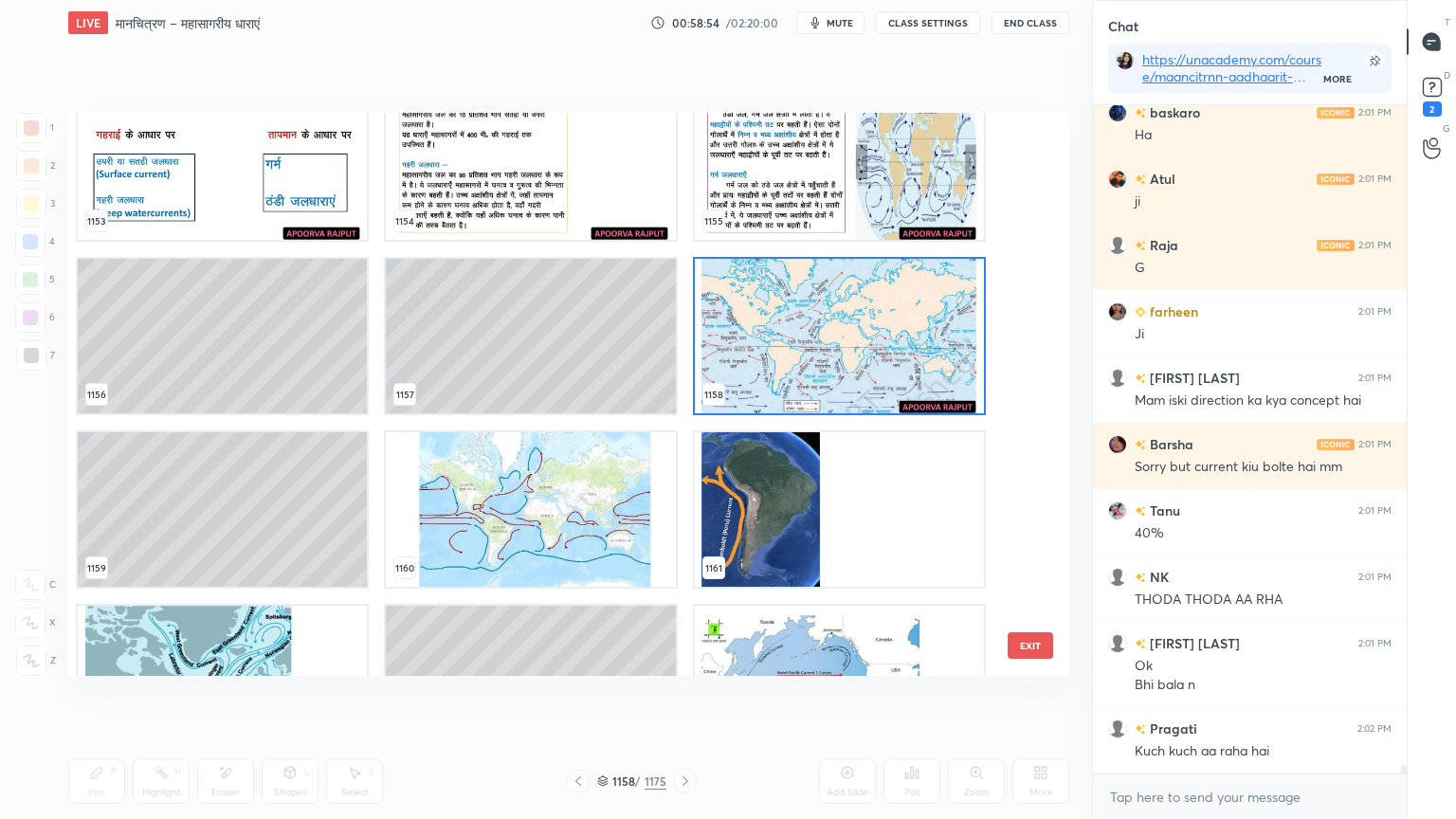 click at bounding box center [839, 336] 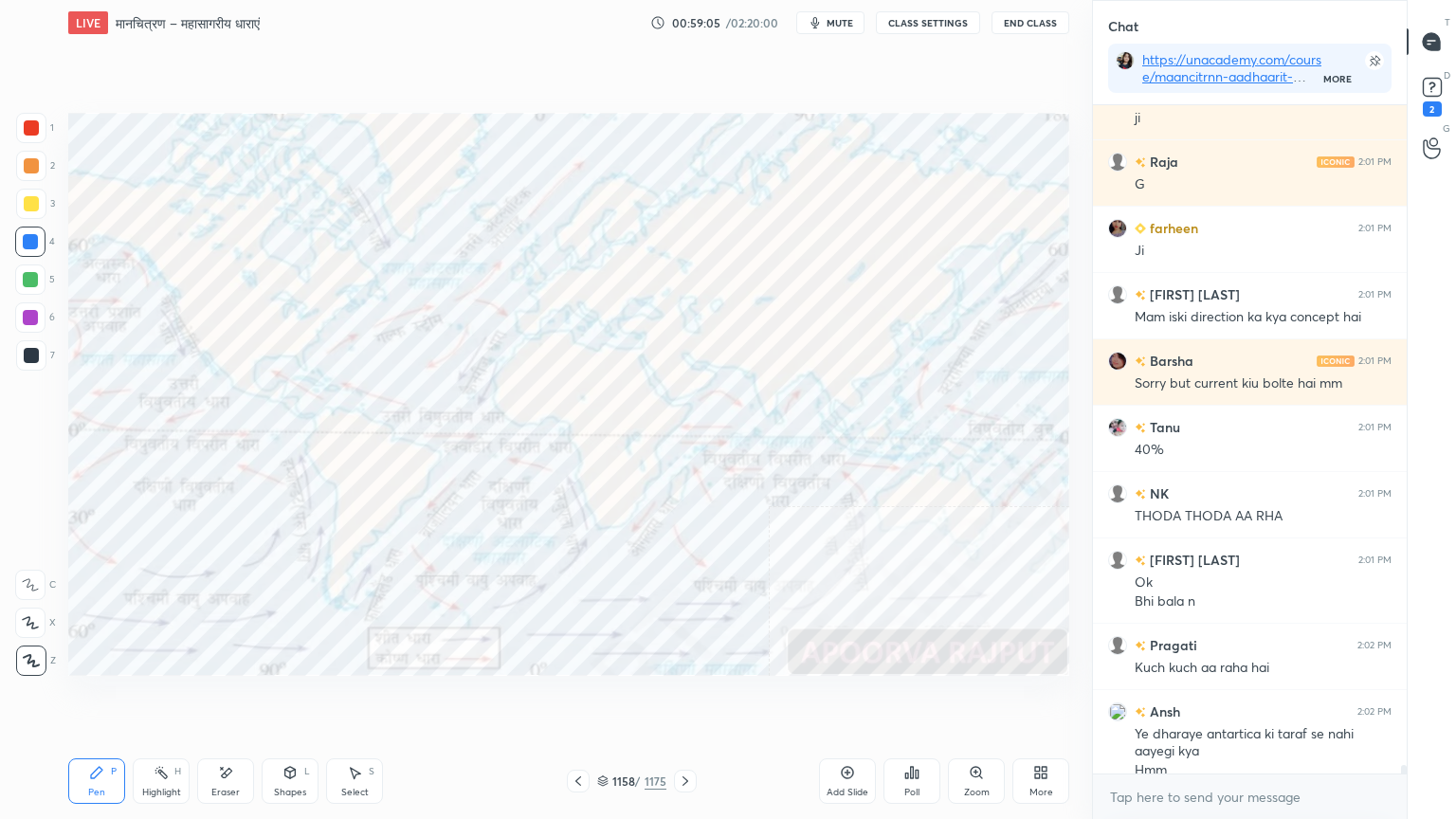 scroll, scrollTop: 50174, scrollLeft: 0, axis: vertical 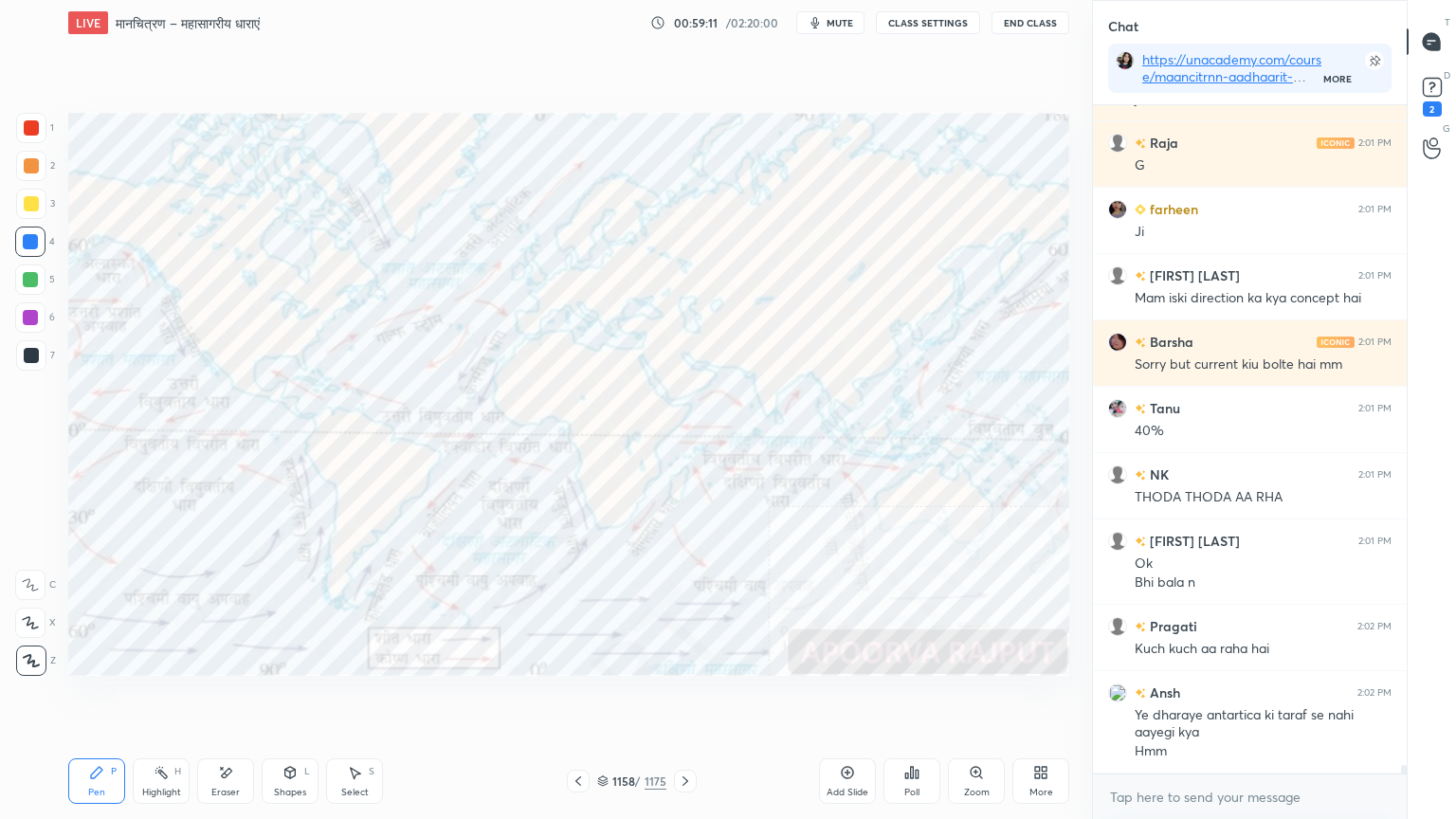 click on "Eraser" at bounding box center (226, 792) 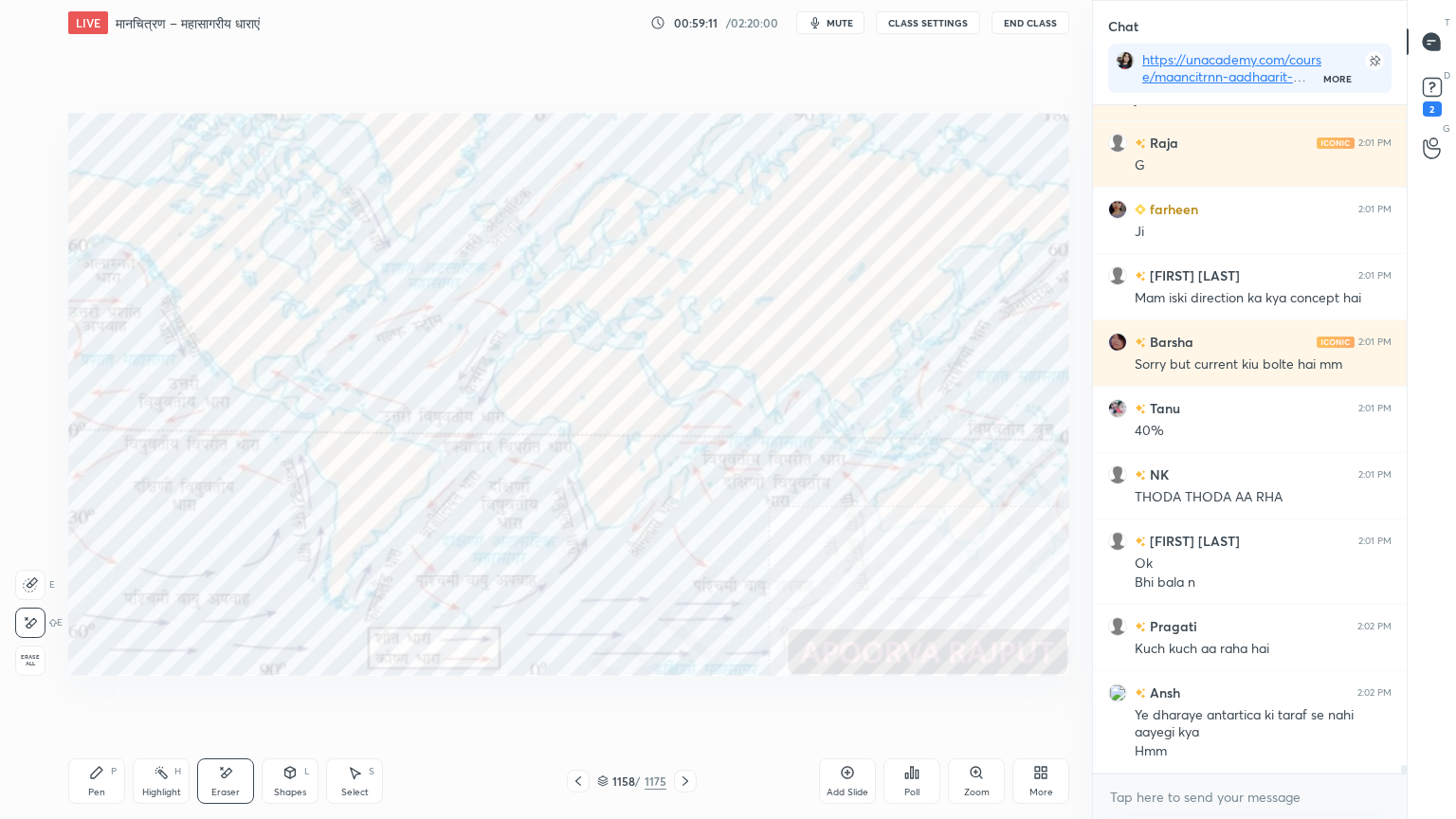 click on "Erase all" at bounding box center [30, 661] 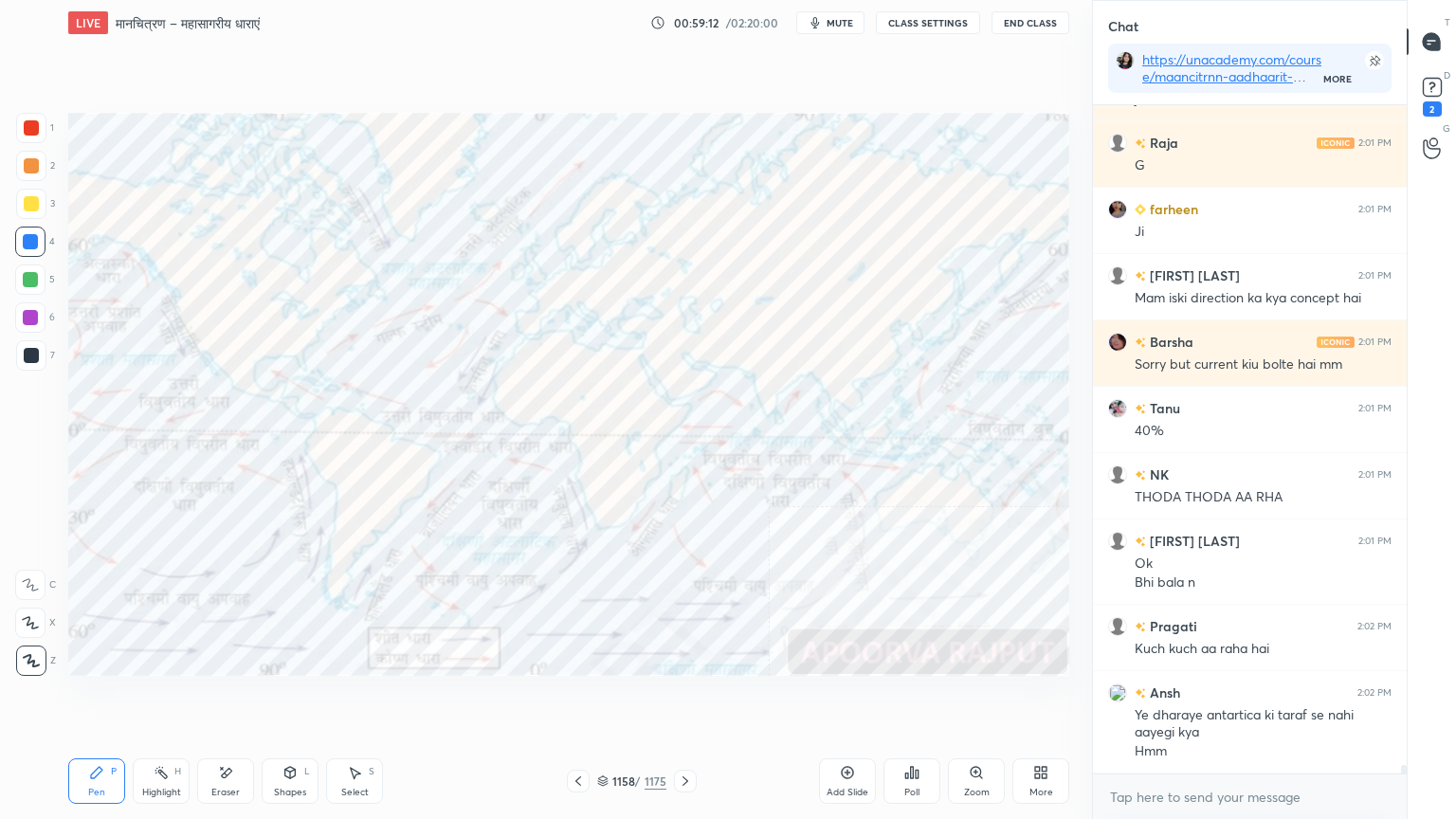 click on "1 2 3 4 5 6 7 C X Z E E Erase all   H H" at bounding box center (30, 394) 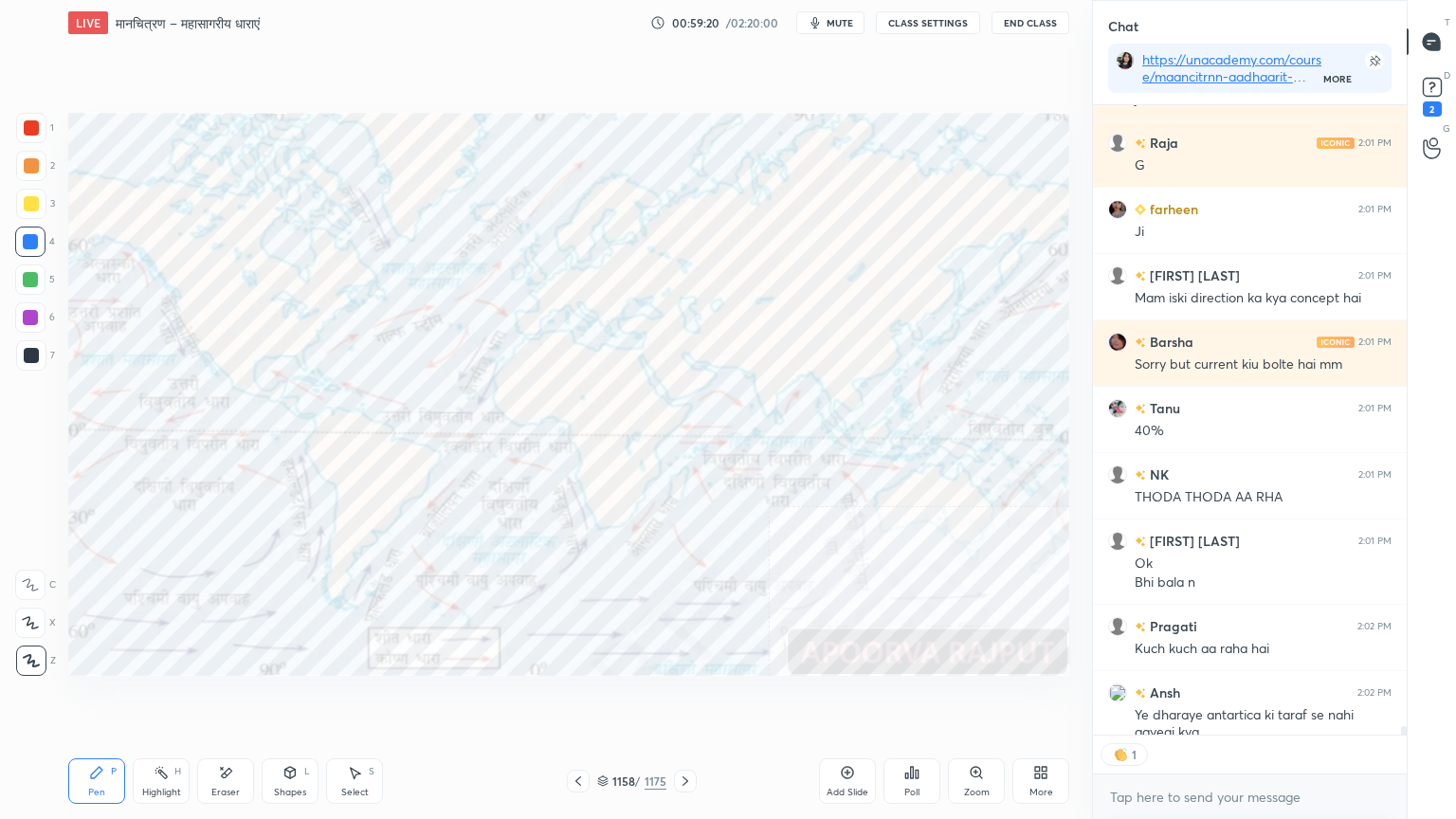 scroll, scrollTop: 625, scrollLeft: 308, axis: both 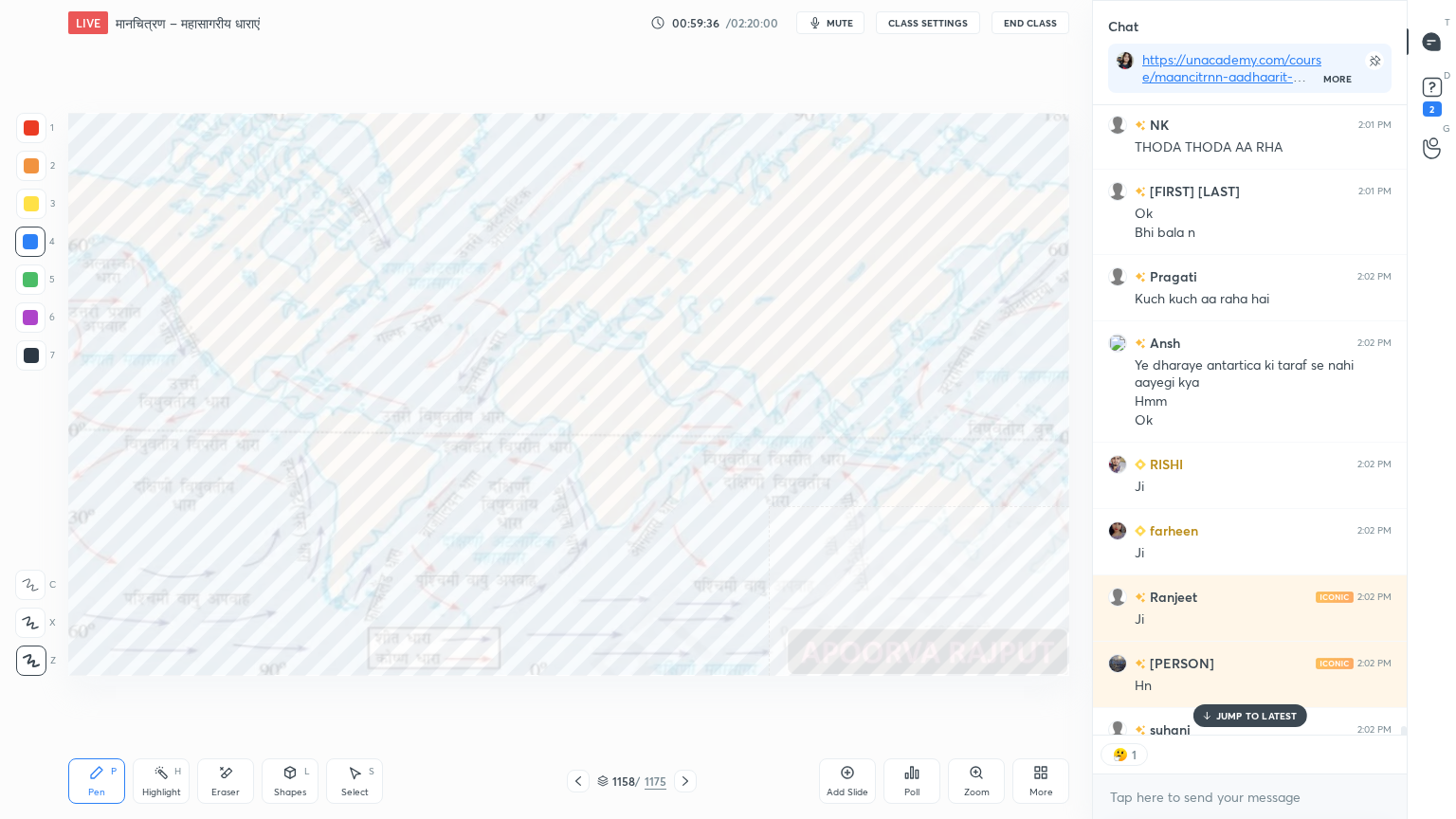click on "Eraser" at bounding box center [226, 792] 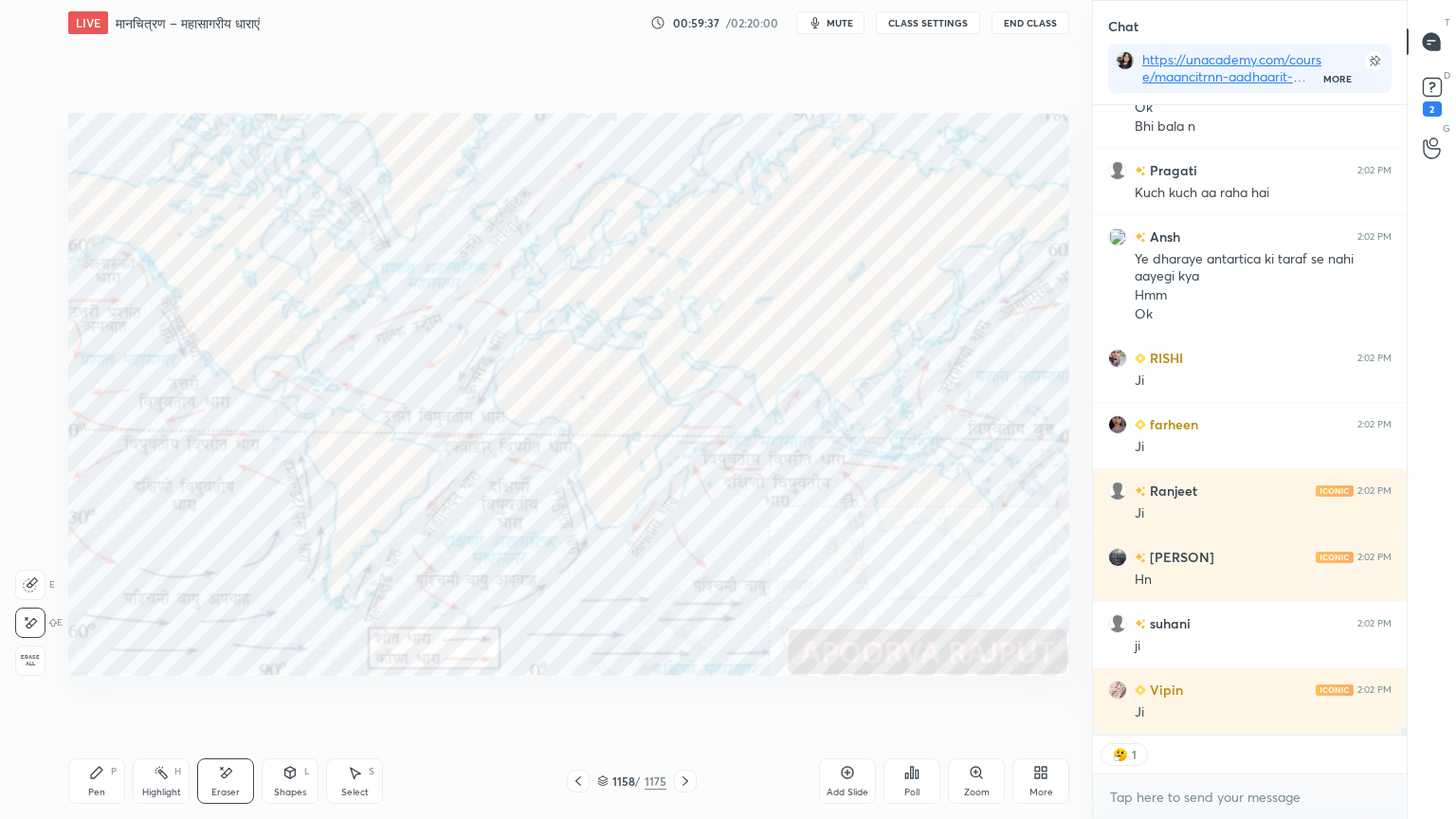click on "Erase all" at bounding box center (30, 661) 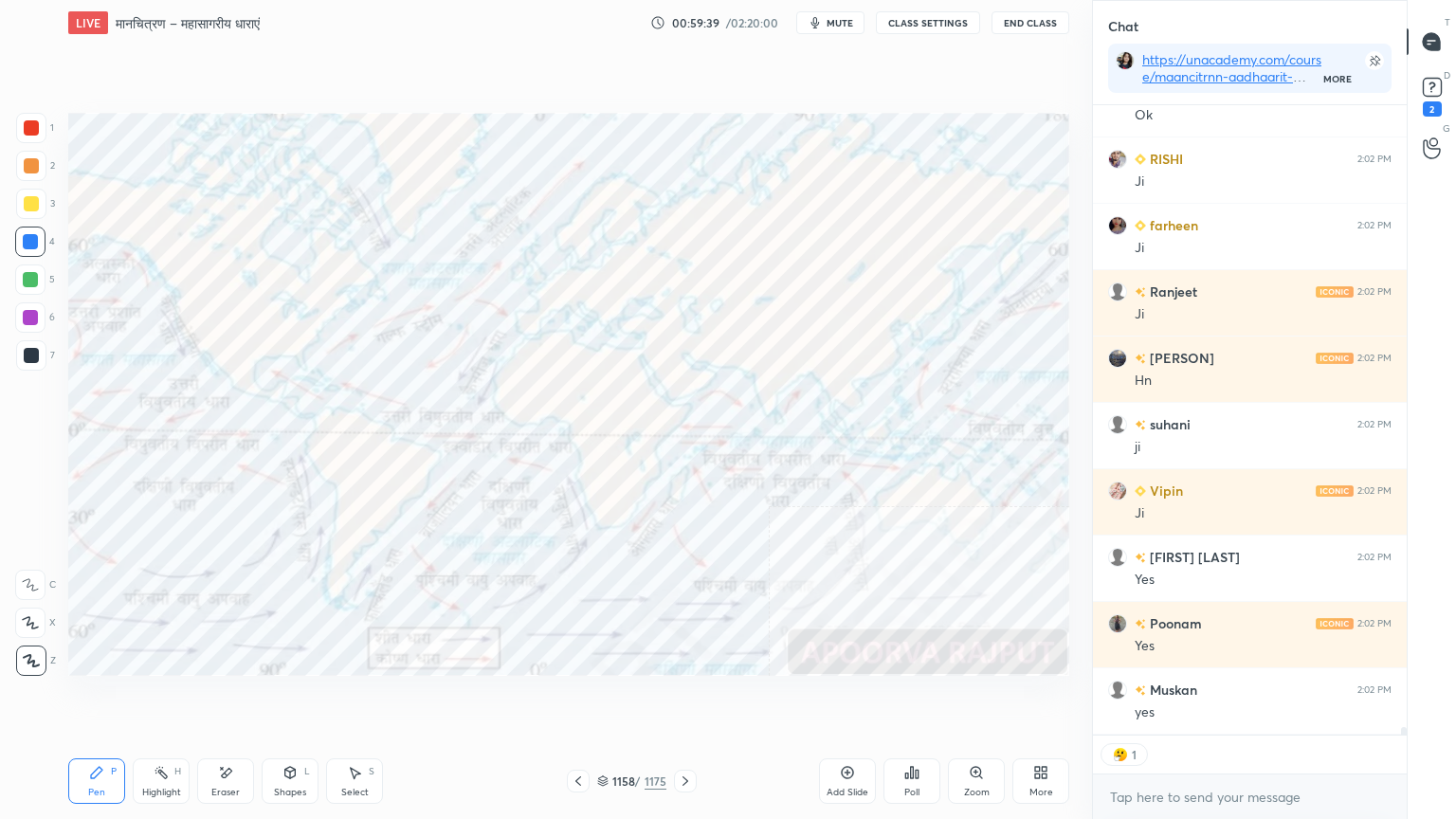 scroll, scrollTop: 50896, scrollLeft: 0, axis: vertical 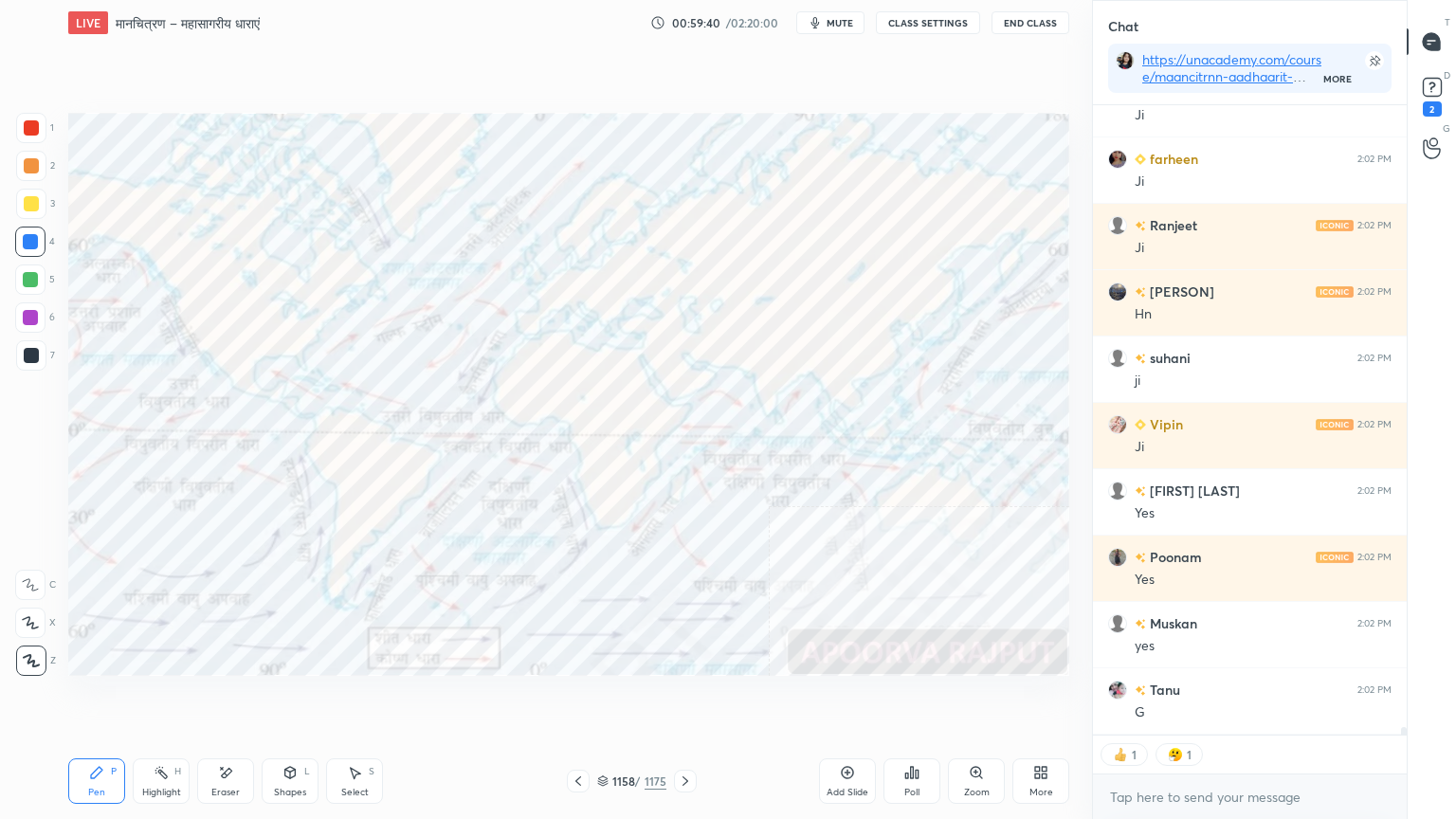 click on "CLASS SETTINGS" at bounding box center (928, 23) 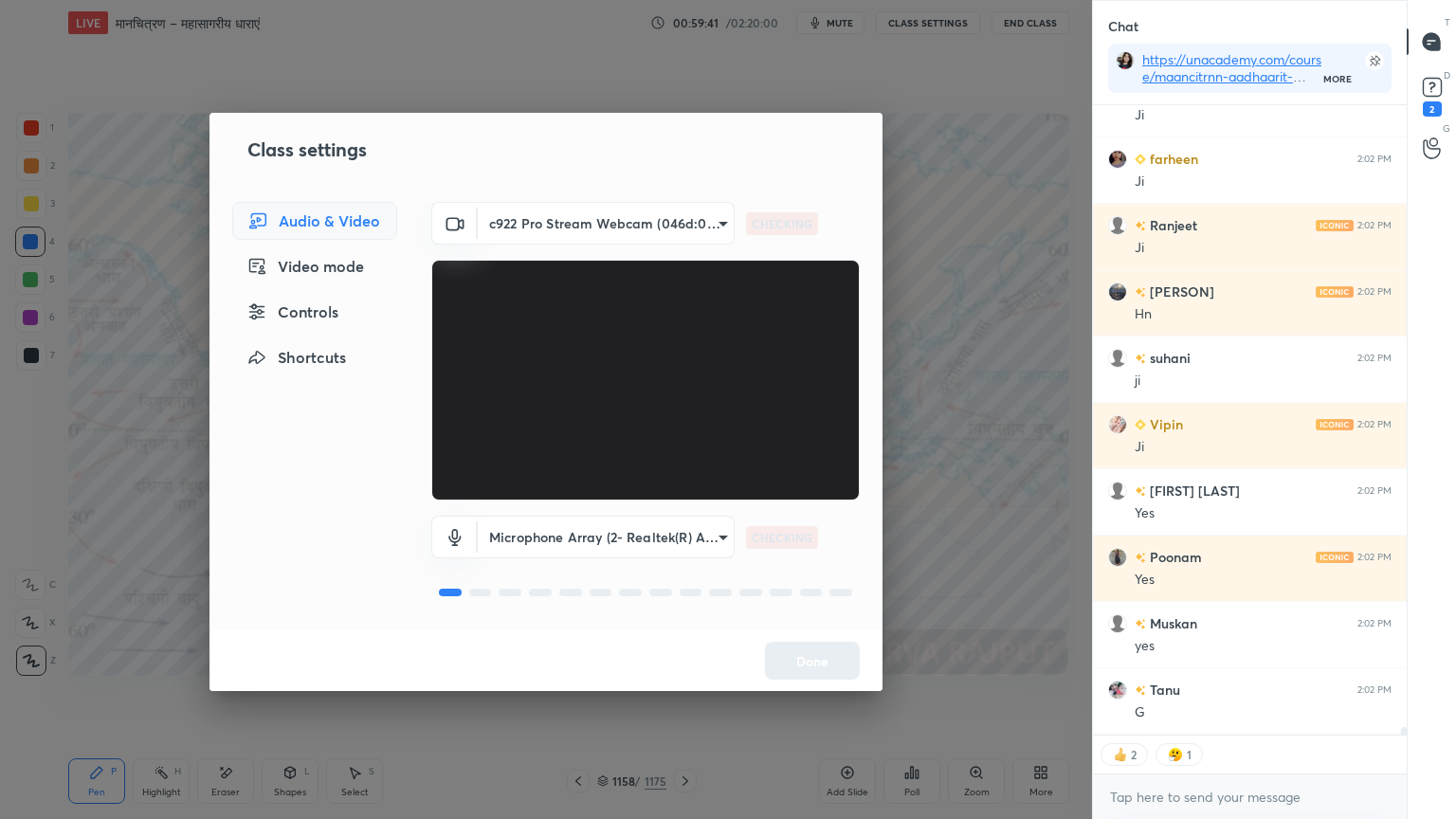 scroll, scrollTop: 50962, scrollLeft: 0, axis: vertical 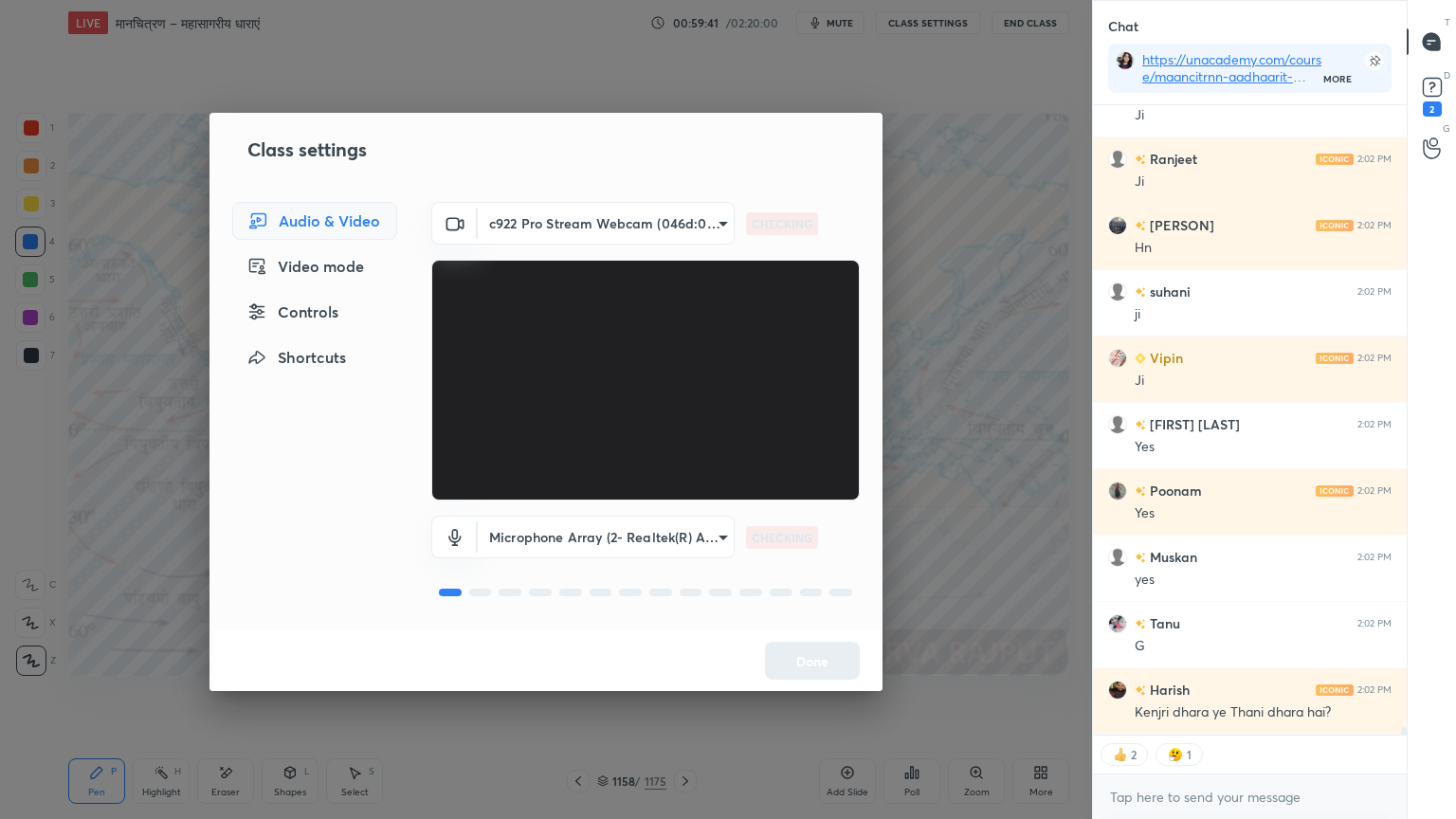click on "Controls" at bounding box center (315, 312) 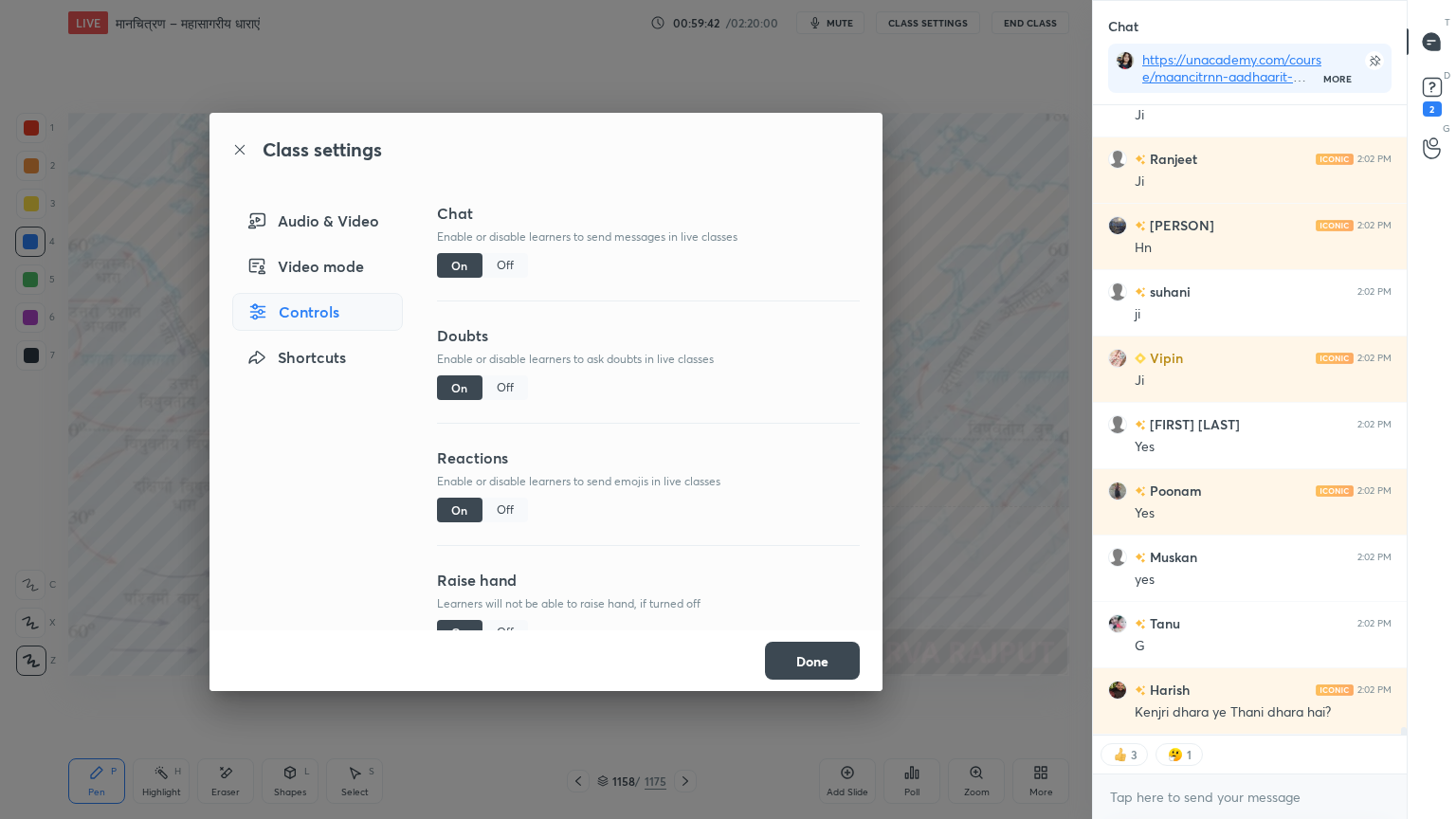 click on "Off" at bounding box center (505, 510) 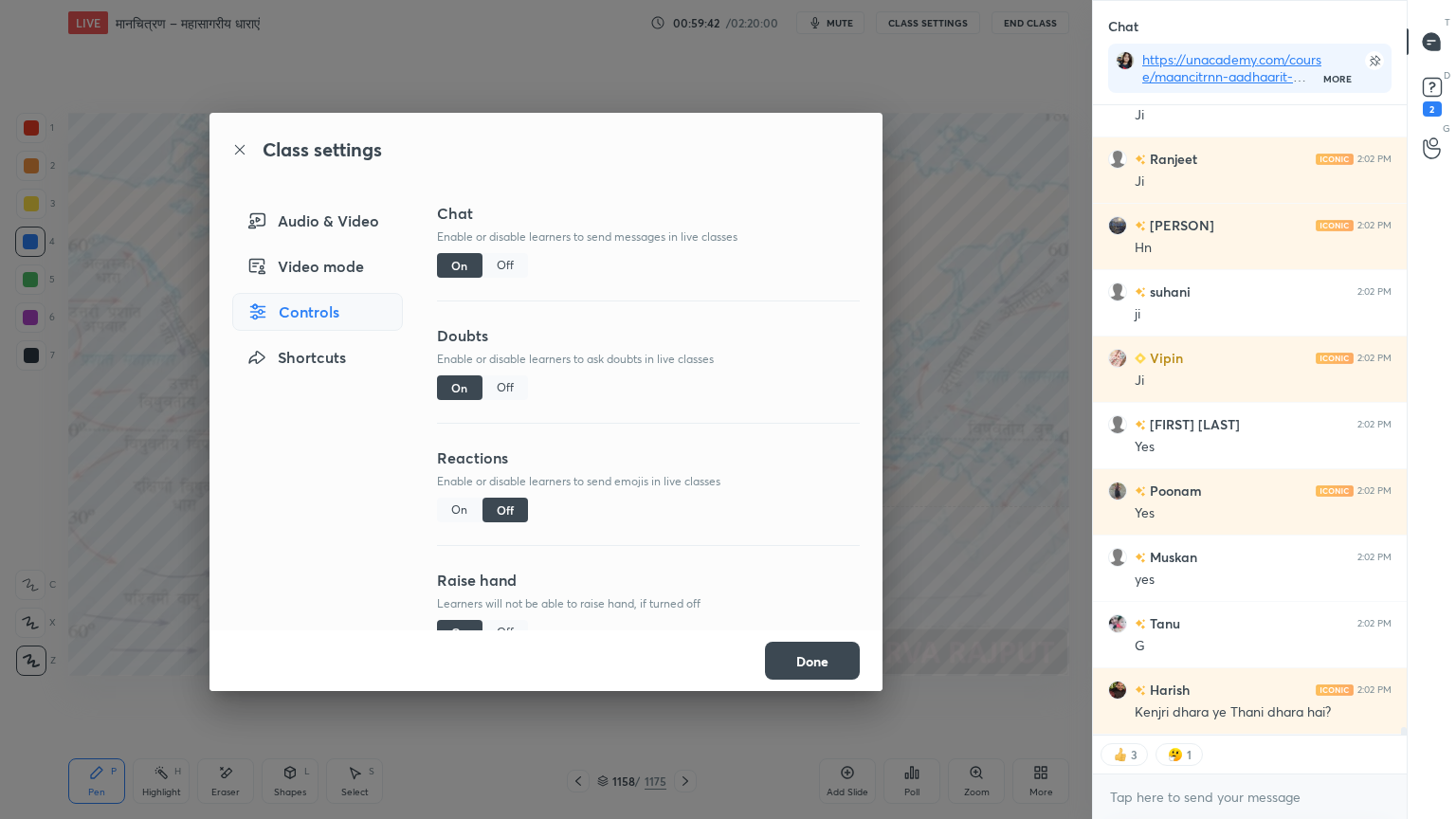scroll, scrollTop: 6, scrollLeft: 6, axis: both 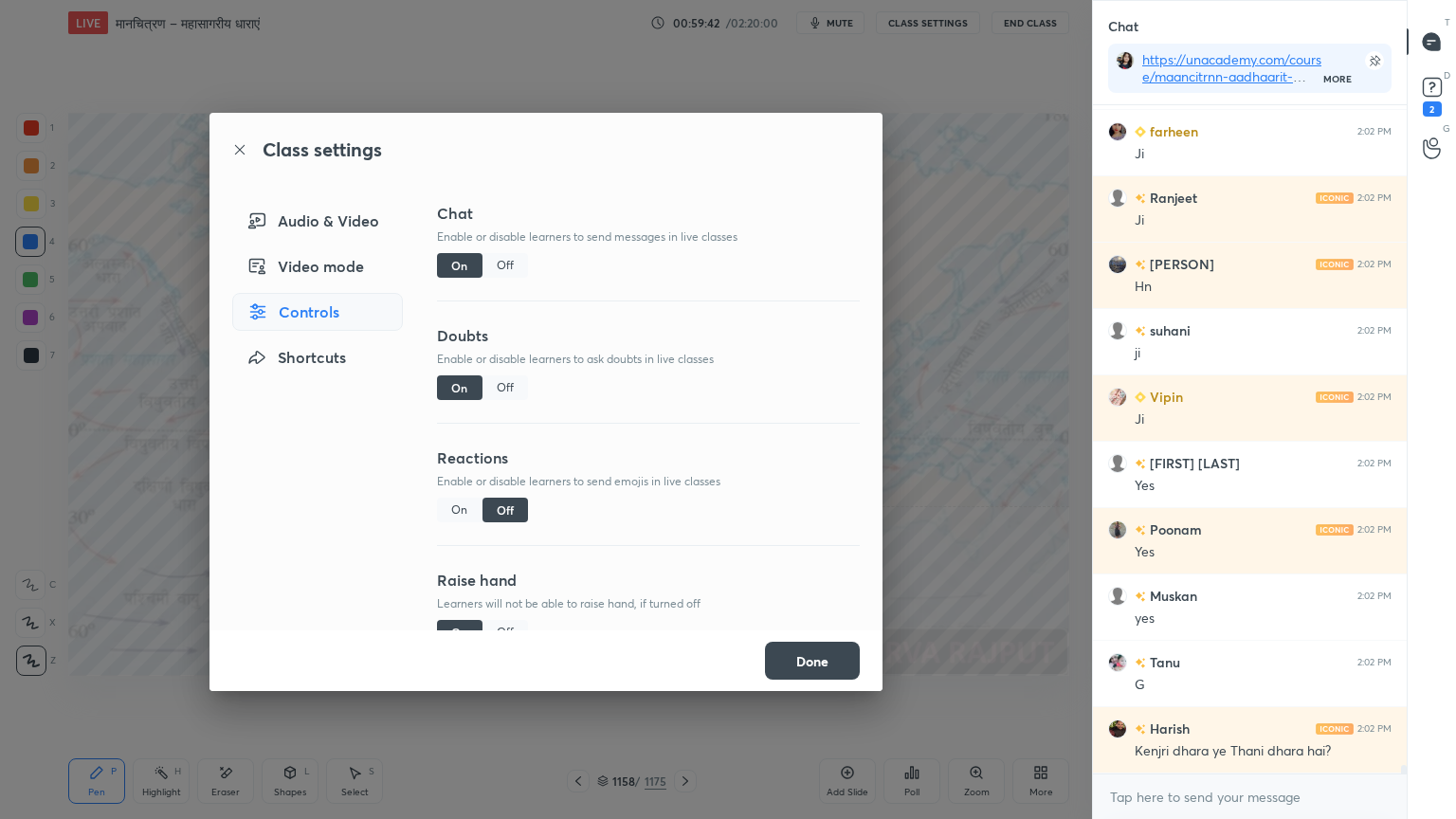 click on "Done" at bounding box center (812, 661) 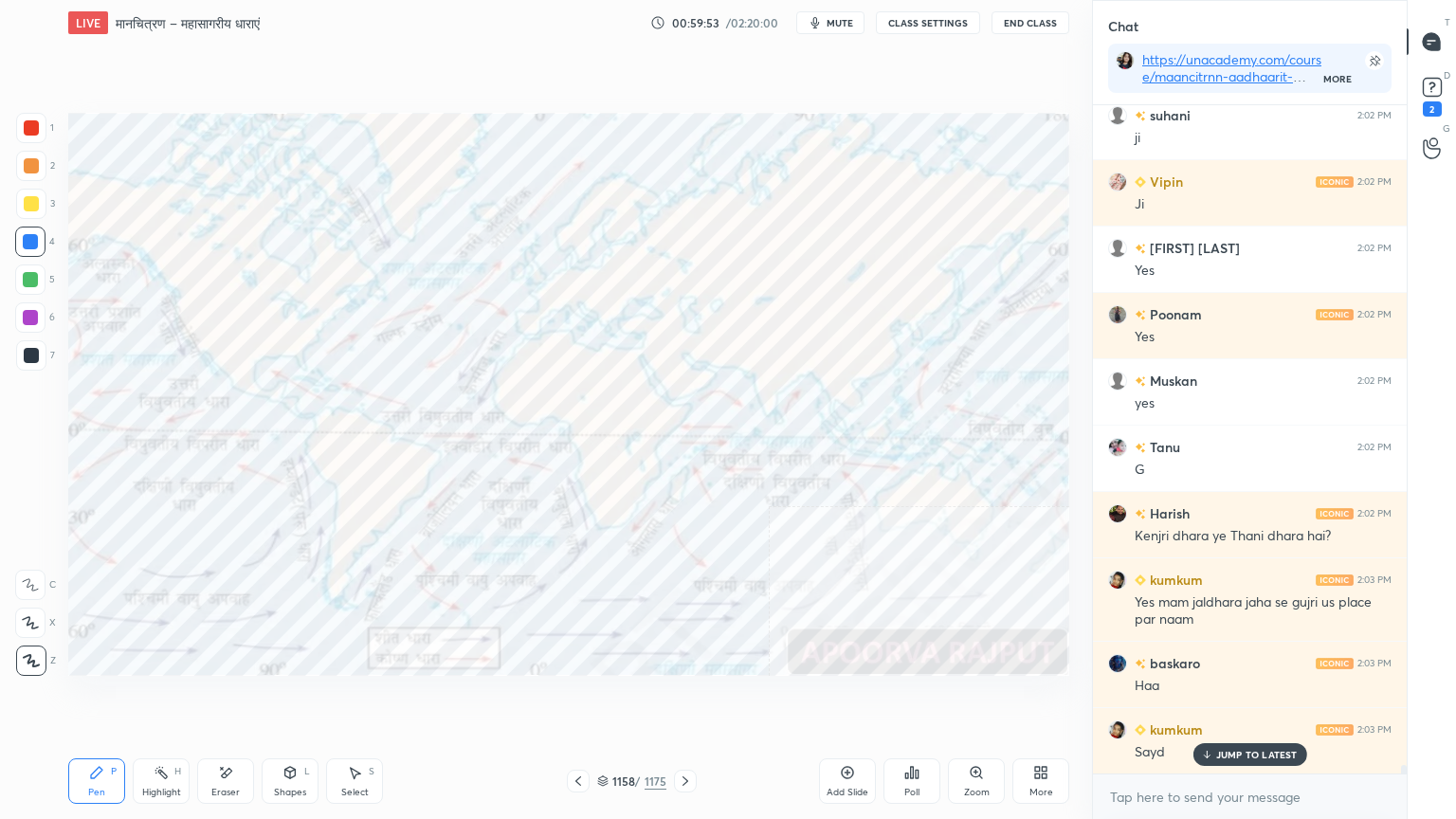 scroll, scrollTop: 51206, scrollLeft: 0, axis: vertical 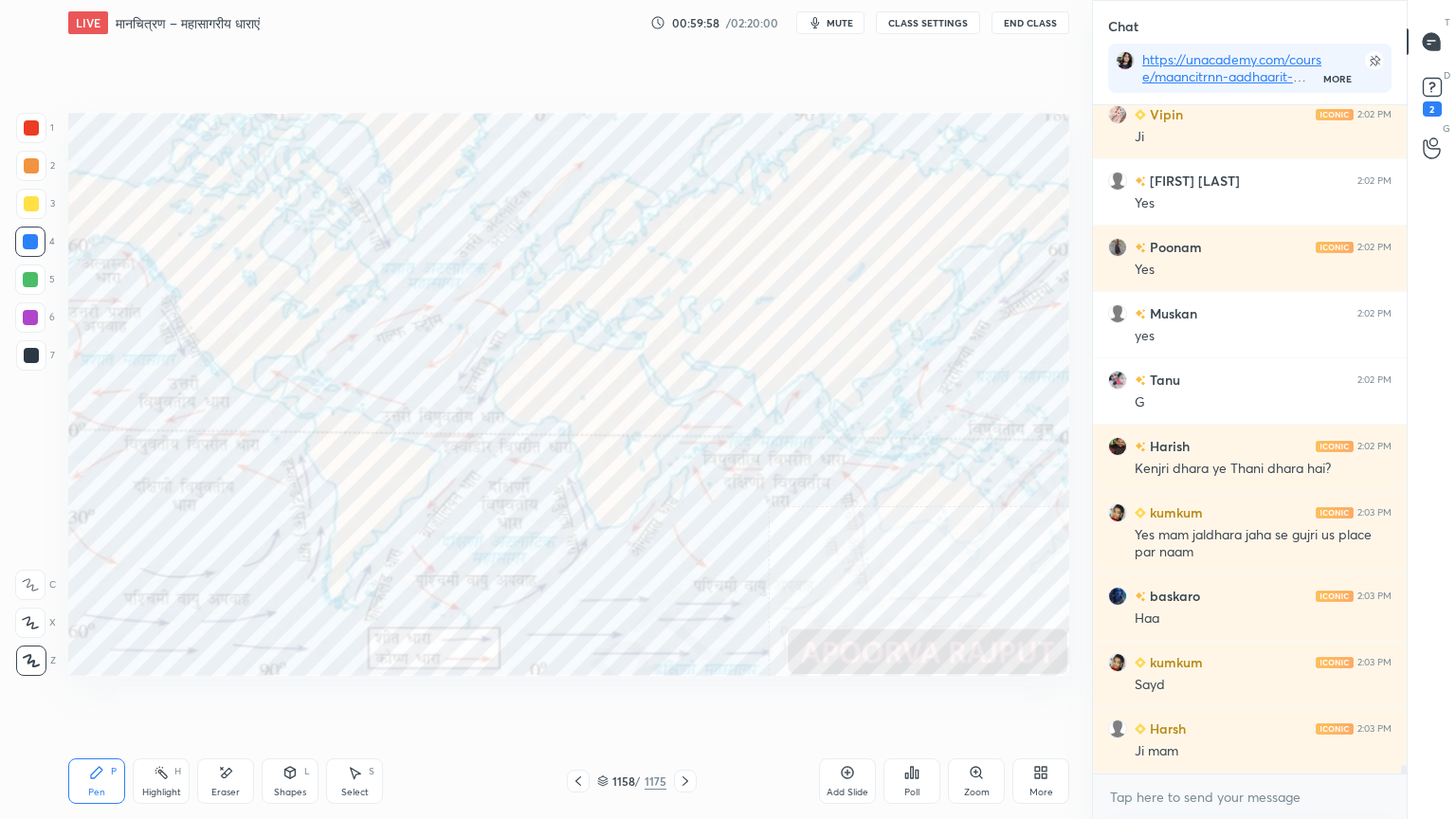 click 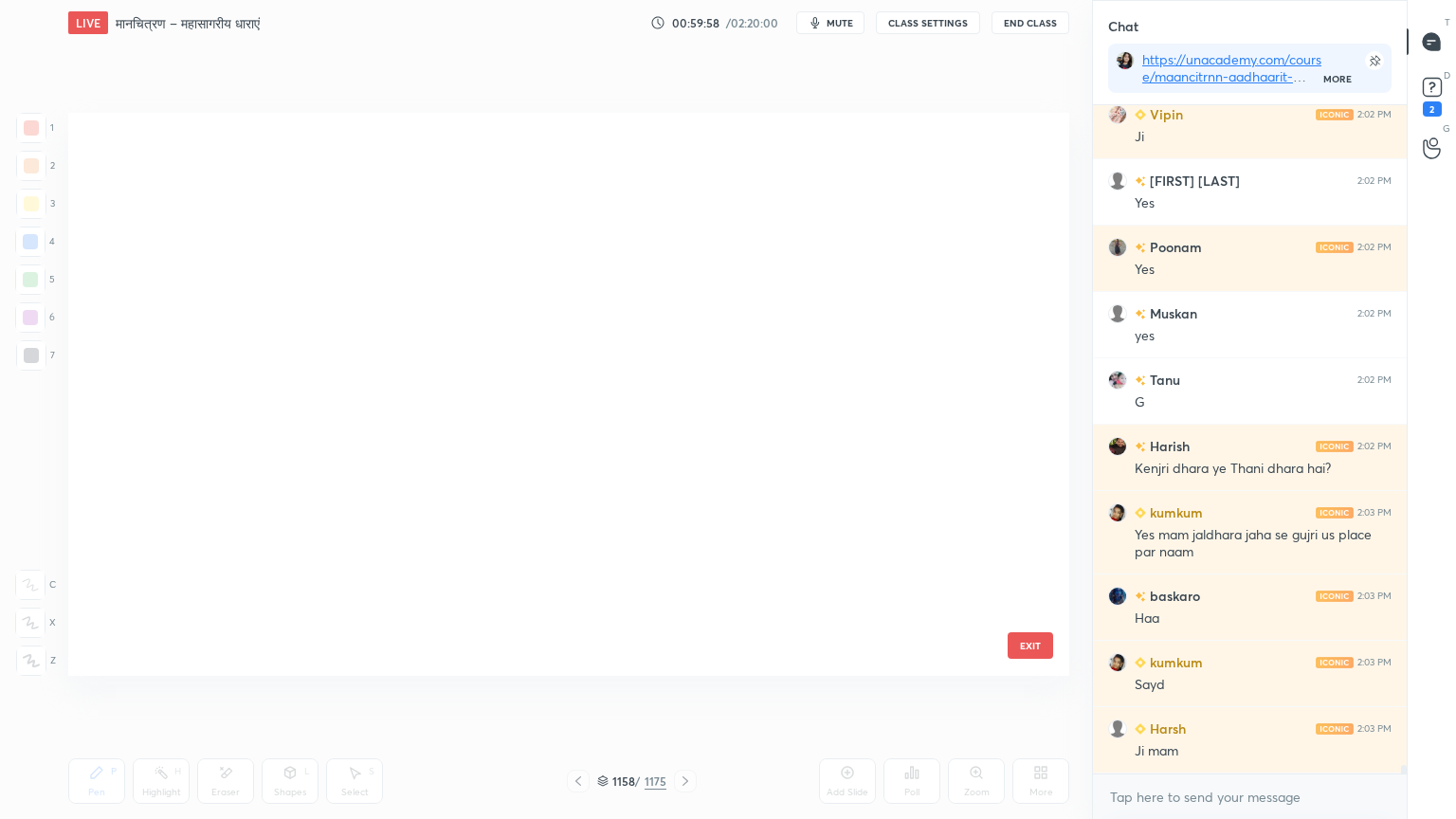 scroll, scrollTop: 66396, scrollLeft: 0, axis: vertical 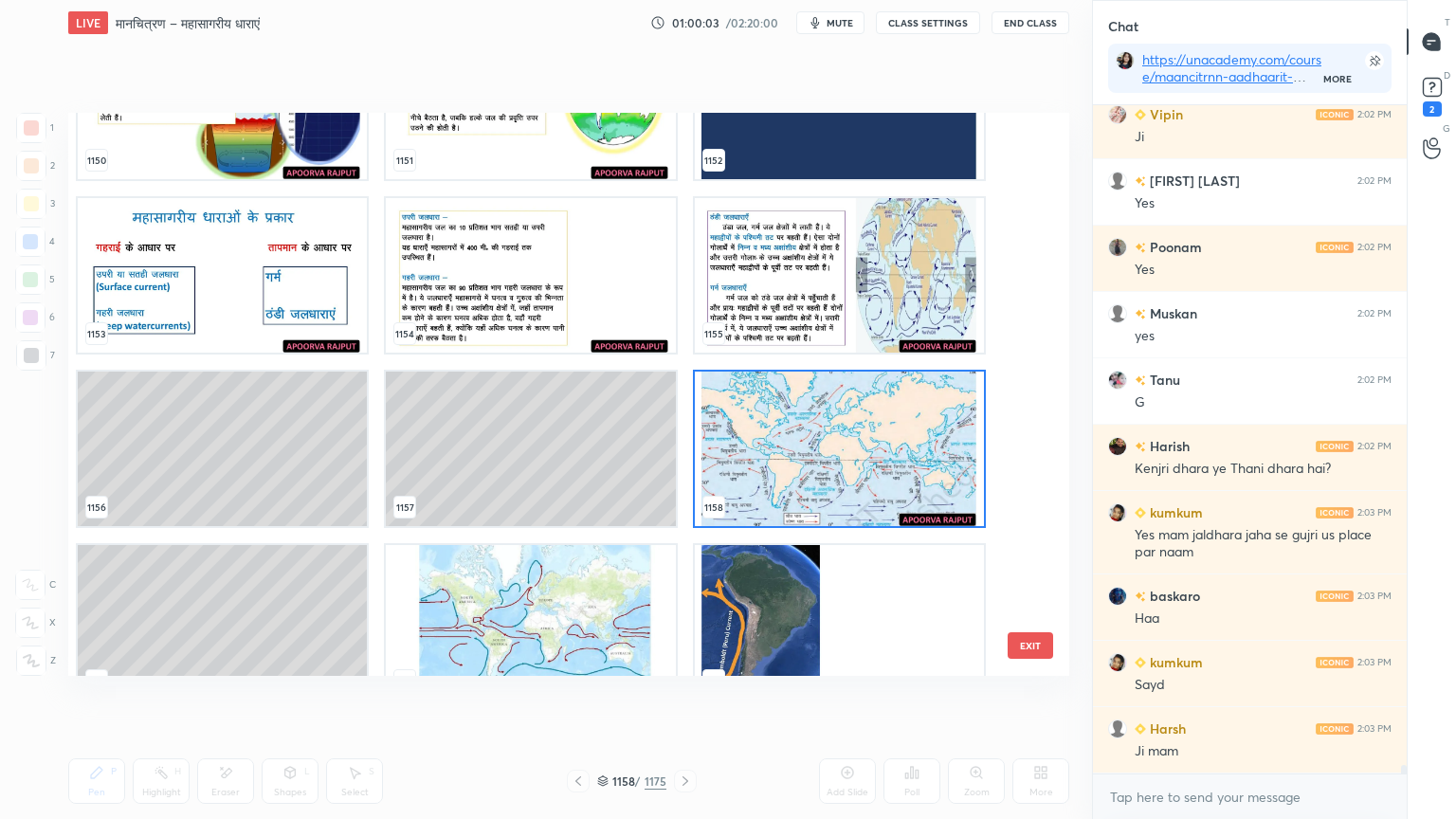 click on "1156" at bounding box center [222, 448] 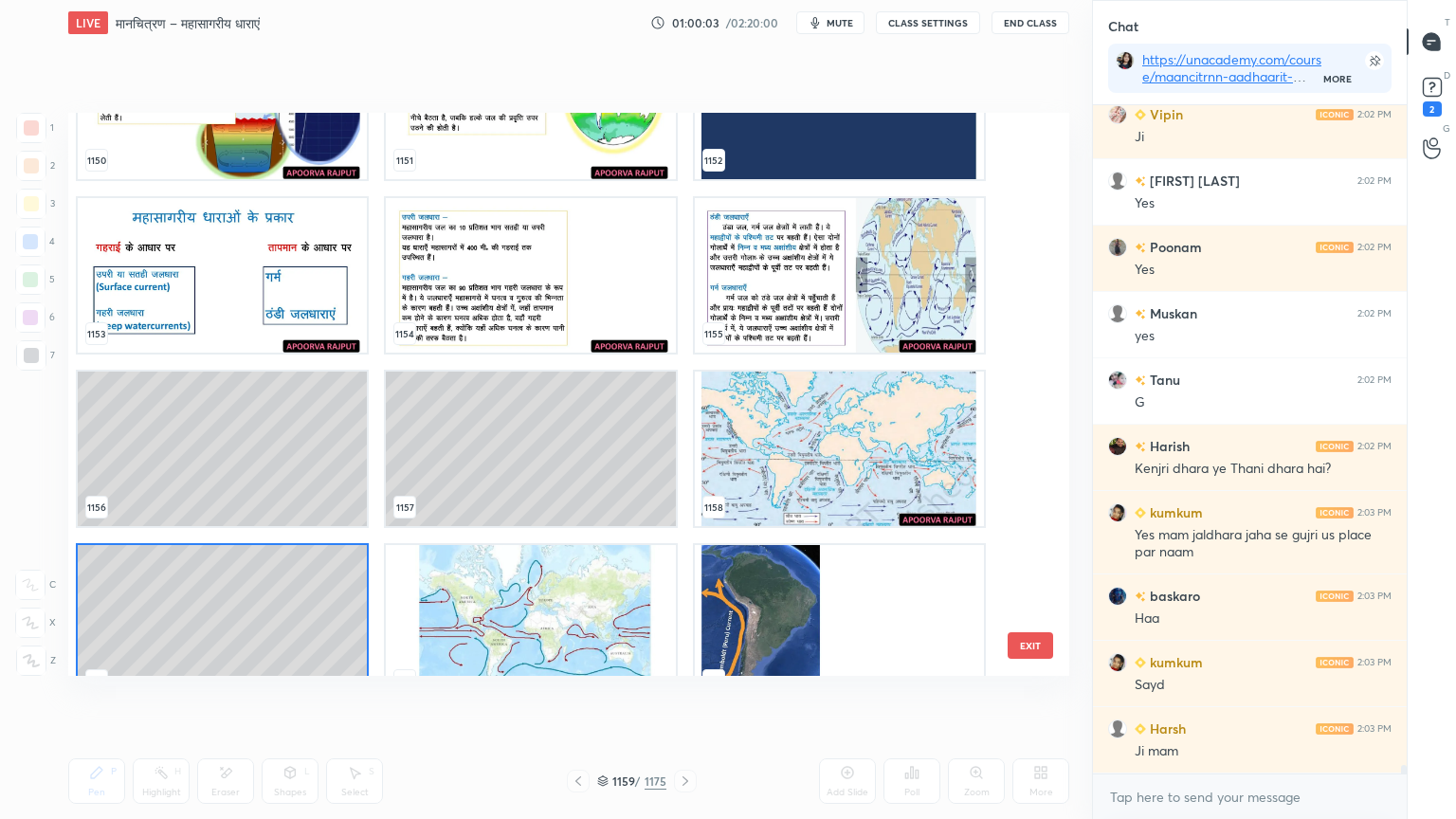 scroll, scrollTop: 66569, scrollLeft: 0, axis: vertical 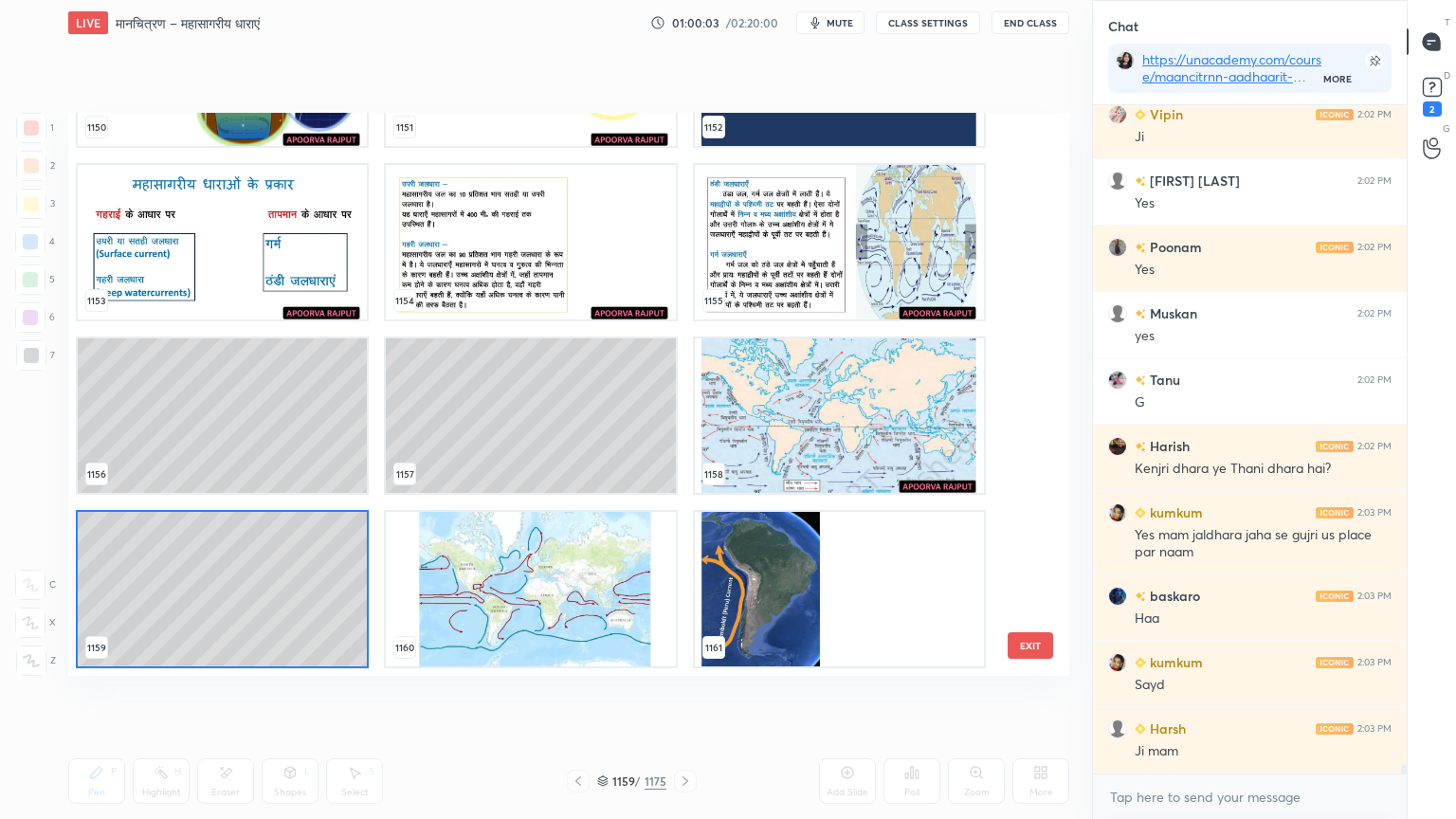 click on "1150 1151 1152 1153 1154 1155 1156 1157 1158 1159 1160 1161 1162 1163 1164 1165 1166 1167" at bounding box center (552, 394) 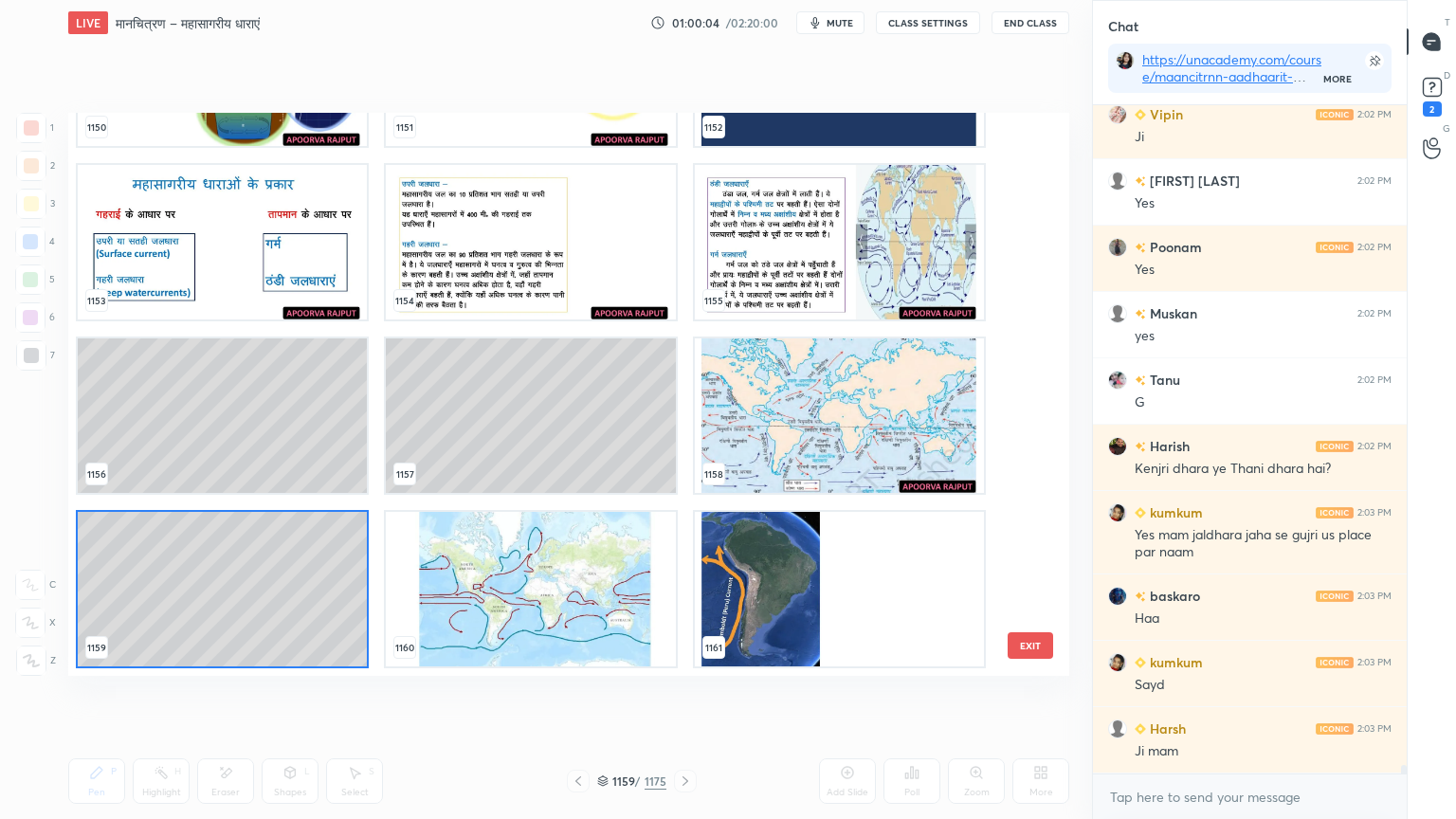 scroll, scrollTop: 51271, scrollLeft: 0, axis: vertical 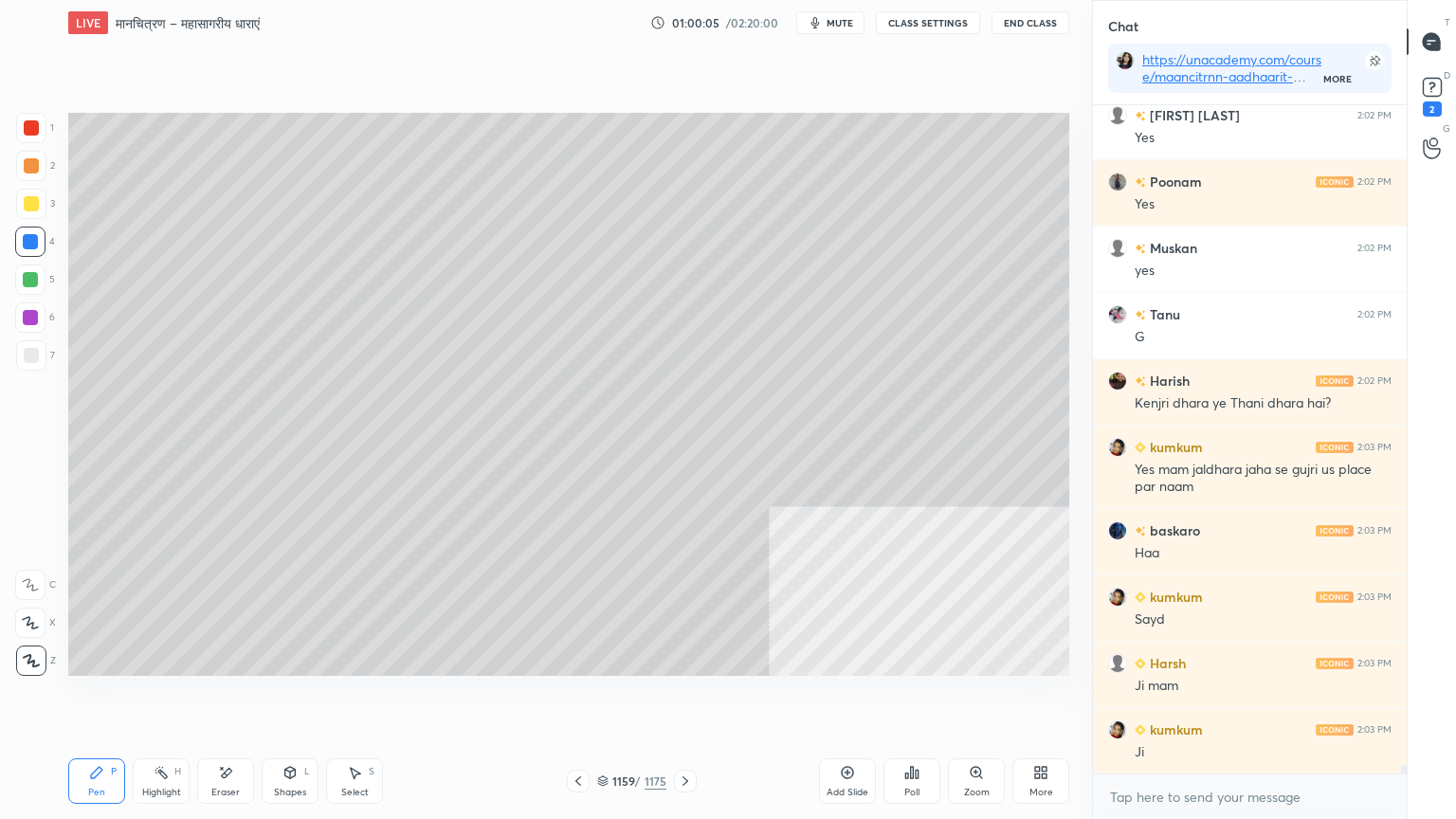 click at bounding box center [31, 355] 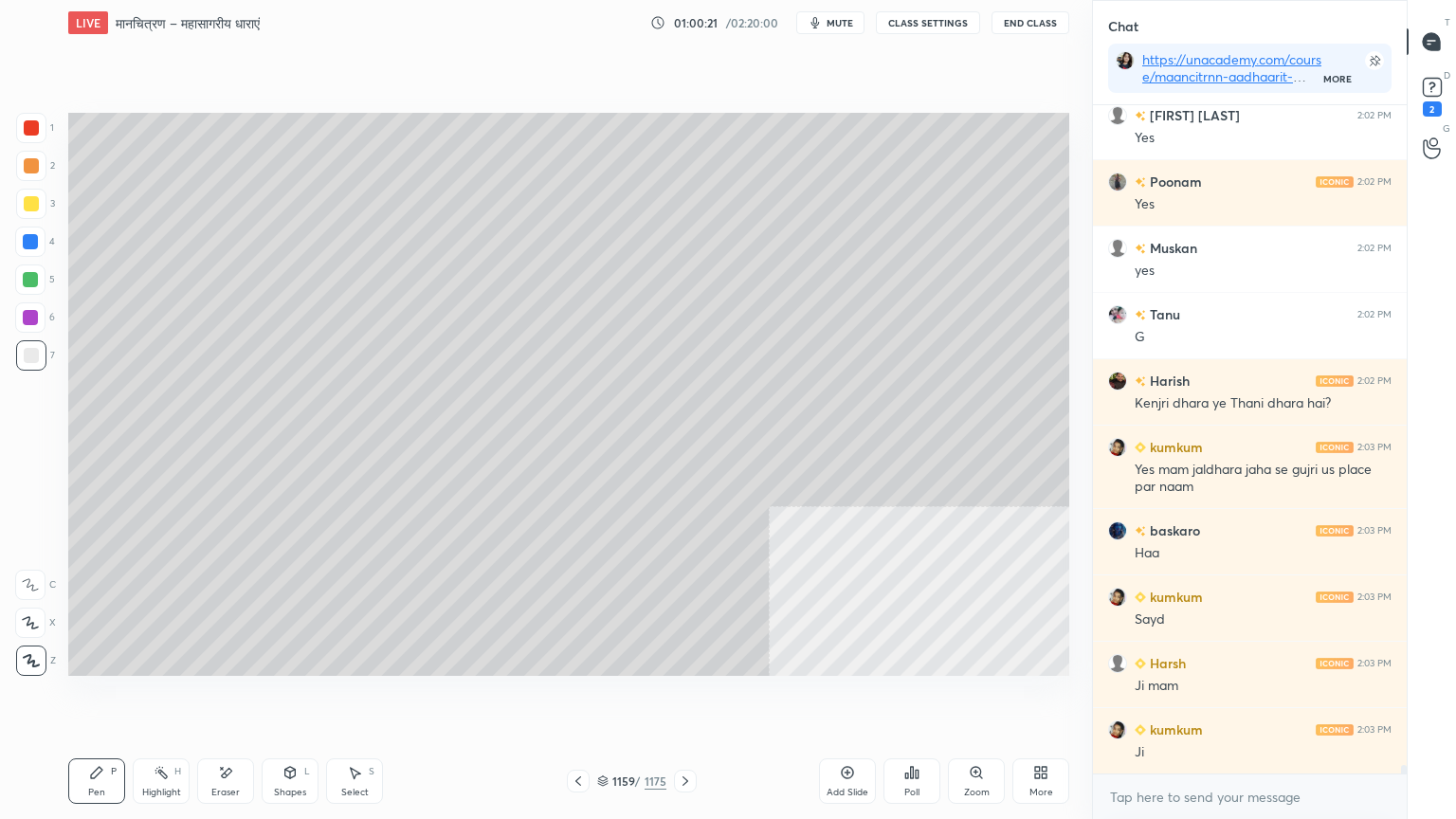 scroll, scrollTop: 51338, scrollLeft: 0, axis: vertical 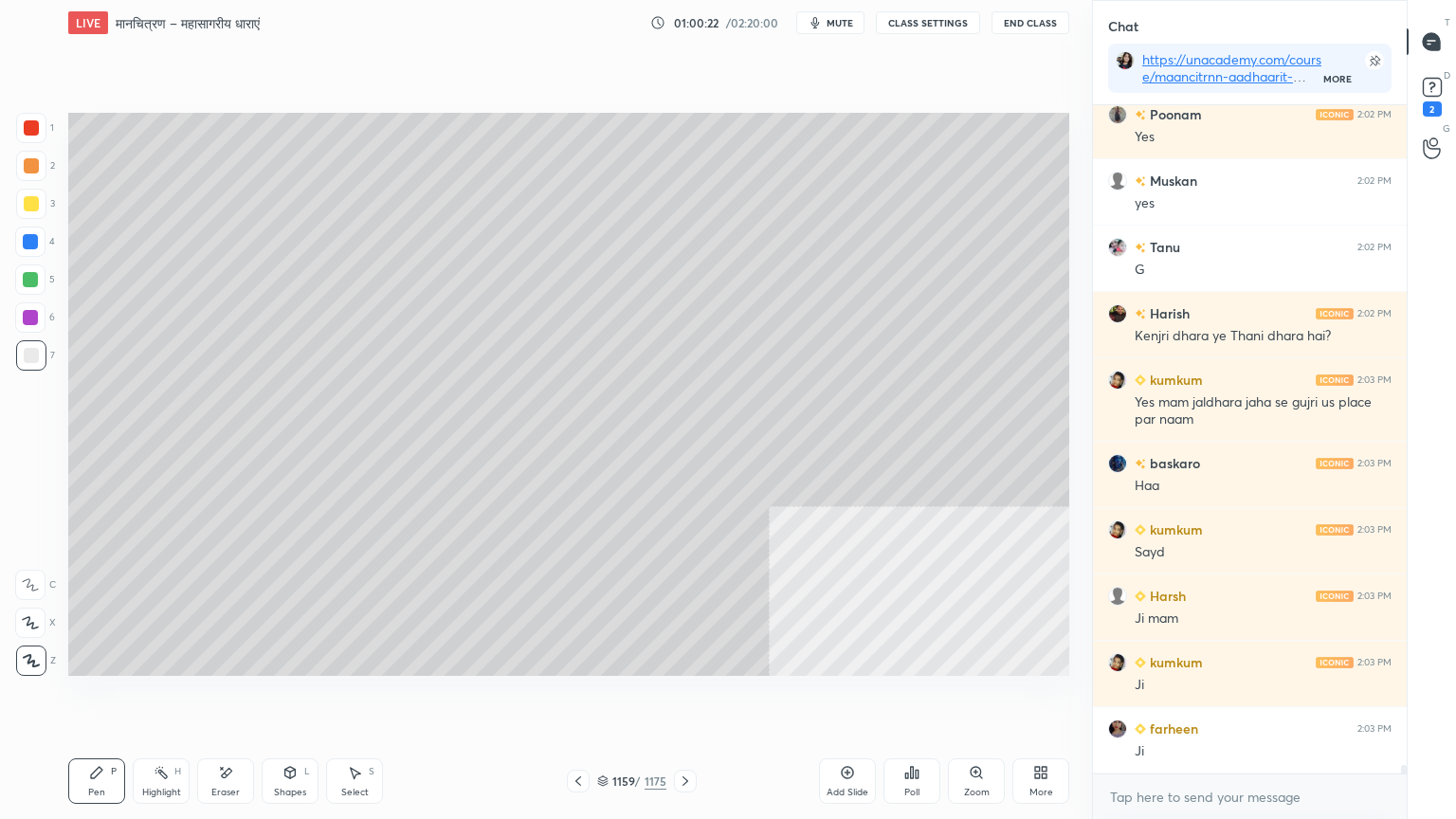 drag, startPoint x: 603, startPoint y: 781, endPoint x: 720, endPoint y: 742, distance: 123.32883 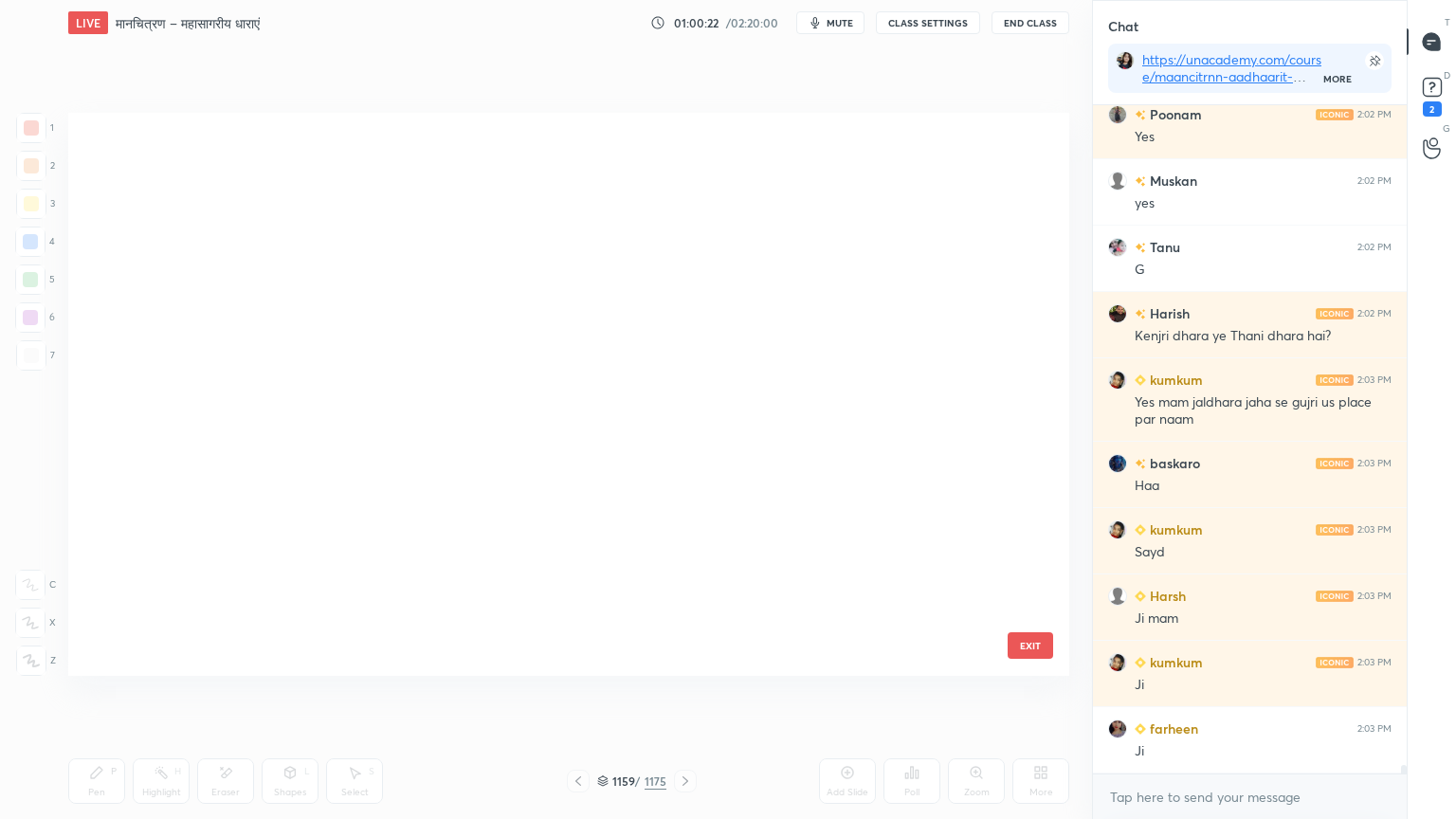 scroll, scrollTop: 66569, scrollLeft: 0, axis: vertical 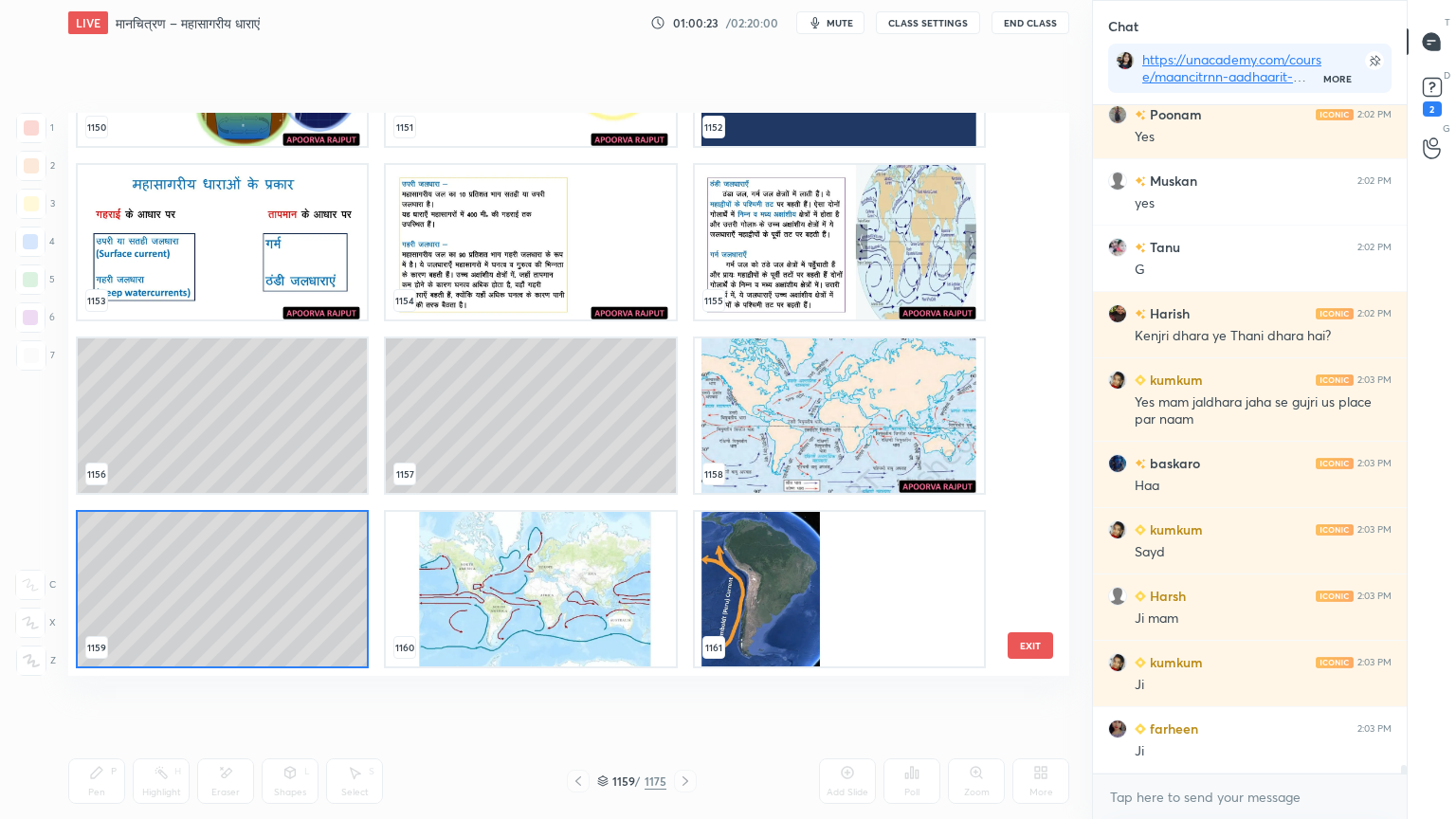 click at bounding box center [530, 589] 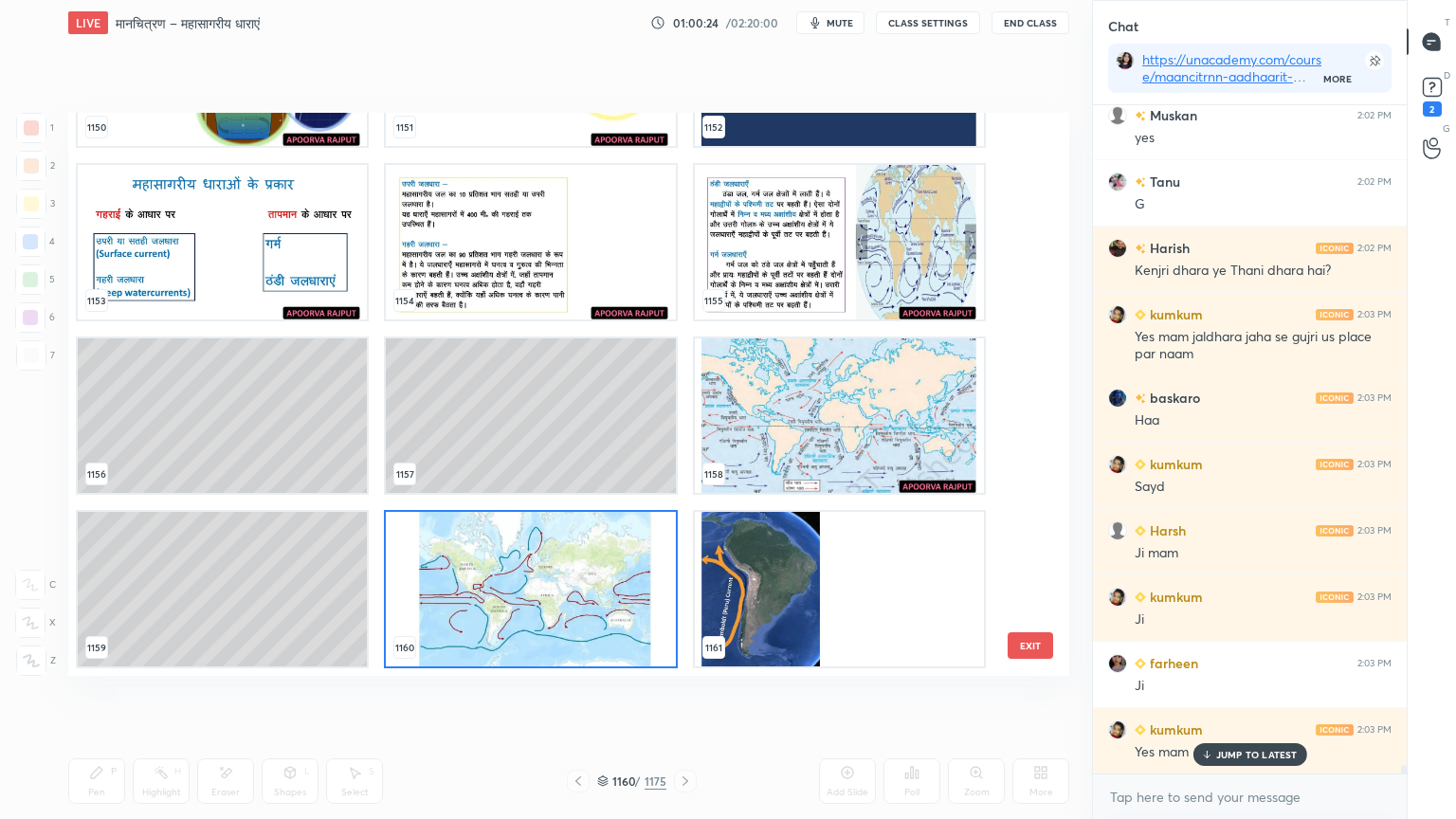 click at bounding box center (530, 589) 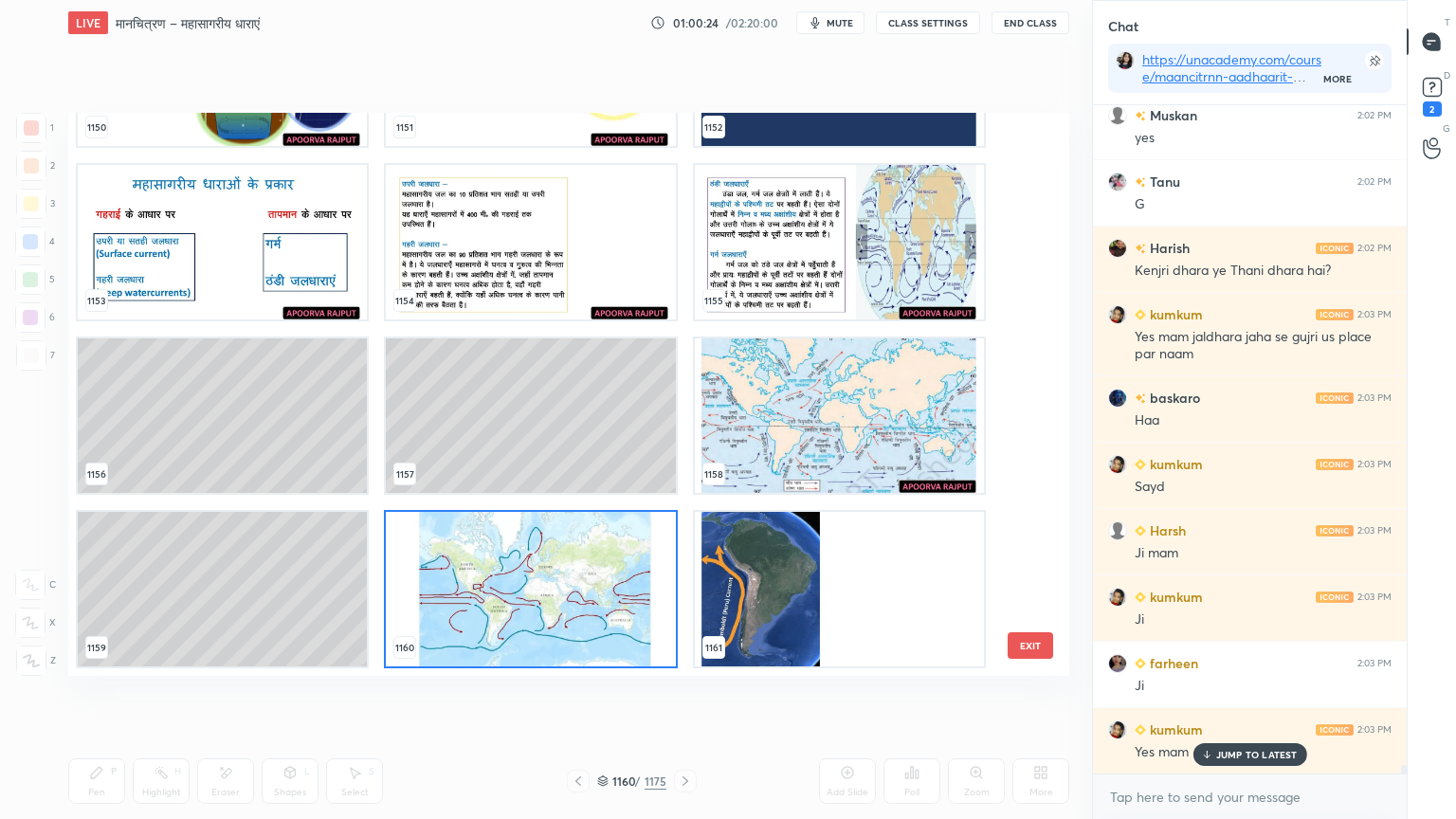 click at bounding box center [530, 589] 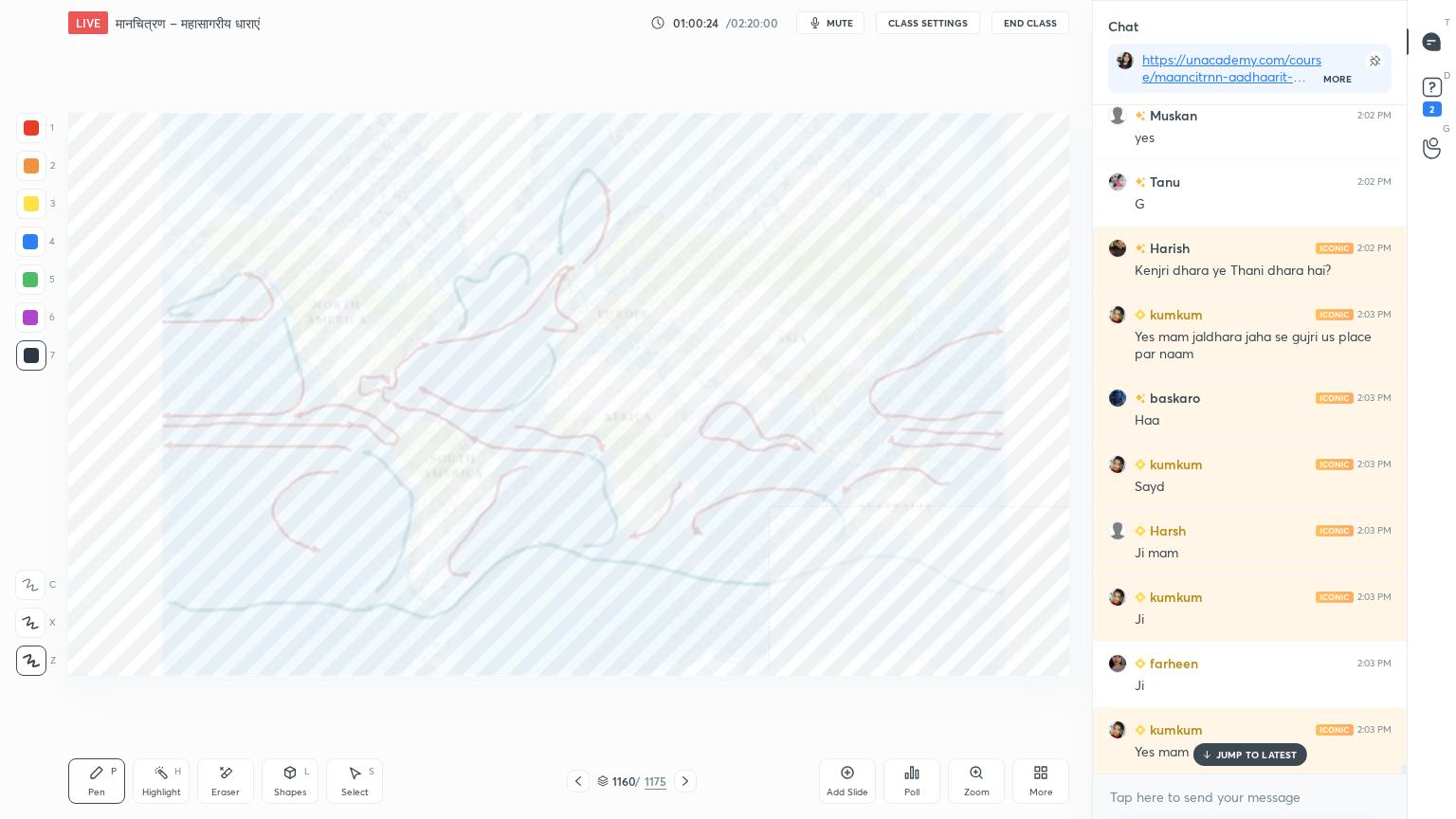 click at bounding box center [30, 242] 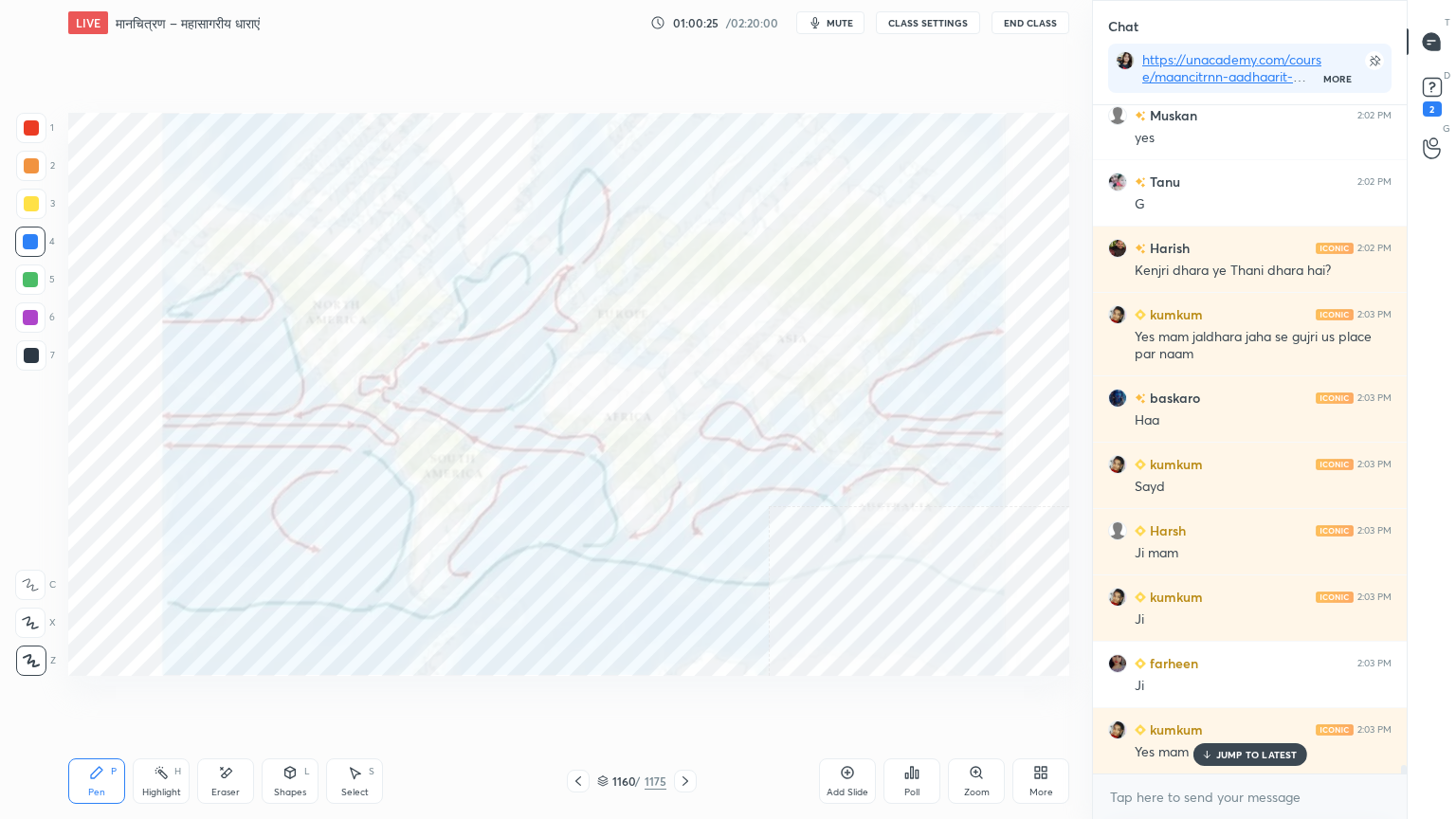 click at bounding box center (30, 242) 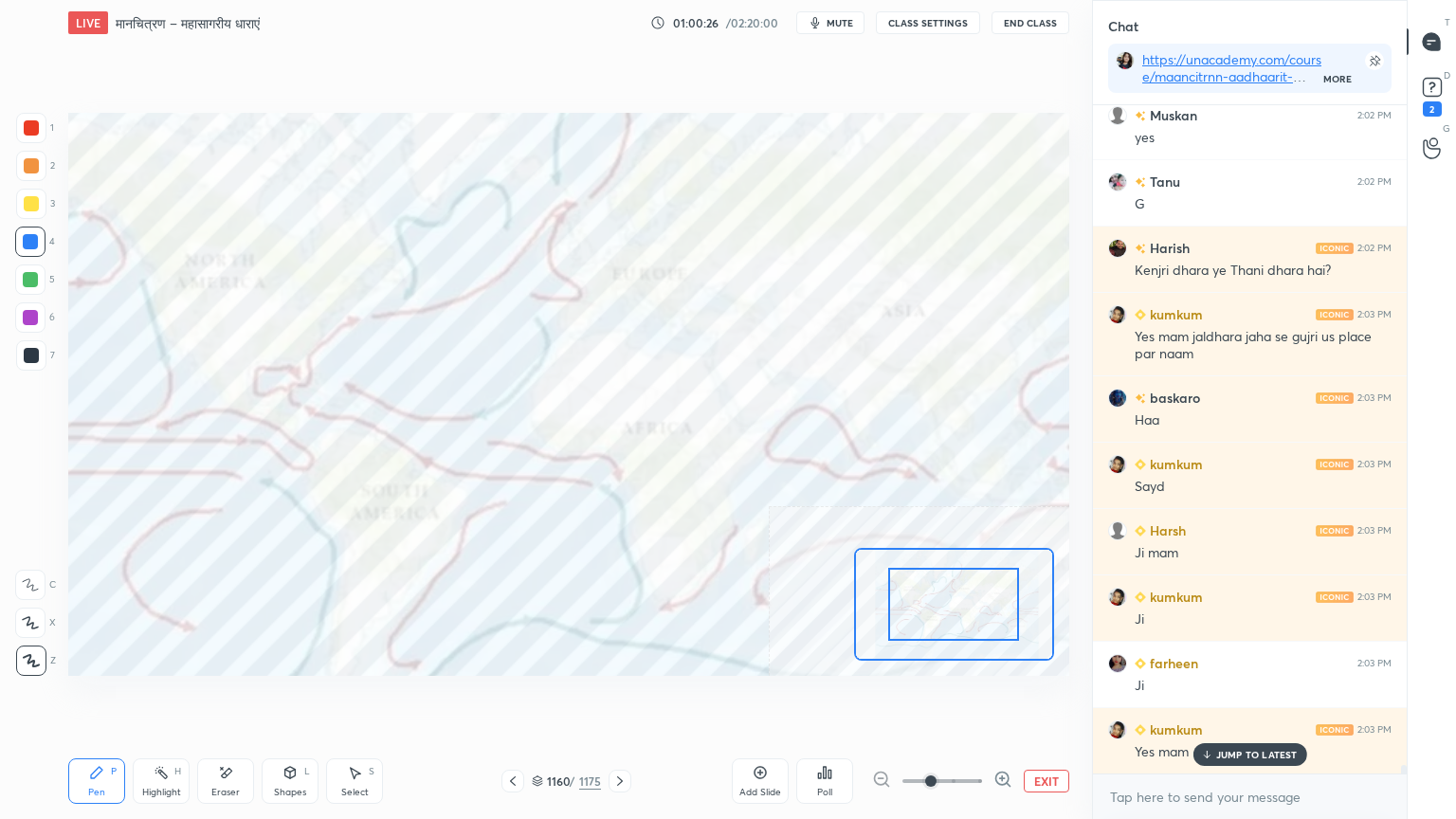 click 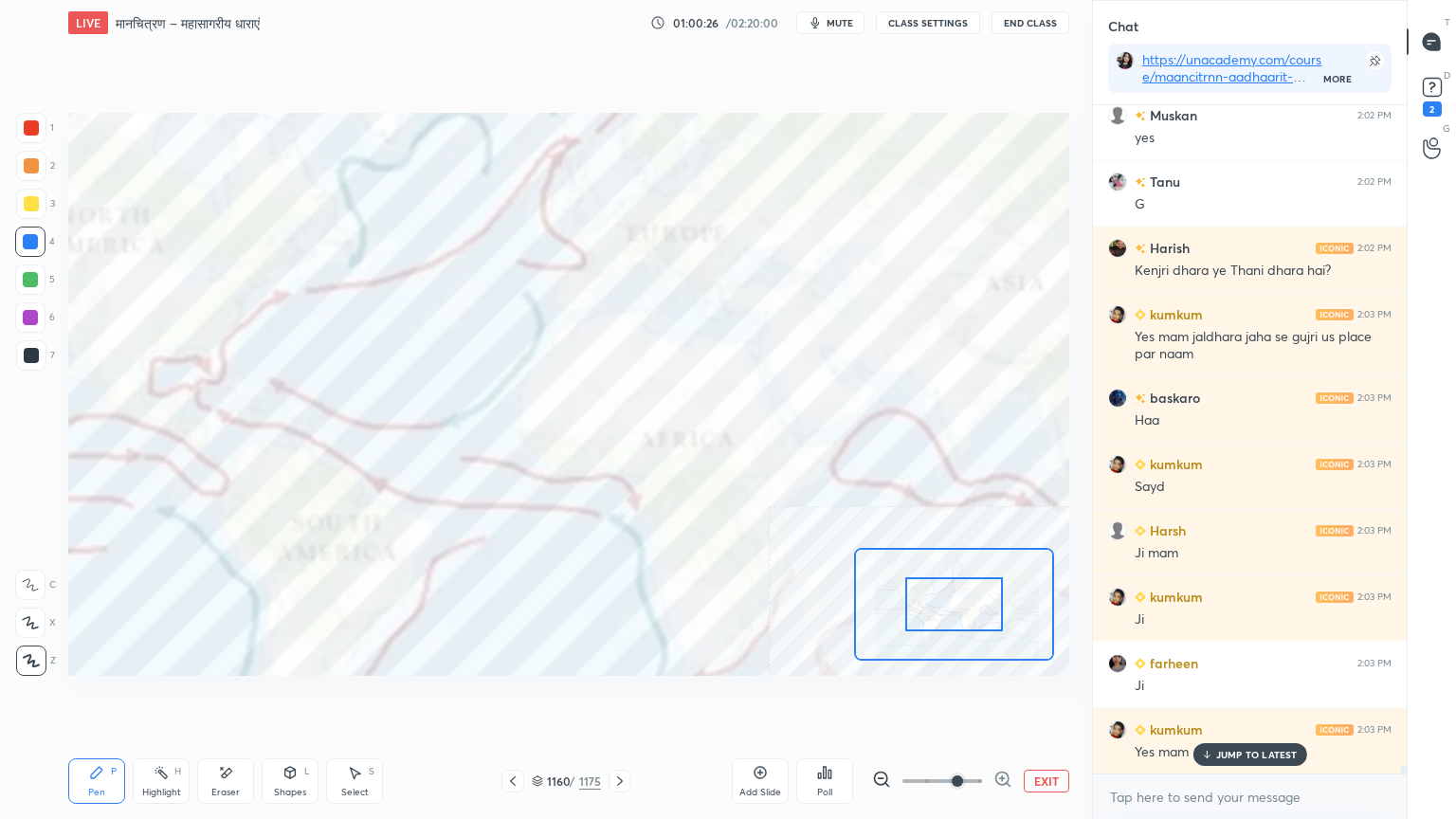 click 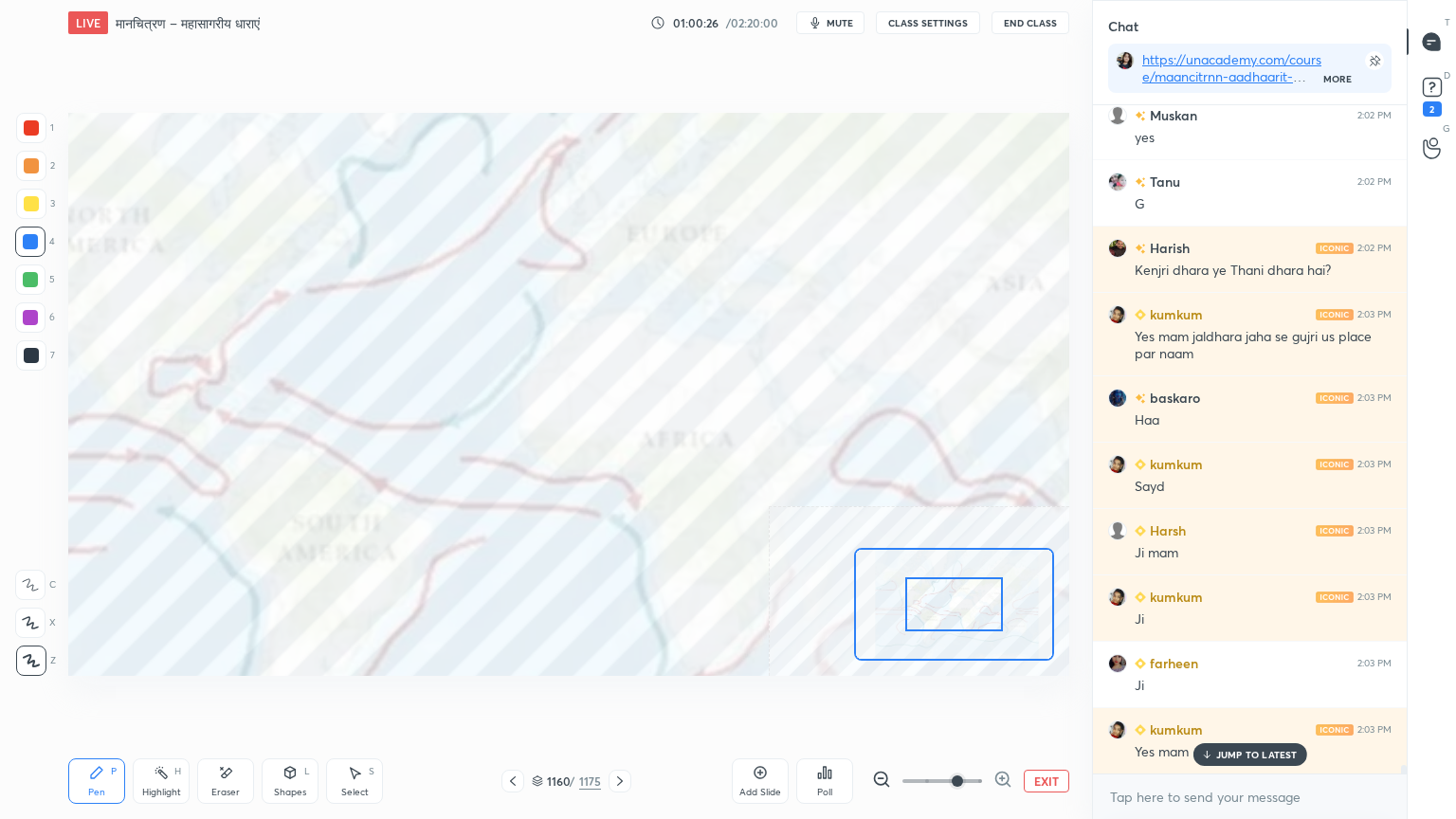click at bounding box center (942, 781) 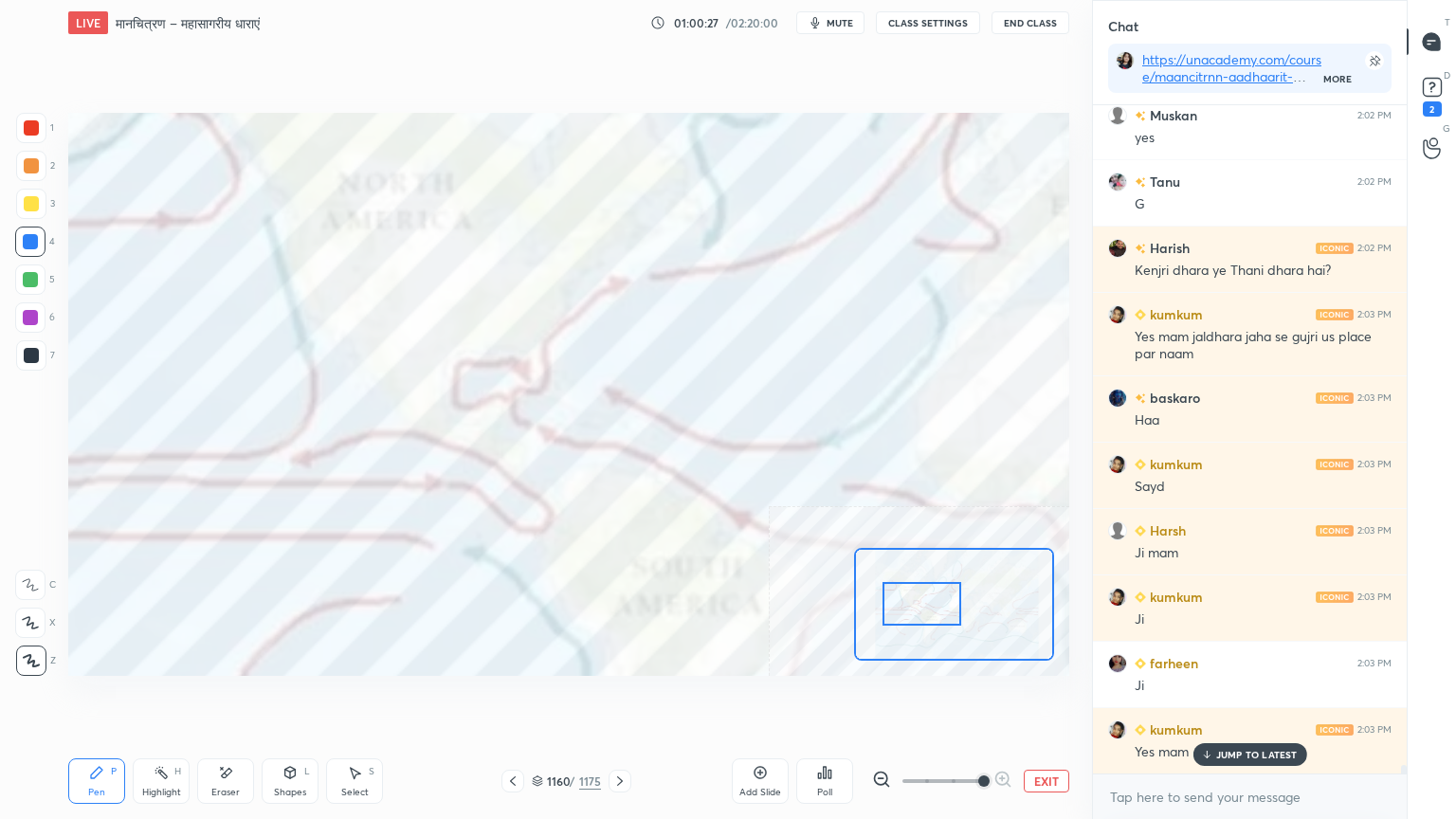 drag, startPoint x: 960, startPoint y: 619, endPoint x: 933, endPoint y: 607, distance: 29.546573 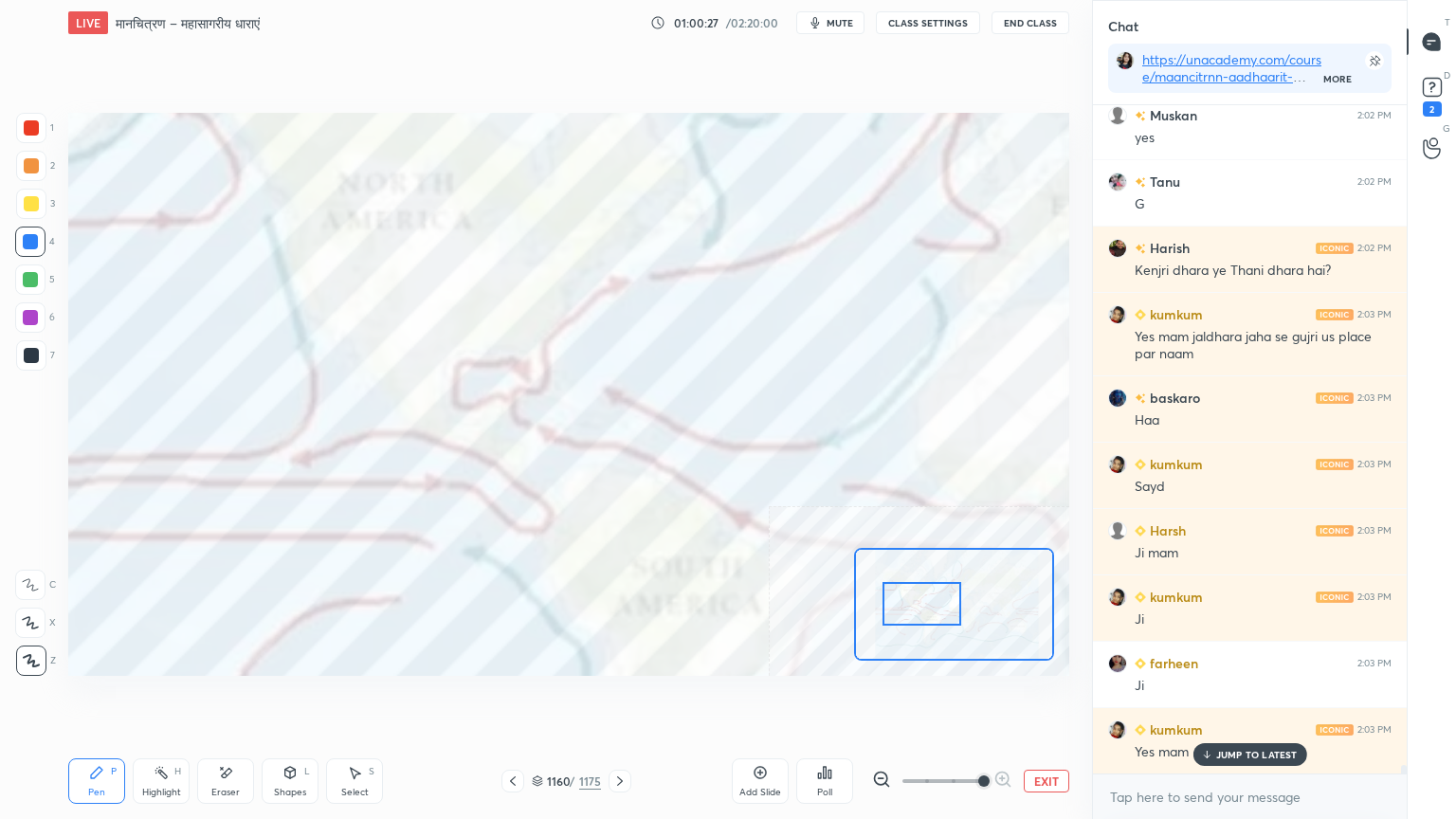 click at bounding box center [921, 604] 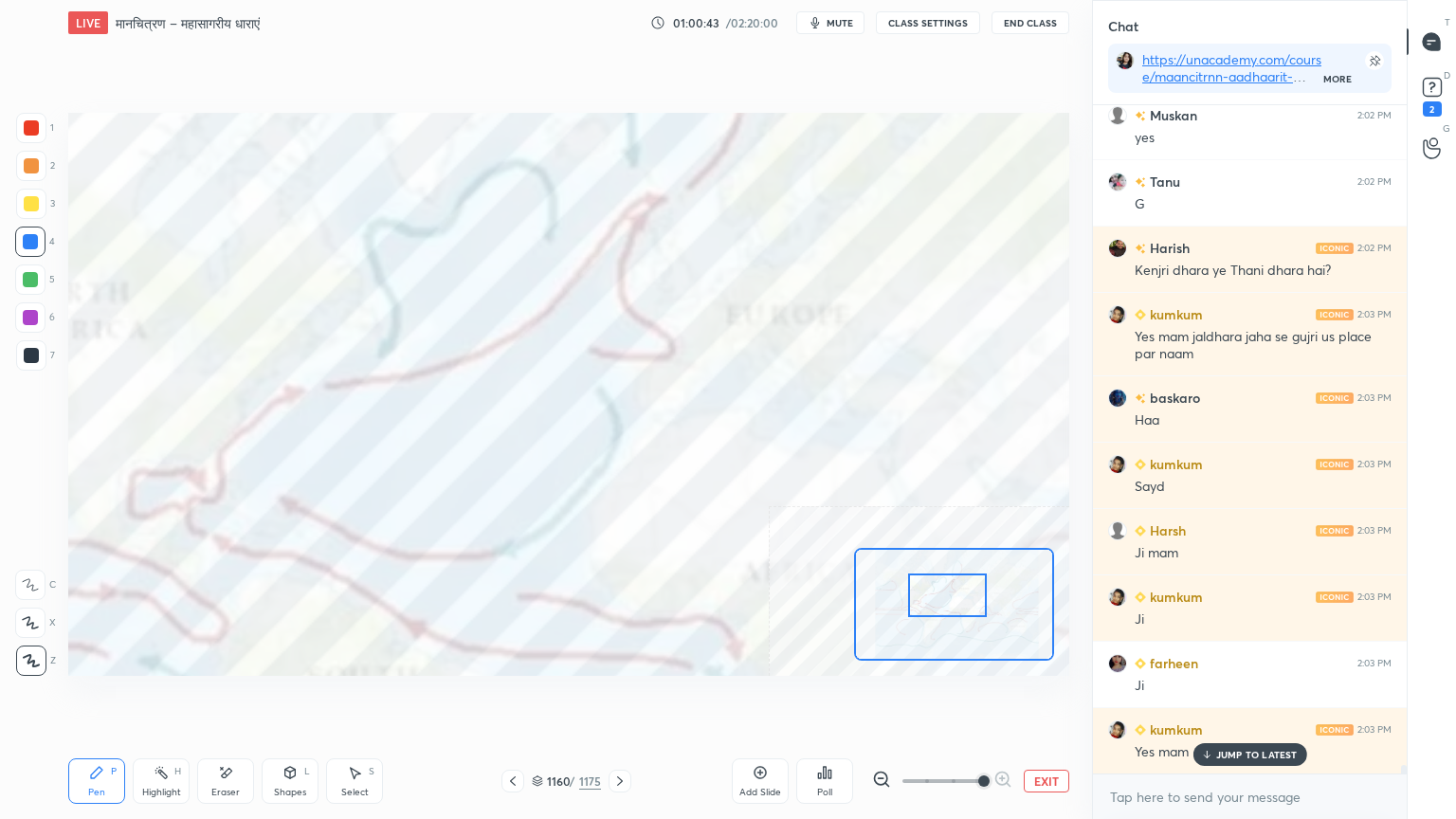 drag, startPoint x: 933, startPoint y: 610, endPoint x: 959, endPoint y: 600, distance: 27.856777 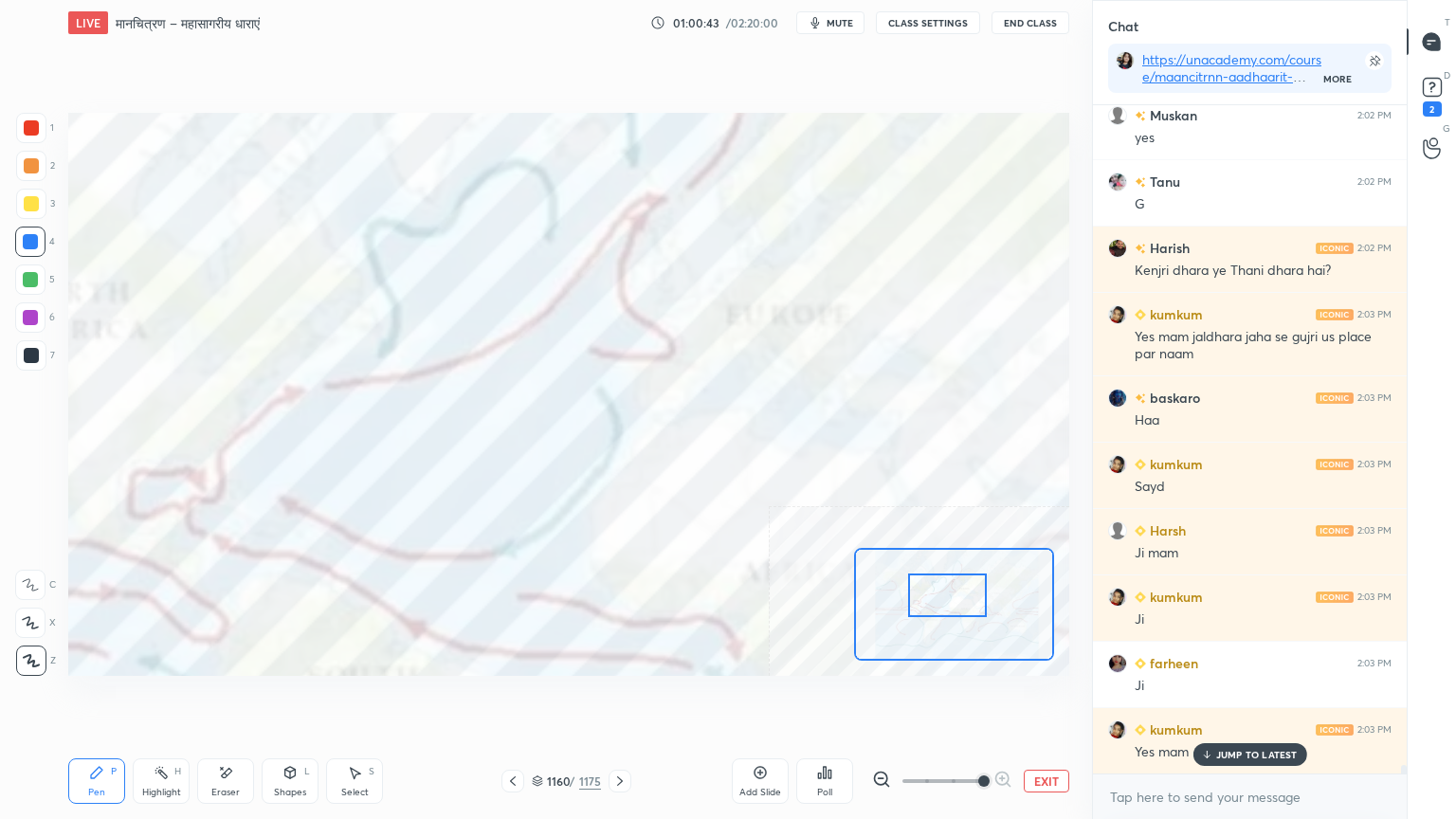 click at bounding box center (947, 595) 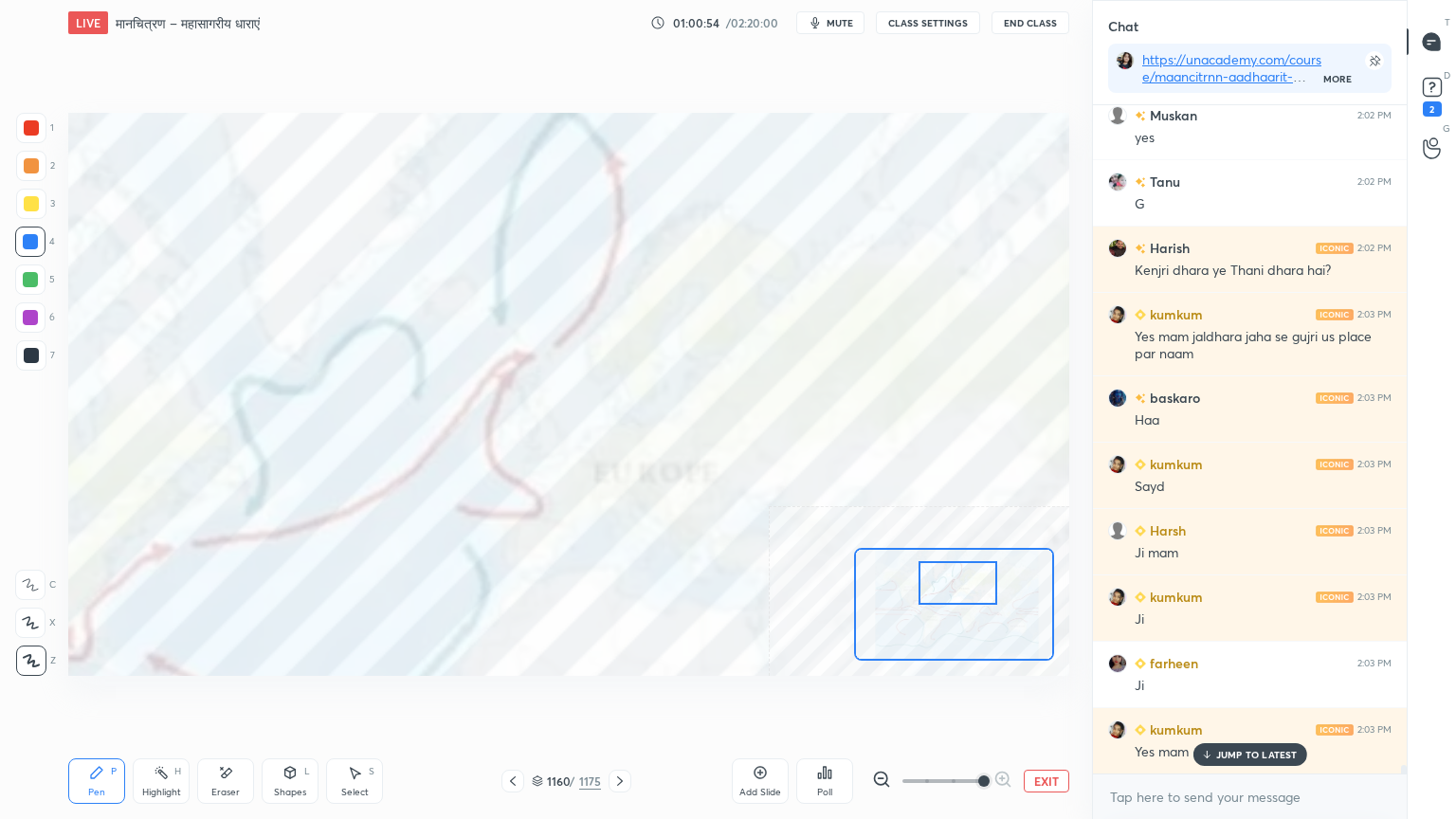 drag, startPoint x: 949, startPoint y: 592, endPoint x: 957, endPoint y: 580, distance: 14 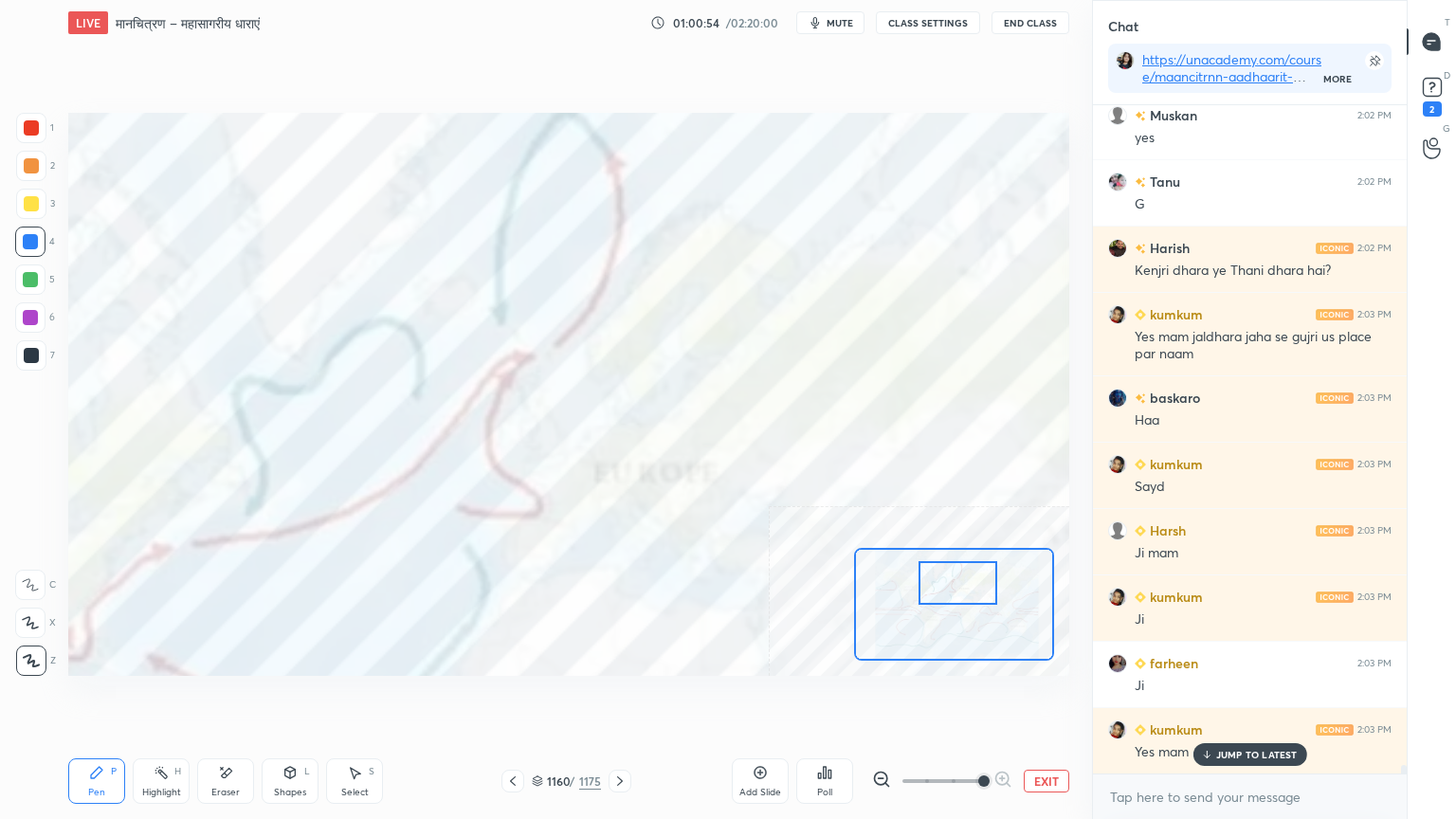 click at bounding box center (957, 583) 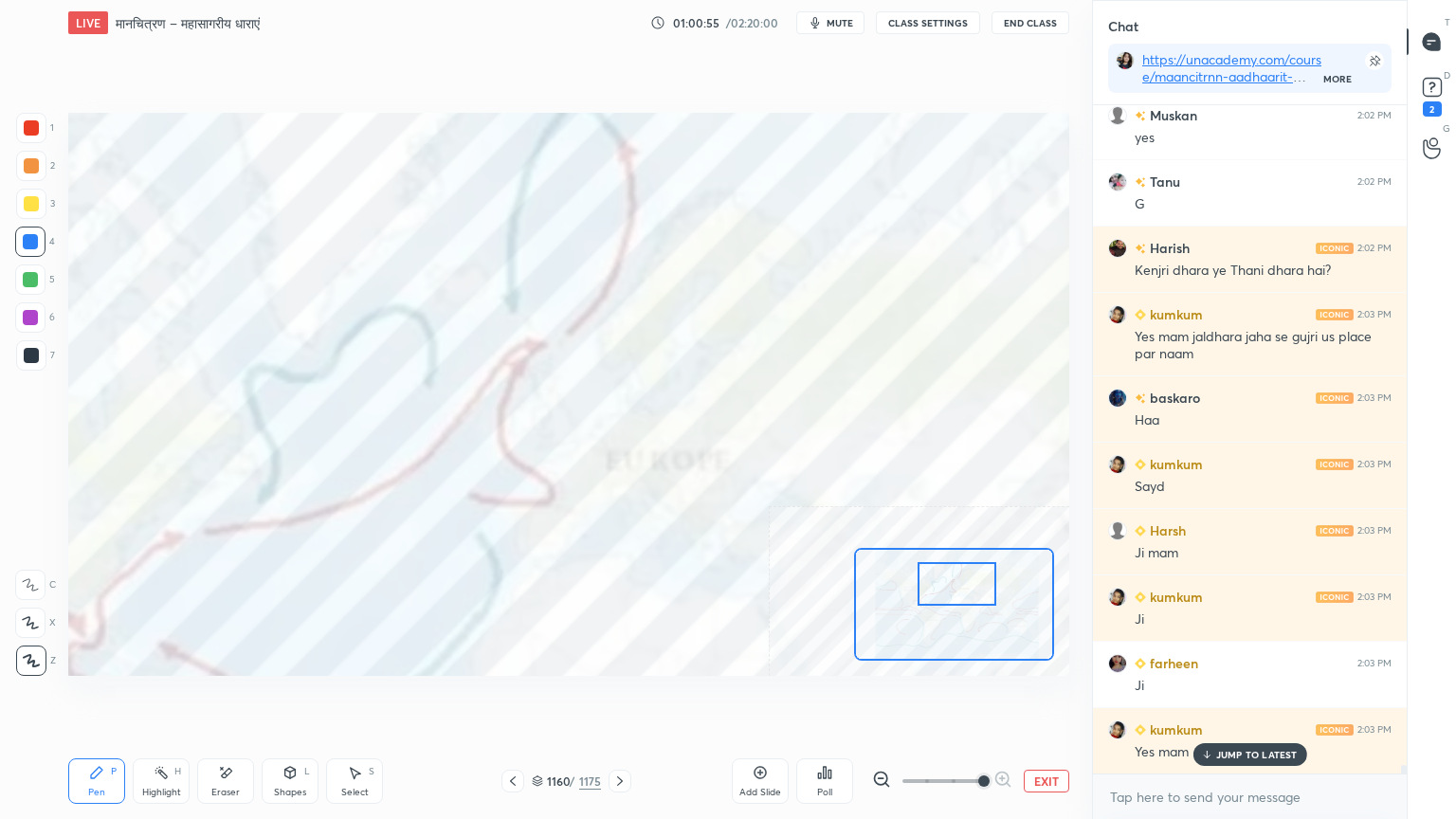 click on "Eraser" at bounding box center (226, 781) 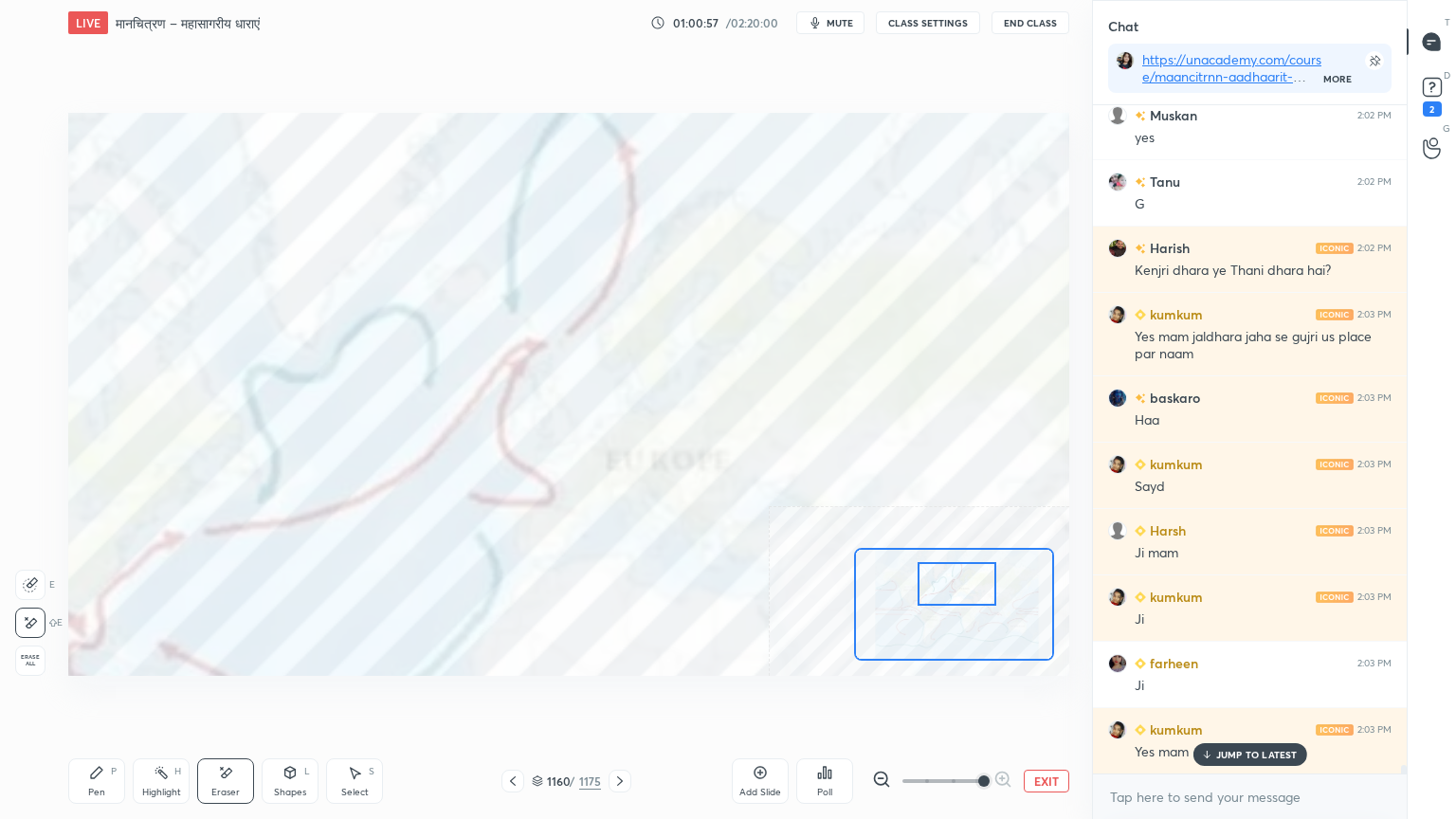 click on "Pen" at bounding box center [97, 792] 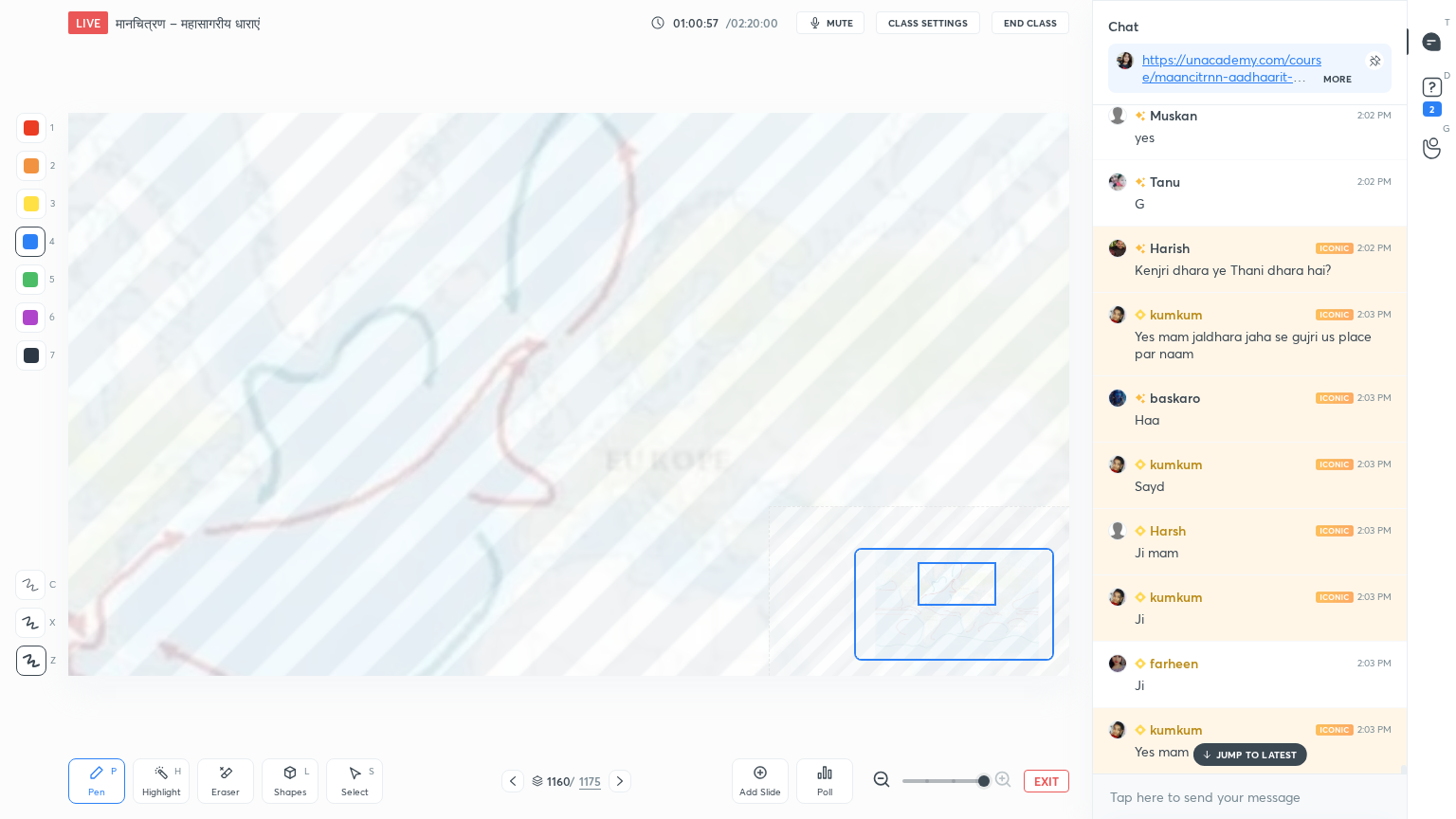 click on "Pen P" at bounding box center (97, 781) 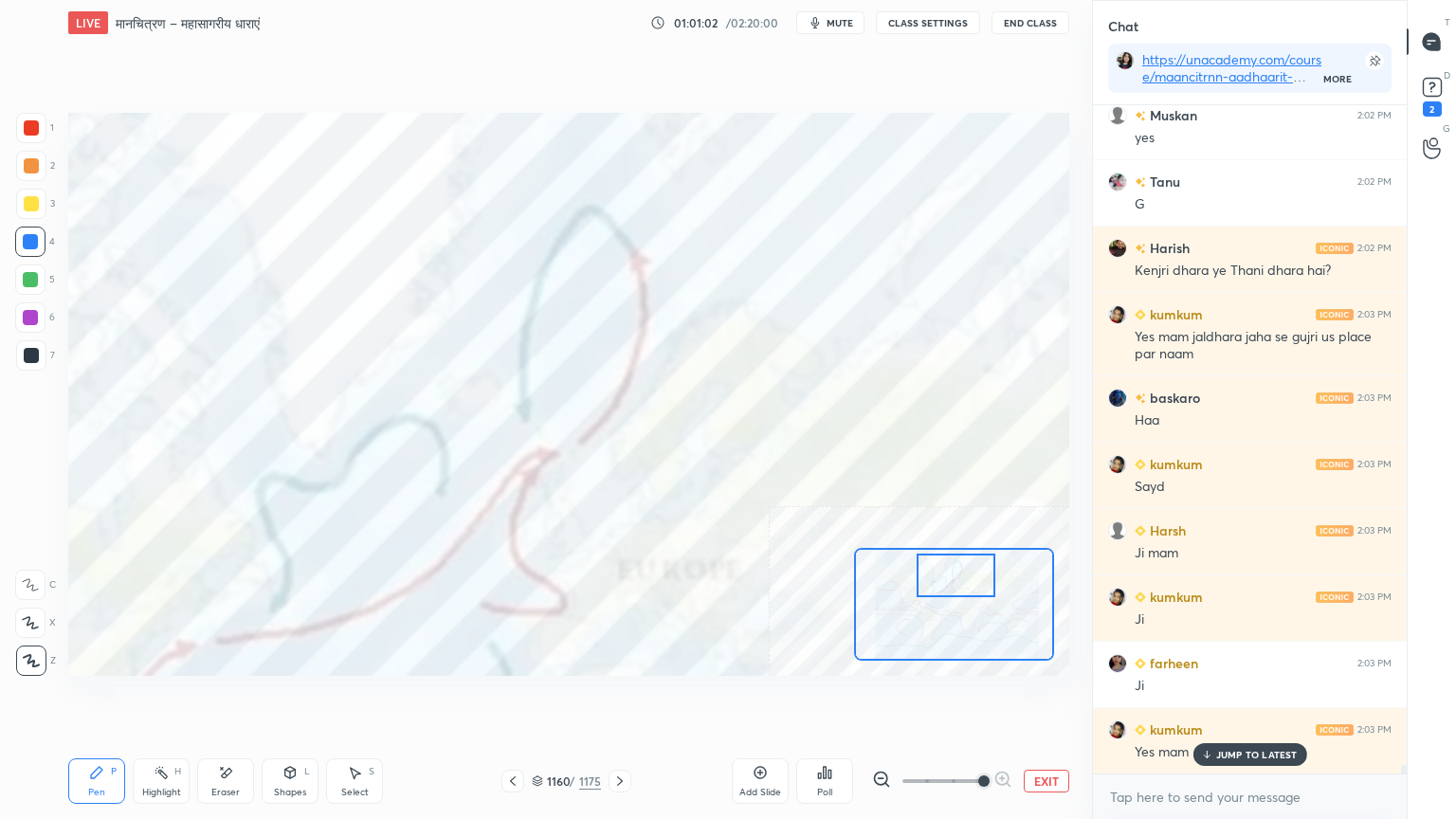click at bounding box center [956, 575] 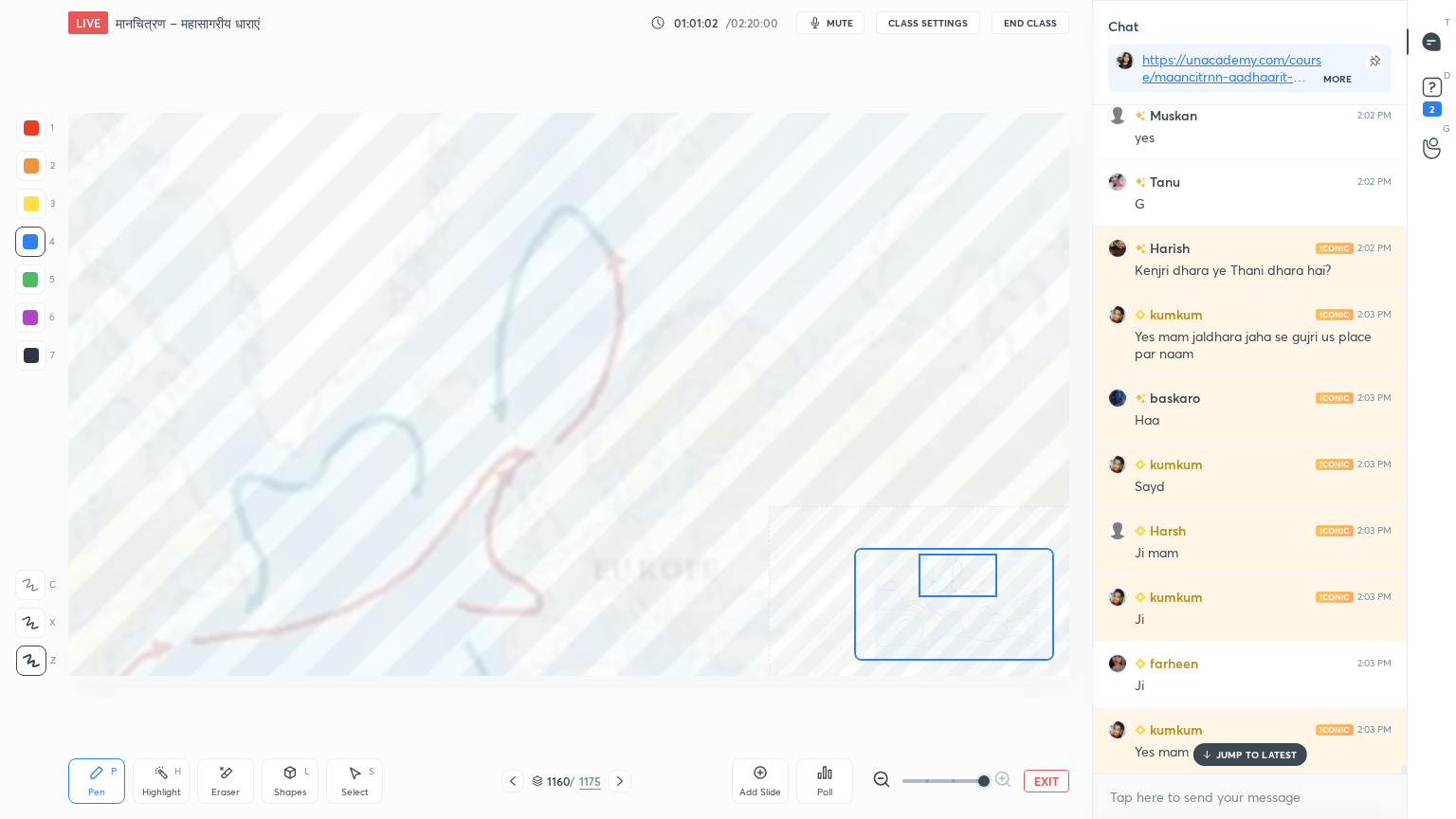 click on "Add Slide Poll EXIT" at bounding box center (901, 781) 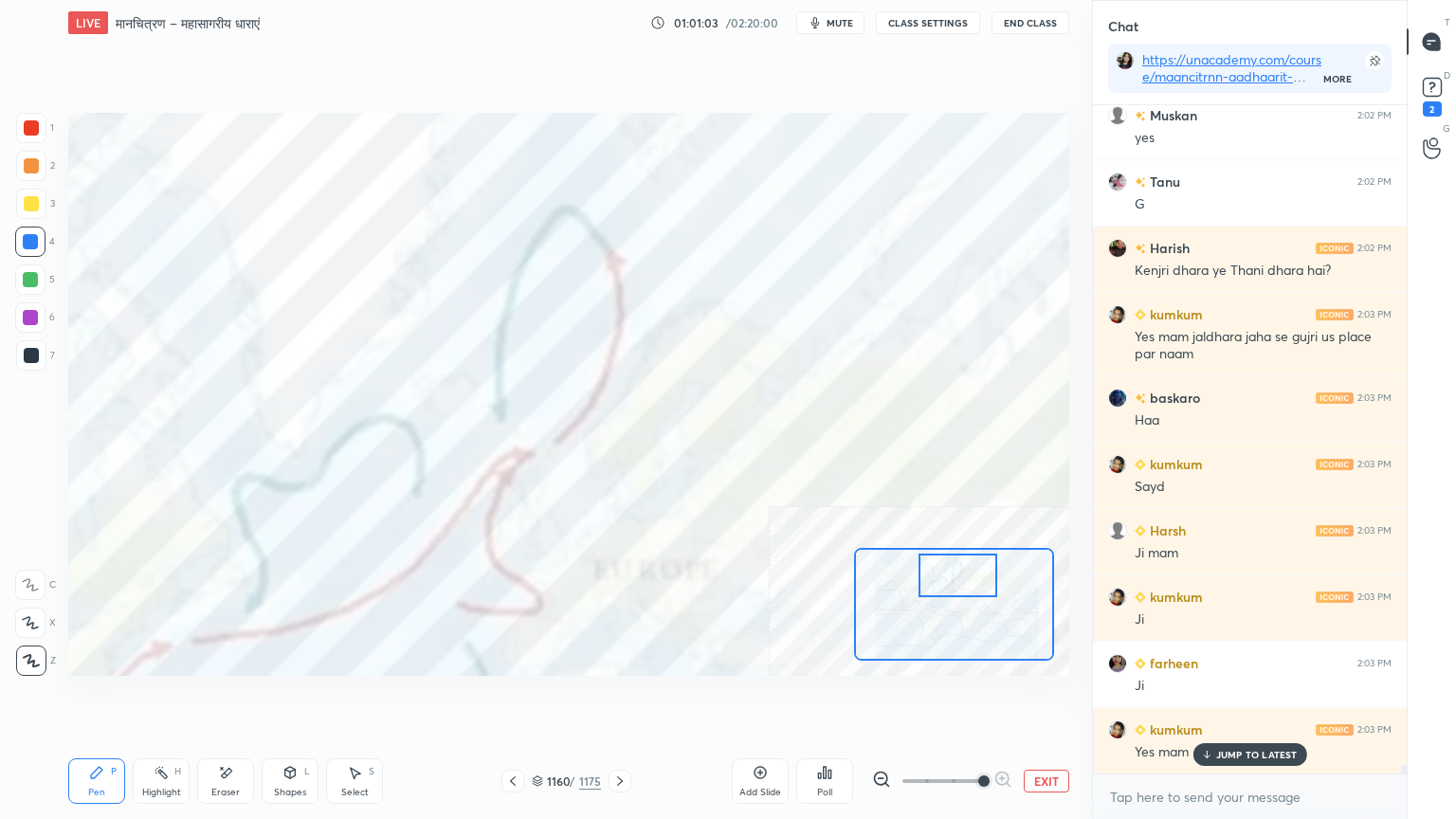 click on "EXIT" at bounding box center (1046, 781) 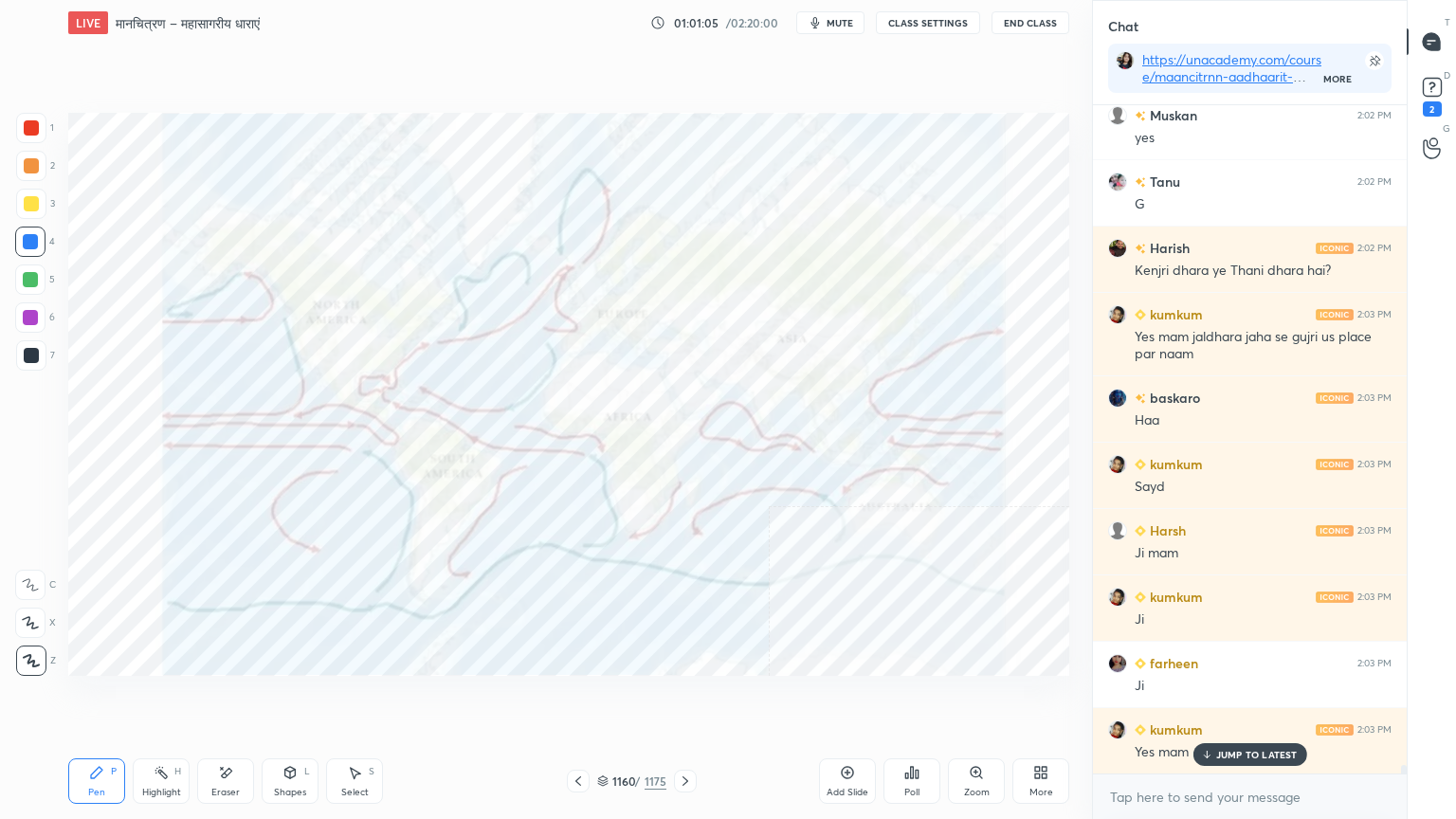 scroll, scrollTop: 51471, scrollLeft: 0, axis: vertical 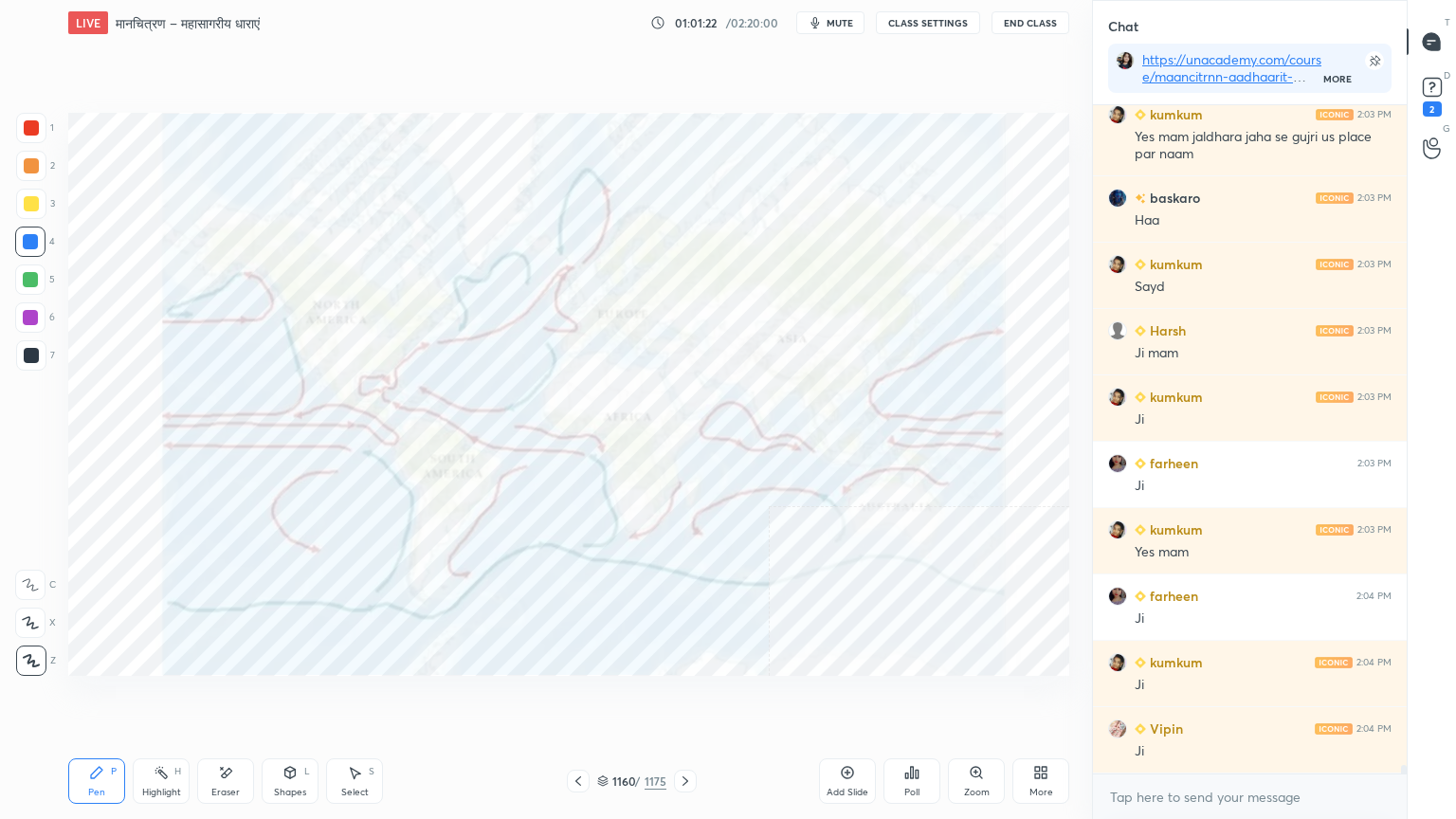 click on "Eraser" at bounding box center (226, 781) 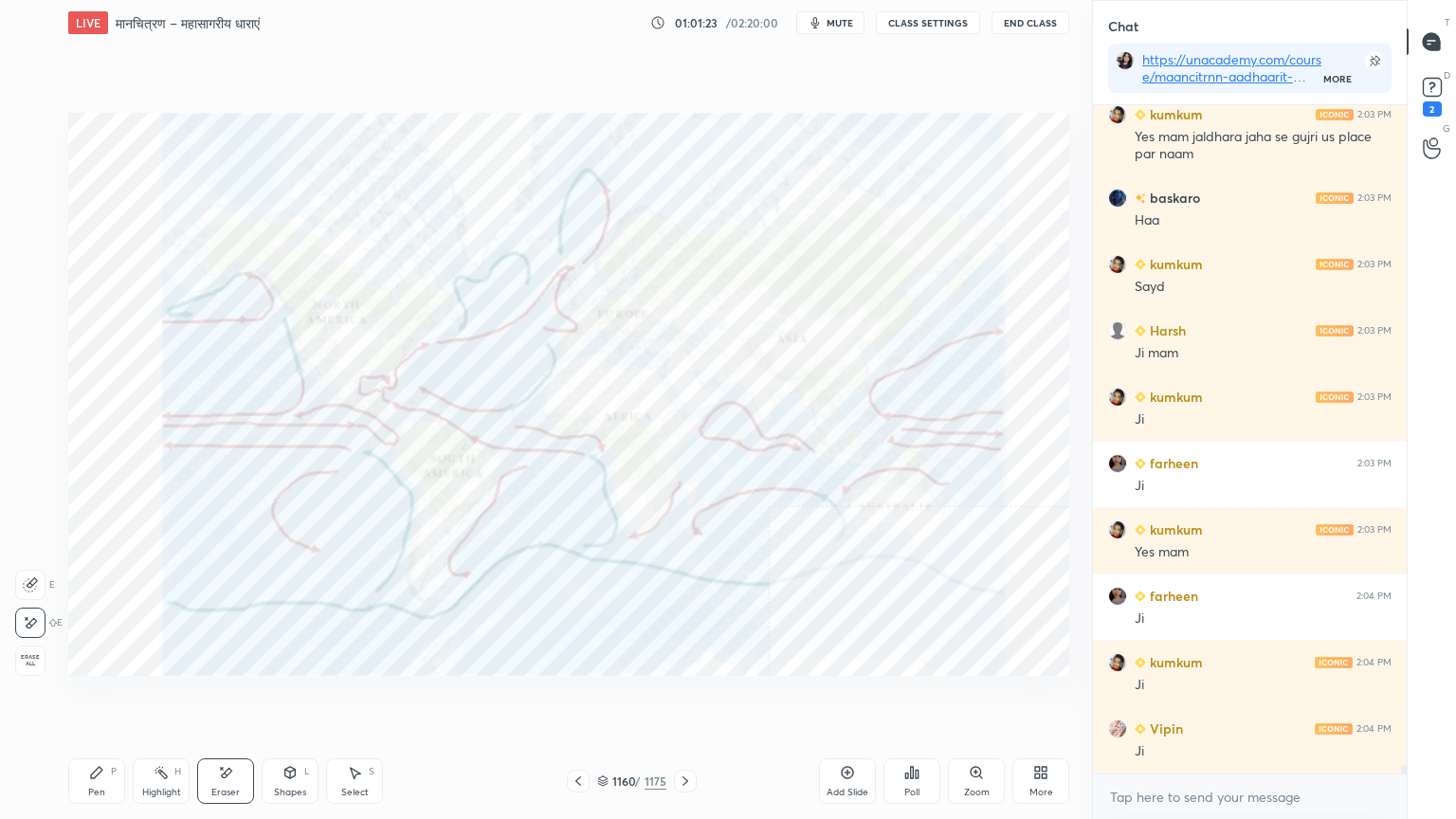 click on "Erase all" at bounding box center (30, 661) 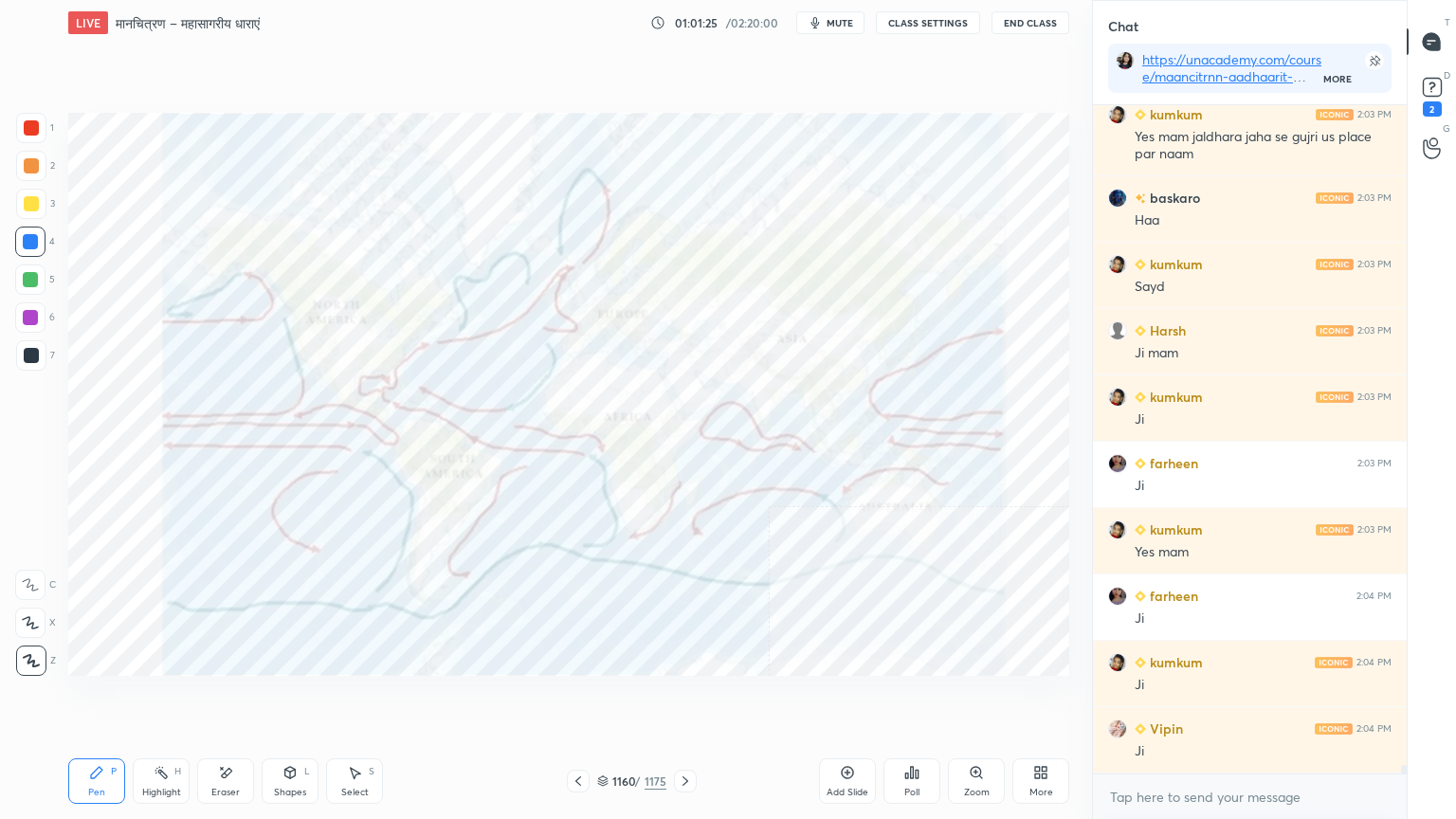 scroll, scrollTop: 51669, scrollLeft: 0, axis: vertical 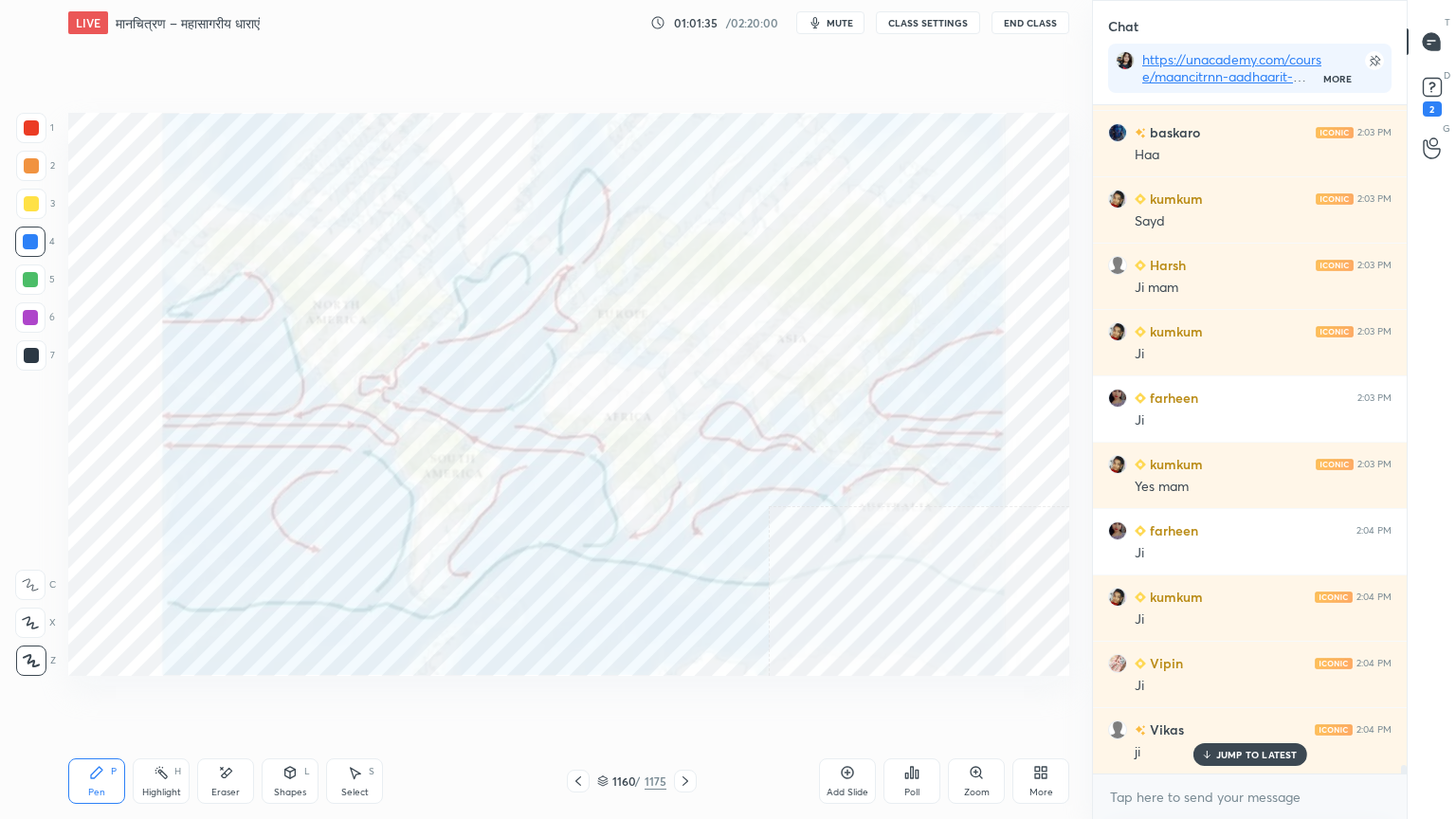click on "1160 / 1175" at bounding box center [631, 781] 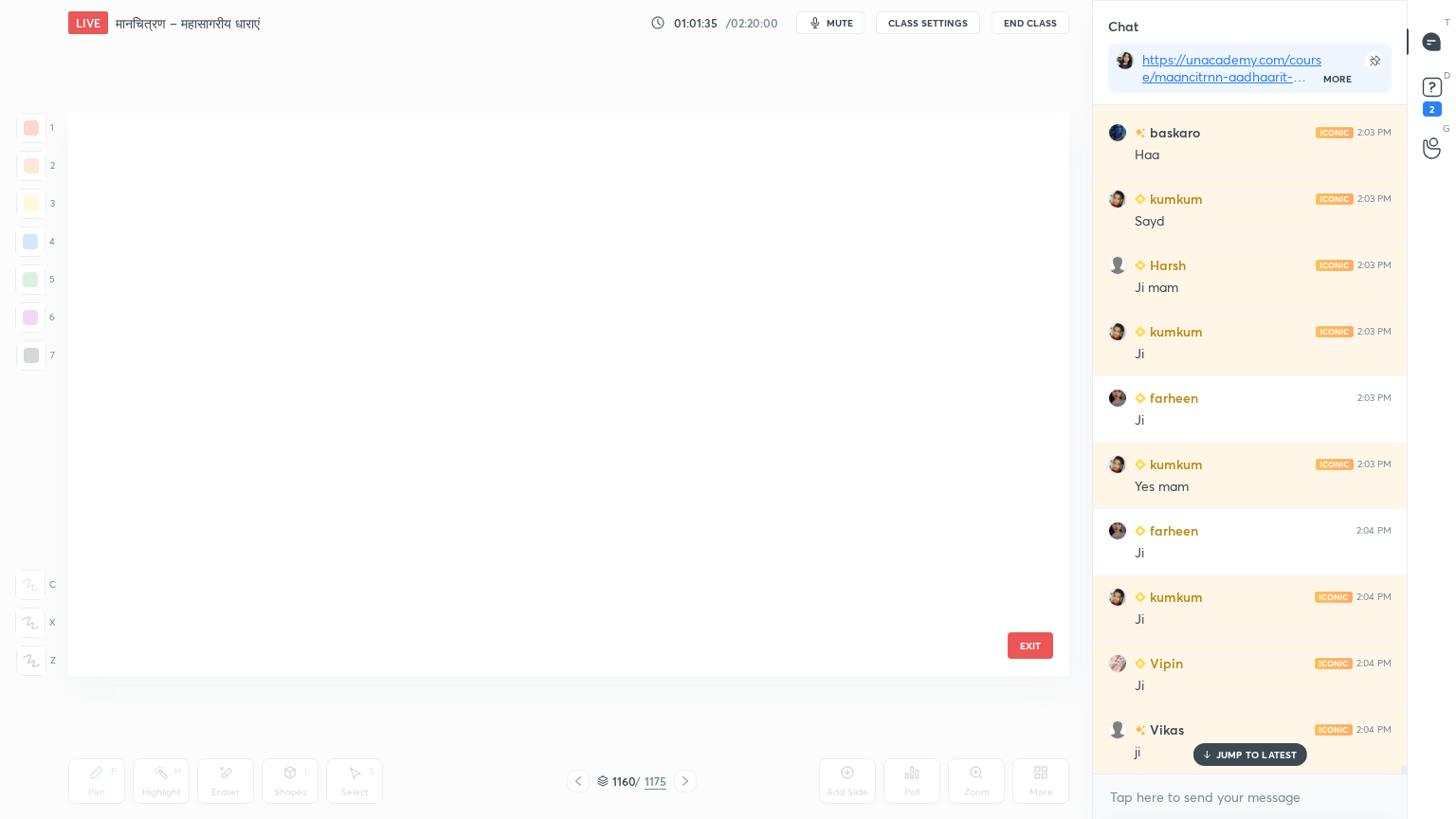 scroll, scrollTop: 66569, scrollLeft: 0, axis: vertical 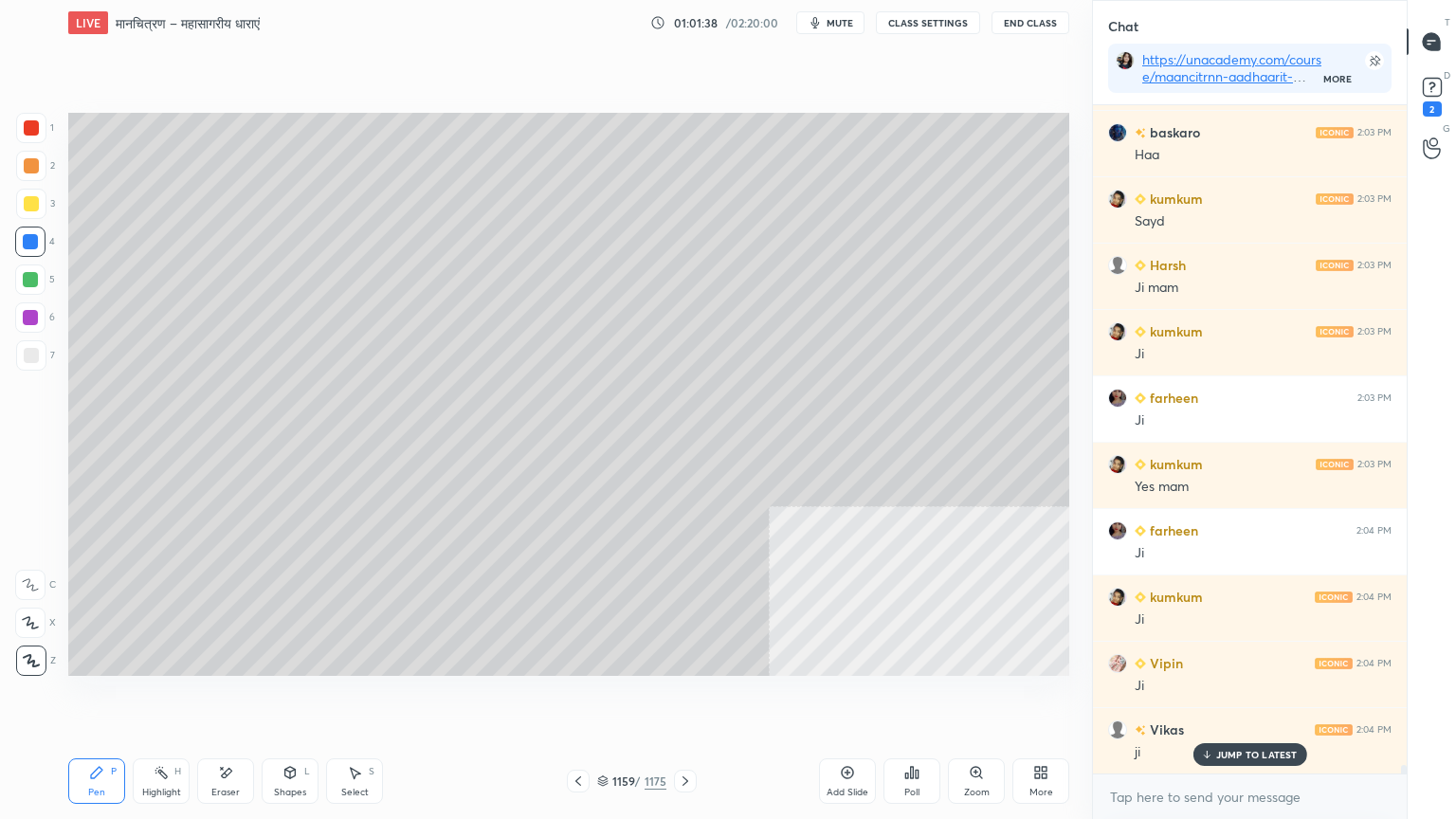 drag, startPoint x: 610, startPoint y: 777, endPoint x: 616, endPoint y: 767, distance: 11.661904 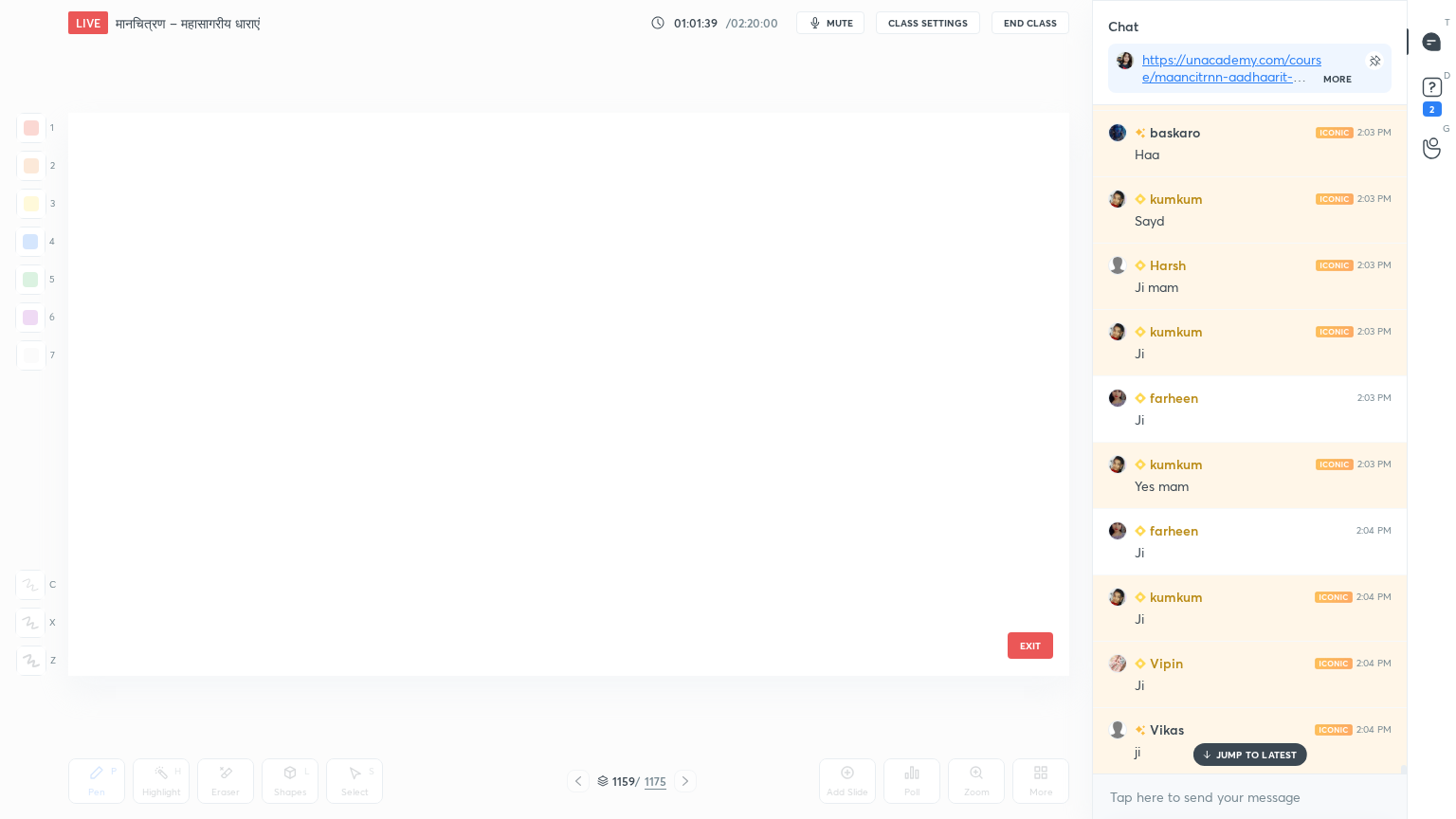 scroll, scrollTop: 66569, scrollLeft: 0, axis: vertical 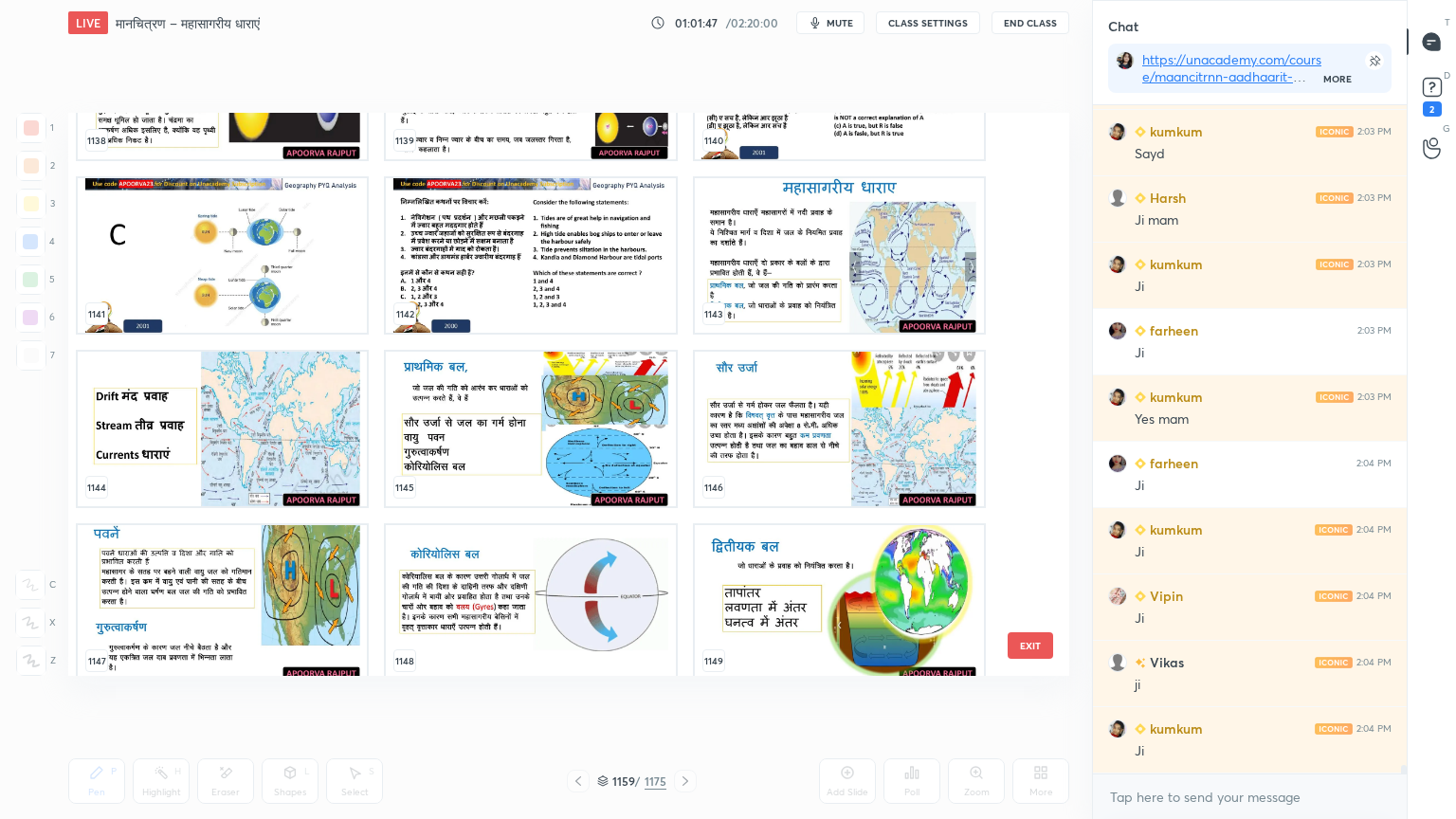 click on "1135 1136 1137 1138 1139 1140 1141 1142 1143 1144 1145 1146 1147 1148 1149" at bounding box center (552, 394) 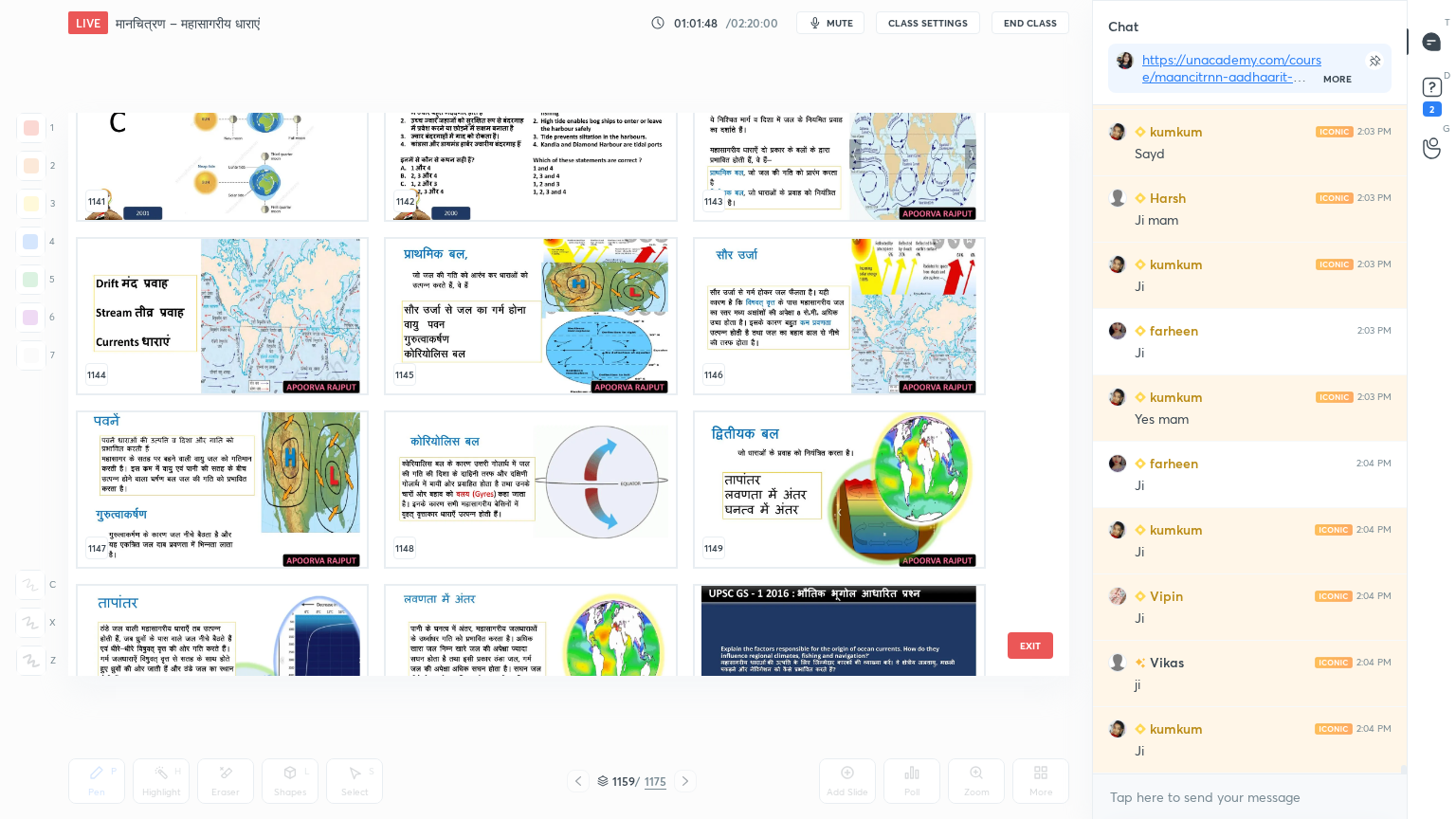 scroll, scrollTop: 66087, scrollLeft: 0, axis: vertical 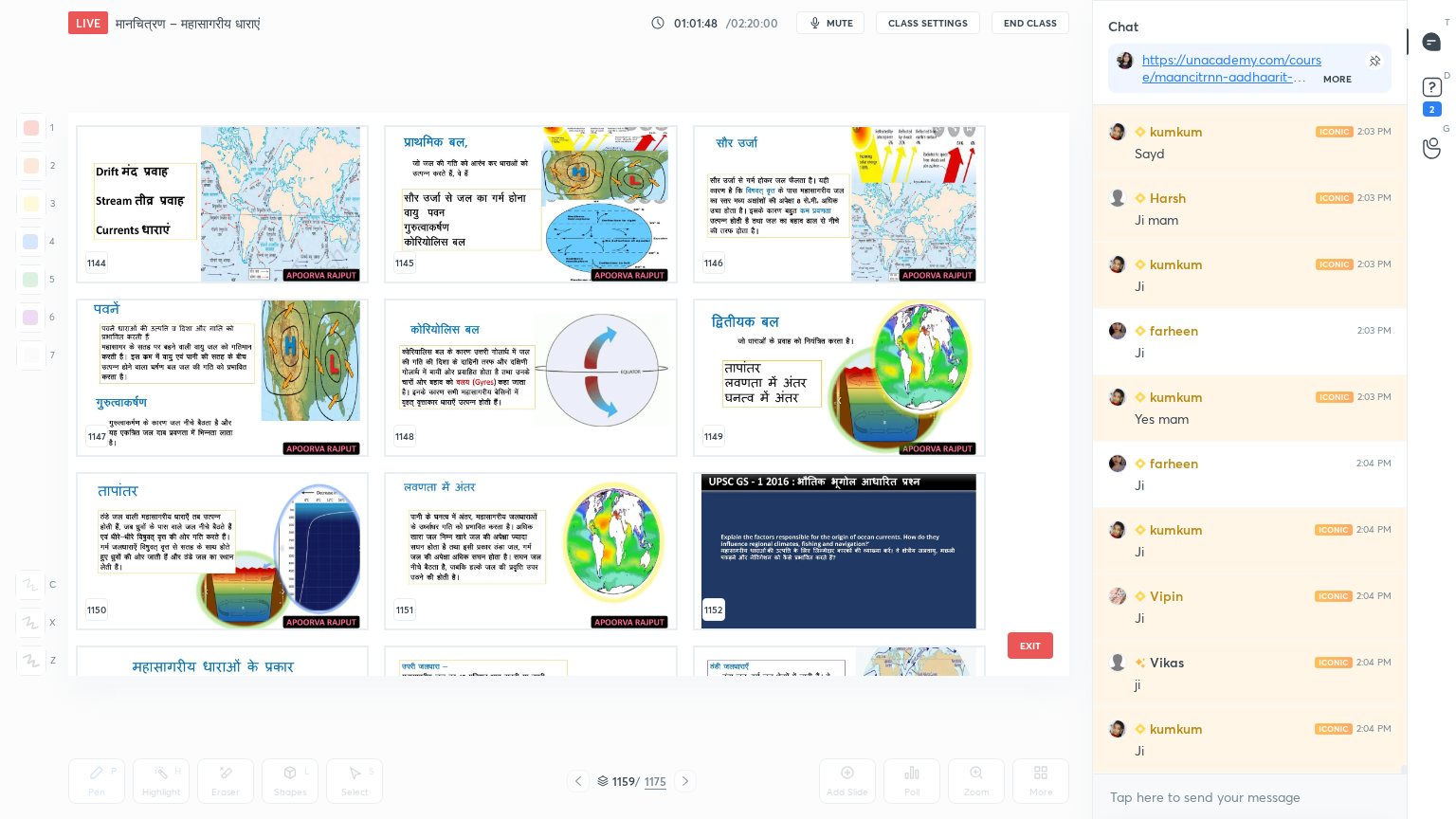click on "EXIT" at bounding box center (1030, 646) 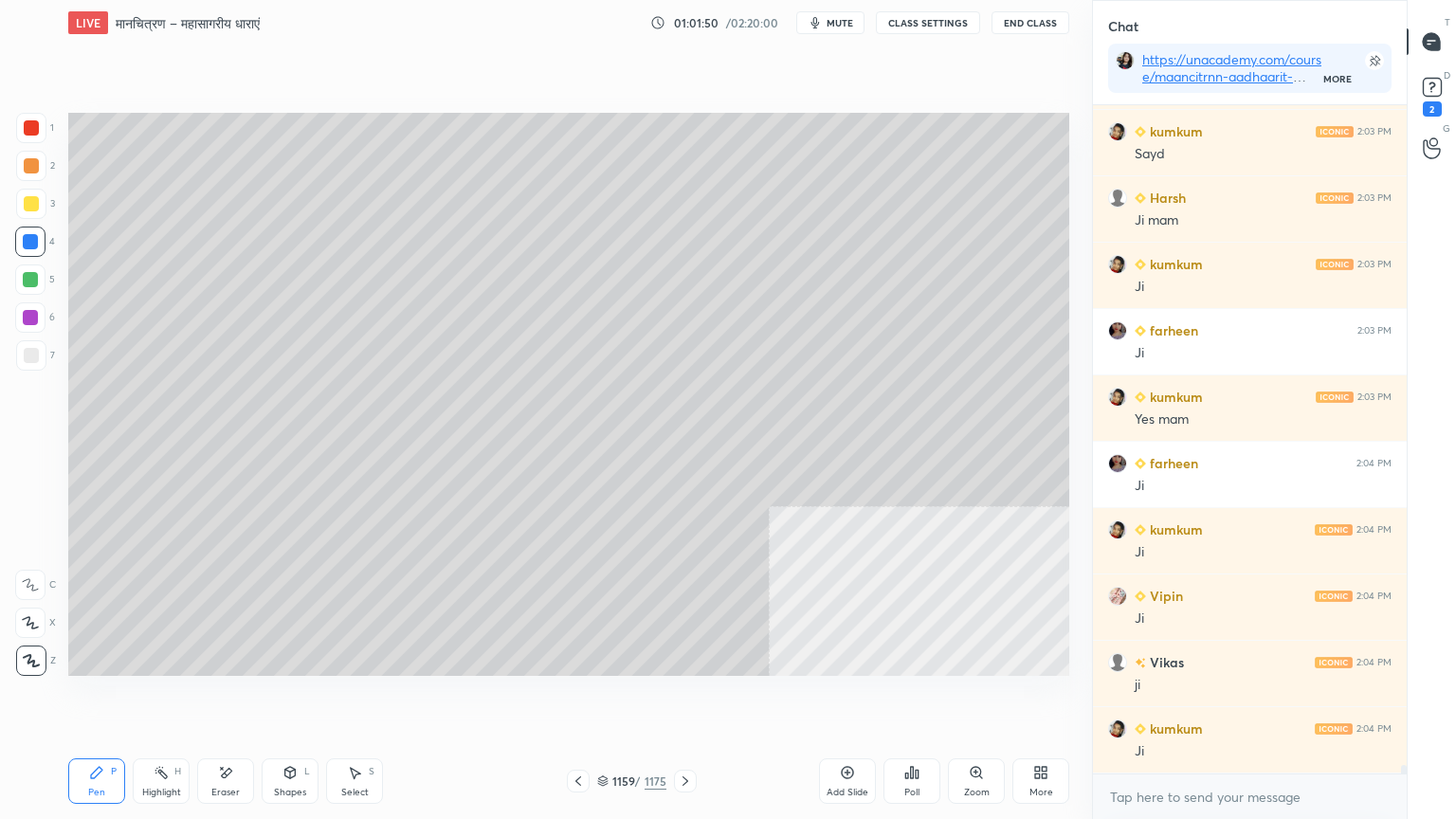 click at bounding box center (31, 355) 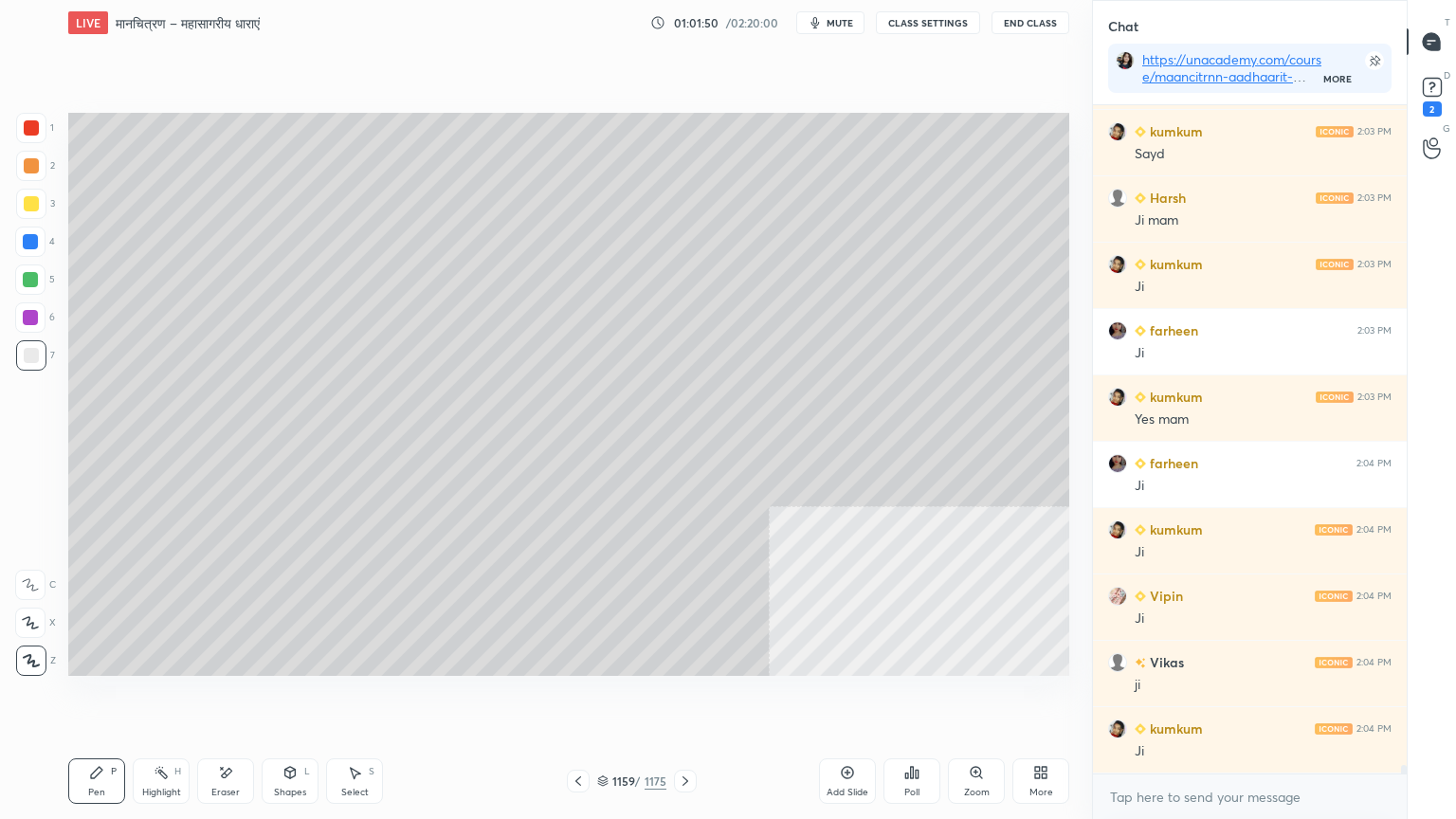 click at bounding box center (31, 355) 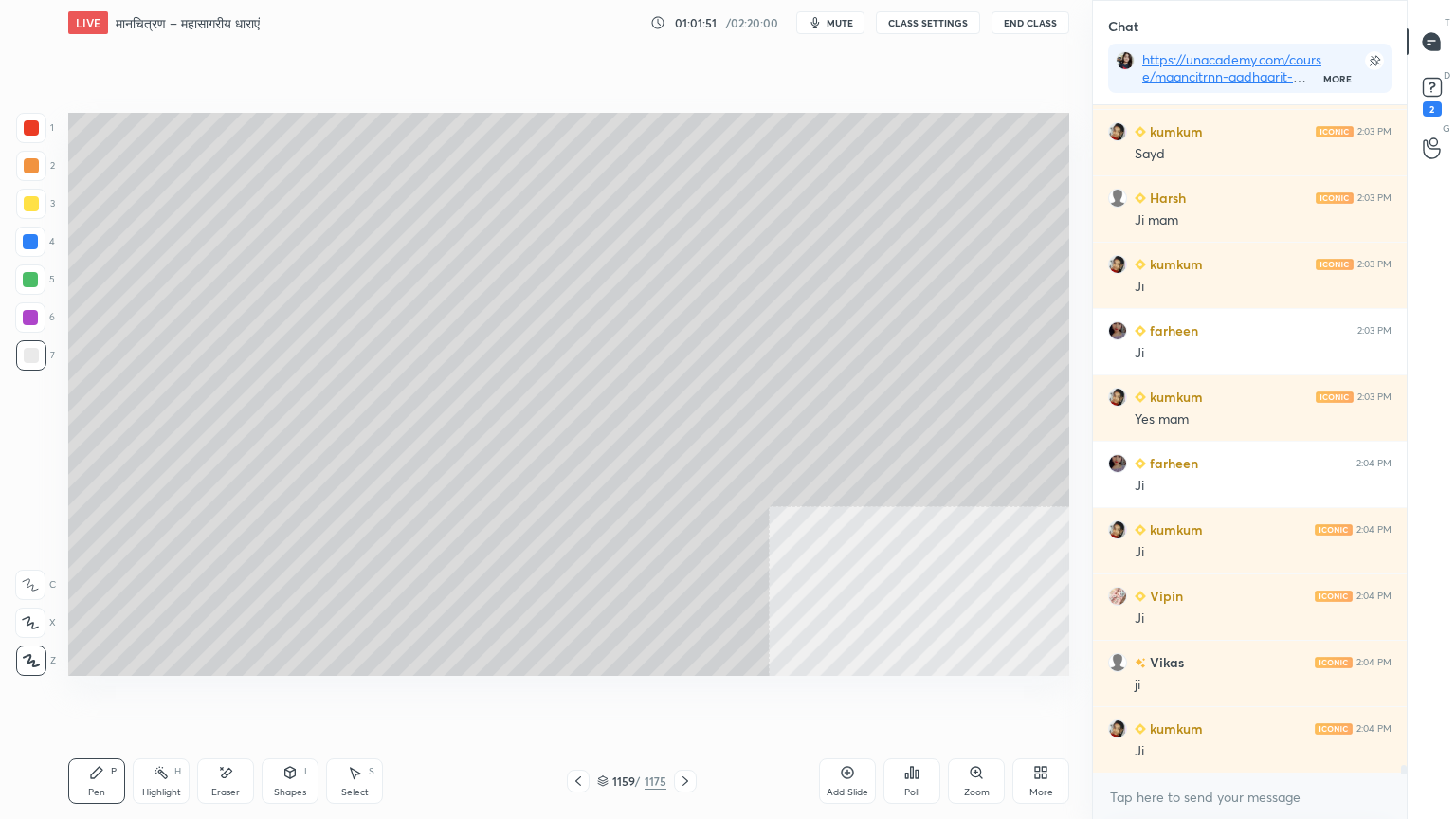 click on "1159 / 1175" at bounding box center [631, 781] 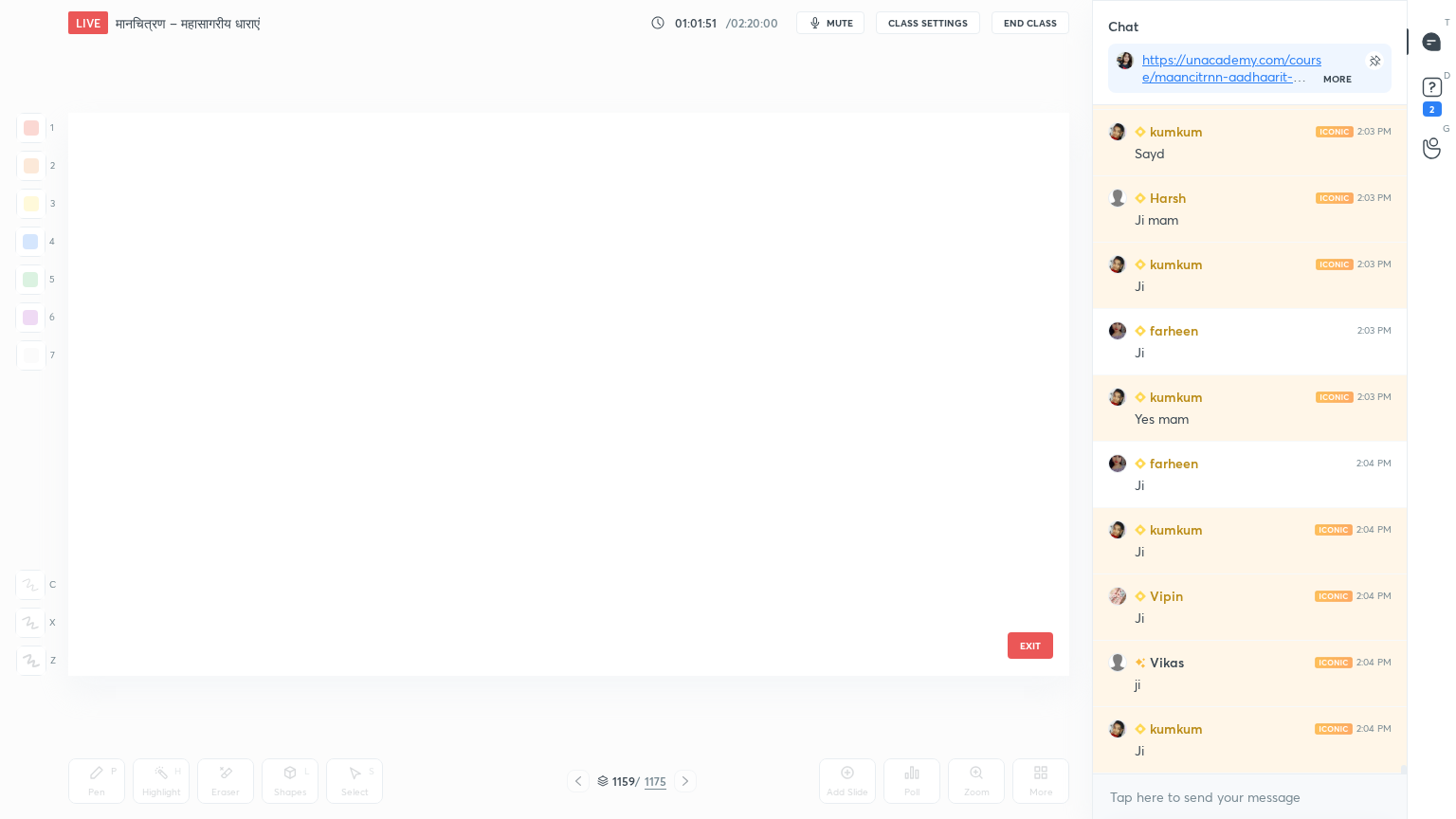 scroll, scrollTop: 66569, scrollLeft: 0, axis: vertical 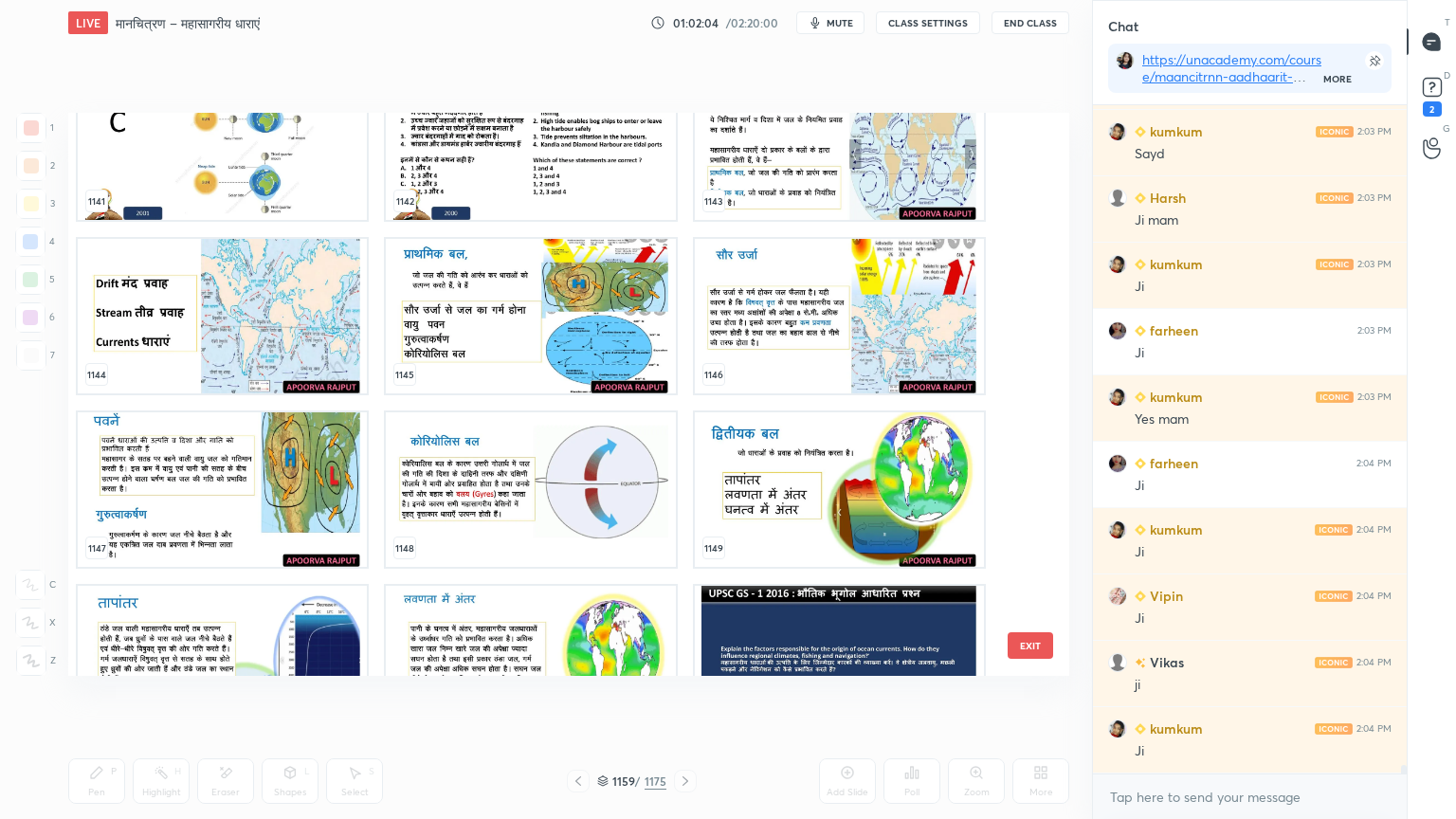 click at bounding box center (222, 316) 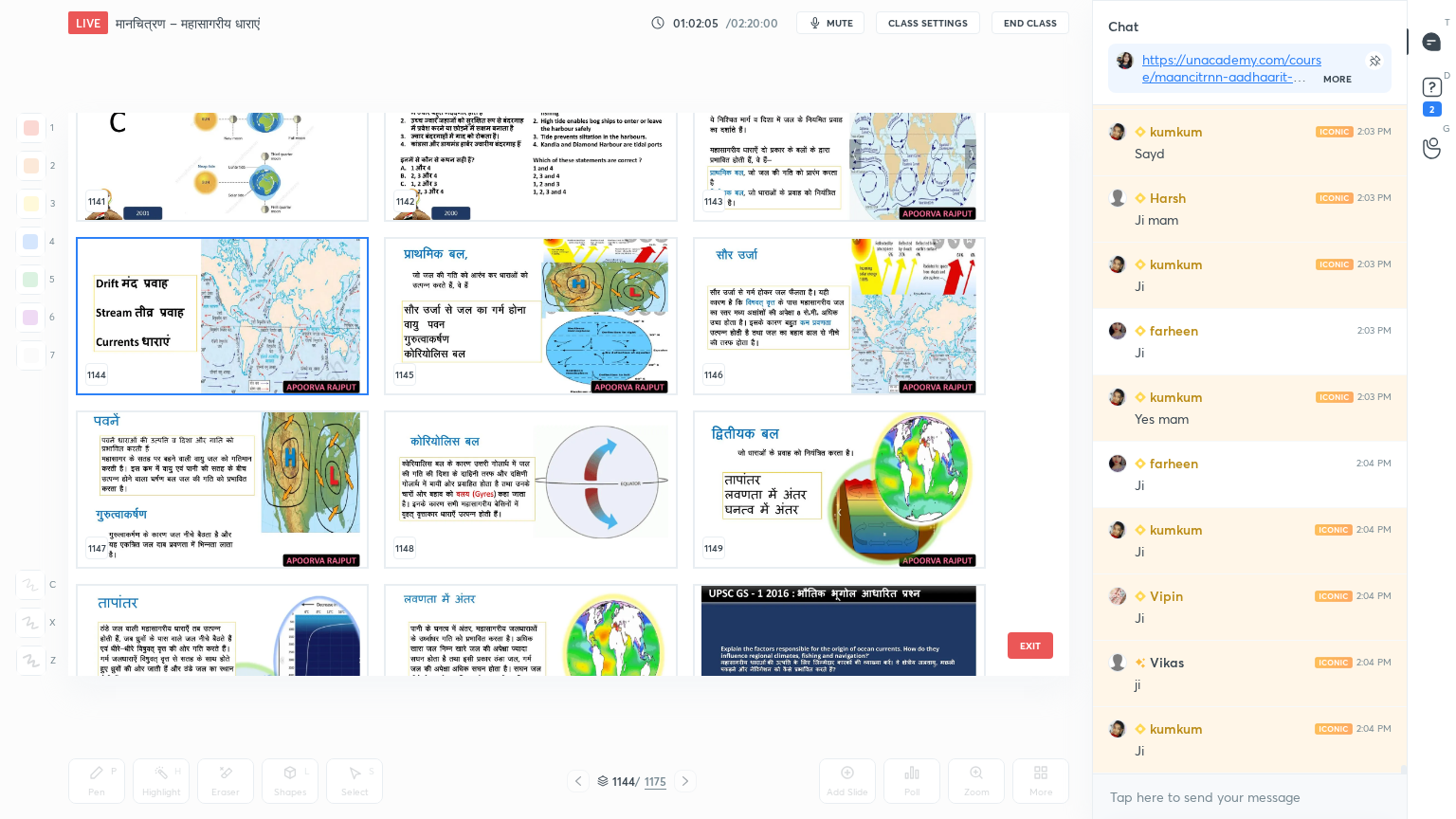 click at bounding box center [222, 316] 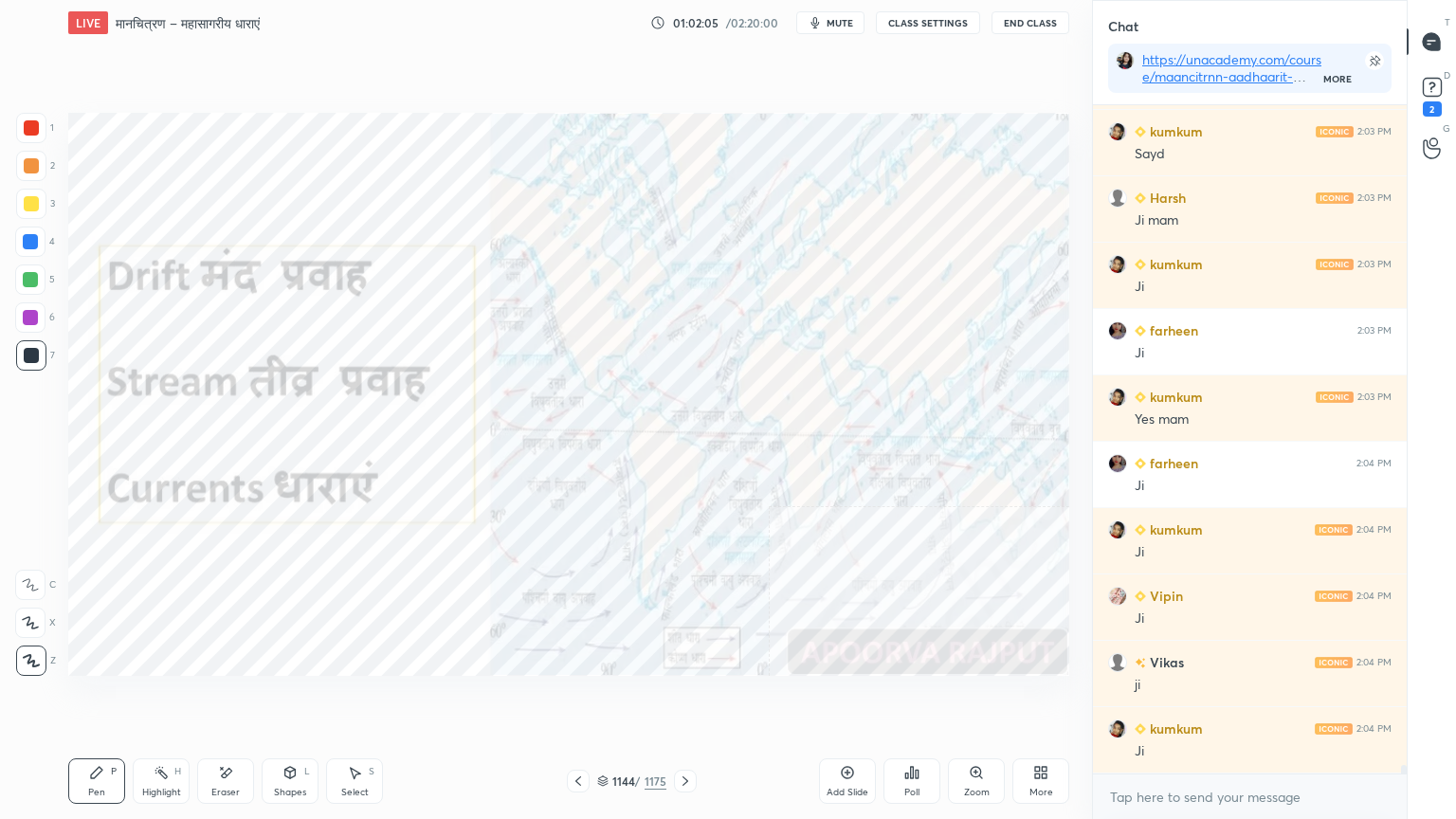 click at bounding box center (30, 242) 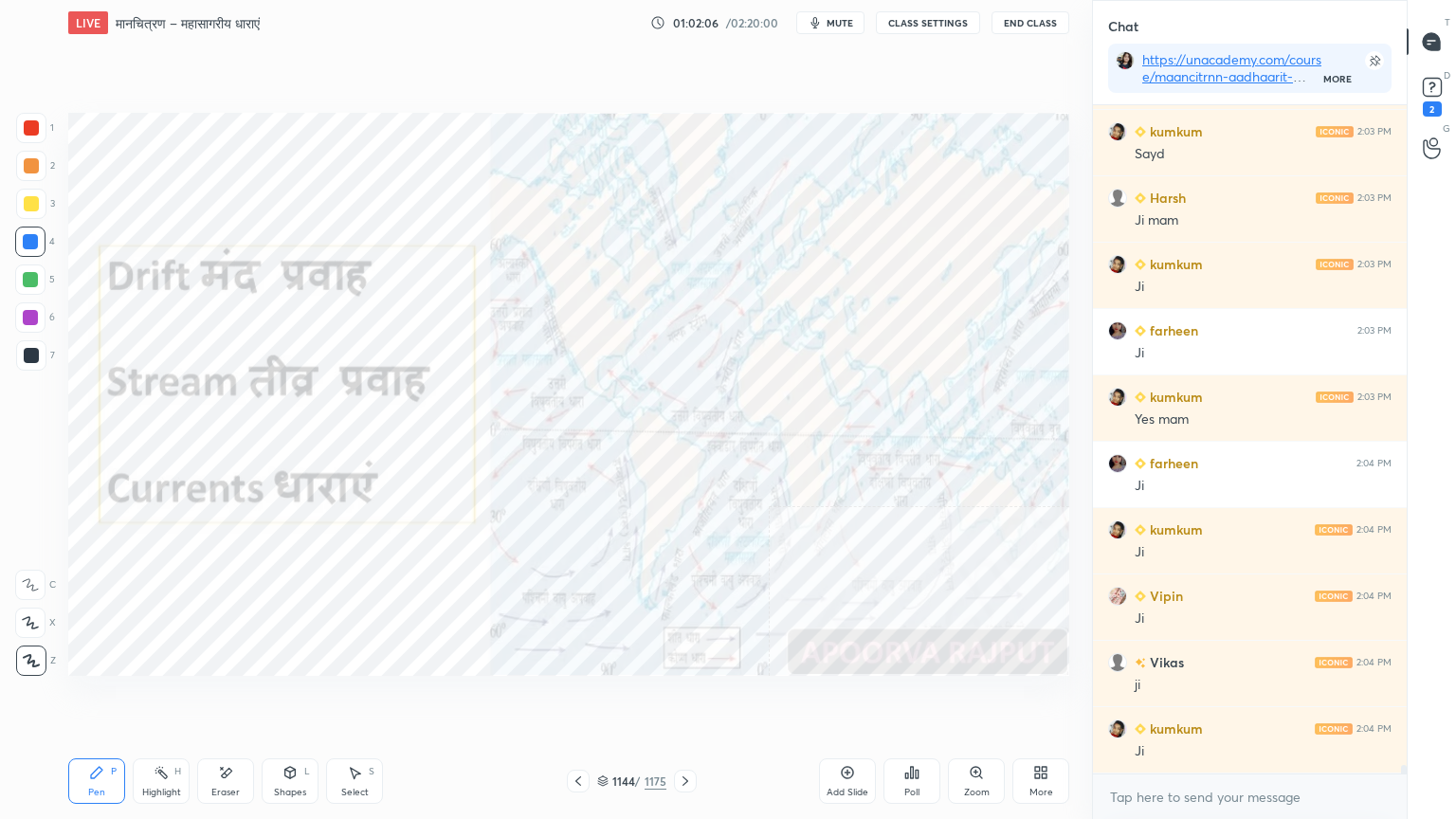 click at bounding box center [30, 242] 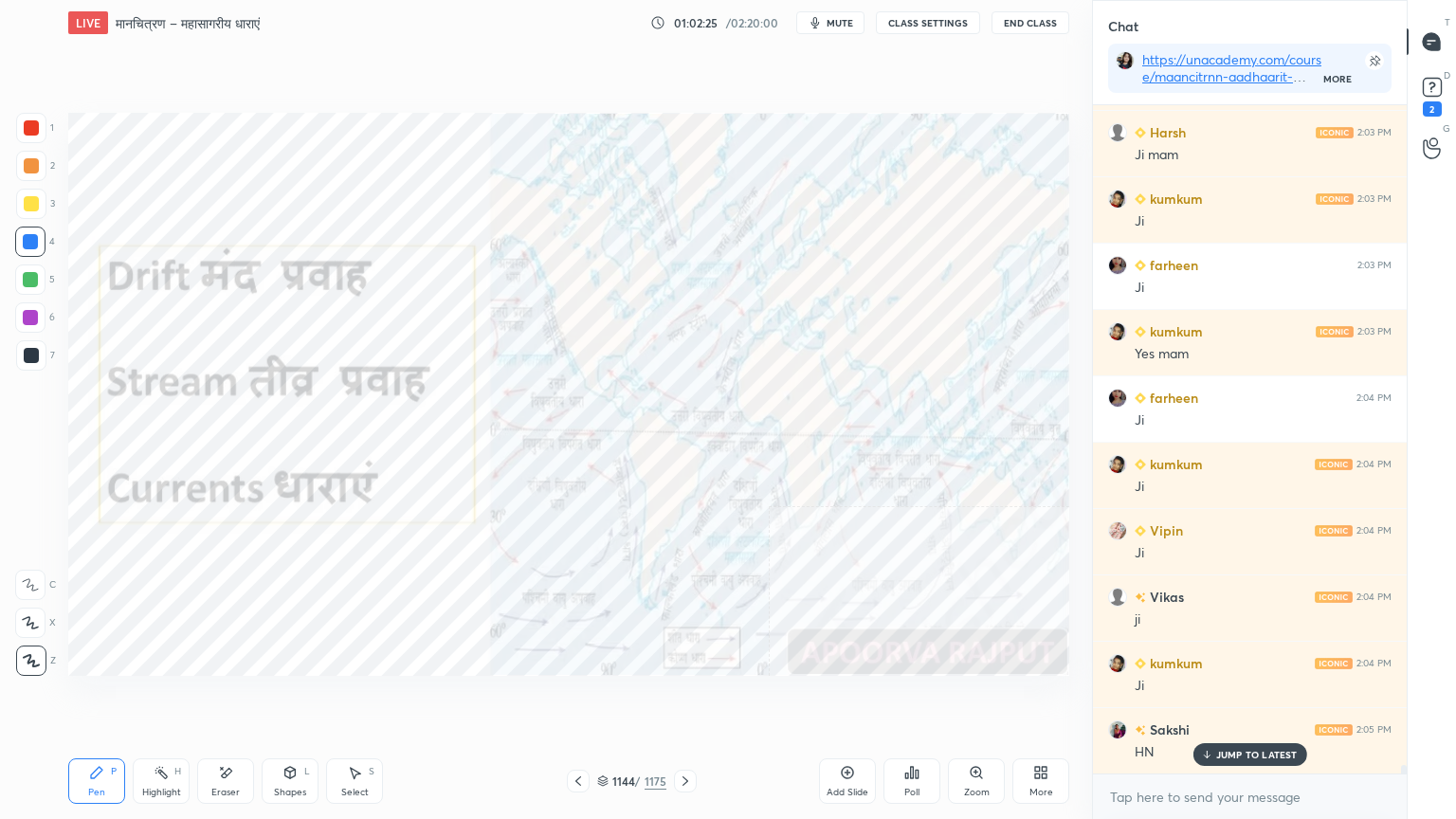 scroll, scrollTop: 51869, scrollLeft: 0, axis: vertical 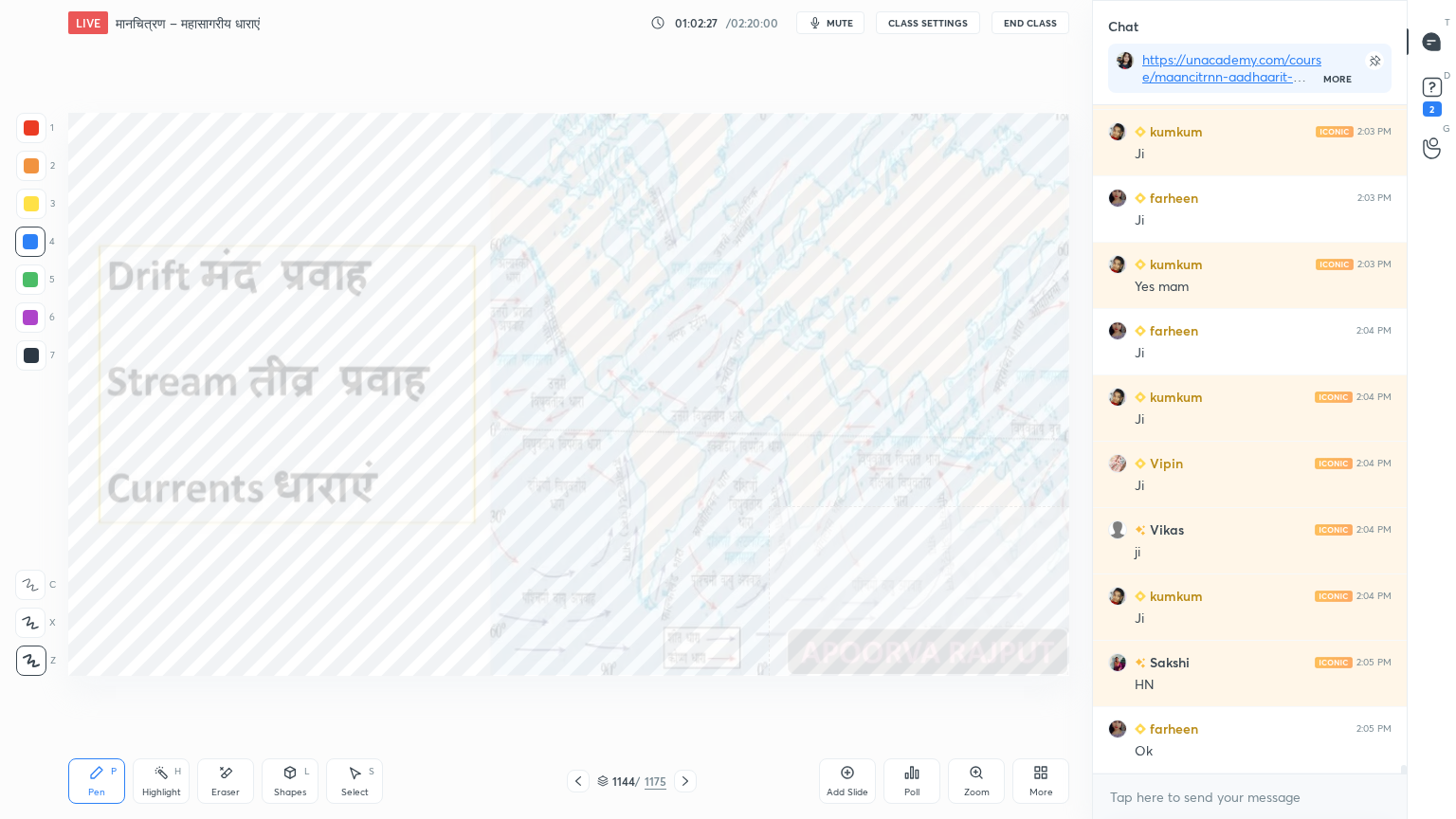 click on "Eraser" at bounding box center [226, 781] 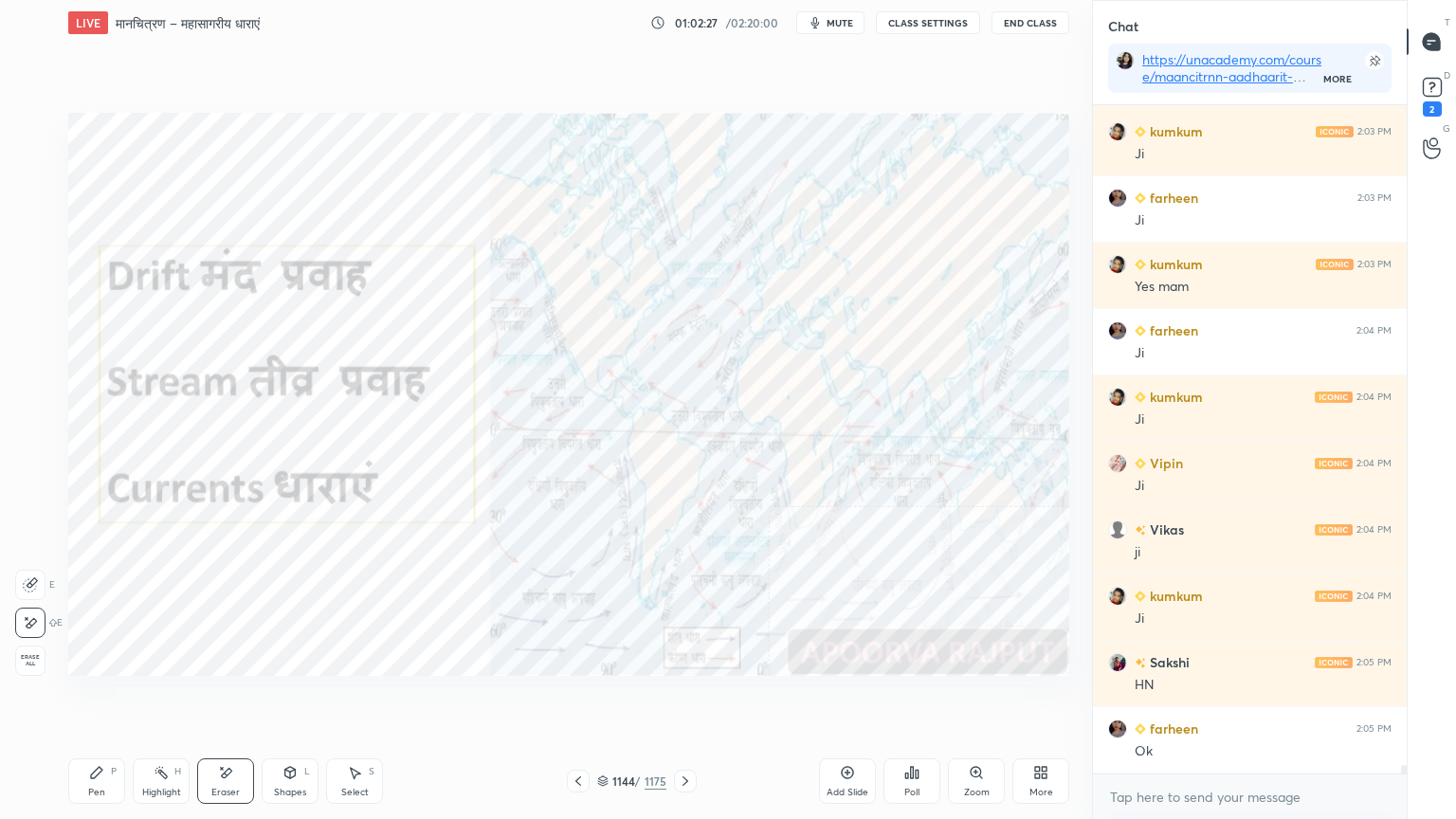 drag, startPoint x: 33, startPoint y: 661, endPoint x: 45, endPoint y: 627, distance: 36.05551 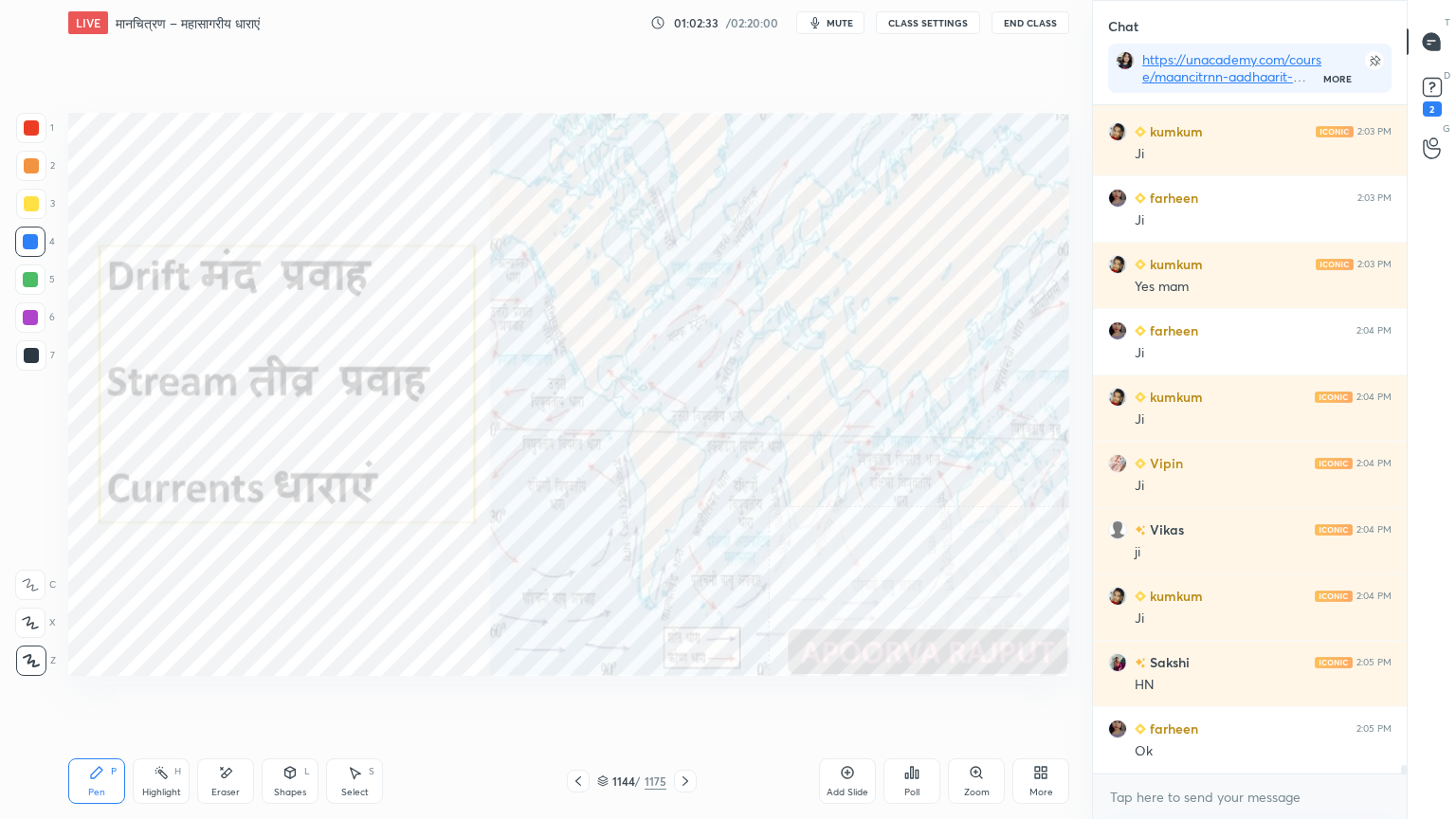 scroll, scrollTop: 51934, scrollLeft: 0, axis: vertical 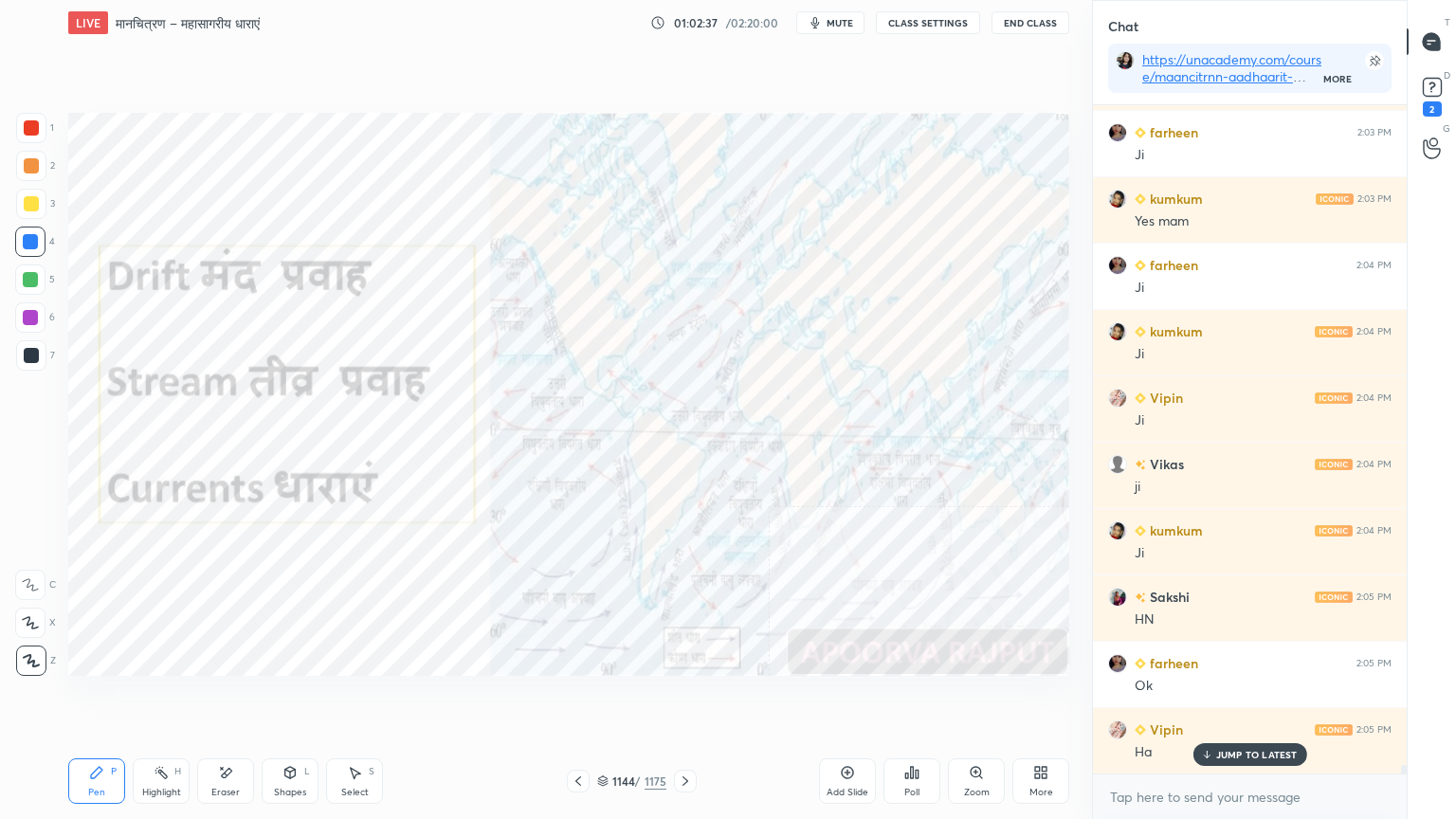 drag, startPoint x: 250, startPoint y: 775, endPoint x: 228, endPoint y: 772, distance: 22.203603 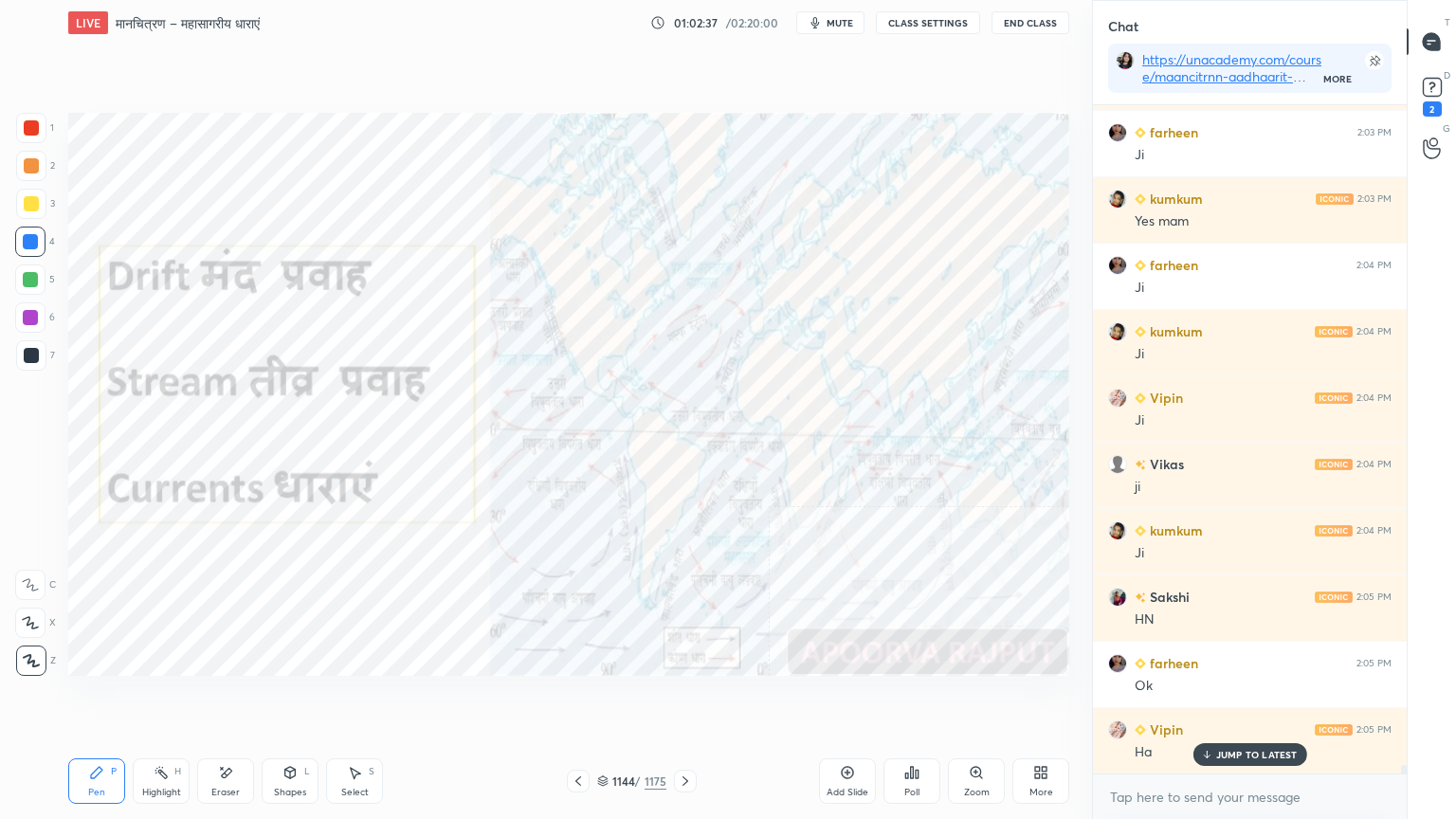 click on "Eraser" at bounding box center (226, 781) 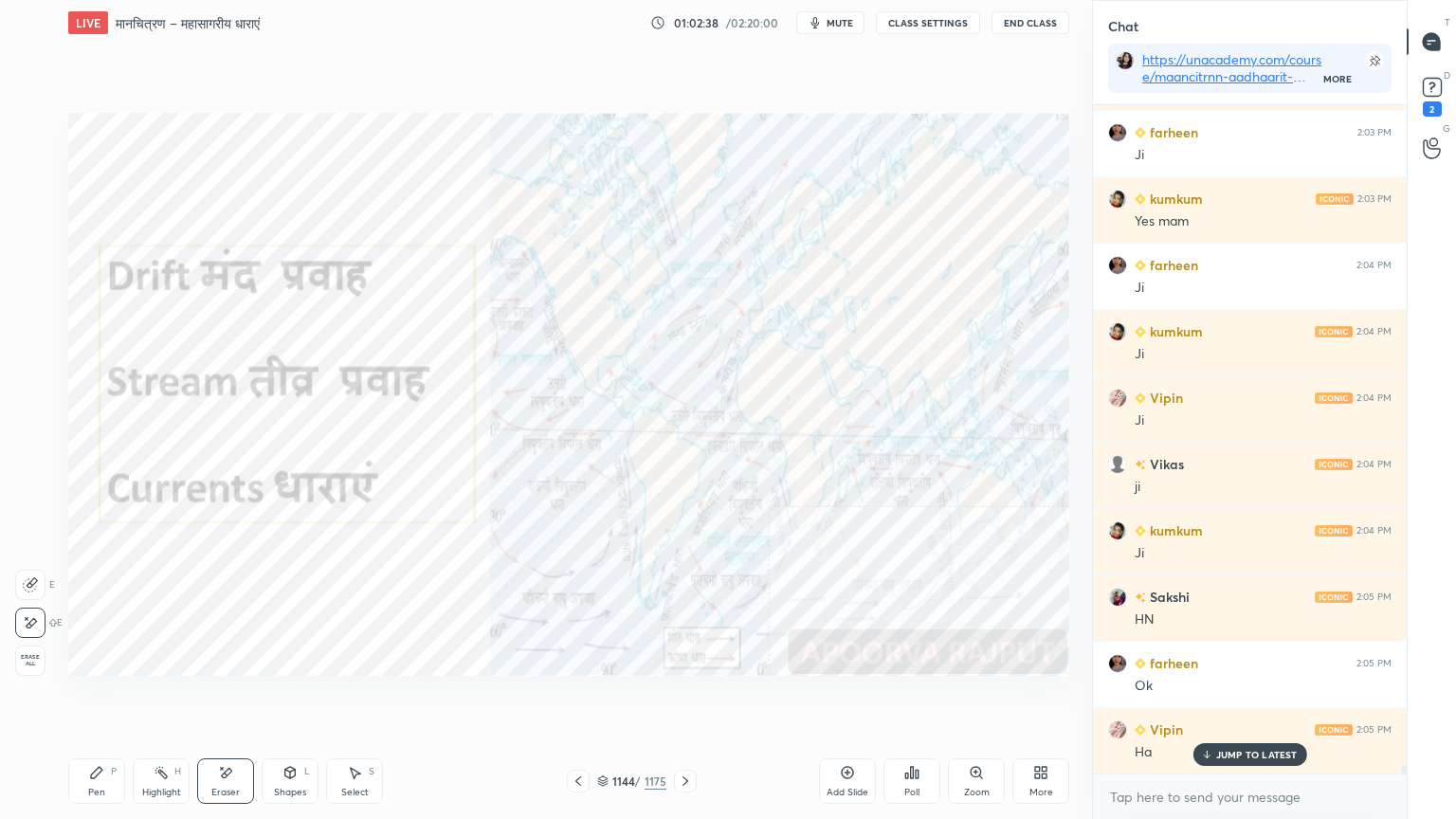 drag, startPoint x: 31, startPoint y: 646, endPoint x: 49, endPoint y: 640, distance: 18.973666 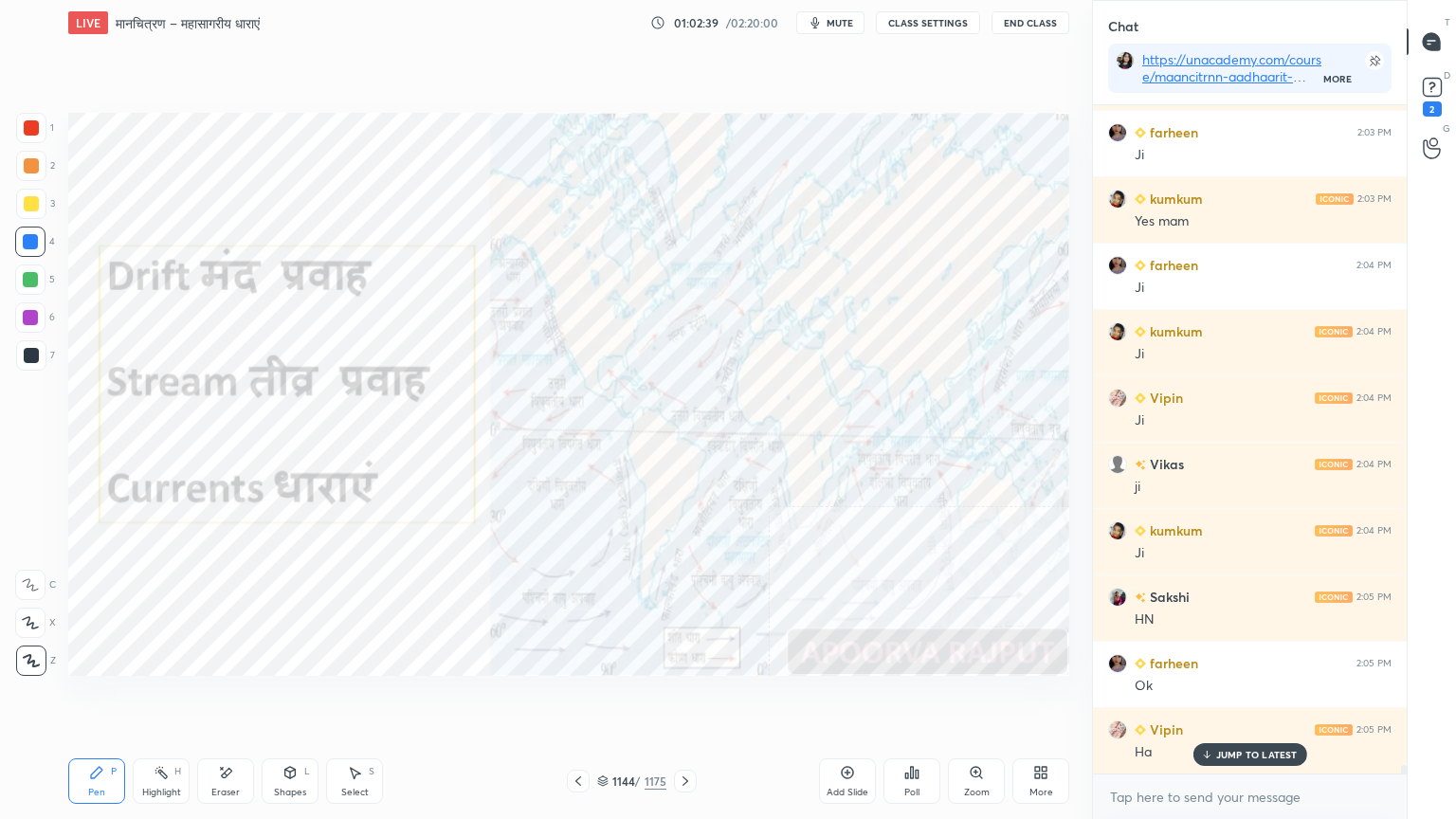 click on "1144 / 1175" at bounding box center [631, 781] 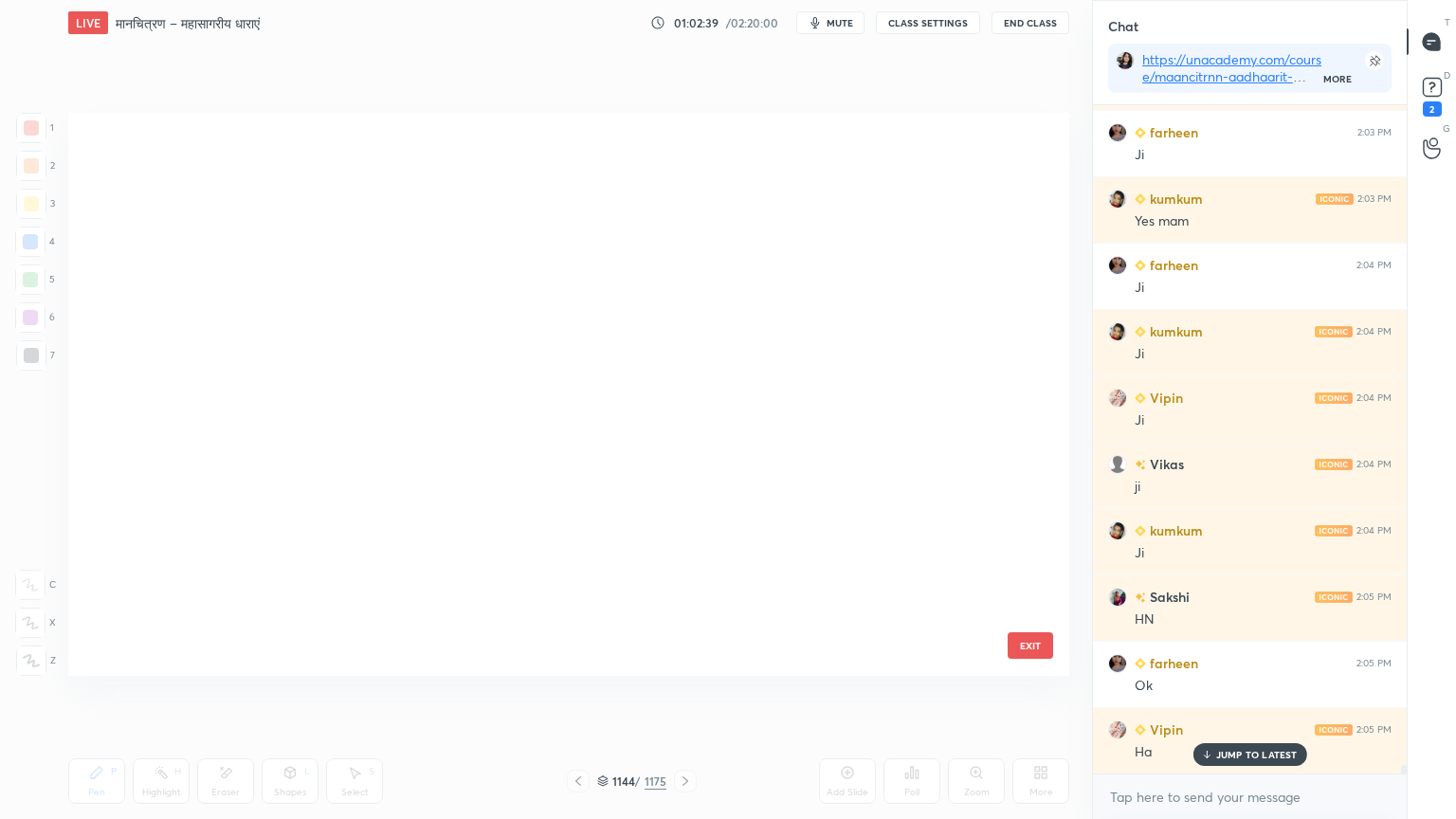 scroll, scrollTop: 65702, scrollLeft: 0, axis: vertical 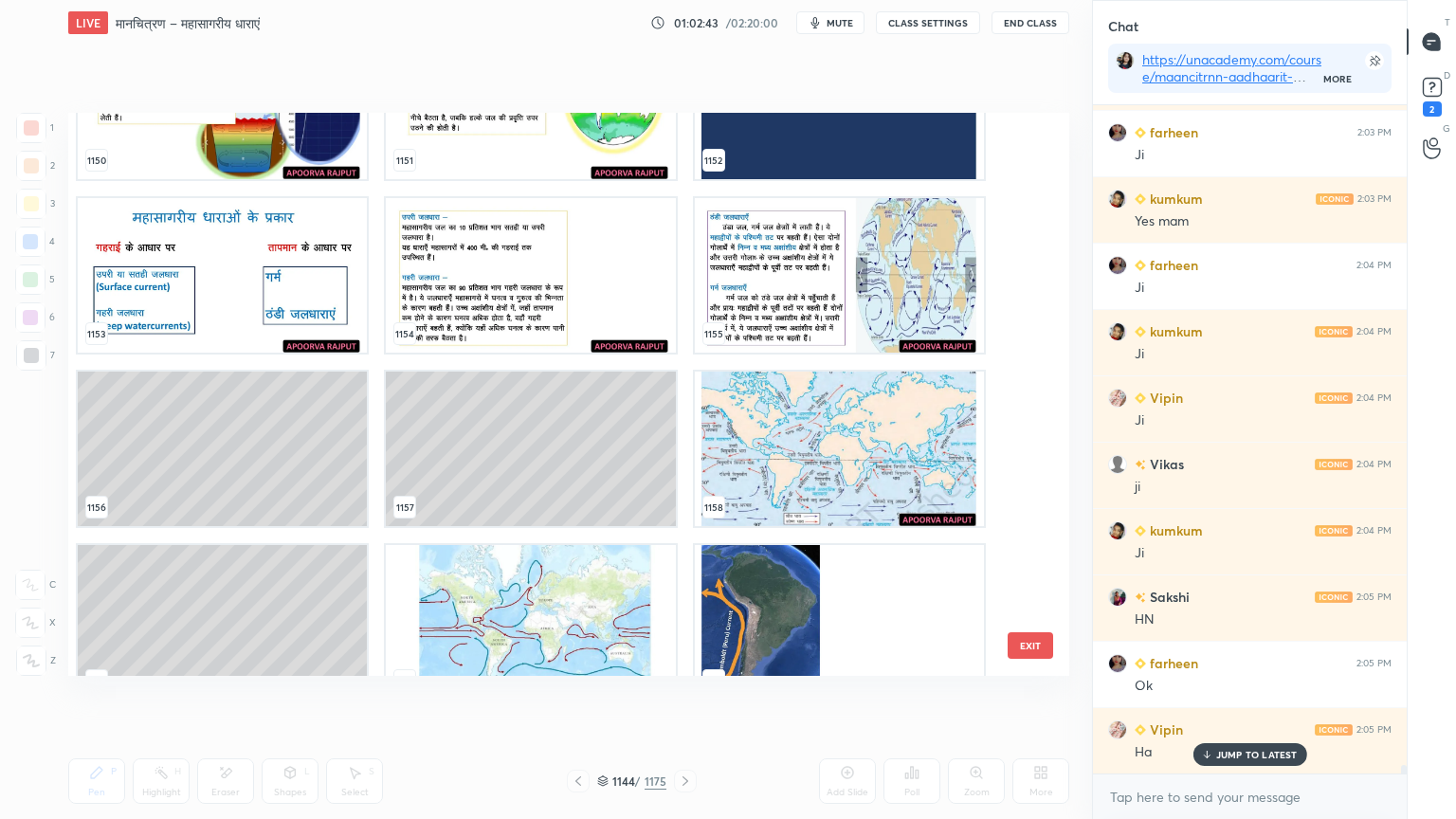 click at bounding box center (839, 448) 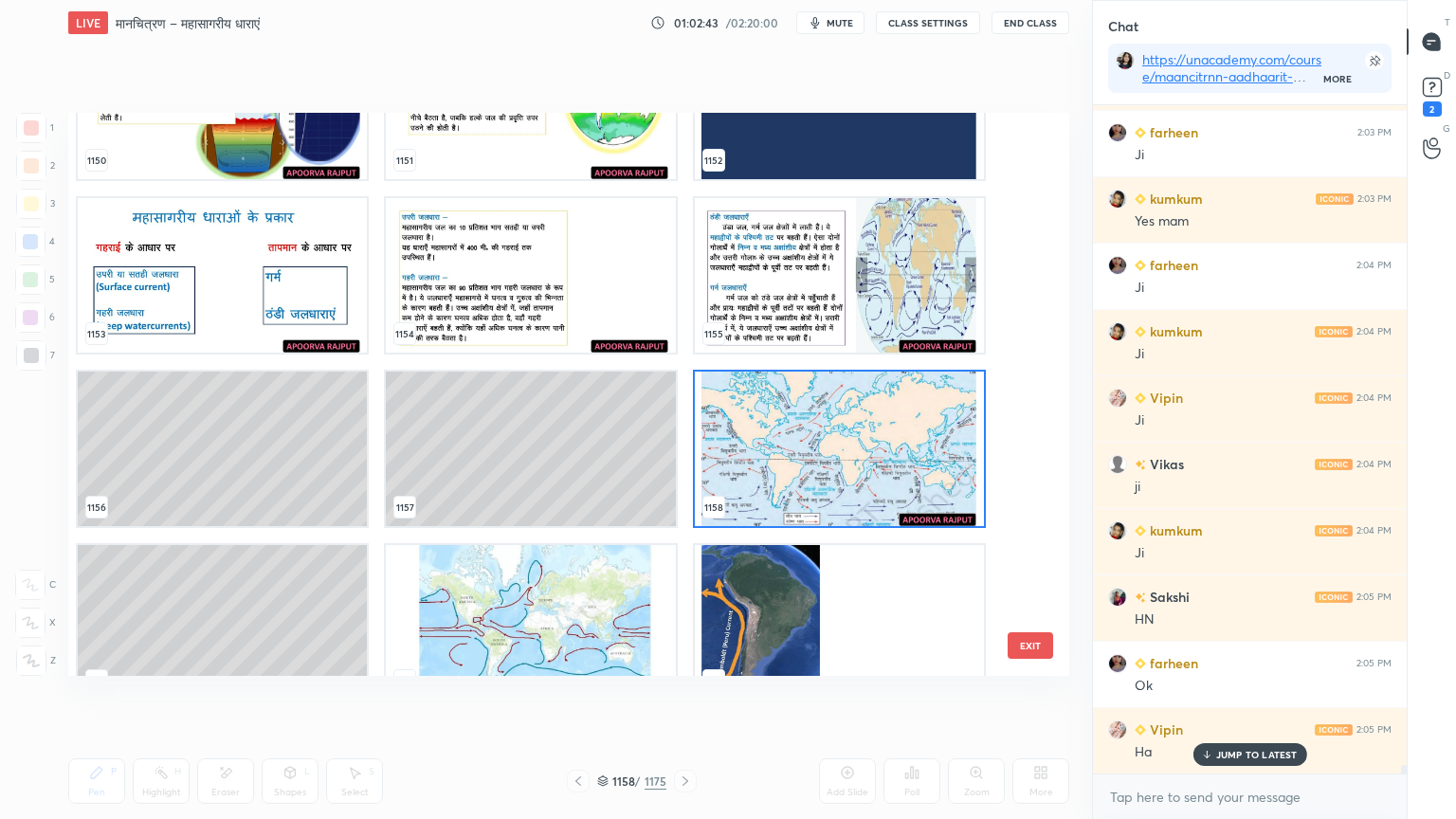 click at bounding box center [839, 448] 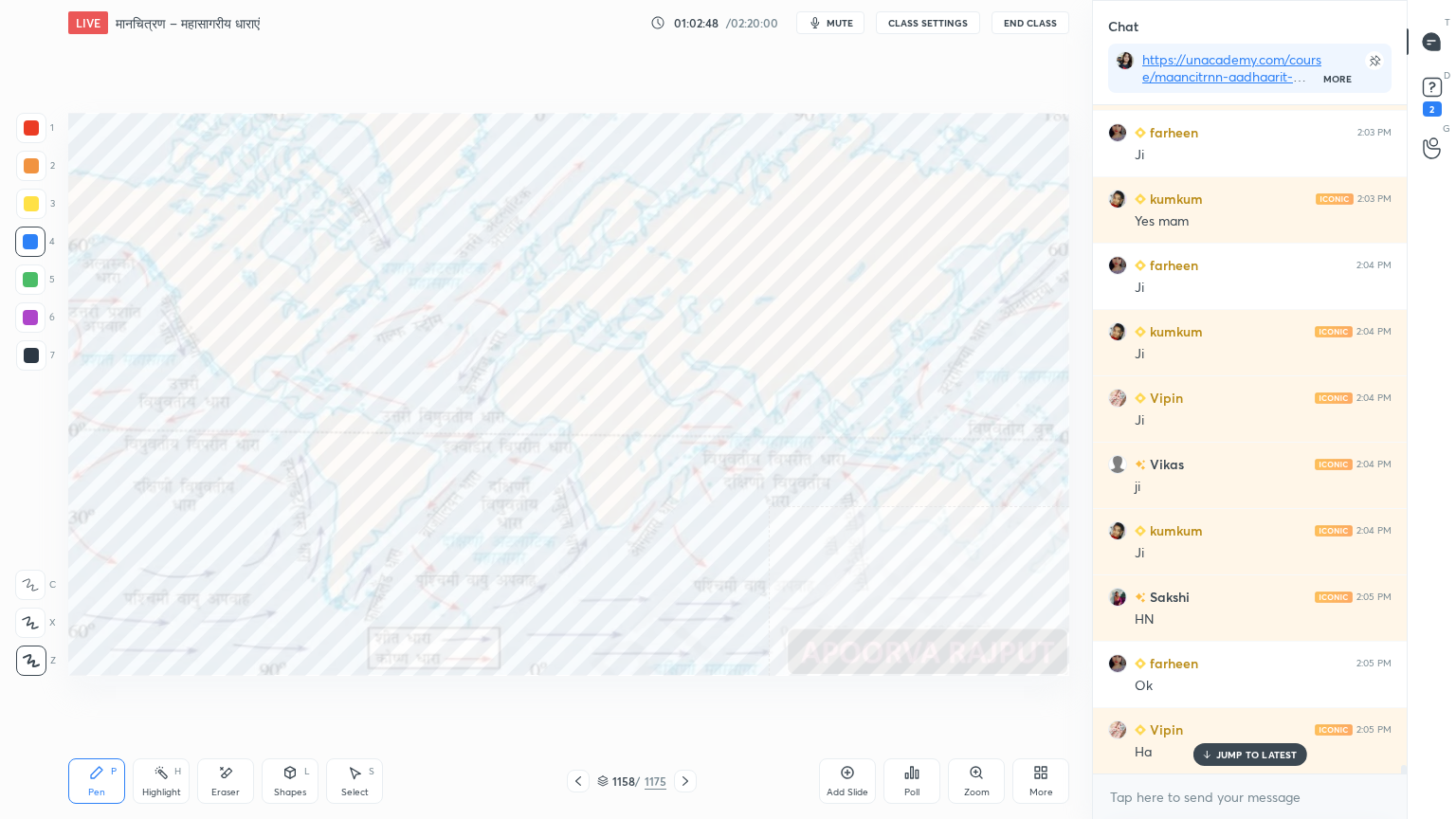 scroll, scrollTop: 52002, scrollLeft: 0, axis: vertical 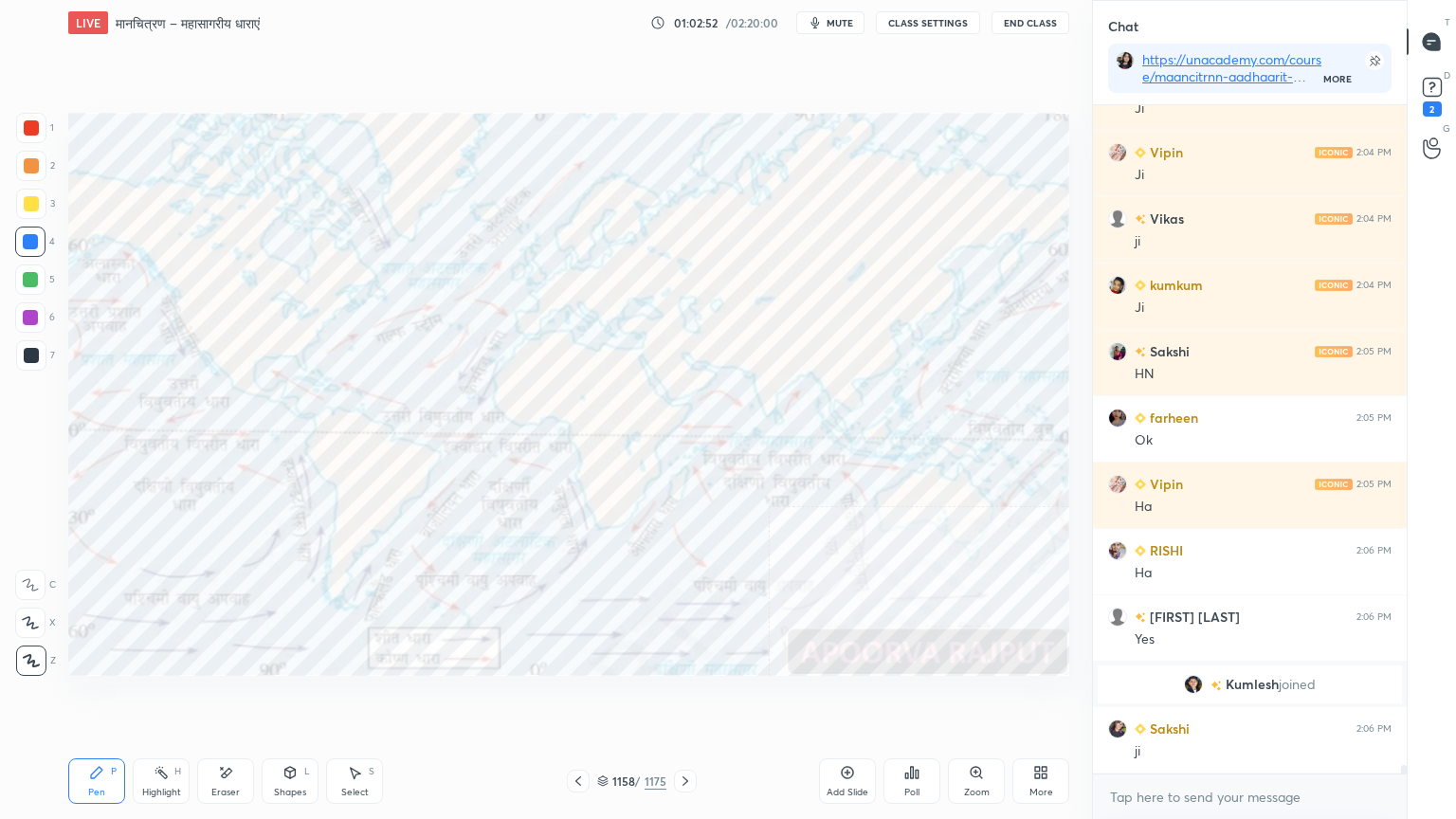 click 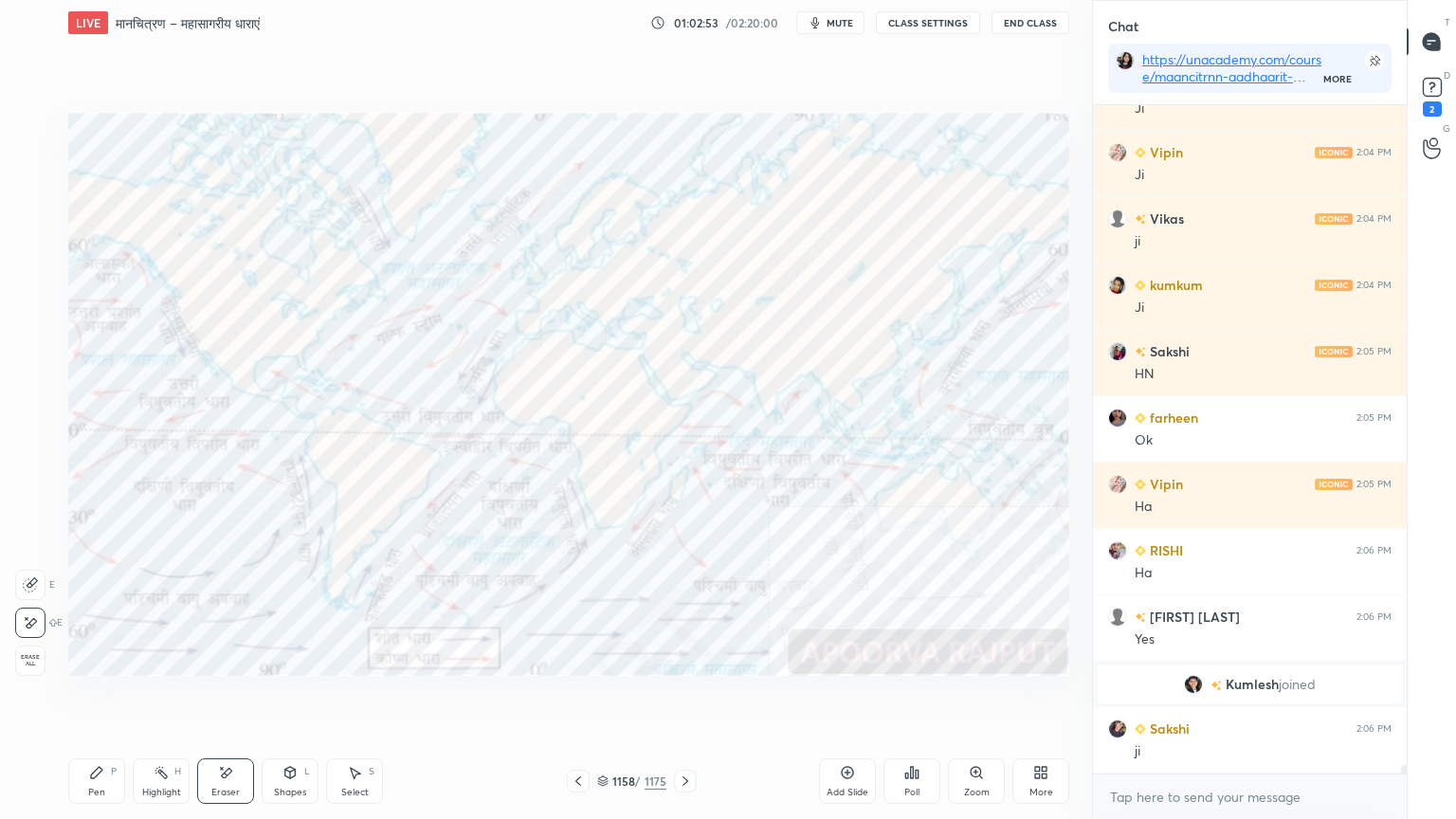 click on "Erase all" at bounding box center [30, 661] 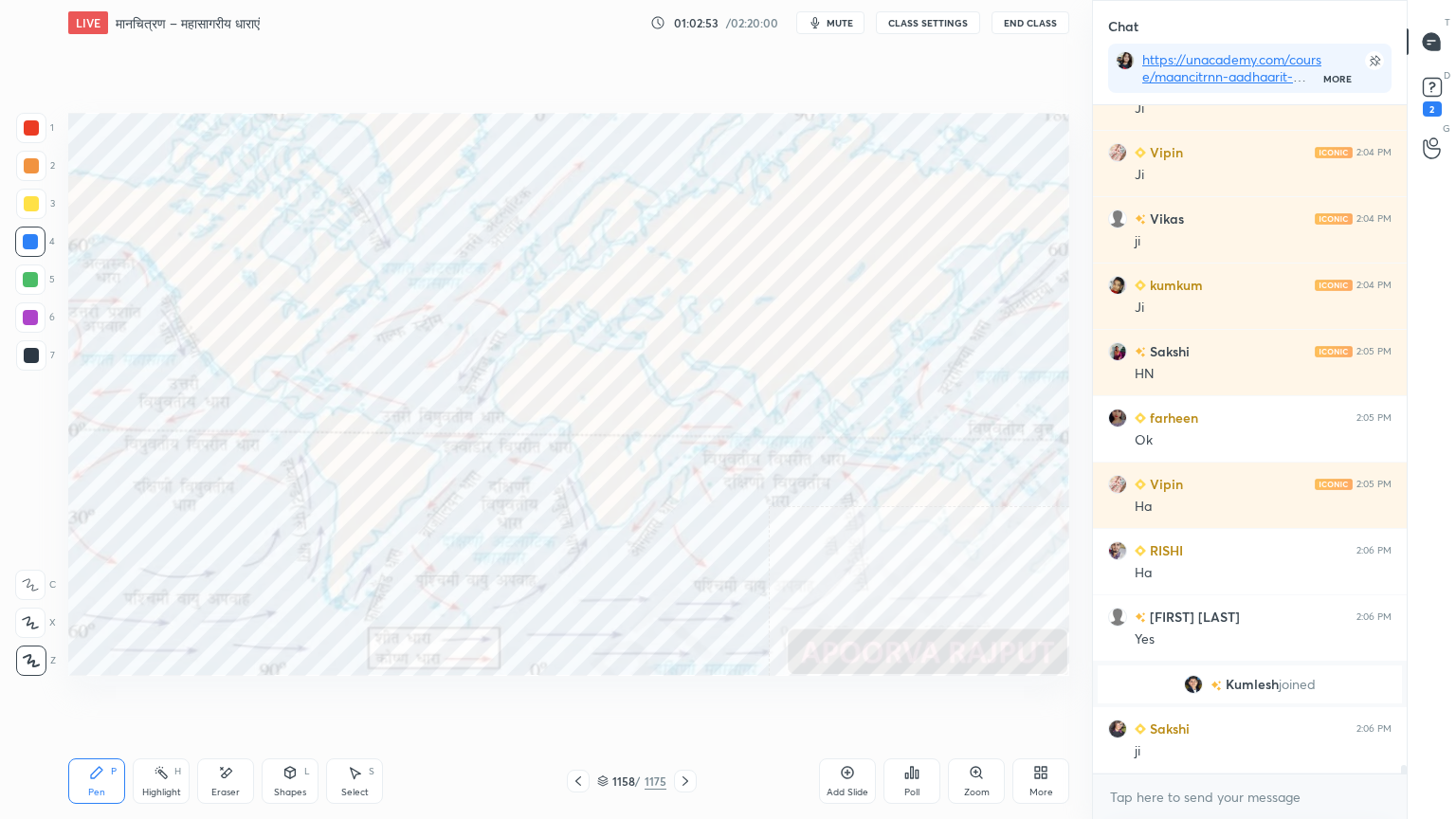 click on "1 2 3 4 5 6 7 C X Z E E Erase all   H H" at bounding box center [30, 394] 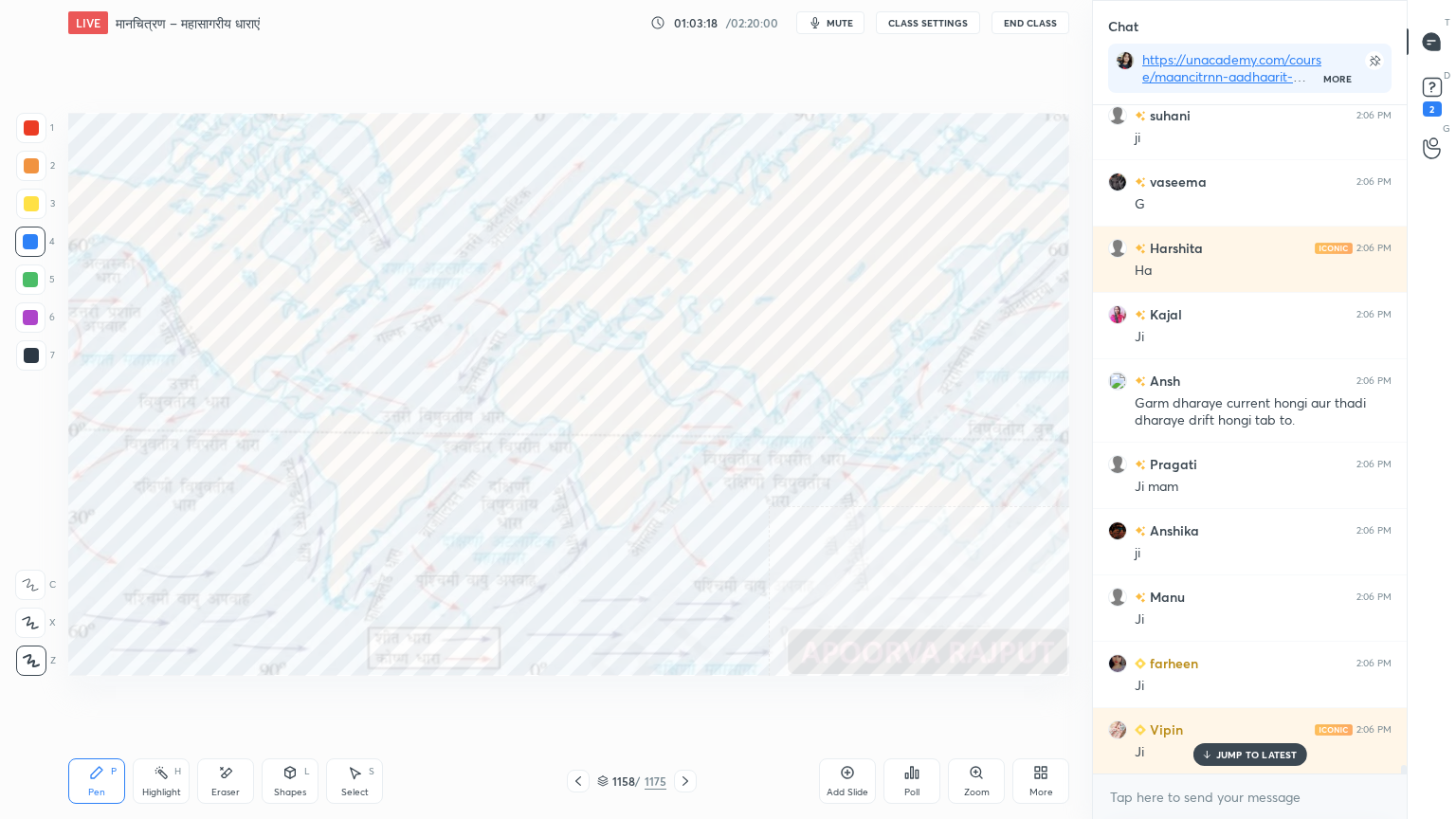 scroll, scrollTop: 53192, scrollLeft: 0, axis: vertical 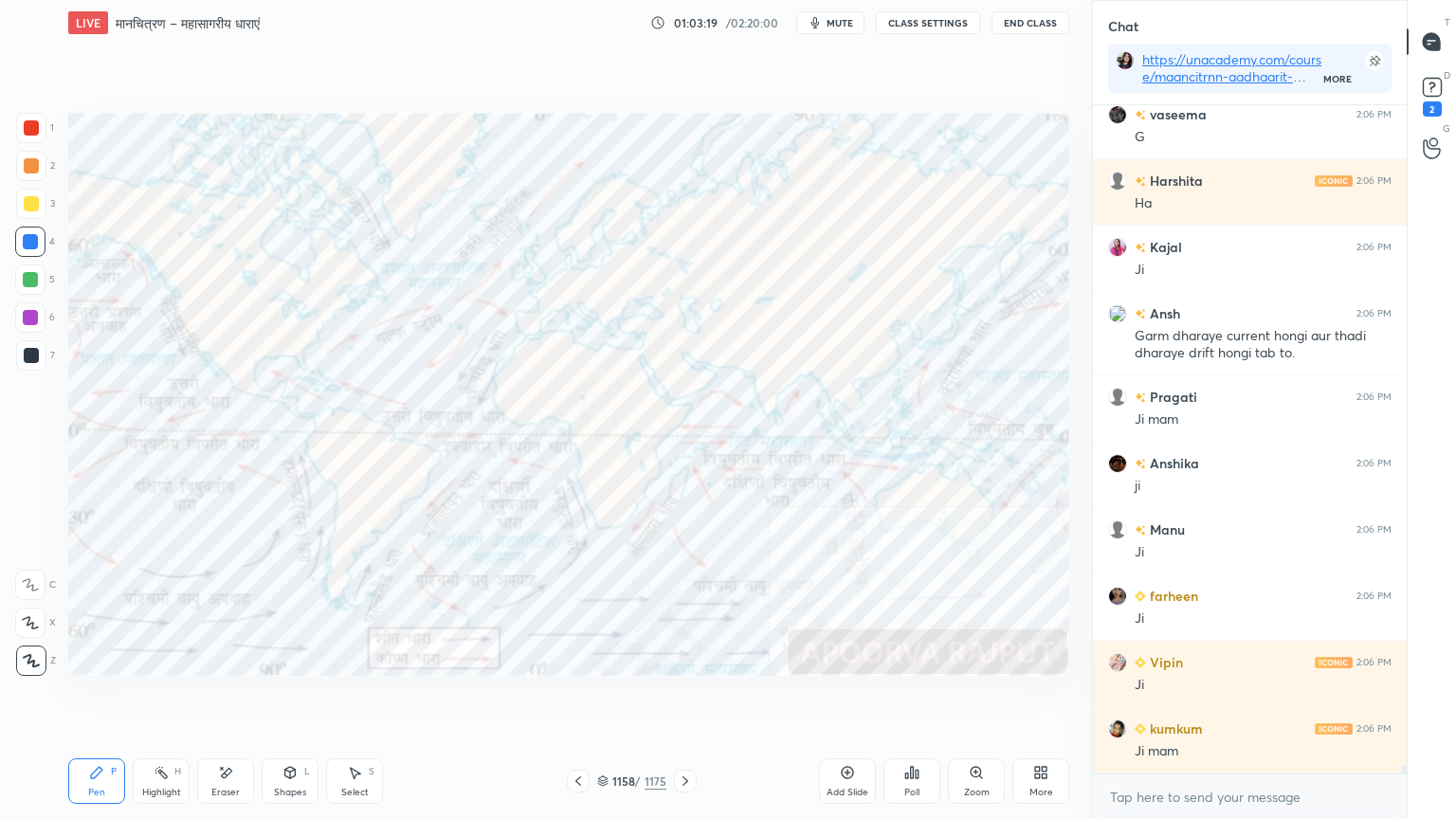 click on "Eraser" at bounding box center [226, 781] 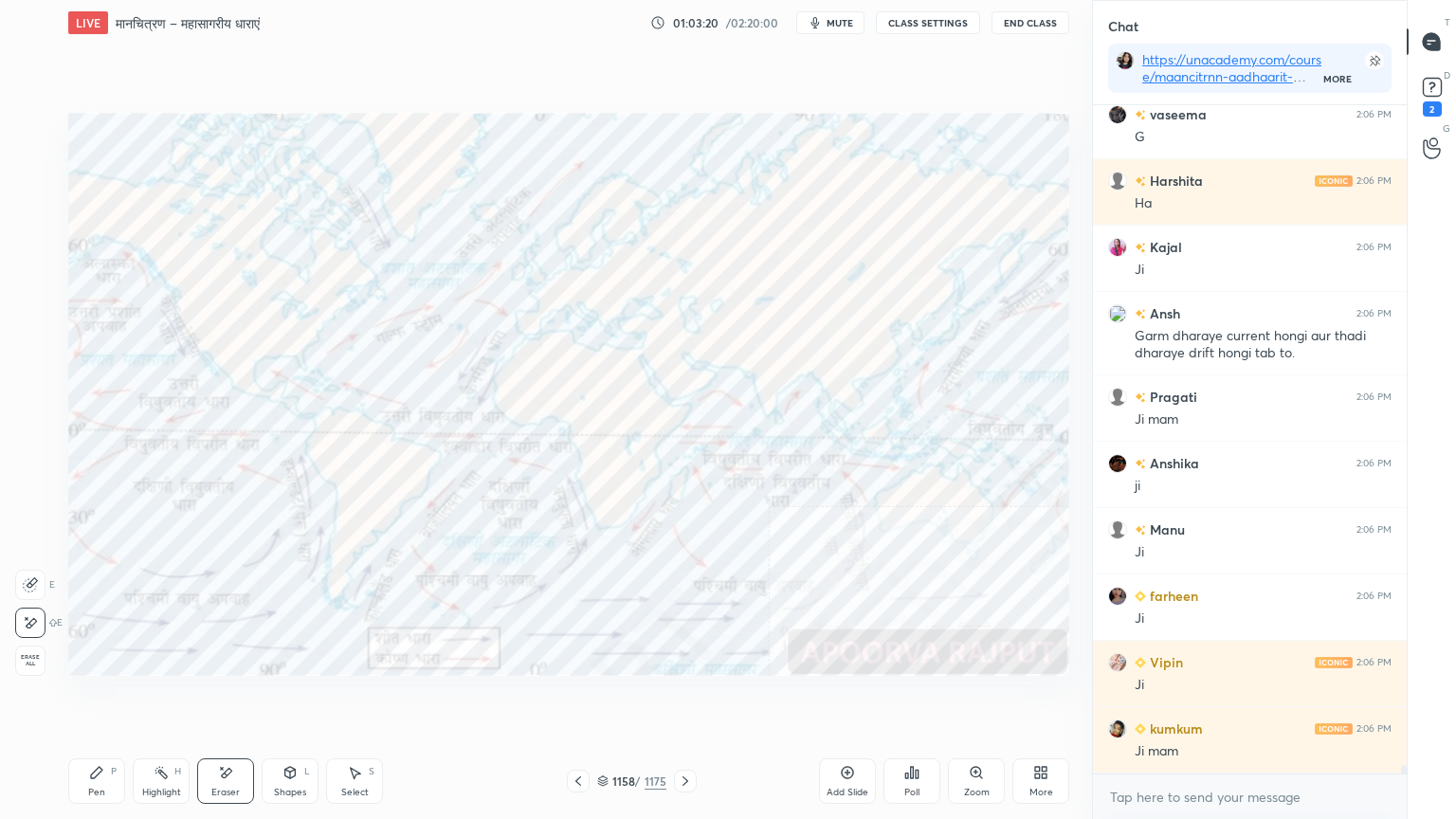 click on "Erase all" at bounding box center [30, 661] 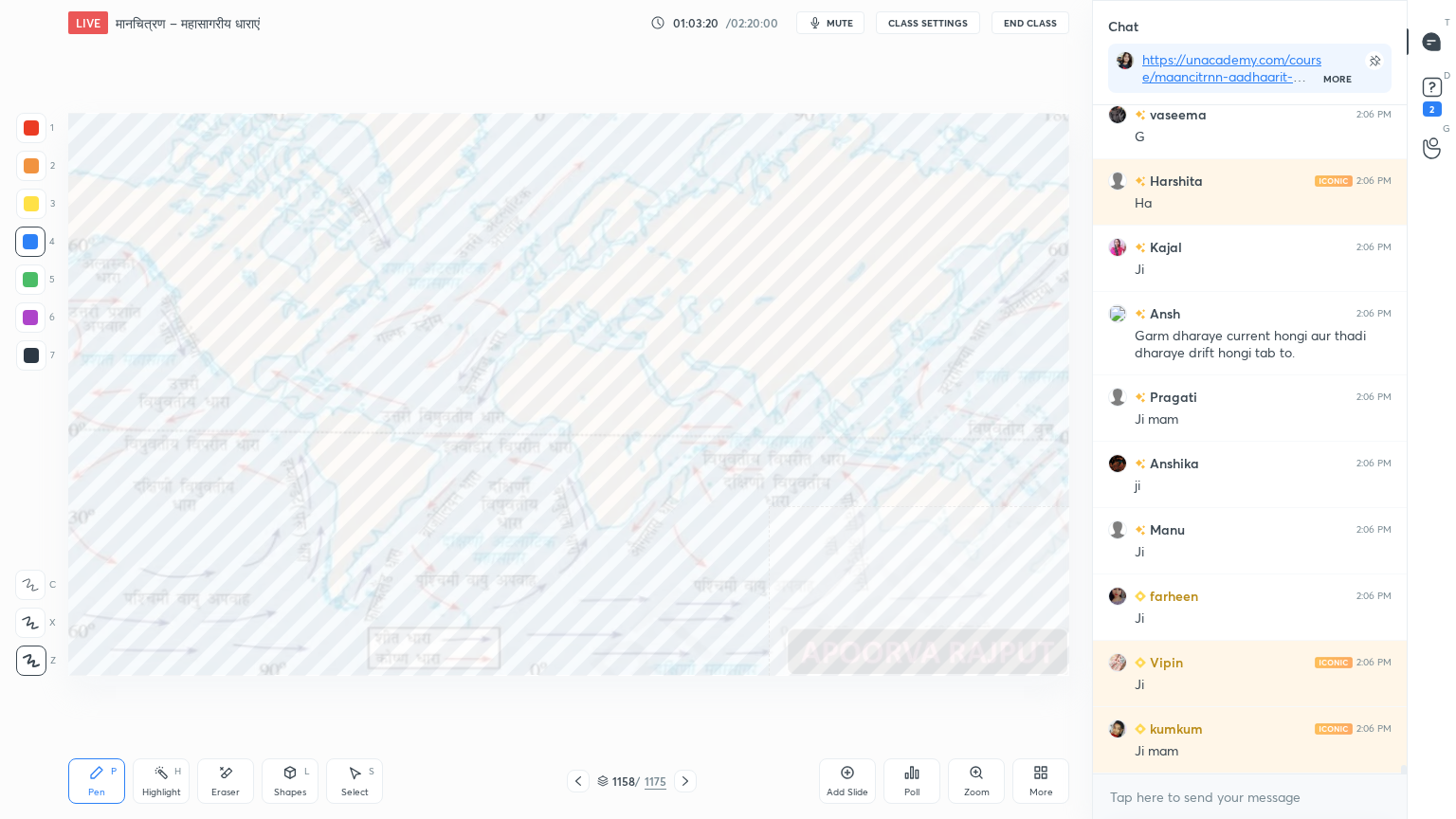 click on "1 2 3 4 5 6 7 C X Z E E Erase all   H H" at bounding box center [30, 394] 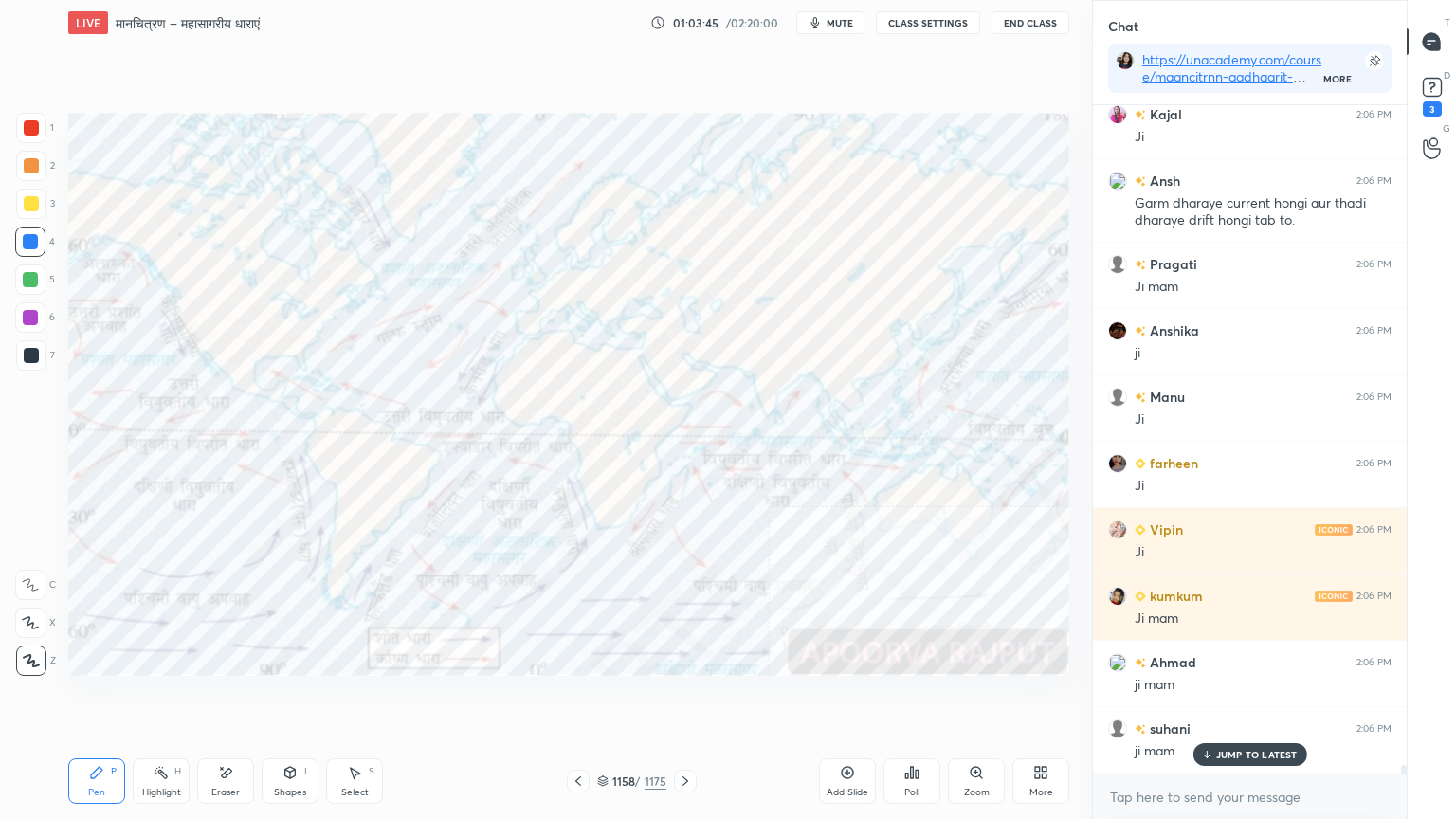 scroll, scrollTop: 53406, scrollLeft: 0, axis: vertical 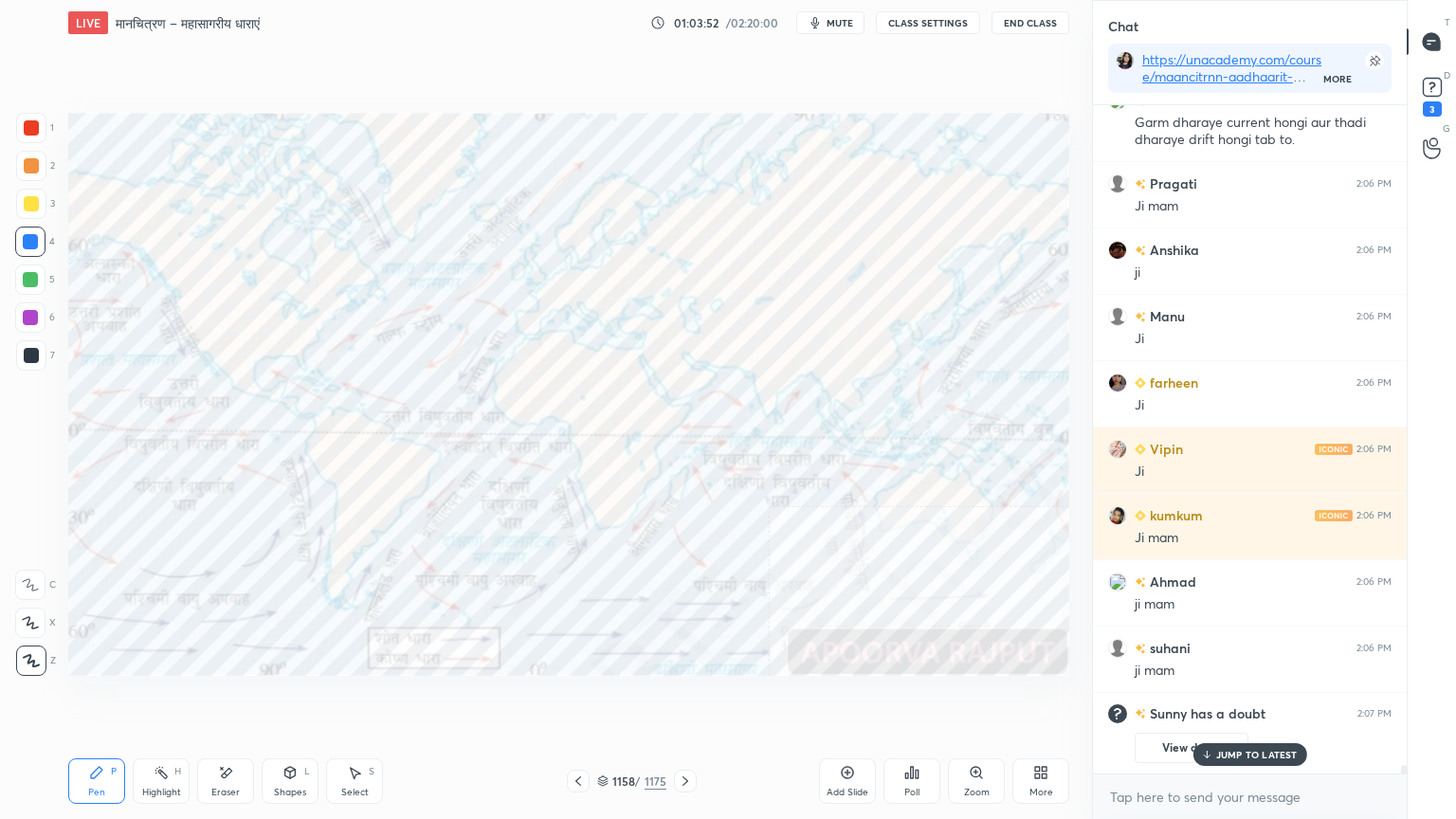 click 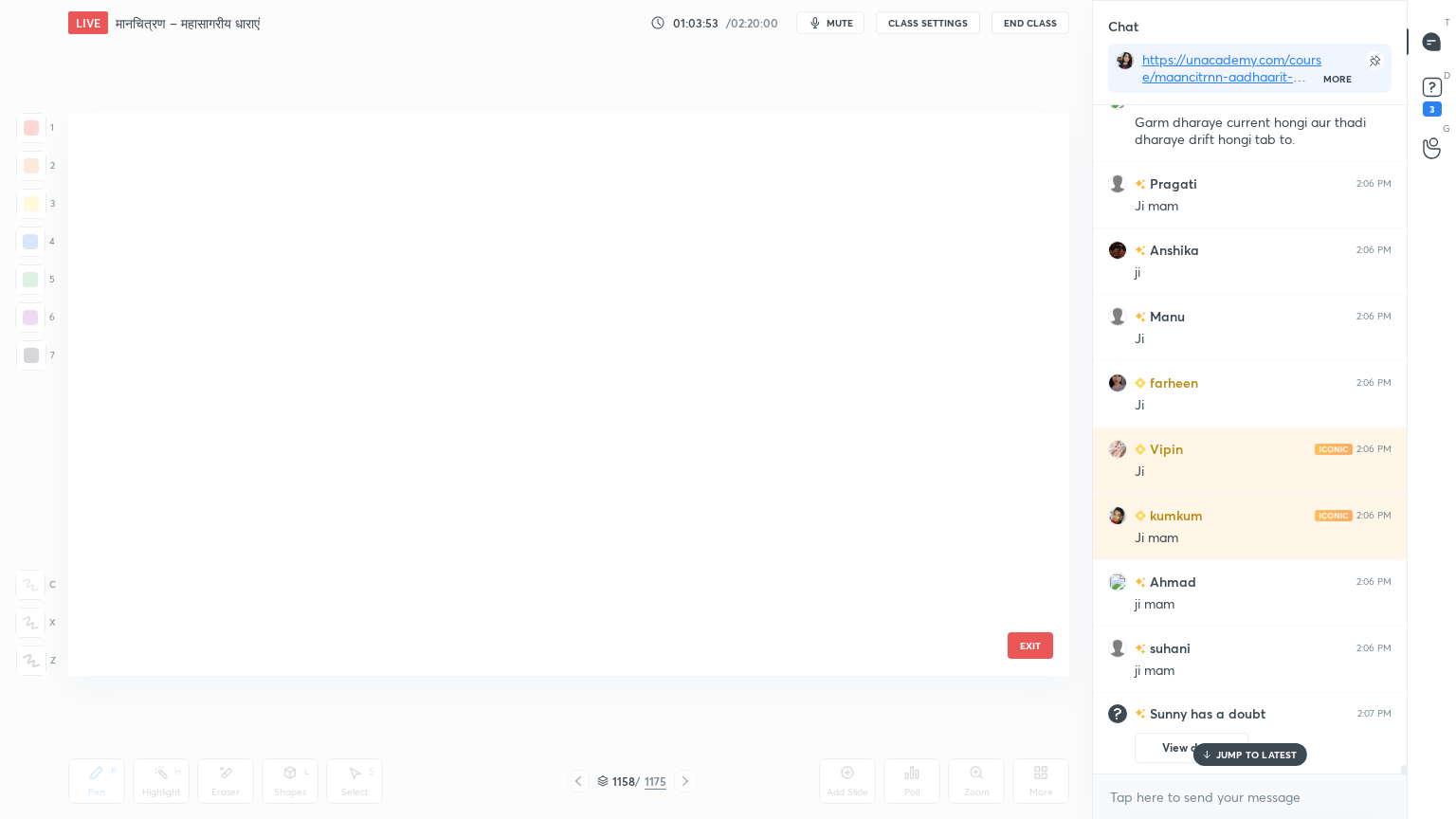scroll, scrollTop: 66396, scrollLeft: 0, axis: vertical 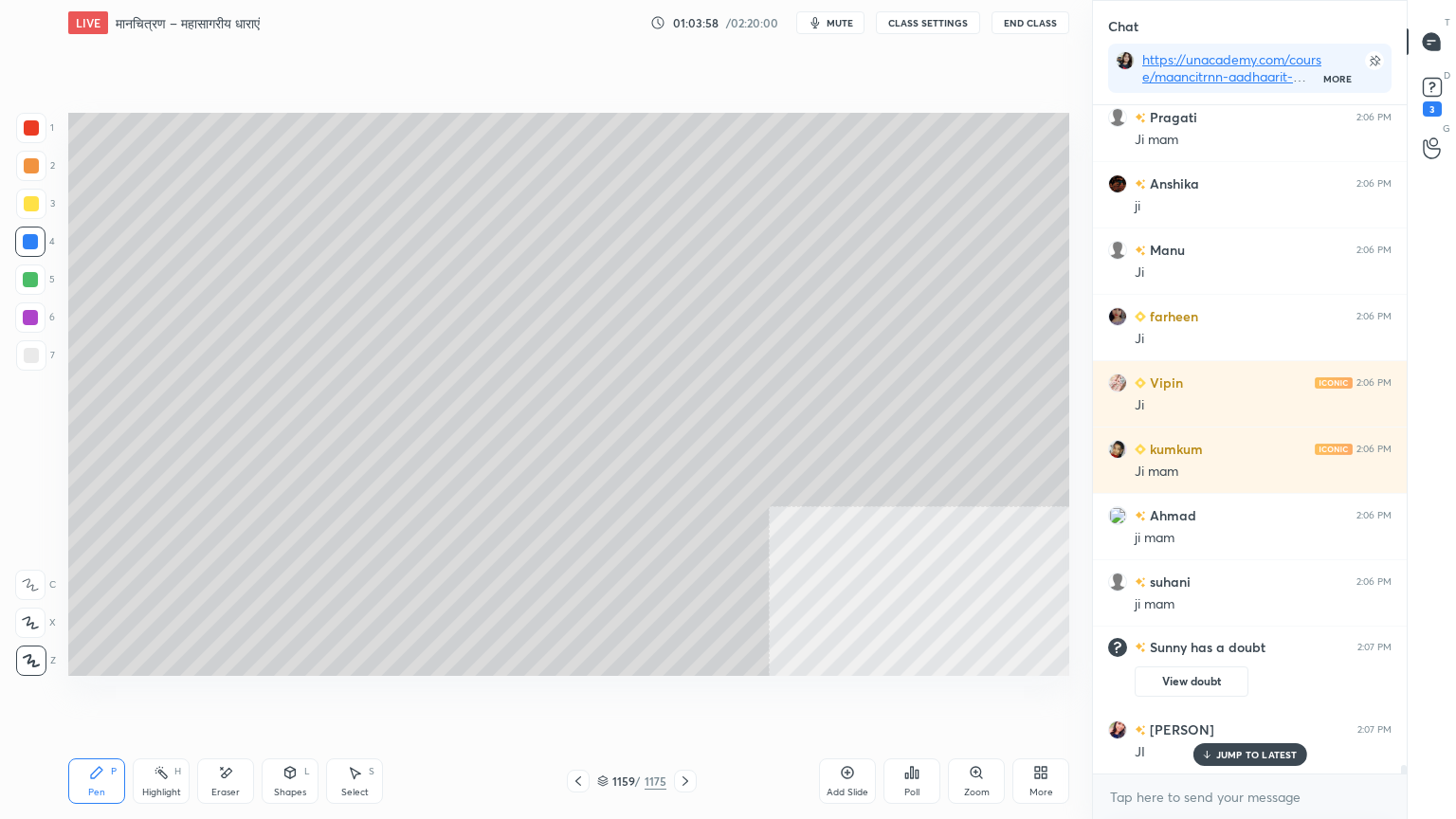 click at bounding box center (31, 355) 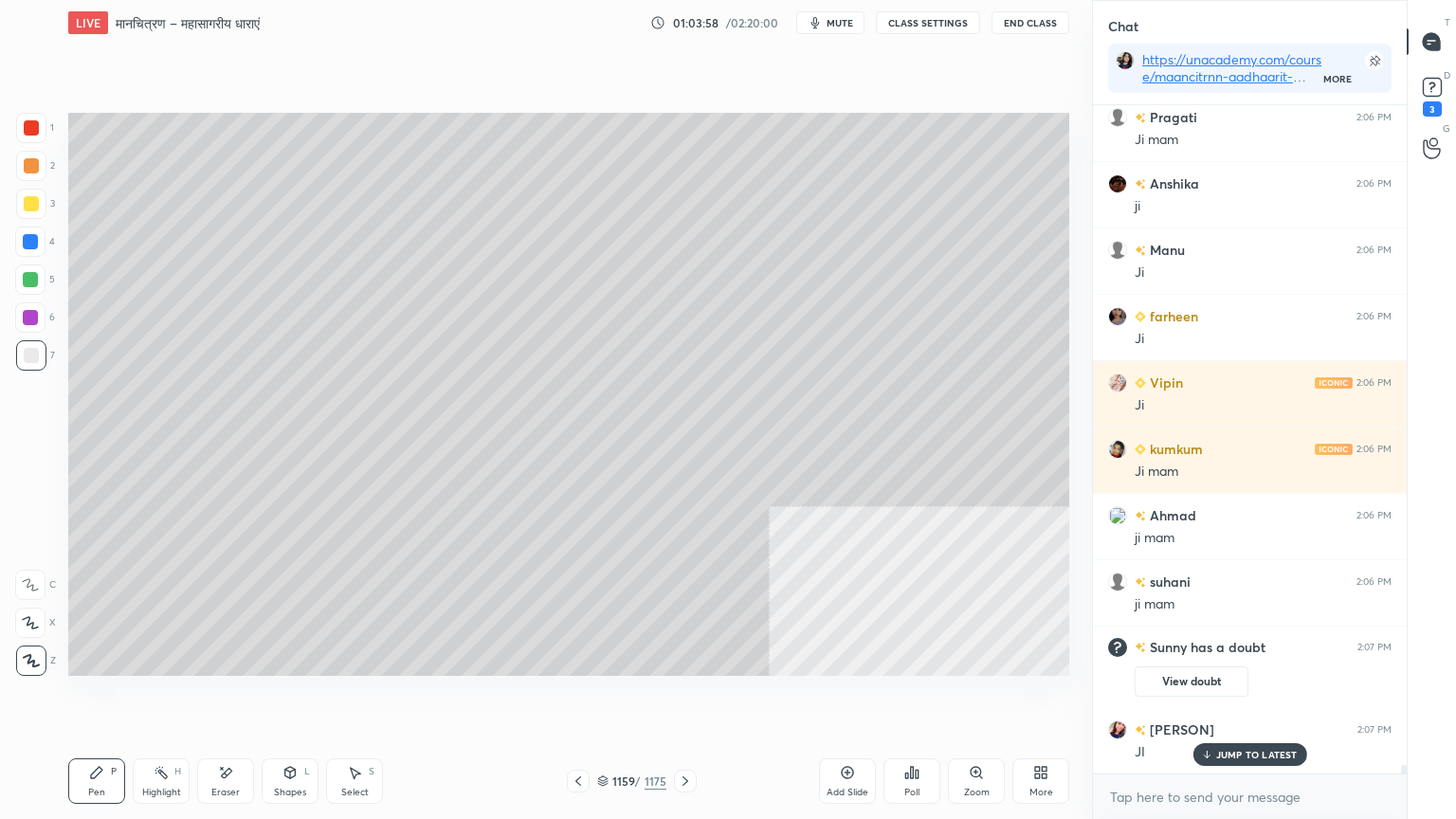 click at bounding box center (31, 355) 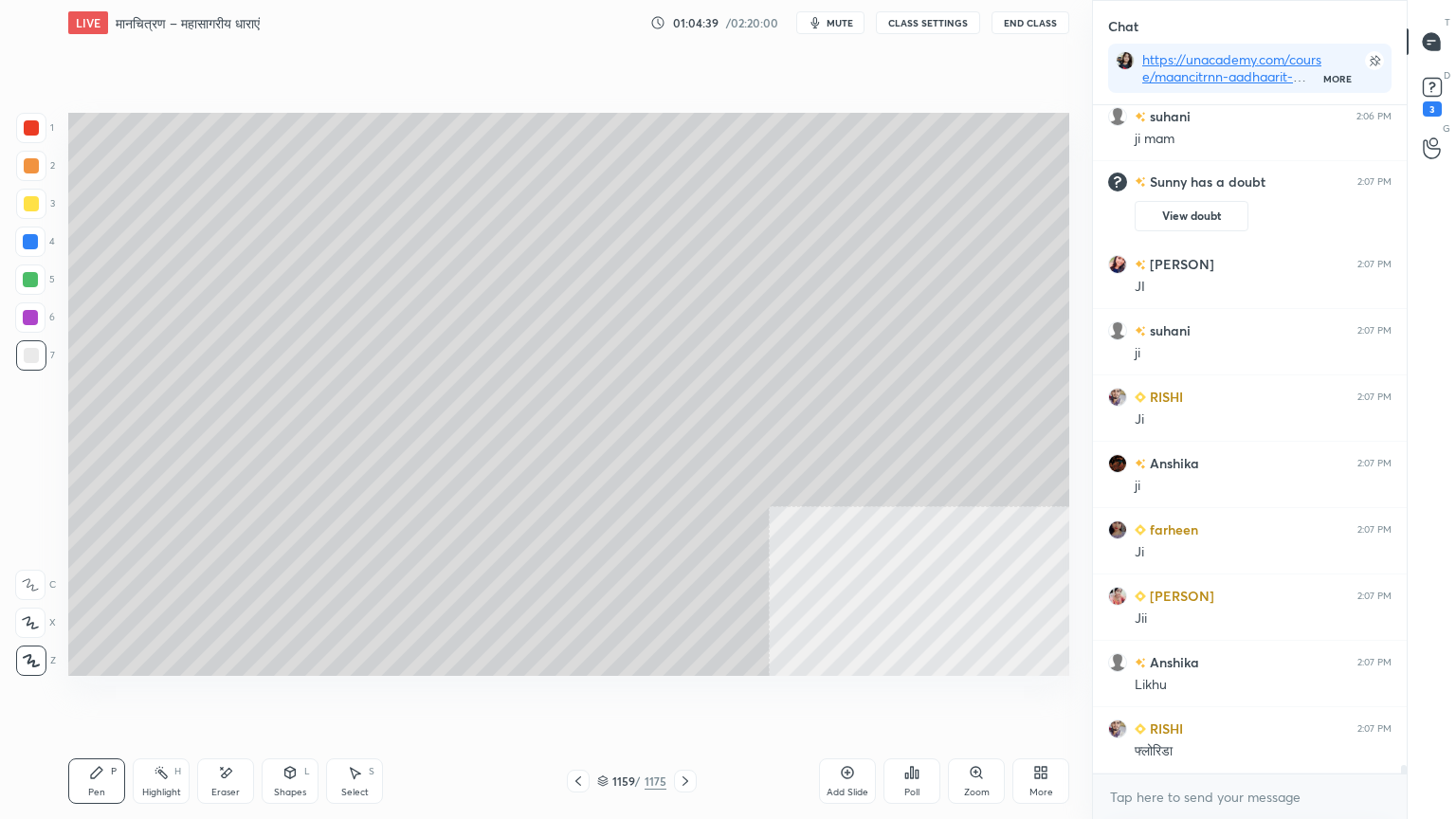 scroll, scrollTop: 50064, scrollLeft: 0, axis: vertical 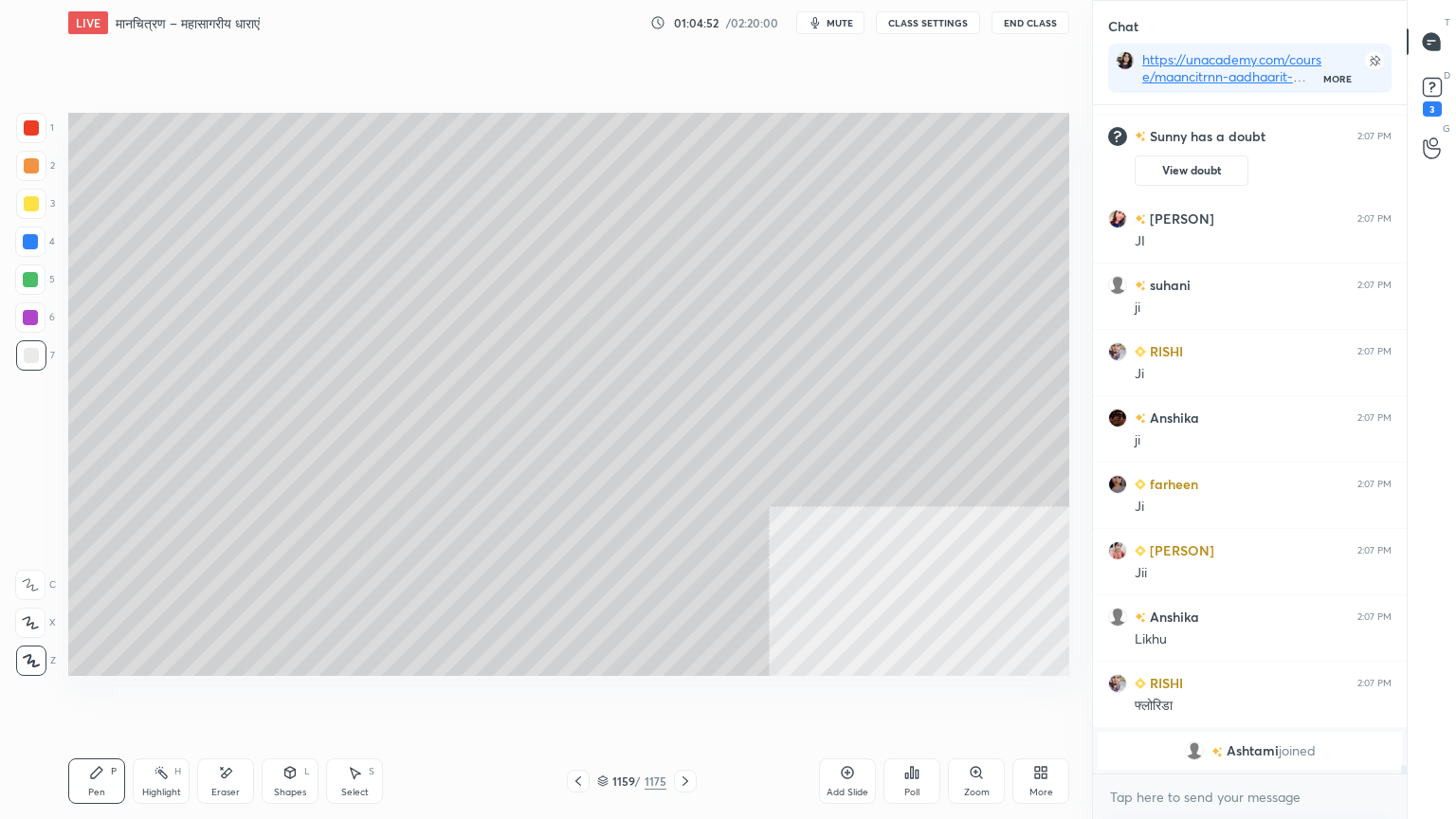 click 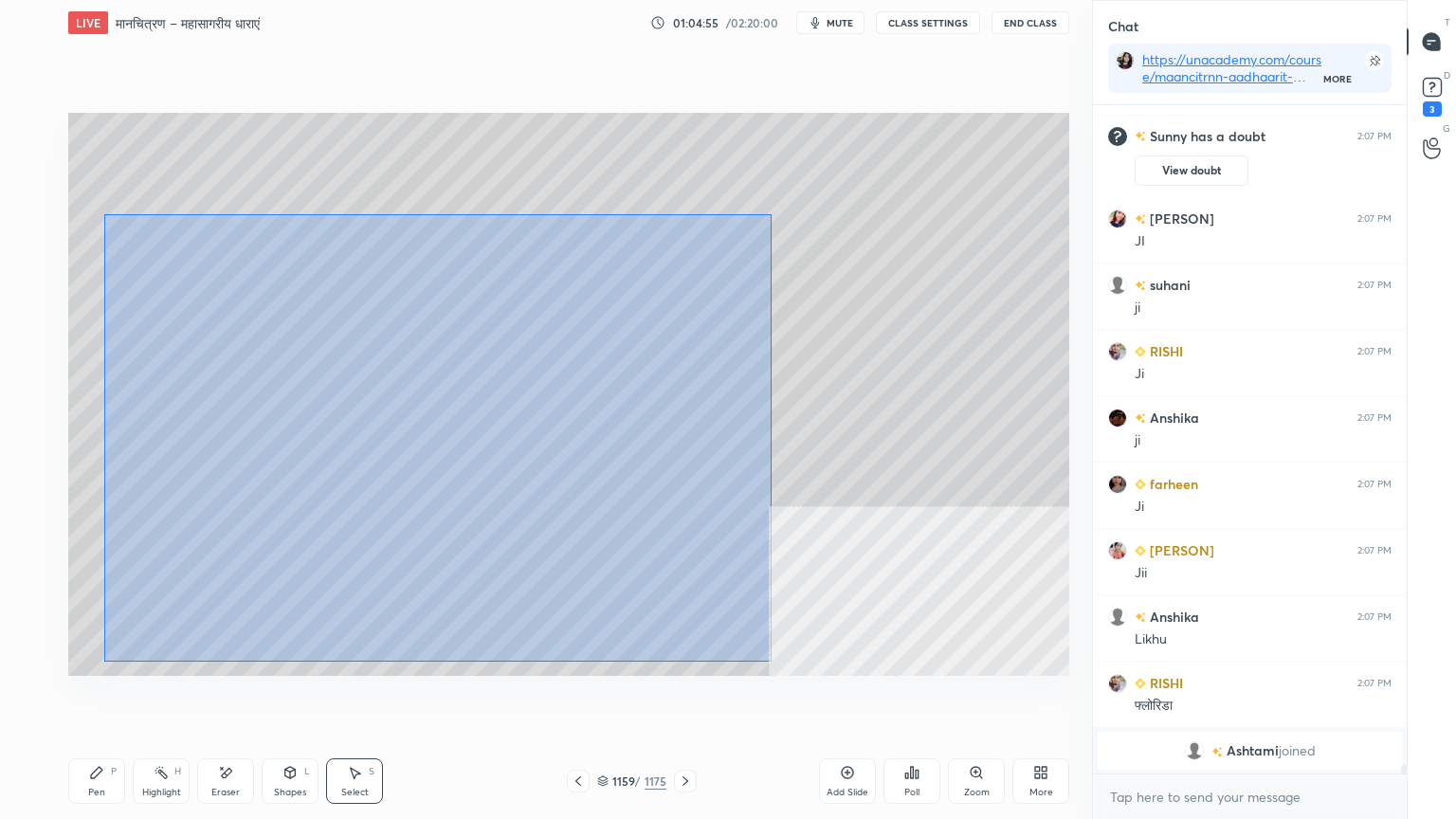drag, startPoint x: 103, startPoint y: 213, endPoint x: 773, endPoint y: 645, distance: 797.19759 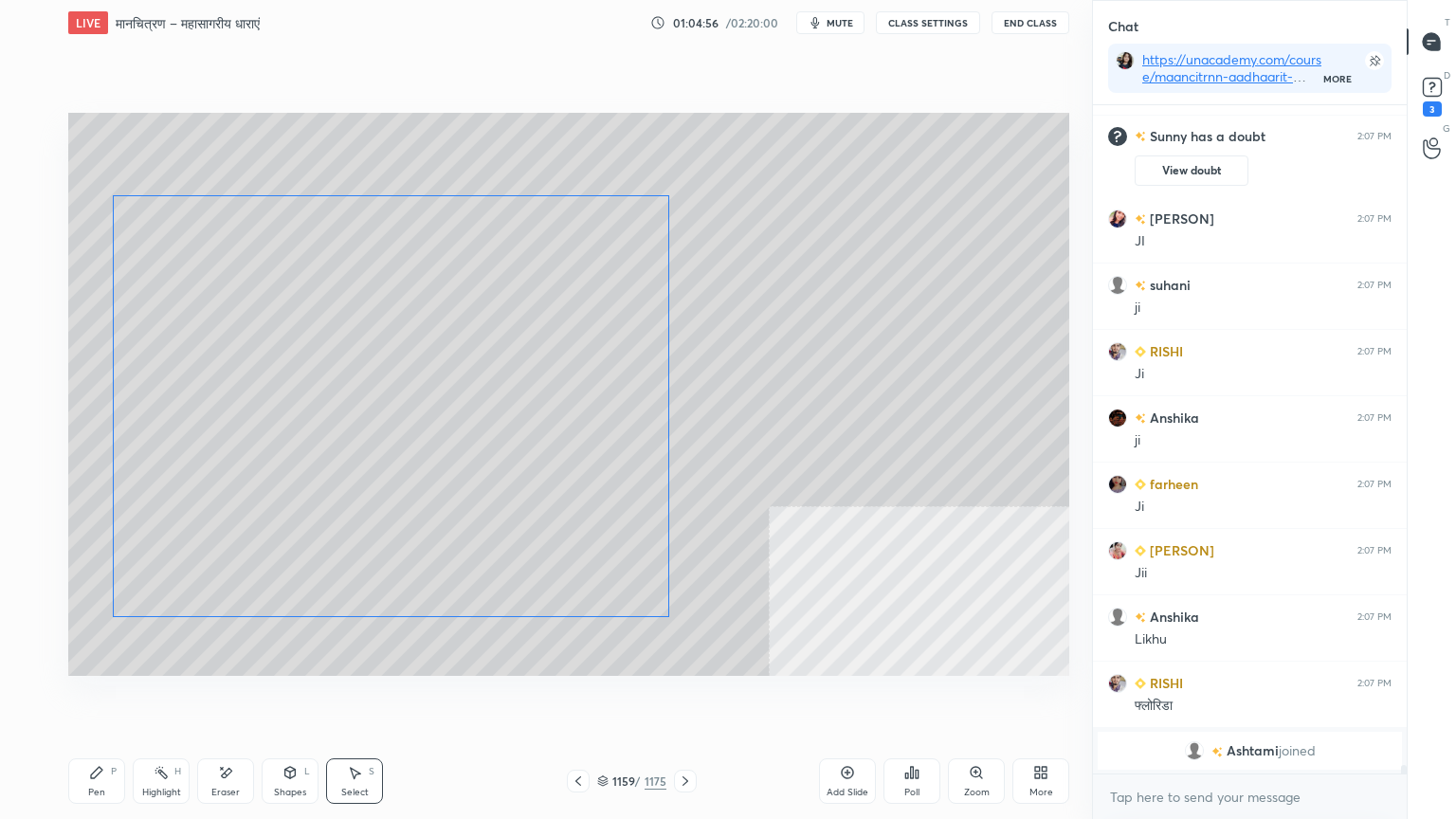 drag, startPoint x: 406, startPoint y: 388, endPoint x: 421, endPoint y: 287, distance: 102.107786 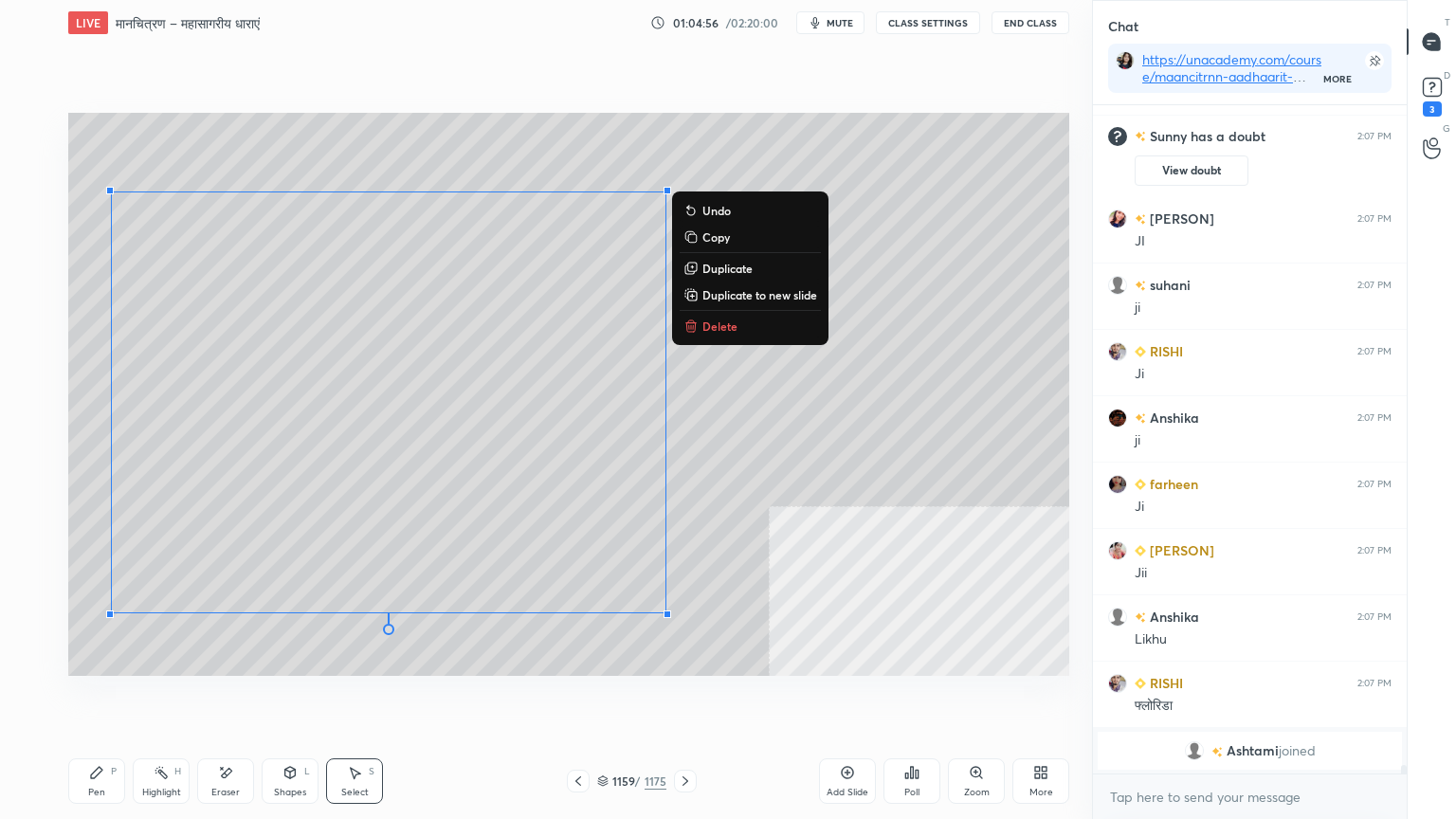 drag, startPoint x: 377, startPoint y: 136, endPoint x: 376, endPoint y: 125, distance: 11.045361 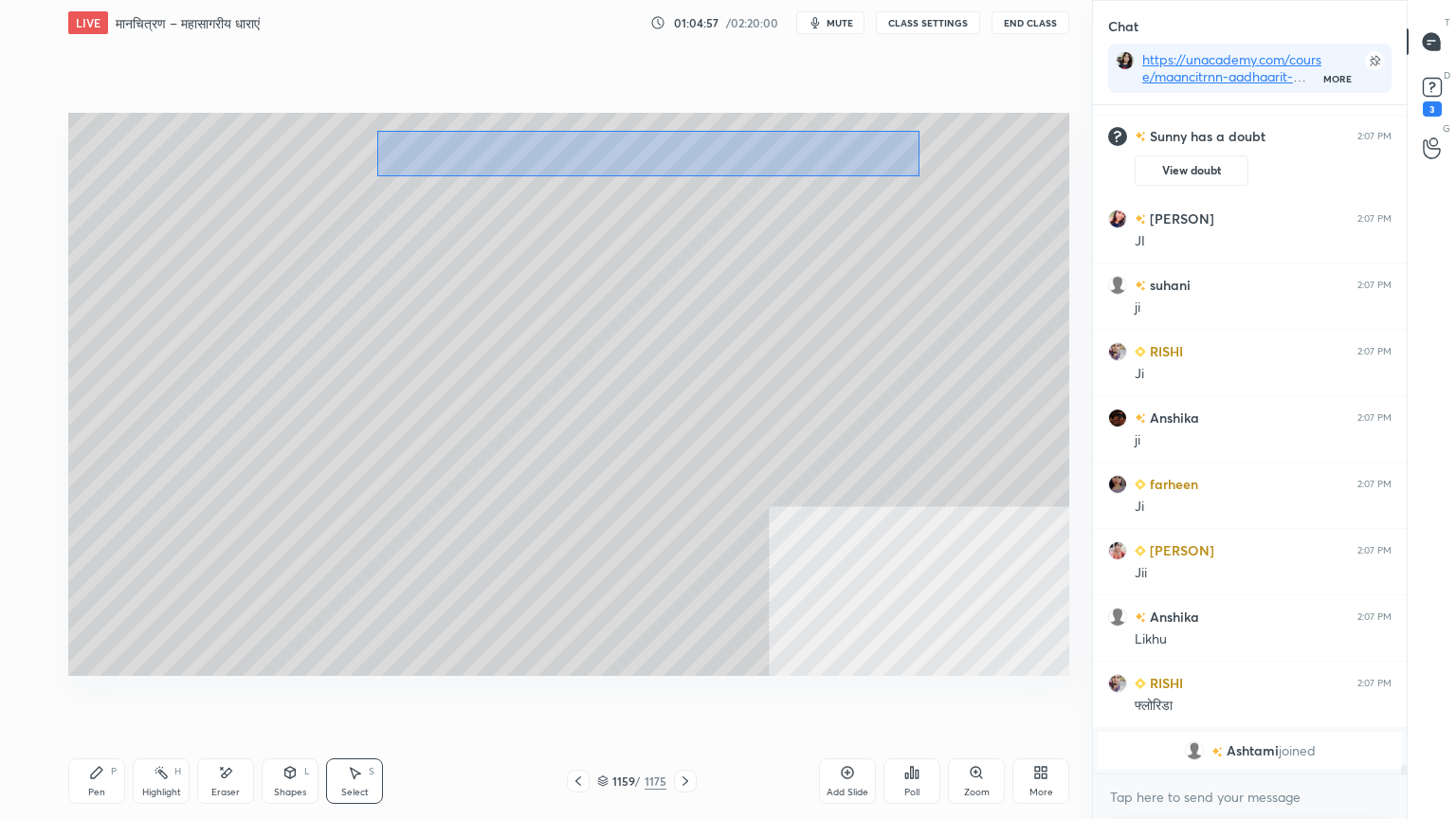 drag, startPoint x: 376, startPoint y: 125, endPoint x: 925, endPoint y: 184, distance: 552.16121 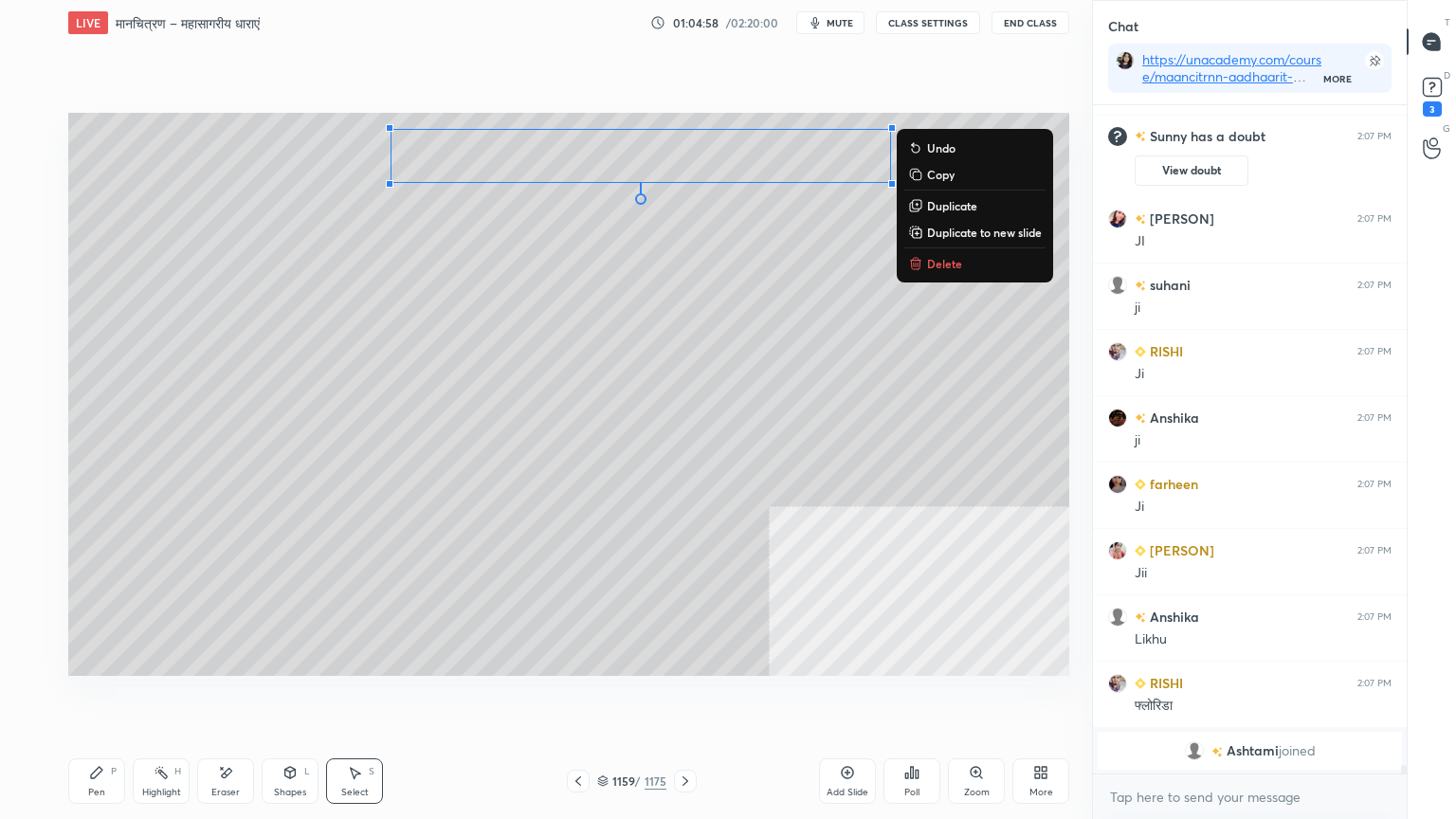 click on "0 ° Undo Copy Duplicate Duplicate to new slide Delete" at bounding box center [569, 394] 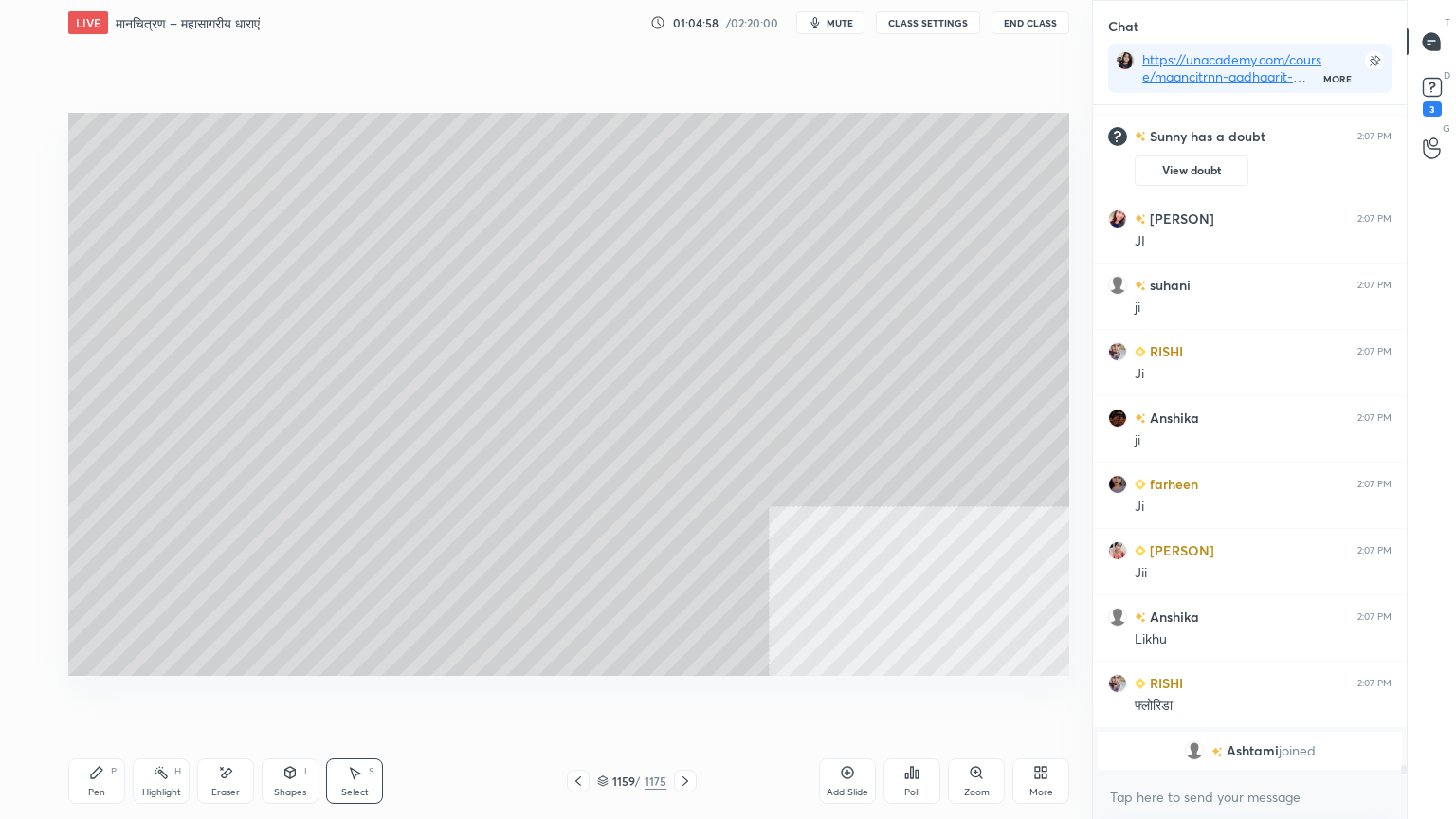 click on "0 ° Undo Copy Duplicate Duplicate to new slide Delete" at bounding box center [569, 394] 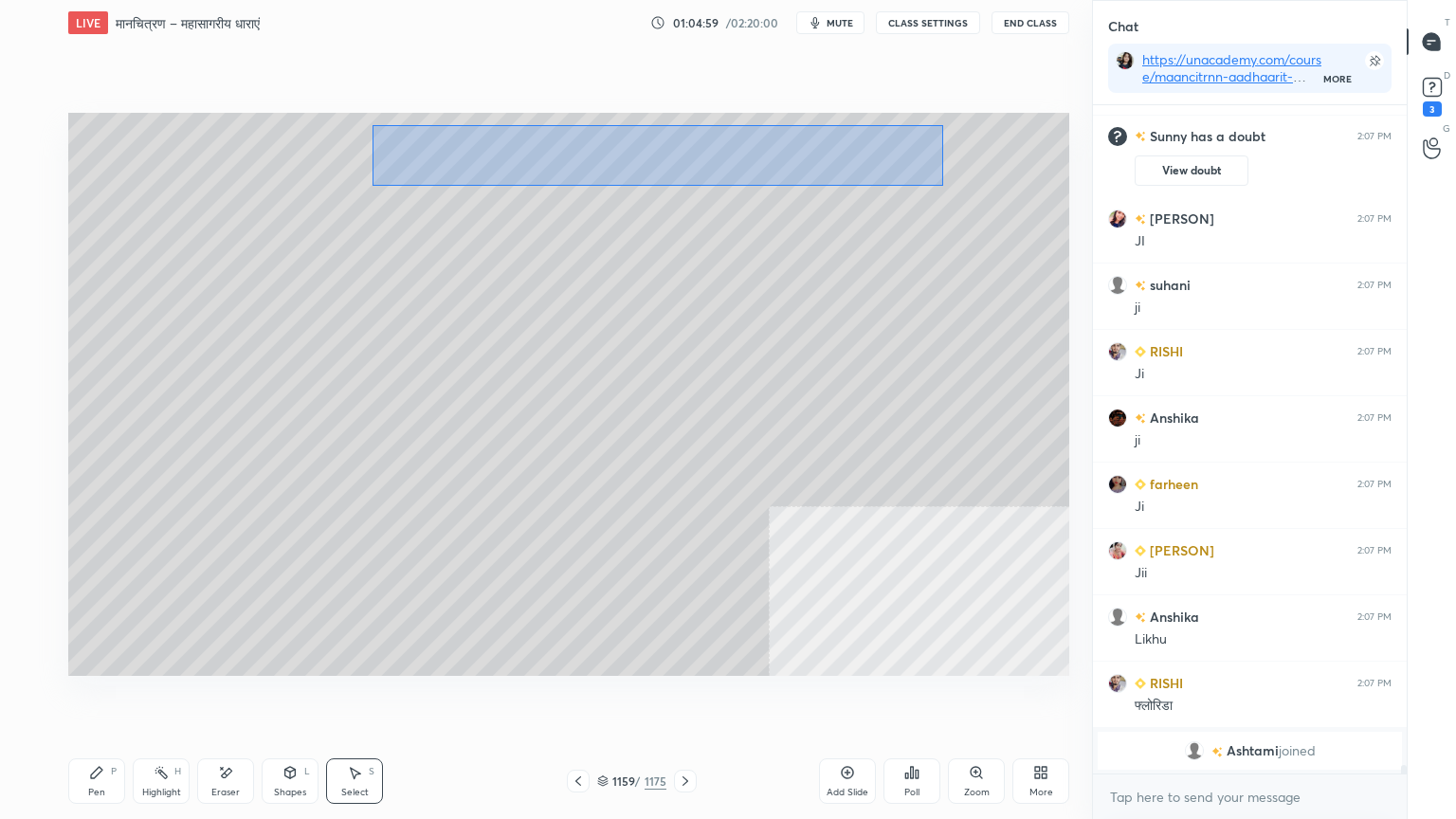 drag, startPoint x: 415, startPoint y: 138, endPoint x: 921, endPoint y: 214, distance: 511.6757 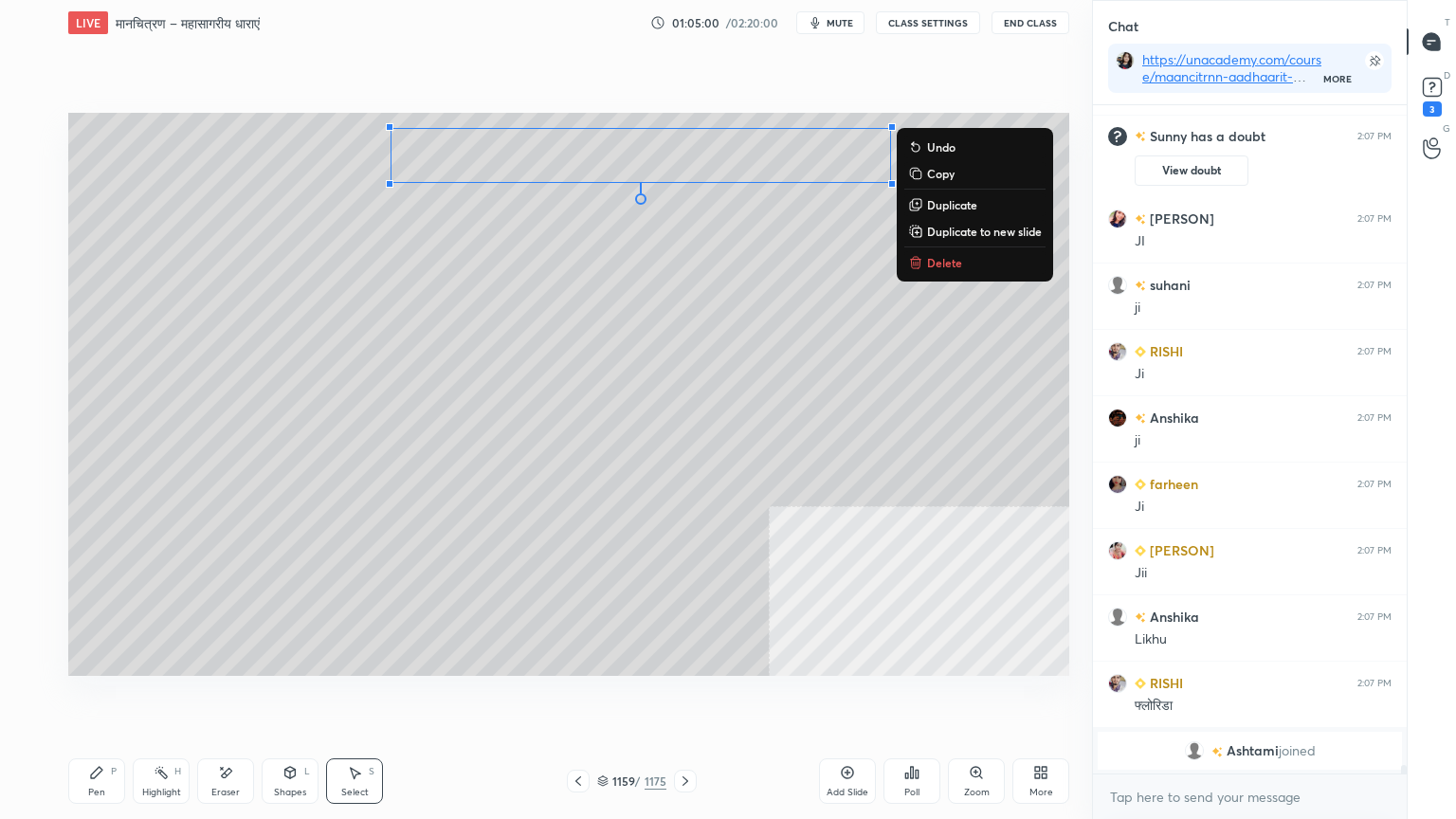 click on "Delete" at bounding box center [944, 263] 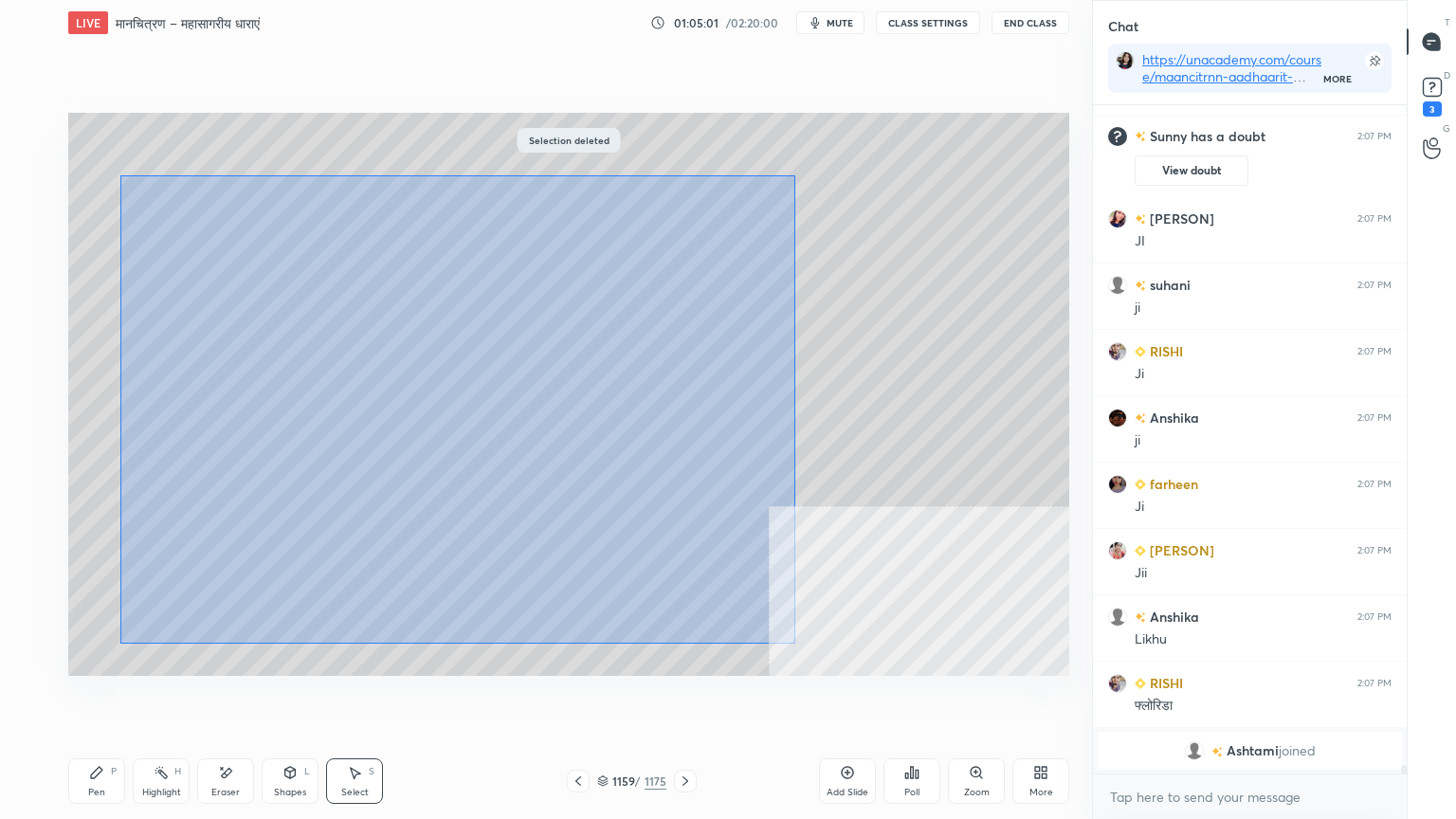 drag, startPoint x: 158, startPoint y: 220, endPoint x: 688, endPoint y: 598, distance: 650.9869 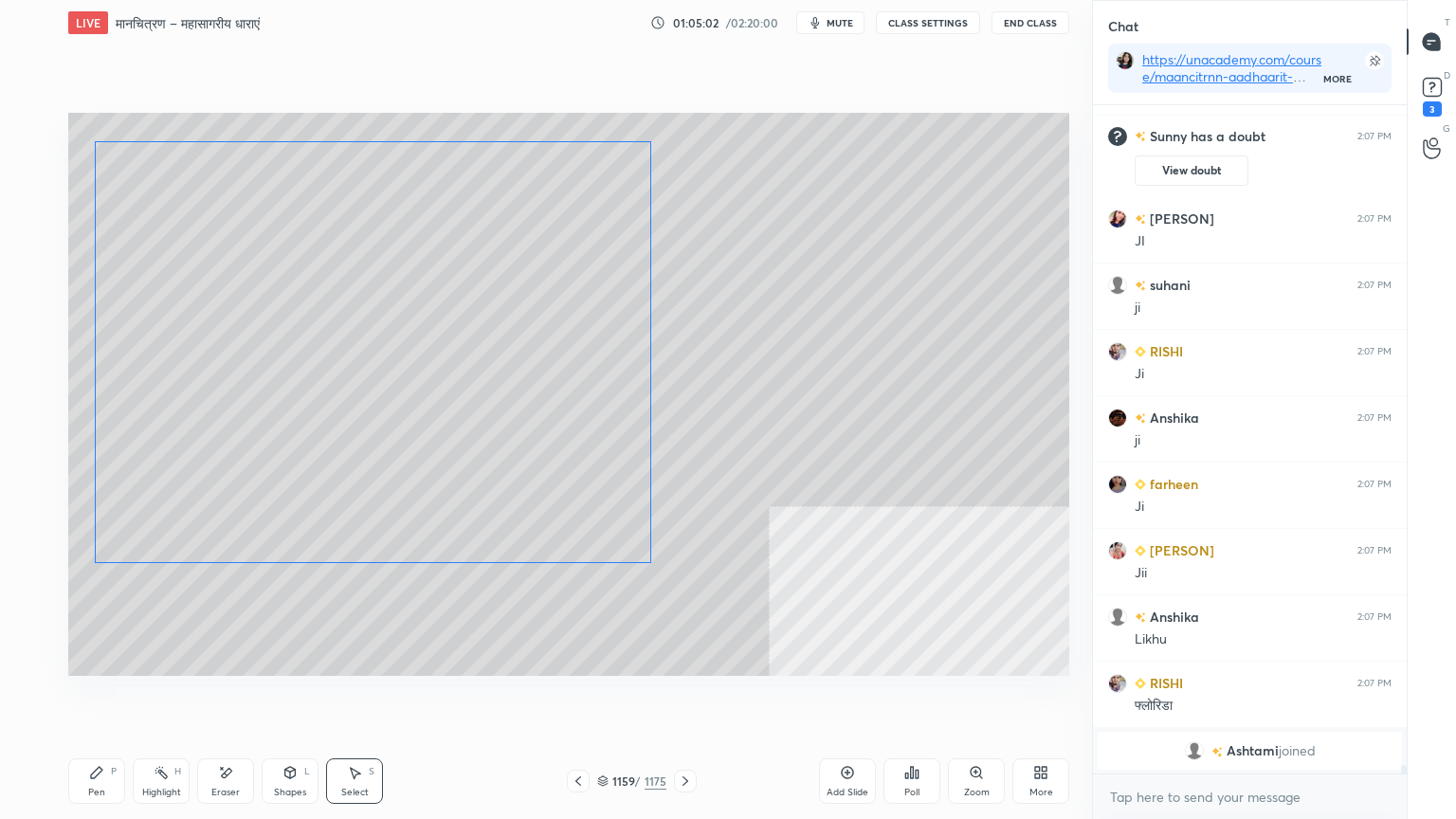 scroll, scrollTop: 50038, scrollLeft: 0, axis: vertical 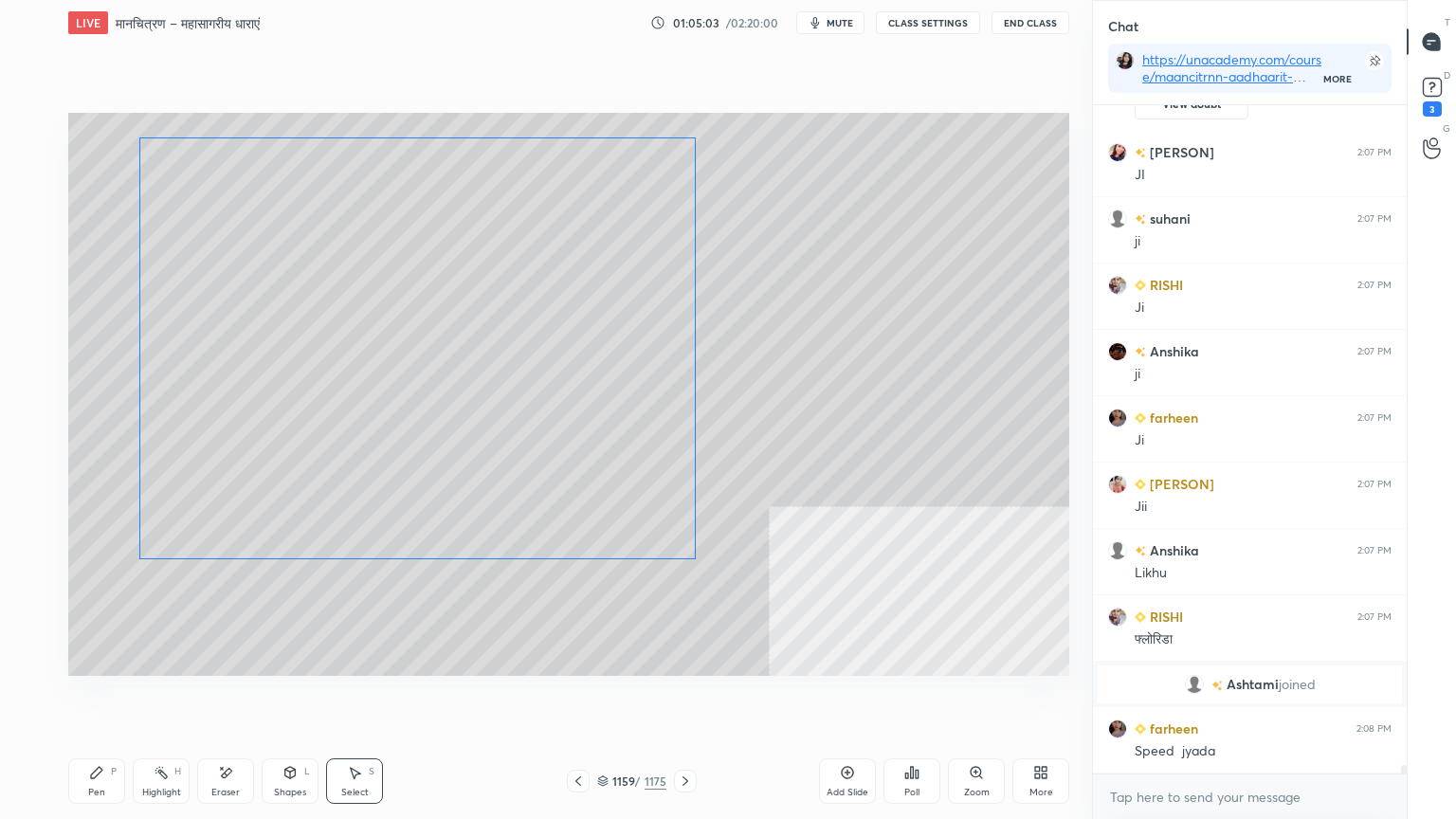 drag, startPoint x: 391, startPoint y: 425, endPoint x: 413, endPoint y: 372, distance: 57.384667 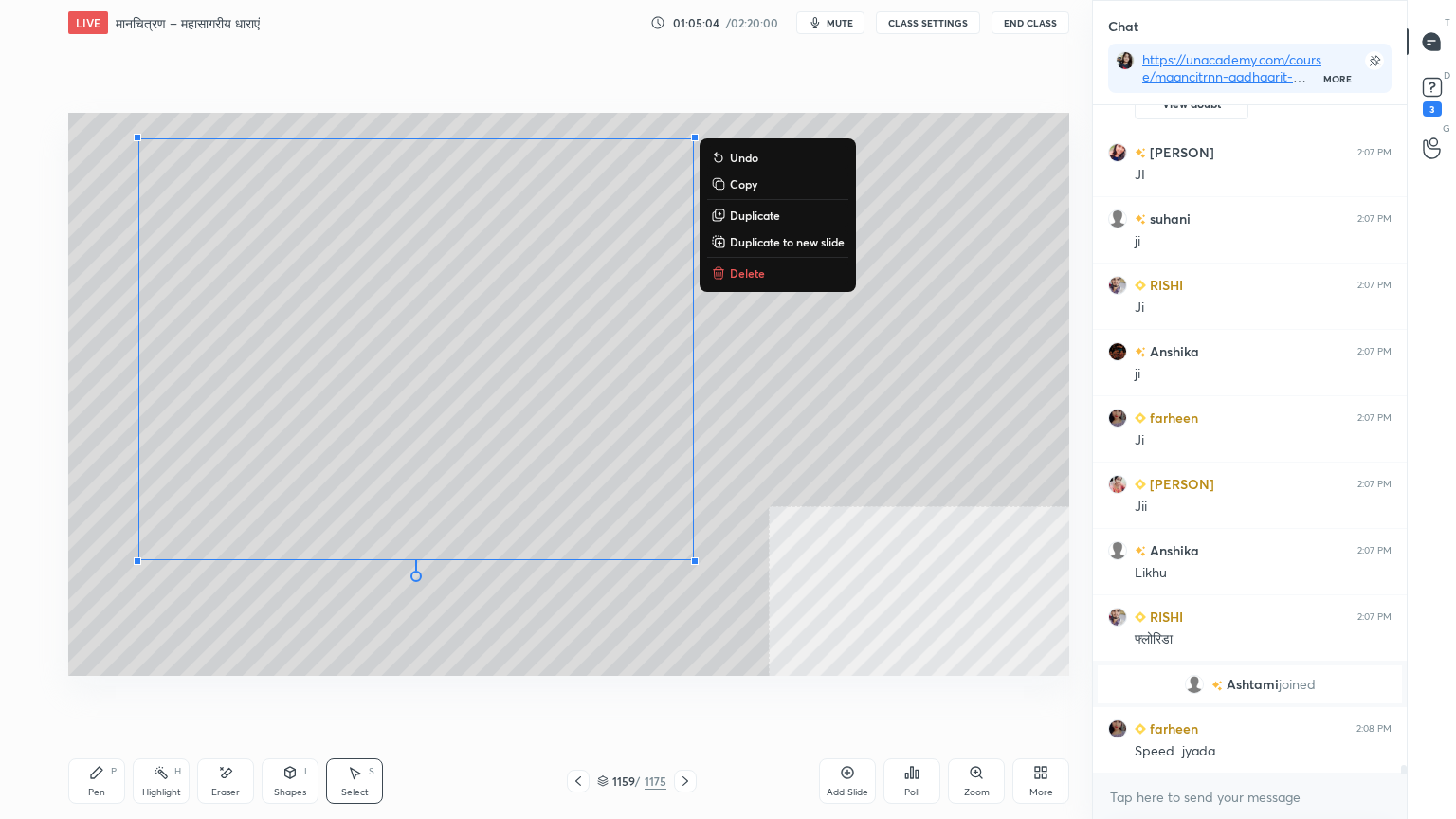 click on "Pen P" at bounding box center [97, 781] 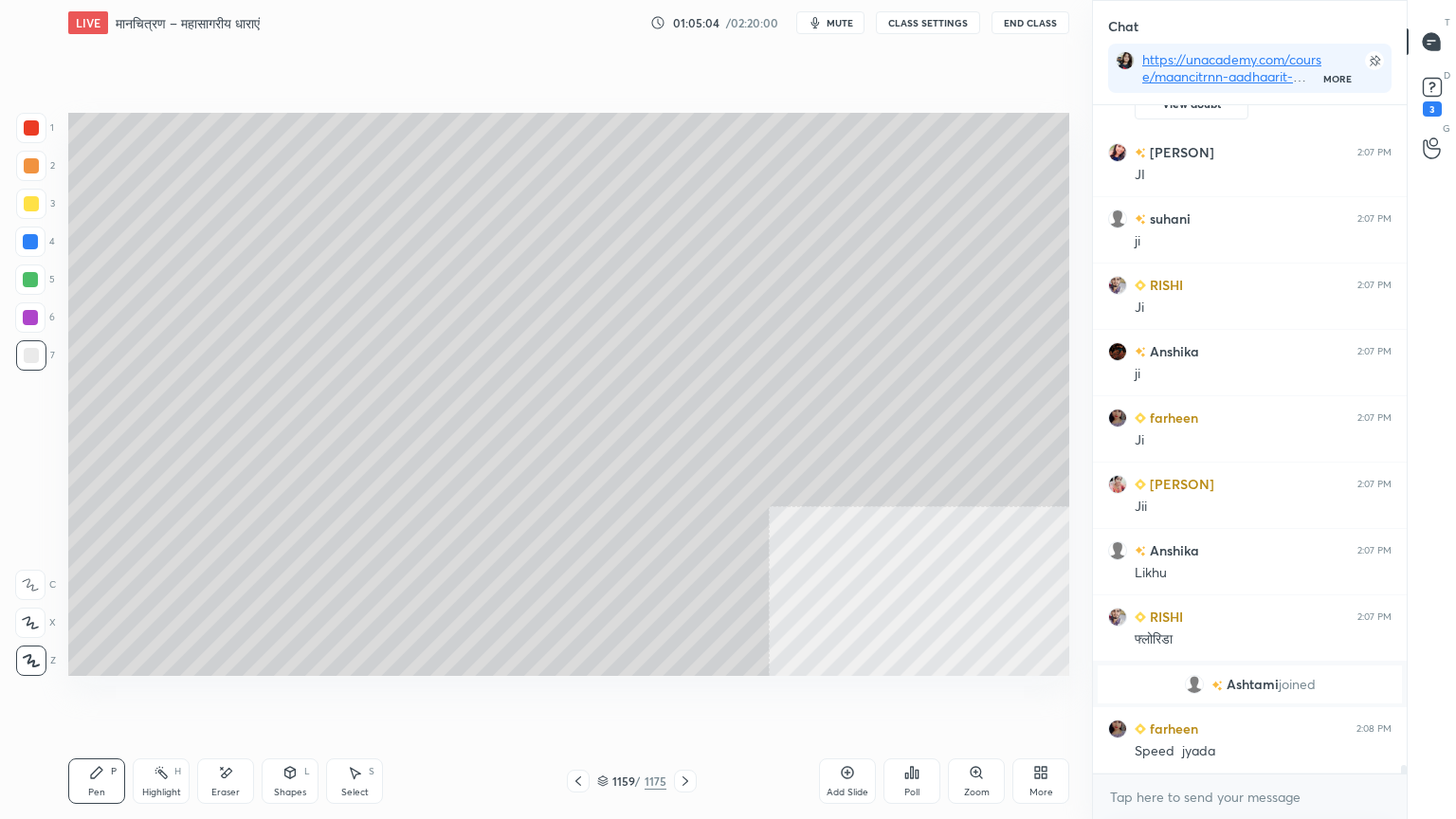drag, startPoint x: 99, startPoint y: 781, endPoint x: 119, endPoint y: 751, distance: 36.055513 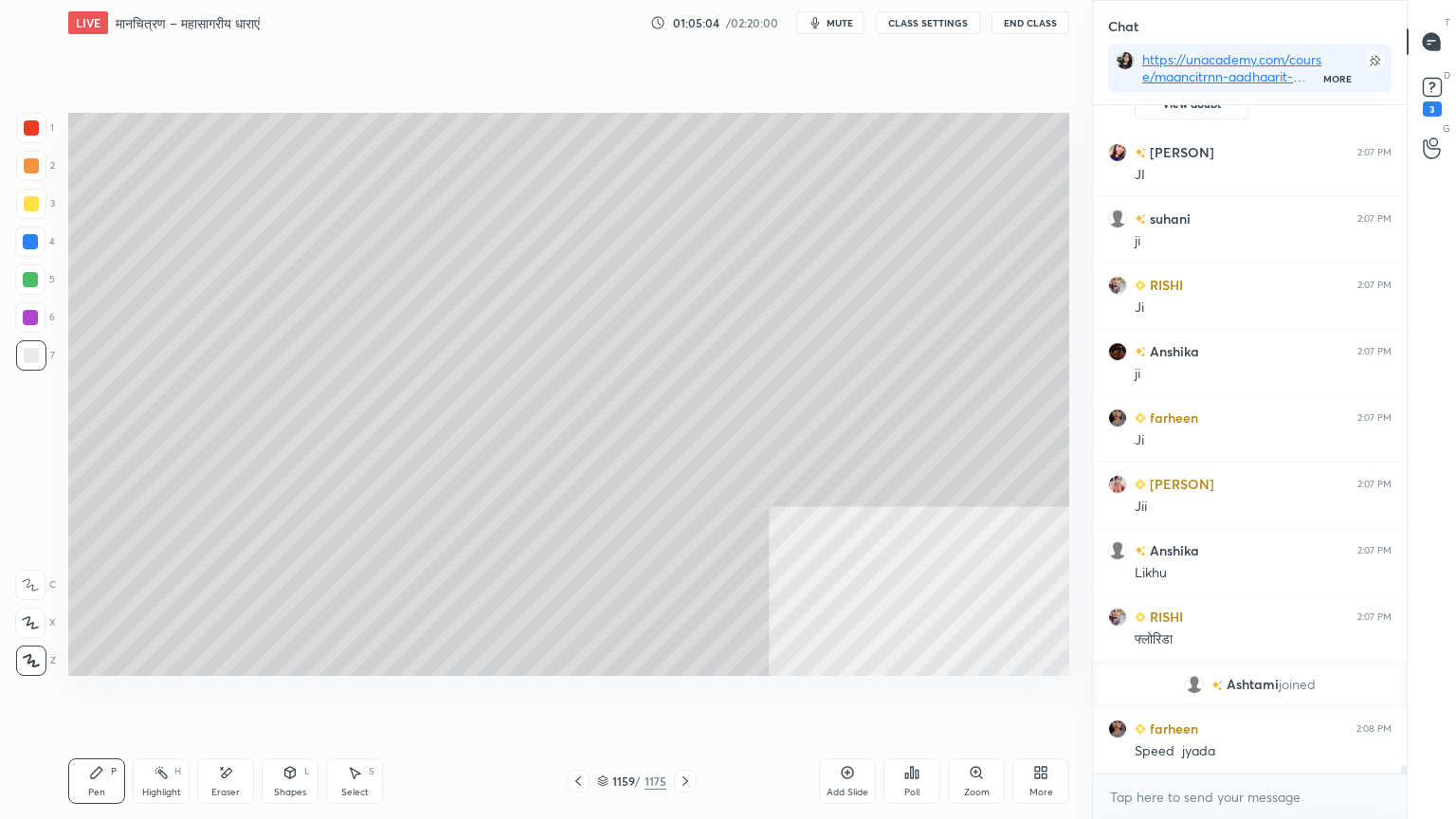 click on "Pen P" at bounding box center (97, 781) 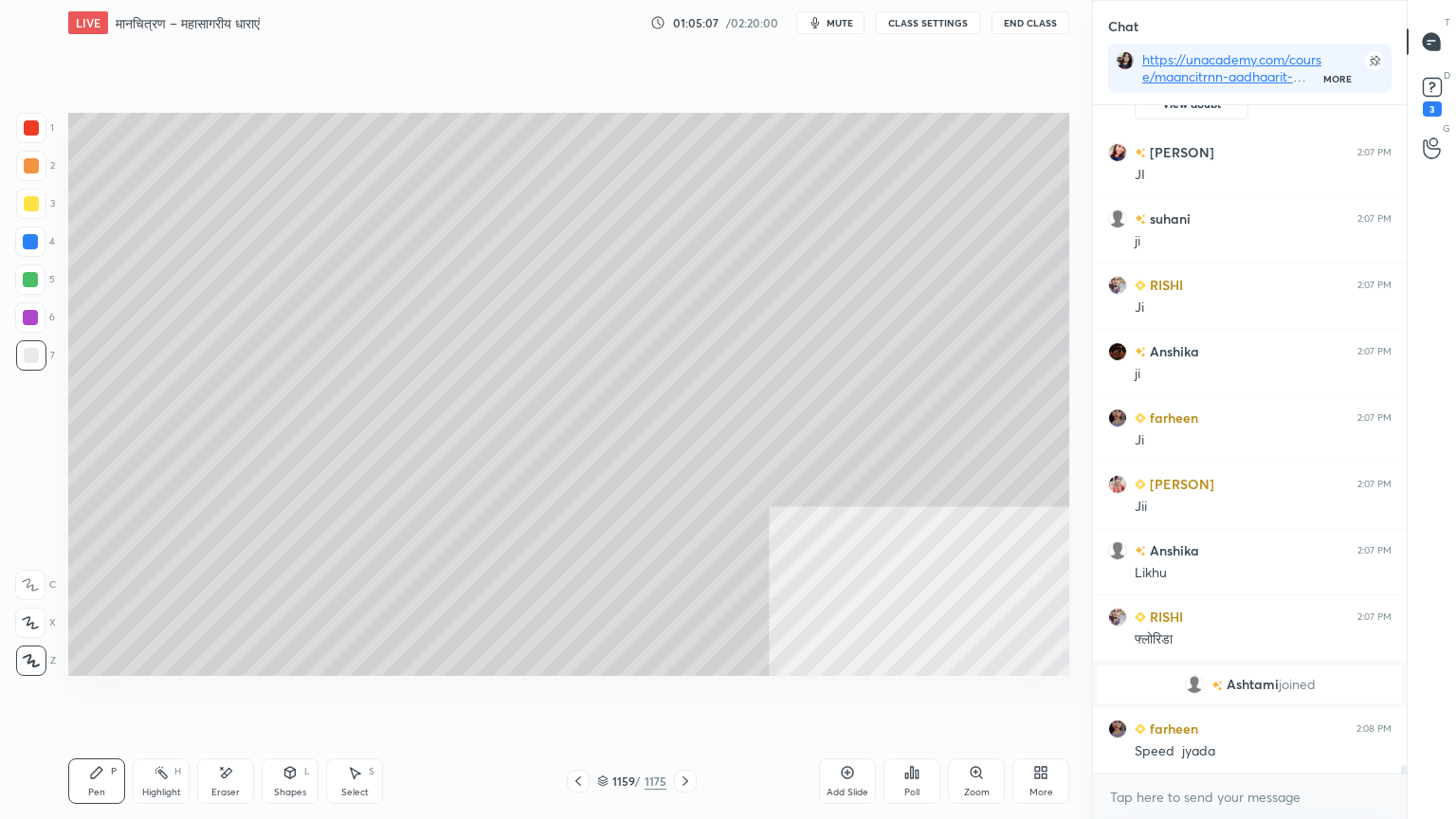 click on "Pen P Highlight H Eraser Shapes L Select S 1159 / 1175 Add Slide Poll Zoom More" at bounding box center [569, 781] 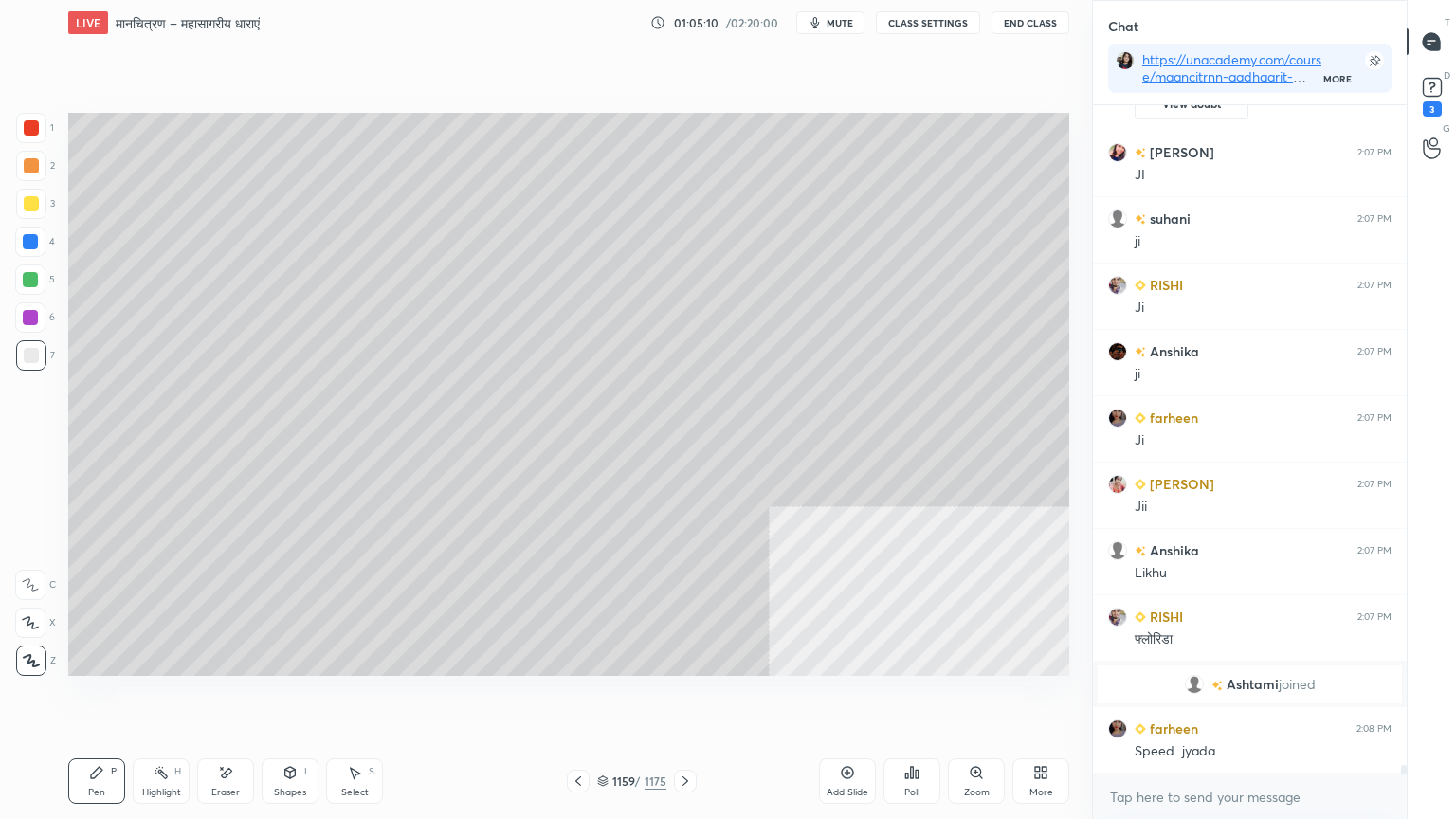 click at bounding box center [31, 355] 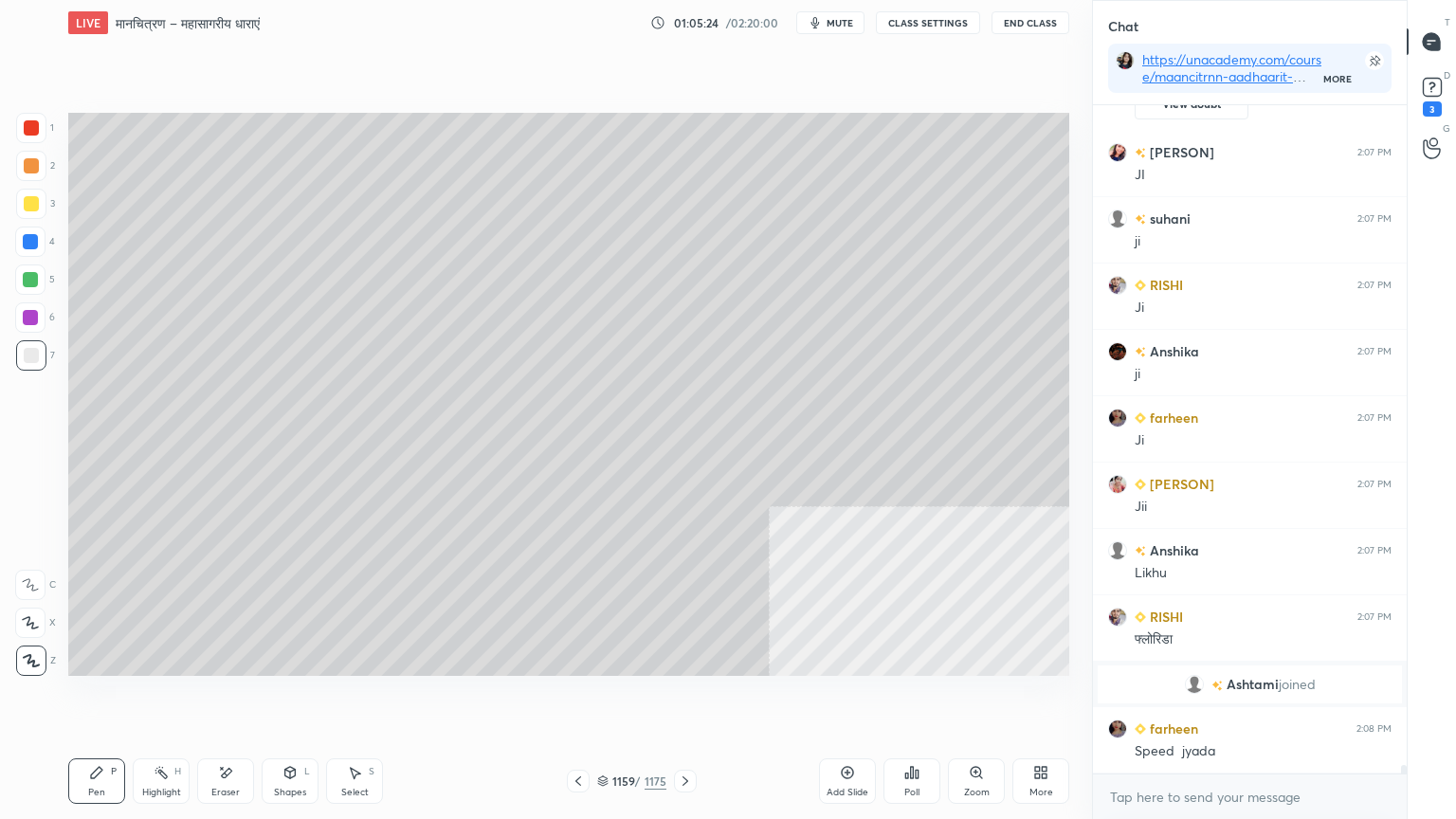 scroll, scrollTop: 50103, scrollLeft: 0, axis: vertical 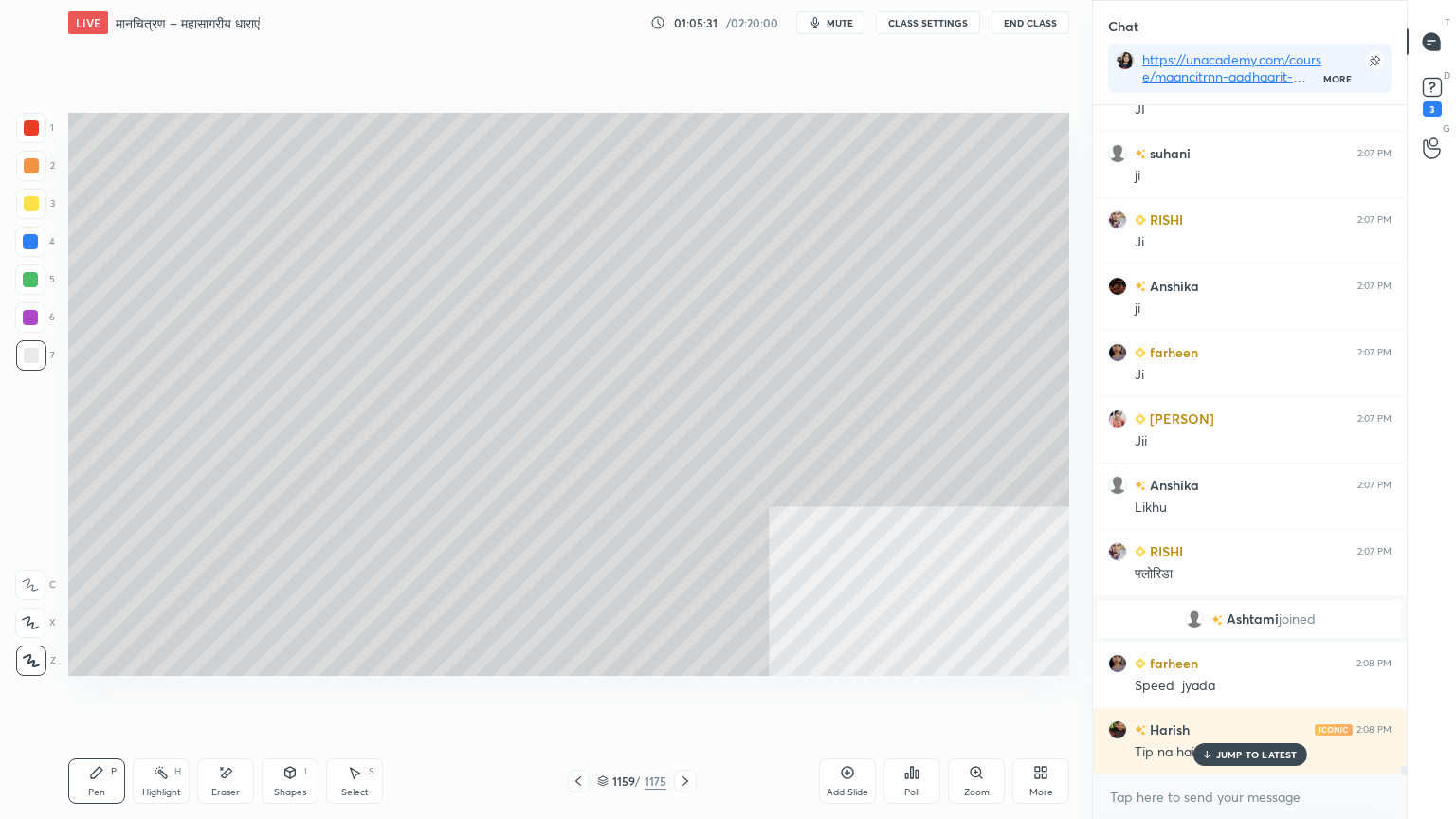 click 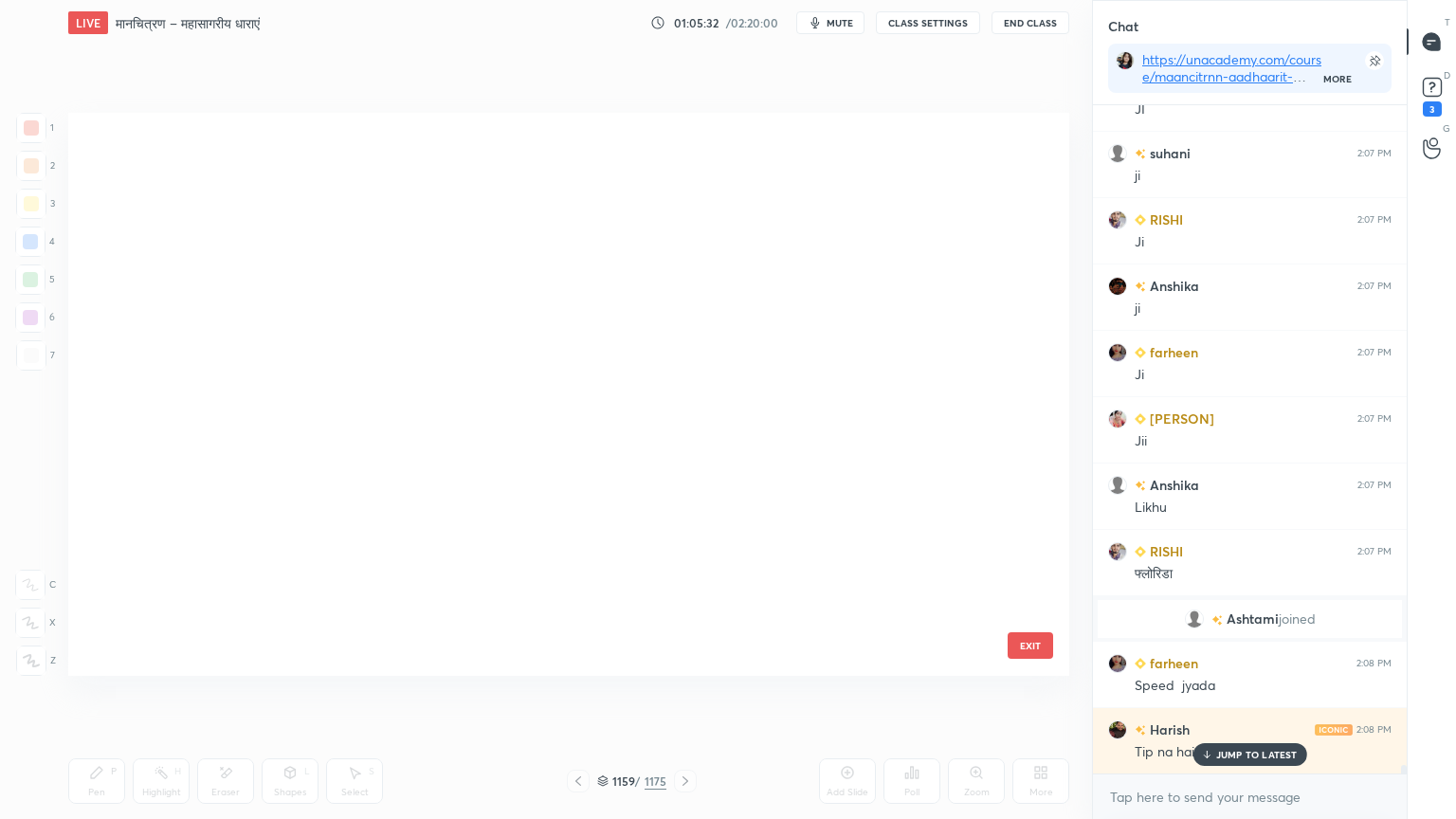 scroll, scrollTop: 66569, scrollLeft: 0, axis: vertical 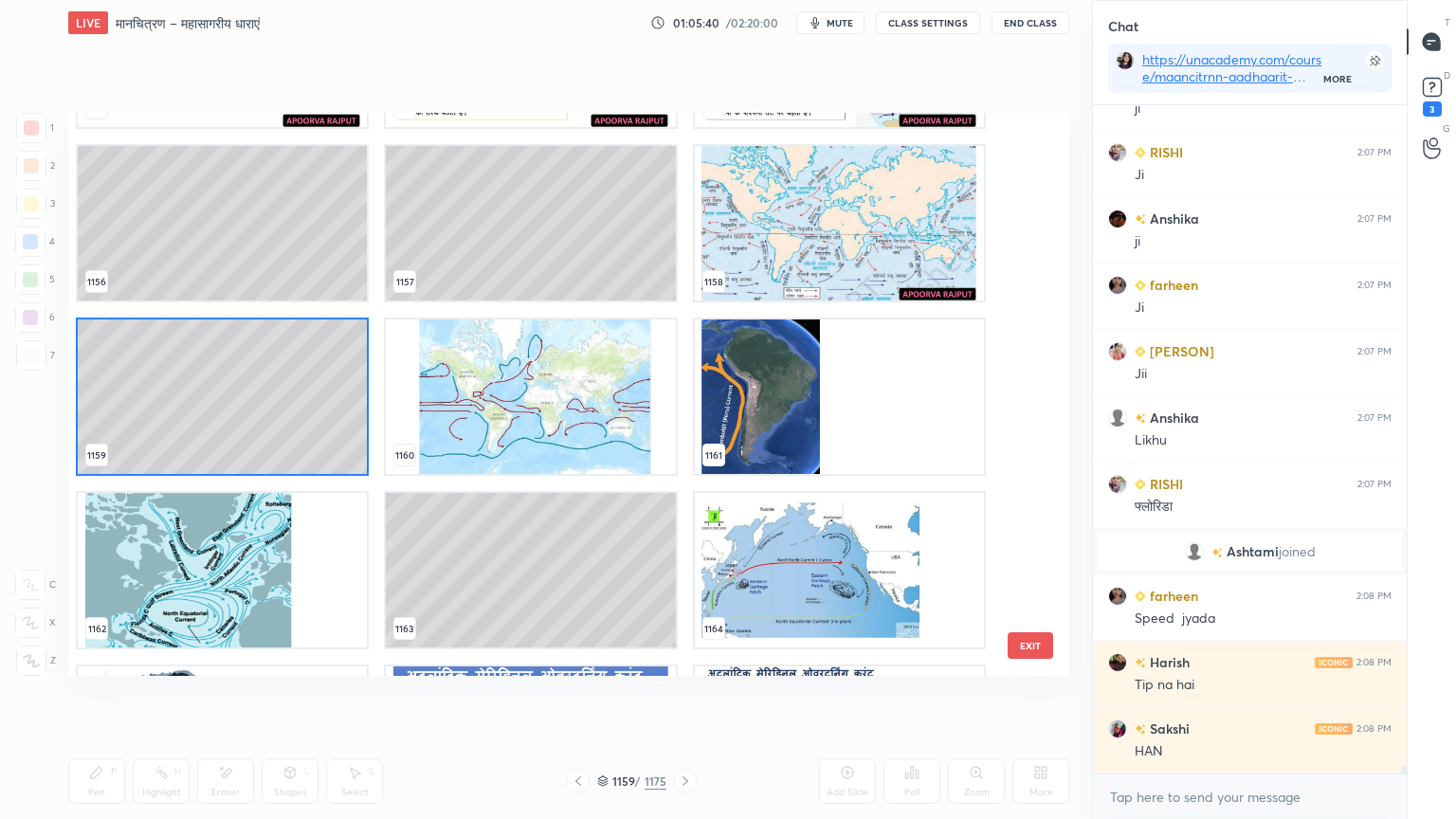 click on "EXIT" at bounding box center [1030, 646] 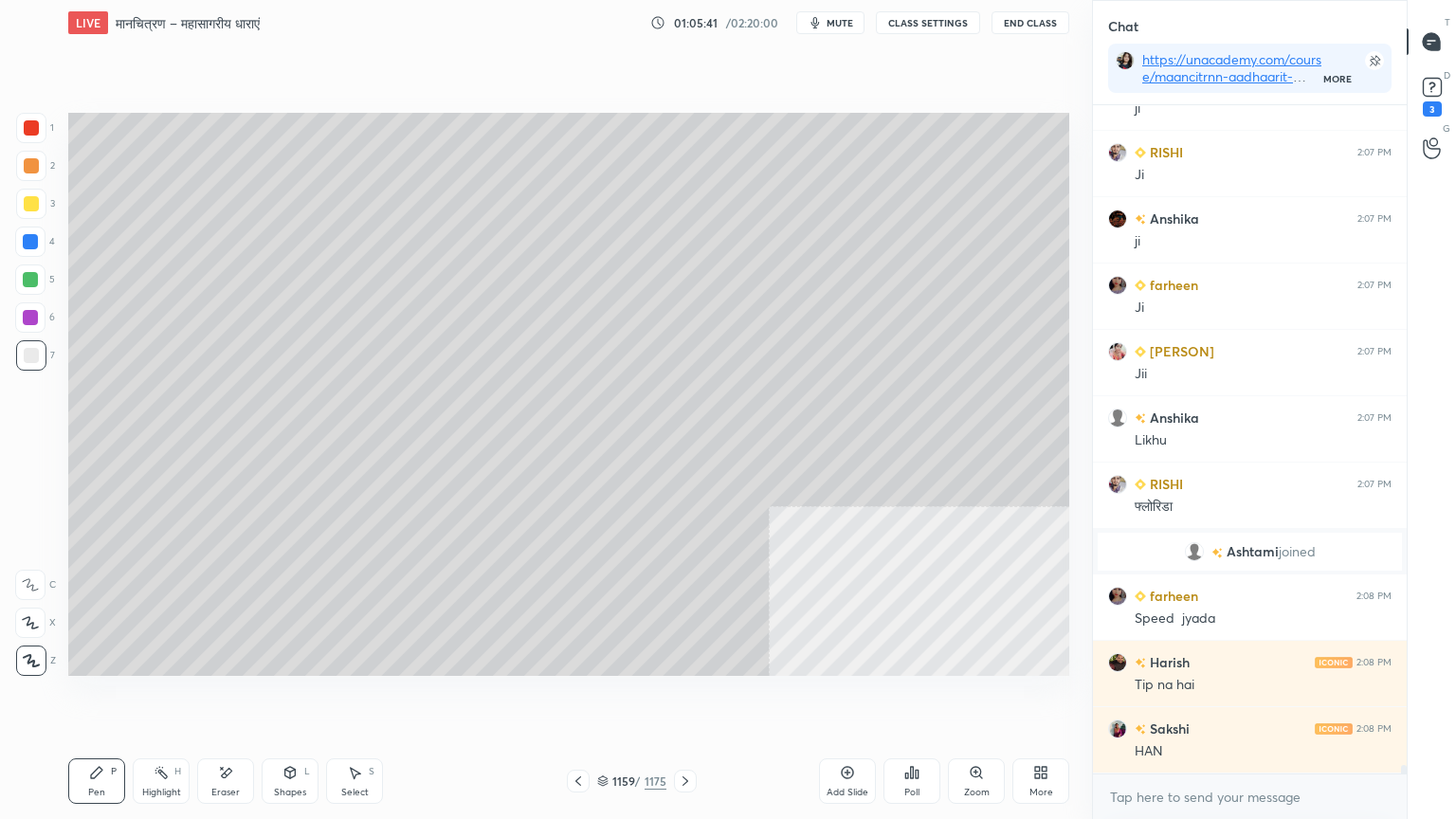 click on "Select S" at bounding box center [355, 781] 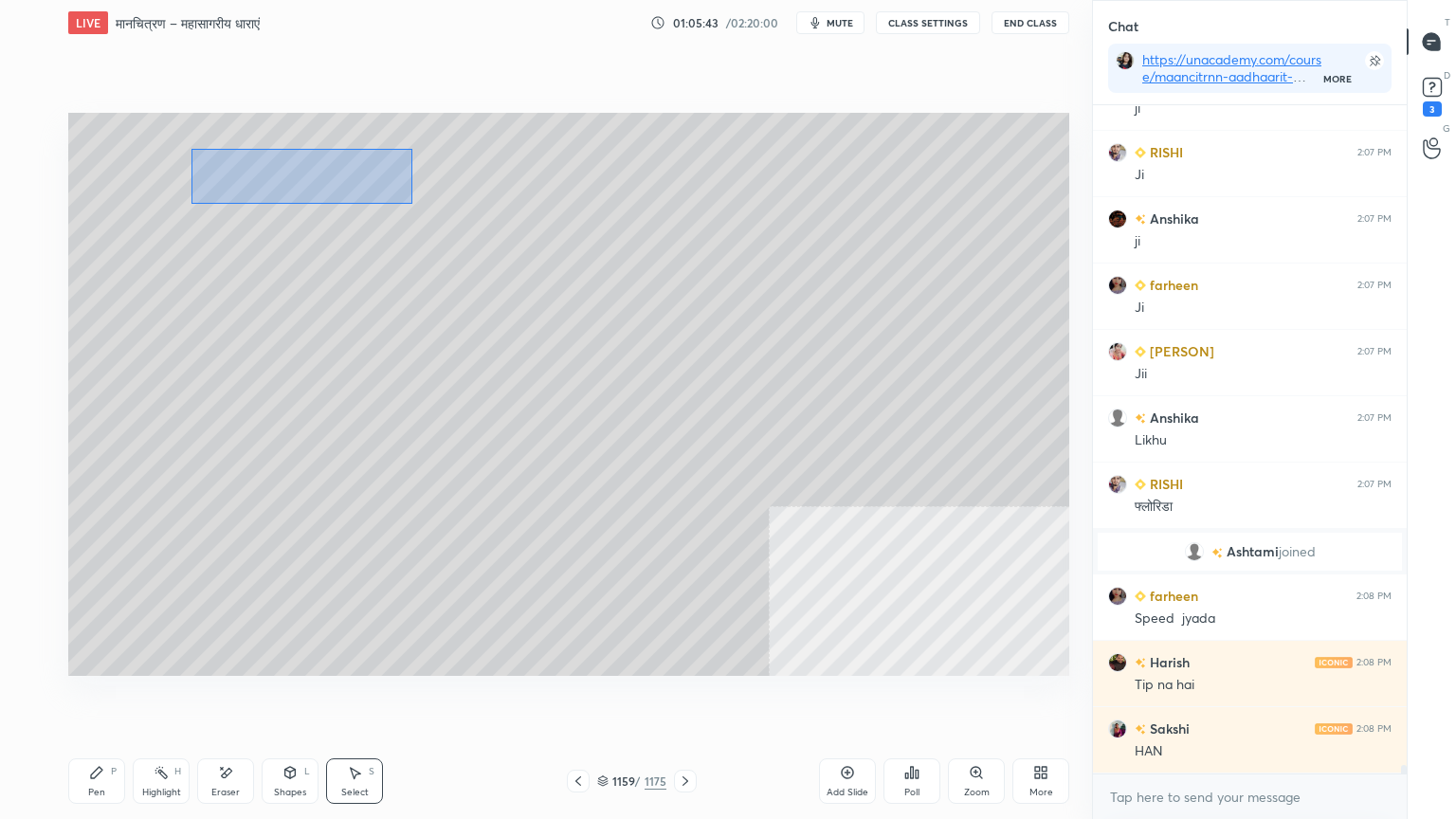 drag, startPoint x: 191, startPoint y: 141, endPoint x: 409, endPoint y: 199, distance: 225.58369 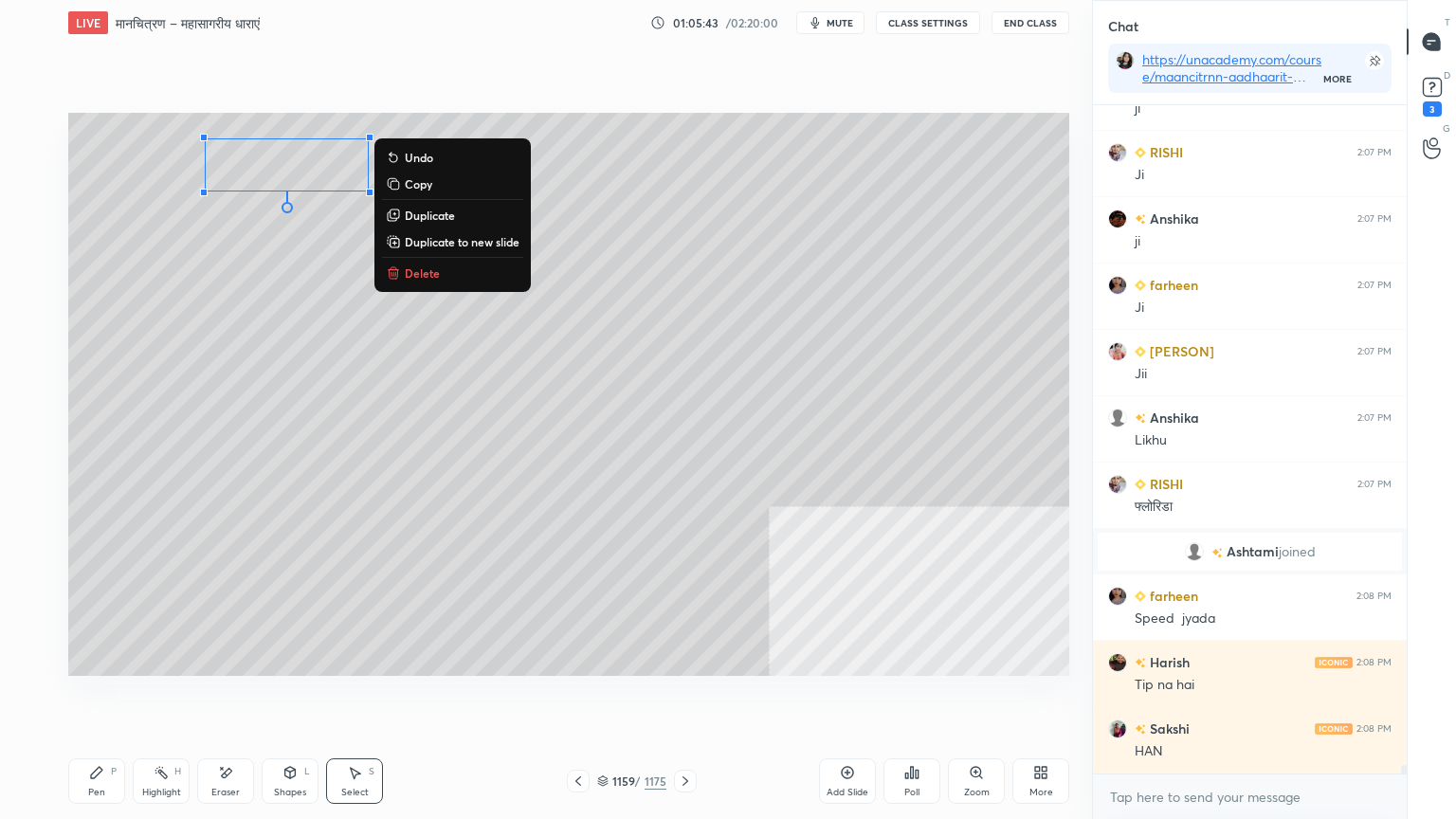 click on "Delete" at bounding box center [422, 273] 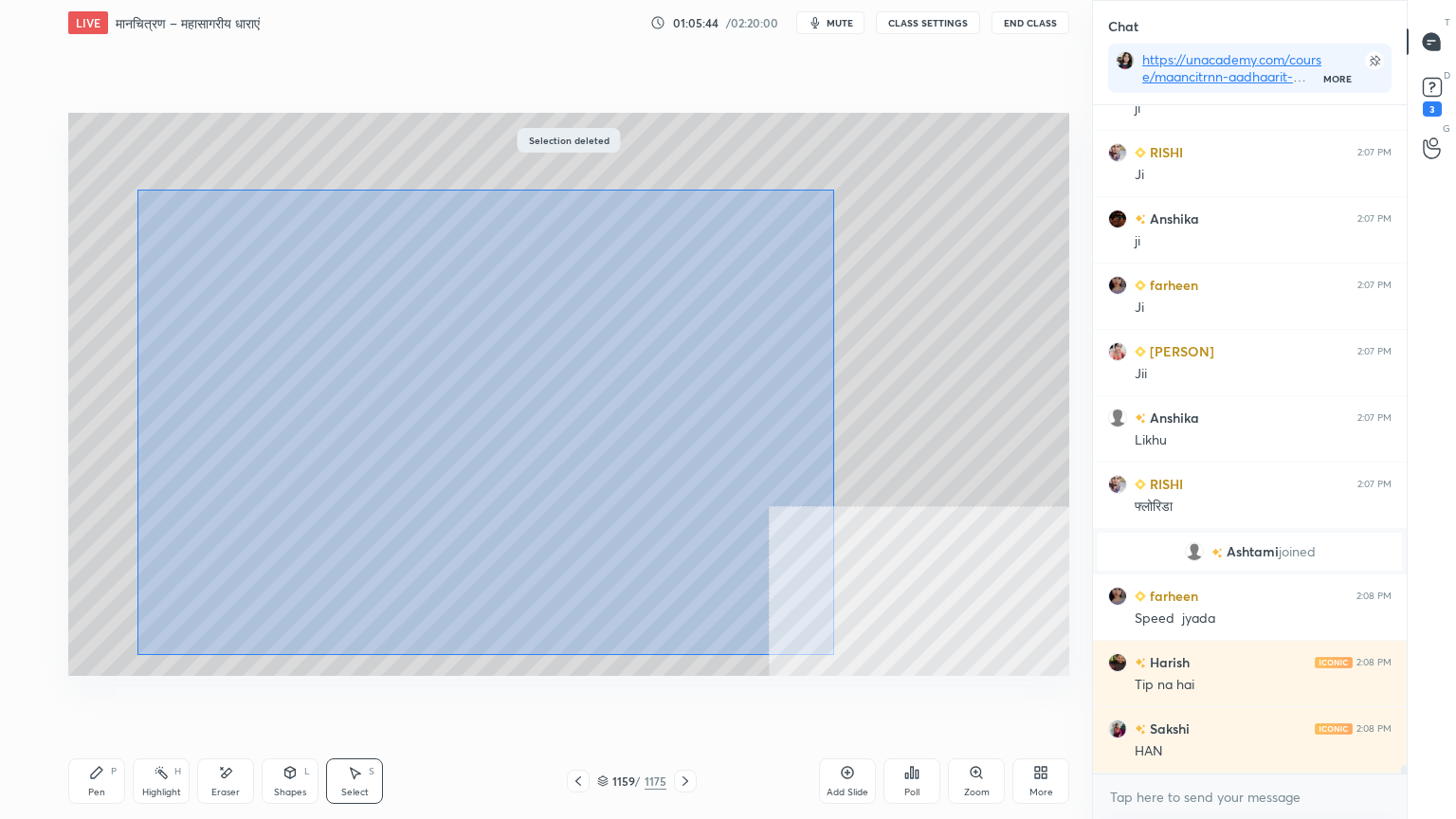 drag, startPoint x: 194, startPoint y: 222, endPoint x: 817, endPoint y: 654, distance: 758.1247 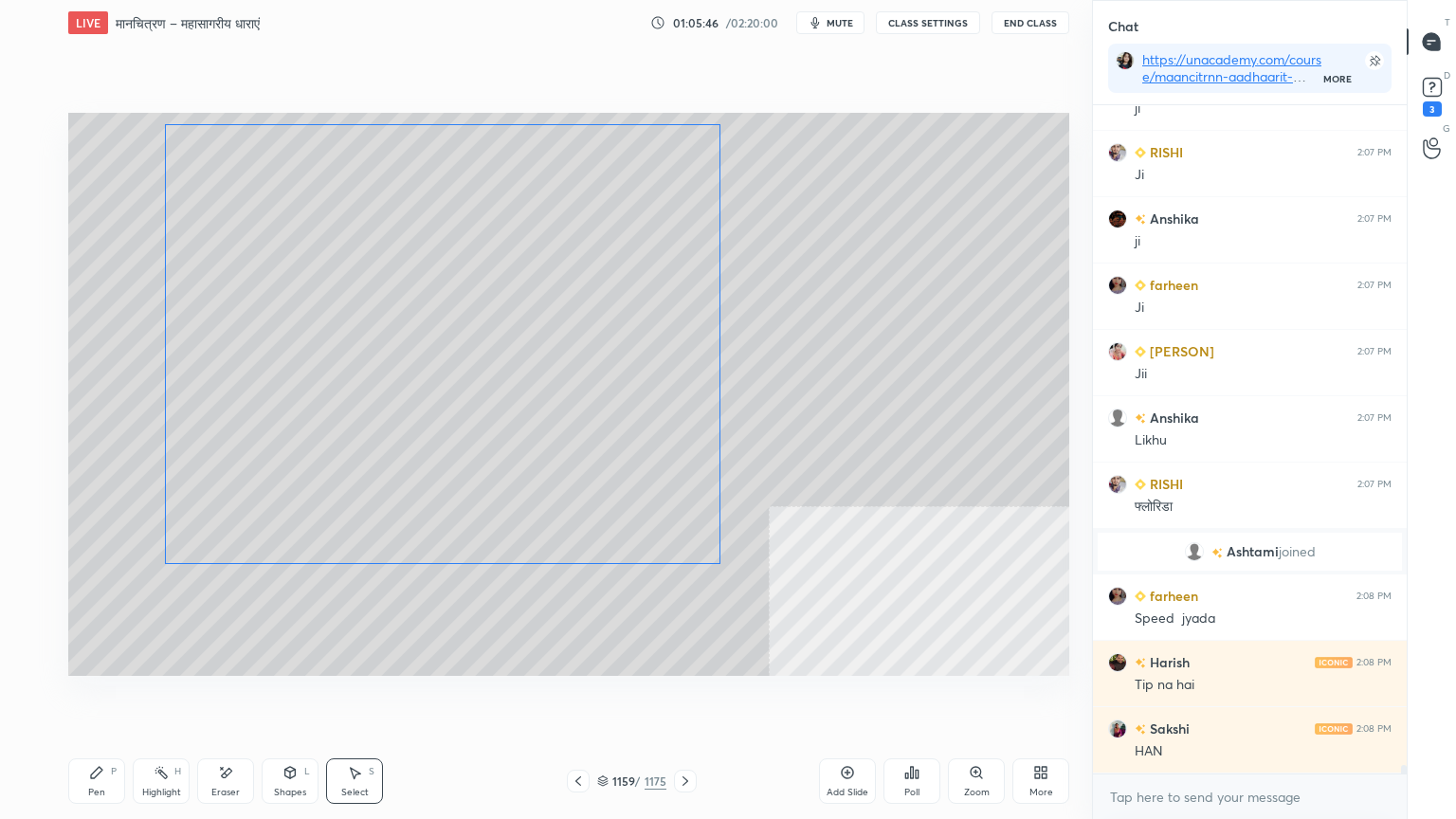 drag, startPoint x: 420, startPoint y: 432, endPoint x: 394, endPoint y: 444, distance: 28.635642 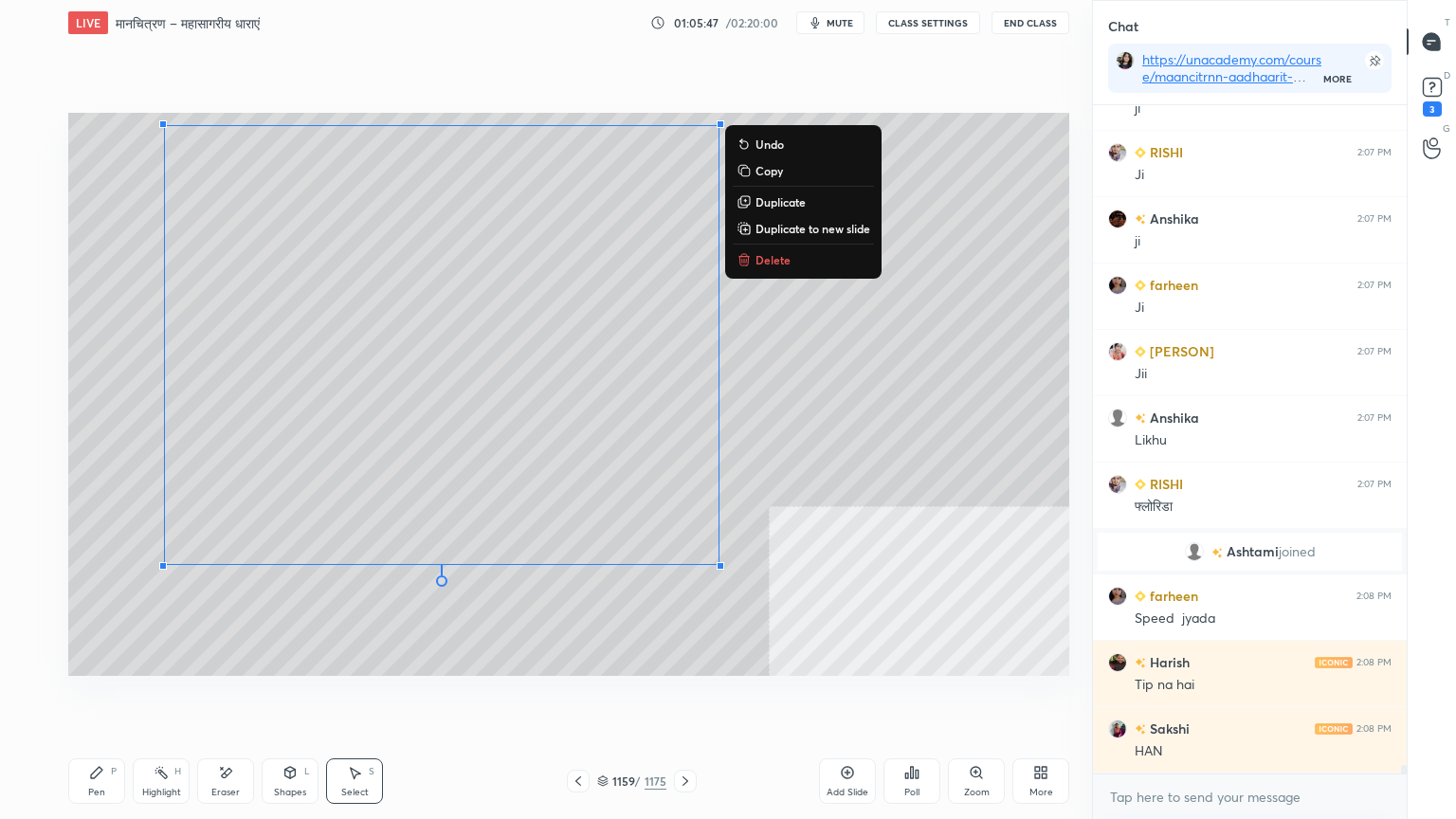 click on "Pen P" at bounding box center [97, 781] 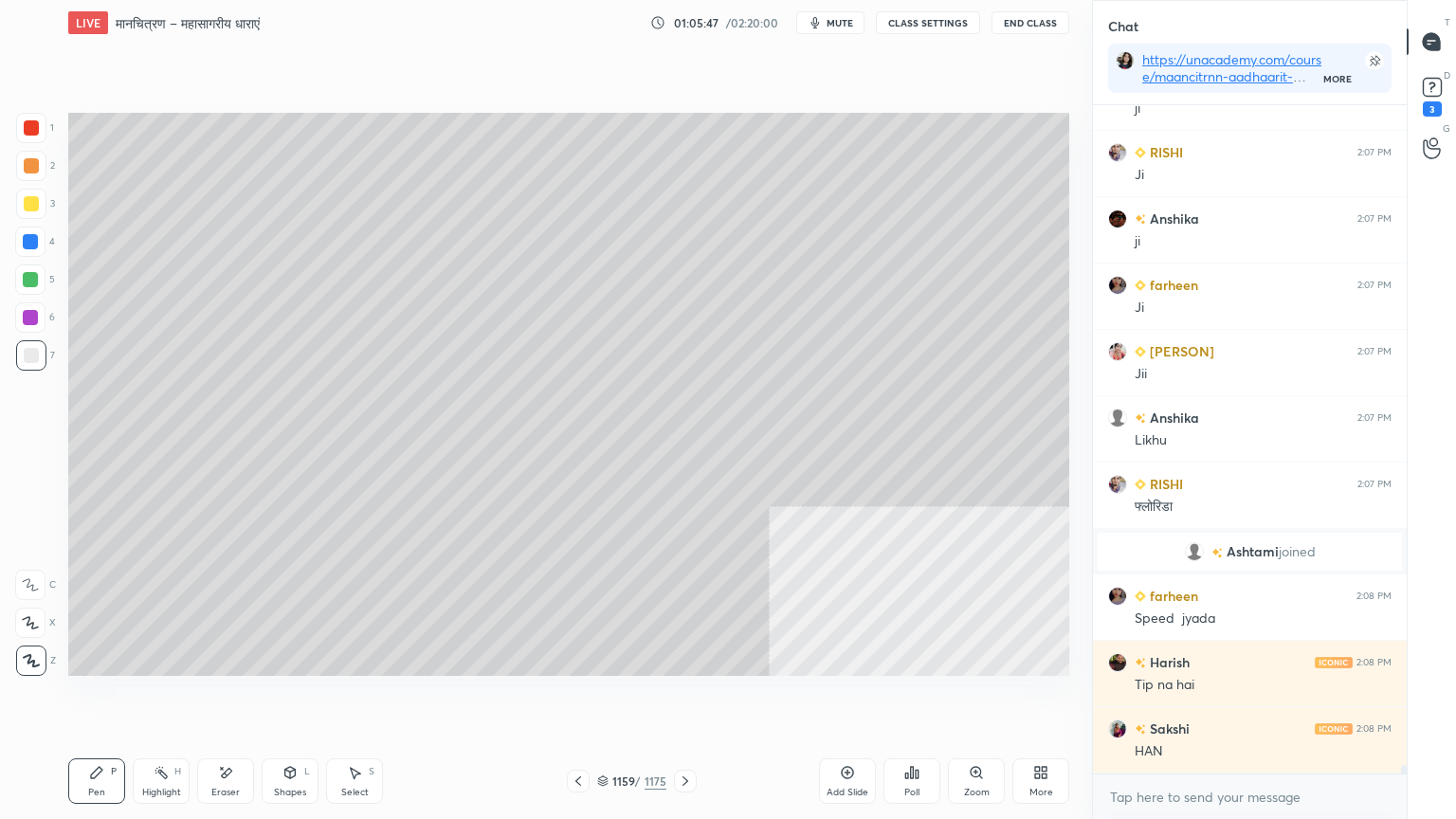 click on "Select S" at bounding box center (355, 781) 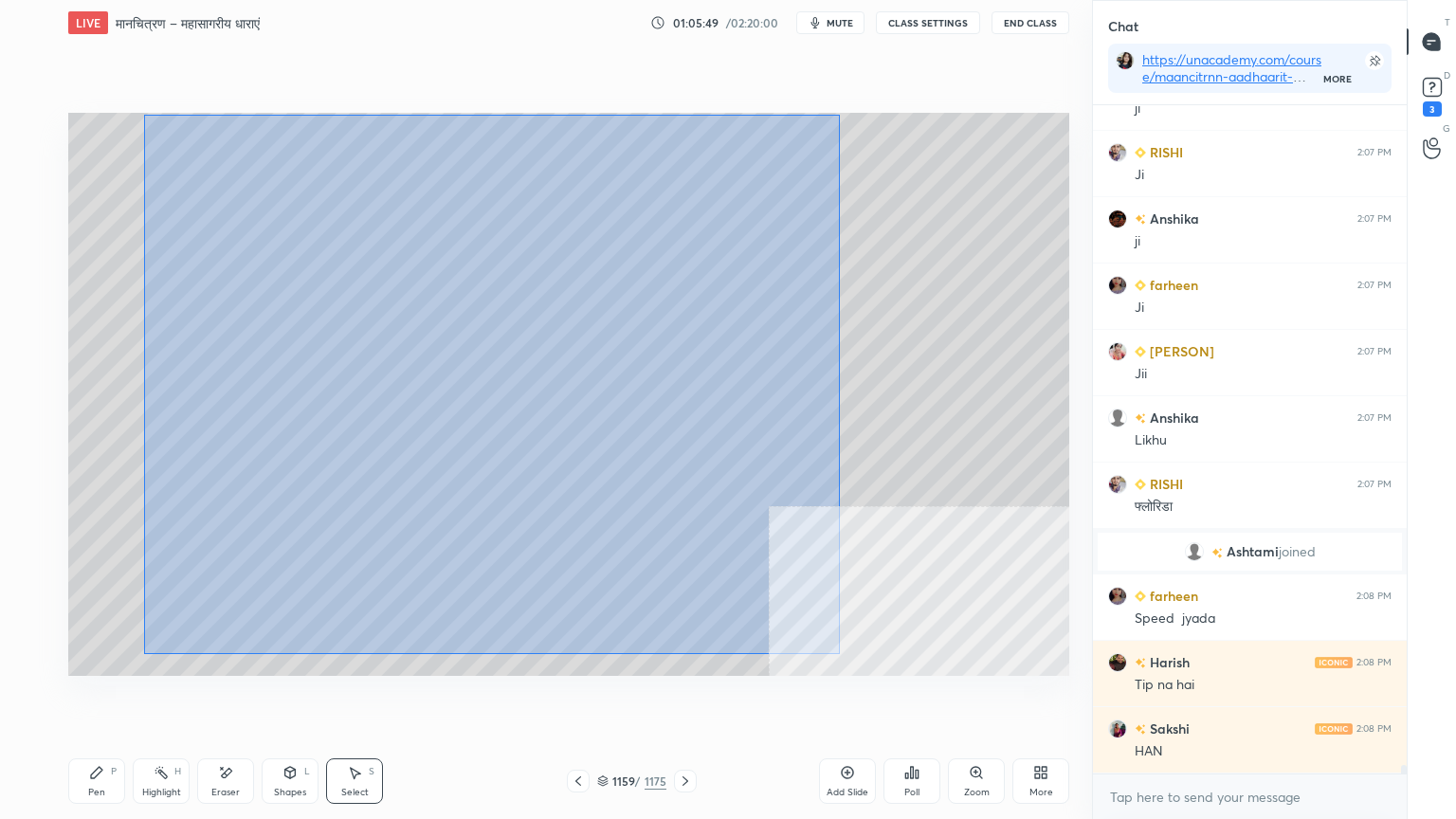 drag, startPoint x: 286, startPoint y: 191, endPoint x: 814, endPoint y: 629, distance: 686.0233 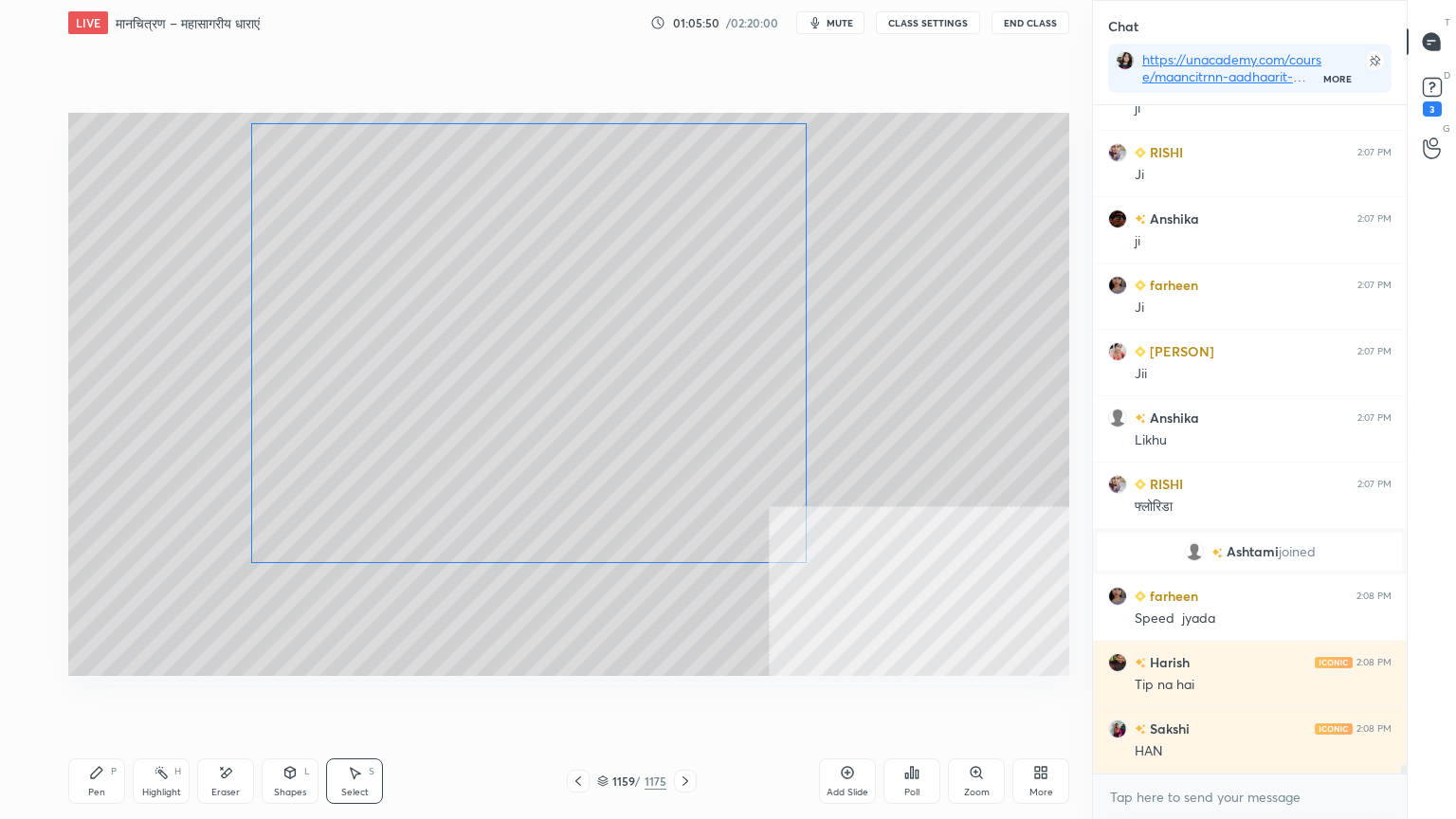 drag, startPoint x: 483, startPoint y: 420, endPoint x: 563, endPoint y: 417, distance: 80.05623 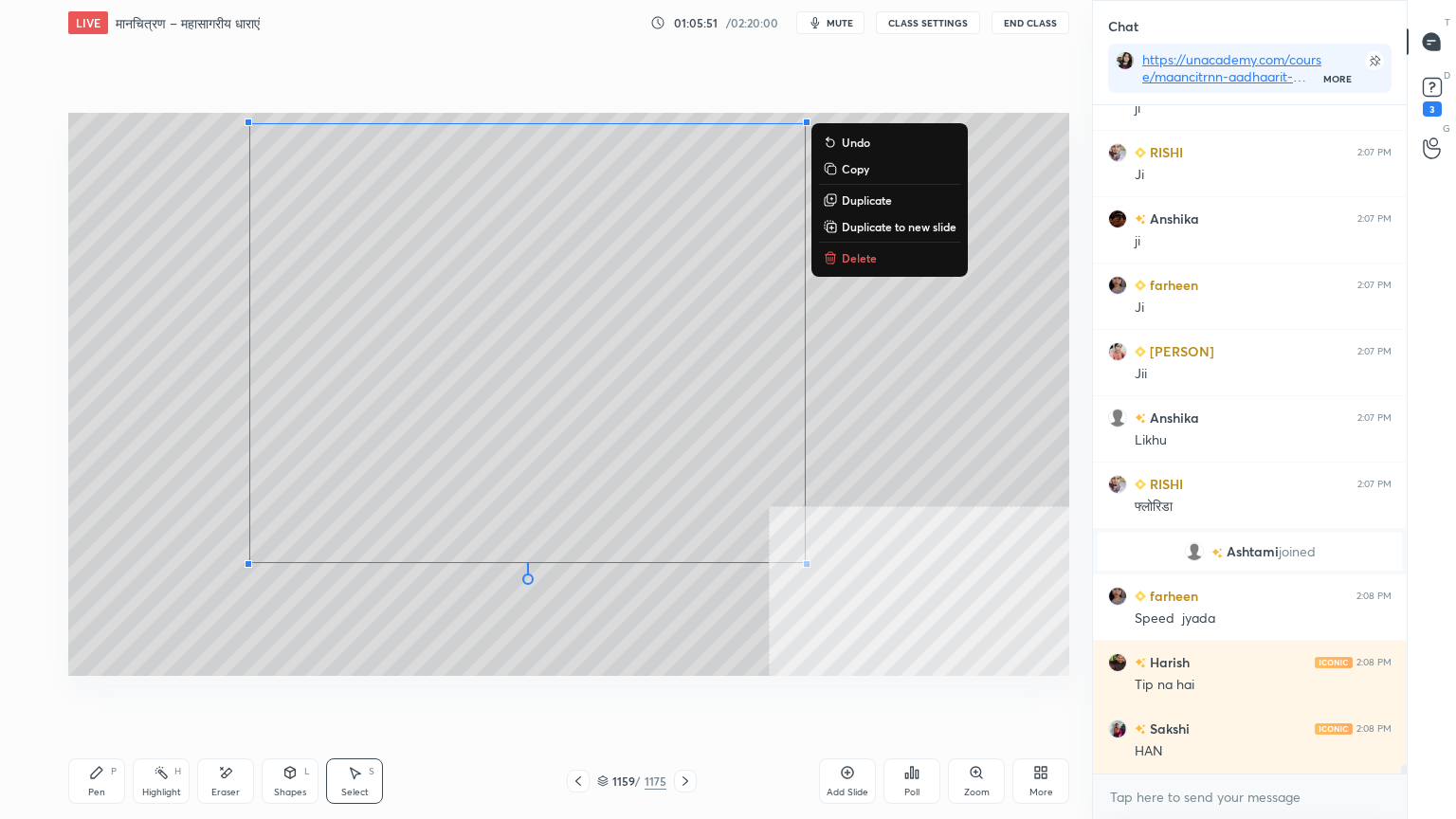 click on "Pen P" at bounding box center [97, 781] 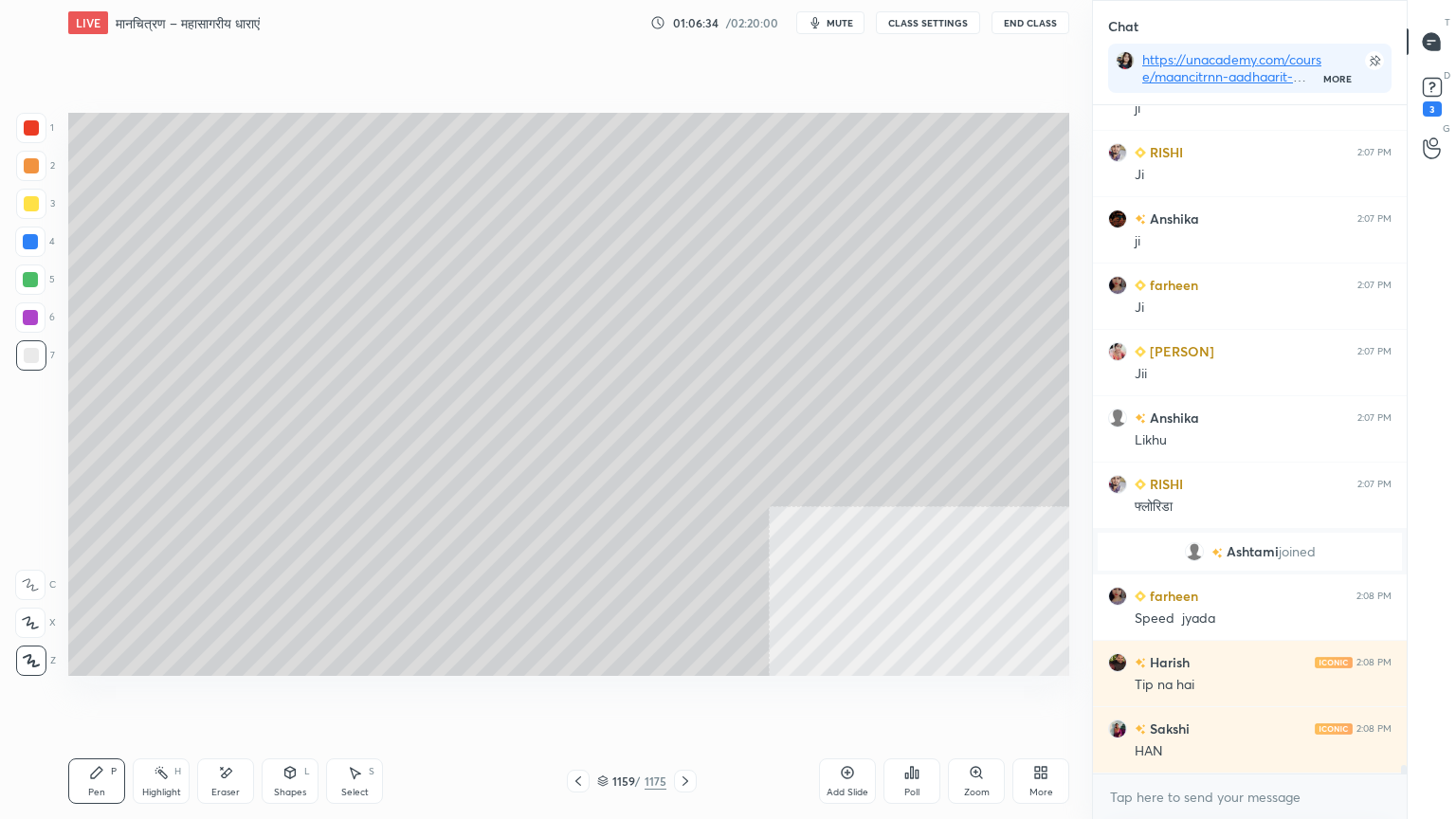 click on "More" at bounding box center (1041, 781) 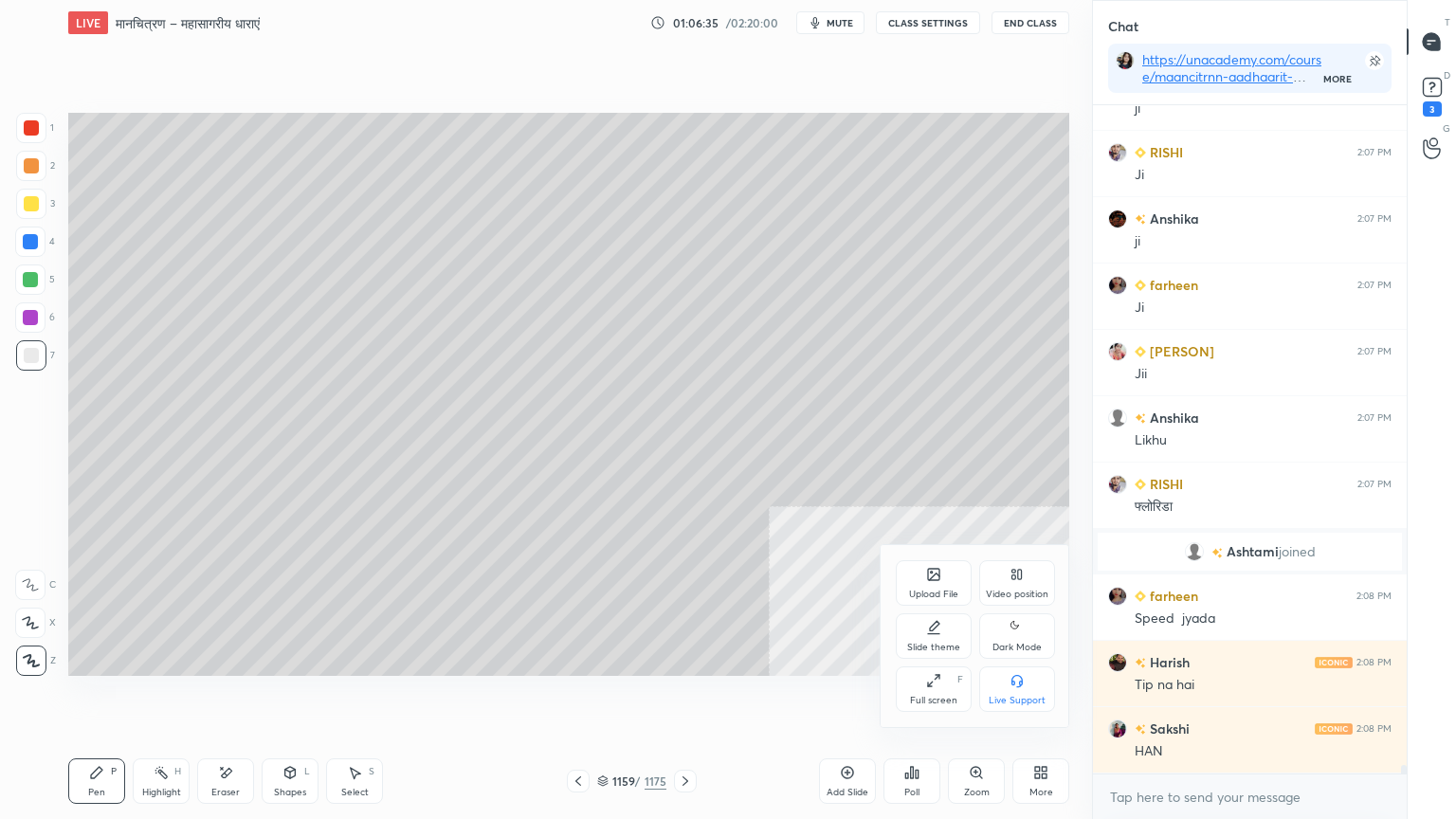 click on "Full screen" at bounding box center (934, 701) 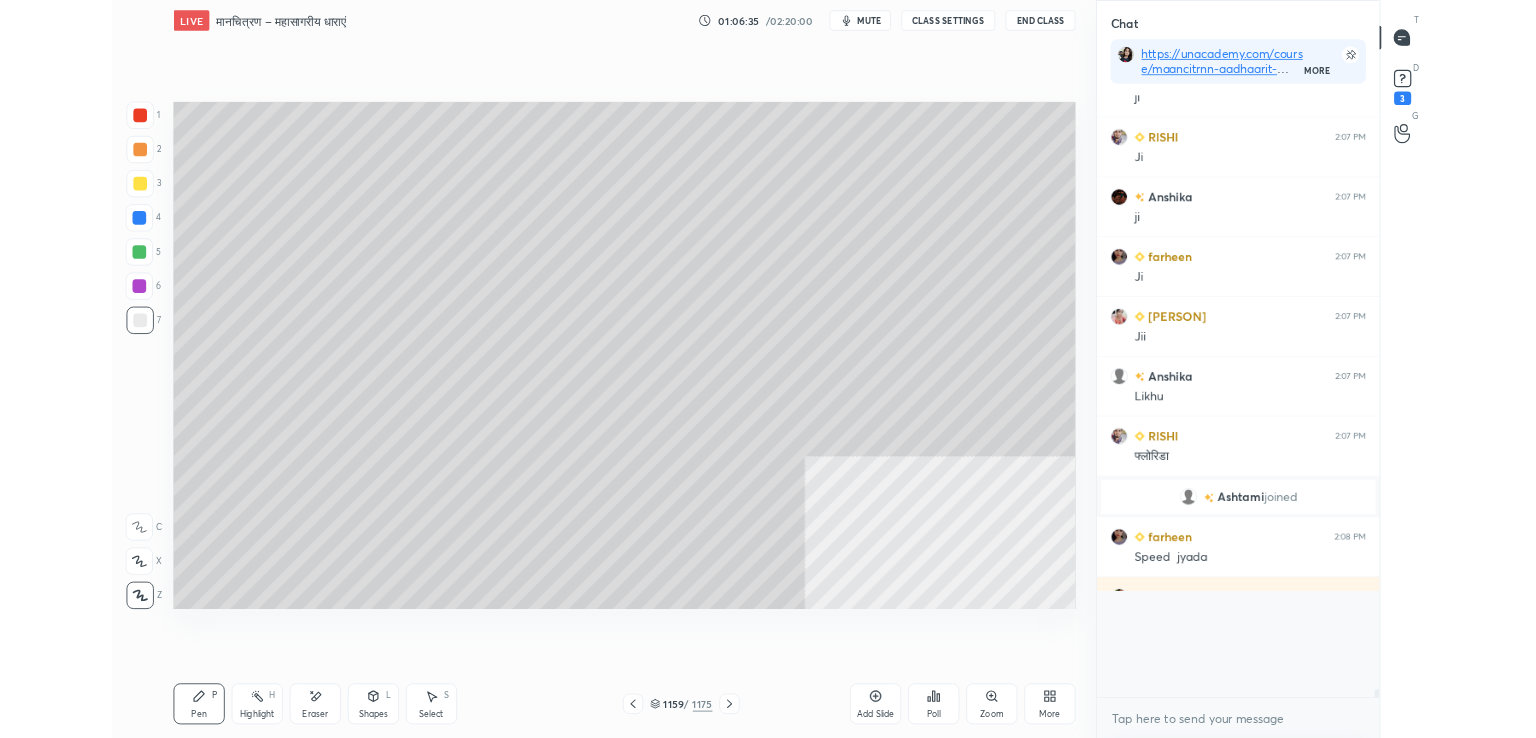 scroll, scrollTop: 610, scrollLeft: 1072, axis: both 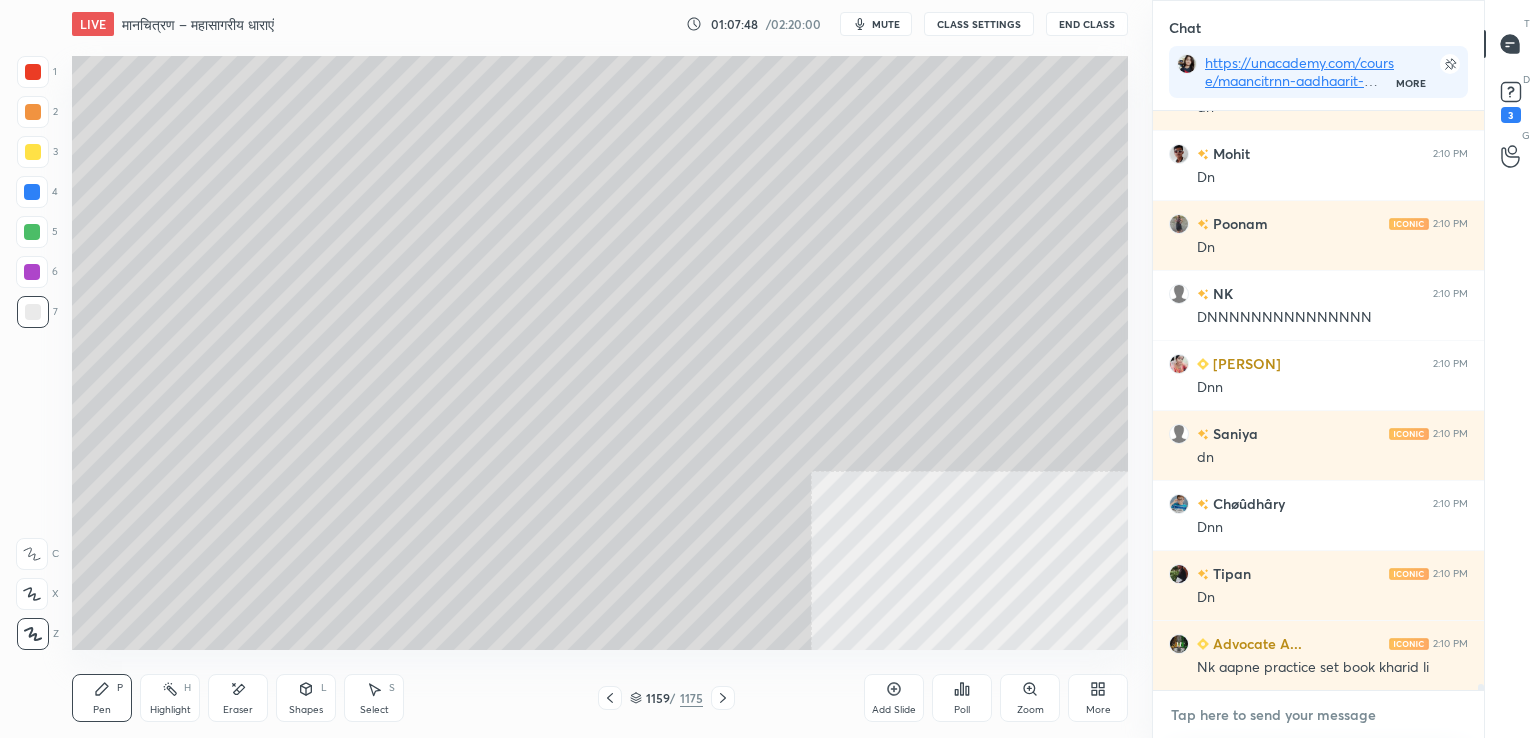 click at bounding box center (1318, 715) 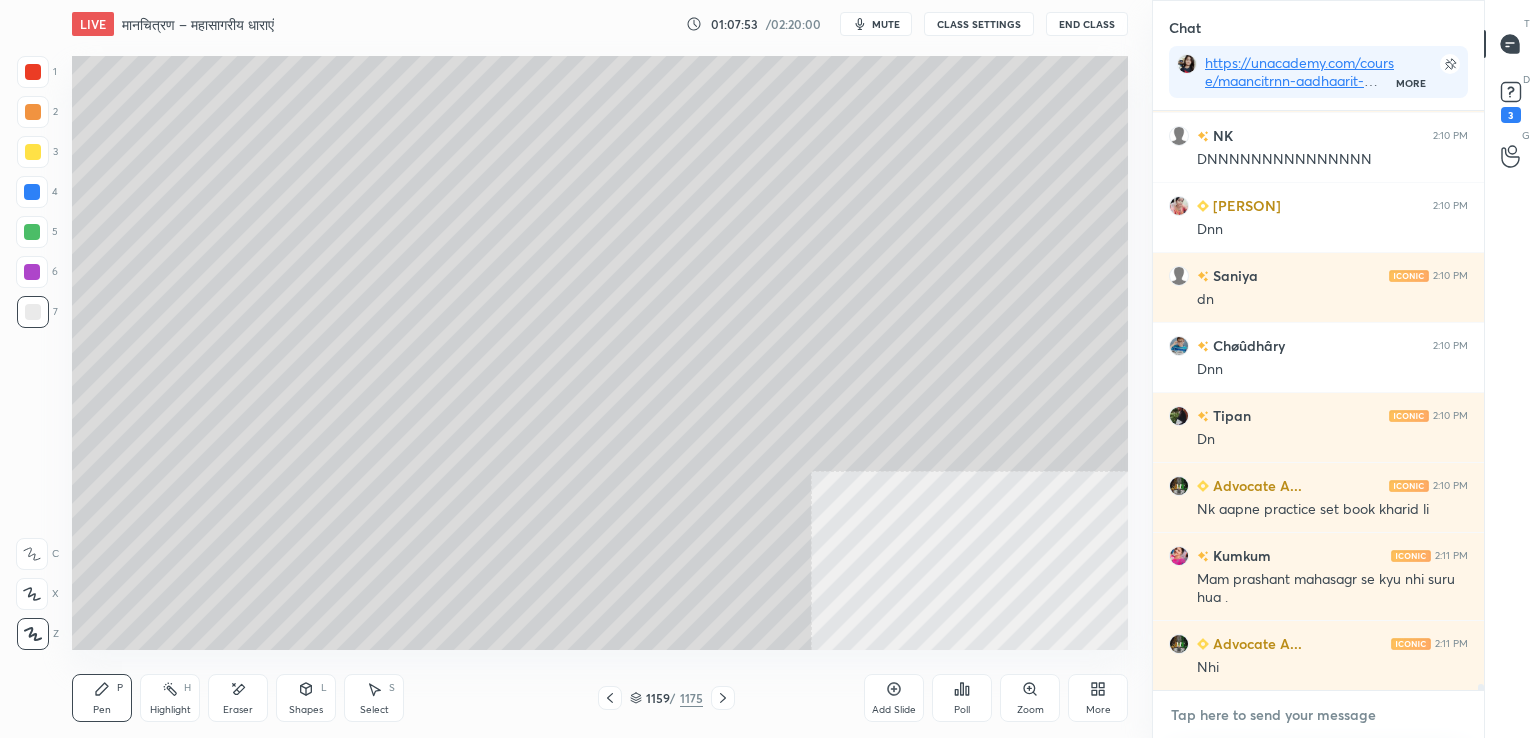 scroll, scrollTop: 53890, scrollLeft: 0, axis: vertical 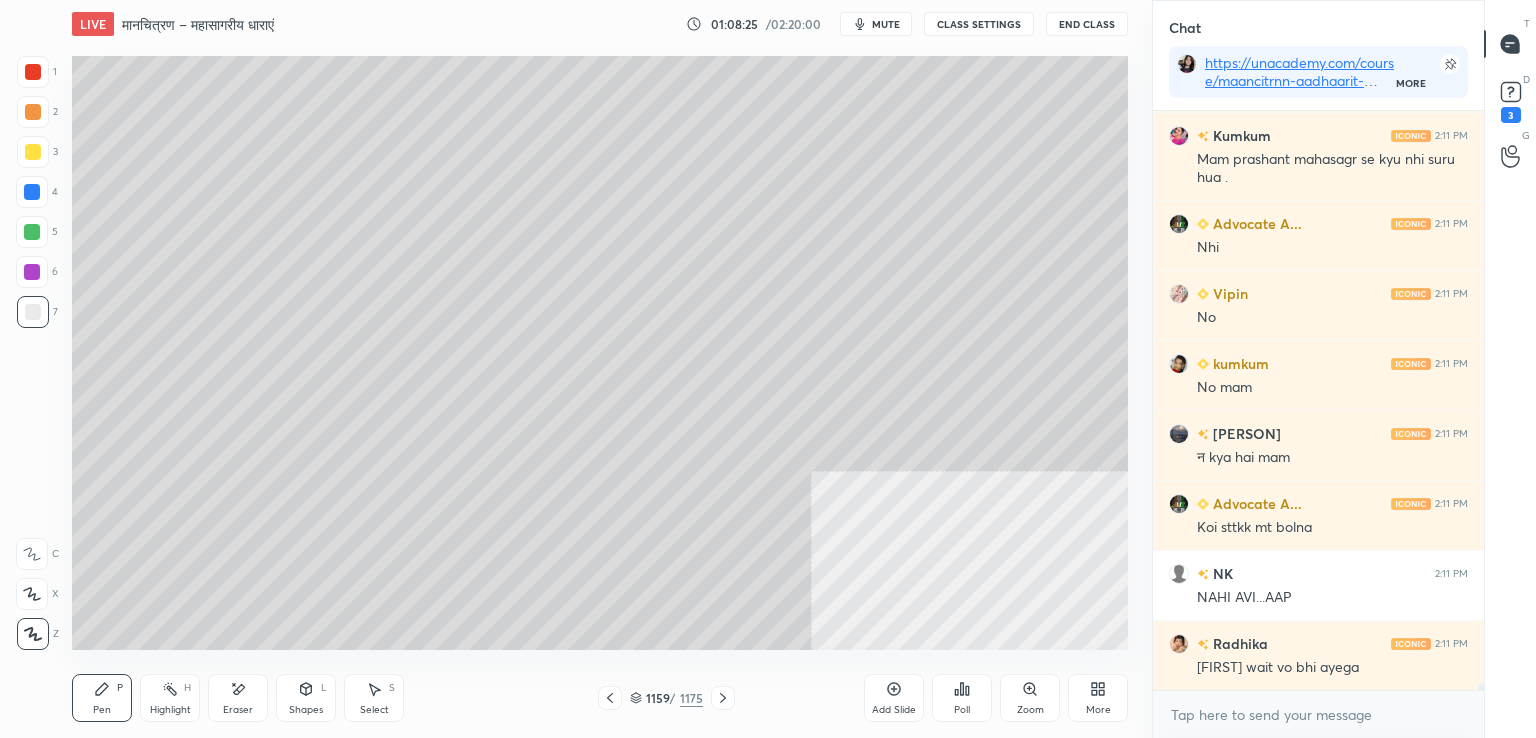 click 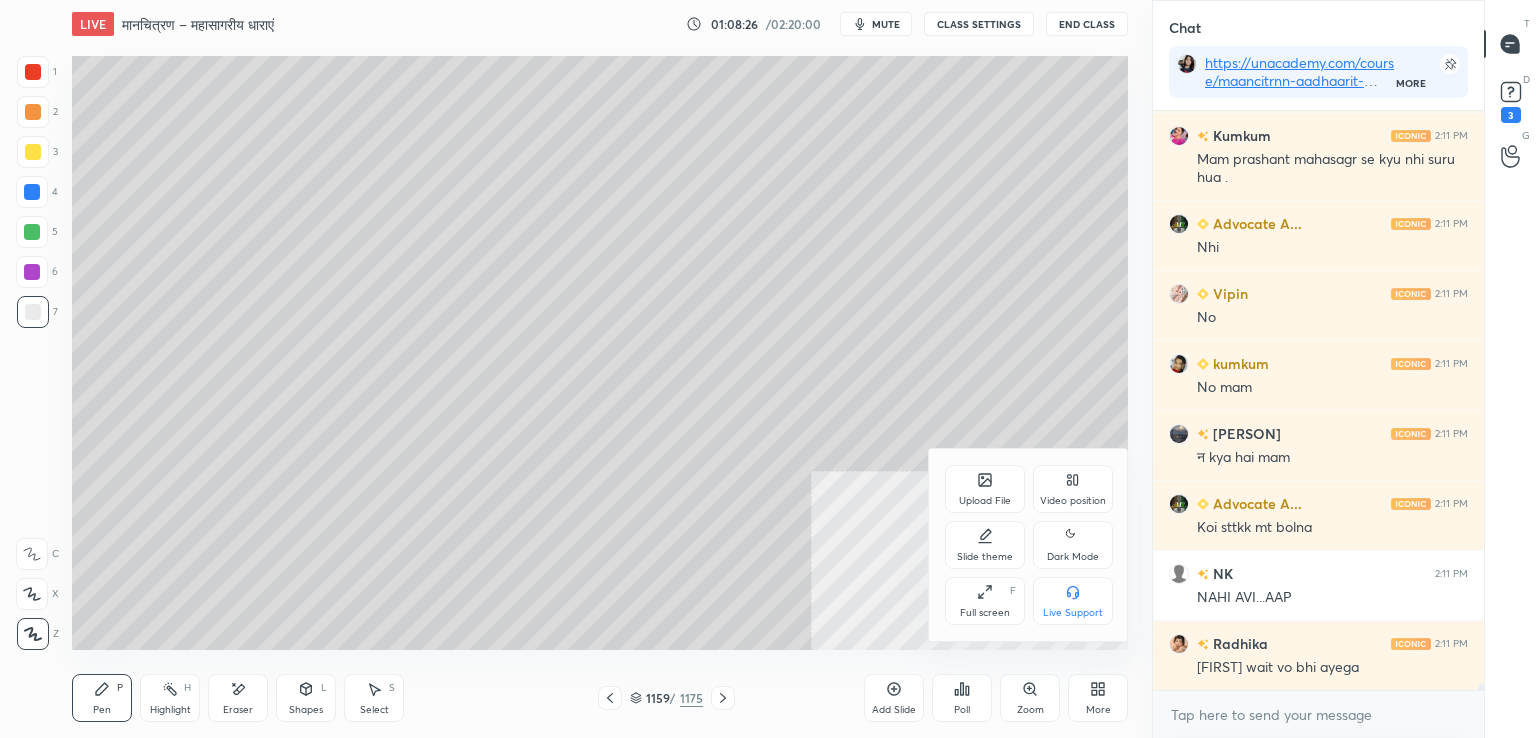 click on "Upload File" at bounding box center [985, 489] 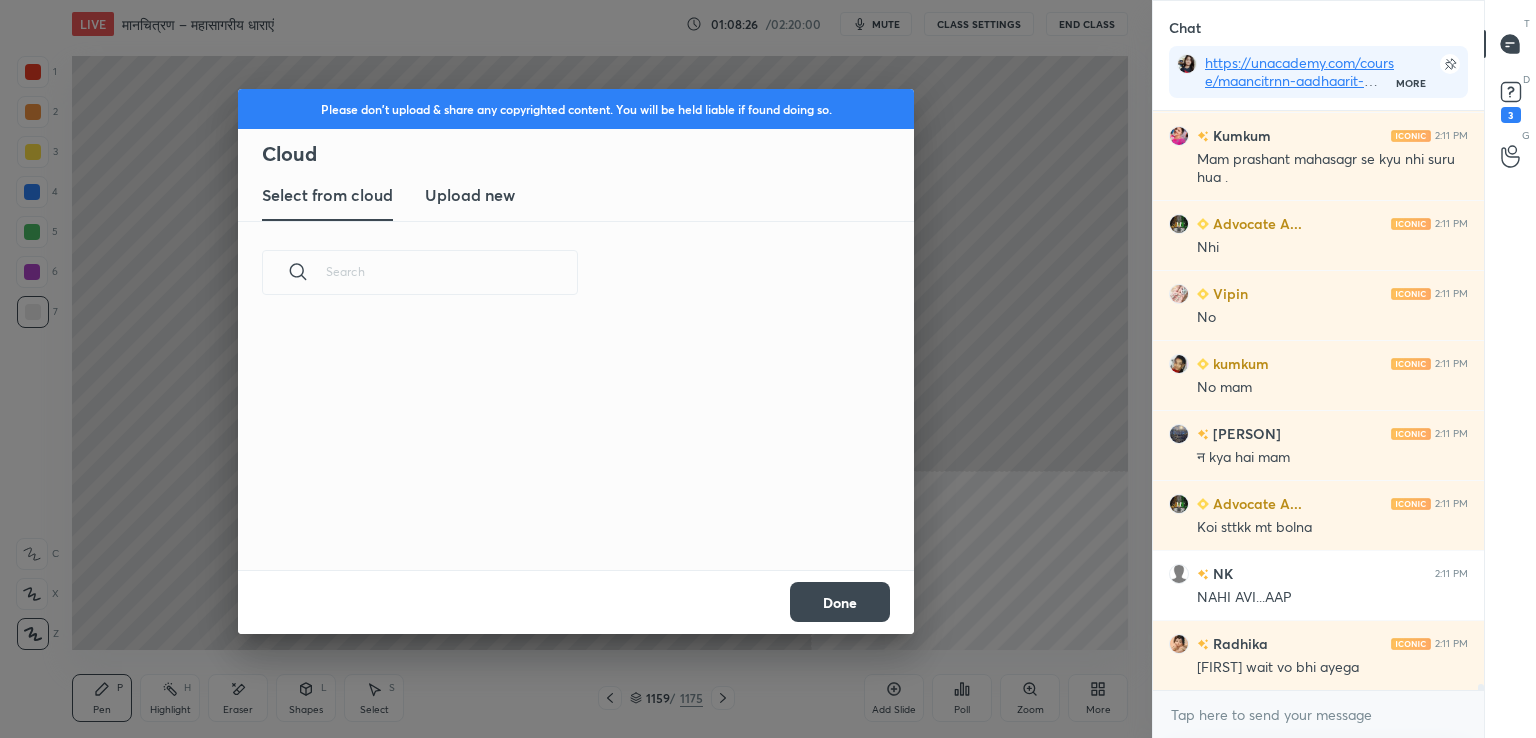 scroll, scrollTop: 5, scrollLeft: 10, axis: both 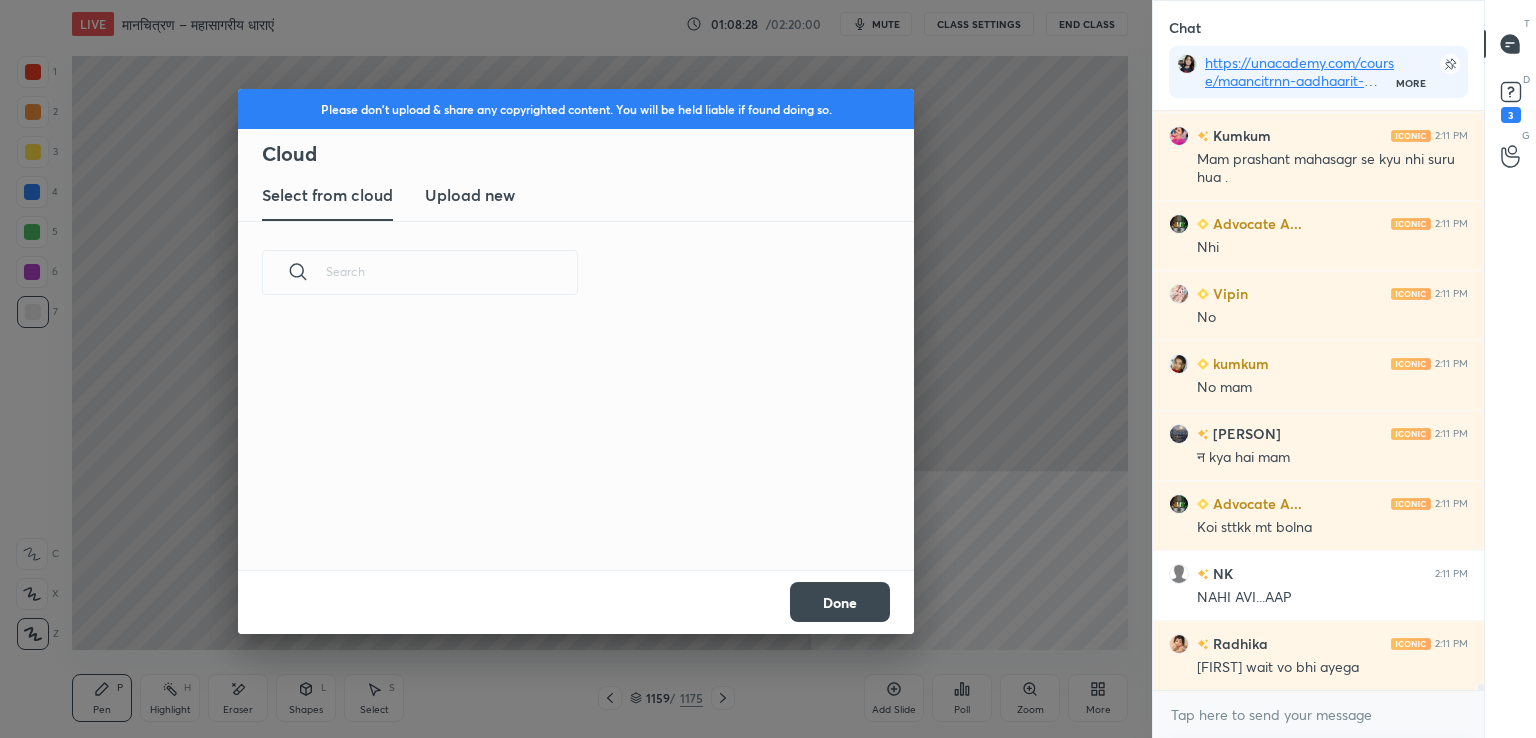 click on "Upload new" at bounding box center (470, 195) 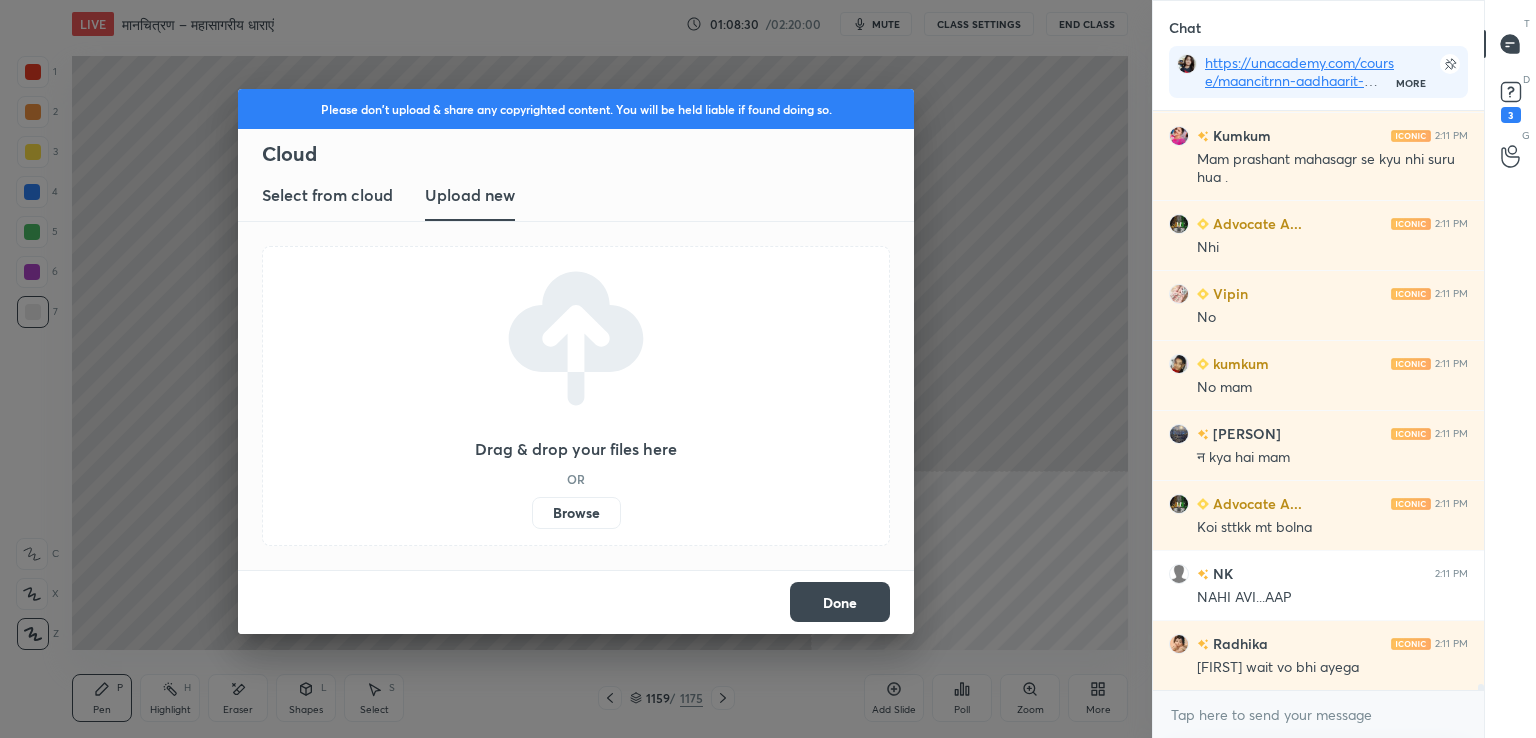 click on "Browse" at bounding box center [576, 513] 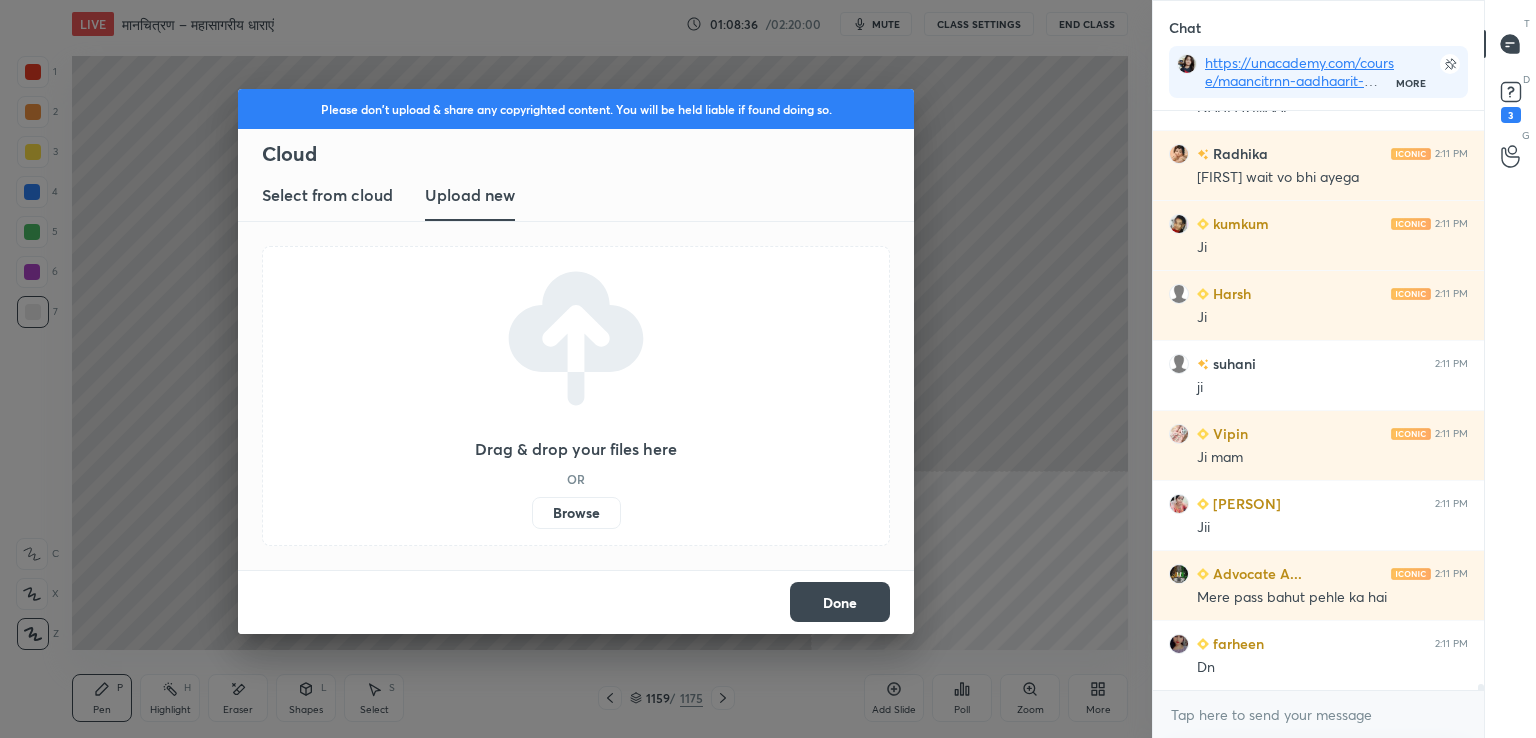 scroll, scrollTop: 54870, scrollLeft: 0, axis: vertical 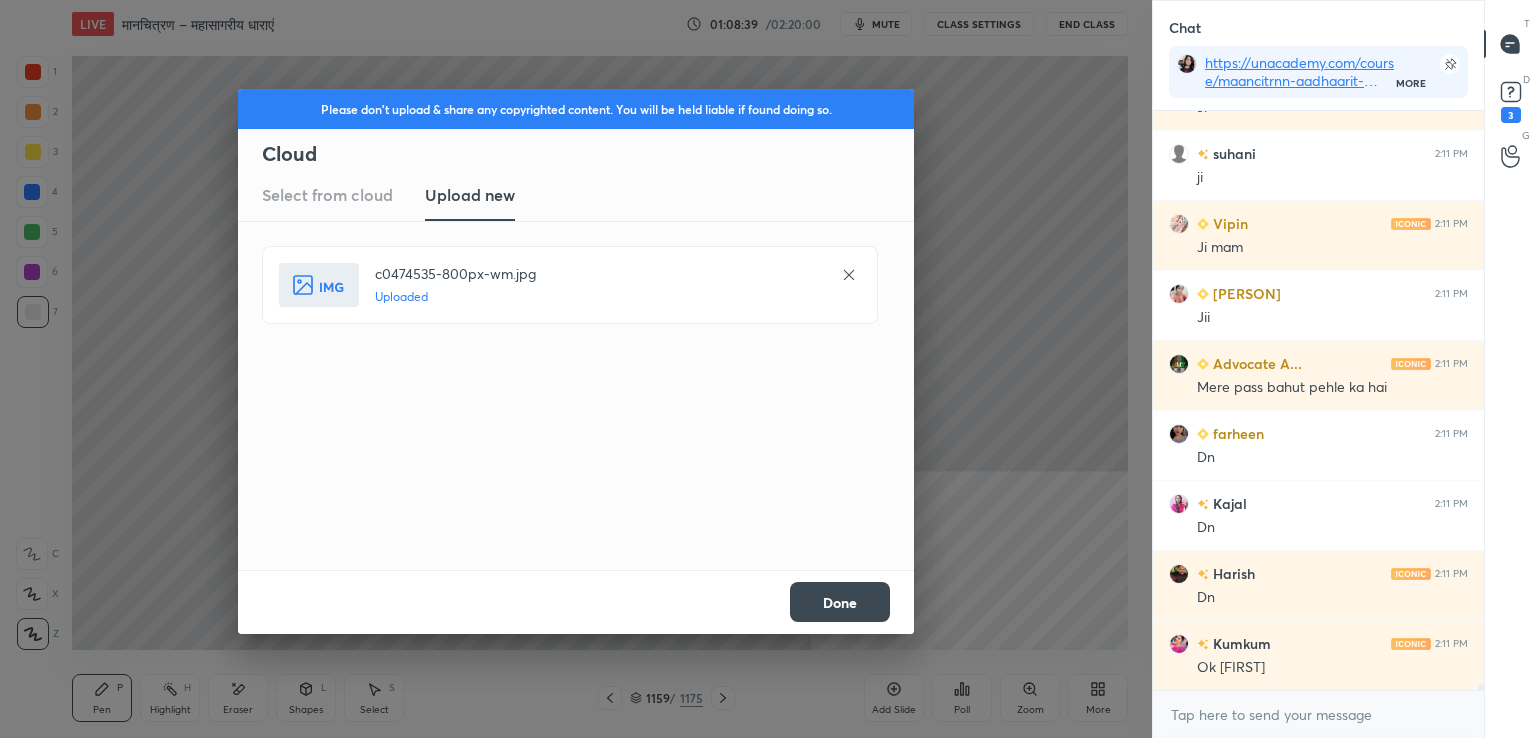 click on "Done" at bounding box center (840, 602) 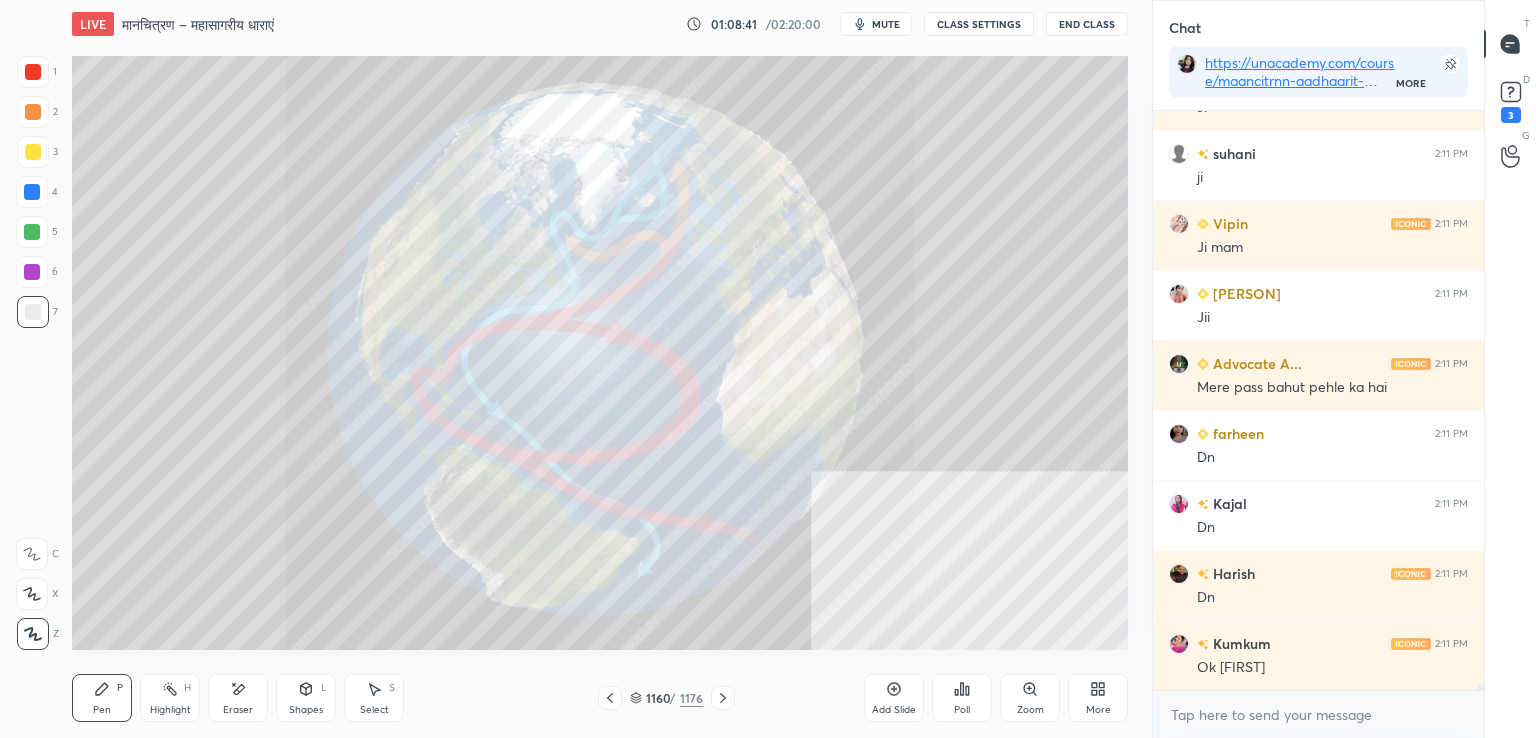 click on "More" at bounding box center [1098, 698] 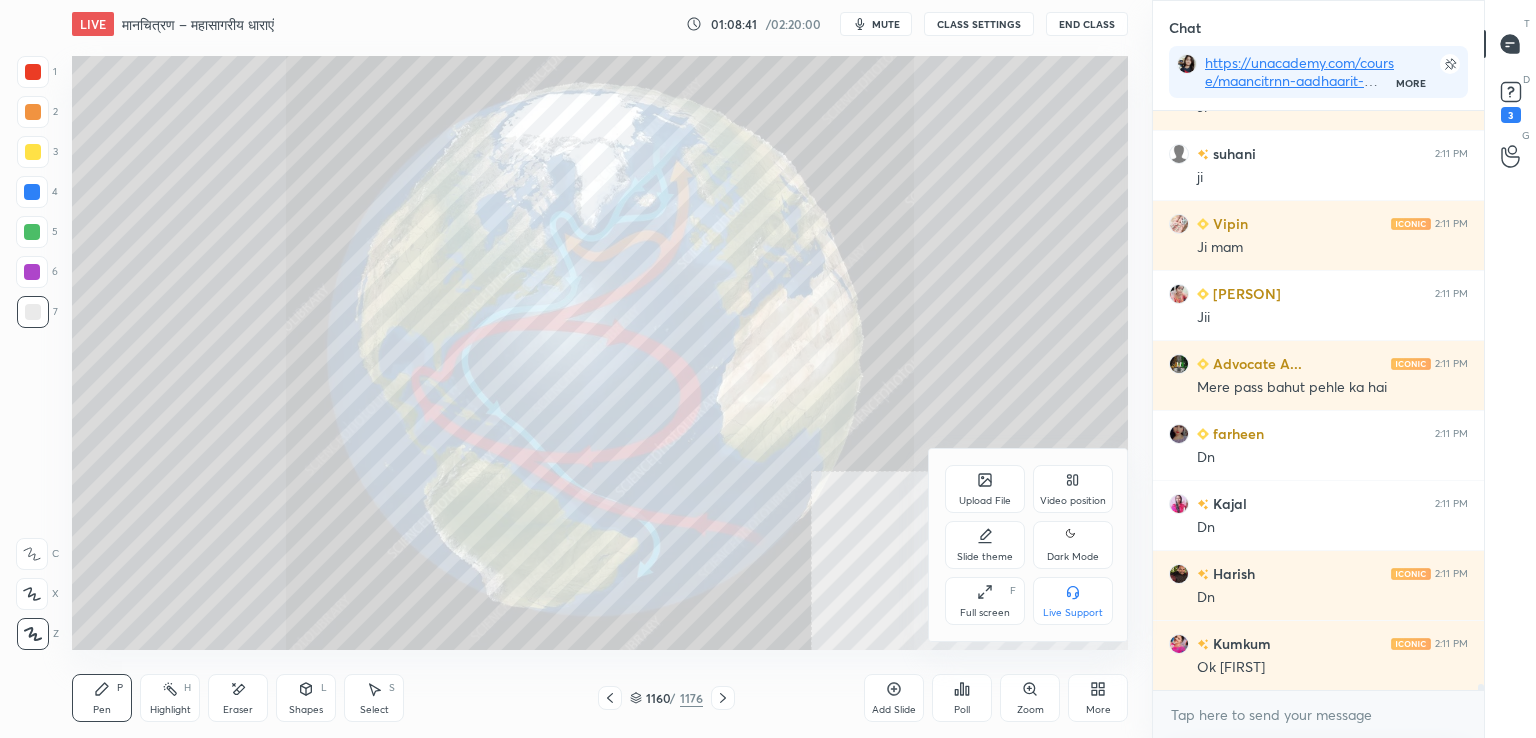 click on "Full screen F" at bounding box center [985, 601] 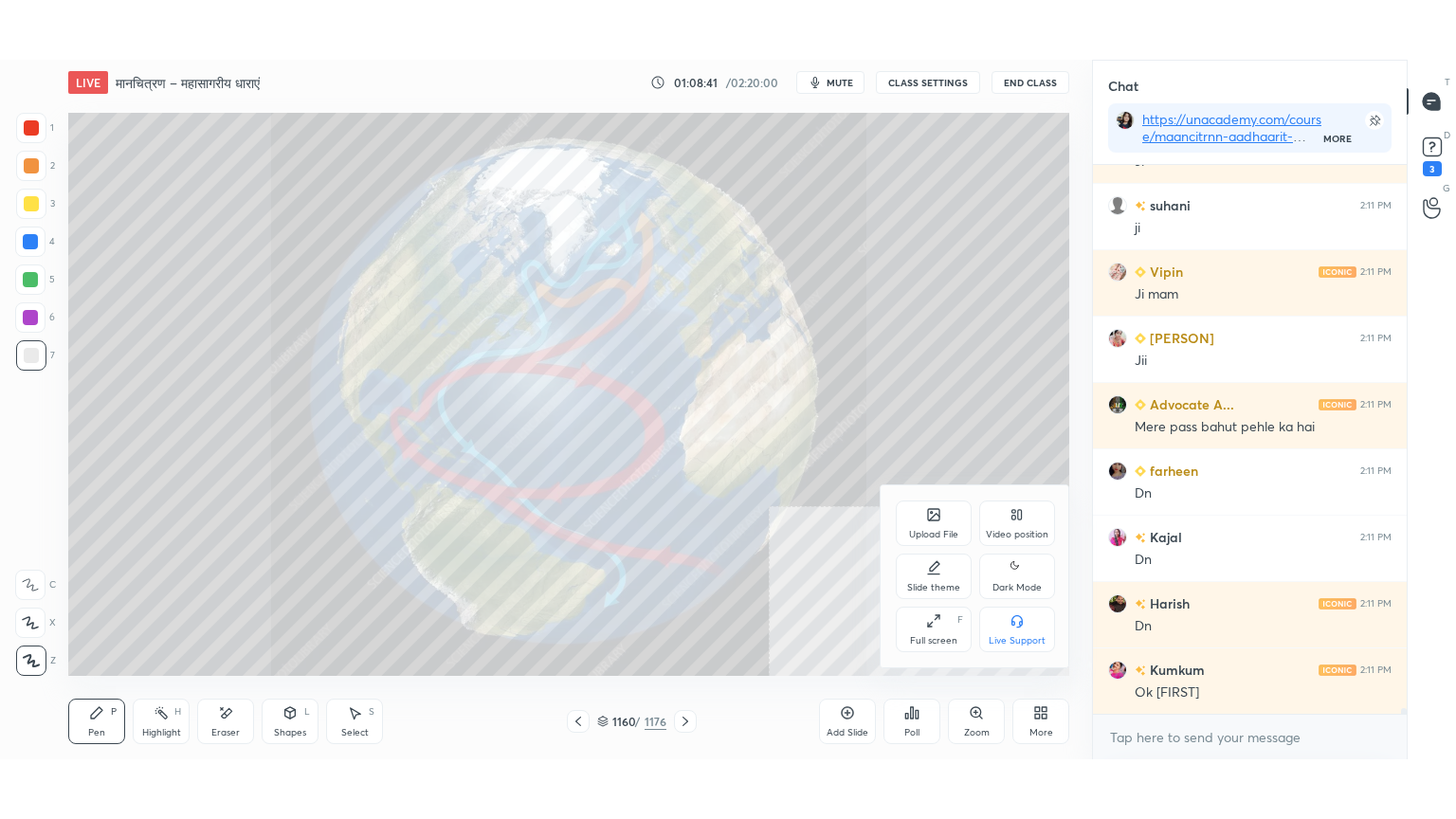 scroll, scrollTop: 94094, scrollLeft: 93776, axis: both 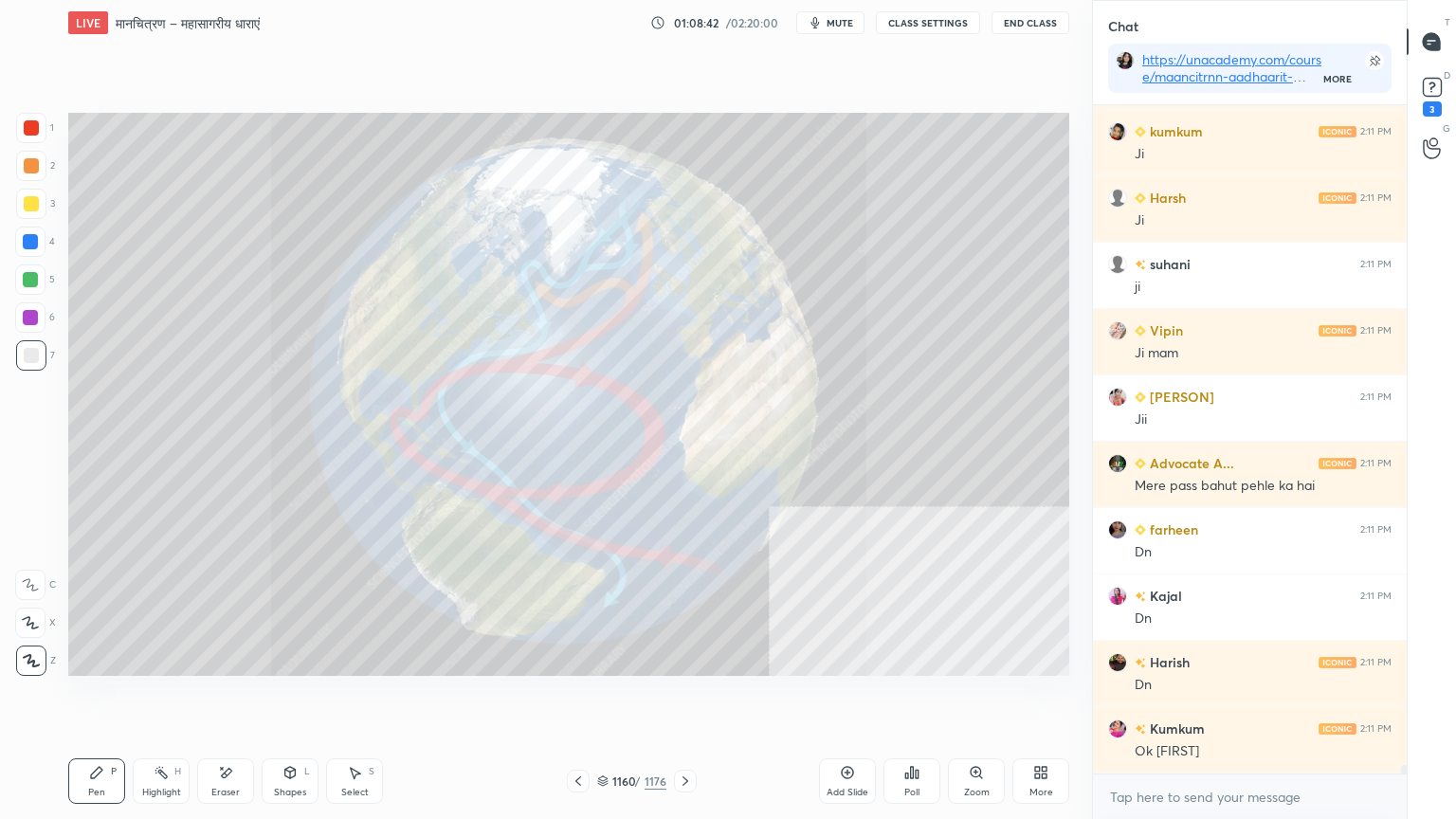 click at bounding box center [30, 242] 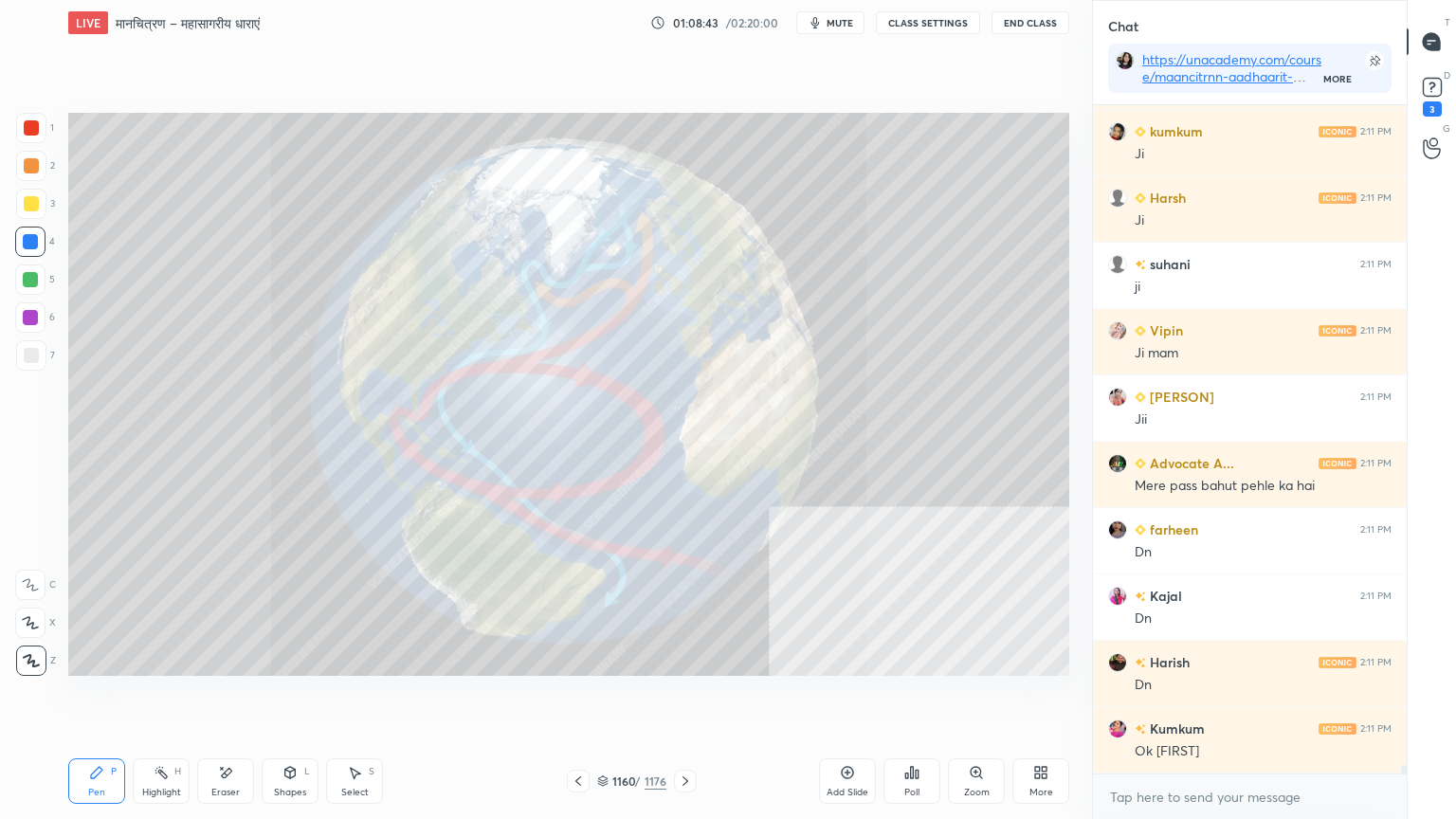 click at bounding box center [30, 242] 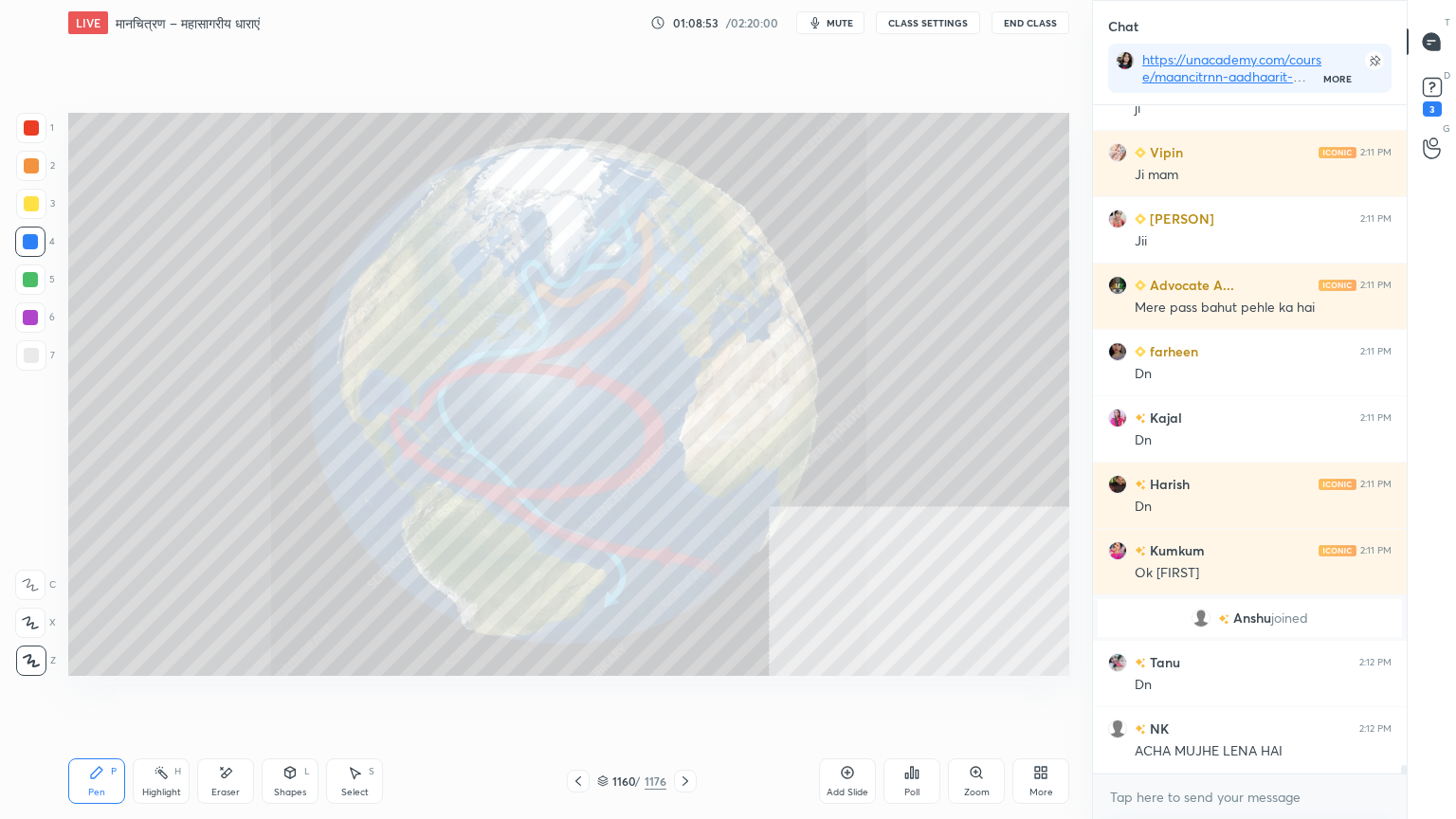 scroll, scrollTop: 51699, scrollLeft: 0, axis: vertical 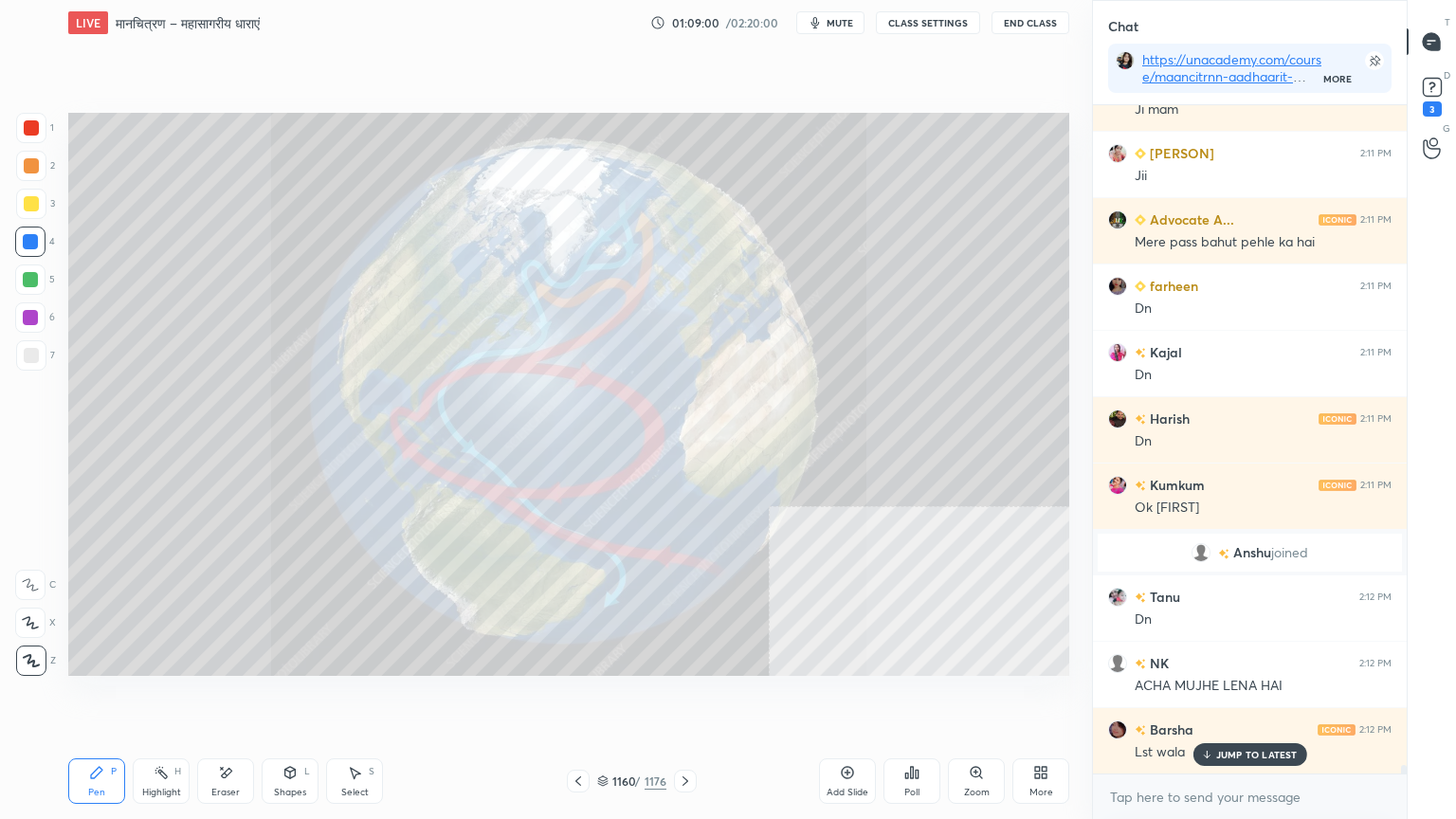 click on "Eraser" at bounding box center [226, 781] 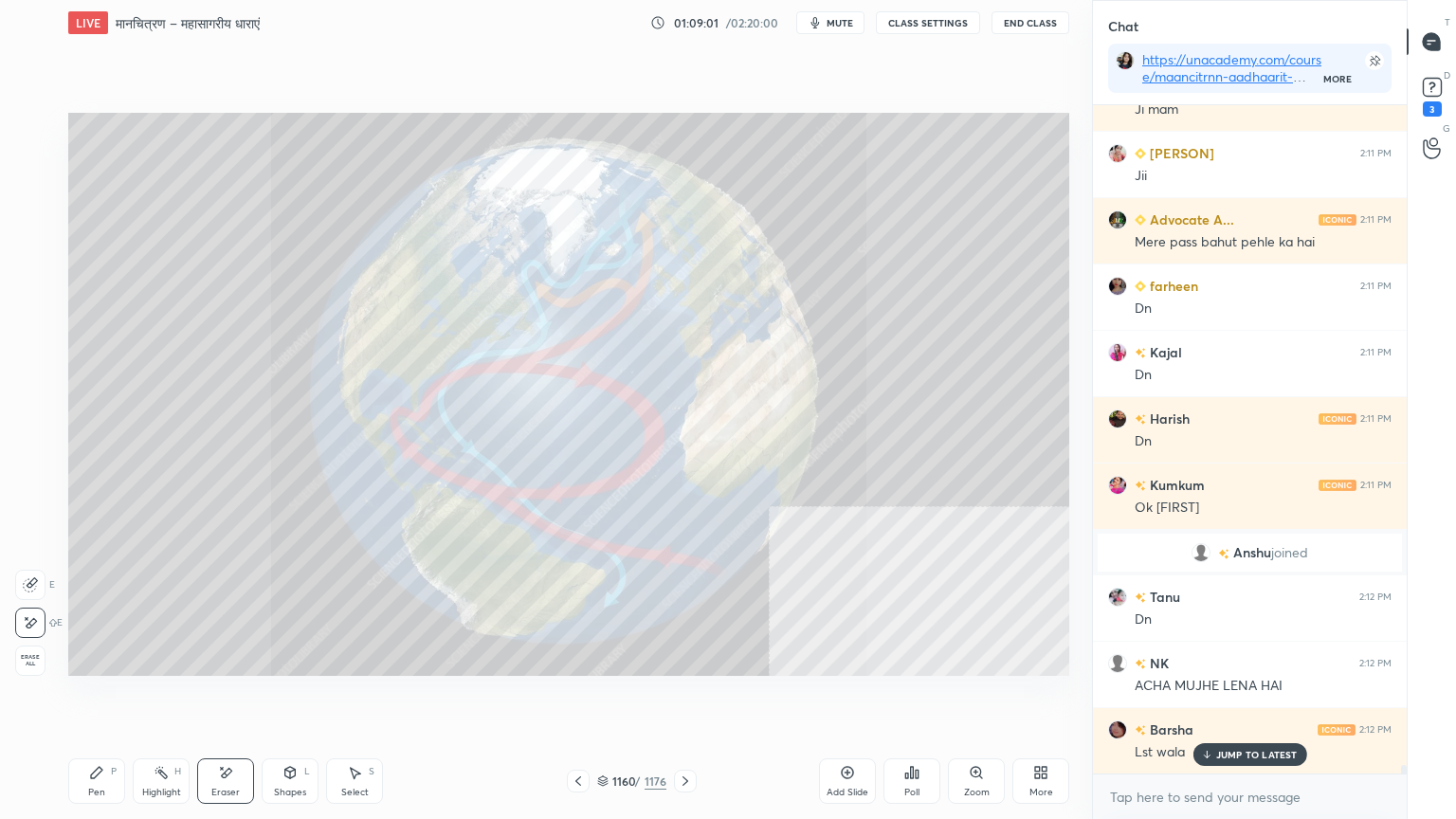 click on "Erase all" at bounding box center [30, 661] 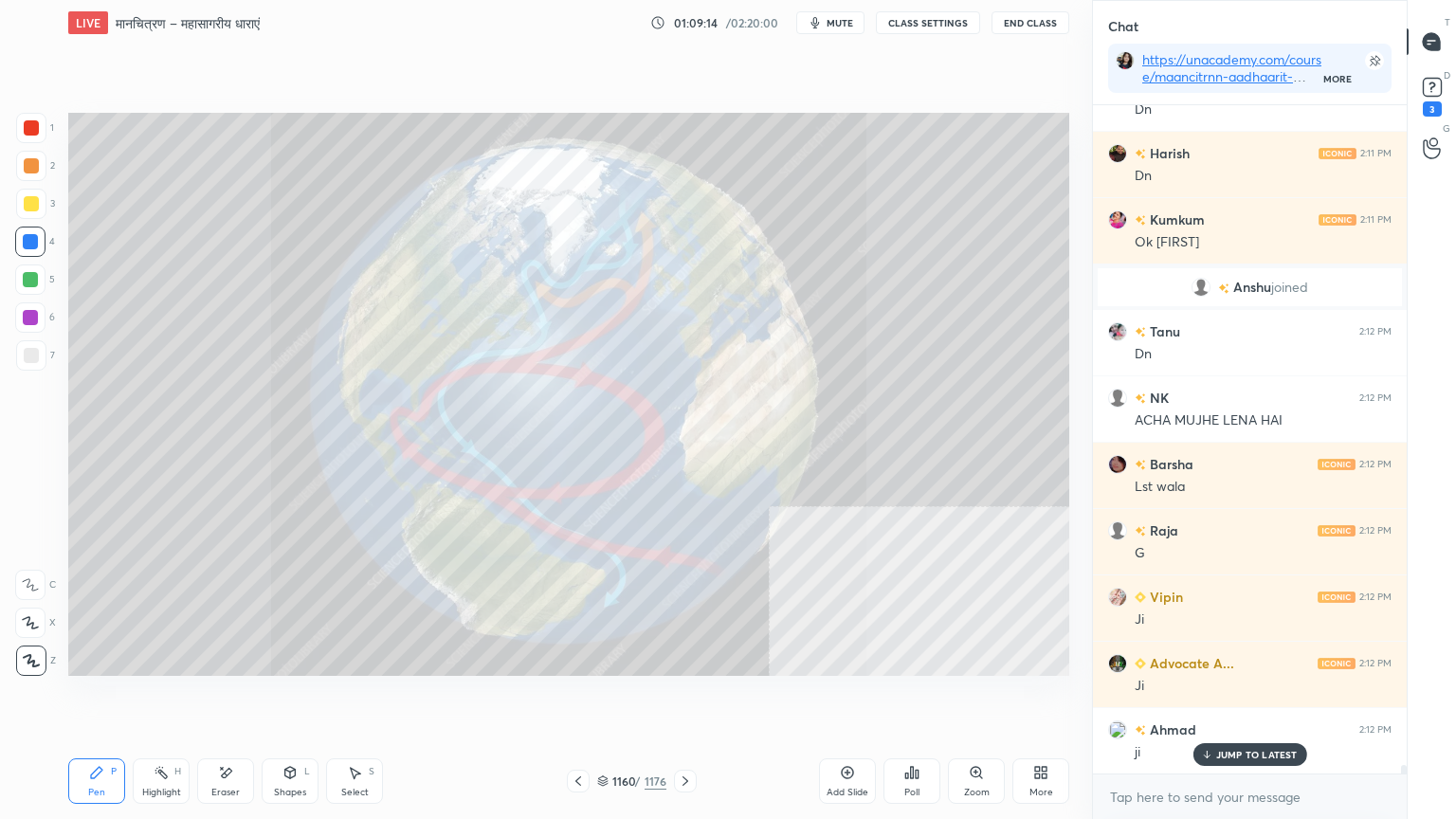 scroll, scrollTop: 52363, scrollLeft: 0, axis: vertical 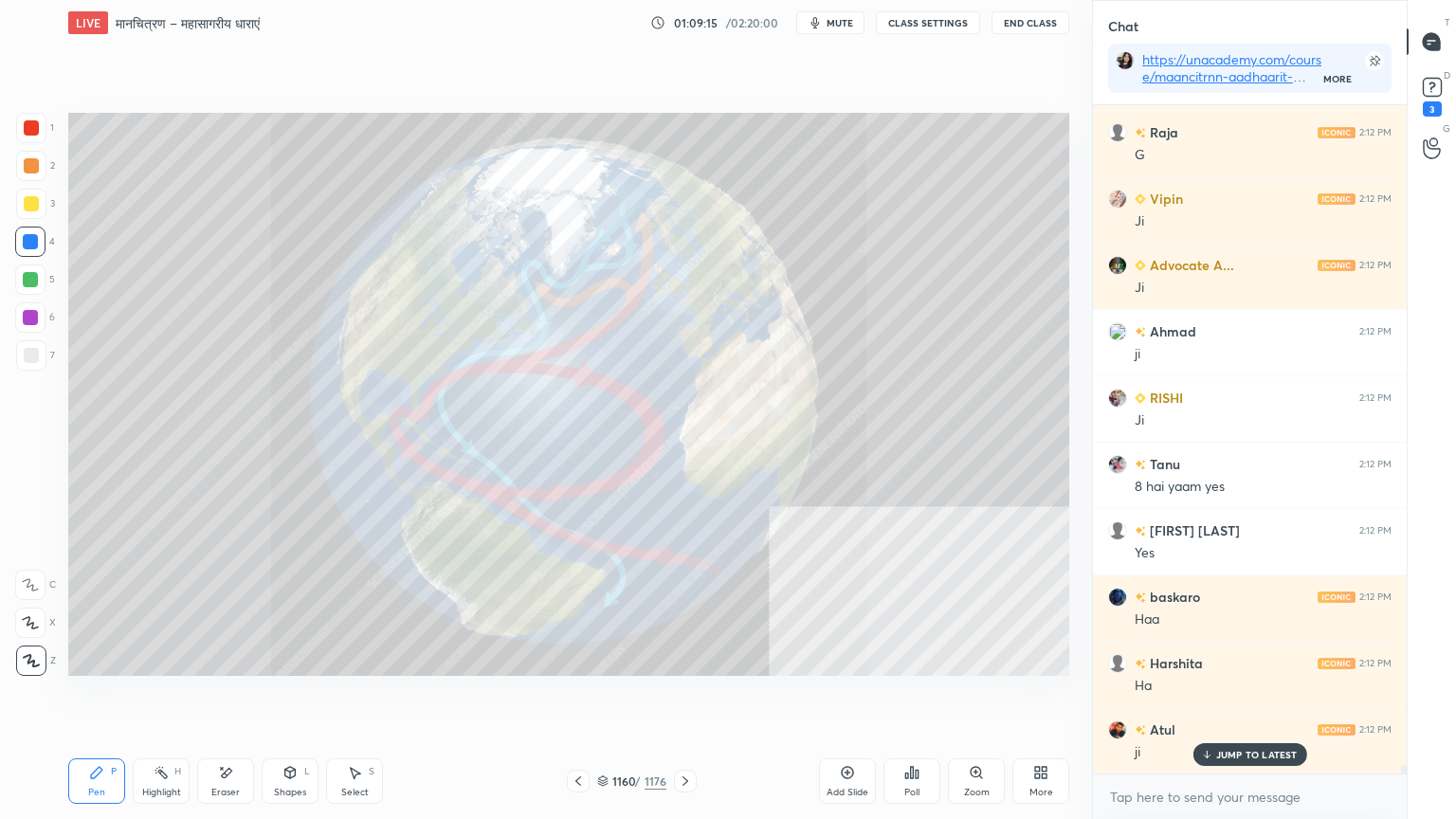 click on "Eraser" at bounding box center [226, 792] 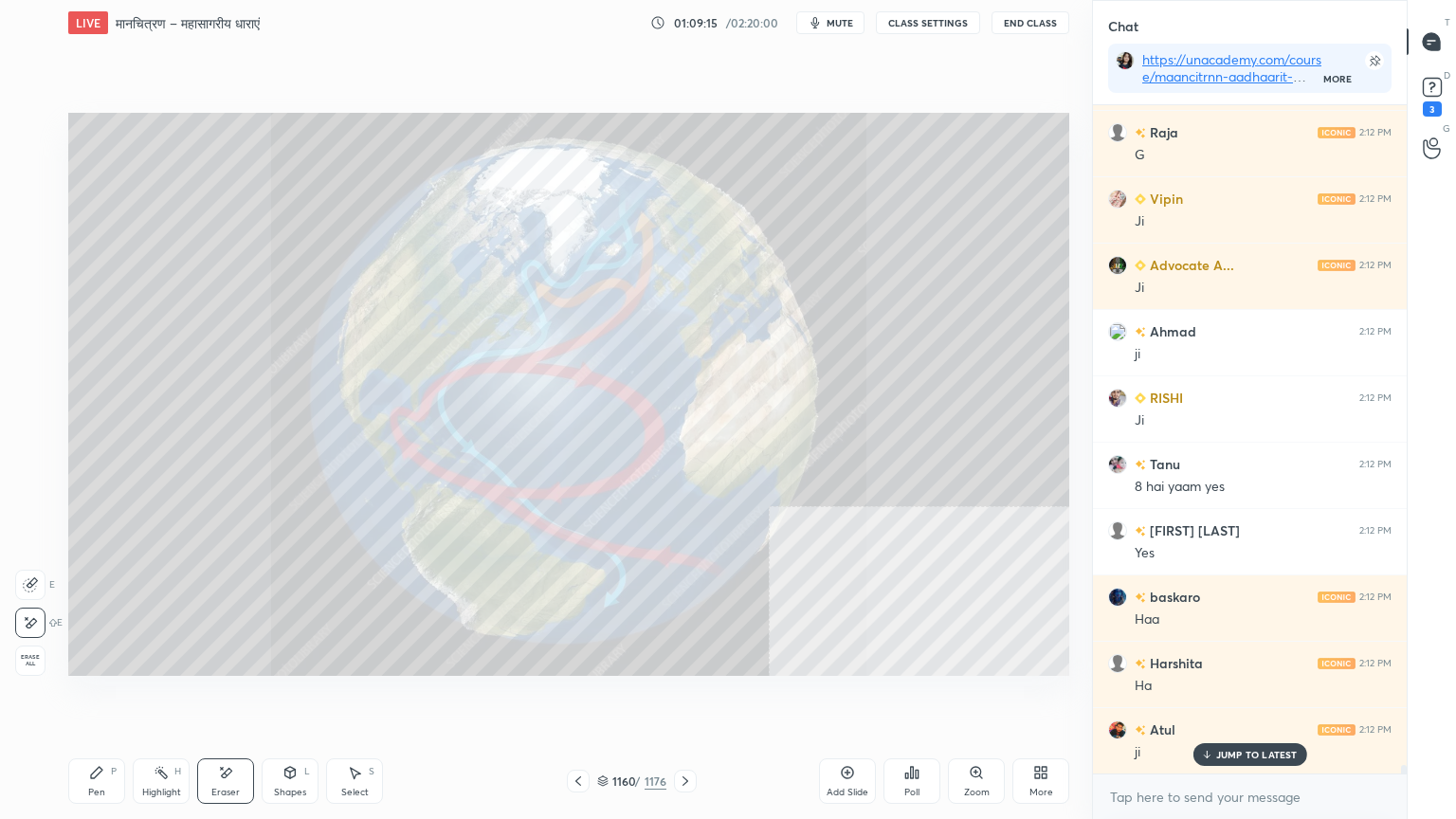 scroll, scrollTop: 52430, scrollLeft: 0, axis: vertical 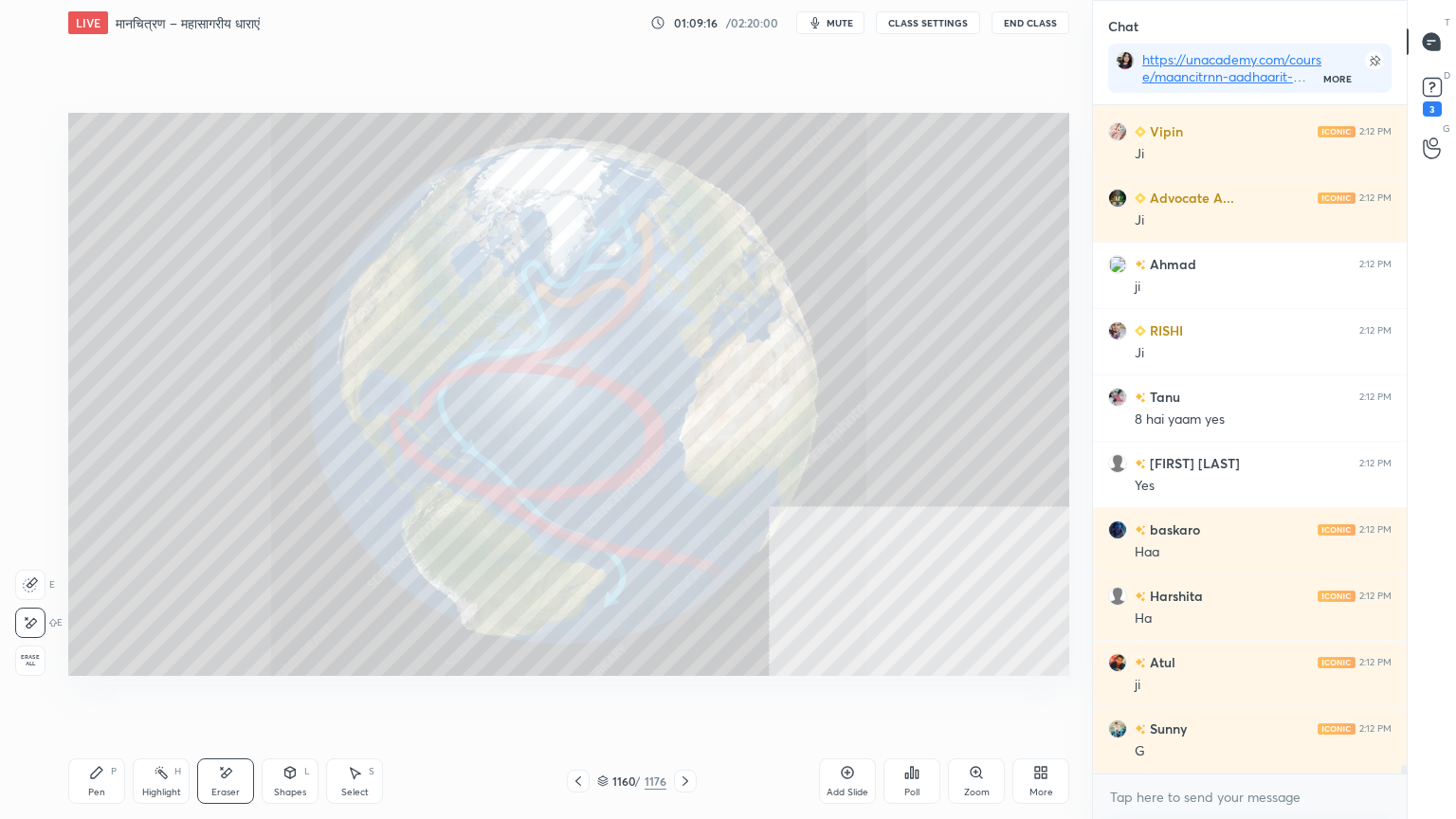 click on "Erase all" at bounding box center (30, 661) 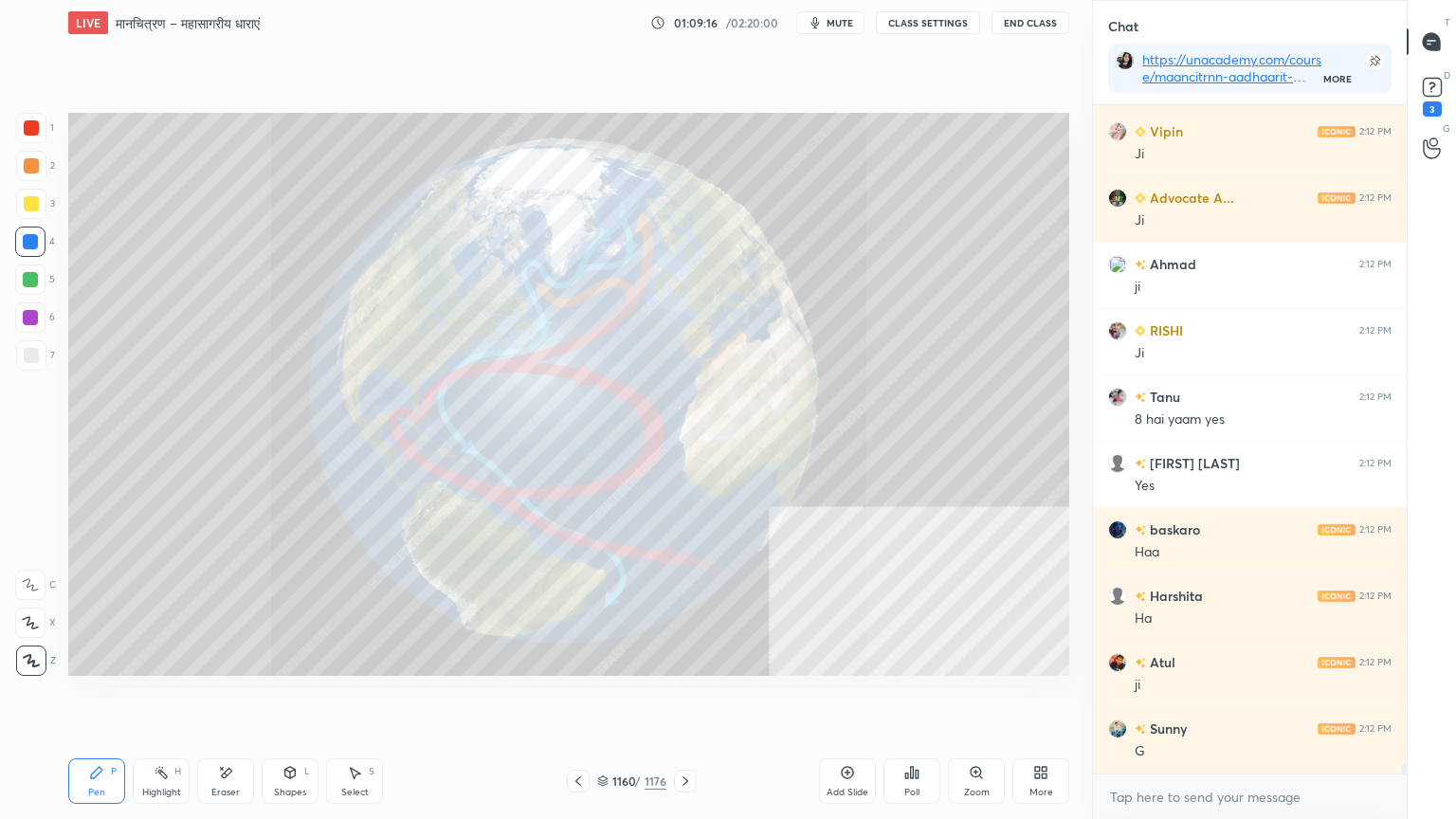 click on "1 2 3 4 5 6 7 C X Z E E Erase all   H H" at bounding box center (30, 394) 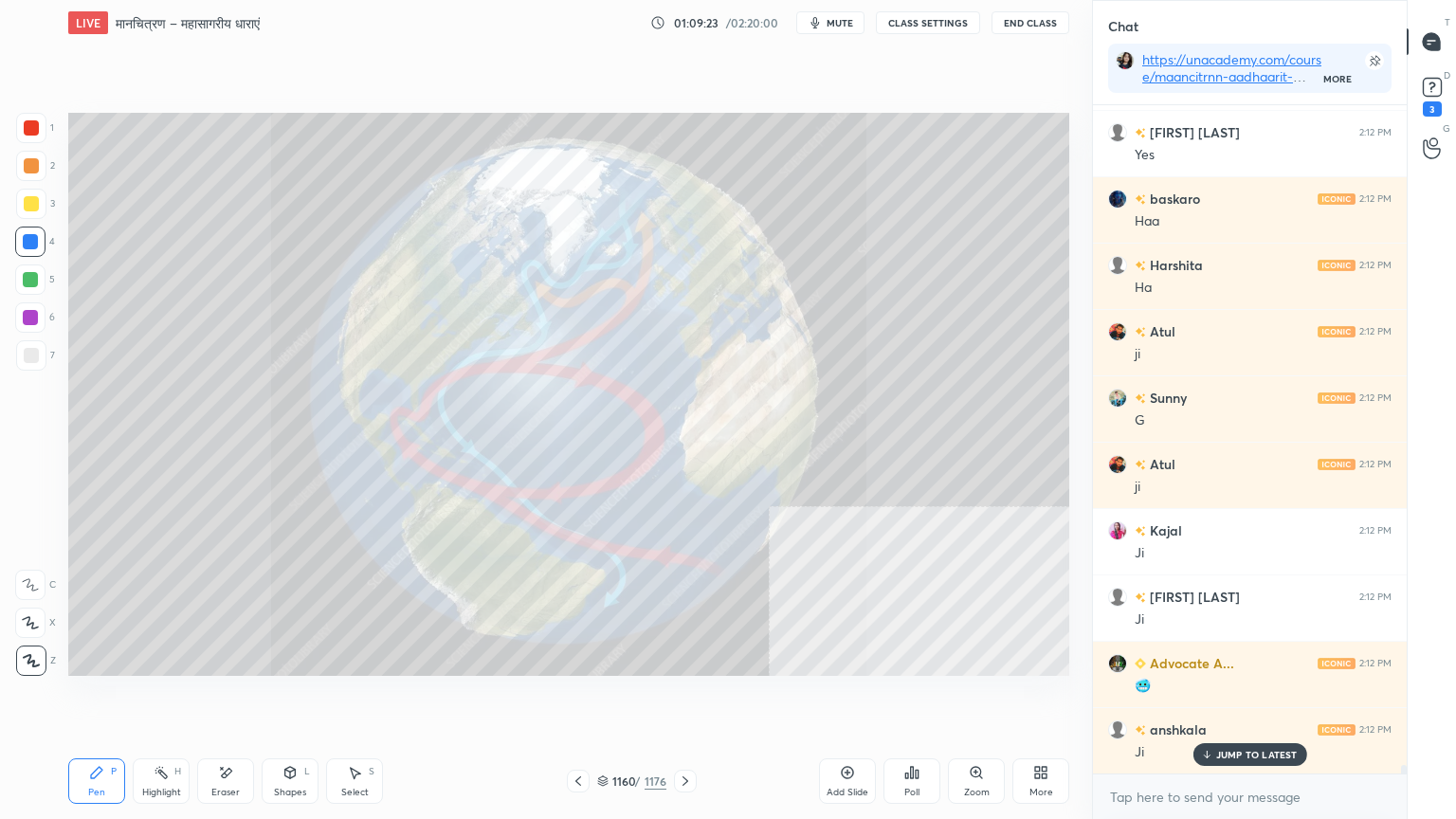 scroll, scrollTop: 52894, scrollLeft: 0, axis: vertical 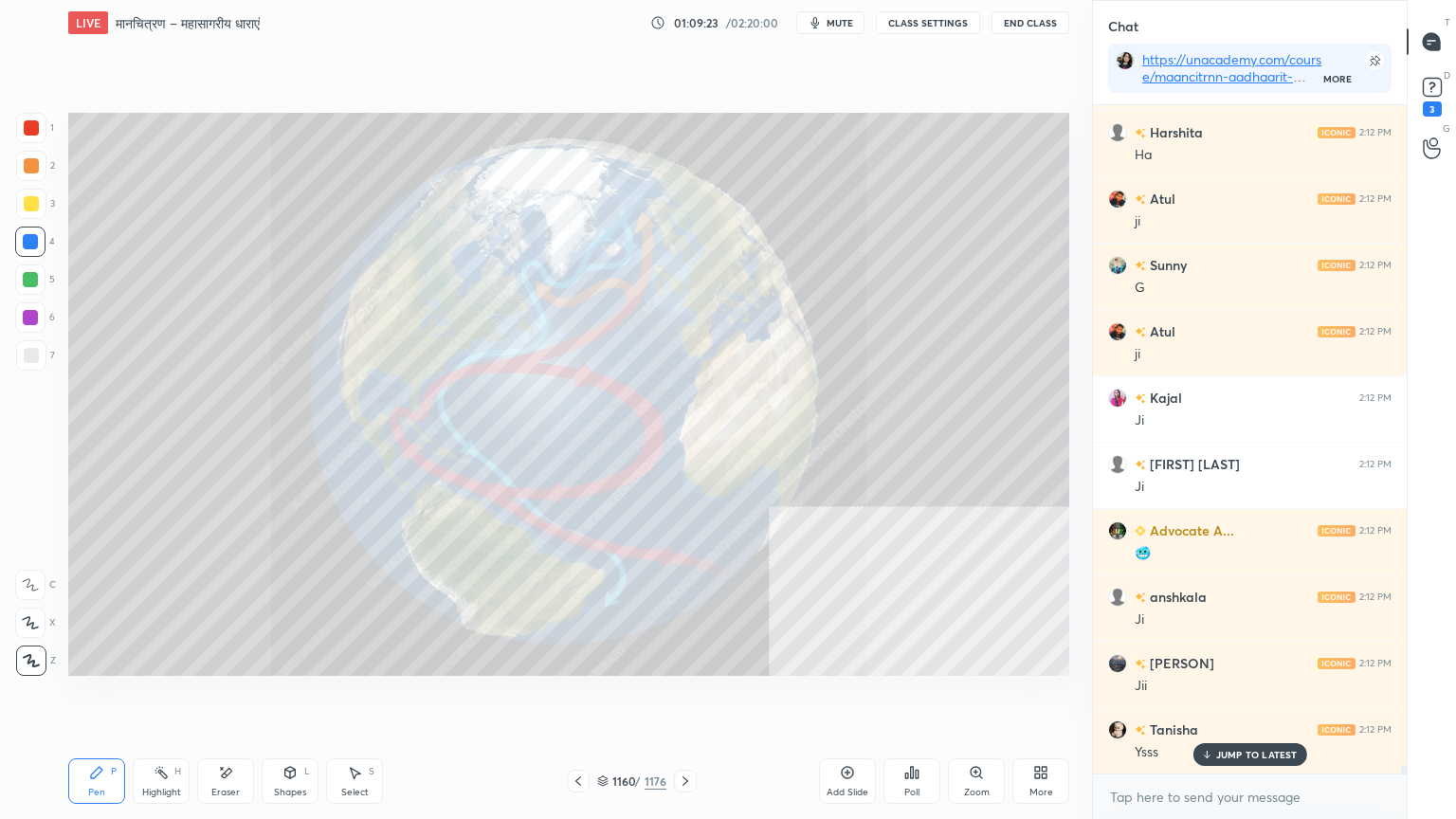 click 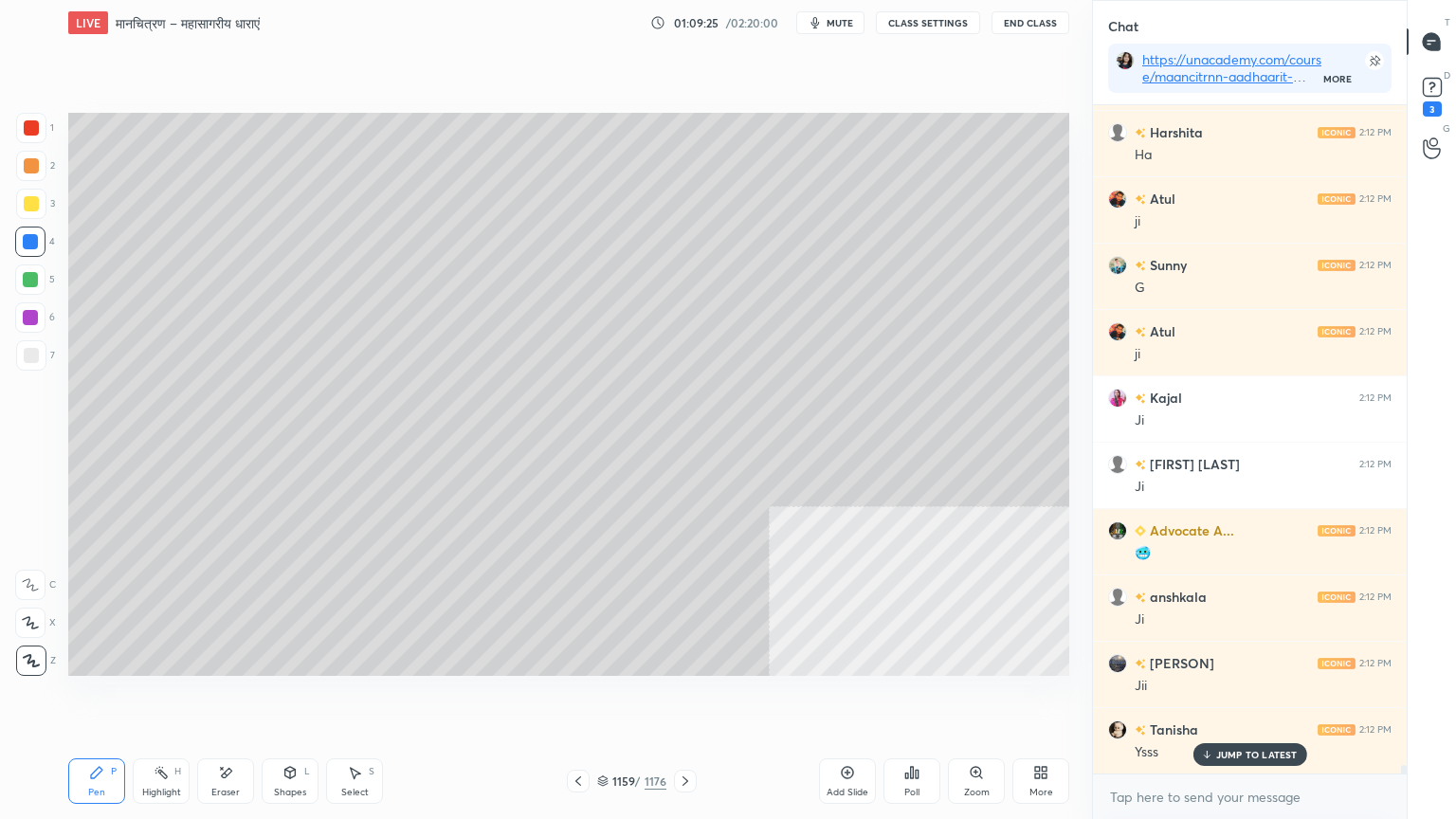 scroll, scrollTop: 52961, scrollLeft: 0, axis: vertical 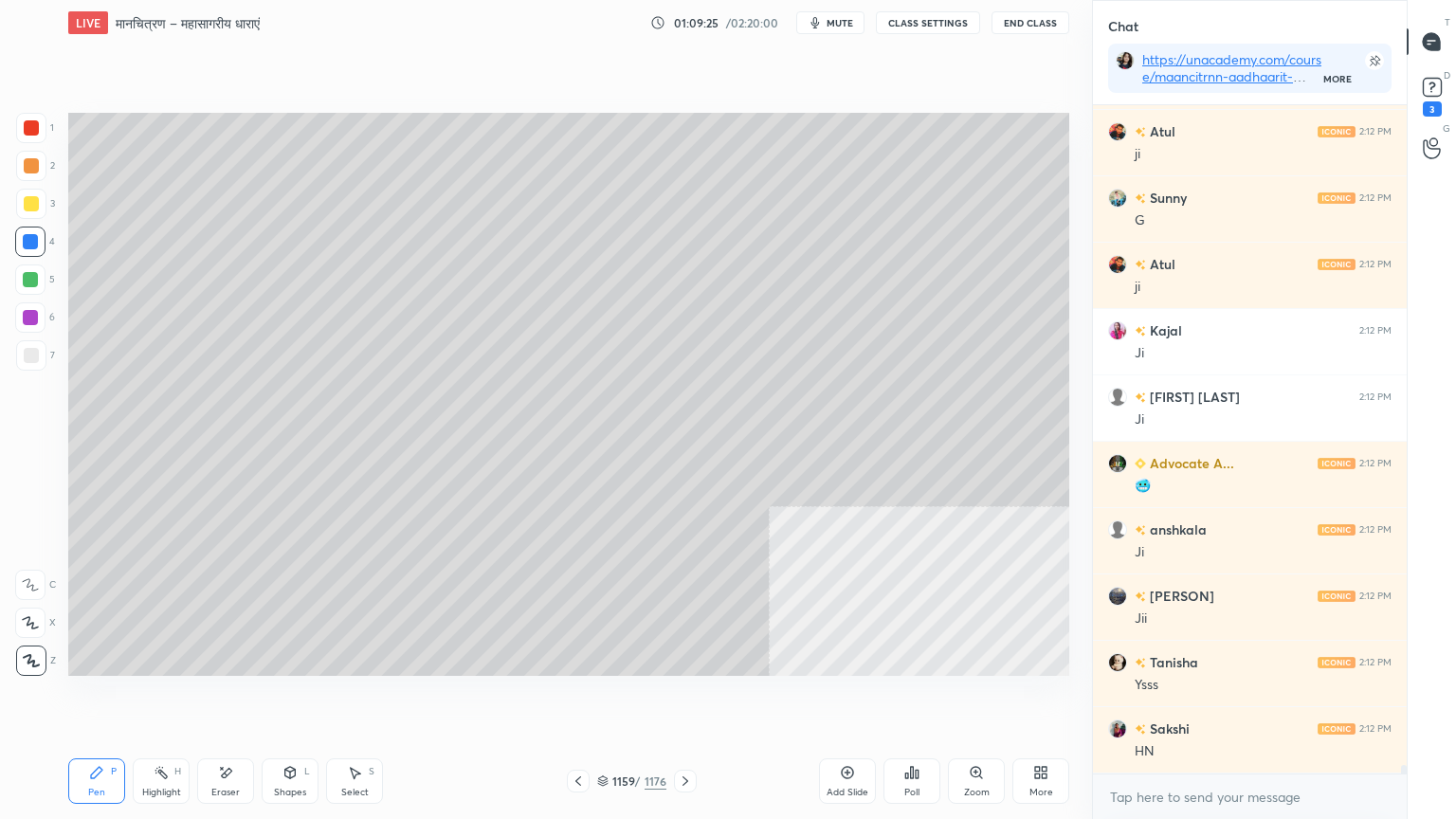 click 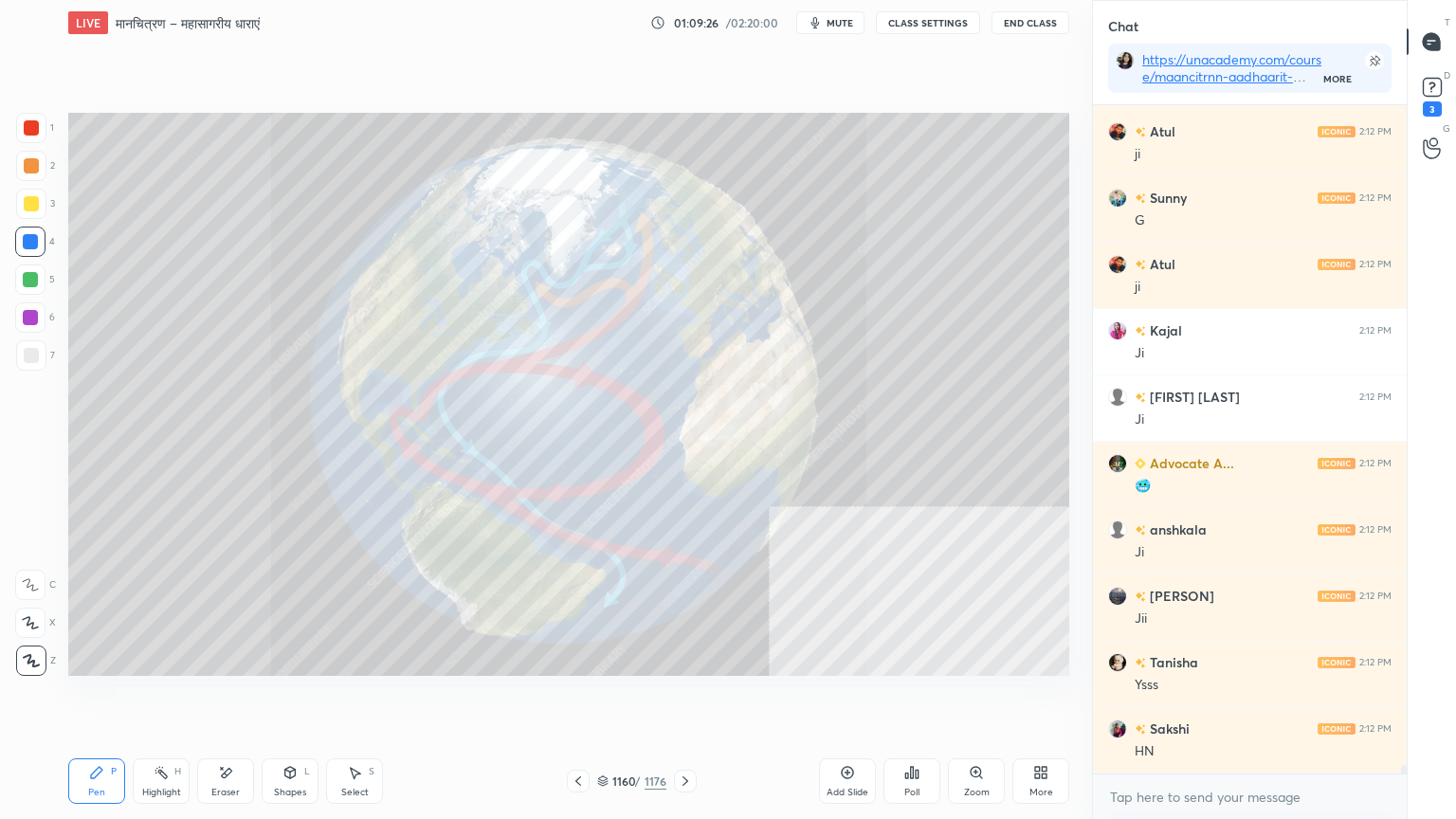 click 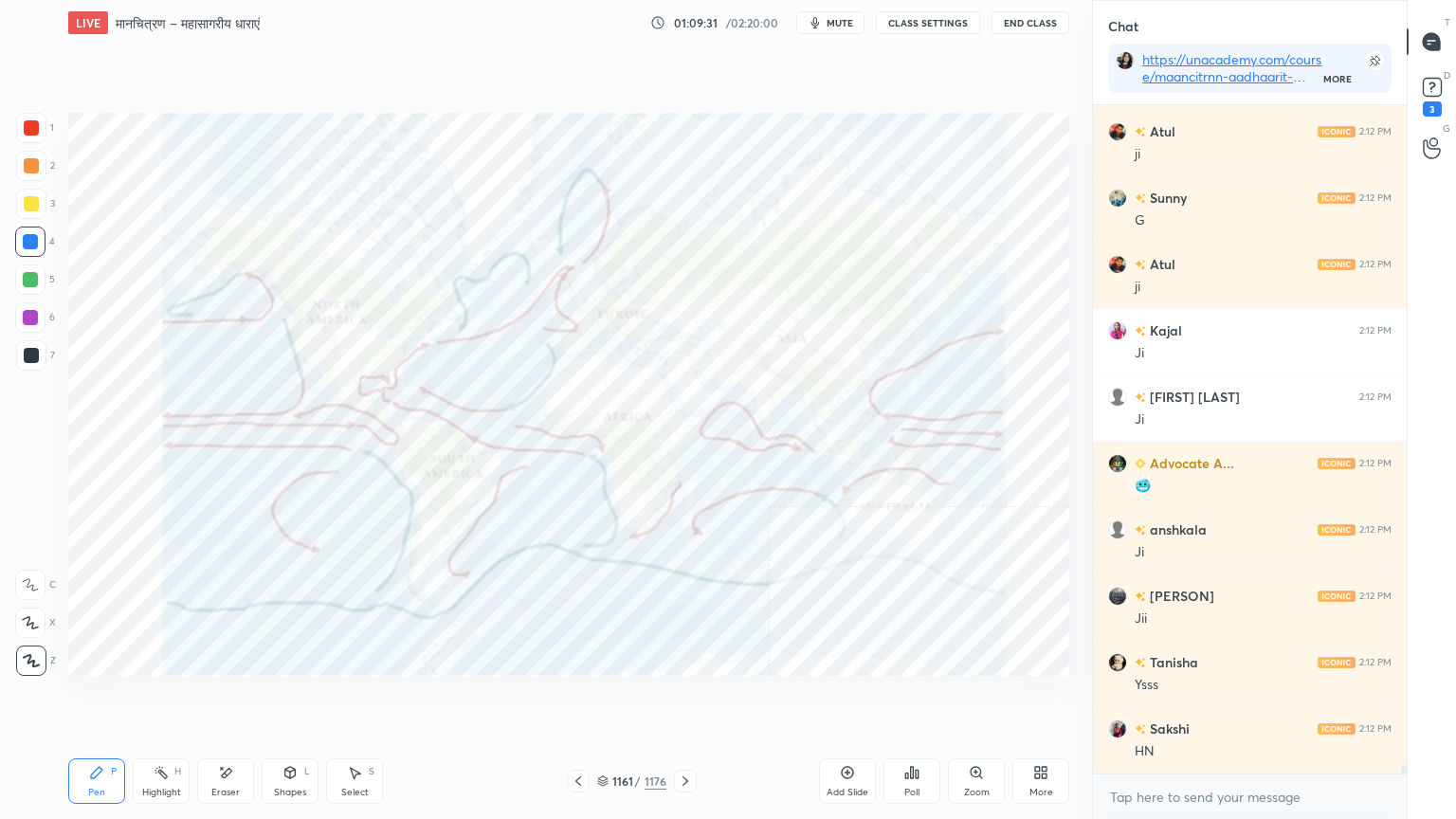 click on "Eraser" at bounding box center [226, 781] 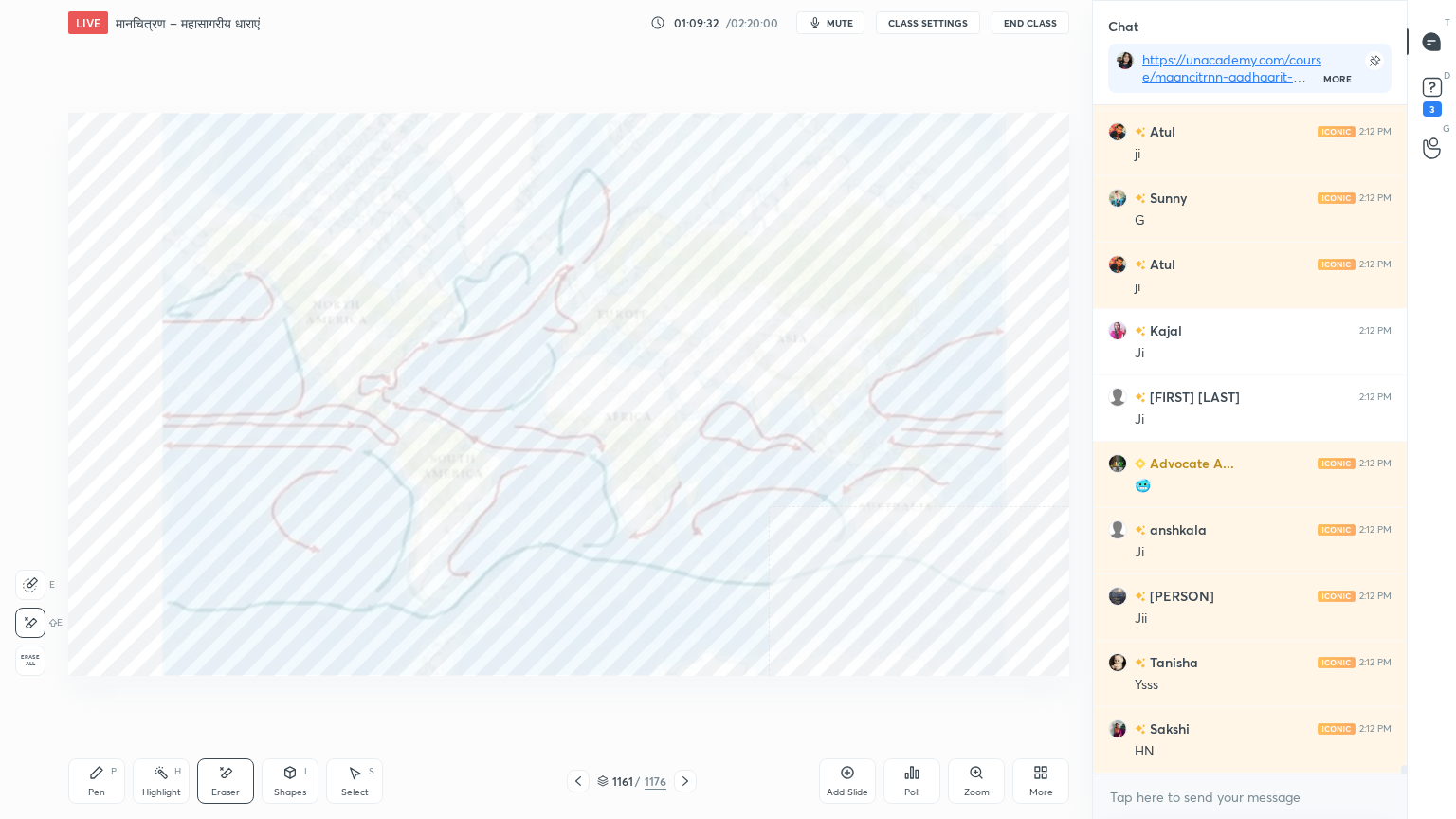 click on "Erase all" at bounding box center [30, 661] 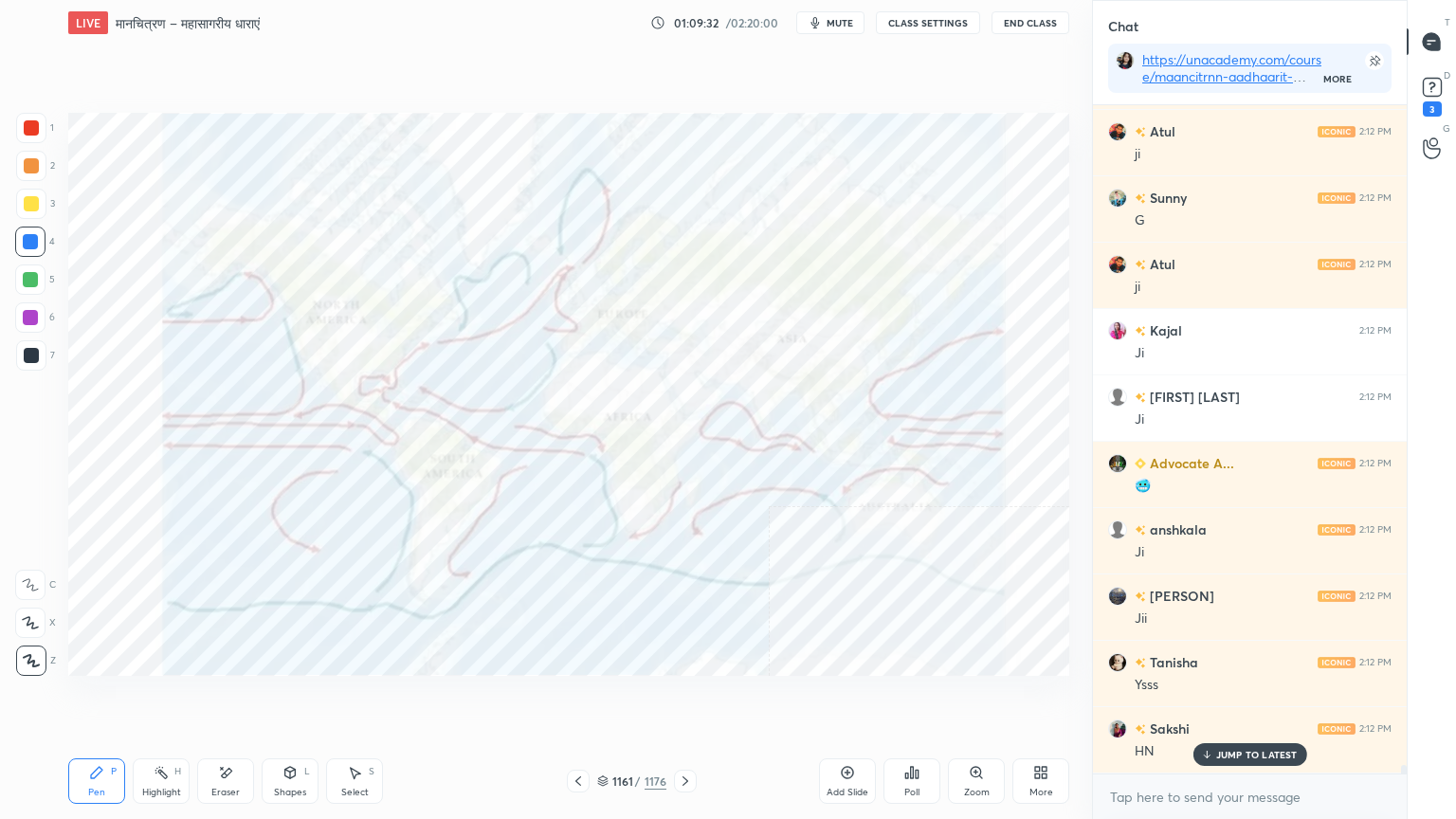 scroll, scrollTop: 53026, scrollLeft: 0, axis: vertical 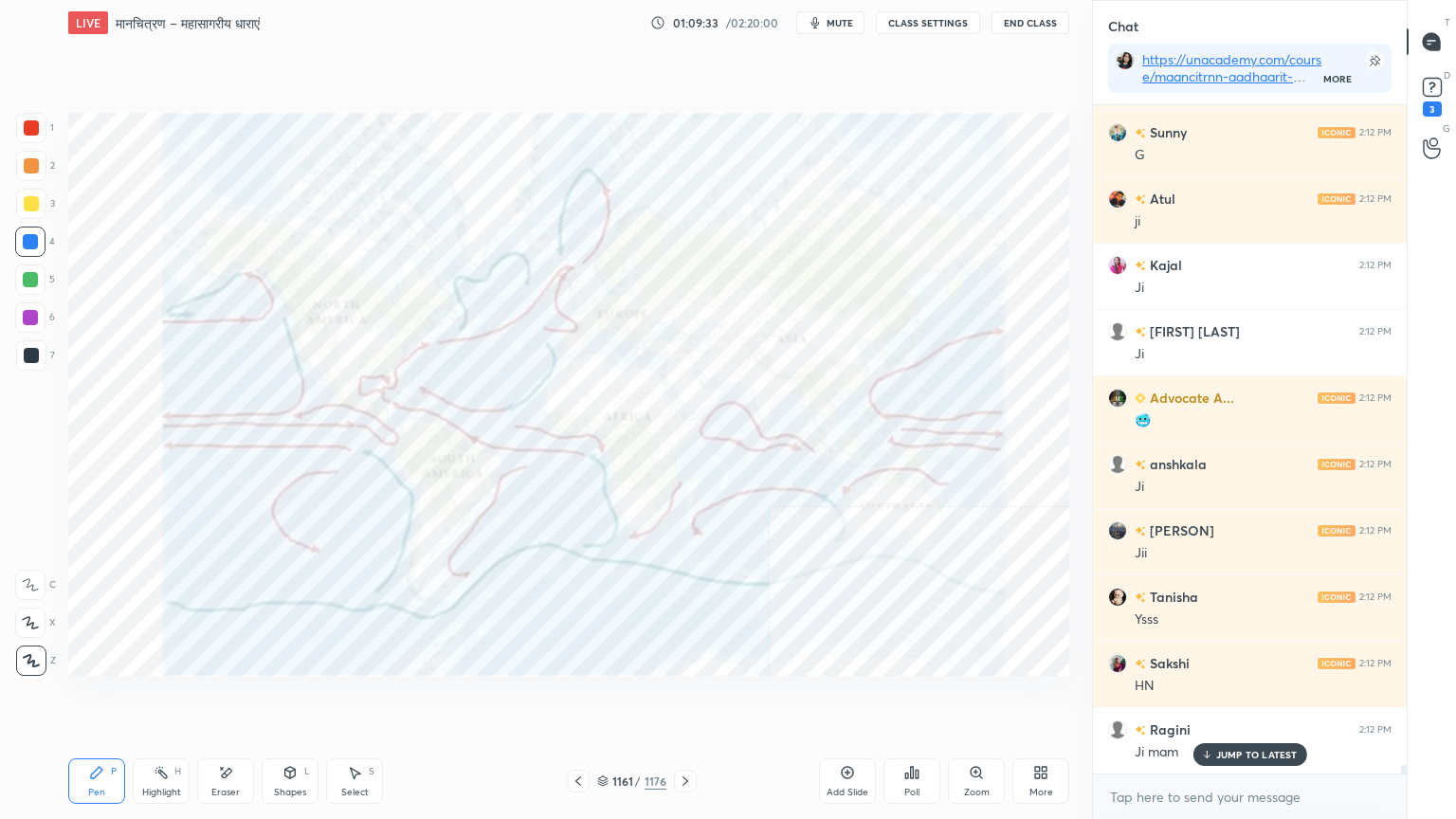 drag, startPoint x: 603, startPoint y: 781, endPoint x: 635, endPoint y: 760, distance: 38.275318 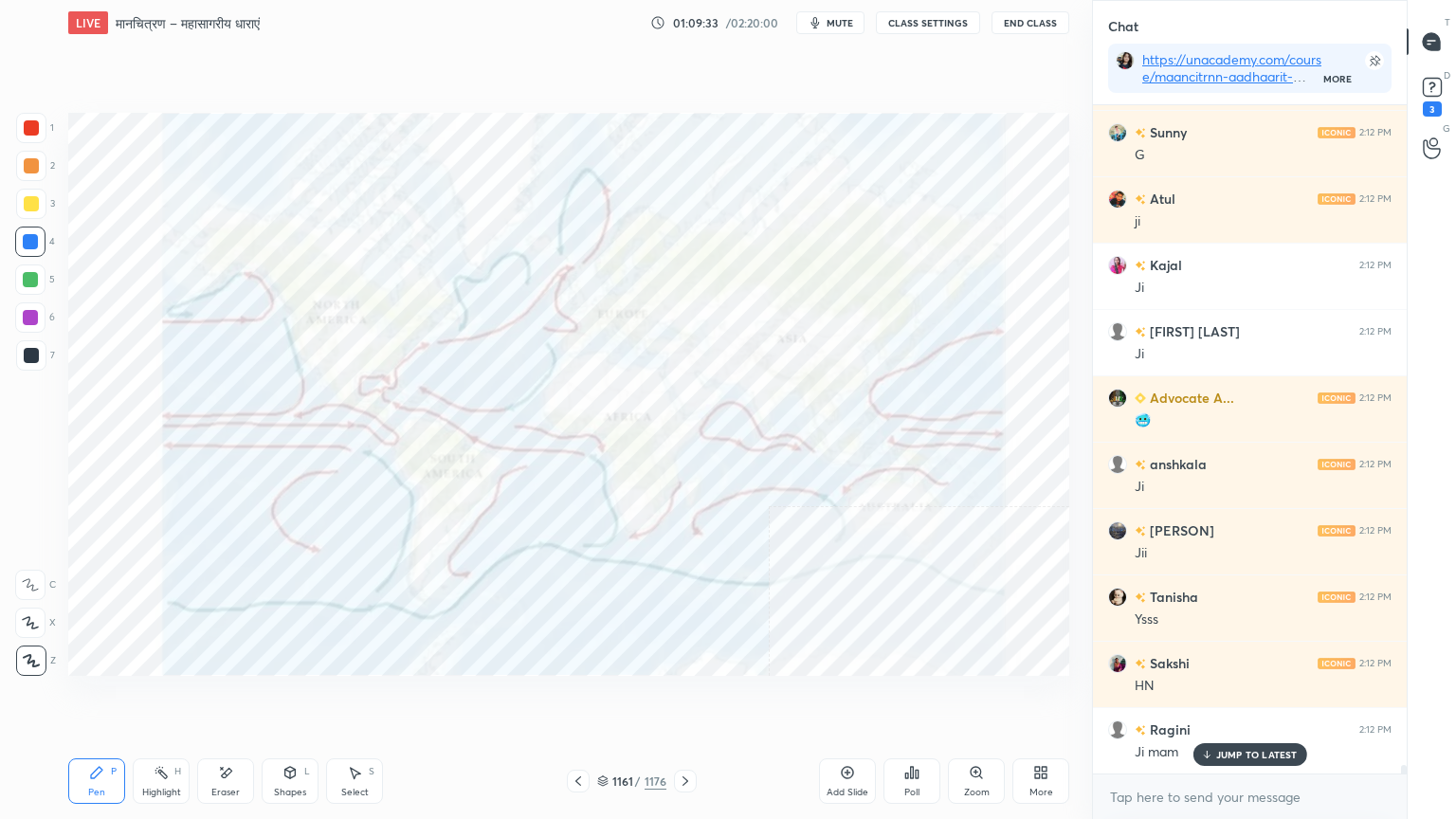 click 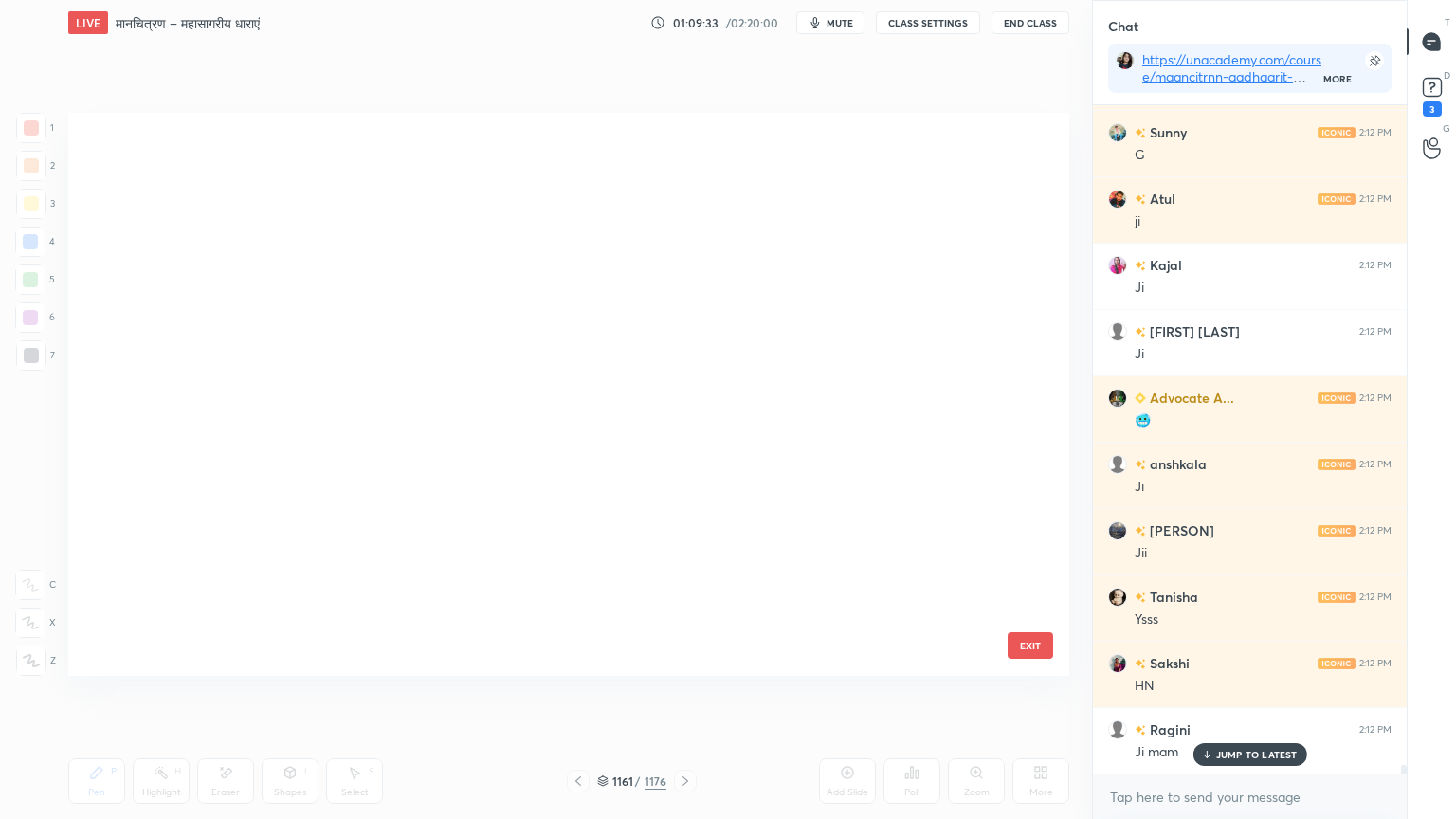 scroll, scrollTop: 66569, scrollLeft: 0, axis: vertical 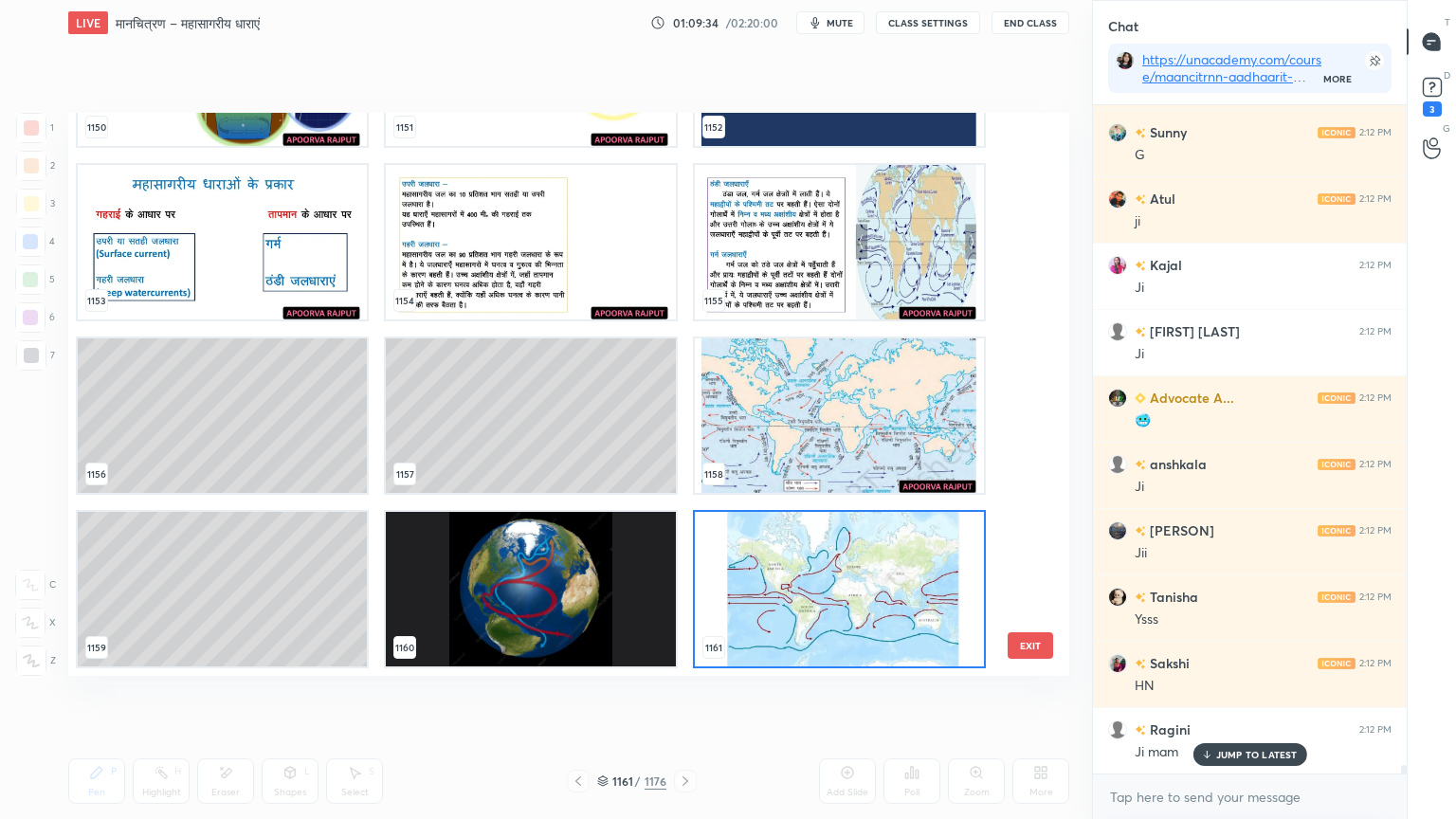 click at bounding box center (839, 415) 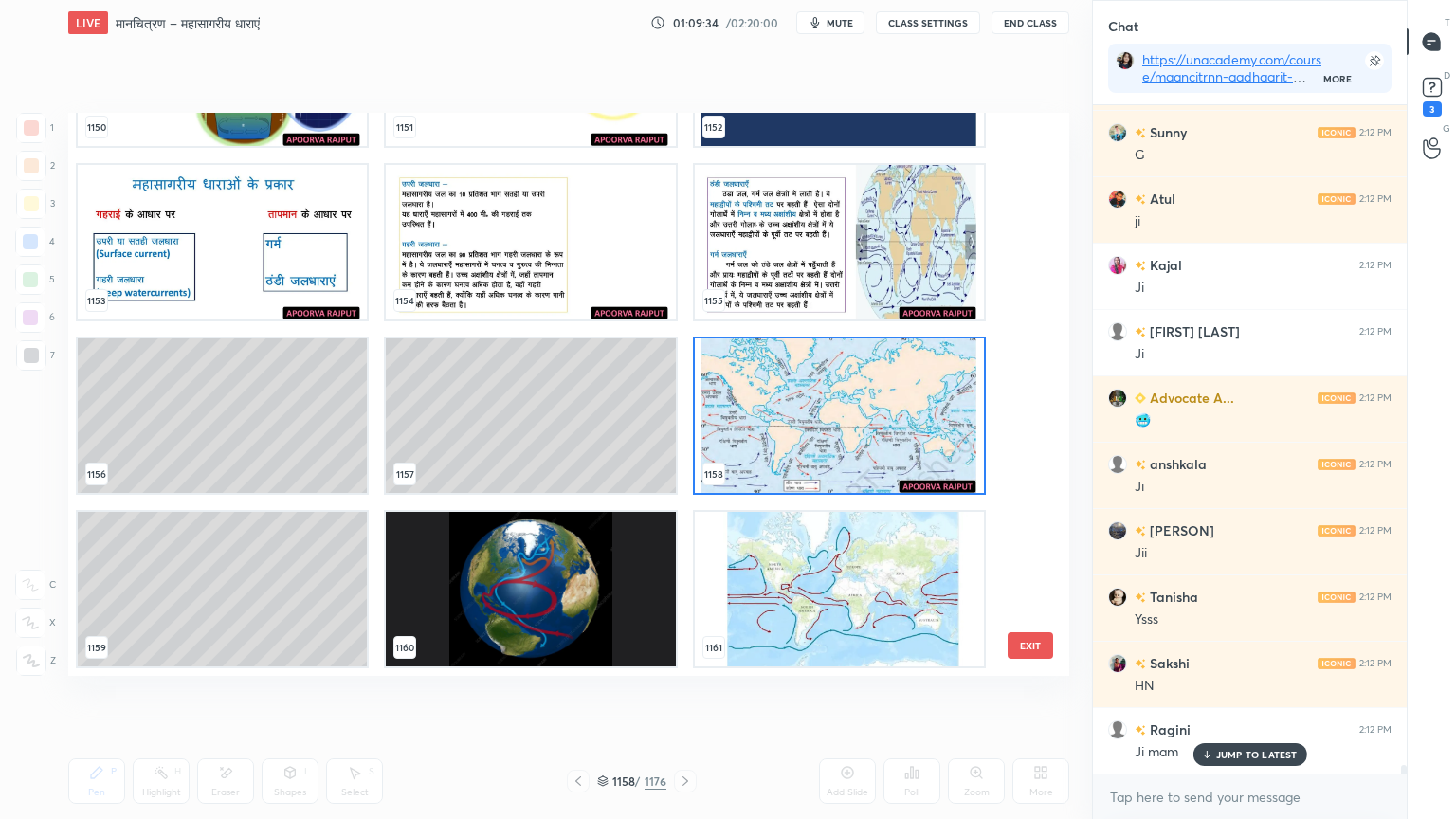 click at bounding box center (839, 415) 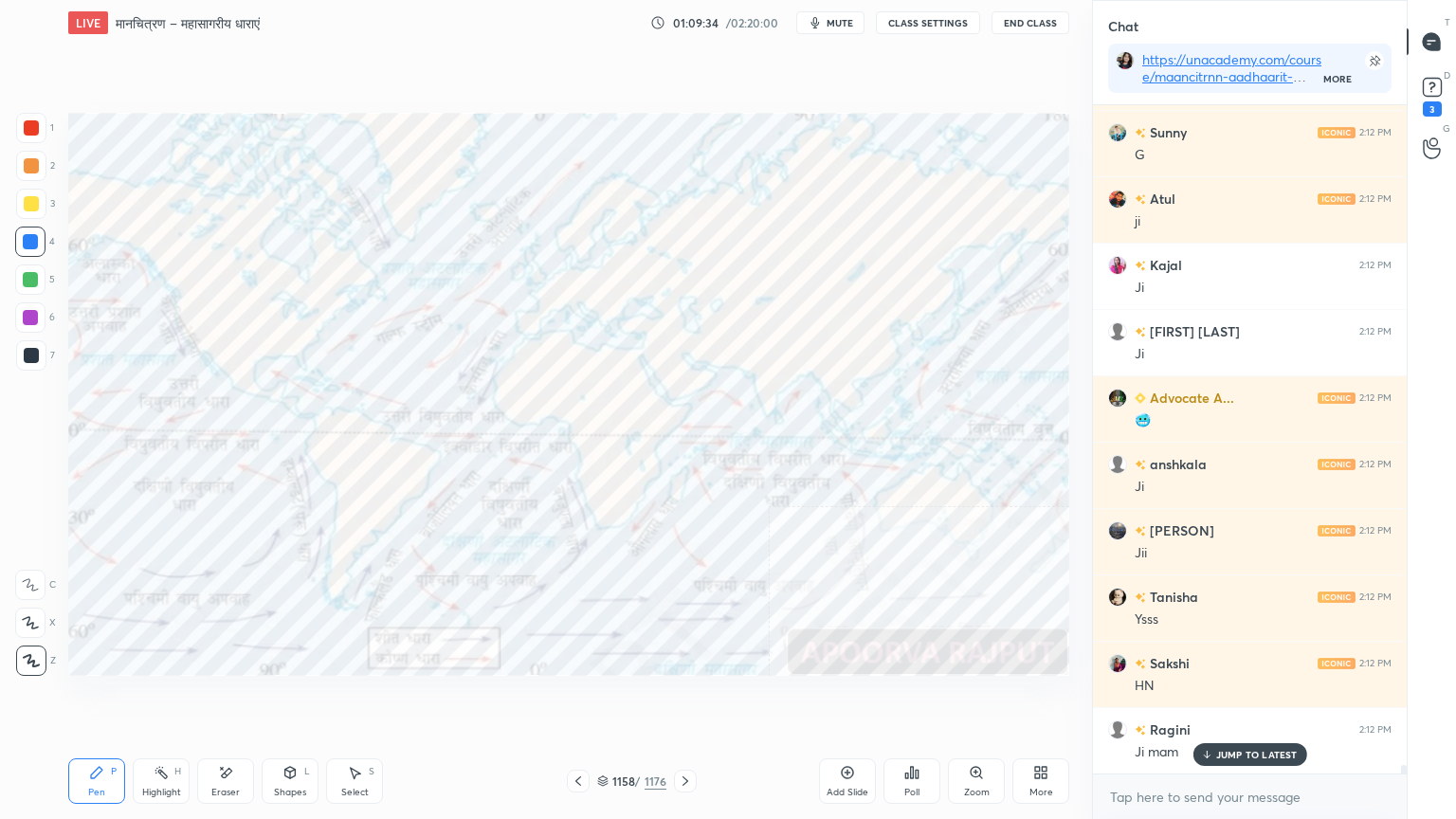 click at bounding box center (839, 415) 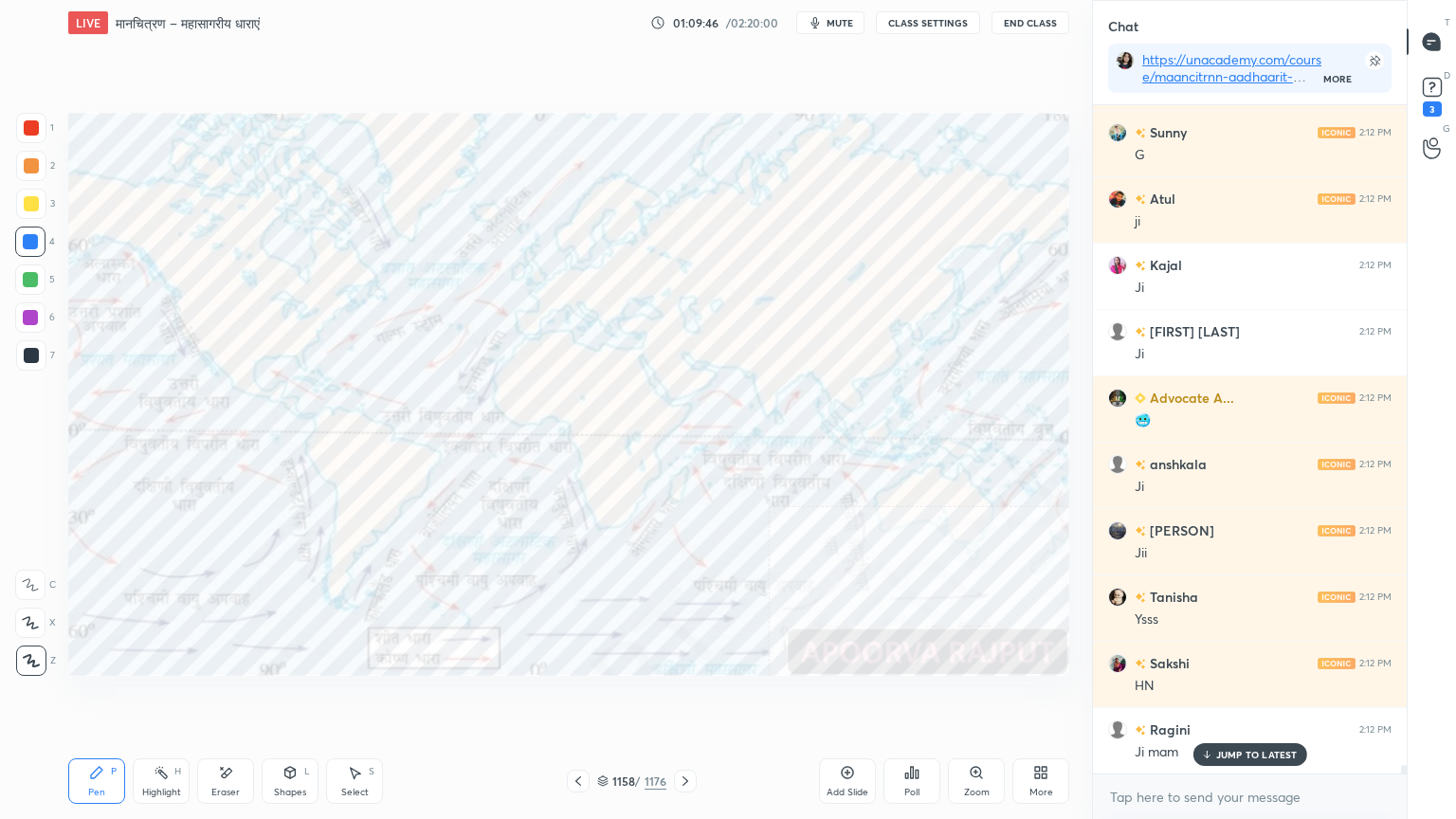 drag, startPoint x: 236, startPoint y: 789, endPoint x: 171, endPoint y: 739, distance: 82.0061 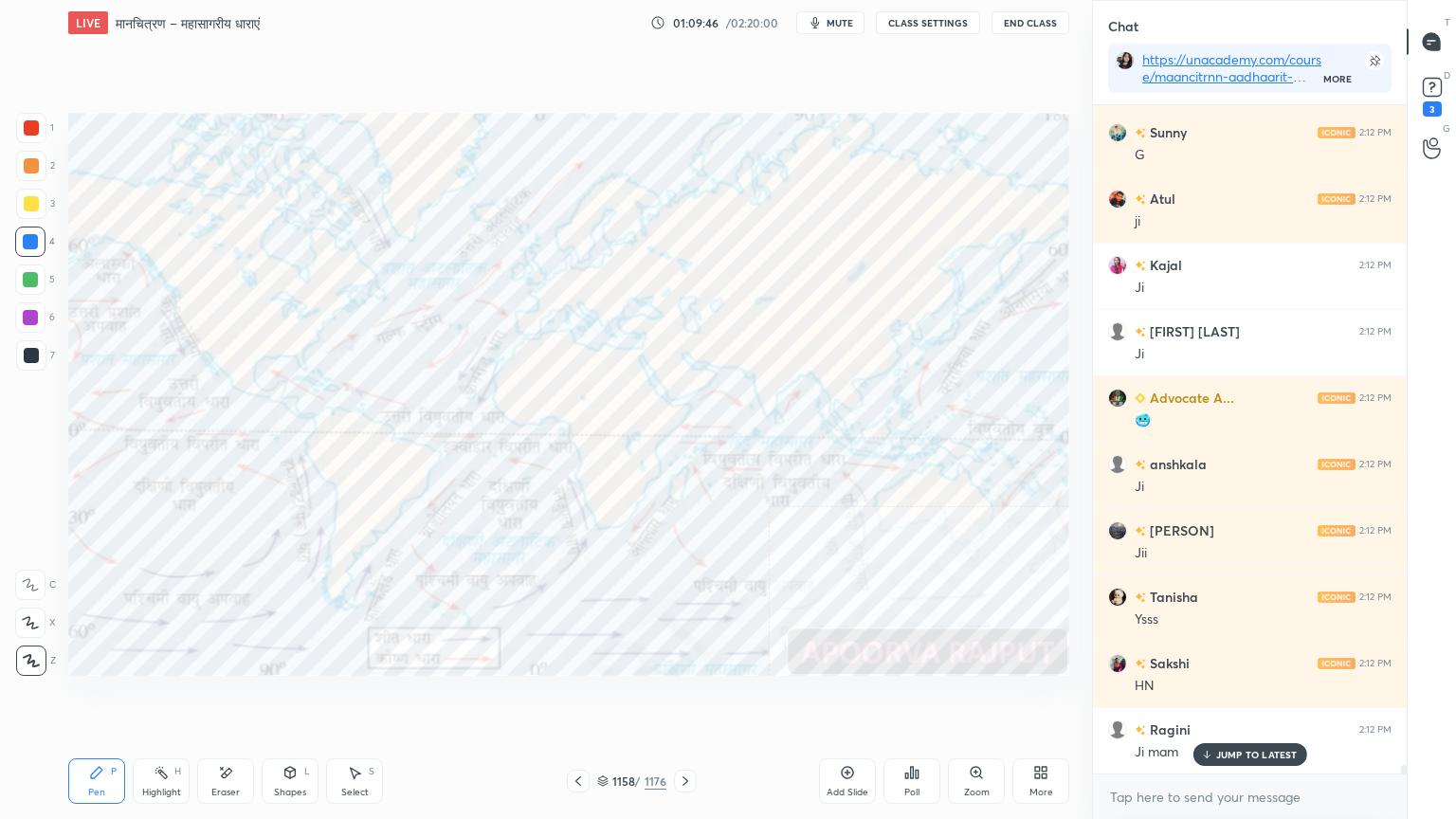 click on "Eraser" at bounding box center (226, 792) 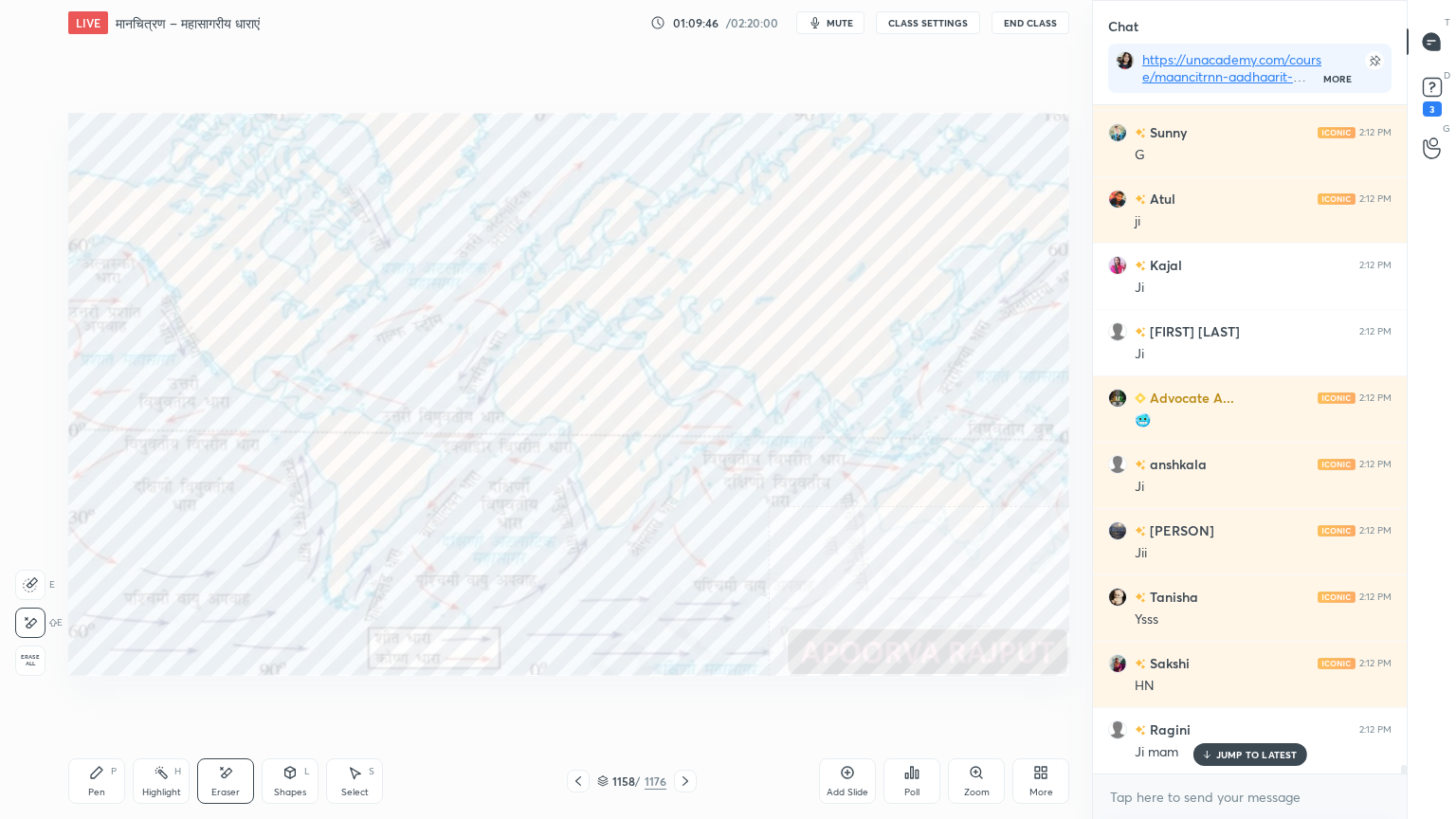 click on "Erase all" at bounding box center [30, 661] 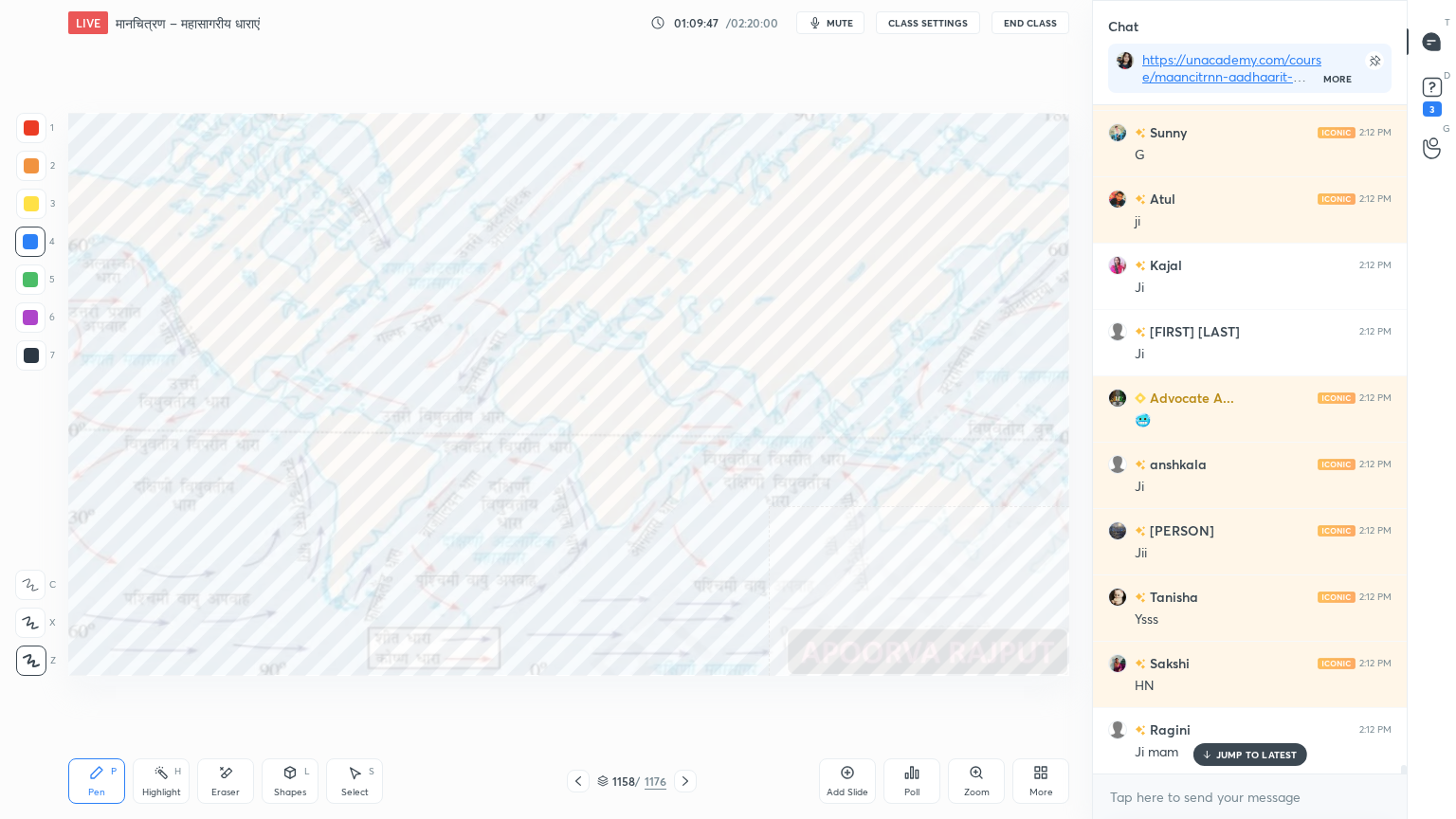 click on "1 2 3 4 5 6 7 C X Z E E Erase all   H H" at bounding box center [30, 394] 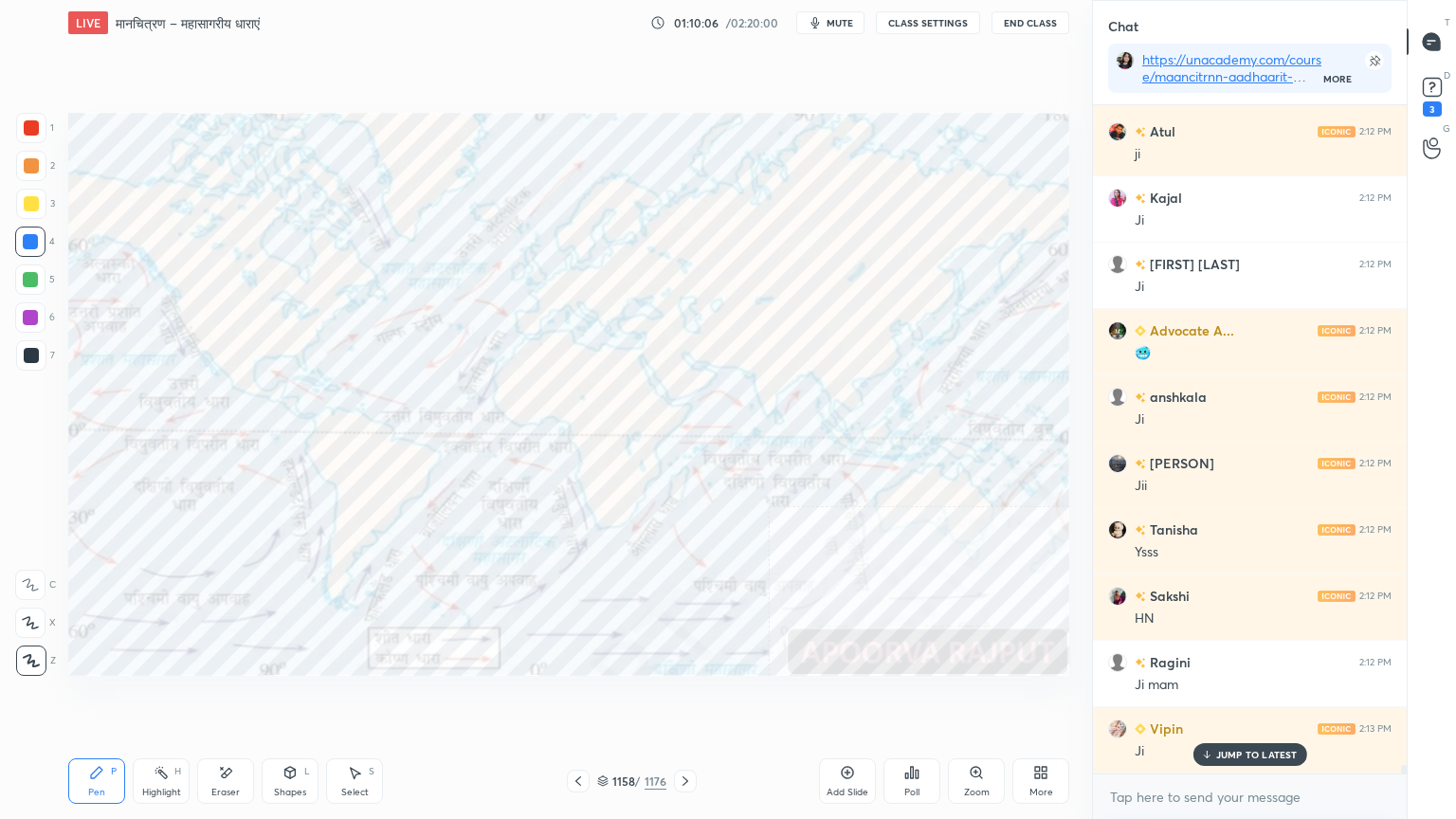 scroll, scrollTop: 53159, scrollLeft: 0, axis: vertical 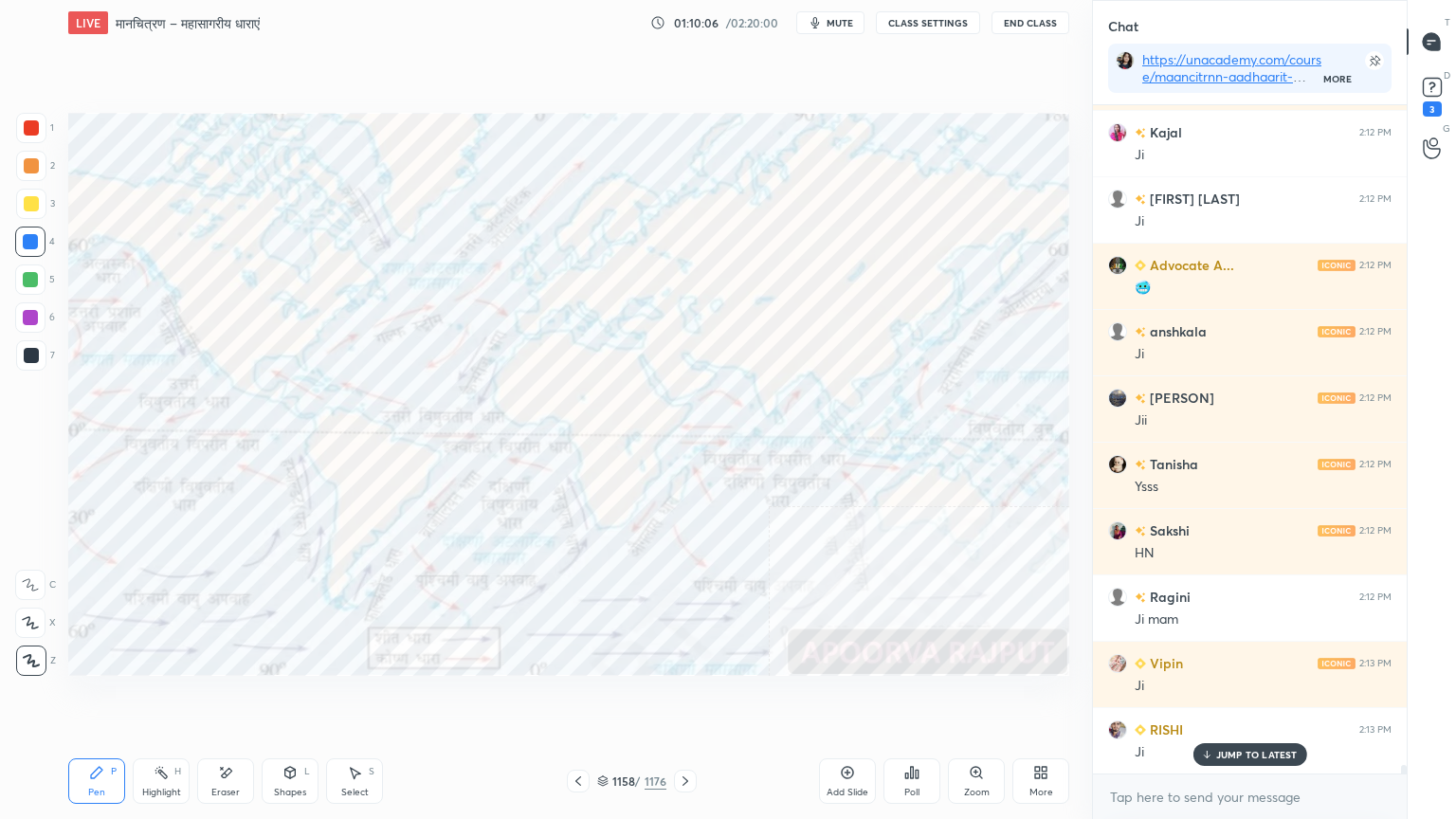click on "Eraser" at bounding box center (226, 781) 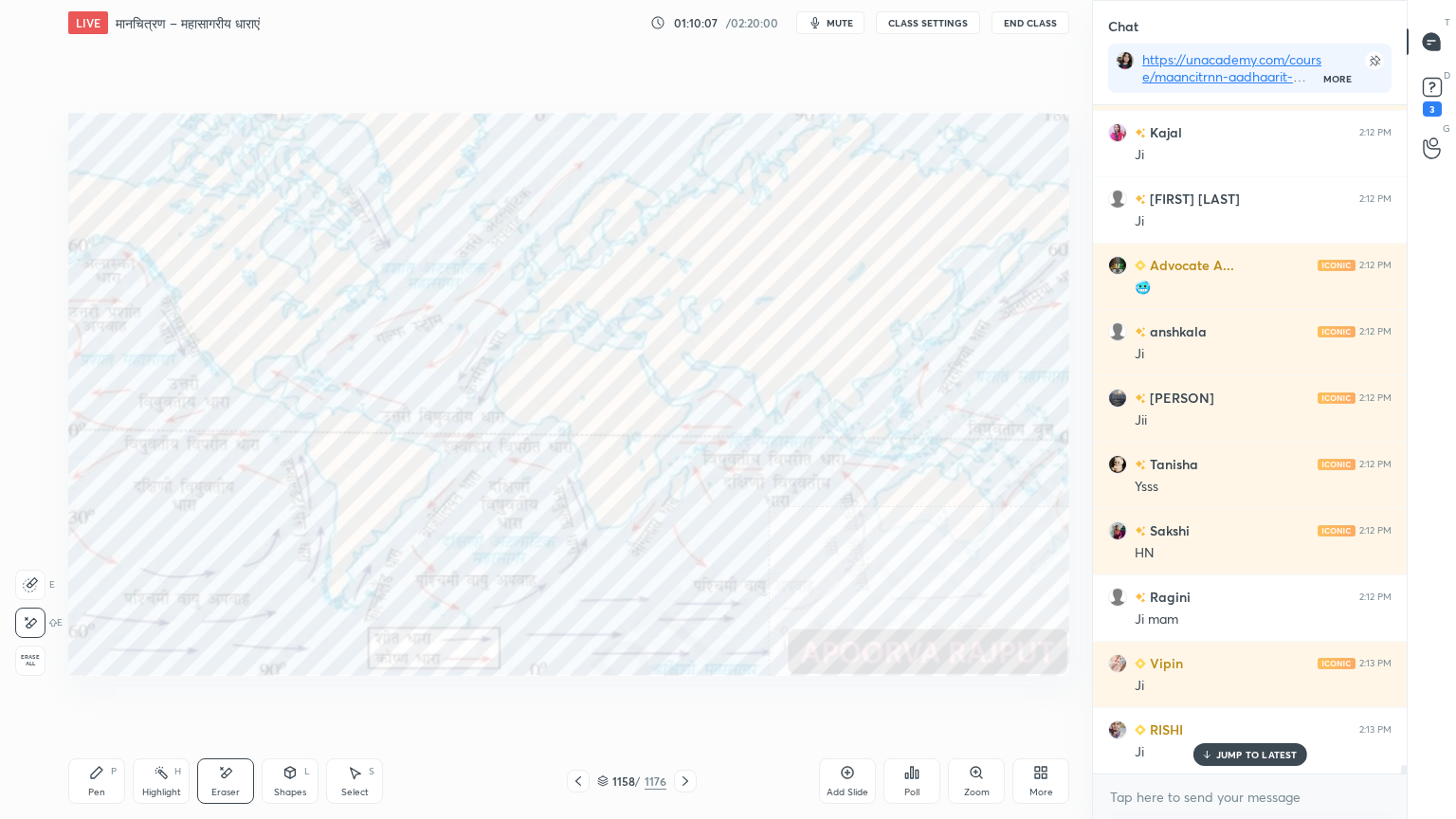 click on "Pen P" at bounding box center (97, 781) 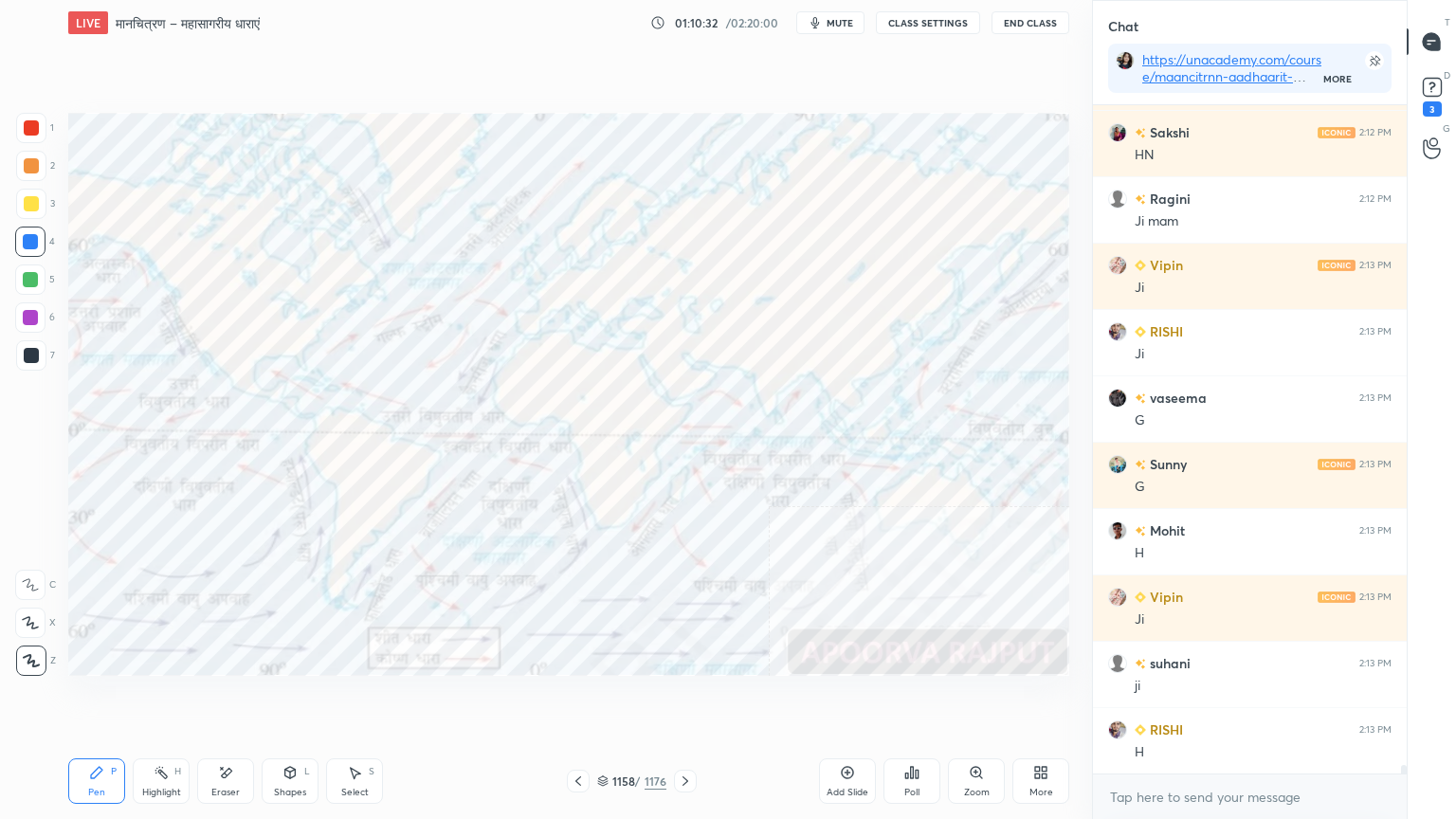 scroll, scrollTop: 53625, scrollLeft: 0, axis: vertical 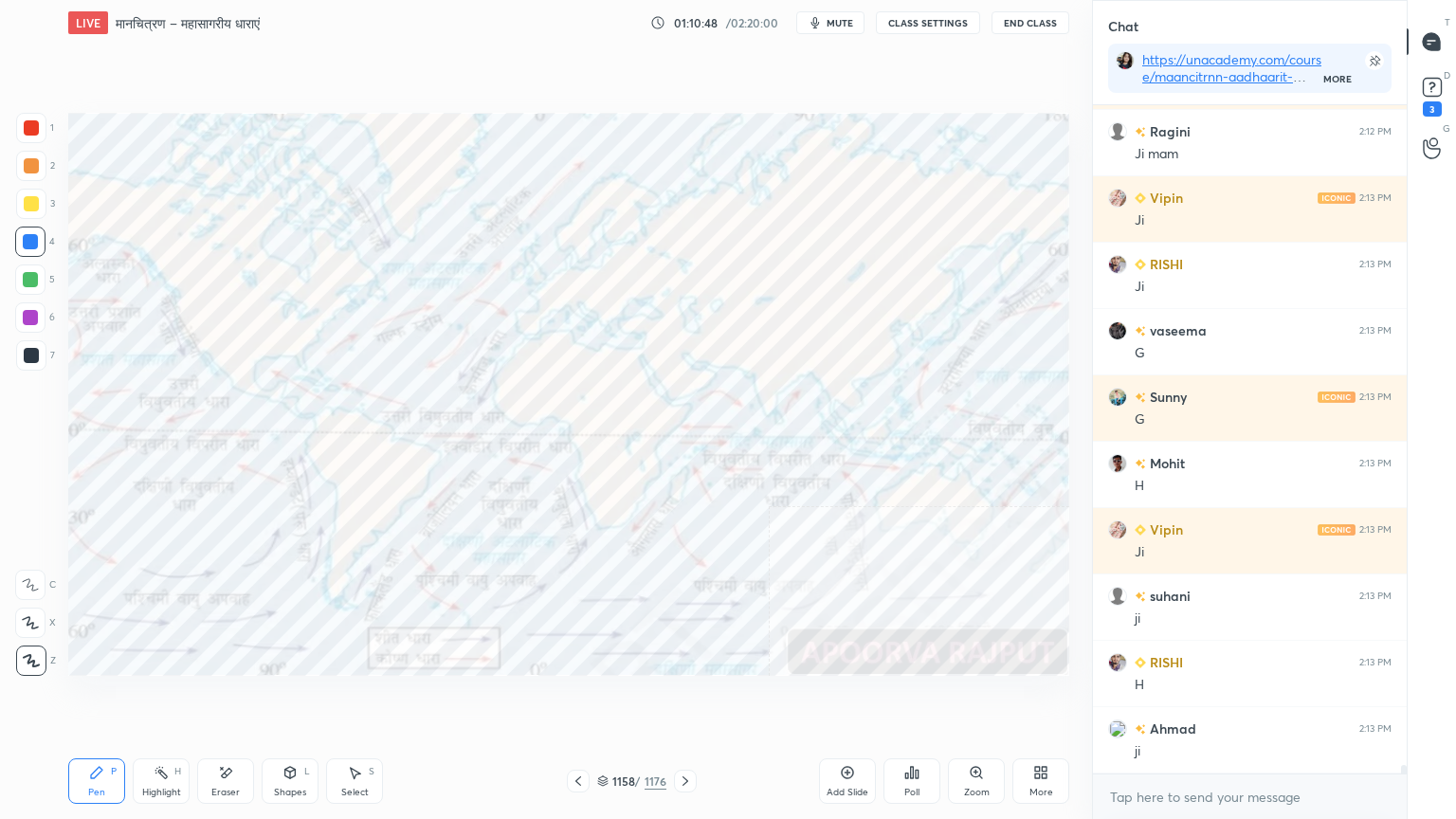 click 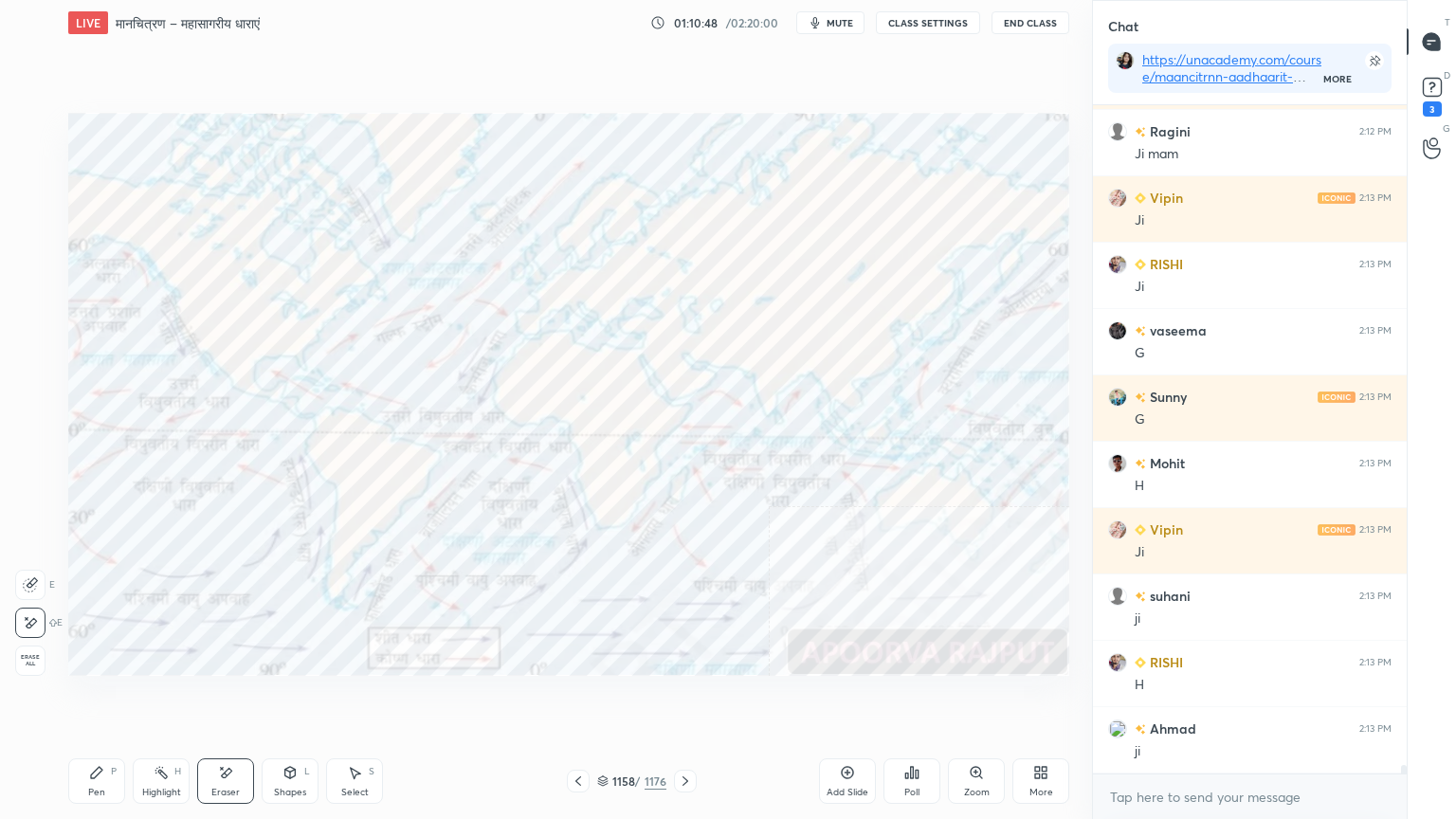click on "Erase all" at bounding box center (30, 661) 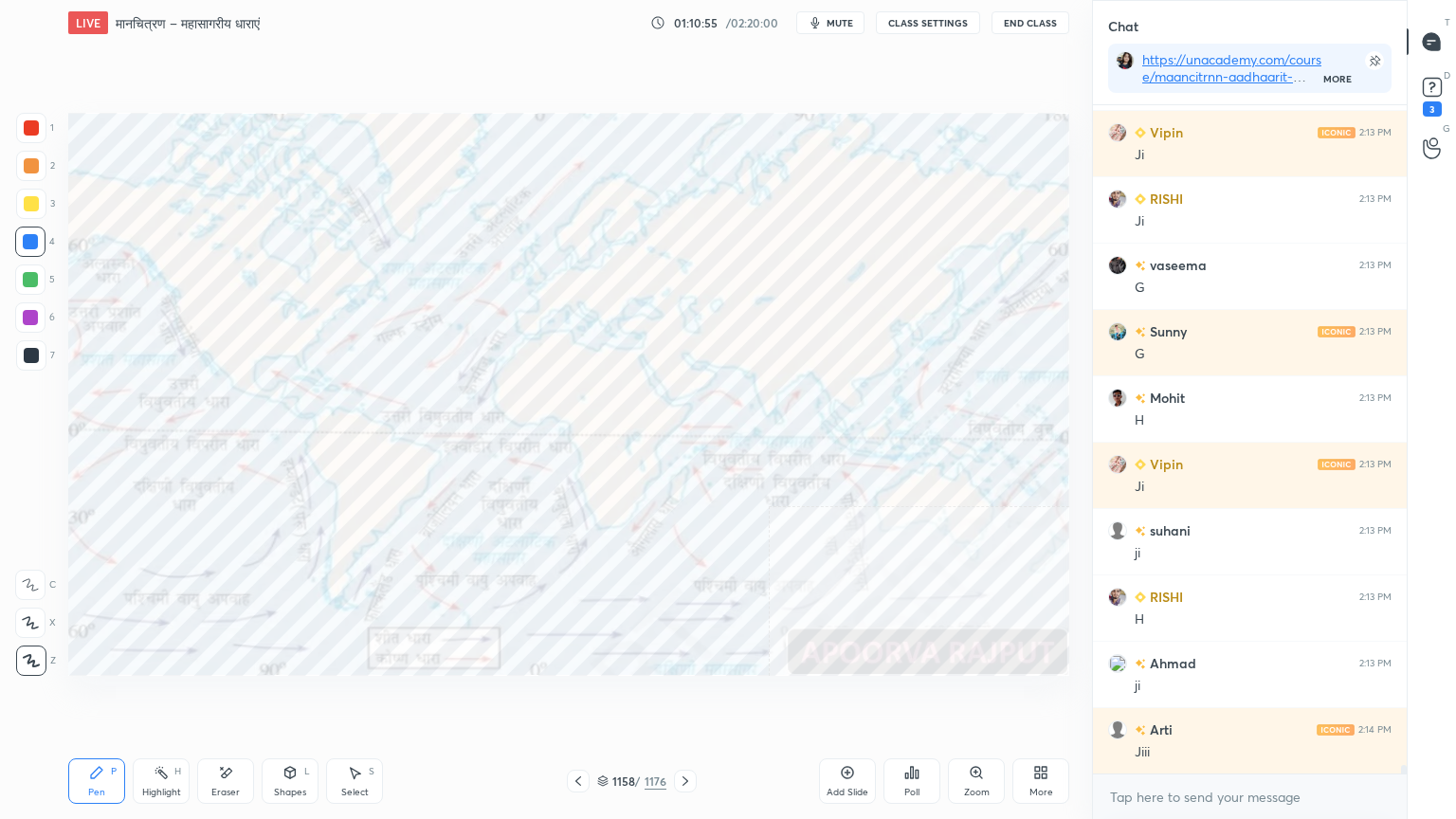 scroll, scrollTop: 53757, scrollLeft: 0, axis: vertical 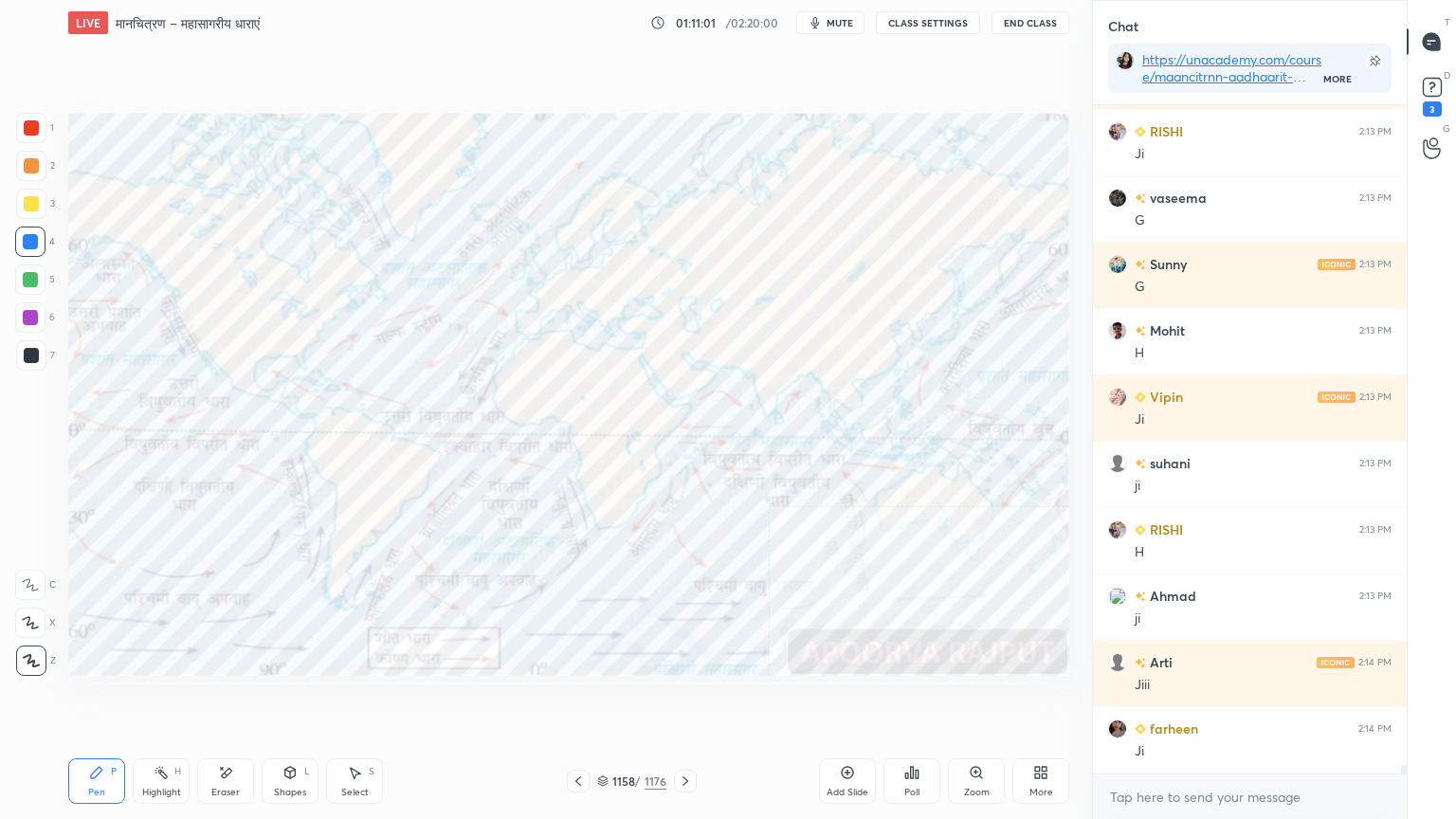 click on "Eraser" at bounding box center (226, 781) 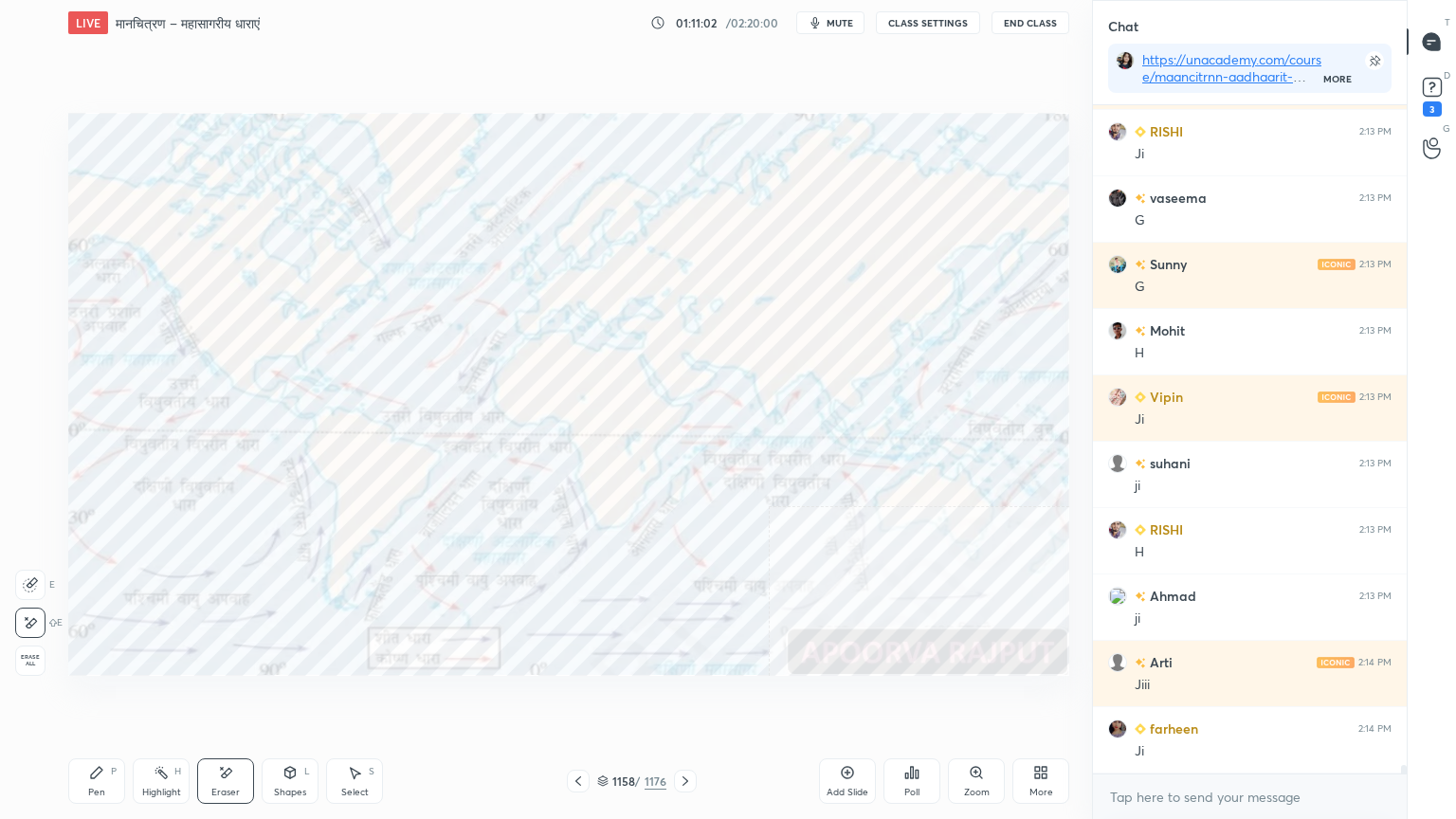 click on "Pen P" at bounding box center (97, 781) 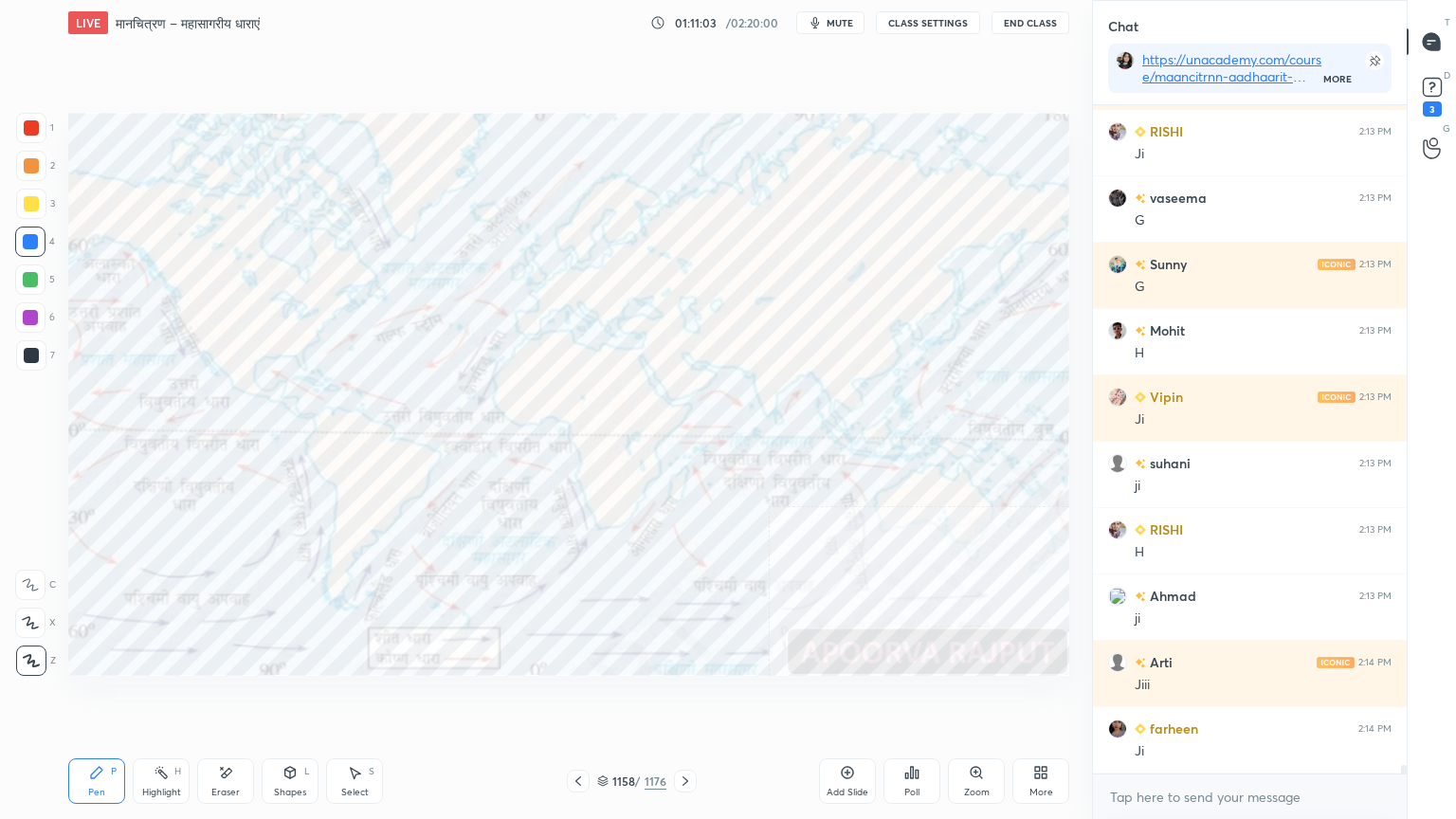 drag, startPoint x: 103, startPoint y: 767, endPoint x: 131, endPoint y: 708, distance: 65.30697 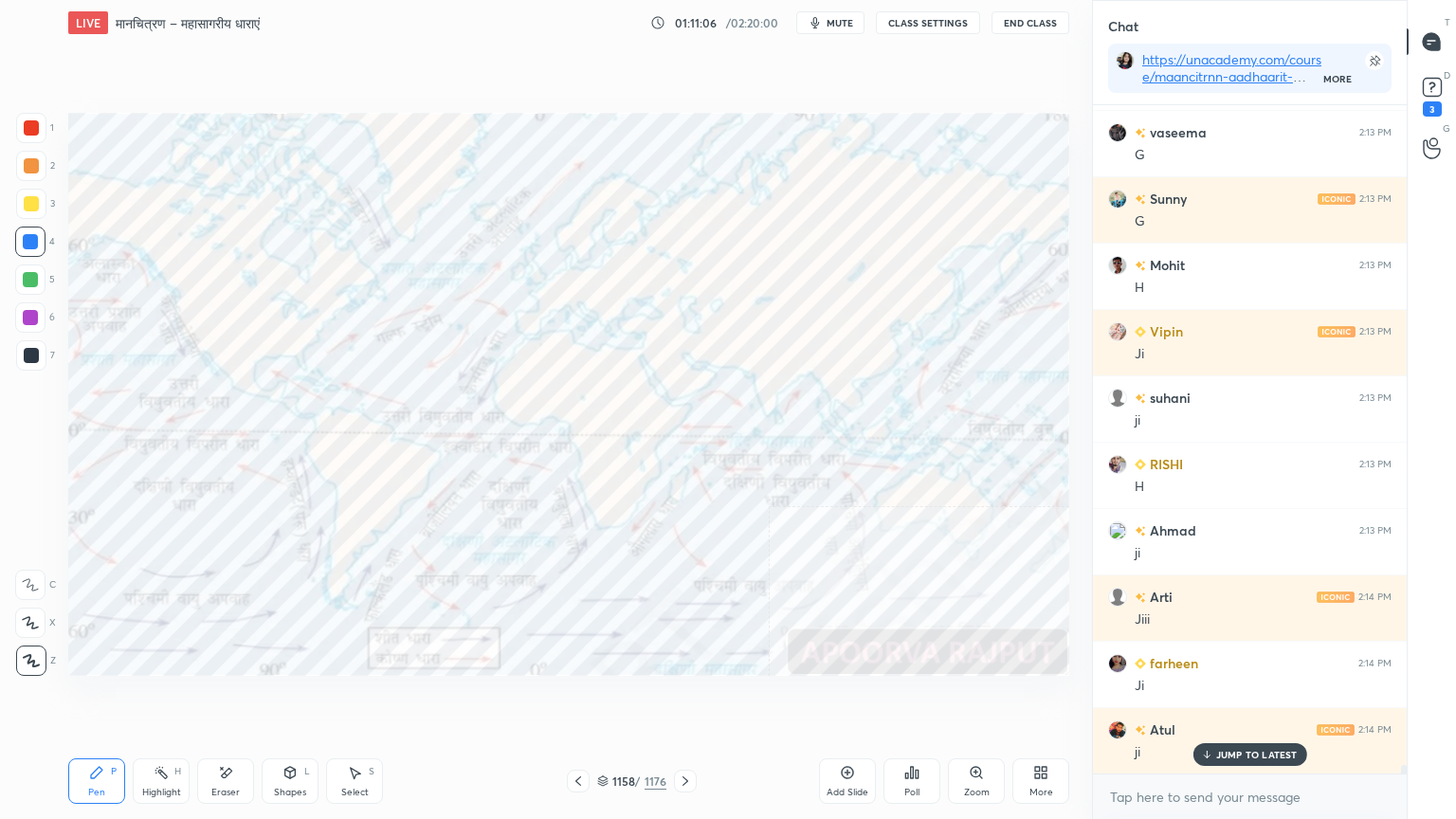 scroll, scrollTop: 53890, scrollLeft: 0, axis: vertical 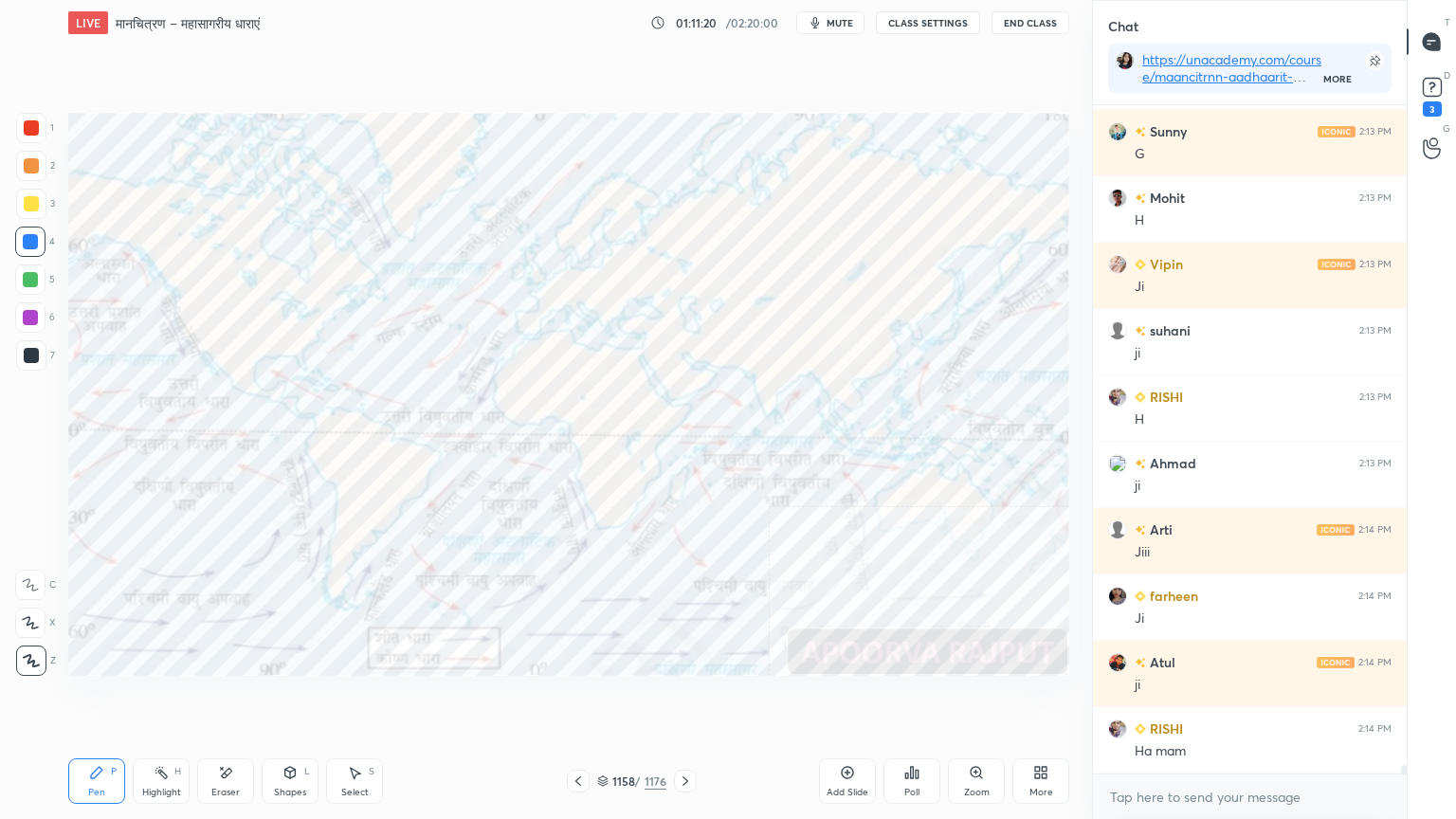 click 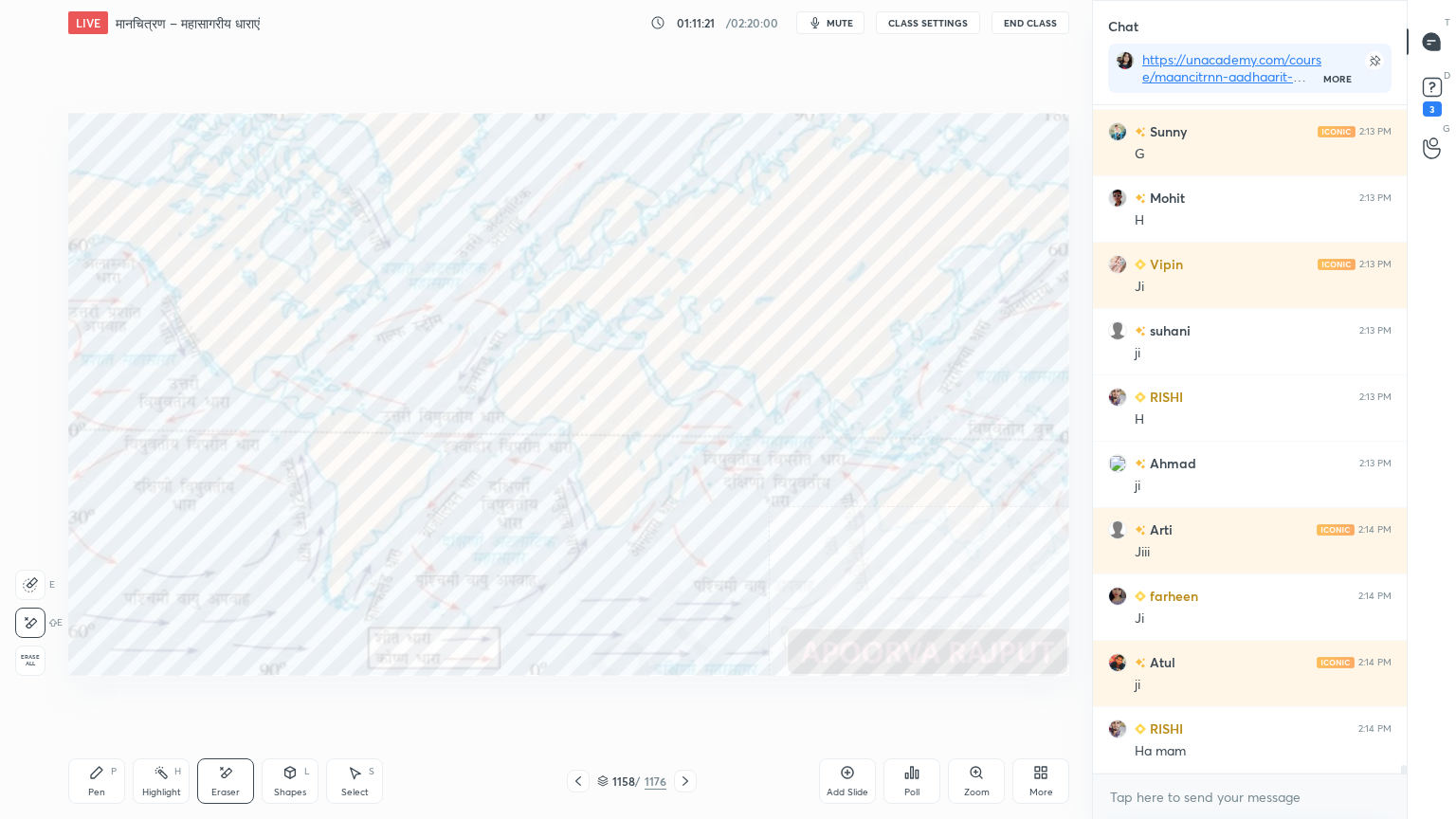 click on "Erase all" at bounding box center (30, 661) 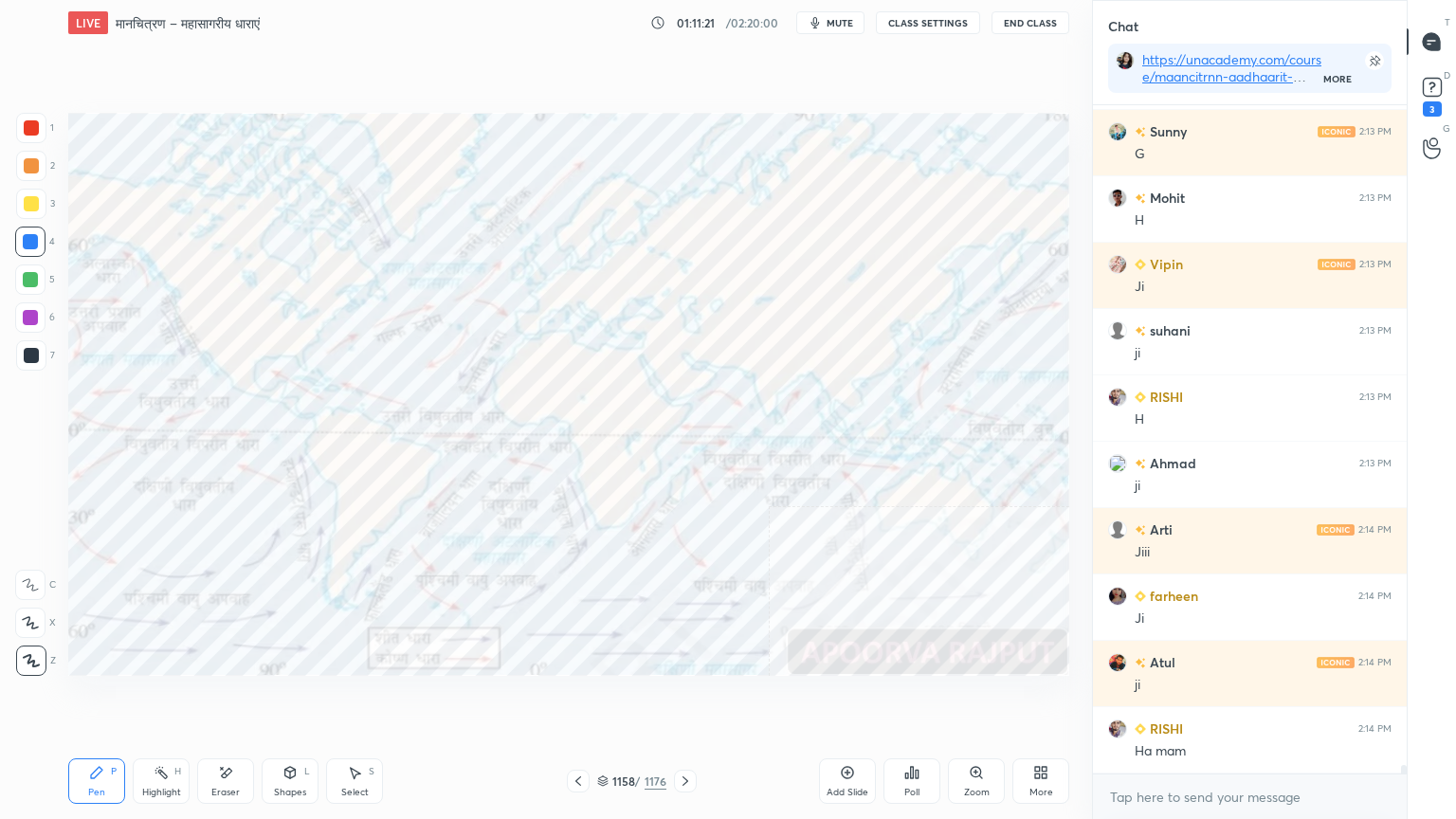 click on "1 2 3 4 5 6 7 C X Z E E Erase all   H H" at bounding box center (30, 394) 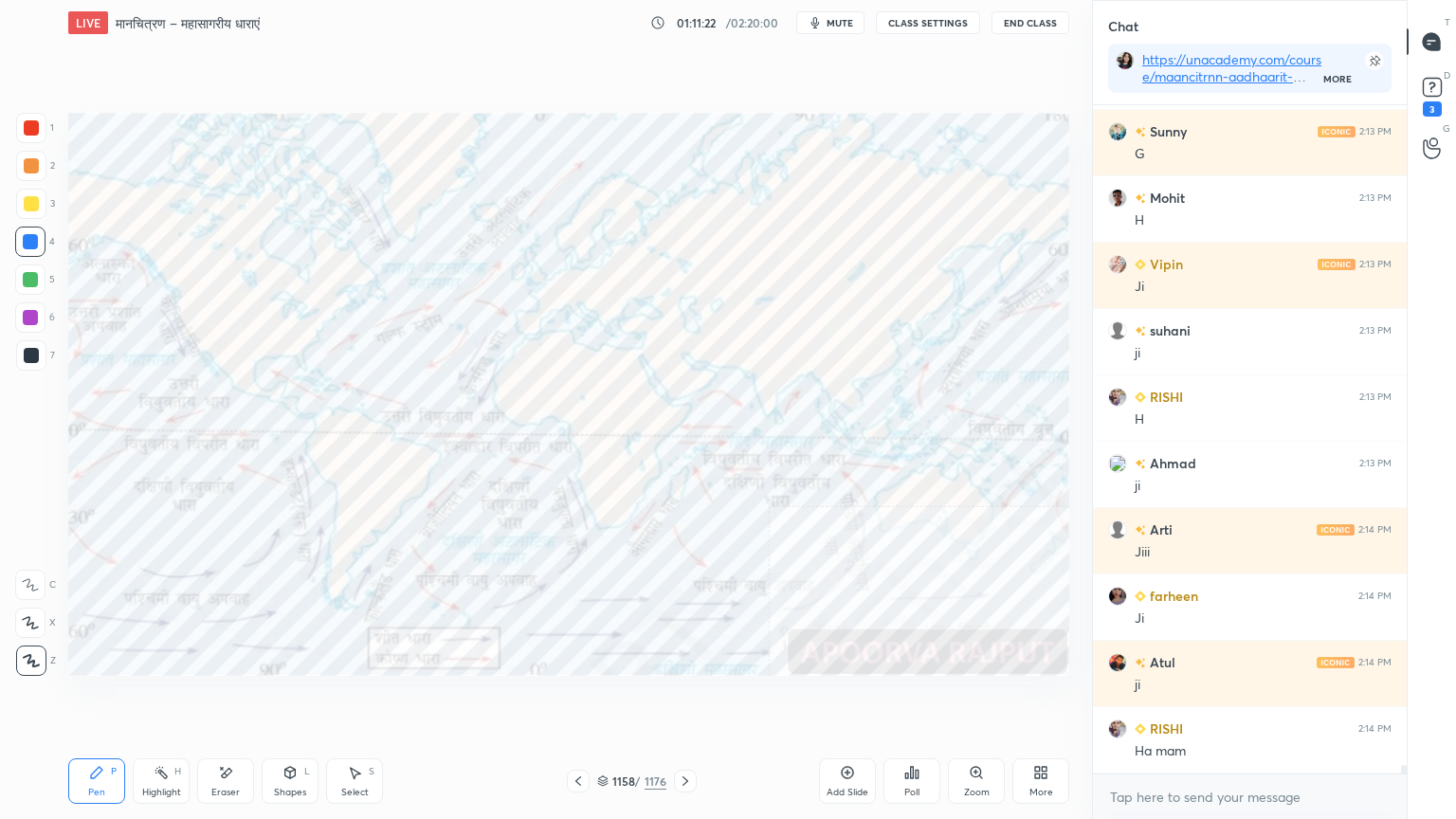 click on "Setting up your live class Poll for   secs No correct answer Start poll" at bounding box center (569, 394) 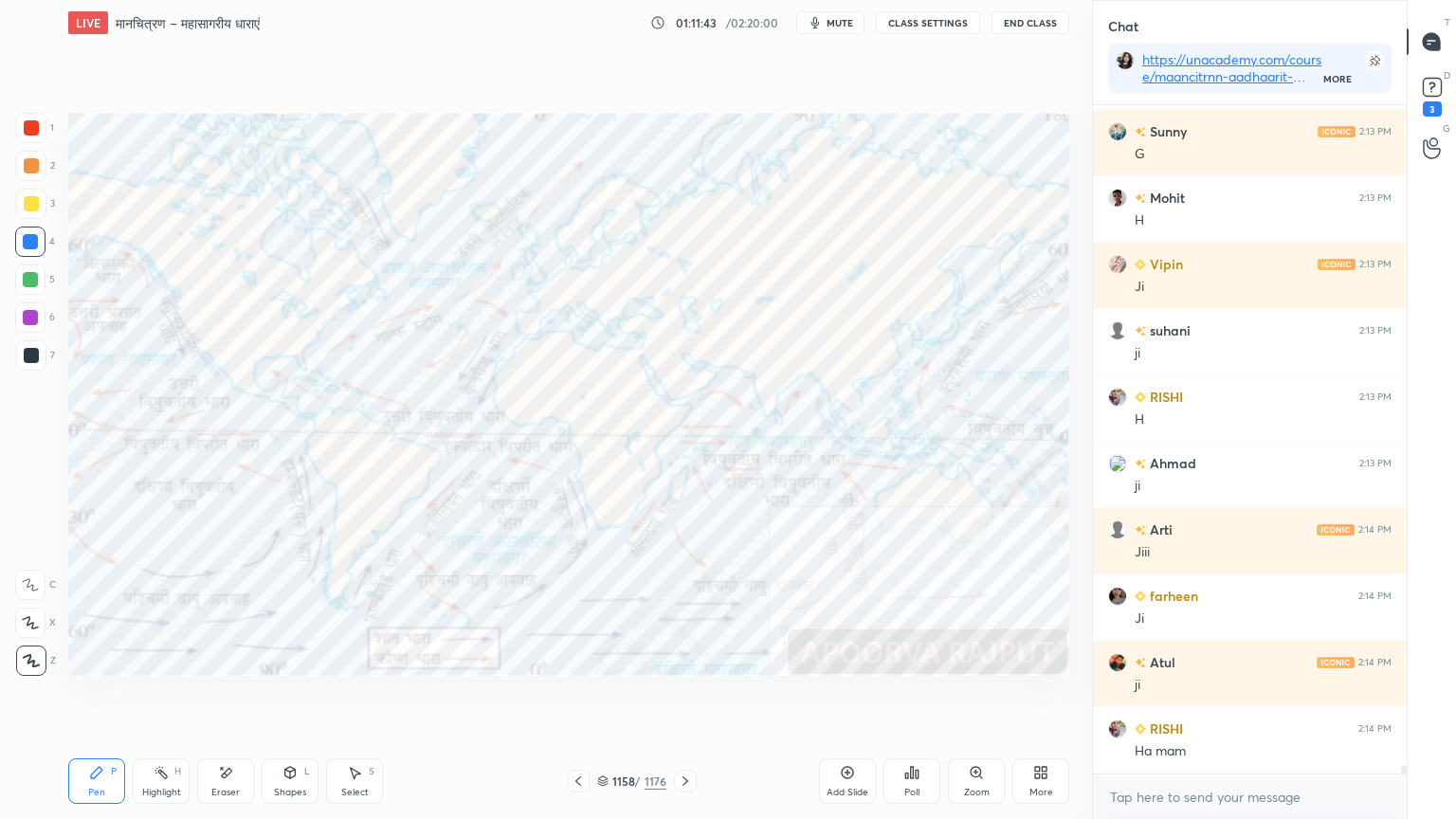 drag, startPoint x: 210, startPoint y: 784, endPoint x: 231, endPoint y: 781, distance: 21.213203 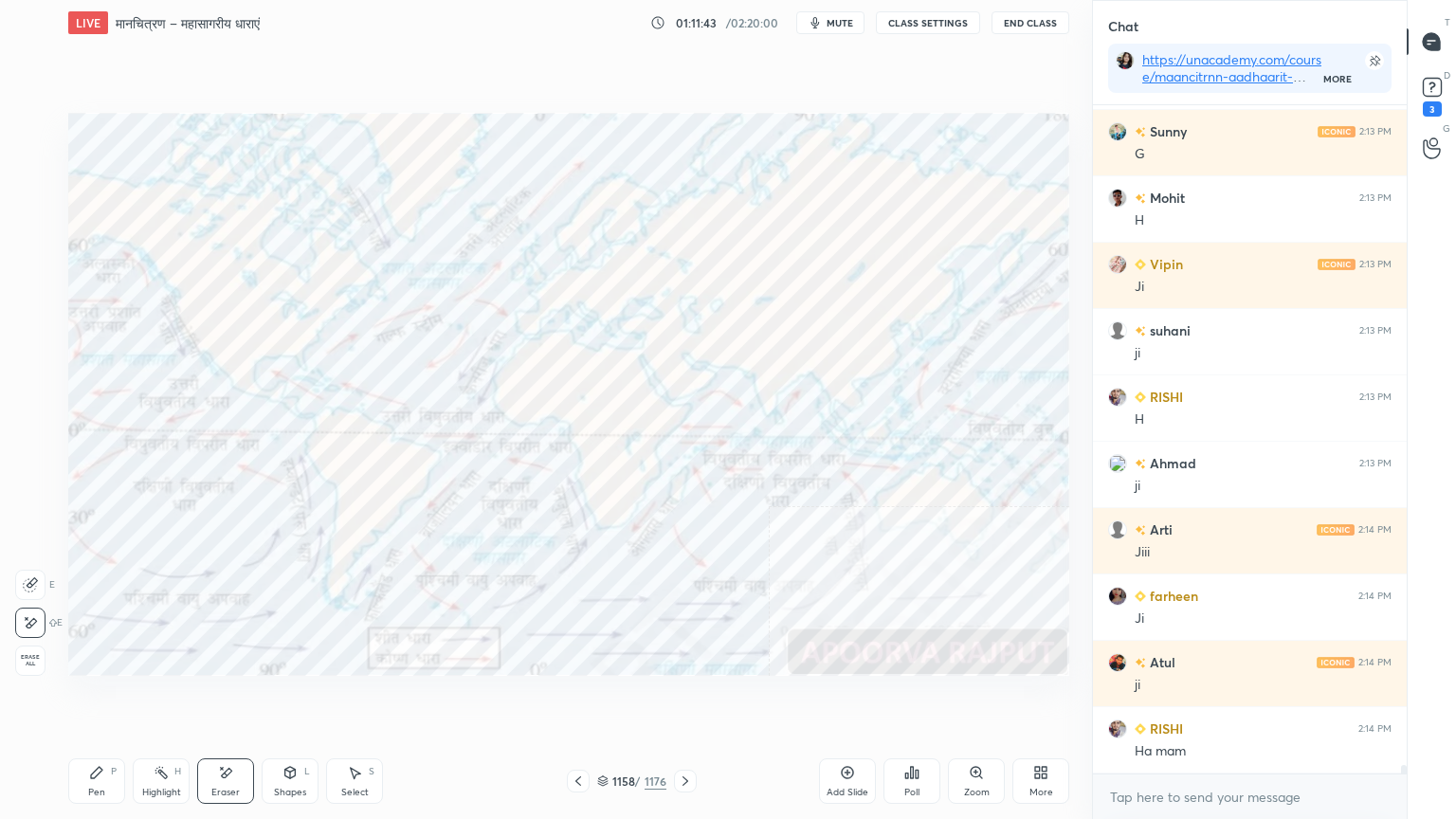 click on "Eraser" at bounding box center [226, 781] 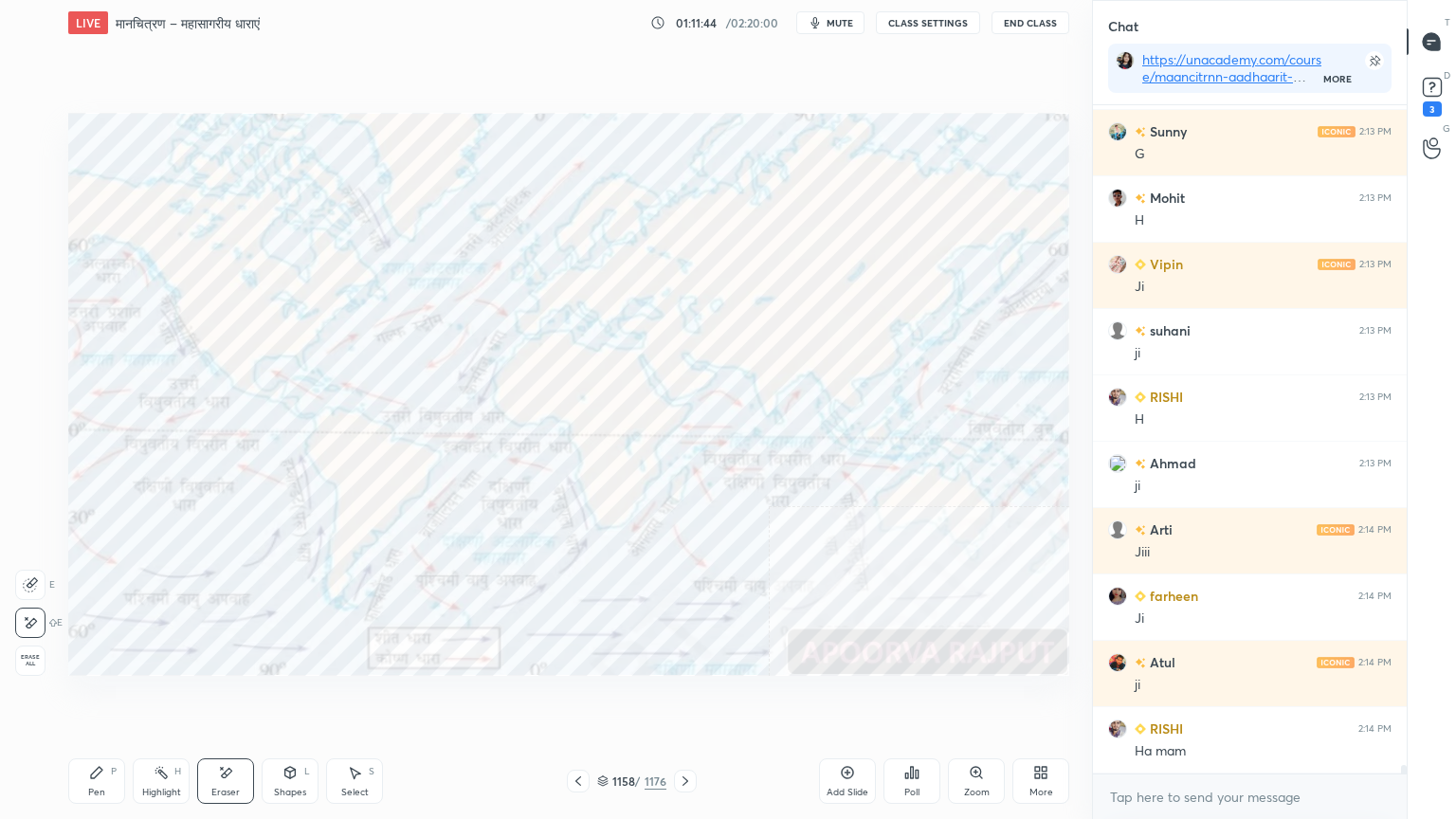 click on "Erase all" at bounding box center (30, 661) 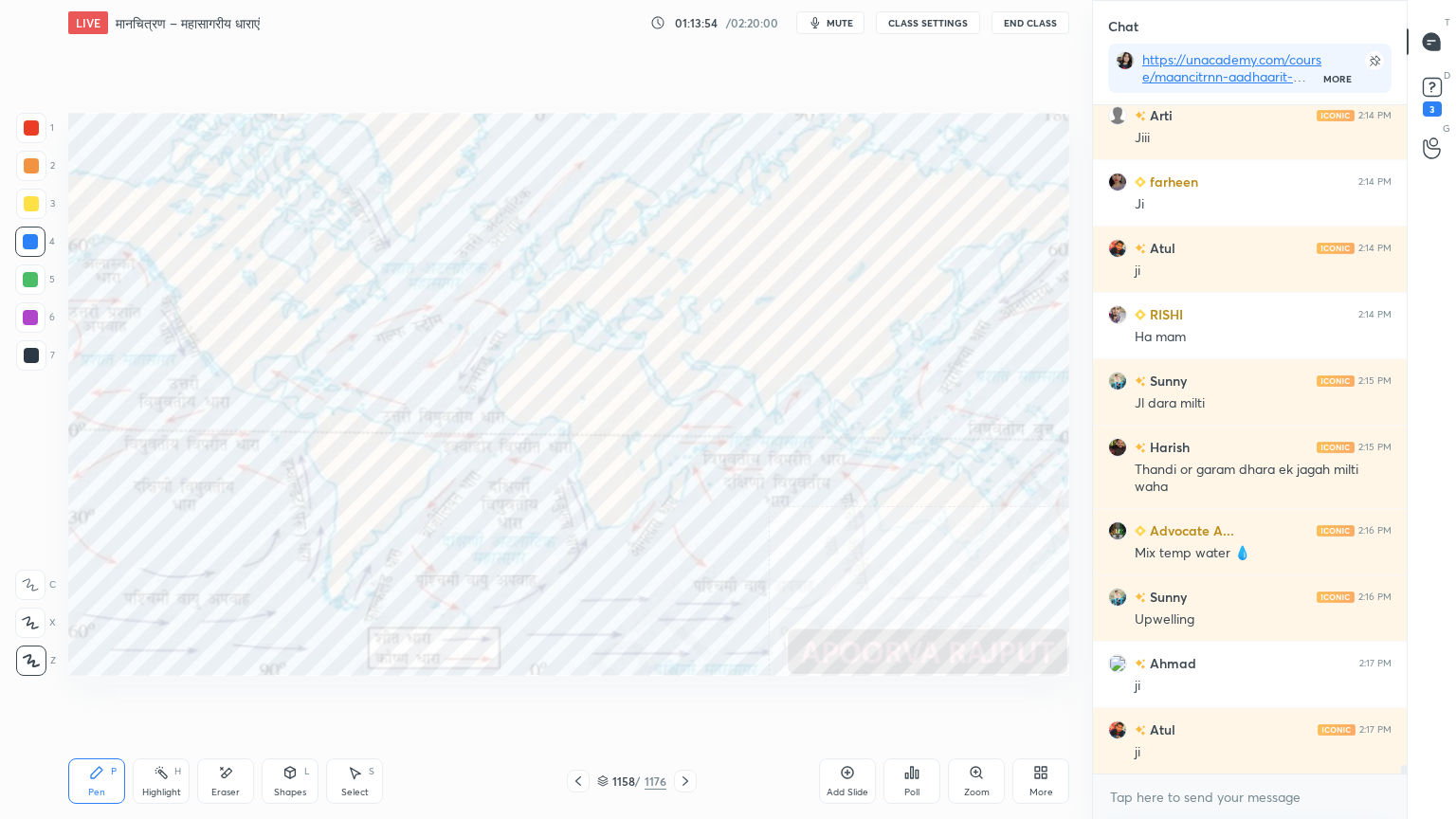 scroll, scrollTop: 54372, scrollLeft: 0, axis: vertical 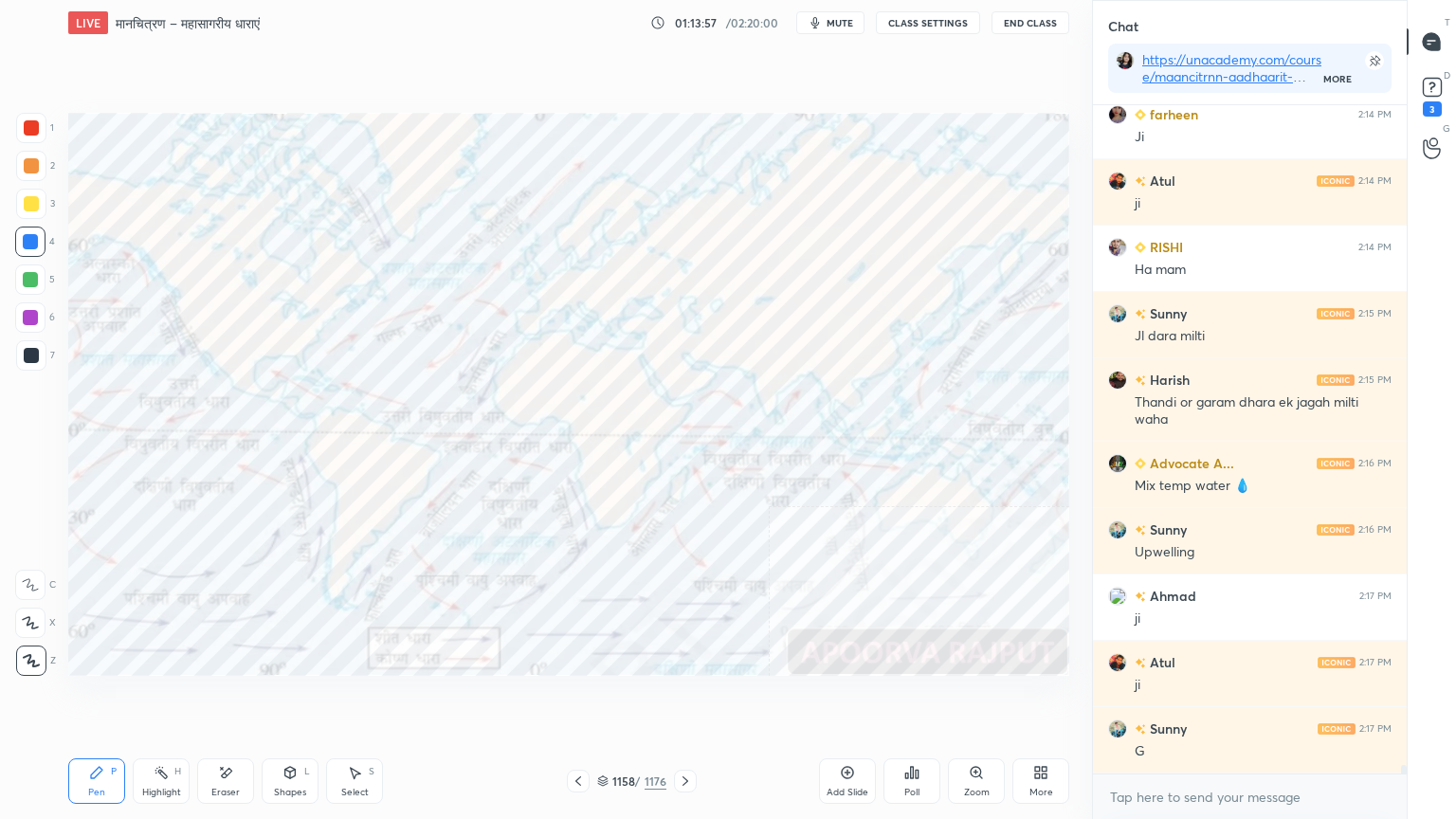 click at bounding box center [30, 242] 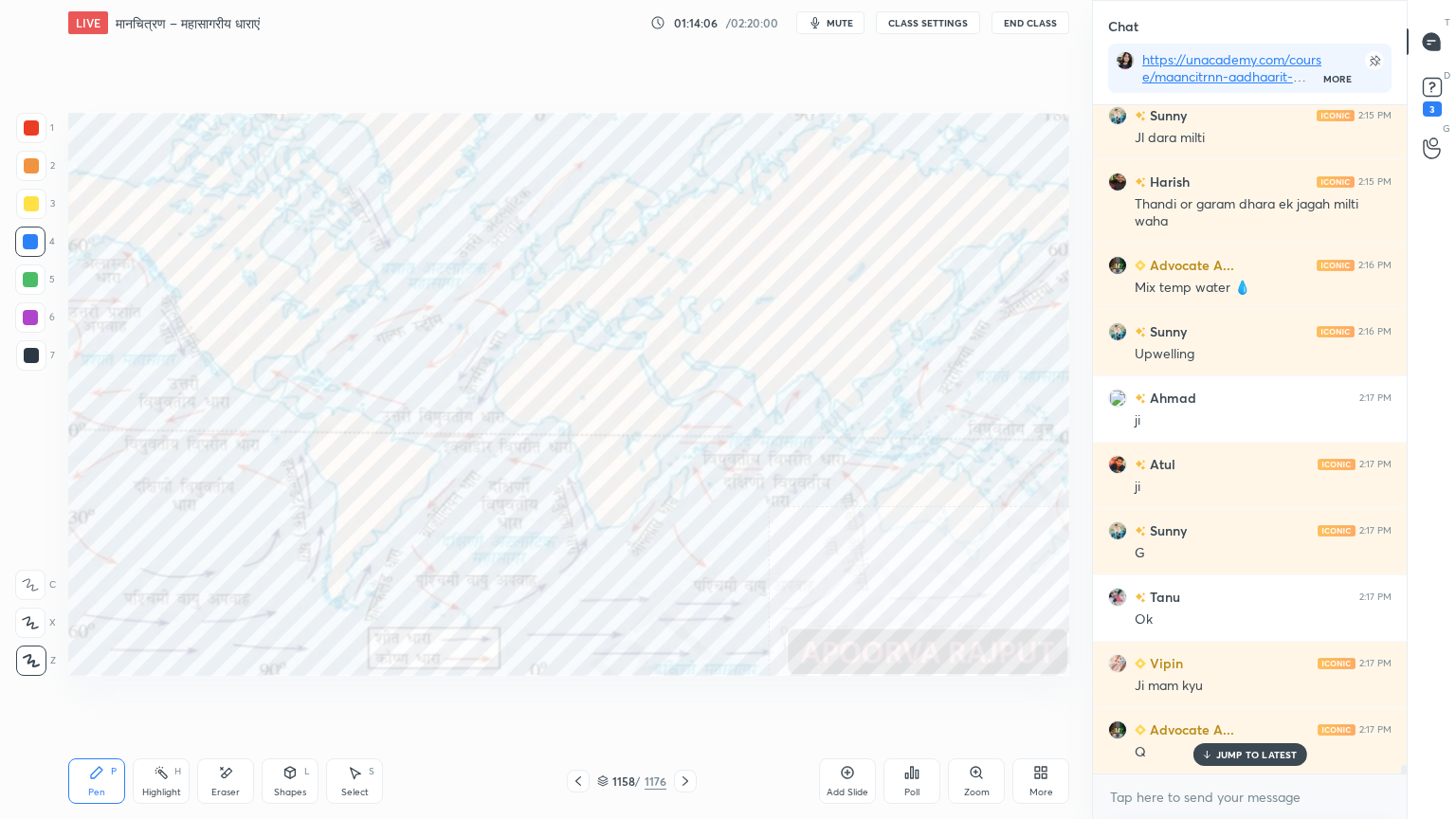 scroll, scrollTop: 54637, scrollLeft: 0, axis: vertical 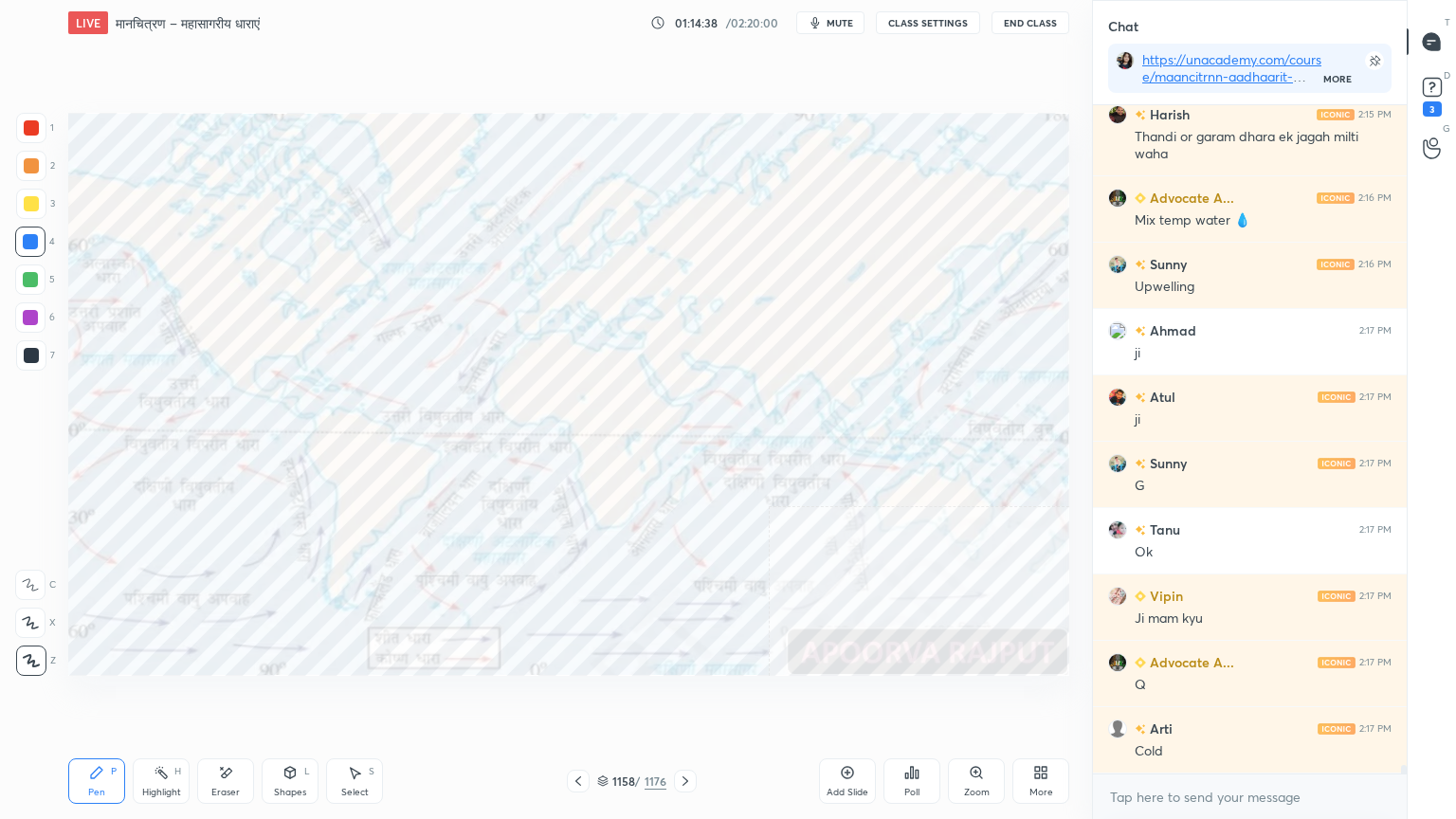 click on "Eraser" at bounding box center [226, 781] 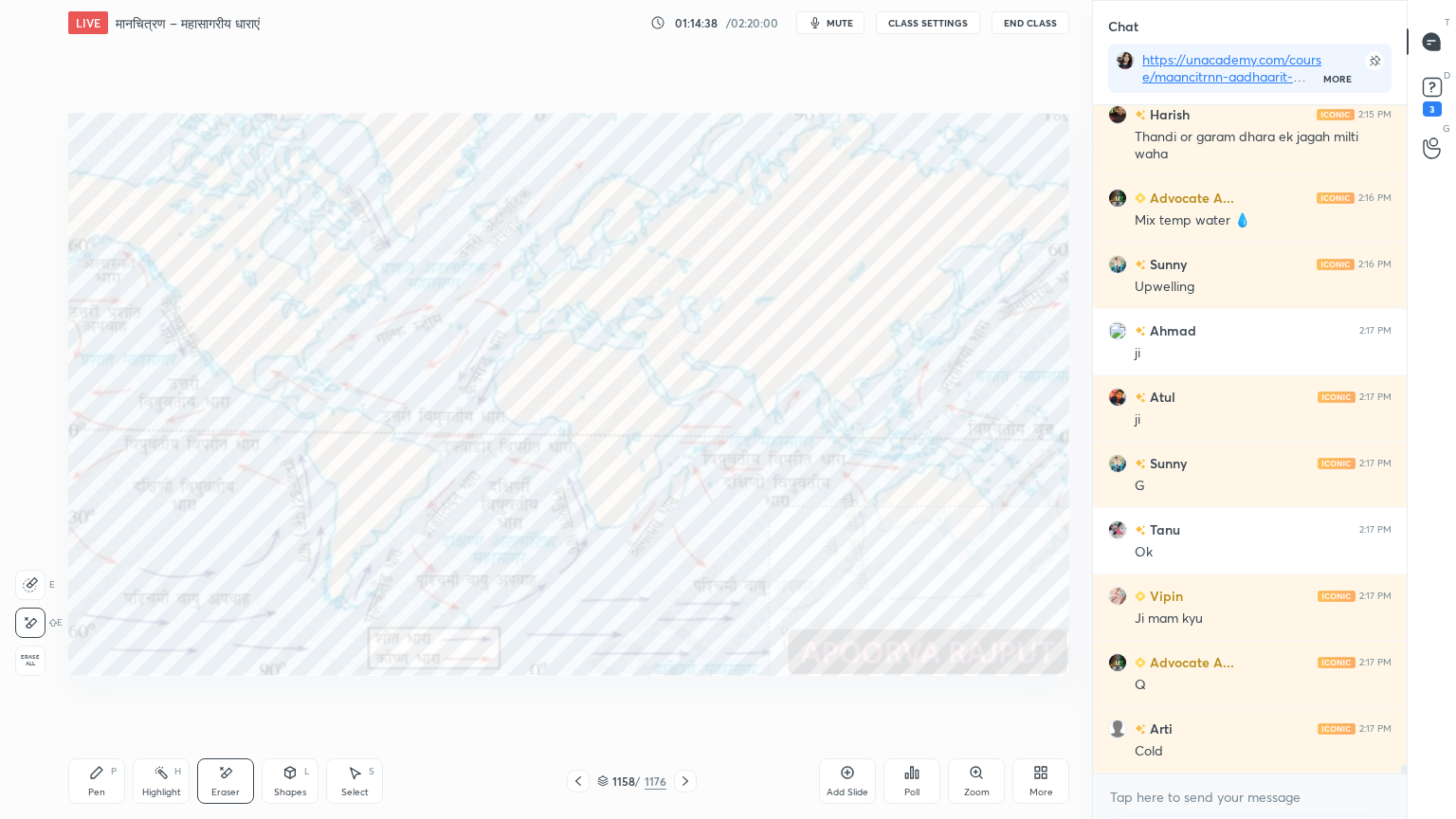click on "Erase all" at bounding box center (30, 661) 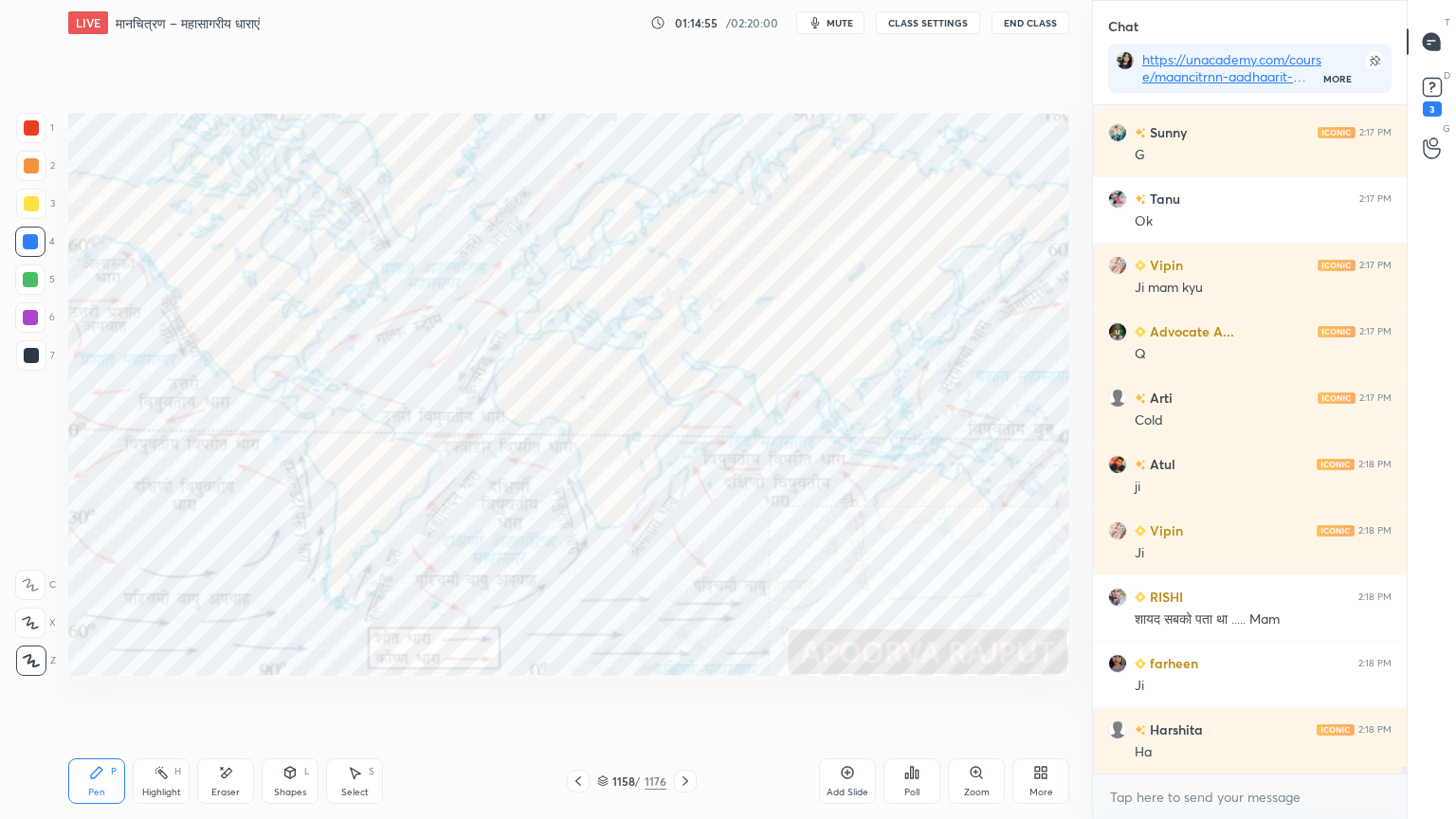scroll, scrollTop: 55035, scrollLeft: 0, axis: vertical 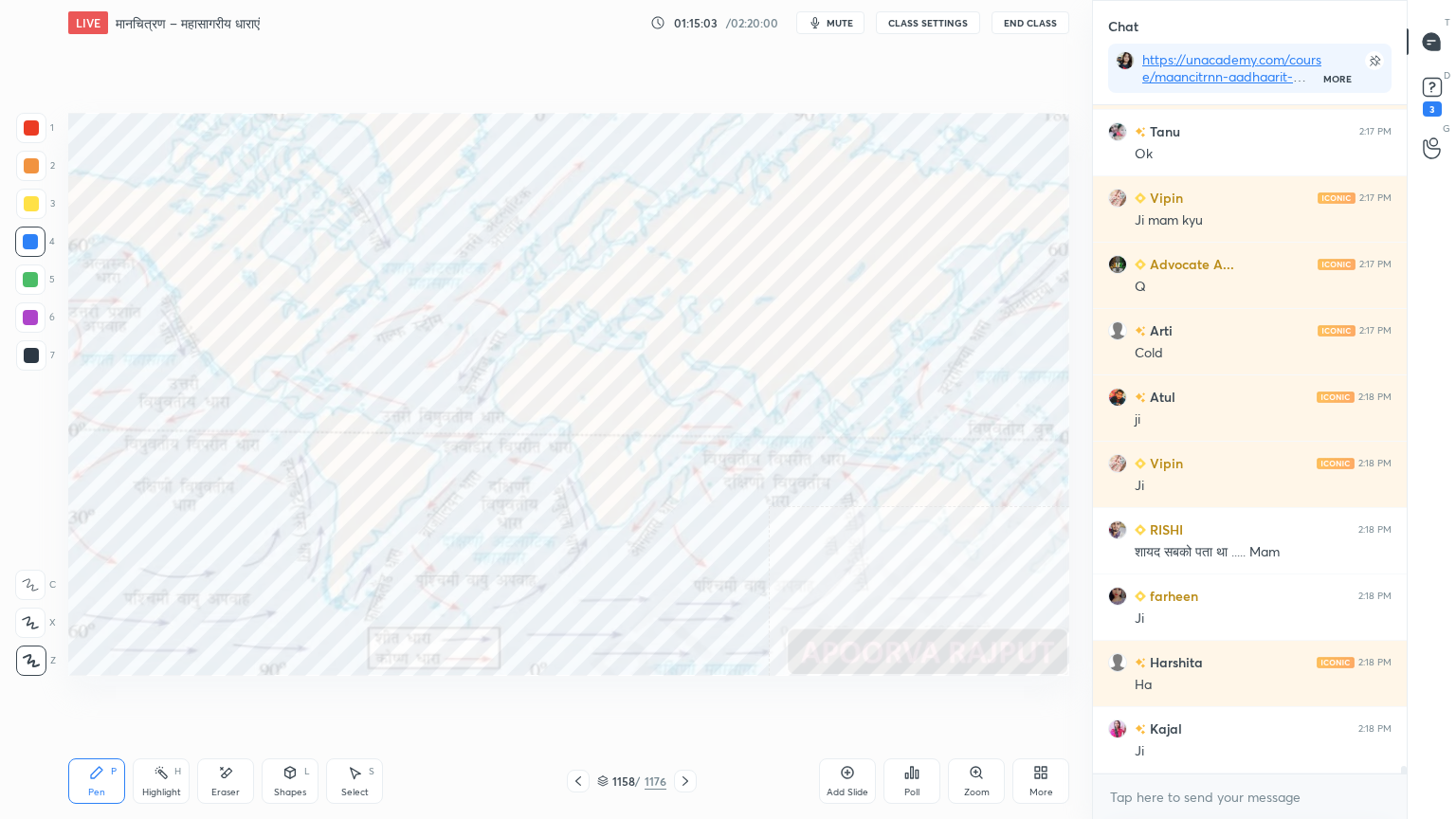 drag, startPoint x: 231, startPoint y: 788, endPoint x: 142, endPoint y: 714, distance: 115.74541 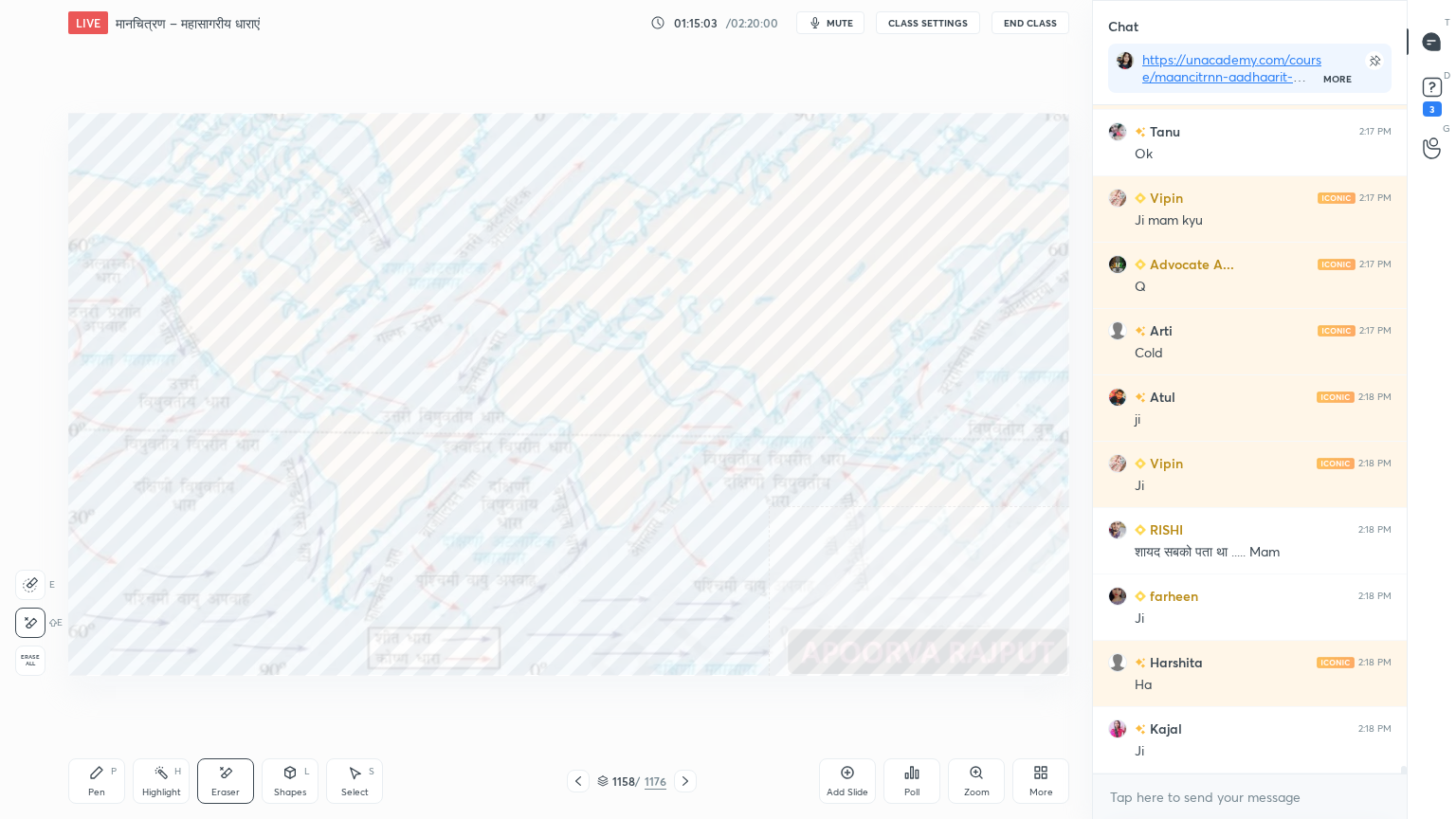 click on "Erase all" at bounding box center (30, 661) 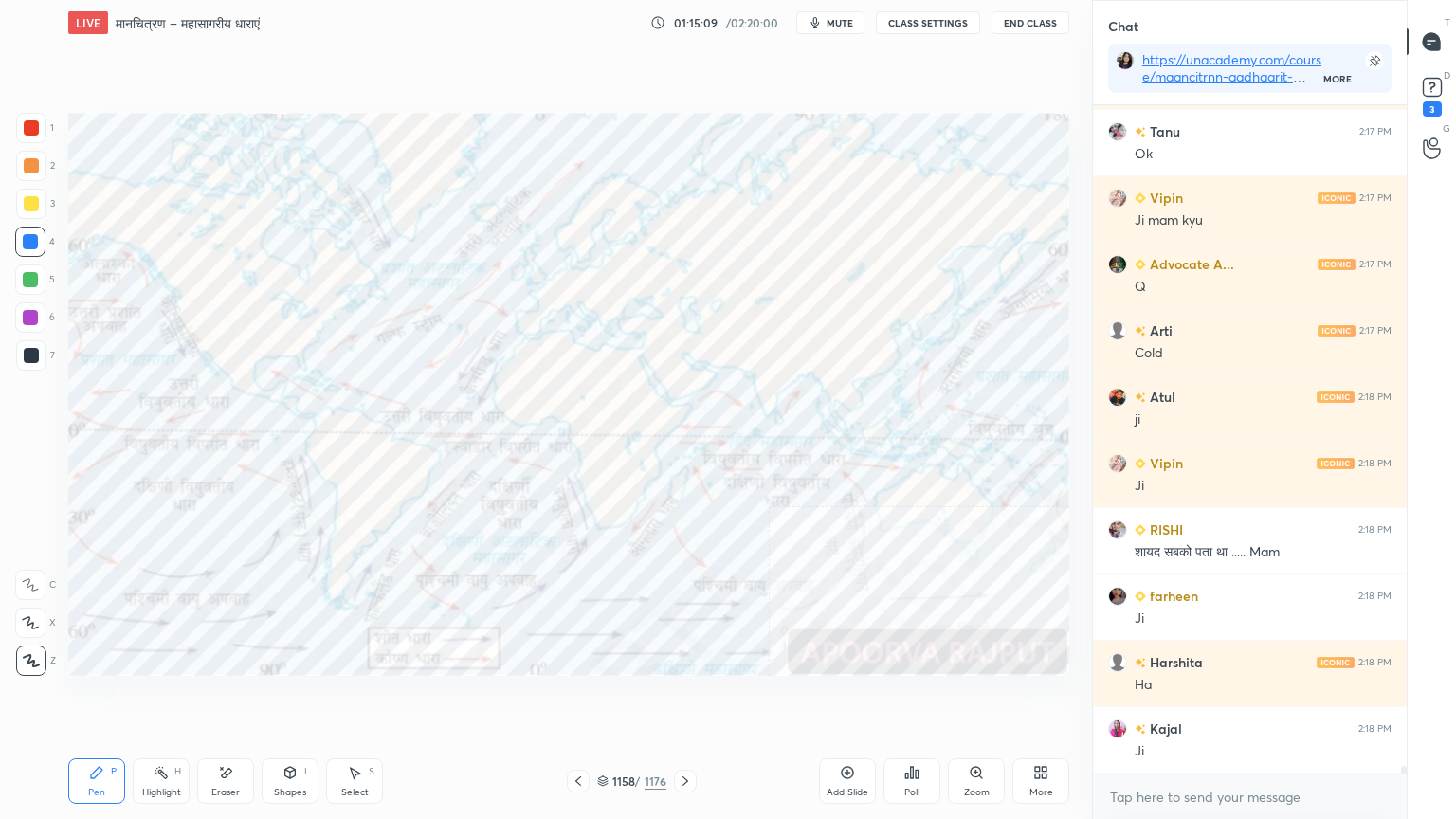 click on "Eraser" at bounding box center (226, 781) 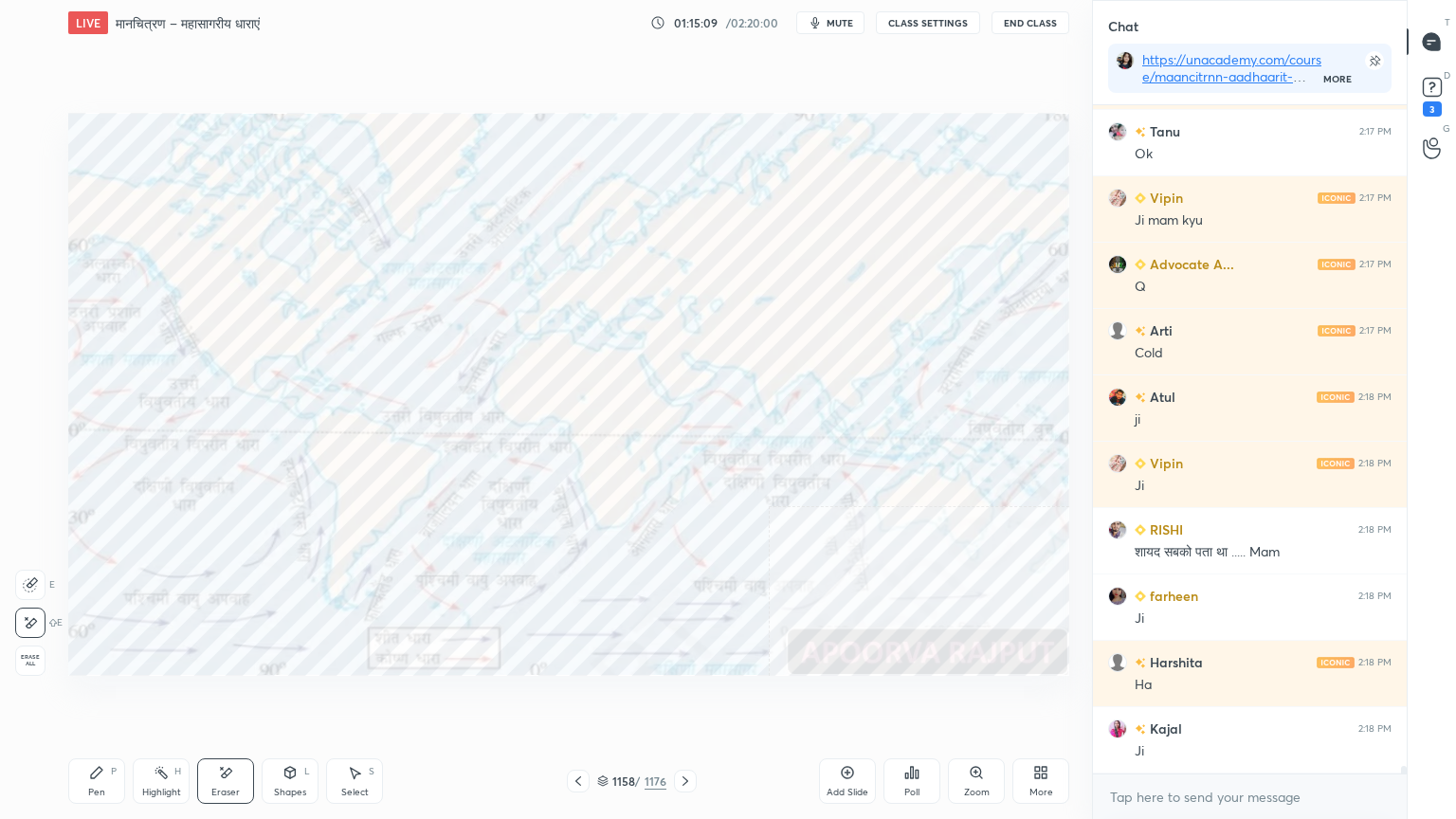 click on "Erase all" at bounding box center (30, 661) 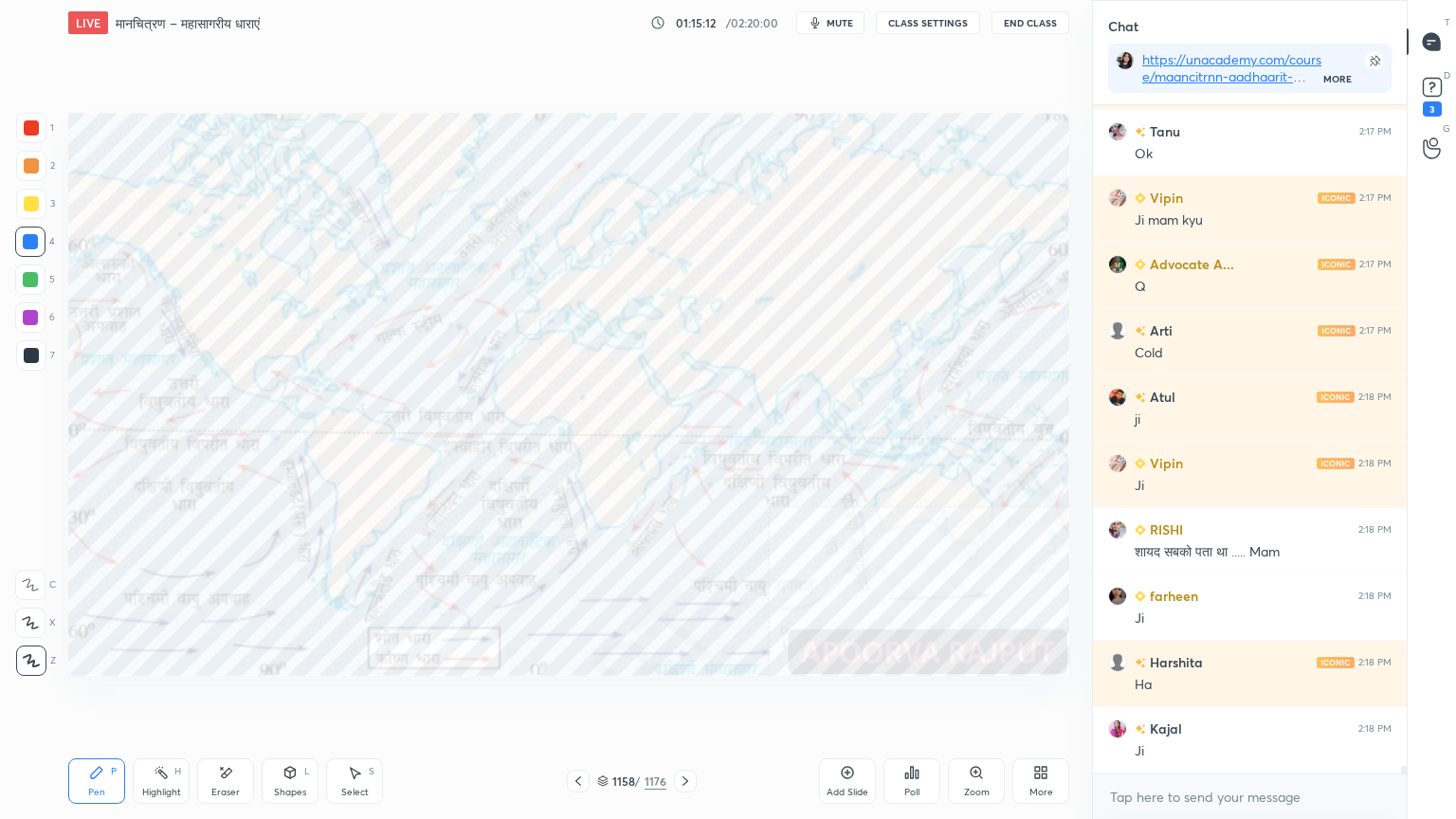 click 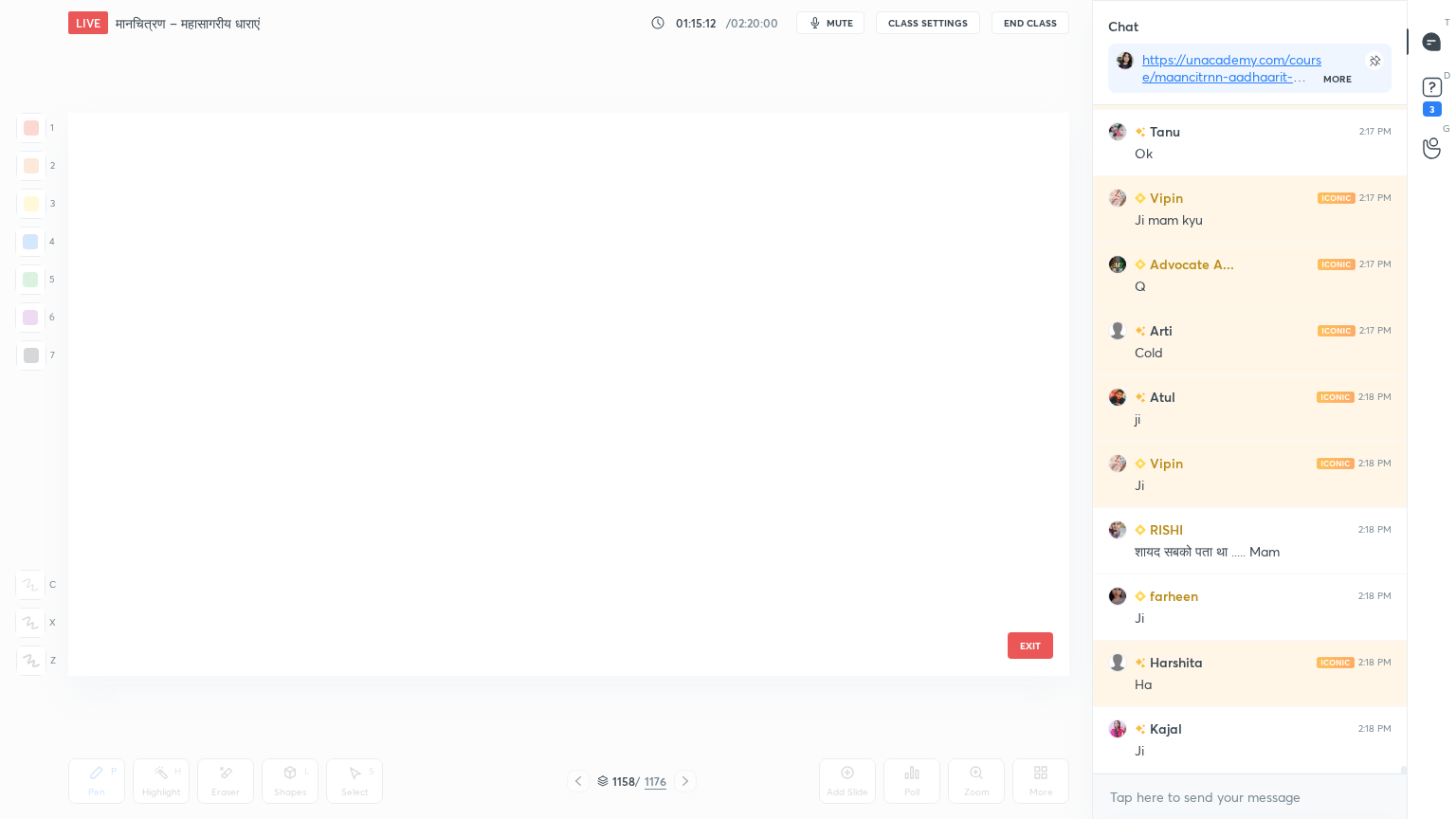 scroll, scrollTop: 66396, scrollLeft: 0, axis: vertical 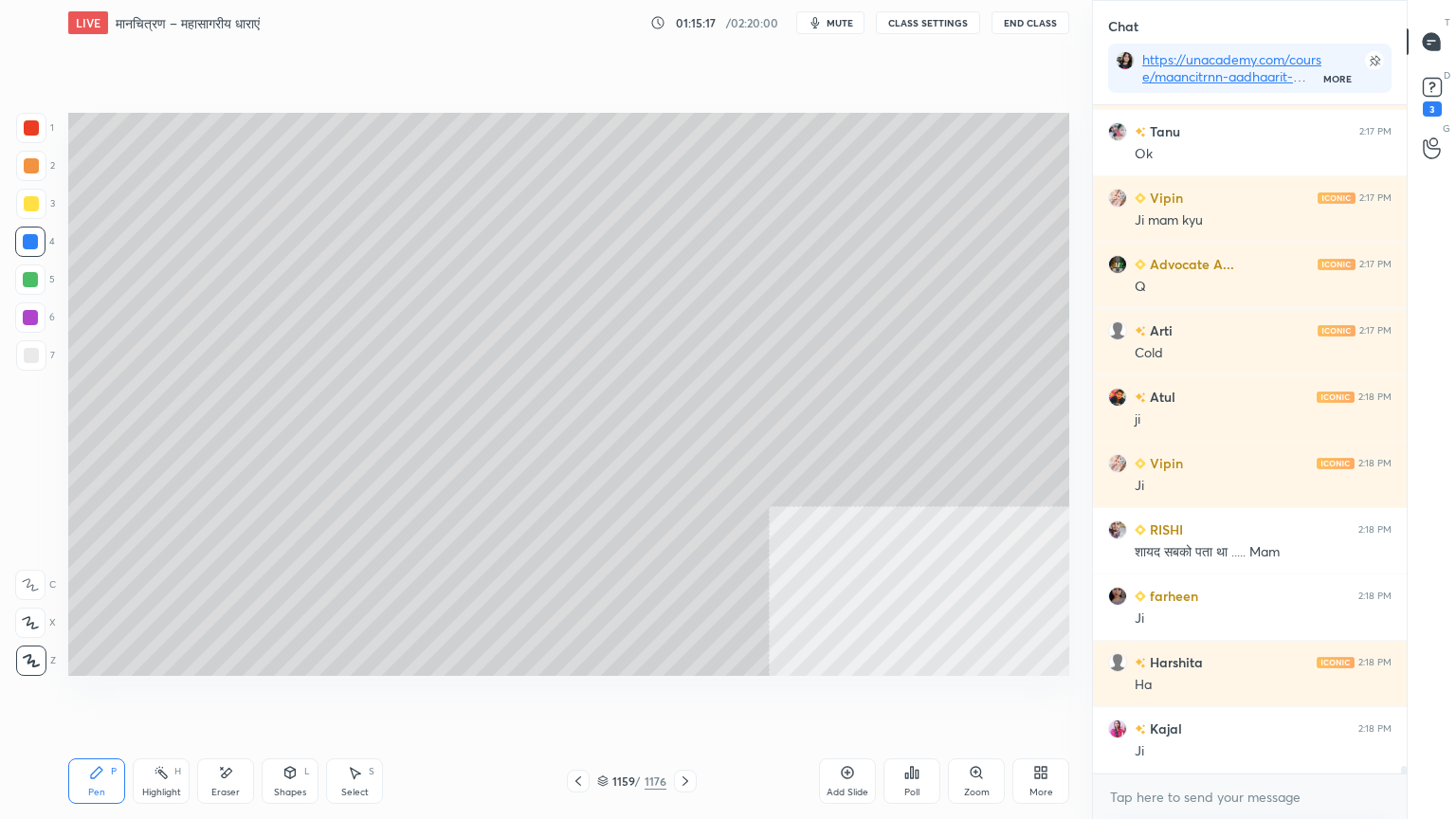 click at bounding box center (31, 355) 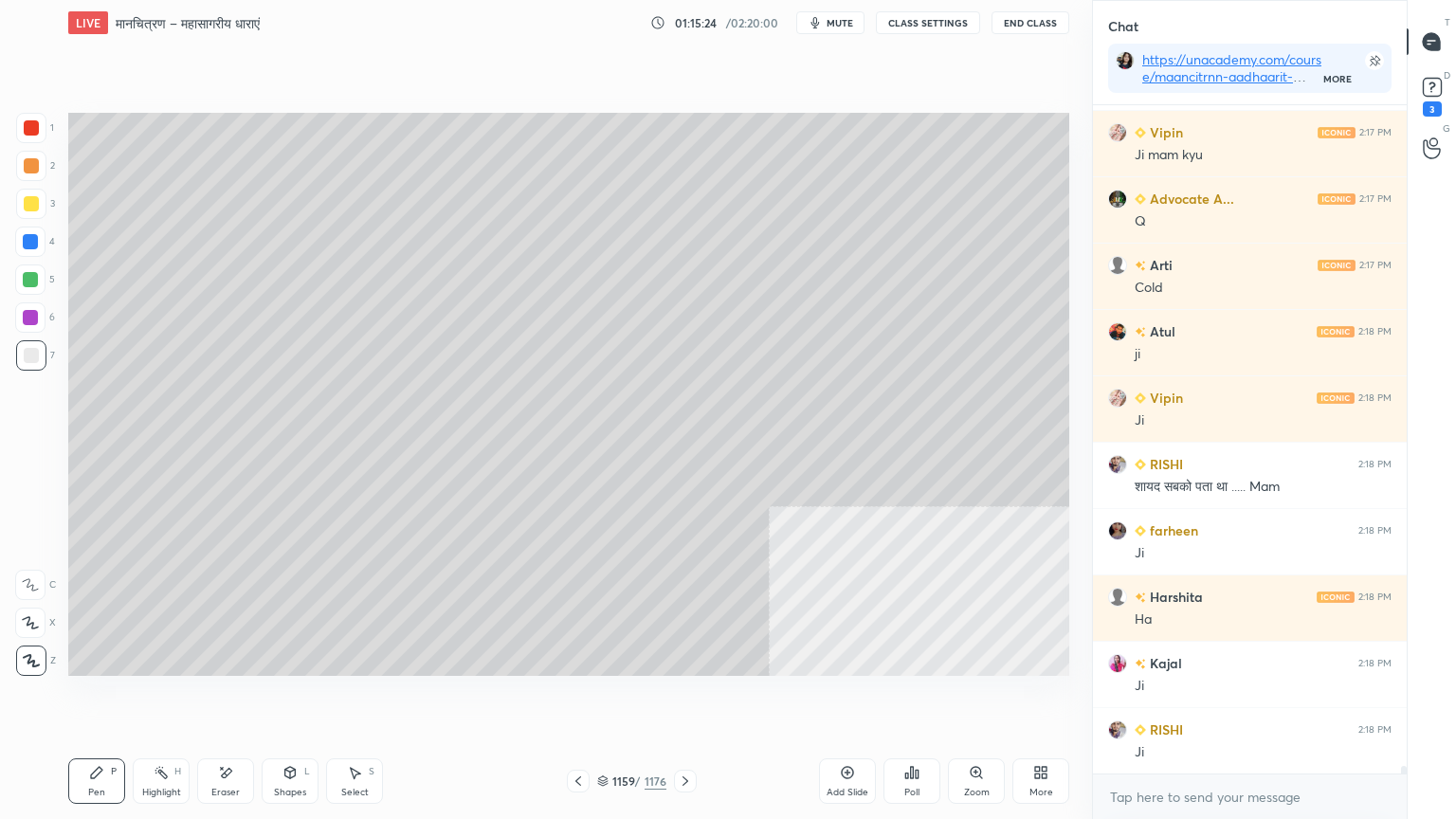 scroll, scrollTop: 55184, scrollLeft: 0, axis: vertical 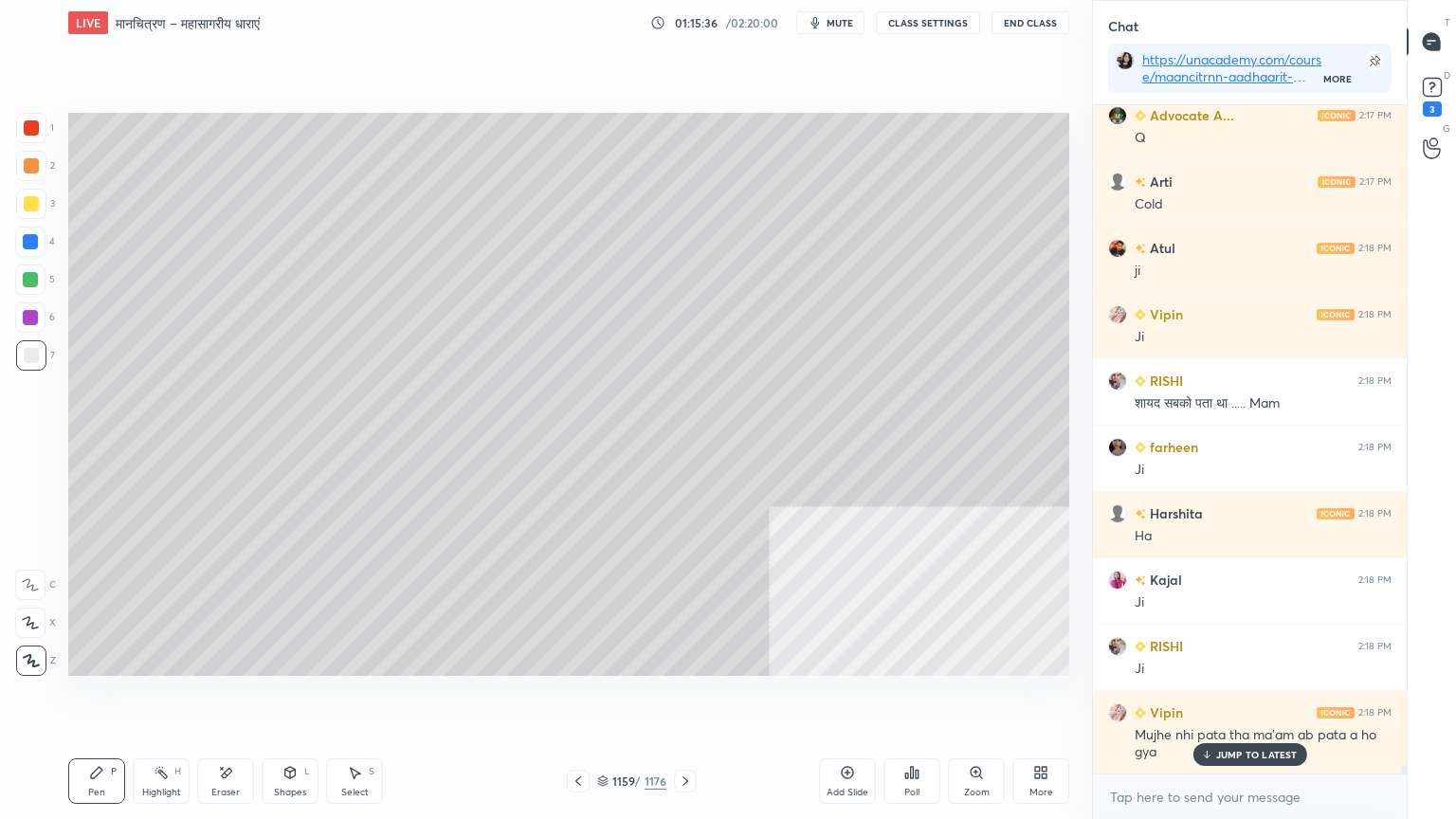 click on "Setting up your live class Poll for   secs No correct answer Start poll" at bounding box center [569, 394] 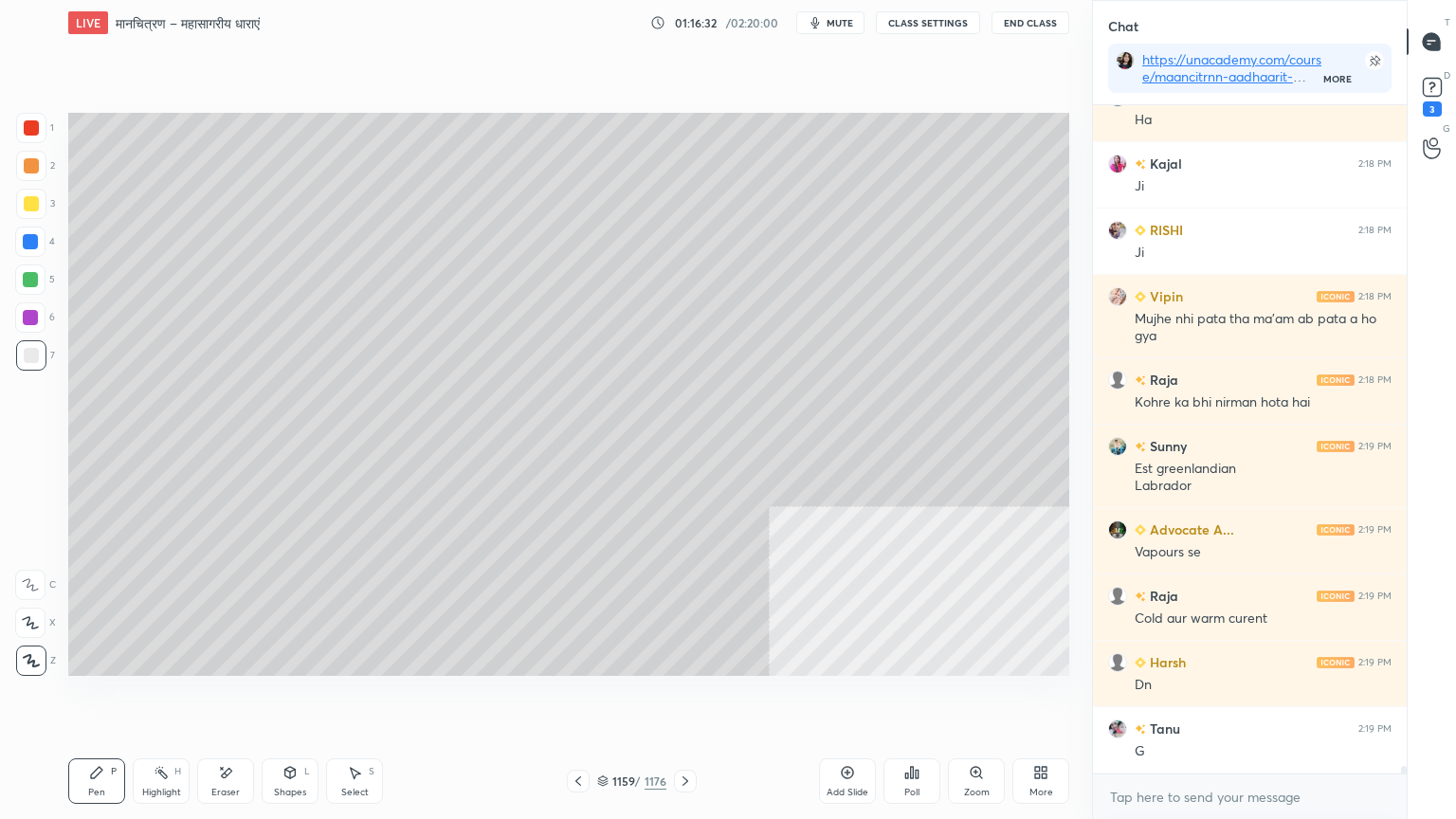 scroll, scrollTop: 55665, scrollLeft: 0, axis: vertical 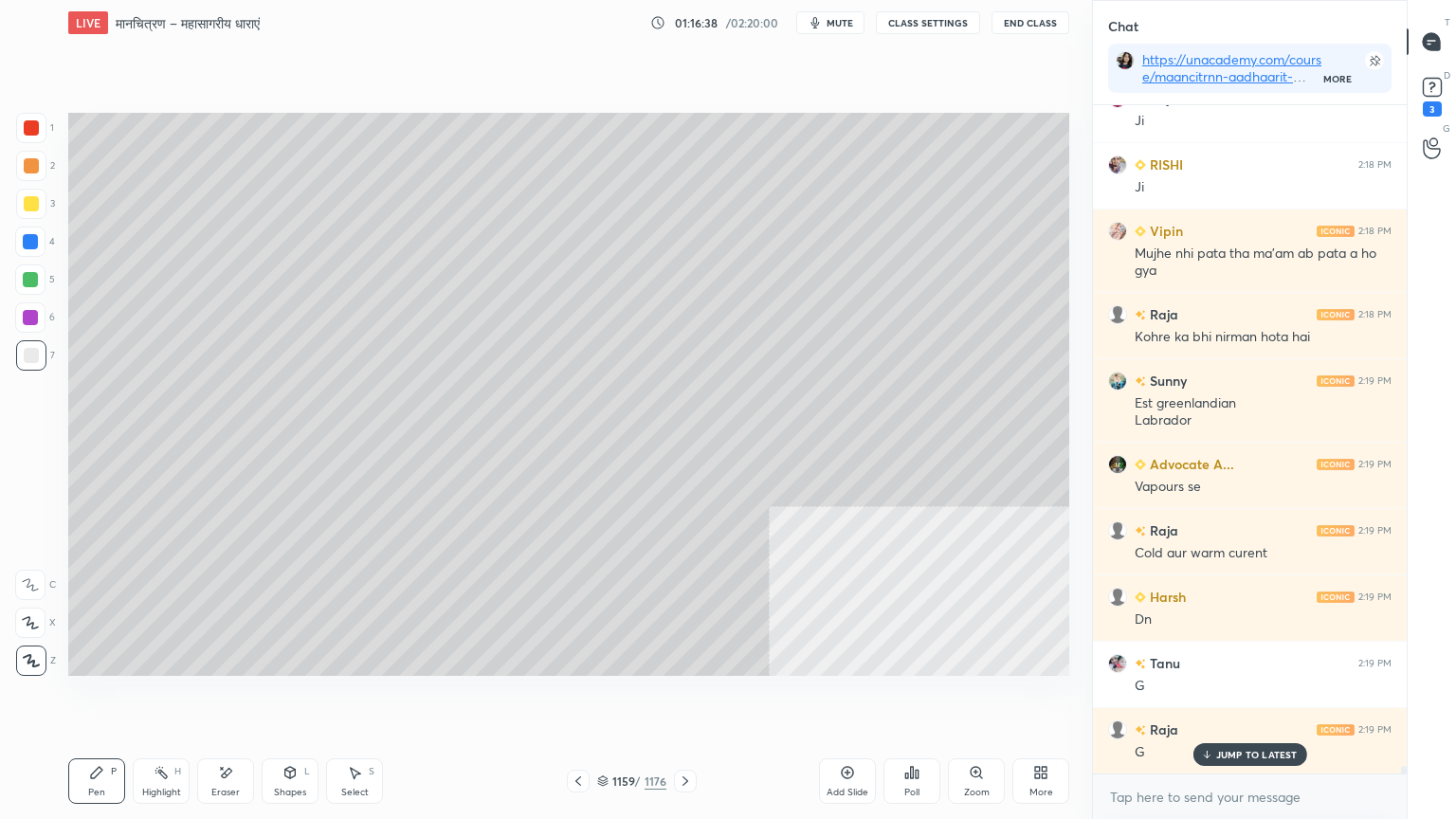 click on "1159 / 1176" at bounding box center (631, 781) 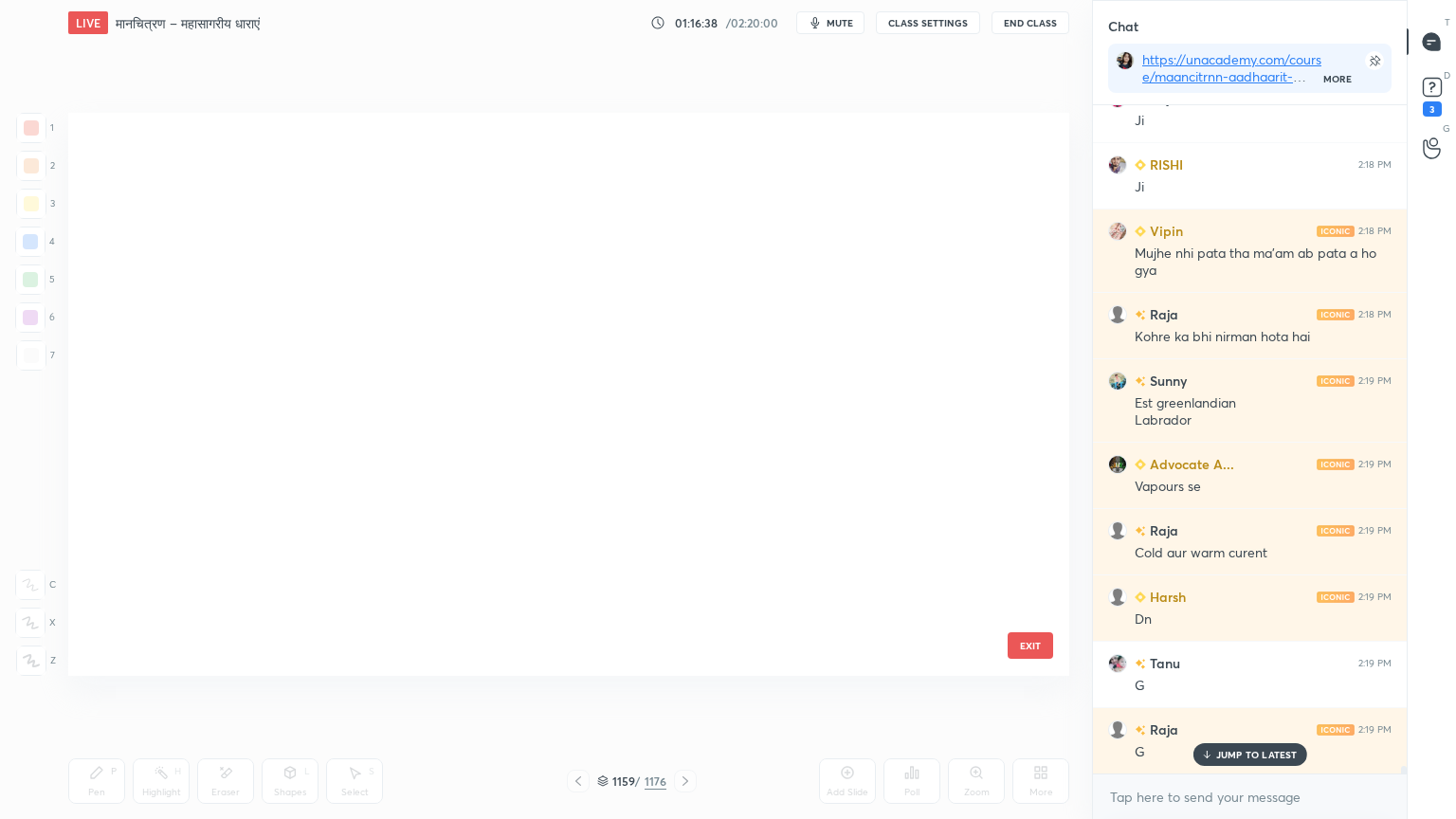scroll, scrollTop: 66569, scrollLeft: 0, axis: vertical 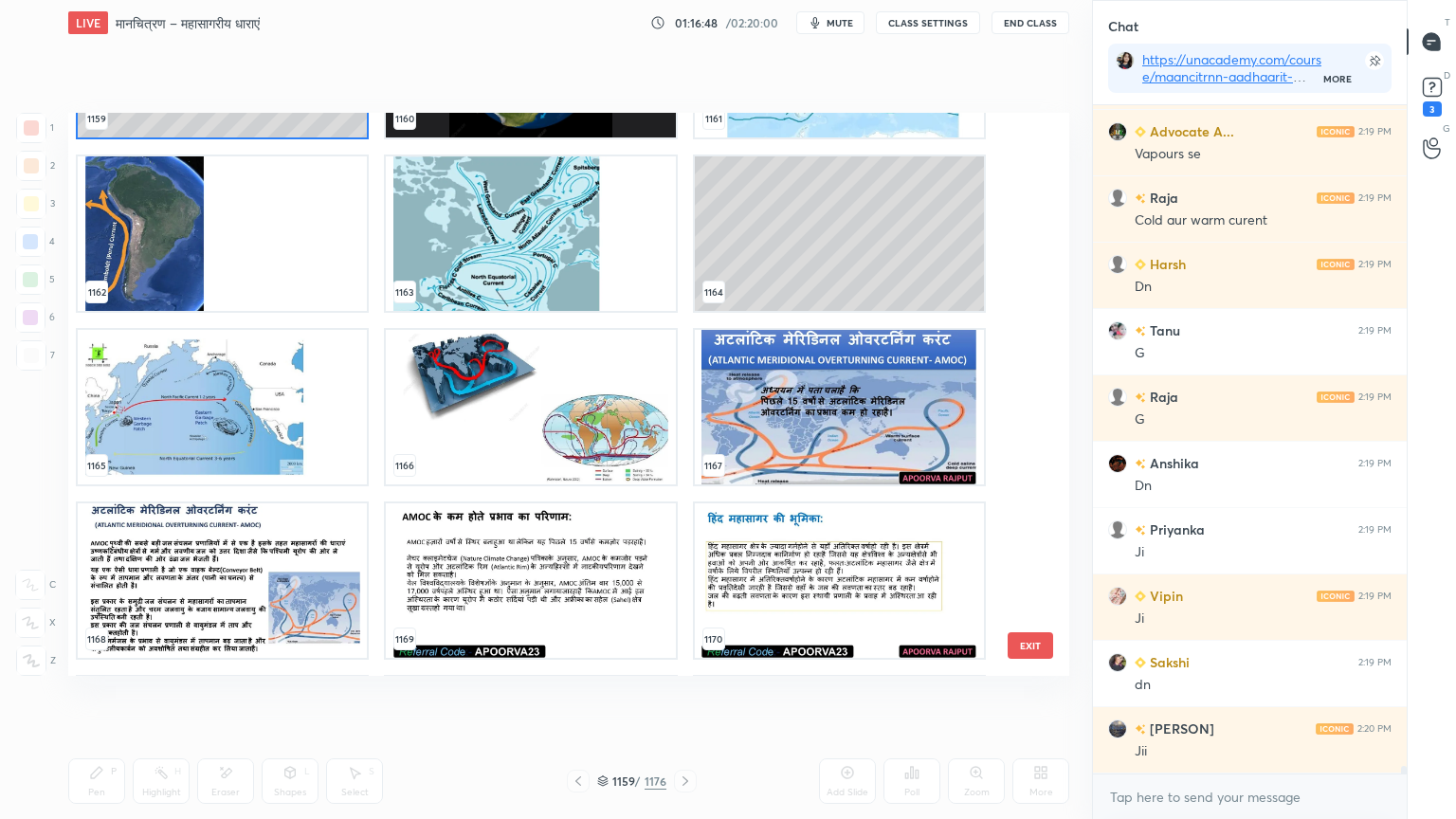 click at bounding box center (530, 233) 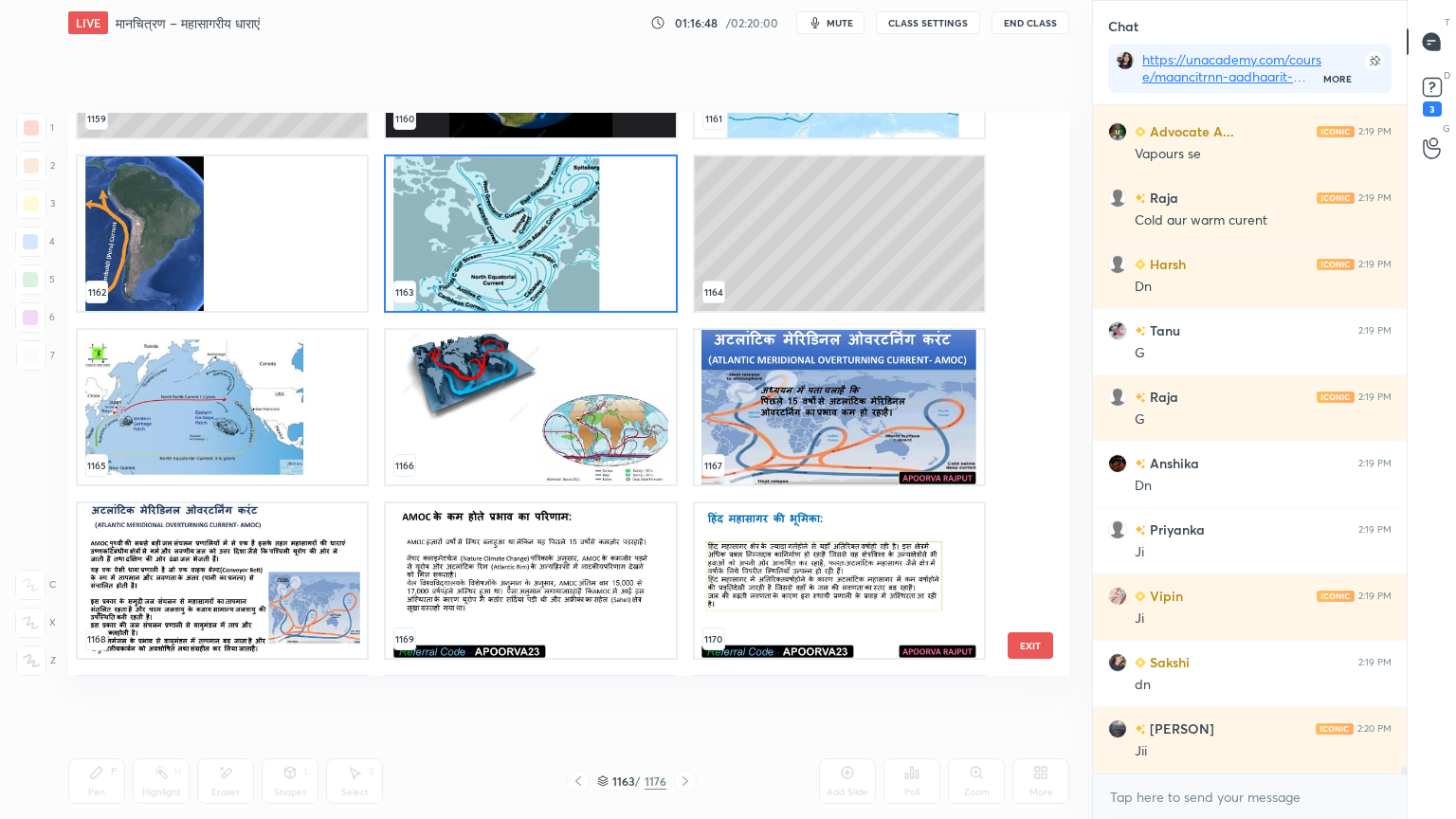 click at bounding box center [530, 233] 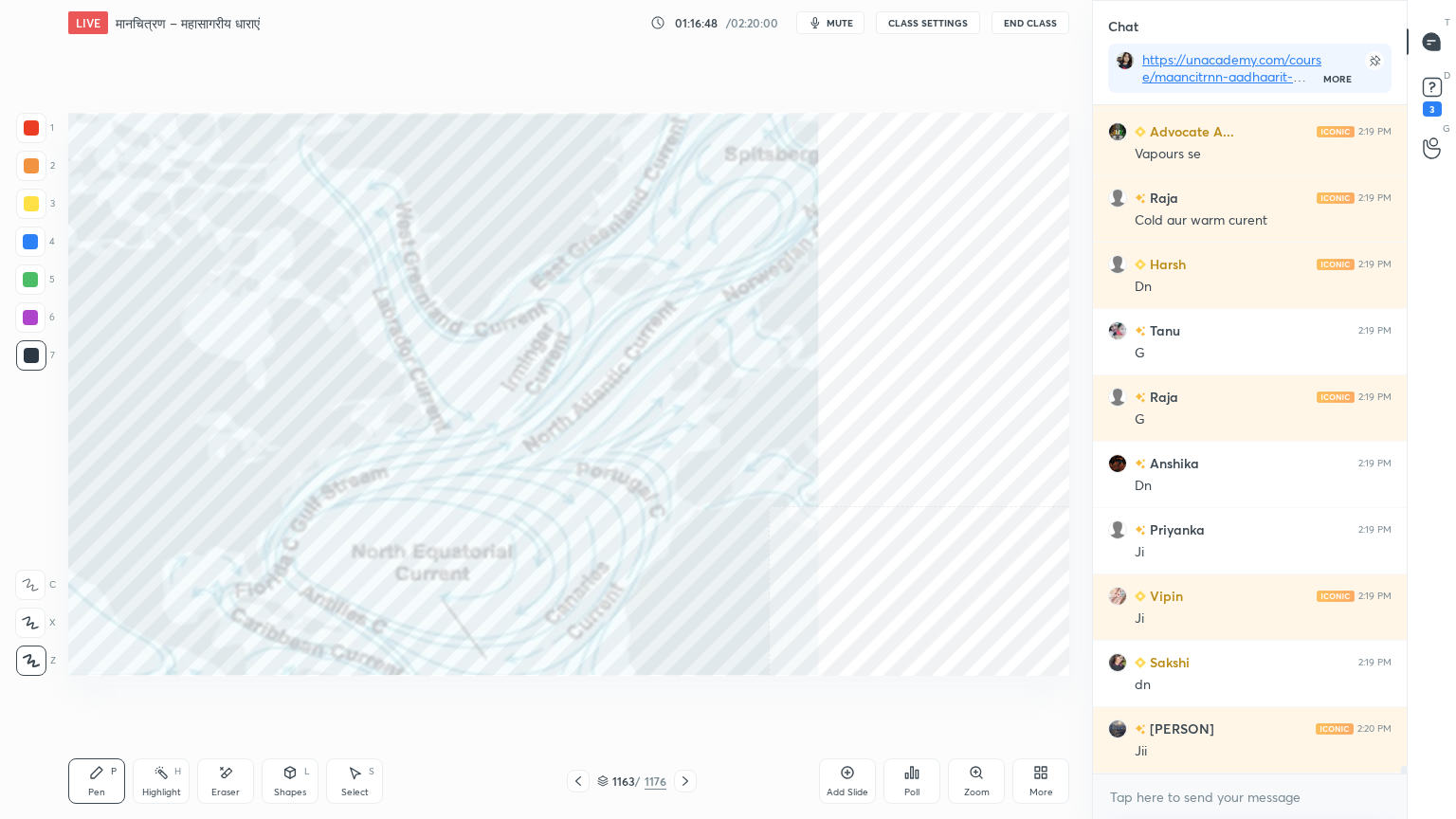 click at bounding box center (530, 233) 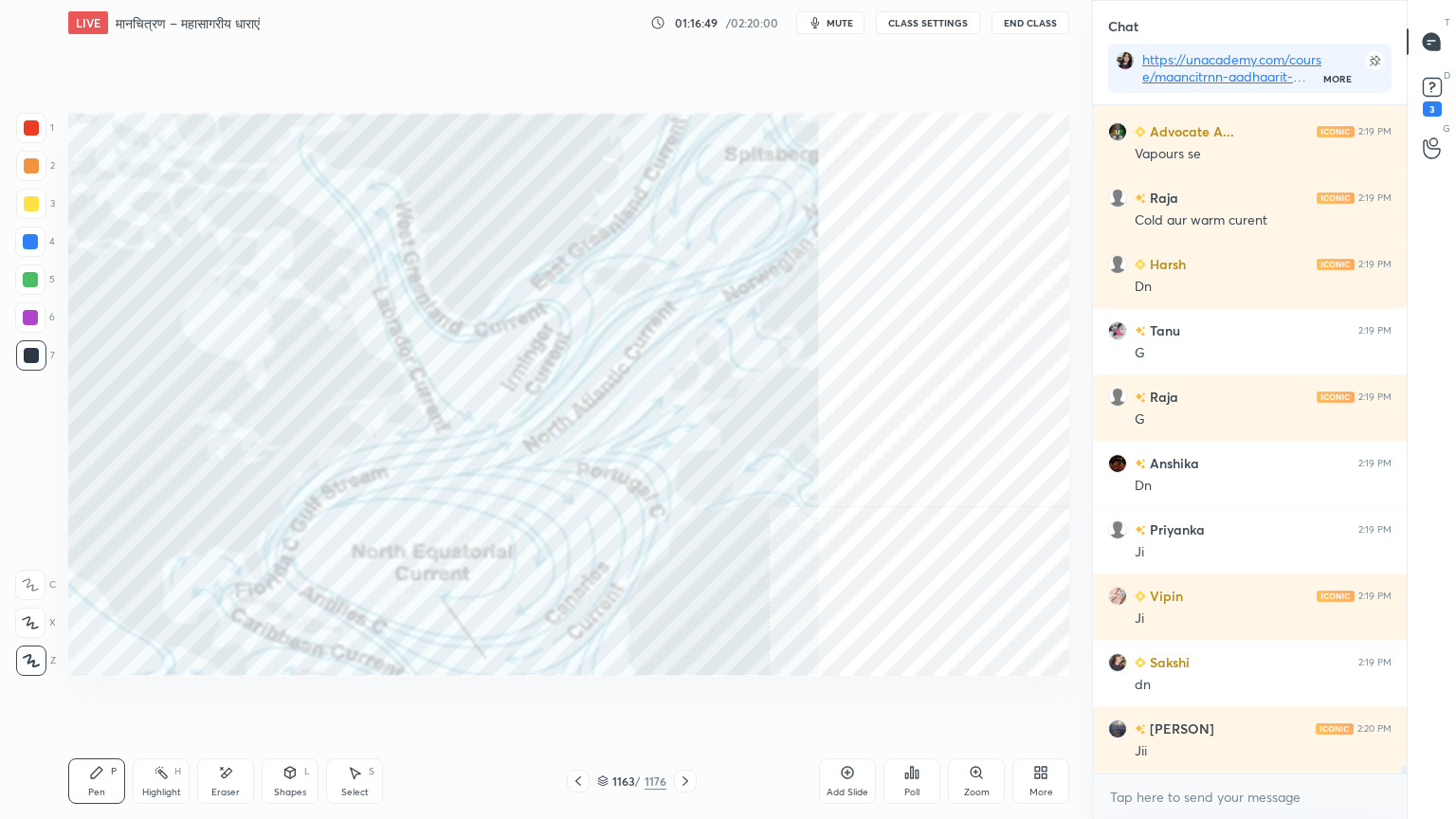 click at bounding box center [30, 242] 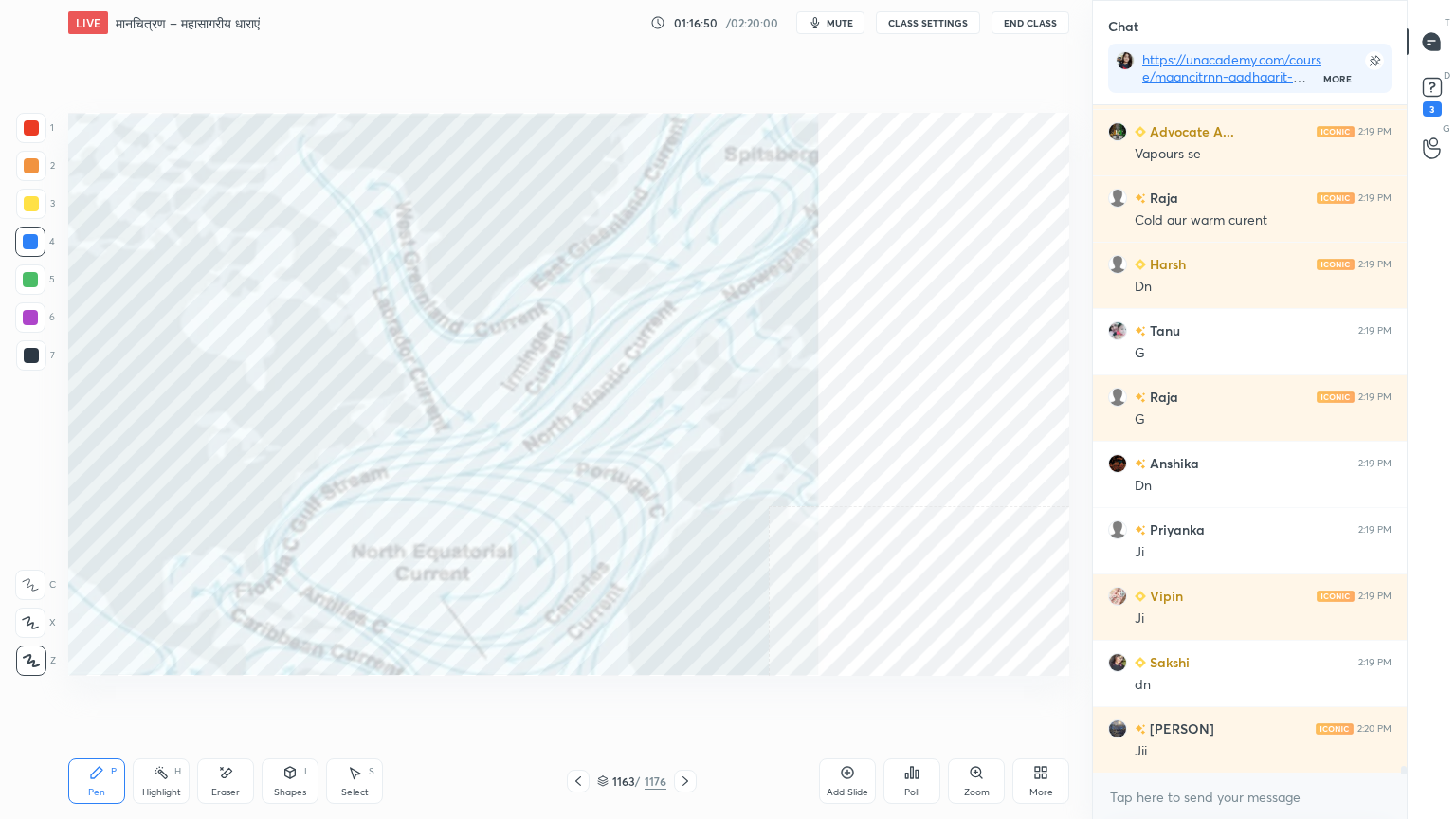drag, startPoint x: 33, startPoint y: 243, endPoint x: 64, endPoint y: 239, distance: 31.257 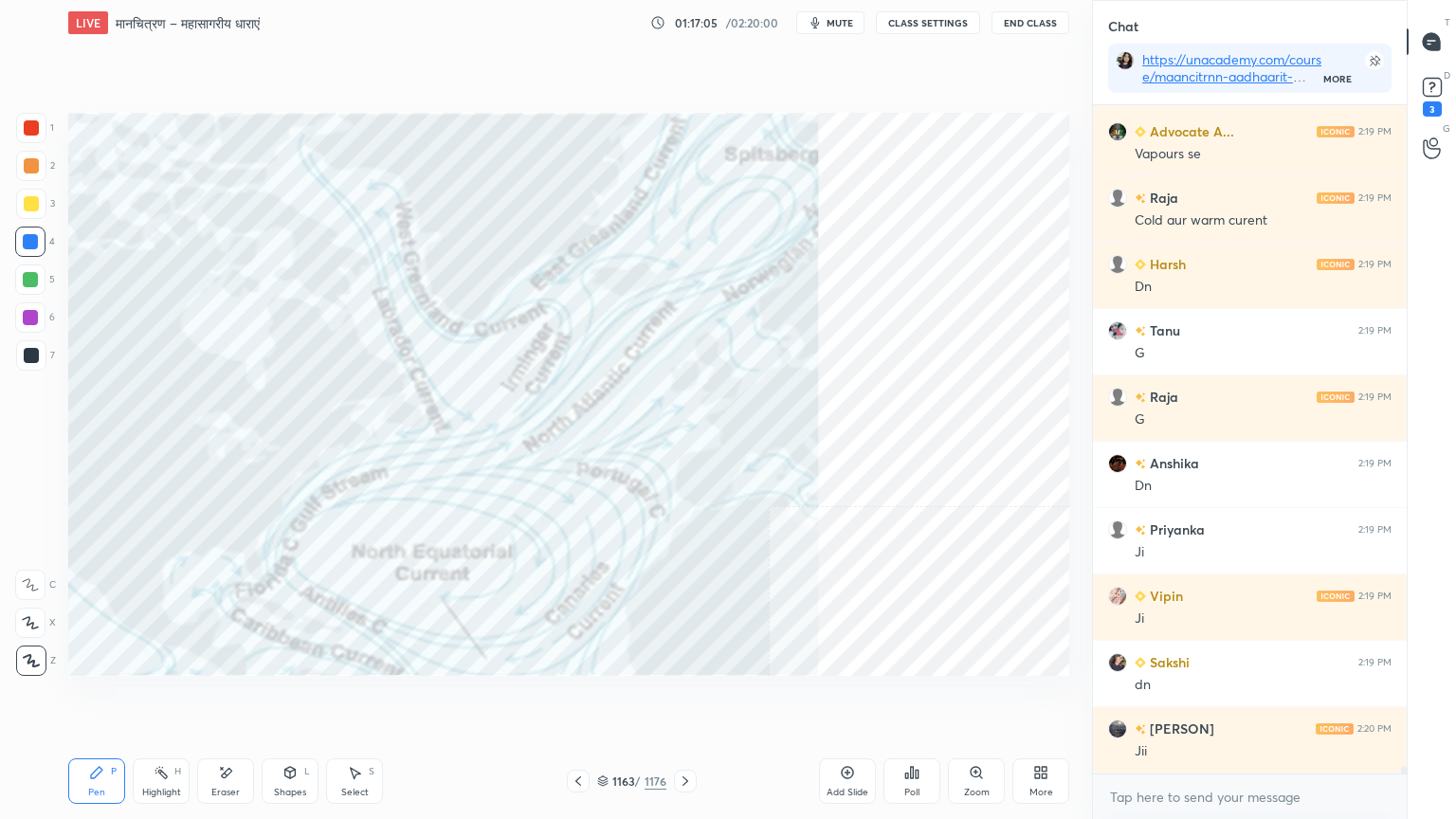 click on "Eraser" at bounding box center (226, 781) 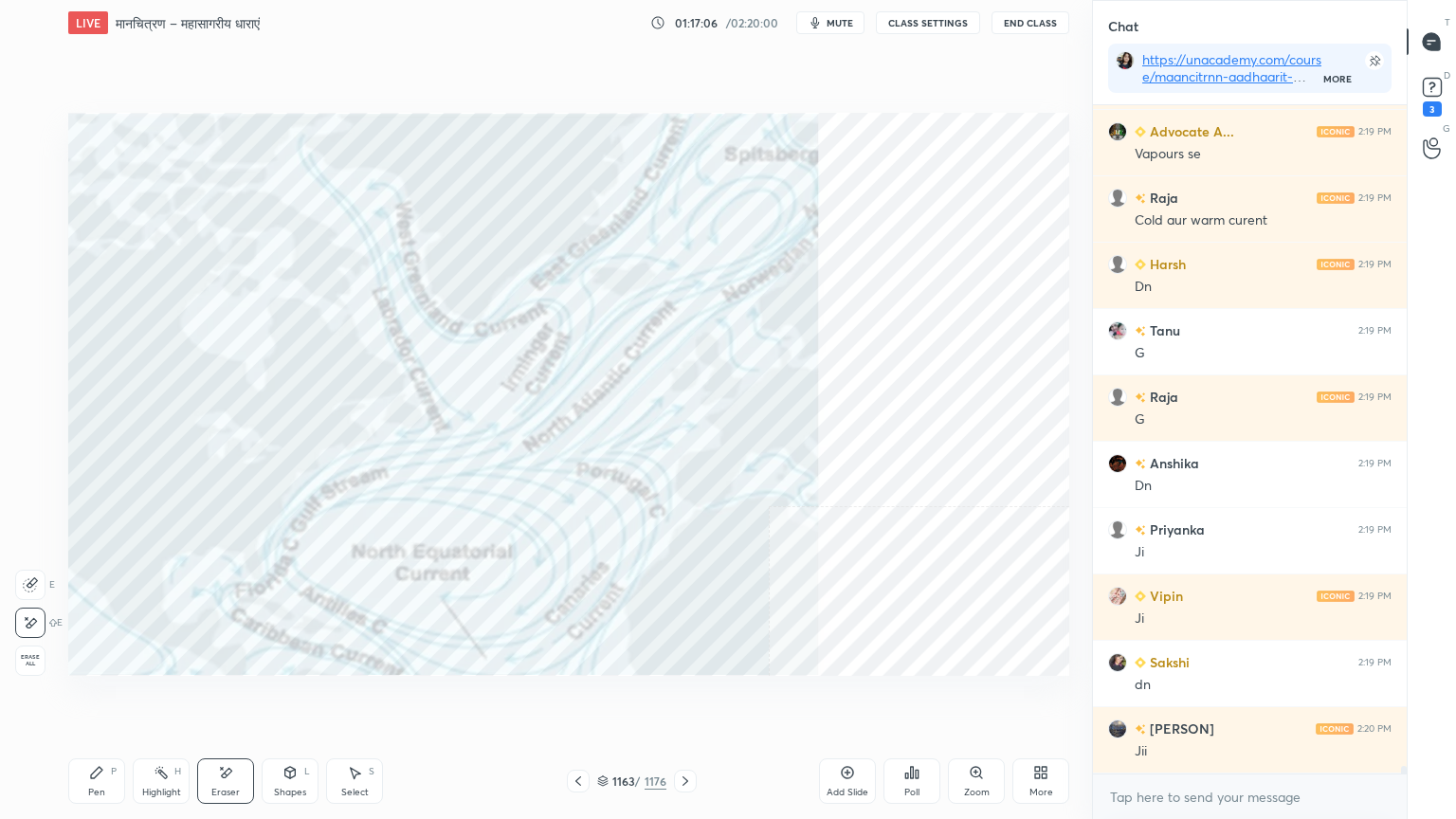 click on "Erase all" at bounding box center (30, 661) 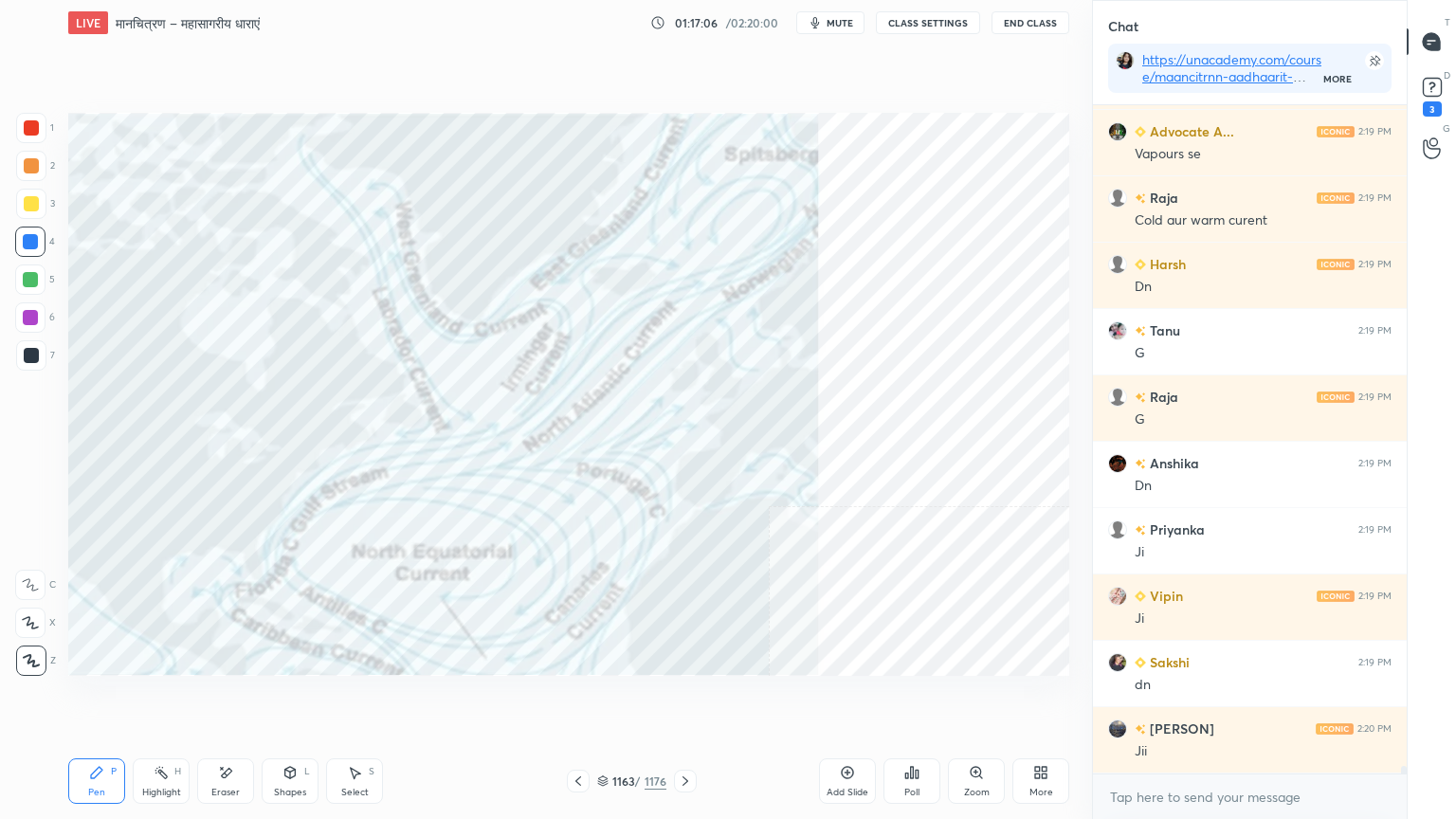 click on "1 2 3 4 5 6 7 C X Z E E Erase all   H H" at bounding box center (30, 394) 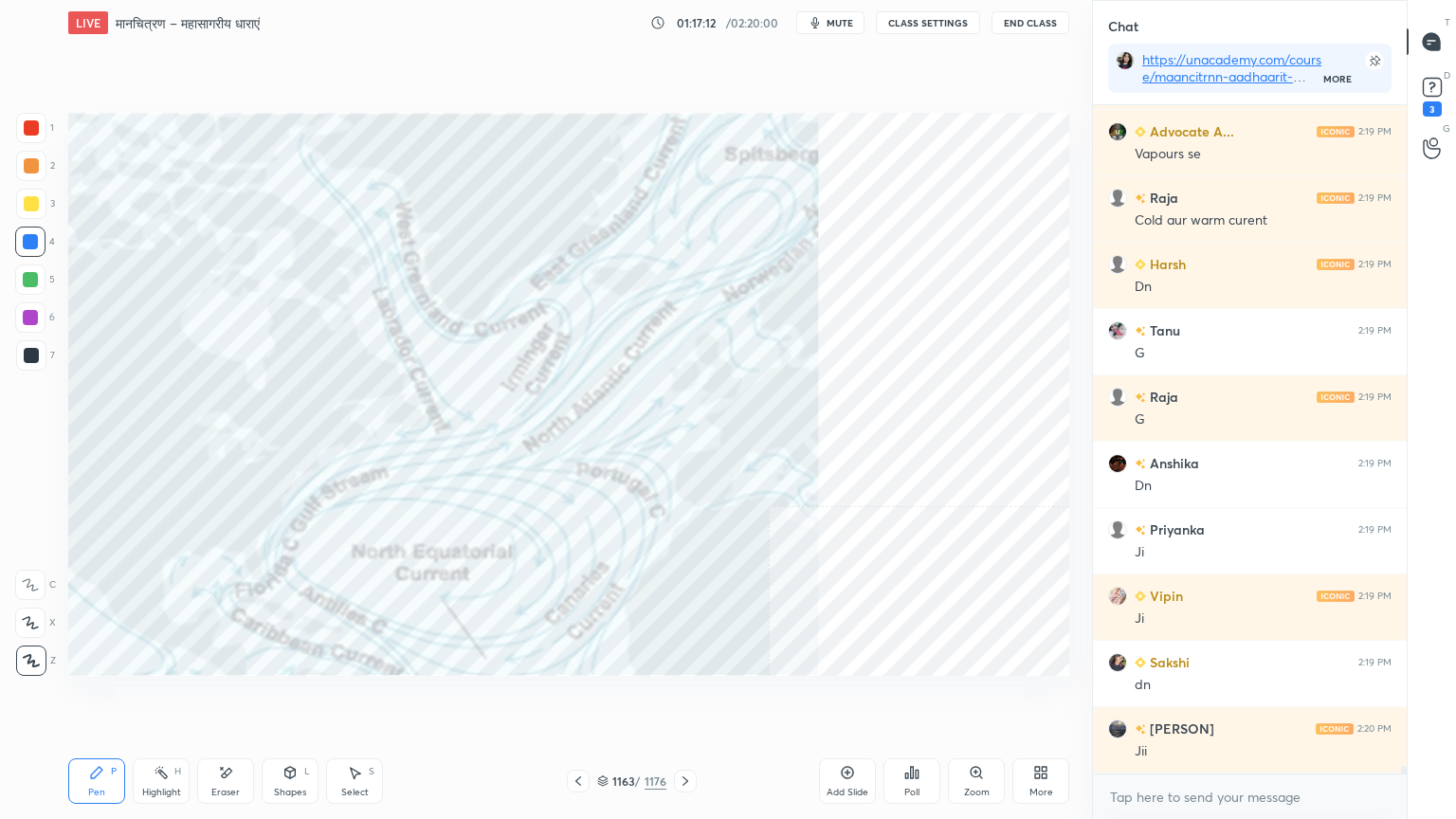 scroll, scrollTop: 56064, scrollLeft: 0, axis: vertical 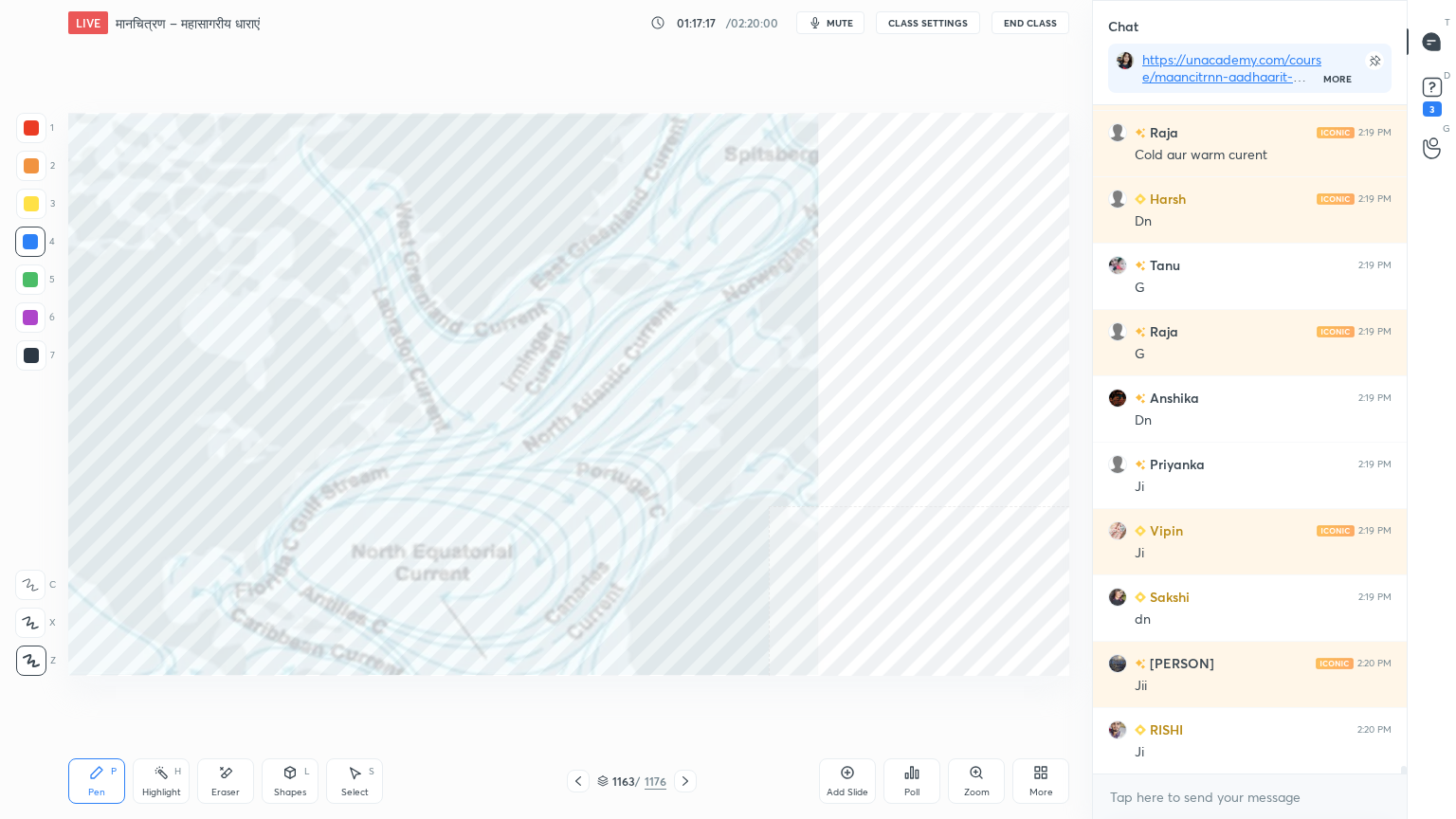 click 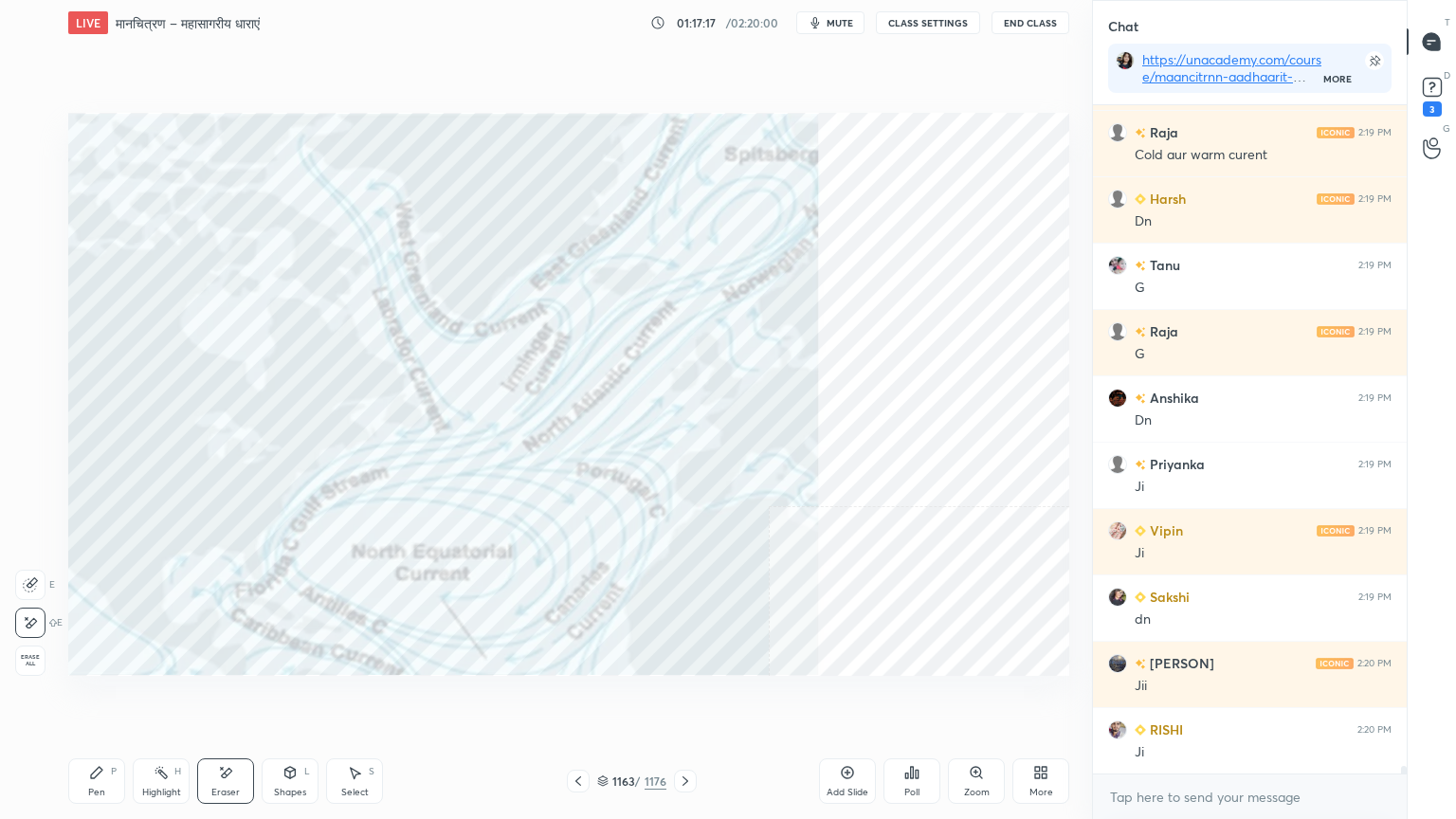 drag, startPoint x: 19, startPoint y: 667, endPoint x: 24, endPoint y: 659, distance: 9.43398 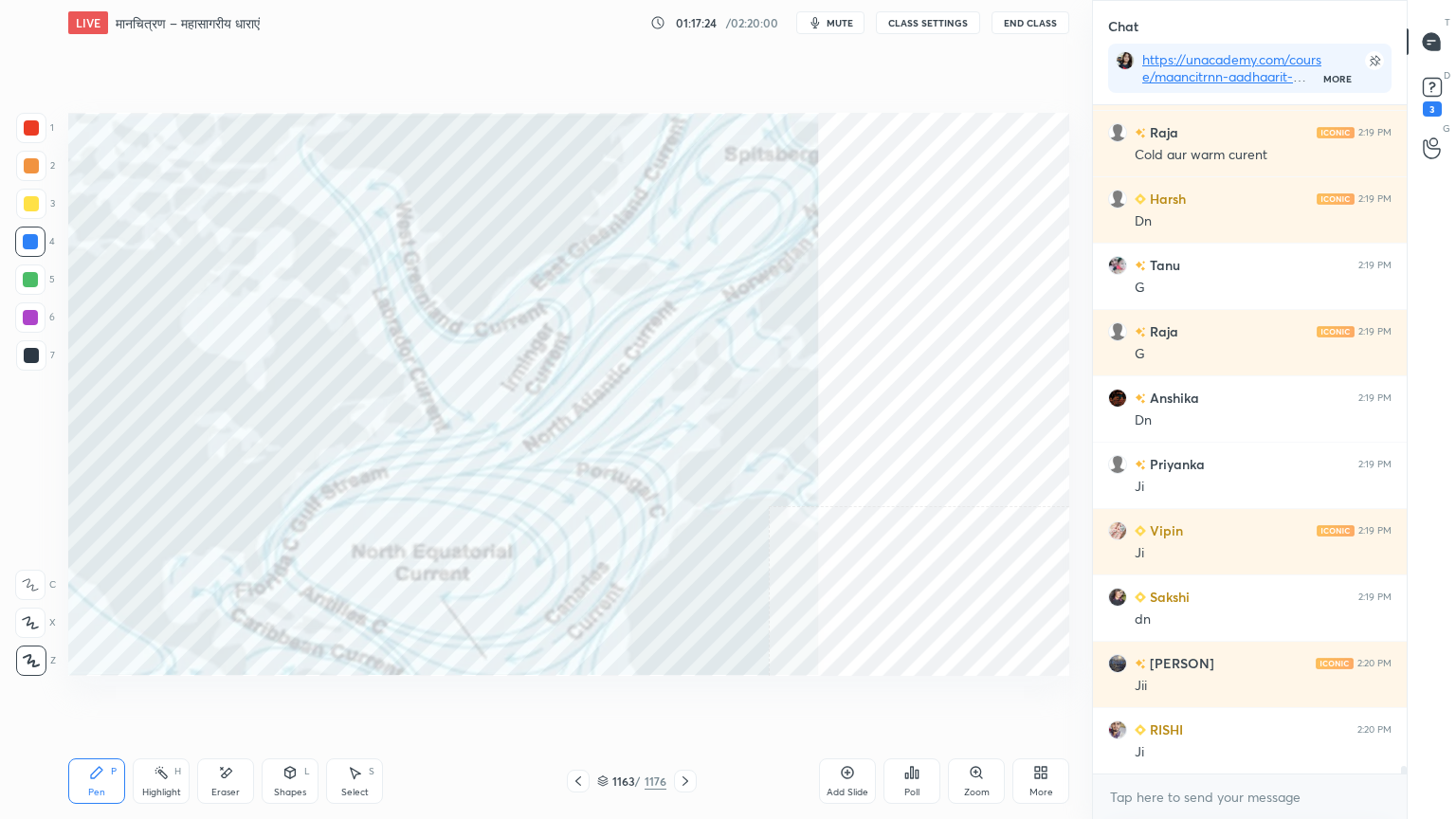 drag, startPoint x: 228, startPoint y: 791, endPoint x: 184, endPoint y: 744, distance: 64.38167 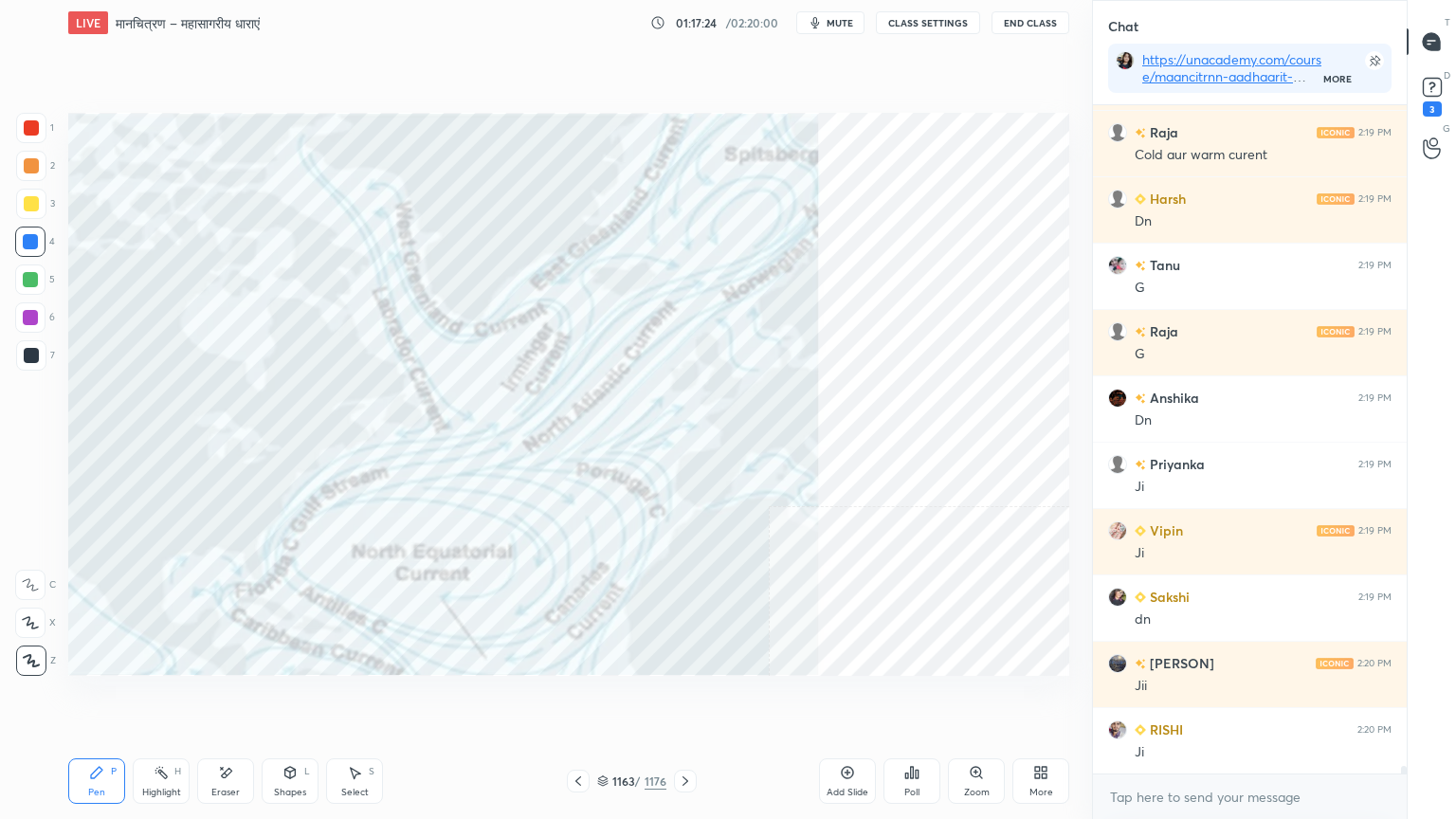 click on "Eraser" at bounding box center [226, 781] 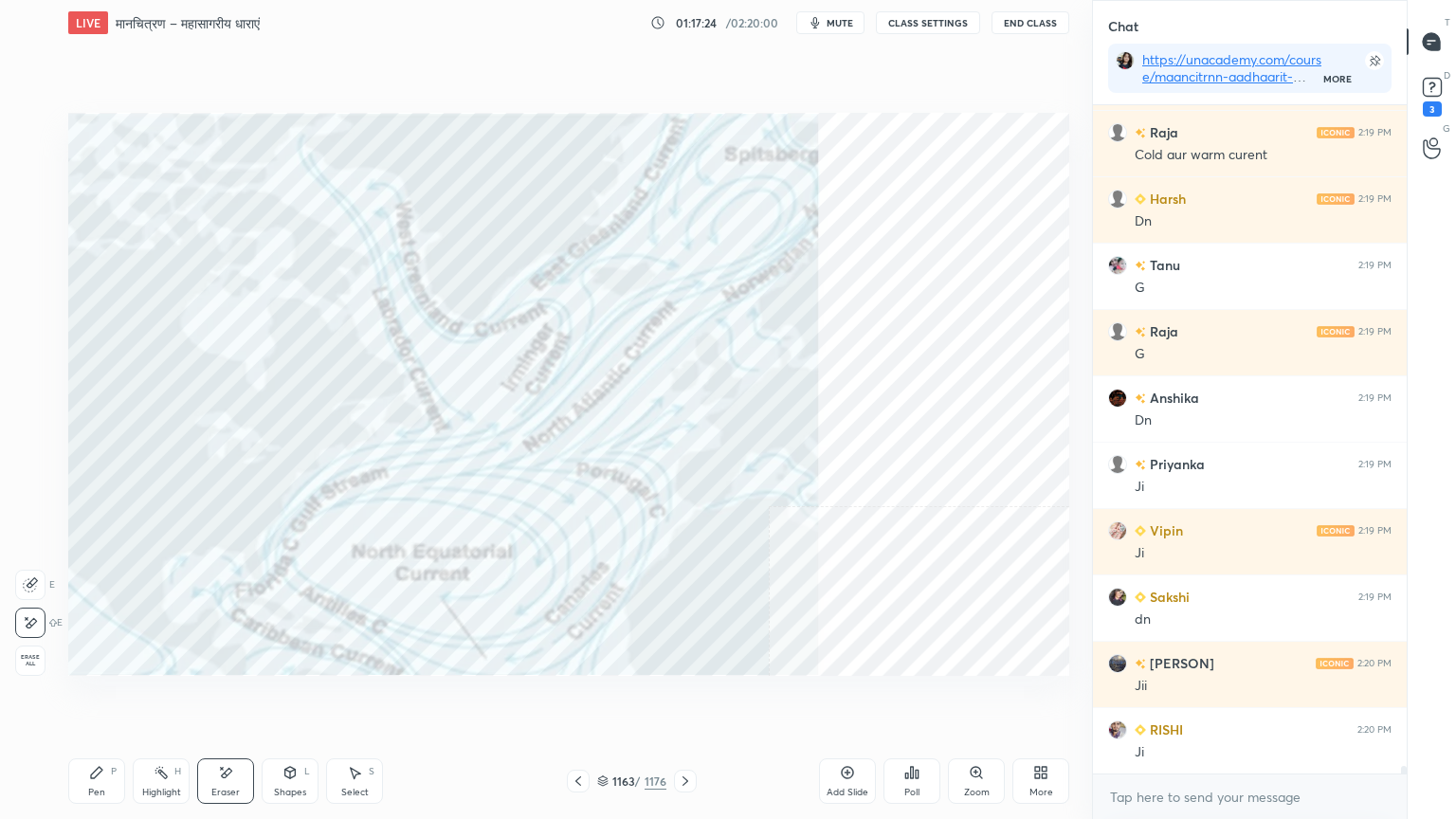 click on "Erase all" at bounding box center [30, 661] 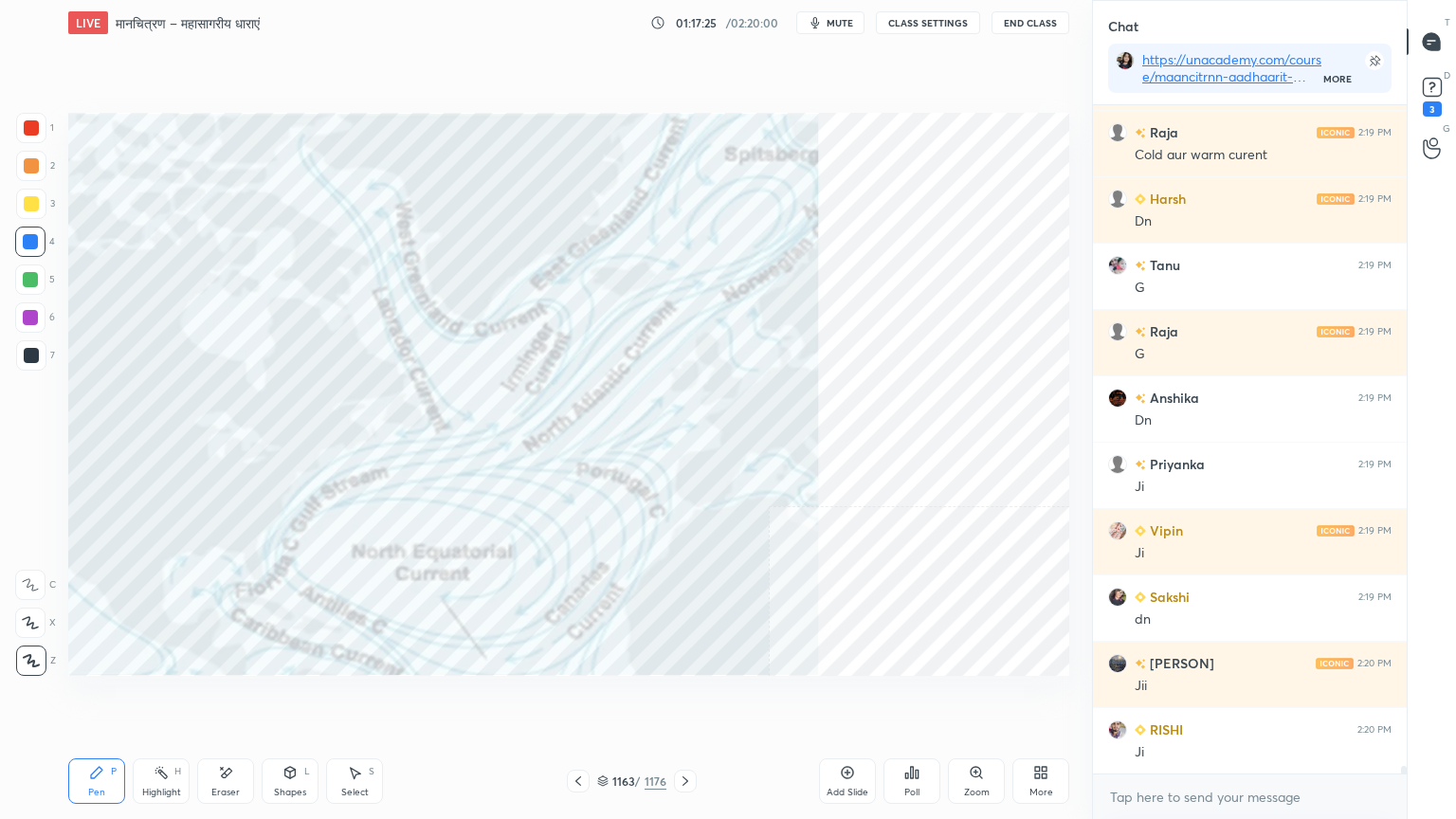 click on "1 2 3 4 5 6 7 C X Z E E Erase all   H H" at bounding box center [30, 394] 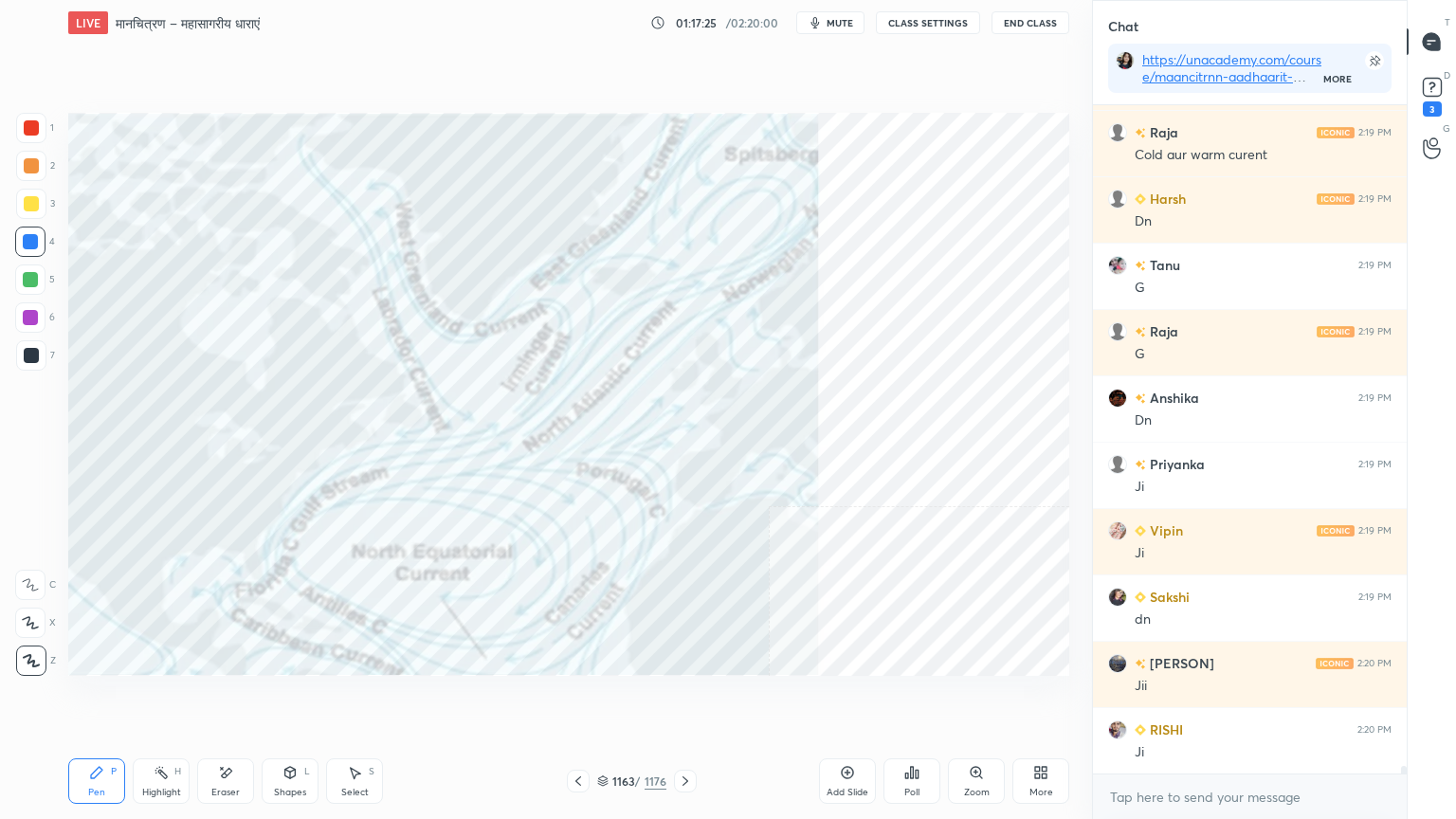 click at bounding box center (31, 661) 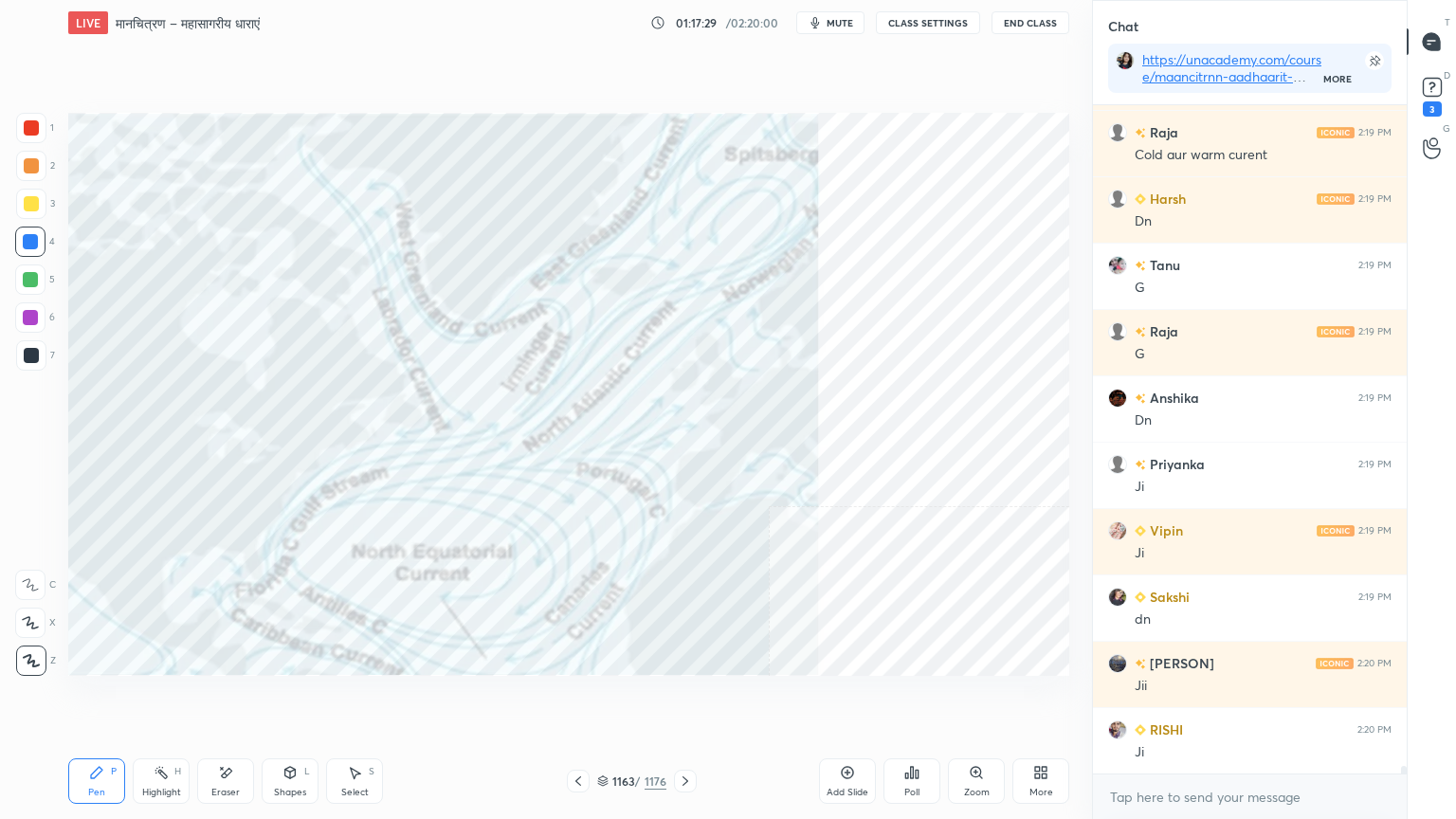 click 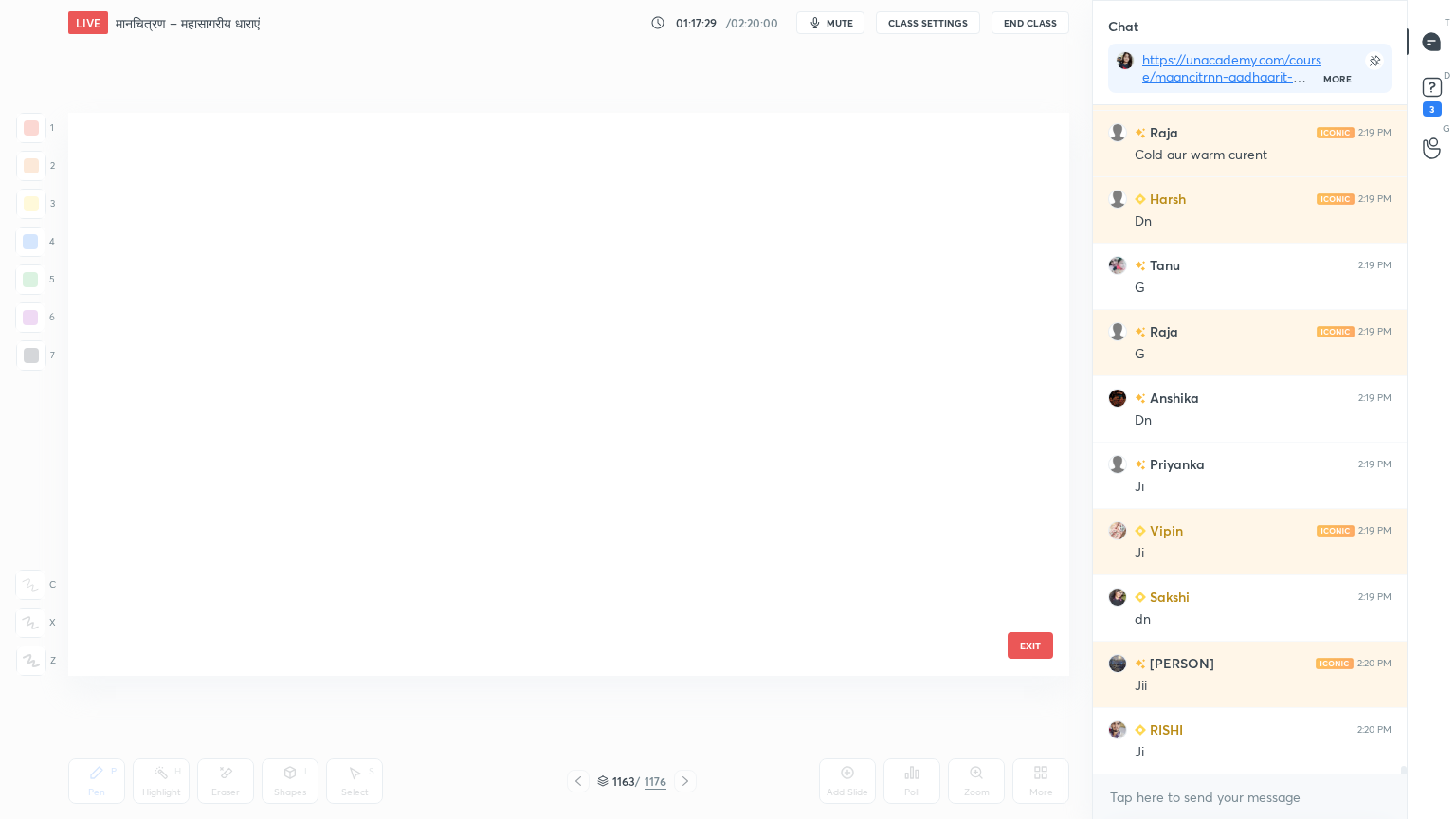 scroll, scrollTop: 66743, scrollLeft: 0, axis: vertical 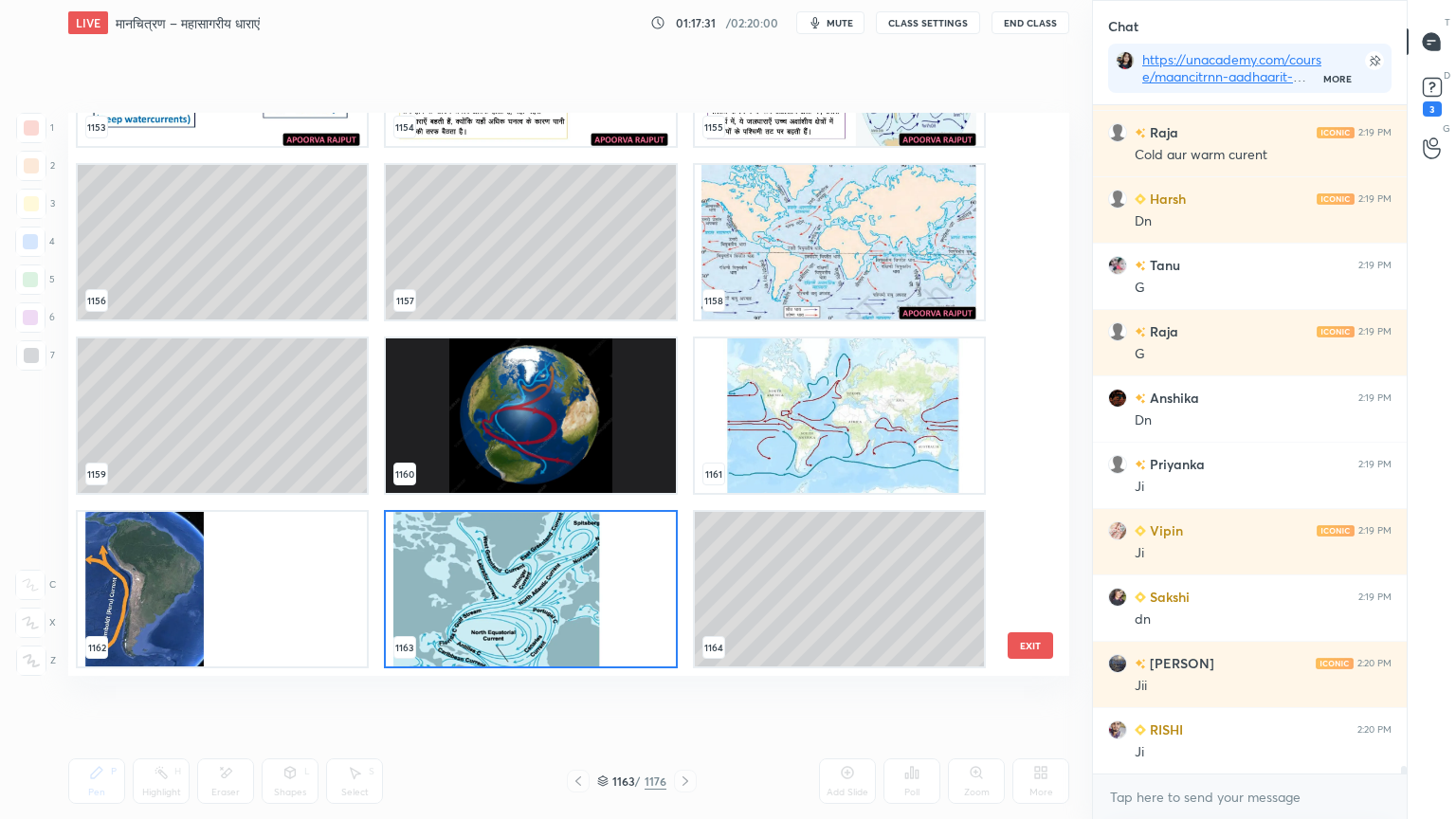 click at bounding box center (839, 242) 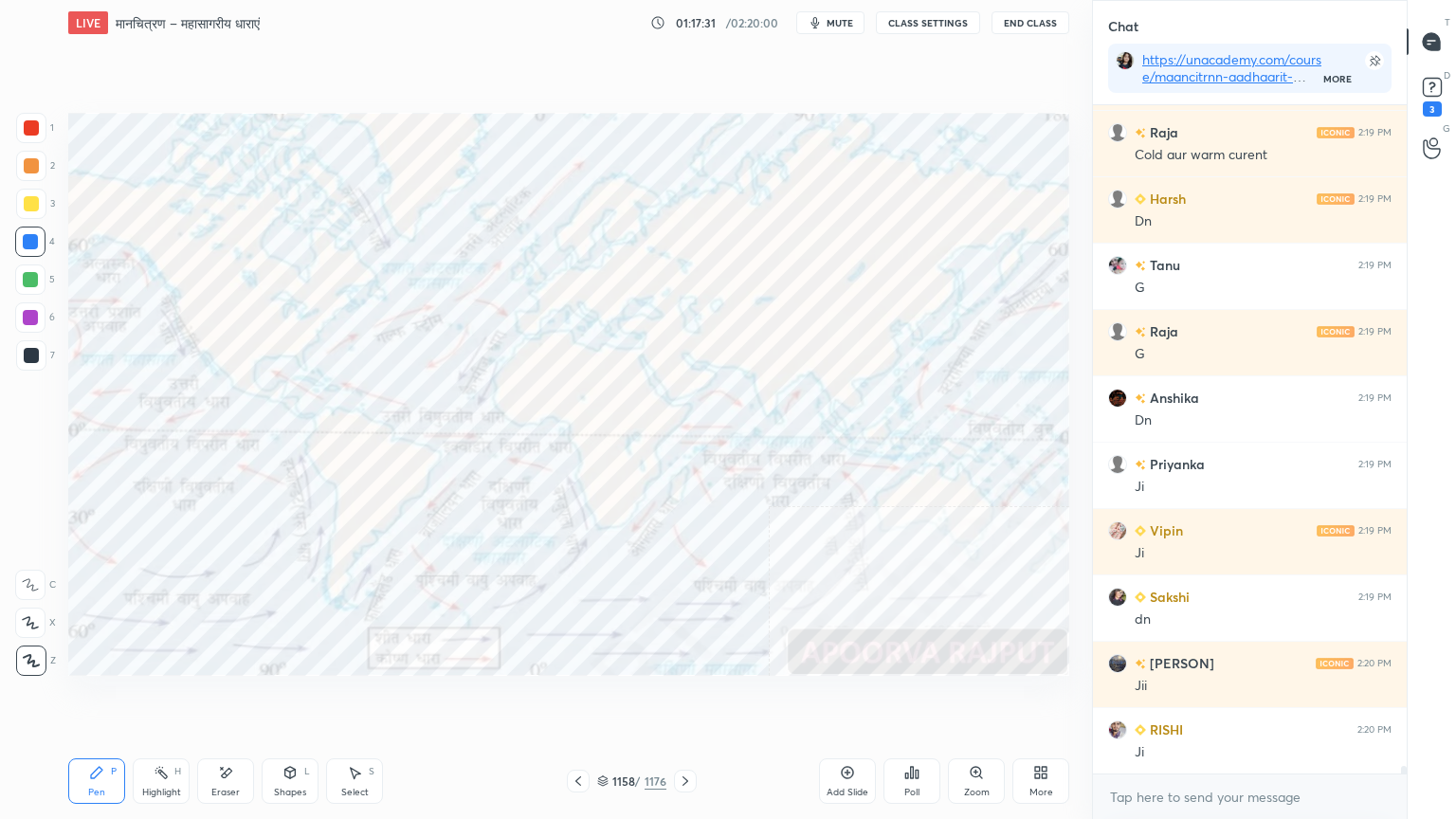 click at bounding box center (839, 242) 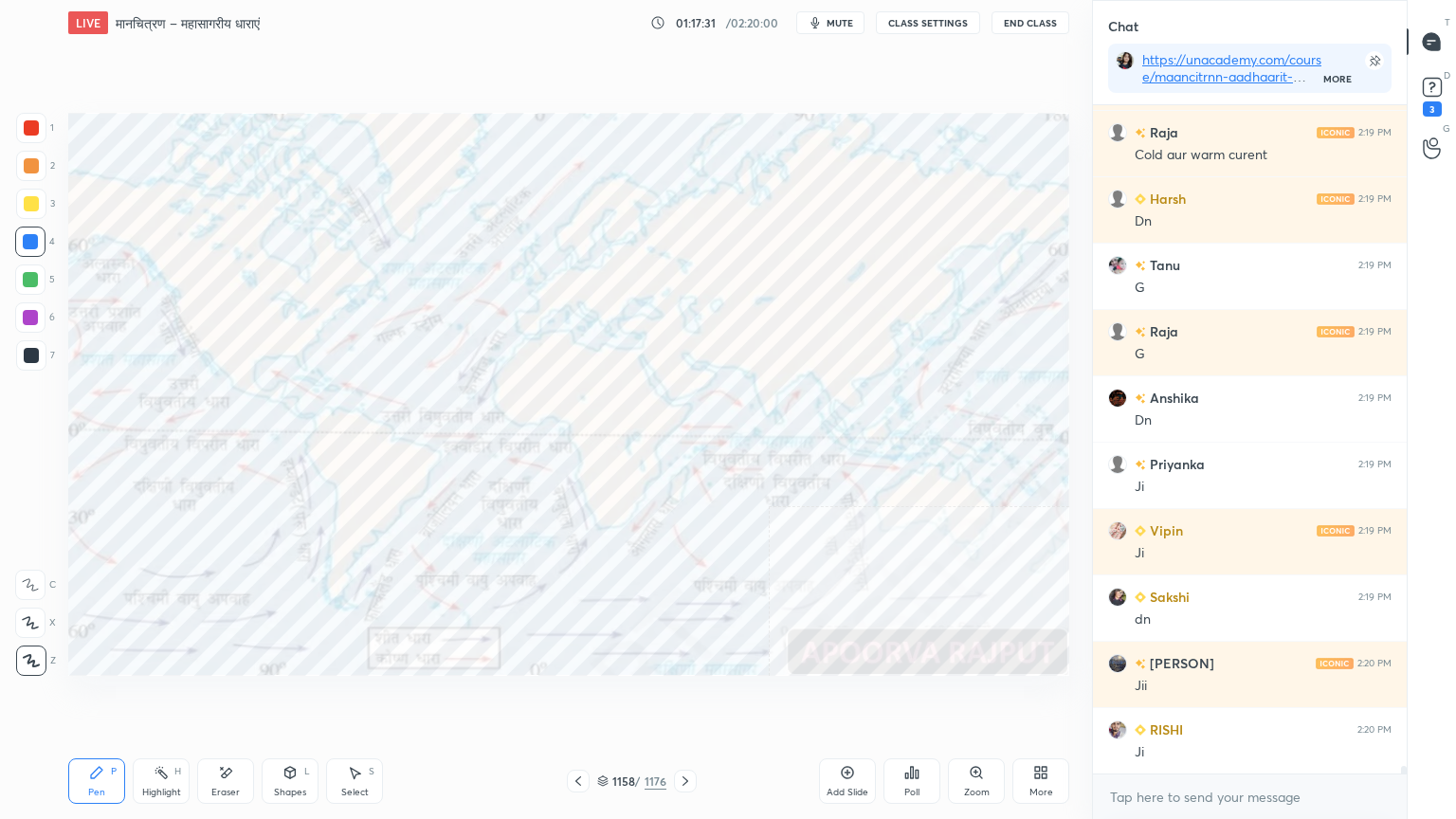 click at bounding box center (839, 242) 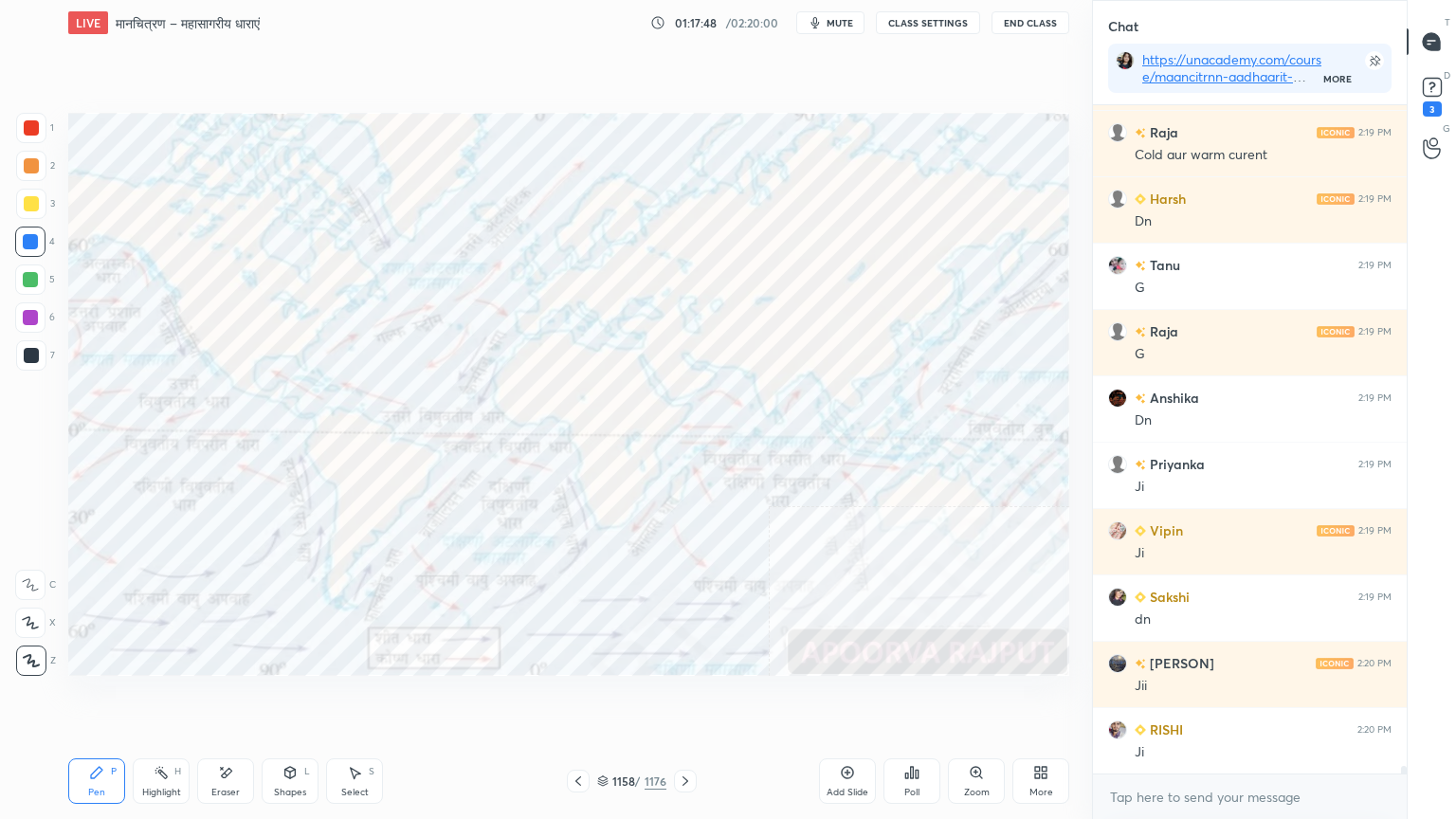 scroll, scrollTop: 56131, scrollLeft: 0, axis: vertical 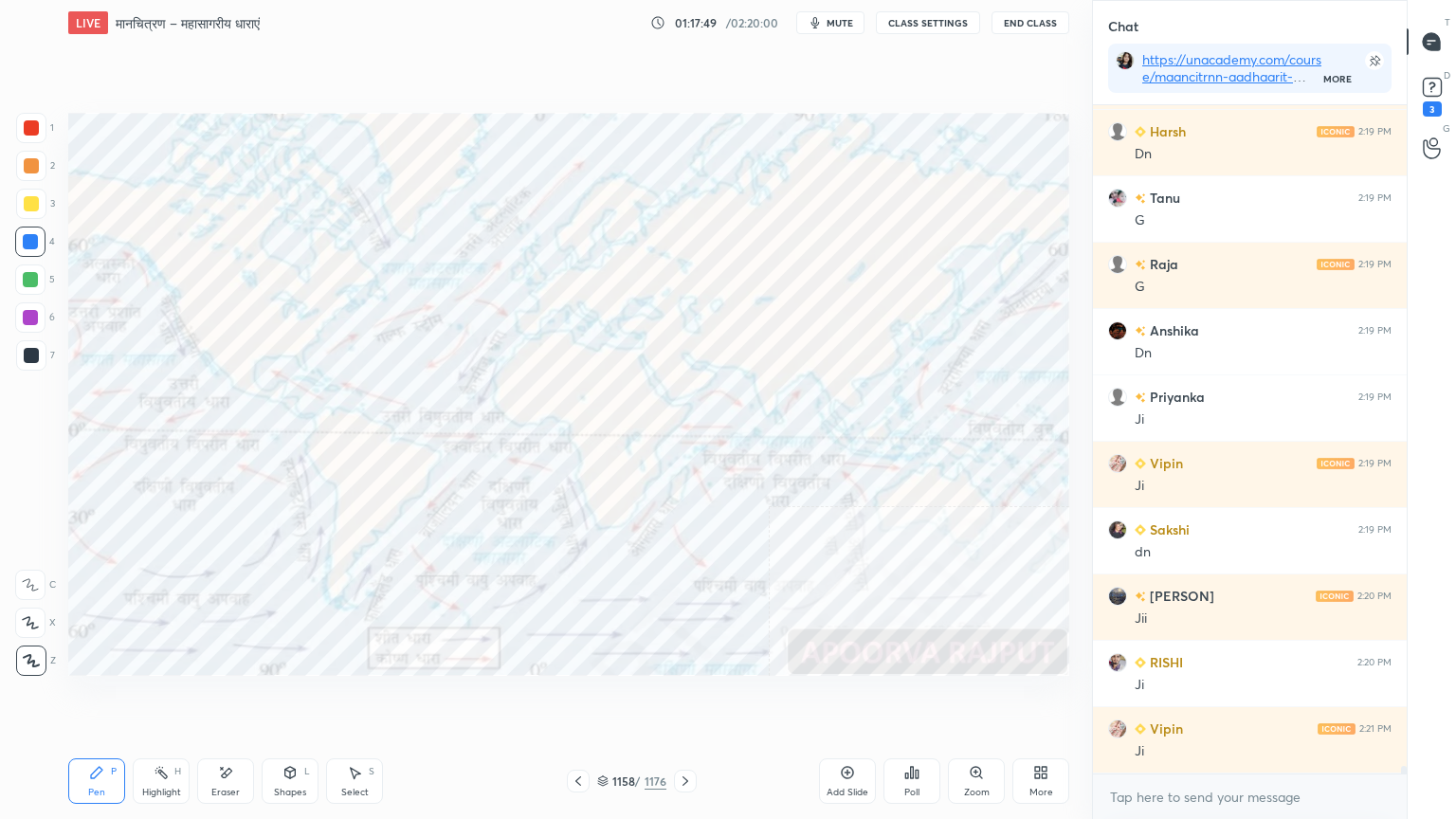 click on "Eraser" at bounding box center [226, 781] 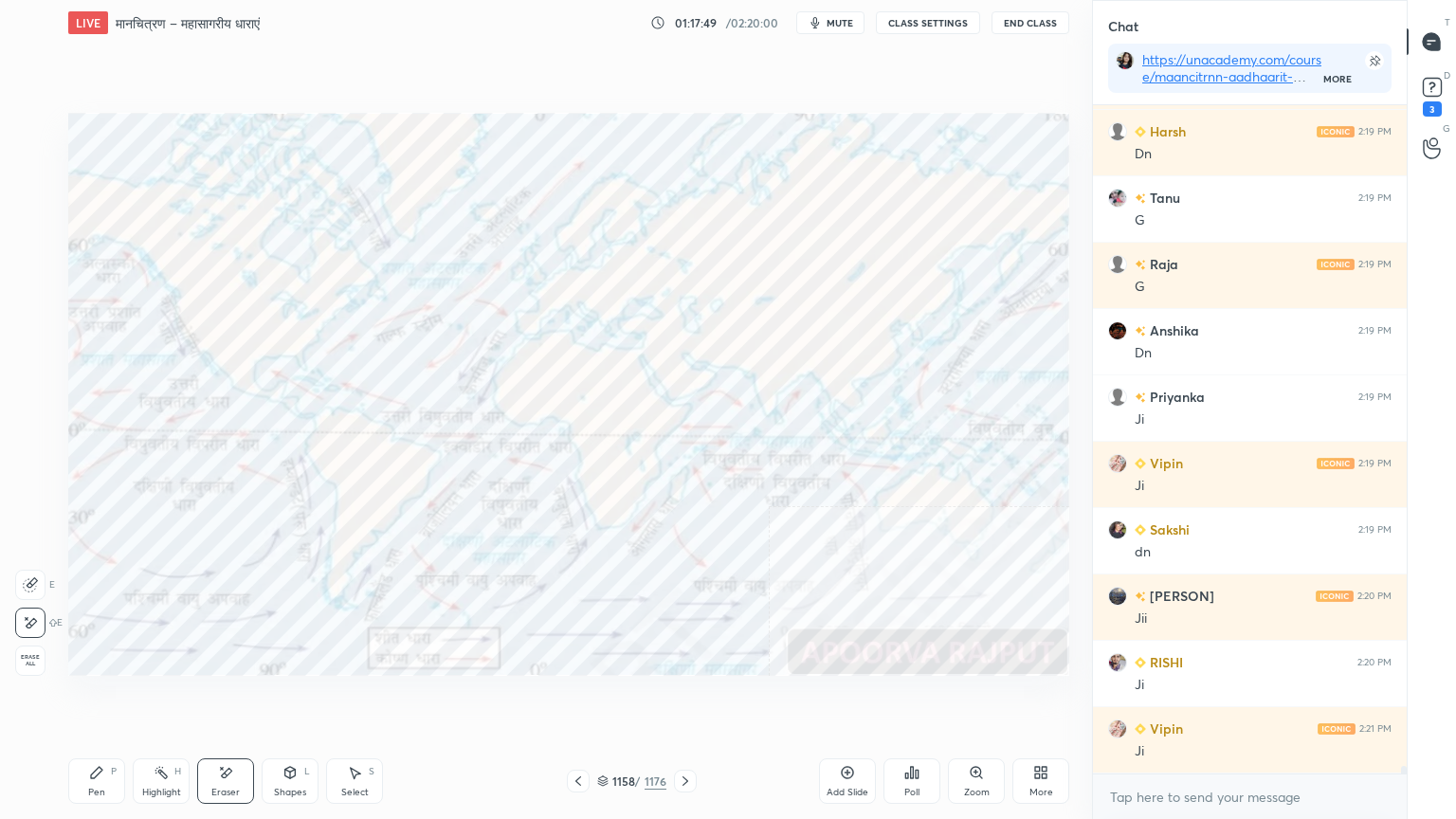 click on "Erase all" at bounding box center [30, 661] 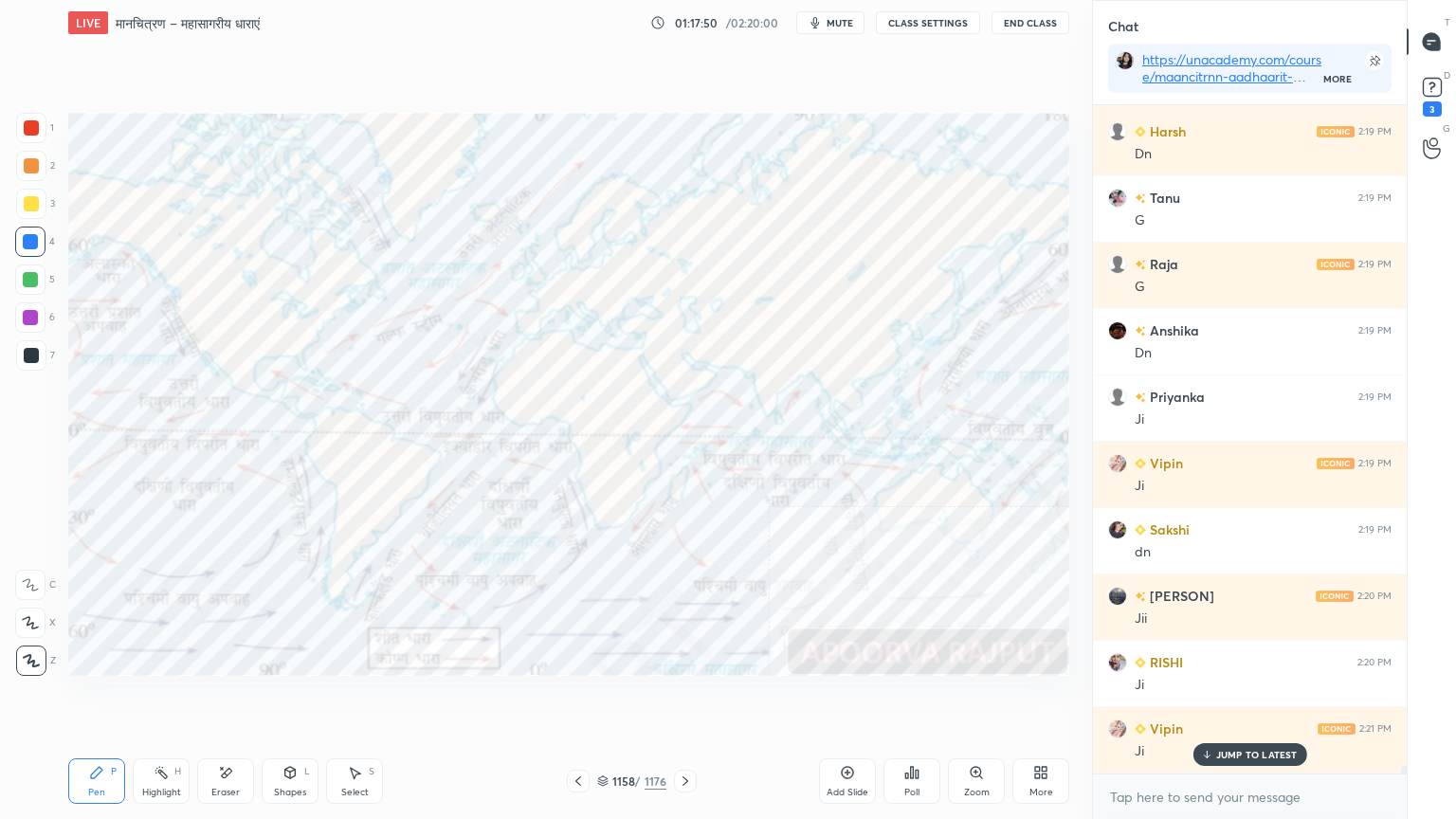 scroll, scrollTop: 56196, scrollLeft: 0, axis: vertical 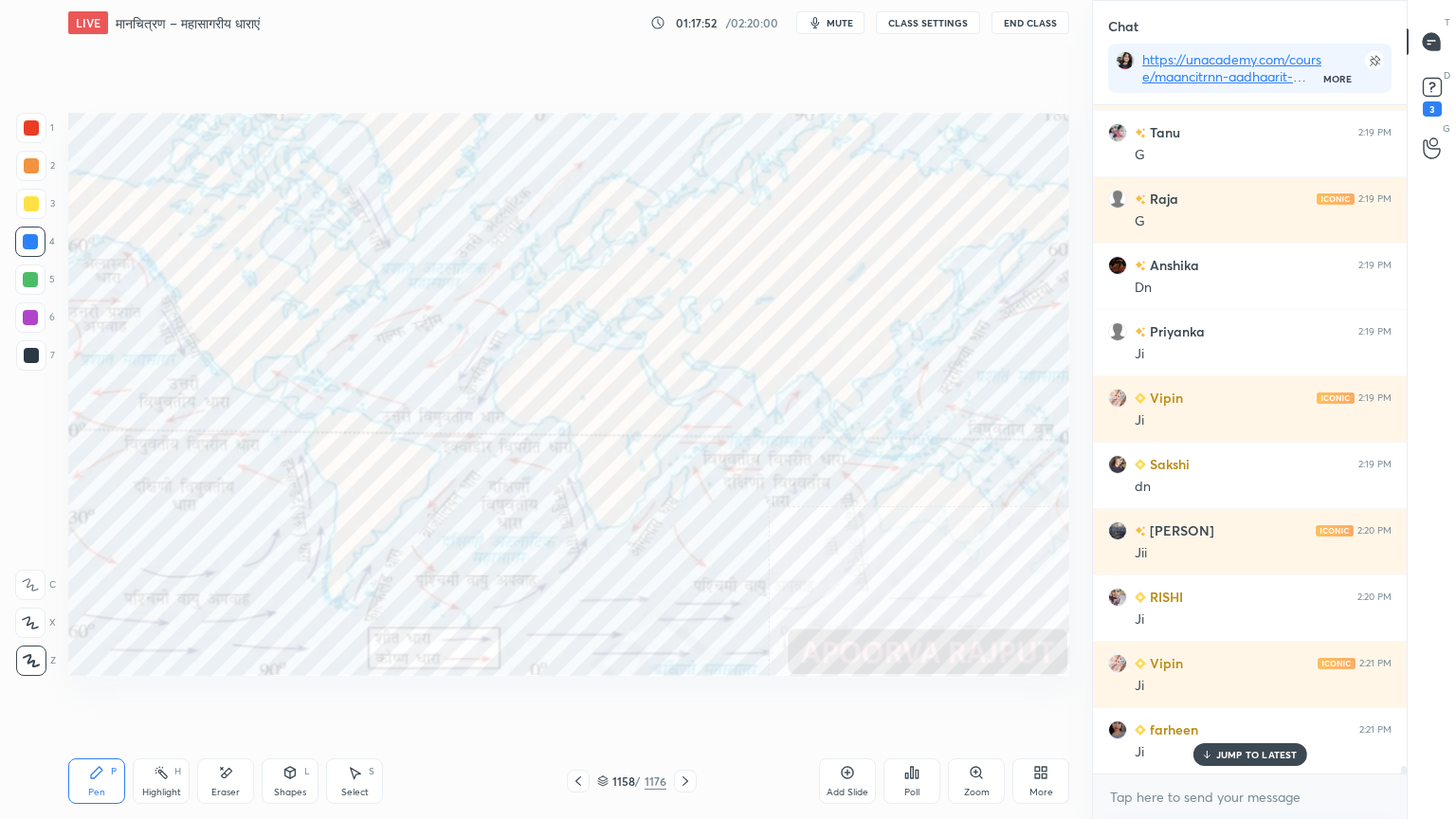 click on "Pen P Highlight H Eraser Shapes L Select S" at bounding box center [256, 781] 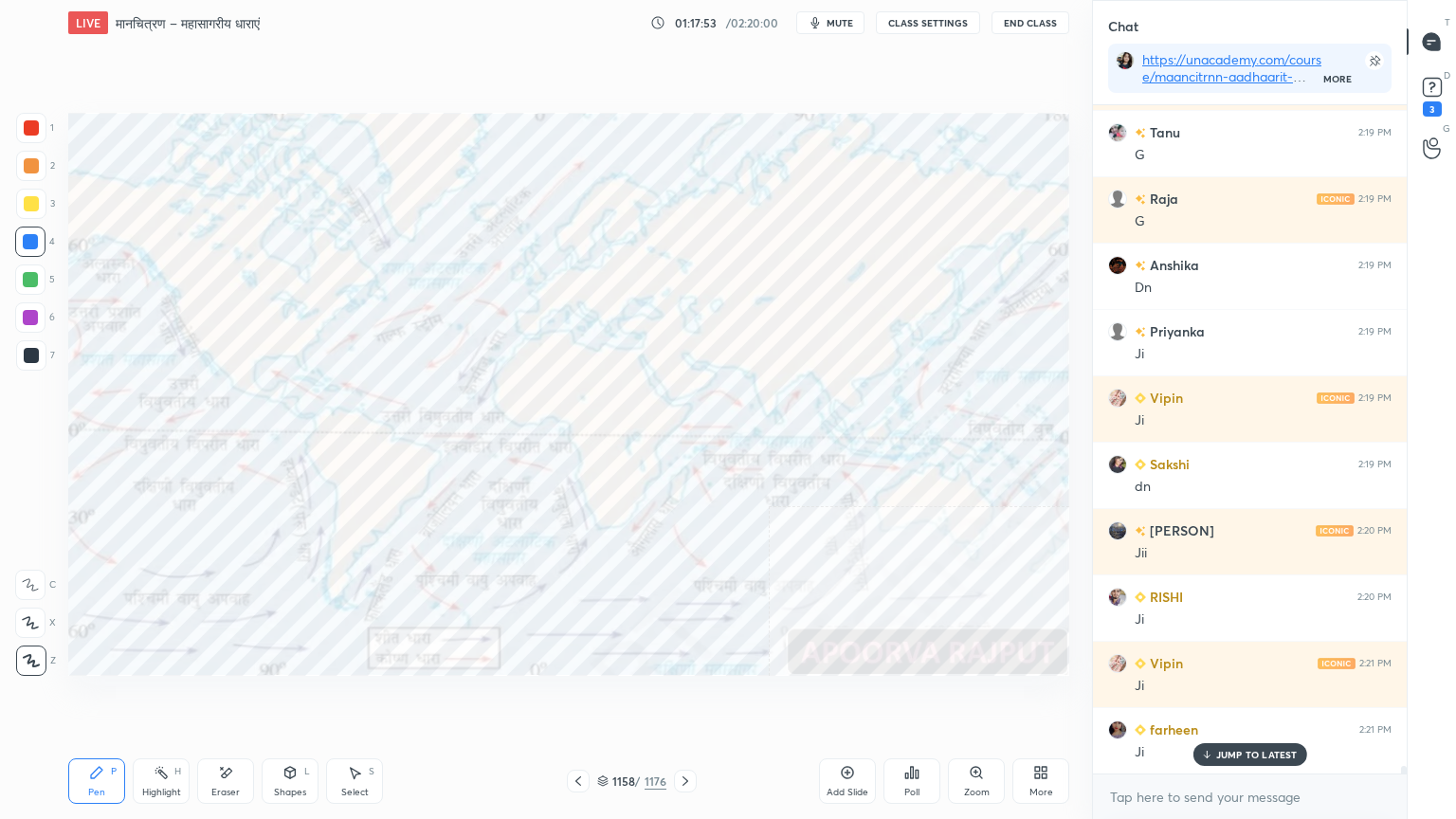 click on "Eraser" at bounding box center [226, 781] 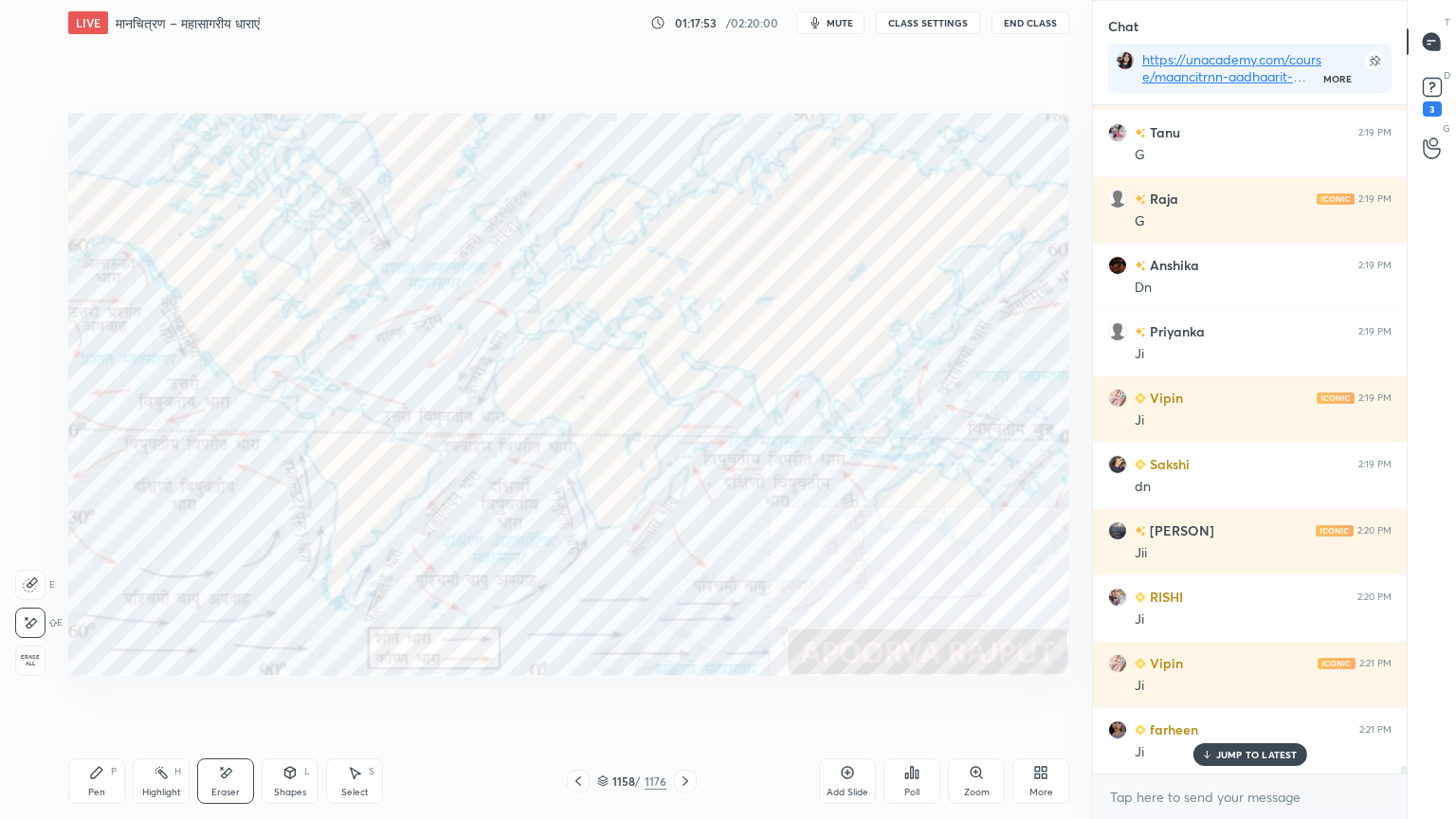 click on "Erase all" at bounding box center (30, 661) 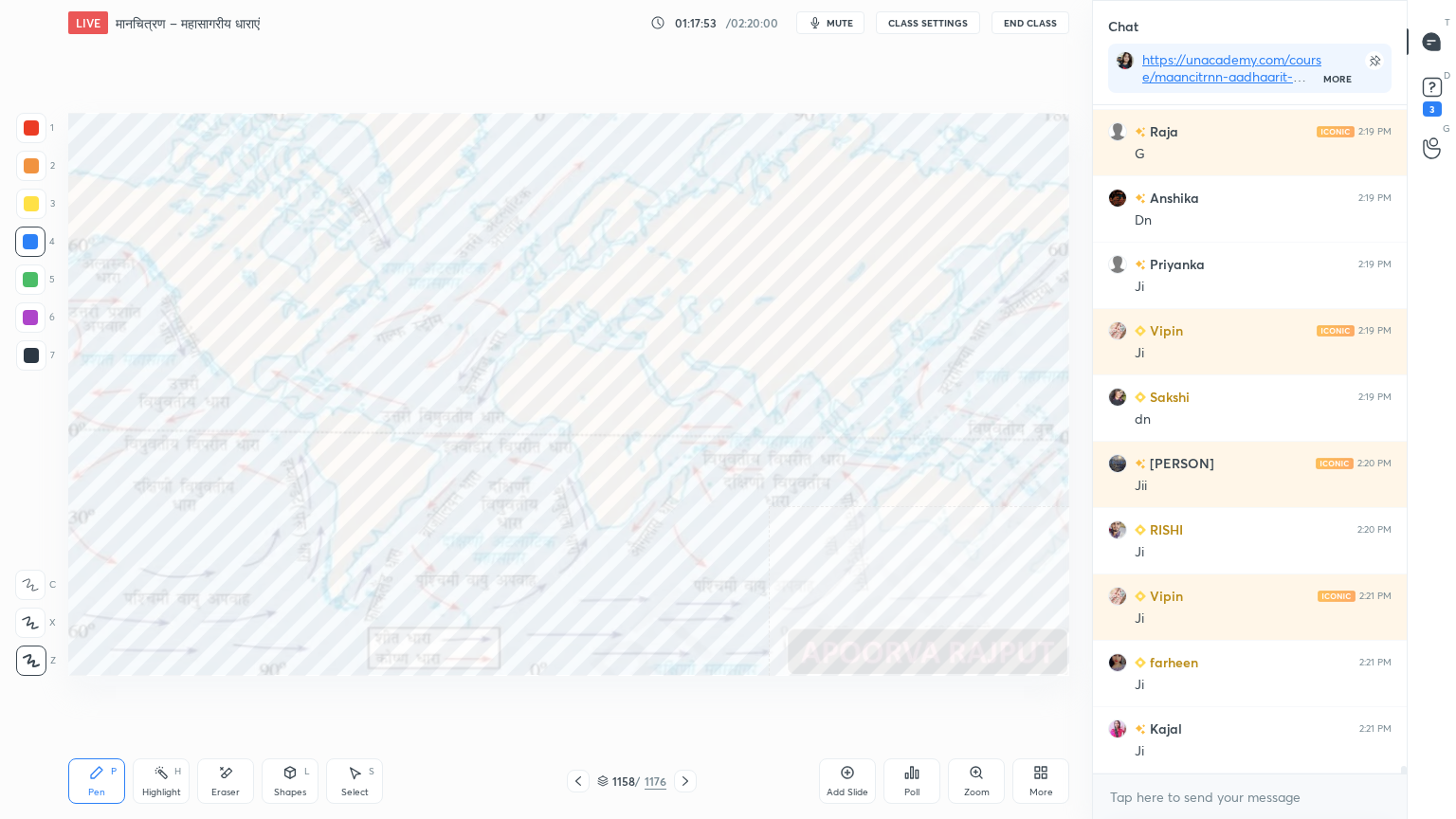 drag, startPoint x: 28, startPoint y: 659, endPoint x: 31, endPoint y: 644, distance: 15.29706 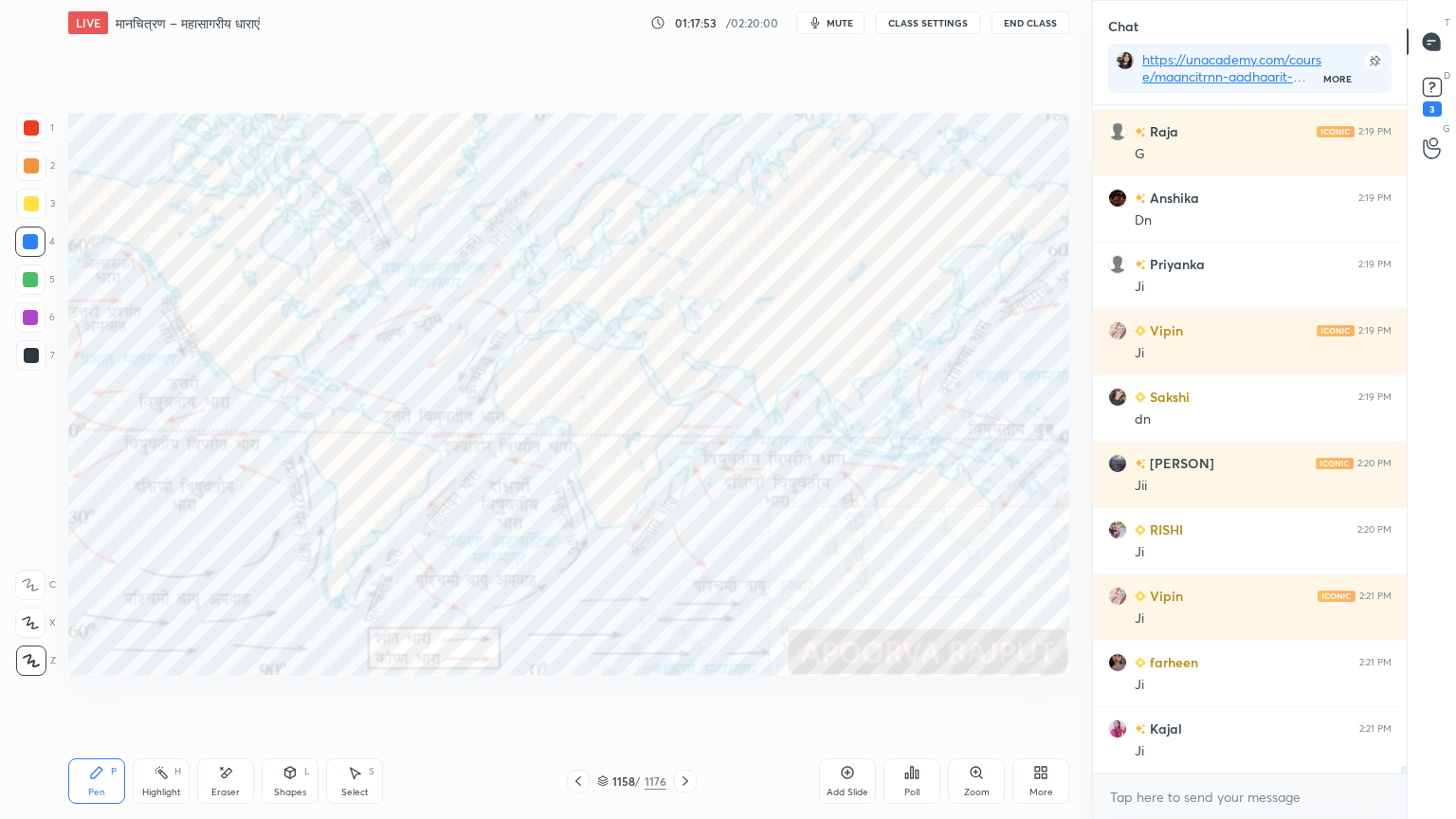 click on "1 2 3 4 5 6 7 C X Z E E Erase all   H H" at bounding box center [30, 394] 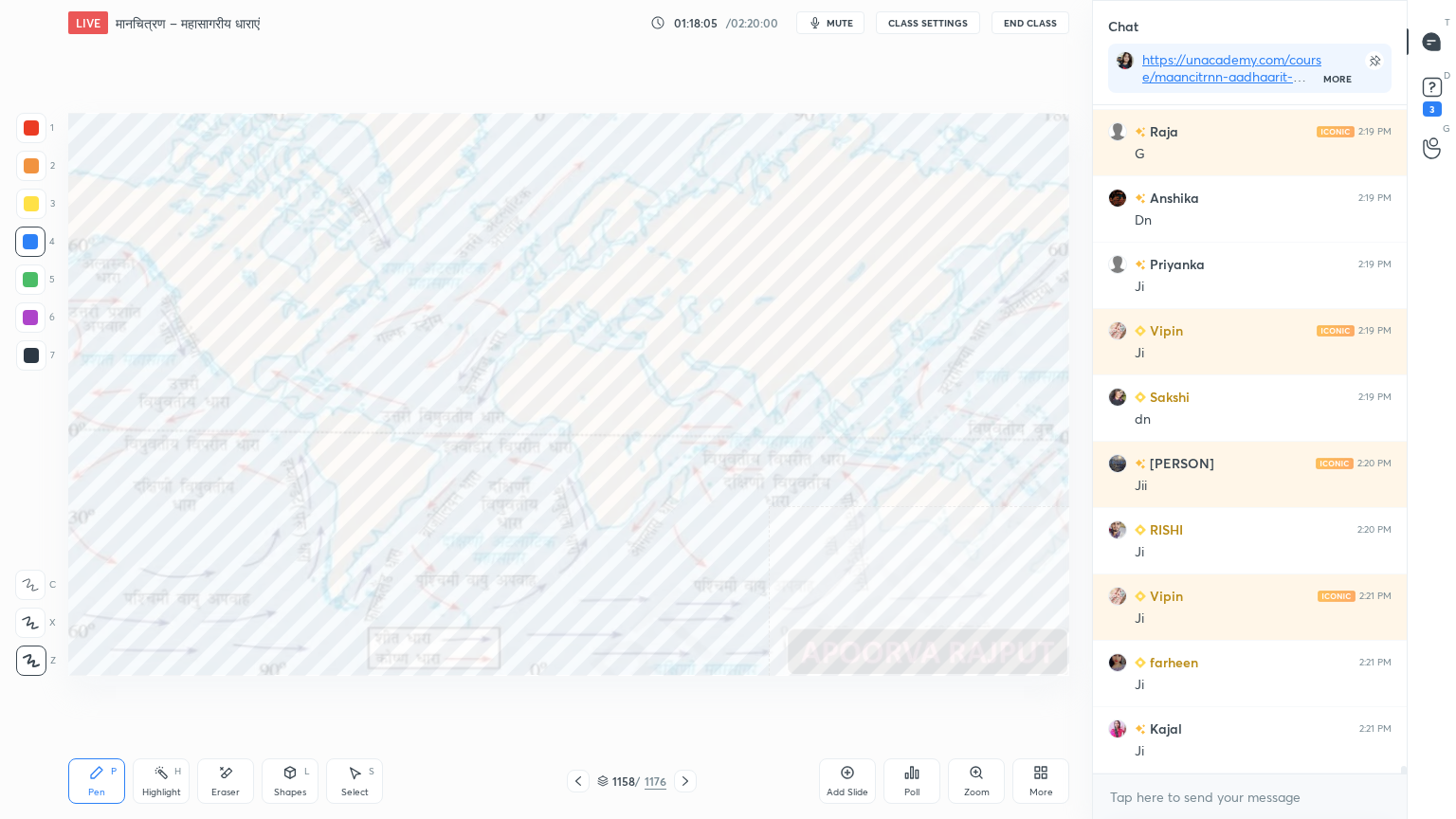 click 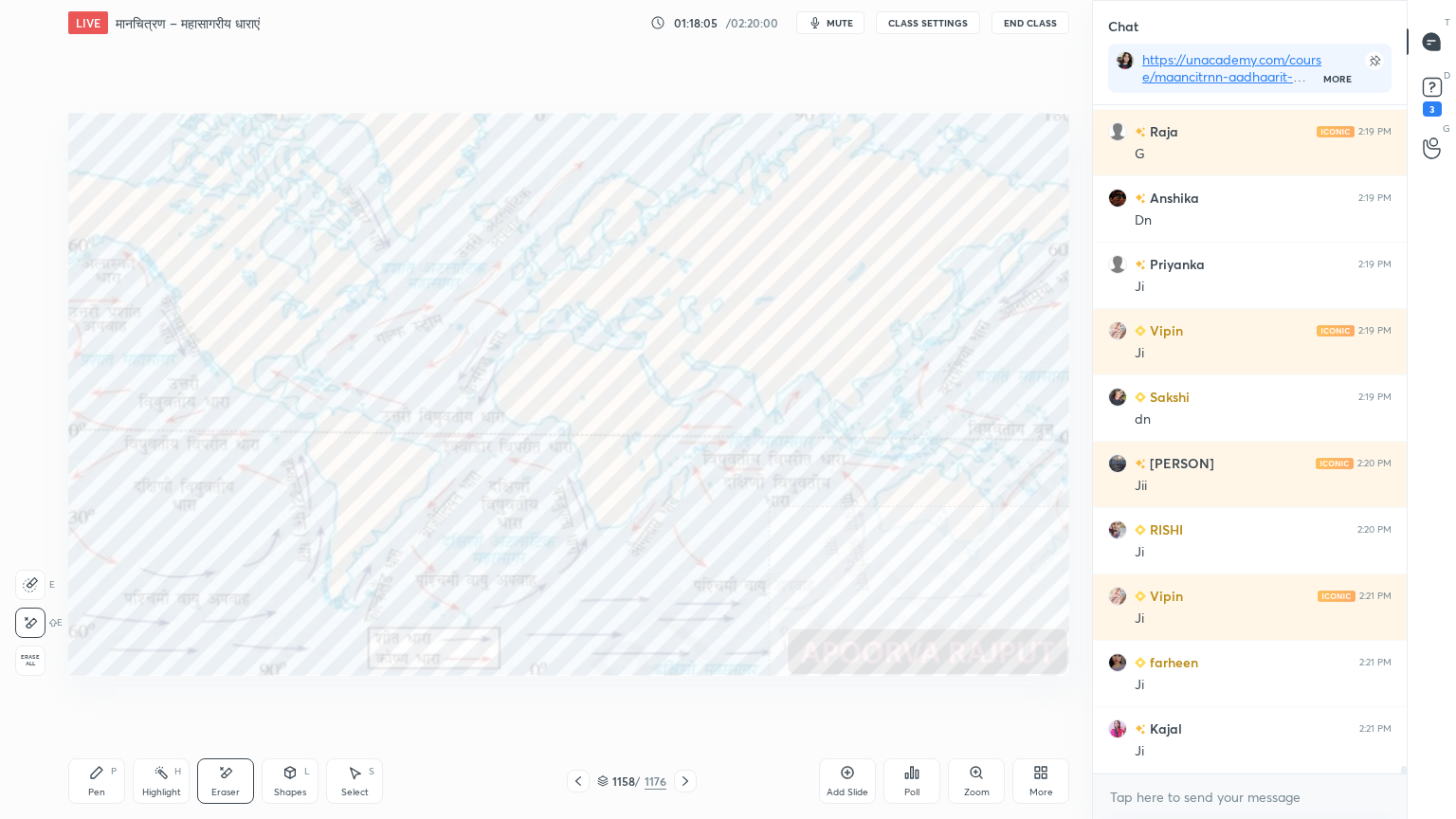 click on "Erase all" at bounding box center [32, 657] 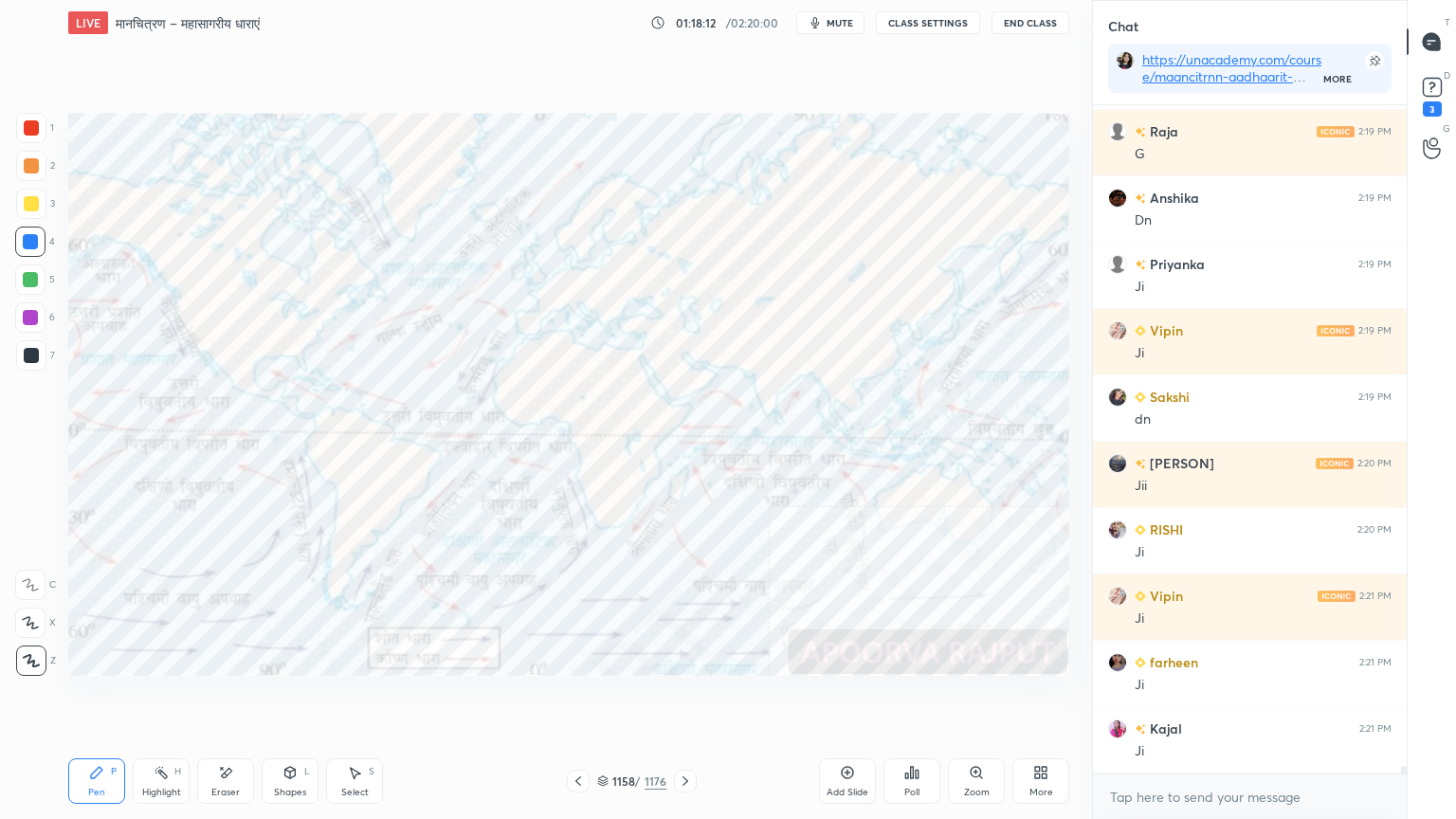 click on "Eraser" at bounding box center [226, 781] 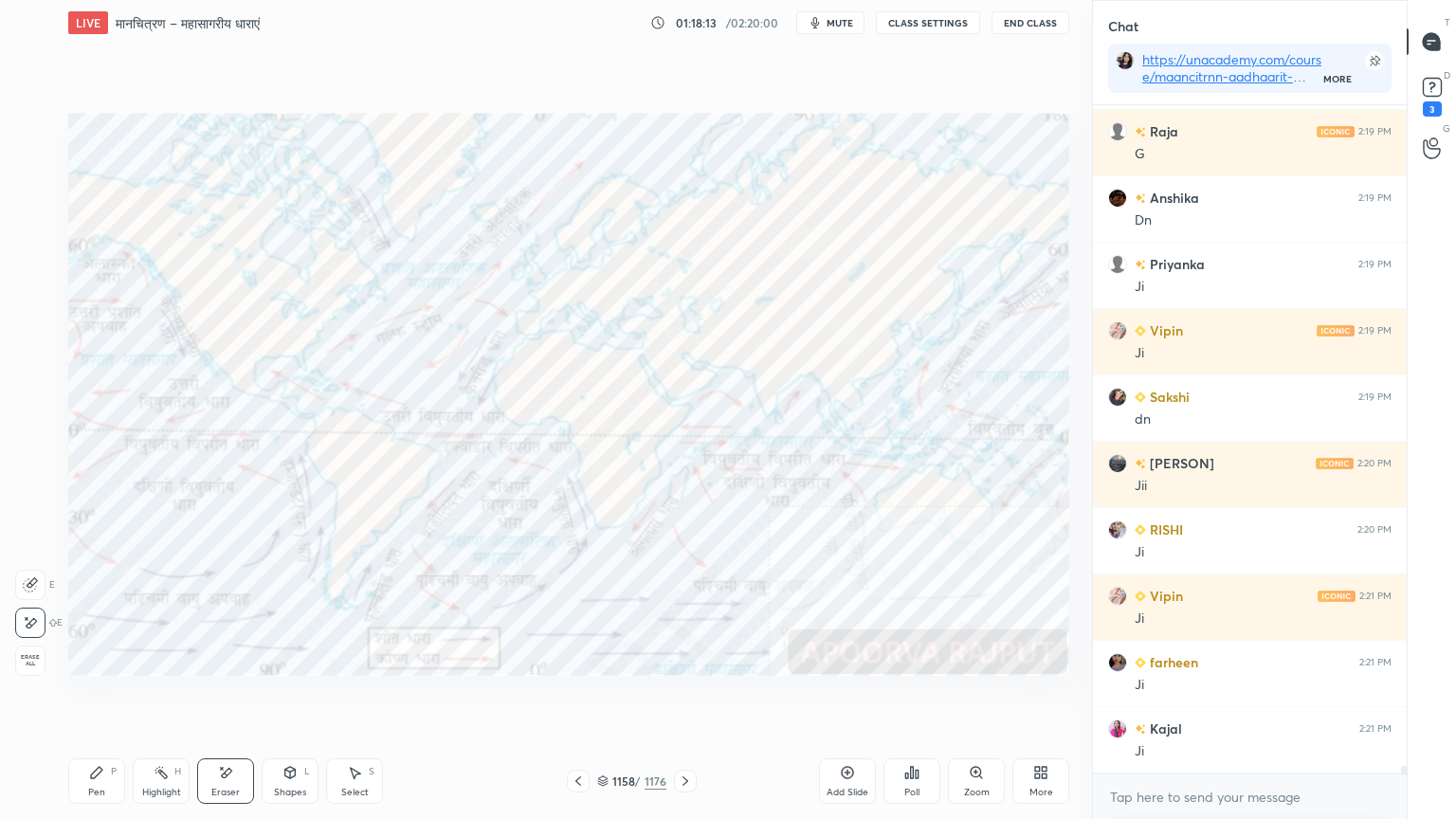 drag, startPoint x: 30, startPoint y: 645, endPoint x: 60, endPoint y: 621, distance: 38.418745 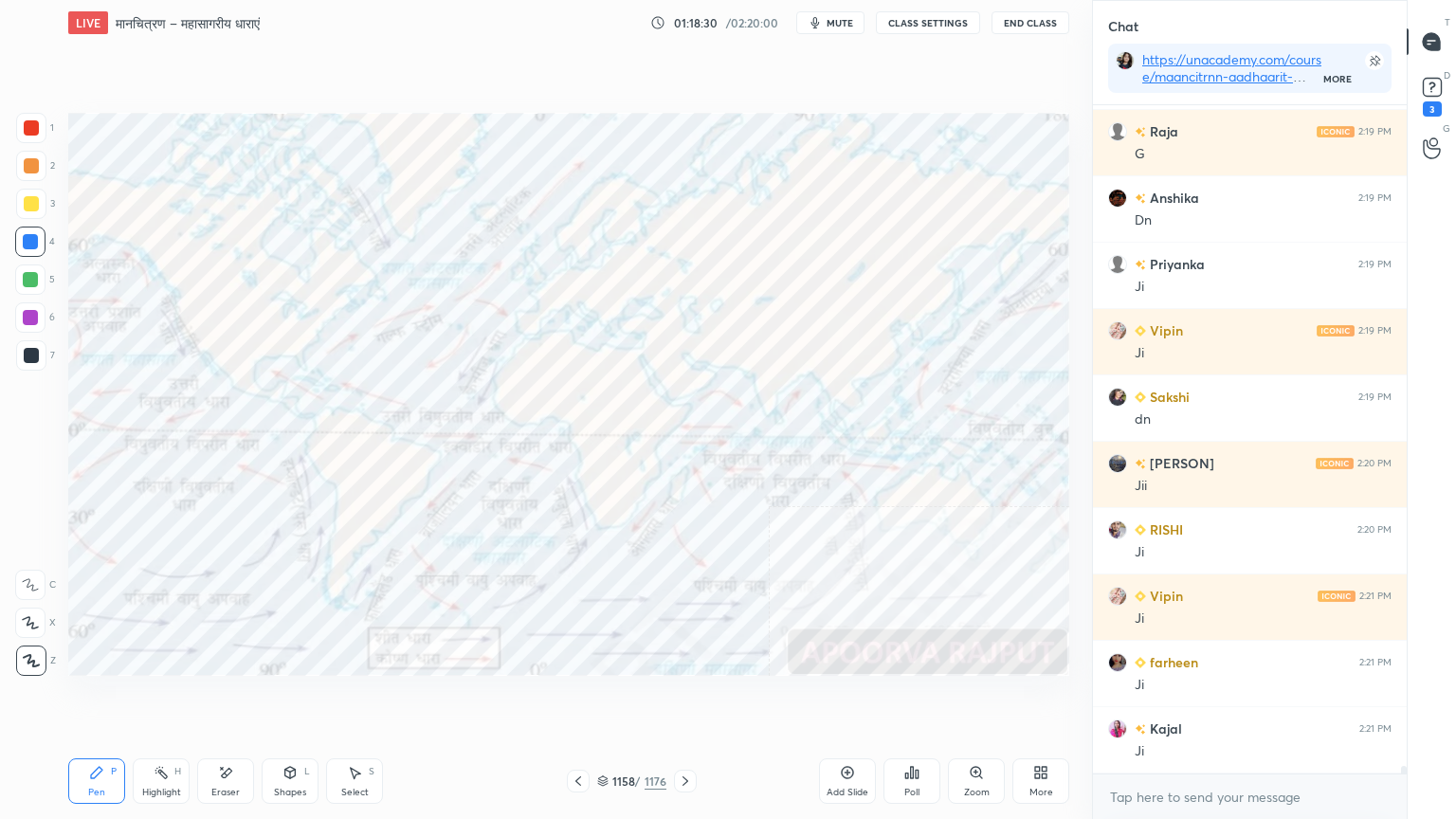 scroll, scrollTop: 56329, scrollLeft: 0, axis: vertical 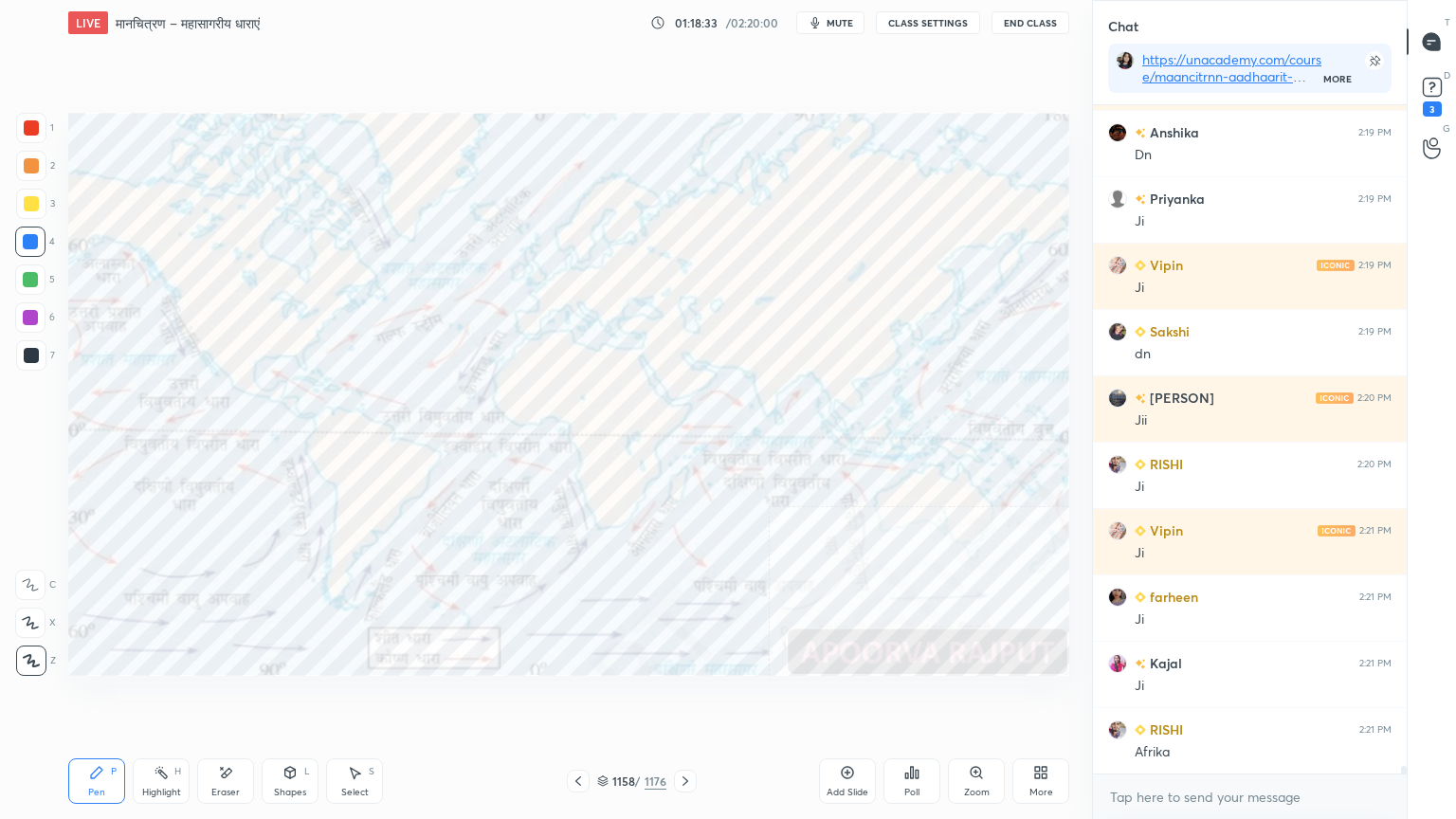 drag, startPoint x: 233, startPoint y: 764, endPoint x: 228, endPoint y: 774, distance: 11.18034 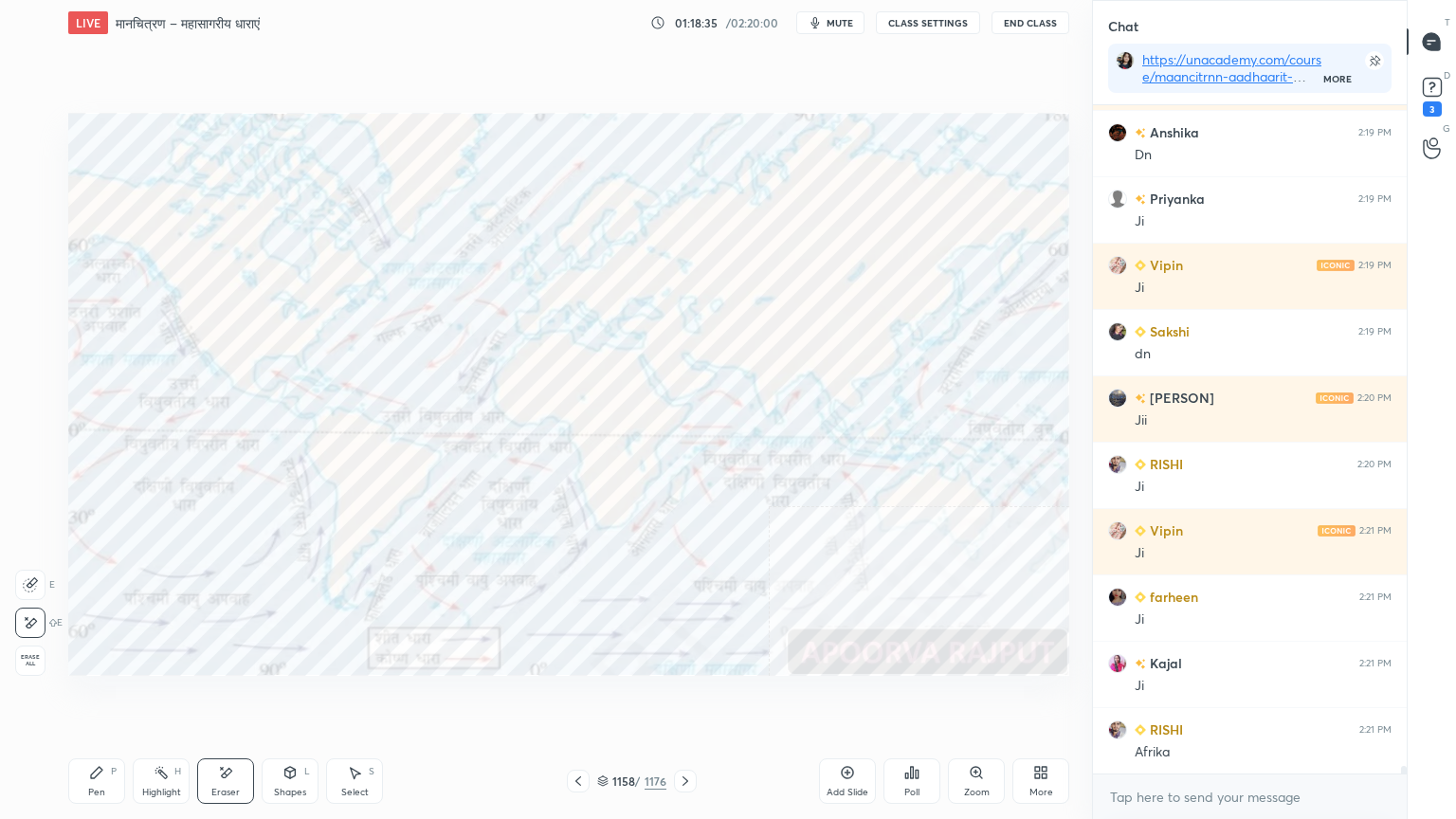 click 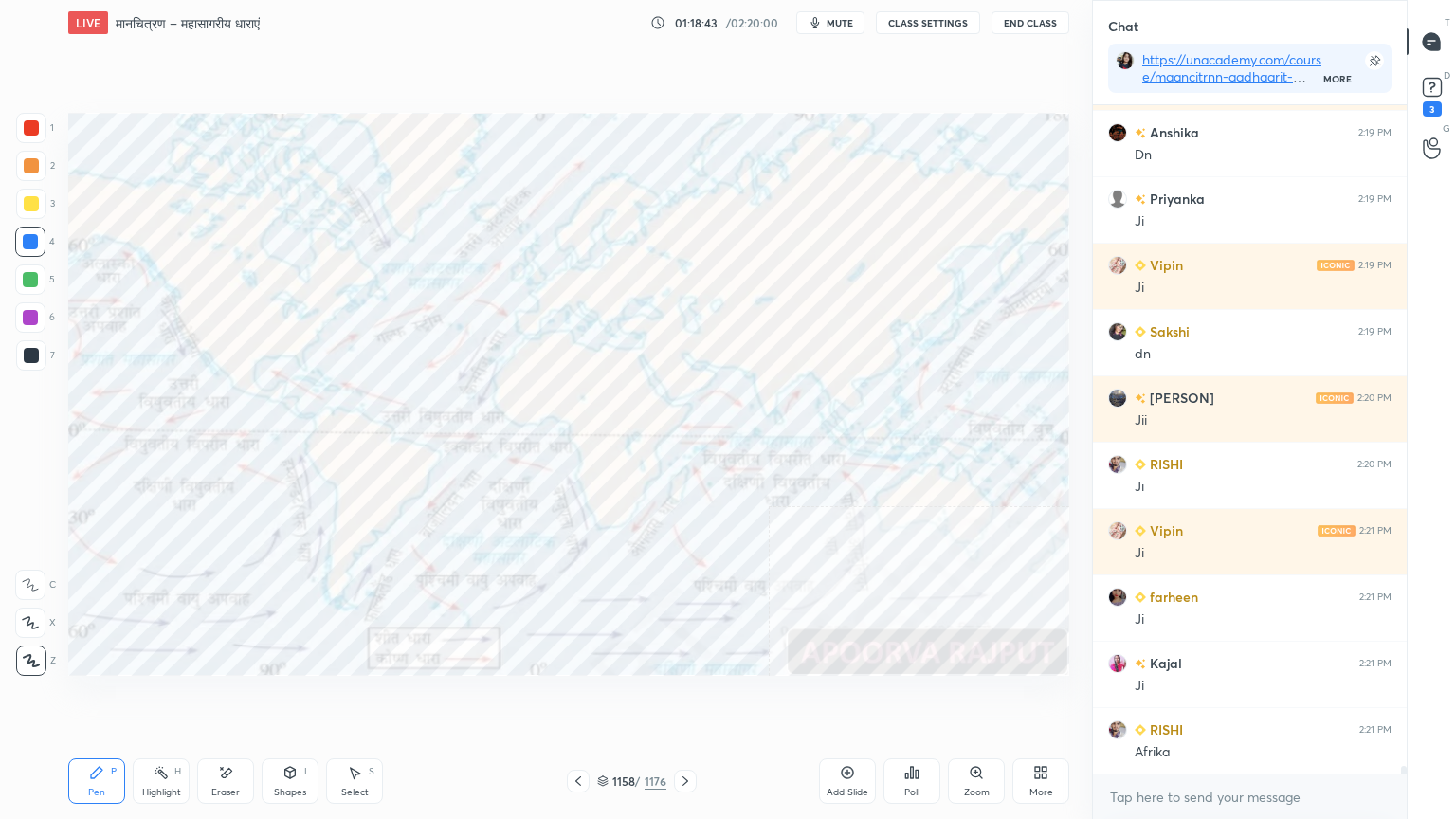 scroll, scrollTop: 56396, scrollLeft: 0, axis: vertical 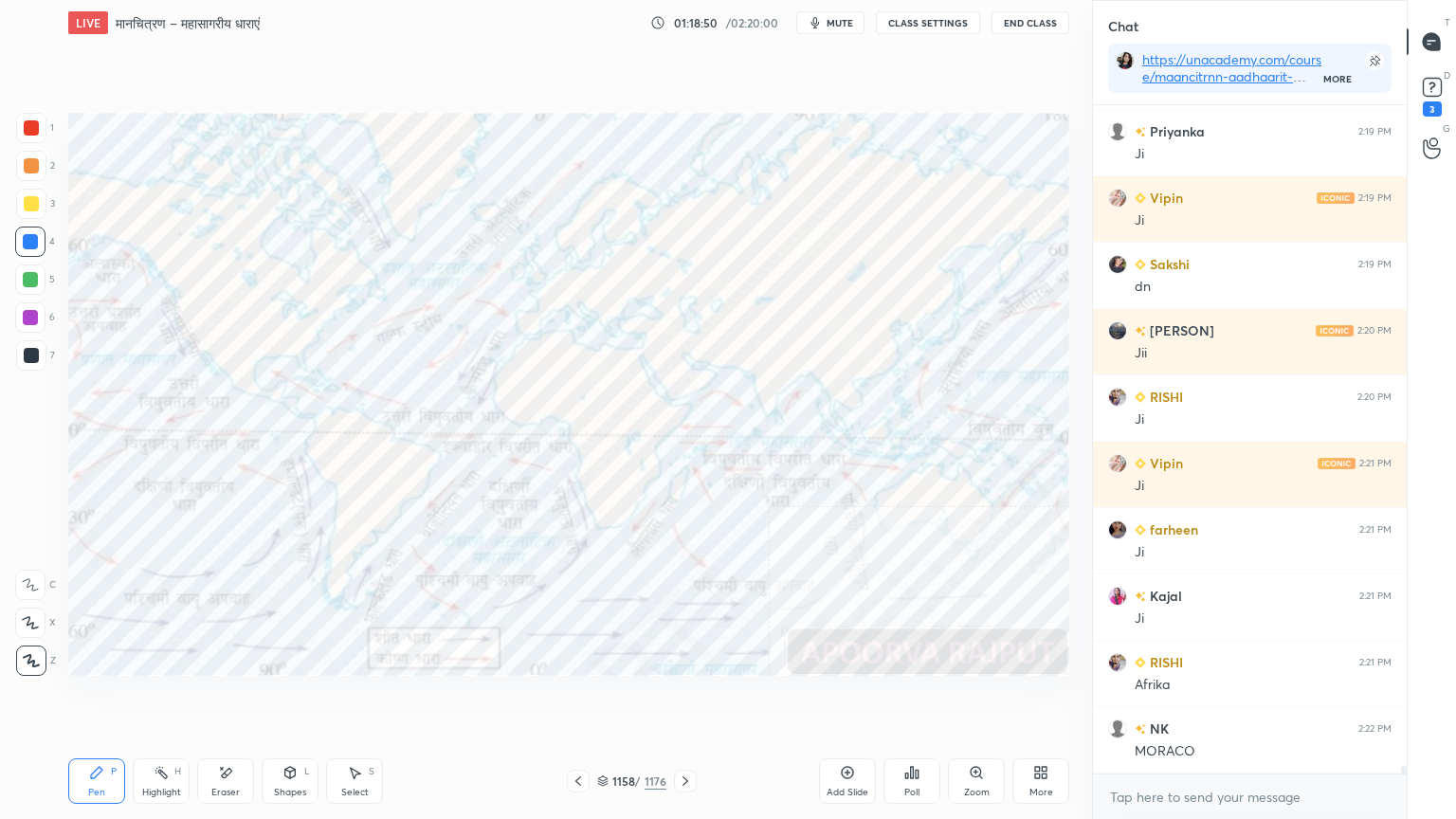 drag, startPoint x: 224, startPoint y: 779, endPoint x: 218, endPoint y: 755, distance: 24.738634 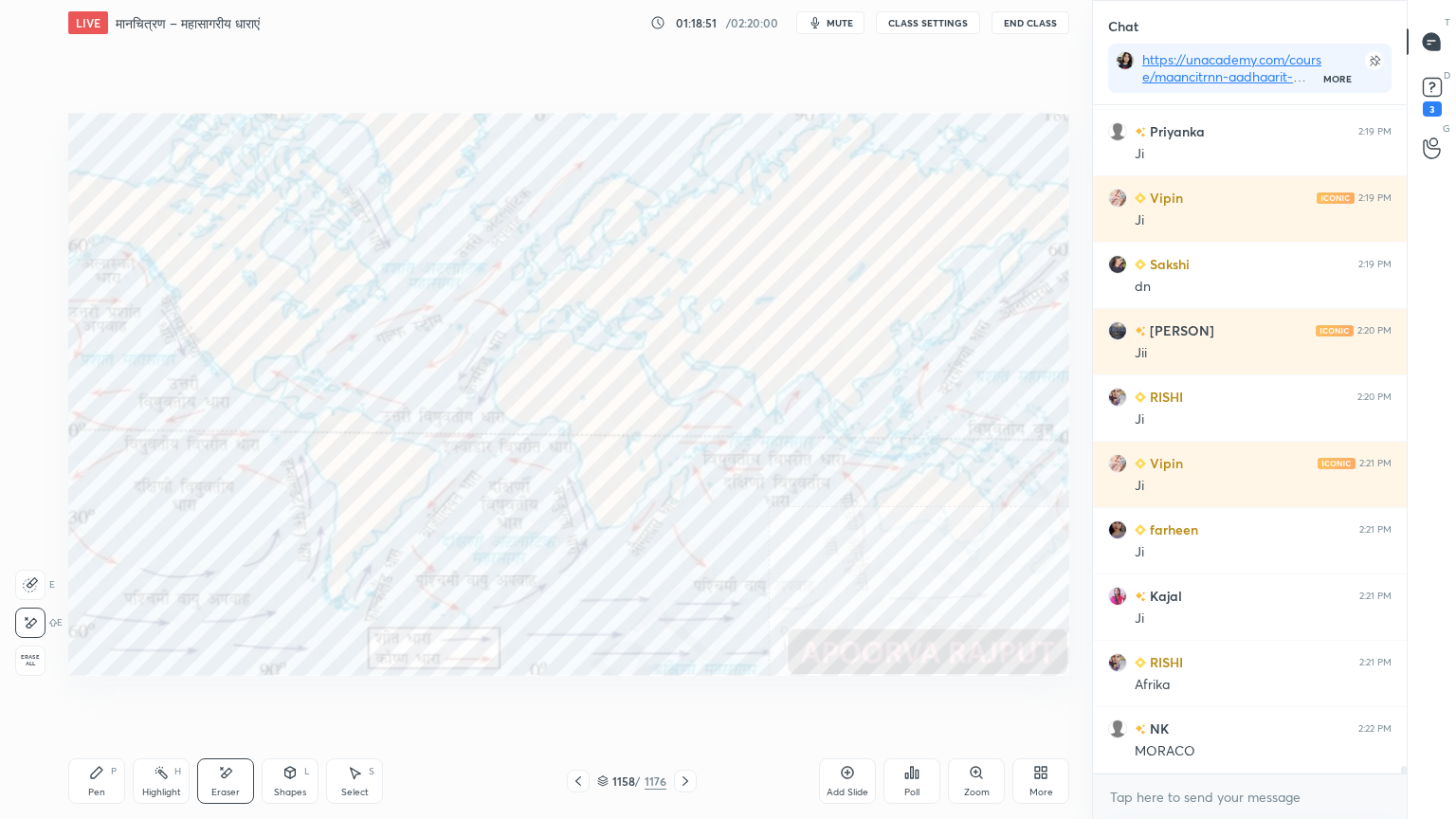 click on "Erase all" at bounding box center [30, 661] 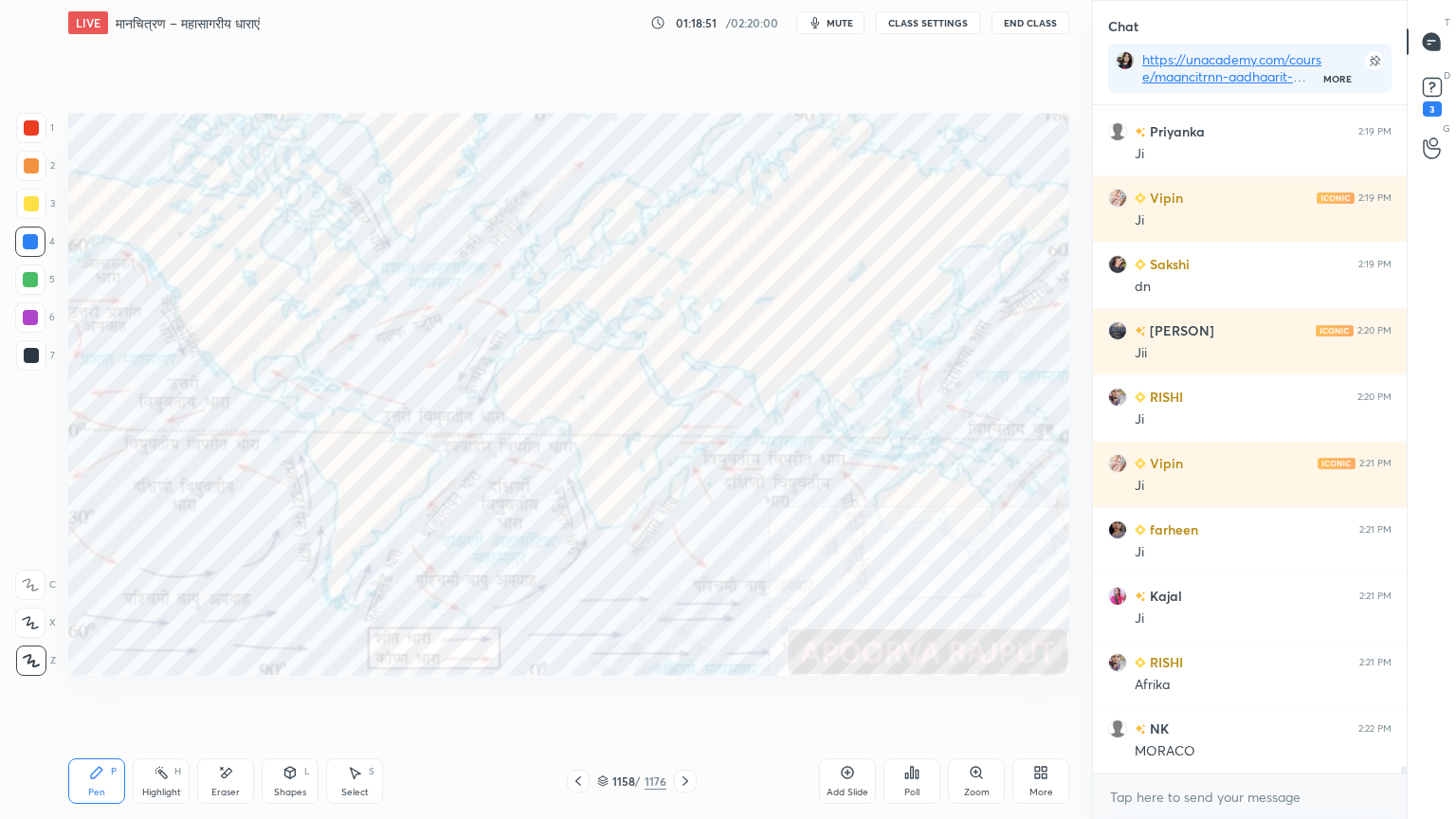 click on "1 2 3 4 5 6 7 C X Z E E Erase all   H H" at bounding box center [30, 394] 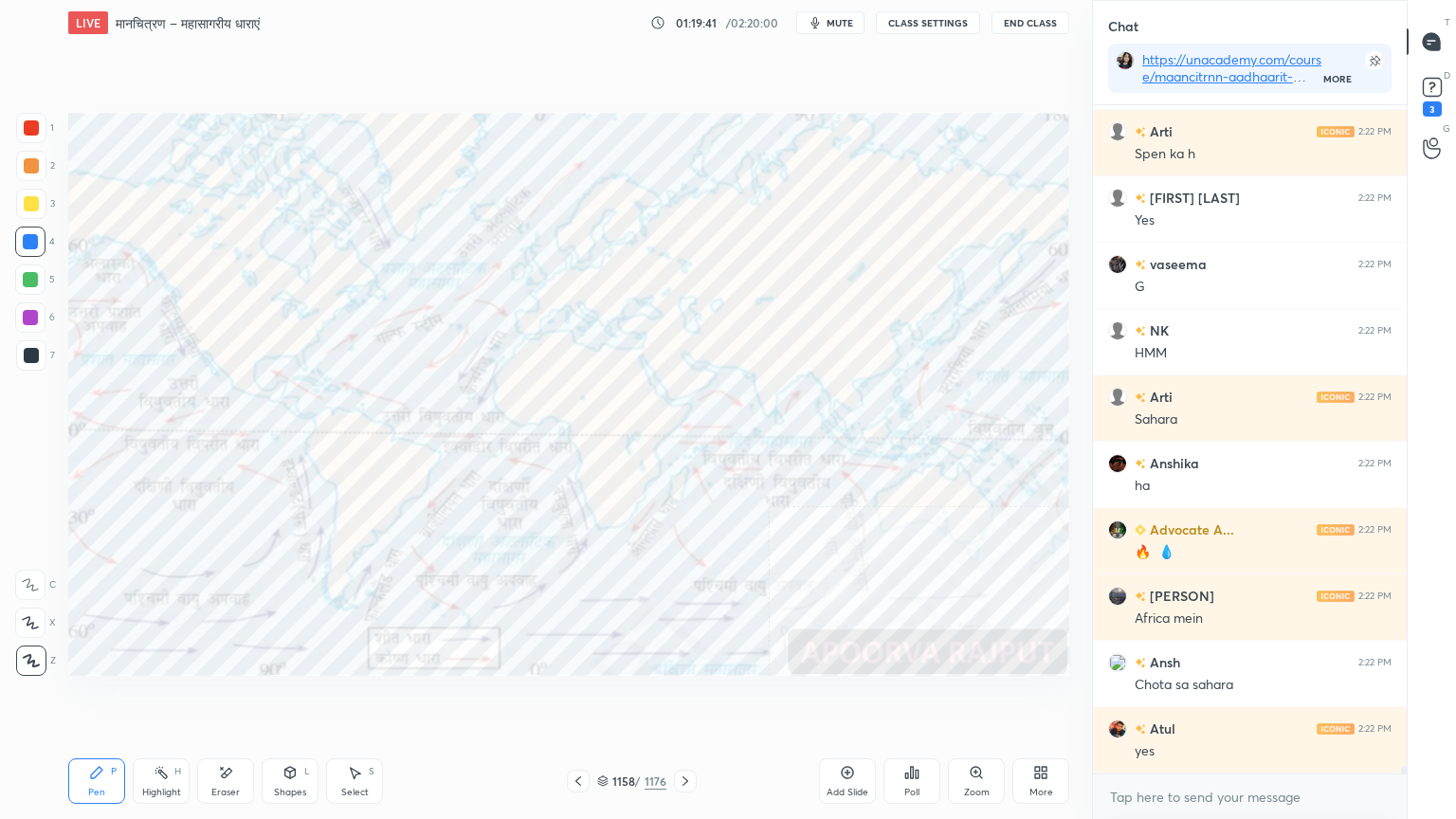 scroll, scrollTop: 57125, scrollLeft: 0, axis: vertical 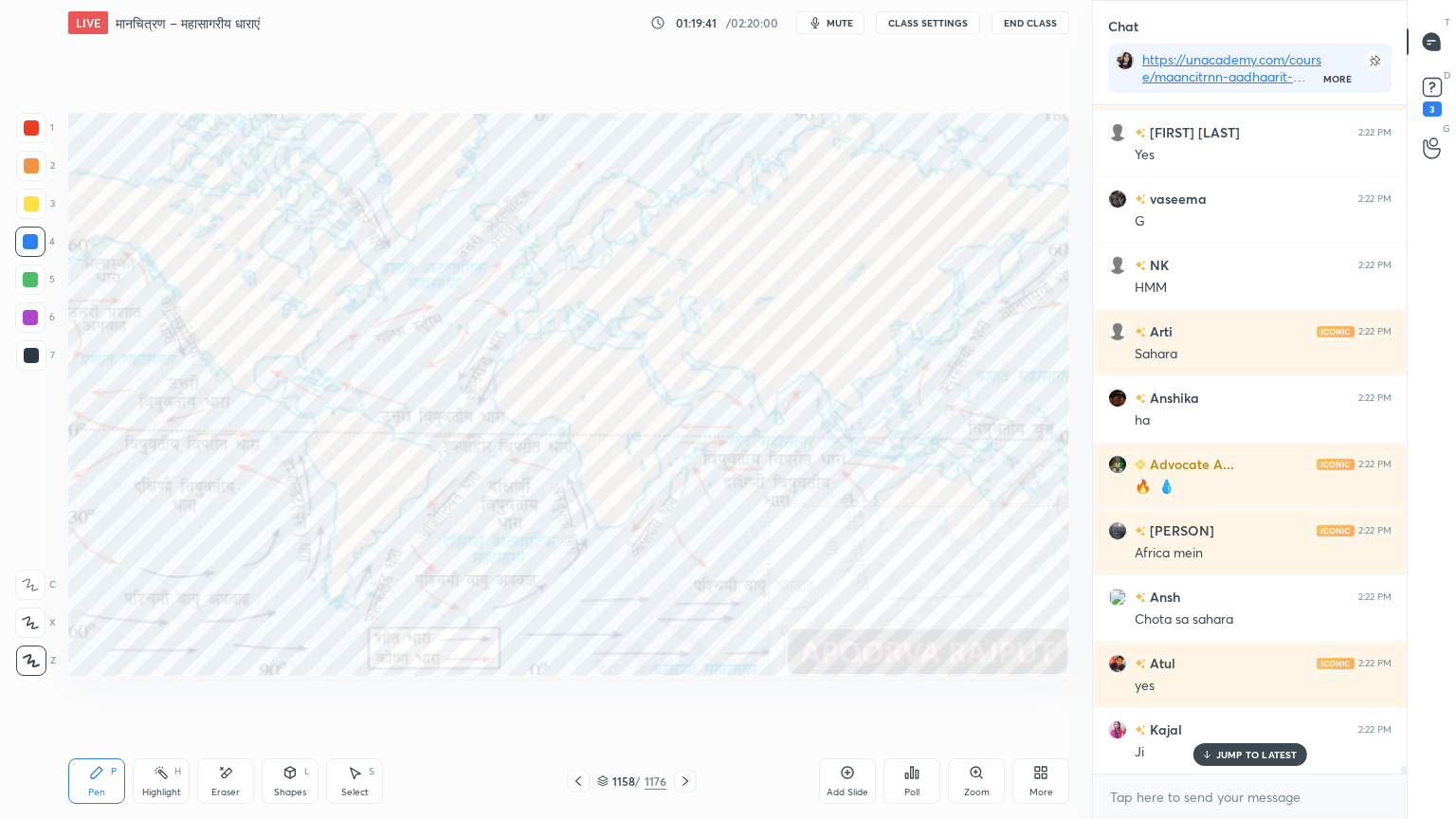 click on "Eraser" at bounding box center [226, 781] 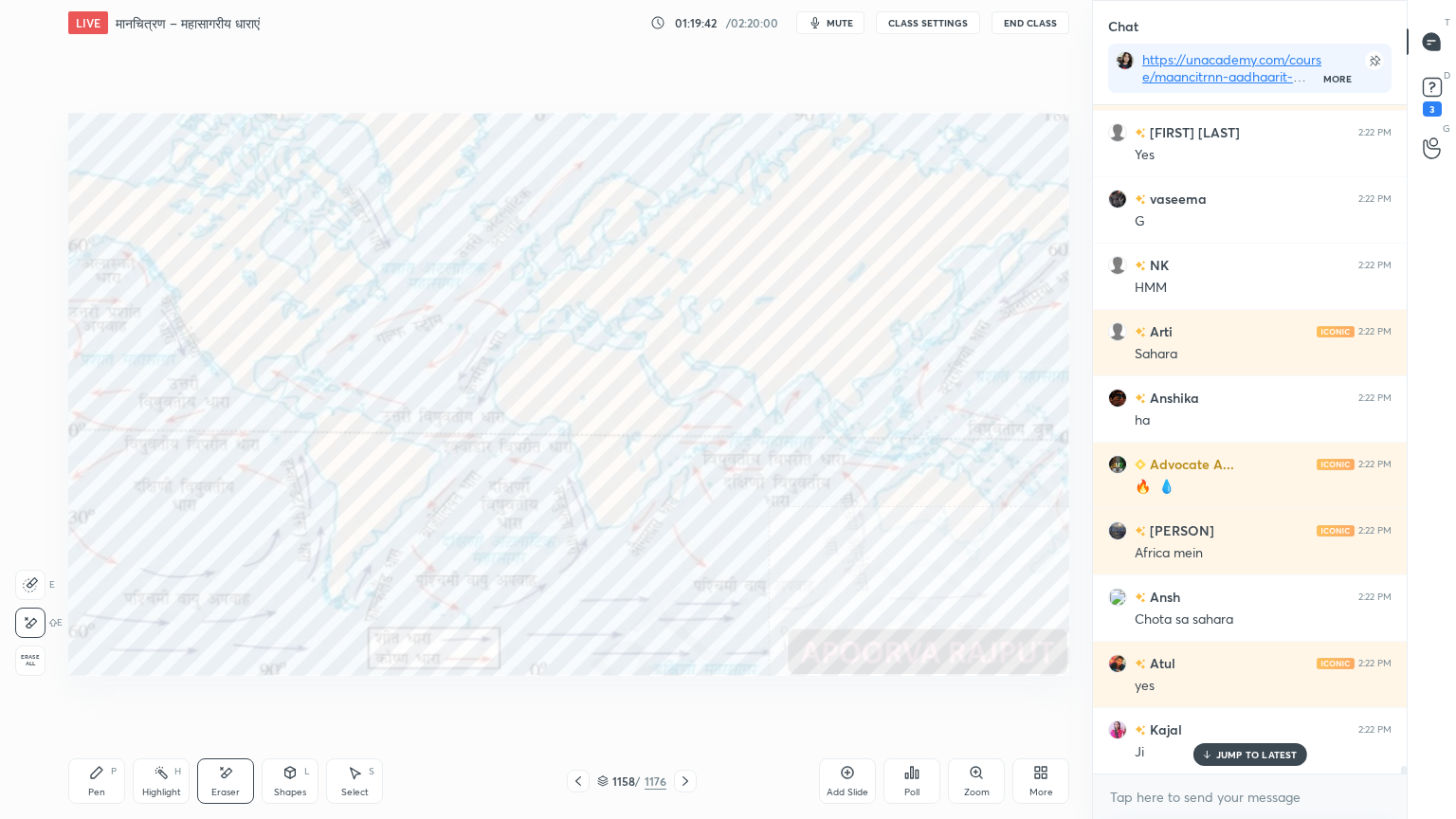 click on "Erase all" at bounding box center (30, 661) 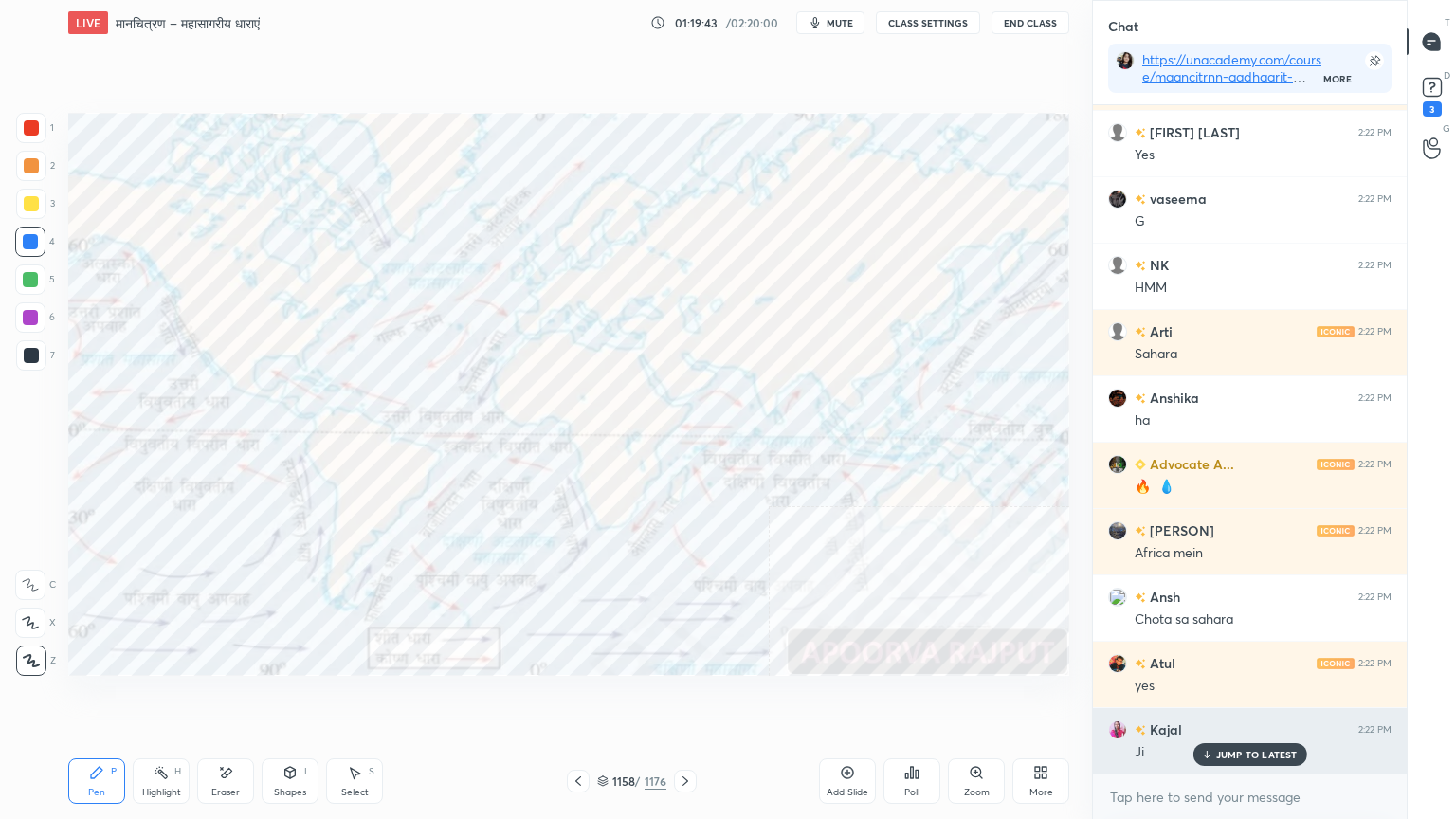 drag, startPoint x: 1233, startPoint y: 752, endPoint x: 1227, endPoint y: 765, distance: 14.317821 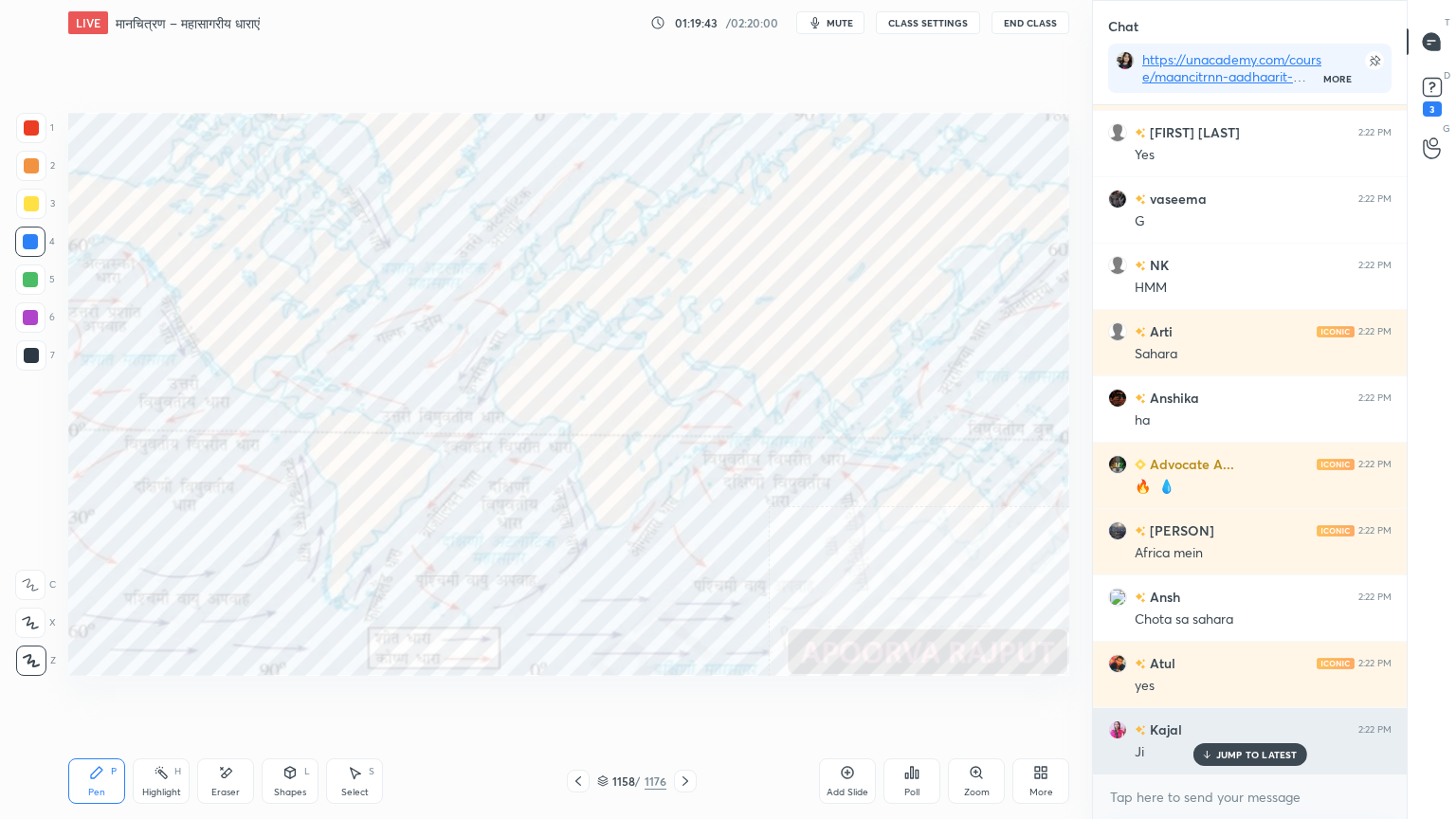 click on "JUMP TO LATEST" at bounding box center (1257, 755) 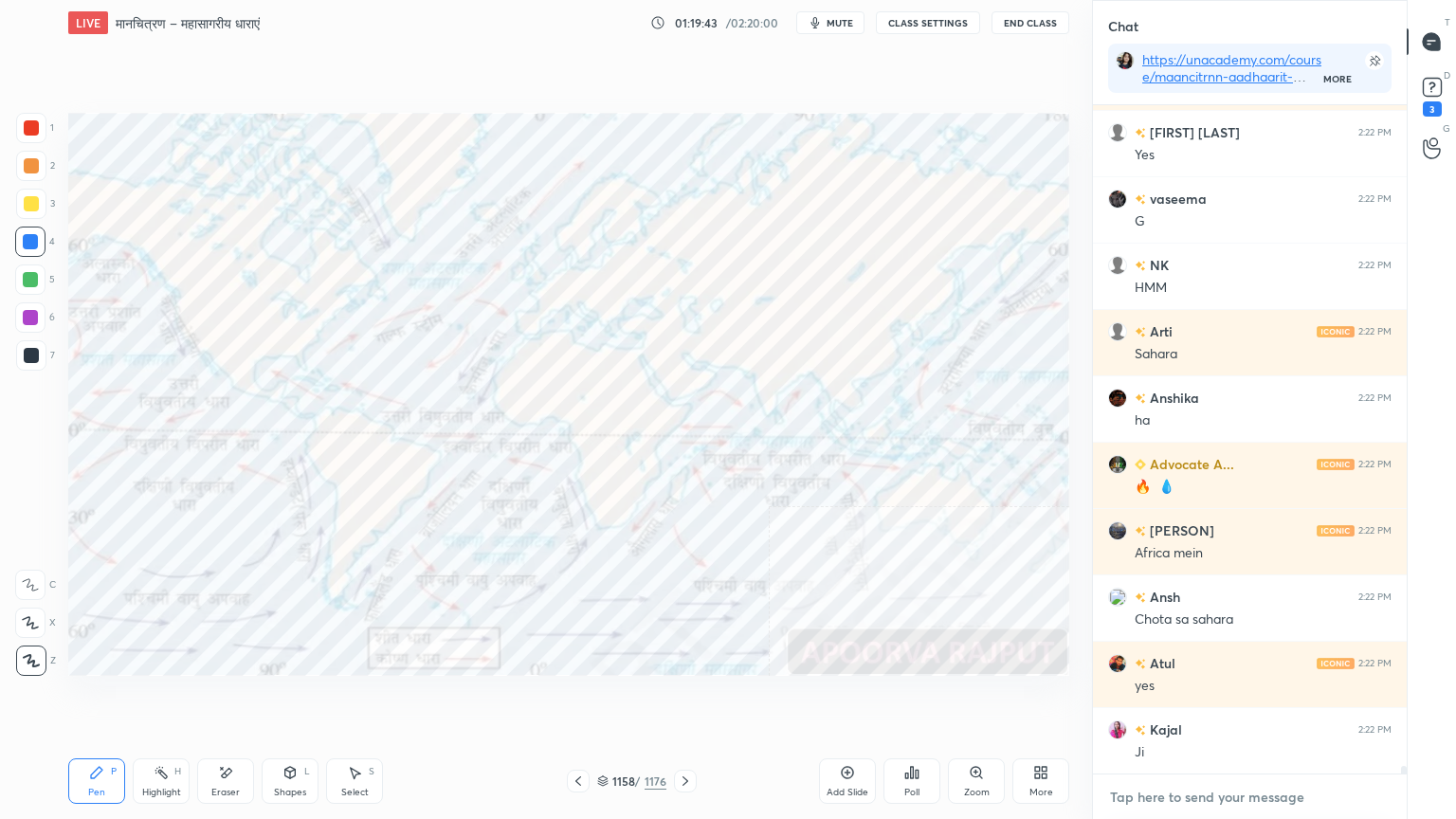 click at bounding box center (1249, 797) 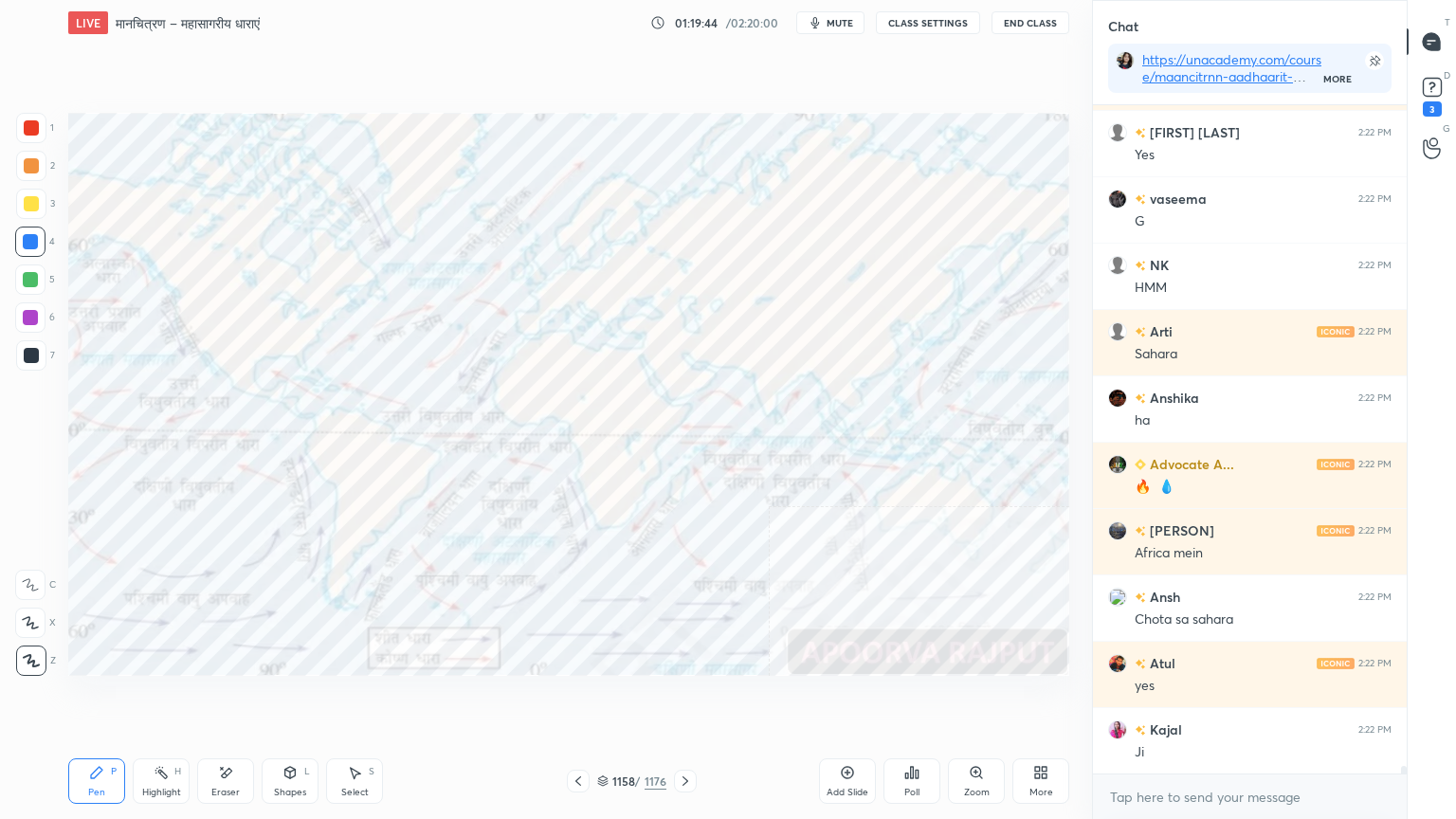 click 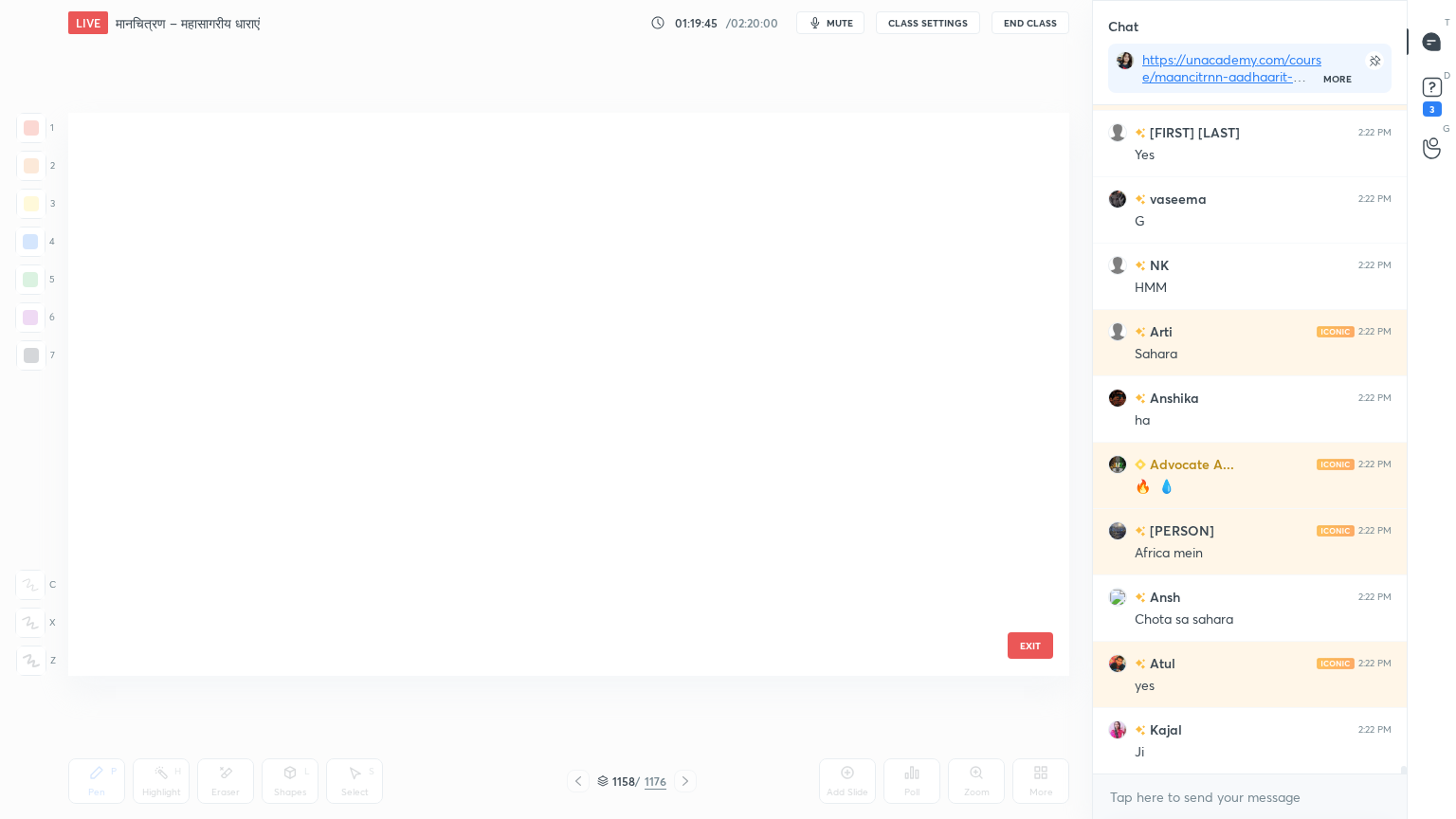 scroll, scrollTop: 66396, scrollLeft: 0, axis: vertical 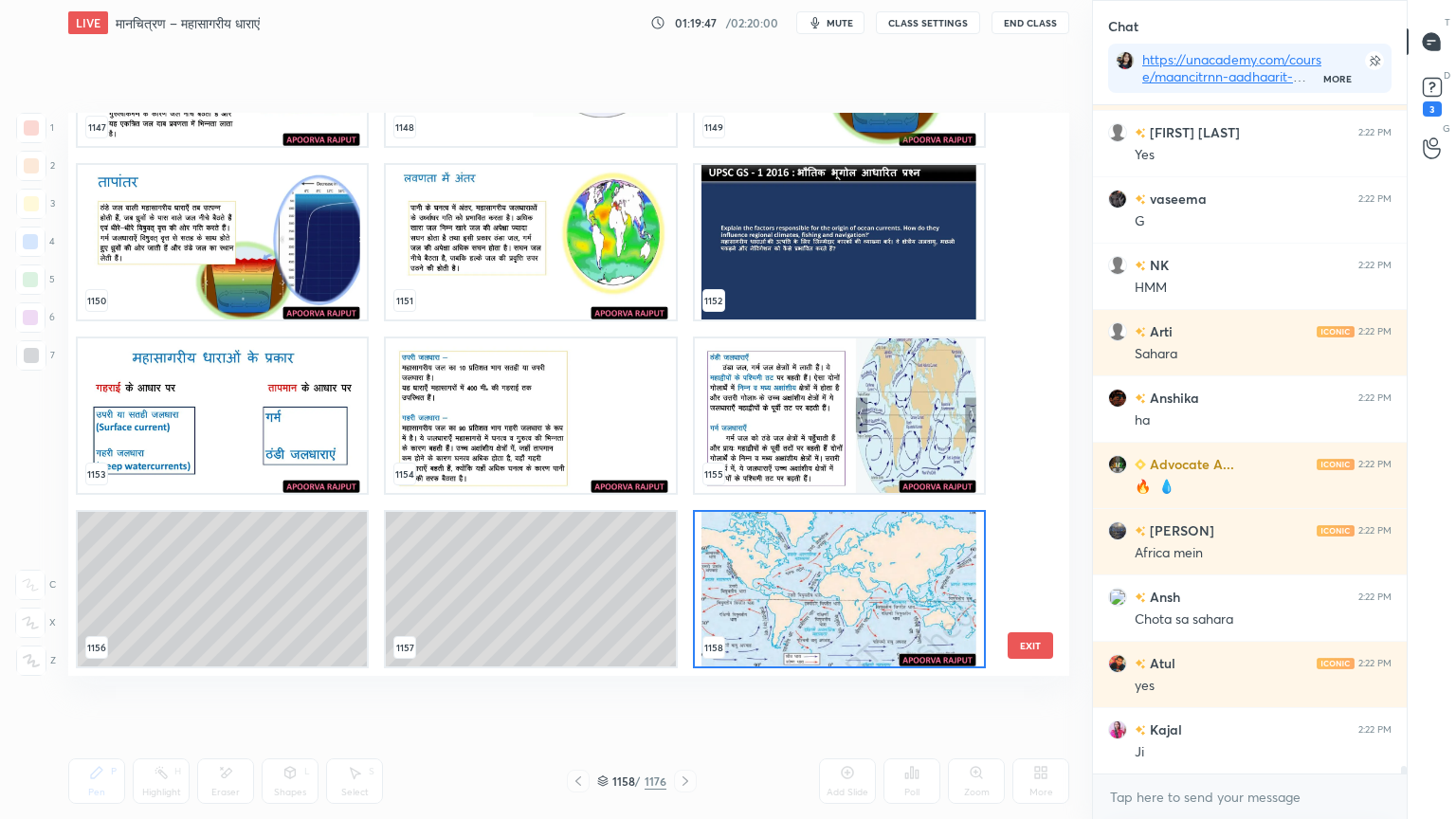 click on "1147 1148 1149 1150 1151 1152 1153 1154 1155 1156 1157 1158 1159 1160 1161" at bounding box center [552, 394] 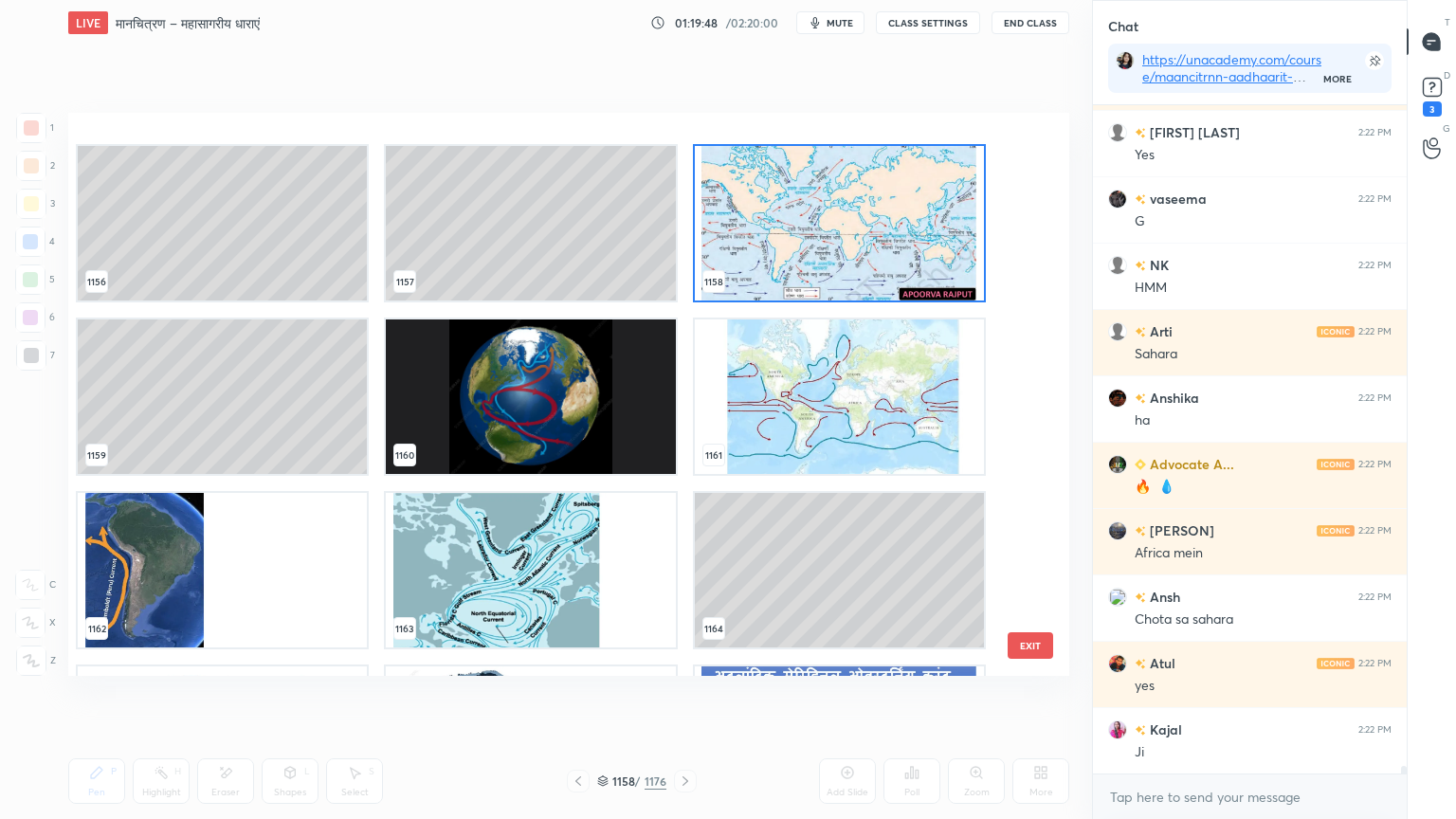 scroll, scrollTop: 66874, scrollLeft: 0, axis: vertical 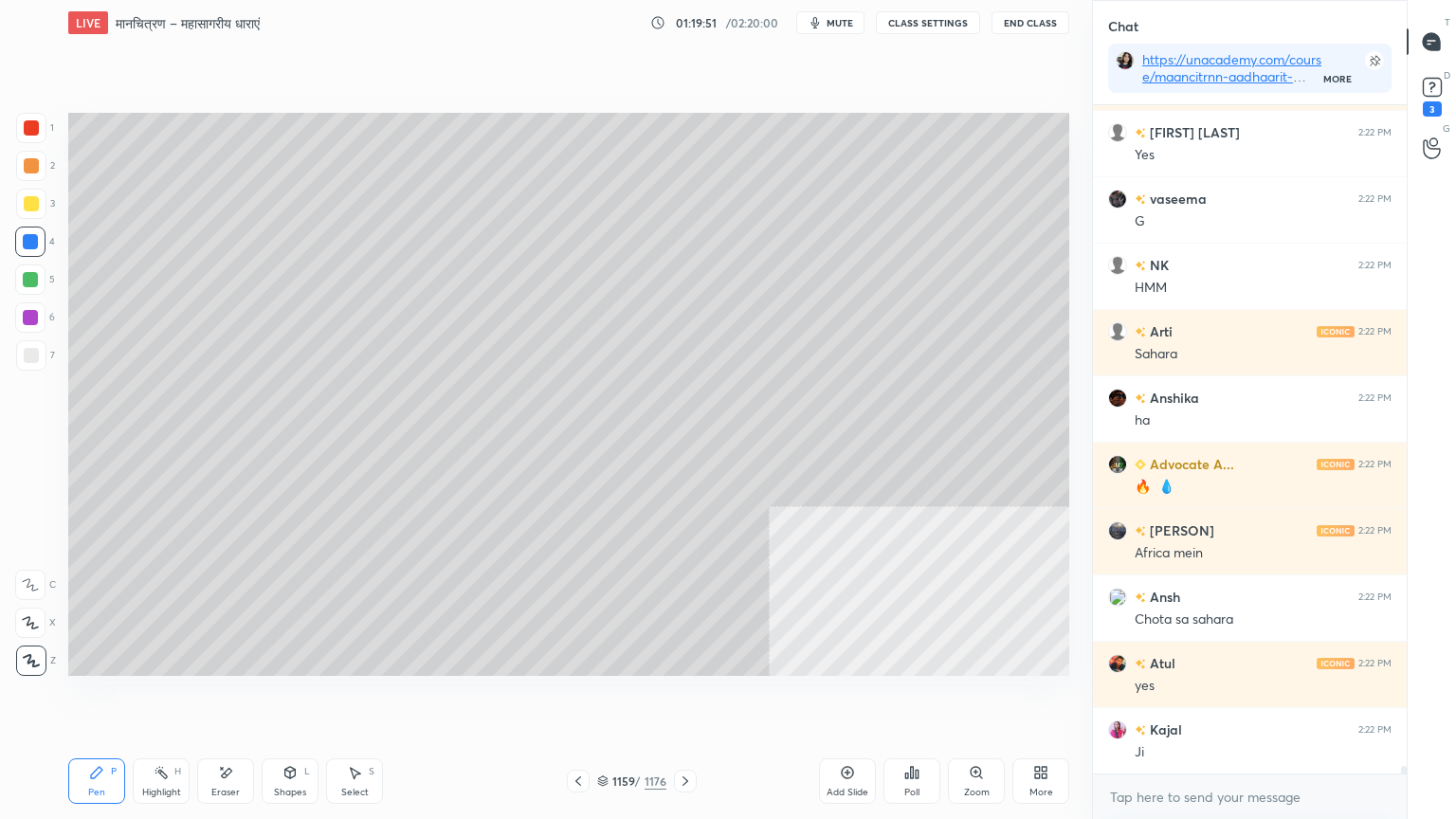 click at bounding box center [31, 355] 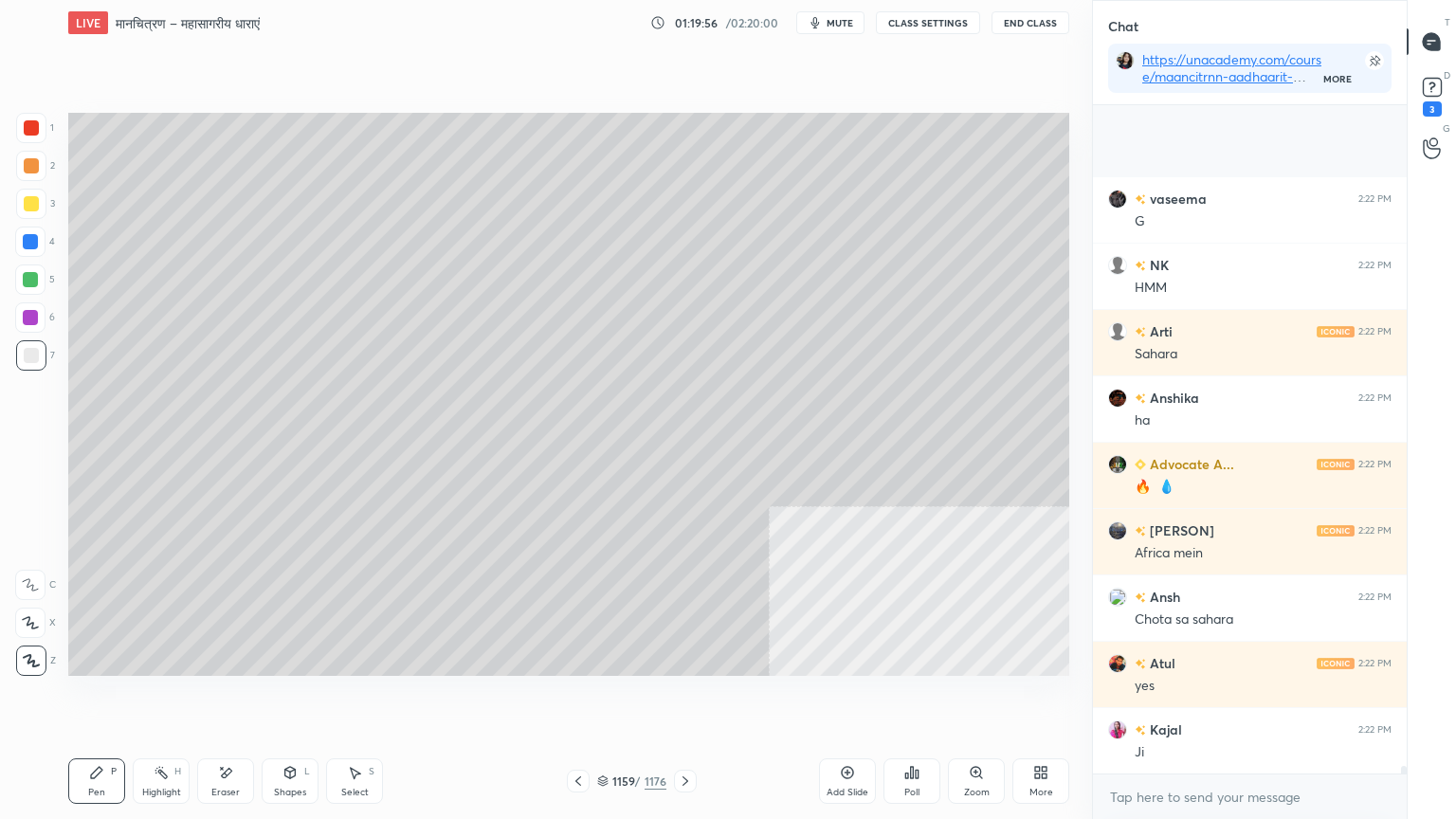 scroll, scrollTop: 57277, scrollLeft: 0, axis: vertical 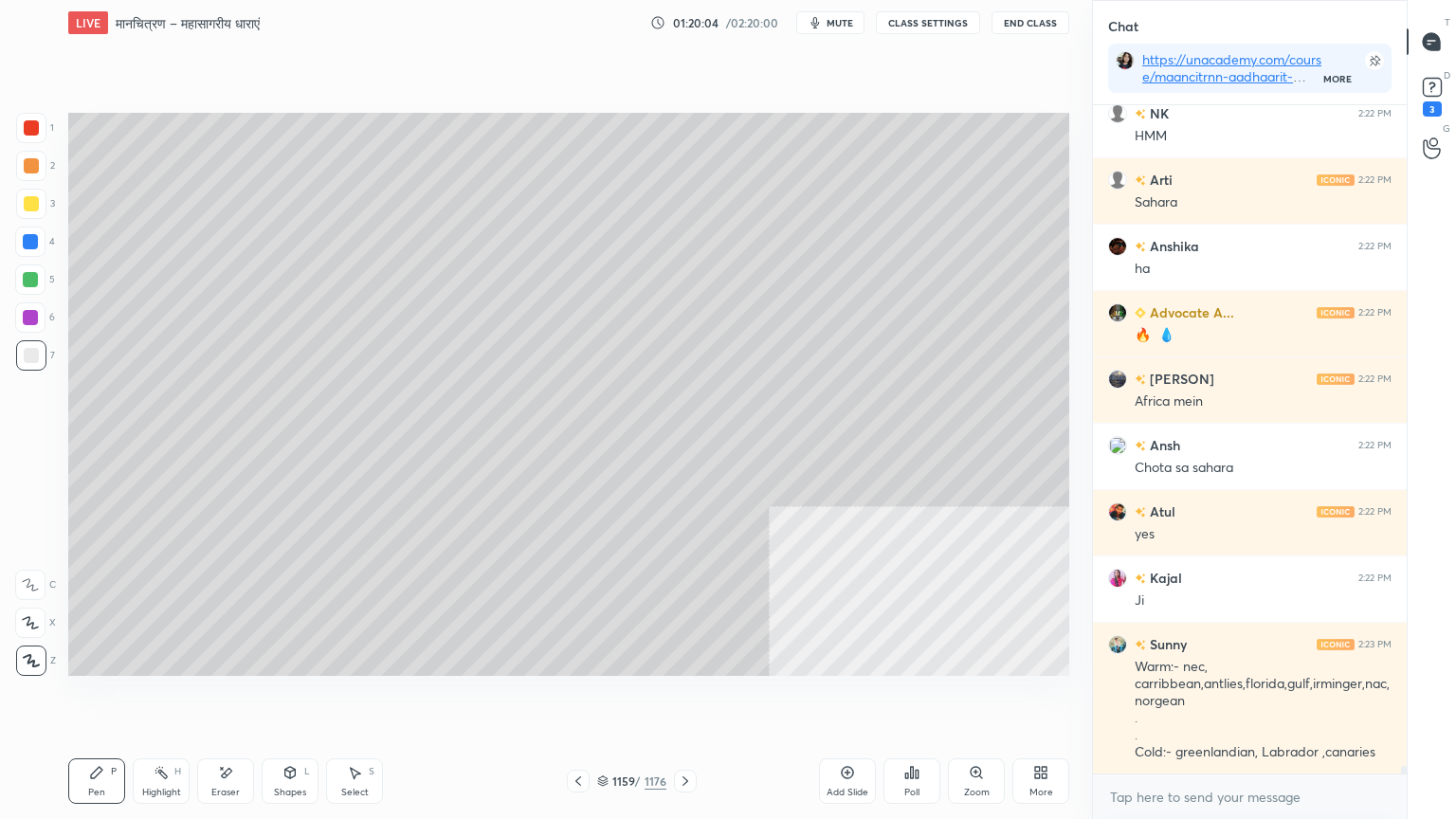 click 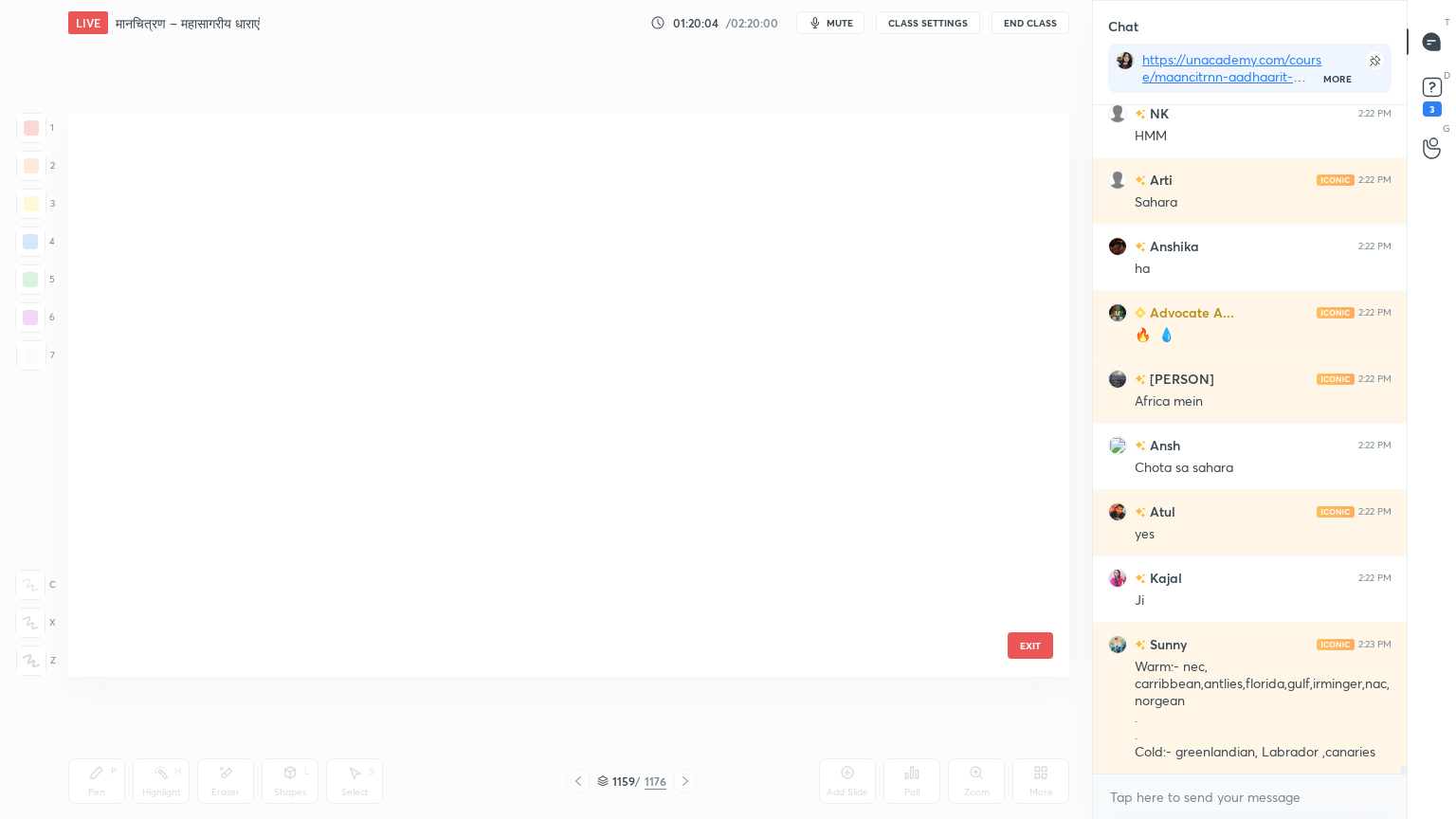 scroll, scrollTop: 66569, scrollLeft: 0, axis: vertical 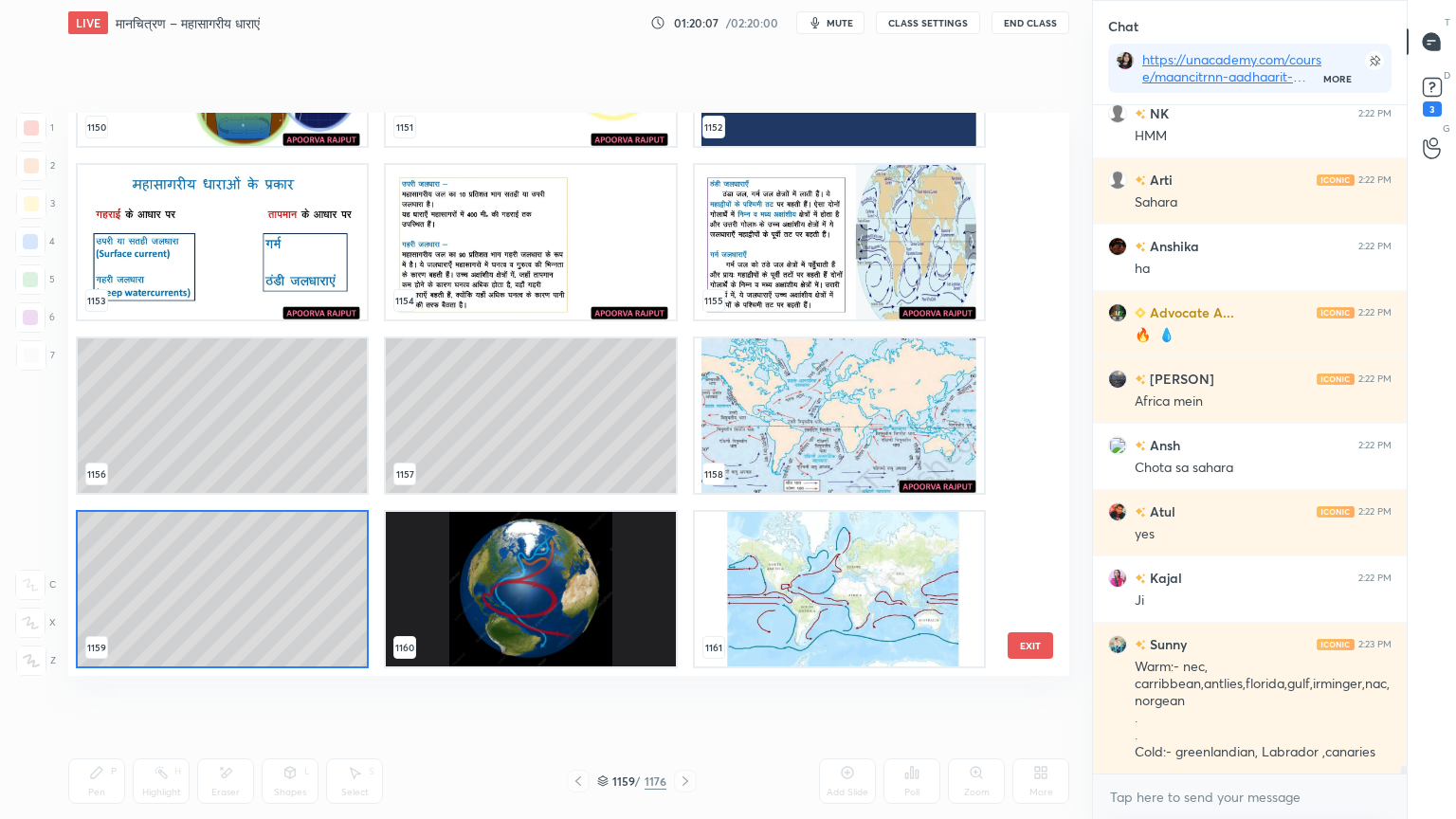 click on "1150 1151 1152 1153 1154 1155 1156 1157 1158 1159 1160 1161 1162 1163 1164 1165 1166 1167" at bounding box center (552, 394) 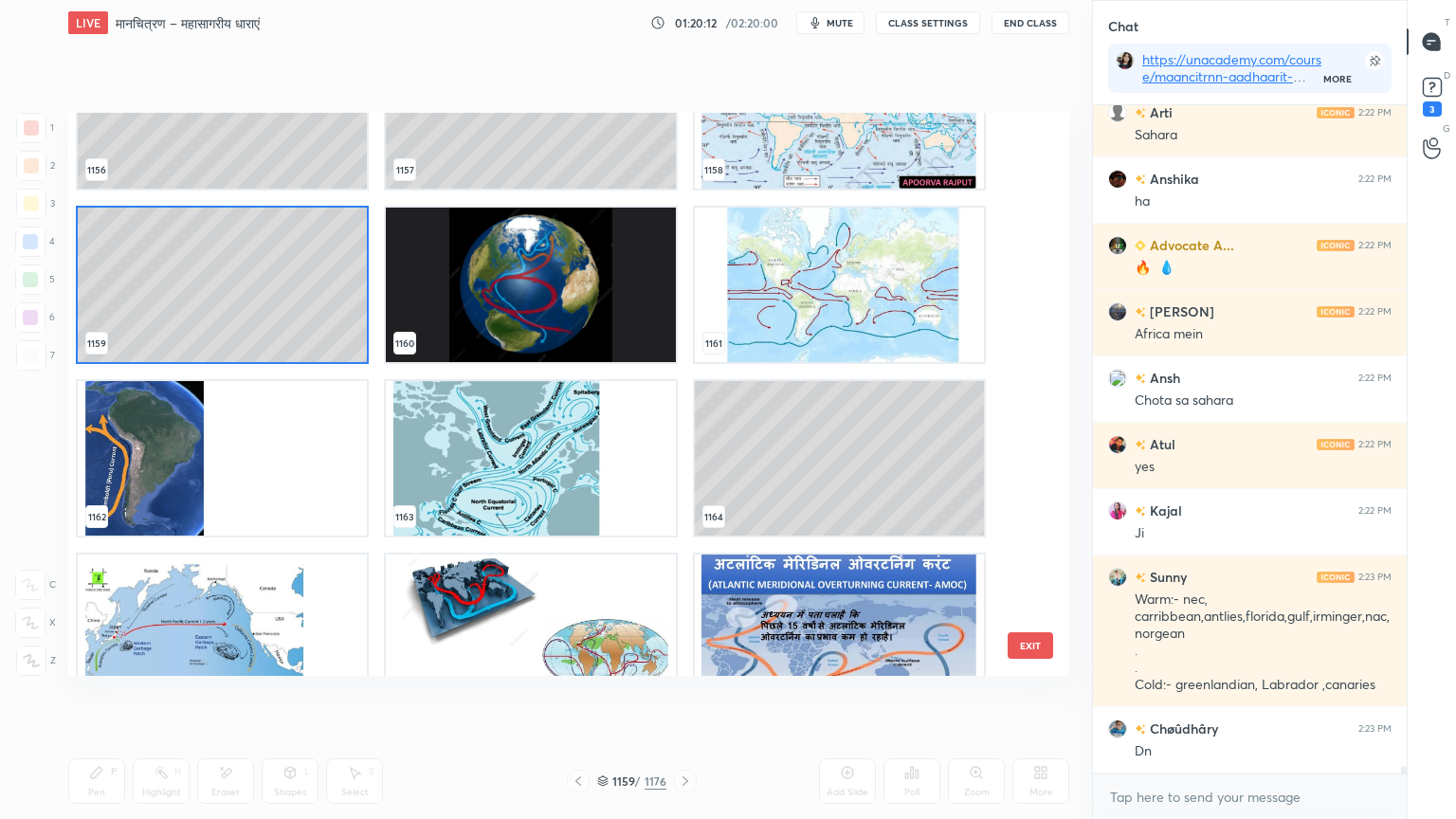 scroll, scrollTop: 57477, scrollLeft: 0, axis: vertical 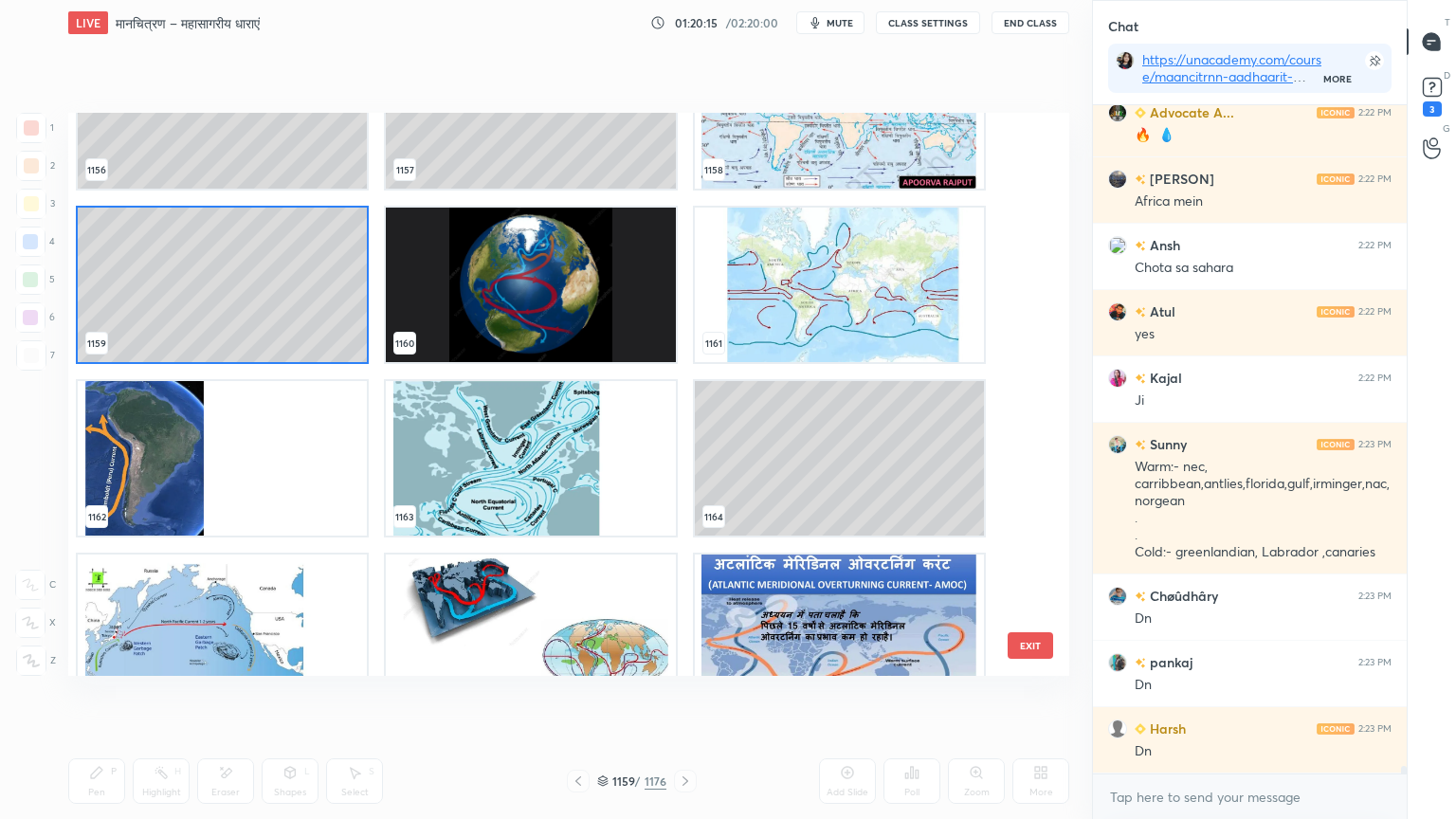 click on "EXIT" at bounding box center (1030, 646) 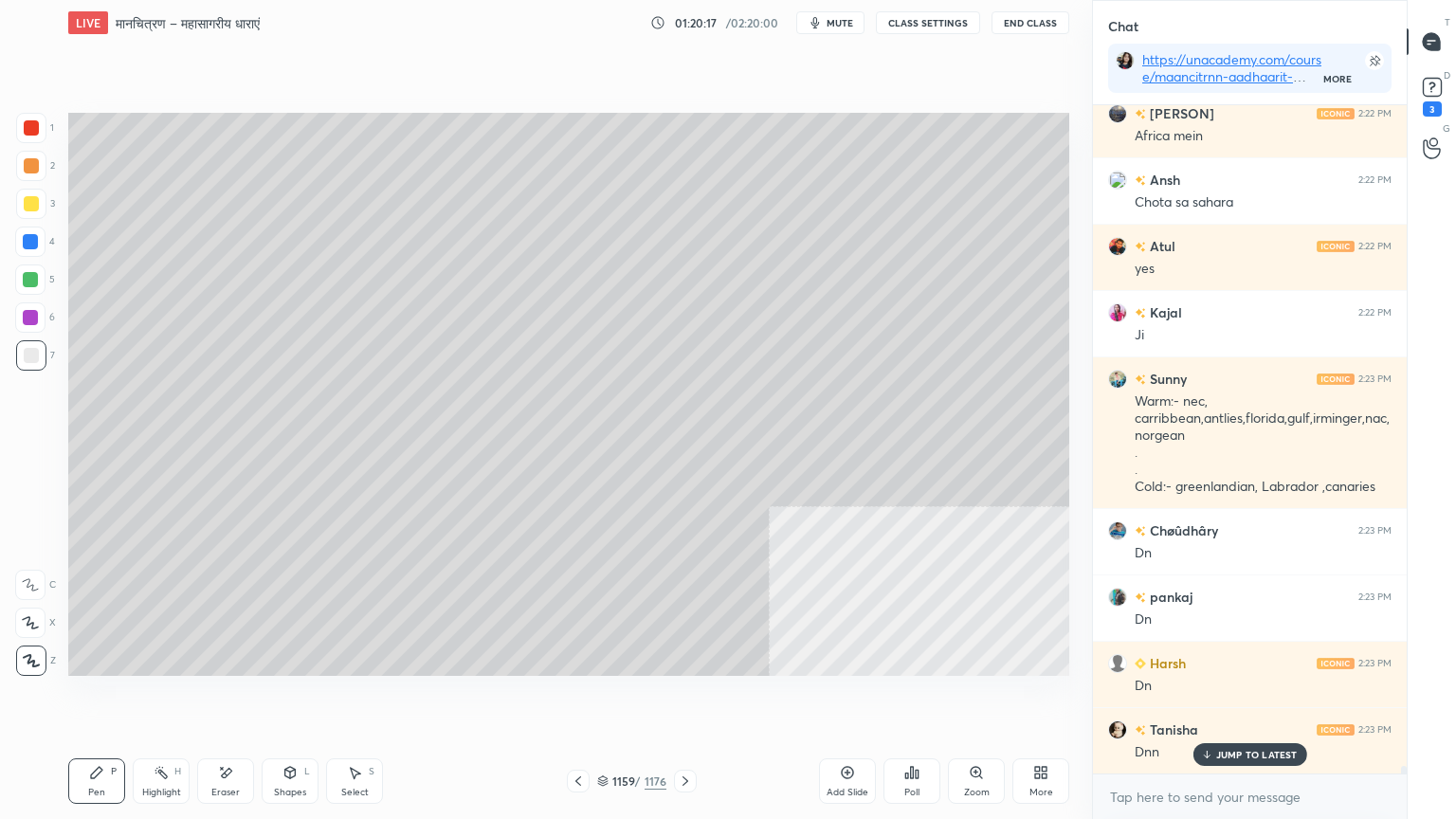 scroll, scrollTop: 57610, scrollLeft: 0, axis: vertical 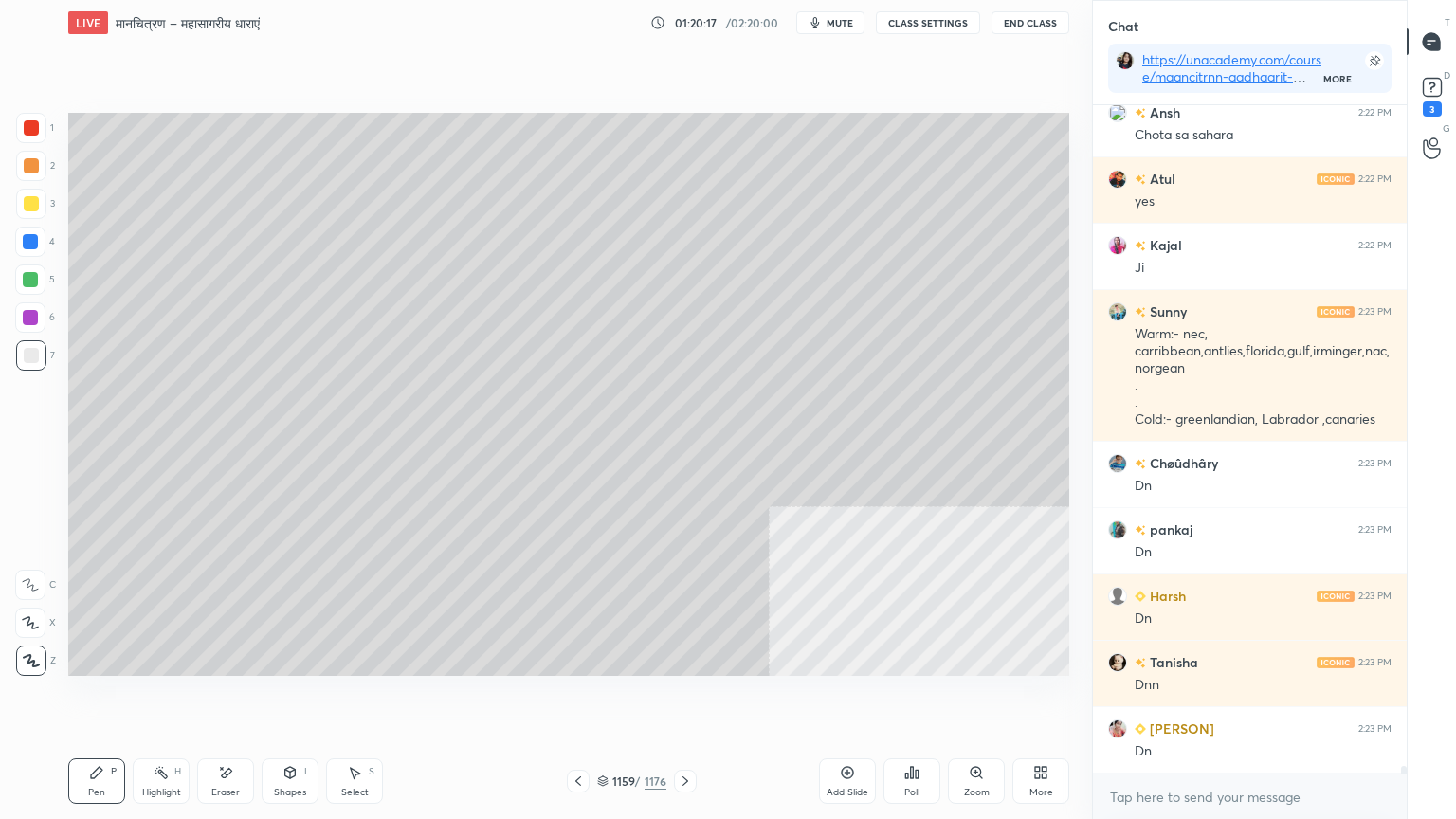 click 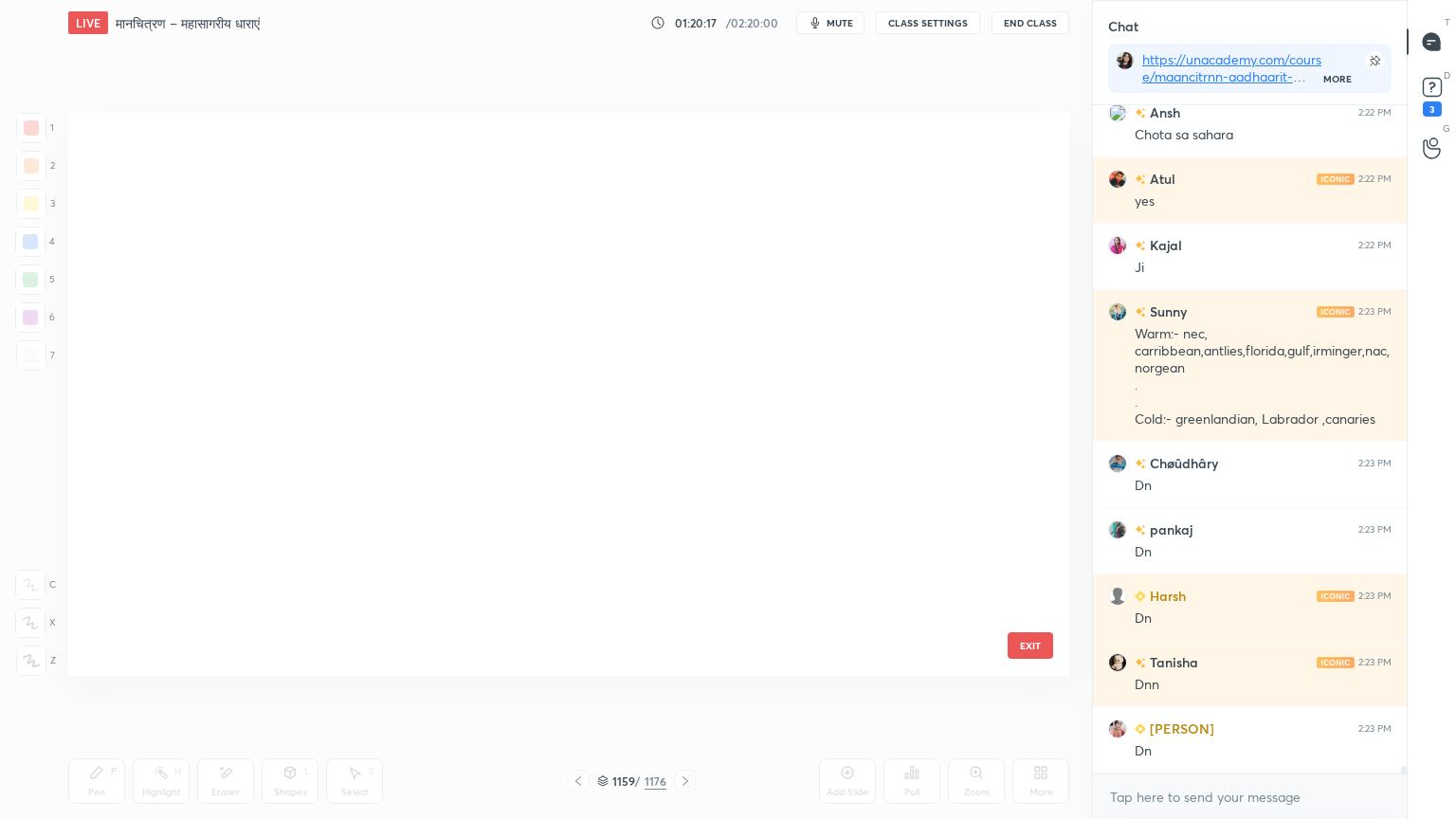 scroll, scrollTop: 66569, scrollLeft: 0, axis: vertical 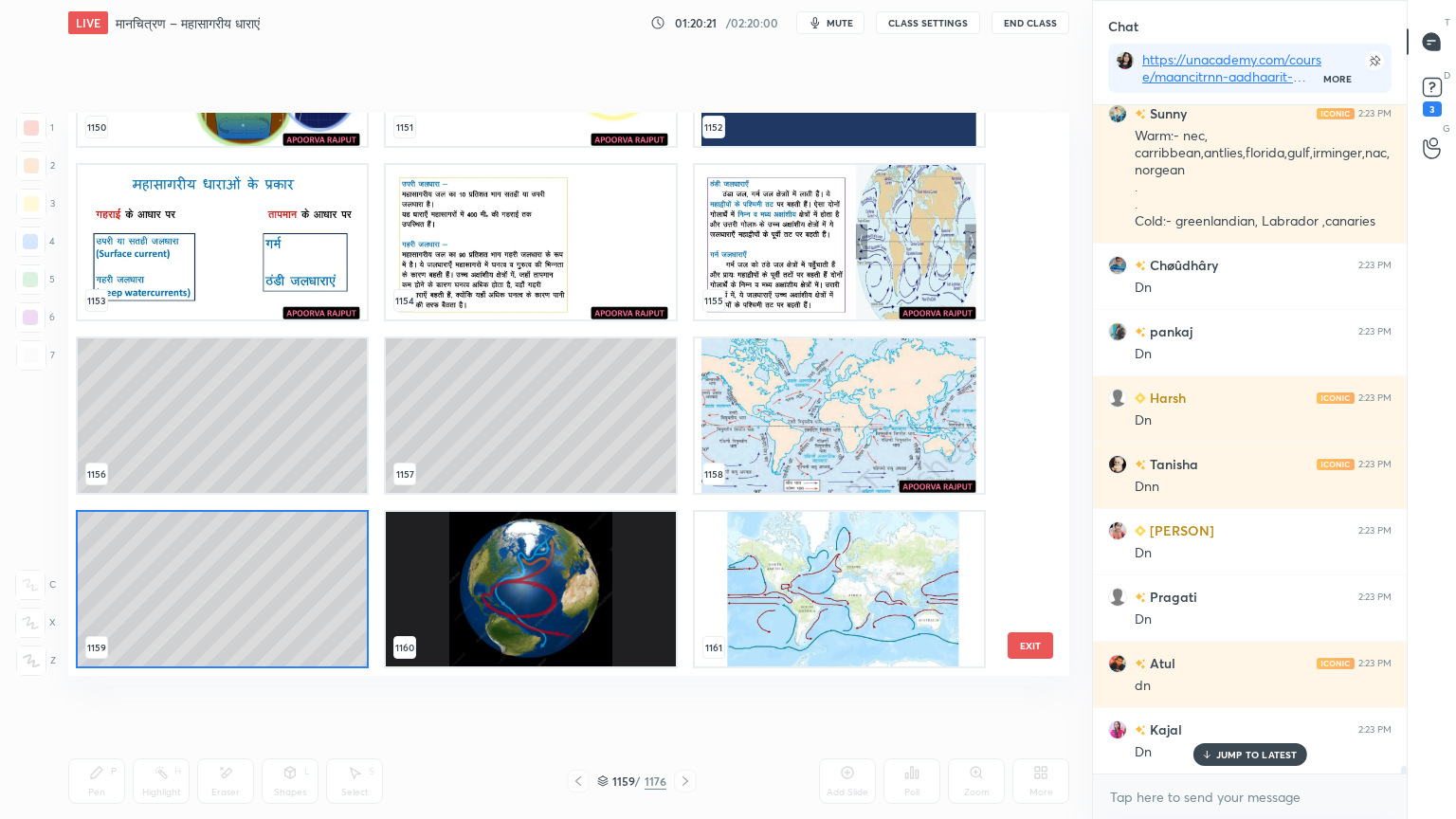 click at bounding box center [839, 415] 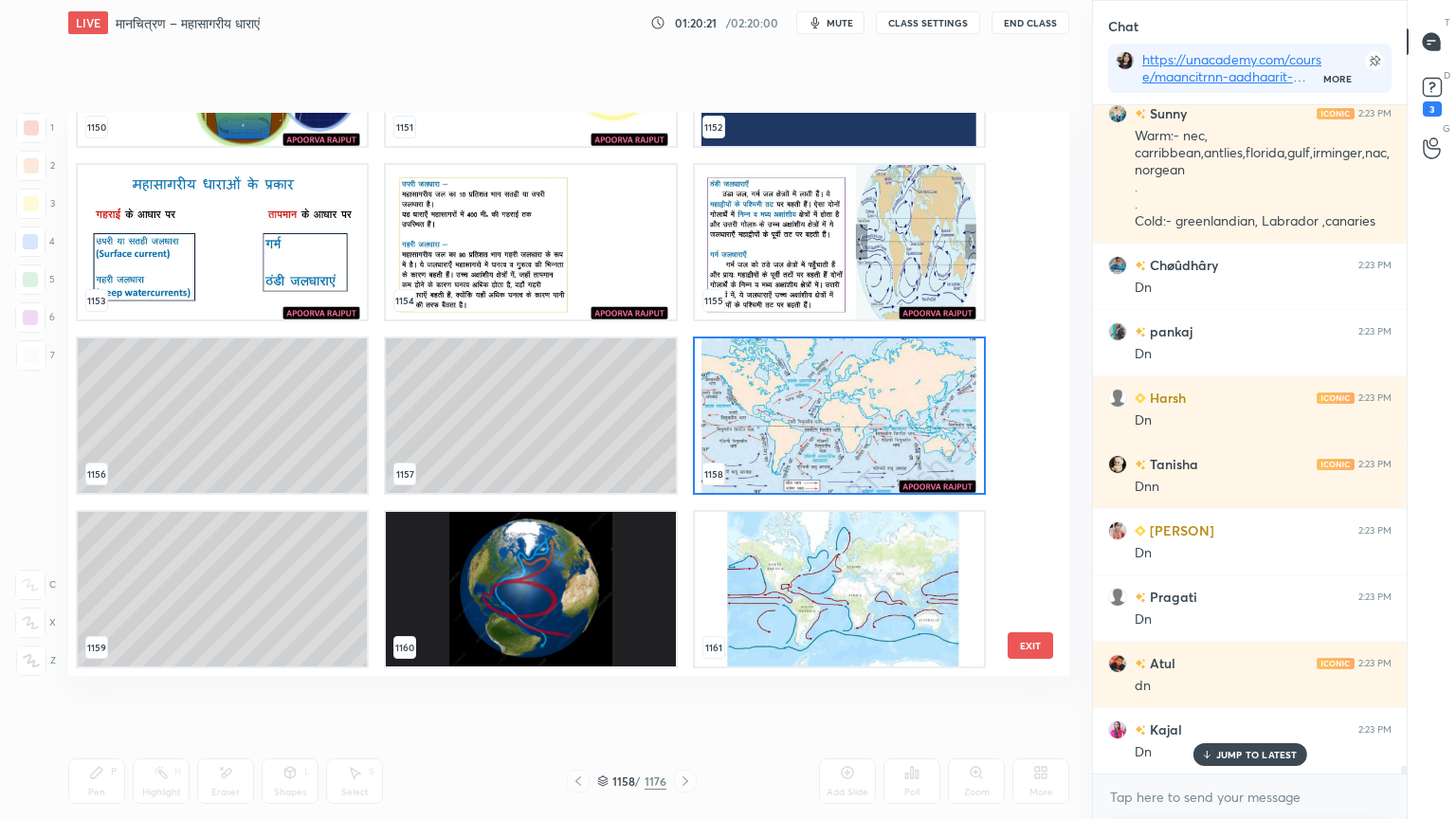 click at bounding box center [839, 415] 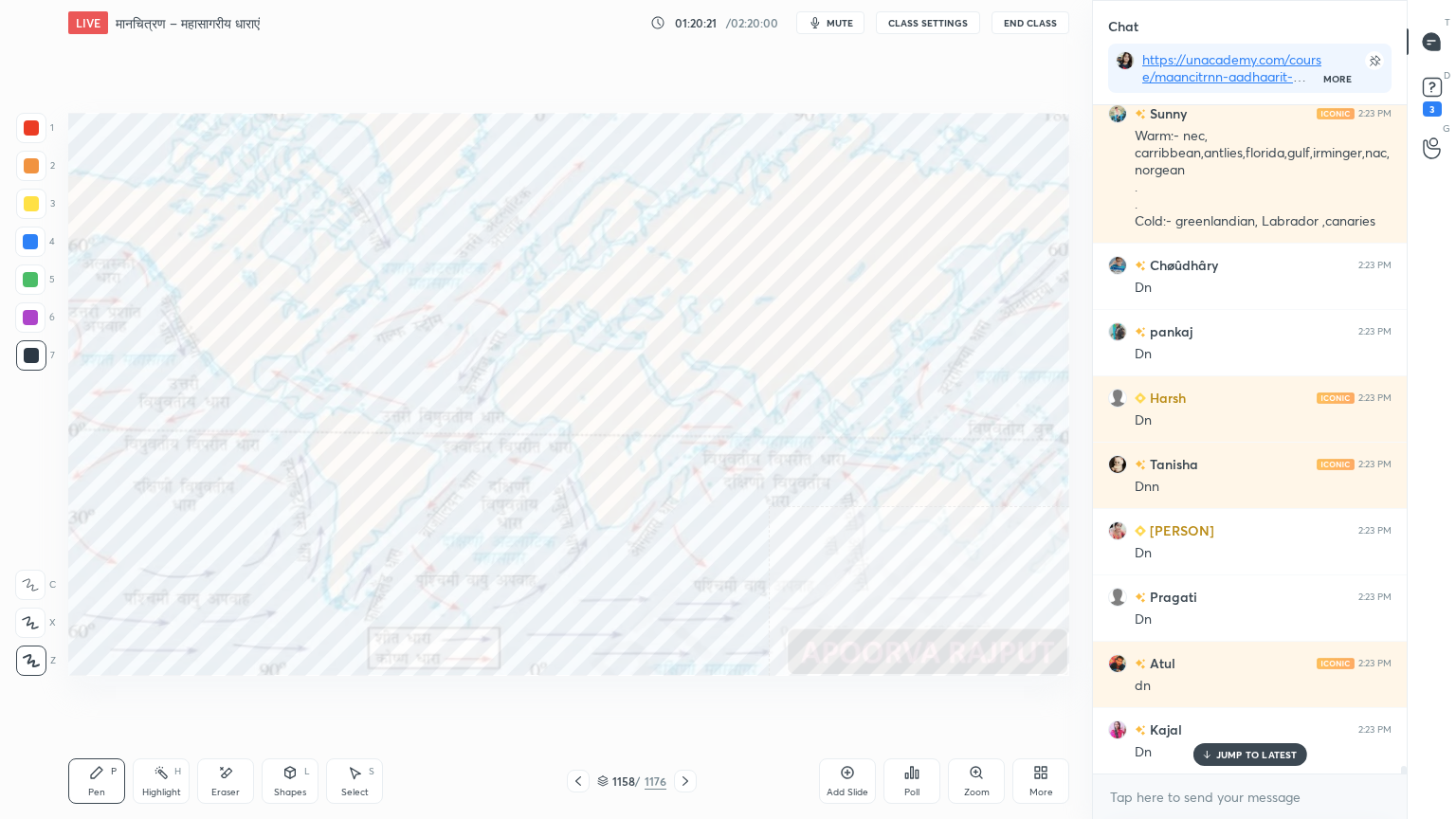 scroll, scrollTop: 57875, scrollLeft: 0, axis: vertical 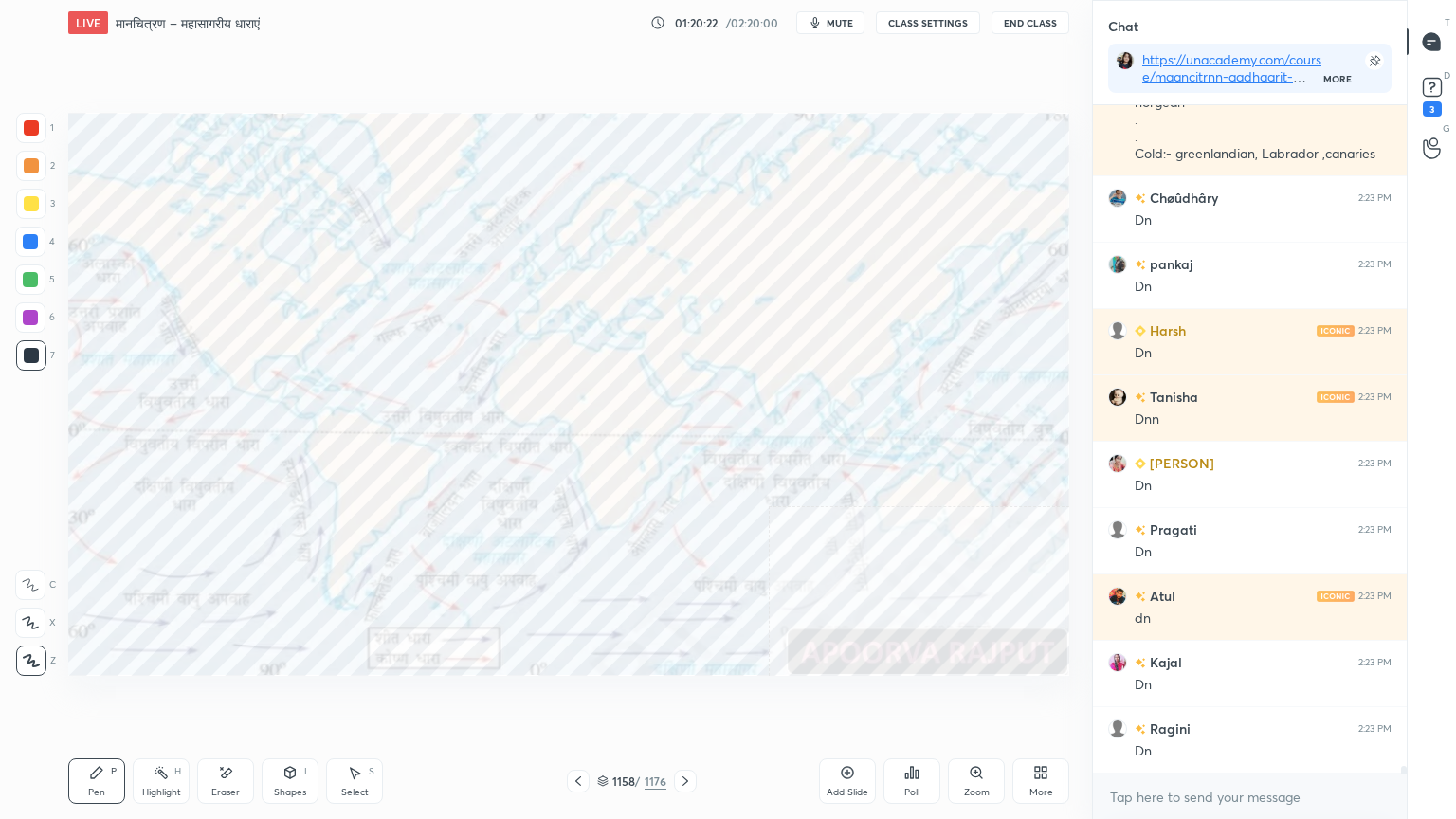 click at bounding box center [30, 242] 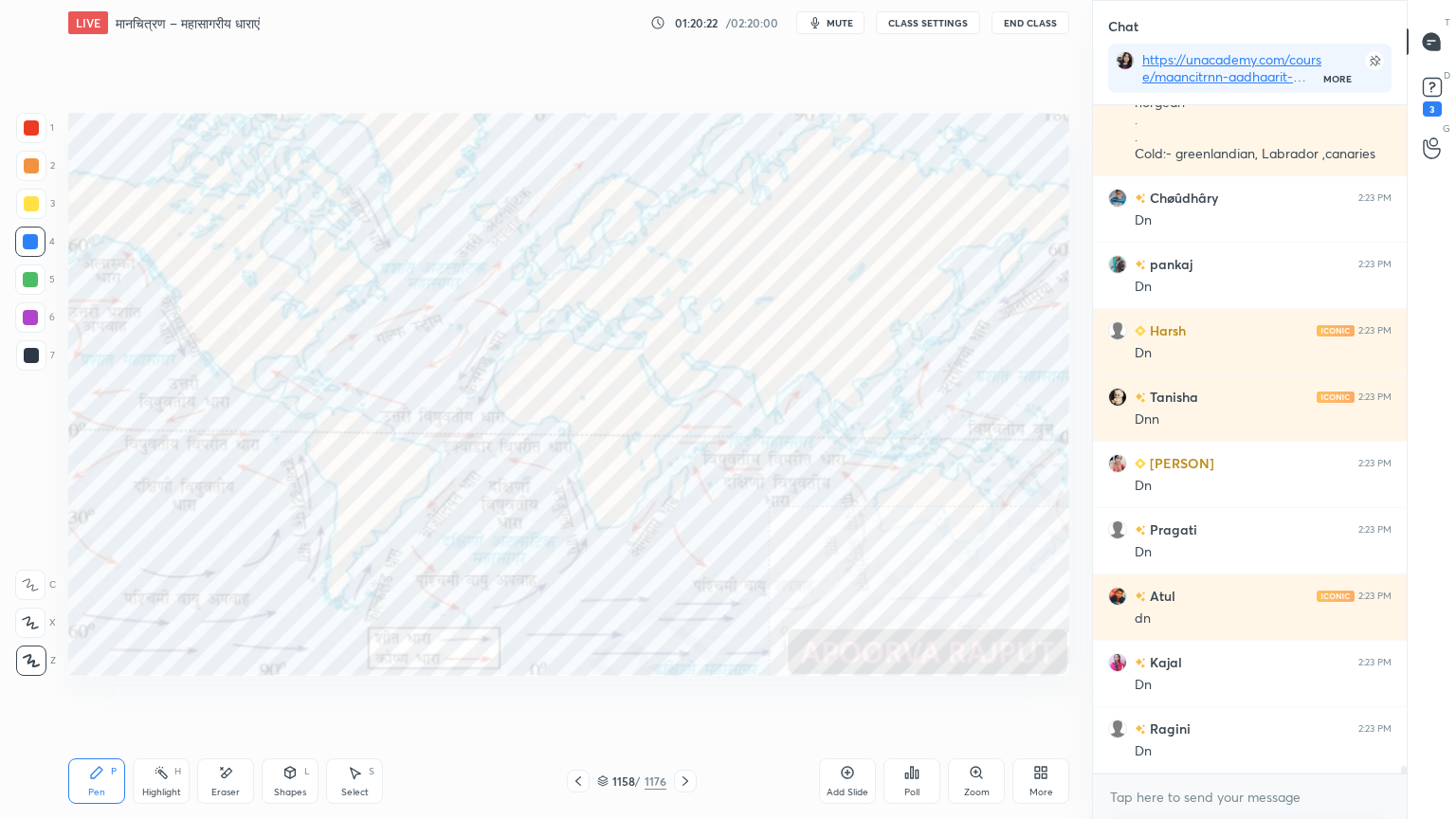 click at bounding box center [30, 242] 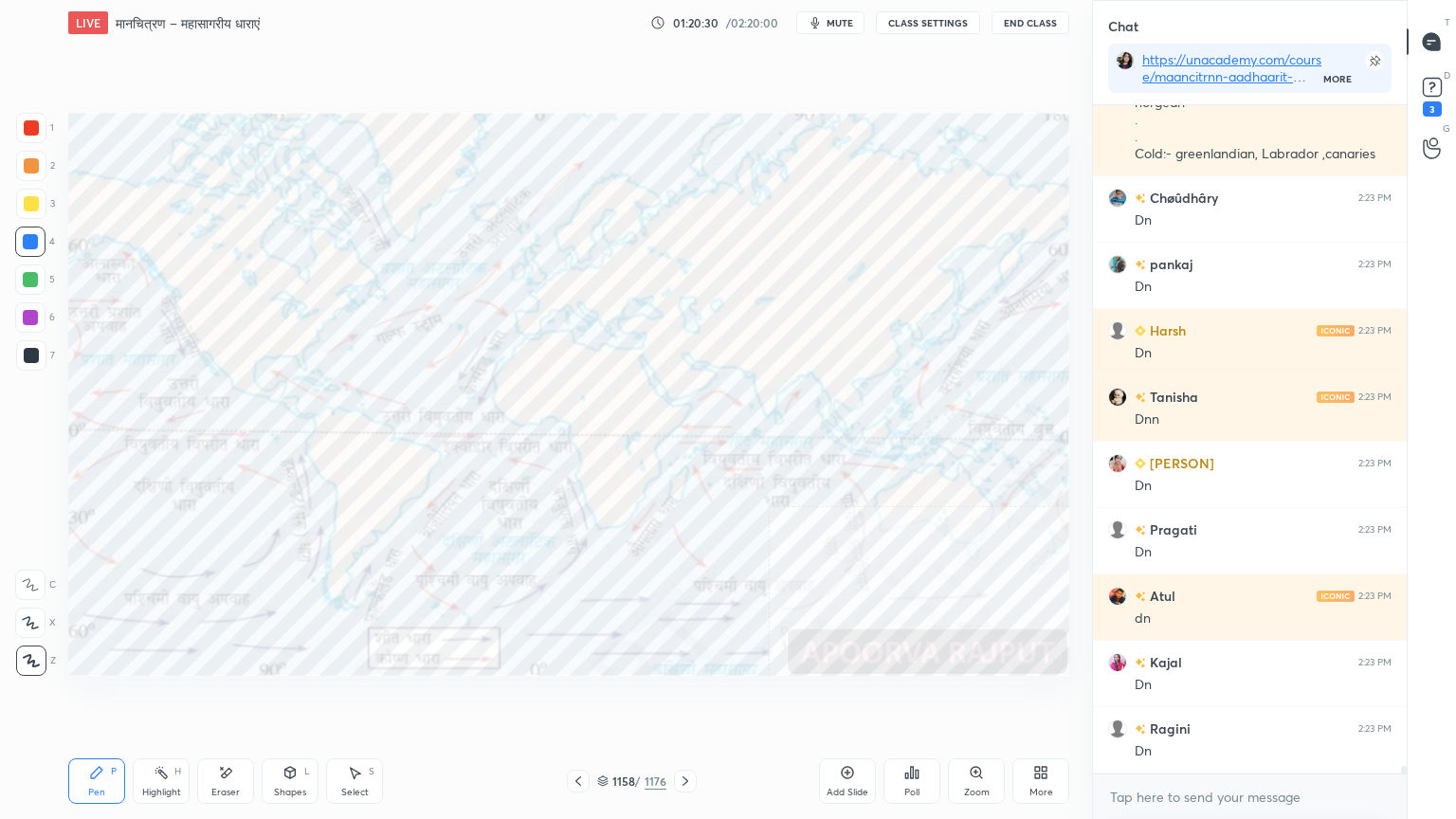click on "Eraser" at bounding box center [226, 792] 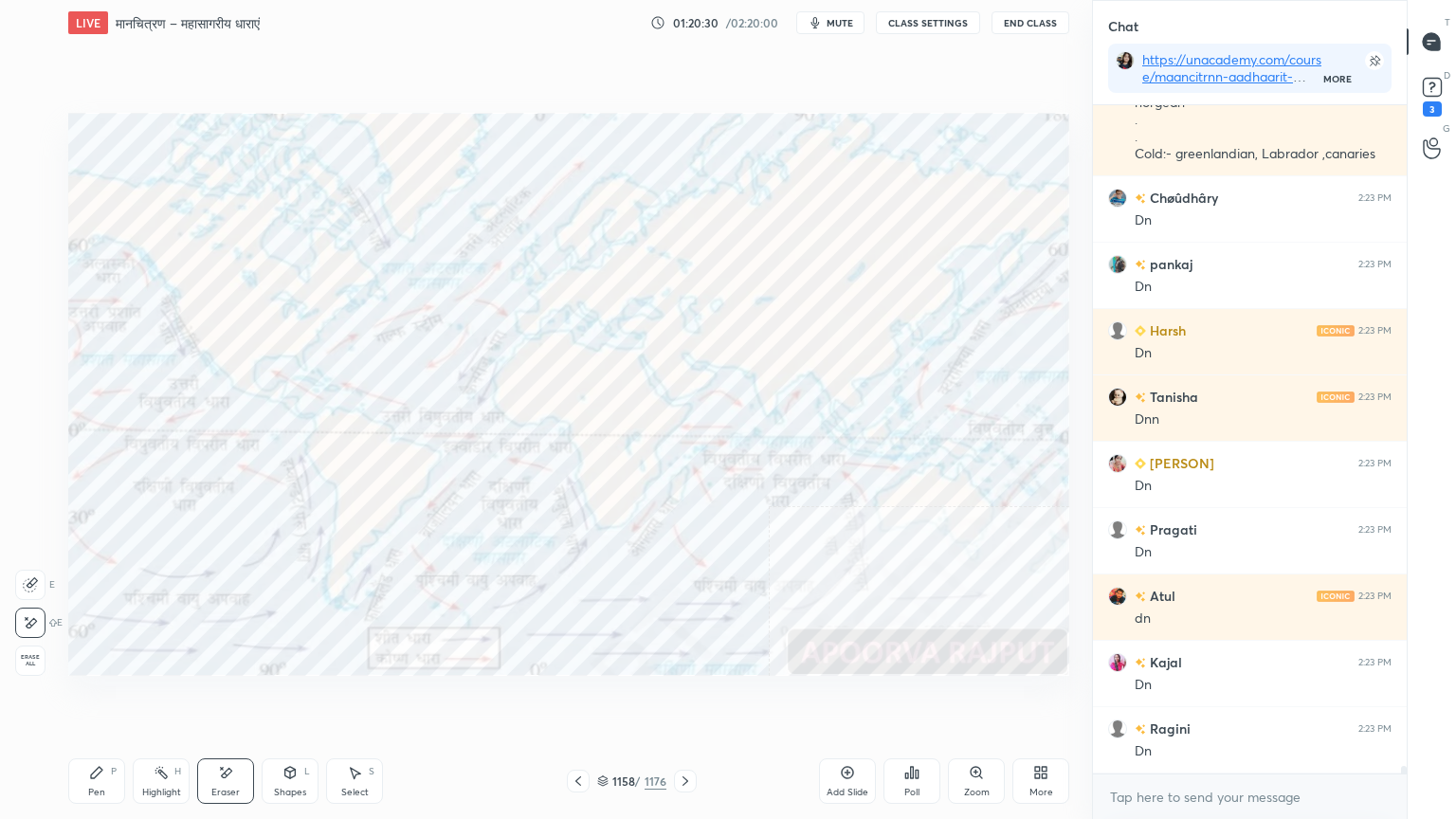 click on "Erase all" at bounding box center (30, 661) 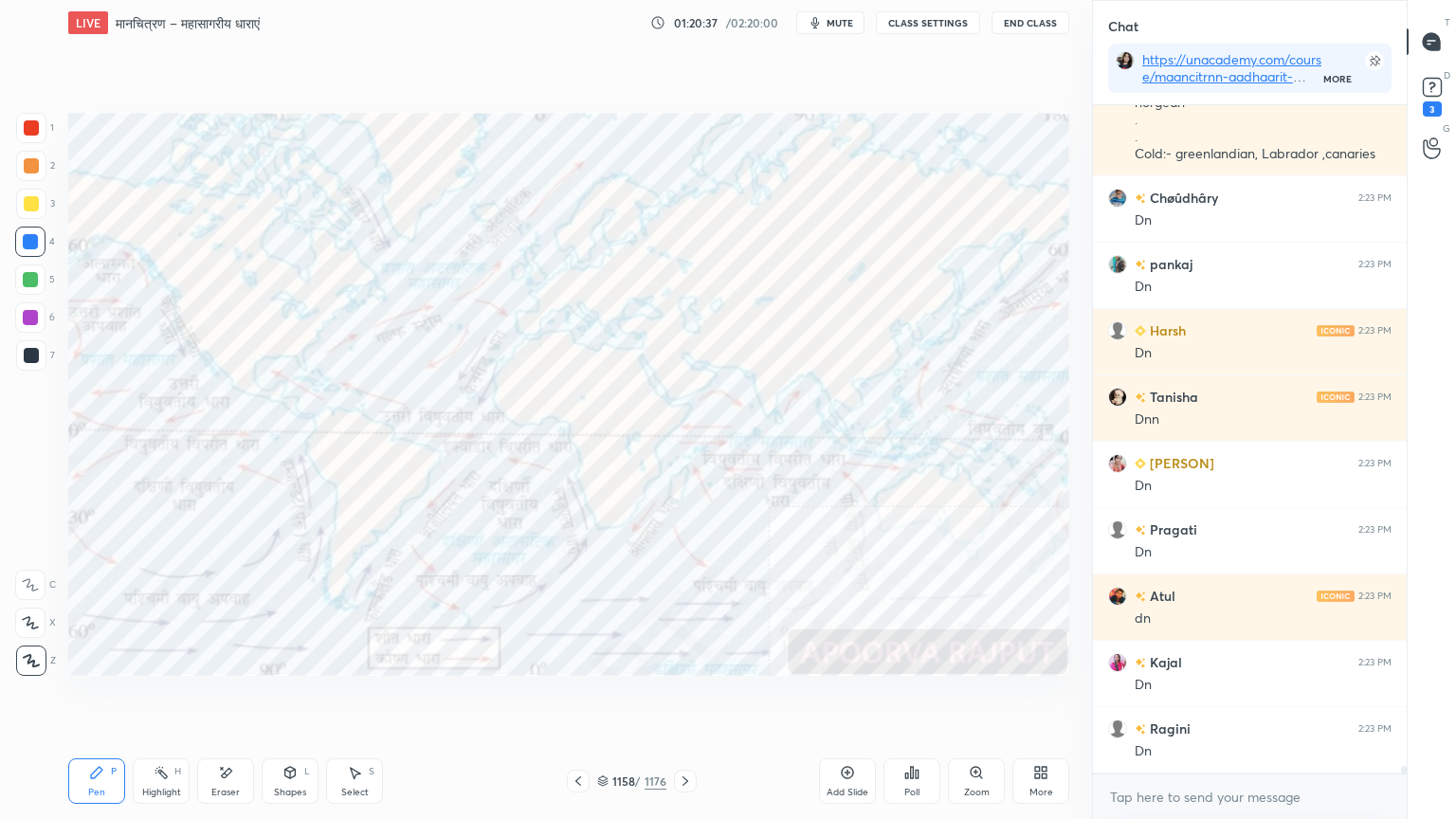 drag, startPoint x: 239, startPoint y: 787, endPoint x: 228, endPoint y: 785, distance: 11.18034 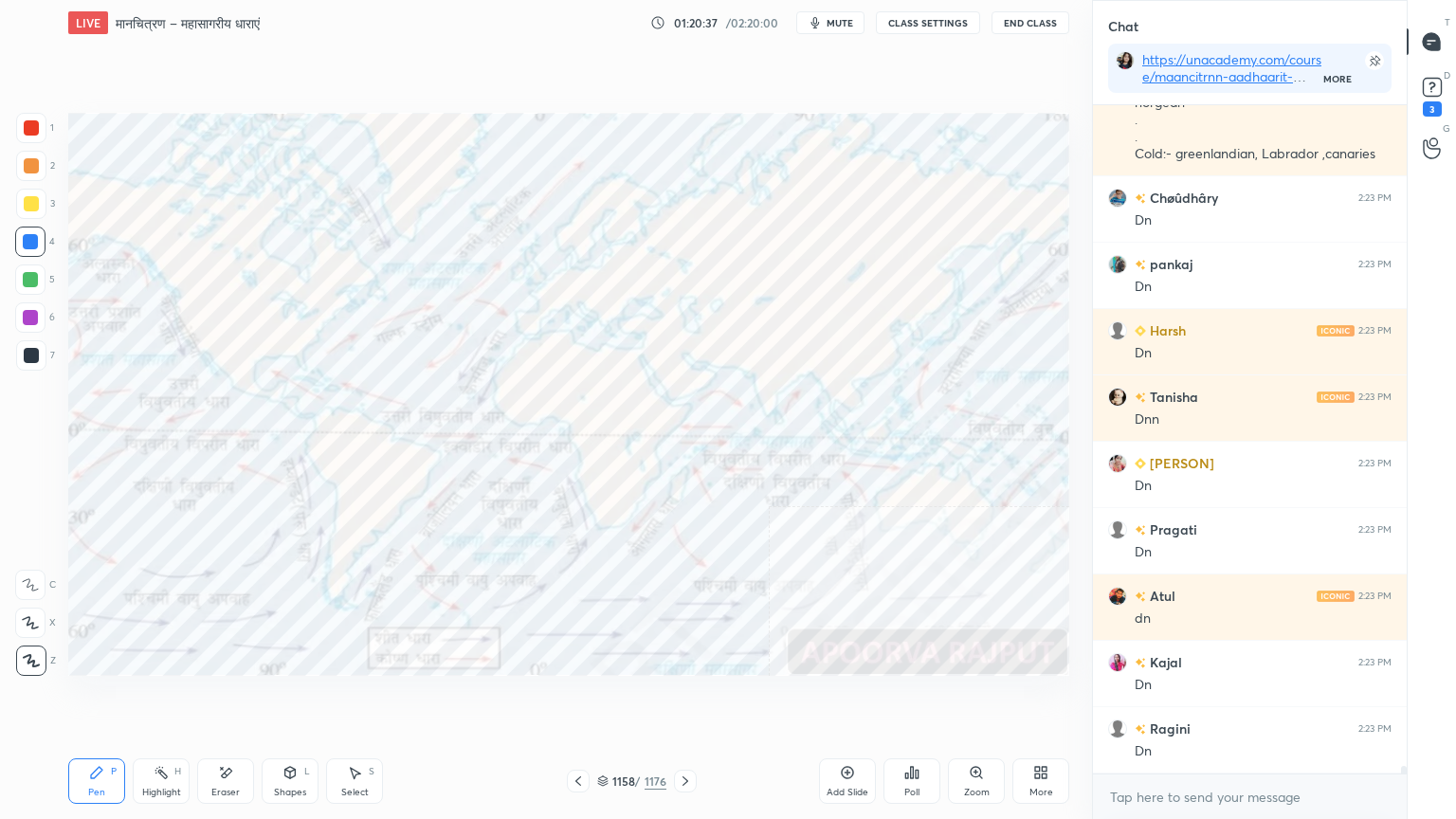 click on "Eraser" at bounding box center (226, 781) 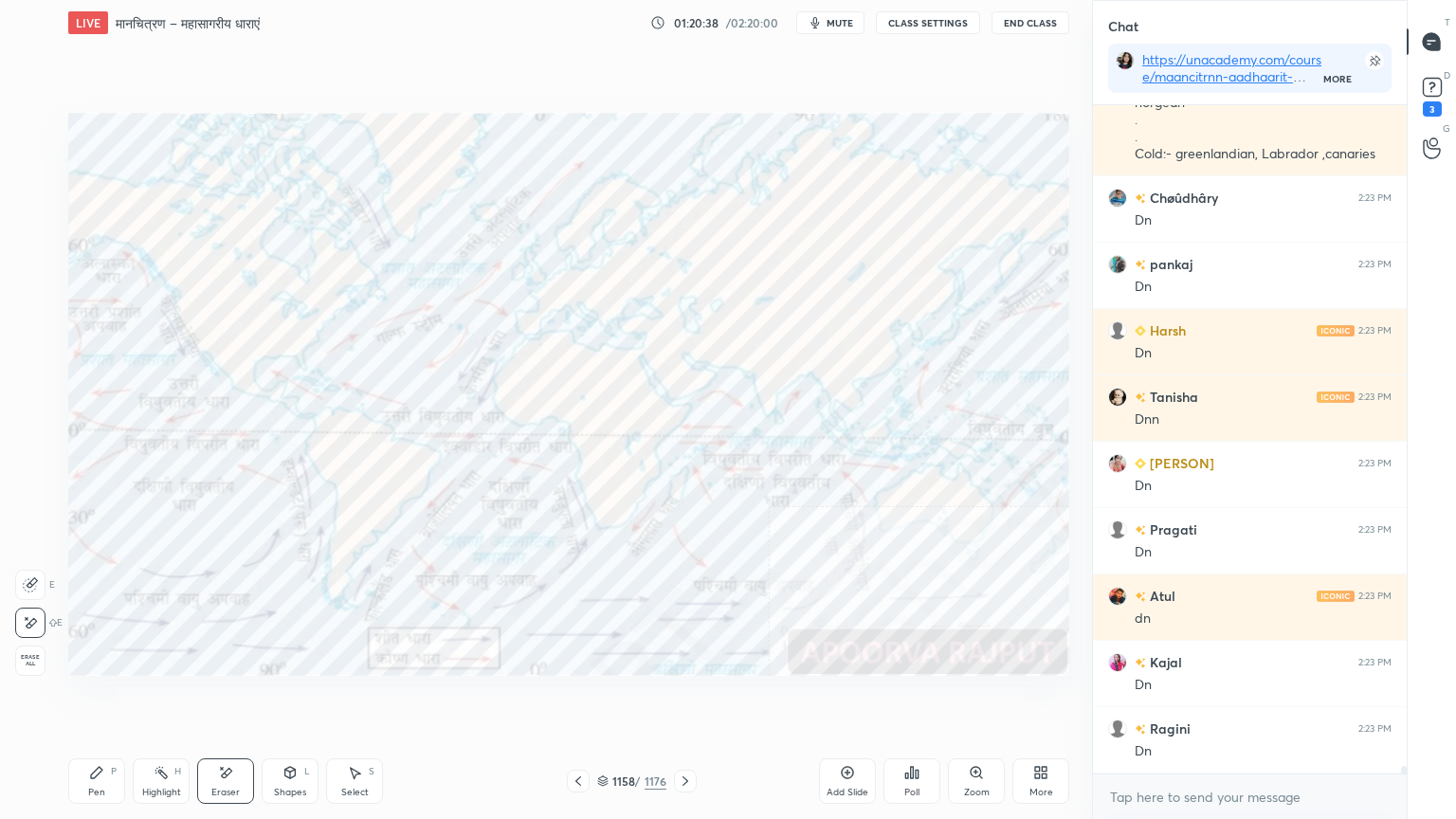 click on "Erase all" at bounding box center (30, 661) 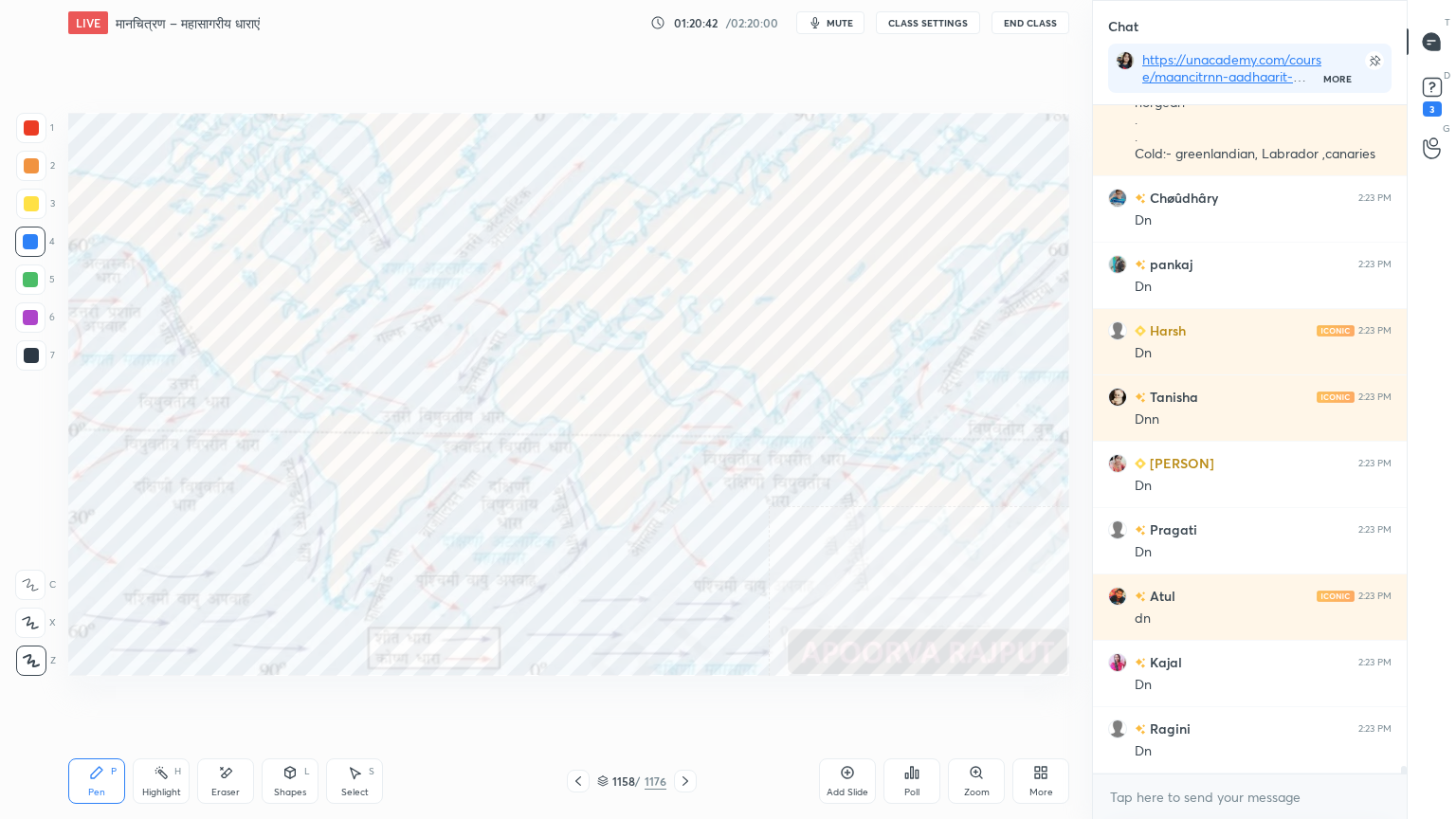 click on "Eraser" at bounding box center [226, 792] 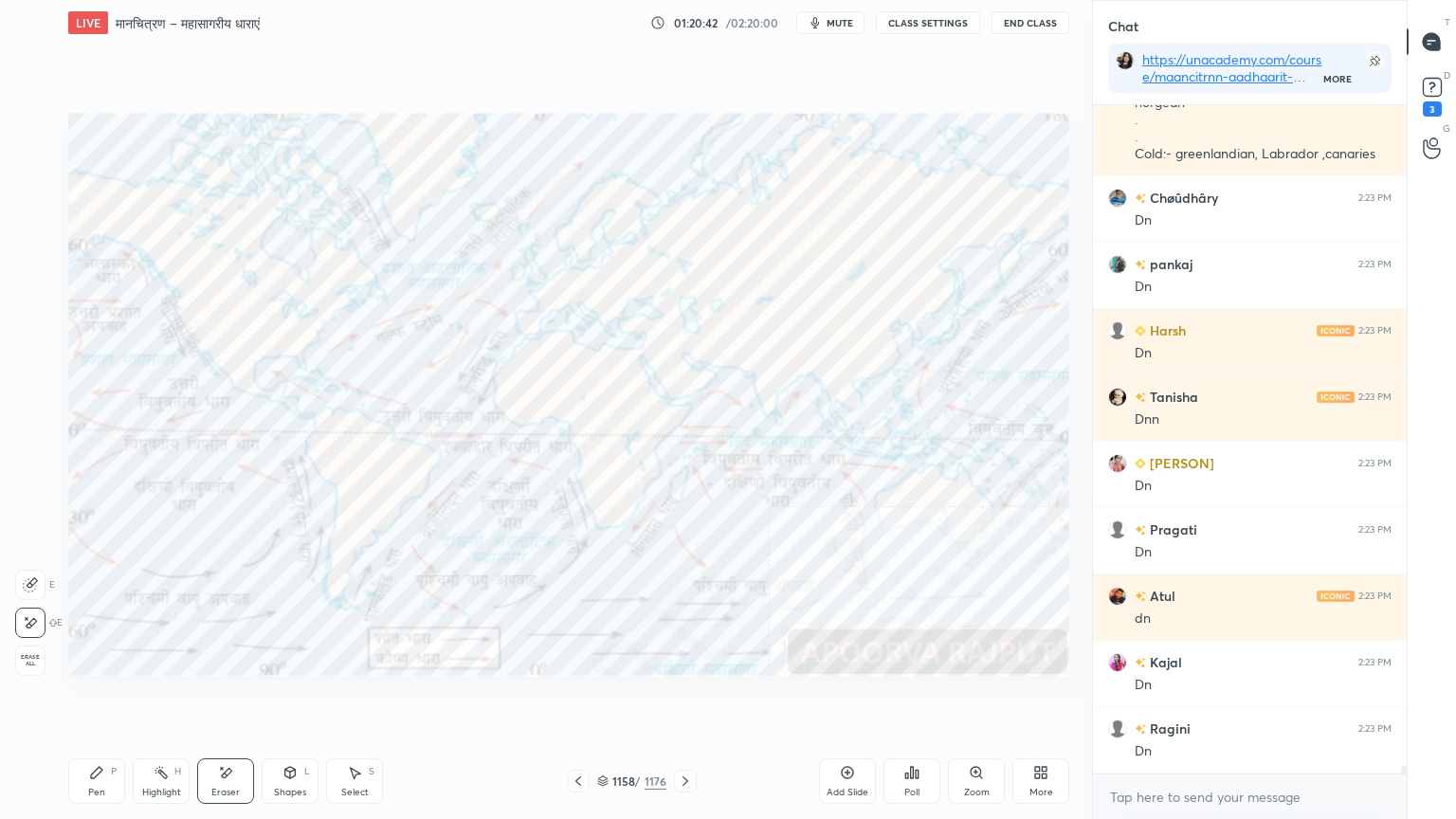 click on "Erase all" at bounding box center (30, 661) 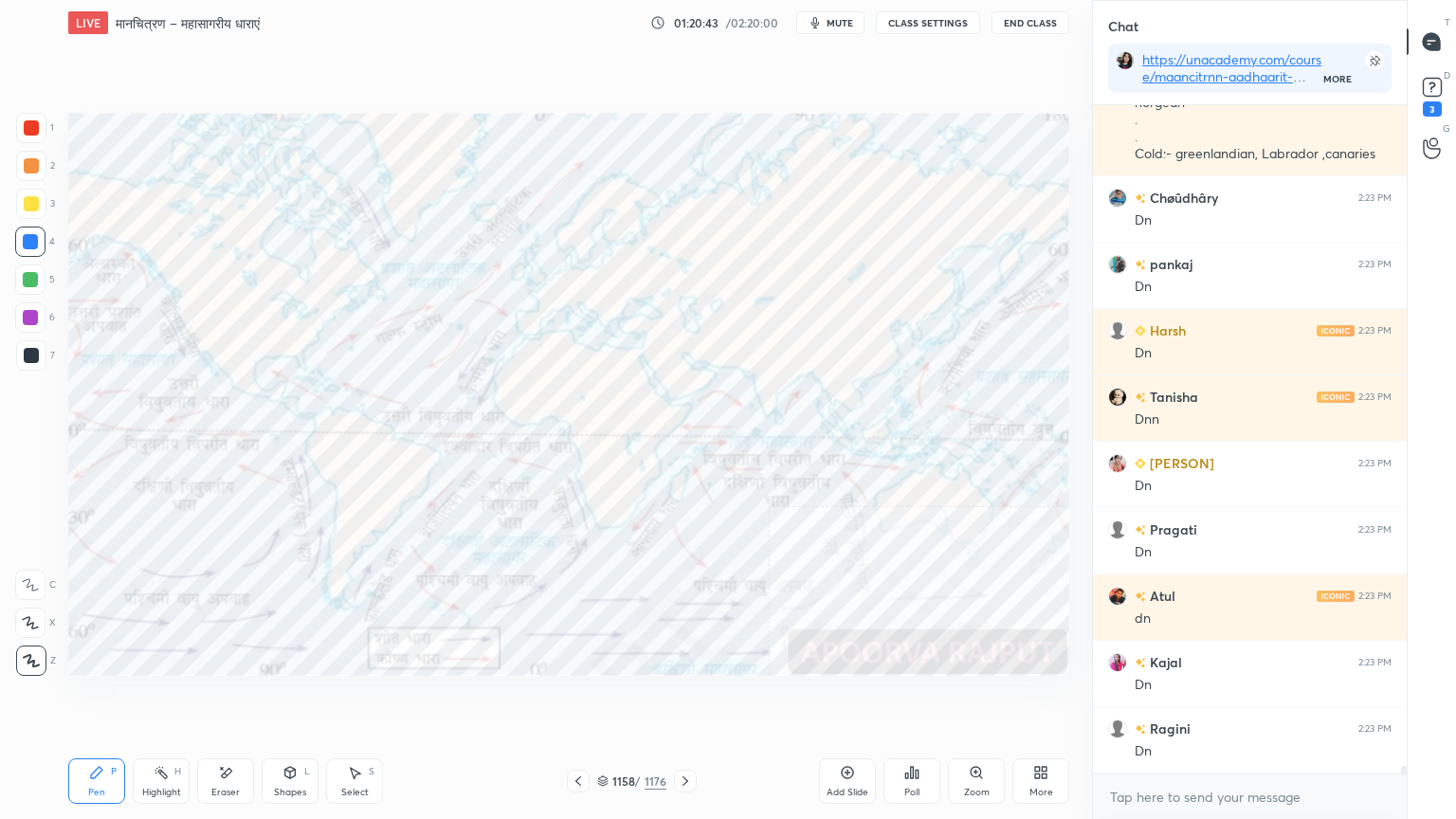 click on "1 2 3 4 5 6 7 C X Z E E Erase all   H H" at bounding box center [30, 394] 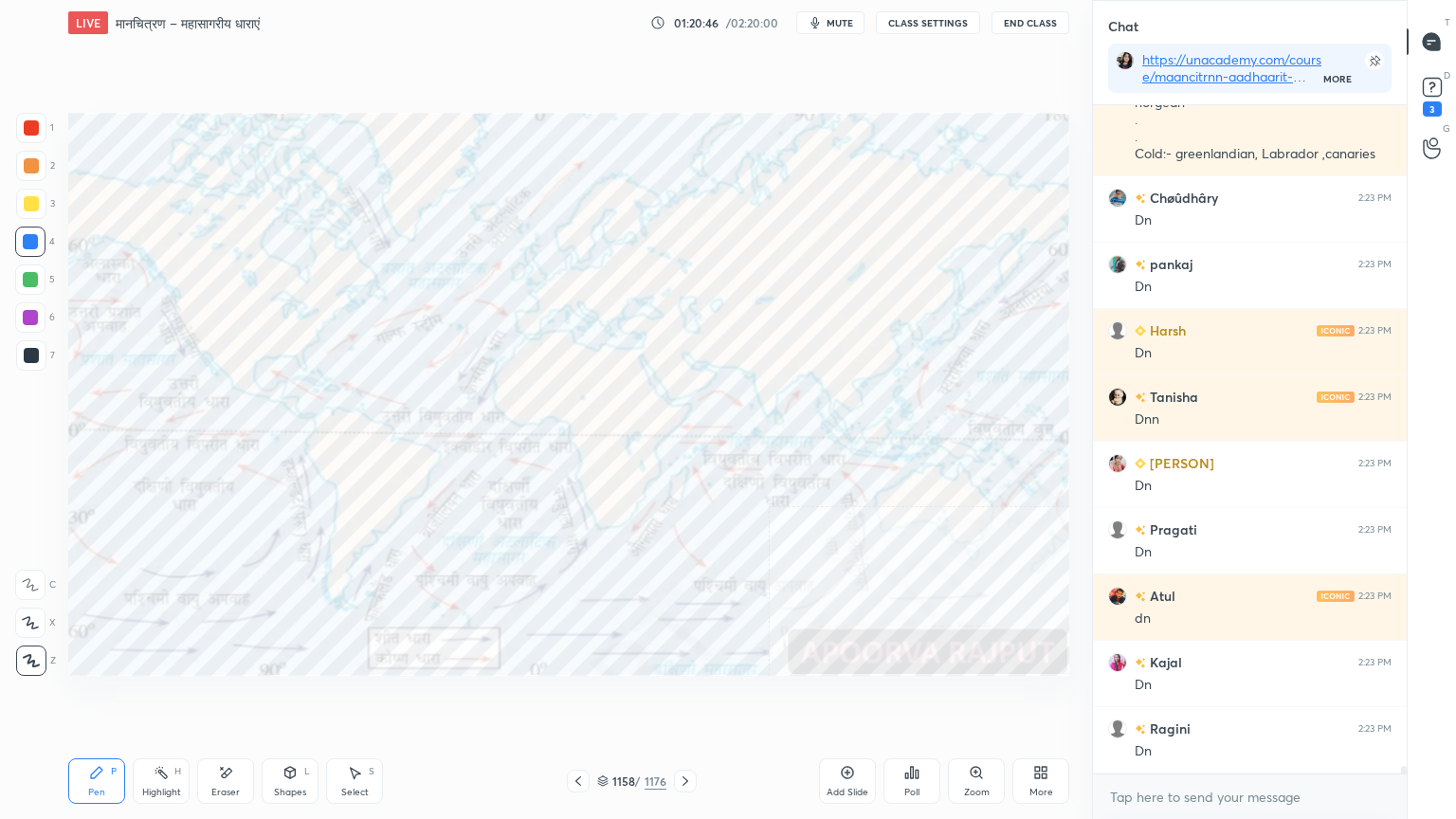 click on "Eraser" at bounding box center (226, 781) 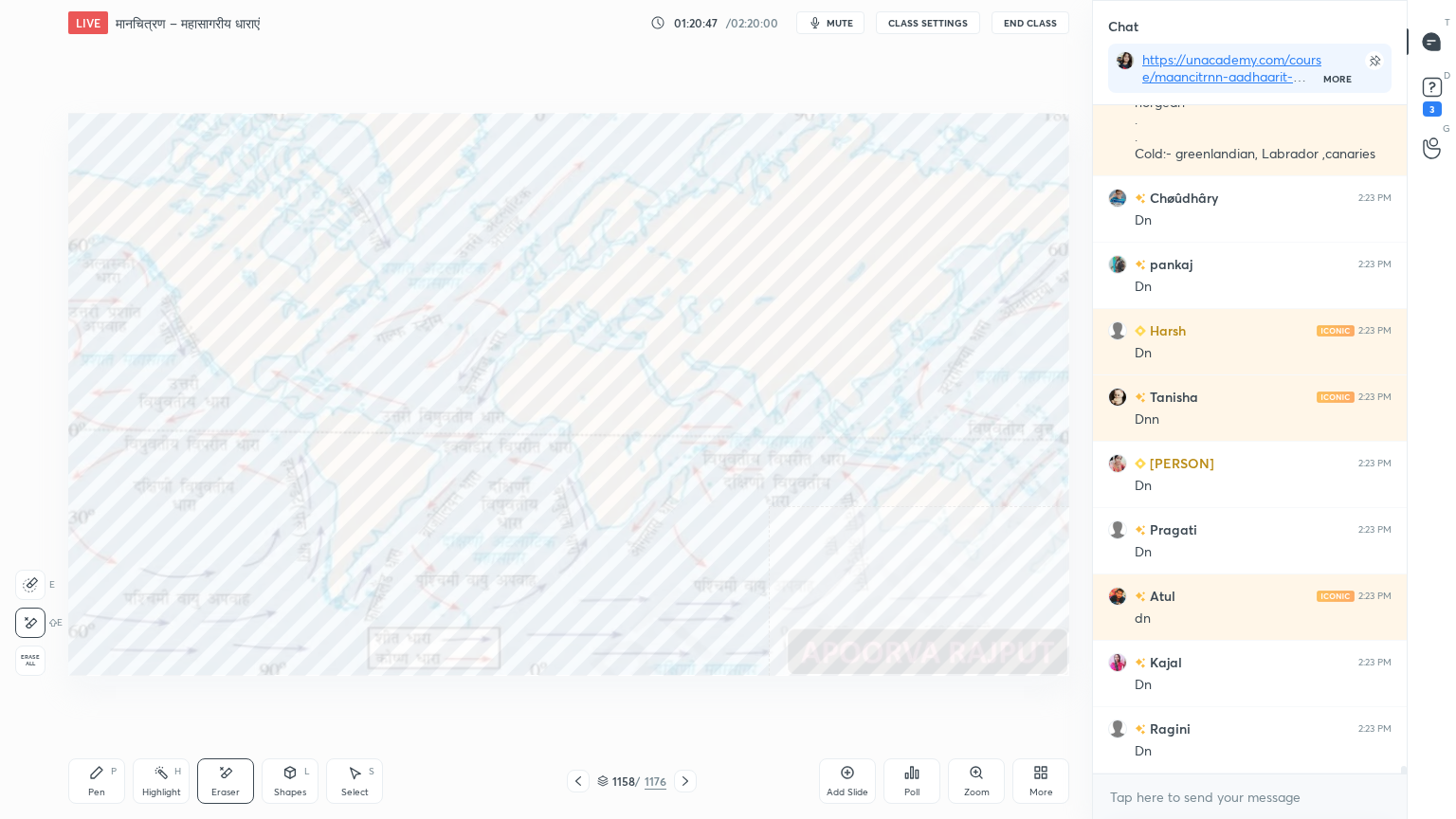 click on "Erase all" at bounding box center [30, 661] 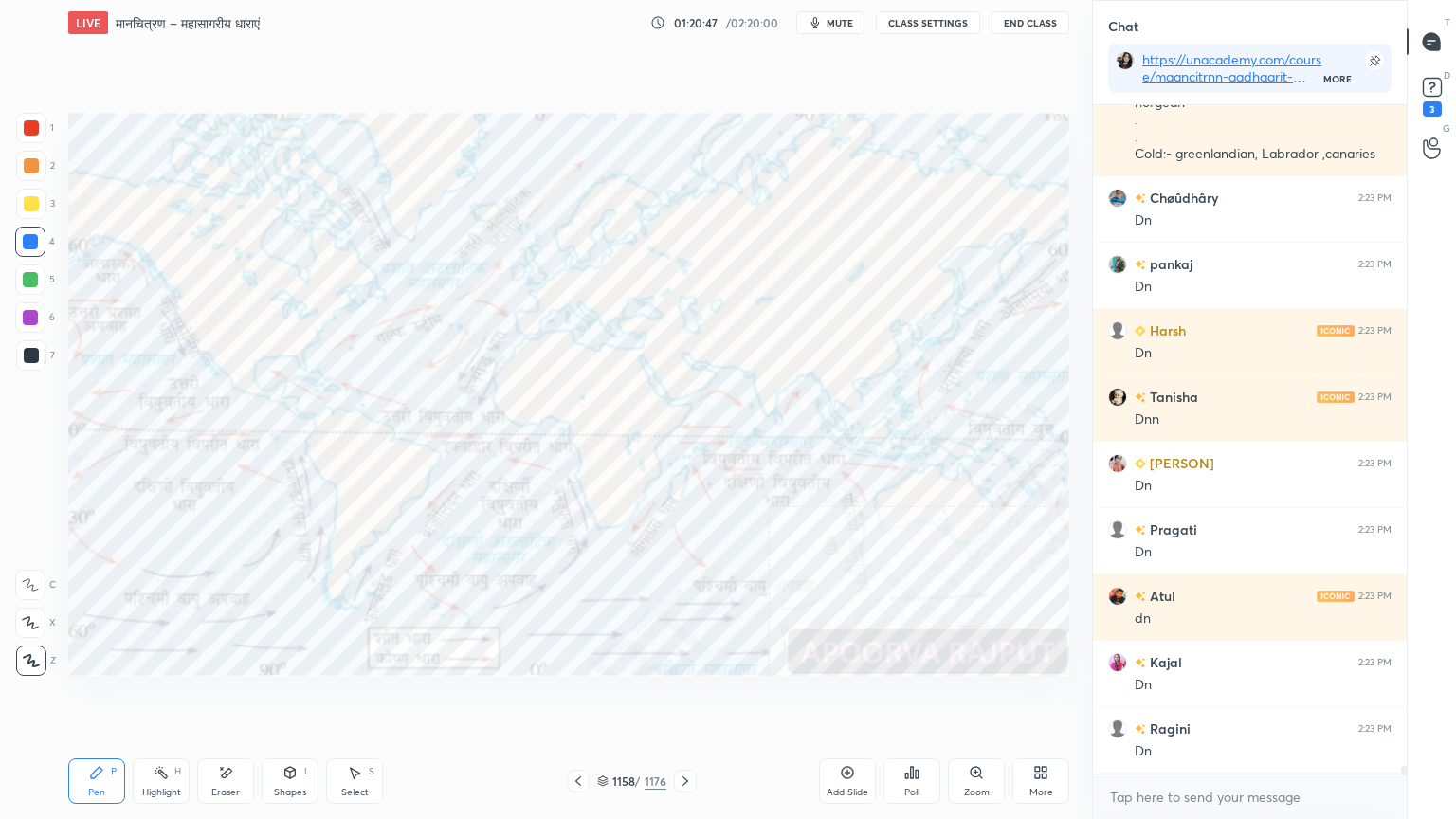 click on "1 2 3 4 5 6 7 C X Z E E Erase all   H H" at bounding box center (30, 394) 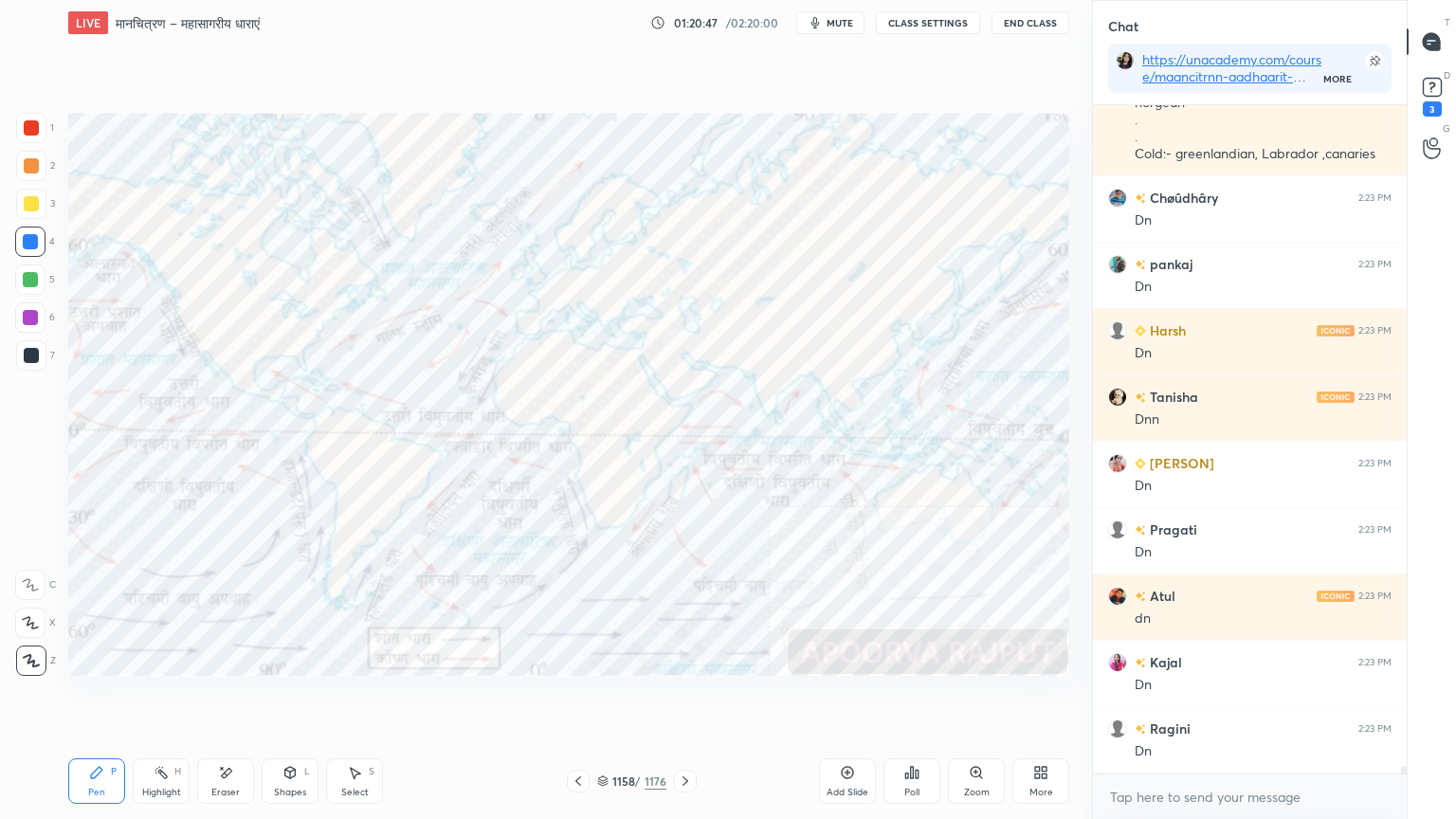click at bounding box center (31, 661) 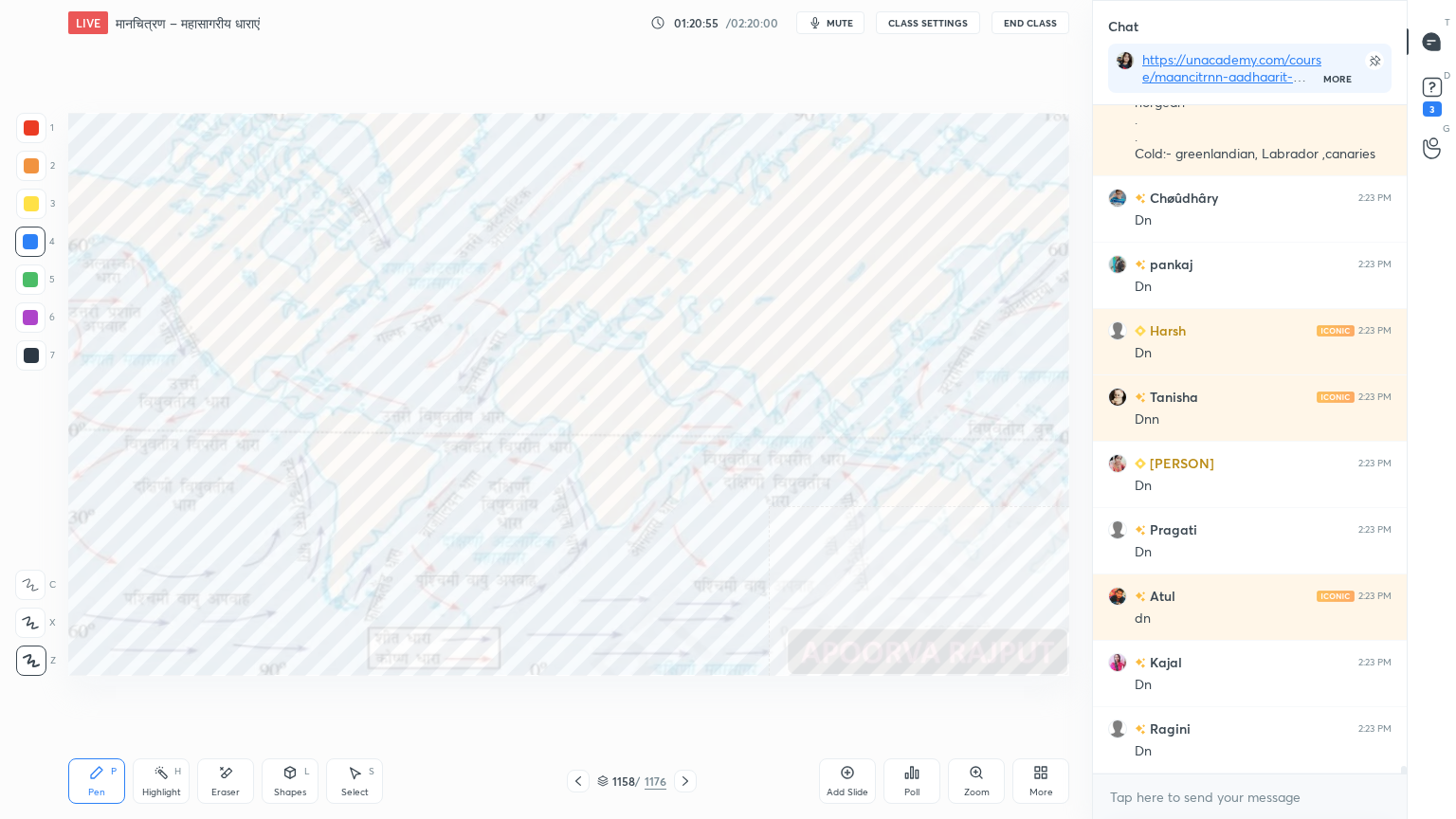 click on "Eraser" at bounding box center [226, 781] 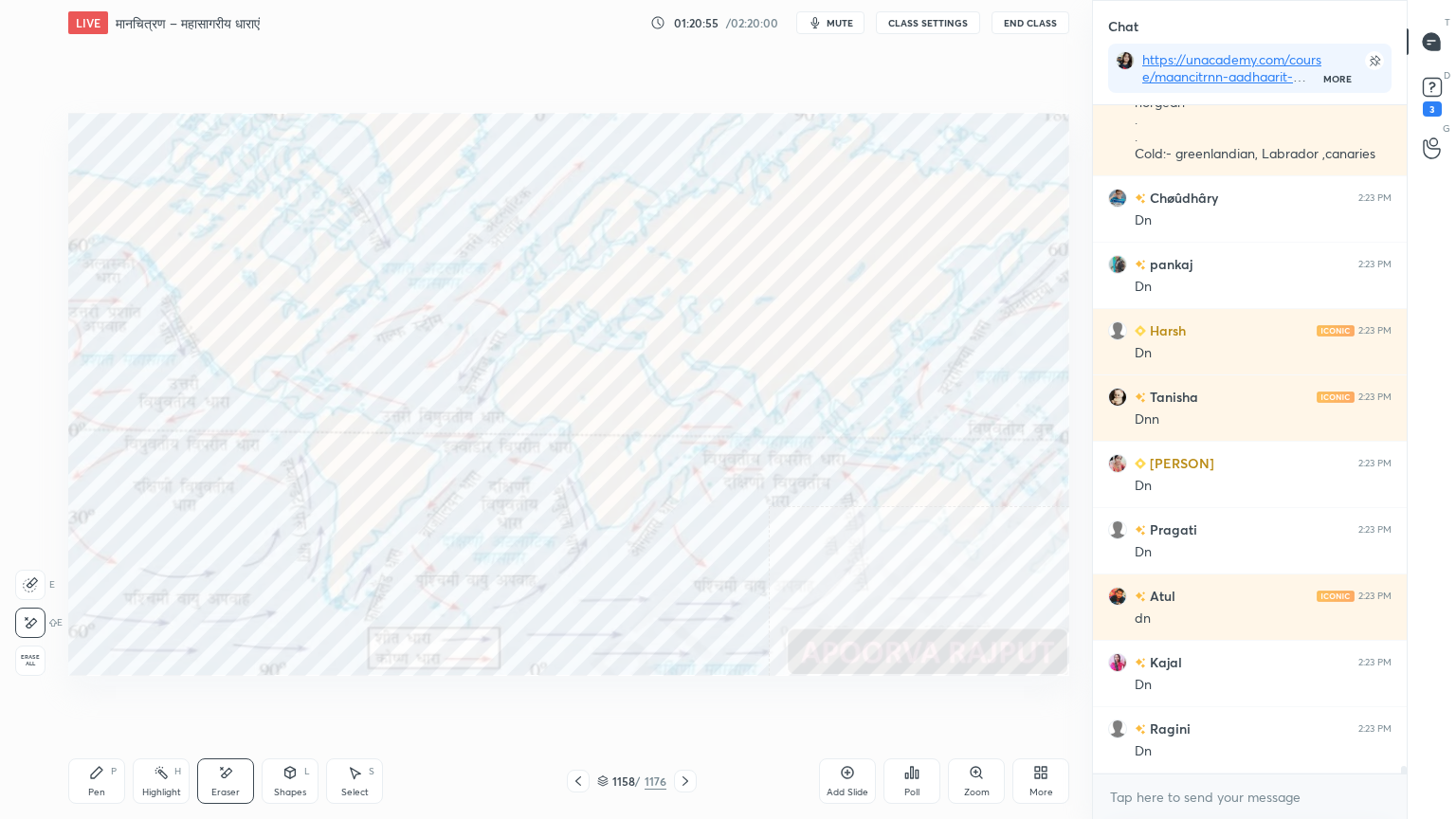 click on "Erase all" at bounding box center (30, 661) 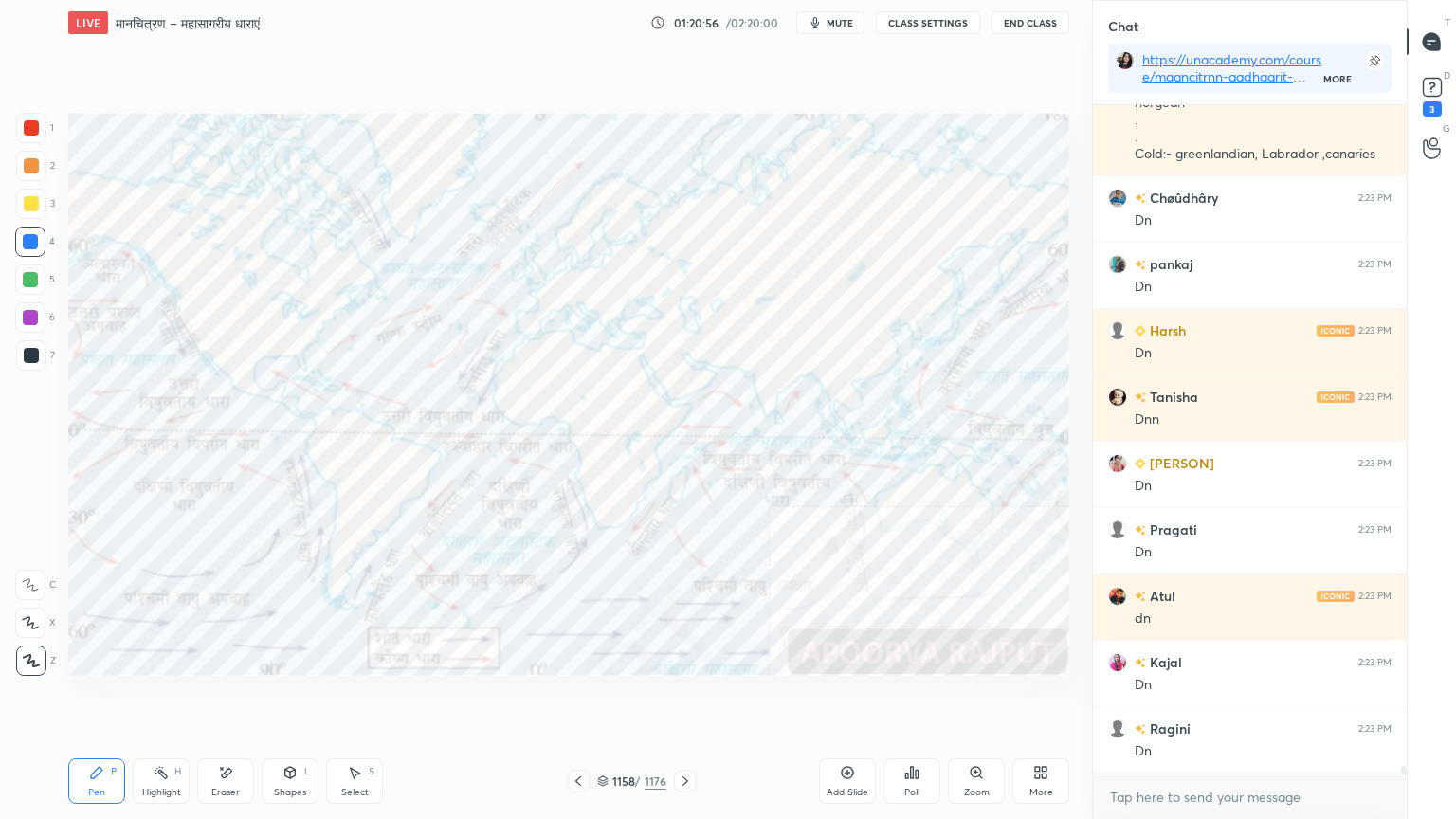 click on "1 2 3 4 5 6 7 C X Z E E Erase all   H H" at bounding box center (30, 394) 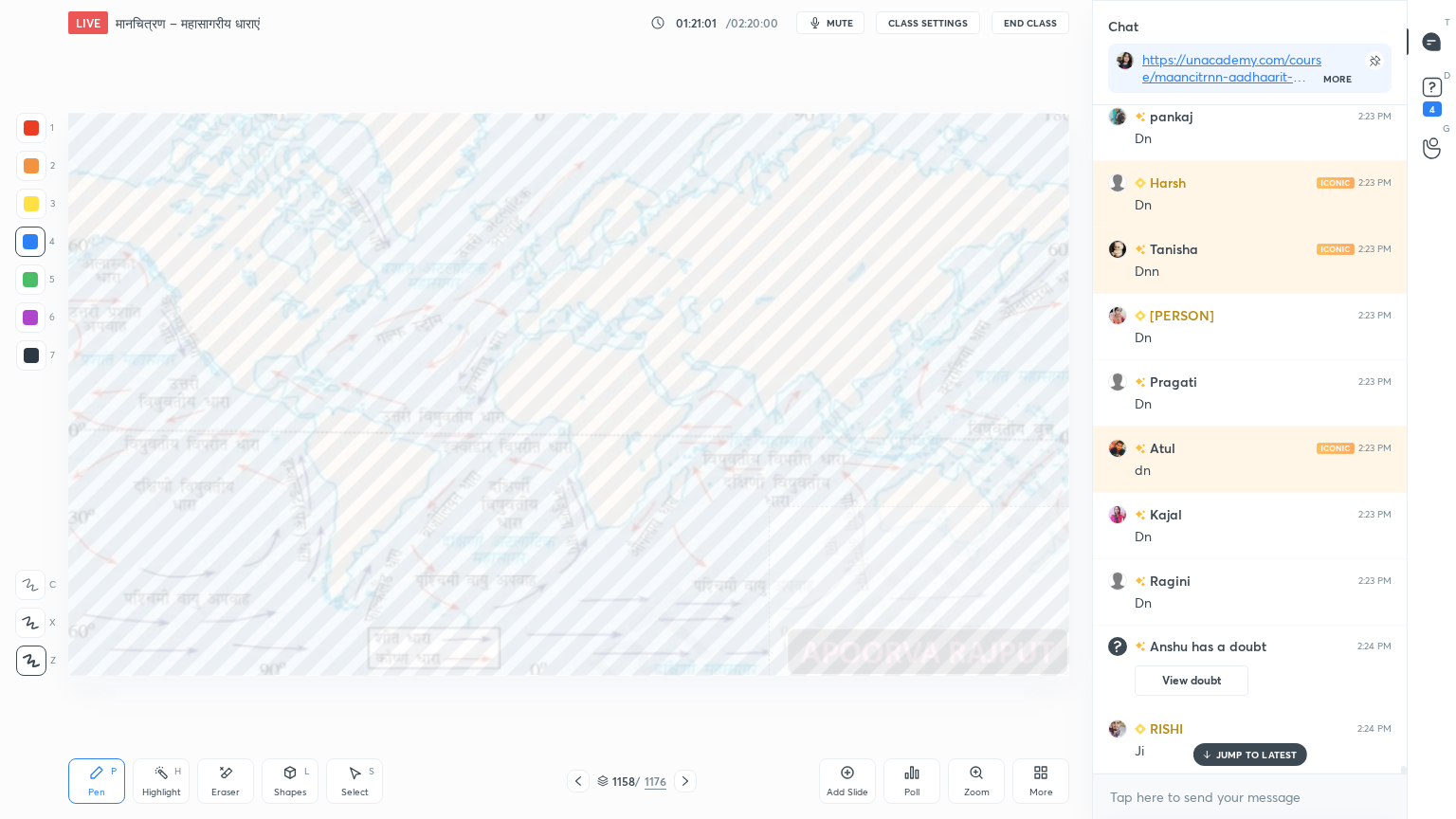 scroll, scrollTop: 56155, scrollLeft: 0, axis: vertical 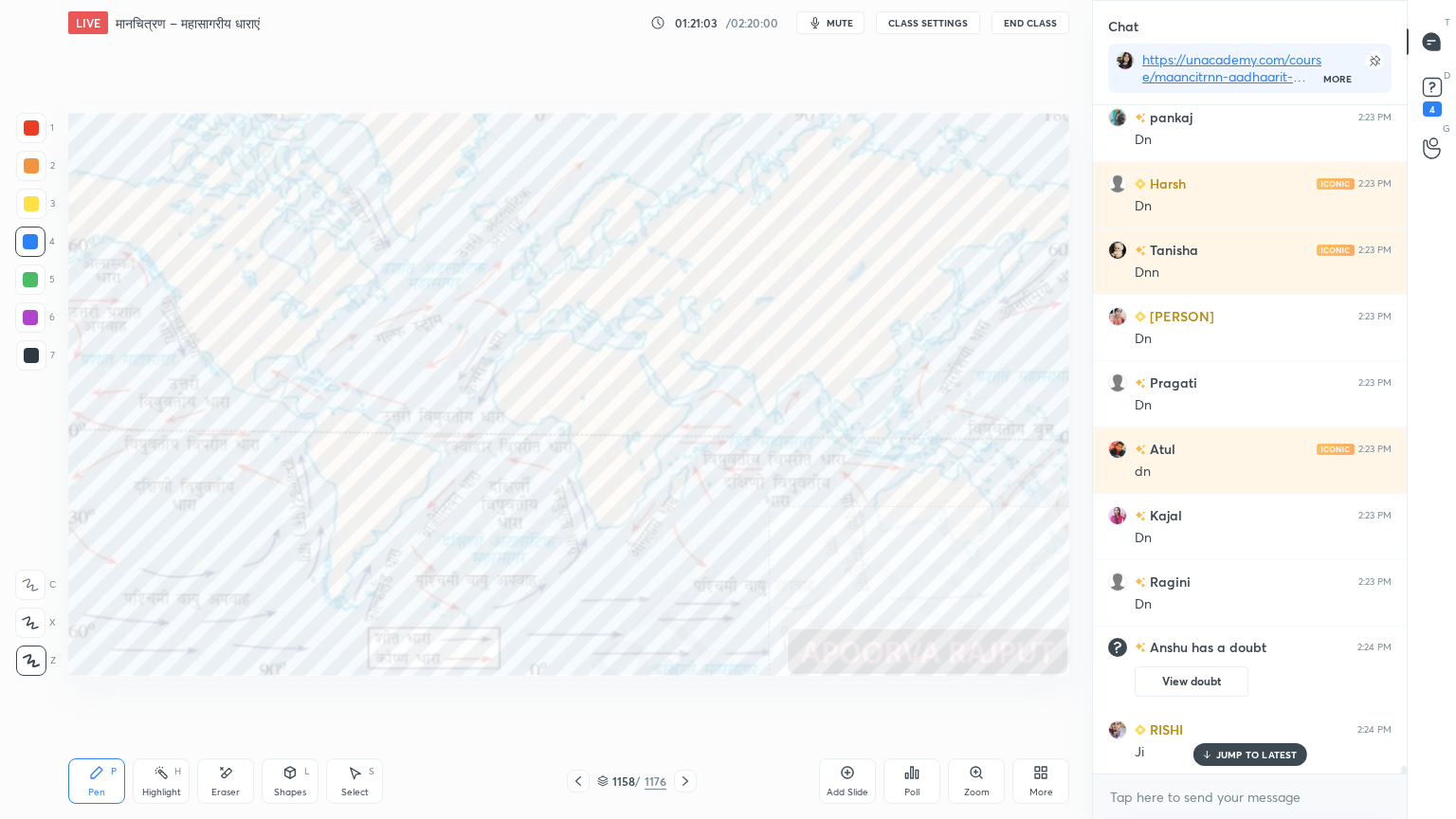 click on "Eraser" at bounding box center (226, 781) 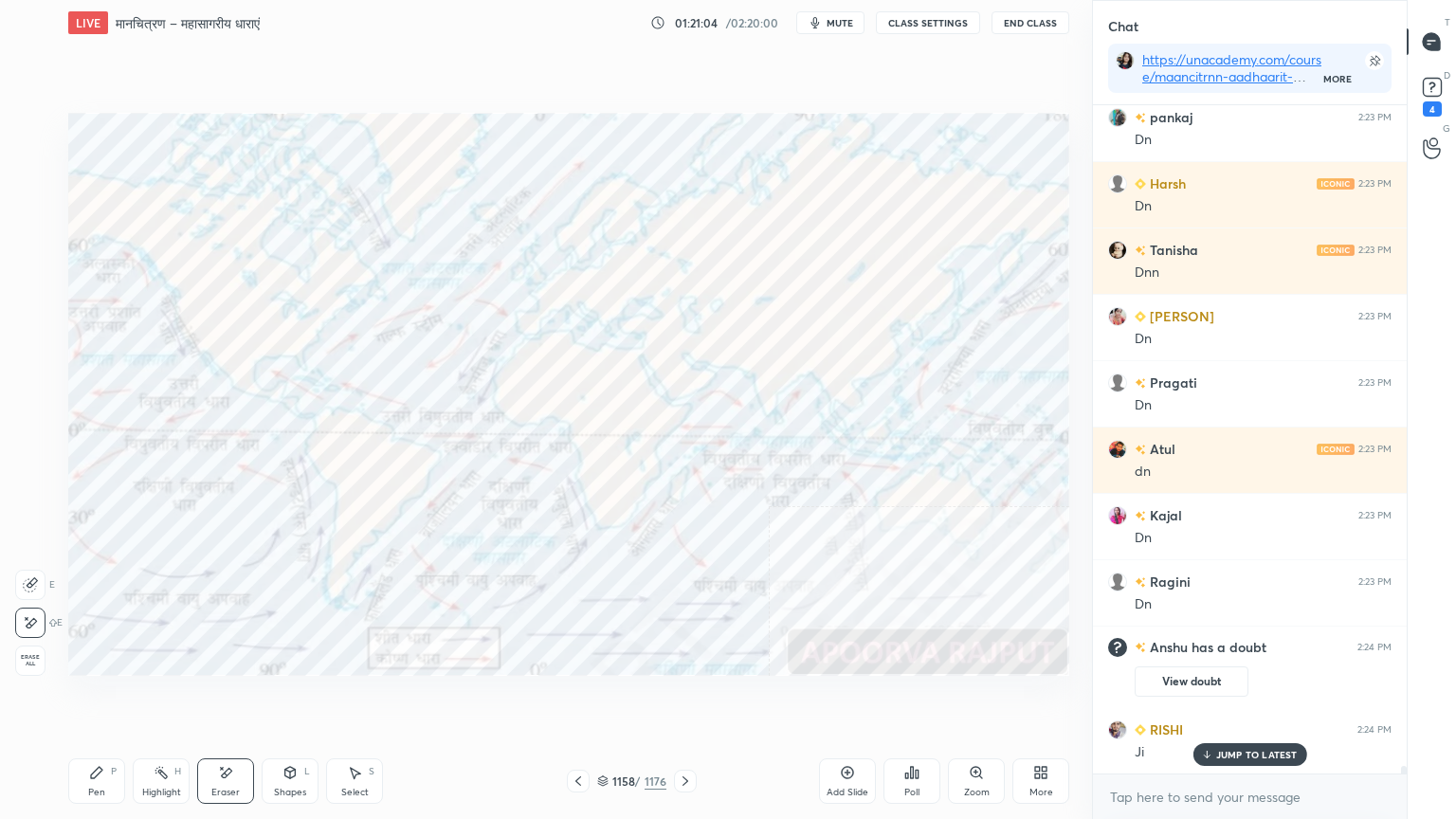 click on "Erase all" at bounding box center [30, 661] 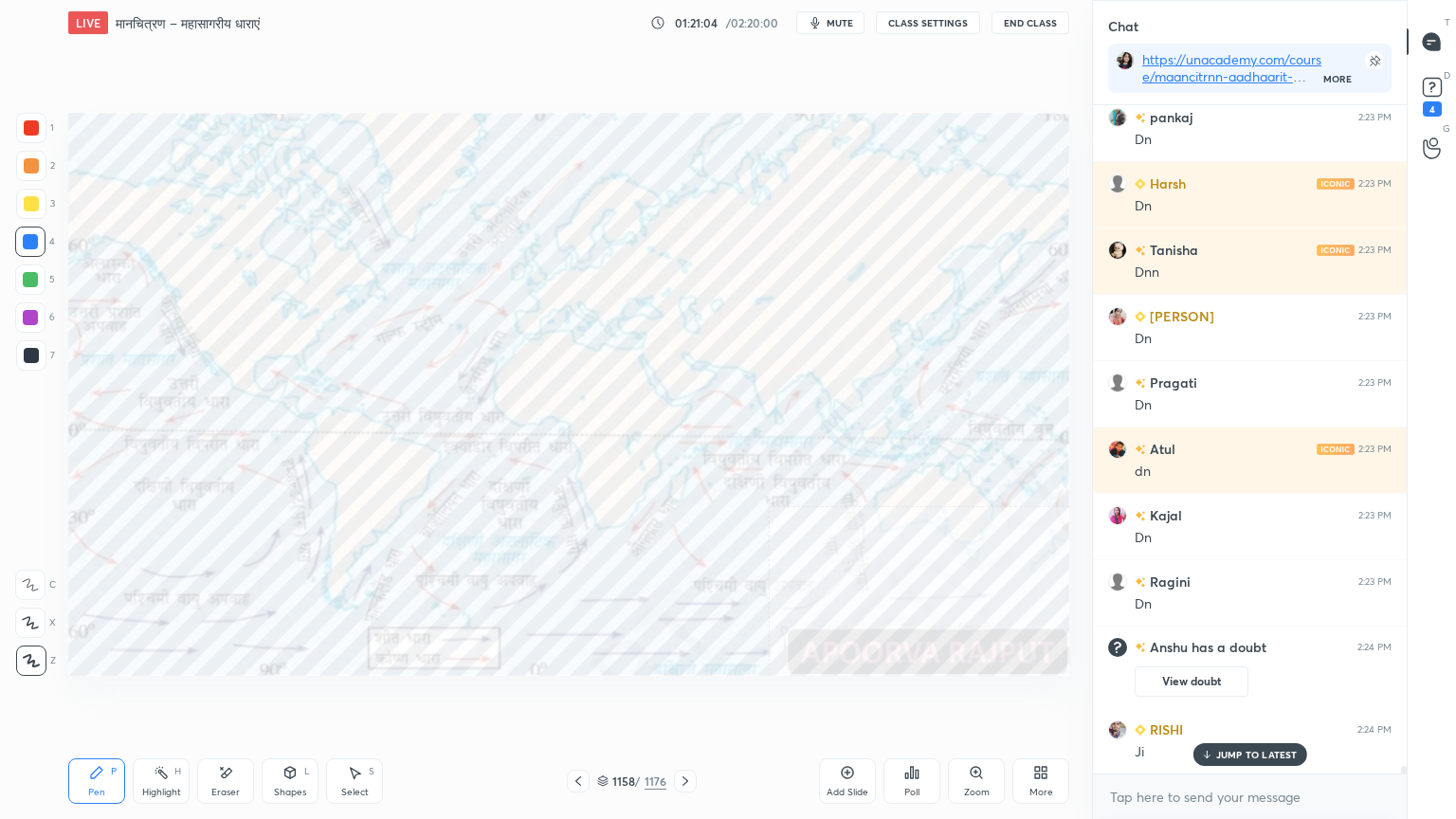click on "1 2 3 4 5 6 7 C X Z E E Erase all   H H" at bounding box center [30, 394] 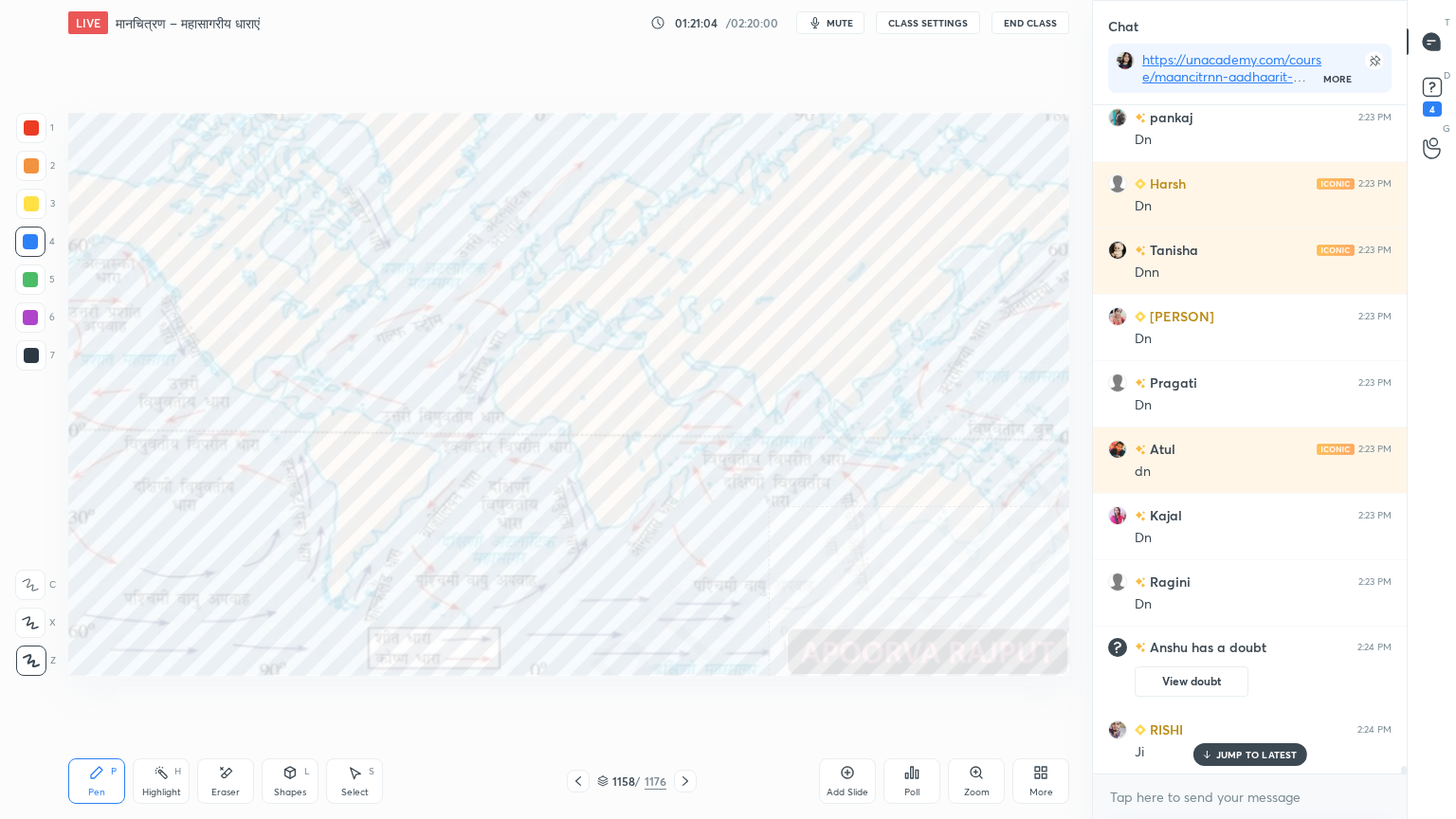 click at bounding box center (31, 661) 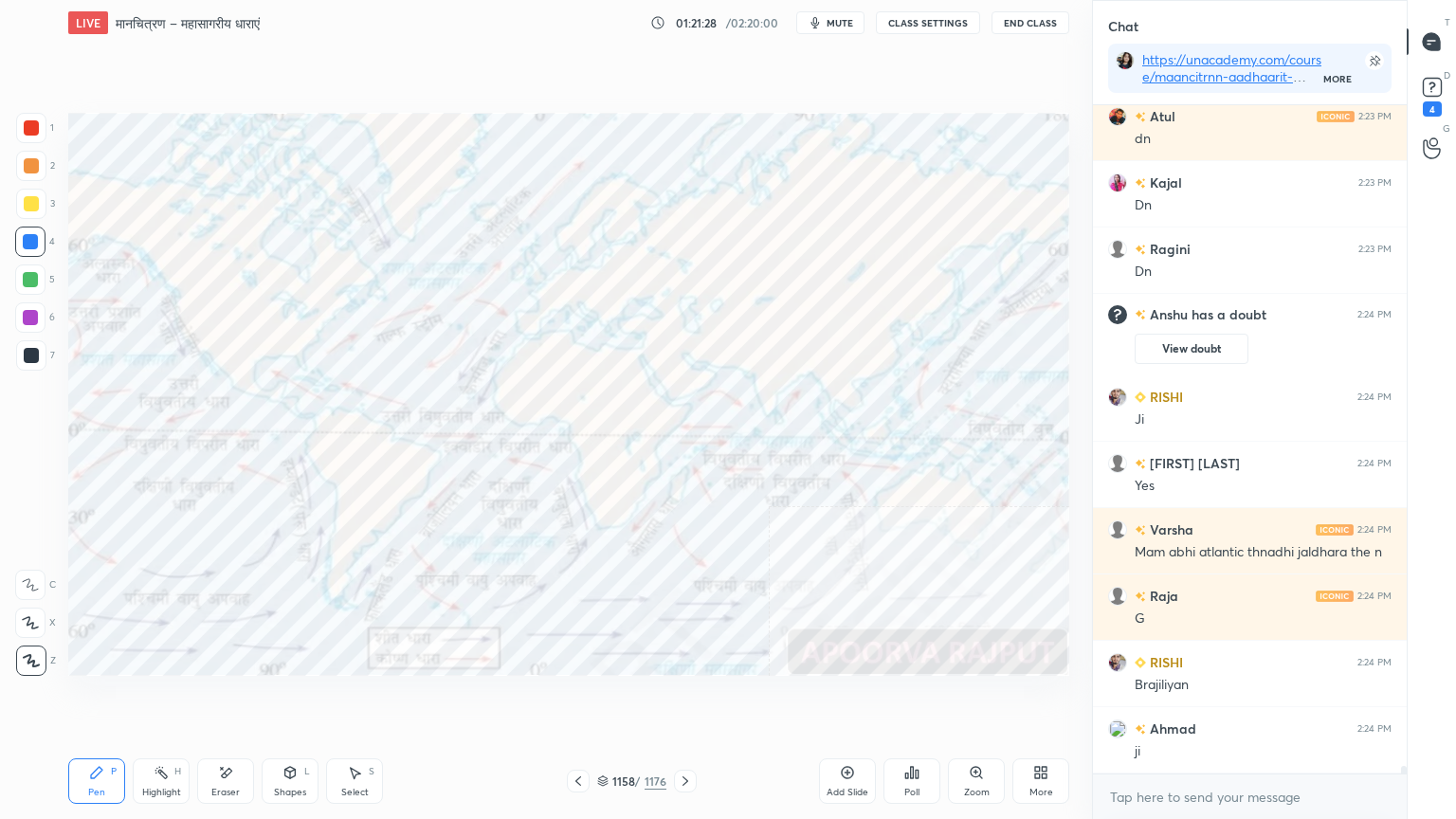 scroll, scrollTop: 56553, scrollLeft: 0, axis: vertical 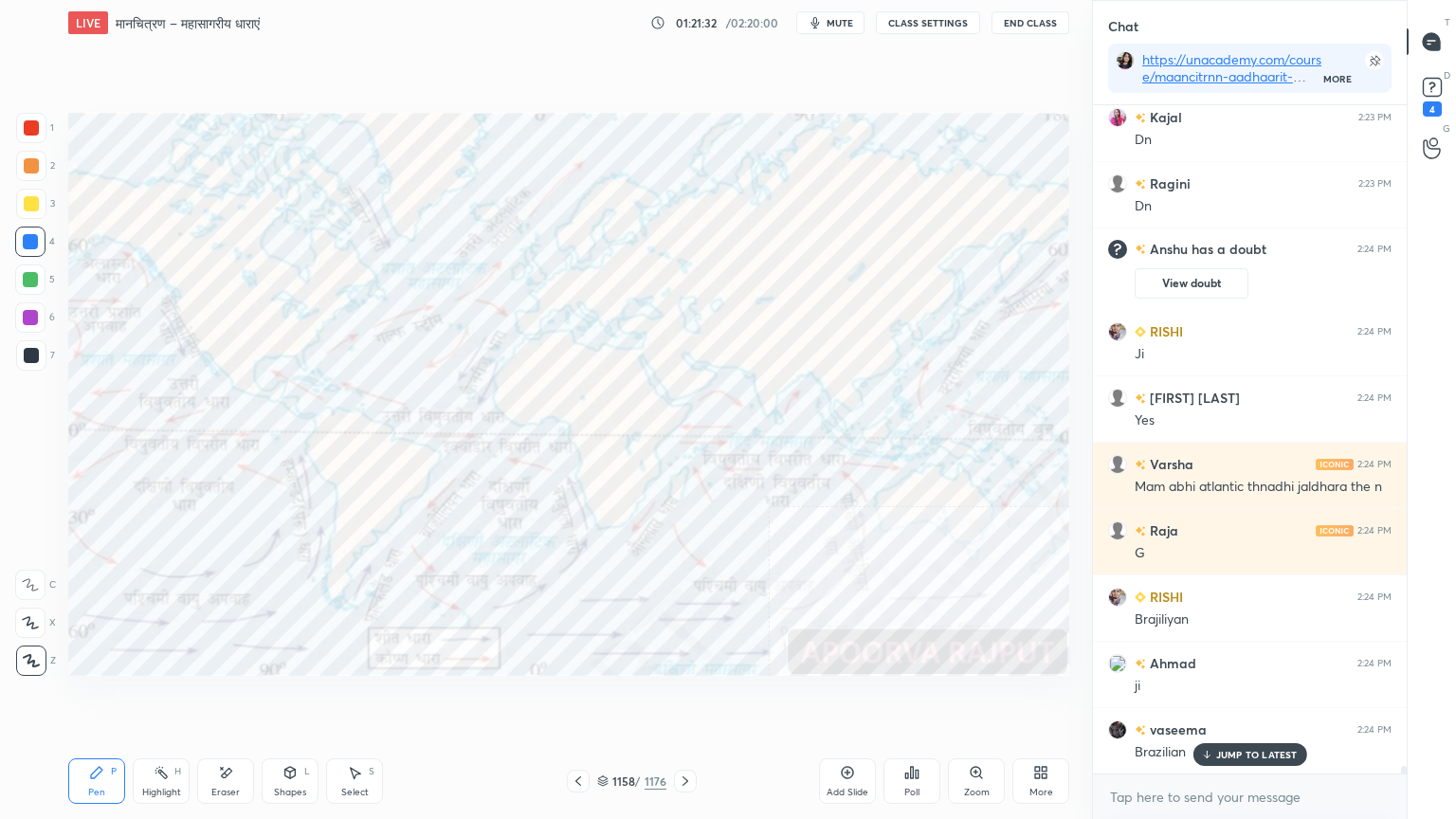 drag, startPoint x: 234, startPoint y: 781, endPoint x: 148, endPoint y: 717, distance: 107.200746 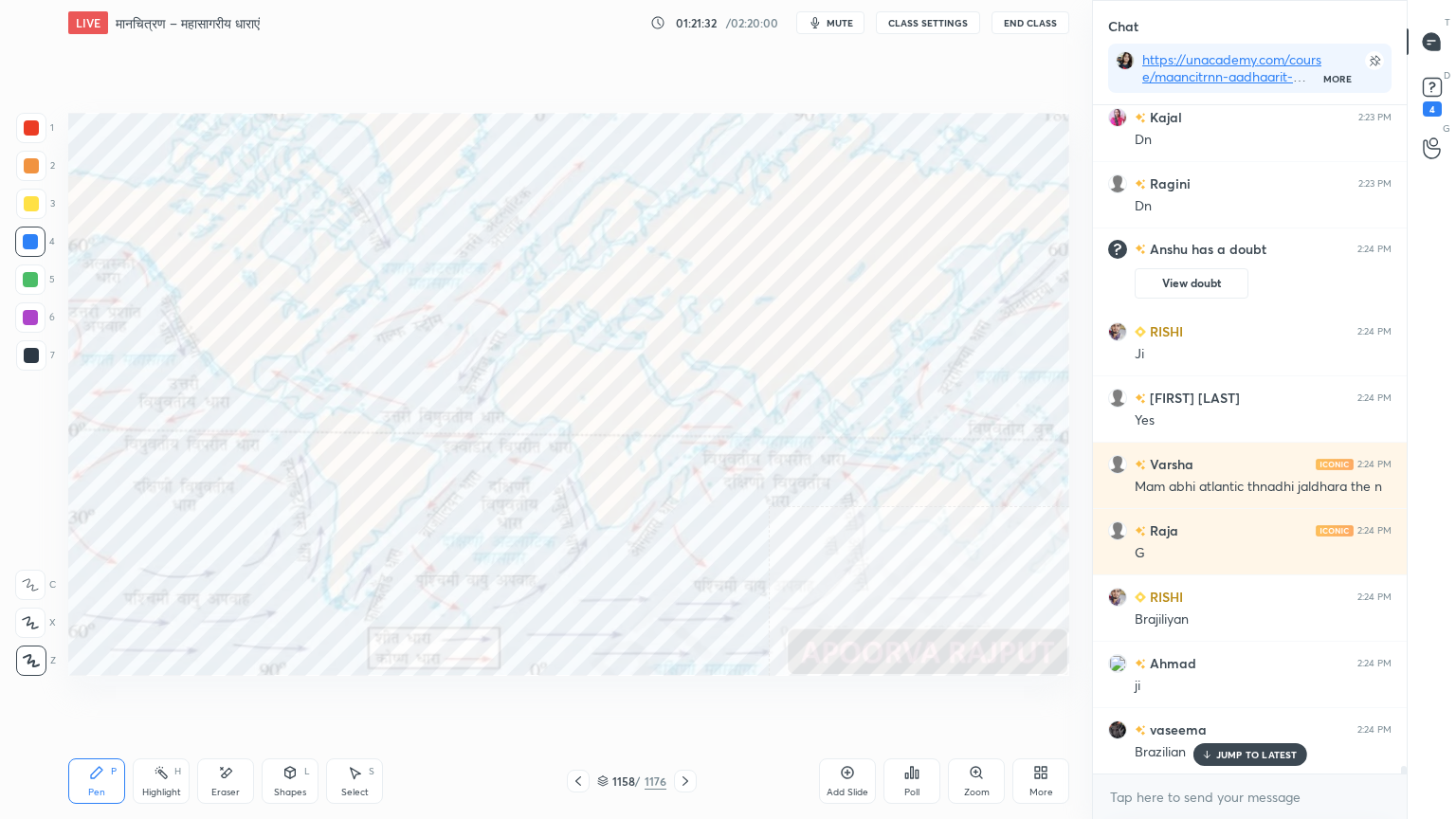 click on "Eraser" at bounding box center [226, 781] 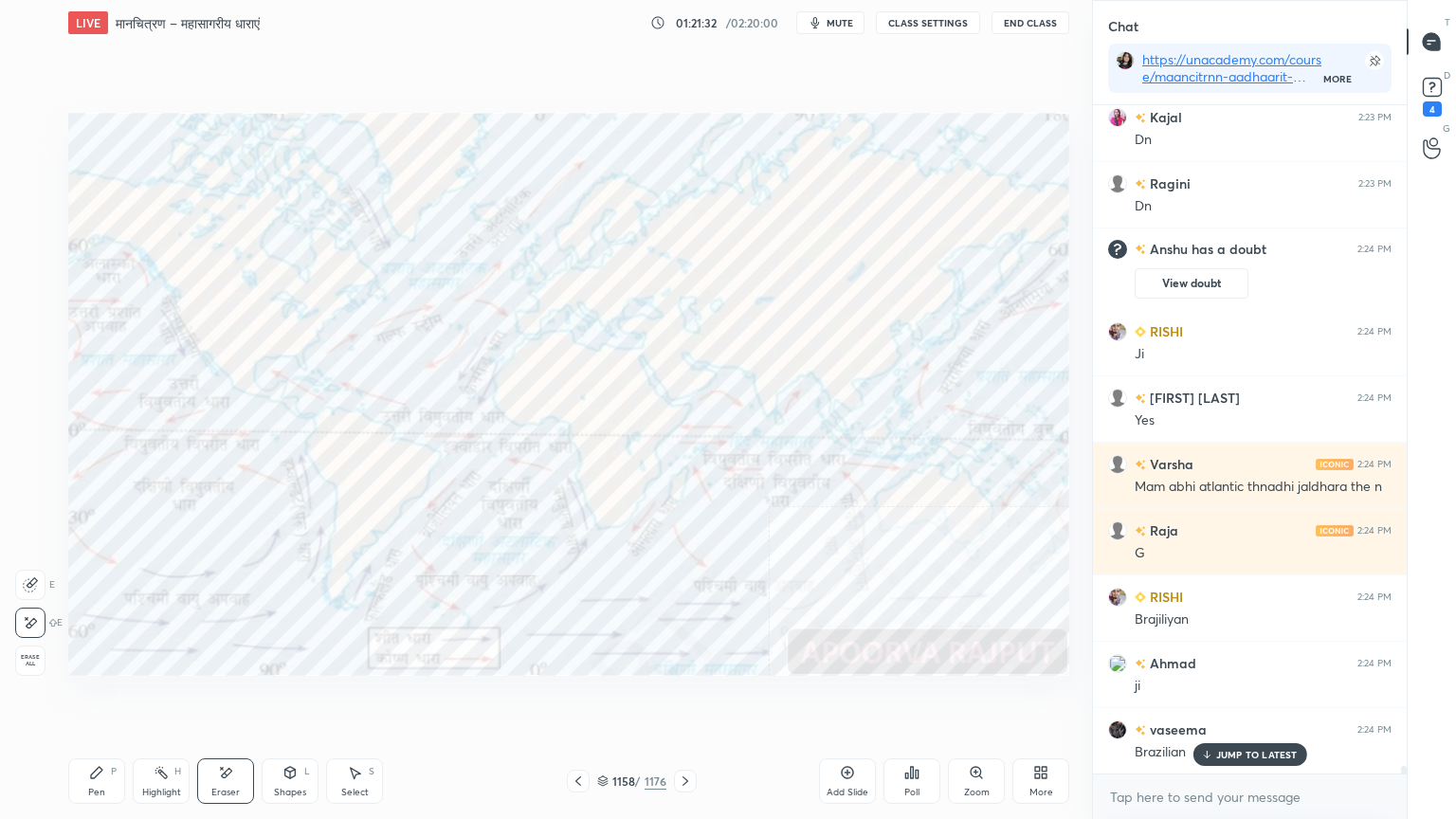 scroll, scrollTop: 56620, scrollLeft: 0, axis: vertical 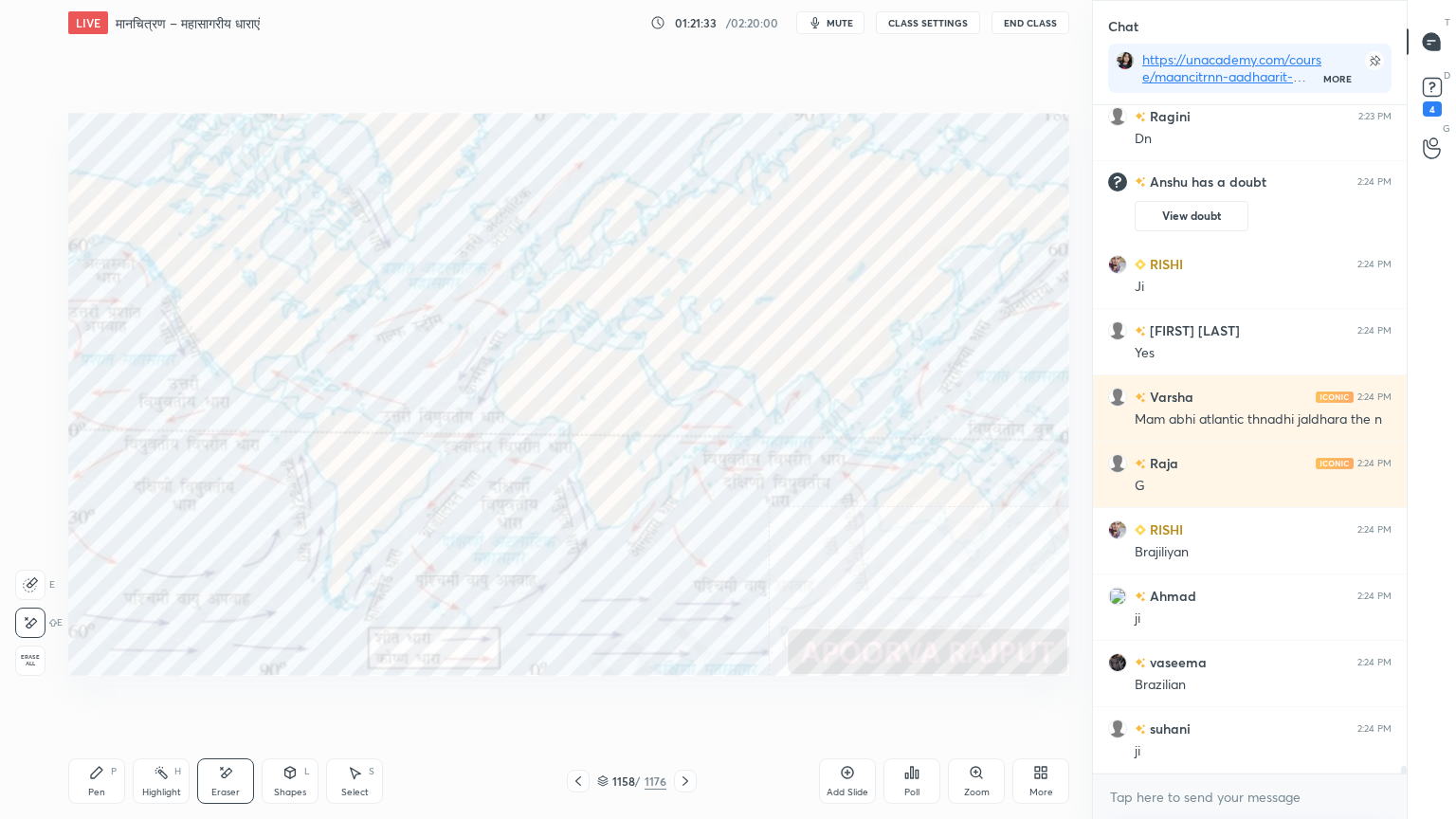 drag, startPoint x: 33, startPoint y: 657, endPoint x: 42, endPoint y: 651, distance: 10.816654 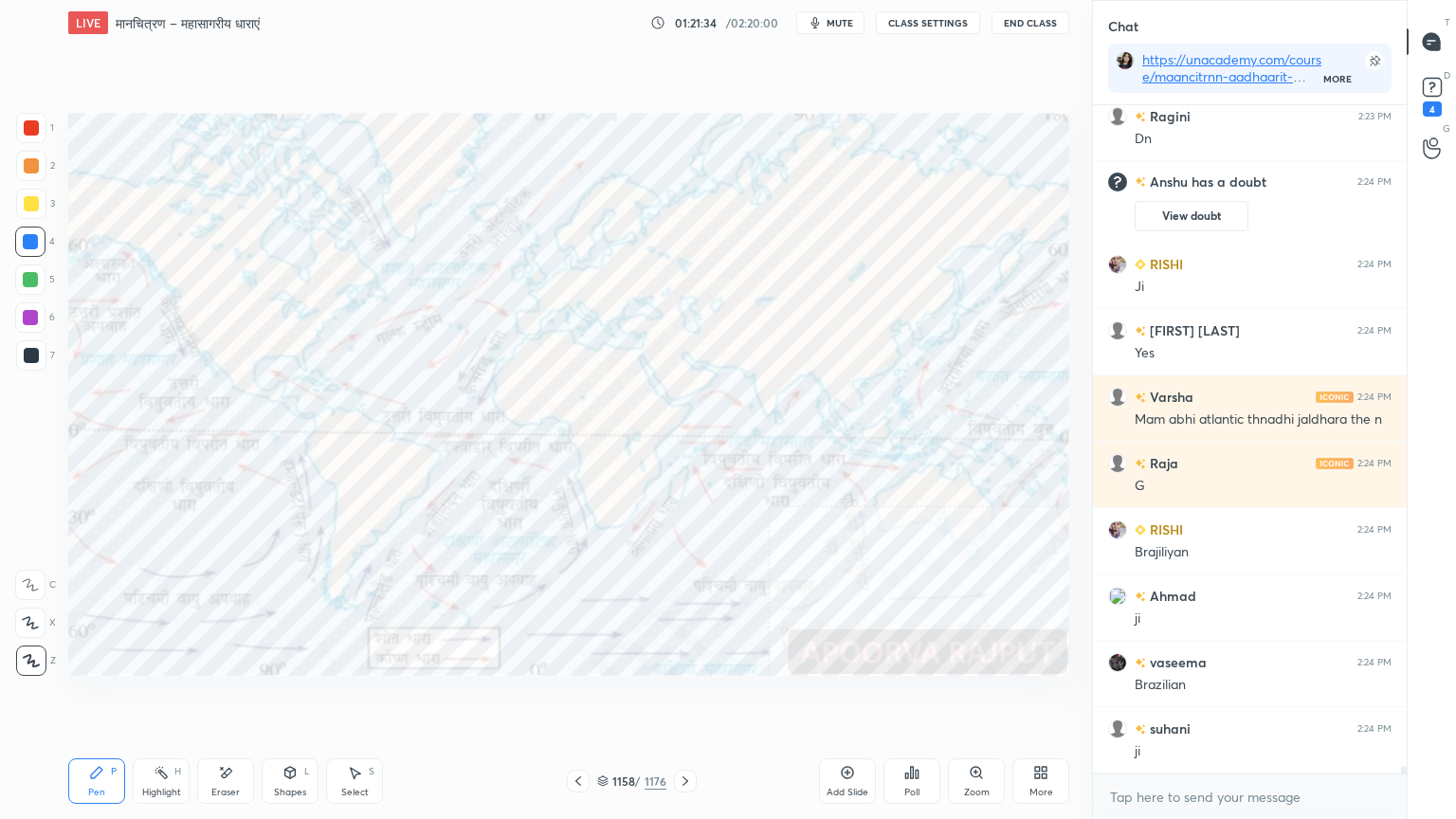 click 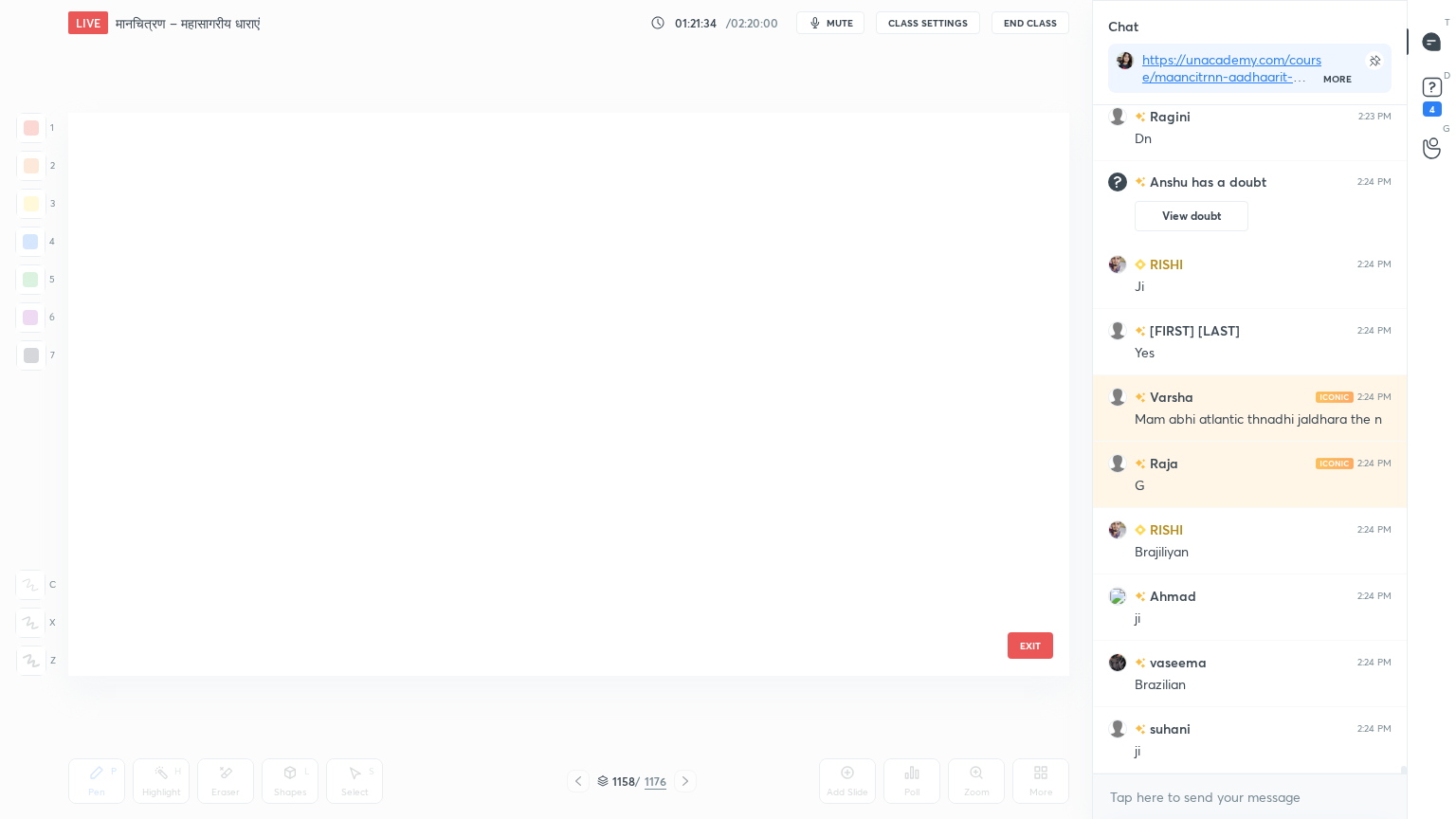 scroll, scrollTop: 66396, scrollLeft: 0, axis: vertical 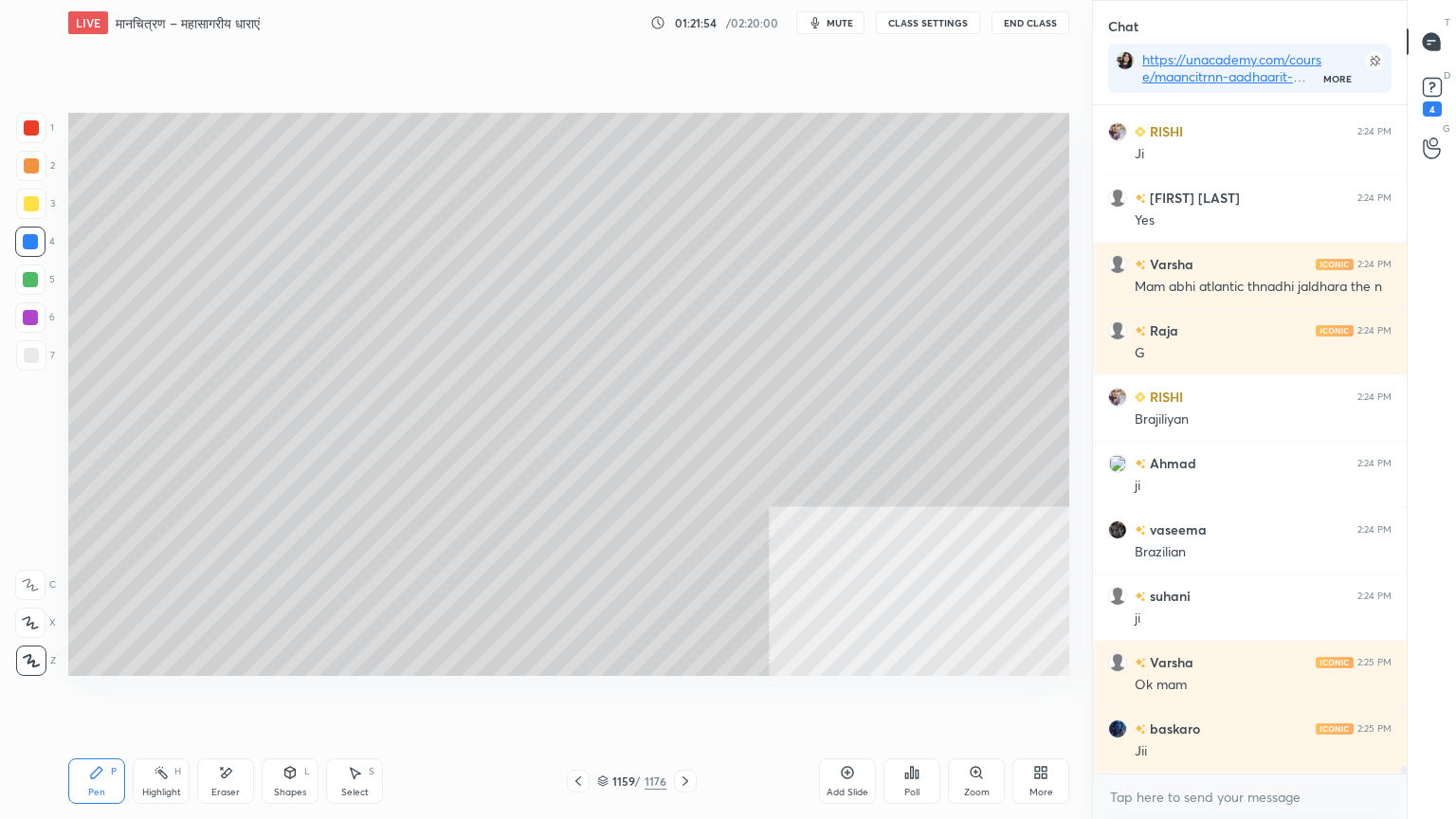 click 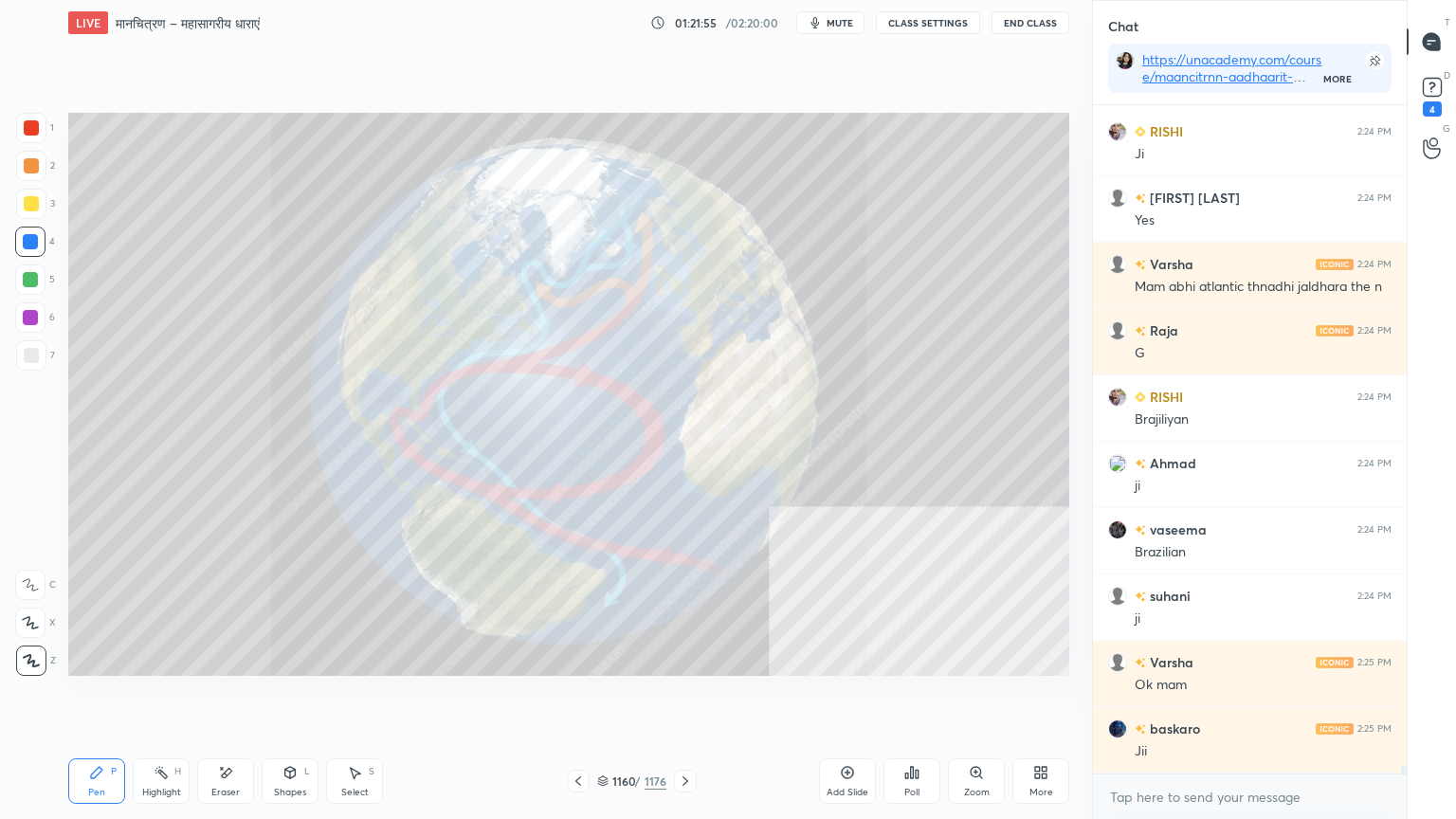 click 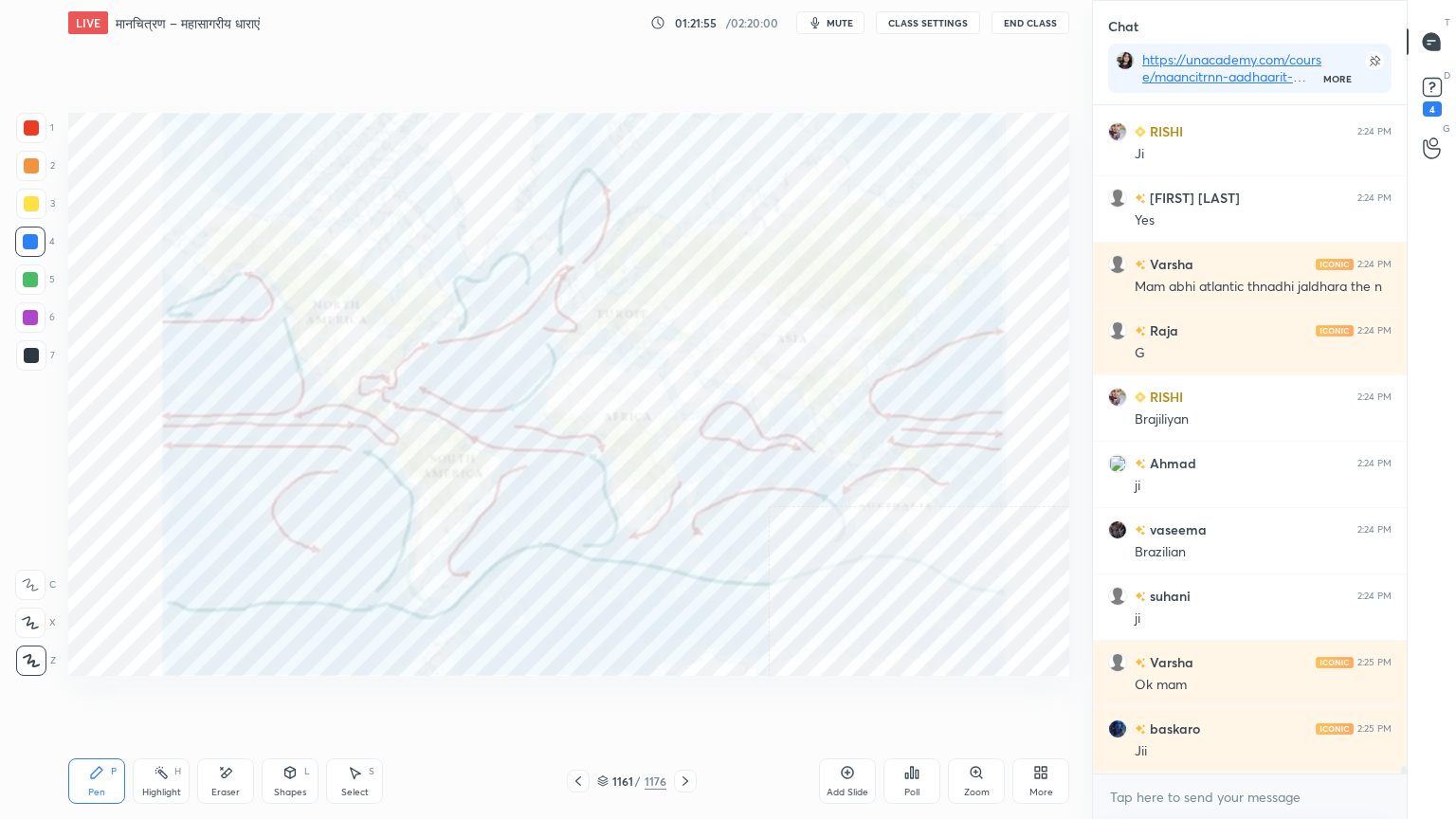 click 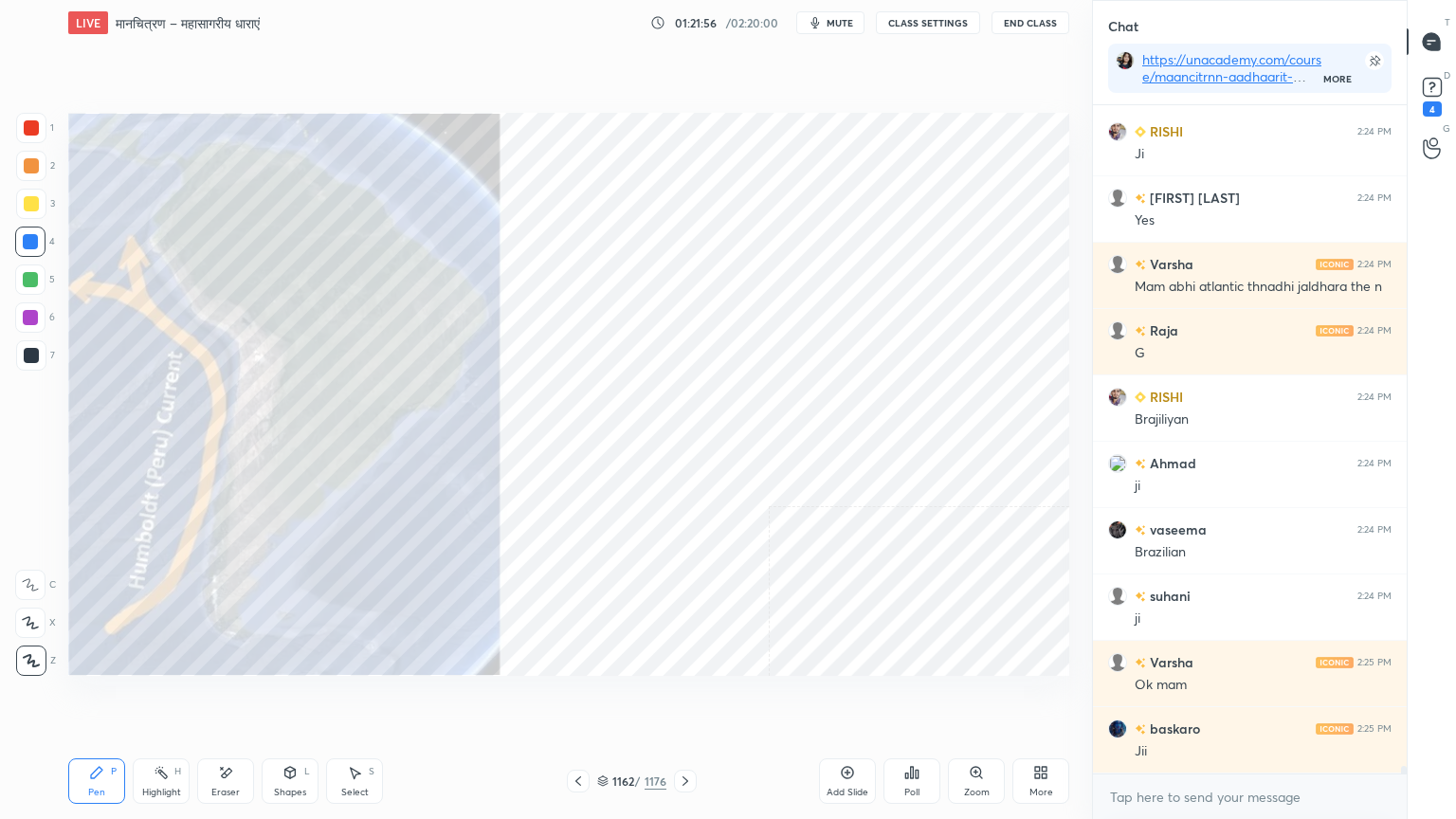click 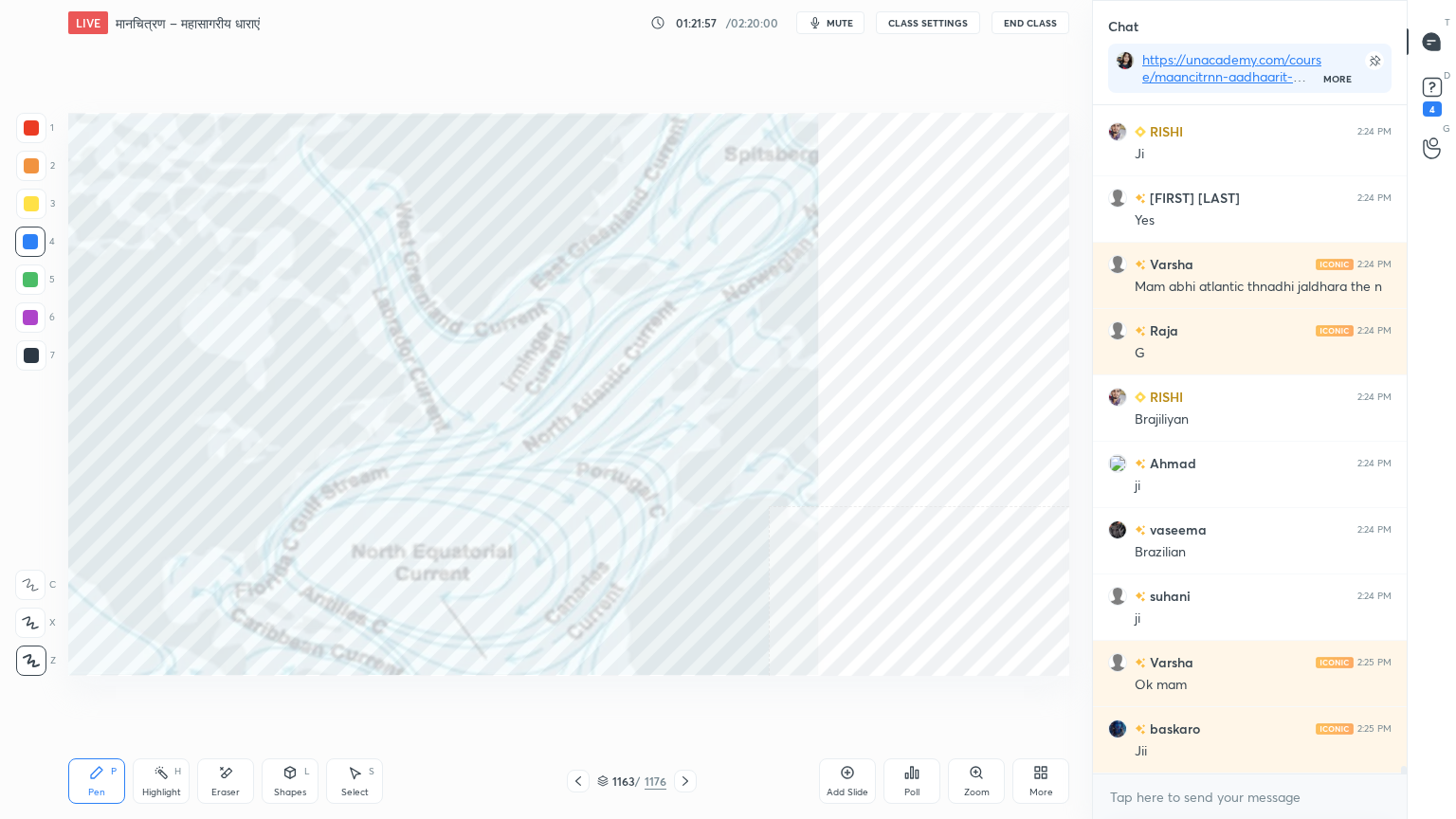 click 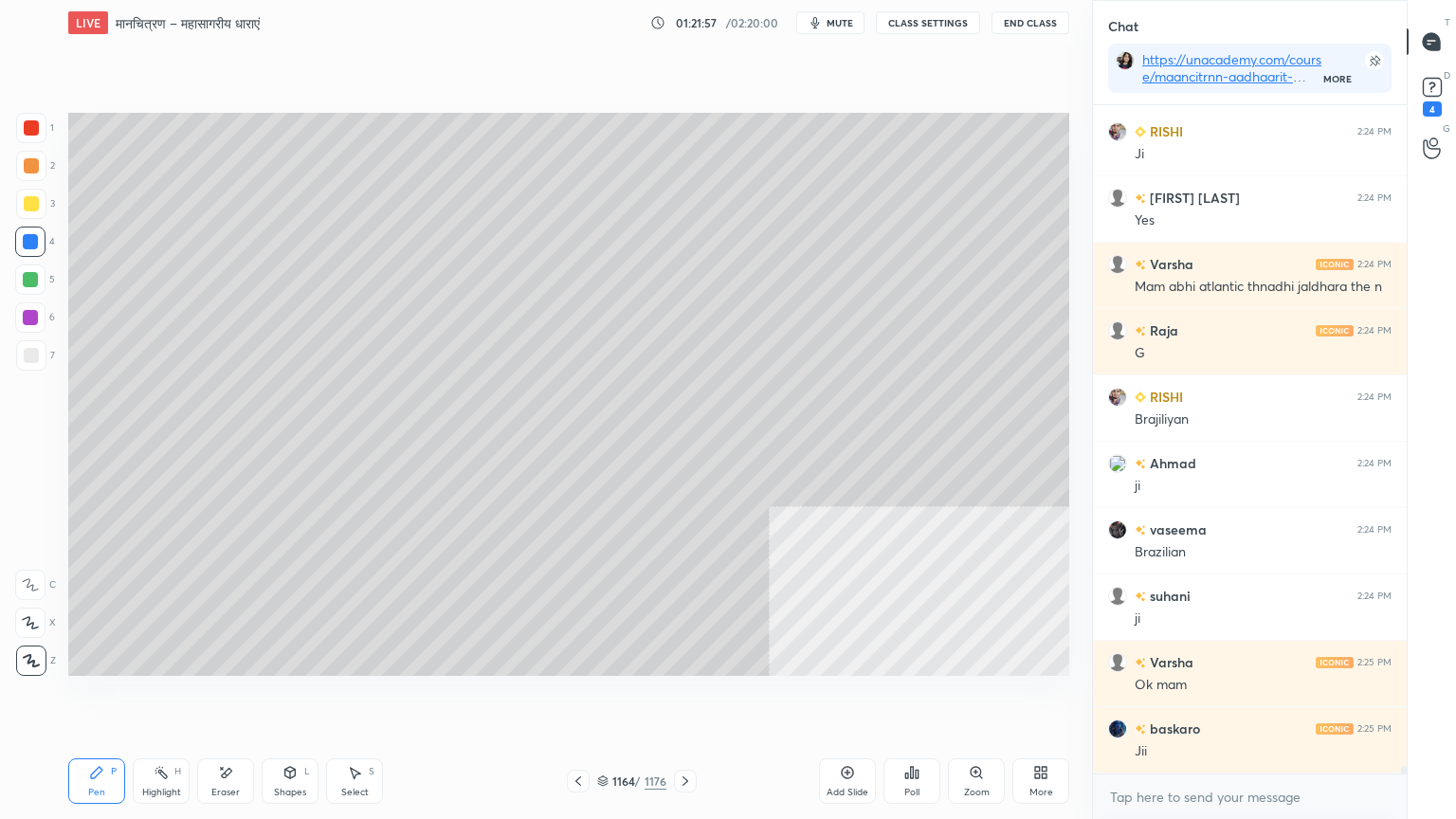 click 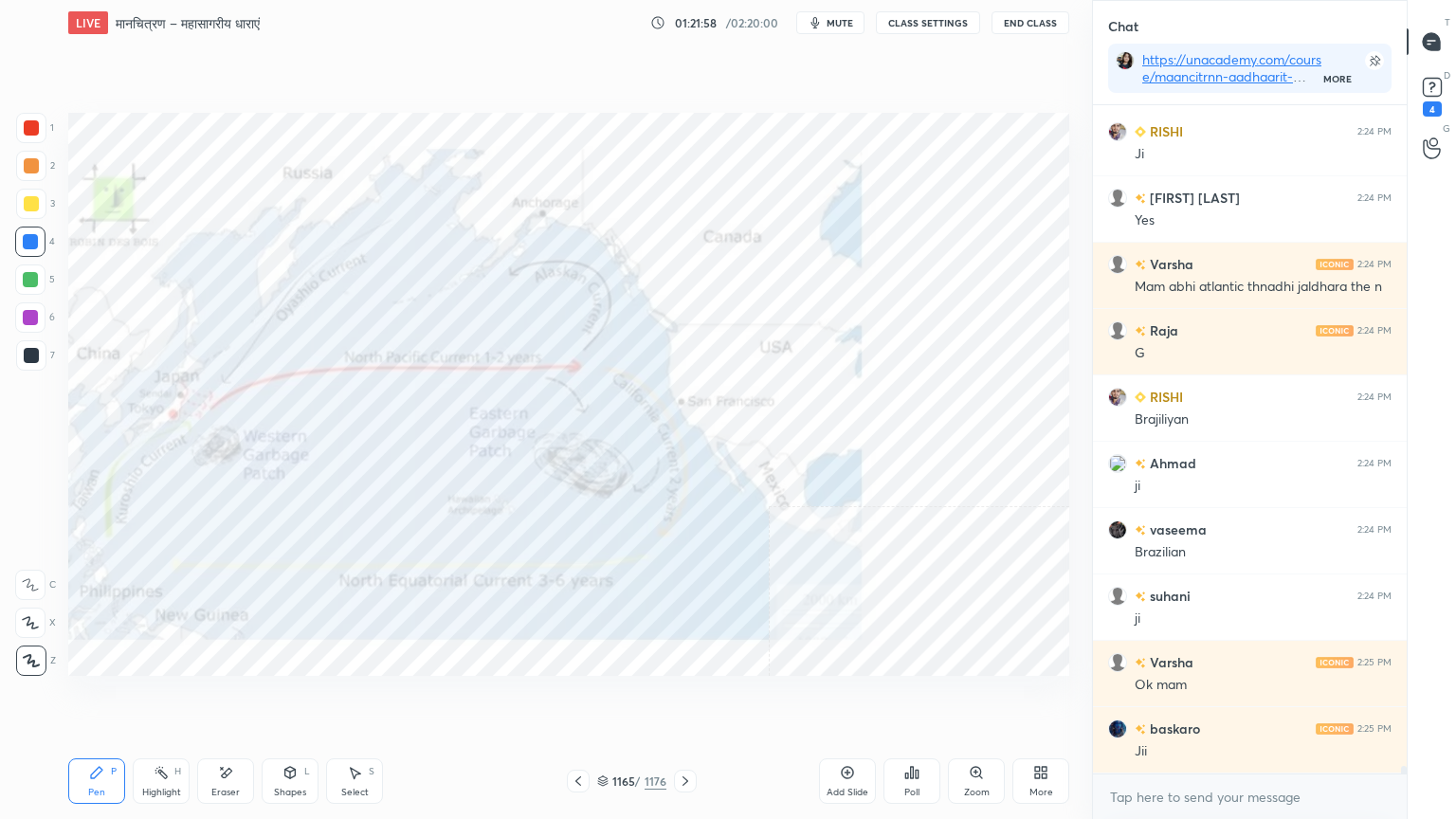 click 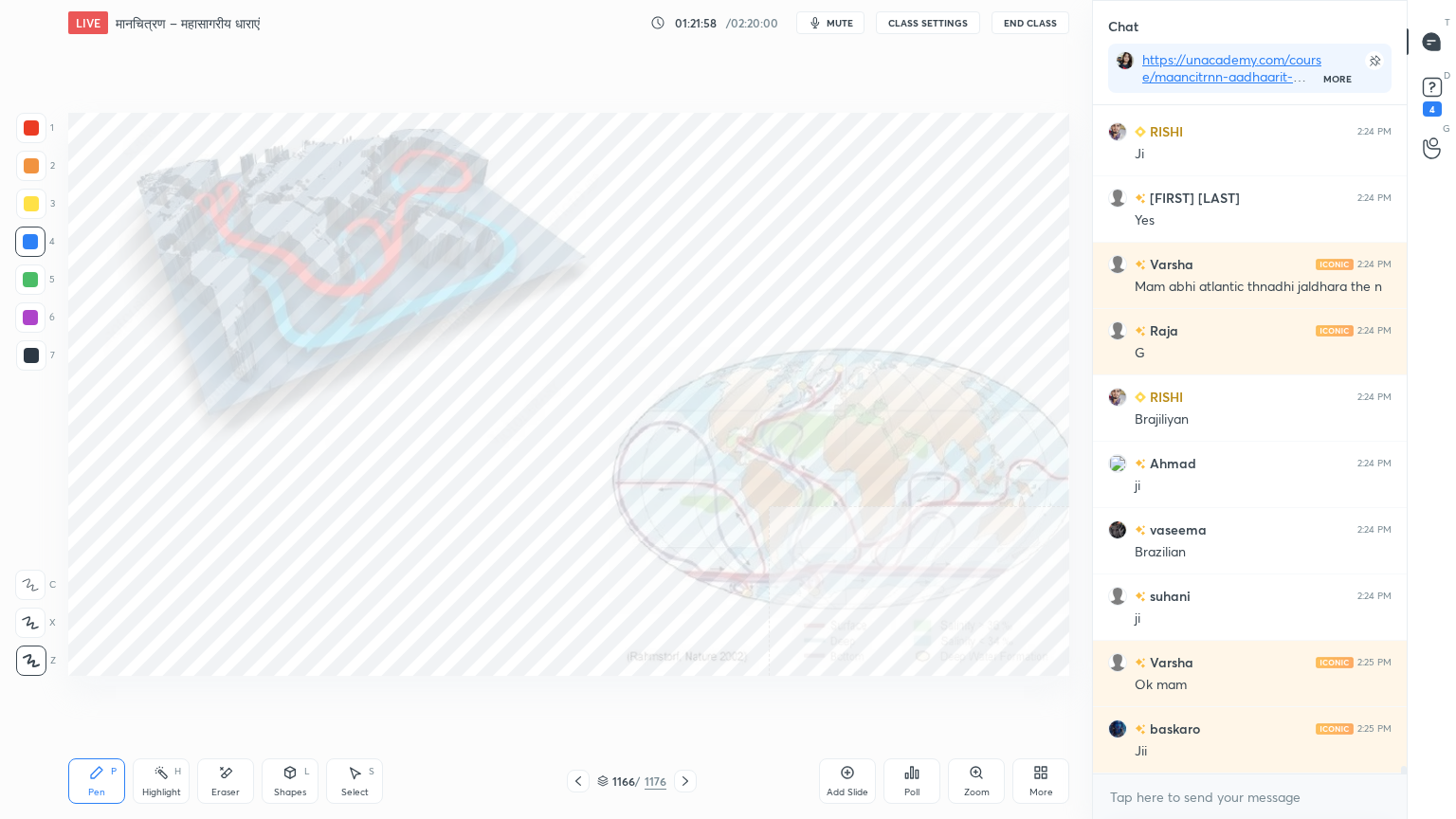 click 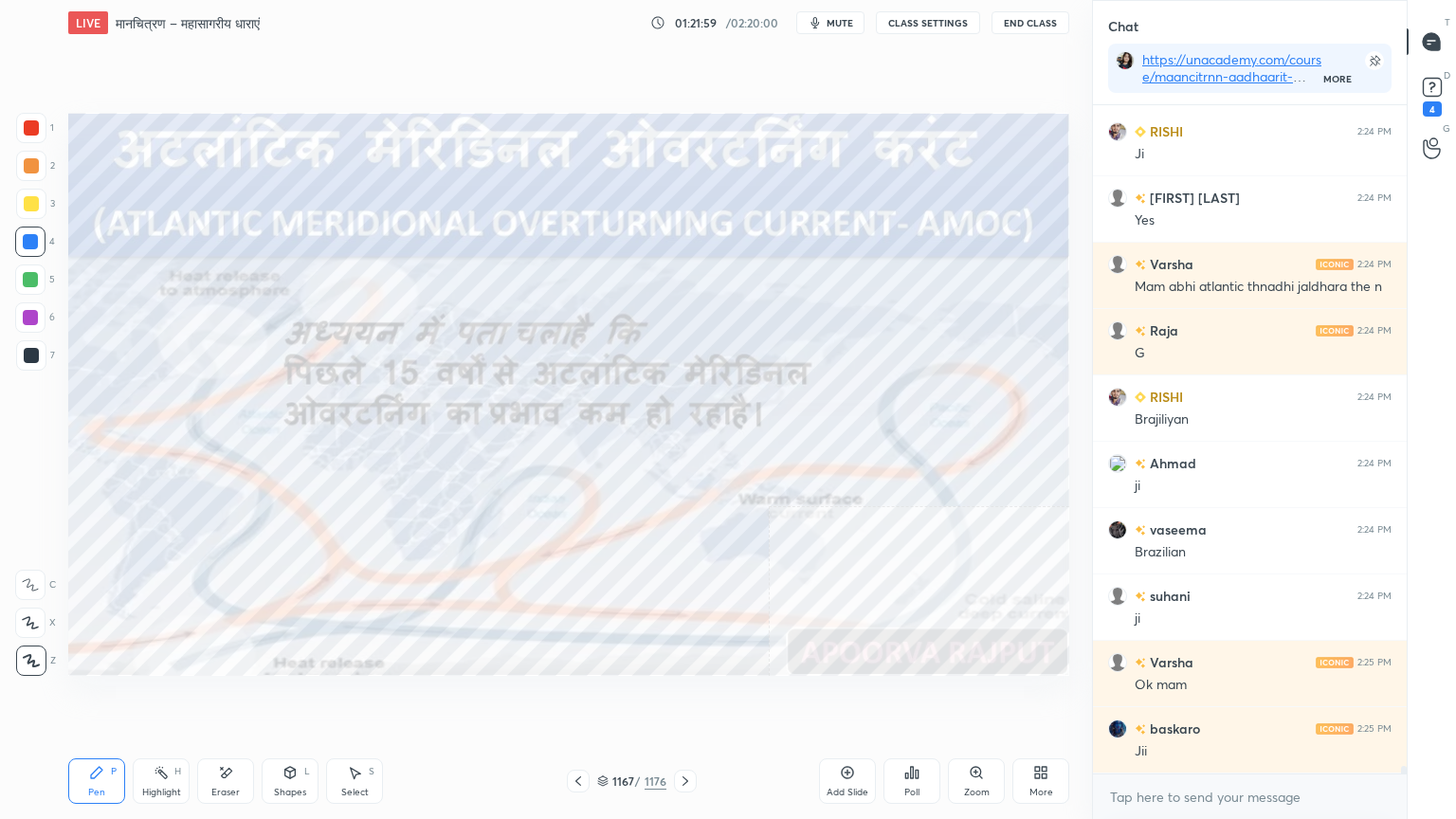 click 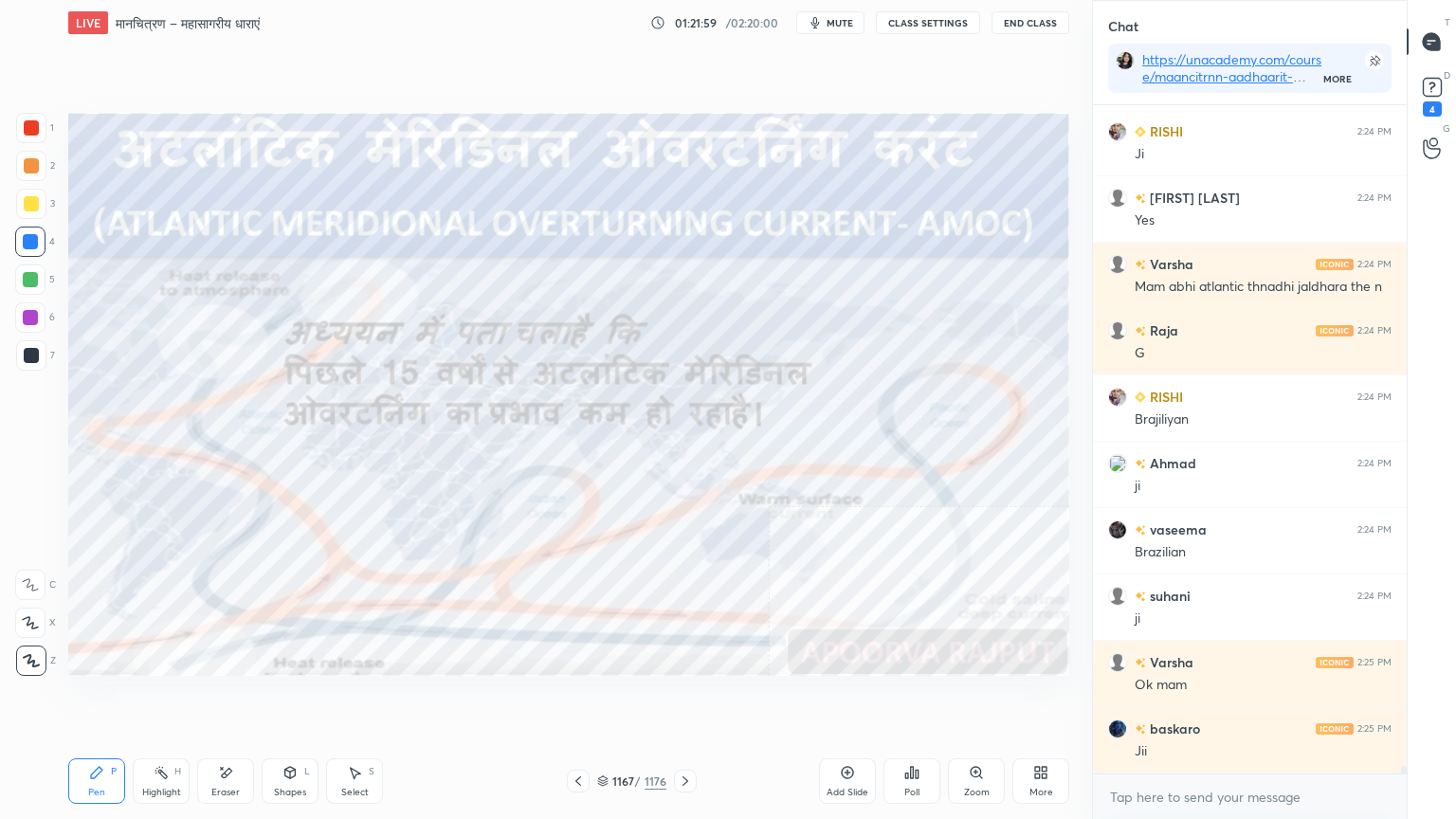 click 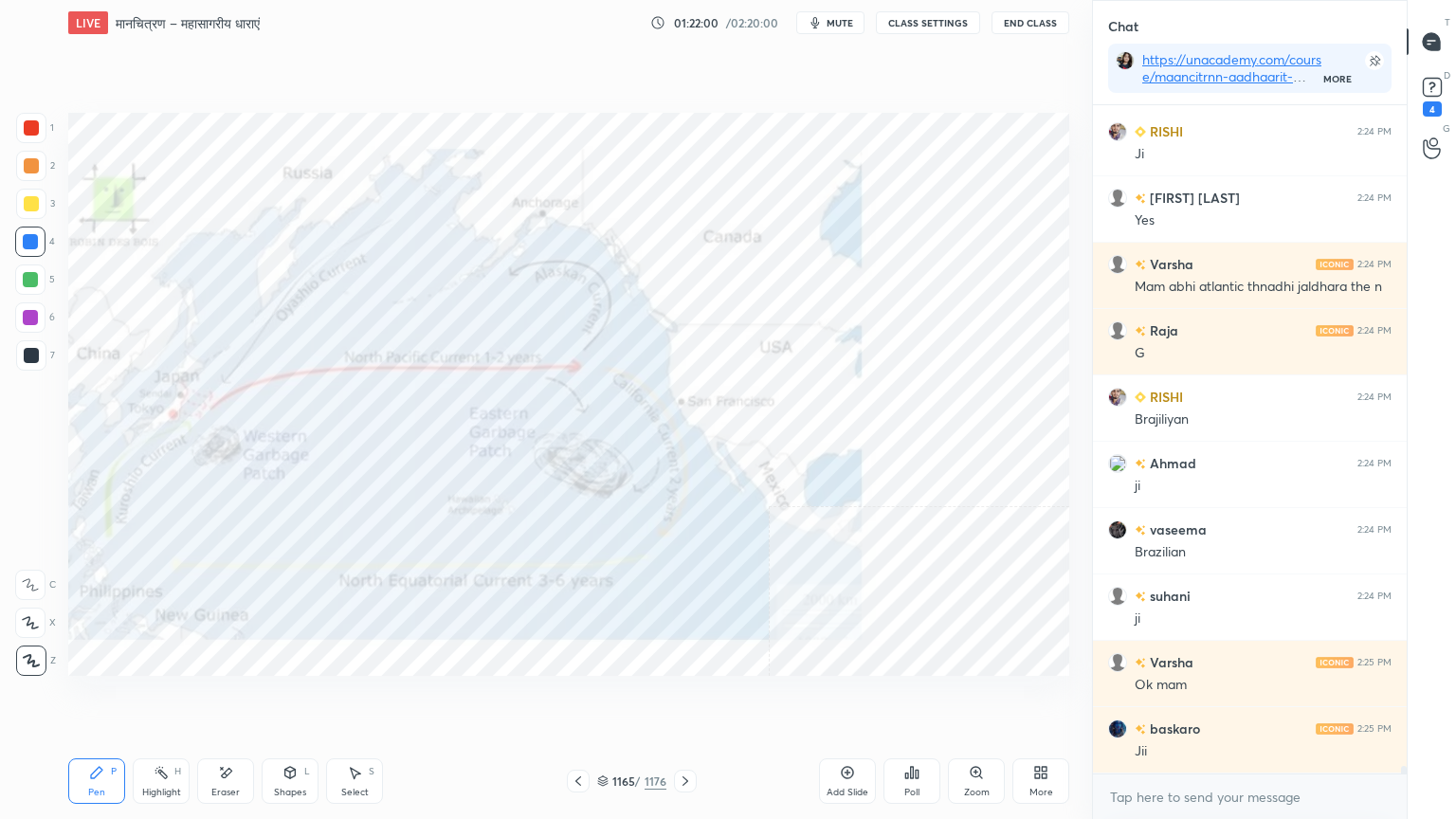 drag, startPoint x: 609, startPoint y: 779, endPoint x: 700, endPoint y: 720, distance: 108.45275 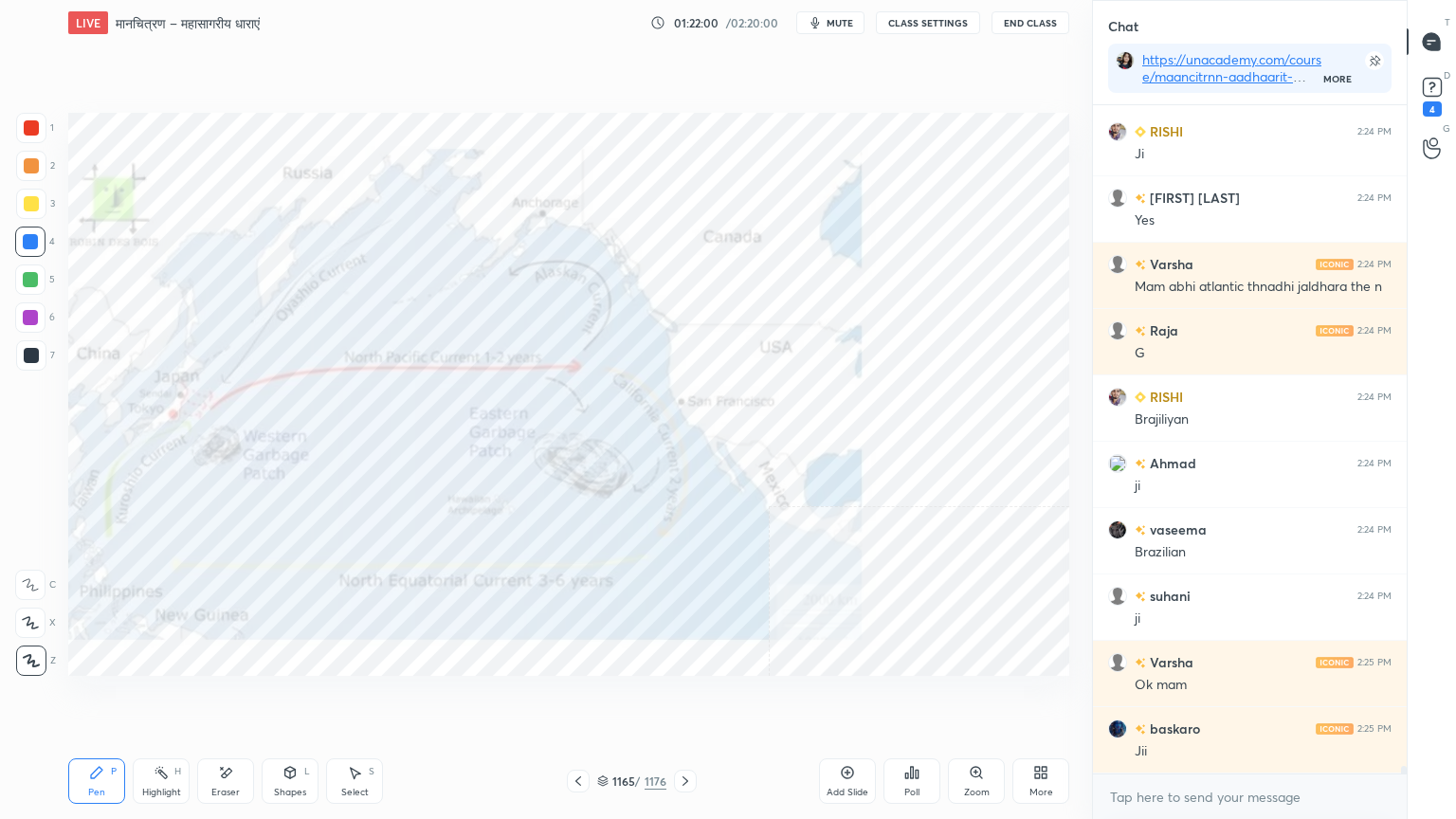 click on "1165 / 1176" at bounding box center [631, 781] 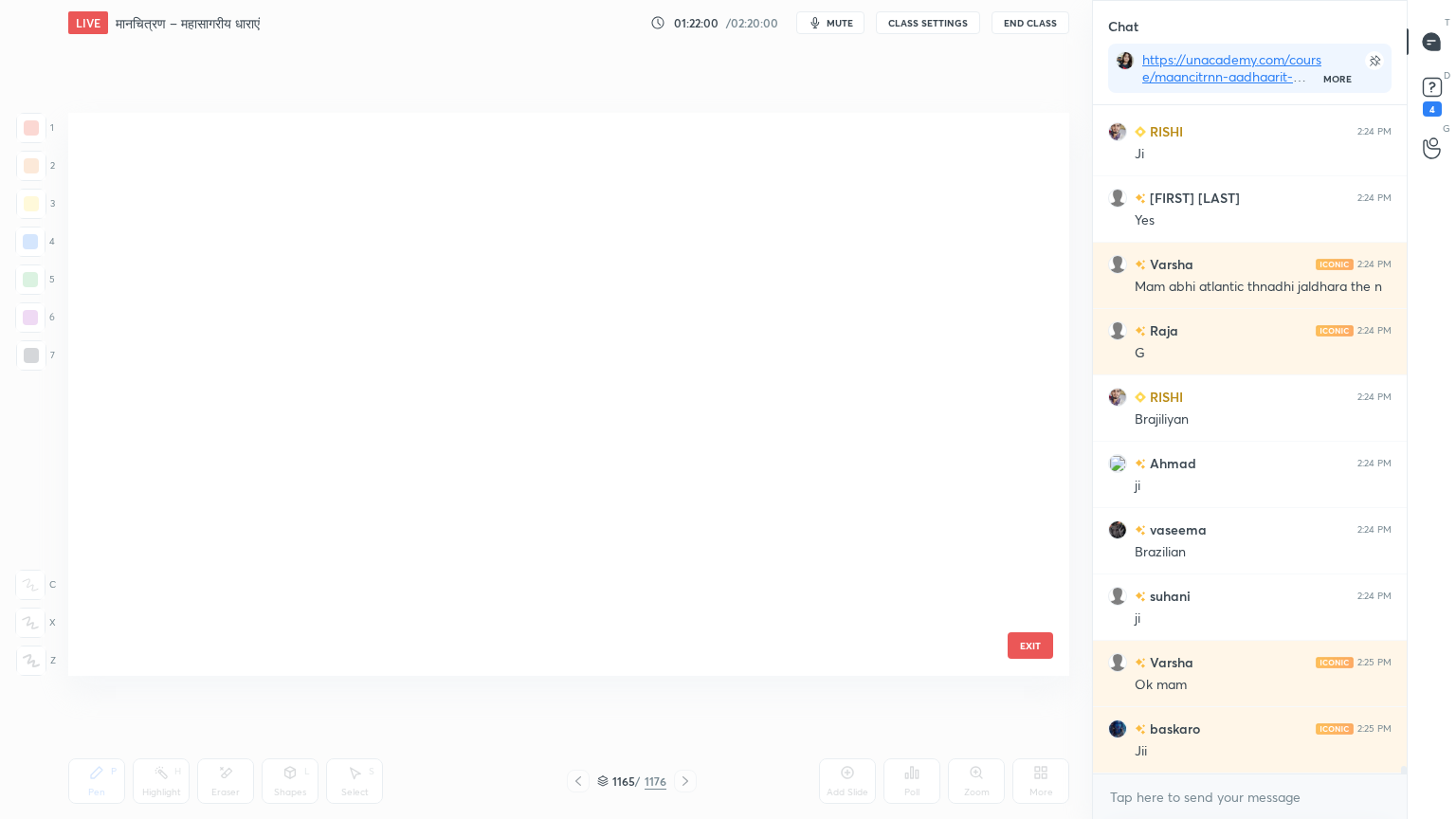 scroll, scrollTop: 66915, scrollLeft: 0, axis: vertical 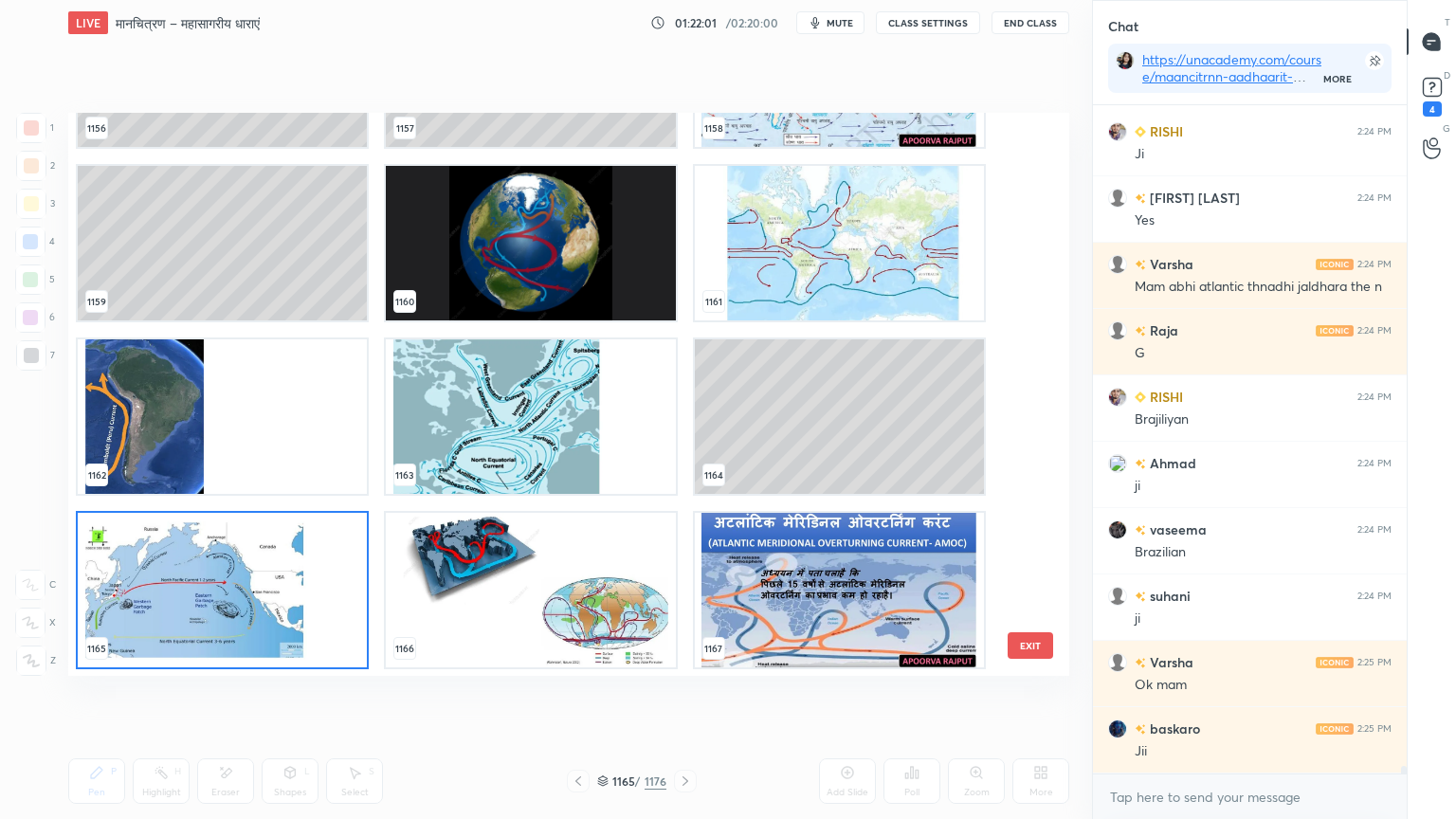 click at bounding box center [839, 69] 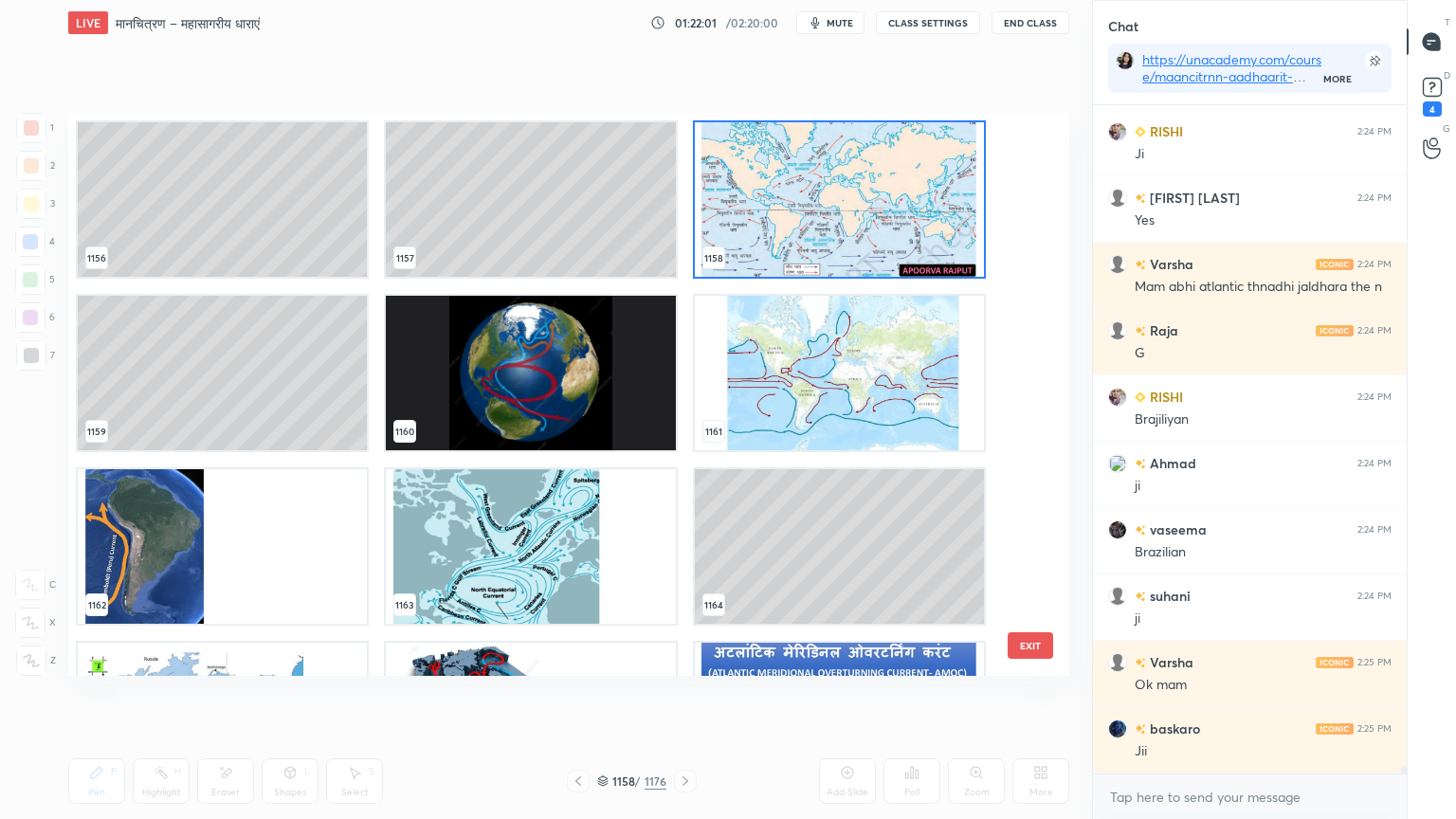 click on "1156 1157 1158 1159 1160 1161 1162 1163 1164 1165 1166 1167 1168 1169 1170" at bounding box center (552, 394) 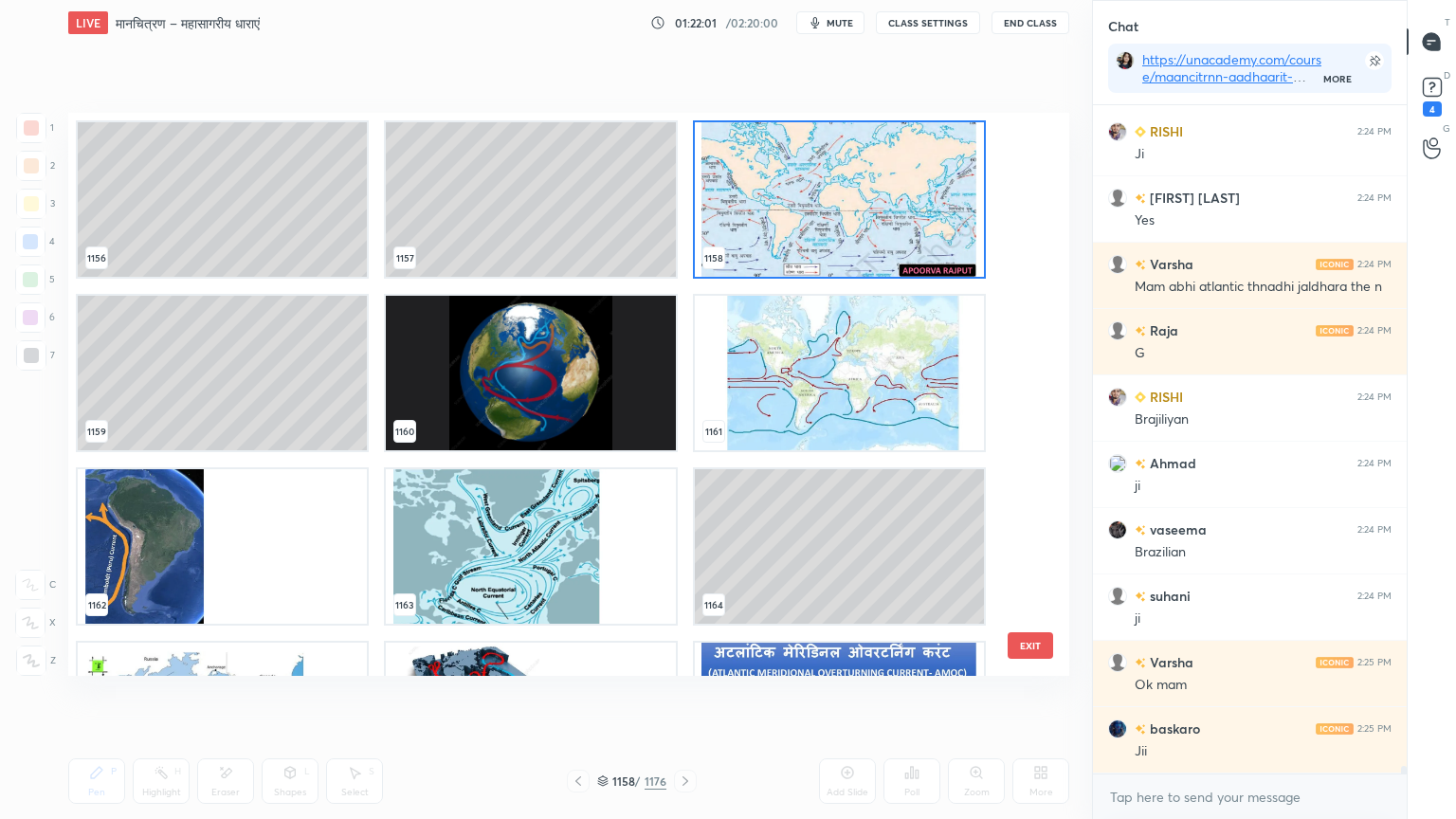 click at bounding box center (839, 199) 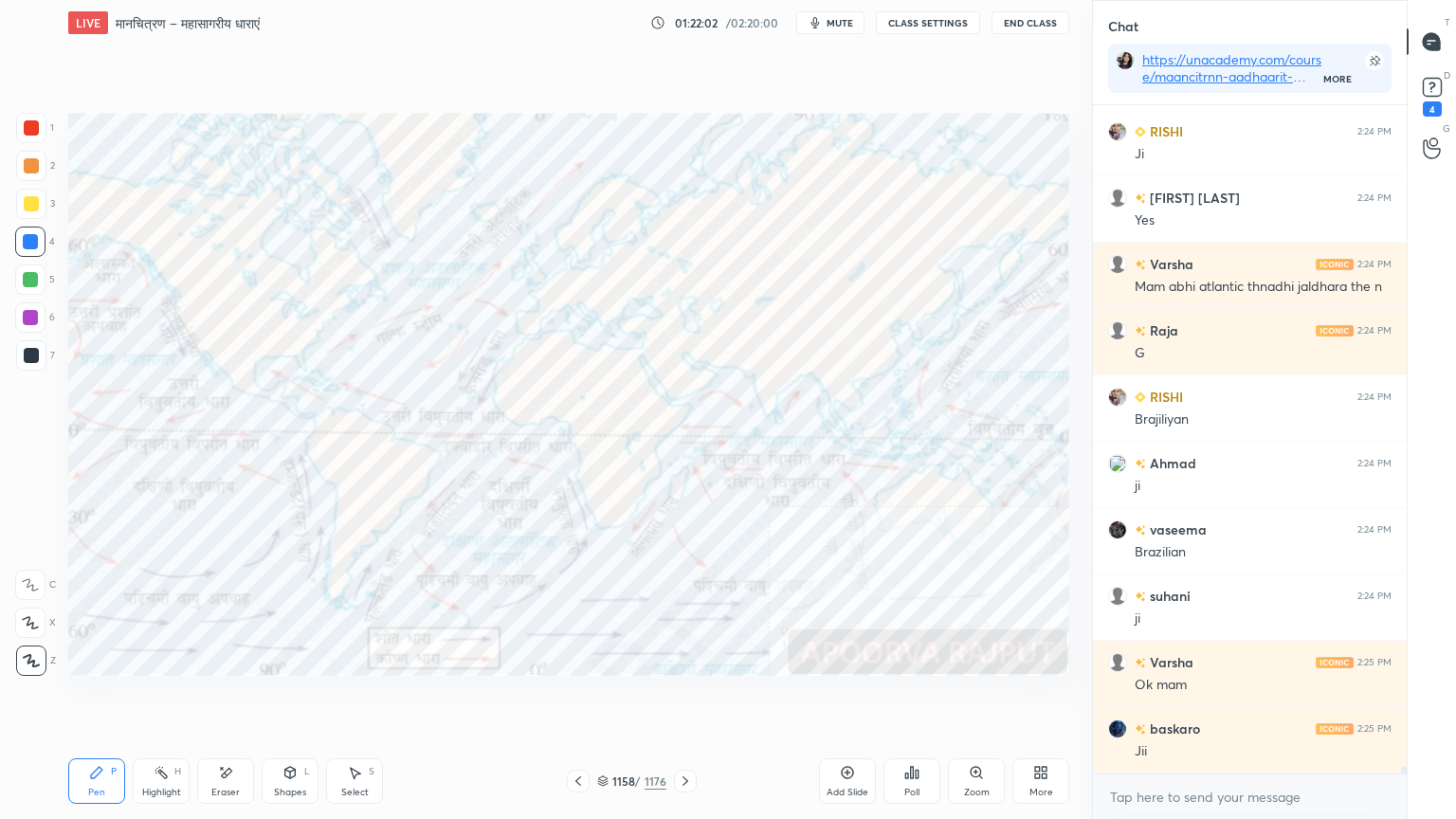 click at bounding box center [839, 199] 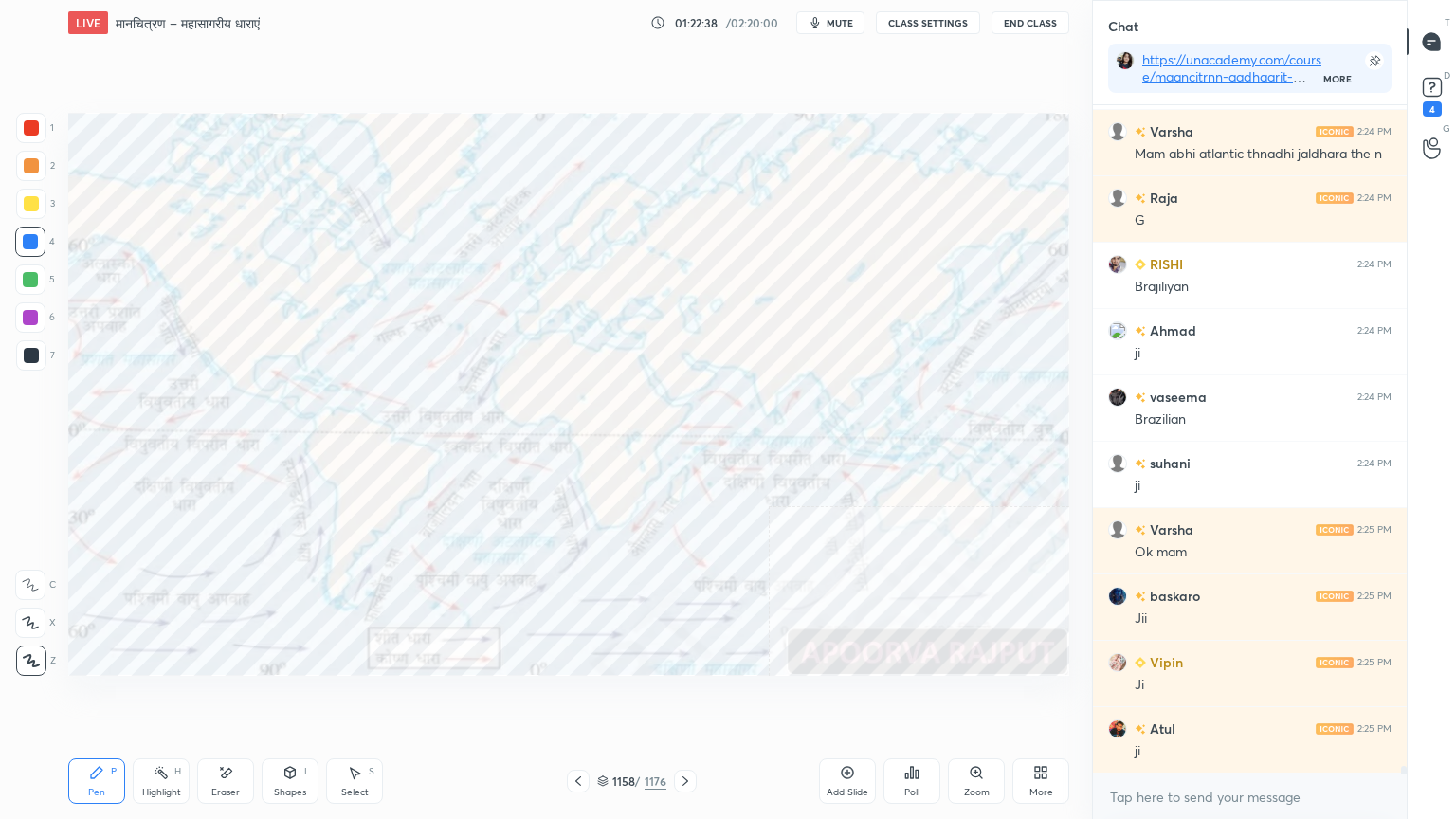 scroll, scrollTop: 56951, scrollLeft: 0, axis: vertical 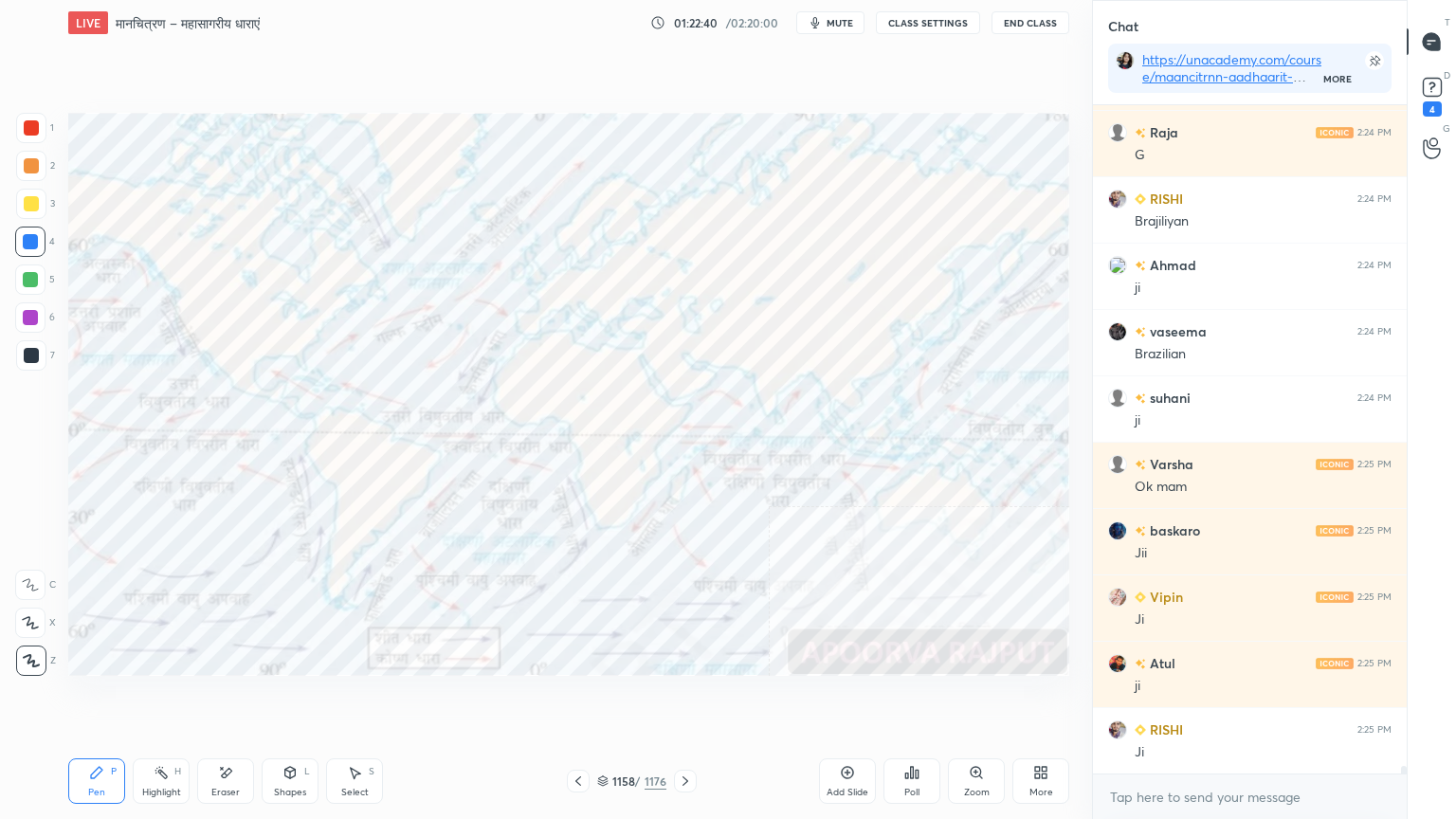 click on "Eraser" at bounding box center [226, 781] 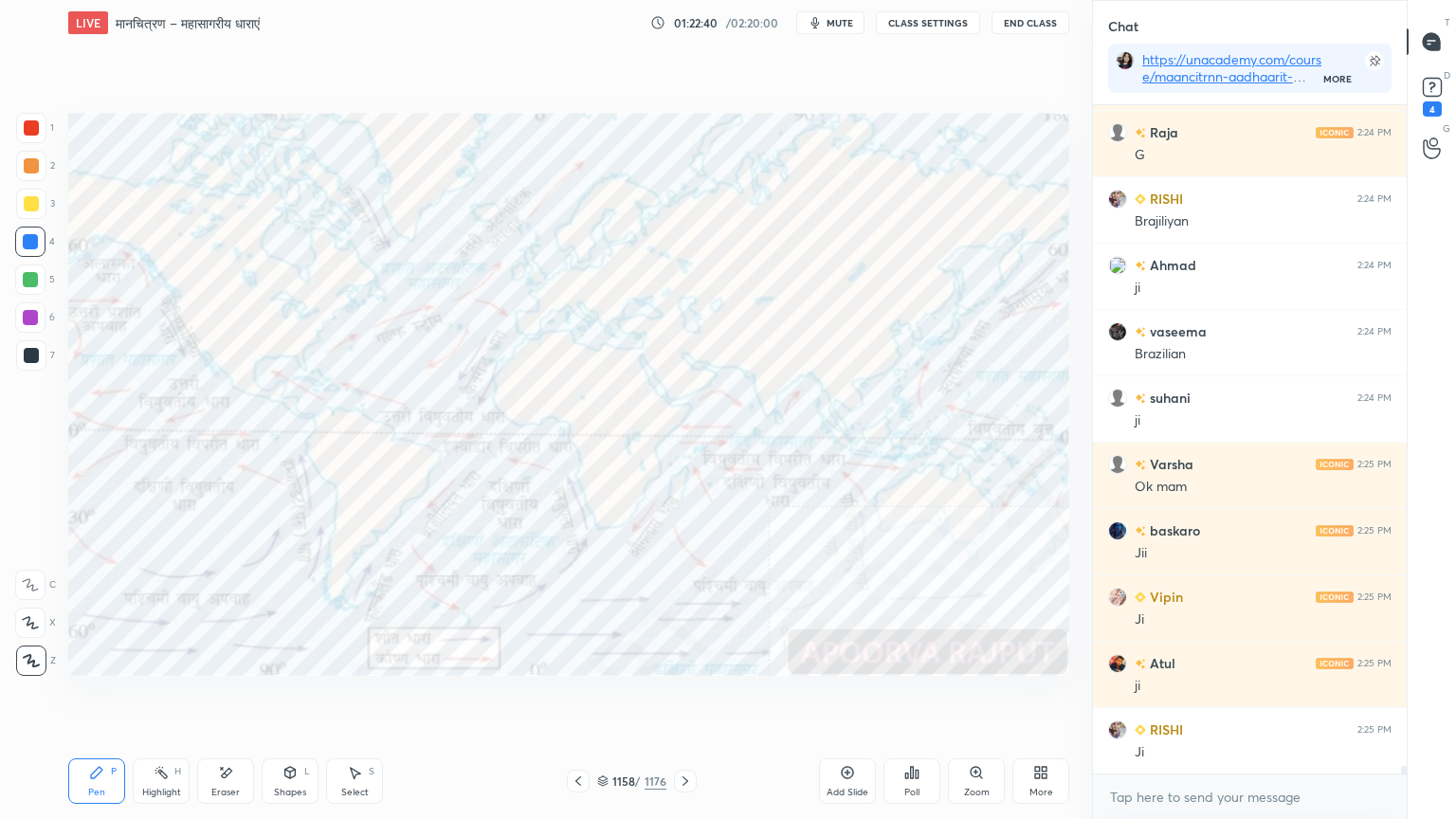 scroll, scrollTop: 57018, scrollLeft: 0, axis: vertical 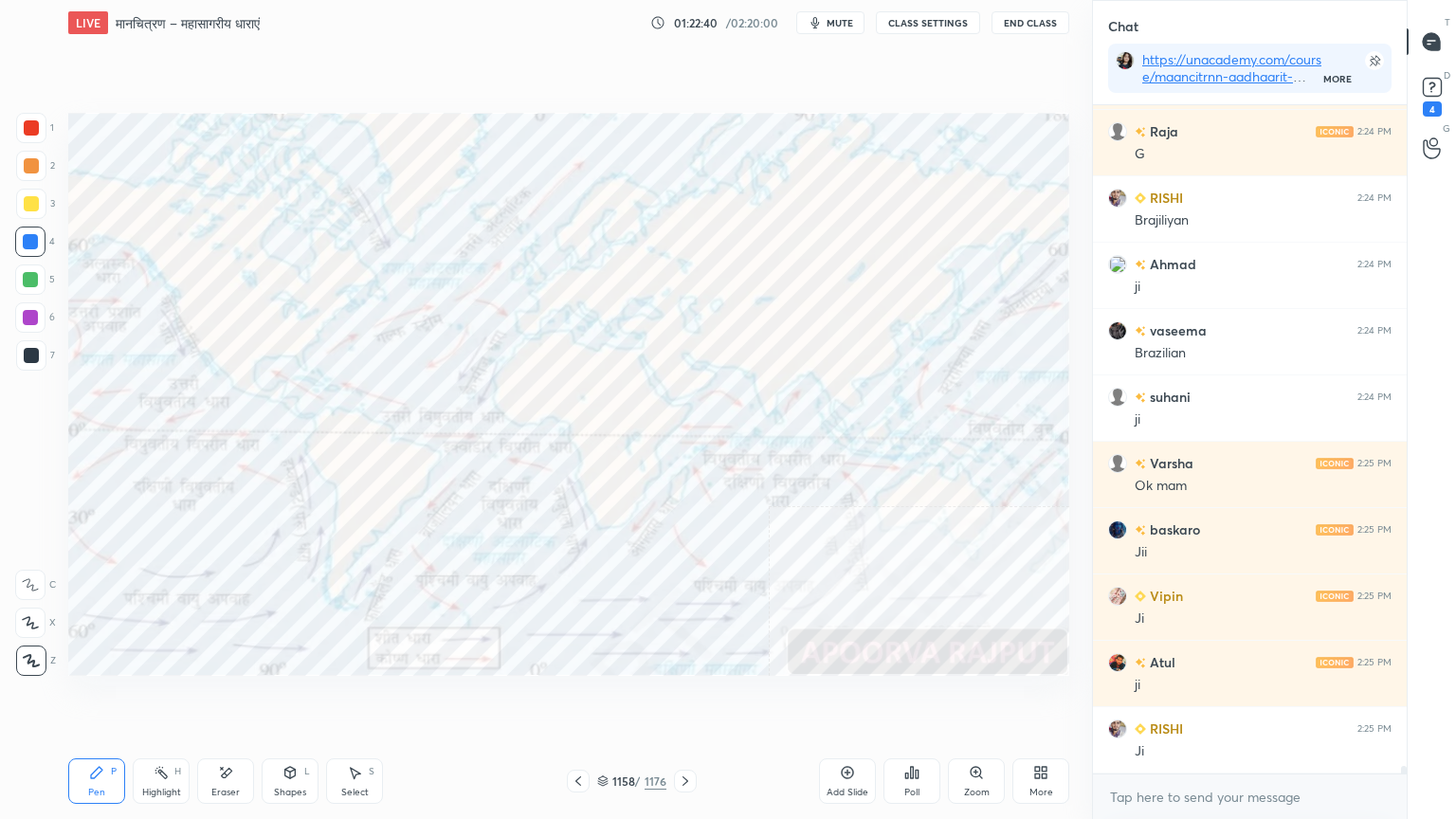 click on "Eraser" at bounding box center (226, 781) 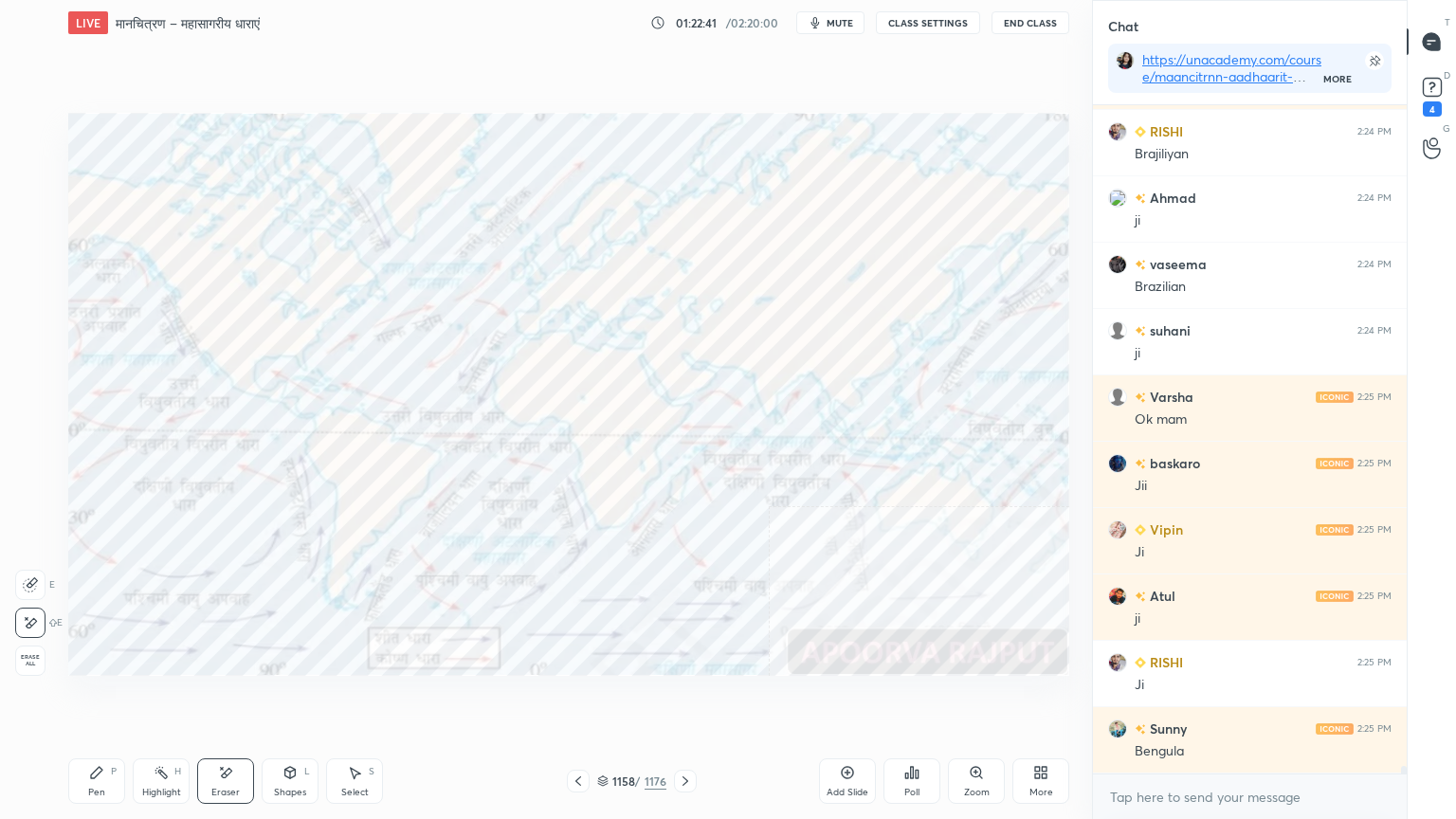click on "Erase all" at bounding box center [30, 661] 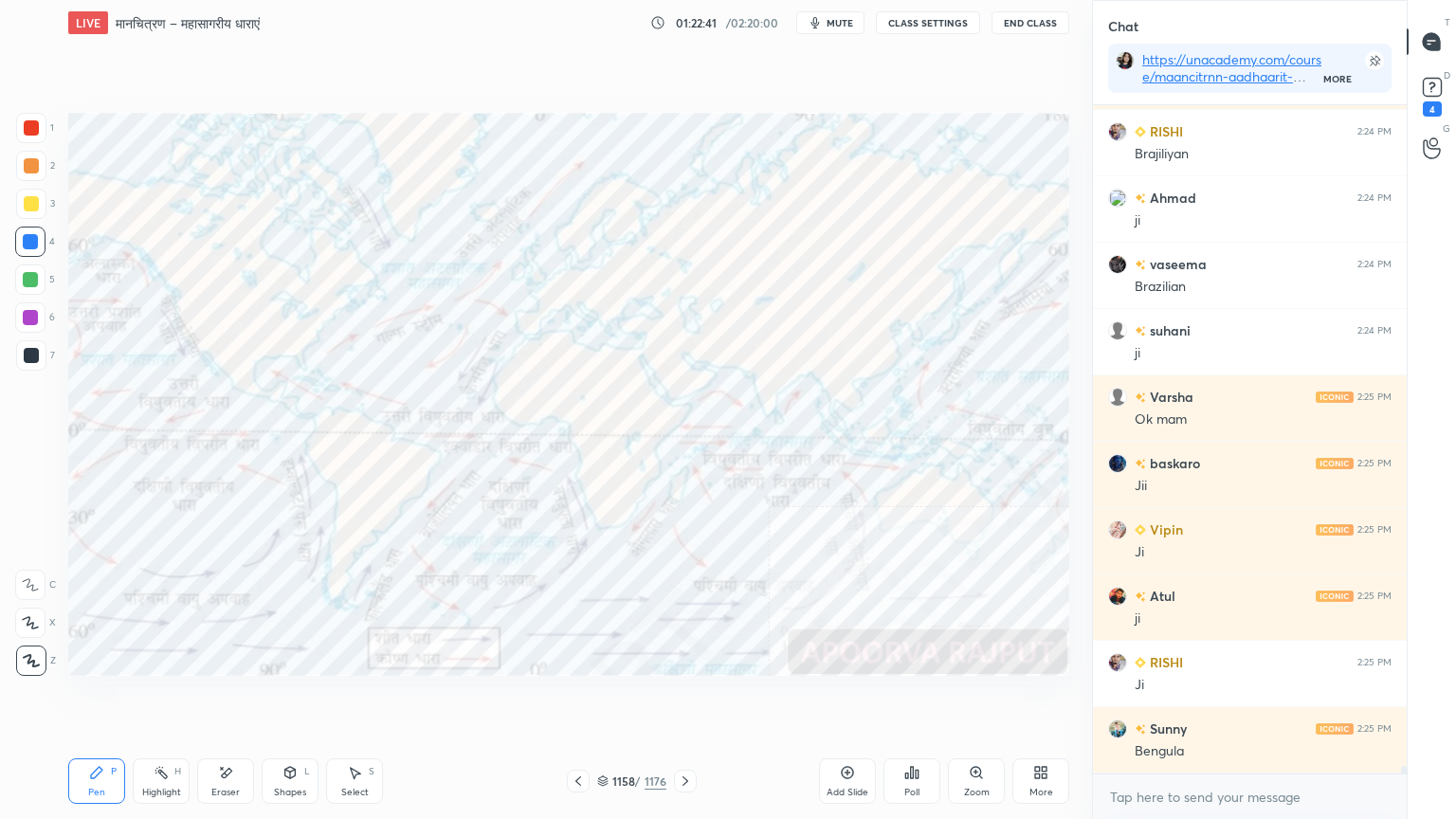 click on "1 2 3 4 5 6 7 C X Z E E Erase all   H H" at bounding box center (30, 394) 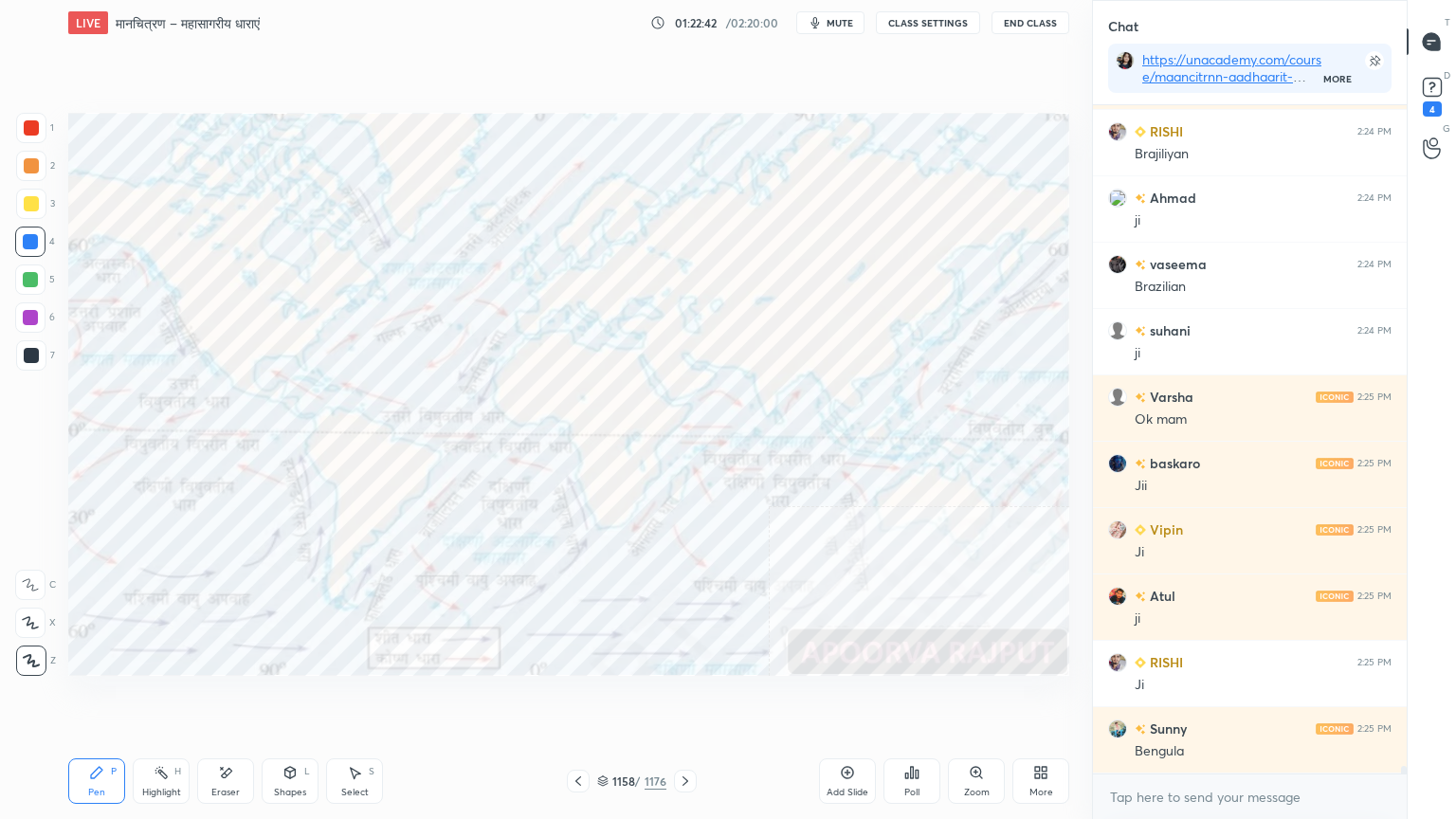 scroll, scrollTop: 57084, scrollLeft: 0, axis: vertical 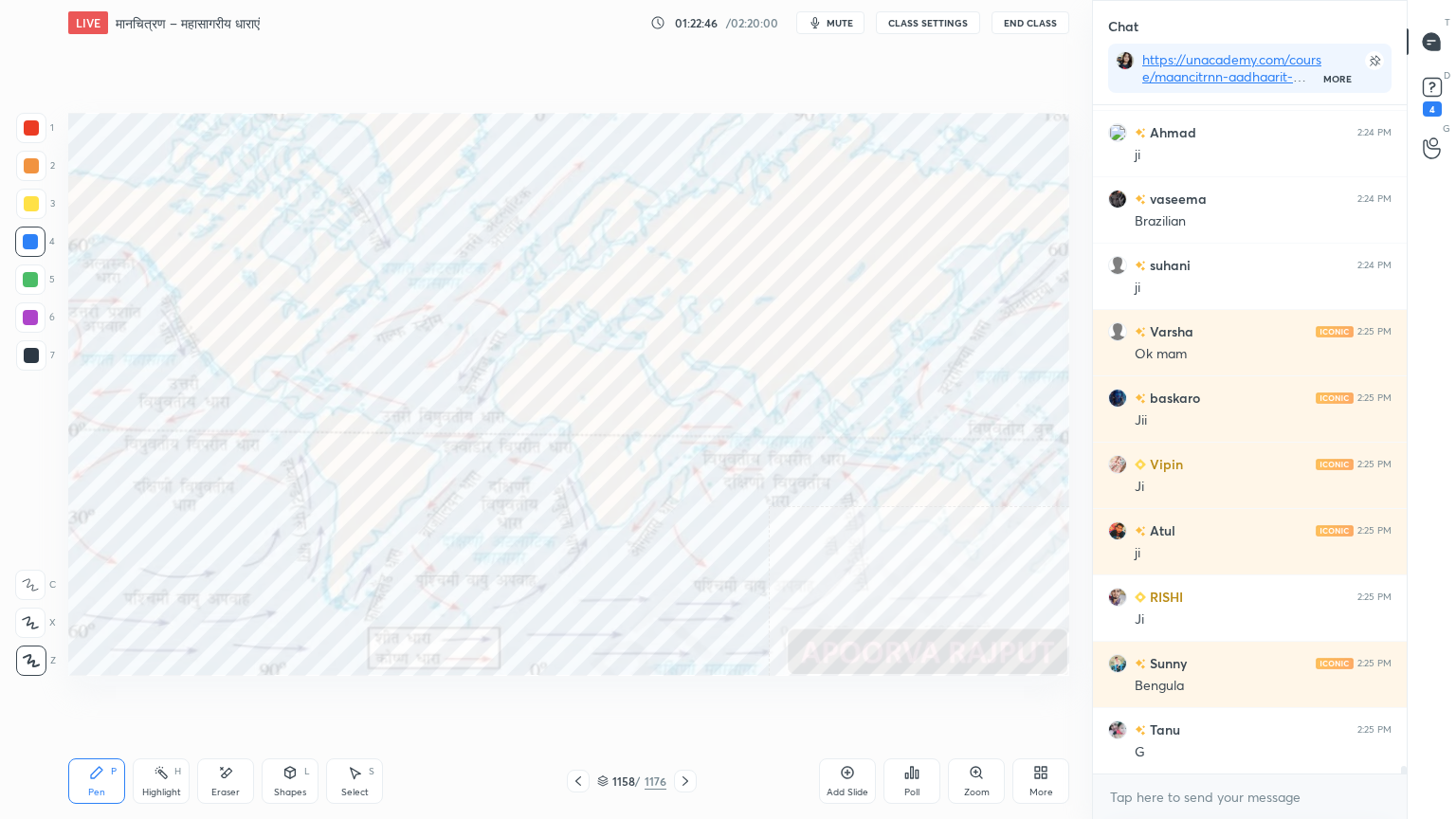 drag, startPoint x: 228, startPoint y: 780, endPoint x: 219, endPoint y: 769, distance: 14 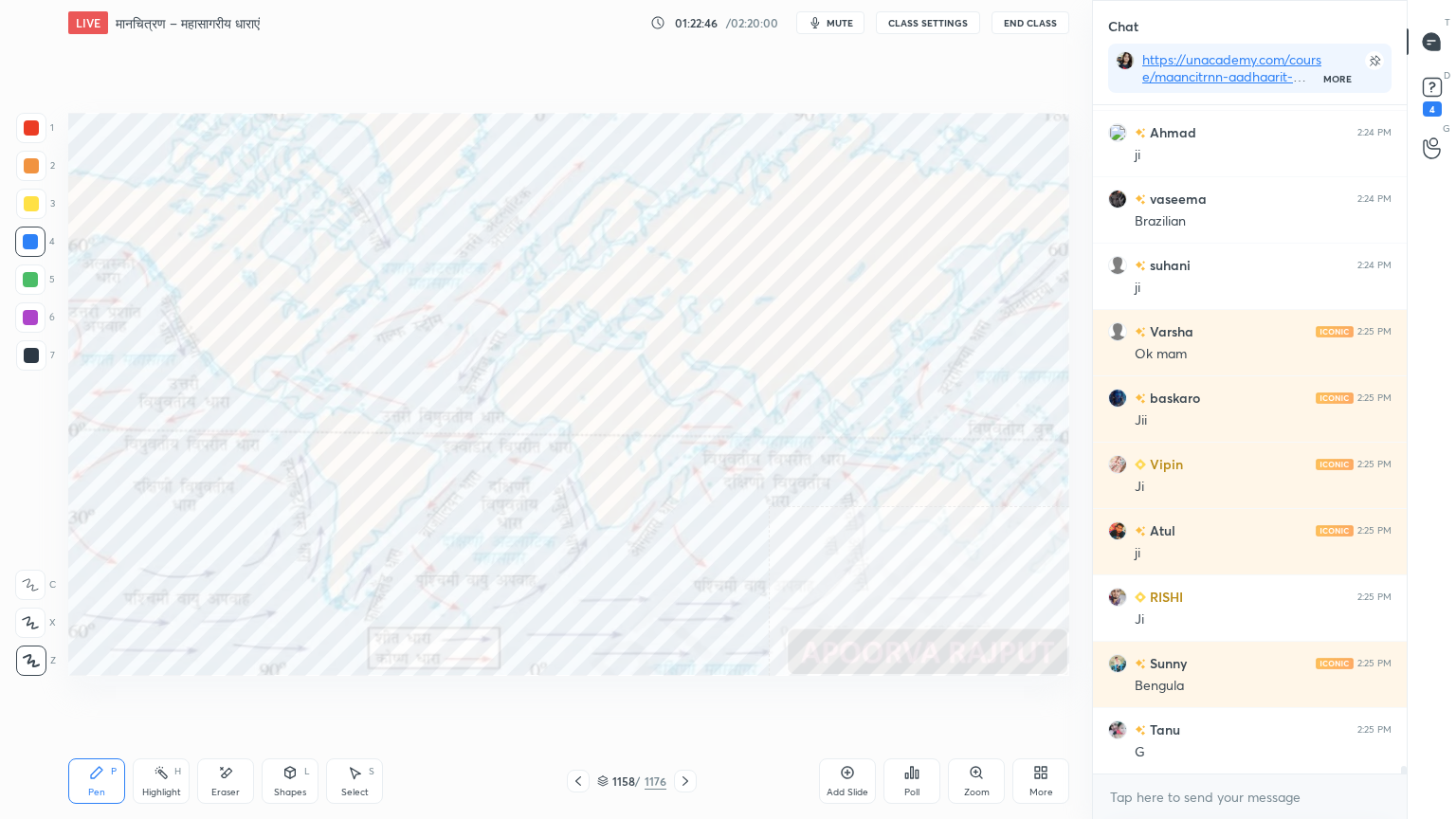 click 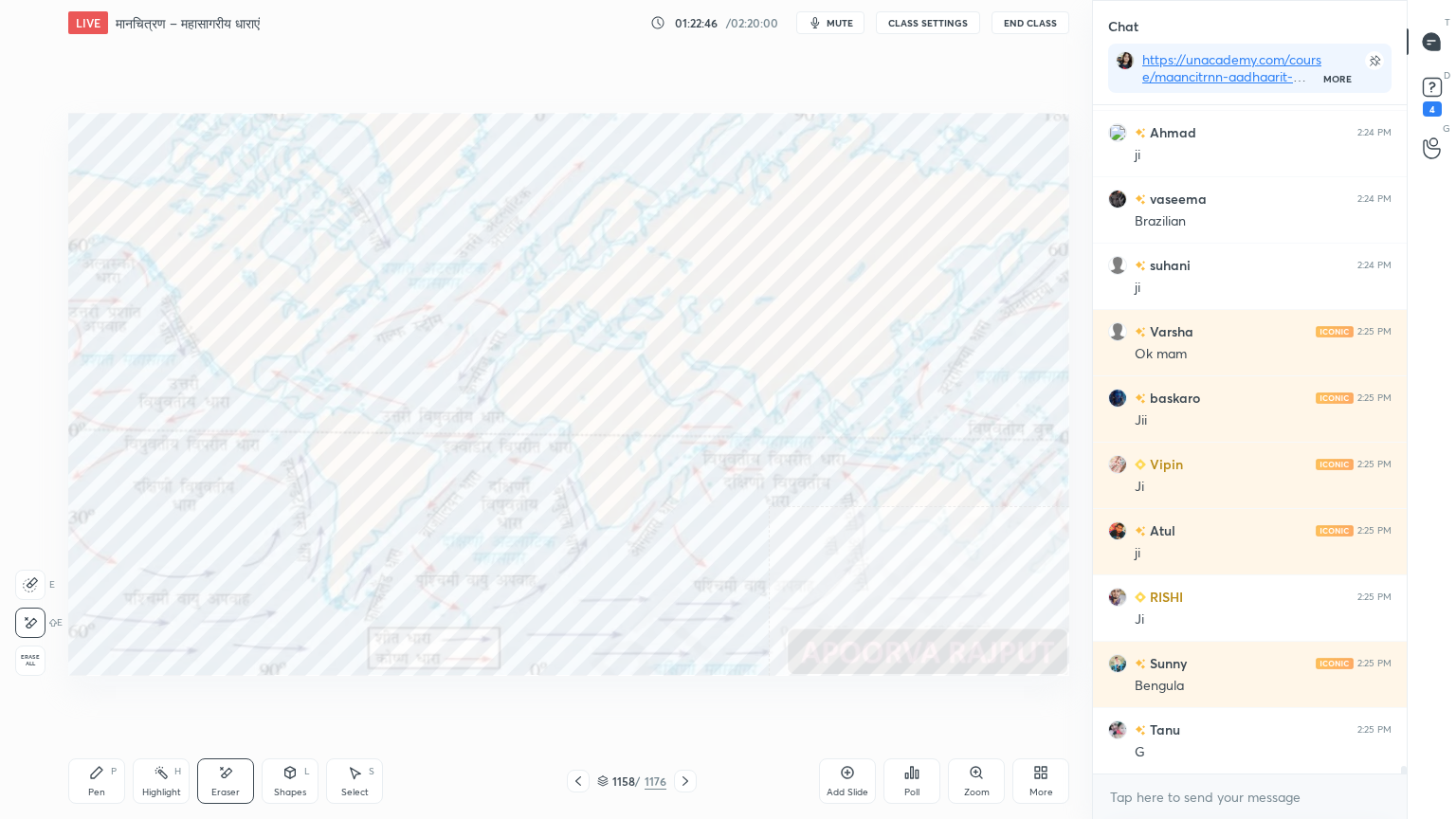 click on "Erase all" at bounding box center (30, 661) 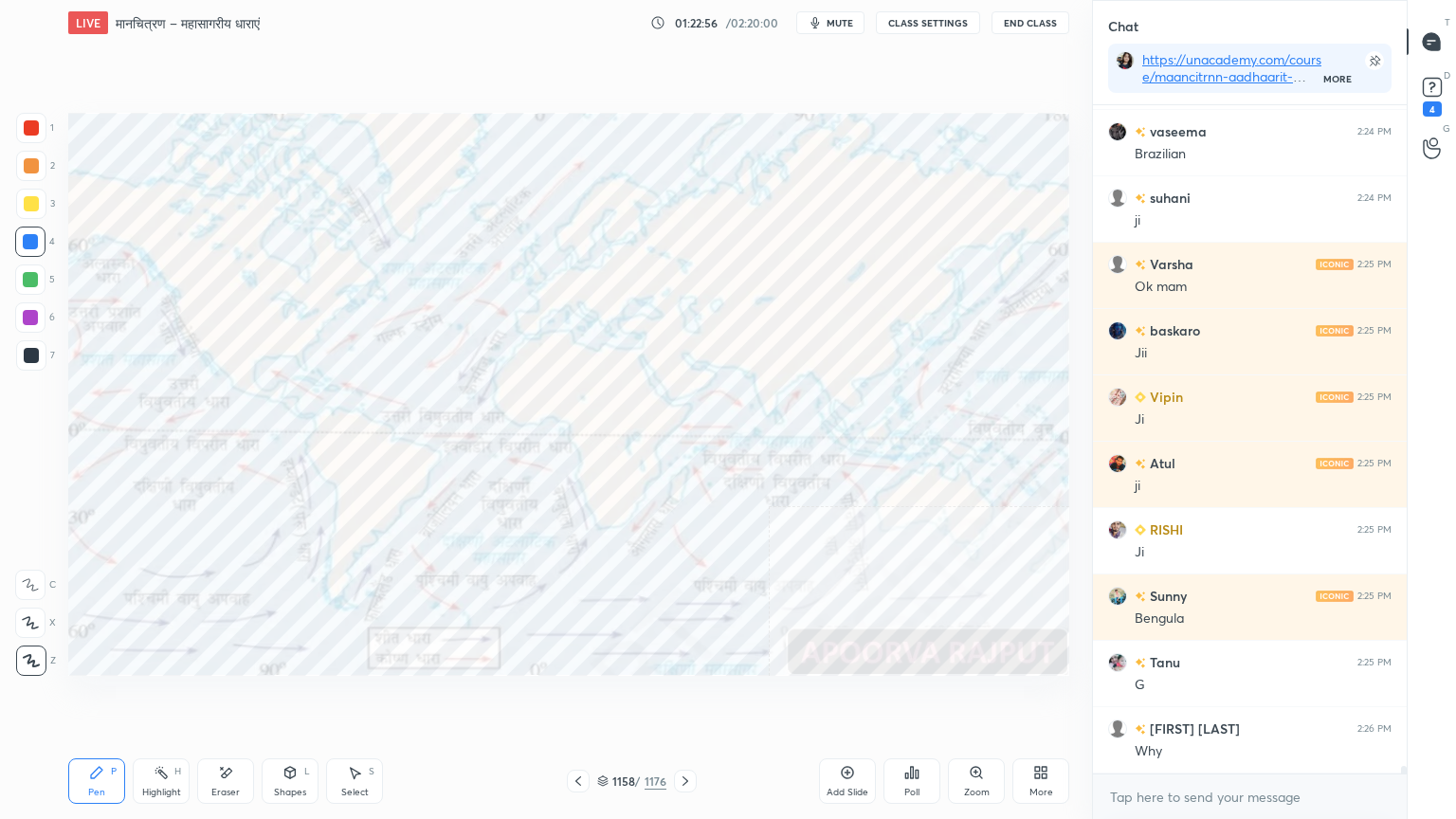 scroll, scrollTop: 57216, scrollLeft: 0, axis: vertical 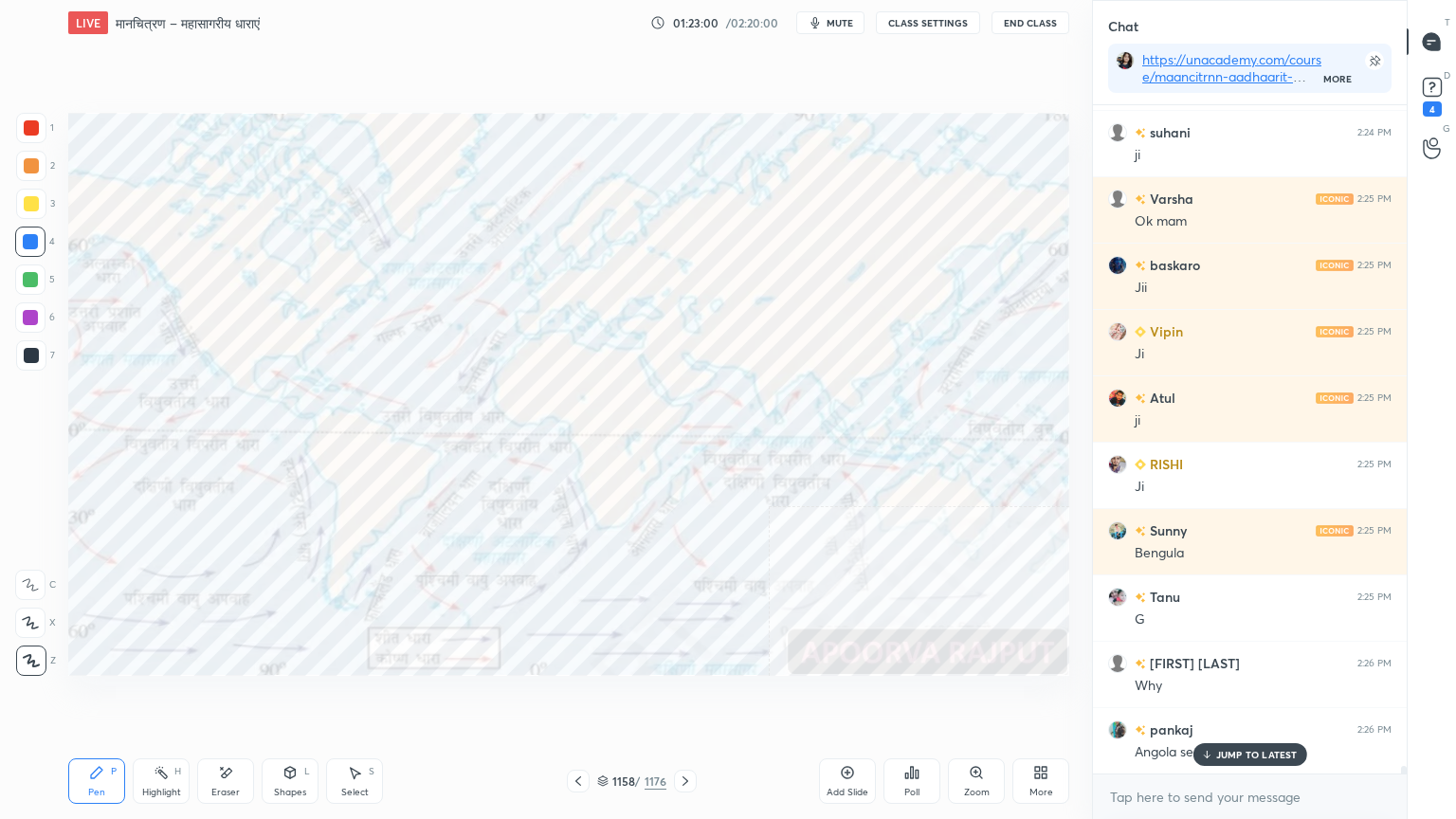 click on "JUMP TO LATEST" at bounding box center (1257, 755) 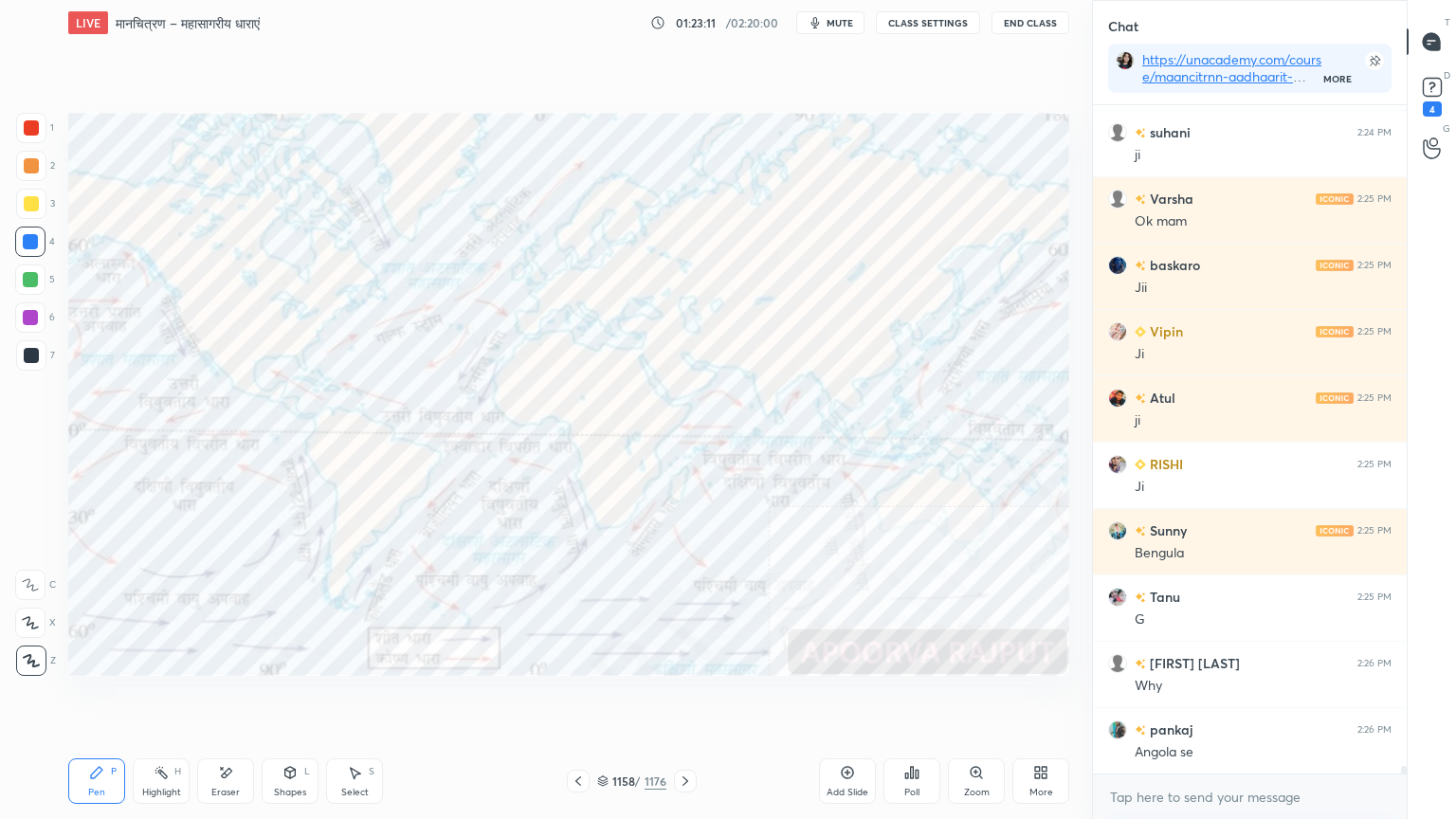 click on "Eraser" at bounding box center [226, 781] 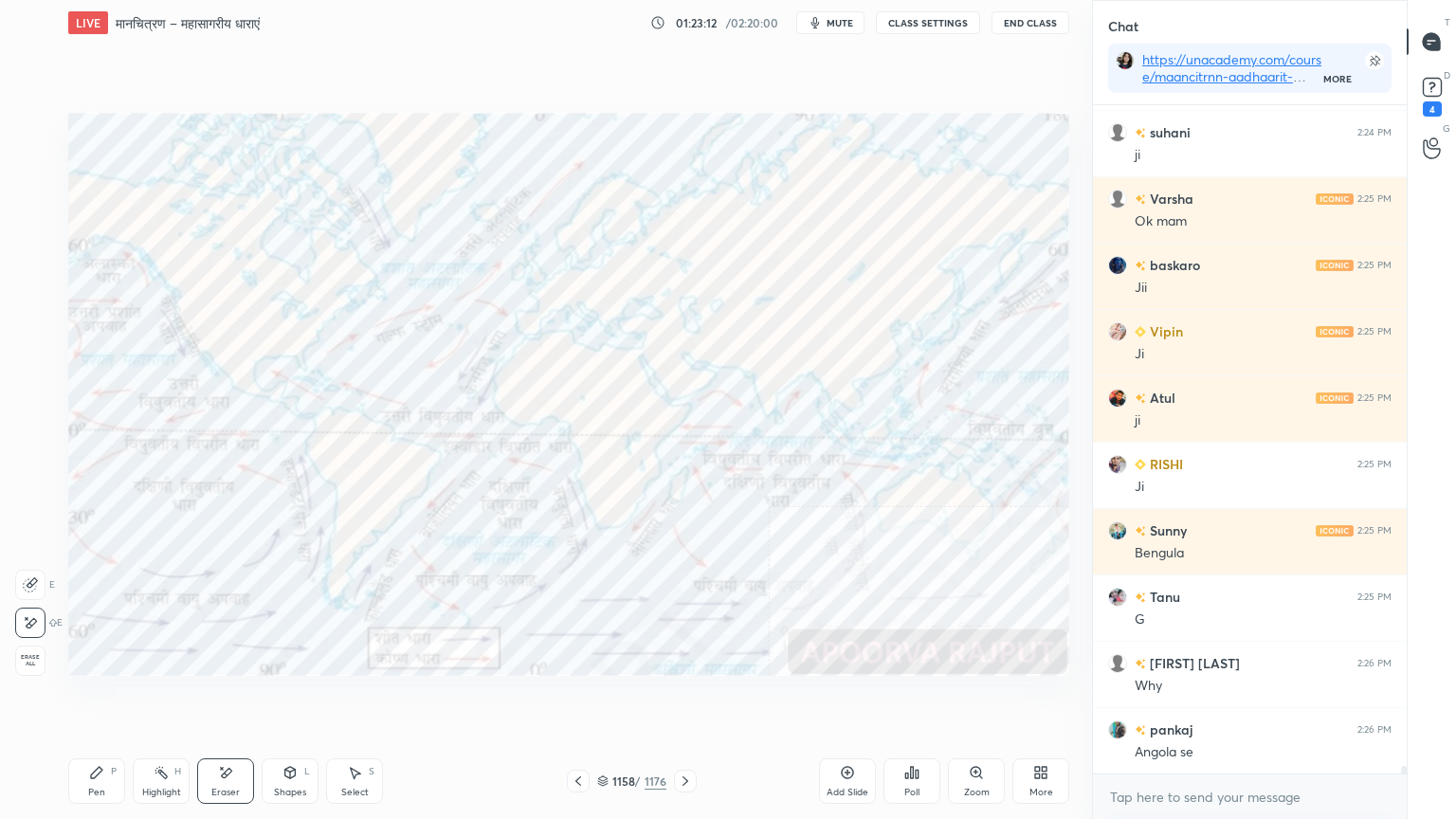 click on "Erase all" at bounding box center [30, 661] 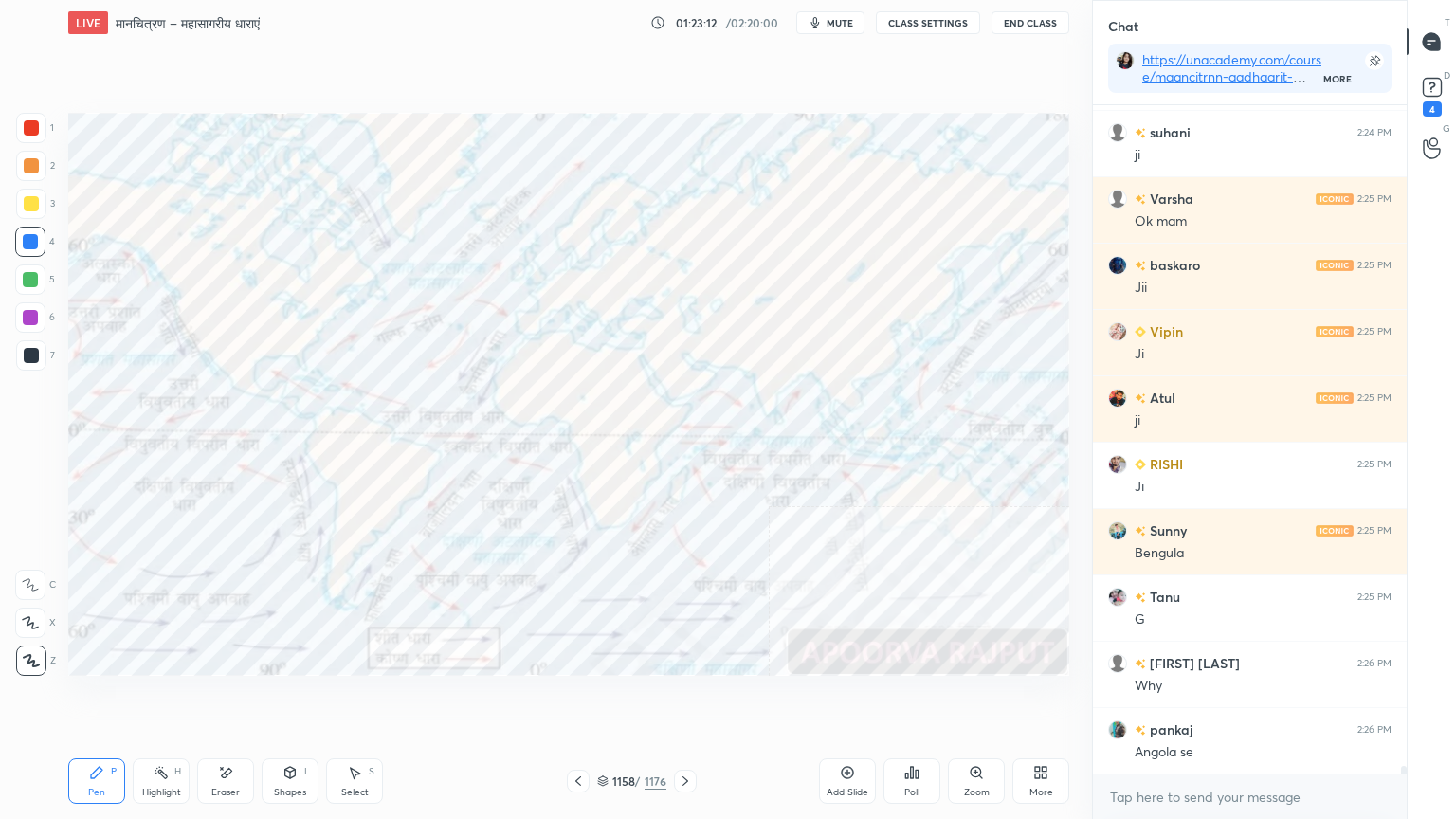 click on "1 2 3 4 5 6 7 C X Z E E Erase all   H H" at bounding box center (30, 394) 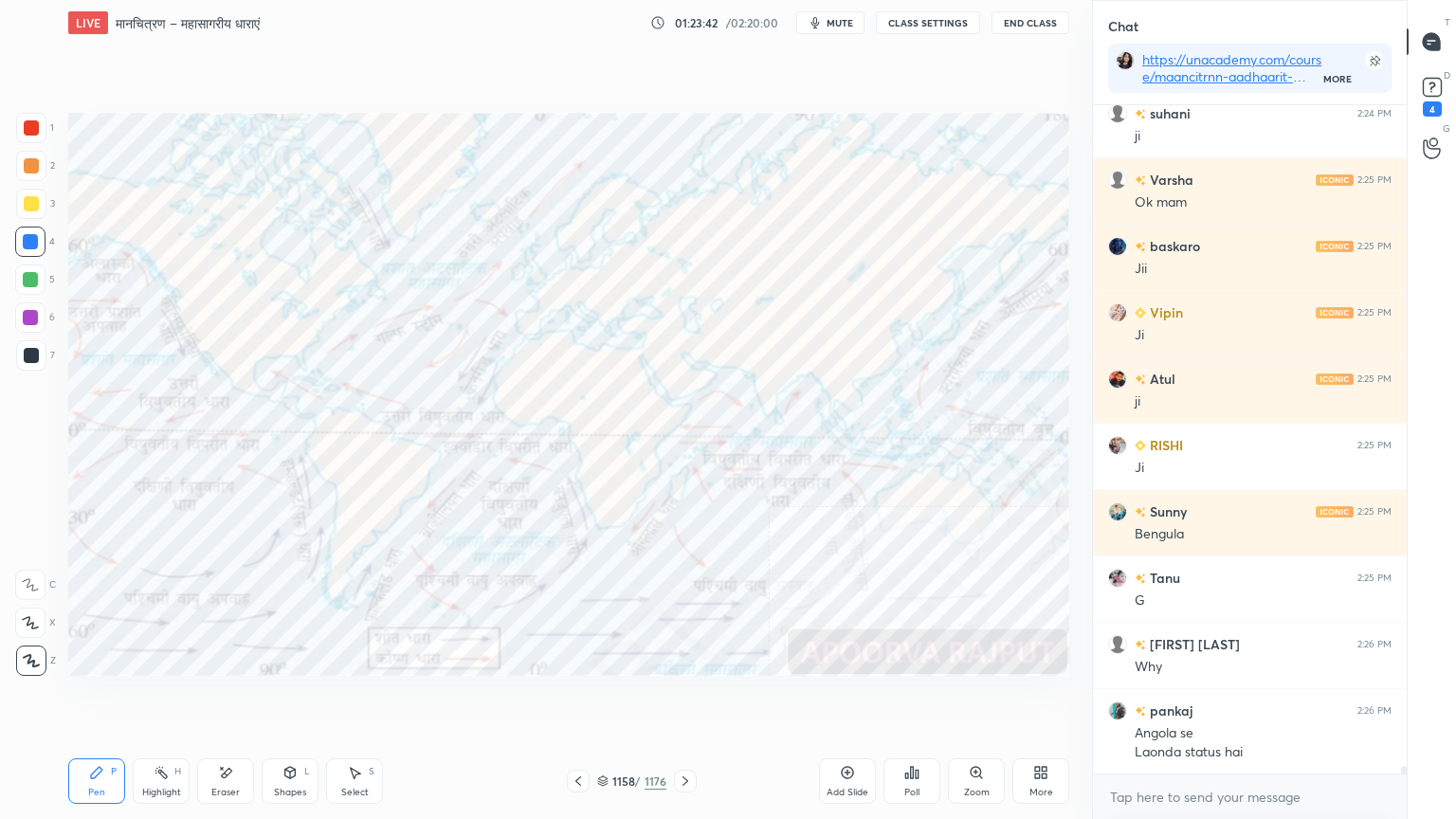 scroll, scrollTop: 57303, scrollLeft: 0, axis: vertical 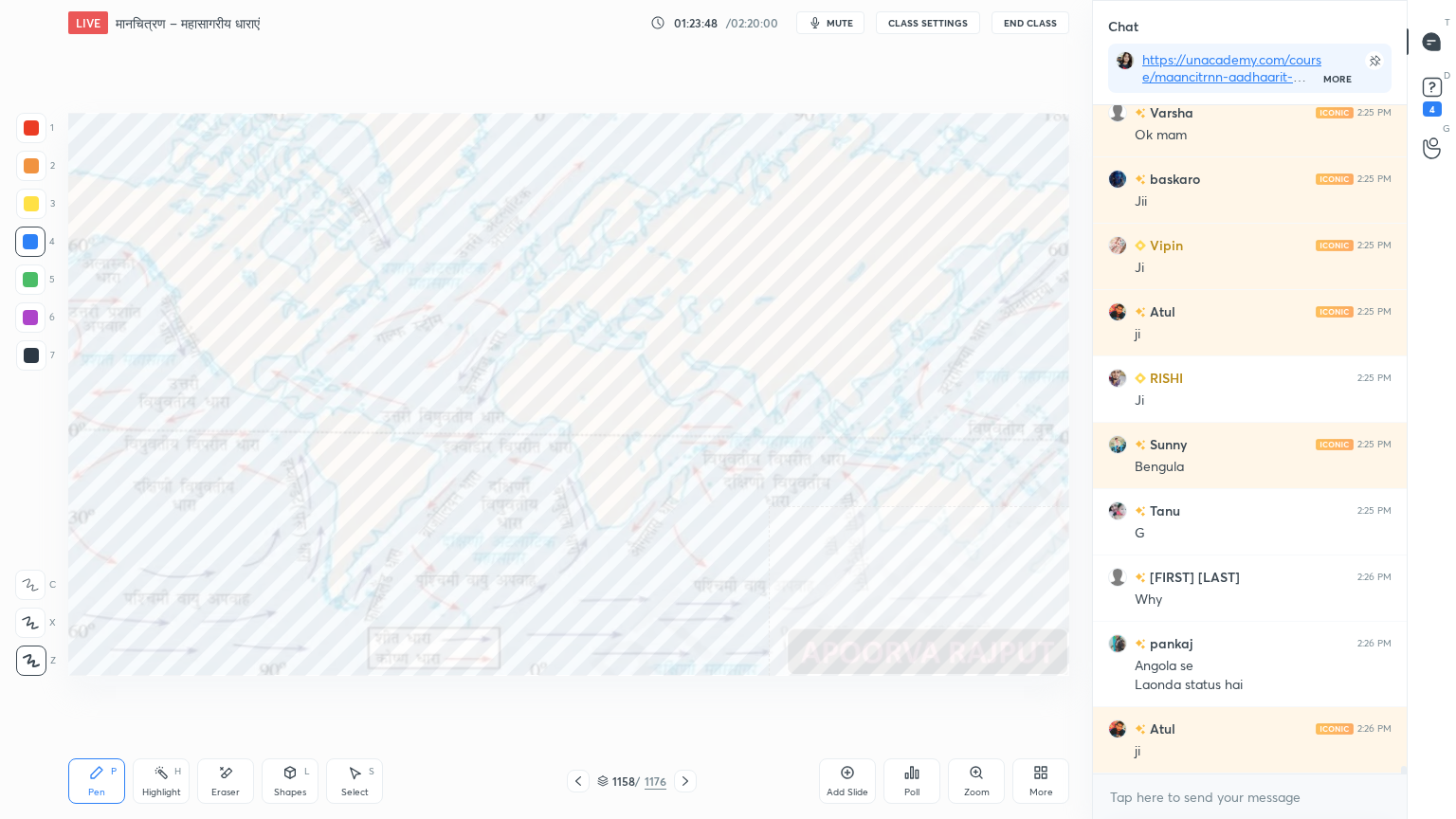 drag, startPoint x: 607, startPoint y: 774, endPoint x: 640, endPoint y: 766, distance: 33.955854 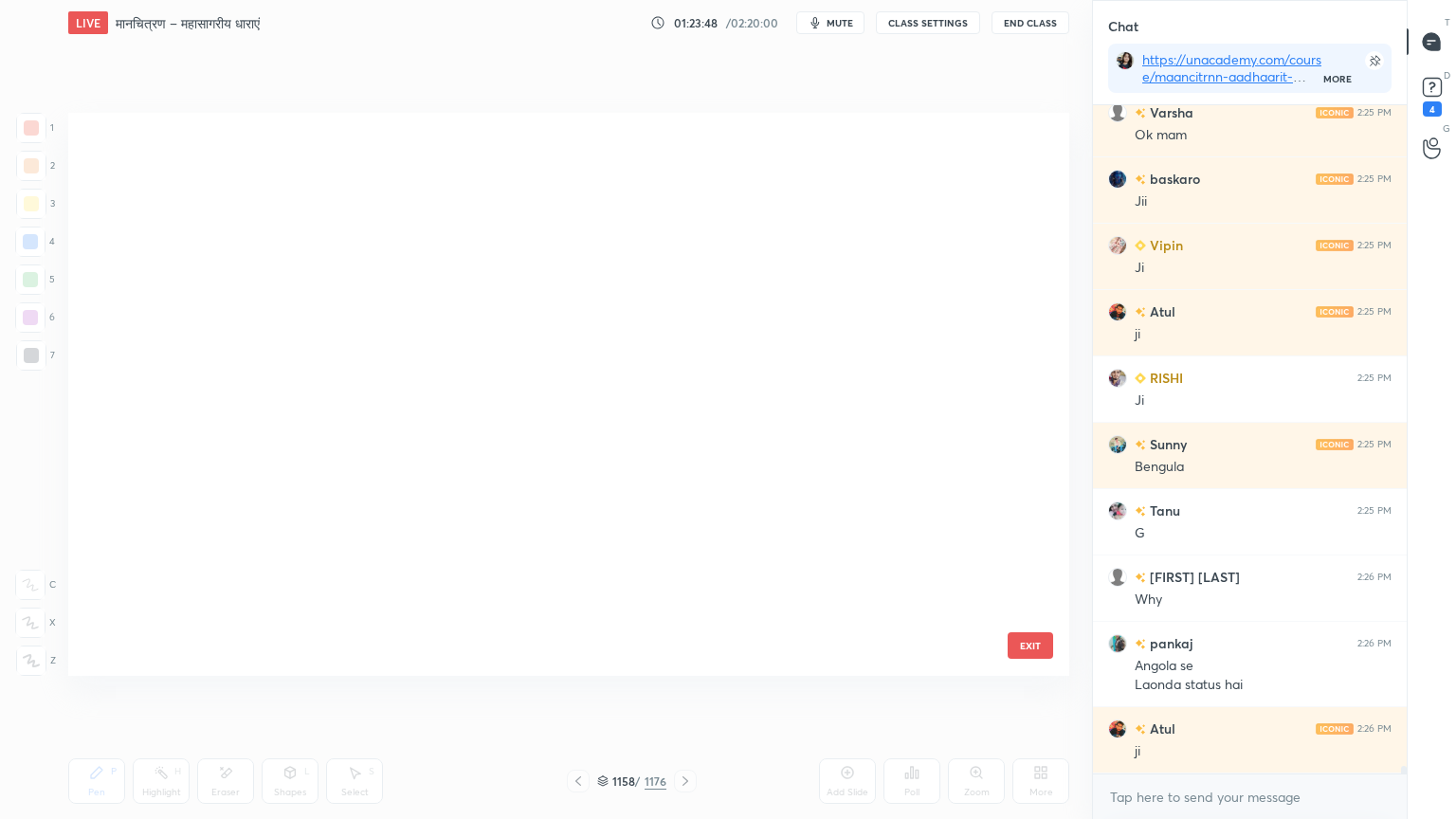 scroll, scrollTop: 66396, scrollLeft: 0, axis: vertical 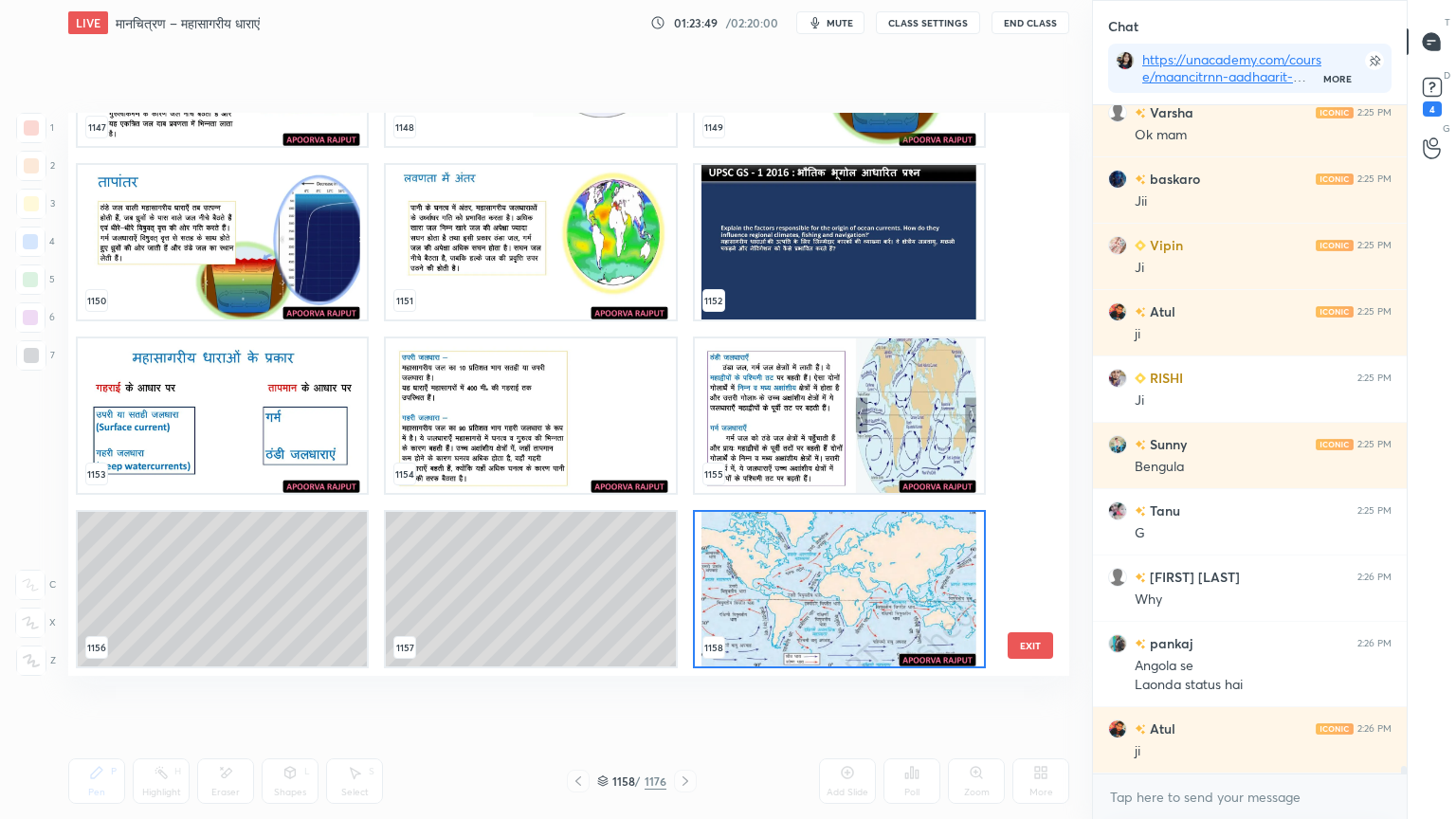 click at bounding box center (839, 415) 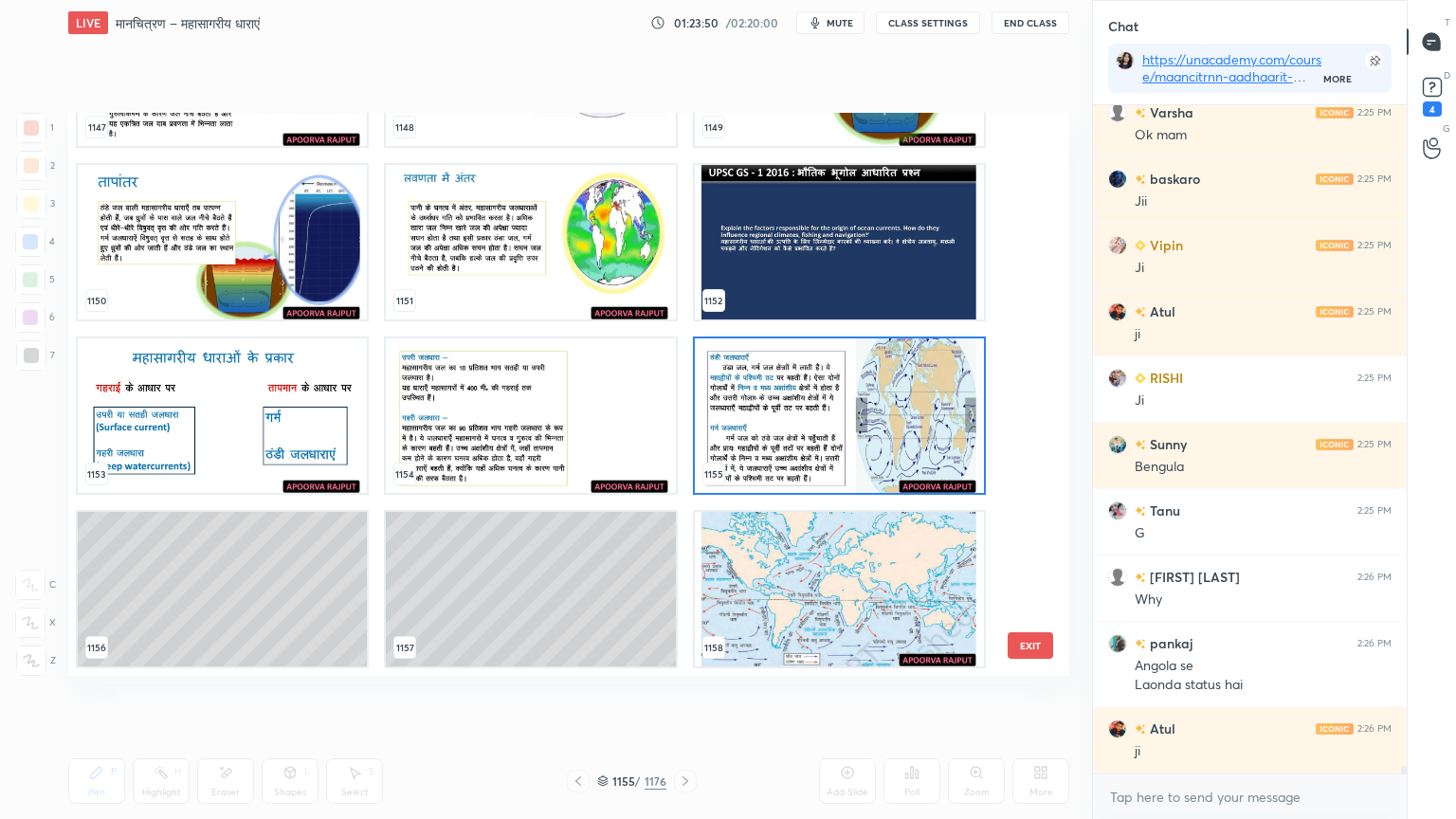 click at bounding box center (839, 415) 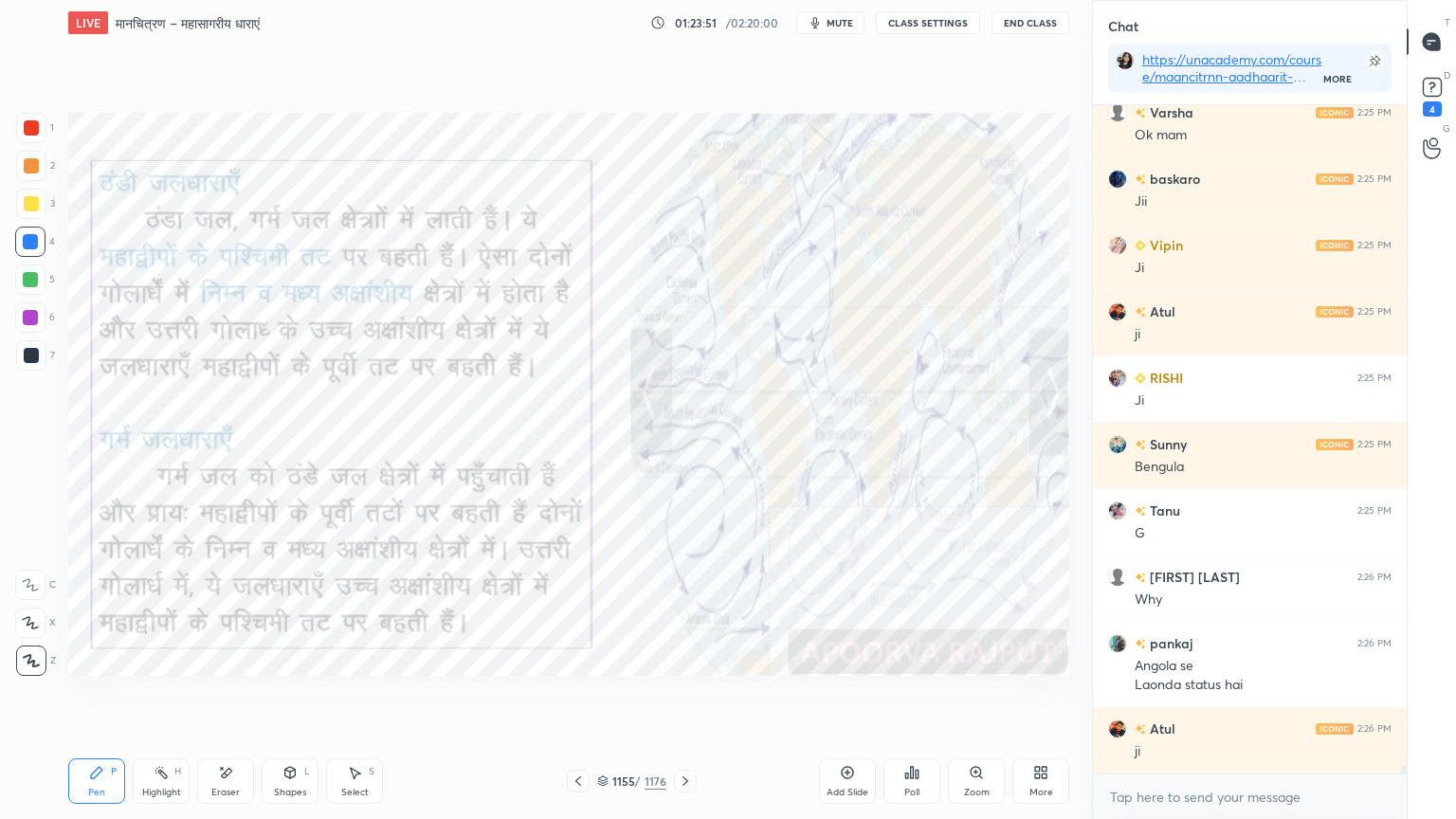 click 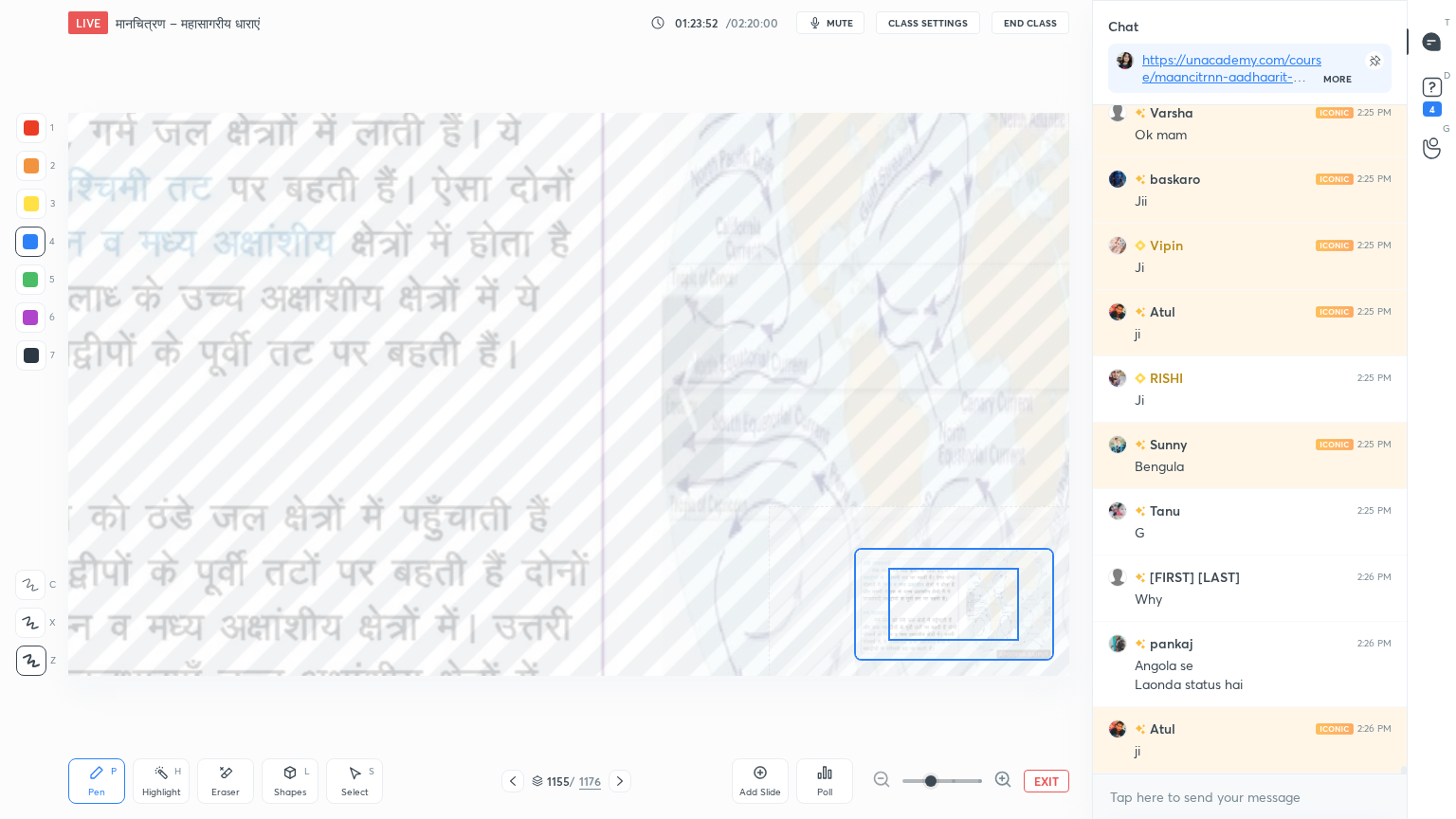 click 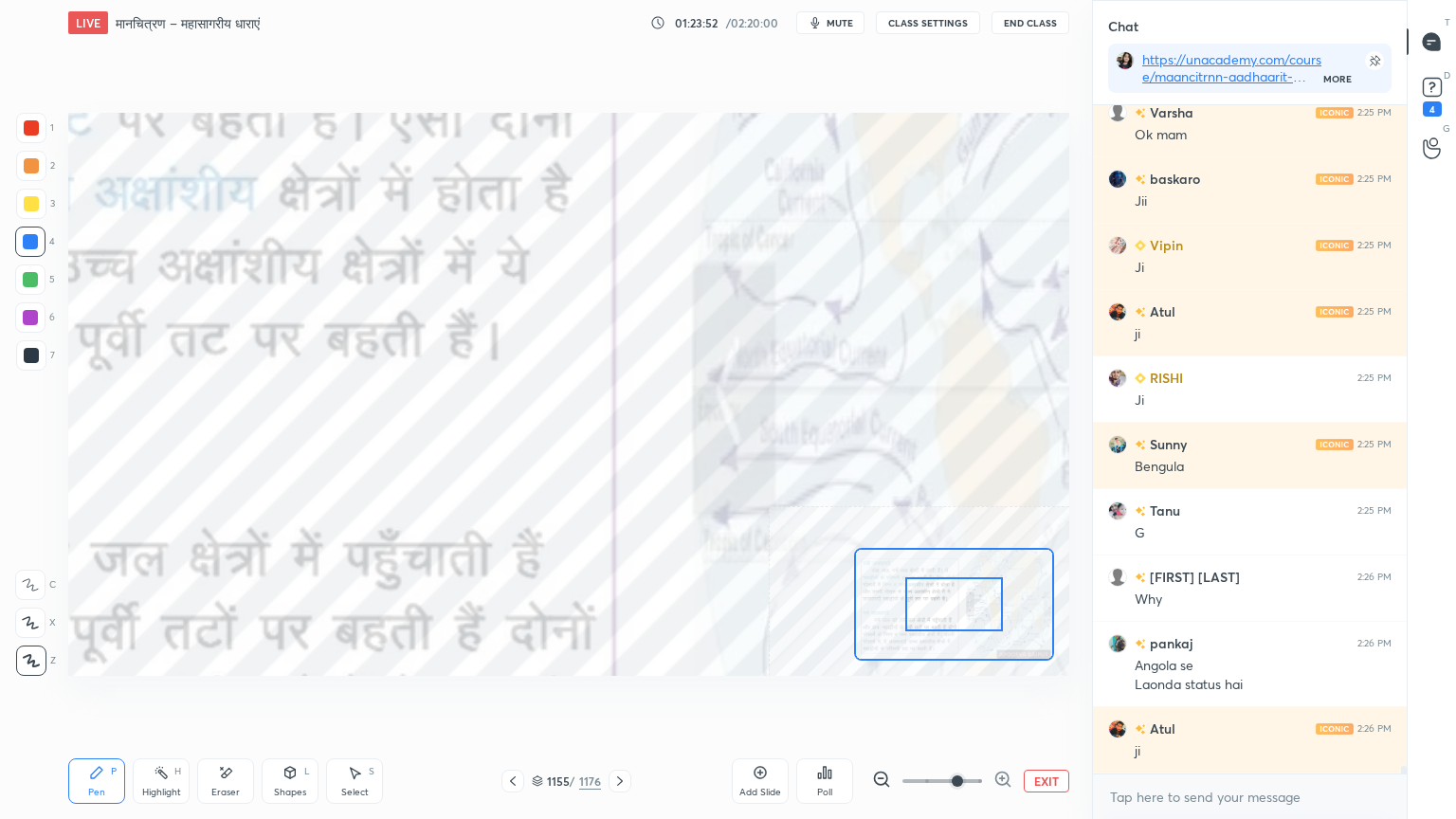 click 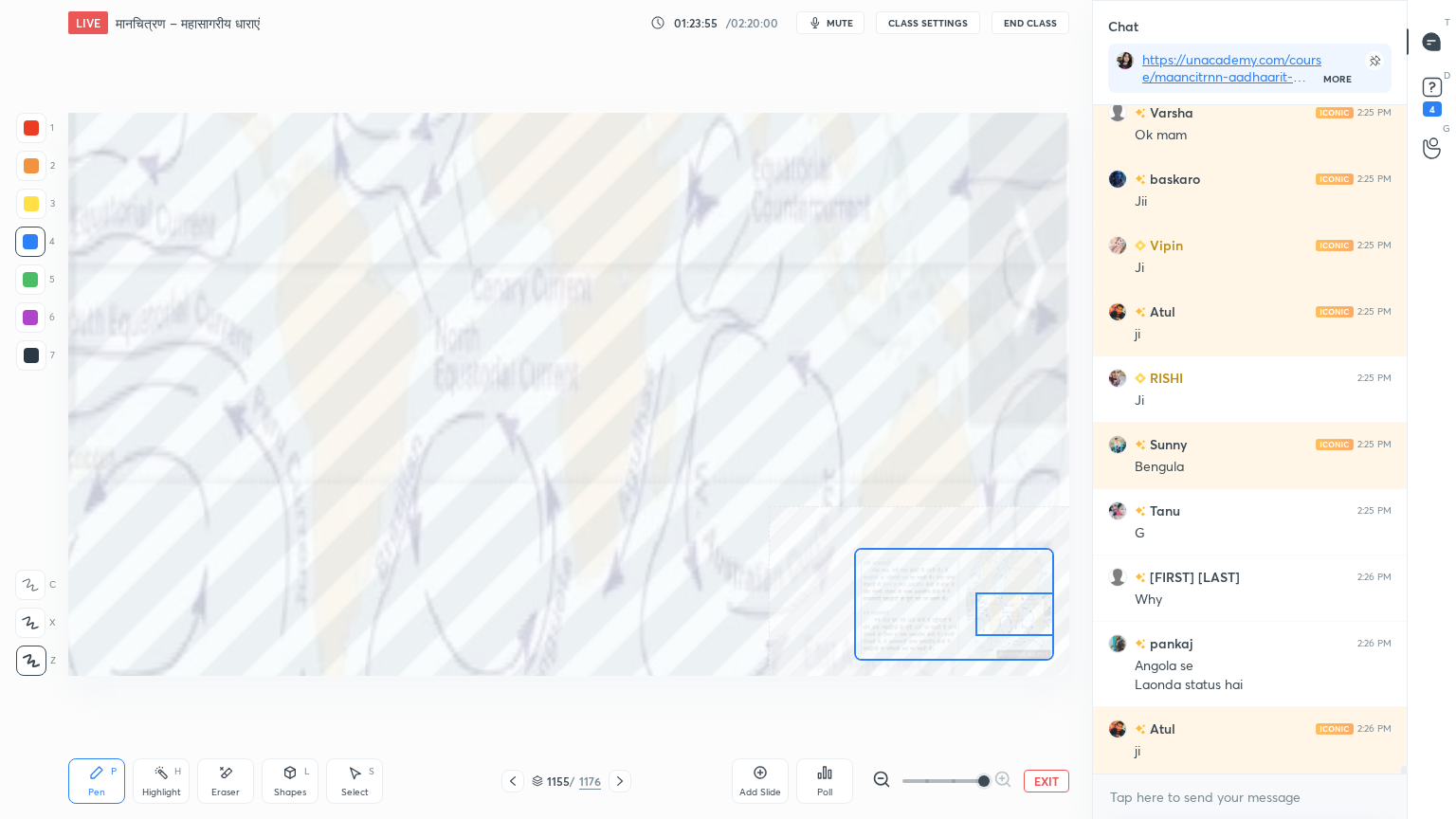 drag, startPoint x: 1002, startPoint y: 614, endPoint x: 1033, endPoint y: 610, distance: 31.257 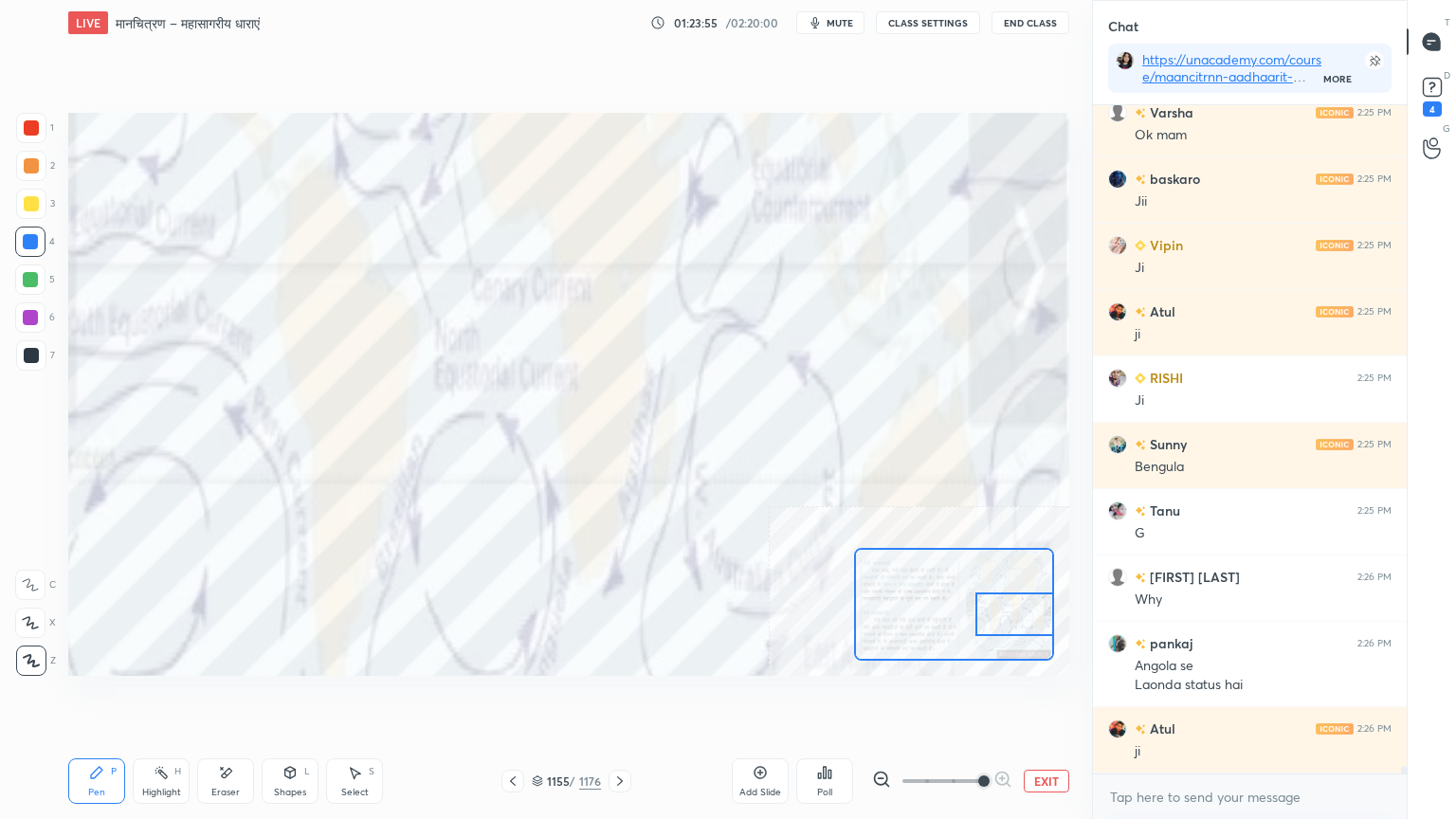 click at bounding box center (1014, 614) 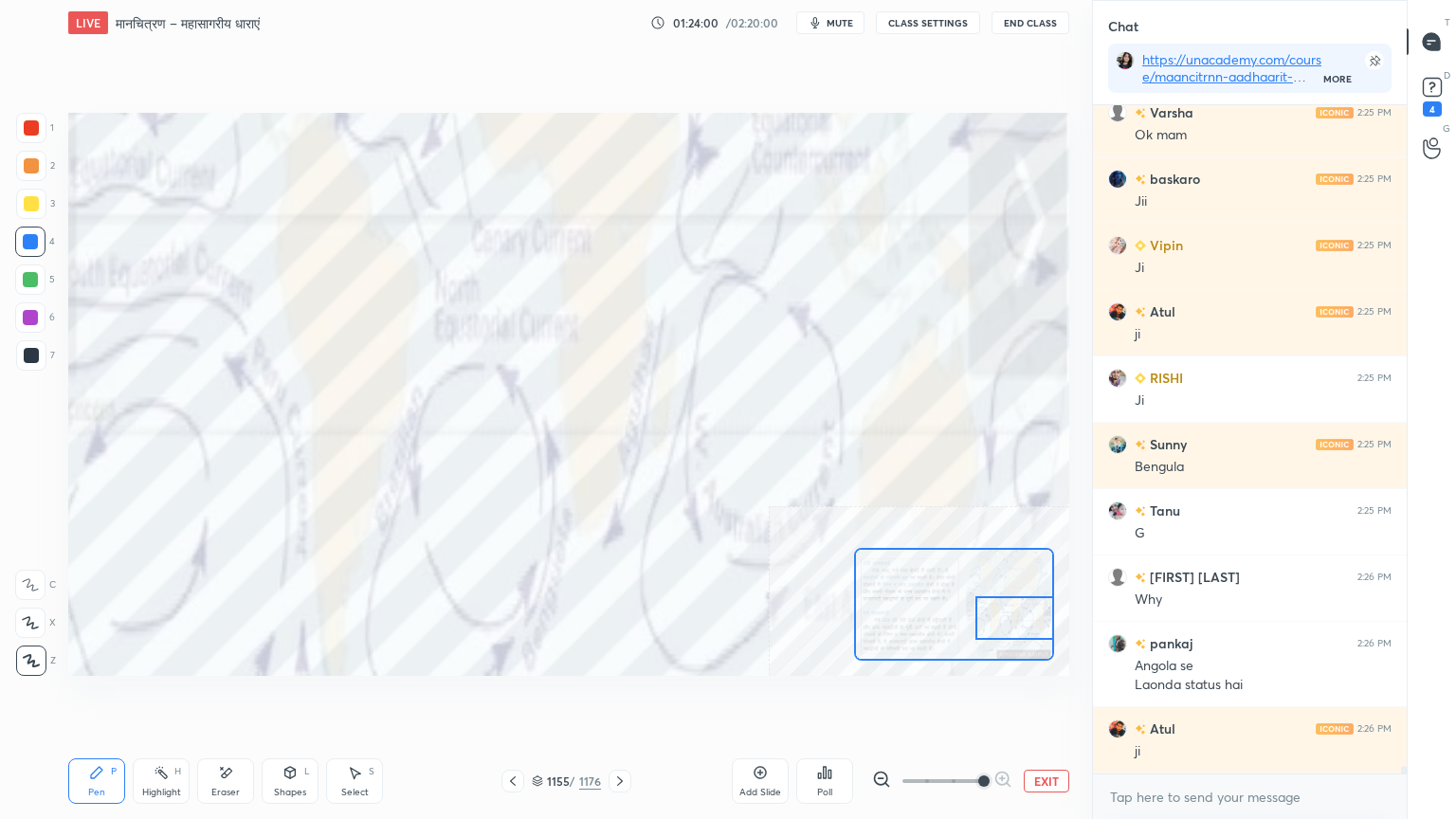 scroll, scrollTop: 57368, scrollLeft: 0, axis: vertical 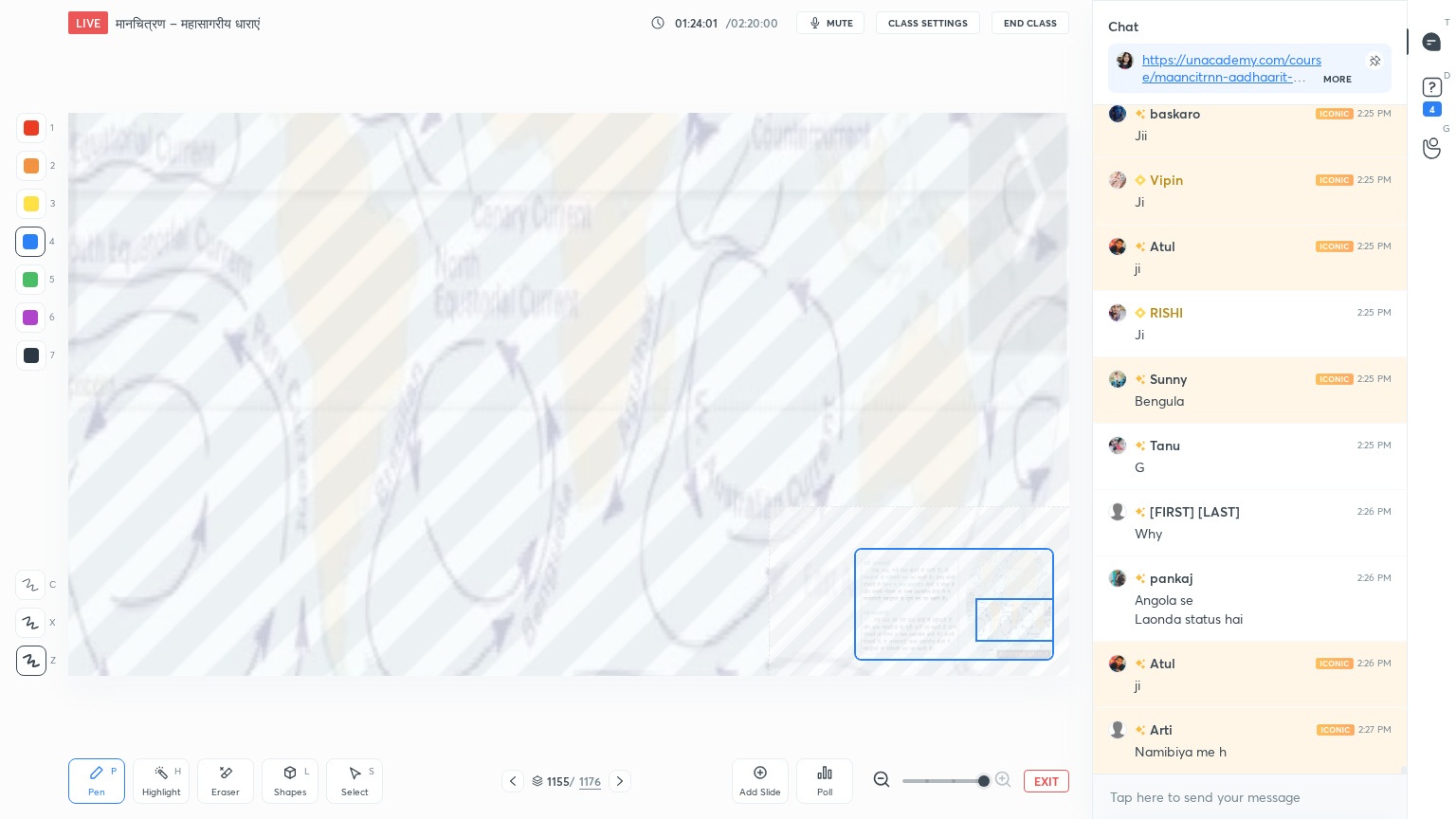 click at bounding box center [1014, 620] 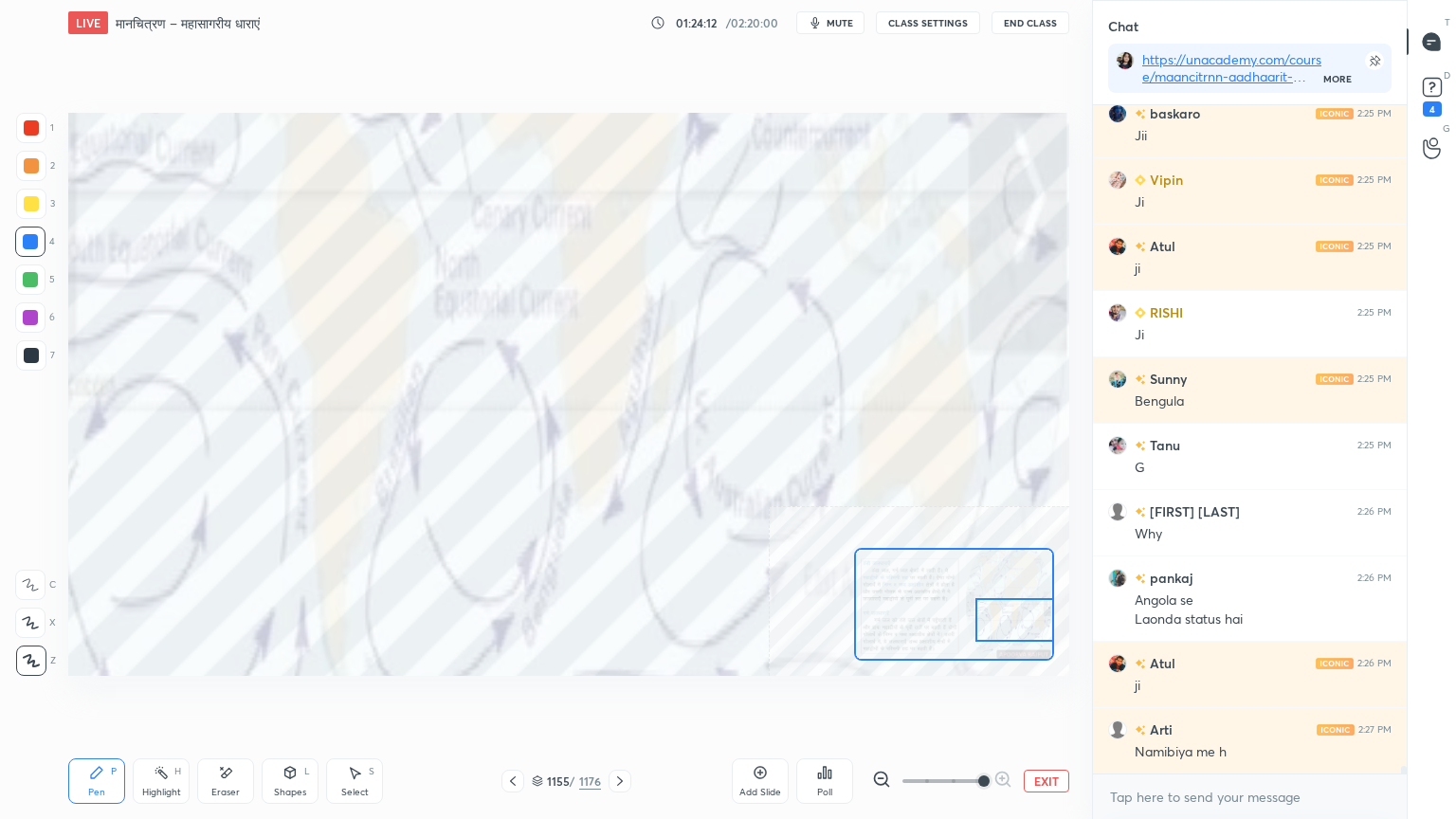 click on "Eraser" at bounding box center (226, 792) 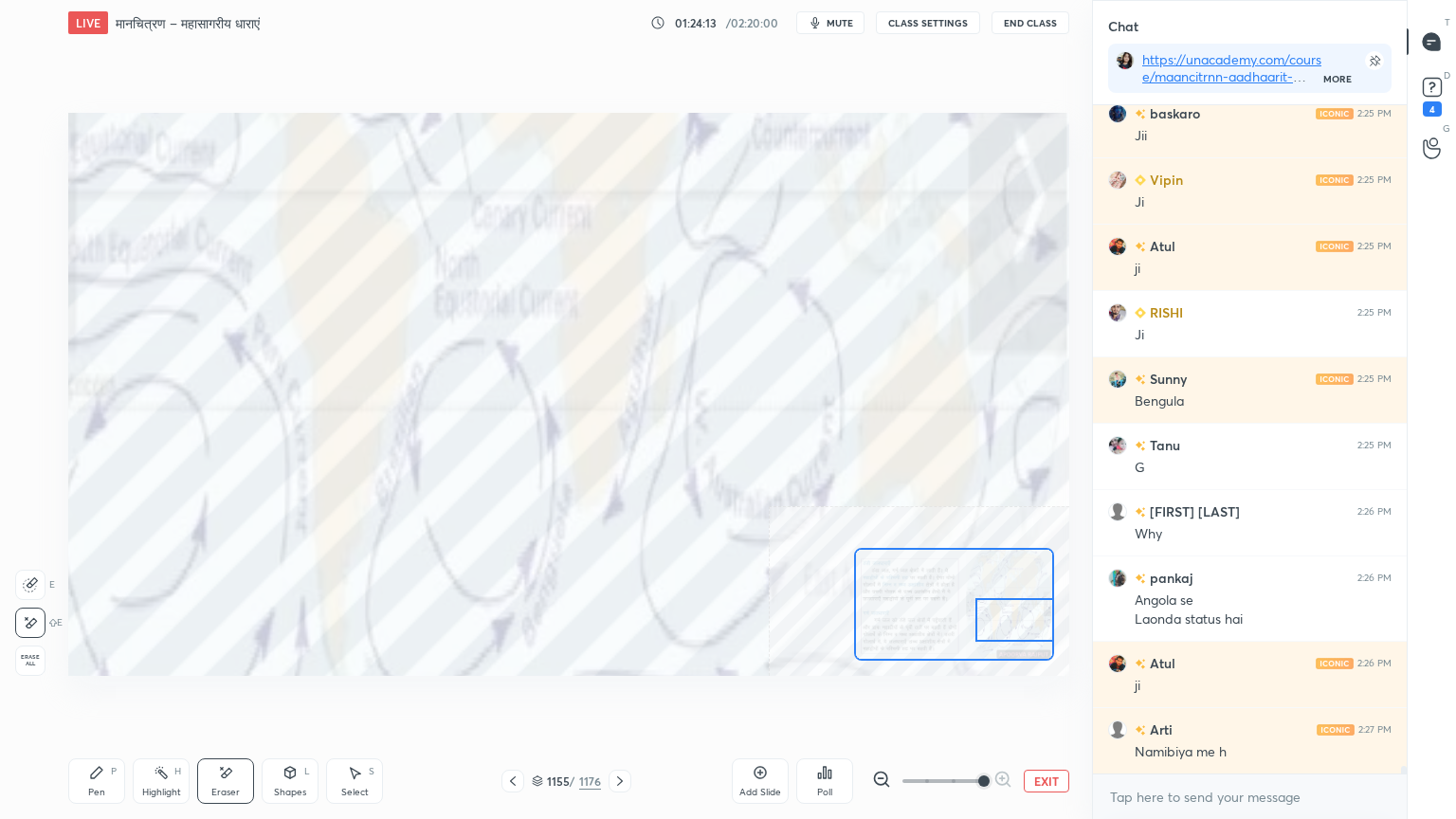 click on "Erase all" at bounding box center (30, 661) 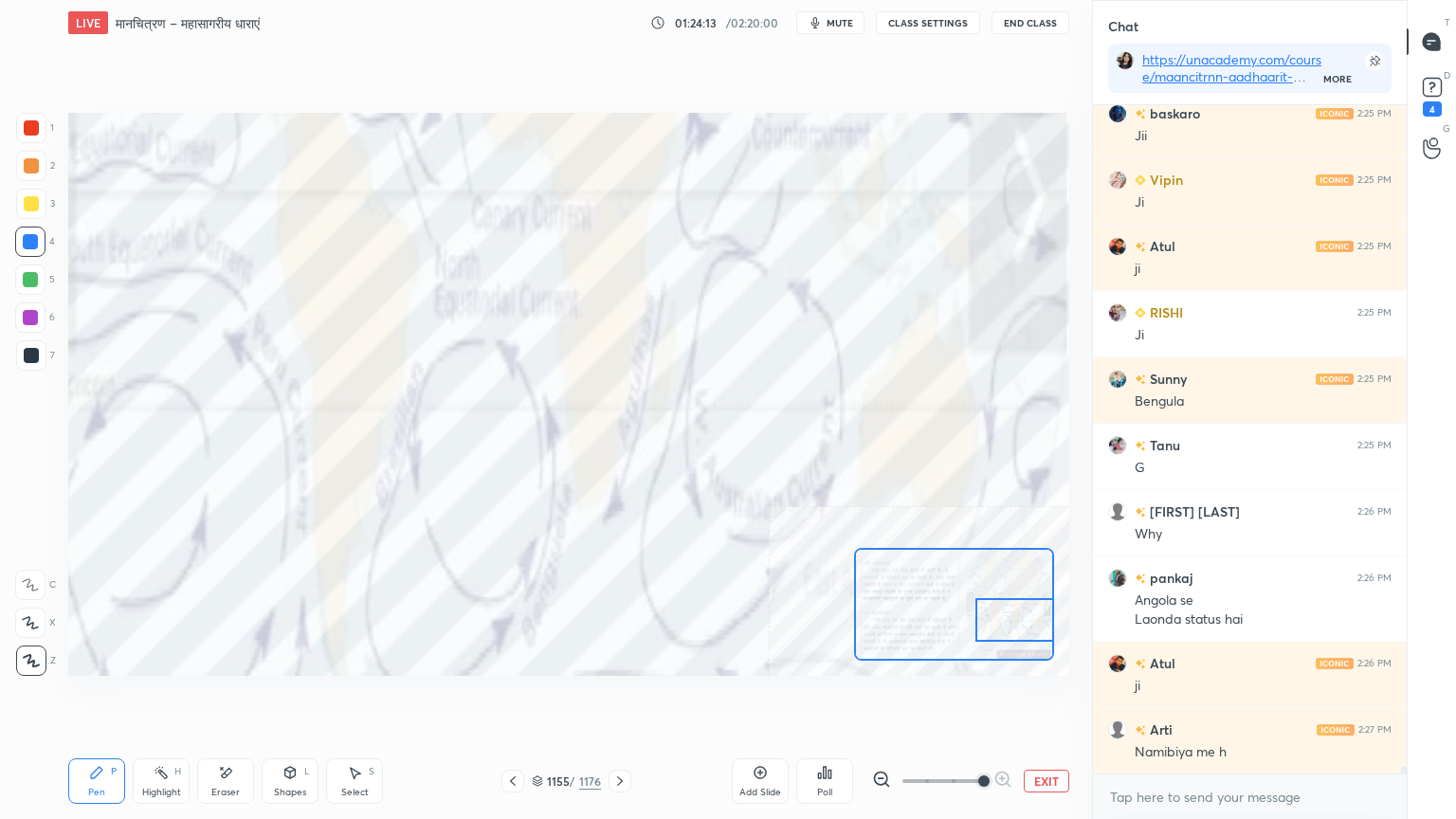 click on "EXIT" at bounding box center (1046, 781) 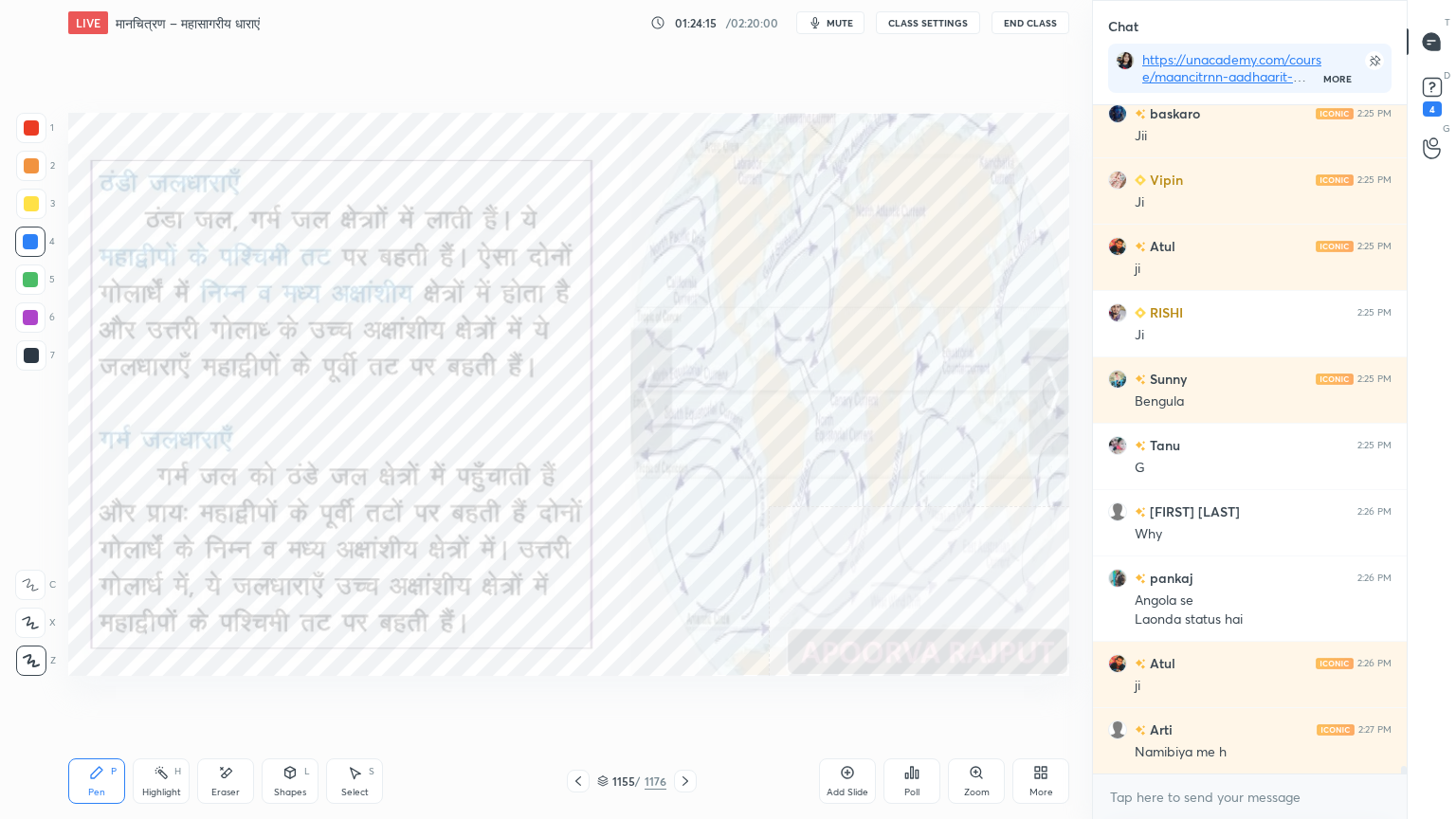 click 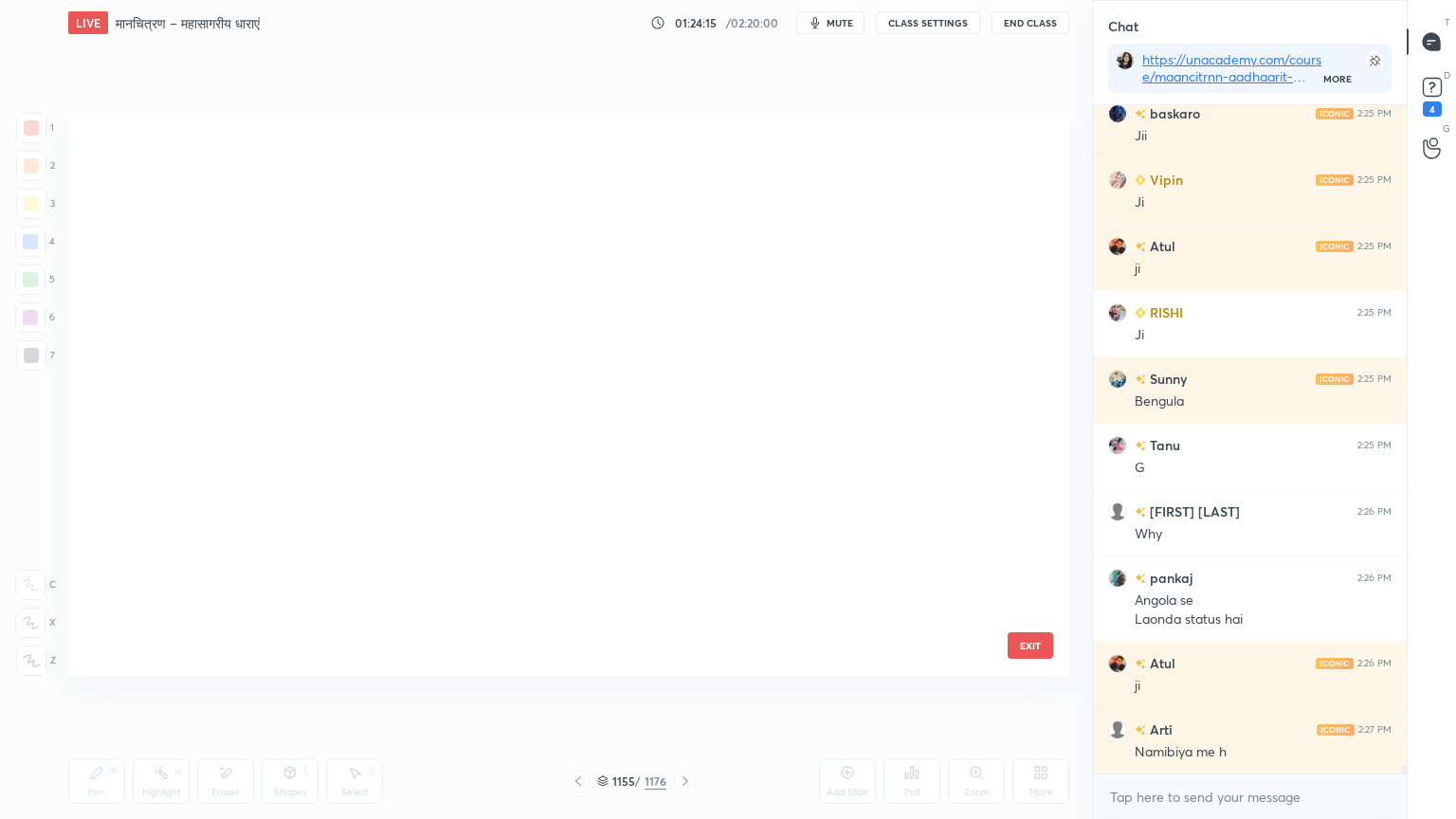 scroll, scrollTop: 66221, scrollLeft: 0, axis: vertical 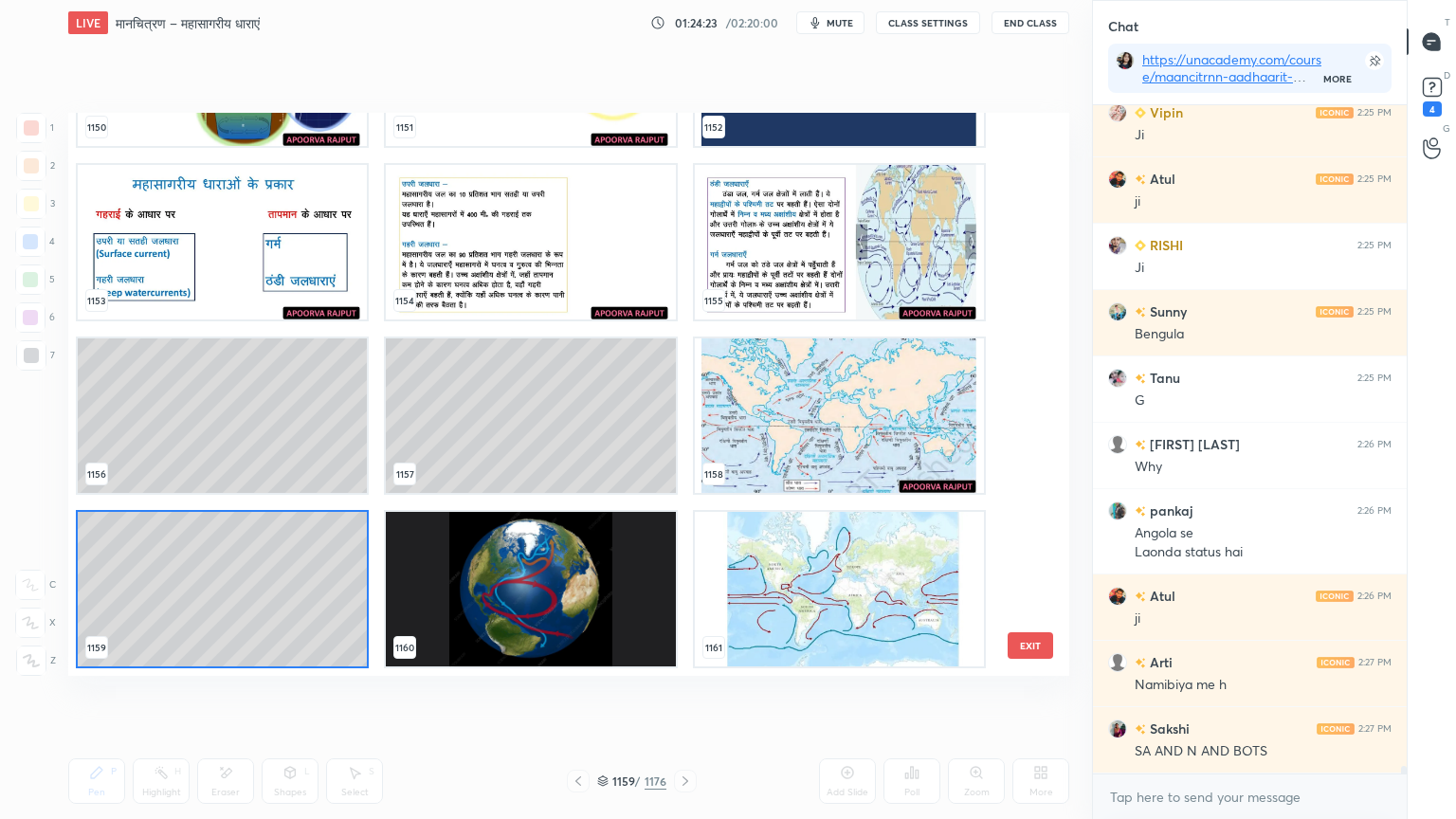 click on "1150 1151 1152 1153 1154 1155 1156 1157 1158 1159 1160 1161 1162 1163 1164 1165 1166 1167" at bounding box center (552, 394) 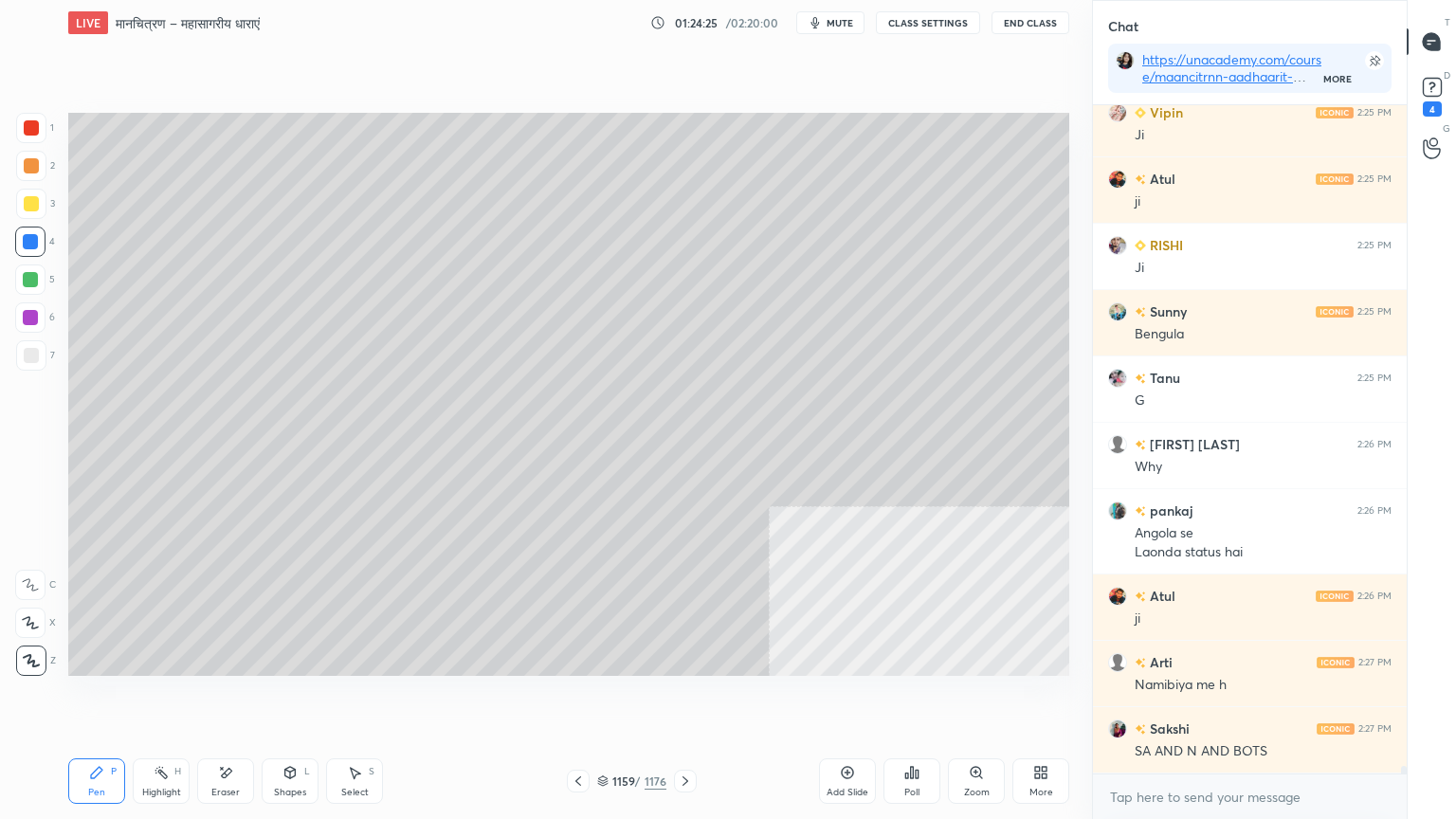 click 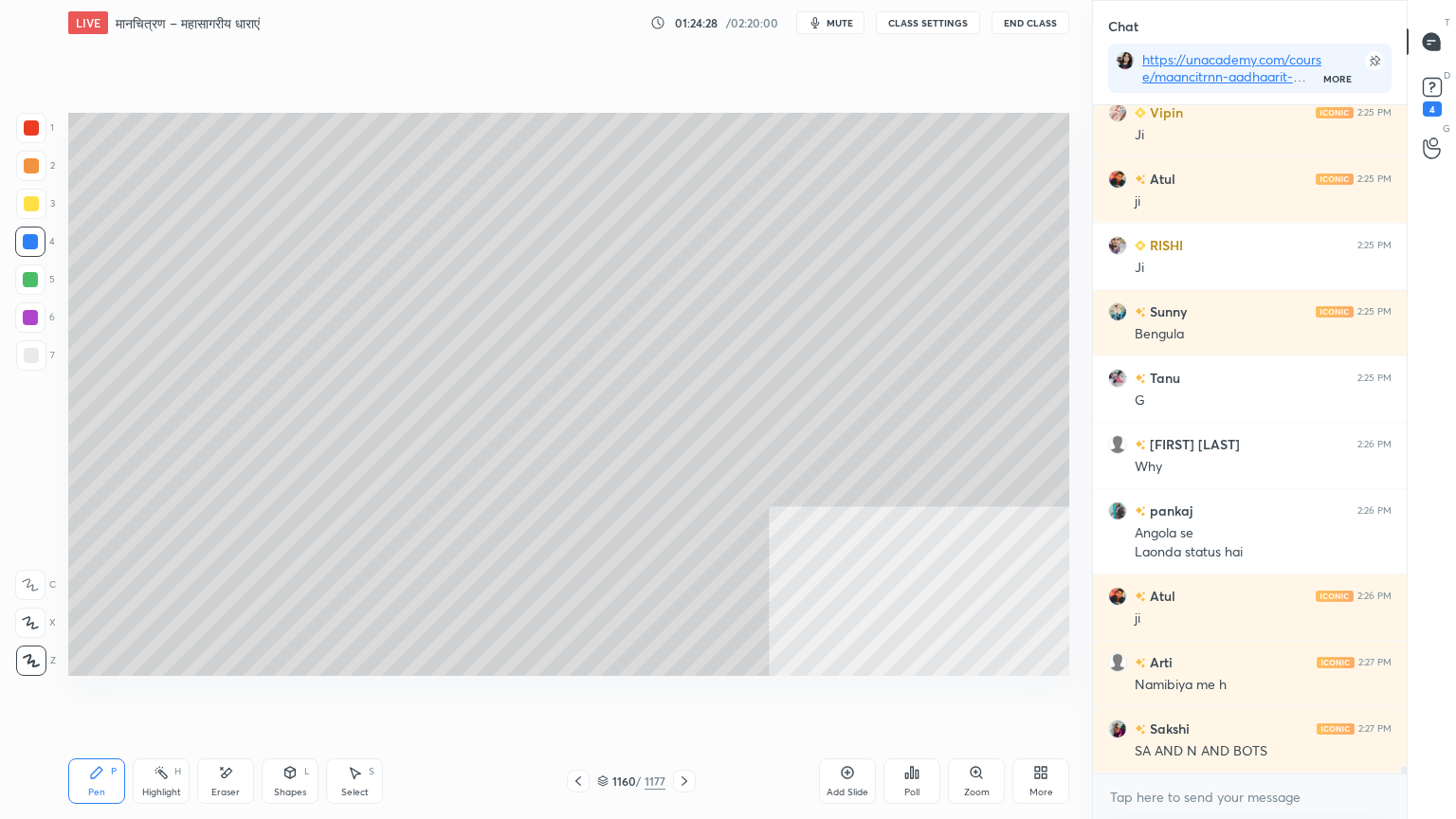 click at bounding box center [31, 128] 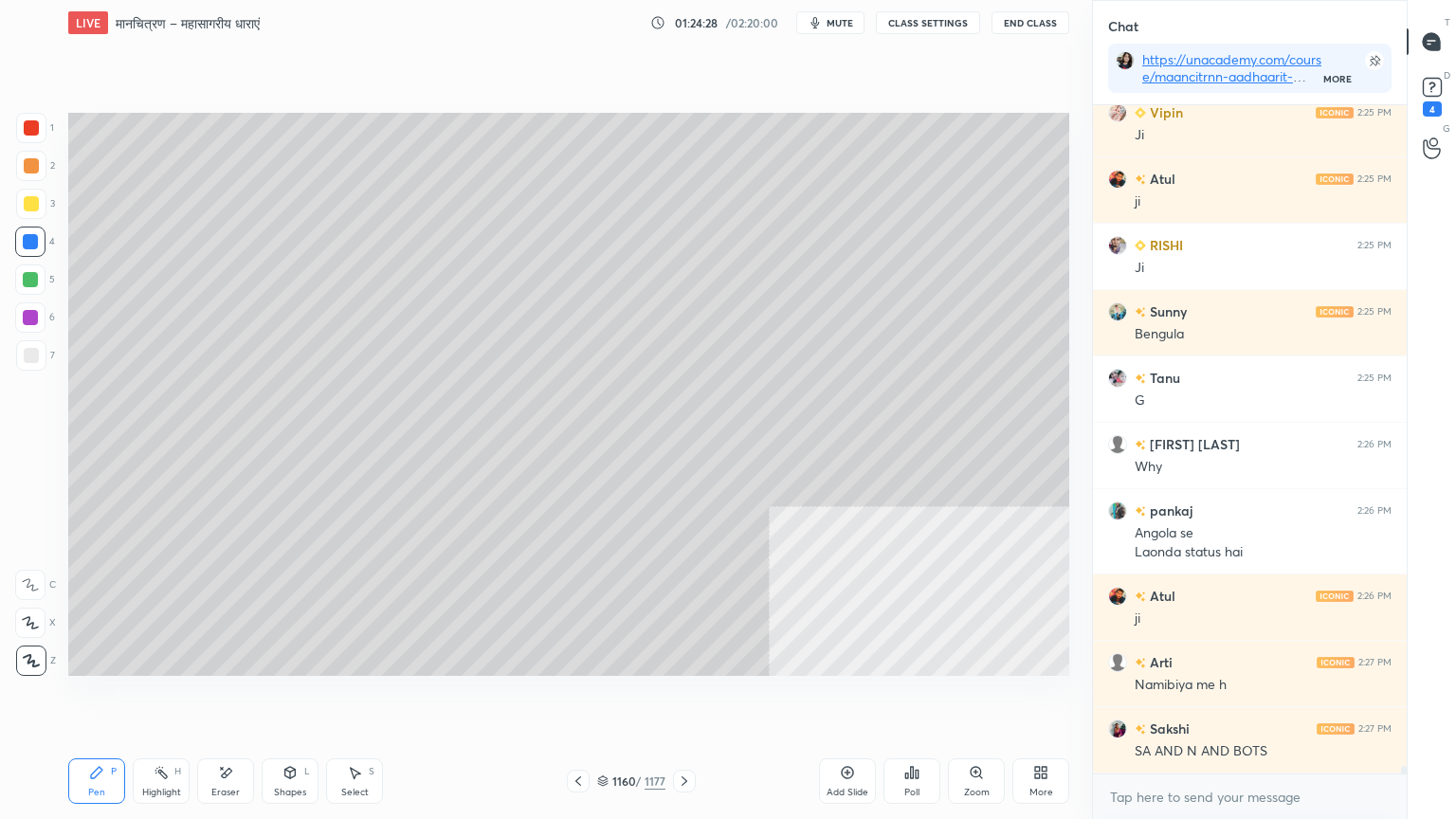 click at bounding box center (31, 128) 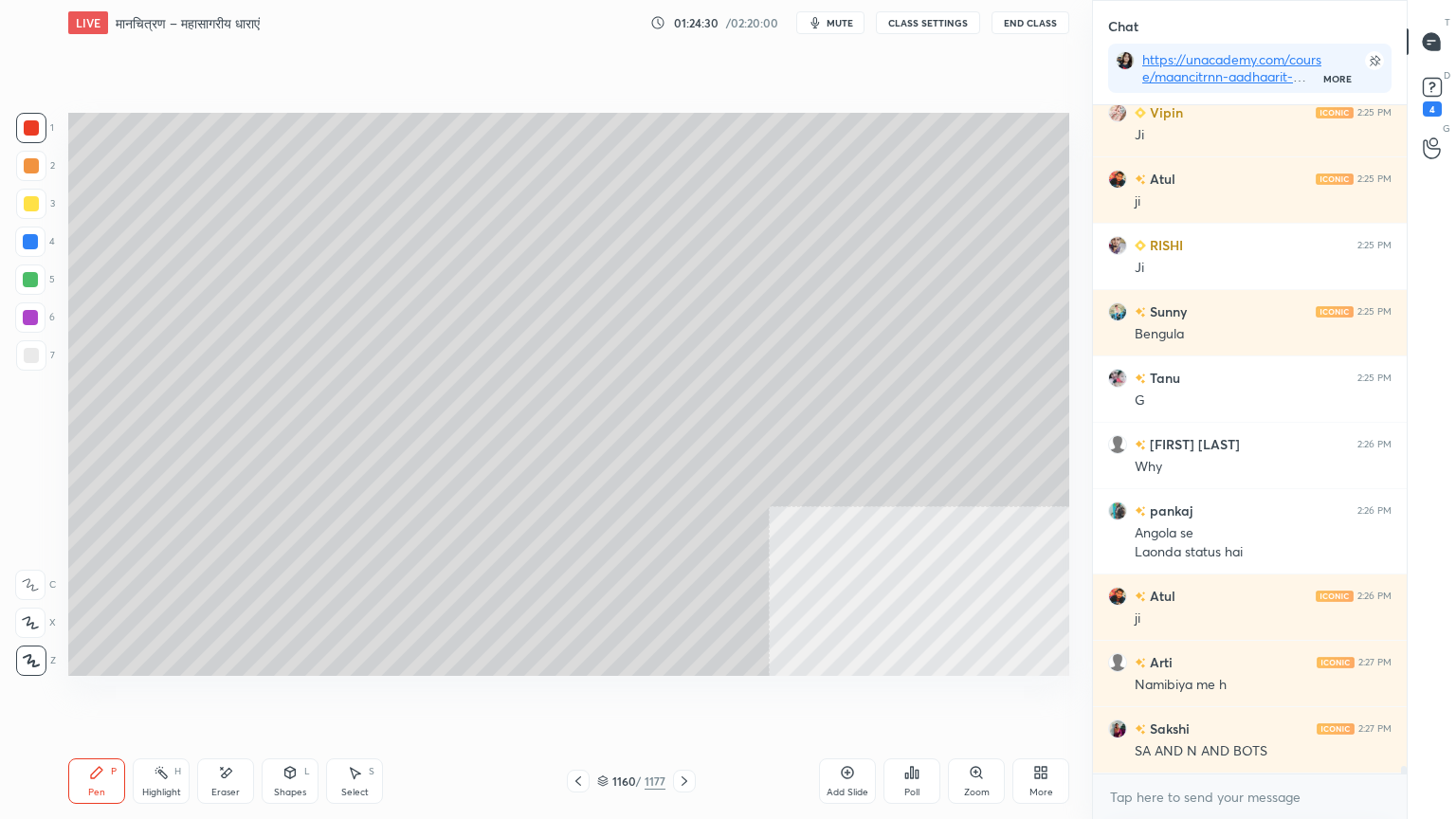 click at bounding box center [30, 242] 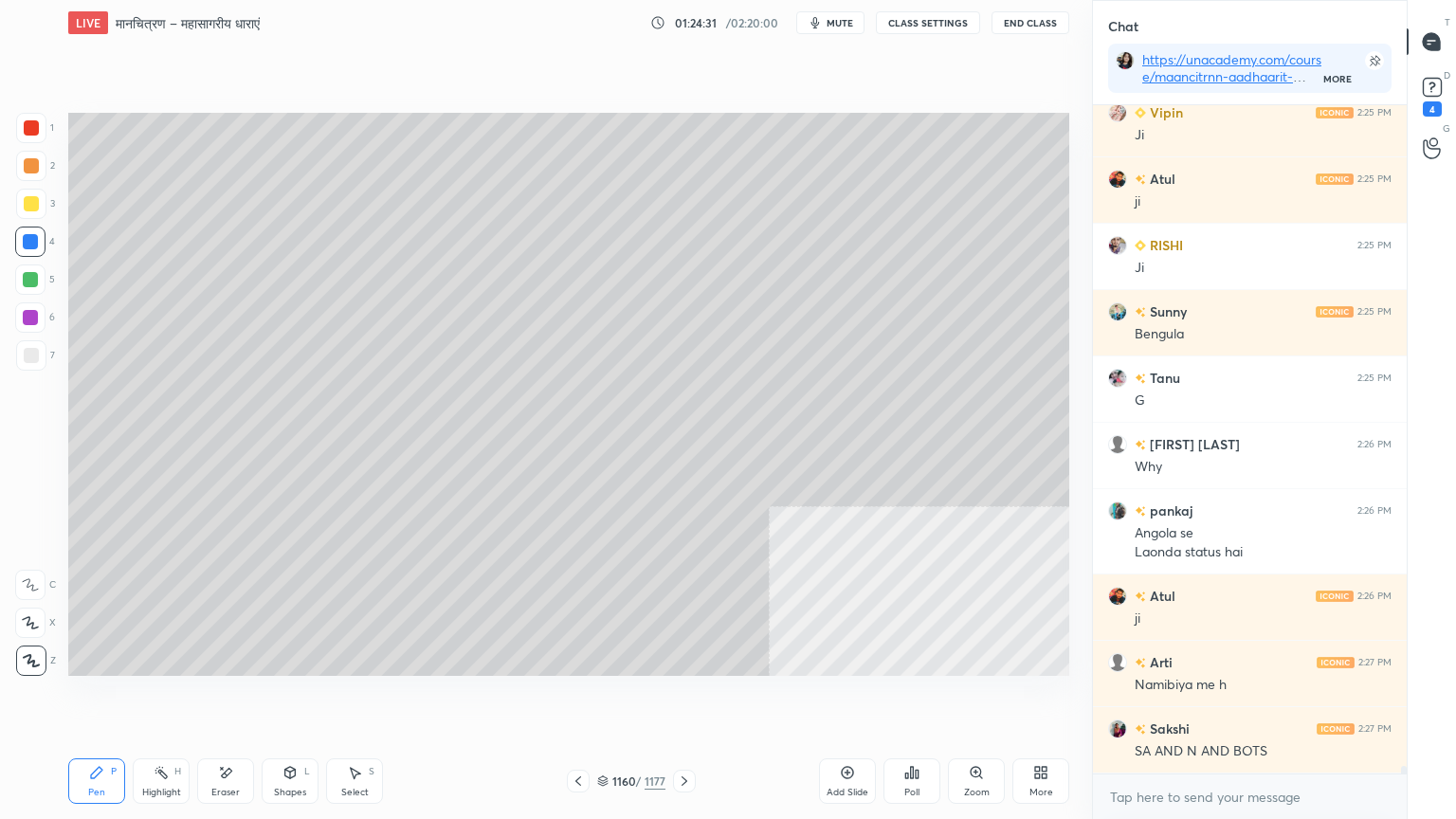 click at bounding box center (30, 242) 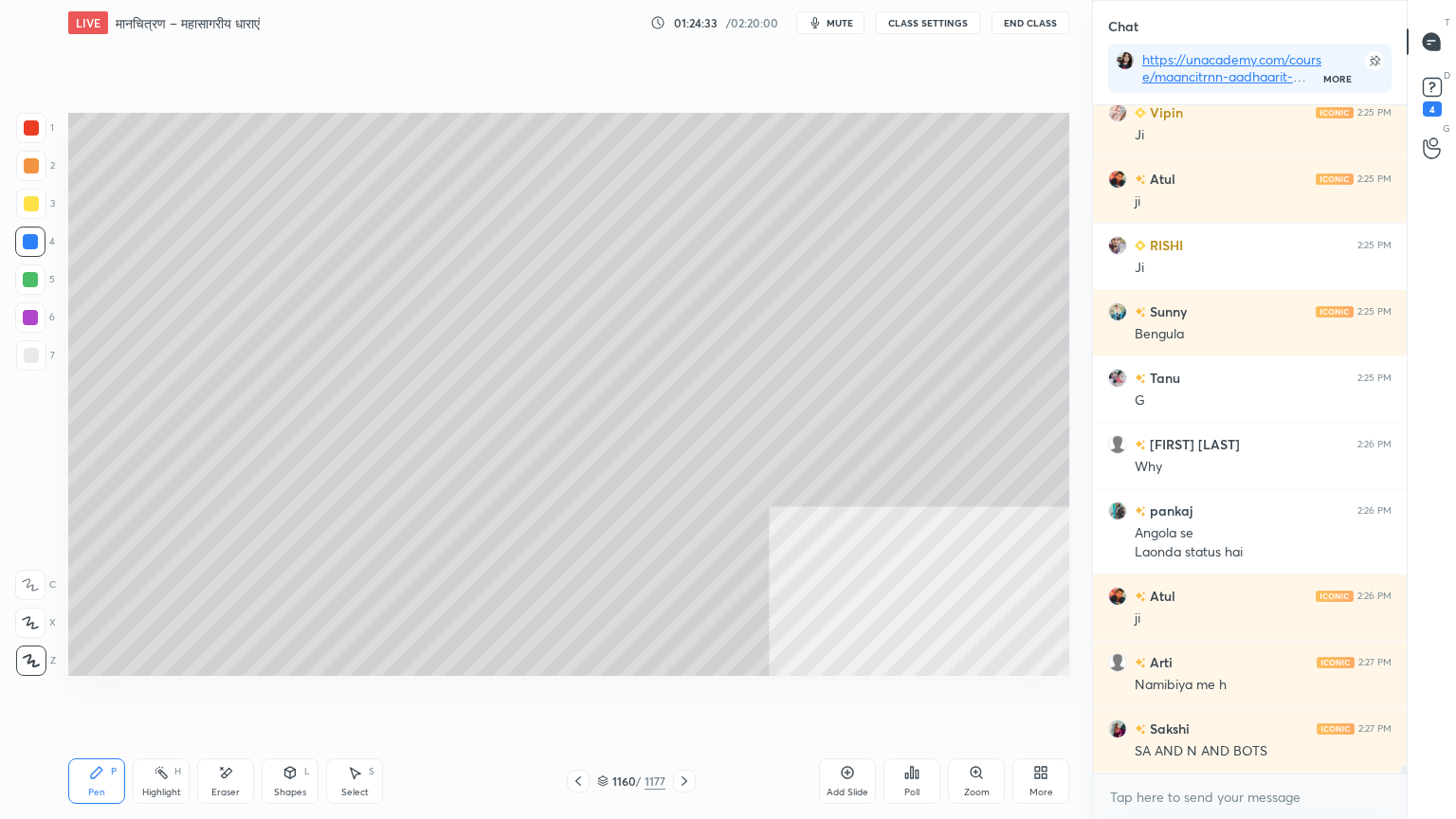 click at bounding box center (31, 355) 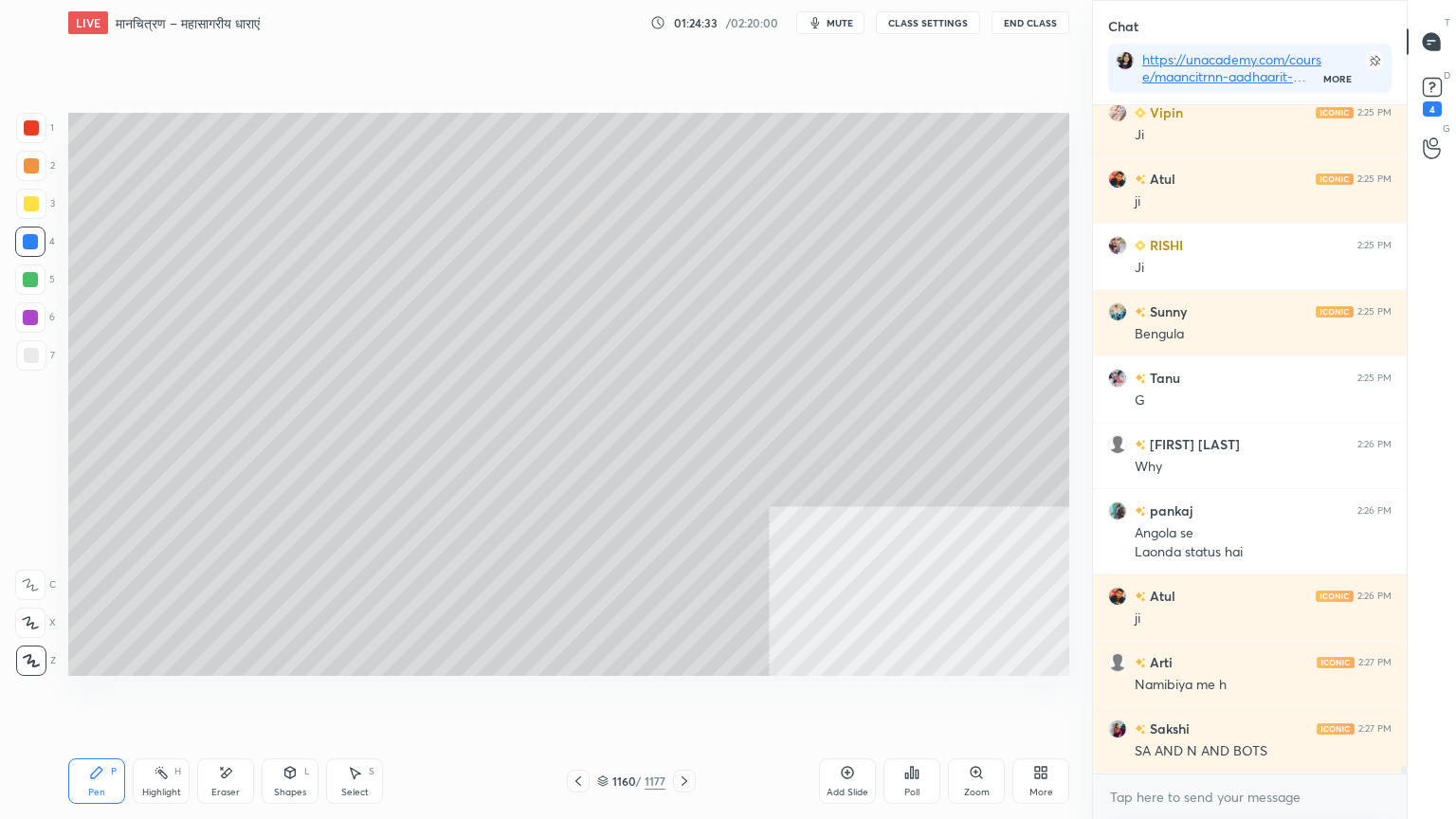 click at bounding box center (31, 355) 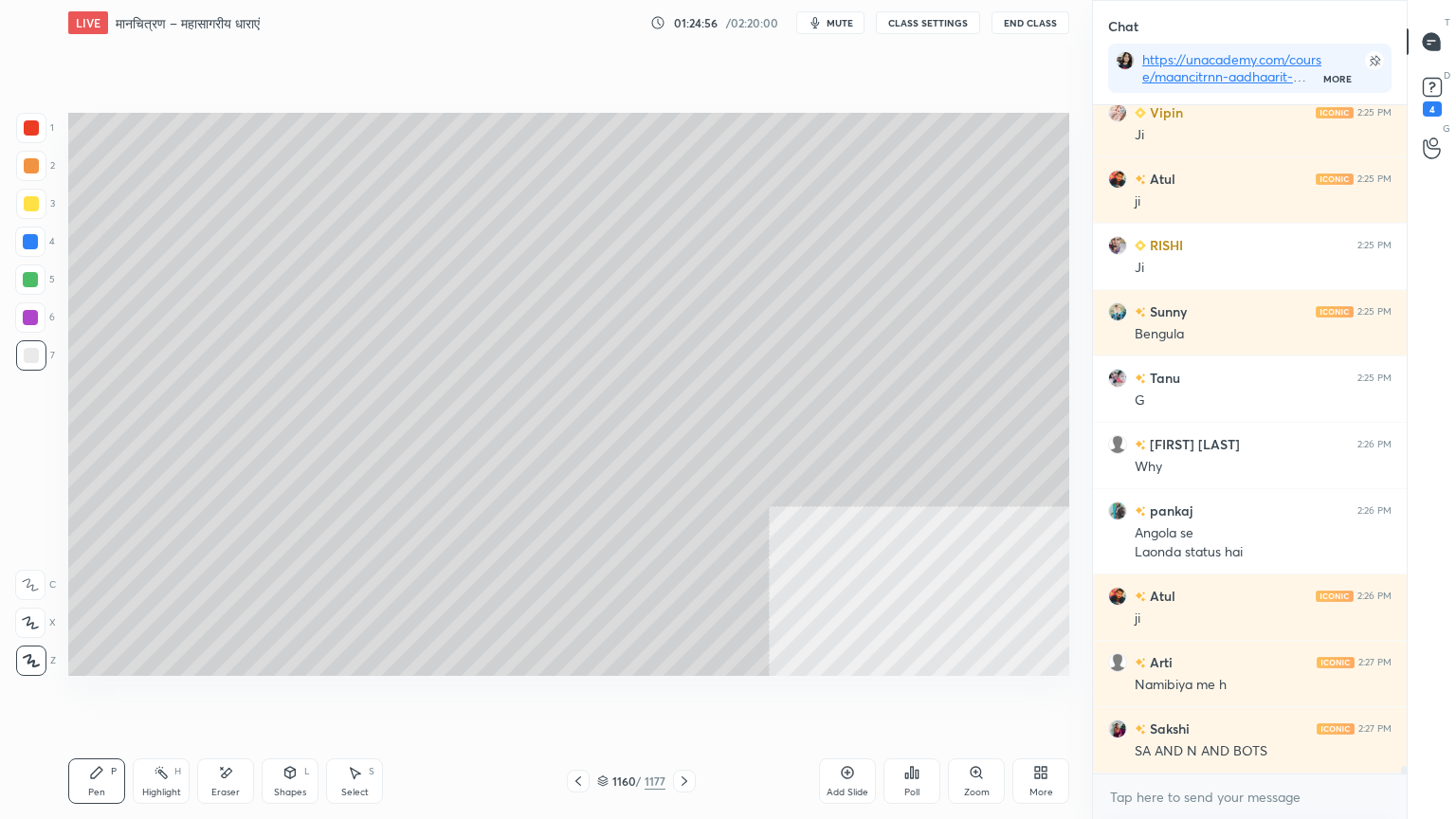 click 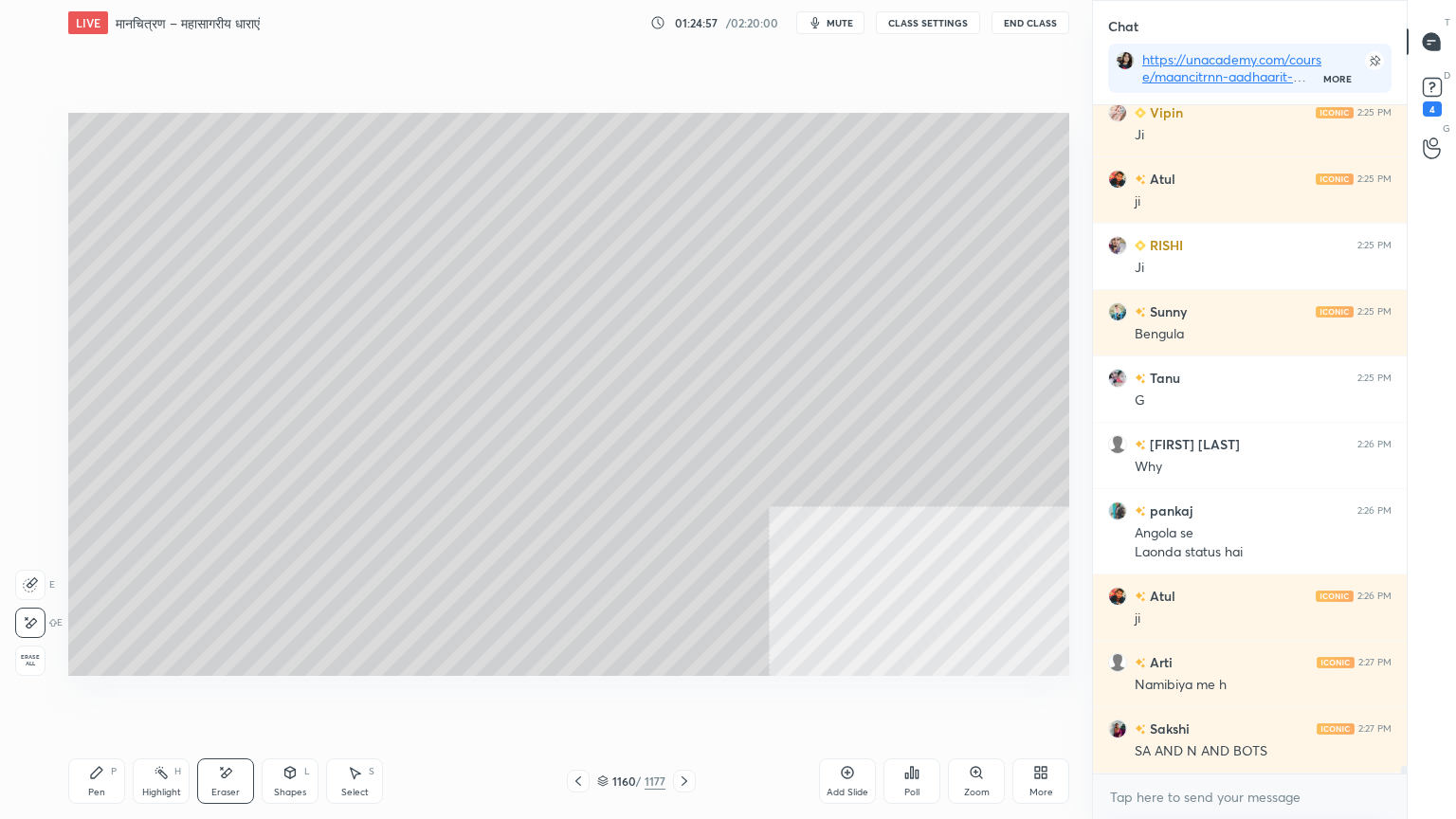 click on "Pen P" at bounding box center [97, 781] 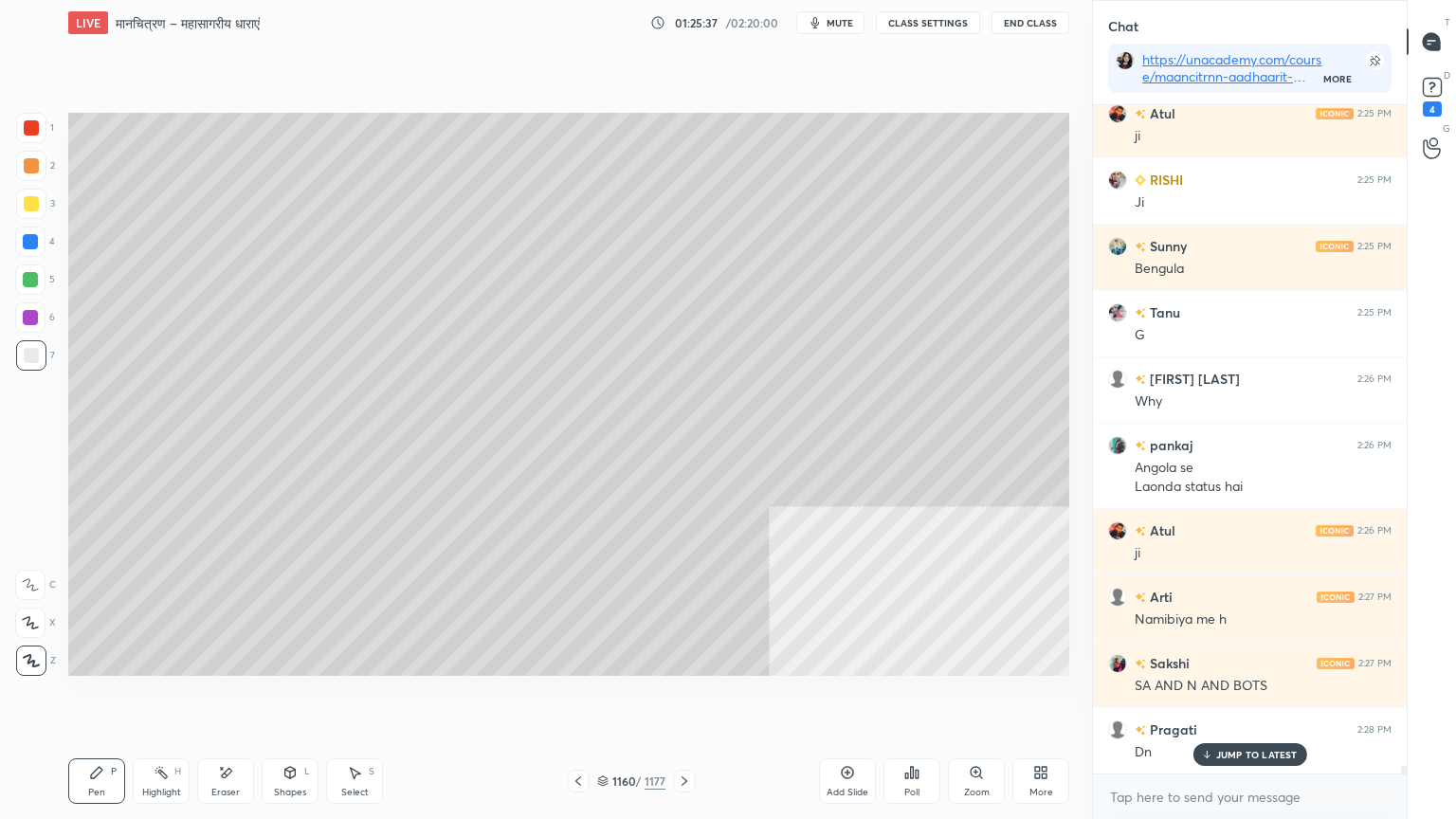 scroll, scrollTop: 57568, scrollLeft: 0, axis: vertical 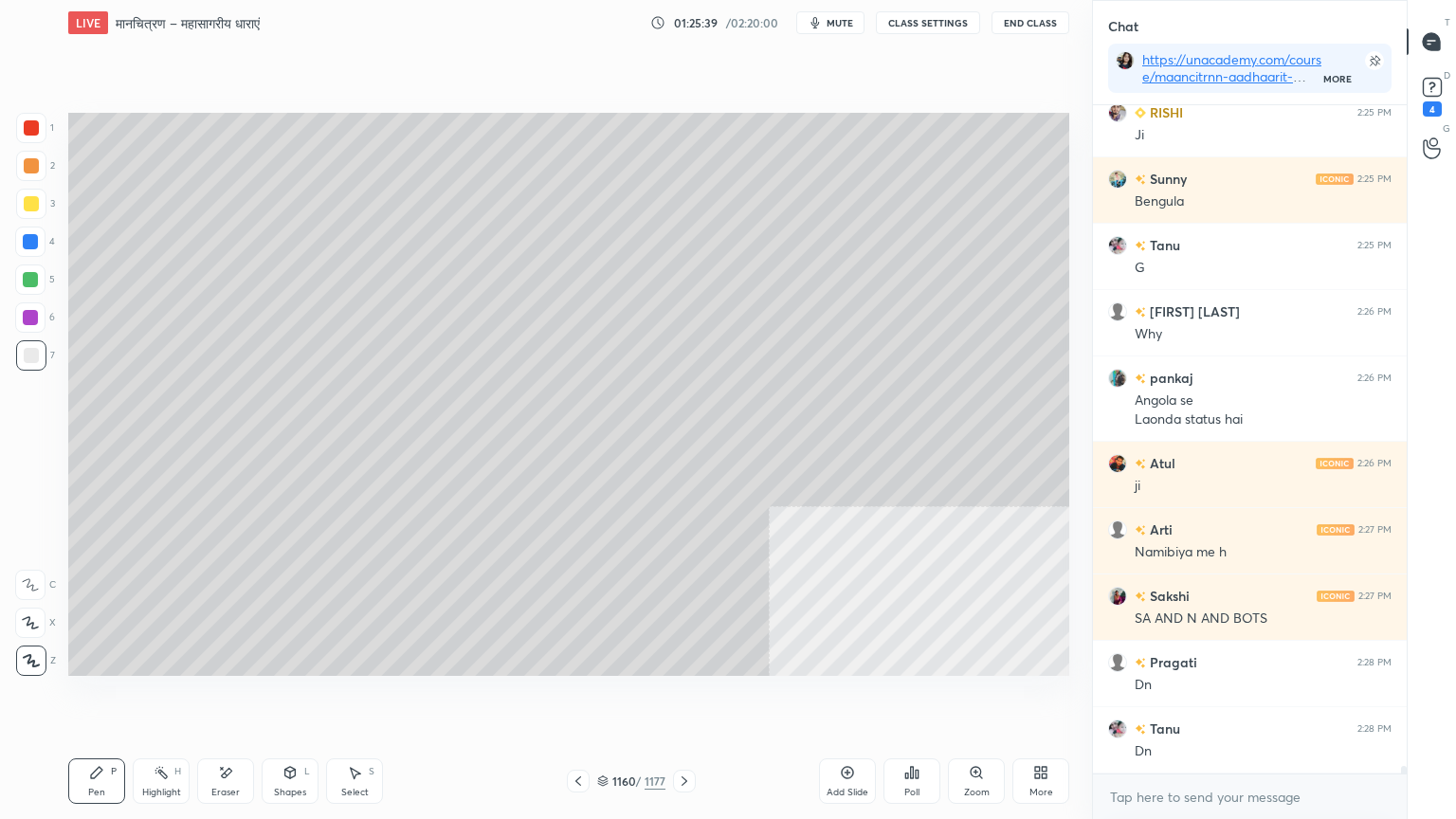 click on "1160 / 1177" at bounding box center [631, 781] 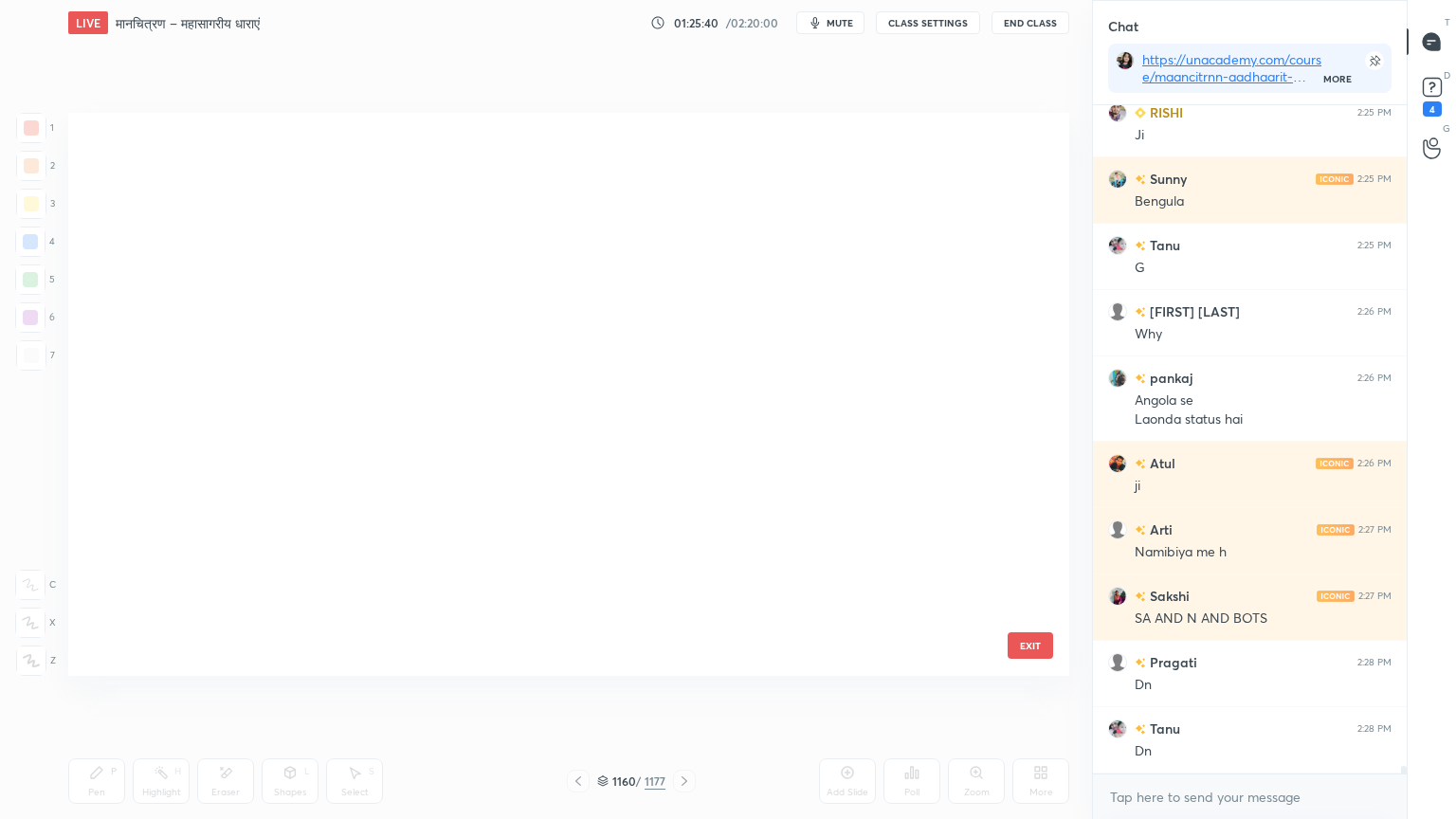 scroll, scrollTop: 66569, scrollLeft: 0, axis: vertical 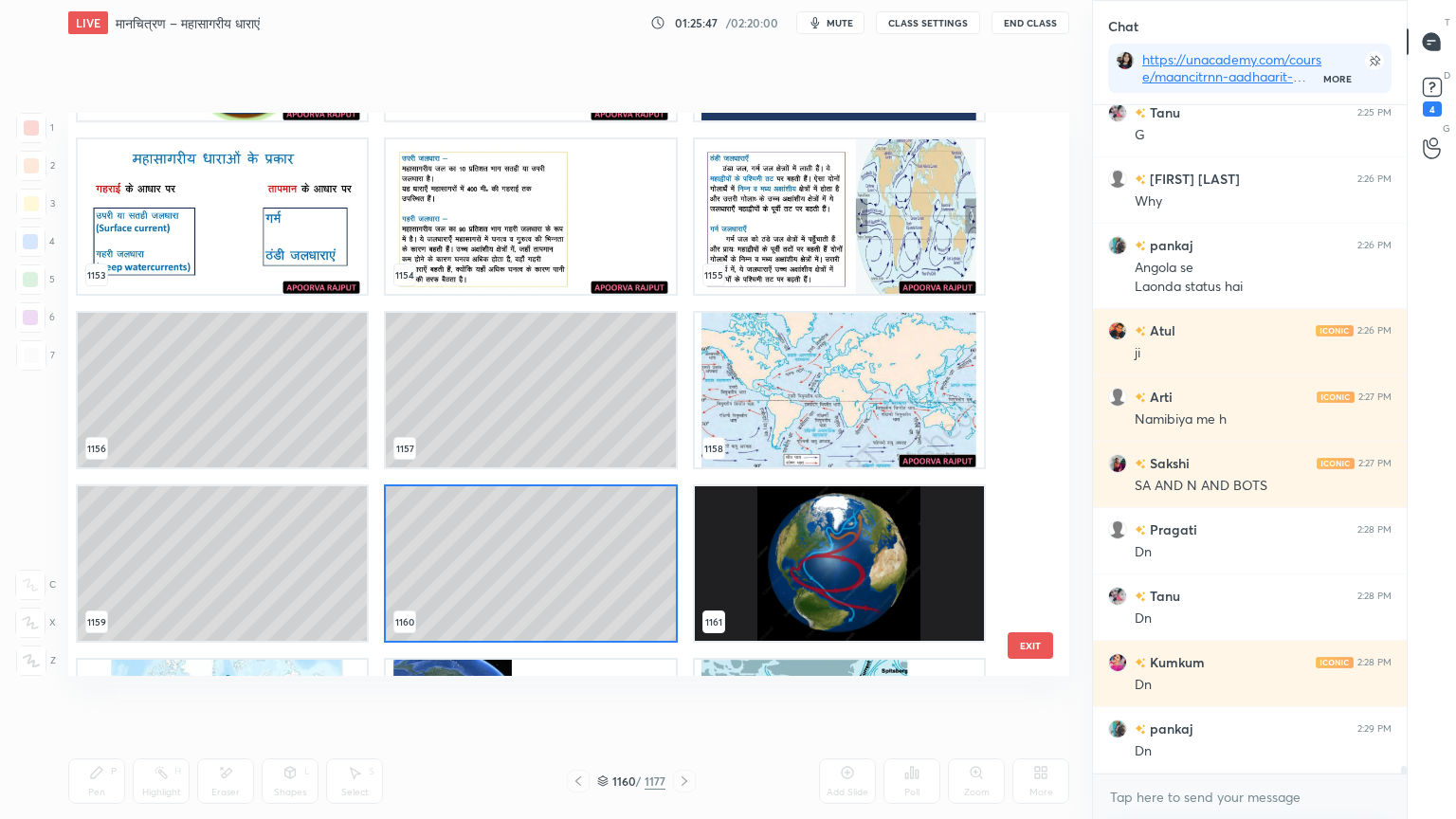 click at bounding box center (839, 390) 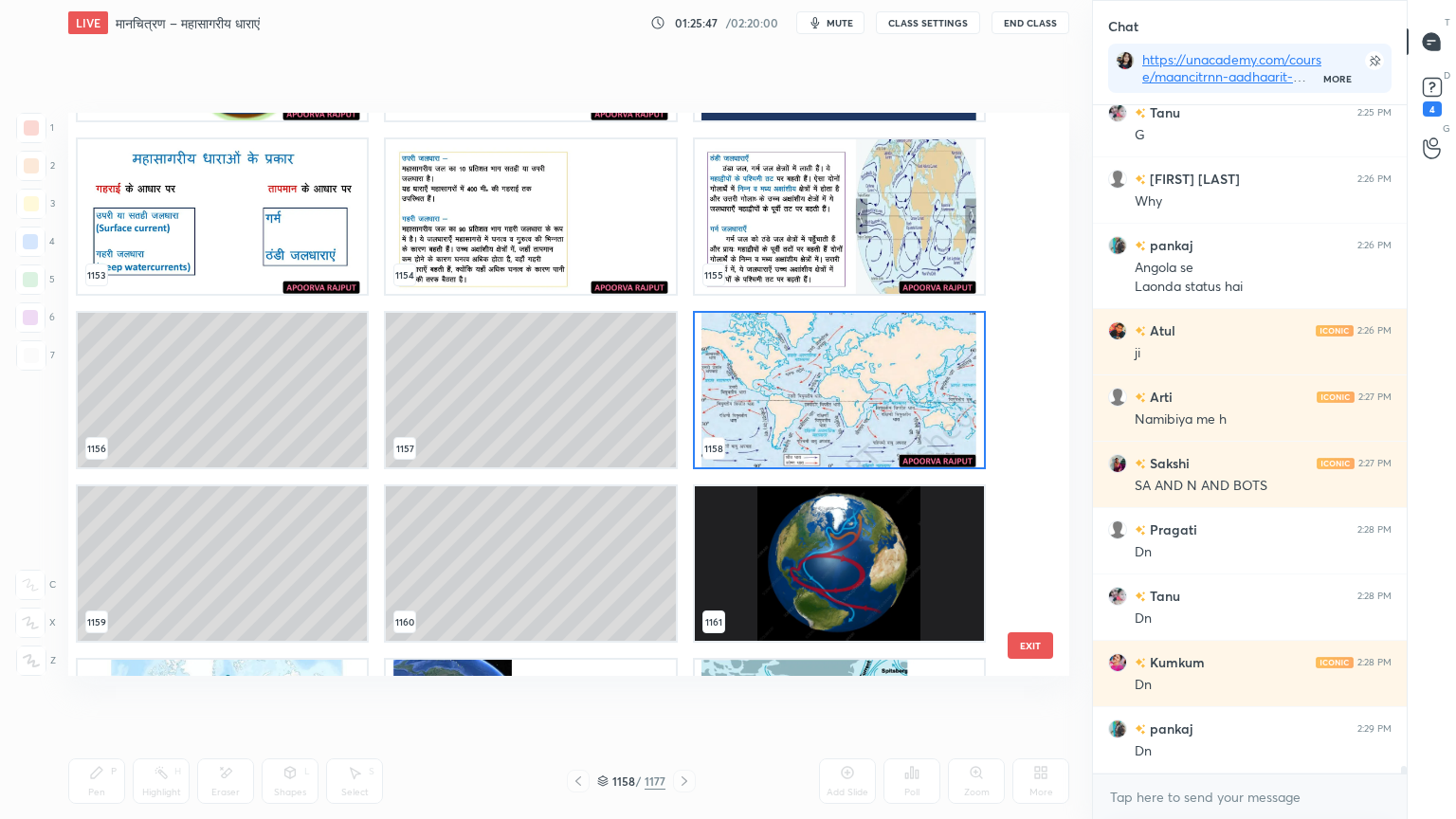 click at bounding box center (839, 390) 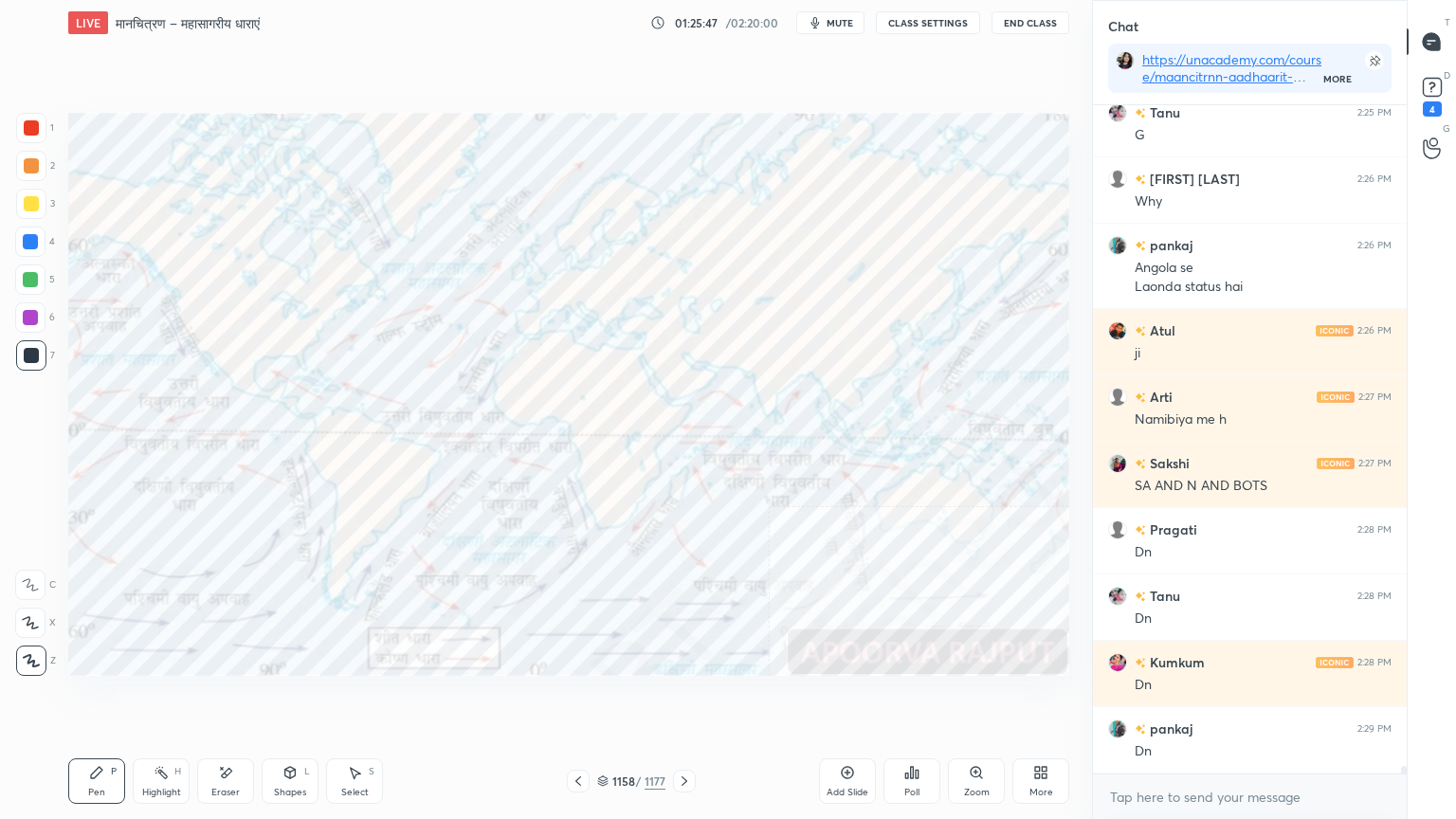 click at bounding box center [839, 390] 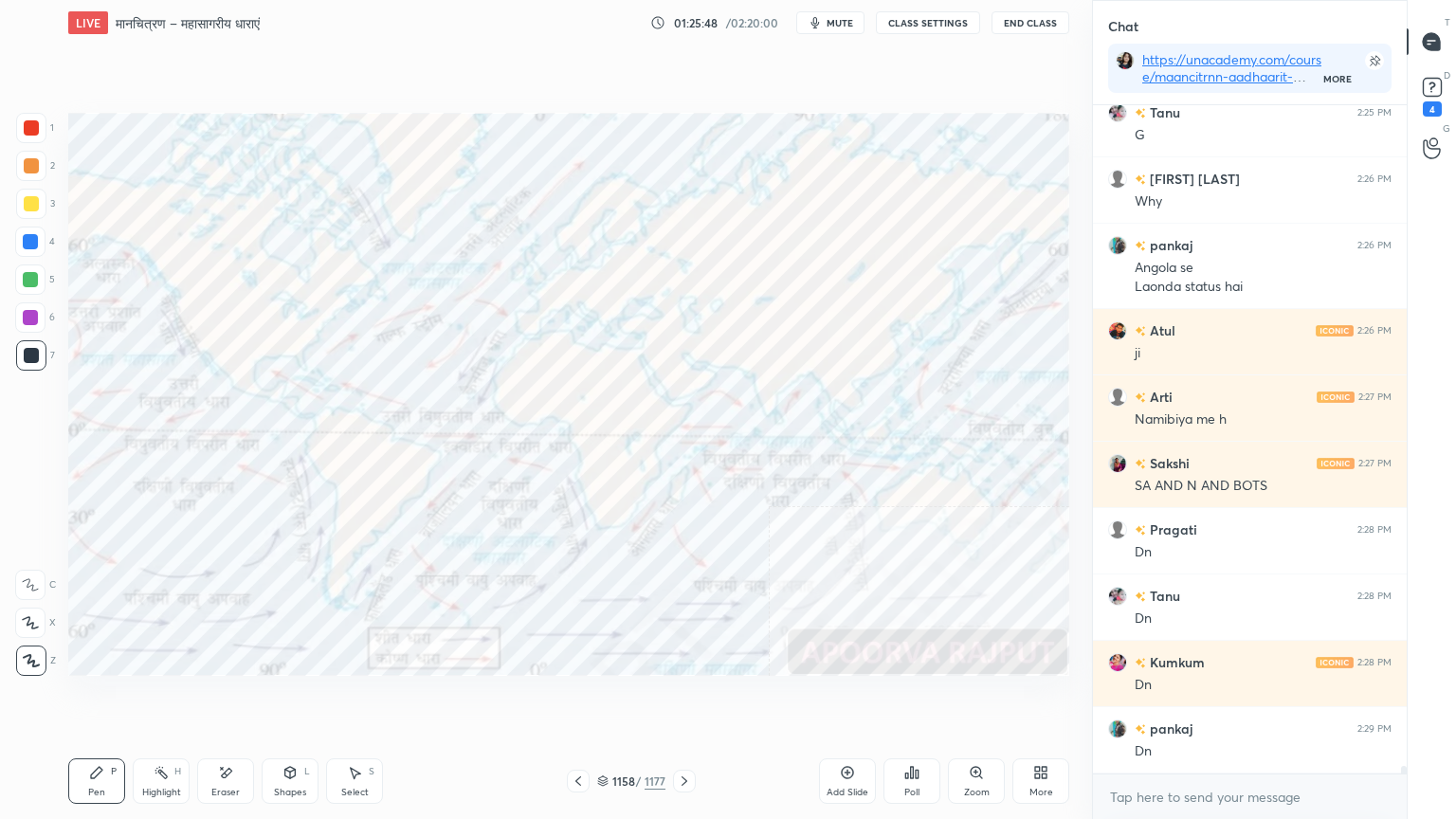 click at bounding box center [30, 242] 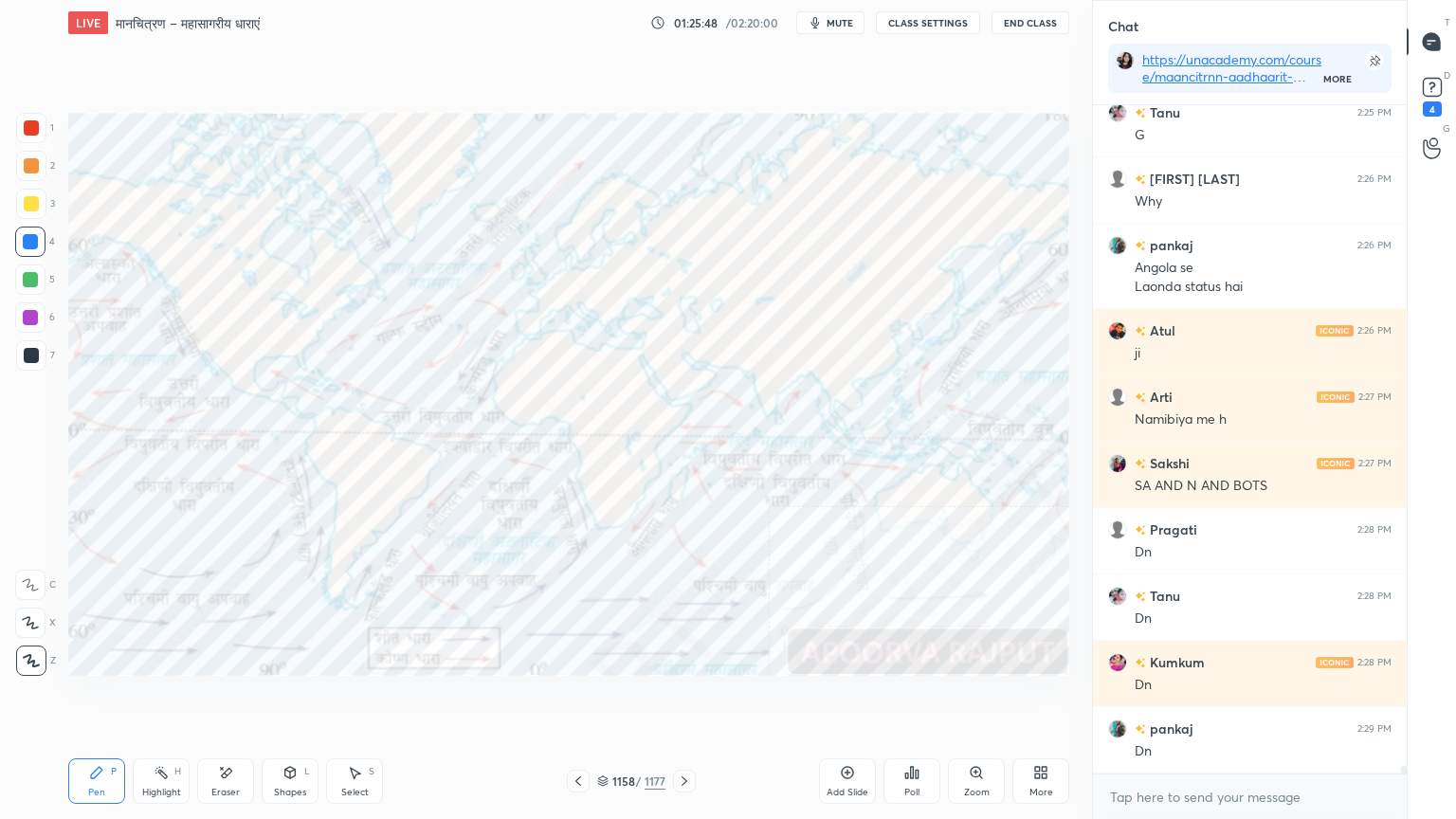click at bounding box center [30, 242] 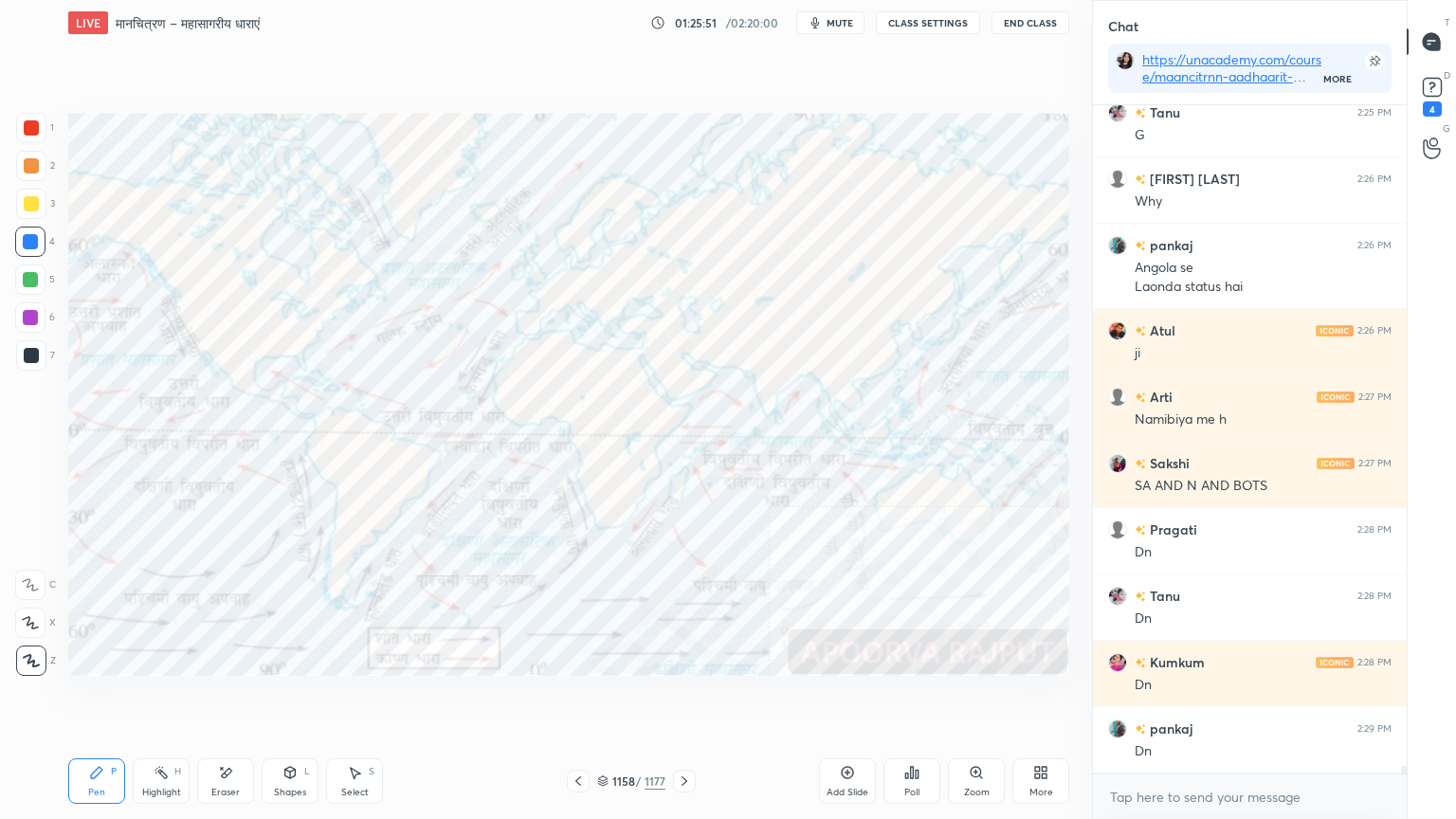 scroll, scrollTop: 57766, scrollLeft: 0, axis: vertical 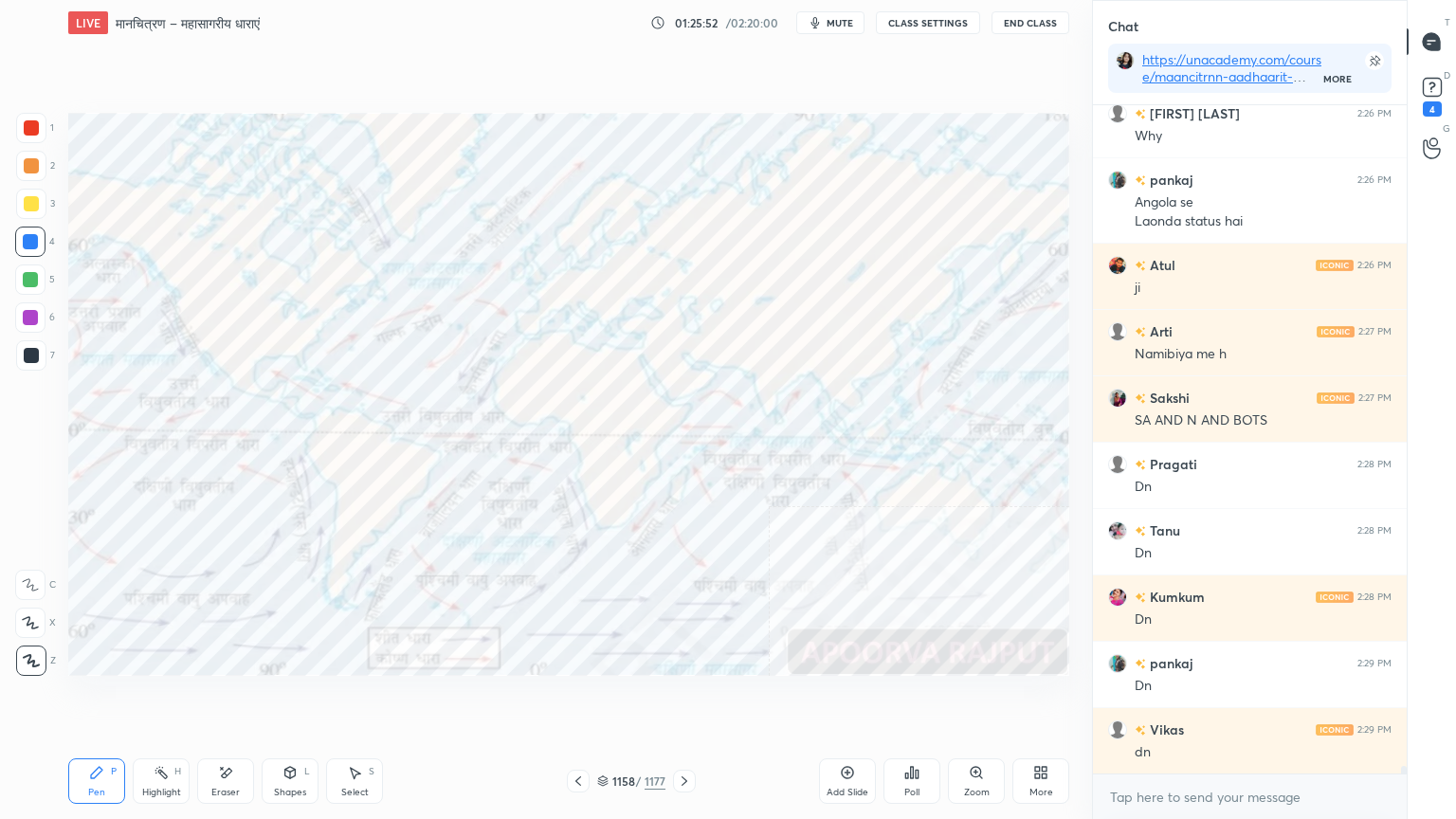 click on "Eraser" at bounding box center [226, 792] 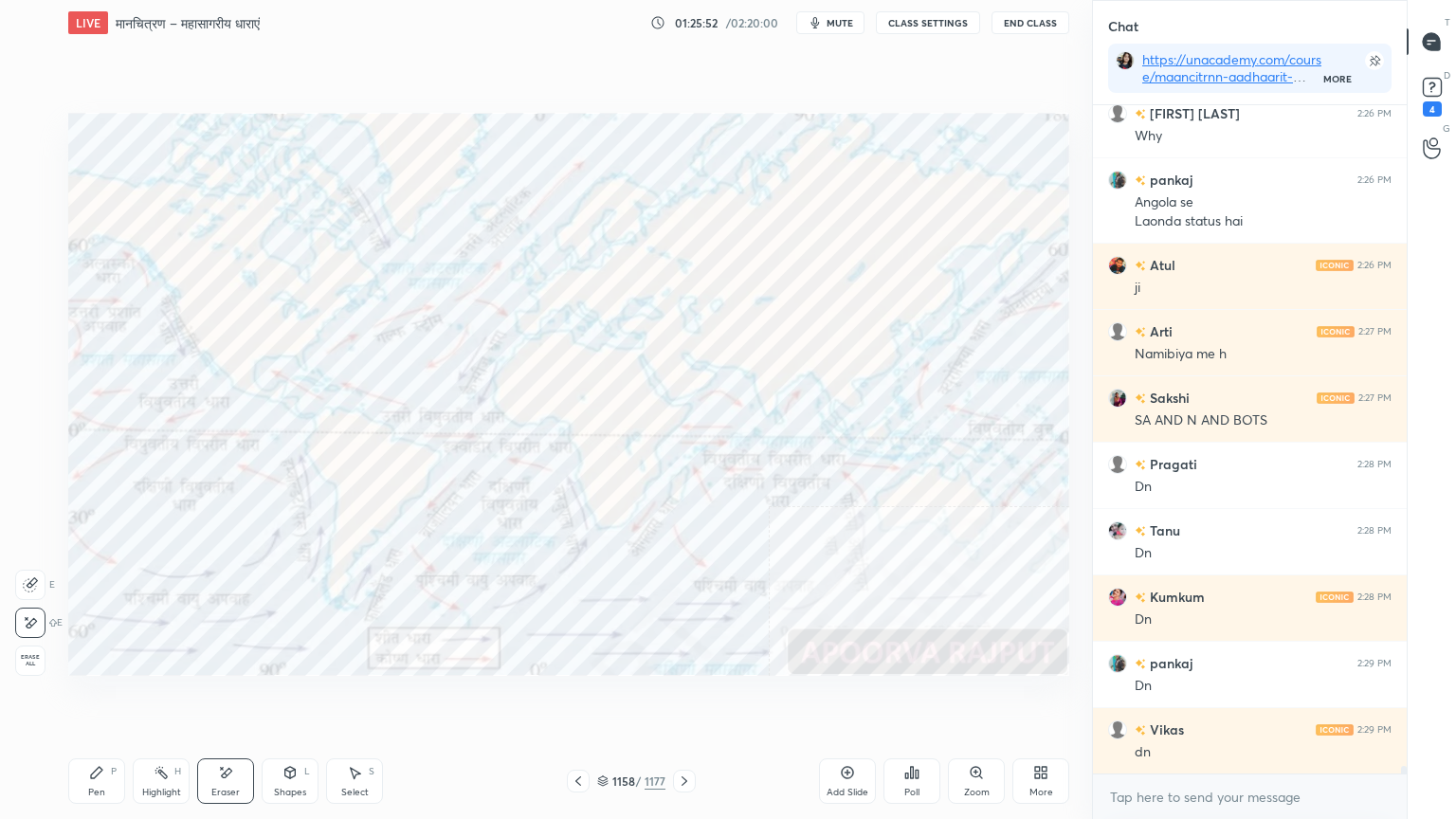 click on "Erase all" at bounding box center (30, 661) 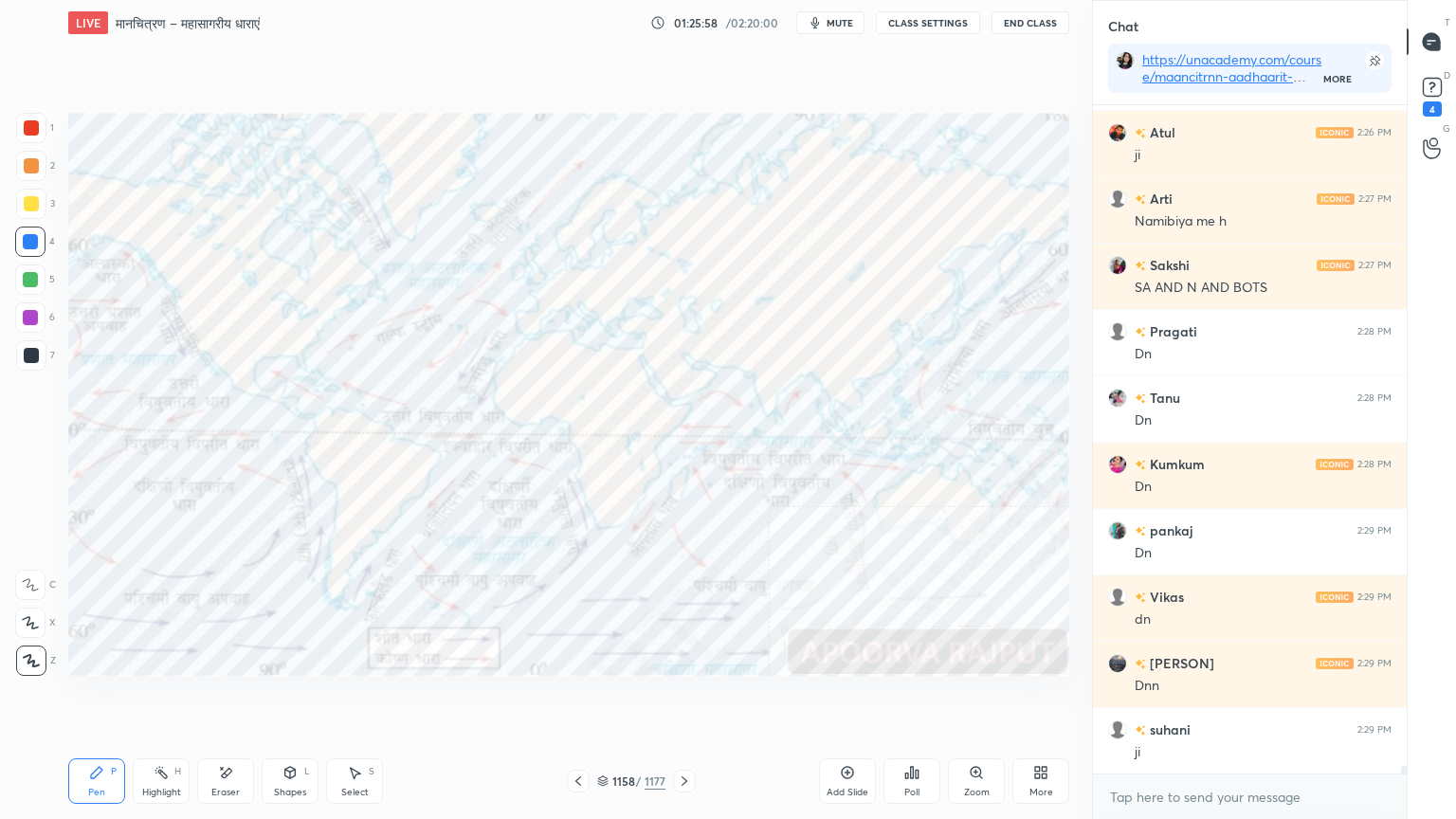 scroll, scrollTop: 57966, scrollLeft: 0, axis: vertical 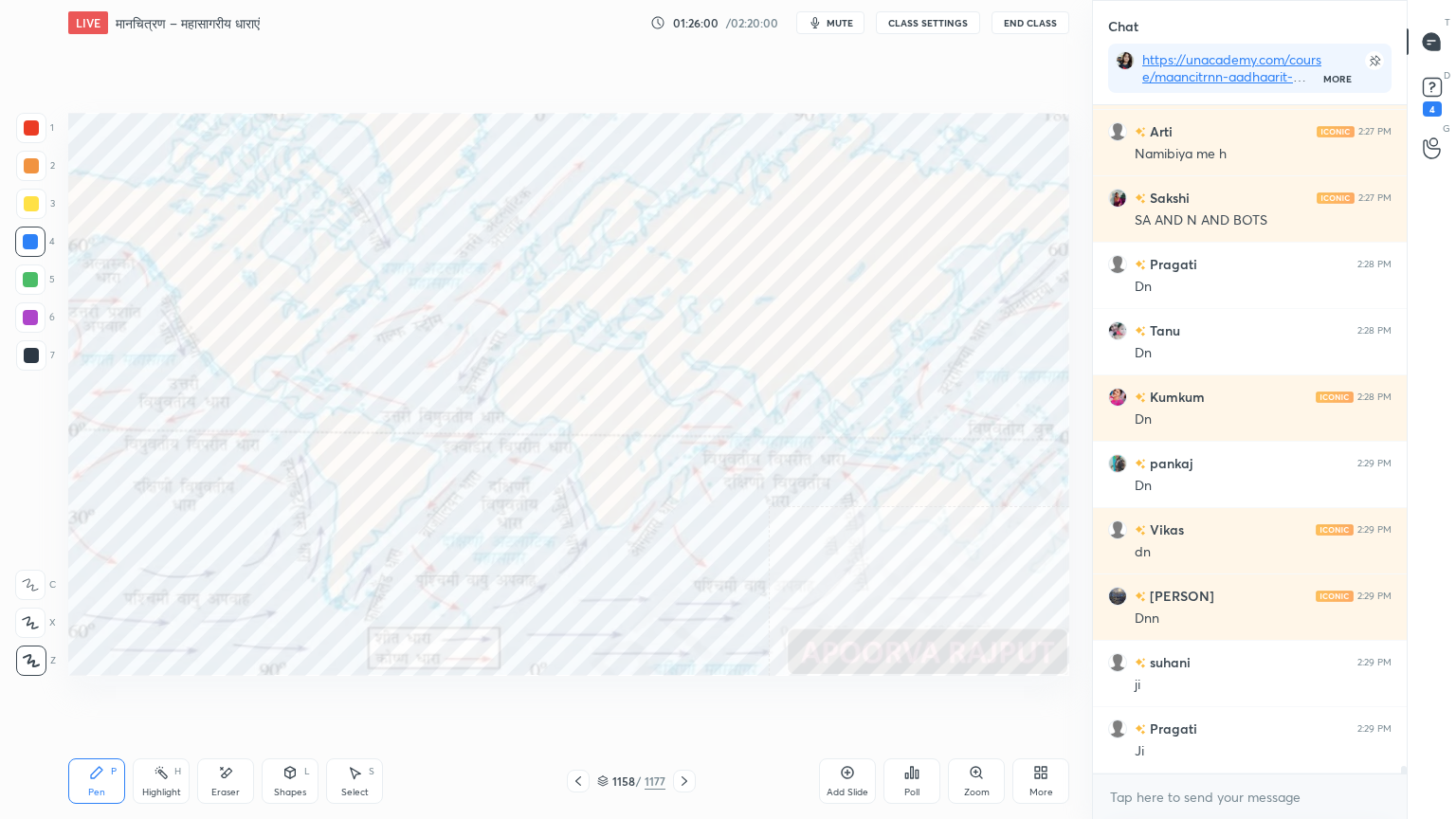click on "Eraser" at bounding box center [226, 781] 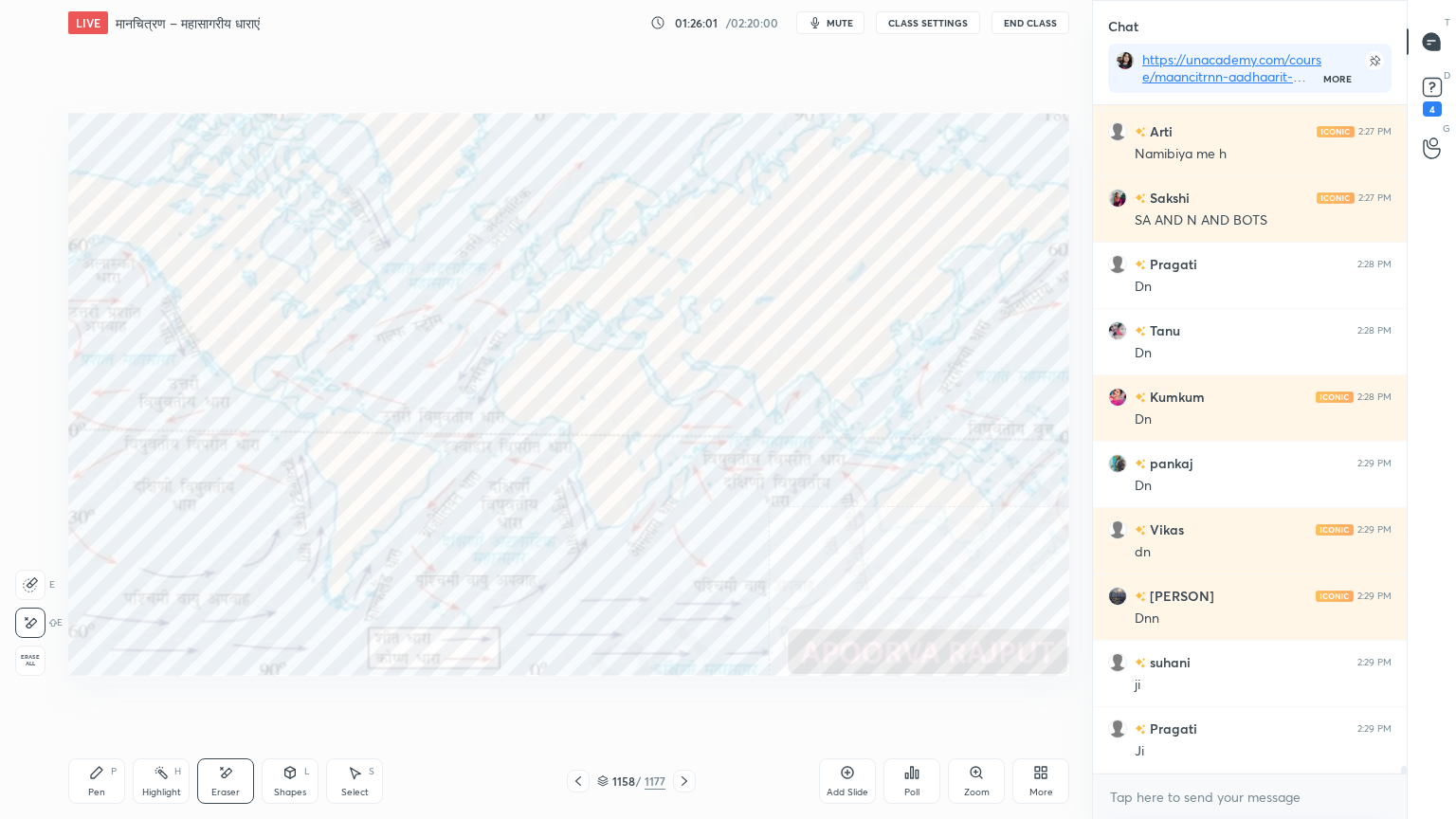 click on "Erase all" at bounding box center [30, 661] 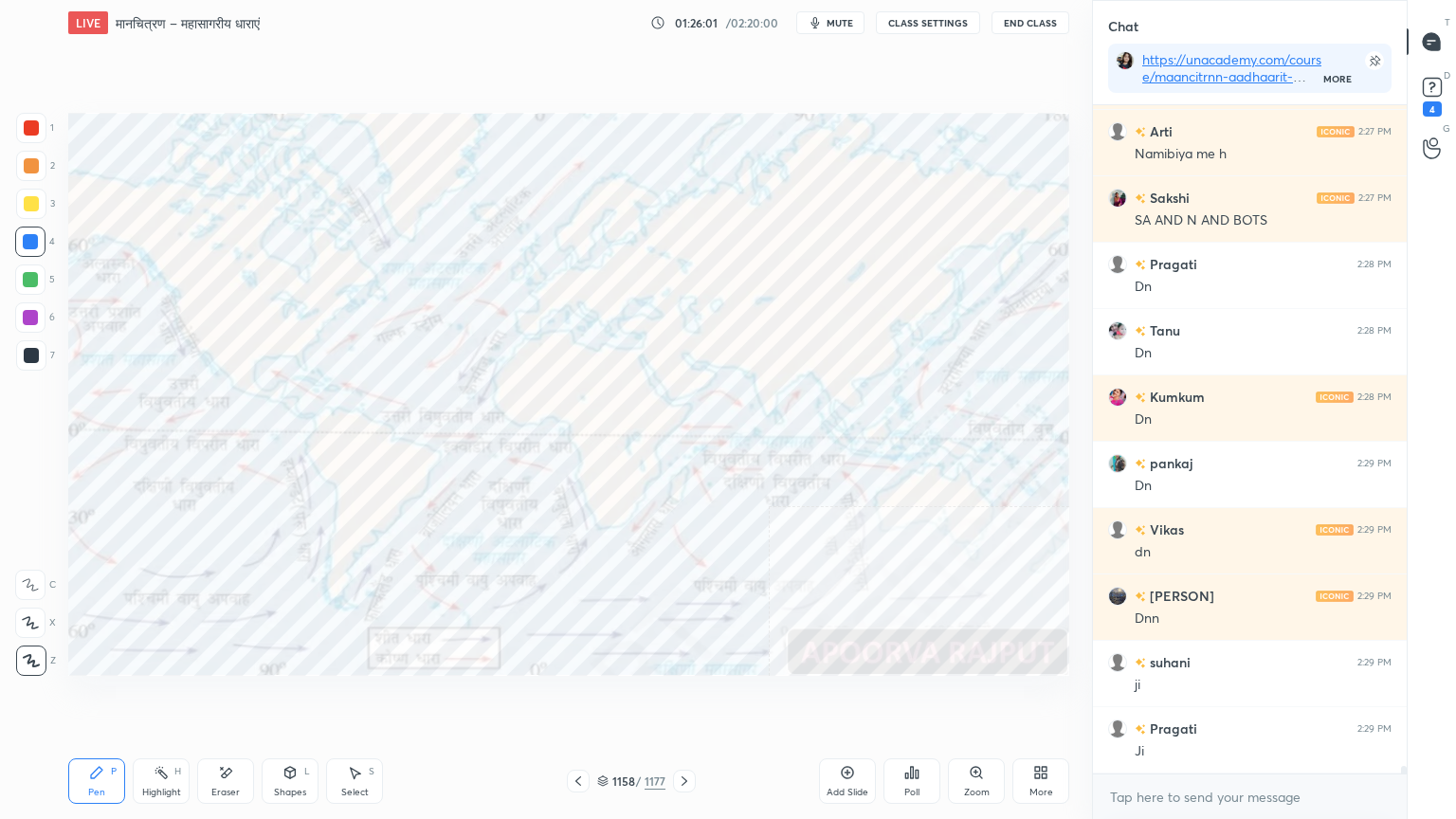 scroll, scrollTop: 58031, scrollLeft: 0, axis: vertical 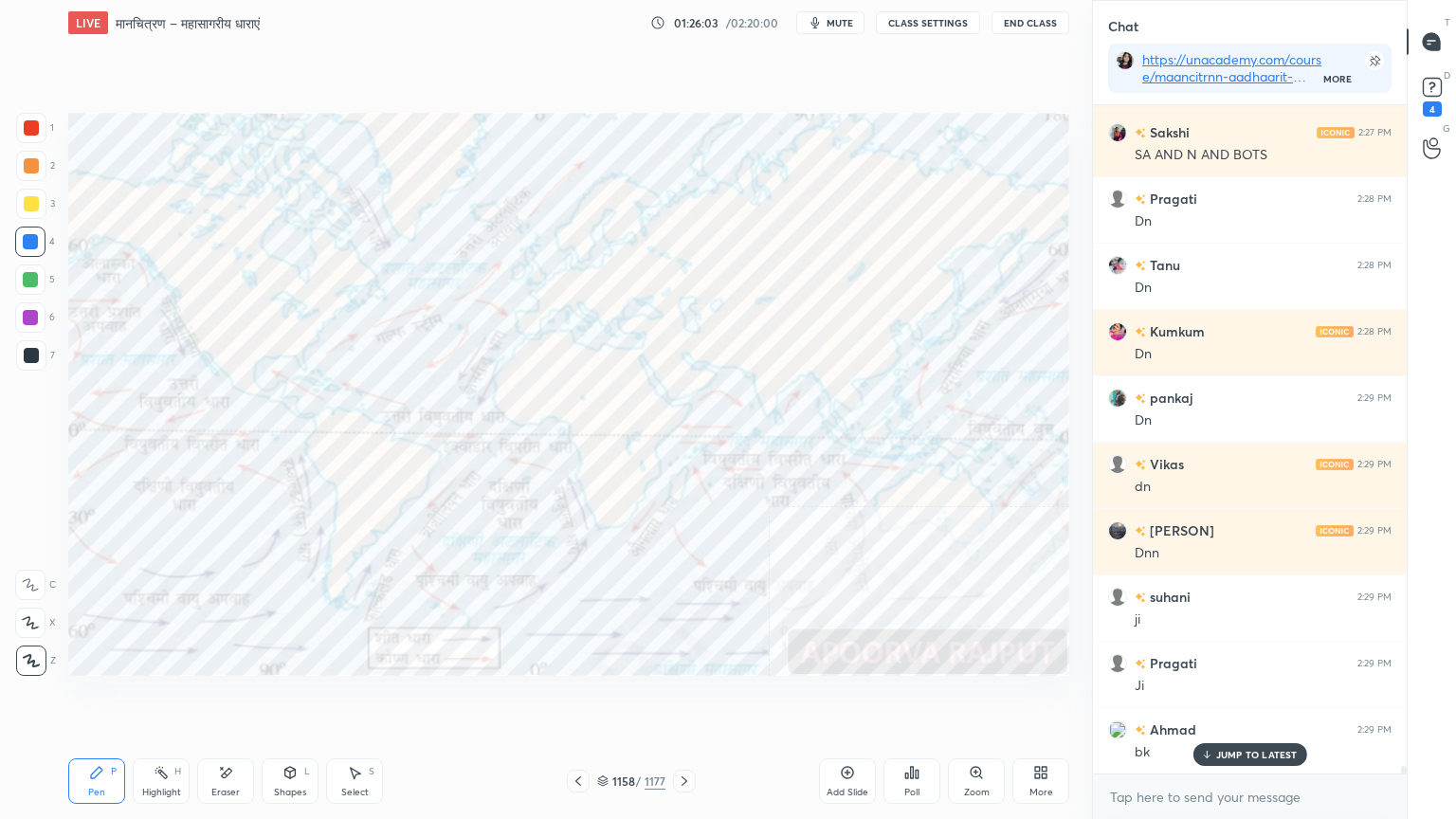 click 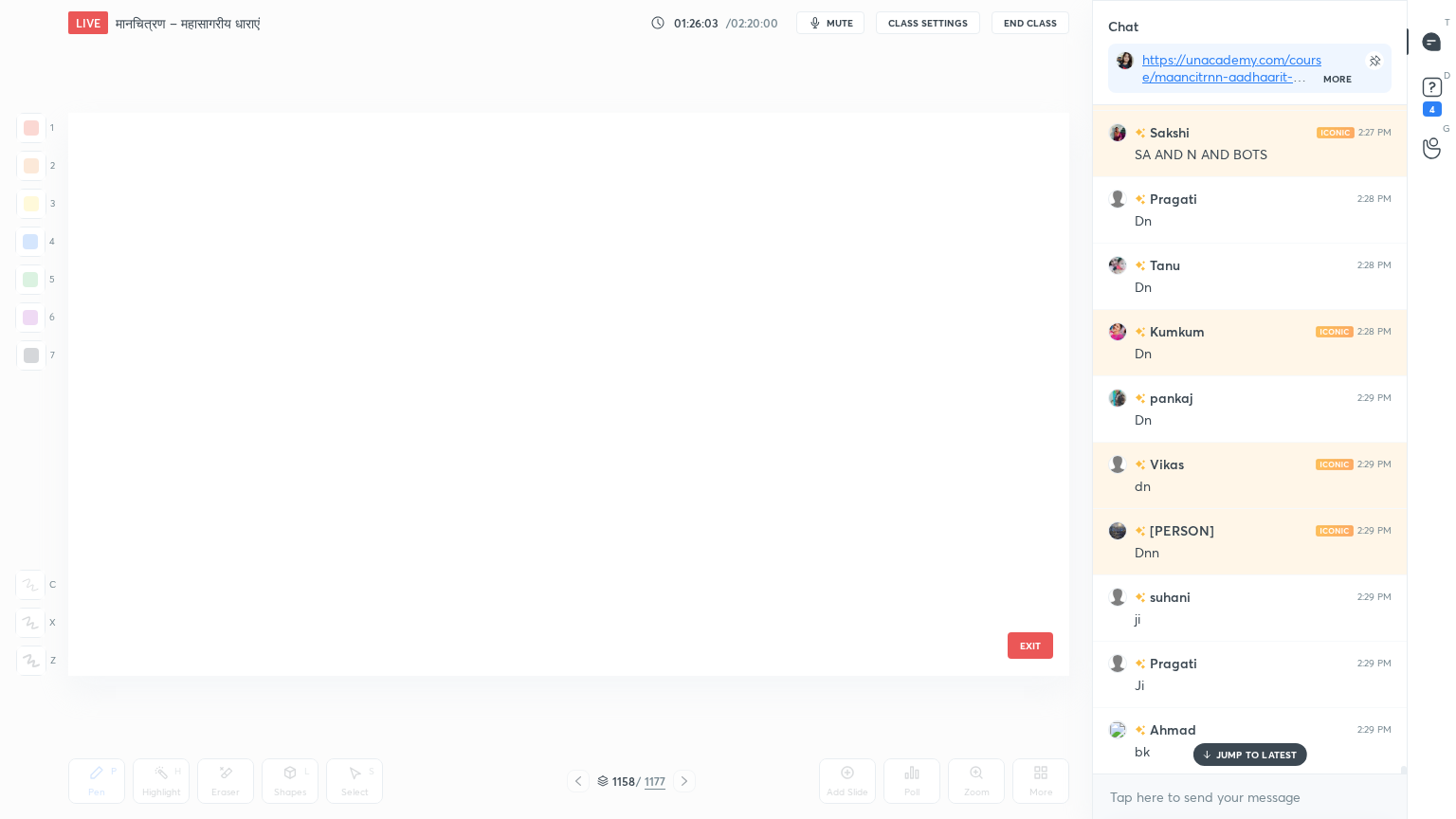 scroll, scrollTop: 66396, scrollLeft: 0, axis: vertical 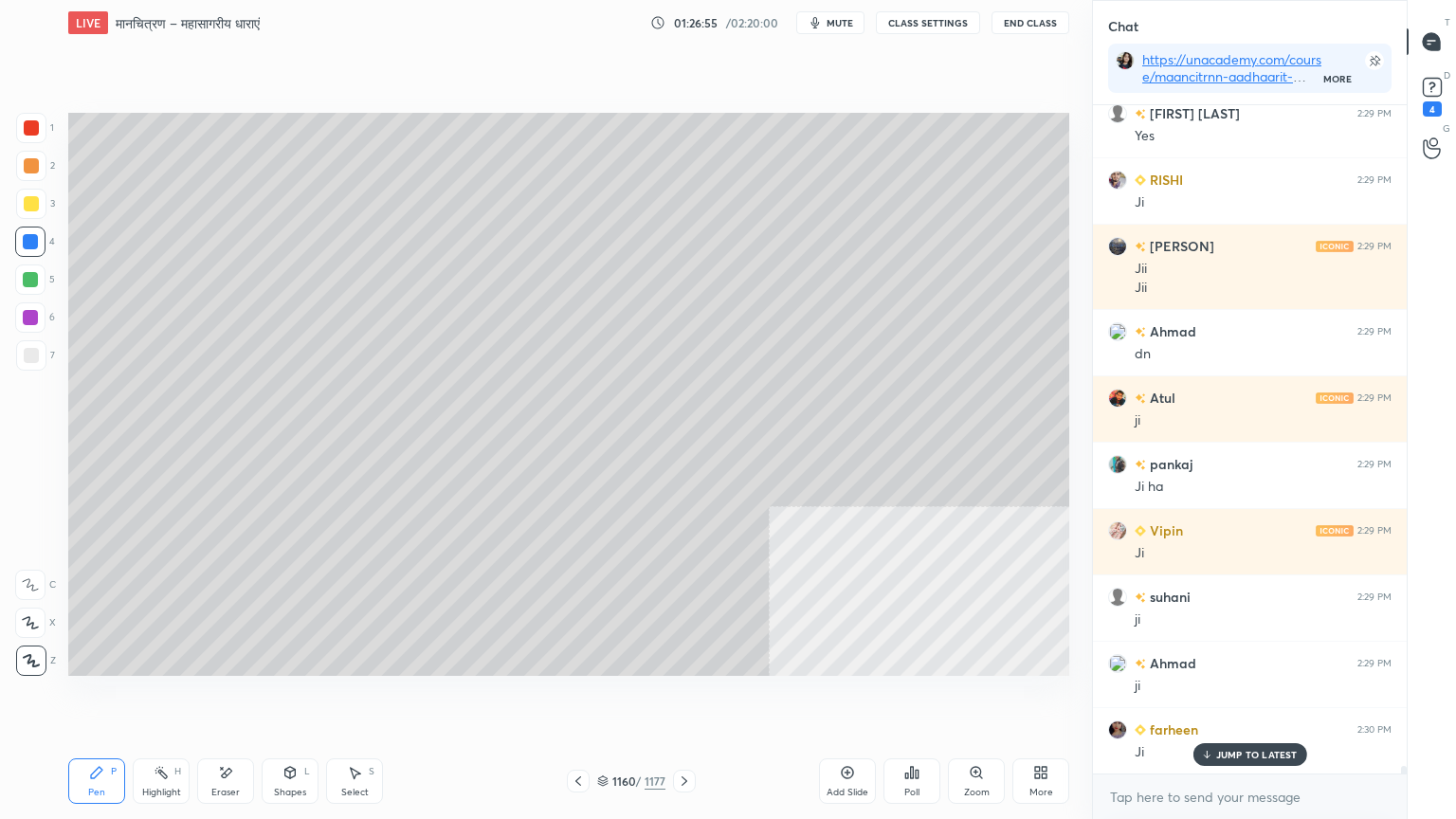 click 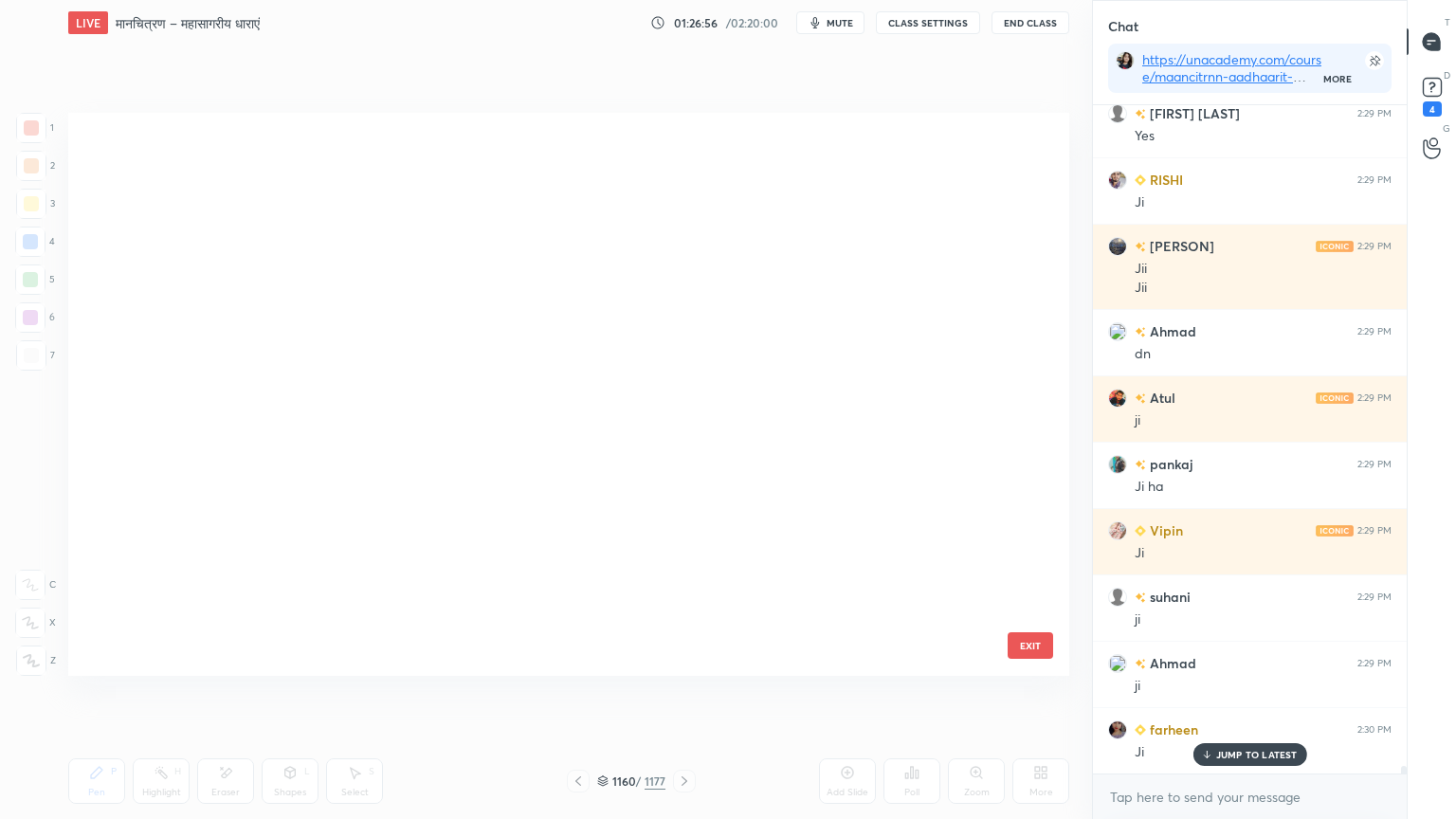 scroll, scrollTop: 66569, scrollLeft: 0, axis: vertical 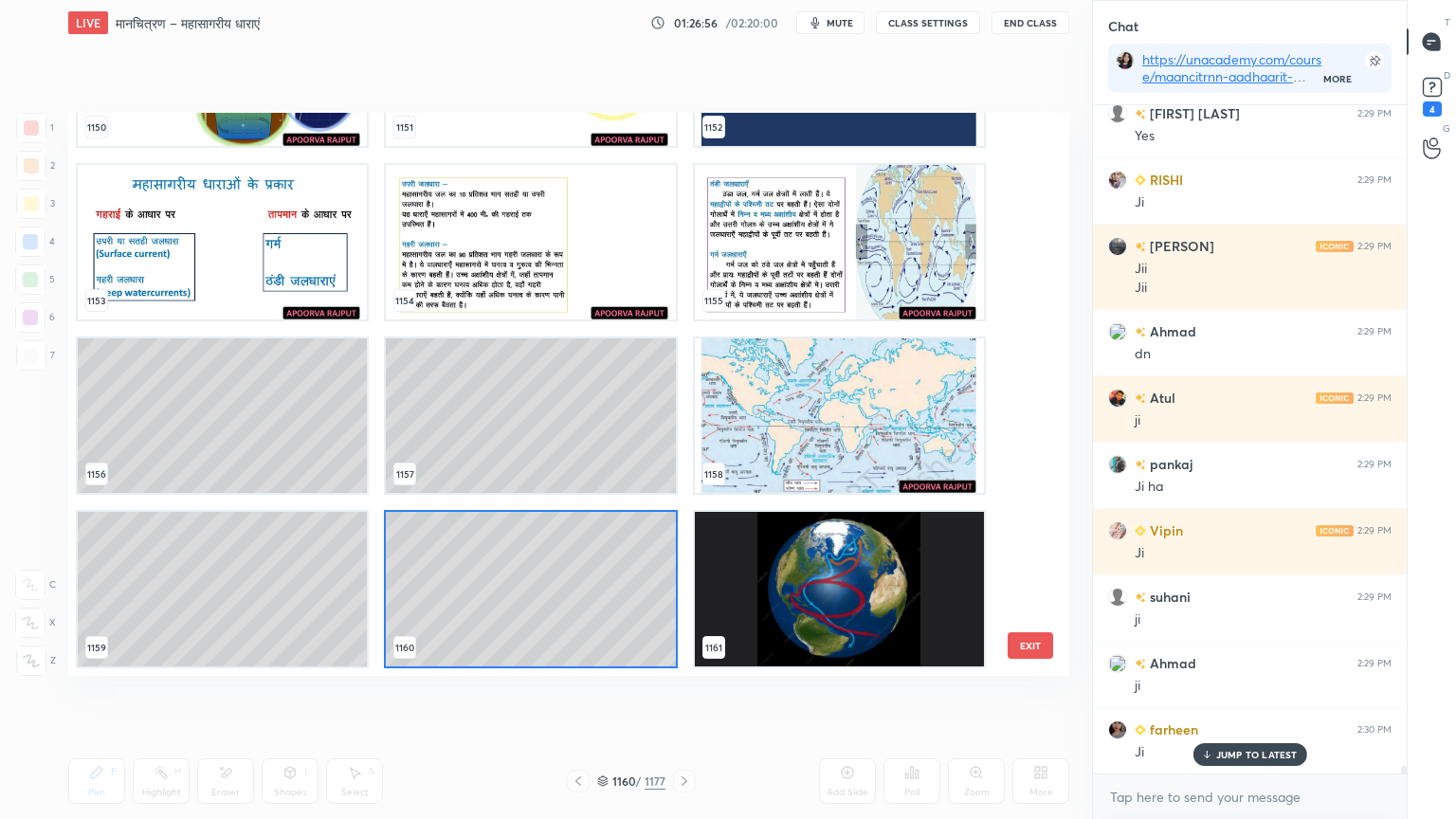 click at bounding box center [839, 415] 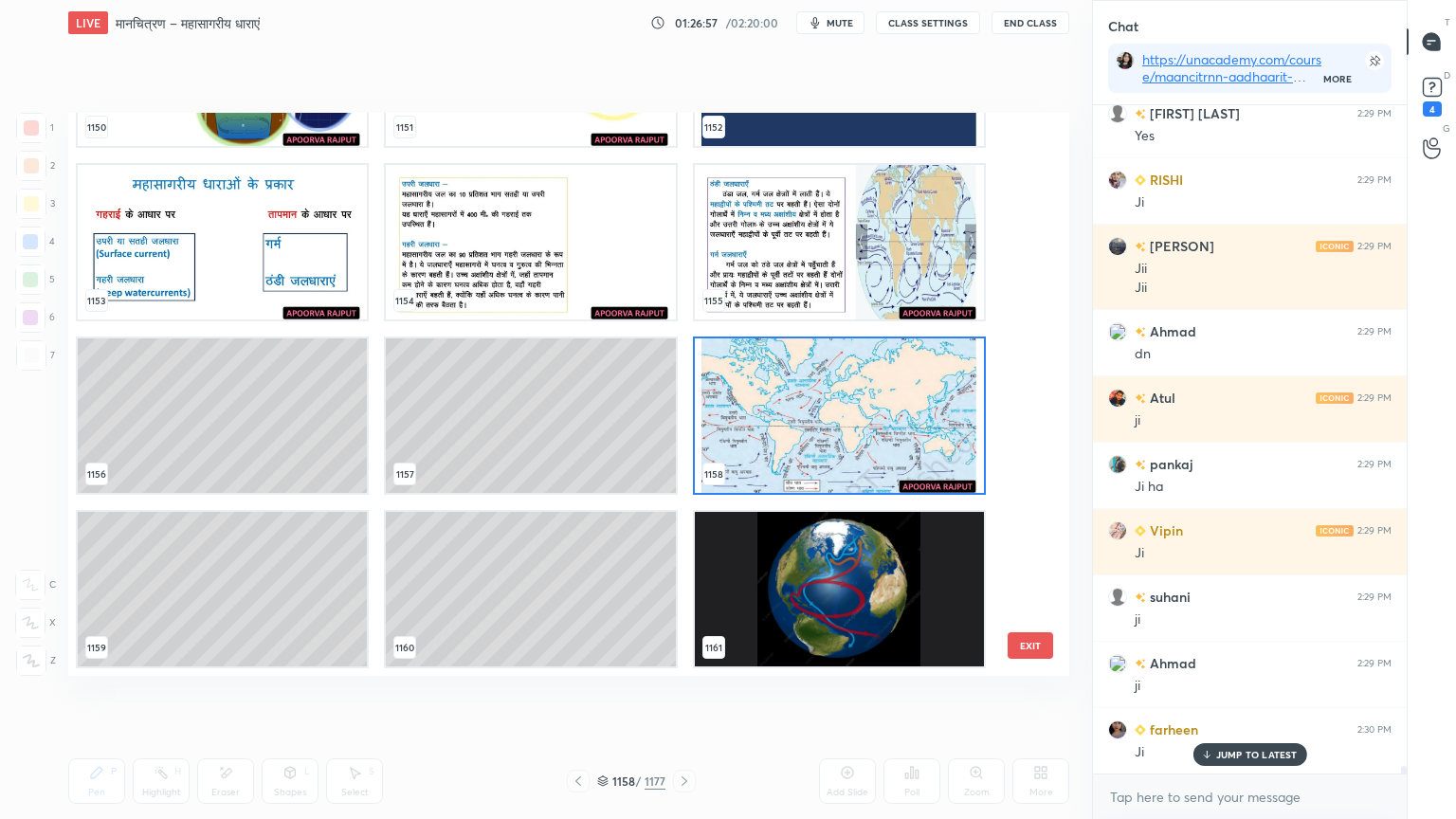 click at bounding box center (839, 415) 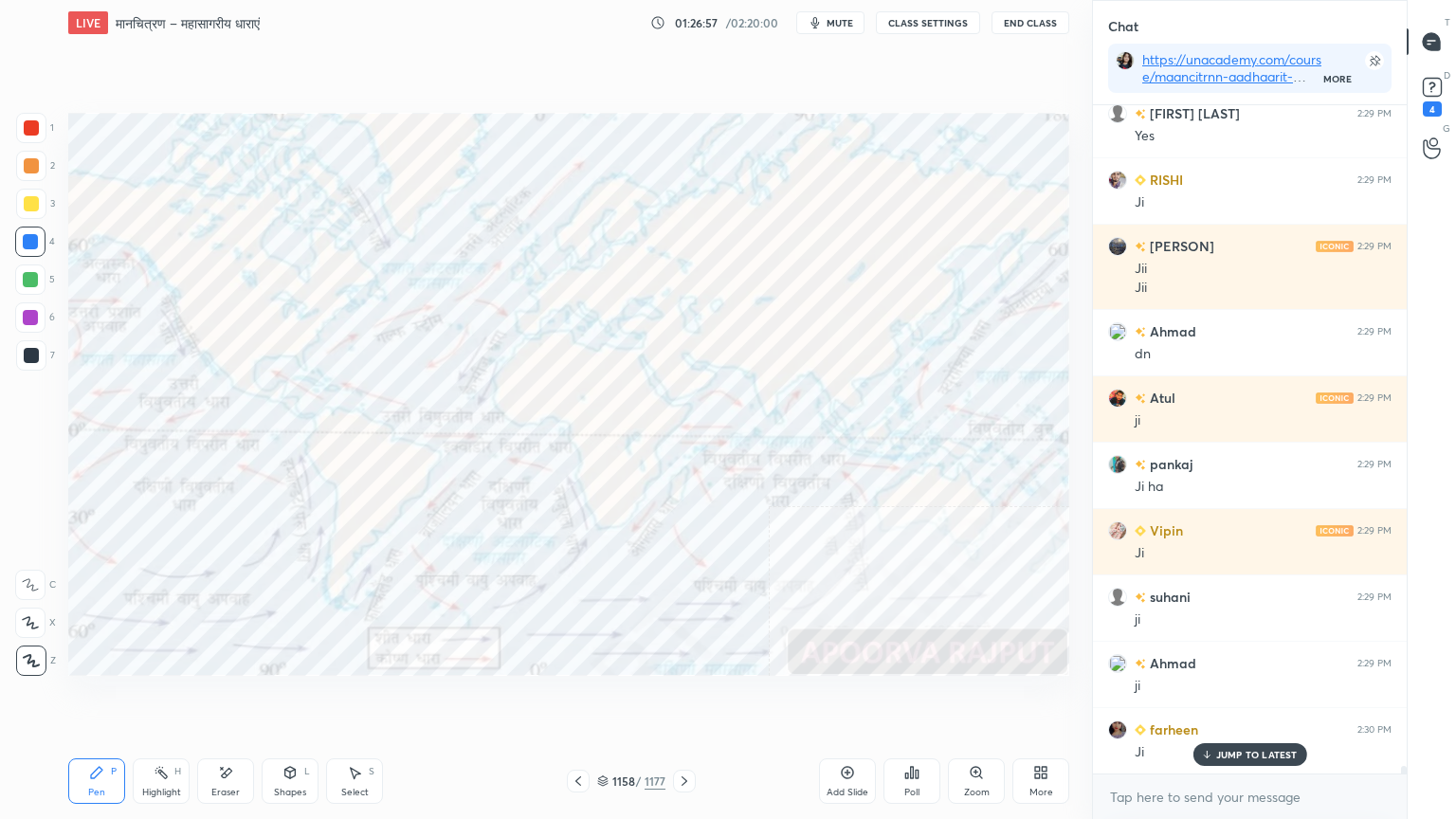 click at bounding box center (839, 415) 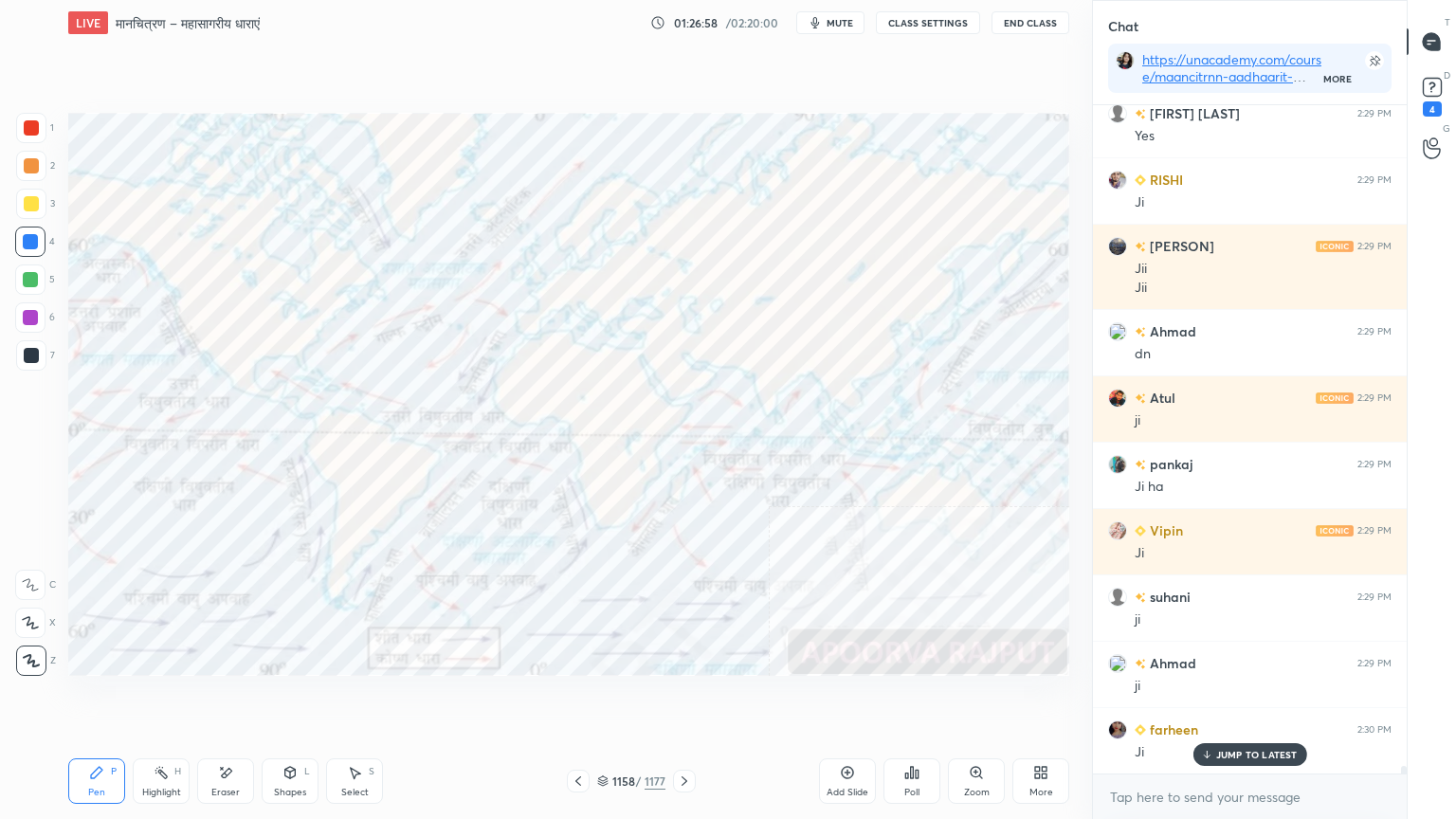 click at bounding box center [30, 242] 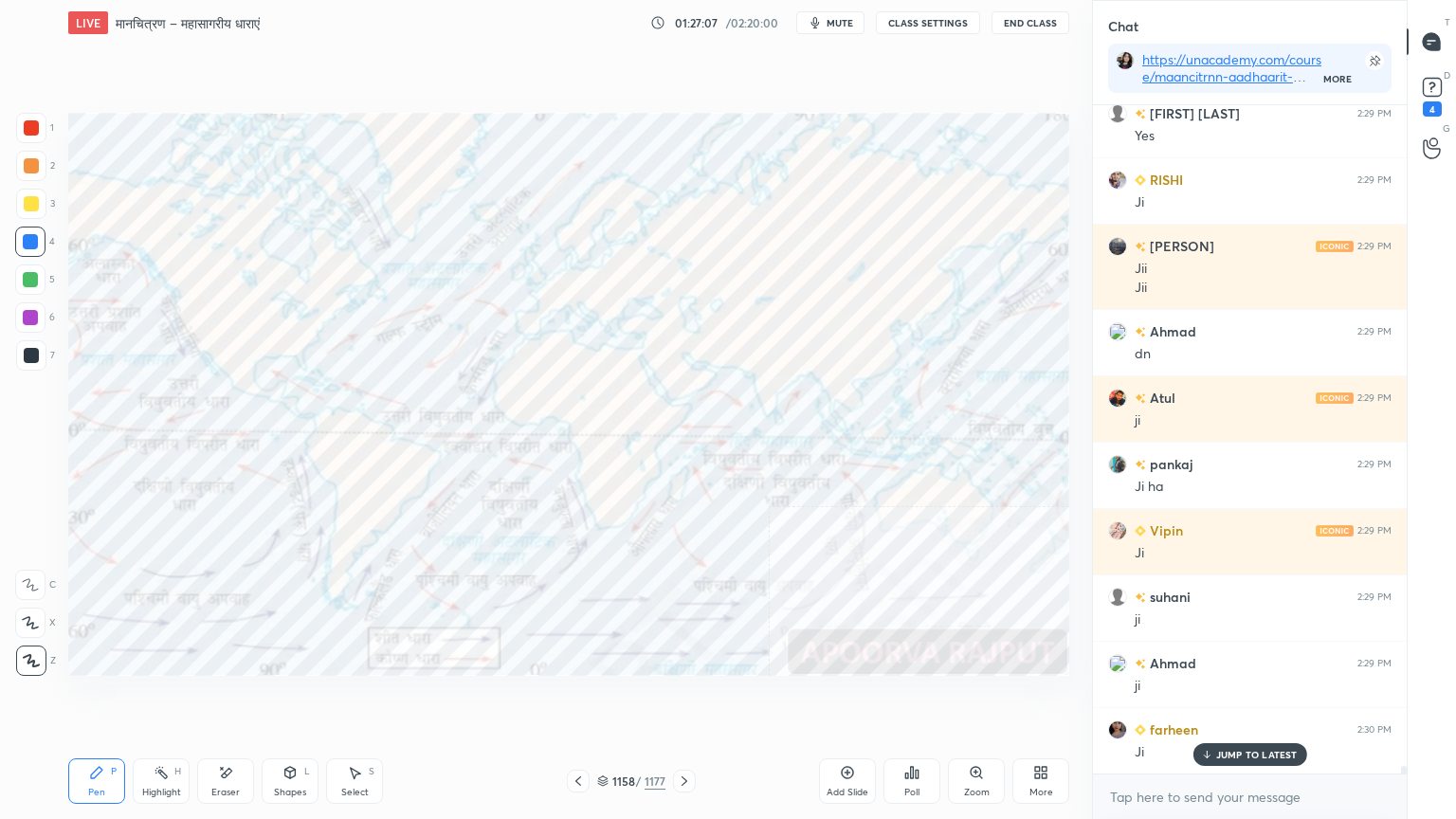 click 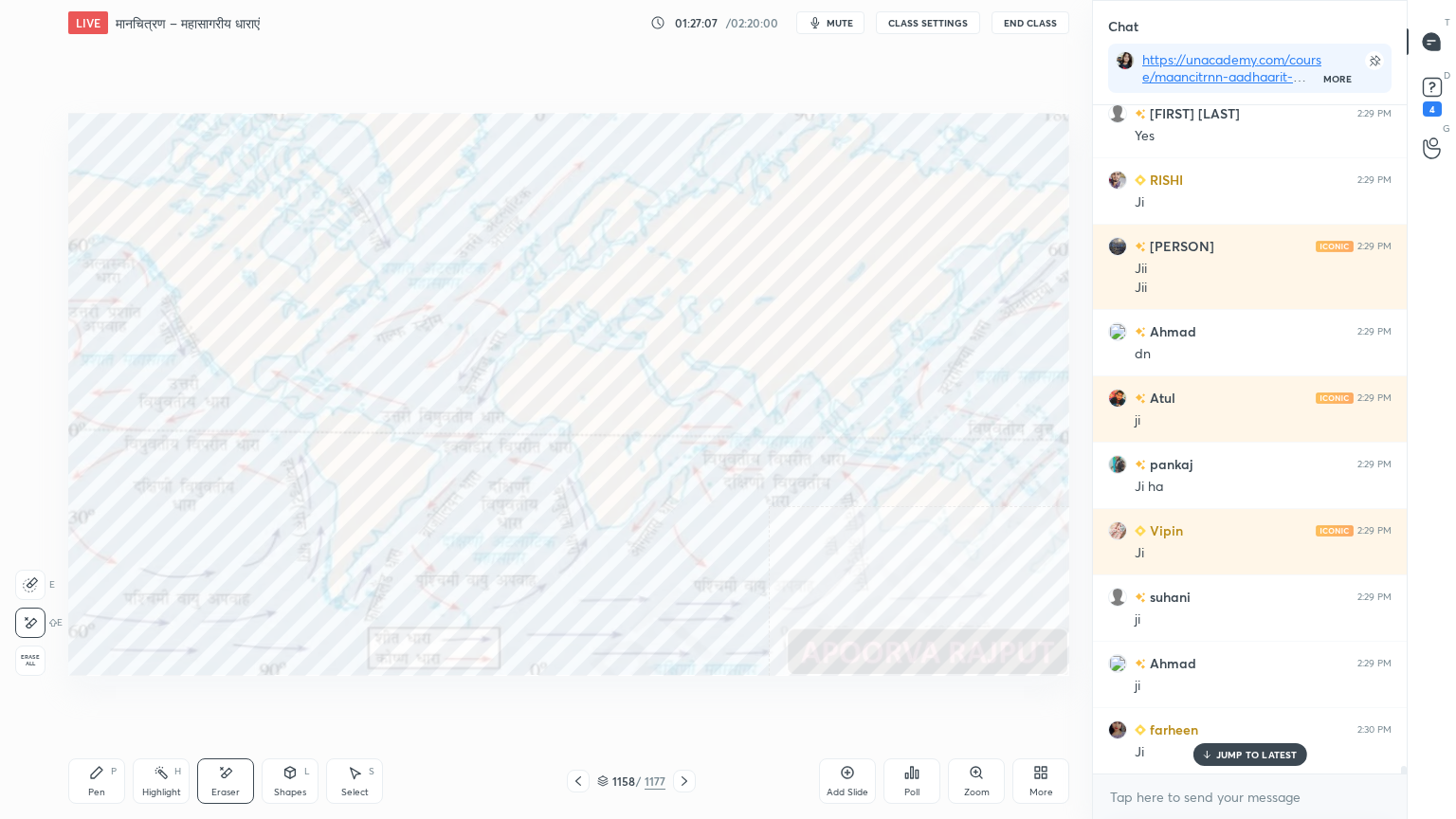 click on "Erase all" at bounding box center (30, 661) 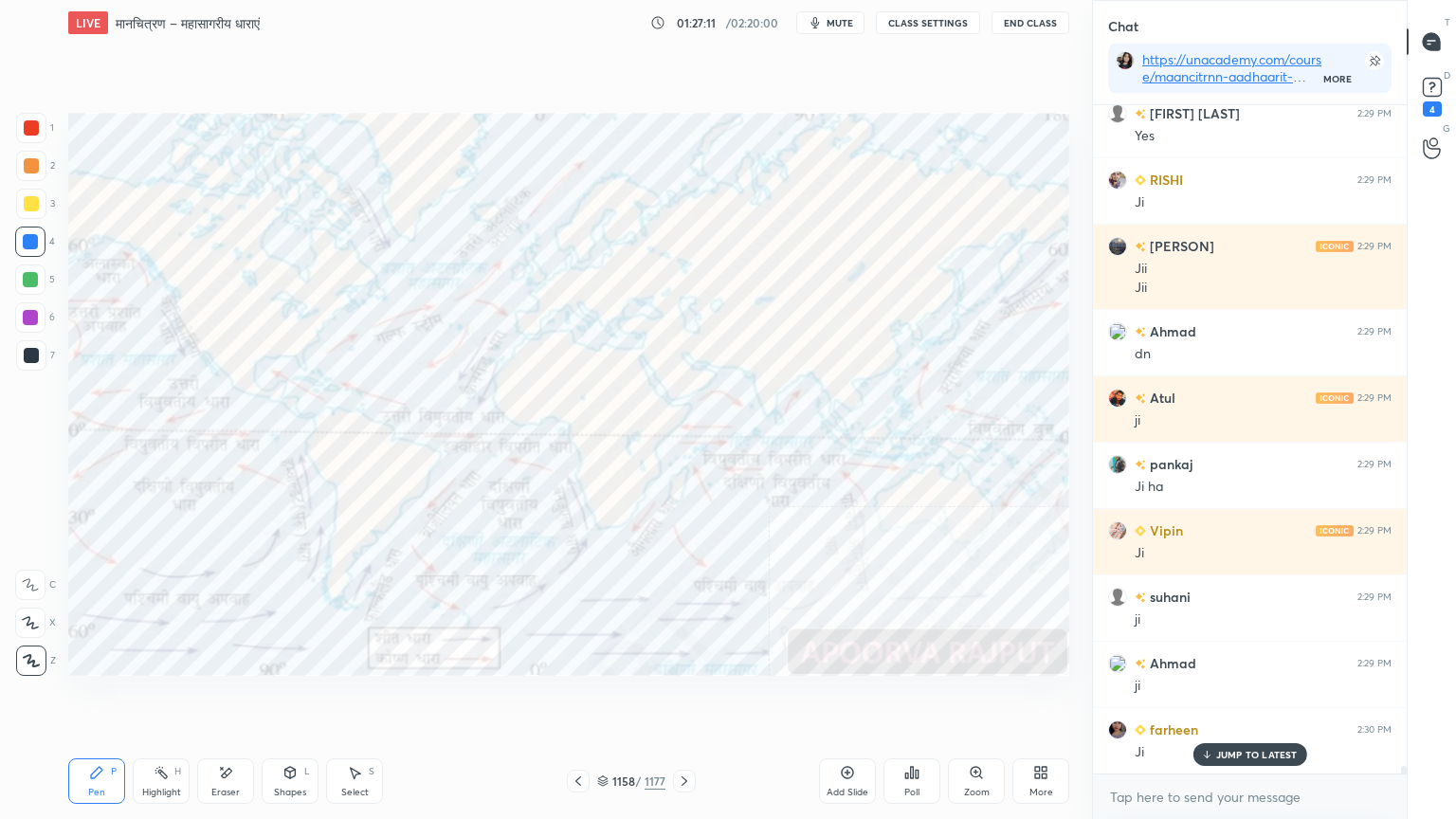 scroll, scrollTop: 58781, scrollLeft: 0, axis: vertical 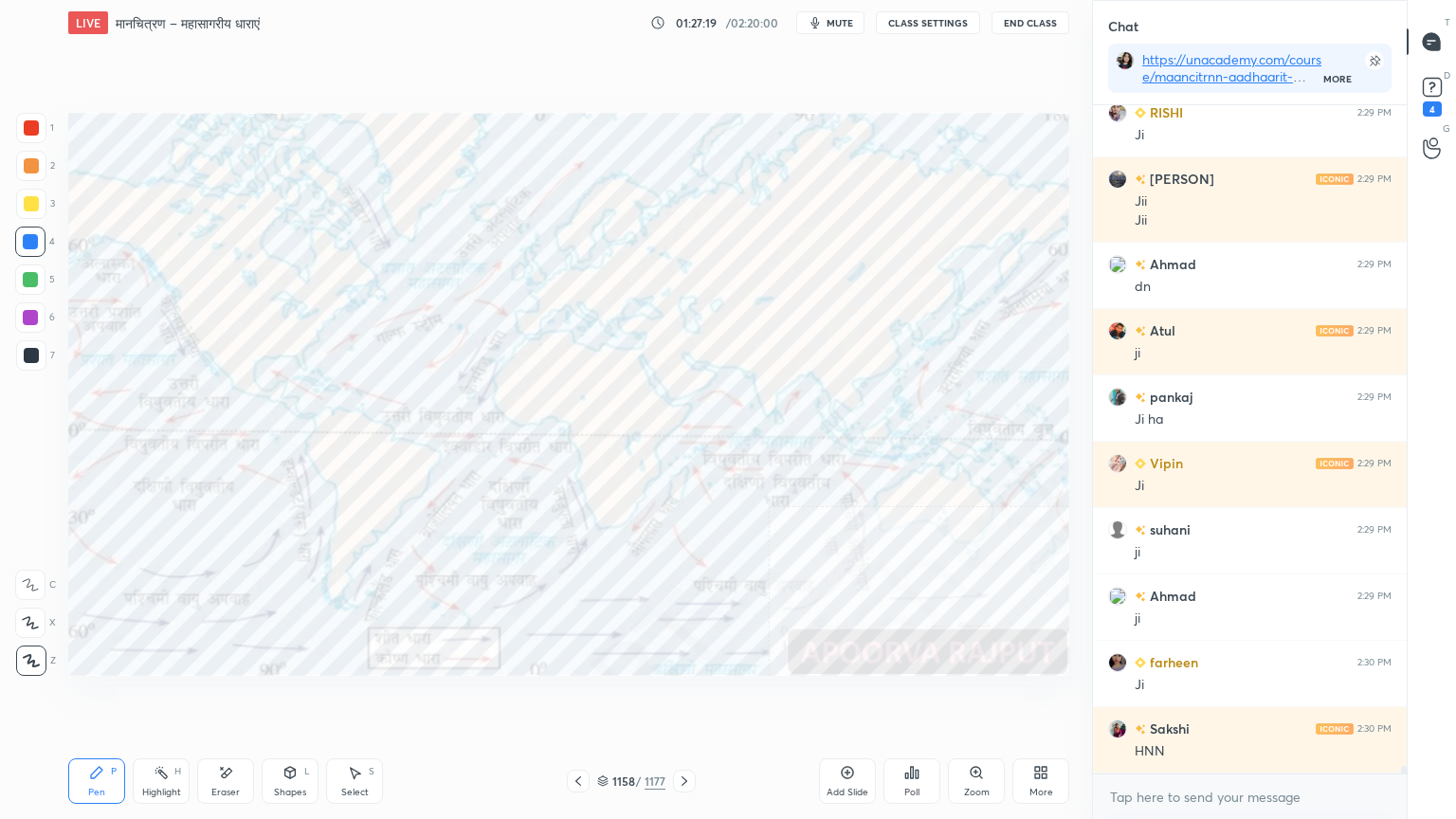 click on "Eraser" at bounding box center (226, 781) 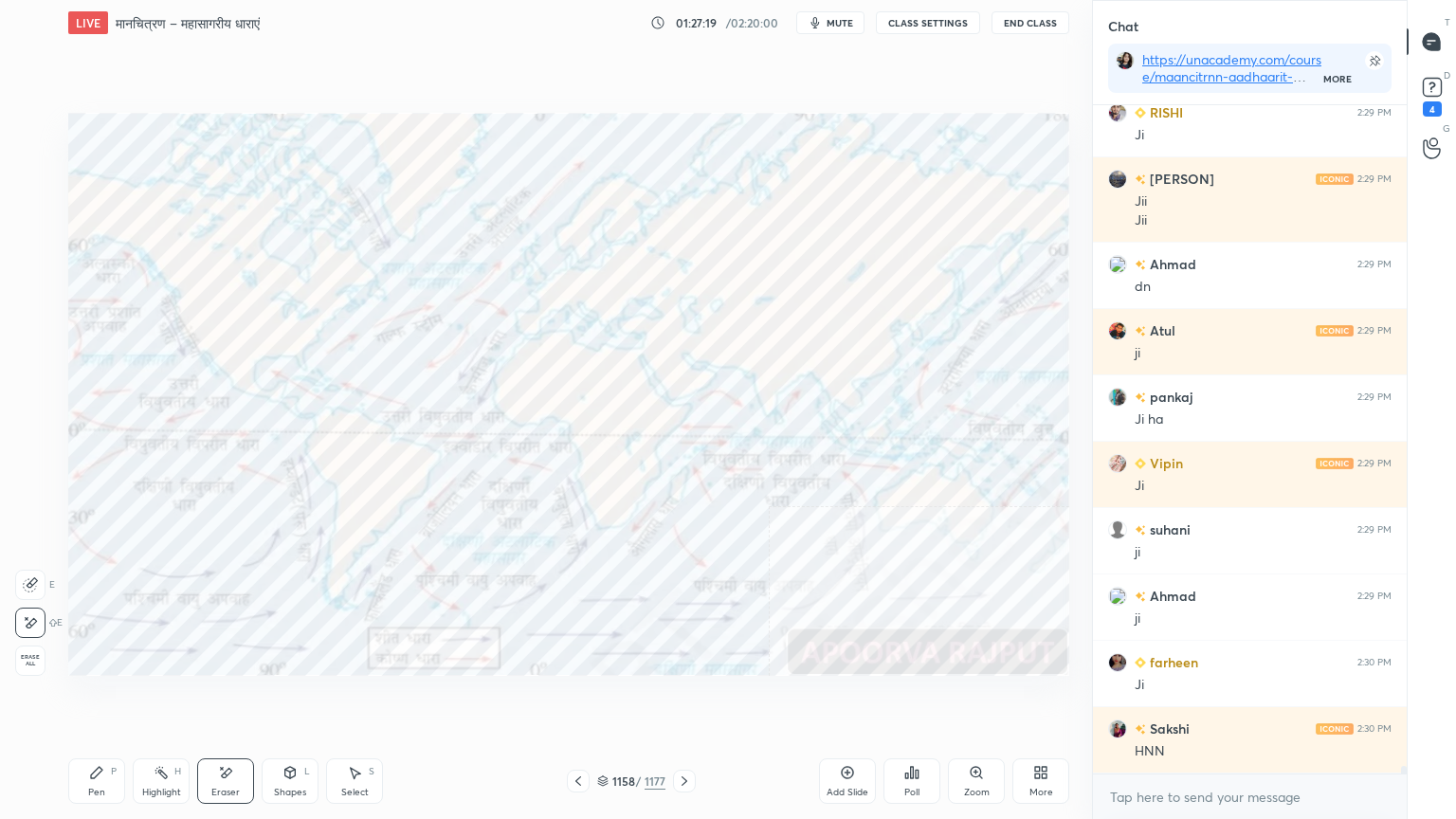 scroll, scrollTop: 58847, scrollLeft: 0, axis: vertical 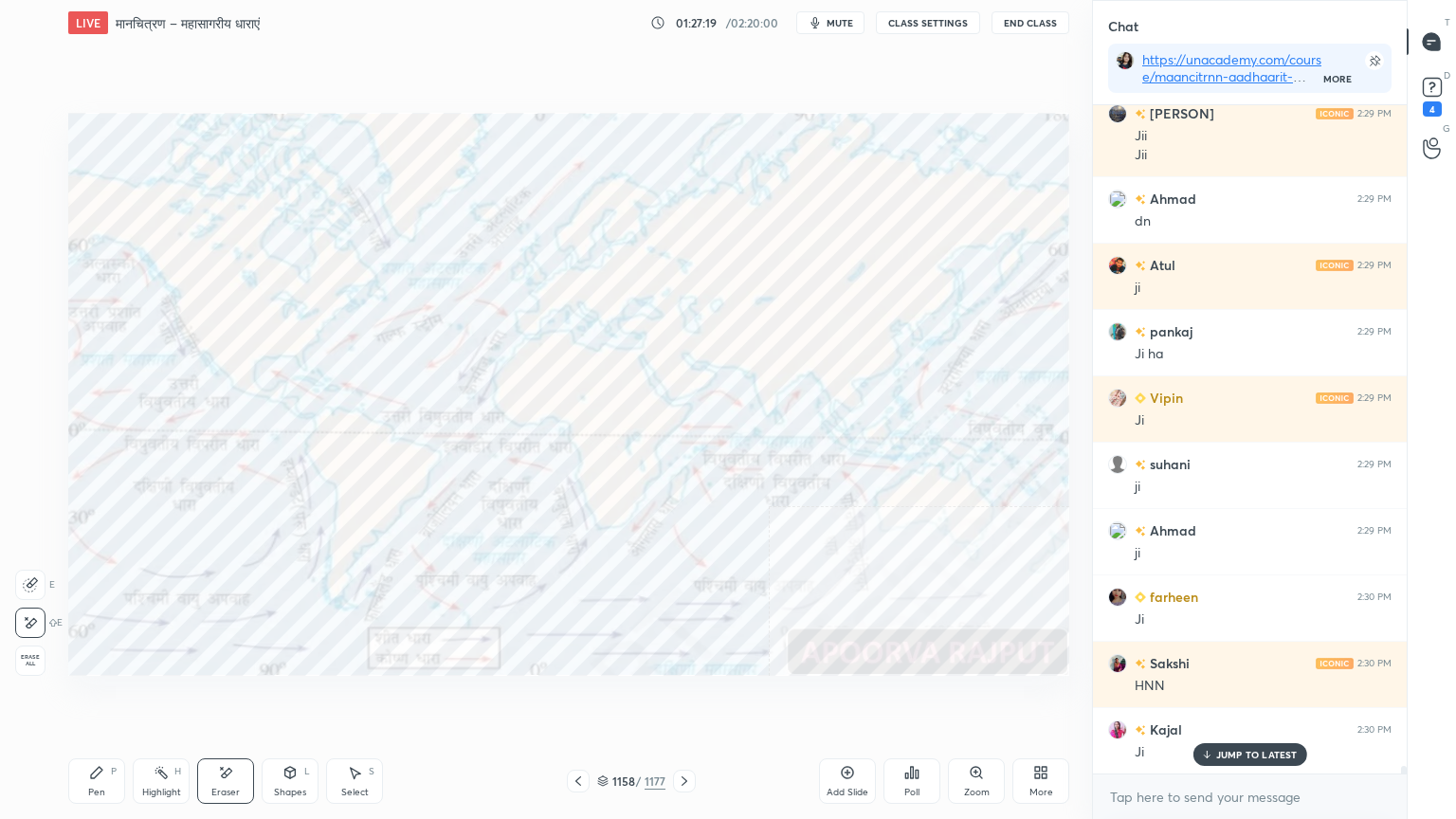 drag, startPoint x: 16, startPoint y: 658, endPoint x: 27, endPoint y: 650, distance: 13.601471 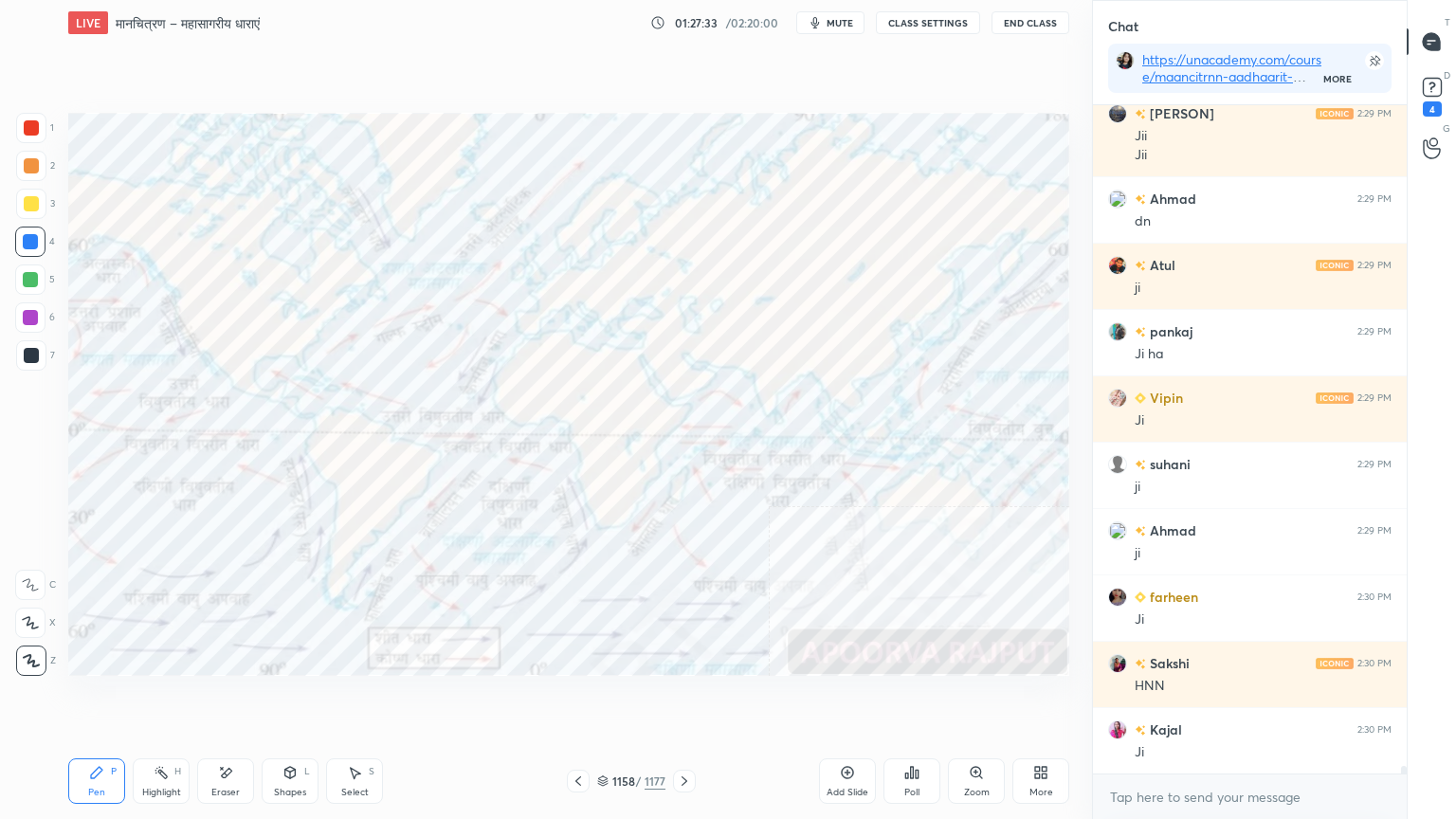 scroll, scrollTop: 58914, scrollLeft: 0, axis: vertical 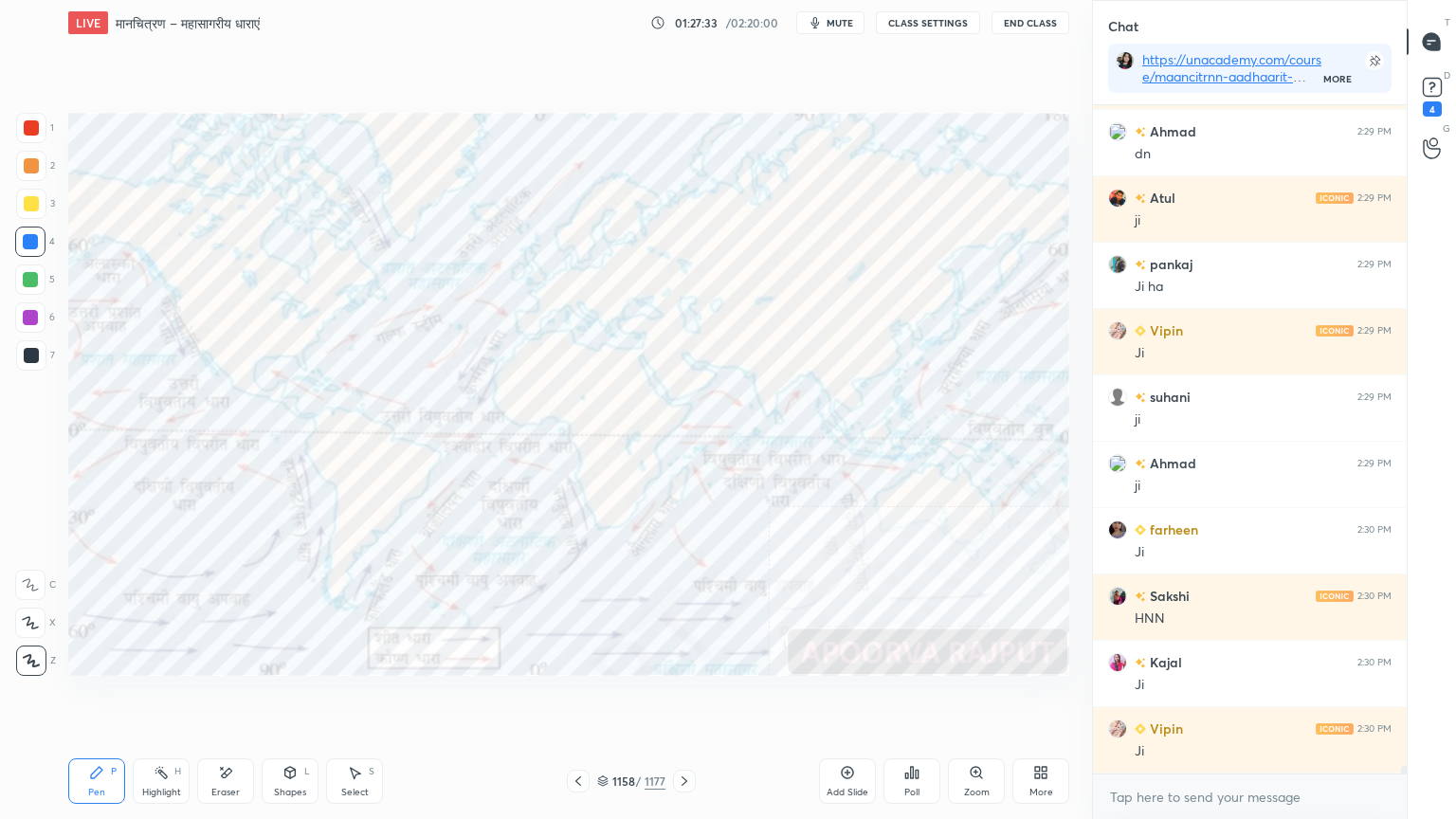 click 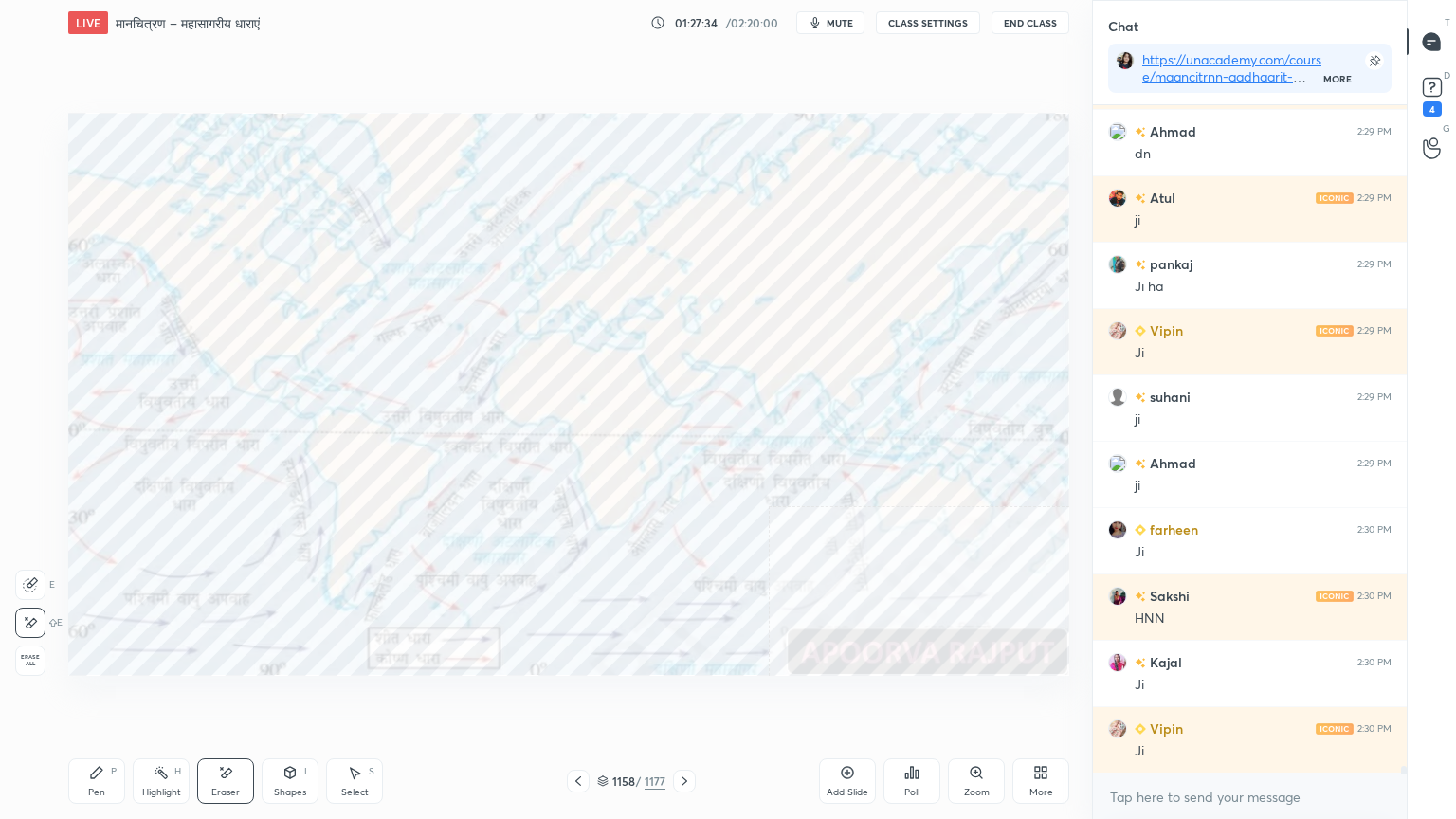 click on "Erase all" at bounding box center (30, 661) 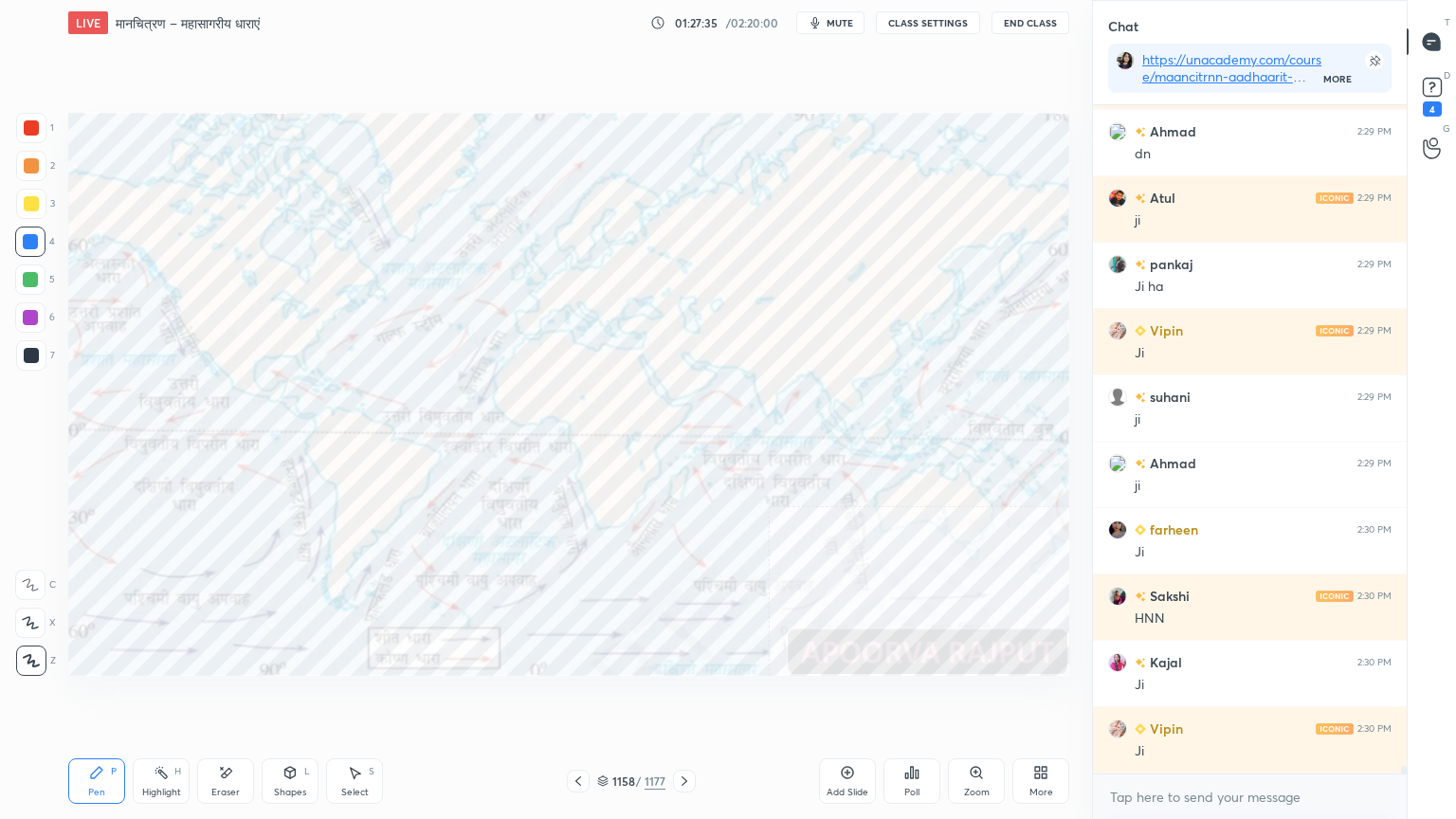 click 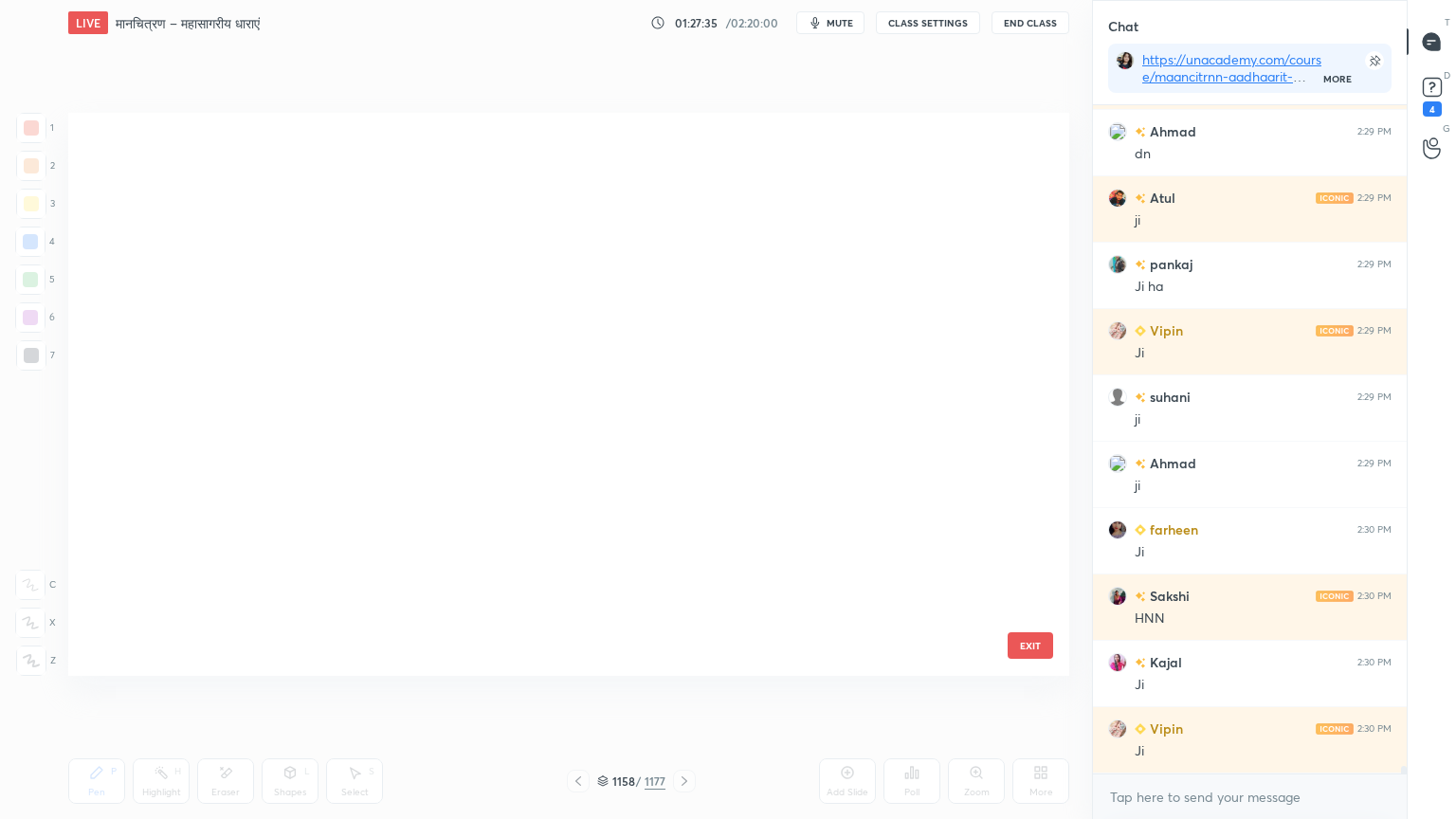 scroll, scrollTop: 66396, scrollLeft: 0, axis: vertical 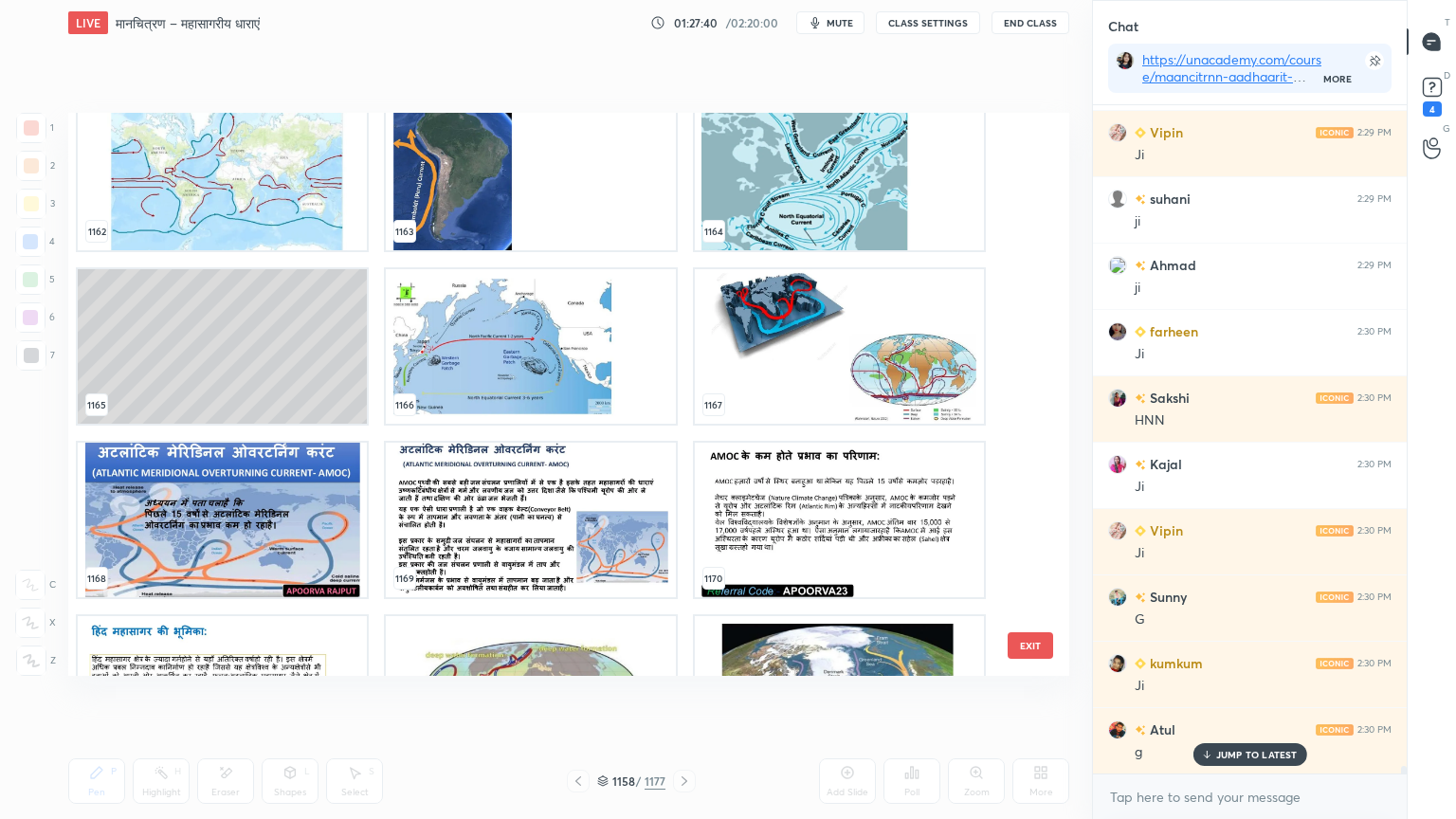 click at bounding box center [530, 346] 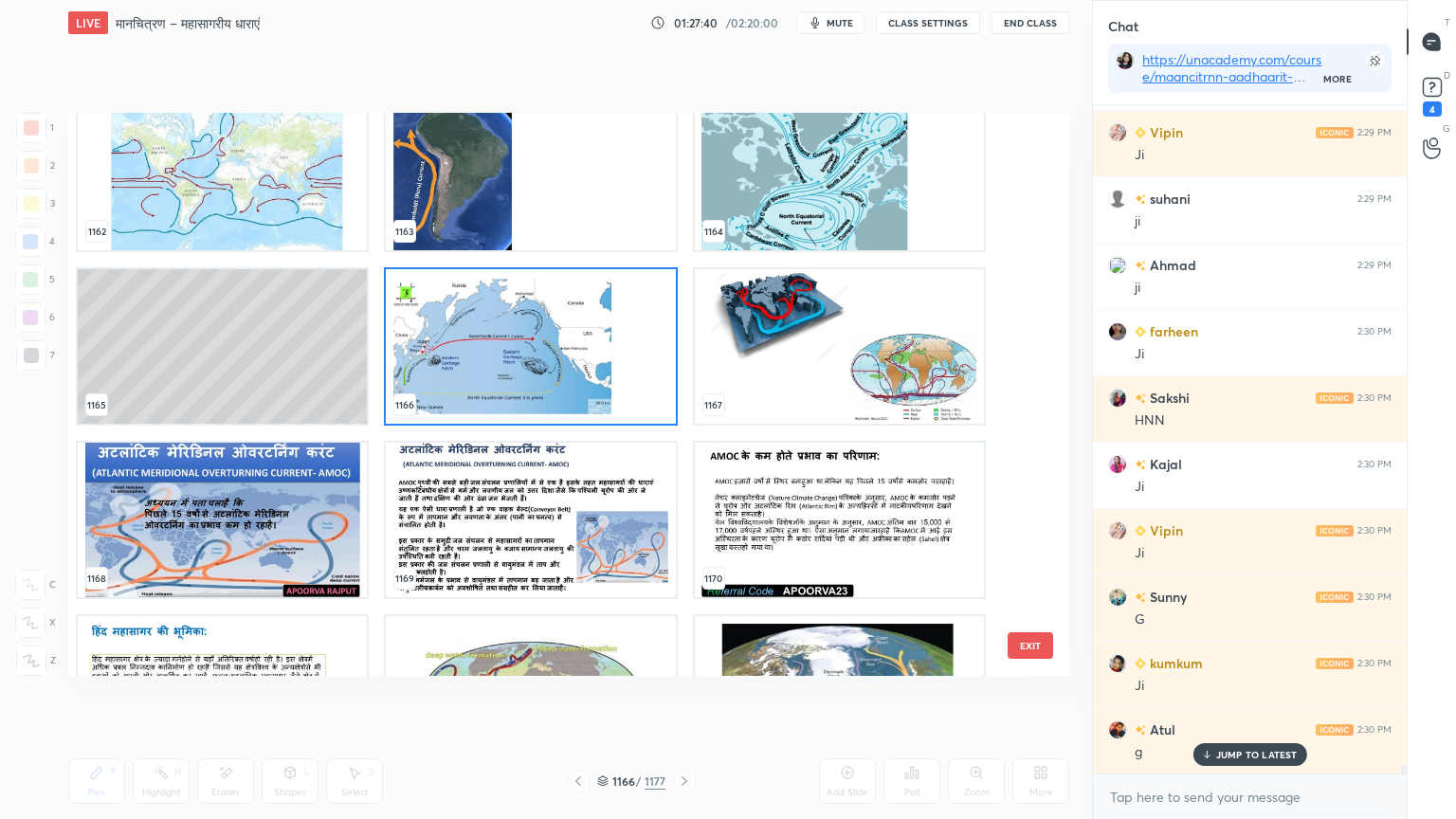 click at bounding box center [530, 346] 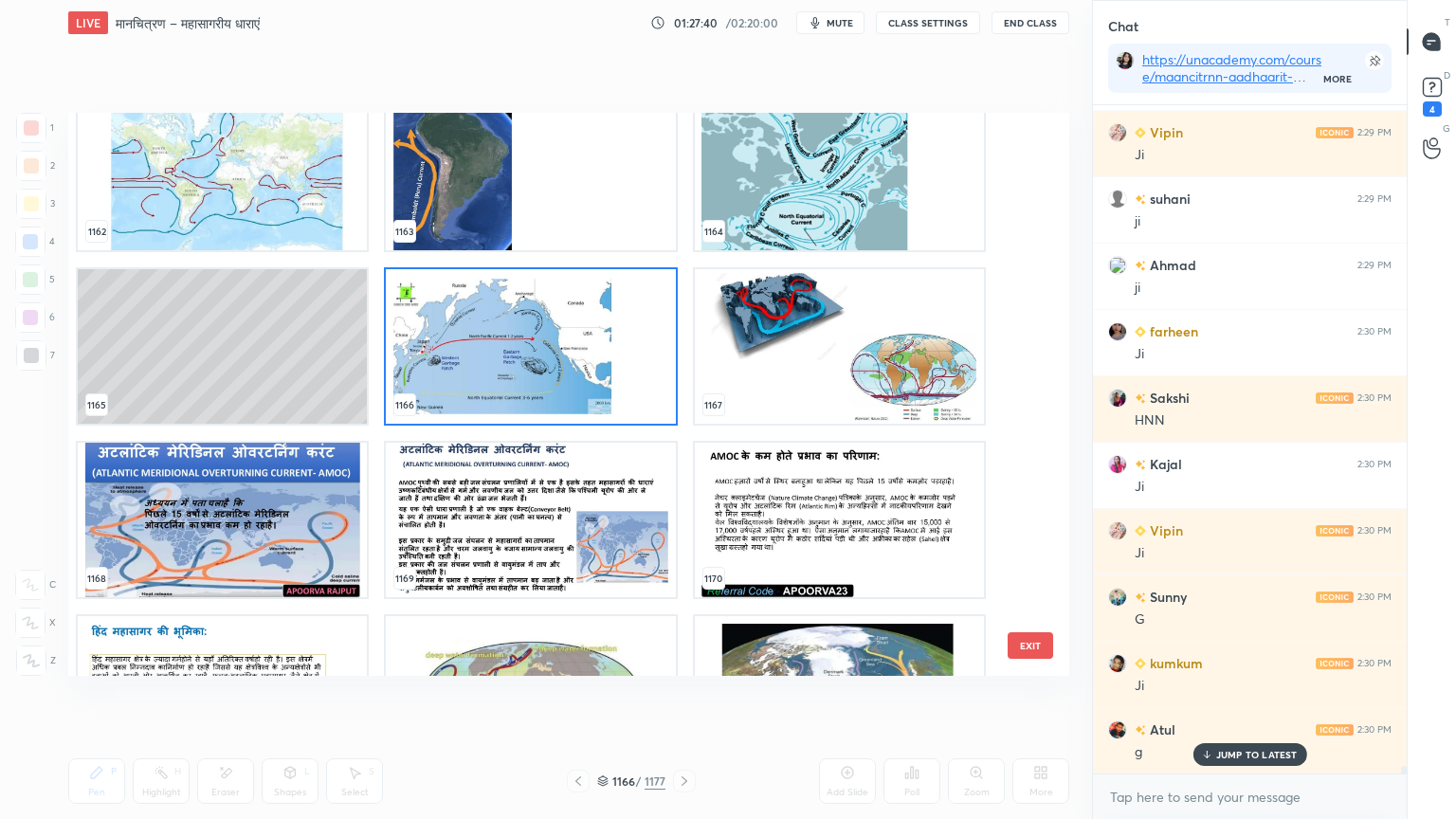 click at bounding box center [530, 346] 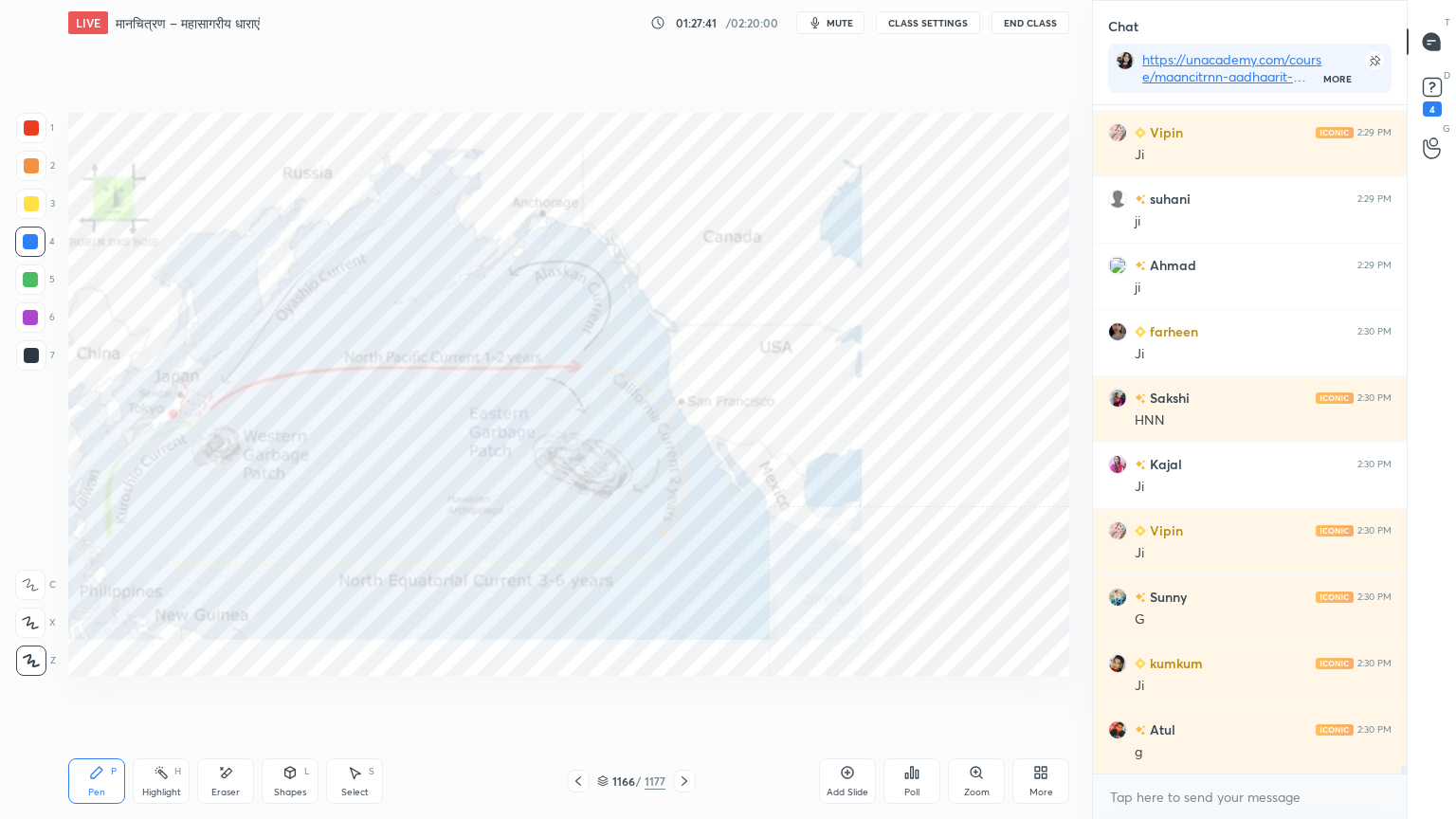 scroll, scrollTop: 59179, scrollLeft: 0, axis: vertical 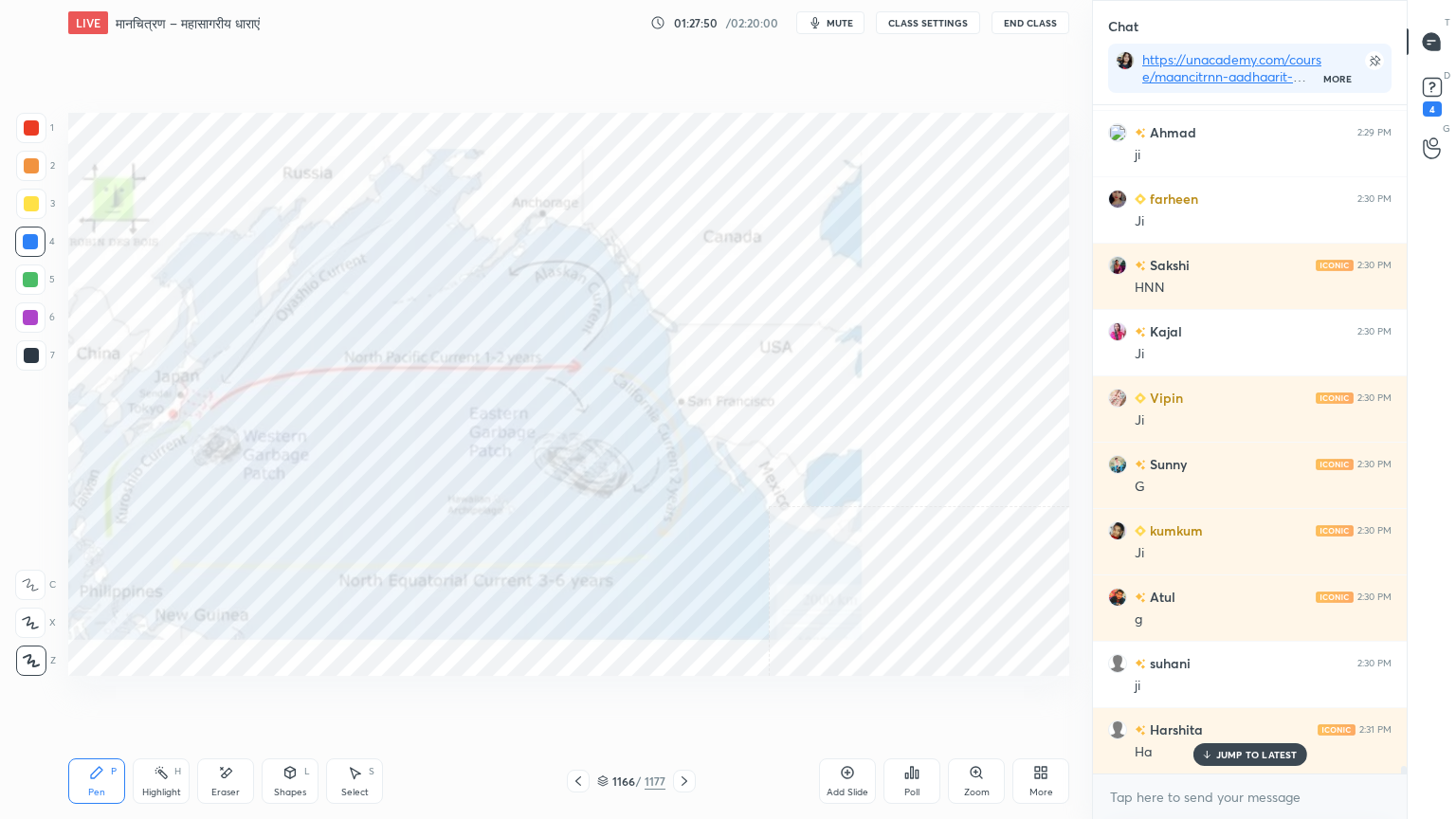 click on "Eraser" at bounding box center [226, 792] 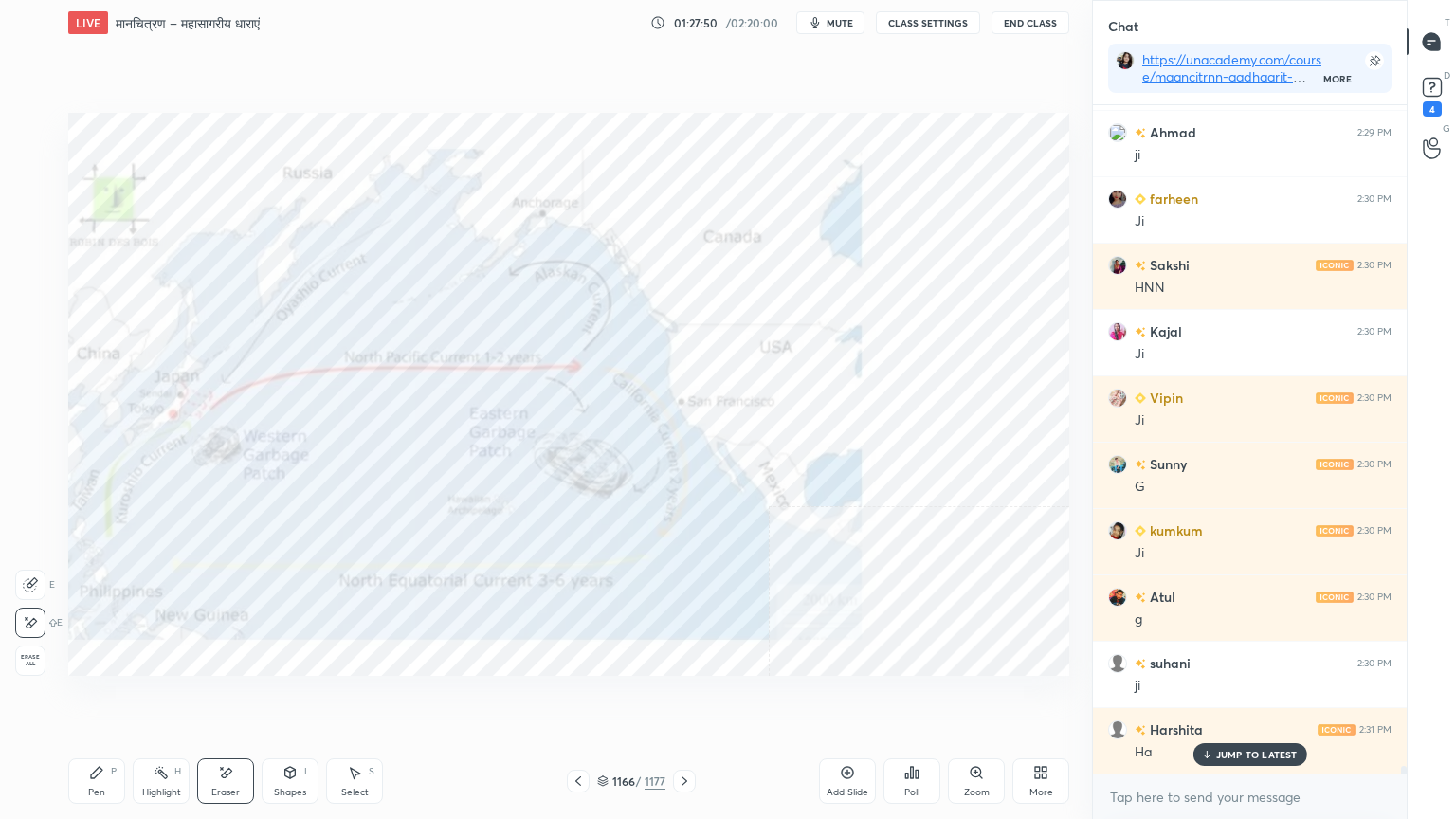 drag, startPoint x: 27, startPoint y: 649, endPoint x: 63, endPoint y: 648, distance: 36.01389 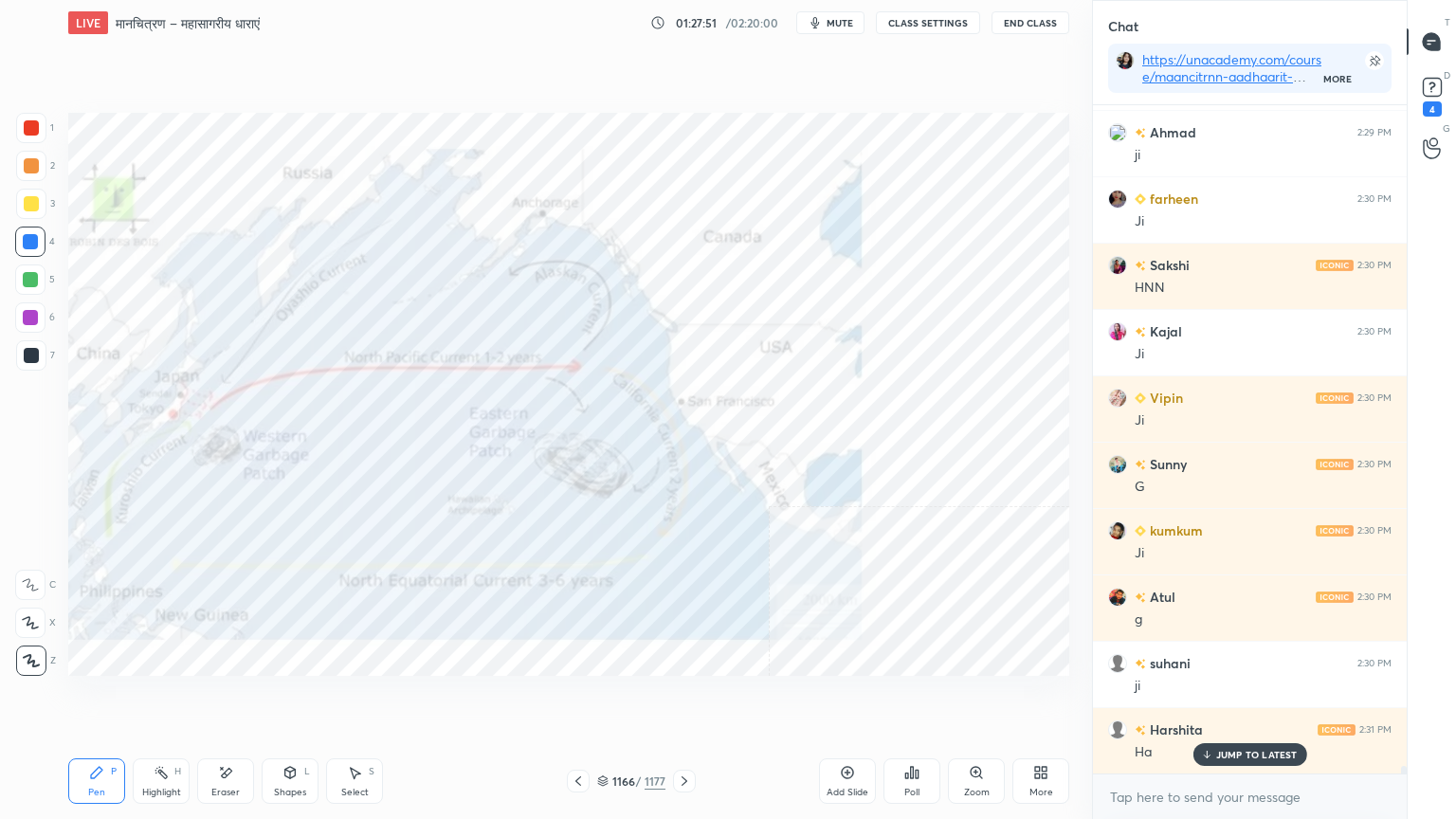 drag, startPoint x: 604, startPoint y: 782, endPoint x: 686, endPoint y: 766, distance: 83.54639 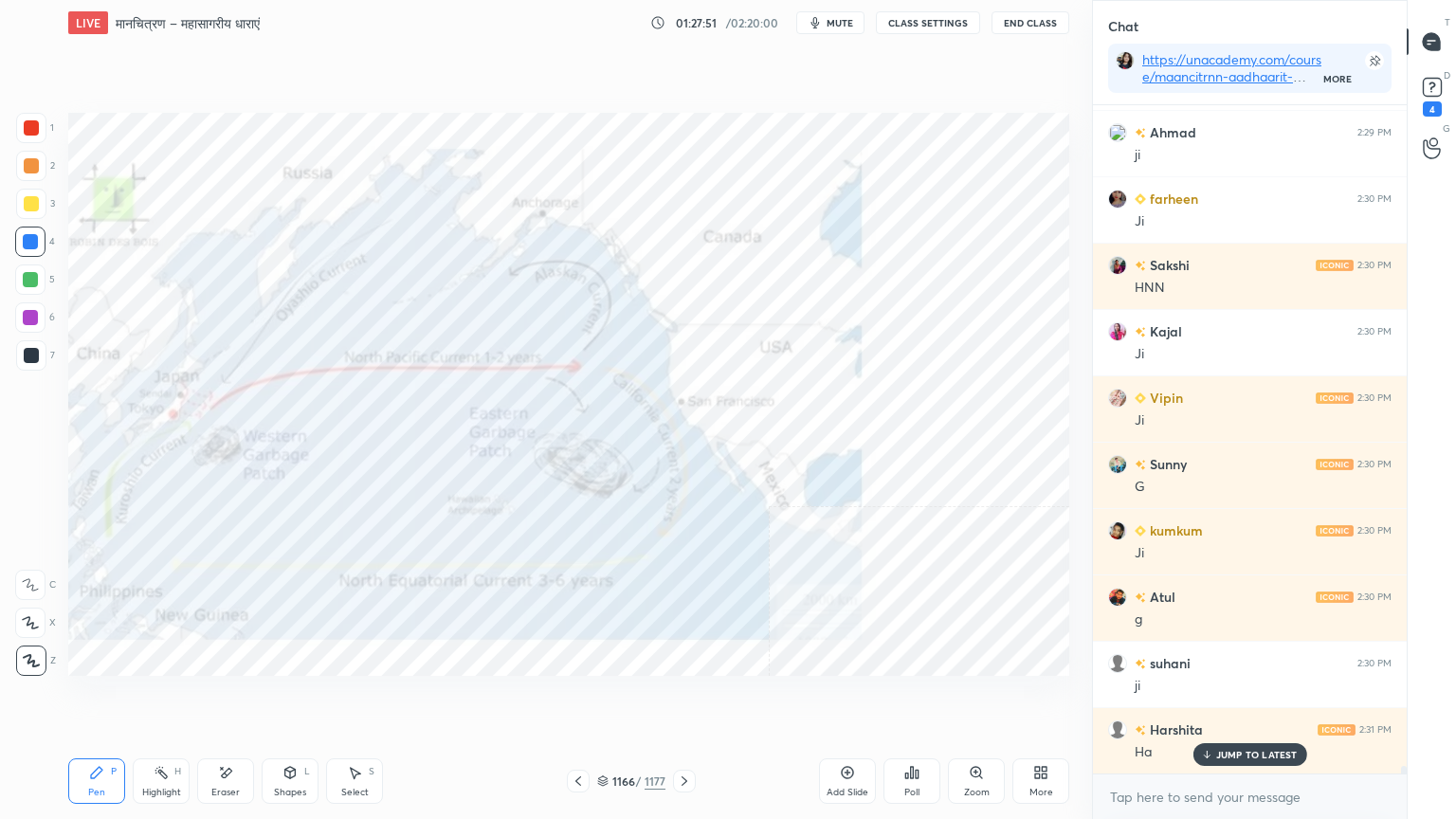 click 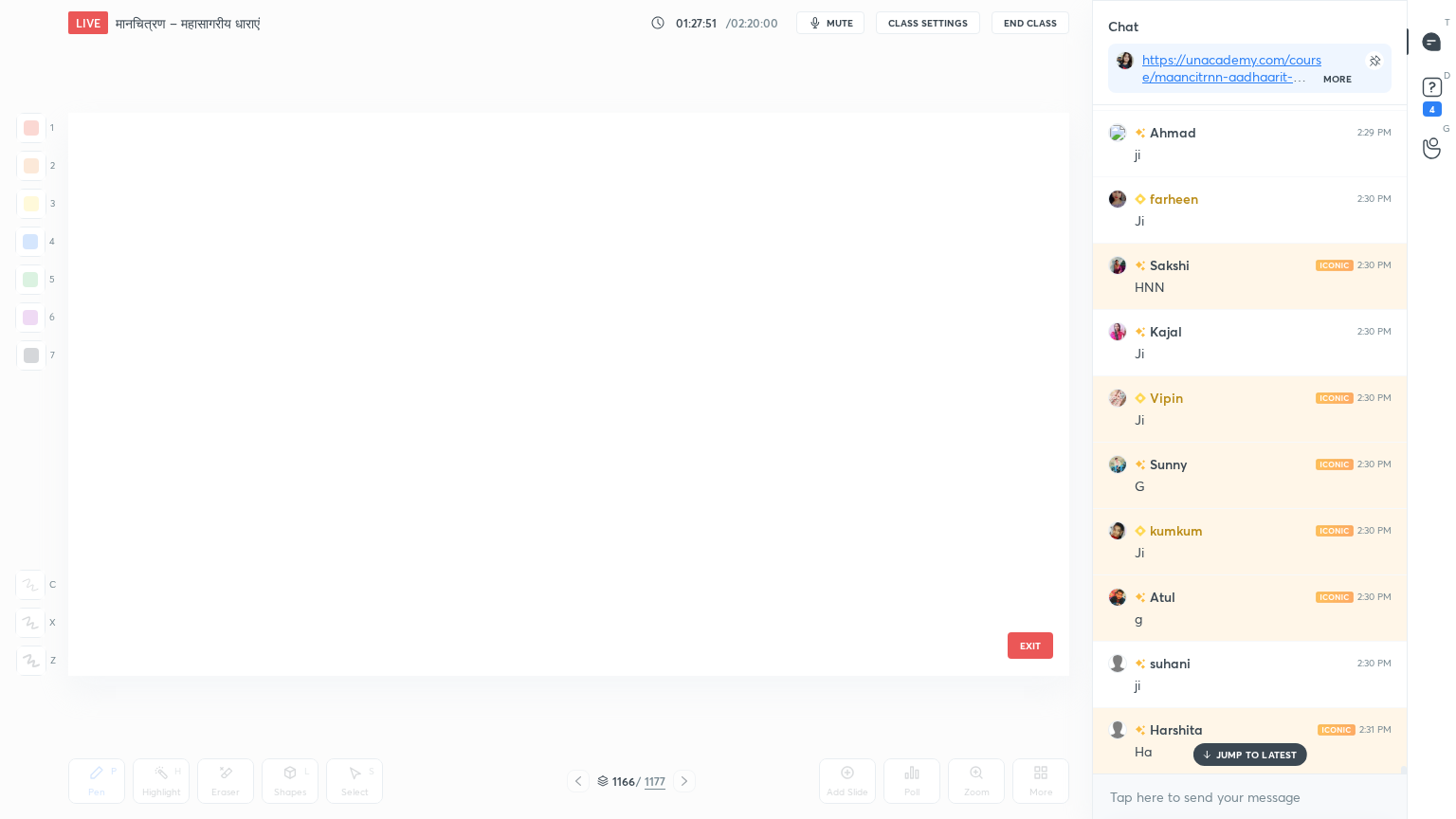 scroll, scrollTop: 66915, scrollLeft: 0, axis: vertical 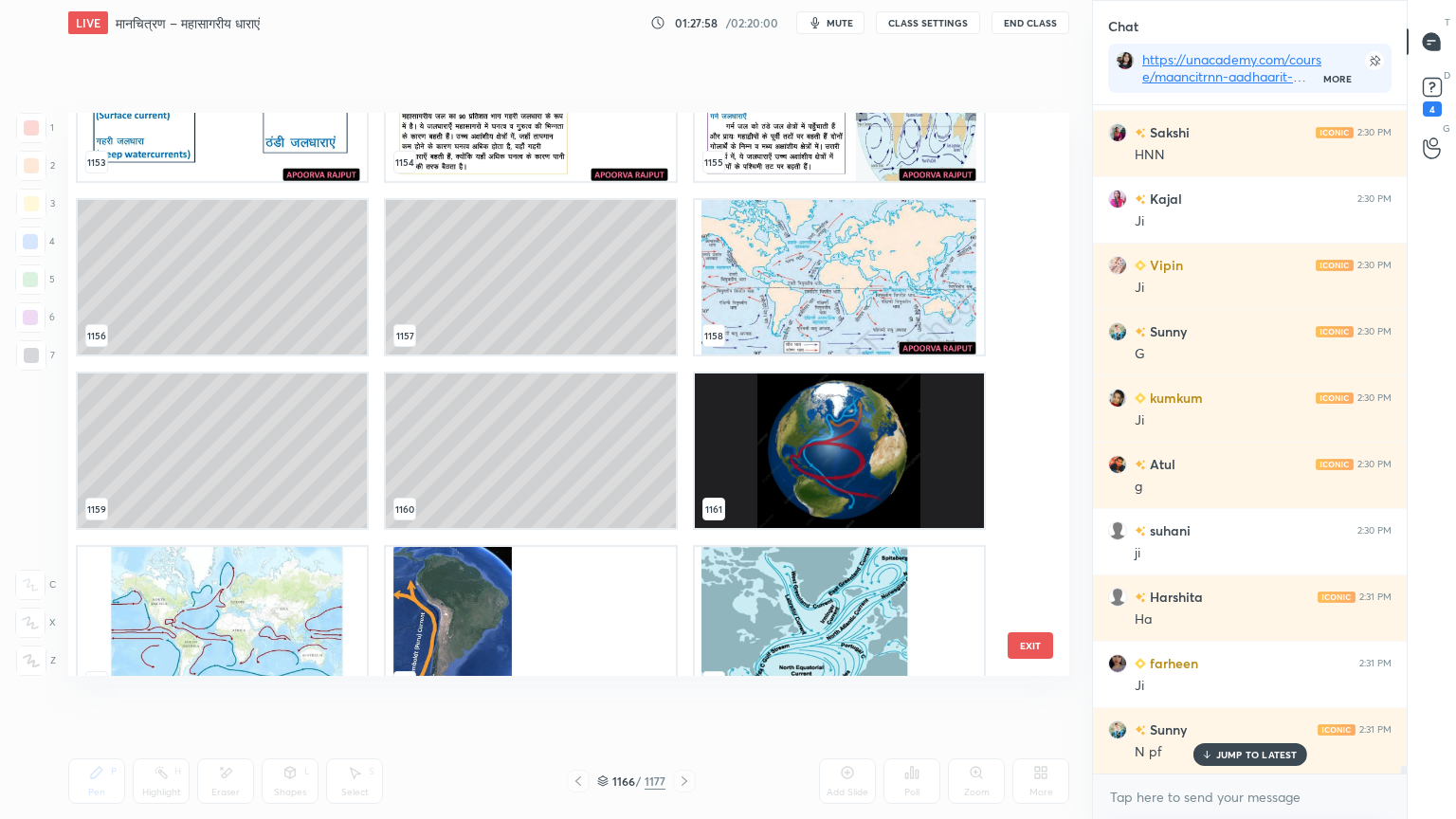 click at bounding box center [839, 277] 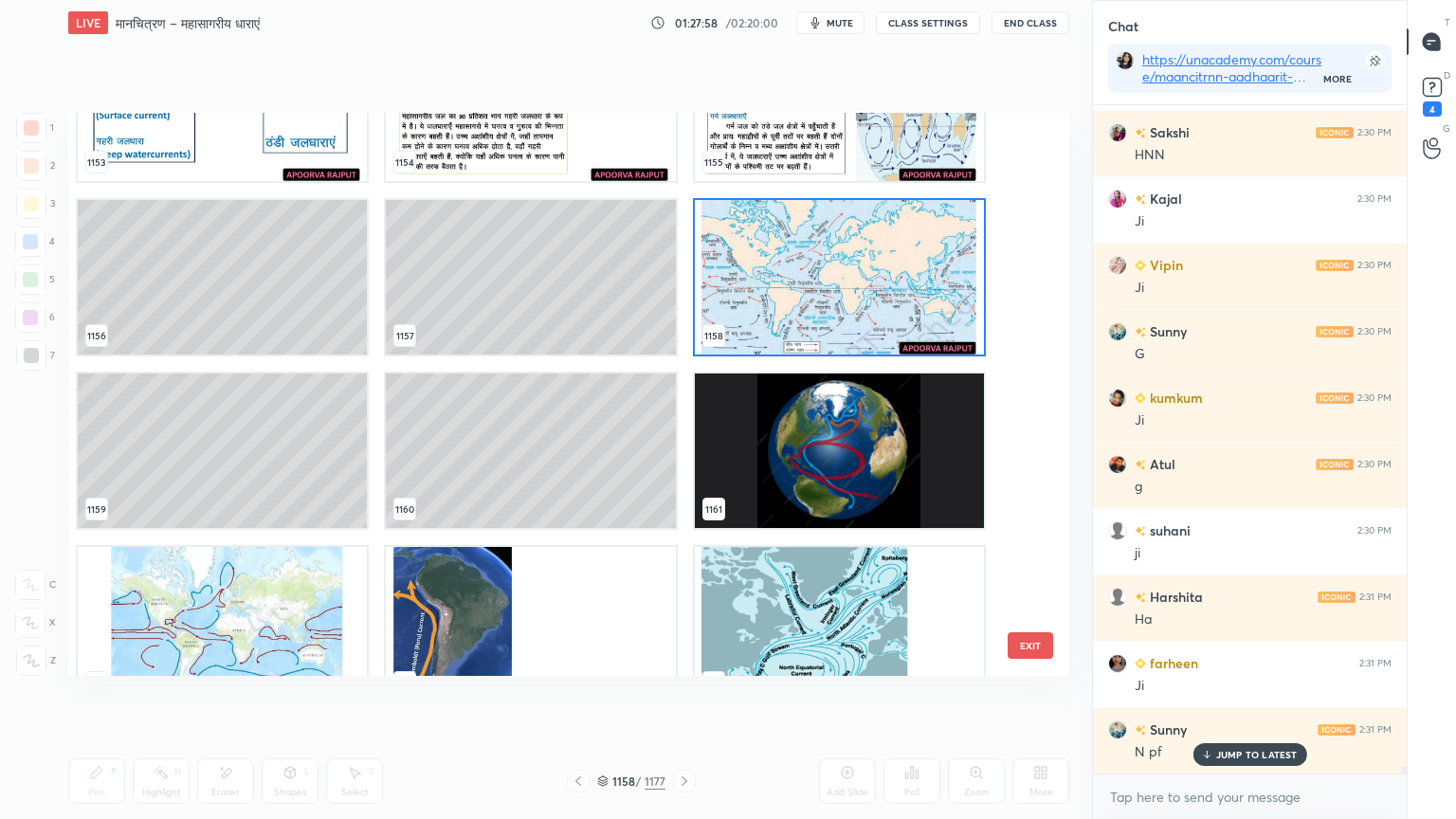 click at bounding box center (839, 277) 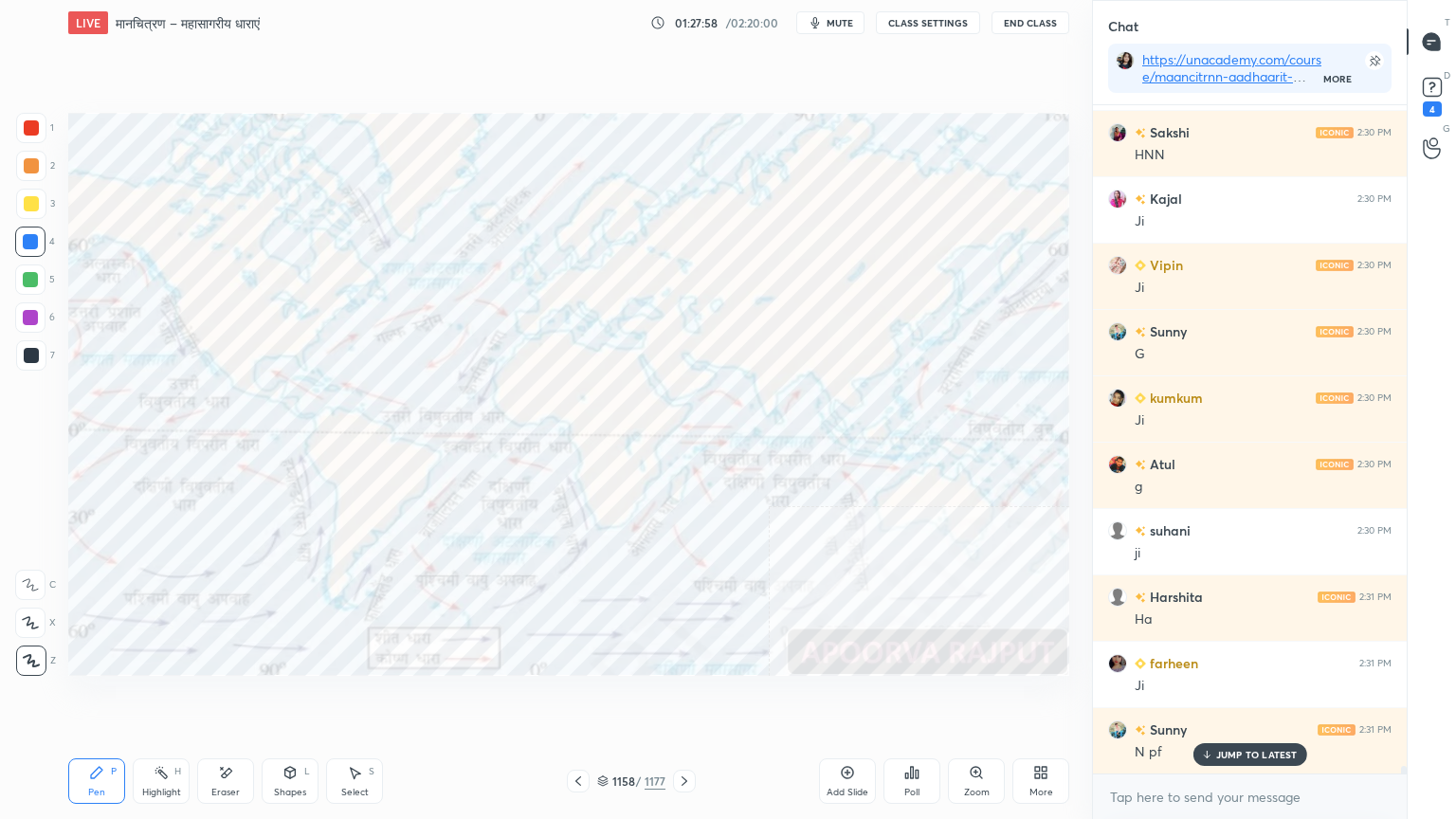 click at bounding box center [839, 277] 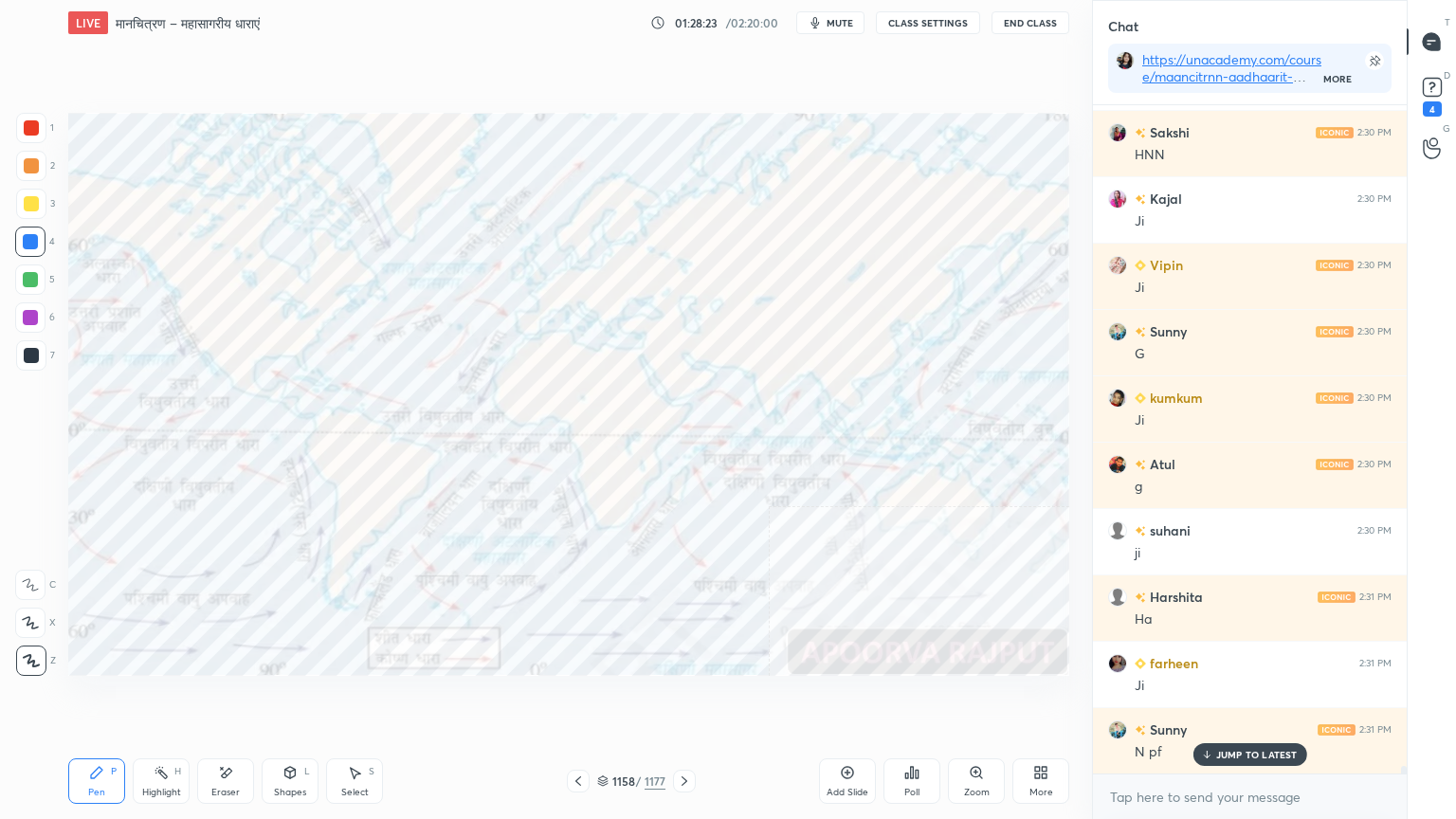 drag, startPoint x: 599, startPoint y: 778, endPoint x: 691, endPoint y: 747, distance: 97.08244 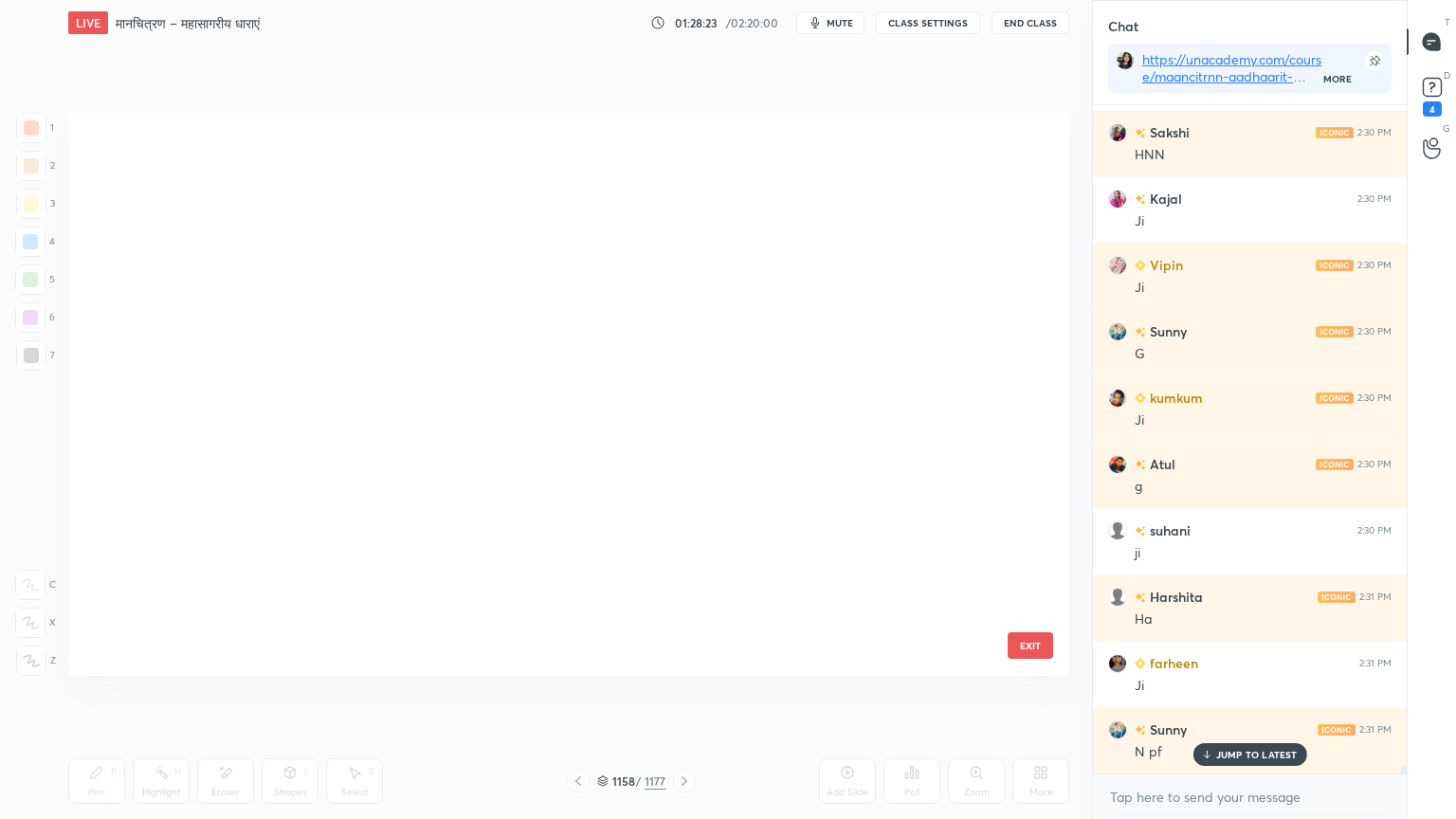 scroll, scrollTop: 66396, scrollLeft: 0, axis: vertical 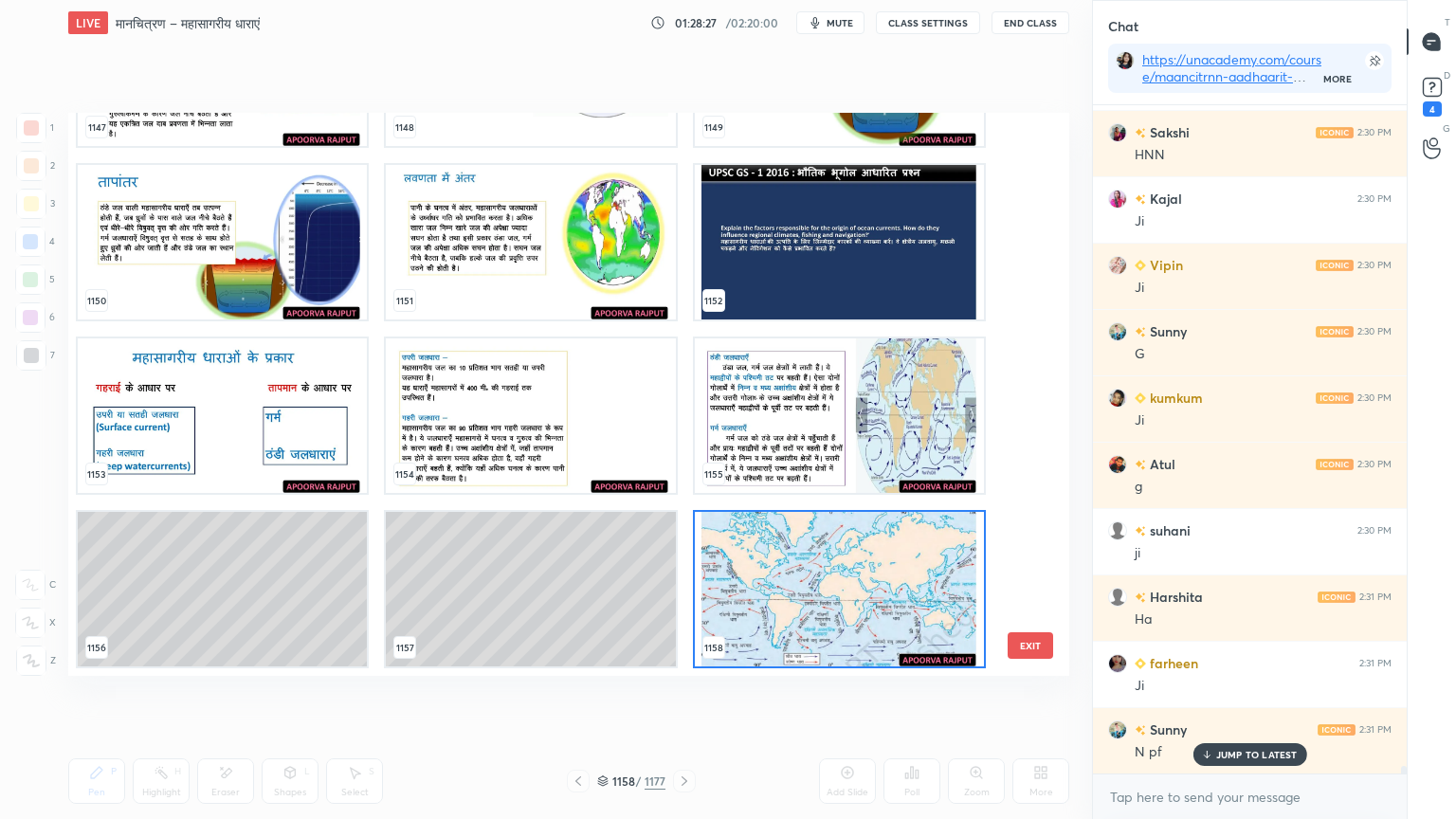 click at bounding box center (839, 415) 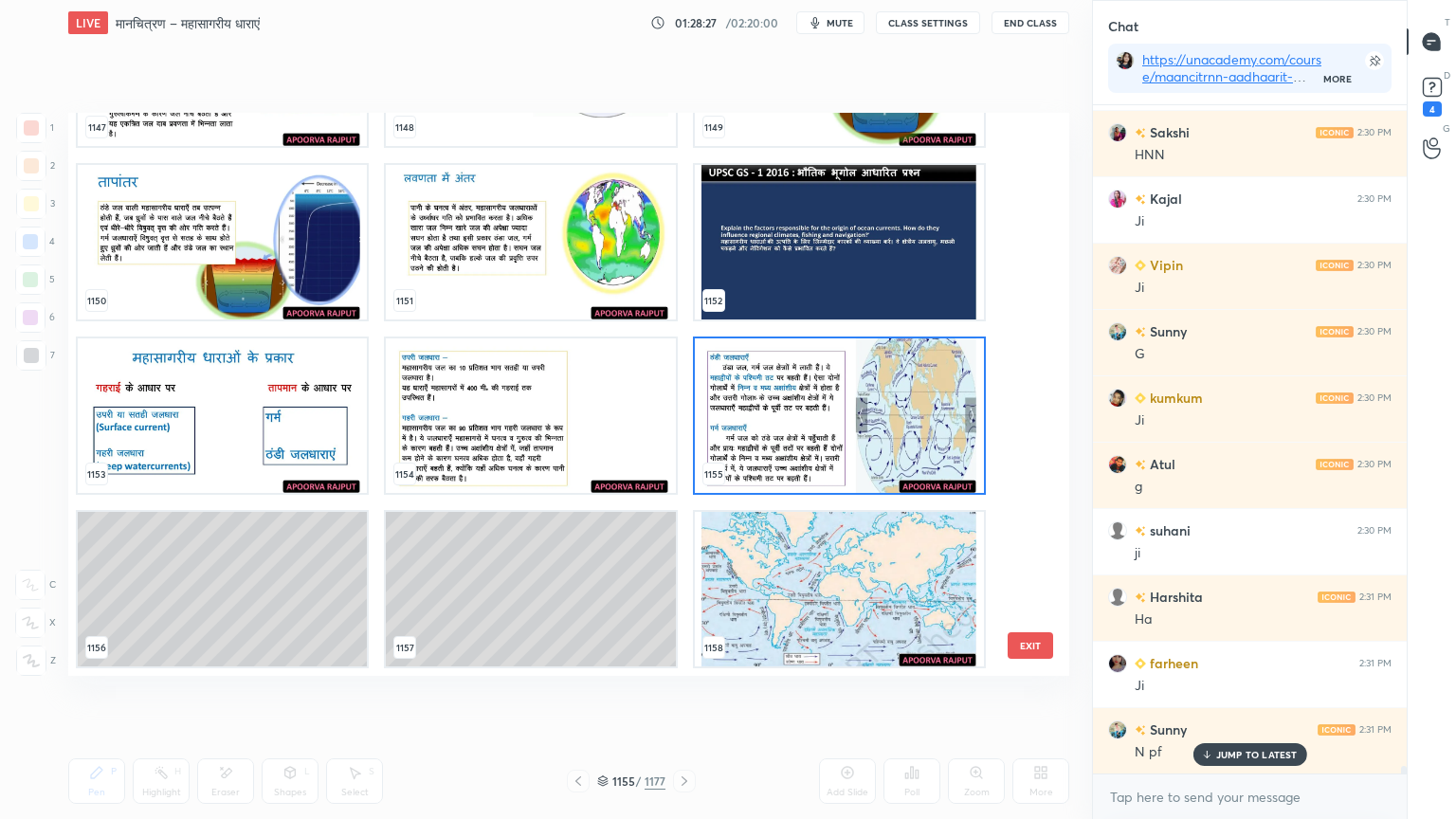 click at bounding box center (839, 415) 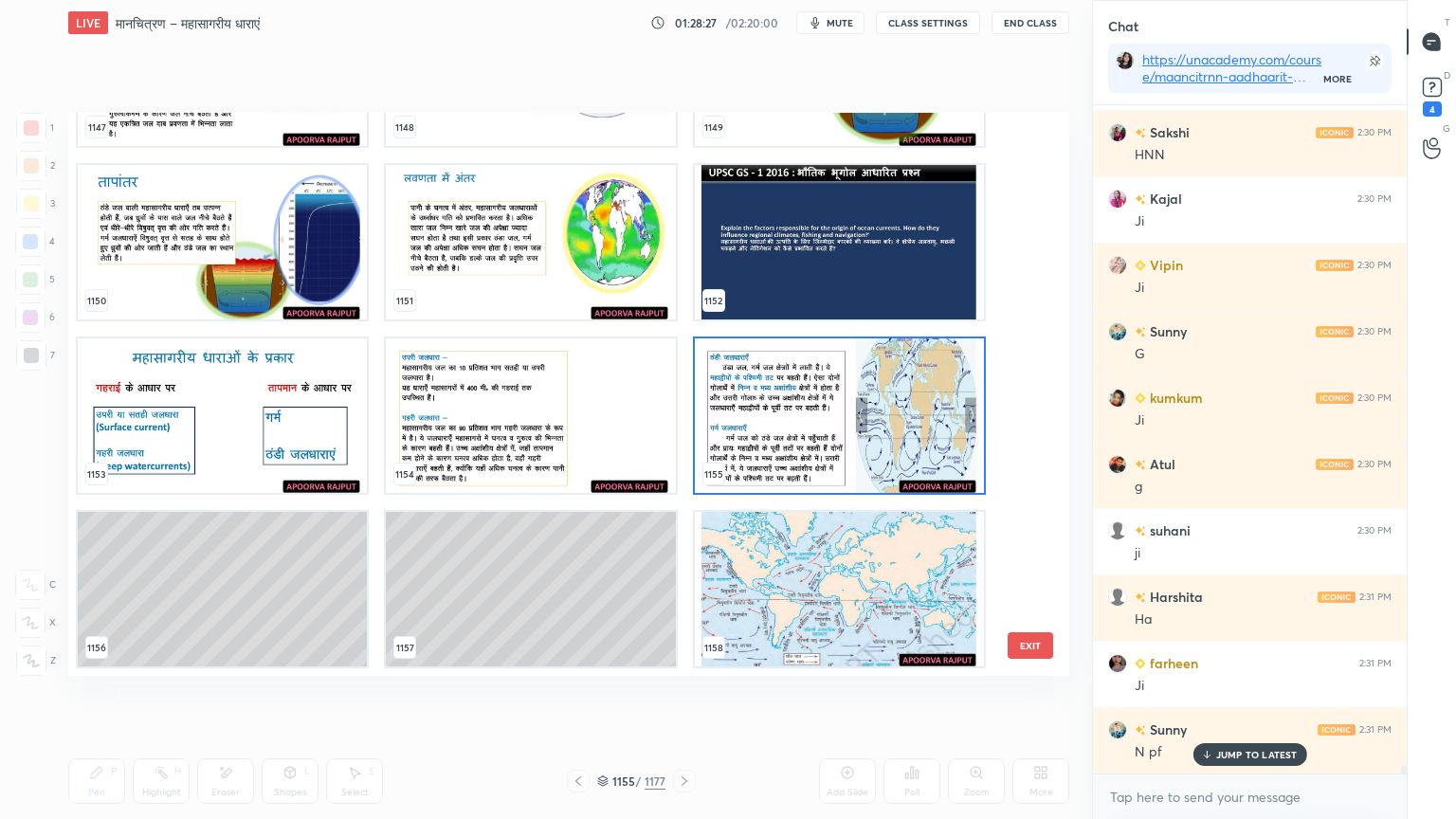 click at bounding box center (839, 415) 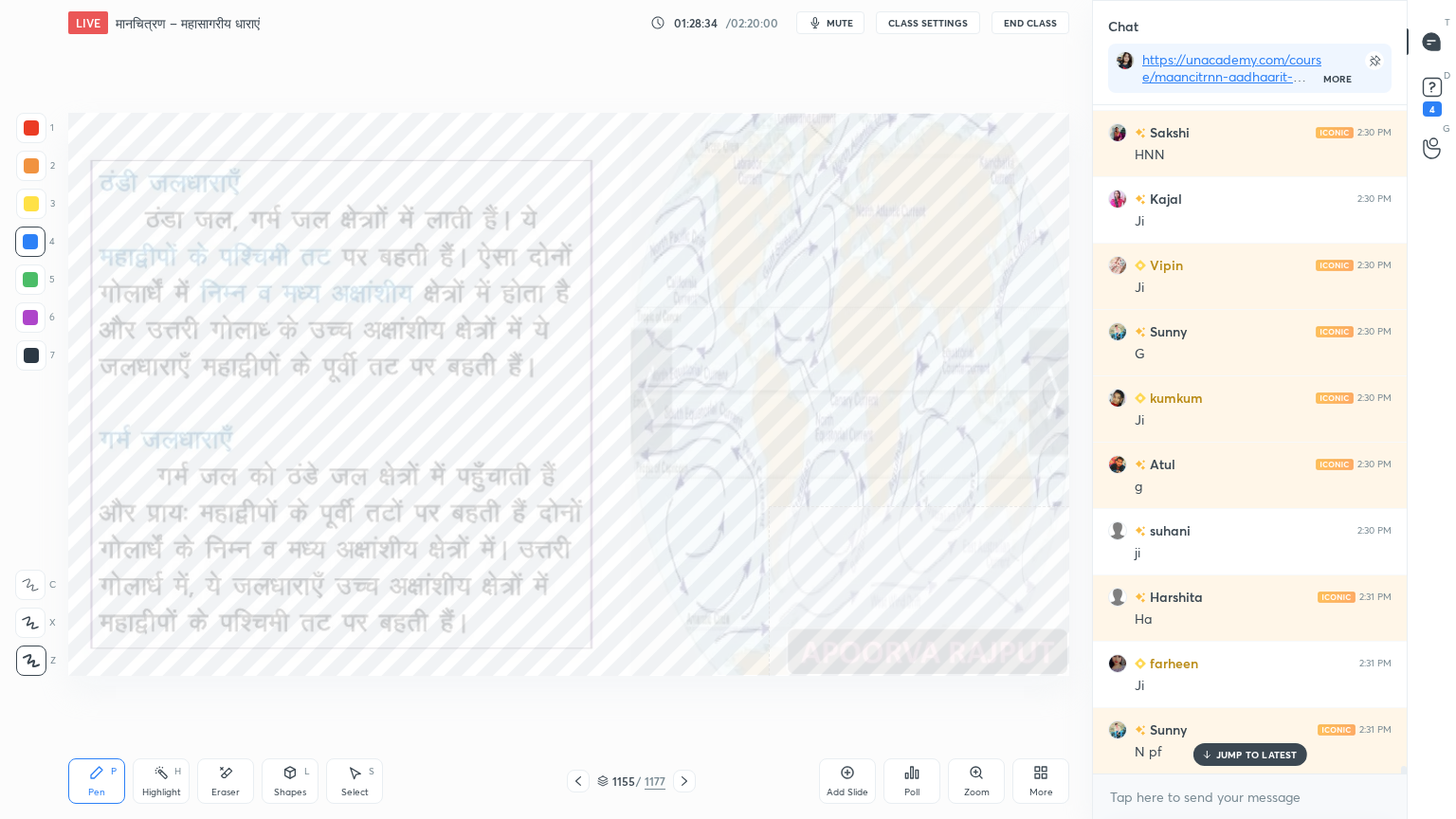 click 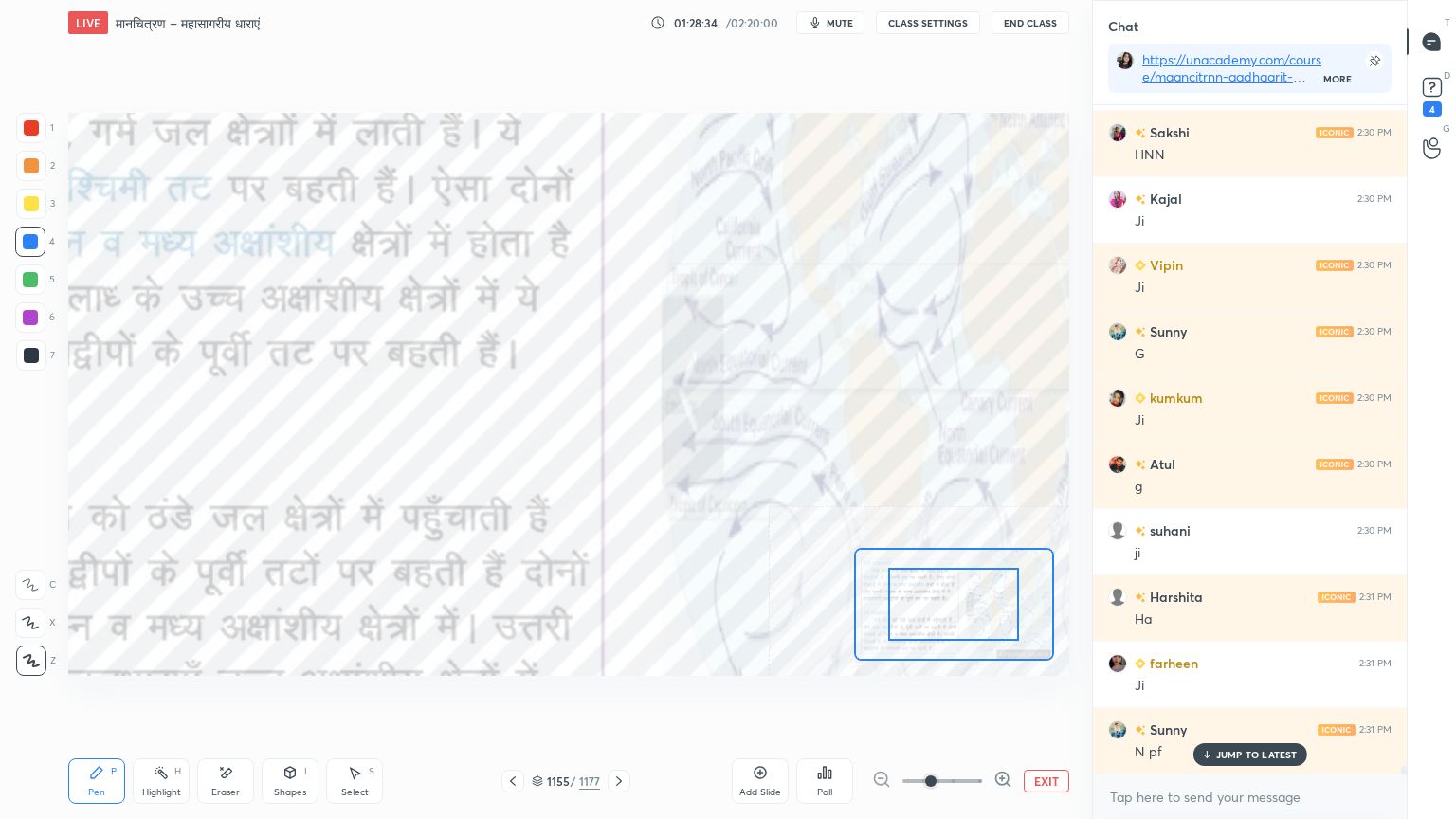 click 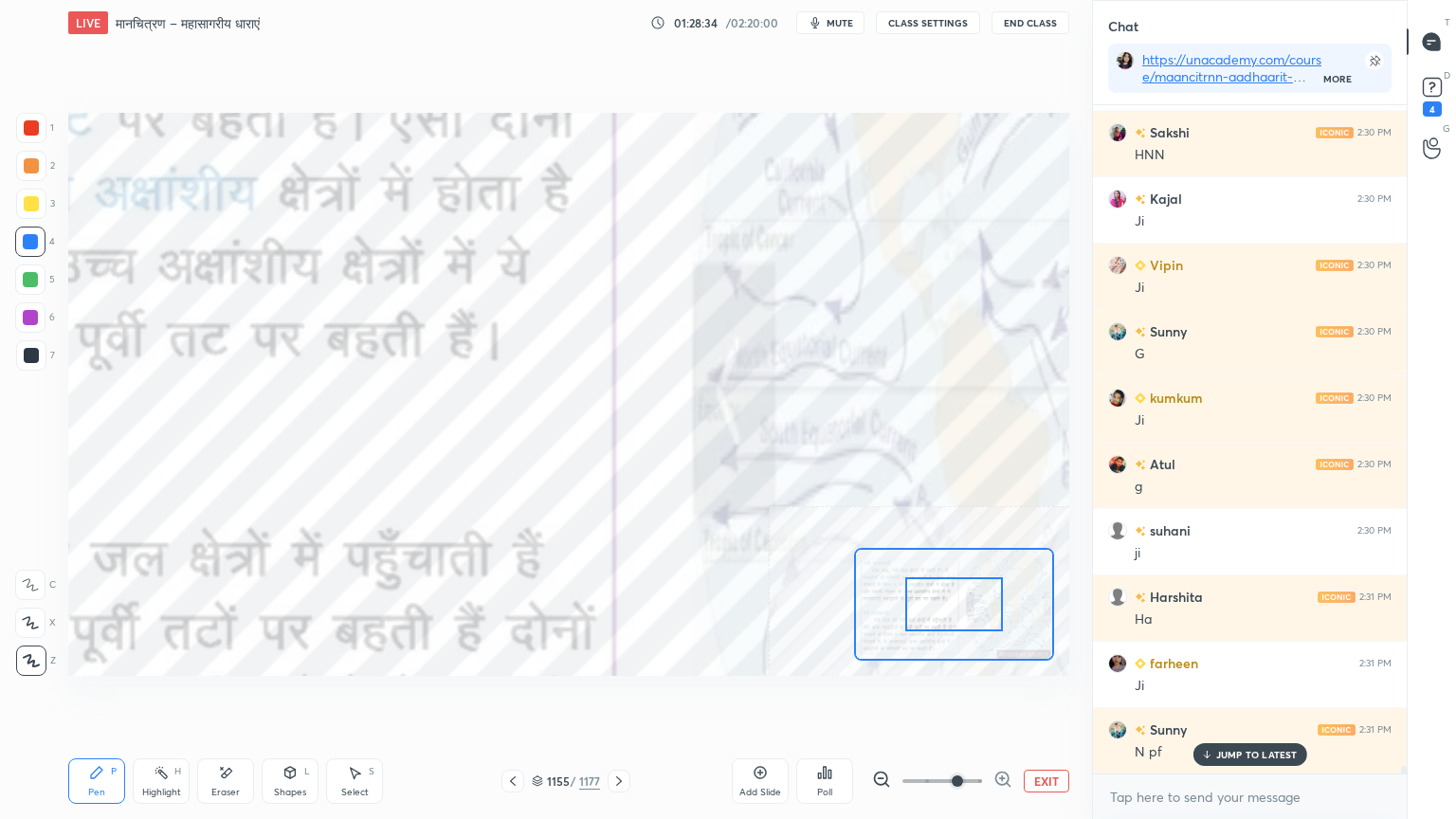 click 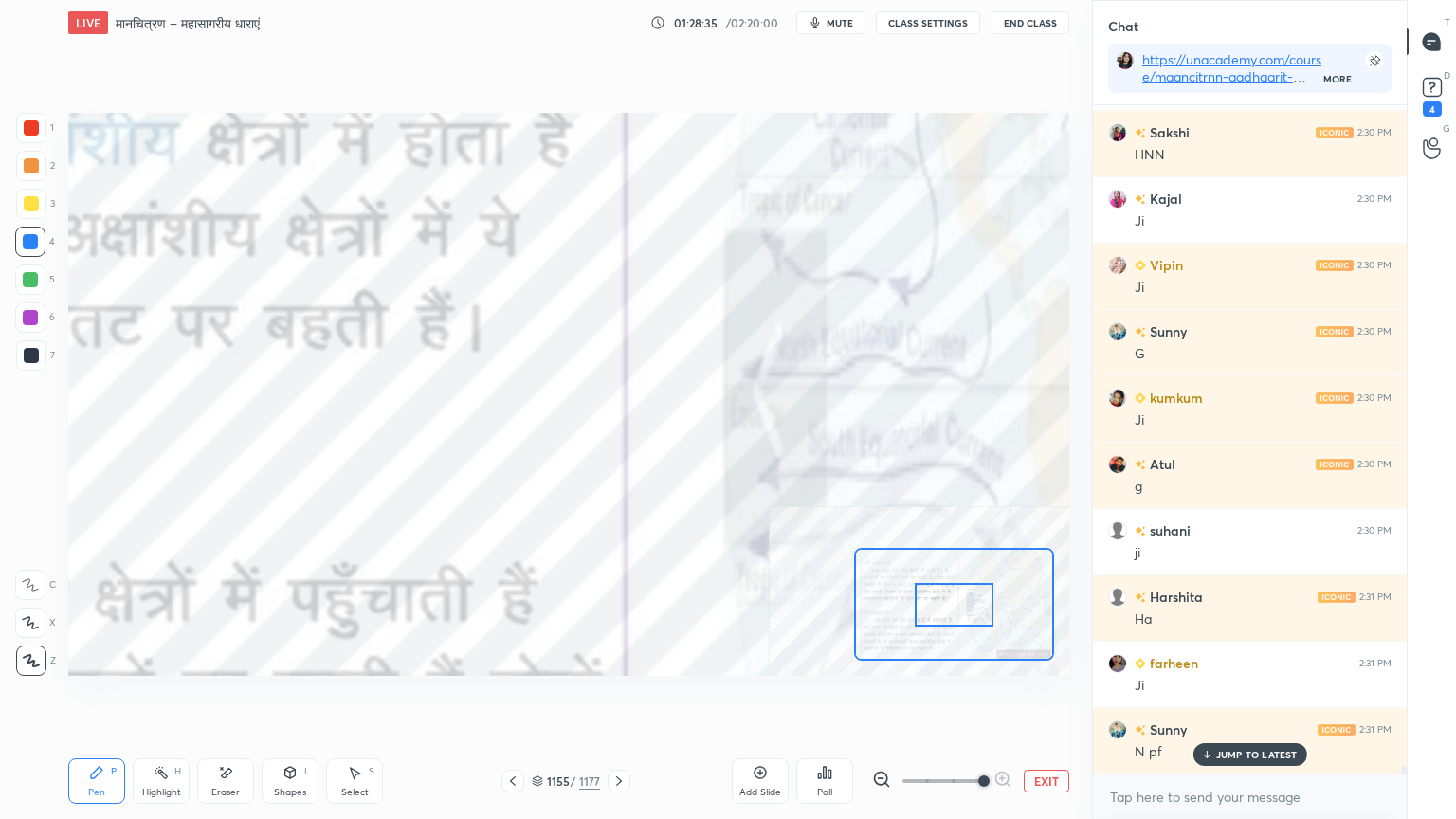 click at bounding box center [954, 605] 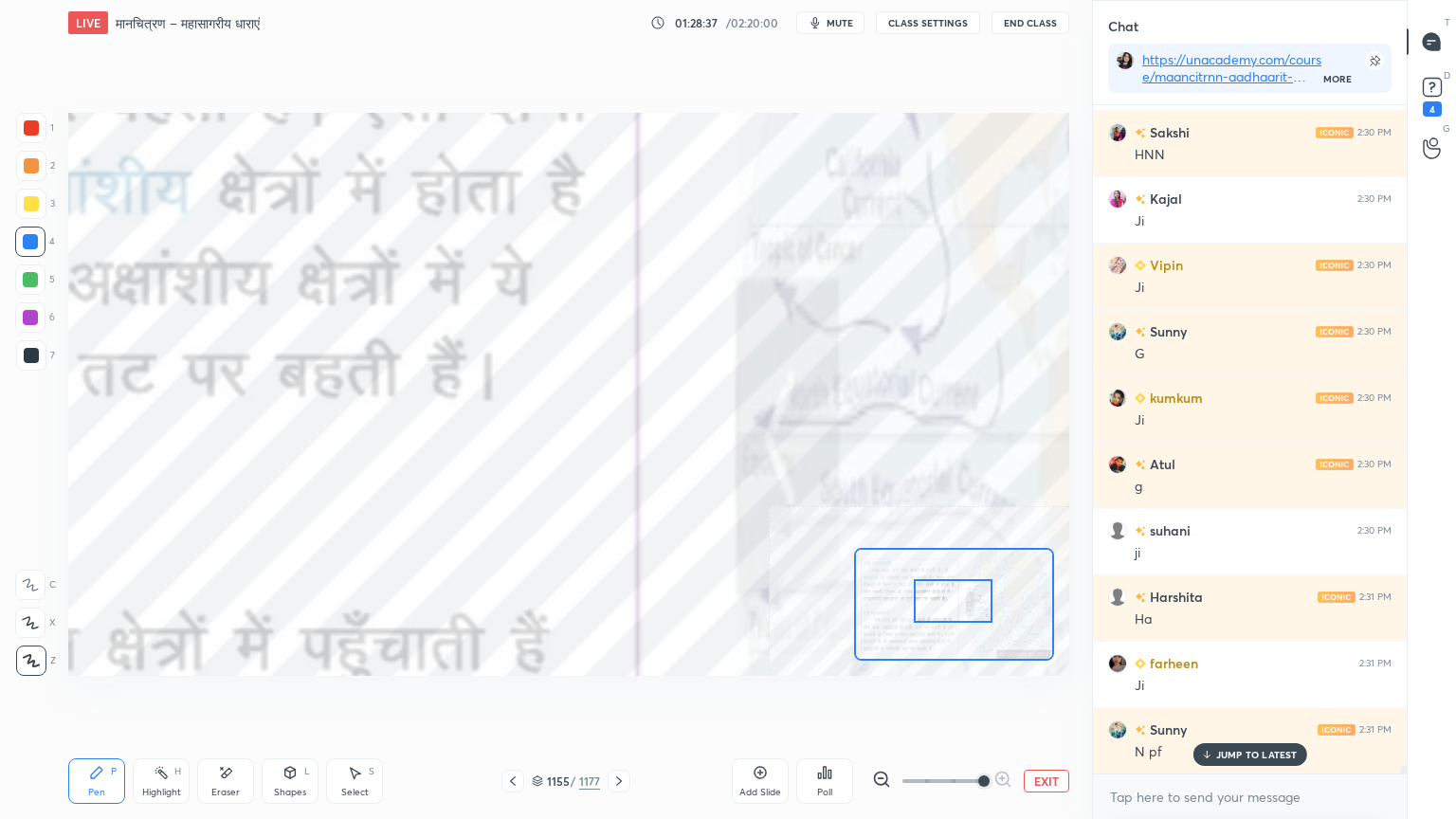 click on "EXIT" at bounding box center [1046, 781] 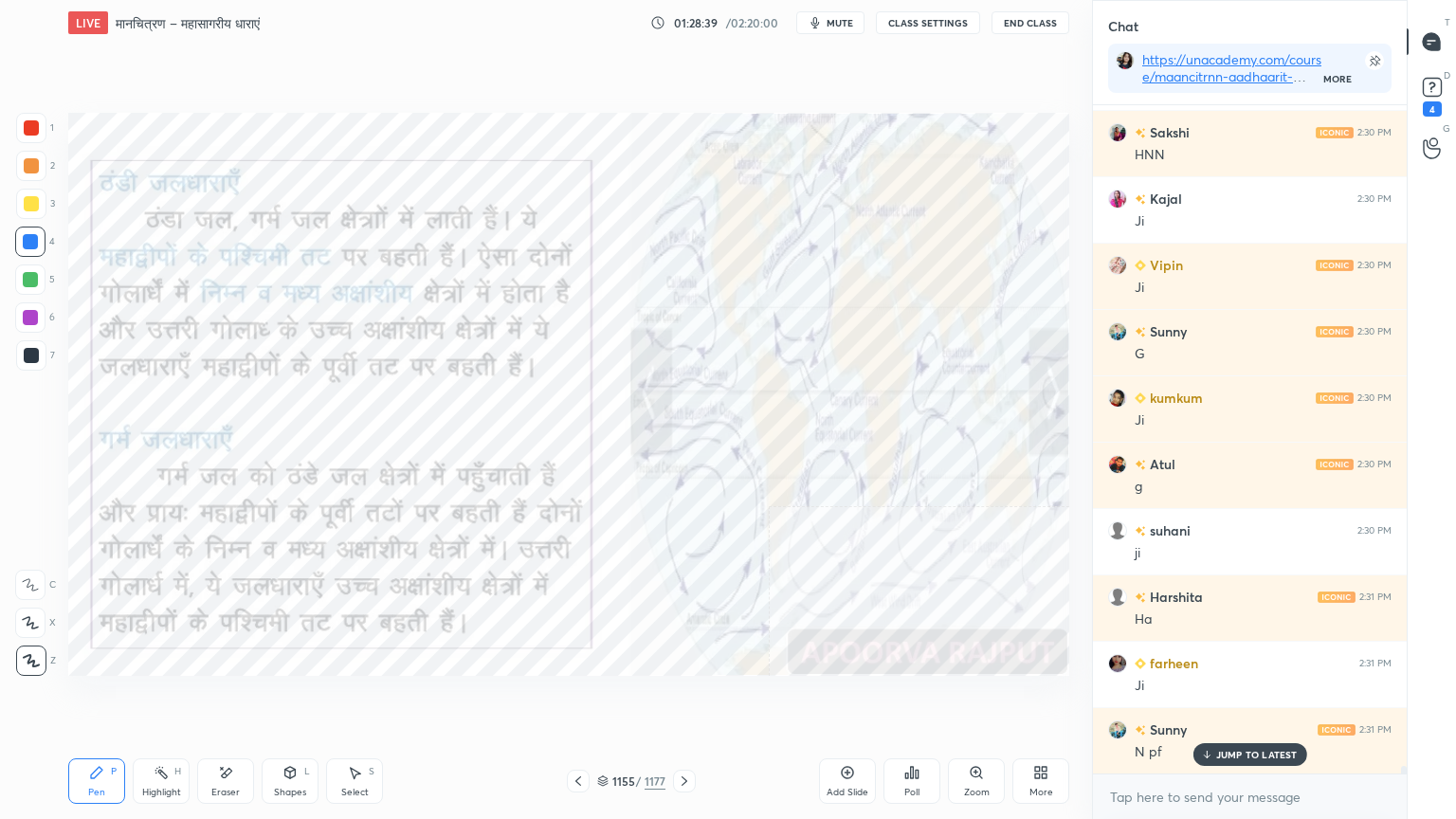 drag, startPoint x: 214, startPoint y: 778, endPoint x: 164, endPoint y: 739, distance: 63.41136 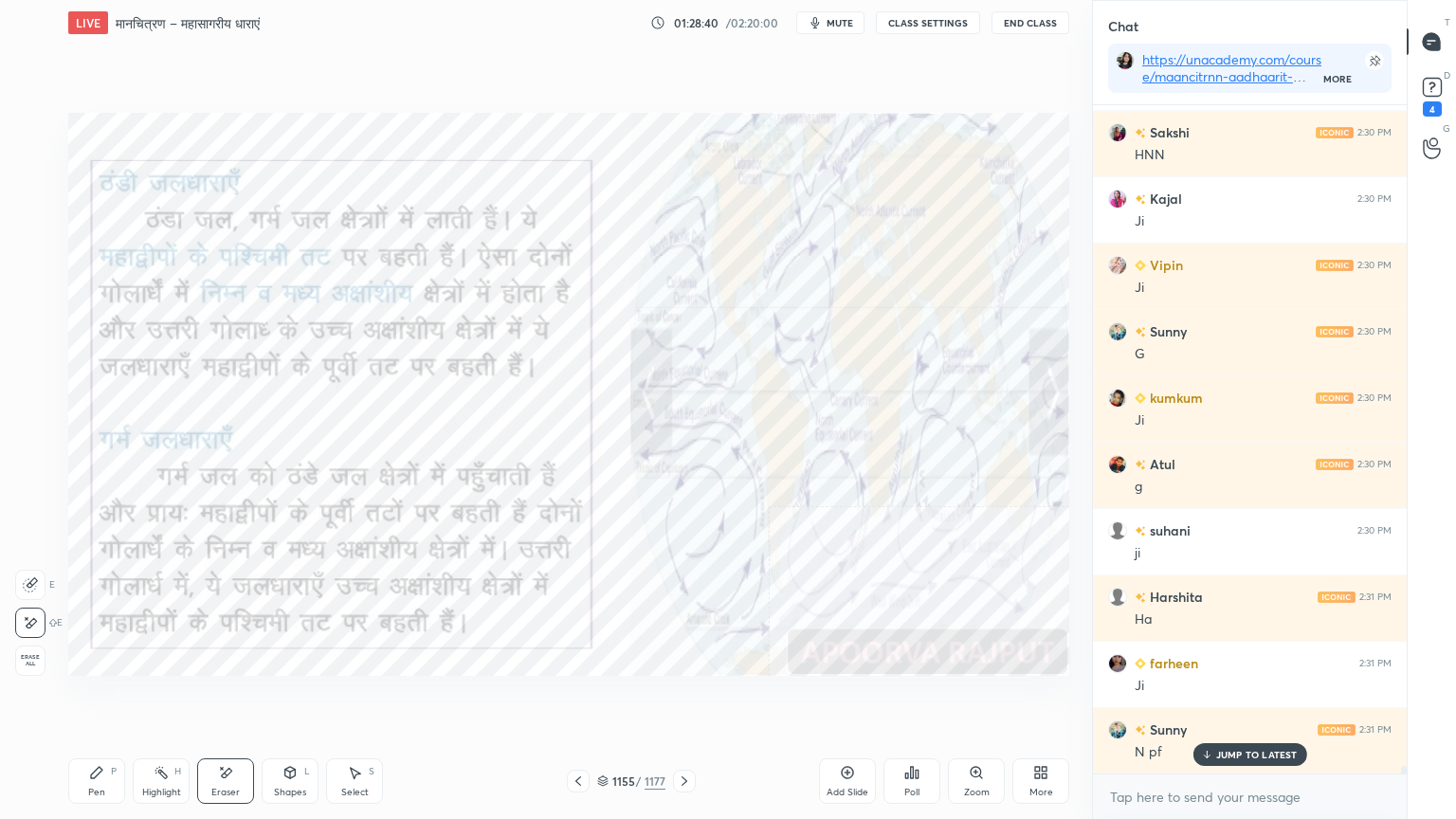 click on "Erase all" at bounding box center [30, 661] 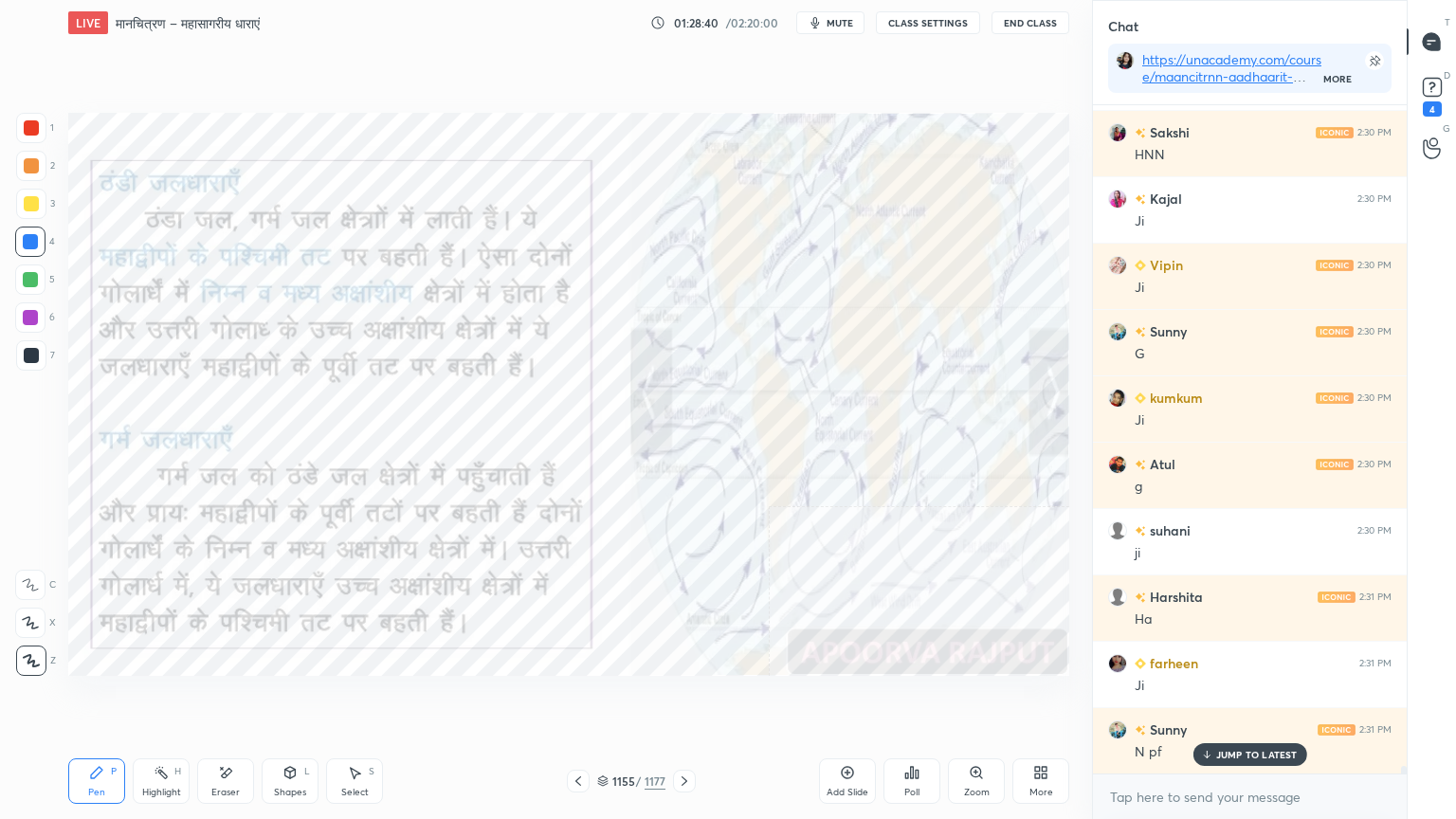 click on "1 2 3 4 5 6 7 C X Z E E Erase all   H H" at bounding box center (30, 394) 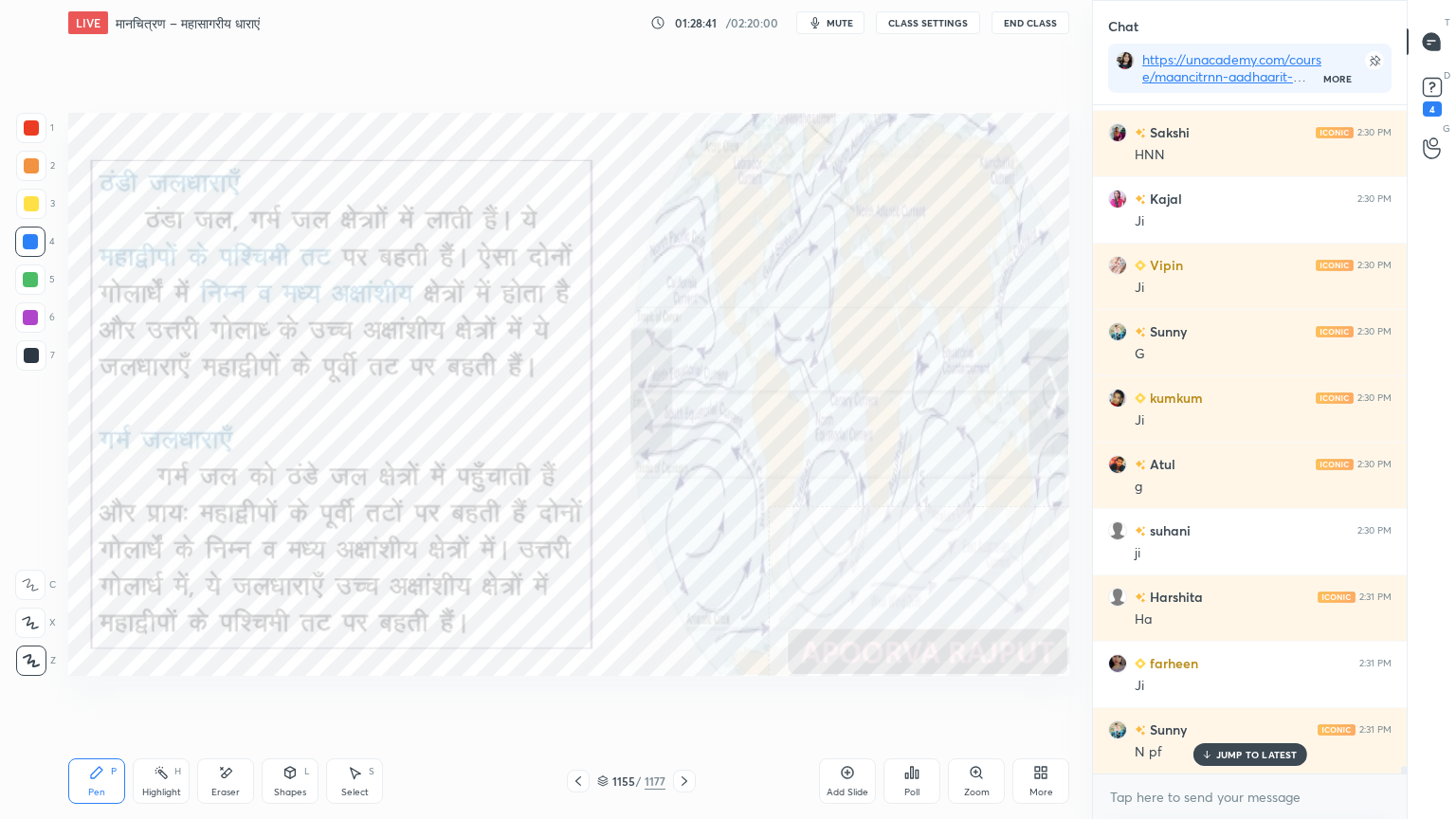 click on "Eraser" at bounding box center (226, 781) 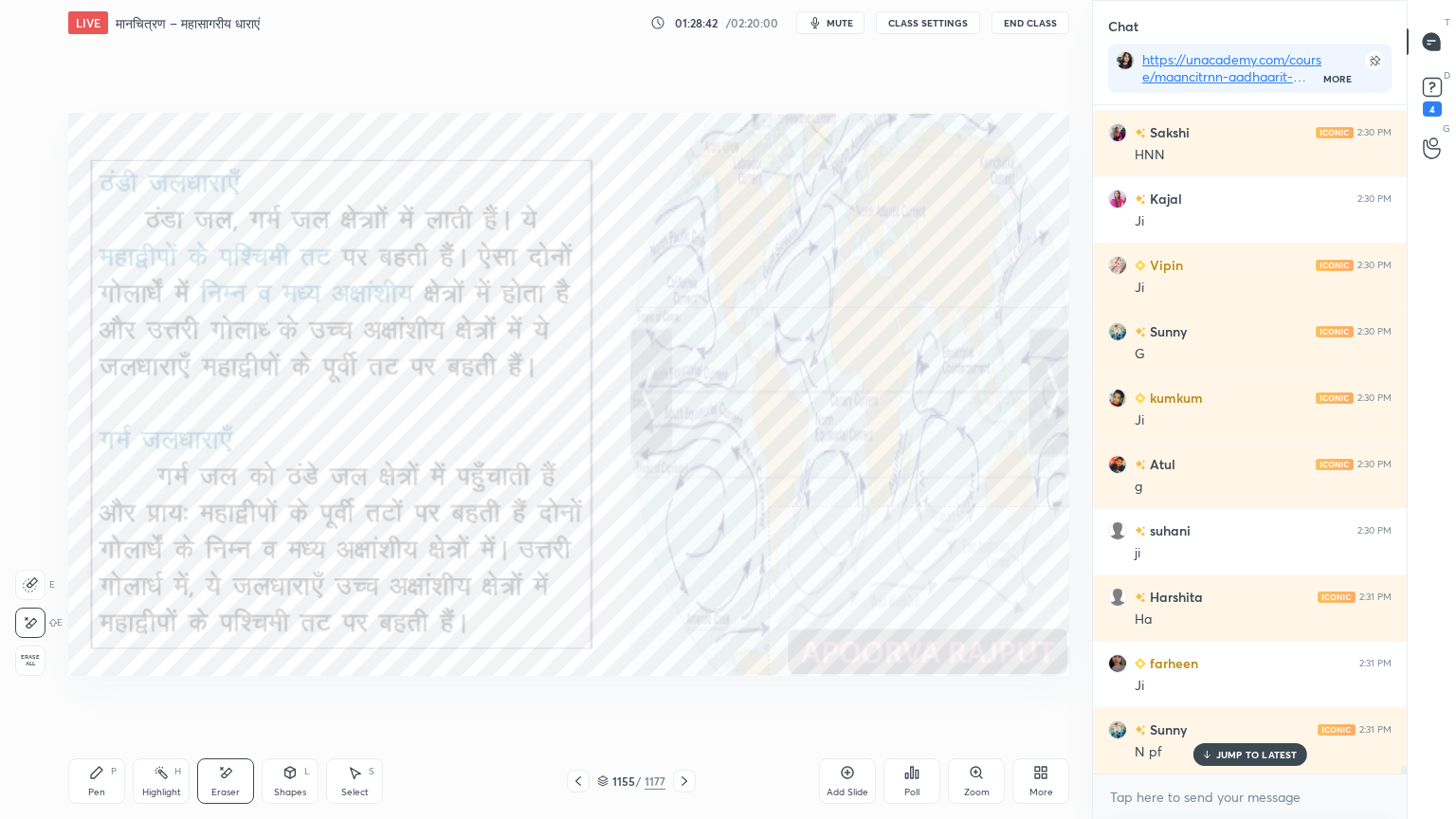 drag, startPoint x: 27, startPoint y: 652, endPoint x: 49, endPoint y: 657, distance: 22.561 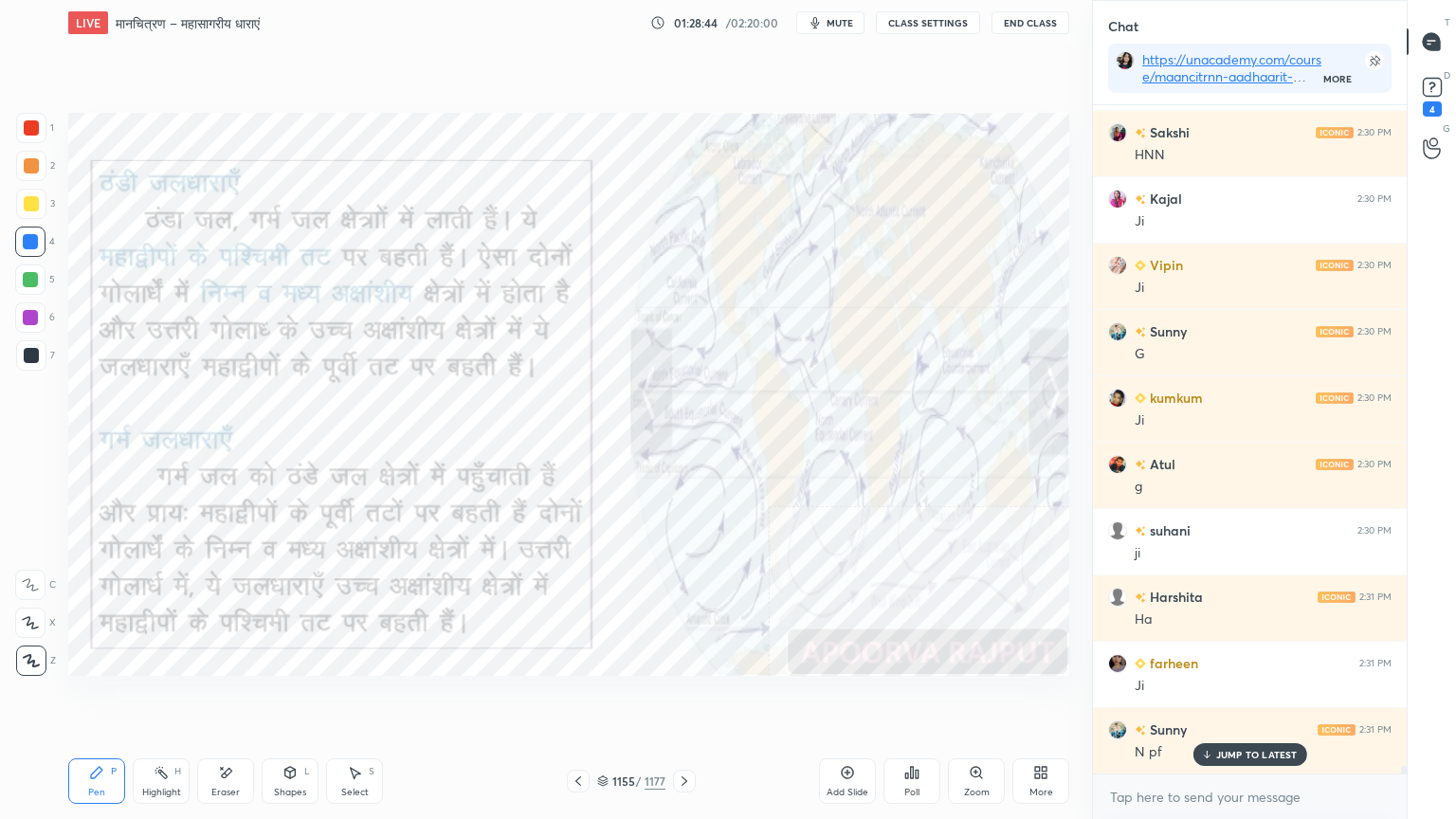 click on "Eraser" at bounding box center (226, 781) 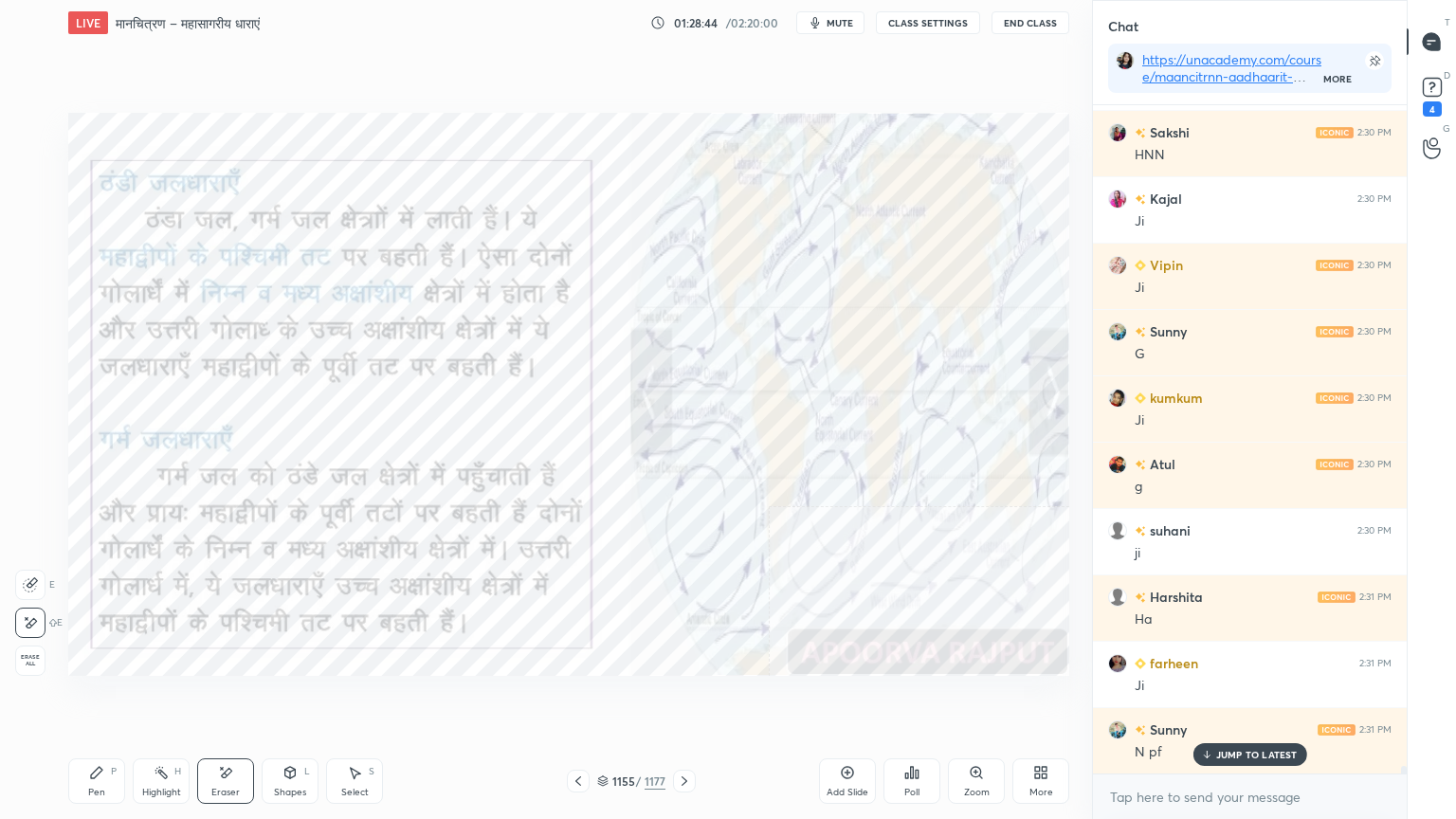 click on "Erase all" at bounding box center (30, 661) 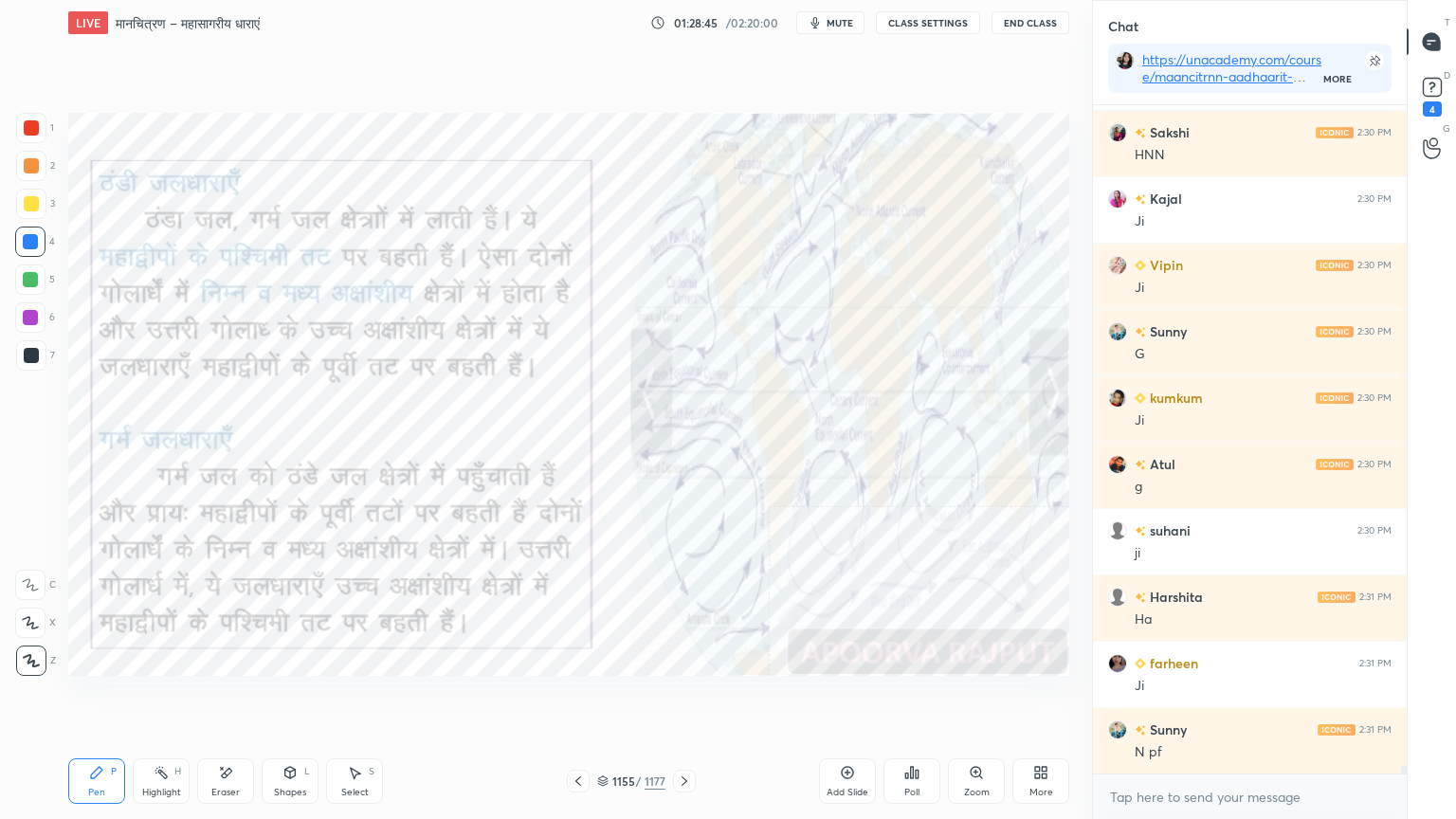 scroll, scrollTop: 59445, scrollLeft: 0, axis: vertical 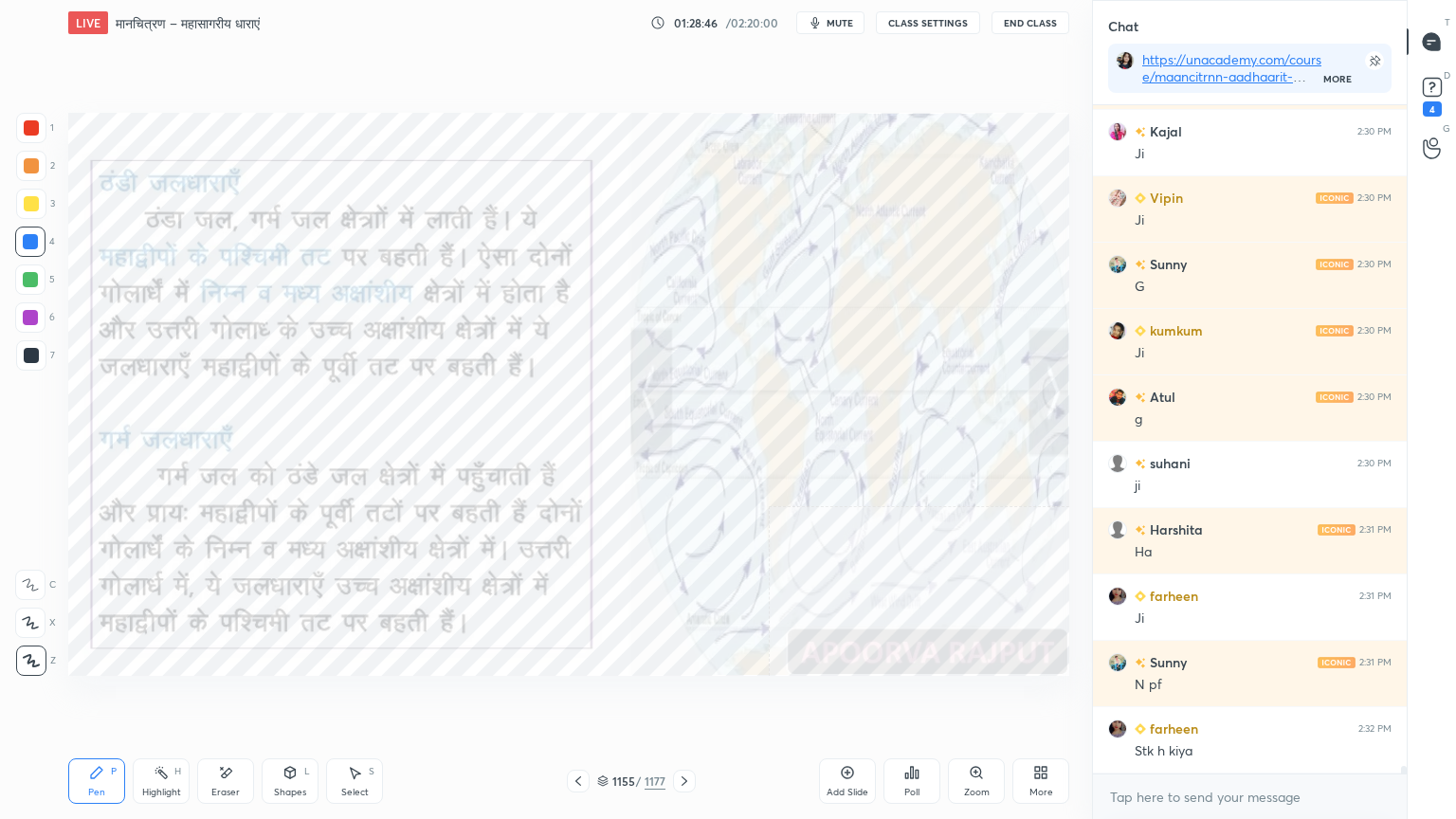 click 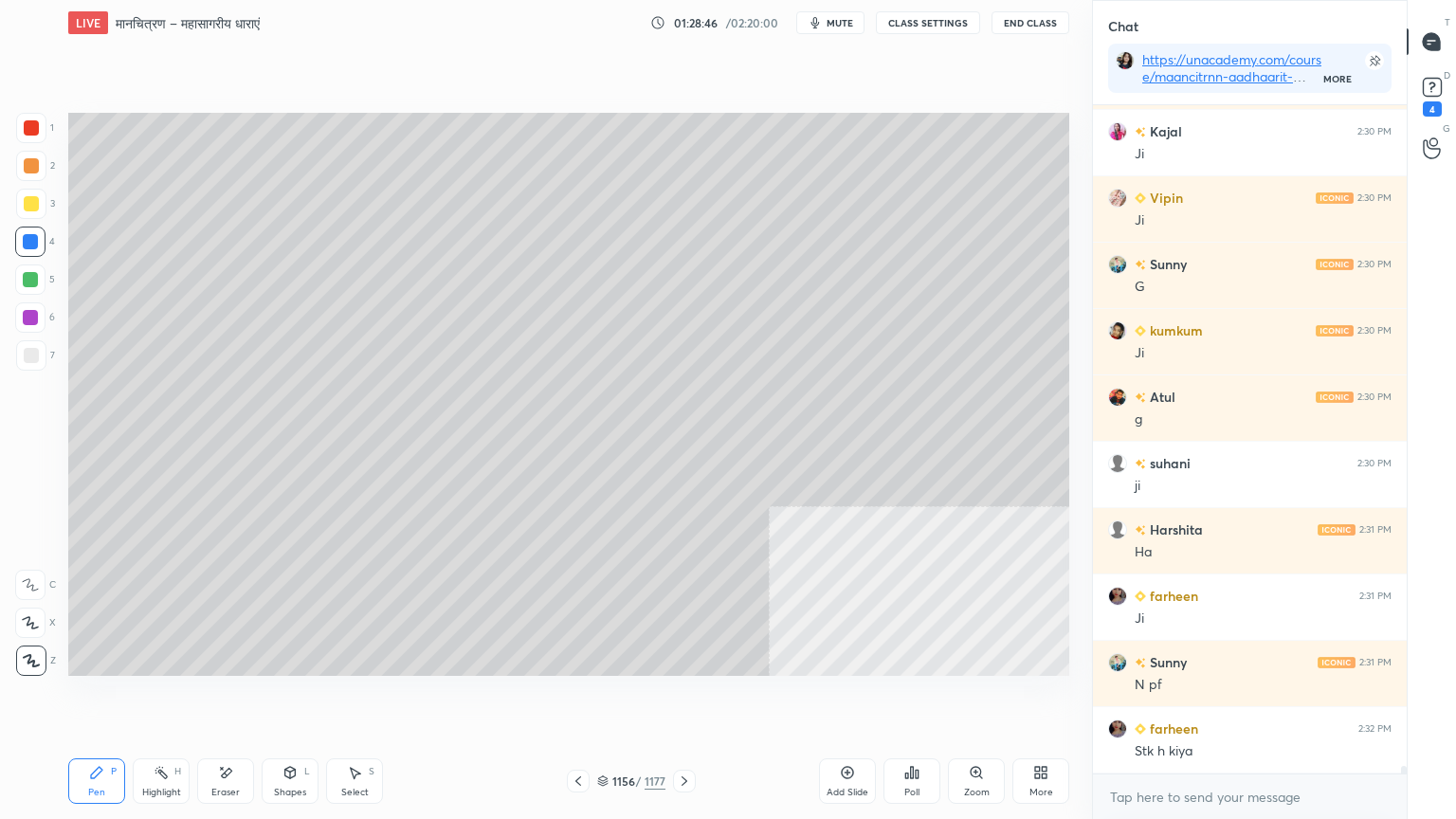click 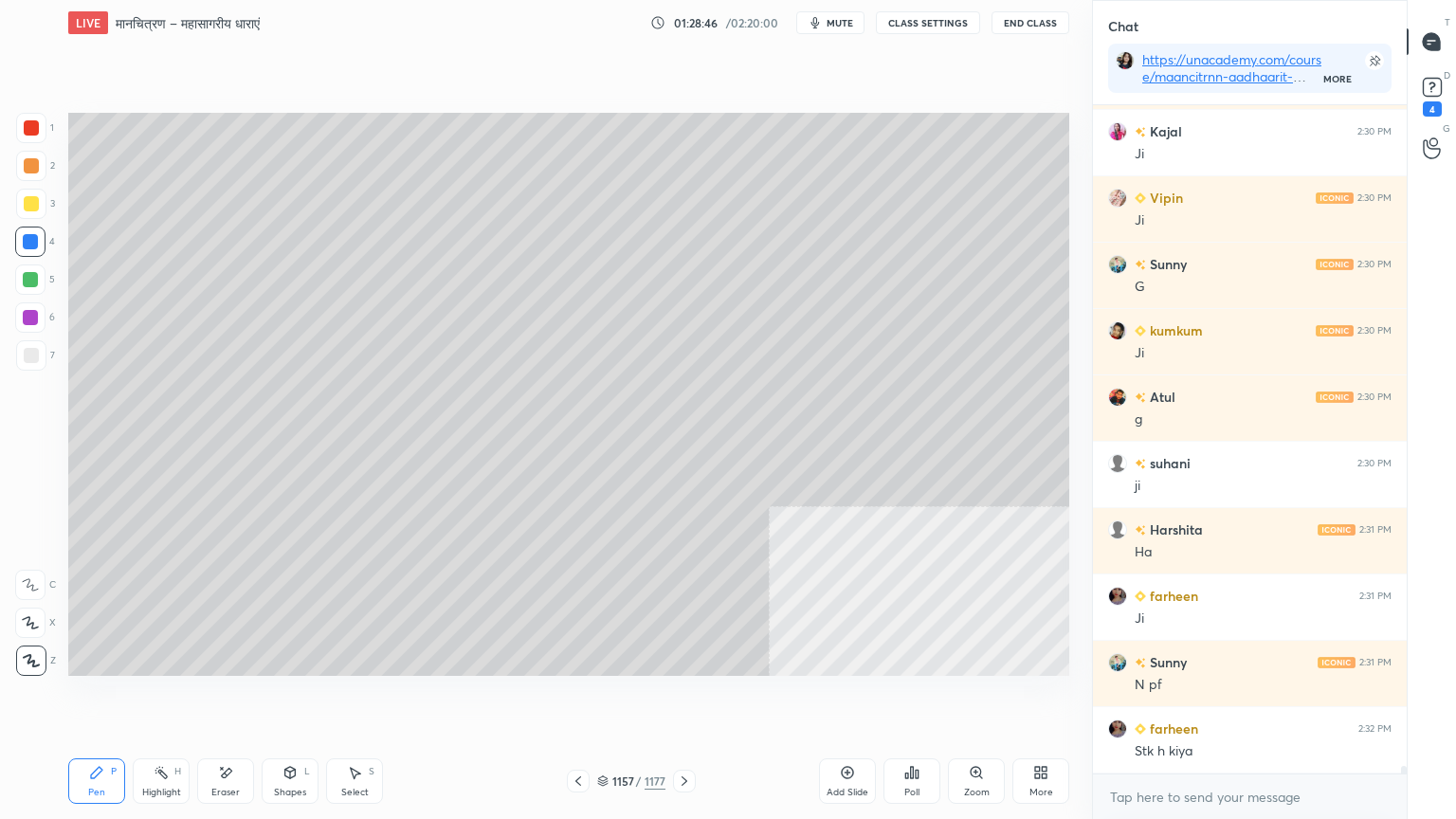 click 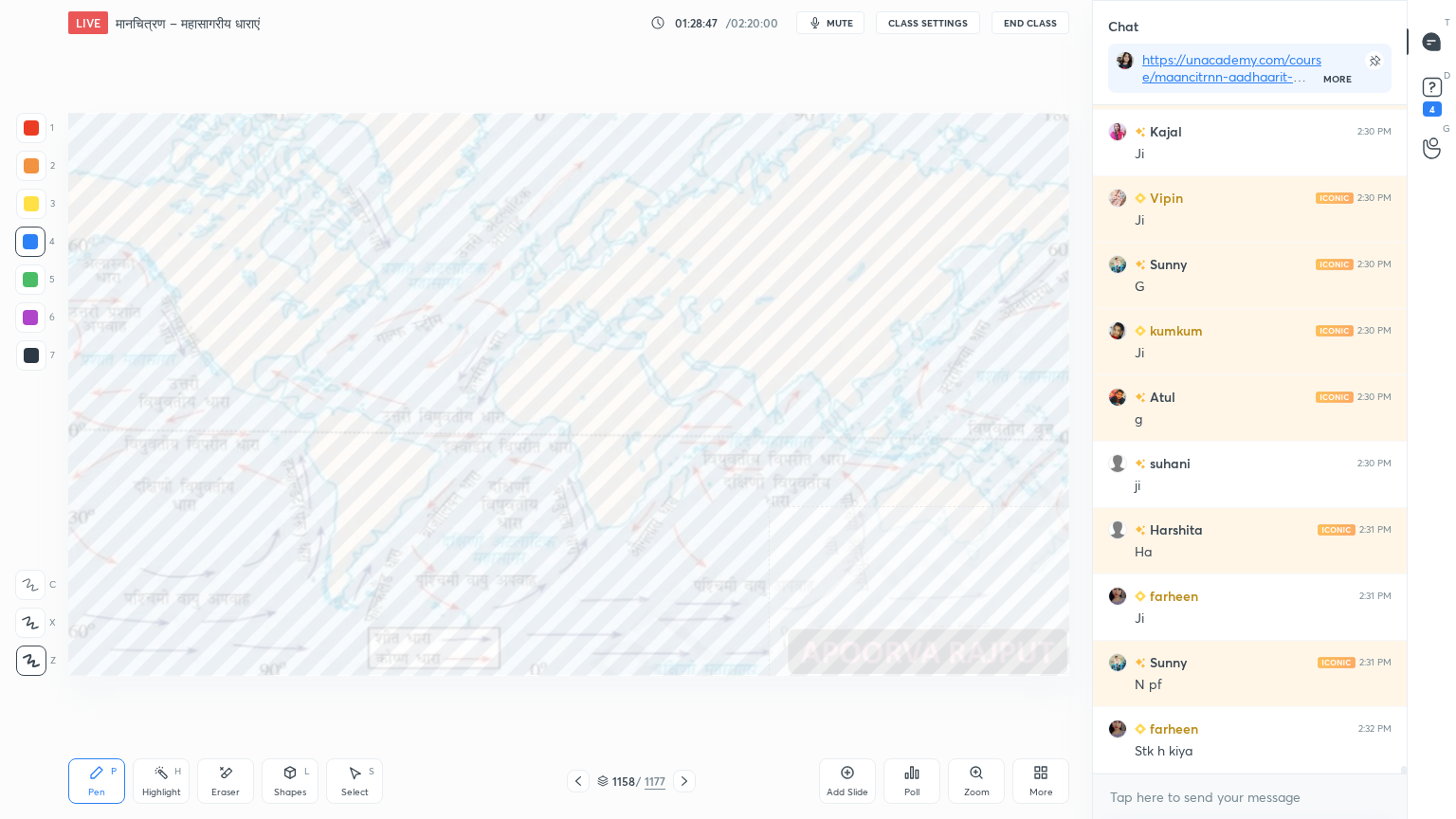 click 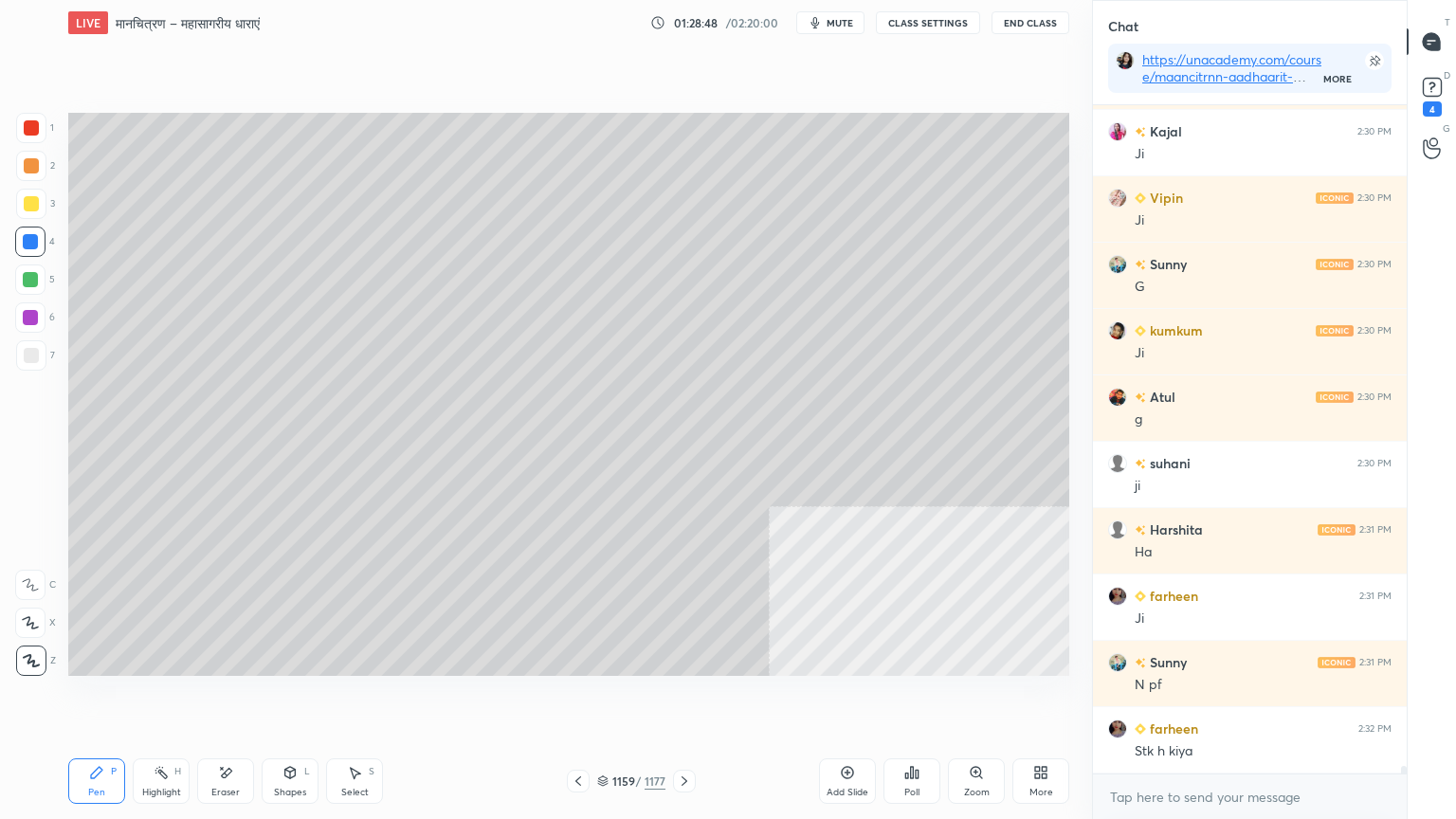 click 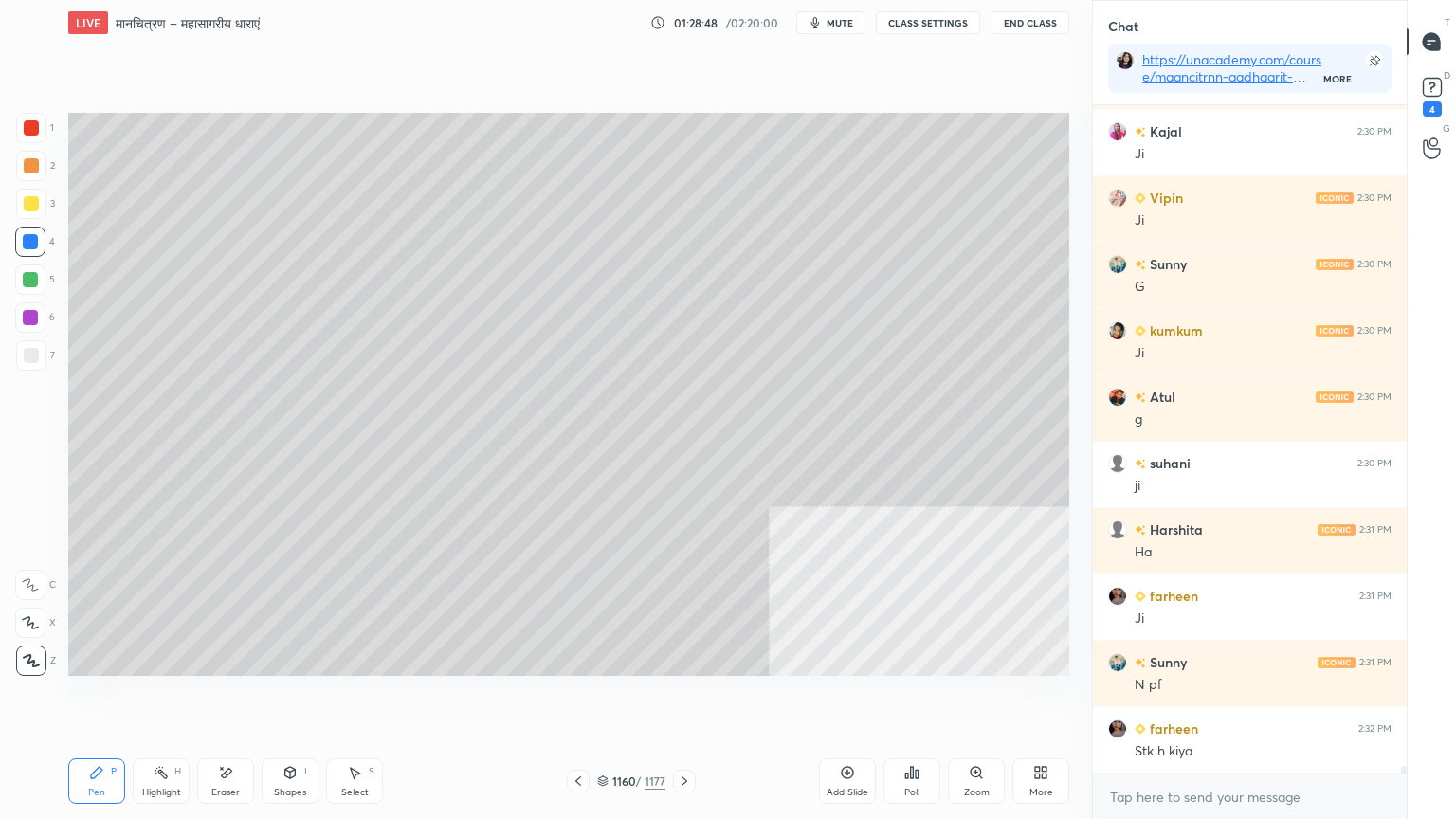 click 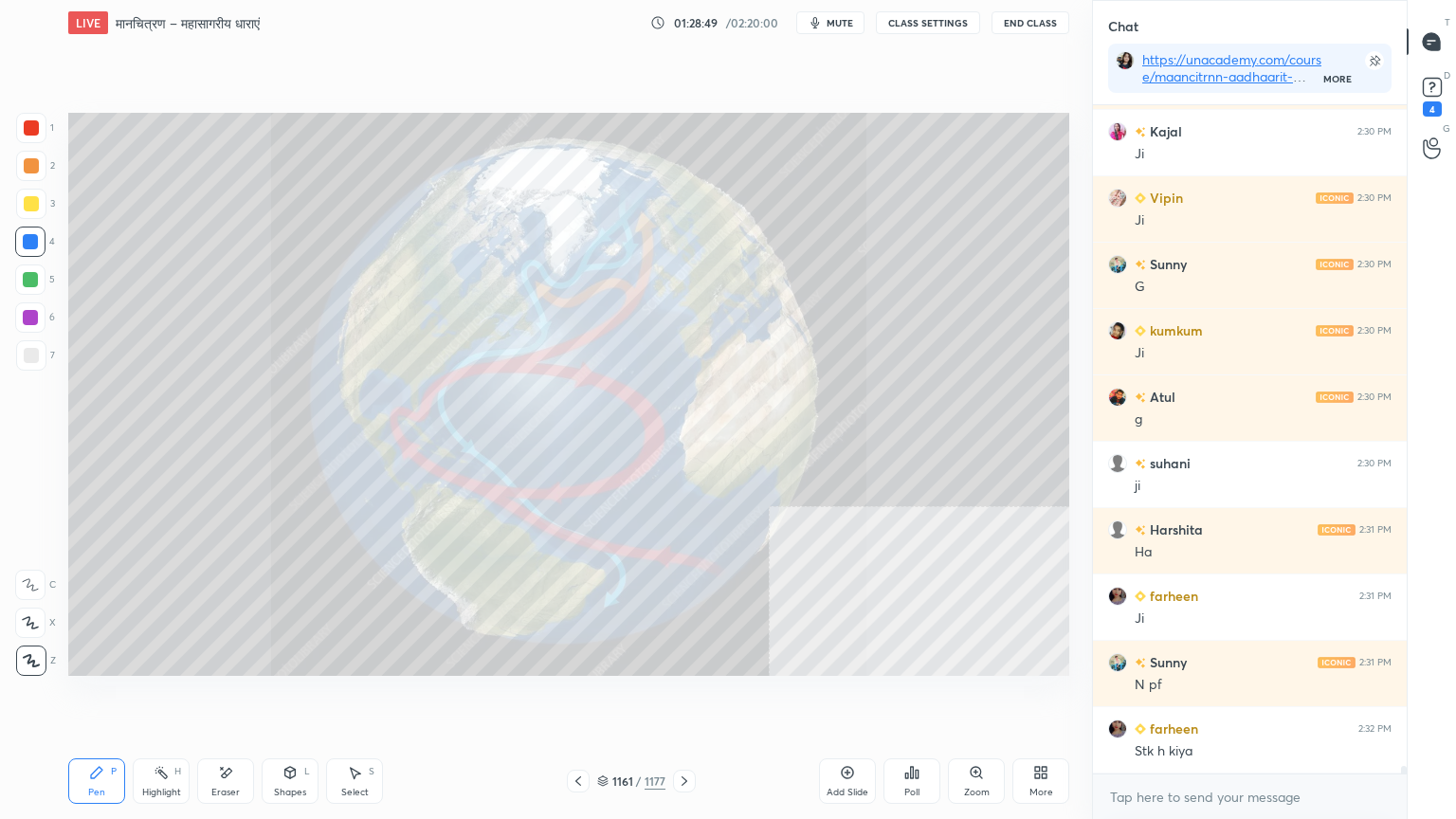 click 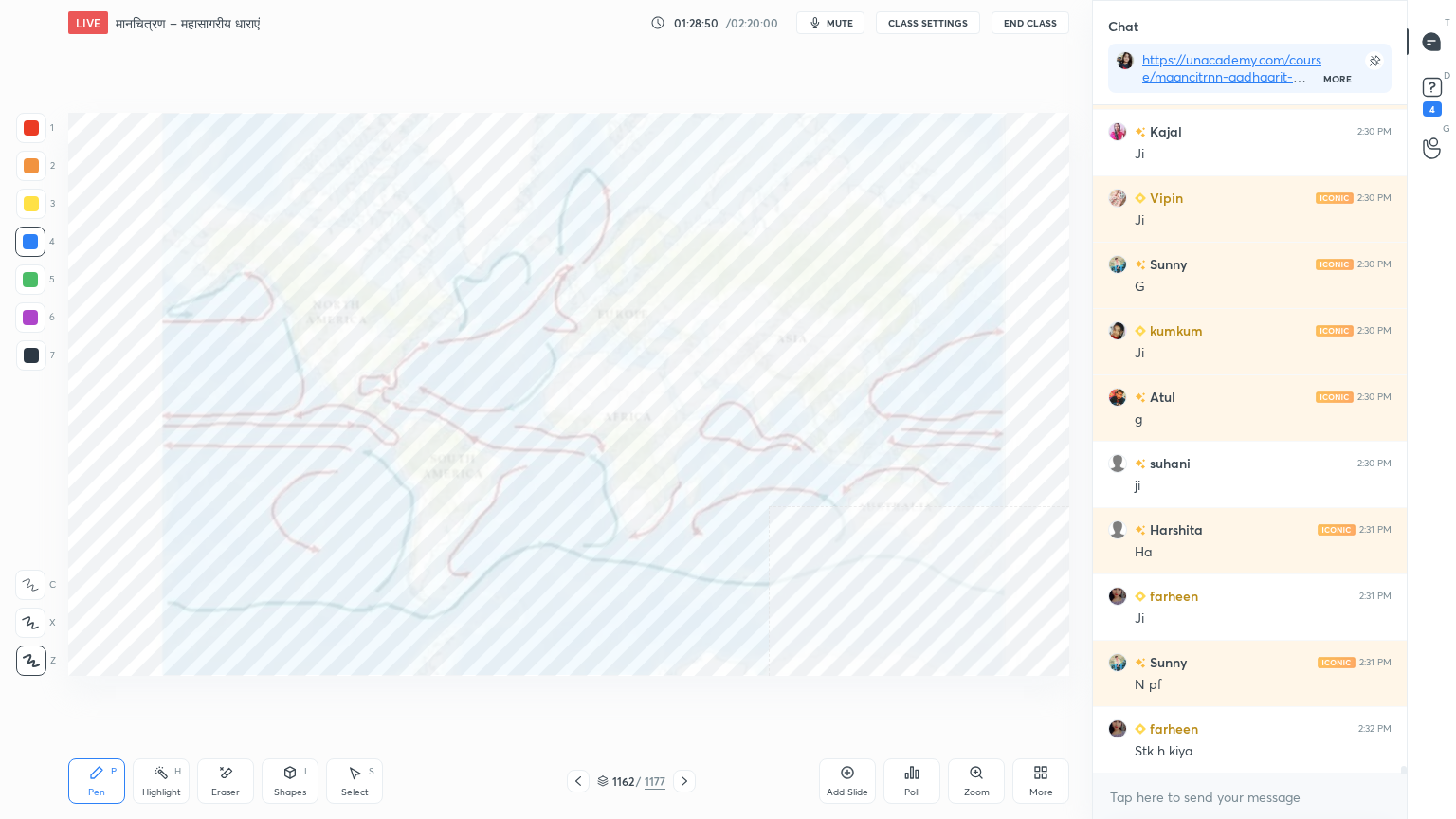 click on "Pen P Highlight H Eraser Shapes L Select S 1162 / 1177 Add Slide Poll Zoom More" at bounding box center [569, 781] 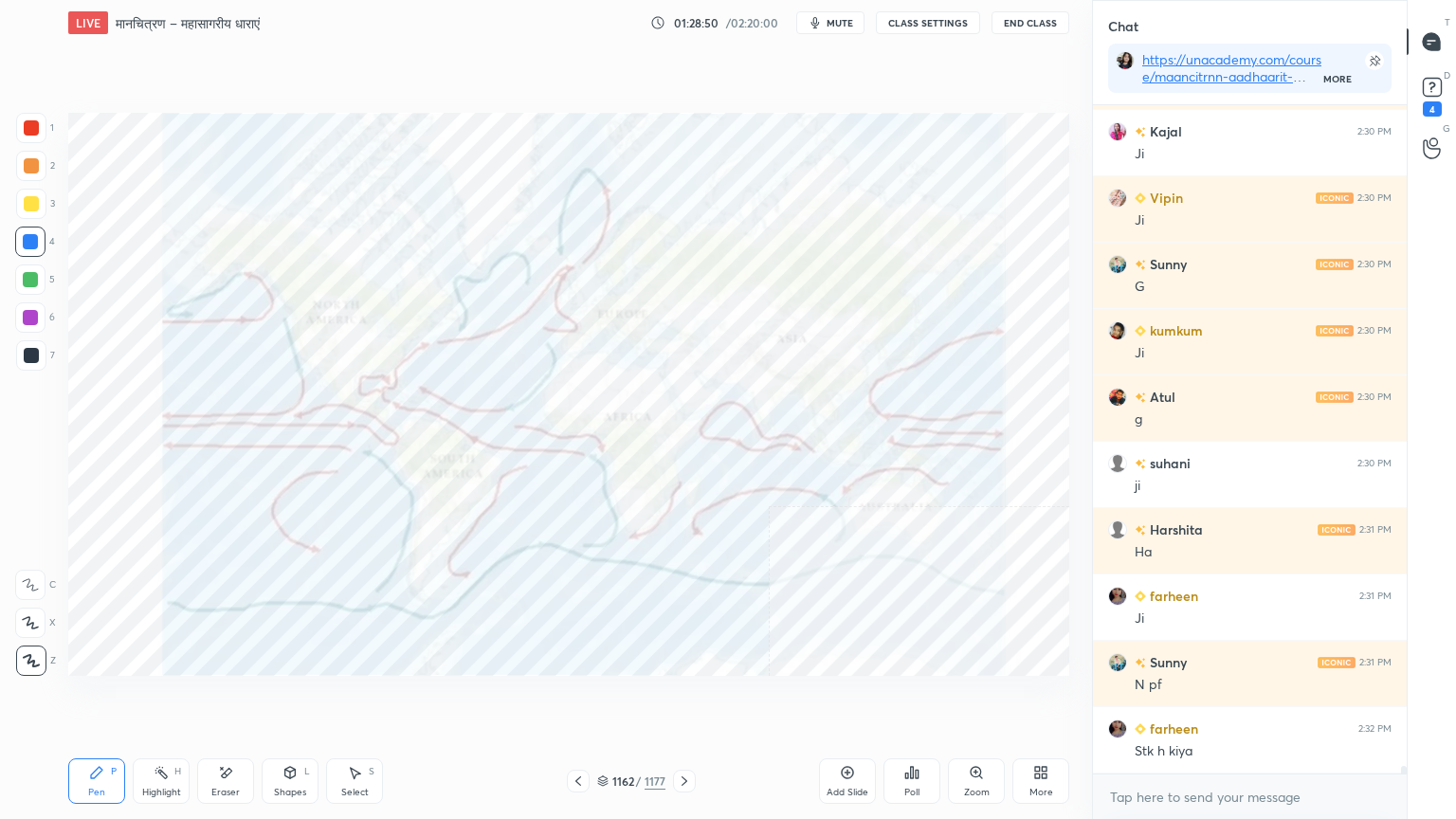 click 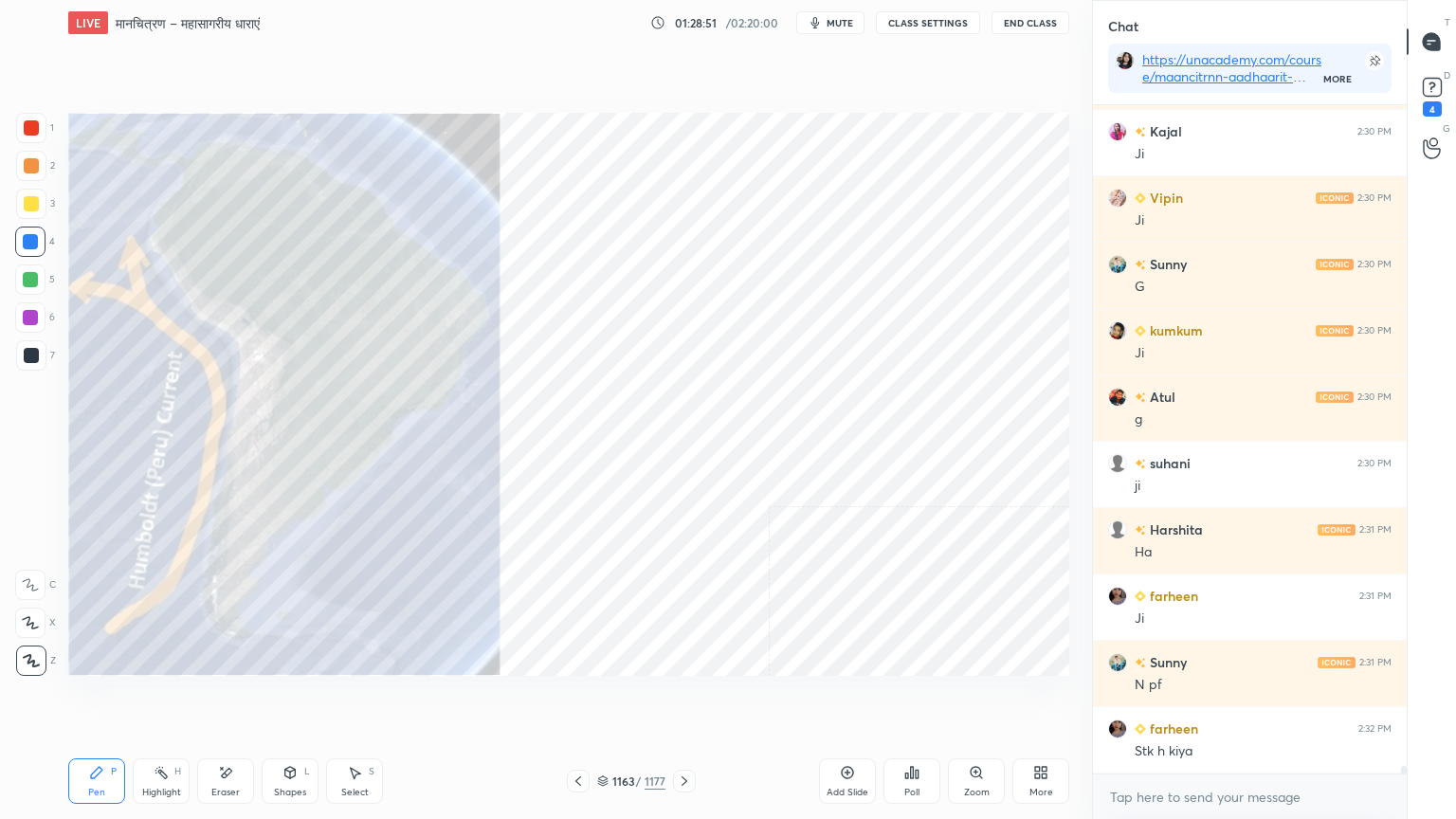 click 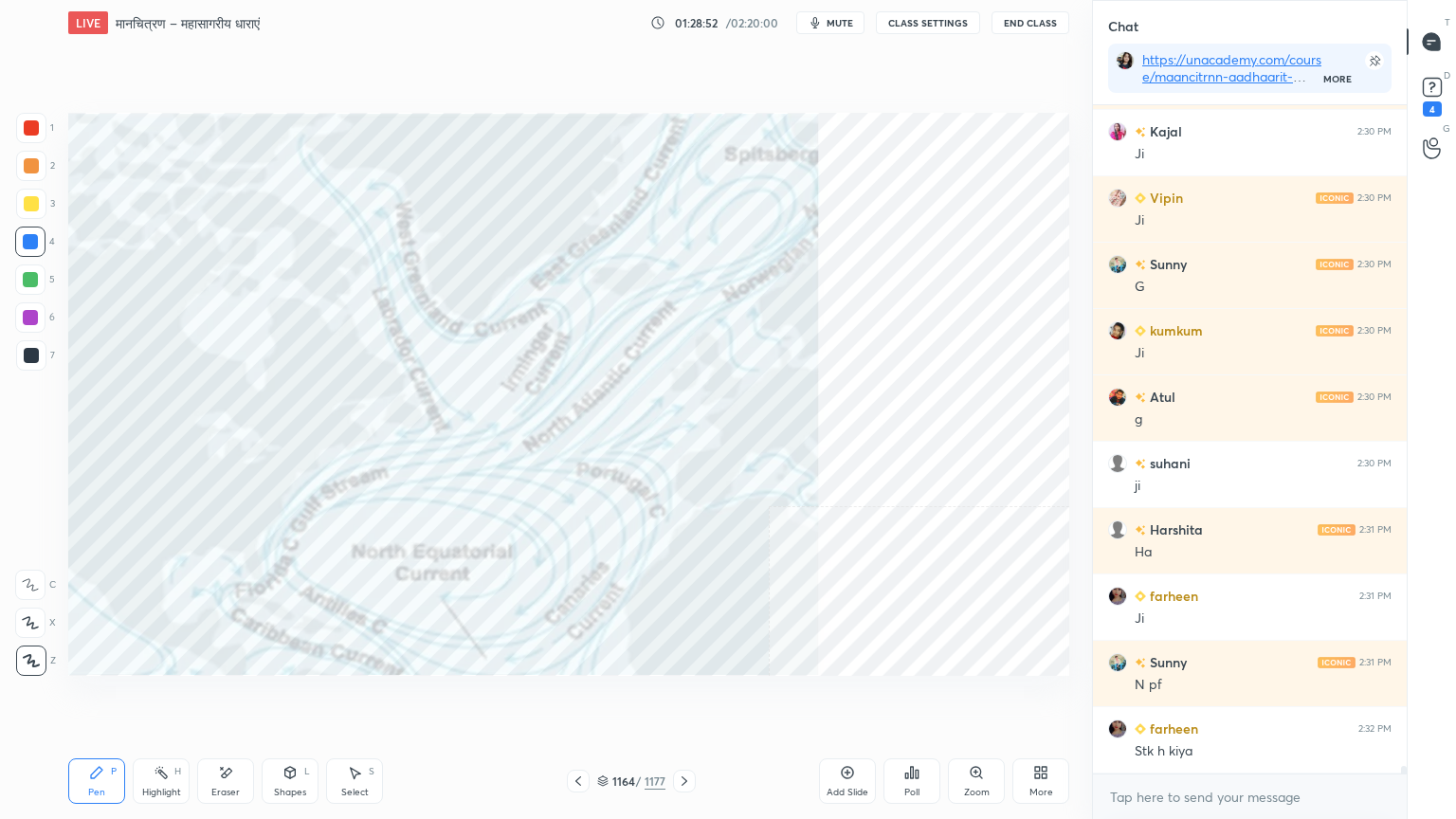 click 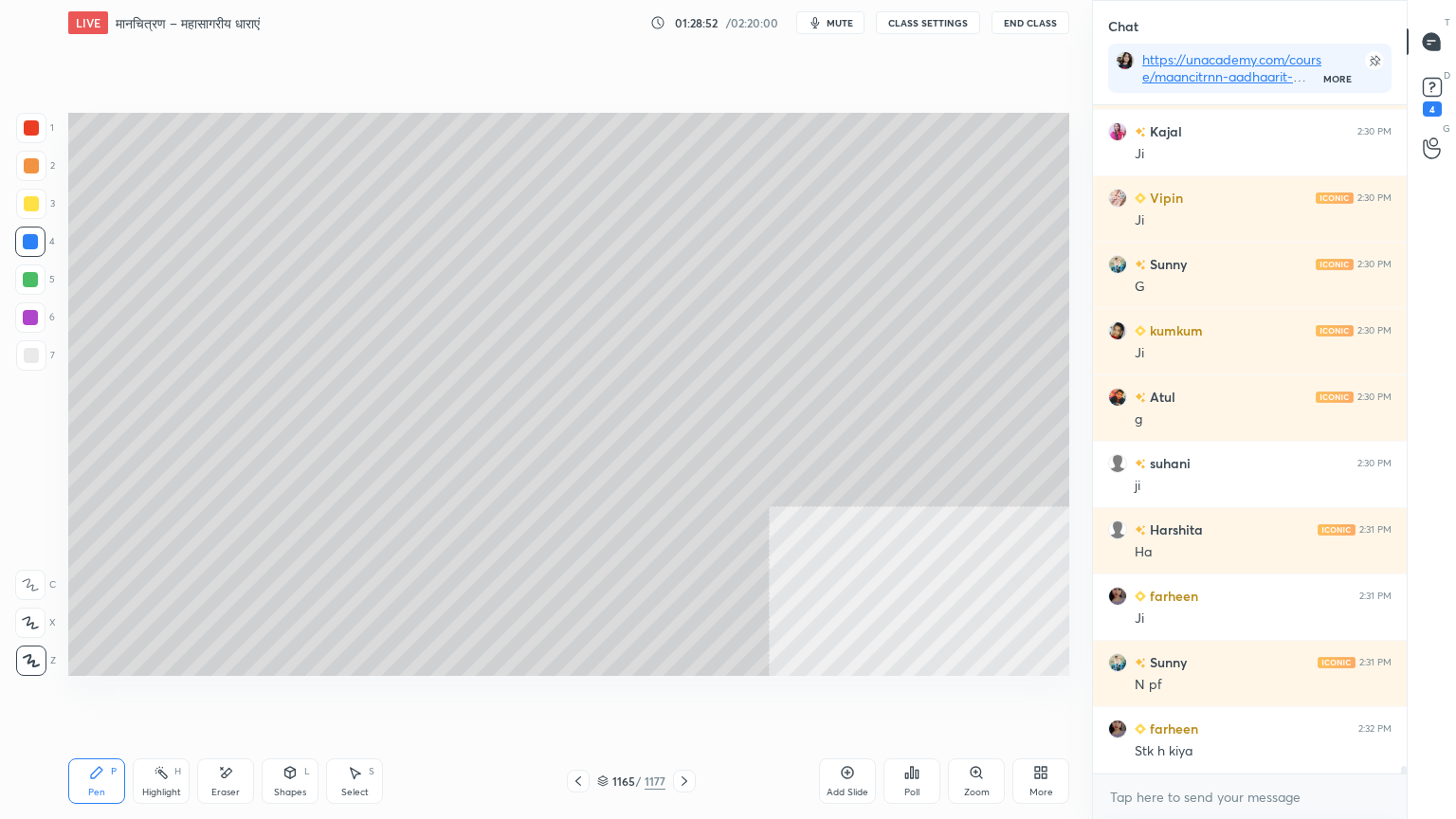 click 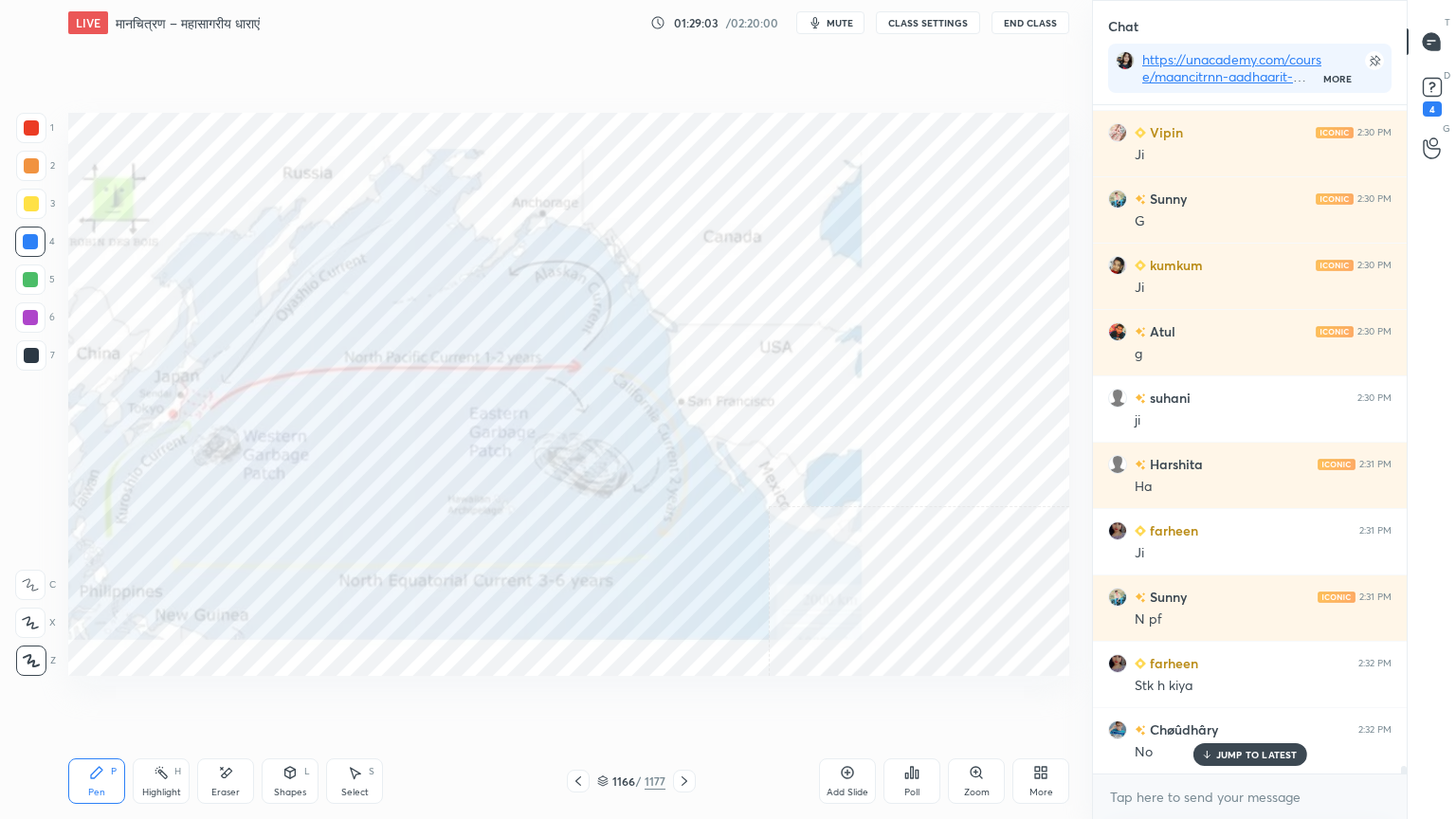scroll, scrollTop: 59578, scrollLeft: 0, axis: vertical 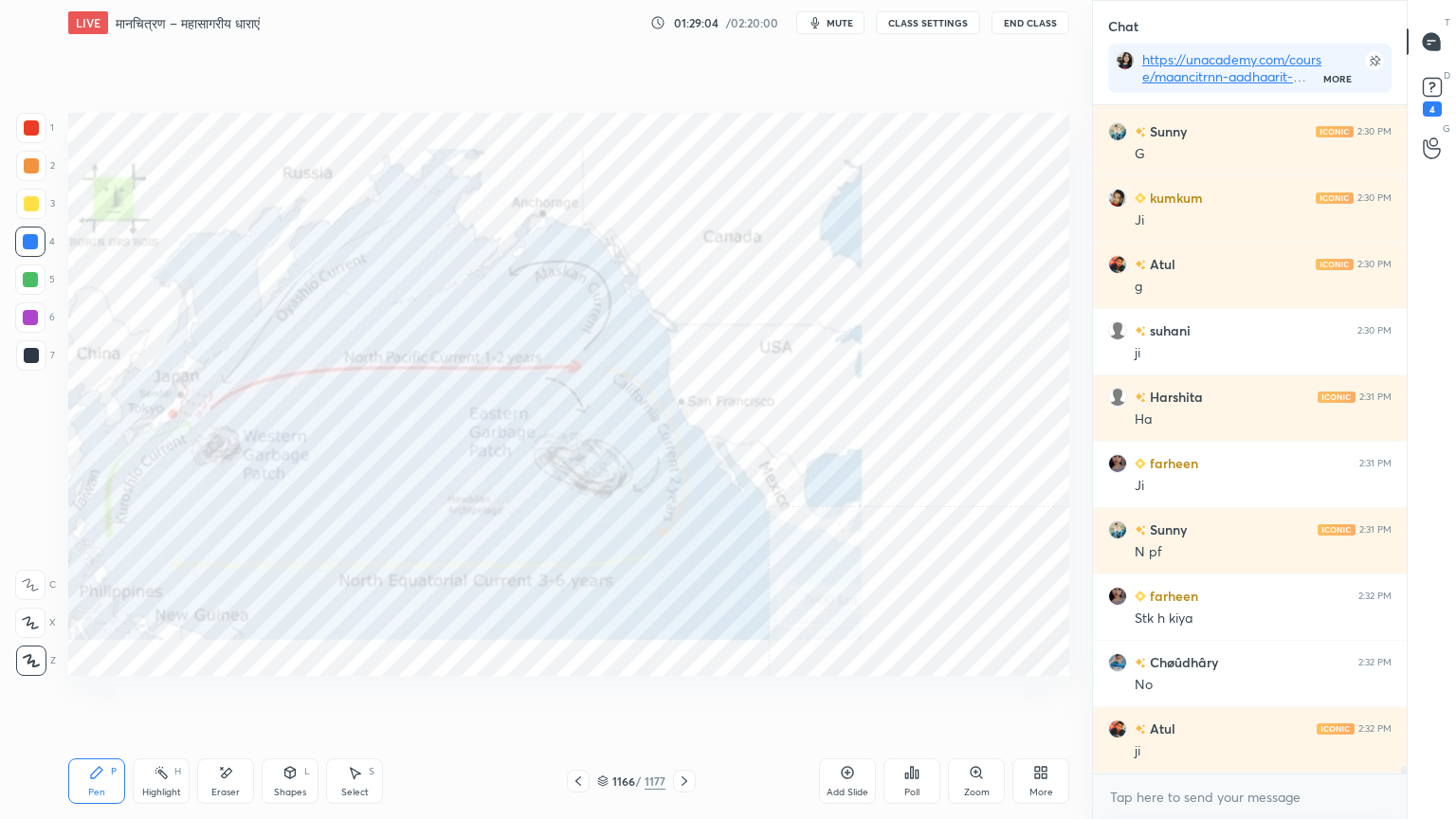 click on "Eraser" at bounding box center [226, 781] 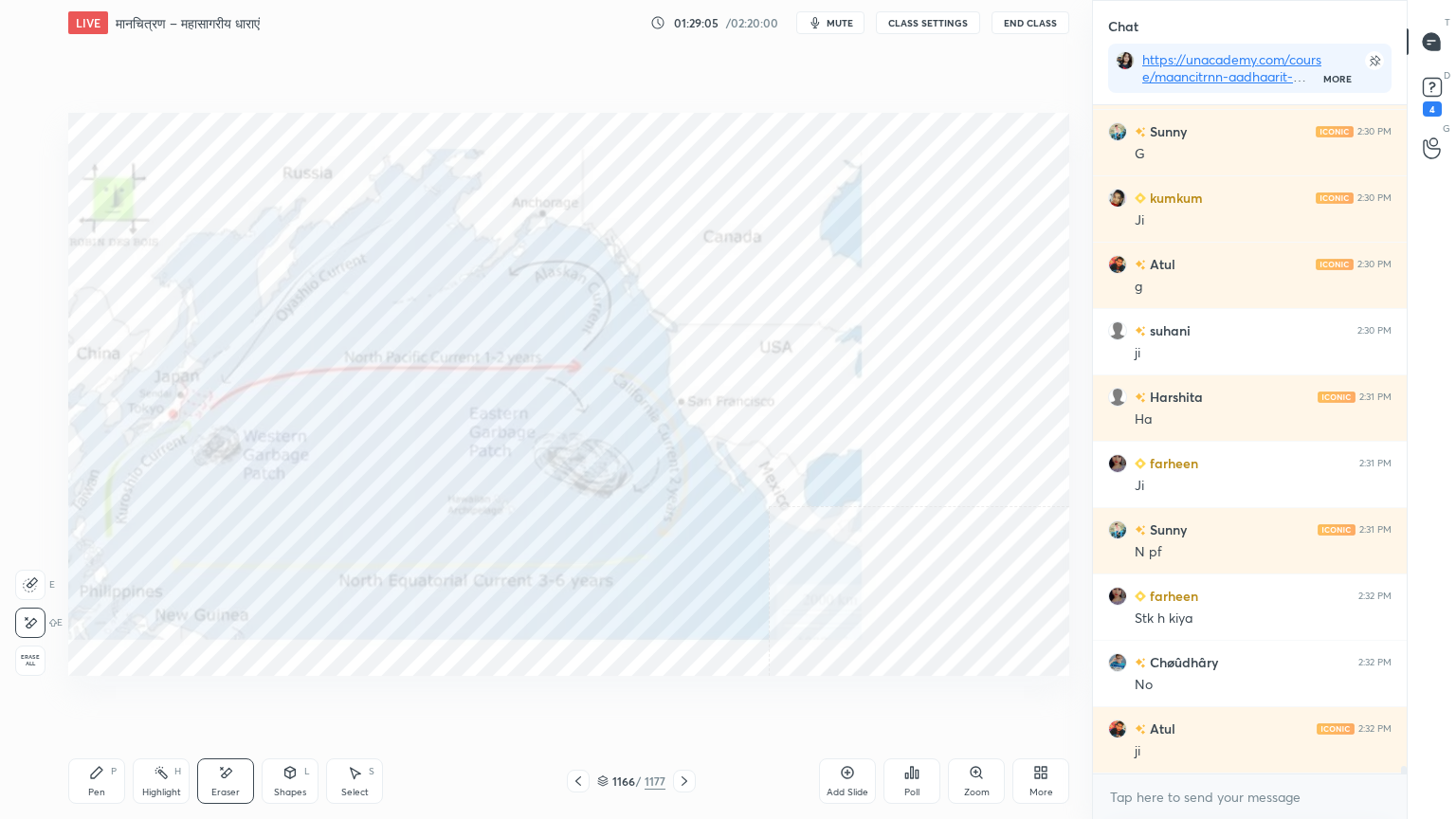 click on "Erase all" at bounding box center (30, 661) 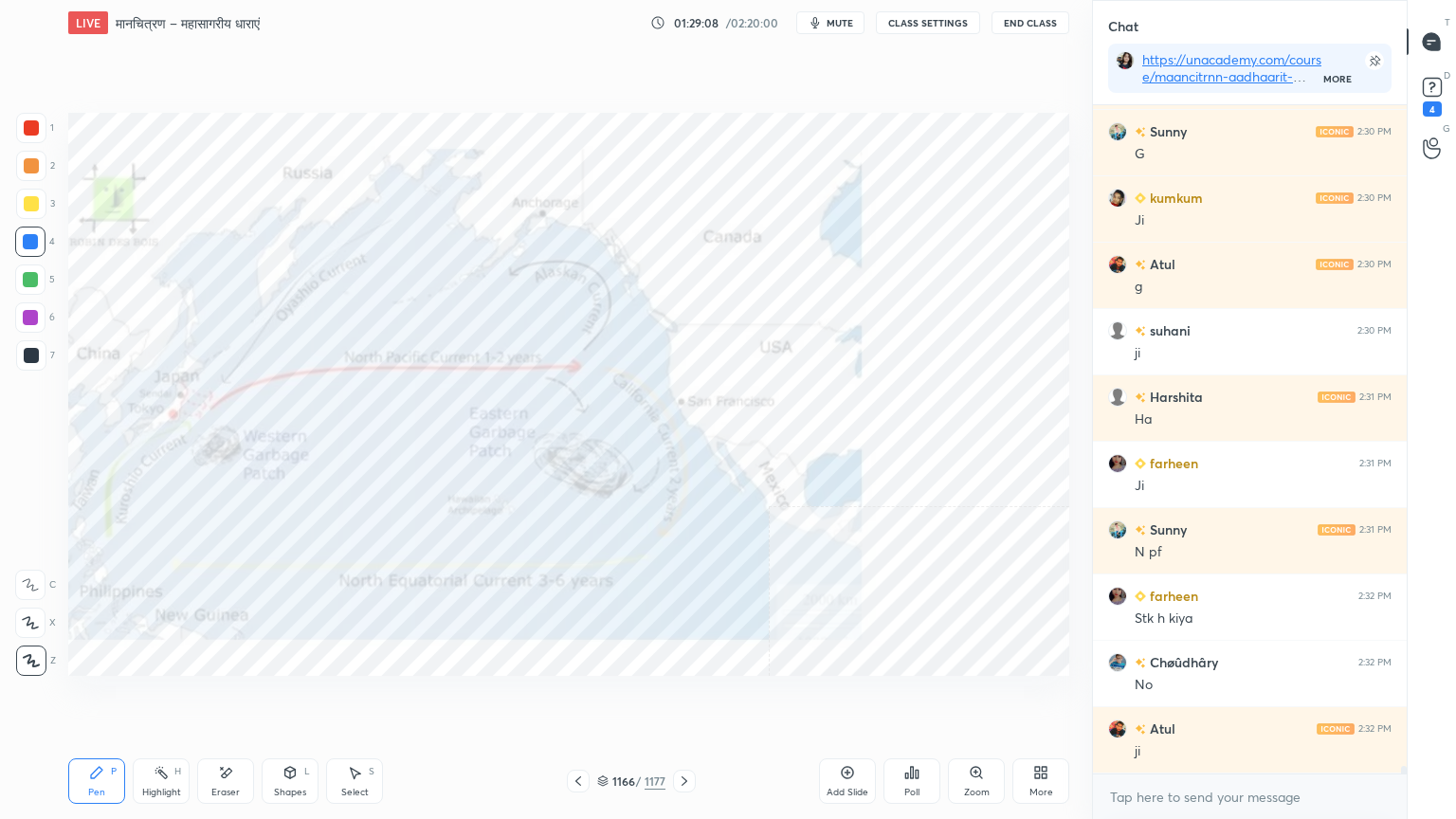 drag, startPoint x: 606, startPoint y: 782, endPoint x: 614, endPoint y: 777, distance: 9.43398 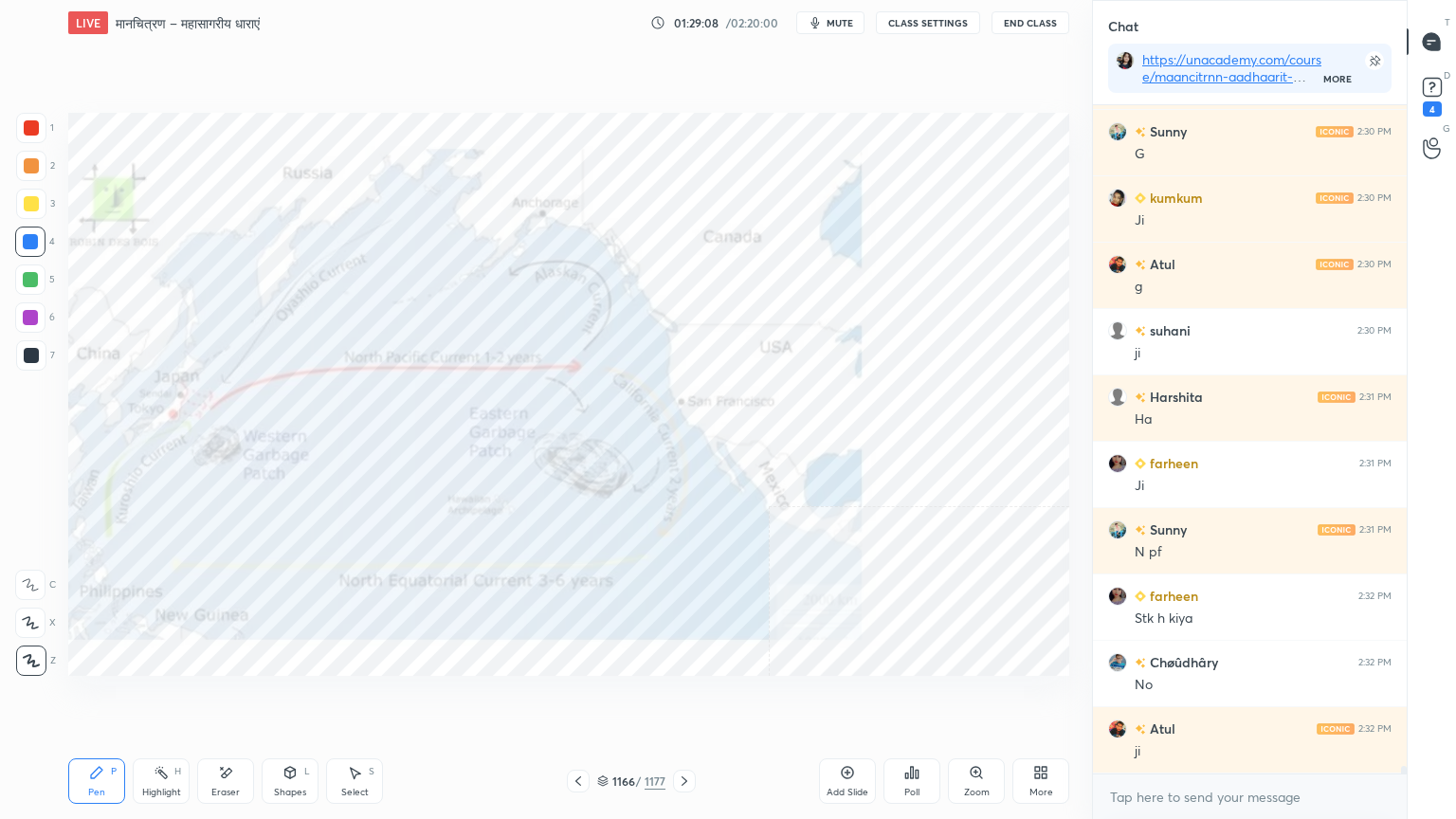 click 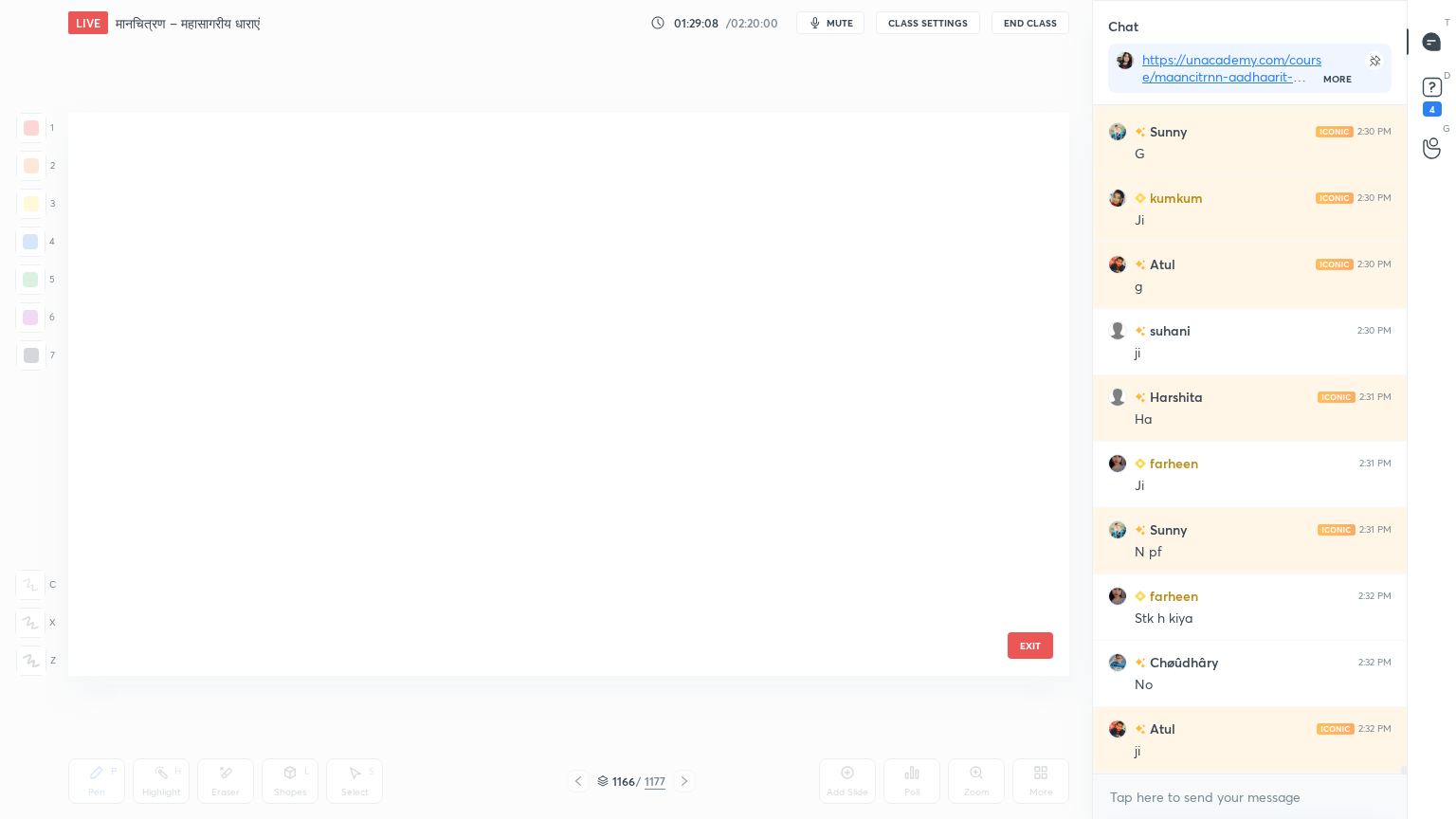 scroll, scrollTop: 66915, scrollLeft: 0, axis: vertical 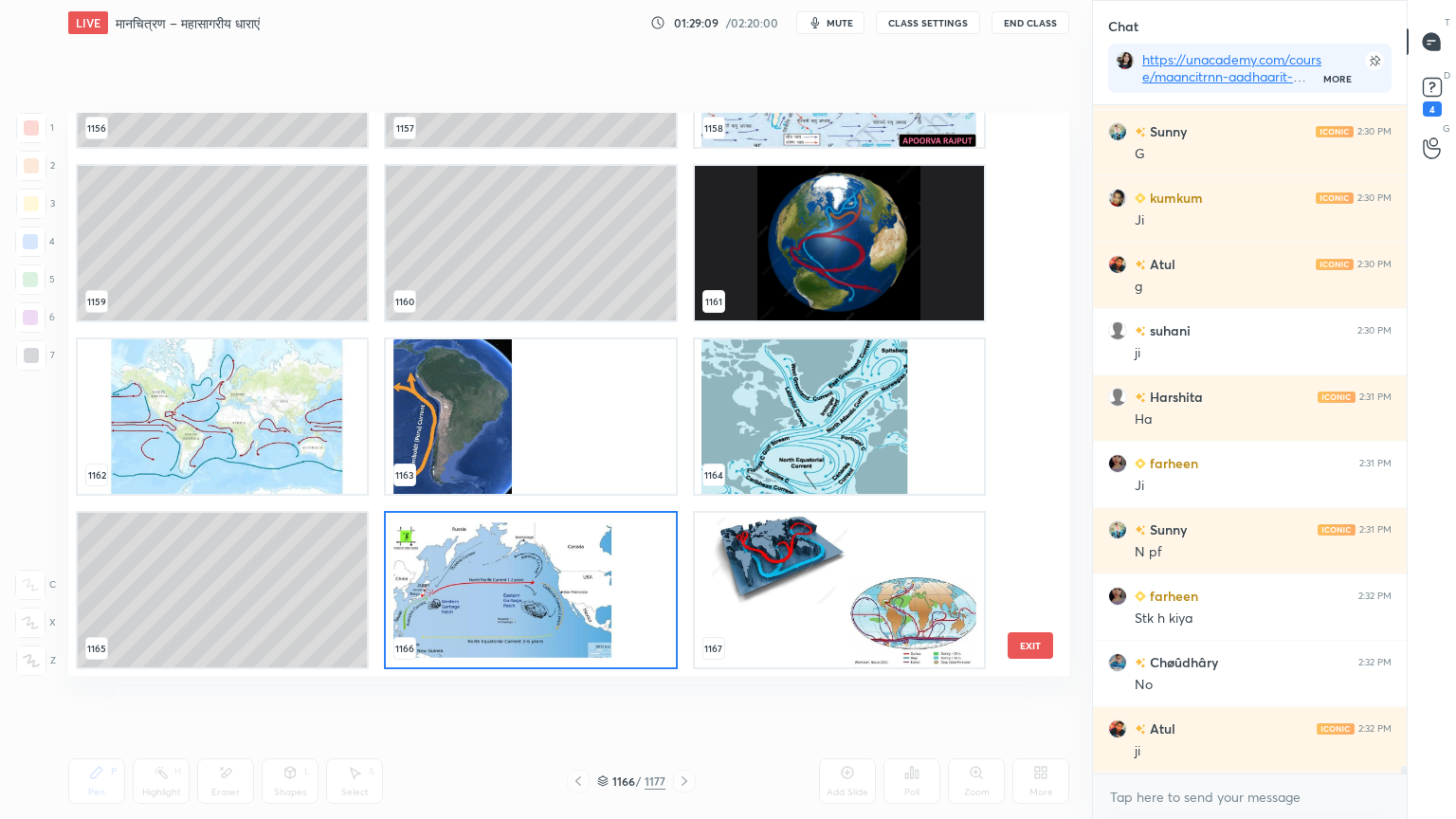 click at bounding box center [839, 69] 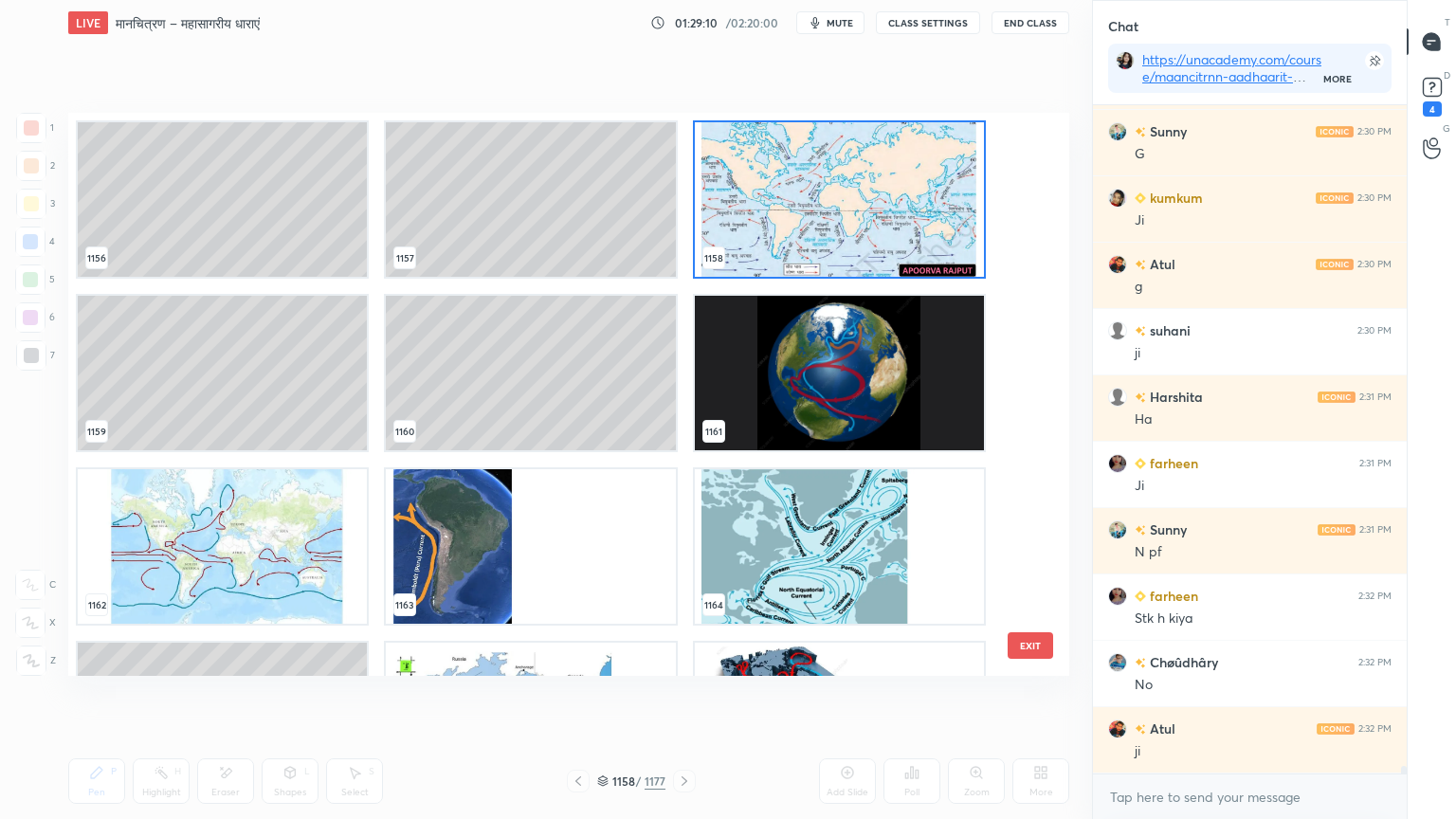 click on "1156 1157 1158 1159 1160 1161 1162 1163 1164 1165 1166 1167 1168 1169 1170" at bounding box center [552, 394] 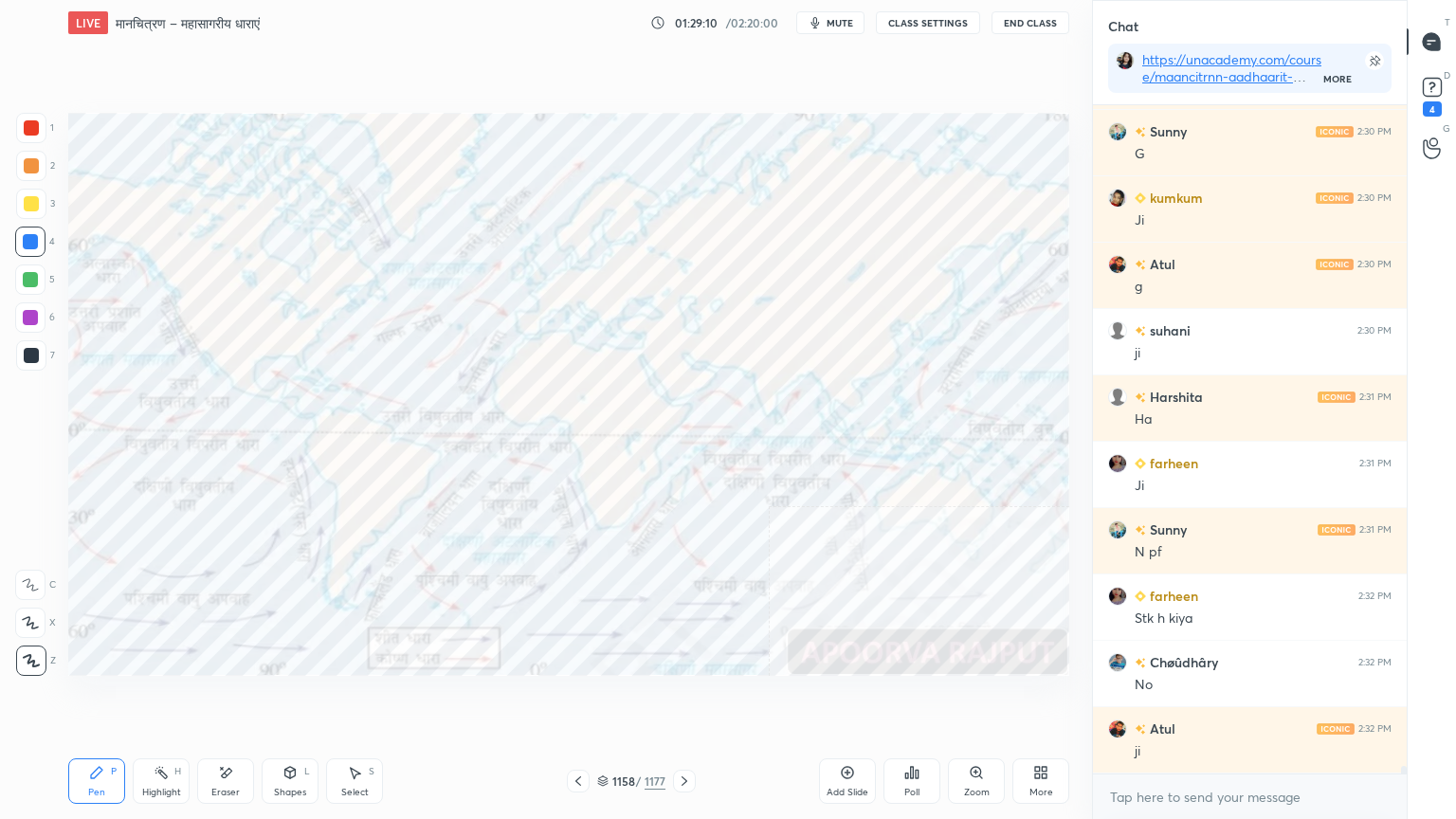 click at bounding box center [839, 199] 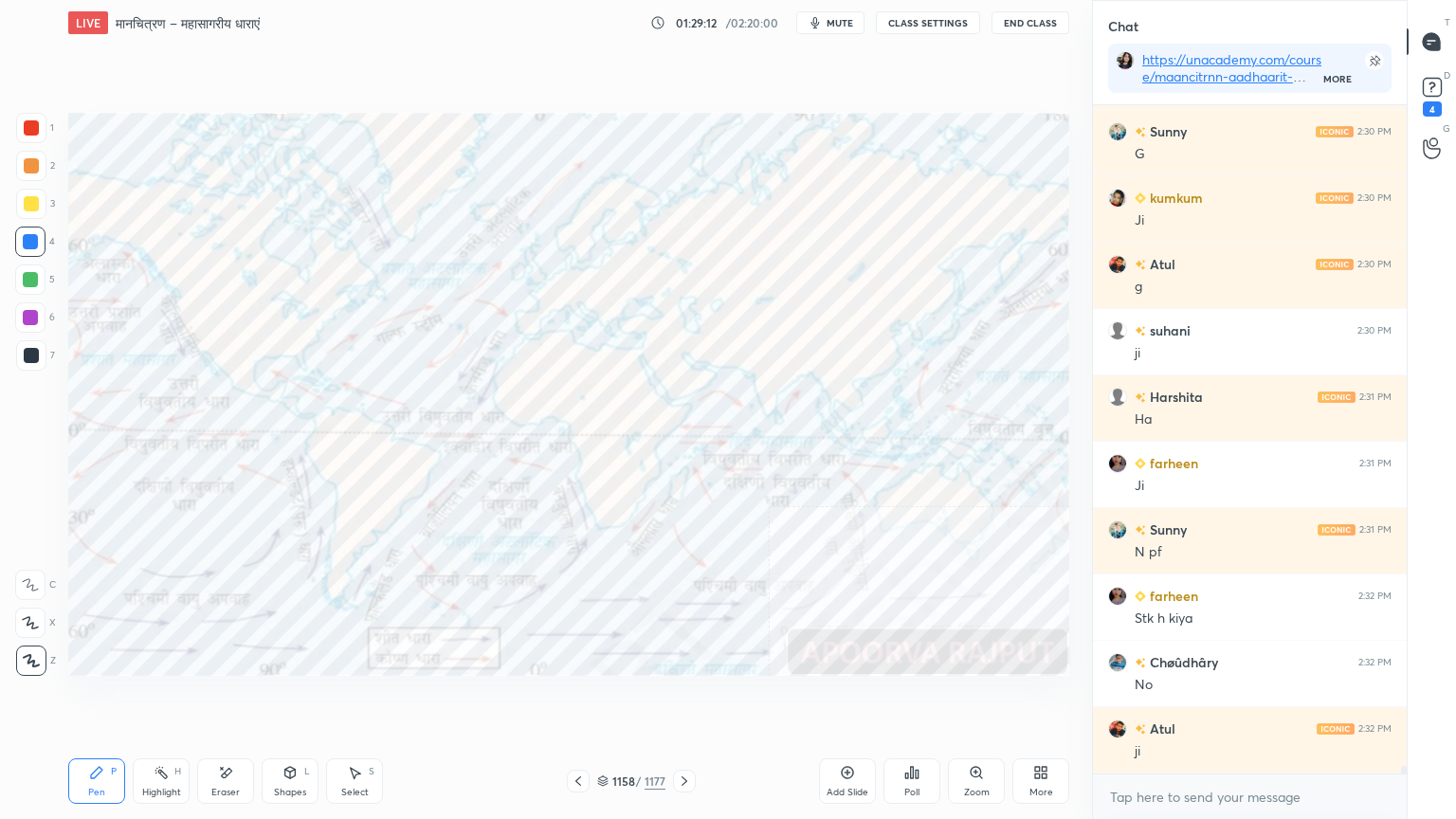 click on "Eraser" at bounding box center [226, 781] 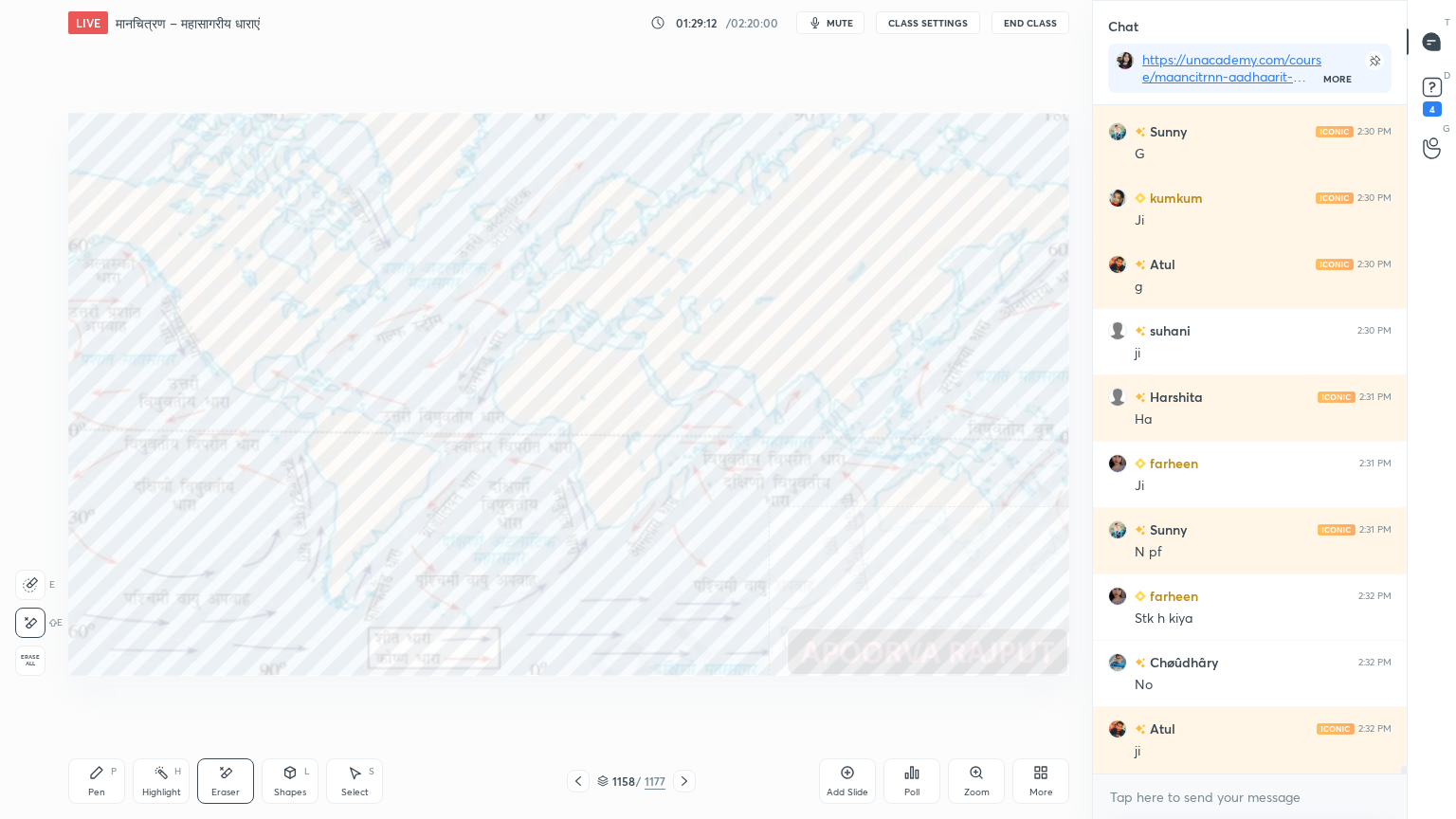 click on "Erase all" at bounding box center (30, 661) 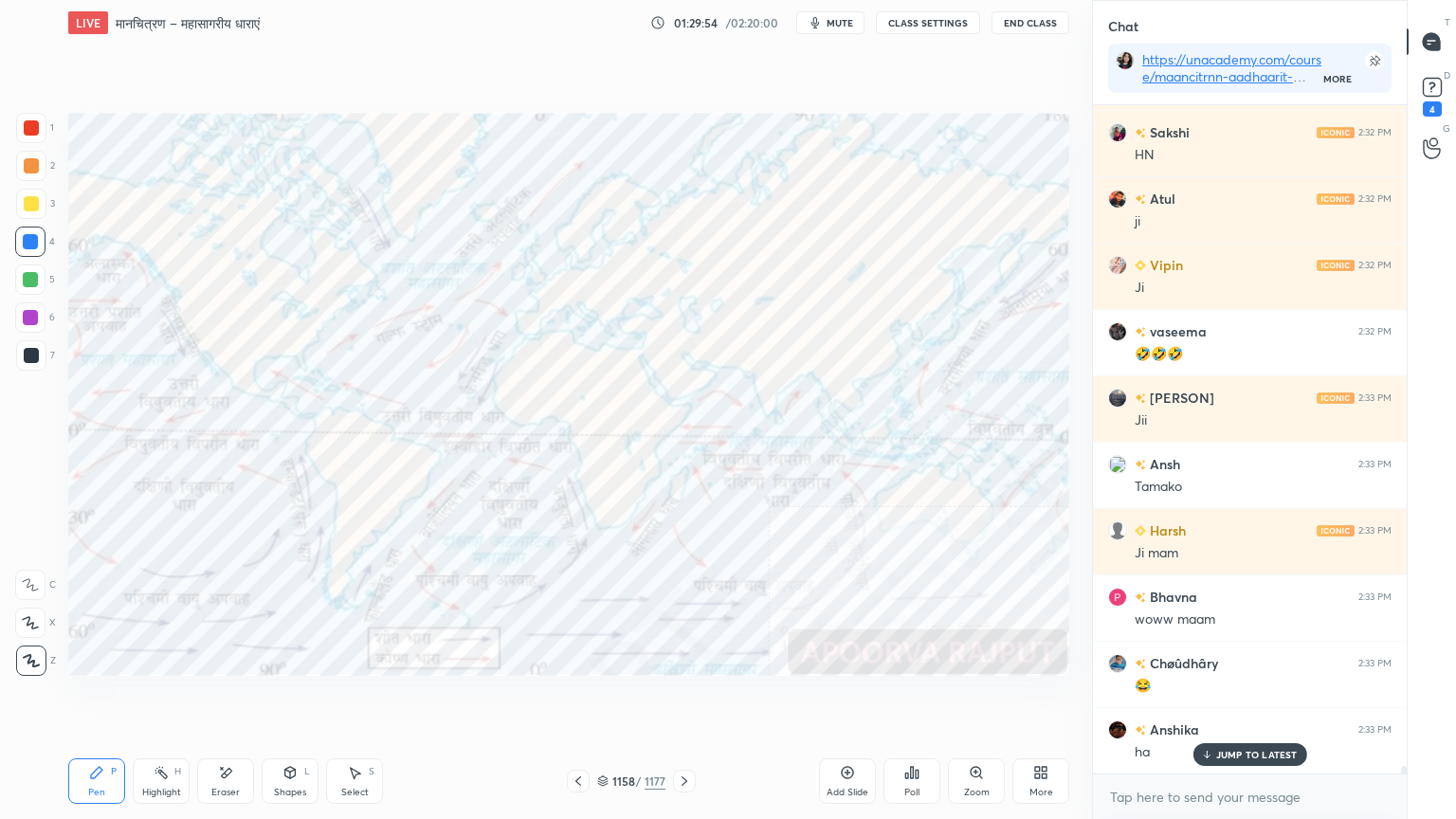 scroll, scrollTop: 60506, scrollLeft: 0, axis: vertical 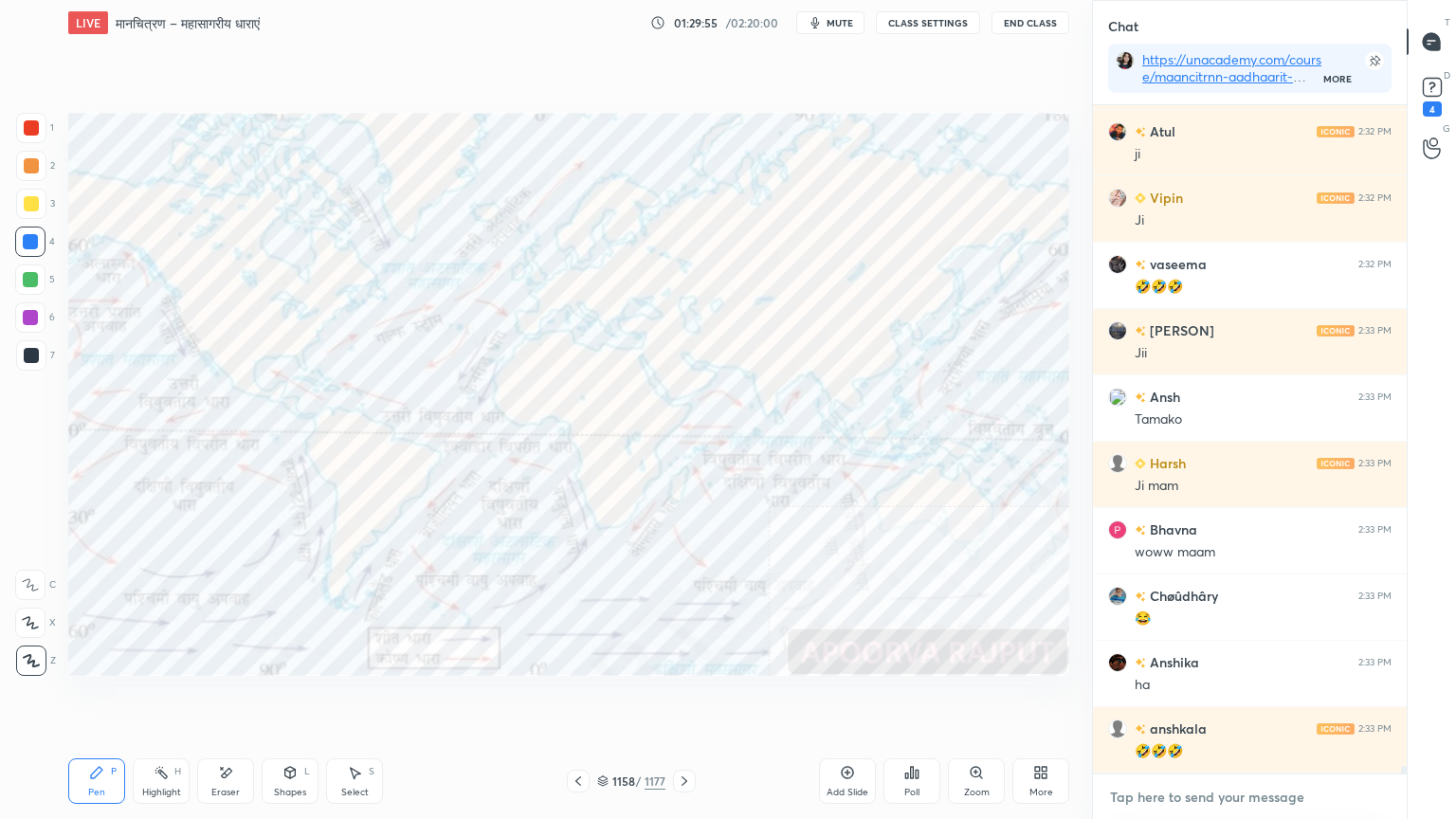 click at bounding box center [1249, 797] 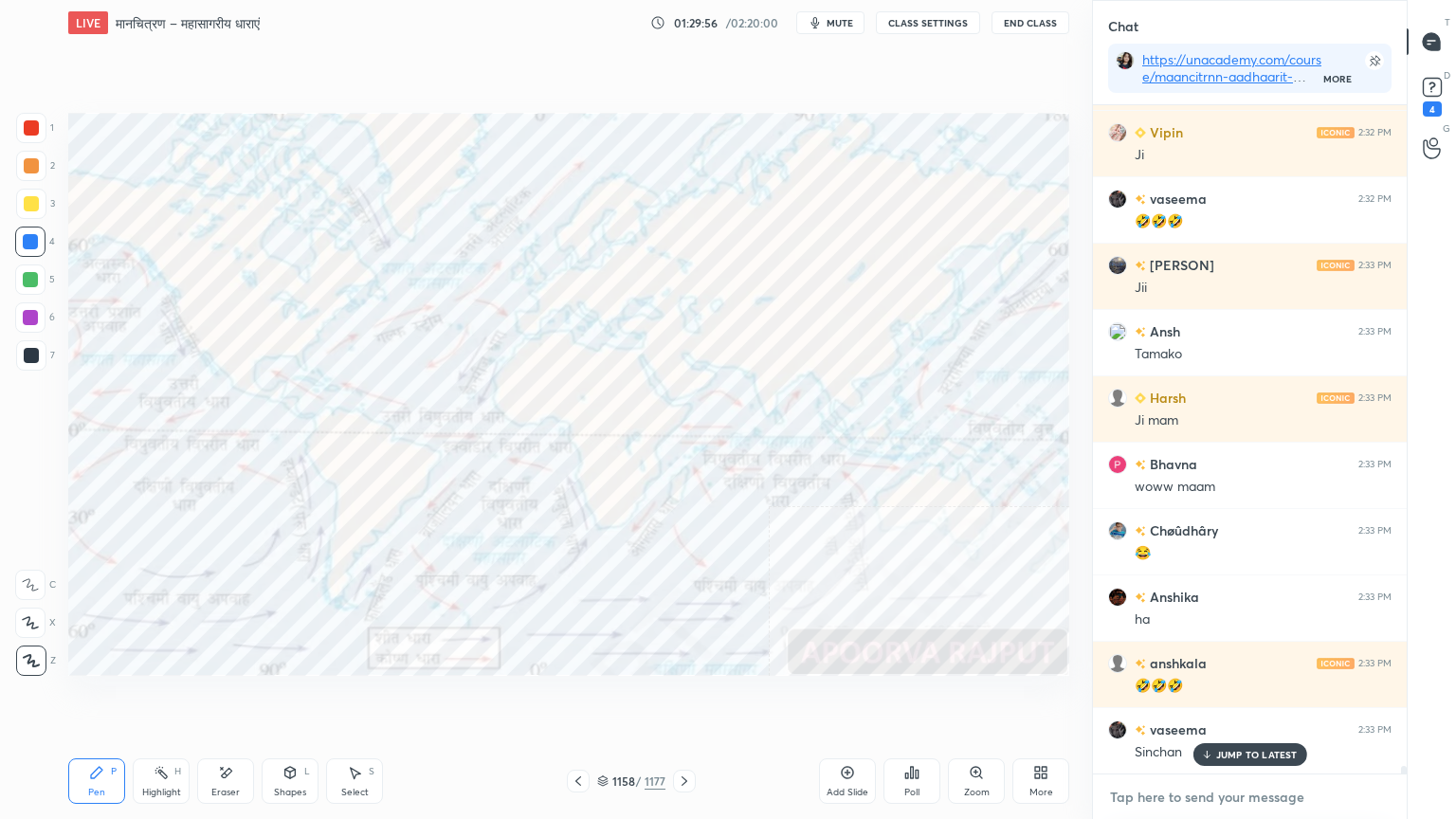 click at bounding box center [1249, 797] 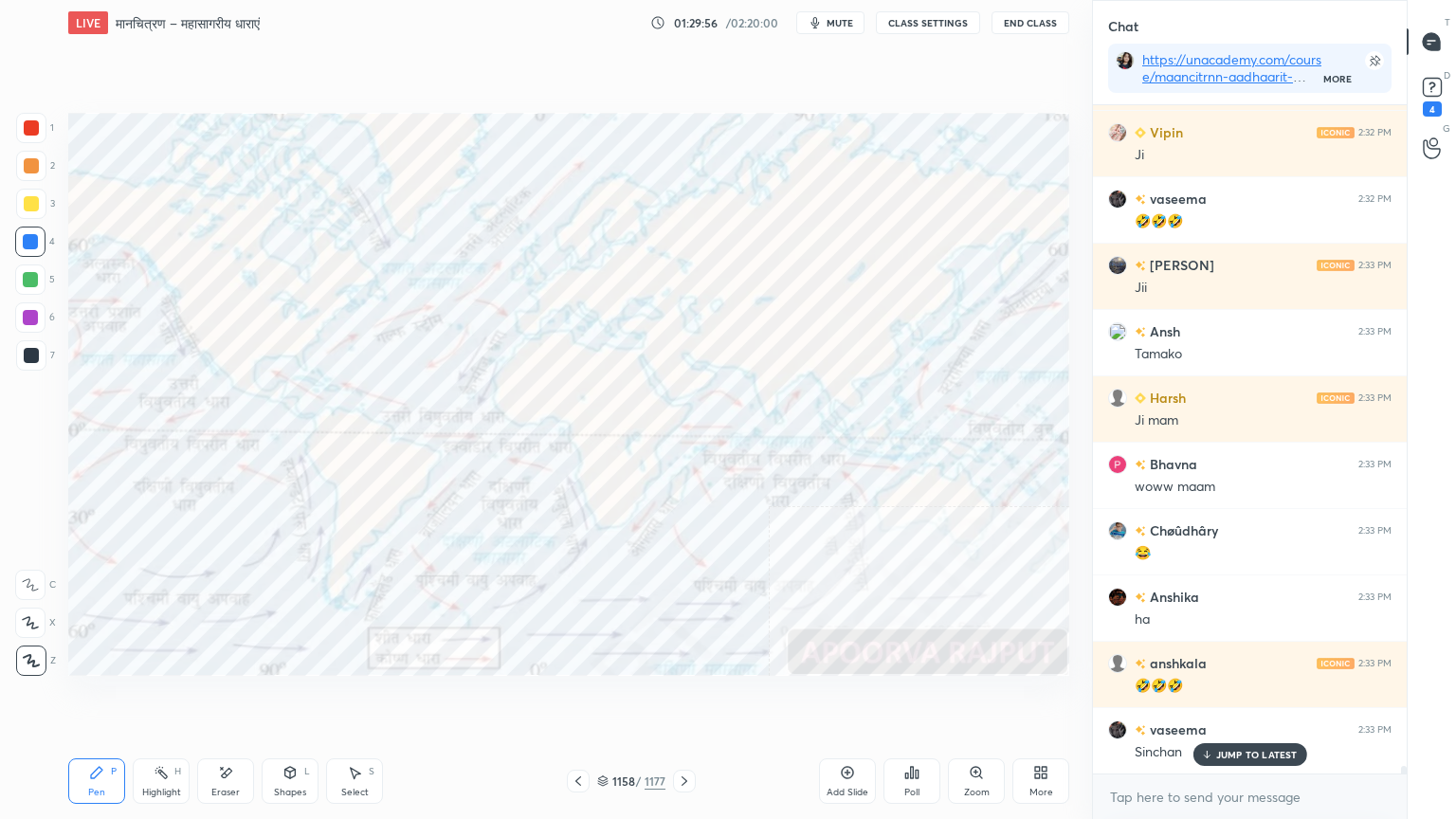 click on "JUMP TO LATEST" at bounding box center [1257, 755] 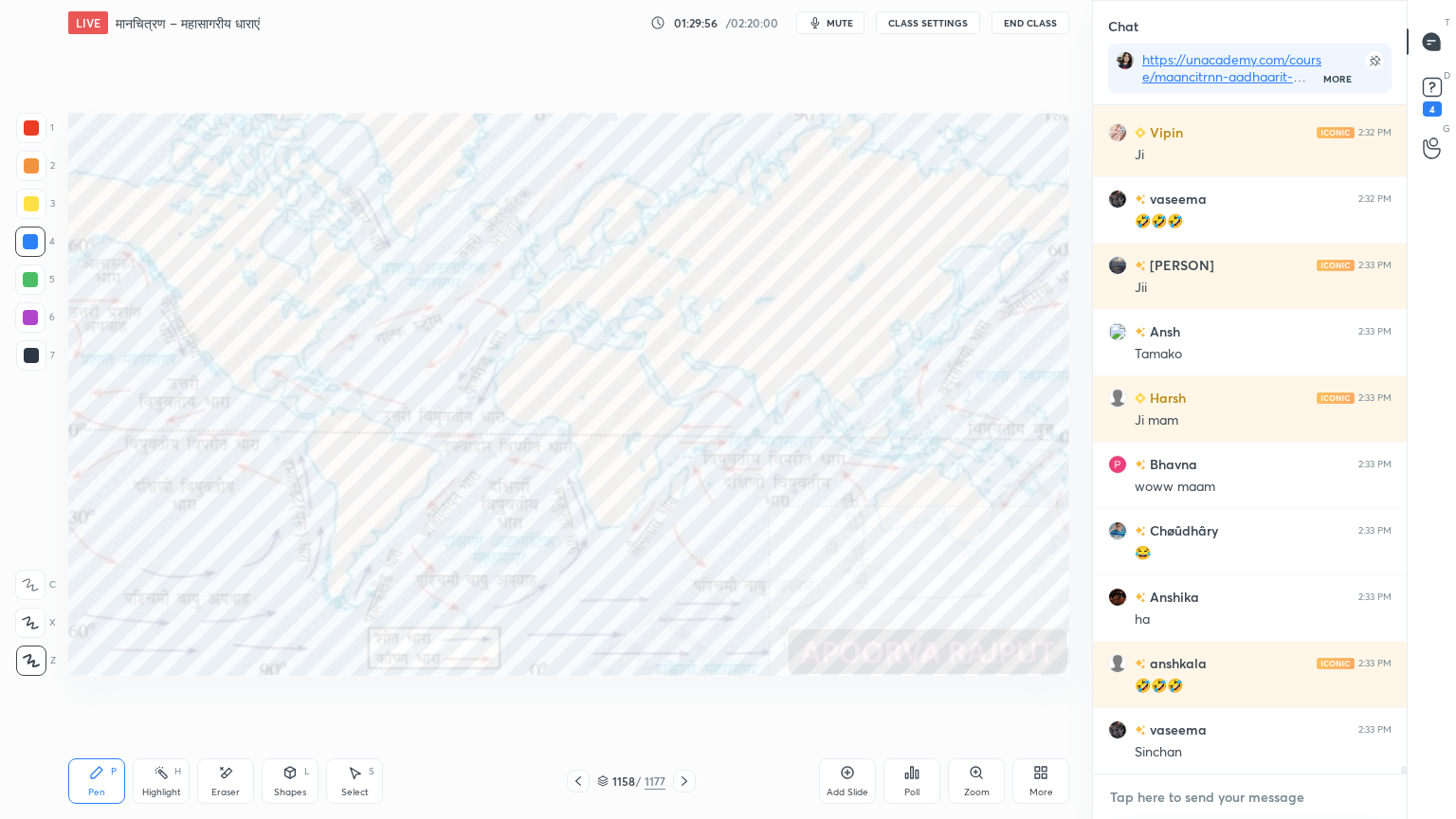 click at bounding box center [1249, 797] 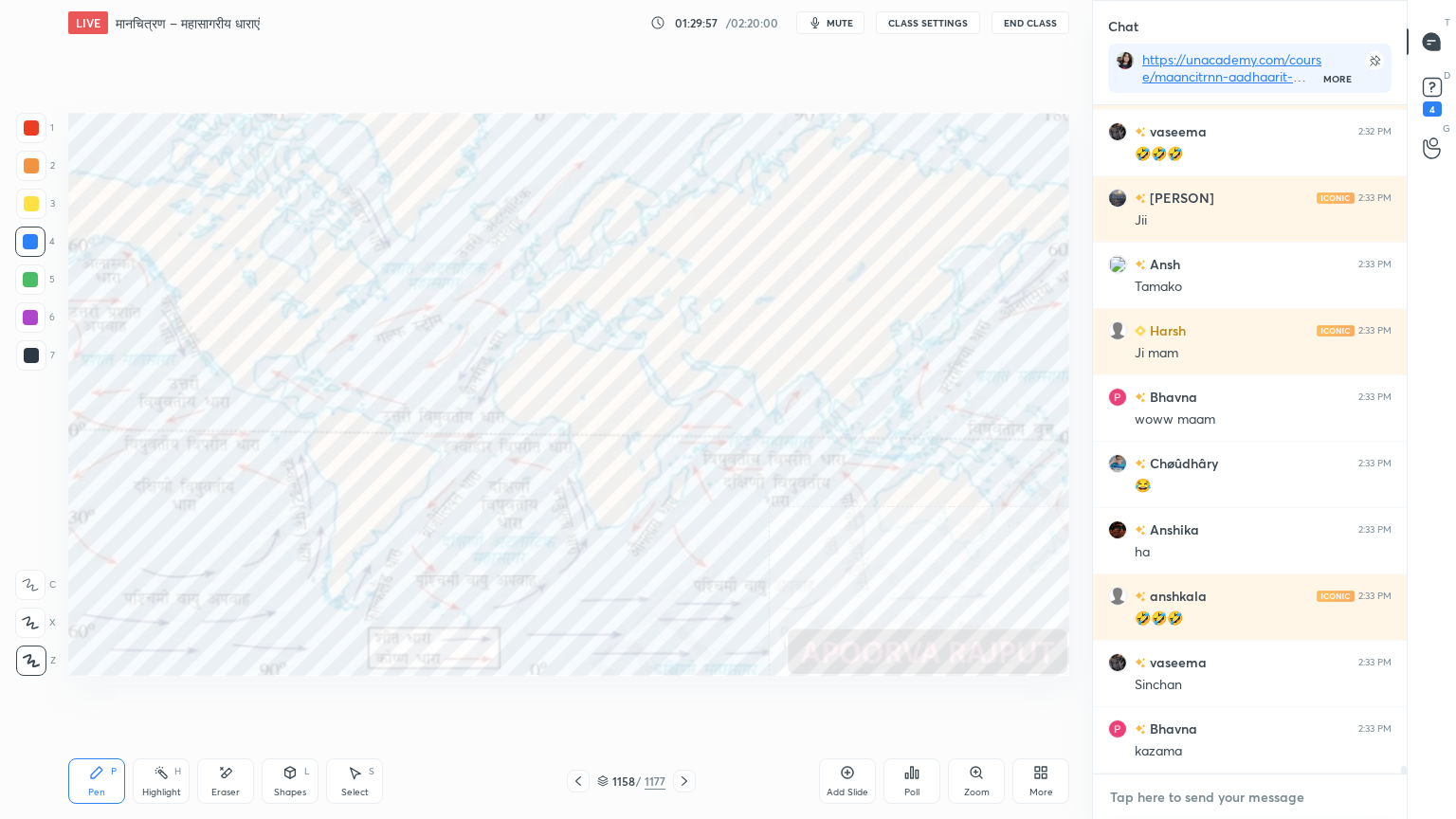 click at bounding box center (1249, 797) 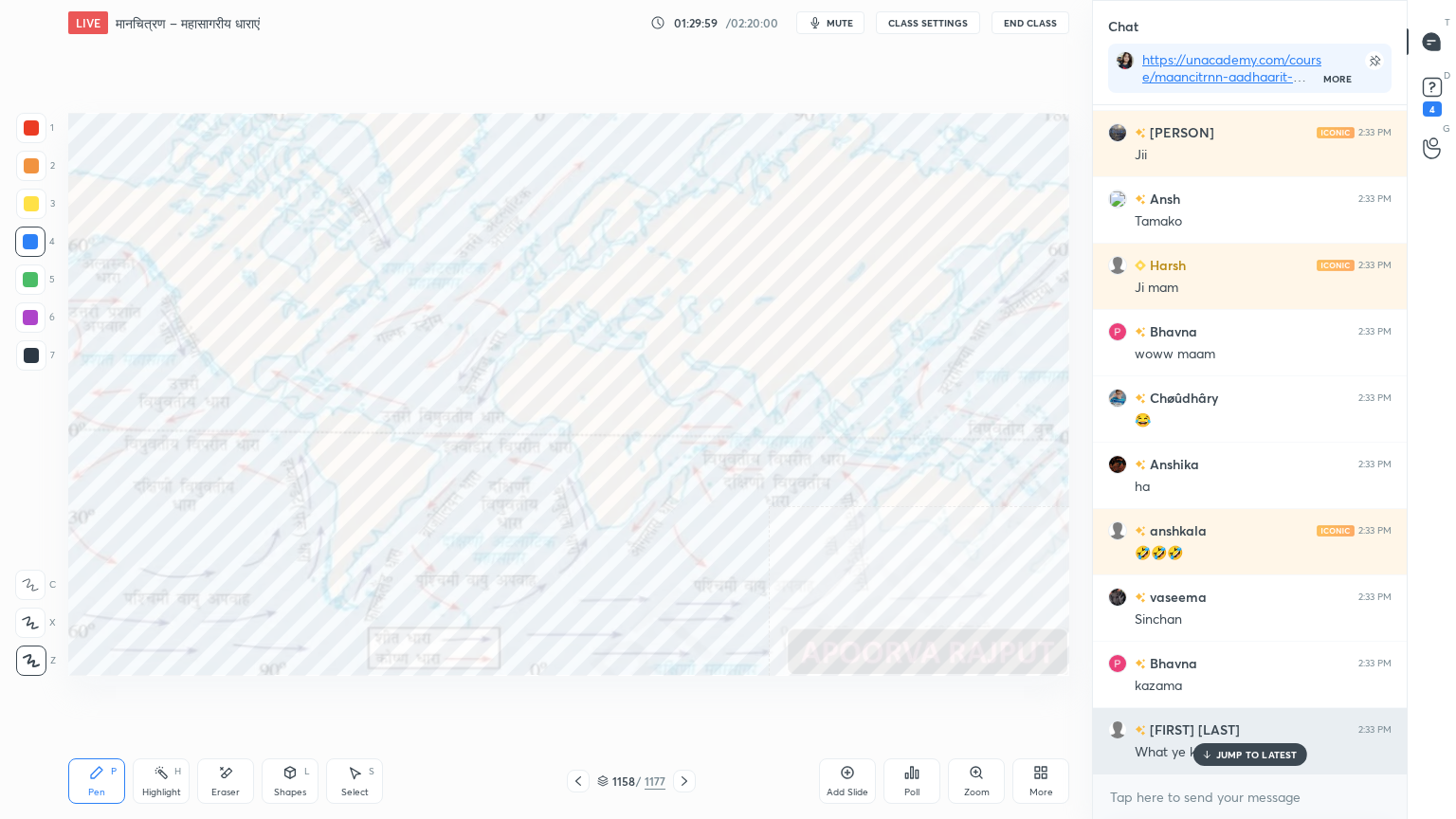 click on "JUMP TO LATEST" at bounding box center [1257, 755] 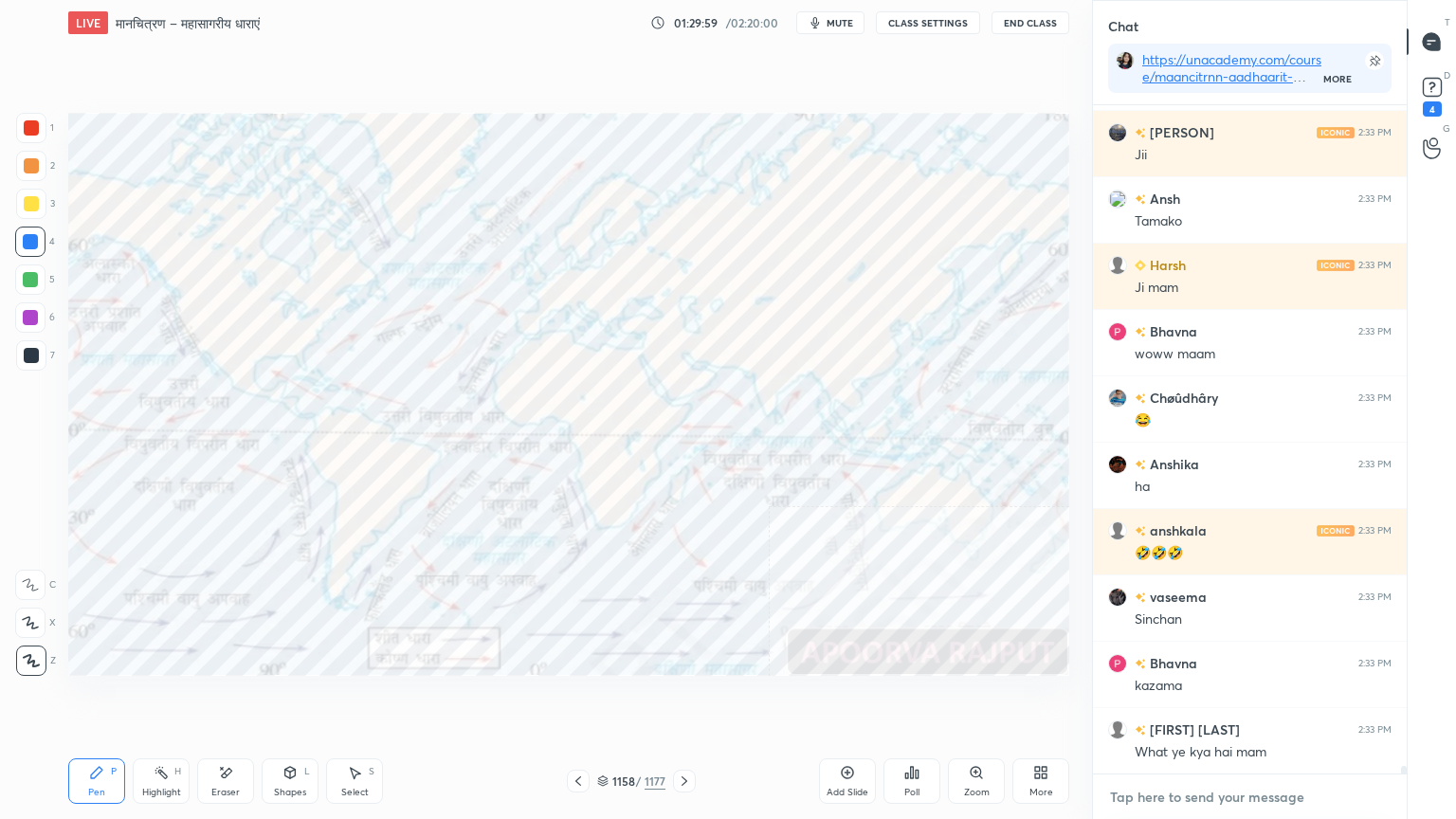 click at bounding box center [1249, 797] 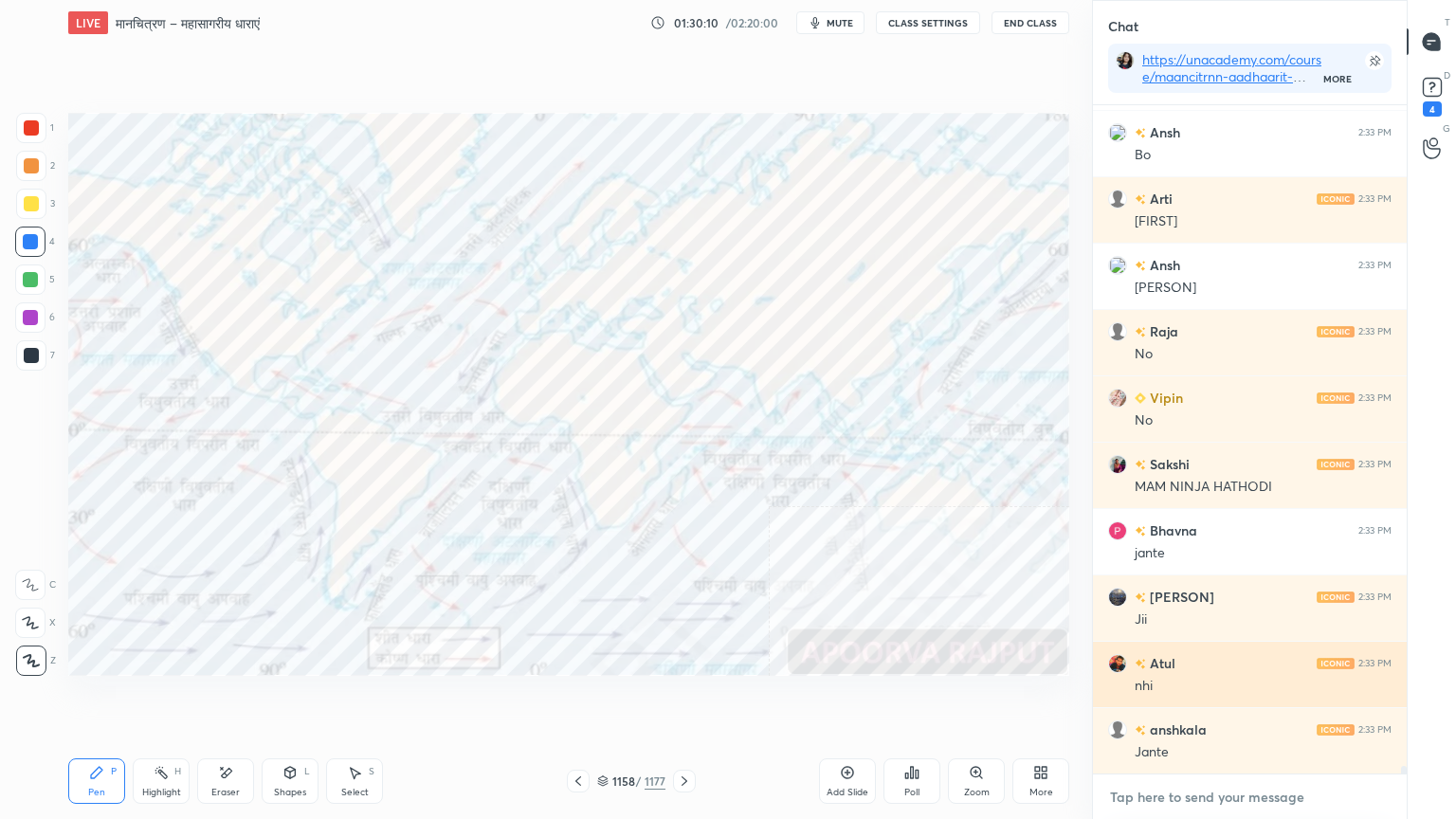 scroll, scrollTop: 61435, scrollLeft: 0, axis: vertical 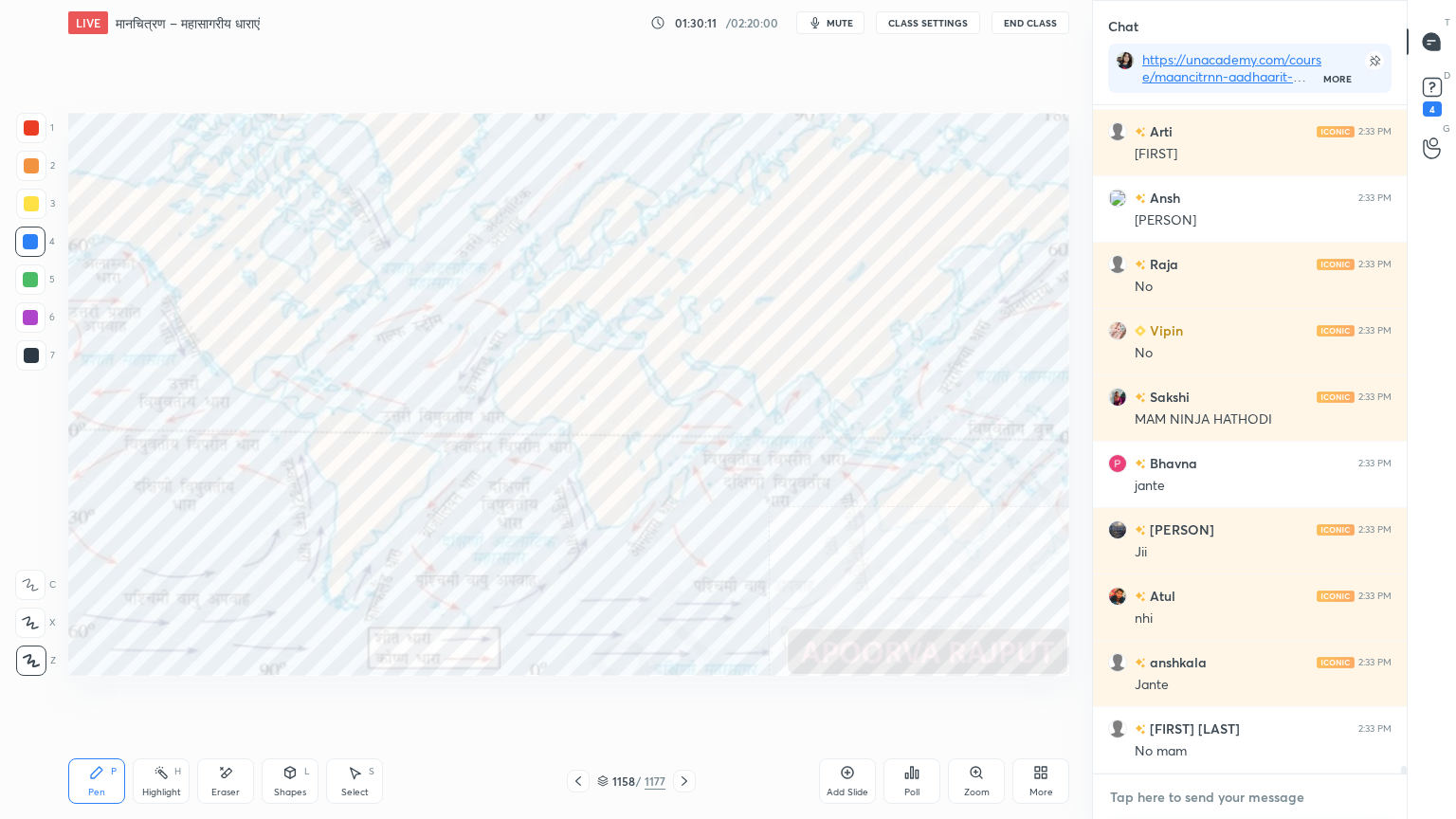 click at bounding box center (1249, 797) 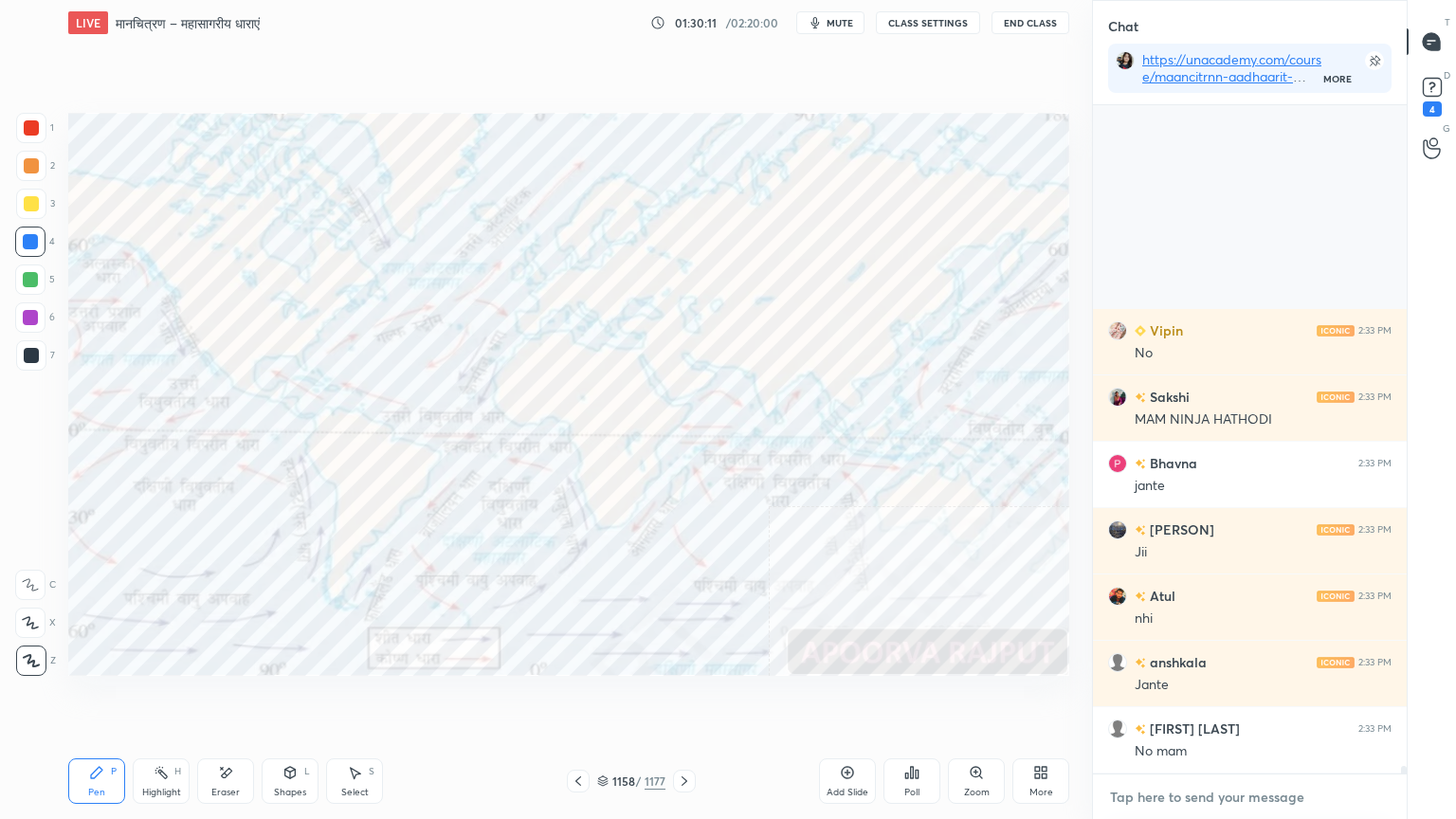 scroll, scrollTop: 61766, scrollLeft: 0, axis: vertical 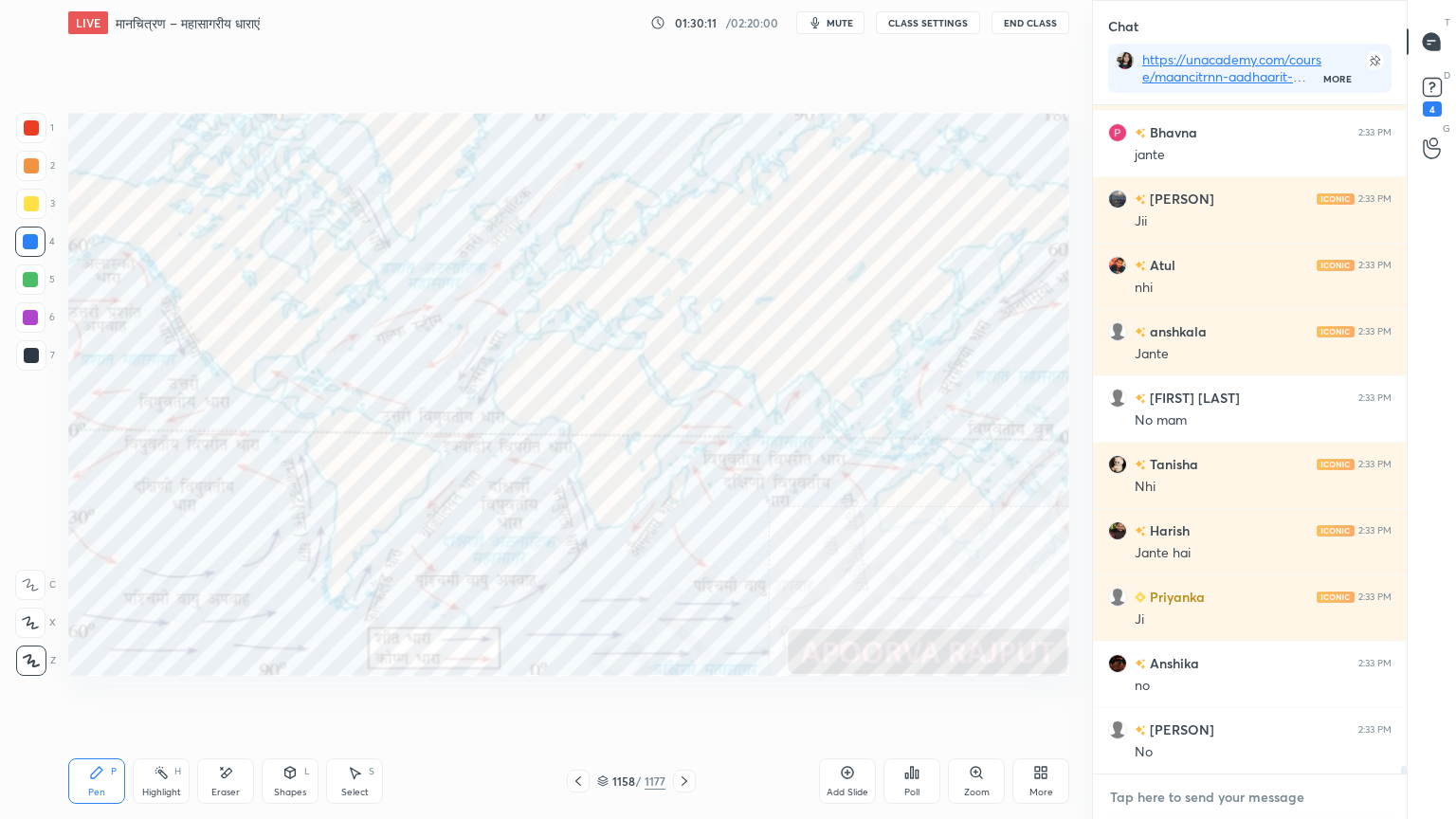 click at bounding box center (1249, 797) 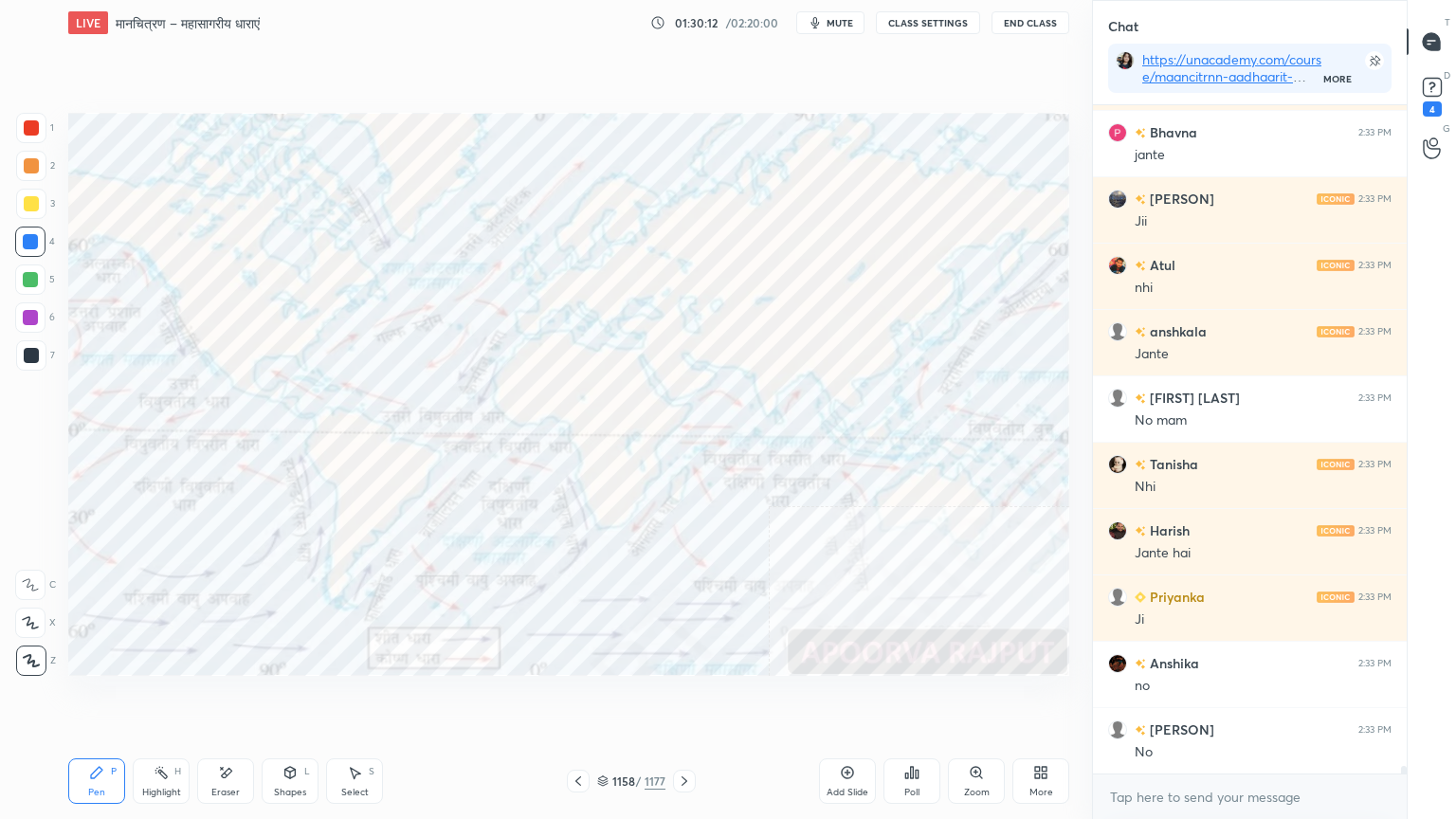 click on "x" at bounding box center (1249, 796) 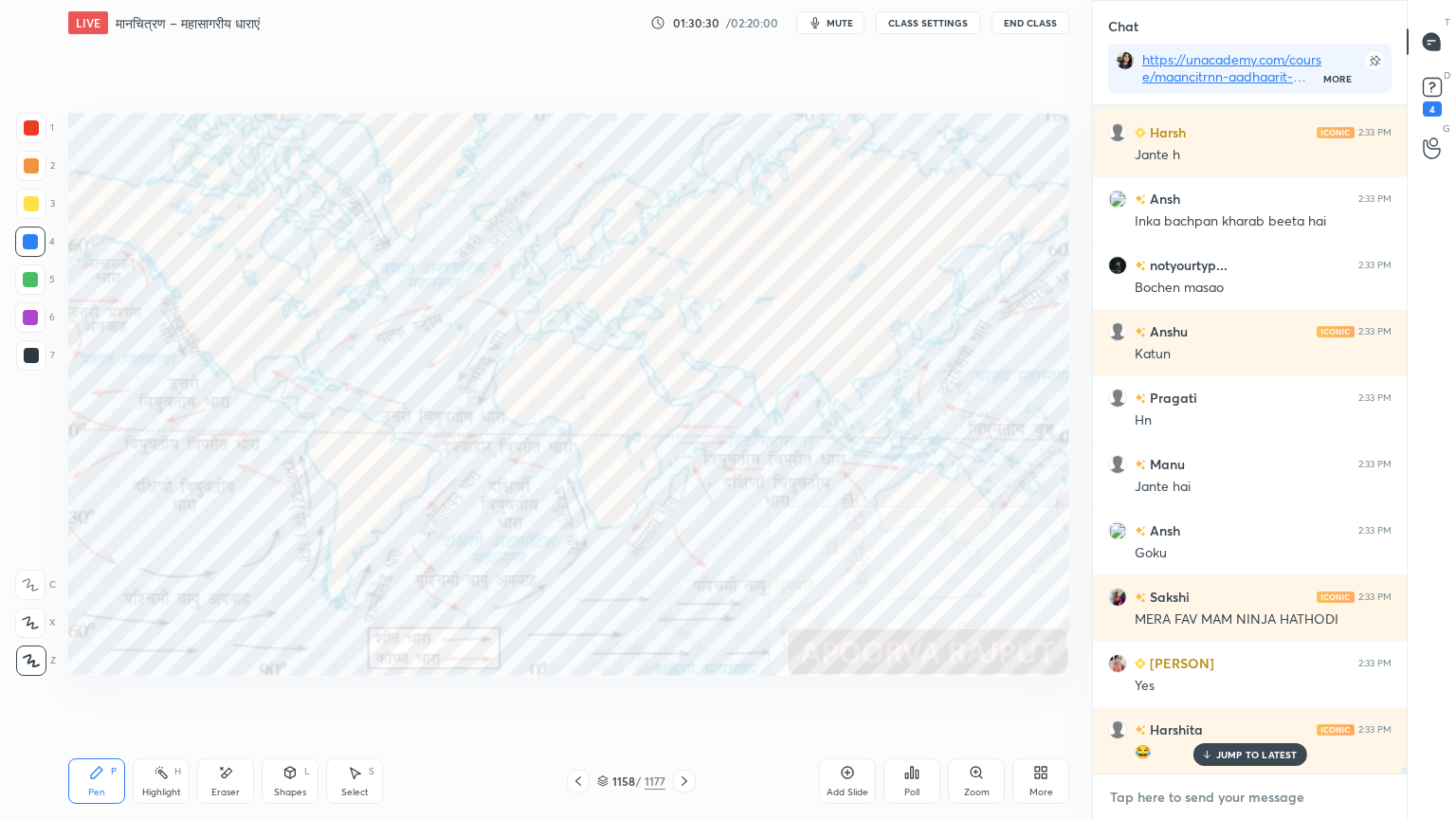 scroll, scrollTop: 63624, scrollLeft: 0, axis: vertical 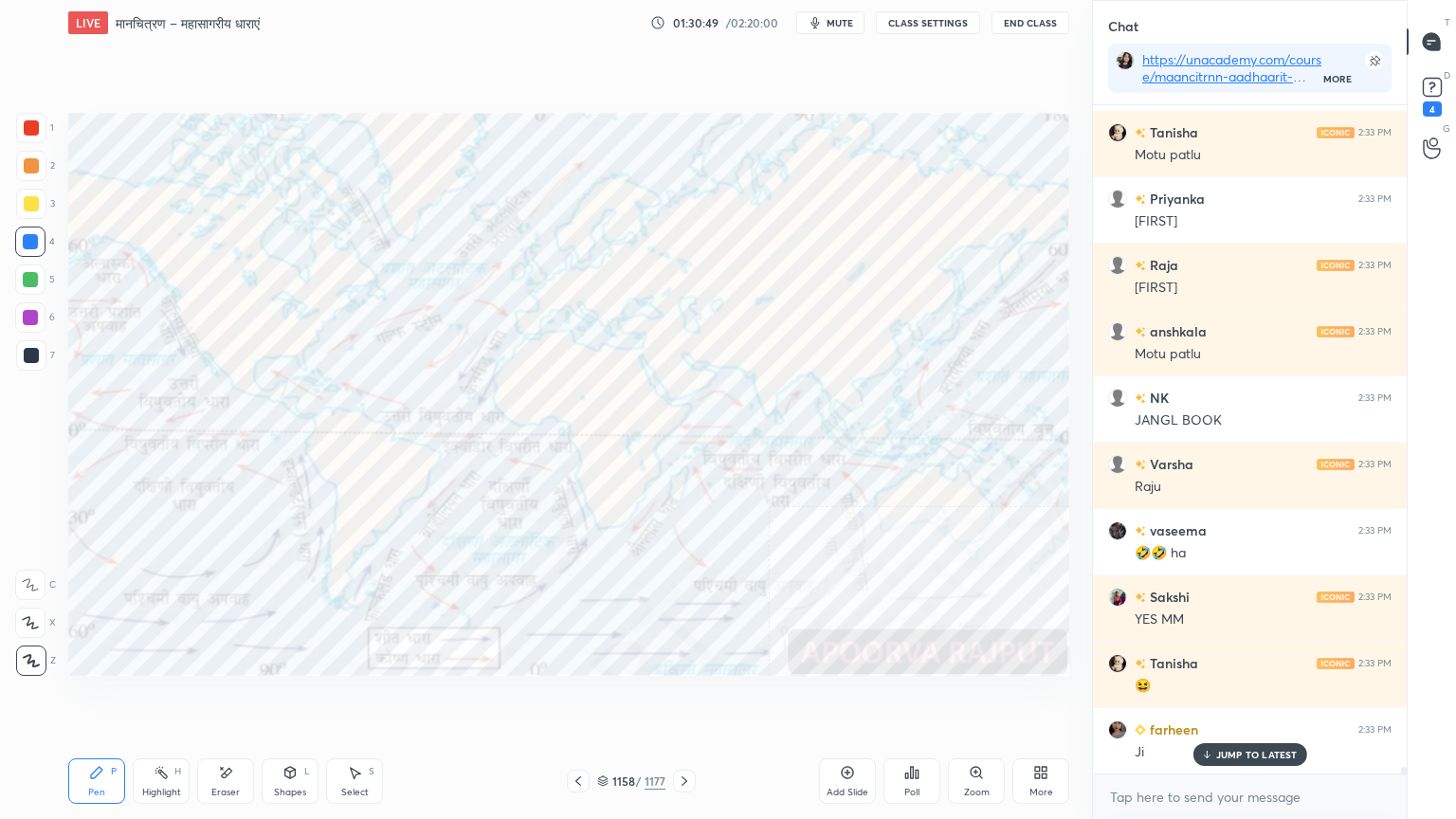 click on "Add Slide" at bounding box center (847, 781) 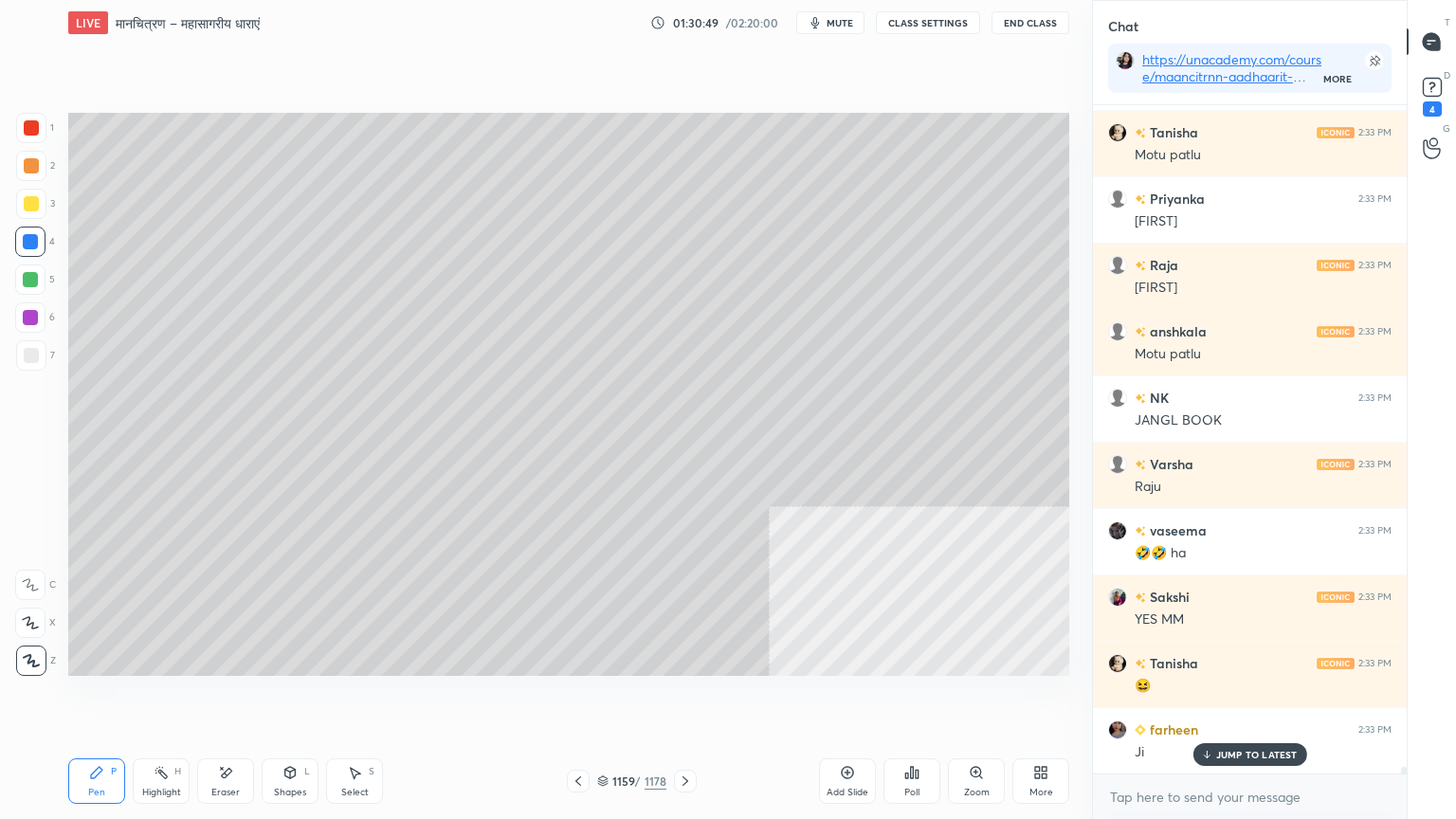 click on "Shapes L" at bounding box center (290, 781) 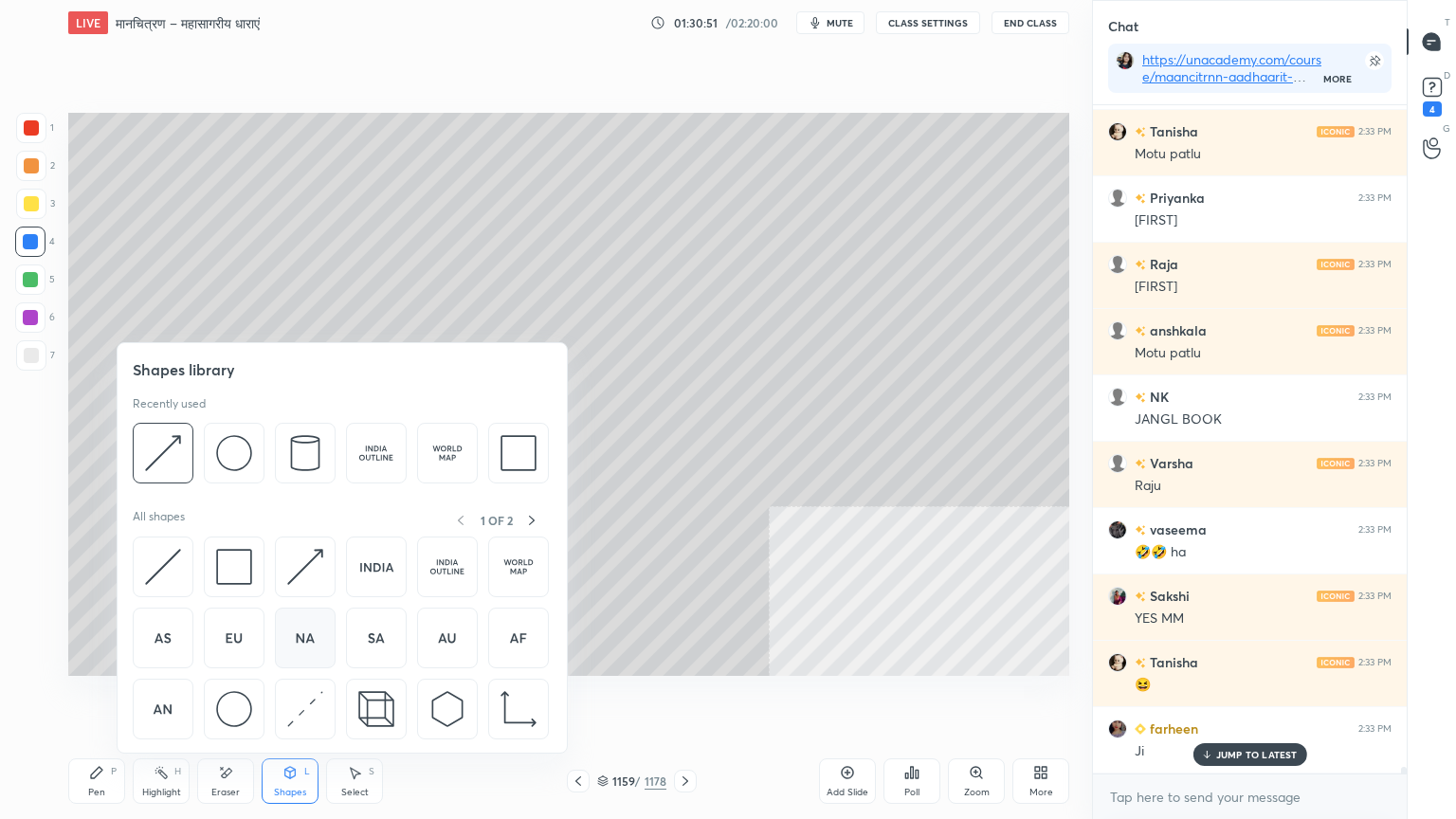 click at bounding box center (305, 638) 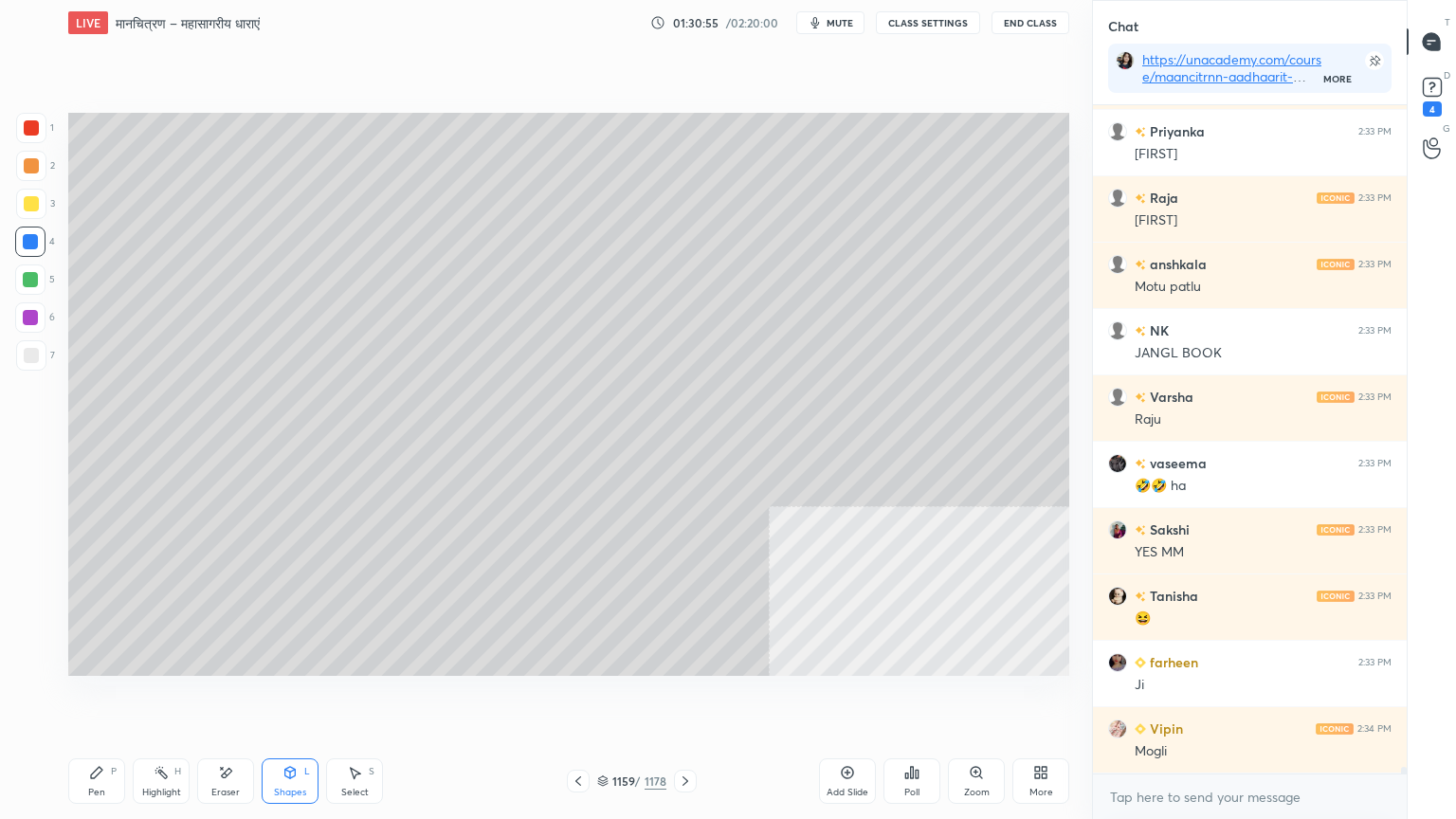 click on "Select S" at bounding box center [355, 781] 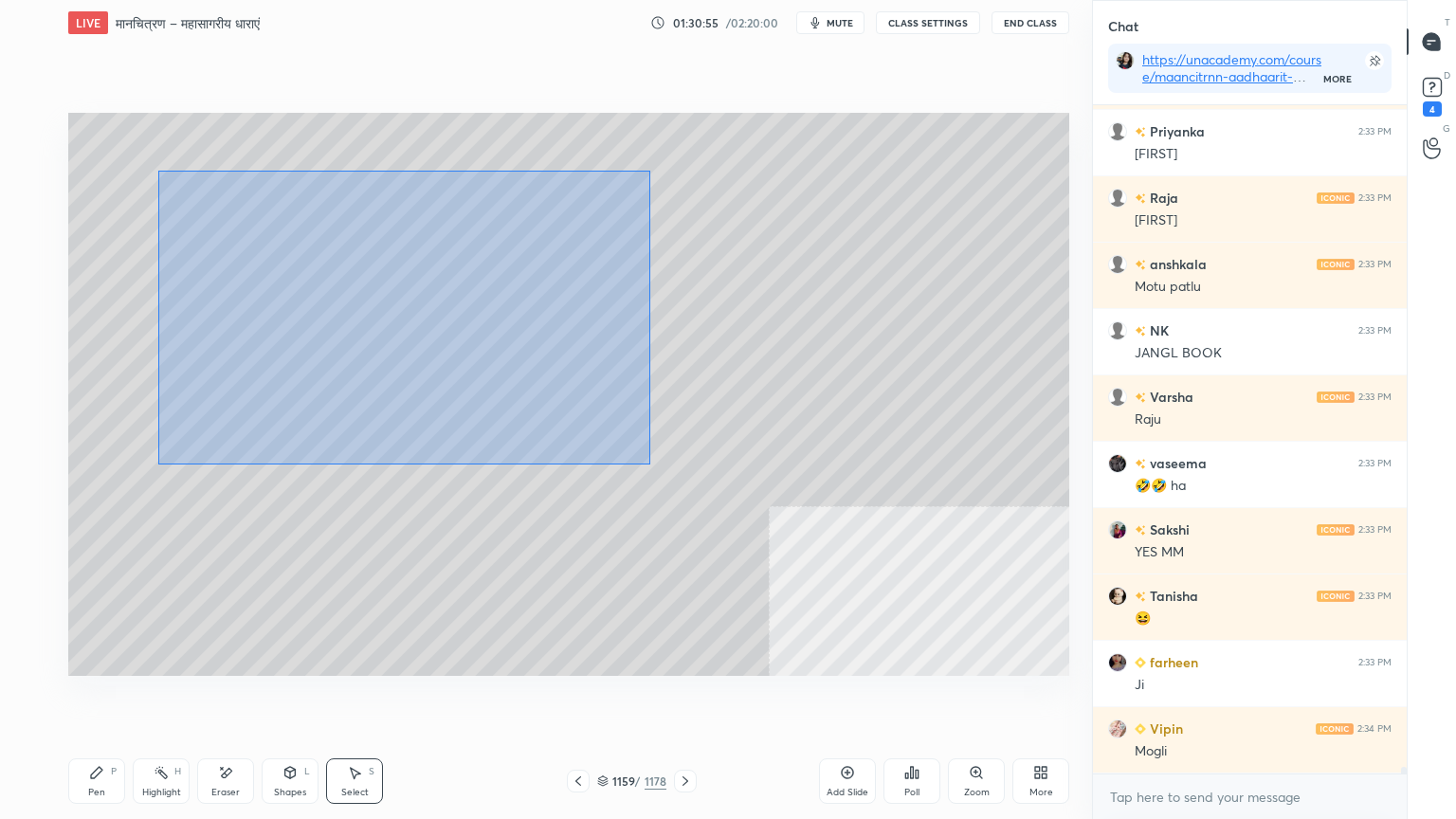 drag, startPoint x: 158, startPoint y: 171, endPoint x: 696, endPoint y: 500, distance: 630.6227 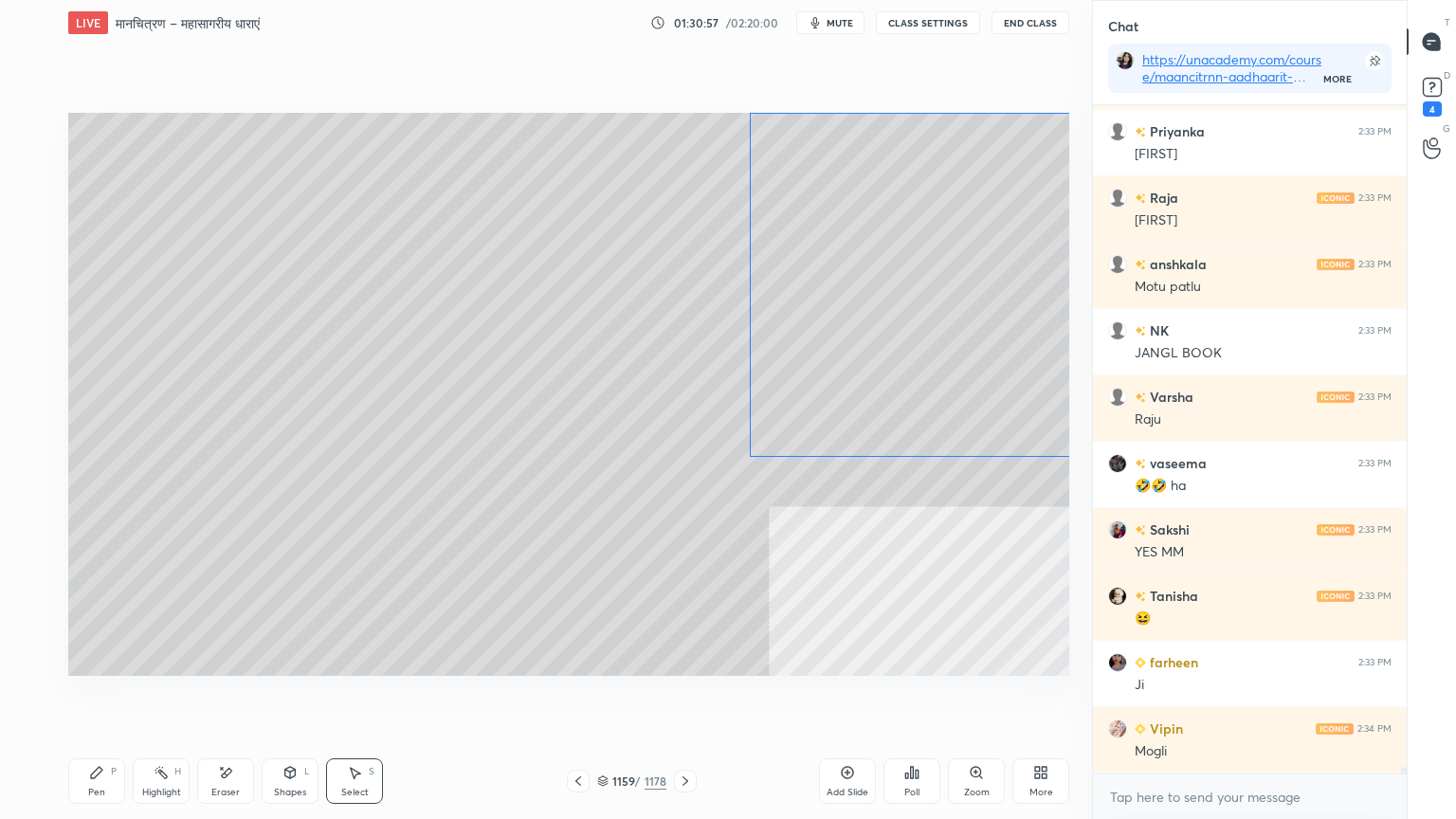 drag, startPoint x: 406, startPoint y: 364, endPoint x: 871, endPoint y: 342, distance: 465.5201 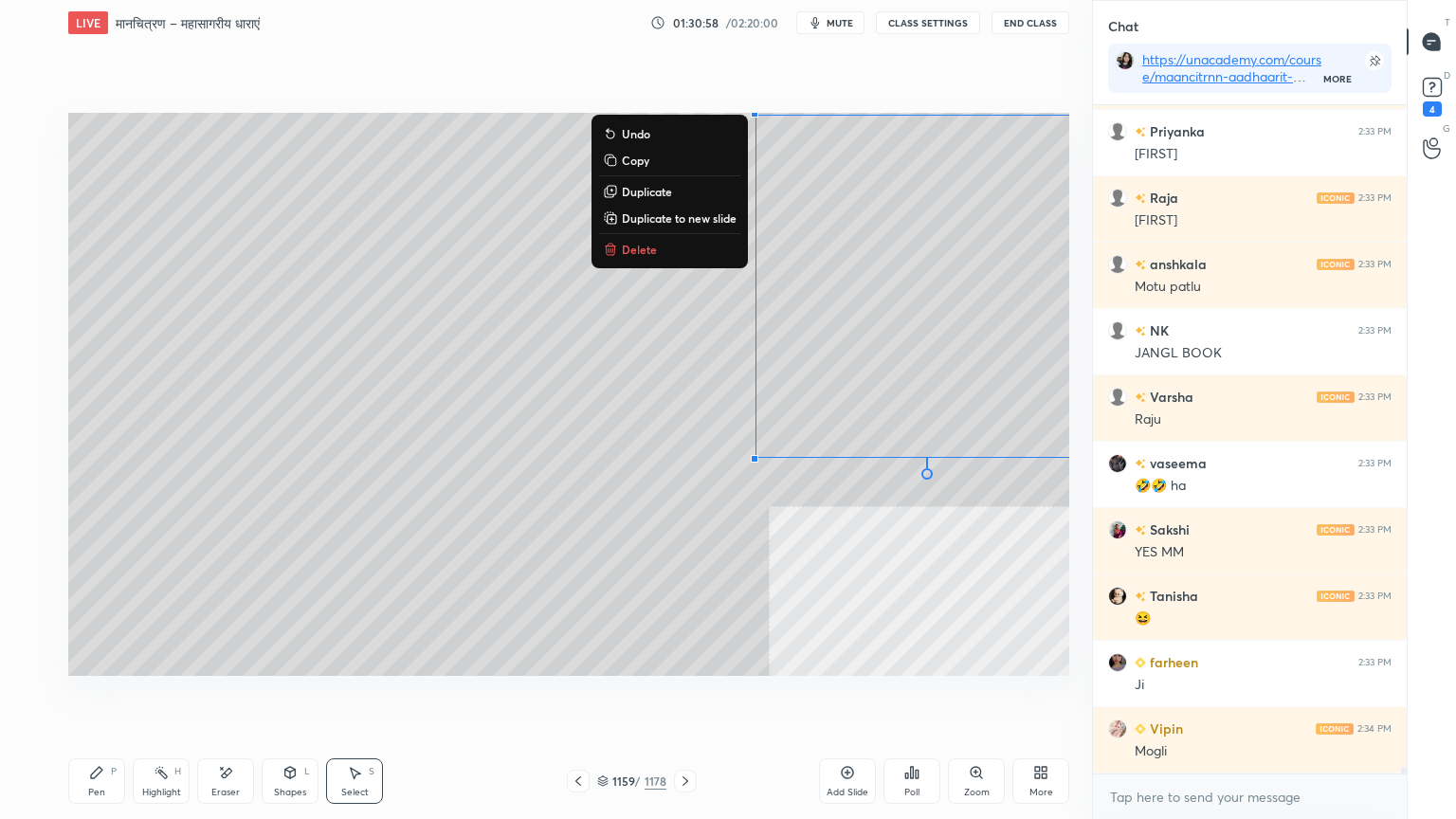 click on "Shapes" at bounding box center [290, 792] 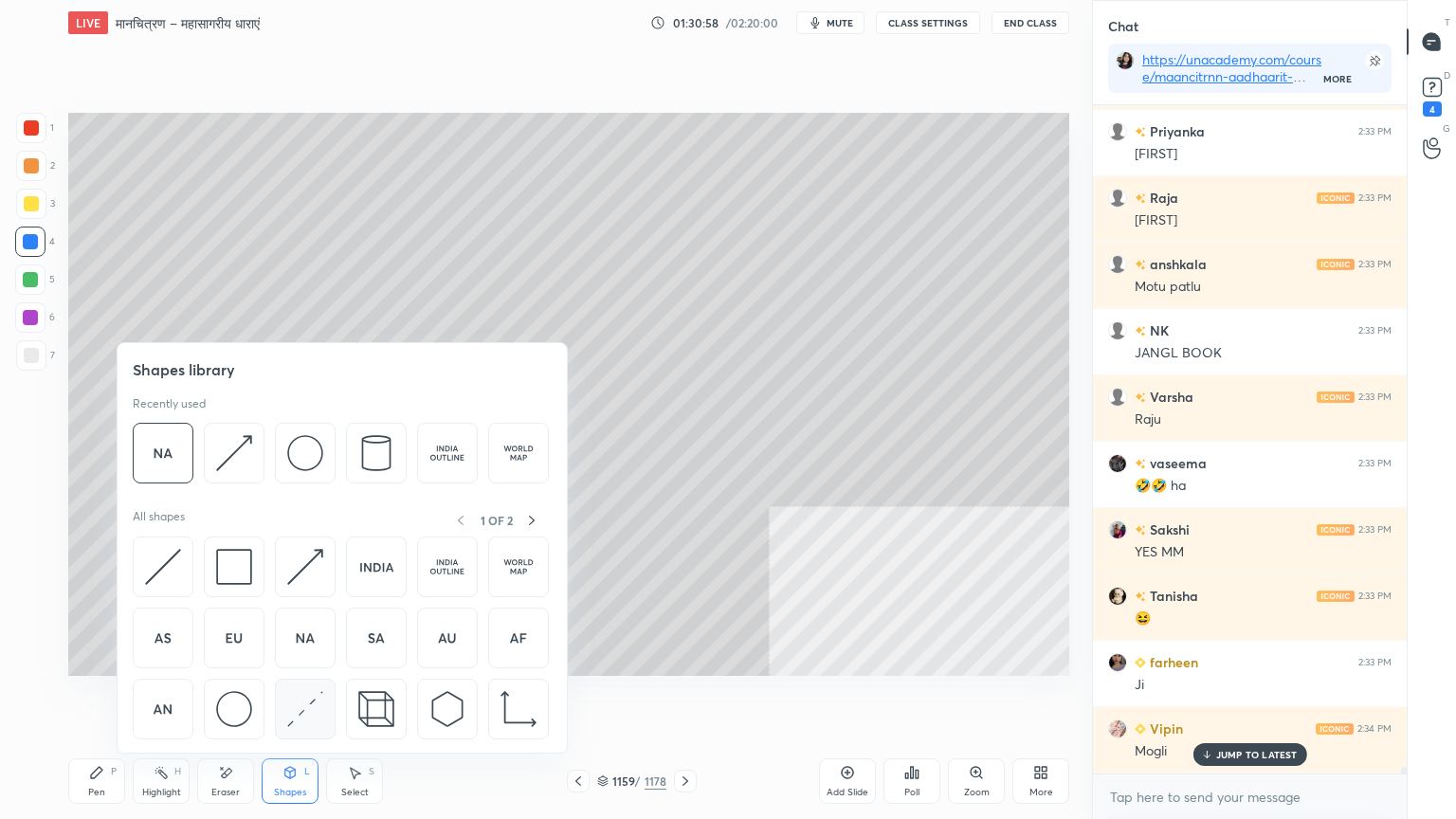 scroll, scrollTop: 64553, scrollLeft: 0, axis: vertical 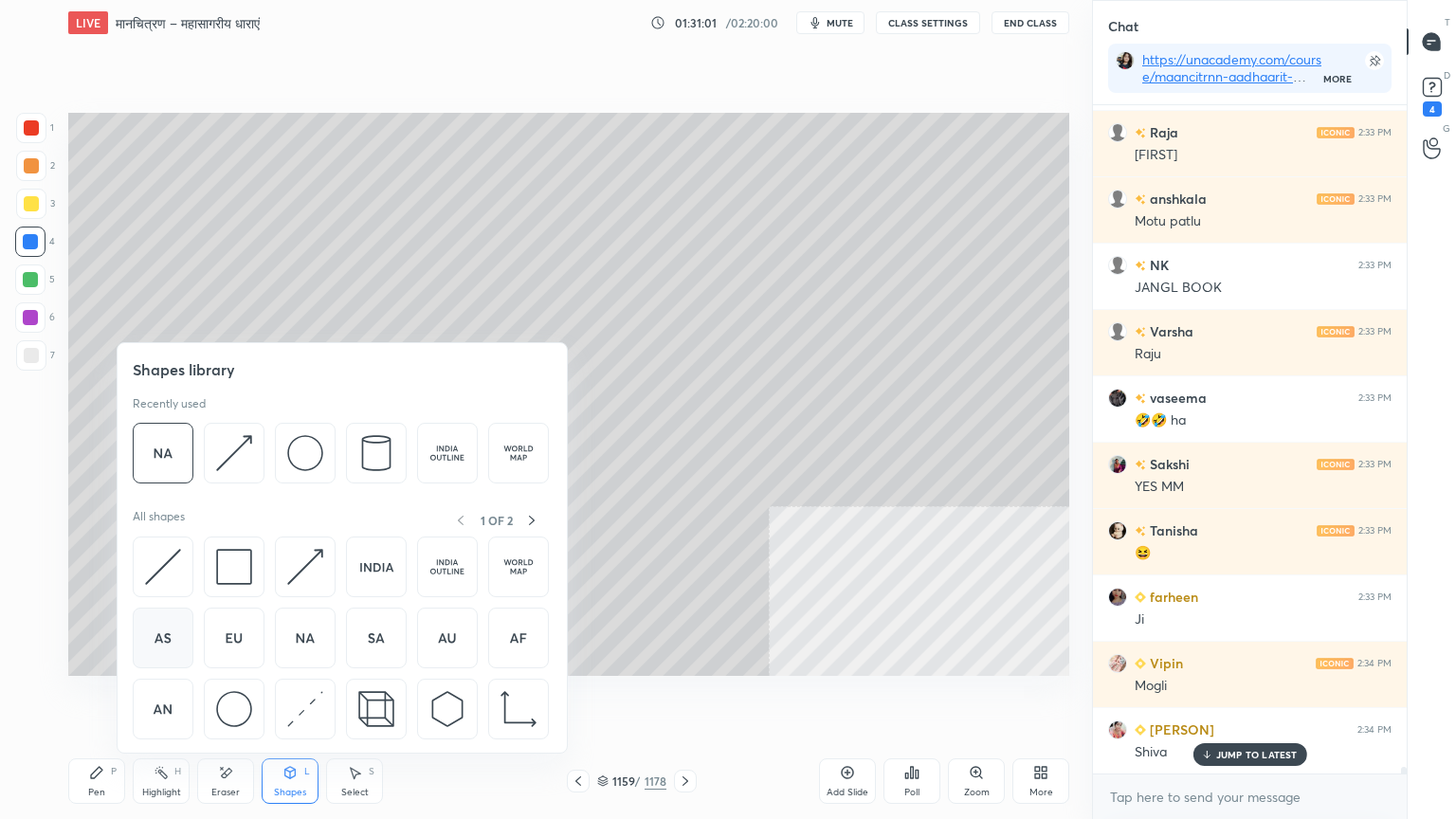 click at bounding box center [163, 638] 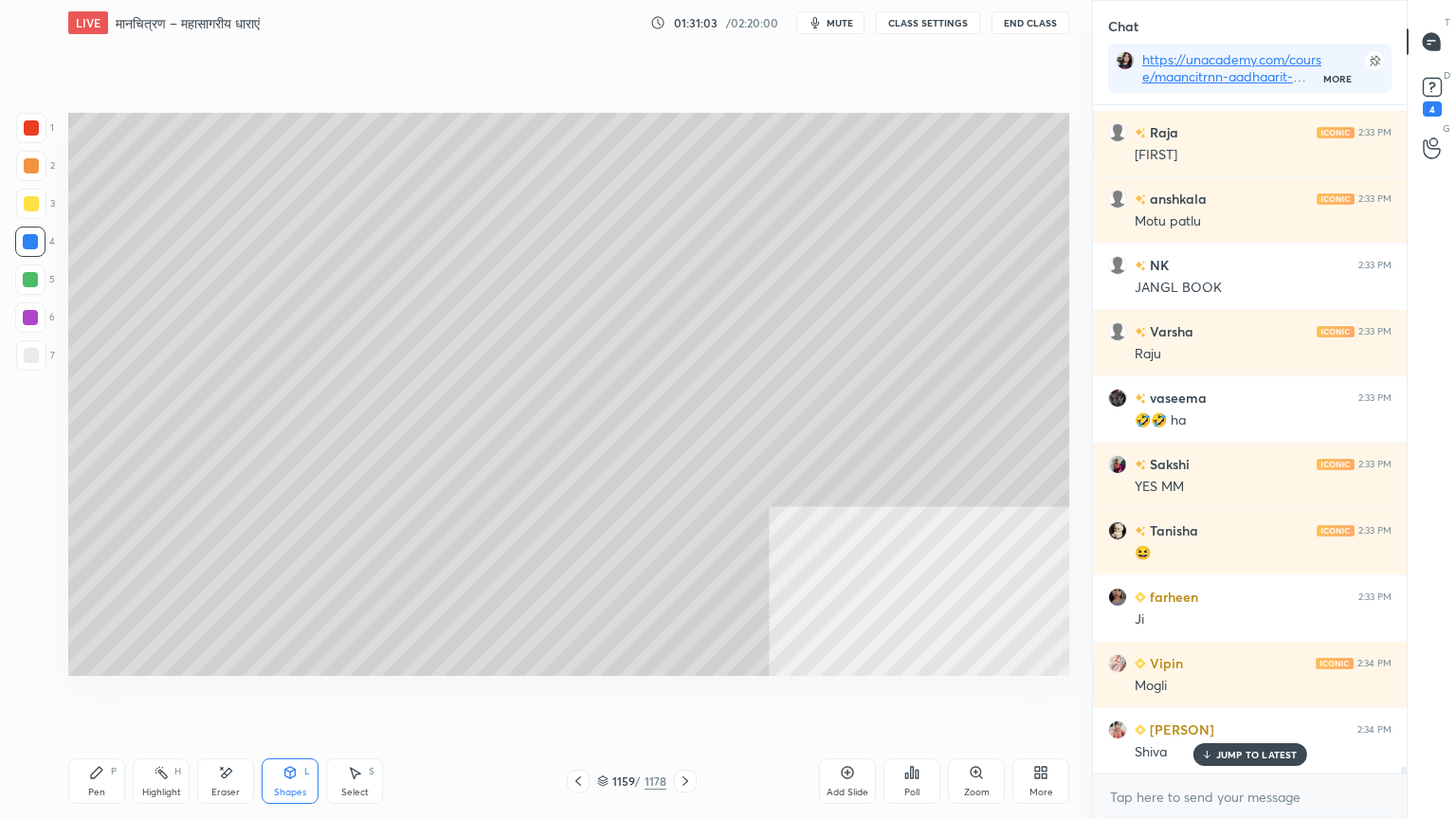 drag, startPoint x: 347, startPoint y: 792, endPoint x: 344, endPoint y: 776, distance: 16.27882 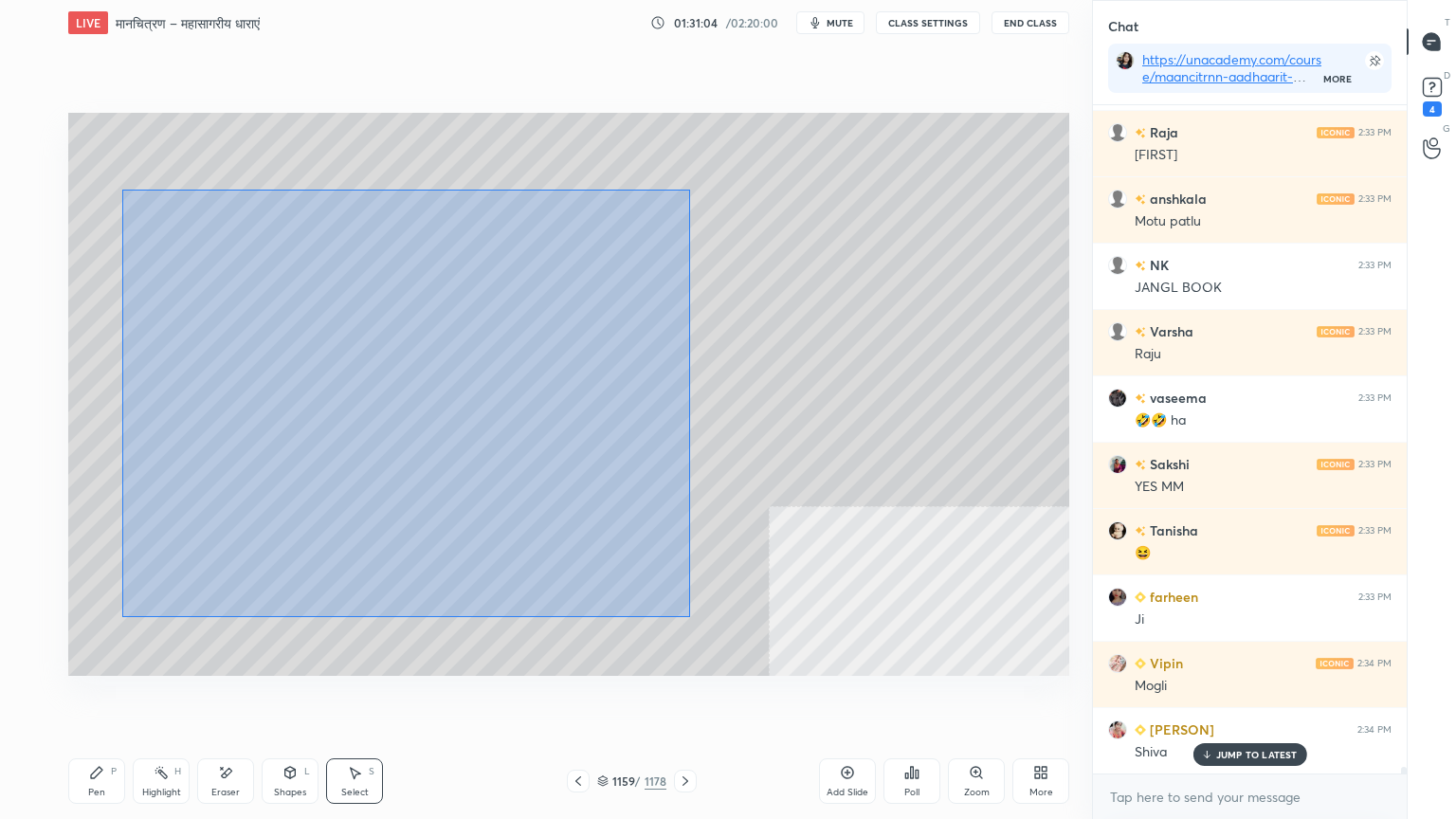 drag, startPoint x: 121, startPoint y: 190, endPoint x: 604, endPoint y: 555, distance: 605.404 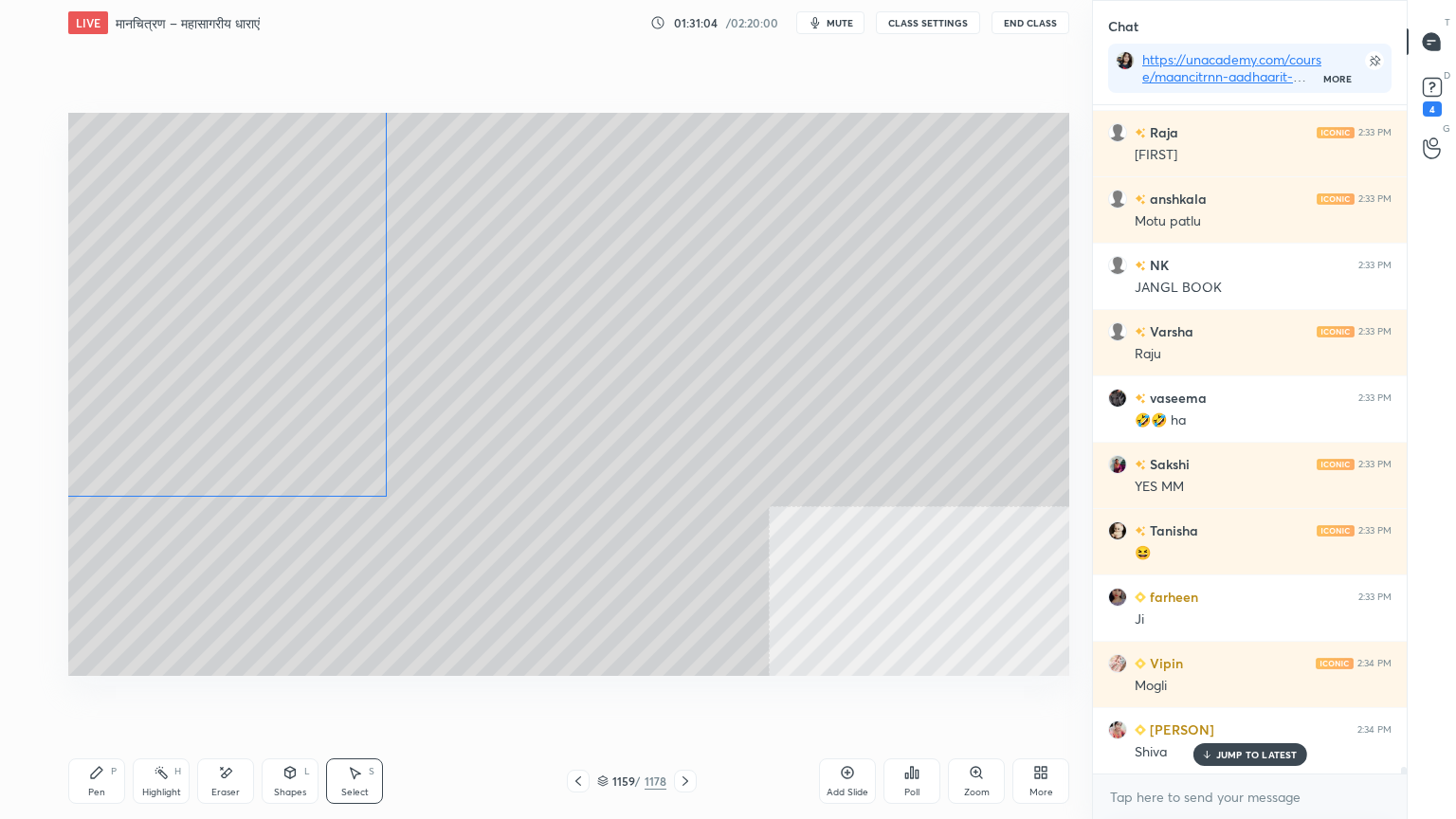 drag, startPoint x: 463, startPoint y: 446, endPoint x: 270, endPoint y: 327, distance: 226.73773 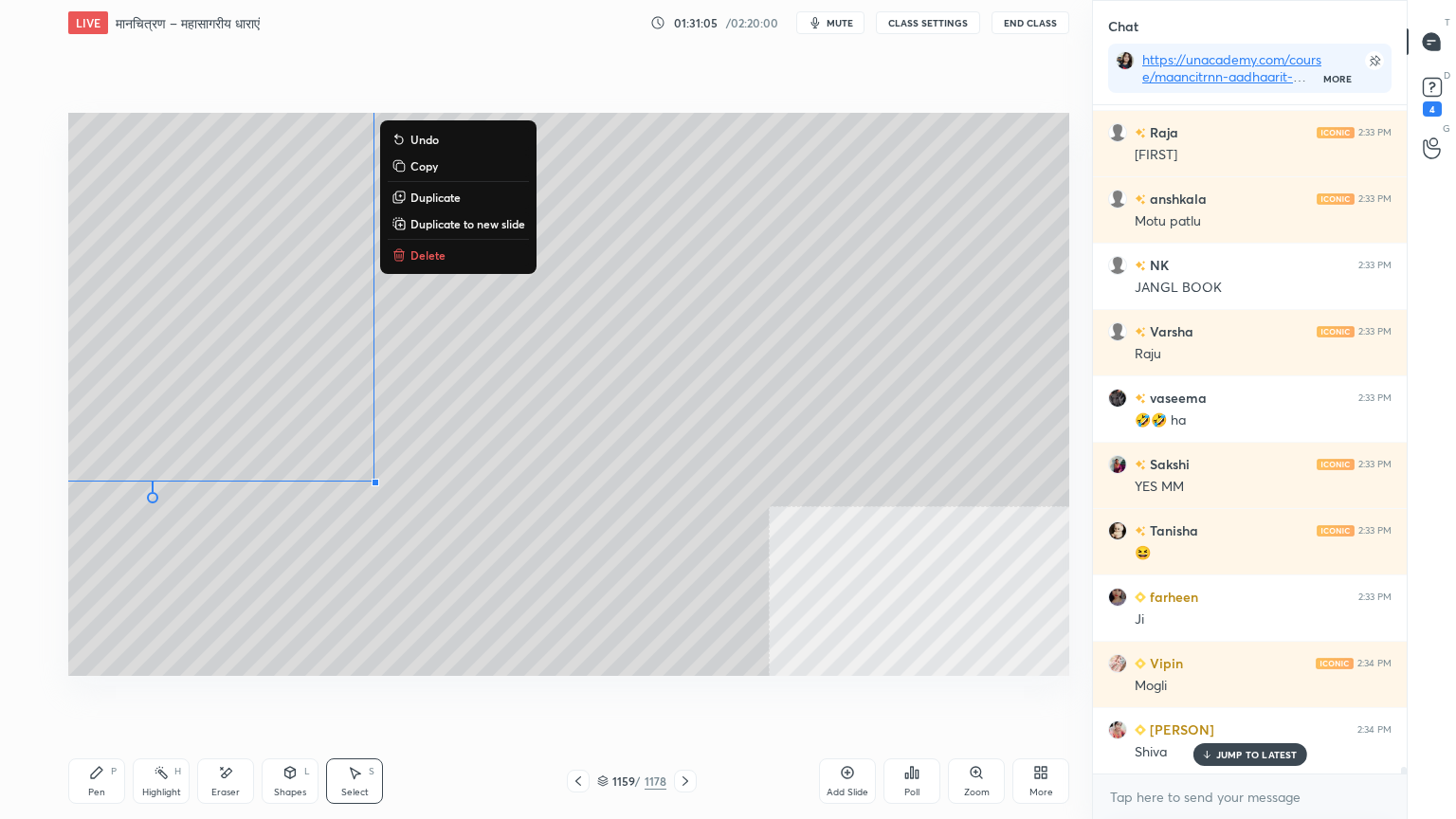 click on "0 ° Undo Copy Duplicate Duplicate to new slide Delete" at bounding box center (569, 394) 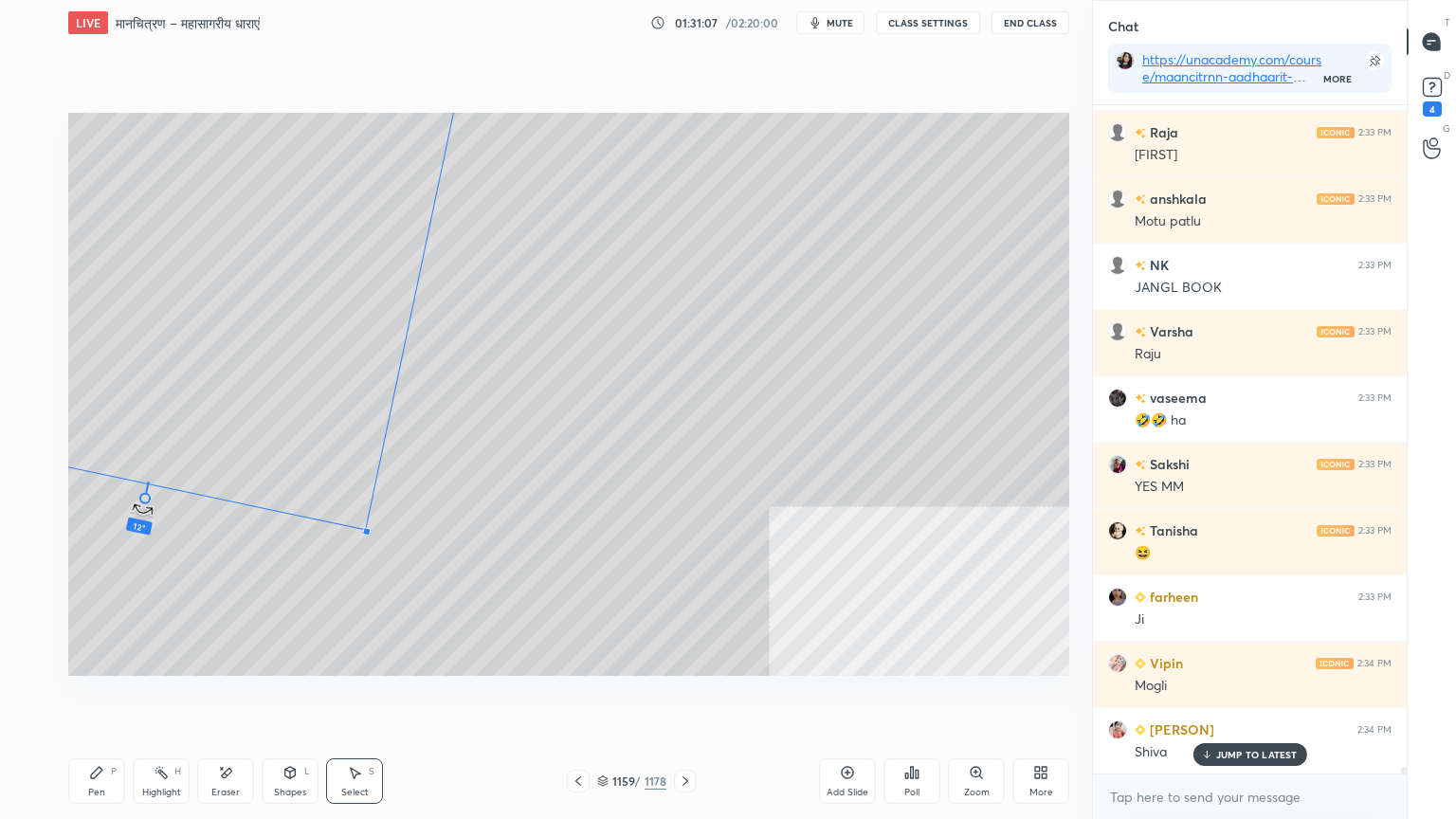 drag, startPoint x: 191, startPoint y: 507, endPoint x: 106, endPoint y: 478, distance: 89.81091 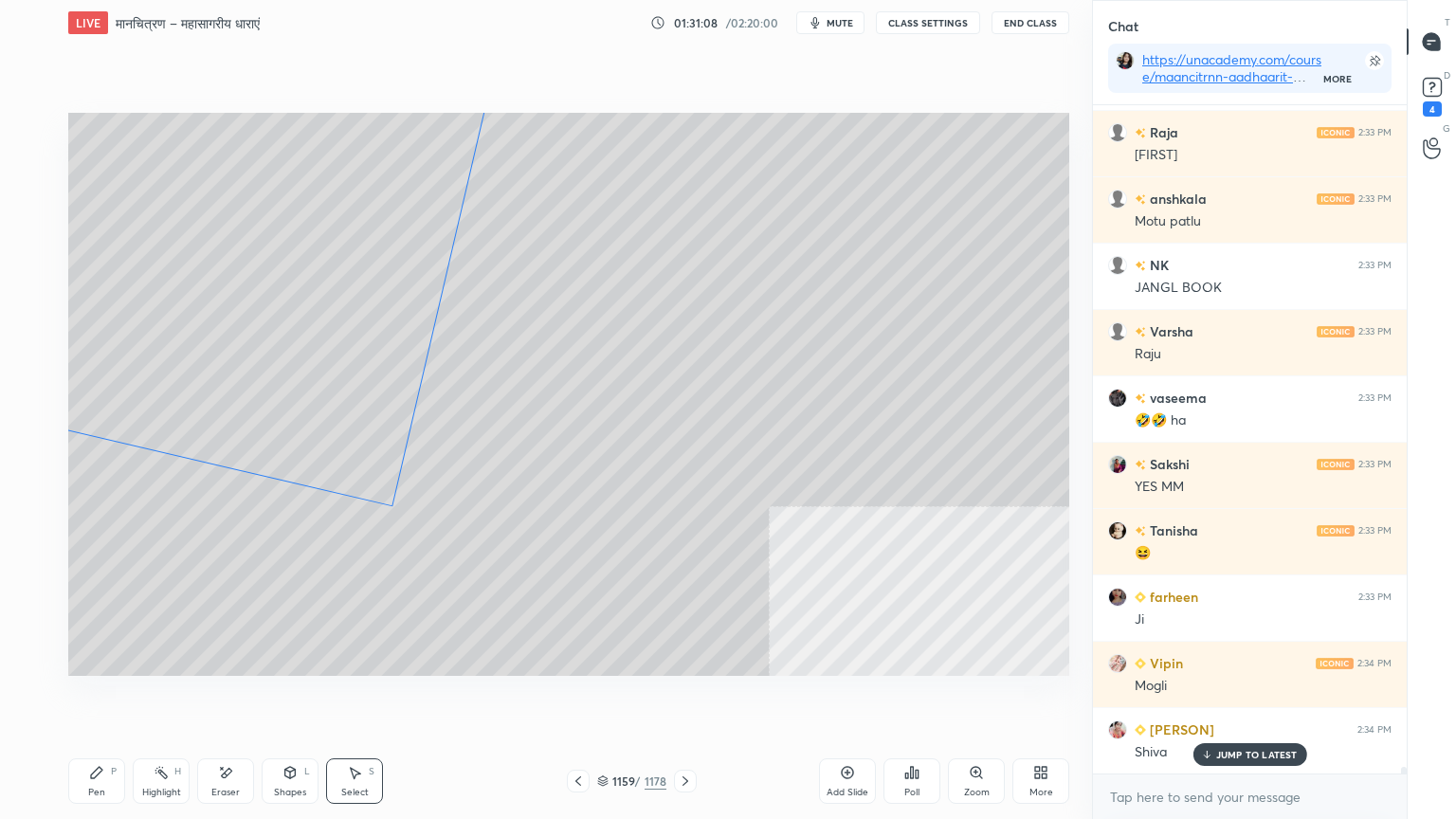 drag, startPoint x: 265, startPoint y: 301, endPoint x: 293, endPoint y: 279, distance: 35.60899 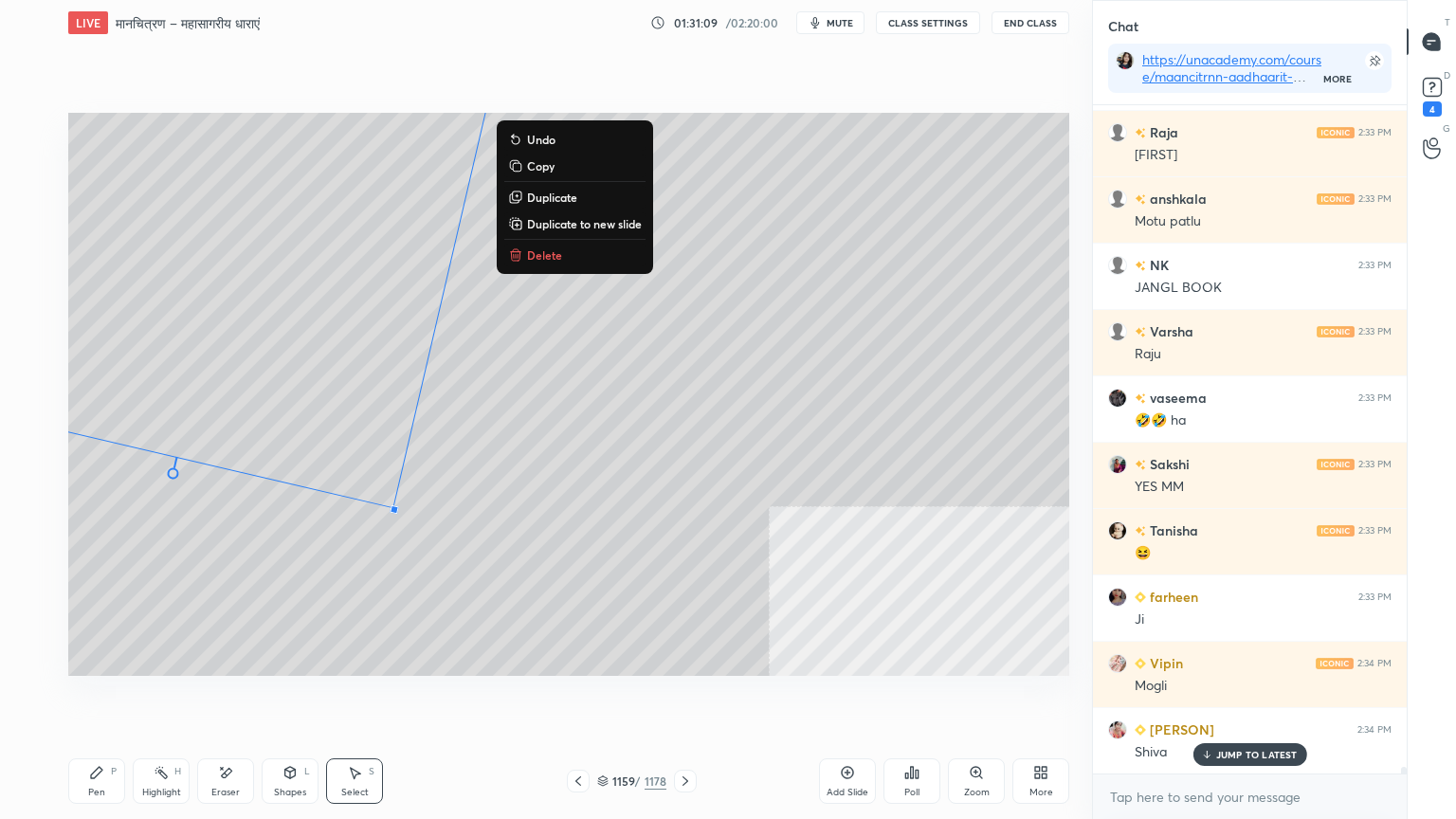 click on "13 ° Undo Copy Duplicate Duplicate to new slide Delete" at bounding box center [569, 394] 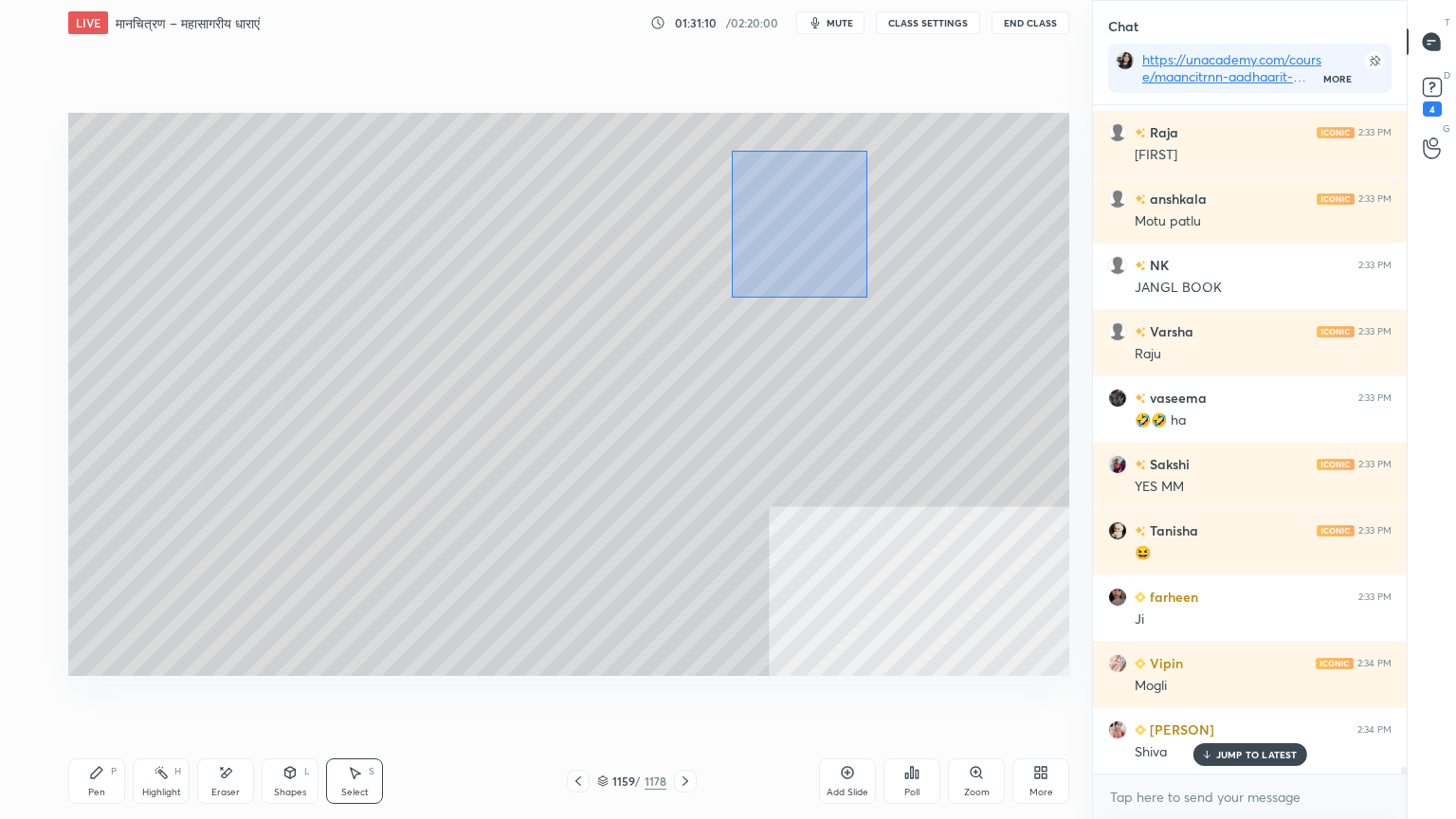 drag, startPoint x: 830, startPoint y: 260, endPoint x: 1023, endPoint y: 470, distance: 285.21746 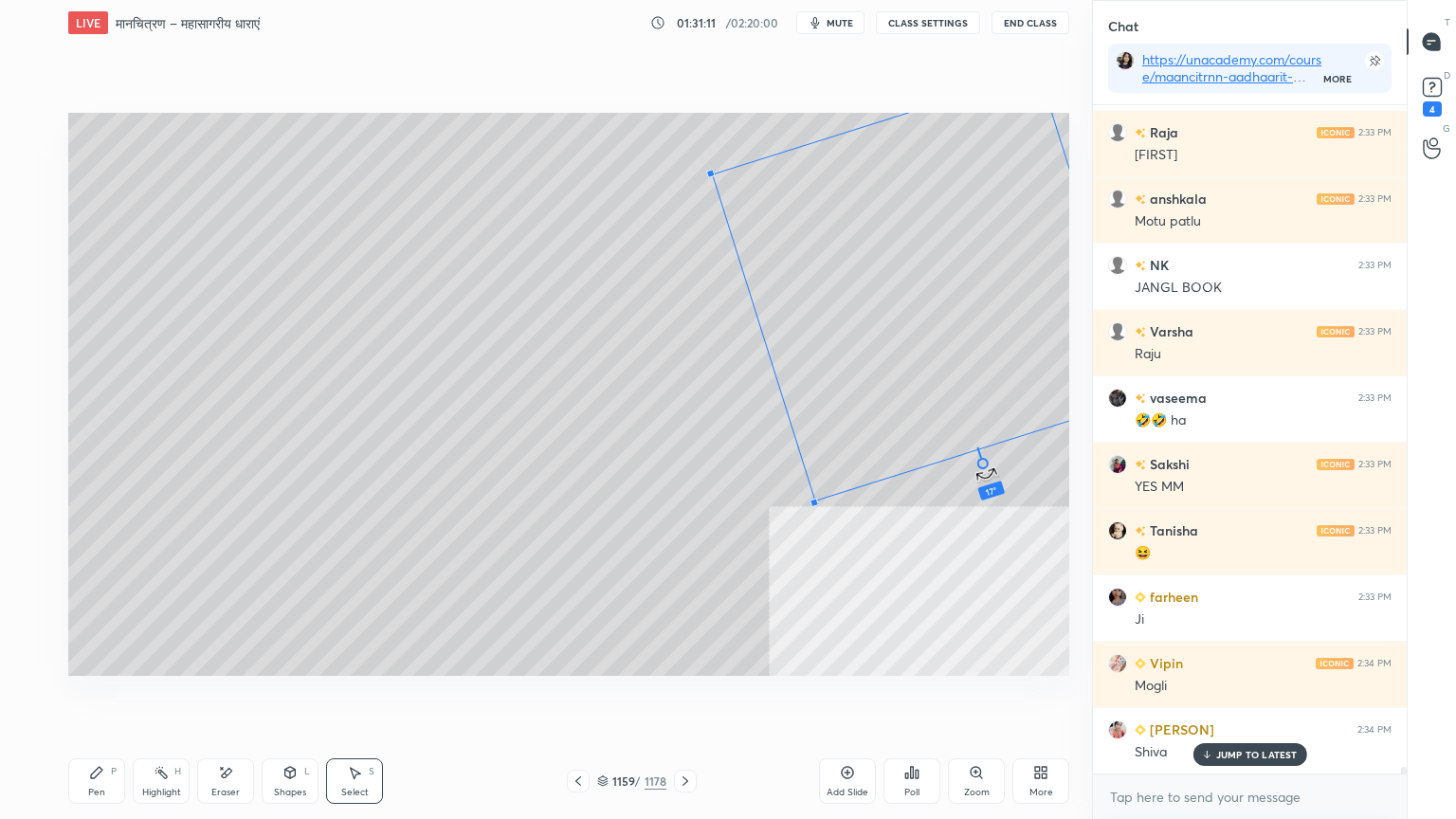 drag, startPoint x: 926, startPoint y: 474, endPoint x: 1039, endPoint y: 454, distance: 114.75626 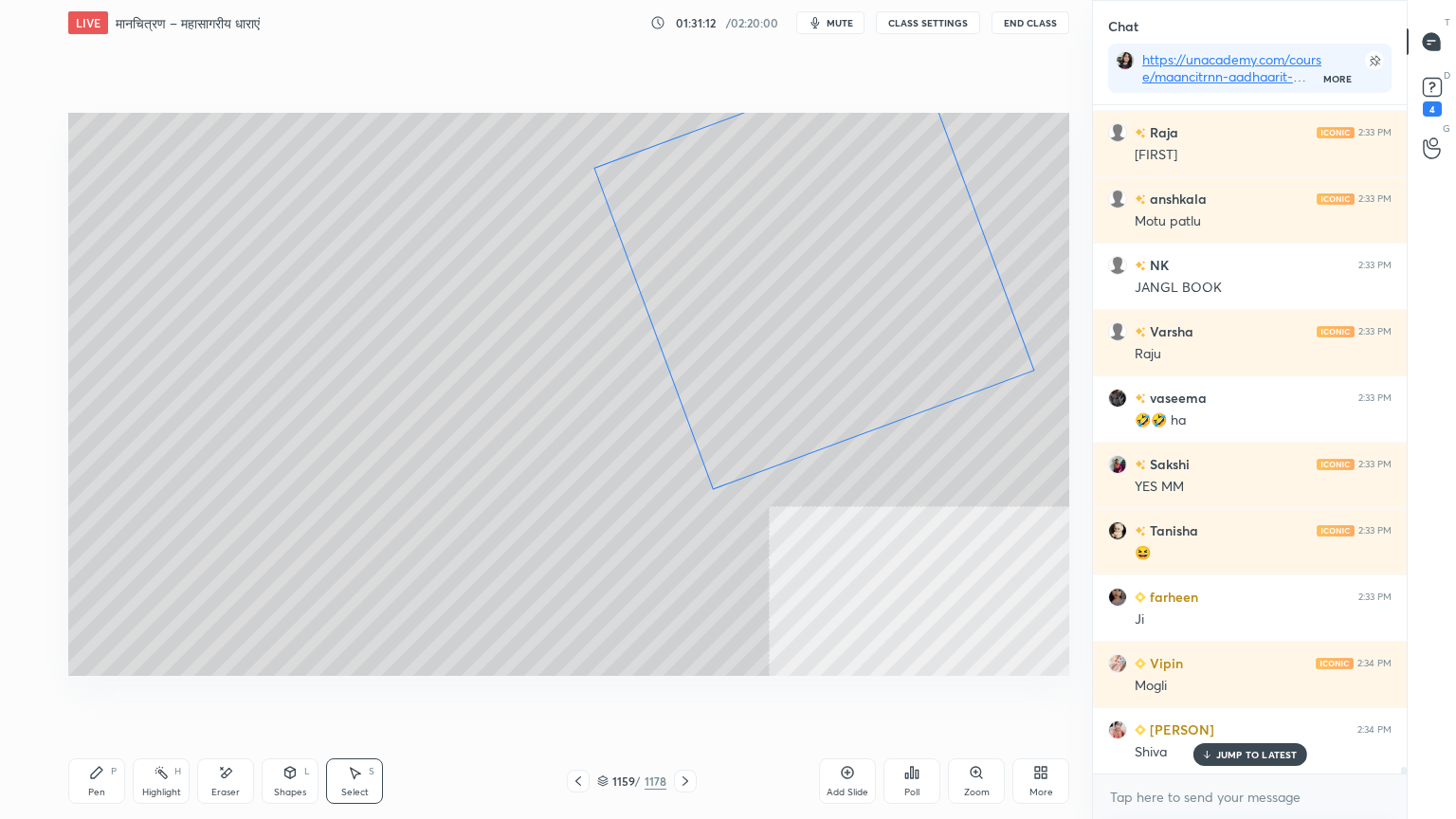 drag, startPoint x: 895, startPoint y: 296, endPoint x: 775, endPoint y: 283, distance: 120.70211 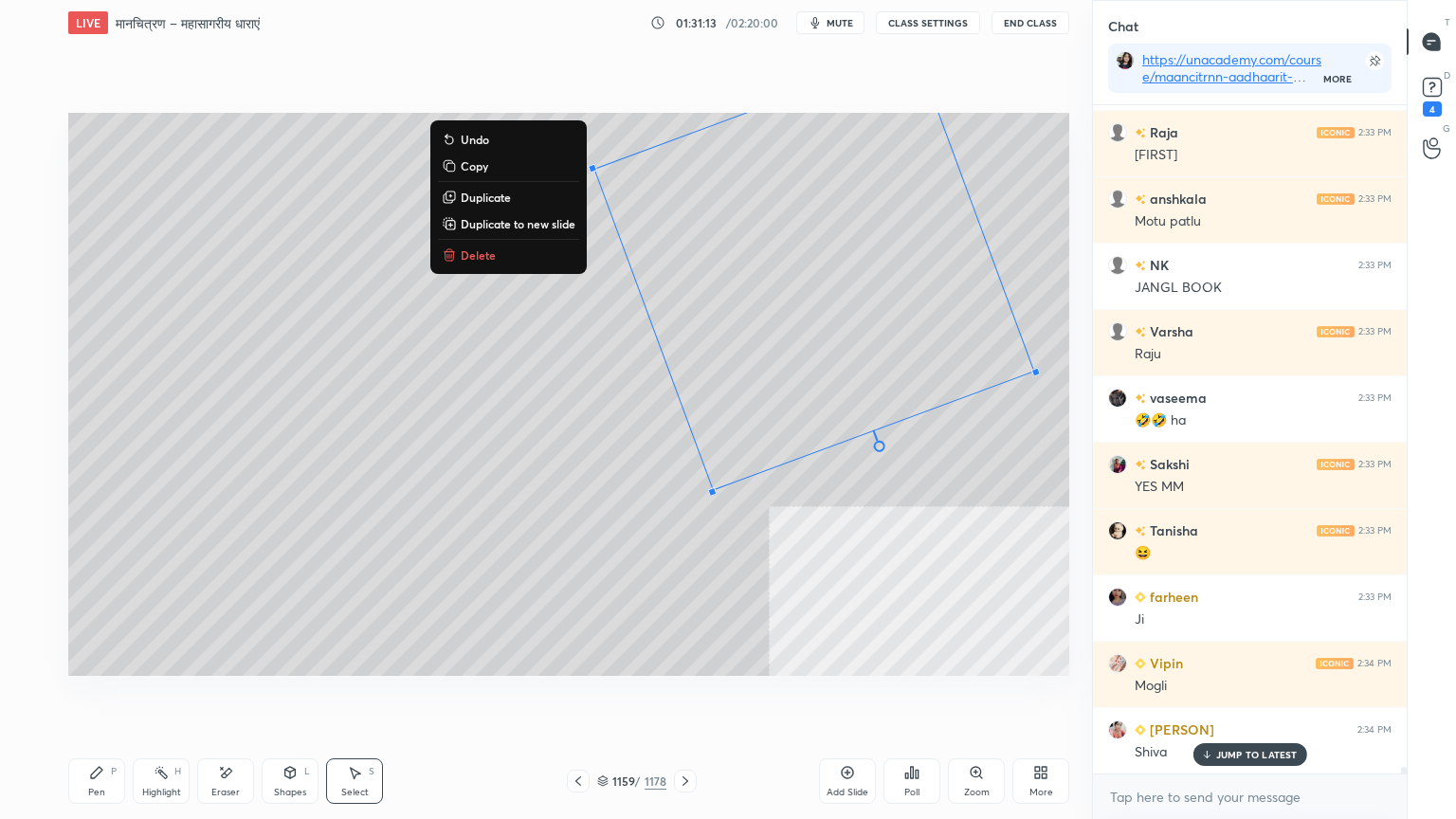 click on "Pen P" at bounding box center (97, 781) 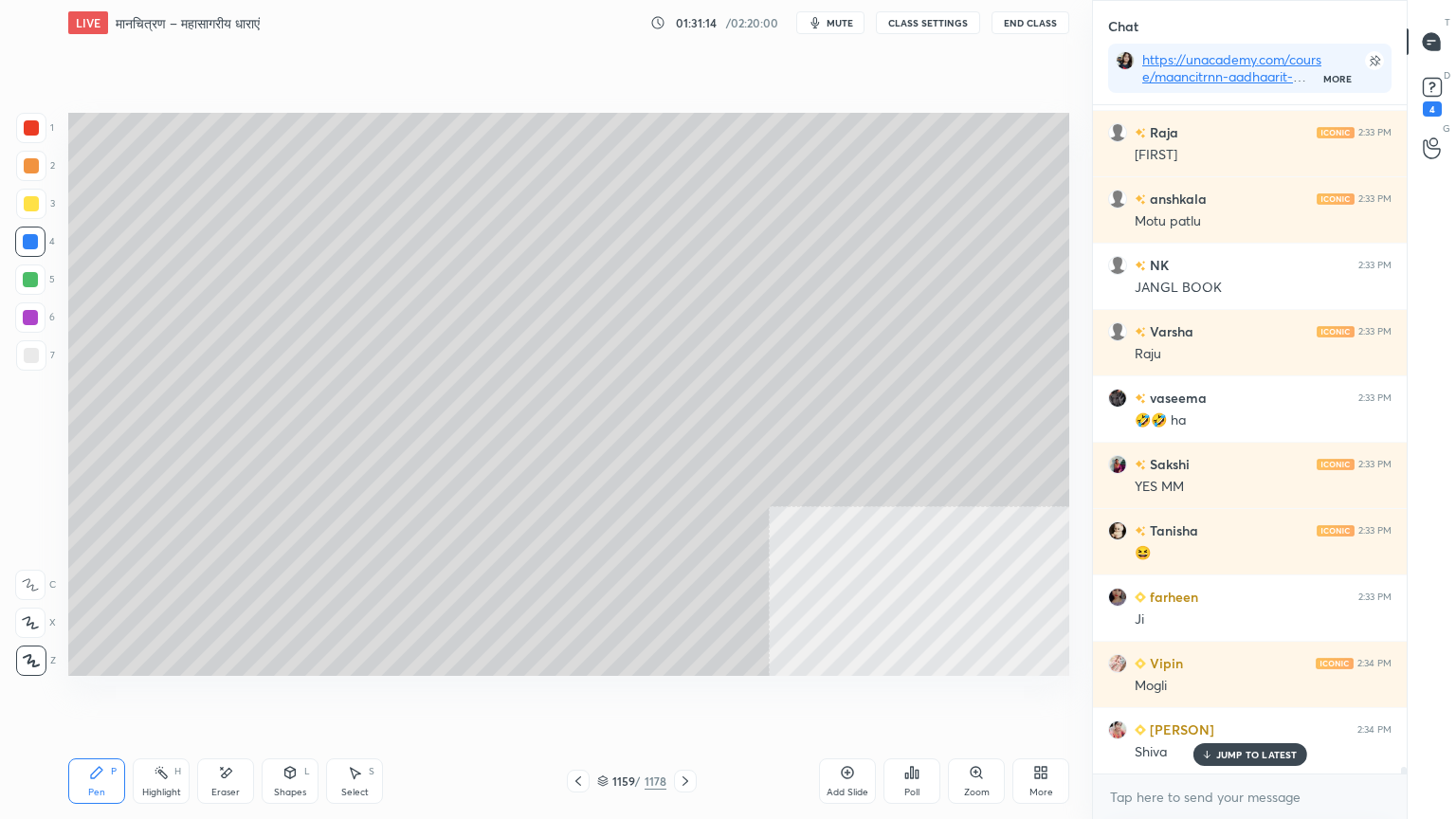 click on "Select" at bounding box center (355, 792) 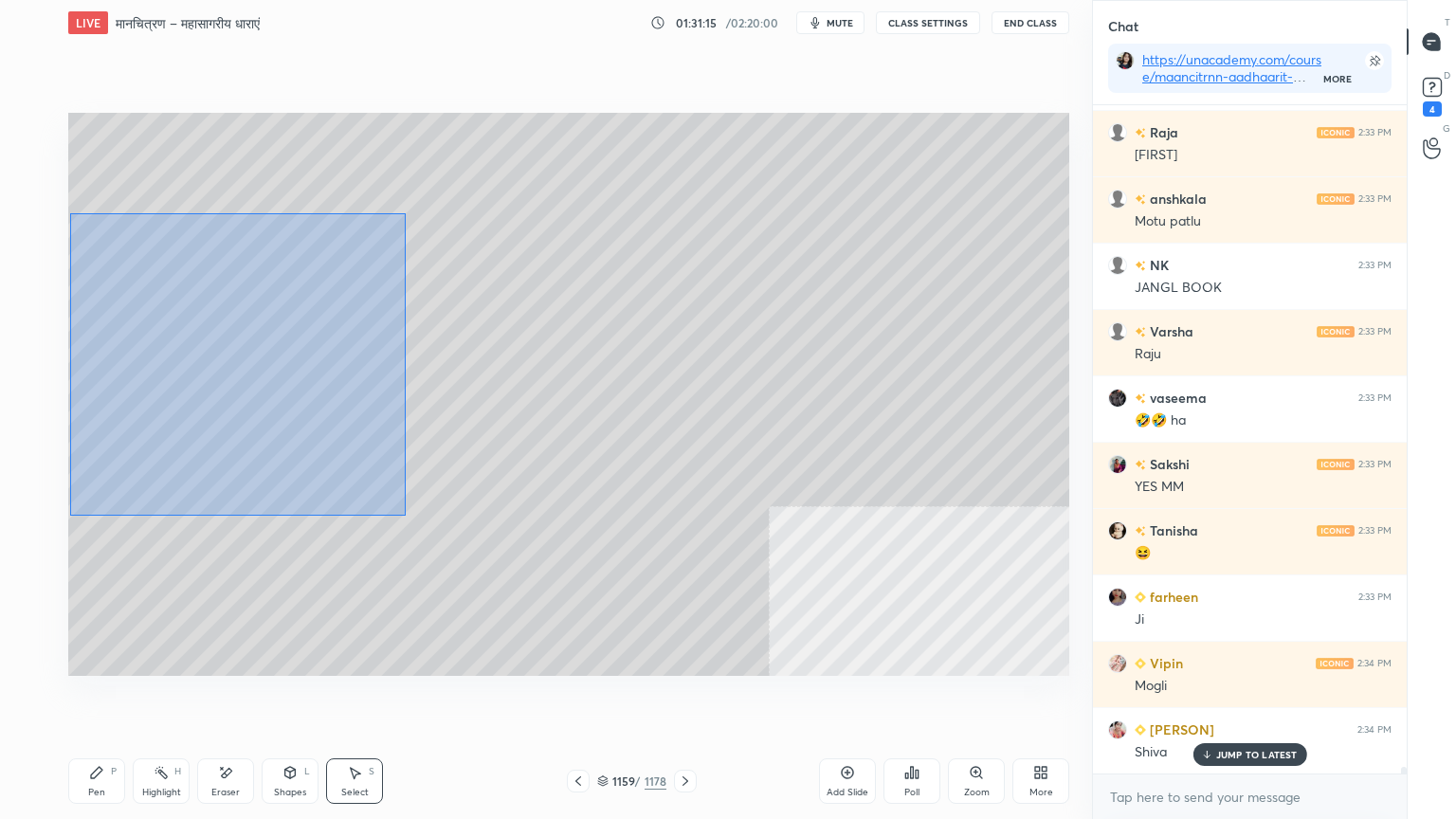 drag, startPoint x: 406, startPoint y: 516, endPoint x: 232, endPoint y: 346, distance: 243.26118 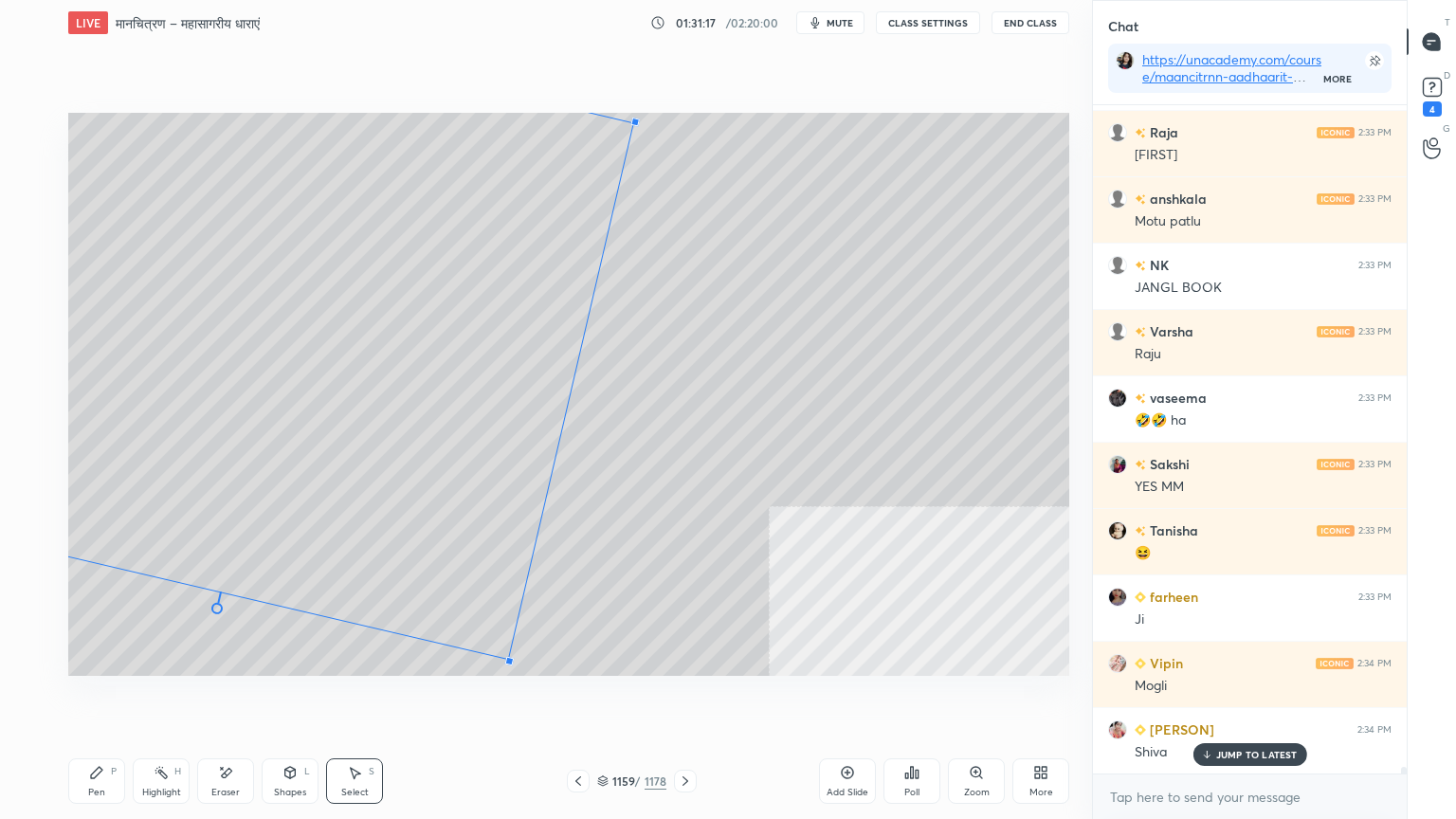 drag, startPoint x: 396, startPoint y: 529, endPoint x: 519, endPoint y: 656, distance: 176.79932 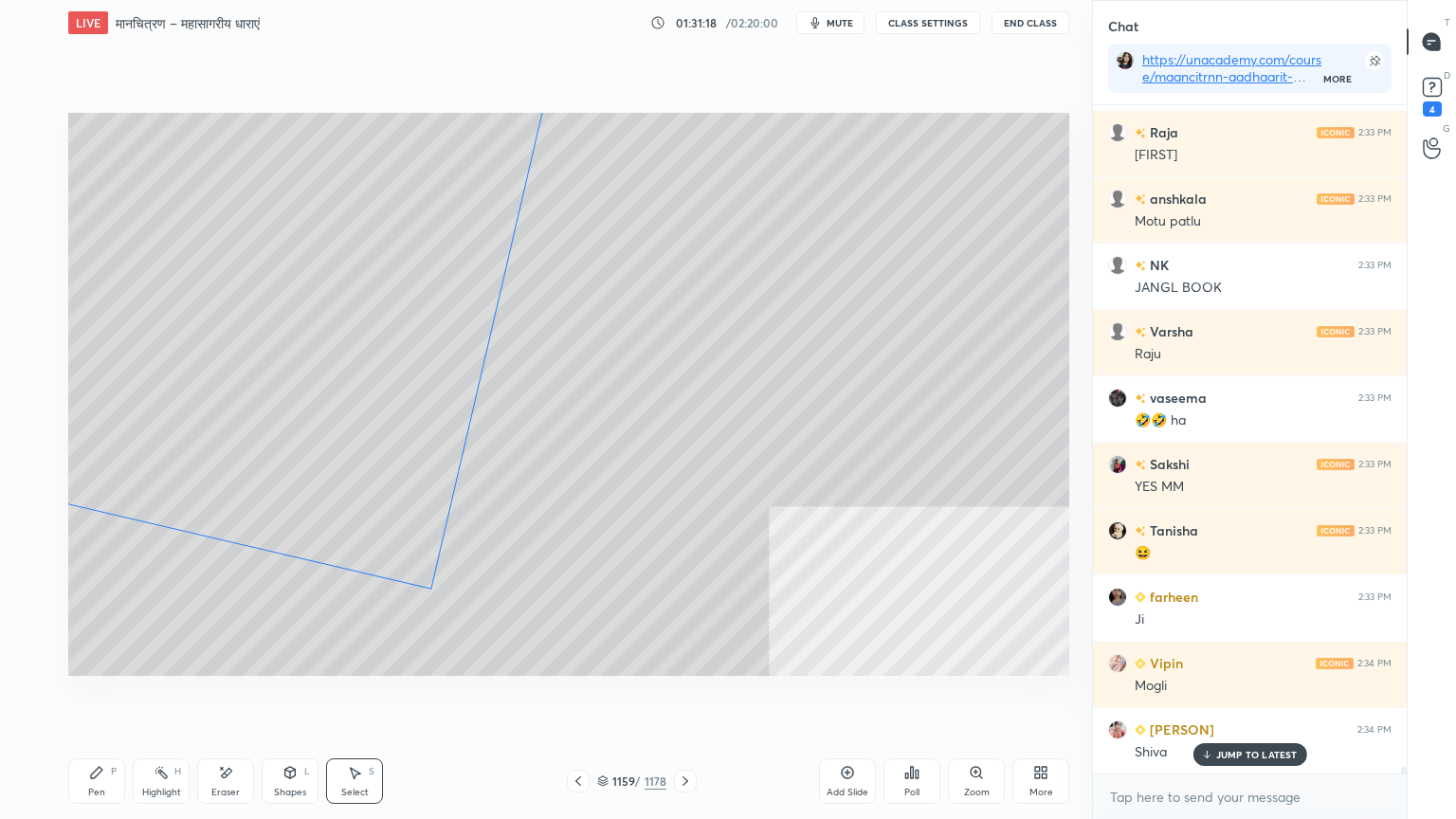 drag, startPoint x: 369, startPoint y: 462, endPoint x: 352, endPoint y: 430, distance: 36.235342 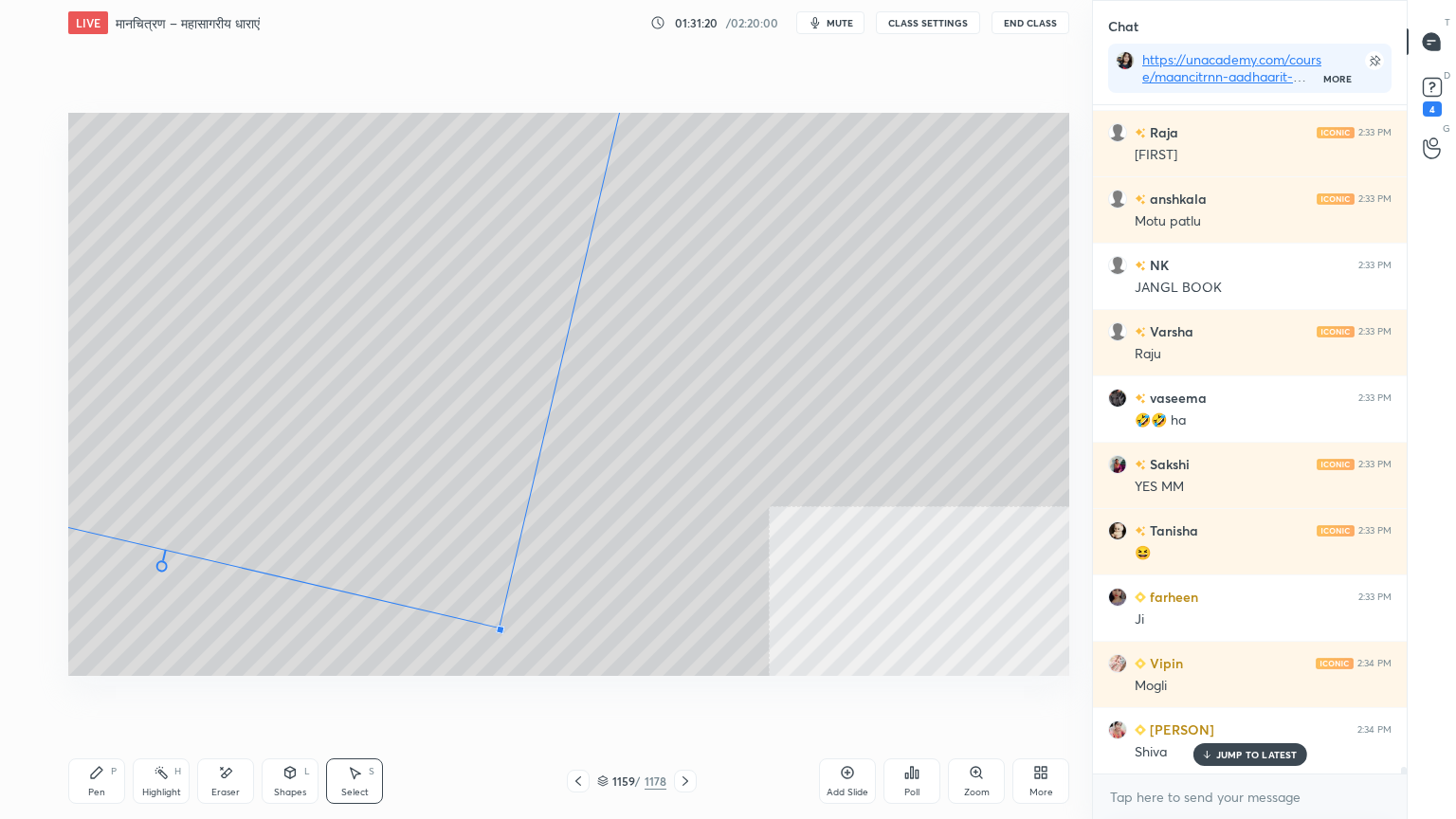 drag, startPoint x: 431, startPoint y: 582, endPoint x: 496, endPoint y: 597, distance: 66.70832 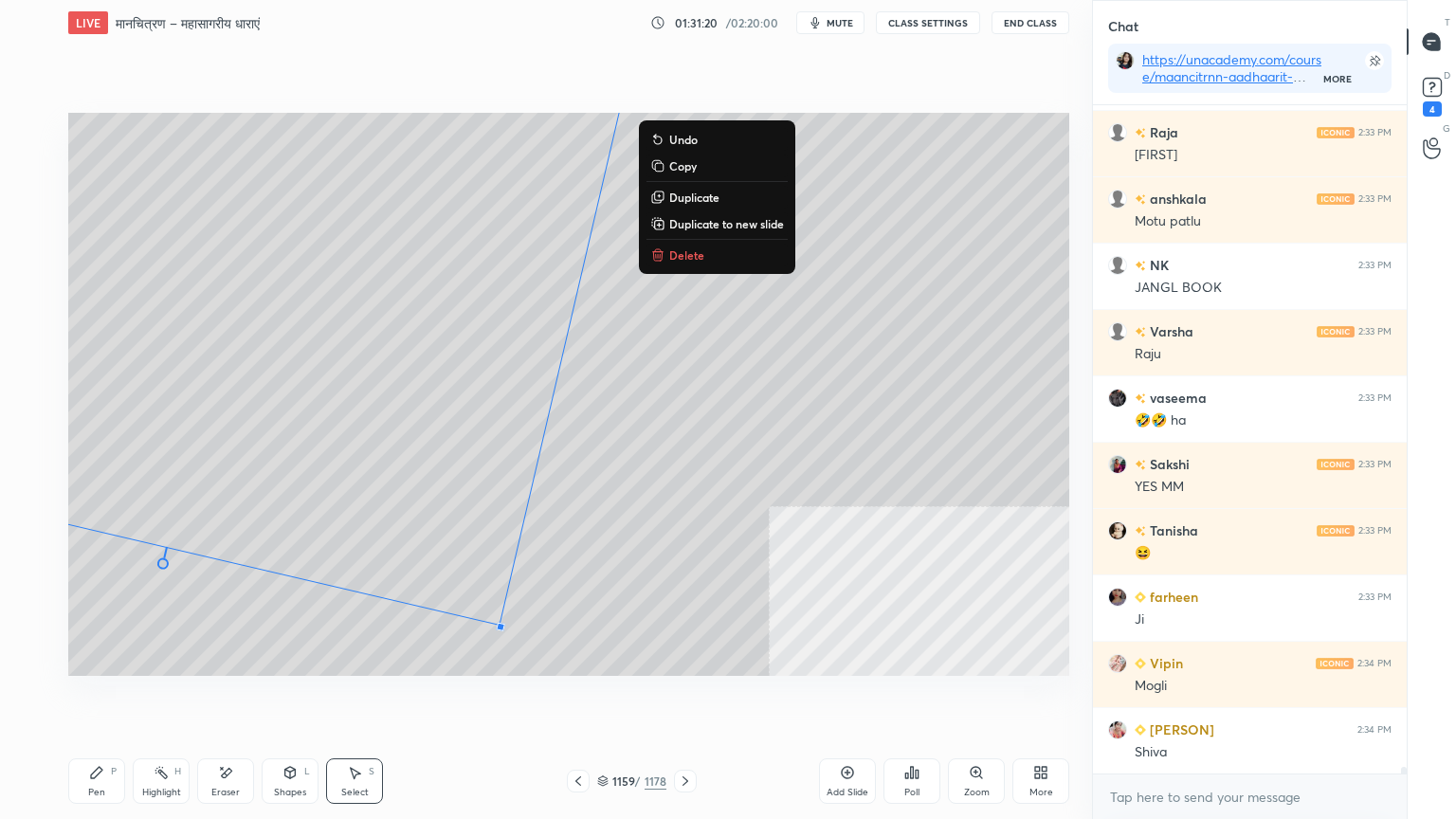 scroll, scrollTop: 64620, scrollLeft: 0, axis: vertical 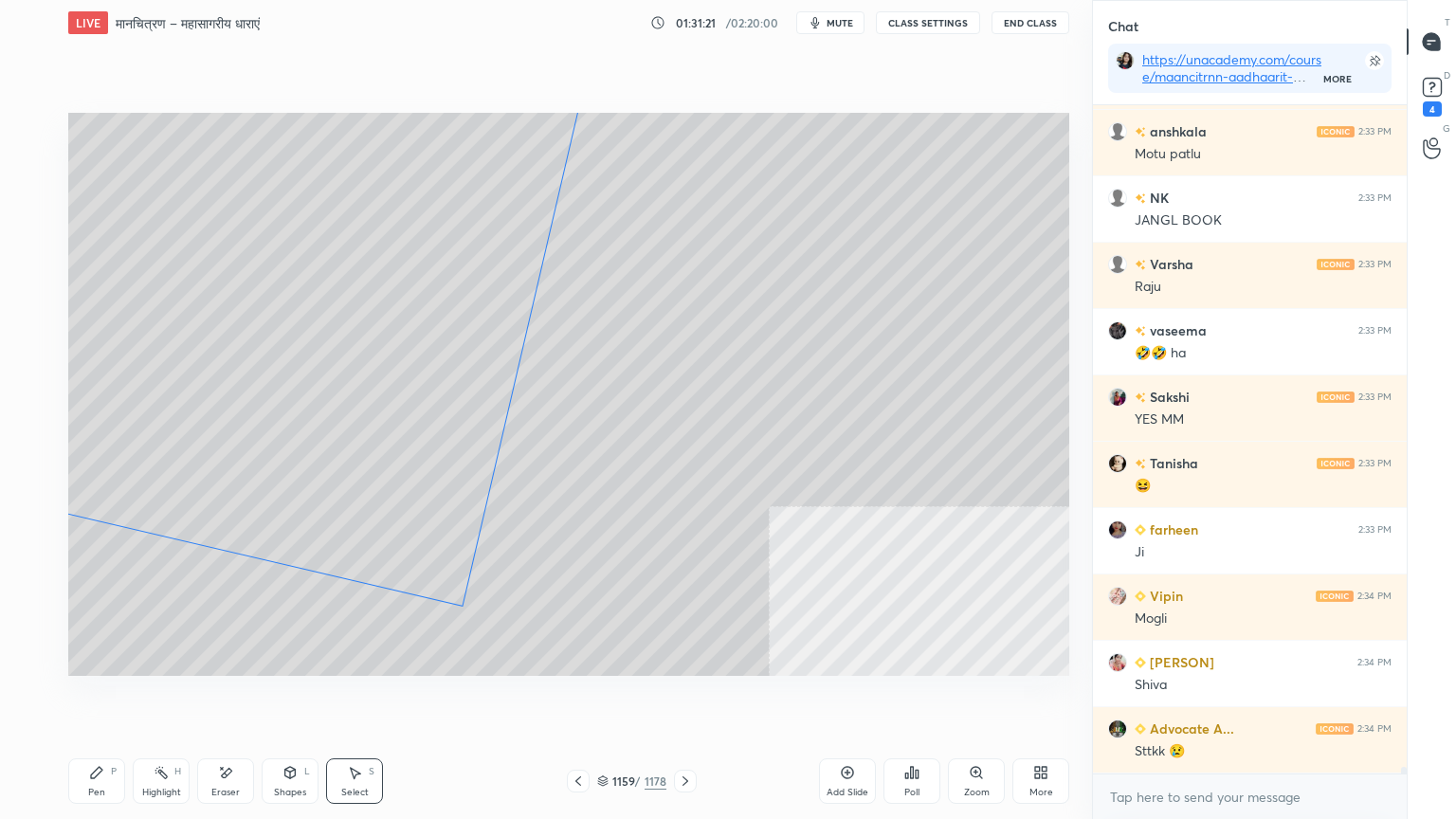drag, startPoint x: 429, startPoint y: 516, endPoint x: 419, endPoint y: 511, distance: 11.18034 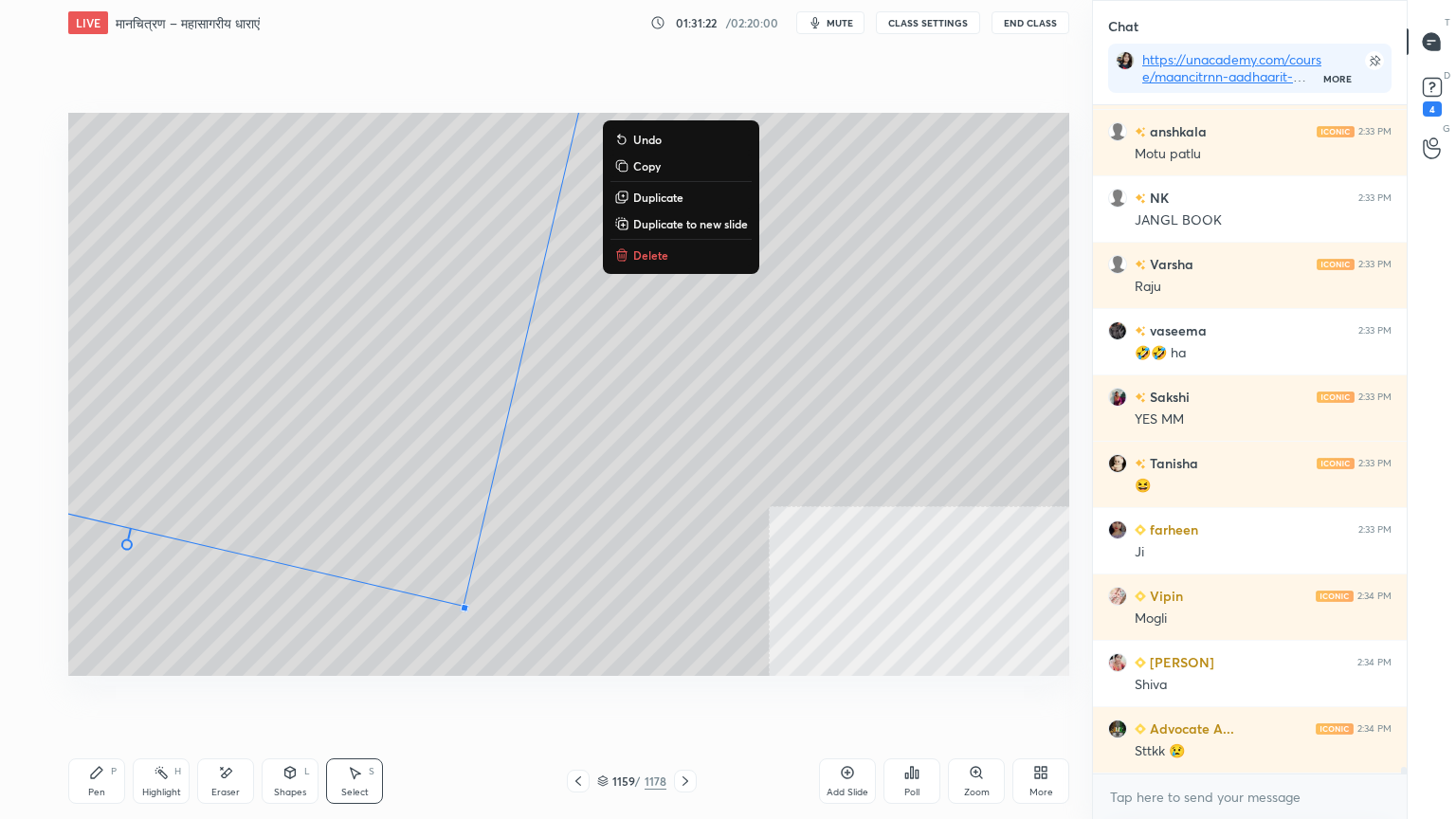 scroll, scrollTop: 64686, scrollLeft: 0, axis: vertical 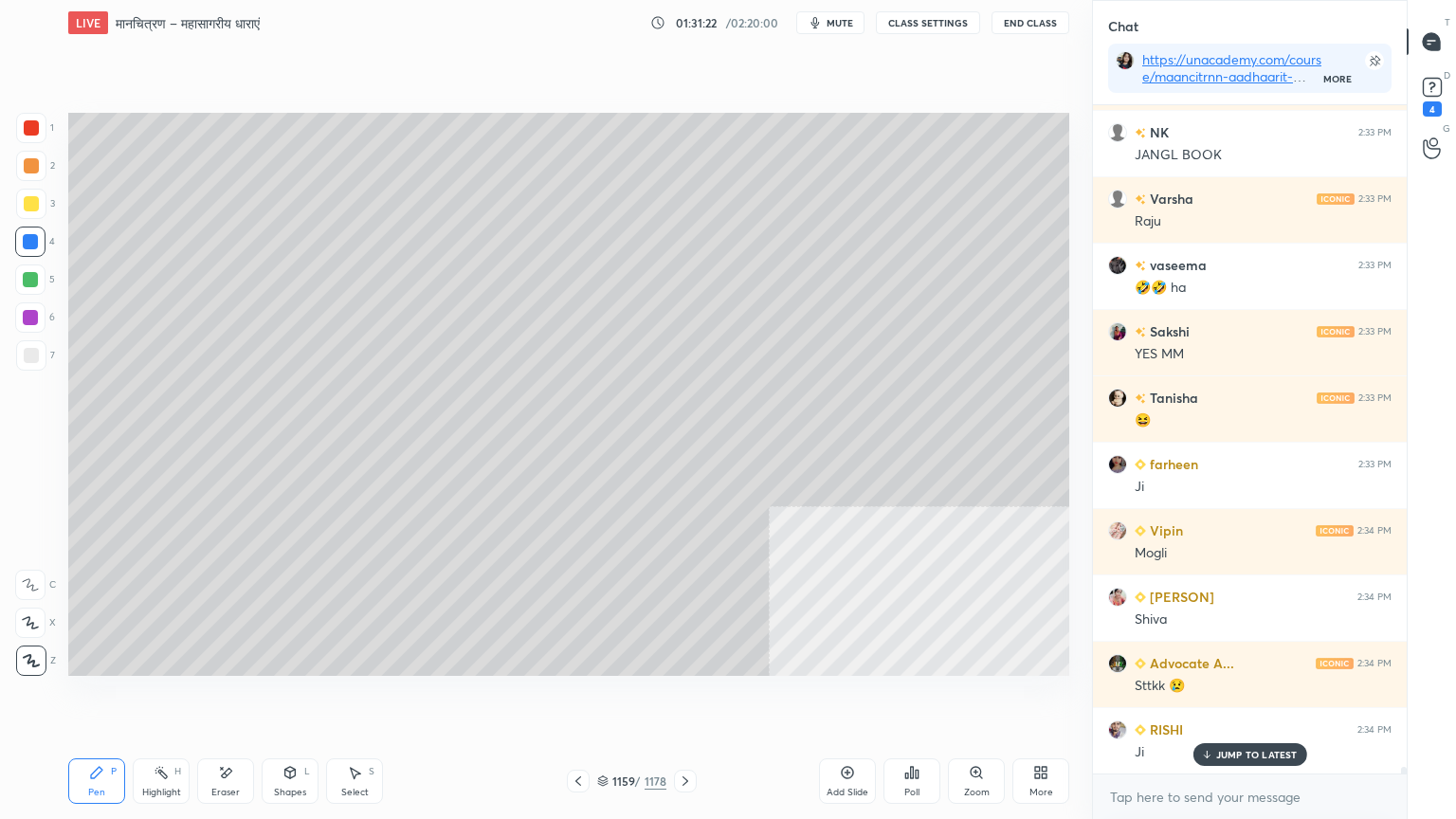 click 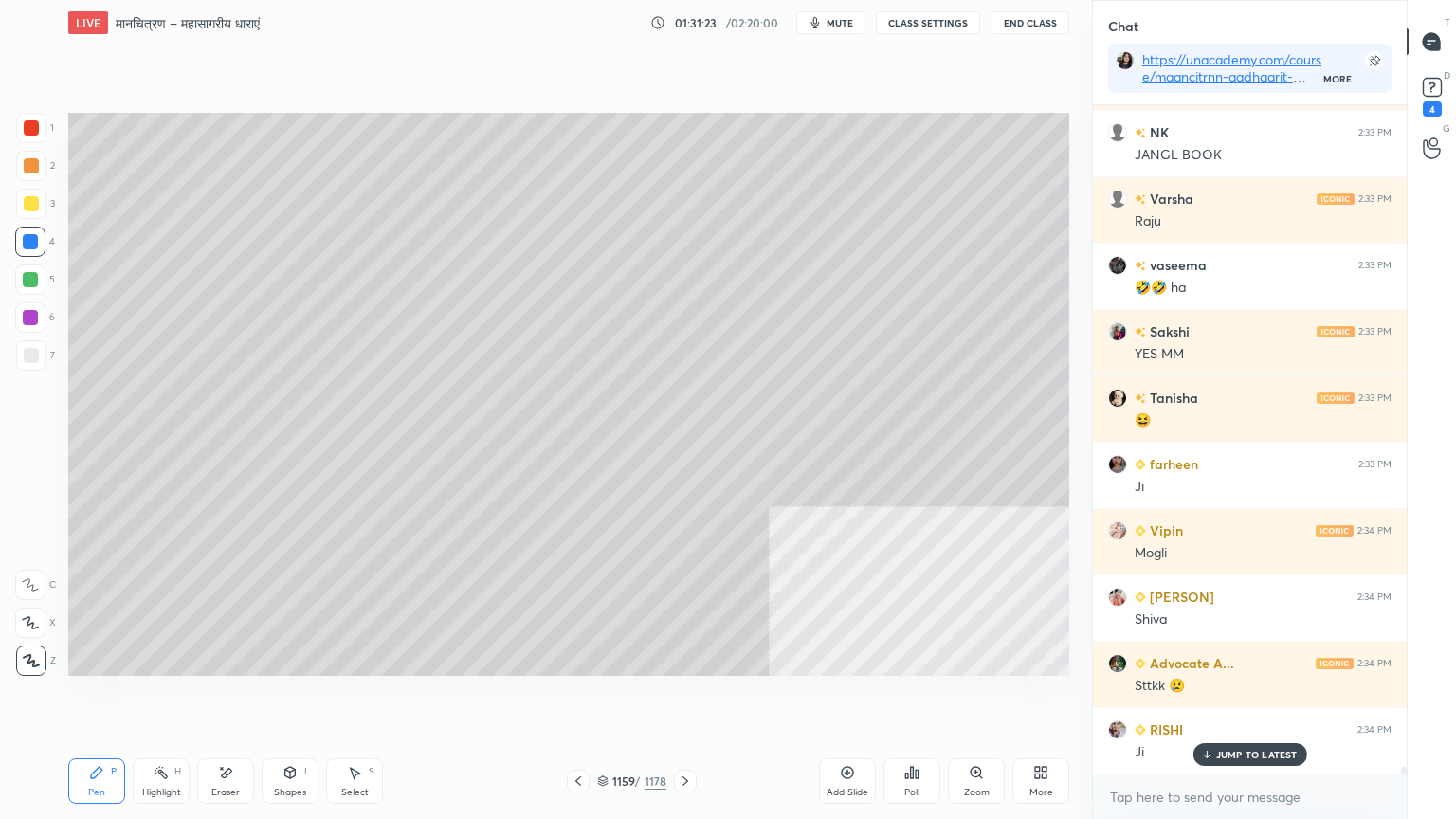 click at bounding box center (31, 355) 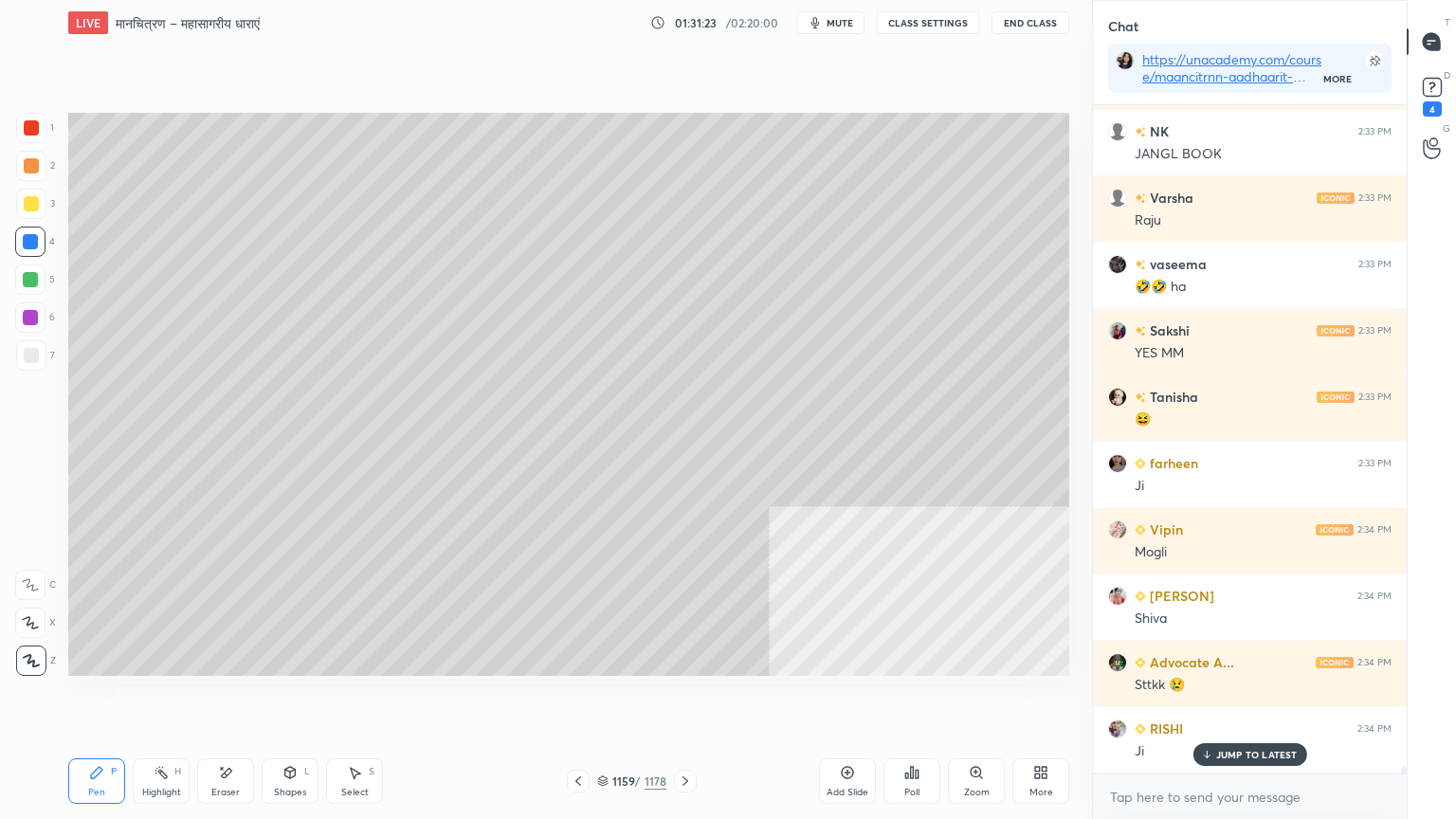 click at bounding box center [31, 355] 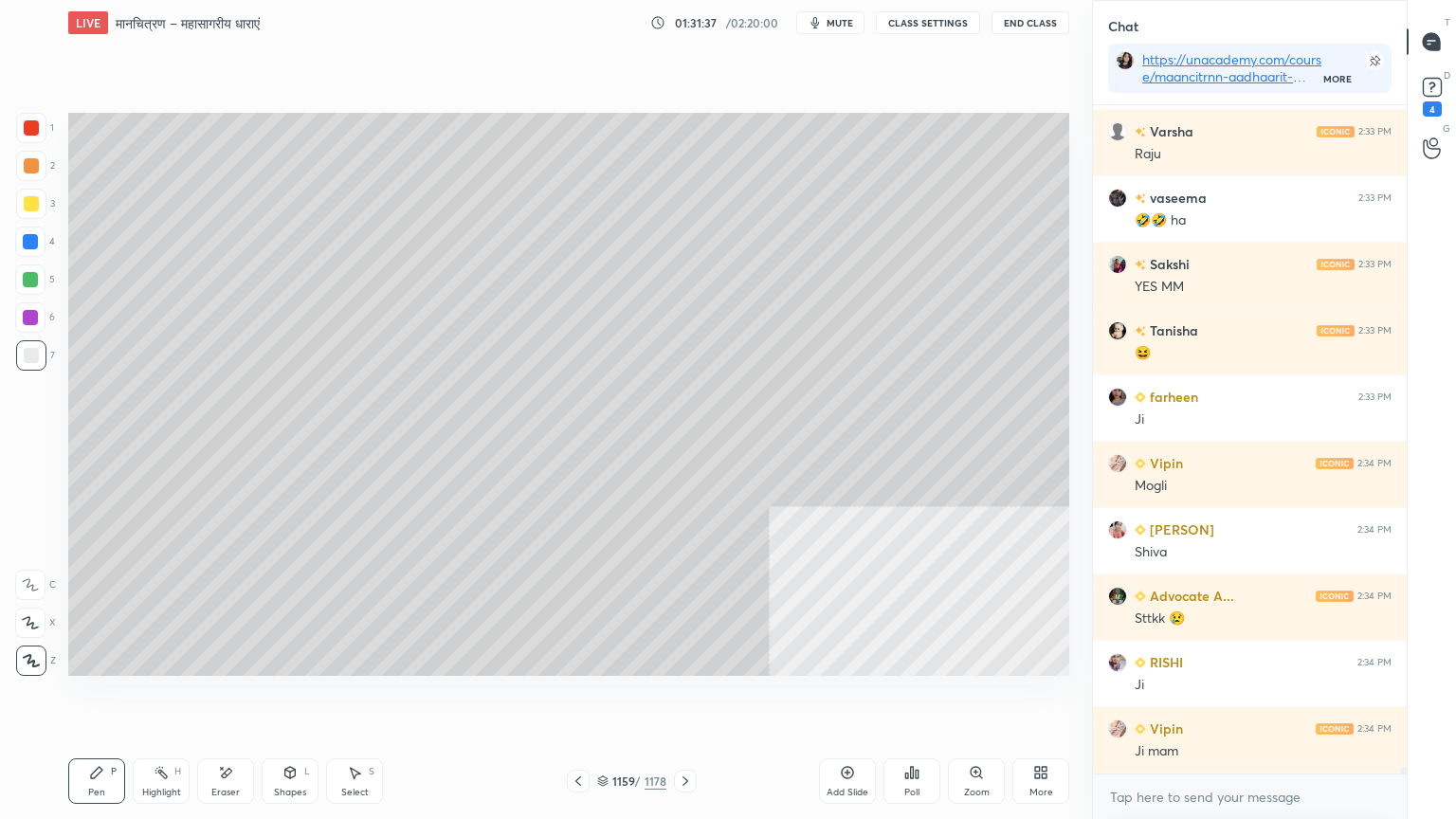 click on "Eraser" at bounding box center (226, 792) 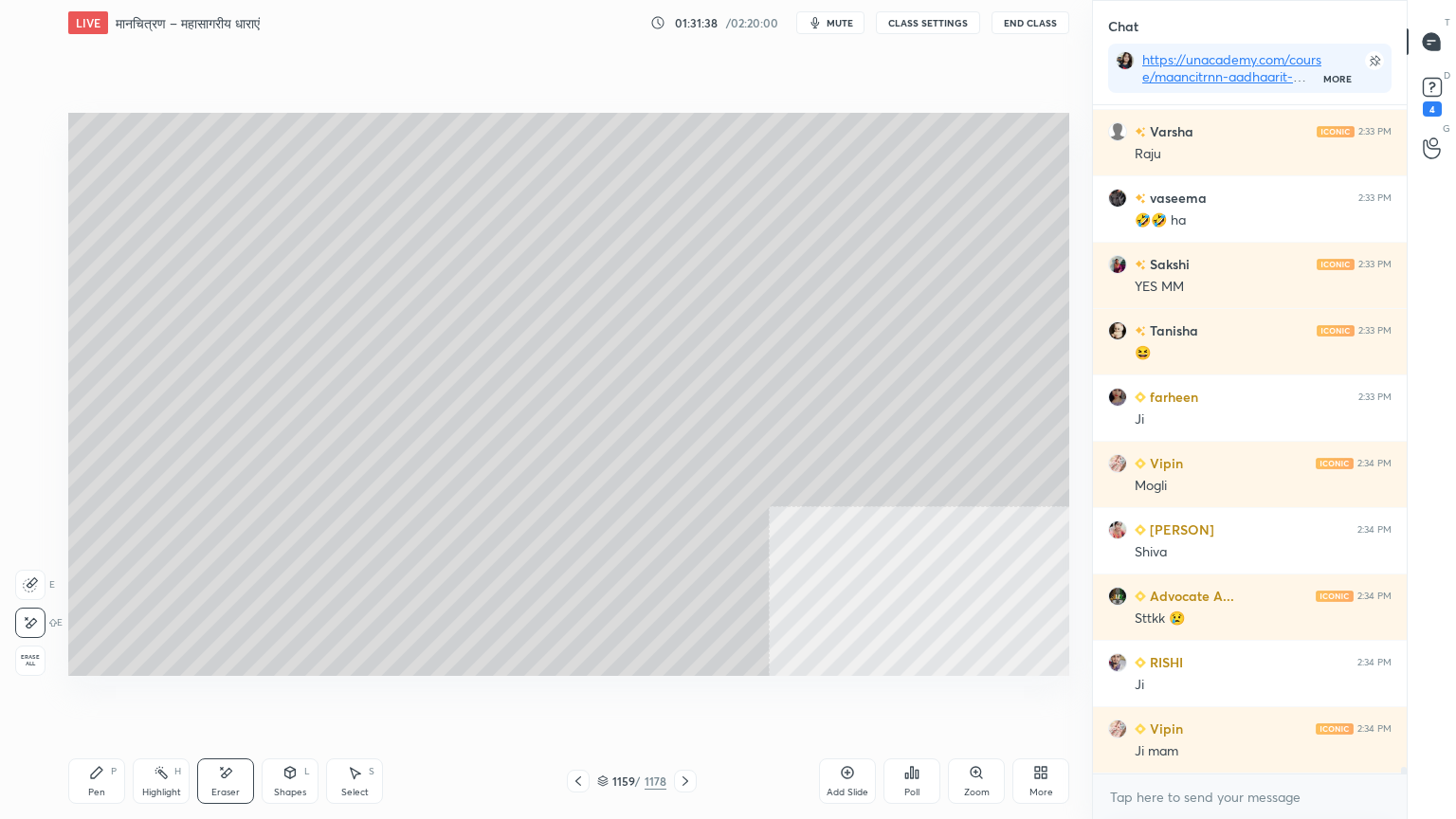 click on "Erase all" at bounding box center [30, 661] 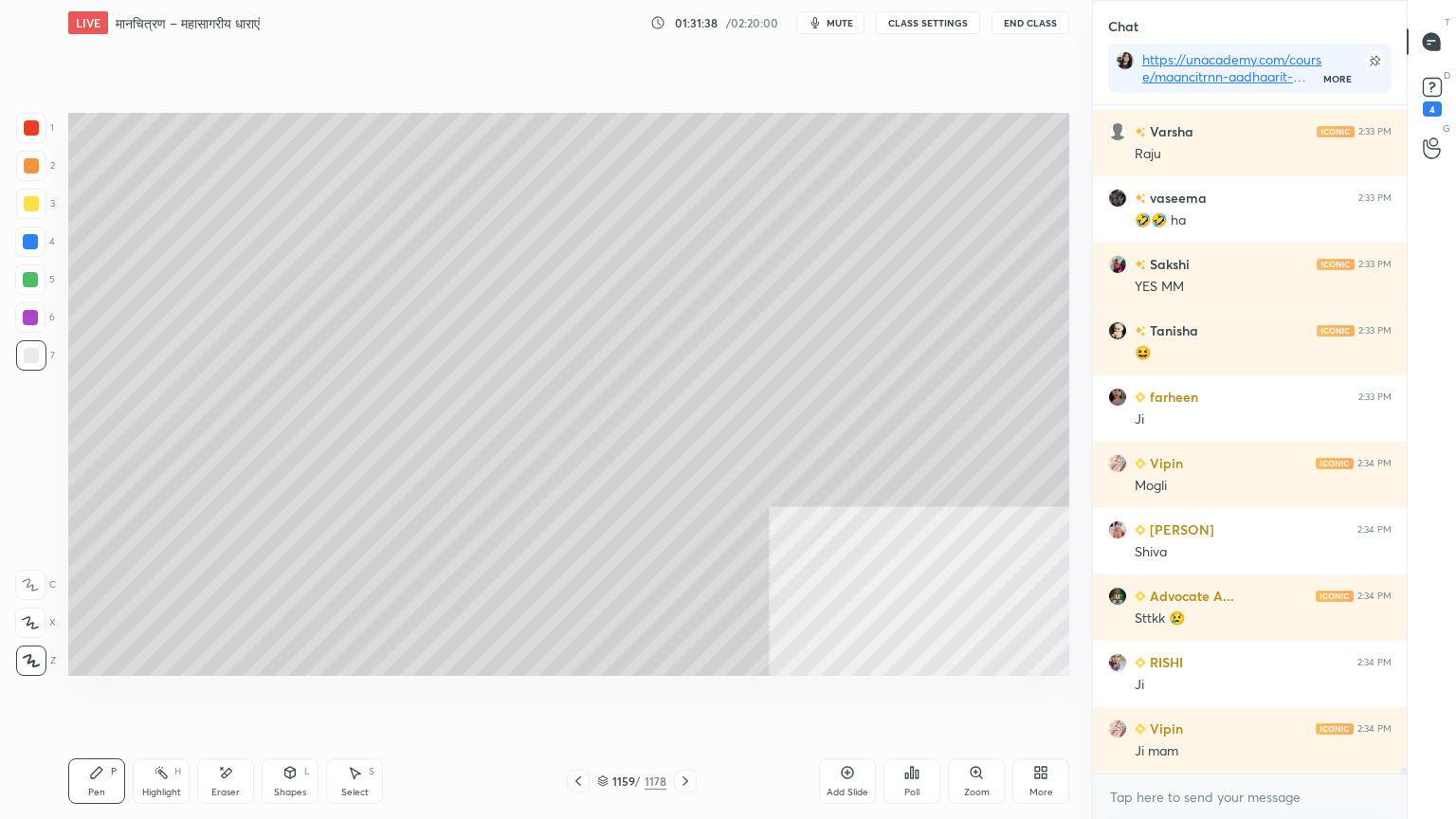 scroll, scrollTop: 64799, scrollLeft: 0, axis: vertical 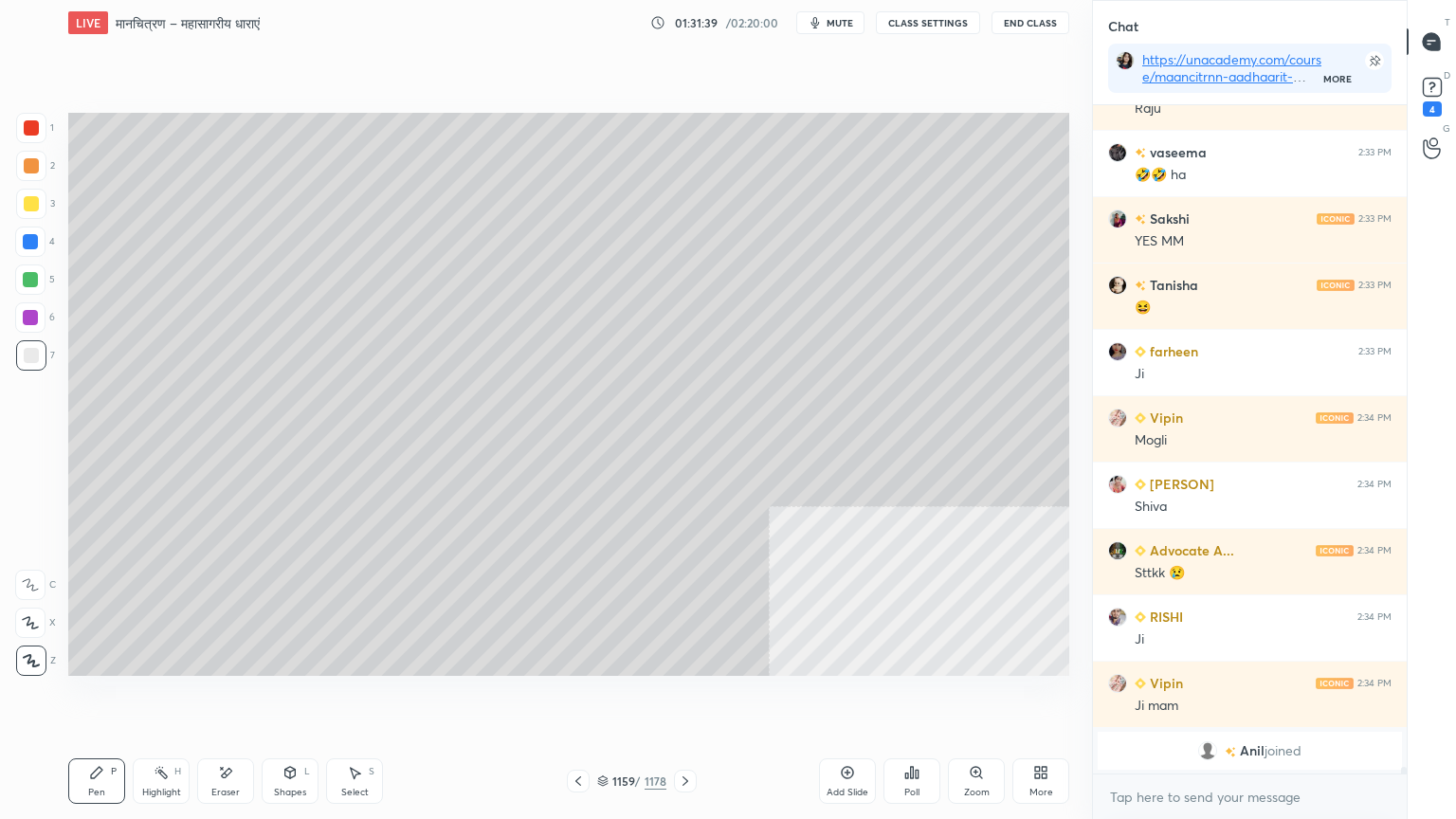 click 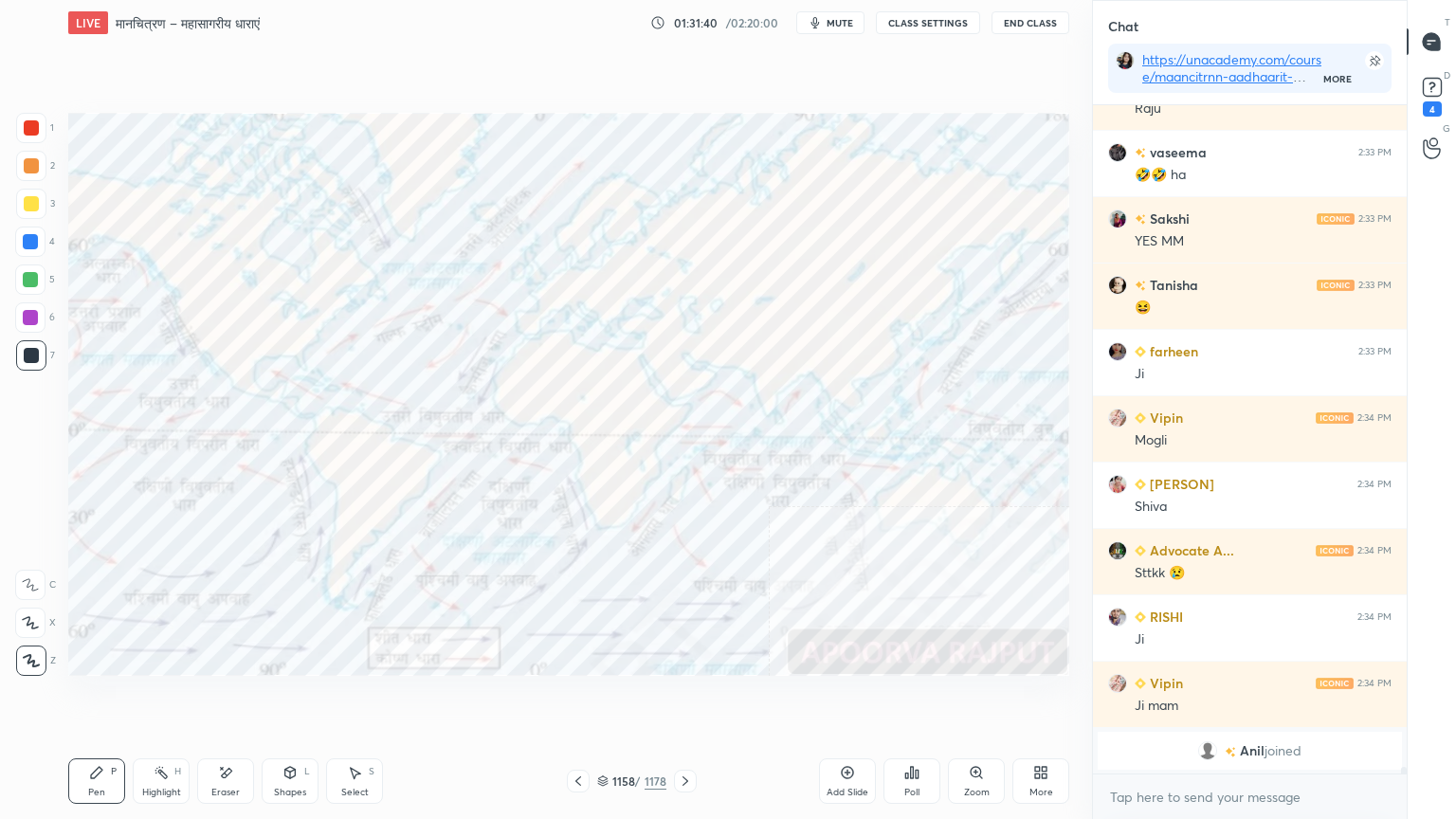 click at bounding box center (30, 242) 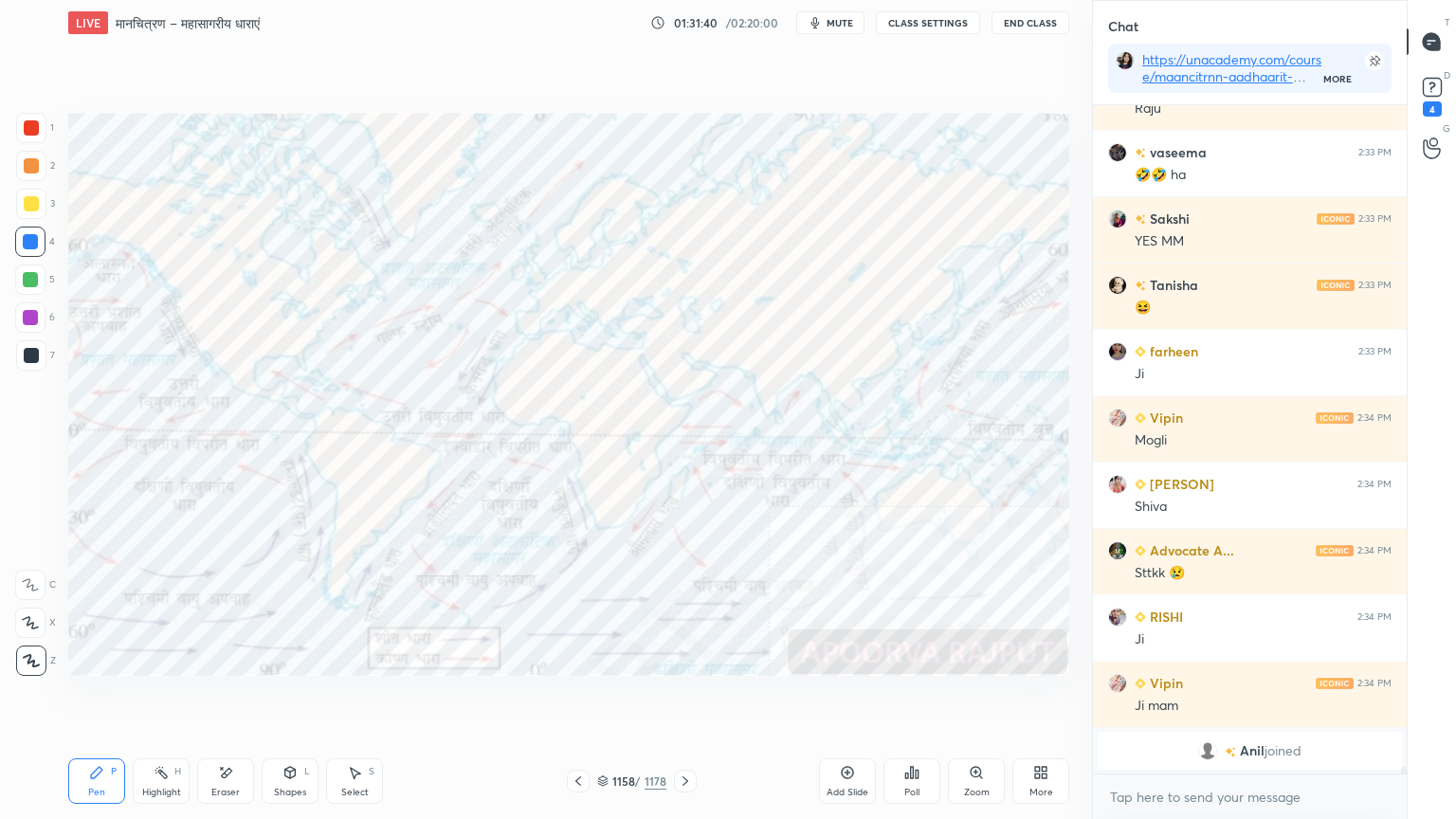 drag, startPoint x: 40, startPoint y: 243, endPoint x: 63, endPoint y: 234, distance: 24.698178 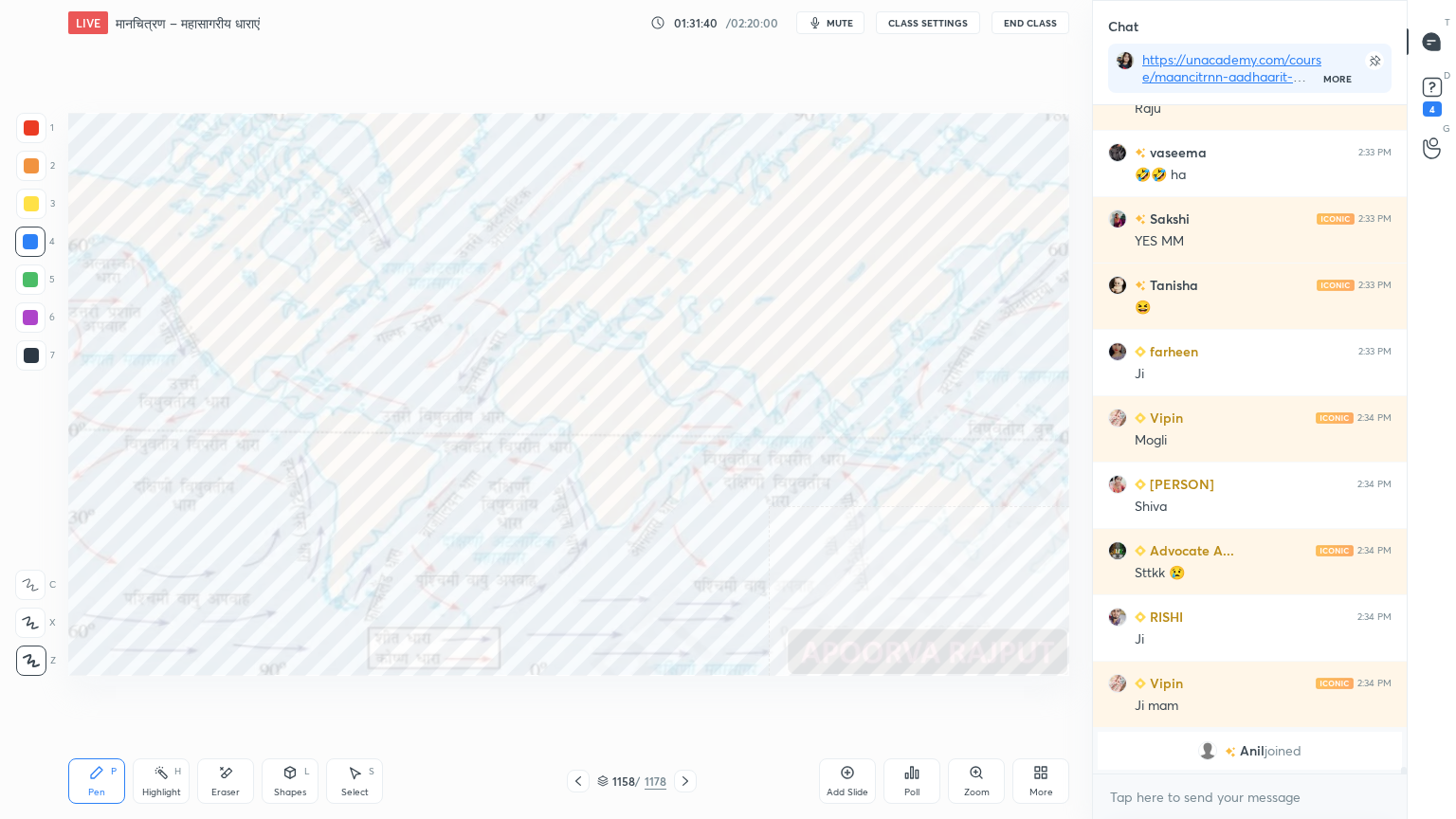 click at bounding box center (30, 242) 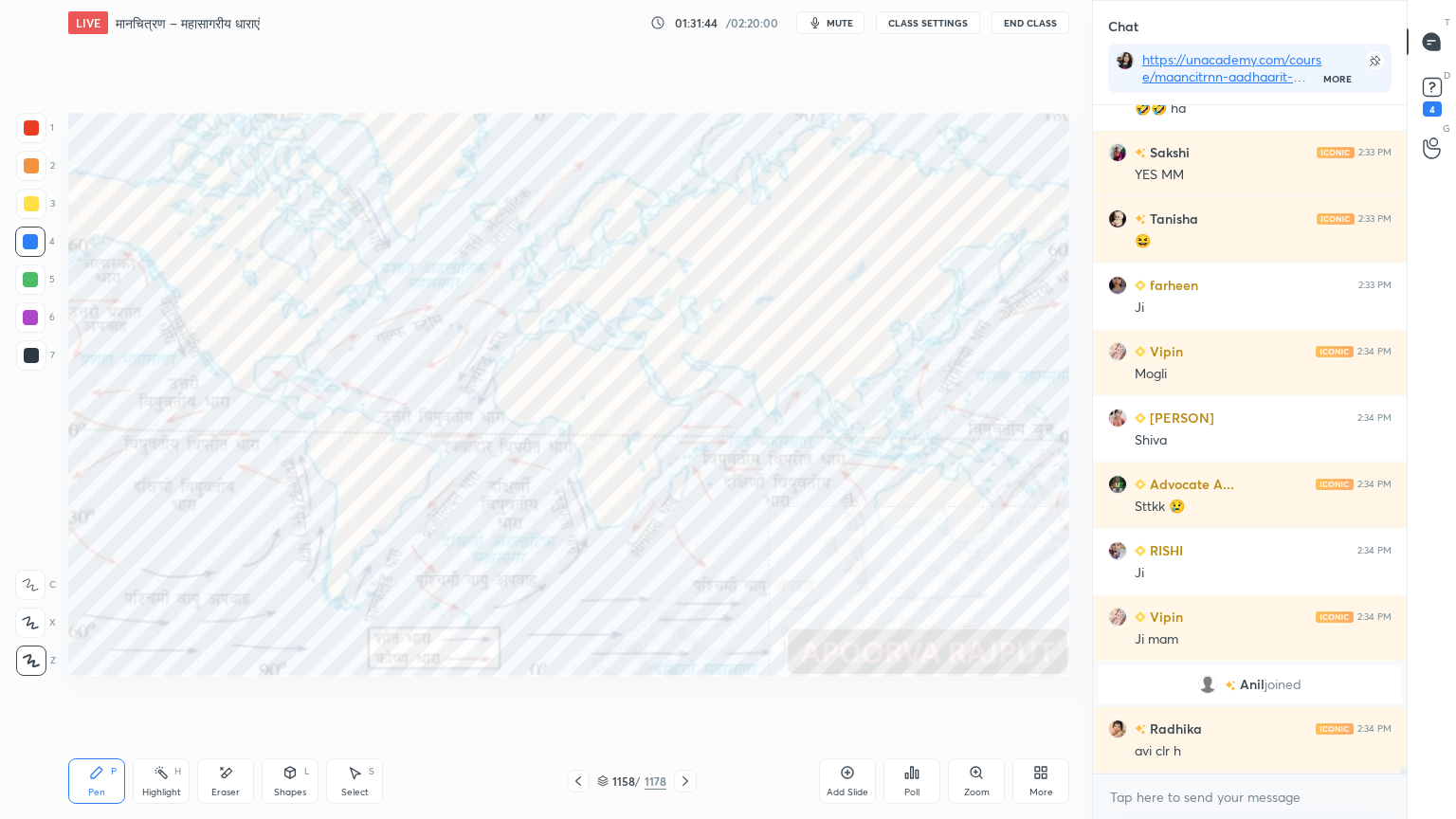 scroll, scrollTop: 62346, scrollLeft: 0, axis: vertical 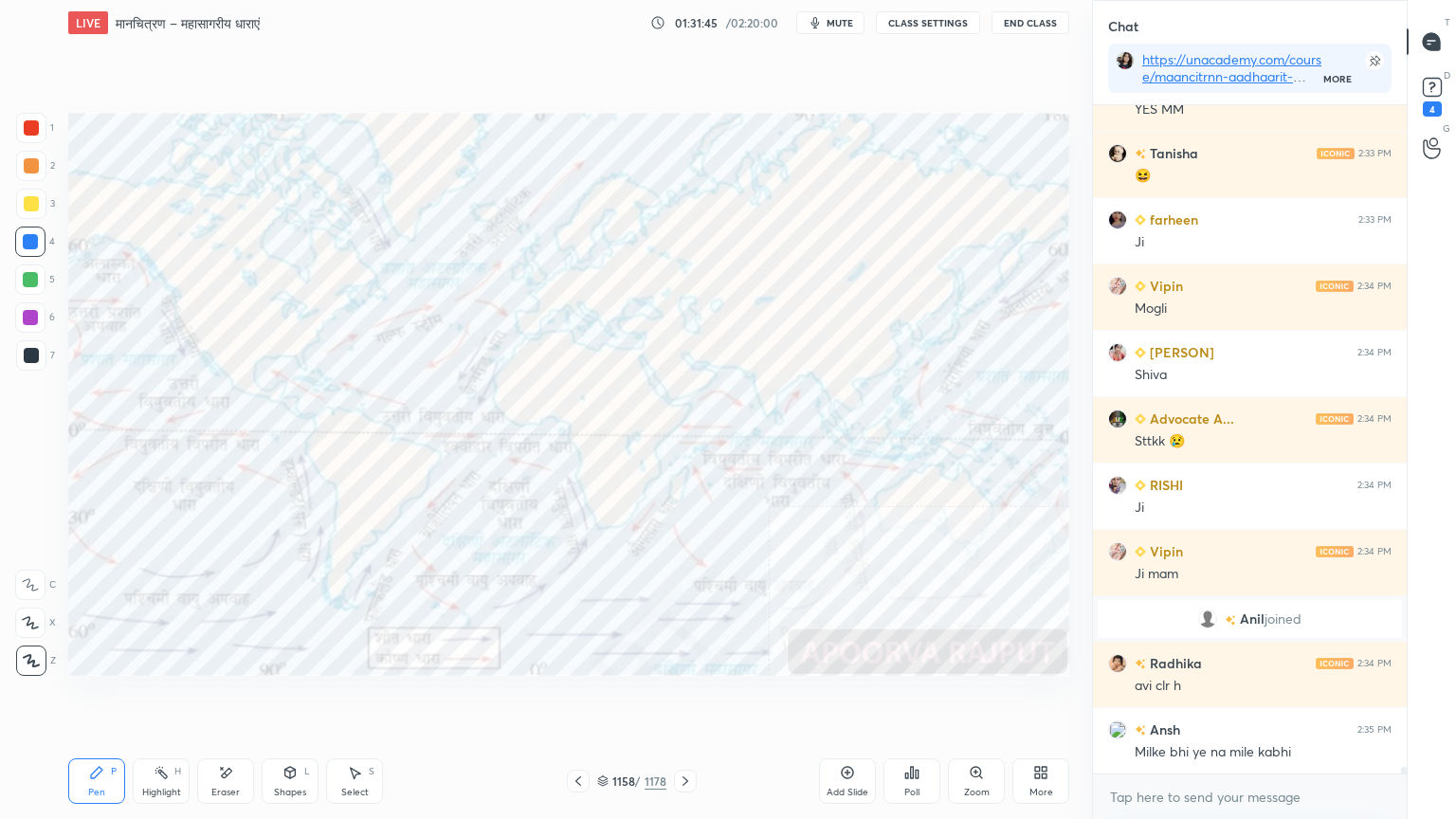 click 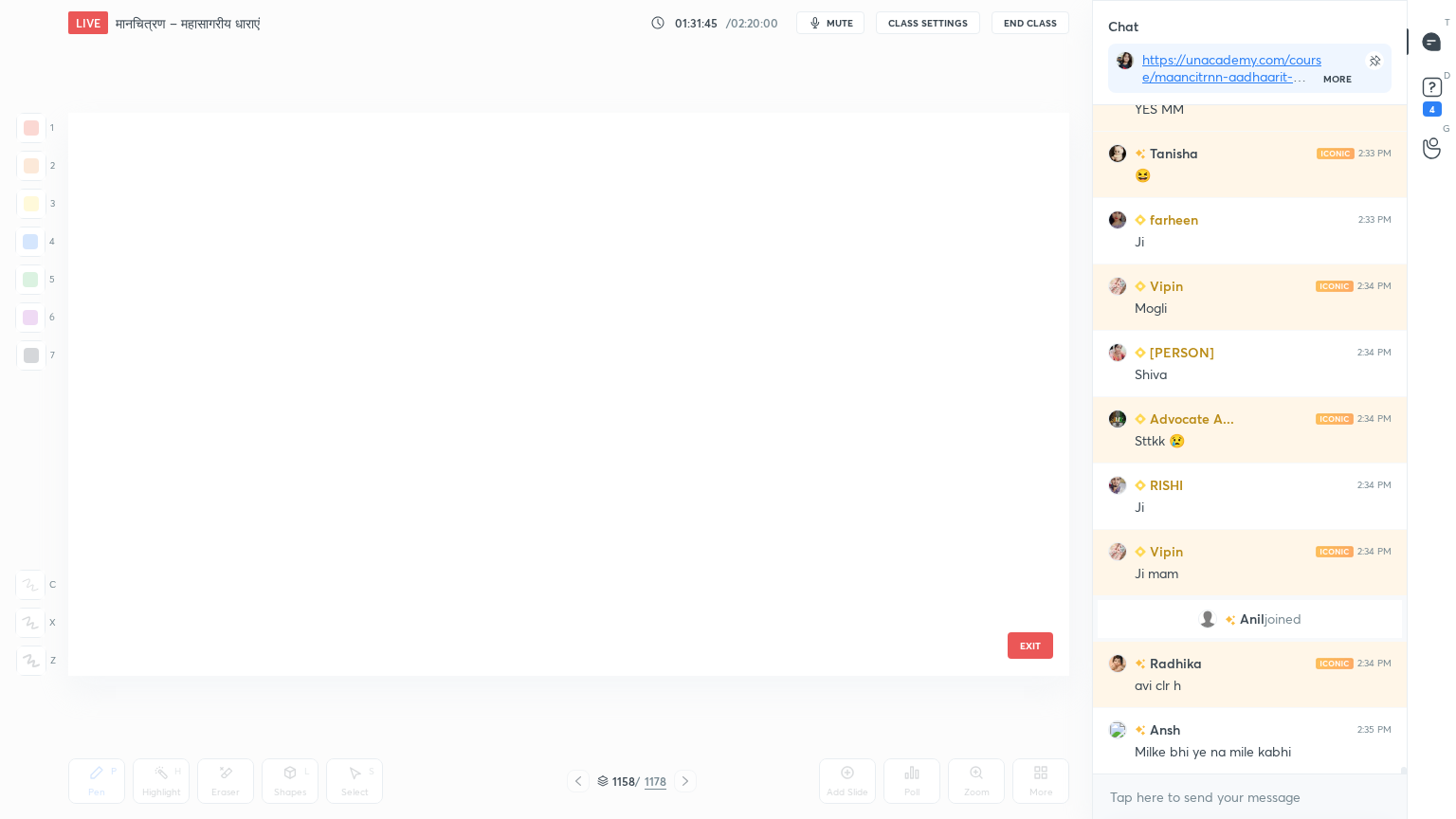 scroll, scrollTop: 66396, scrollLeft: 0, axis: vertical 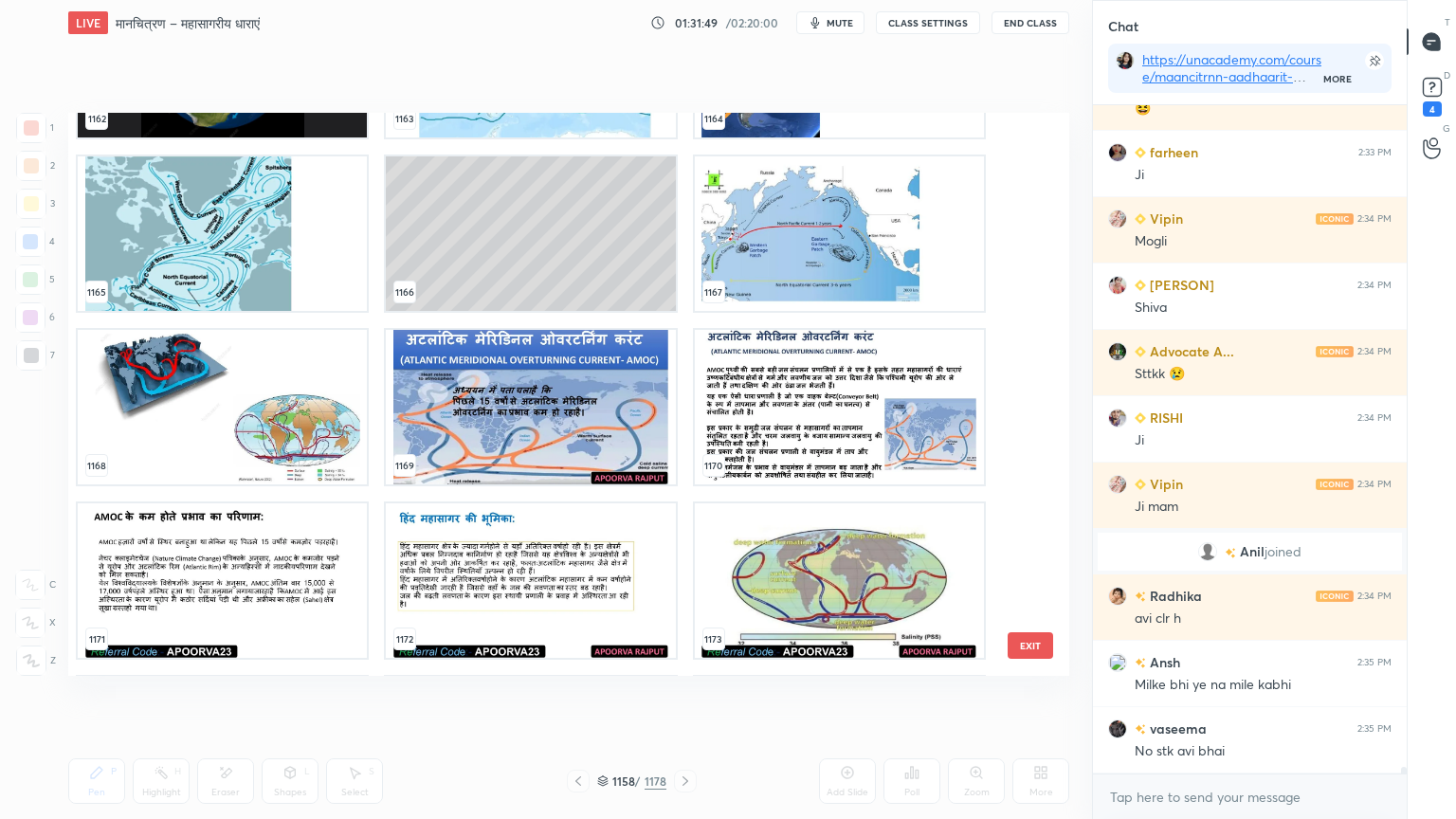 click at bounding box center (839, 233) 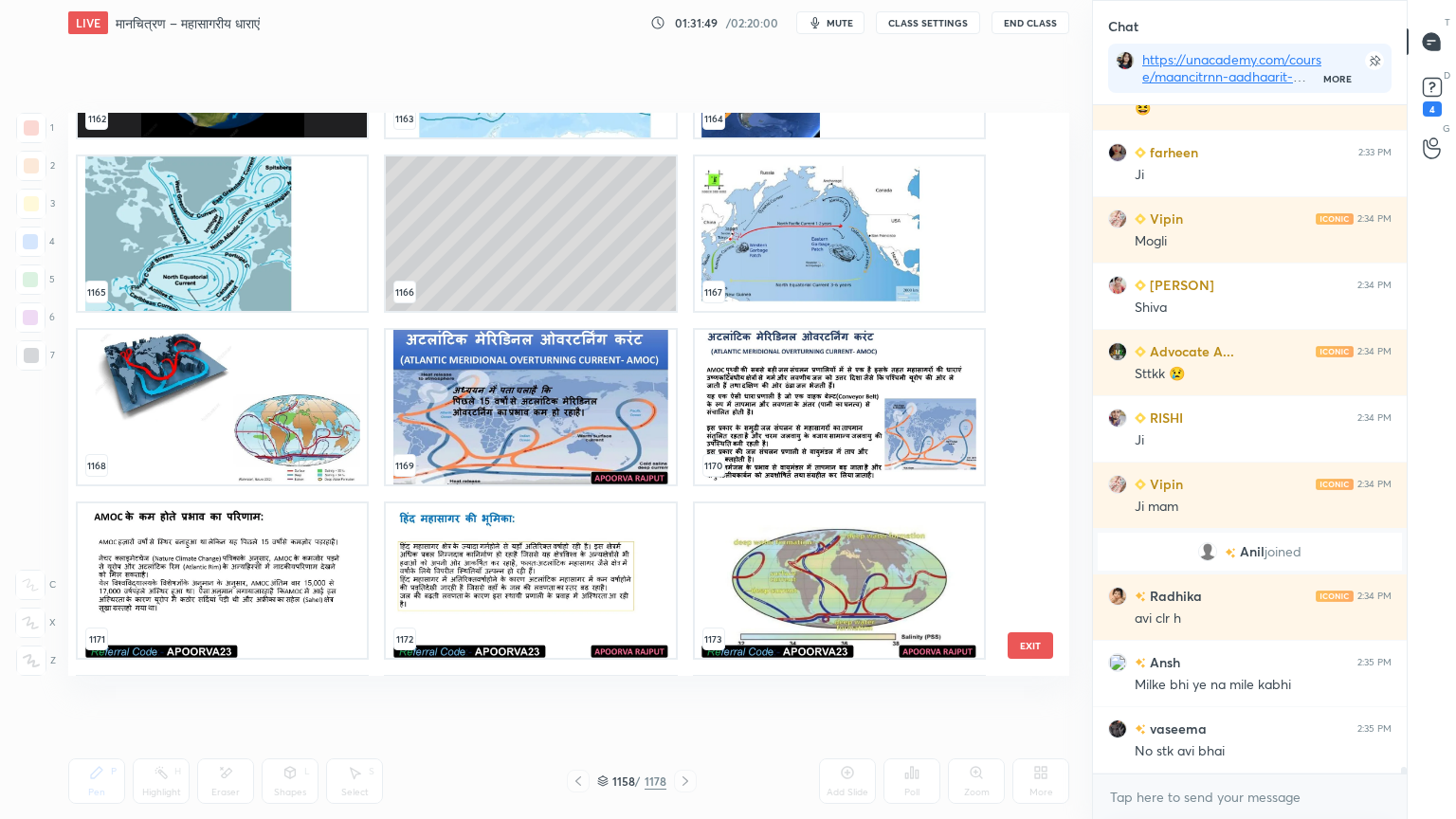 click at bounding box center (839, 233) 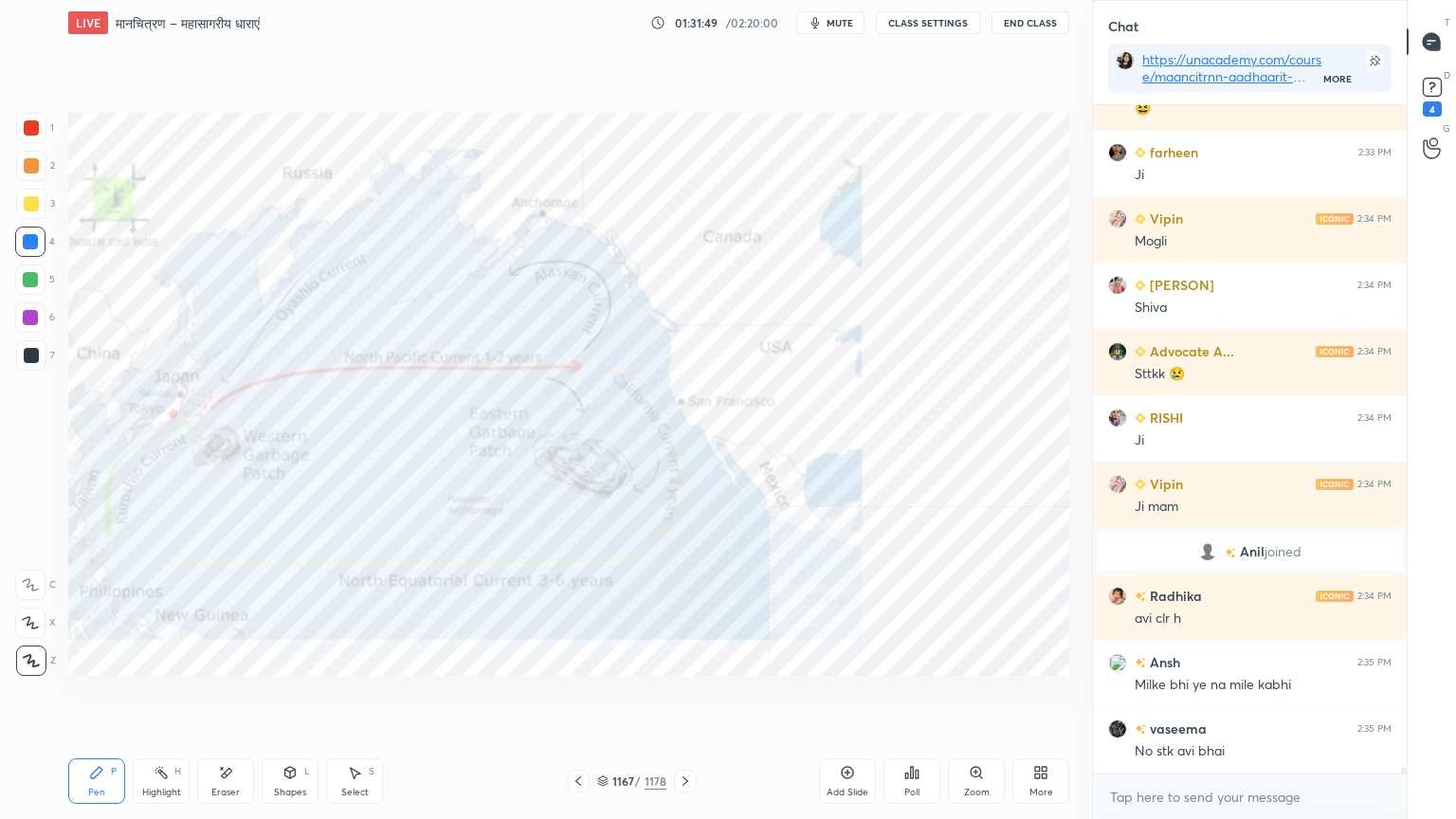 click at bounding box center (839, 233) 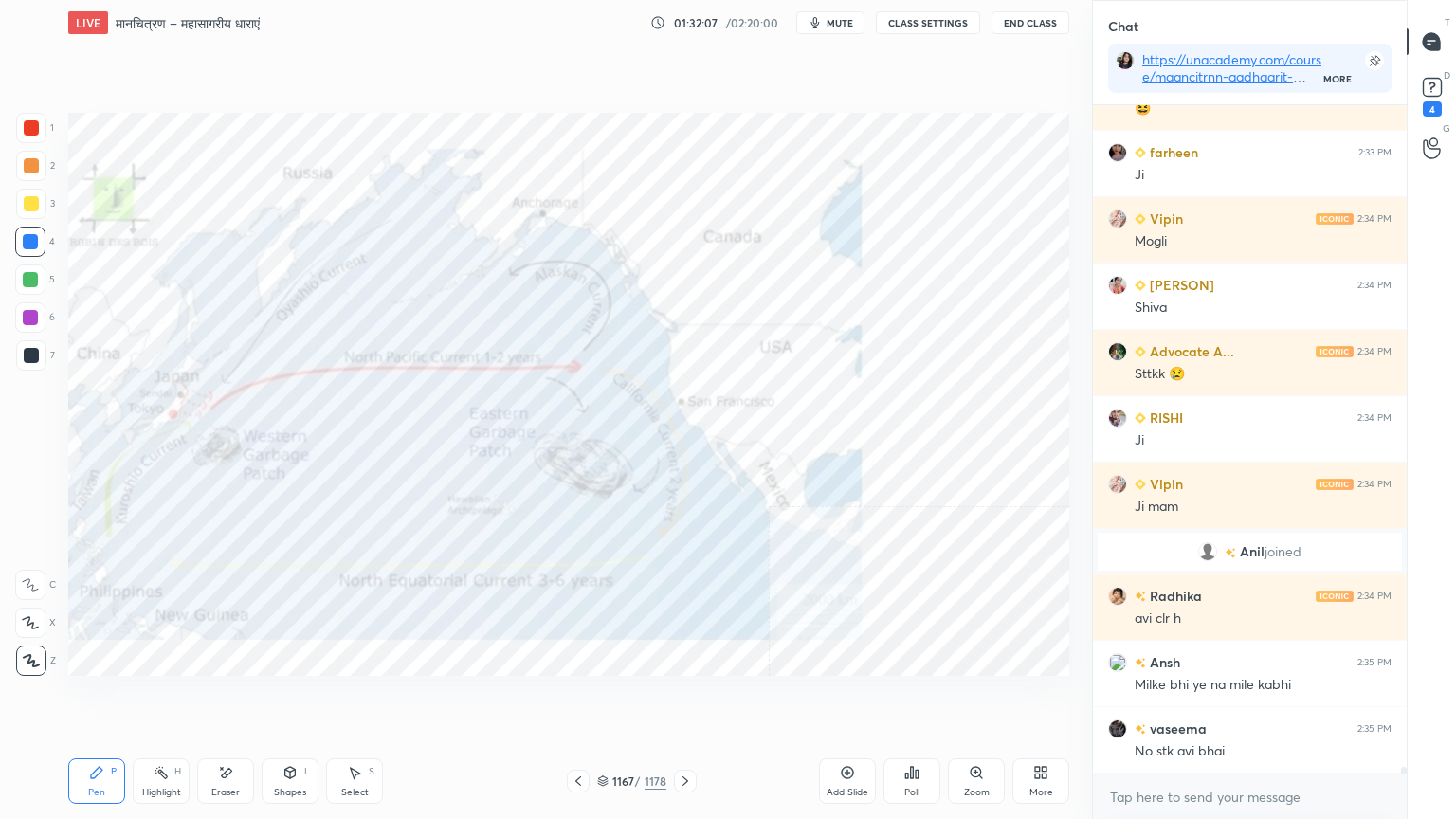 scroll, scrollTop: 62479, scrollLeft: 0, axis: vertical 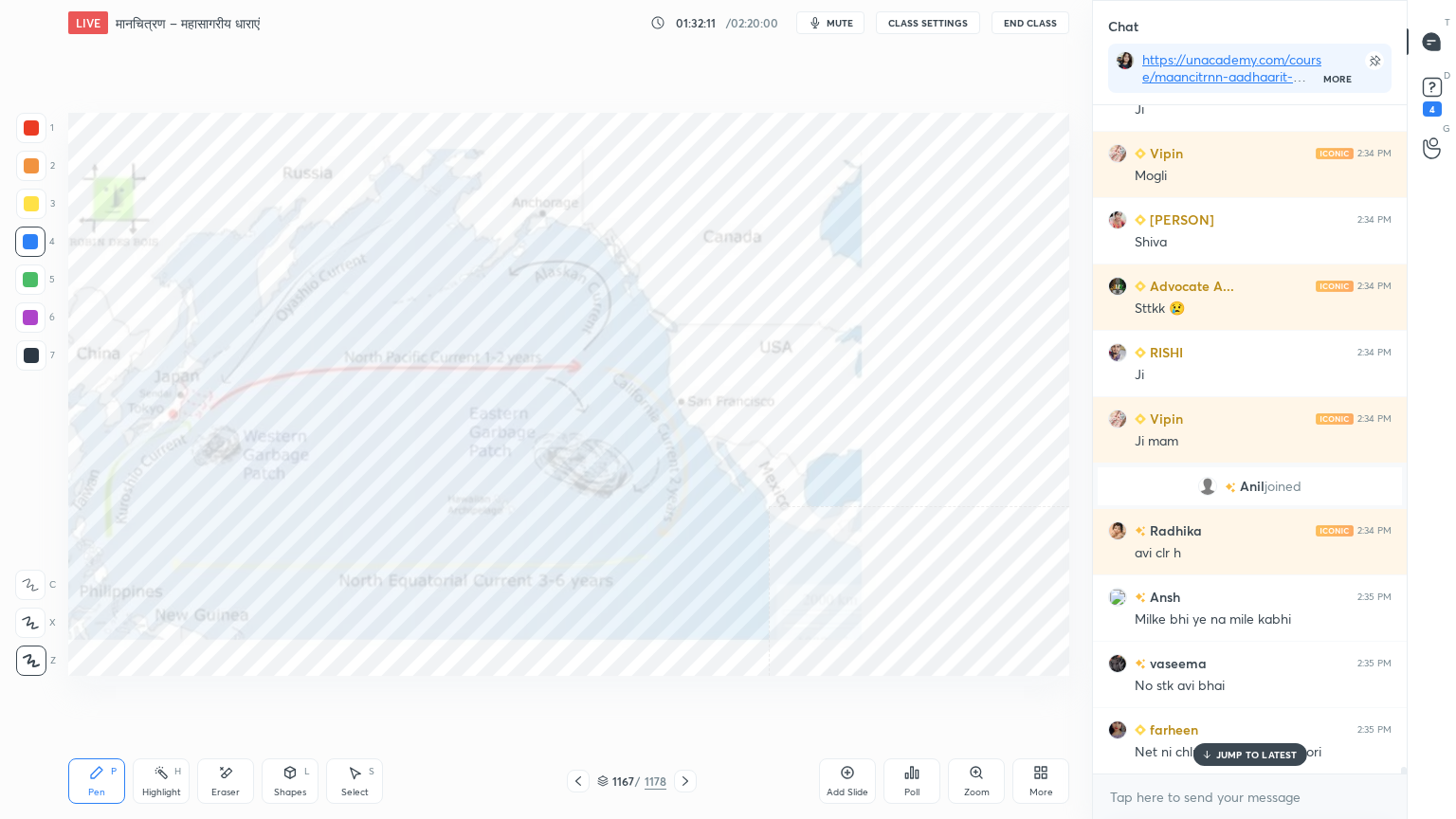 click on "Eraser" at bounding box center [226, 781] 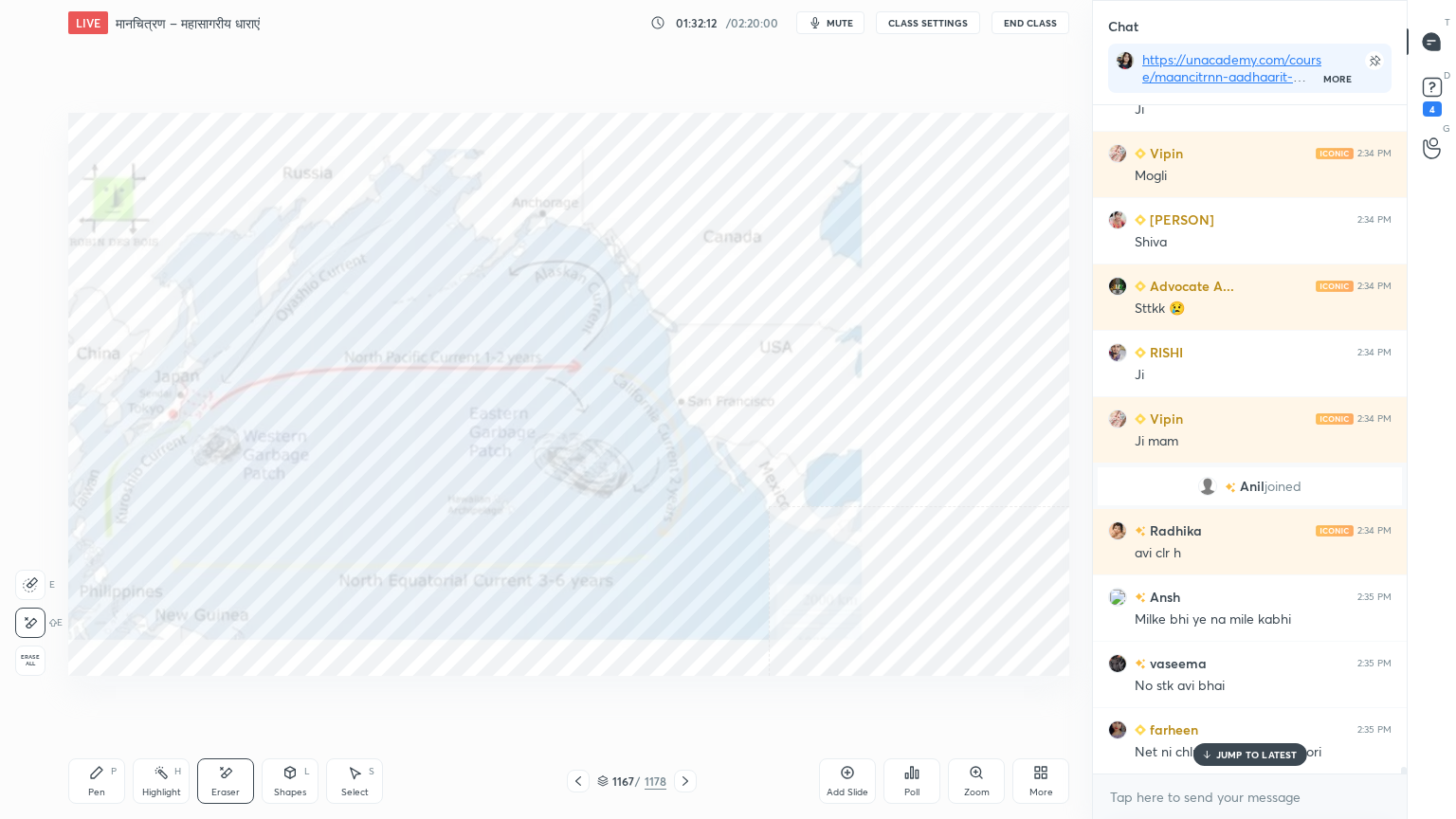 drag, startPoint x: 224, startPoint y: 776, endPoint x: 109, endPoint y: 682, distance: 148.52946 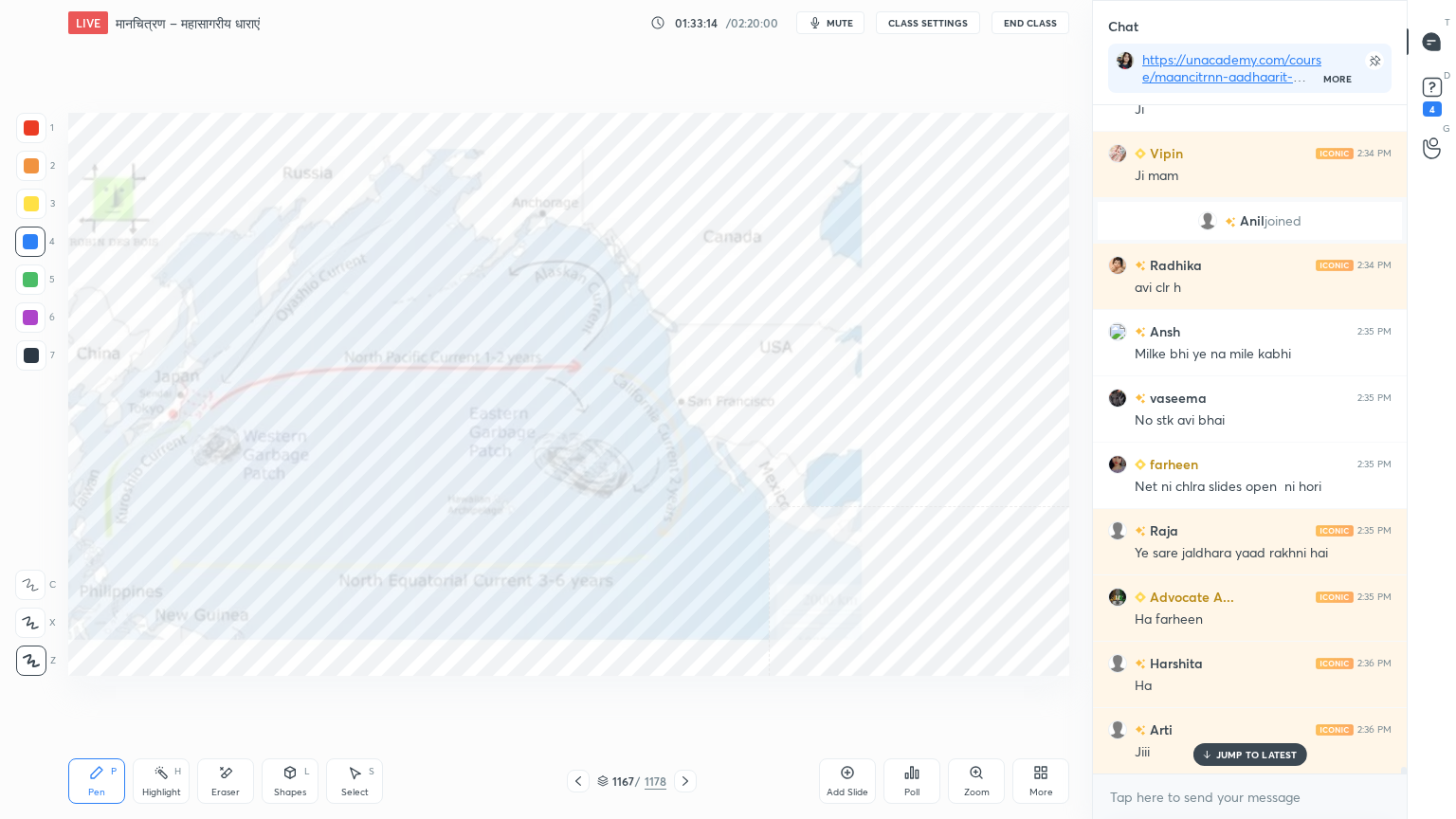 scroll, scrollTop: 62812, scrollLeft: 0, axis: vertical 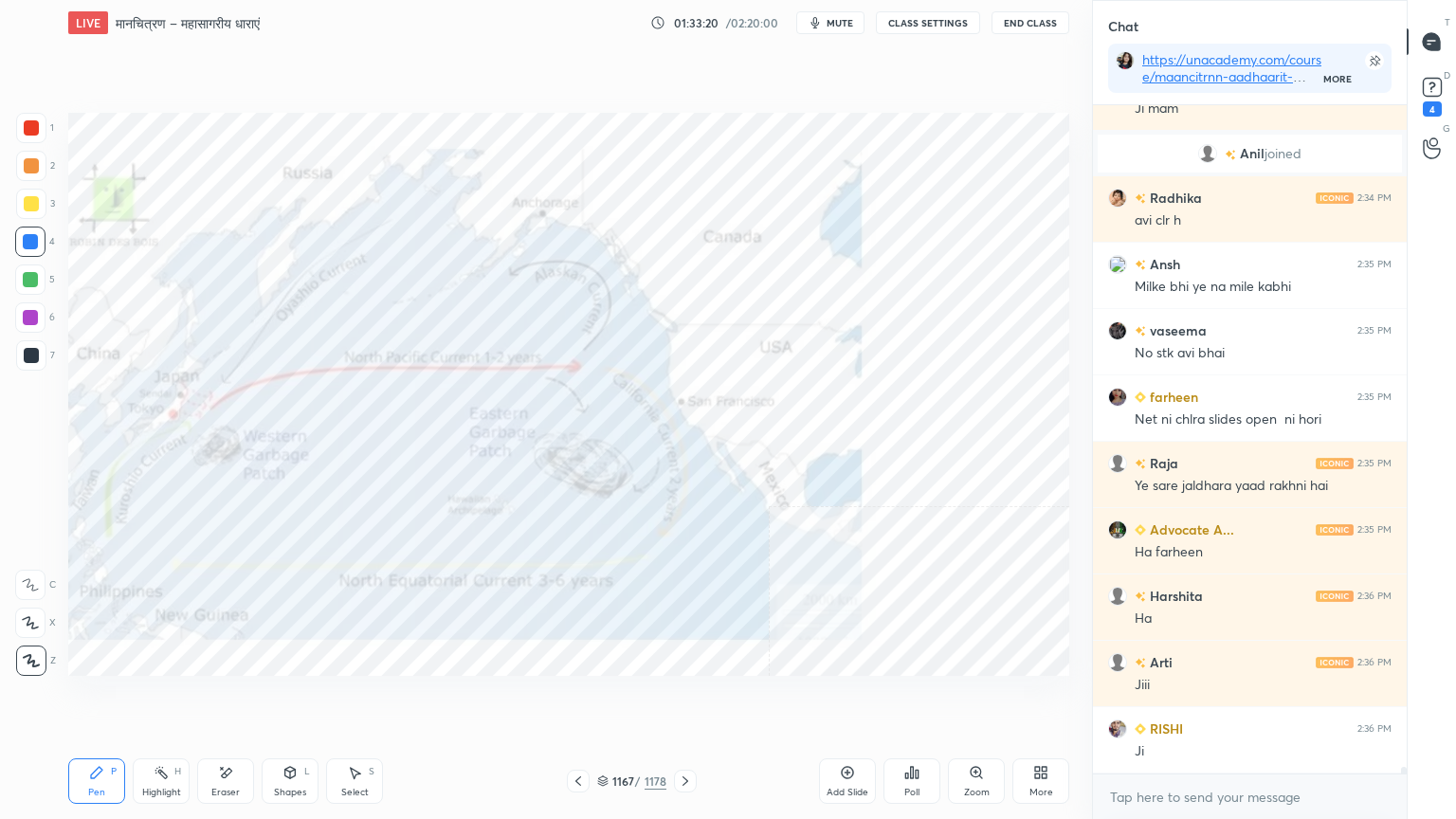click on "Add Slide" at bounding box center (847, 781) 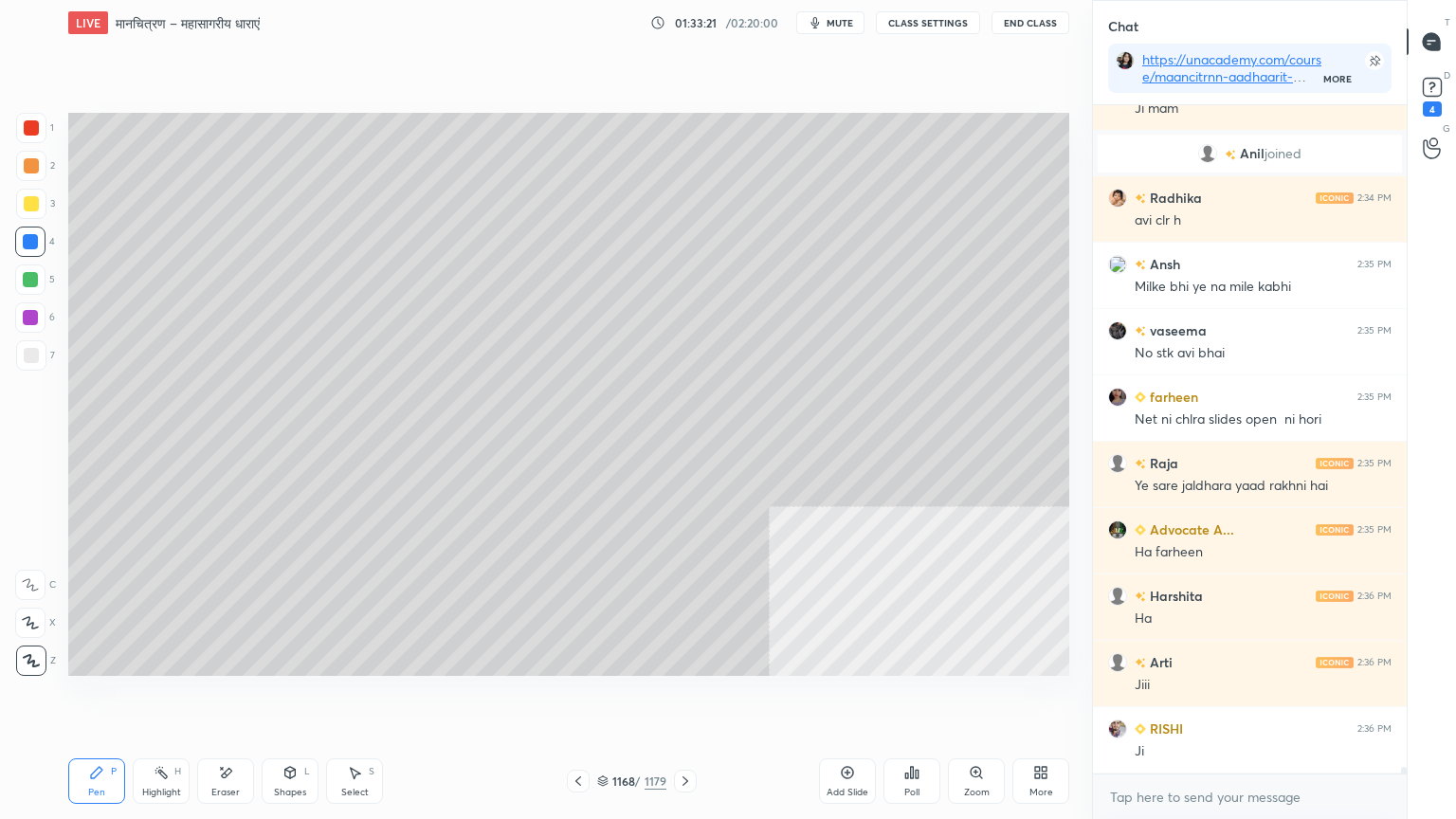 drag, startPoint x: 598, startPoint y: 781, endPoint x: 682, endPoint y: 767, distance: 85.158675 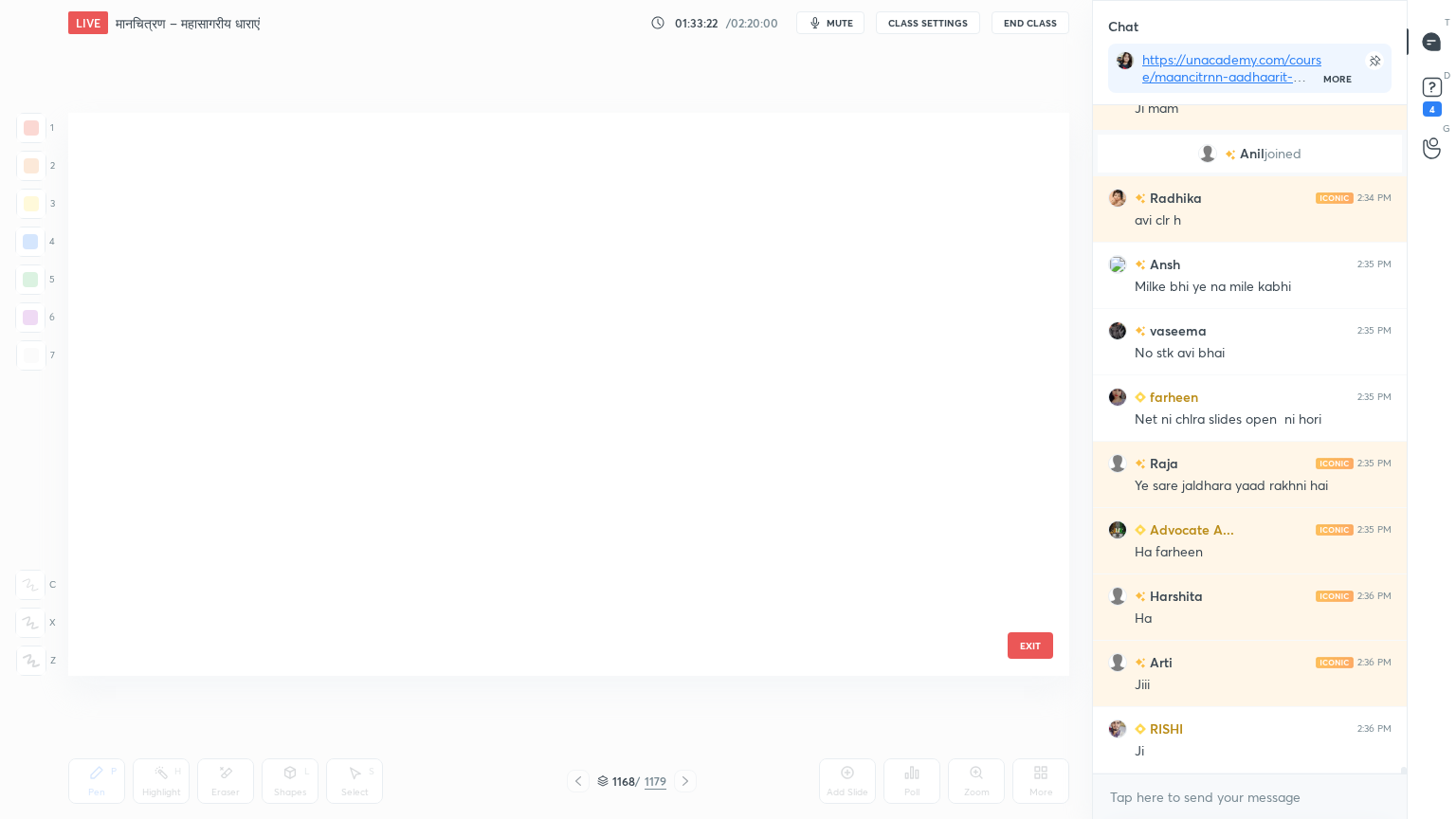 scroll, scrollTop: 67090, scrollLeft: 0, axis: vertical 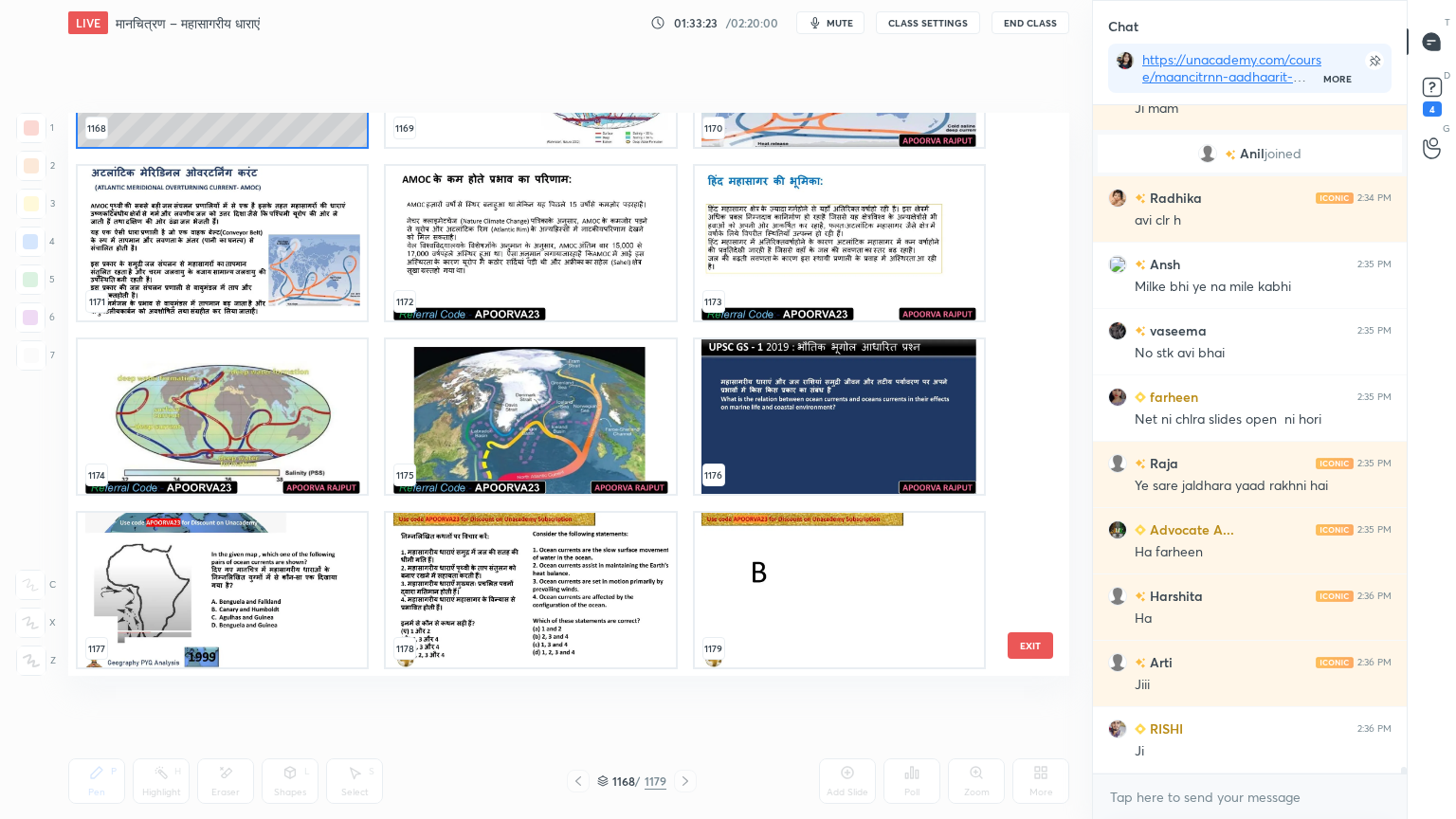 click on "EXIT" at bounding box center (1030, 646) 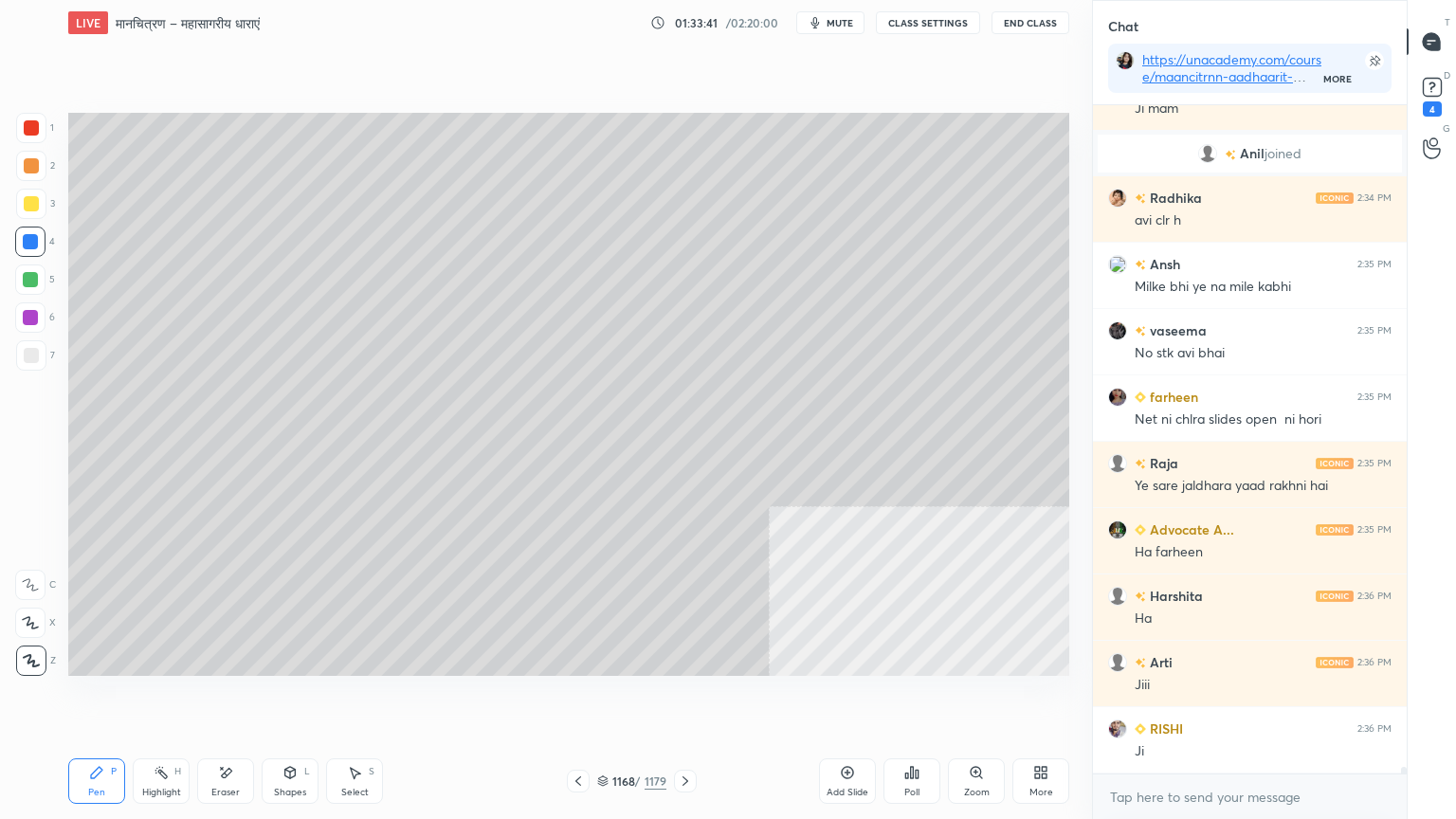 click on "Select S" at bounding box center (355, 781) 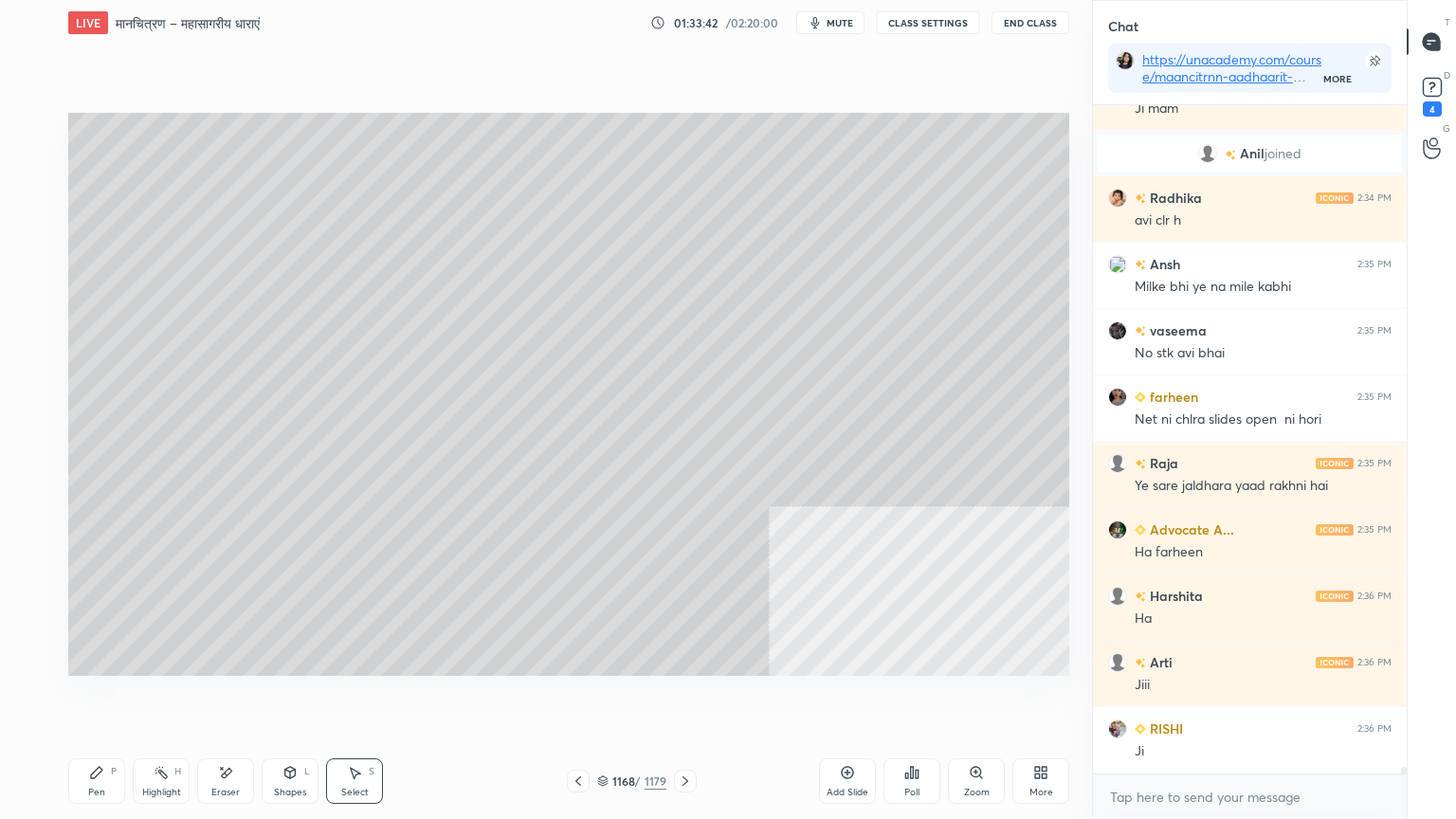 drag, startPoint x: 163, startPoint y: 111, endPoint x: 933, endPoint y: 522, distance: 872.82358 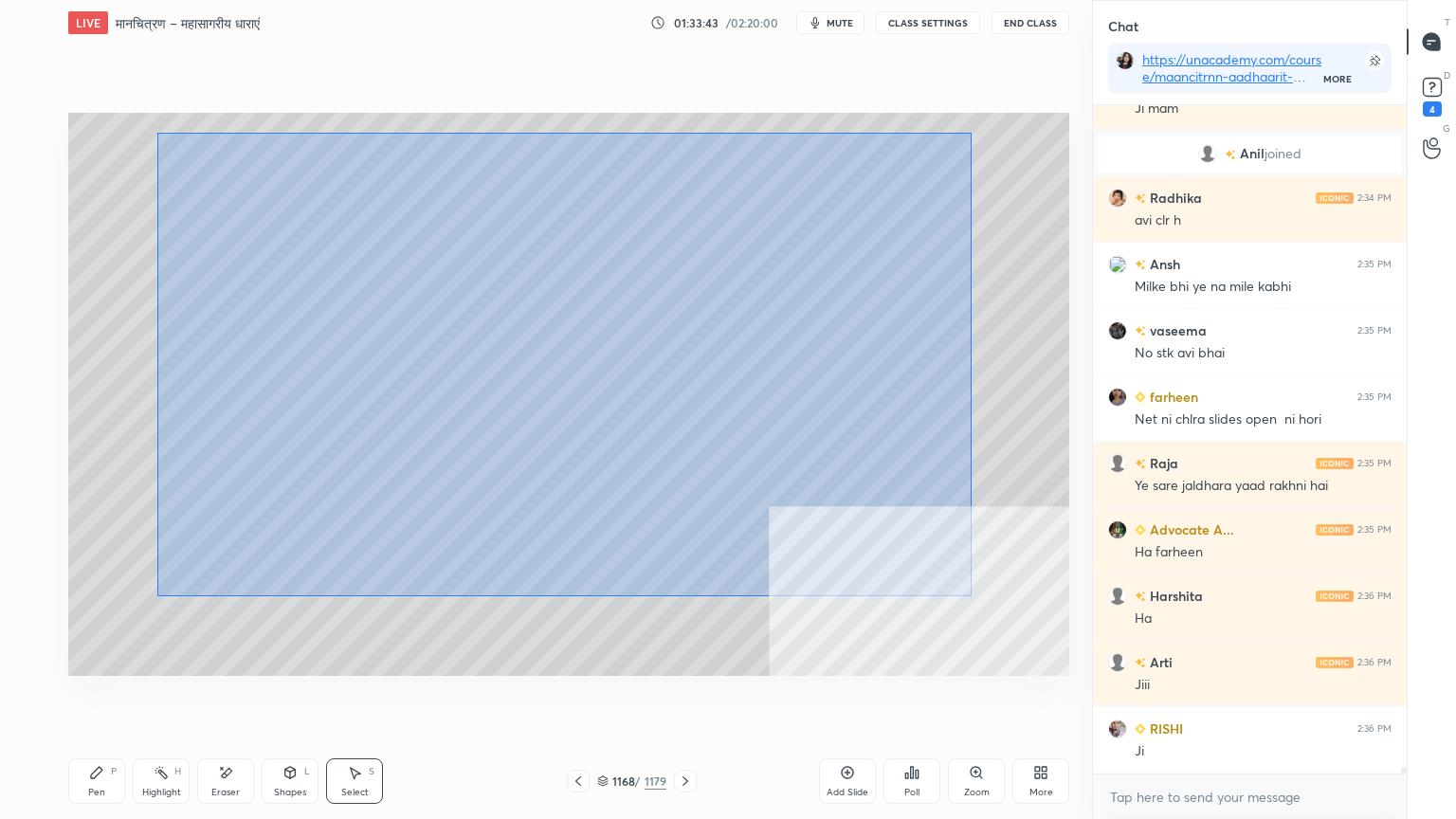 drag, startPoint x: 232, startPoint y: 174, endPoint x: 772, endPoint y: 460, distance: 611.06137 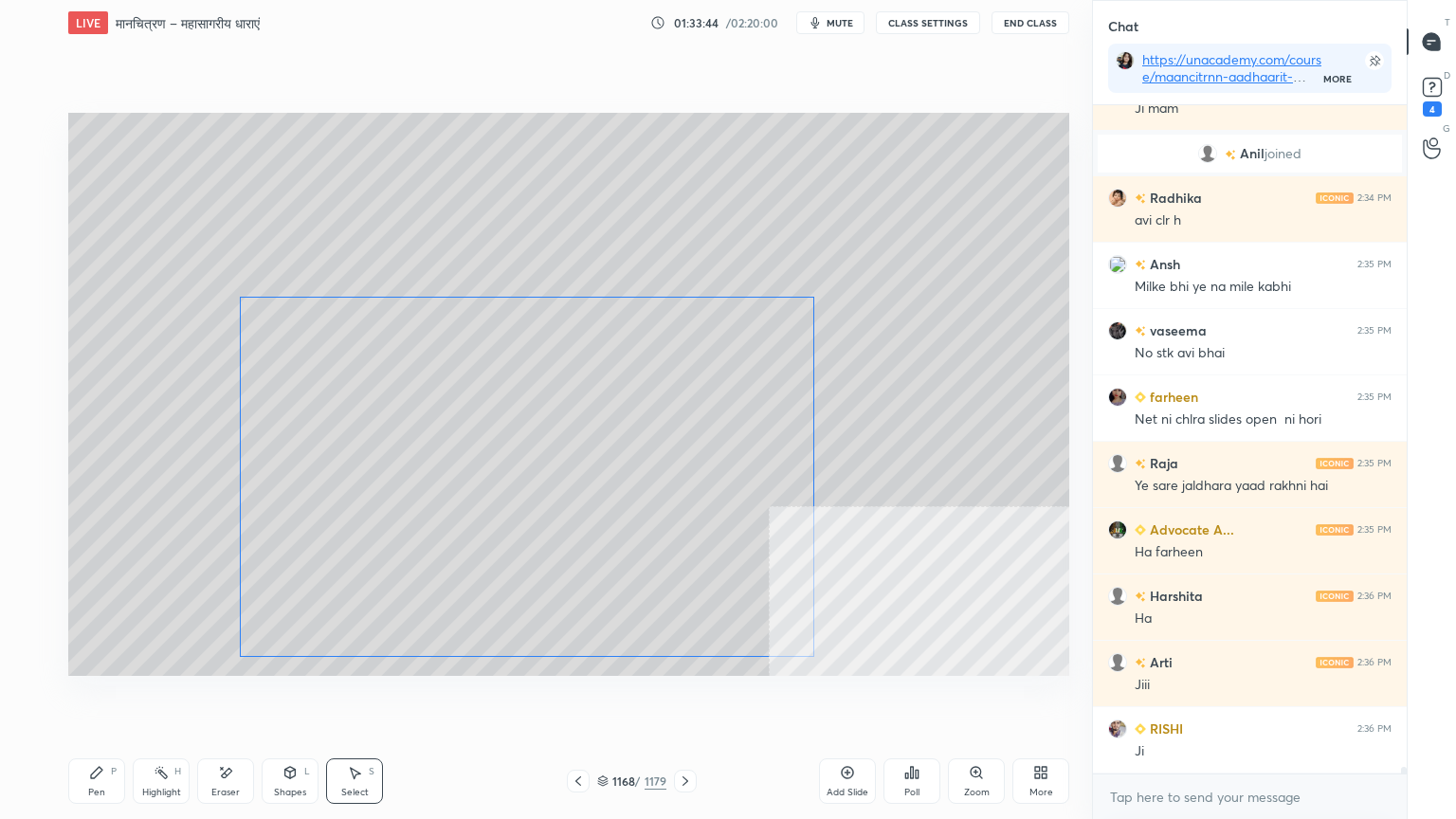 drag, startPoint x: 554, startPoint y: 379, endPoint x: 559, endPoint y: 428, distance: 49.254441 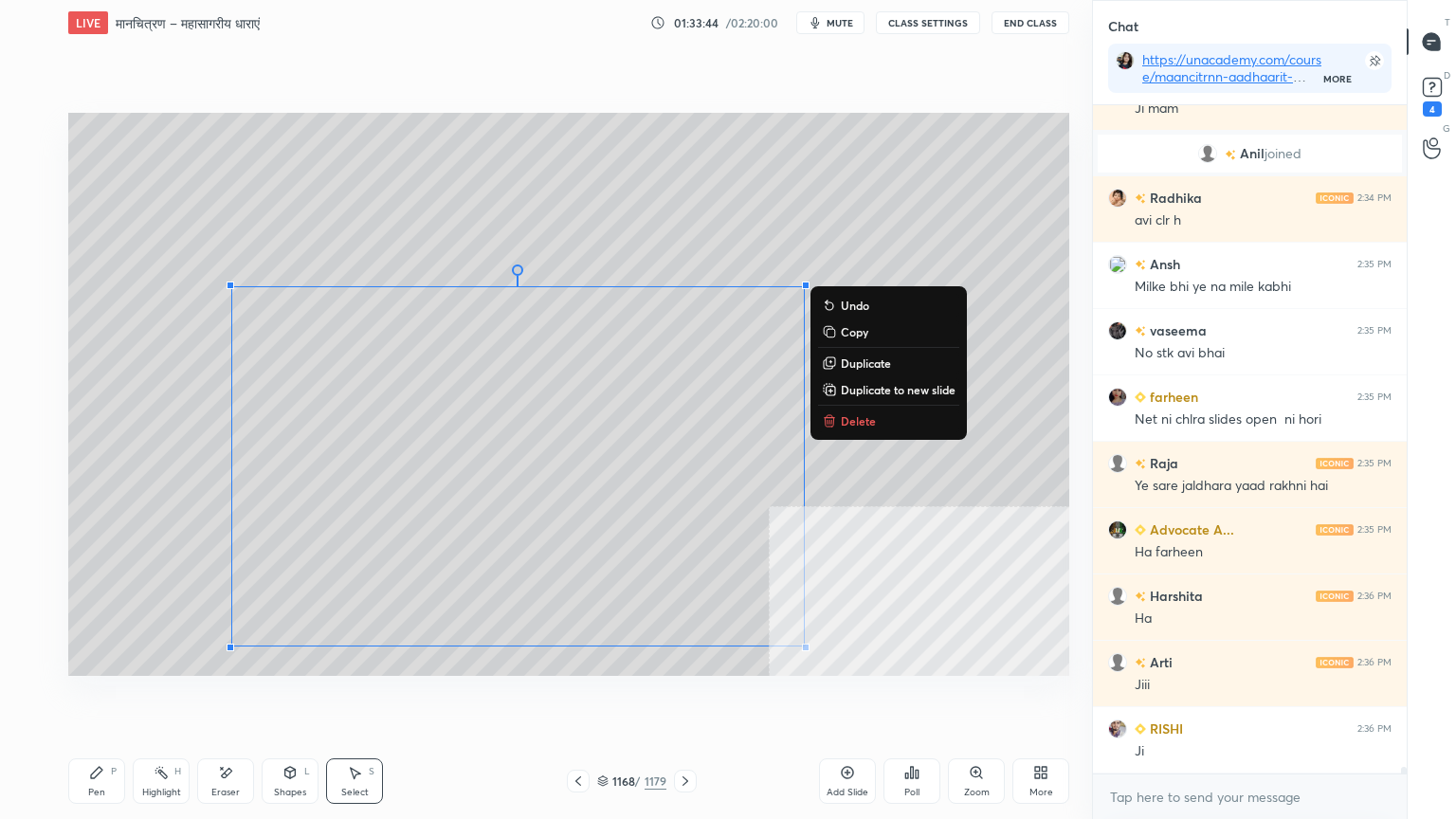 drag, startPoint x: 102, startPoint y: 791, endPoint x: 110, endPoint y: 777, distance: 16.124515 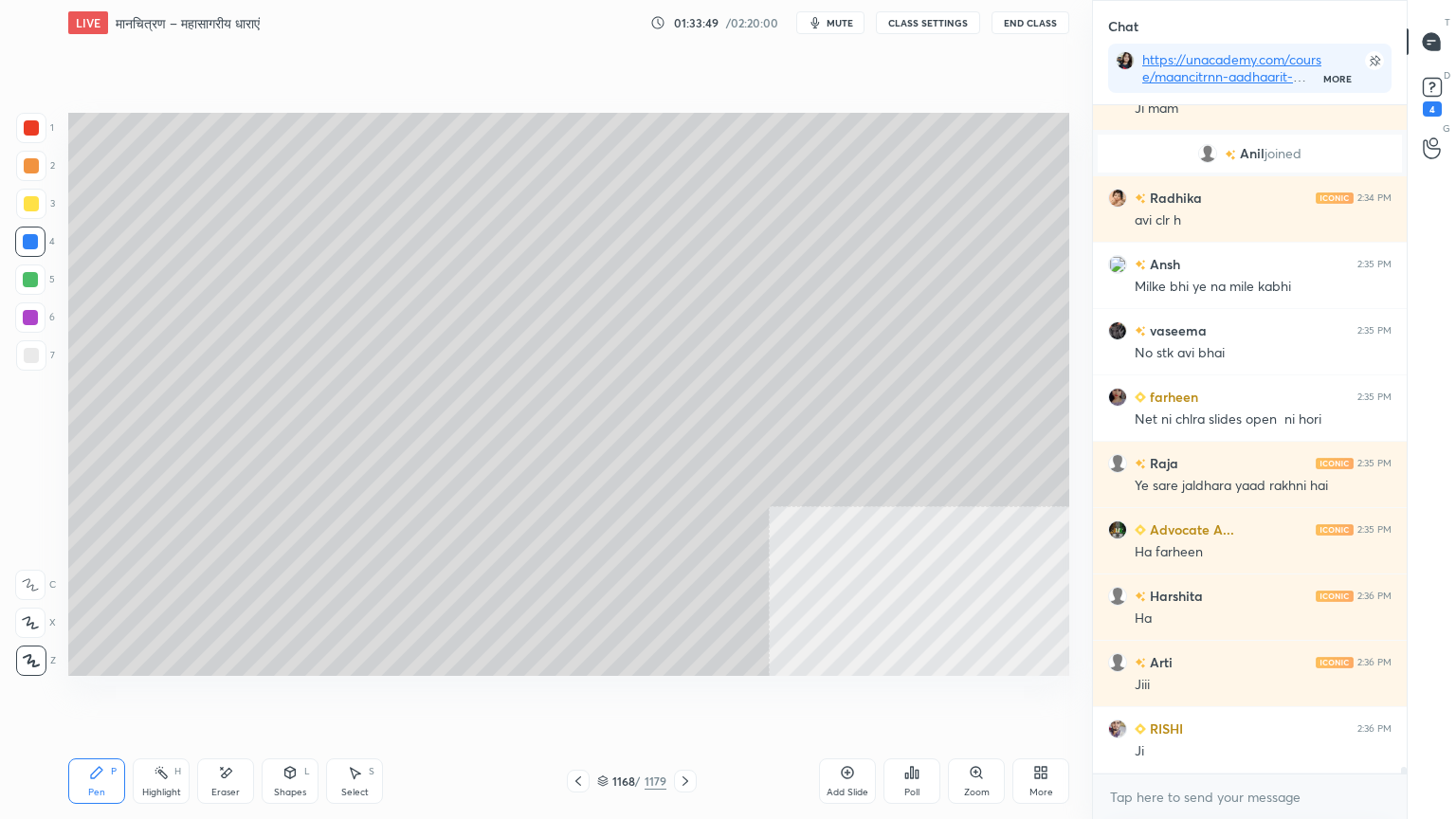 click at bounding box center [31, 355] 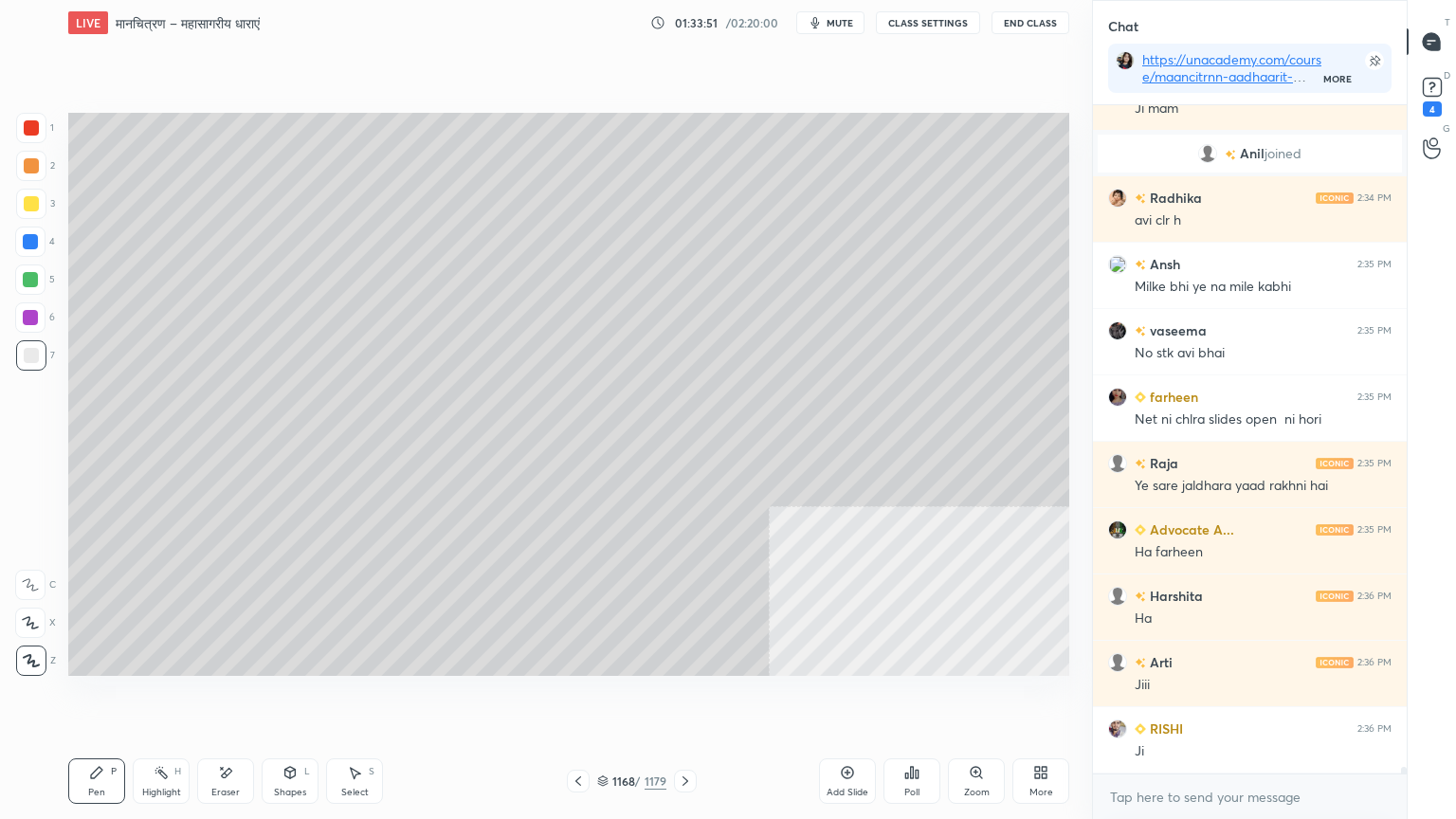 click at bounding box center [30, 242] 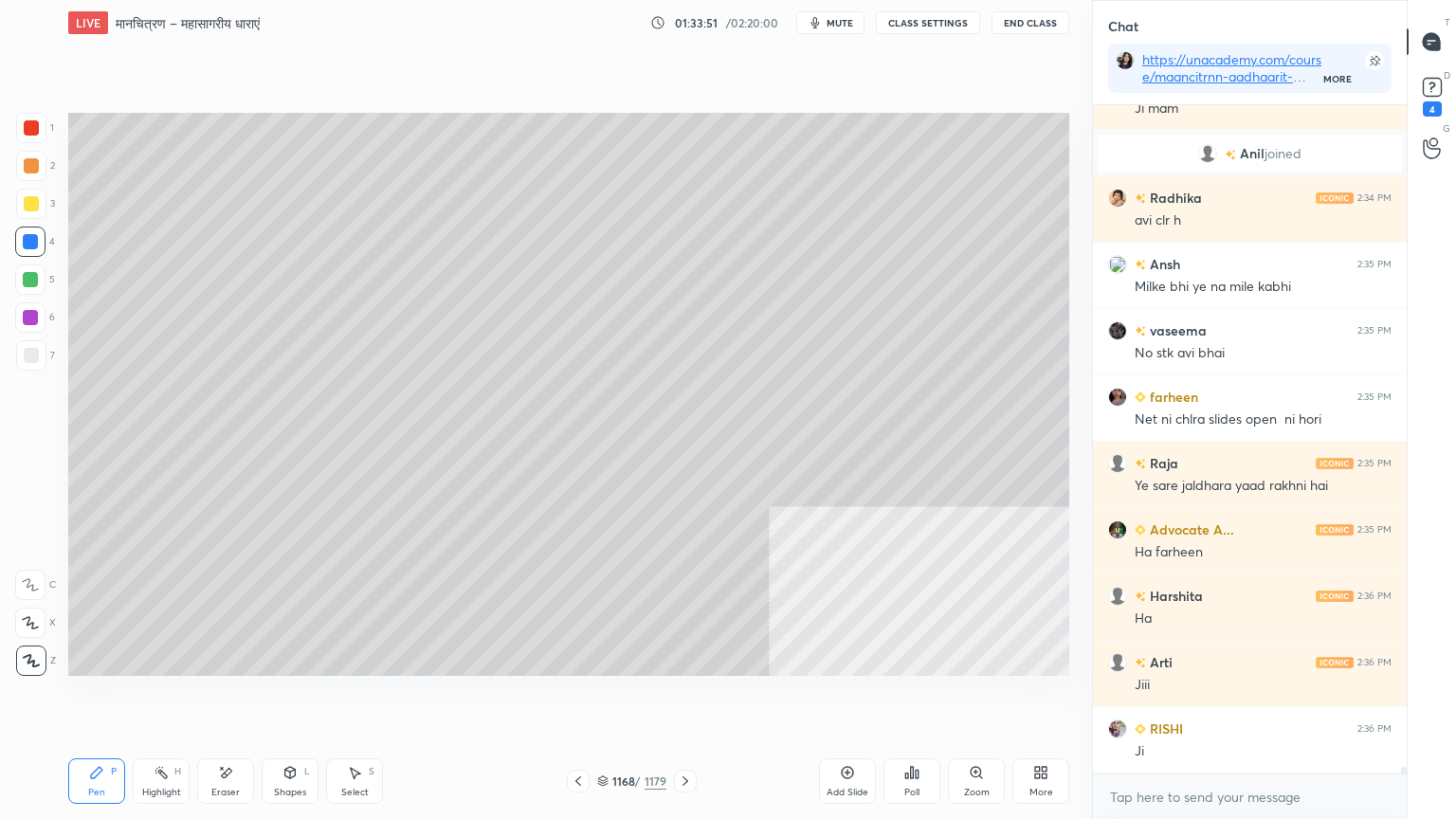 click at bounding box center (30, 242) 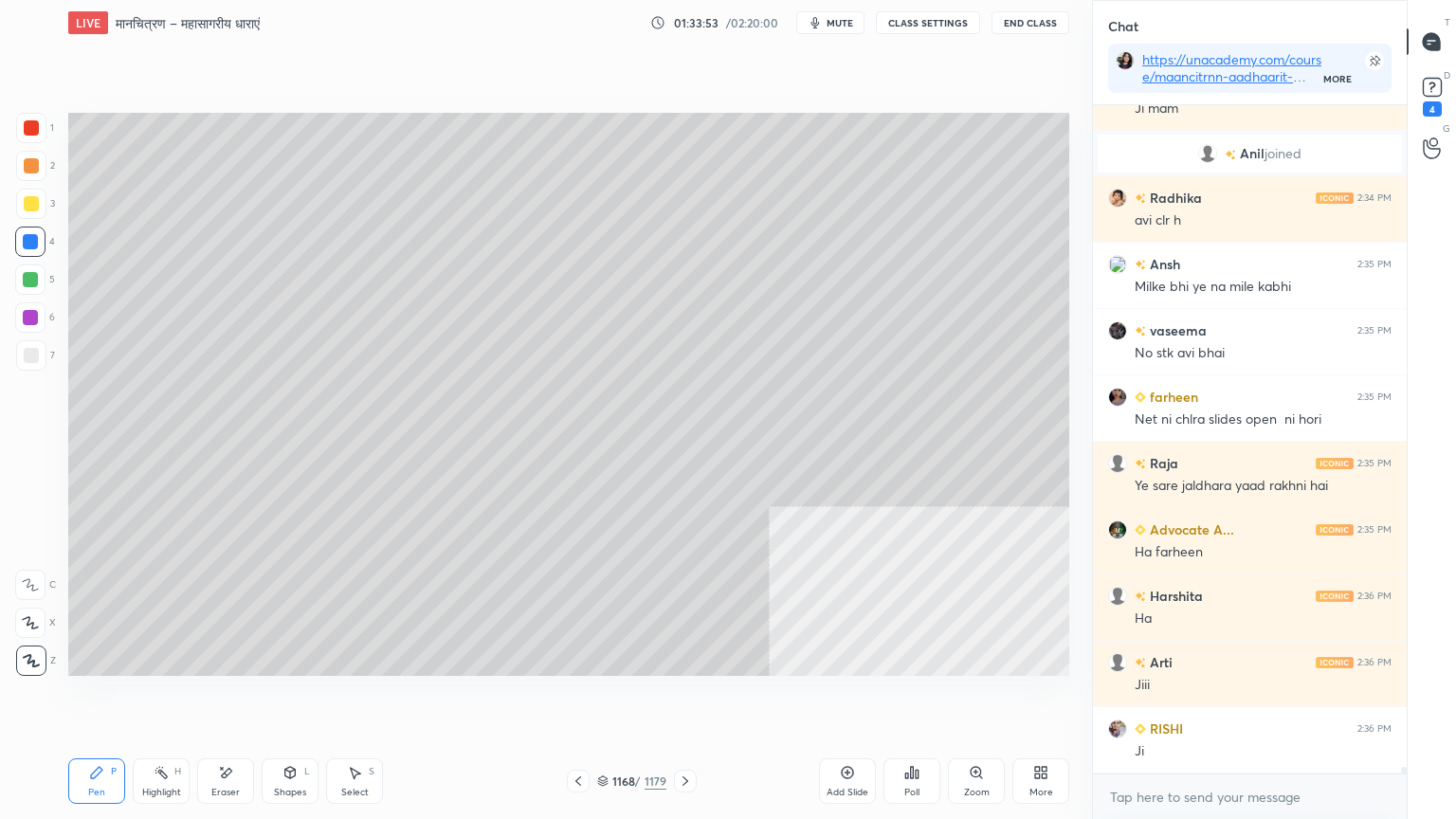 scroll, scrollTop: 62877, scrollLeft: 0, axis: vertical 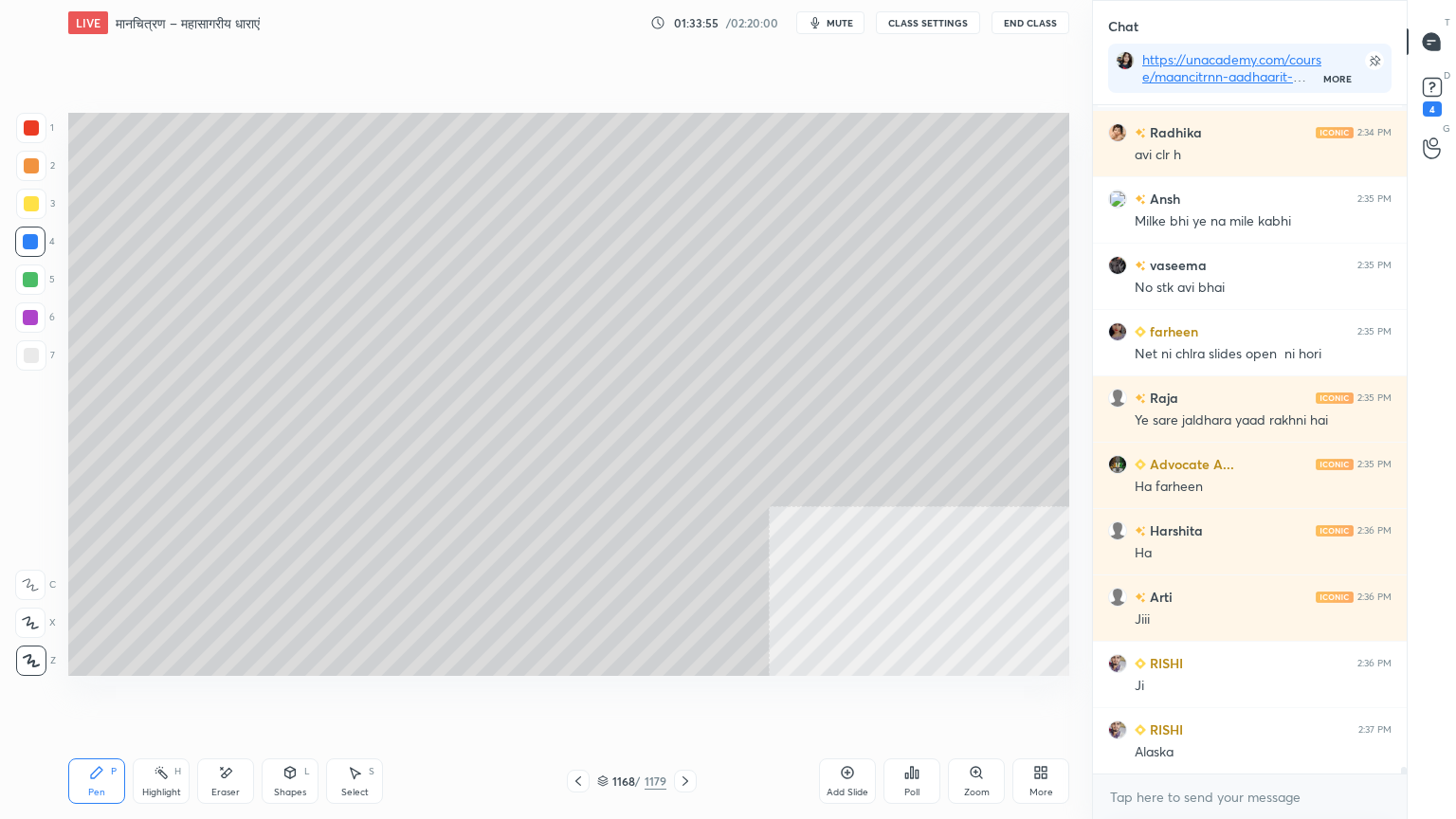 click 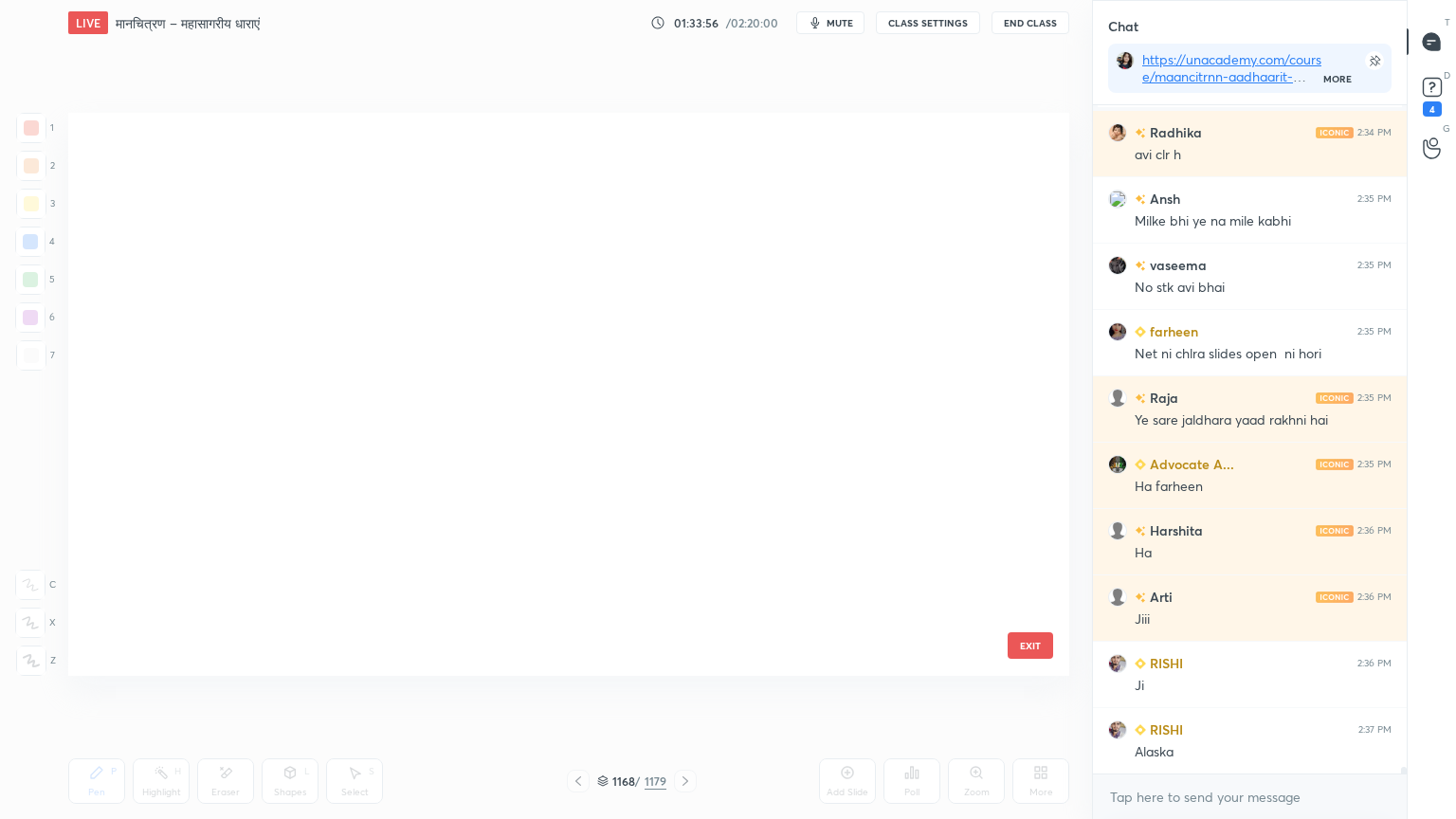 scroll, scrollTop: 67090, scrollLeft: 0, axis: vertical 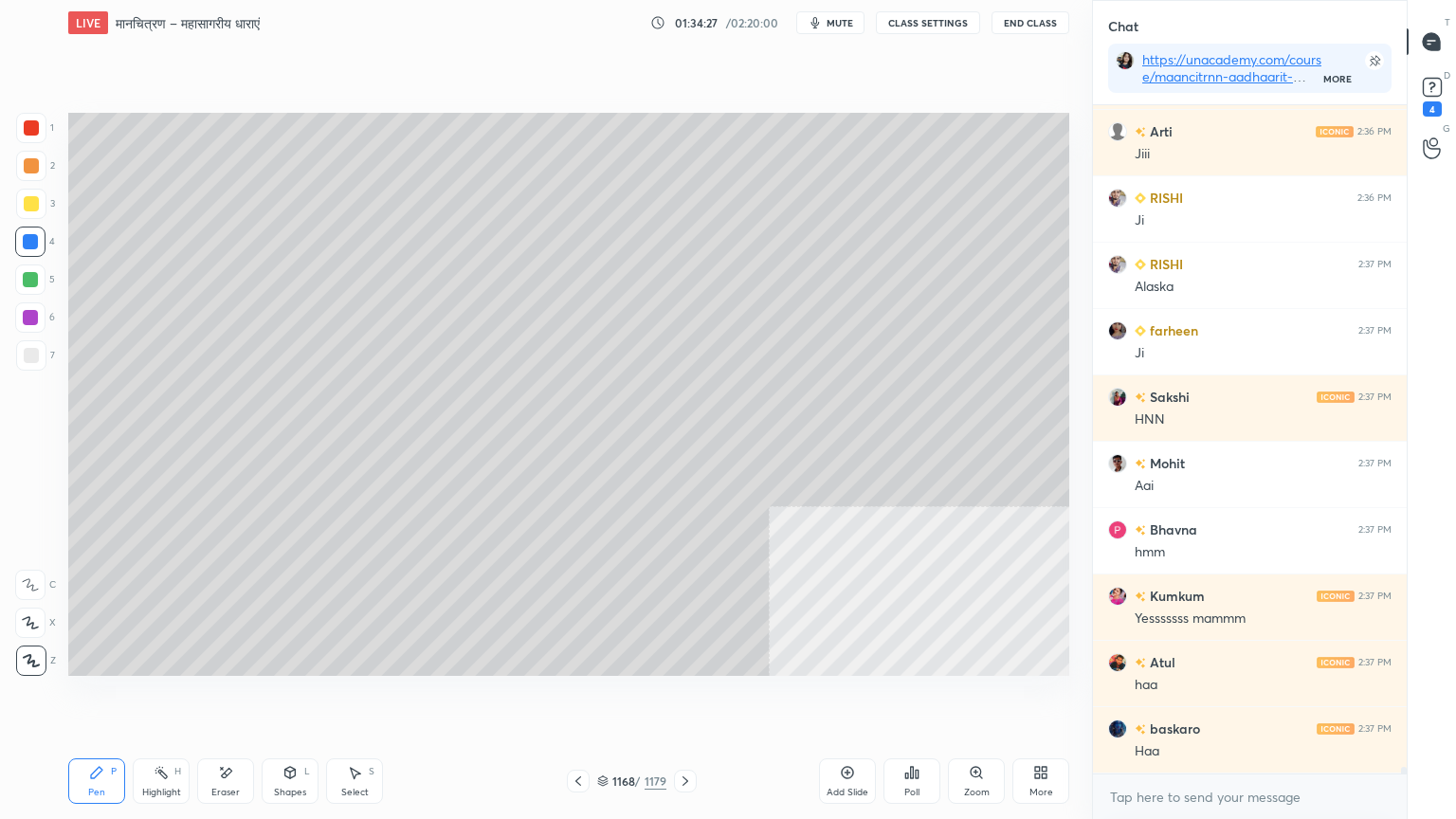 click 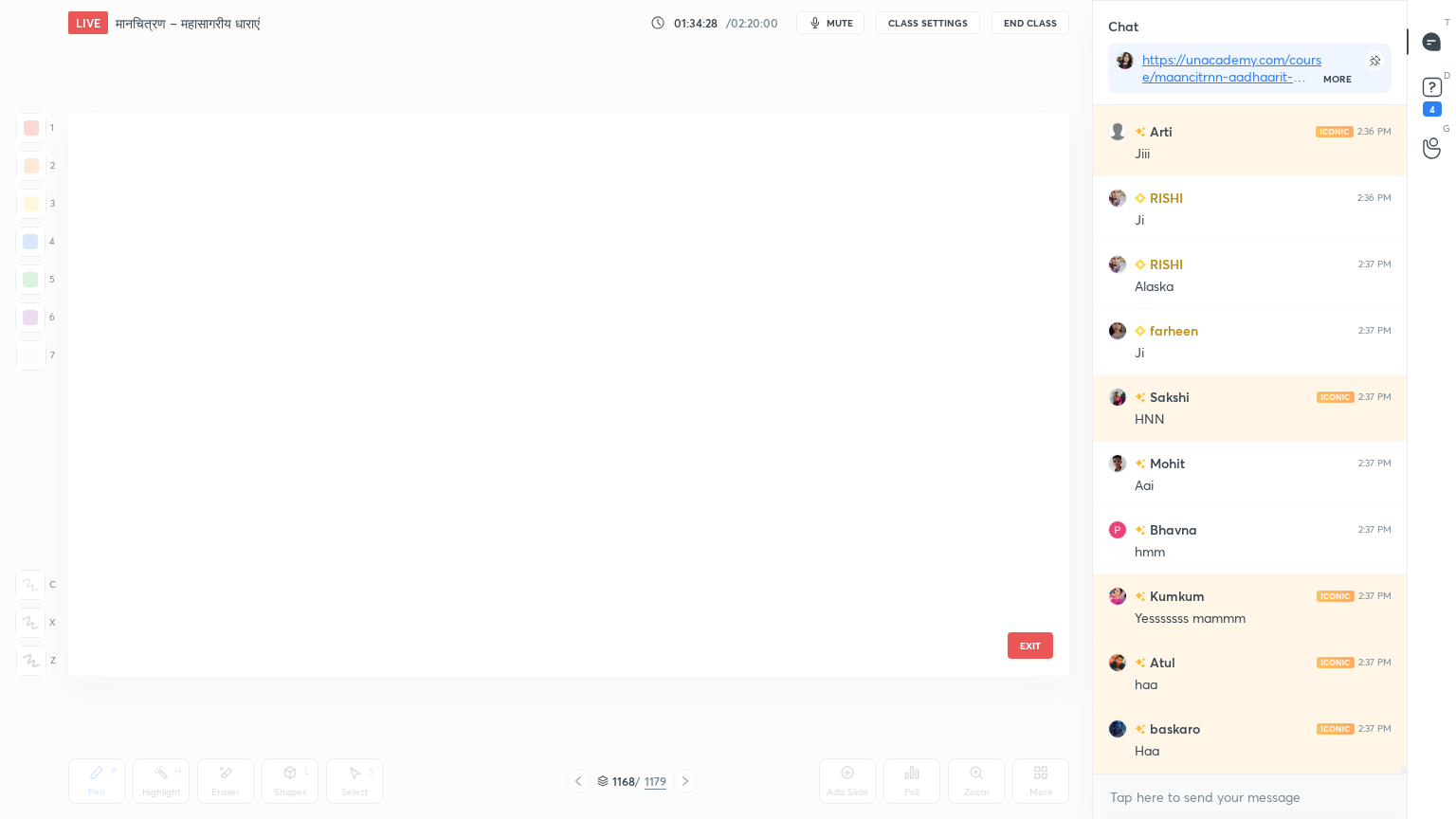 scroll, scrollTop: 67090, scrollLeft: 0, axis: vertical 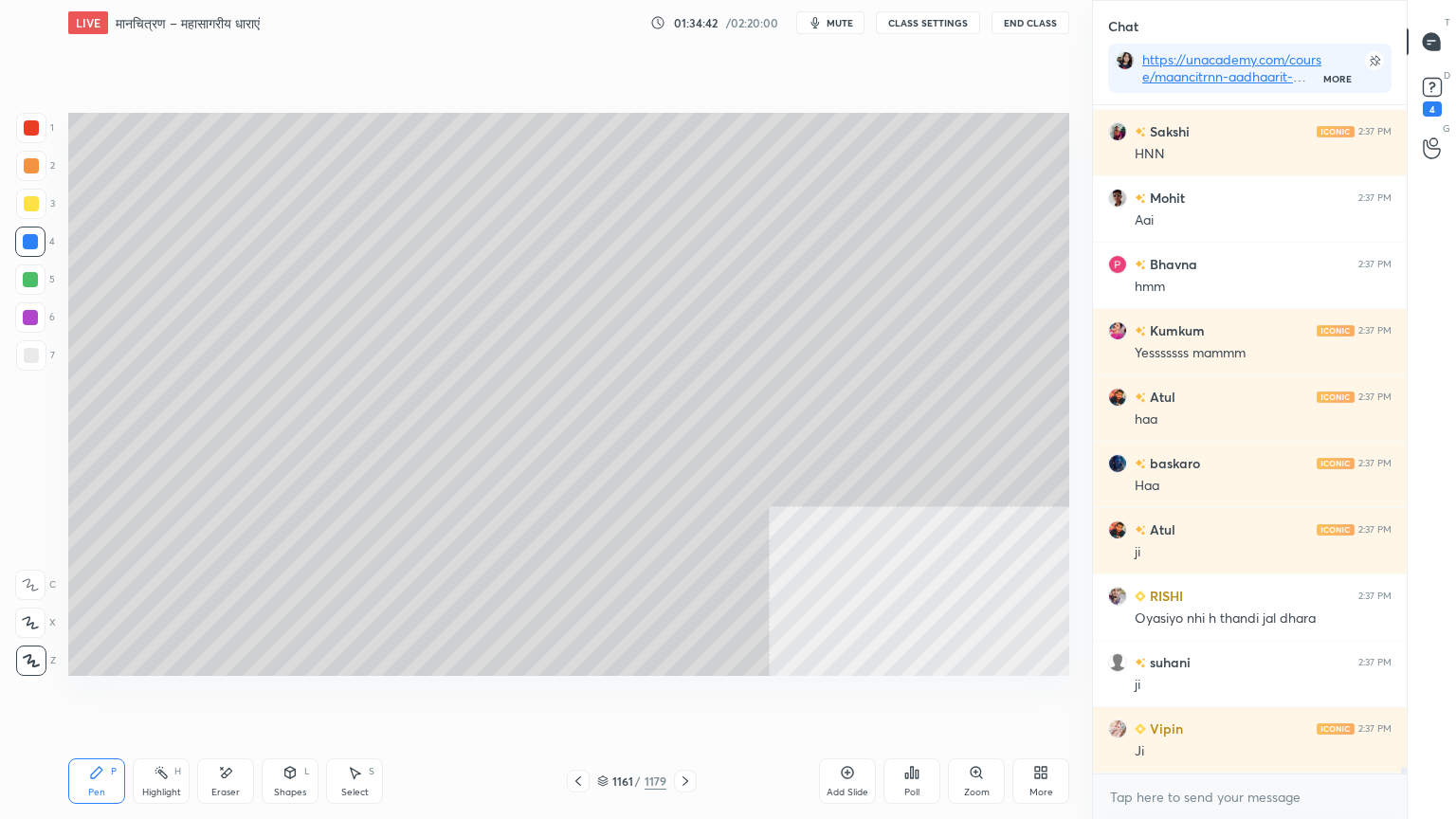 click 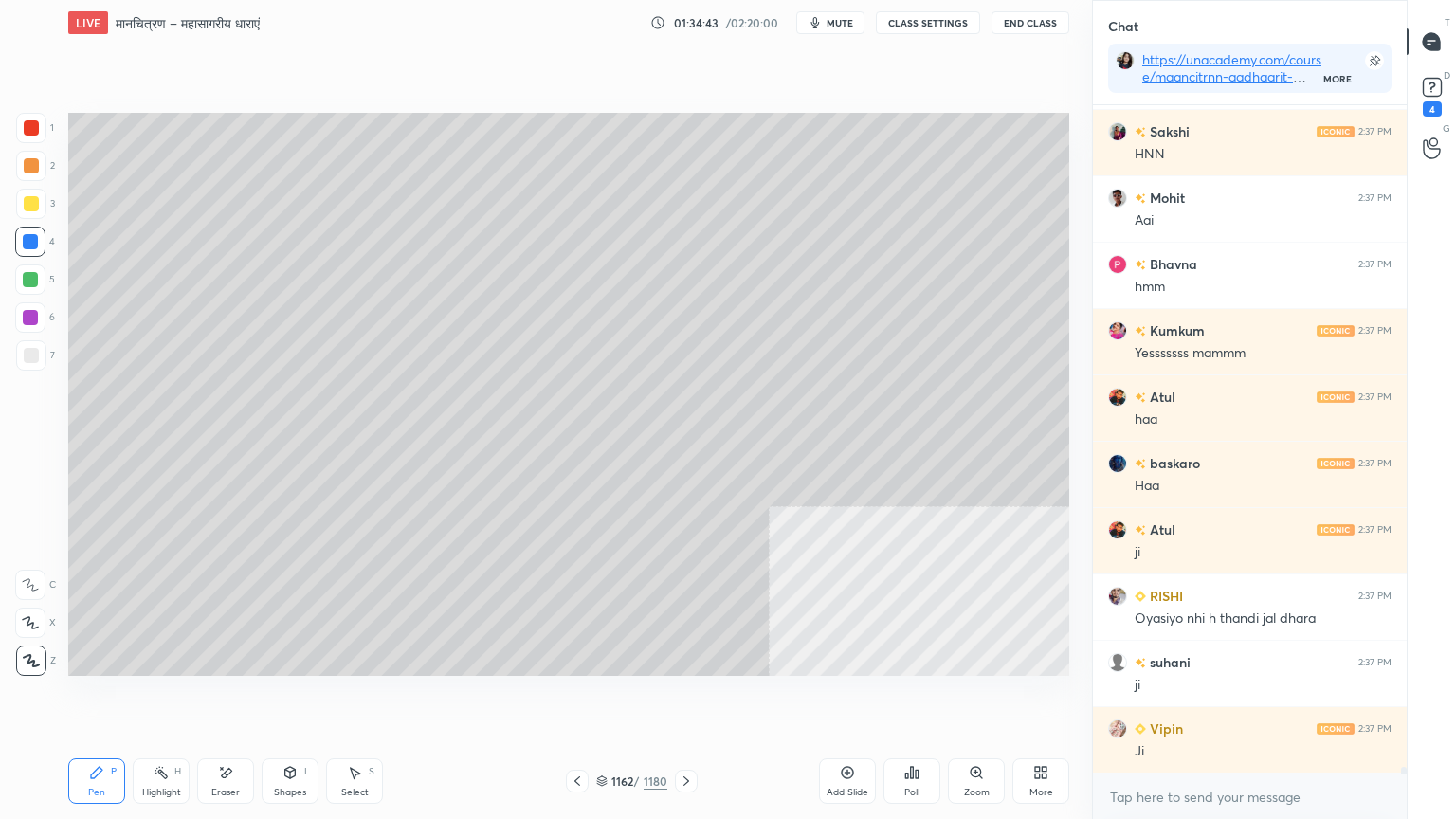 click at bounding box center (30, 242) 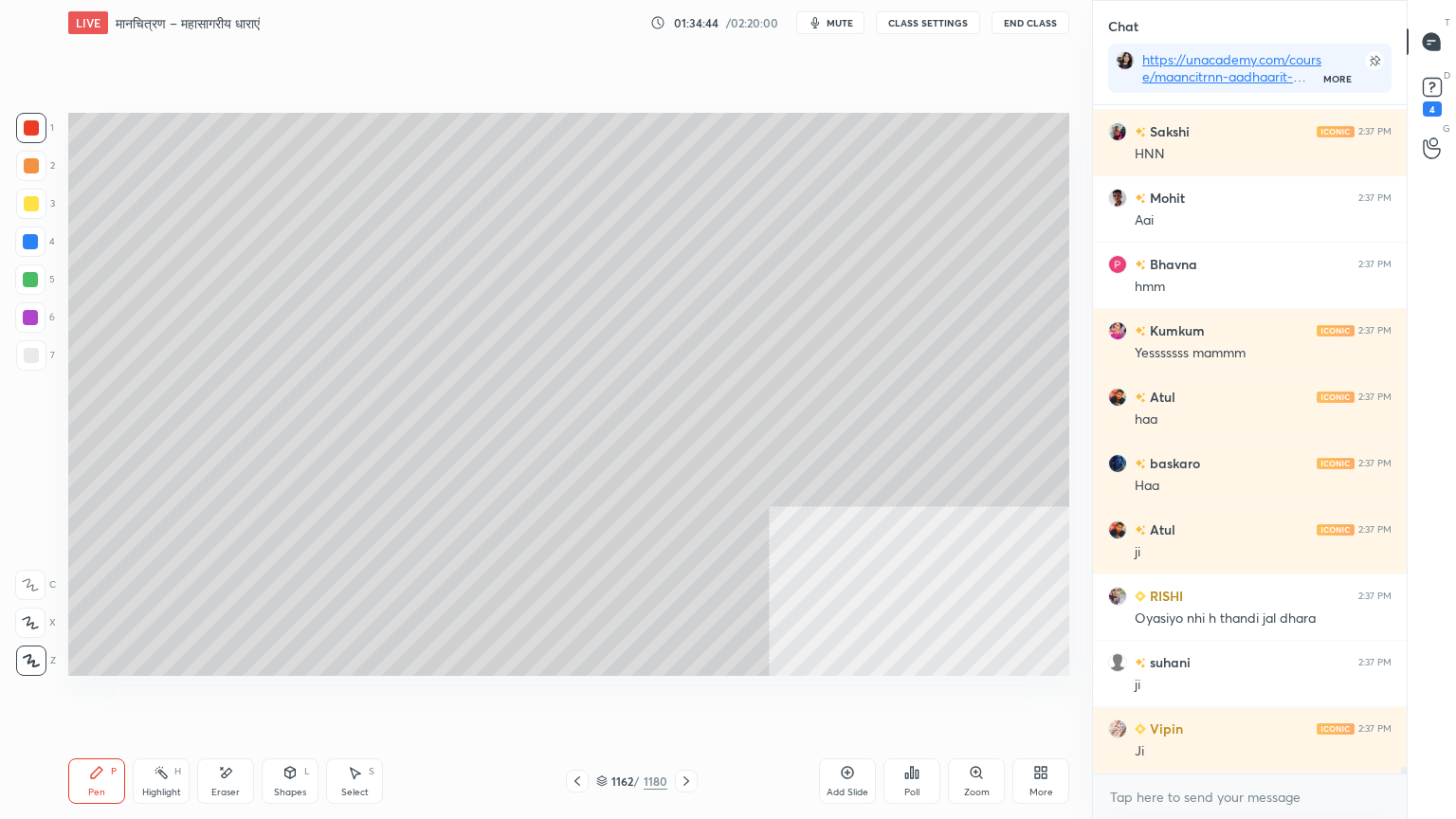click at bounding box center [31, 128] 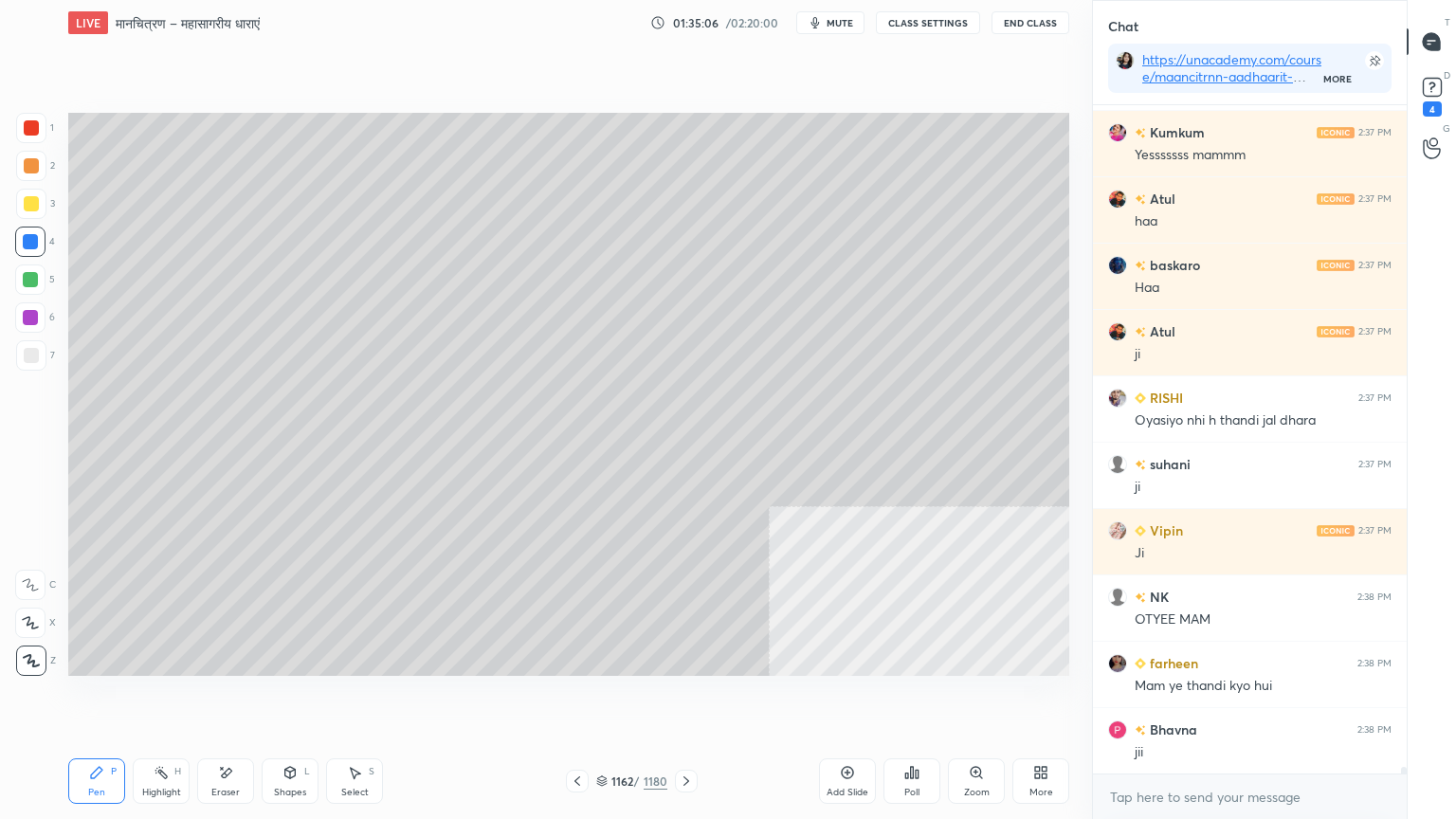 scroll, scrollTop: 63873, scrollLeft: 0, axis: vertical 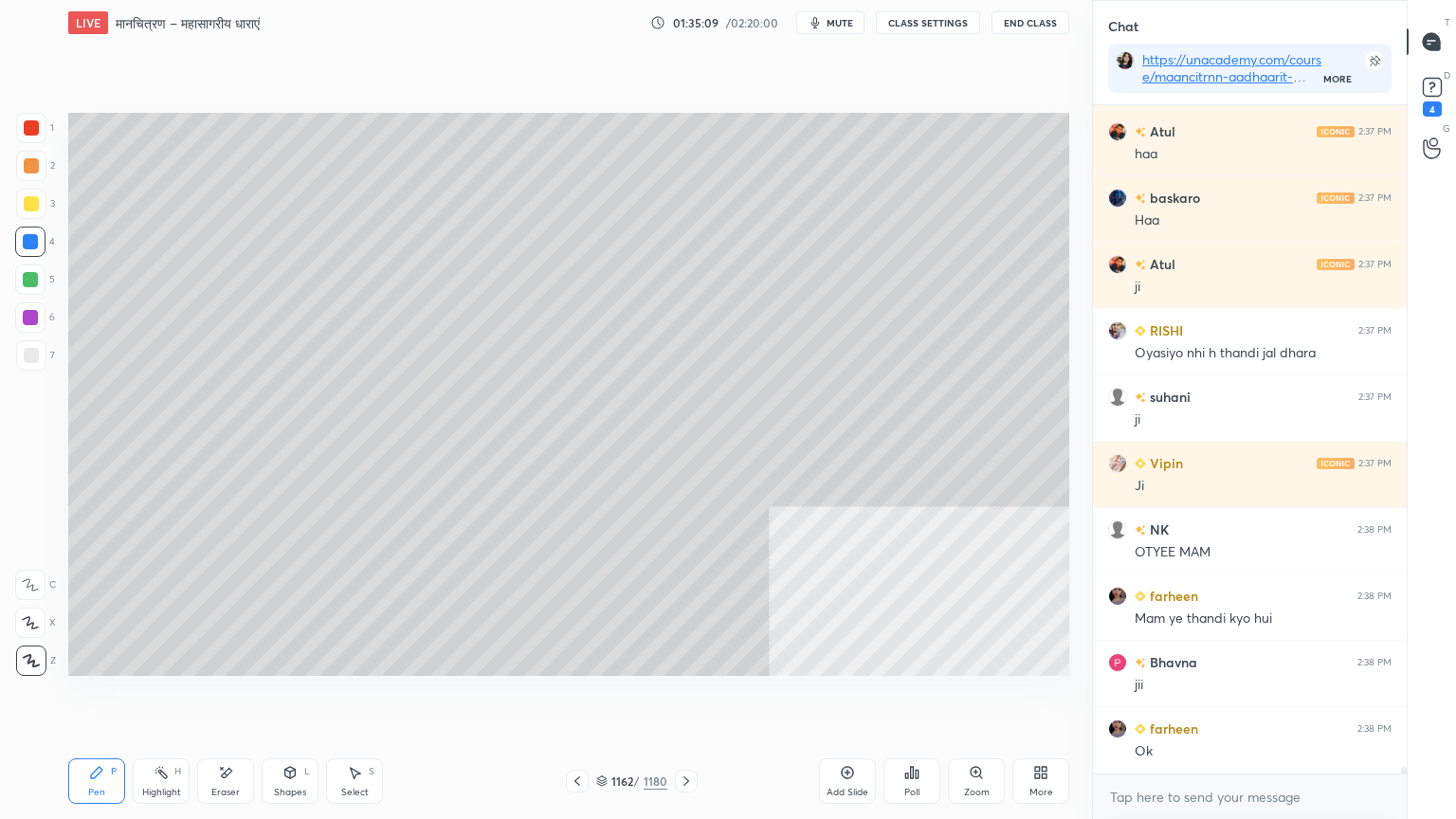 click at bounding box center (31, 128) 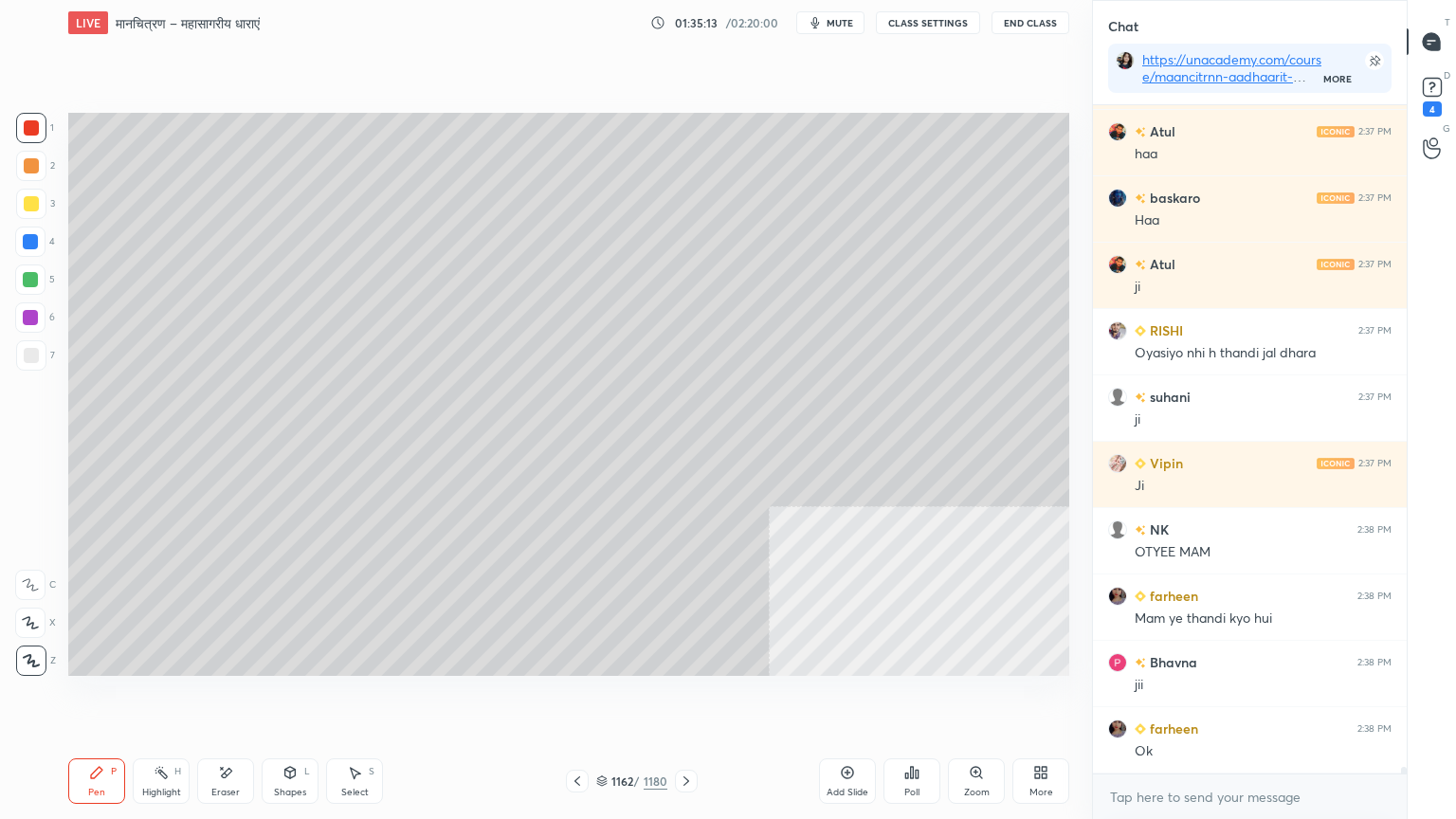 click at bounding box center [30, 242] 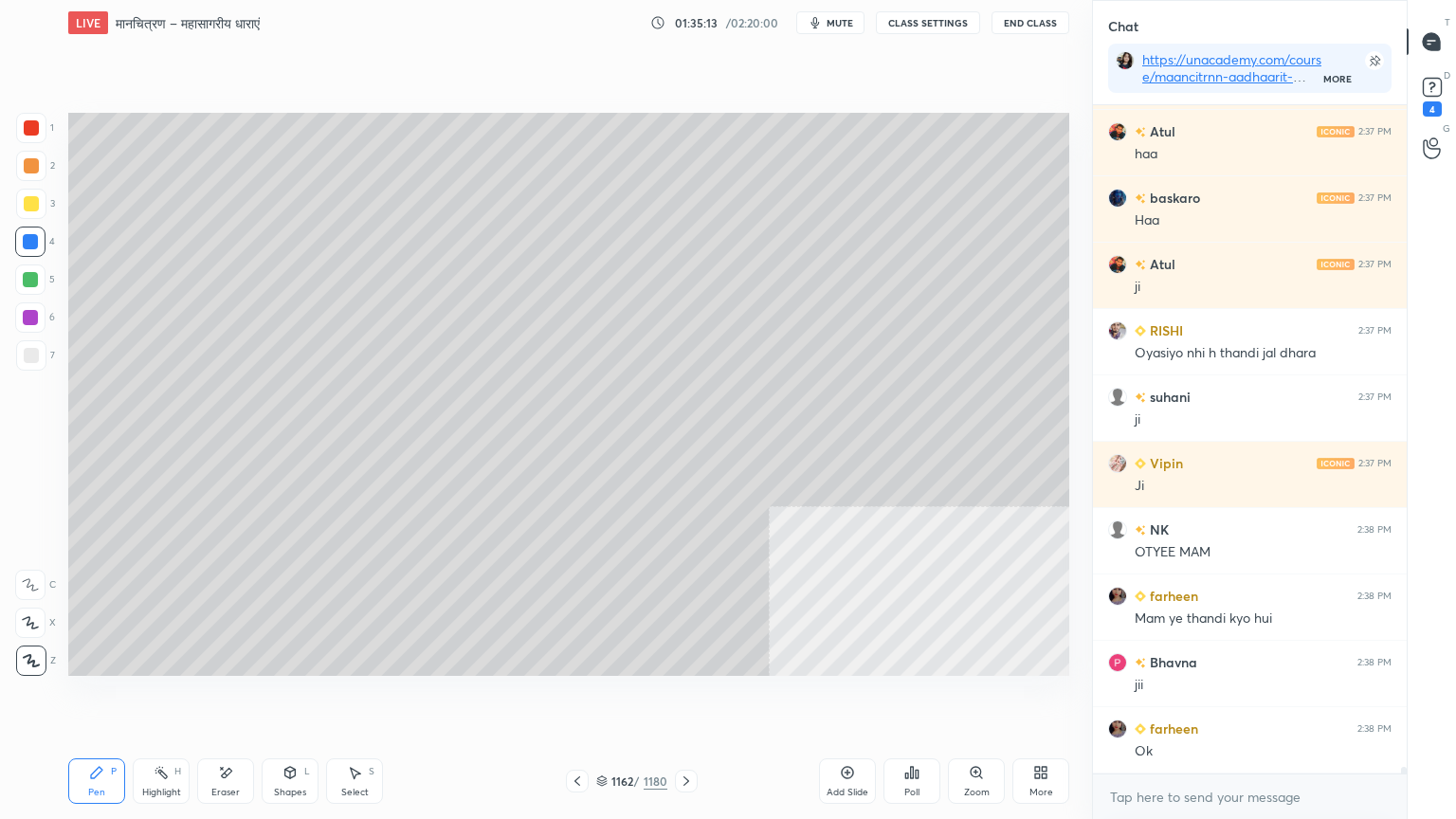 scroll, scrollTop: 63939, scrollLeft: 0, axis: vertical 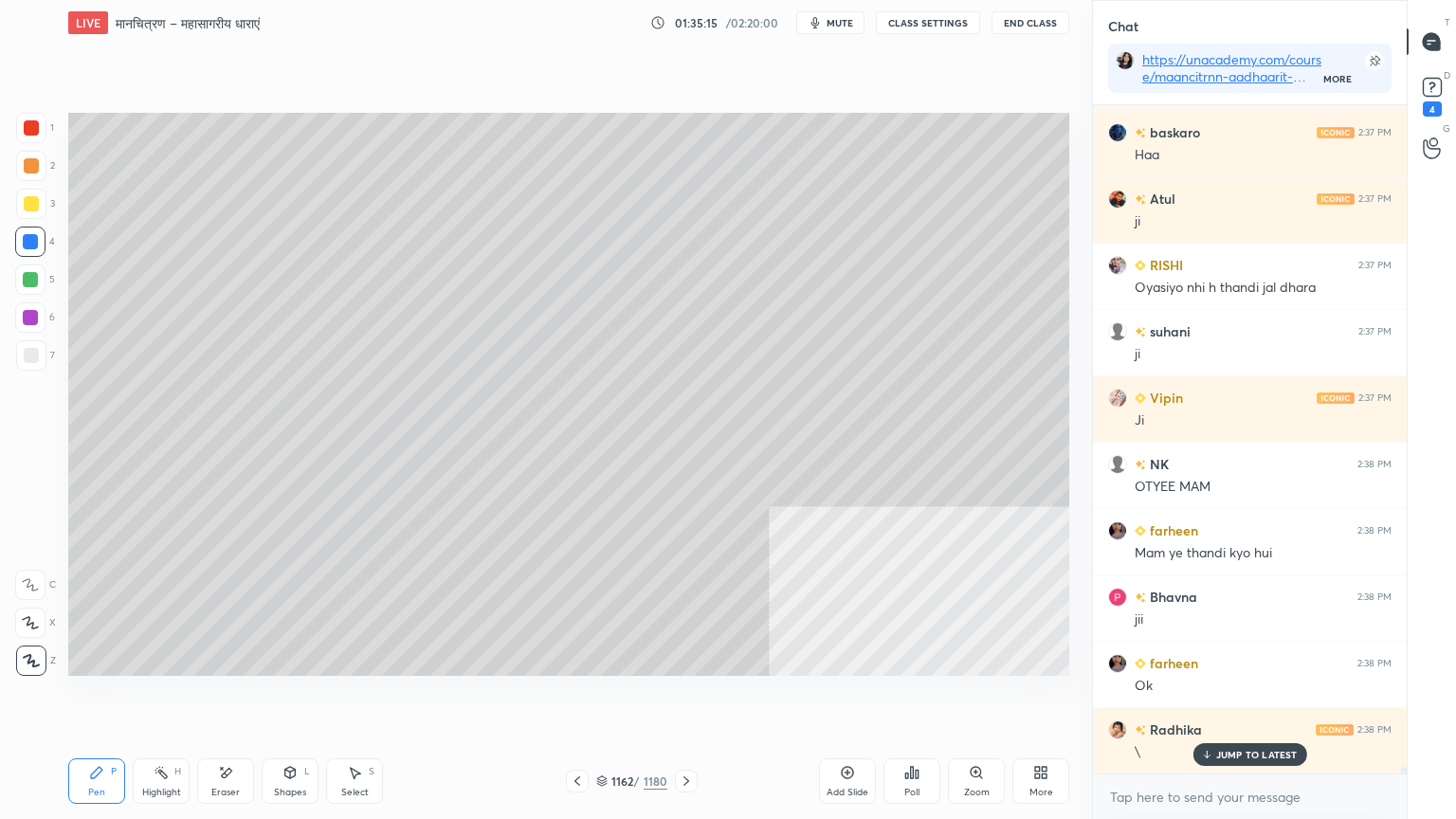 click at bounding box center [31, 355] 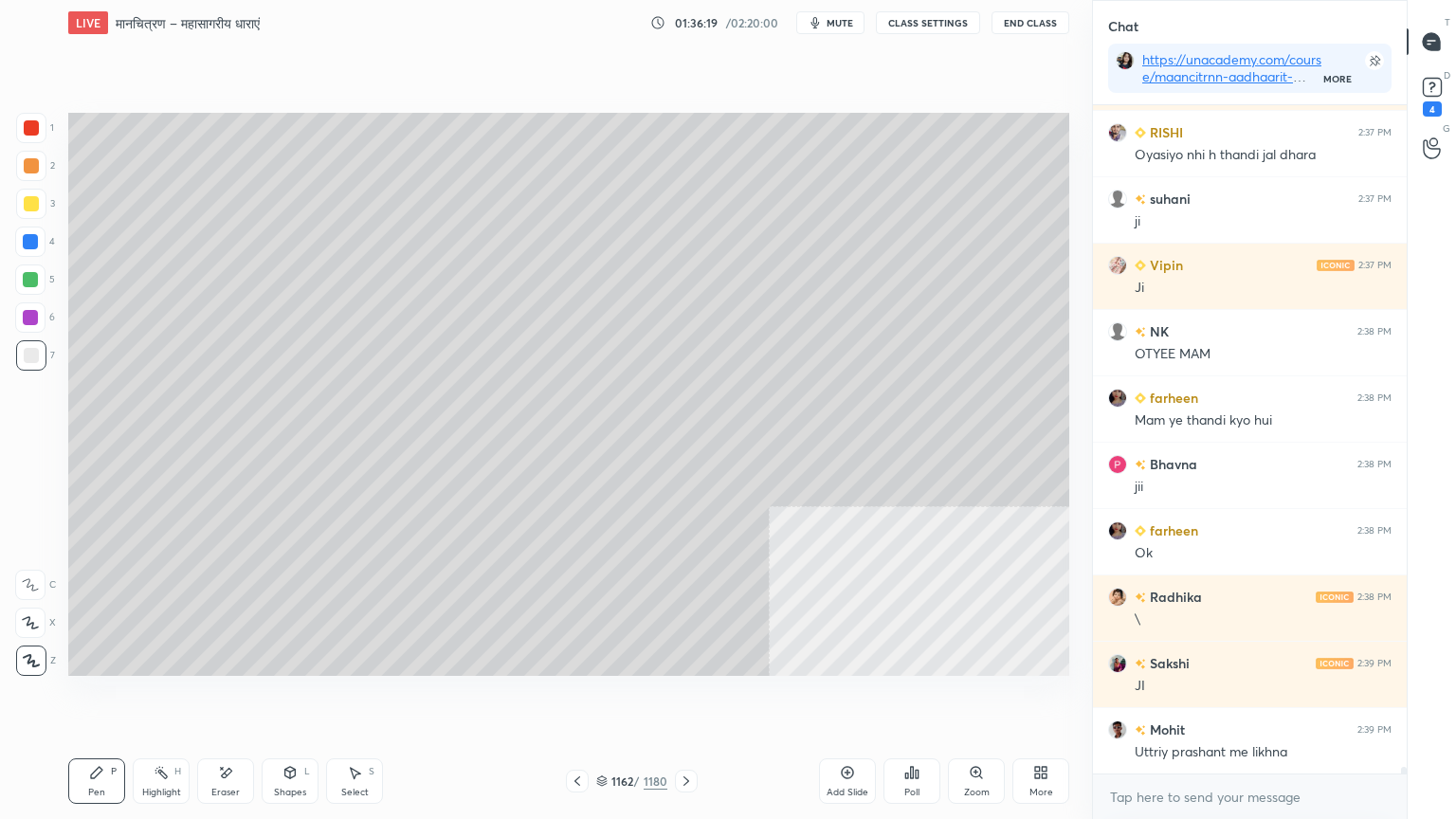 scroll, scrollTop: 64155, scrollLeft: 0, axis: vertical 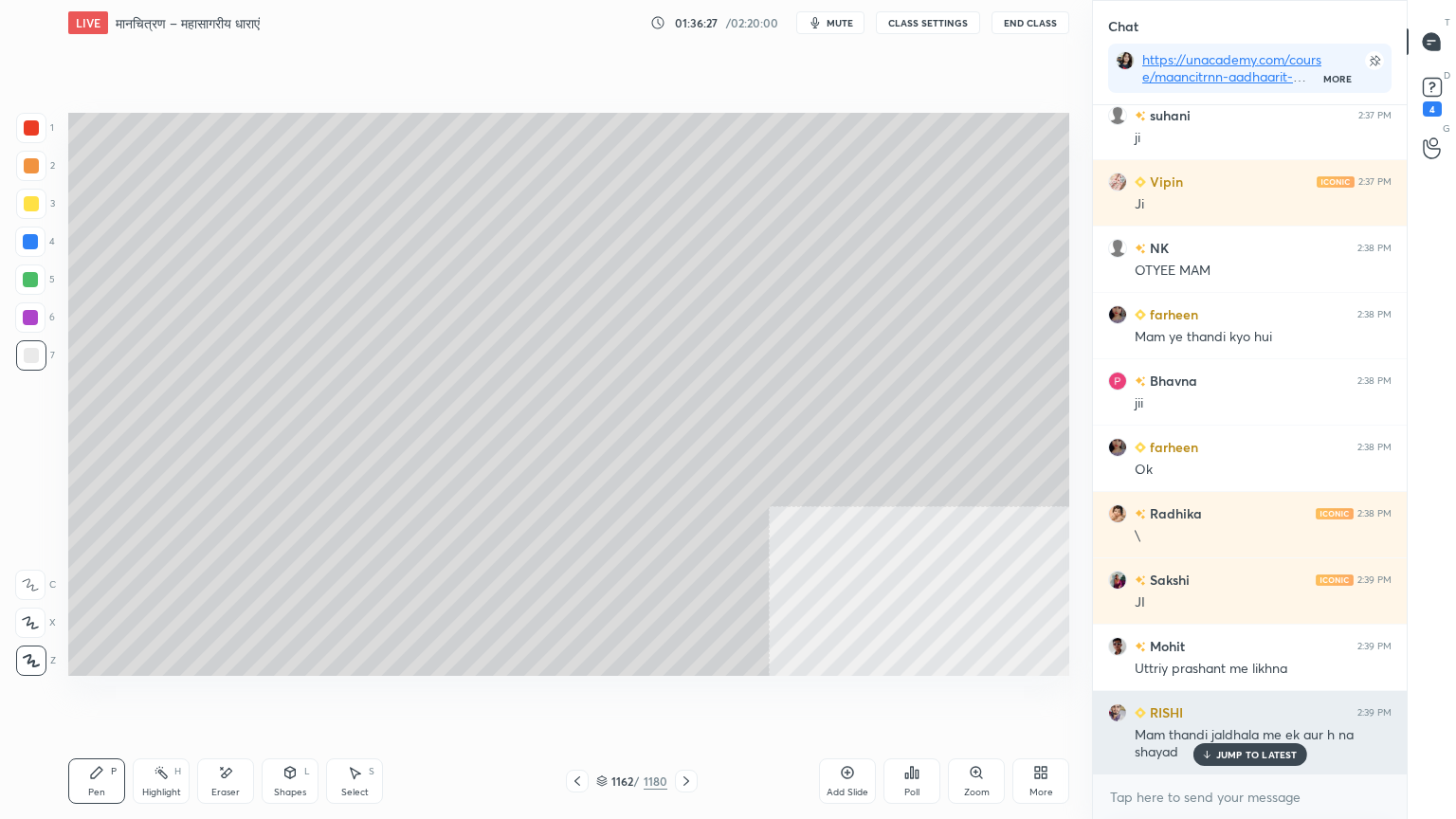 drag, startPoint x: 1245, startPoint y: 750, endPoint x: 1308, endPoint y: 758, distance: 63.505905 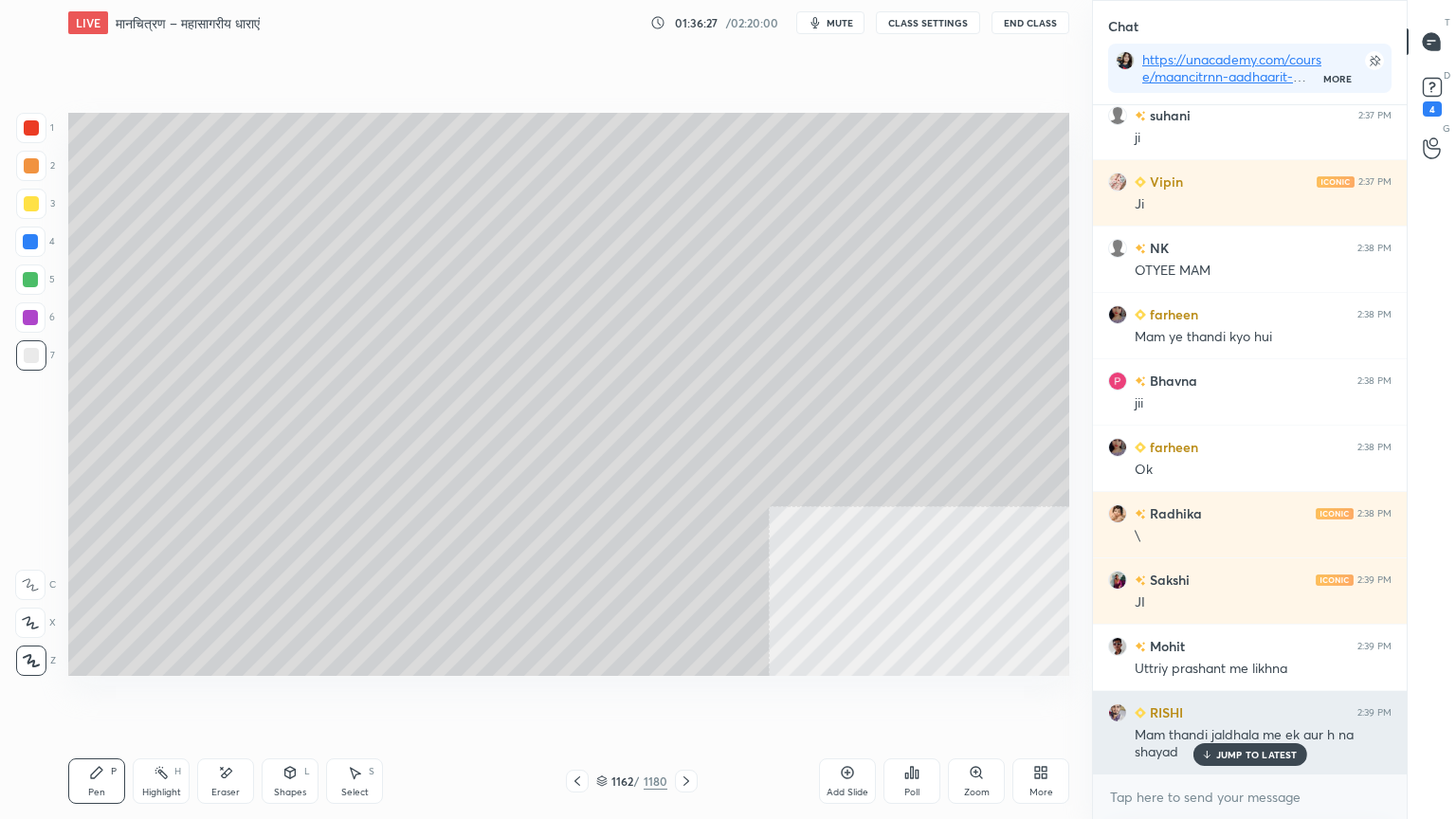 click on "JUMP TO LATEST" at bounding box center [1257, 755] 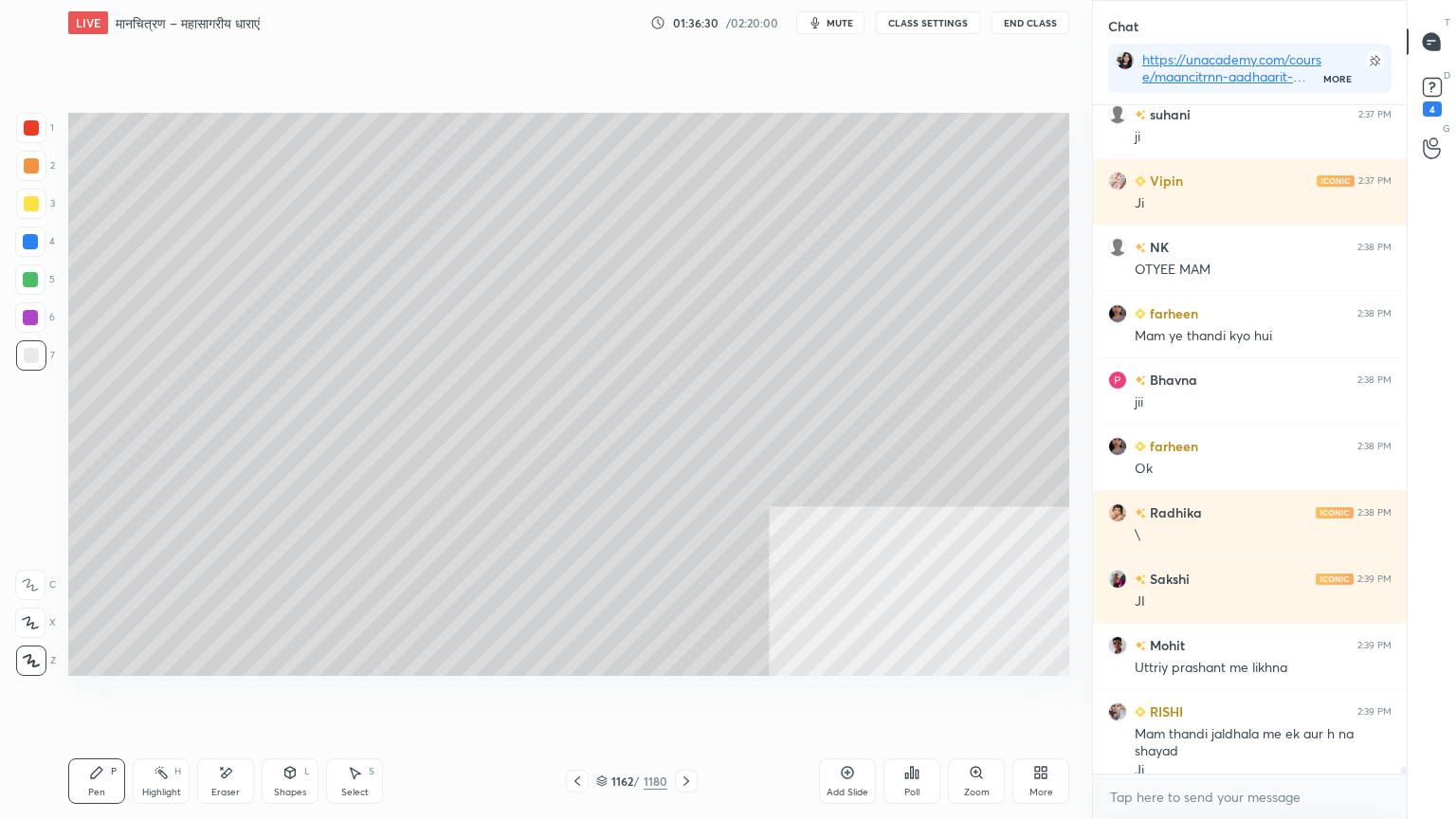 scroll, scrollTop: 64175, scrollLeft: 0, axis: vertical 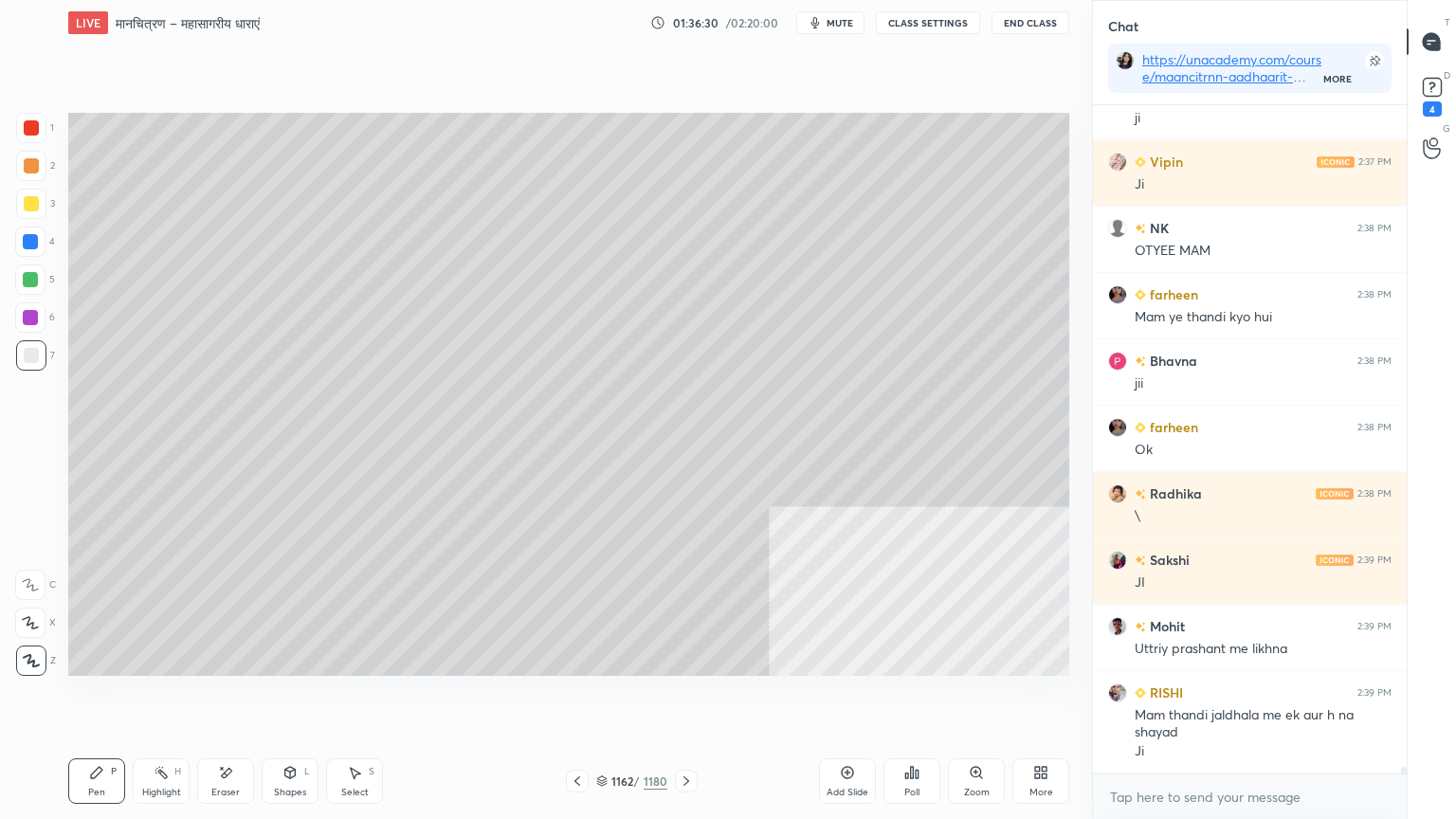 drag, startPoint x: 1404, startPoint y: 770, endPoint x: 1387, endPoint y: 789, distance: 25.495098 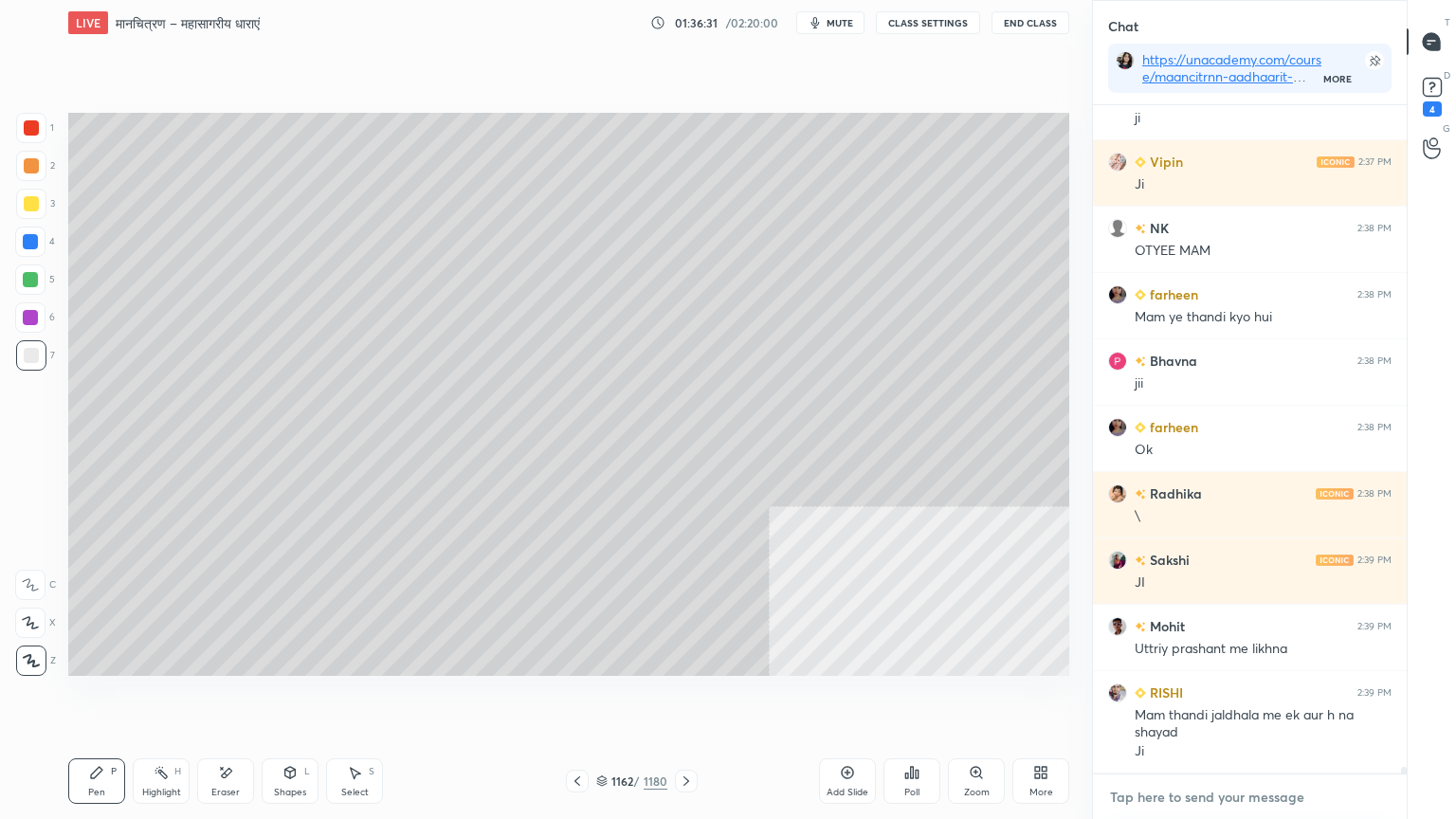 drag, startPoint x: 1265, startPoint y: 808, endPoint x: 1282, endPoint y: 804, distance: 17.464249 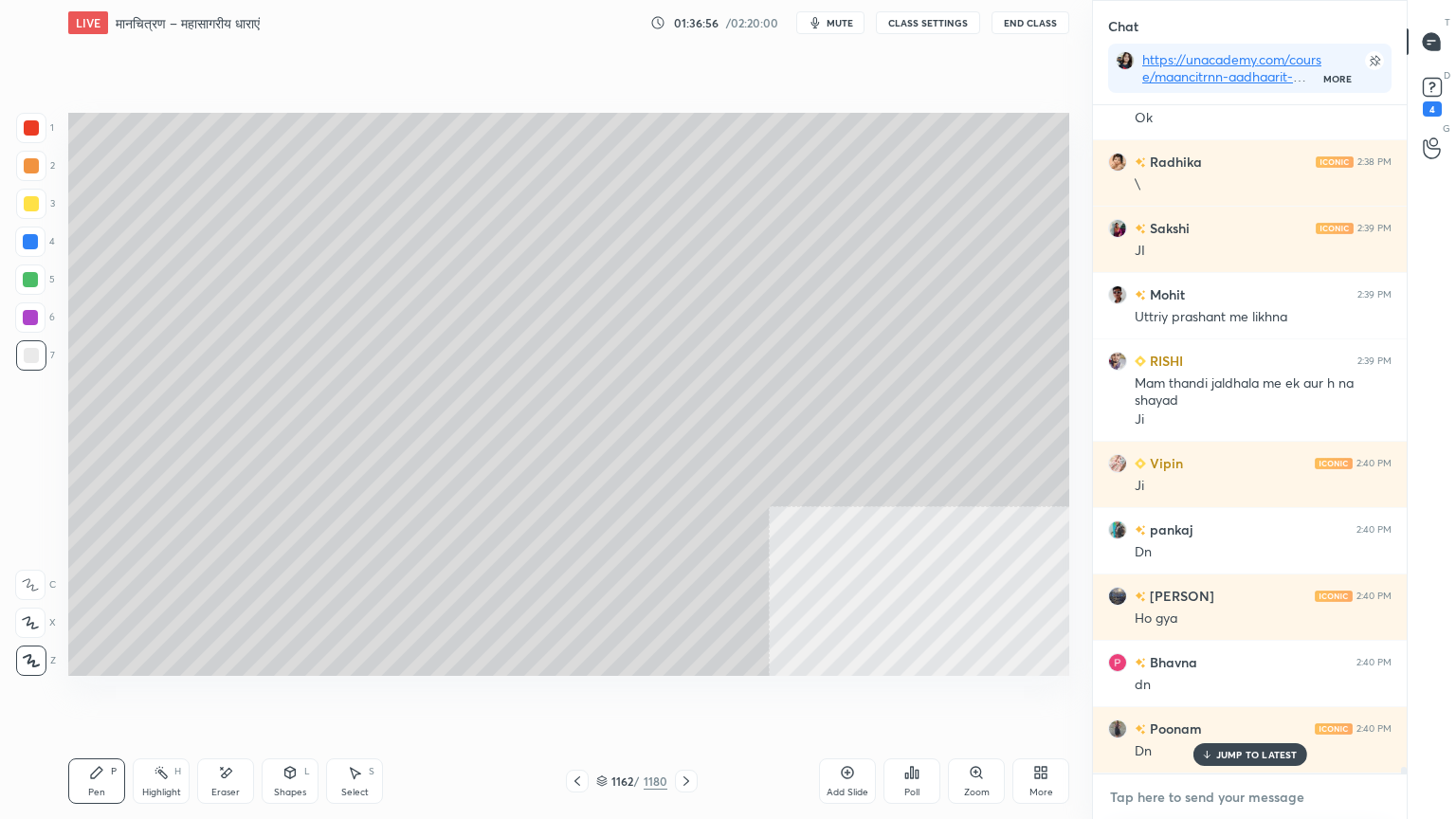 scroll, scrollTop: 64572, scrollLeft: 0, axis: vertical 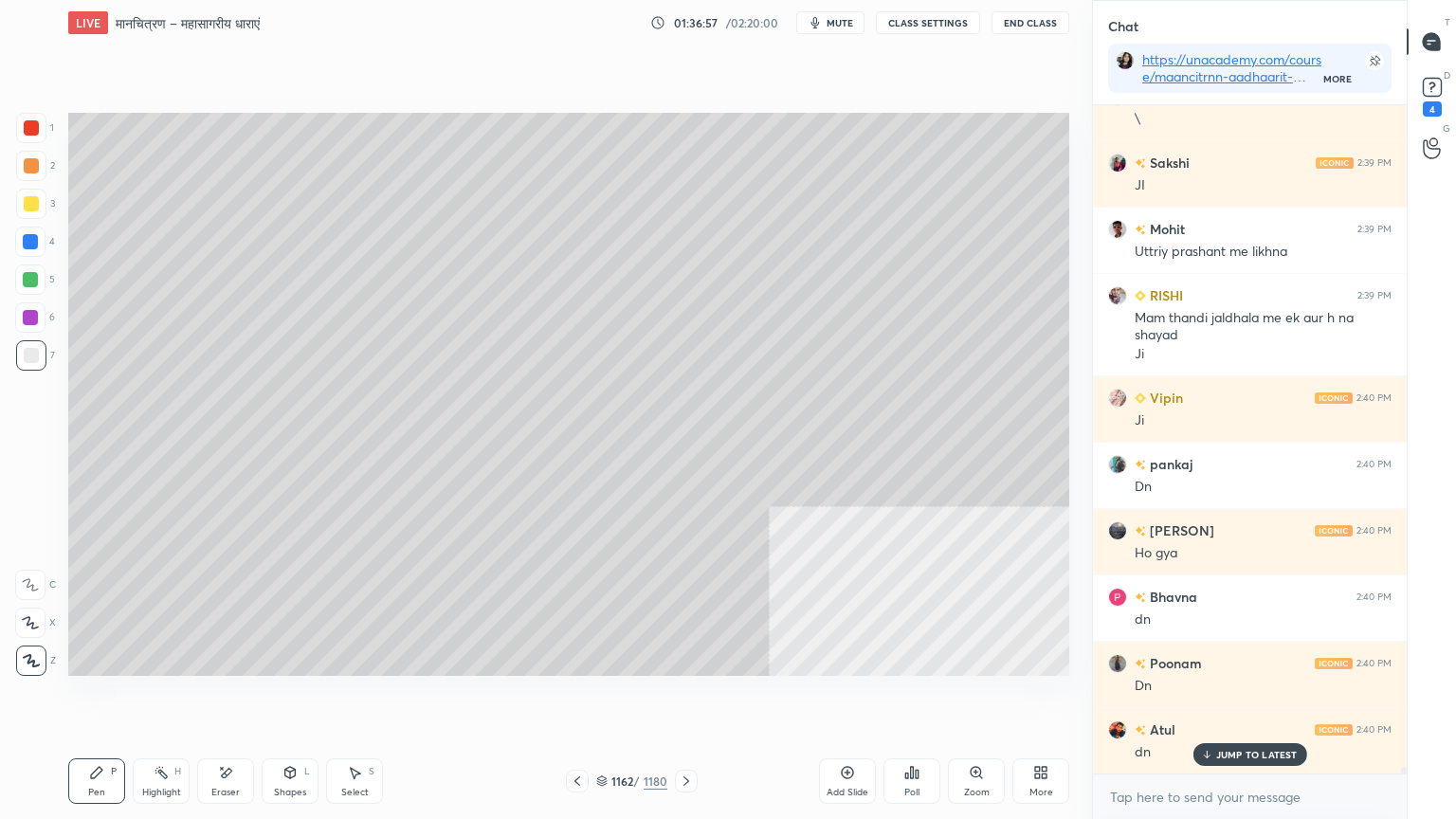 click 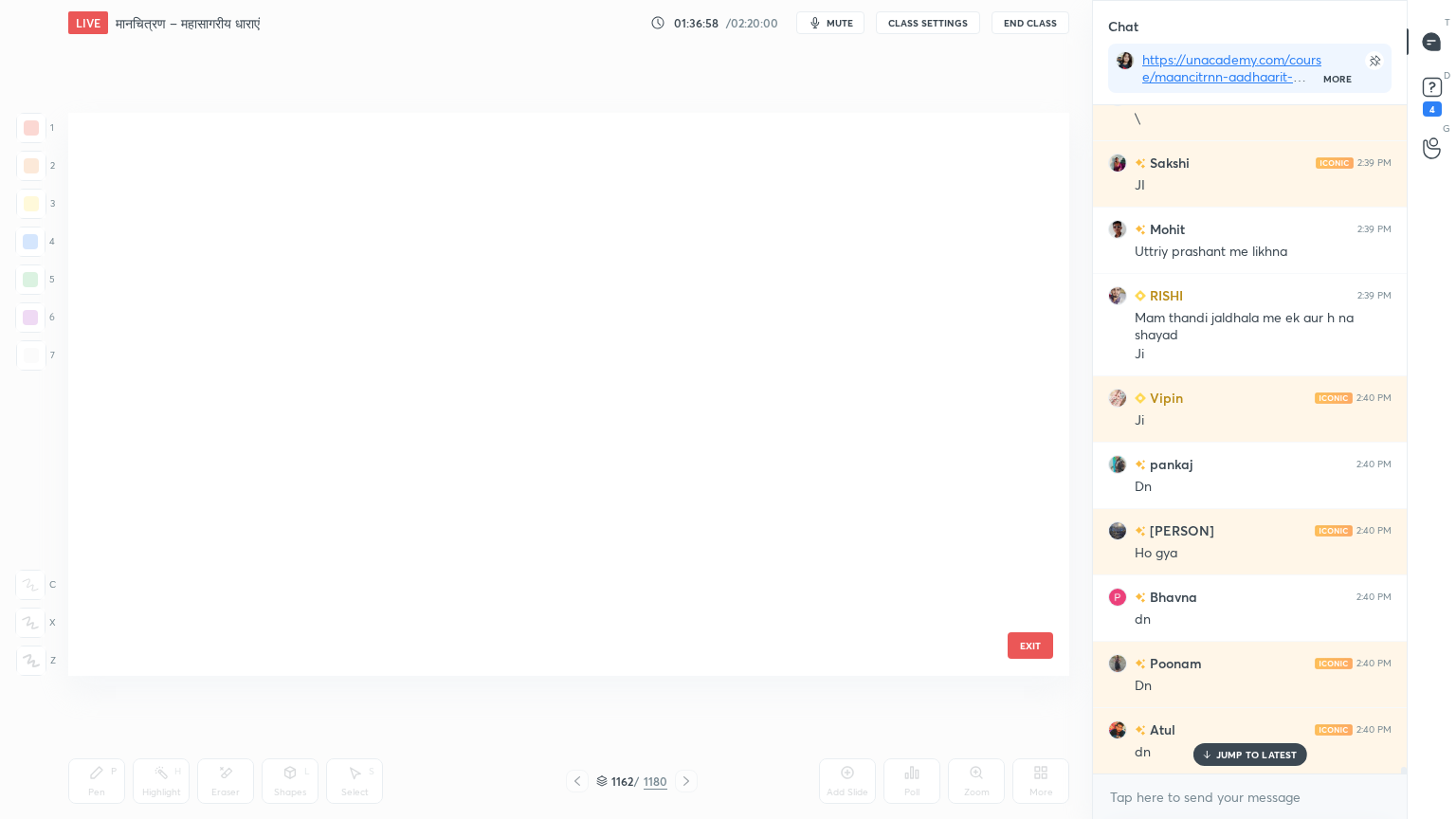 scroll, scrollTop: 66743, scrollLeft: 0, axis: vertical 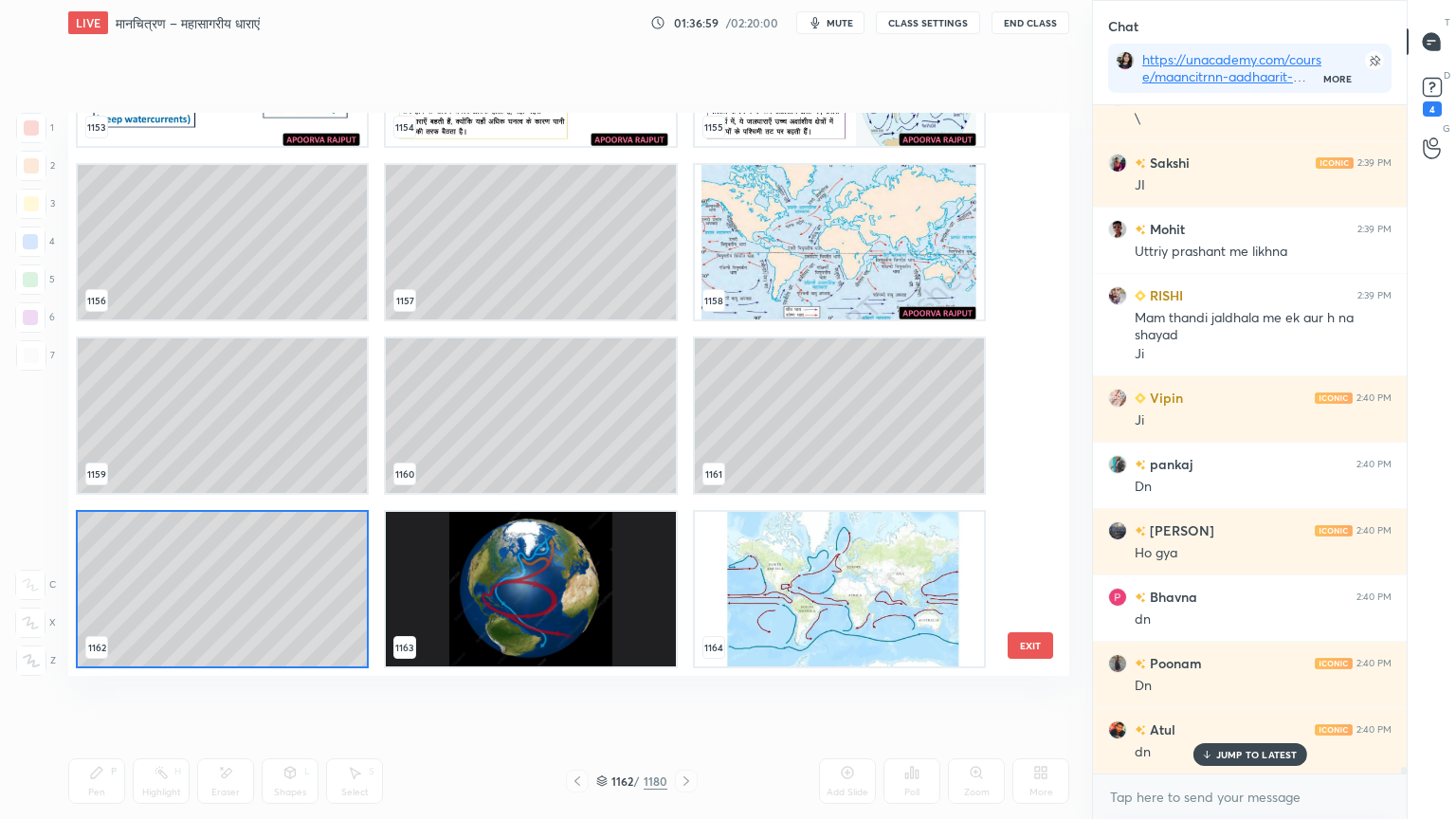 click at bounding box center (839, 242) 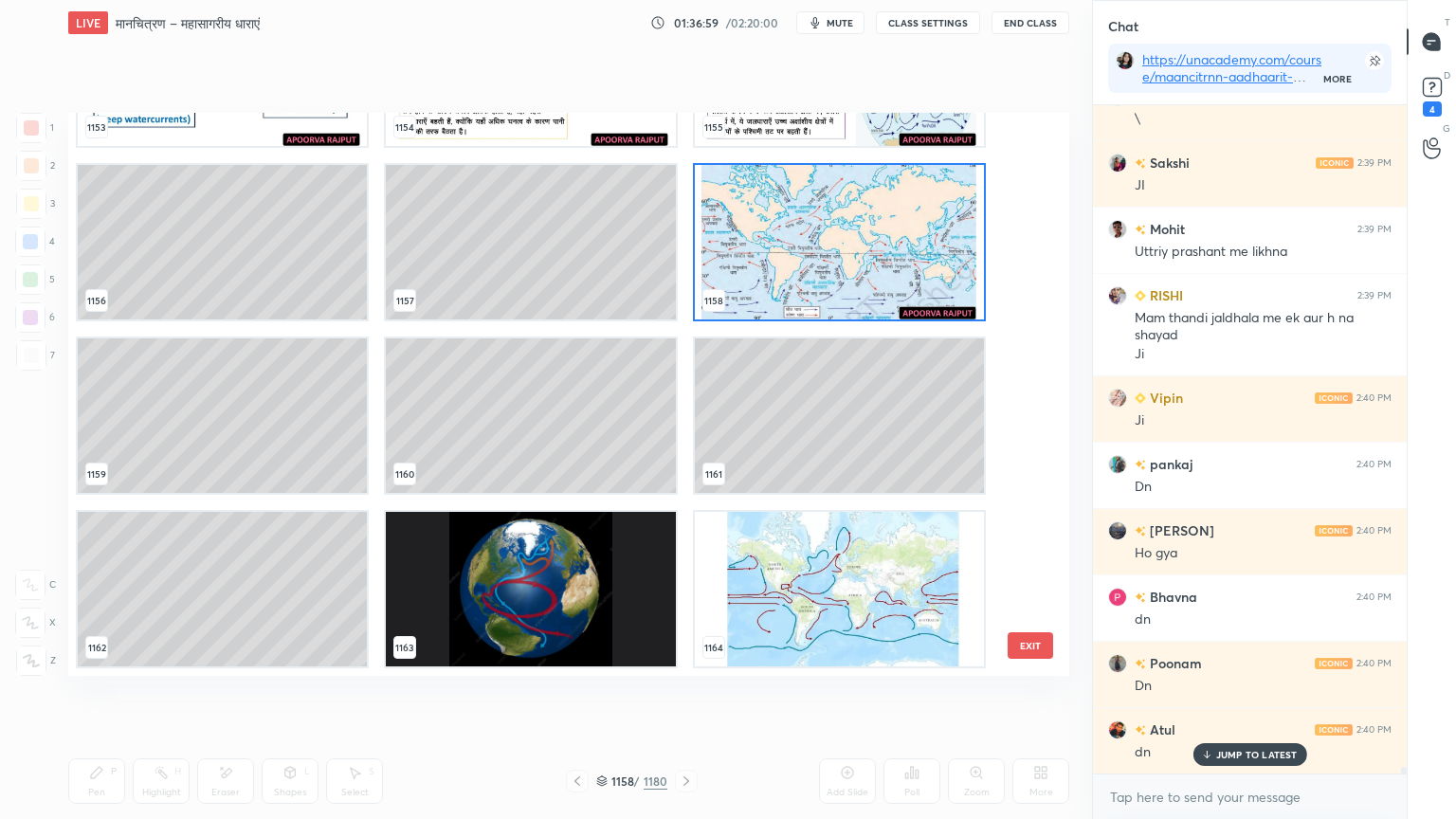 click at bounding box center [839, 242] 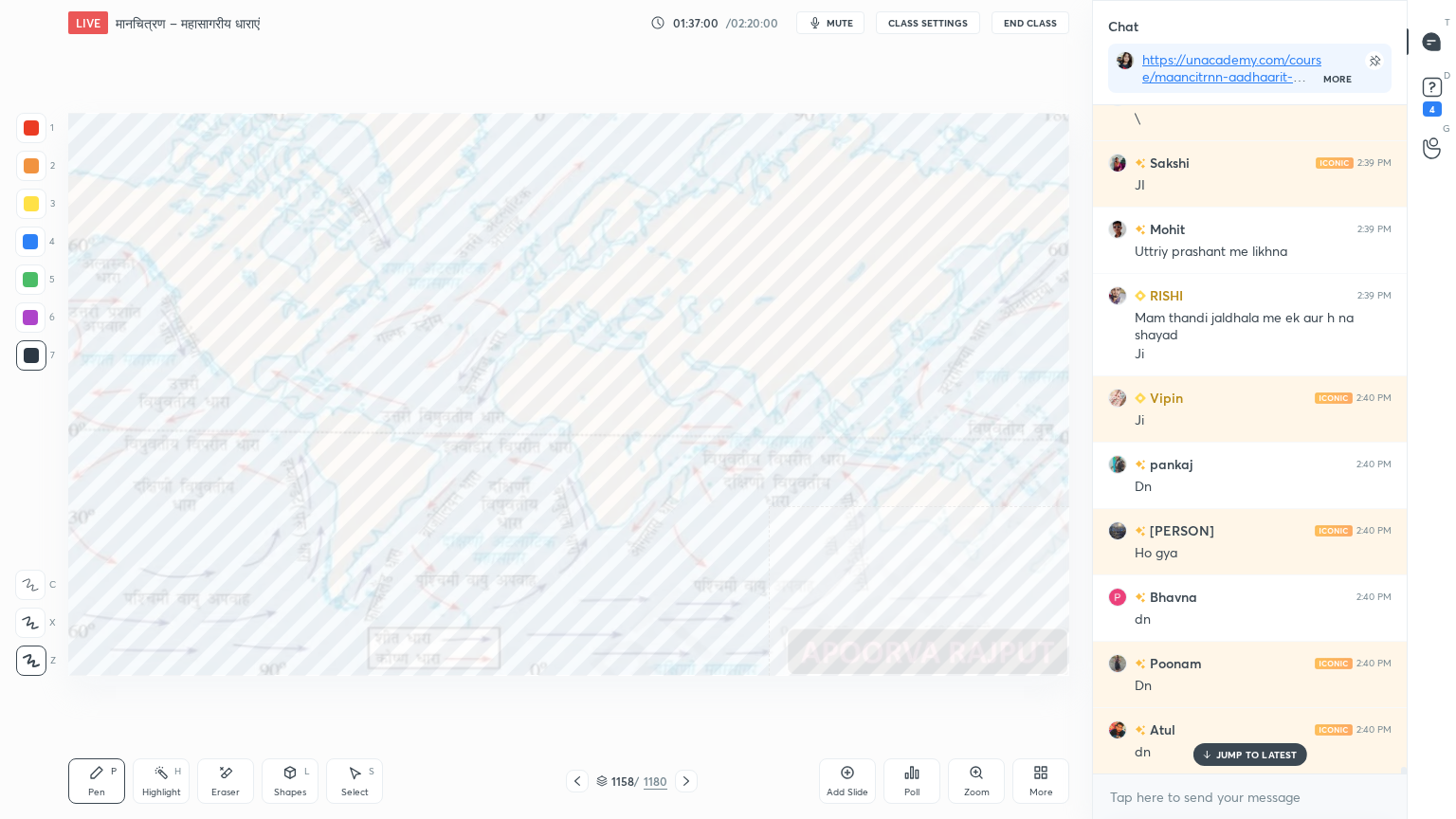 drag, startPoint x: 798, startPoint y: 256, endPoint x: 788, endPoint y: 258, distance: 10.19804 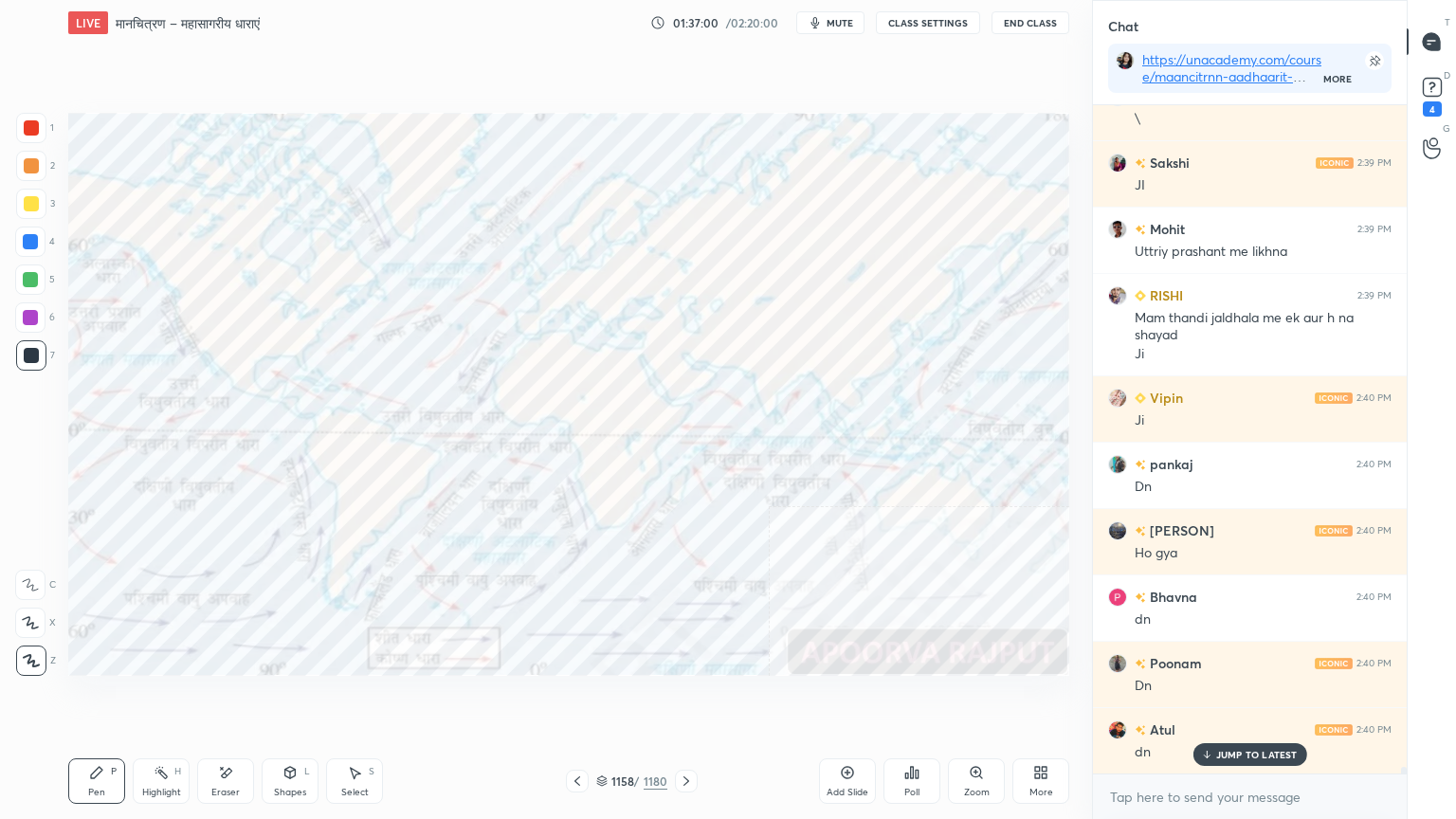 click at bounding box center (839, 242) 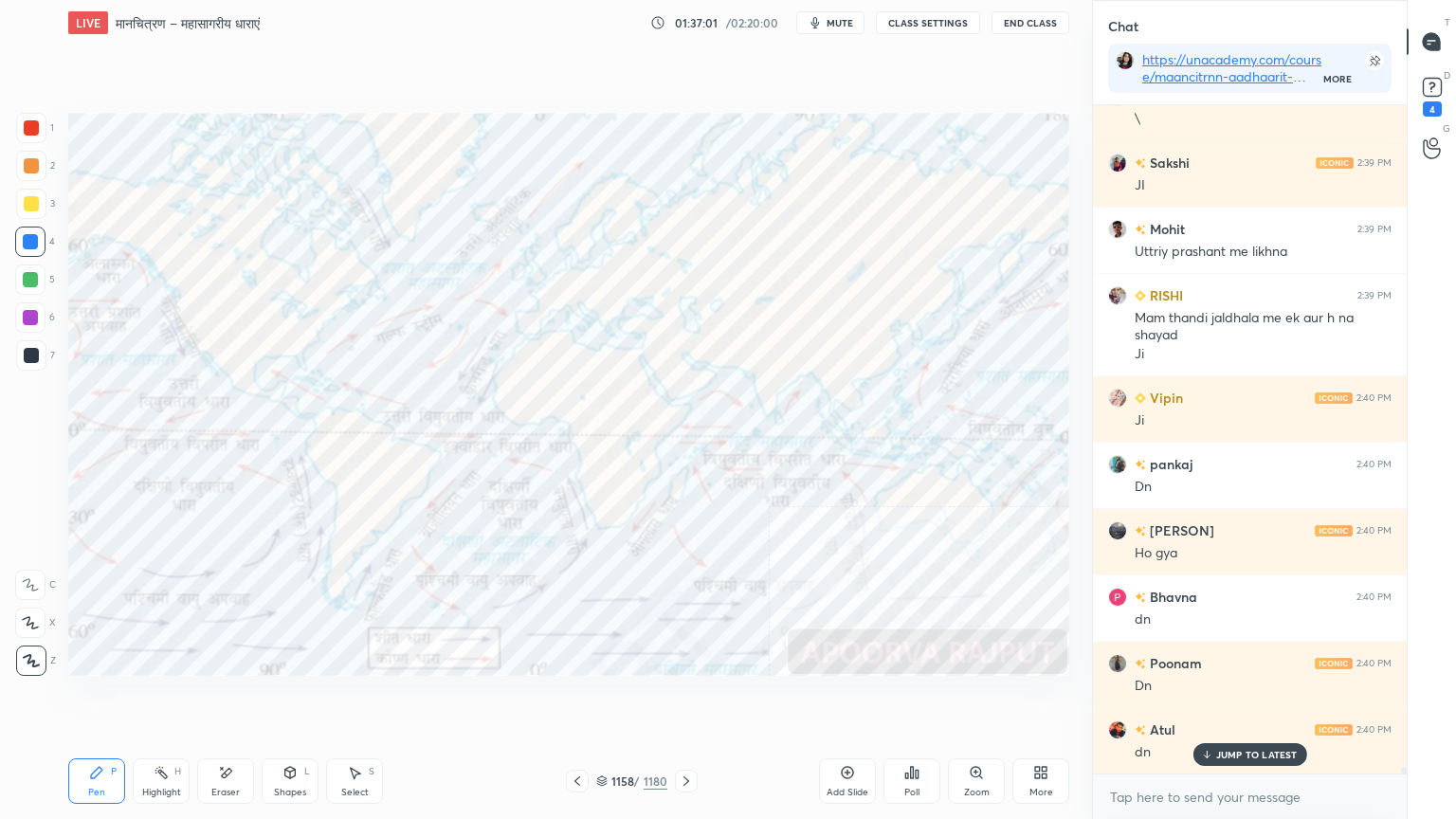 click at bounding box center (30, 242) 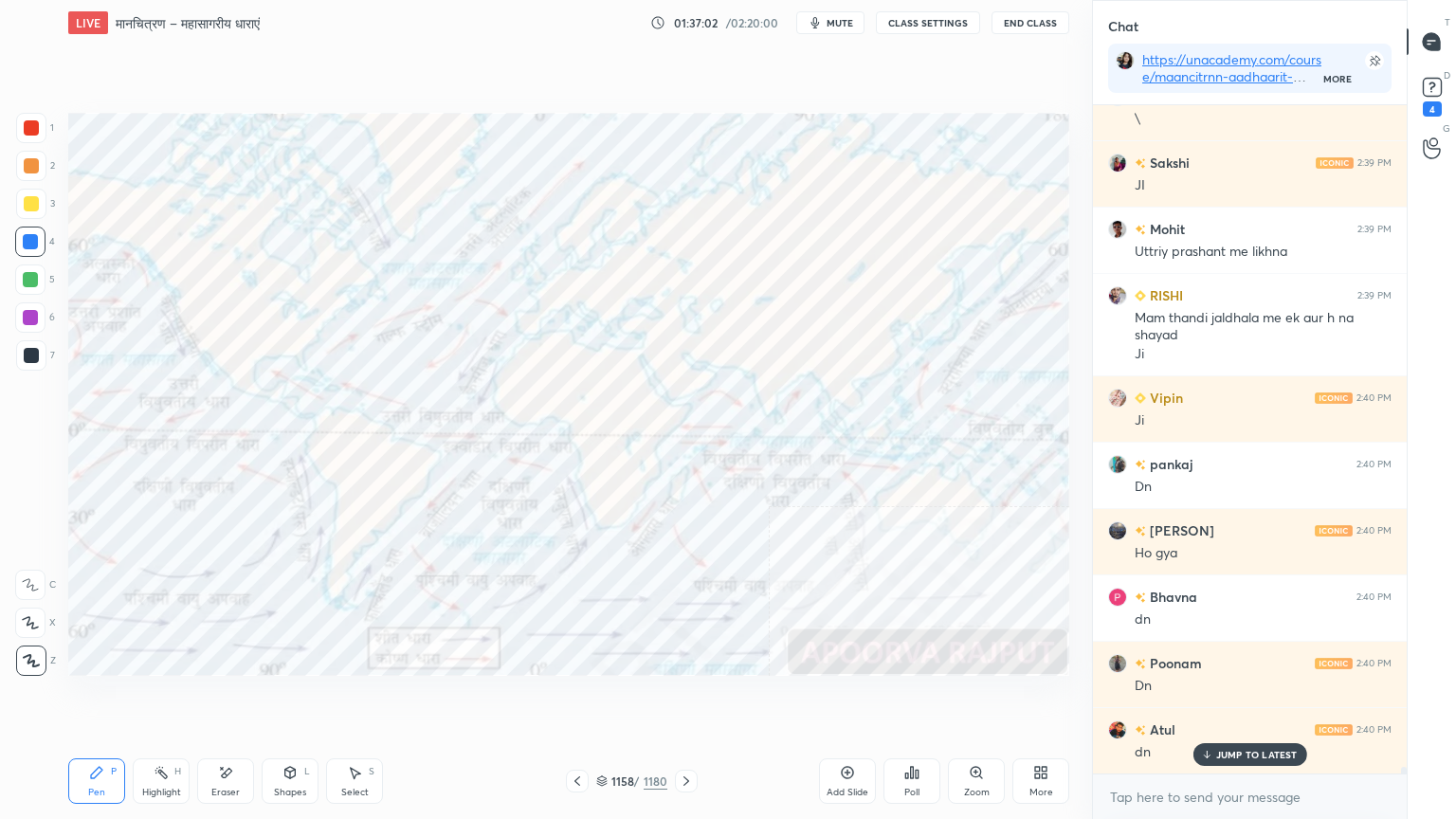 scroll, scrollTop: 64639, scrollLeft: 0, axis: vertical 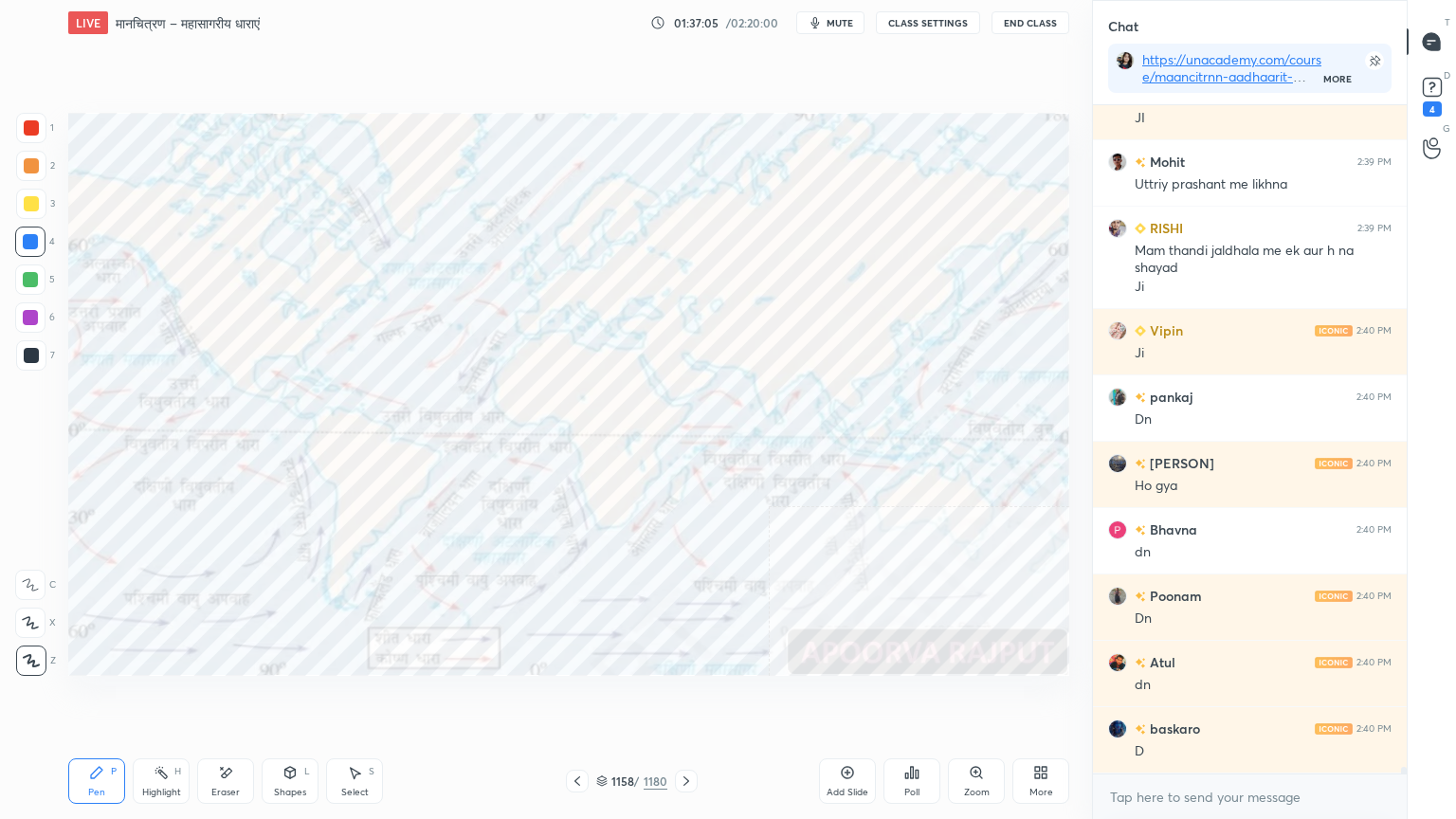 click on "1158 / 1180" at bounding box center (631, 781) 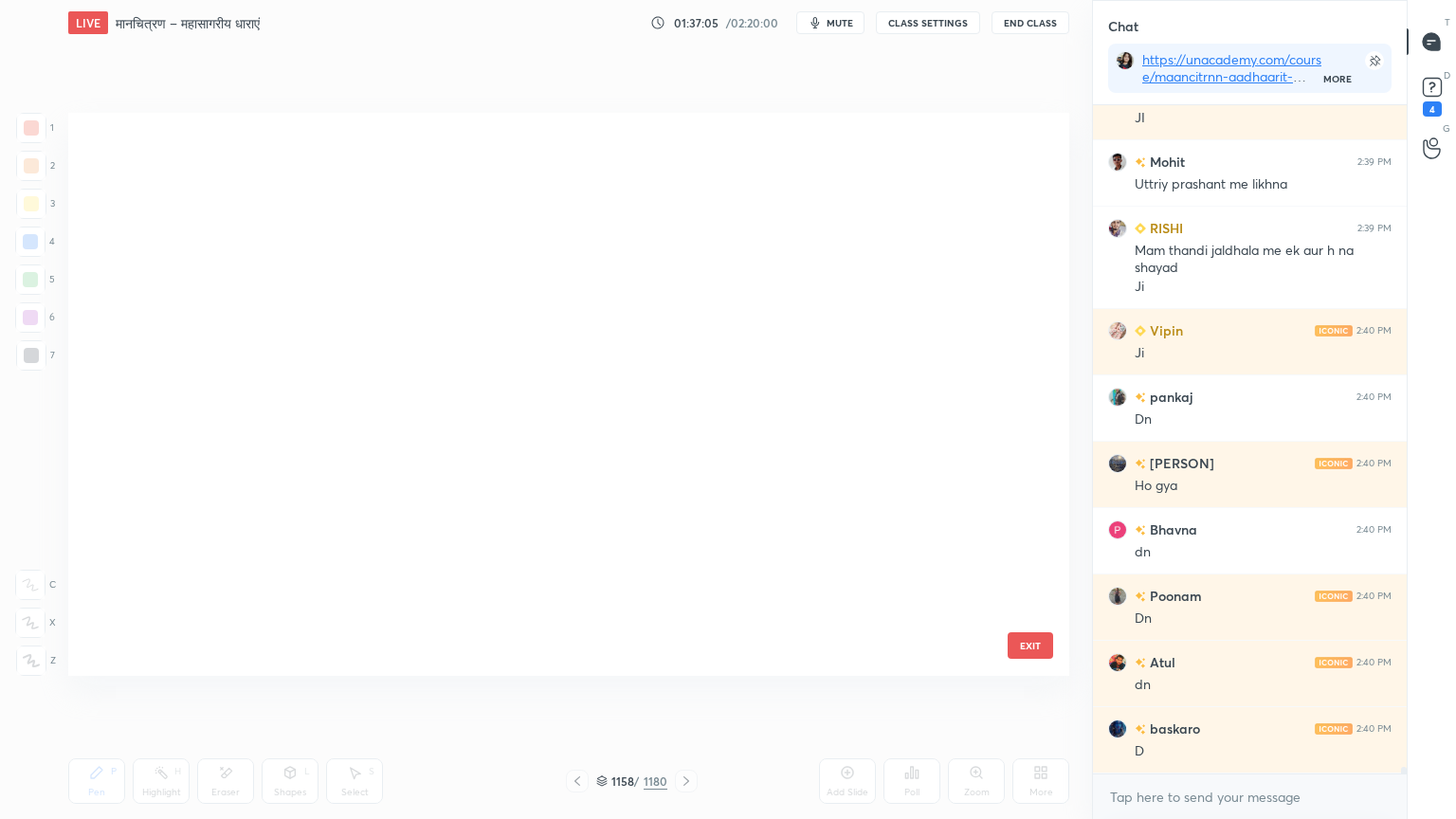 scroll, scrollTop: 66396, scrollLeft: 0, axis: vertical 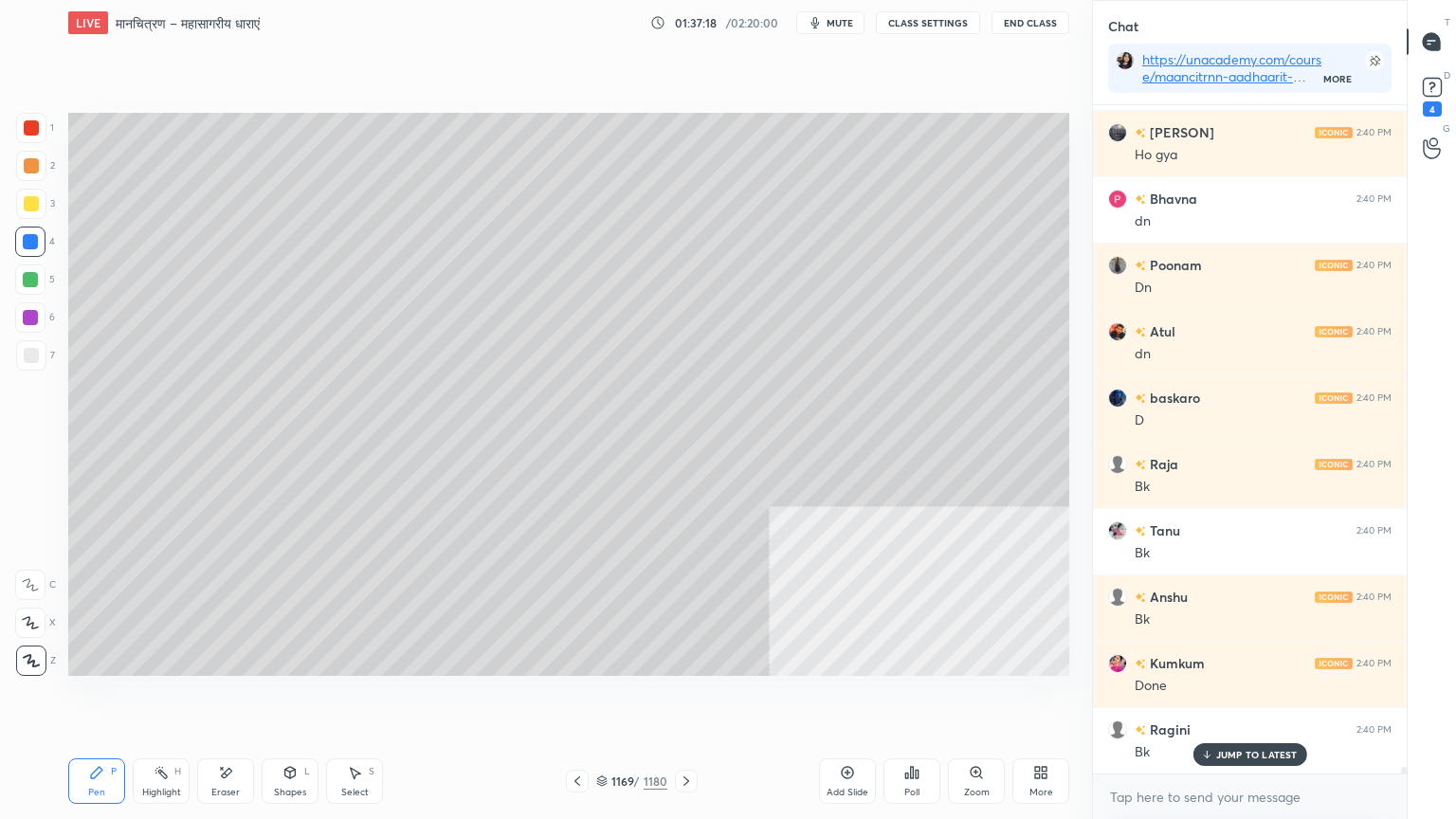 drag, startPoint x: 608, startPoint y: 781, endPoint x: 626, endPoint y: 772, distance: 20.124612 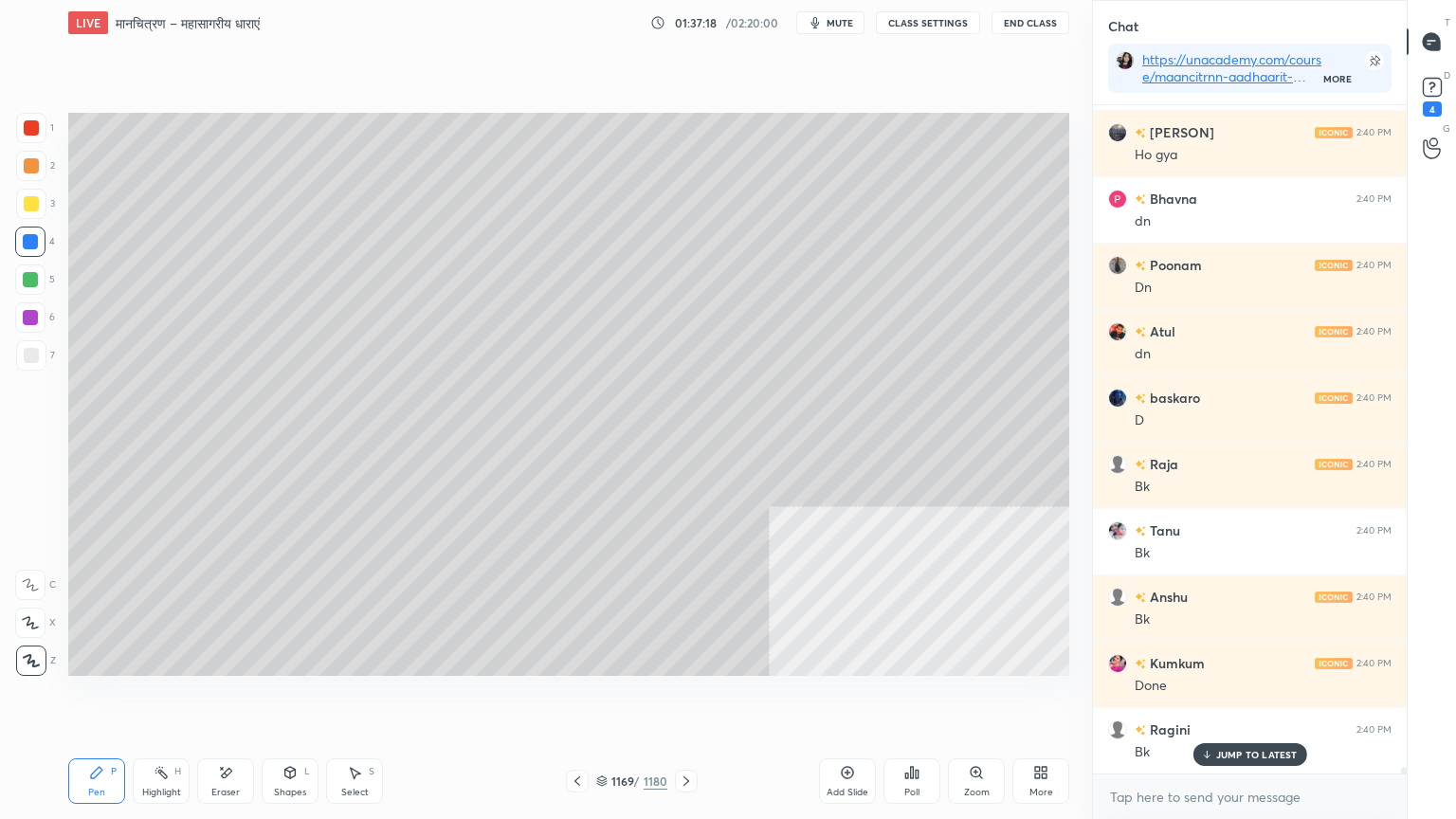 click on "1169 / 1180" at bounding box center [631, 781] 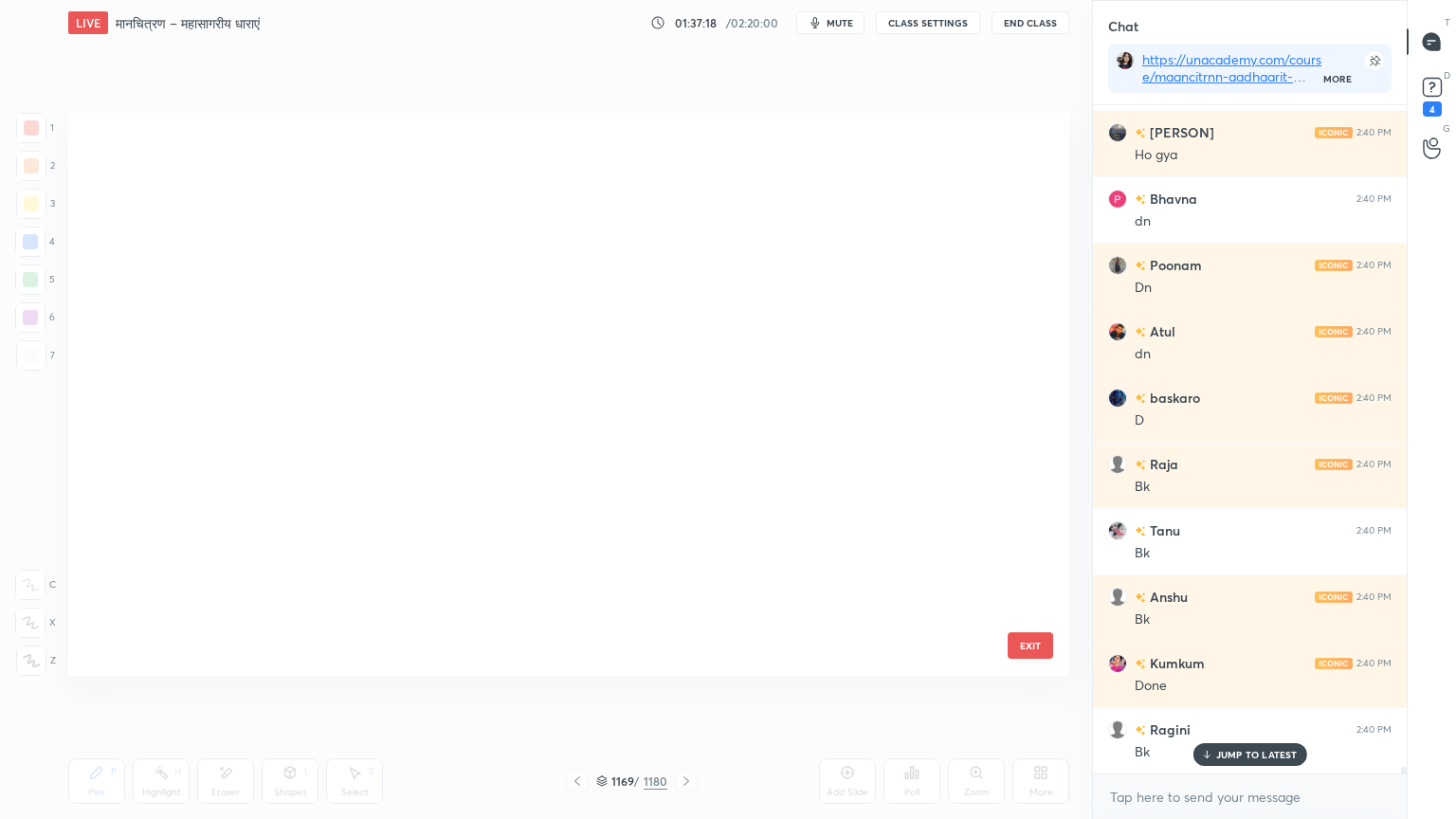 scroll, scrollTop: 67090, scrollLeft: 0, axis: vertical 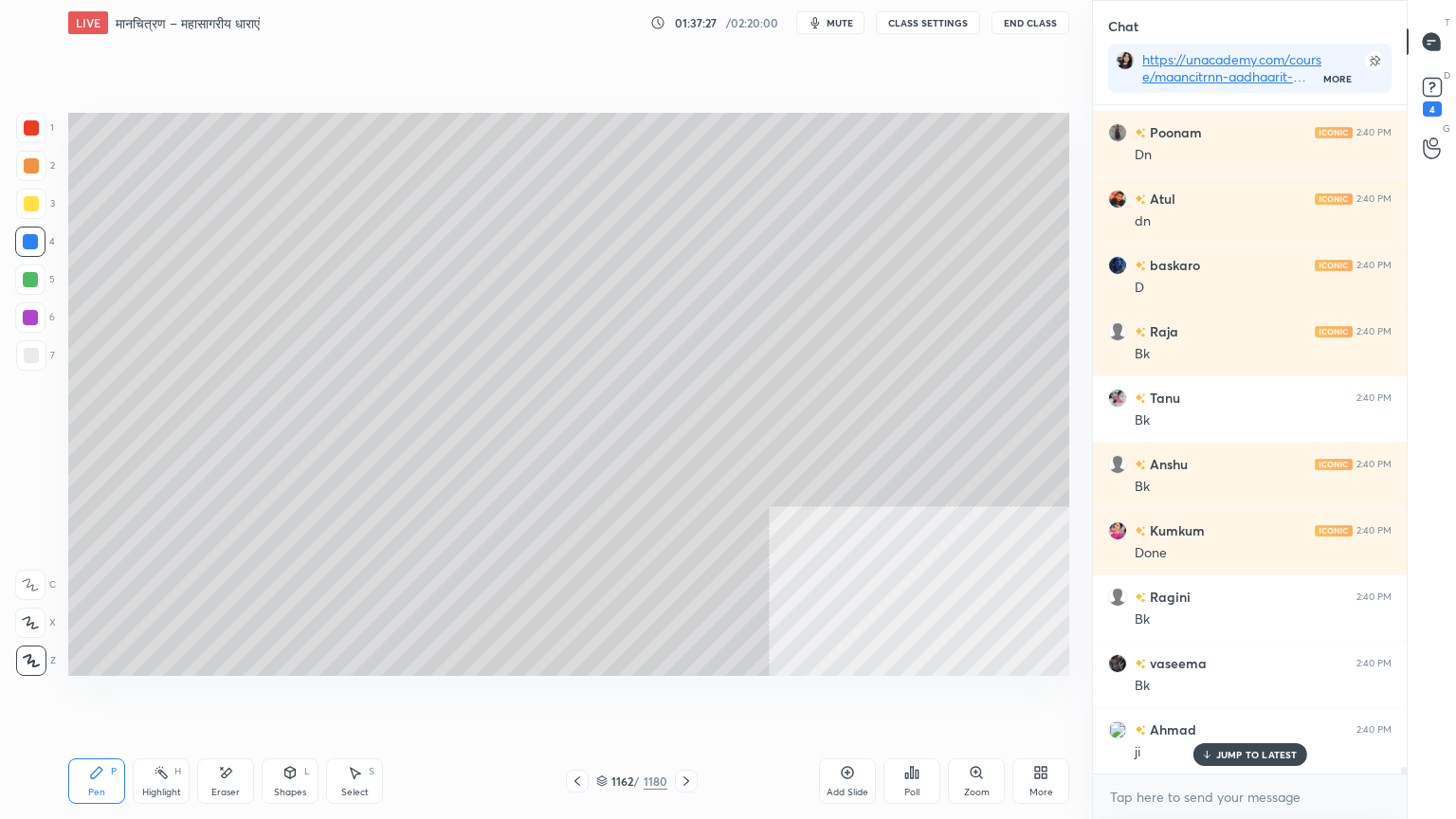drag, startPoint x: 605, startPoint y: 781, endPoint x: 645, endPoint y: 755, distance: 47.70744 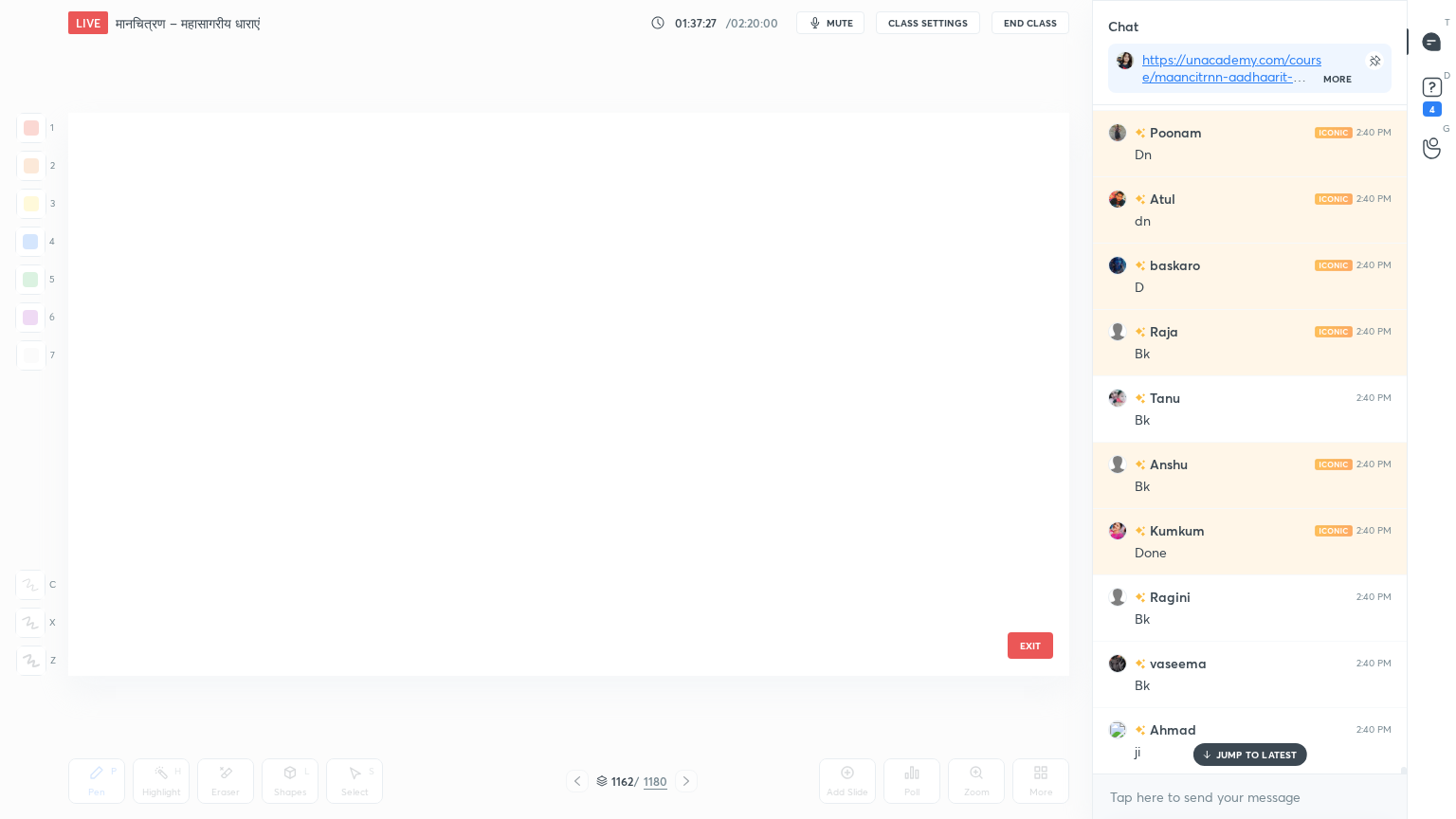 scroll, scrollTop: 66743, scrollLeft: 0, axis: vertical 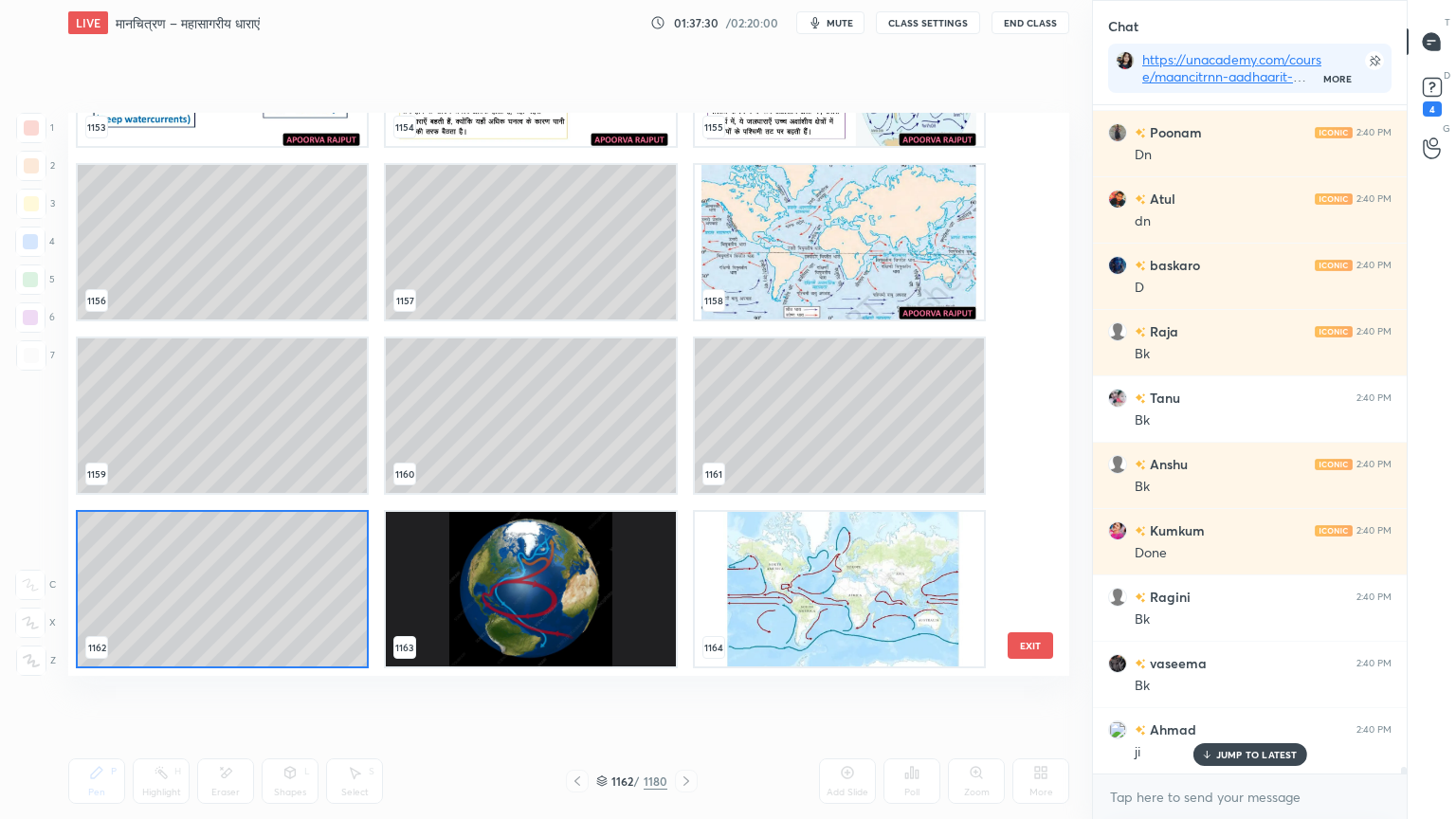 click on "EXIT" at bounding box center [1030, 646] 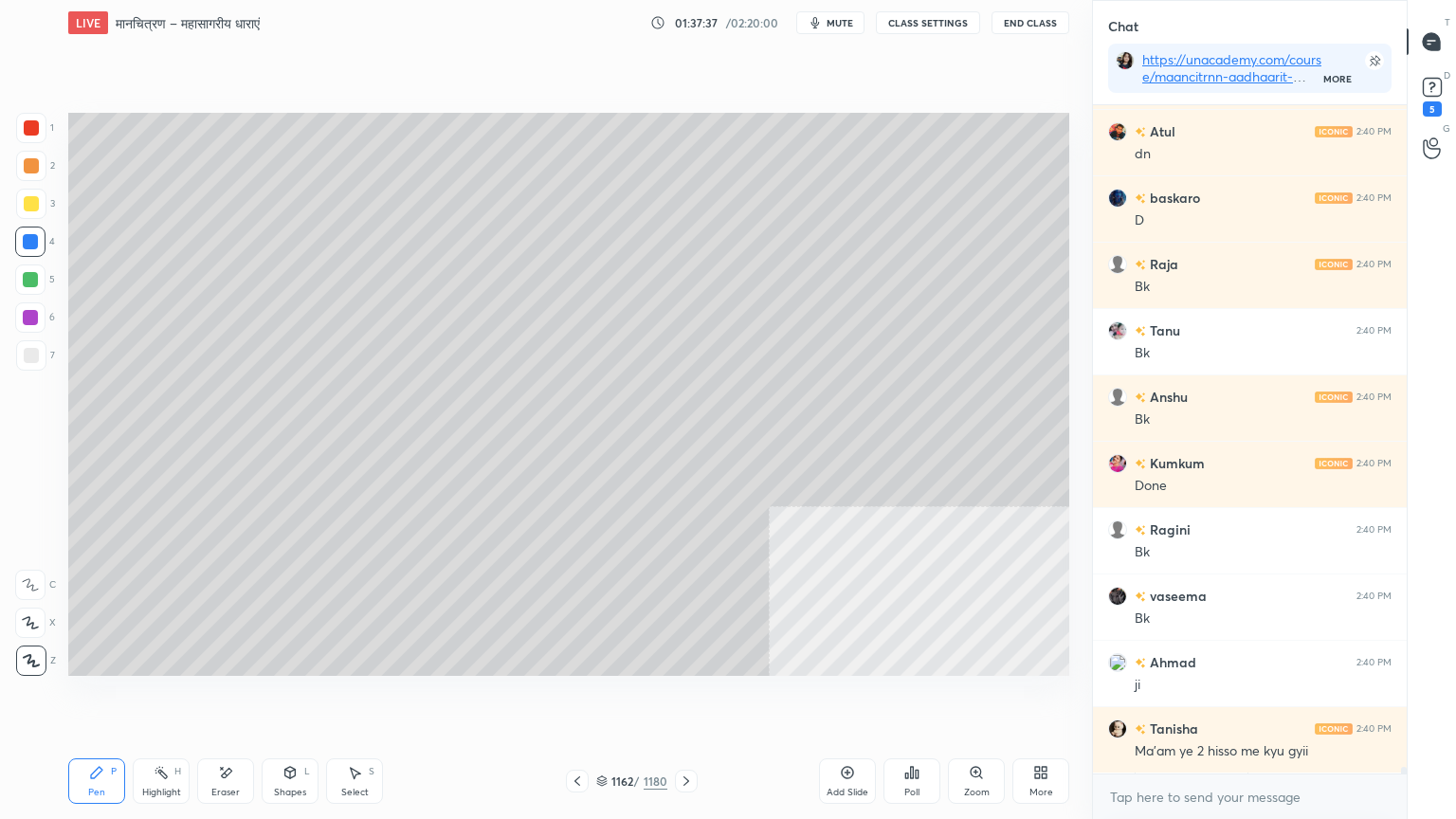scroll, scrollTop: 65236, scrollLeft: 0, axis: vertical 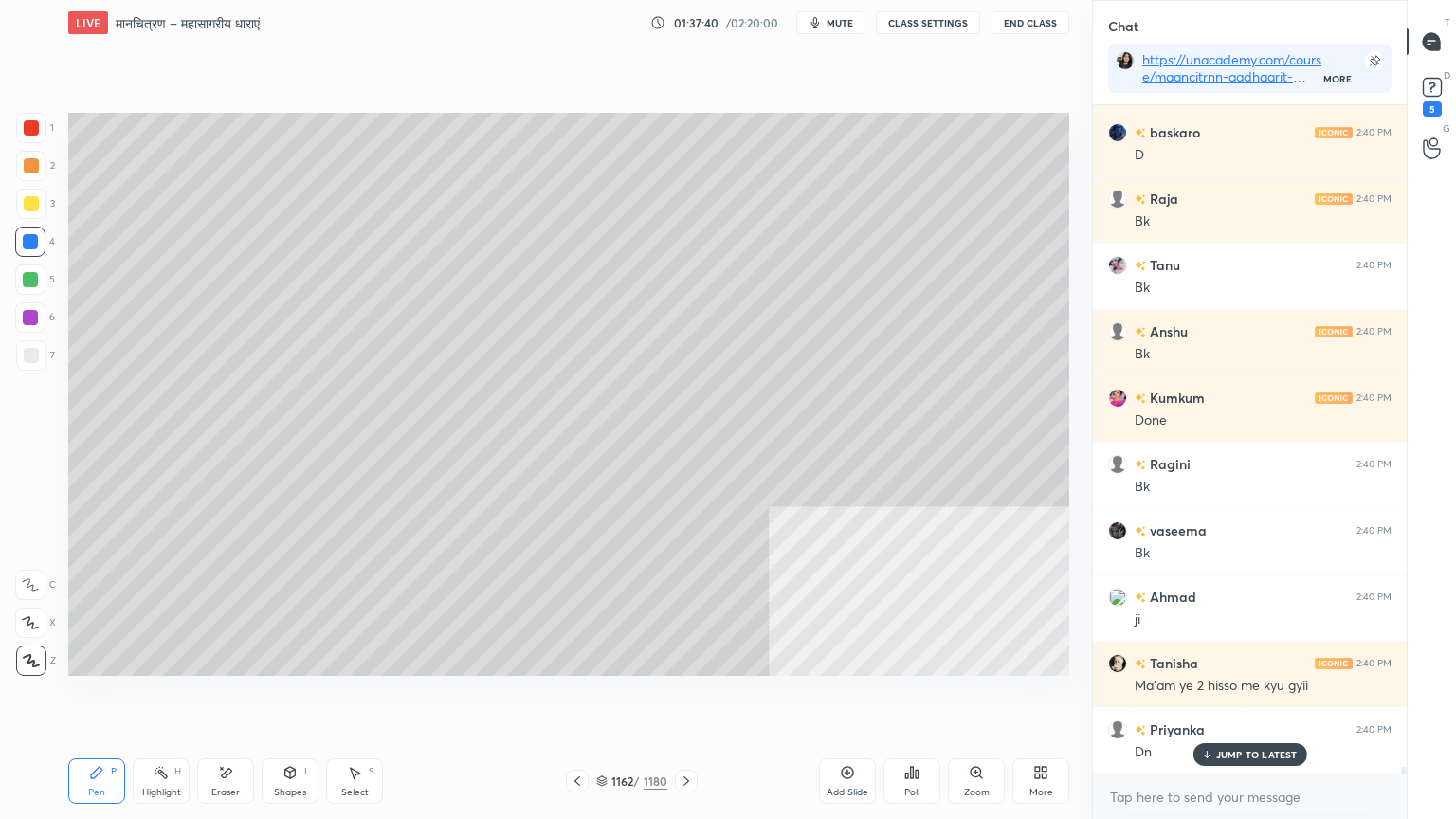 click on "1162 / 1180" at bounding box center (631, 781) 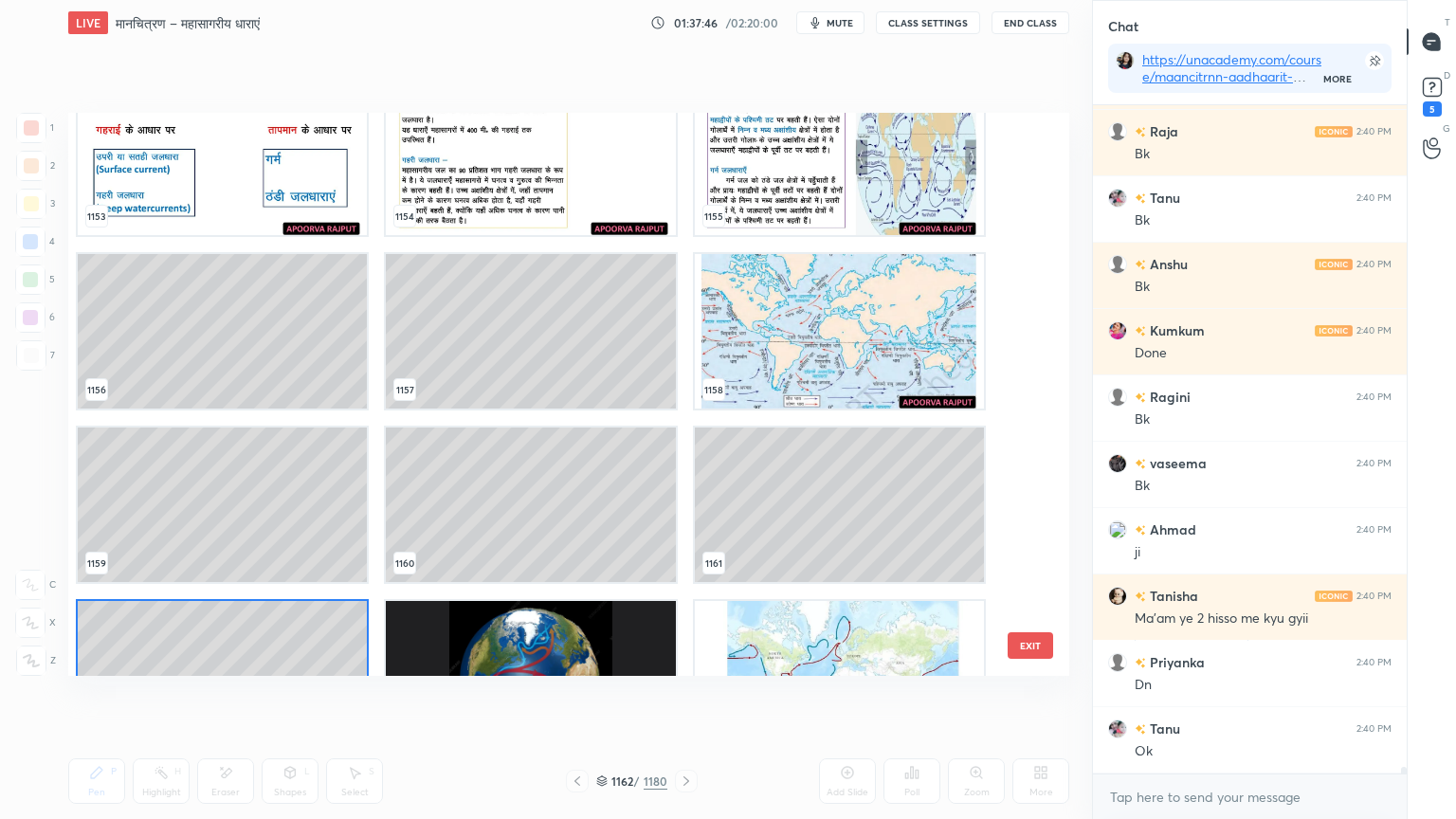 click at bounding box center [839, 331] 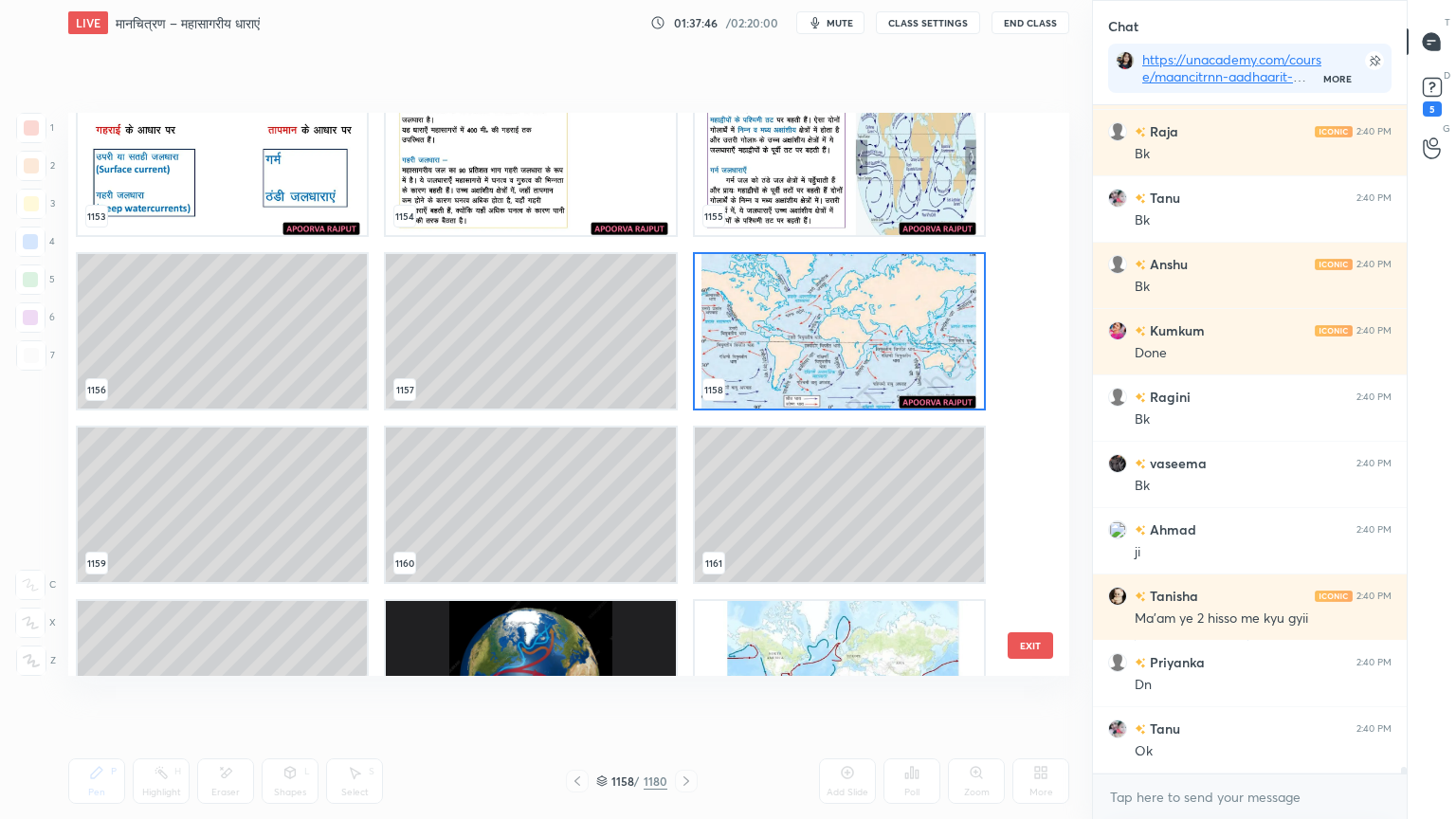 click at bounding box center [839, 331] 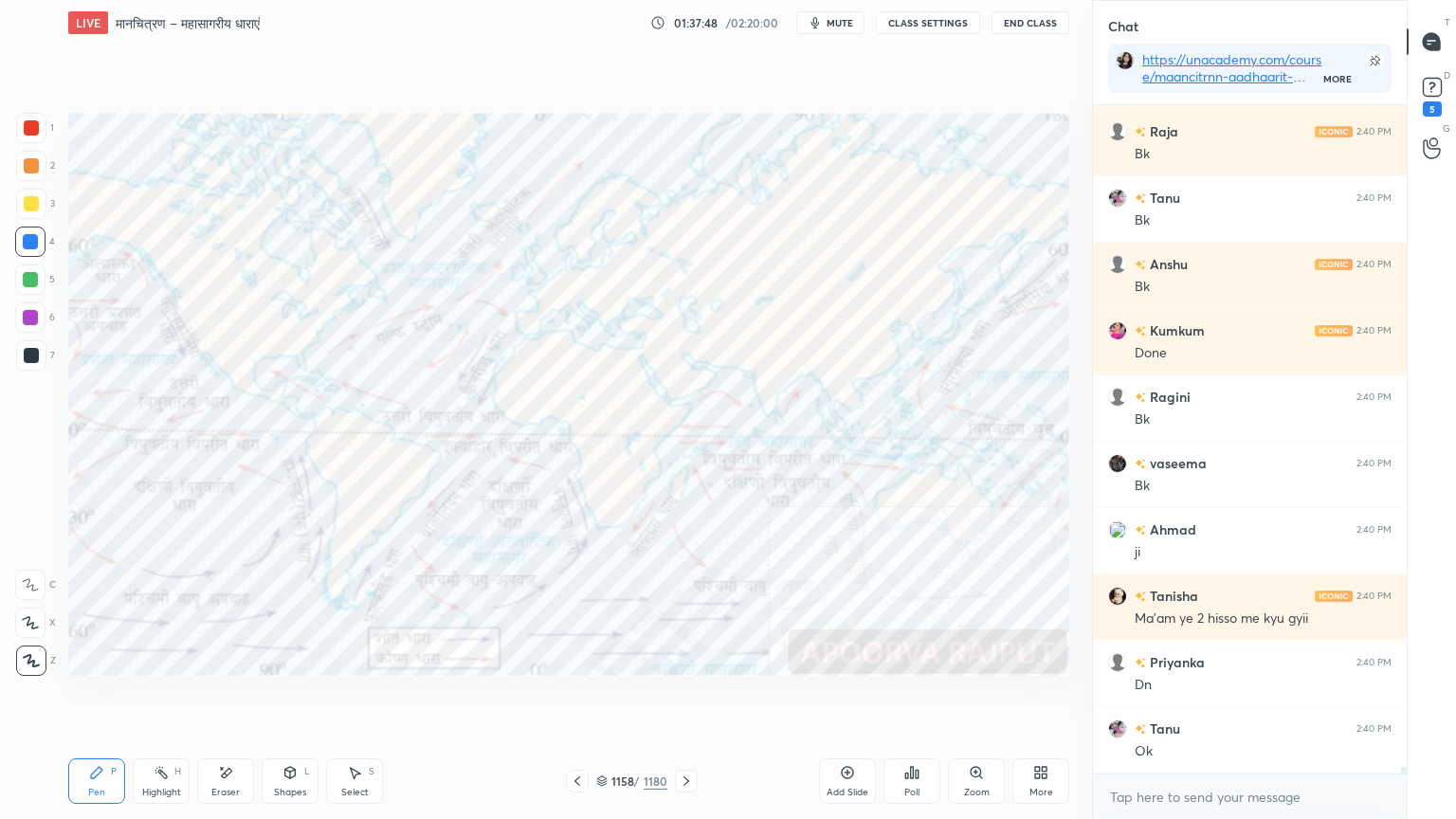 click on "Eraser" at bounding box center (226, 781) 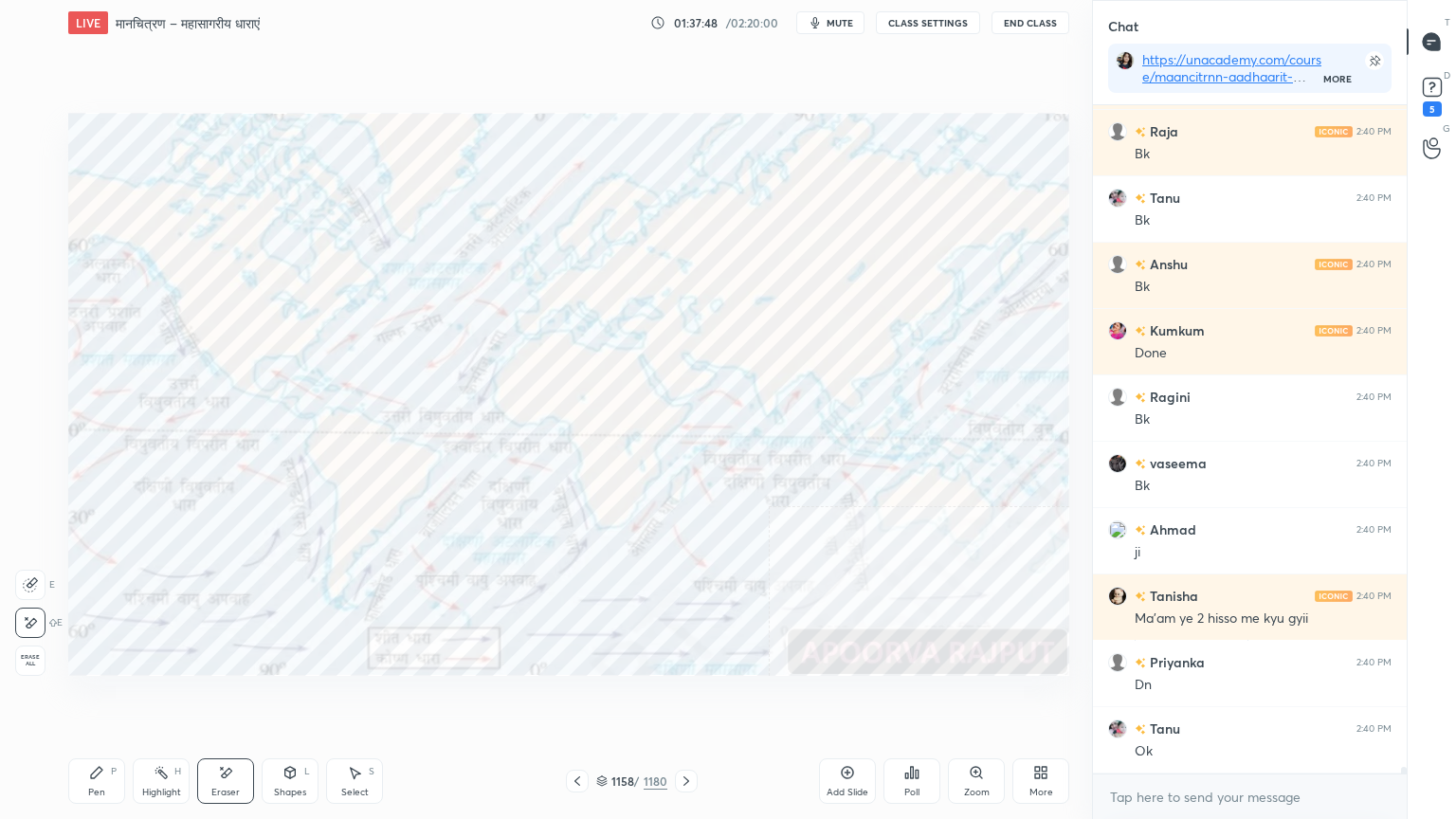 click on "Erase all" at bounding box center [30, 661] 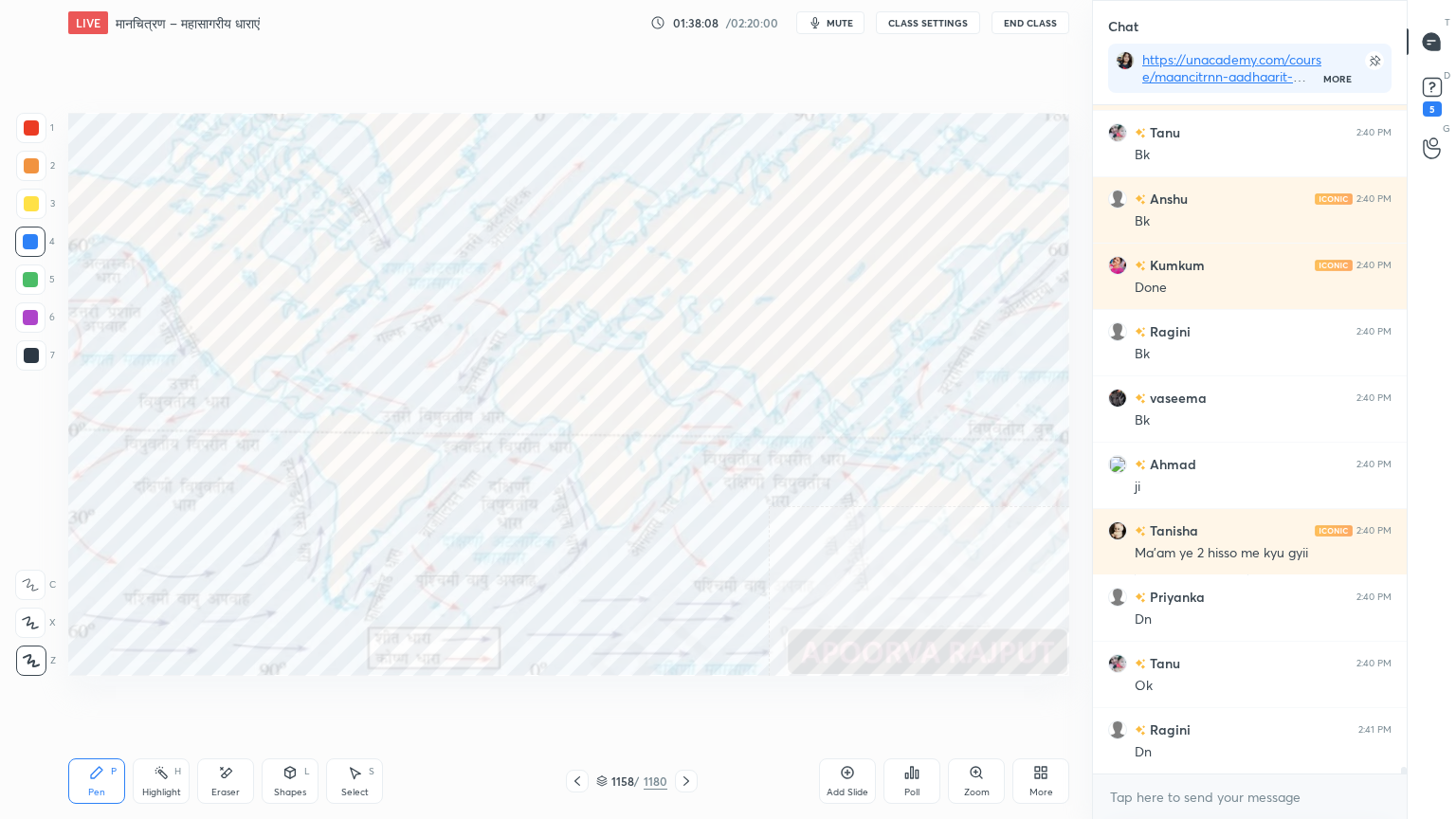 click on "Eraser" at bounding box center [226, 792] 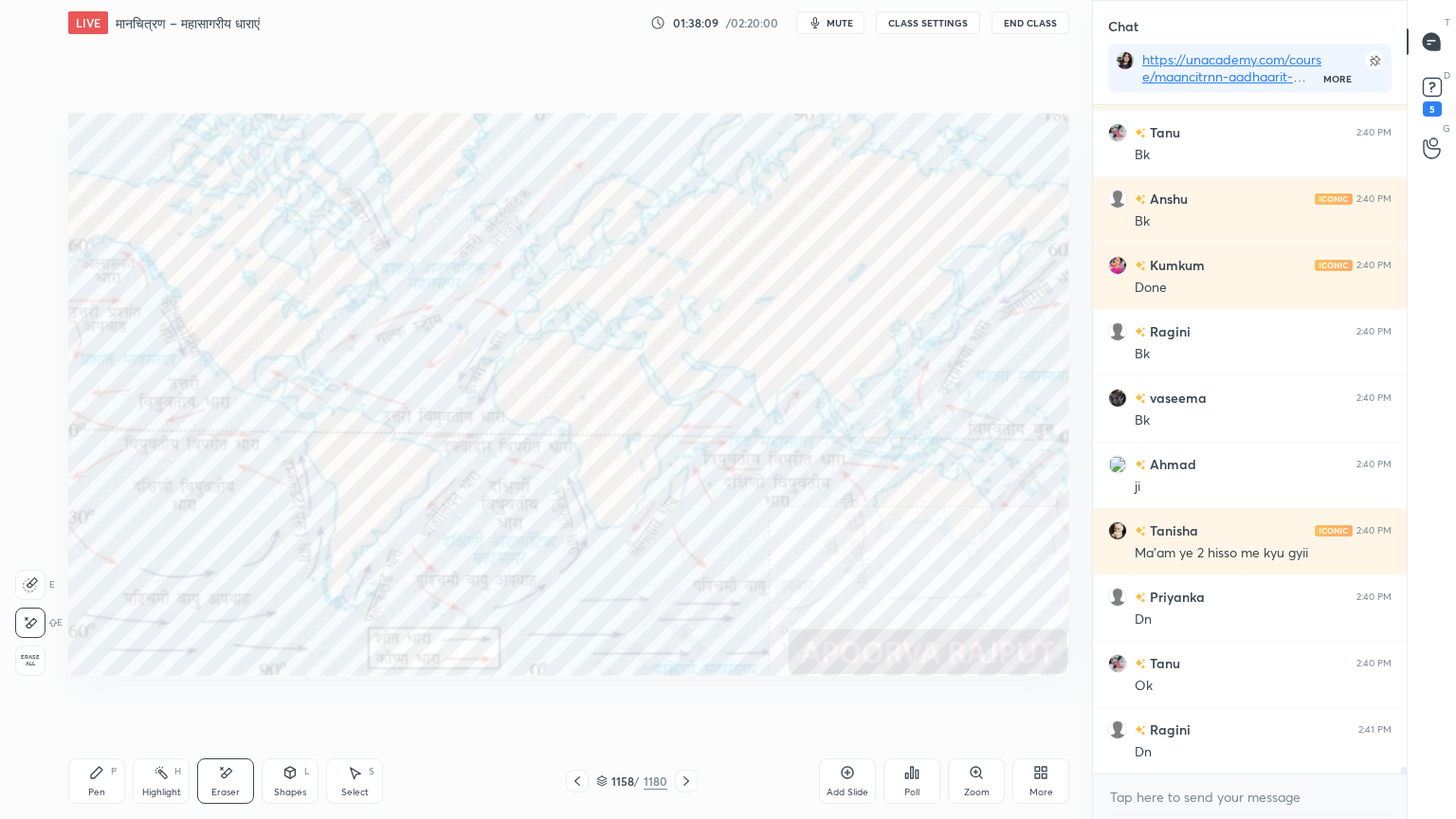 click on "Erase all" at bounding box center [30, 661] 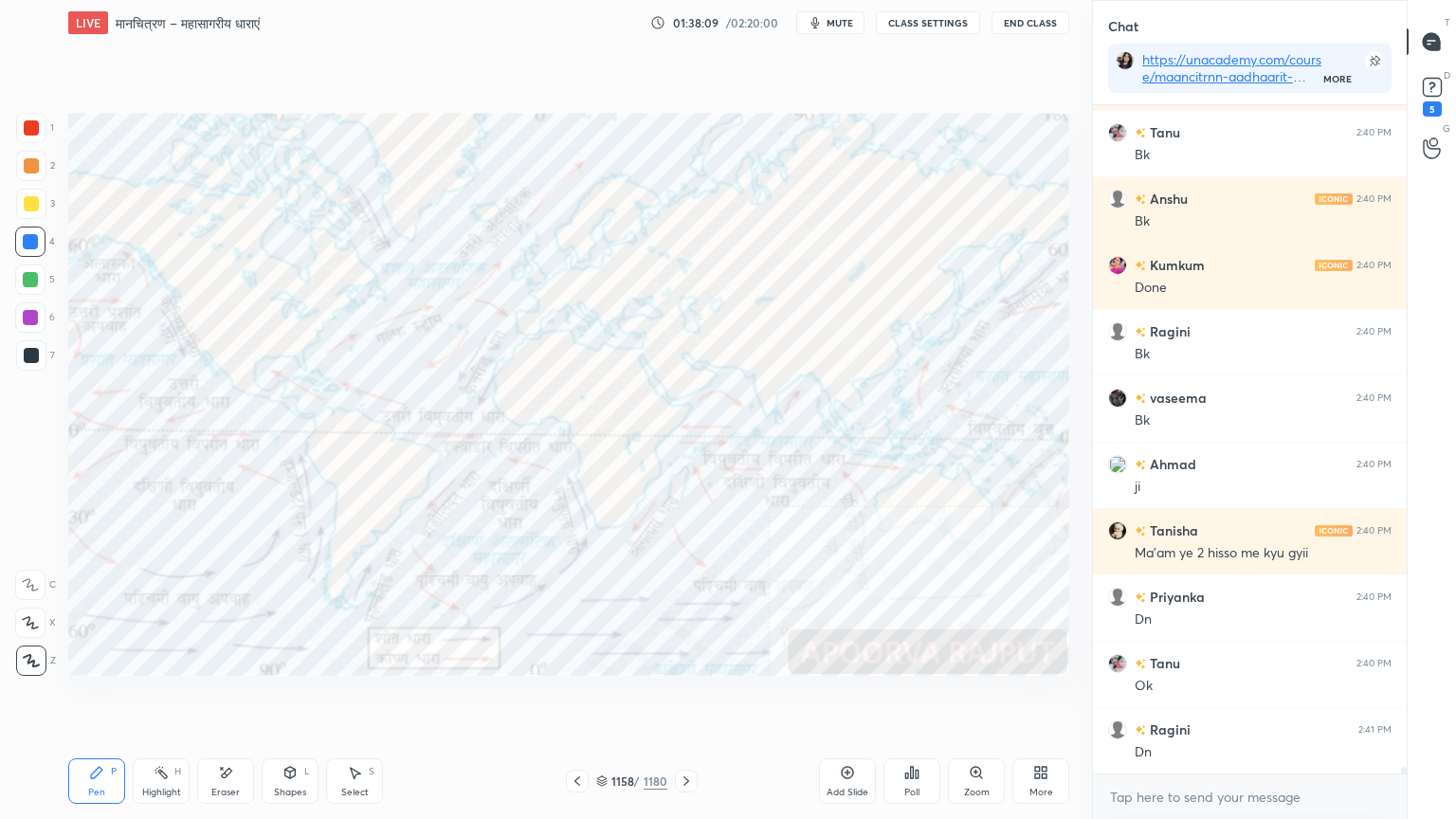 click on "1 2 3 4 5 6 7 C X Z E E Erase all   H H" at bounding box center [30, 394] 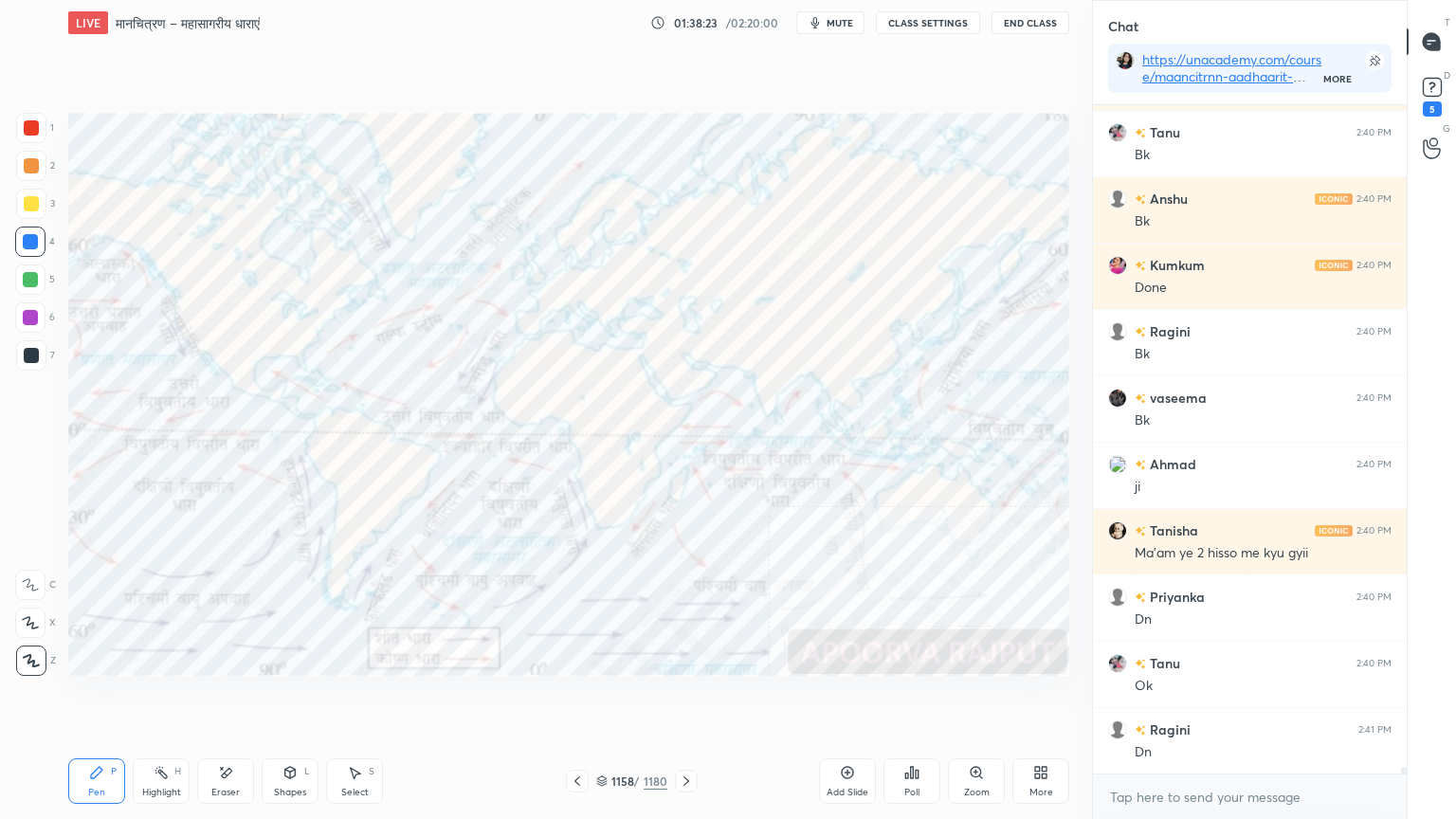 click on "Eraser" at bounding box center (226, 781) 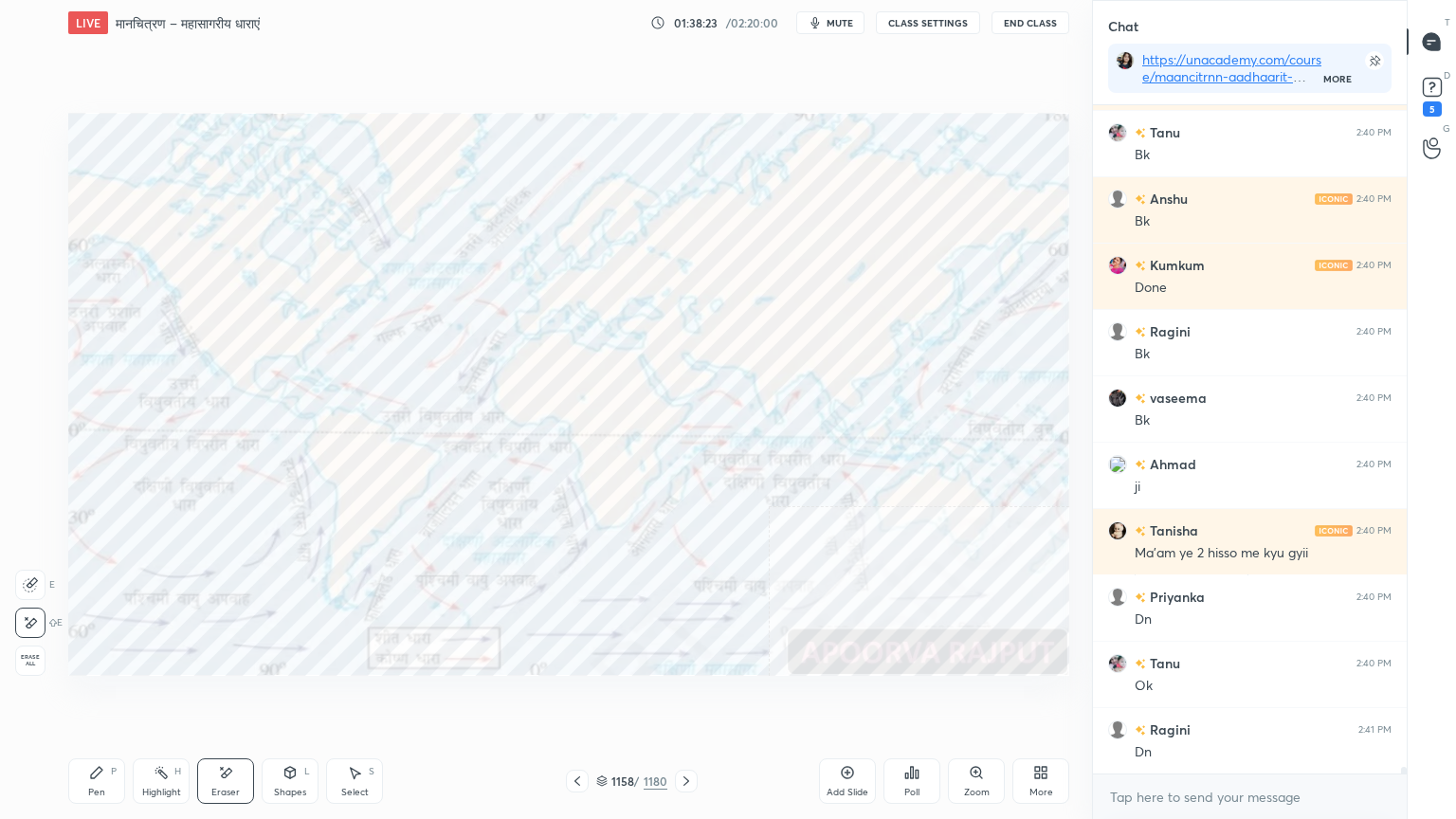 click on "Erase all" at bounding box center [30, 661] 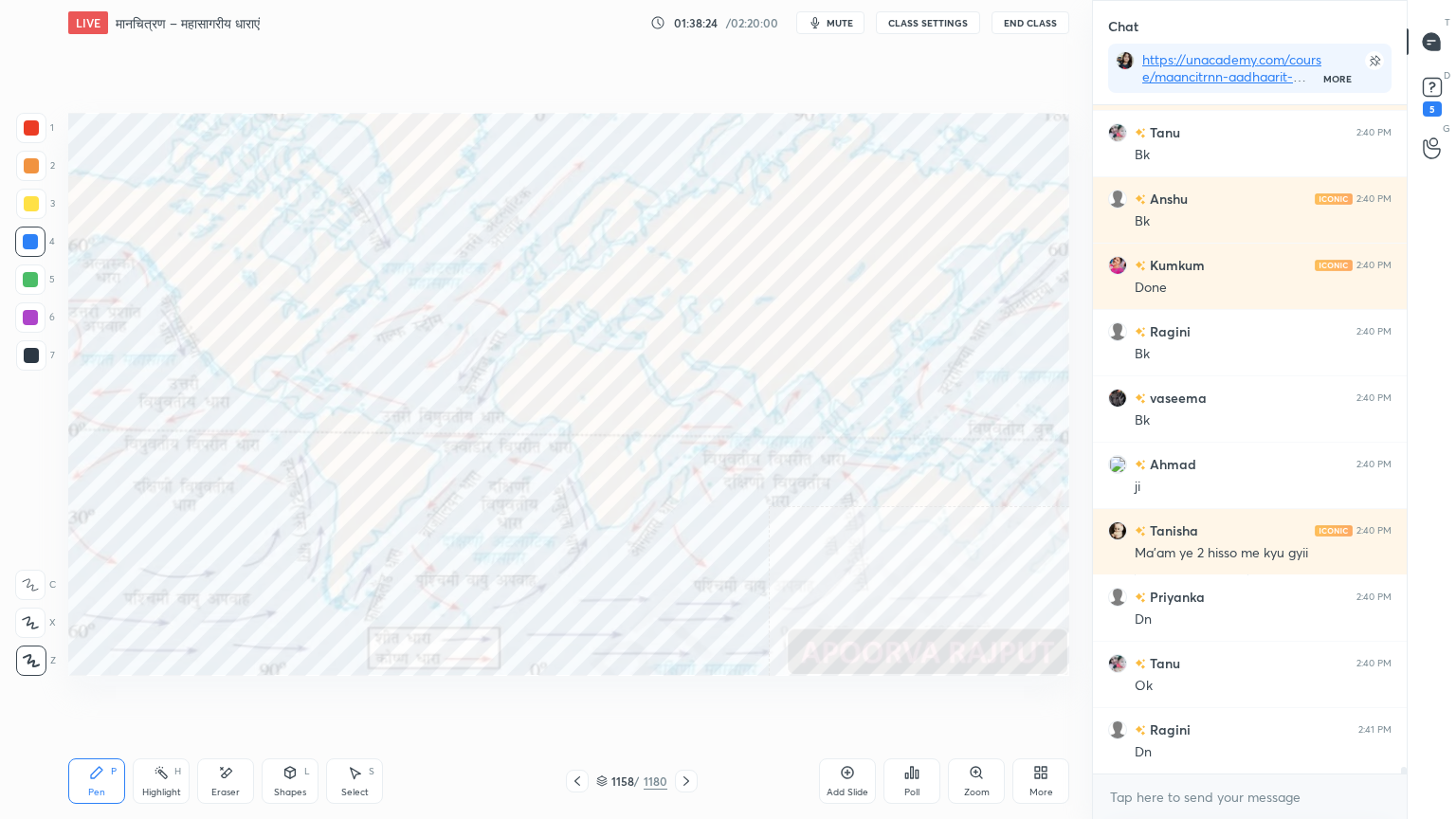 drag, startPoint x: 30, startPoint y: 646, endPoint x: 65, endPoint y: 617, distance: 45.45327 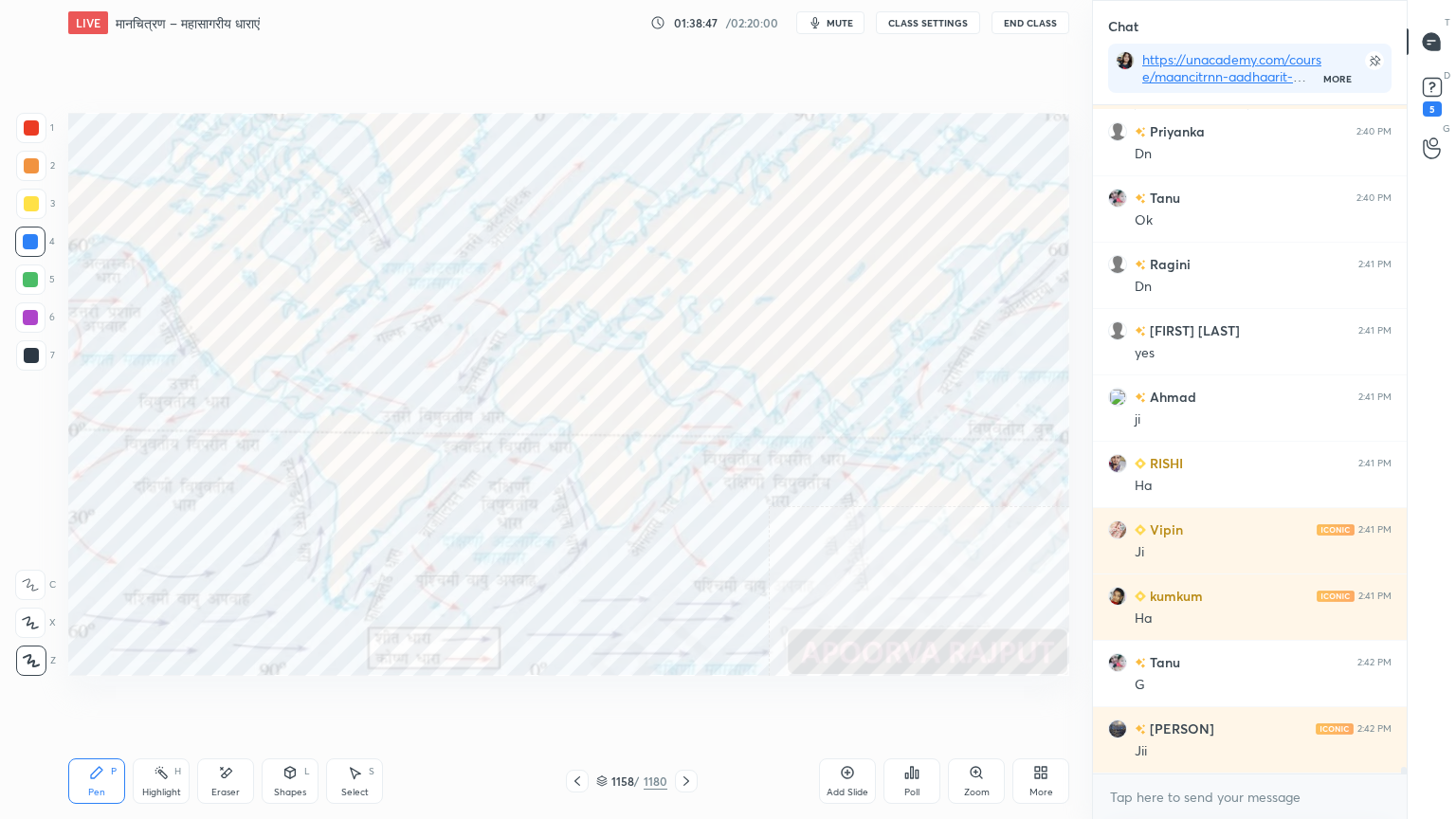 scroll, scrollTop: 65899, scrollLeft: 0, axis: vertical 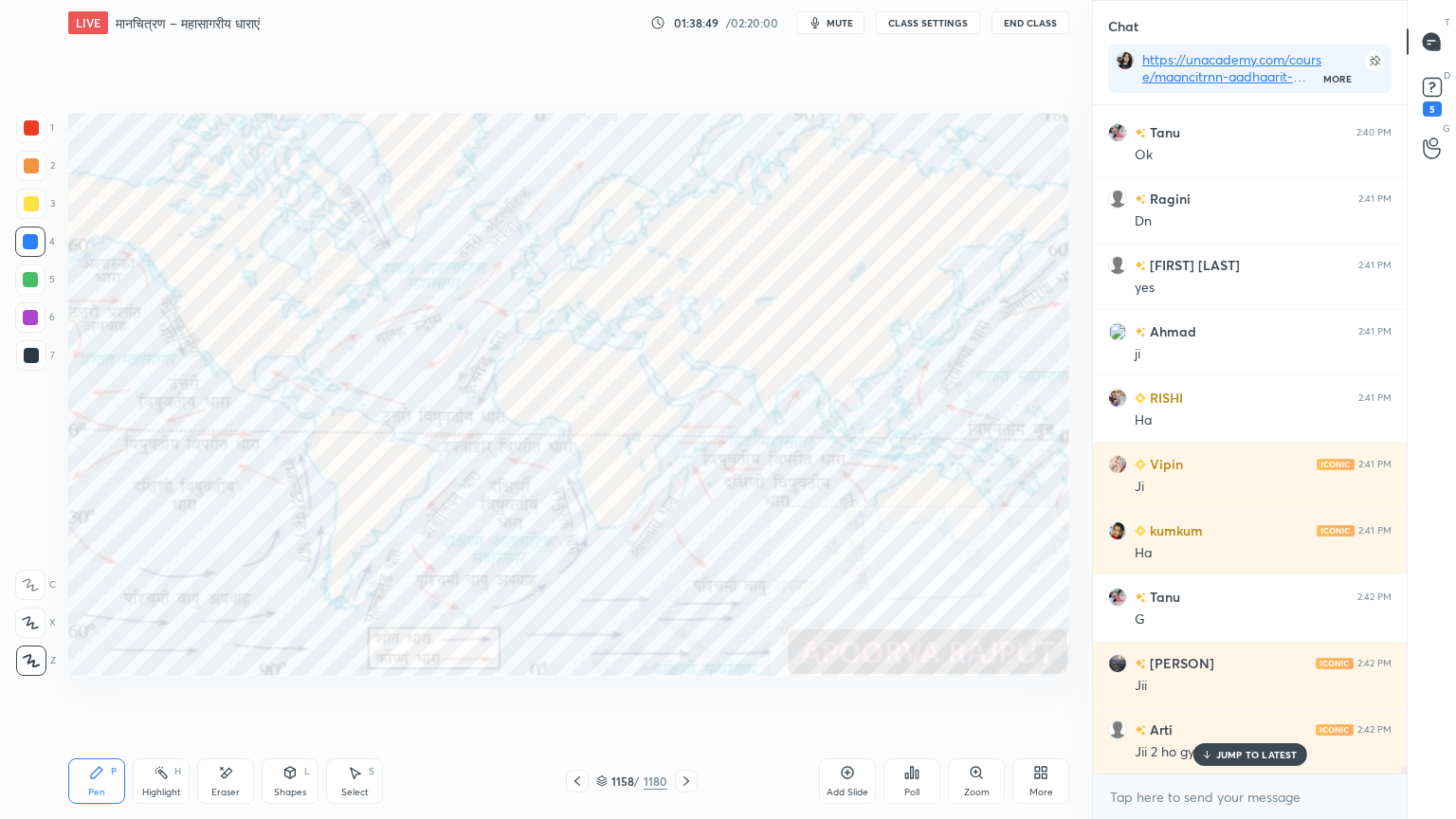click on "Eraser" at bounding box center [226, 781] 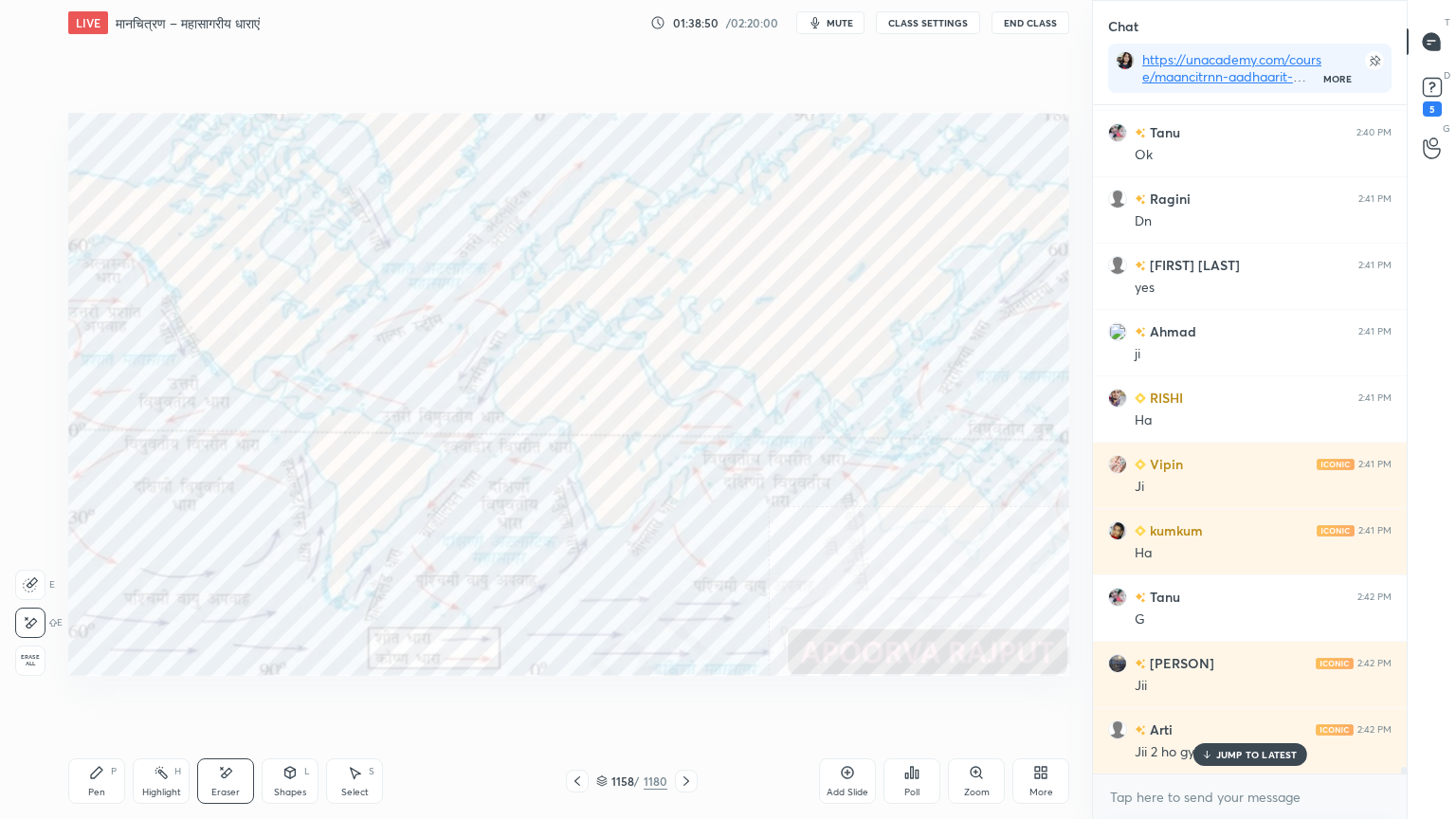 click on "Erase all" at bounding box center (30, 661) 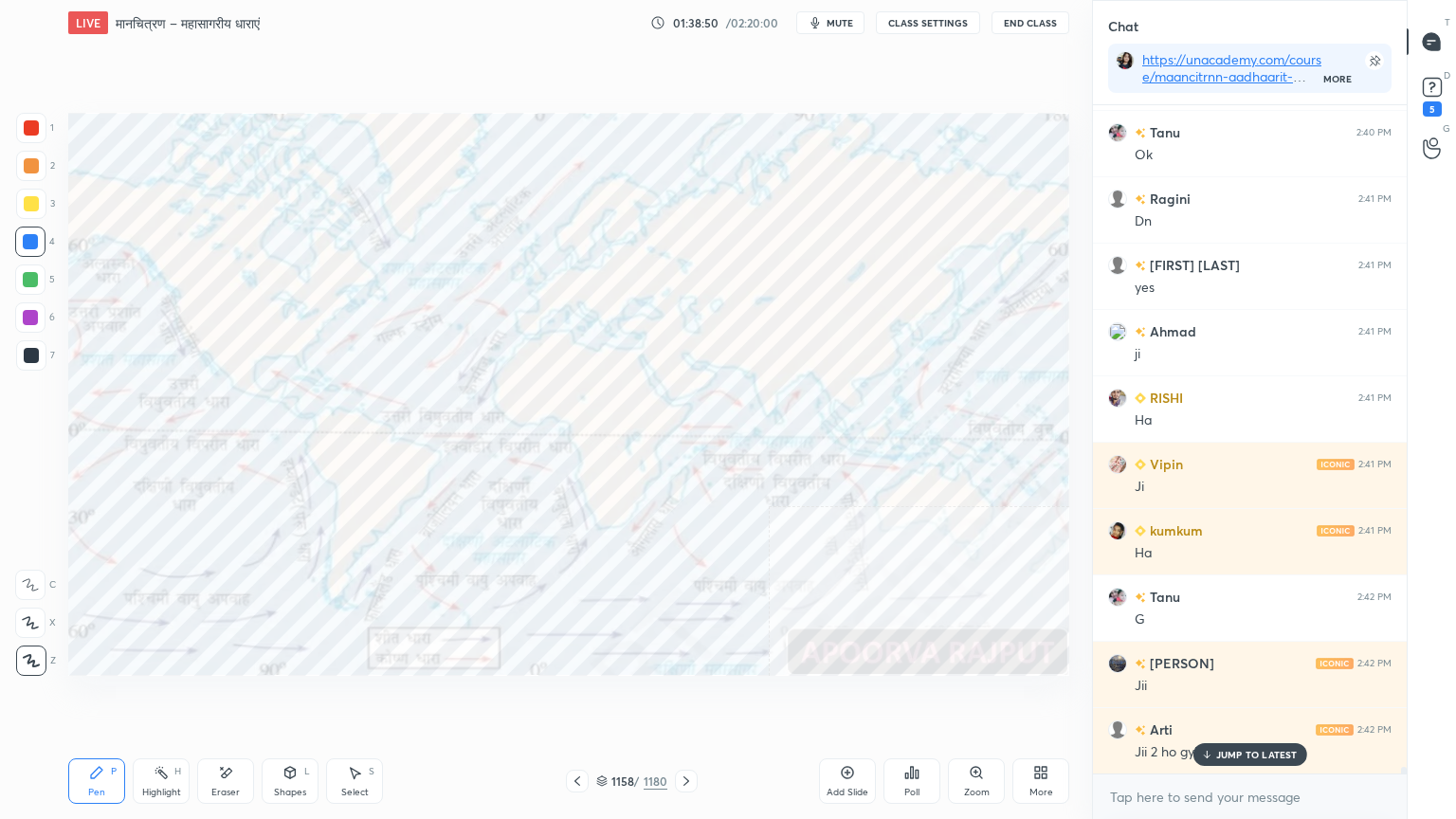 click on "1 2 3 4 5 6 7 C X Z E E Erase all   H H" at bounding box center [30, 394] 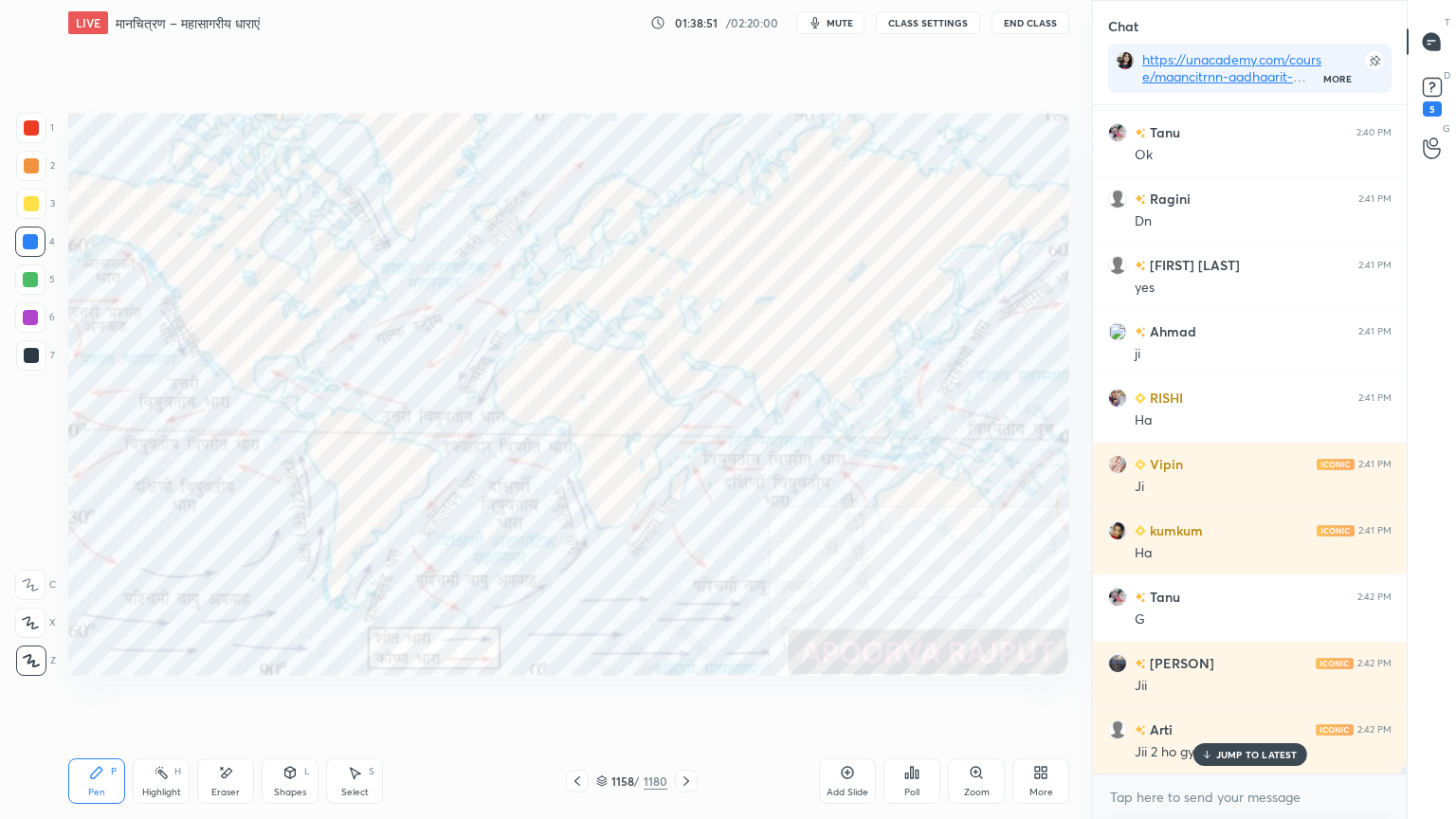 click 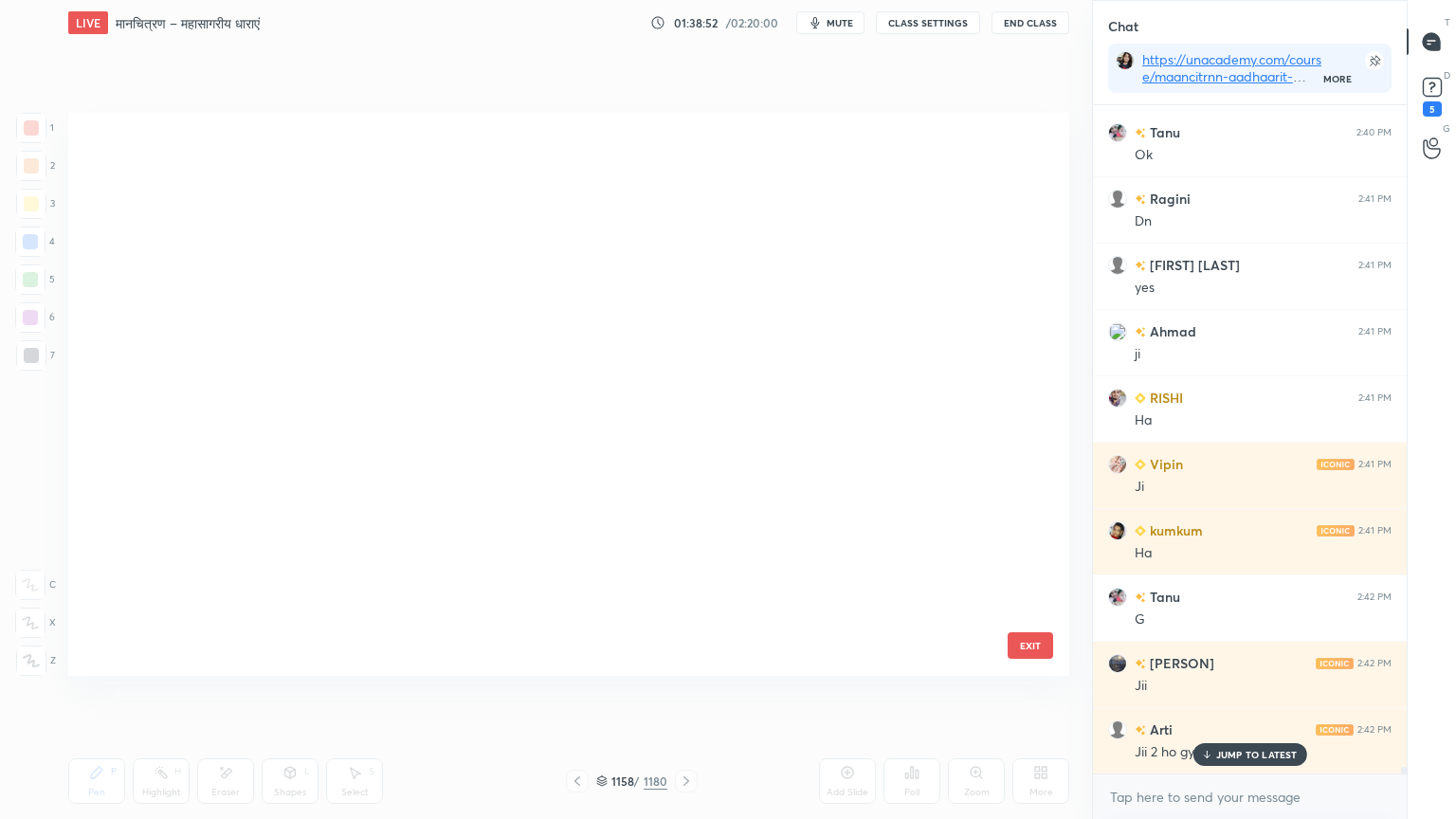 scroll, scrollTop: 66396, scrollLeft: 0, axis: vertical 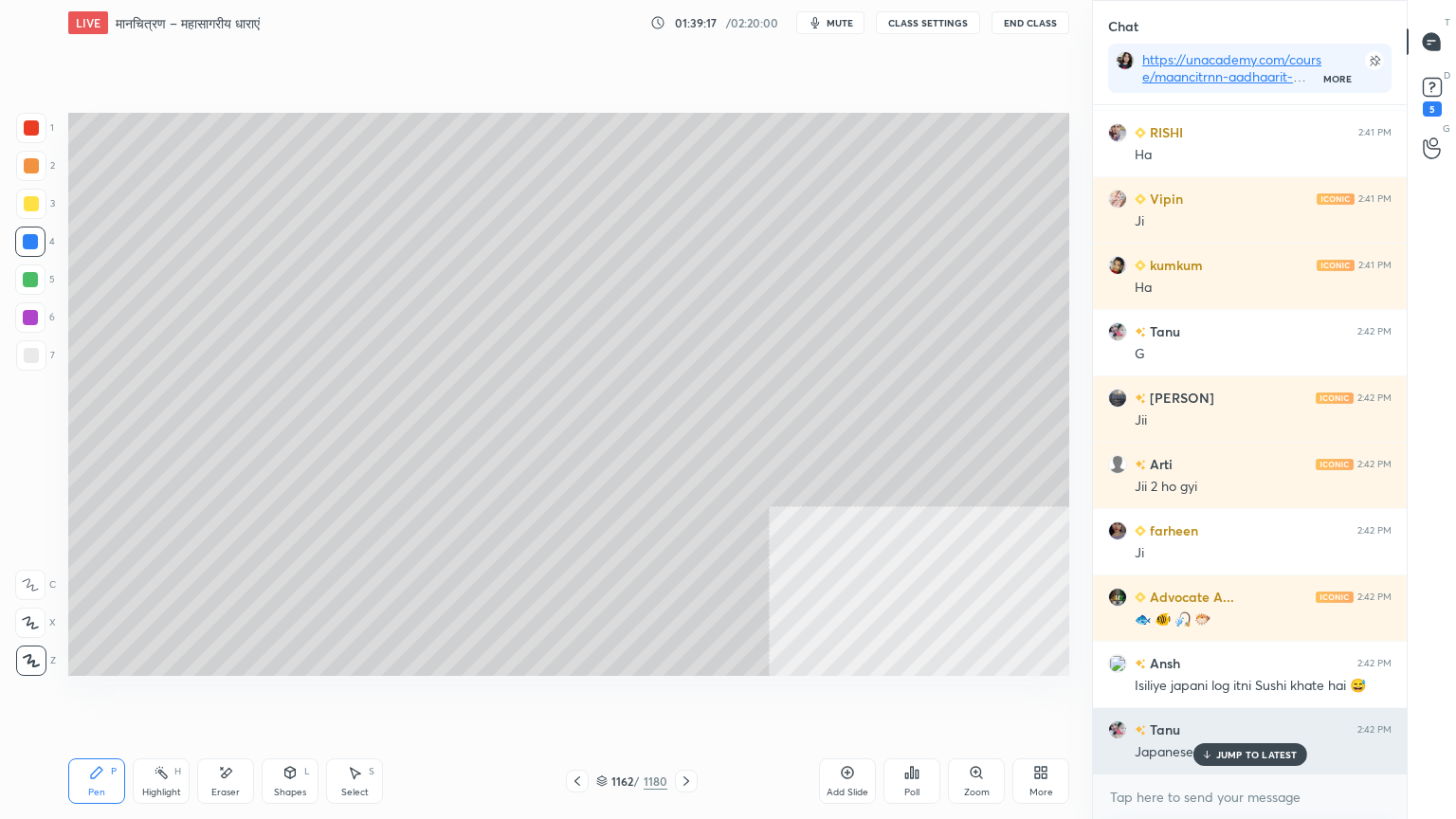 click on "JUMP TO LATEST" at bounding box center (1257, 755) 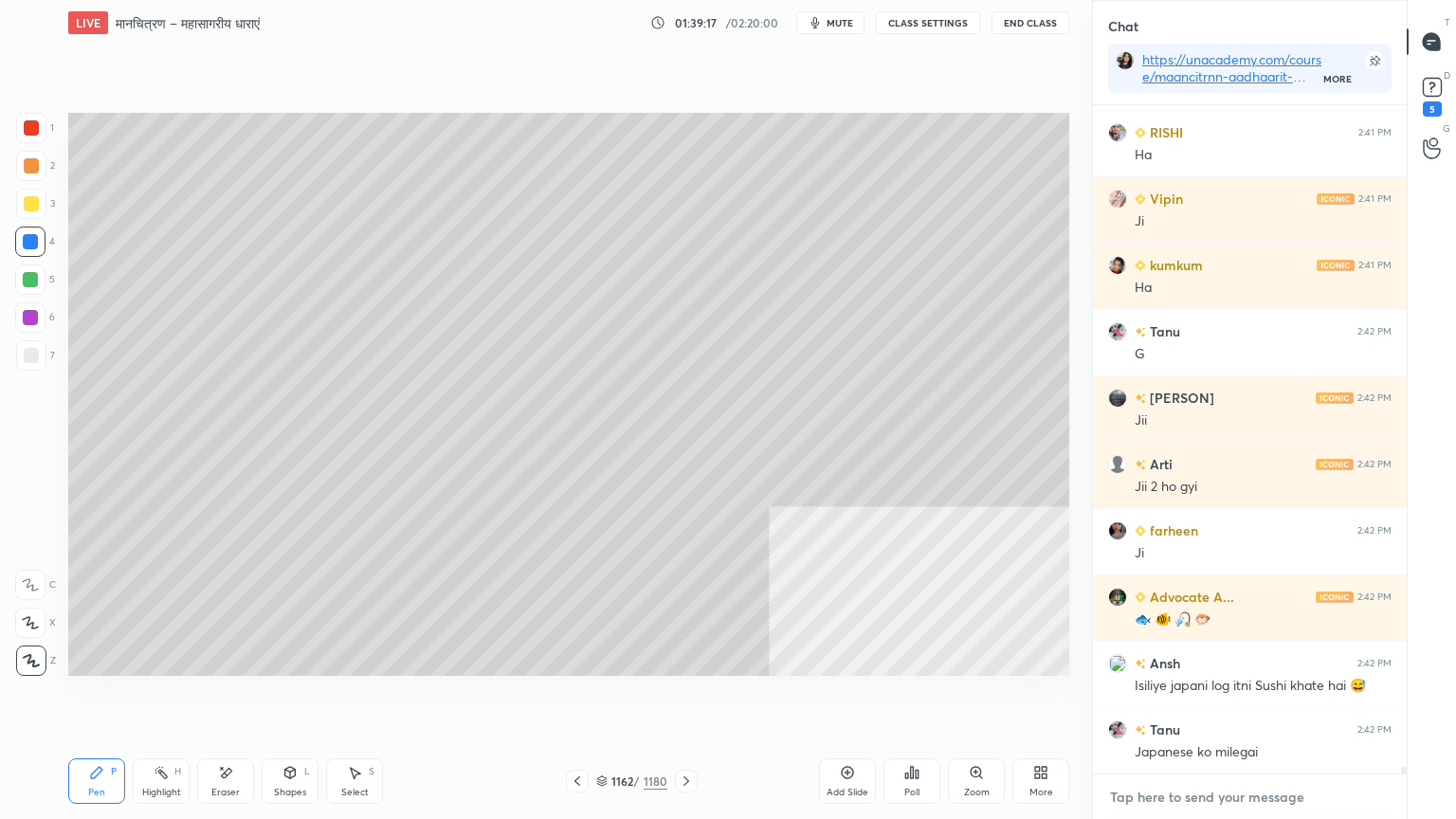 click at bounding box center (1249, 797) 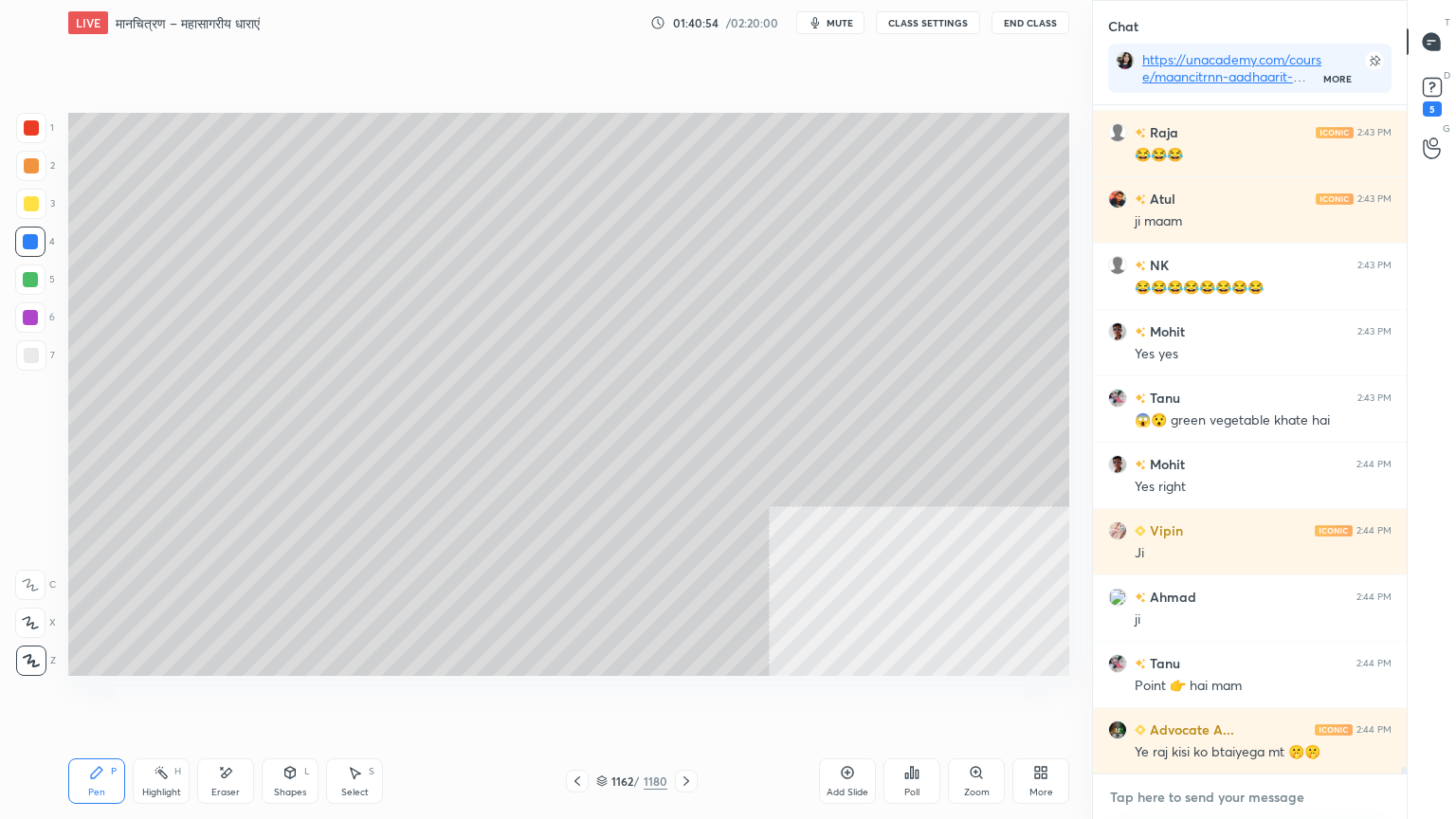 scroll, scrollTop: 68090, scrollLeft: 0, axis: vertical 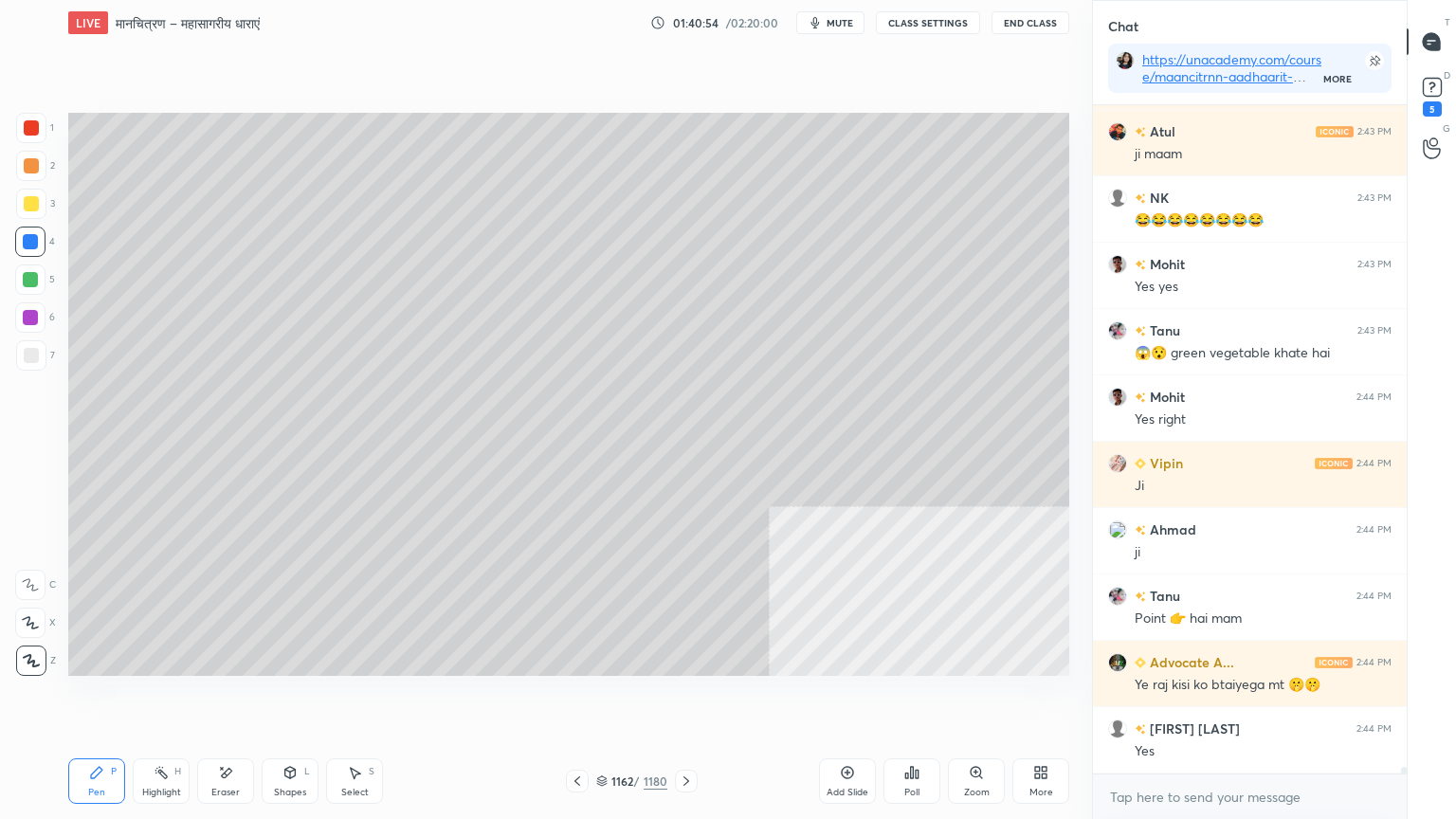 click on "x" at bounding box center (1249, 796) 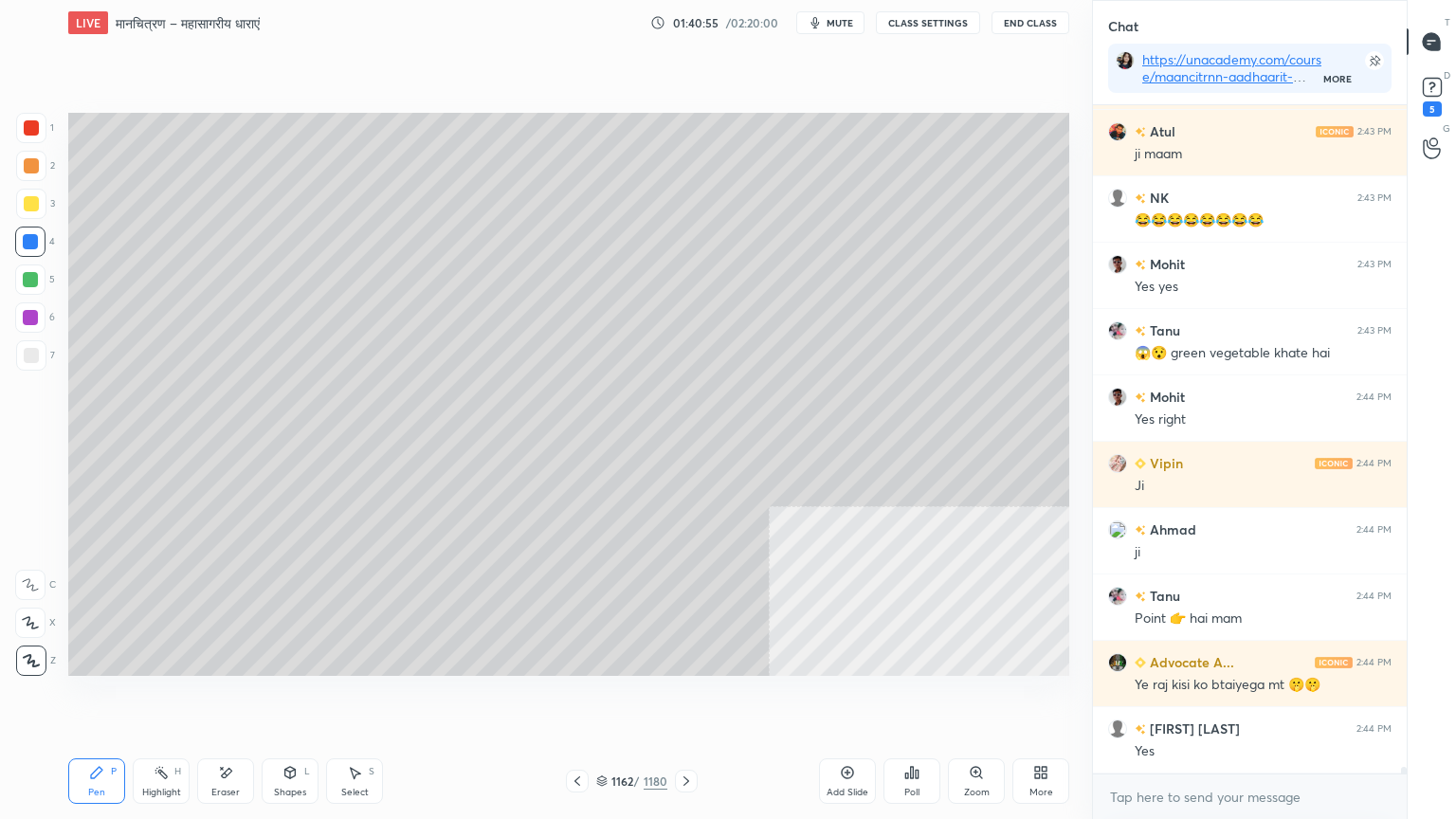 click on "x" at bounding box center [1249, 796] 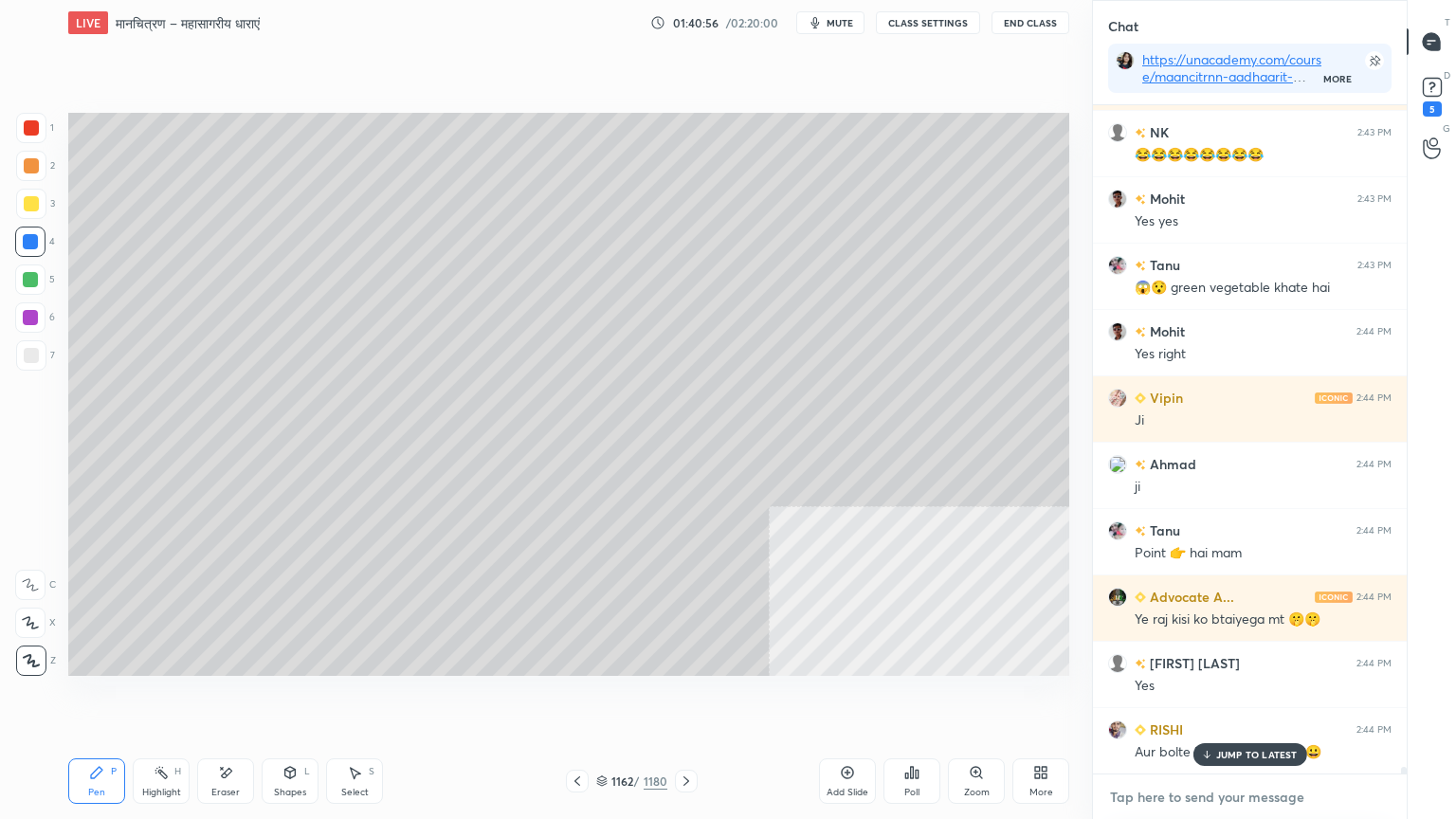 scroll, scrollTop: 68223, scrollLeft: 0, axis: vertical 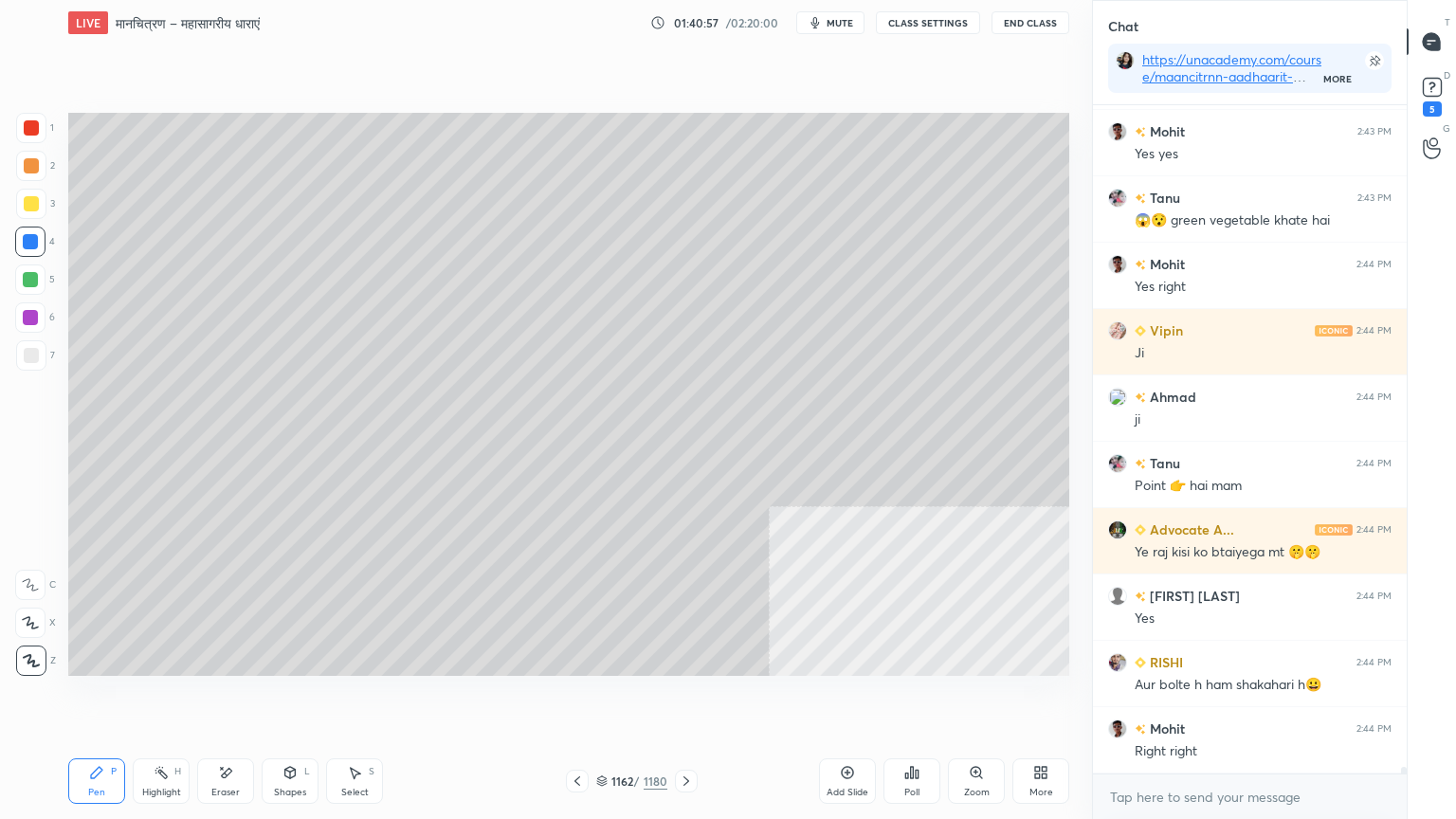 click on "x" at bounding box center (1249, 796) 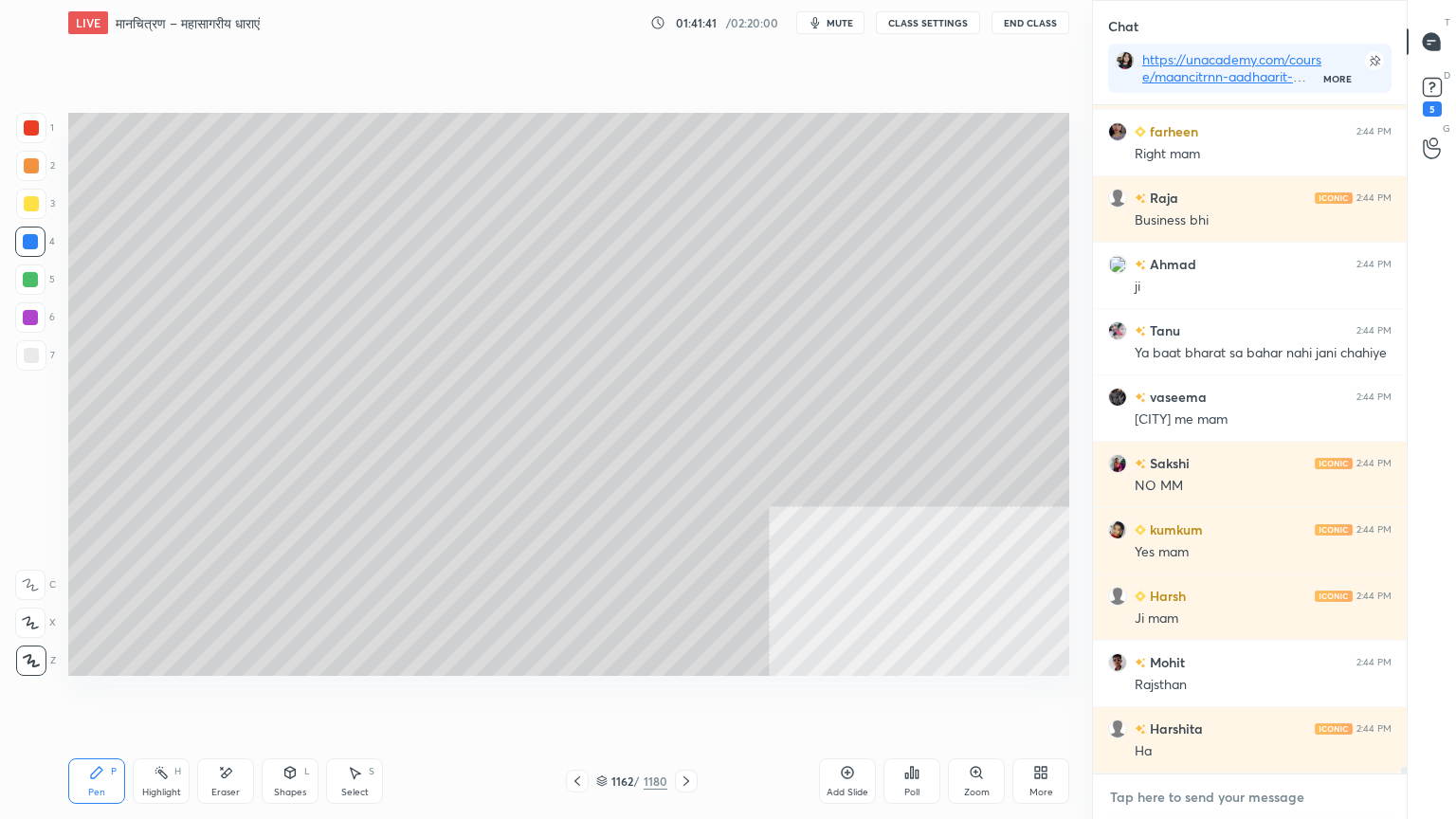 scroll, scrollTop: 69118, scrollLeft: 0, axis: vertical 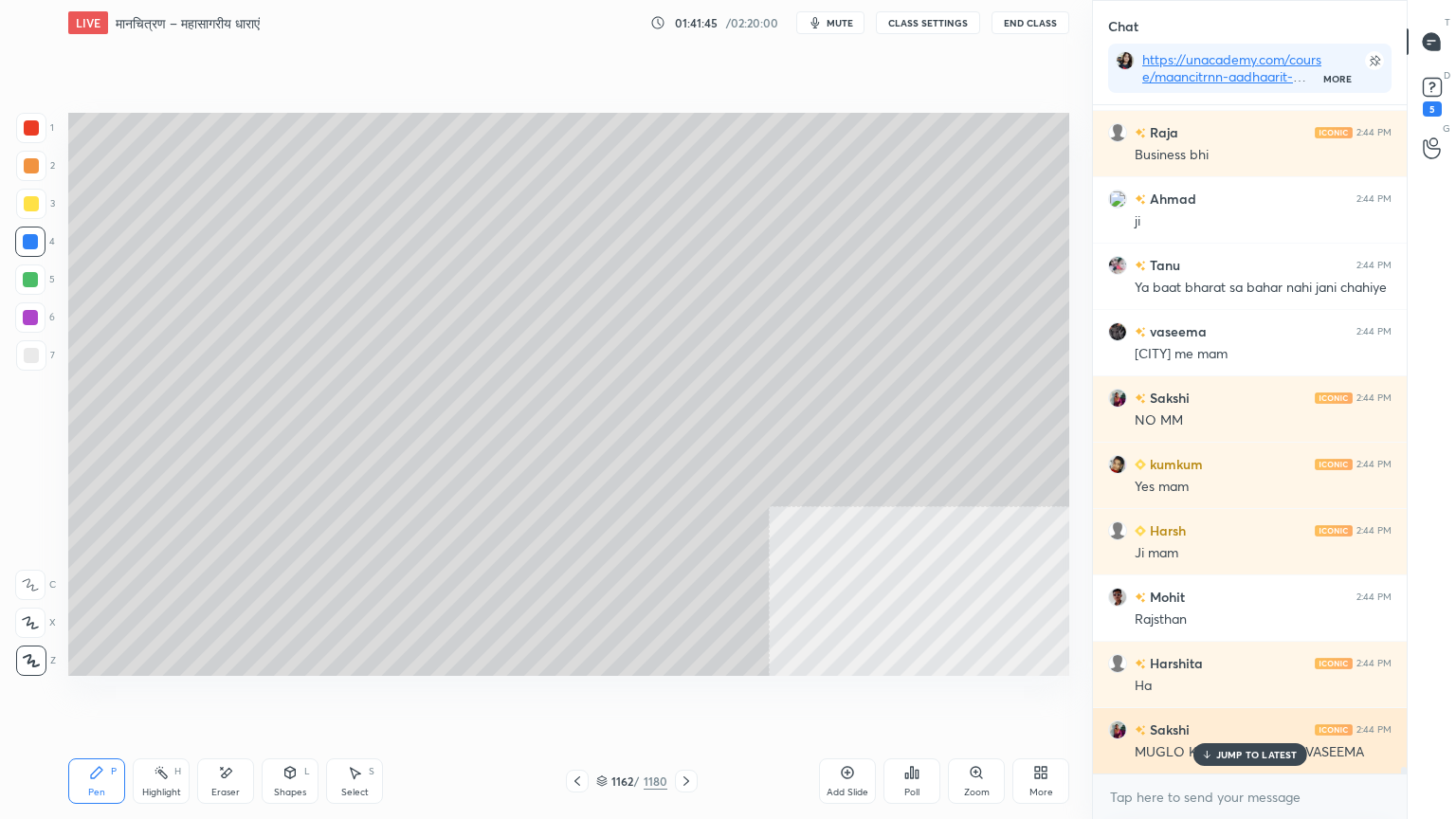 click on "JUMP TO LATEST" at bounding box center (1249, 755) 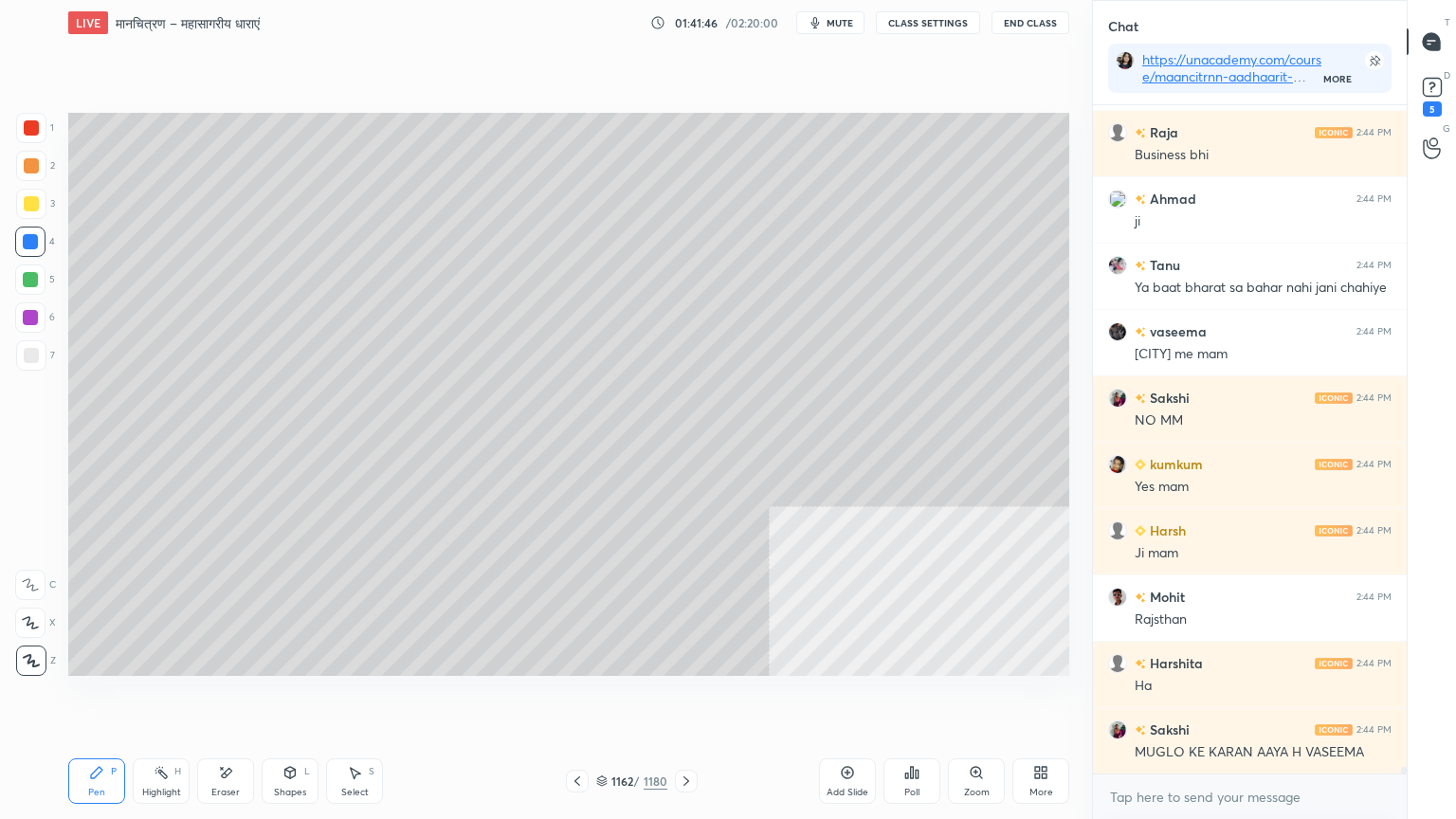 click on "x" at bounding box center (1249, 796) 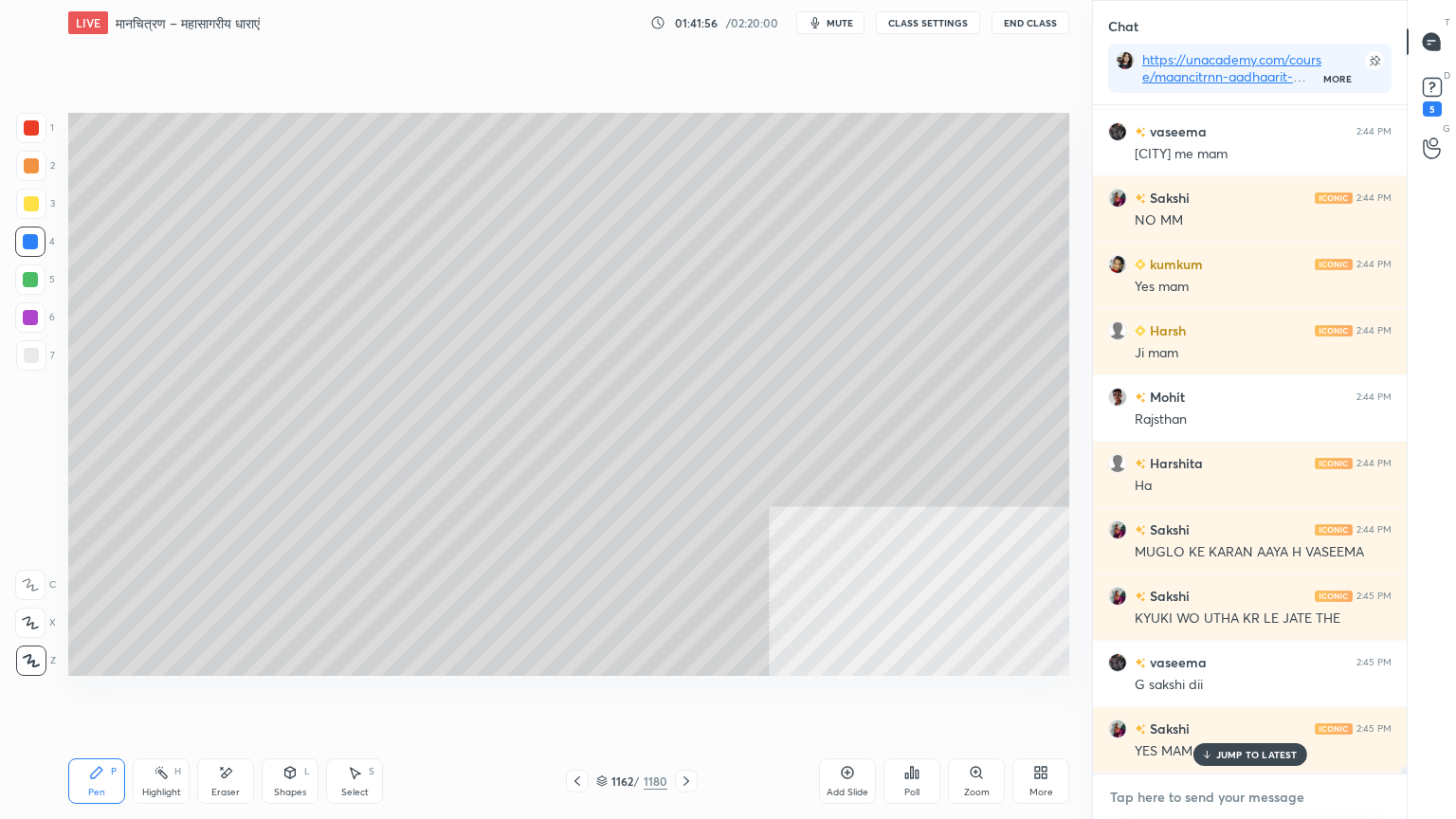 scroll, scrollTop: 69384, scrollLeft: 0, axis: vertical 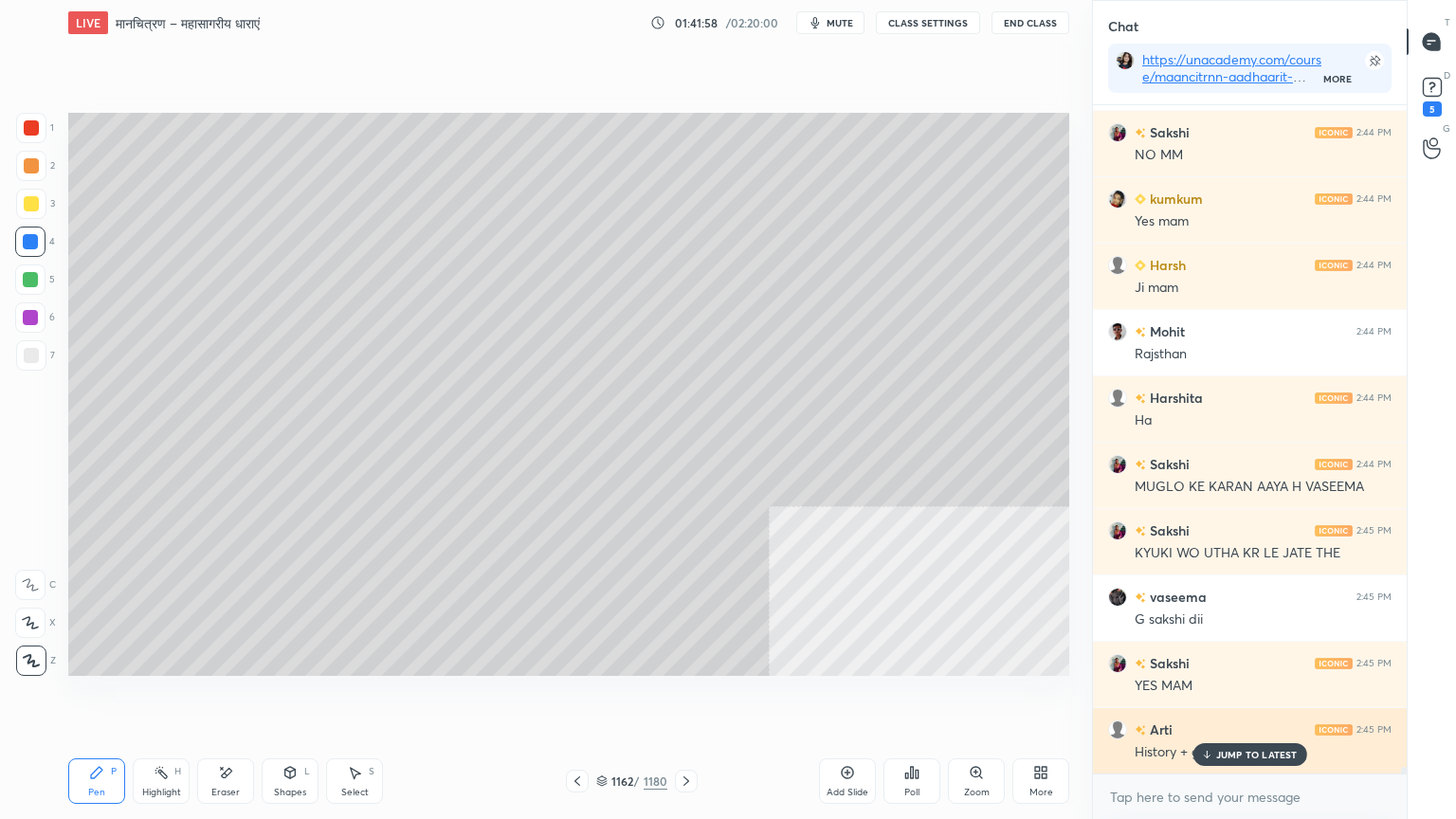 click on "JUMP TO LATEST" at bounding box center [1257, 755] 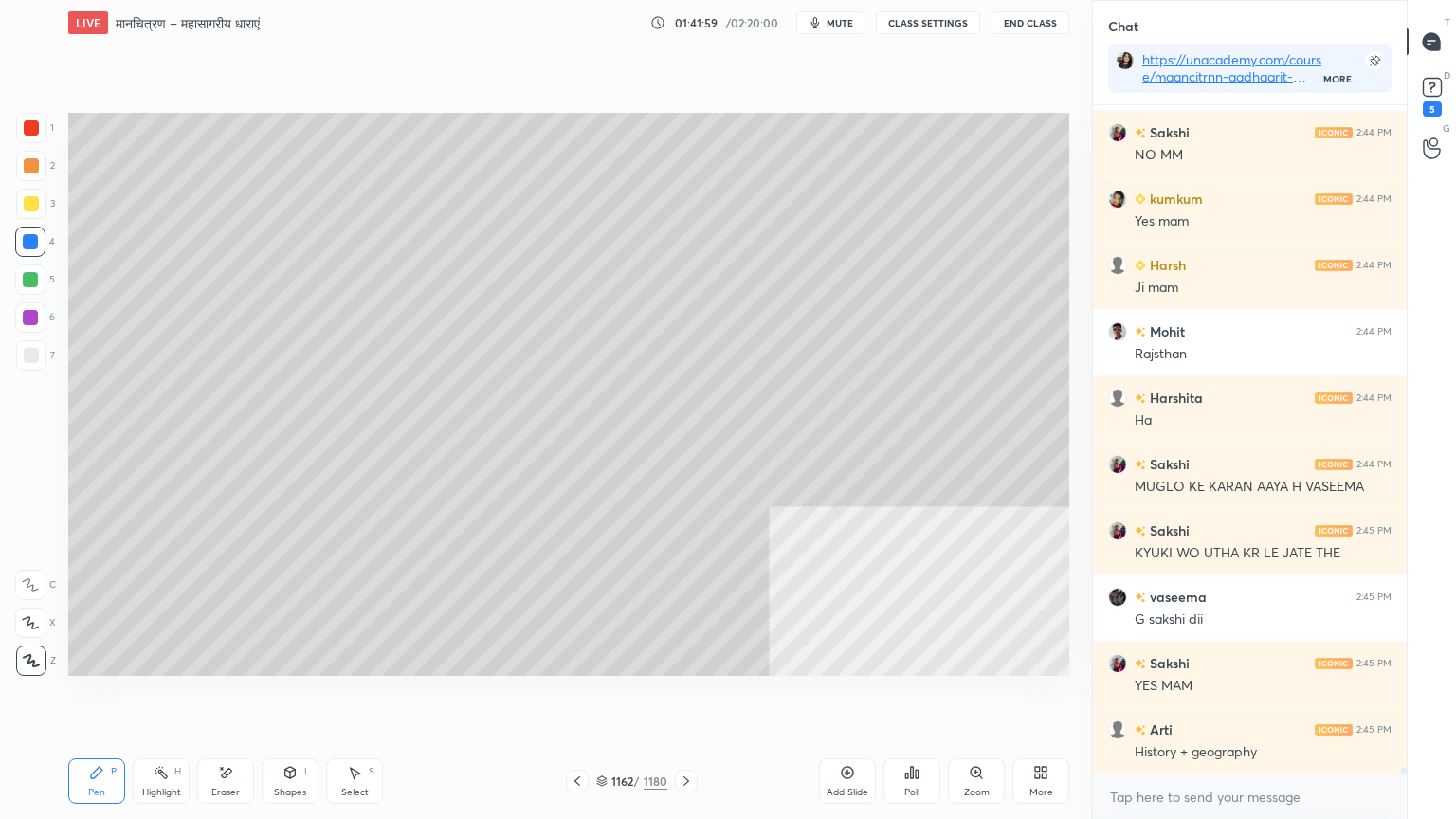 click on "x" at bounding box center [1249, 796] 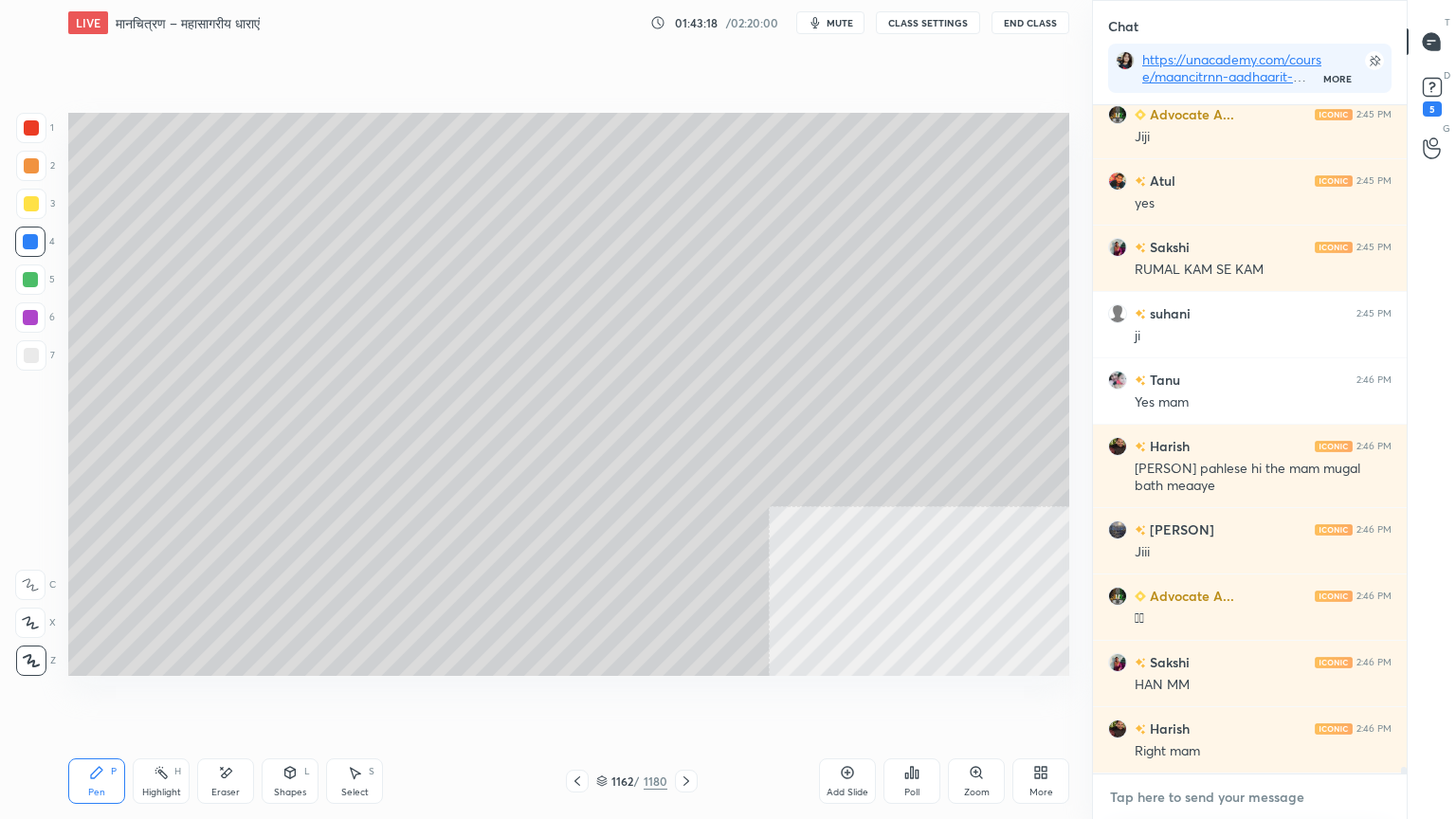scroll, scrollTop: 70927, scrollLeft: 0, axis: vertical 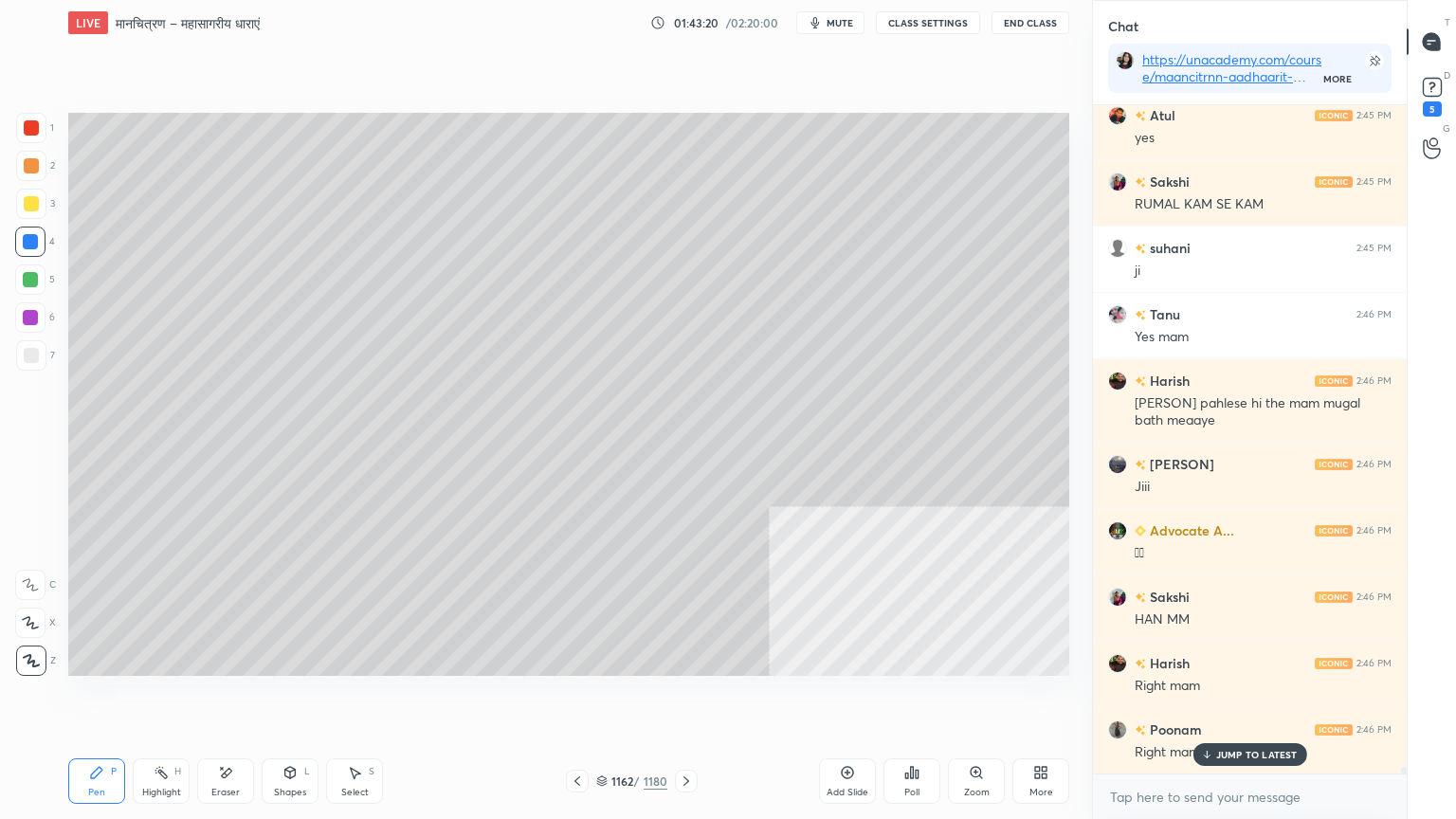 drag, startPoint x: 1228, startPoint y: 755, endPoint x: 1225, endPoint y: 774, distance: 19.235384 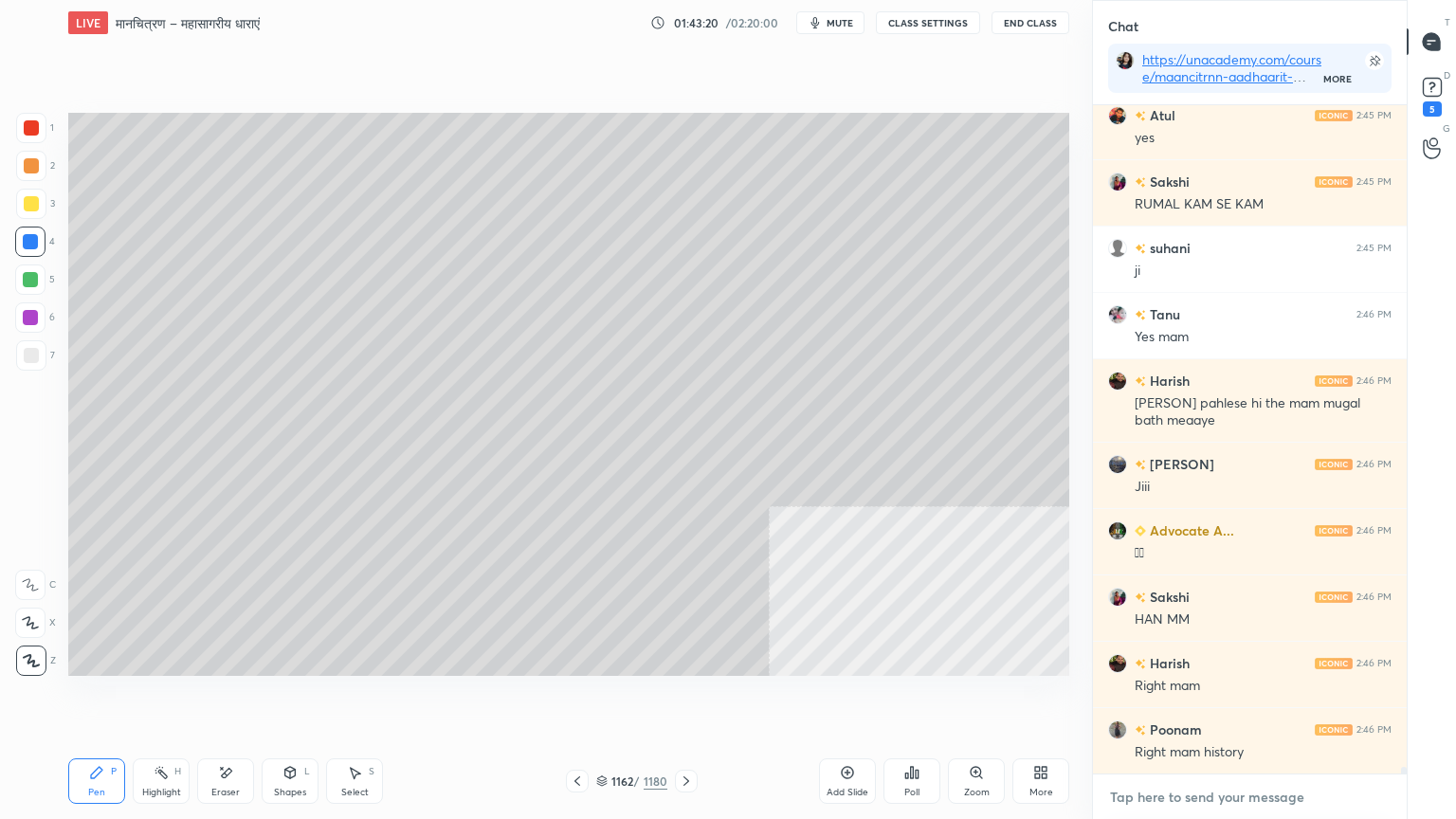 drag, startPoint x: 1213, startPoint y: 810, endPoint x: 1221, endPoint y: 797, distance: 15.264338 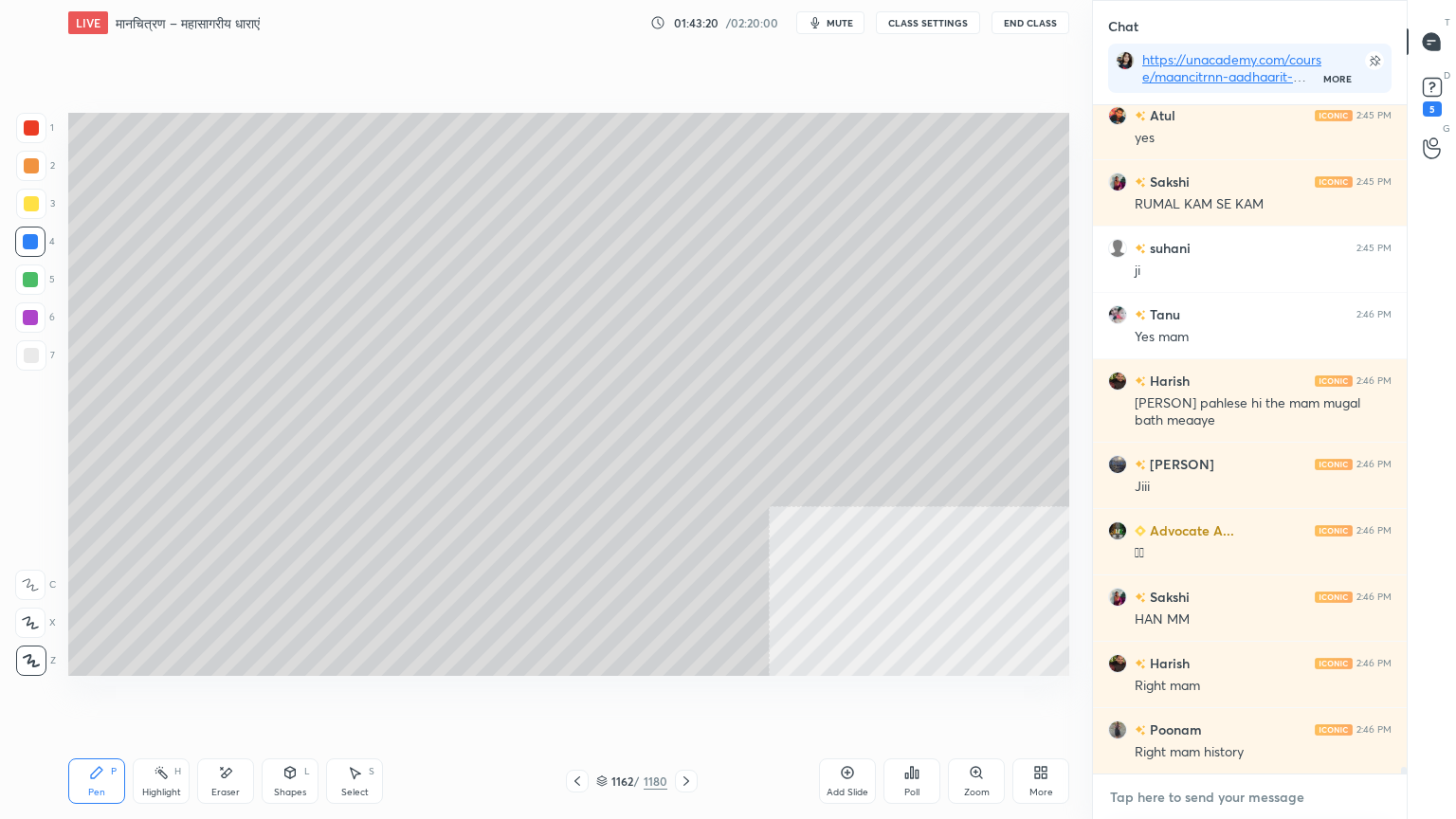 click at bounding box center (1249, 797) 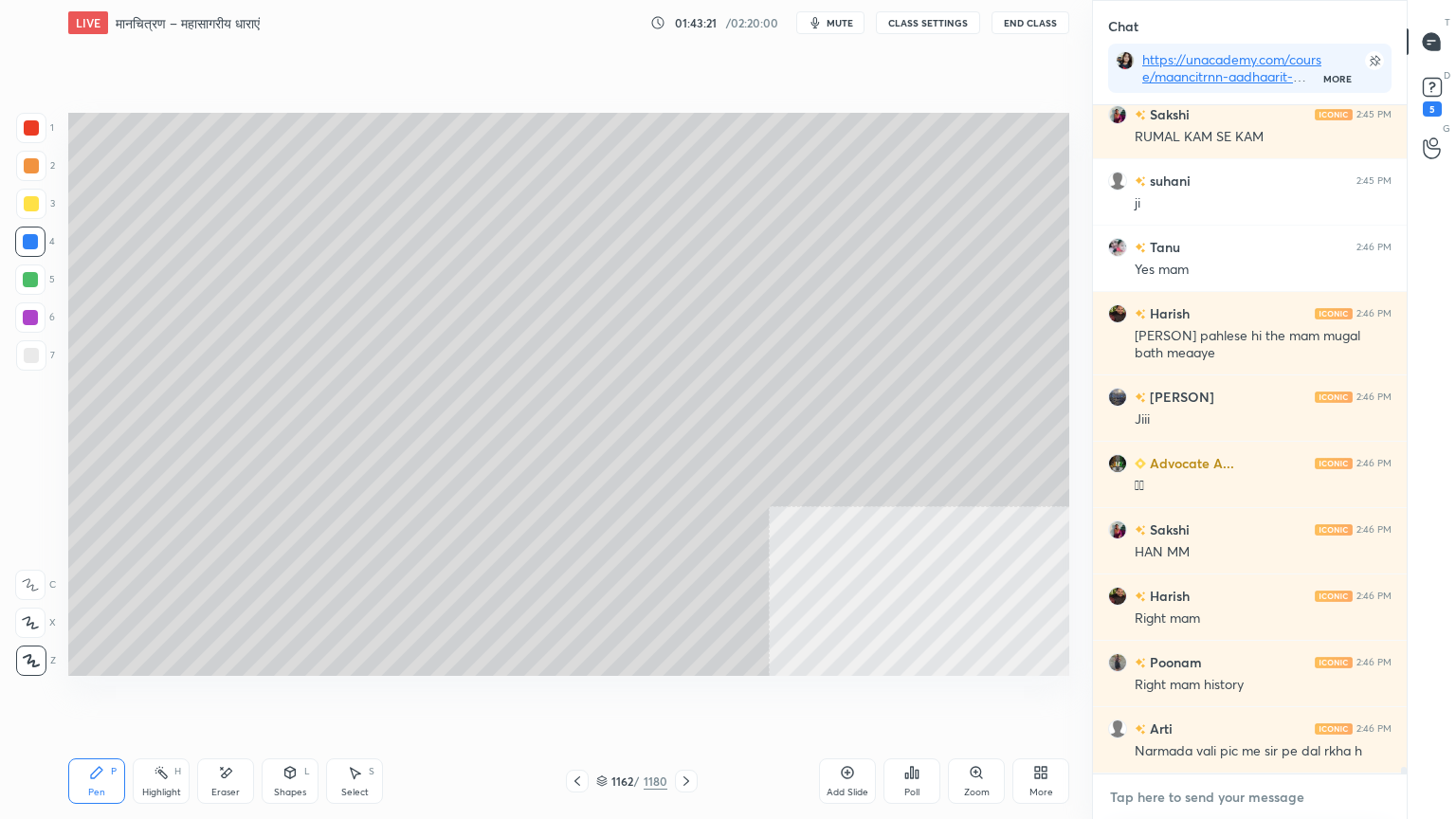 scroll, scrollTop: 71060, scrollLeft: 0, axis: vertical 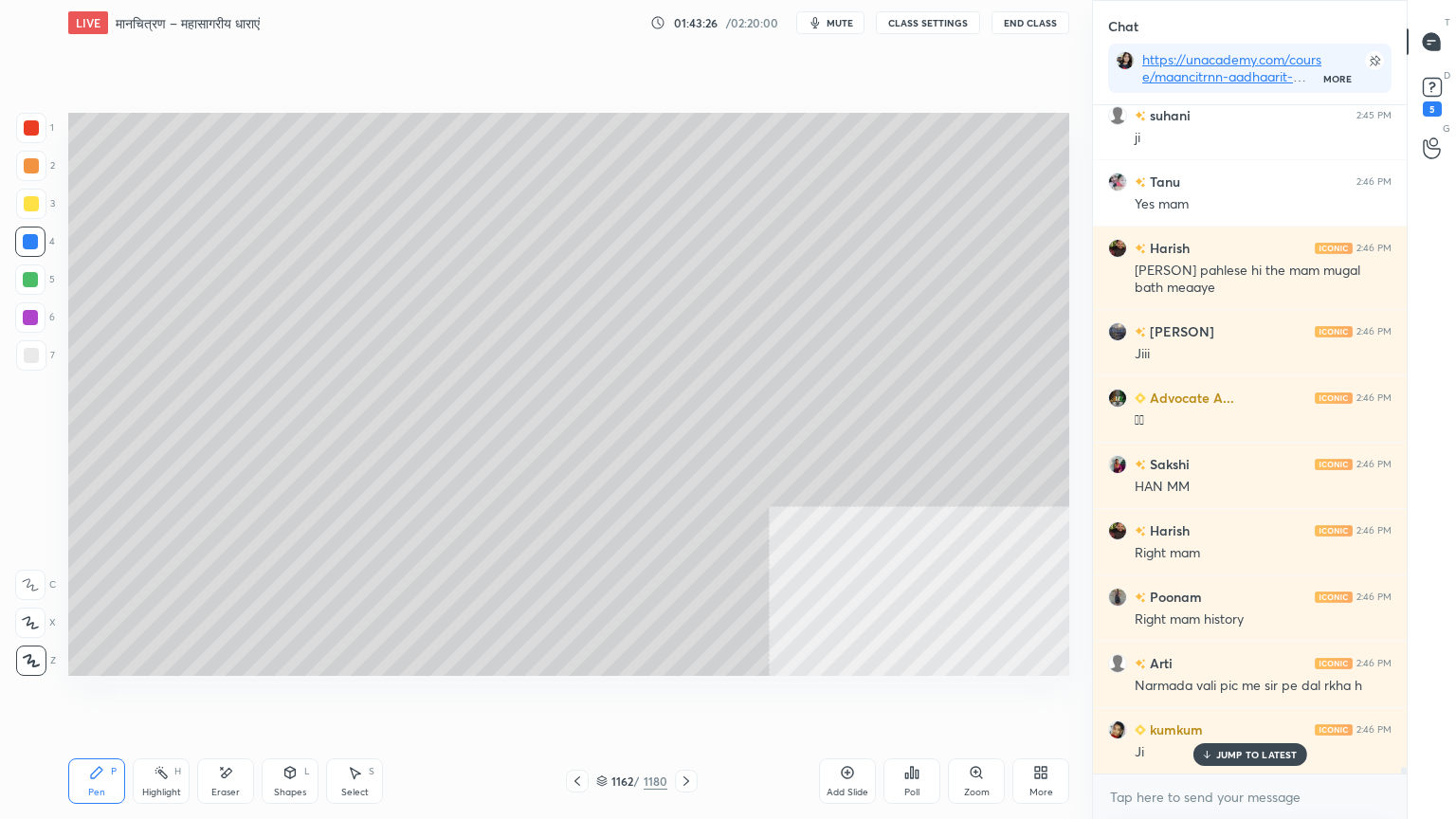 click at bounding box center (30, 242) 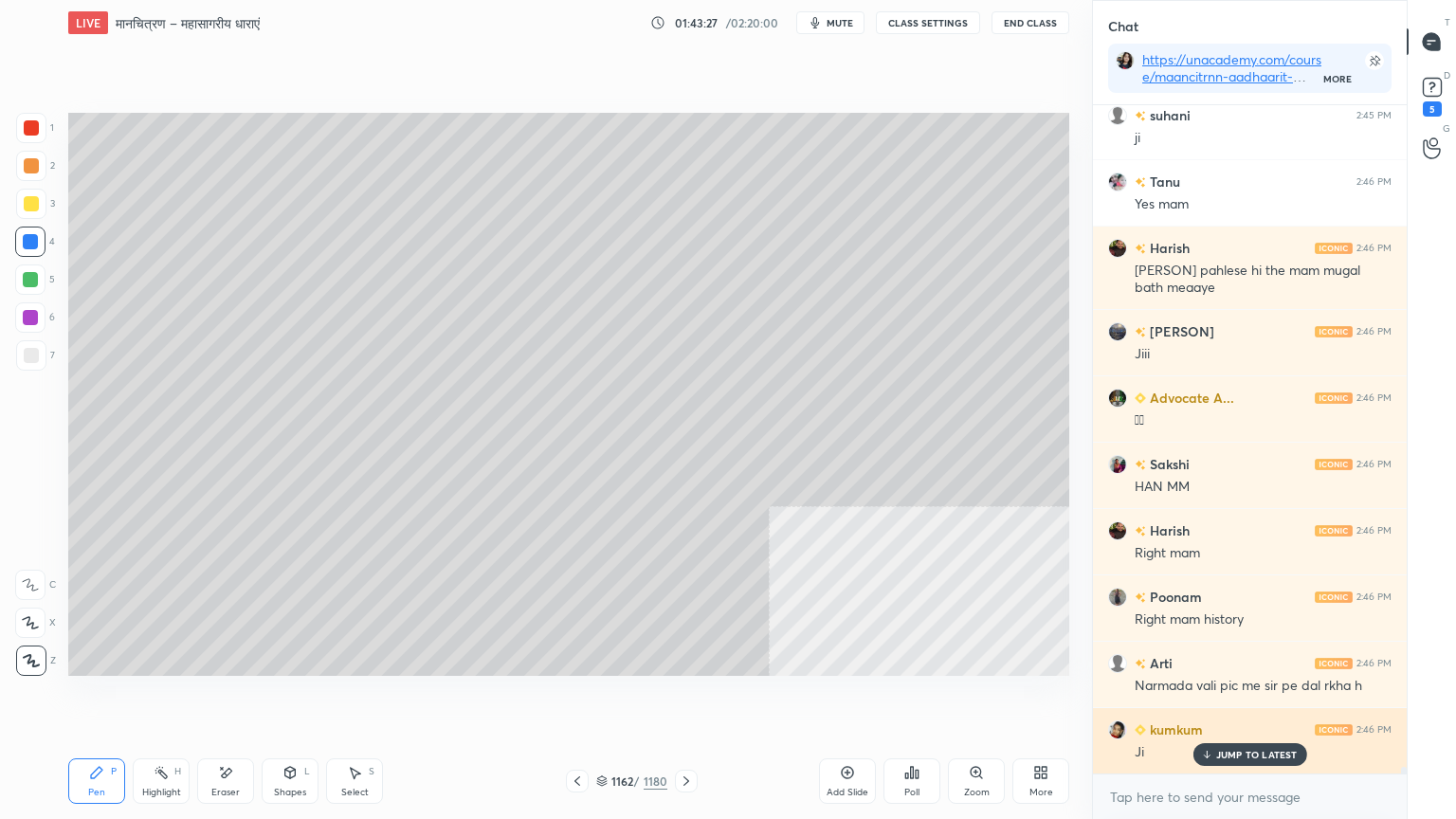 click on "JUMP TO LATEST" at bounding box center [1257, 755] 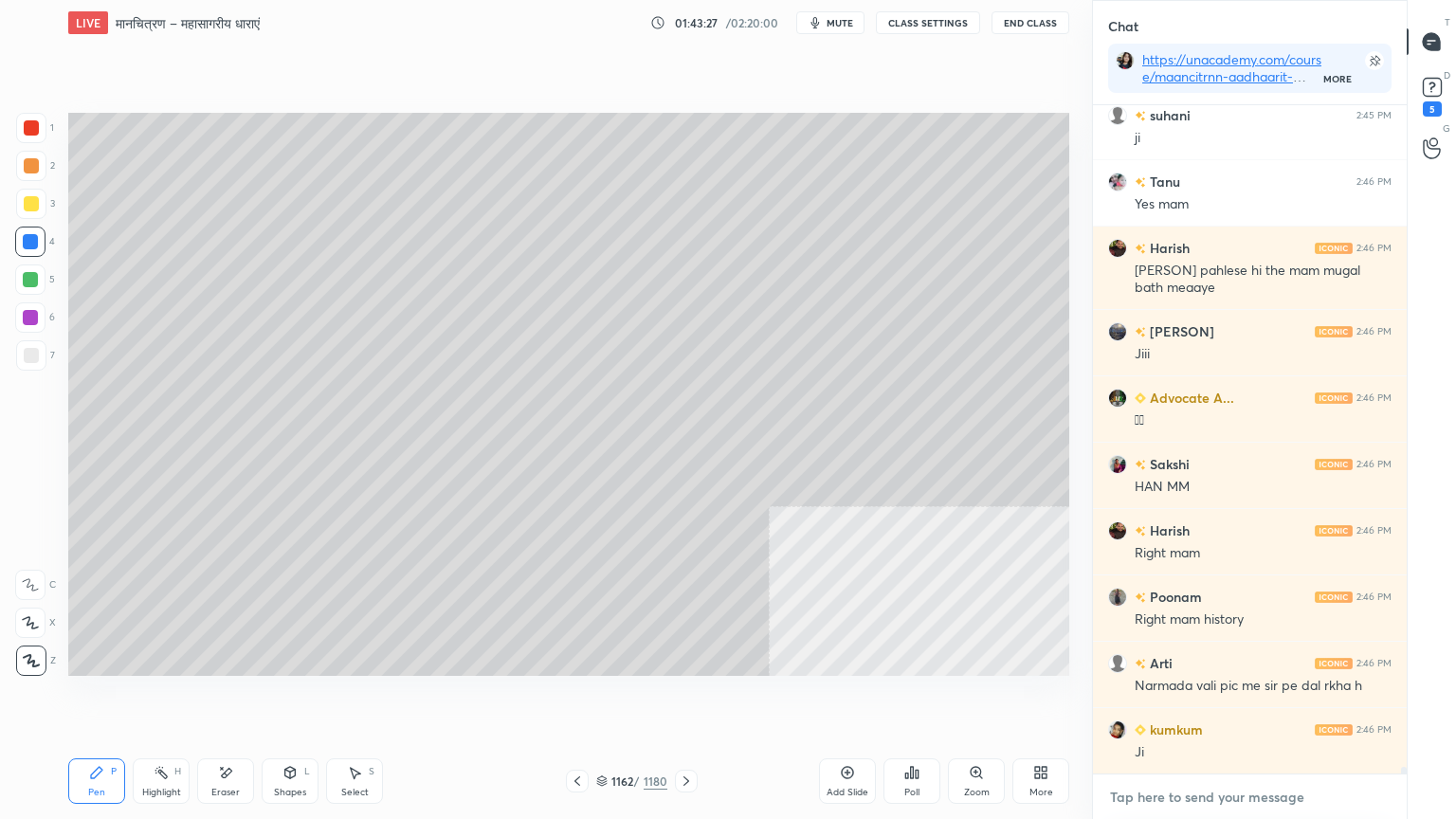 click at bounding box center [1249, 797] 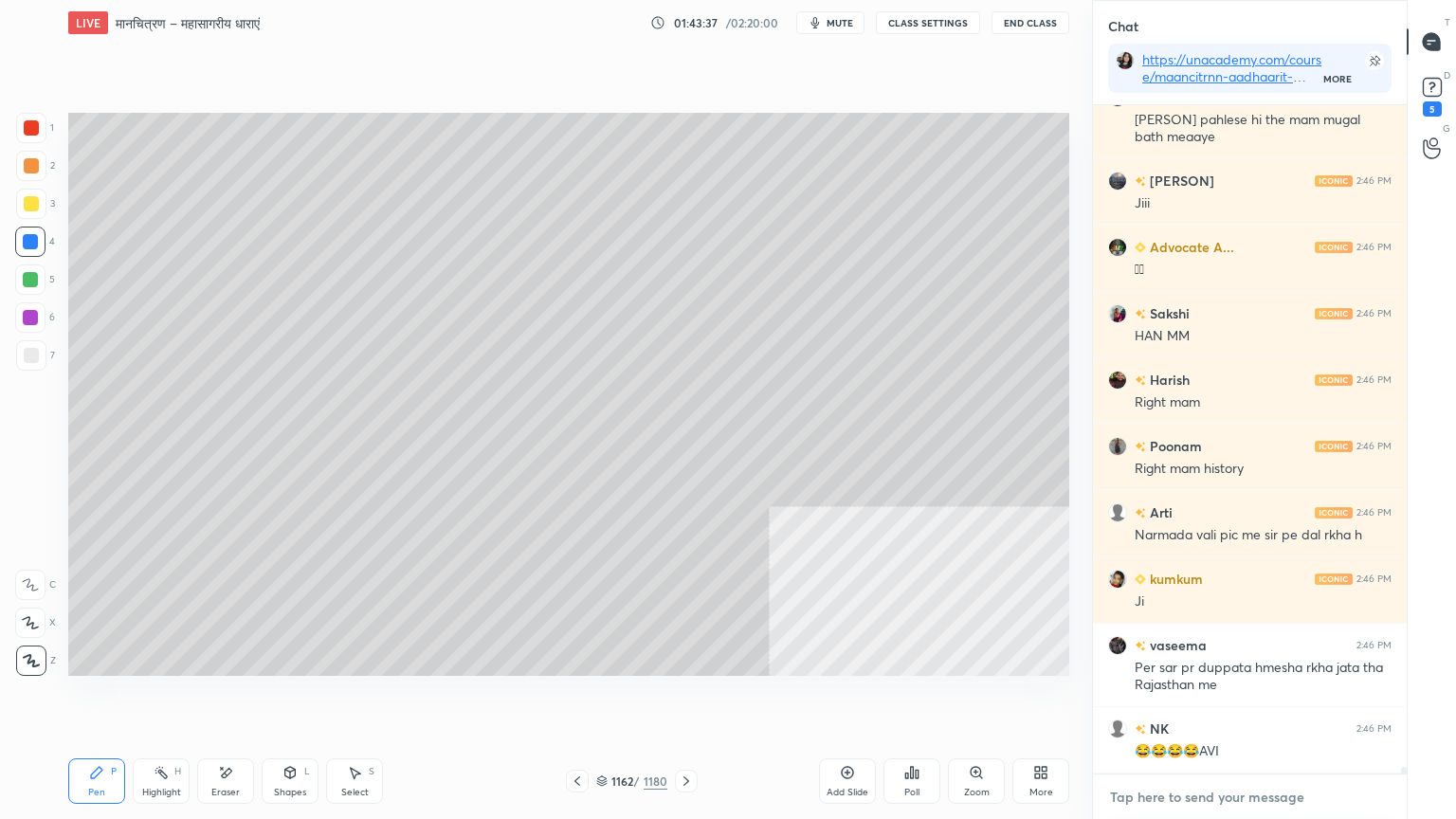 scroll, scrollTop: 71276, scrollLeft: 0, axis: vertical 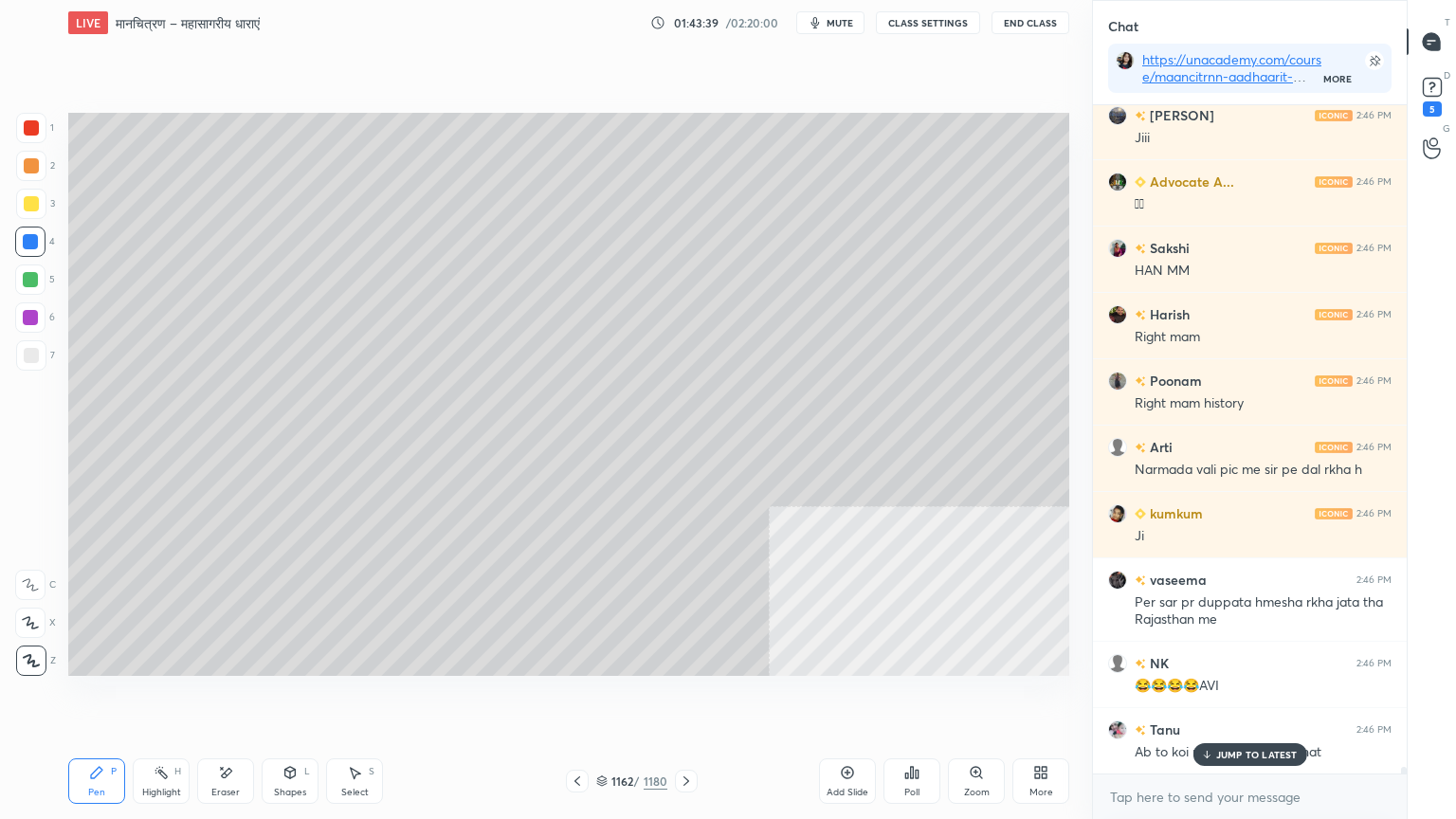 drag, startPoint x: 1228, startPoint y: 756, endPoint x: 1228, endPoint y: 779, distance: 23 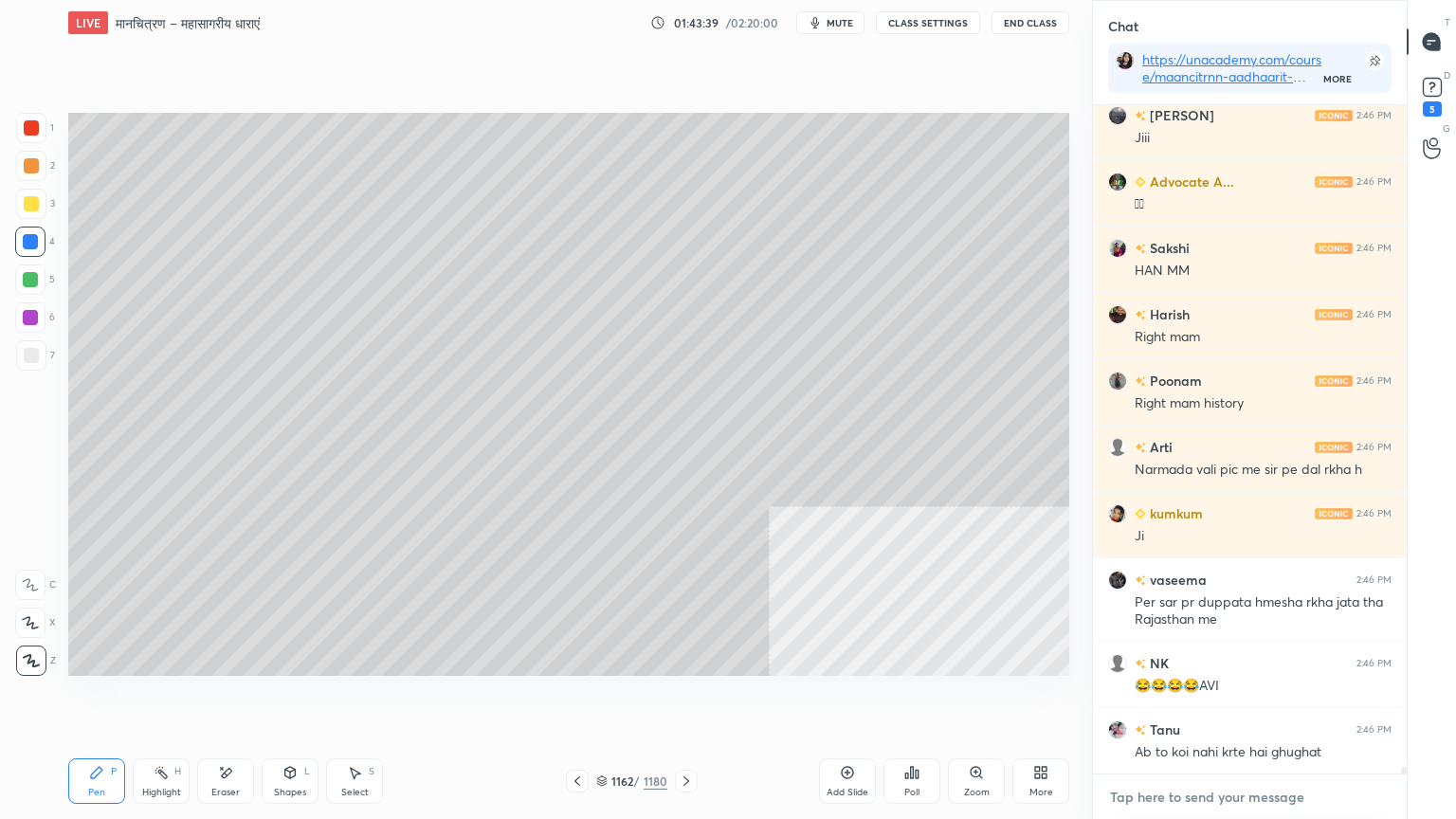 click at bounding box center [1249, 797] 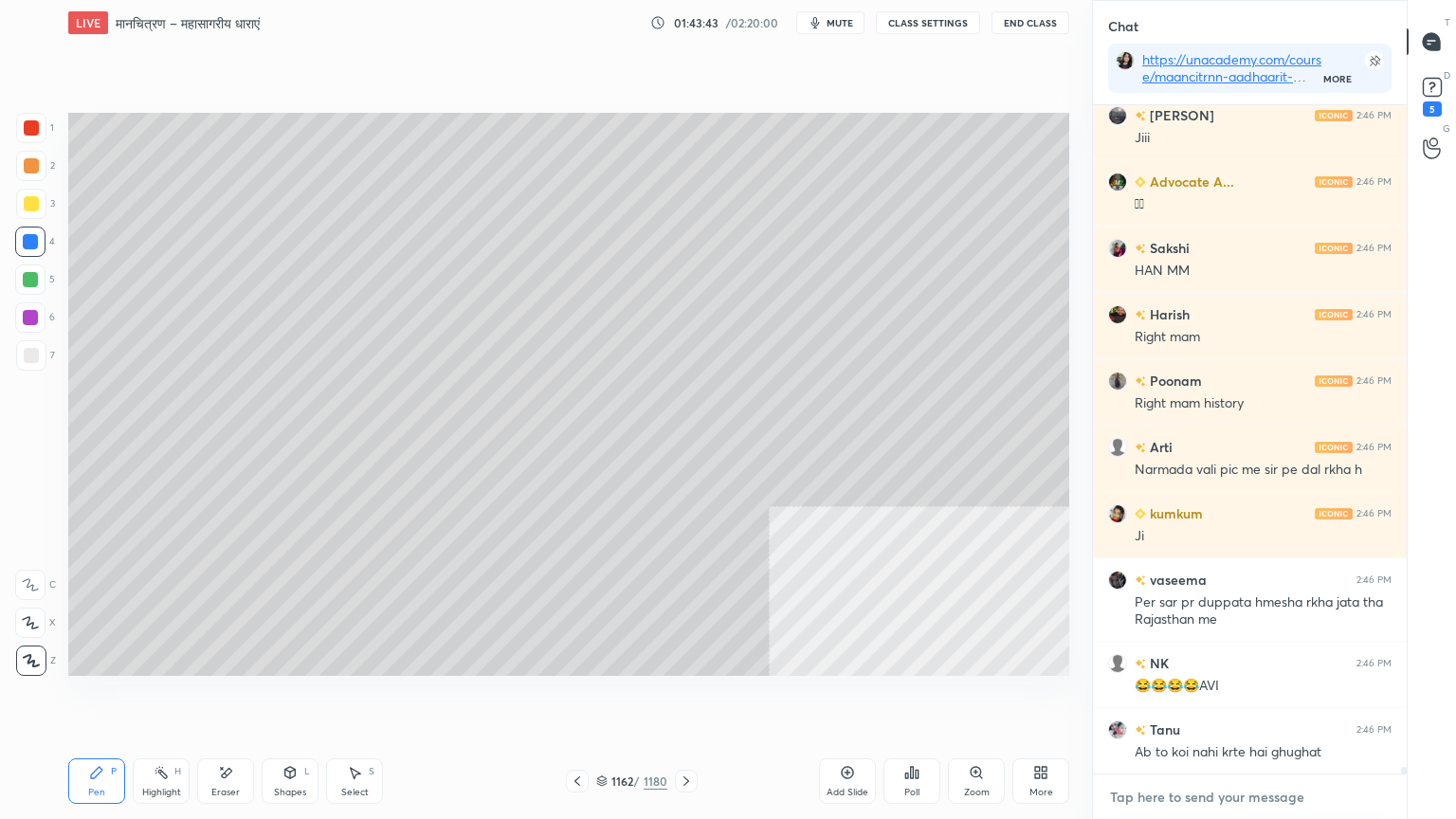 scroll, scrollTop: 71343, scrollLeft: 0, axis: vertical 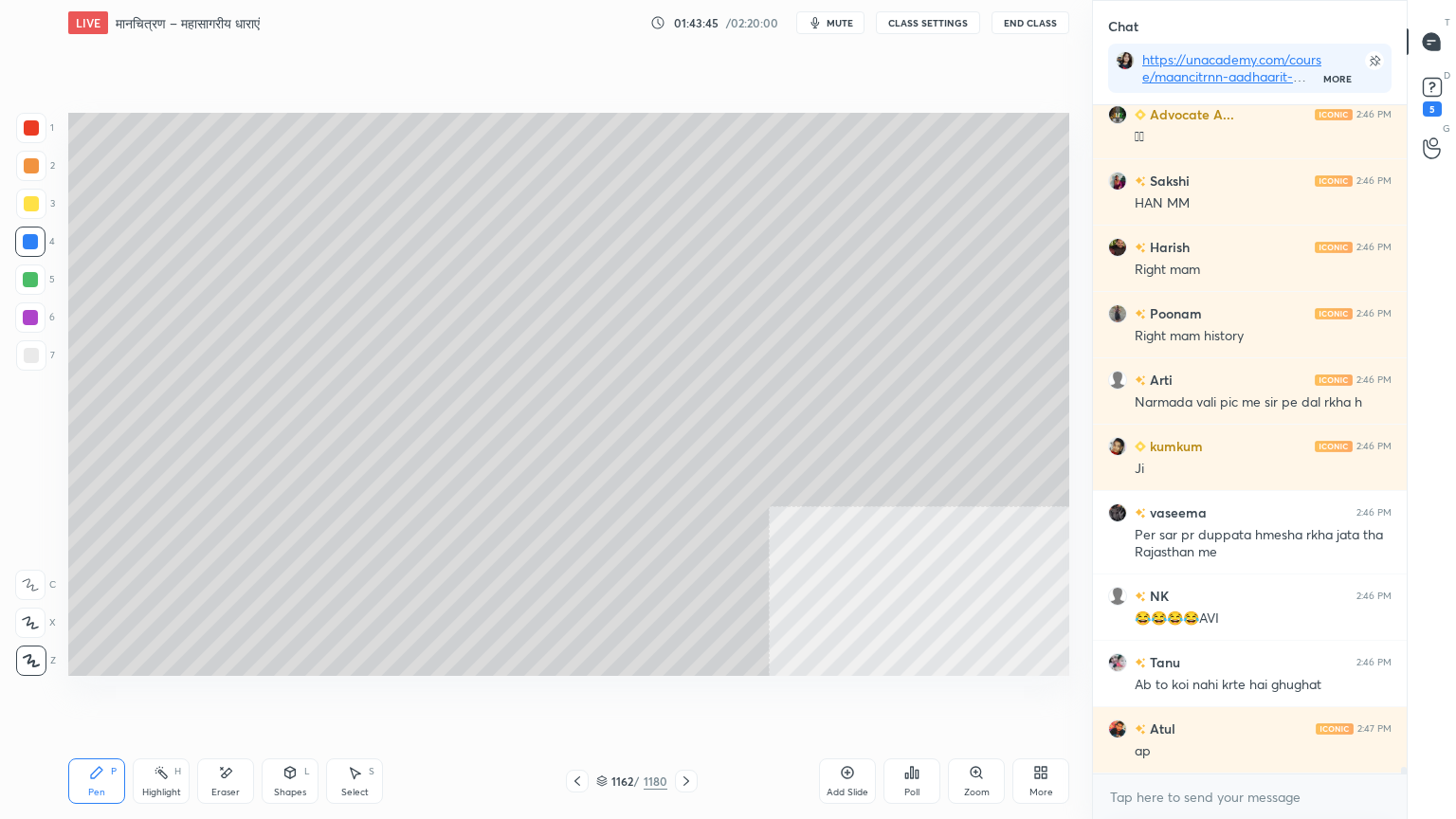 click on "Setting up your live class Poll for   secs No correct answer Start poll" at bounding box center [569, 394] 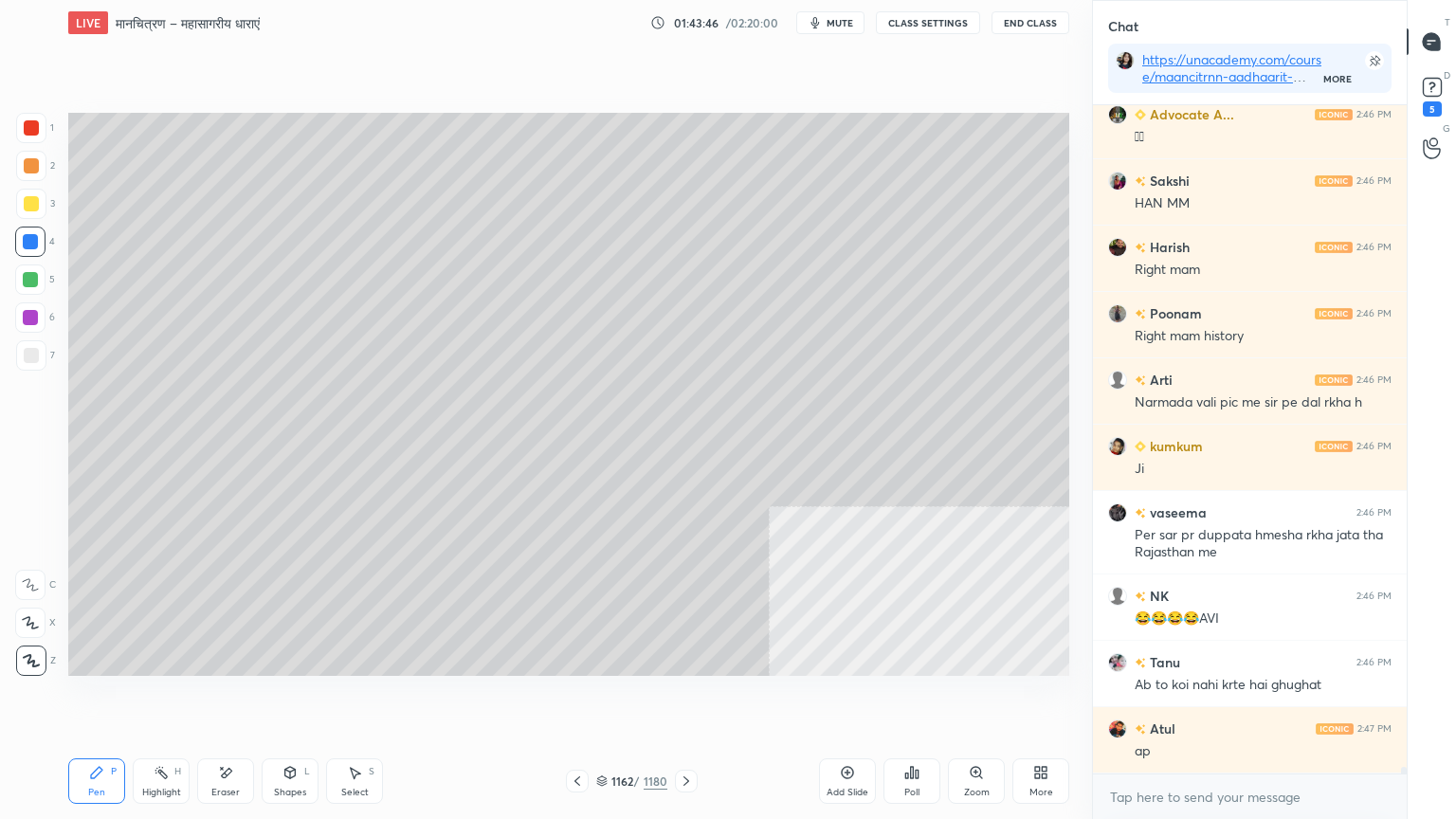 drag, startPoint x: 607, startPoint y: 780, endPoint x: 633, endPoint y: 773, distance: 26.92582 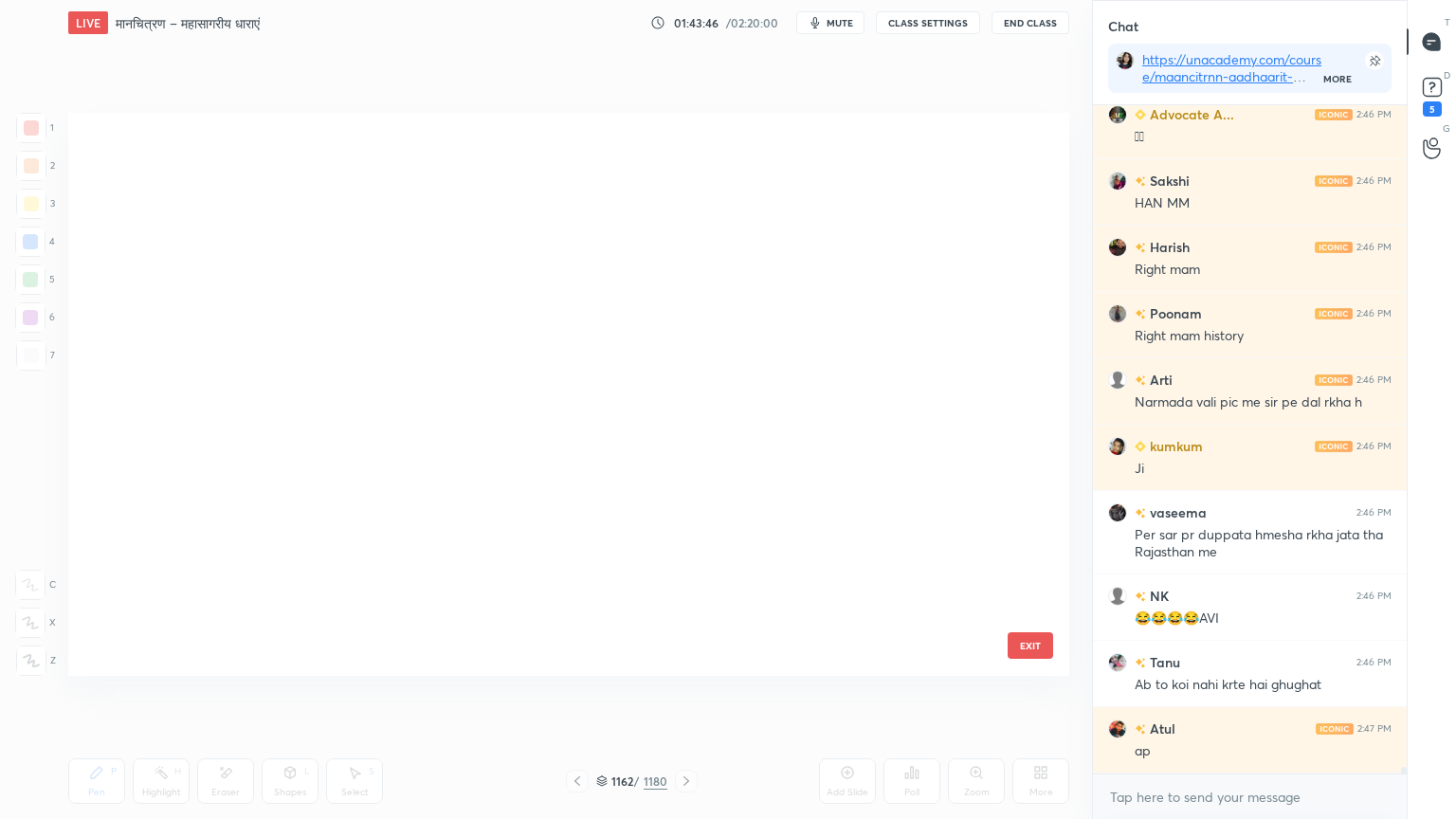 scroll, scrollTop: 71408, scrollLeft: 0, axis: vertical 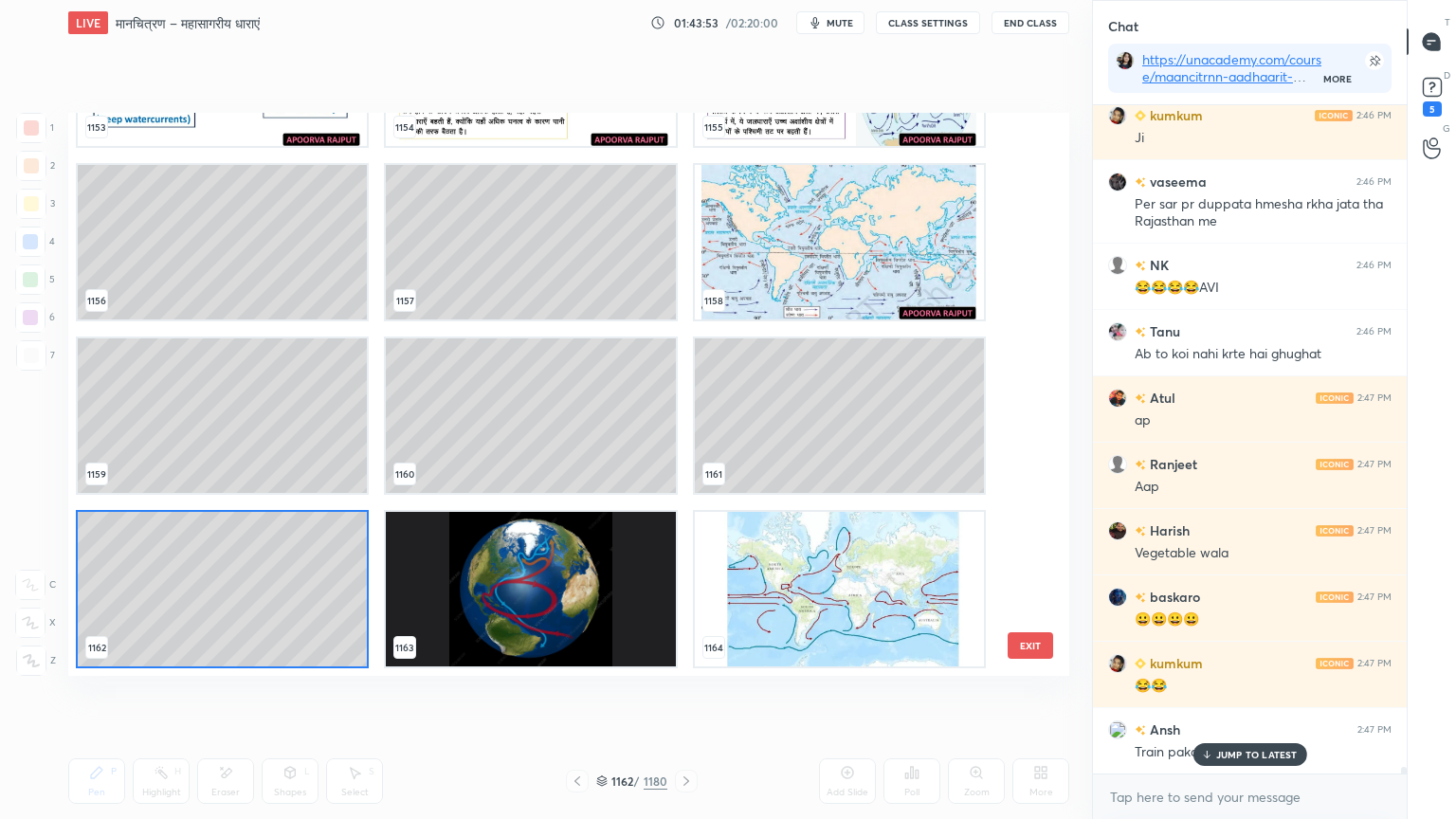 click at bounding box center [839, 242] 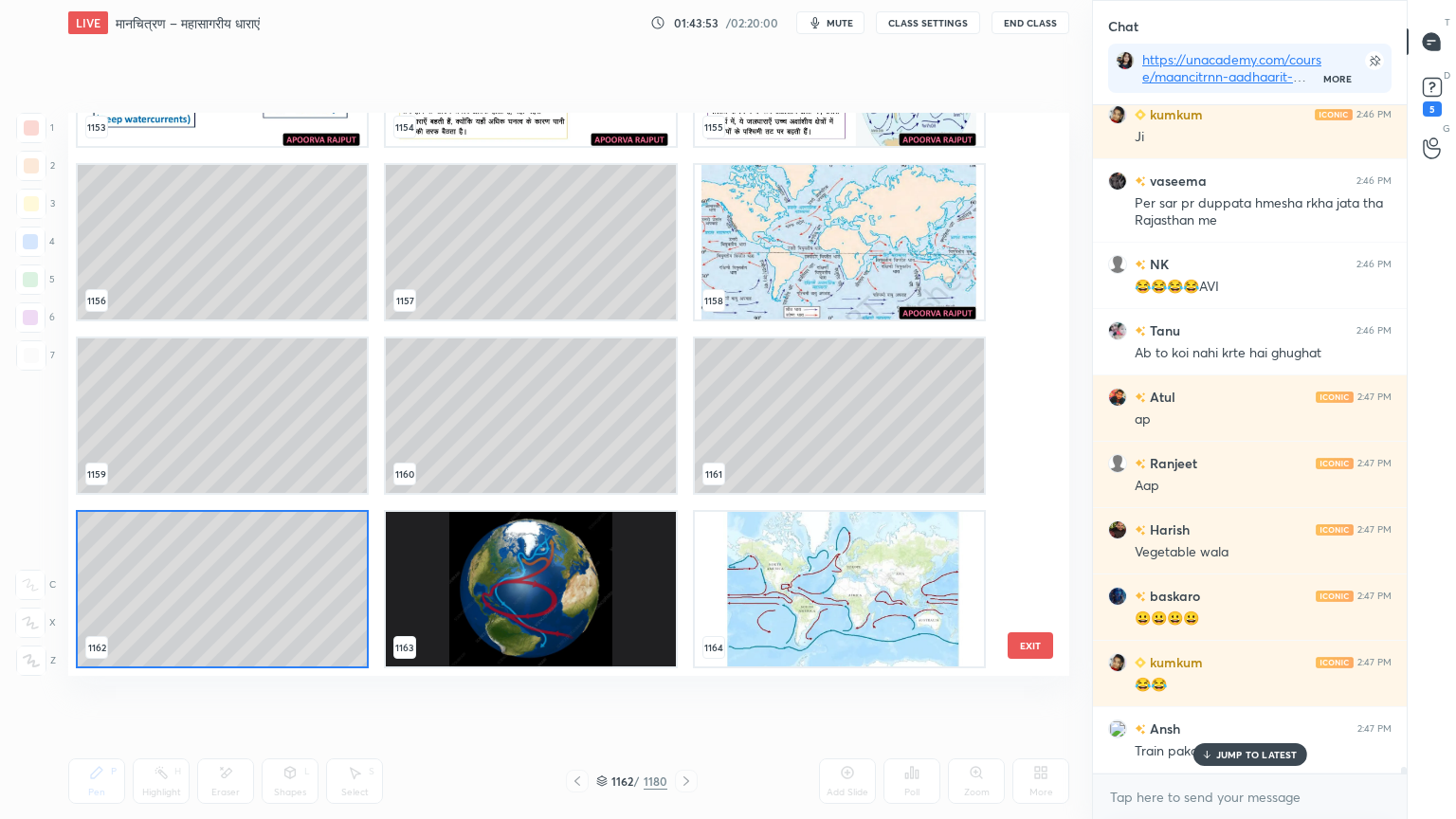 click at bounding box center (839, 242) 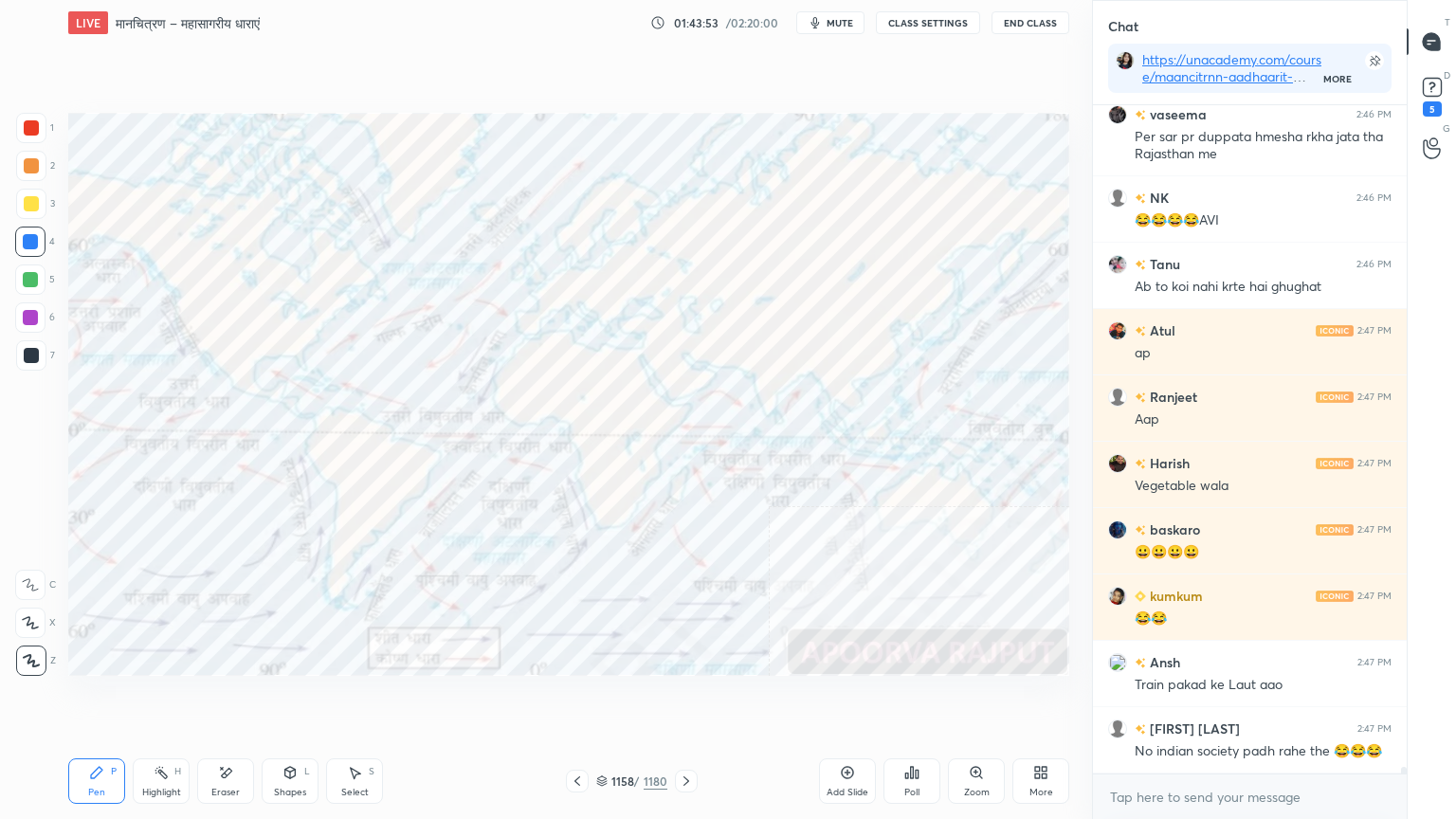 click at bounding box center [839, 242] 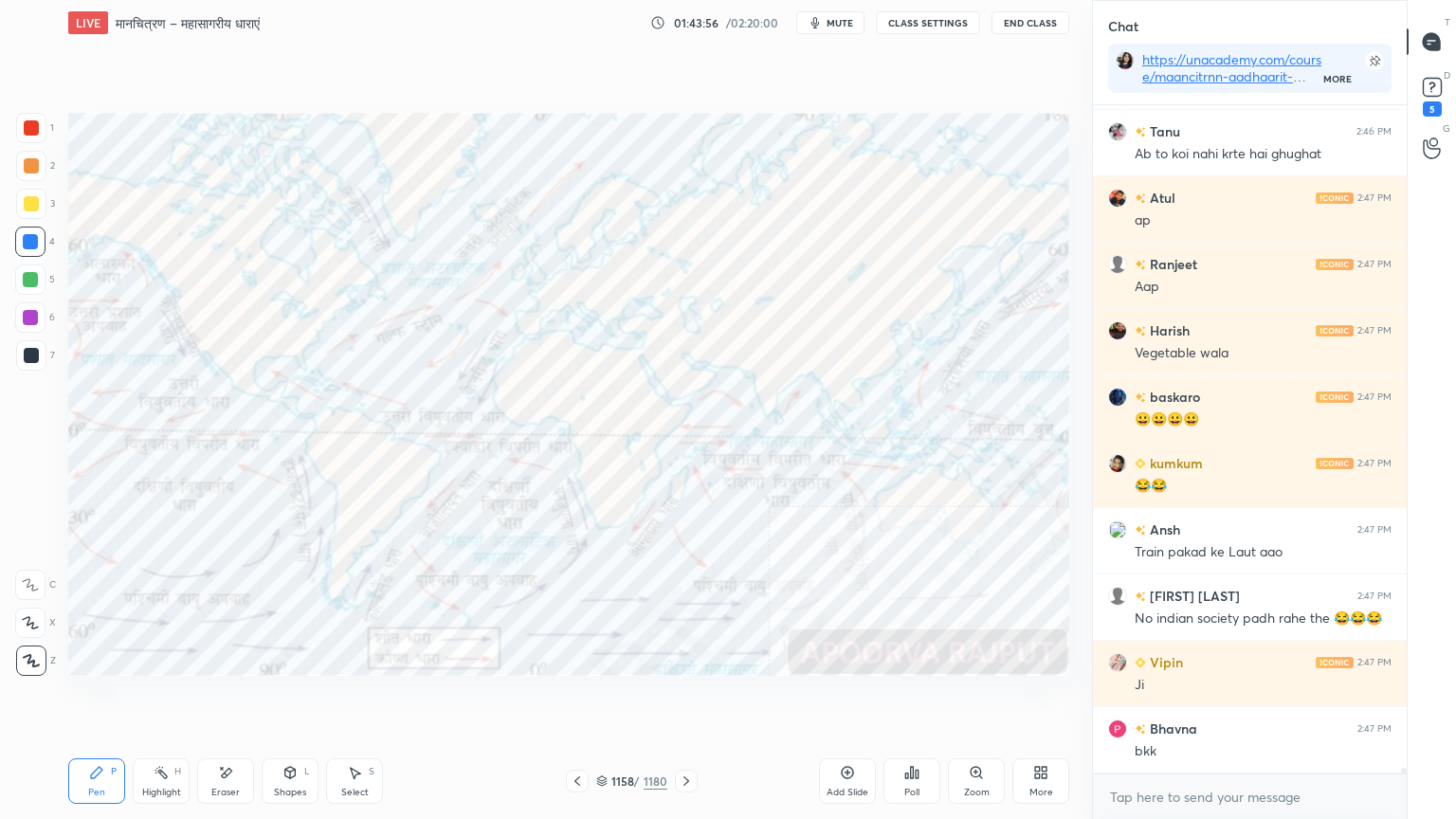 scroll, scrollTop: 72007, scrollLeft: 0, axis: vertical 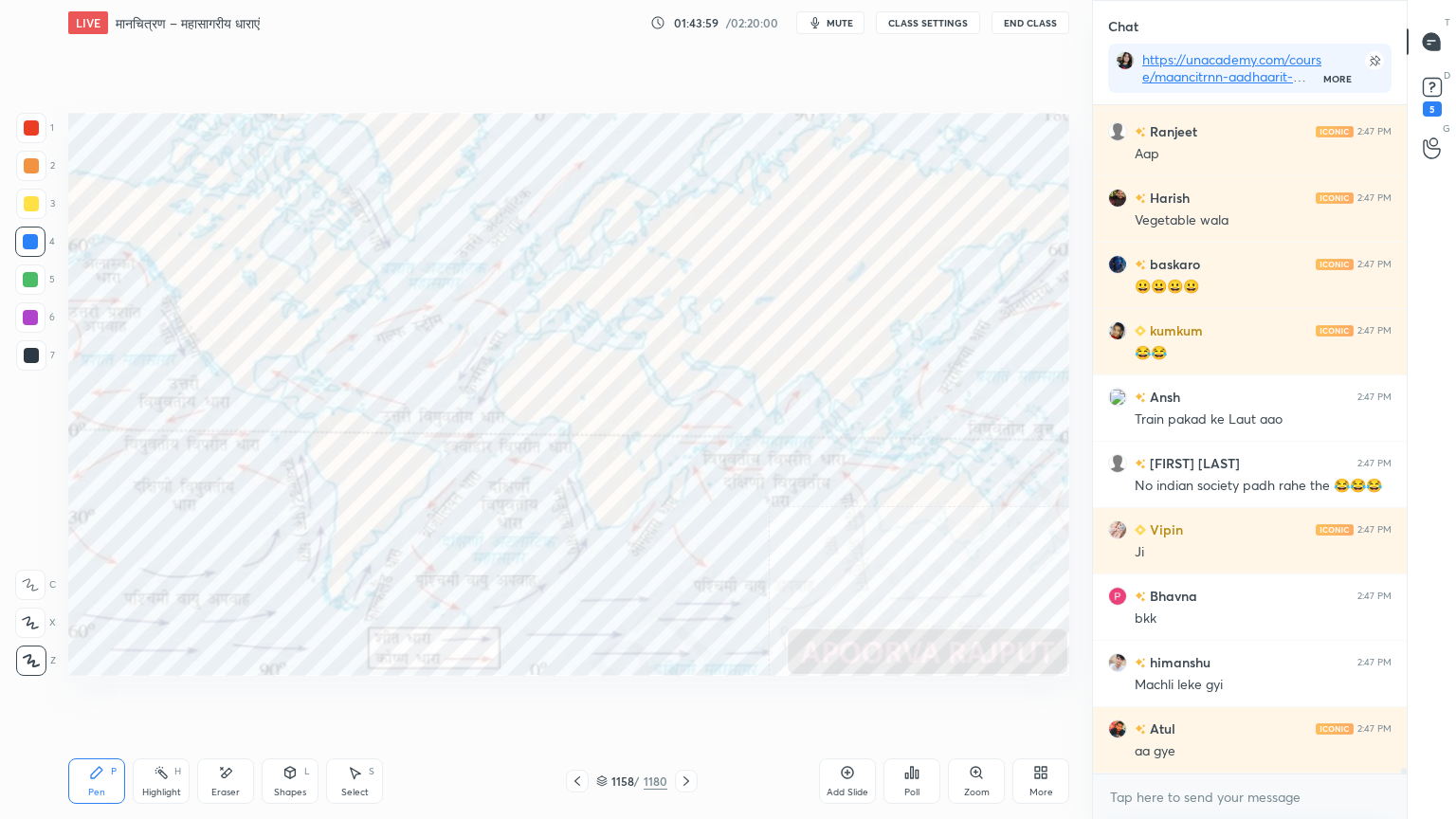 drag, startPoint x: 599, startPoint y: 784, endPoint x: 672, endPoint y: 764, distance: 75.69016 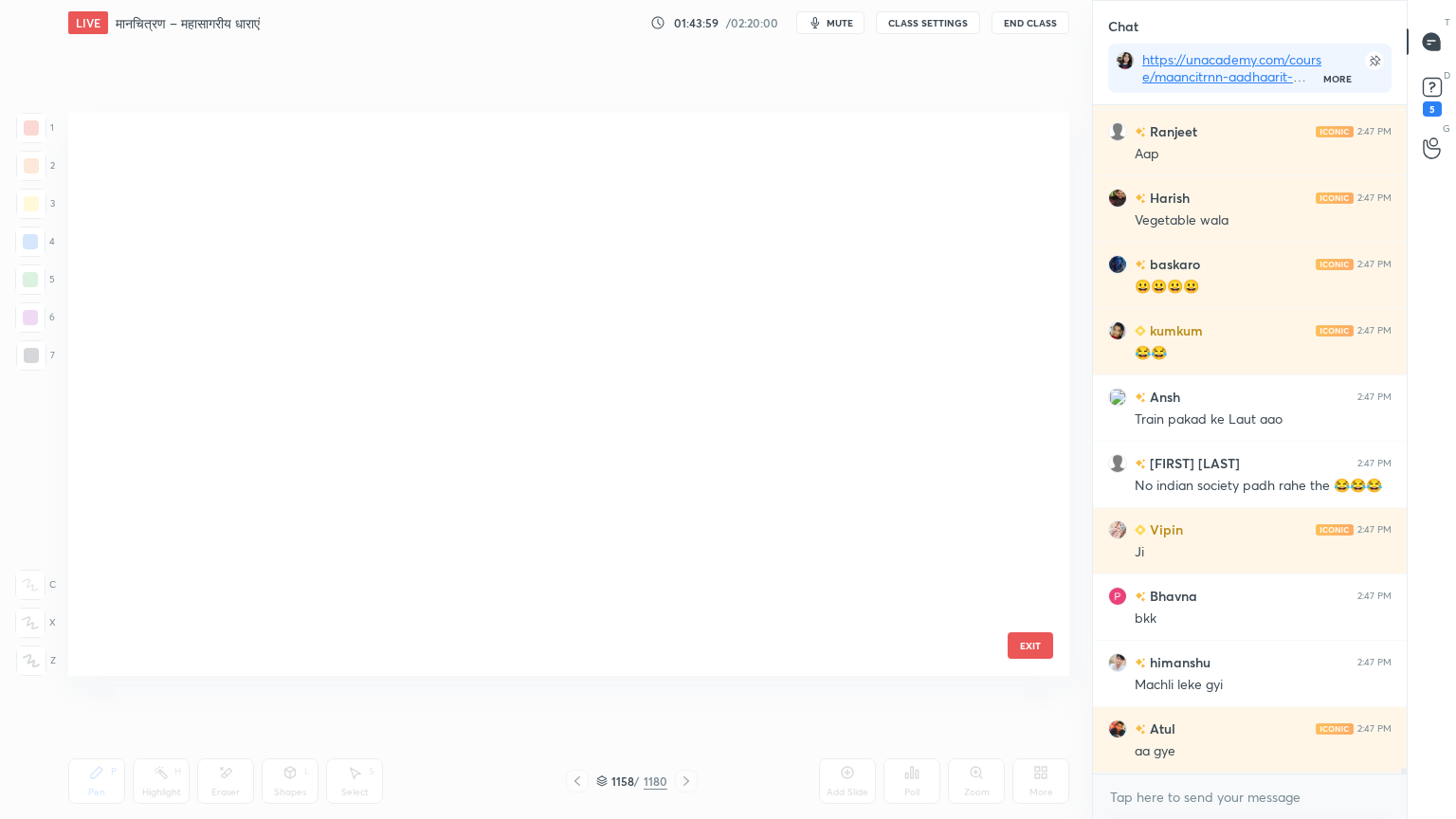scroll, scrollTop: 66396, scrollLeft: 0, axis: vertical 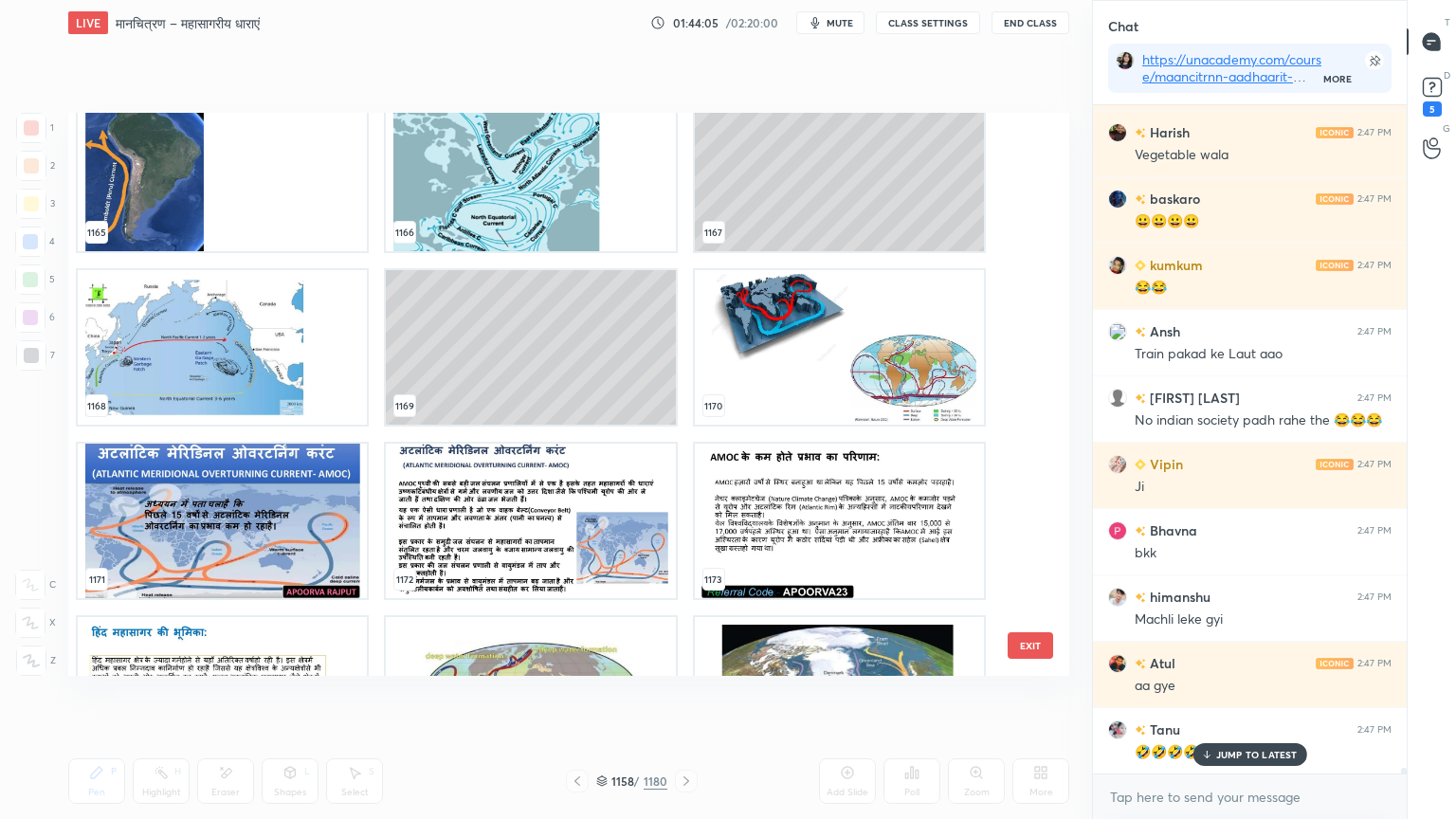 click at bounding box center (222, 347) 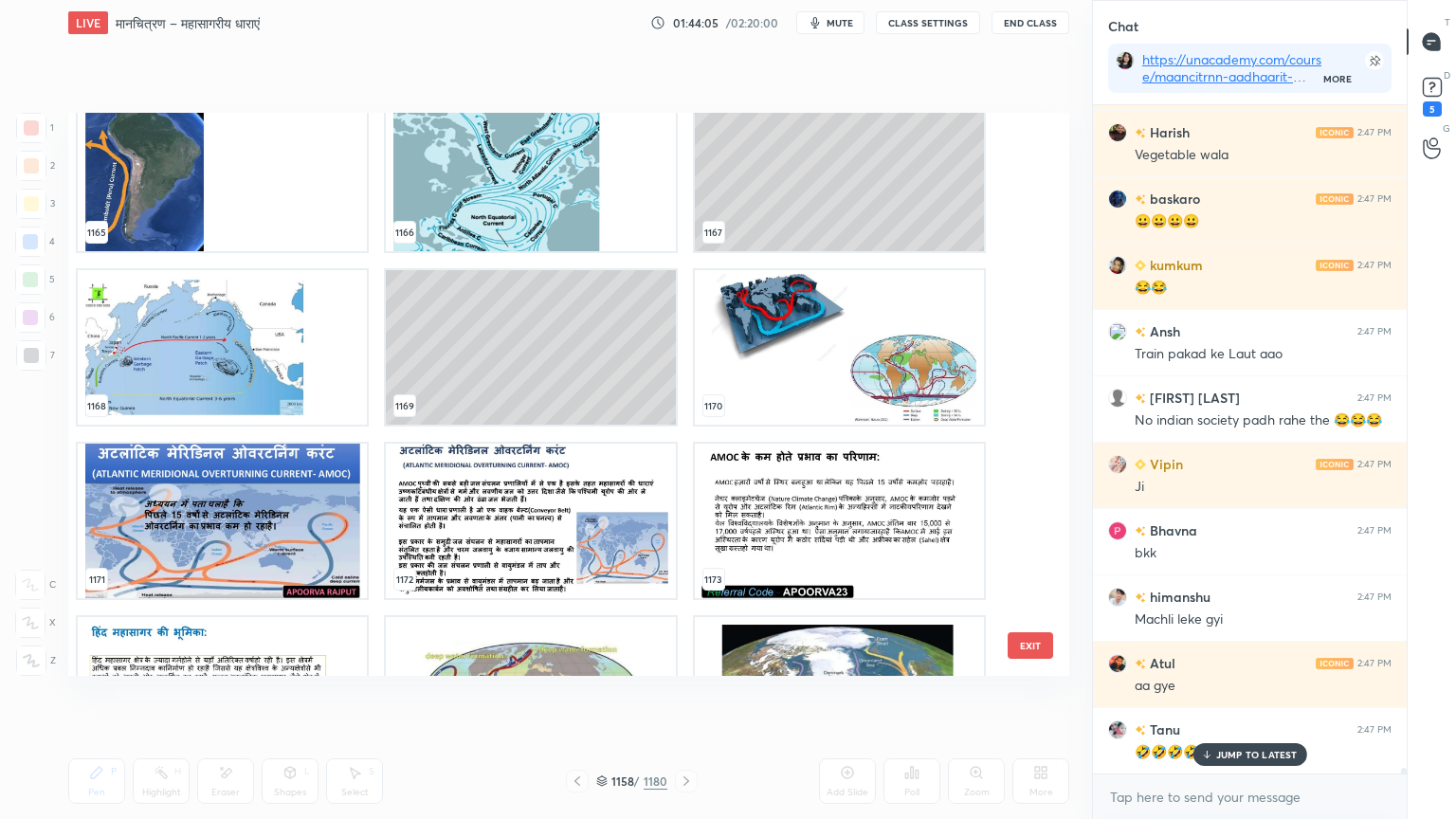 click at bounding box center (222, 347) 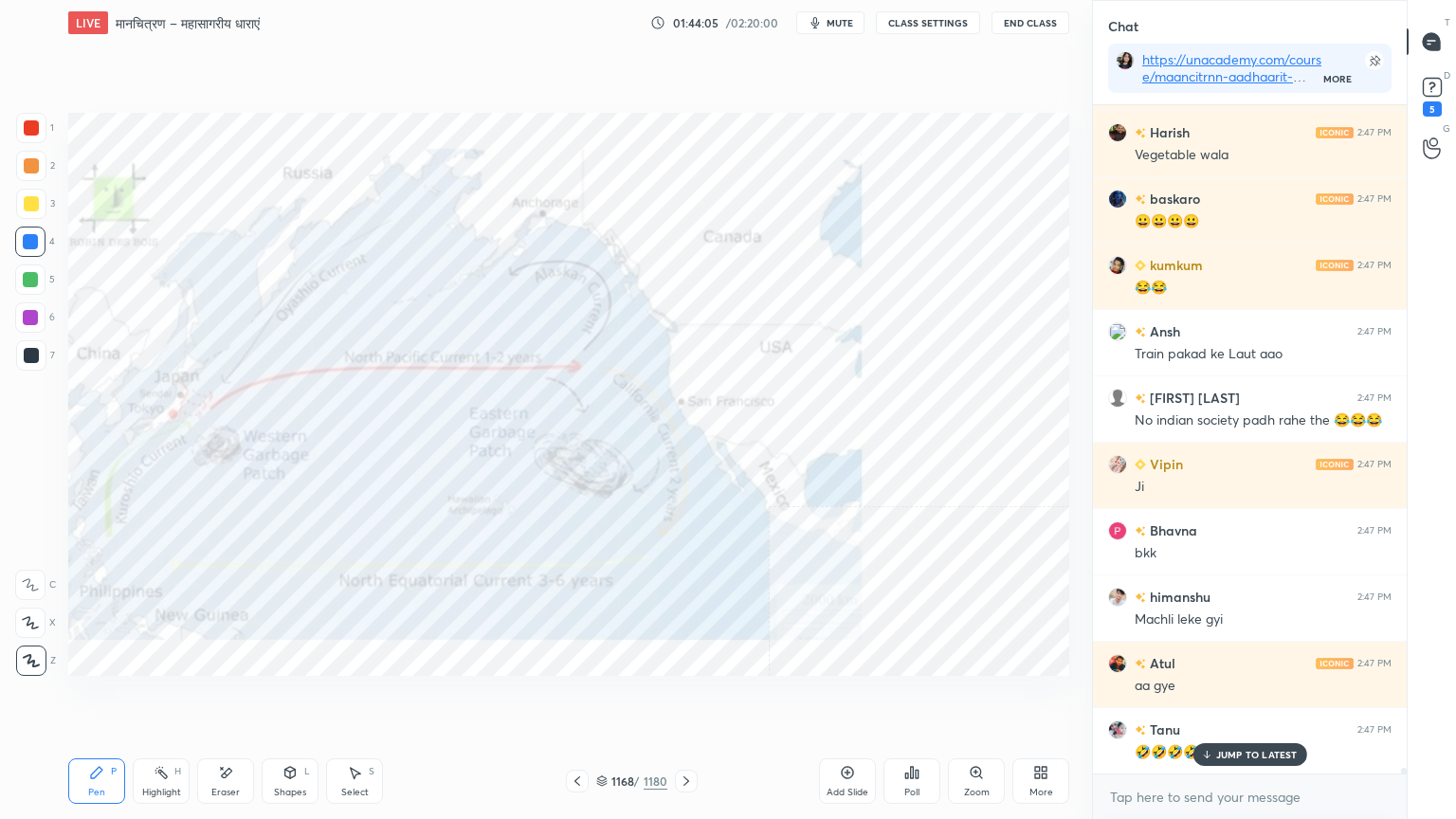 click at bounding box center (222, 347) 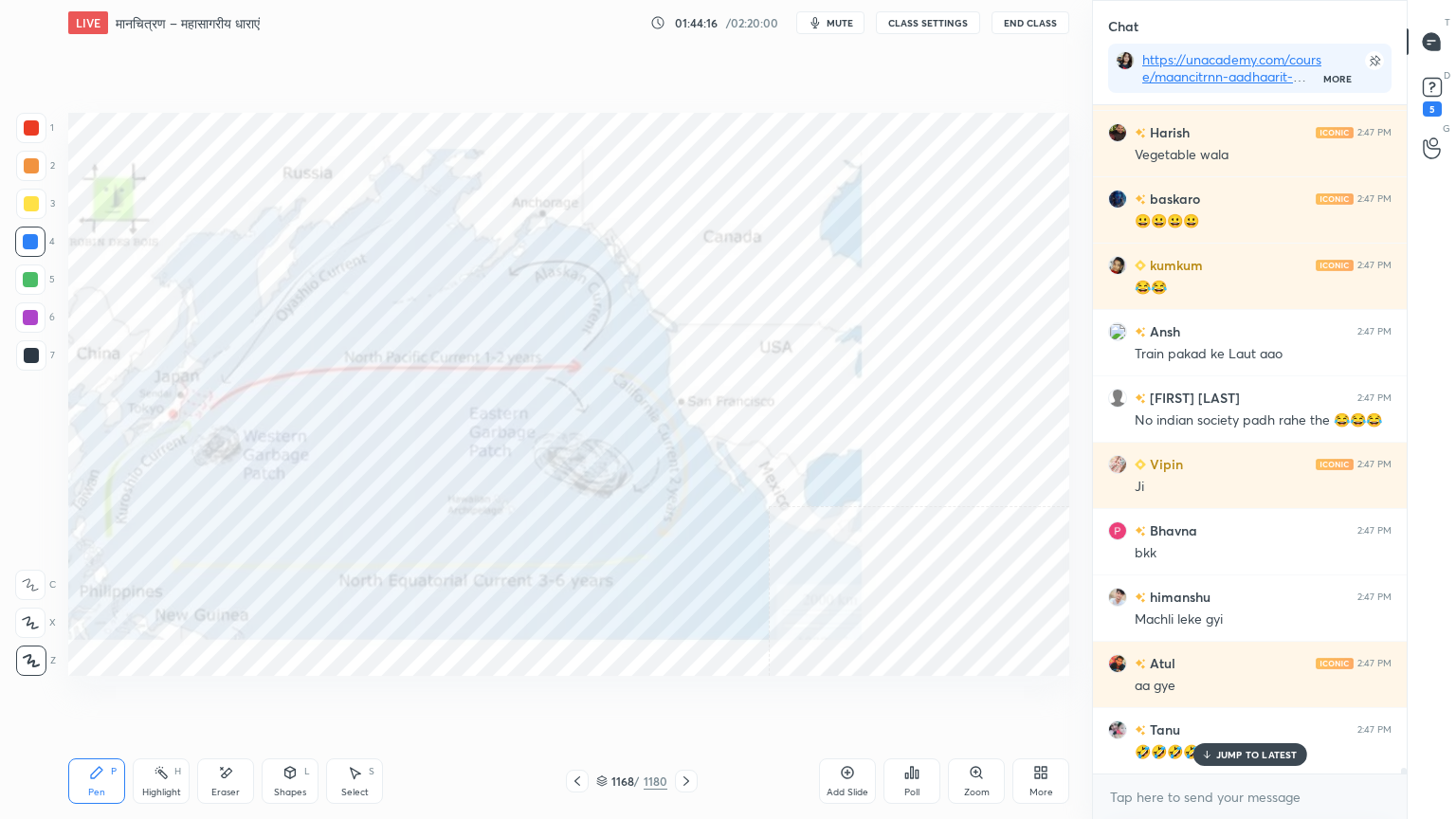 scroll, scrollTop: 72139, scrollLeft: 0, axis: vertical 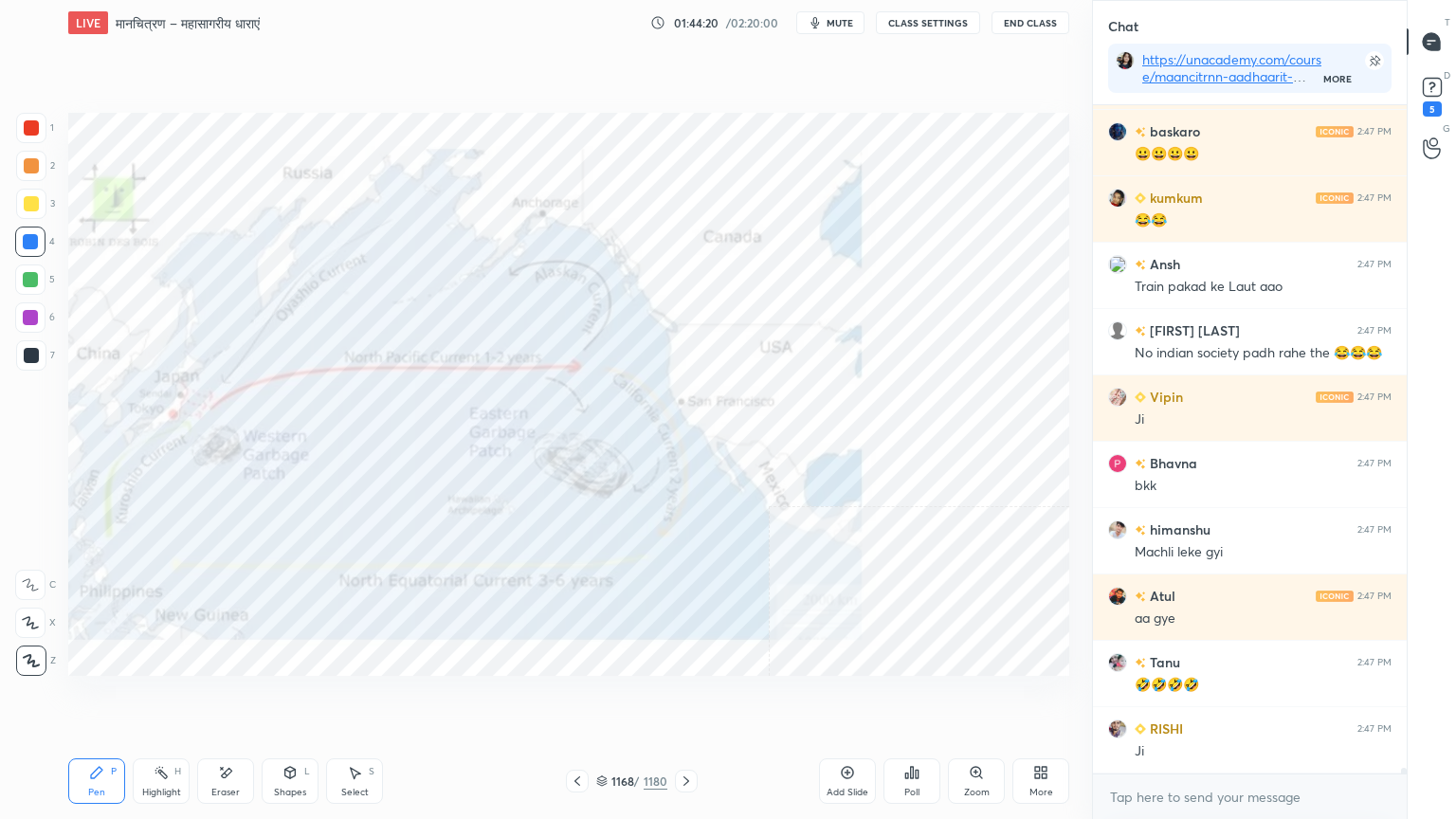 click on "Eraser" at bounding box center (226, 781) 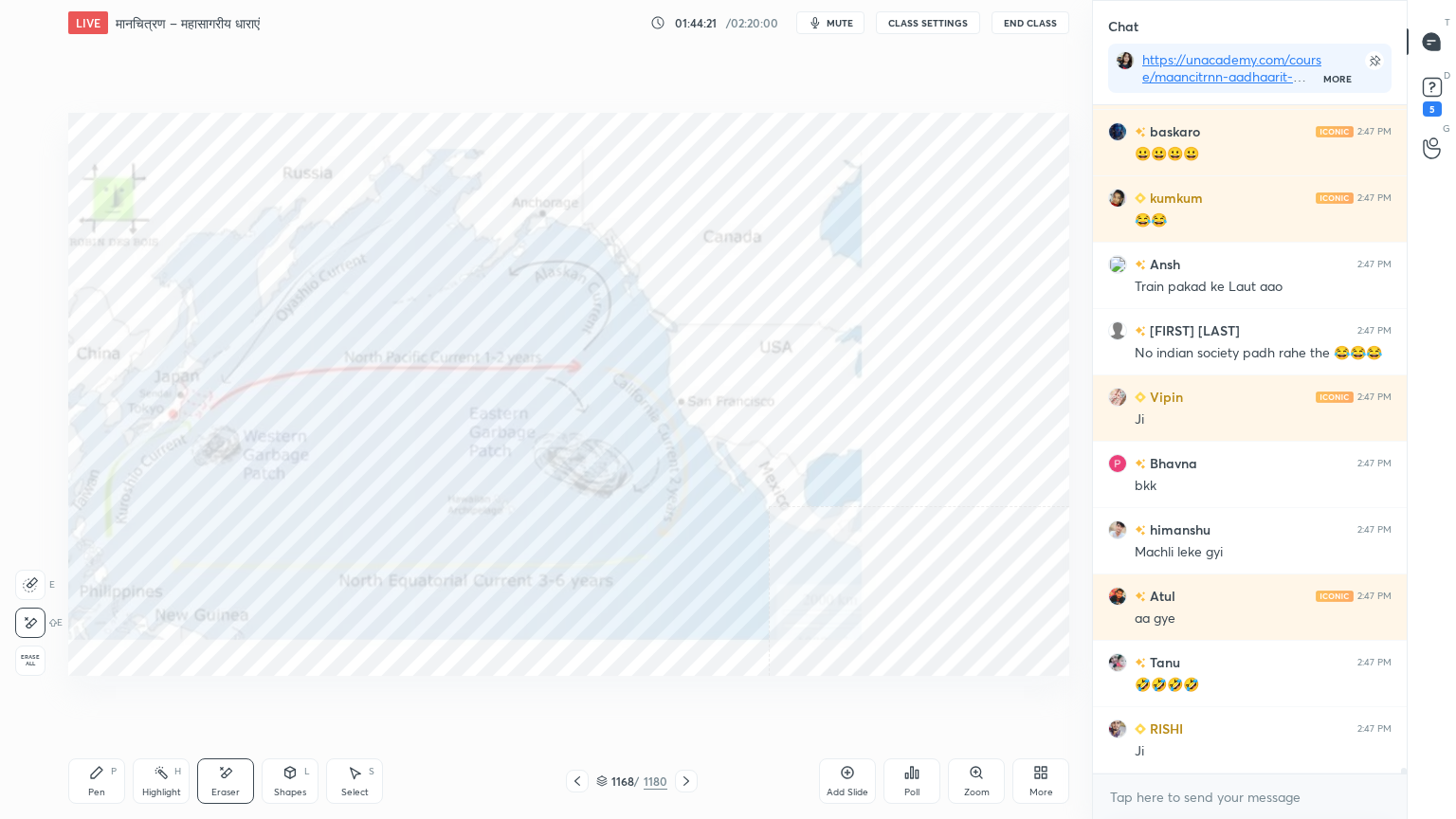 drag, startPoint x: 34, startPoint y: 652, endPoint x: 59, endPoint y: 645, distance: 25.96151 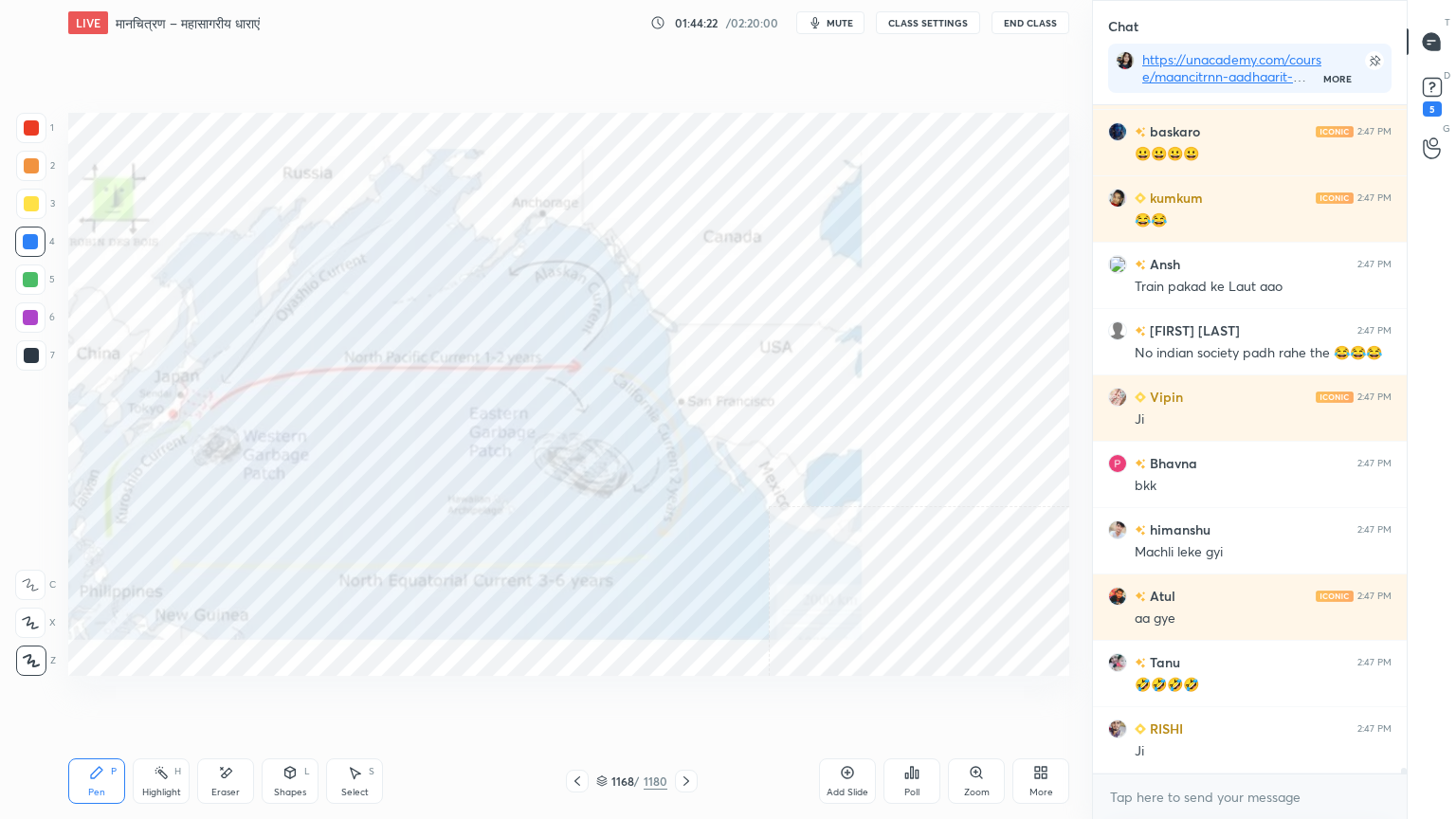 click on "1168 / 1180" at bounding box center (631, 781) 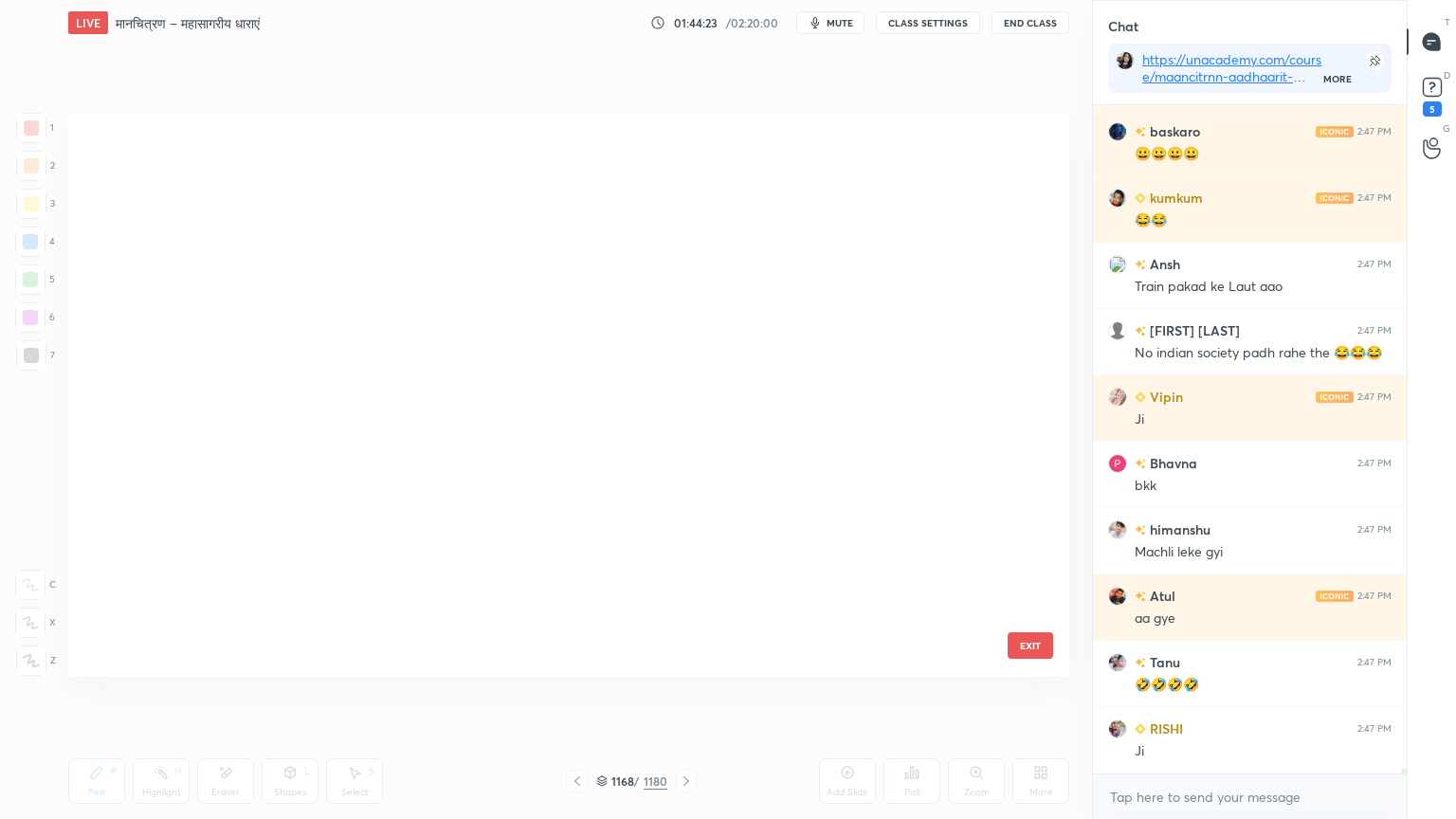 scroll, scrollTop: 67090, scrollLeft: 0, axis: vertical 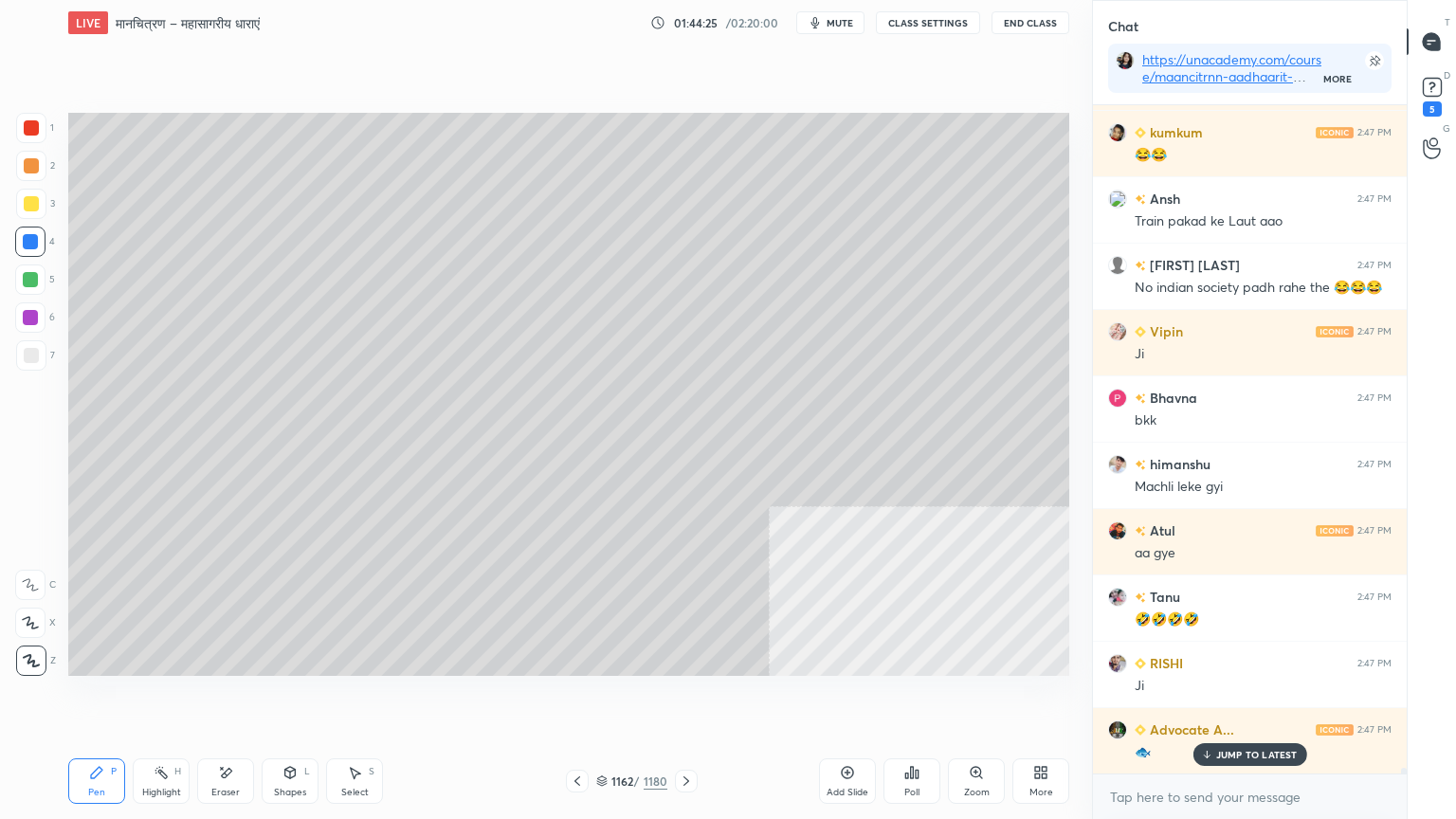 click at bounding box center (31, 355) 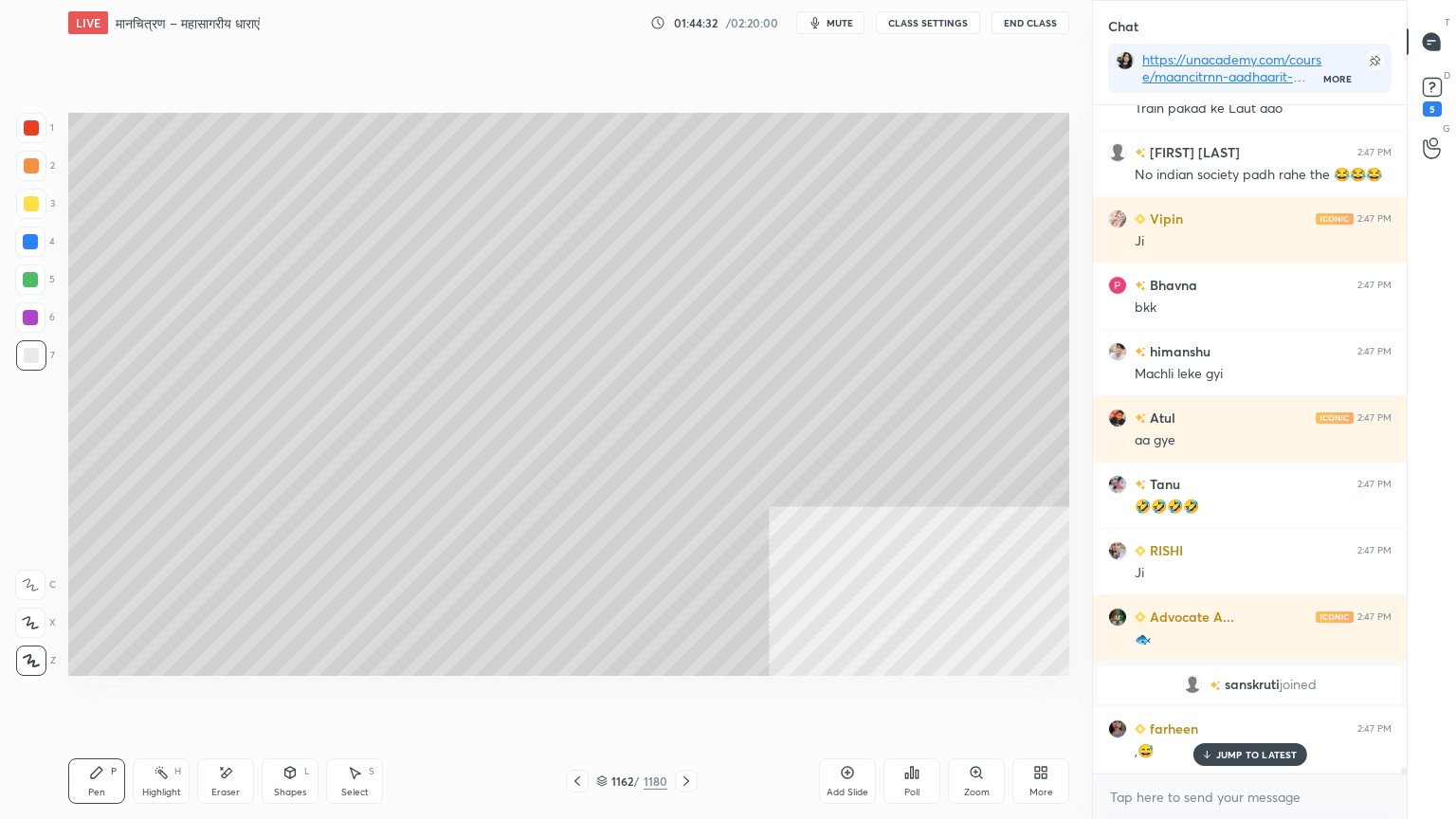 scroll, scrollTop: 72383, scrollLeft: 0, axis: vertical 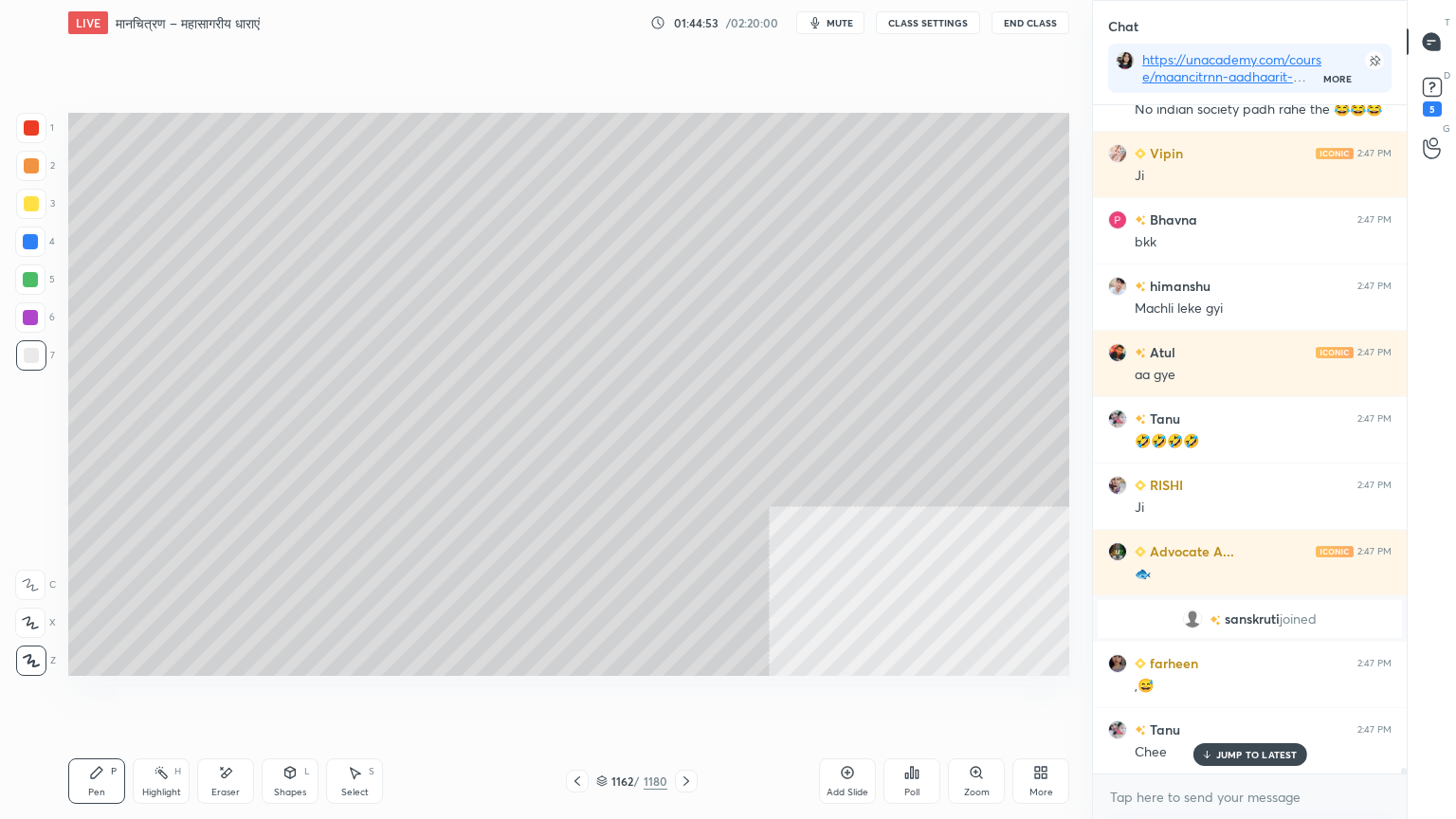 click at bounding box center [30, 242] 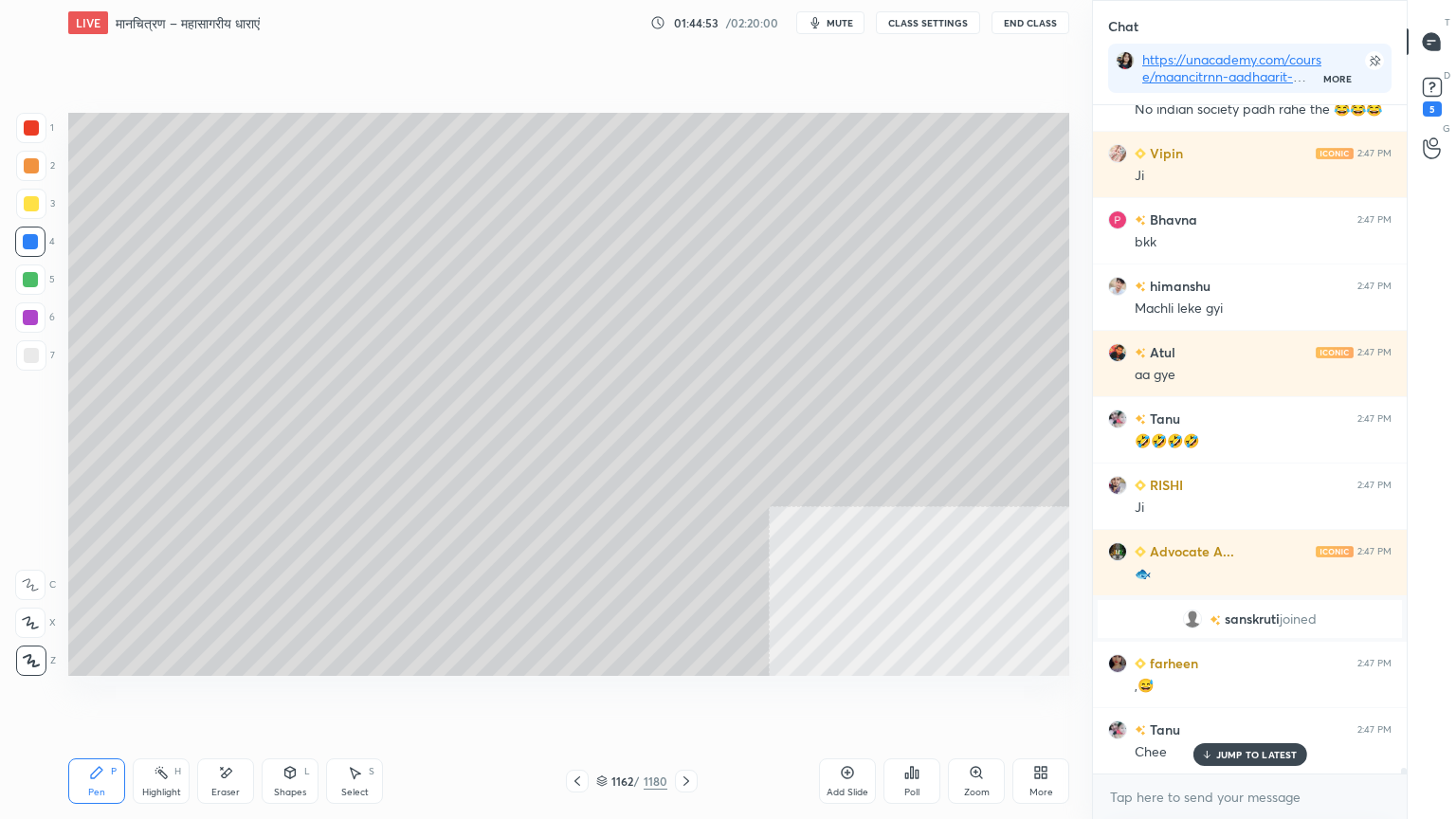 click at bounding box center (30, 242) 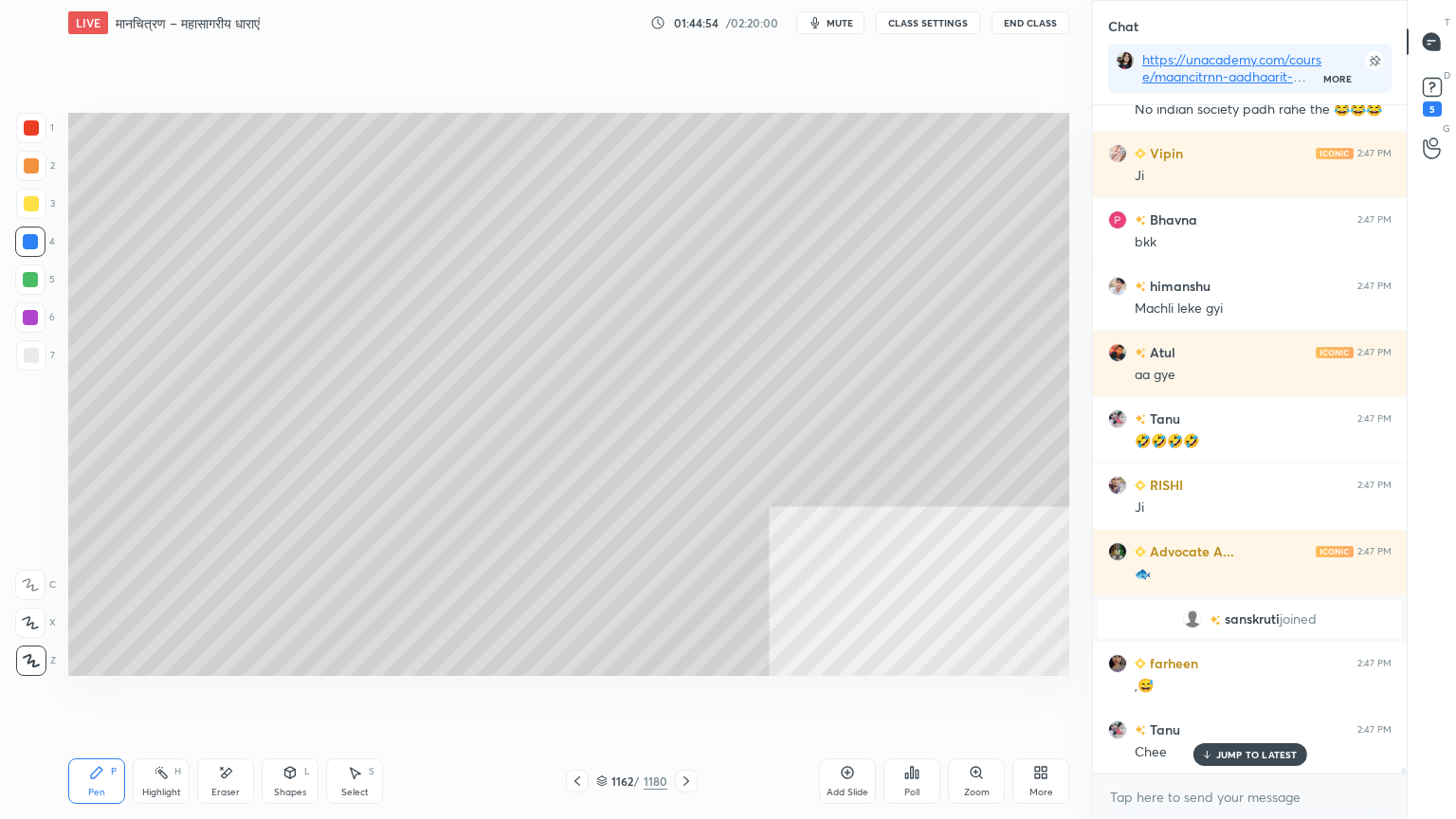 scroll, scrollTop: 72450, scrollLeft: 0, axis: vertical 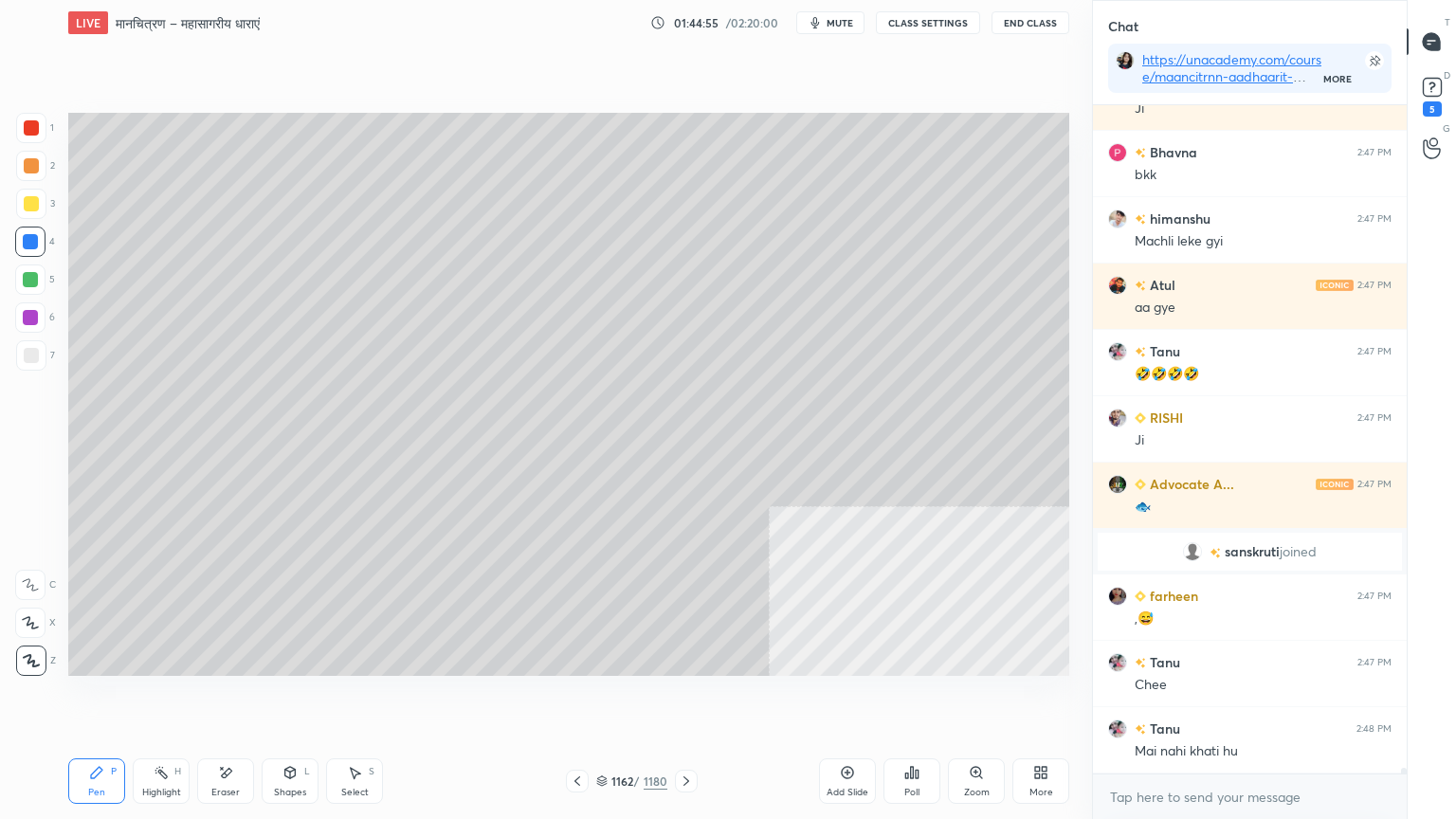 click on "x" at bounding box center [1249, 796] 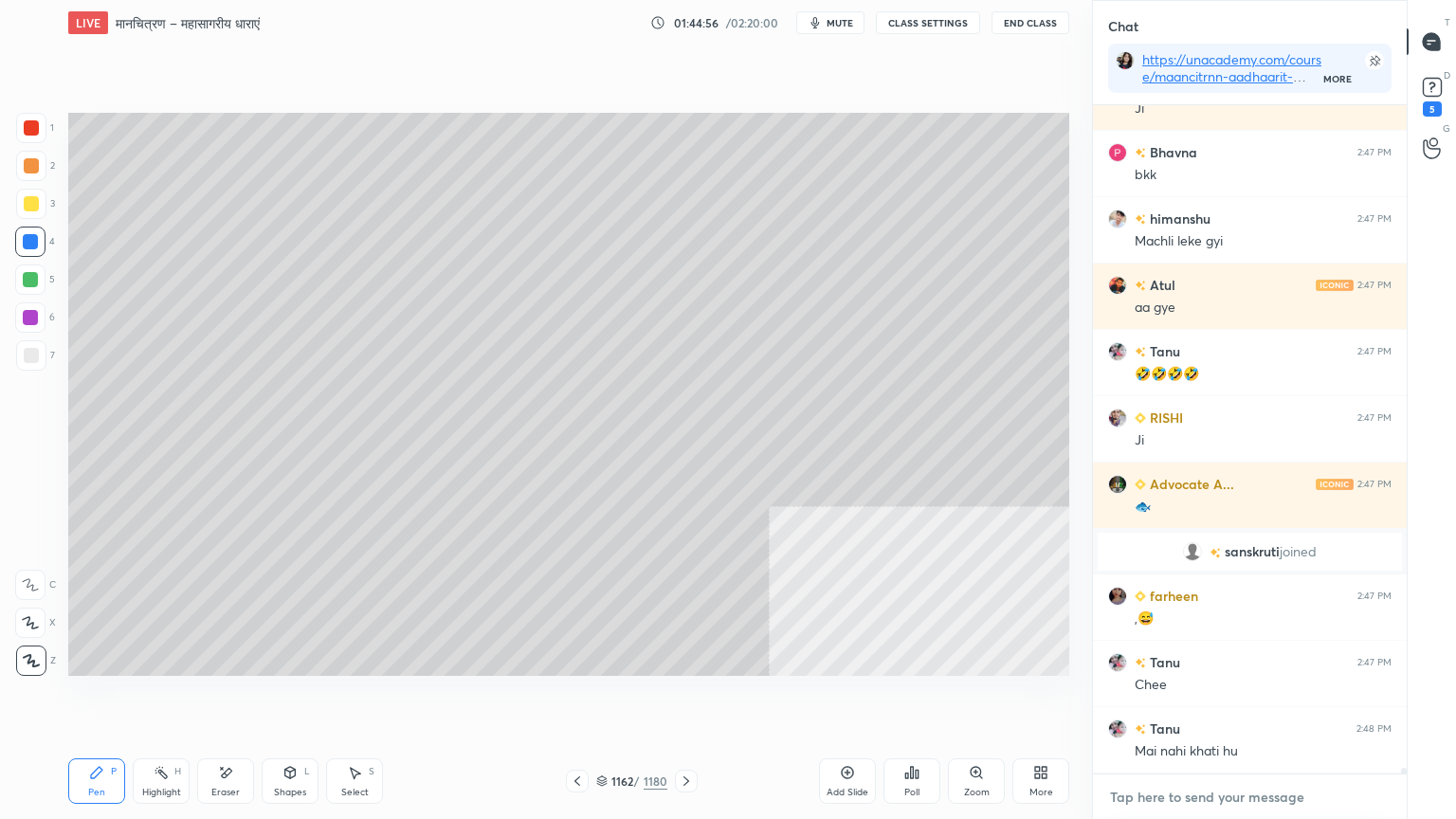scroll, scrollTop: 72516, scrollLeft: 0, axis: vertical 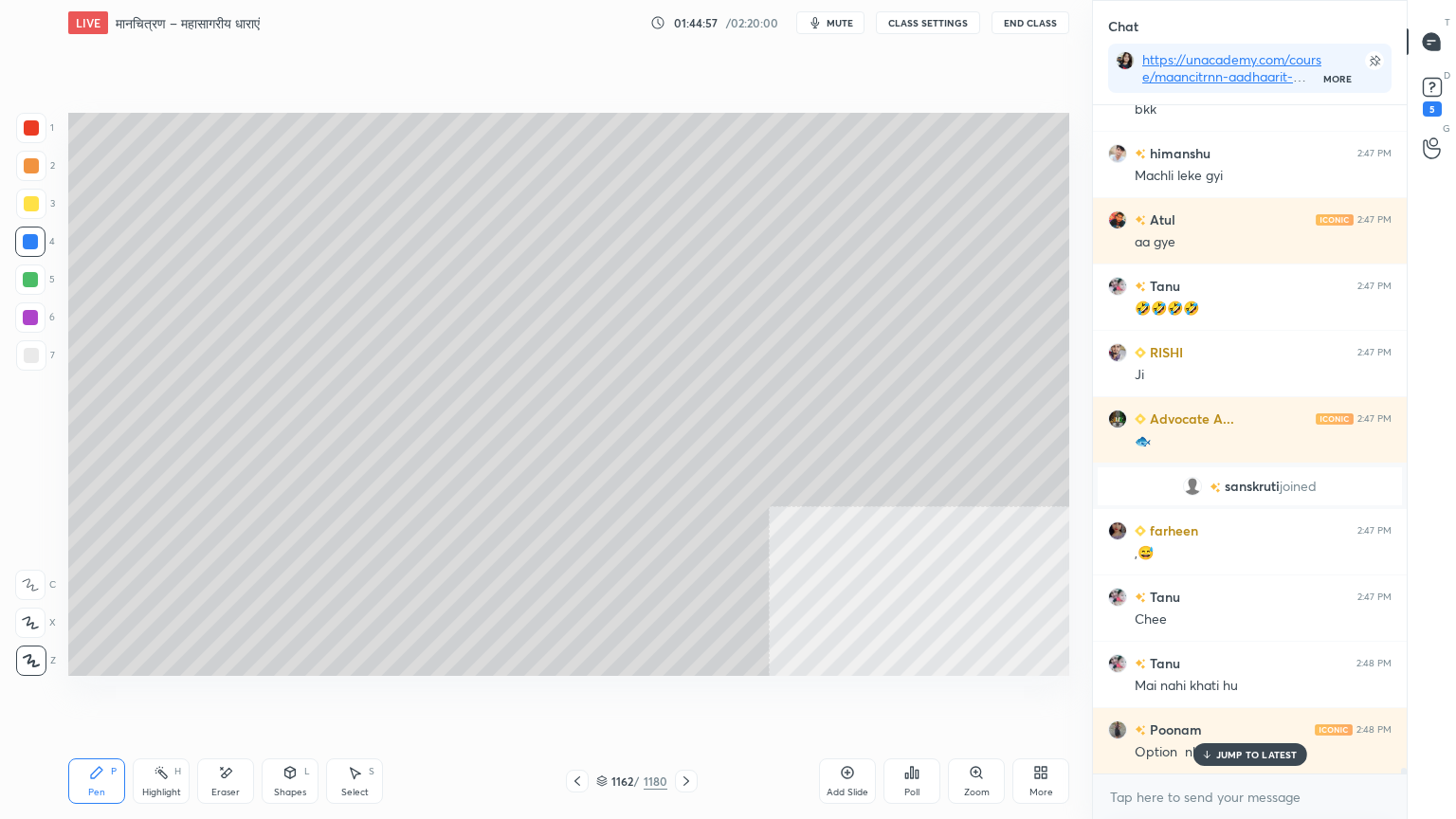 click on "JUMP TO LATEST" at bounding box center [1257, 755] 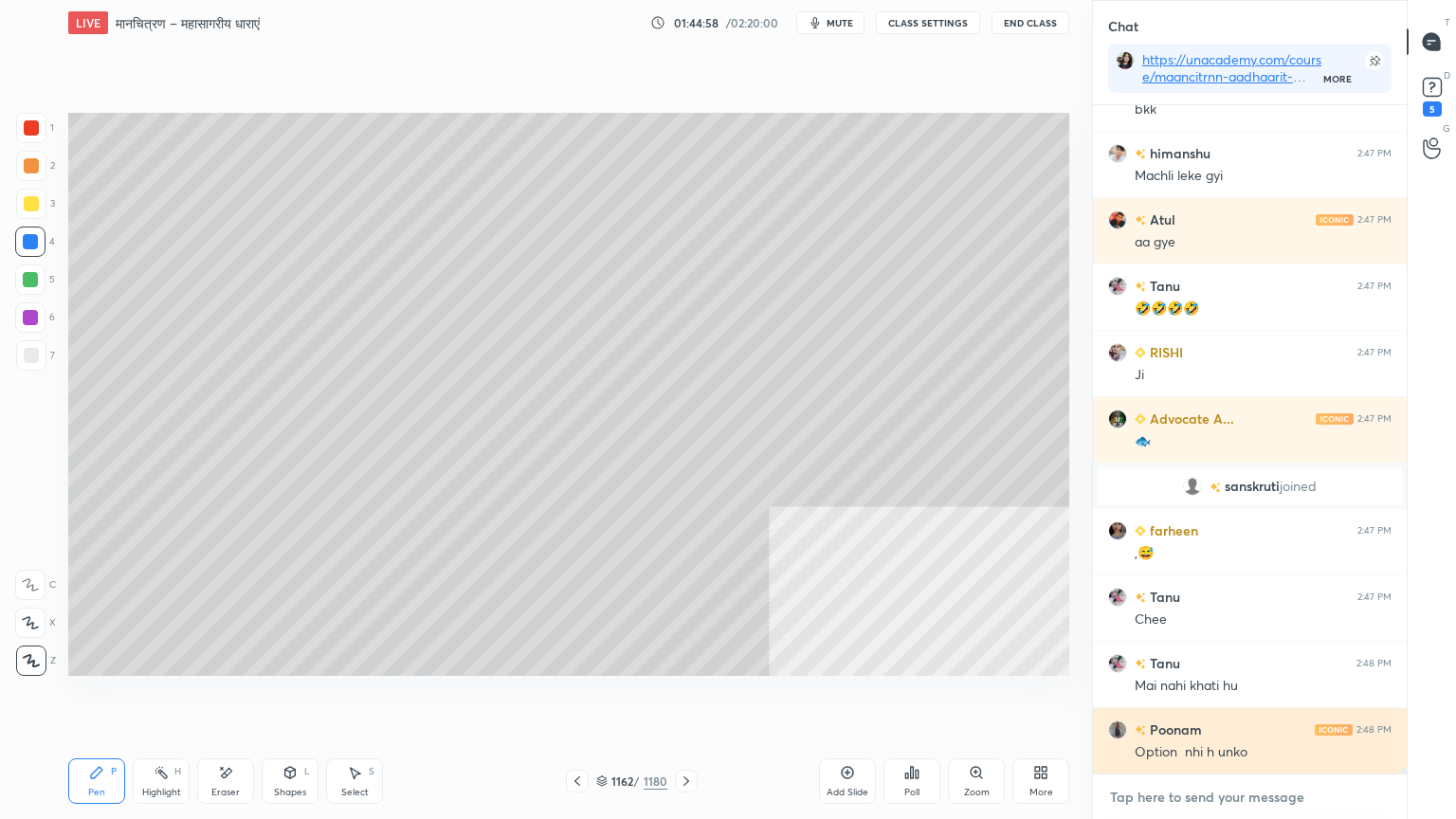 drag, startPoint x: 1214, startPoint y: 807, endPoint x: 1149, endPoint y: 760, distance: 80.2122 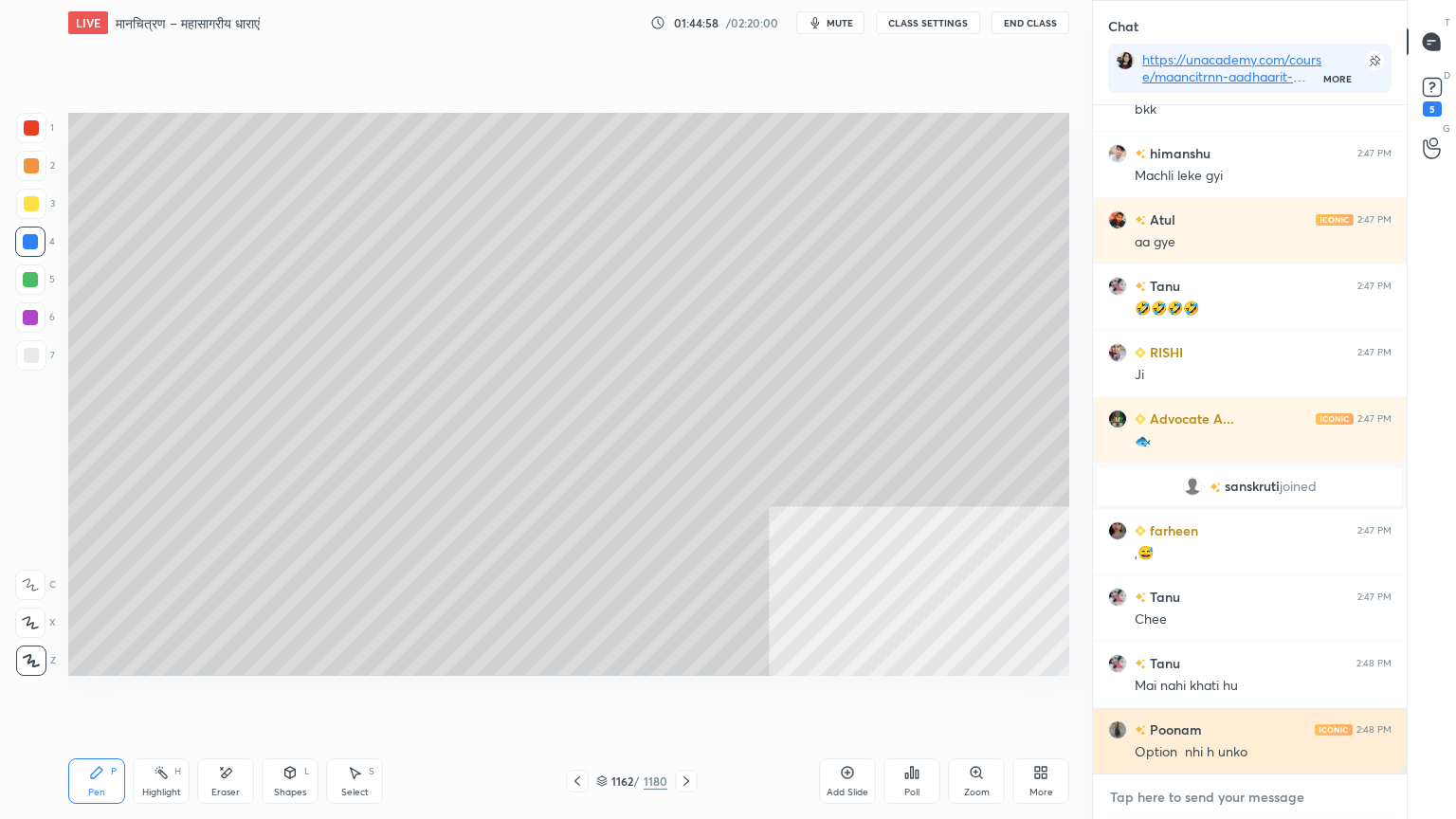 click at bounding box center [1249, 797] 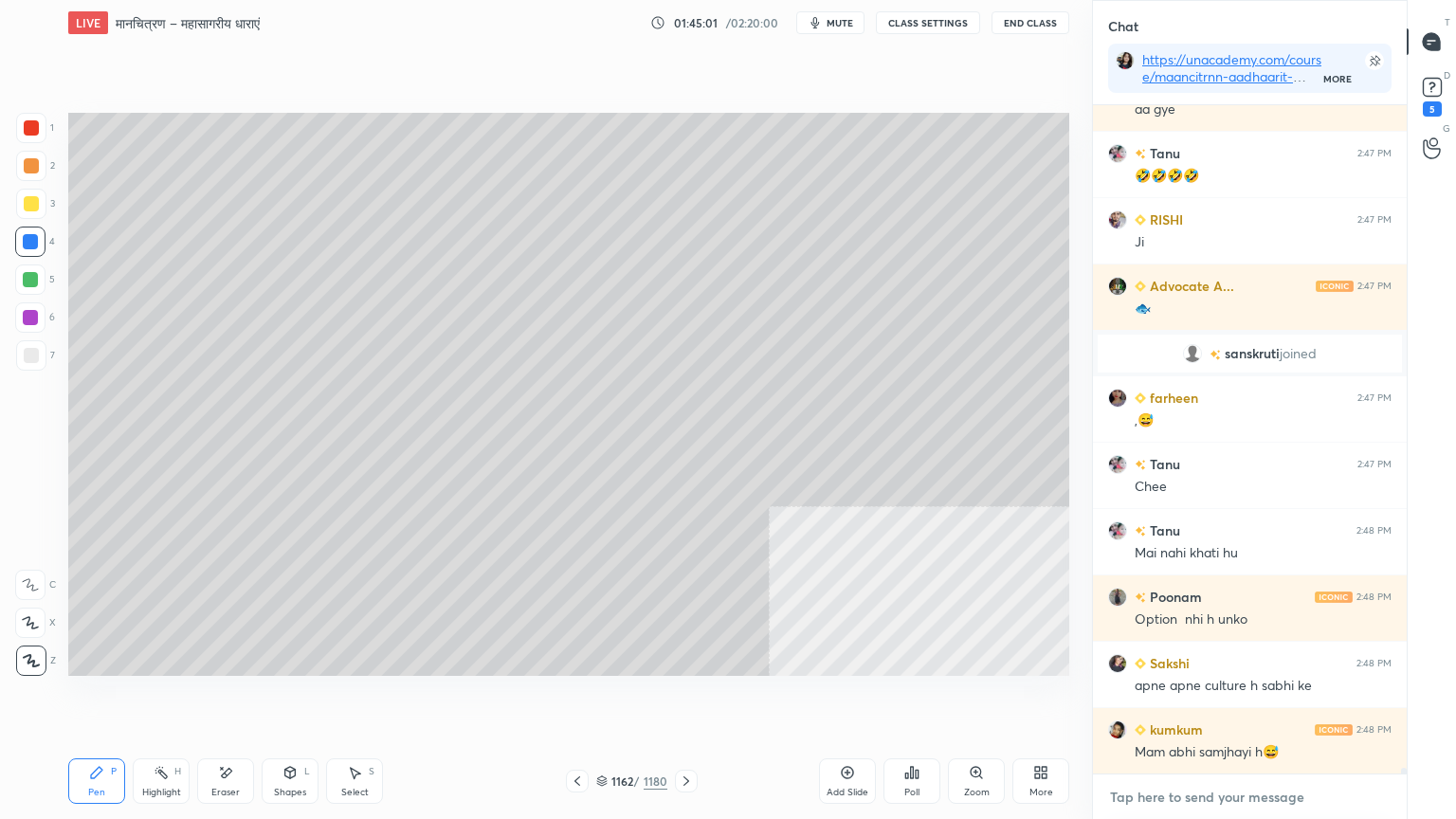 scroll, scrollTop: 72716, scrollLeft: 0, axis: vertical 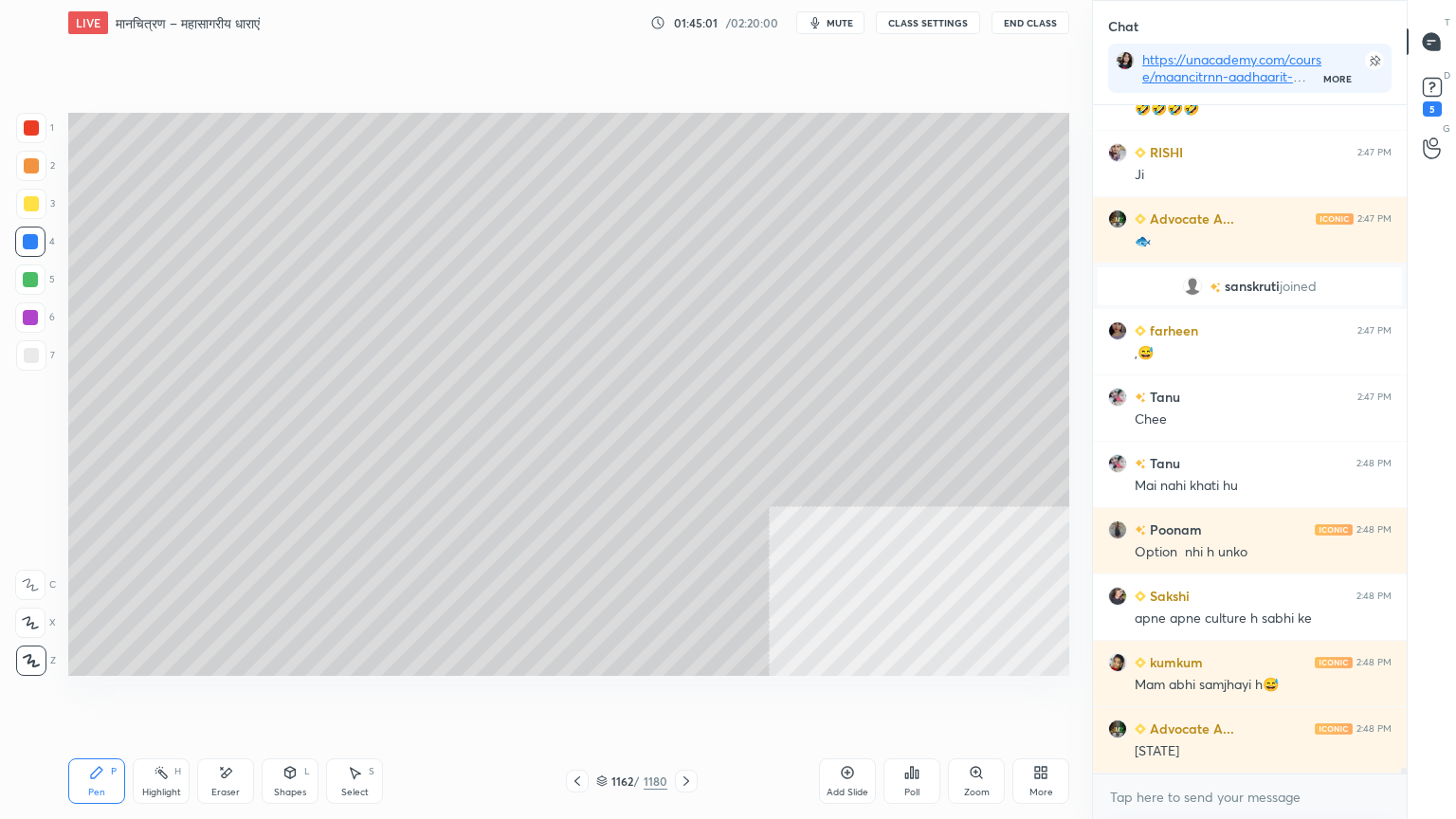 click on "x" at bounding box center [1249, 796] 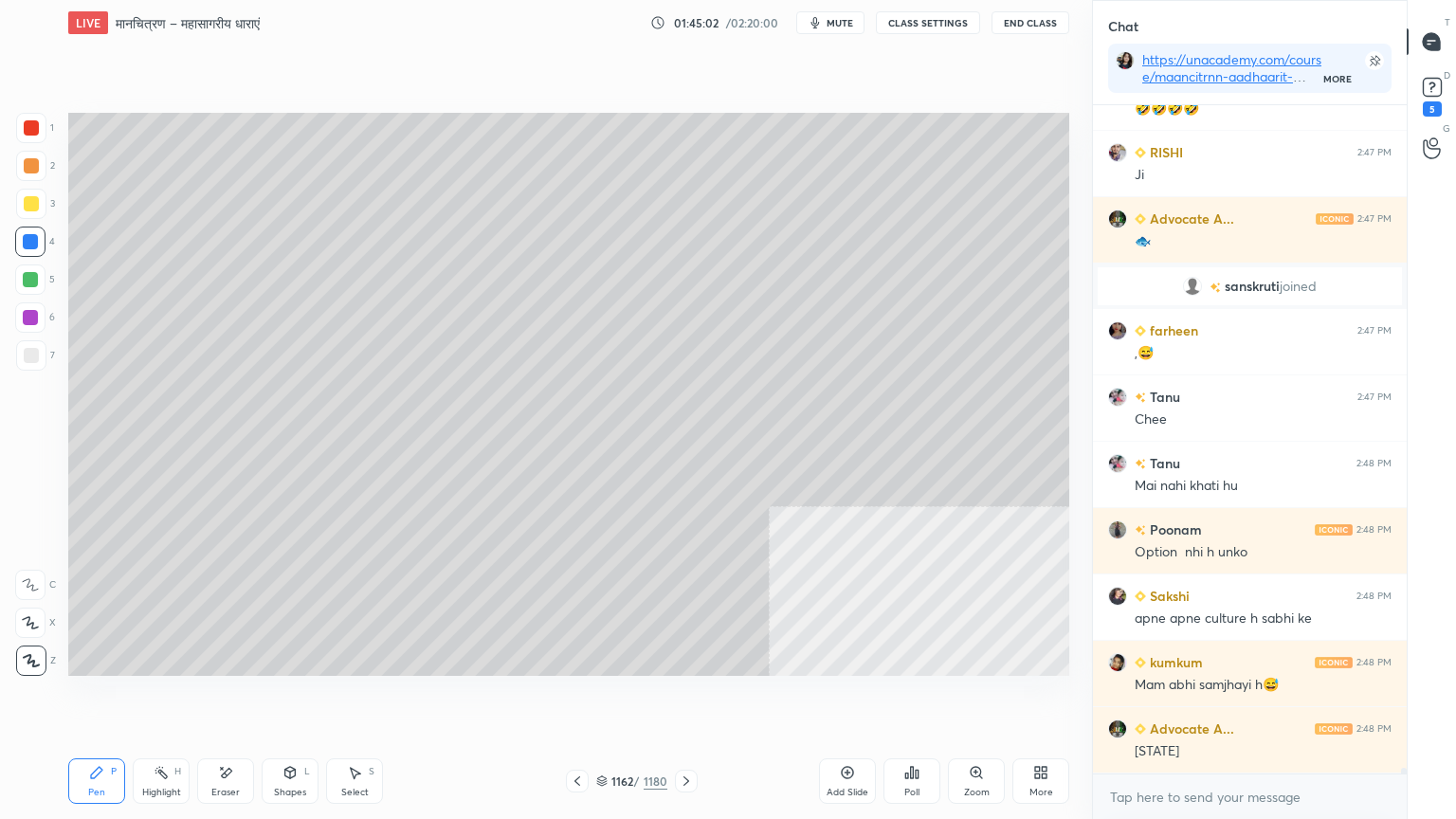 drag, startPoint x: 1228, startPoint y: 816, endPoint x: 1232, endPoint y: 804, distance: 12.649111 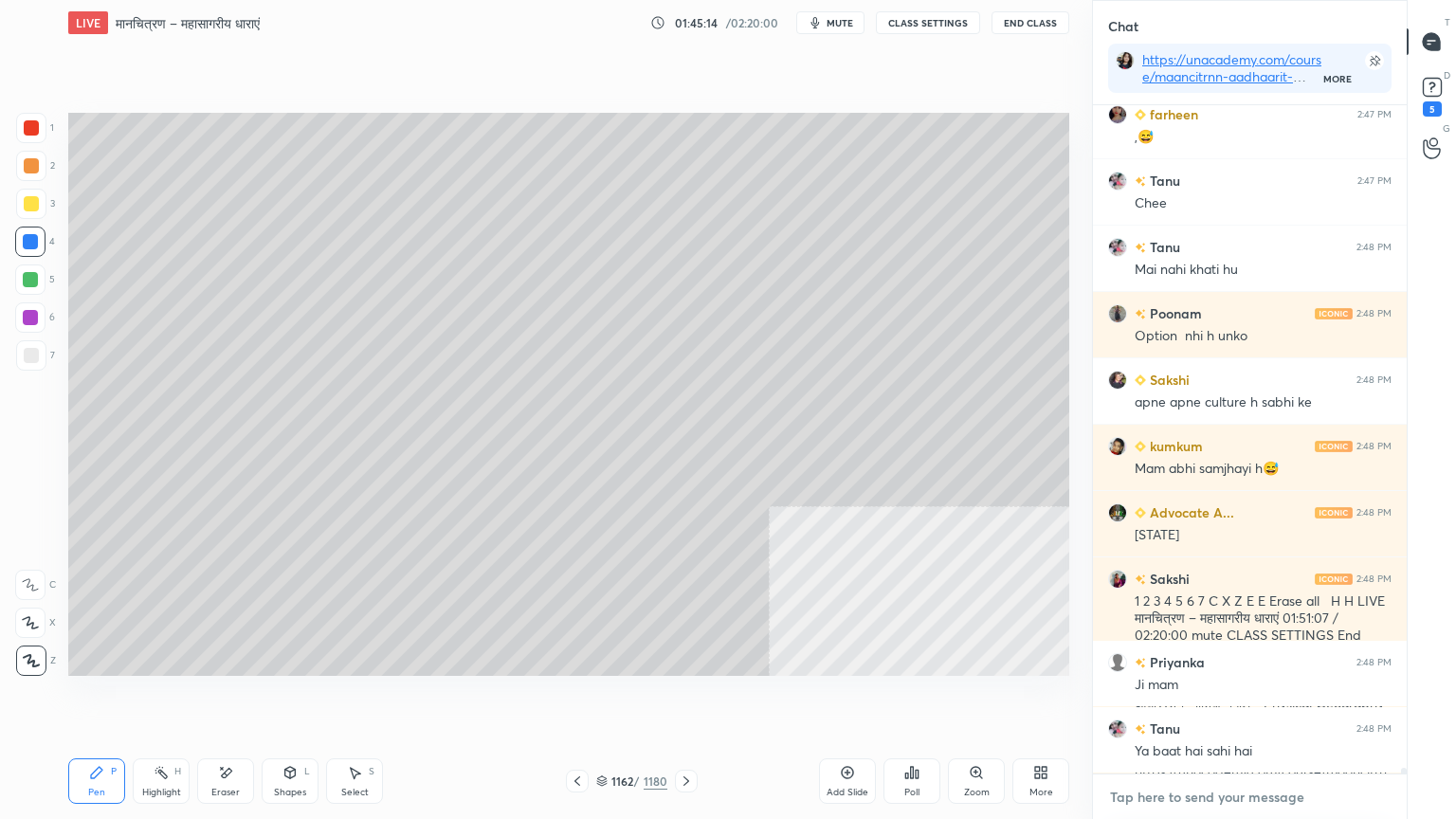 scroll, scrollTop: 72997, scrollLeft: 0, axis: vertical 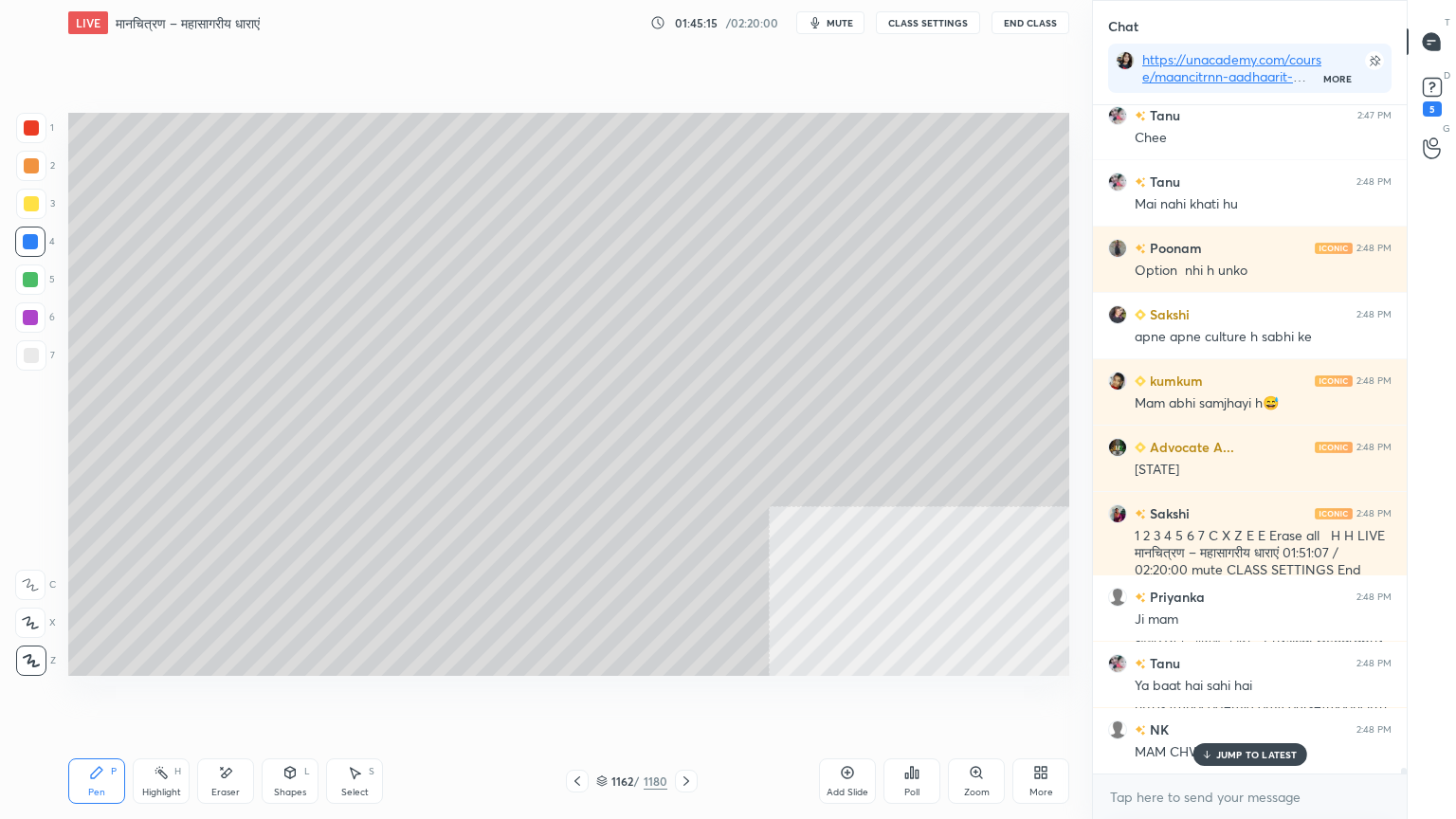 click at bounding box center [30, 242] 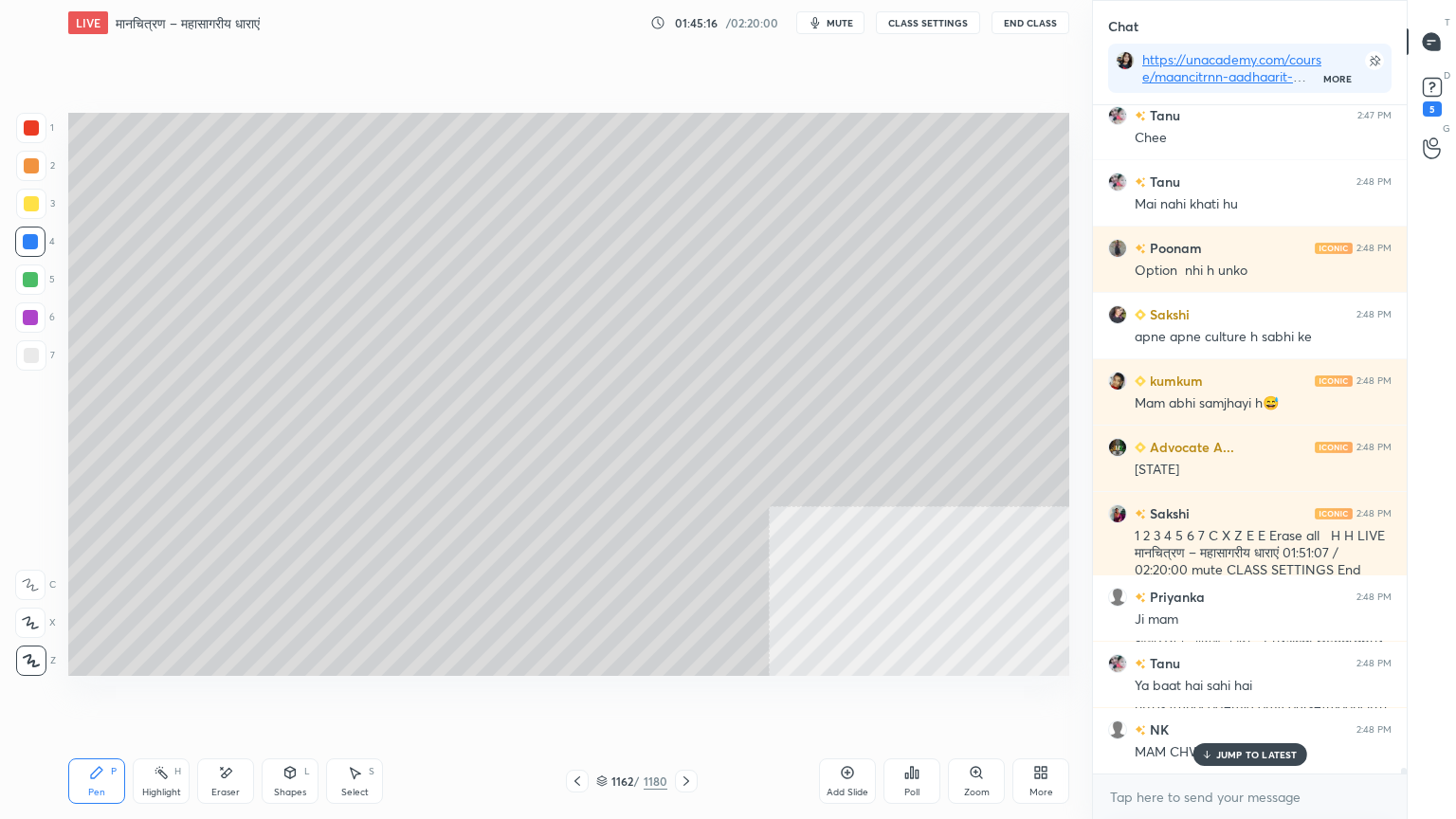 drag, startPoint x: 1250, startPoint y: 755, endPoint x: 1247, endPoint y: 776, distance: 21.213203 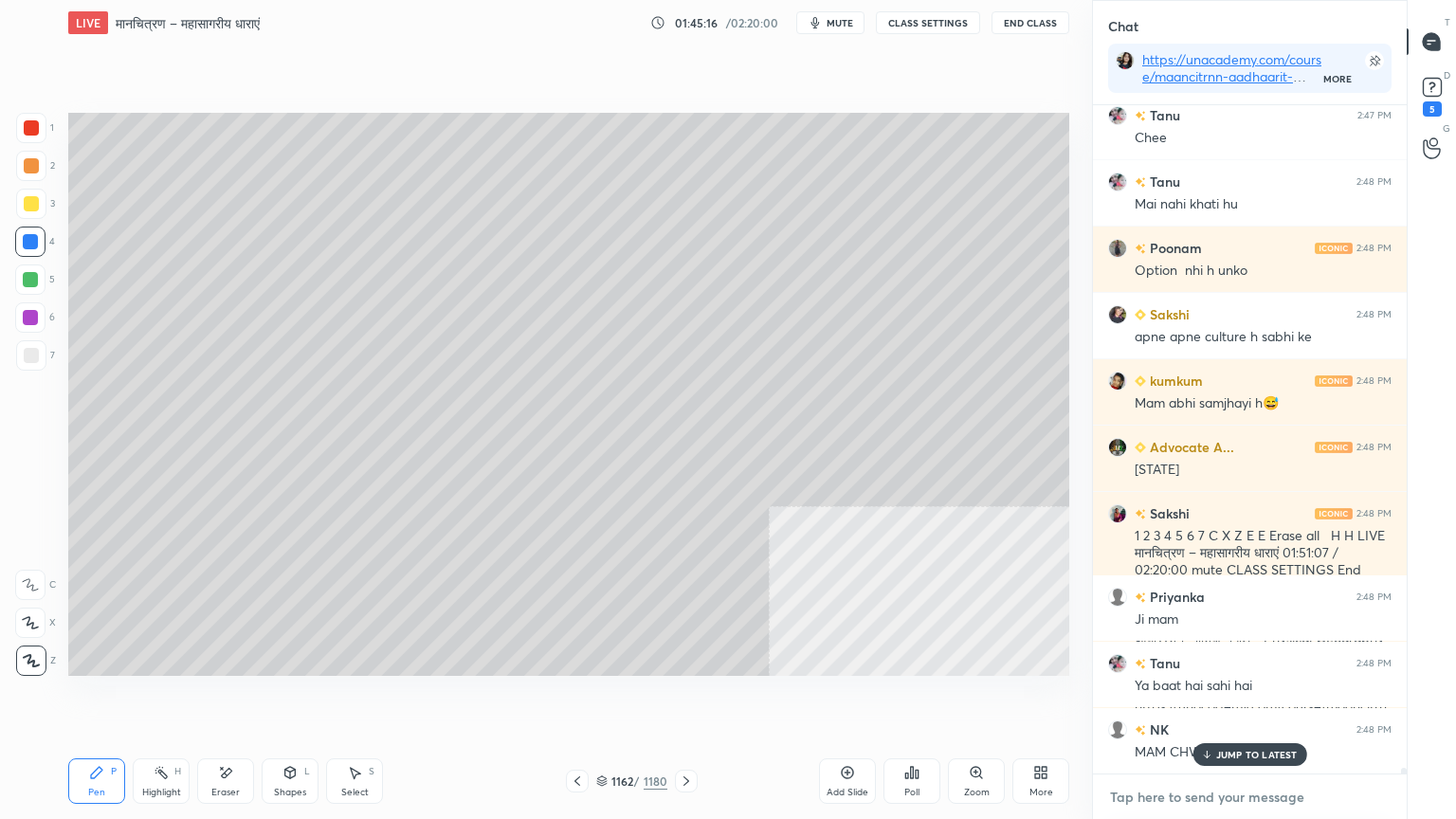 click at bounding box center (1249, 797) 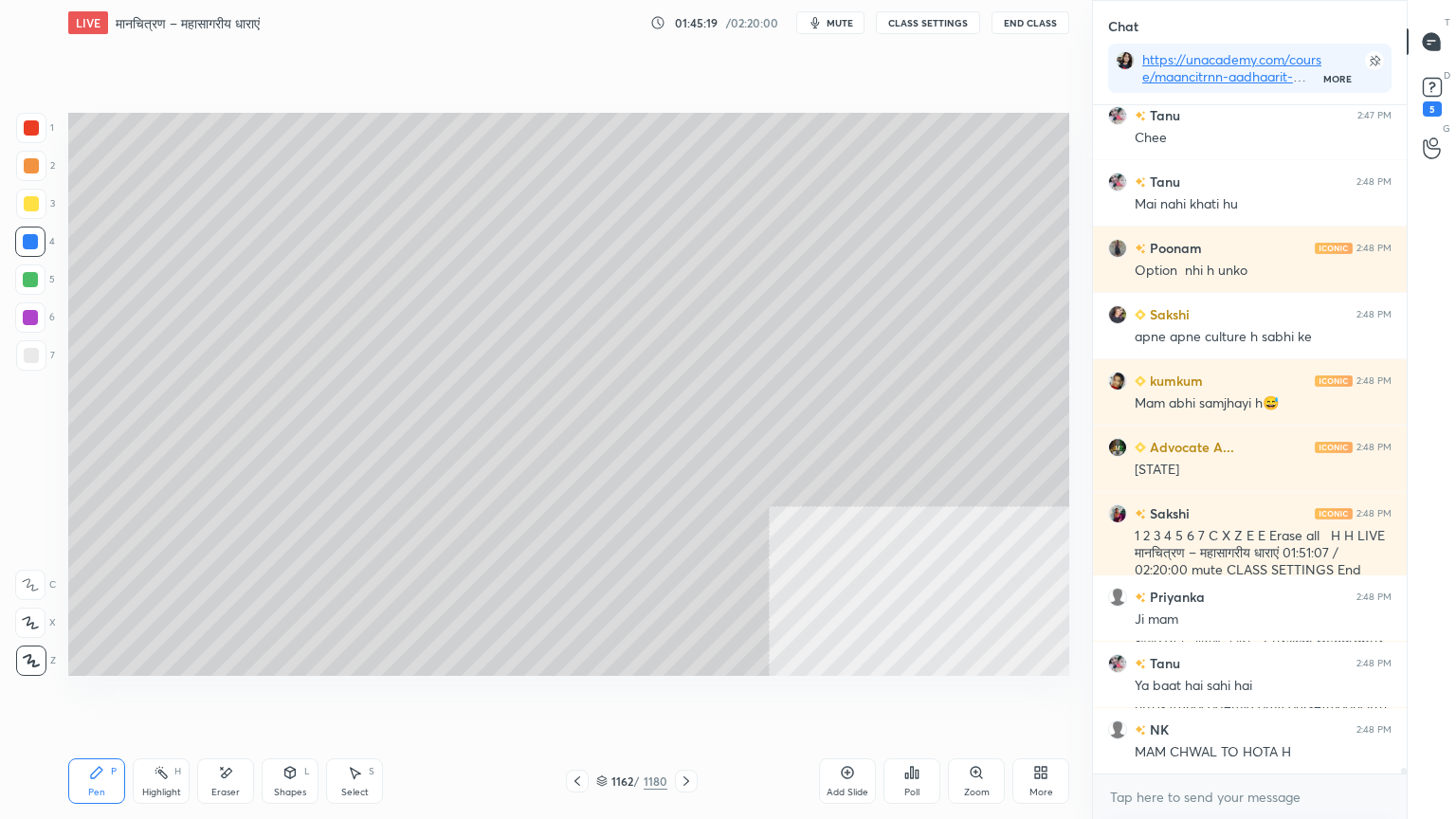 click on "Setting up your live class Poll for   secs No correct answer Start poll" at bounding box center (569, 394) 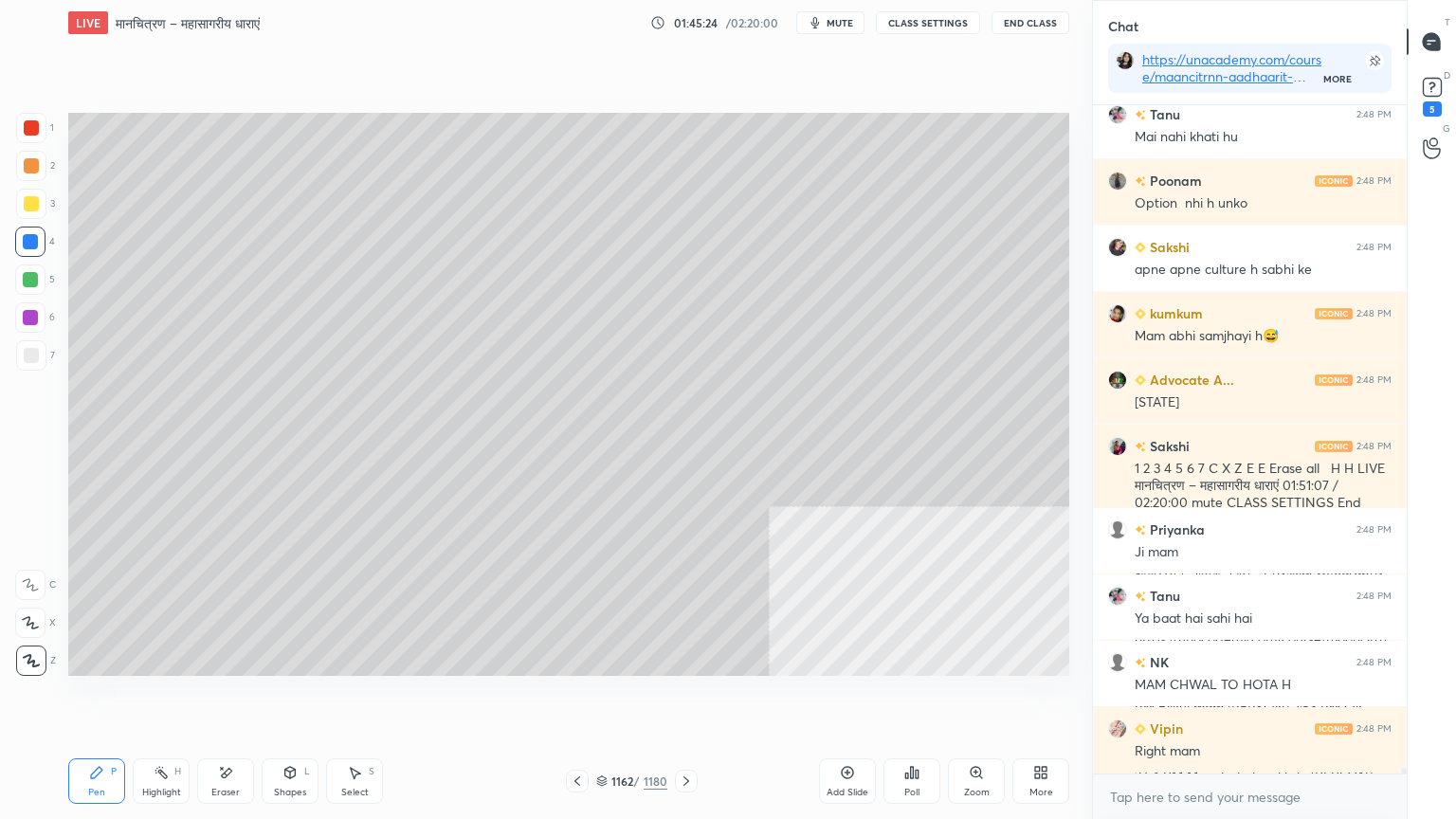 scroll, scrollTop: 73130, scrollLeft: 0, axis: vertical 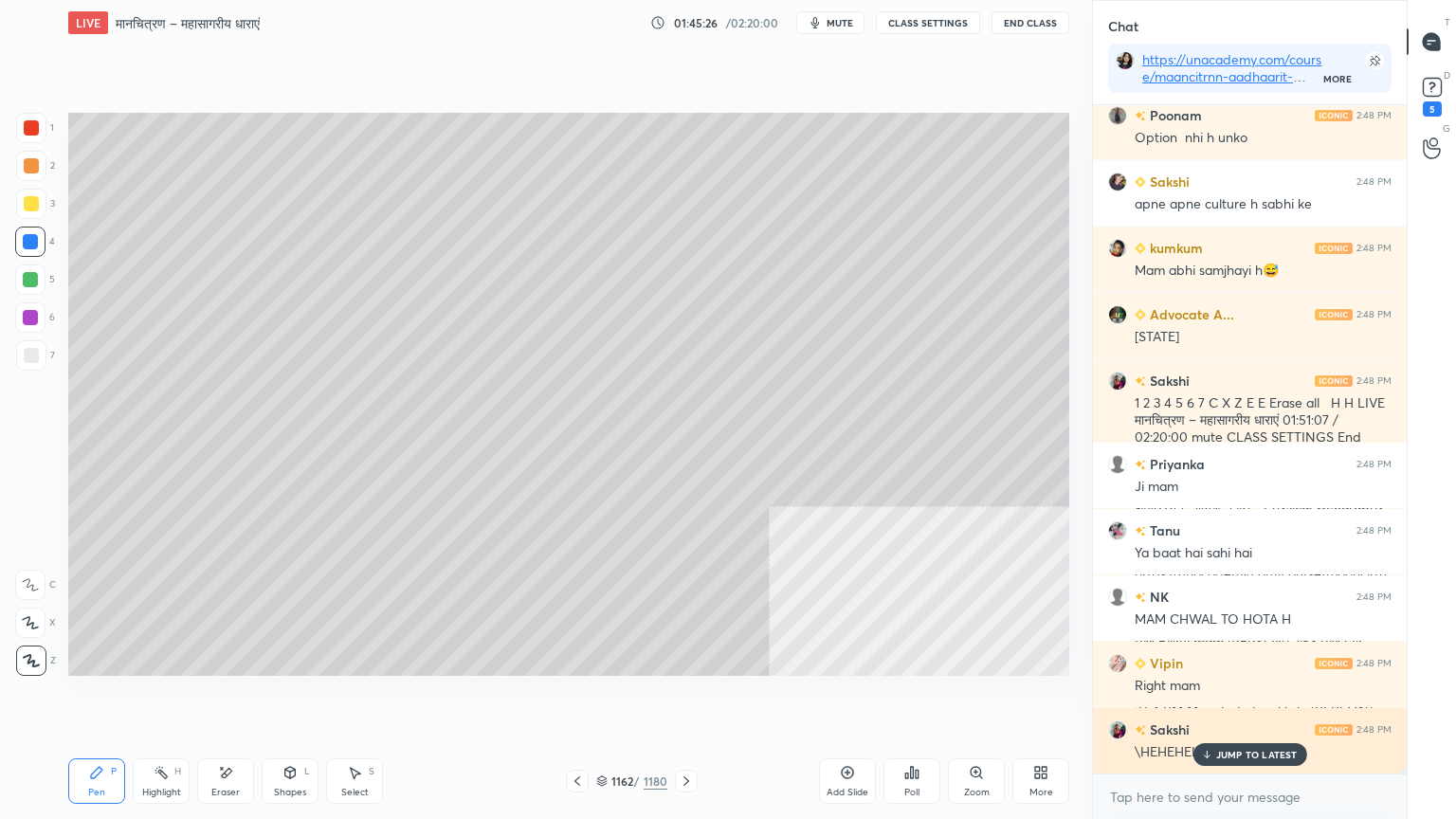 click on "JUMP TO LATEST" at bounding box center (1257, 755) 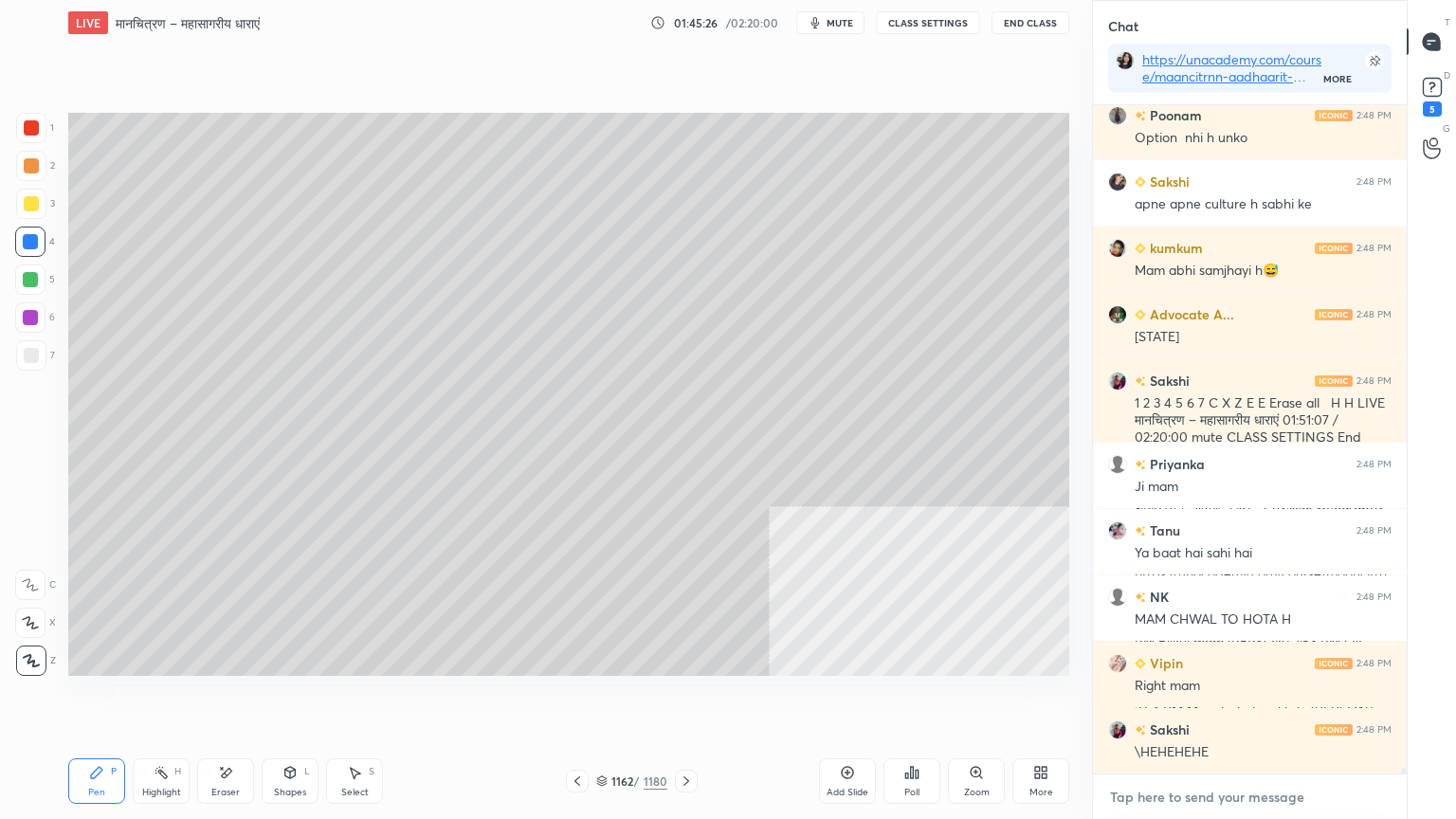 click at bounding box center [1249, 797] 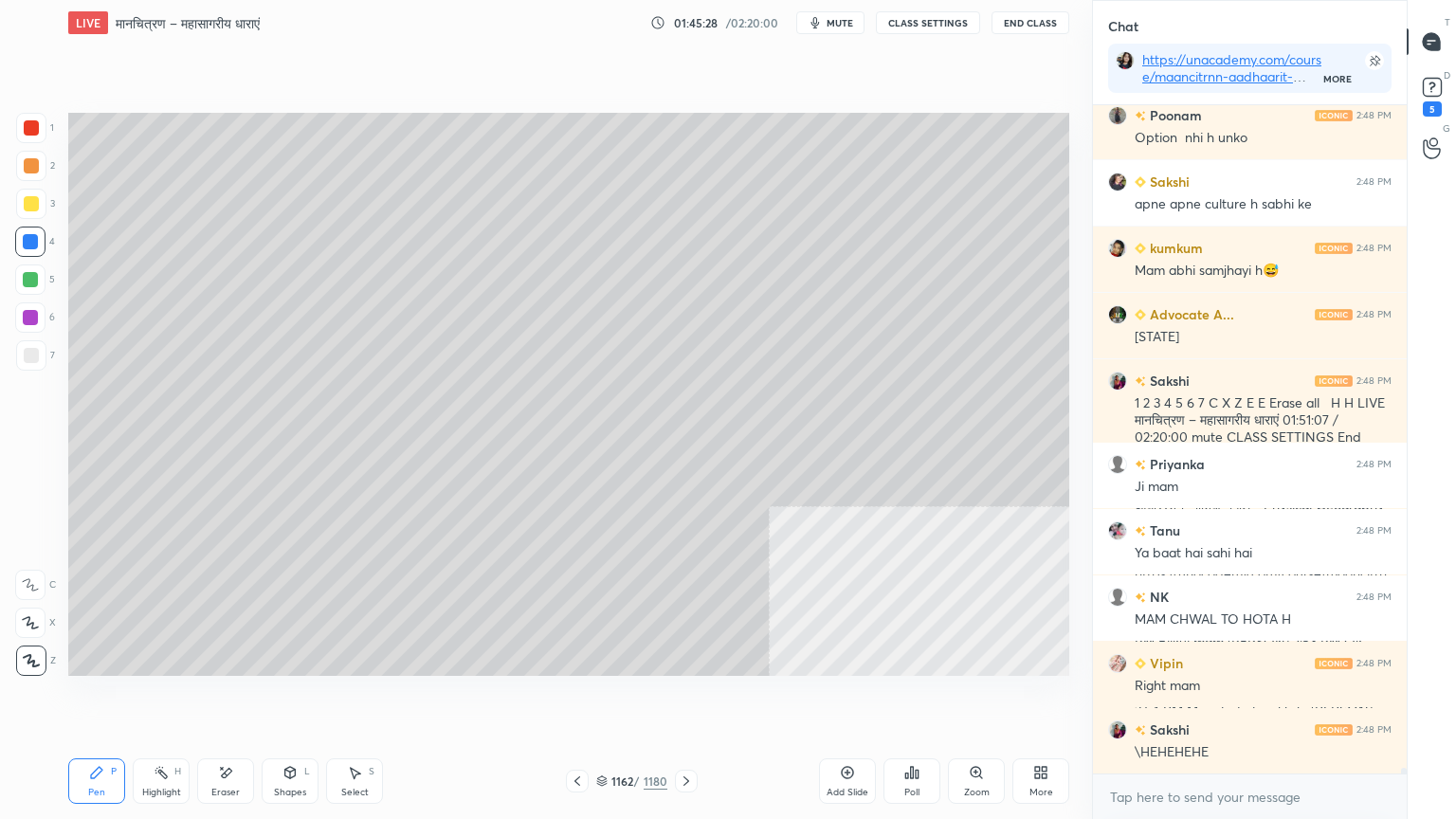 click on "Setting up your live class Poll for   secs No correct answer Start poll" at bounding box center [569, 394] 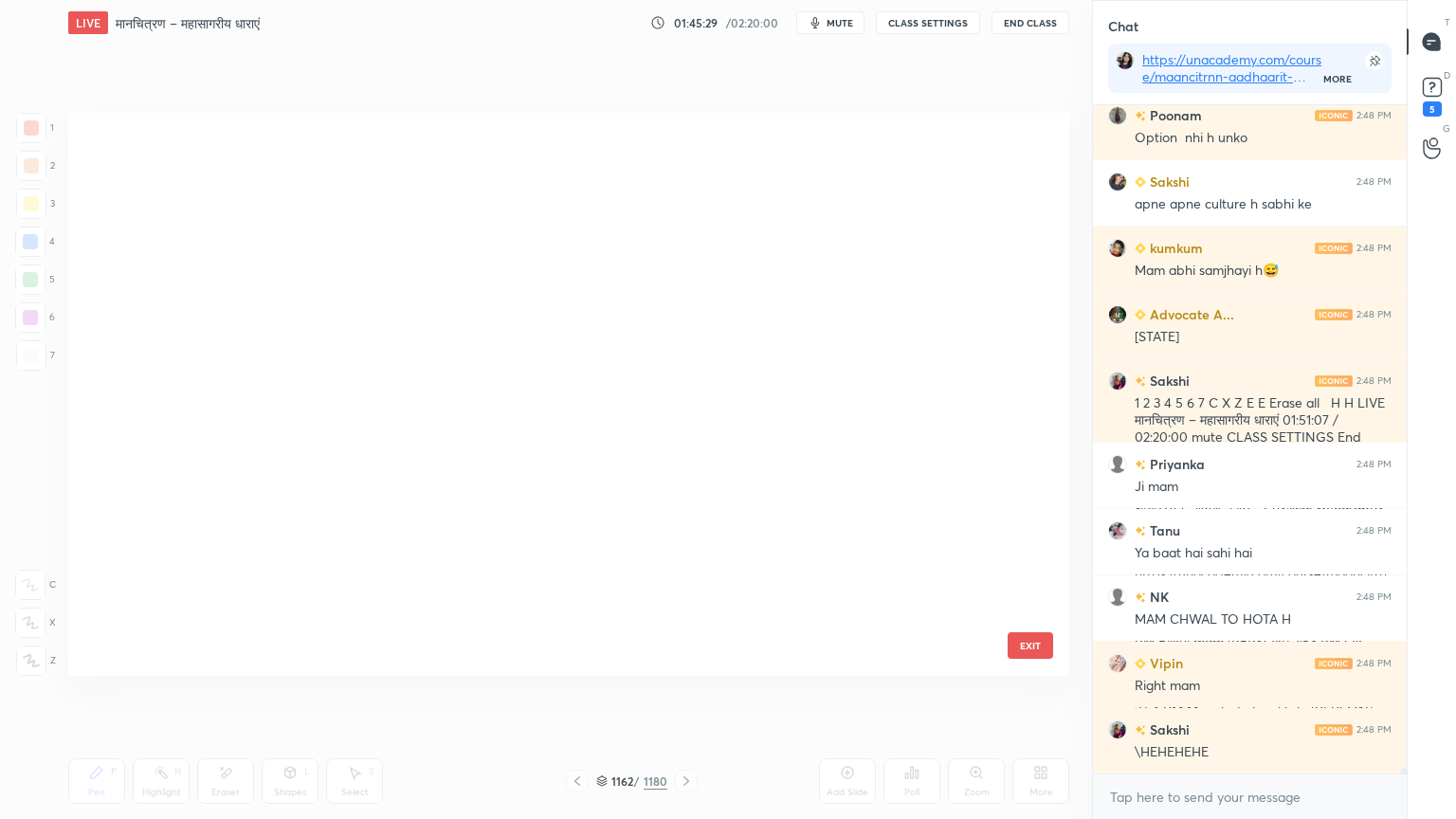 scroll, scrollTop: 73247, scrollLeft: 0, axis: vertical 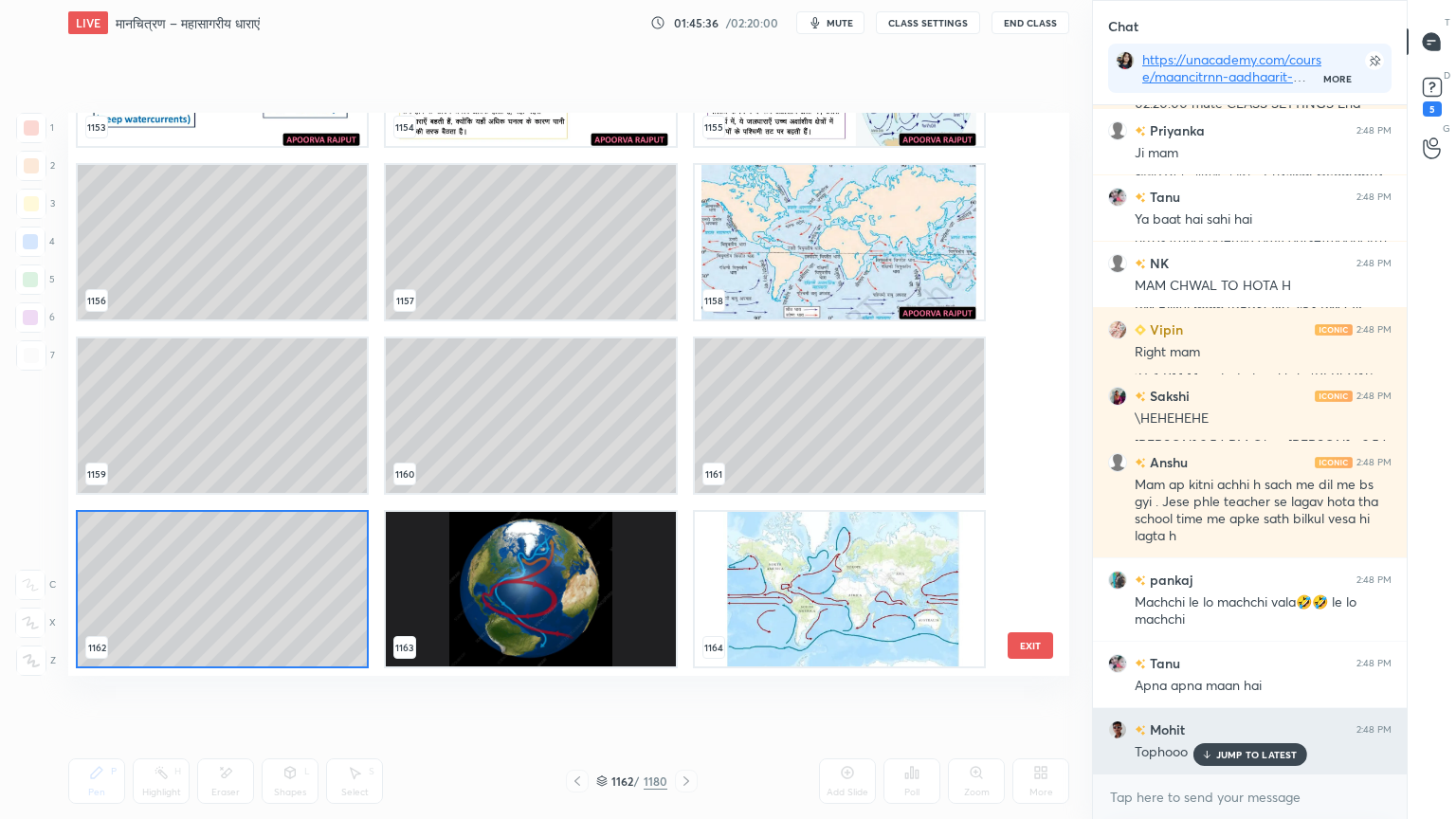 click on "JUMP TO LATEST" at bounding box center (1257, 755) 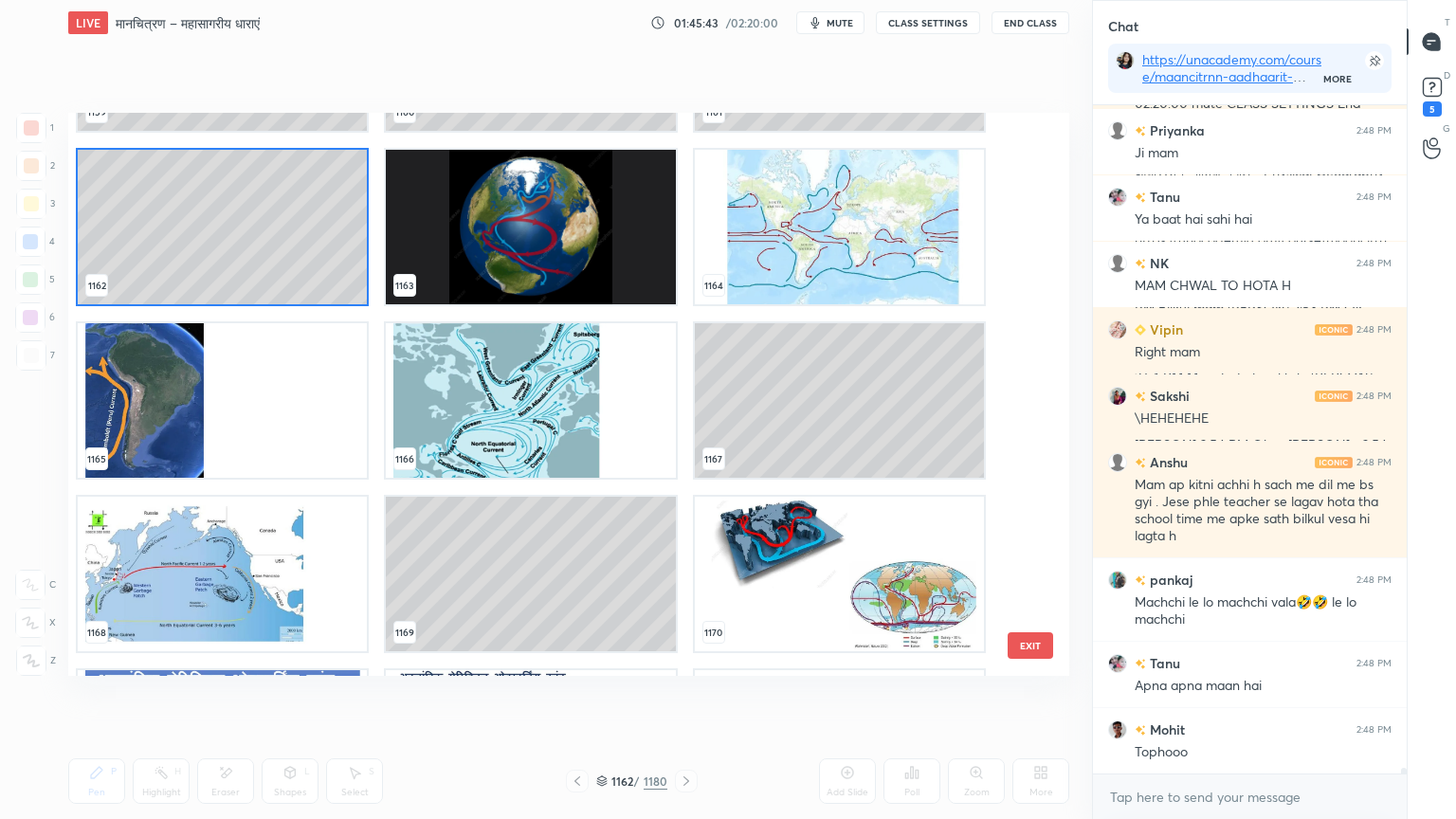 scroll, scrollTop: 67219, scrollLeft: 0, axis: vertical 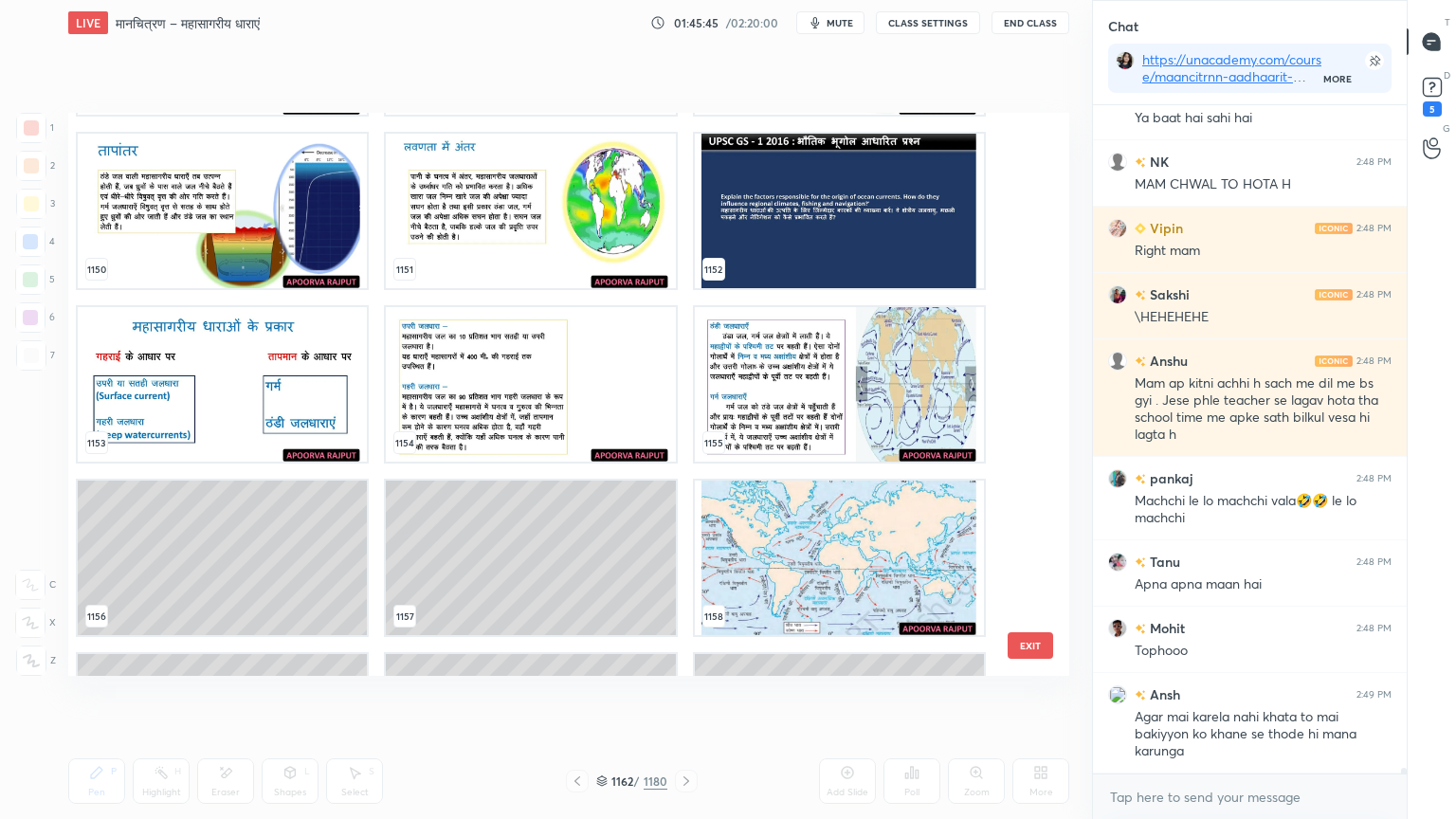 click at bounding box center (839, 557) 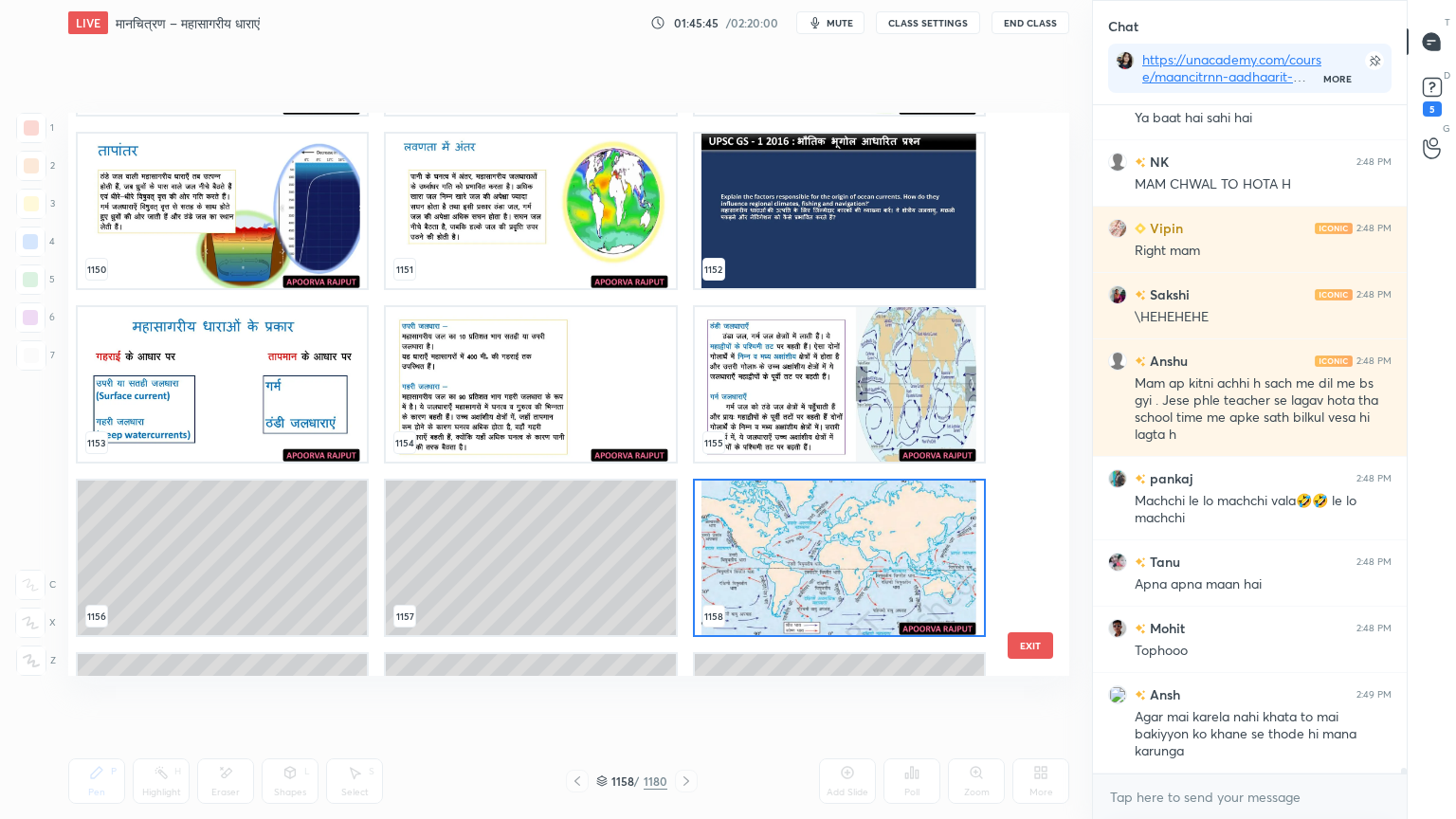 click at bounding box center [839, 557] 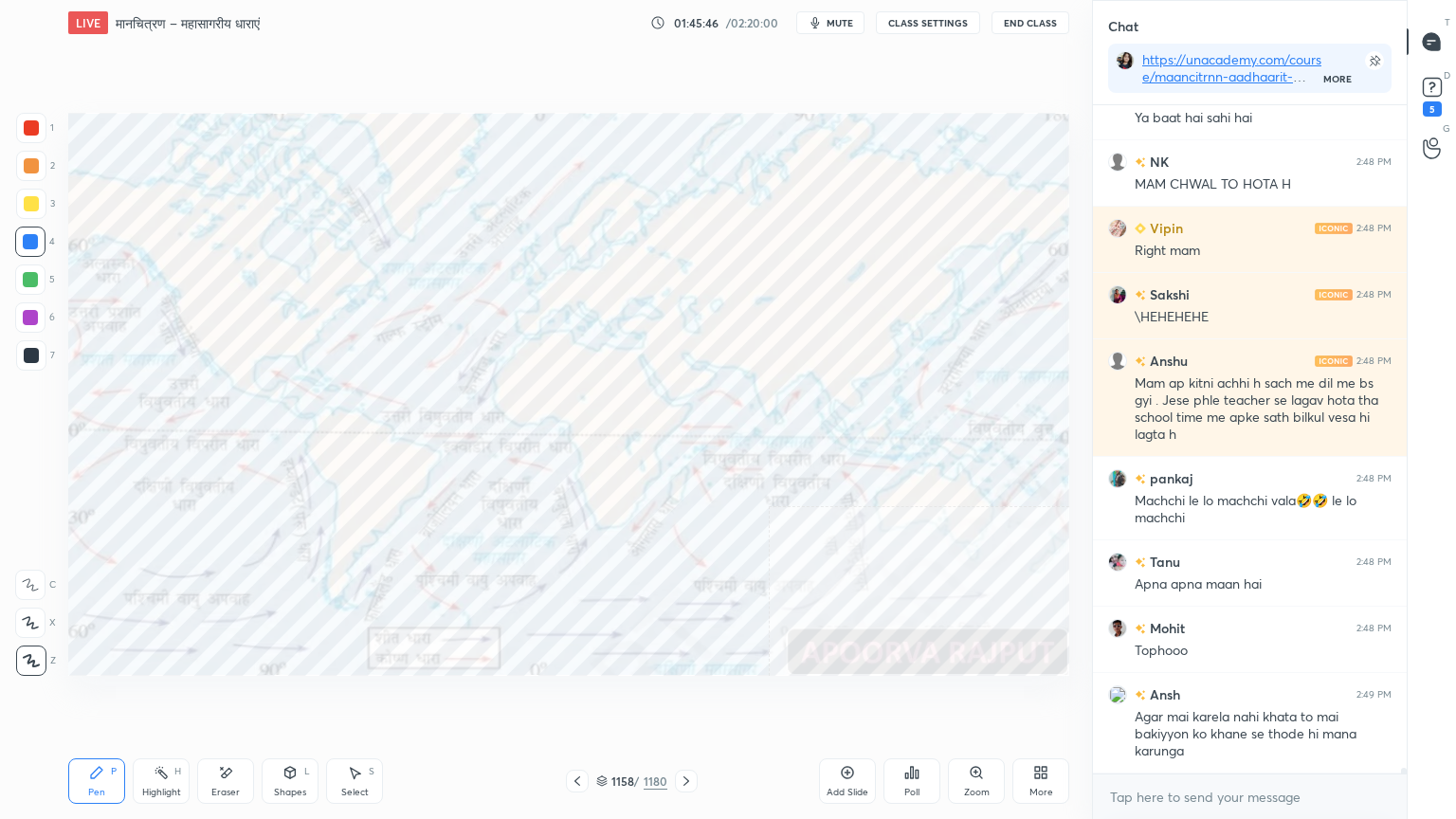 scroll, scrollTop: 73610, scrollLeft: 0, axis: vertical 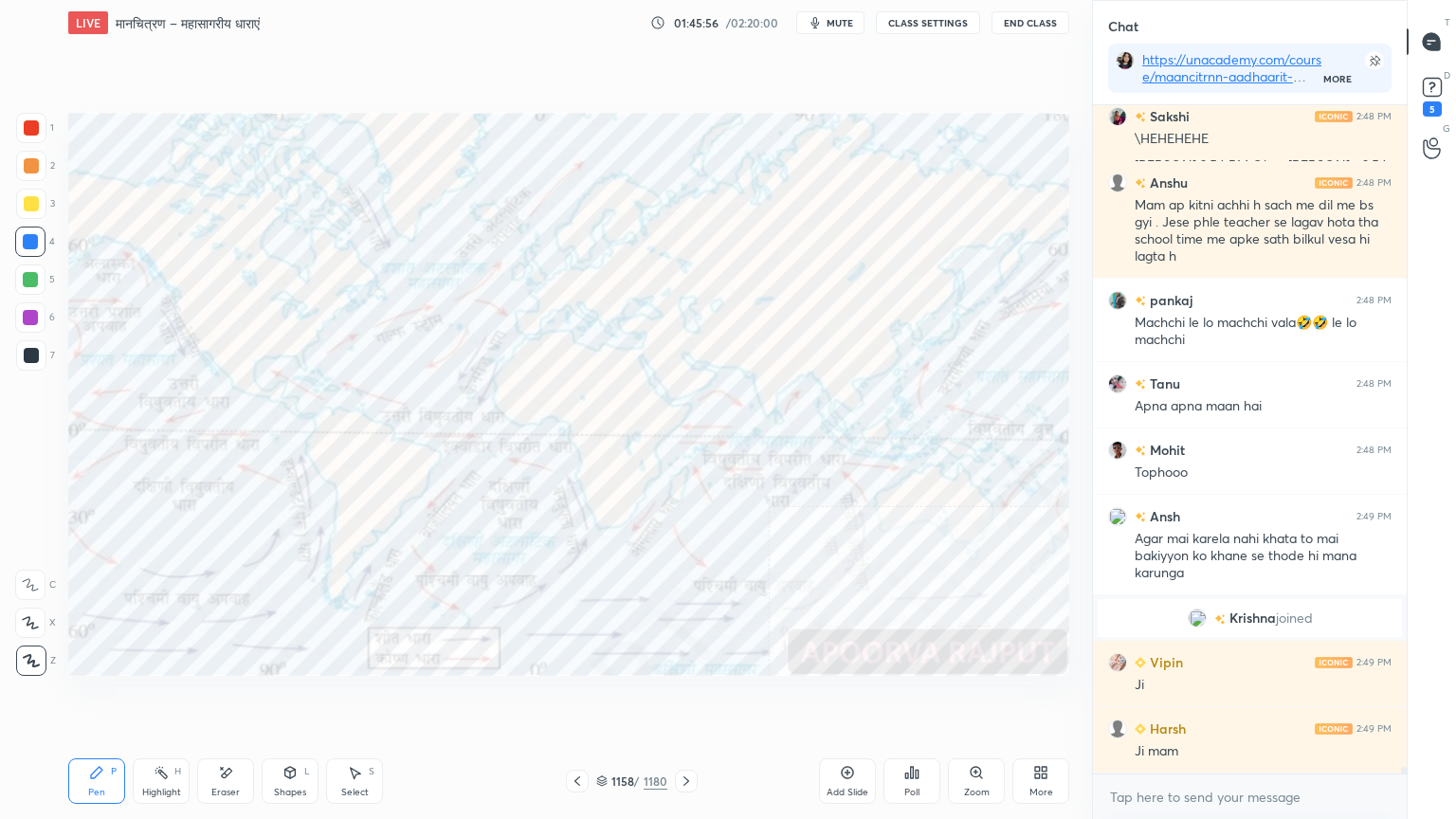 click 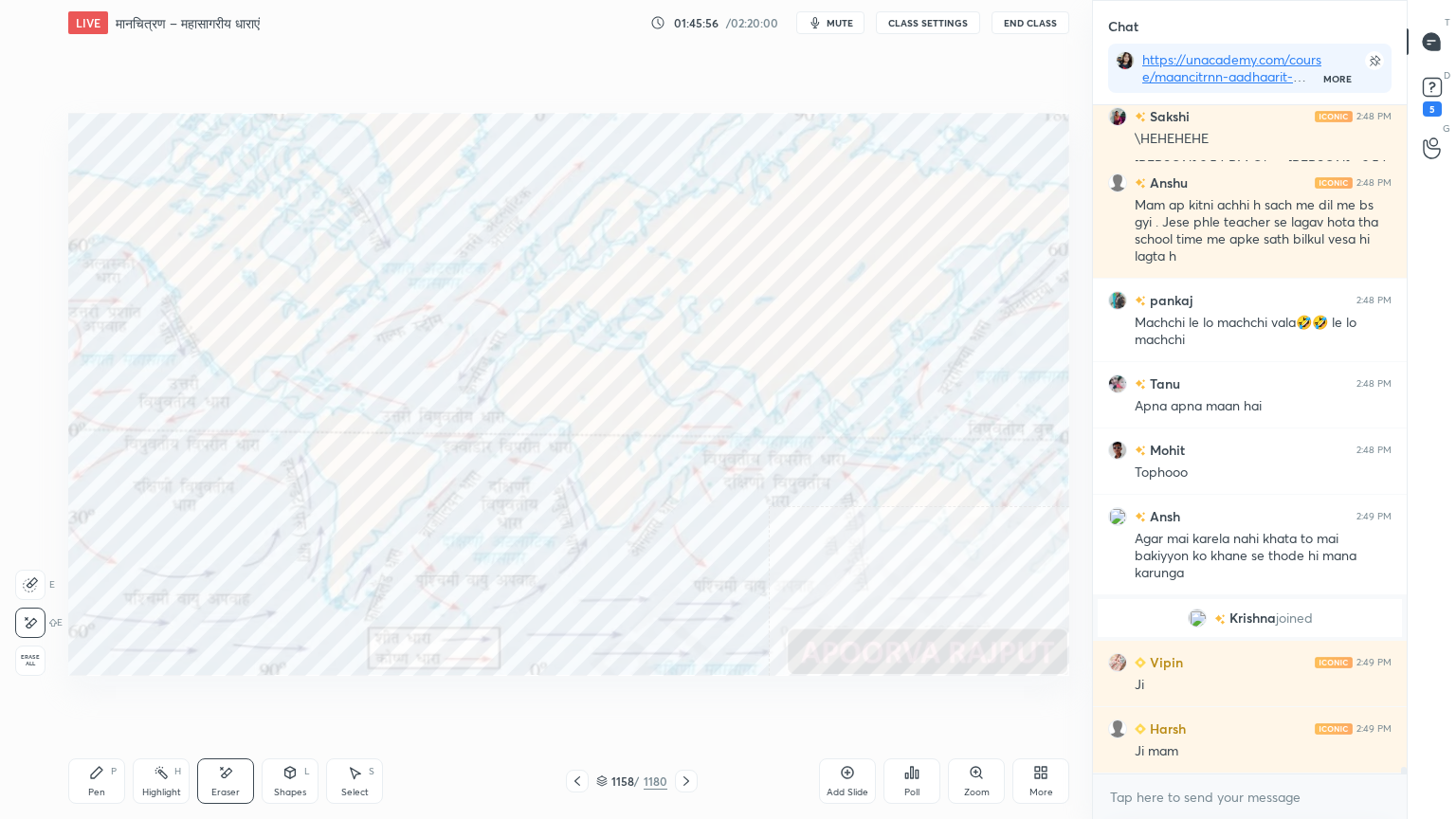 scroll, scrollTop: 70514, scrollLeft: 0, axis: vertical 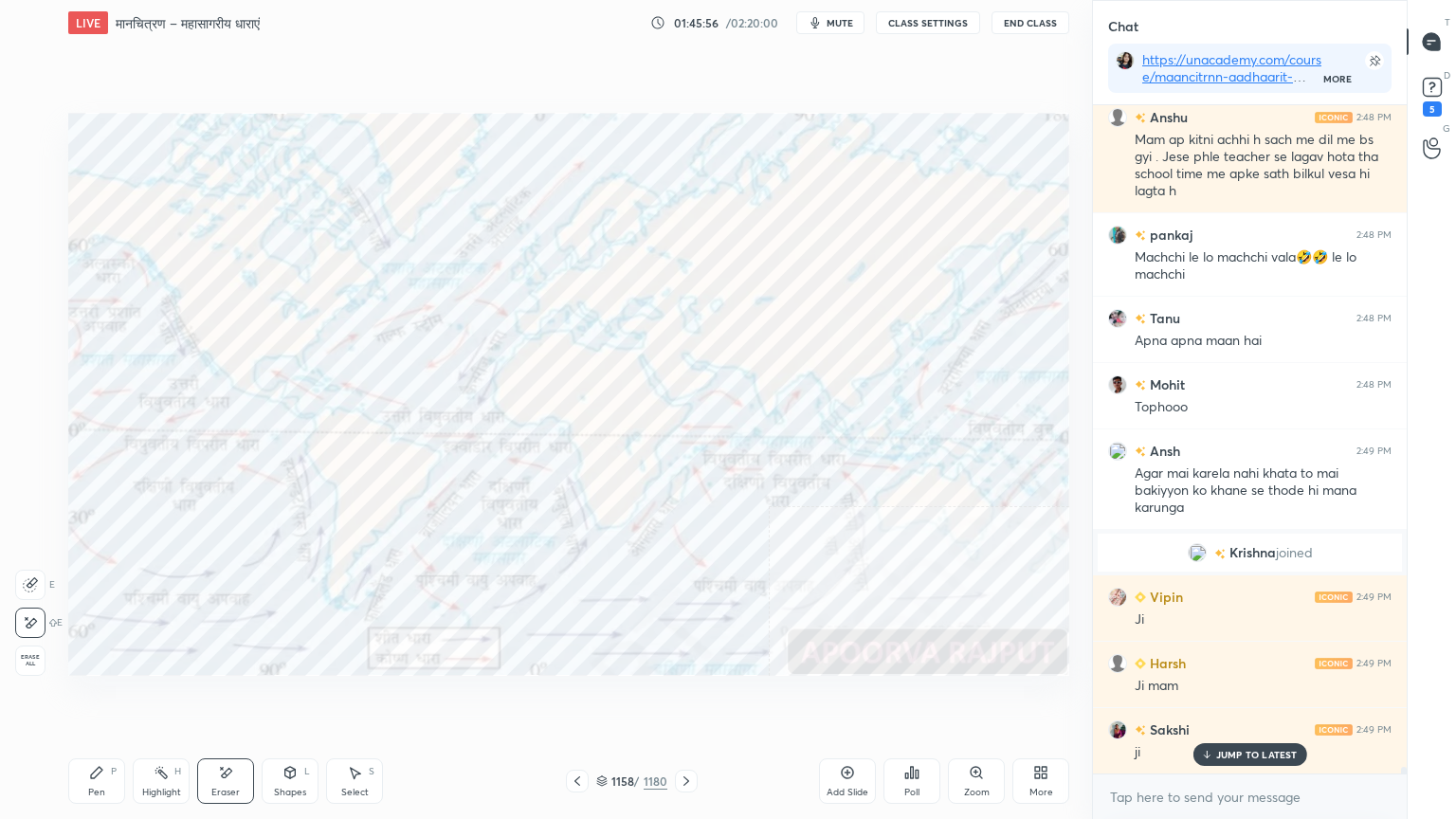 click on "Erase all" at bounding box center (30, 661) 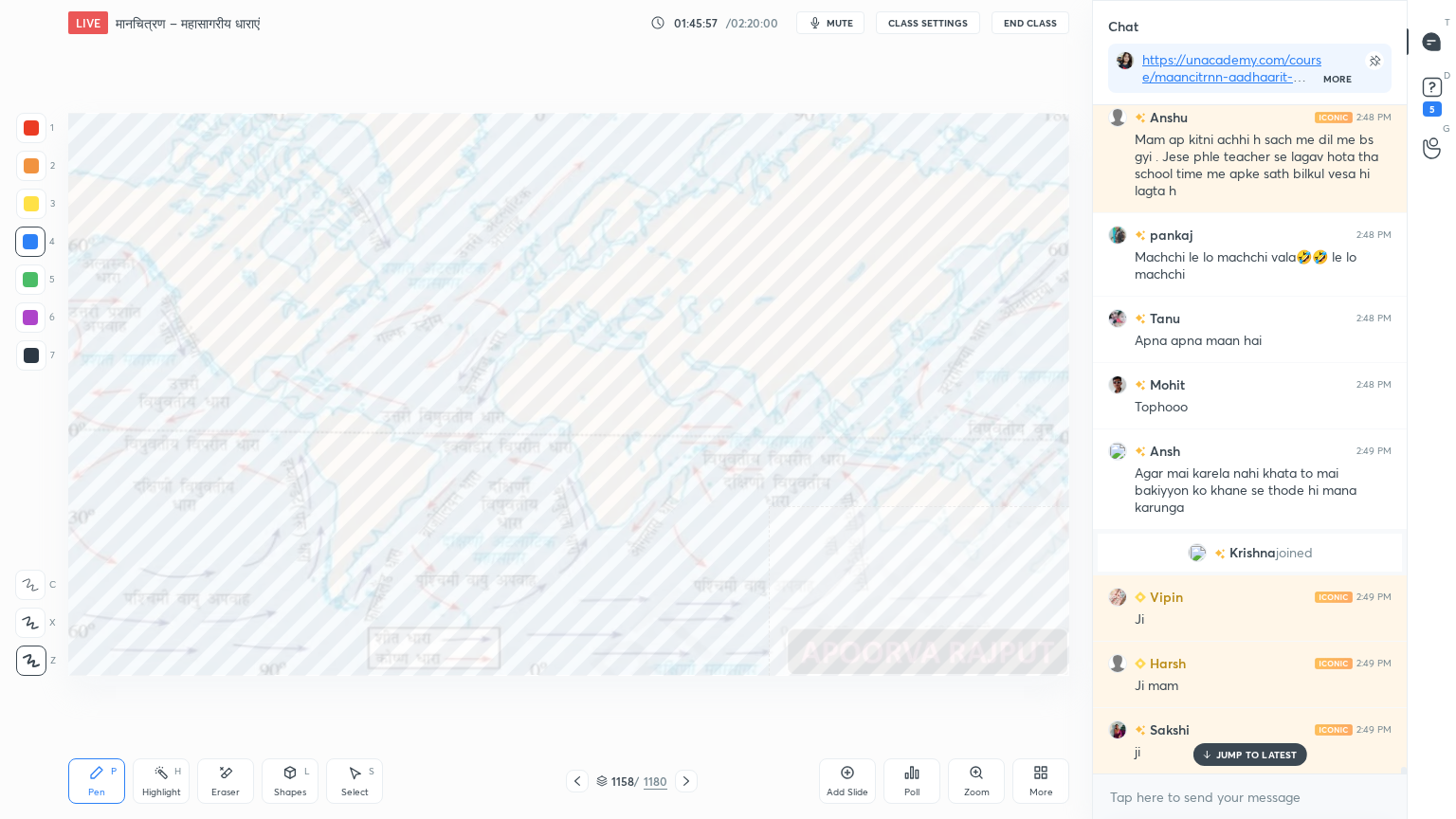 click on "1 2 3 4 5 6 7 C X Z E E Erase all   H H" at bounding box center [30, 394] 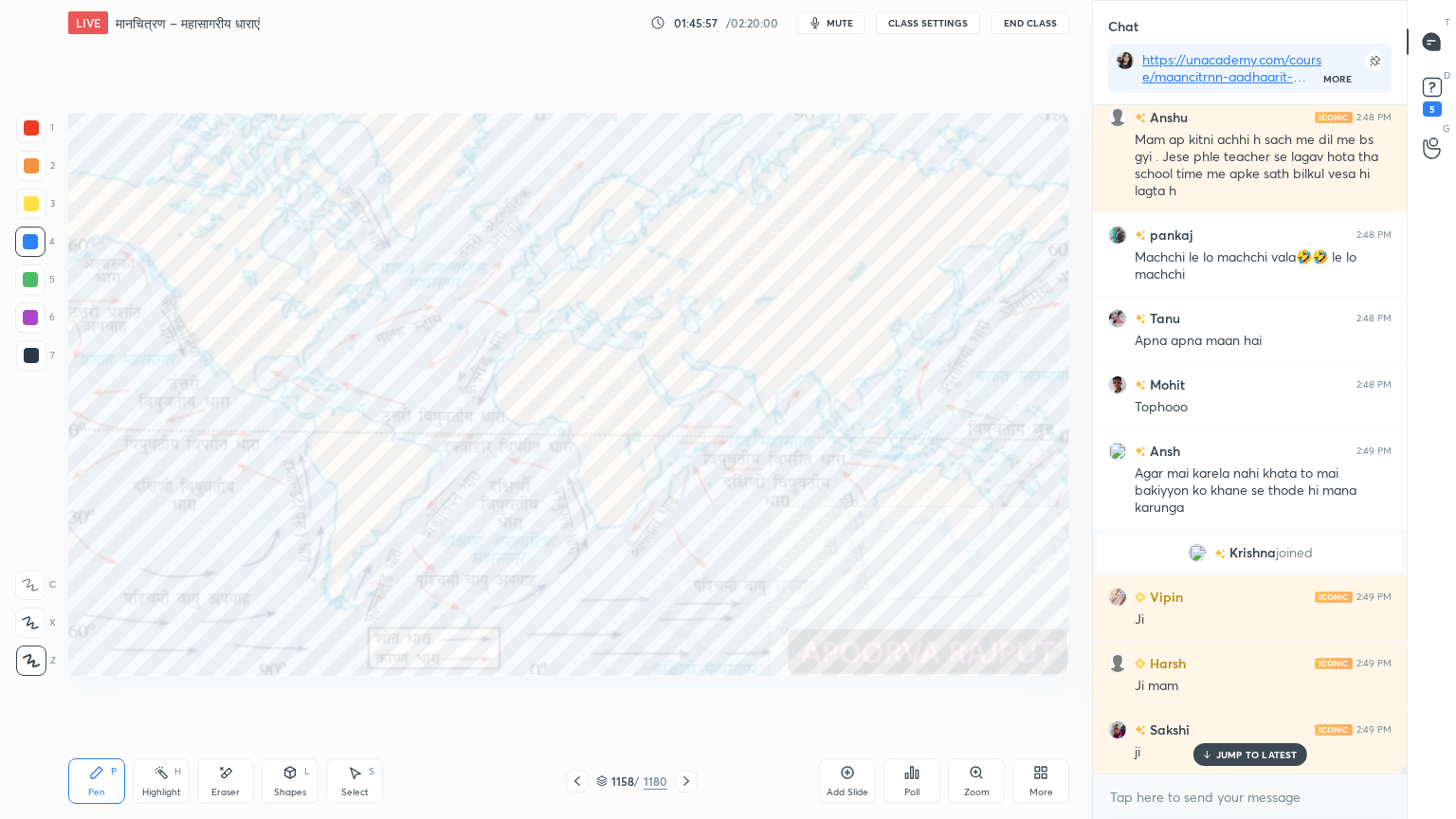 scroll, scrollTop: 70581, scrollLeft: 0, axis: vertical 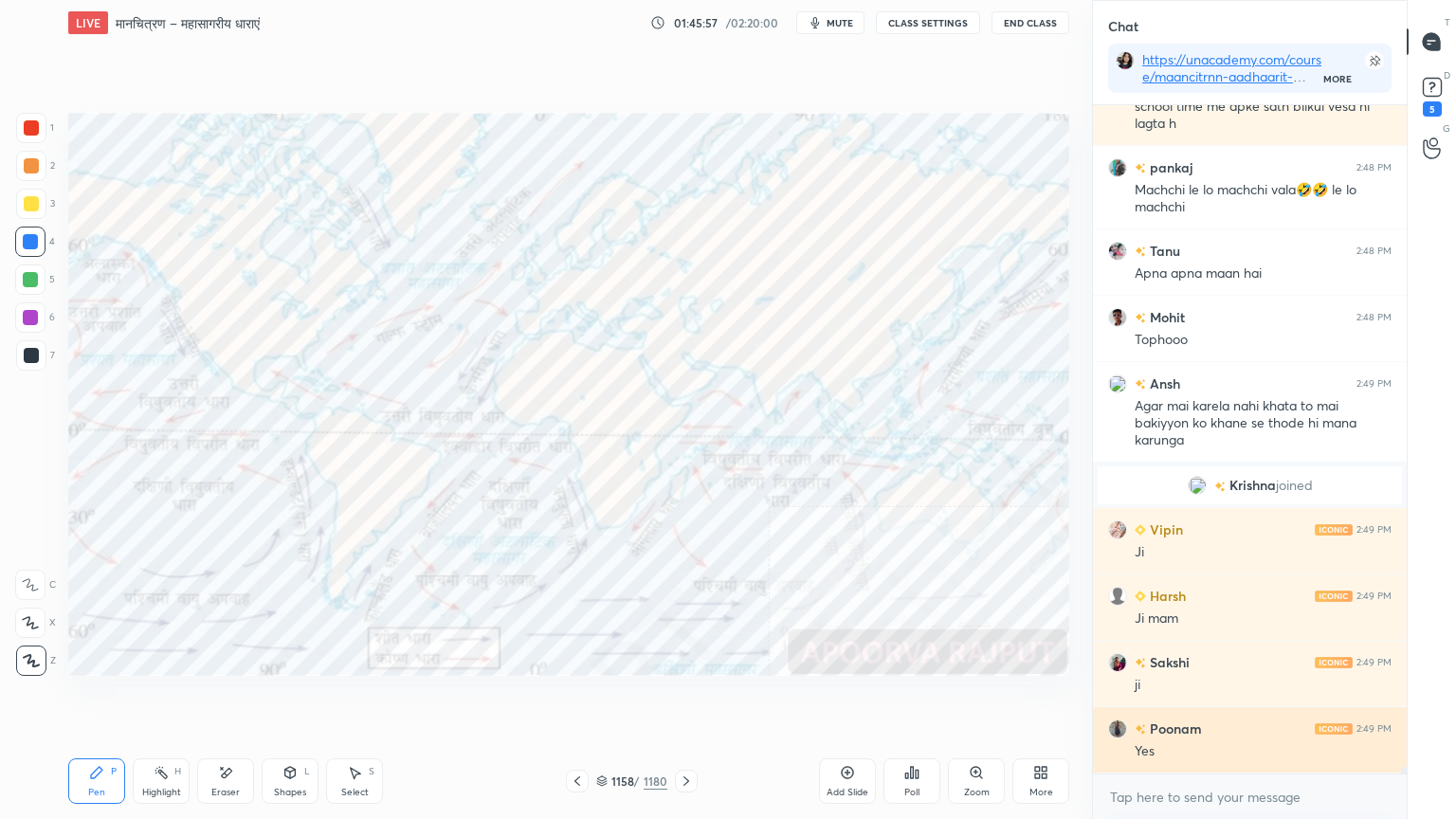 click on "[PERSON] 2:49 PM Yes" at bounding box center [1249, 739] 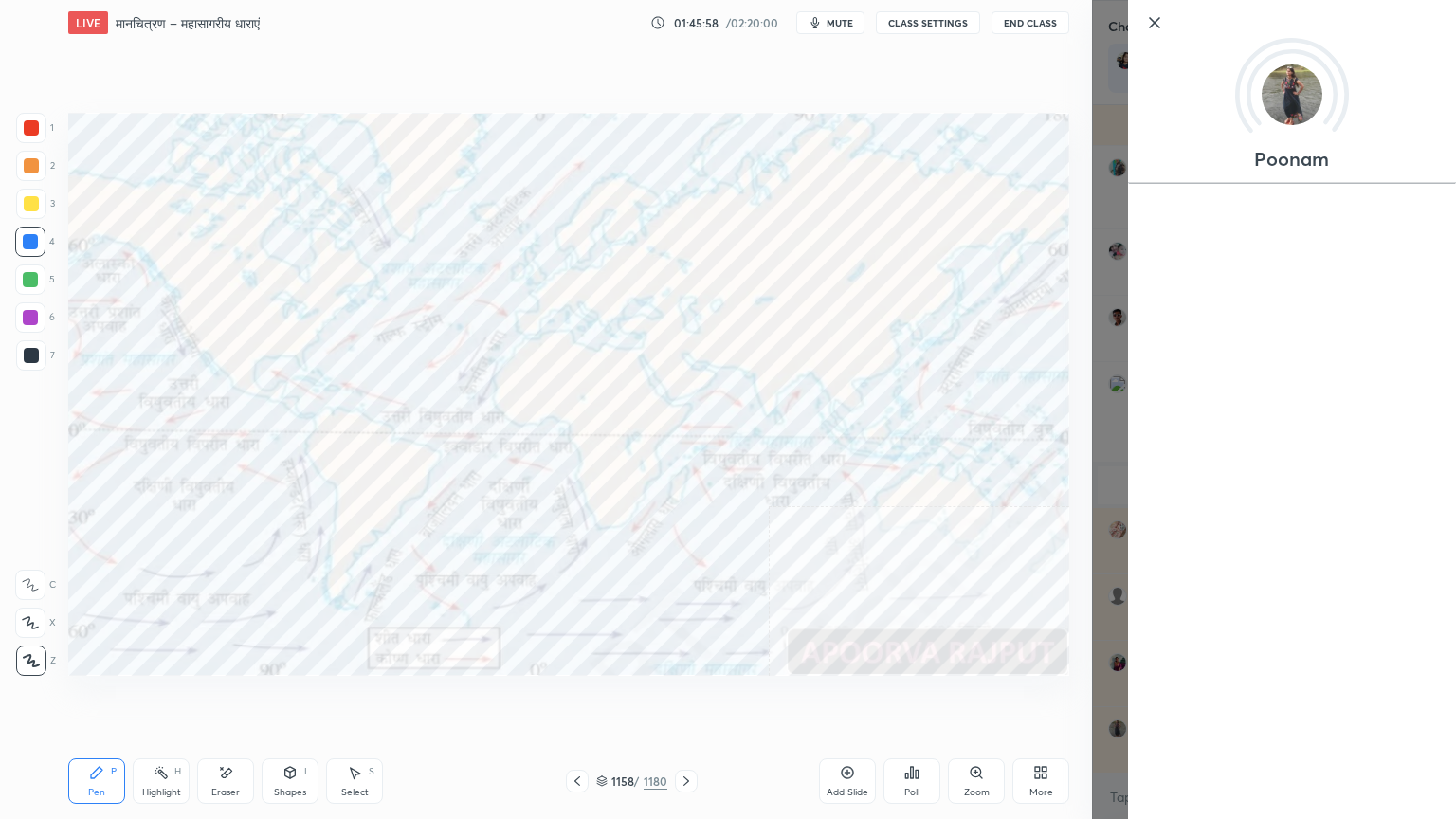 scroll, scrollTop: 70646, scrollLeft: 0, axis: vertical 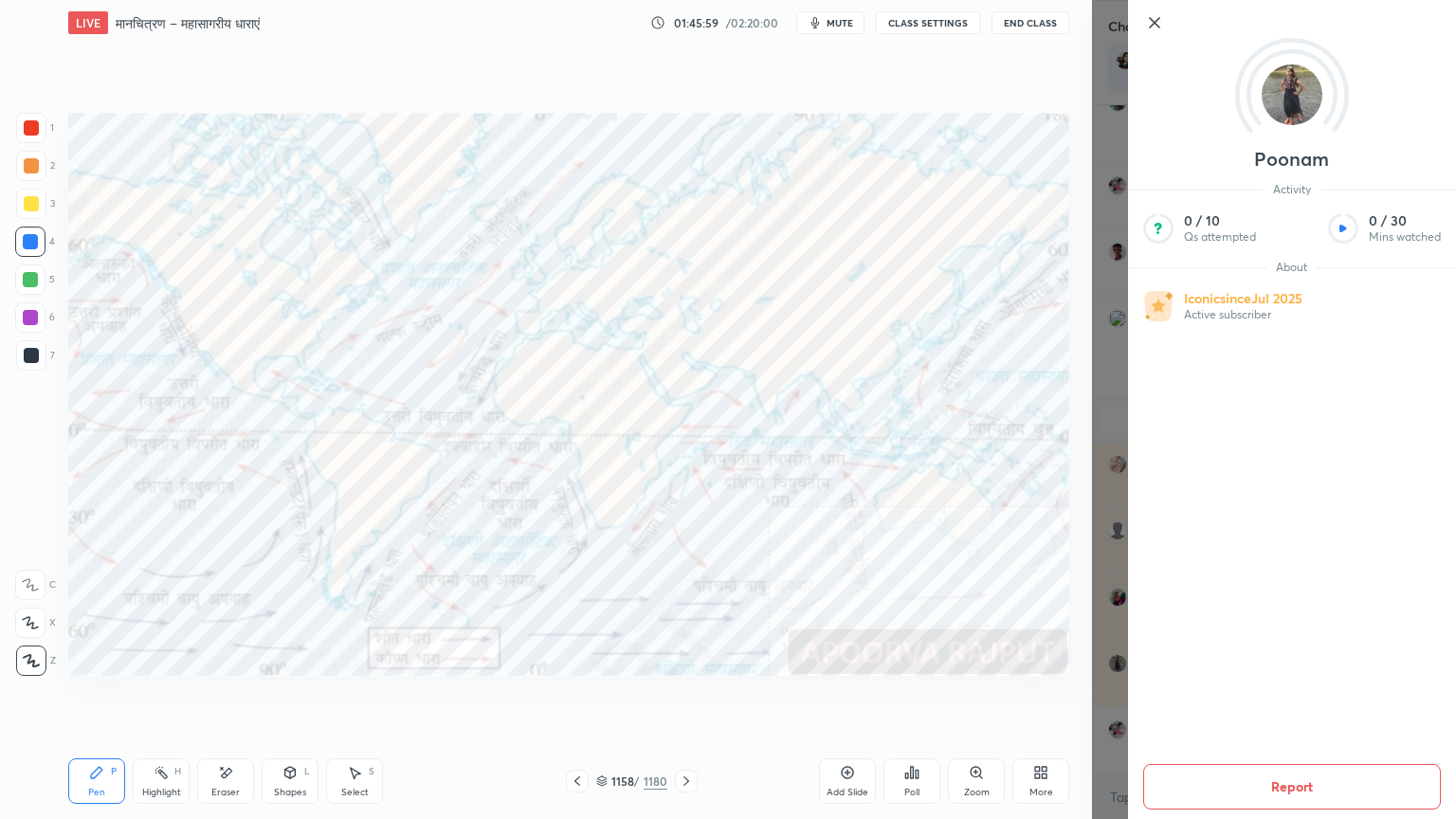 click 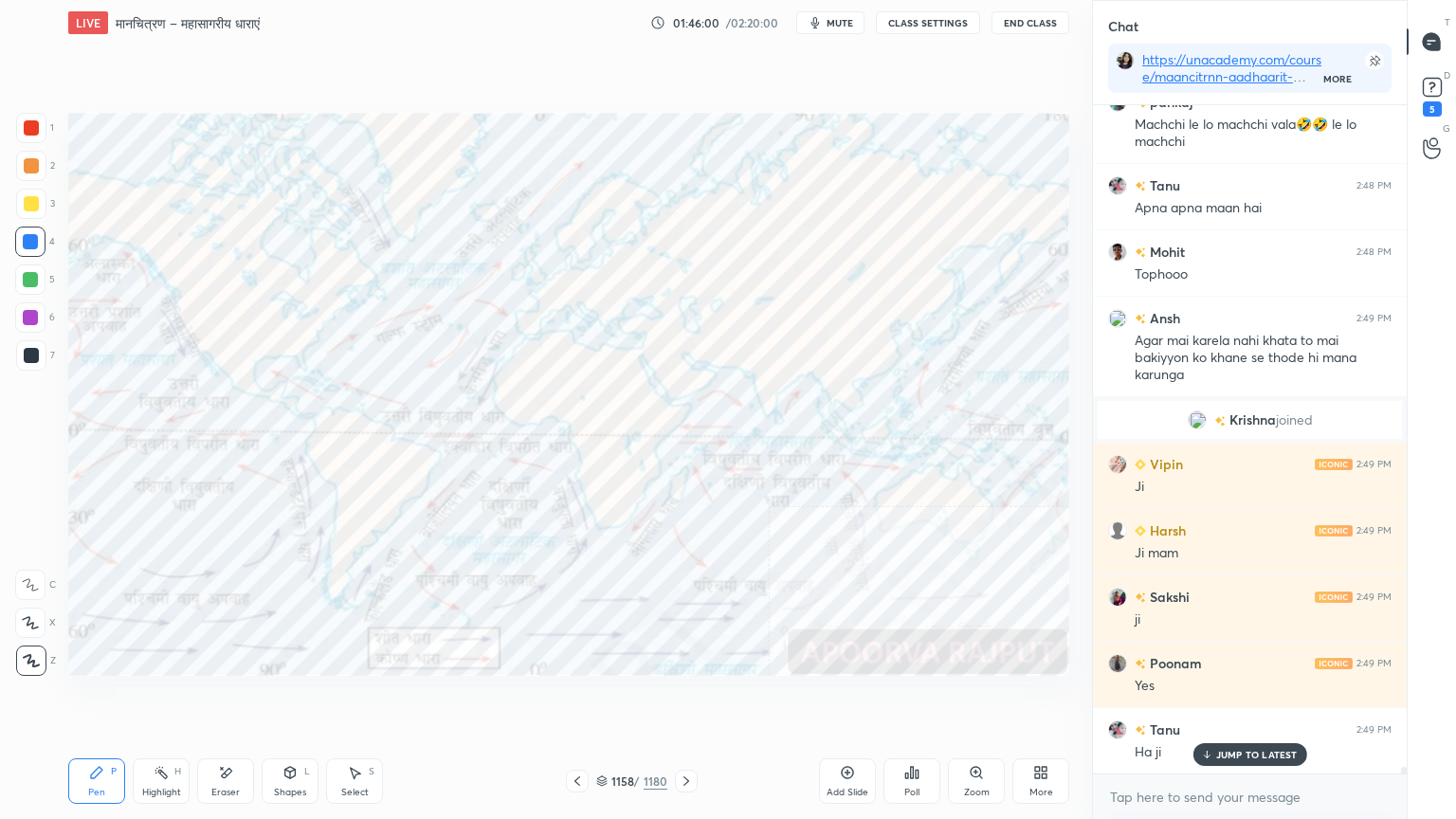 click on "Pen P Highlight H Eraser Shapes L Select S 1158 / 1180 Add Slide Poll Zoom More" at bounding box center (569, 781) 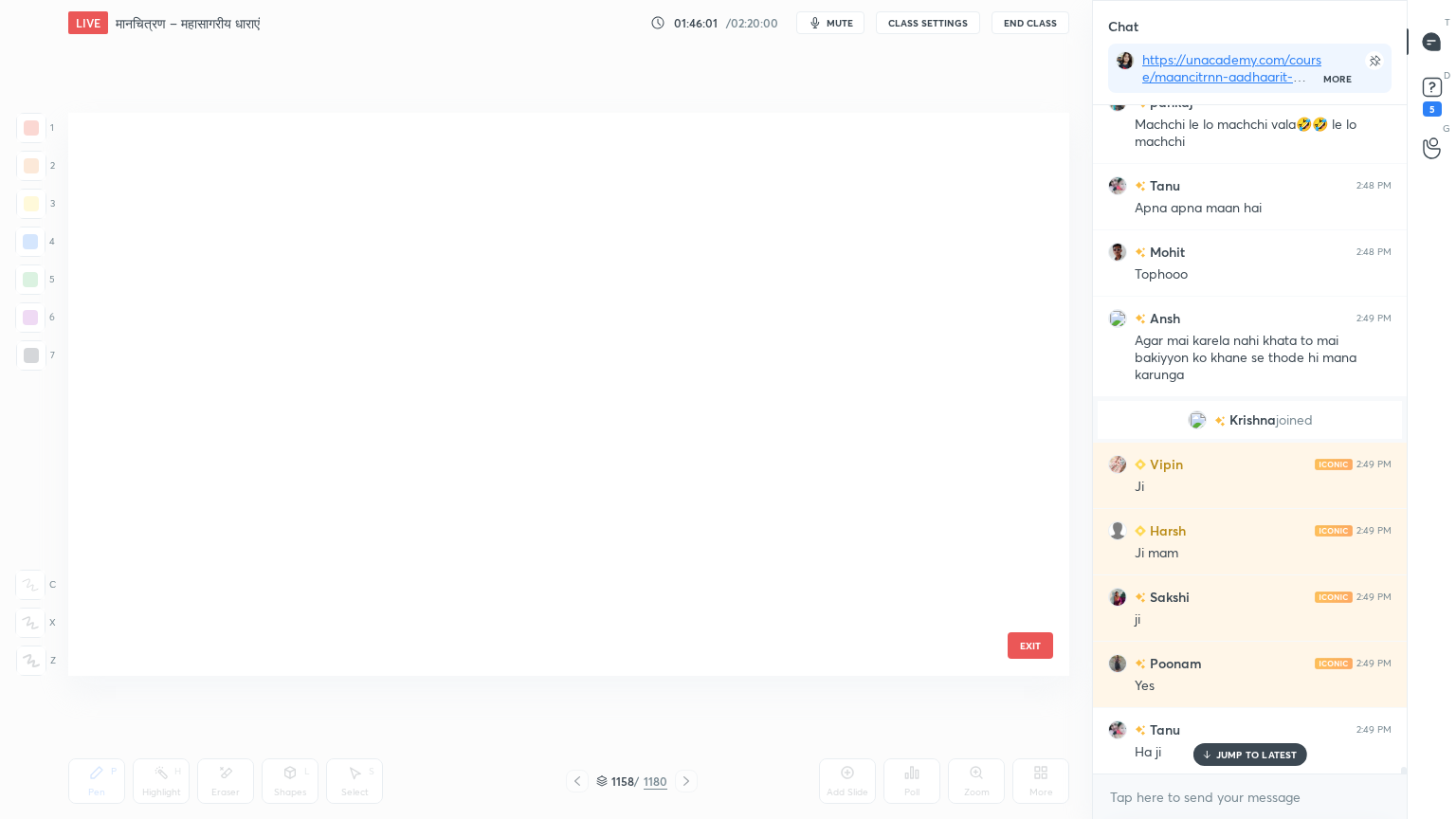 scroll, scrollTop: 66396, scrollLeft: 0, axis: vertical 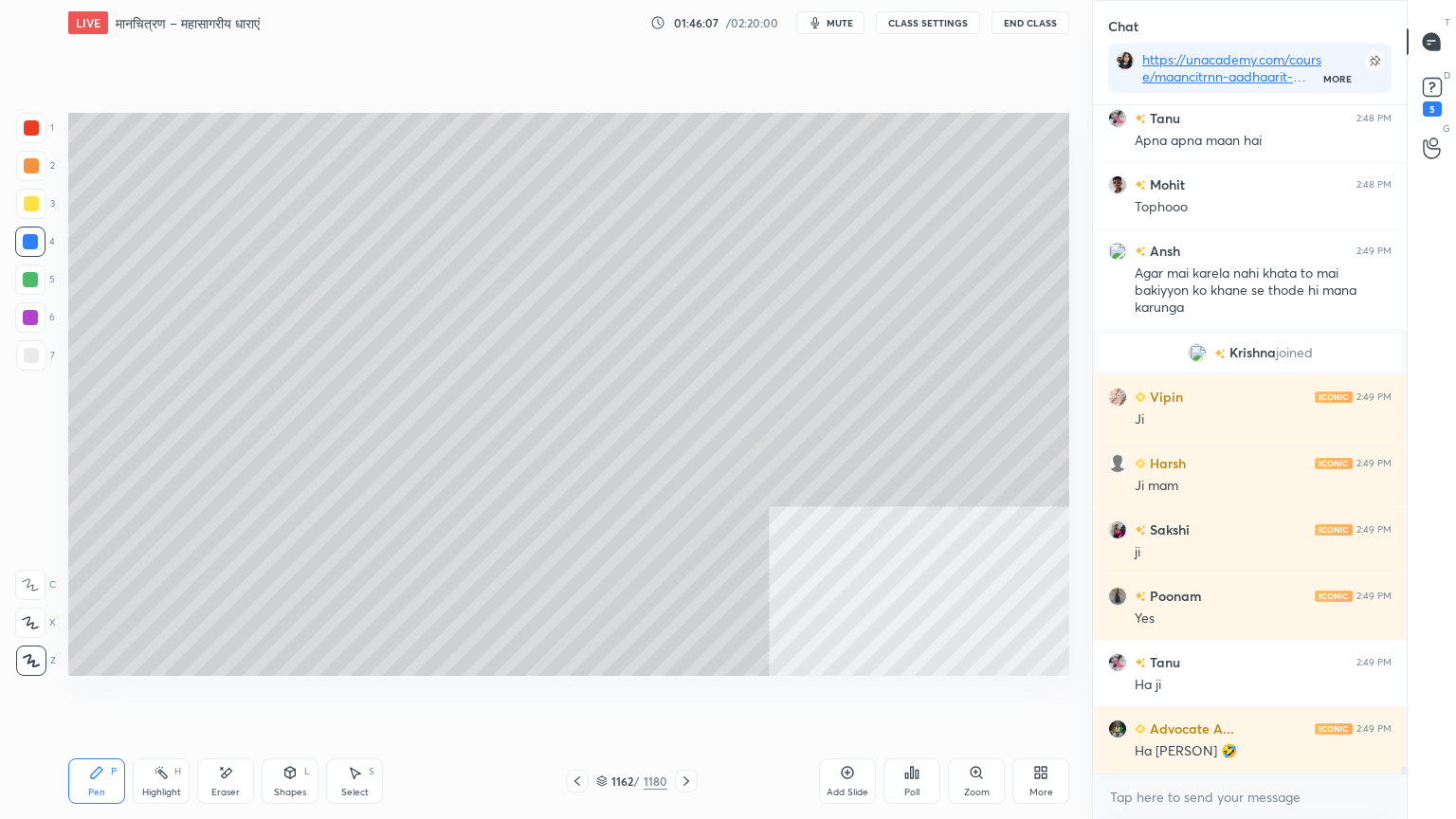 click on "Select" at bounding box center (355, 792) 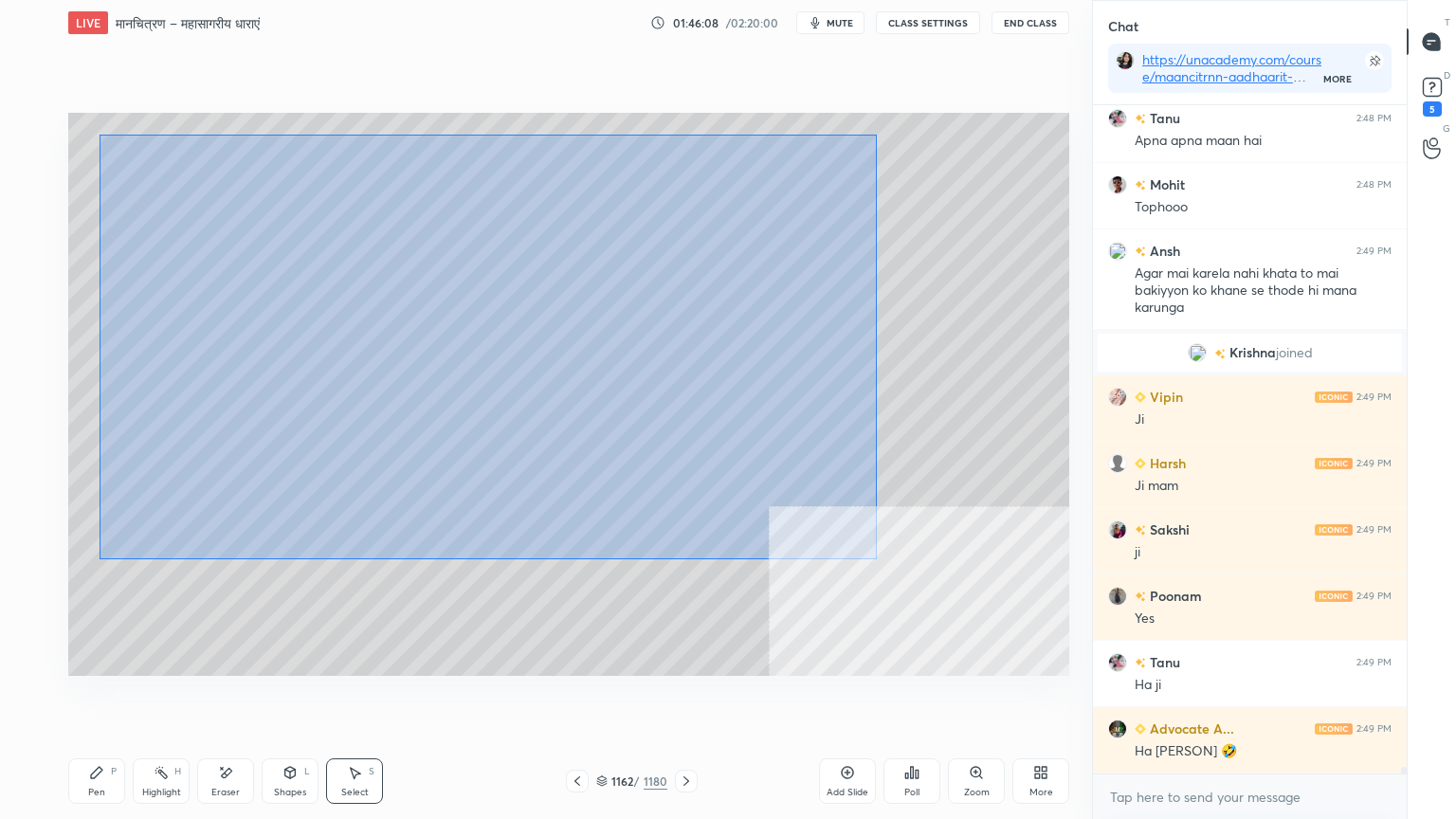 drag, startPoint x: 197, startPoint y: 211, endPoint x: 1007, endPoint y: 588, distance: 893.43662 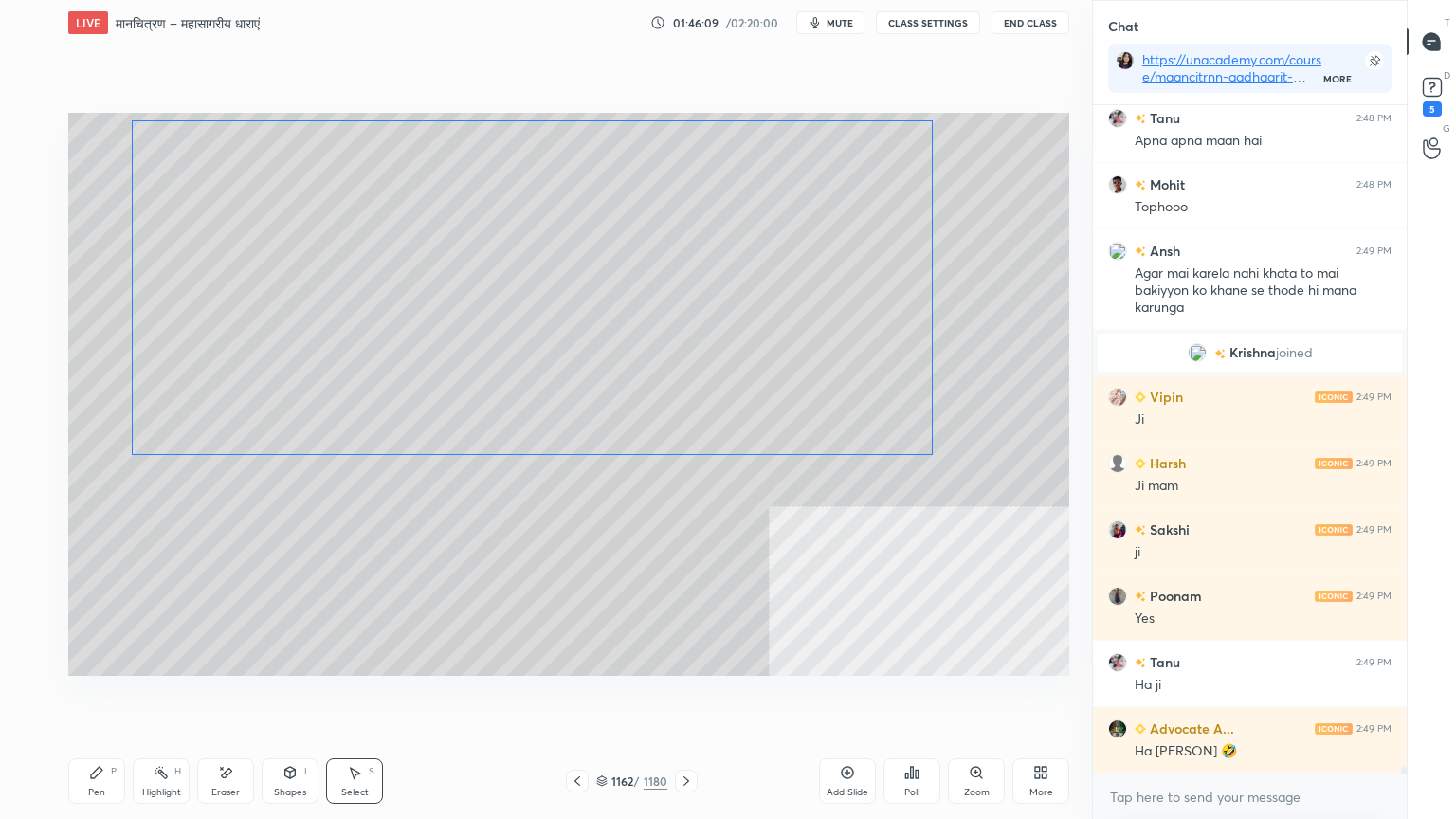 drag, startPoint x: 681, startPoint y: 355, endPoint x: 537, endPoint y: 364, distance: 144.28098 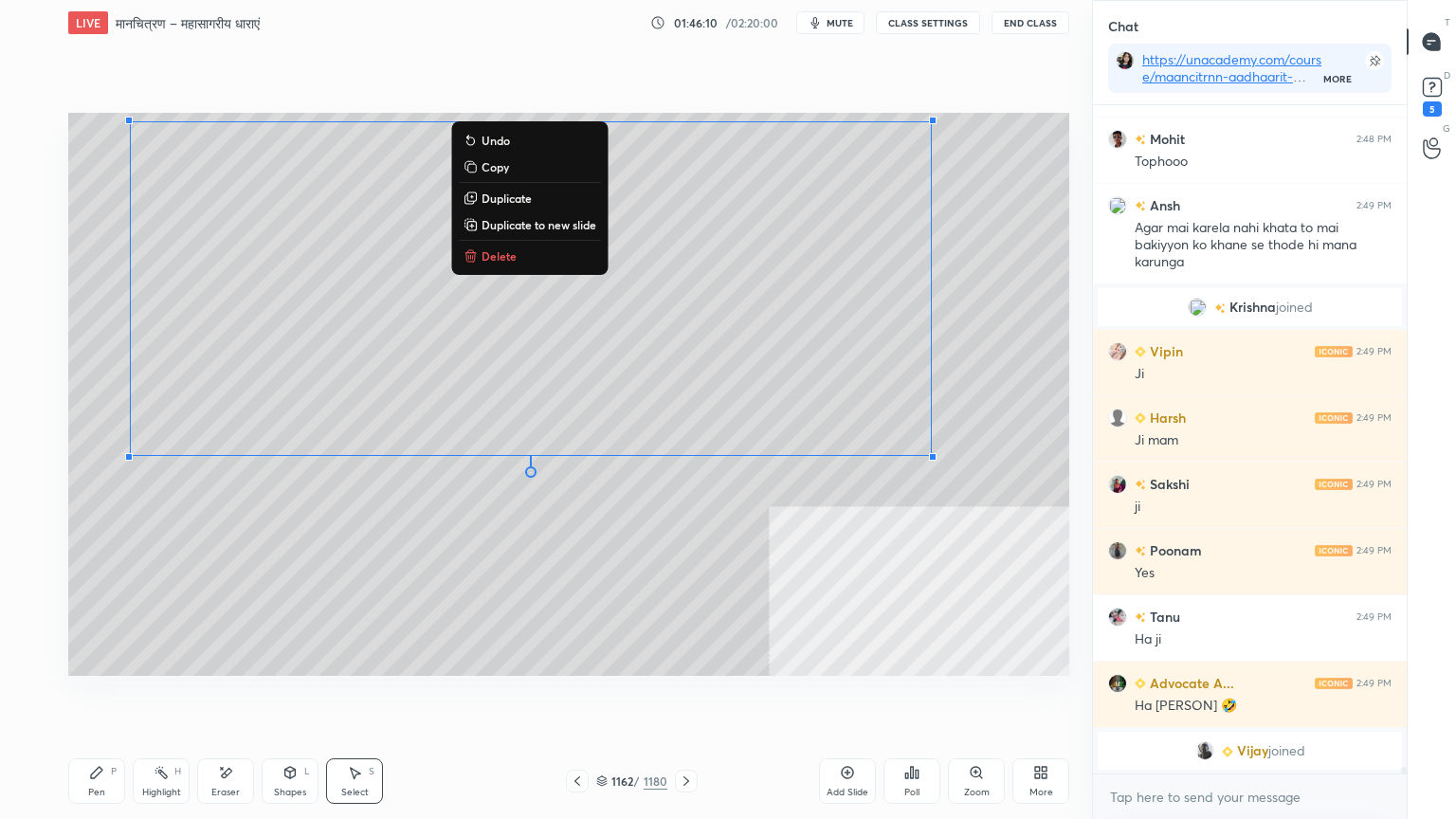 click on "0 ° Undo Copy Duplicate Duplicate to new slide Delete" at bounding box center (569, 394) 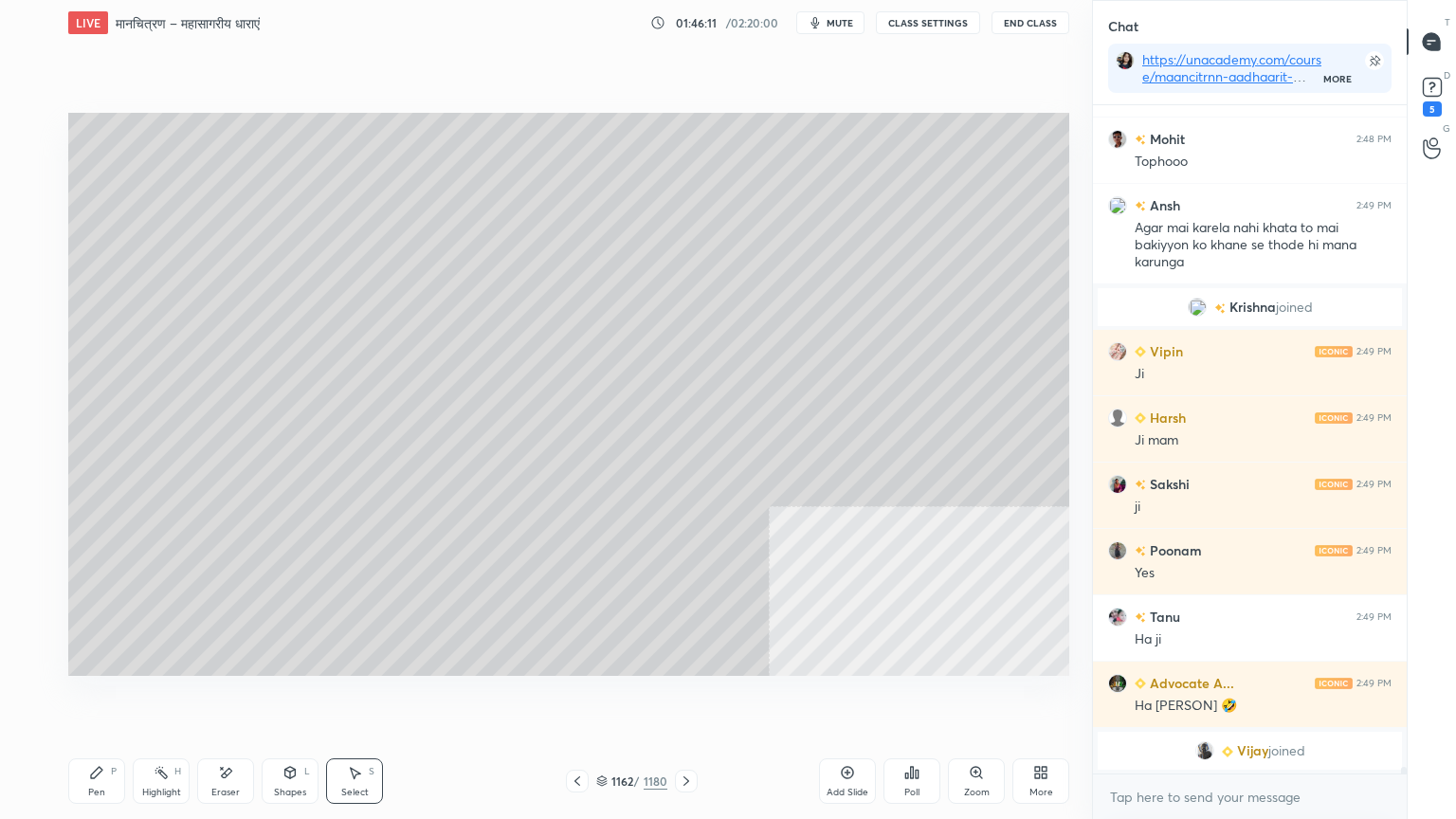 click on "Shapes L" at bounding box center (290, 781) 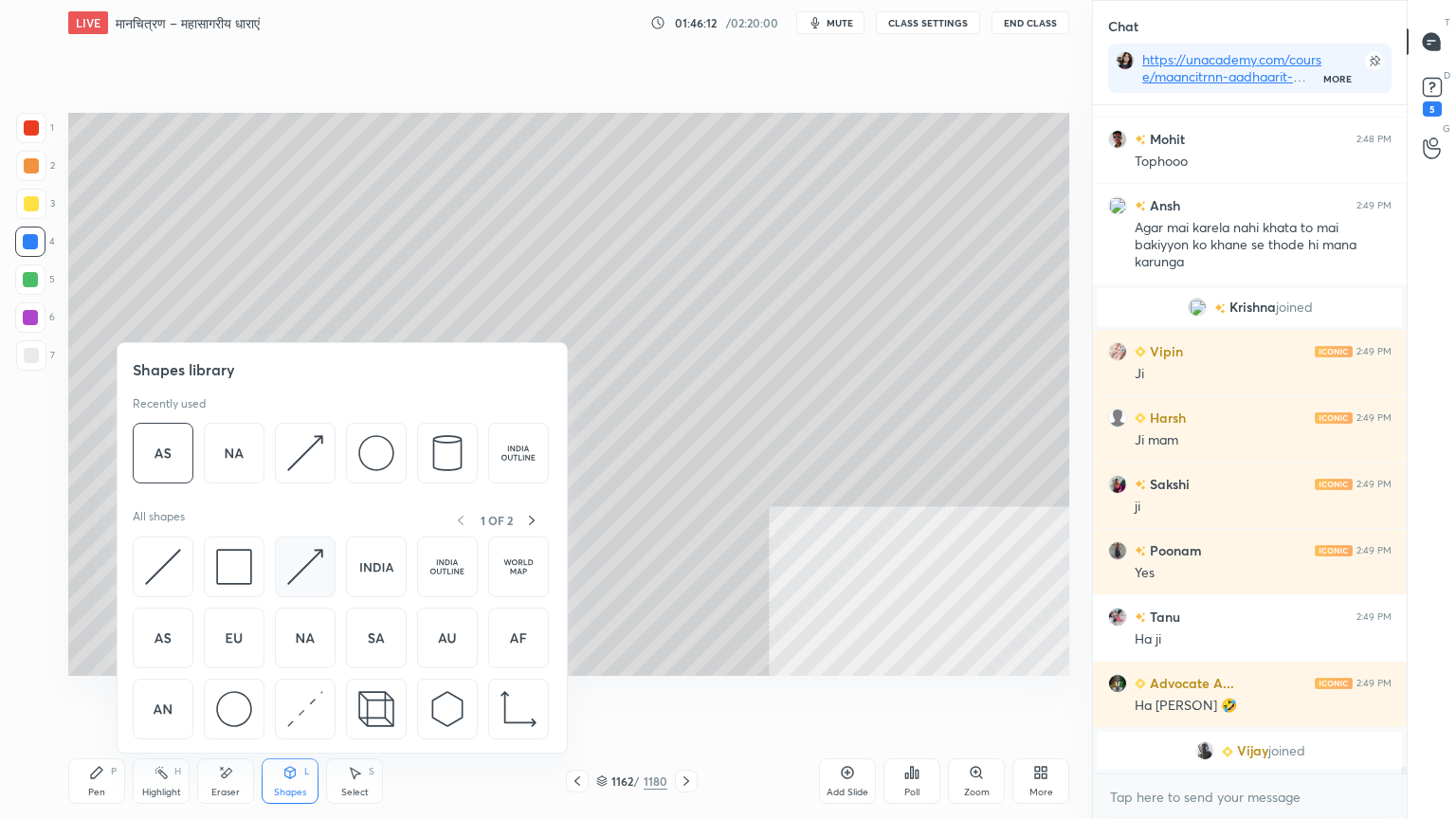 click at bounding box center [305, 567] 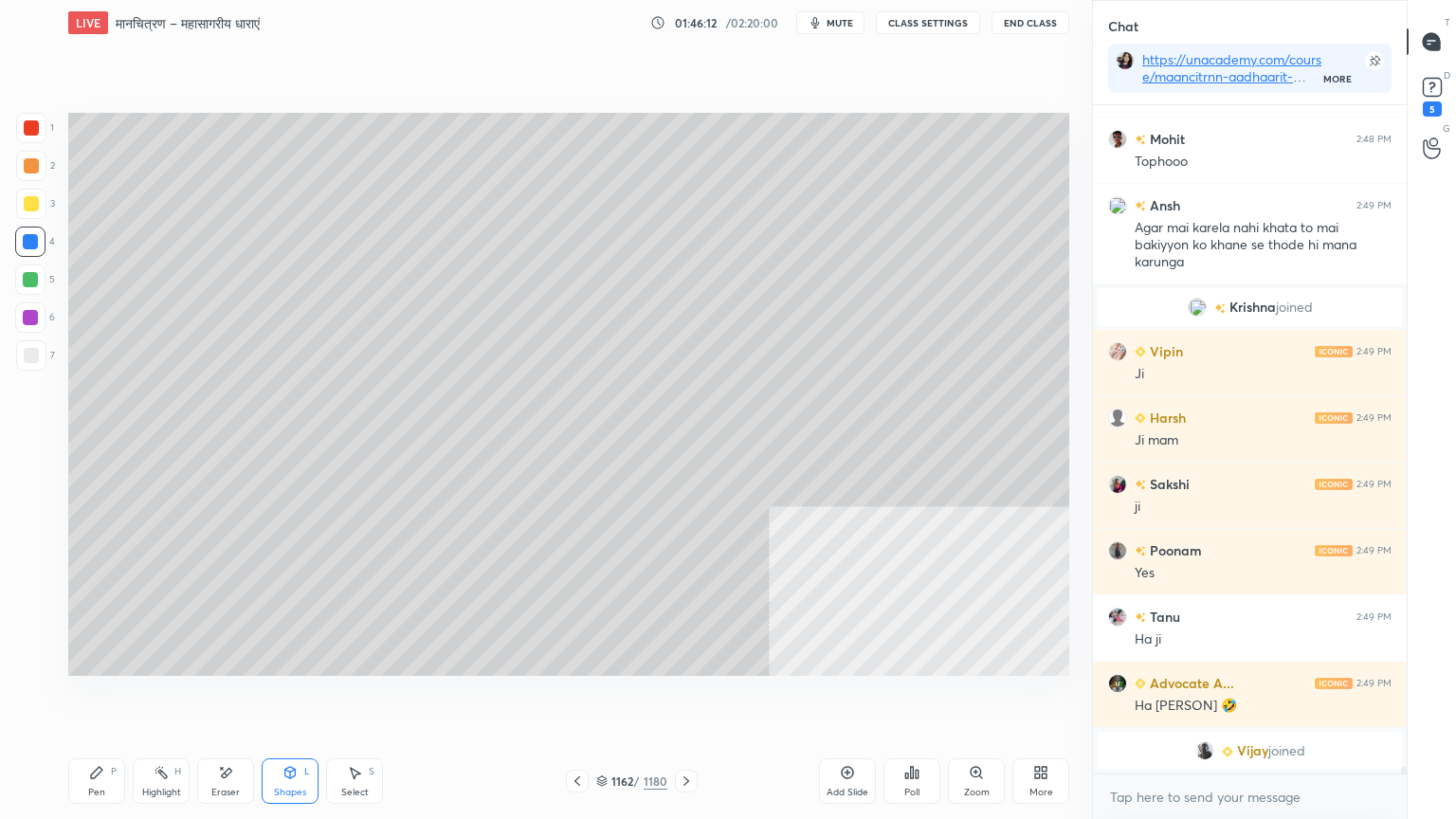 click on "7" at bounding box center (35, 359) 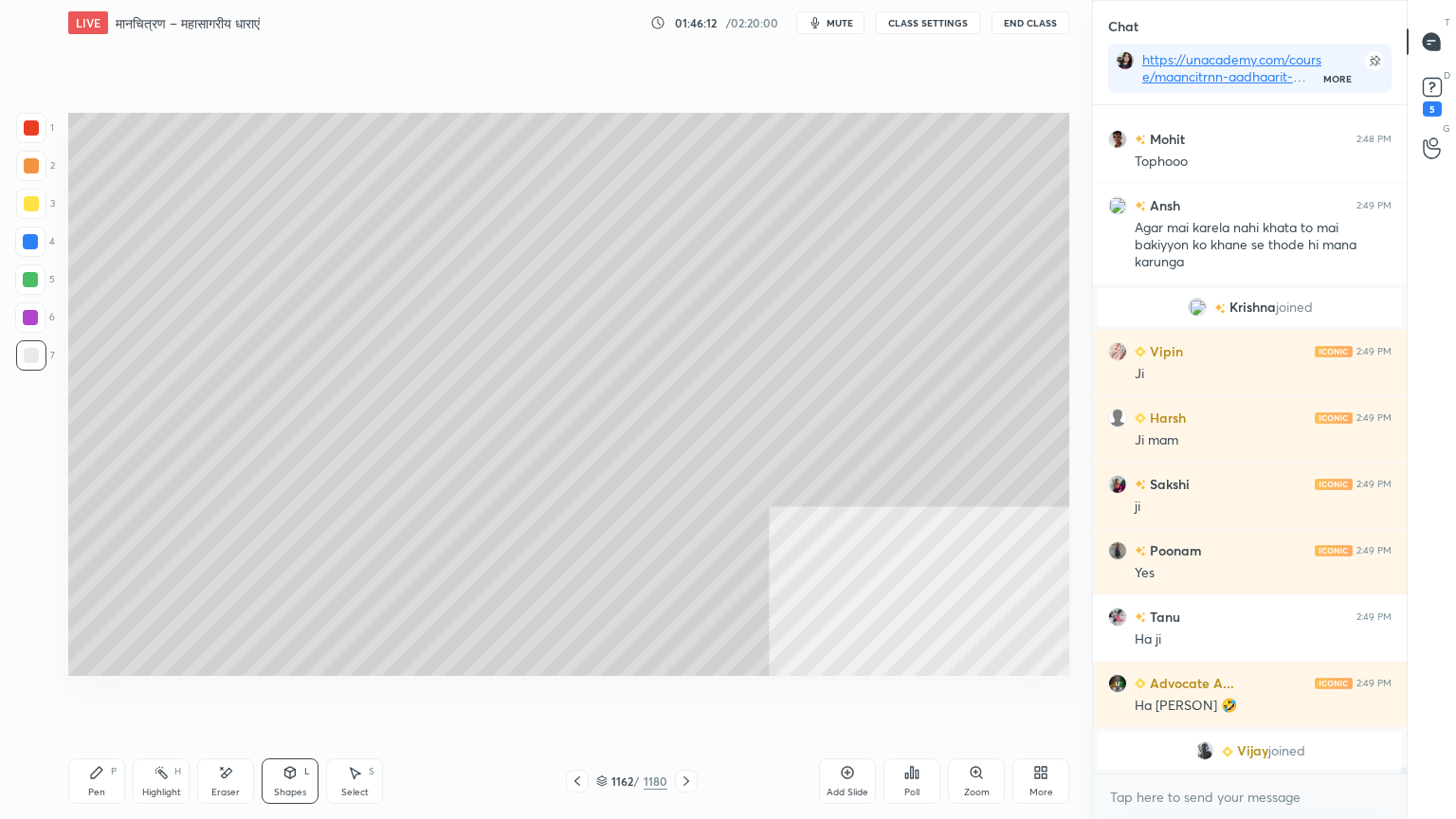 click at bounding box center (31, 355) 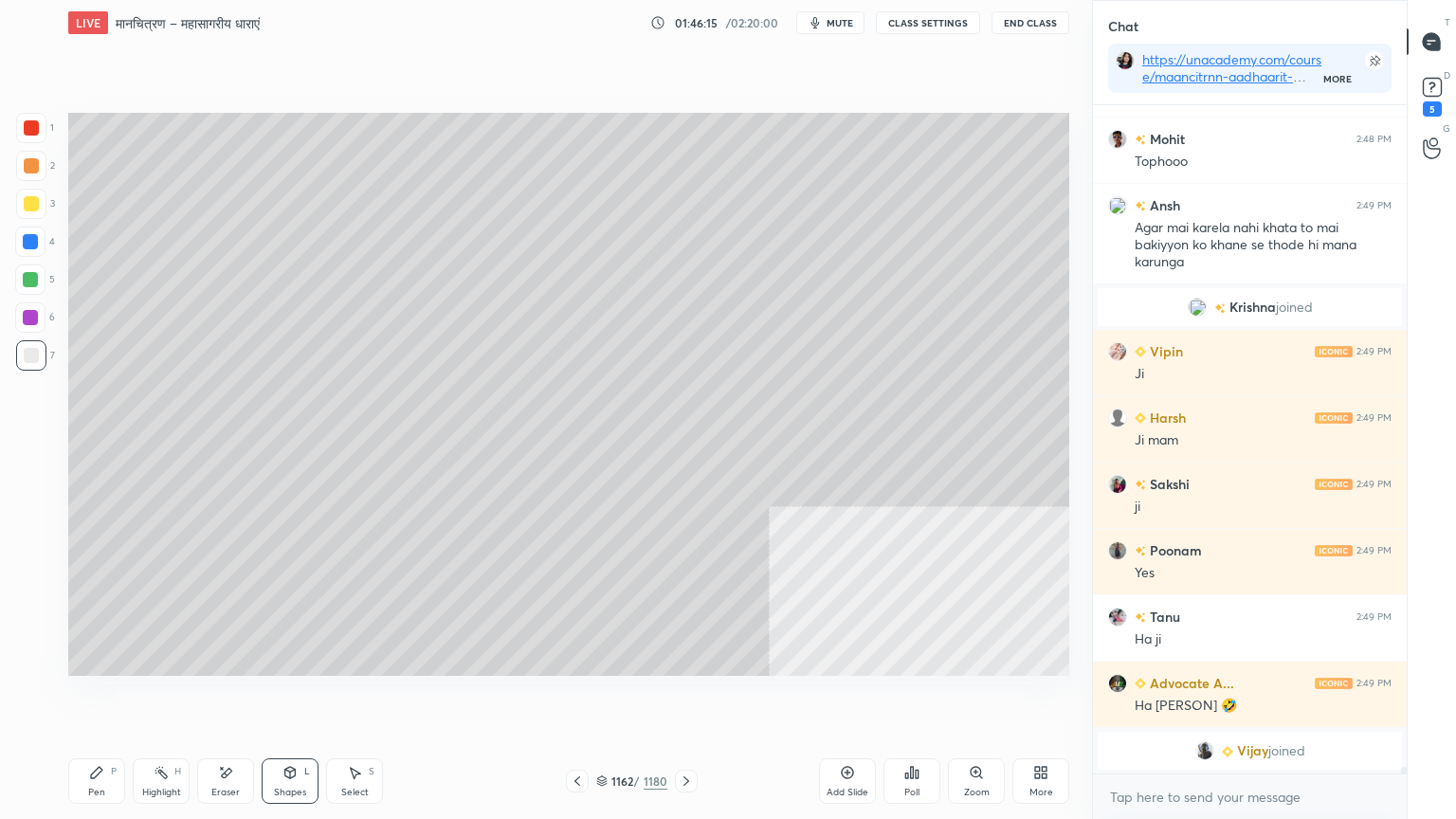 drag, startPoint x: 87, startPoint y: 794, endPoint x: 107, endPoint y: 779, distance: 25 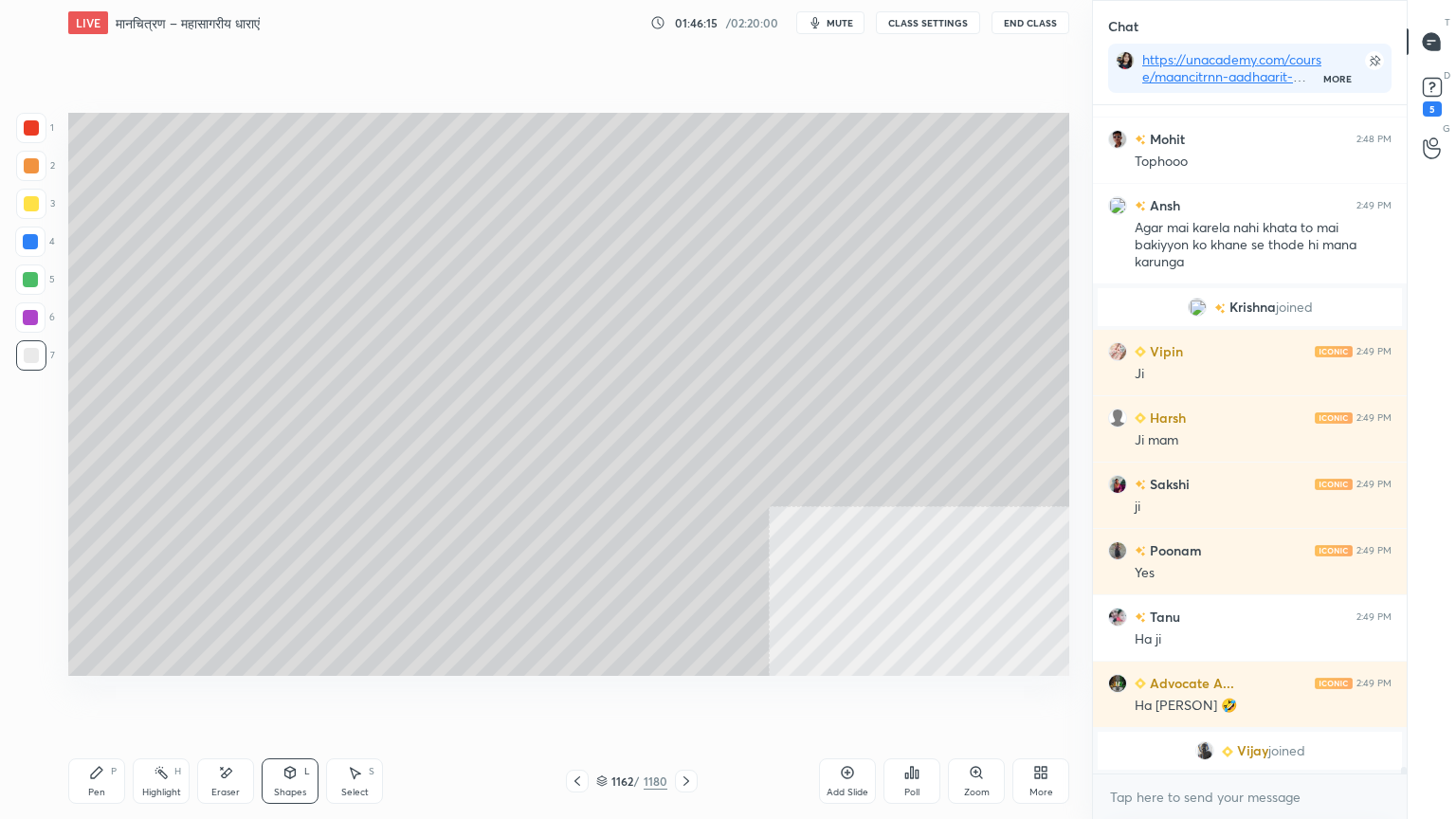 click on "Pen P" at bounding box center [97, 781] 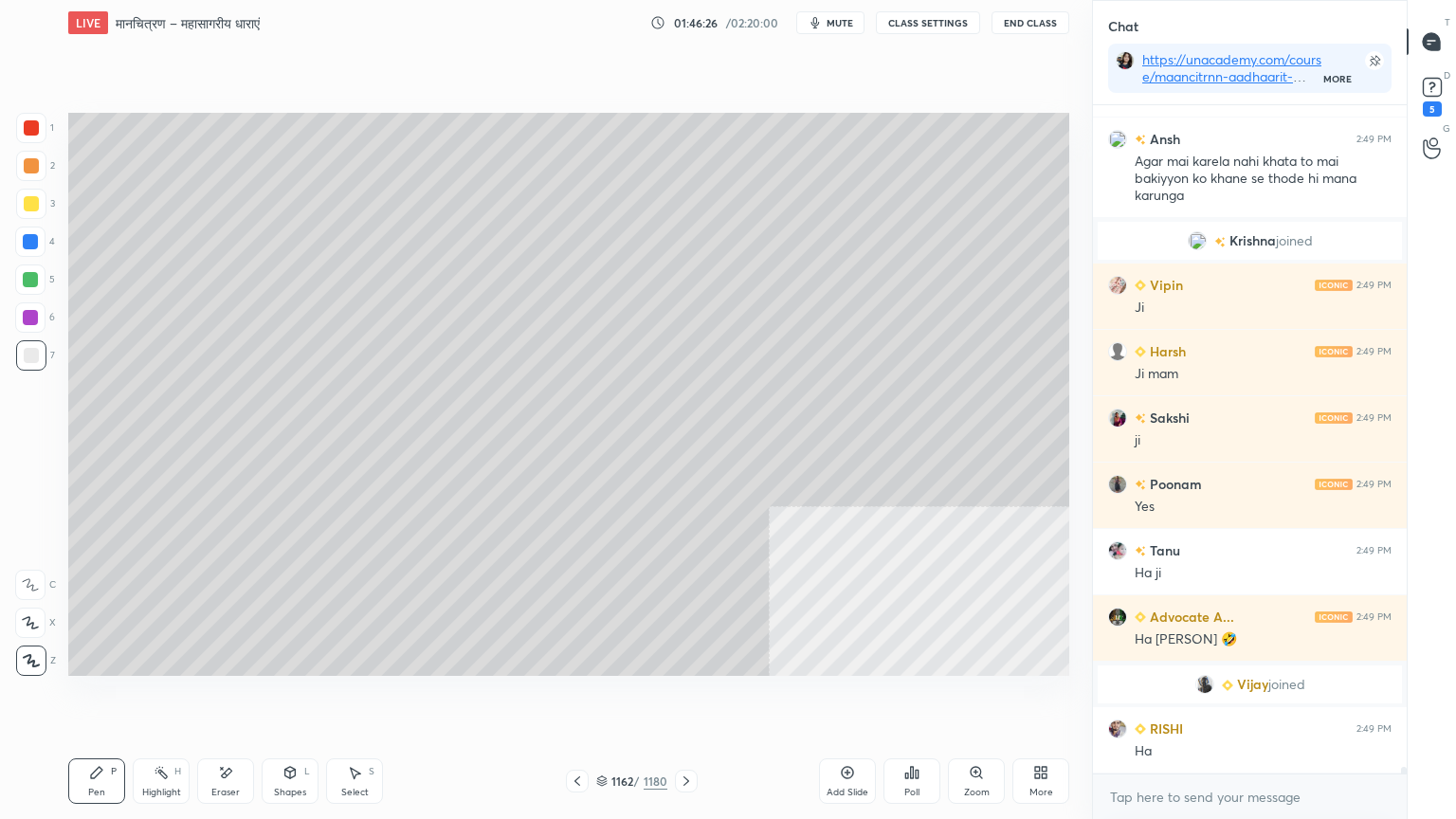 scroll, scrollTop: 70730, scrollLeft: 0, axis: vertical 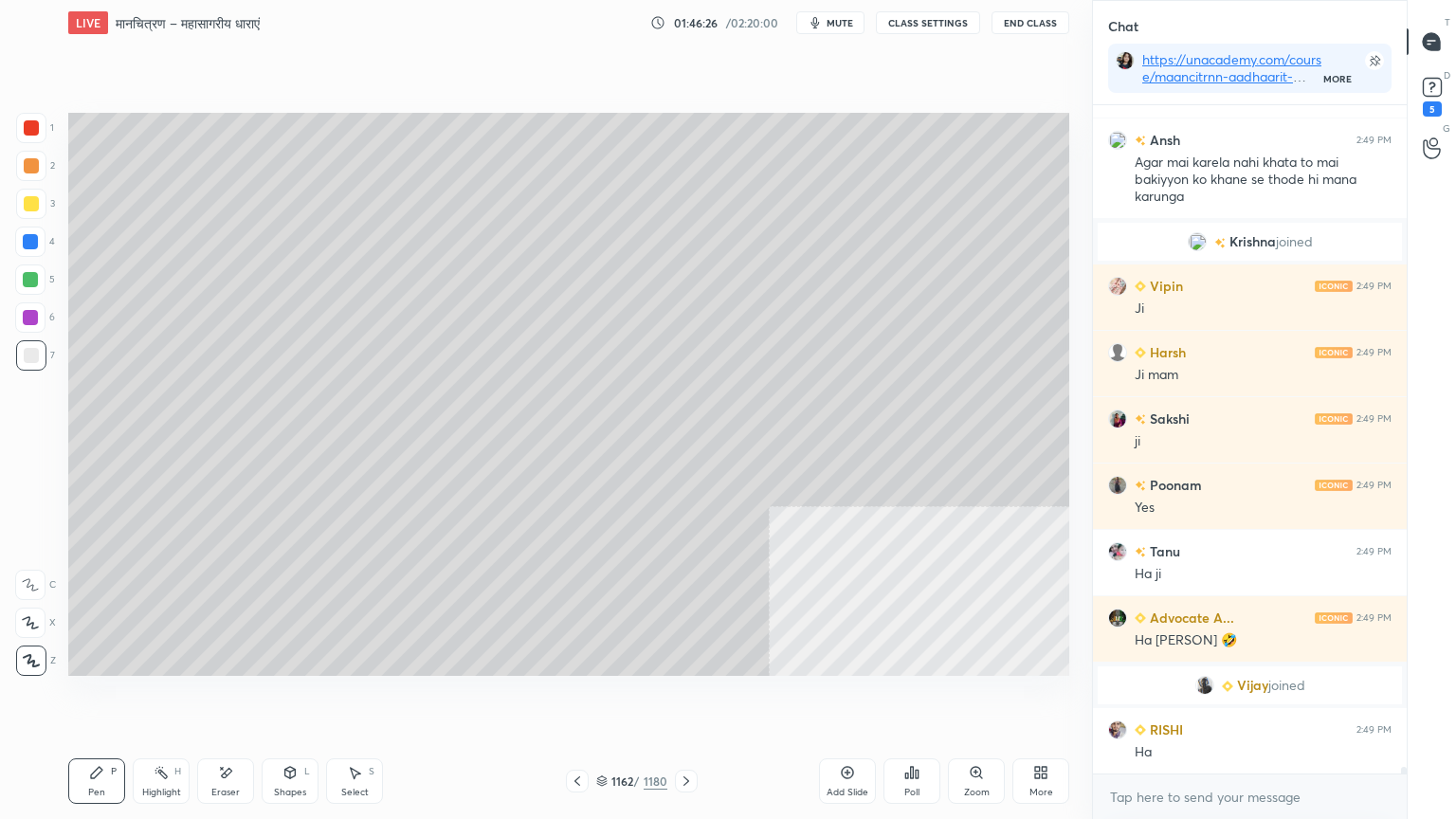 drag, startPoint x: 604, startPoint y: 784, endPoint x: 690, endPoint y: 736, distance: 98.488578 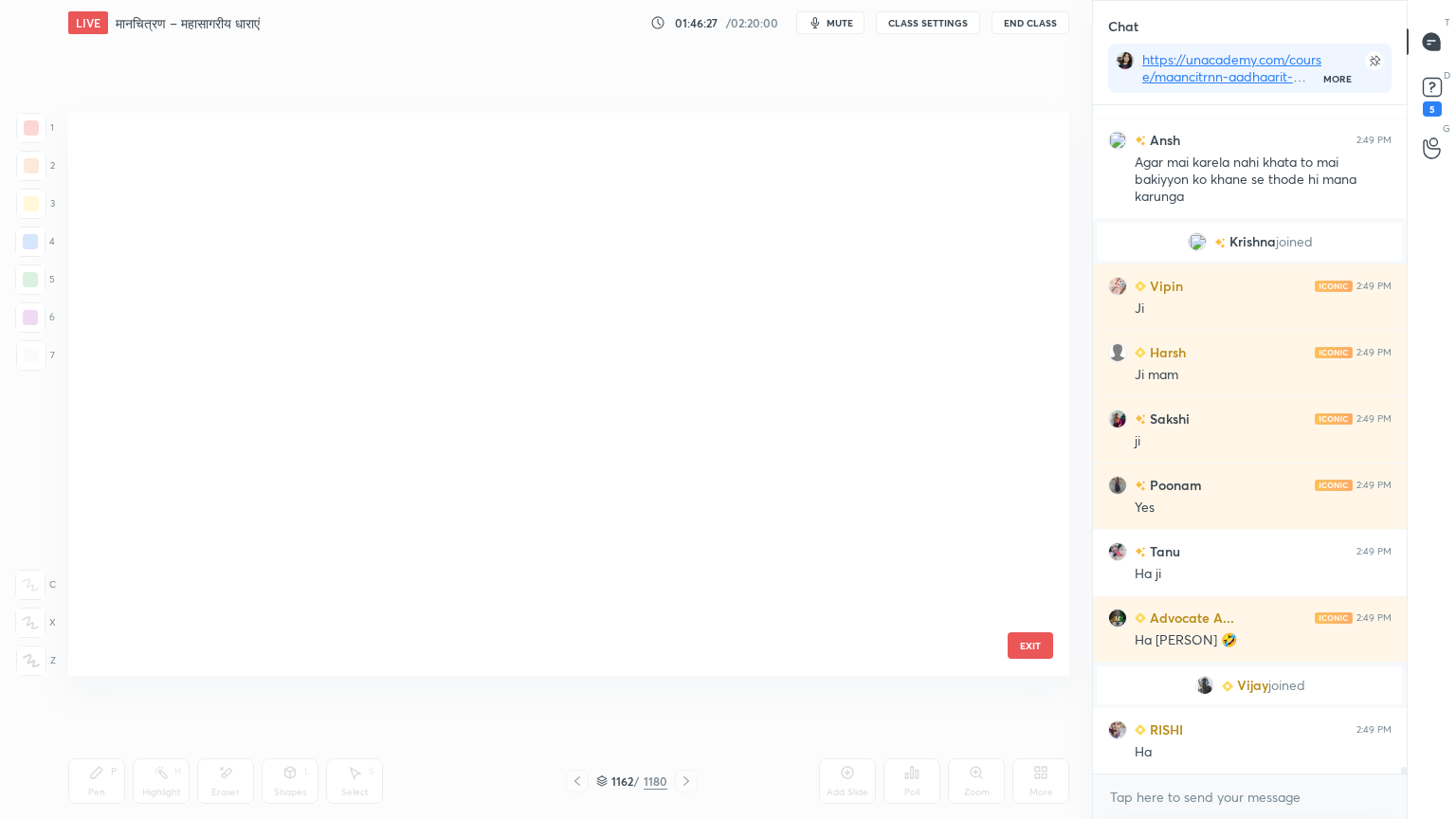 scroll, scrollTop: 66743, scrollLeft: 0, axis: vertical 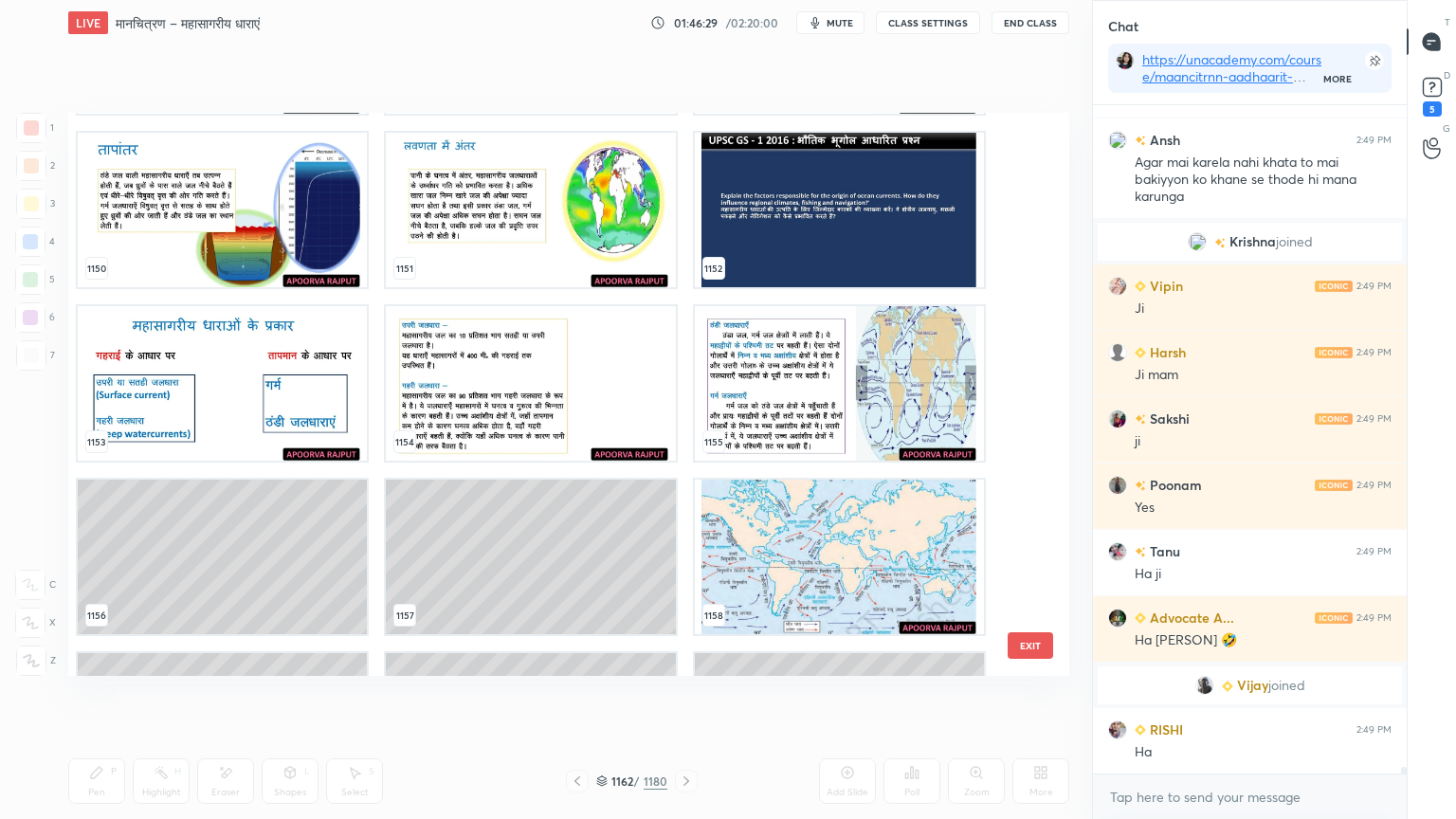 click at bounding box center [839, 556] 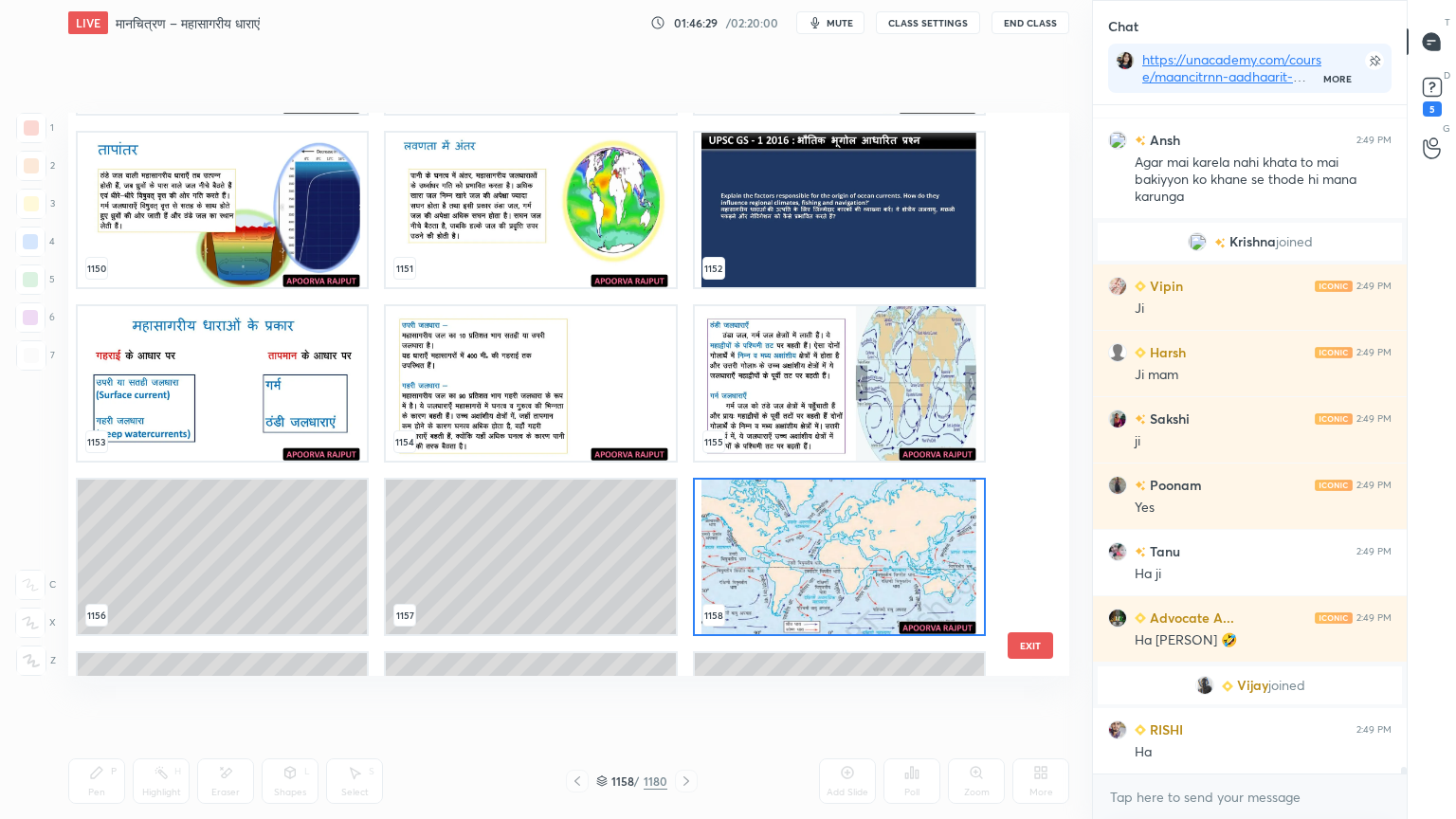 click at bounding box center (839, 556) 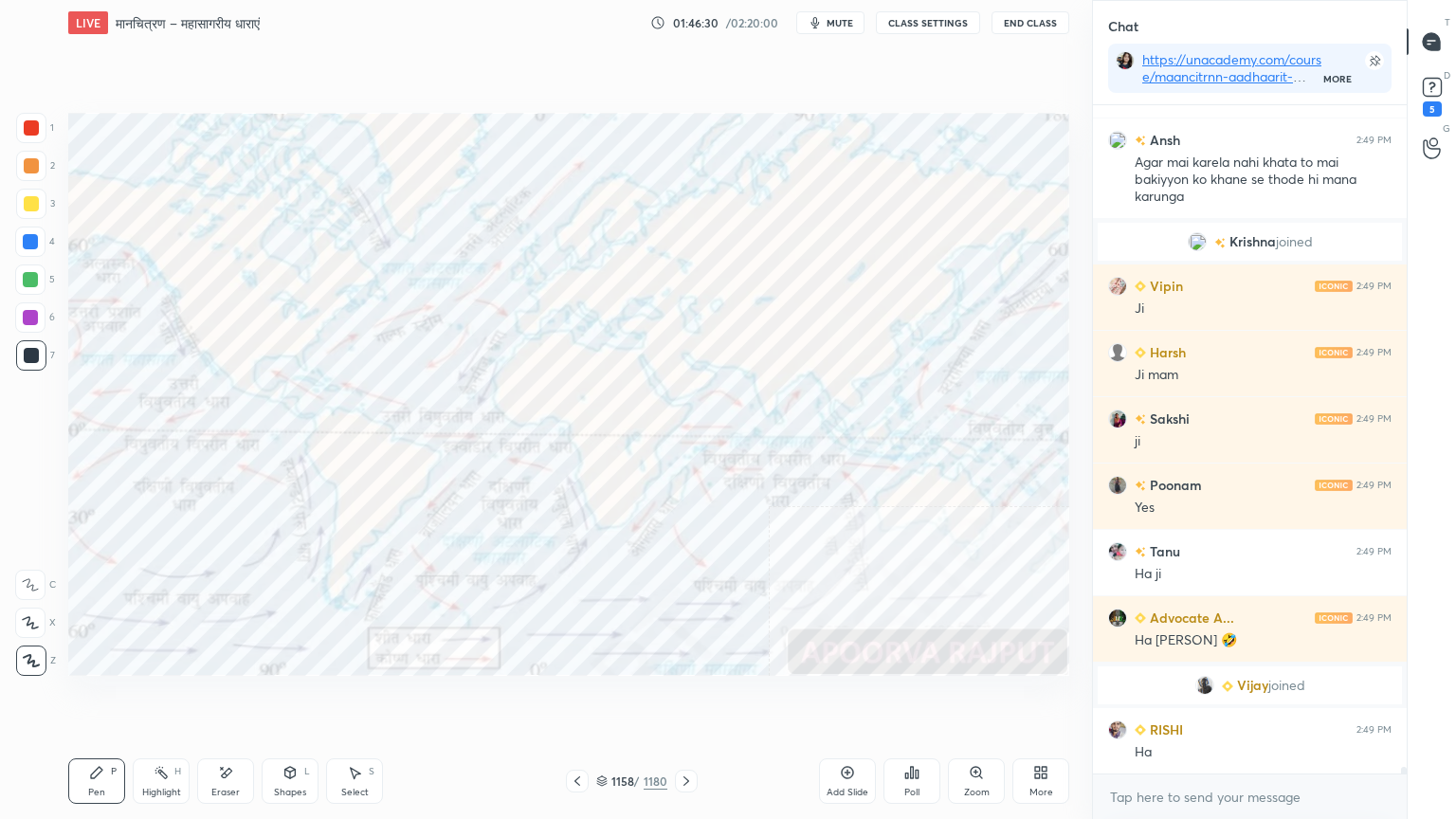 click at bounding box center [839, 556] 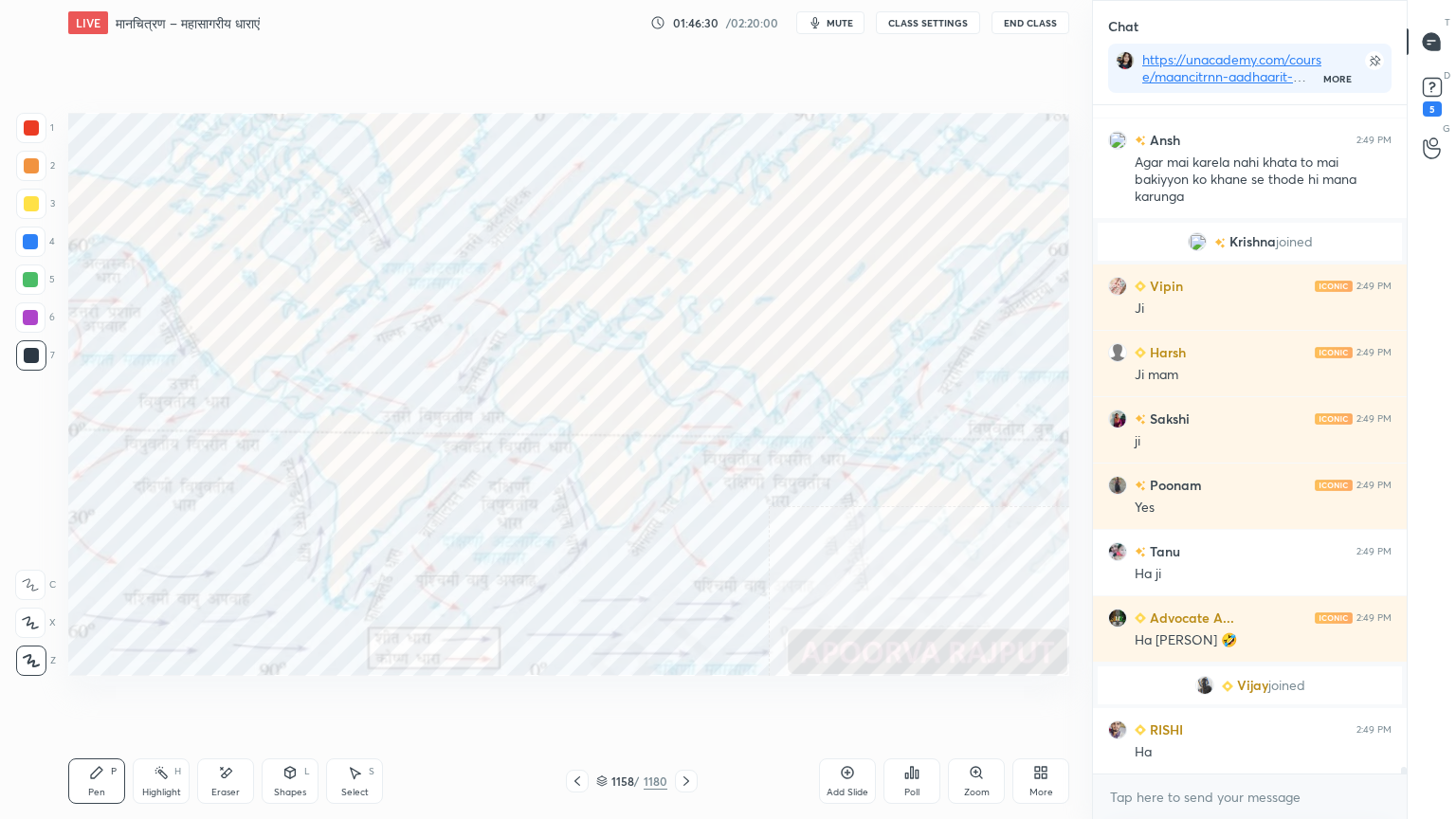 click at bounding box center (839, 556) 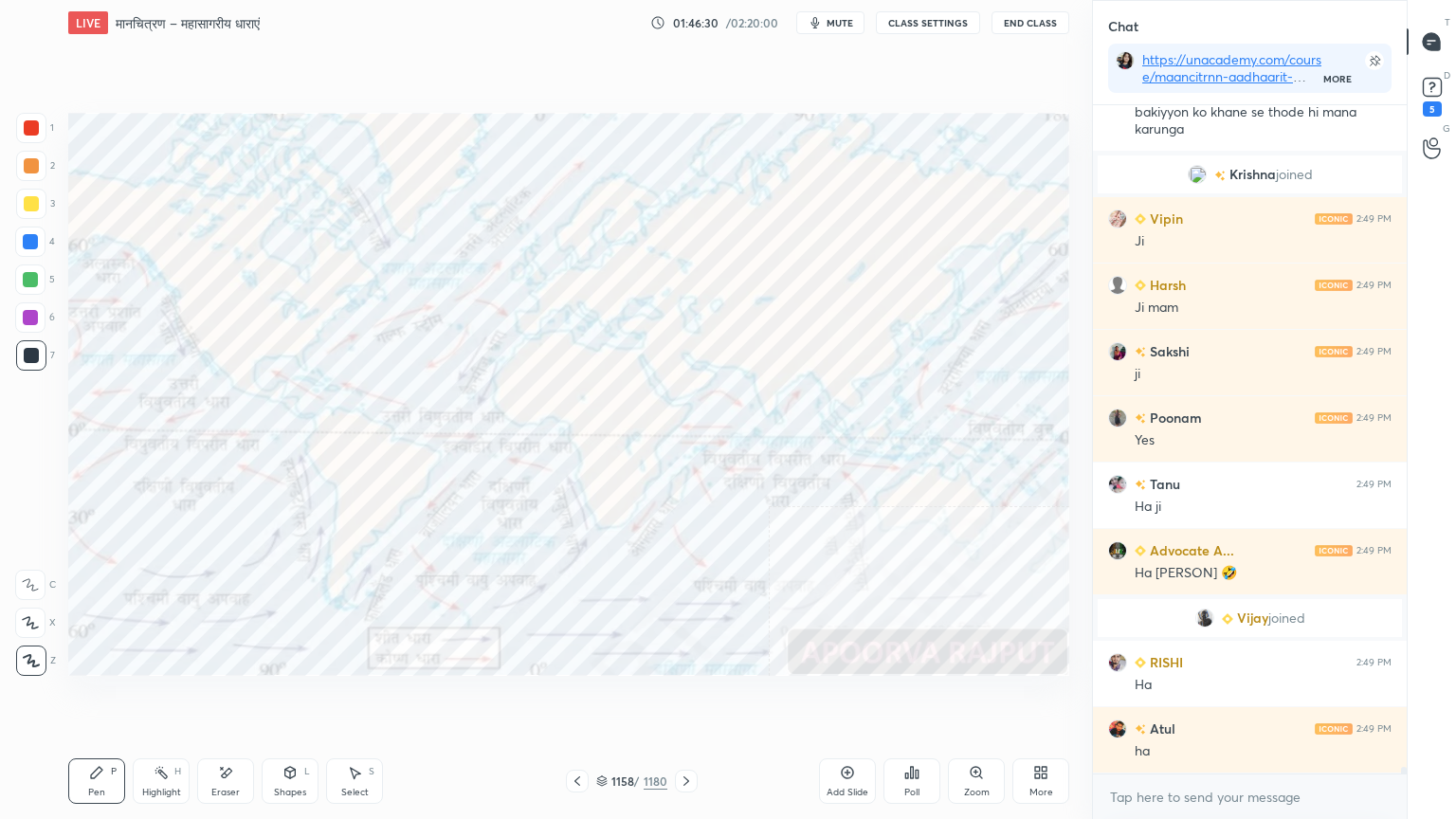 click at bounding box center [30, 242] 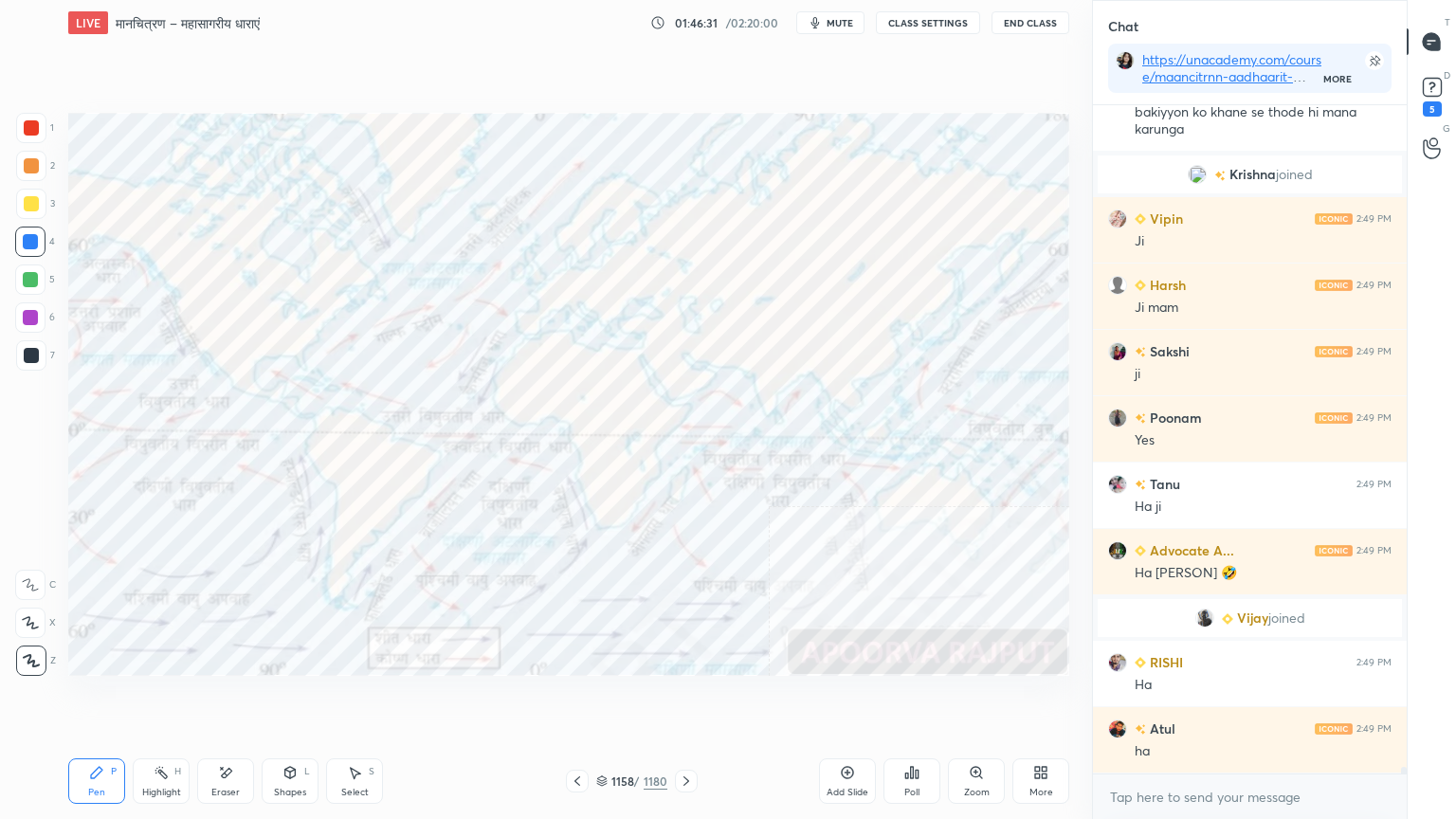 click at bounding box center [30, 242] 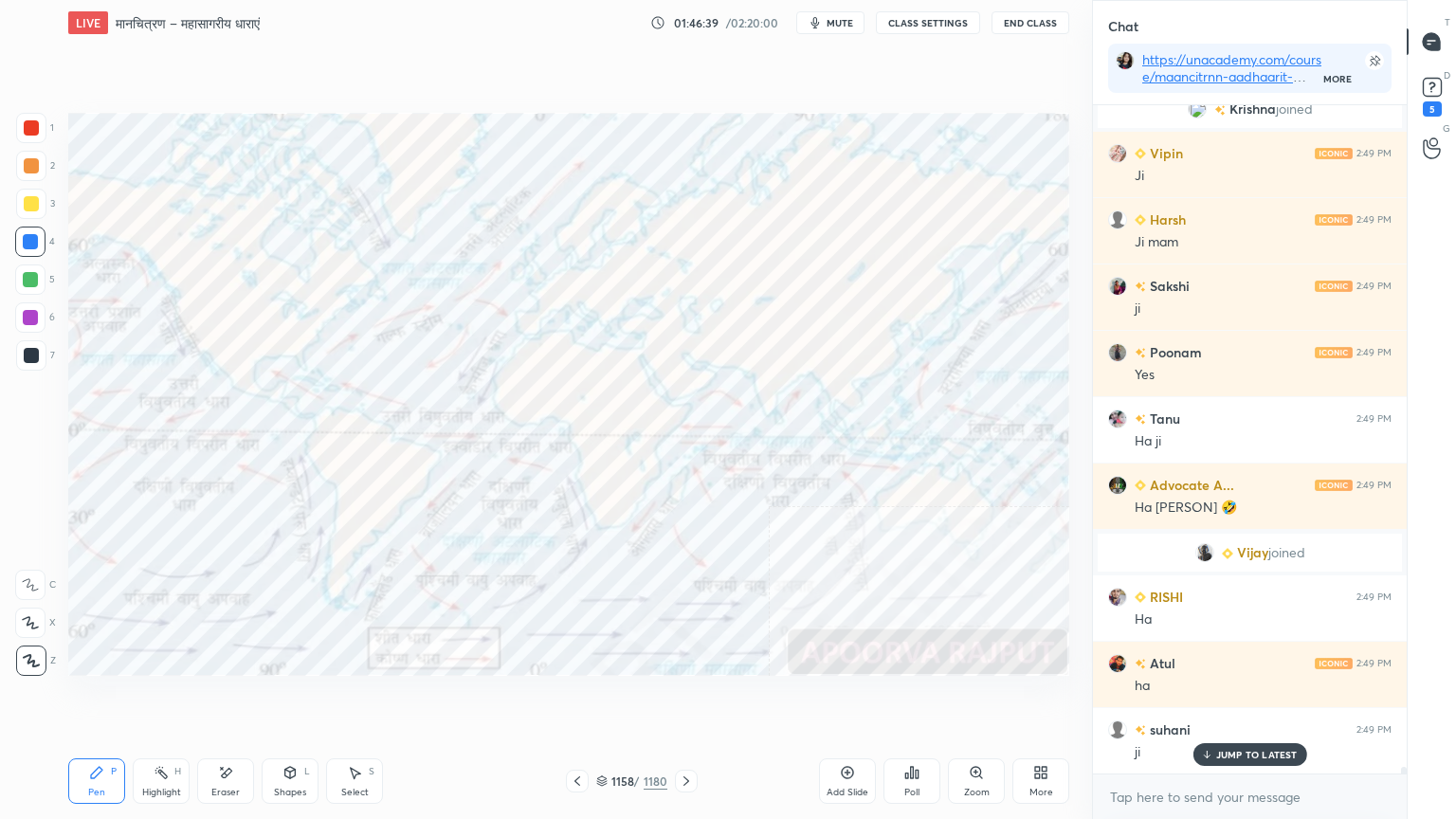 scroll, scrollTop: 70930, scrollLeft: 0, axis: vertical 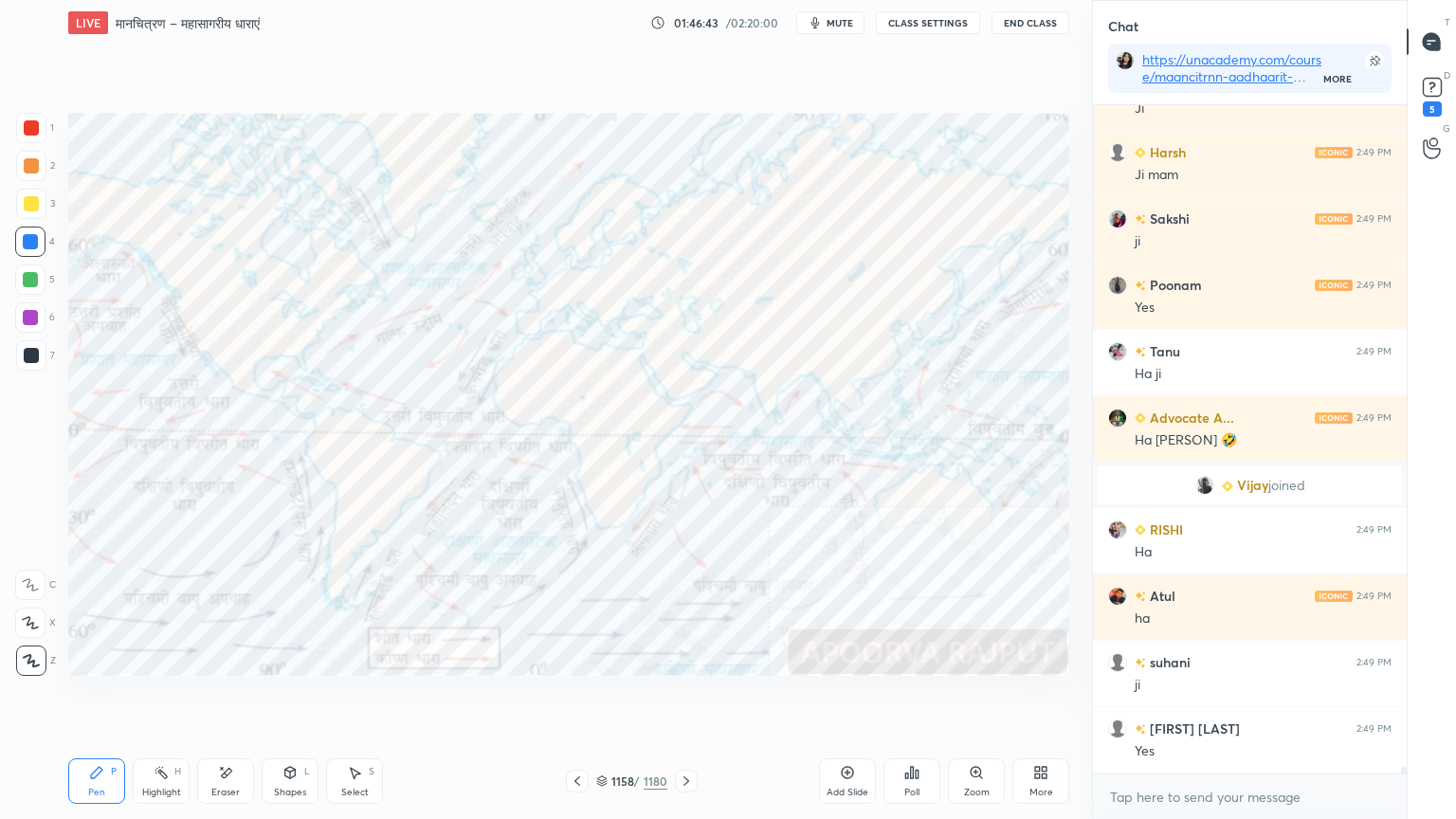 click on "Eraser" at bounding box center (226, 792) 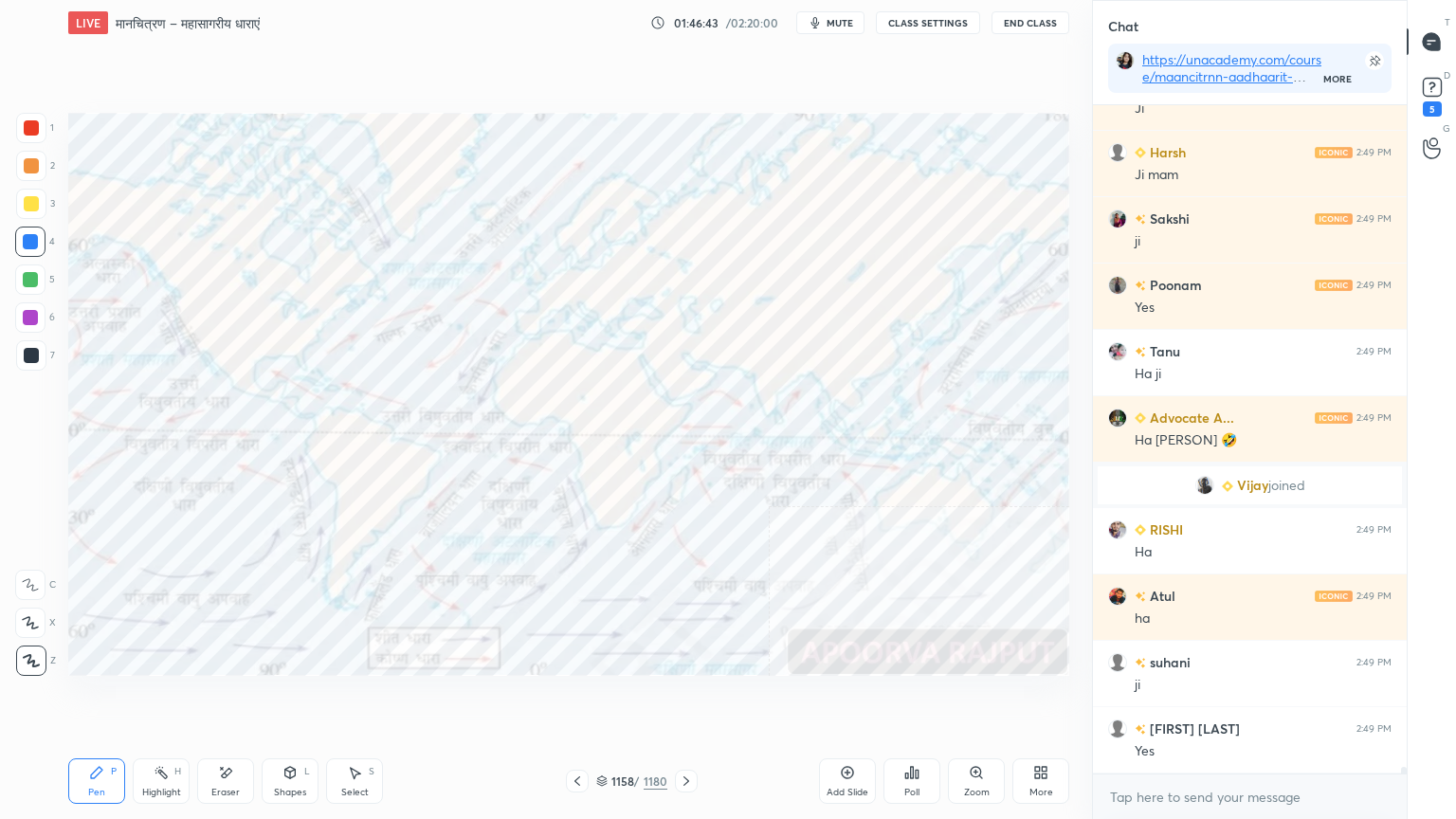 scroll, scrollTop: 70995, scrollLeft: 0, axis: vertical 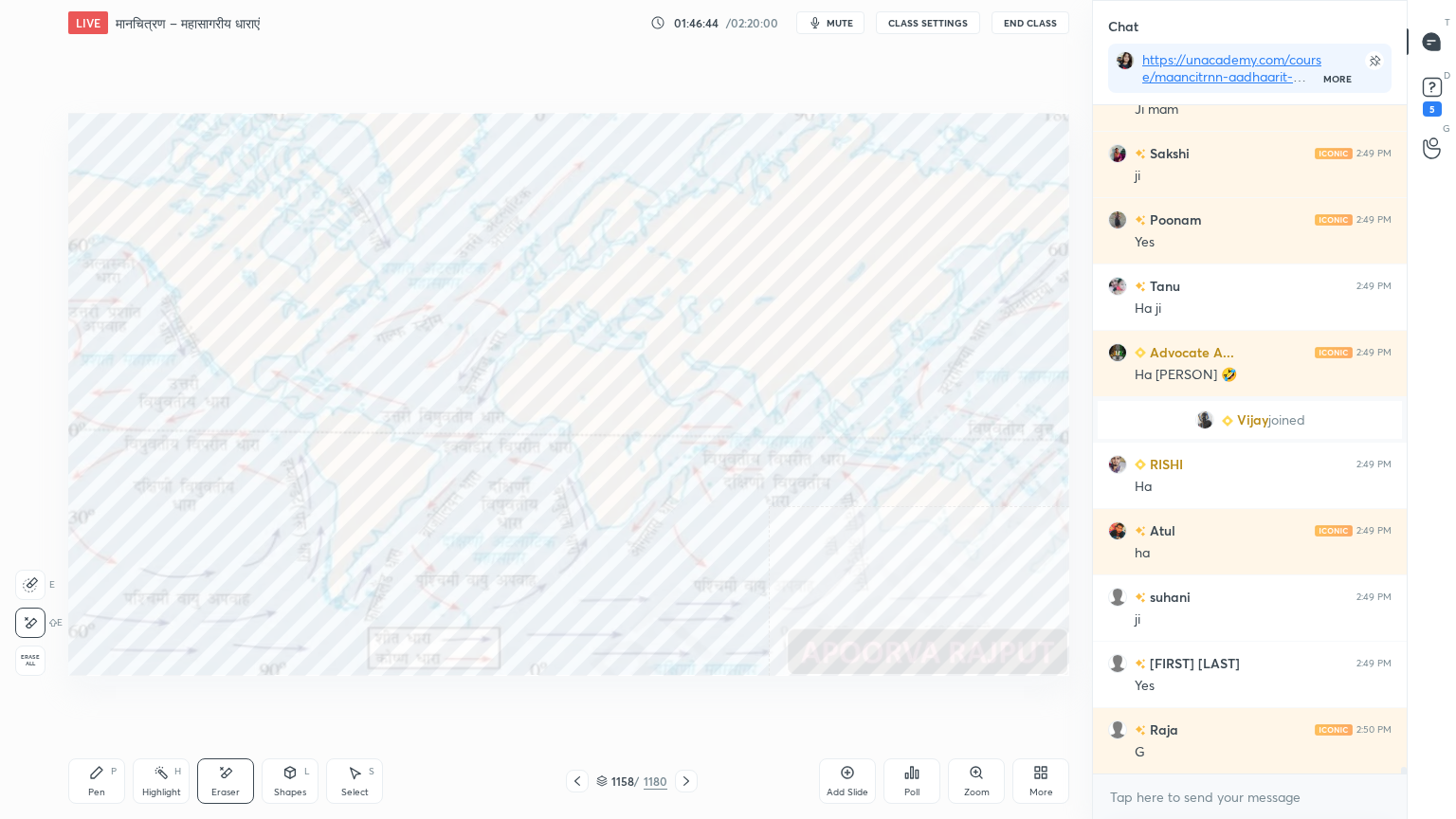 click on "Erase all" at bounding box center [30, 661] 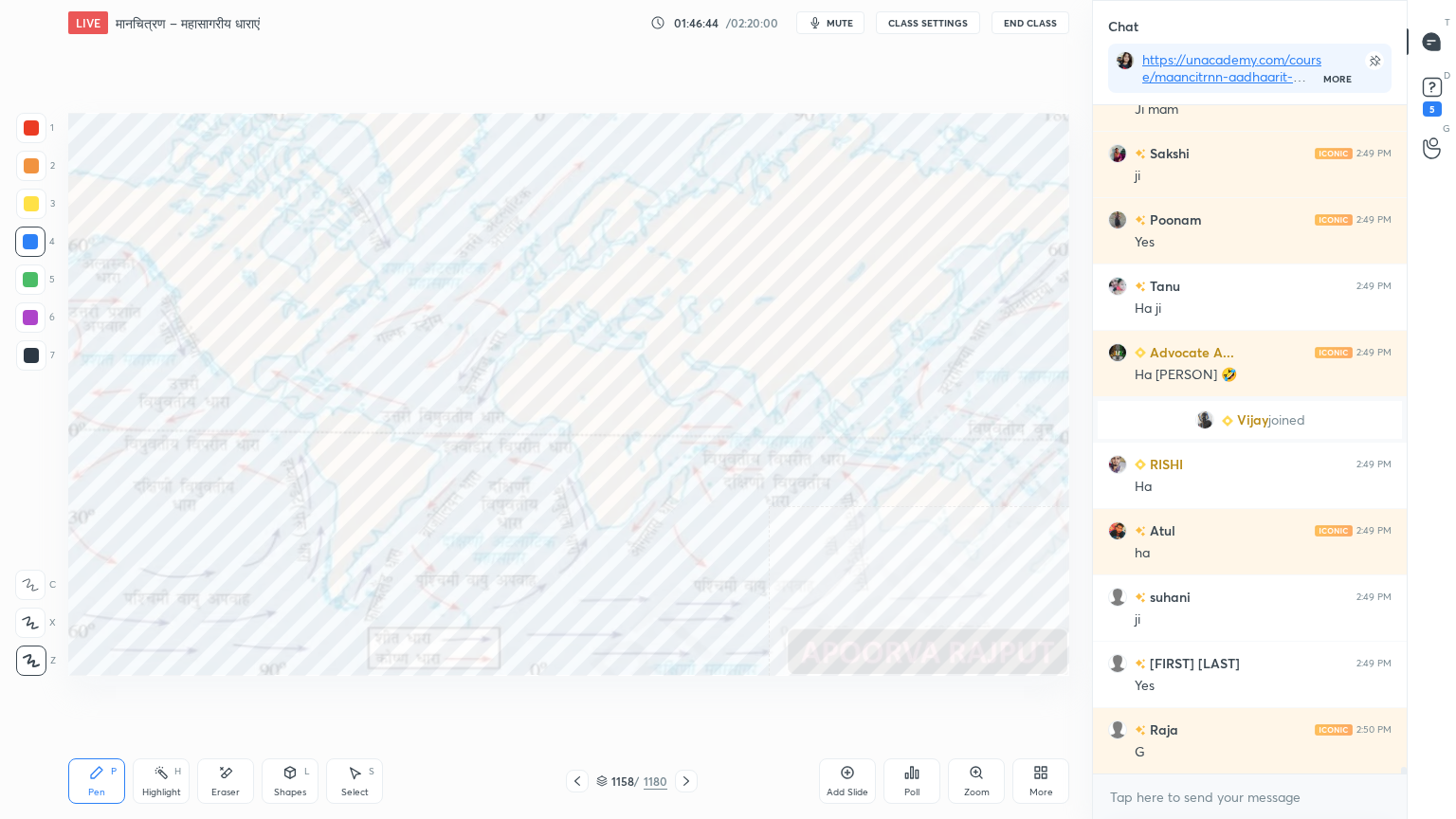 click on "1 2 3 4 5 6 7 C X Z E E Erase all   H H" at bounding box center [30, 394] 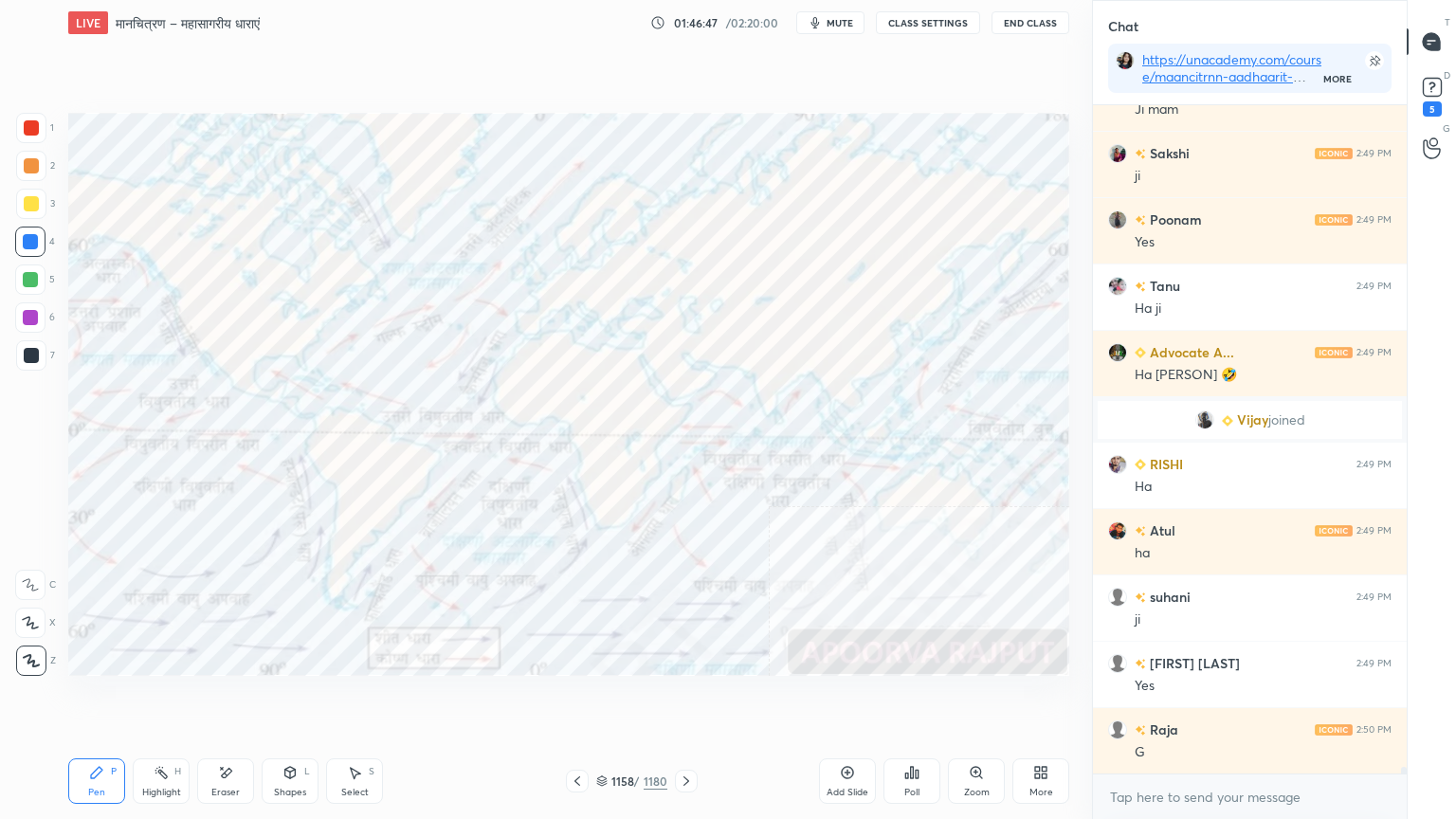 click on "Eraser" at bounding box center (226, 781) 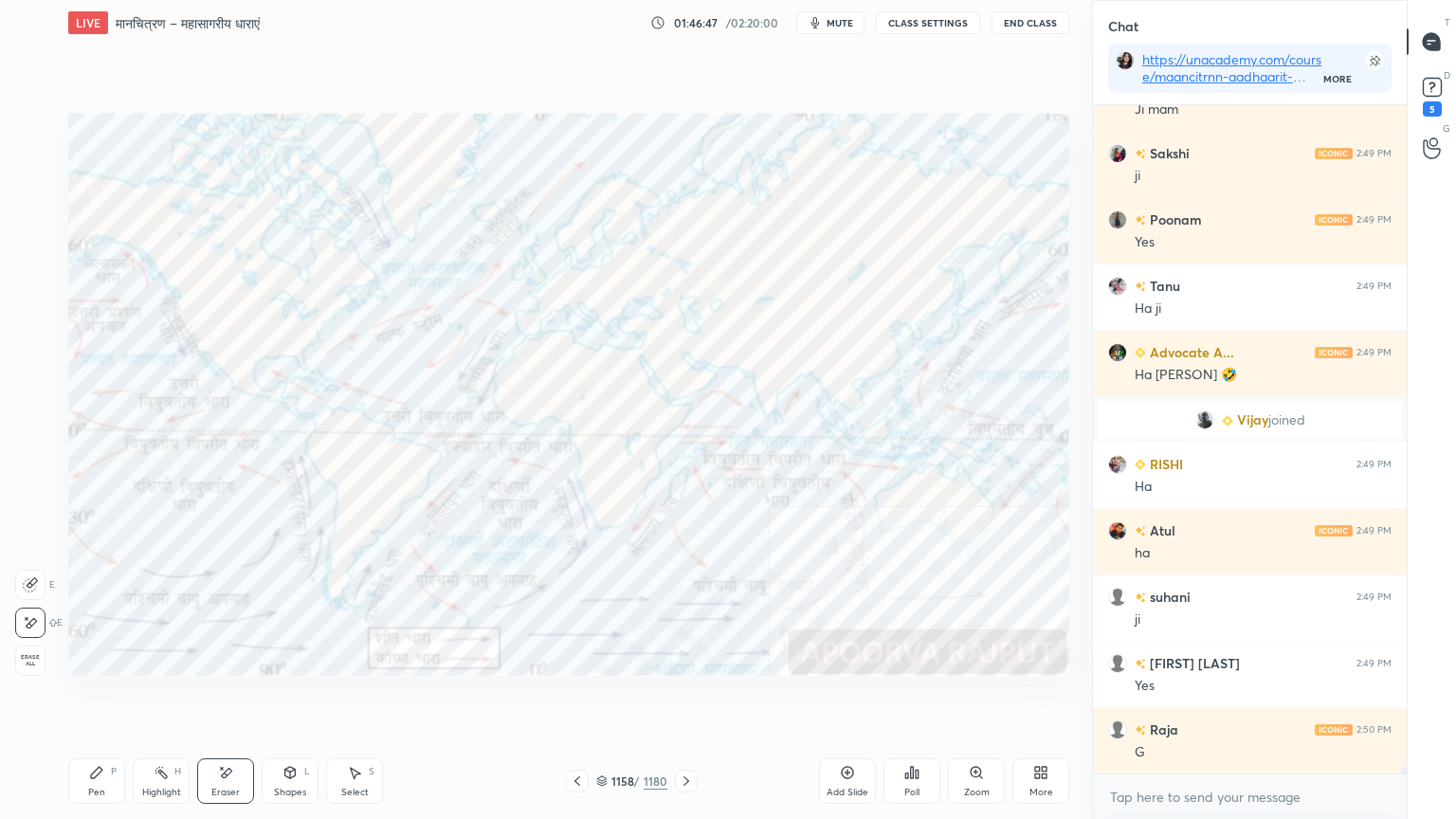 click on "Erase all" at bounding box center (30, 661) 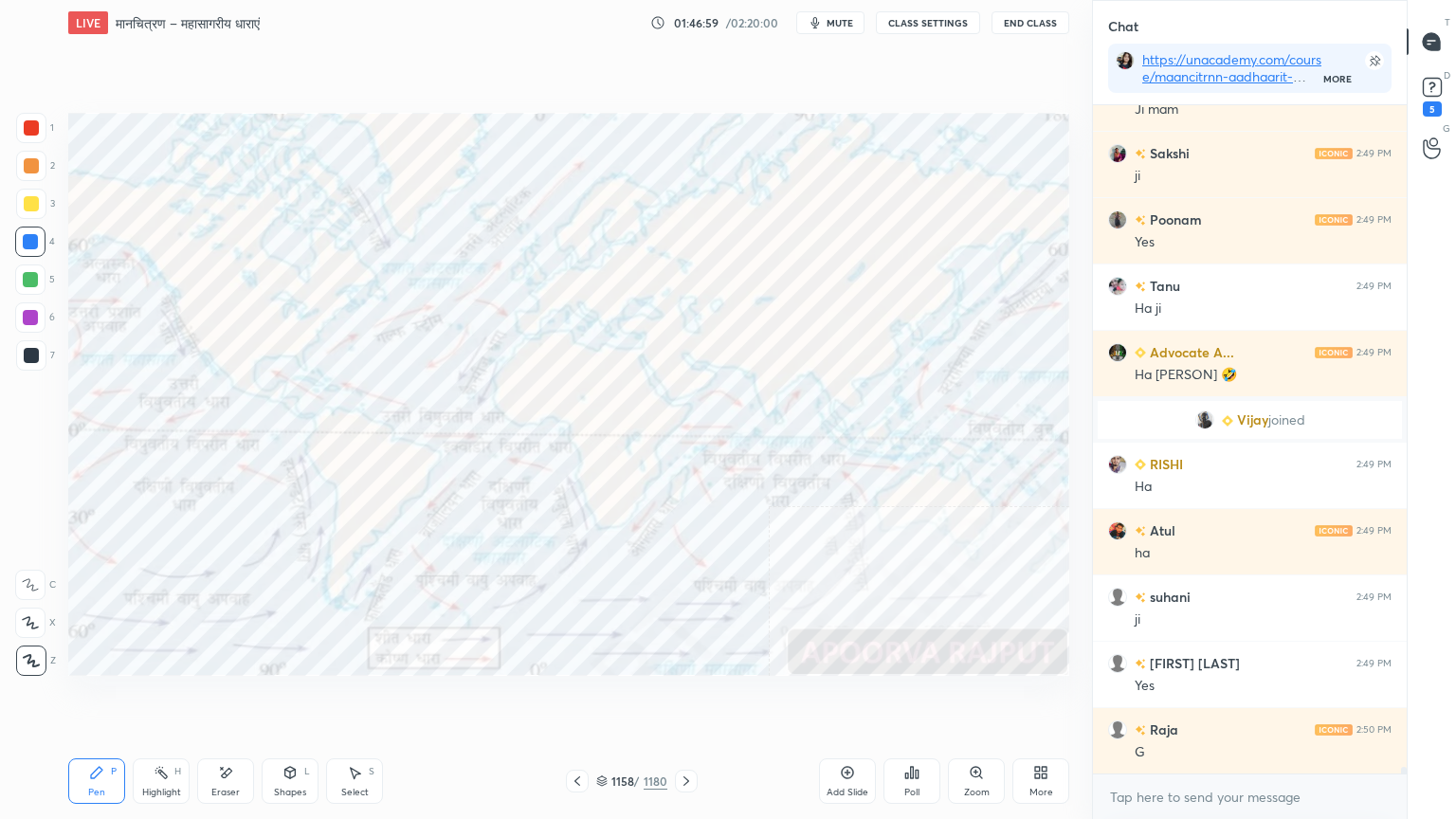 click on "Setting up your live class Poll for   secs No correct answer Start poll" at bounding box center [569, 394] 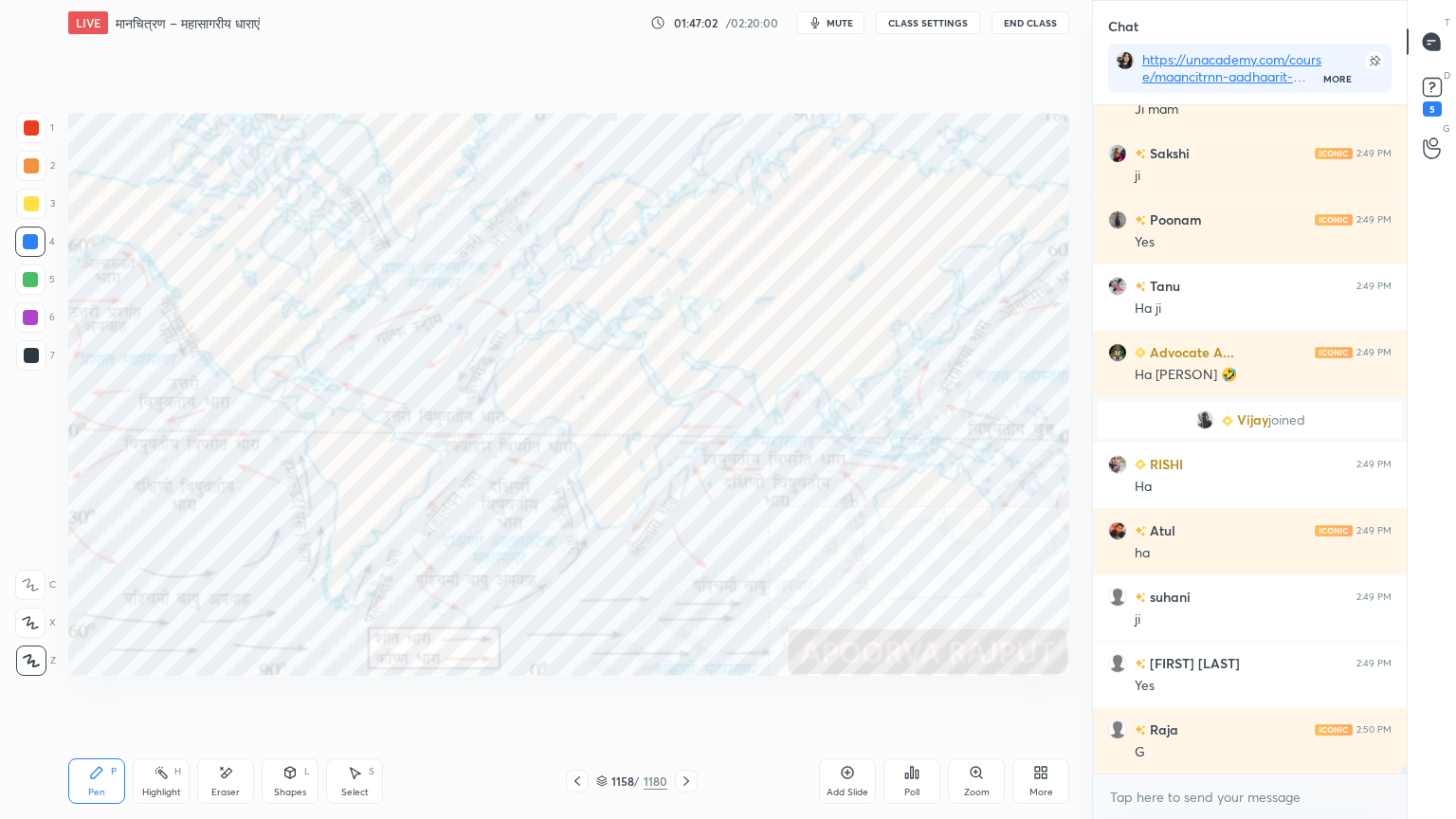 click on "Eraser" at bounding box center (226, 781) 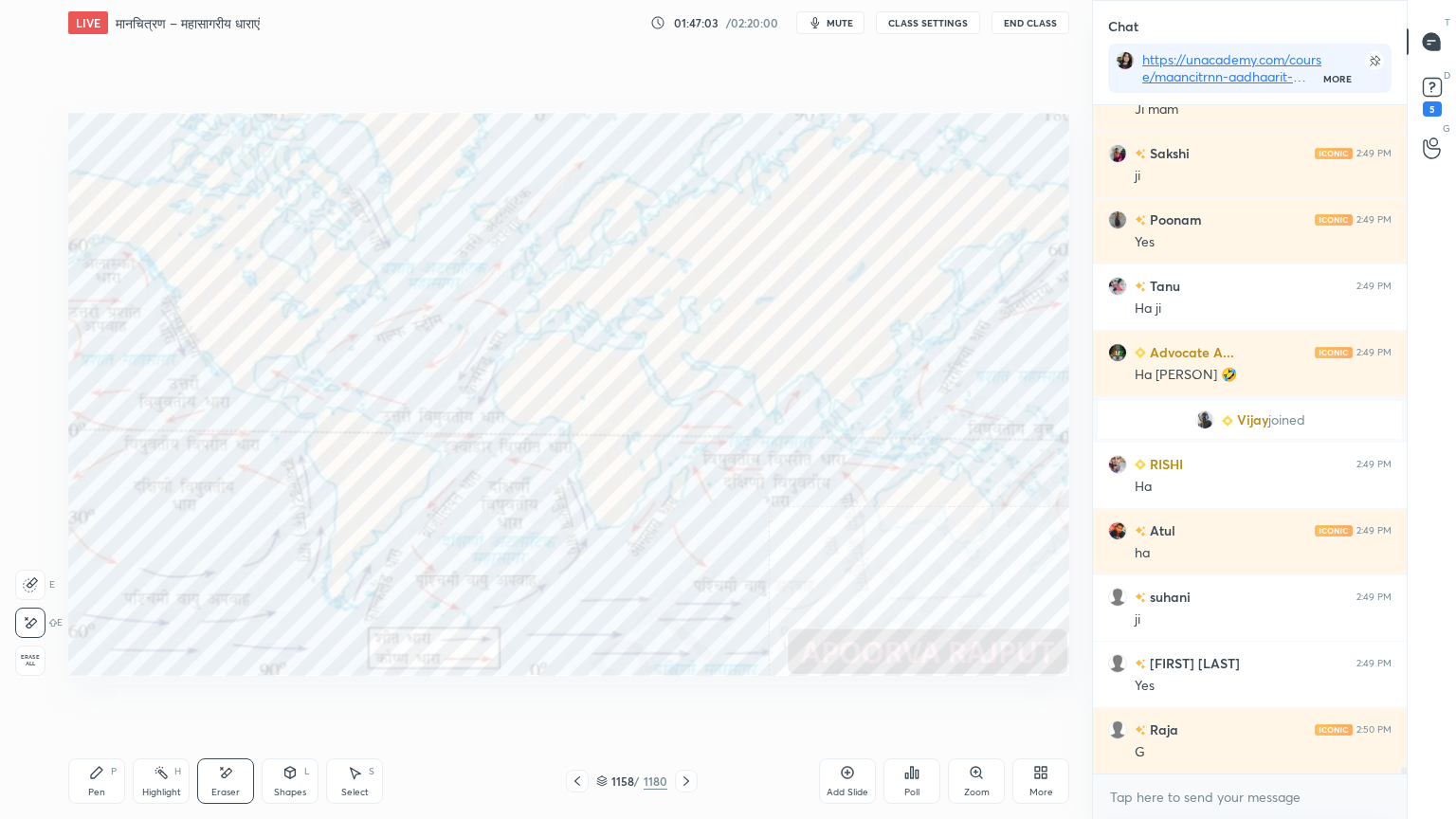 drag, startPoint x: 39, startPoint y: 648, endPoint x: 61, endPoint y: 634, distance: 26.07681 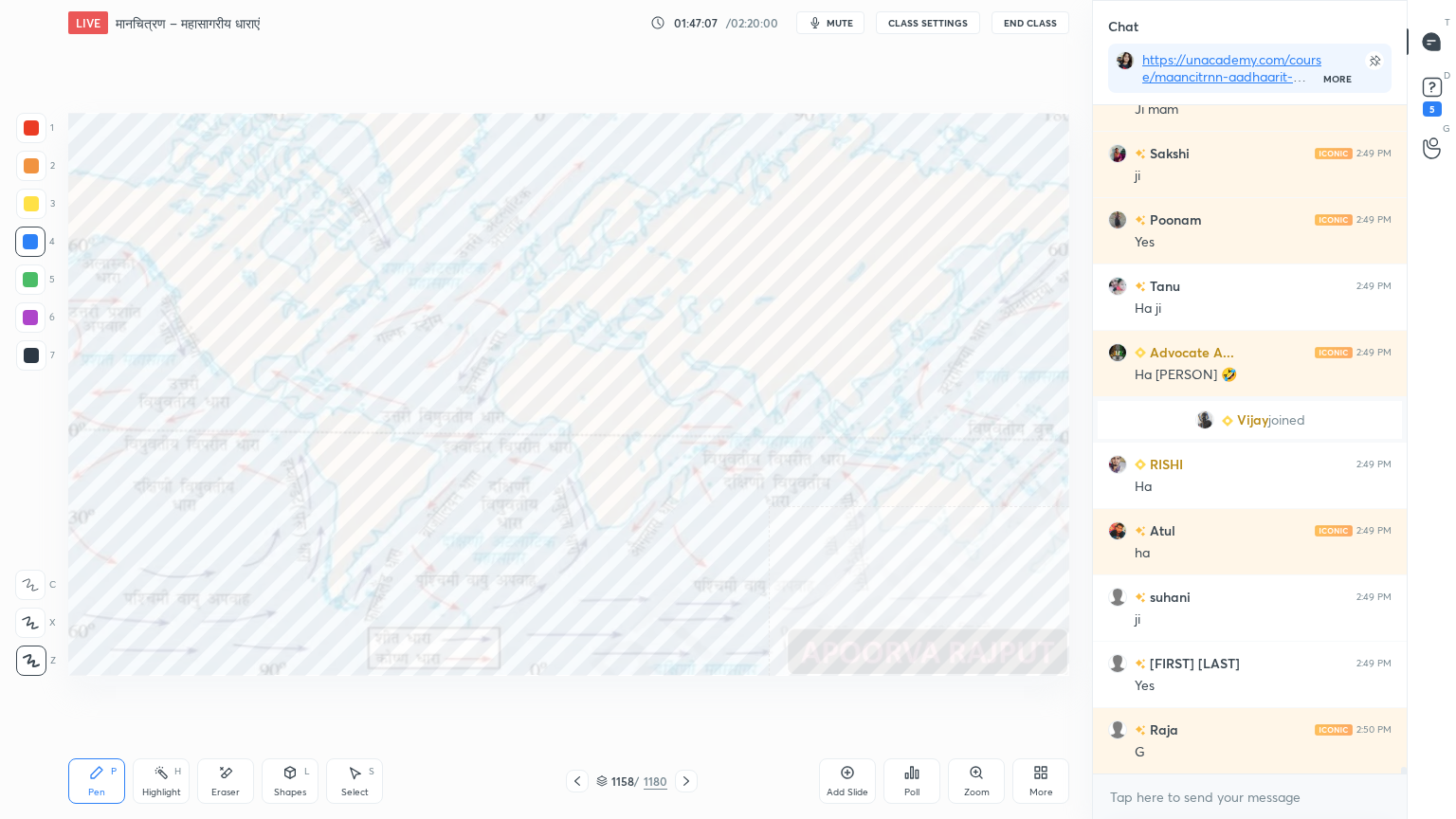 click 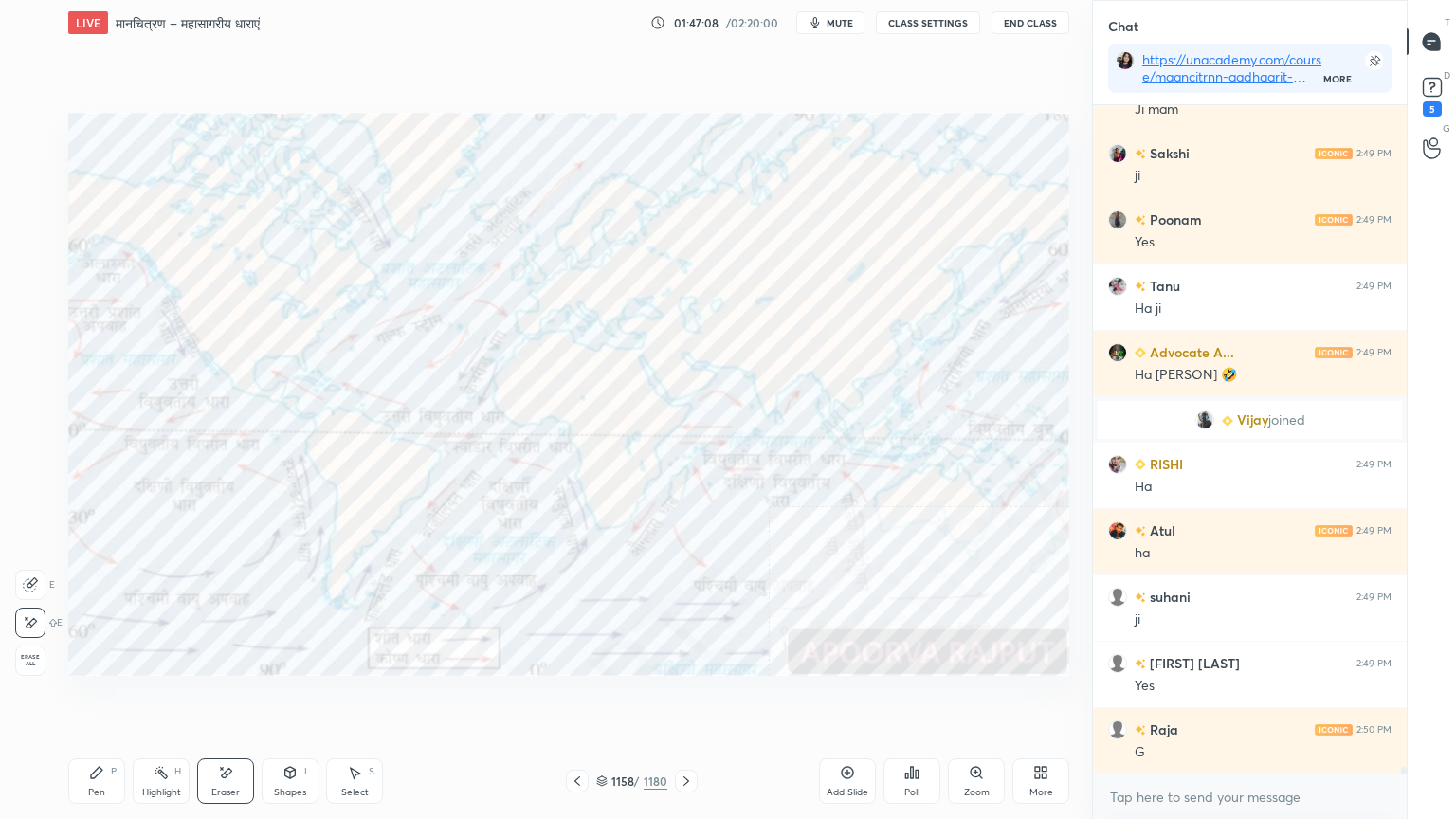 drag, startPoint x: 30, startPoint y: 646, endPoint x: 42, endPoint y: 645, distance: 12.041595 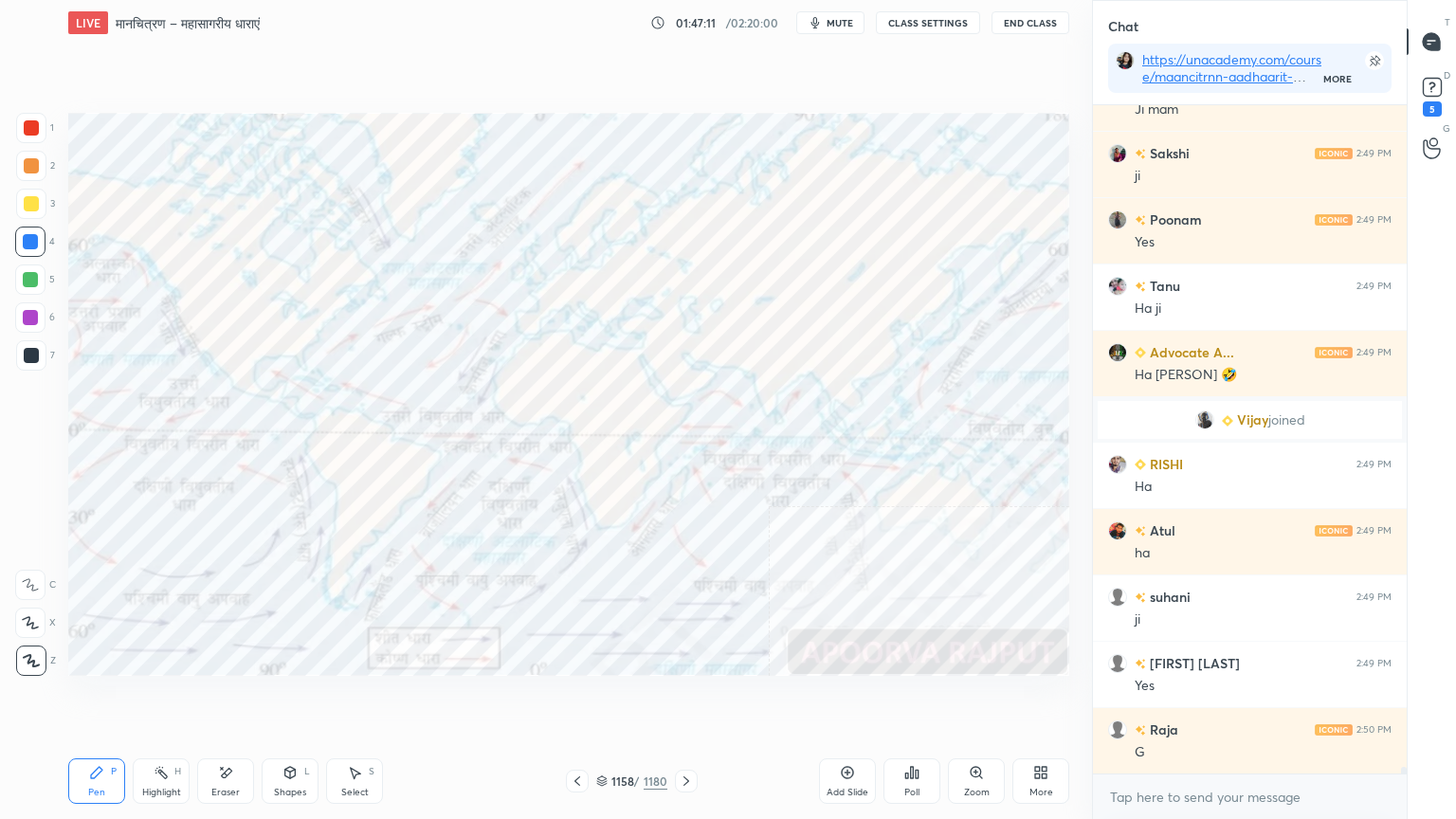 scroll, scrollTop: 71062, scrollLeft: 0, axis: vertical 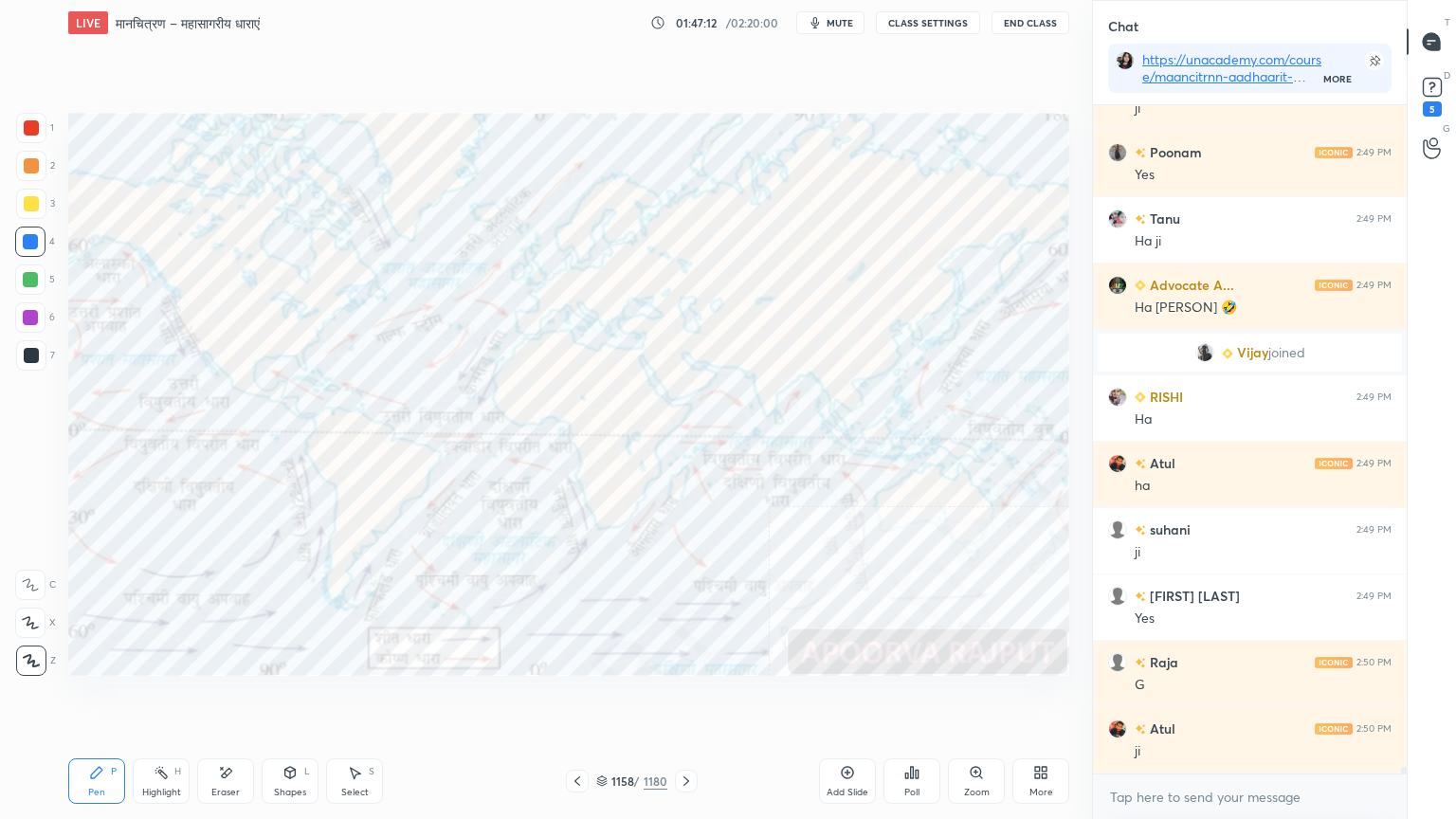 click on "Eraser" at bounding box center [226, 781] 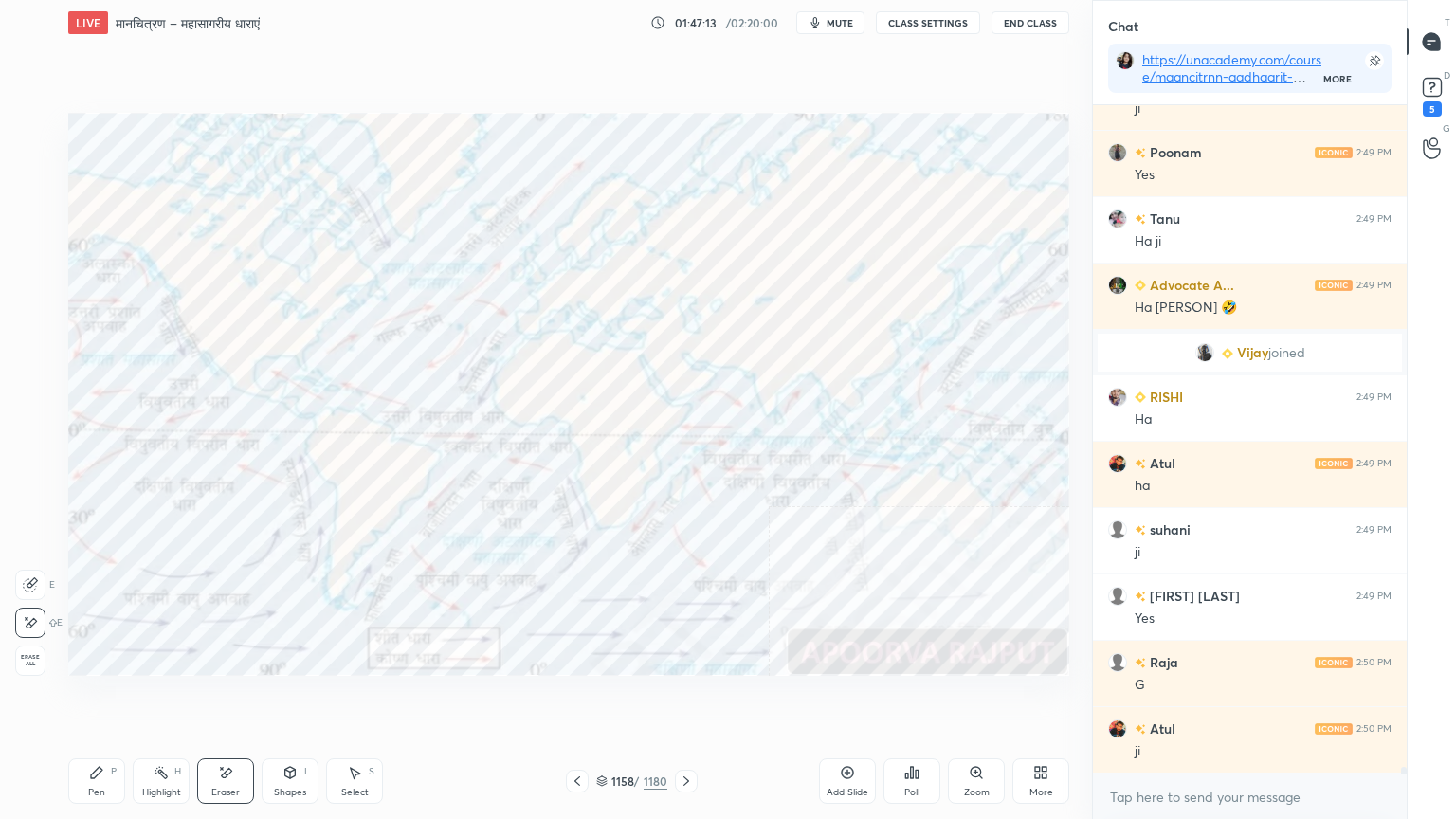 click on "Erase all" at bounding box center [32, 661] 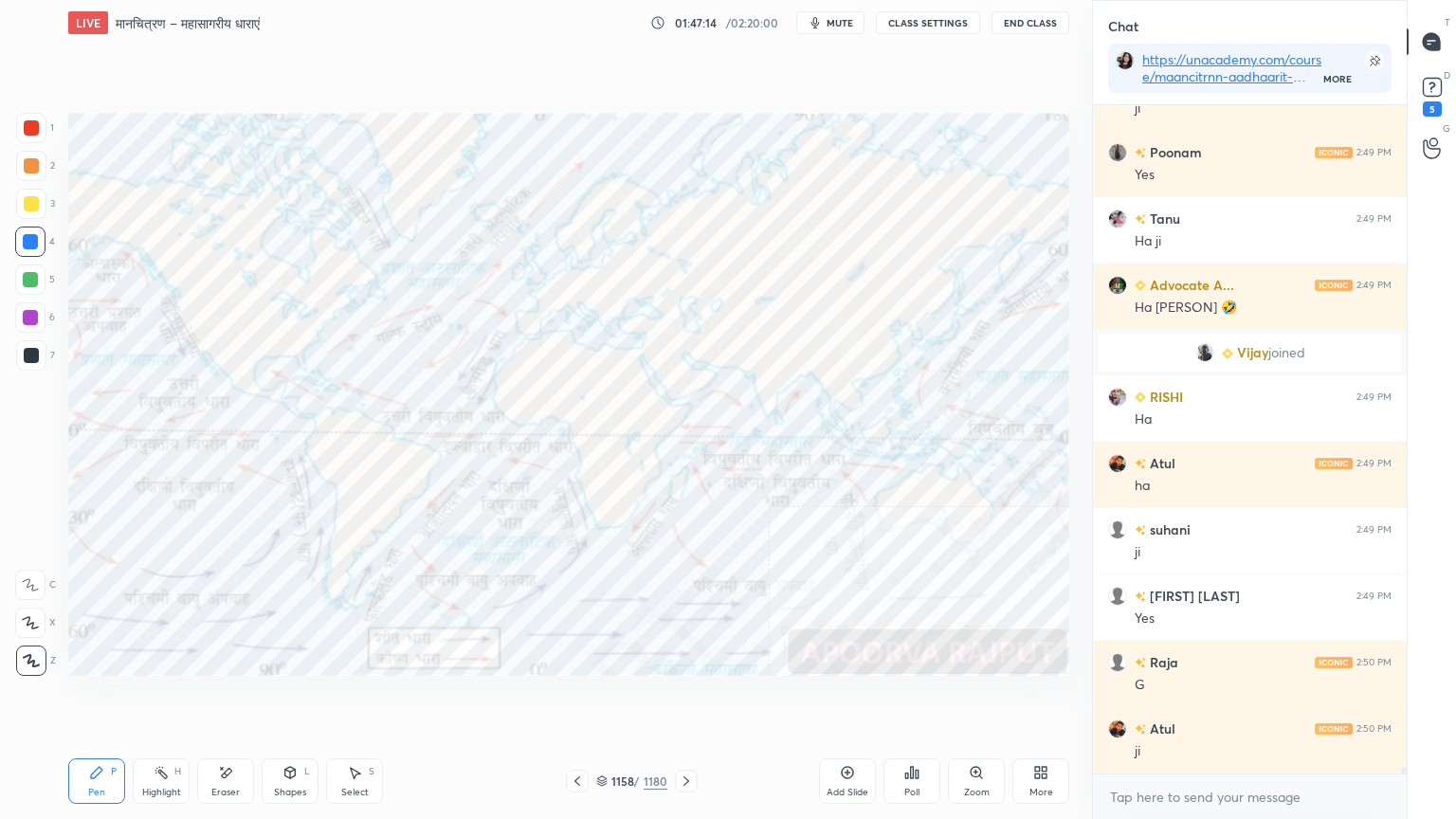 scroll, scrollTop: 71128, scrollLeft: 0, axis: vertical 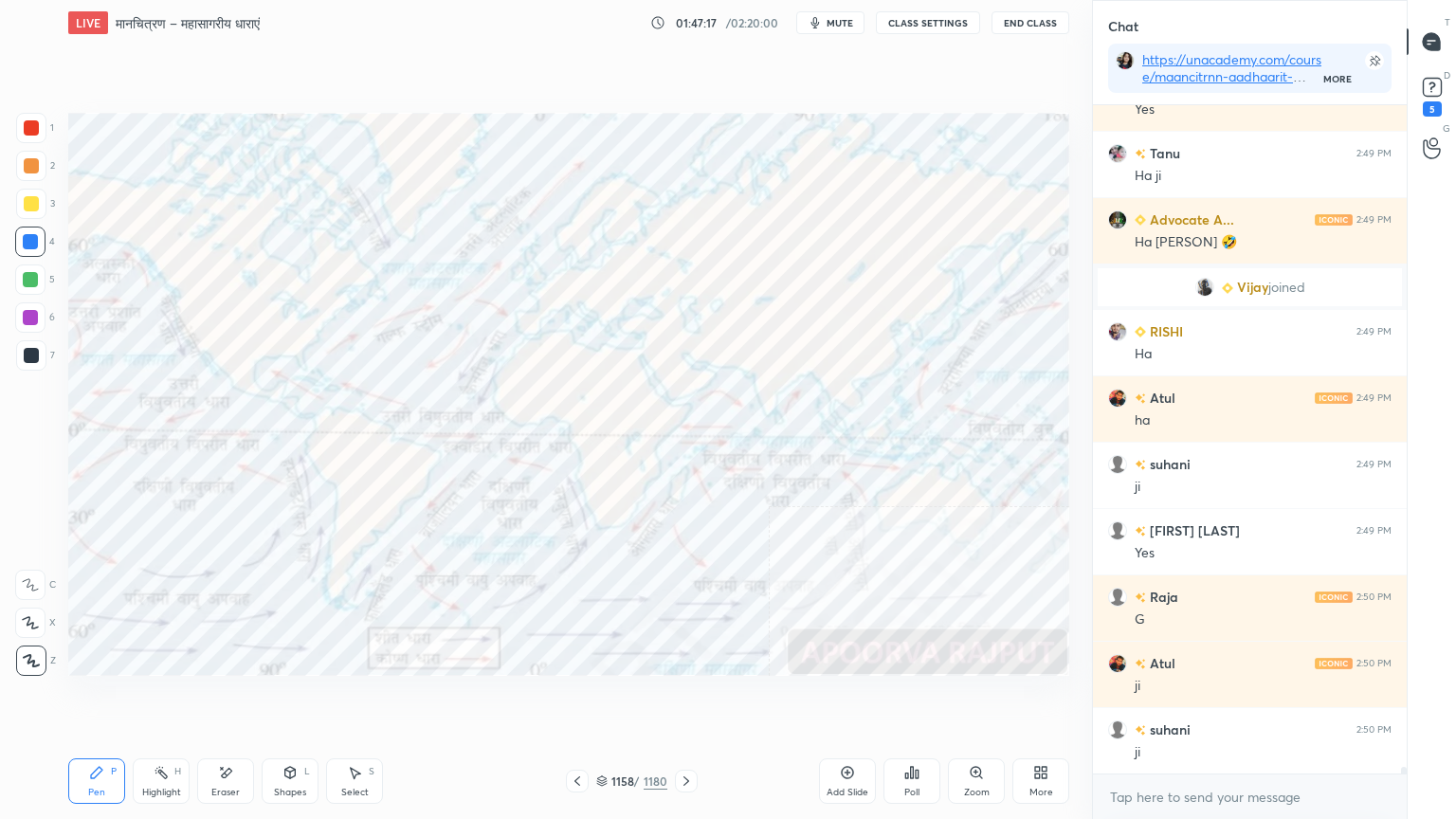 drag, startPoint x: 246, startPoint y: 770, endPoint x: 190, endPoint y: 724, distance: 72.47068 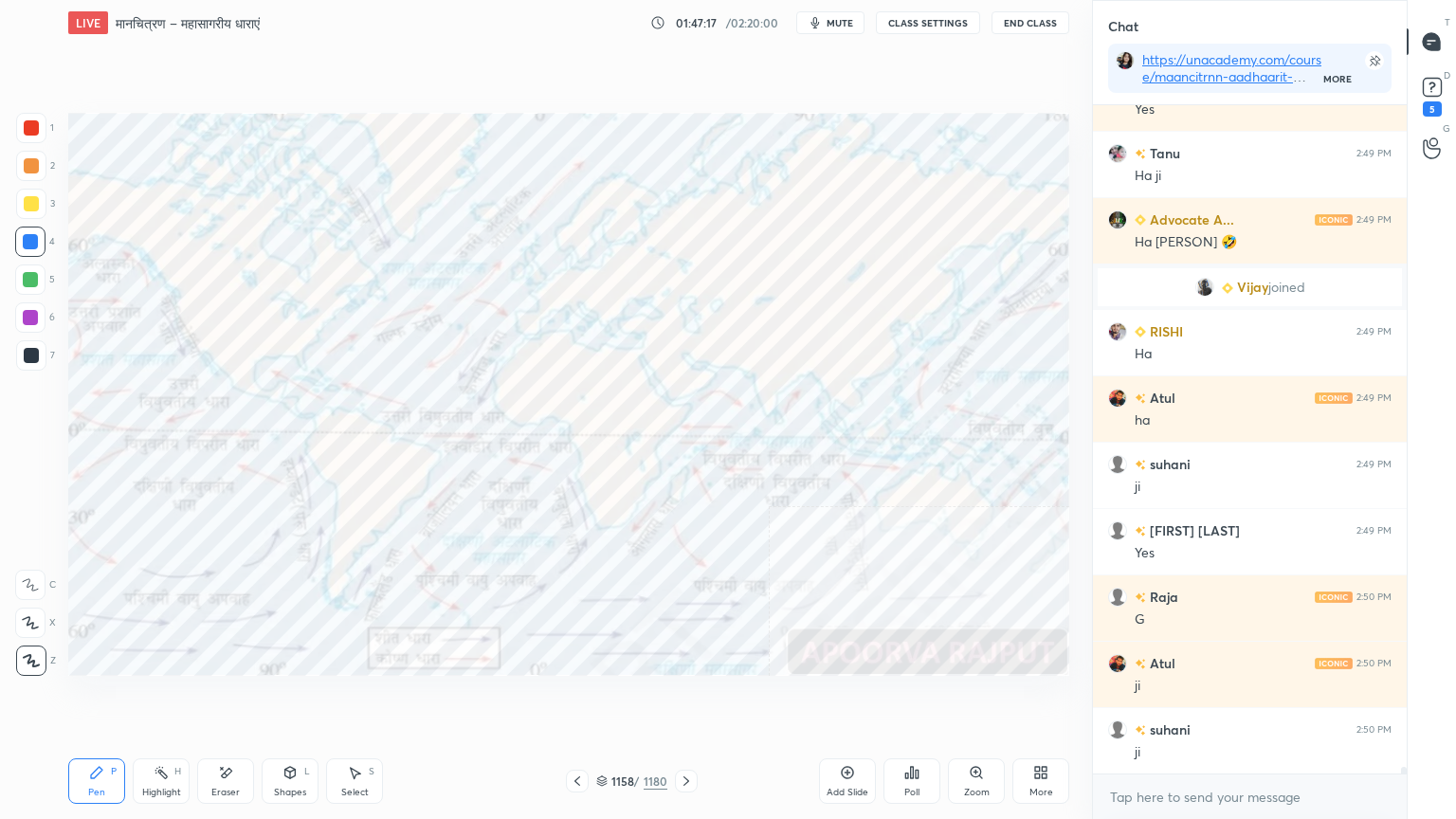 click on "Eraser" at bounding box center (226, 781) 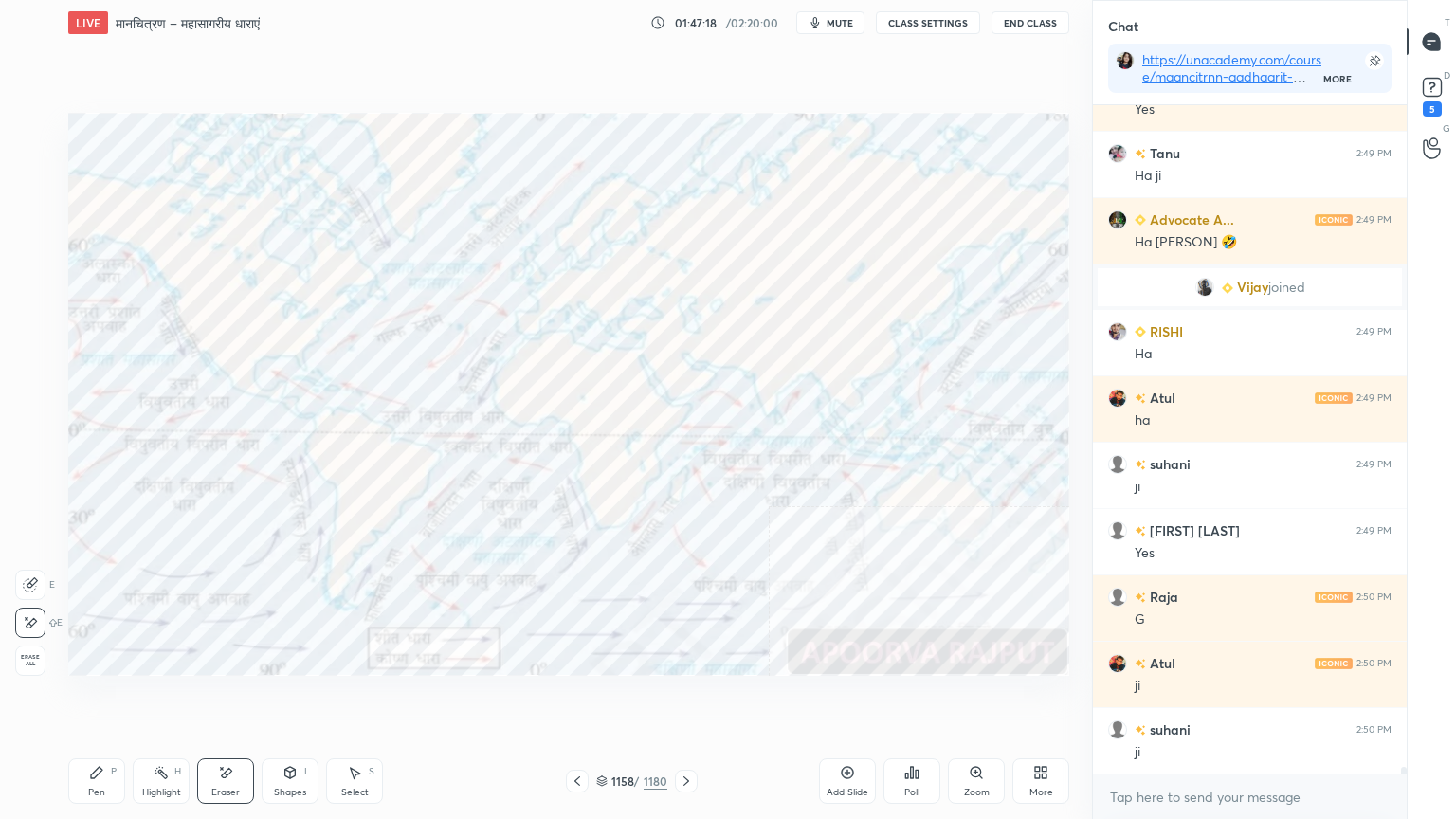 click on "Erase all" at bounding box center [30, 661] 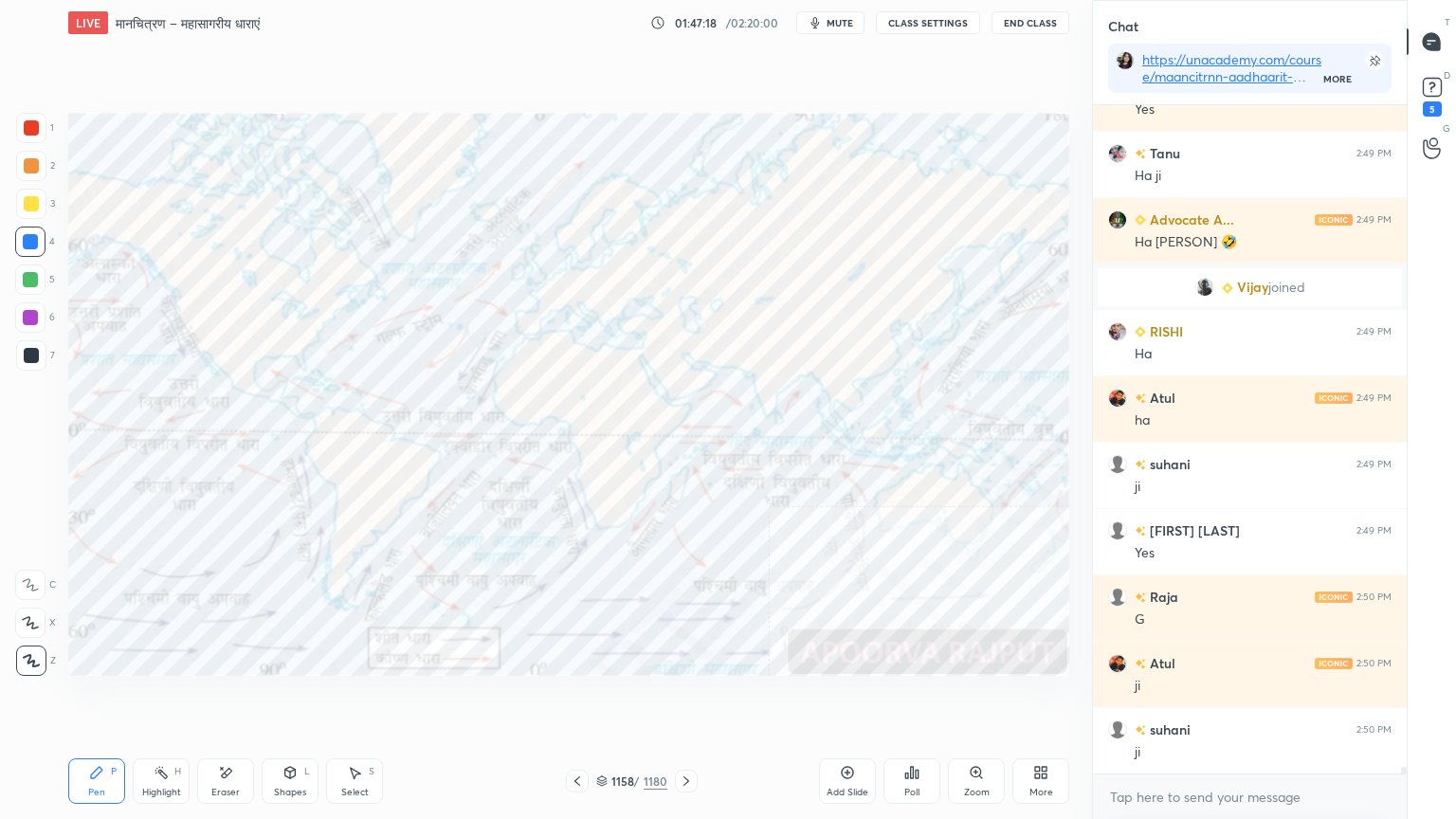 drag, startPoint x: 32, startPoint y: 650, endPoint x: 53, endPoint y: 646, distance: 21.377558 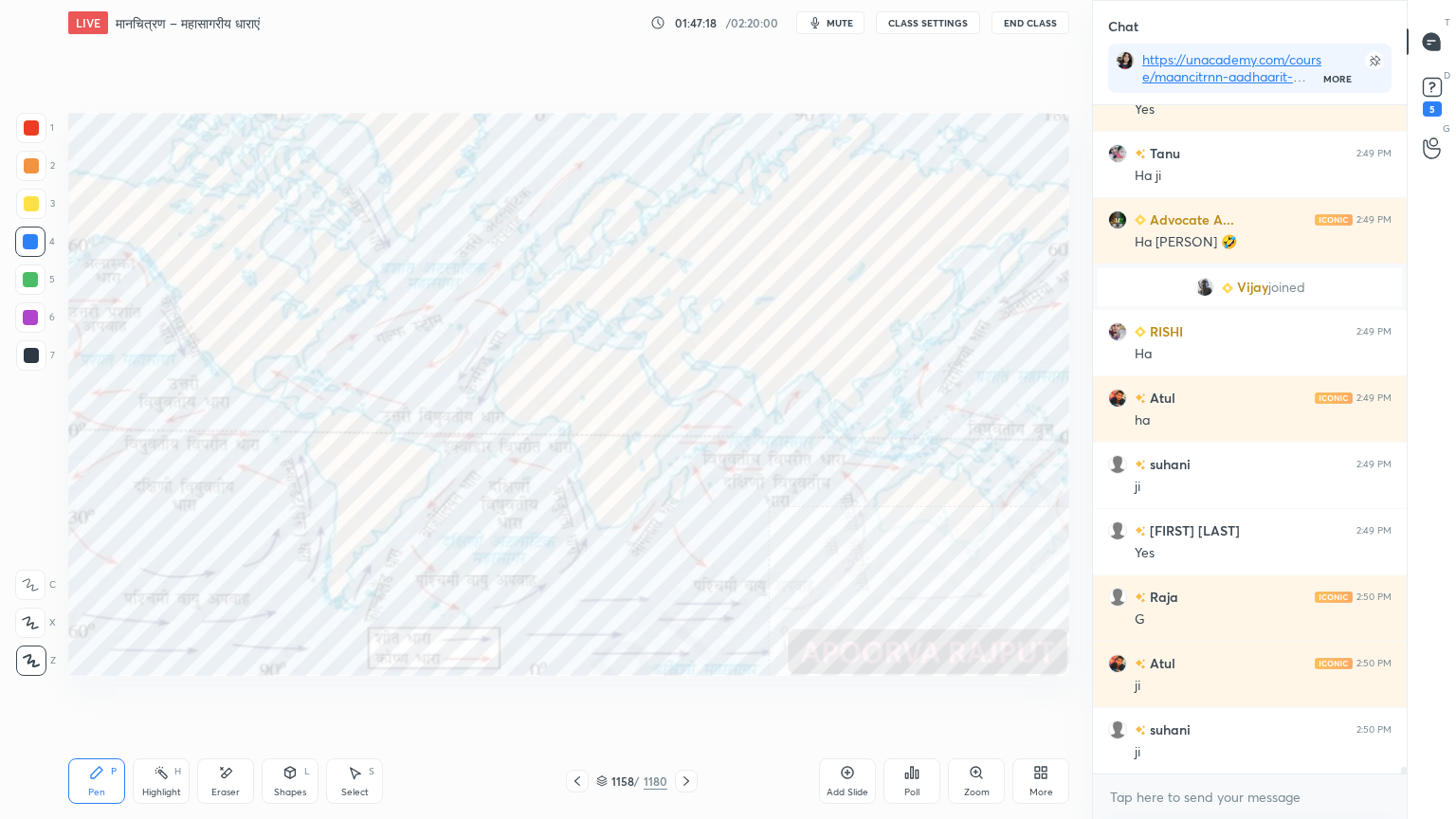 click at bounding box center [31, 661] 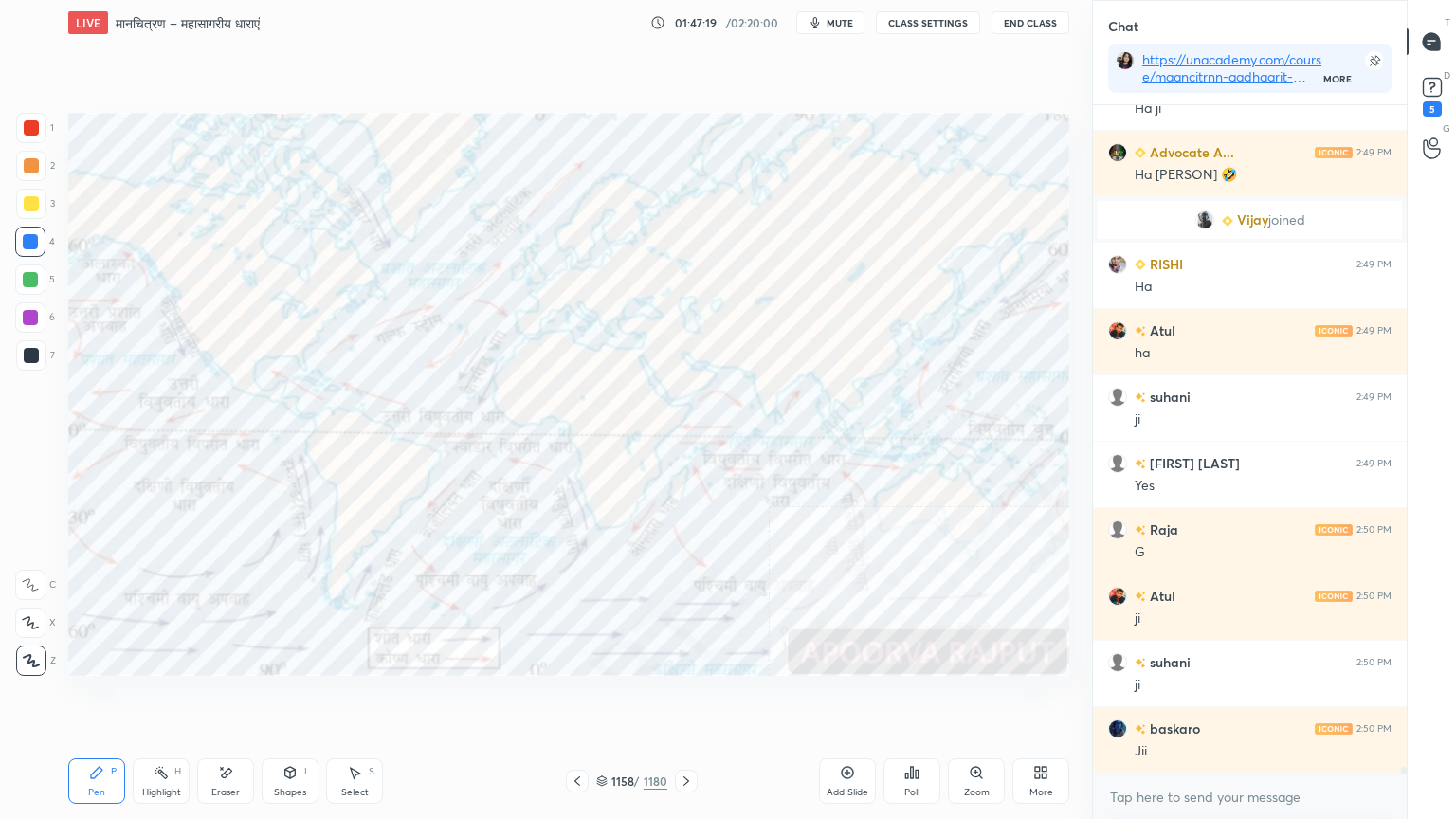 drag, startPoint x: 610, startPoint y: 781, endPoint x: 698, endPoint y: 737, distance: 98.38699 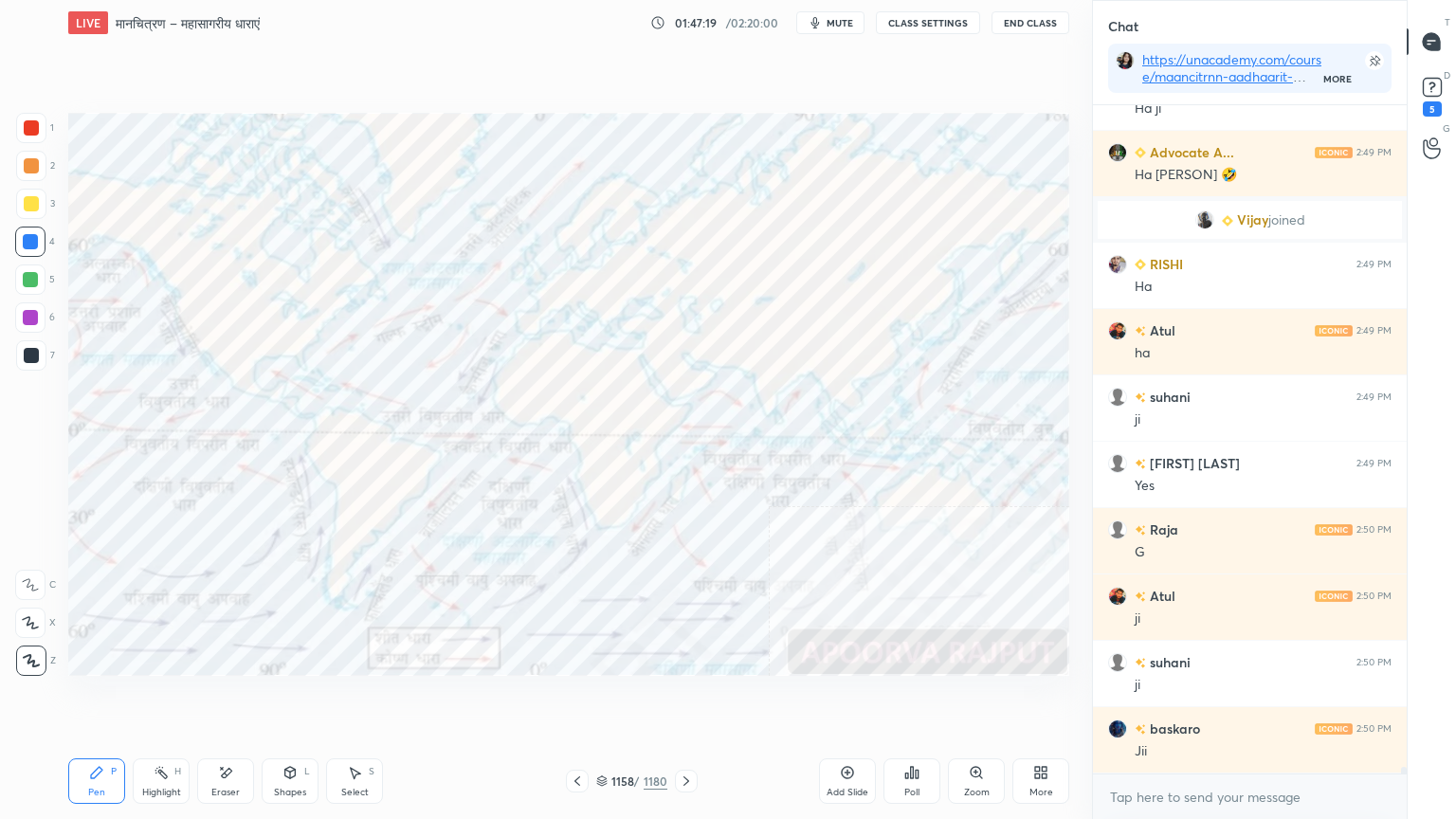 click on "1158 / 1180" at bounding box center (631, 781) 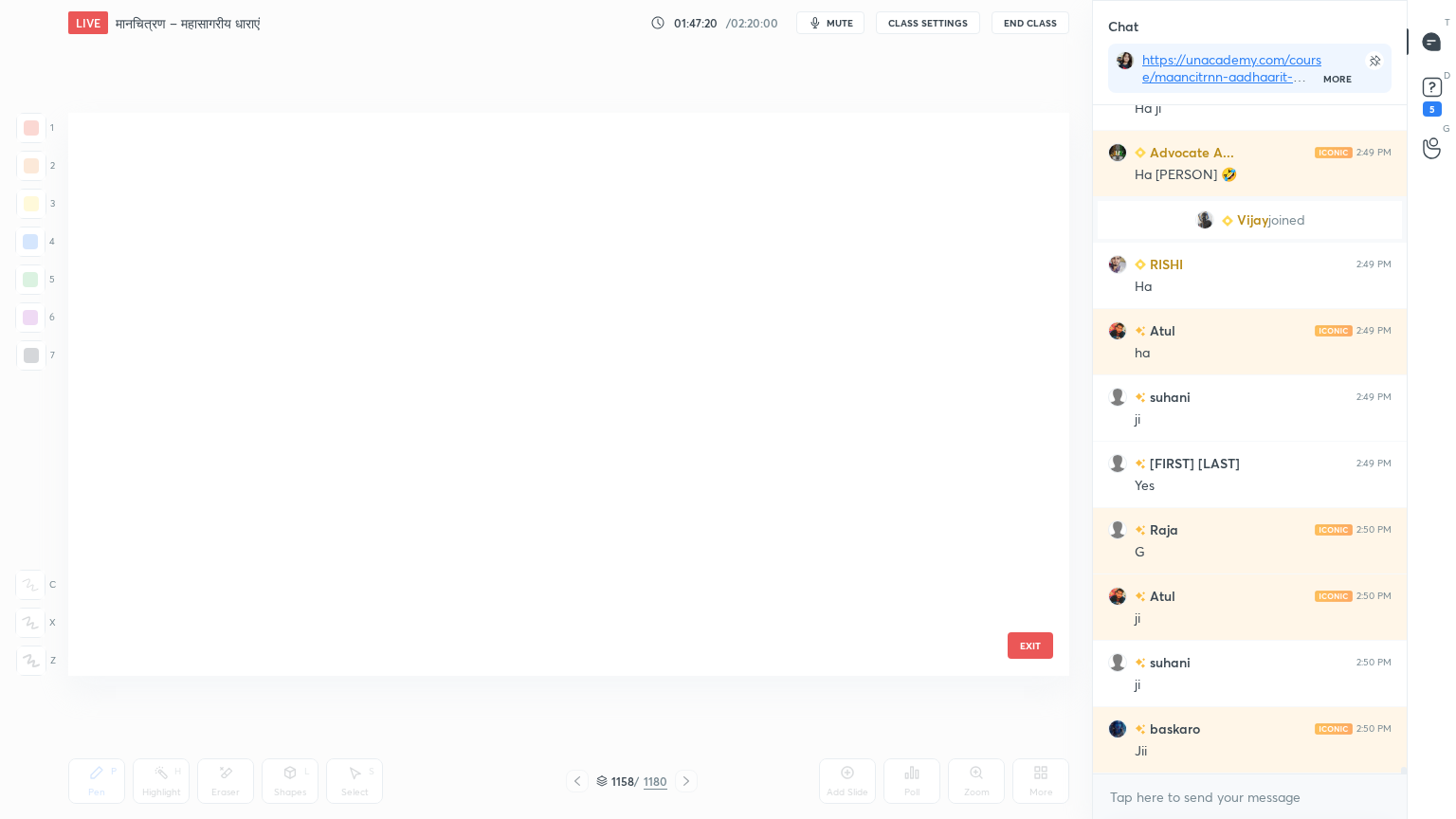 scroll, scrollTop: 66396, scrollLeft: 0, axis: vertical 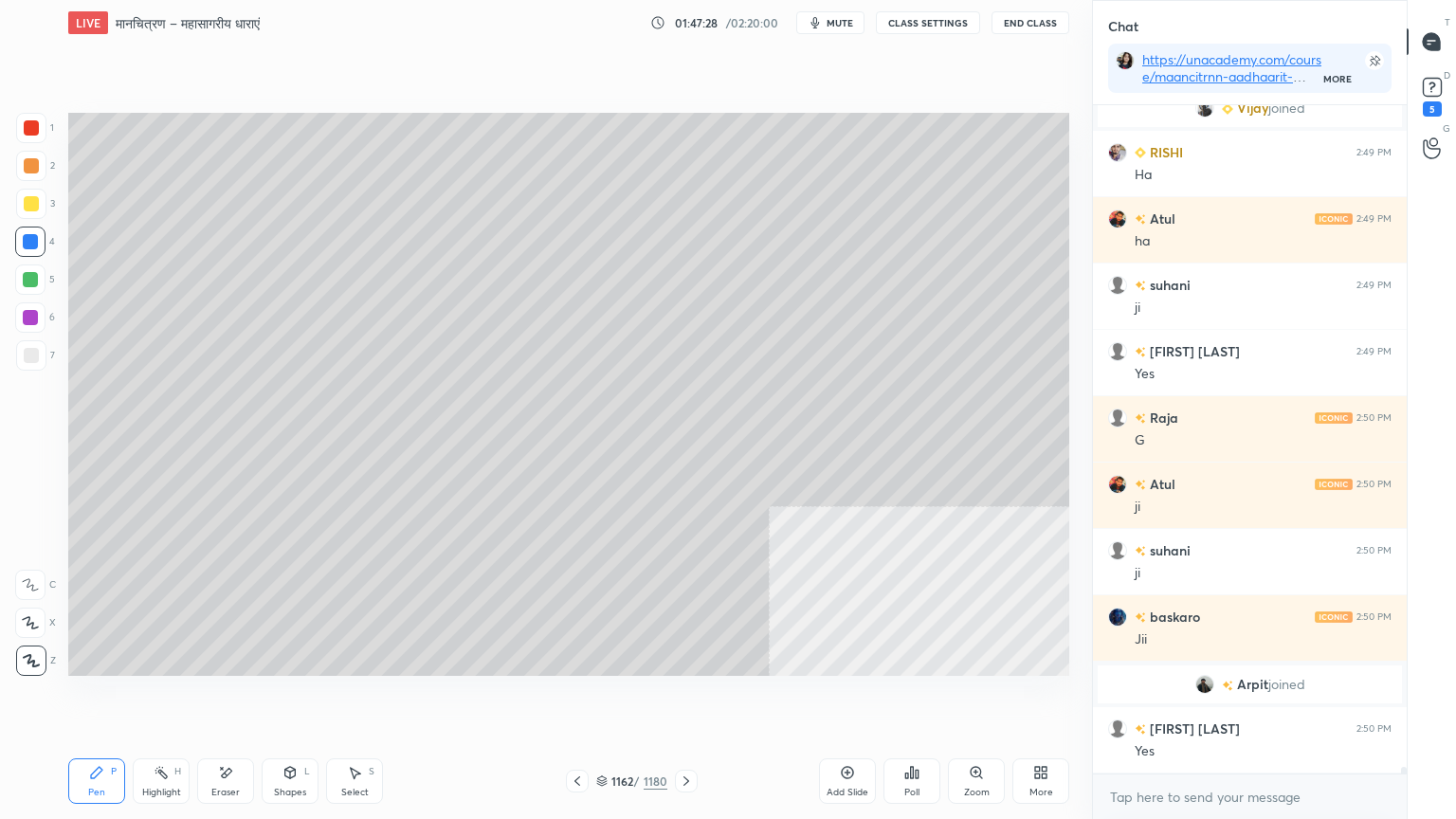 click at bounding box center (31, 355) 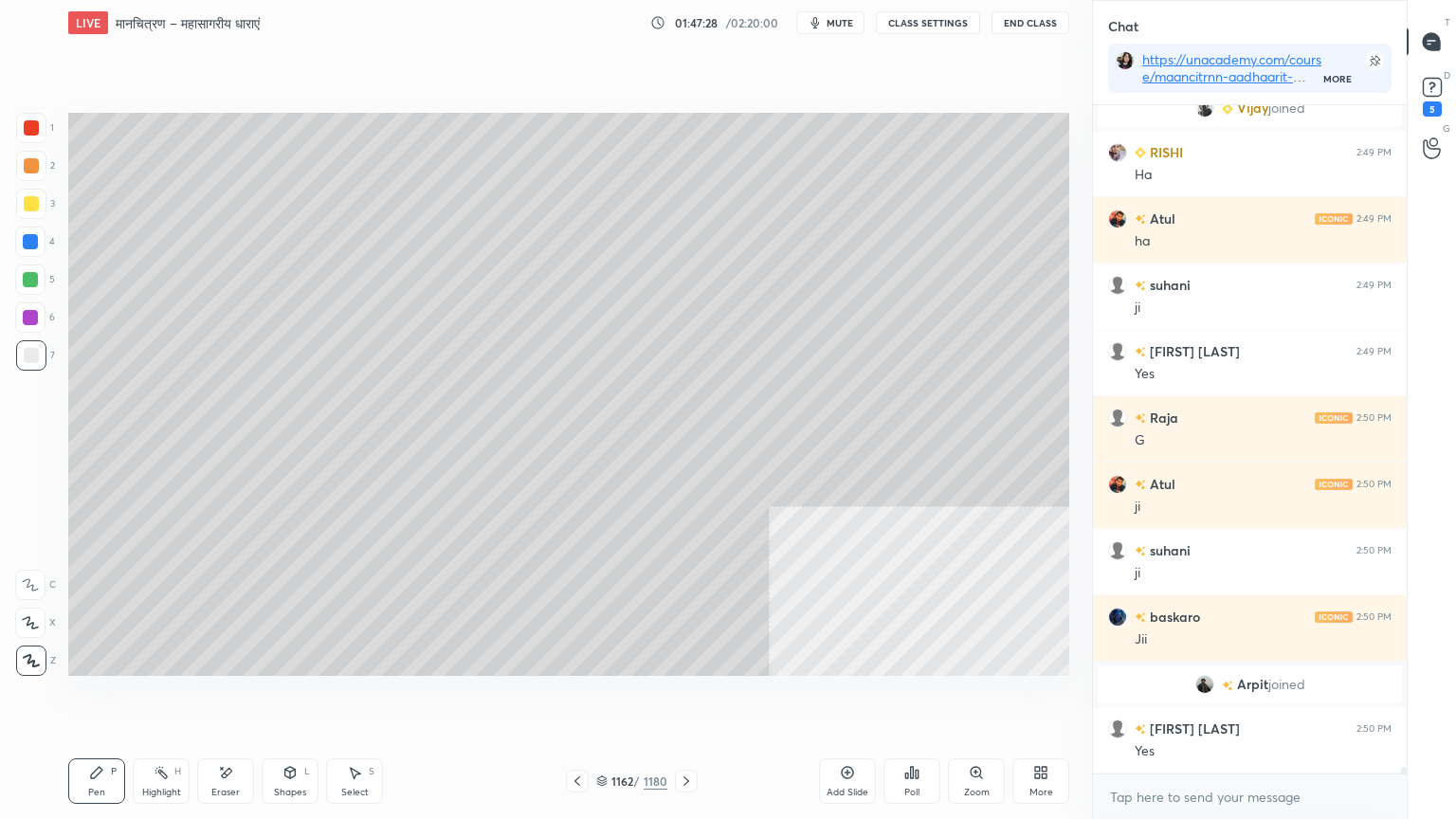 click at bounding box center [31, 355] 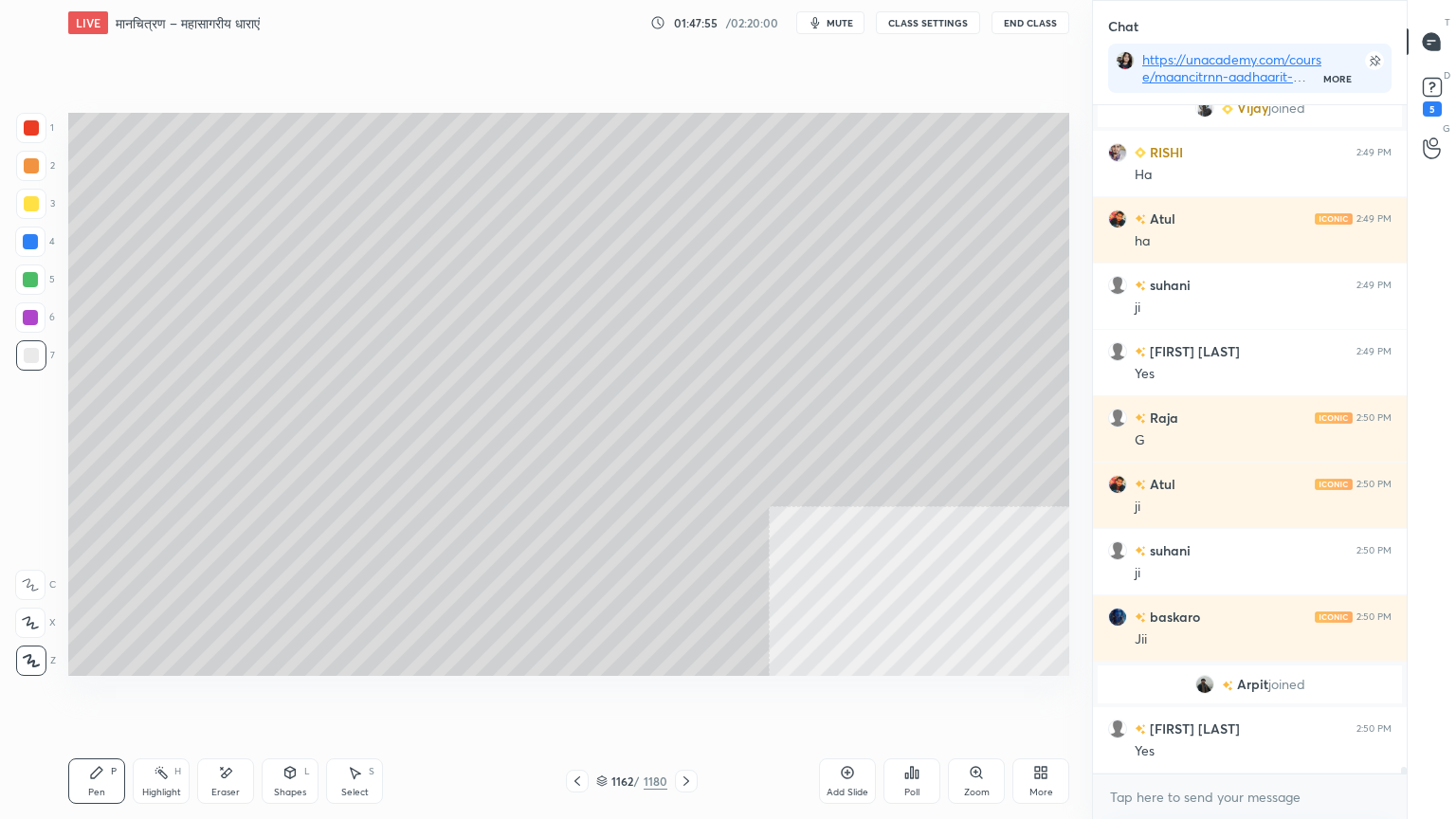 drag, startPoint x: 367, startPoint y: 777, endPoint x: 510, endPoint y: 697, distance: 163.85664 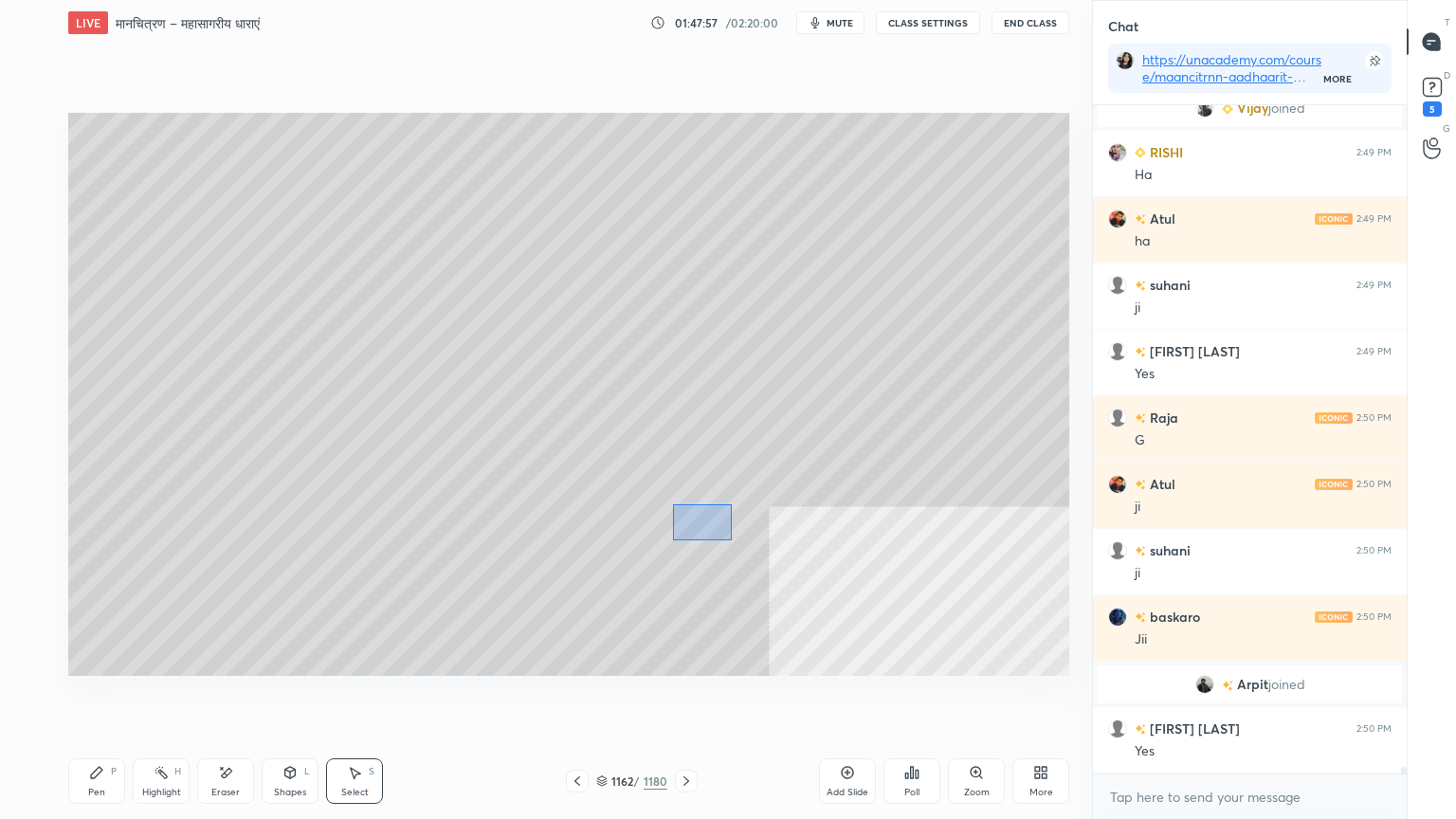 drag, startPoint x: 673, startPoint y: 504, endPoint x: 724, endPoint y: 530, distance: 57.245087 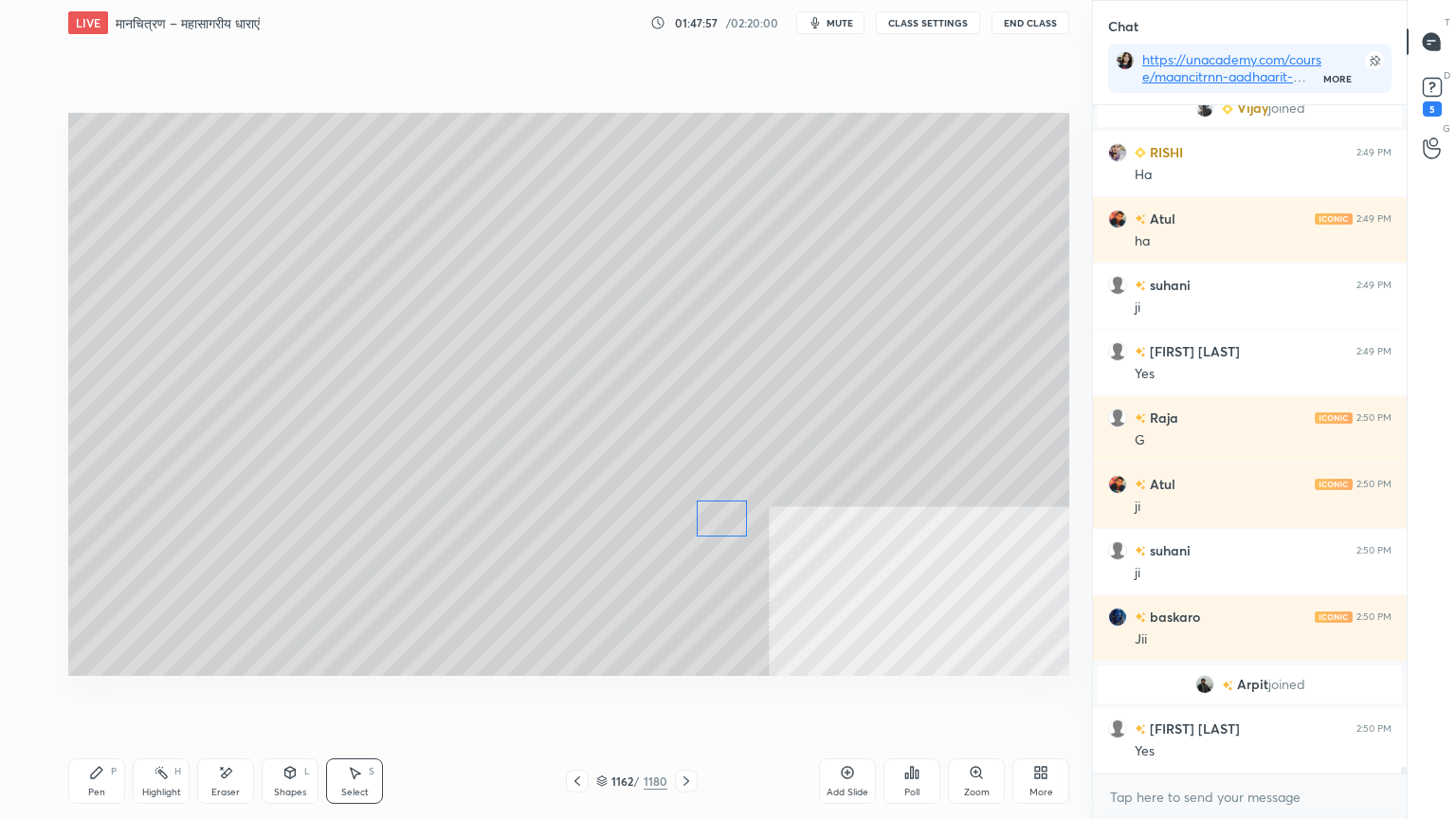 click on "0 ° Undo Copy Duplicate Duplicate to new slide Delete" at bounding box center (569, 394) 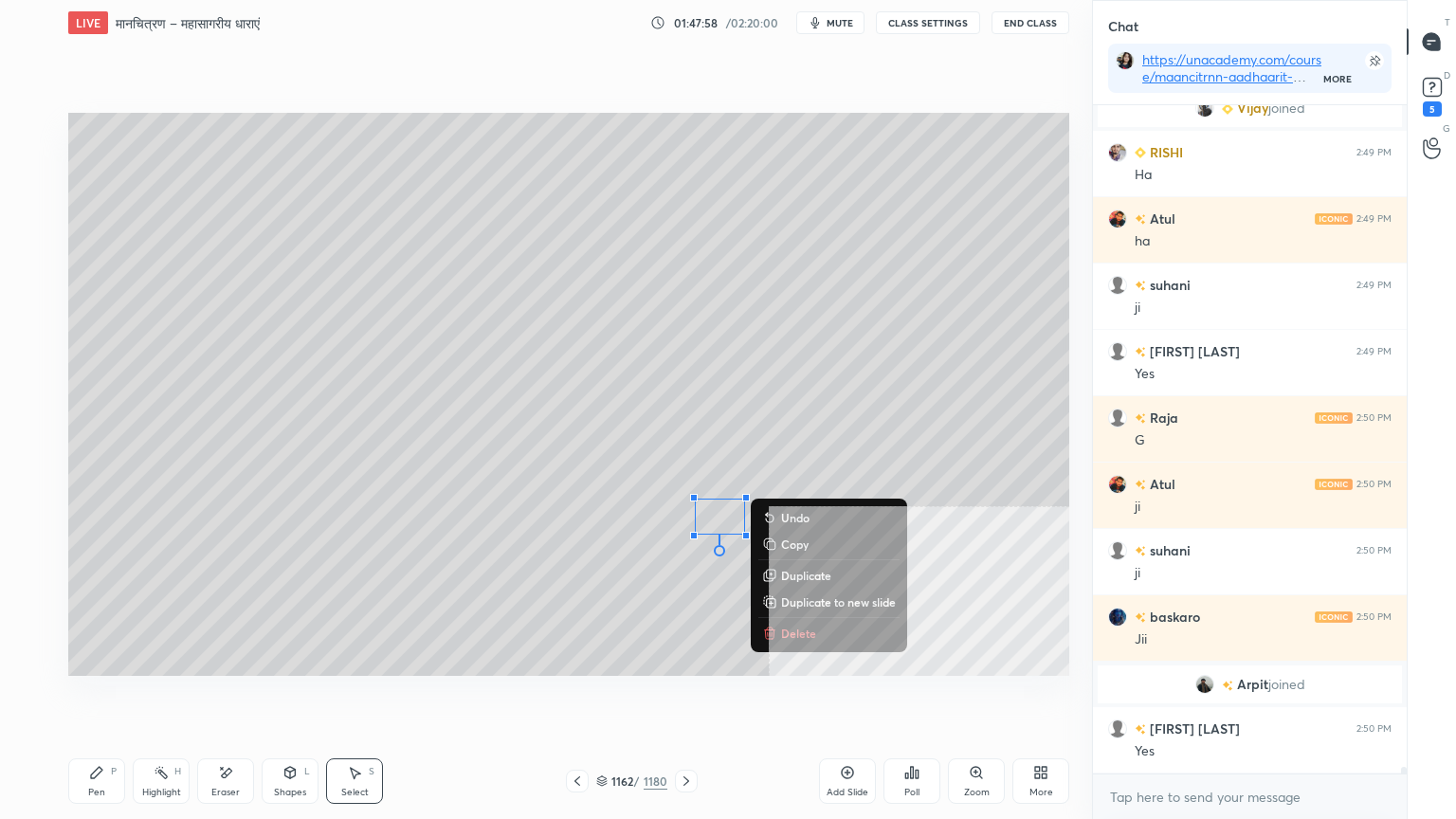 click on "Pen P" at bounding box center (97, 781) 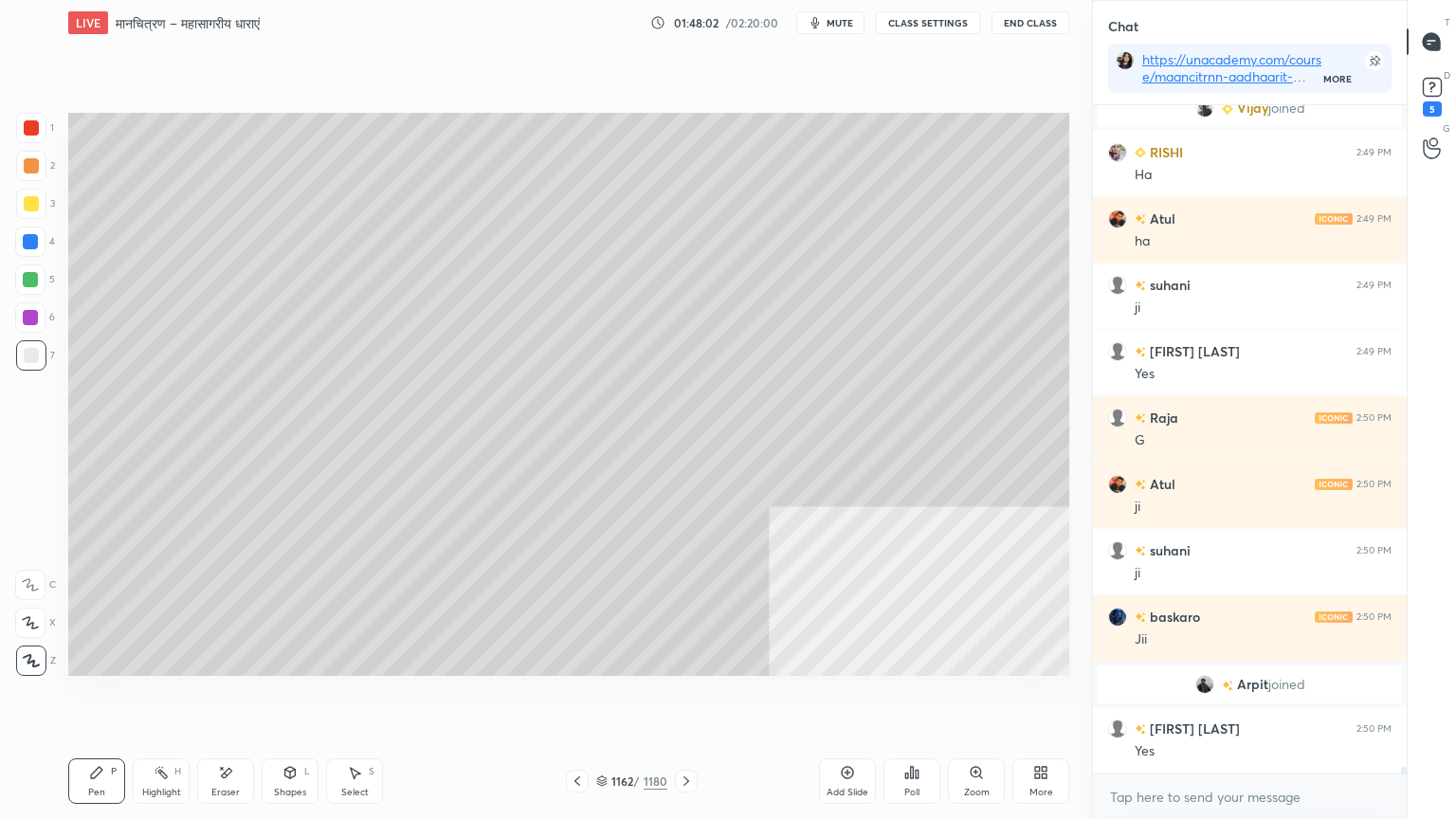 click 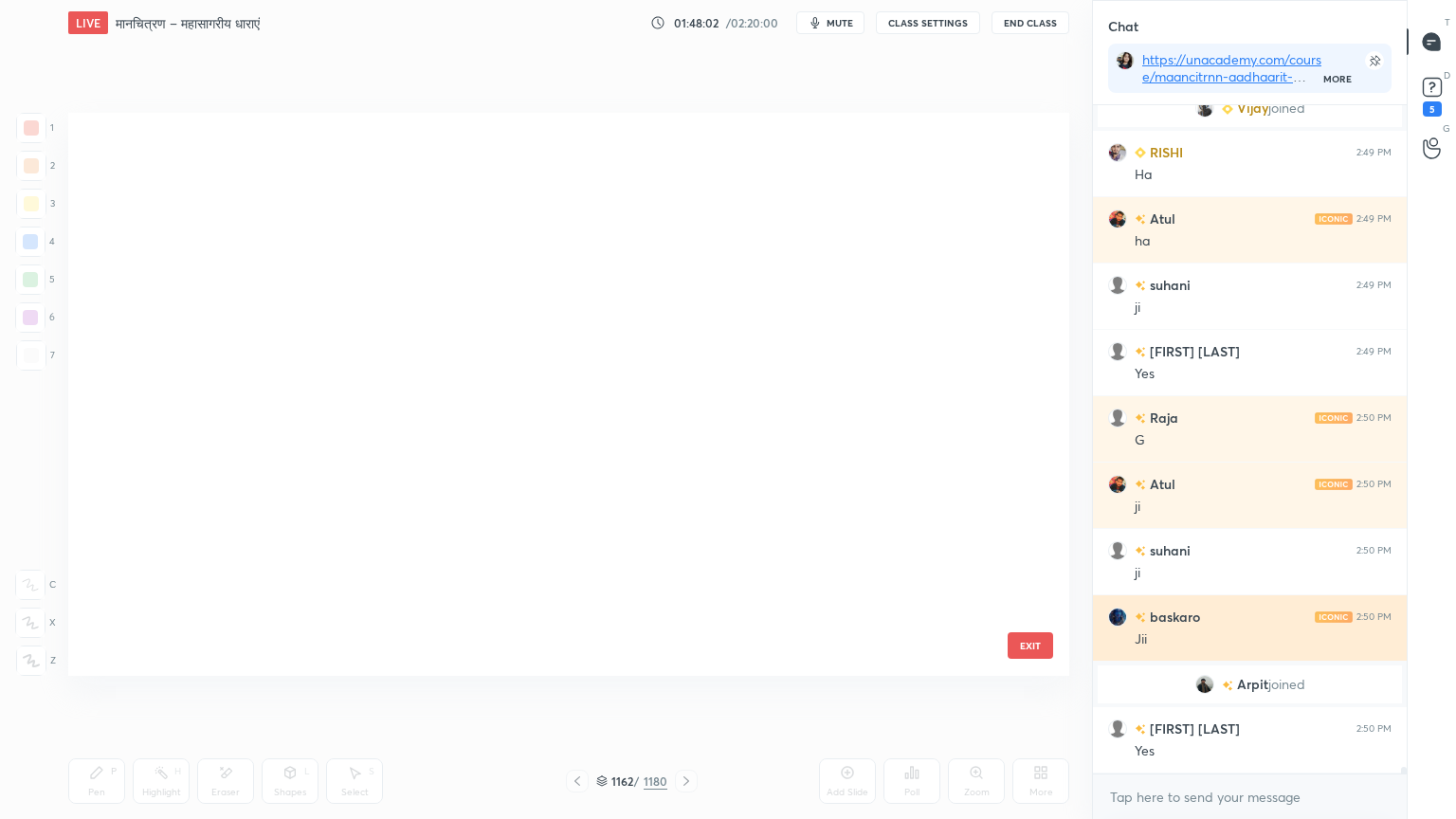 scroll, scrollTop: 66743, scrollLeft: 0, axis: vertical 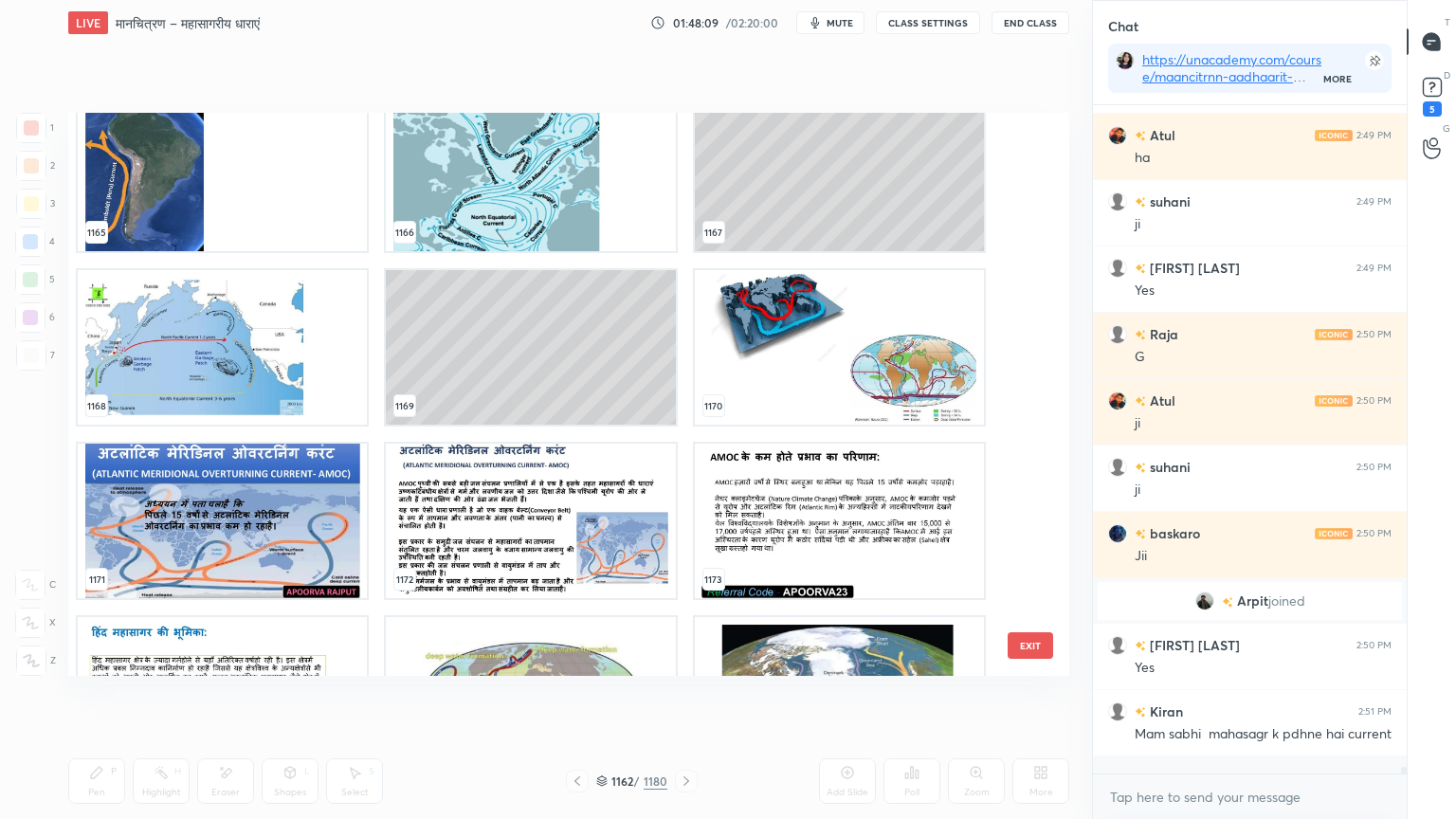 click on "EXIT" at bounding box center (1030, 646) 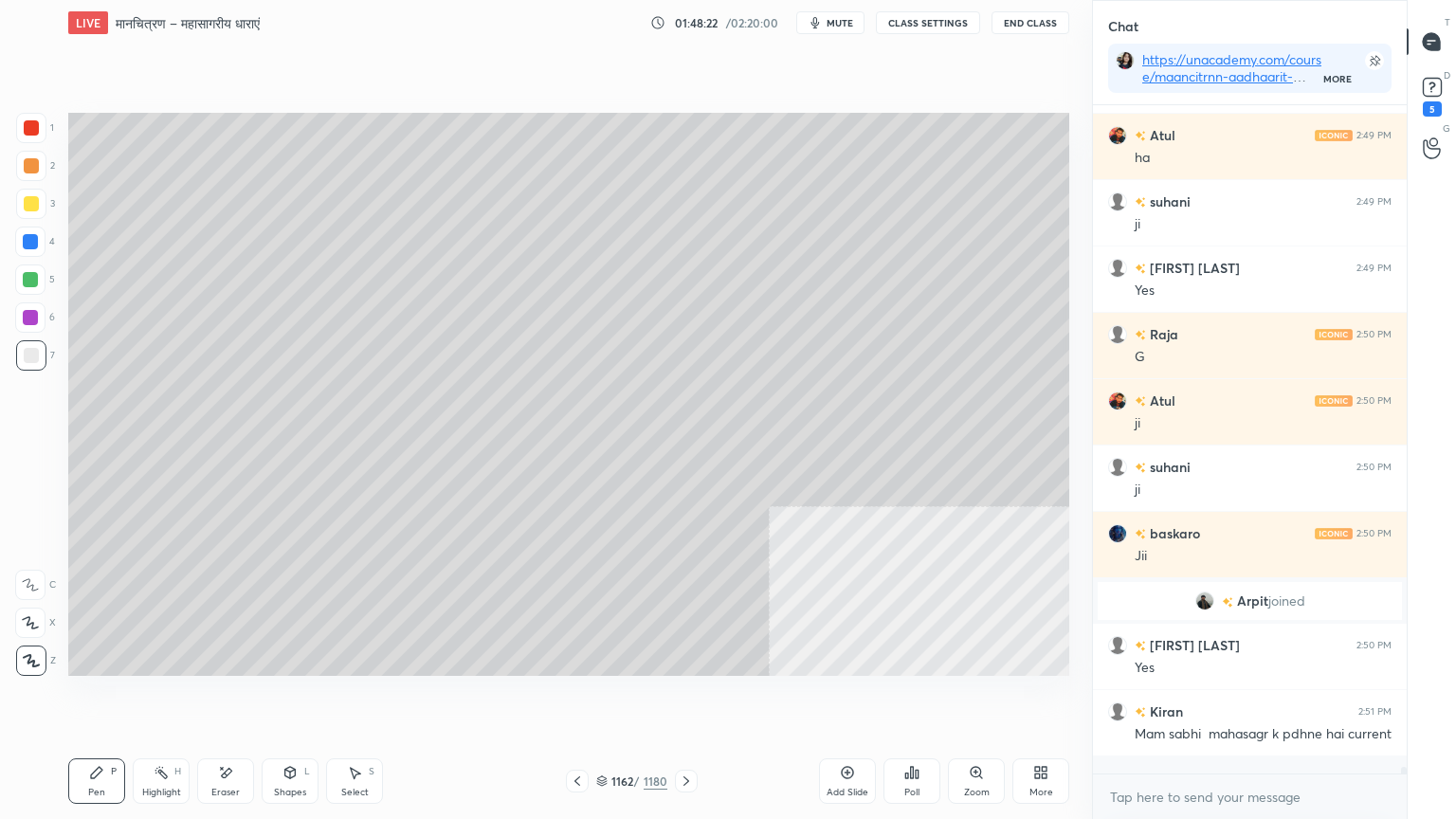 scroll, scrollTop: 71241, scrollLeft: 0, axis: vertical 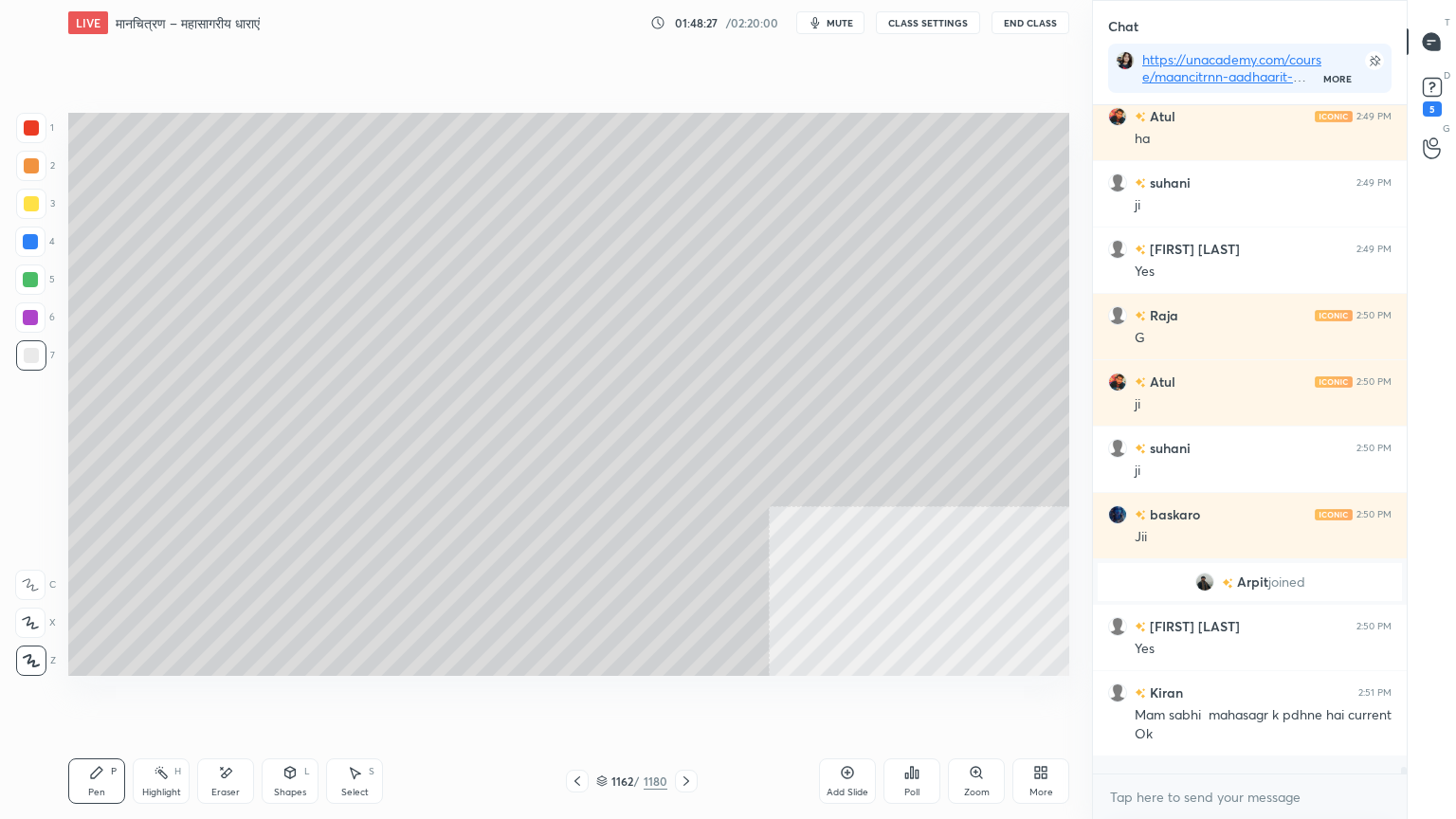 drag, startPoint x: 603, startPoint y: 785, endPoint x: 711, endPoint y: 728, distance: 122.11879 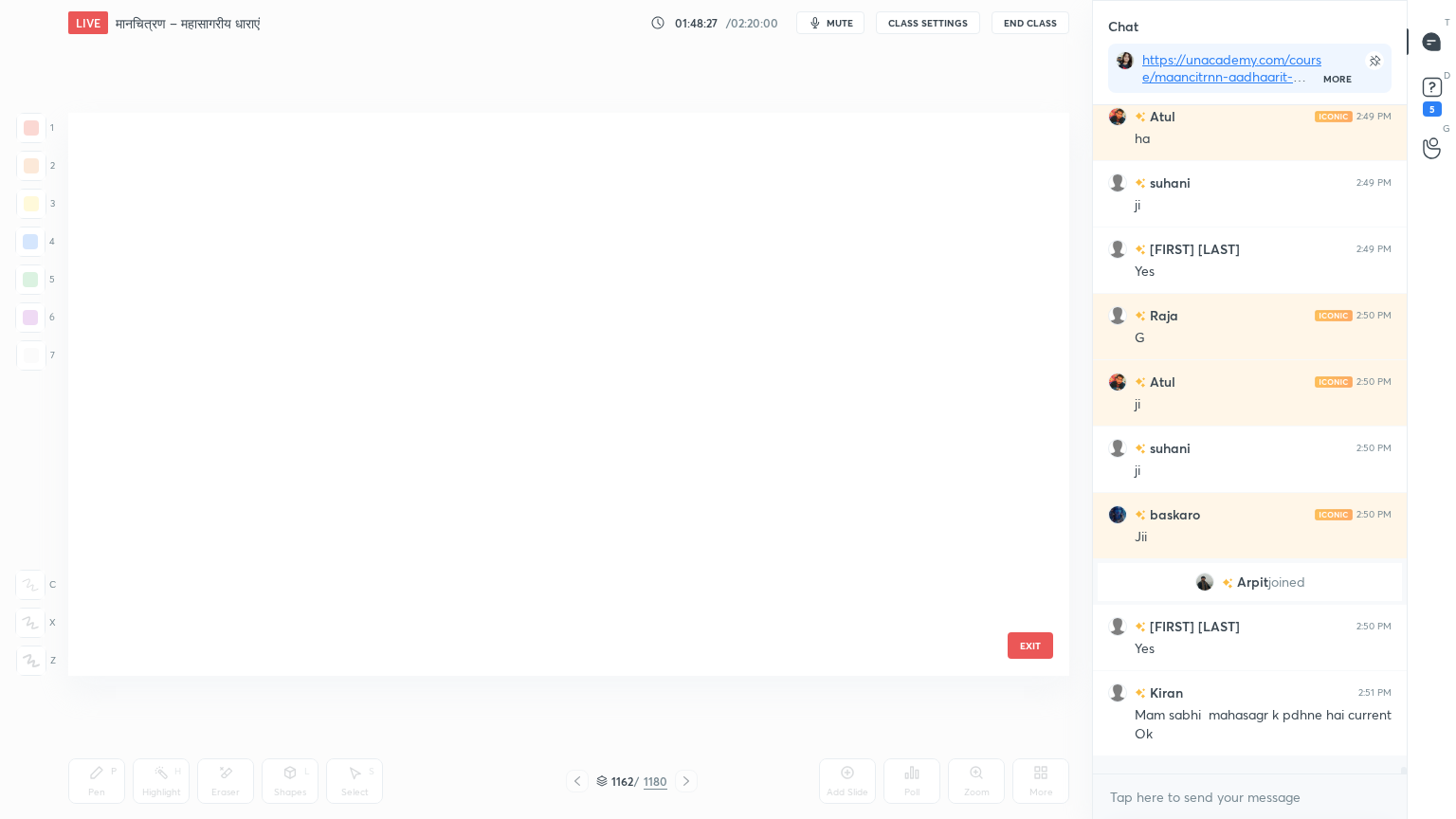 scroll, scrollTop: 66743, scrollLeft: 0, axis: vertical 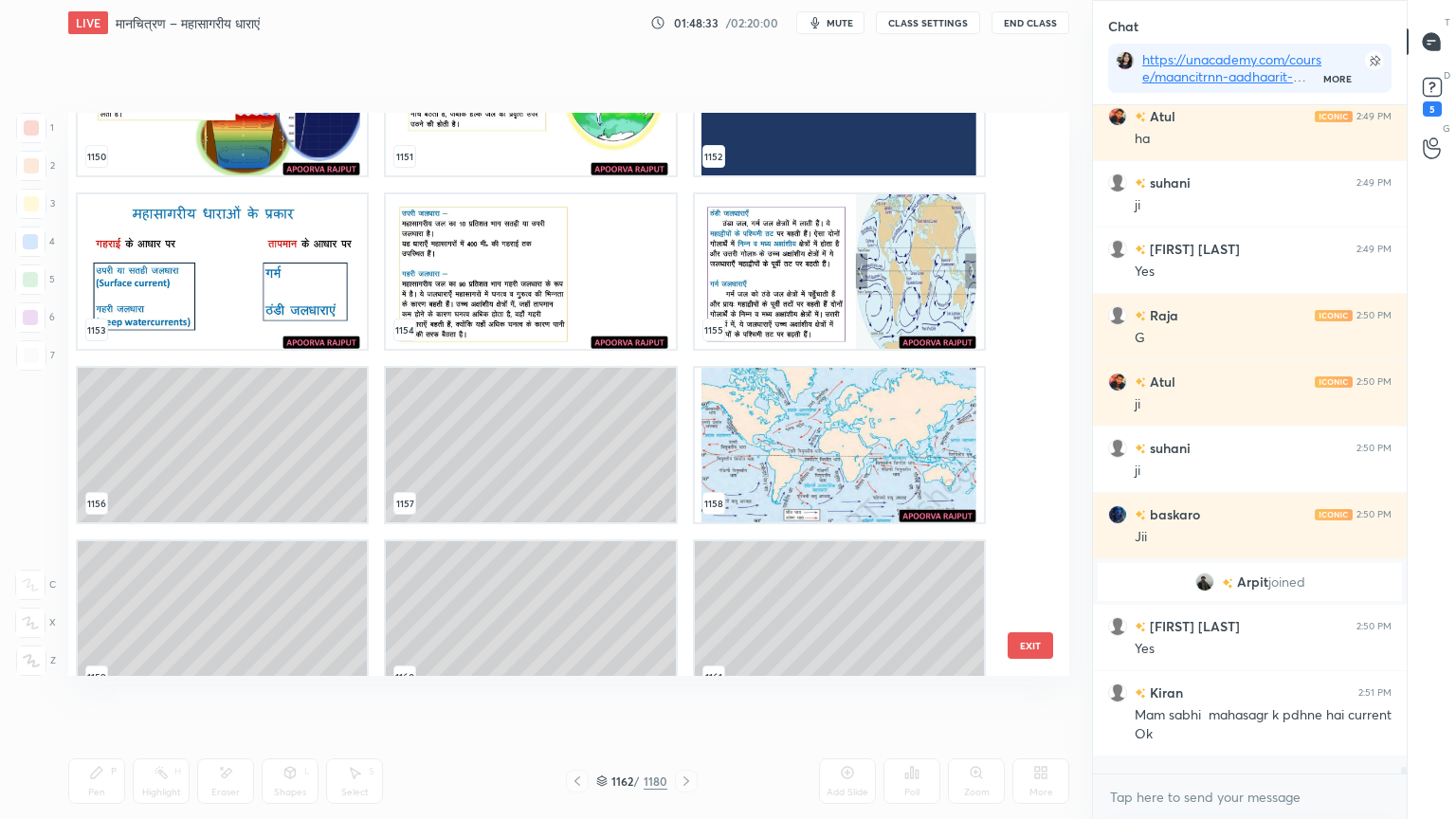 click at bounding box center [839, 445] 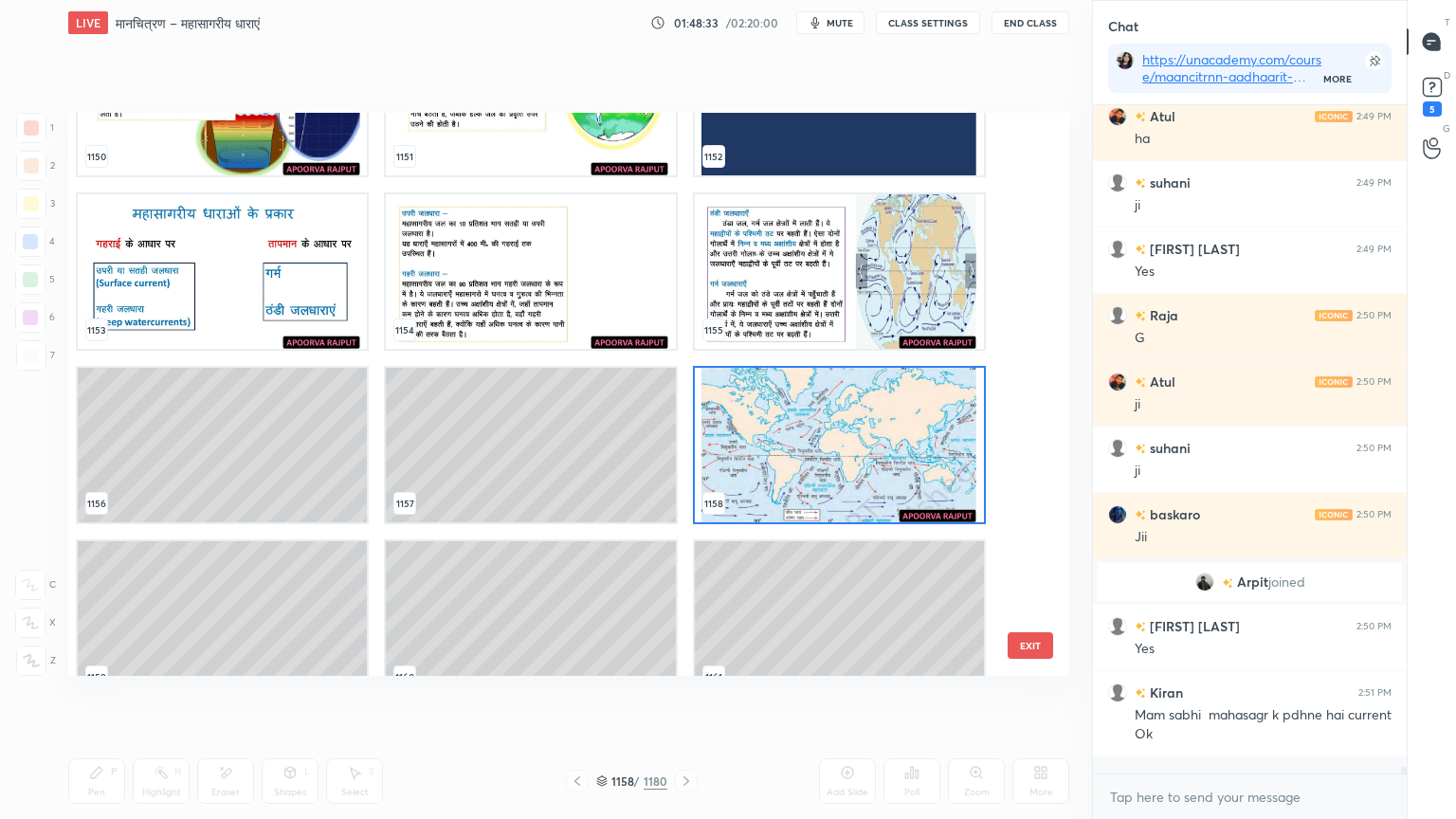 click at bounding box center [839, 445] 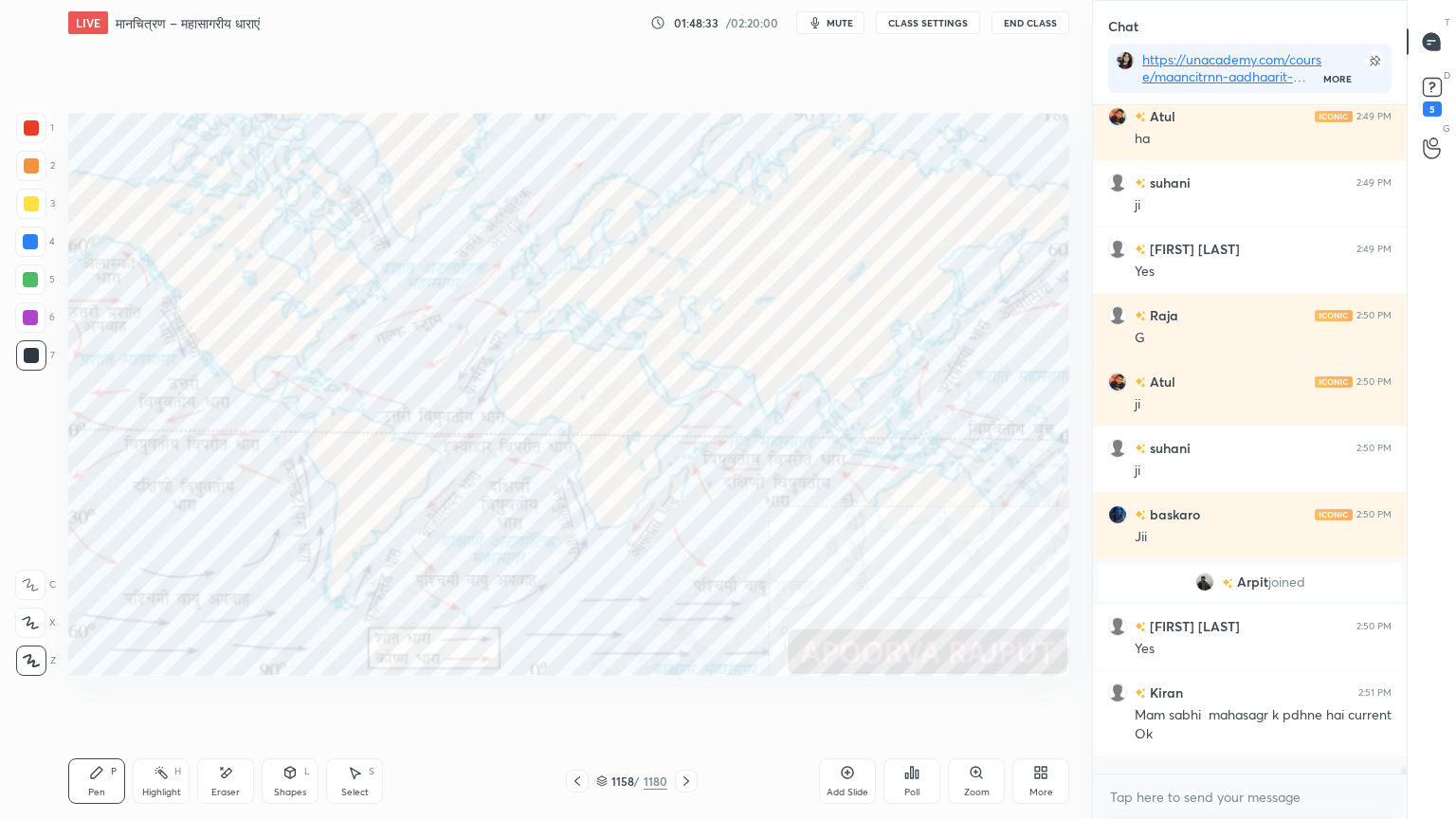 click at bounding box center [839, 445] 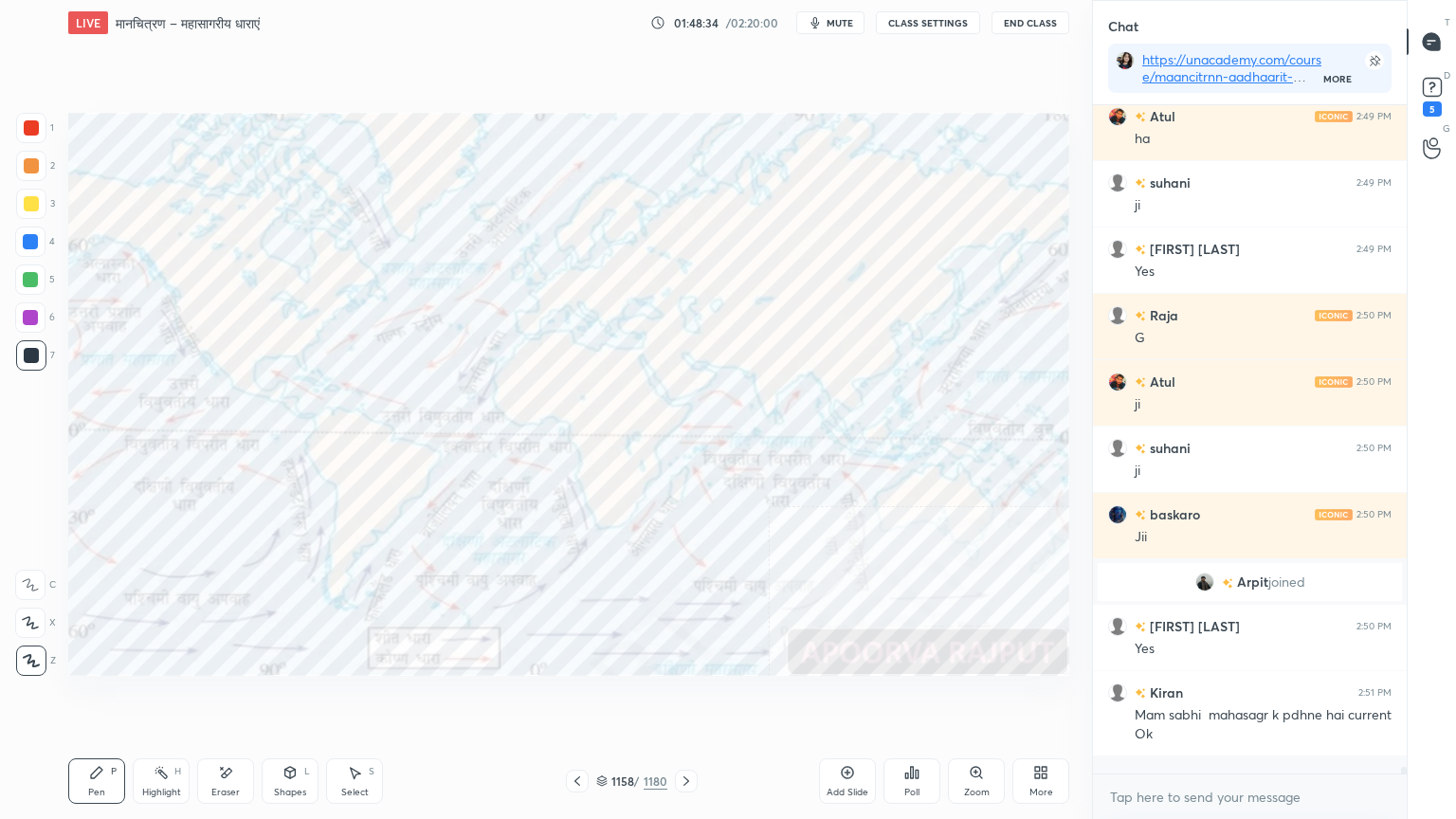 click at bounding box center [30, 242] 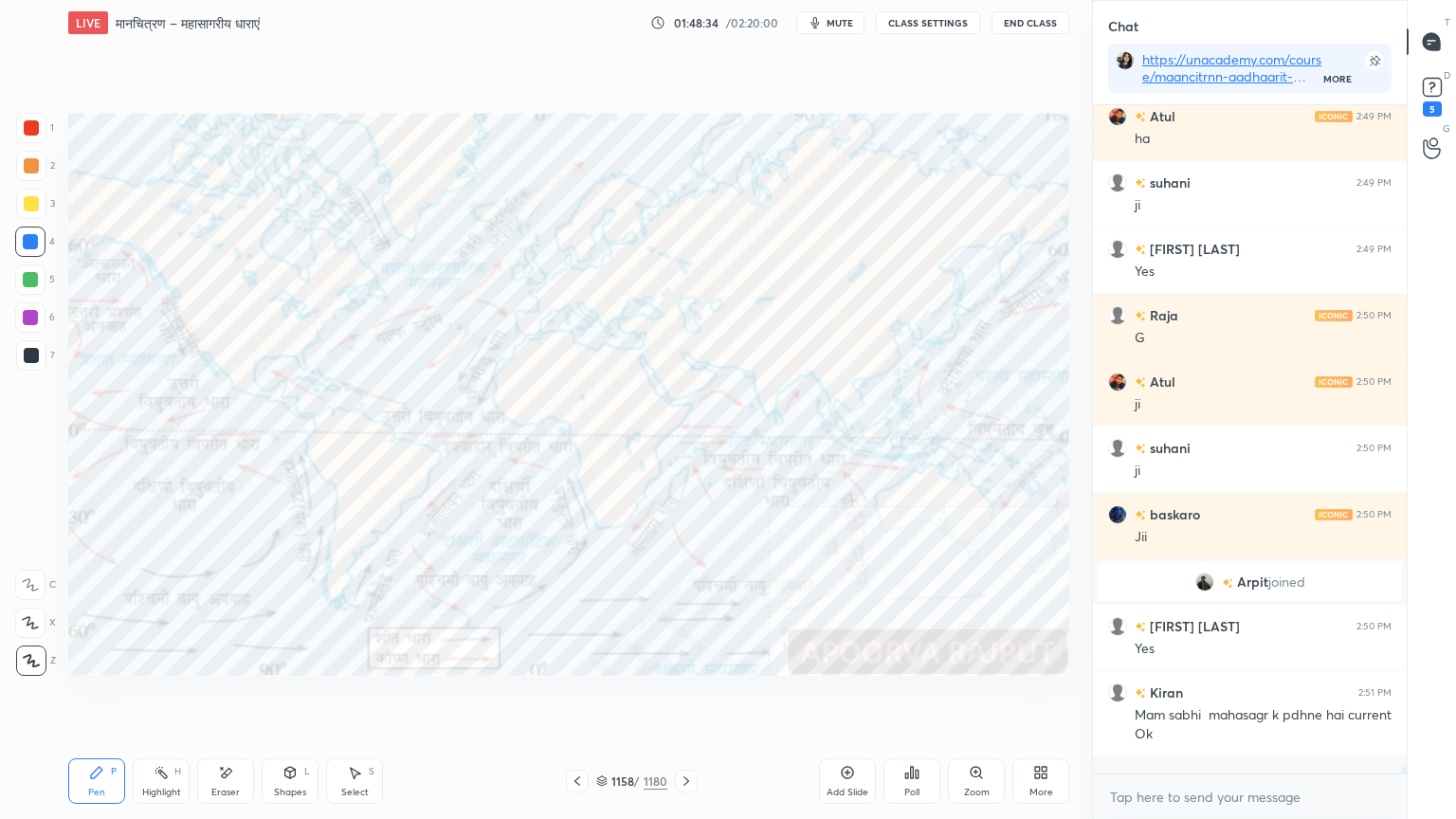 click at bounding box center [30, 242] 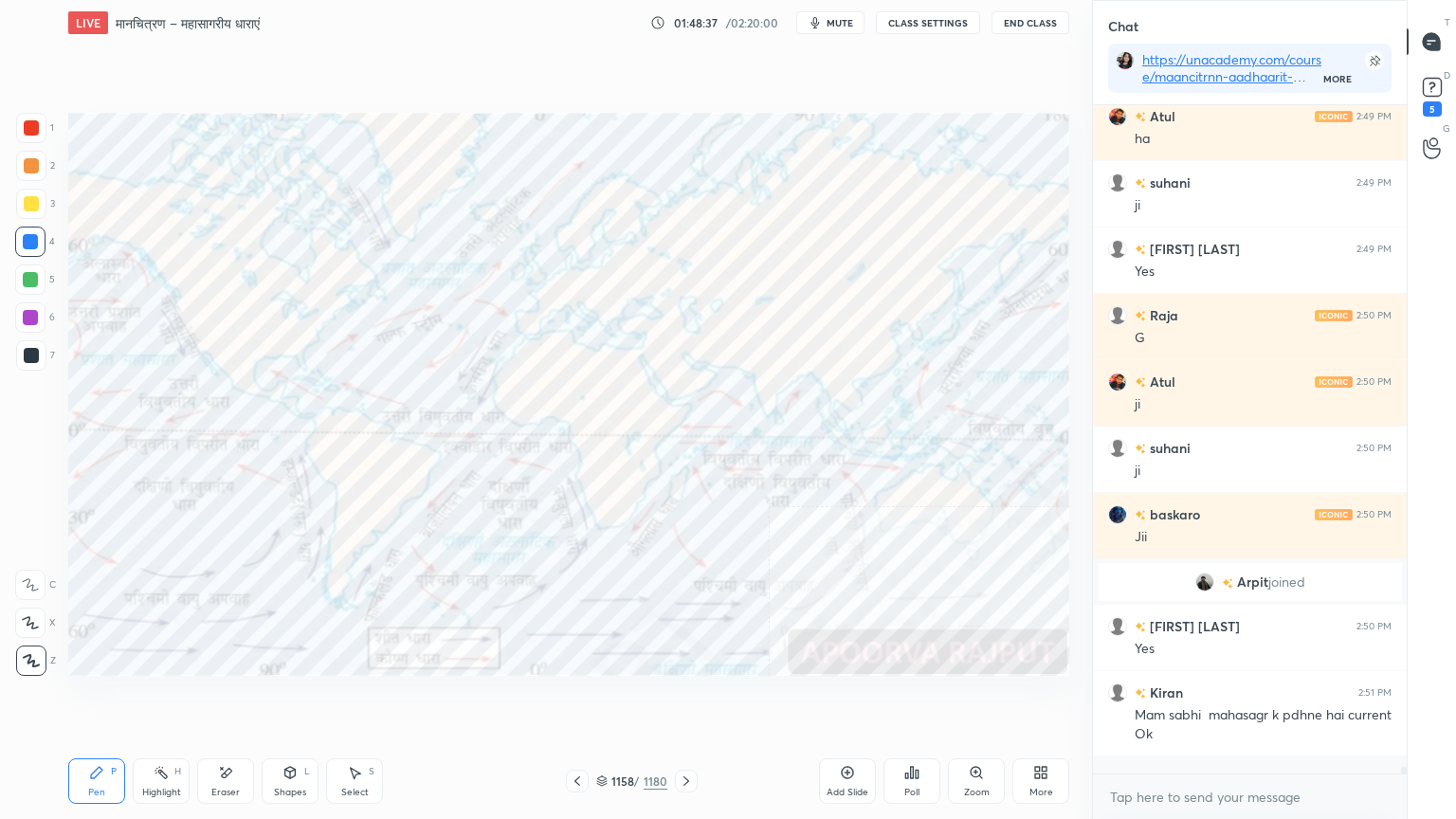 click on "Eraser" at bounding box center [226, 781] 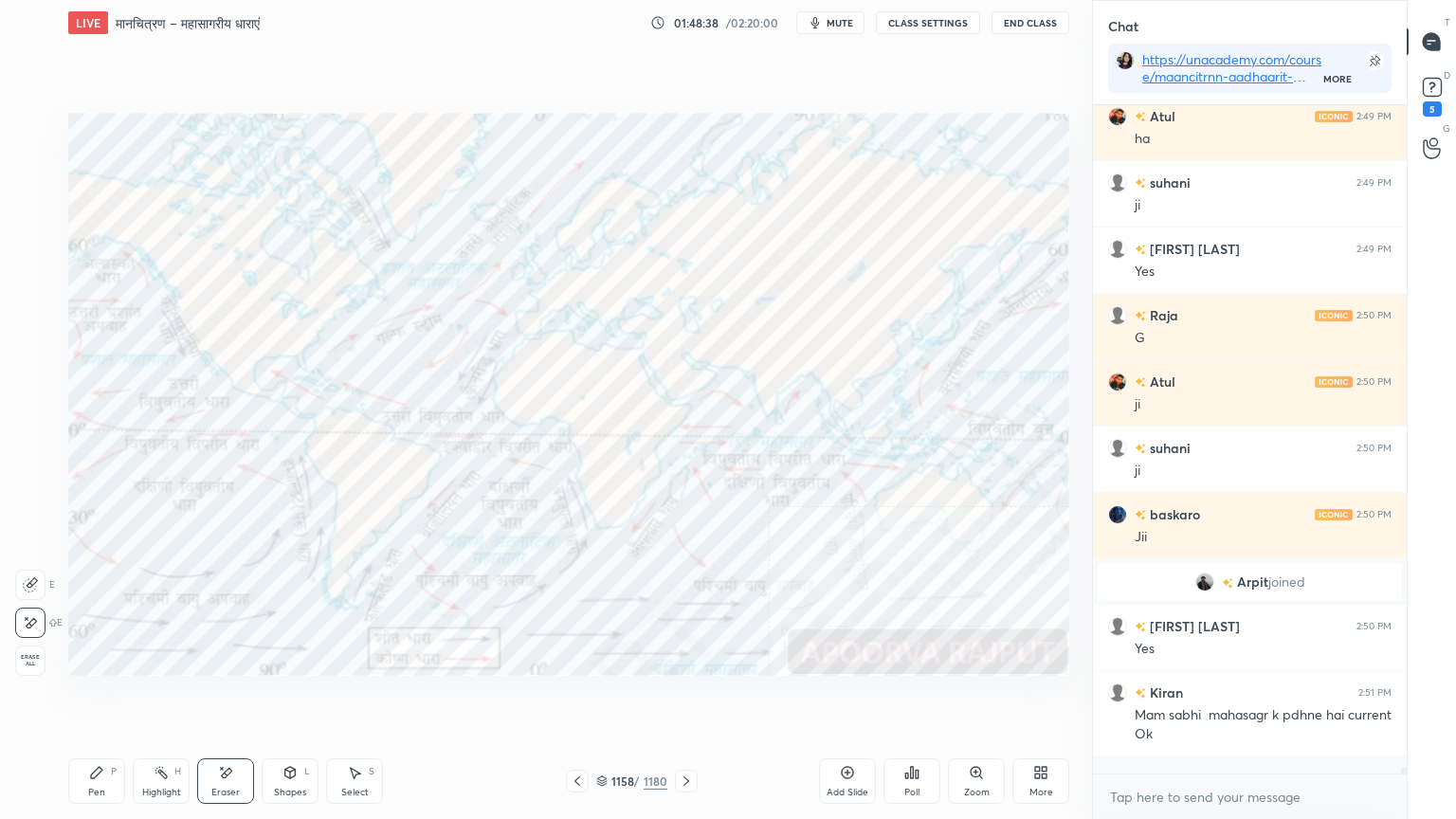 click on "Erase all" at bounding box center (30, 661) 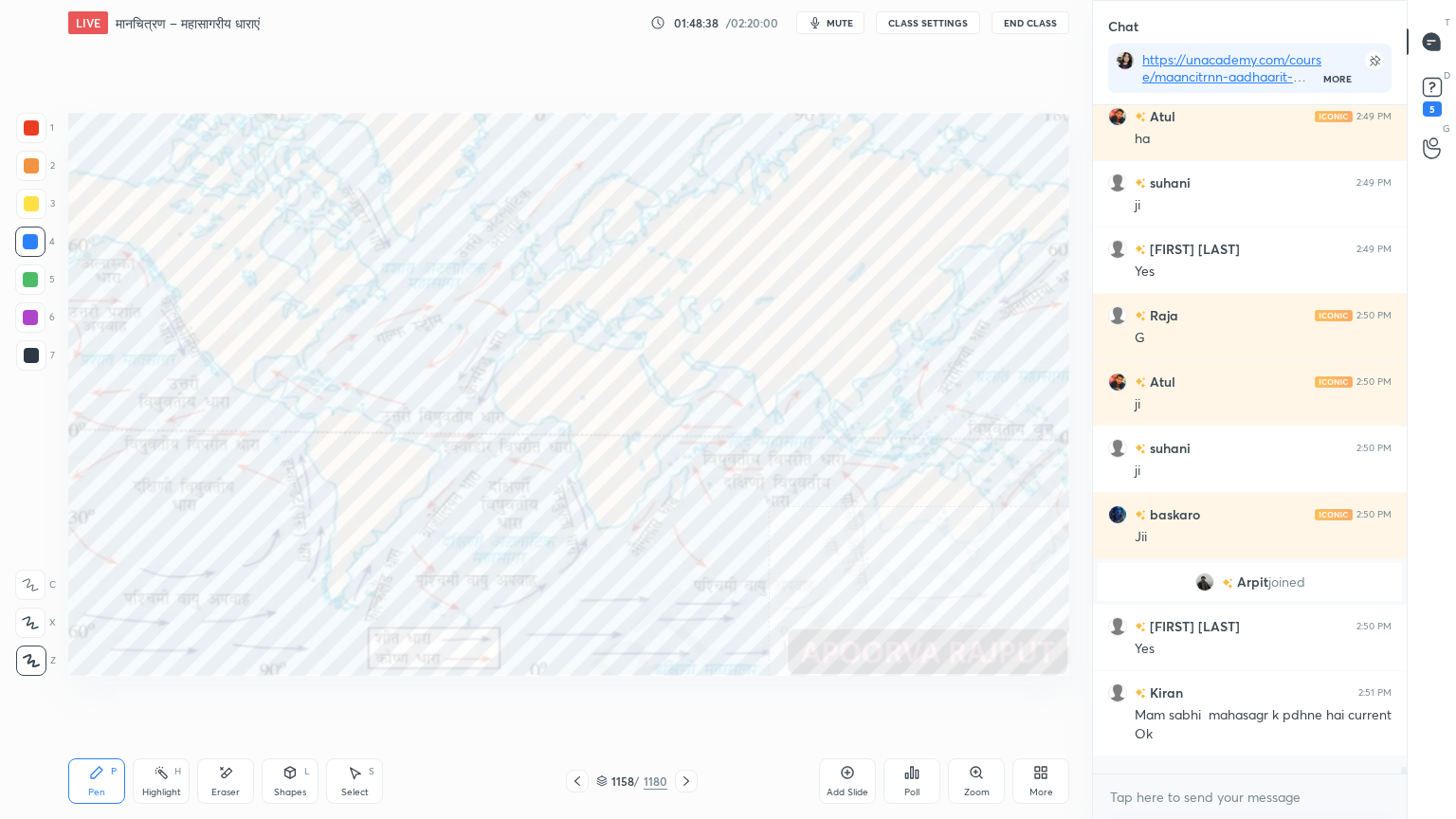 drag, startPoint x: 23, startPoint y: 656, endPoint x: 61, endPoint y: 641, distance: 40.853396 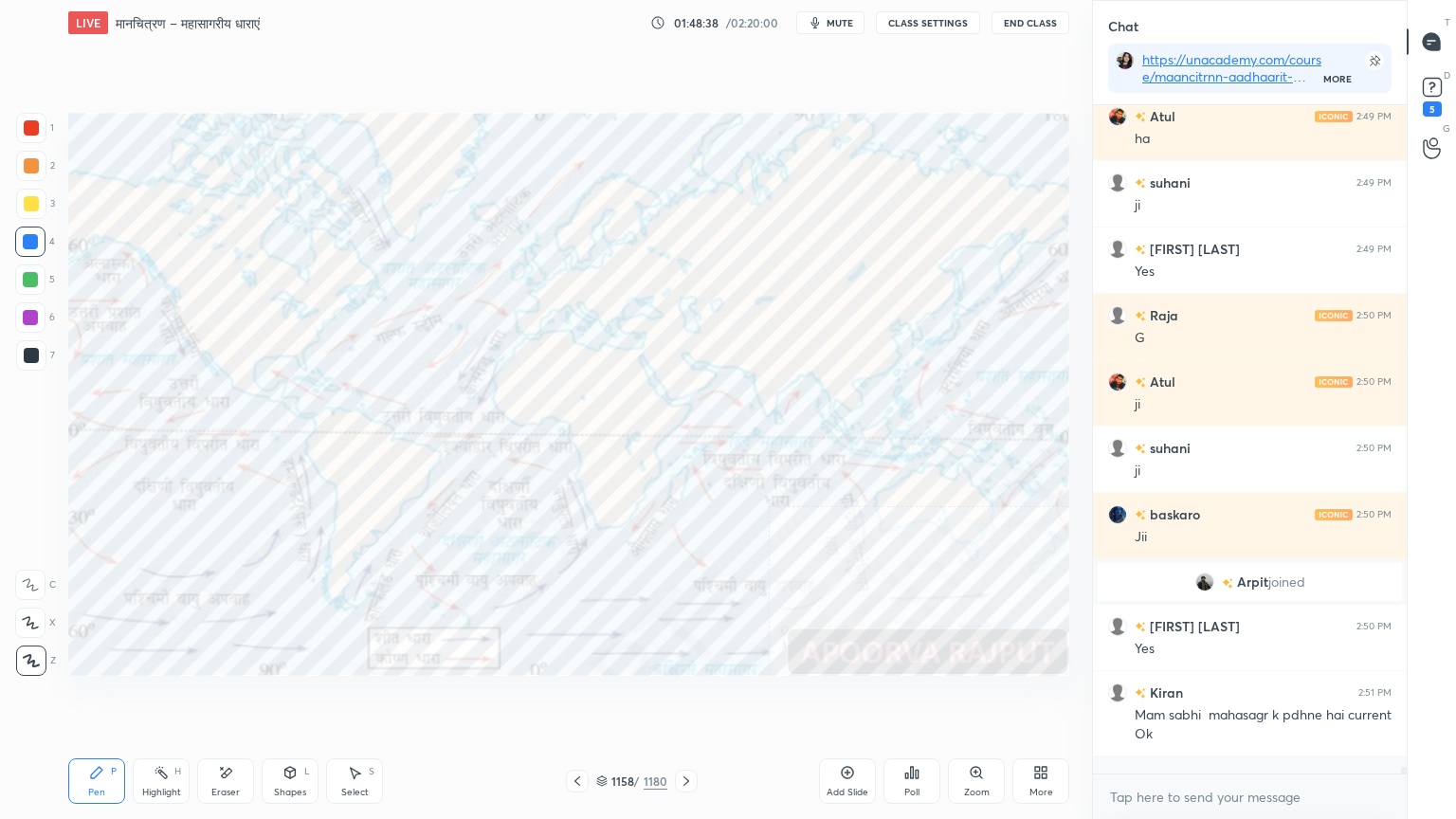 click on "1 2 3 4 5 6 7 C X Z E E Erase all   H H" at bounding box center [30, 394] 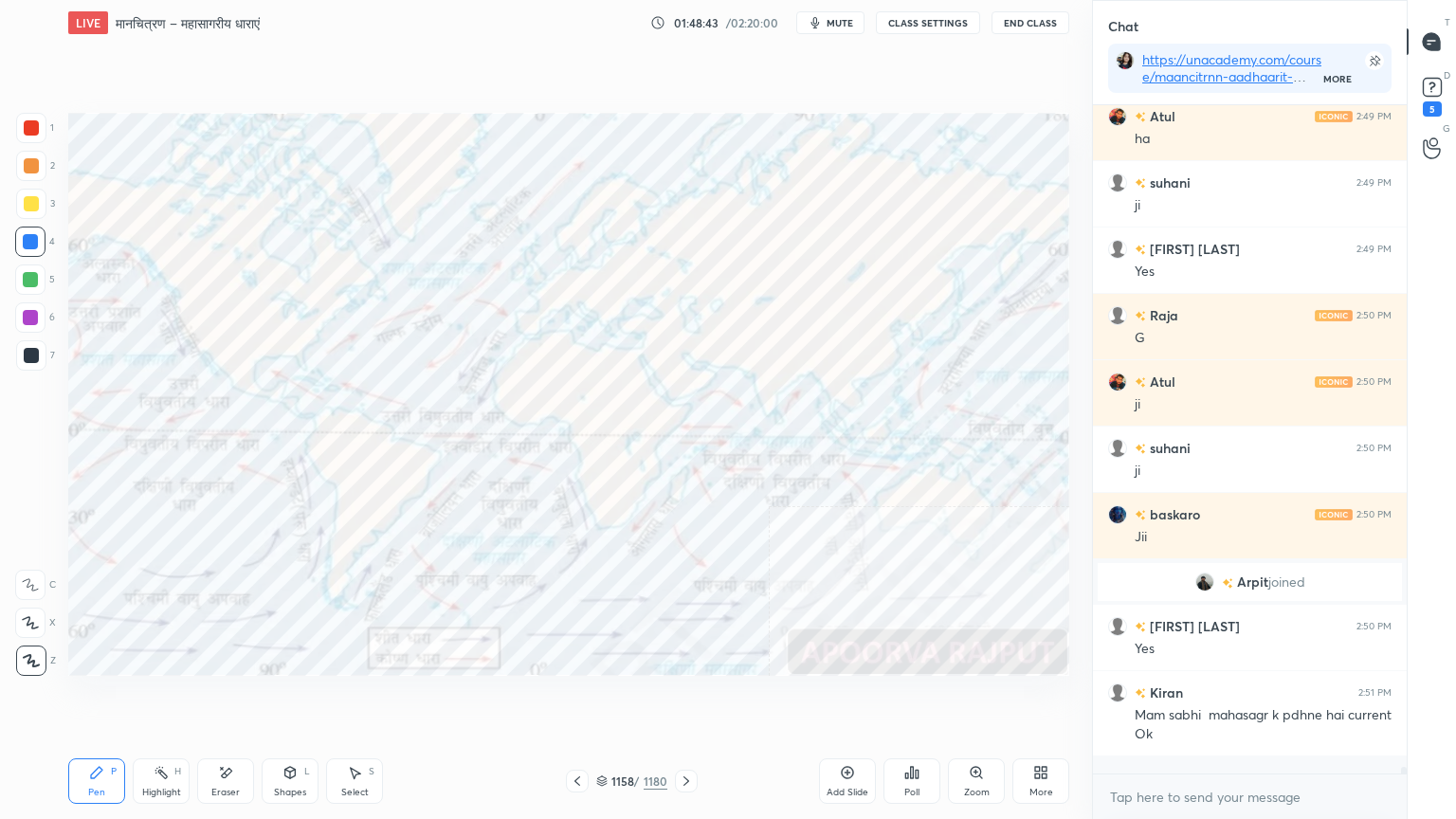 click on "Pen P Highlight H Eraser Shapes L Select S 1158 / 1180 Add Slide Poll Zoom More" at bounding box center [569, 781] 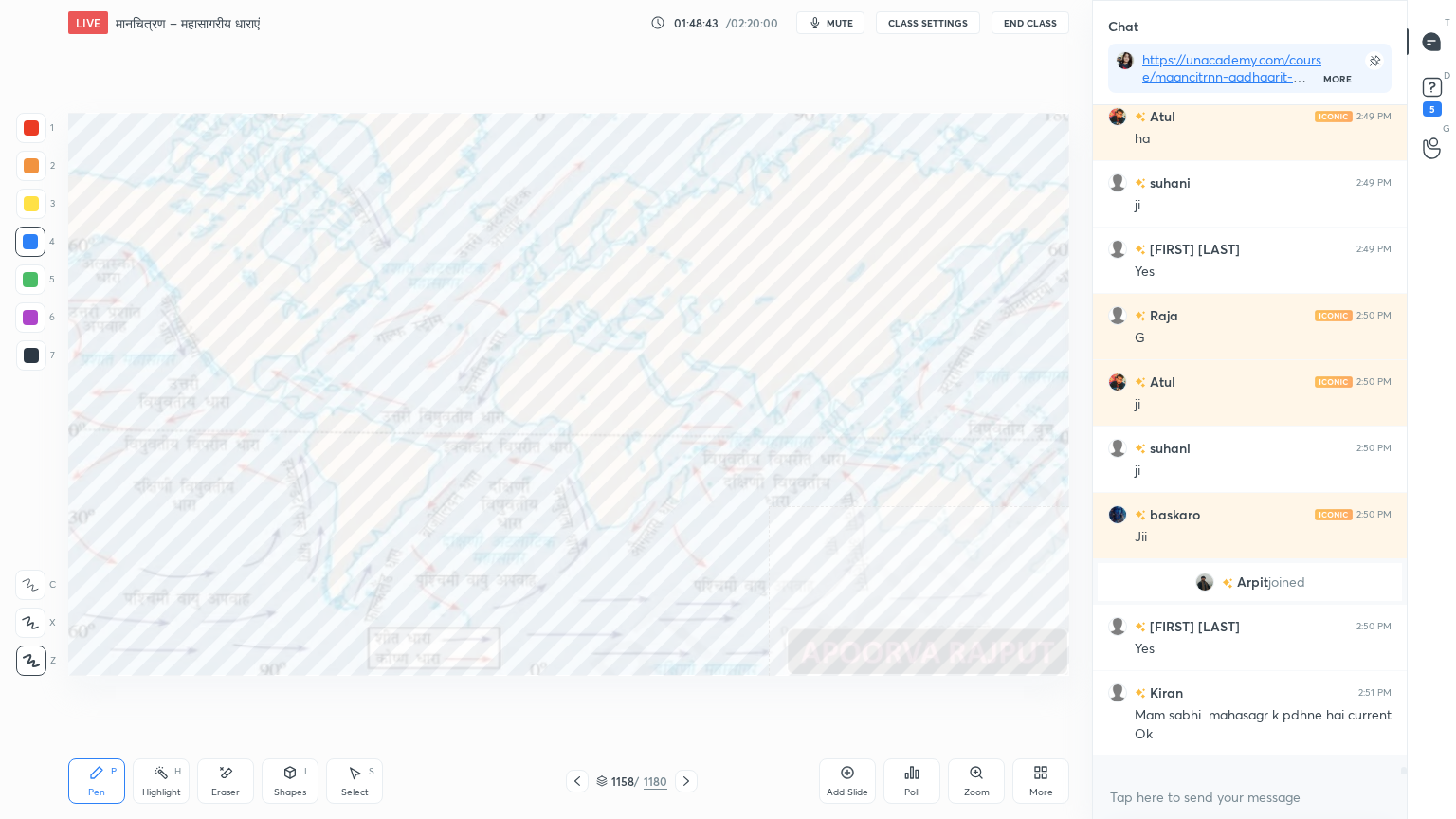 drag, startPoint x: 228, startPoint y: 793, endPoint x: 227, endPoint y: 781, distance: 12.041595 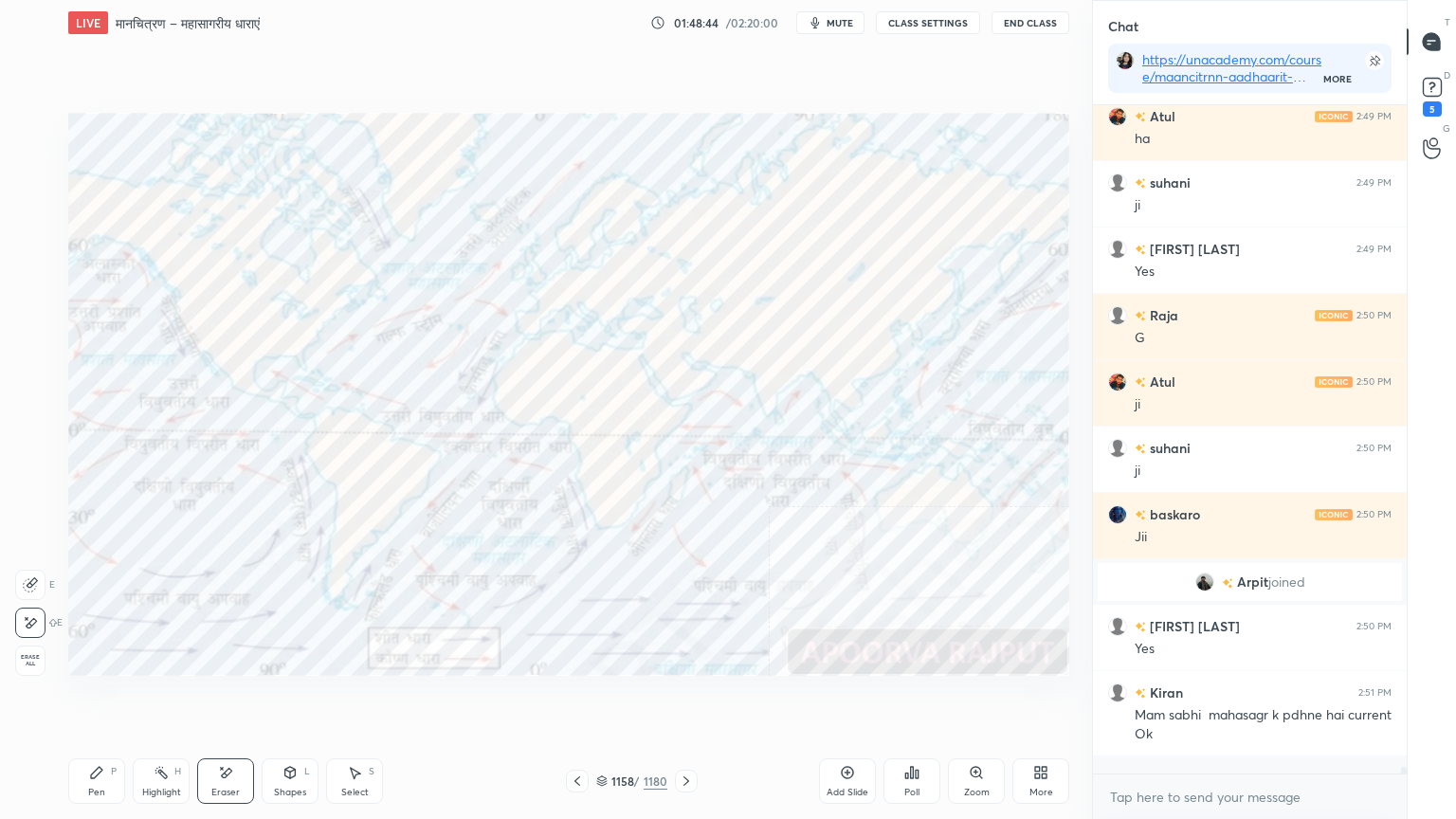 drag, startPoint x: 12, startPoint y: 650, endPoint x: 27, endPoint y: 652, distance: 15.132746 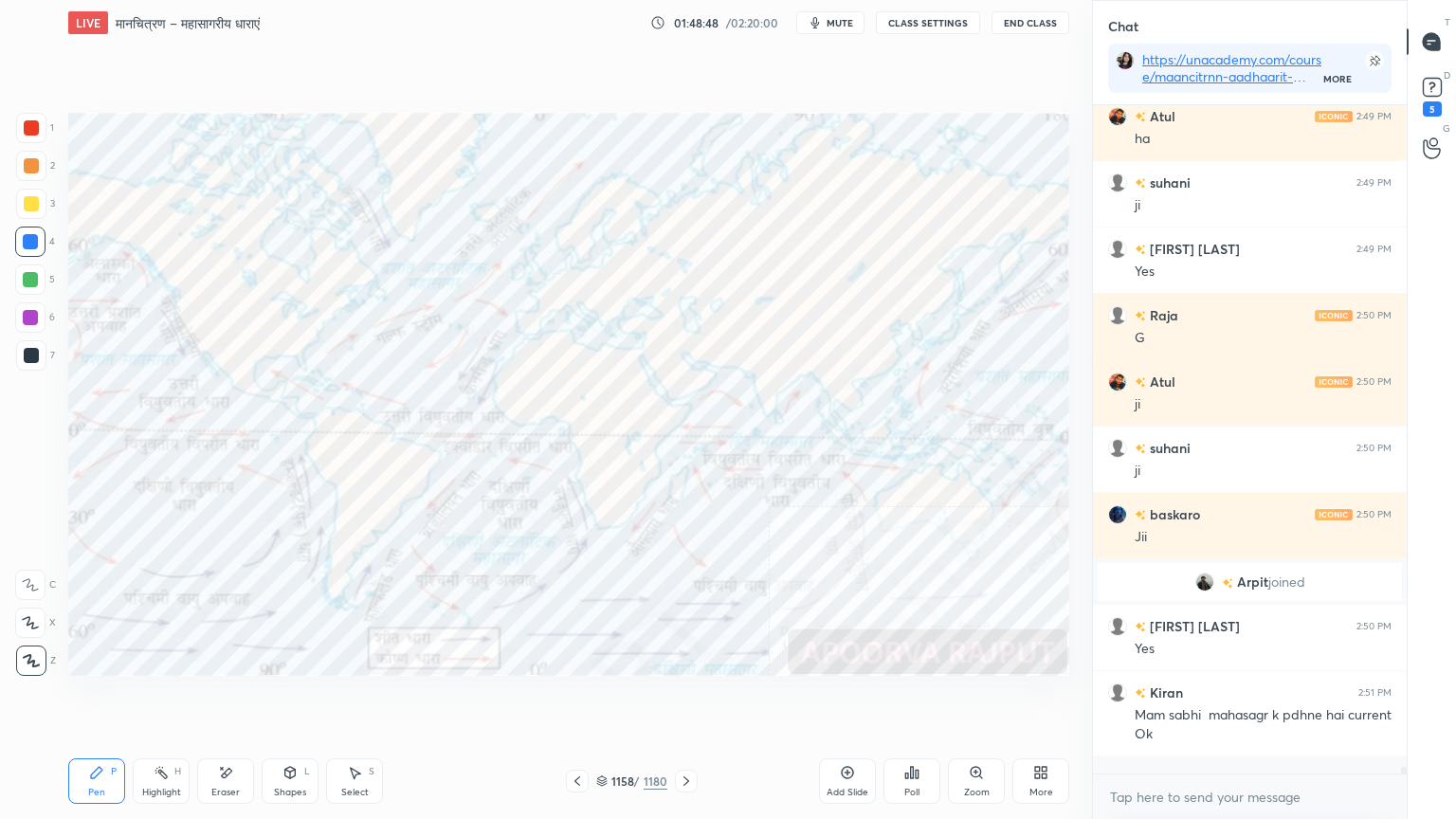 click on "1 2 3 4 5 6 7 C X Z E E Erase all   H H LIVE मानचित्रण – महासागरीय धाराएं 01:48:48 /  02:20:00 mute CLASS SETTINGS End Class Setting up your live class Poll for   secs No correct answer Start poll Back मानचित्रण – महासागरीय धाराएं • L39 of भूगोल आधारस्‍तंभ: भौतिक भूगोल - Physical Geography Apoorva Rajput Pen P Highlight H Eraser Shapes L Select S 1158 / 1180 Add Slide Poll Zoom More" at bounding box center [538, 410] 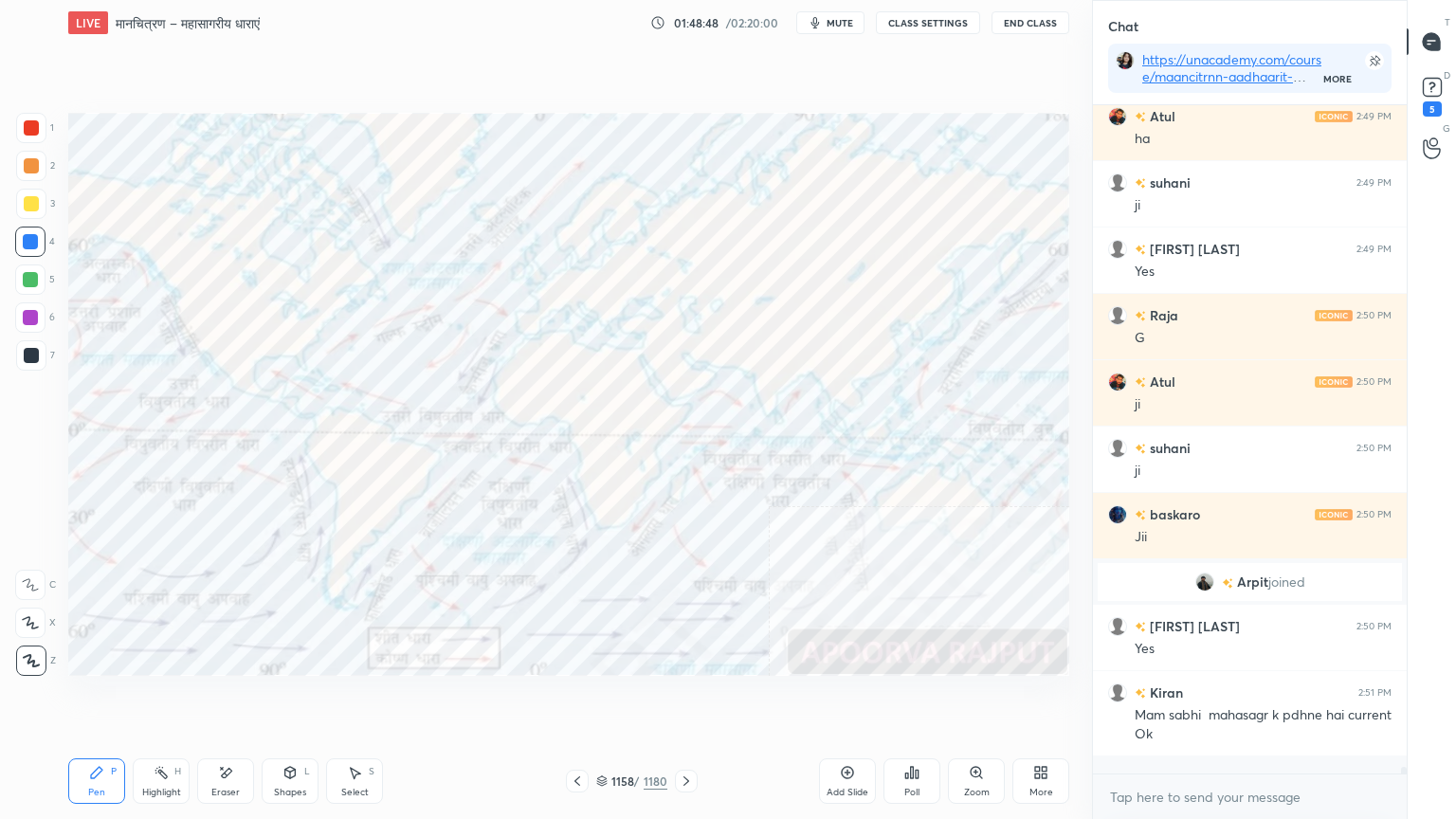 click on "1 2 3 4 5 6 7 C X Z E E Erase all   H H" at bounding box center [30, 394] 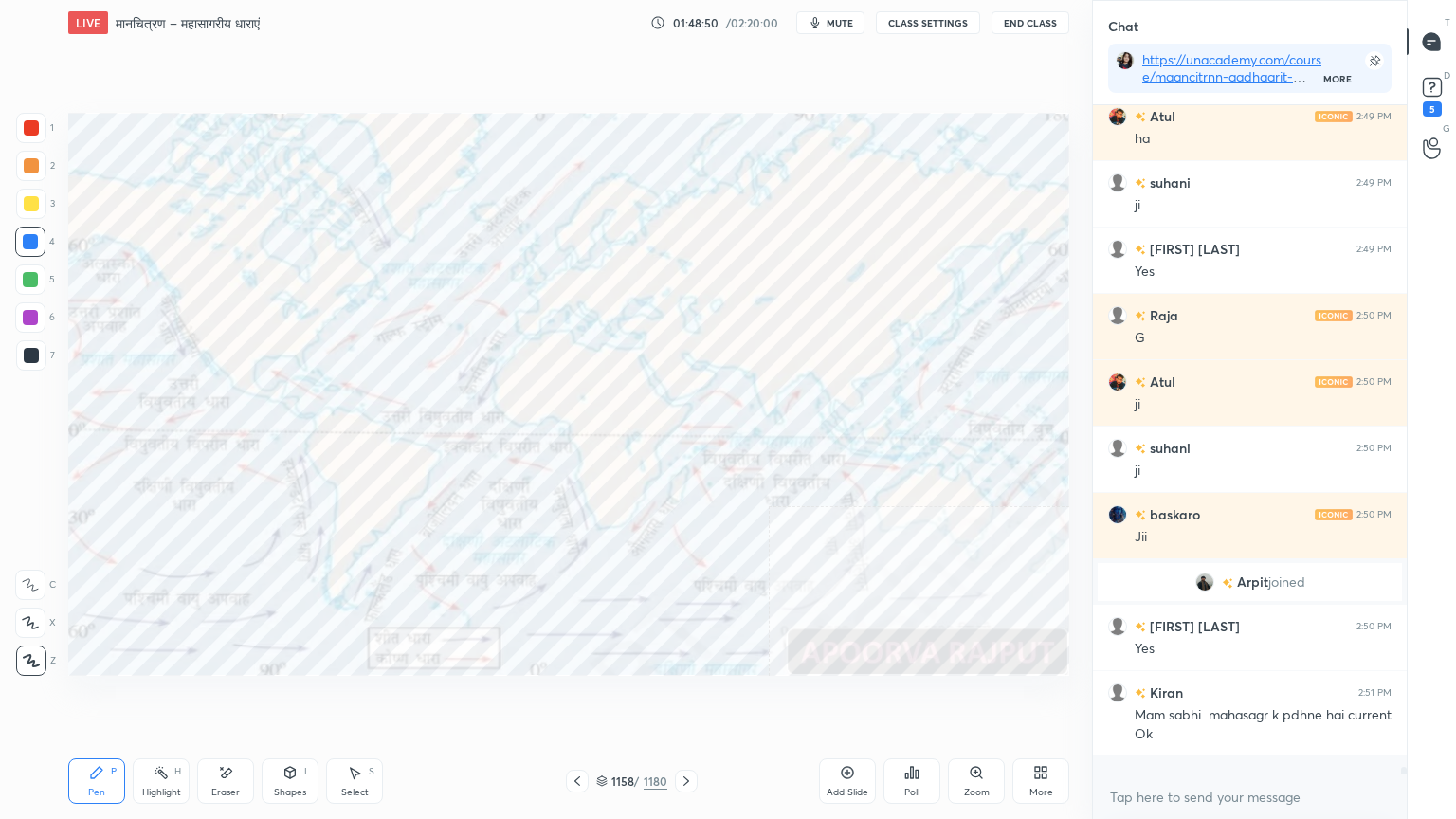 drag, startPoint x: 212, startPoint y: 784, endPoint x: 228, endPoint y: 777, distance: 17.464249 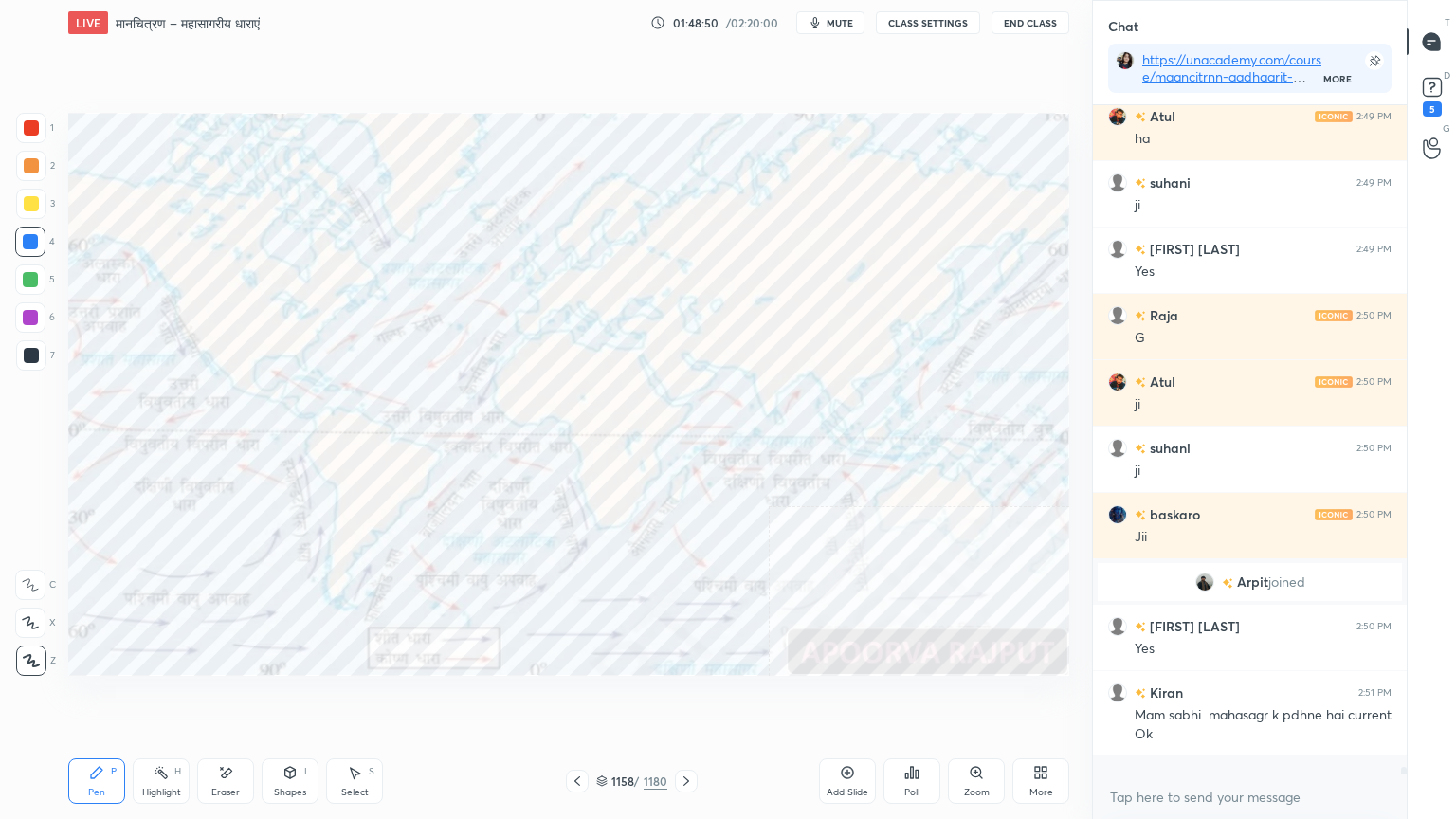 click on "Eraser" at bounding box center [226, 781] 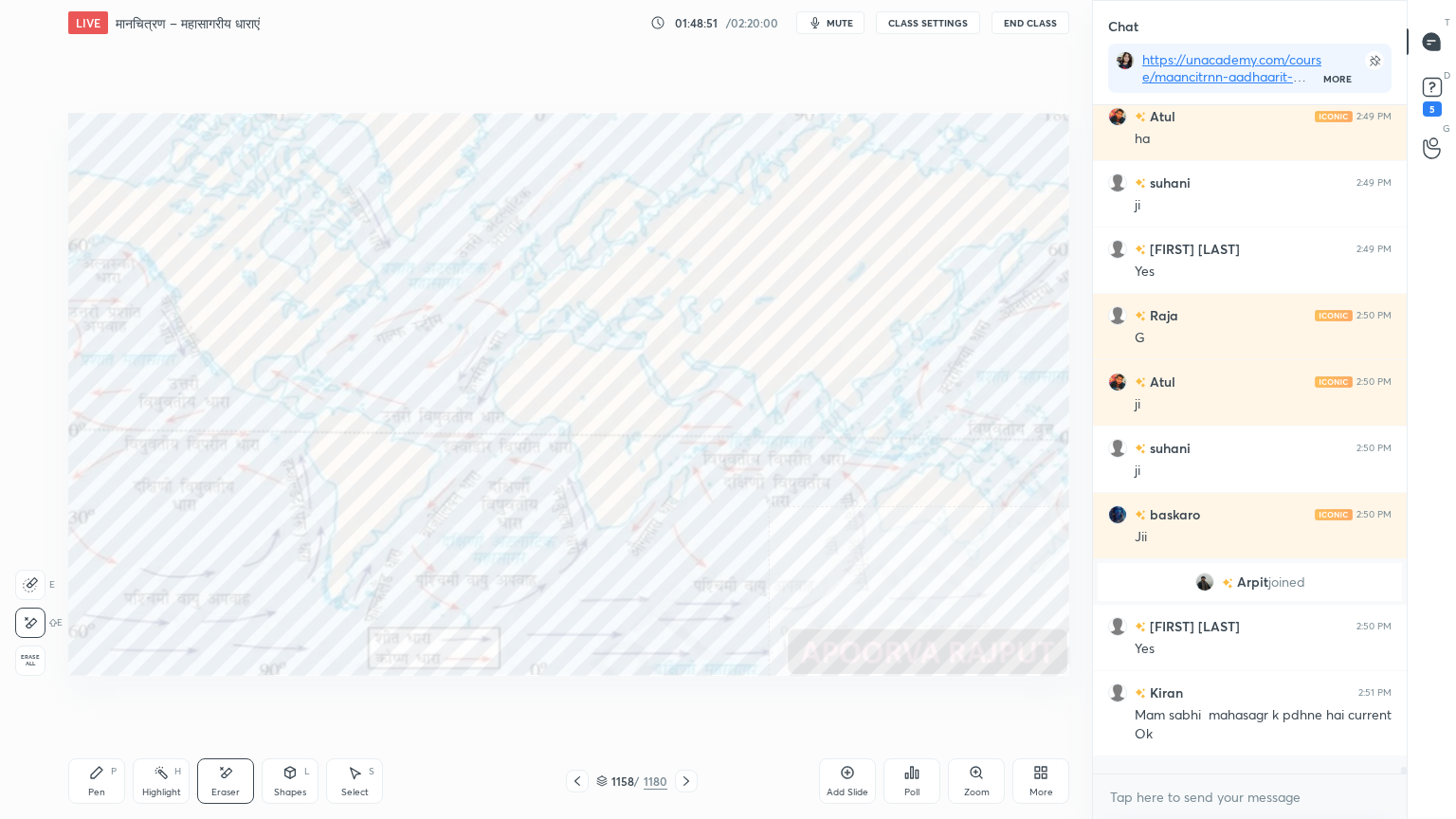 click on "Erase all" at bounding box center [30, 661] 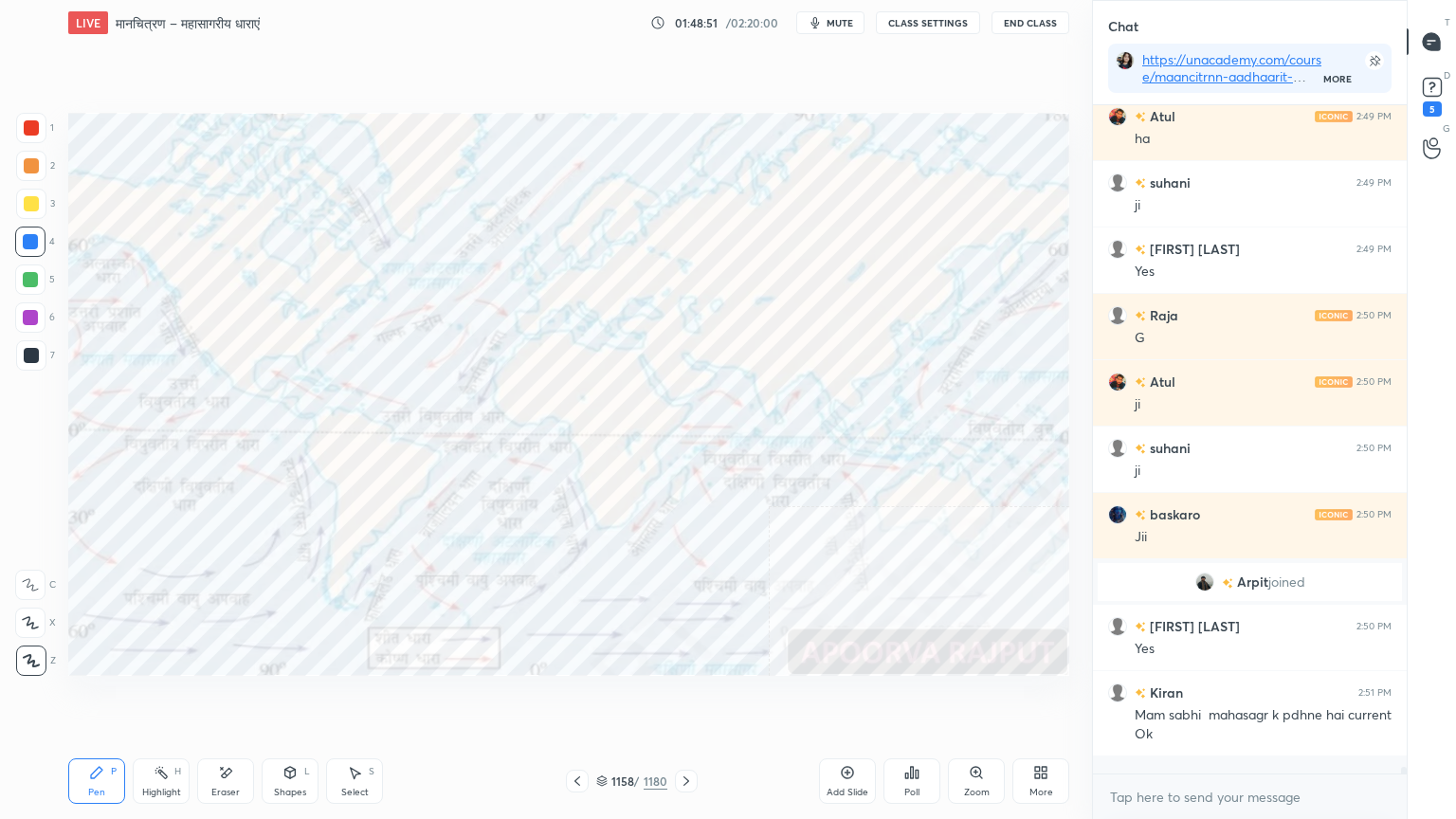 click on "1 2 3 4 5 6 7 C X Z E E Erase all   H H" at bounding box center [30, 394] 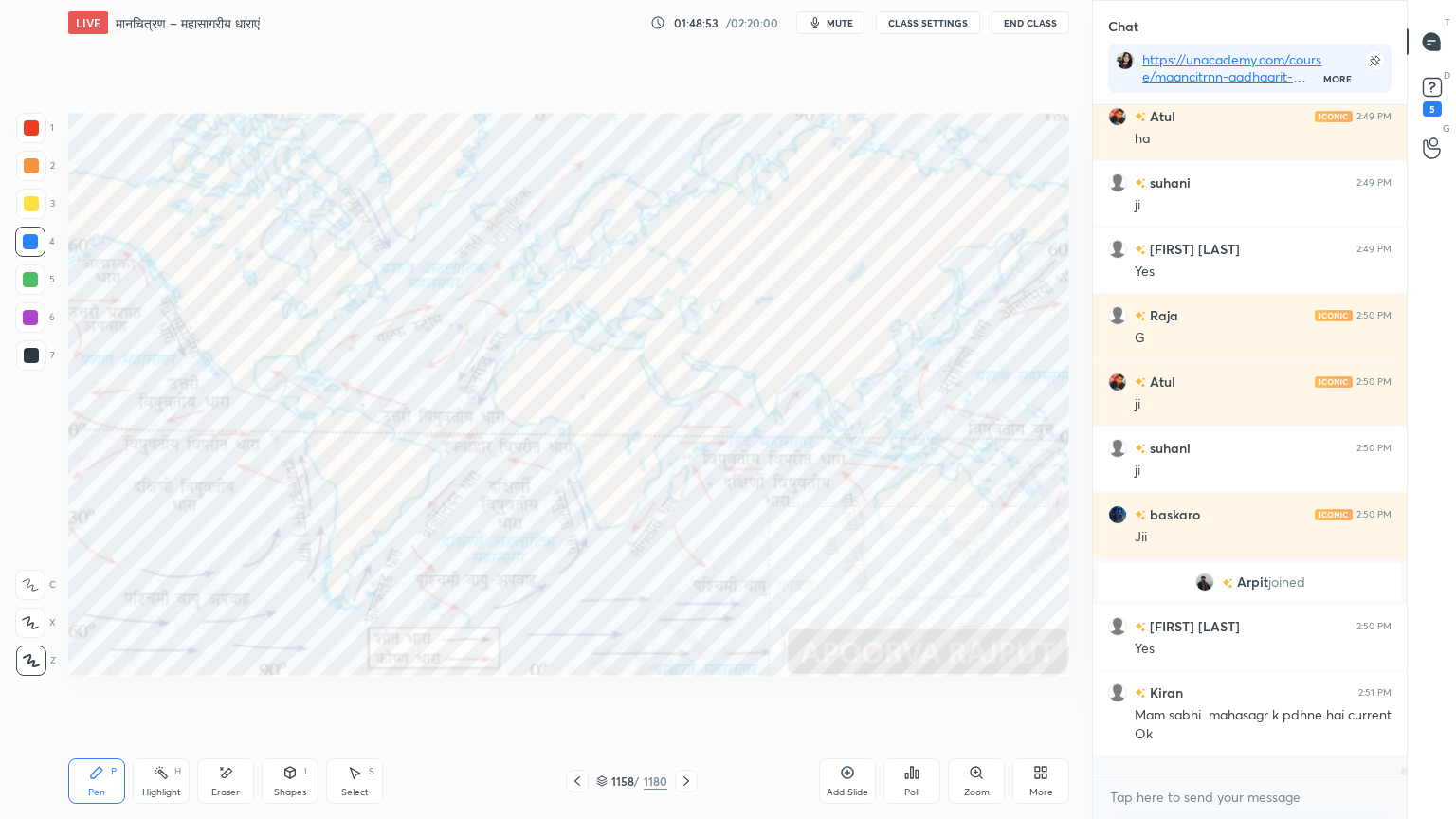 scroll, scrollTop: 71306, scrollLeft: 0, axis: vertical 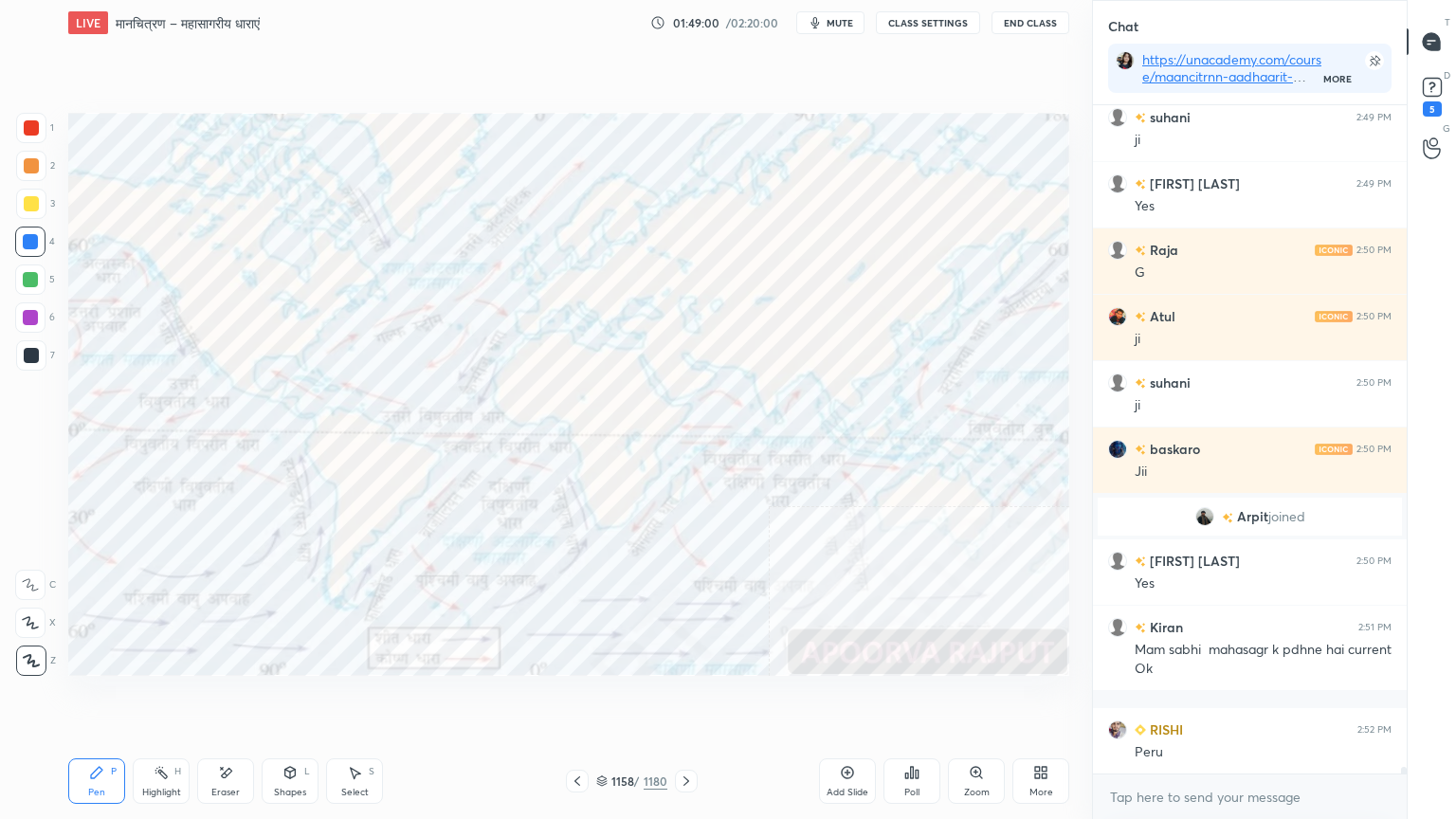 click on "Eraser" at bounding box center [226, 792] 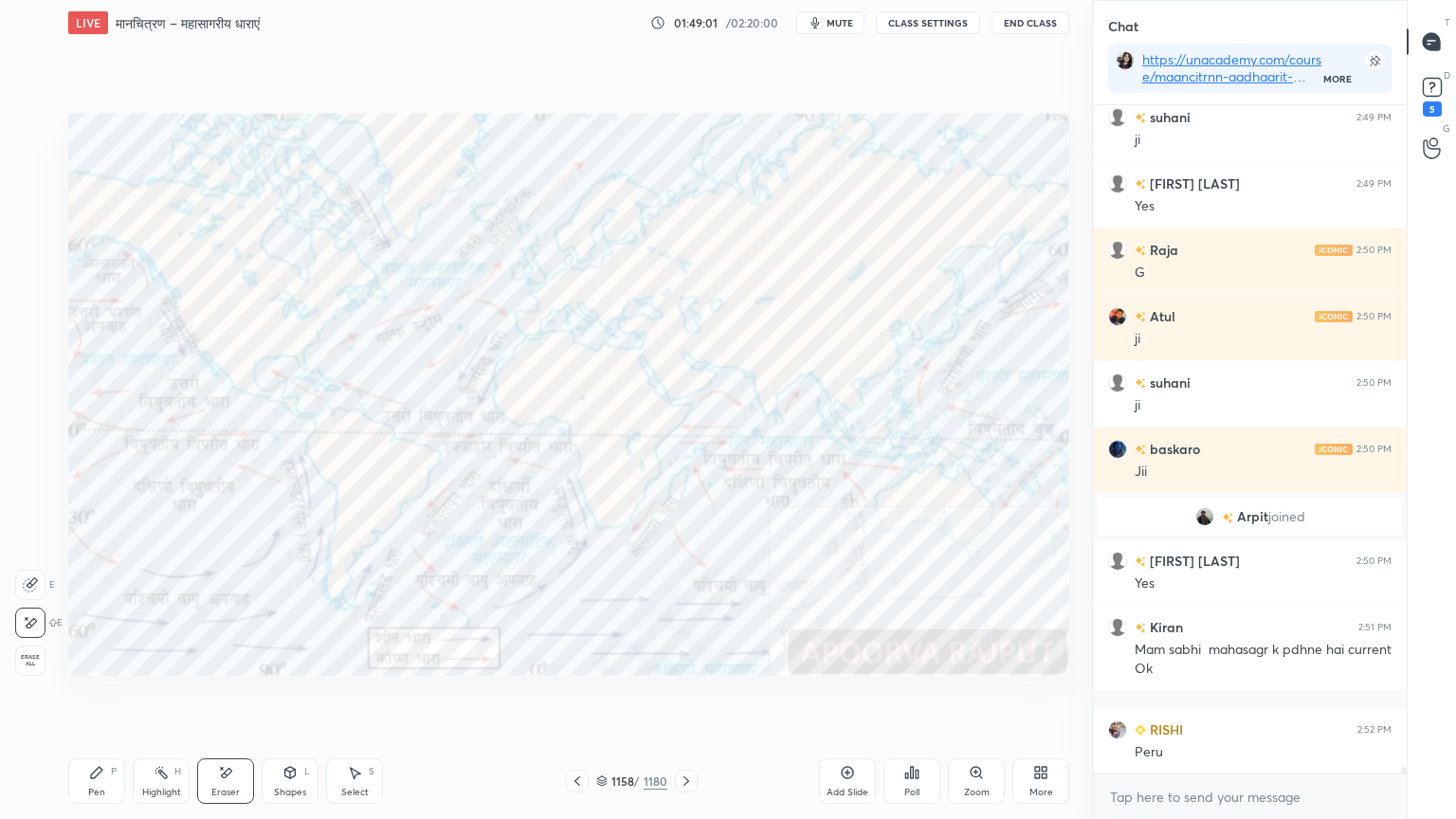 click on "Erase all" at bounding box center [30, 661] 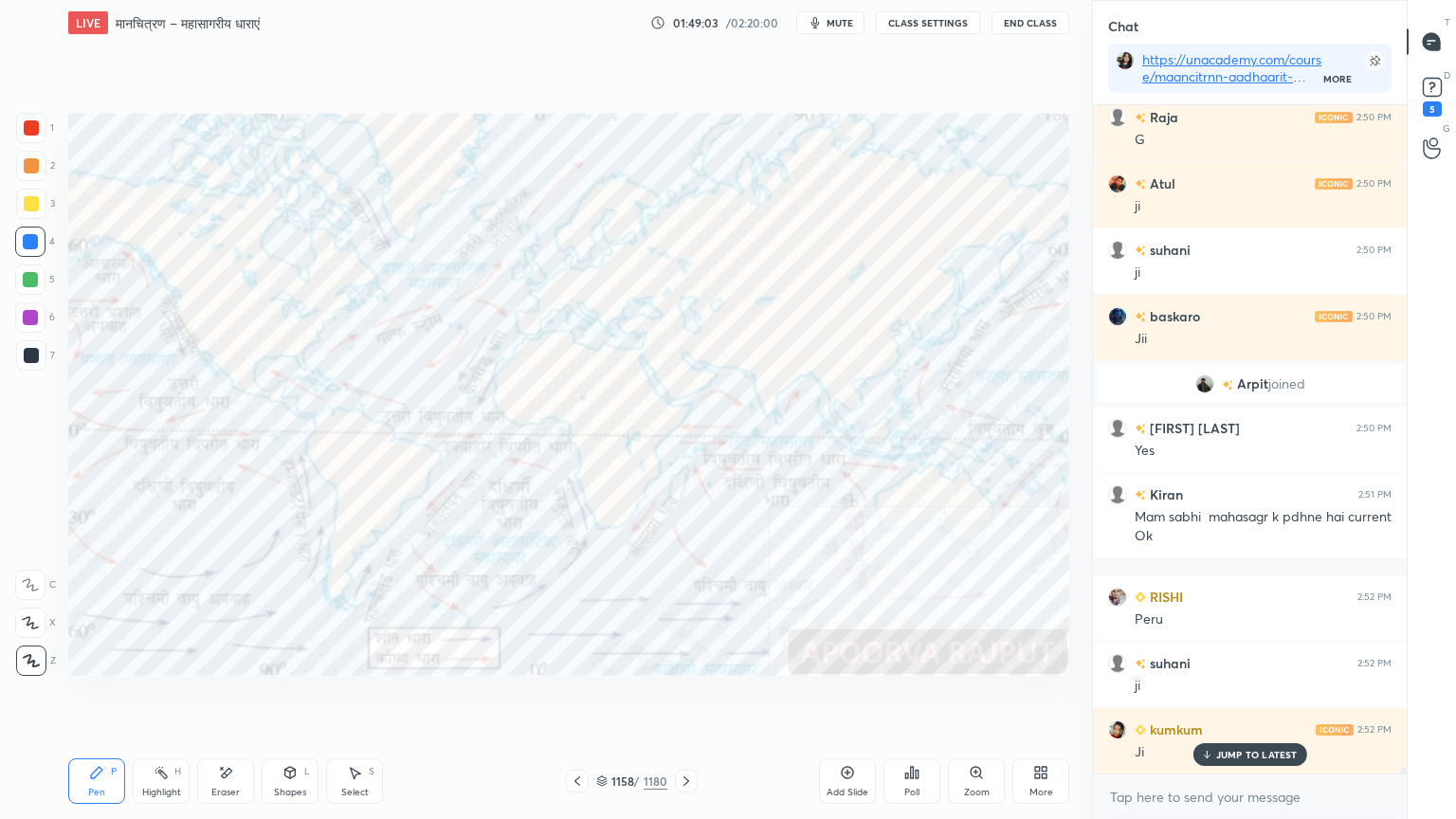 scroll, scrollTop: 71506, scrollLeft: 0, axis: vertical 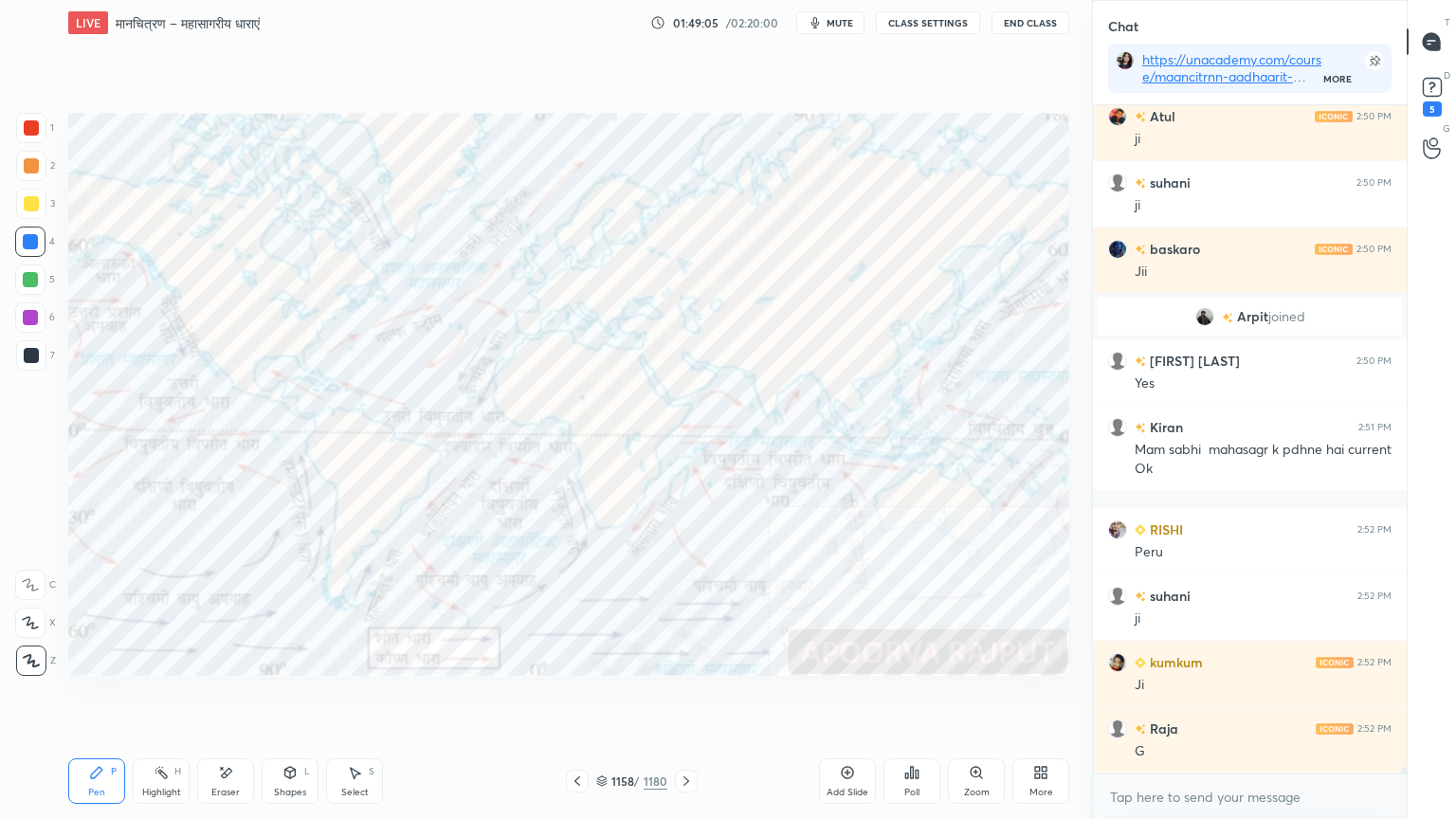 click on "Eraser" at bounding box center (226, 781) 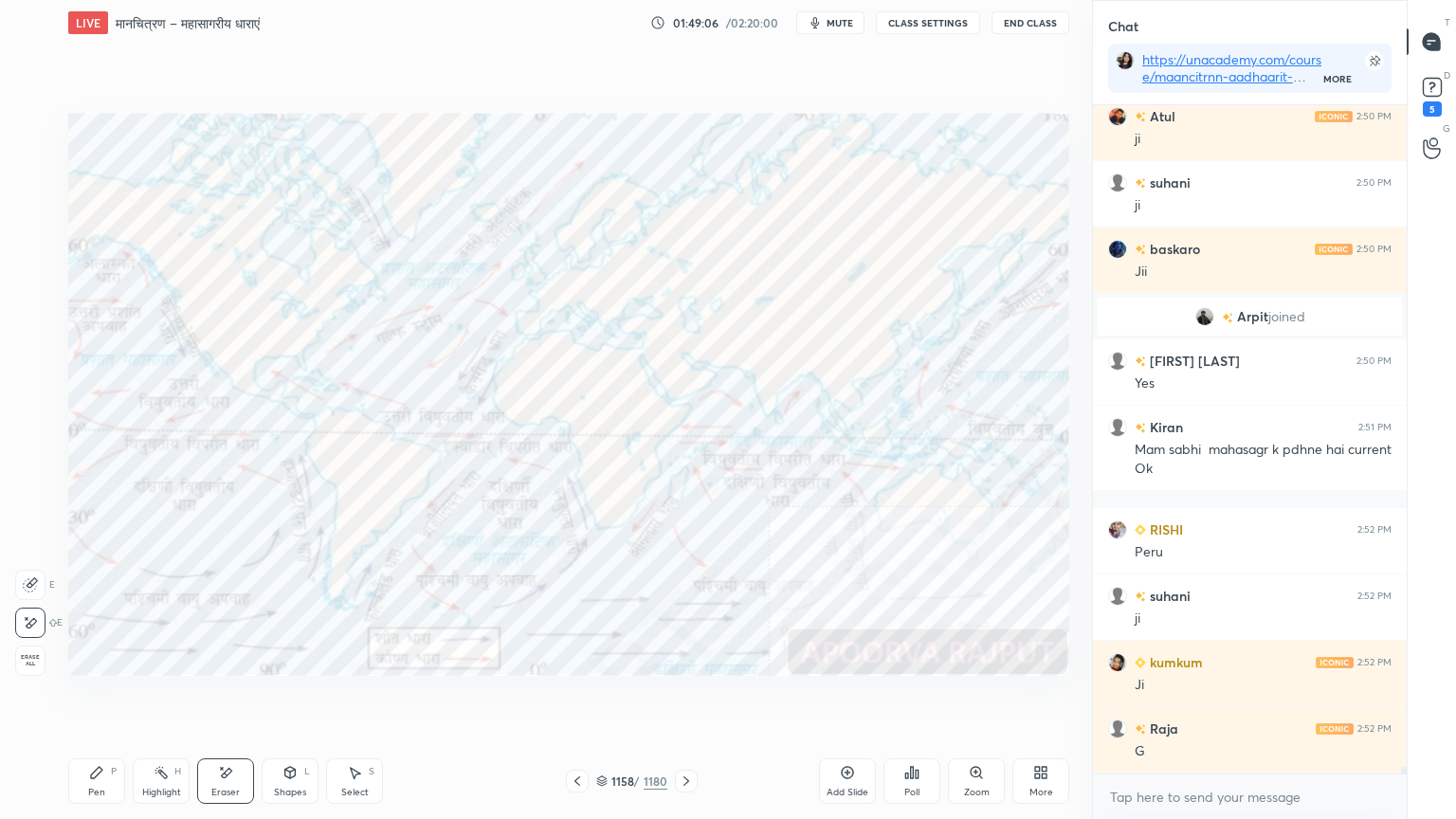 click on "Erase all" at bounding box center [30, 661] 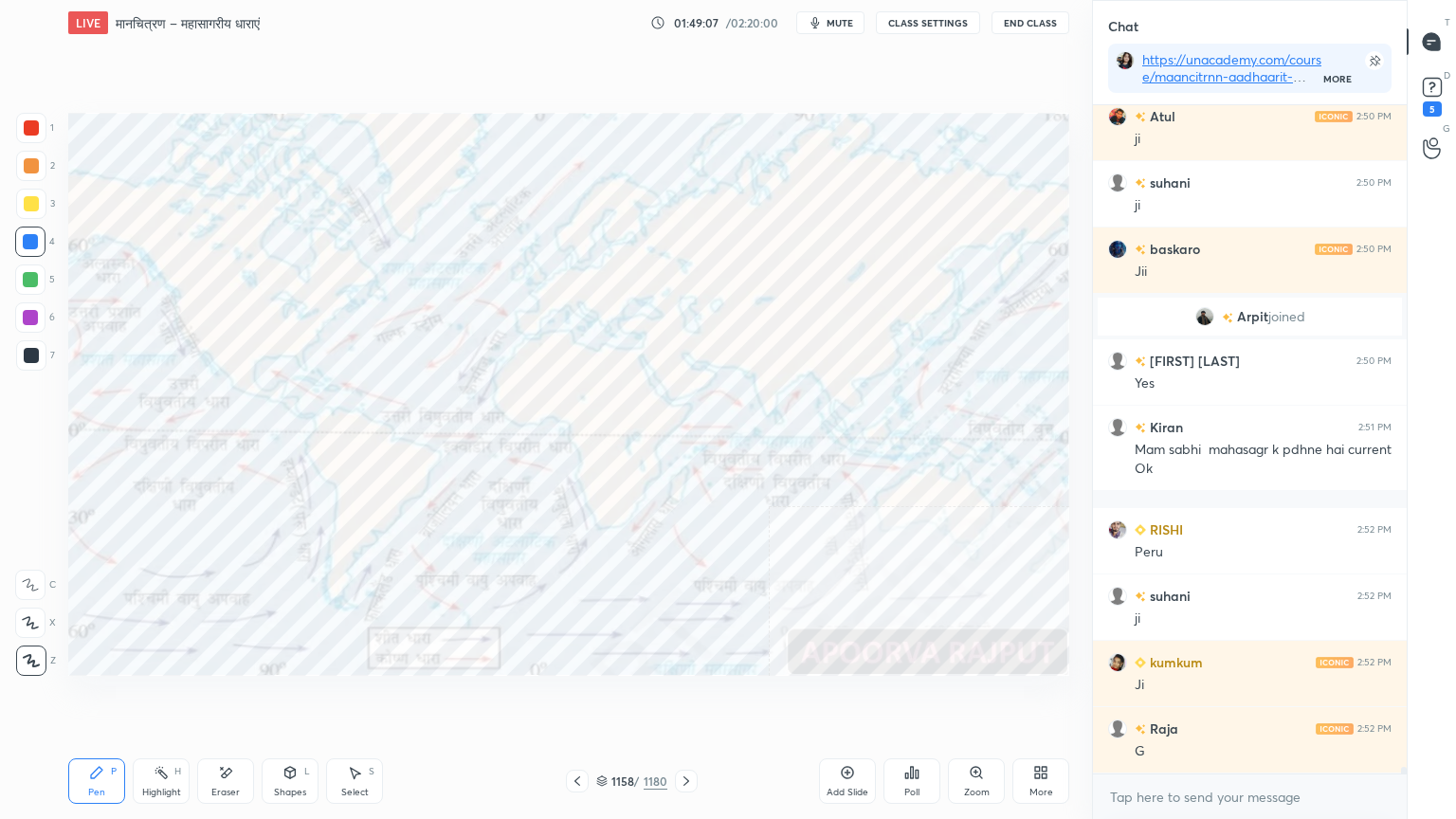 scroll, scrollTop: 71572, scrollLeft: 0, axis: vertical 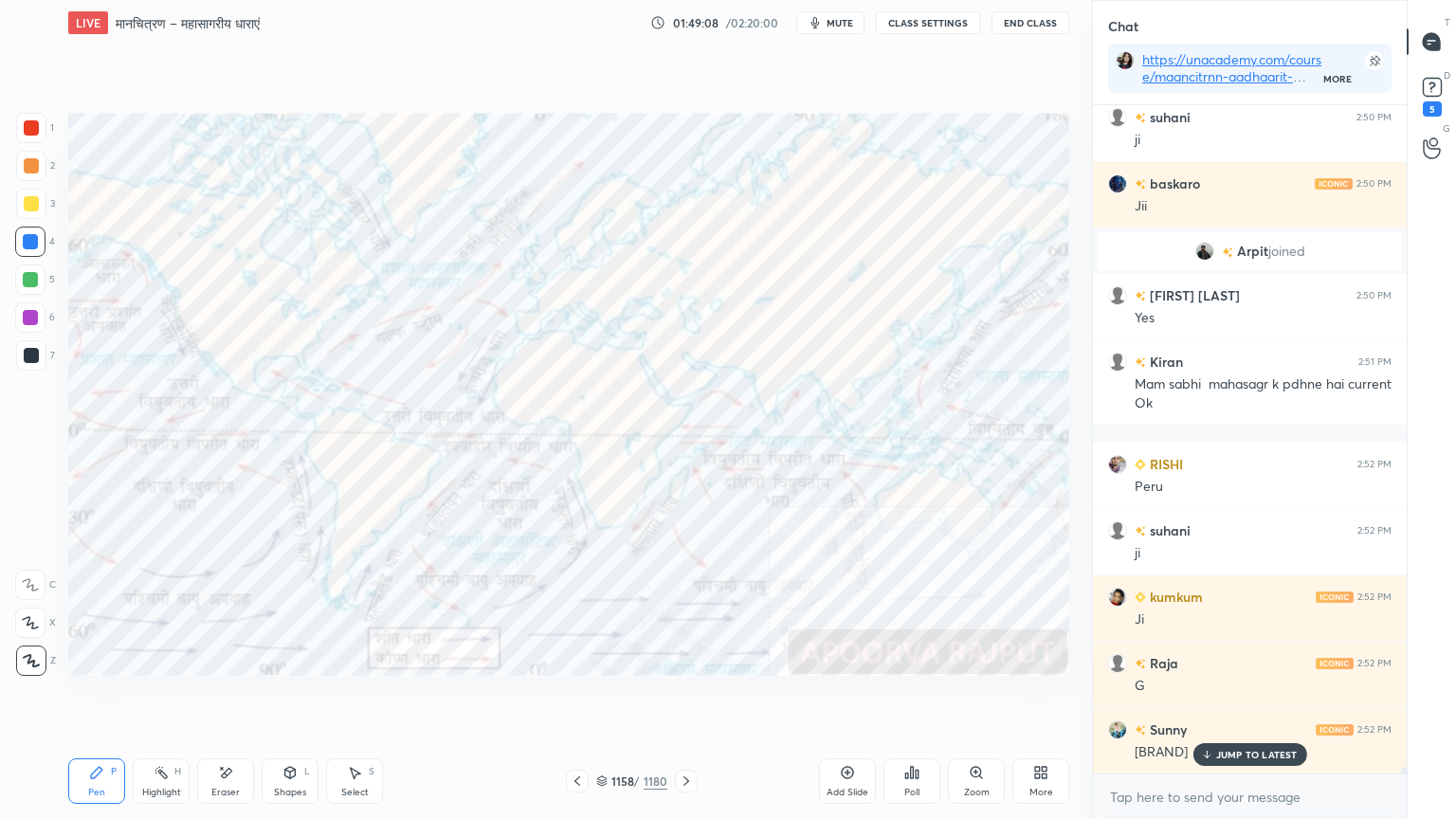 click on "Eraser" at bounding box center [226, 781] 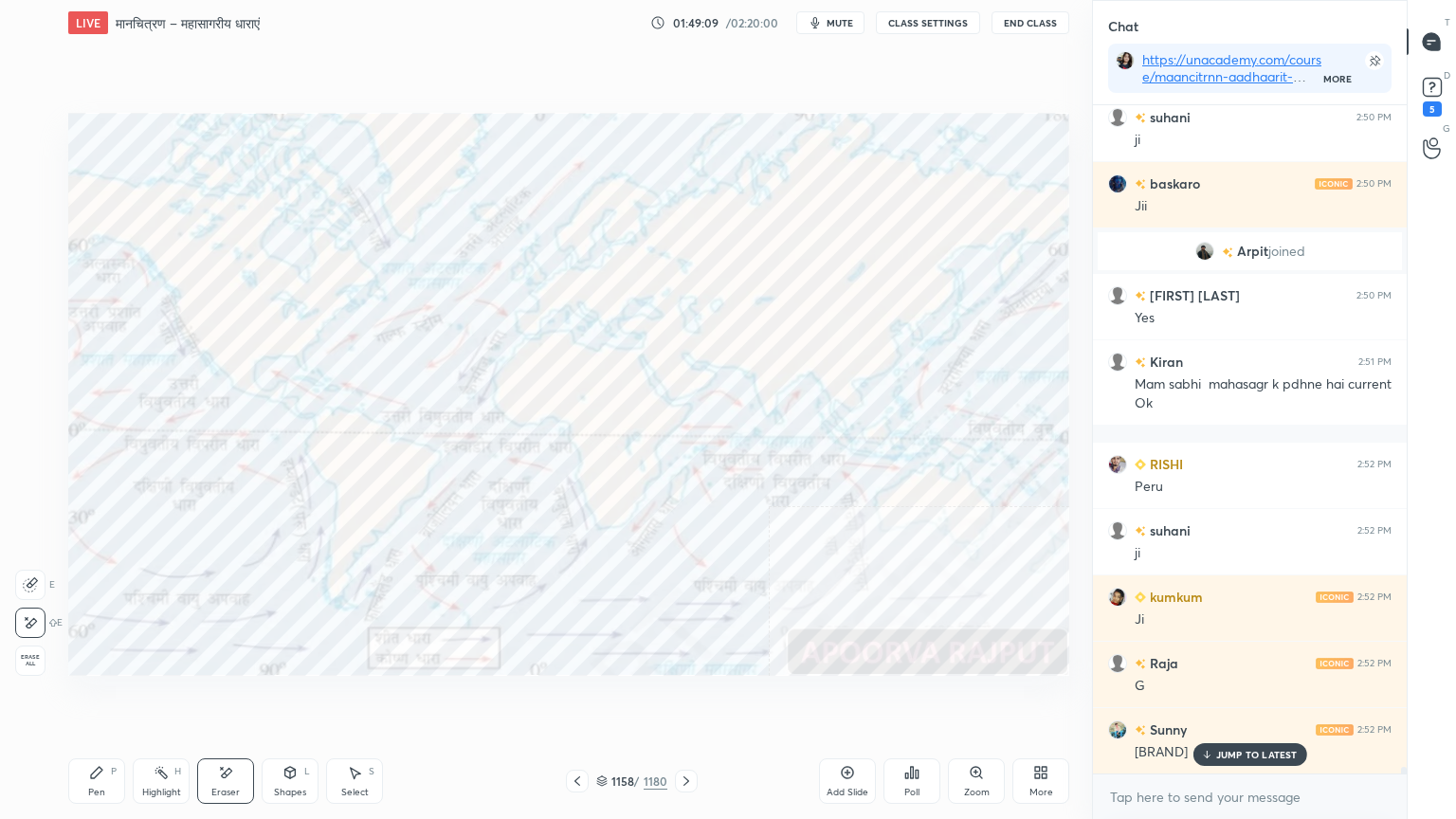 click on "Erase all" at bounding box center (30, 661) 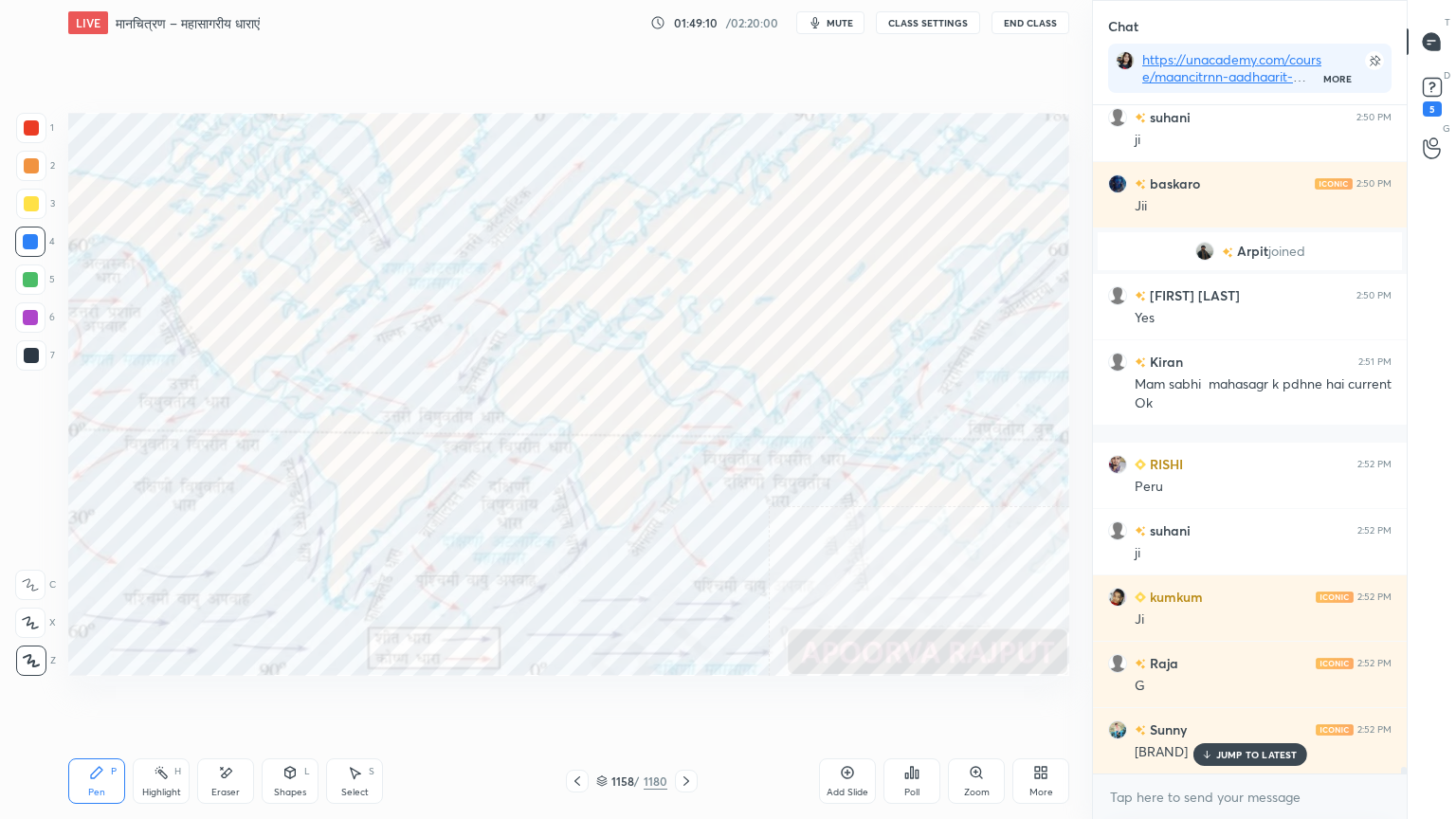 drag, startPoint x: 600, startPoint y: 788, endPoint x: 626, endPoint y: 761, distance: 37.4833 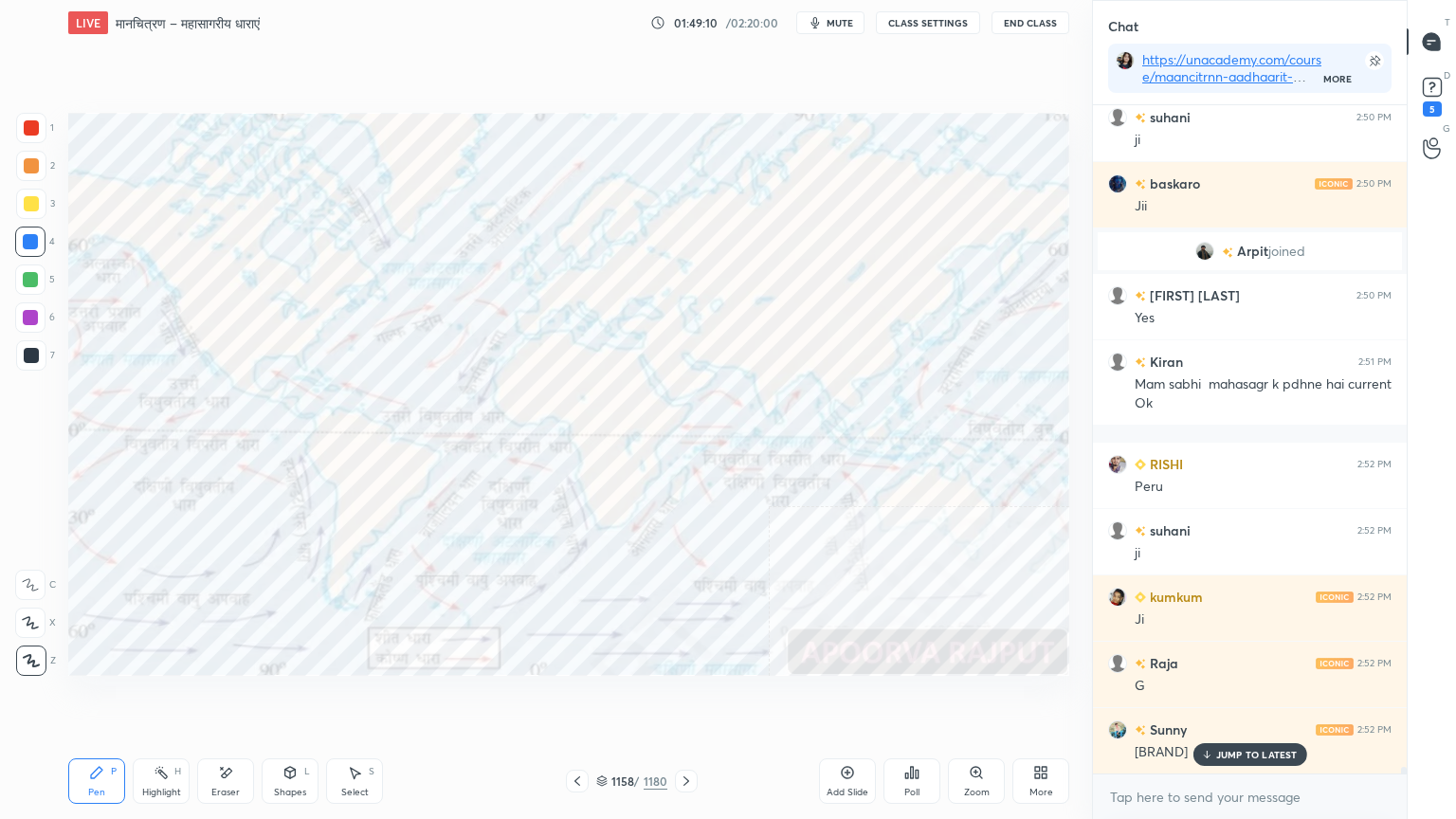 click on "1158 / 1180" at bounding box center (631, 781) 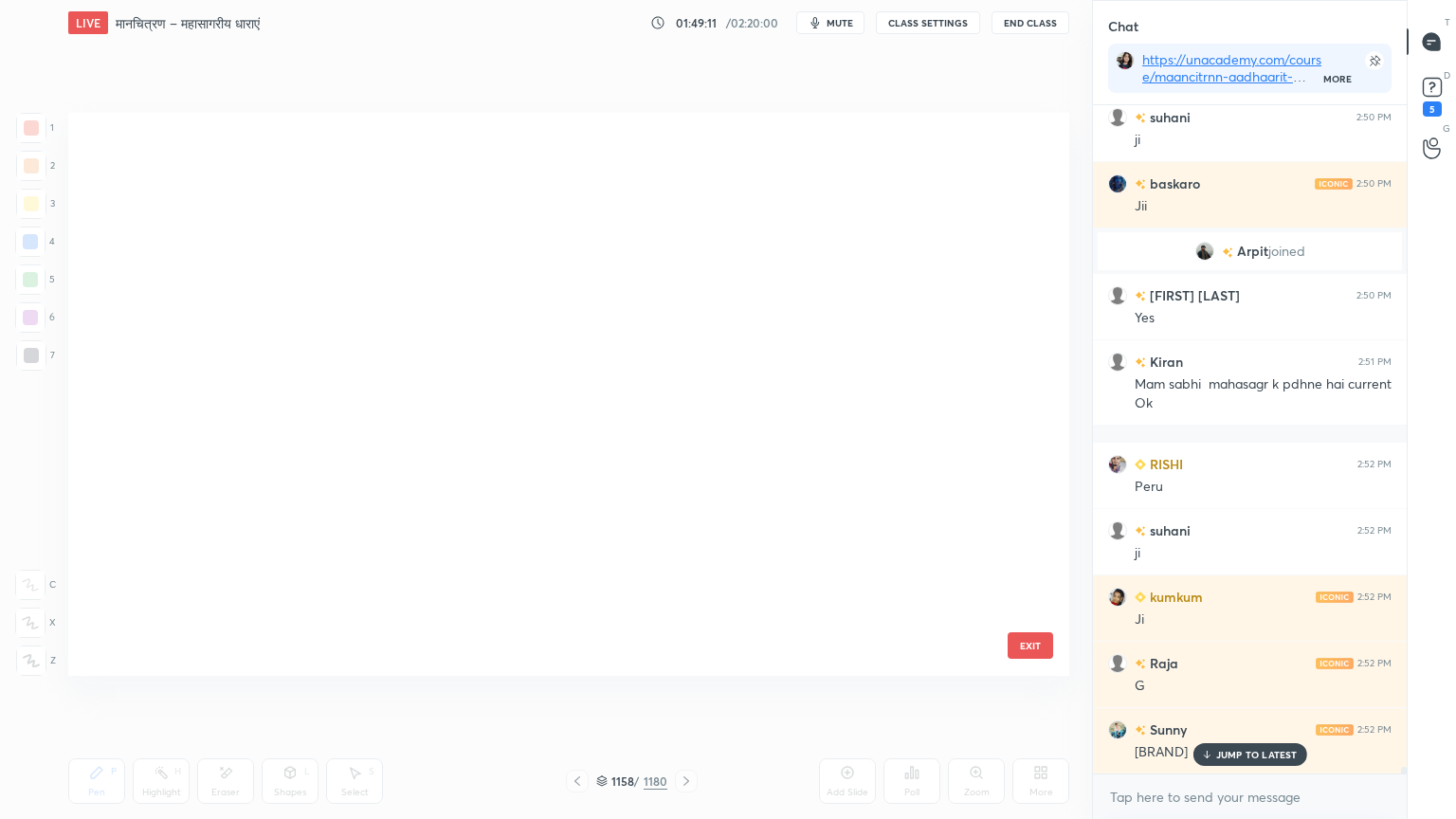 scroll, scrollTop: 66396, scrollLeft: 0, axis: vertical 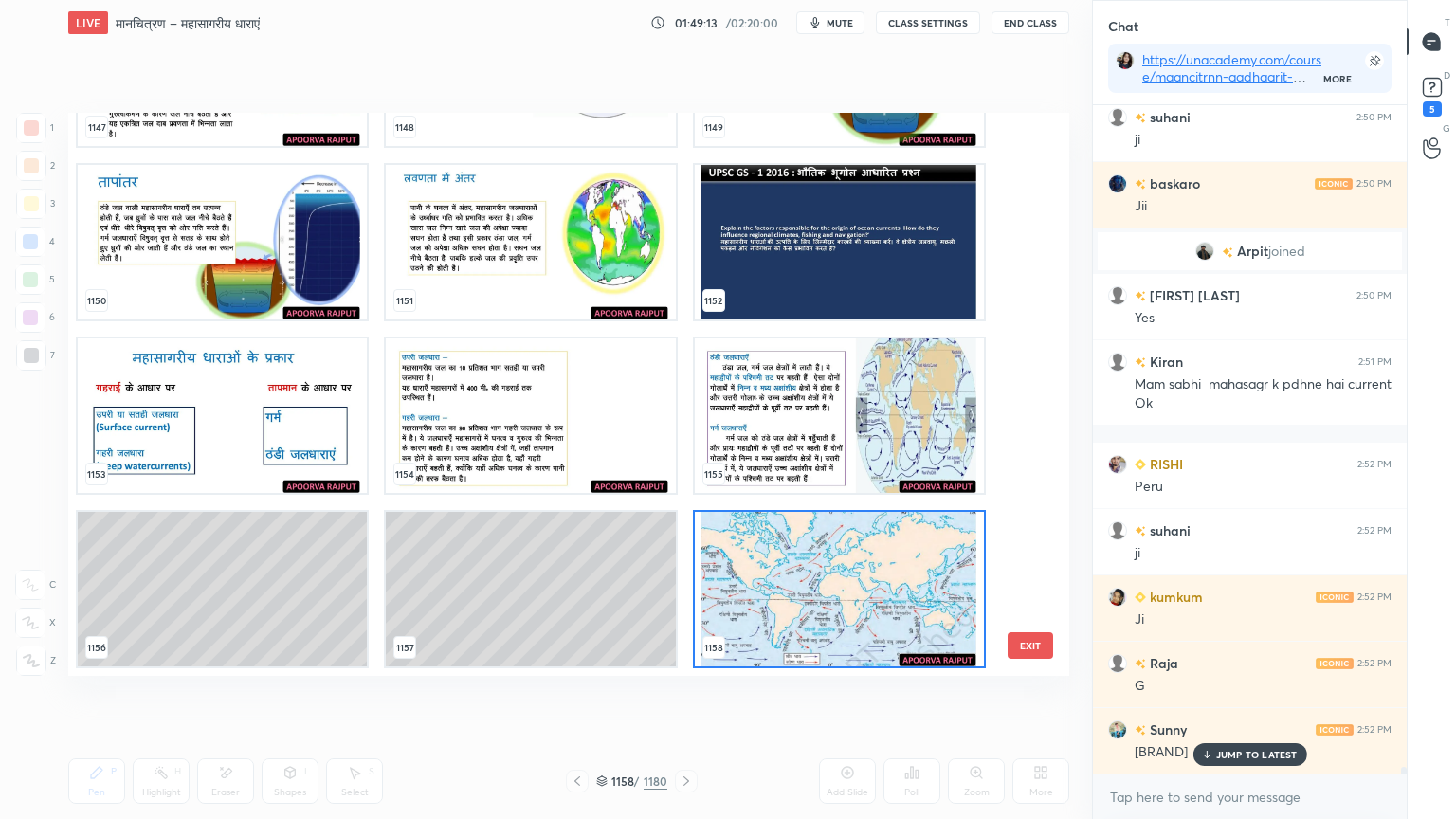 click on "1147 1148 1149 1150 1151 1152 1153 1154 1155 1156 1157 1158 1159 1160 1161" at bounding box center (552, 394) 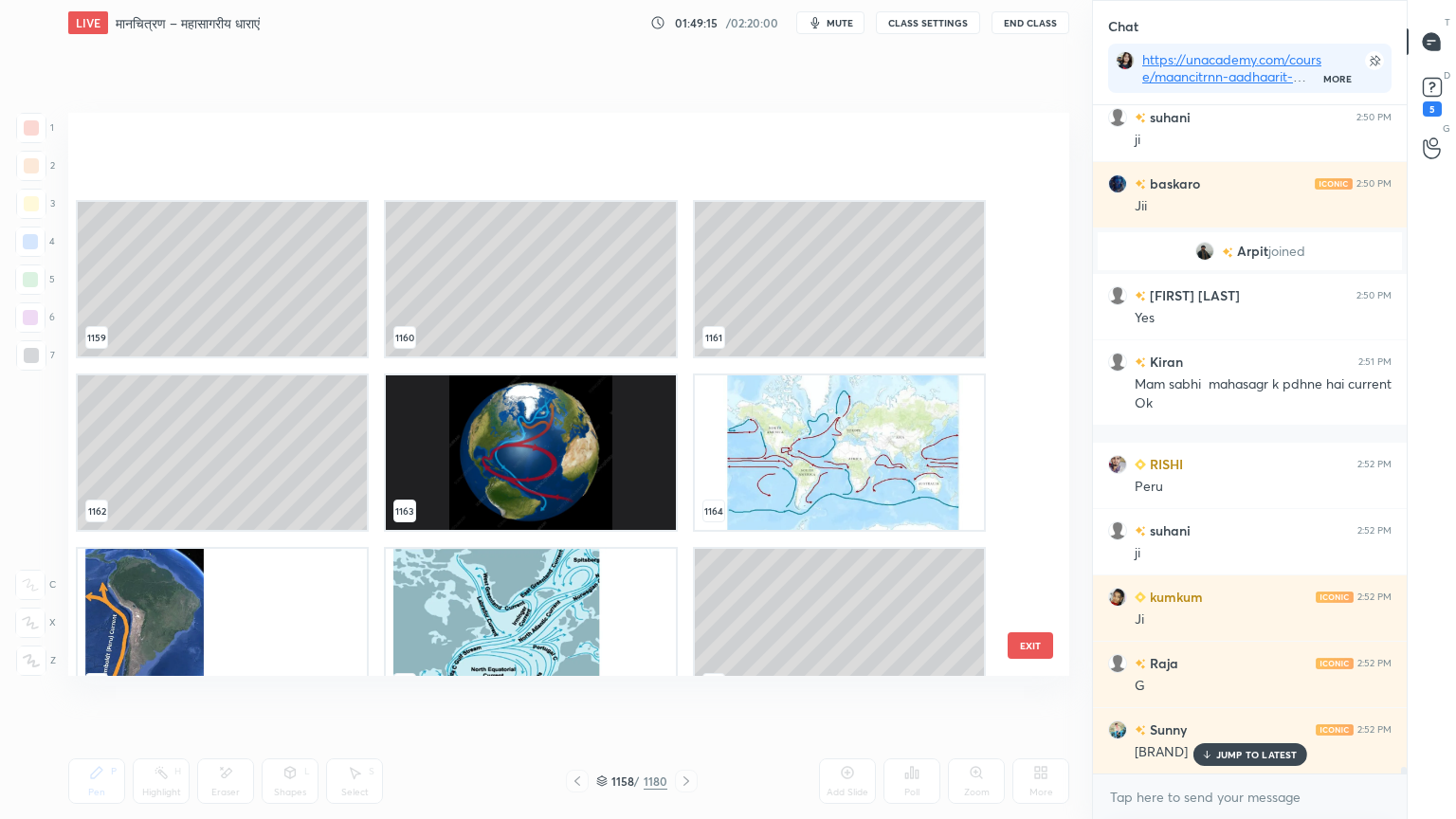 scroll, scrollTop: 66992, scrollLeft: 0, axis: vertical 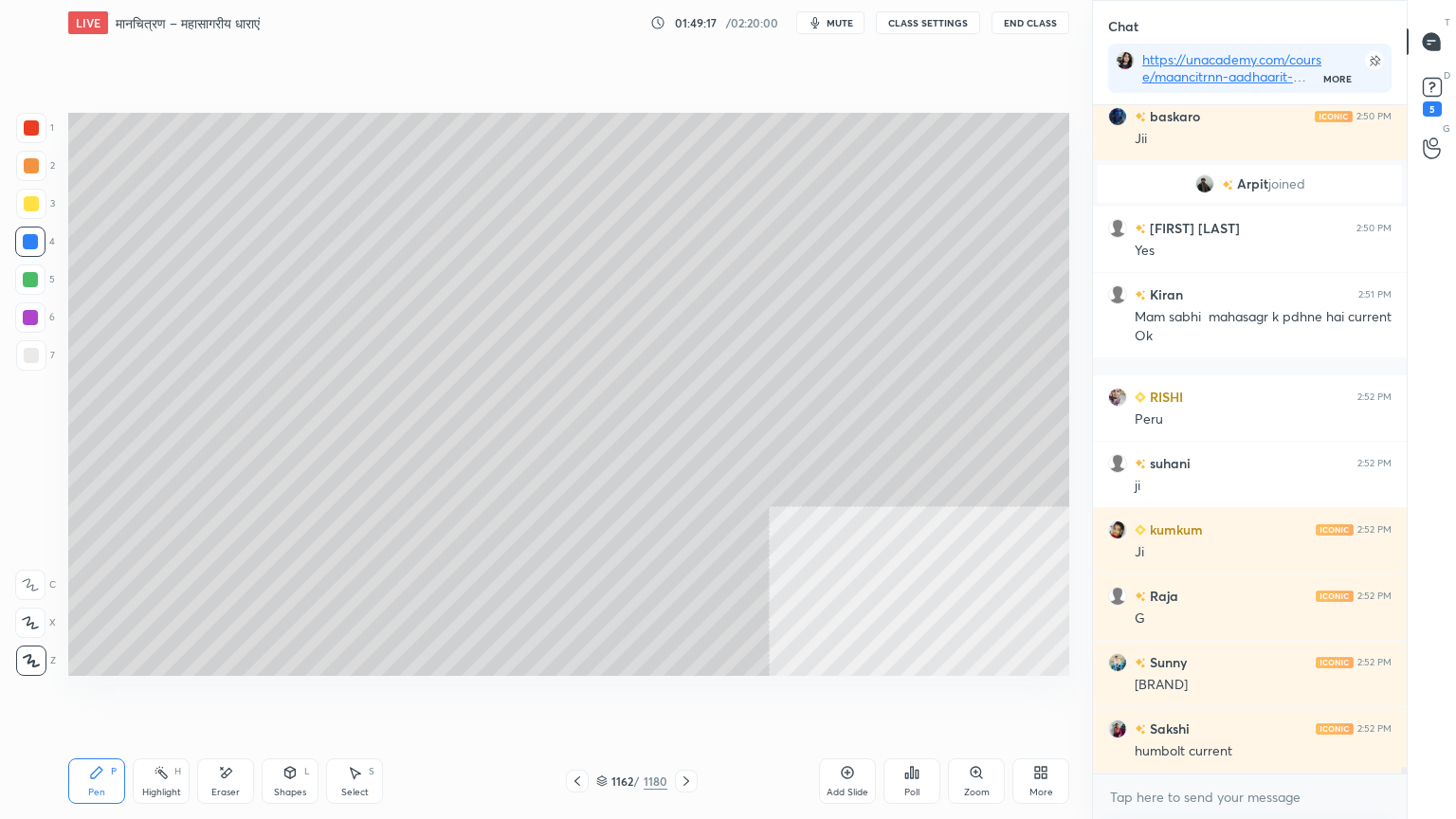 click at bounding box center (31, 355) 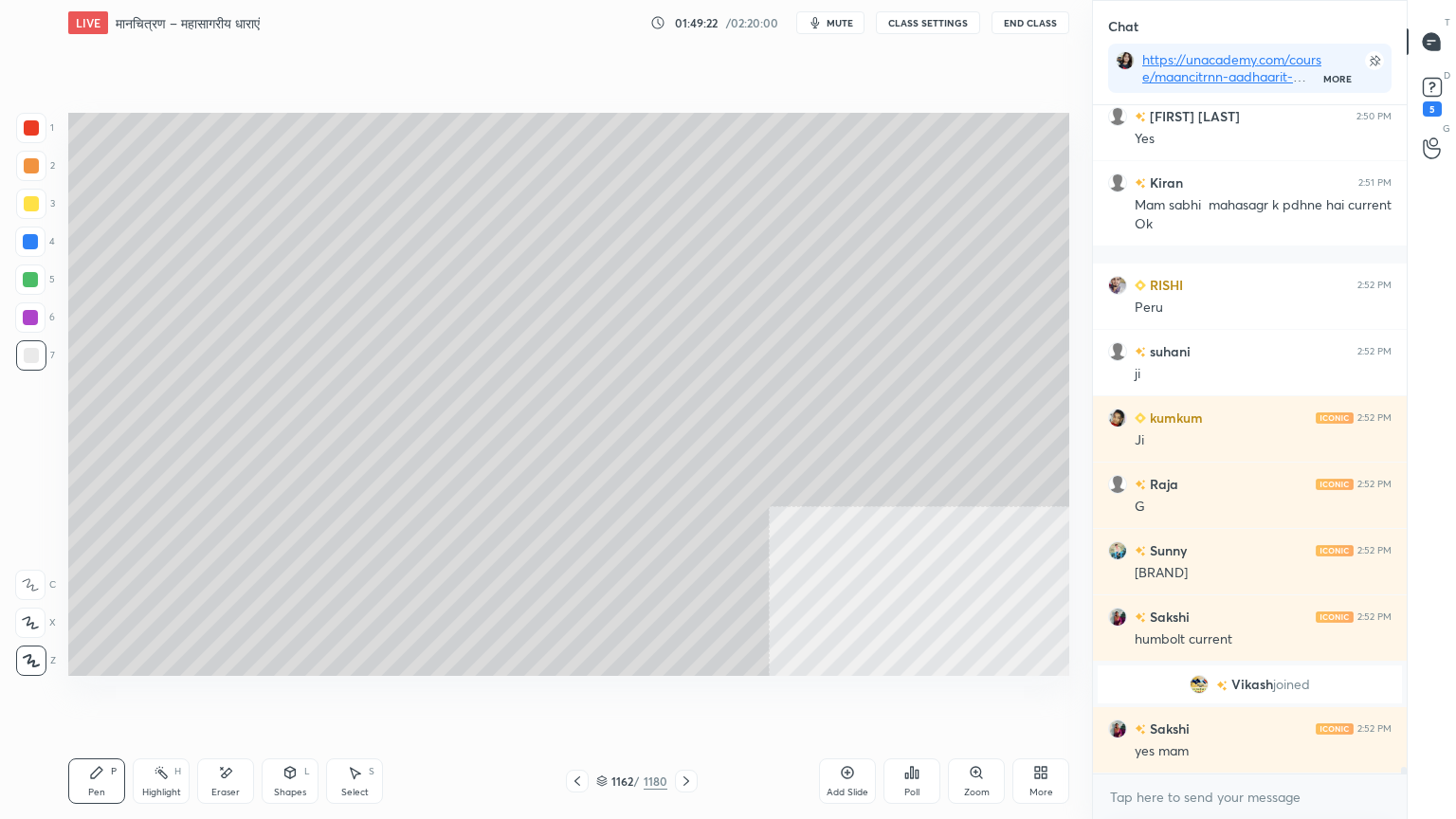 scroll, scrollTop: 71480, scrollLeft: 0, axis: vertical 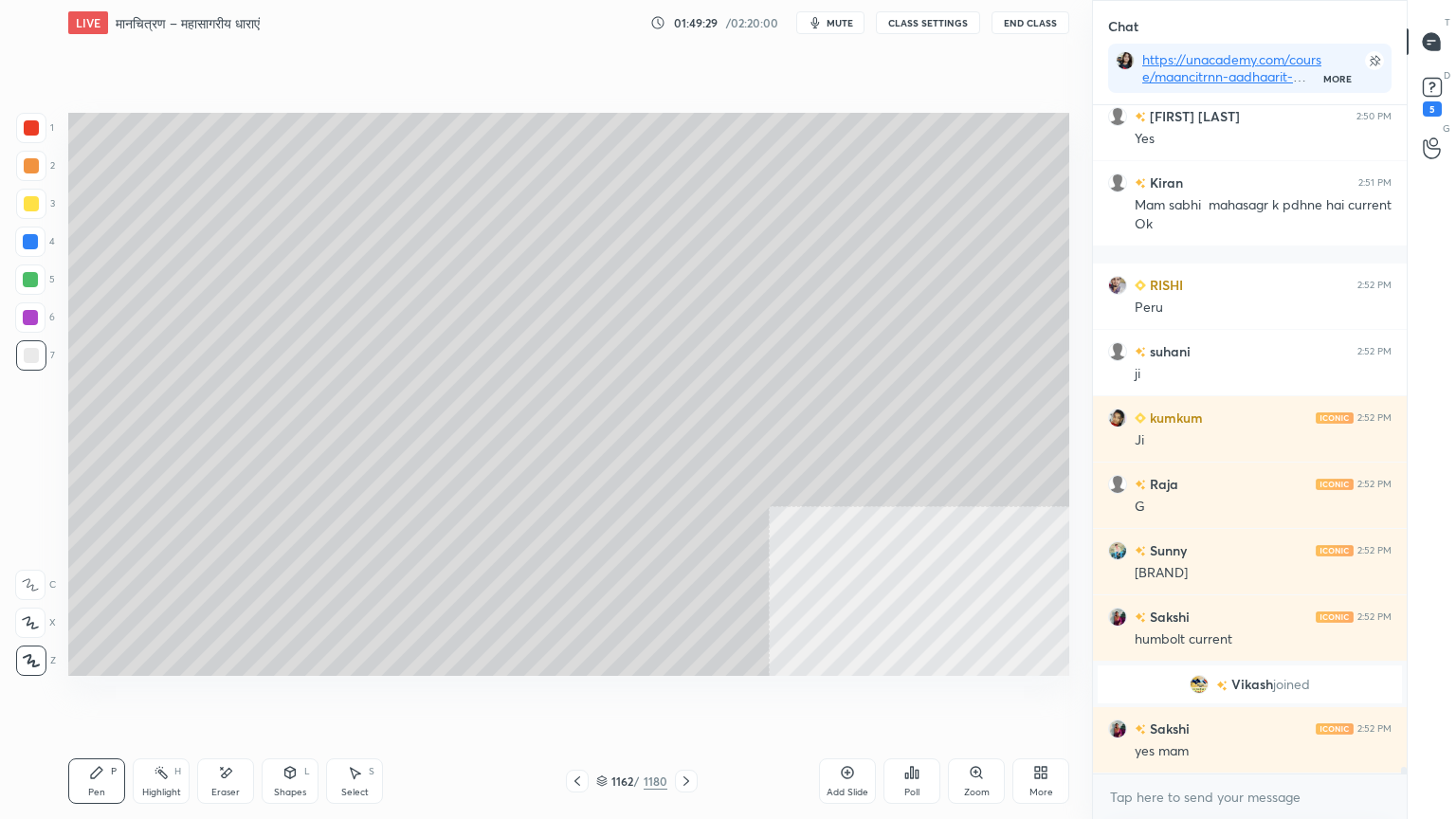 click on "Eraser" at bounding box center [226, 781] 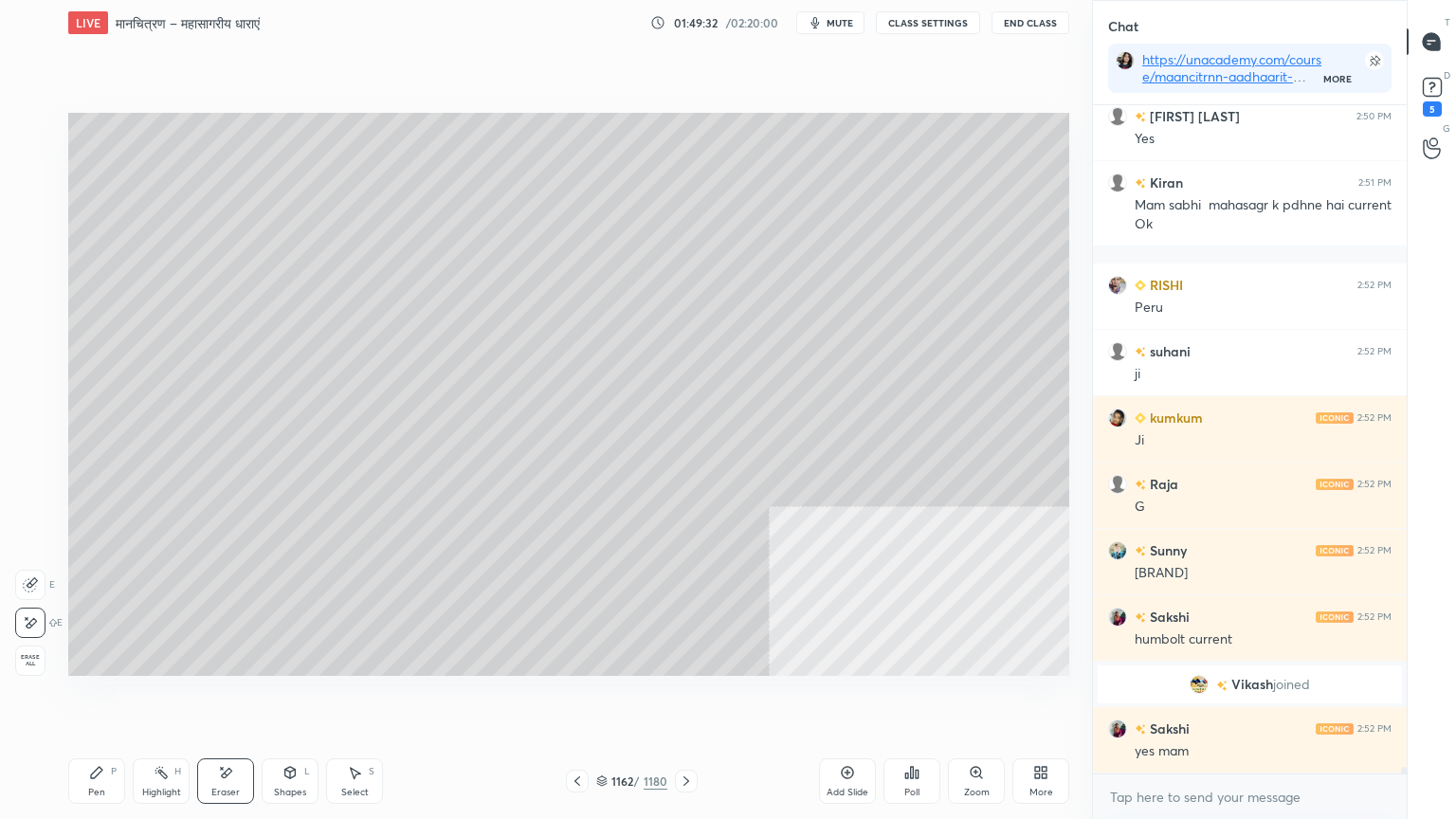 click on "Pen P" at bounding box center [97, 781] 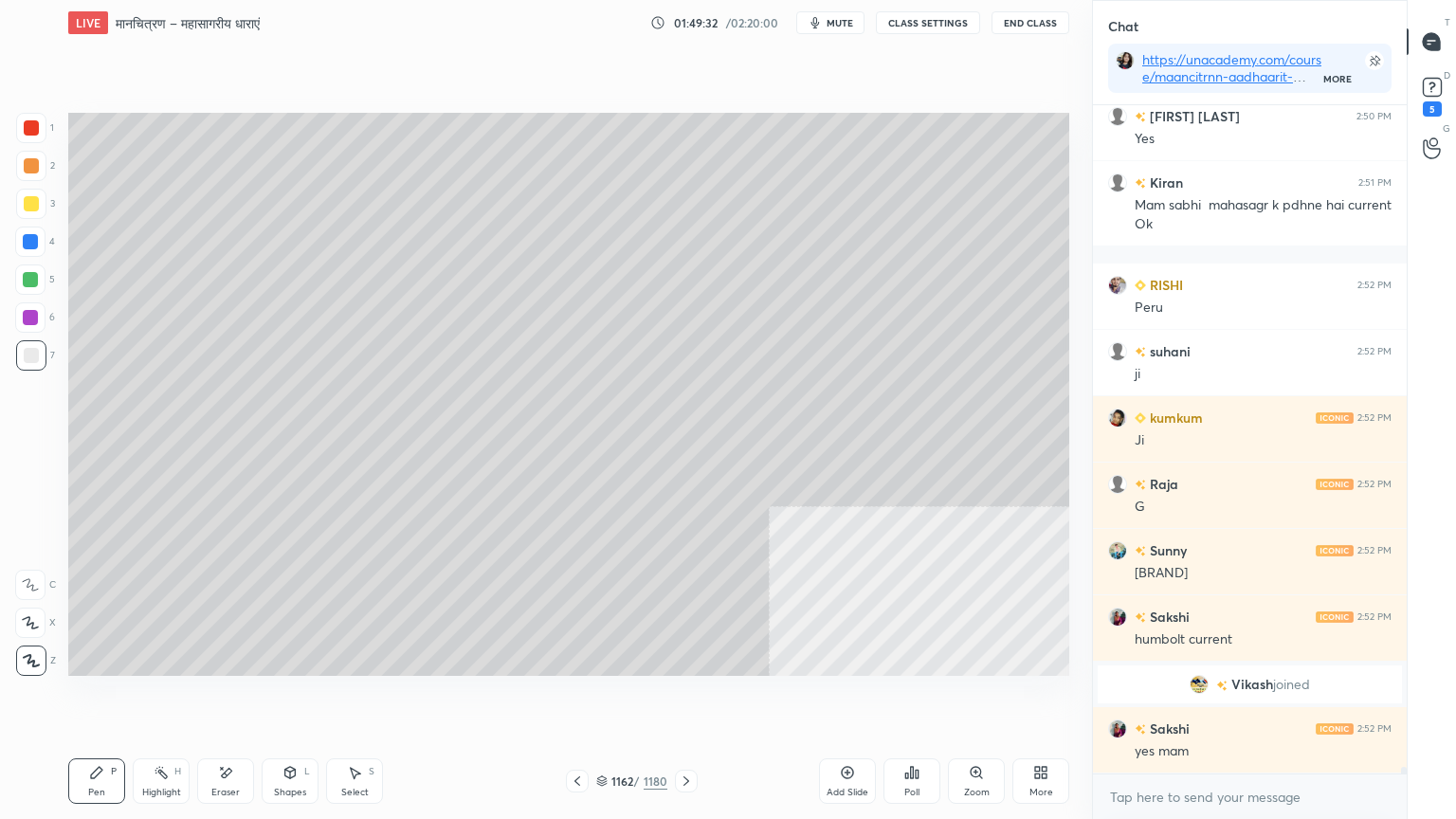 click on "Pen P" at bounding box center (97, 781) 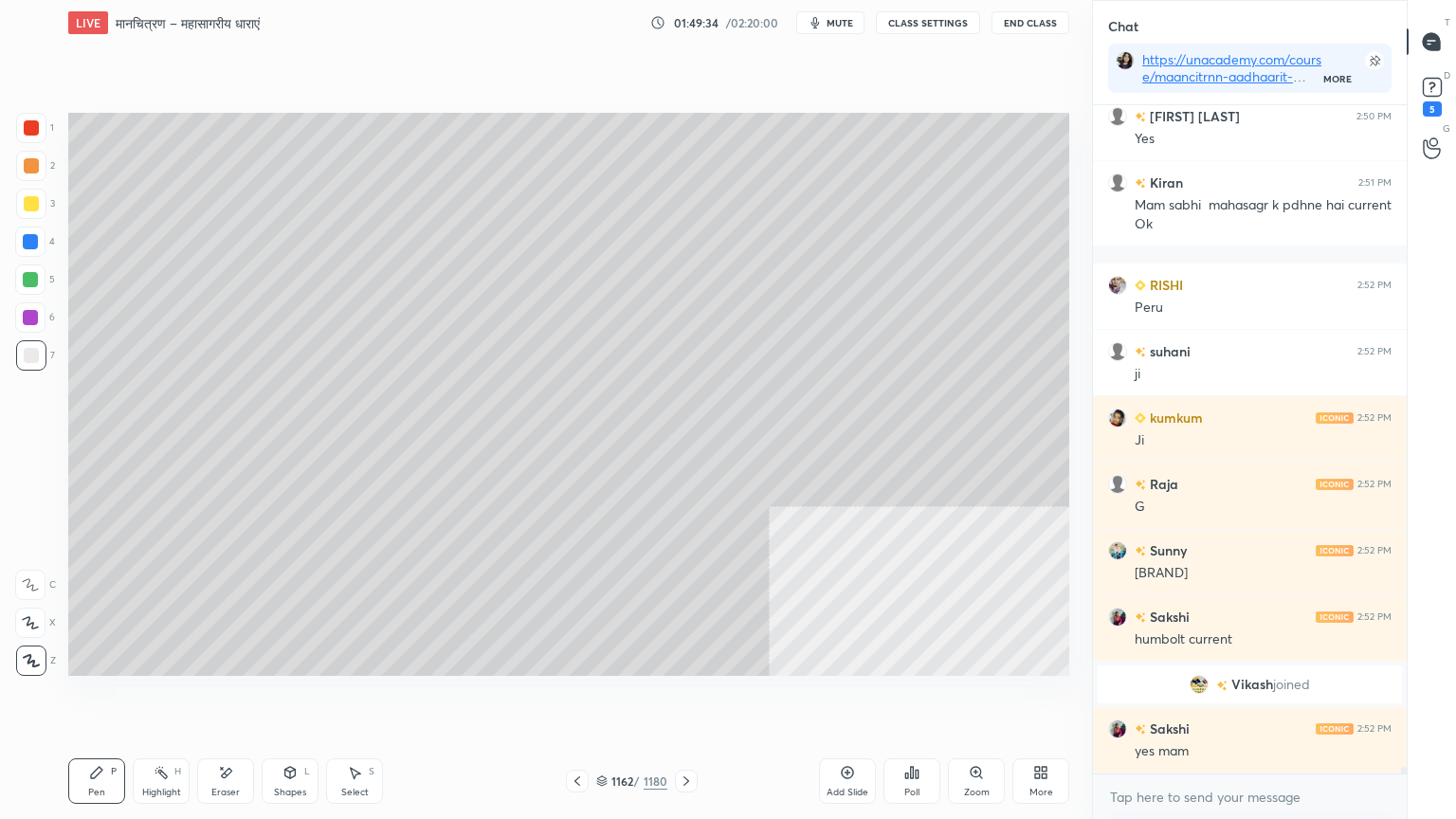 click at bounding box center [30, 242] 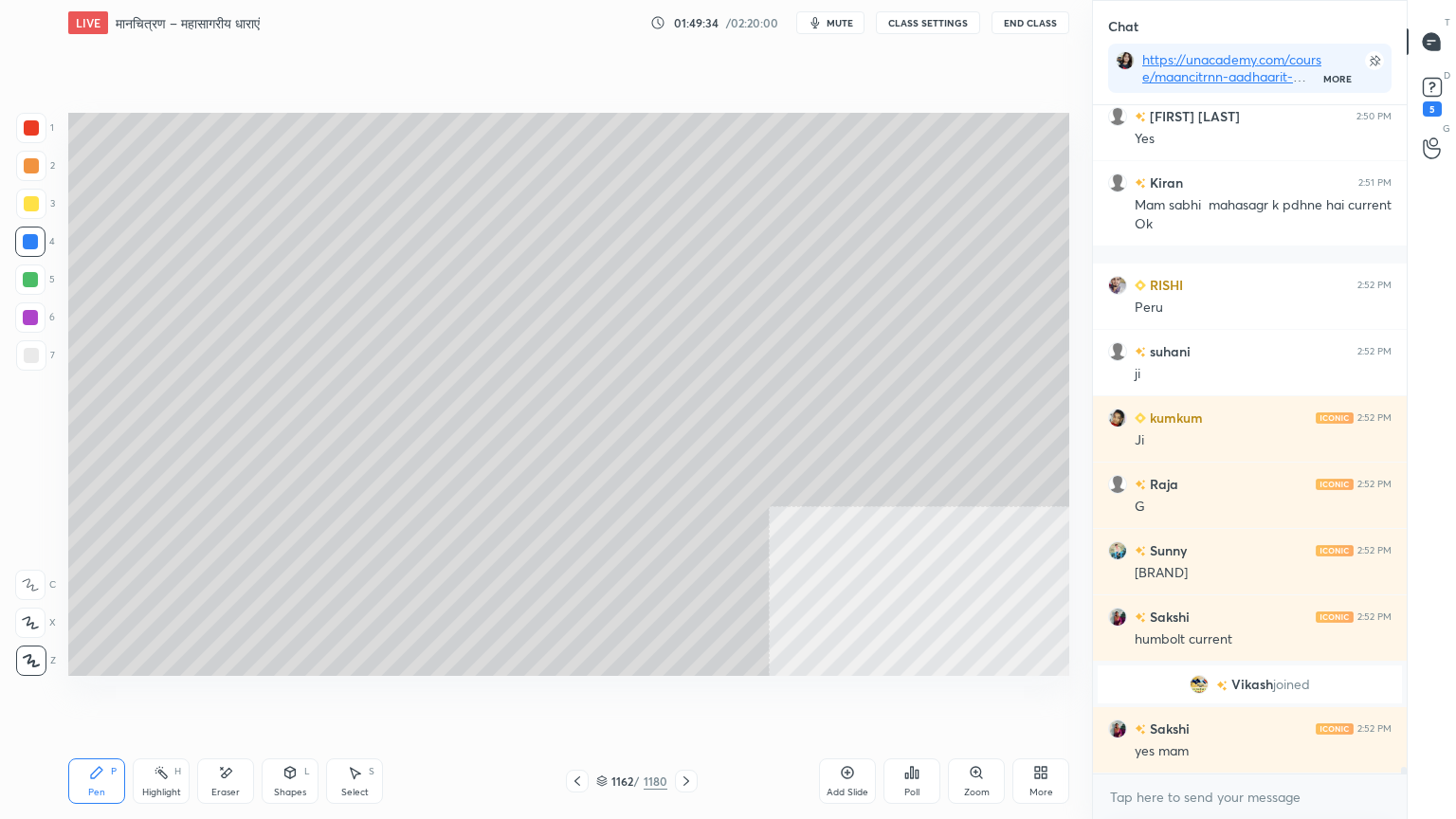 click at bounding box center [30, 242] 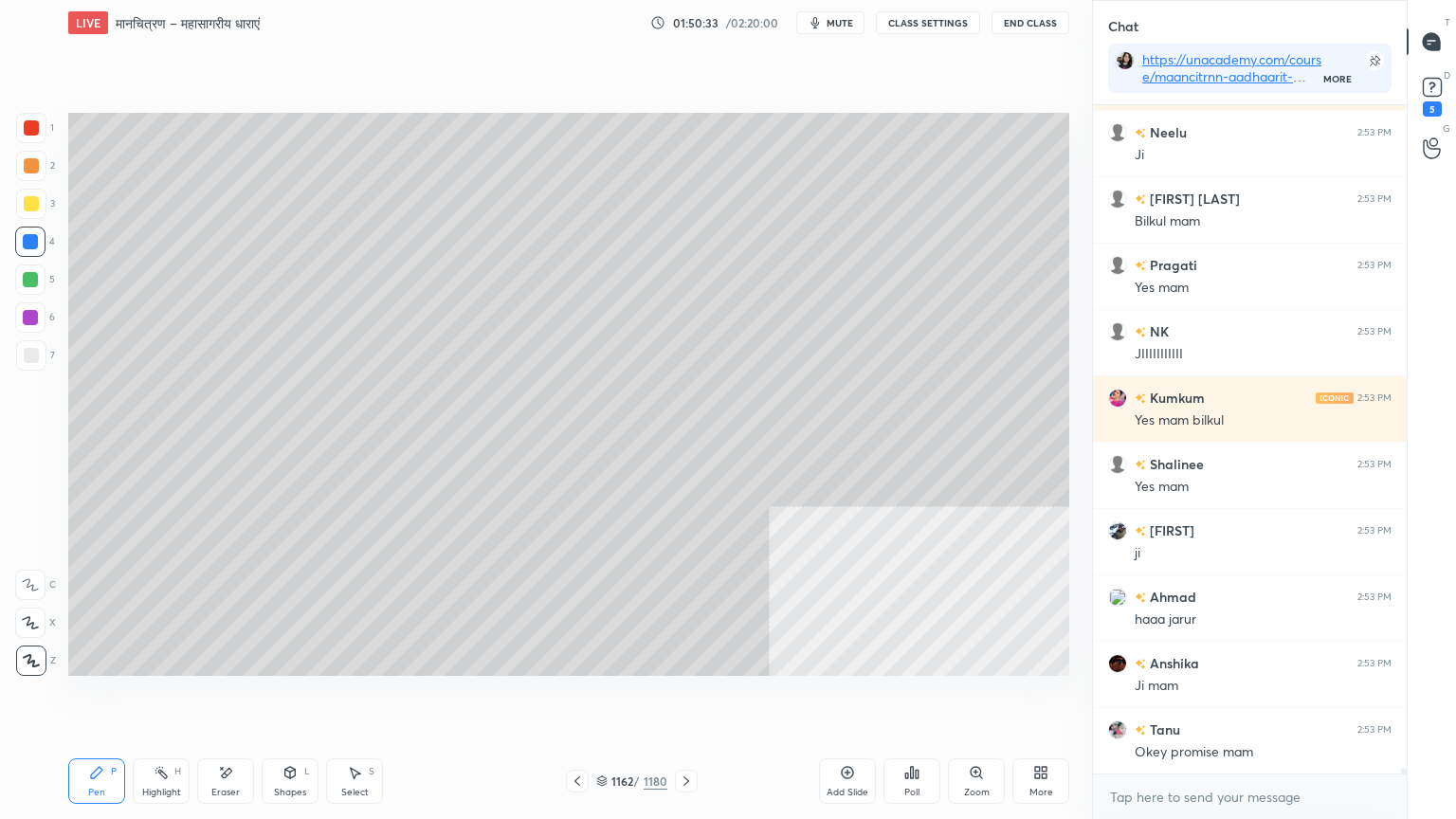 scroll, scrollTop: 73868, scrollLeft: 0, axis: vertical 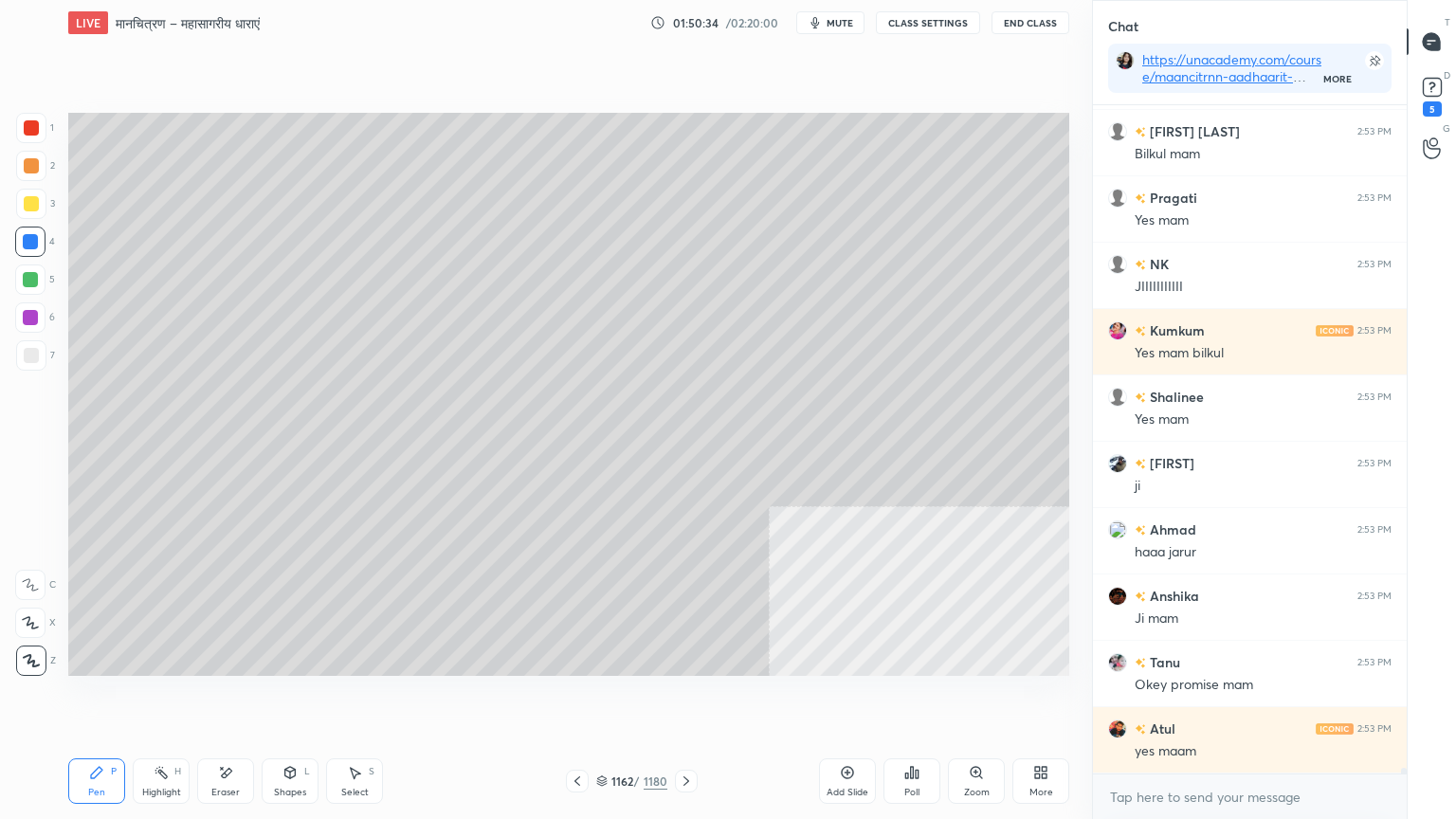 click on "x" at bounding box center (1249, 796) 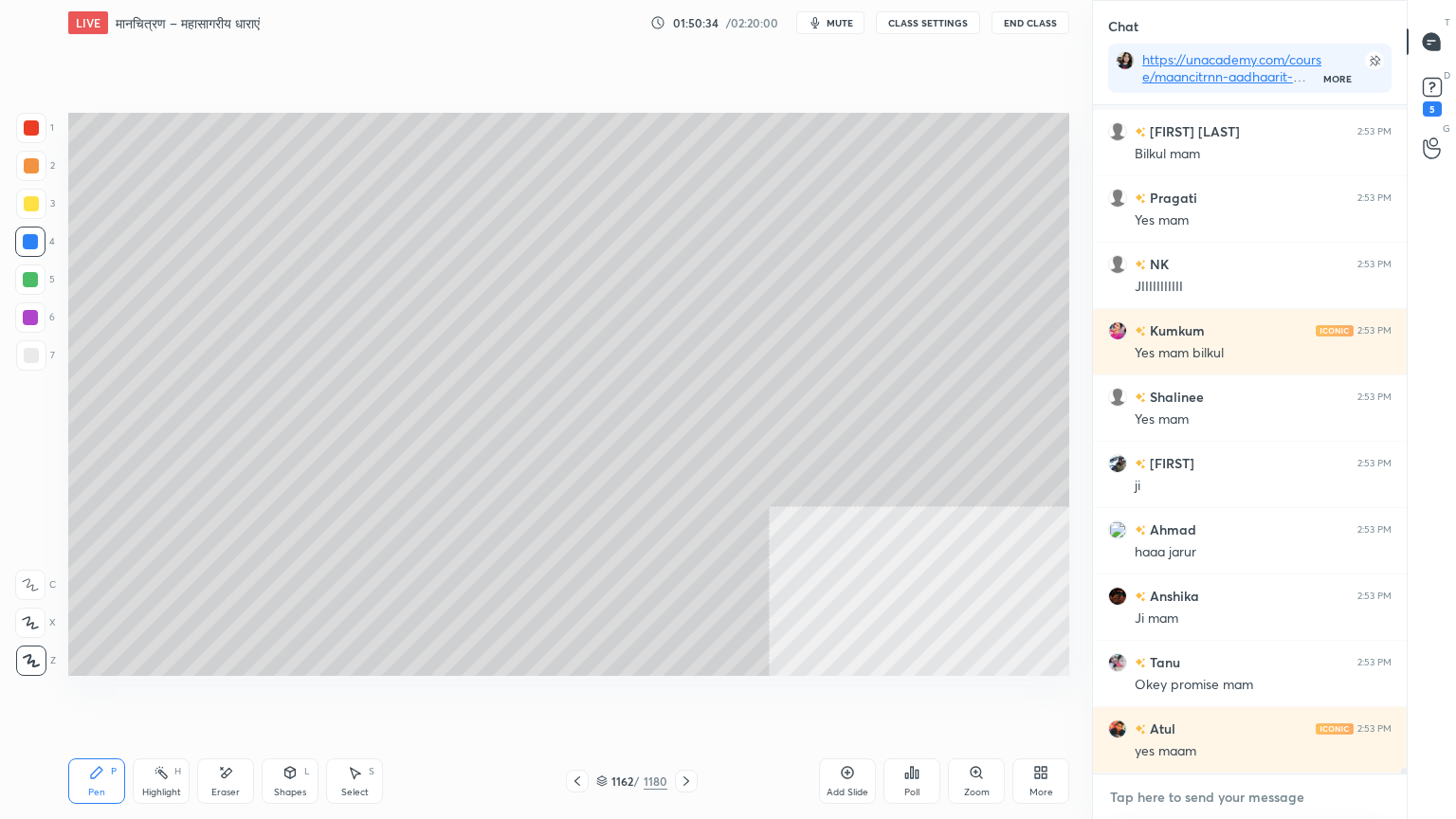 scroll, scrollTop: 74001, scrollLeft: 0, axis: vertical 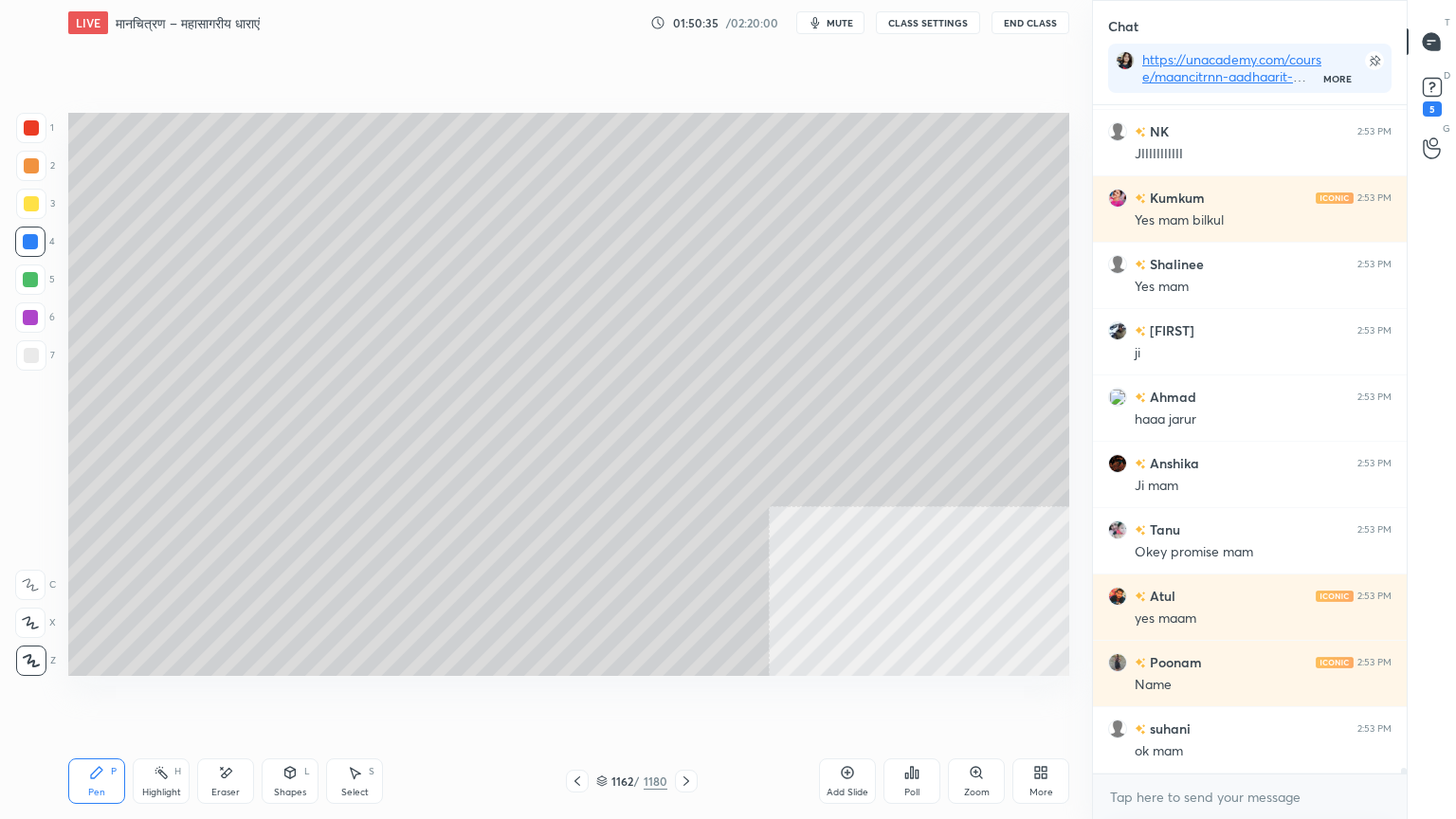 click on "1162 / 1180" at bounding box center [631, 781] 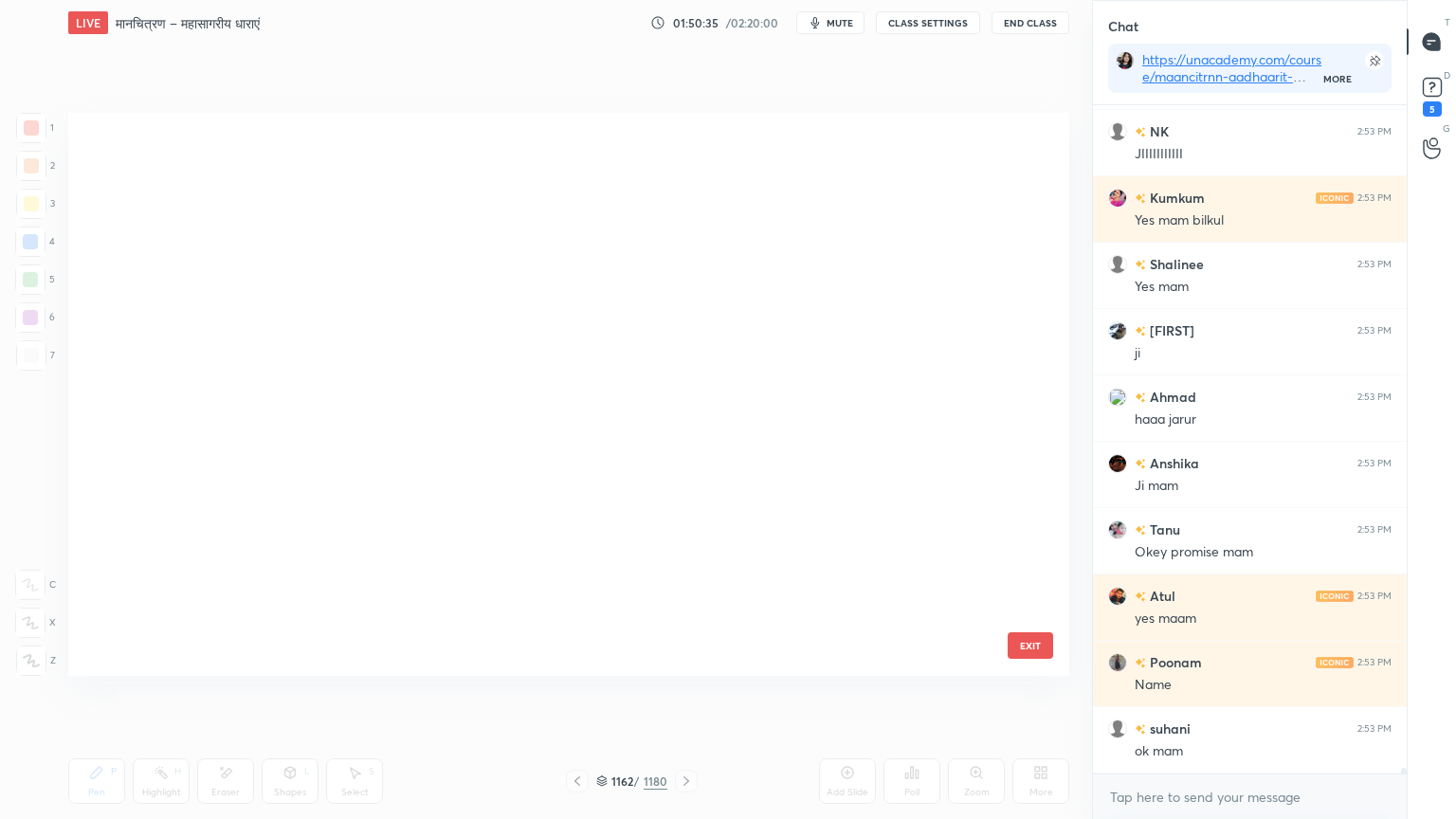 scroll, scrollTop: 66743, scrollLeft: 0, axis: vertical 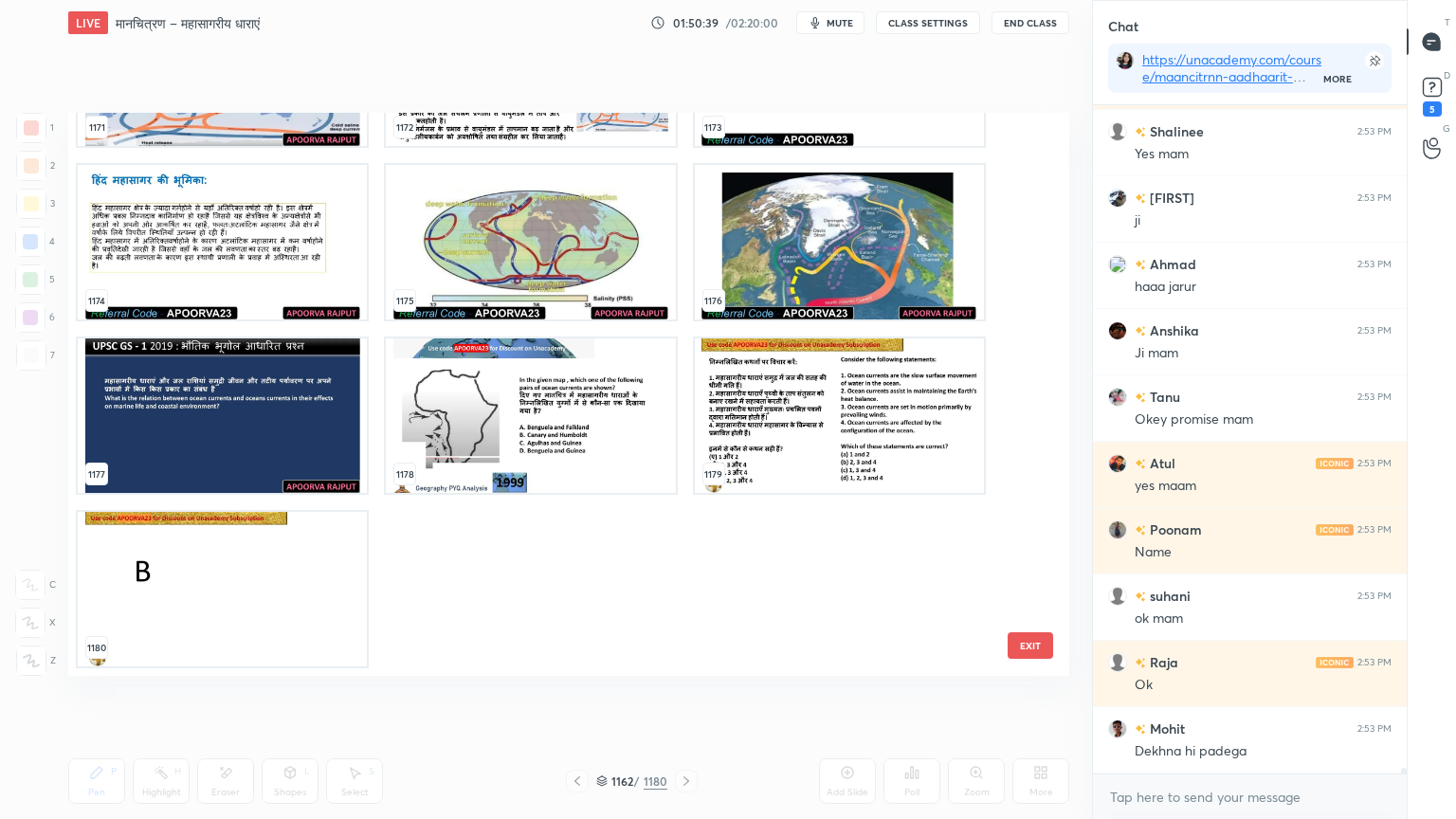 click on "EXIT" at bounding box center (1030, 646) 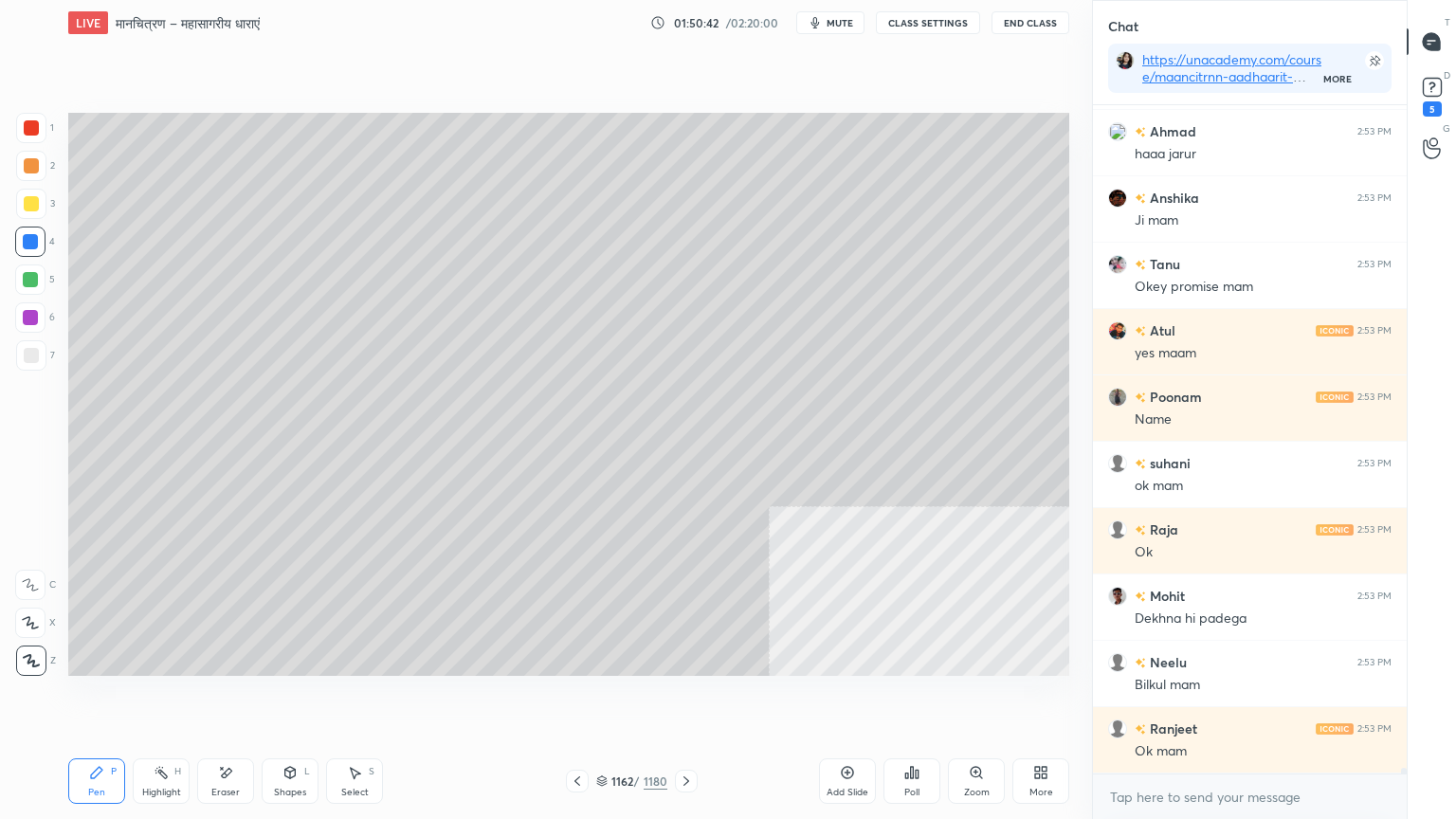 click on "1162" at bounding box center (621, 781) 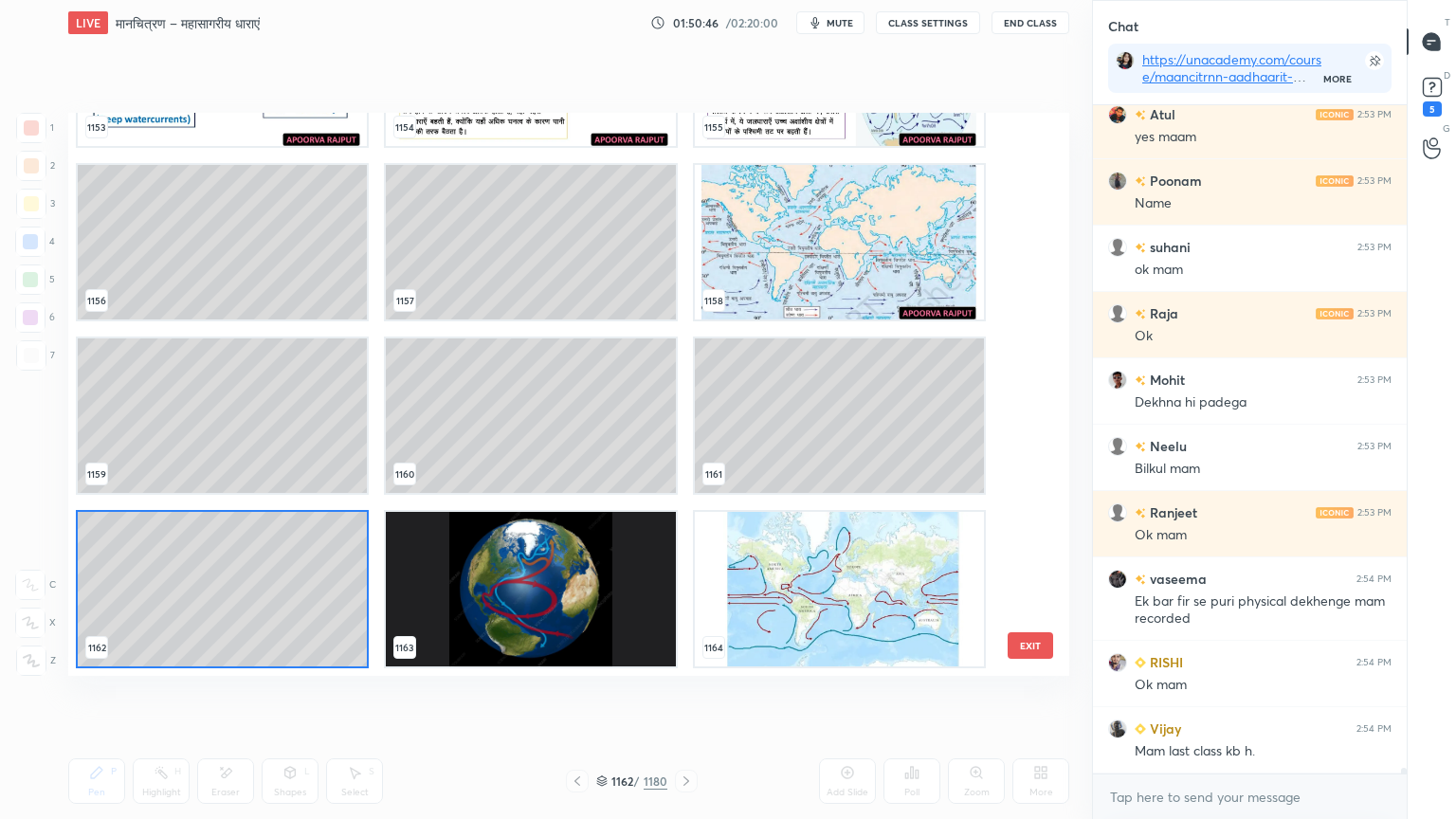 click on "EXIT" at bounding box center (1030, 646) 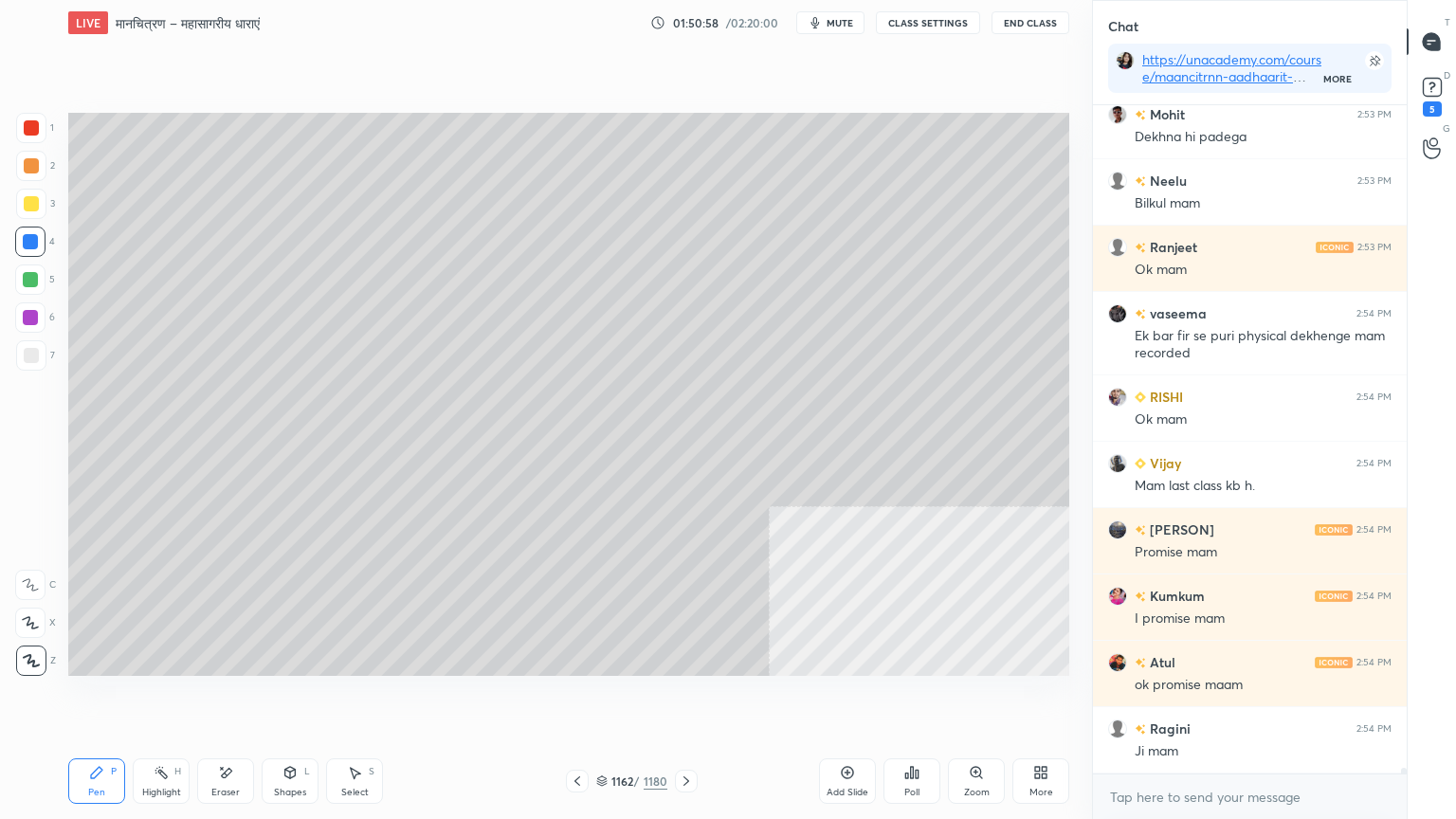 click on "Setting up your live class Poll for   secs No correct answer Start poll" at bounding box center (569, 394) 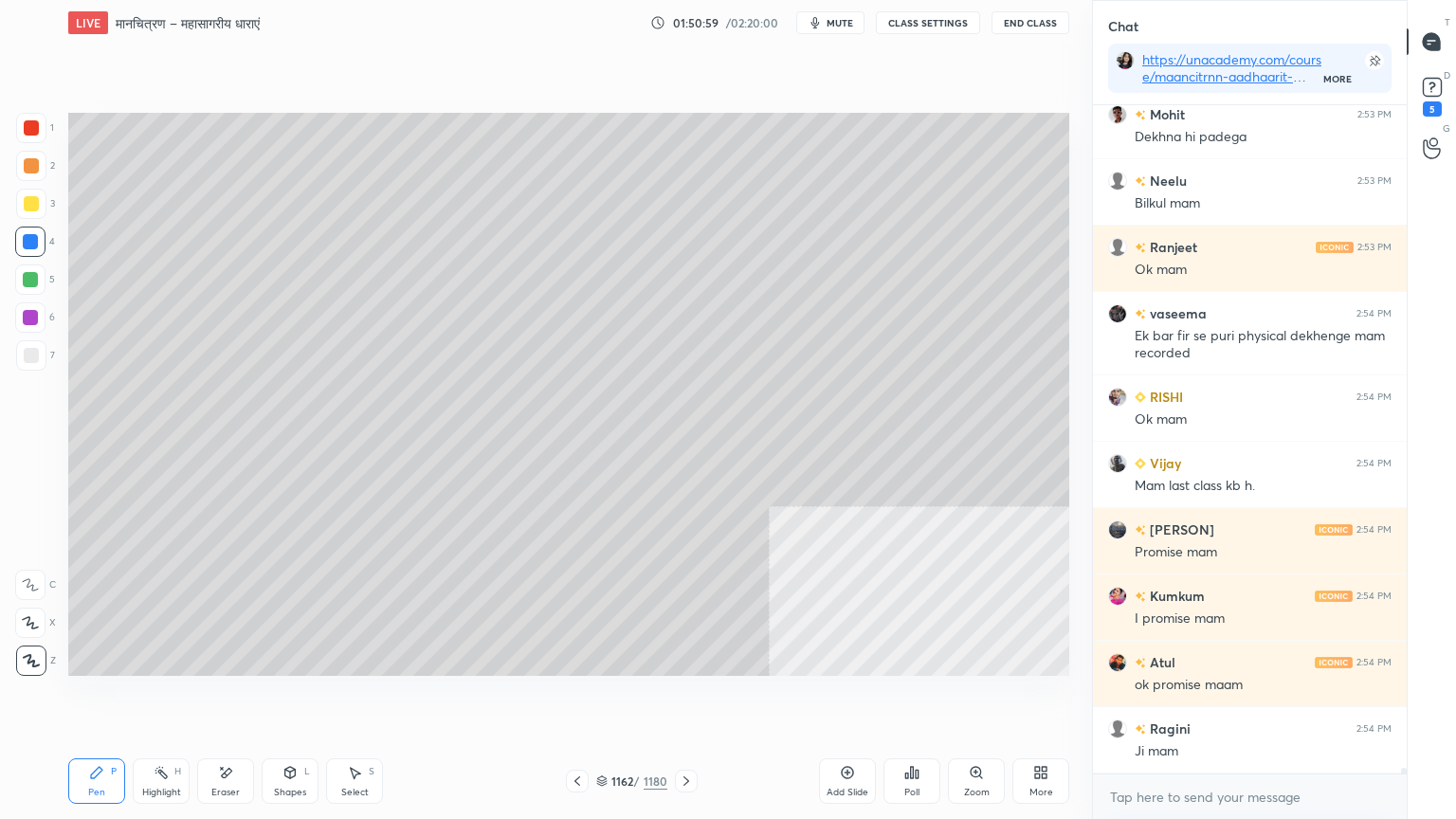 drag, startPoint x: 609, startPoint y: 788, endPoint x: 819, endPoint y: 702, distance: 226.9273 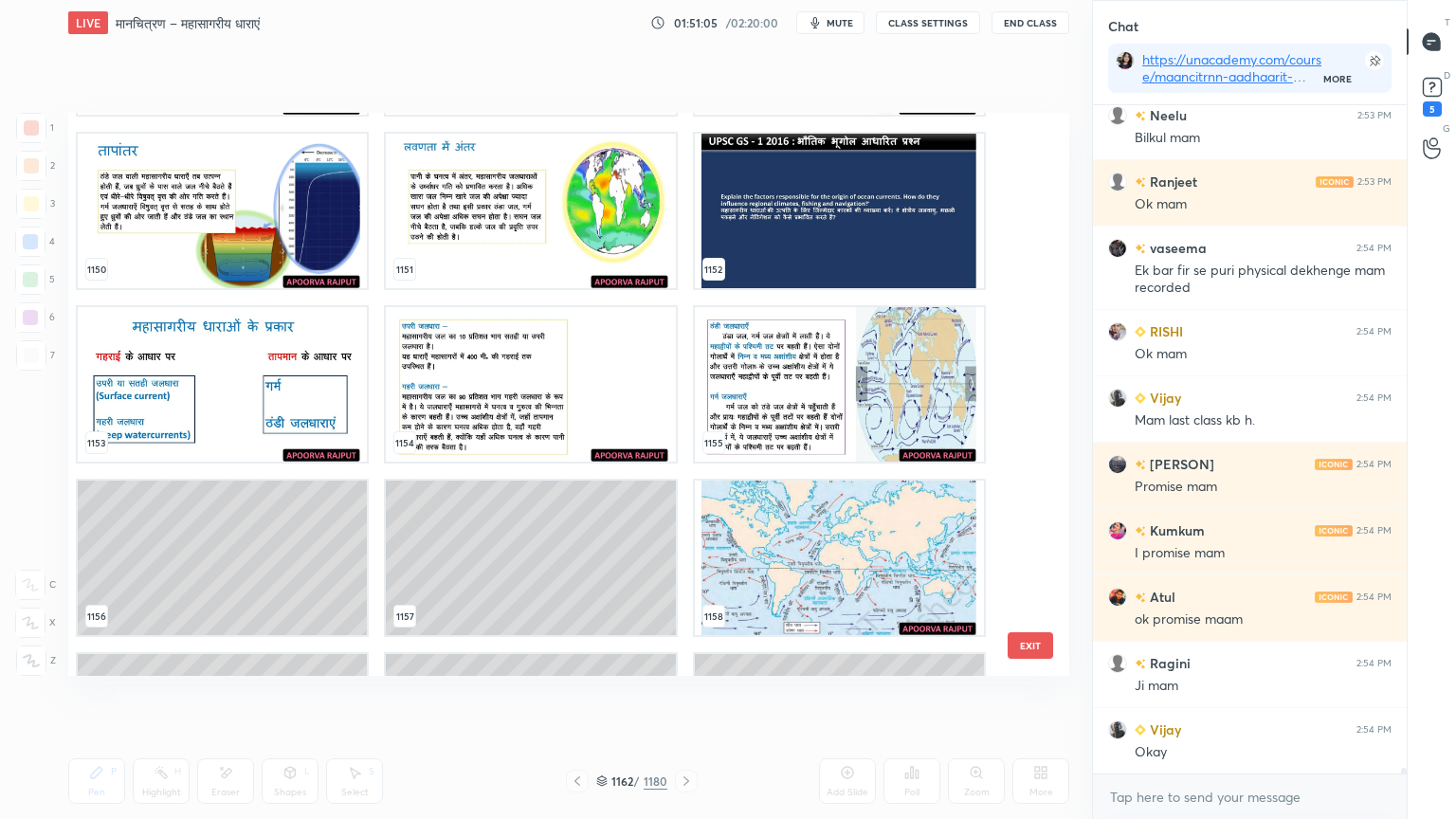 click at bounding box center (839, 557) 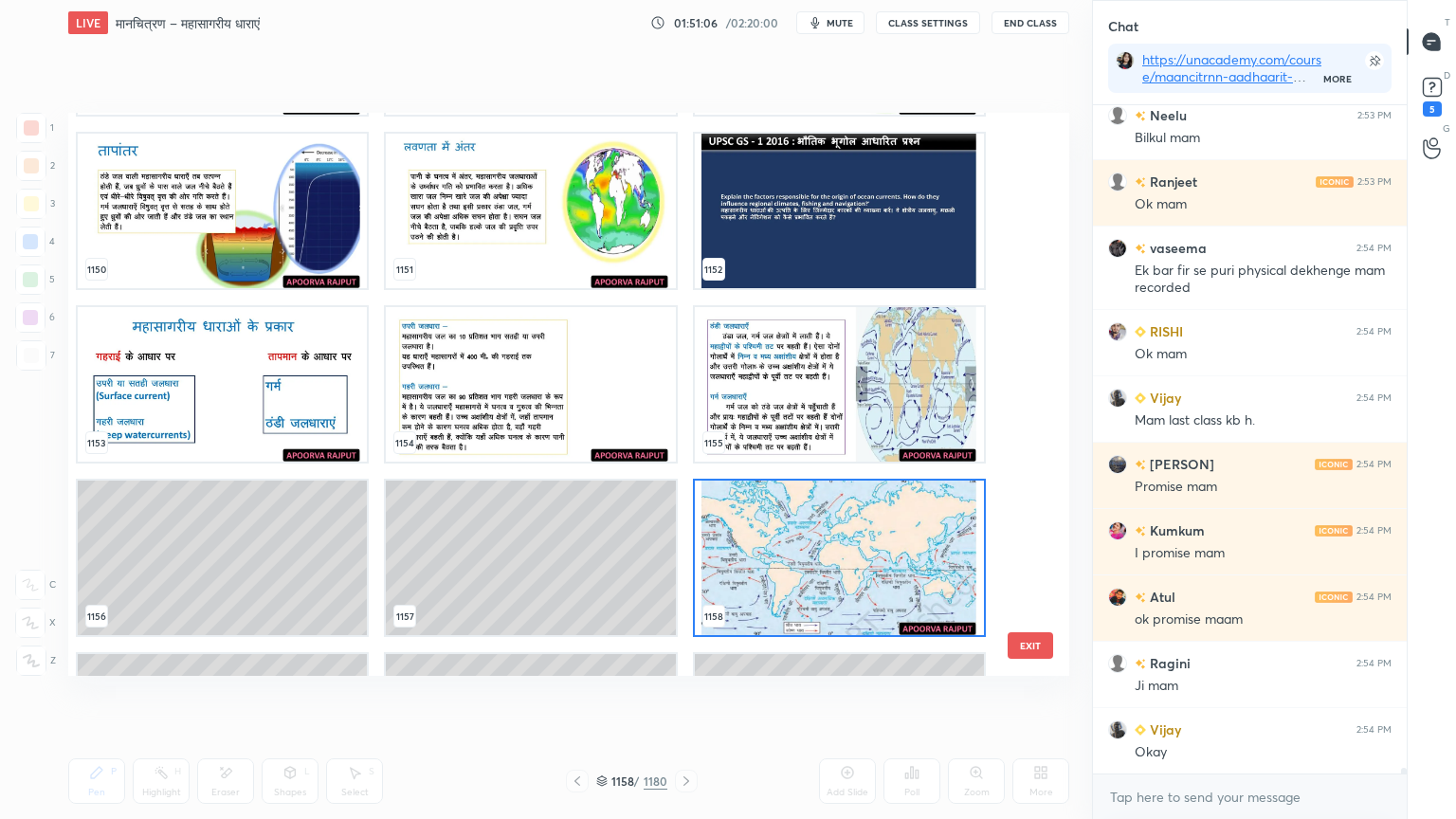 click at bounding box center [839, 557] 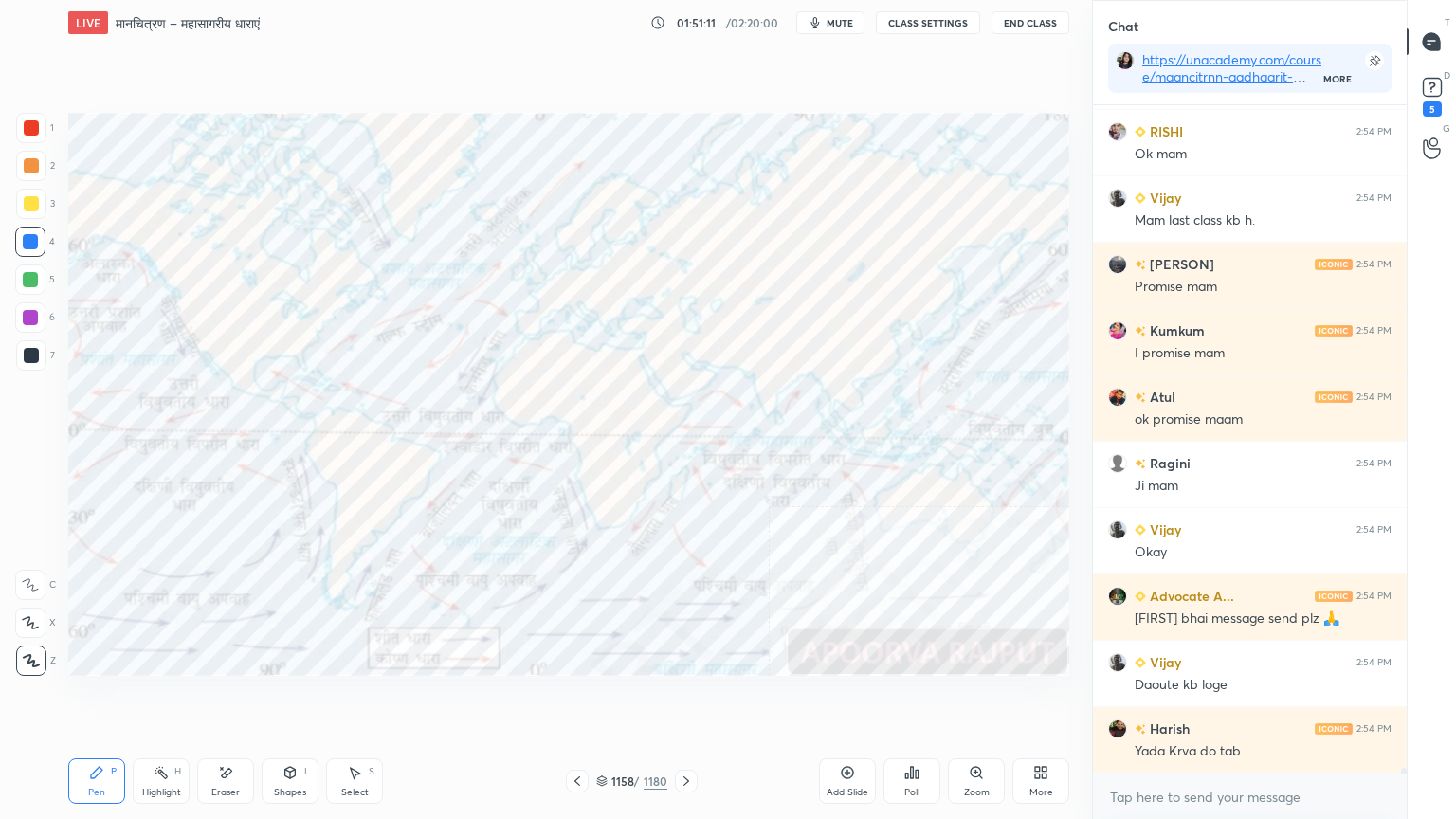 click on "Eraser" at bounding box center (226, 781) 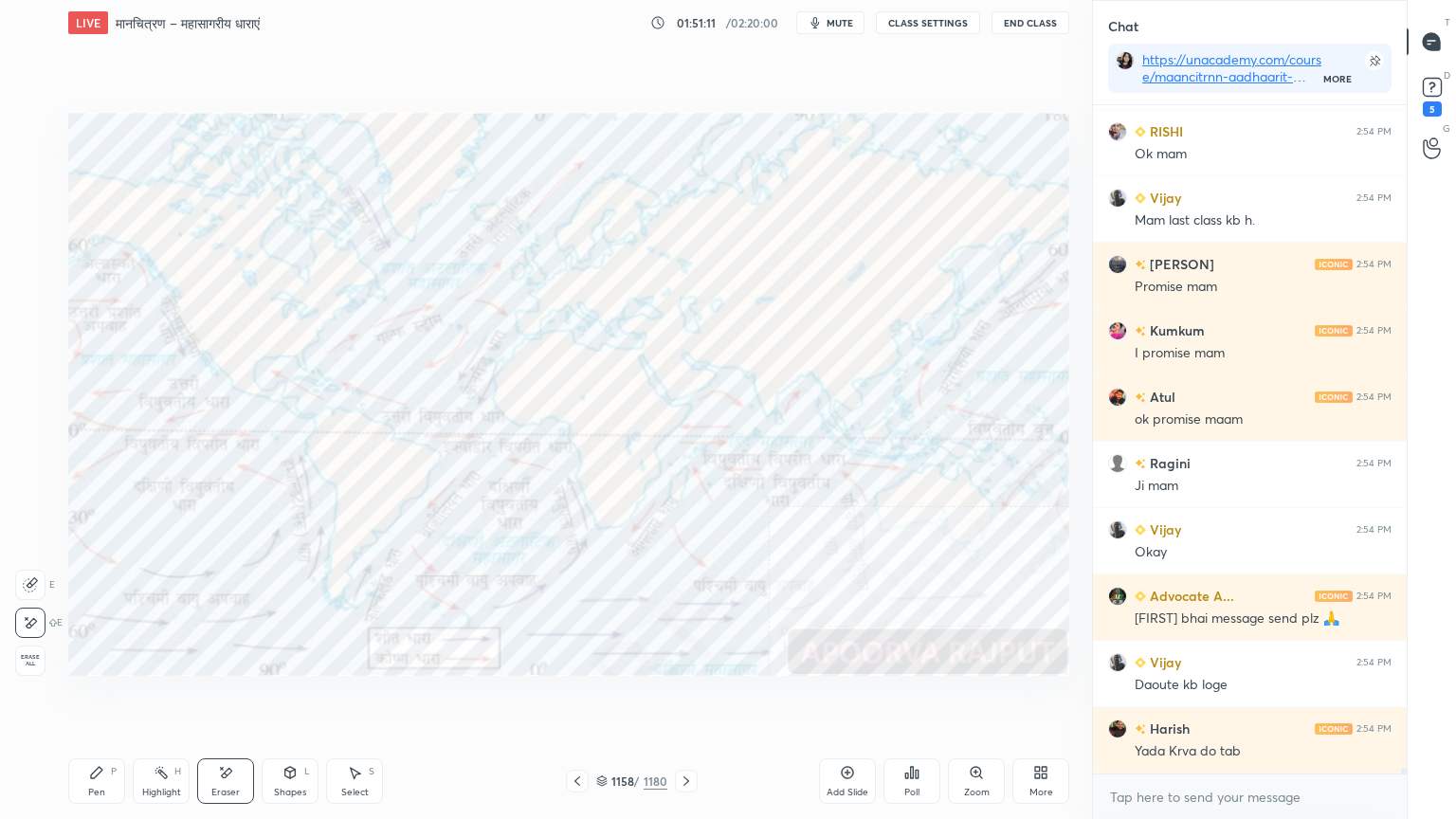 click on "Erase all" at bounding box center [30, 661] 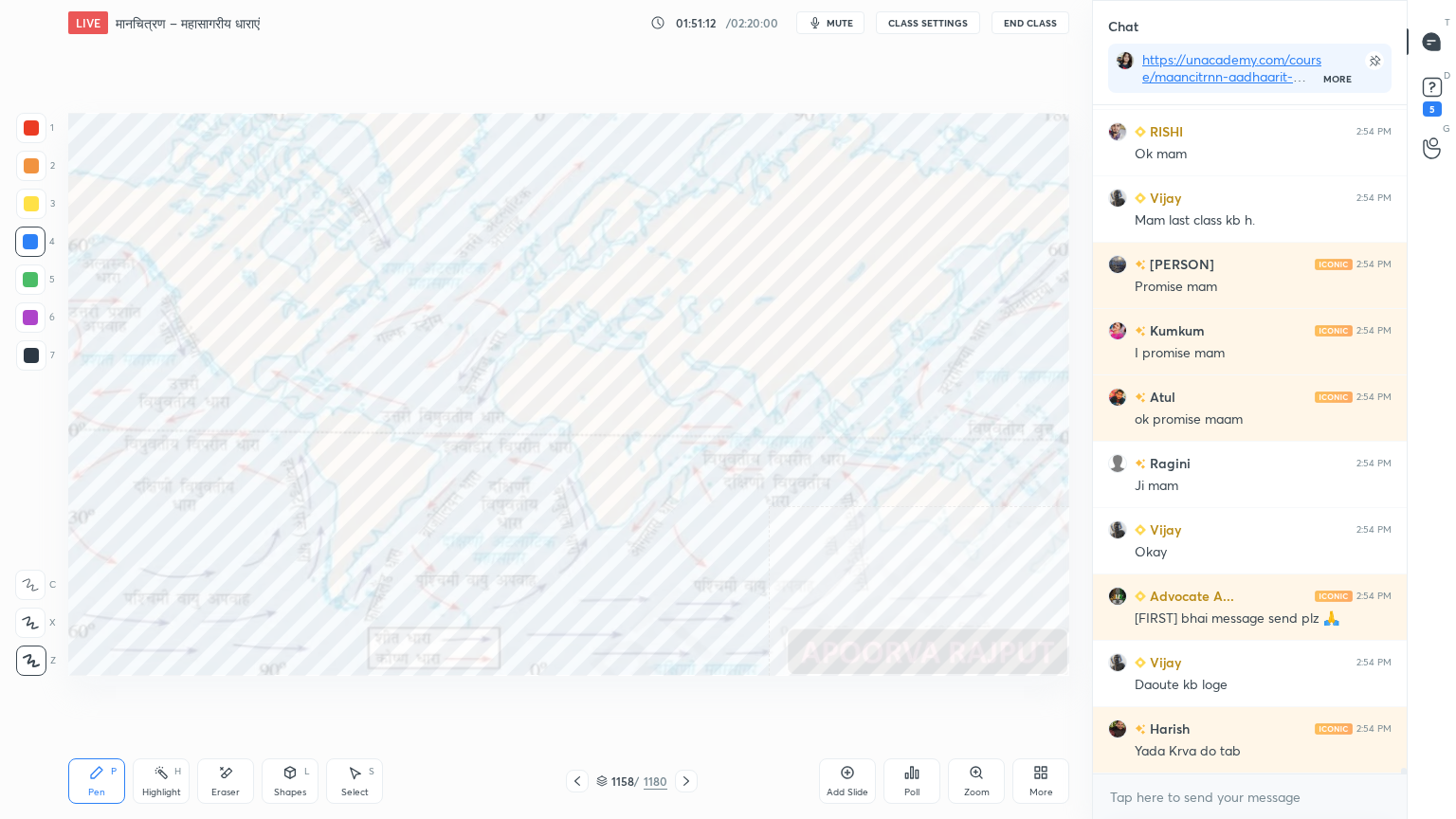 click on "1 2 3 4 5 6 7 C X Z E E Erase all   H H" at bounding box center [30, 394] 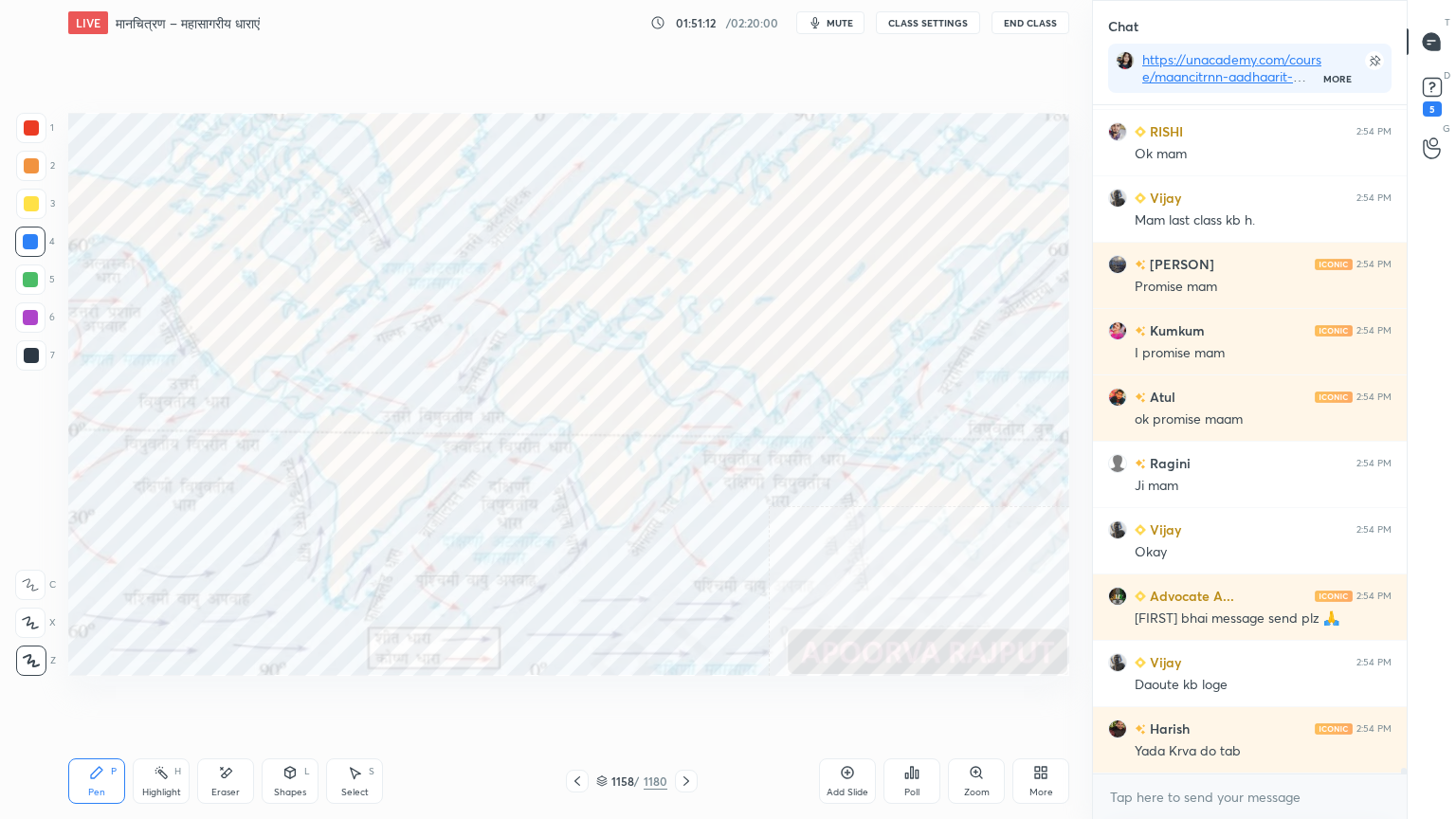 drag, startPoint x: 34, startPoint y: 646, endPoint x: 67, endPoint y: 608, distance: 50.32892 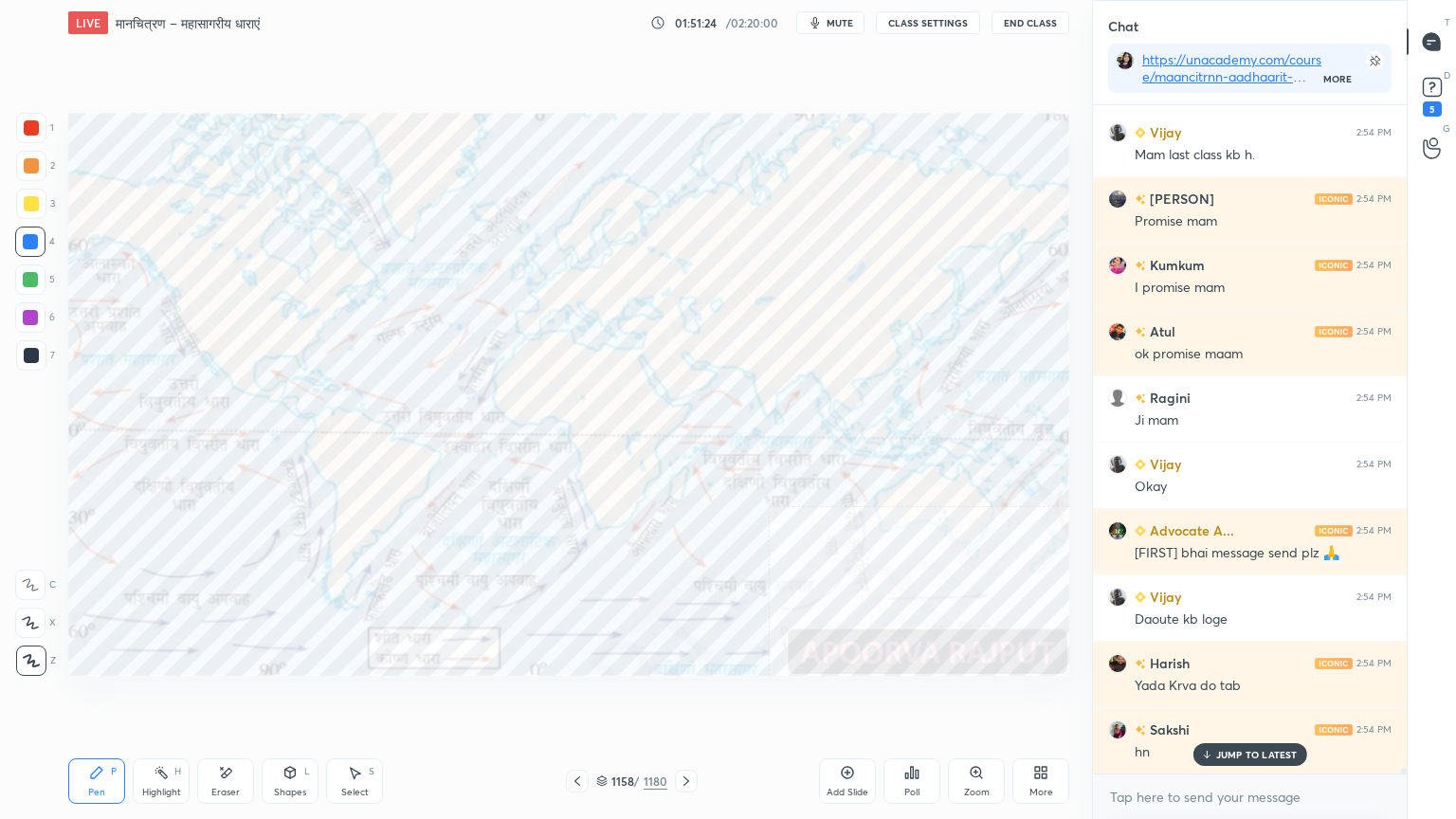 drag, startPoint x: 240, startPoint y: 798, endPoint x: 174, endPoint y: 728, distance: 96.20811 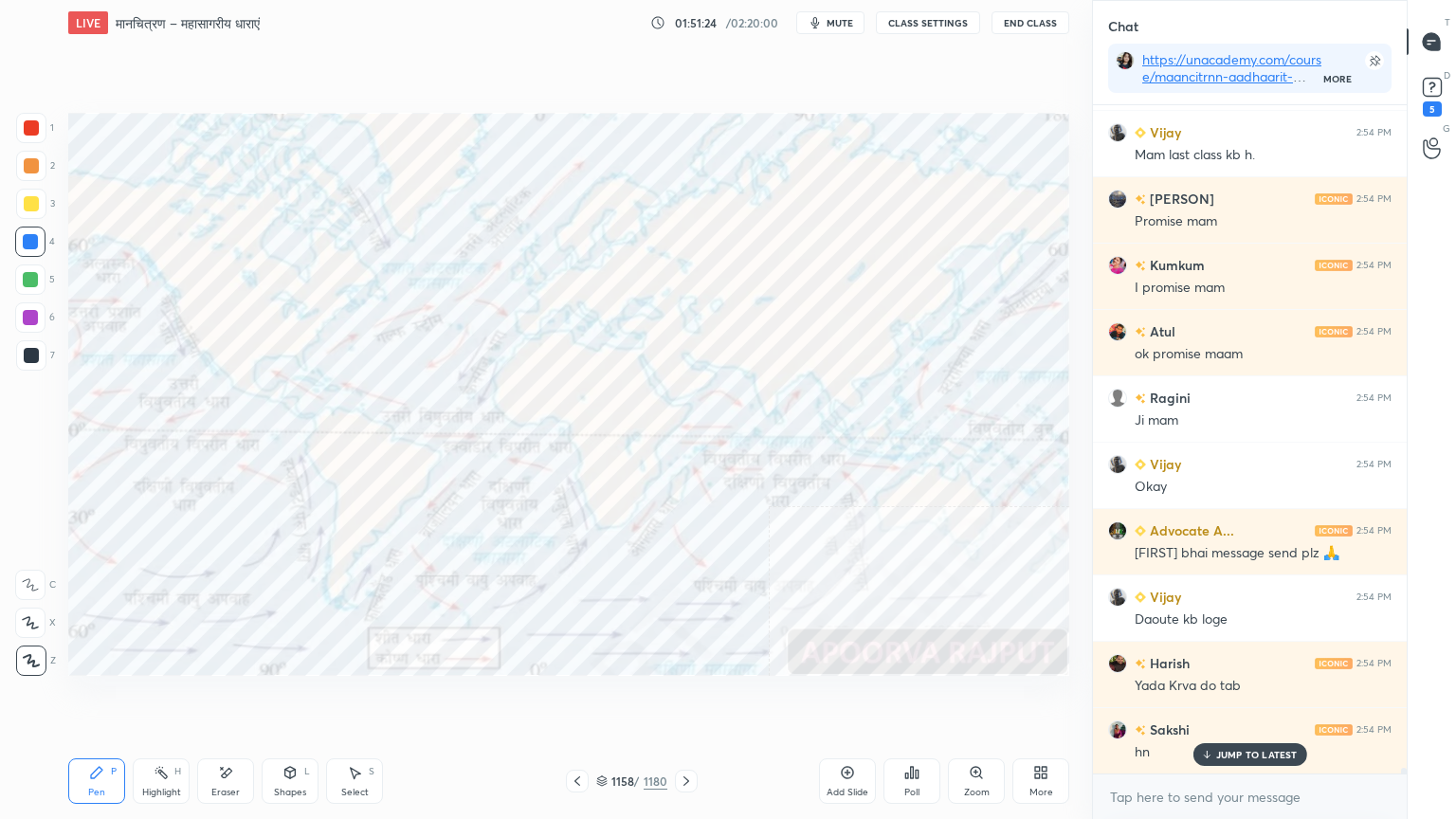 click on "Eraser" at bounding box center (226, 781) 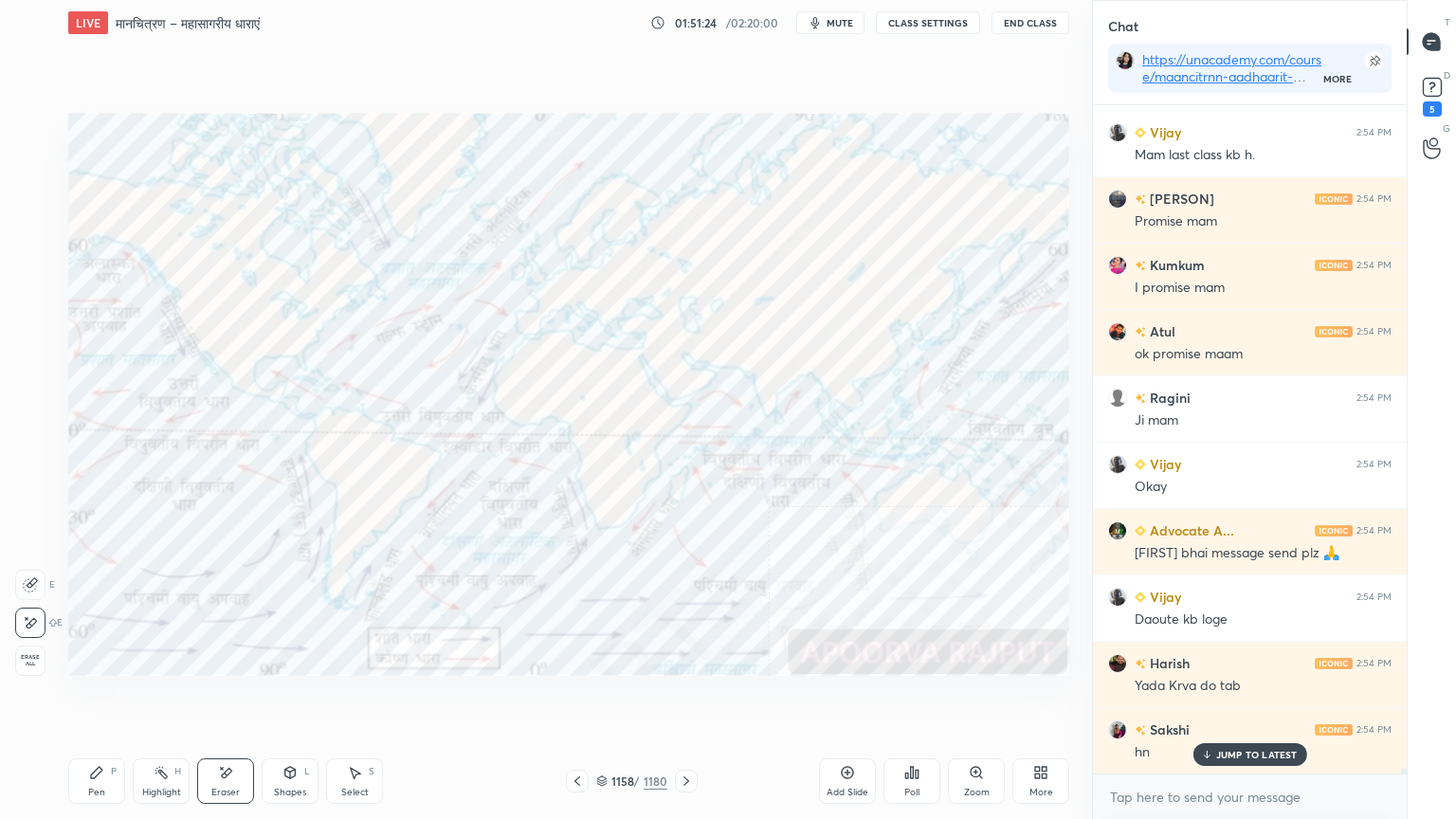 click on "Erase all" at bounding box center [30, 661] 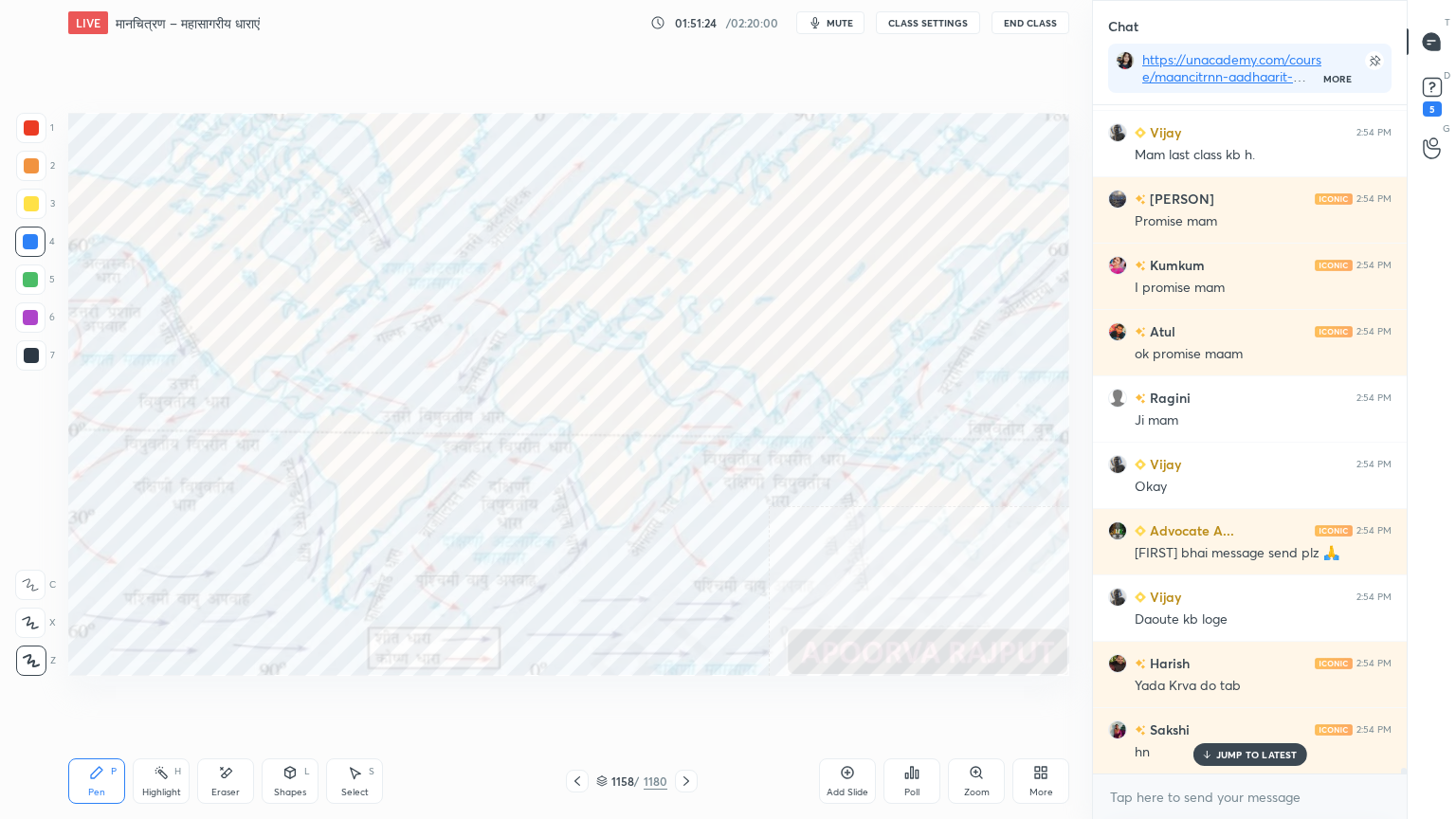 click on "1 2 3 4 5 6 7 C X Z E E Erase all   H H" at bounding box center [30, 394] 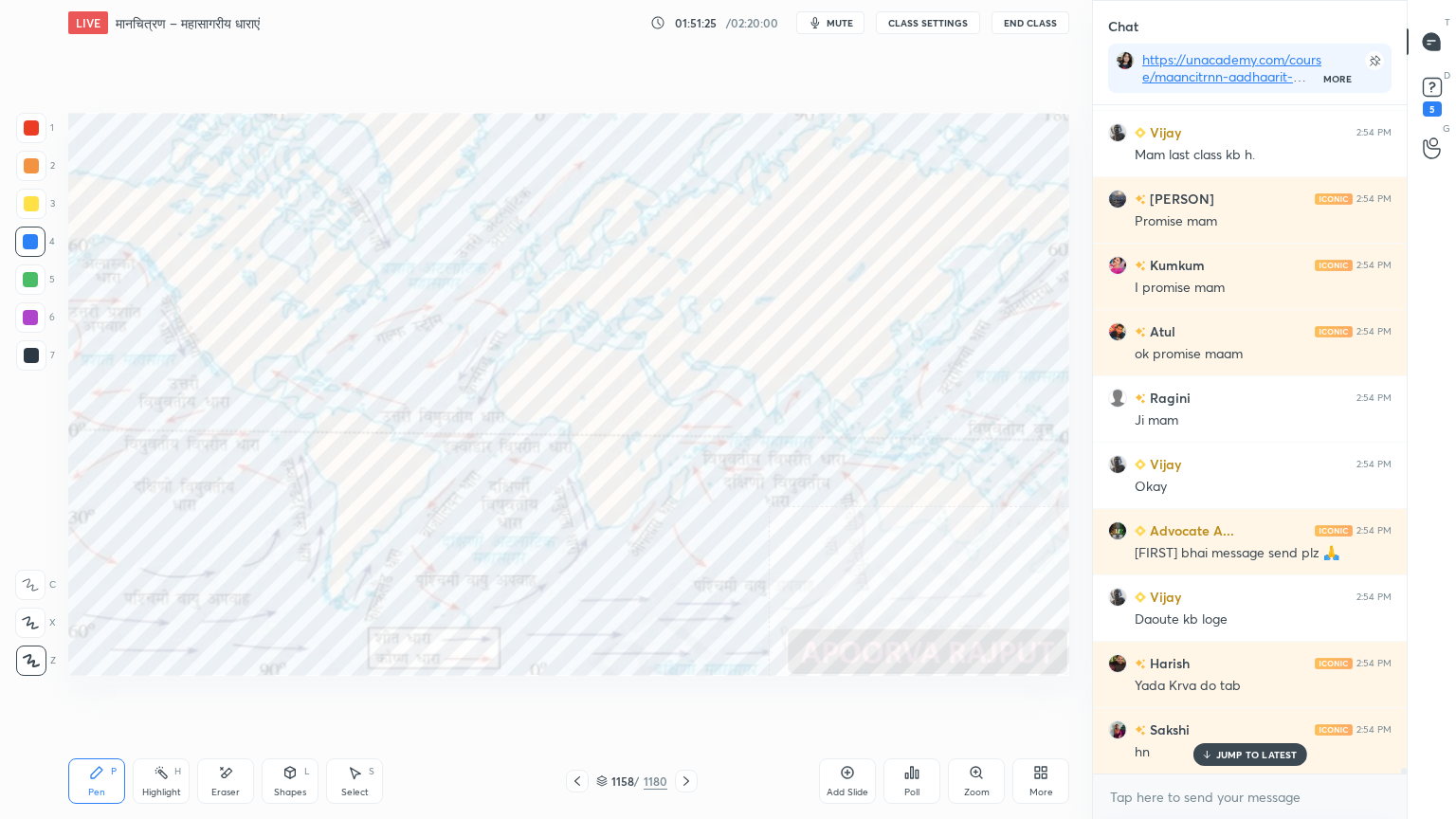 drag, startPoint x: 29, startPoint y: 649, endPoint x: 61, endPoint y: 626, distance: 39.408121 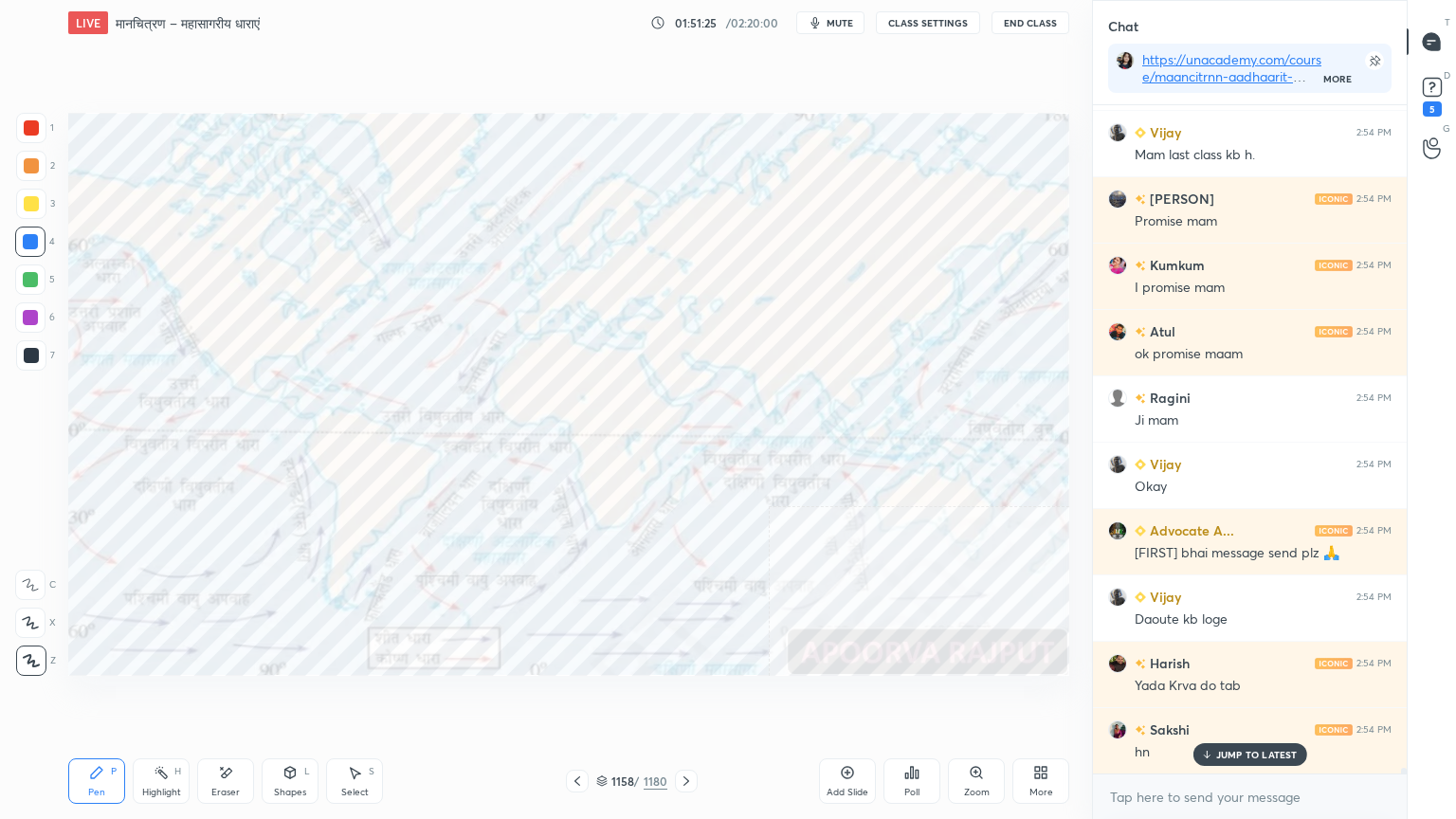 click at bounding box center [31, 661] 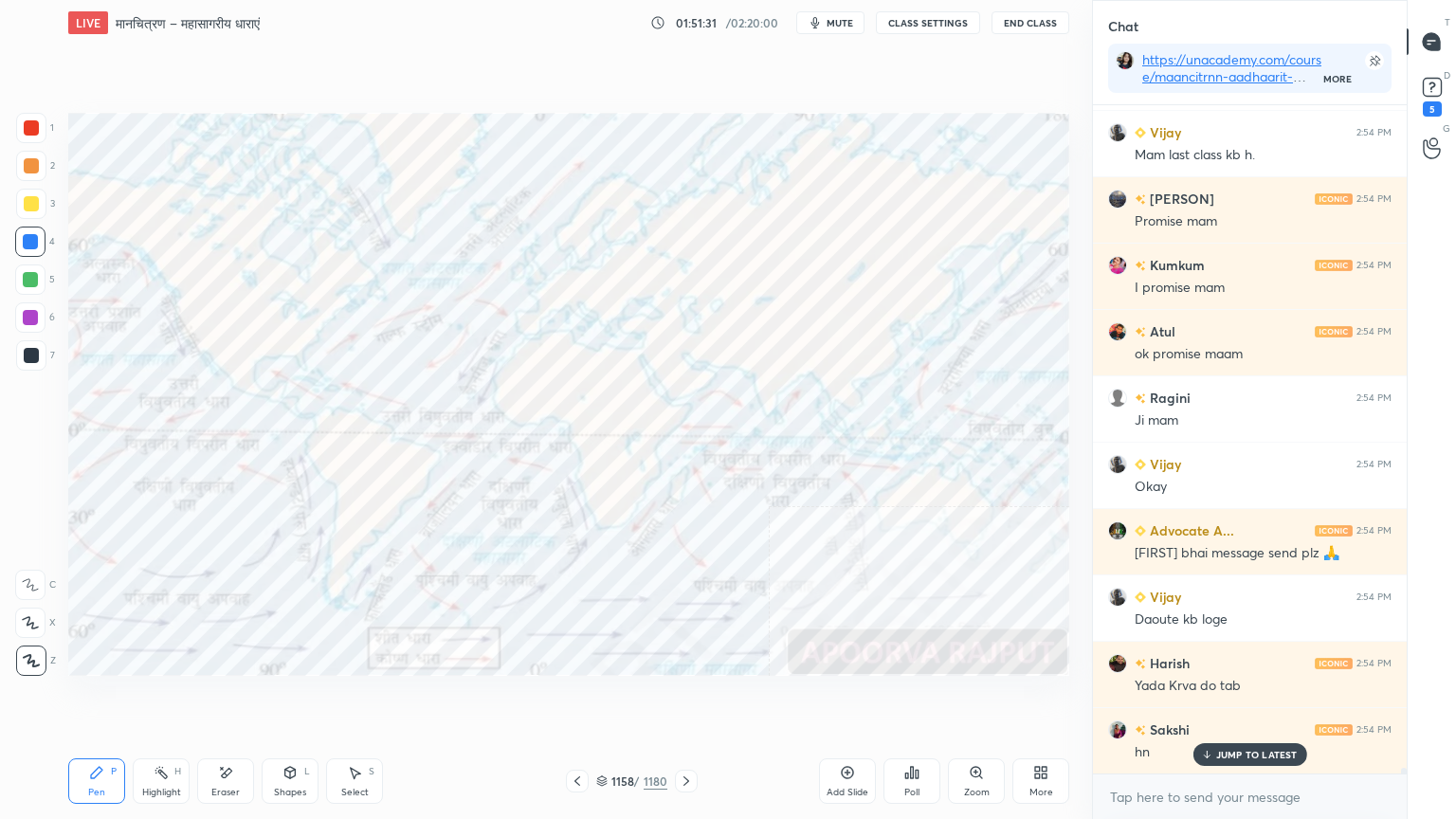 click on "Eraser" at bounding box center (226, 781) 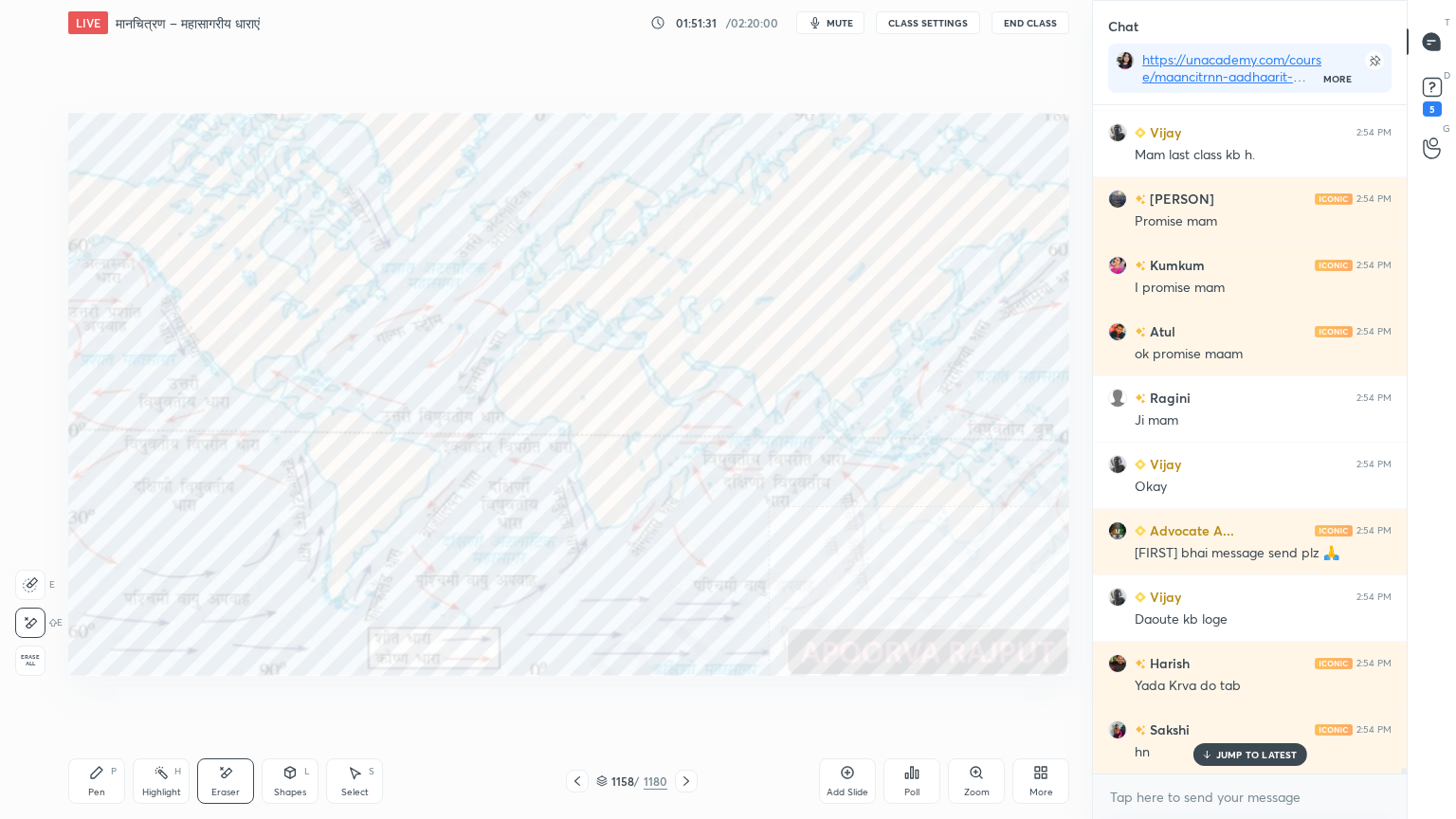 click on "Erase all" at bounding box center [30, 661] 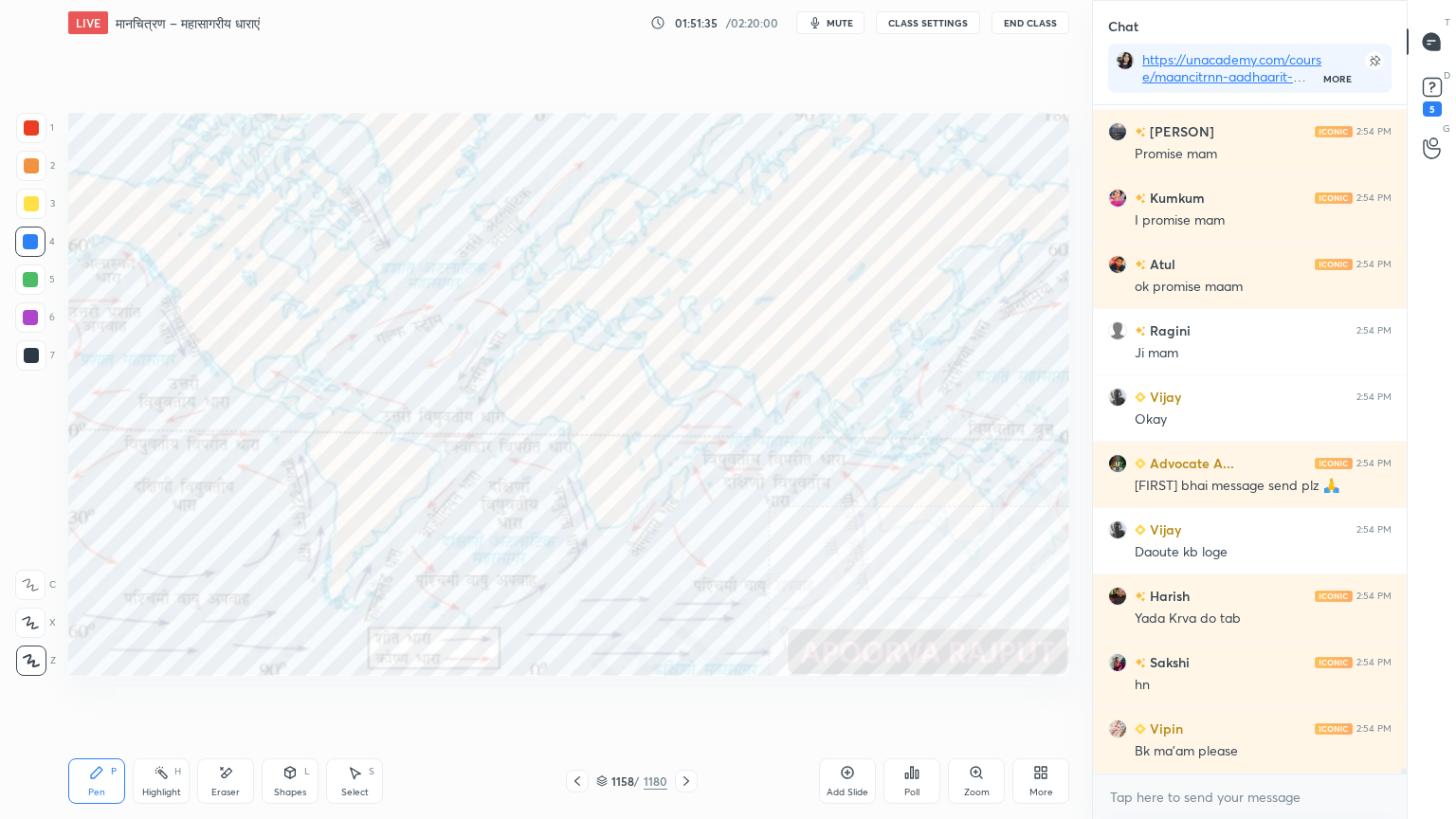 scroll, scrollTop: 75212, scrollLeft: 0, axis: vertical 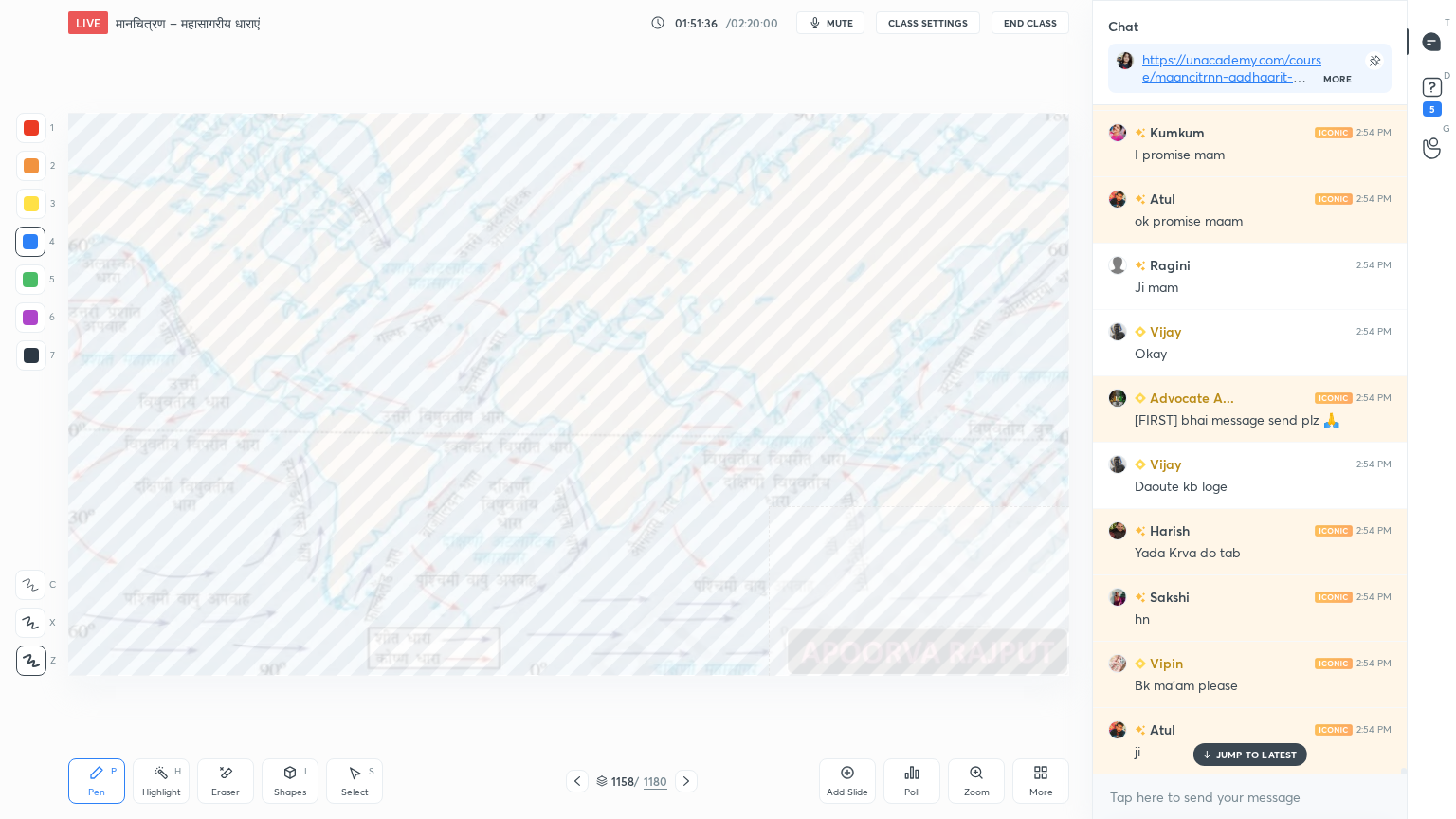 click on "Eraser" at bounding box center [226, 781] 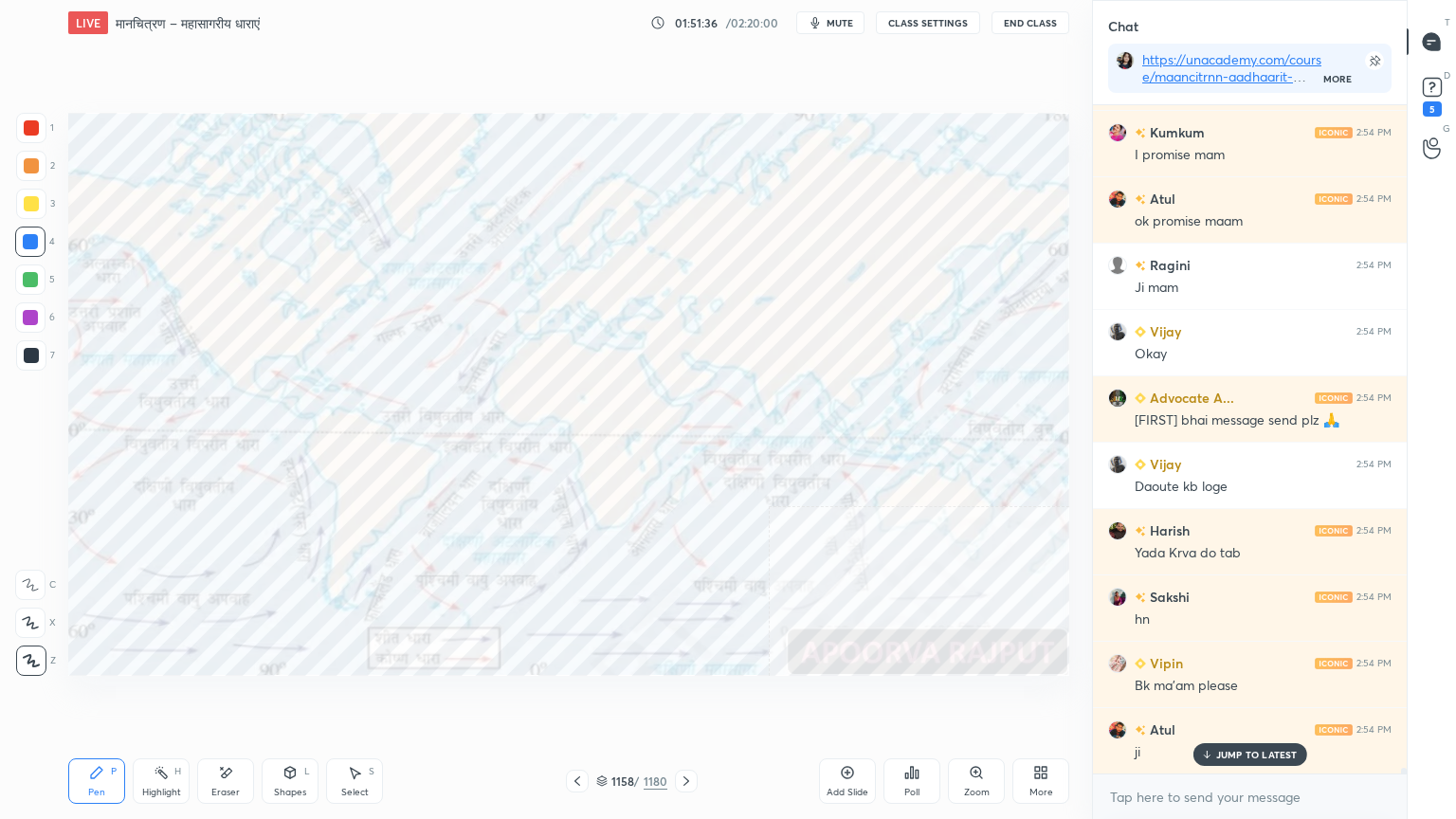 click on "Eraser" at bounding box center [226, 781] 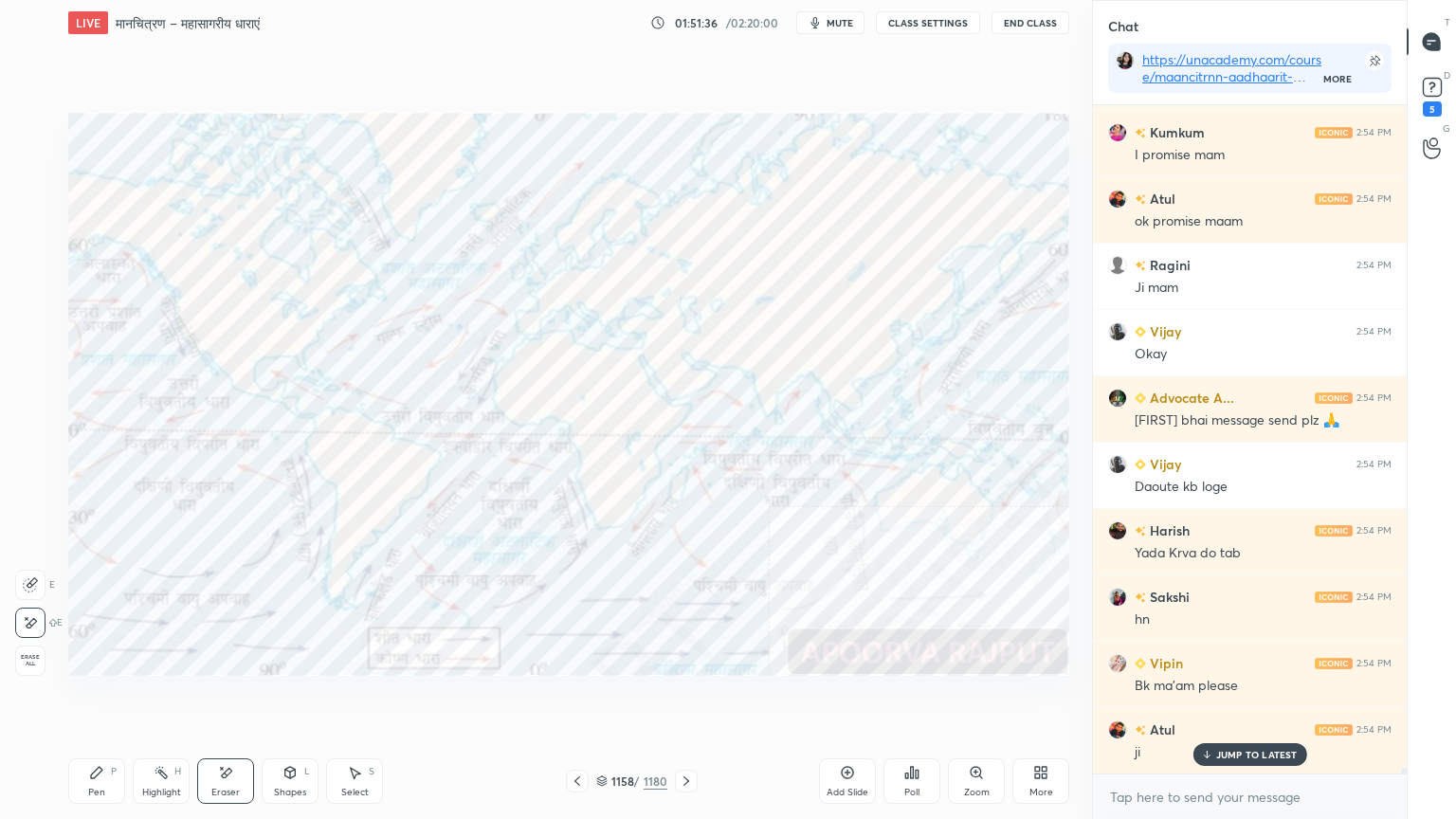 click on "Erase all" at bounding box center [30, 661] 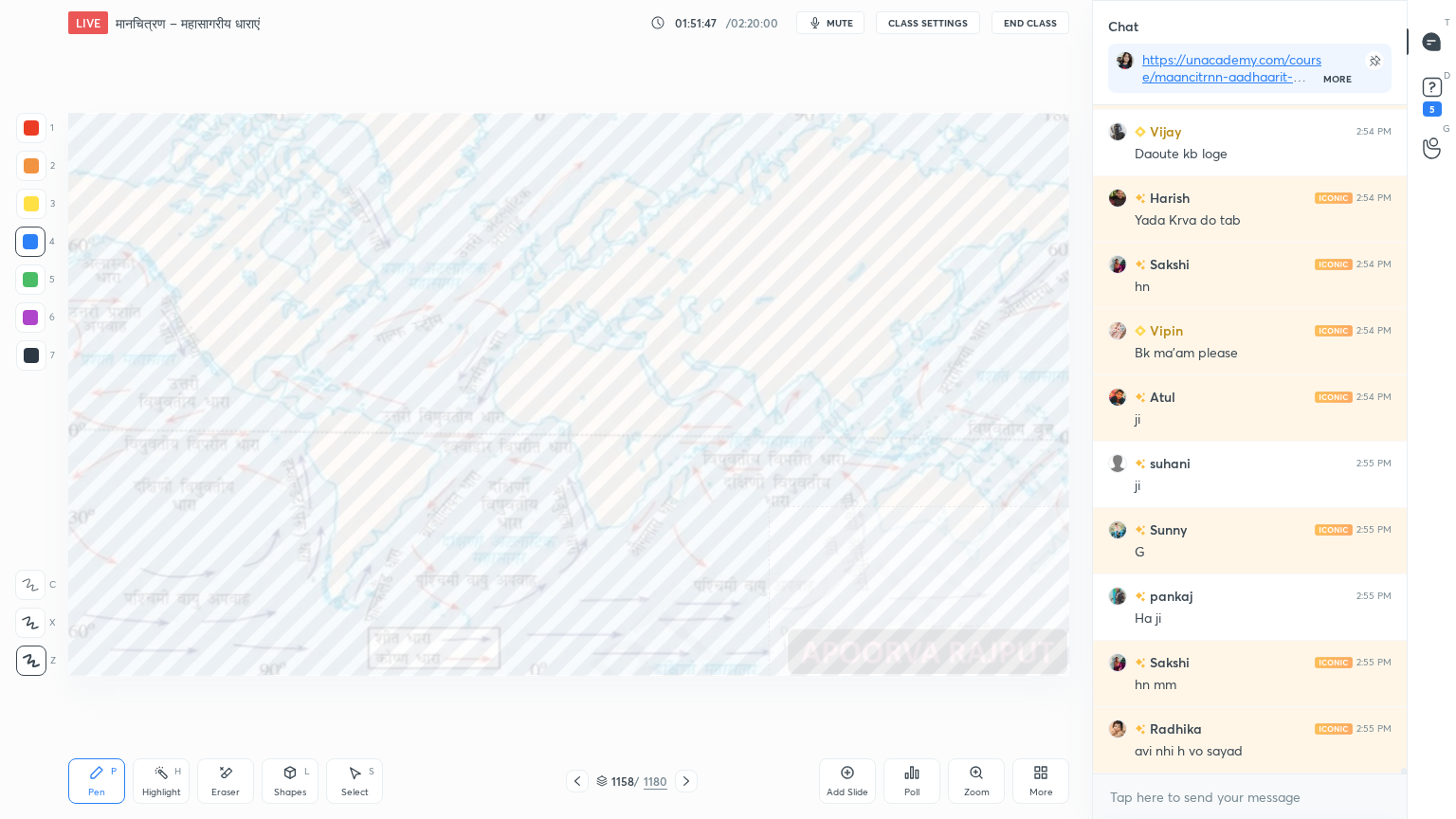 scroll, scrollTop: 75610, scrollLeft: 0, axis: vertical 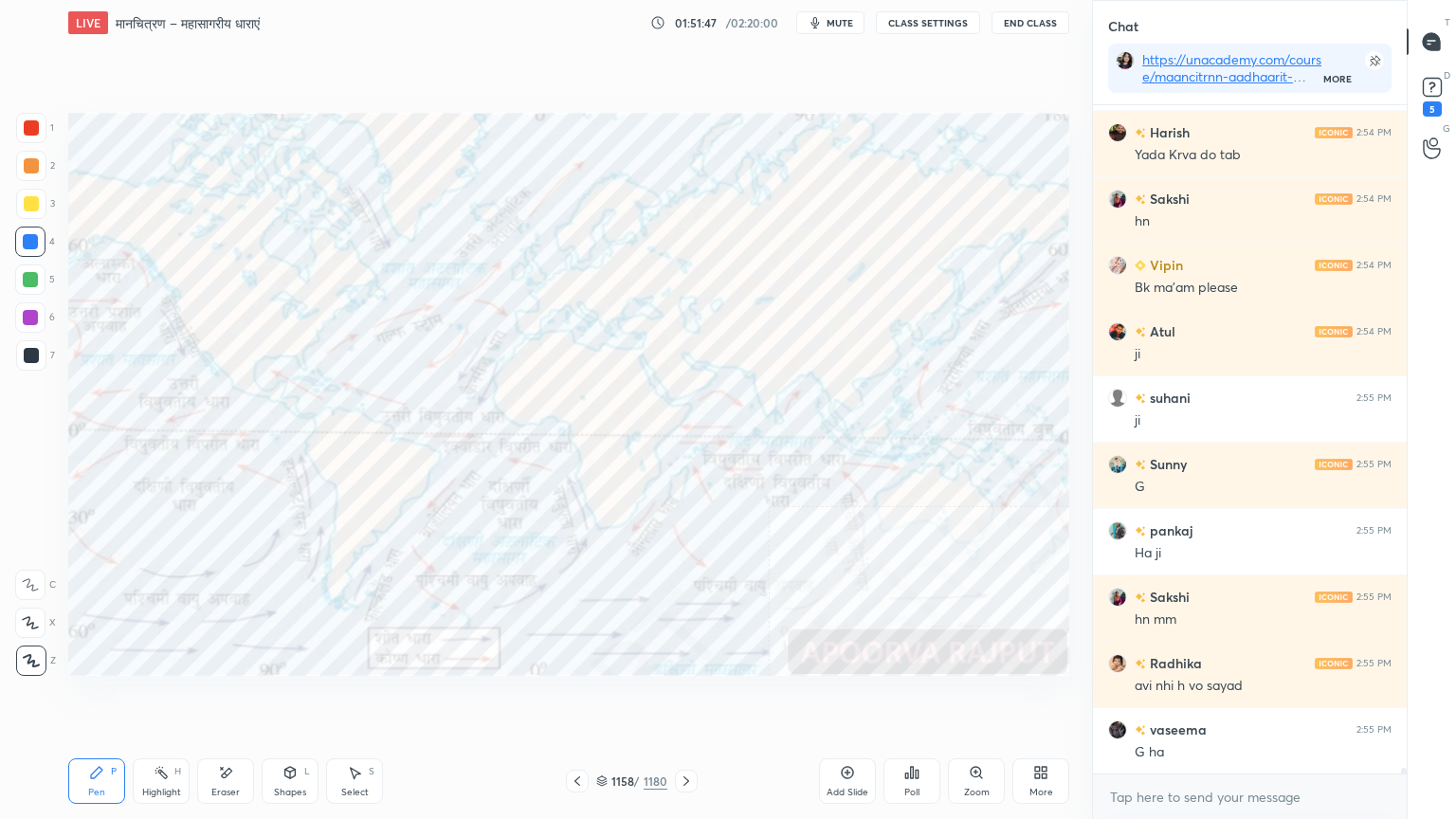 drag, startPoint x: 243, startPoint y: 775, endPoint x: 184, endPoint y: 724, distance: 77.987178 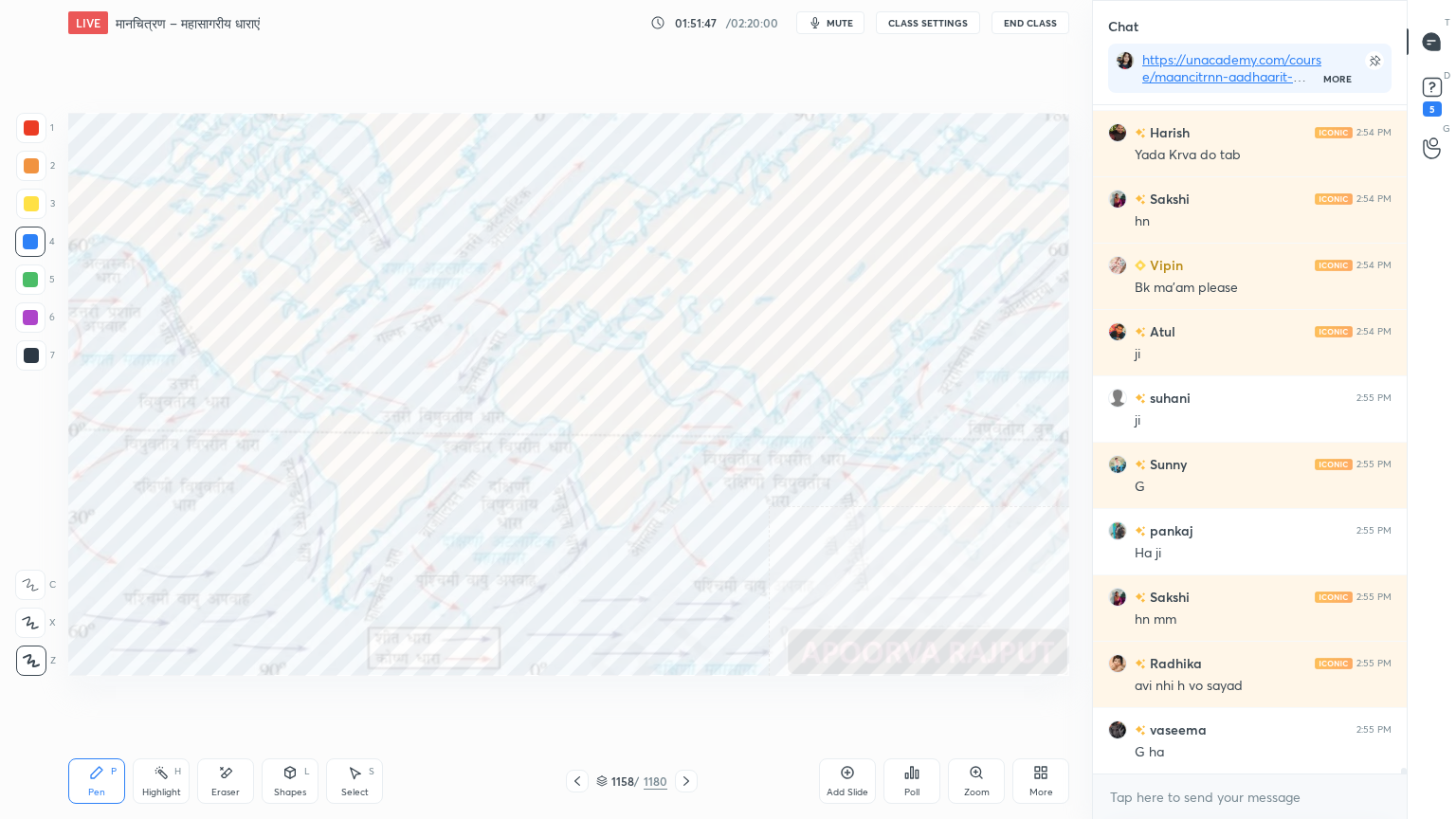 click on "Eraser" at bounding box center (226, 781) 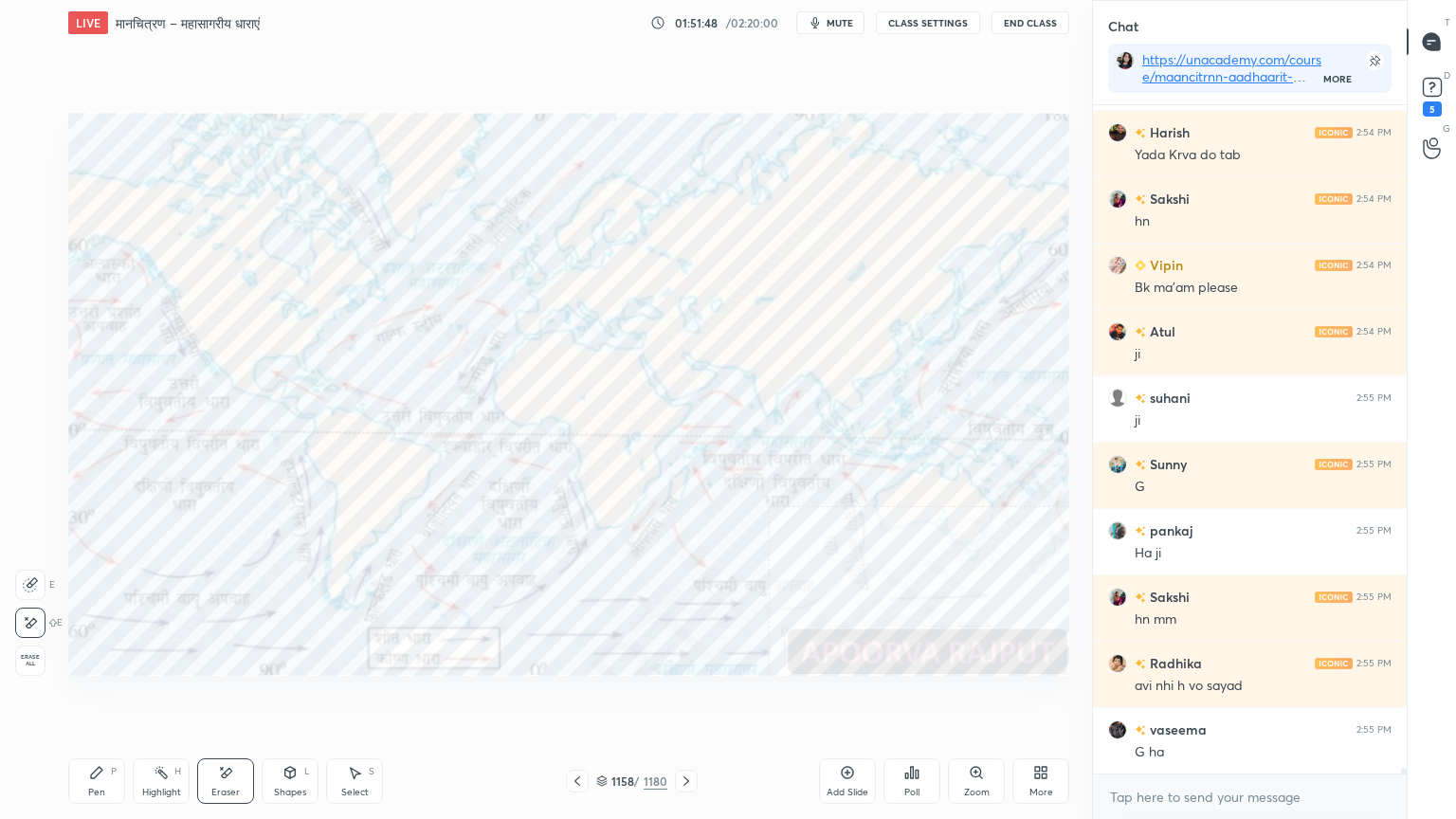 click on "Erase all" at bounding box center (32, 661) 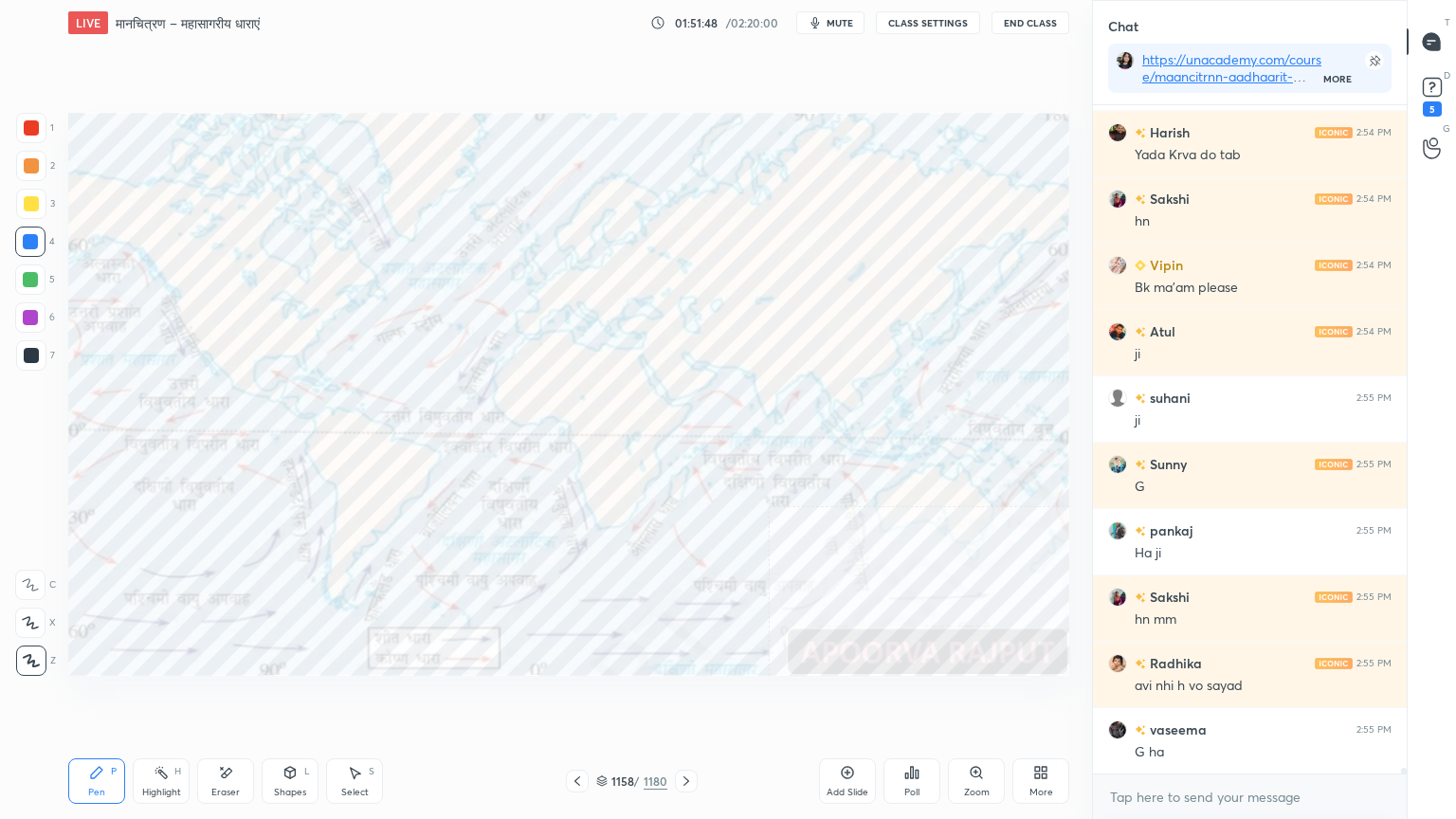 click on "1 2 3 4 5 6 7 C X Z E E Erase all   H H" at bounding box center [30, 394] 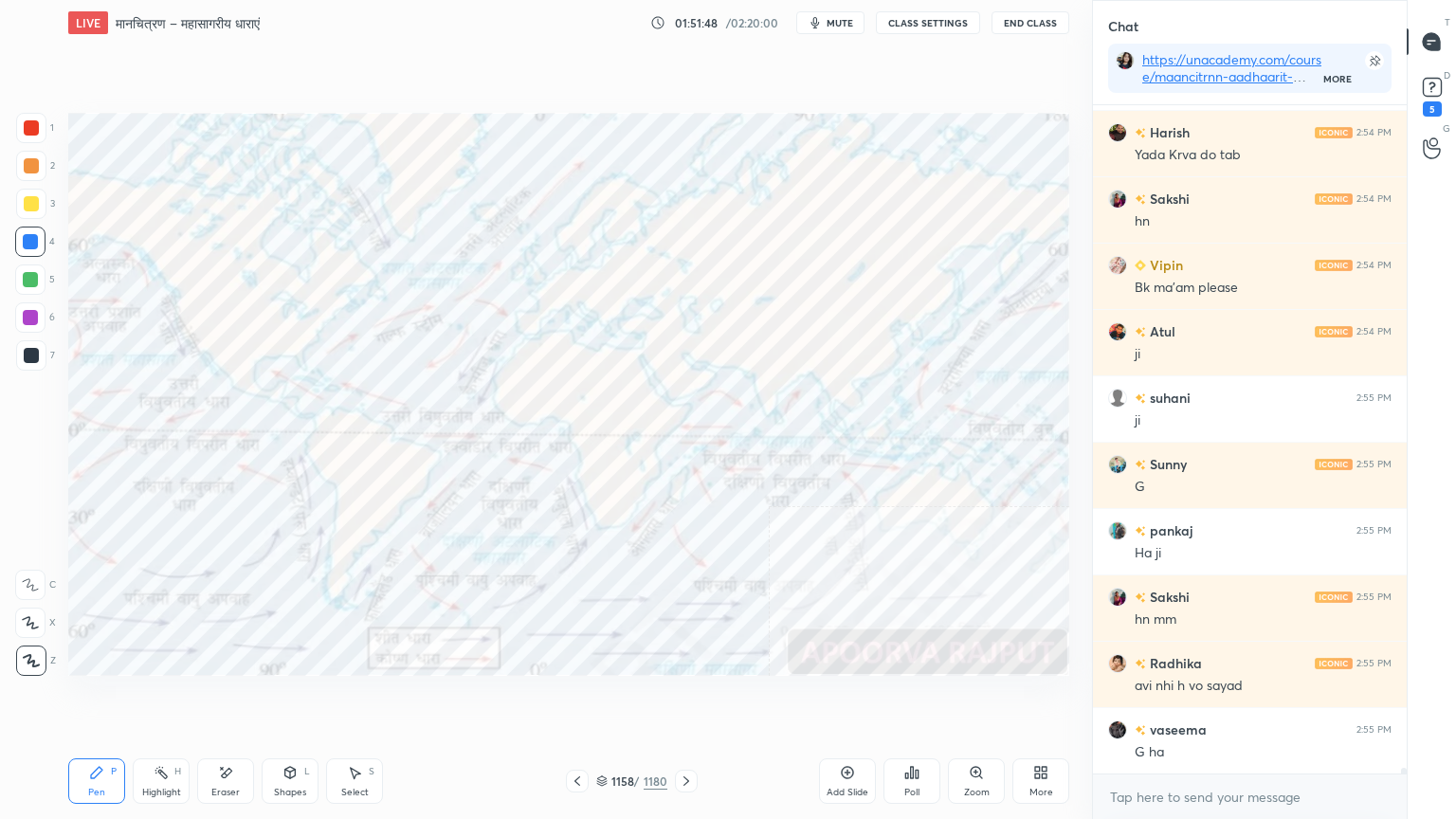 scroll, scrollTop: 75677, scrollLeft: 0, axis: vertical 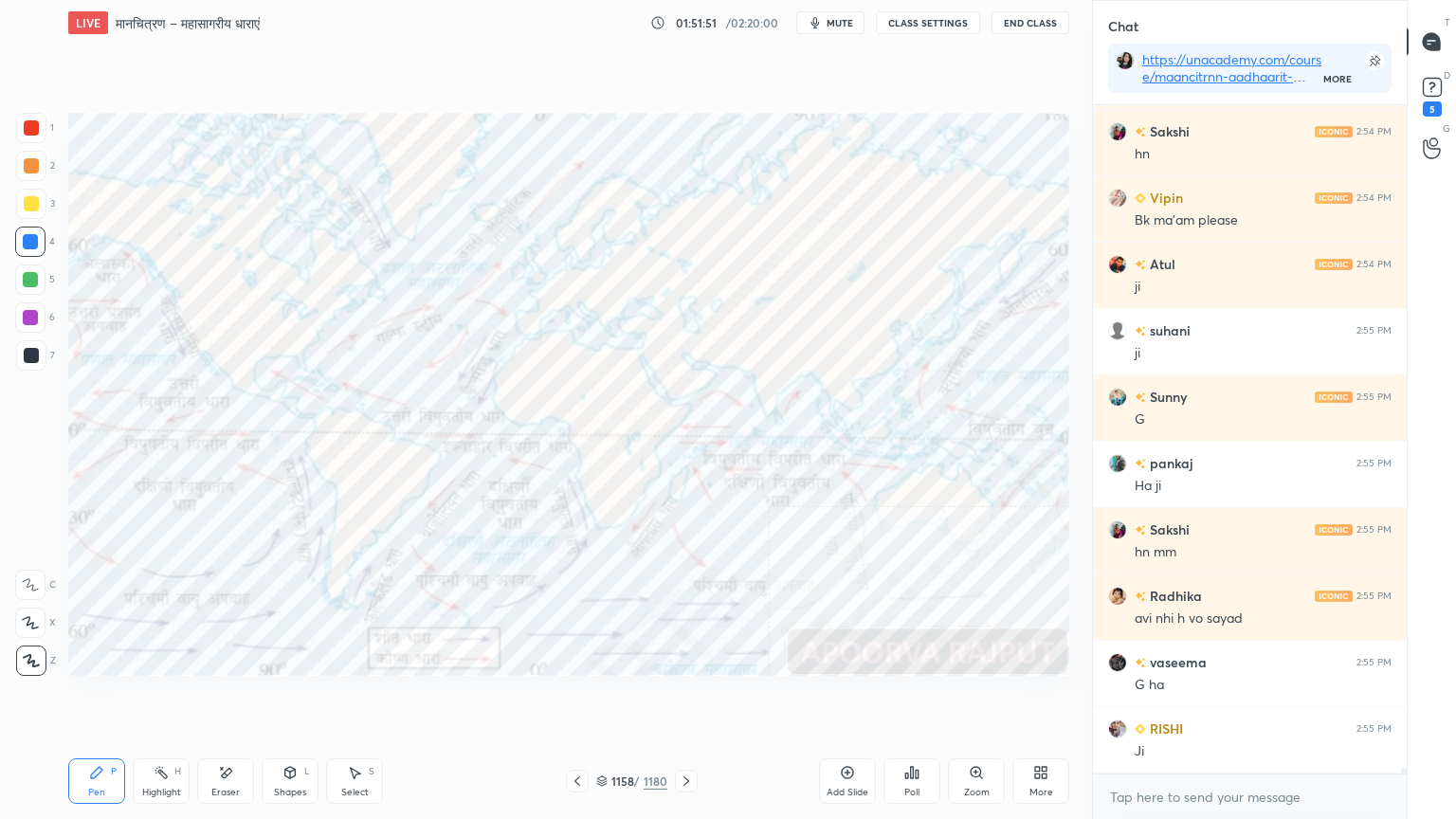 drag, startPoint x: 230, startPoint y: 774, endPoint x: 180, endPoint y: 714, distance: 78.1025 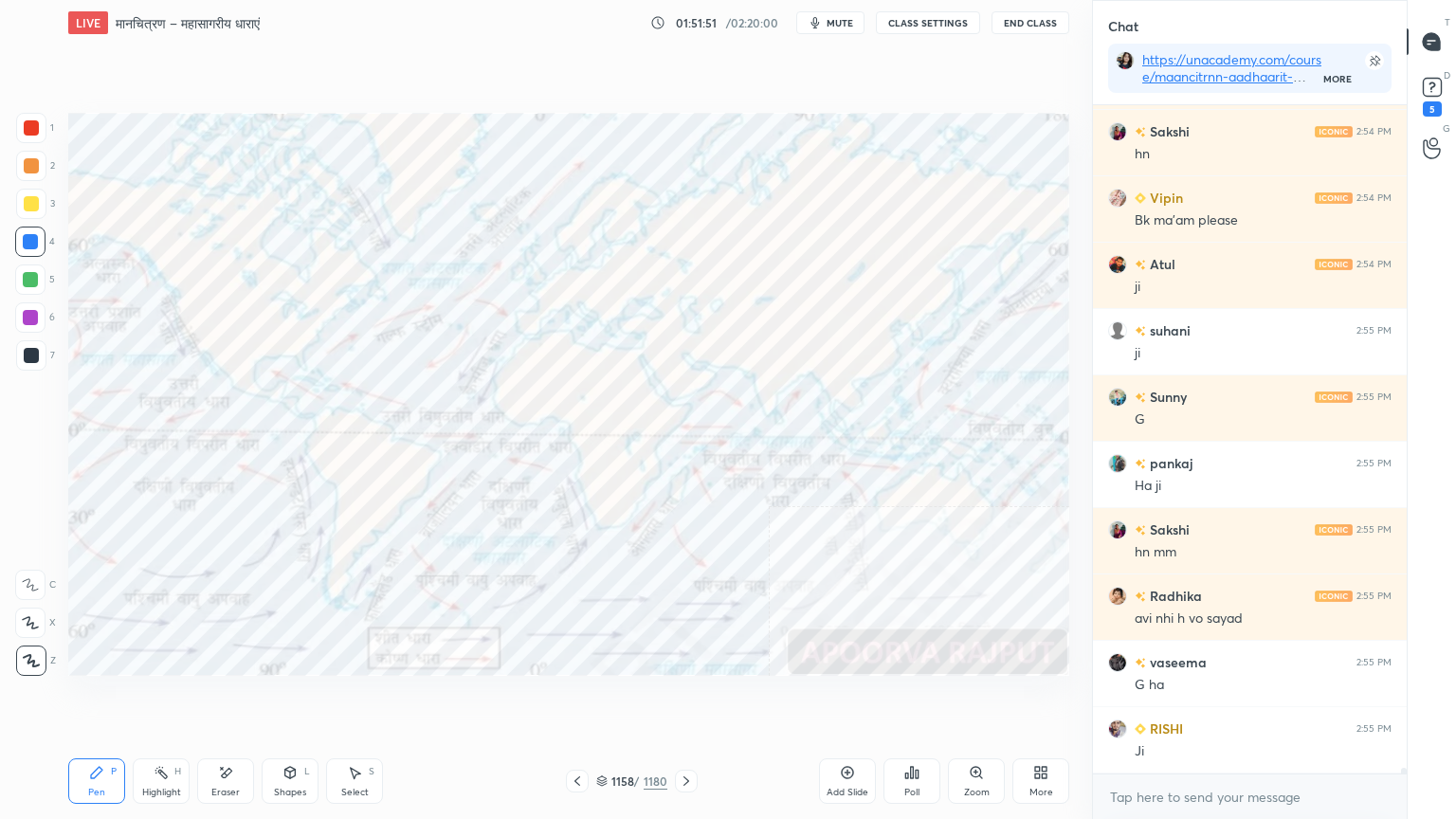 click on "Eraser" at bounding box center (226, 781) 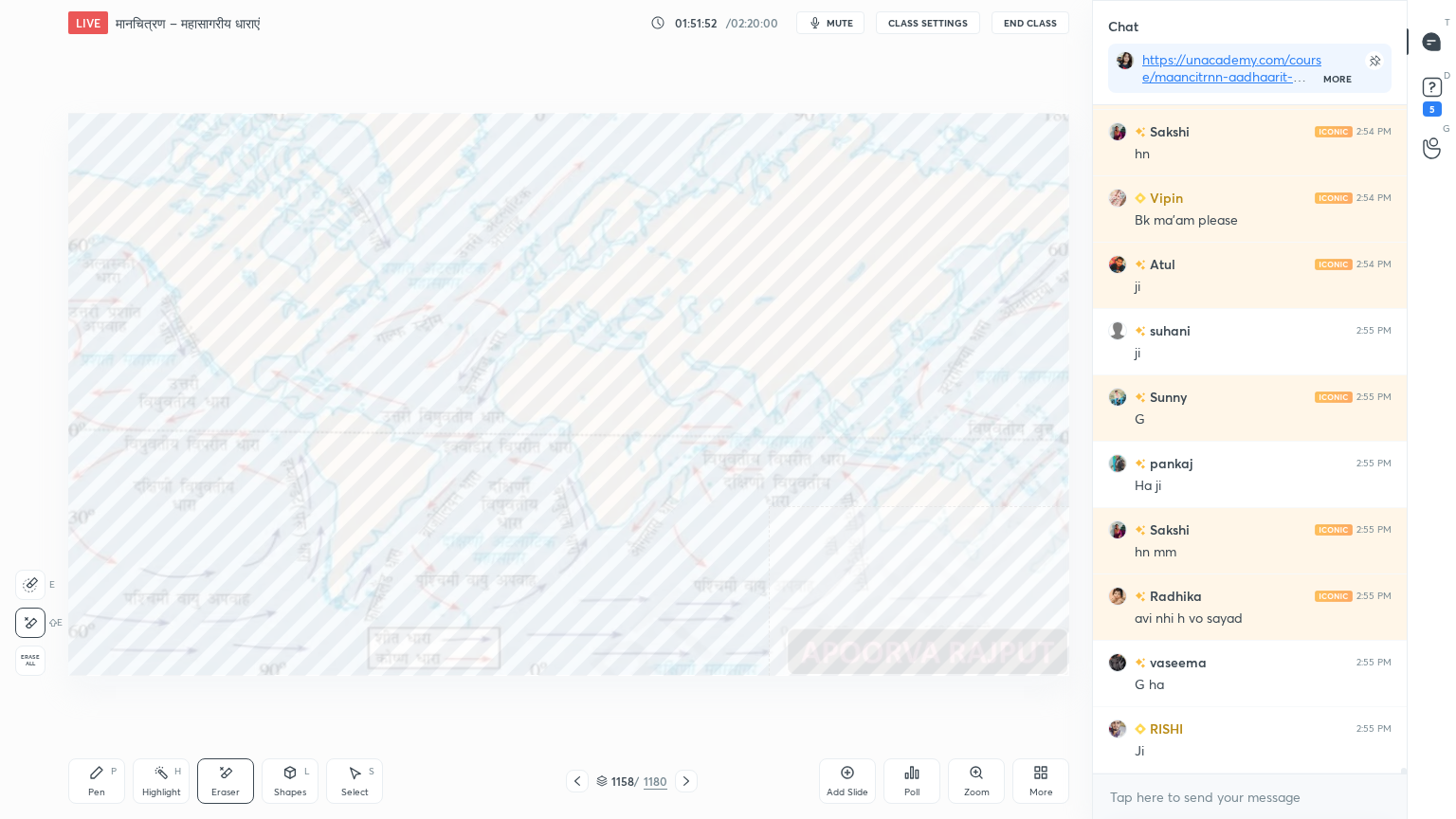 click on "Erase all" at bounding box center (30, 661) 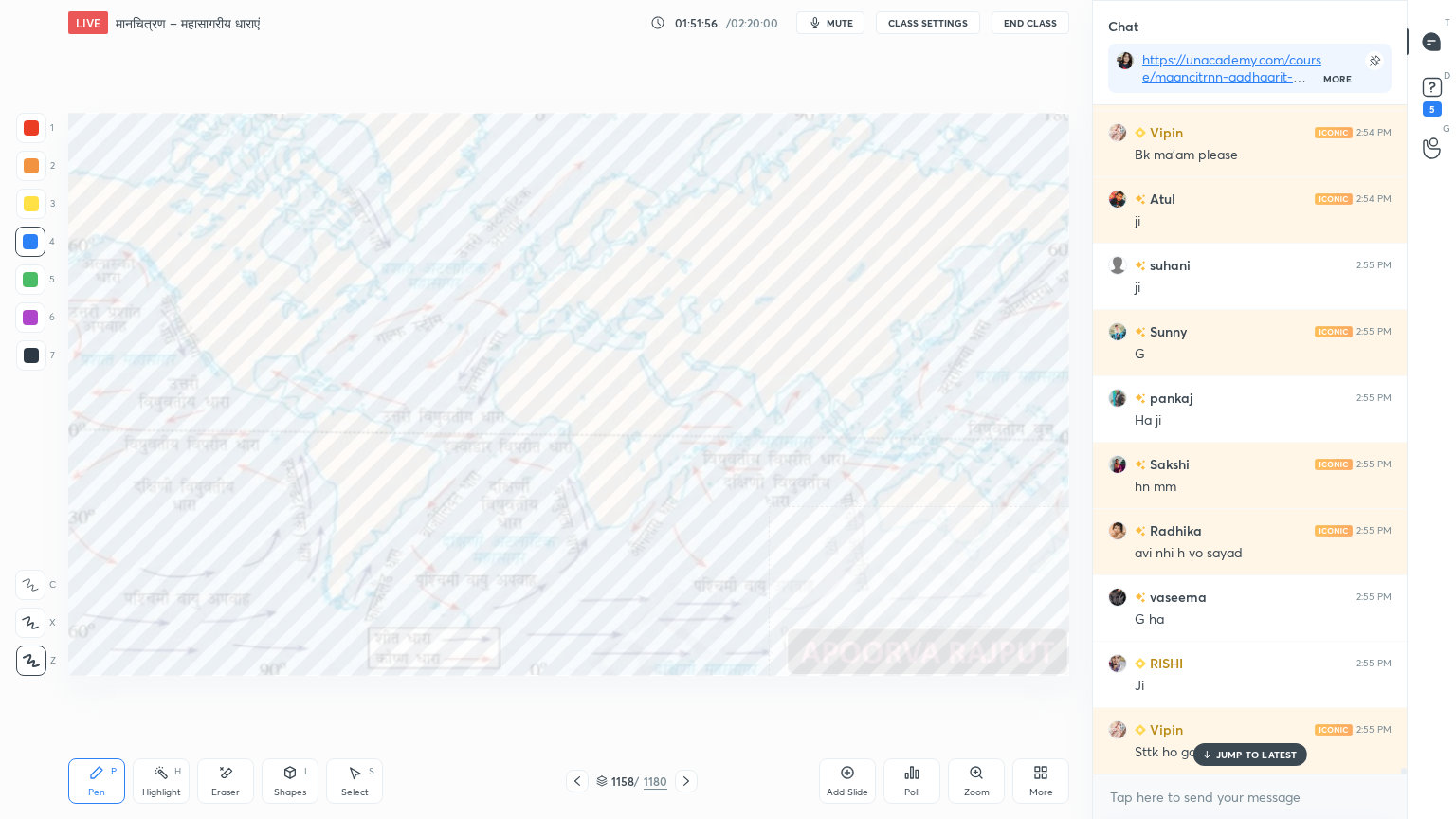 scroll, scrollTop: 75810, scrollLeft: 0, axis: vertical 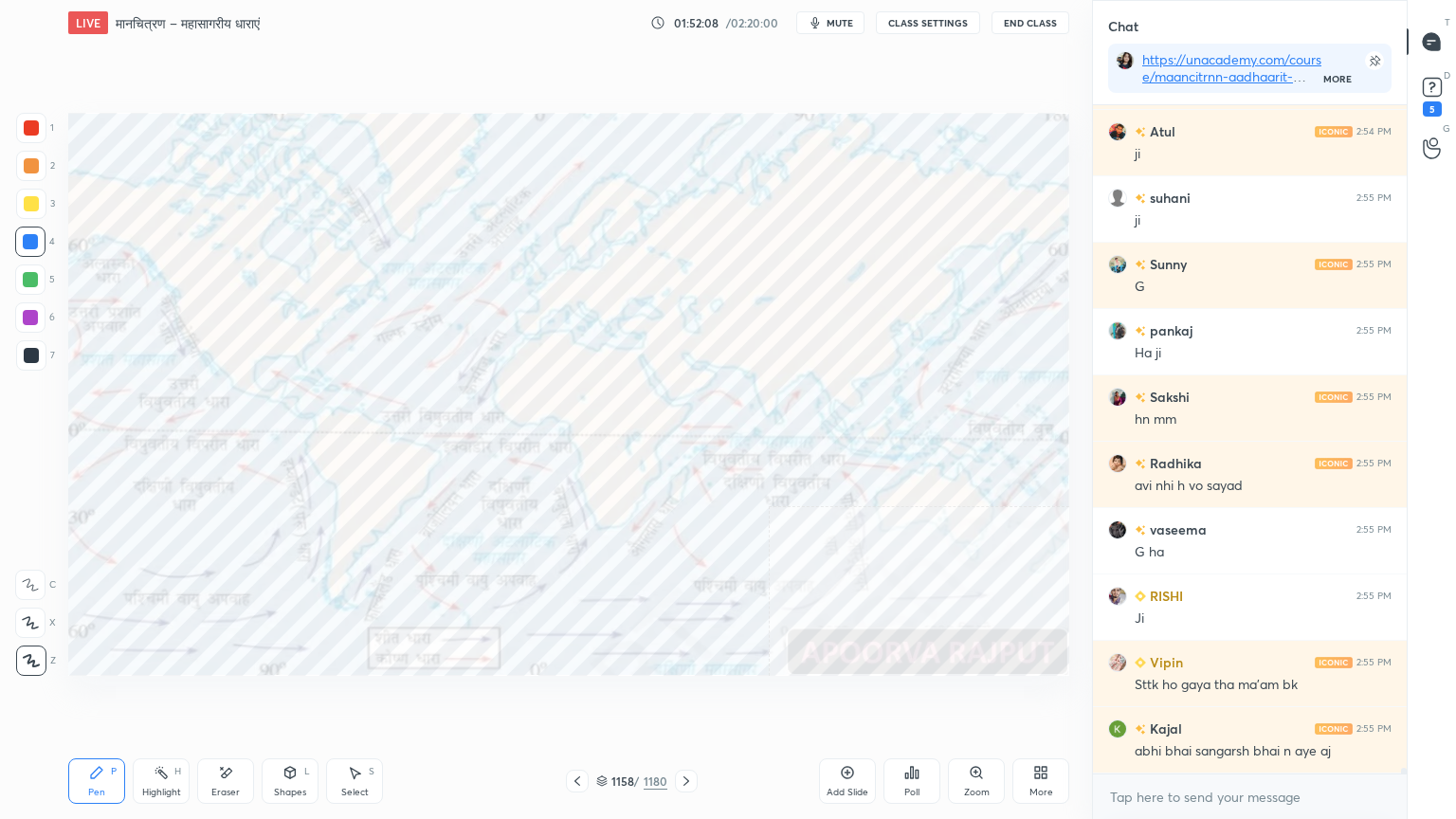 click on "Eraser" at bounding box center (226, 781) 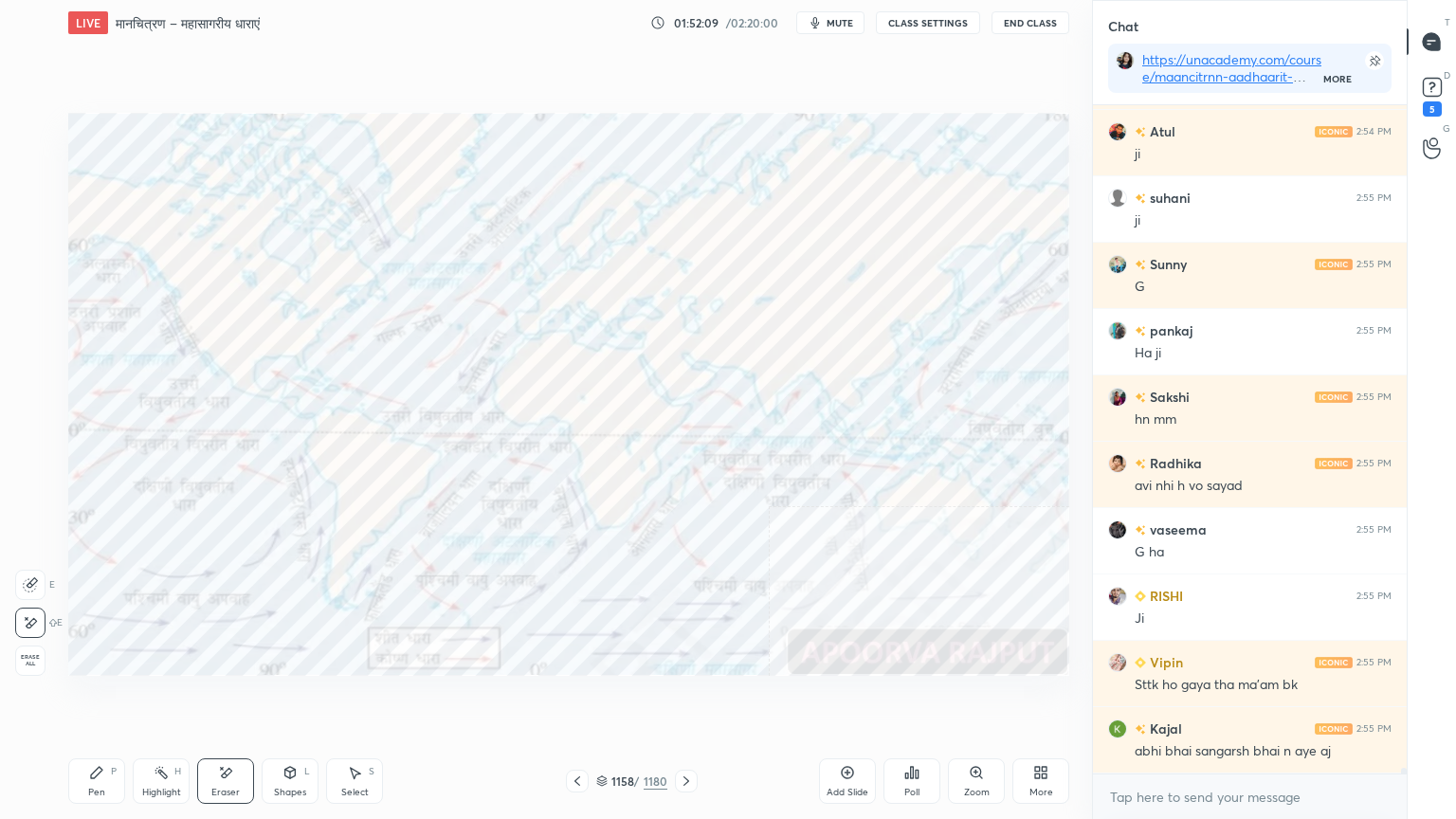 click on "Erase all" at bounding box center [30, 661] 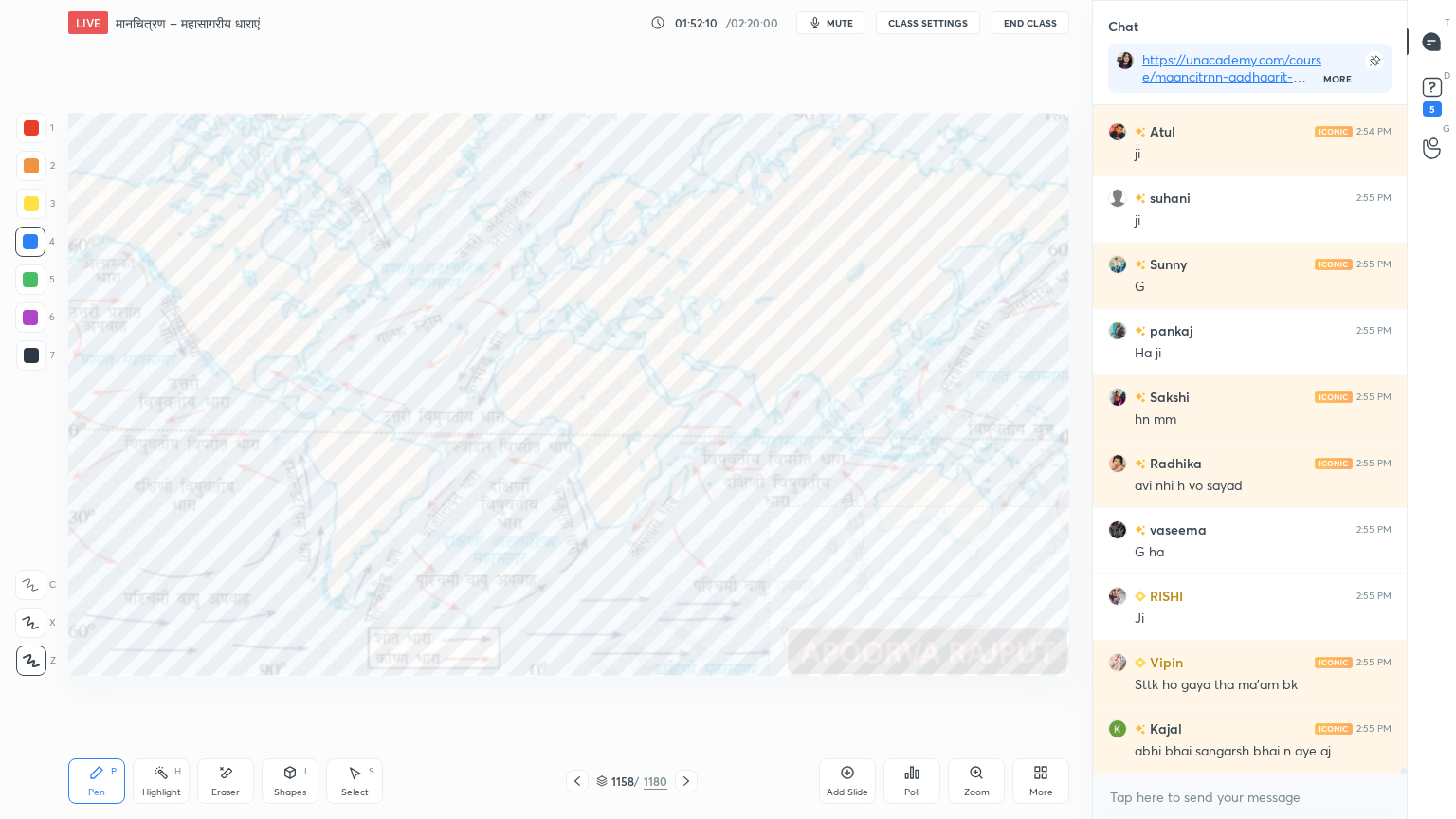 scroll, scrollTop: 75875, scrollLeft: 0, axis: vertical 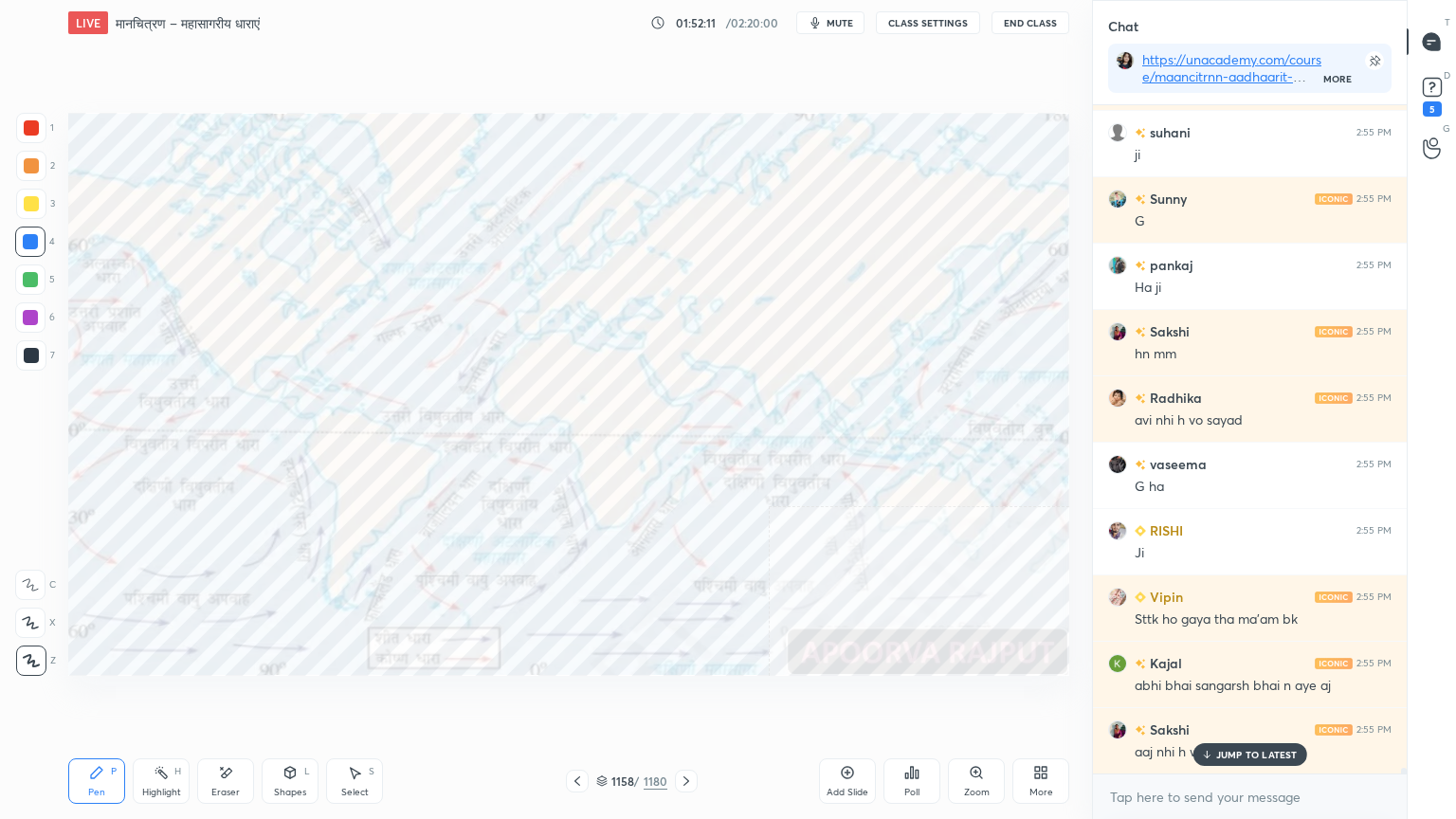 click 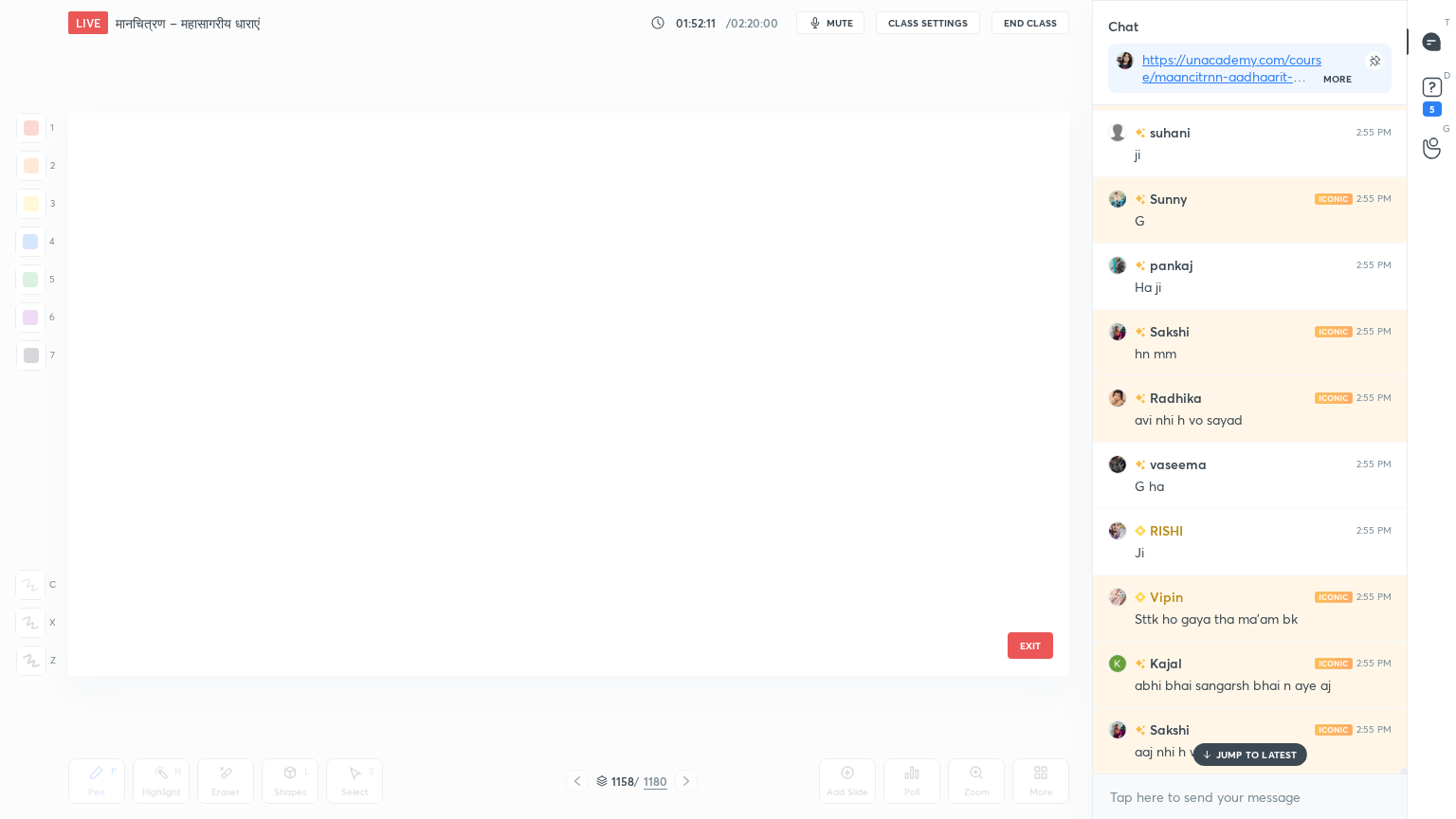 scroll, scrollTop: 66396, scrollLeft: 0, axis: vertical 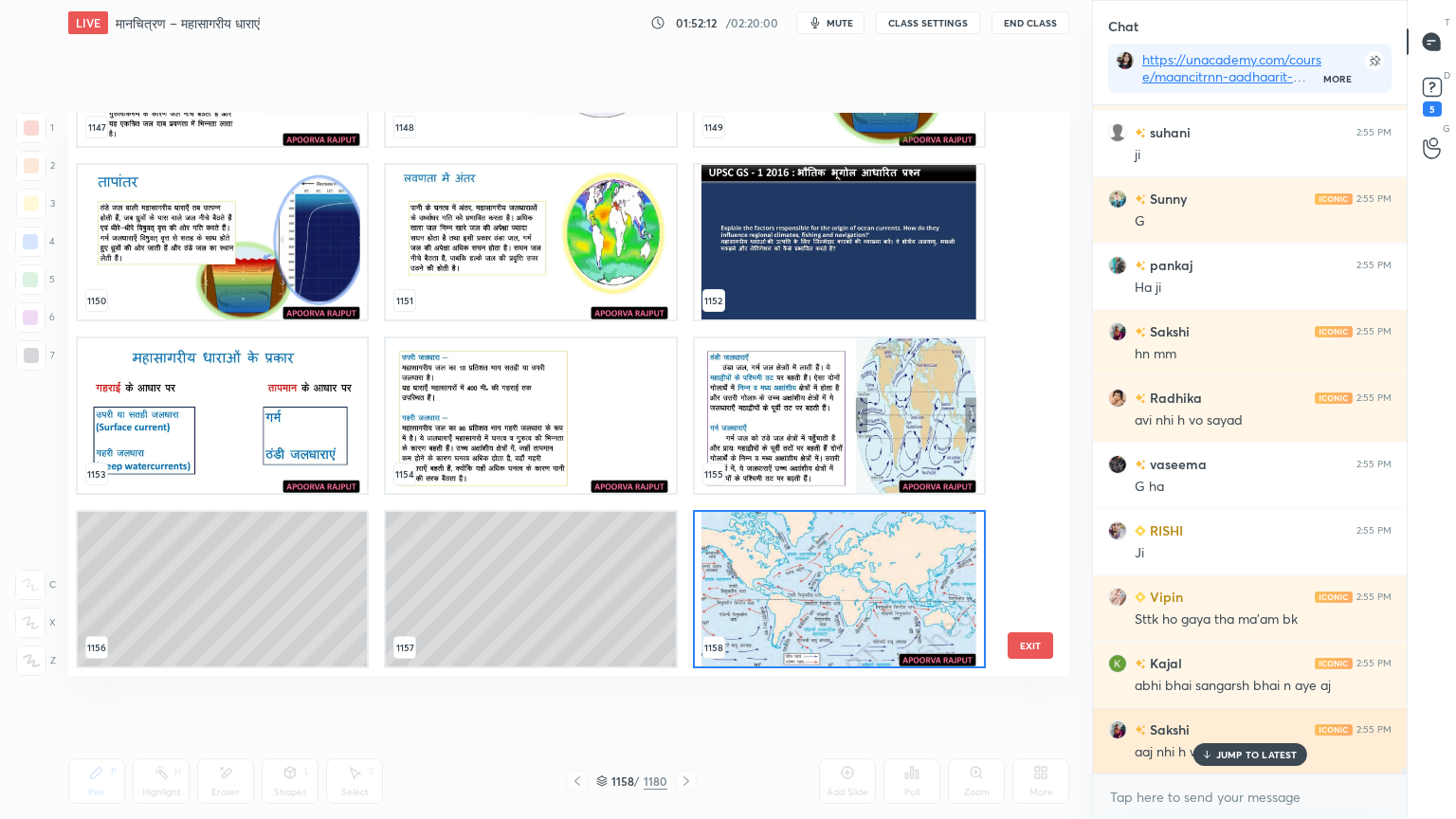 click on "JUMP TO LATEST" at bounding box center [1257, 755] 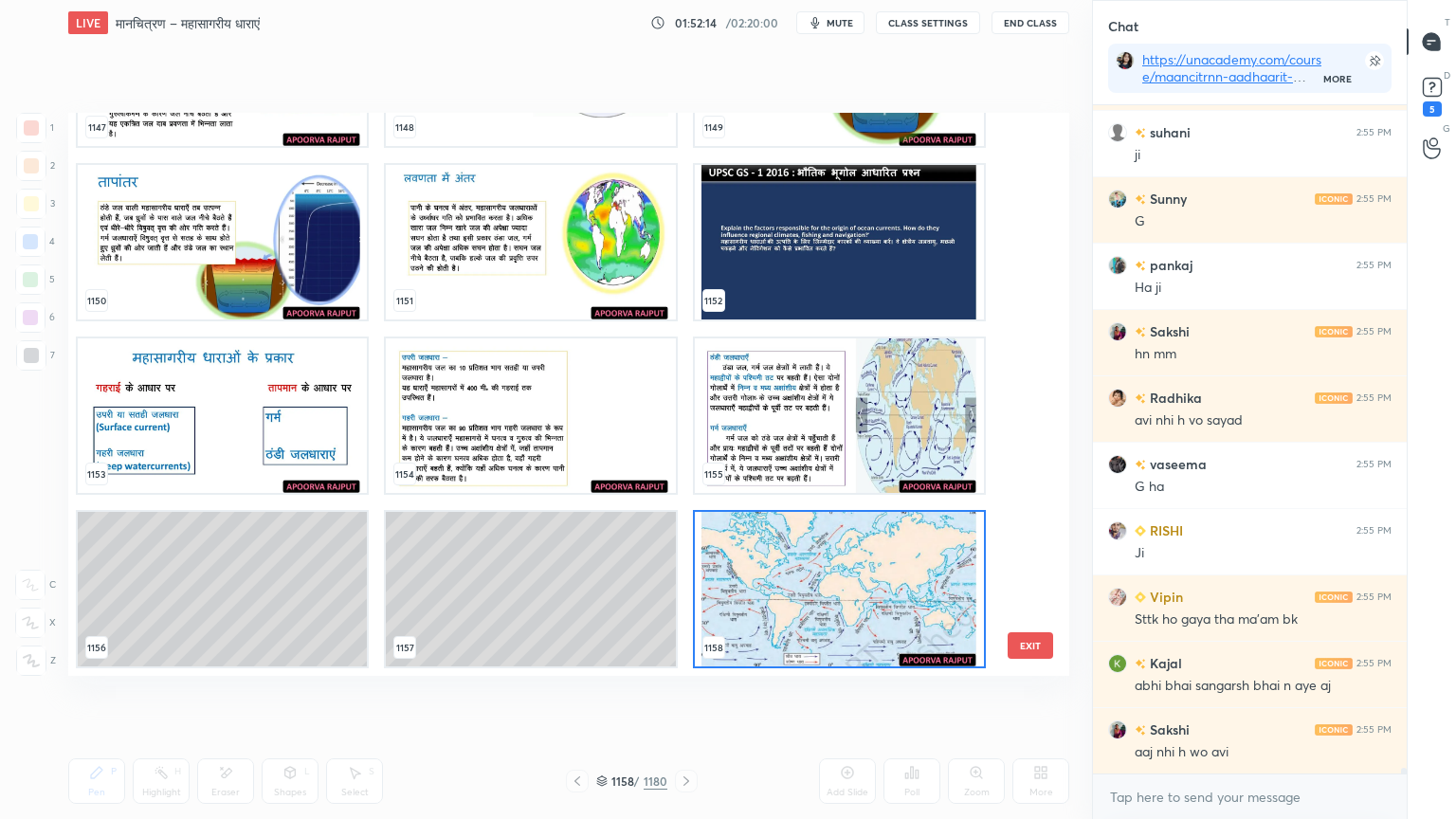 click on "EXIT" at bounding box center (1030, 646) 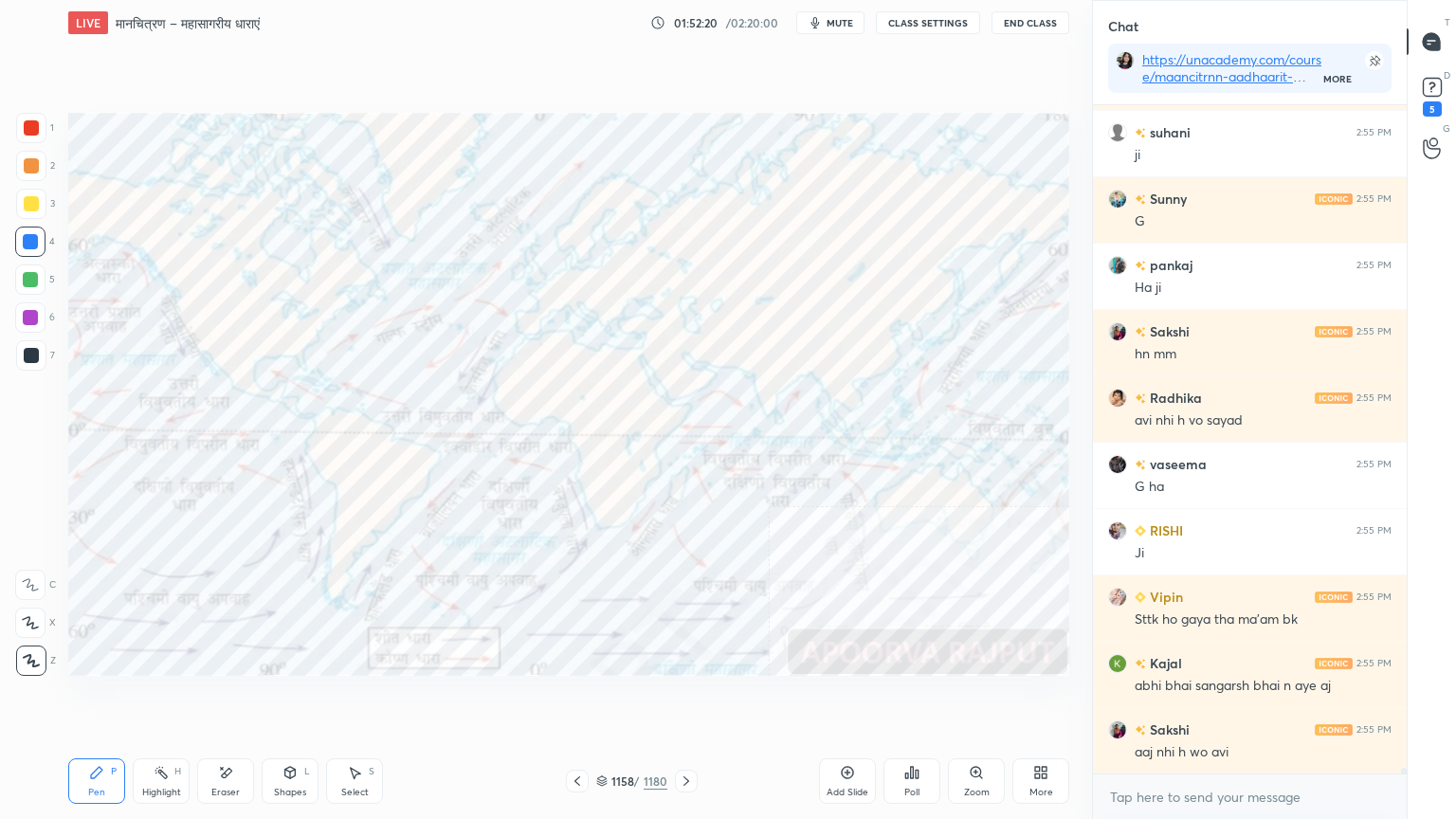scroll, scrollTop: 75894, scrollLeft: 0, axis: vertical 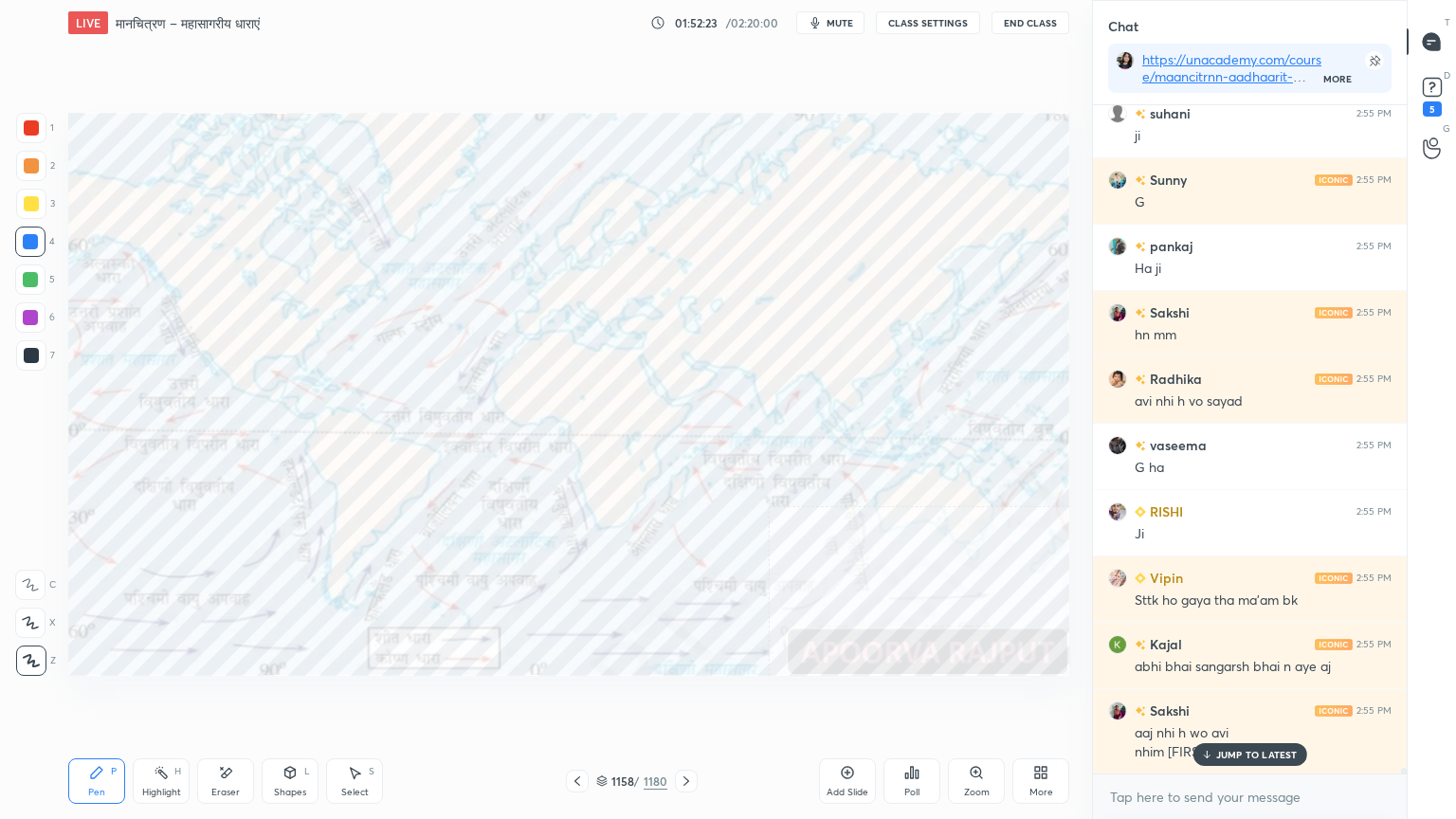 click on "JUMP TO LATEST" at bounding box center (1257, 755) 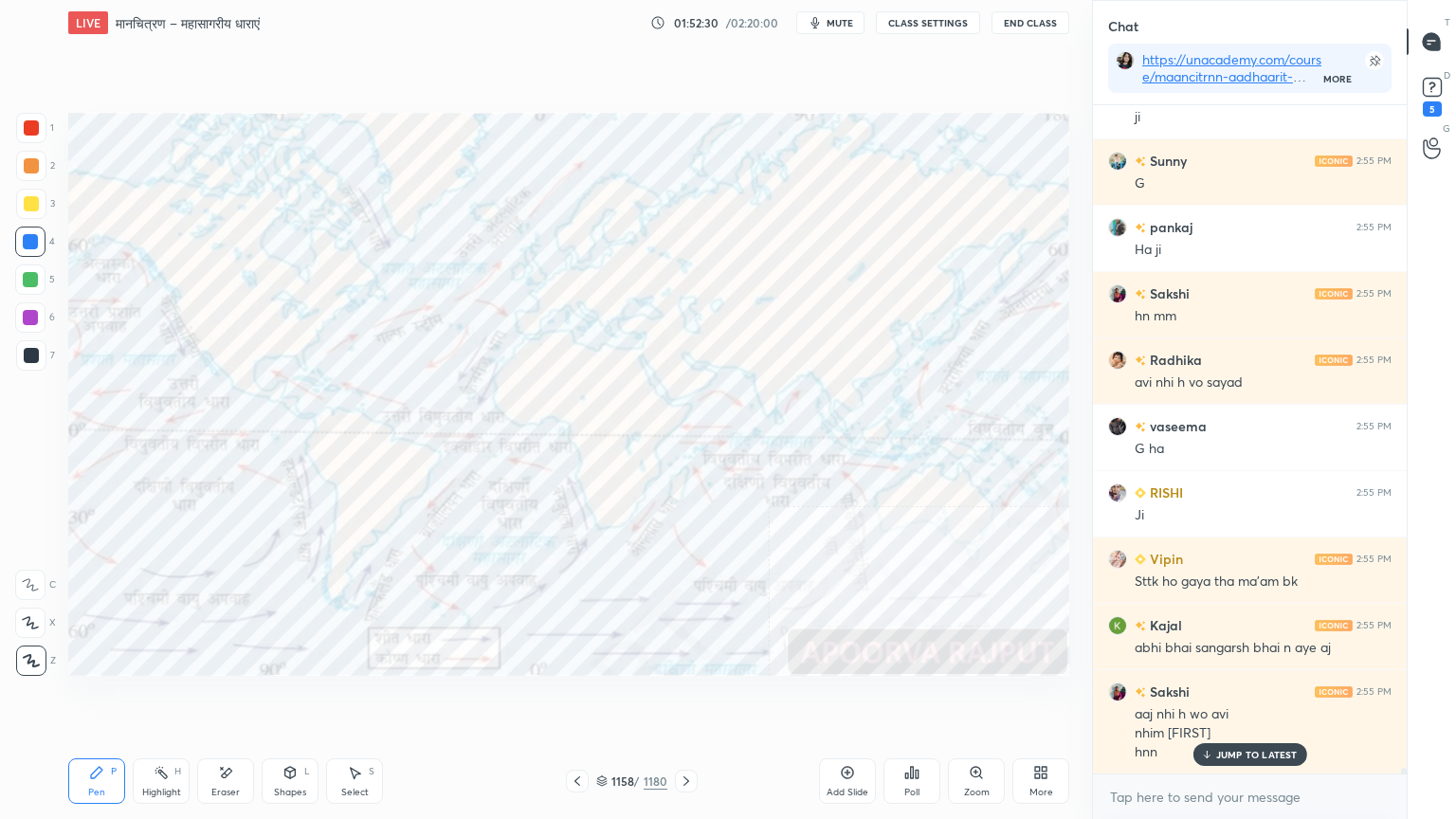 scroll, scrollTop: 75980, scrollLeft: 0, axis: vertical 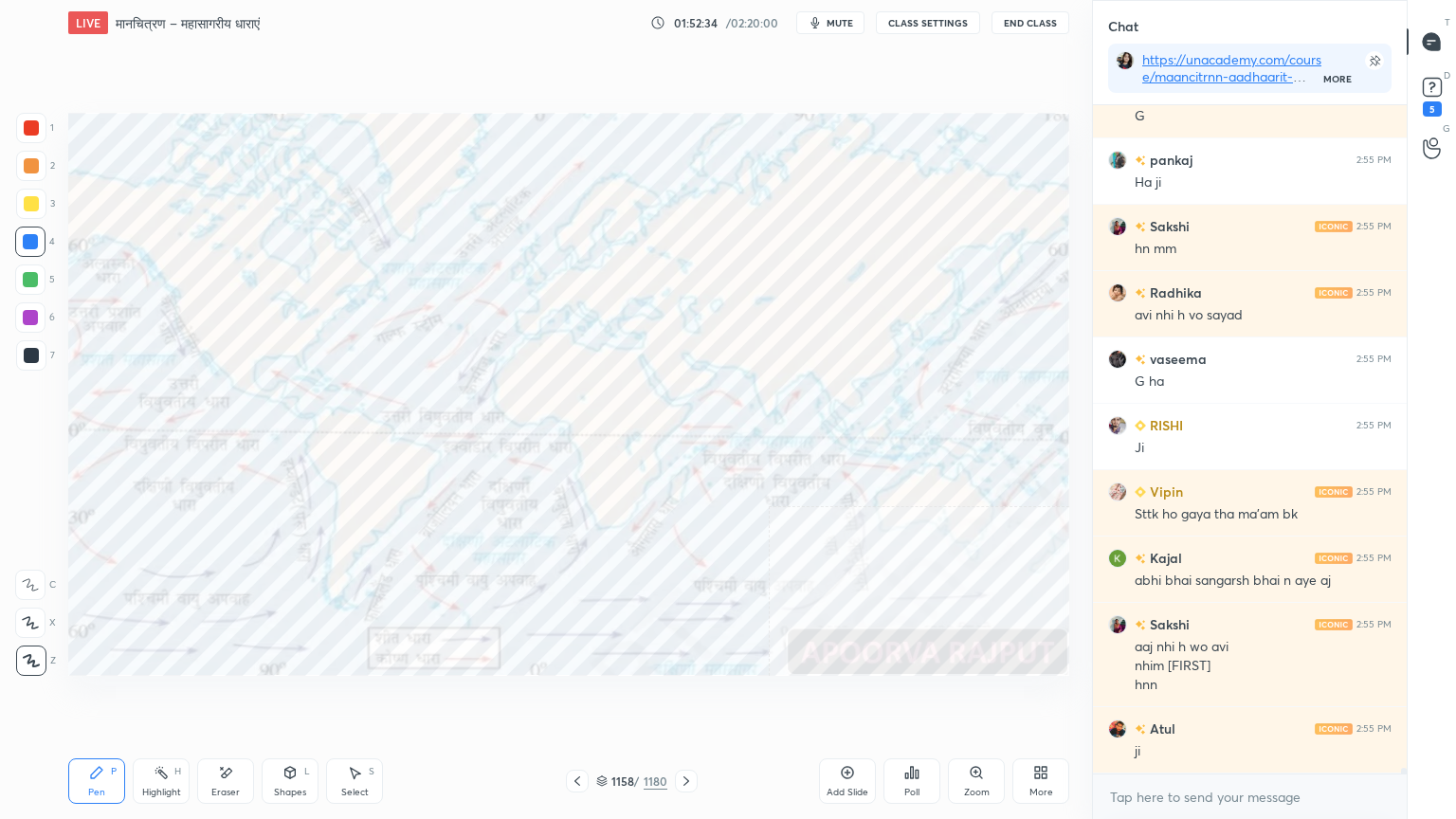 click on "Eraser" at bounding box center (226, 781) 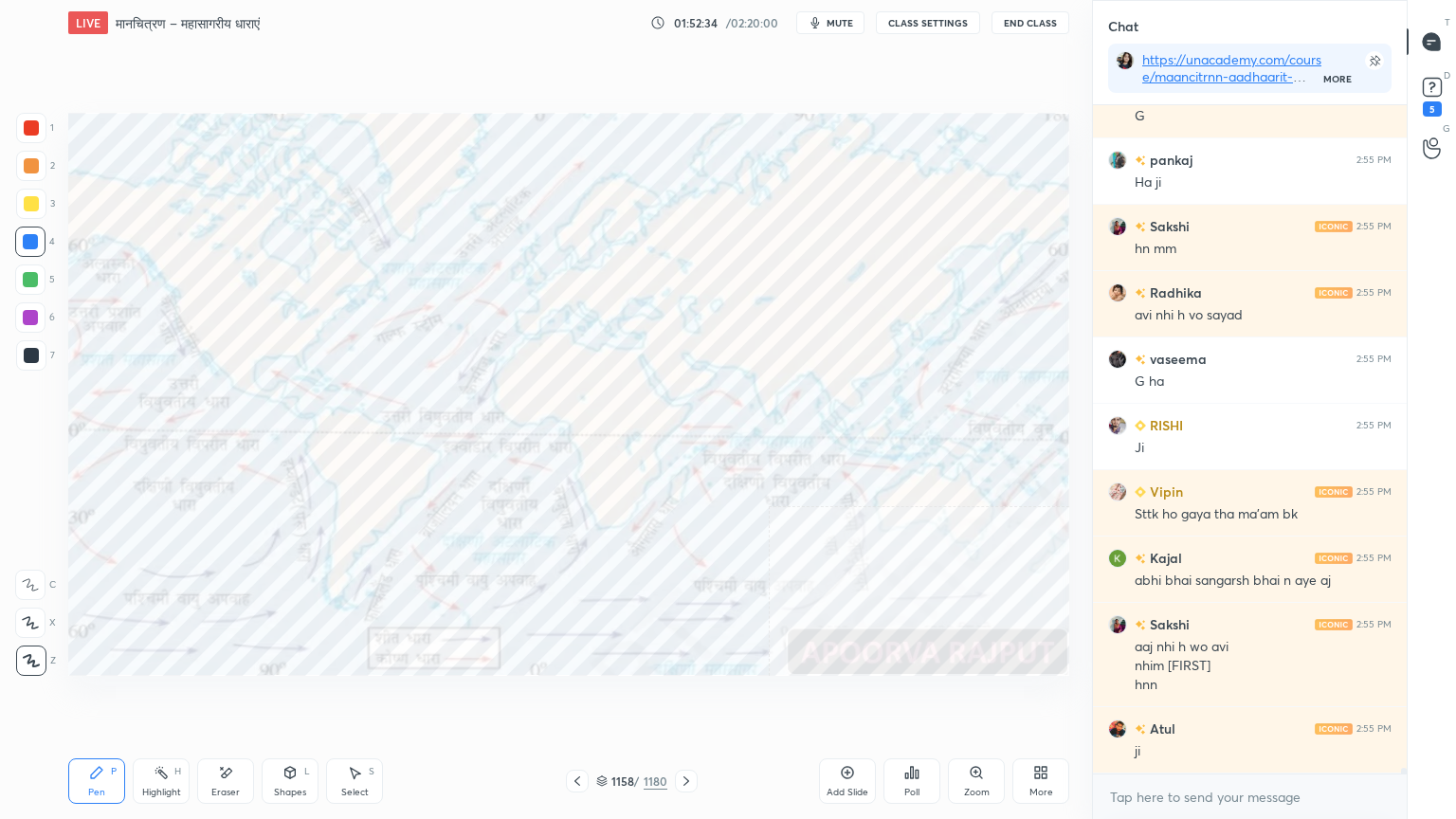 scroll, scrollTop: 76046, scrollLeft: 0, axis: vertical 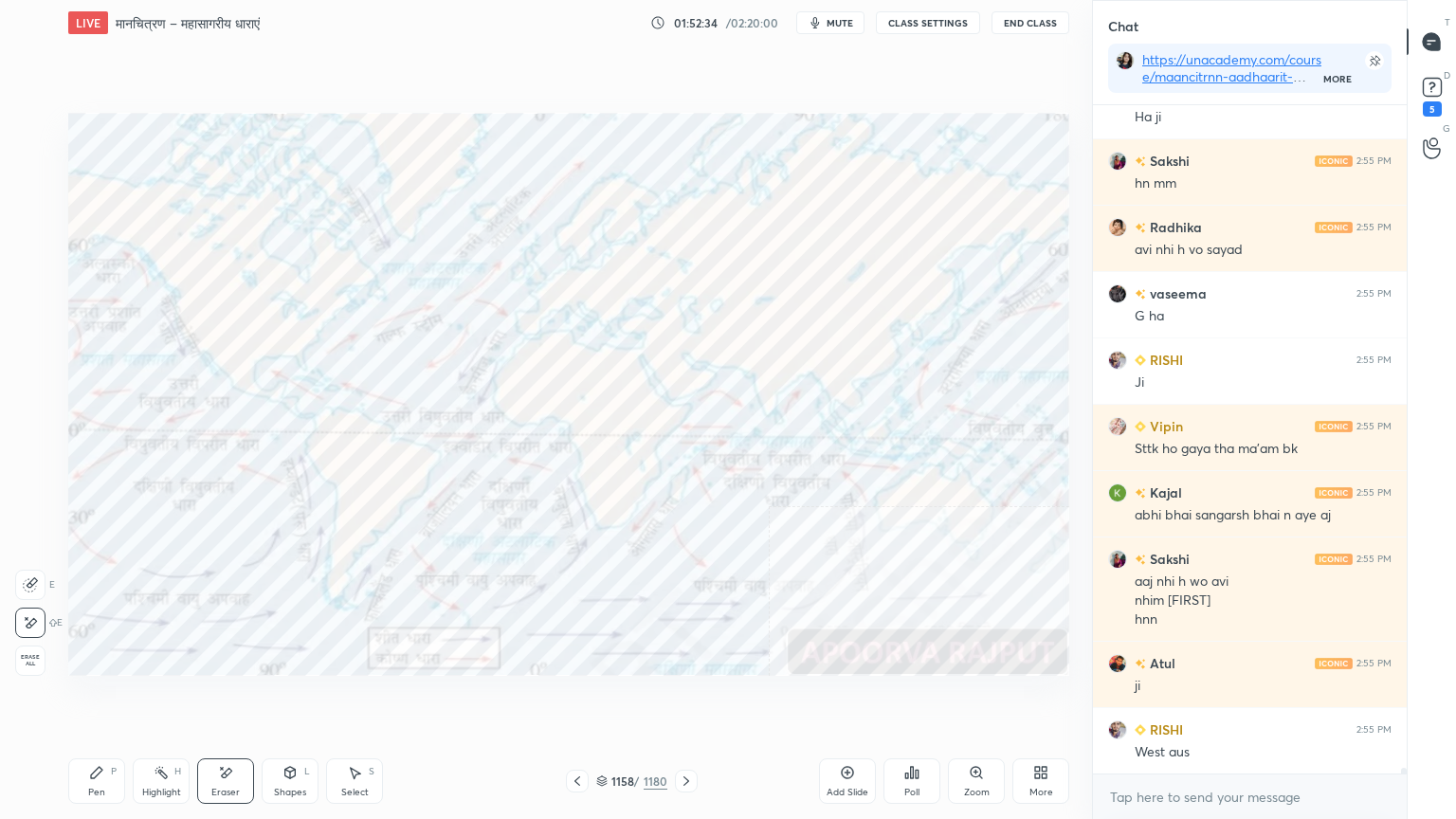 click on "Erase all" at bounding box center [30, 661] 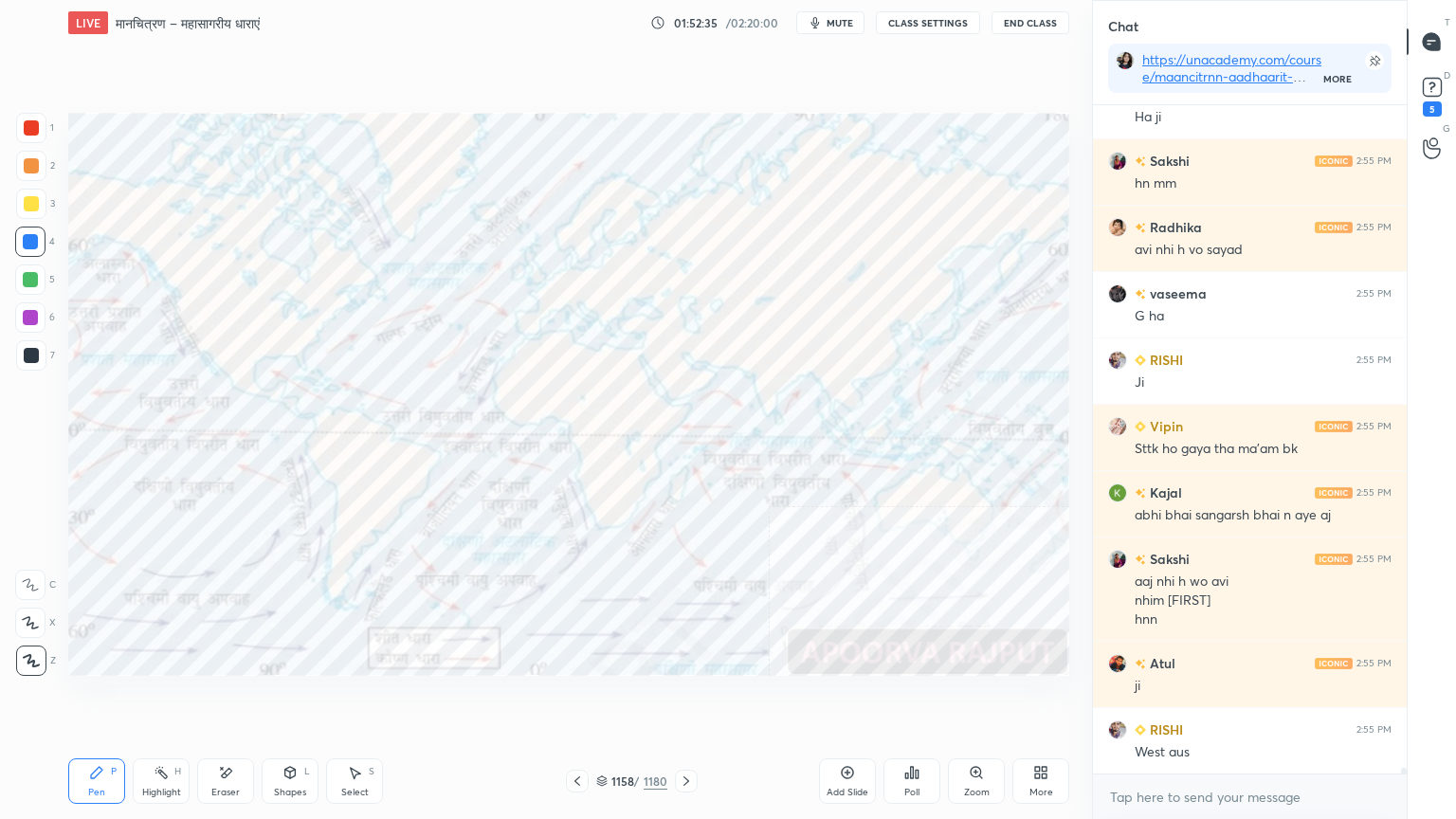 drag, startPoint x: 34, startPoint y: 652, endPoint x: 60, endPoint y: 641, distance: 28.231188 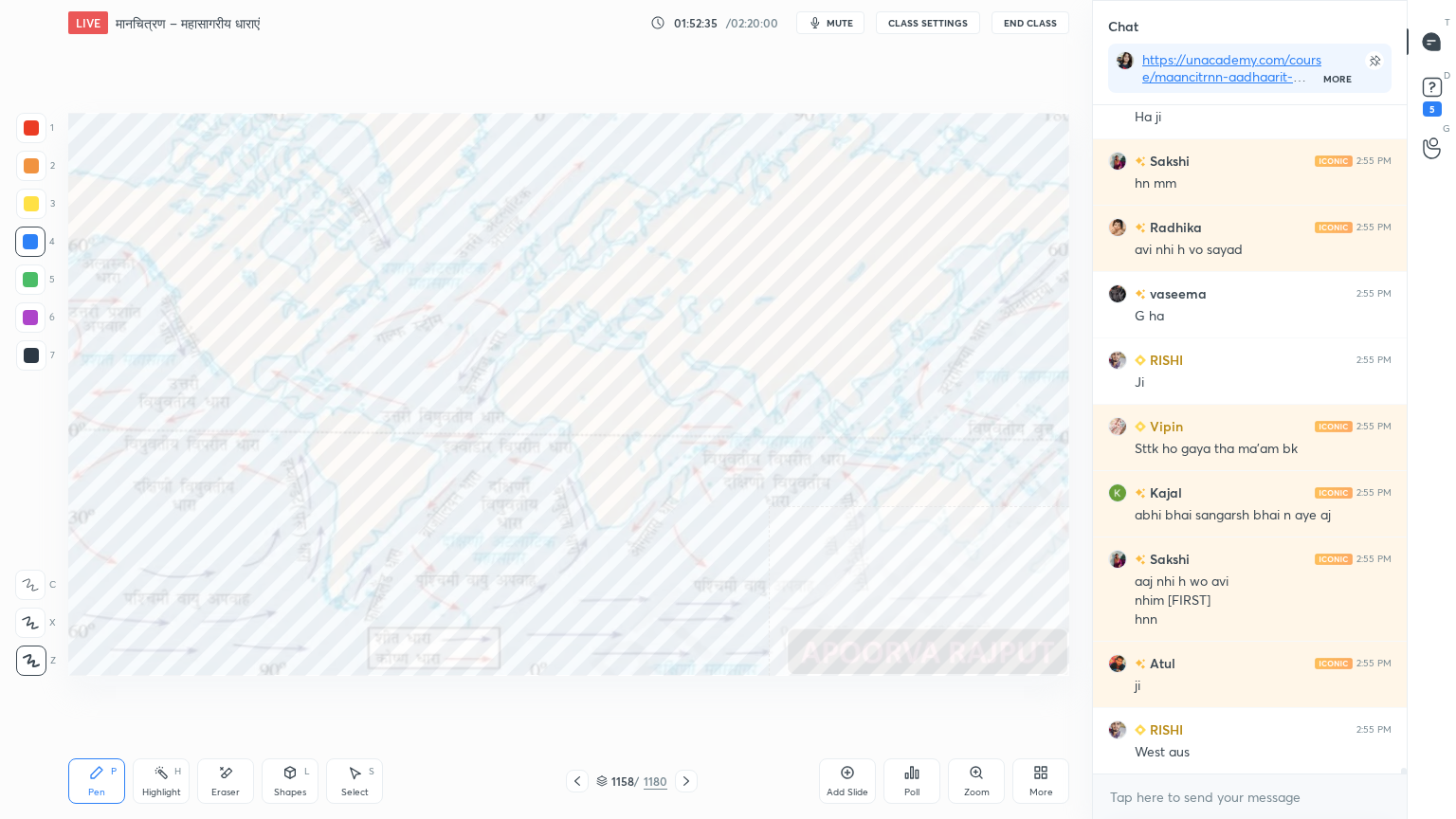 click on "1 2 3 4 5 6 7 C X Z E E Erase all   H H" at bounding box center (30, 394) 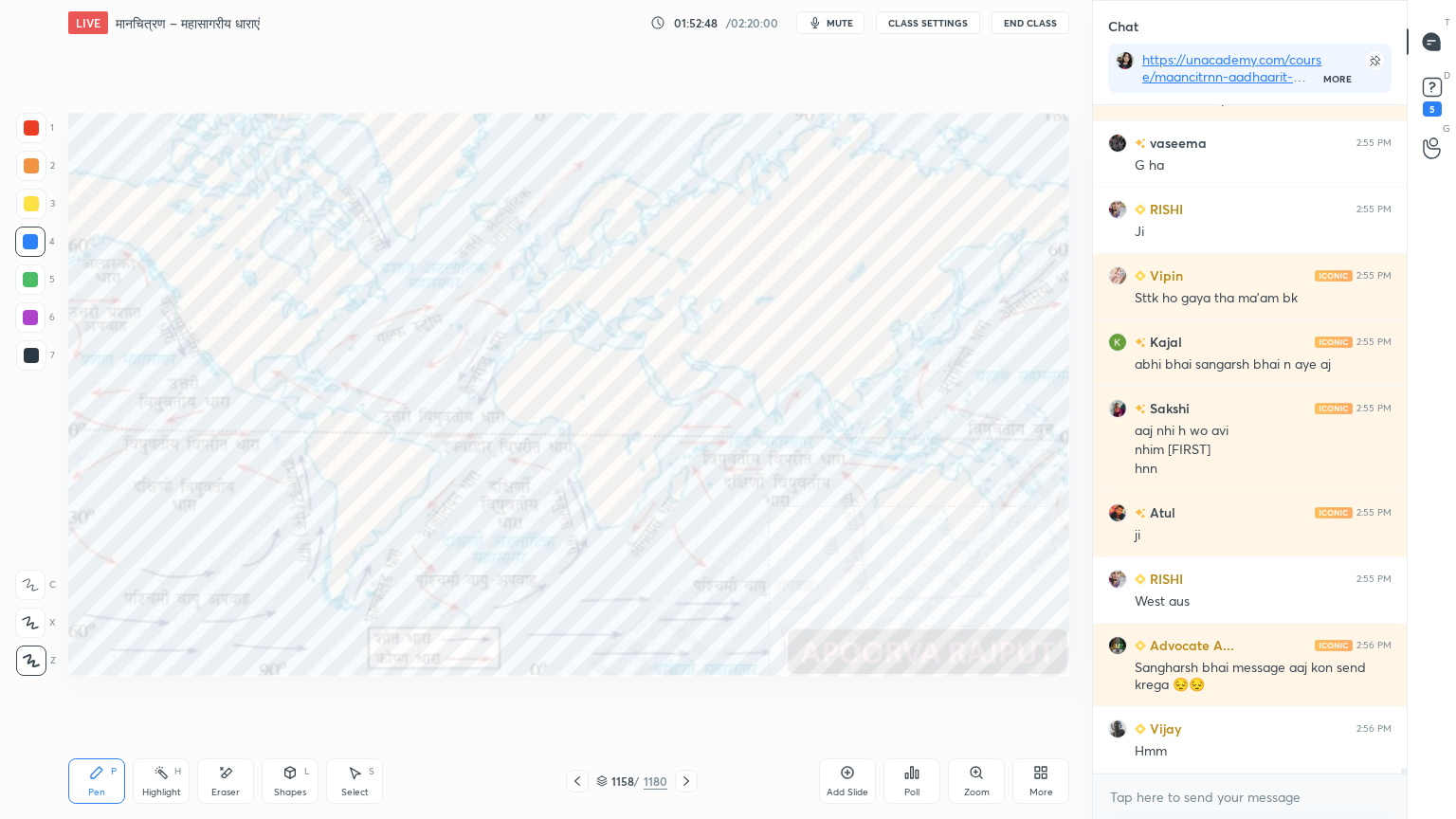 scroll, scrollTop: 76262, scrollLeft: 0, axis: vertical 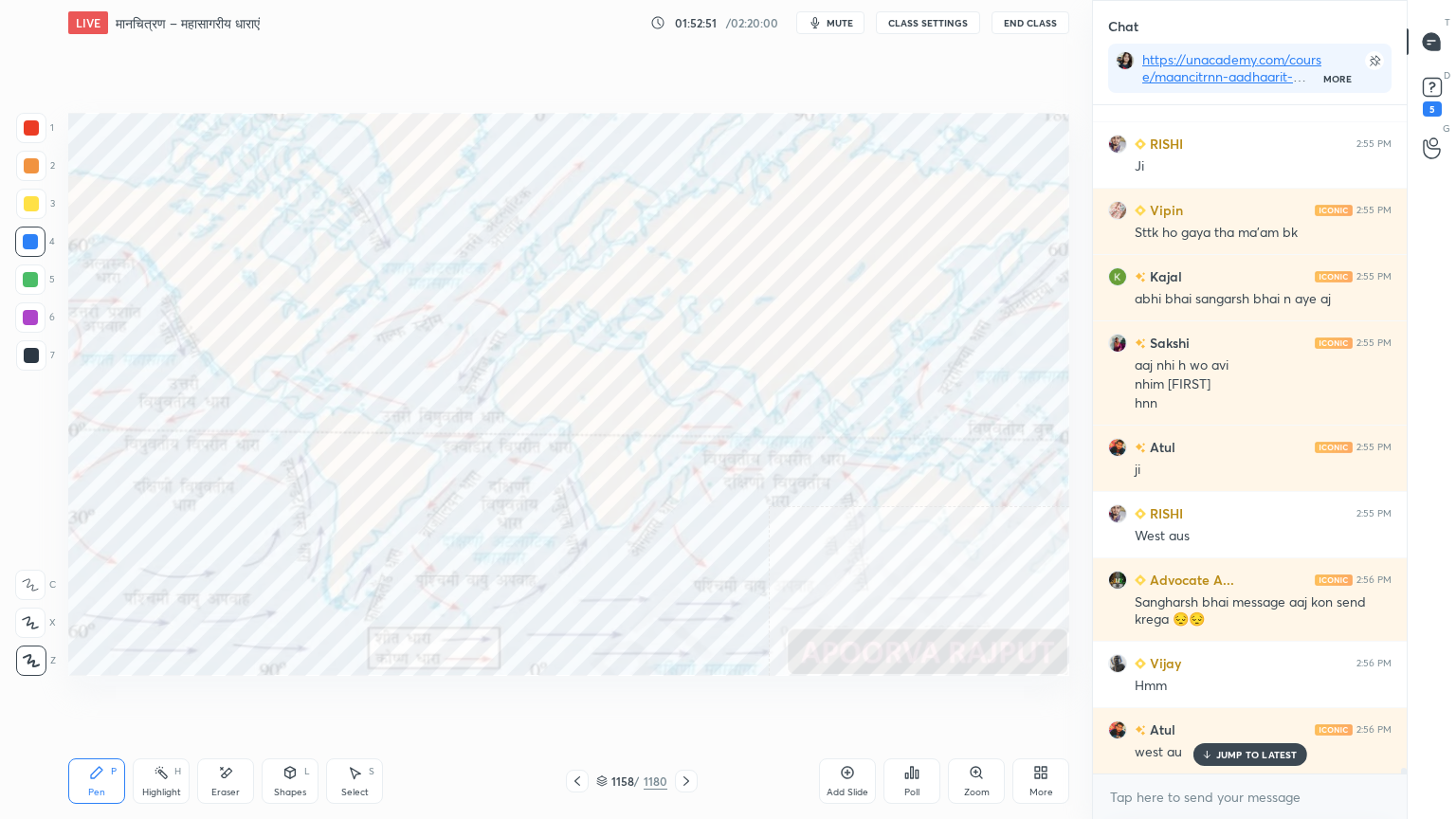 click 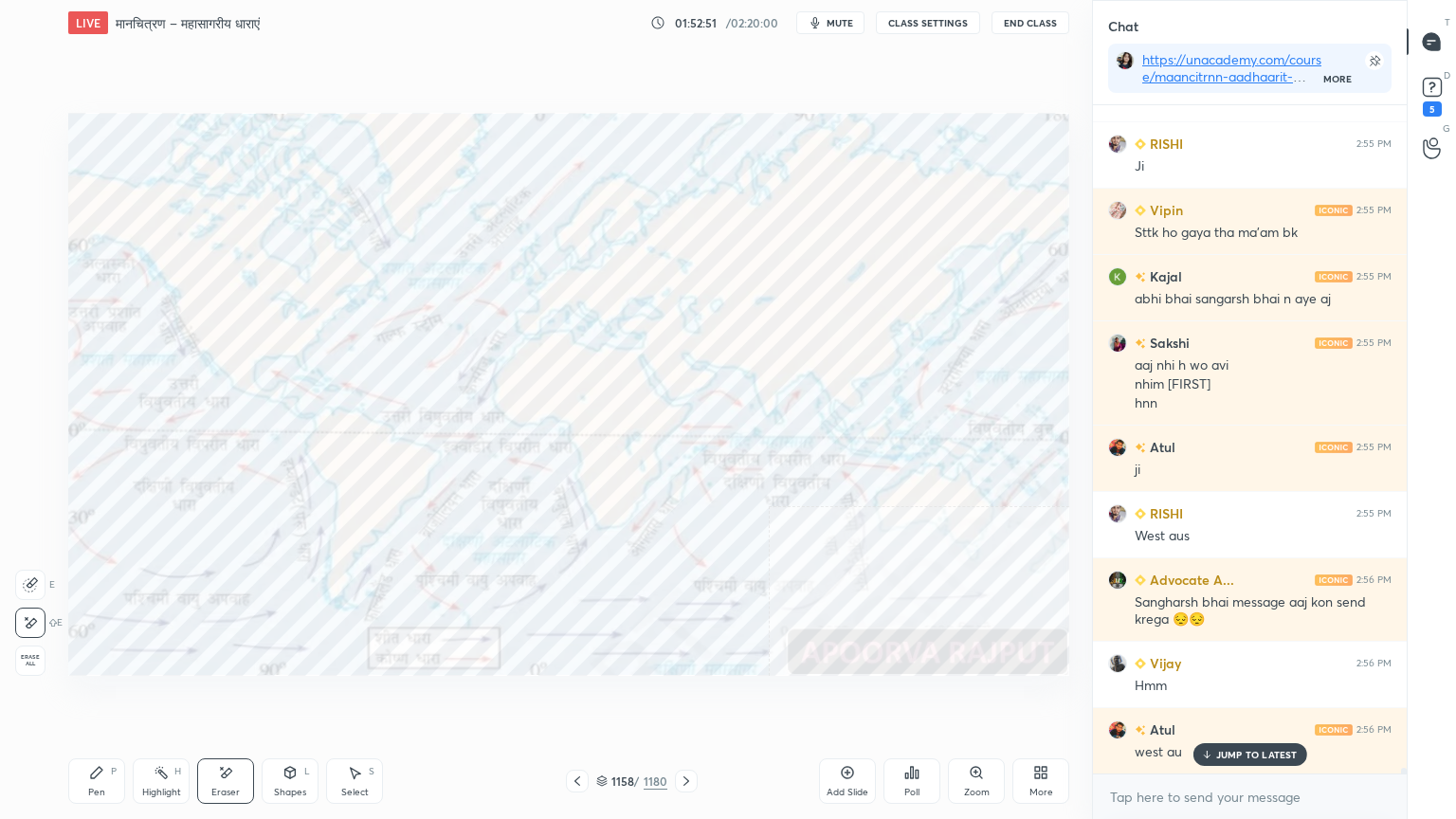 click on "Erase all" at bounding box center [30, 661] 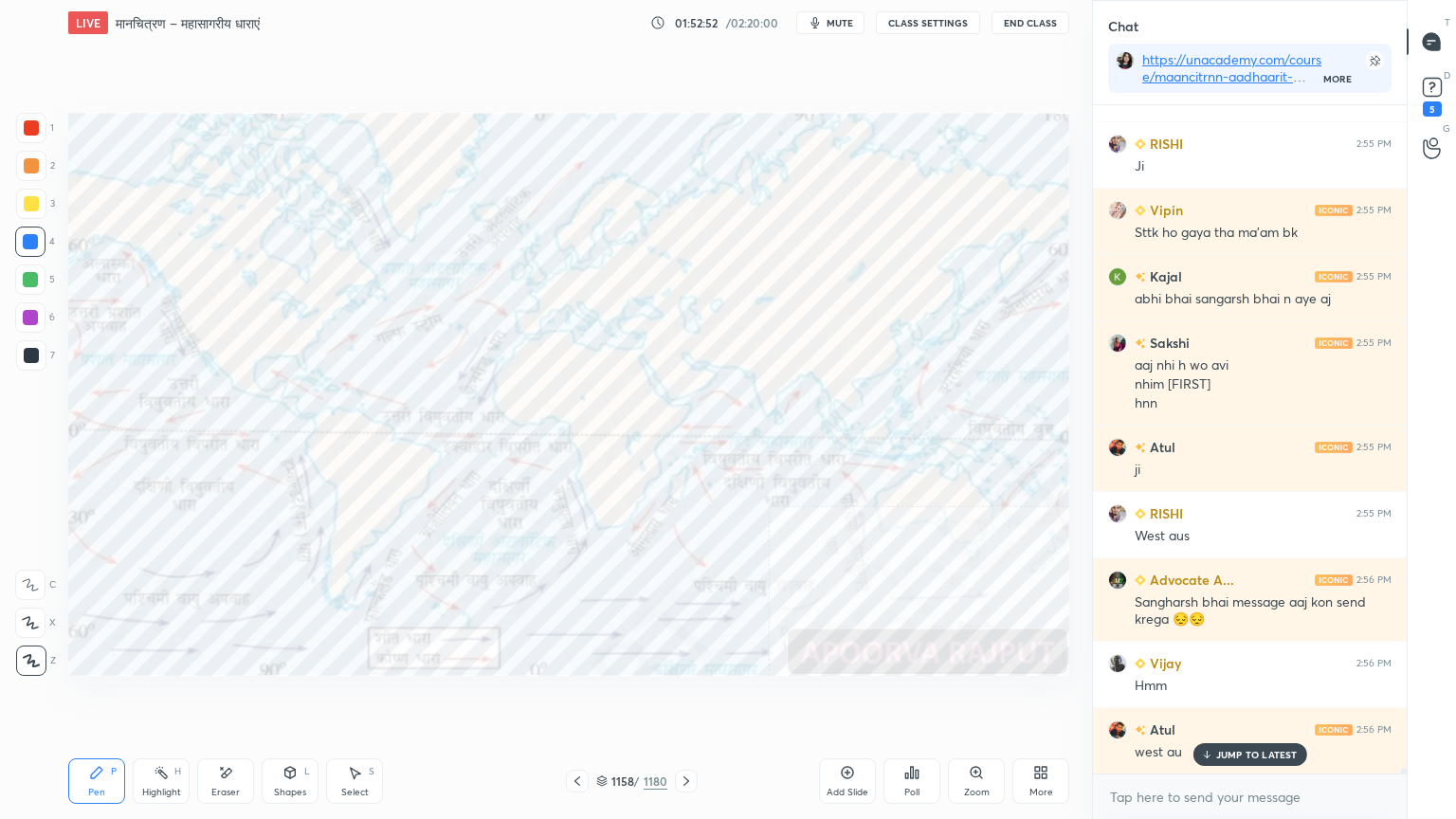 click on "1 2 3 4 5 6 7 C X Z E E Erase all   H H" at bounding box center [30, 394] 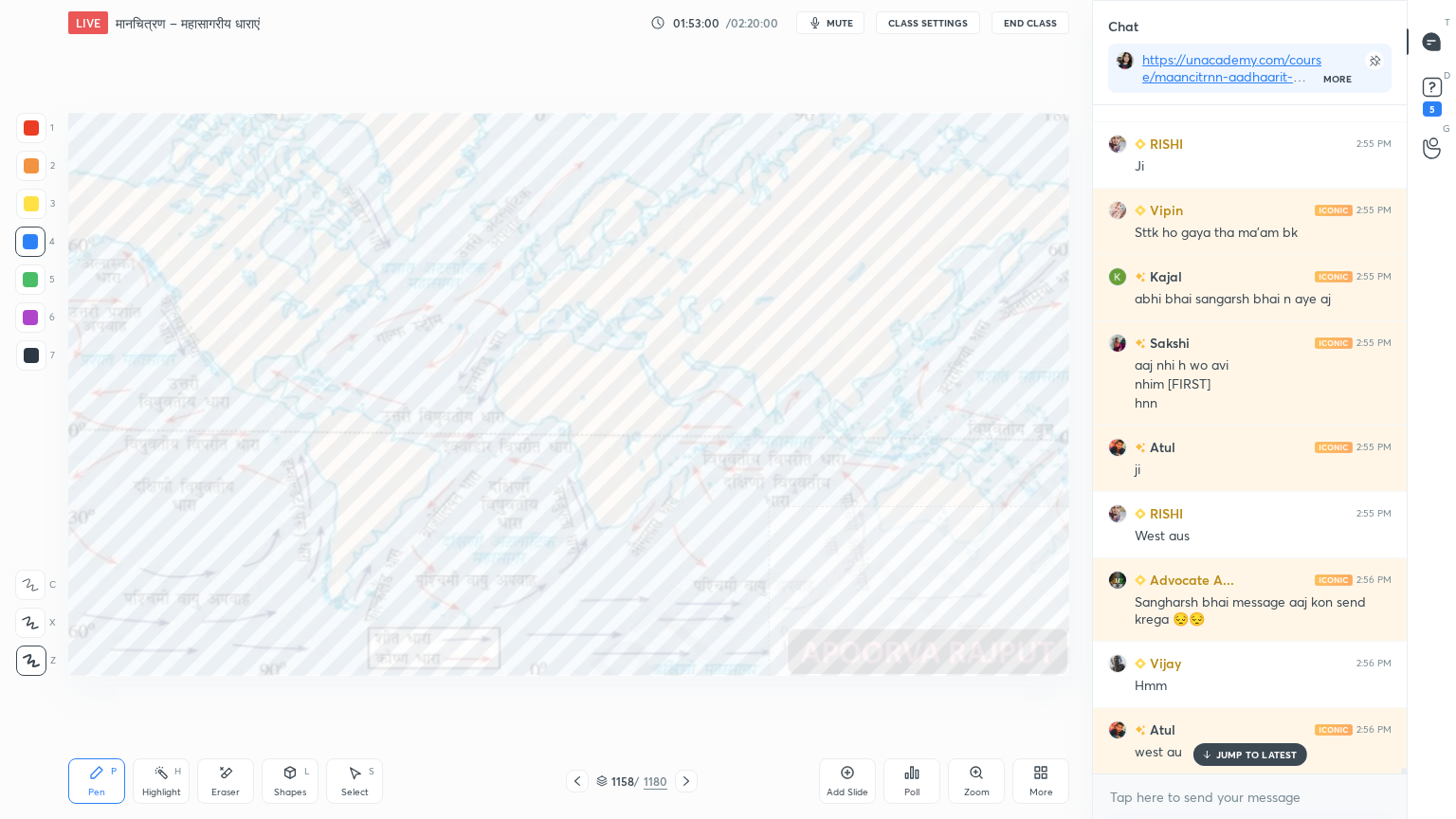 click on "Eraser" at bounding box center (226, 792) 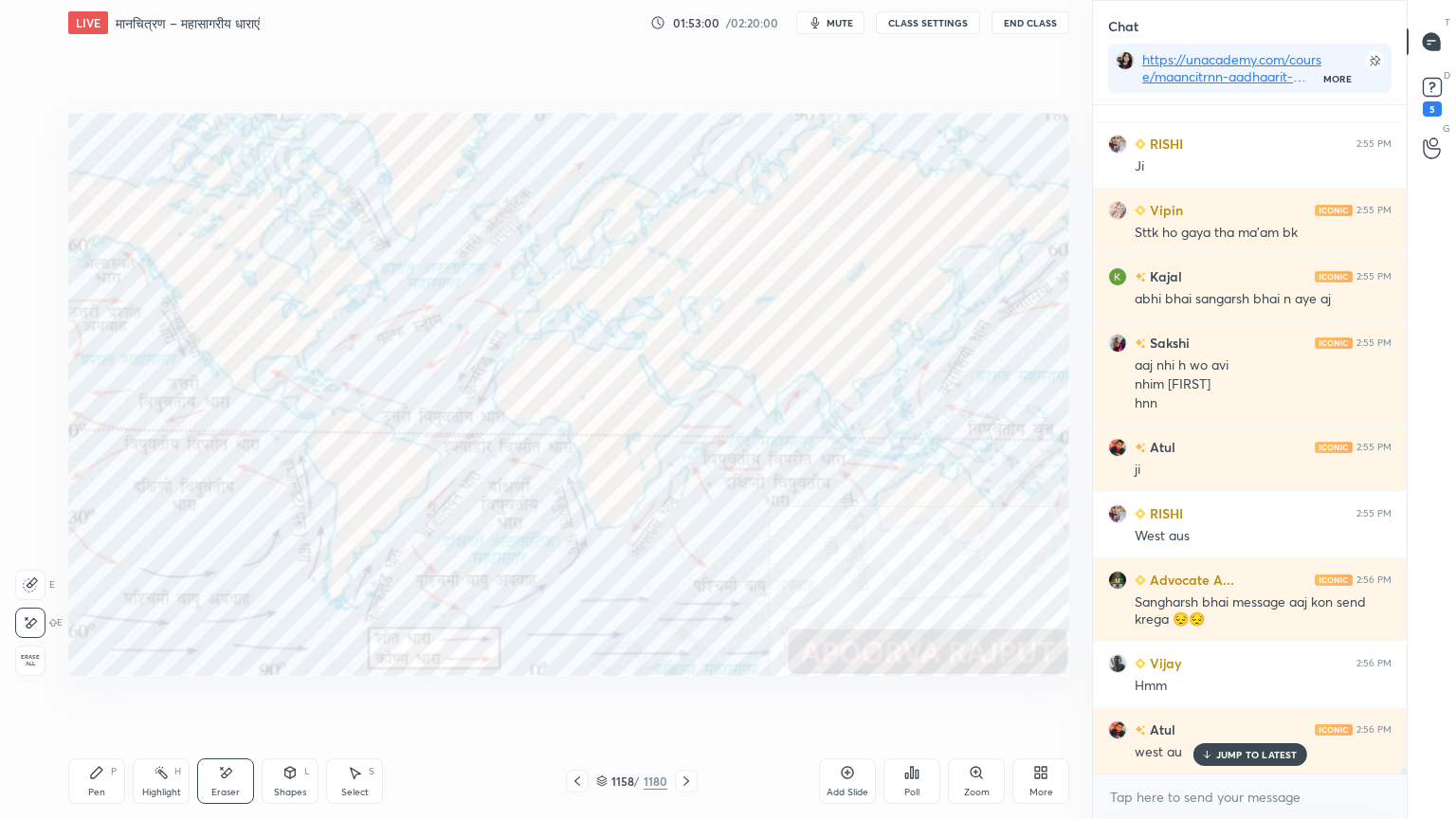 click on "Erase all" at bounding box center [32, 657] 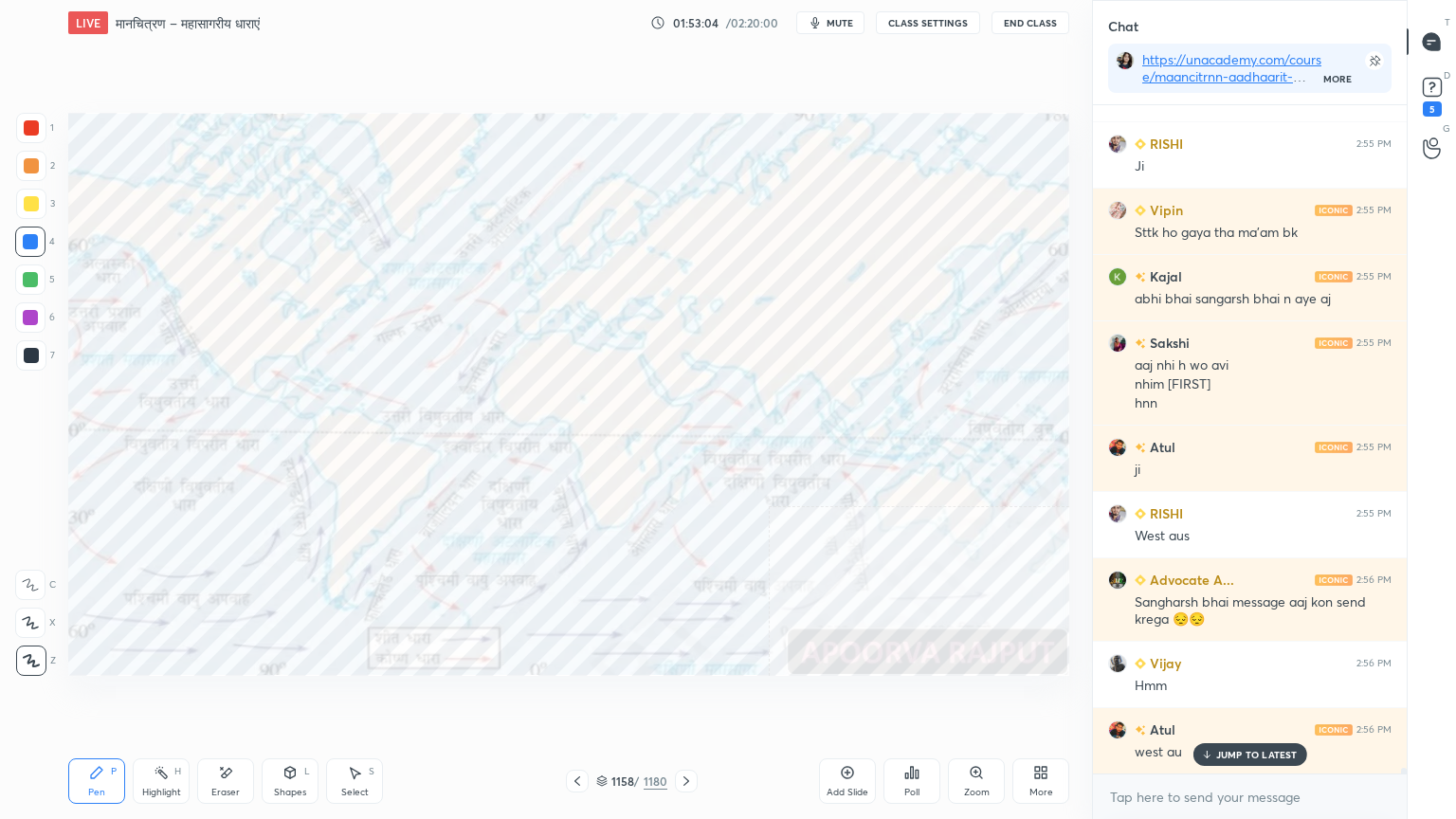 drag, startPoint x: 610, startPoint y: 780, endPoint x: 643, endPoint y: 776, distance: 33.24154 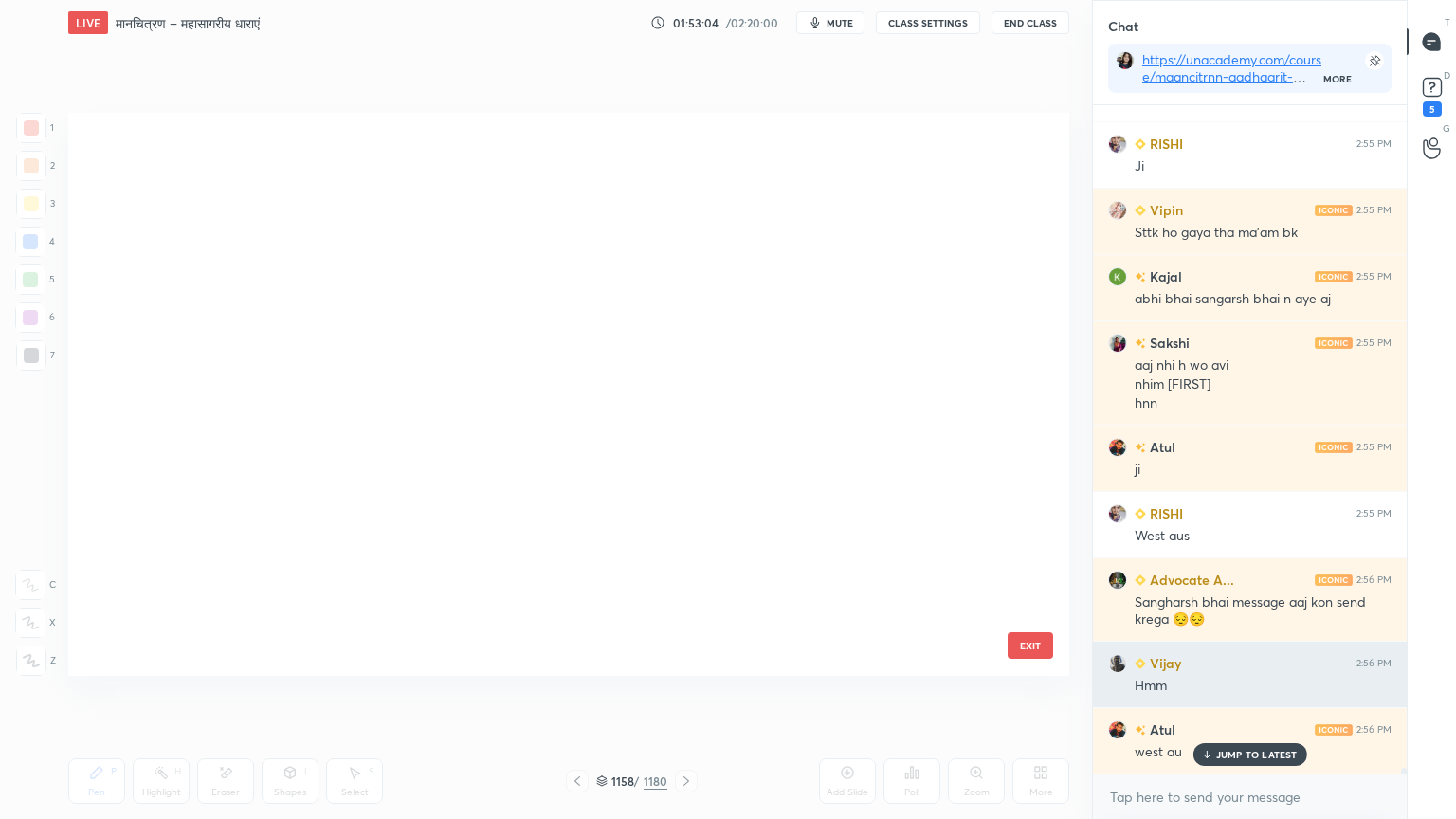 scroll, scrollTop: 66396, scrollLeft: 0, axis: vertical 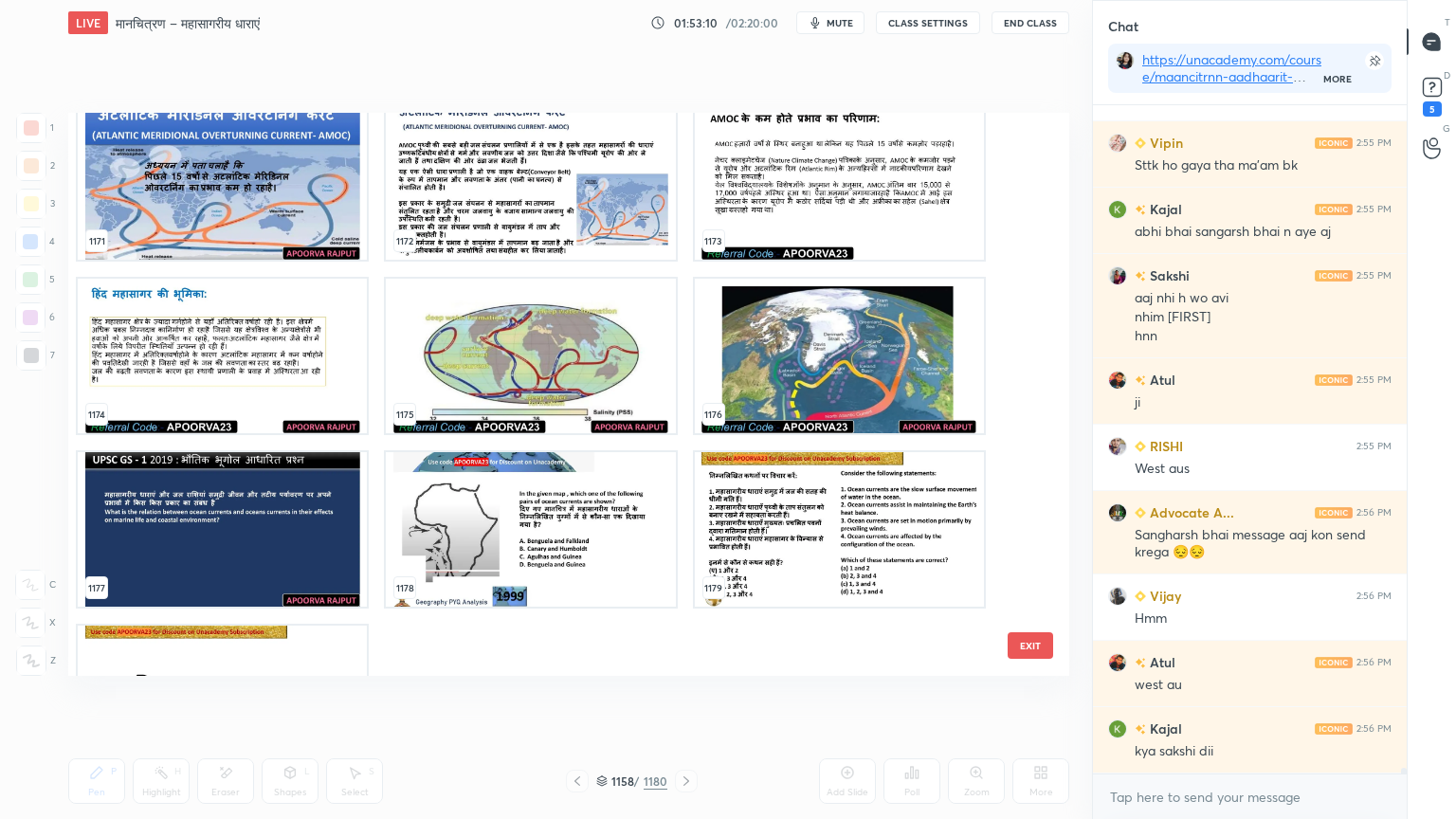 click at bounding box center [839, 355] 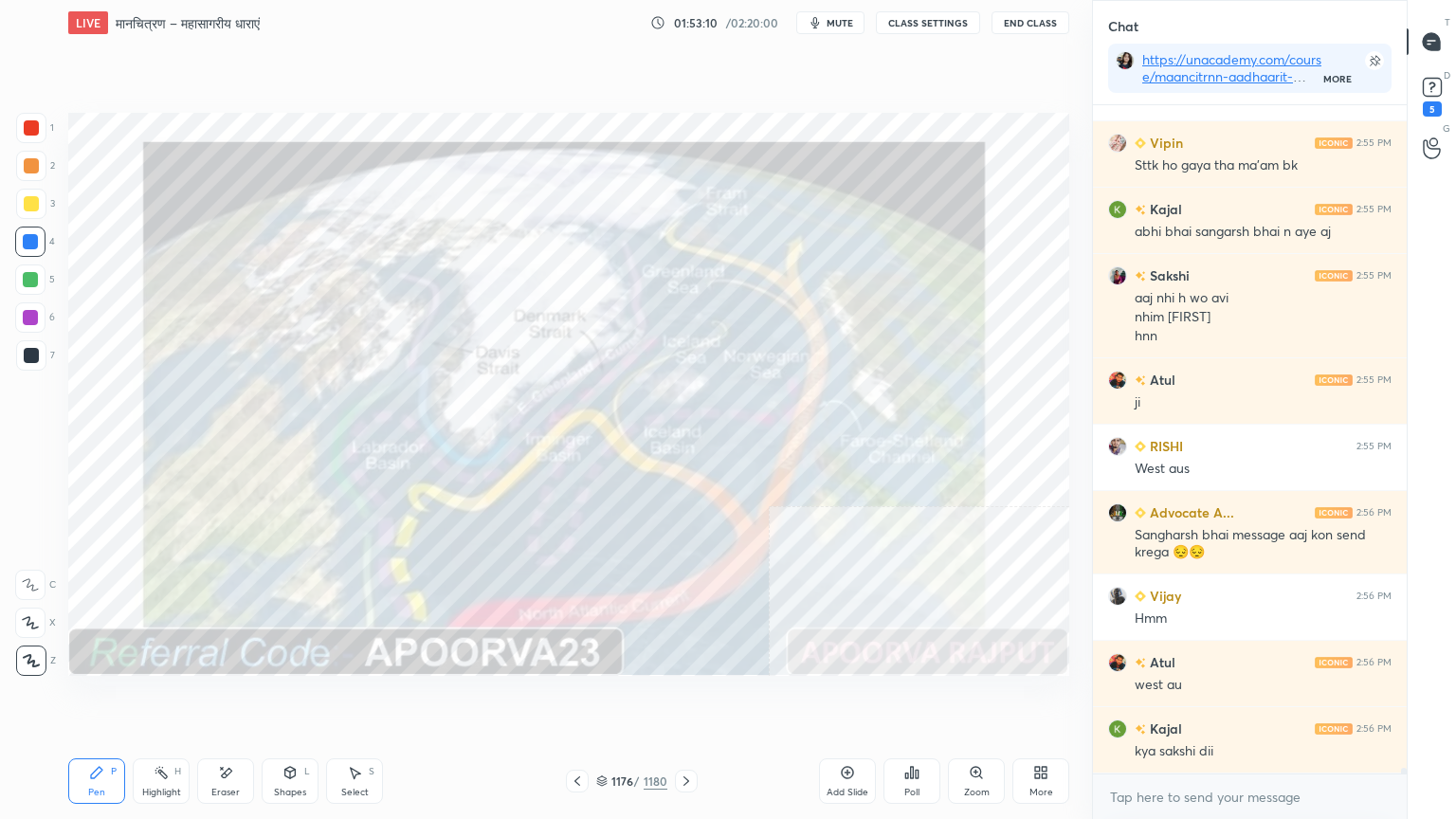 click at bounding box center (839, 355) 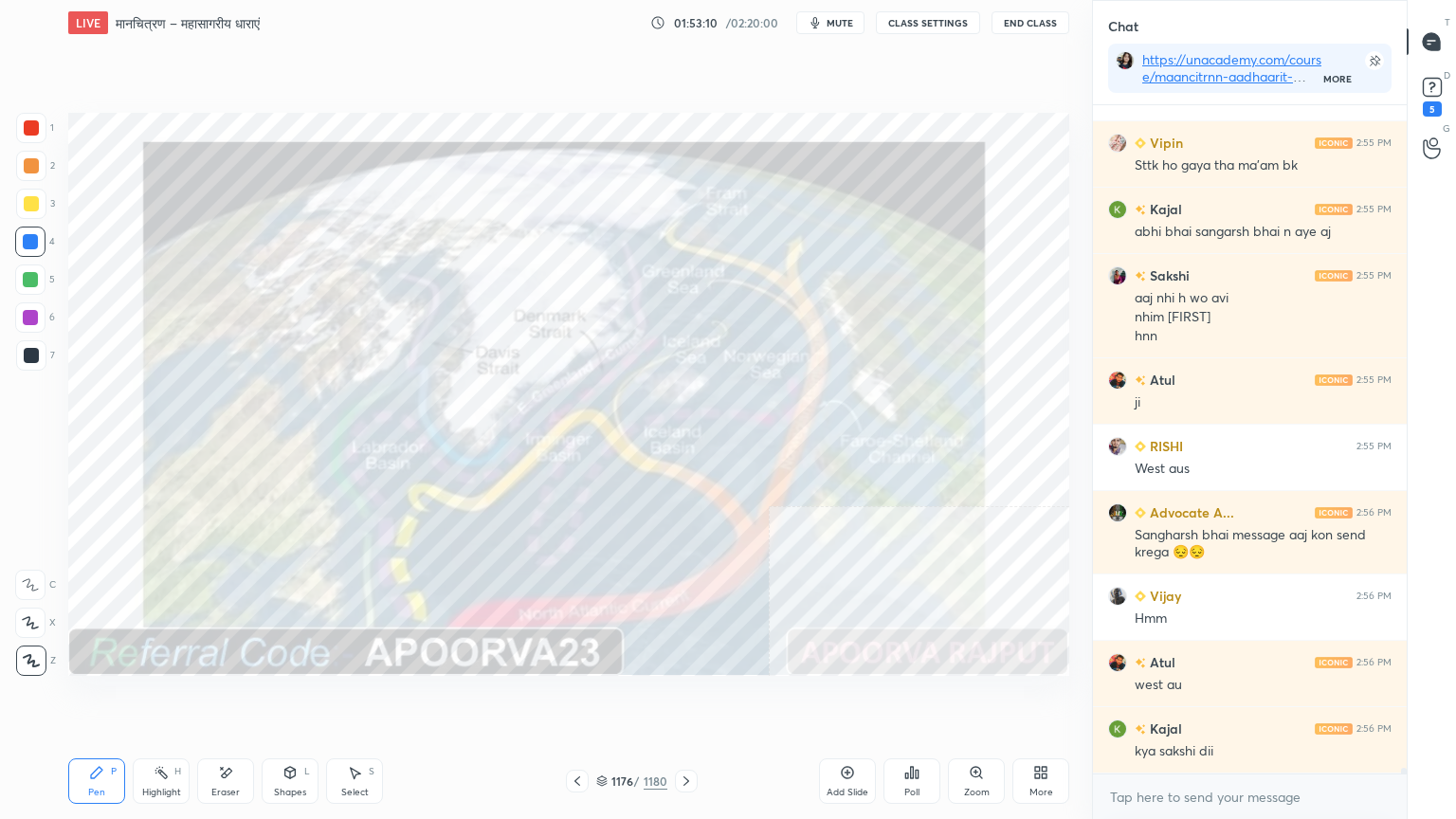 click at bounding box center (839, 355) 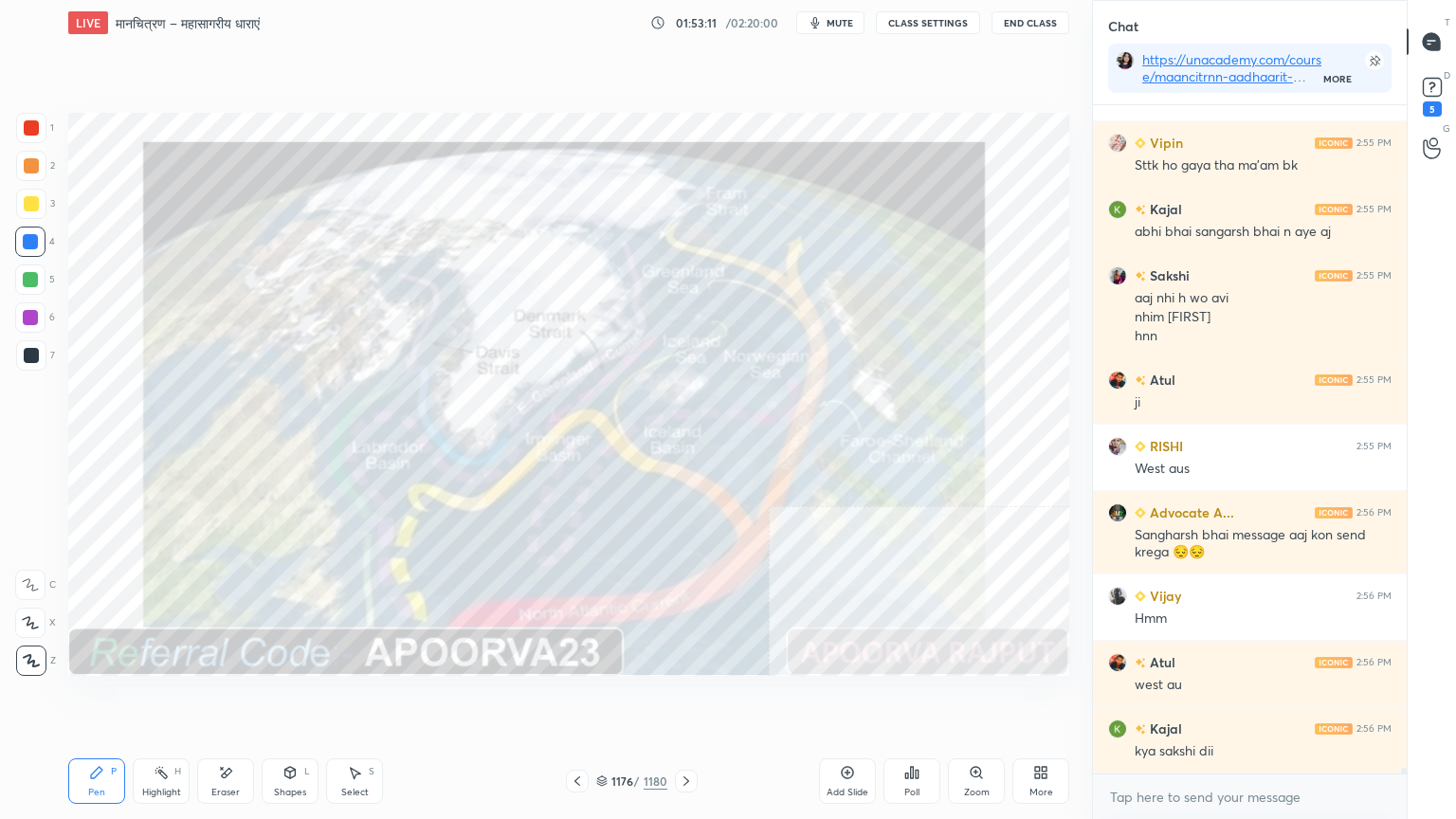 click 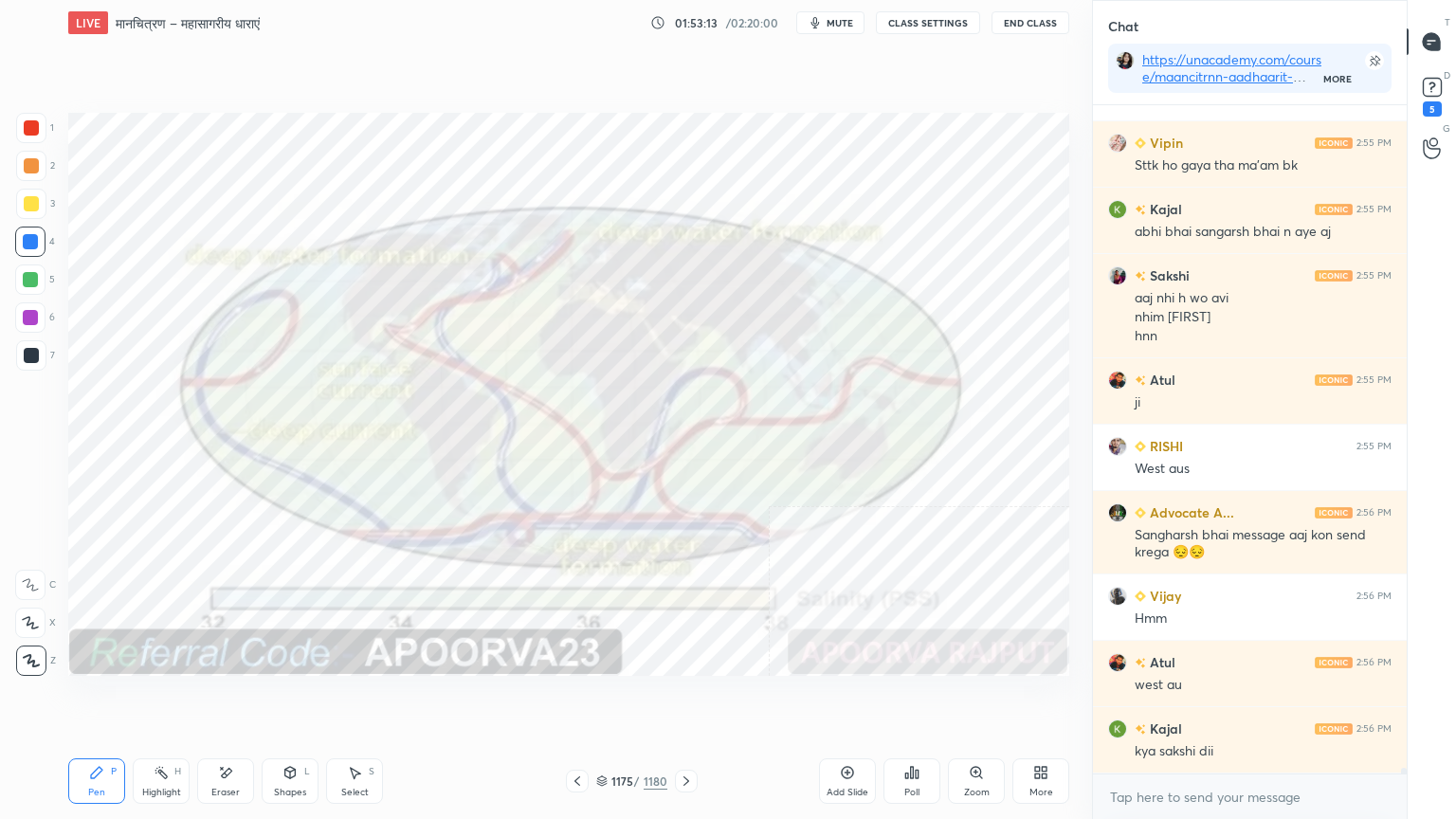 drag, startPoint x: 595, startPoint y: 775, endPoint x: 584, endPoint y: 778, distance: 11.401754 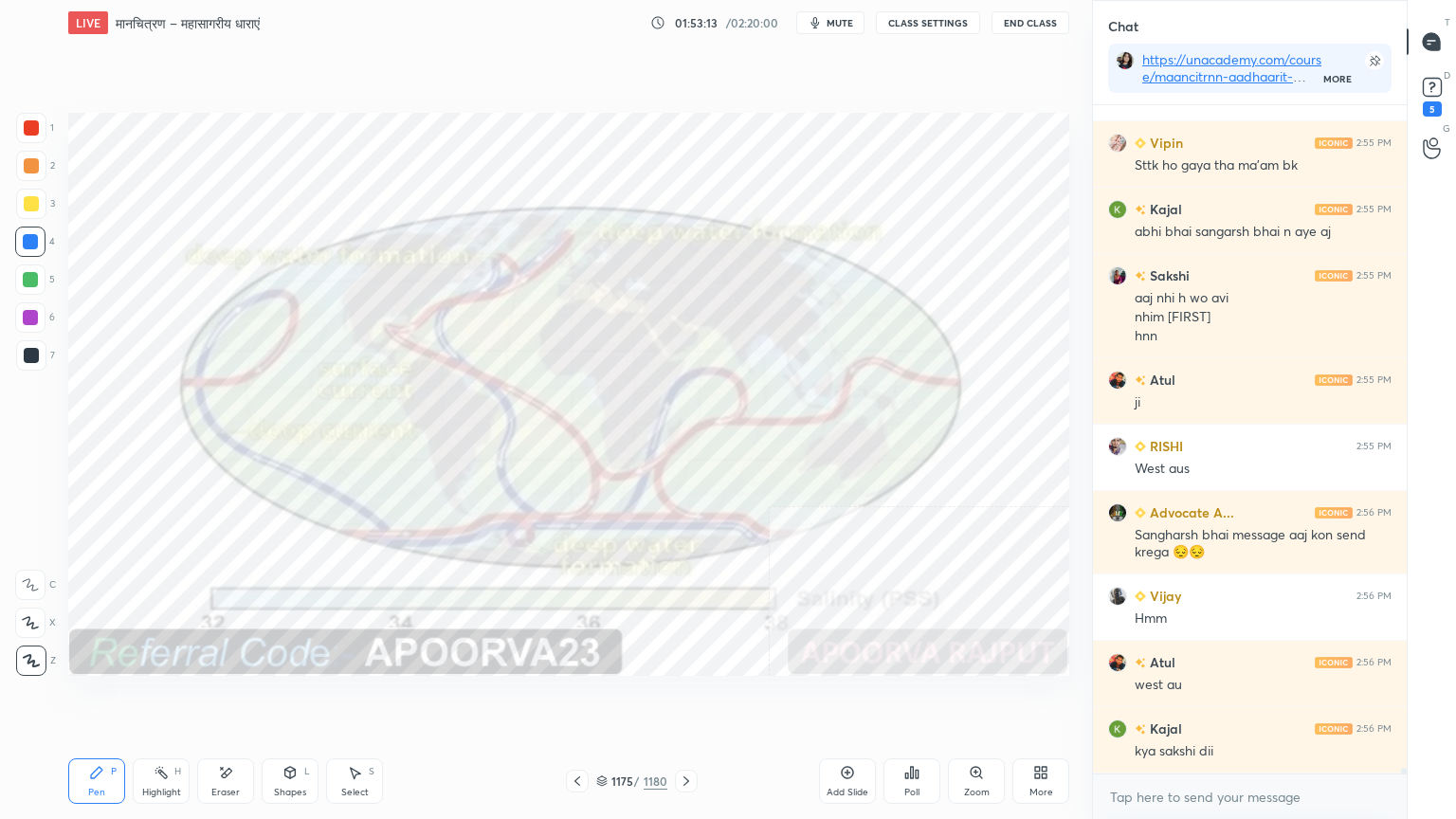 click on "1175 / 1180" at bounding box center [631, 781] 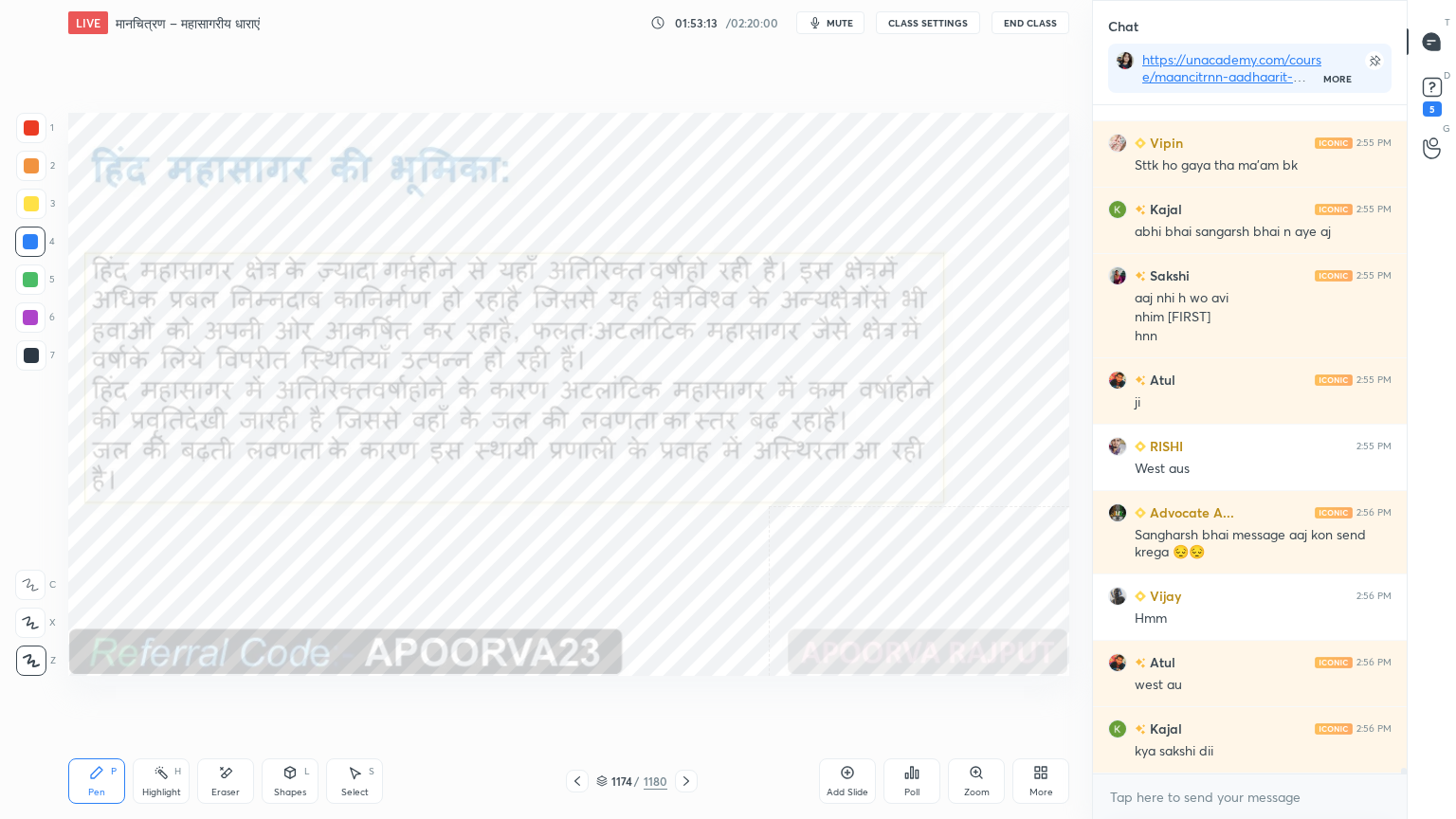 click at bounding box center [577, 781] 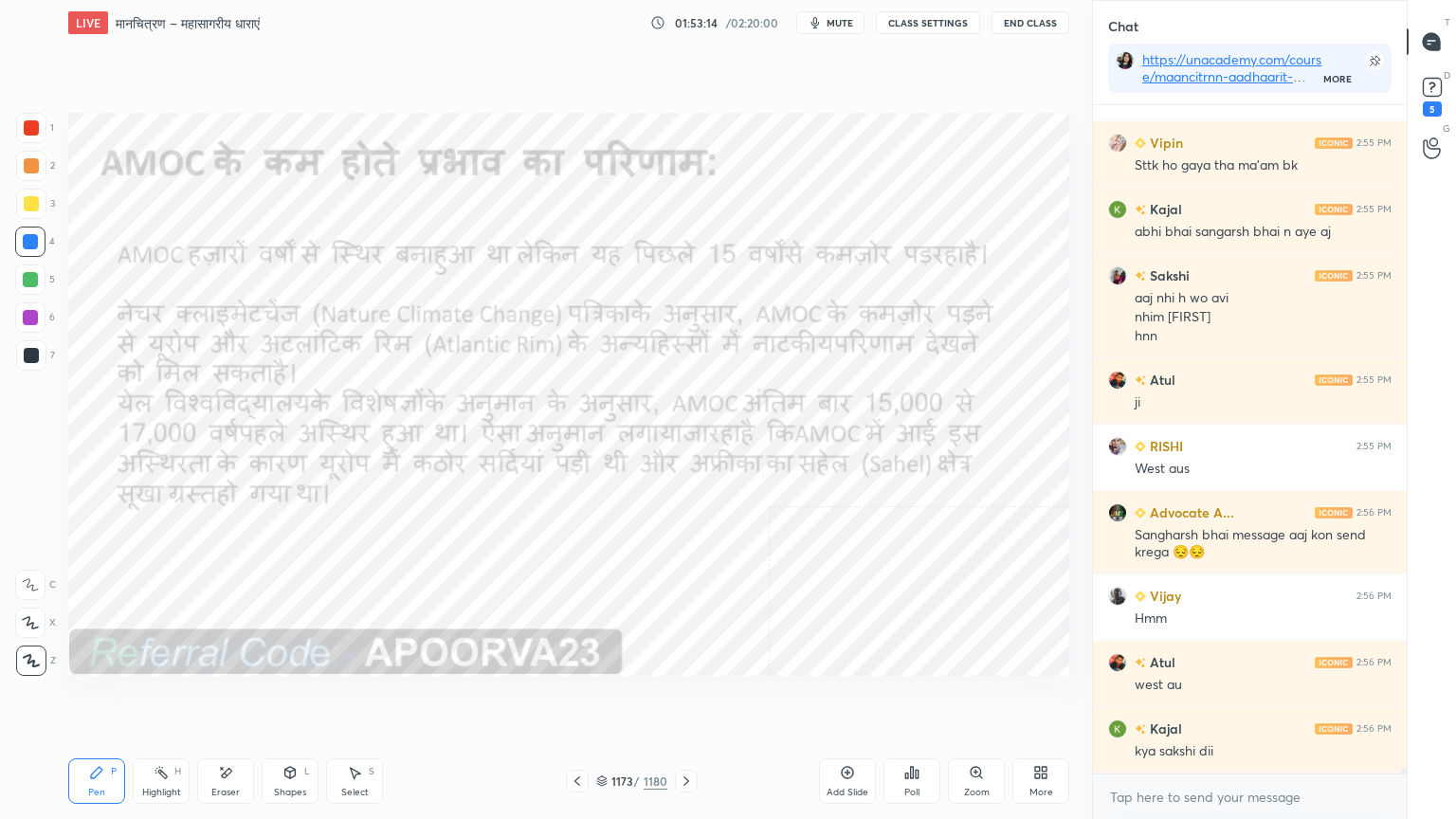 click at bounding box center (577, 781) 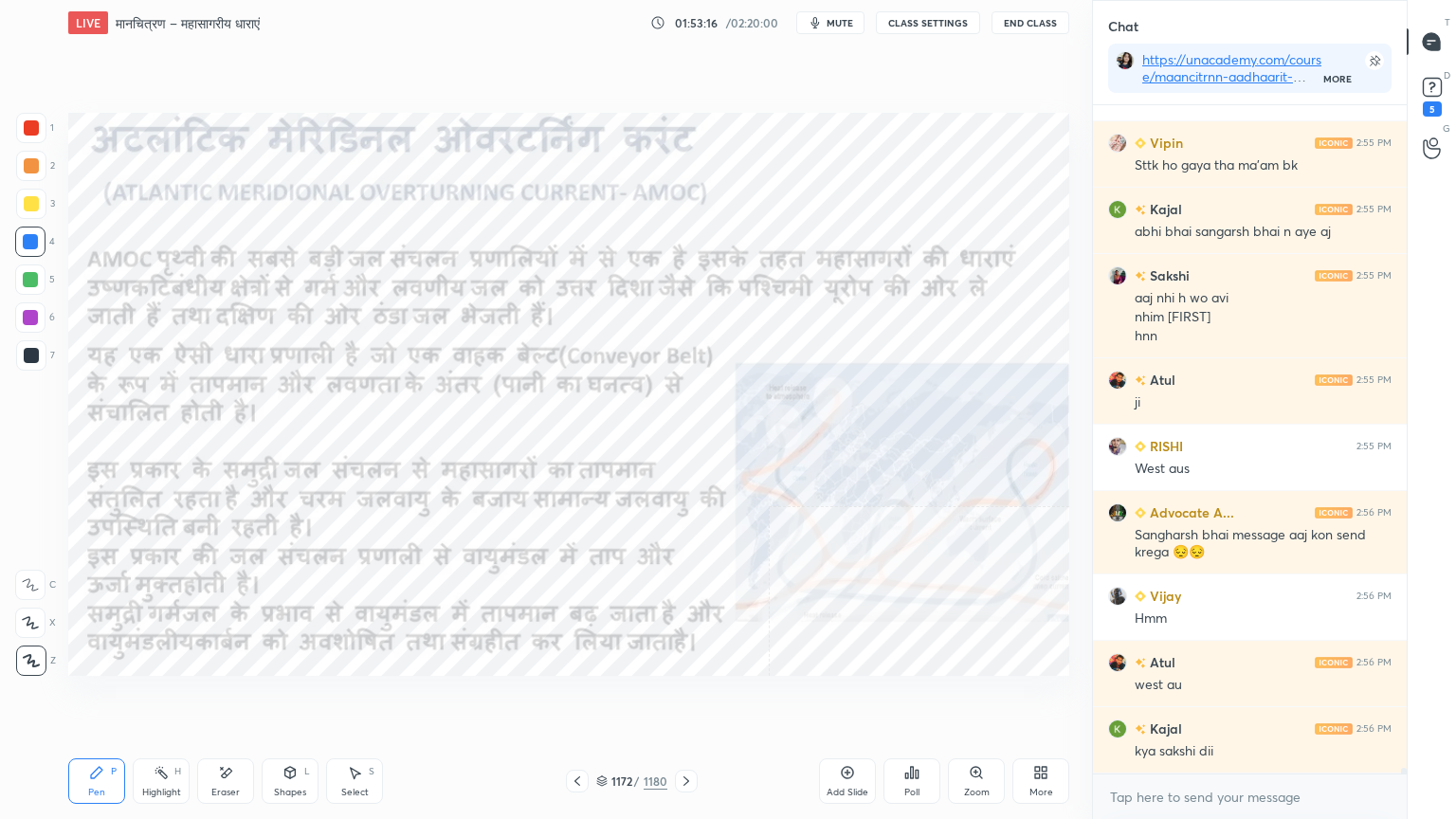 click 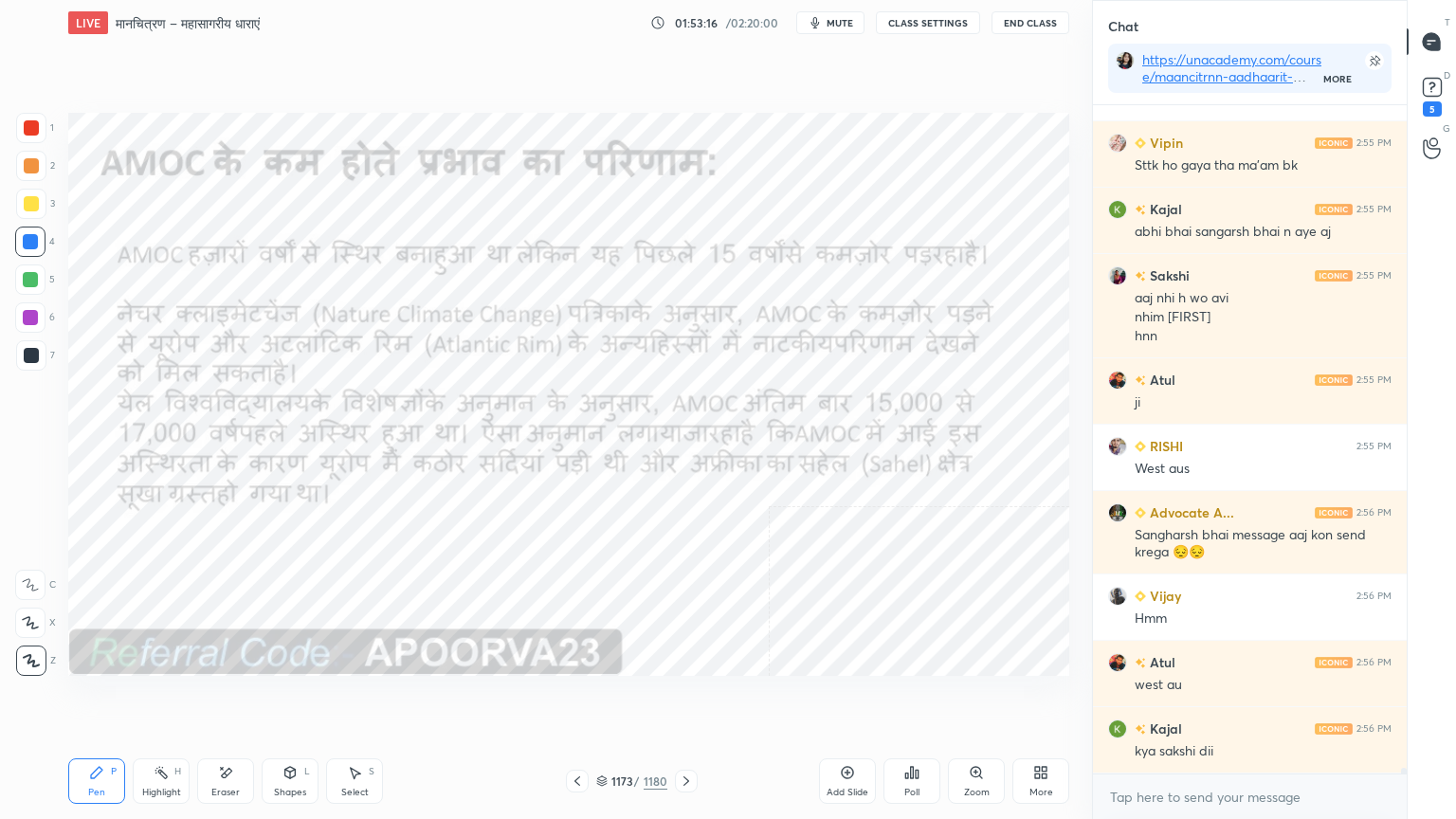 click 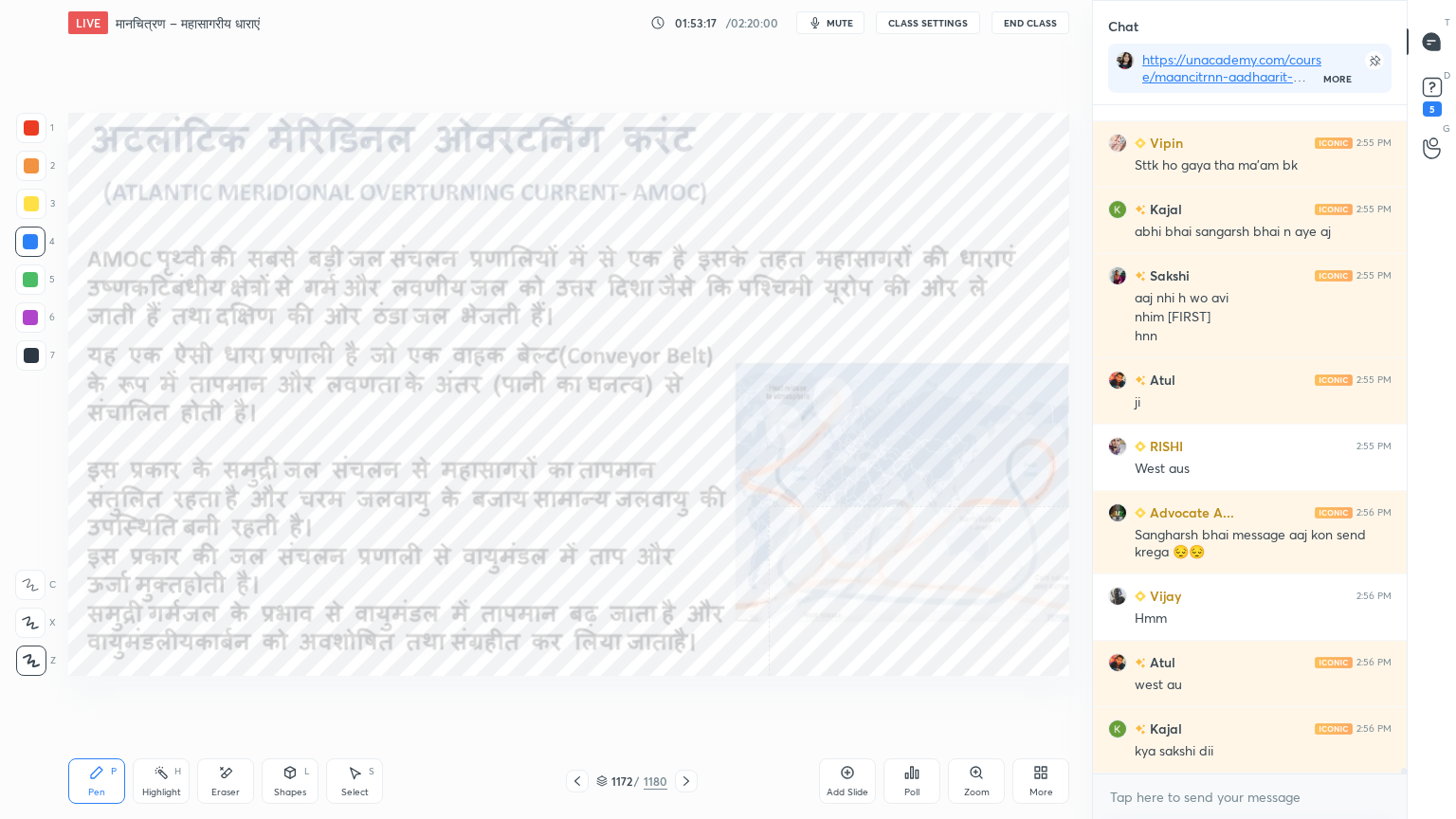 click on "Add Slide" at bounding box center [847, 781] 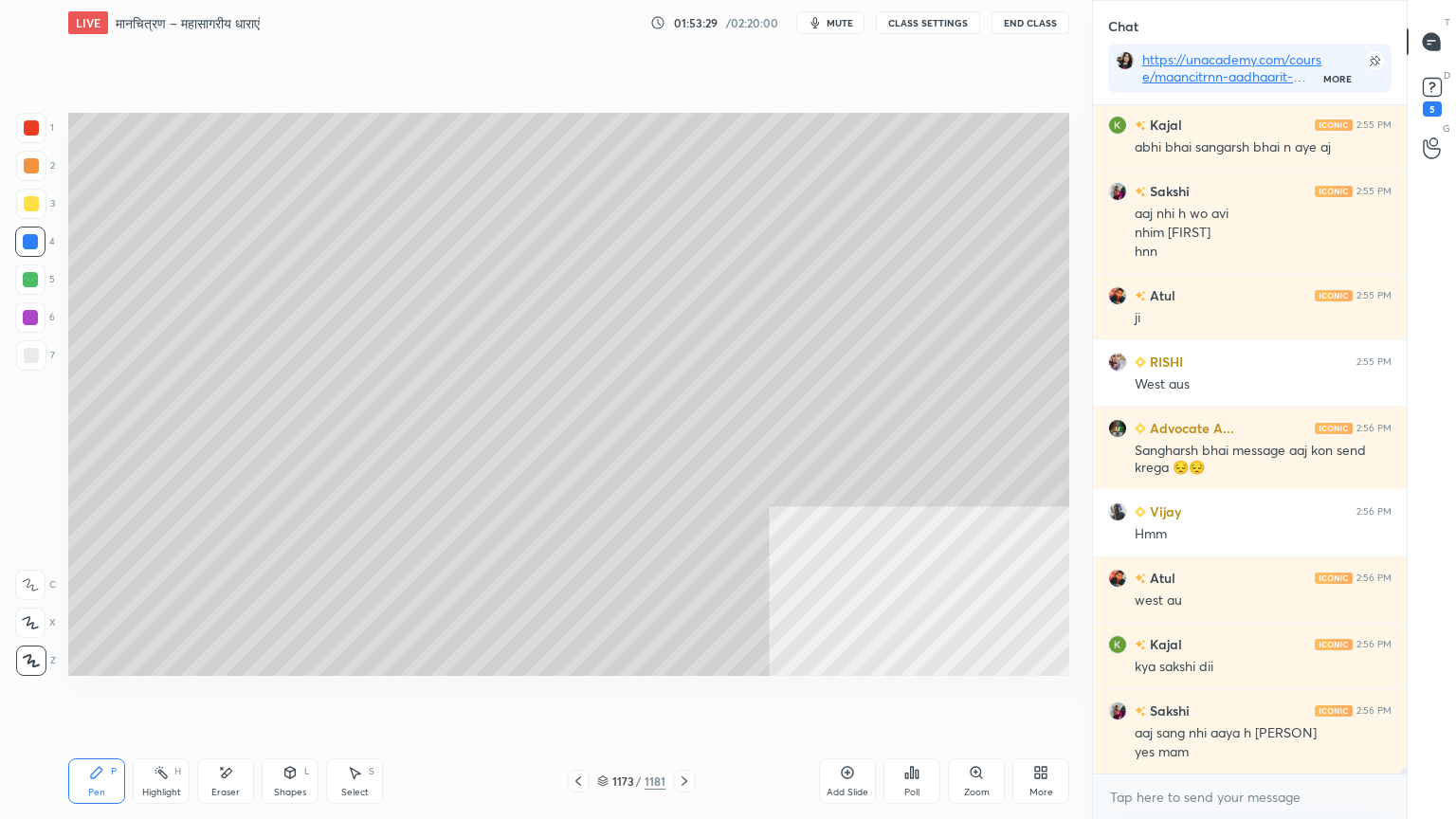 scroll, scrollTop: 76481, scrollLeft: 0, axis: vertical 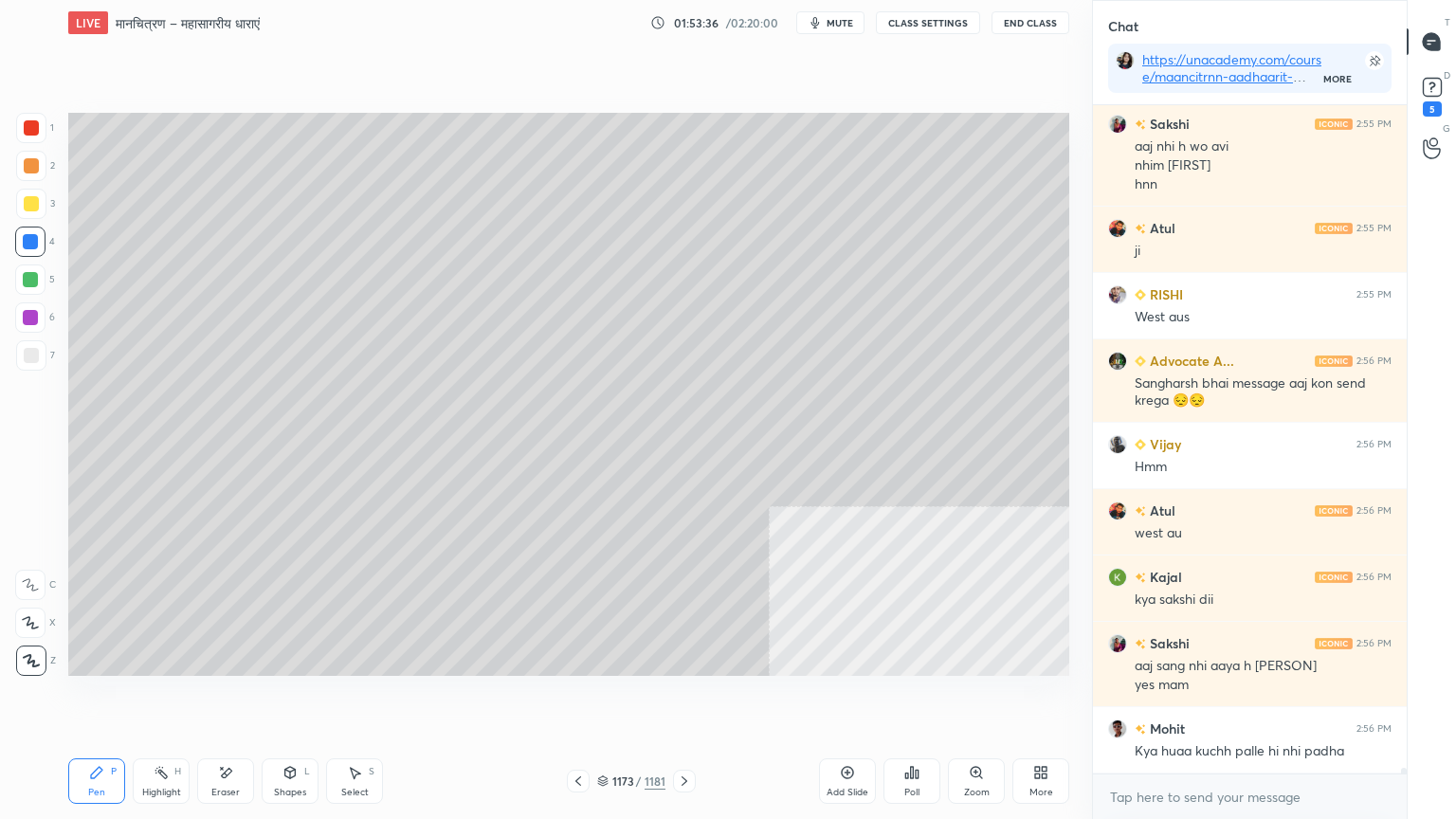 click at bounding box center (31, 355) 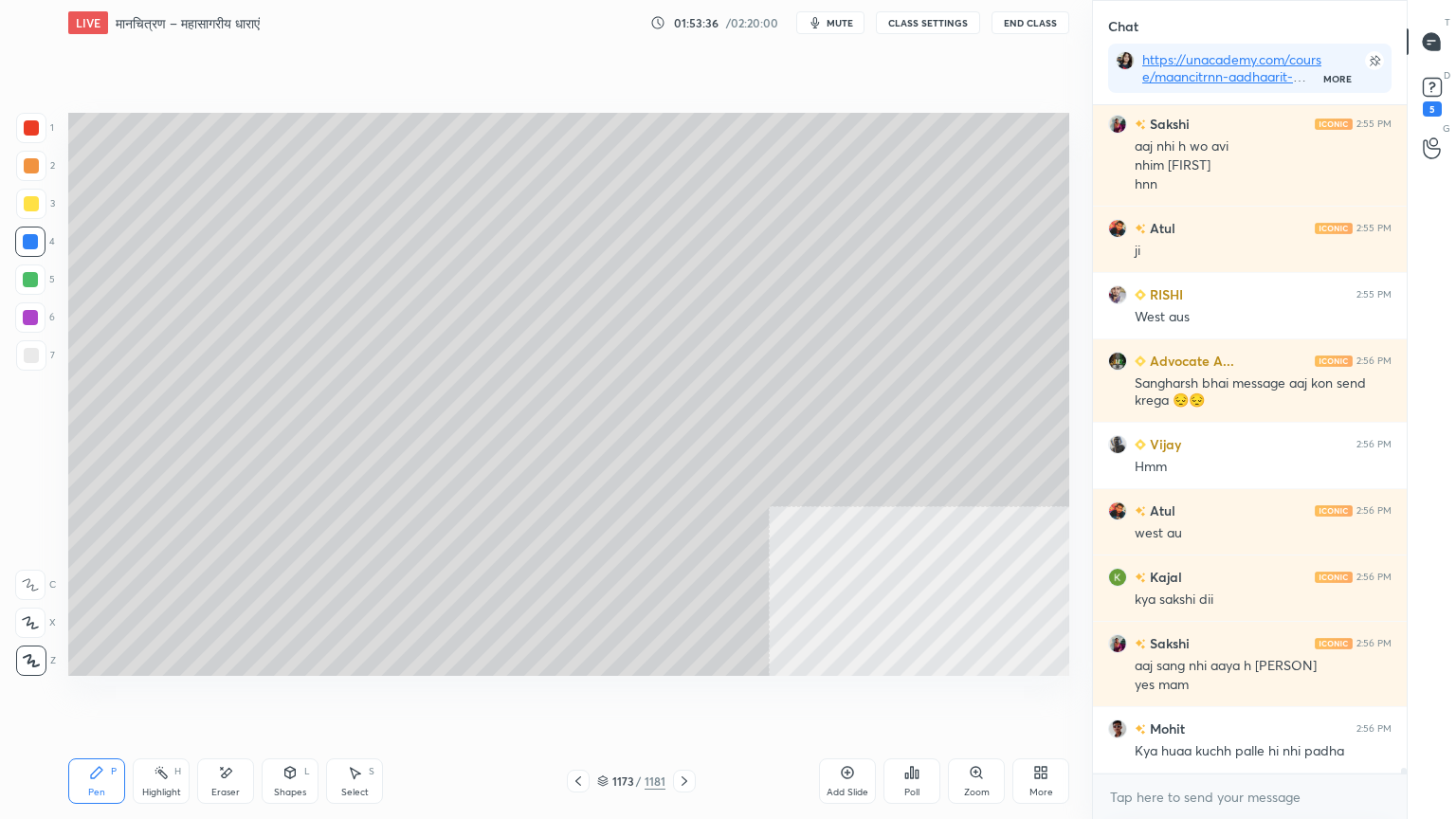 click at bounding box center (31, 355) 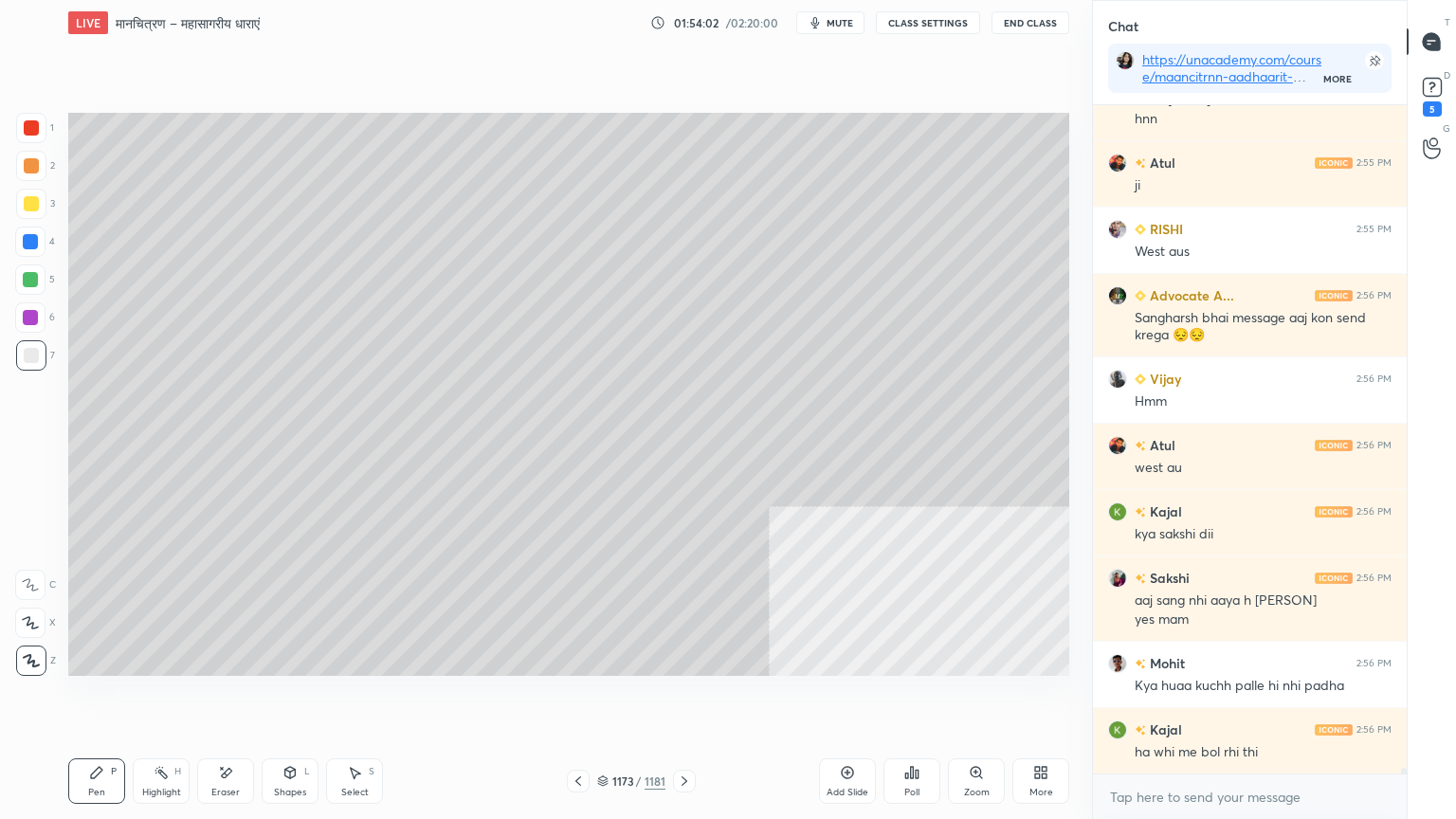 scroll, scrollTop: 76613, scrollLeft: 0, axis: vertical 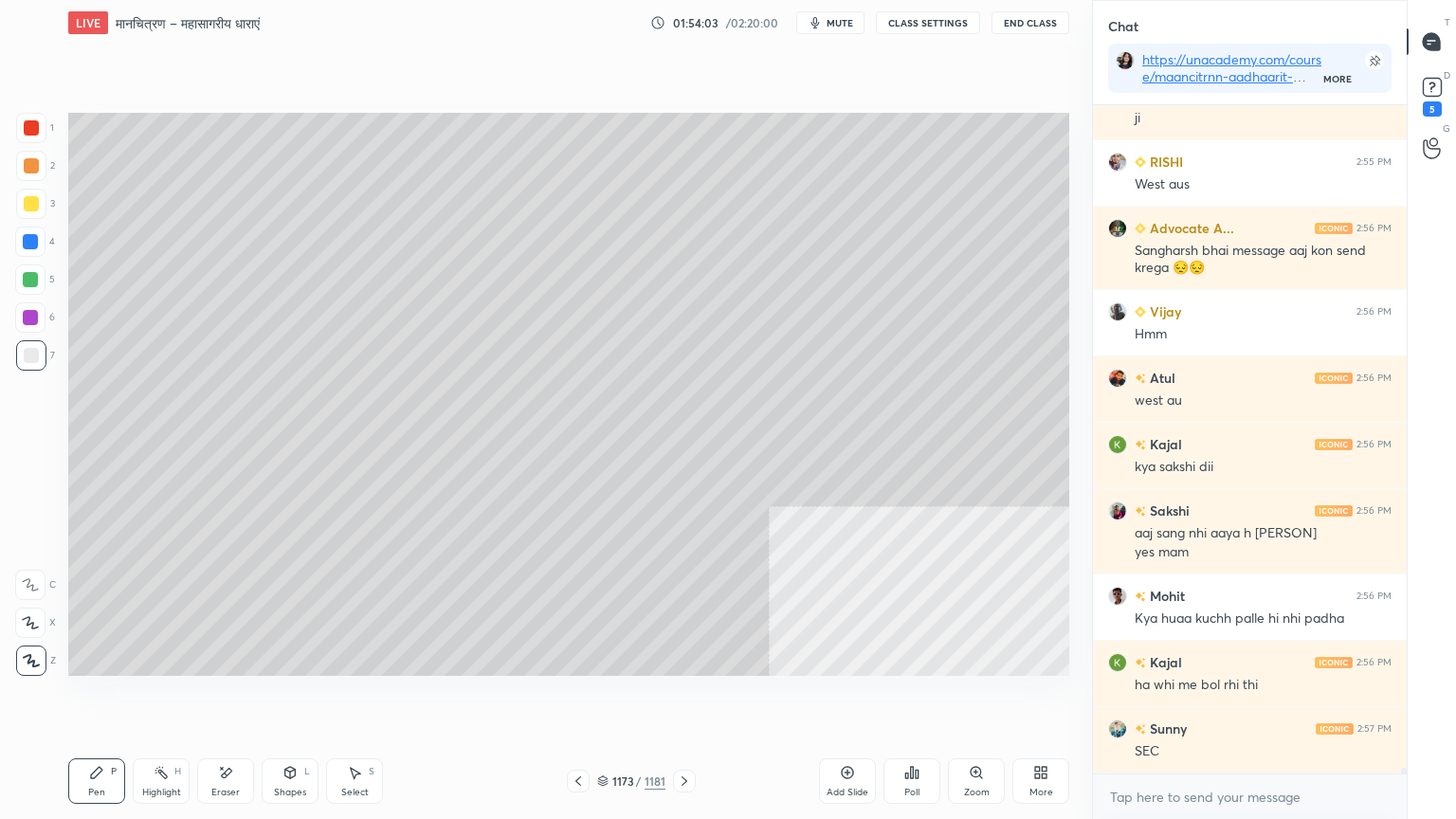 drag, startPoint x: 38, startPoint y: 235, endPoint x: 27, endPoint y: 240, distance: 12.083046 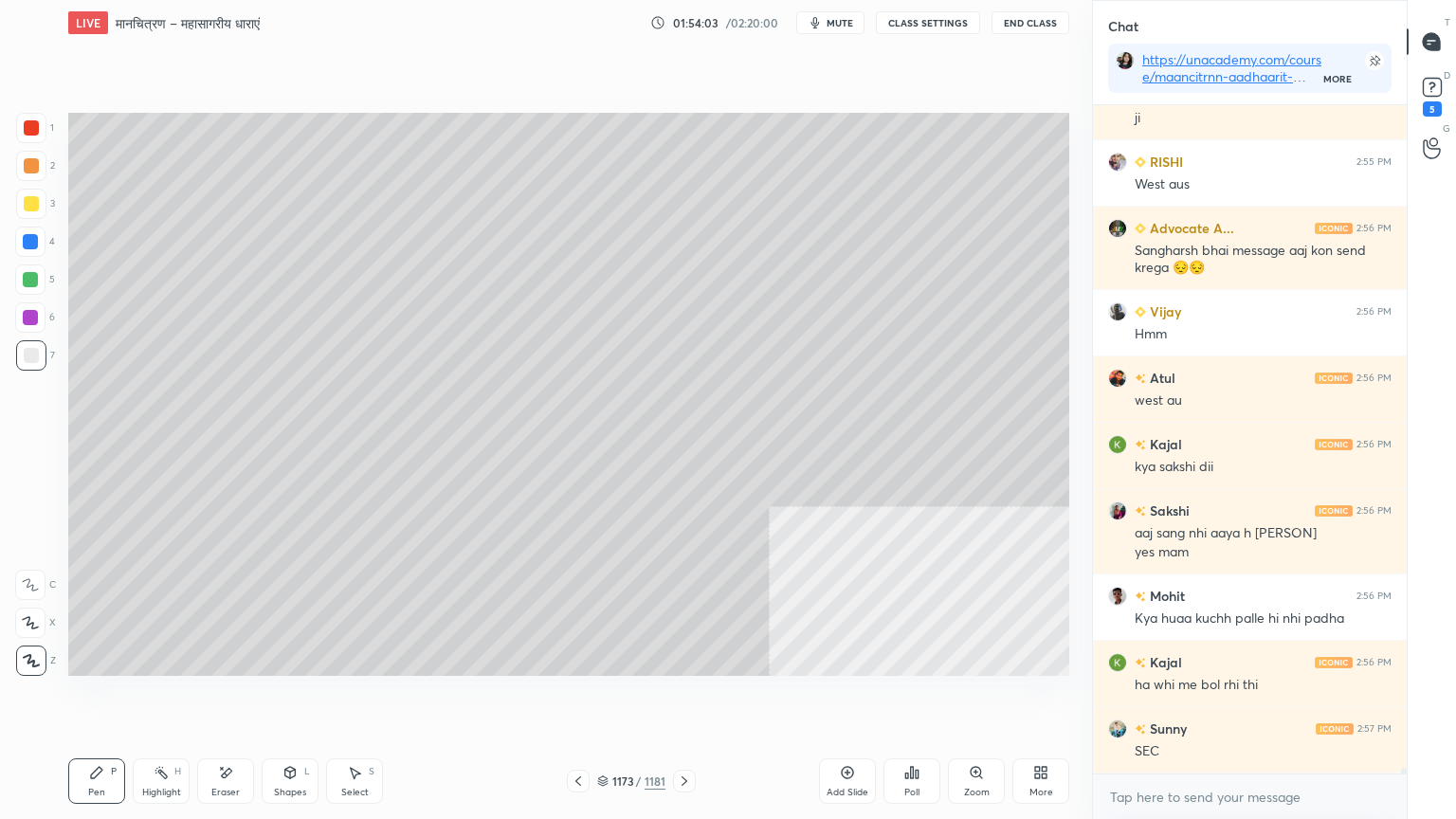 click at bounding box center (30, 242) 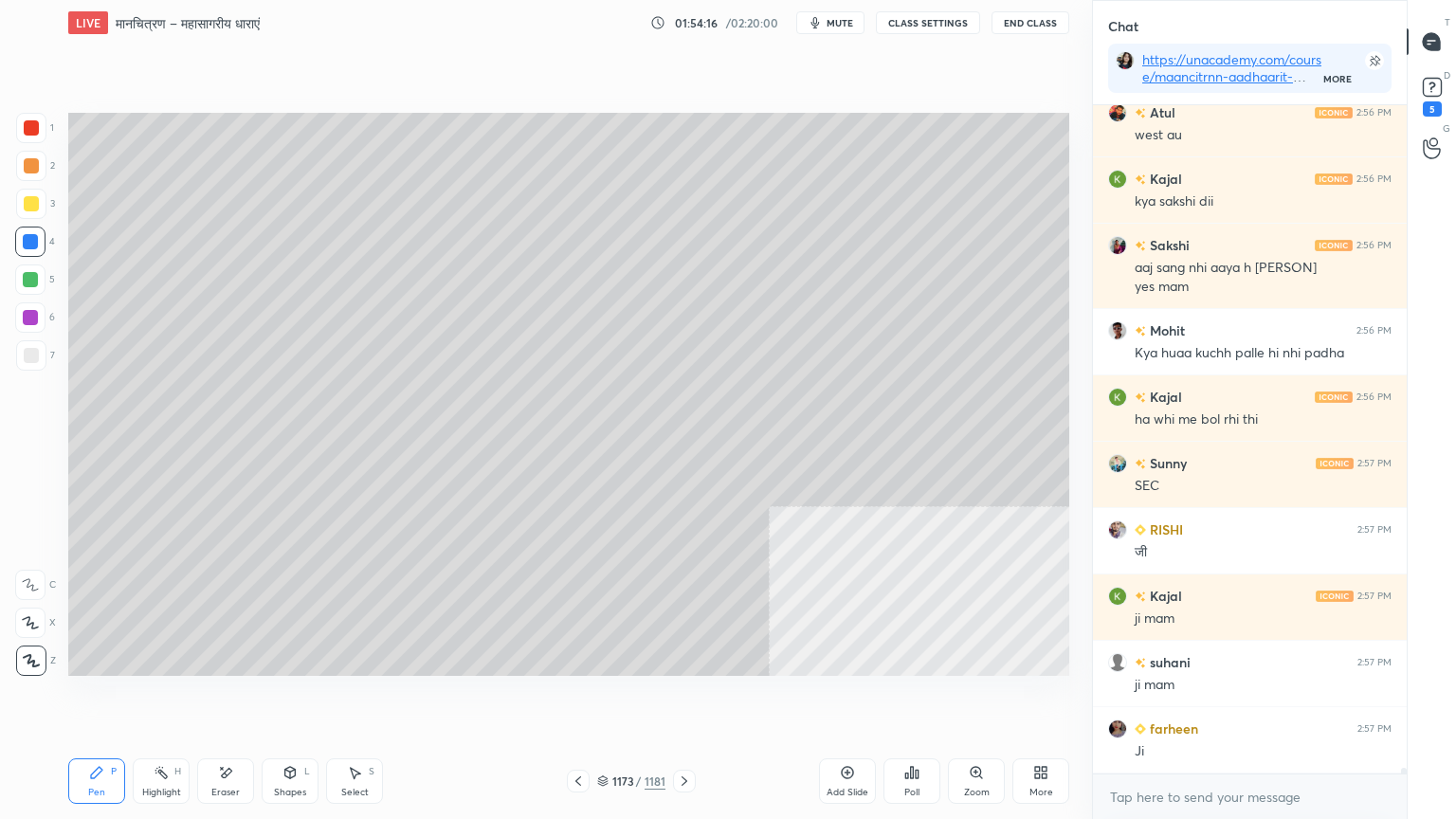 scroll, scrollTop: 76944, scrollLeft: 0, axis: vertical 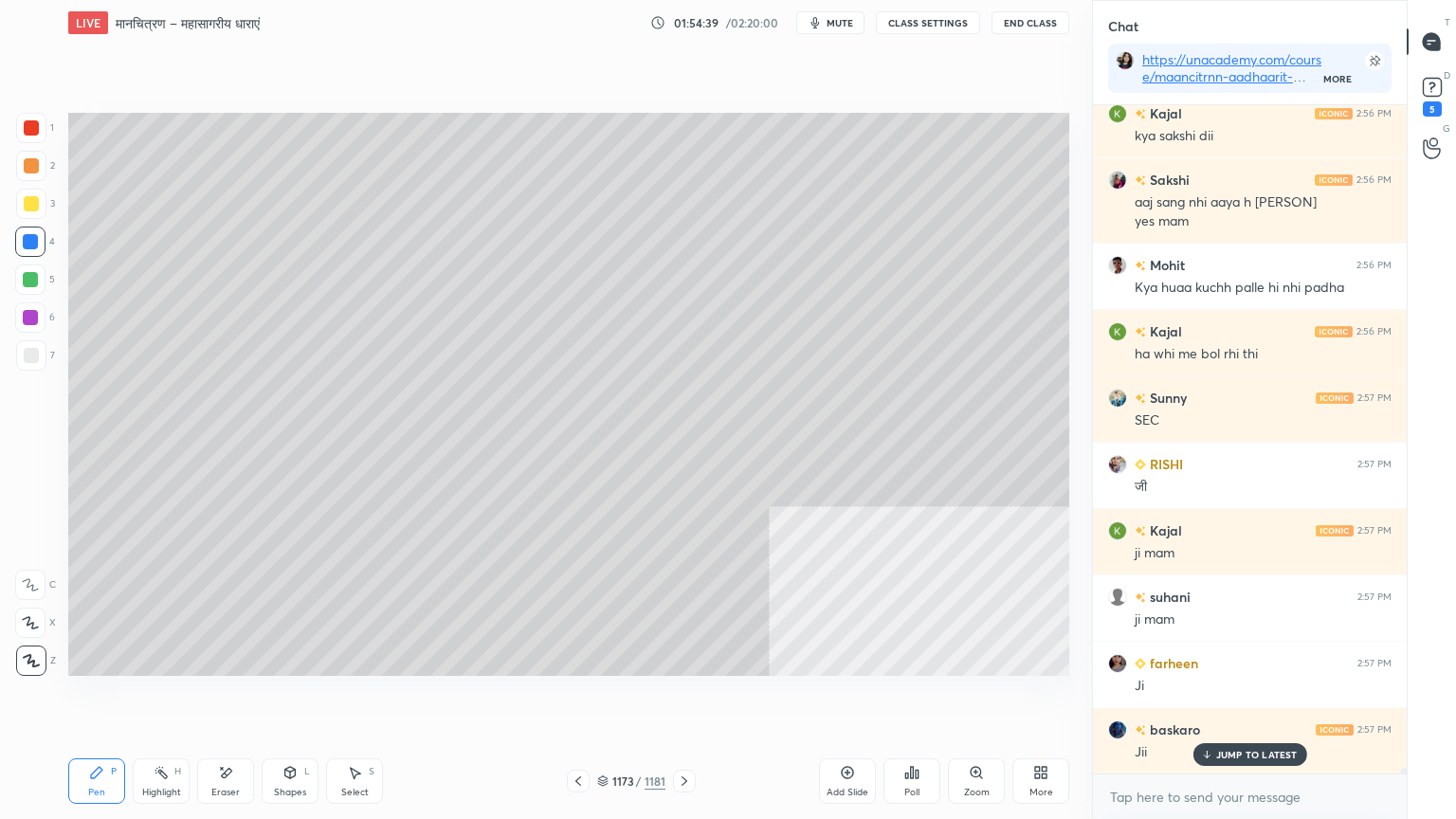 click on "Eraser" at bounding box center (226, 781) 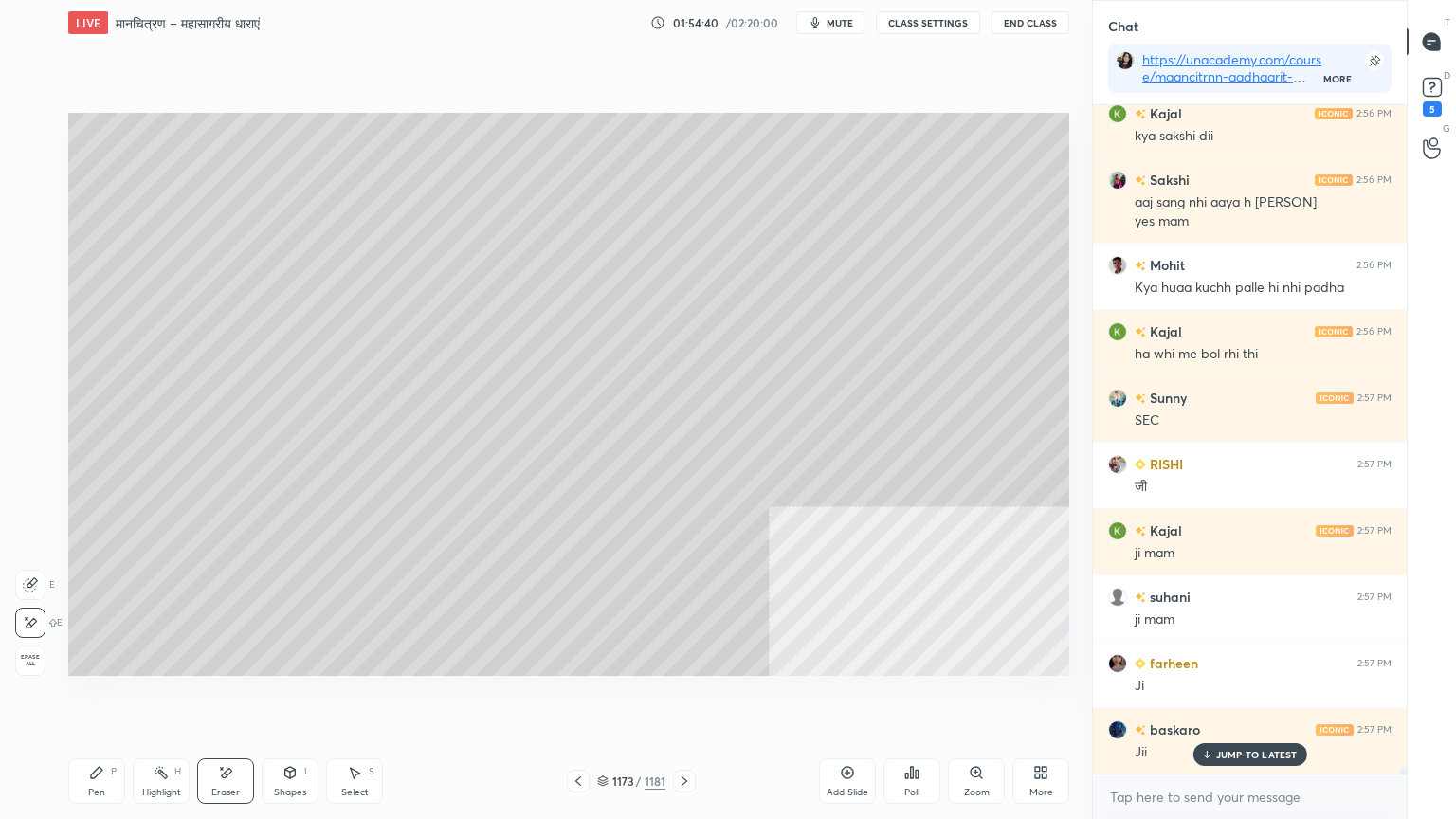click on "Erase all" at bounding box center [30, 661] 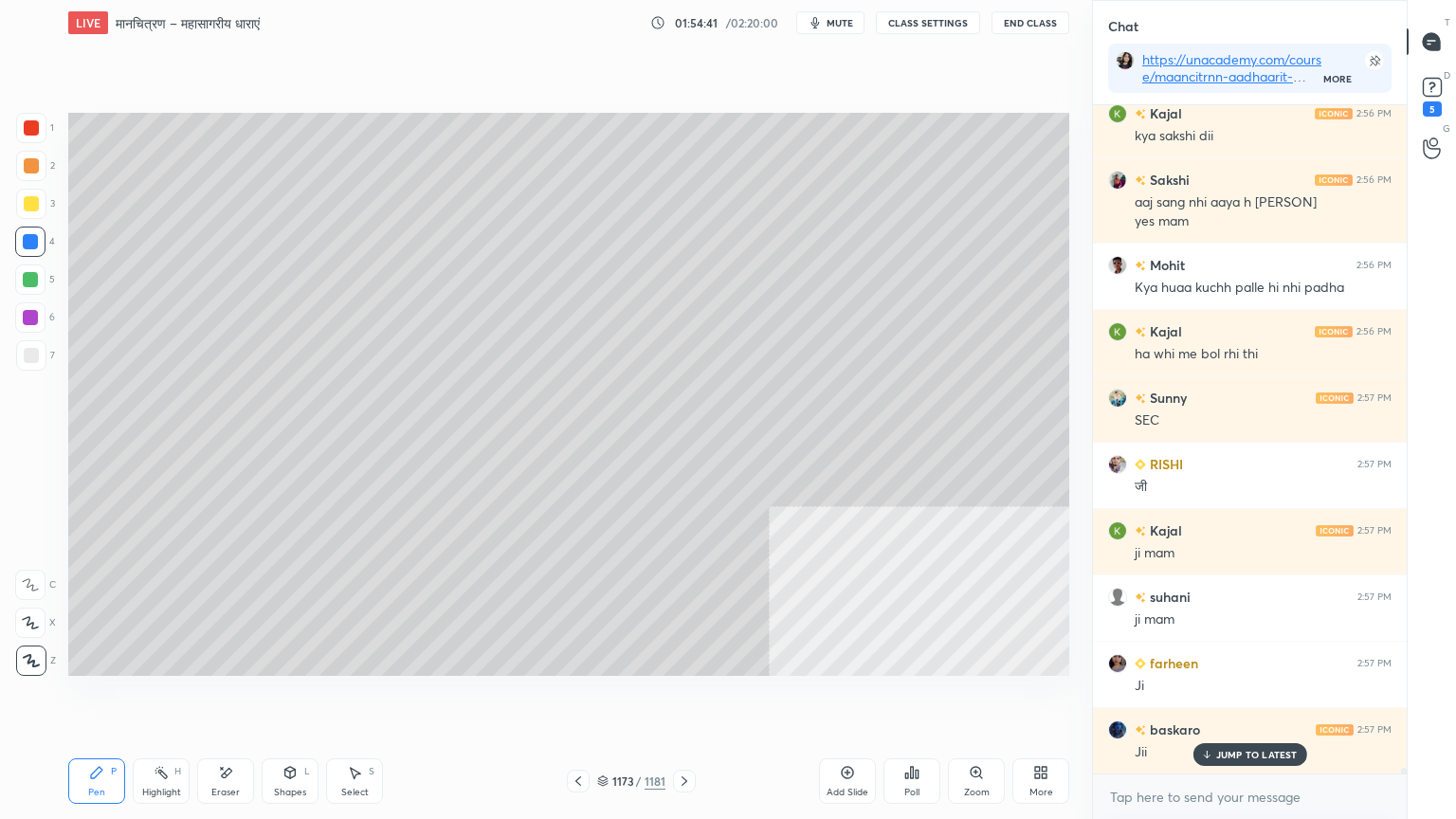 click on "Eraser" at bounding box center (226, 781) 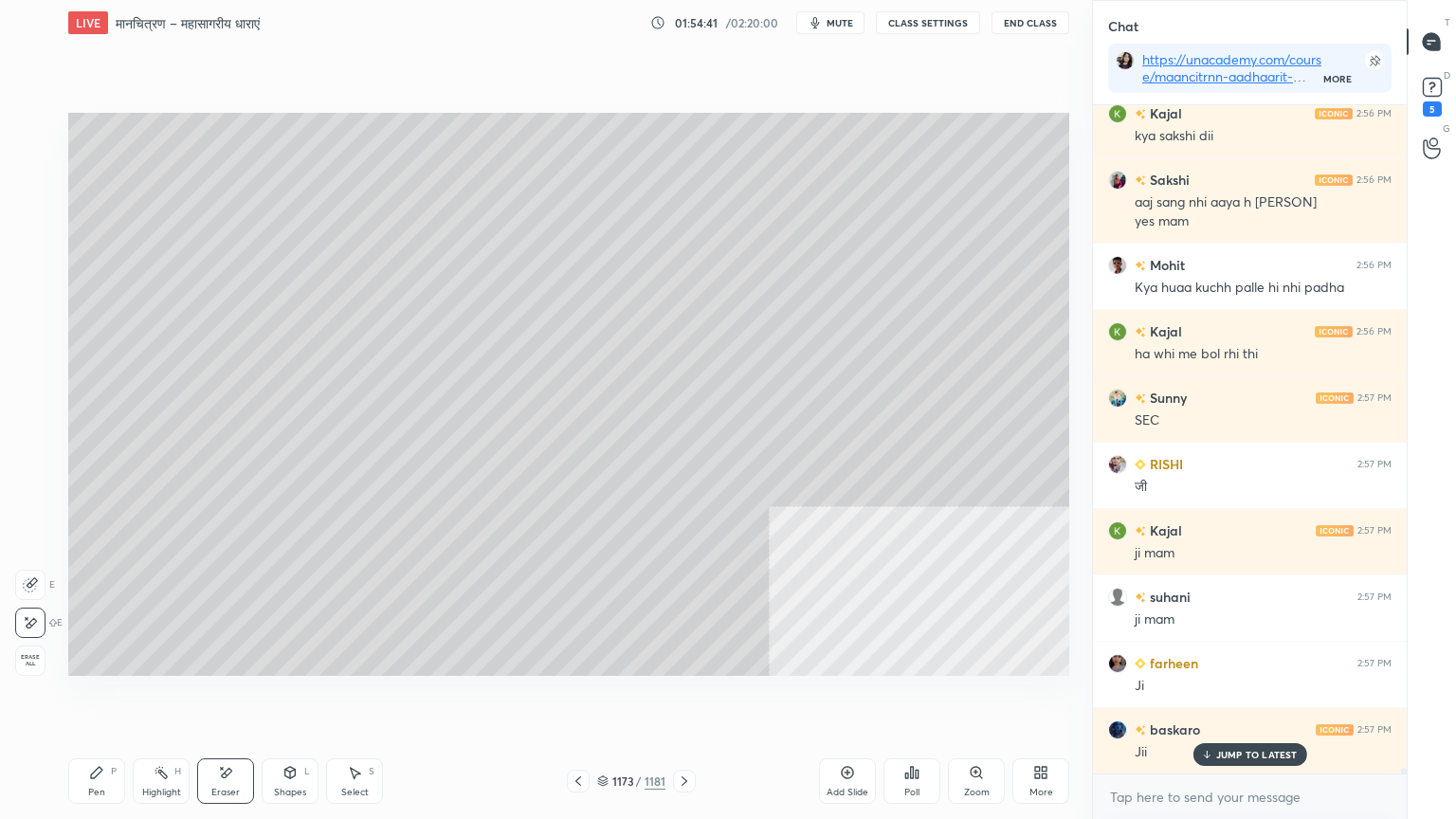 drag, startPoint x: 33, startPoint y: 655, endPoint x: 66, endPoint y: 644, distance: 35 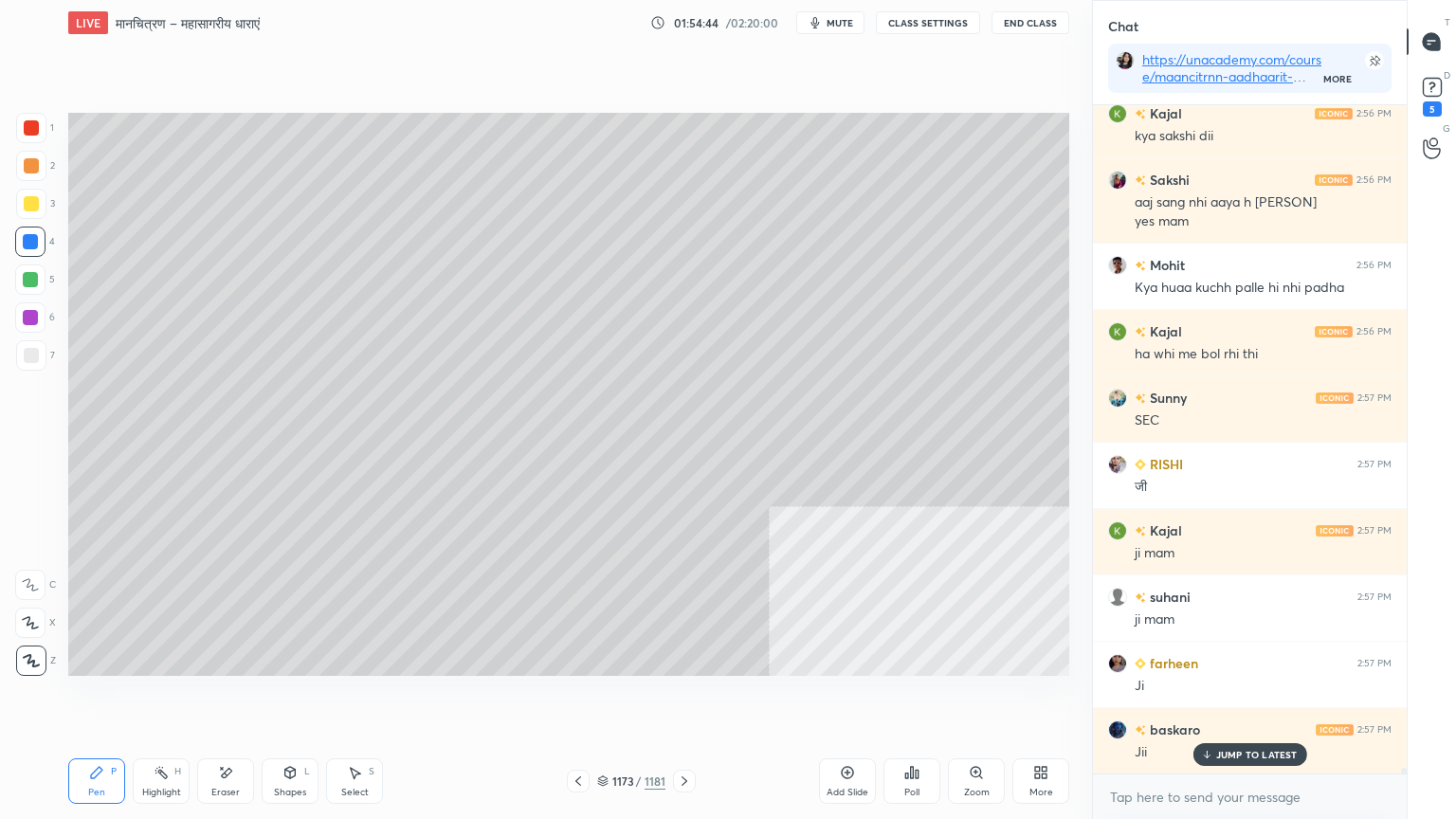 click 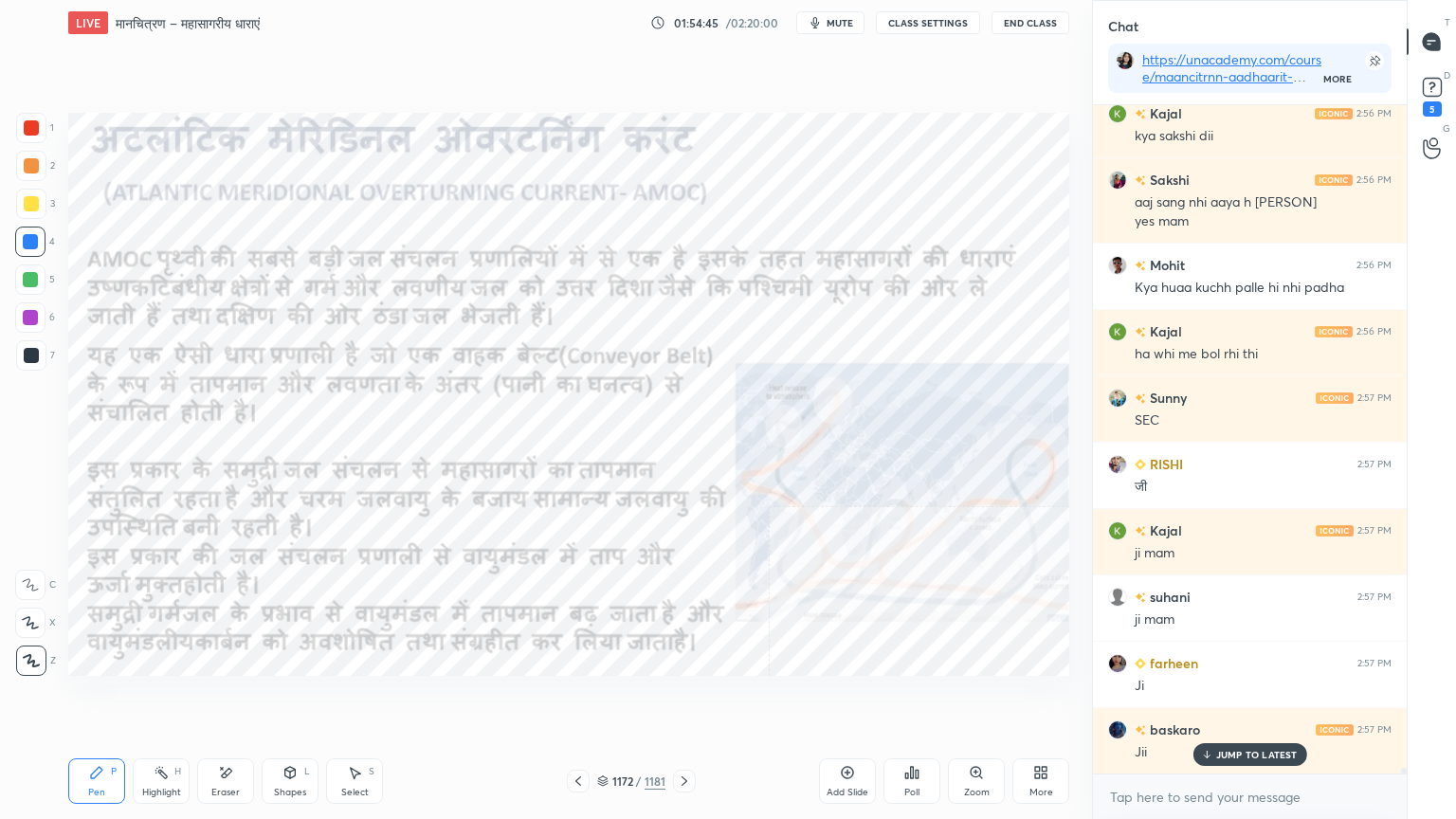 click 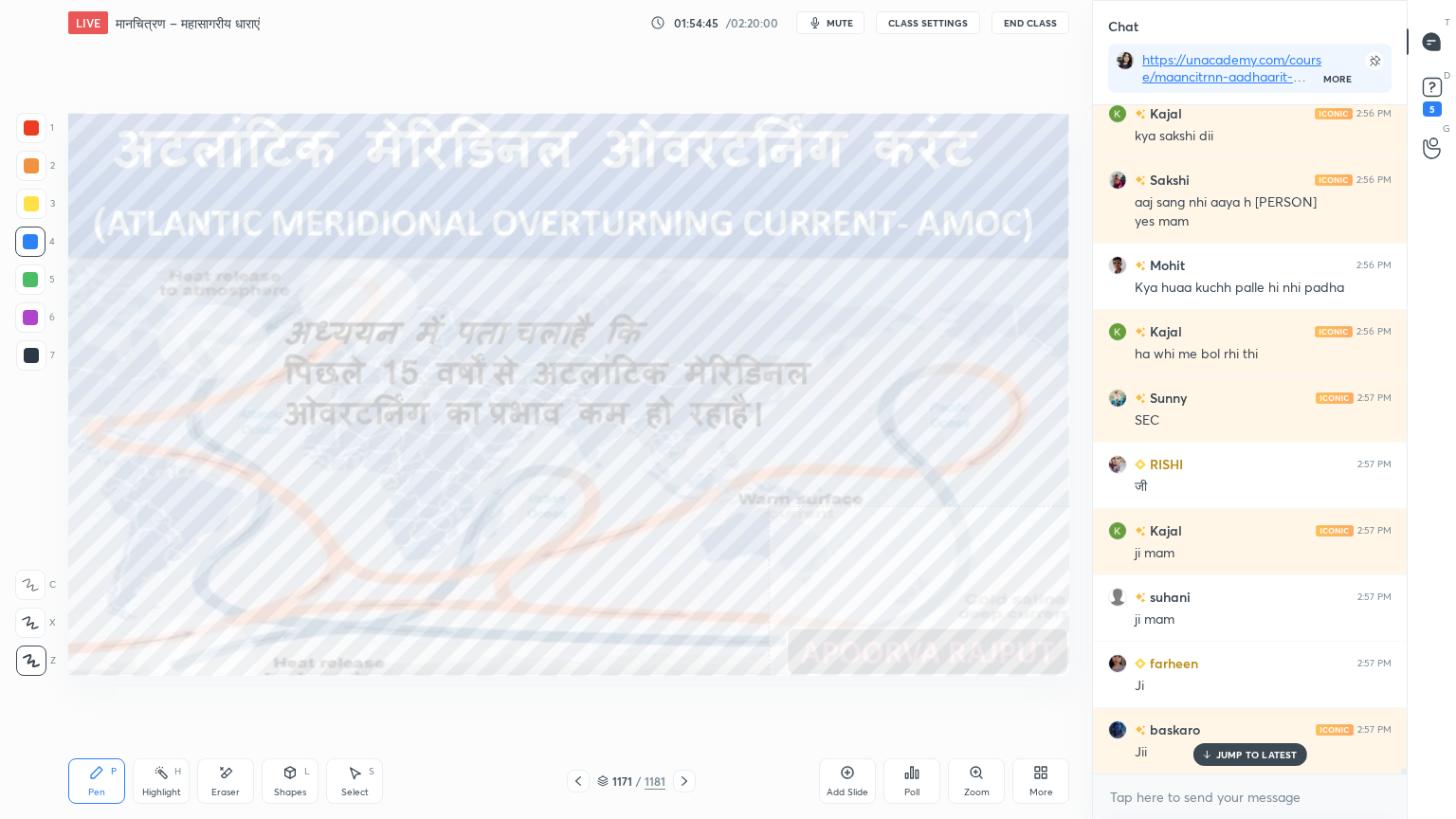 click at bounding box center (578, 781) 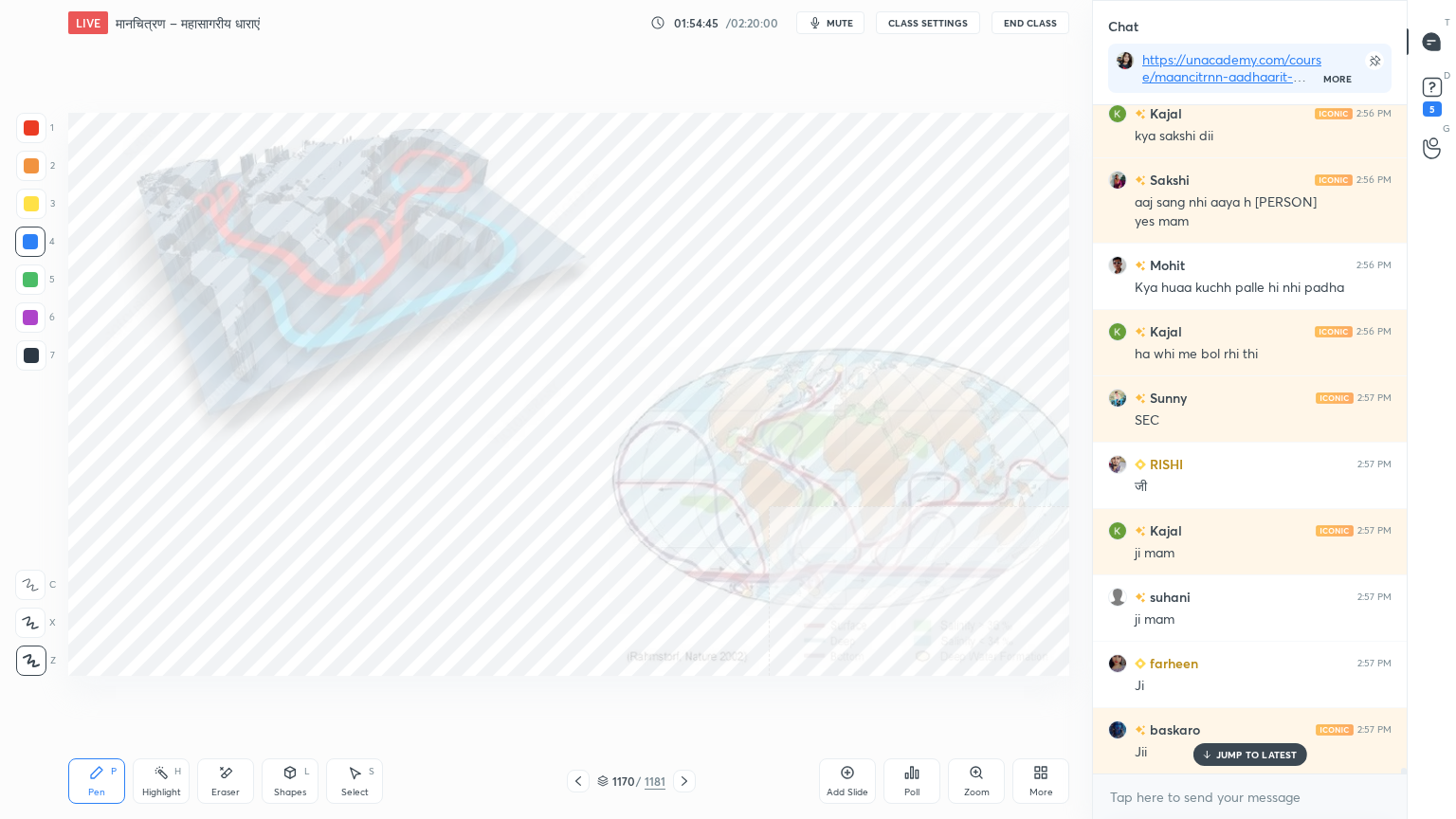 click at bounding box center [578, 781] 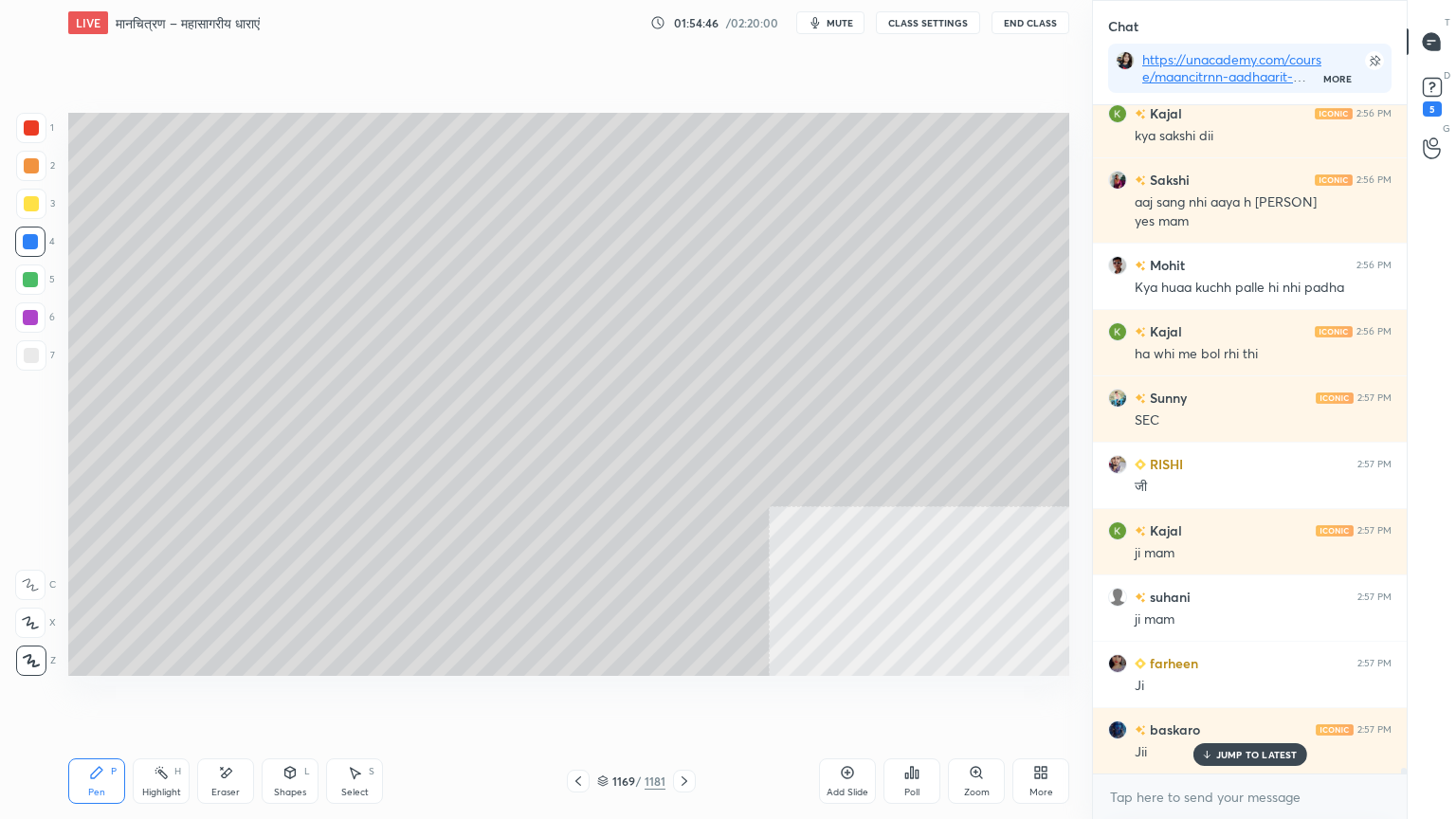 click at bounding box center (578, 781) 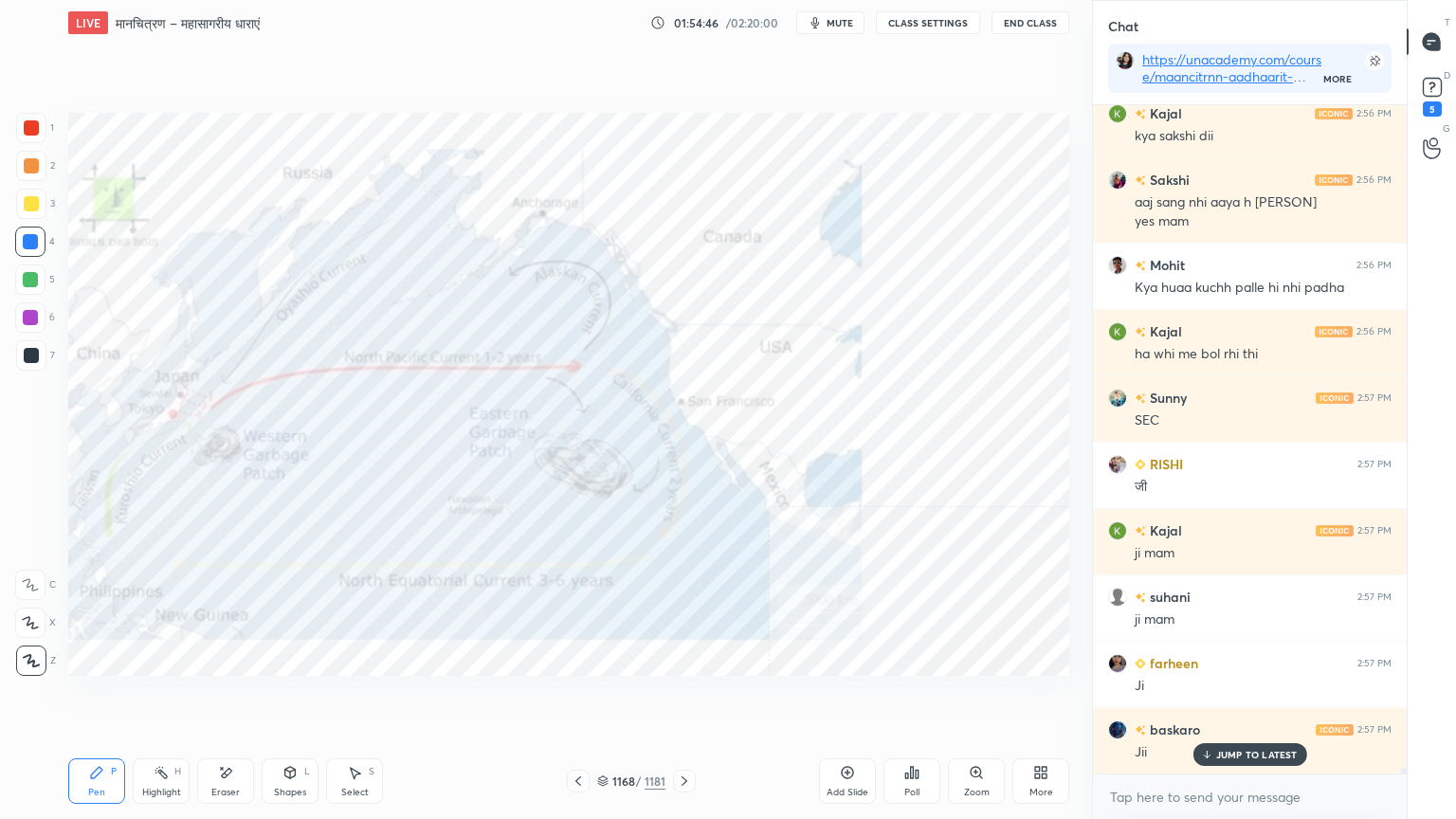 click at bounding box center [578, 781] 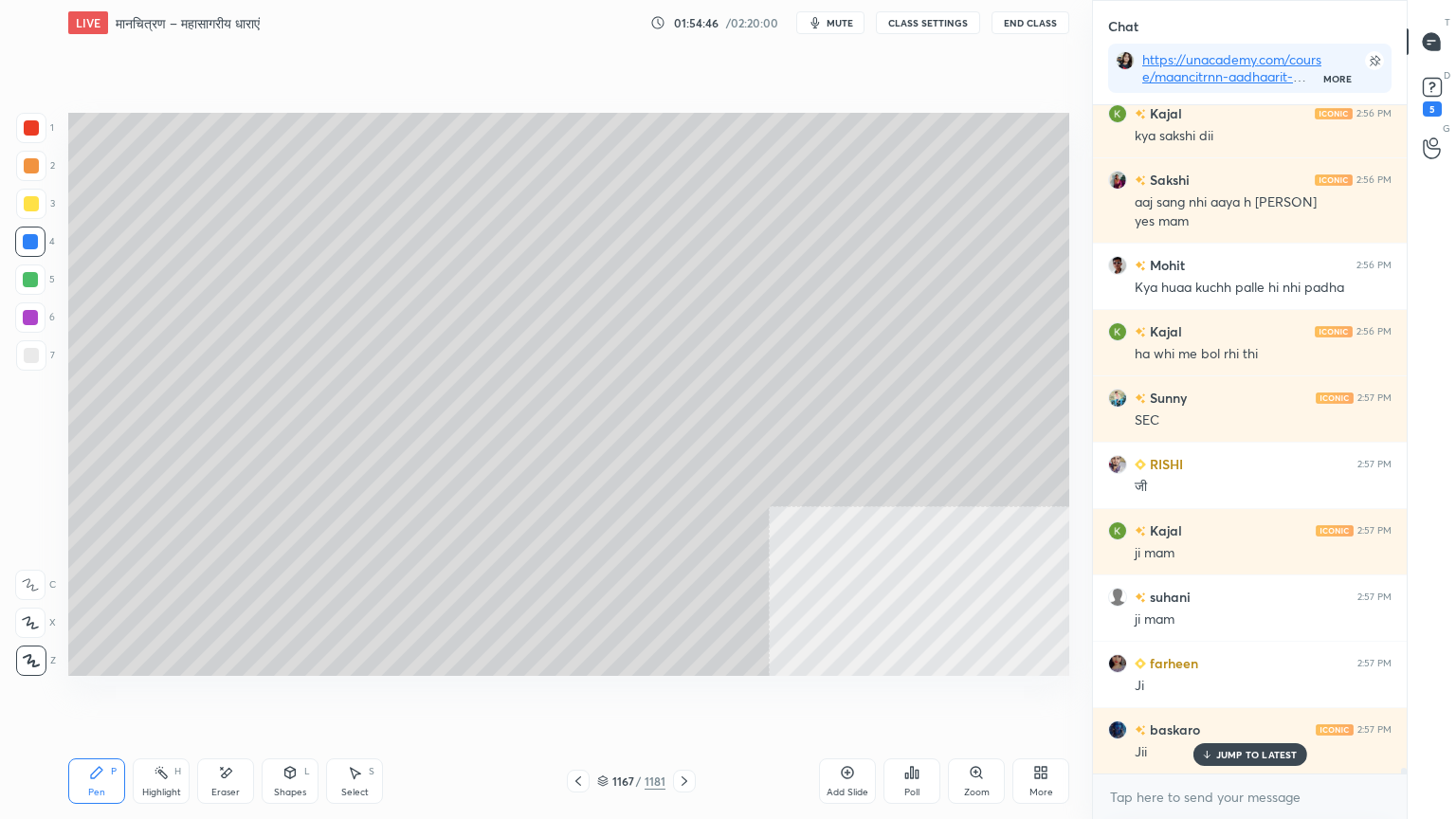 click at bounding box center [578, 781] 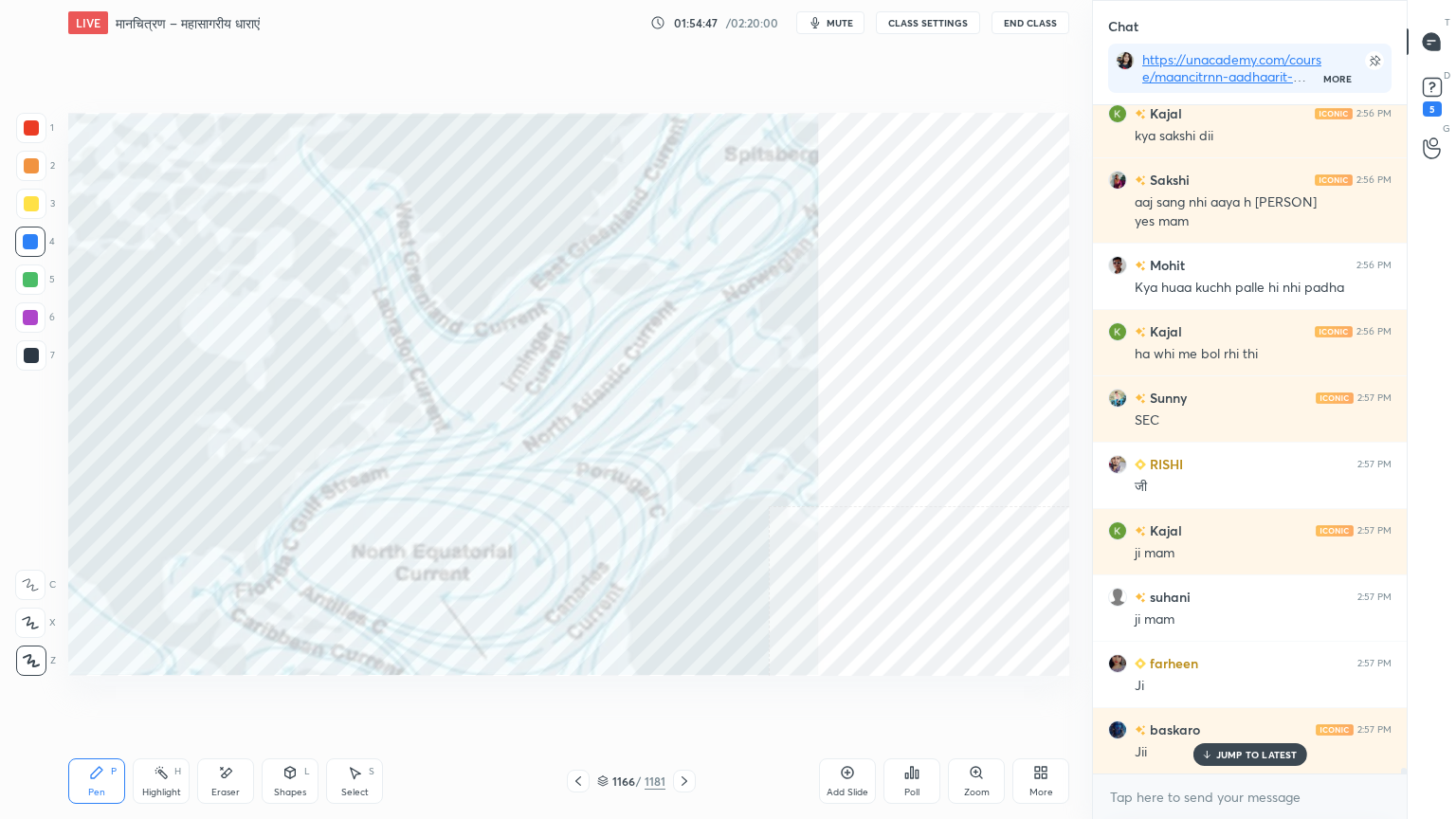 click at bounding box center [578, 781] 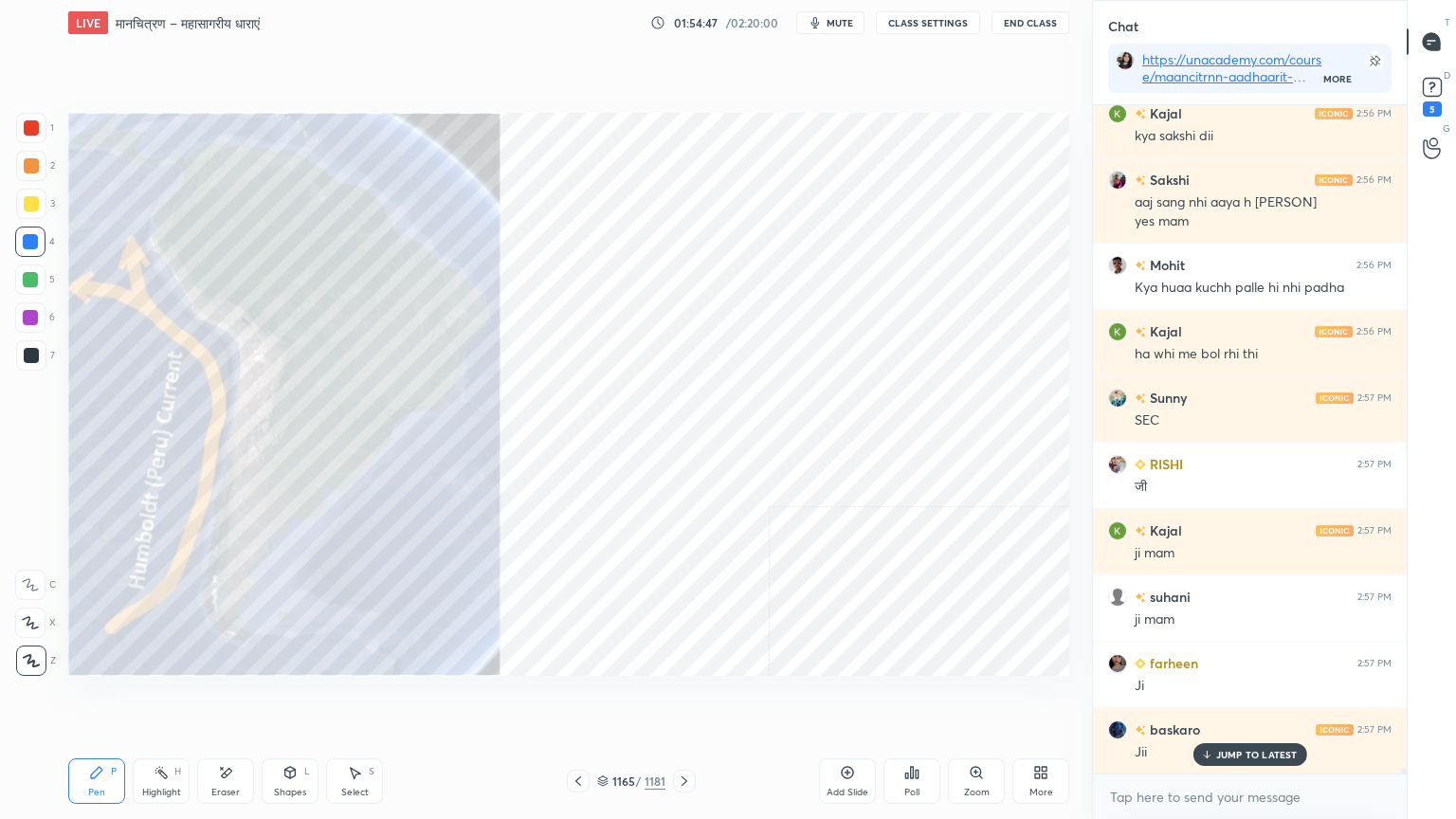 click at bounding box center [578, 781] 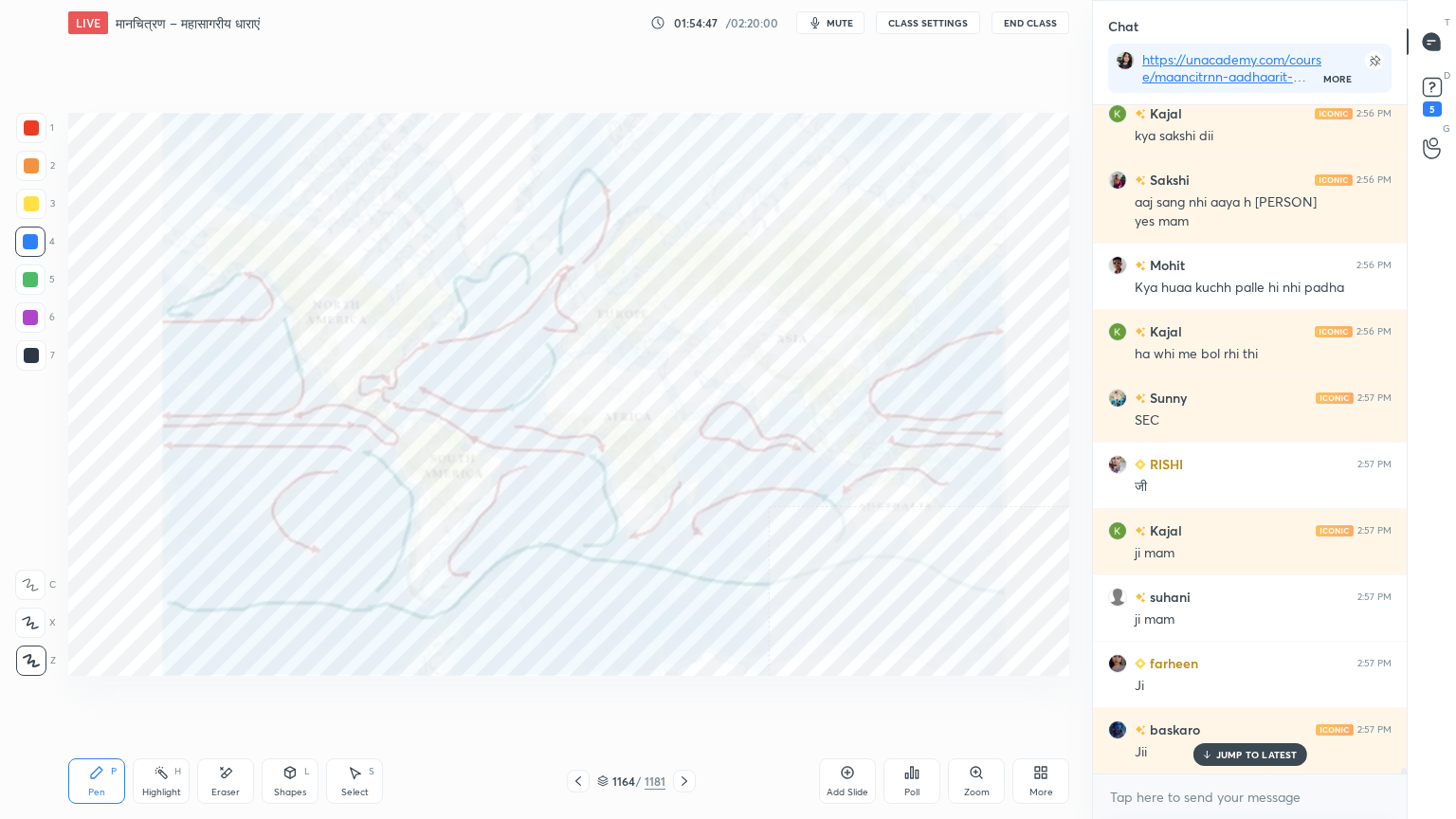 click 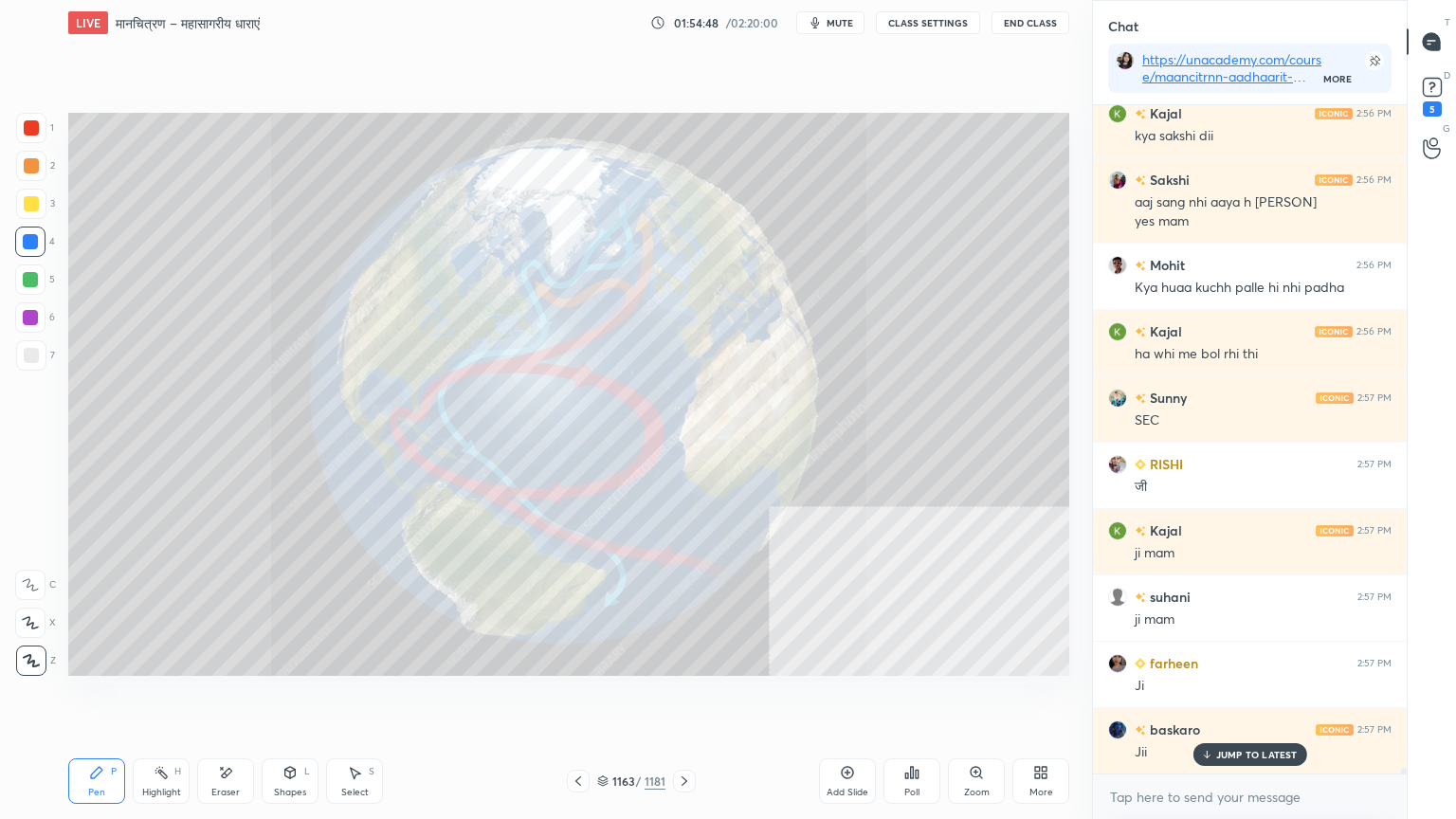 click 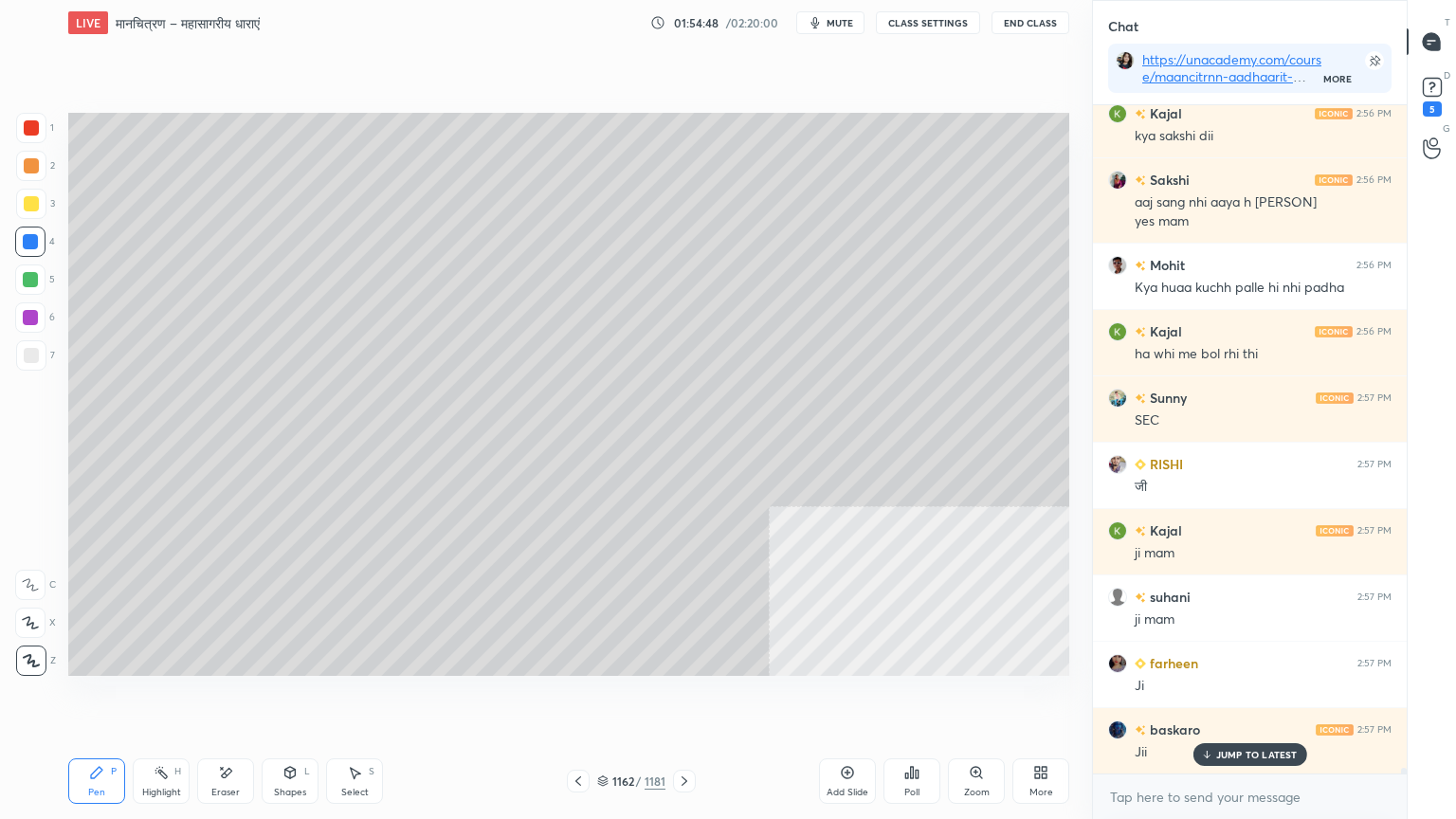 click 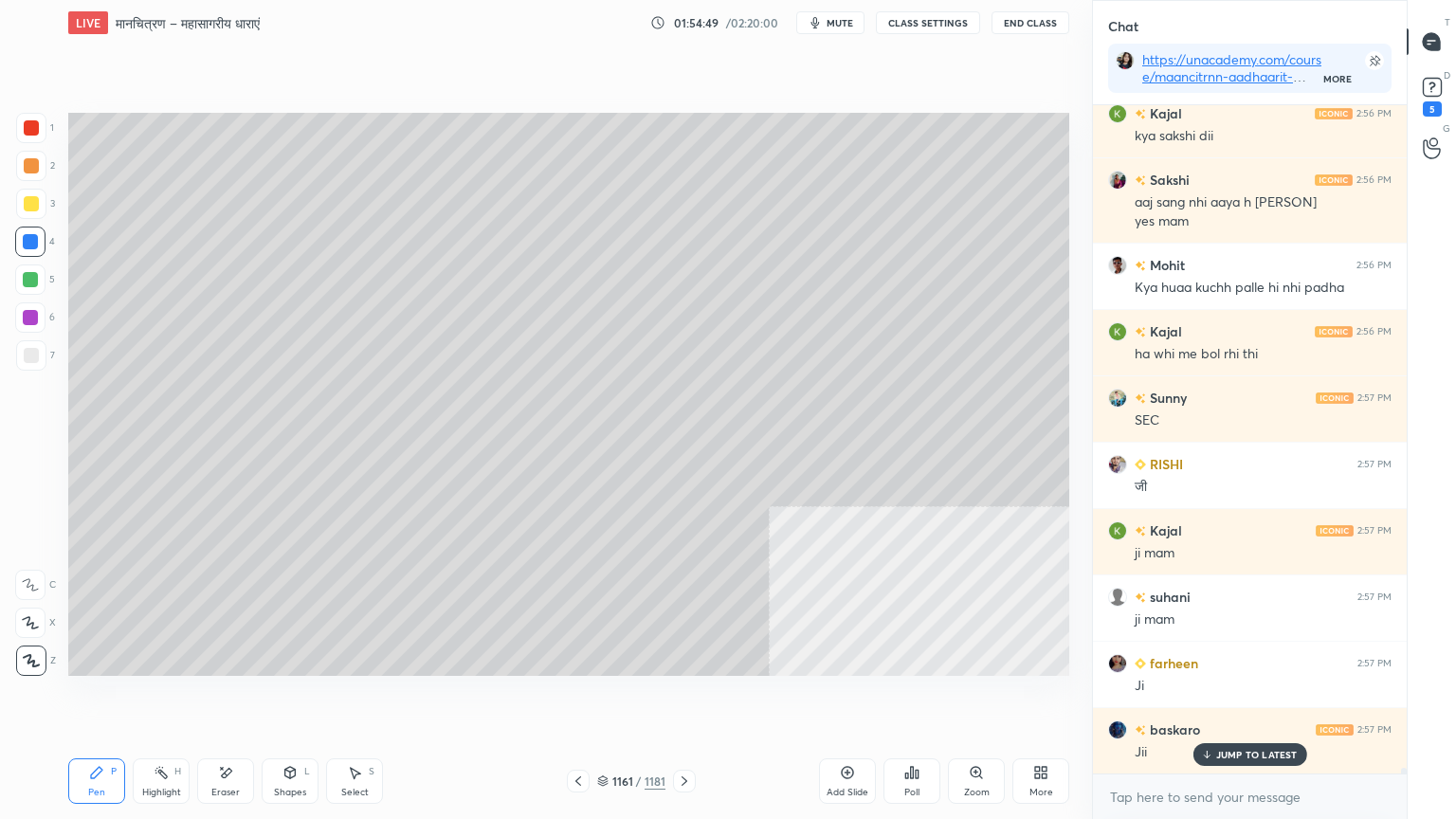 click 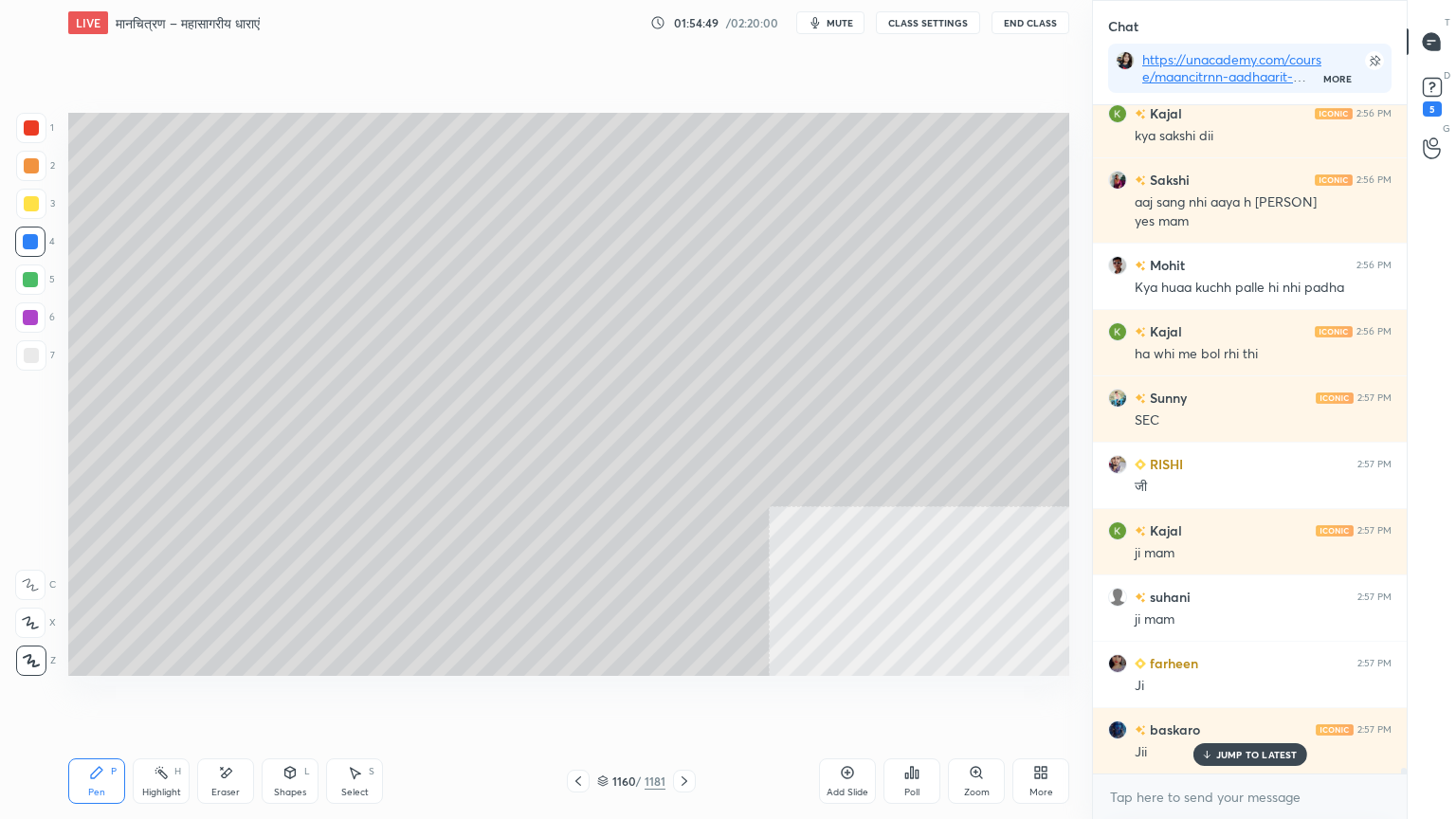 click 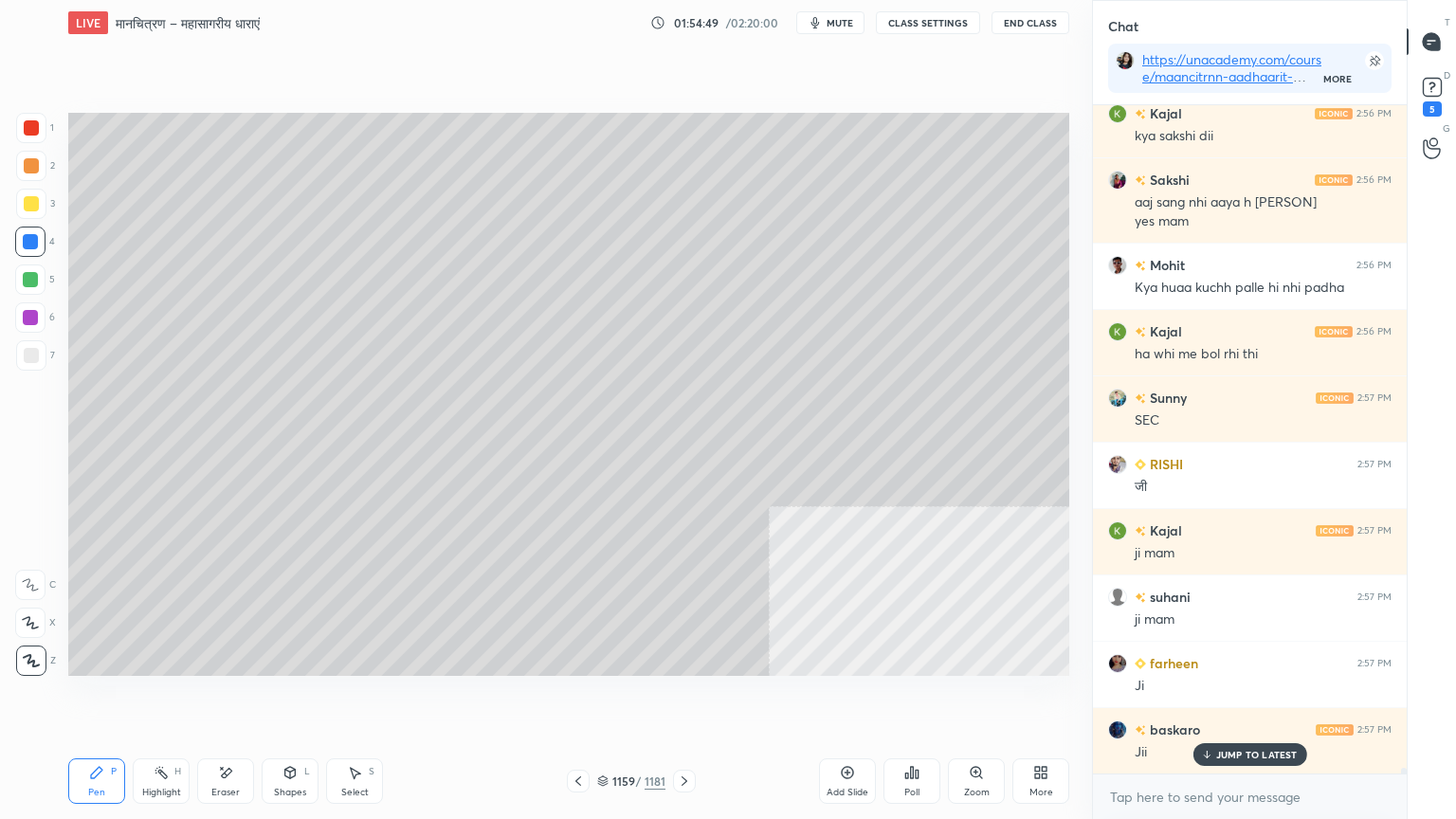 click 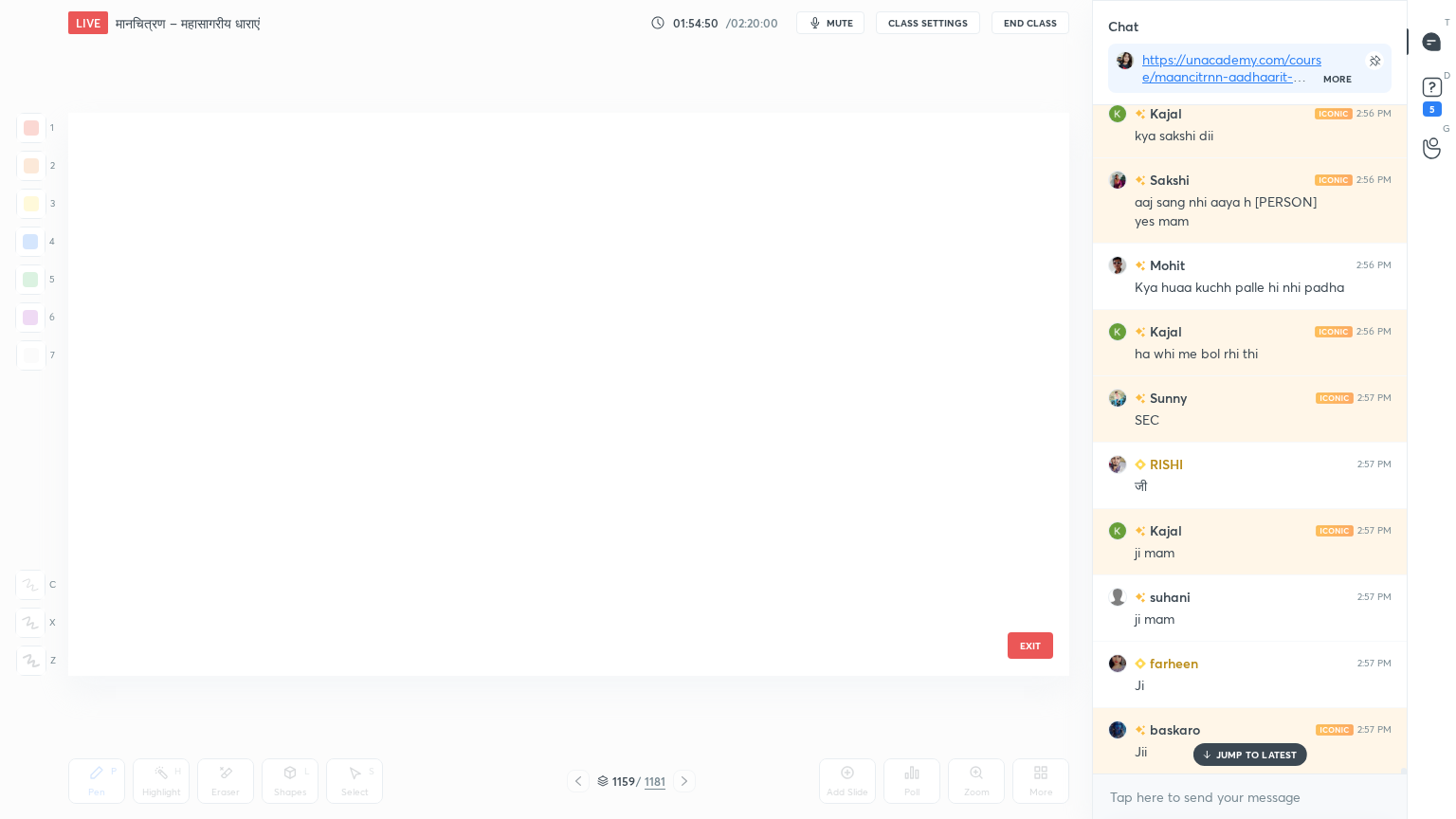 scroll, scrollTop: 66569, scrollLeft: 0, axis: vertical 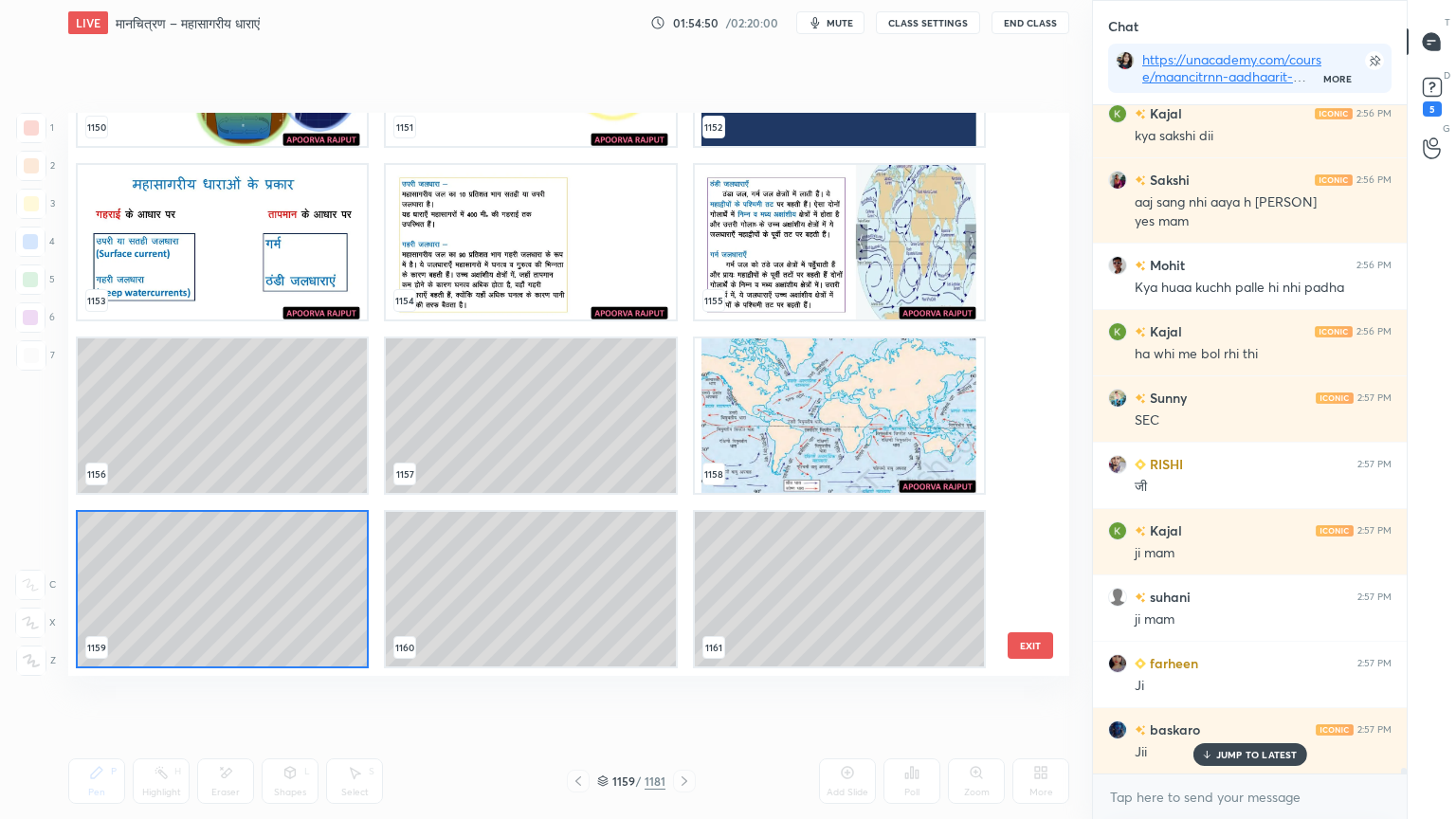 click at bounding box center (839, 415) 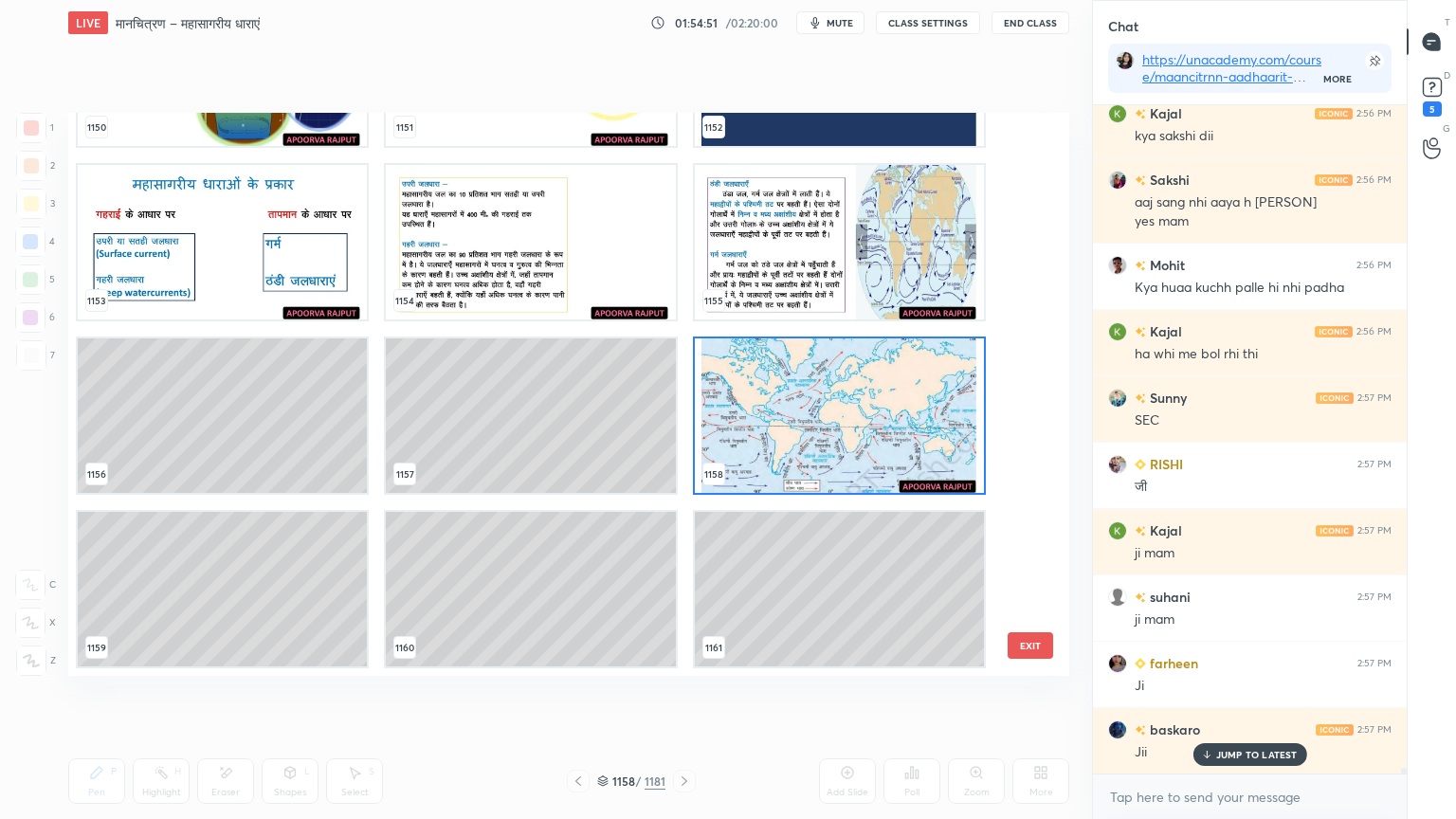 click at bounding box center [839, 415] 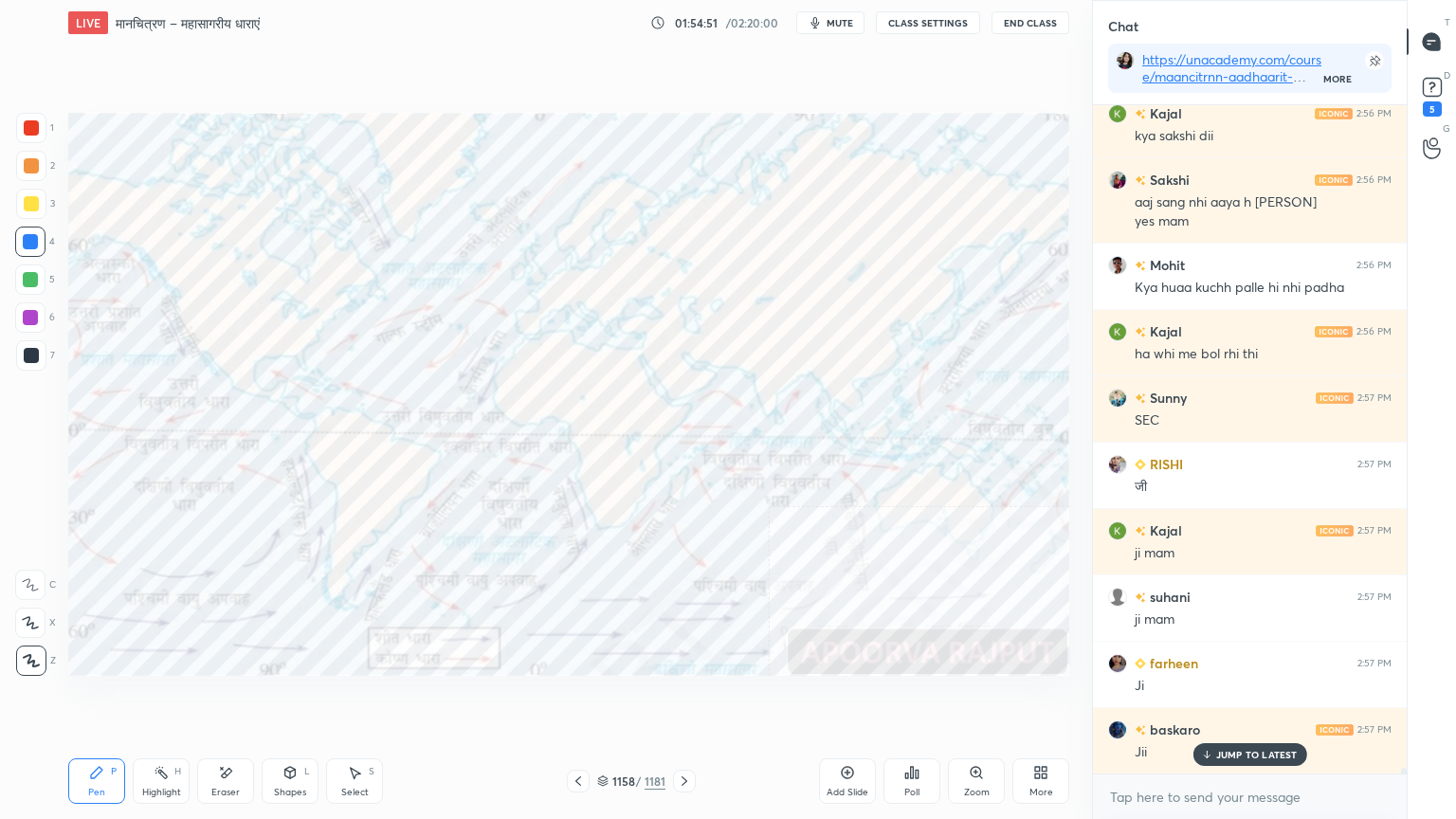 click at bounding box center (839, 415) 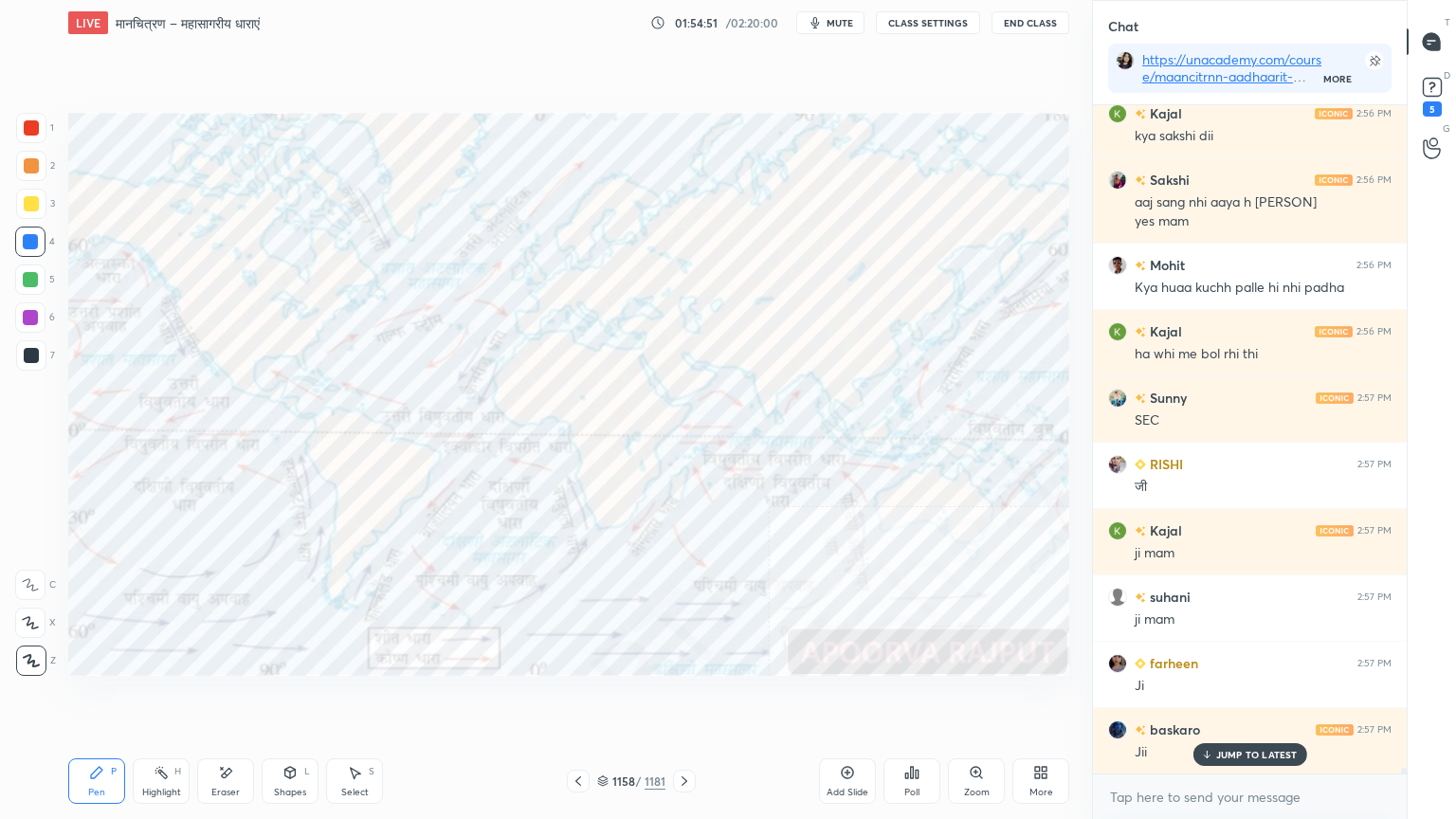 click at bounding box center (839, 415) 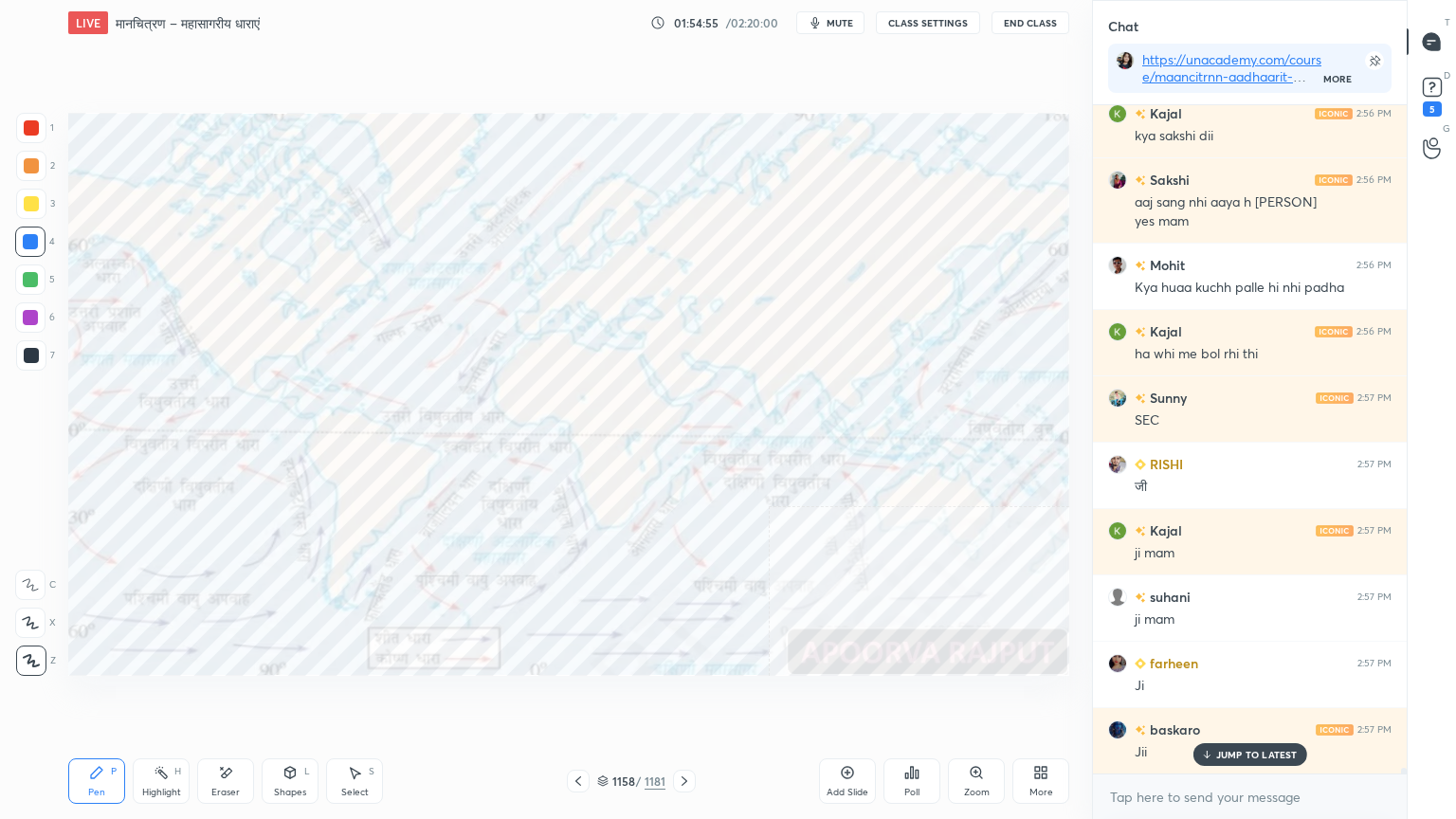 click on "Eraser" at bounding box center (226, 781) 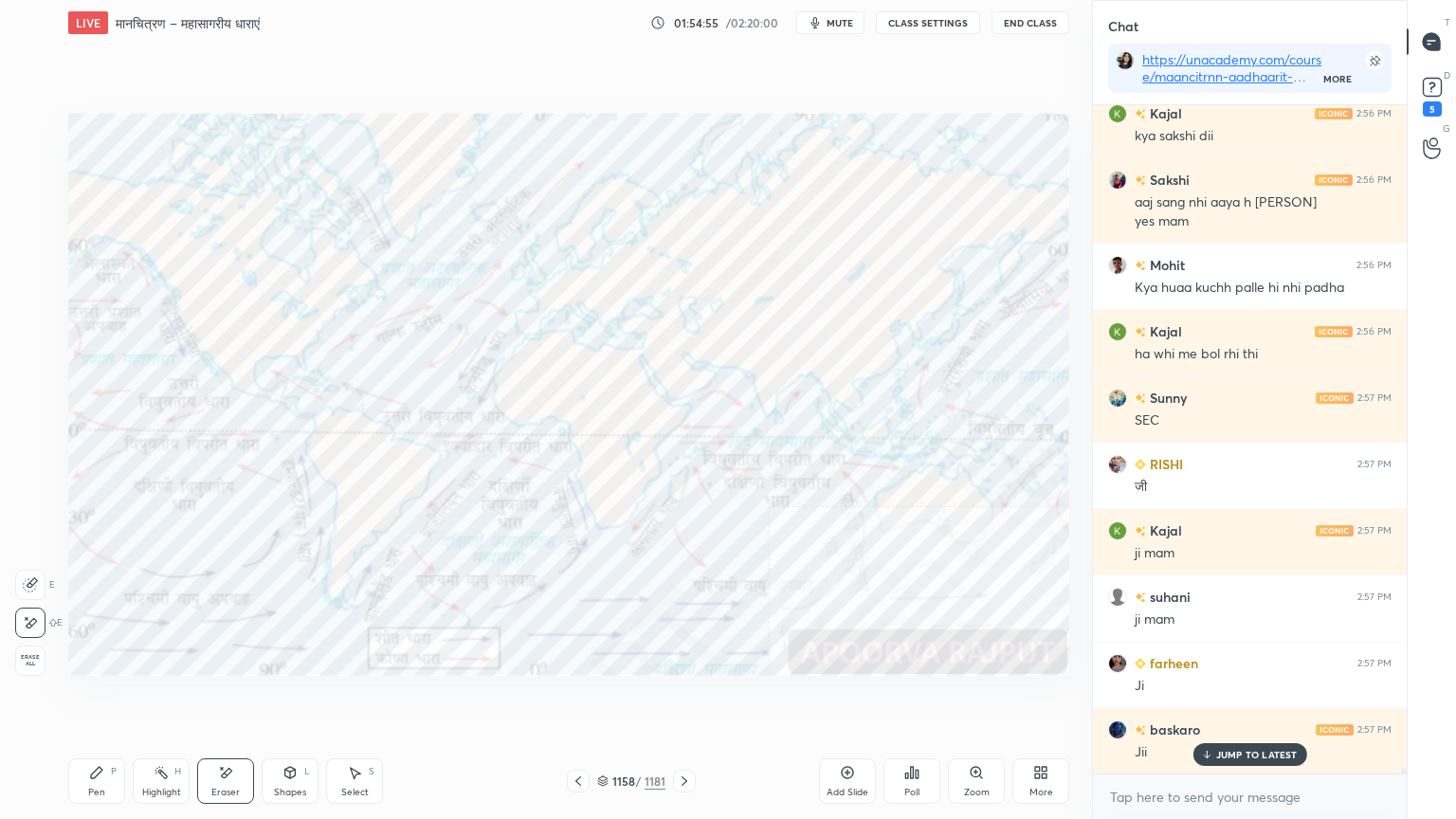 click on "Erase all" at bounding box center (30, 661) 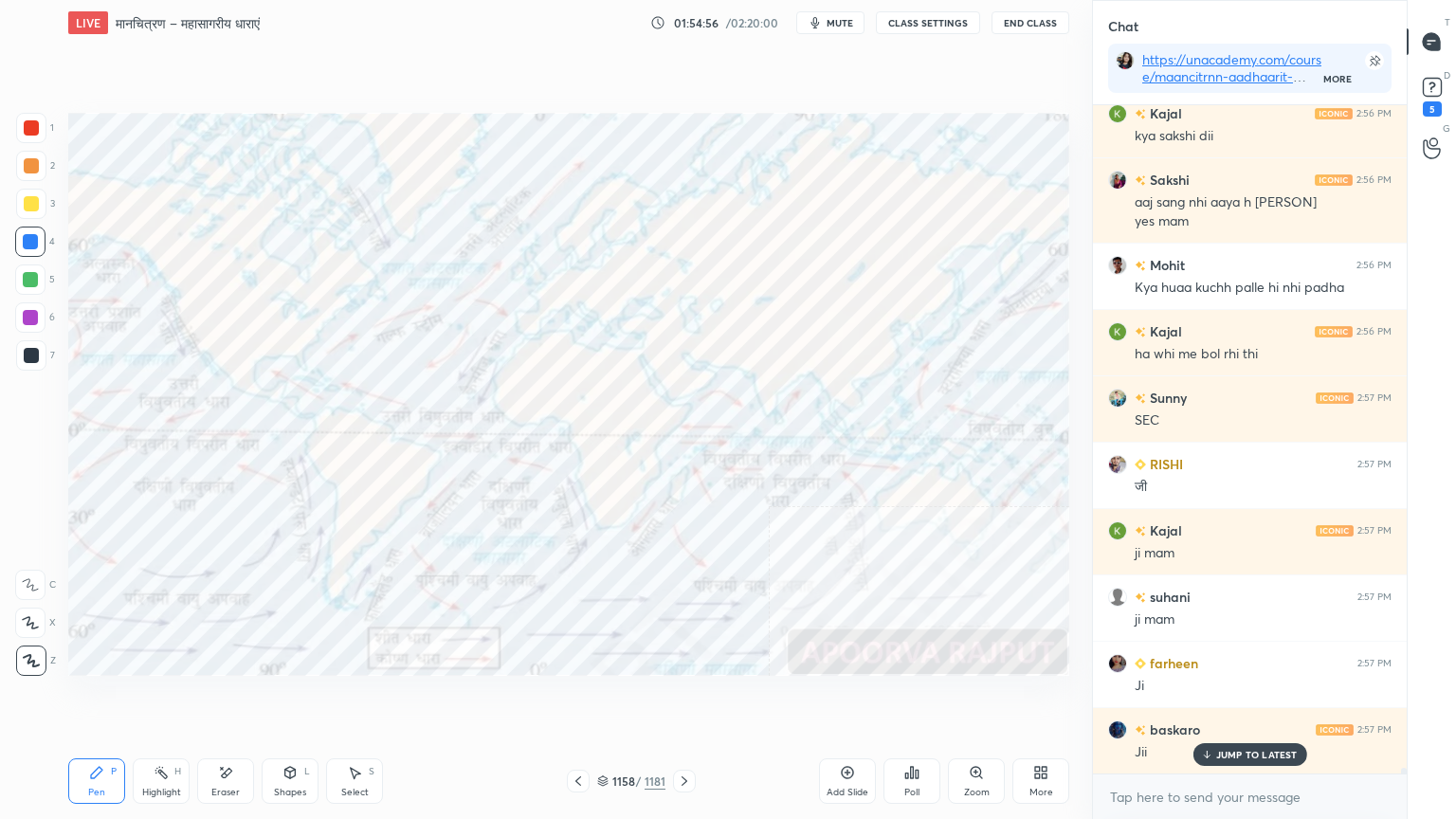 click on "E E Erase all" at bounding box center [-29, 619] 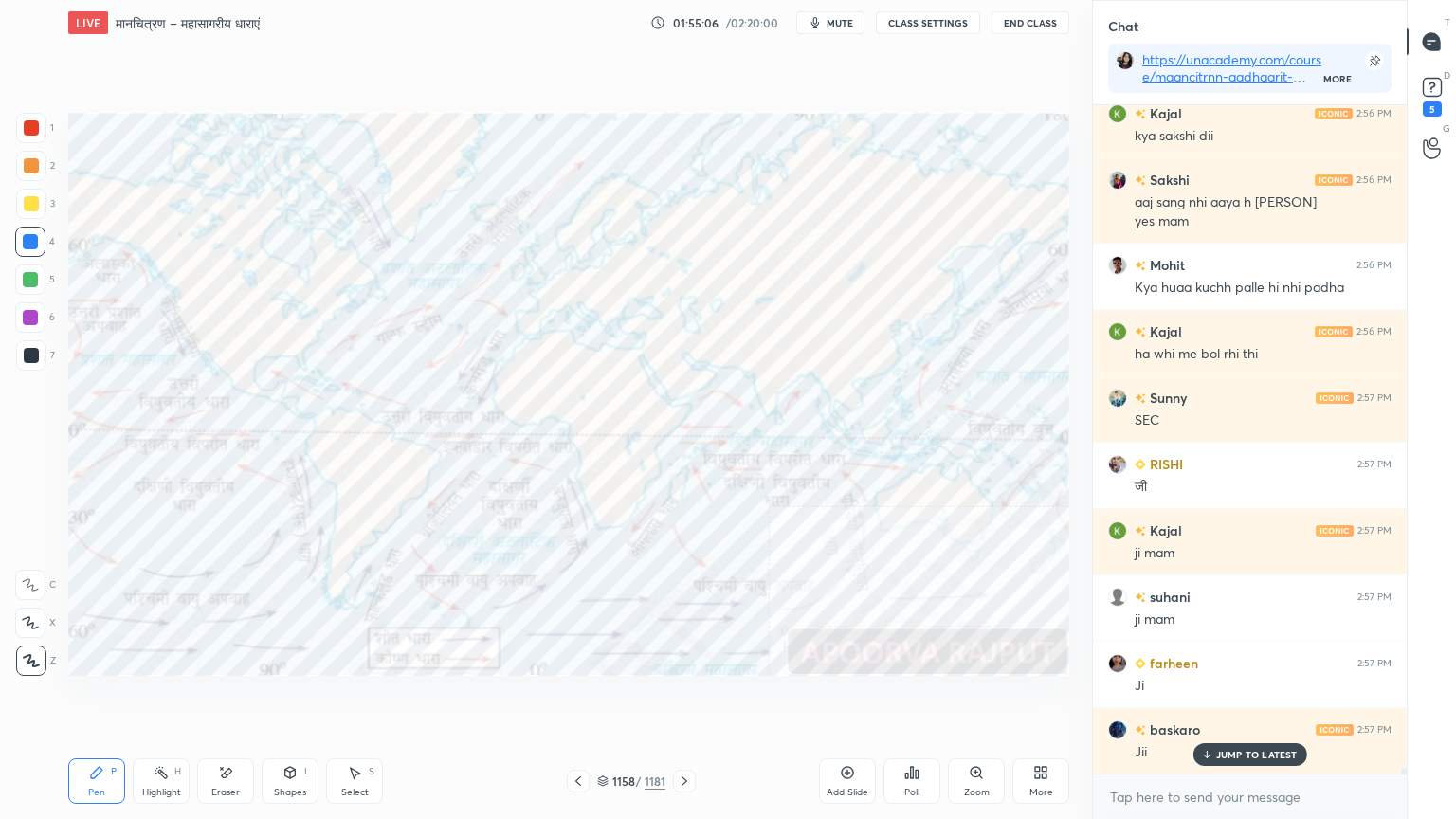 click on "Eraser" at bounding box center [226, 792] 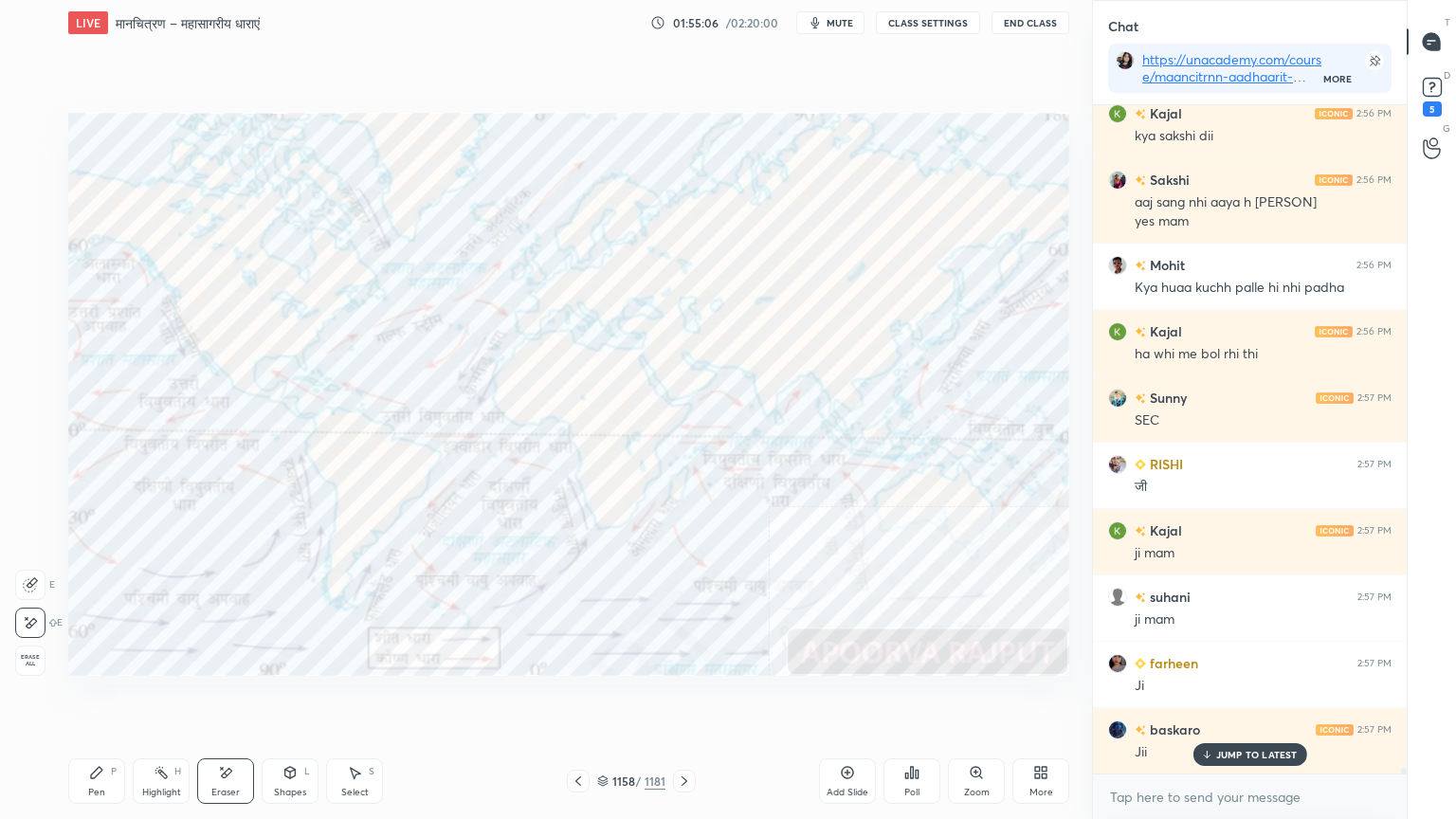 click on "Erase all" at bounding box center [30, 661] 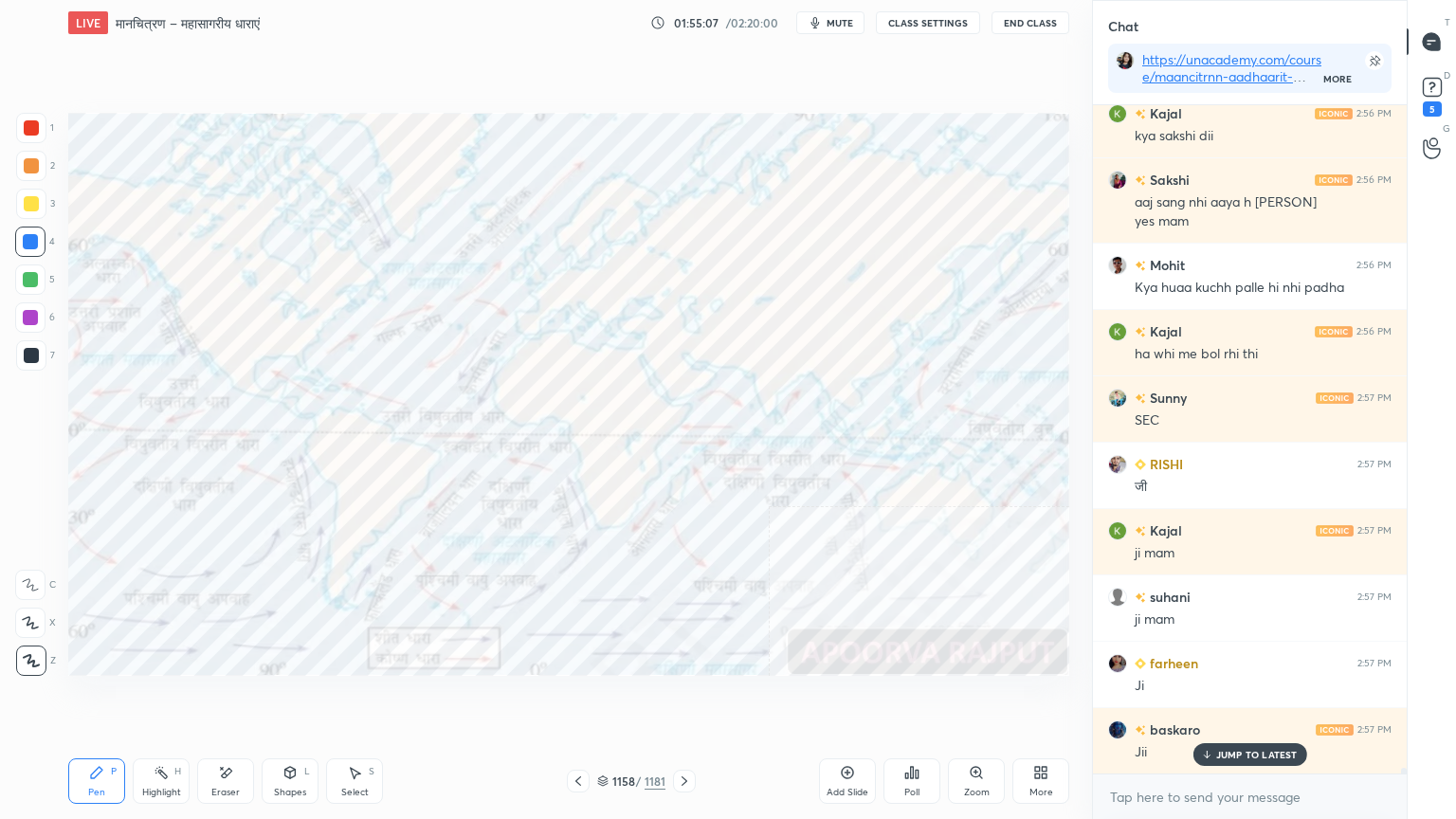 drag, startPoint x: 610, startPoint y: 786, endPoint x: 639, endPoint y: 770, distance: 33.12099 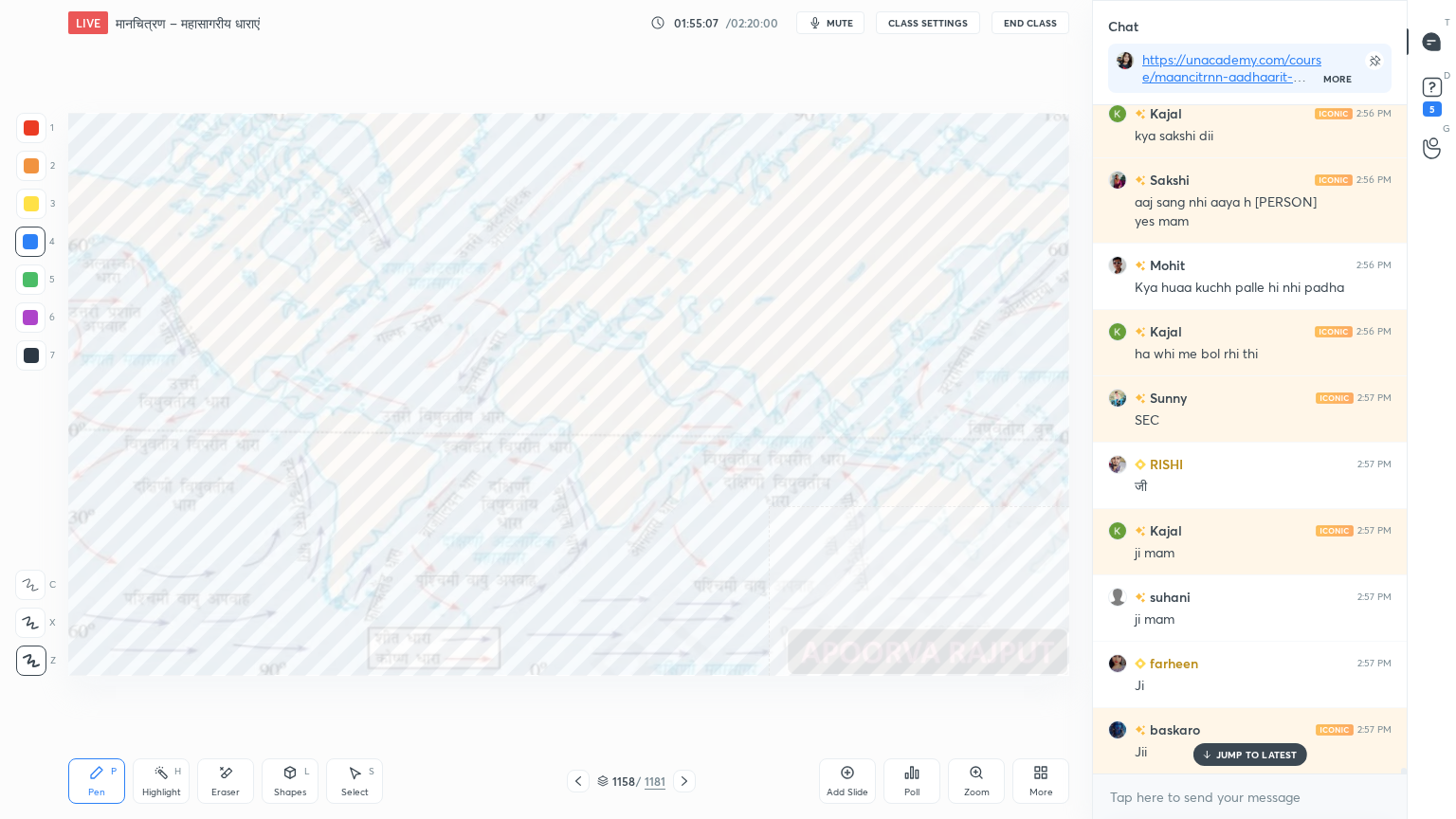 click on "1158 / 1181" at bounding box center [631, 781] 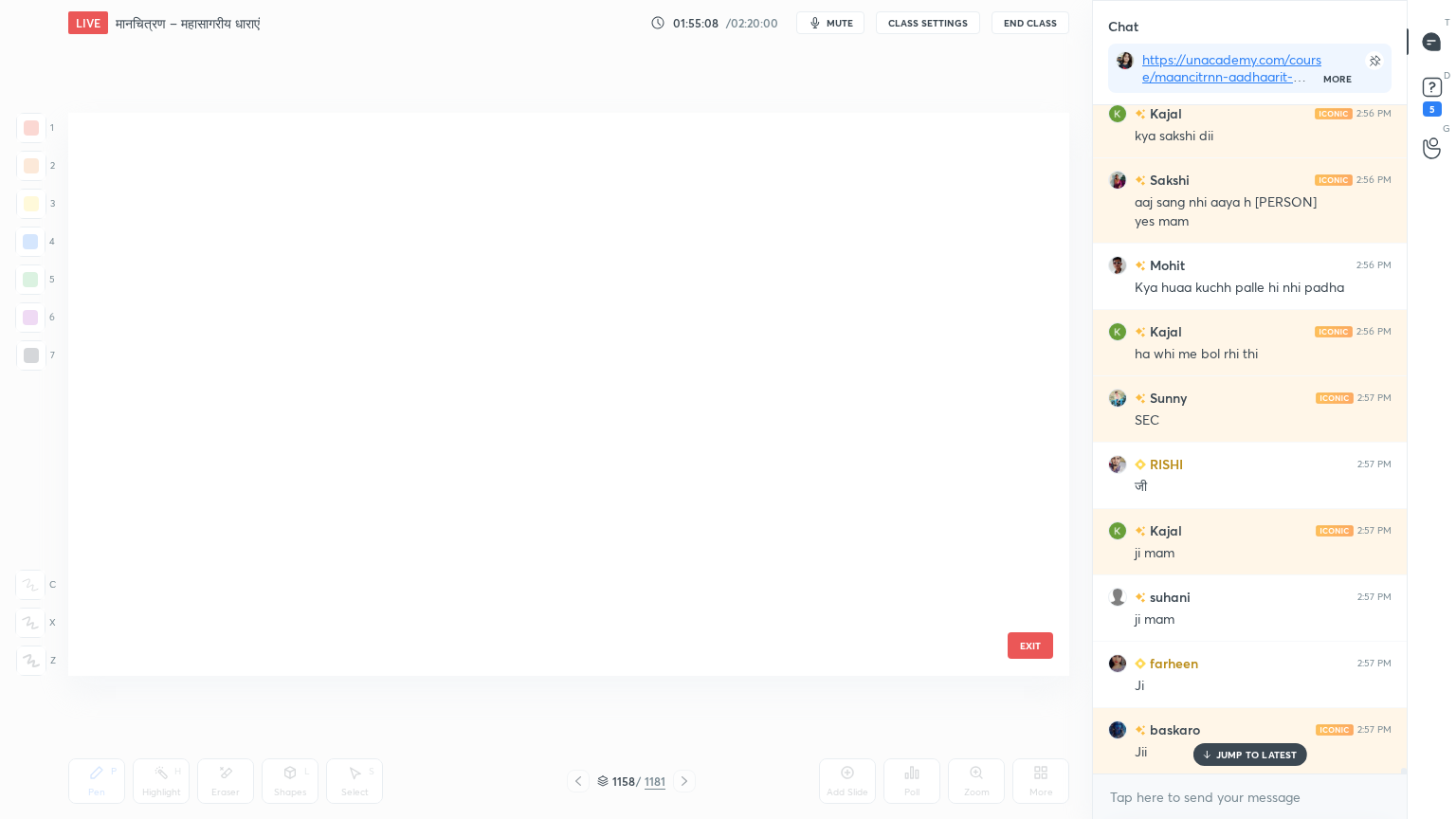 scroll, scrollTop: 66396, scrollLeft: 0, axis: vertical 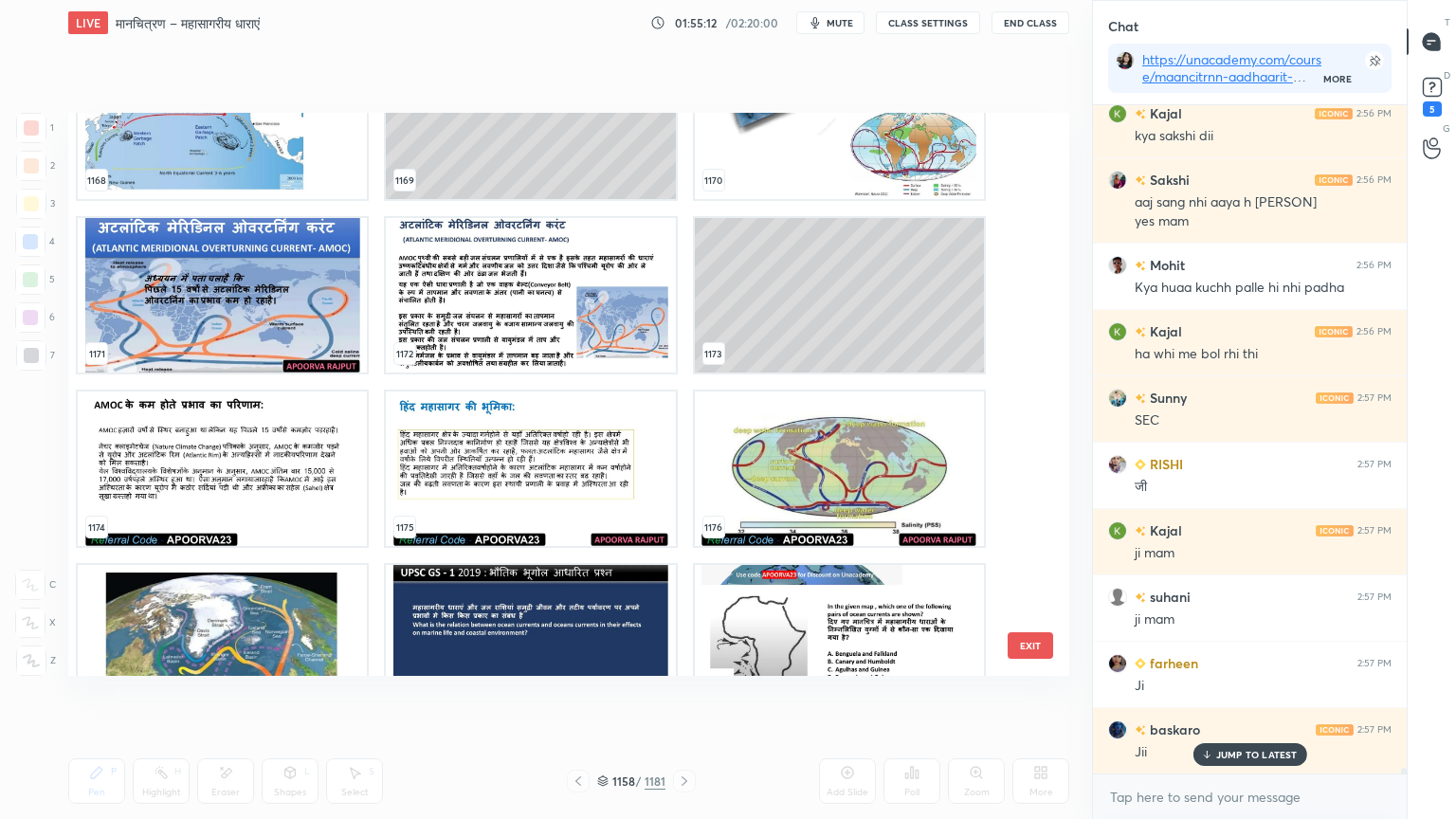 click at bounding box center [222, 468] 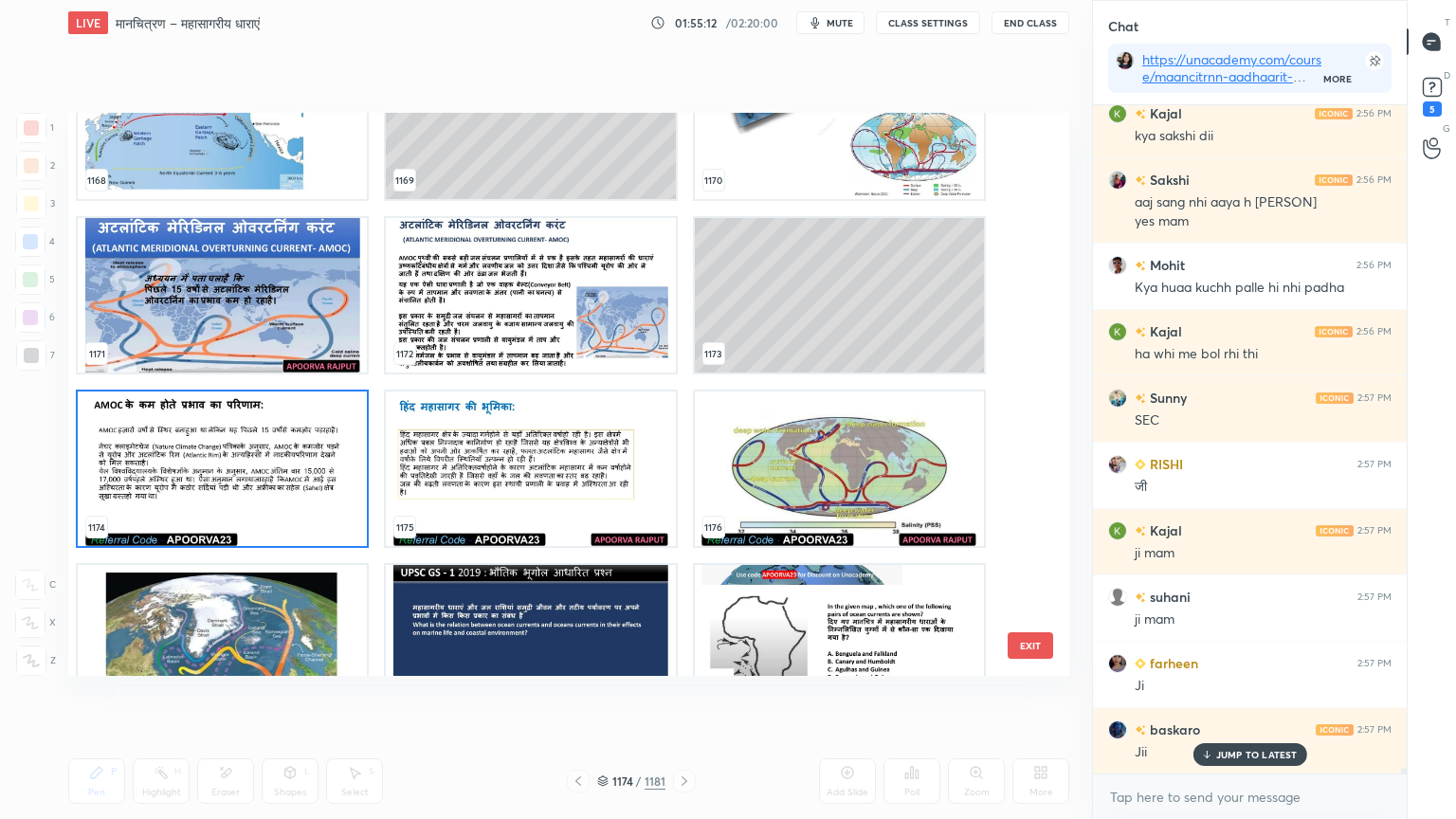 click at bounding box center [222, 468] 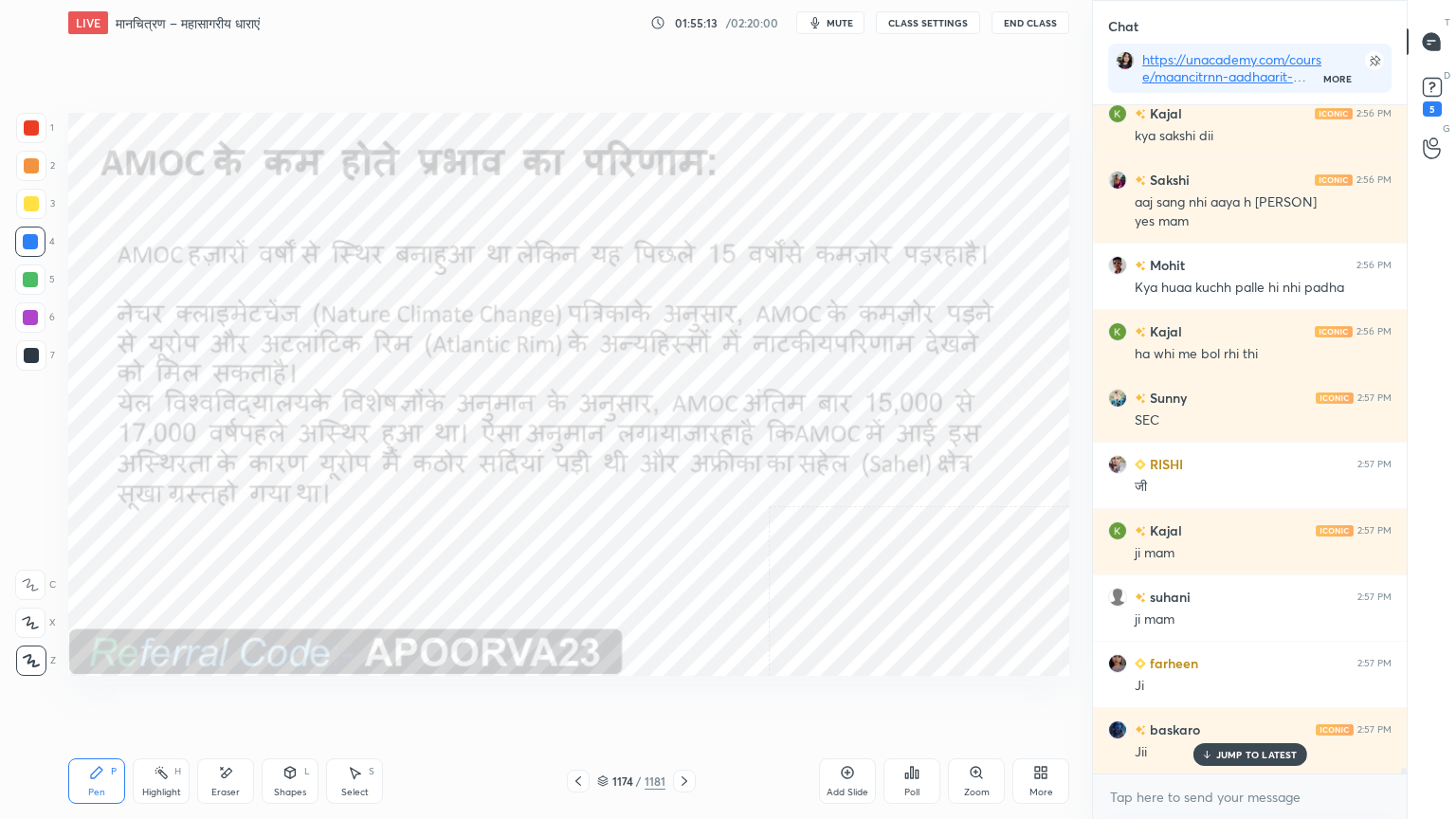 click on "Add Slide" at bounding box center (847, 781) 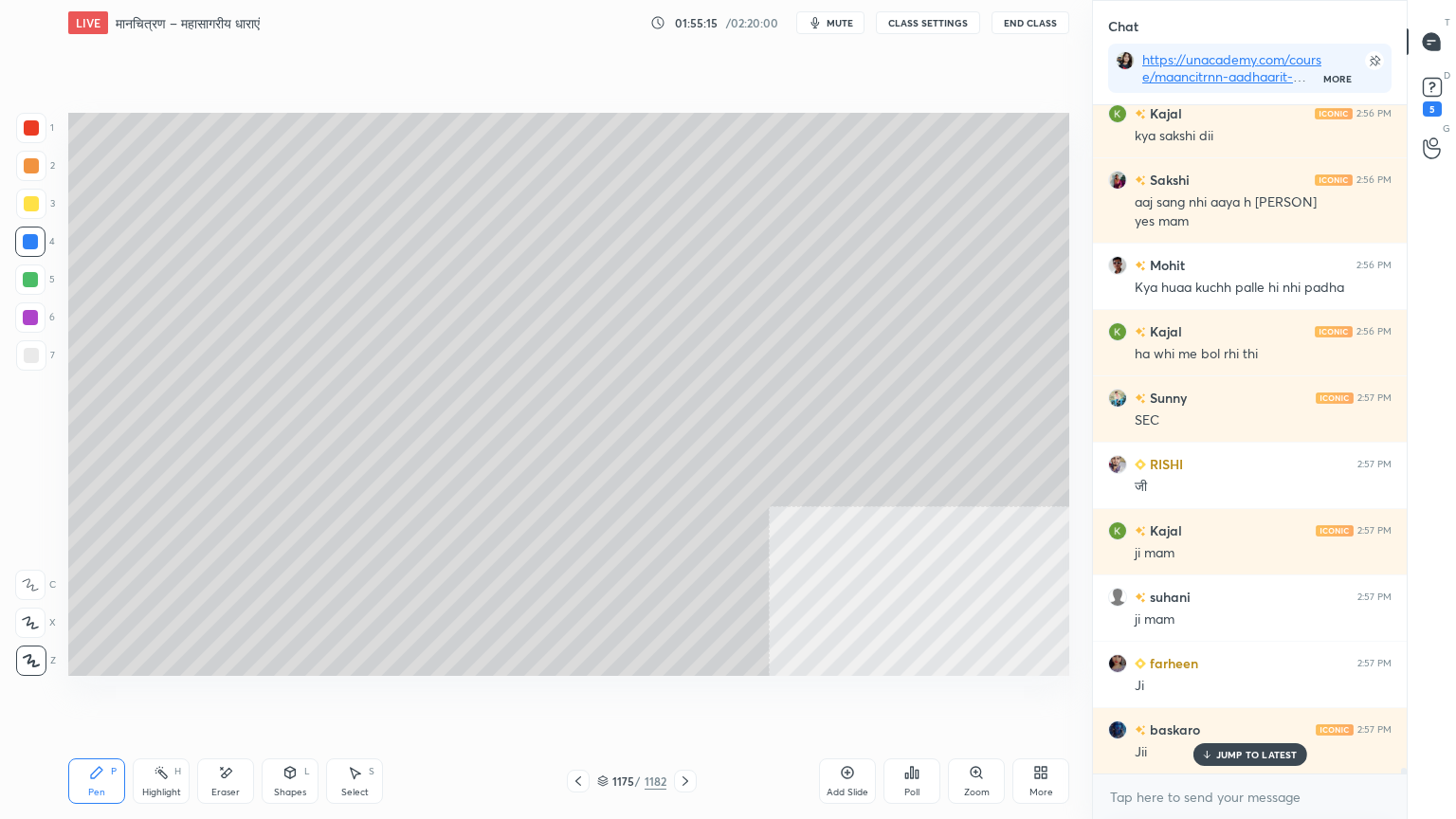 click at bounding box center (31, 128) 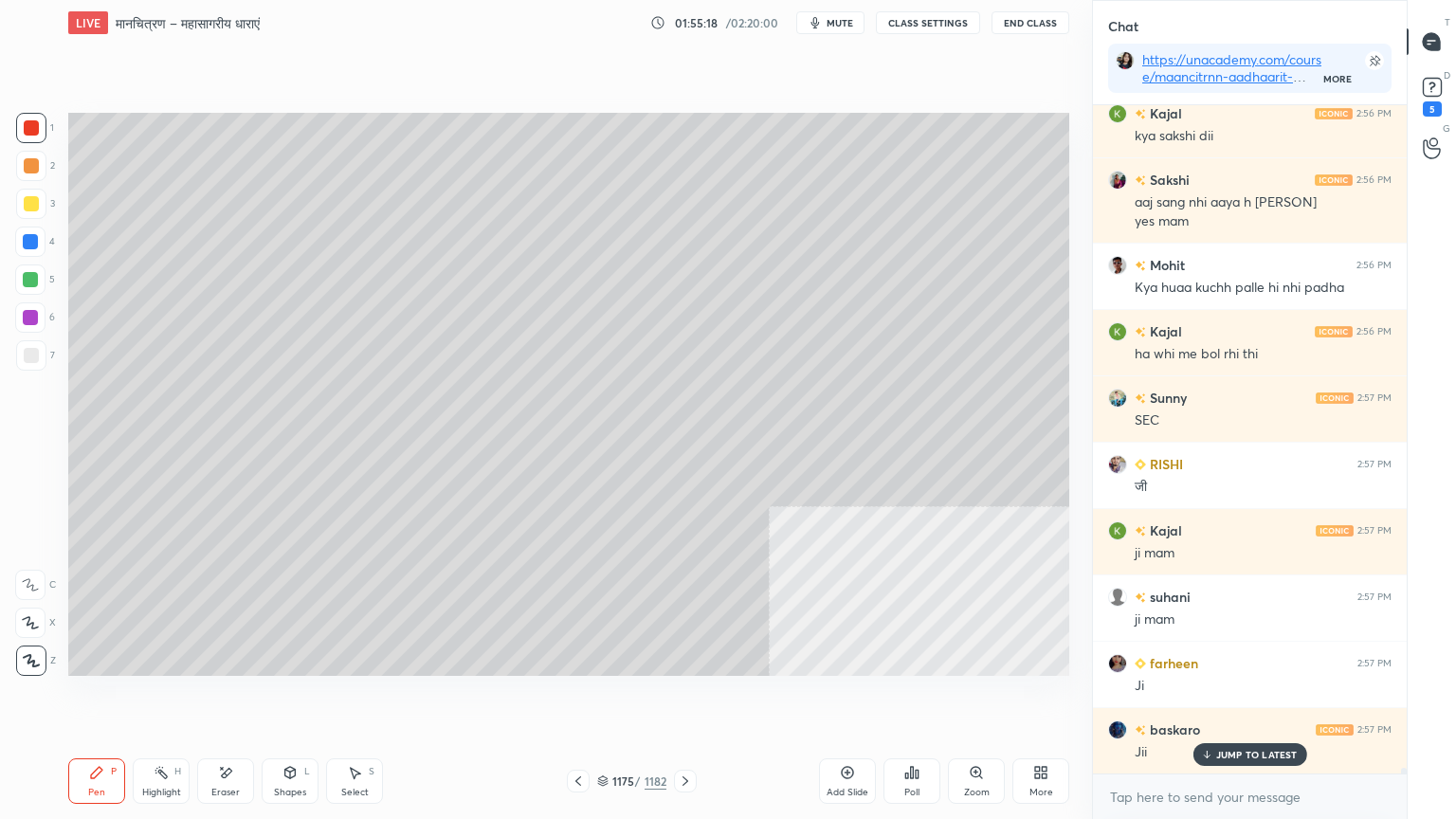 click on "1 2 3 4 5 6 7 C X Z E E Erase all   H H" at bounding box center (30, 394) 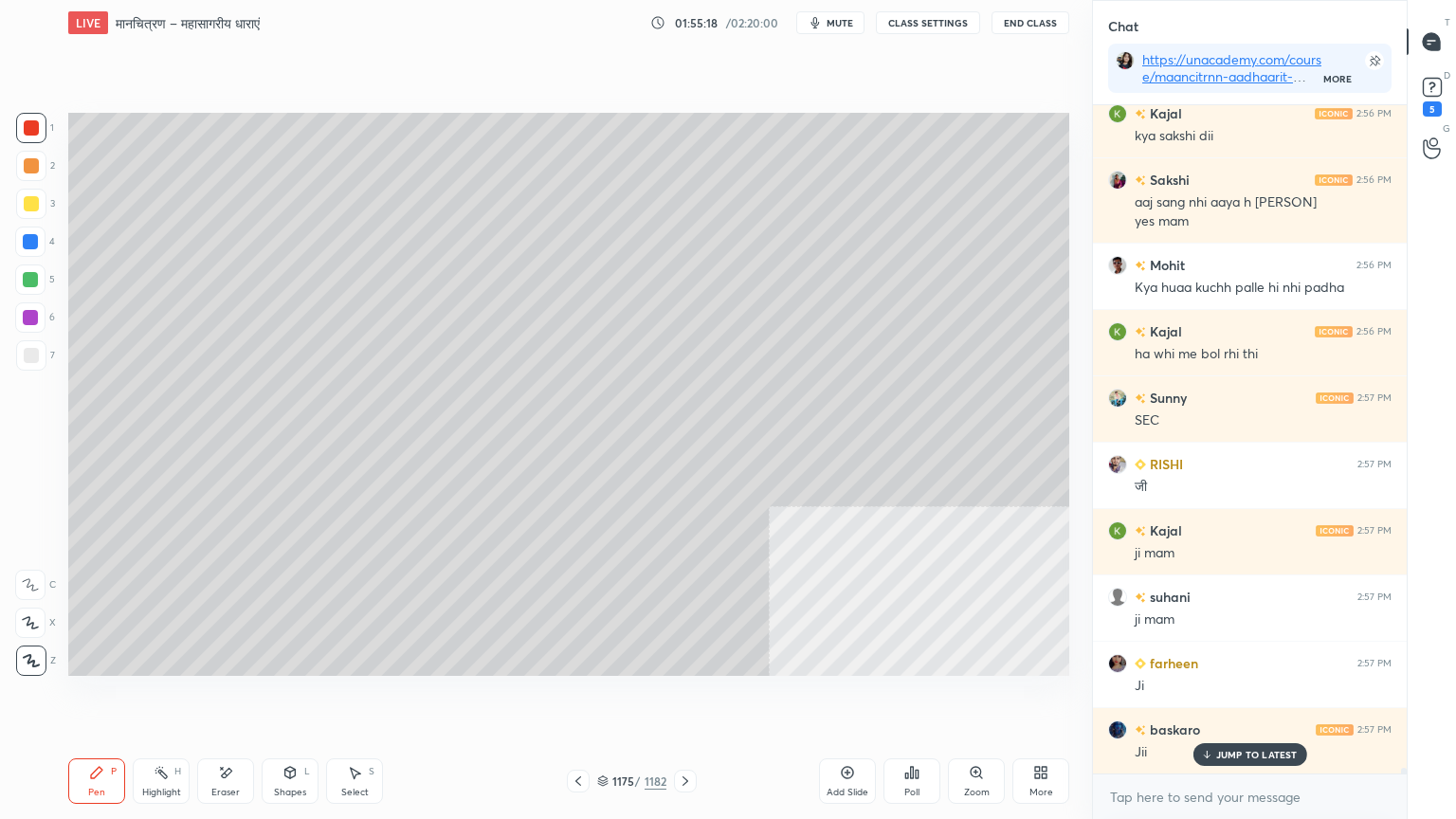 click at bounding box center (30, 242) 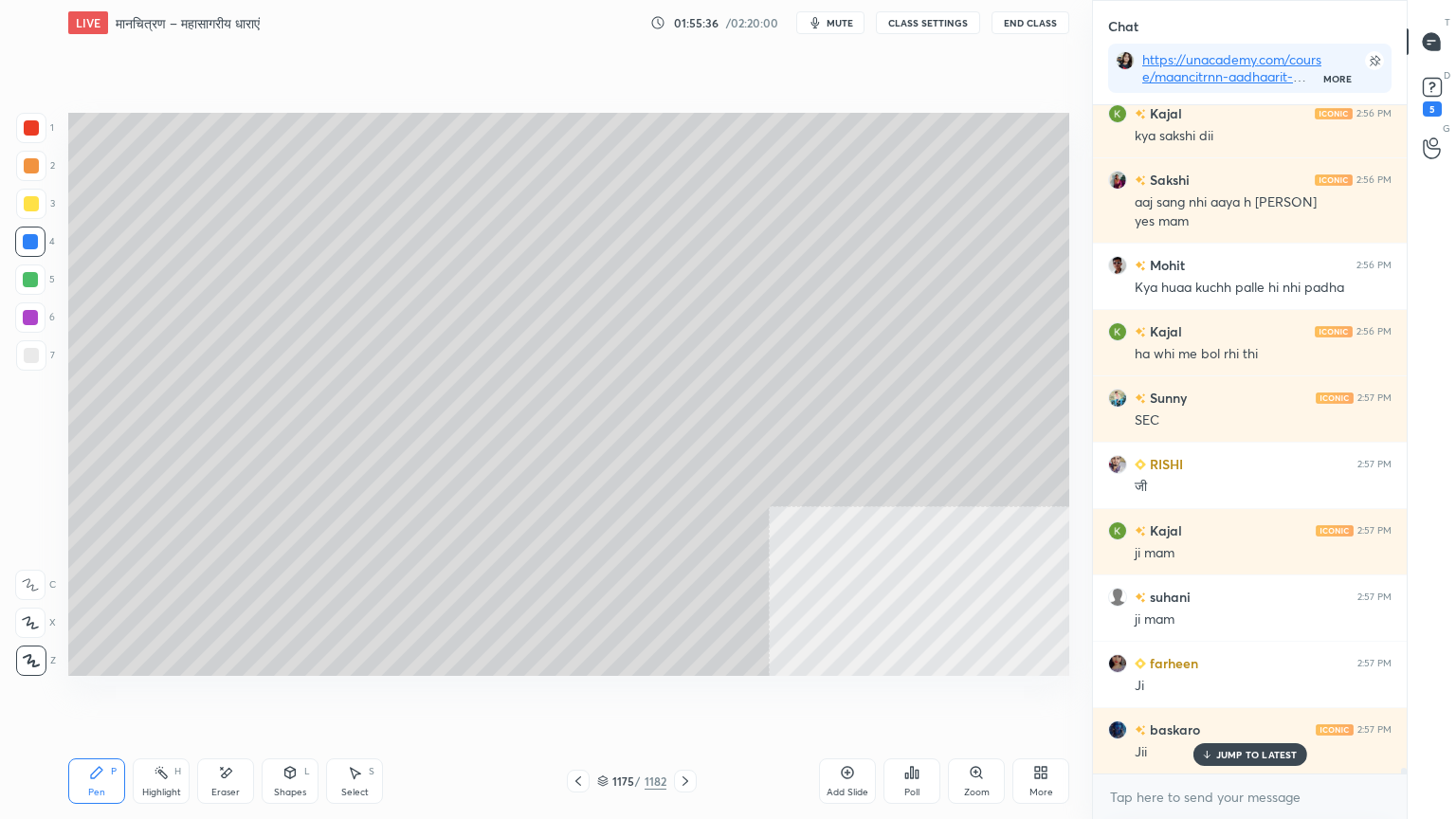 click at bounding box center (31, 355) 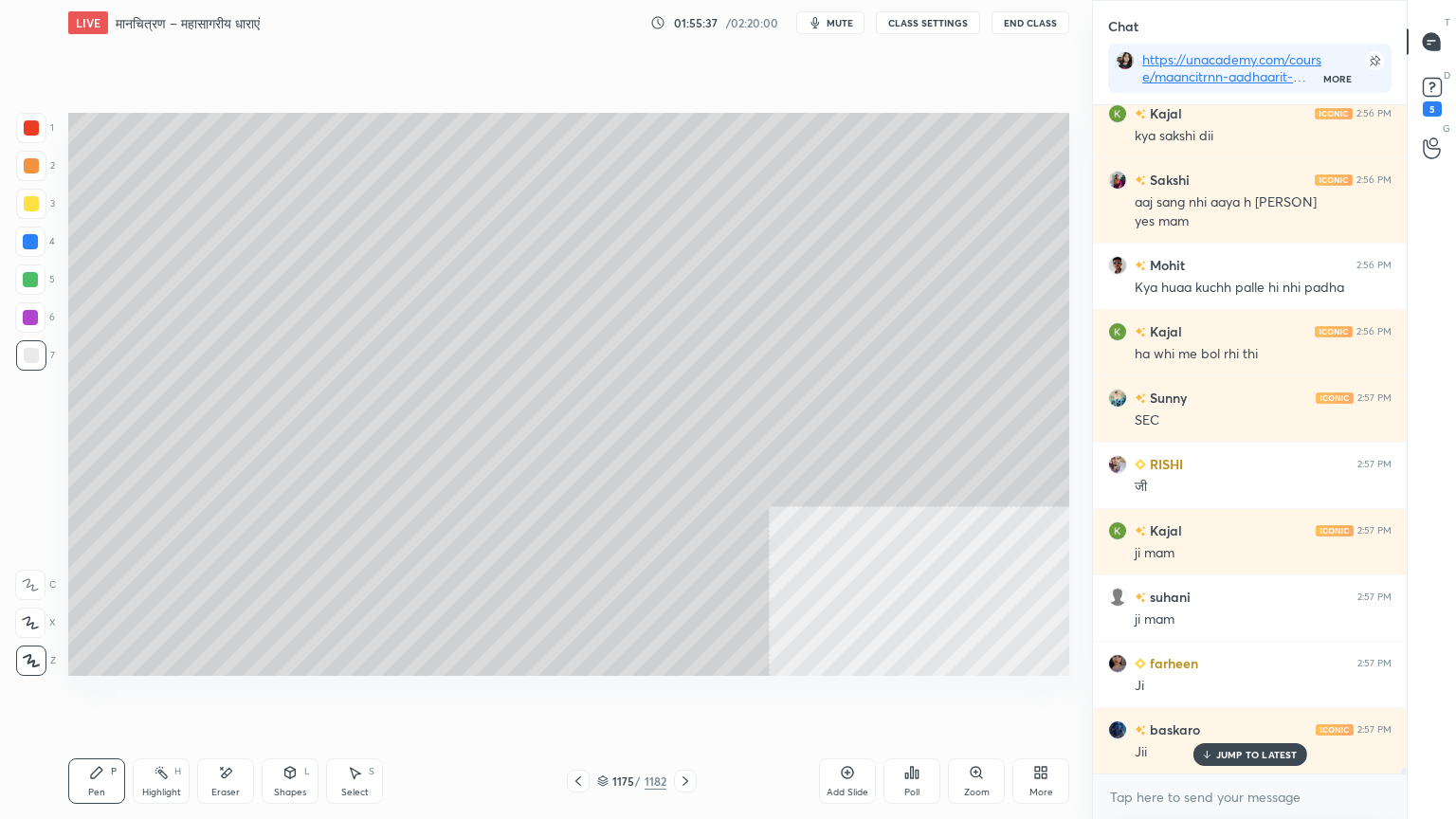 click at bounding box center [31, 355] 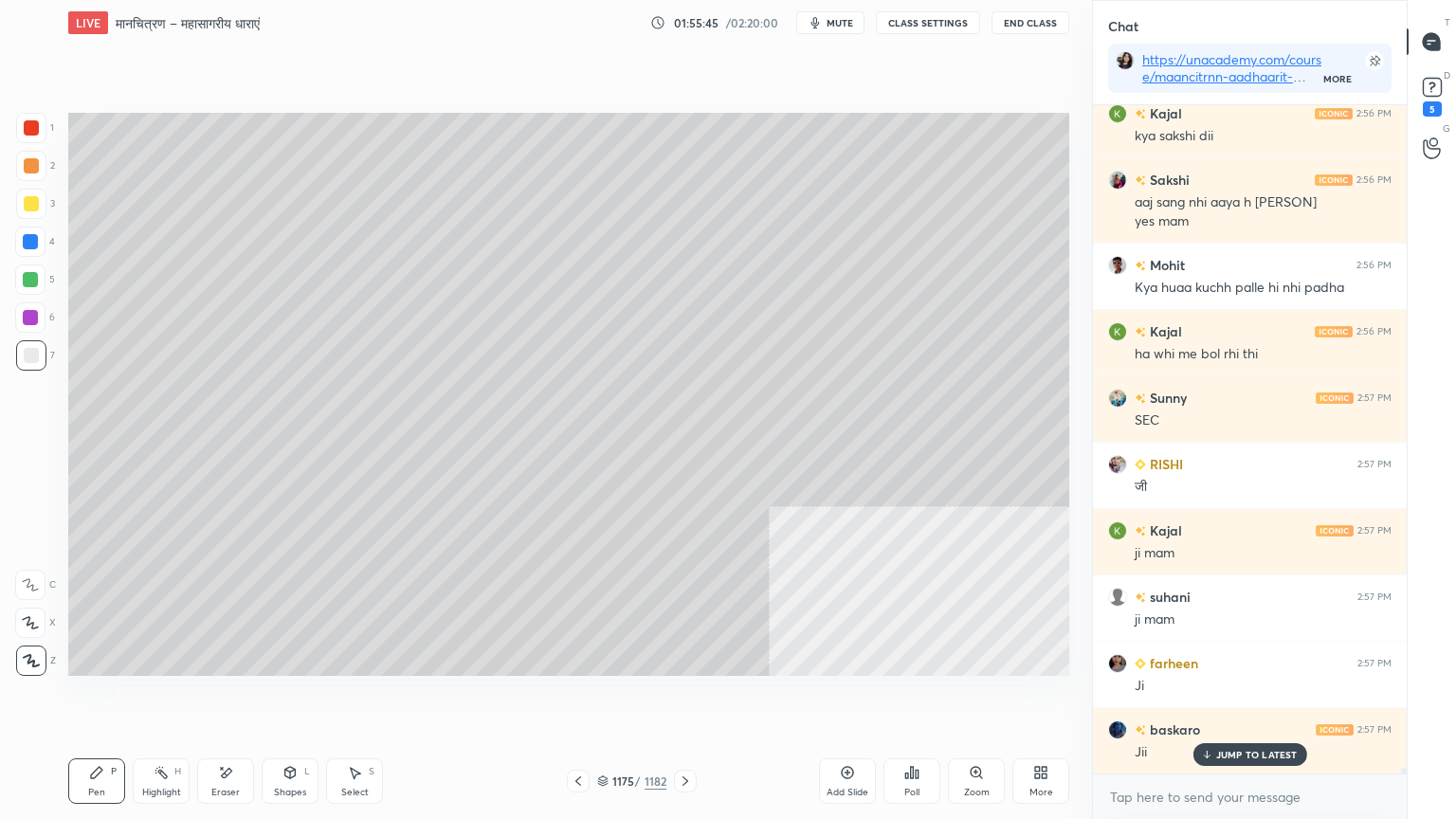 click on "Eraser" at bounding box center (226, 792) 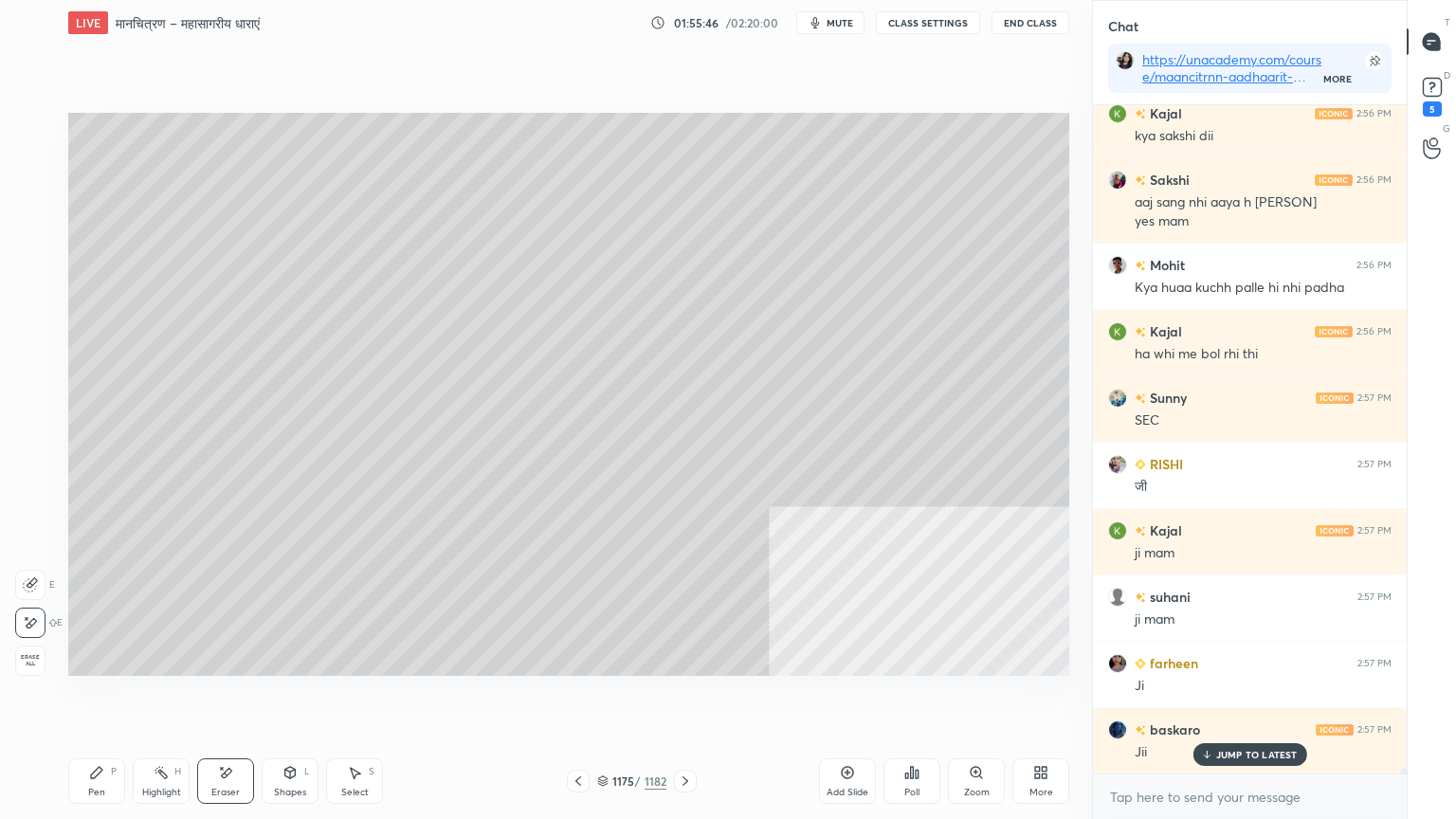 click on "Pen P" at bounding box center [97, 781] 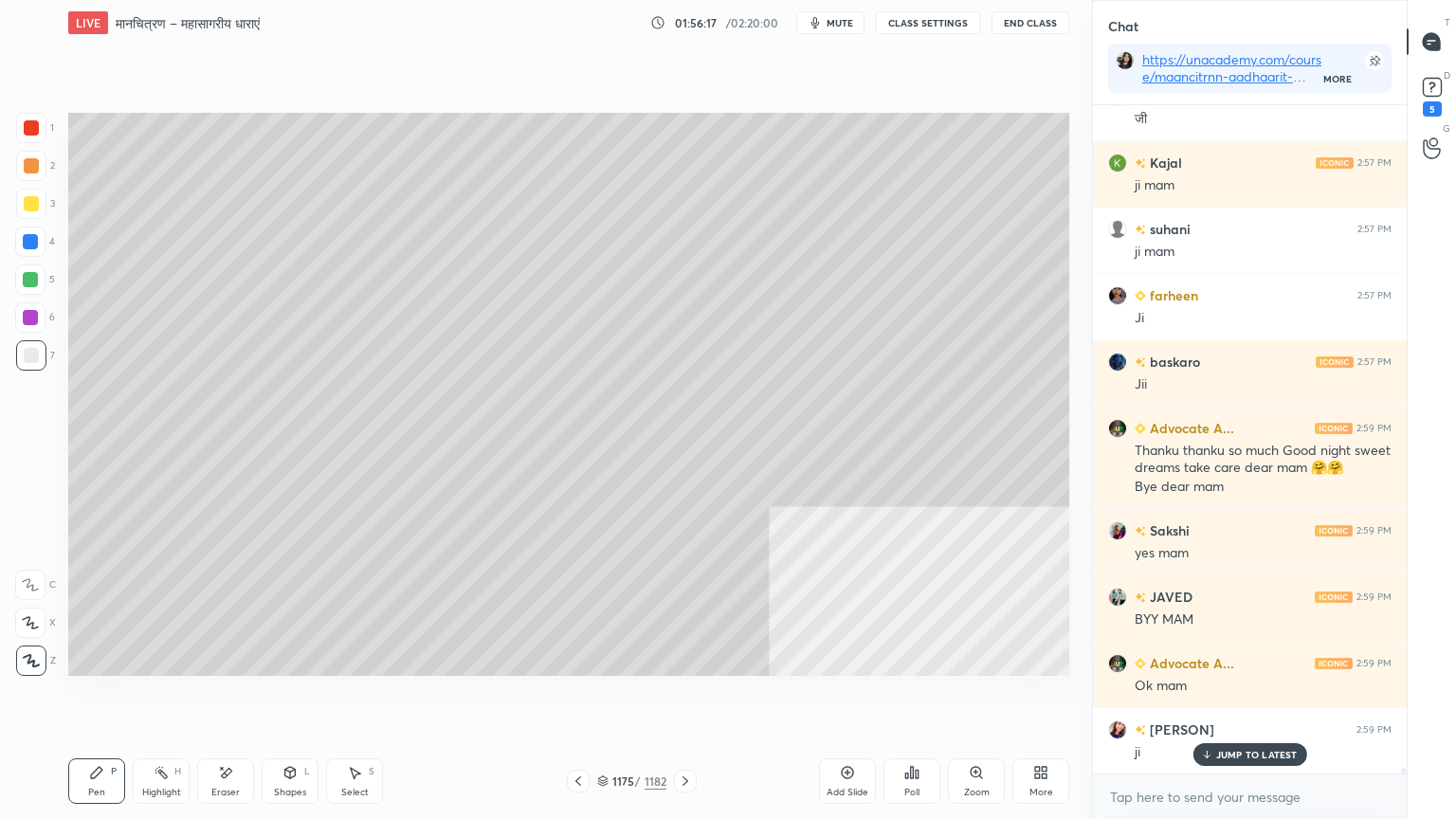 scroll, scrollTop: 77379, scrollLeft: 0, axis: vertical 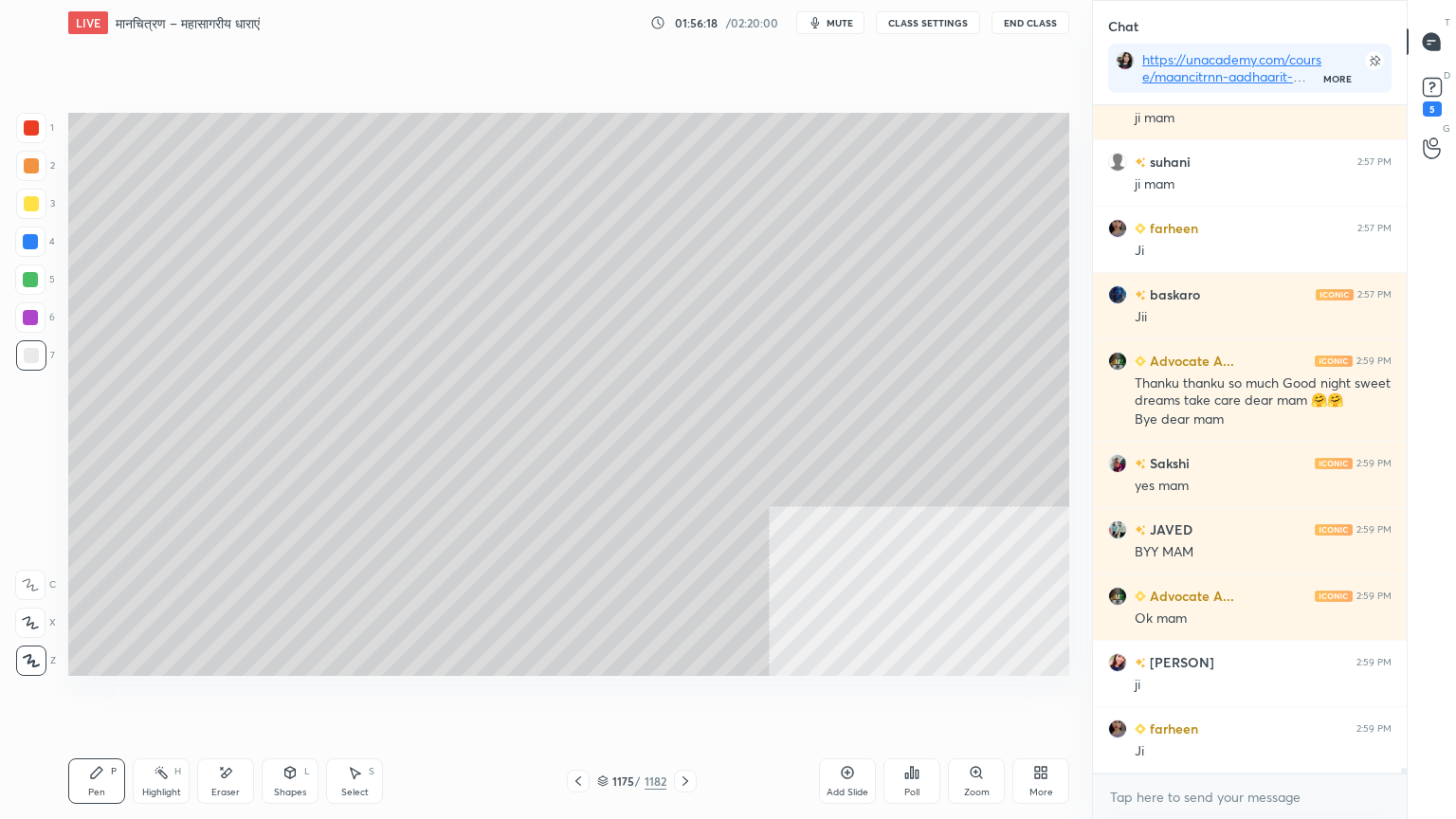 click at bounding box center [30, 242] 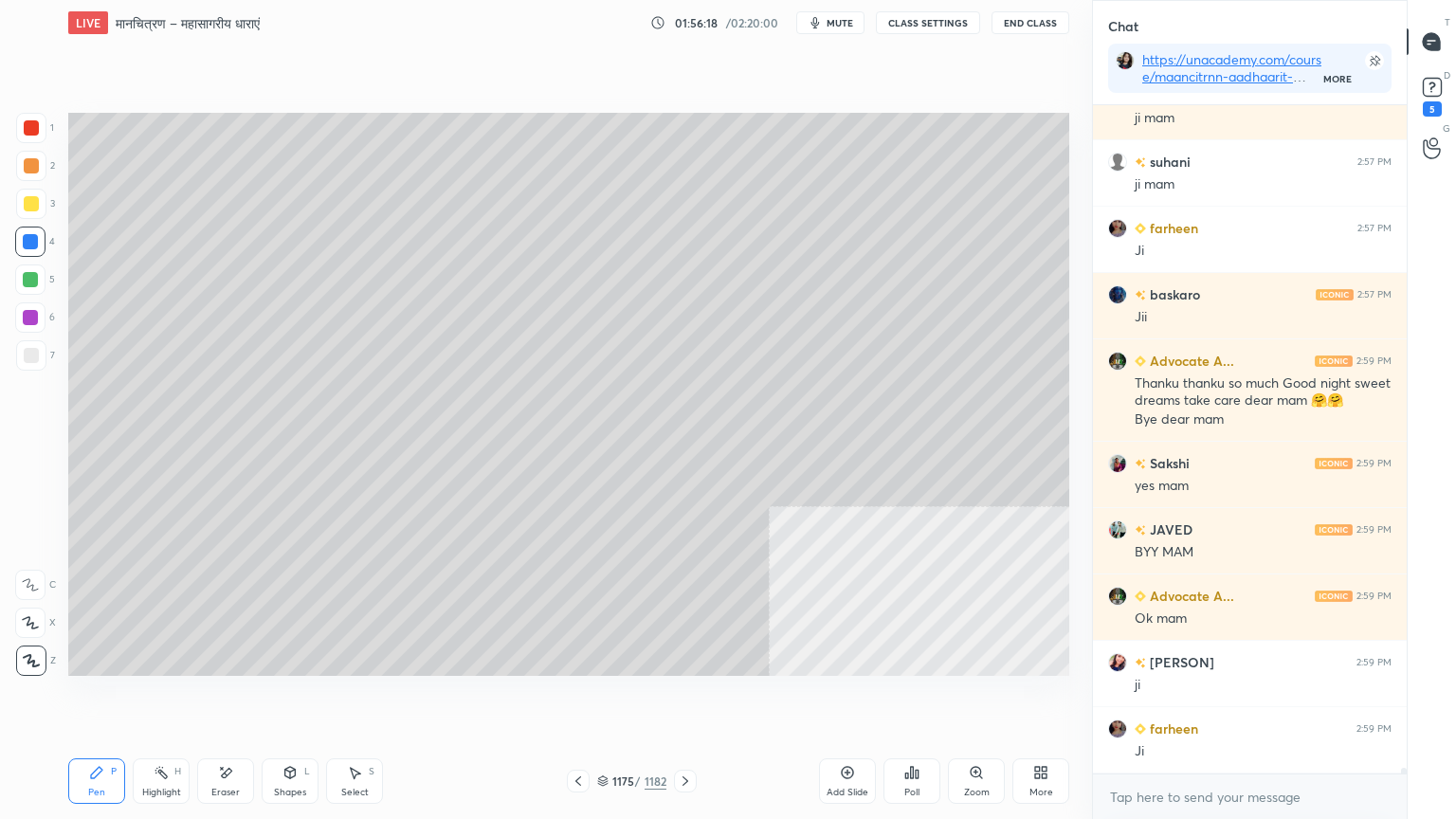 click at bounding box center [30, 242] 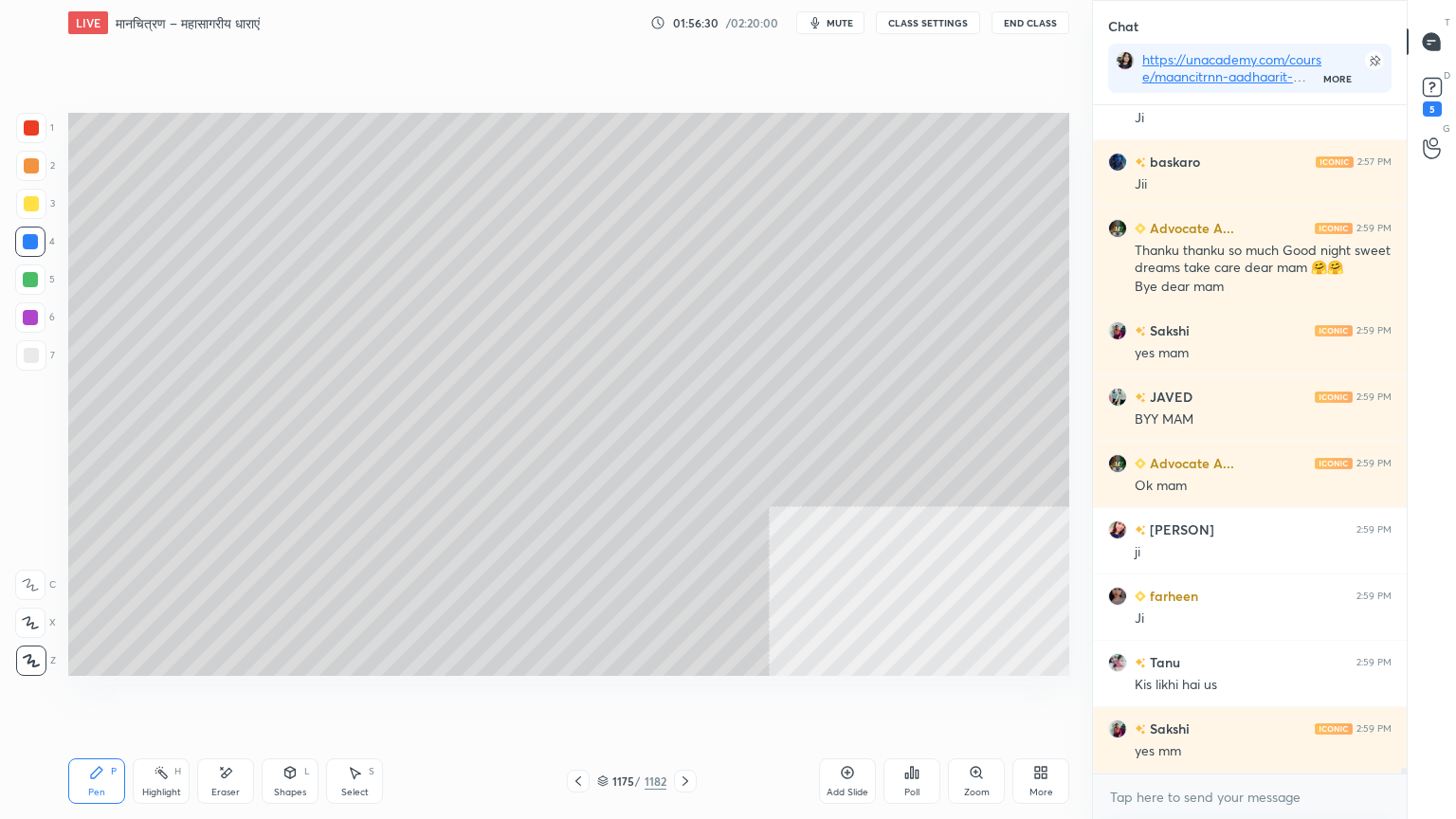 scroll, scrollTop: 77578, scrollLeft: 0, axis: vertical 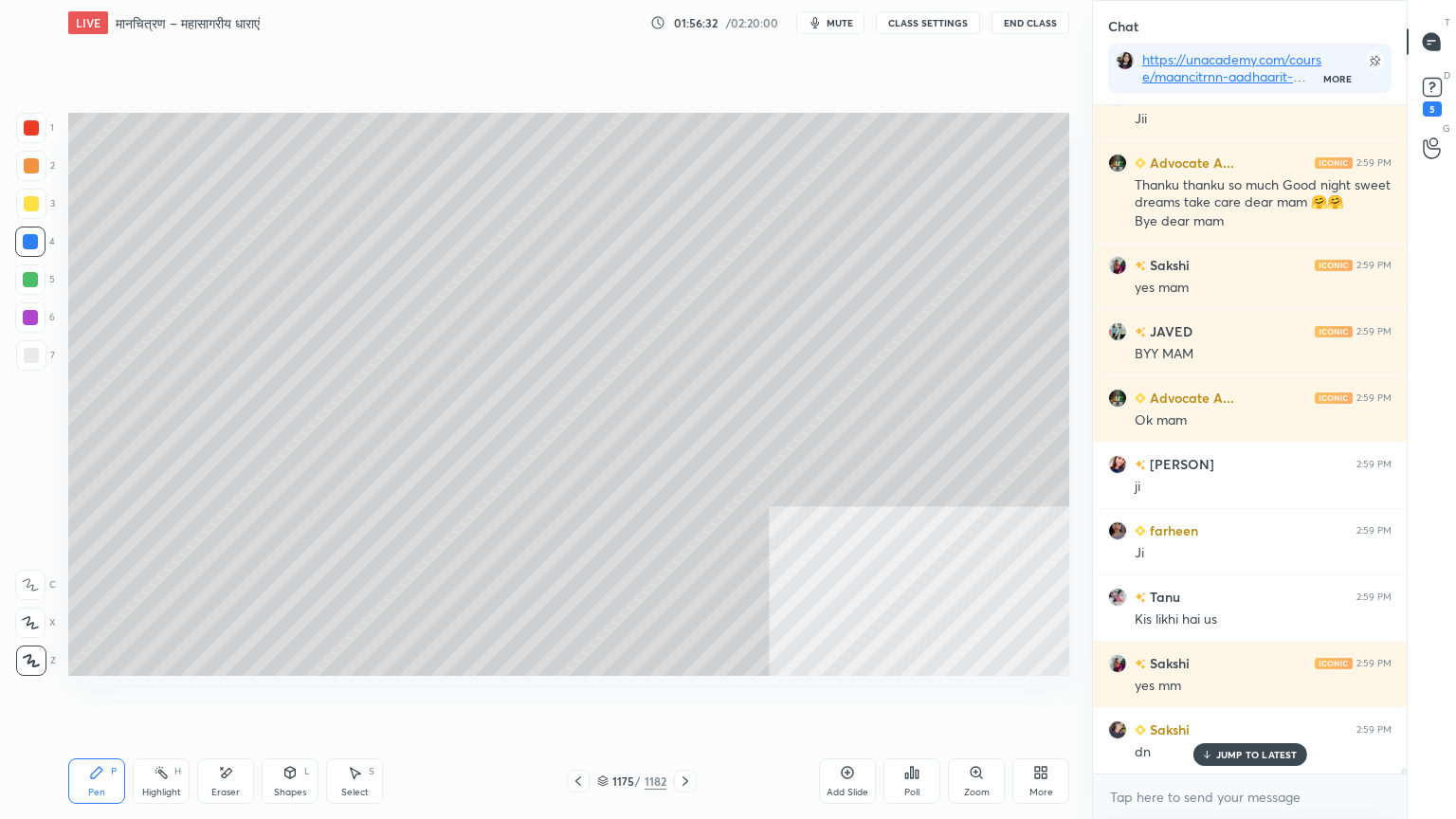 drag, startPoint x: 542, startPoint y: 720, endPoint x: 564, endPoint y: 717, distance: 22.203603 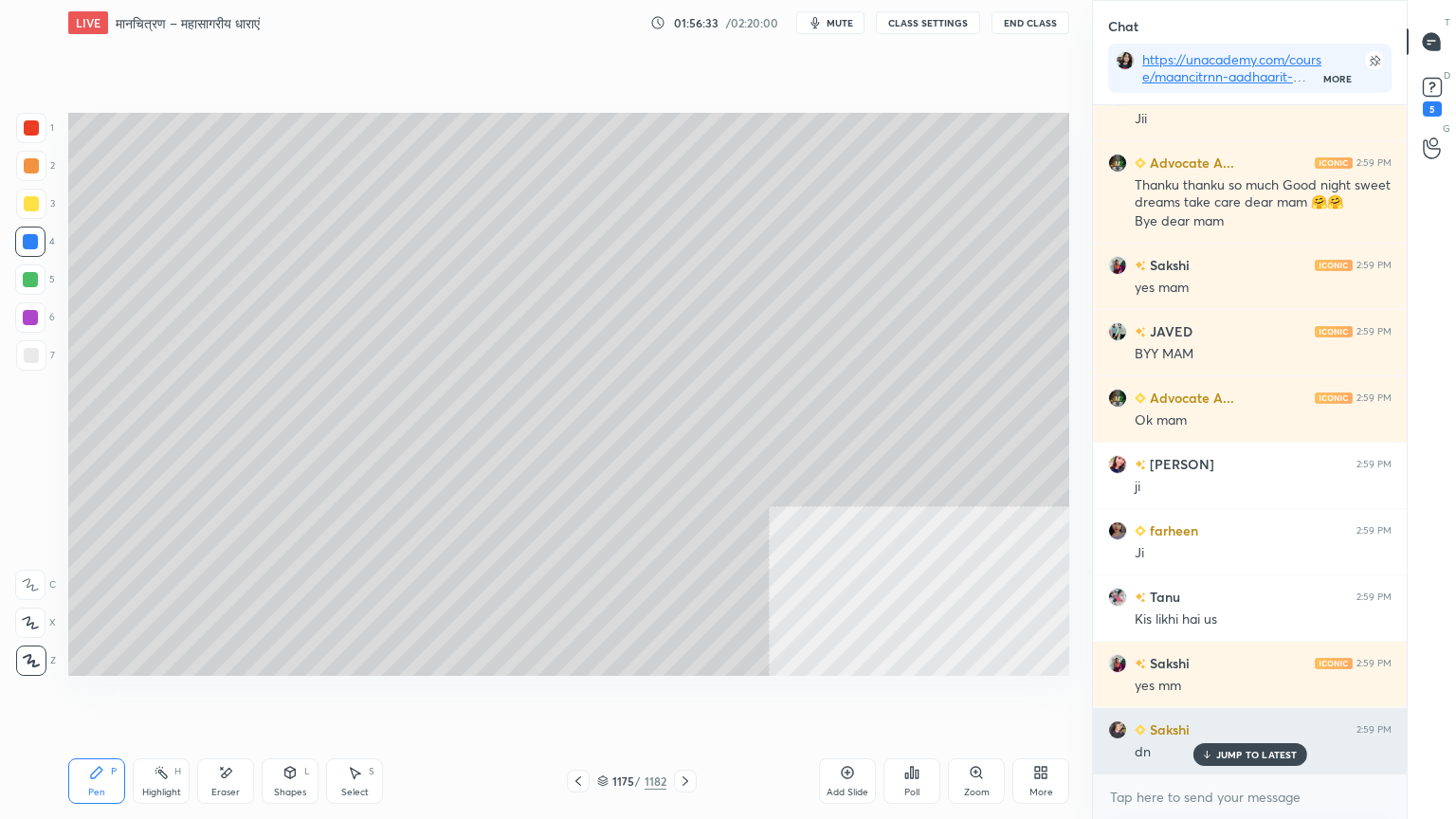 click on "JUMP TO LATEST" at bounding box center (1257, 755) 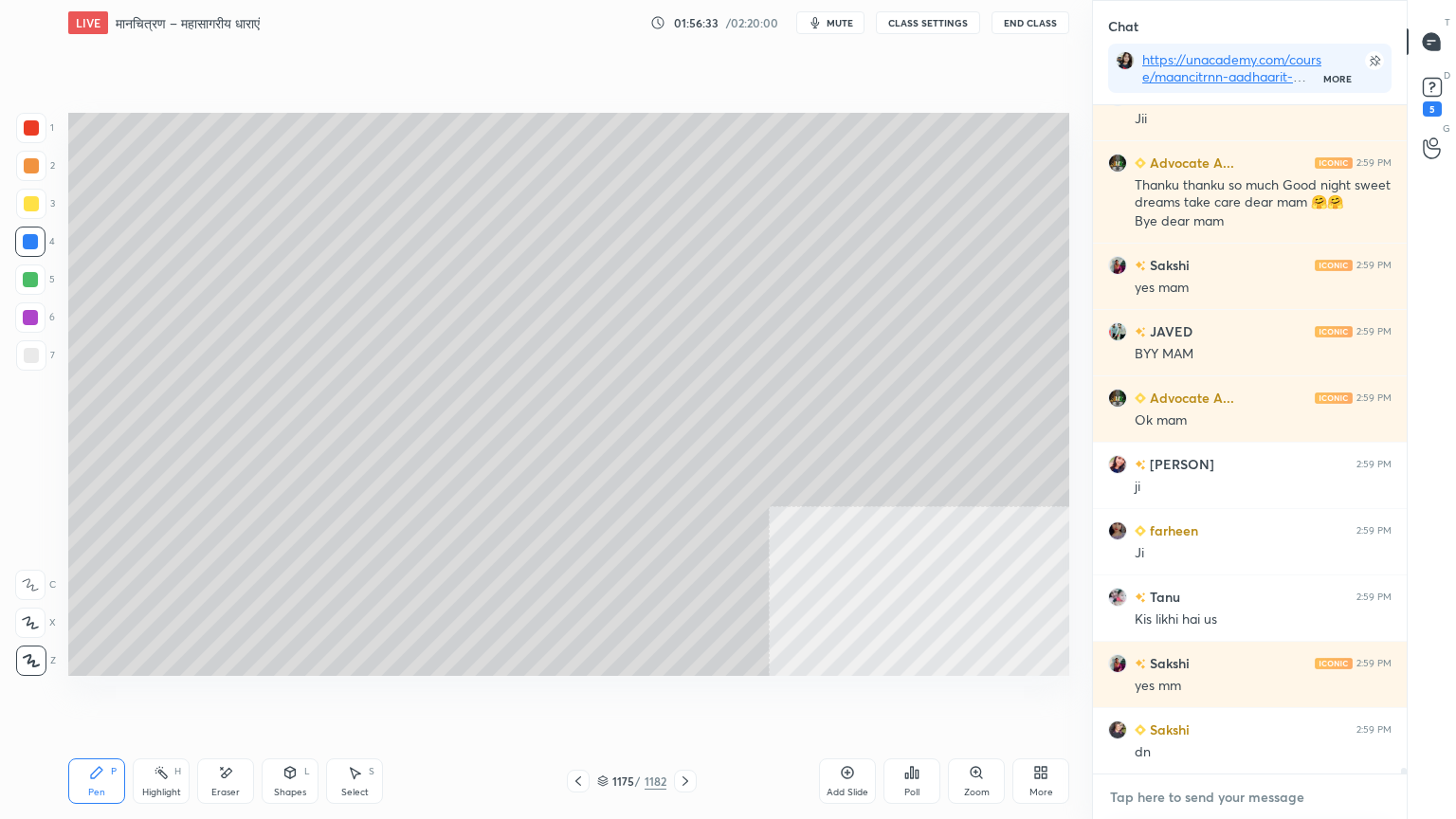 click at bounding box center (1249, 797) 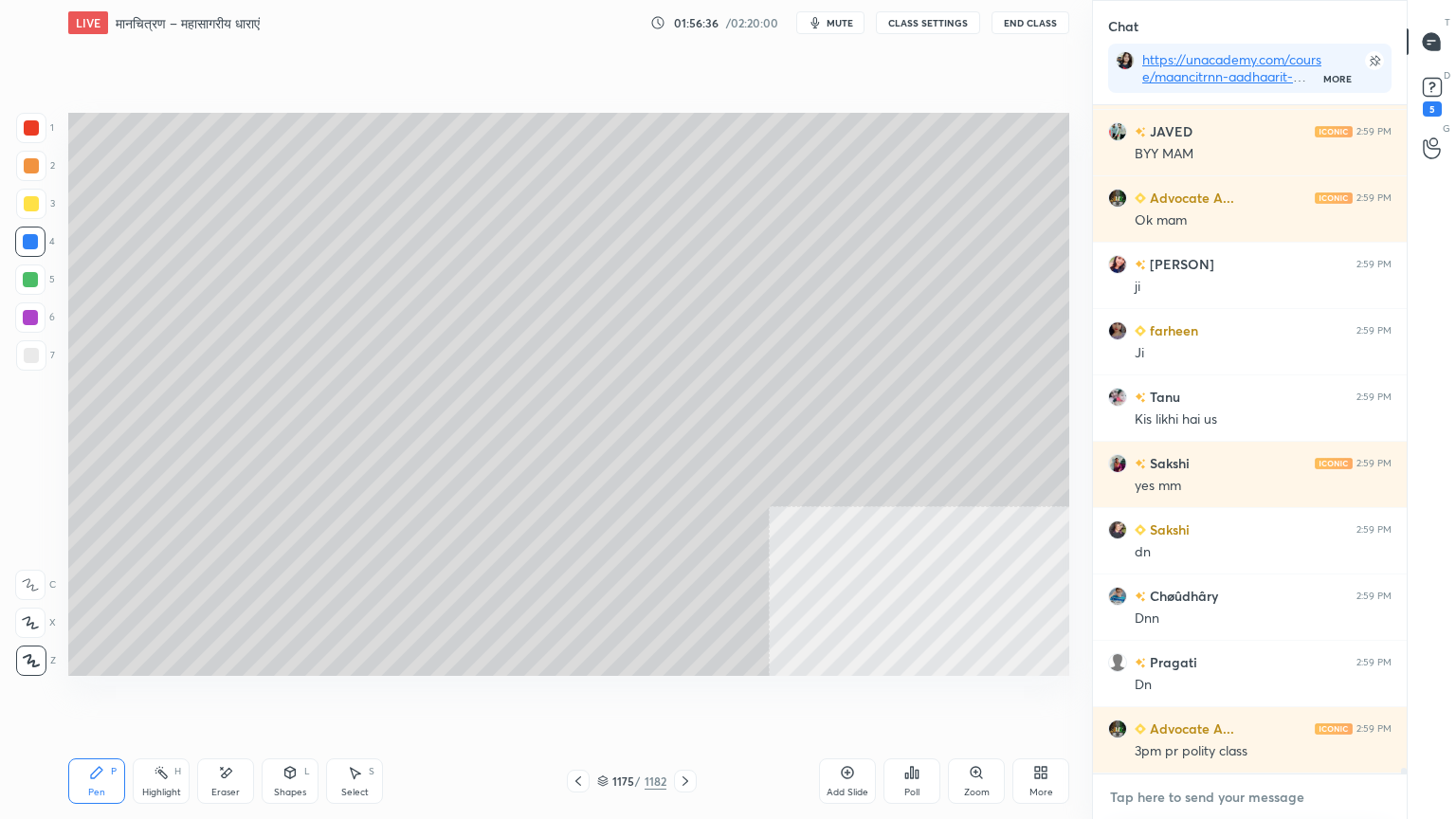 scroll, scrollTop: 77843, scrollLeft: 0, axis: vertical 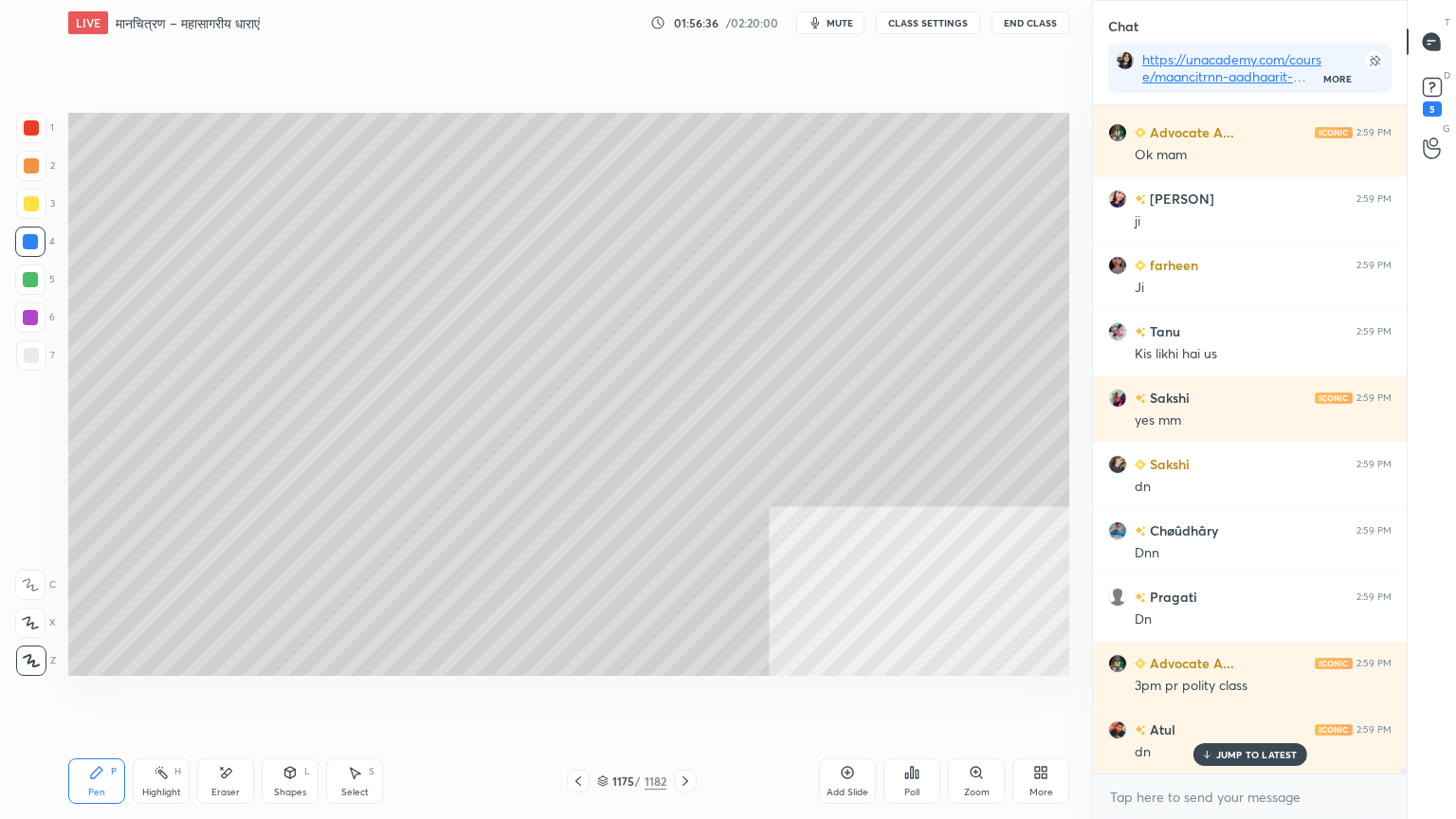 type on "x" 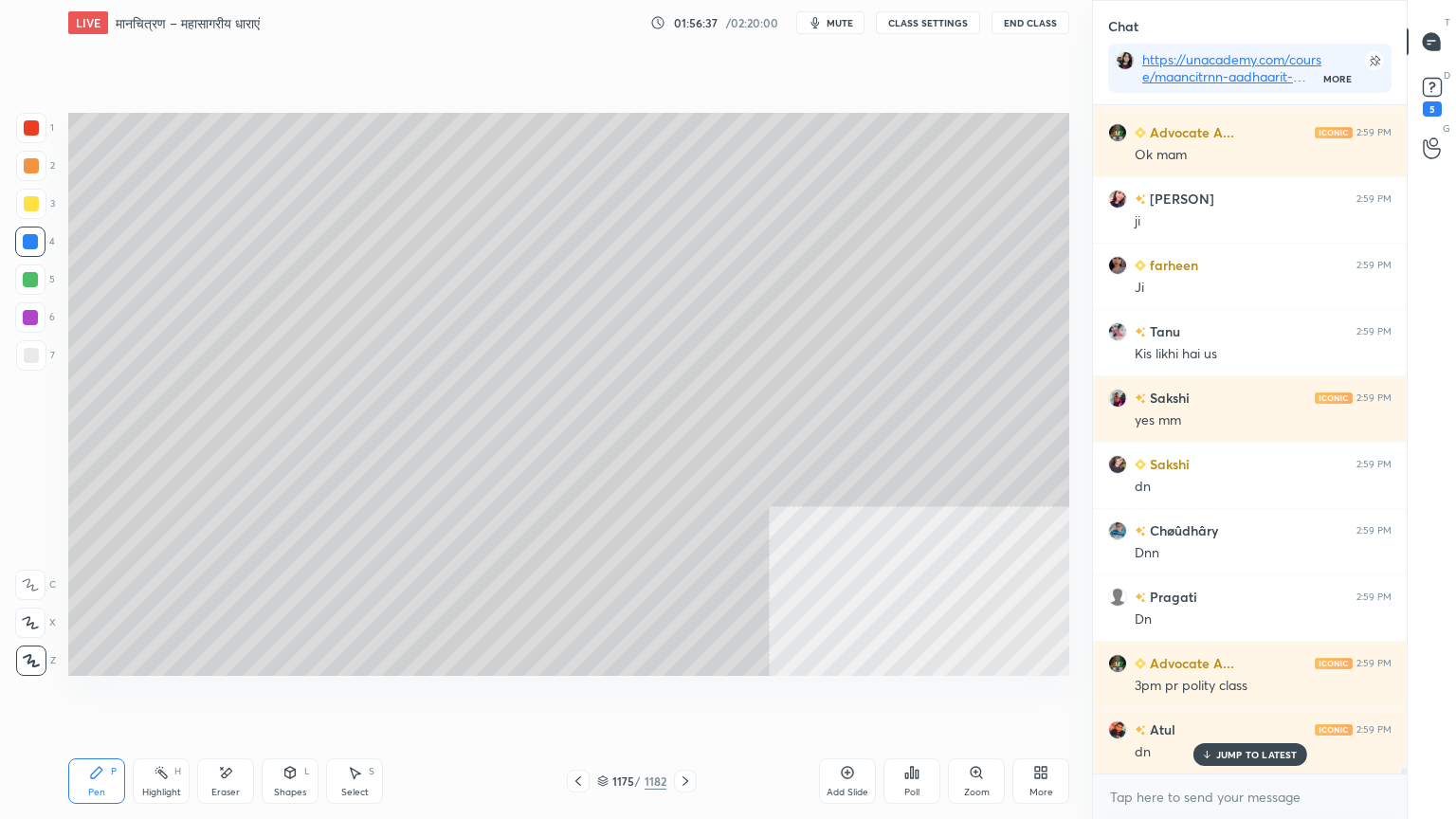 click on "LIVE मानचित्रण – महासागरीय धाराएं 01:56:37 /  02:20:00 mute CLASS SETTINGS End Class Setting up your live class Poll for   secs No correct answer Start poll Back मानचित्रण – महासागरीय धाराएं • L39 of भूगोल आधारस्‍तंभ: भौतिक भूगोल - Physical Geography [PERSON] Pen P Highlight H Eraser Shapes L Select S 1175 / 1182 Add Slide Poll Zoom More" at bounding box center [569, 410] 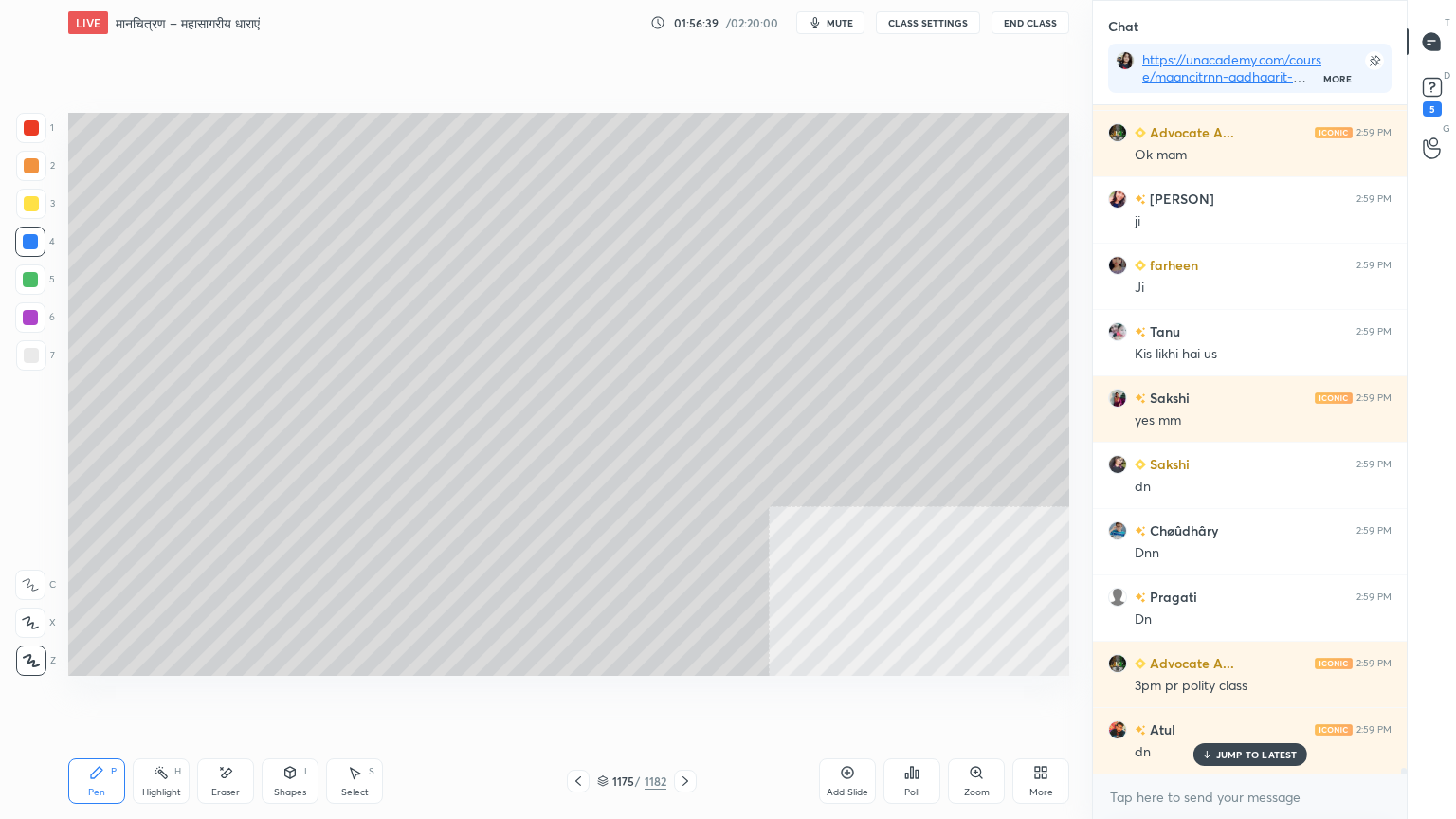 click 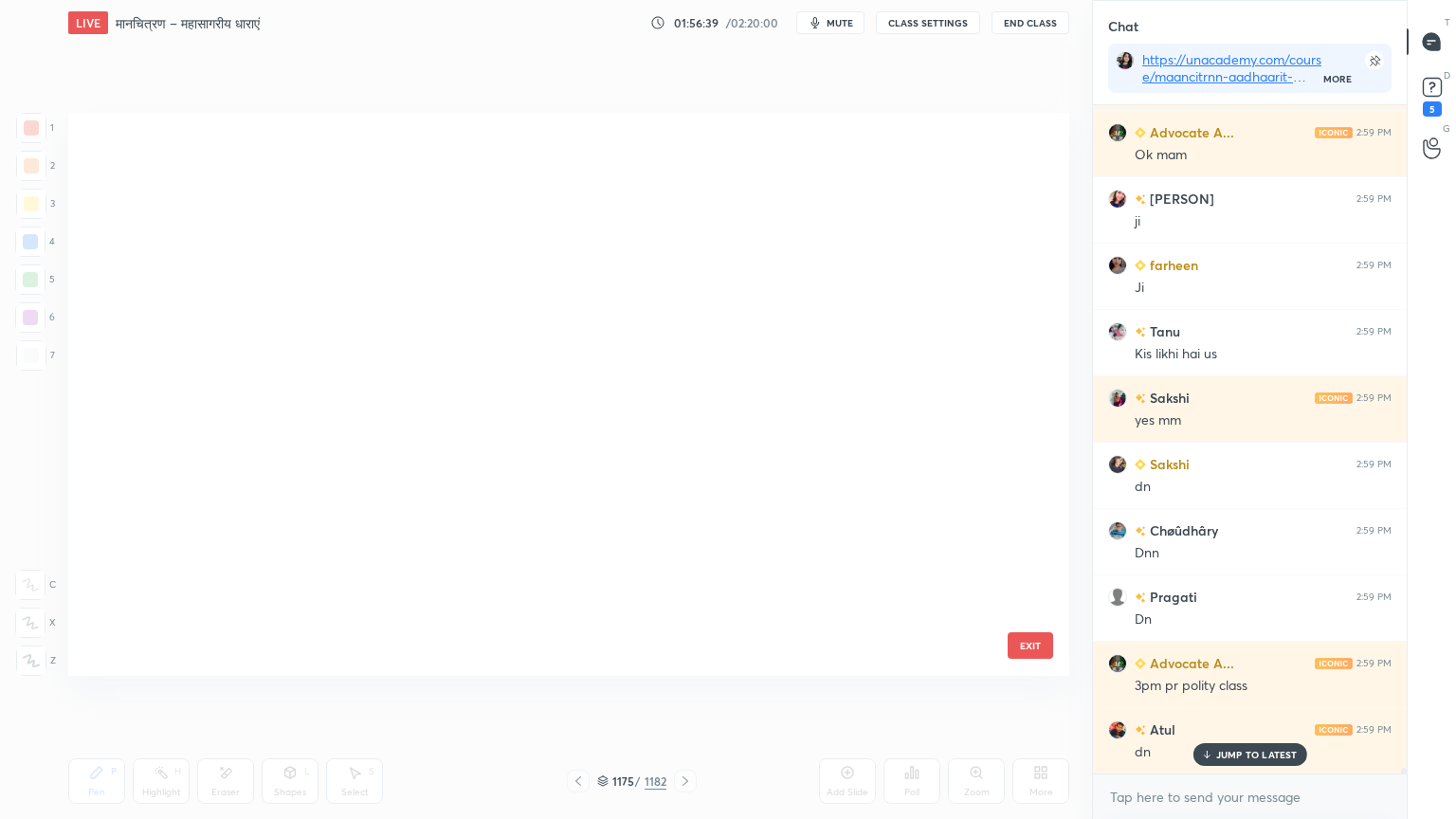 scroll, scrollTop: 67437, scrollLeft: 0, axis: vertical 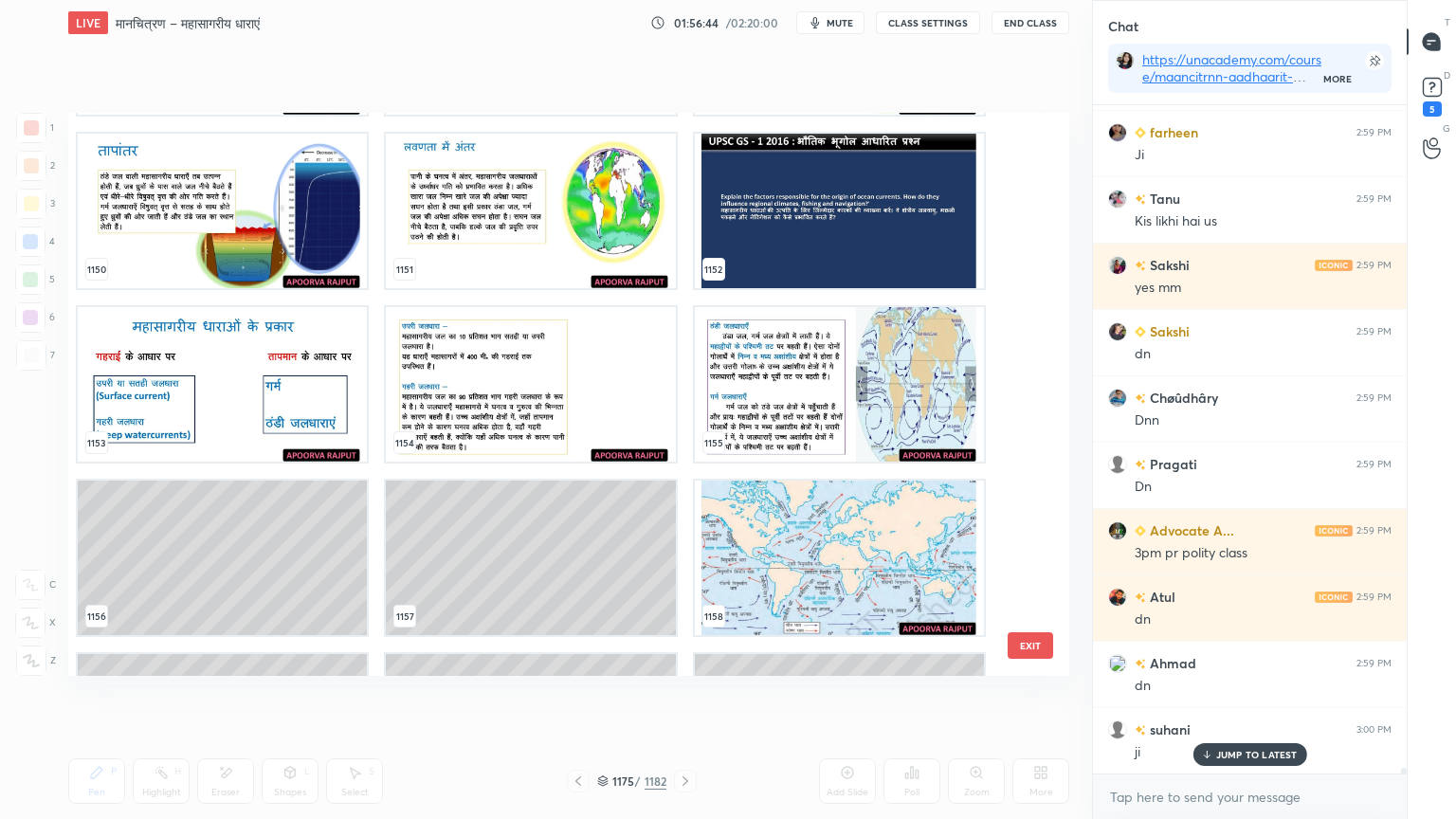 click at bounding box center [839, 557] 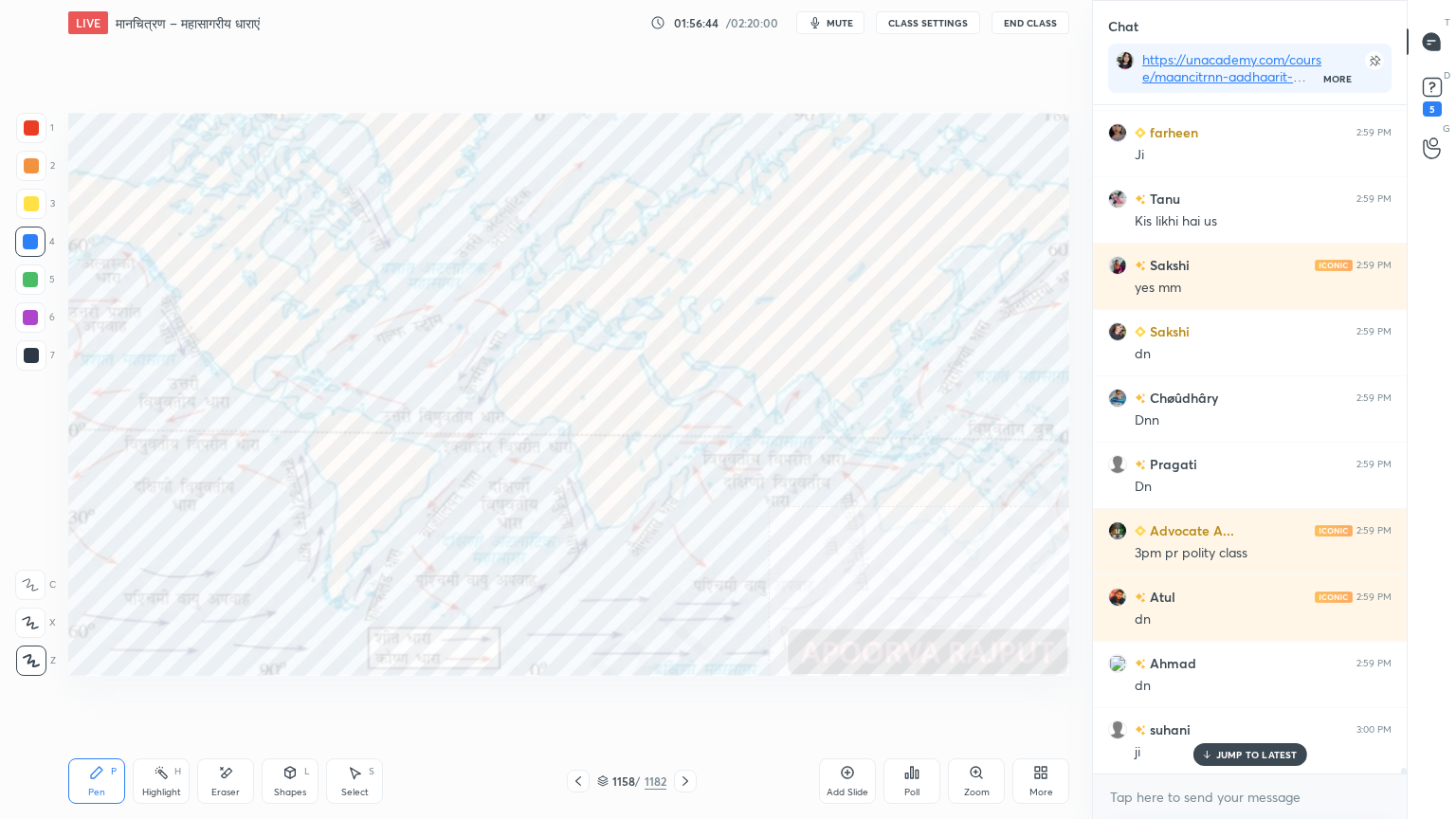 click at bounding box center [839, 557] 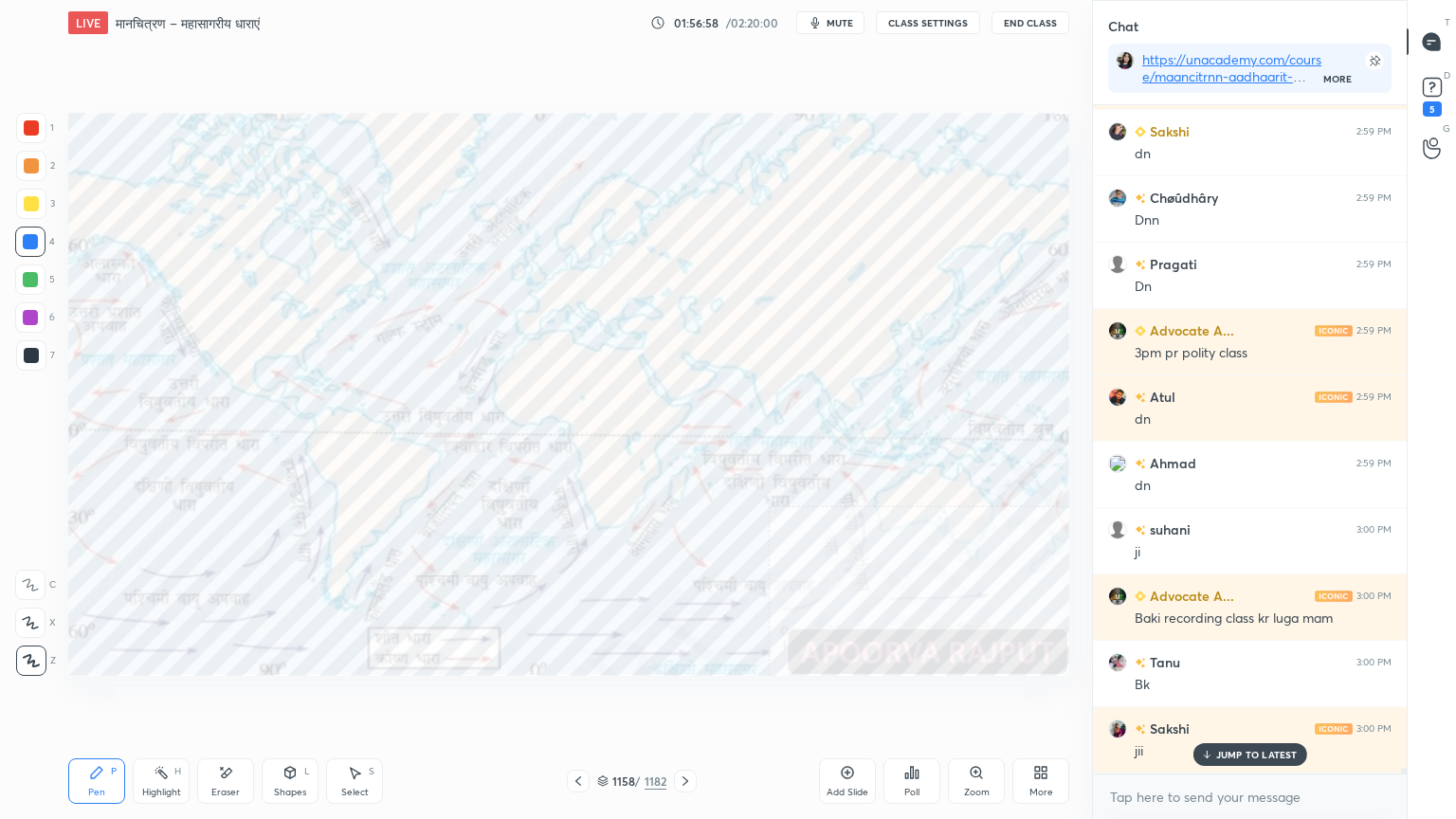 scroll, scrollTop: 78241, scrollLeft: 0, axis: vertical 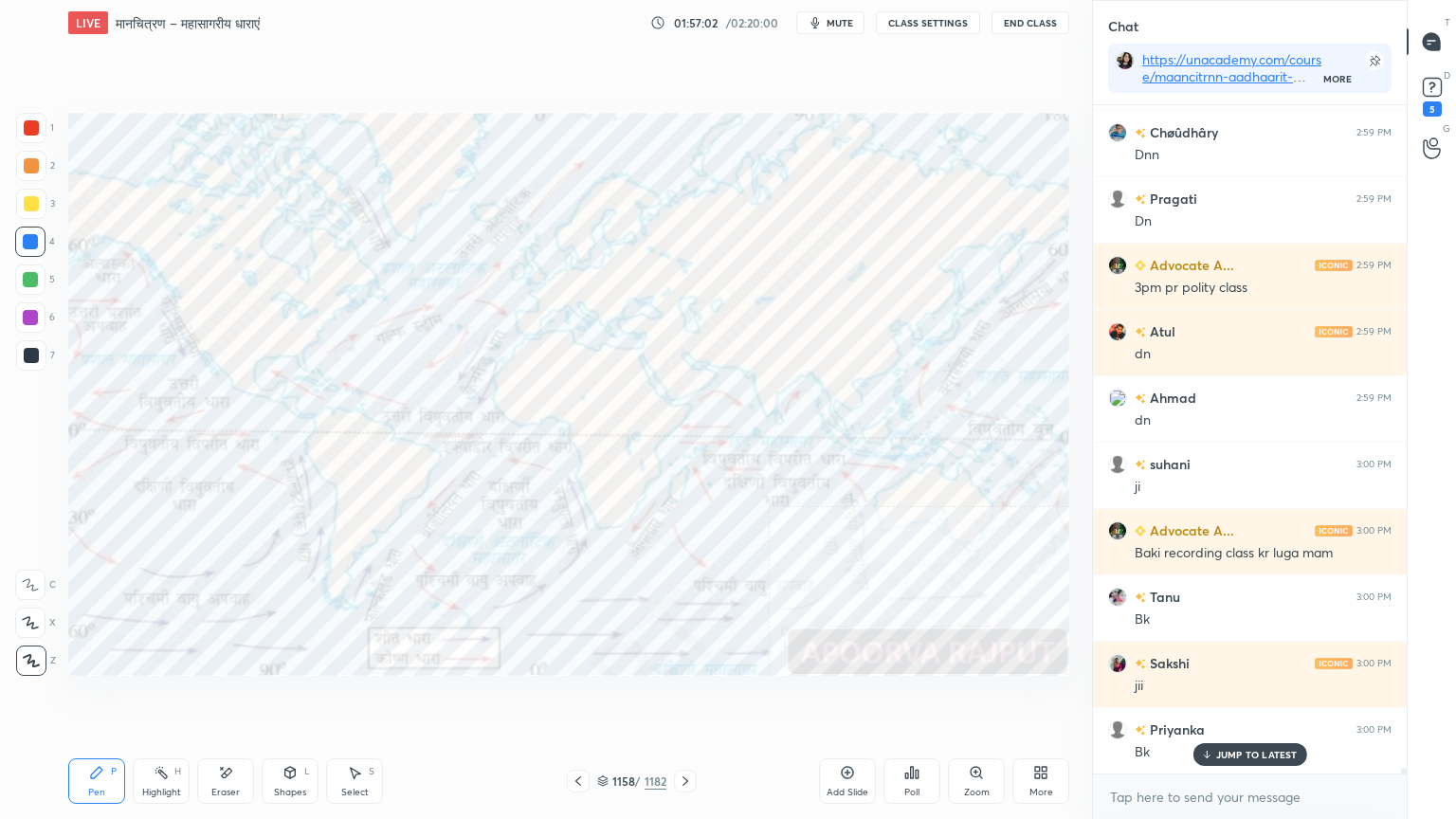 click 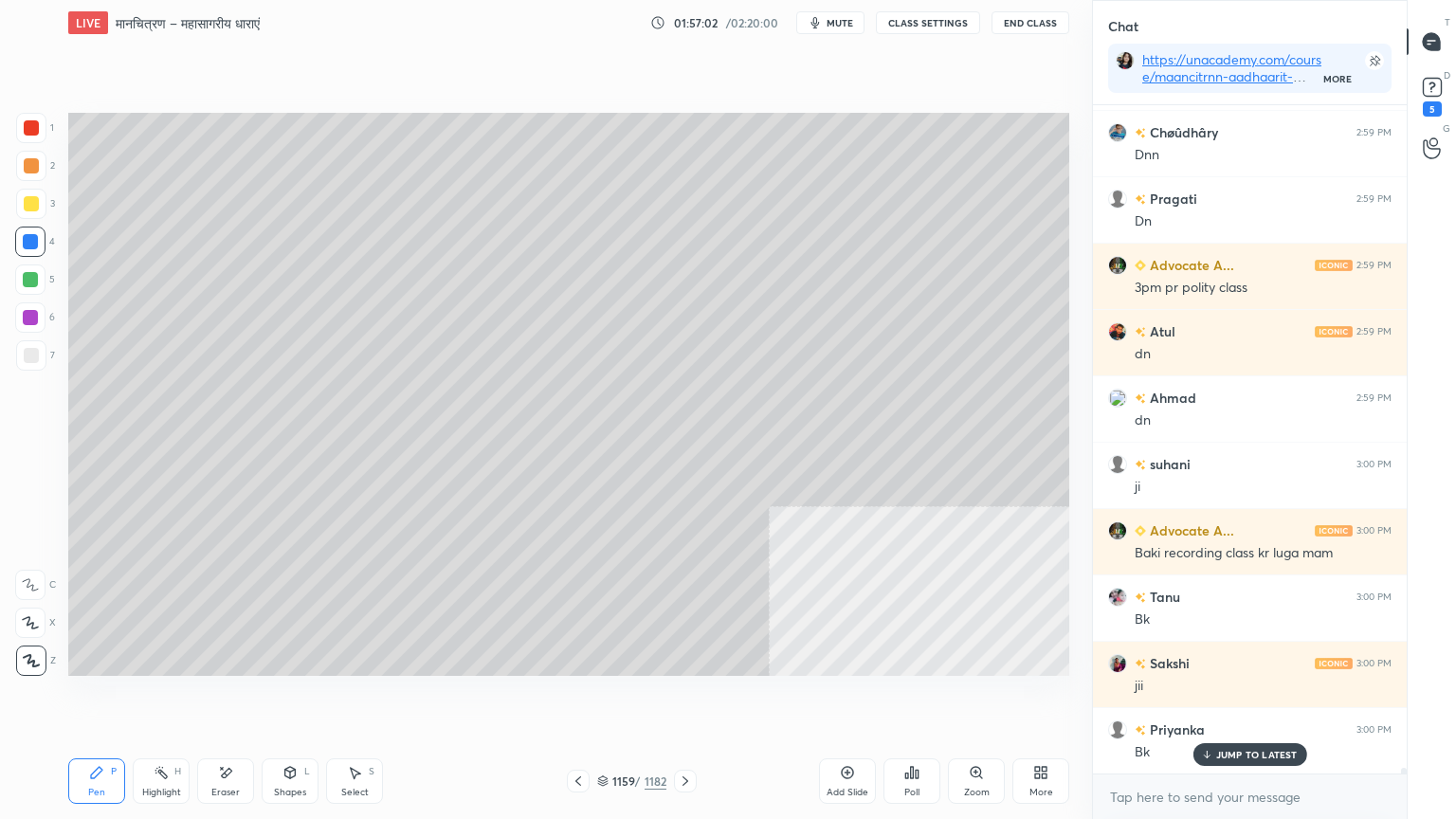 click 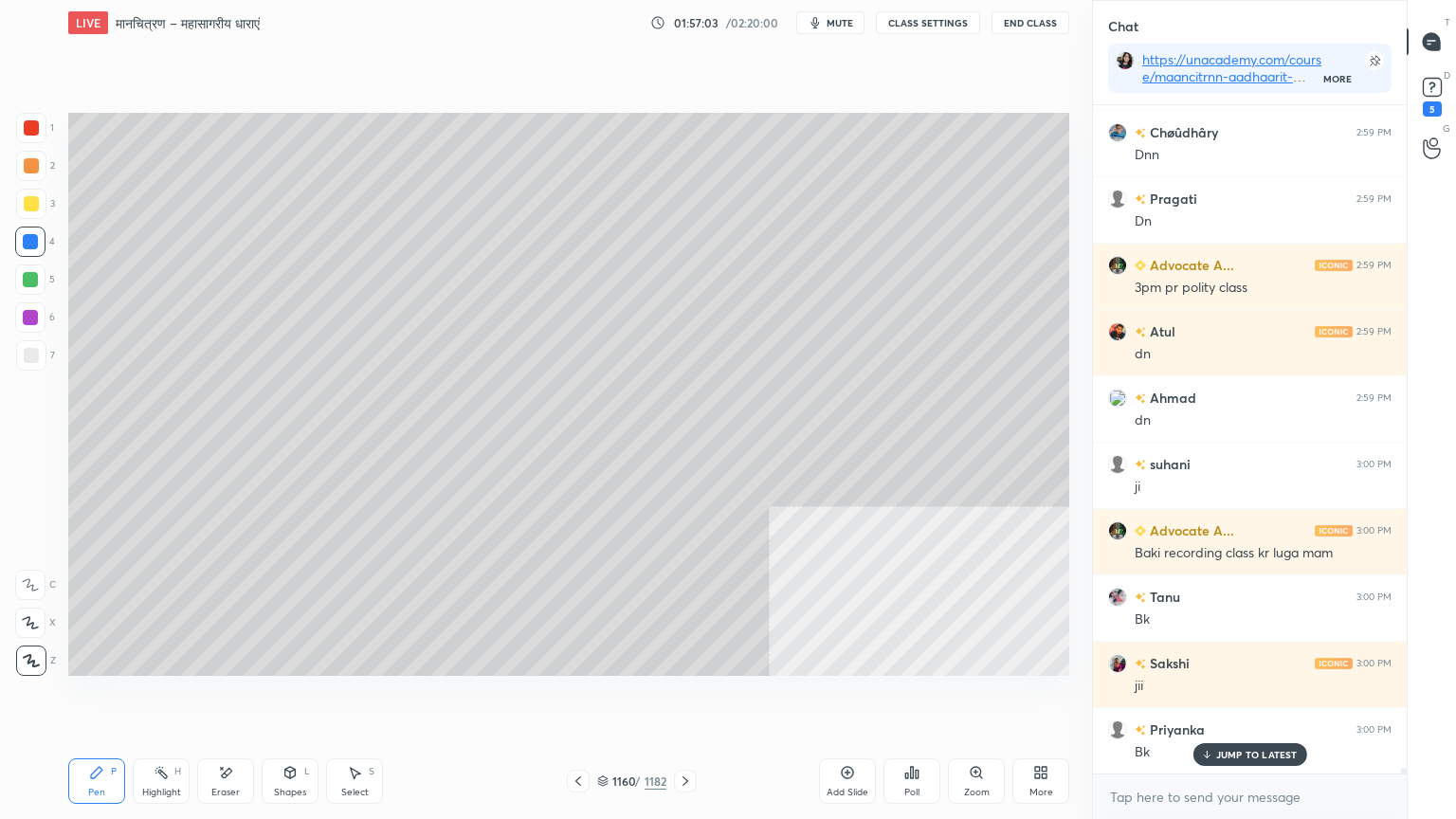 click 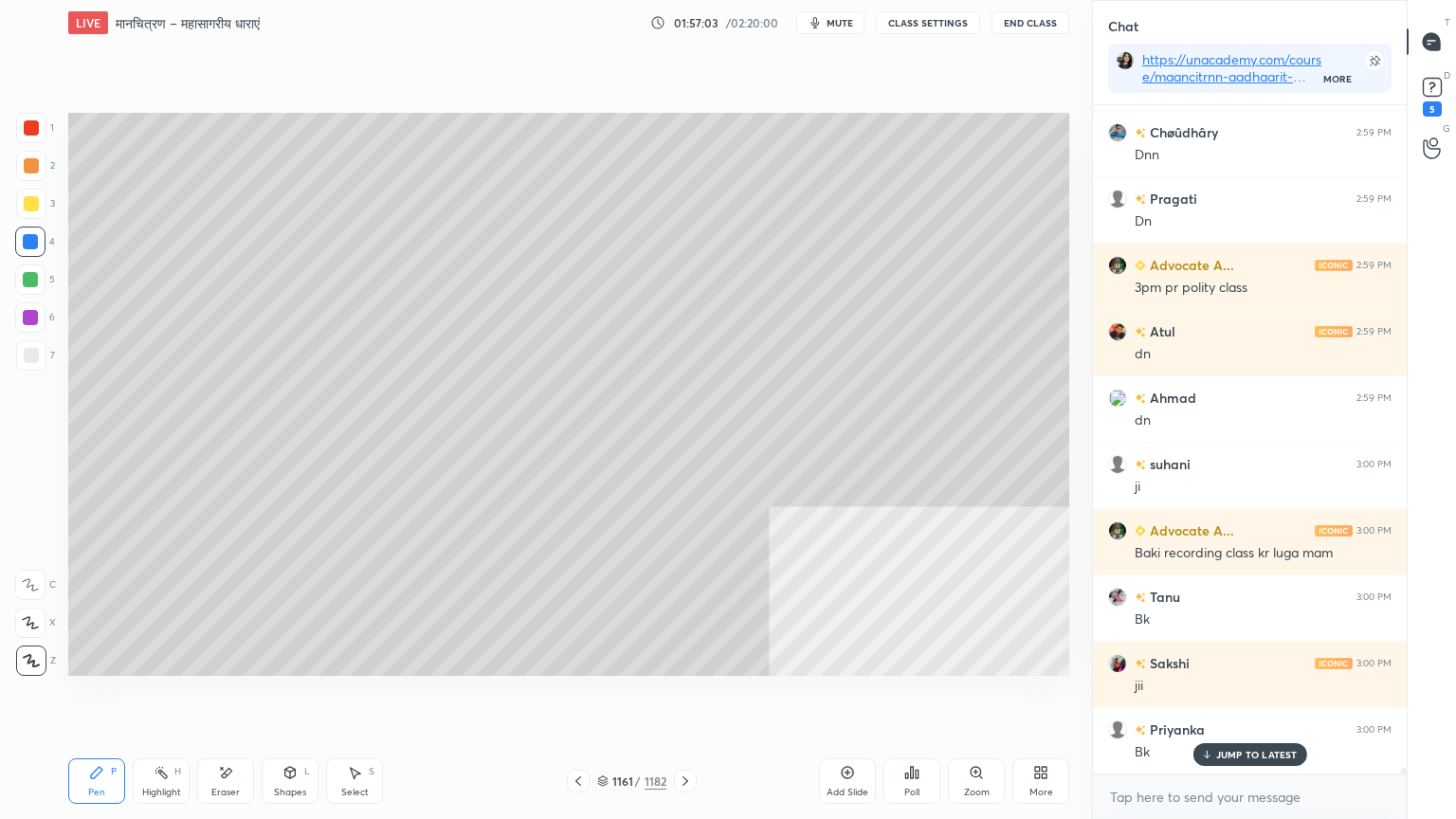 click 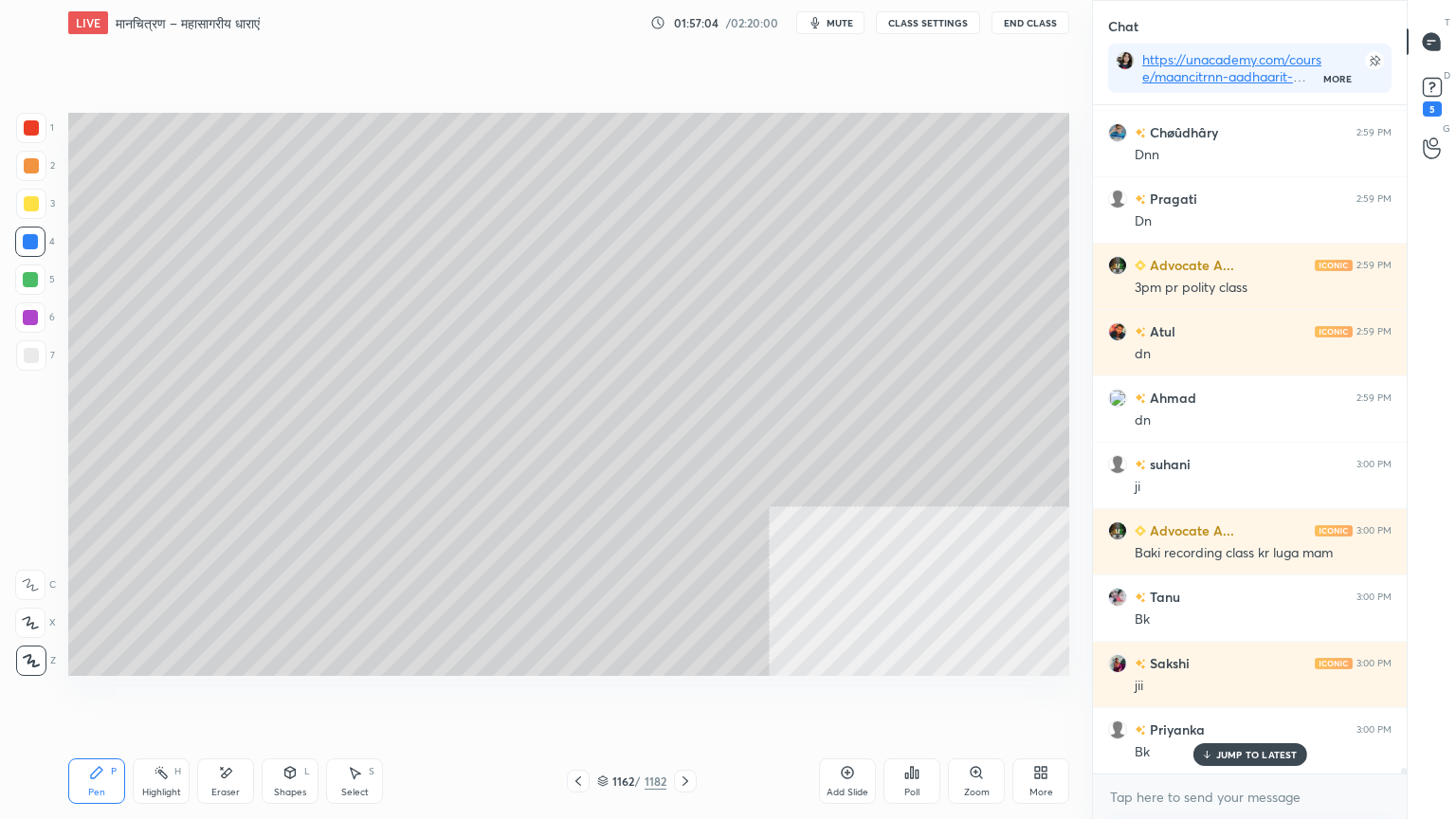 click 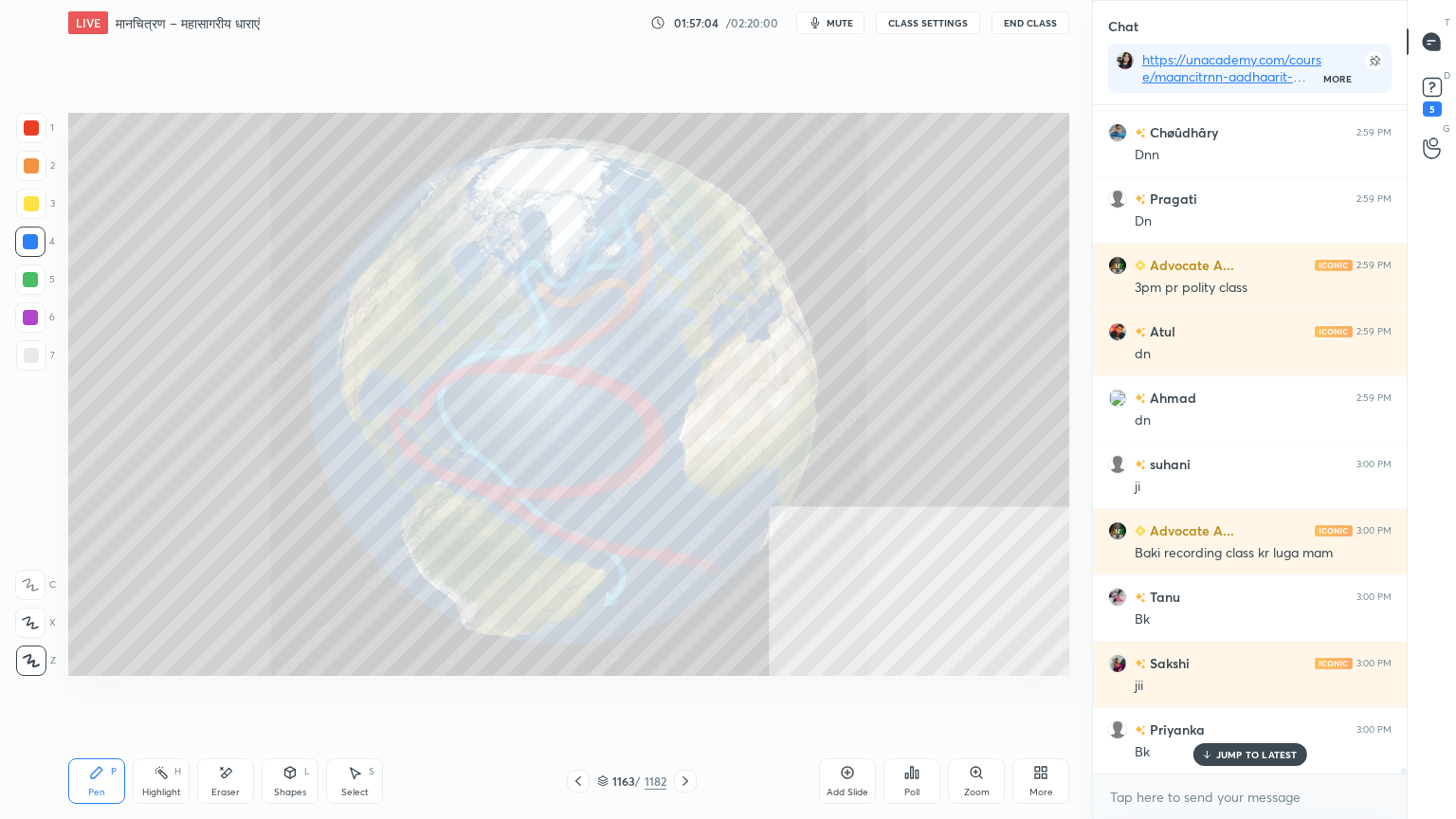 click 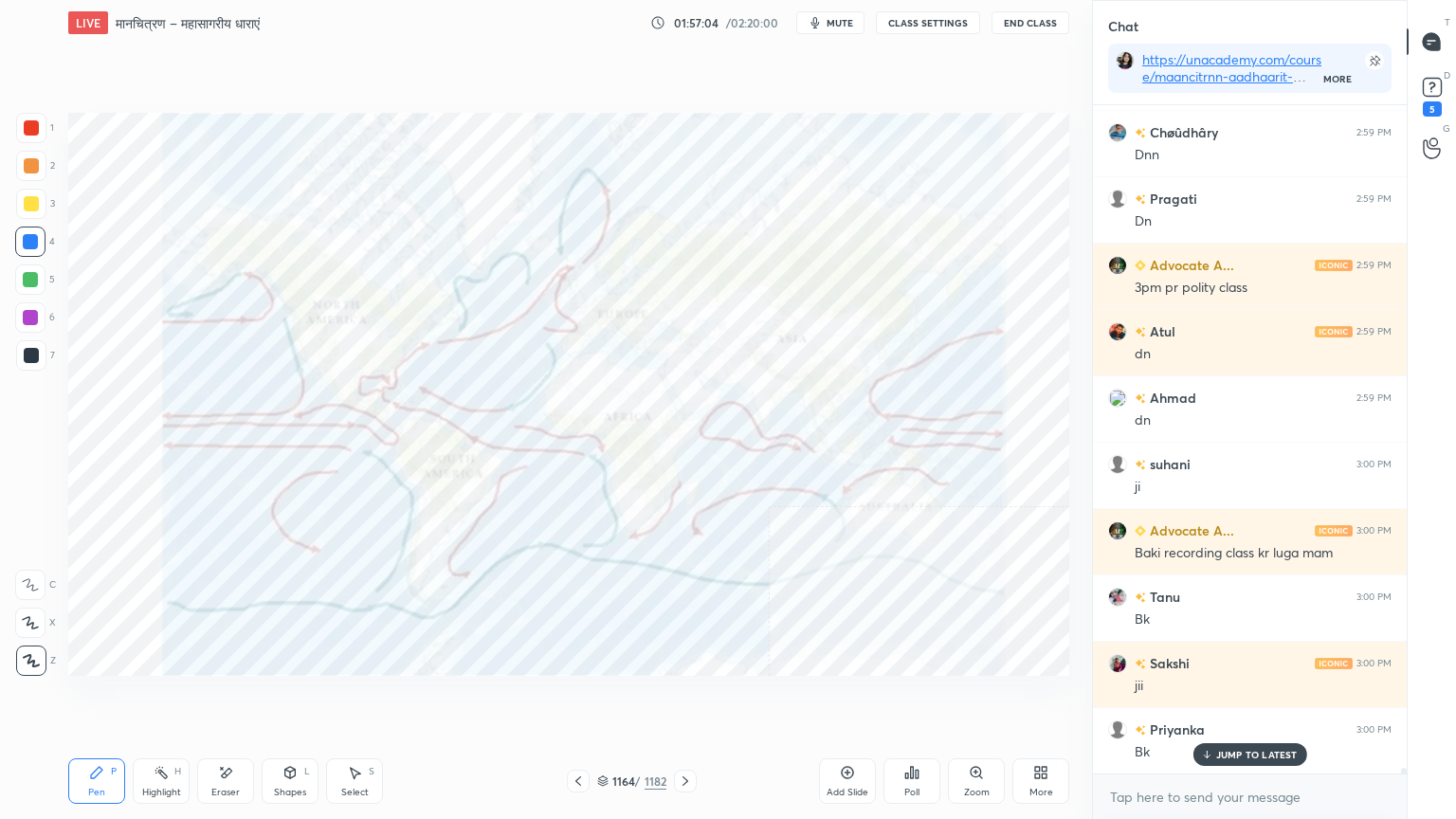 click 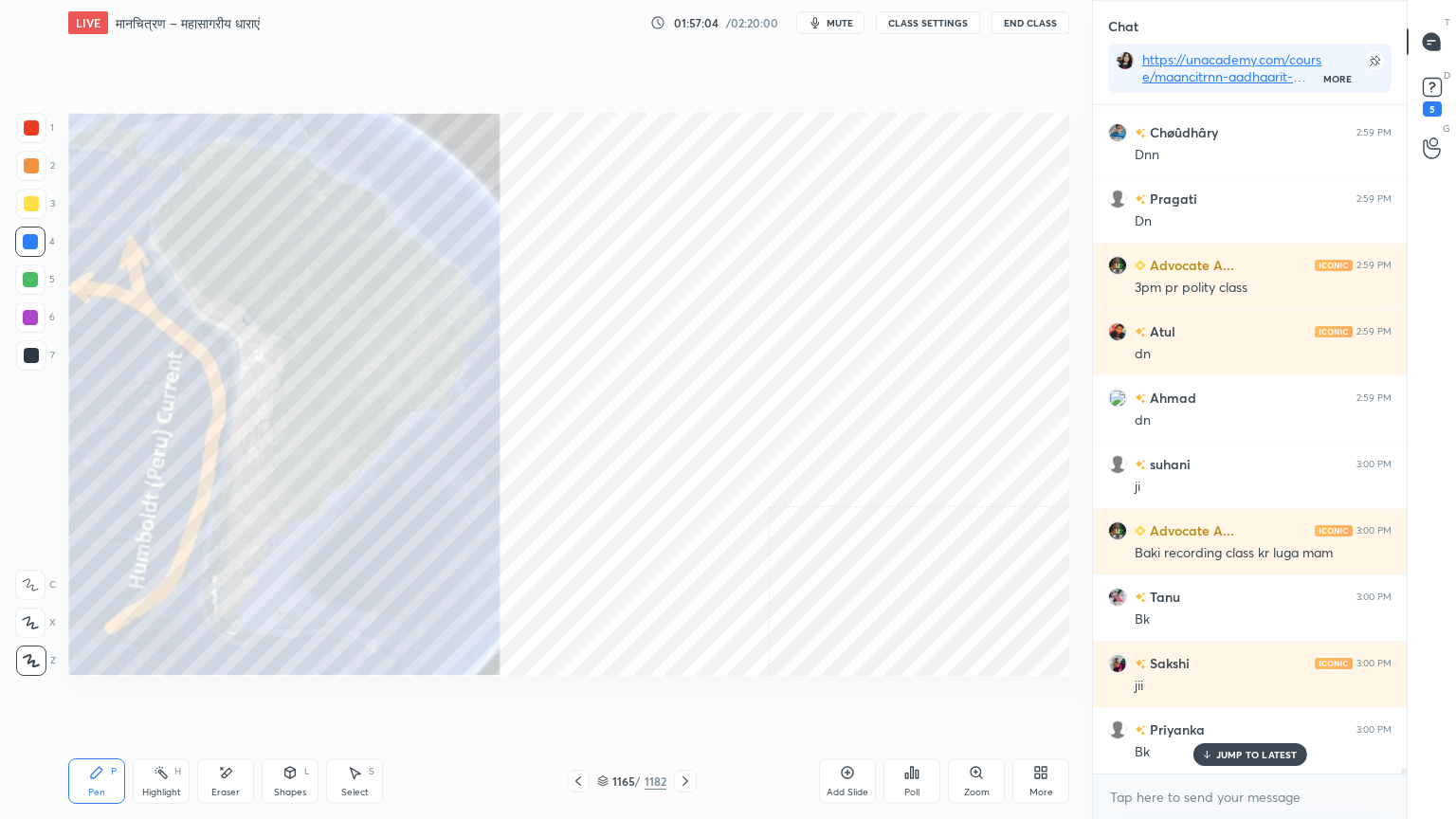 click 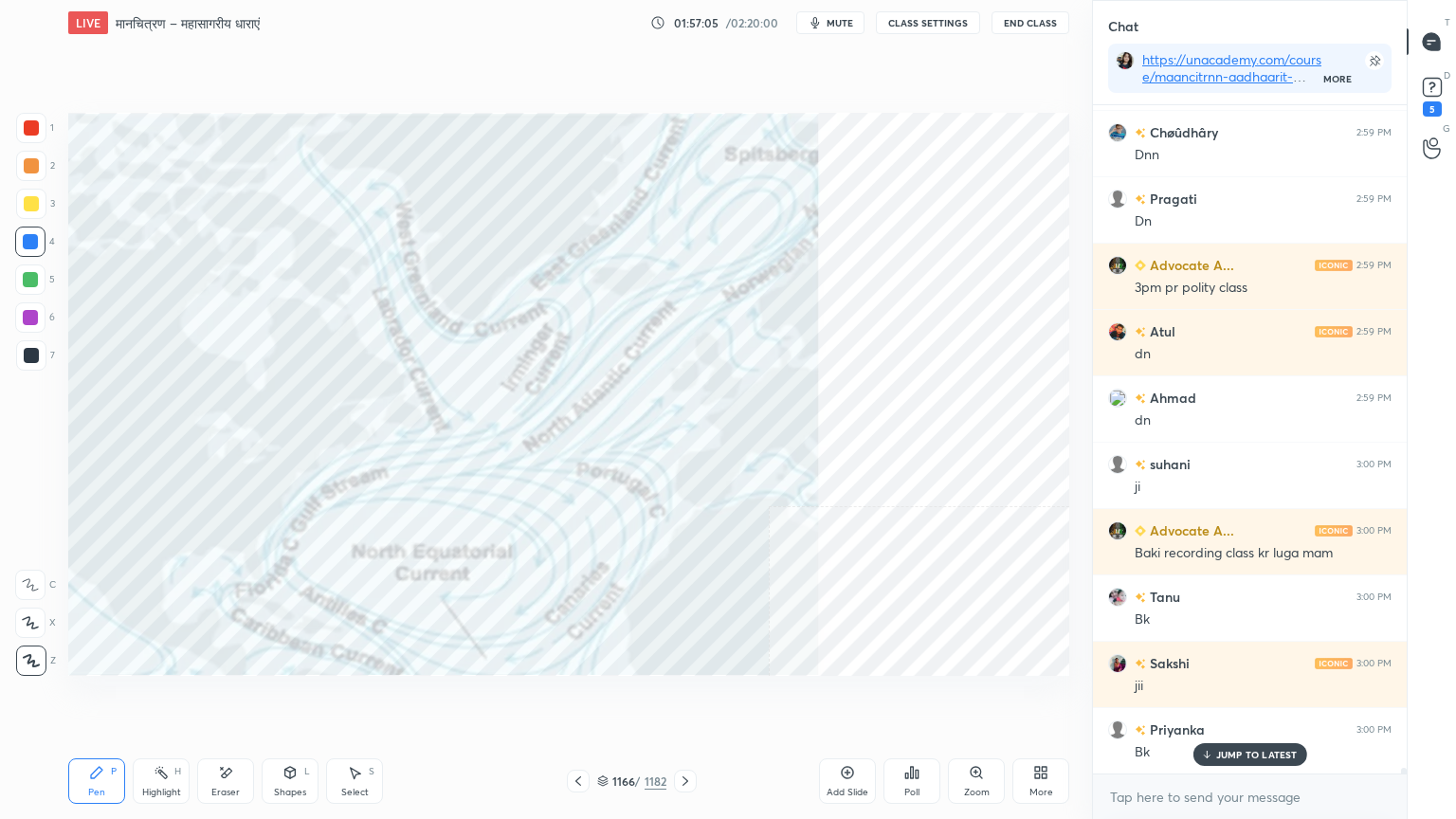 click 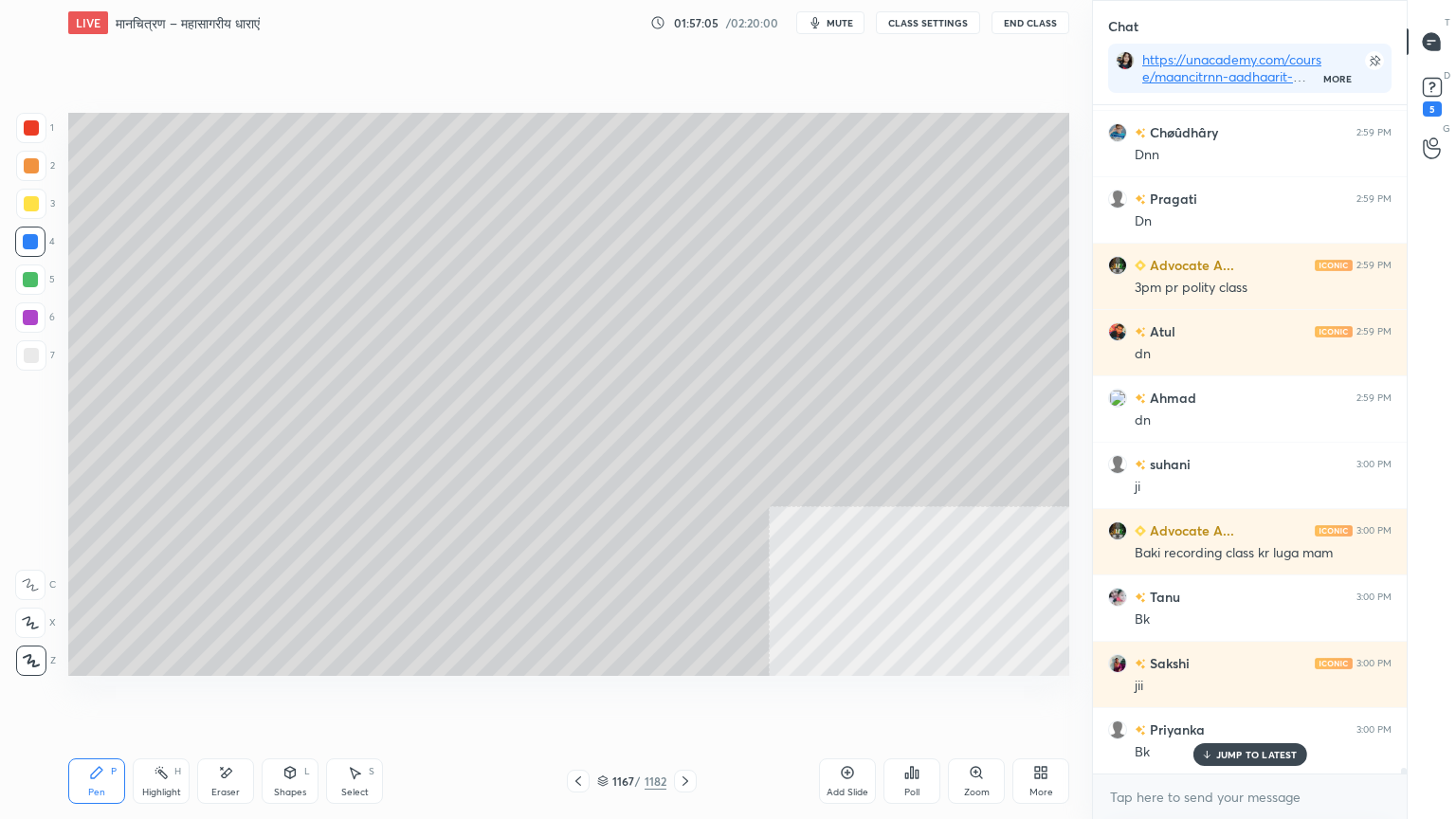 click 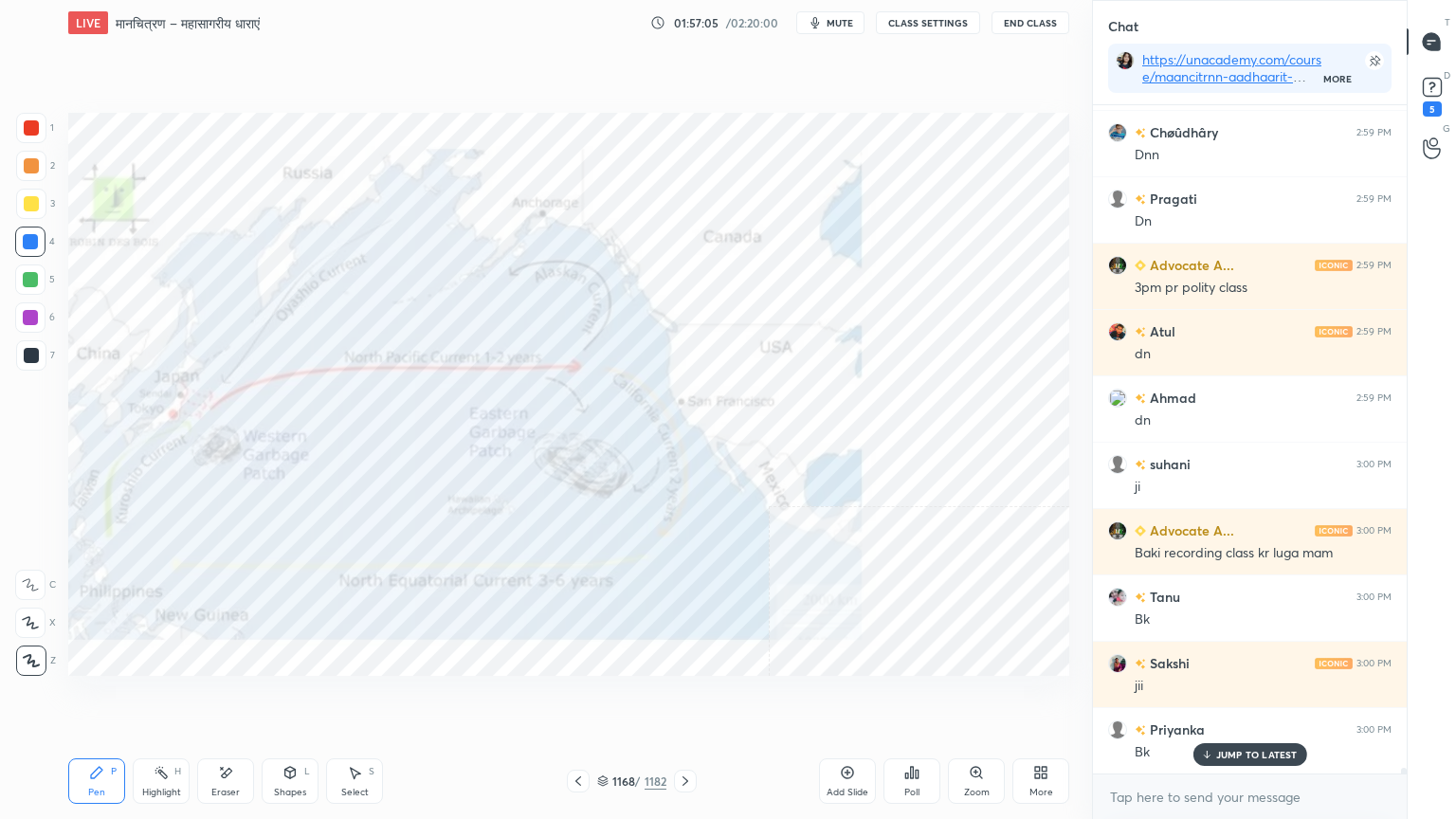 click 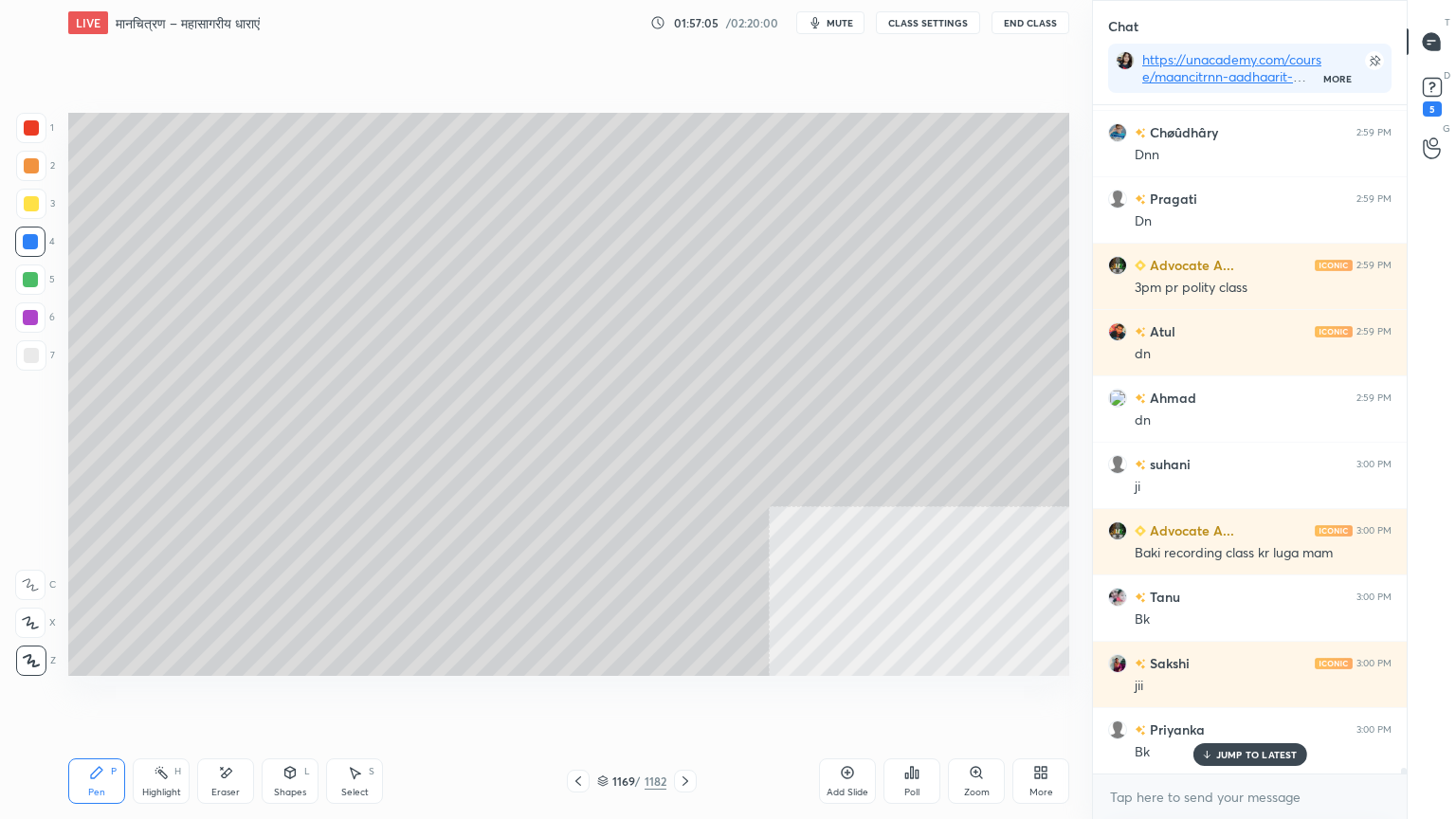 click 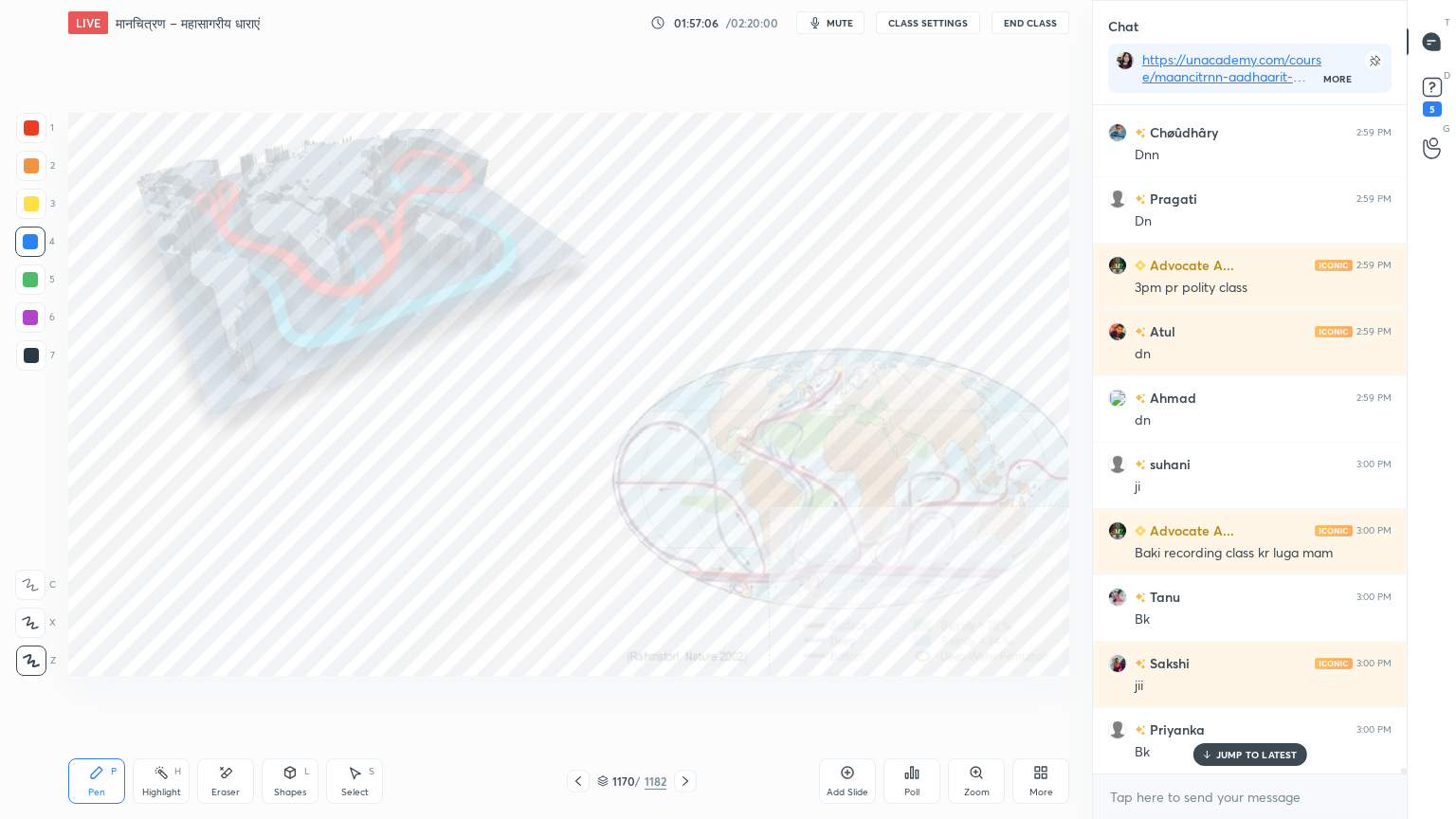 click 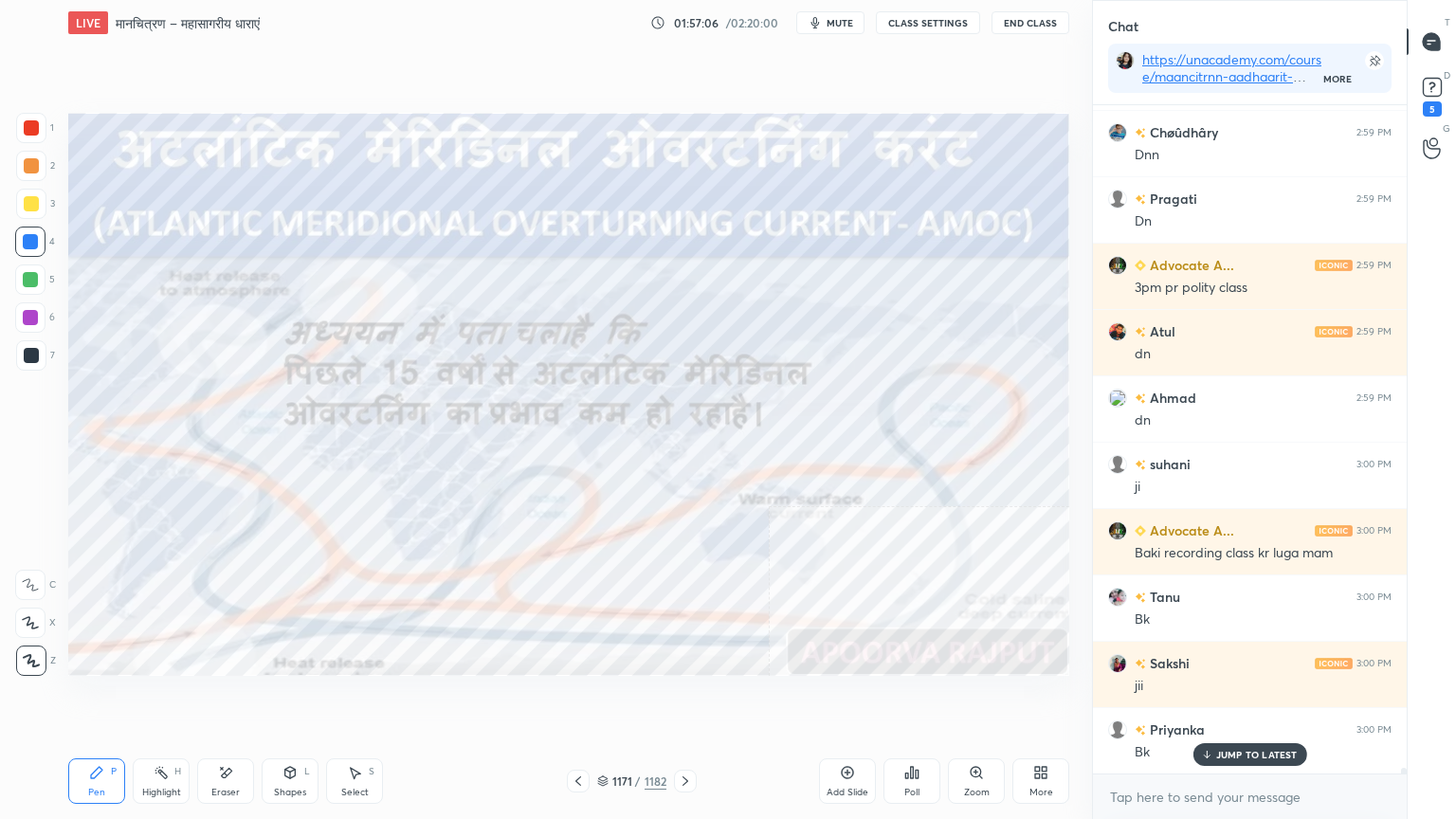 click 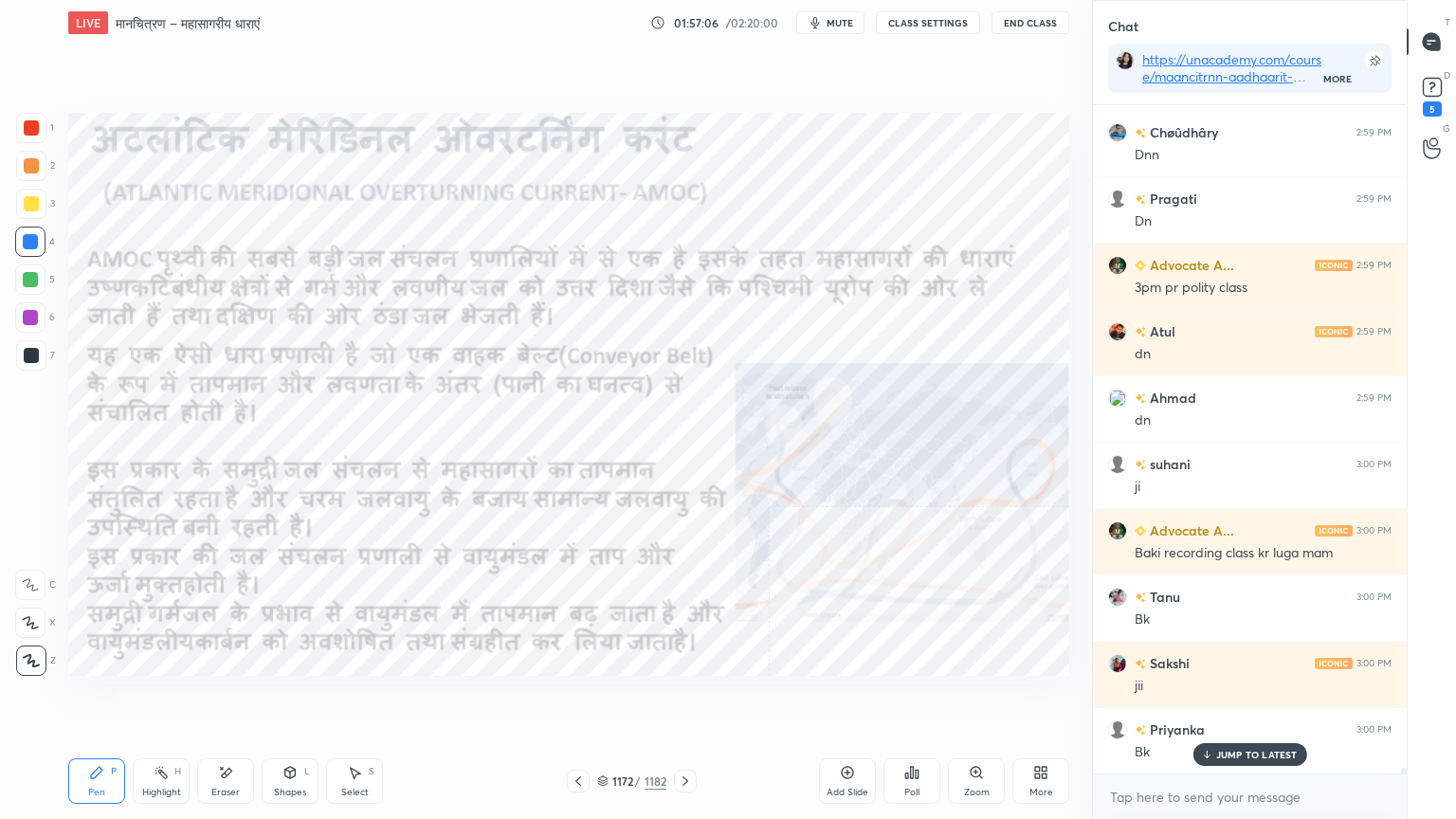 click 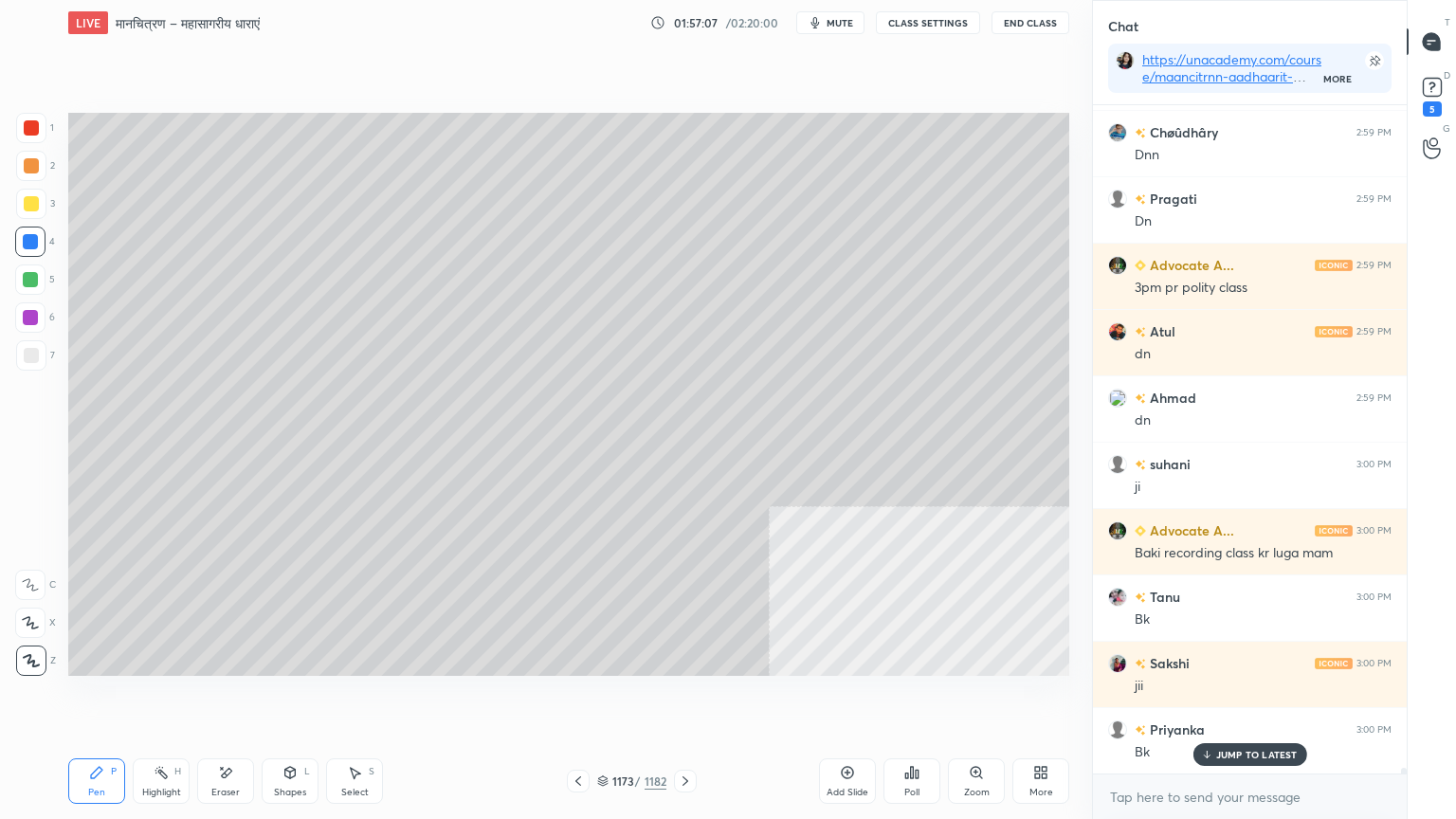 click 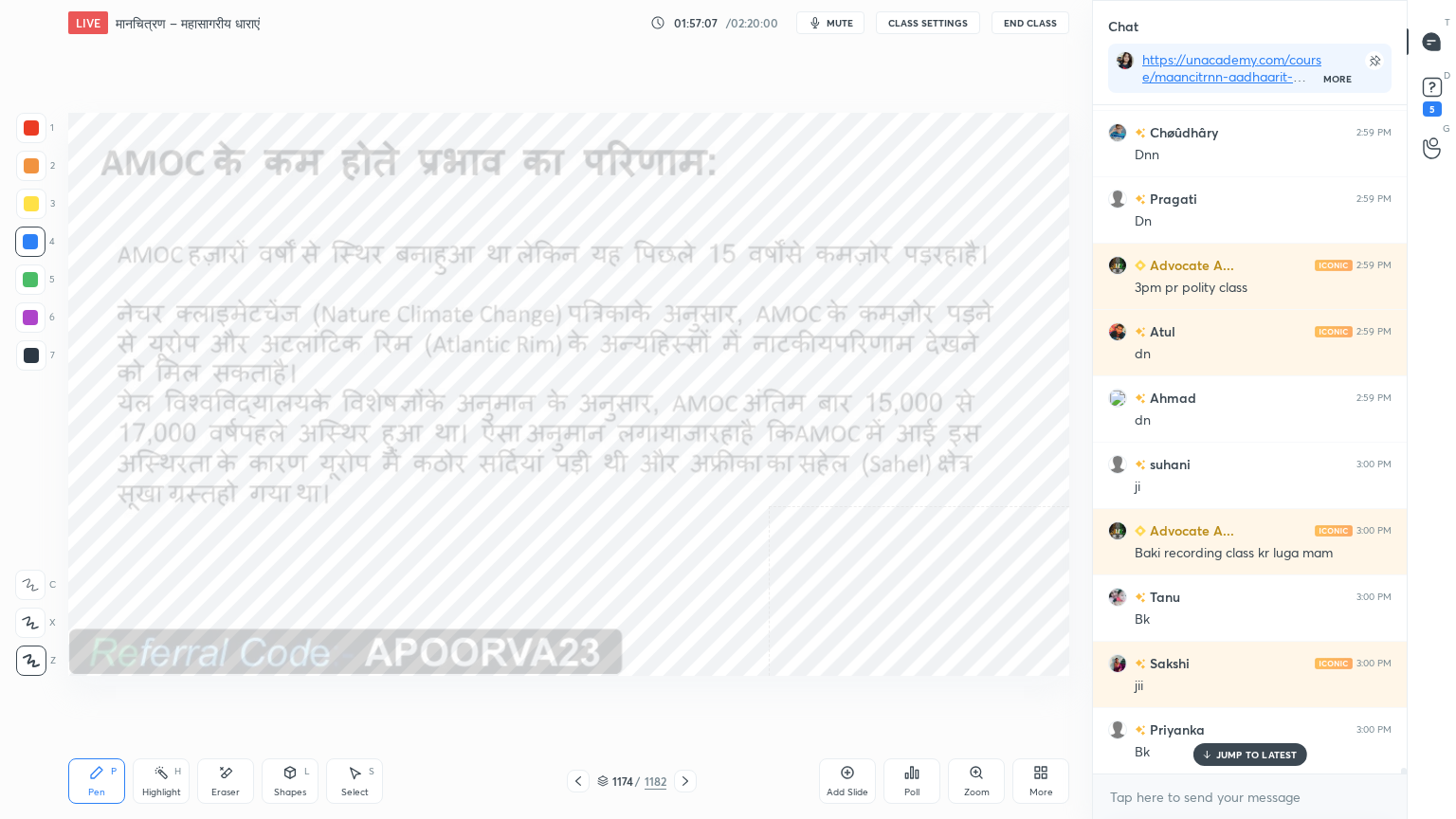 click 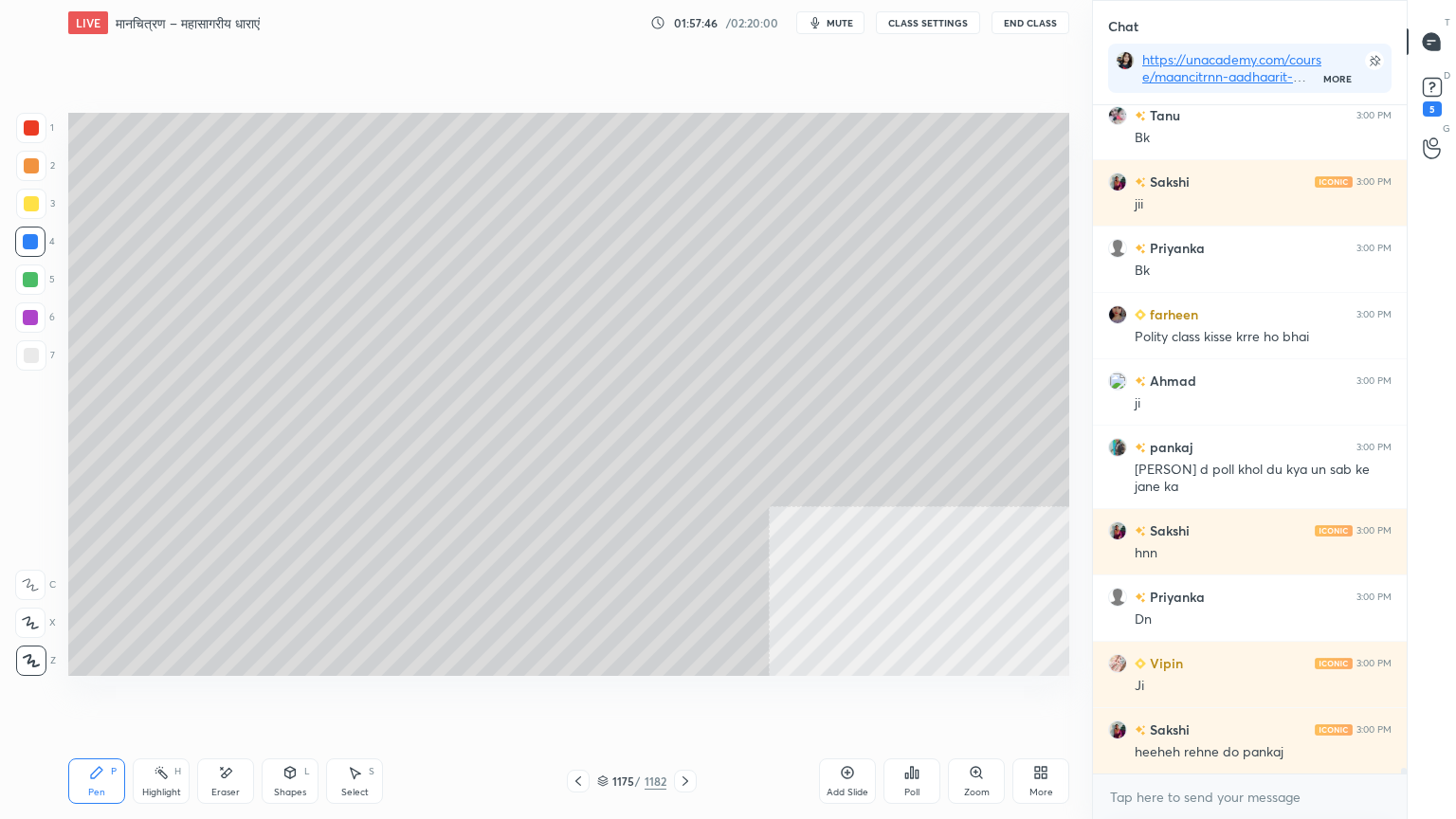 scroll, scrollTop: 78790, scrollLeft: 0, axis: vertical 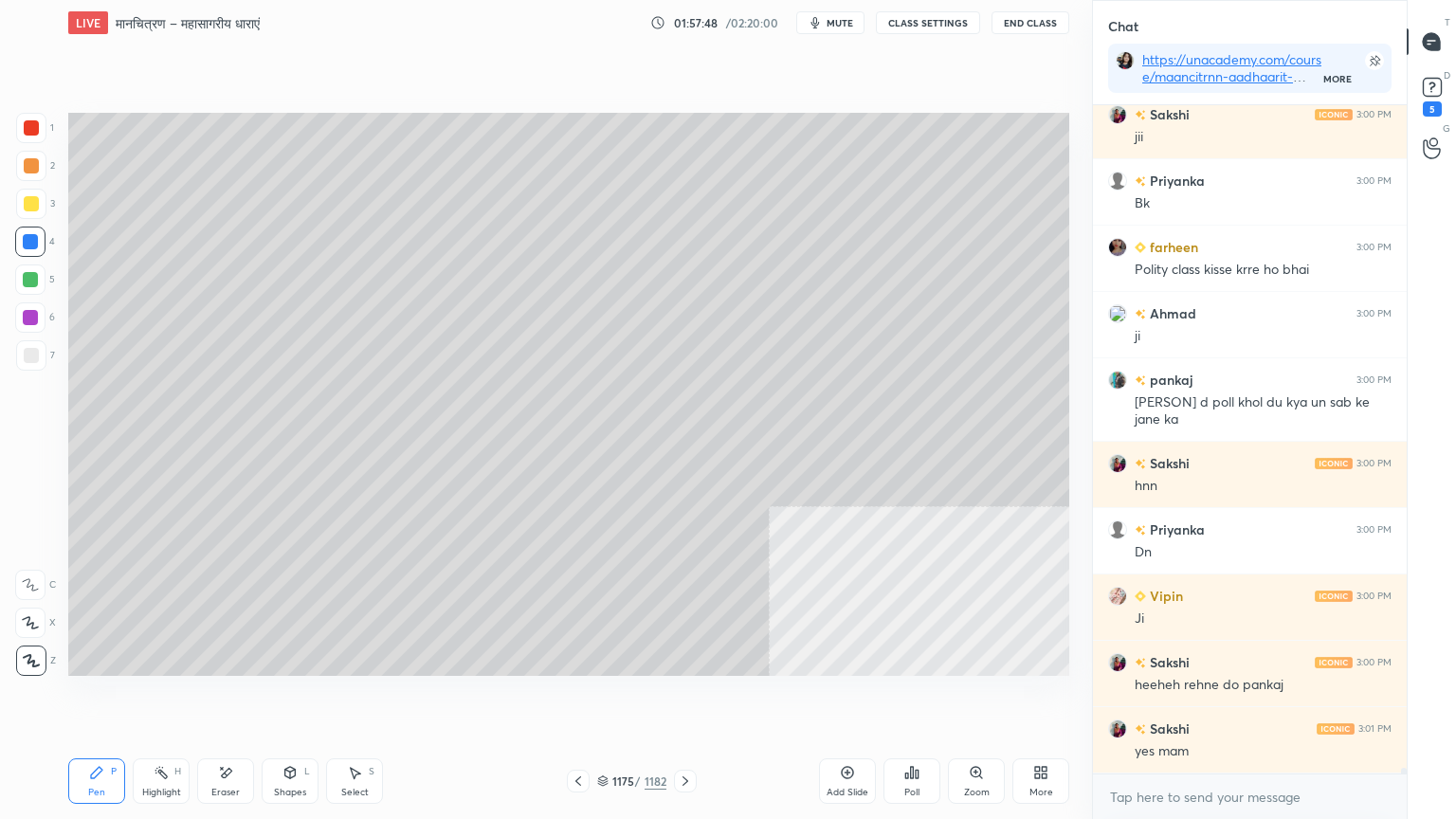 click 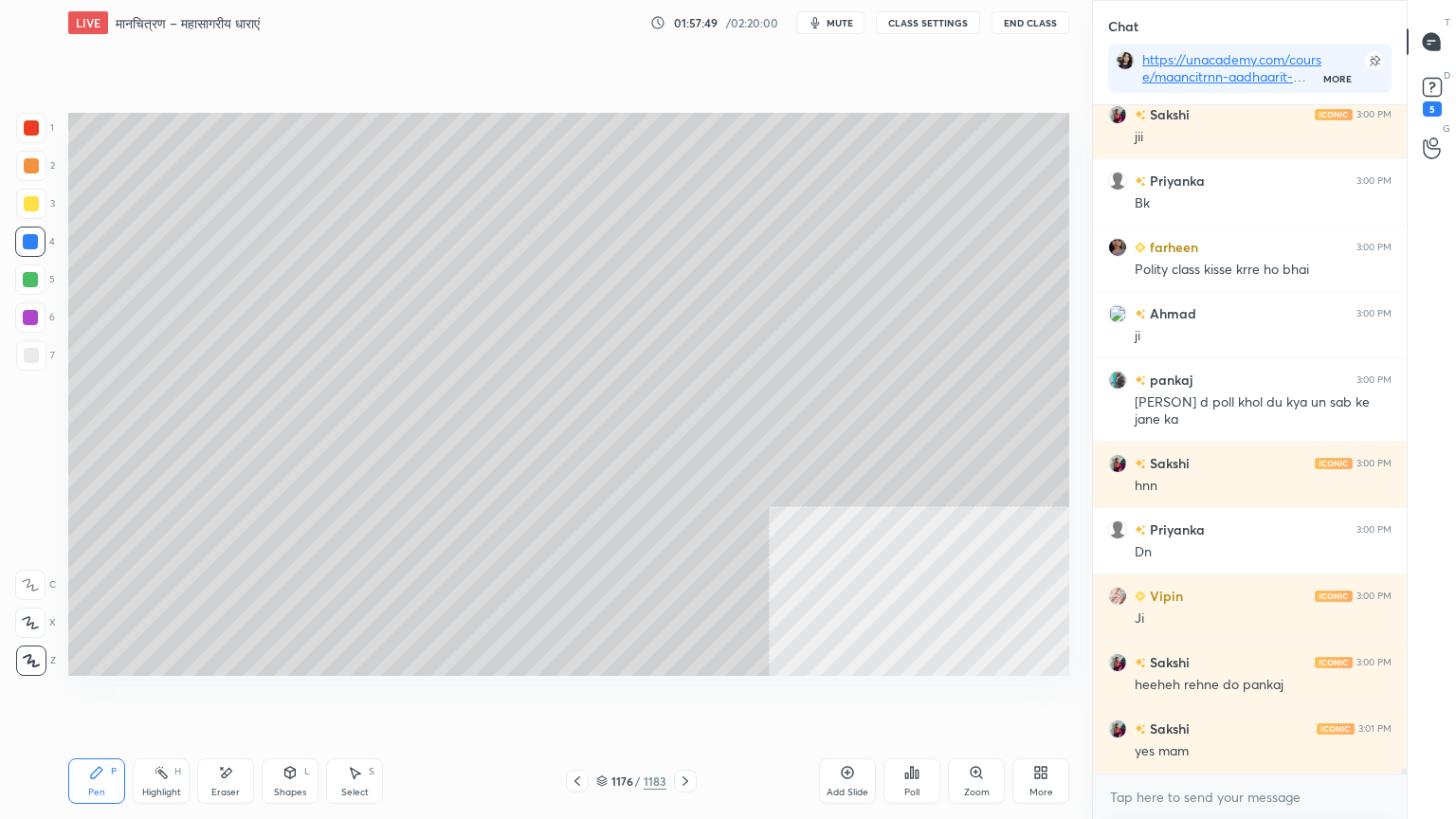 click on "Shapes L" at bounding box center [290, 781] 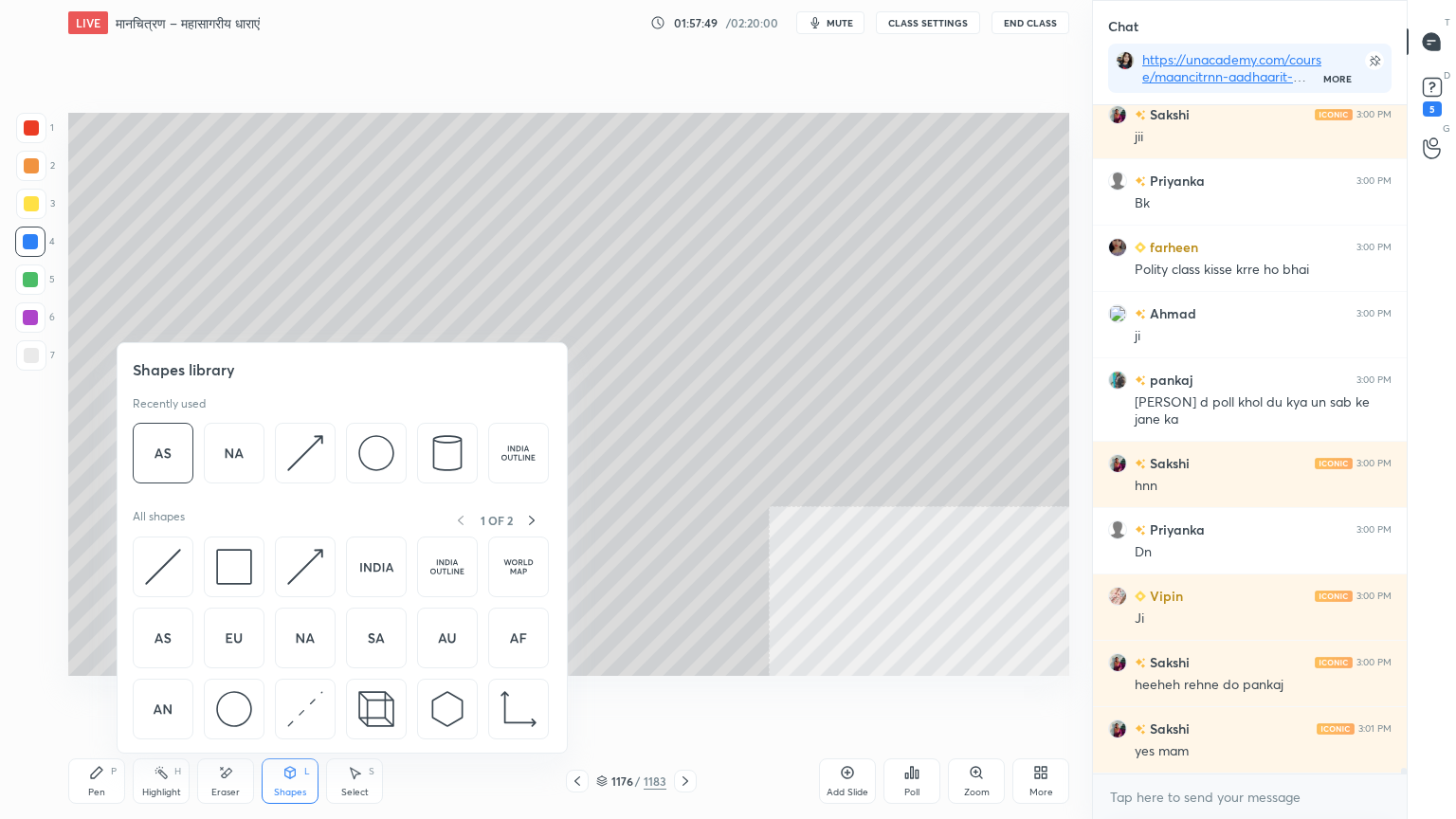 click at bounding box center (234, 709) 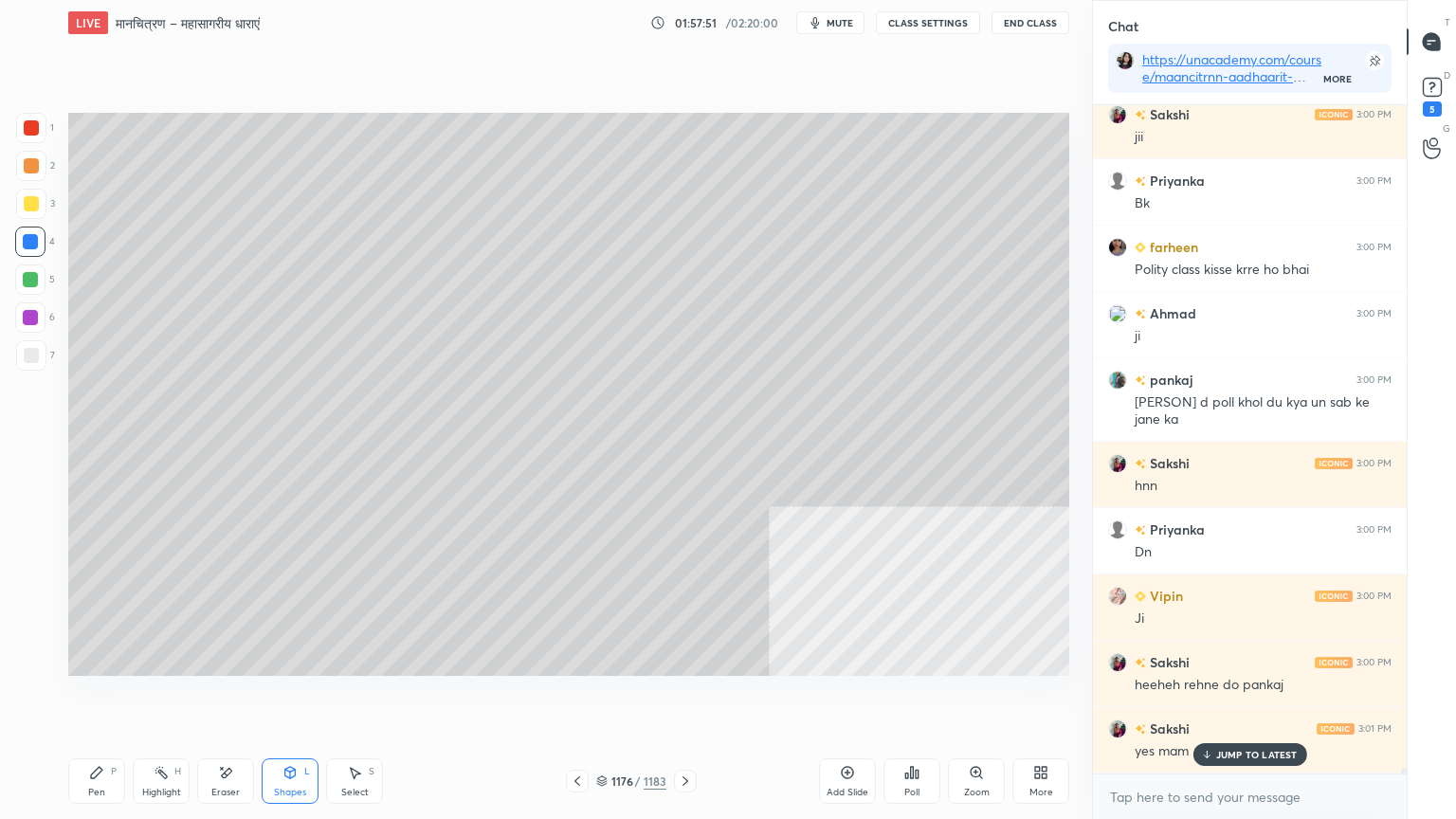 scroll, scrollTop: 78855, scrollLeft: 0, axis: vertical 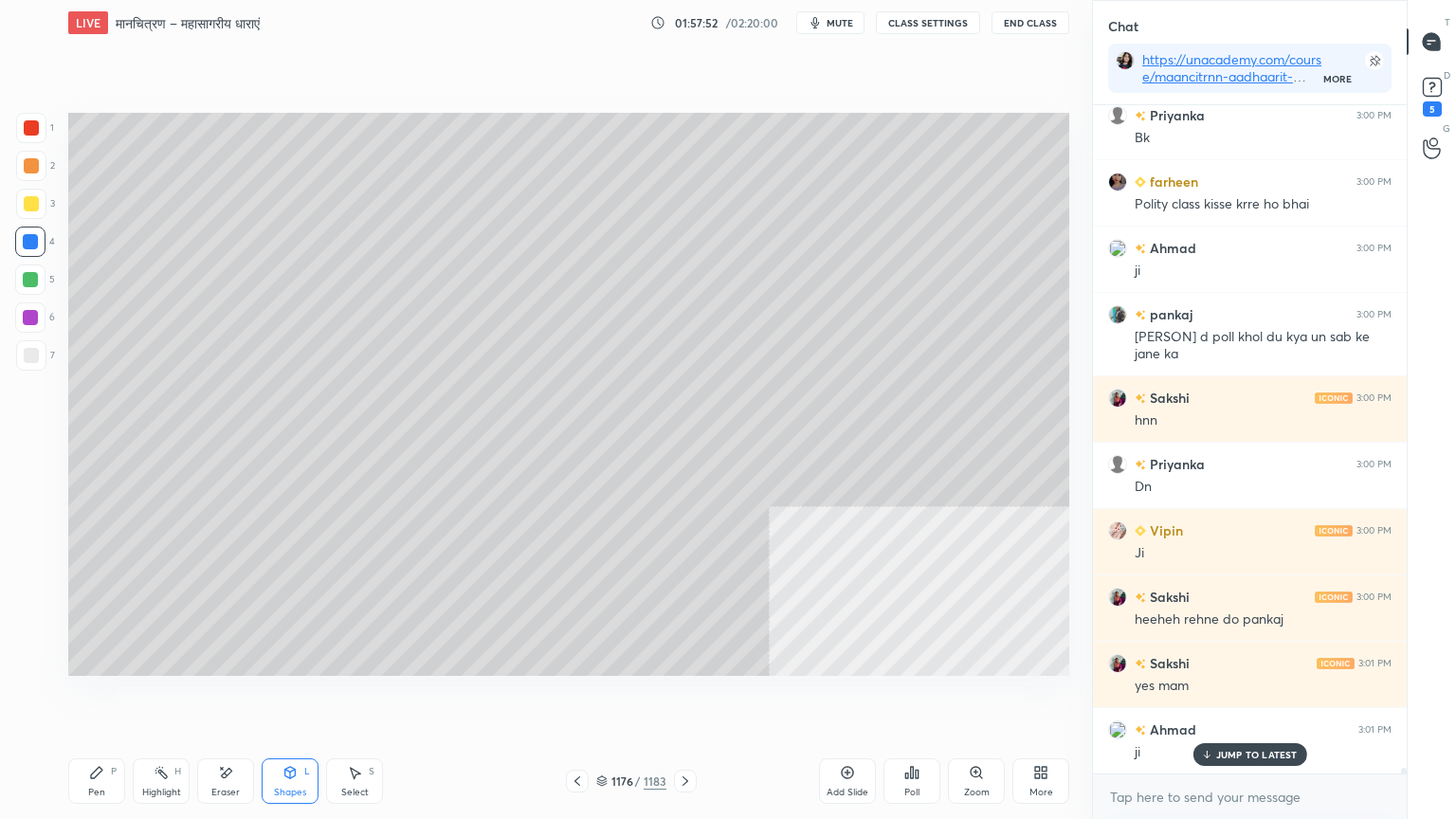 click on "Shapes" at bounding box center (290, 792) 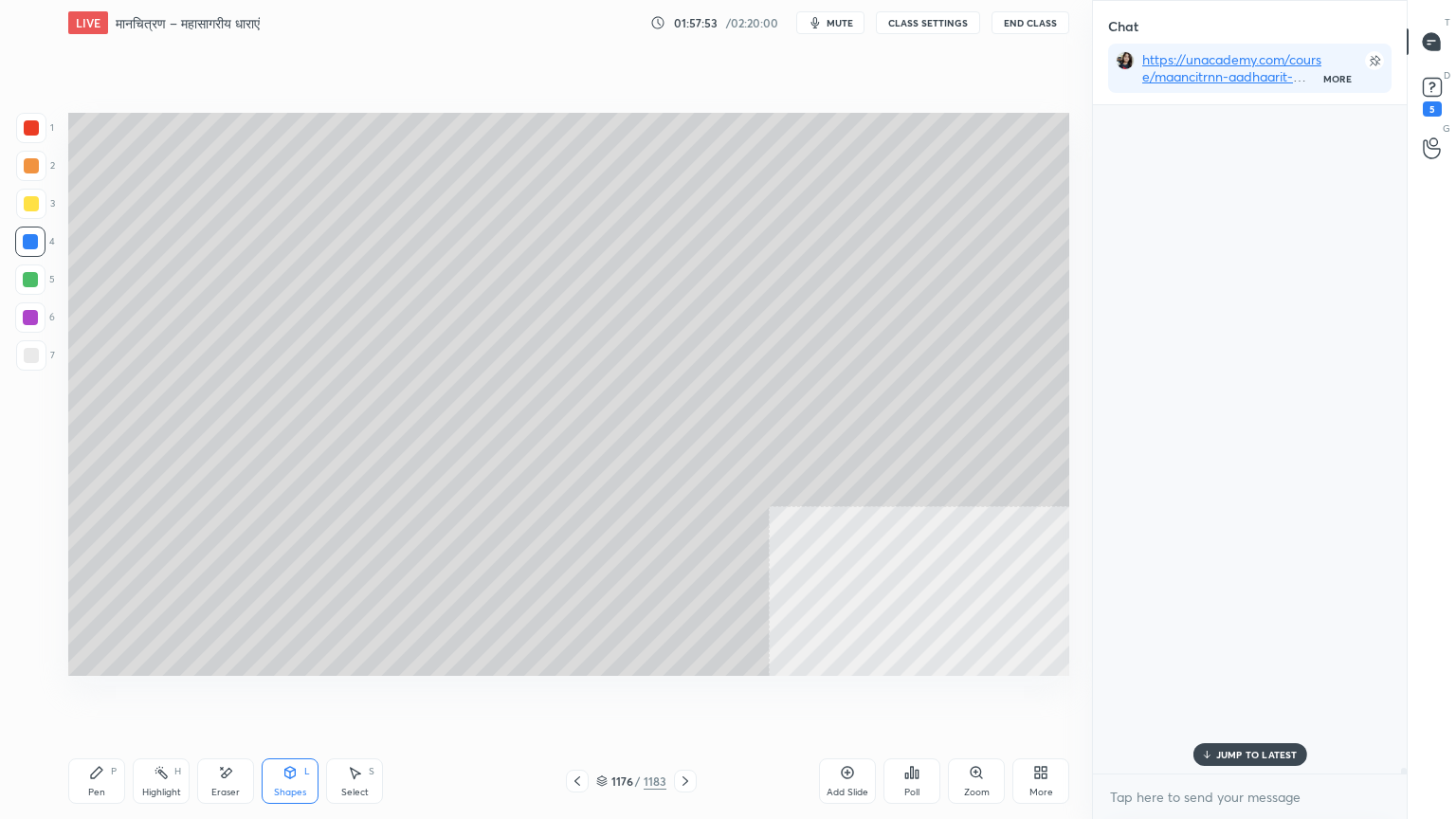 scroll, scrollTop: 0, scrollLeft: 0, axis: both 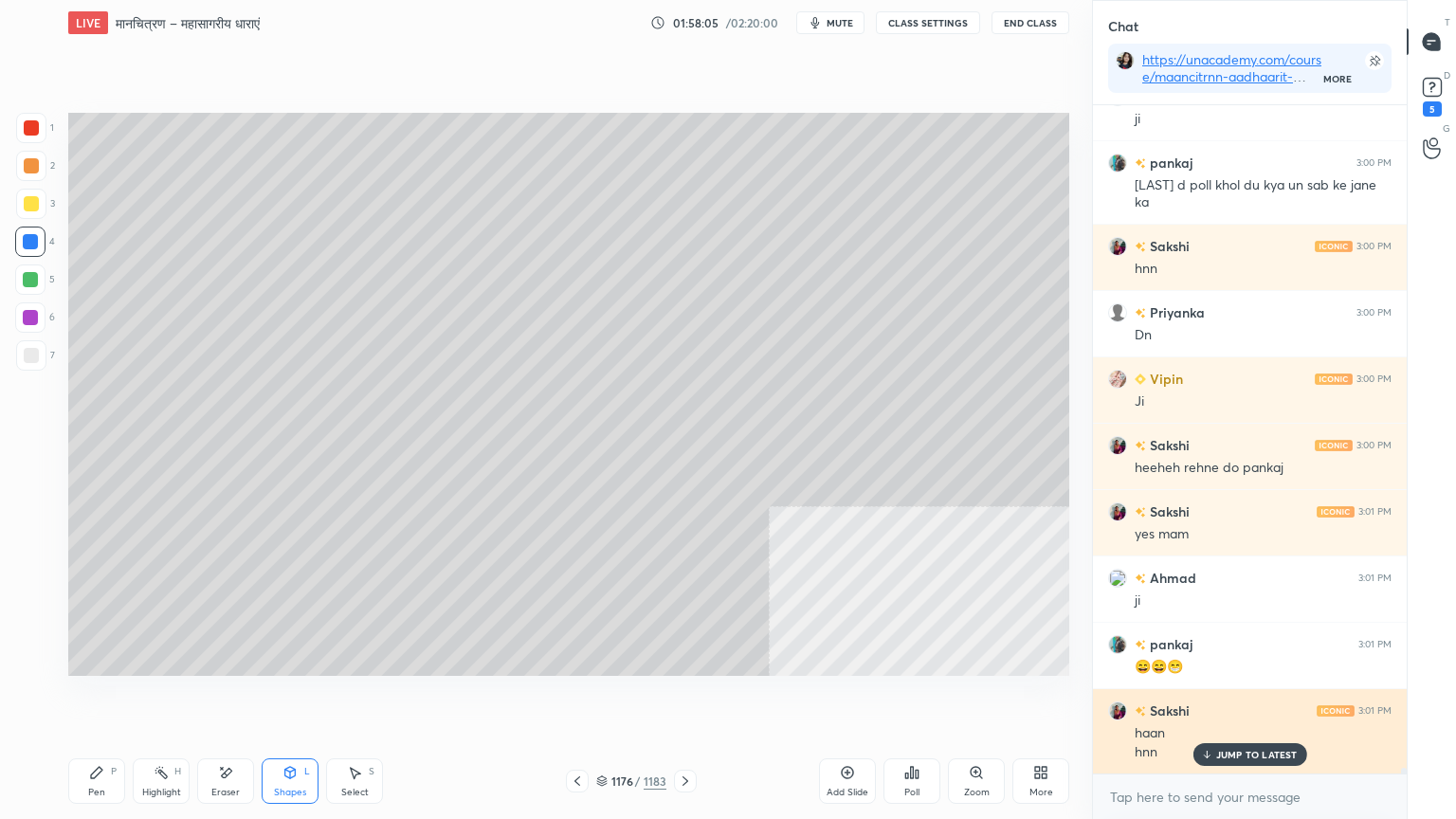 click on "JUMP TO LATEST" at bounding box center (1249, 755) 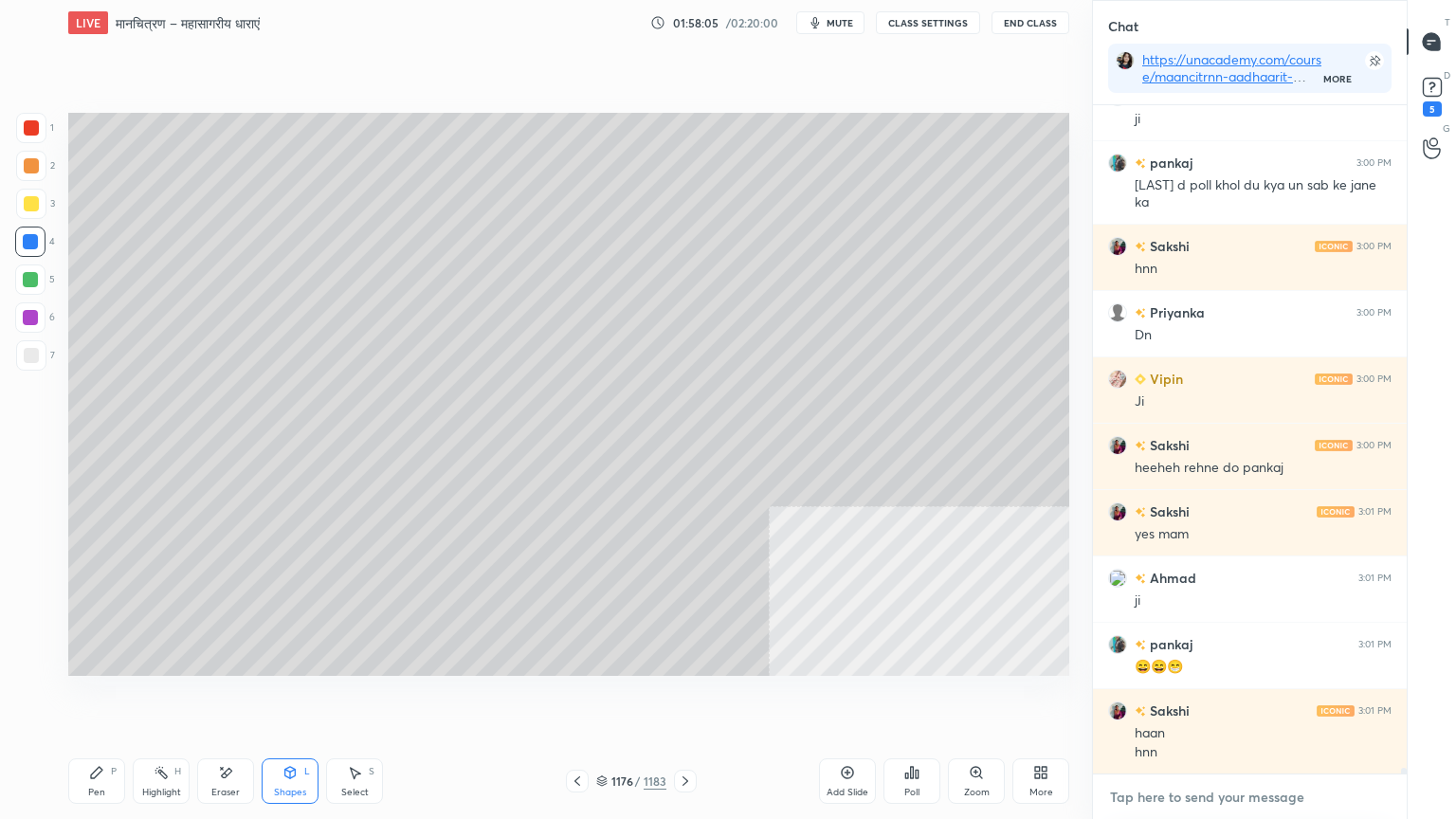 click at bounding box center (1249, 797) 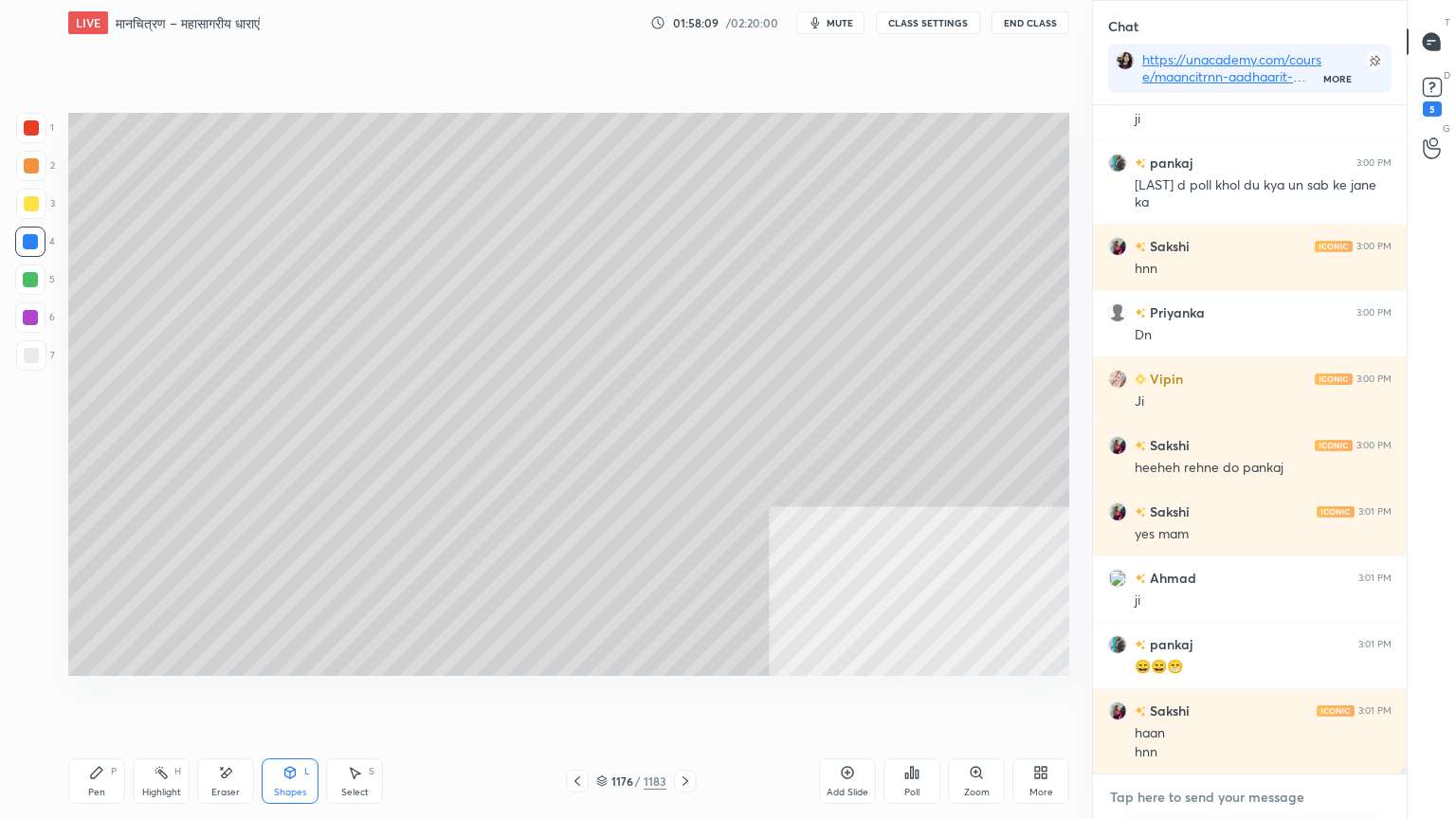 scroll, scrollTop: 79074, scrollLeft: 0, axis: vertical 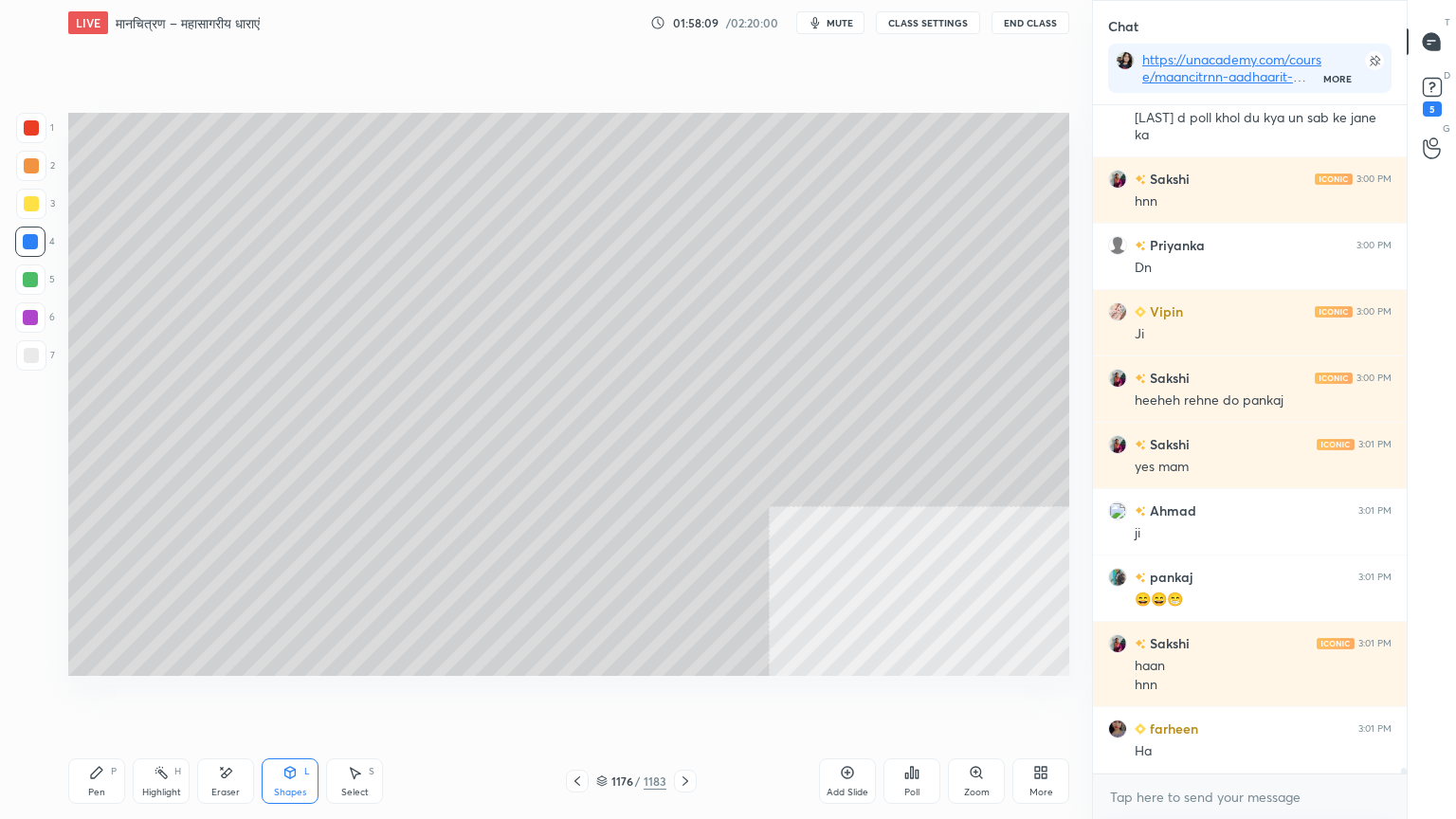 drag, startPoint x: 288, startPoint y: 779, endPoint x: 284, endPoint y: 755, distance: 24.33105 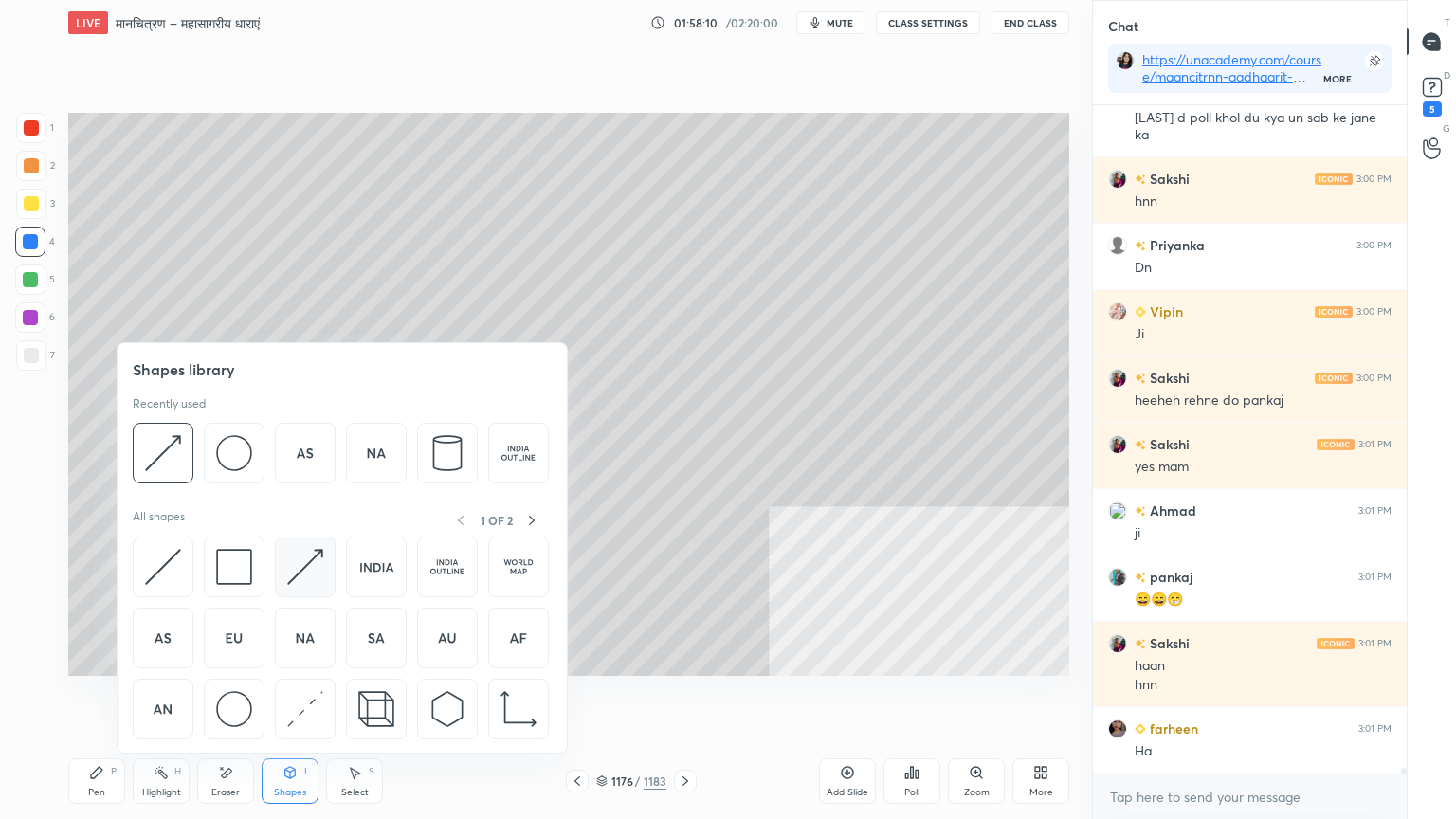 click at bounding box center (305, 567) 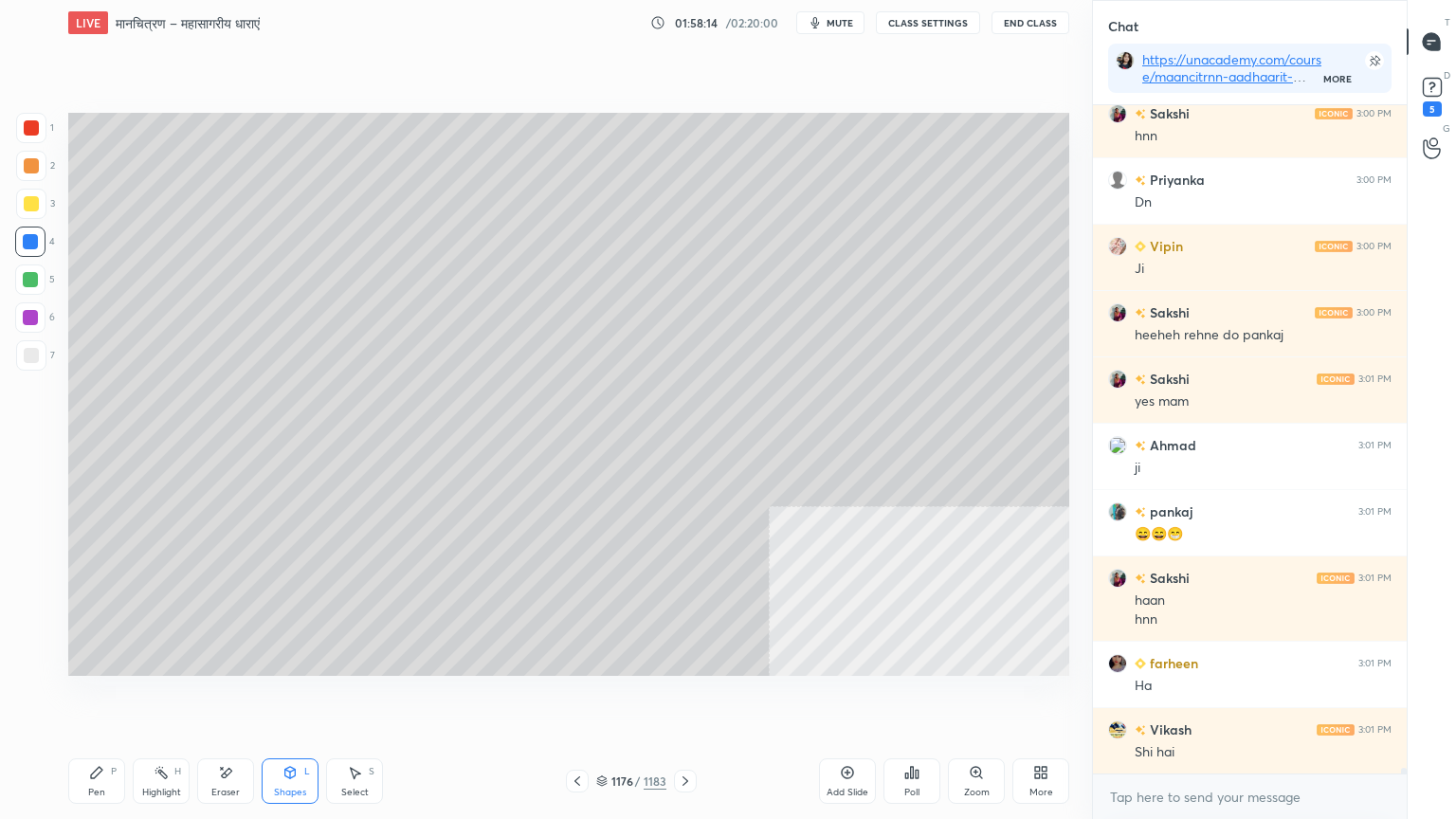 scroll, scrollTop: 79207, scrollLeft: 0, axis: vertical 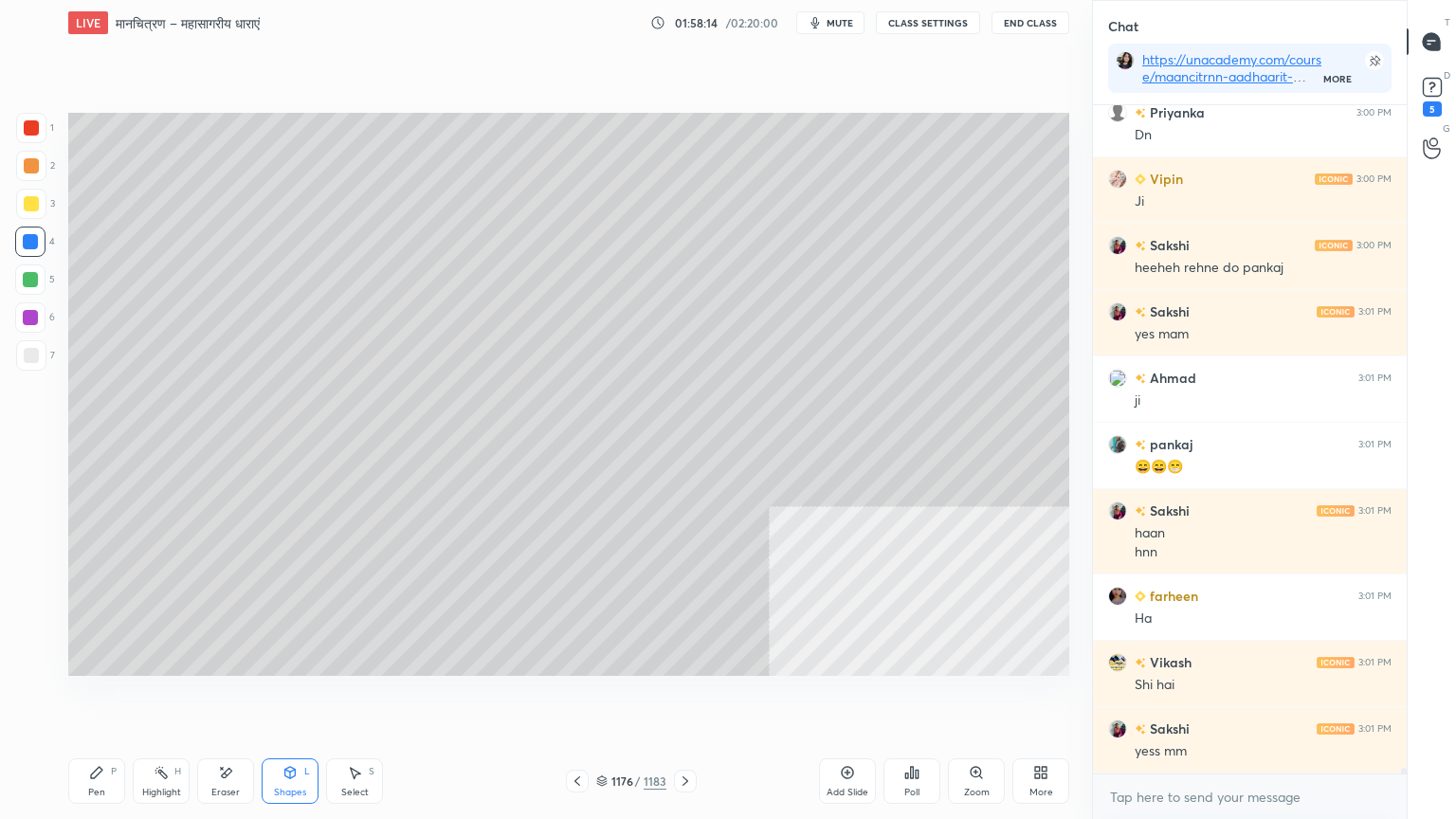 click at bounding box center [31, 355] 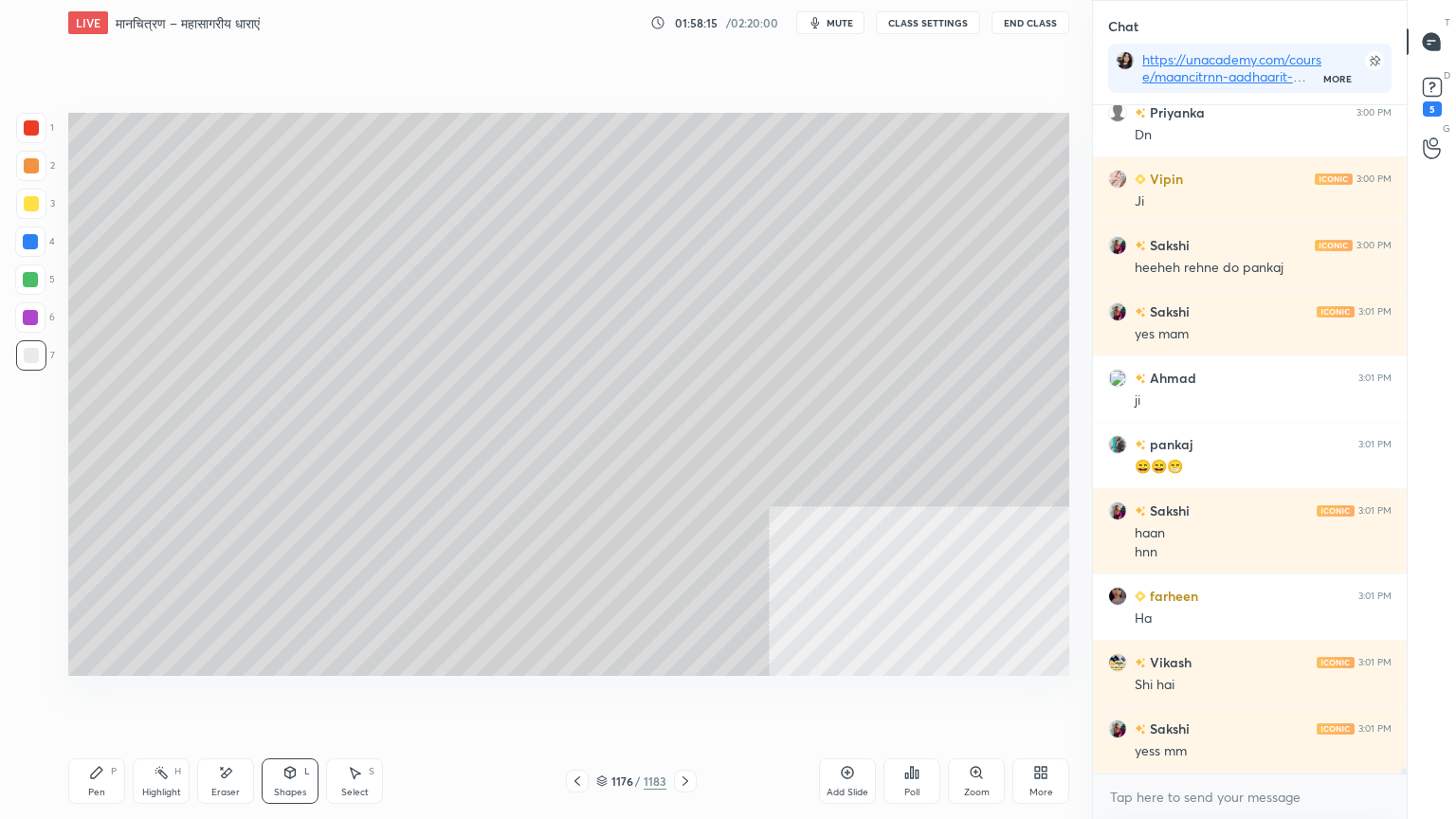 click on "Pen P" at bounding box center [97, 781] 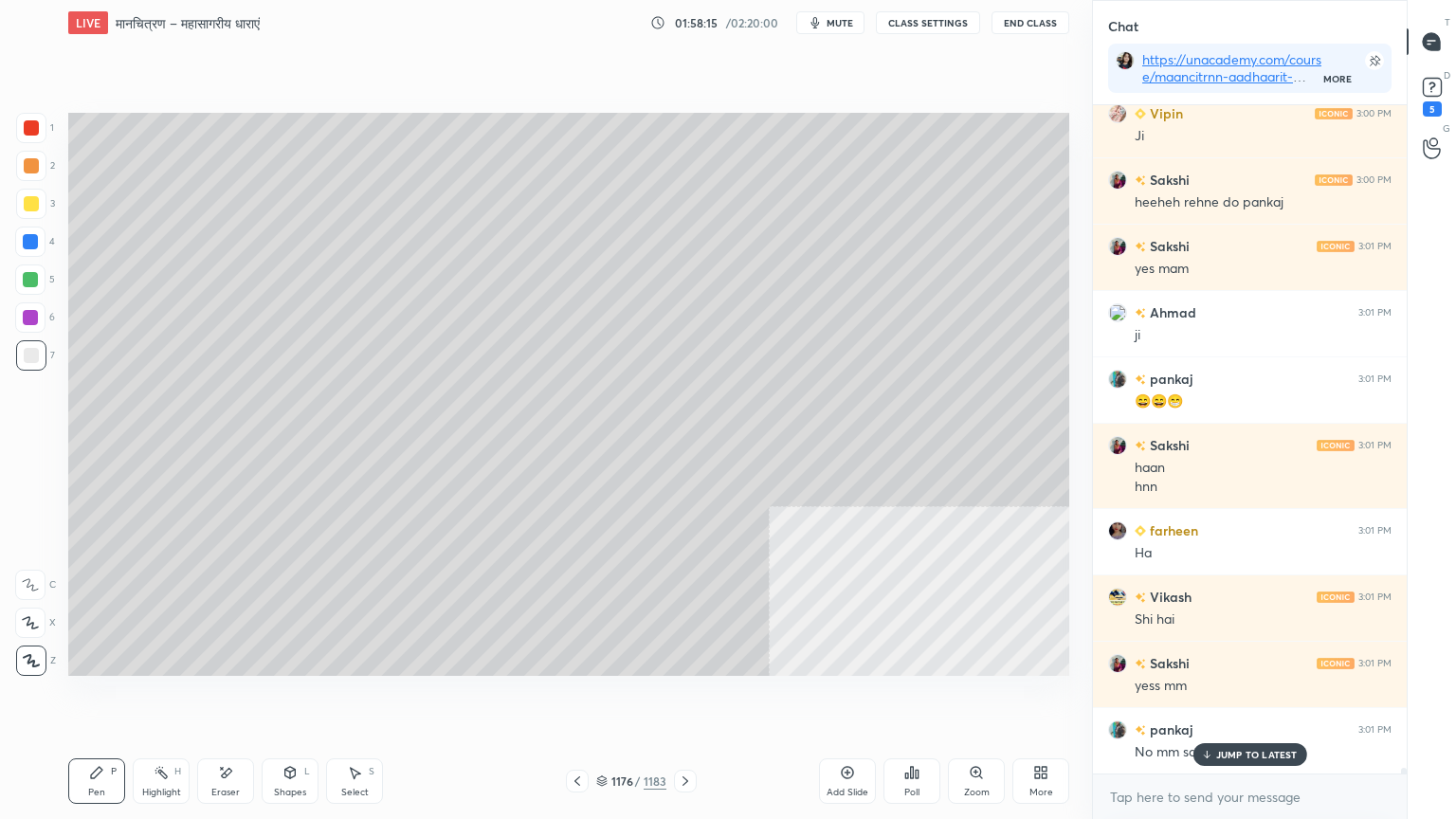 click on "Pen P" at bounding box center (97, 781) 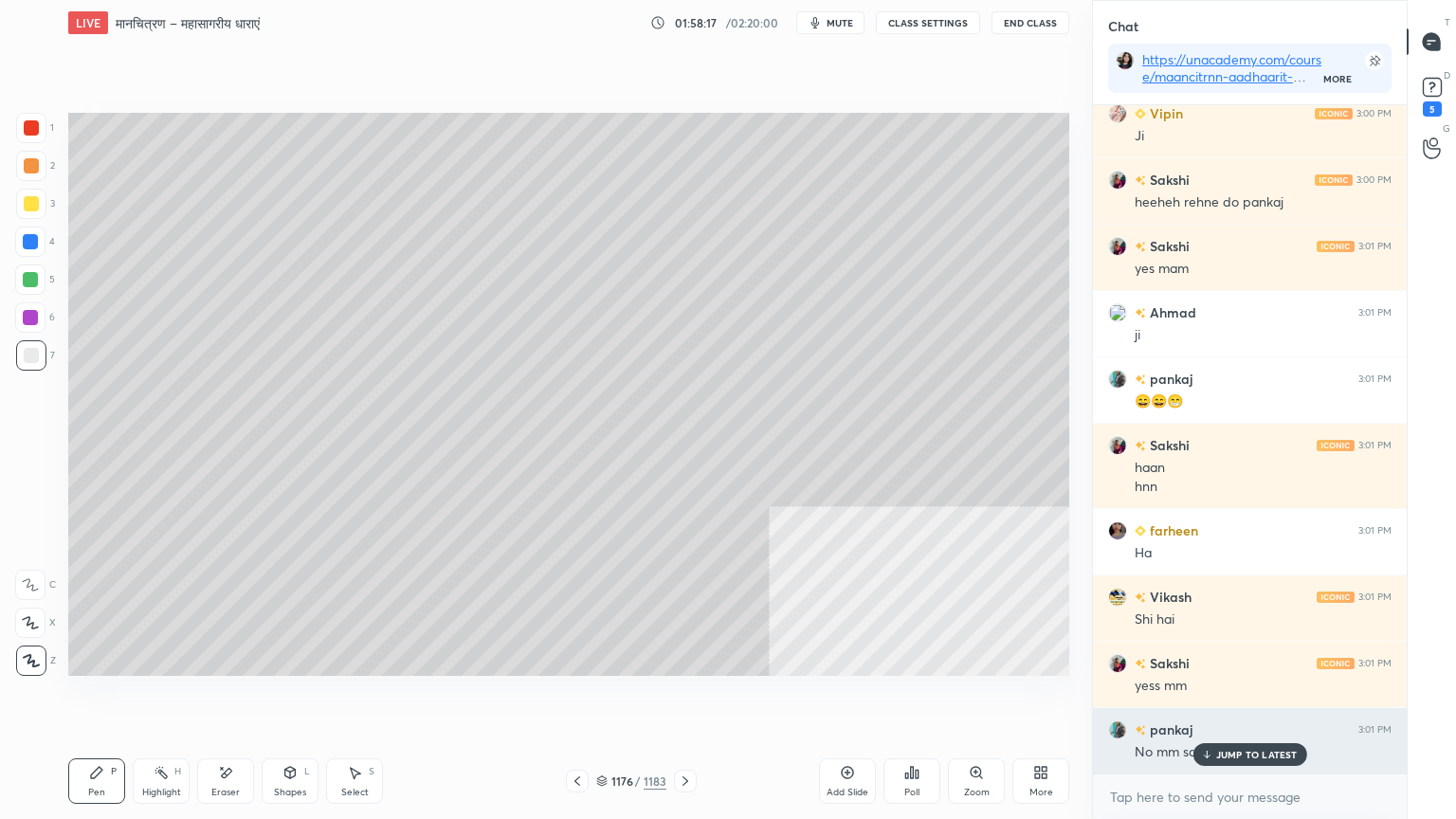 click on "JUMP TO LATEST" at bounding box center [1257, 755] 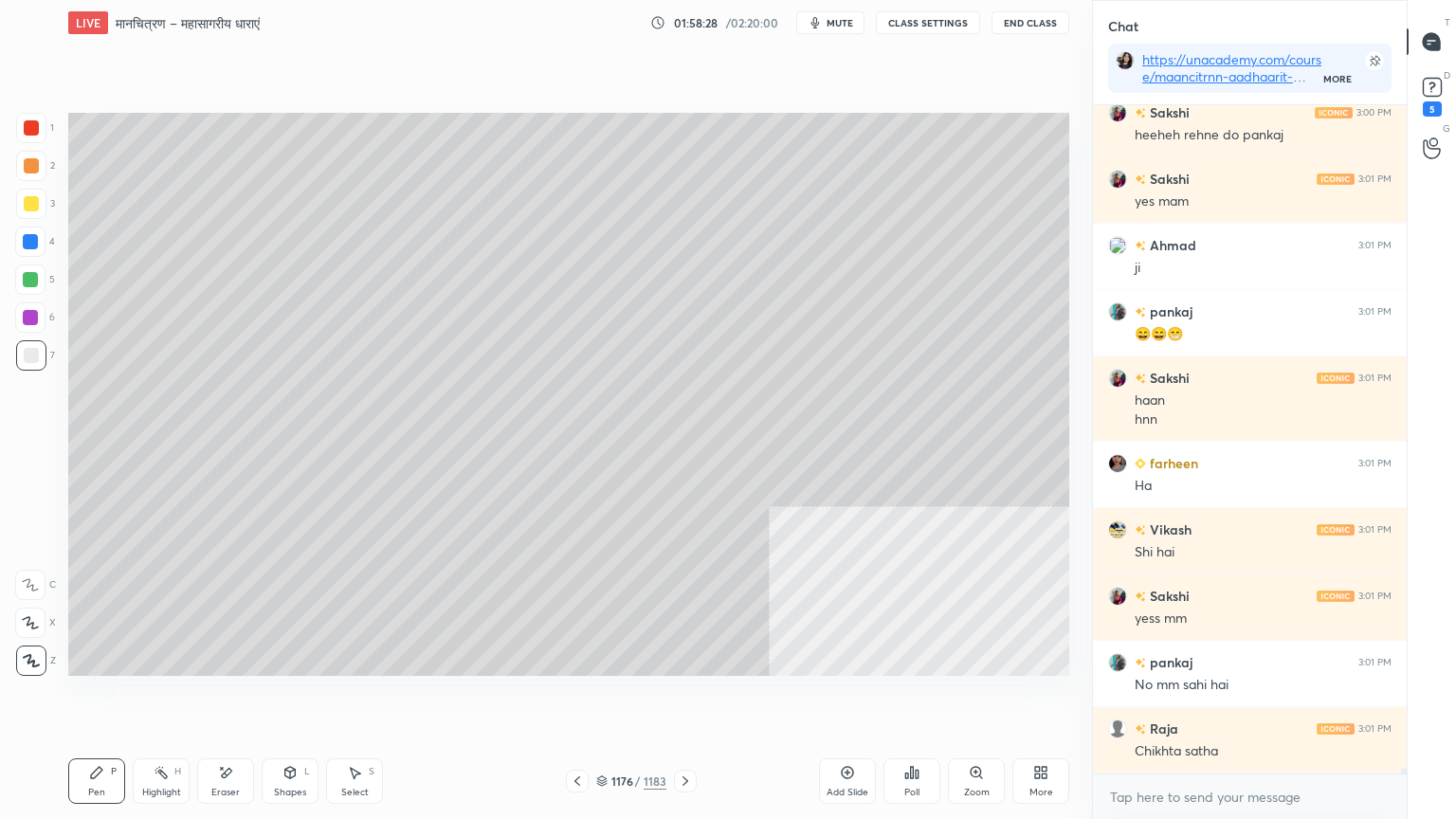 scroll, scrollTop: 79405, scrollLeft: 0, axis: vertical 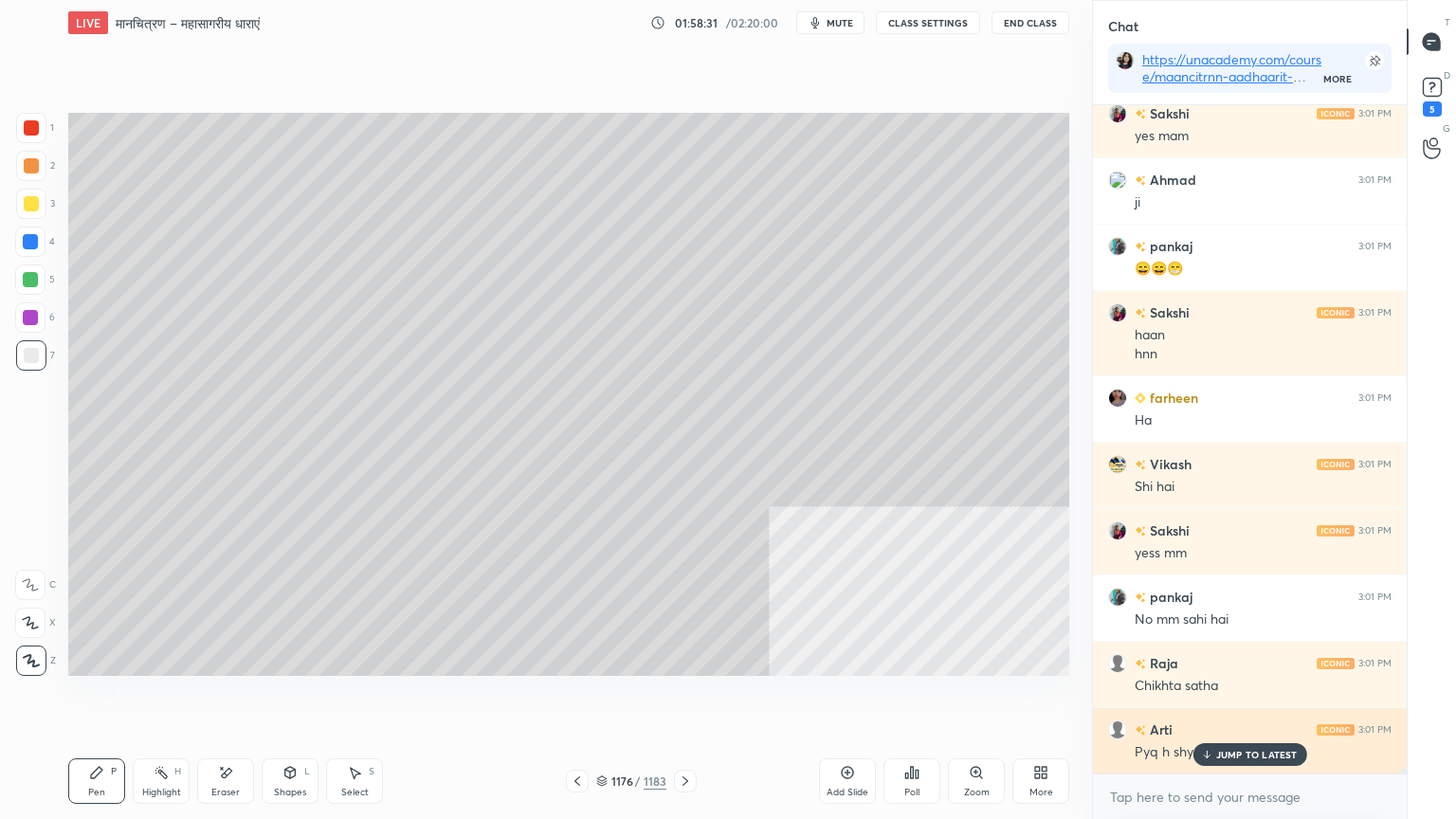 click on "JUMP TO LATEST" at bounding box center (1257, 755) 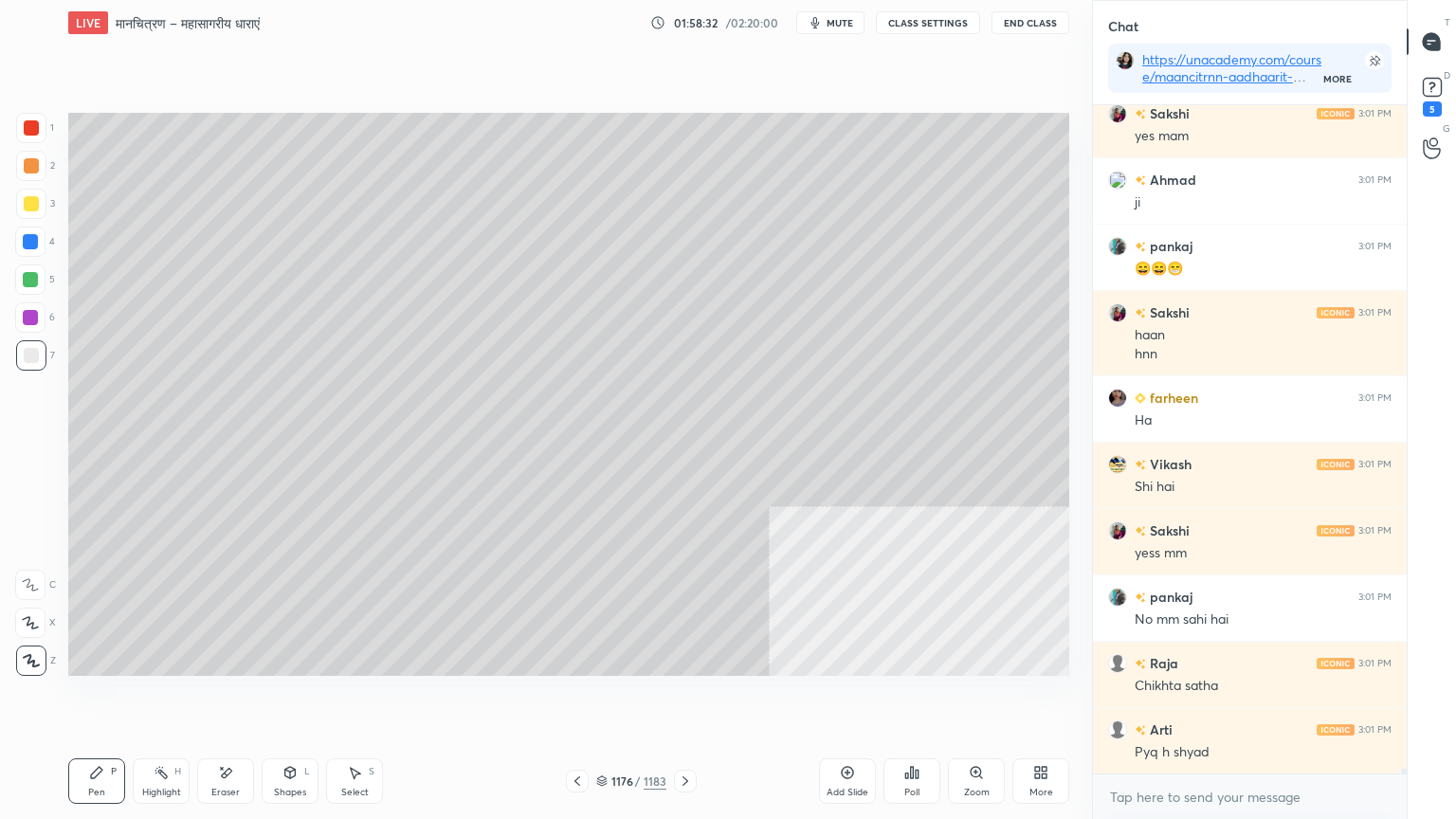 click at bounding box center (30, 242) 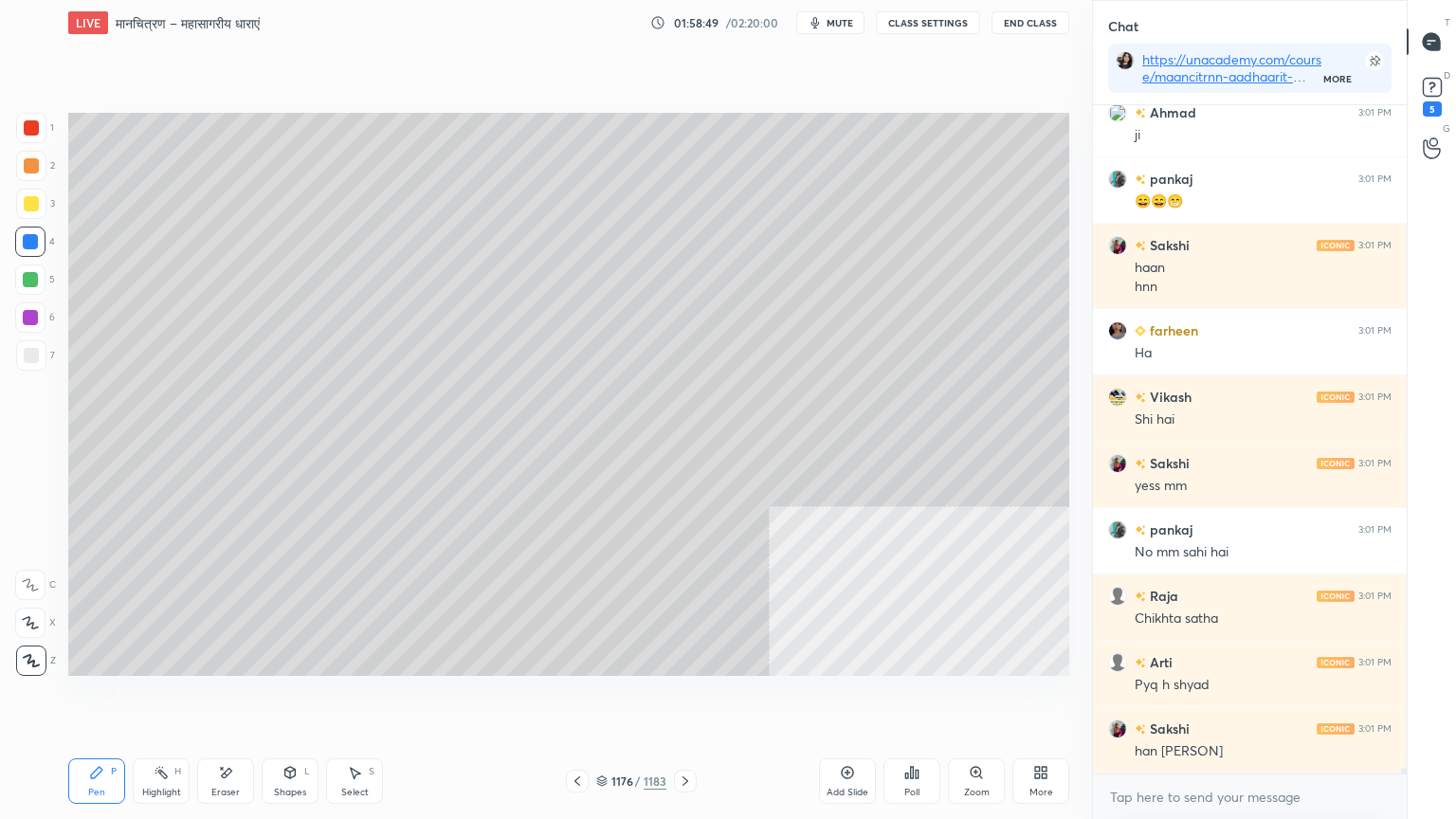 scroll, scrollTop: 79518, scrollLeft: 0, axis: vertical 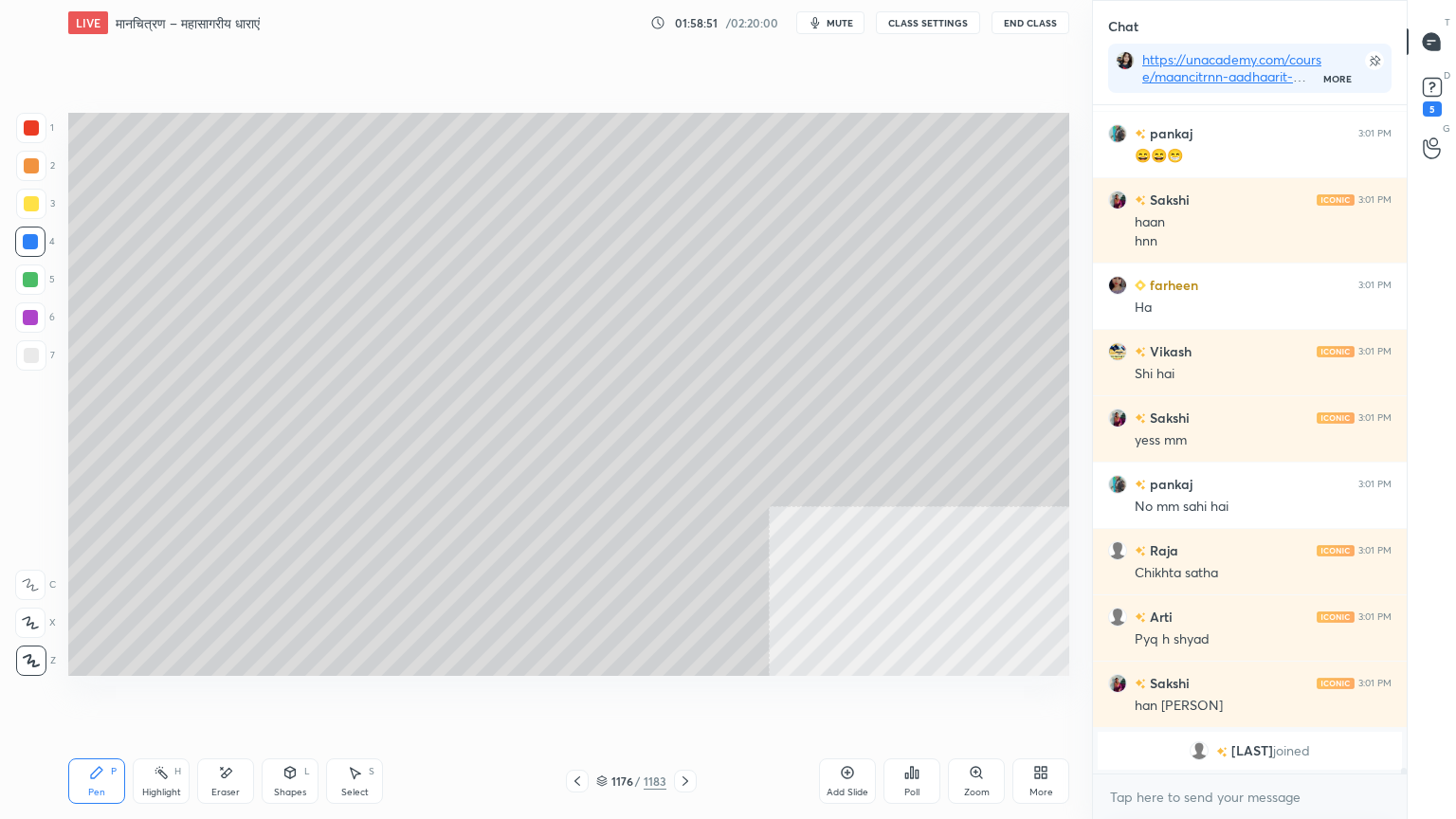 click on "Eraser" at bounding box center [226, 781] 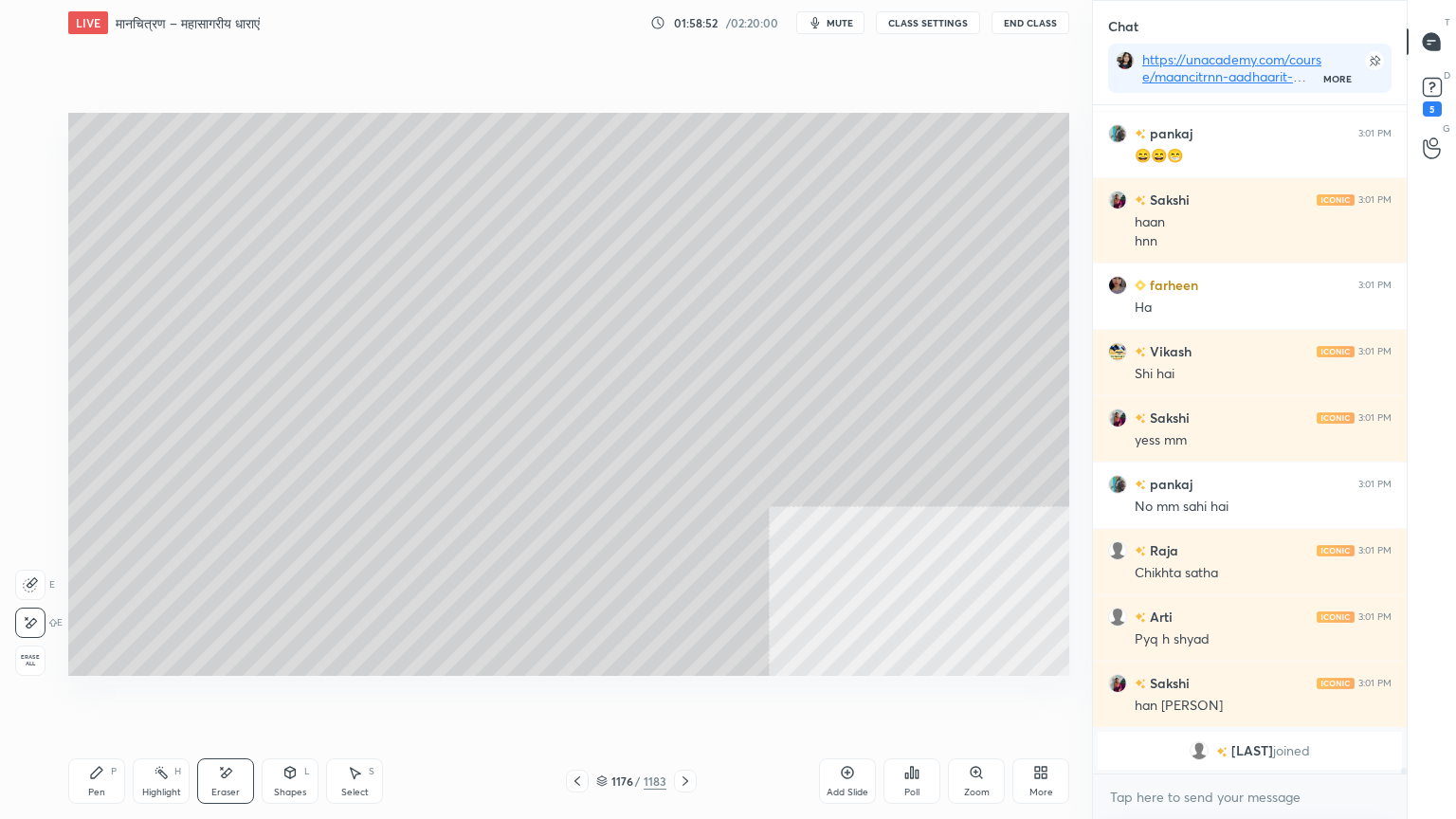 click on "Erase all" at bounding box center [32, 661] 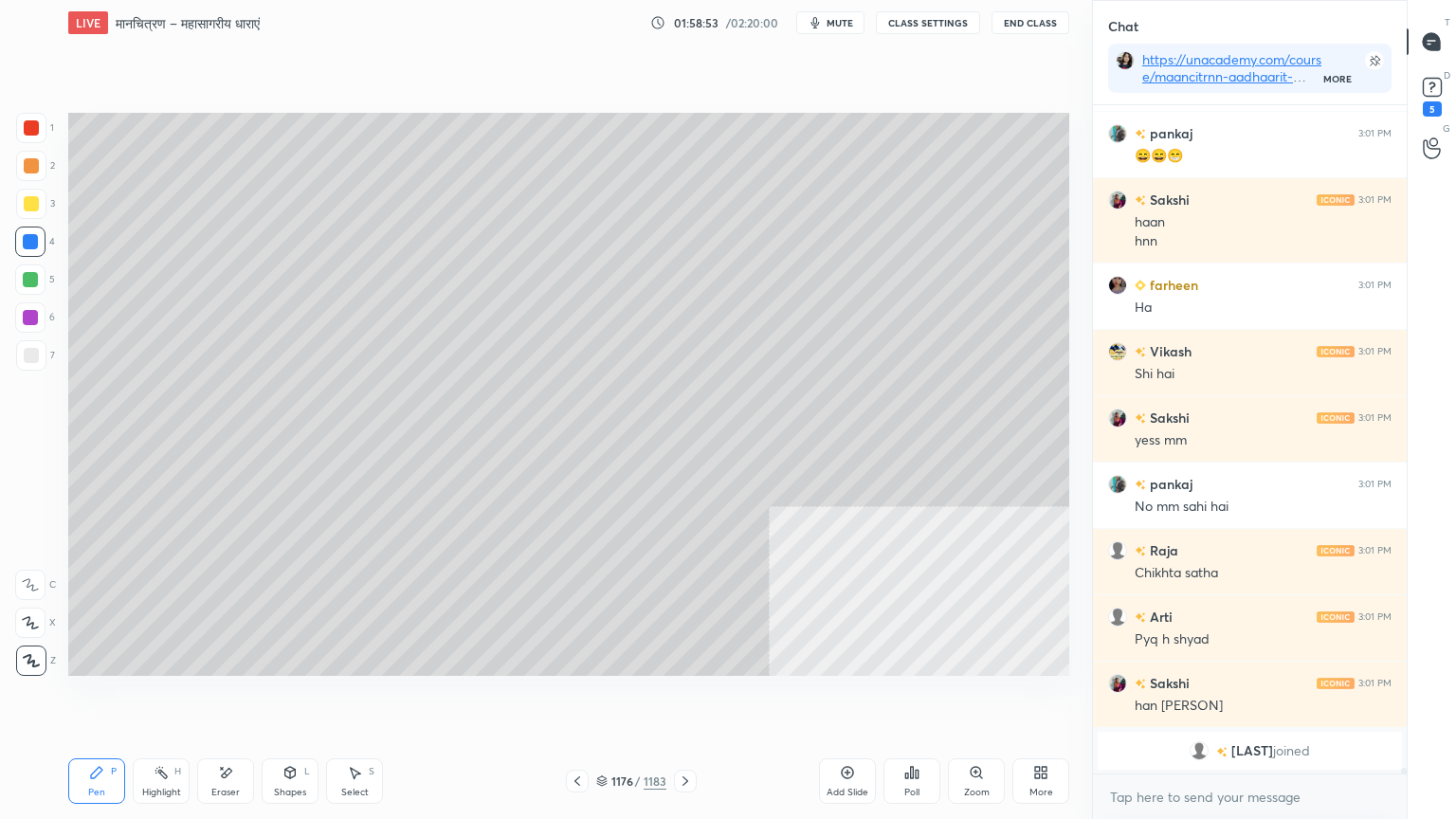 click 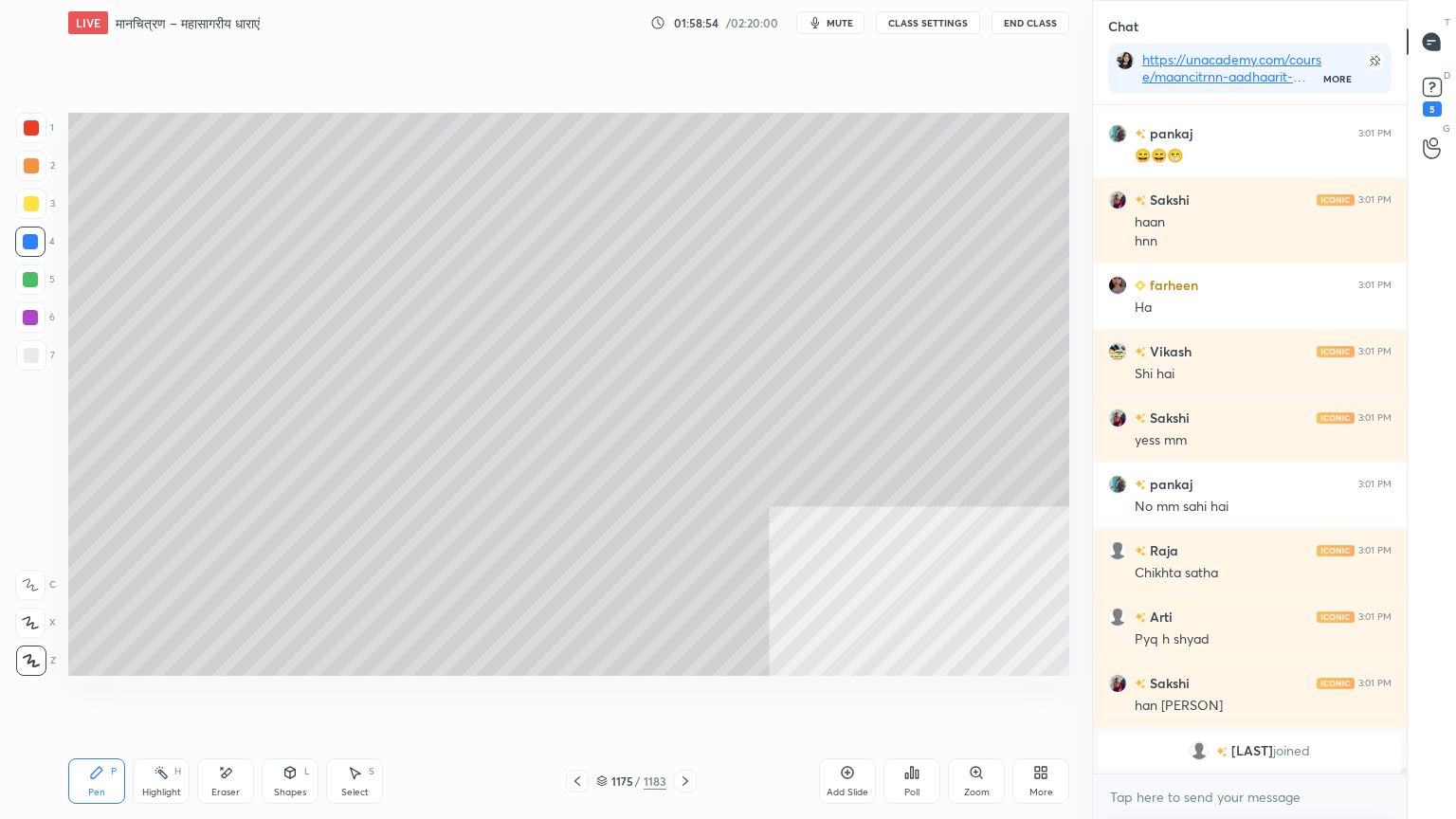 click 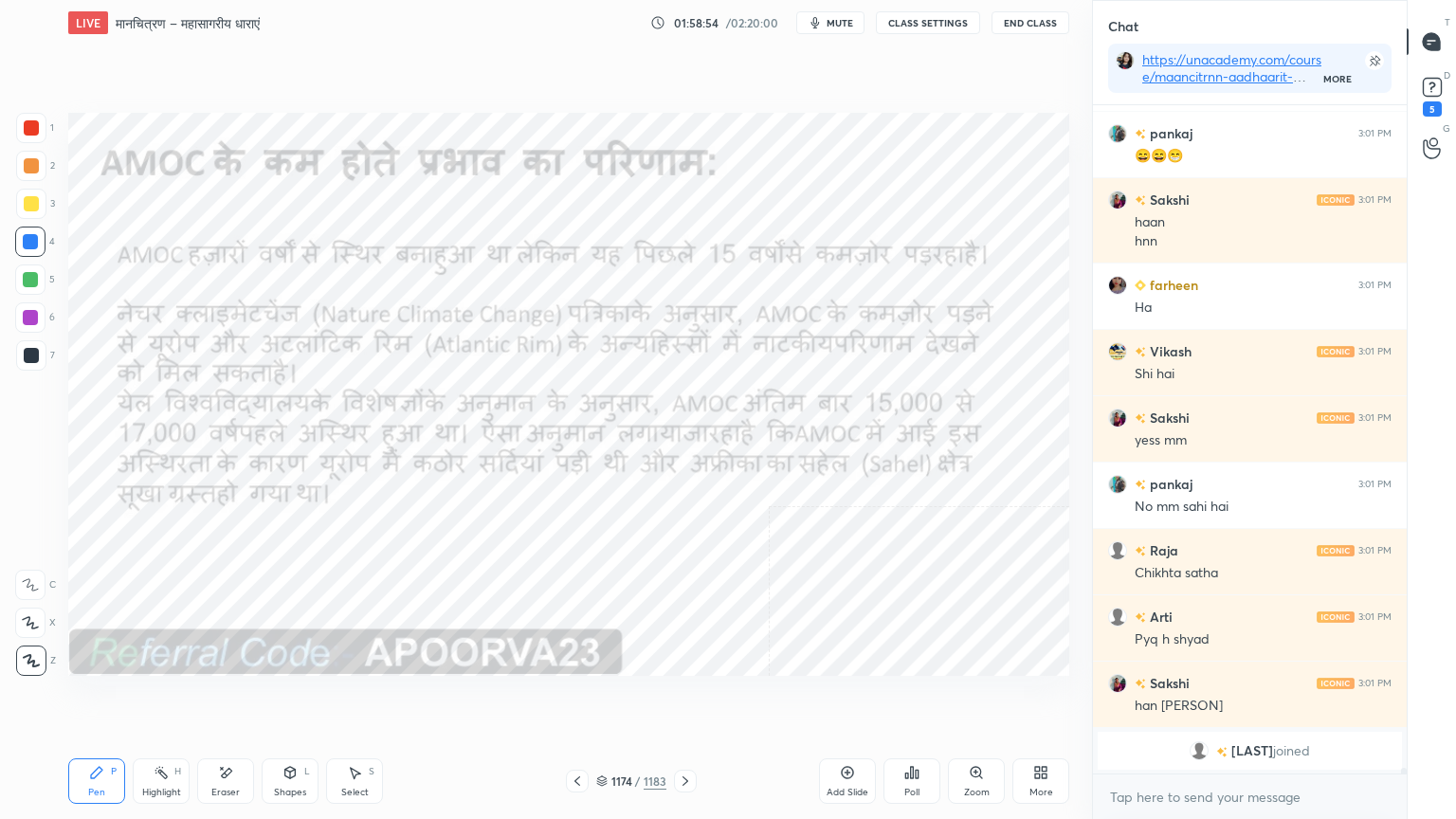 click 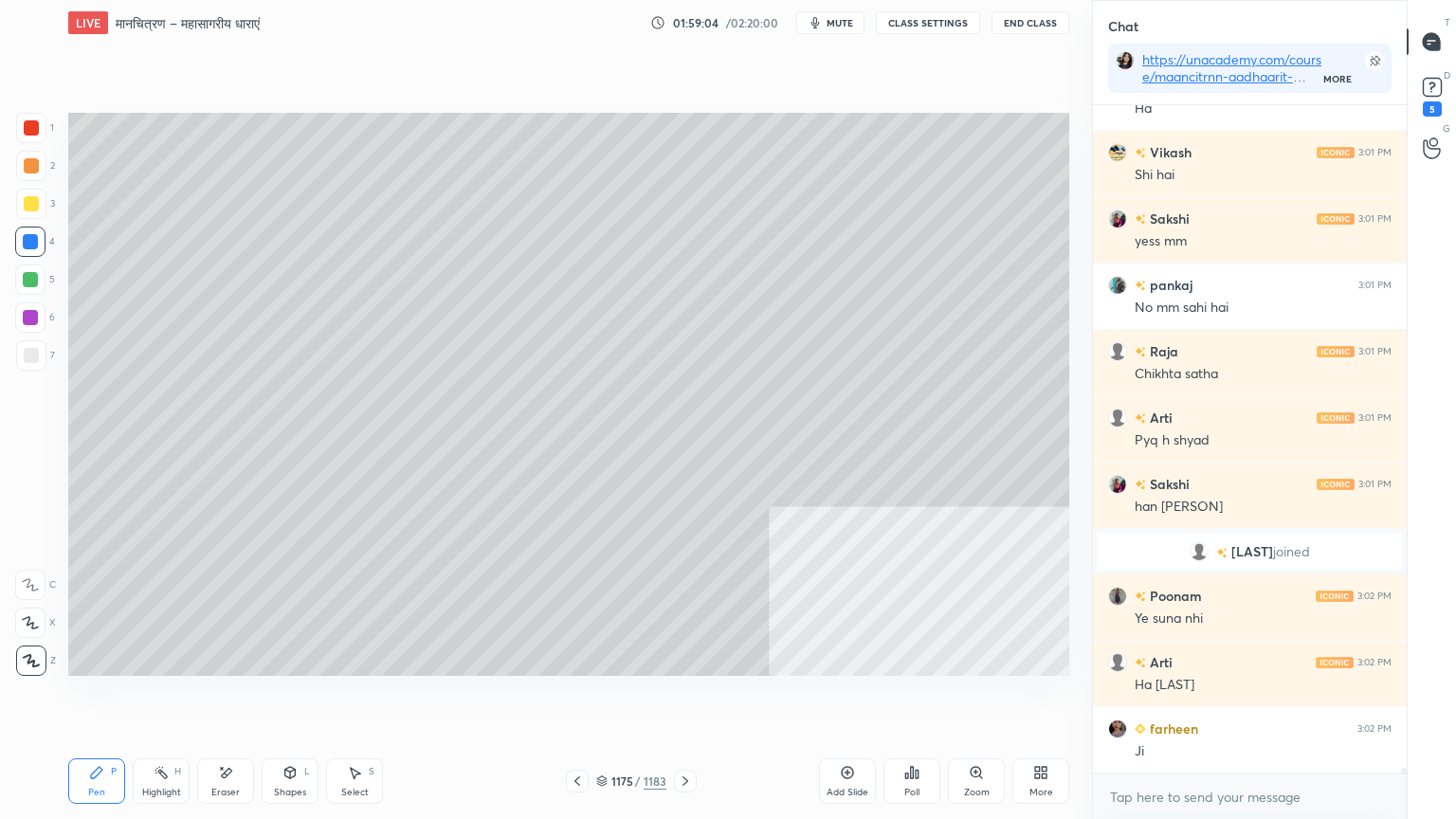 scroll, scrollTop: 77445, scrollLeft: 0, axis: vertical 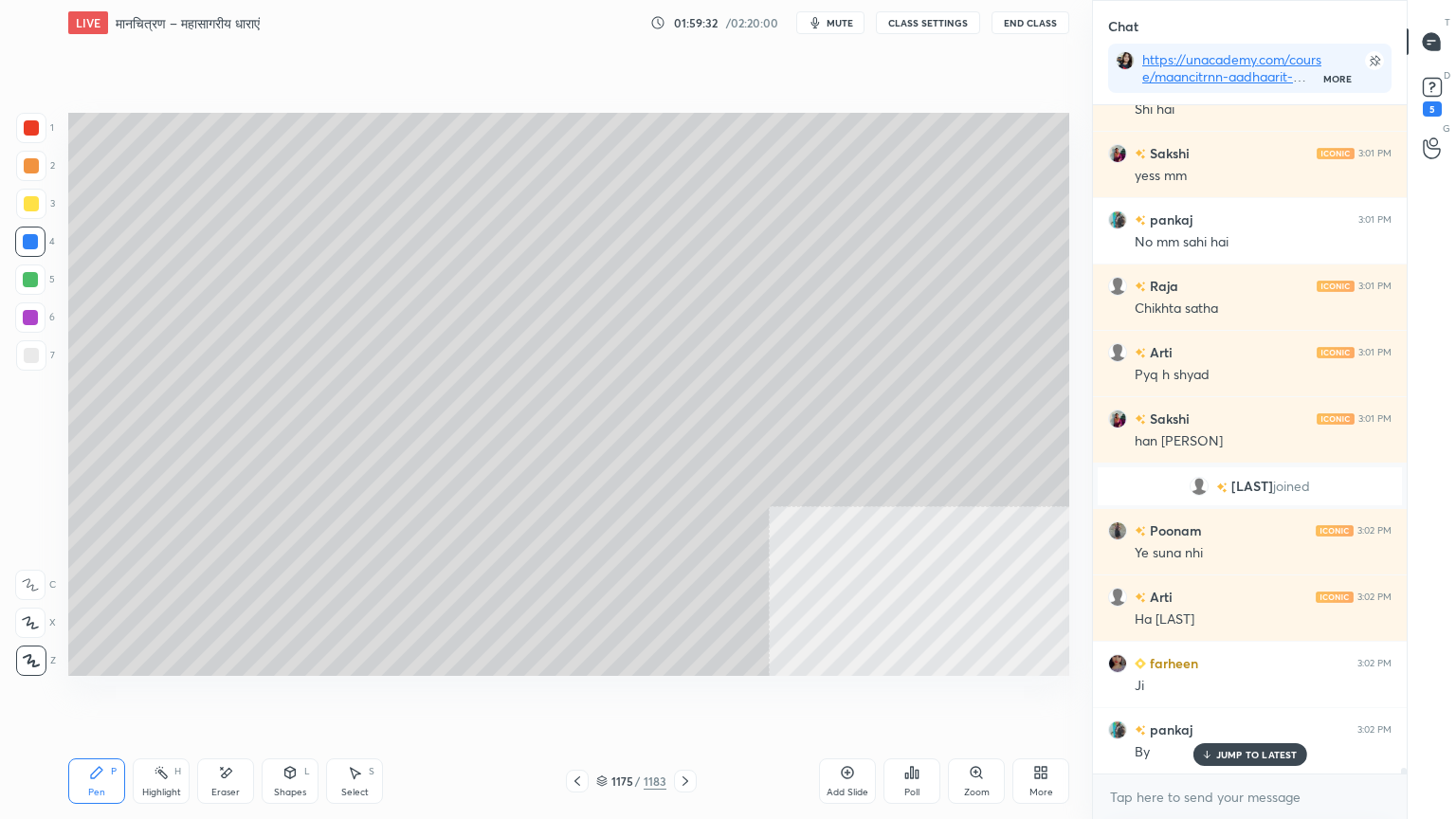 click on "1175 / 1183" at bounding box center [631, 781] 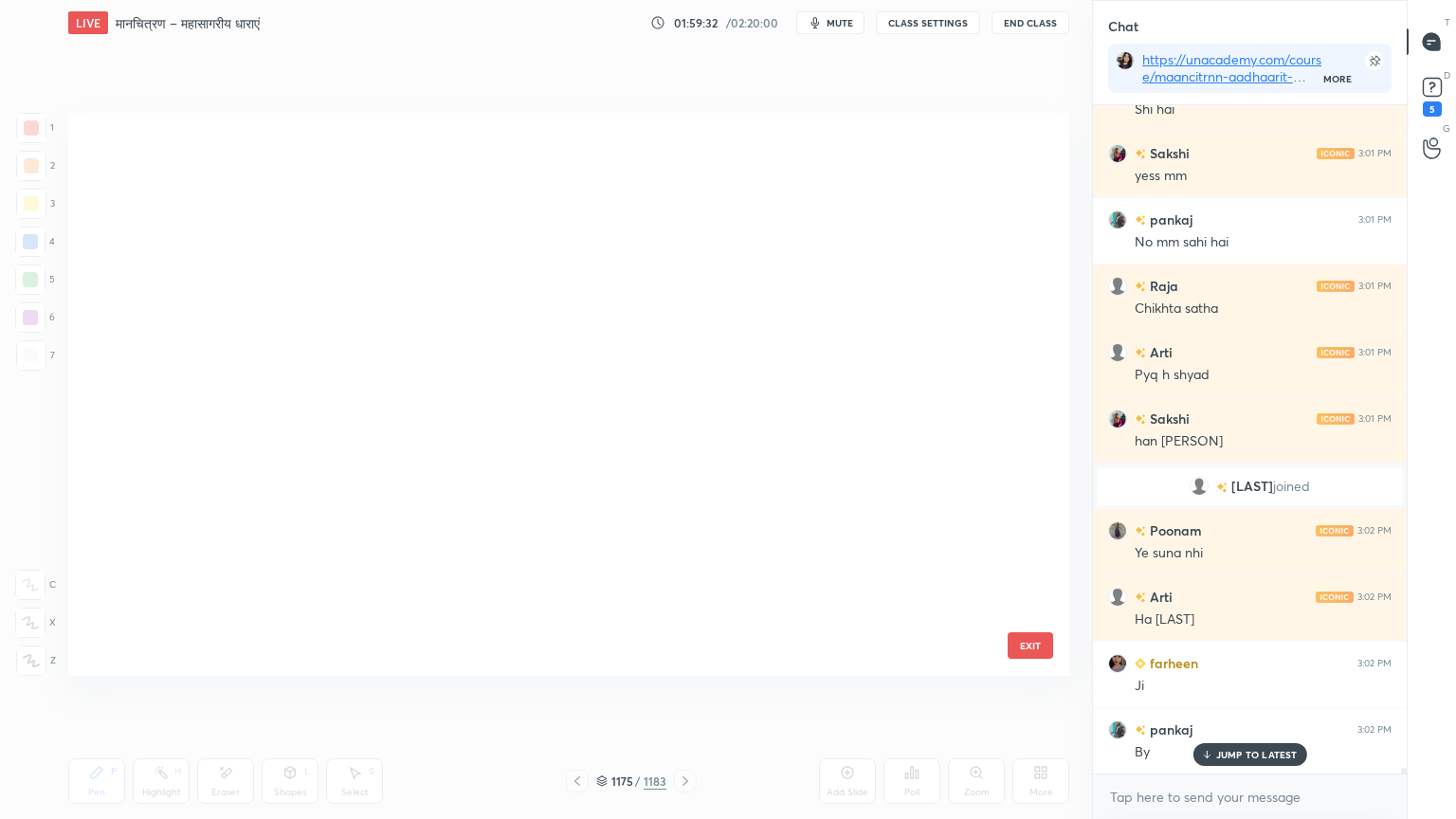 scroll, scrollTop: 67437, scrollLeft: 0, axis: vertical 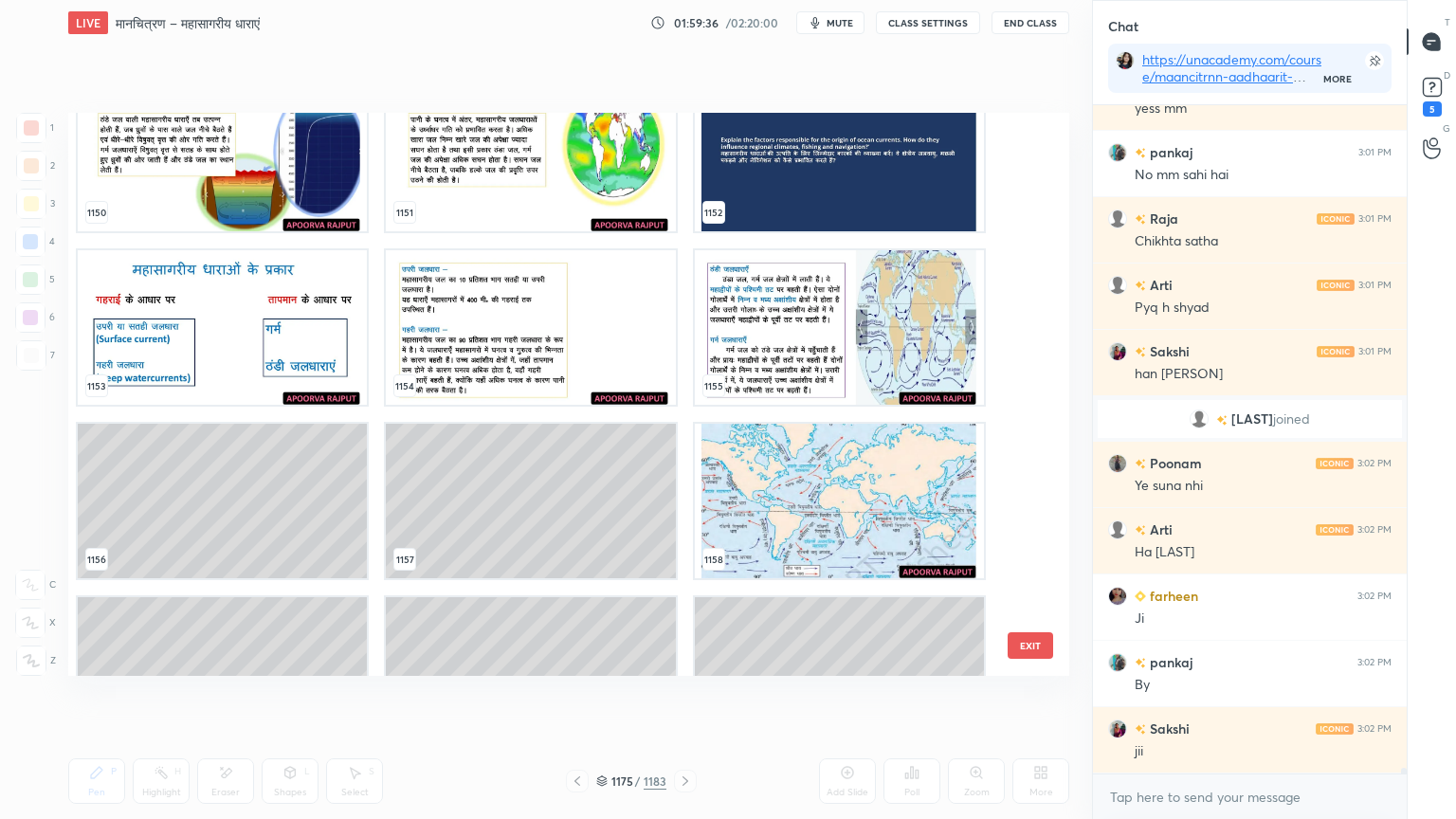 click at bounding box center (839, 500) 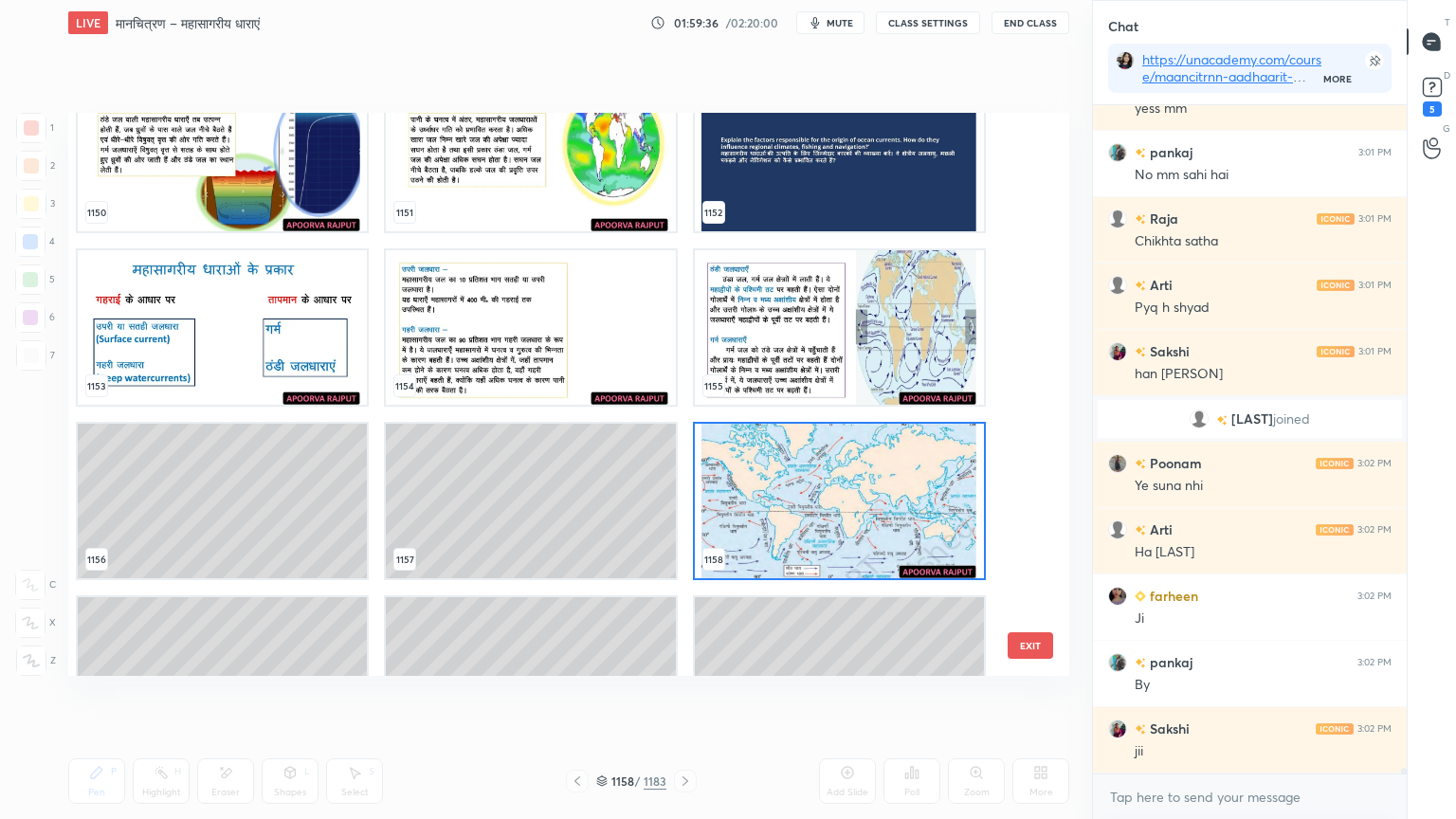 click at bounding box center [839, 500] 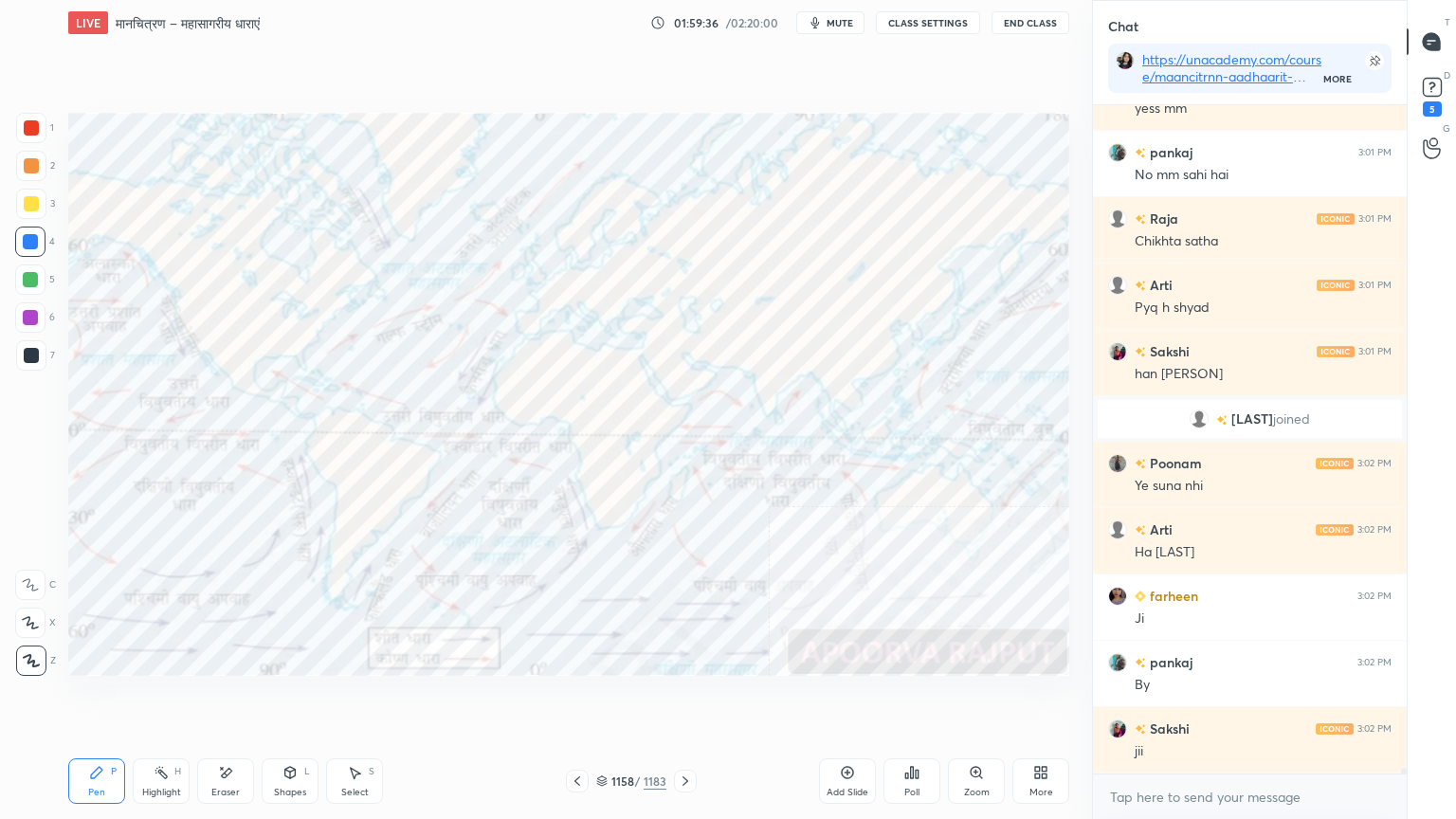 click at bounding box center [839, 500] 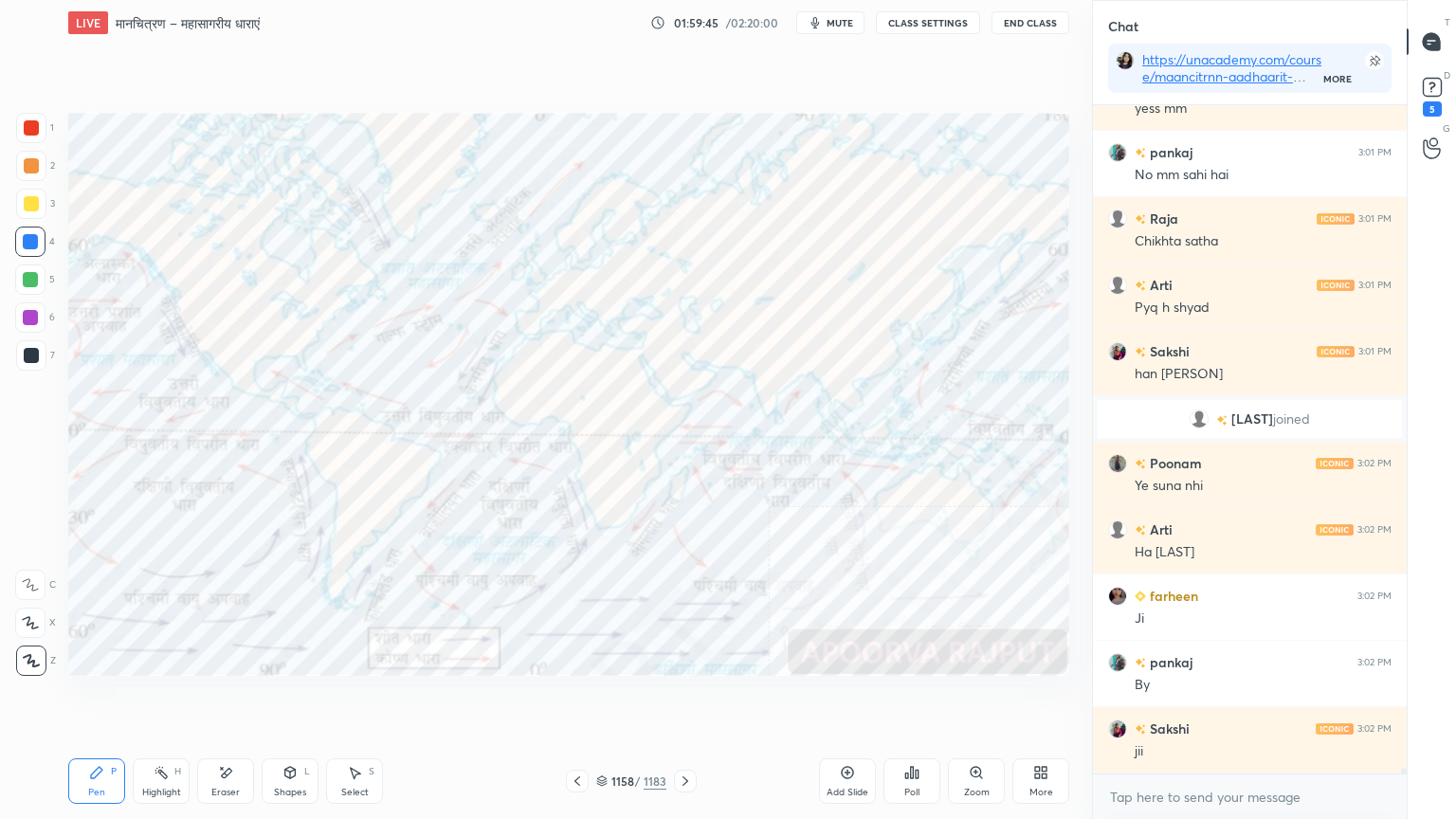 scroll, scrollTop: 77578, scrollLeft: 0, axis: vertical 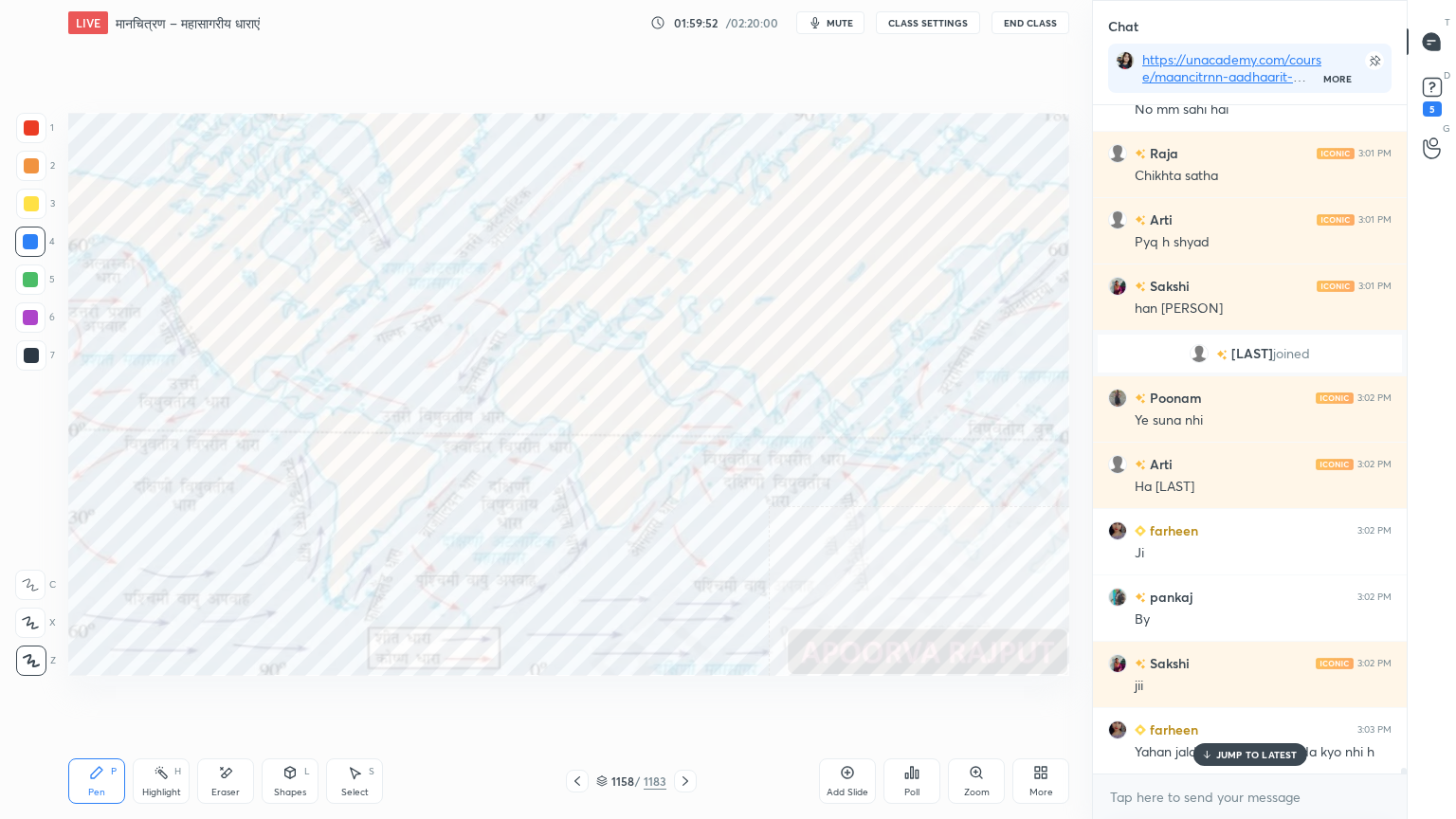 click on "JUMP TO LATEST" at bounding box center [1249, 755] 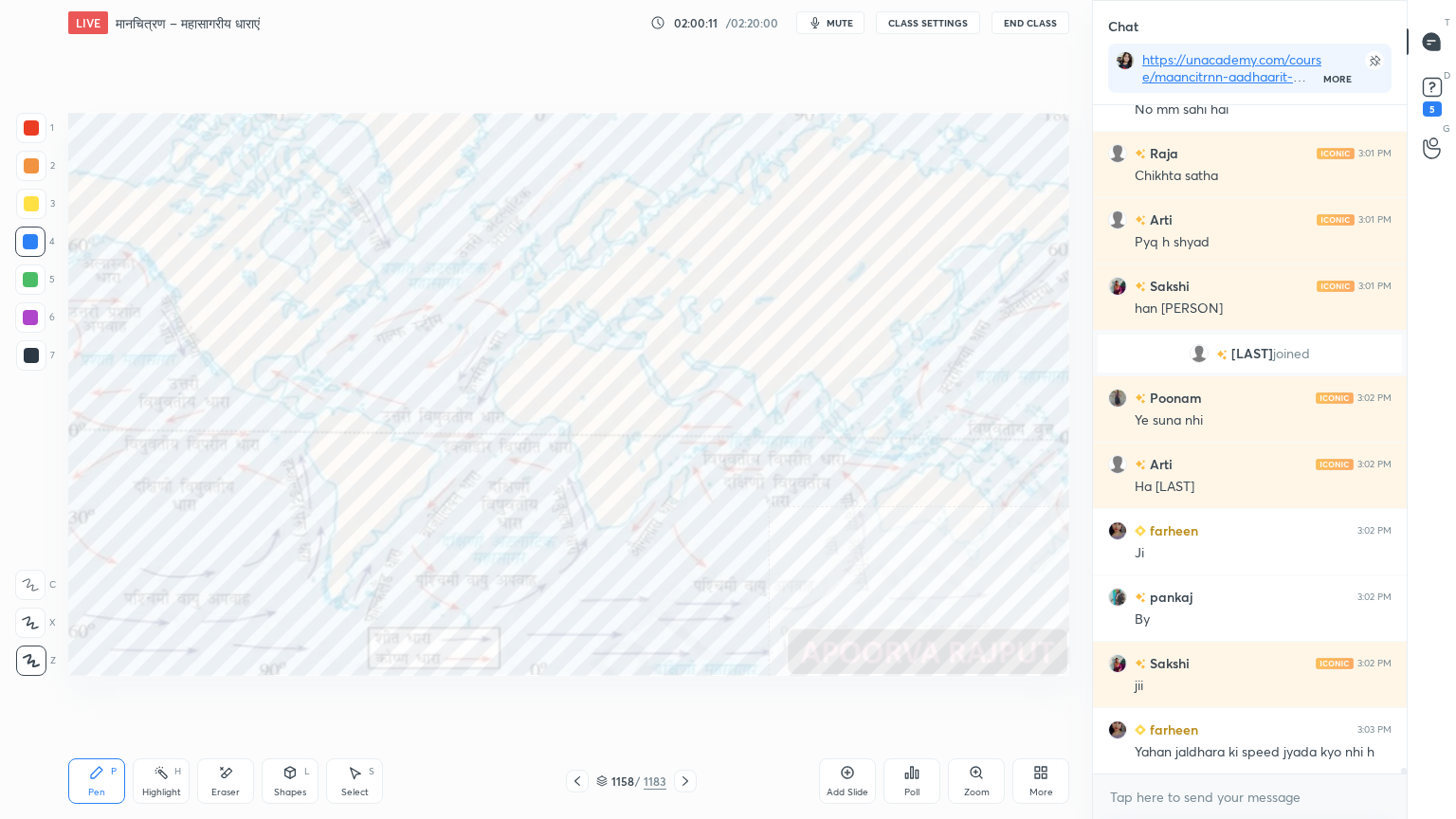 scroll, scrollTop: 77645, scrollLeft: 0, axis: vertical 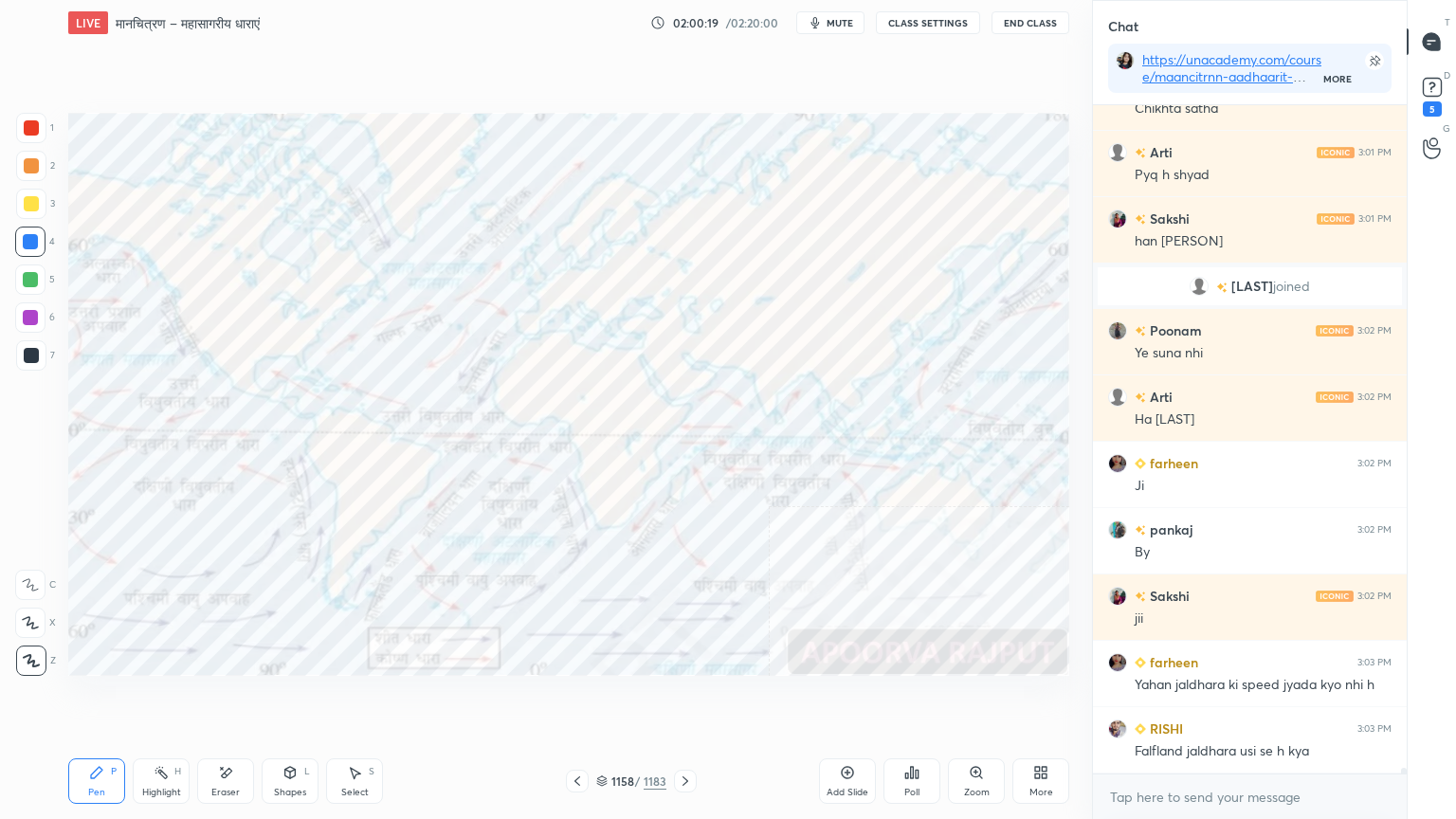 click on "Eraser" at bounding box center (226, 781) 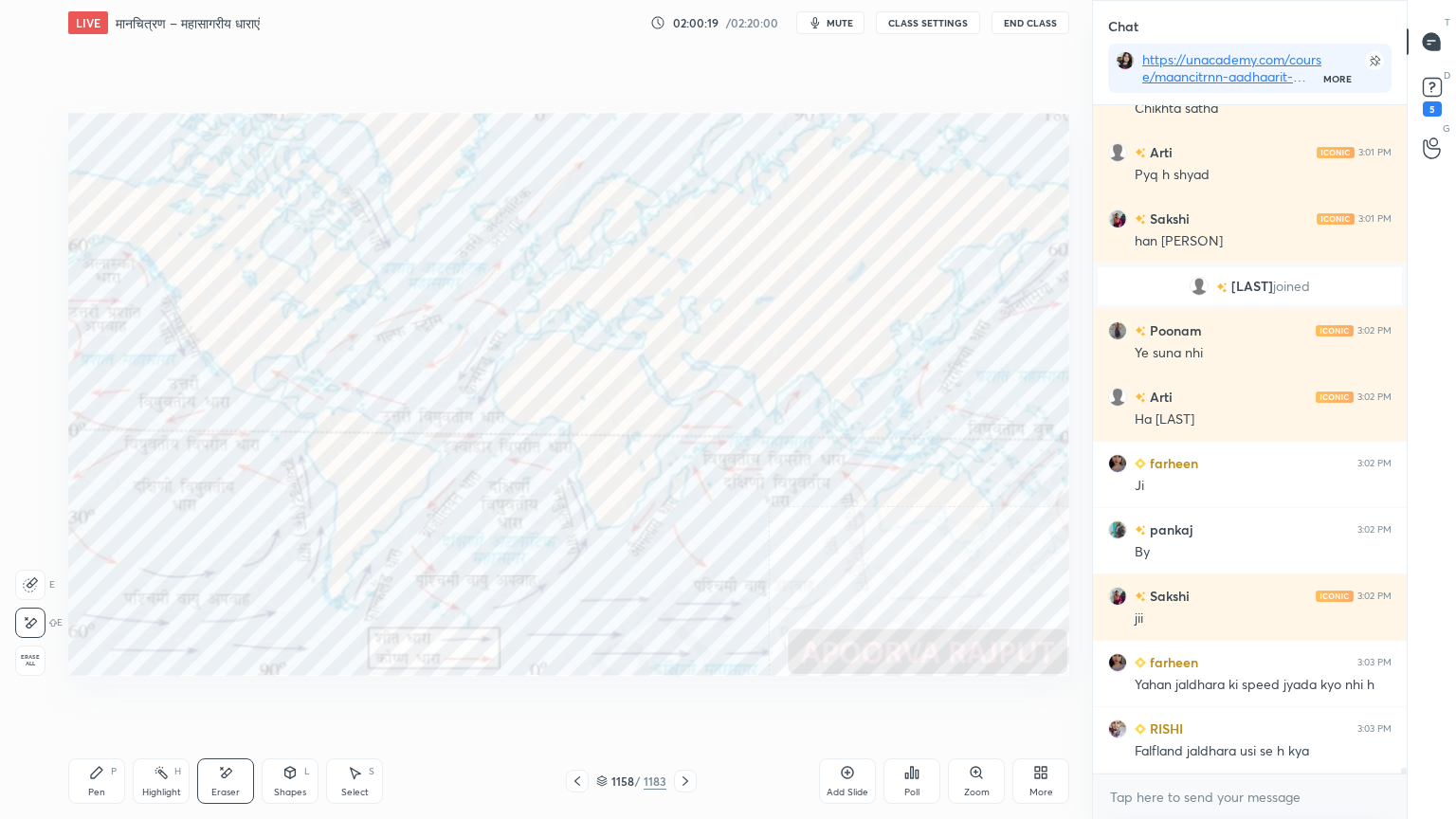 click on "Erase all" at bounding box center (30, 661) 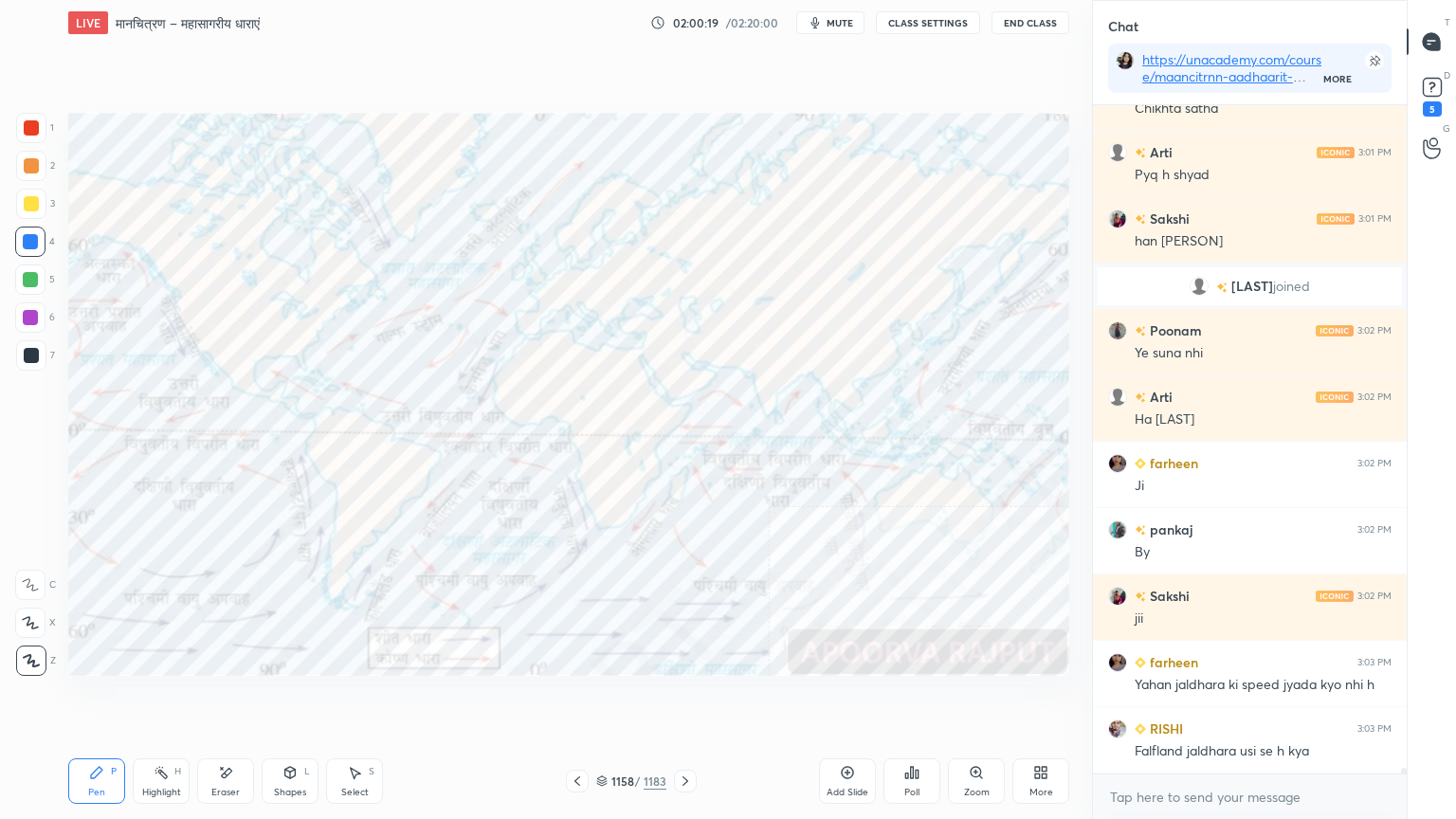 click on "1 2 3 4 5 6 7 C X Z E E Erase all   H H" at bounding box center [30, 394] 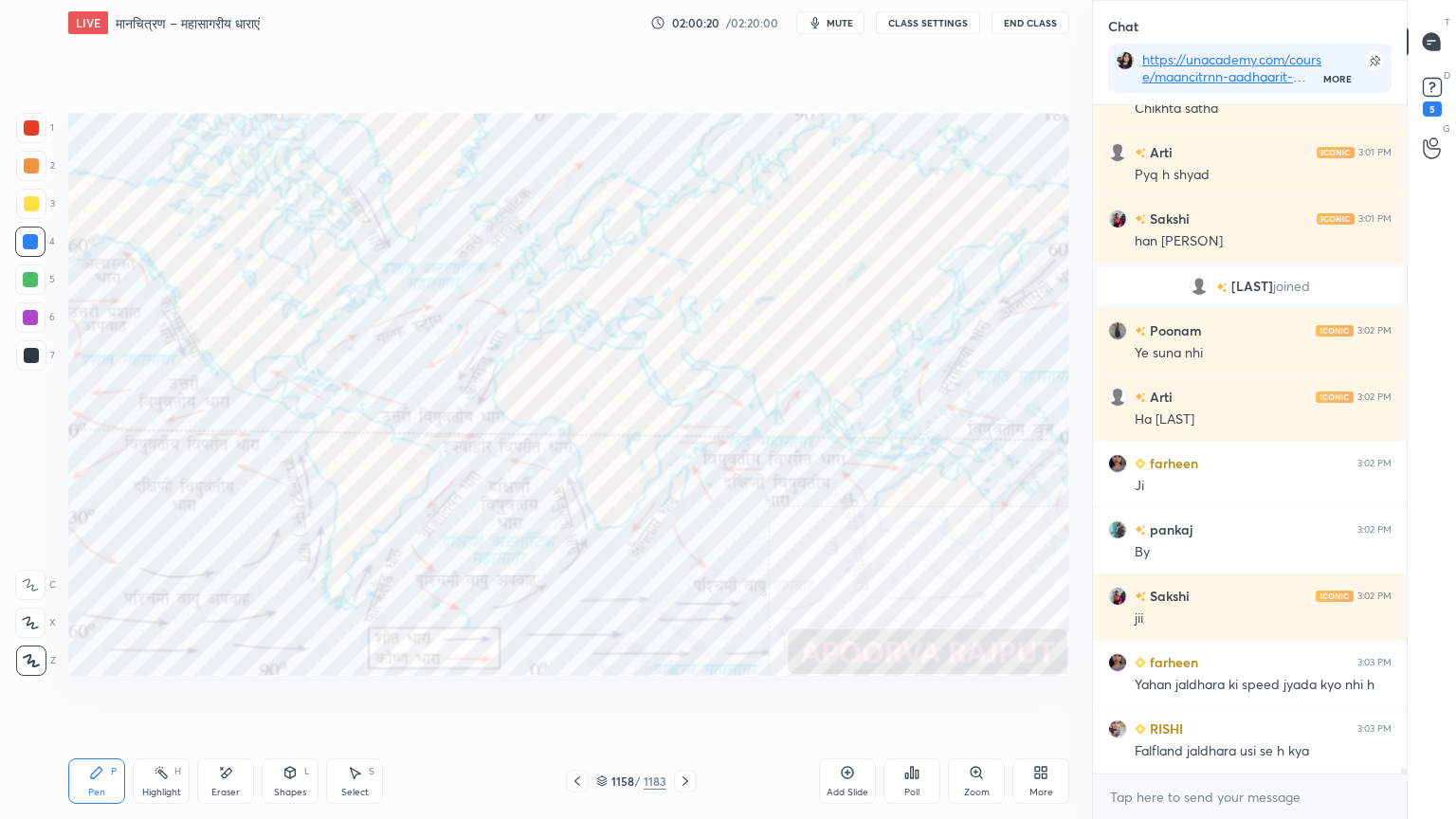 scroll, scrollTop: 77710, scrollLeft: 0, axis: vertical 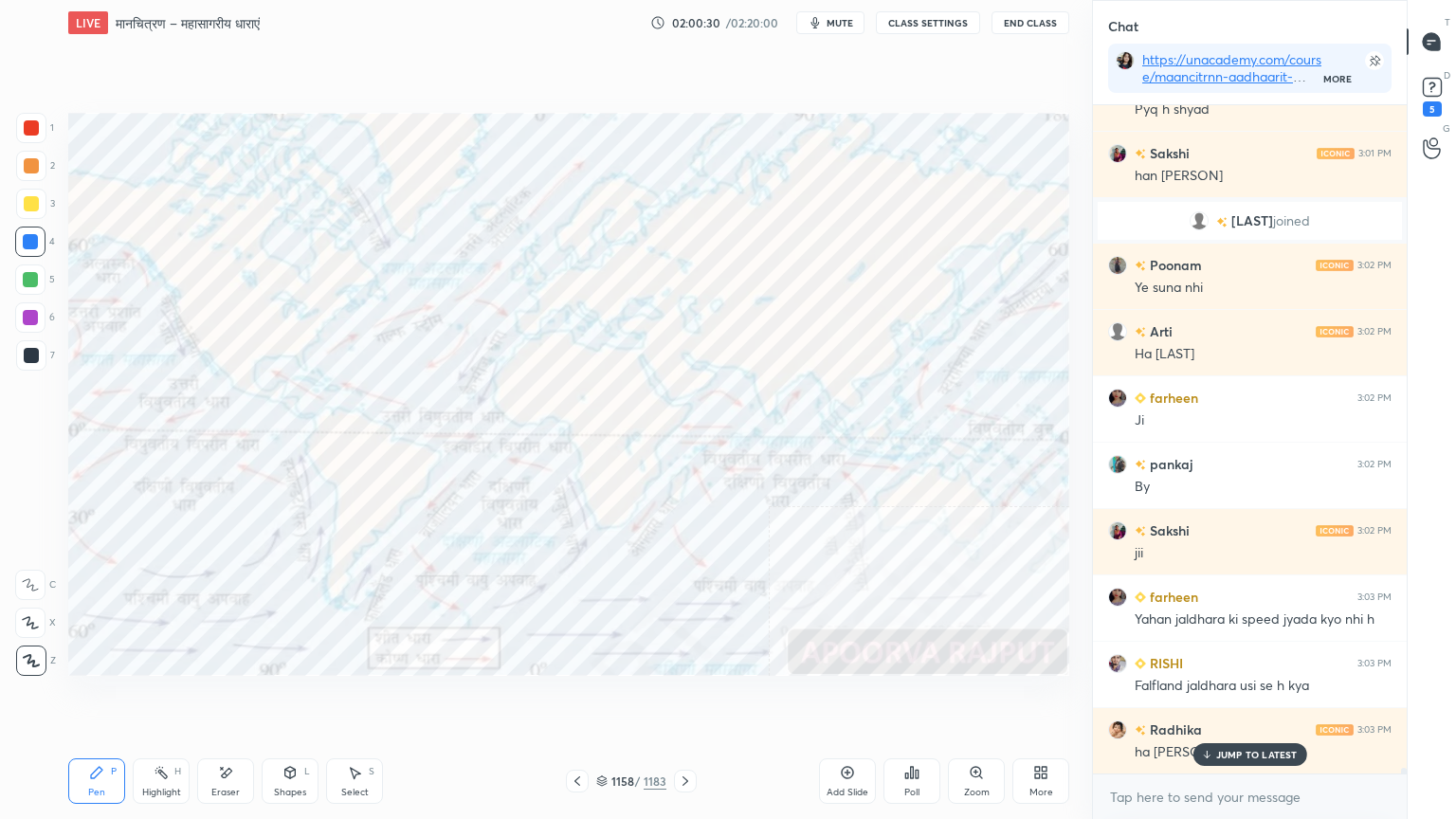 click on "Eraser" at bounding box center (226, 781) 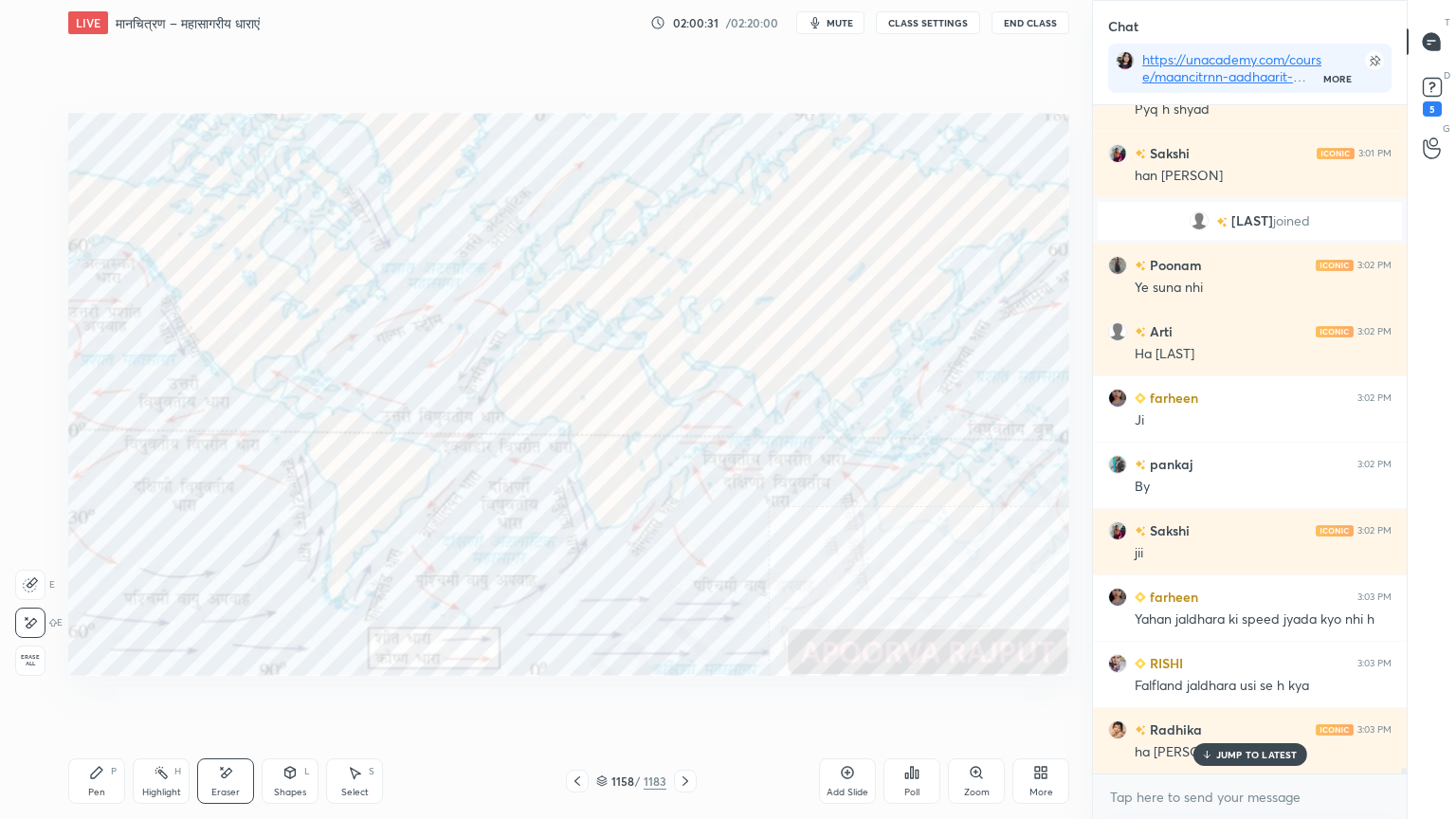 click on "Erase all" at bounding box center [30, 661] 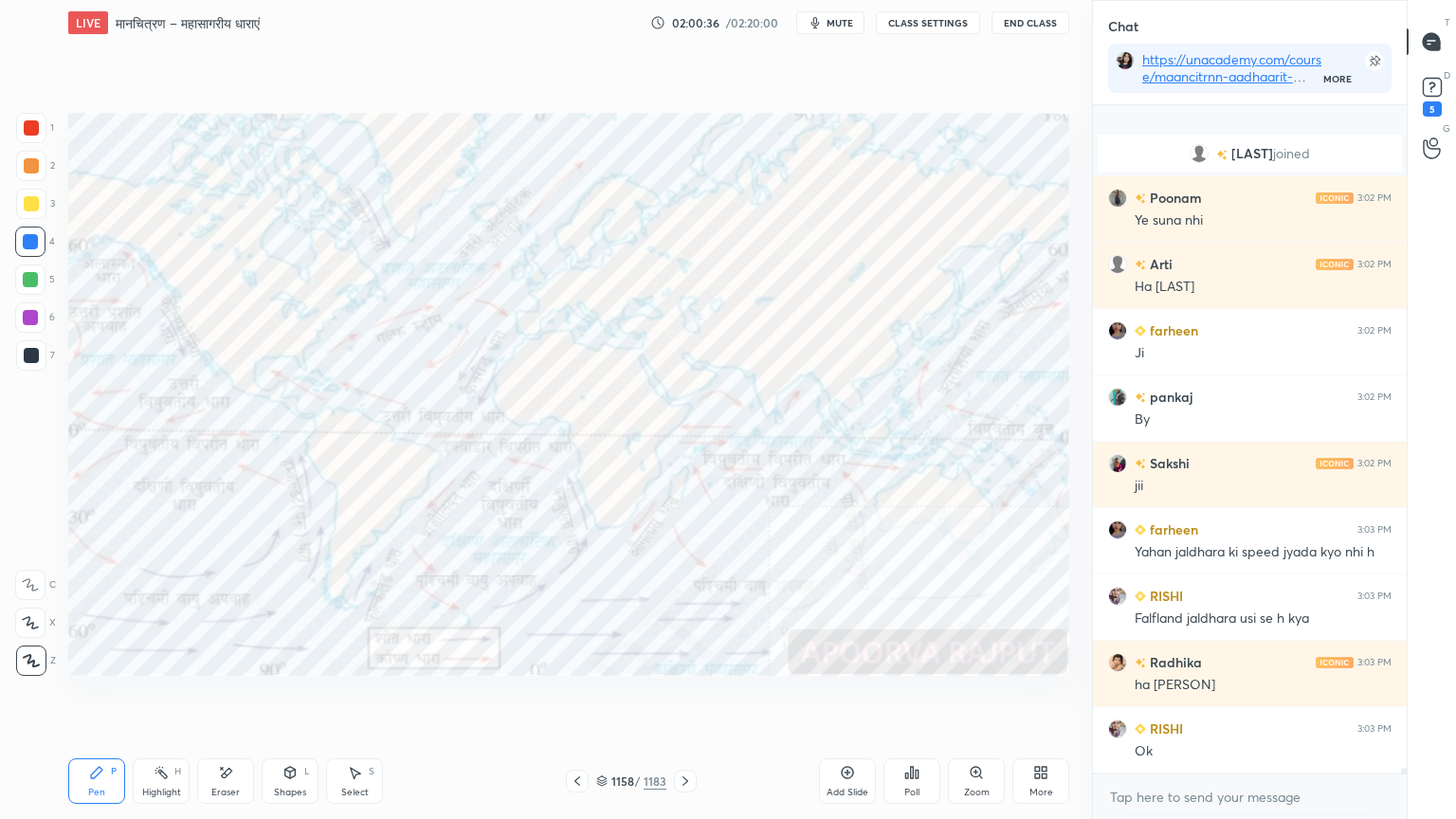 scroll, scrollTop: 77861, scrollLeft: 0, axis: vertical 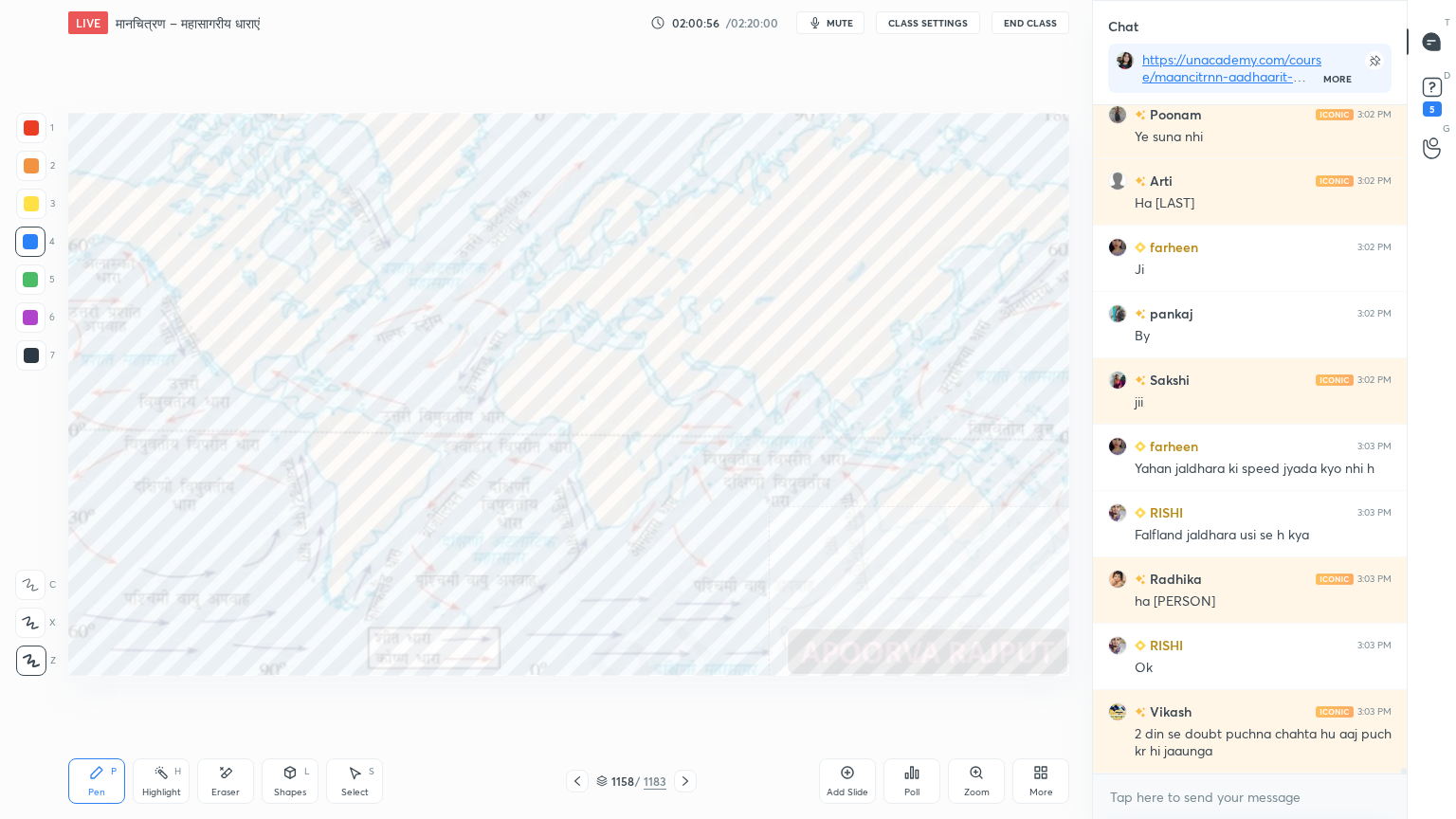 click on "Eraser" at bounding box center [226, 792] 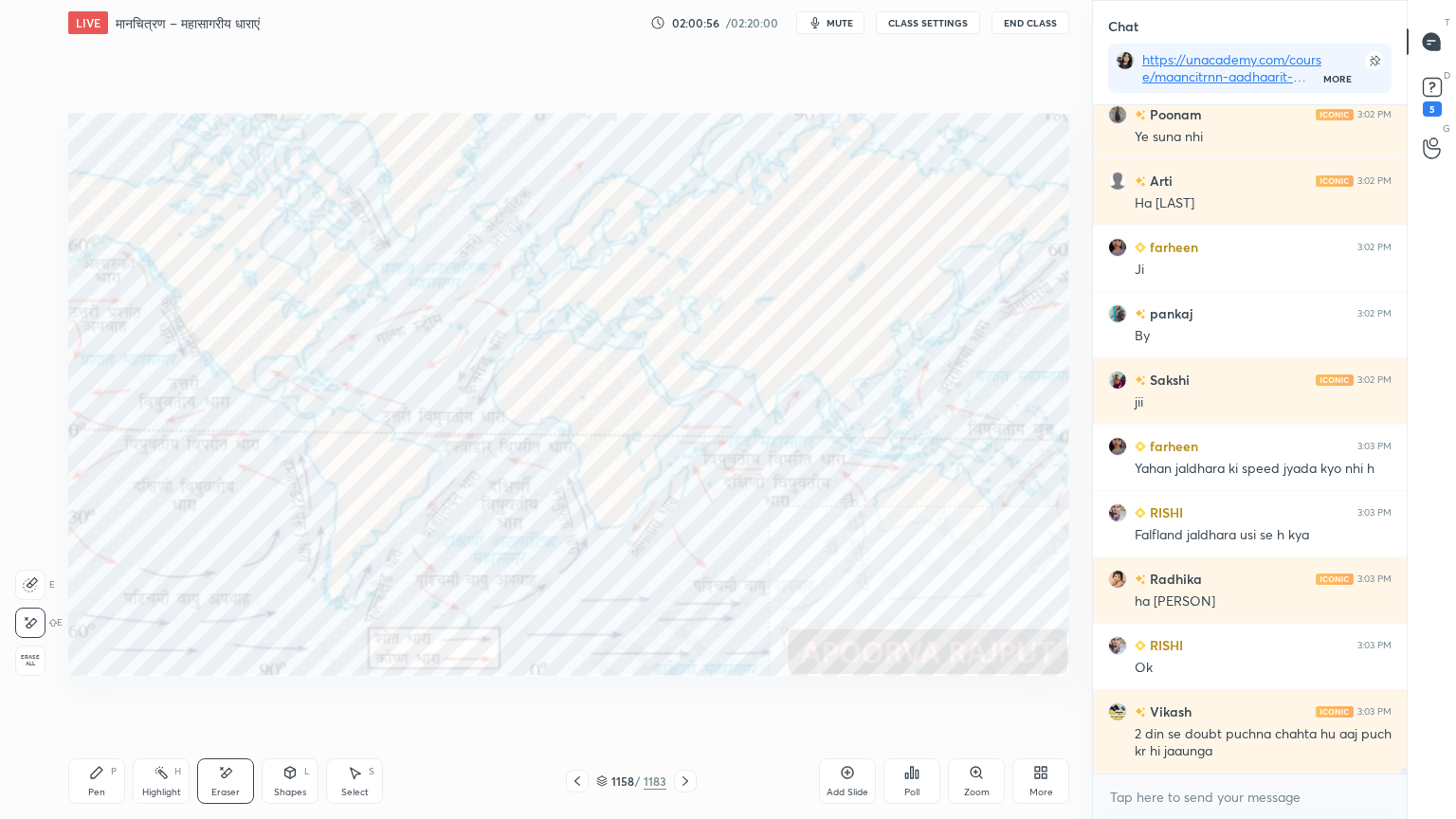 click on "Erase all" at bounding box center (30, 661) 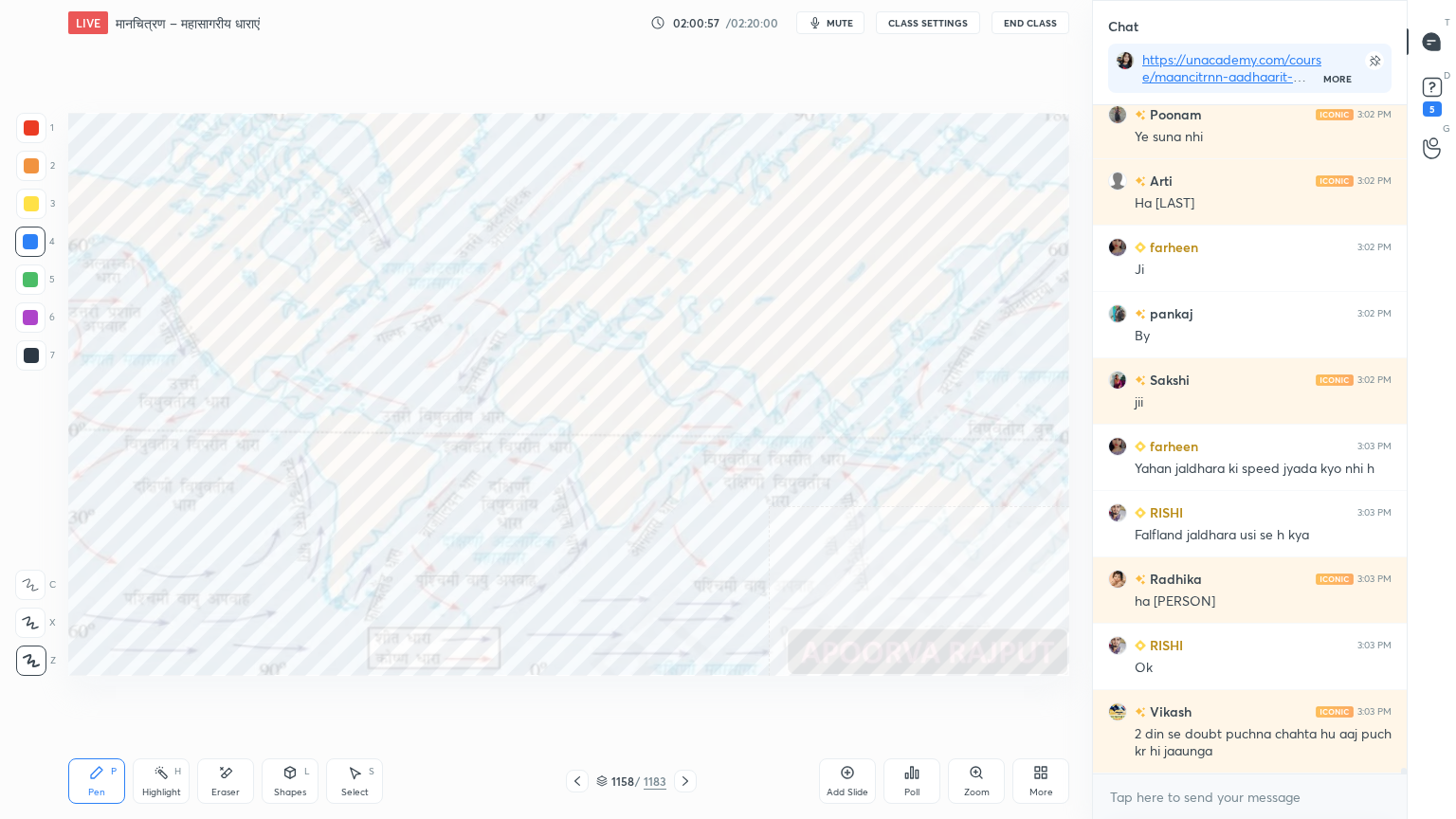 drag, startPoint x: 37, startPoint y: 649, endPoint x: 63, endPoint y: 634, distance: 30.01666 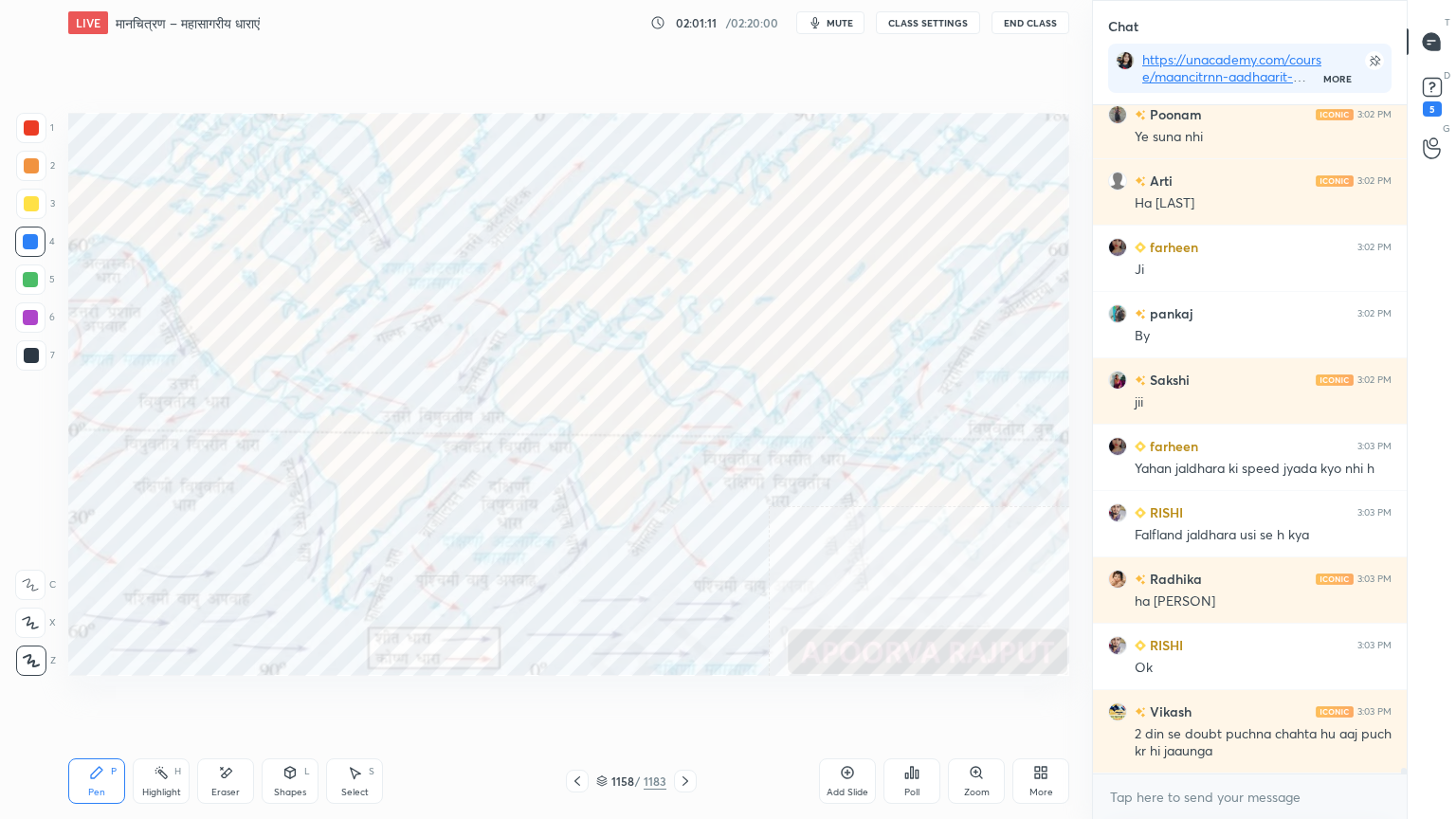 click on "Eraser" at bounding box center [226, 781] 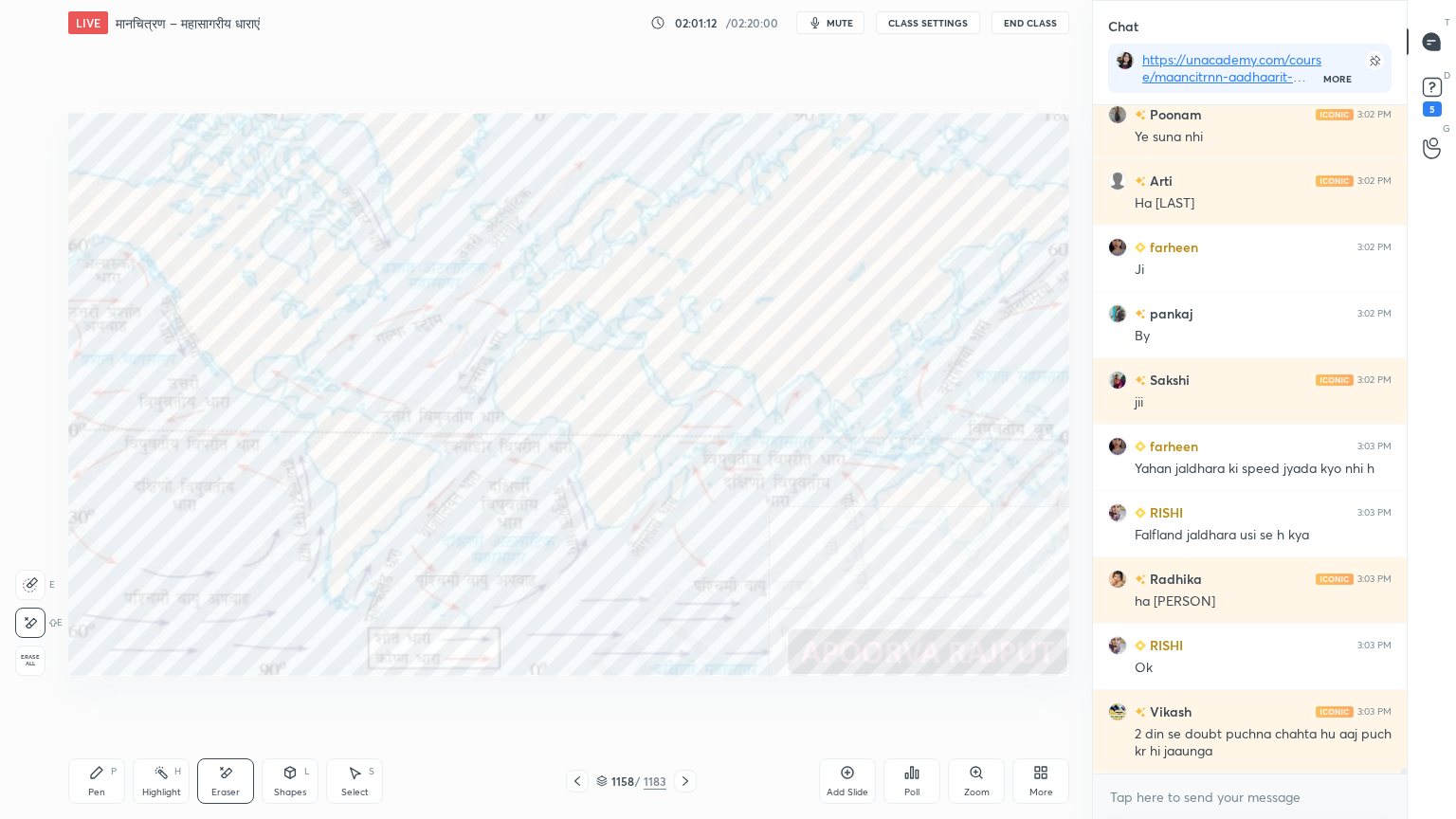 click on "Erase all" at bounding box center (30, 661) 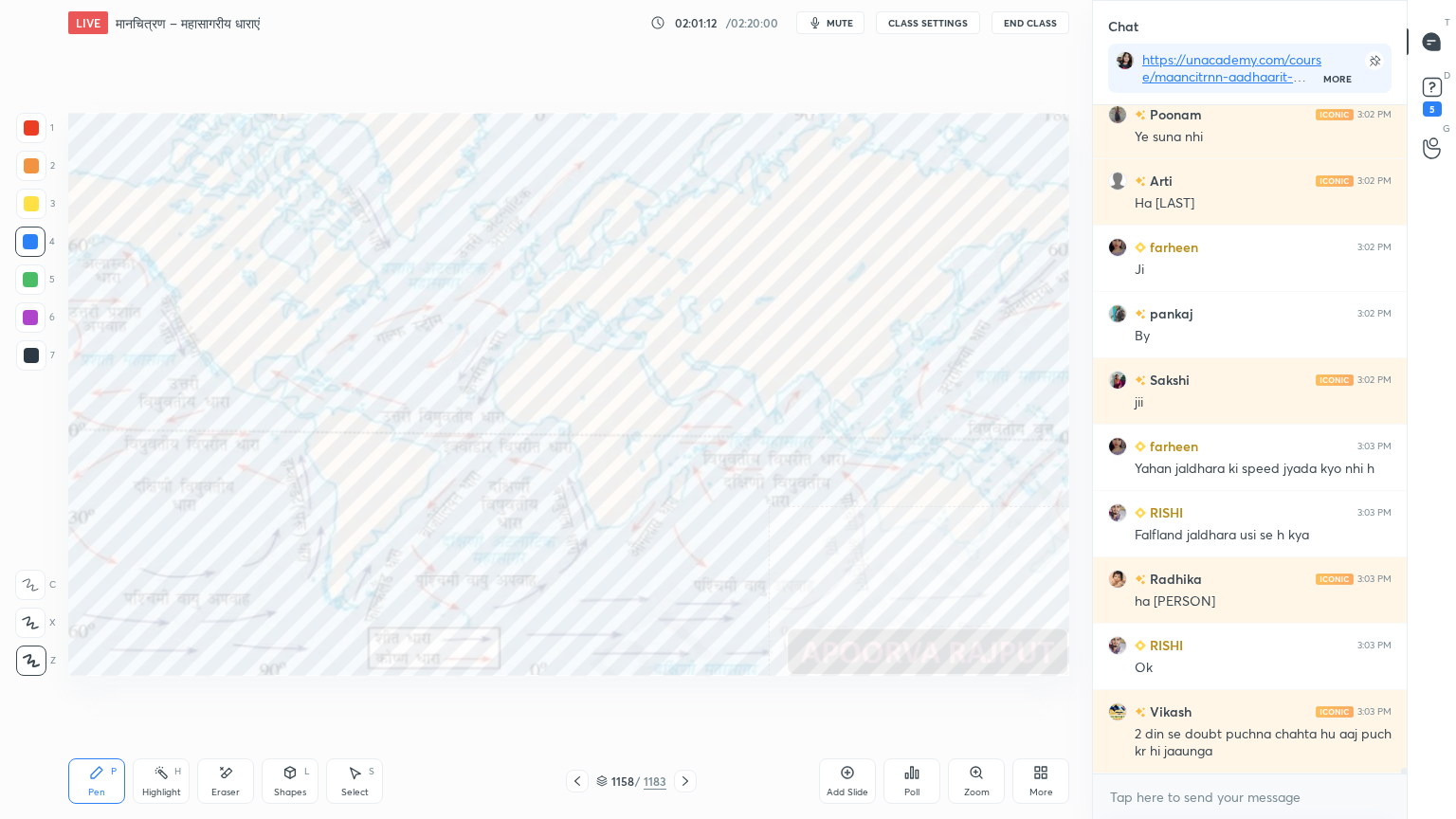 click on "1 2 3 4 5 6 7 C X Z E E Erase all   H H" at bounding box center [30, 394] 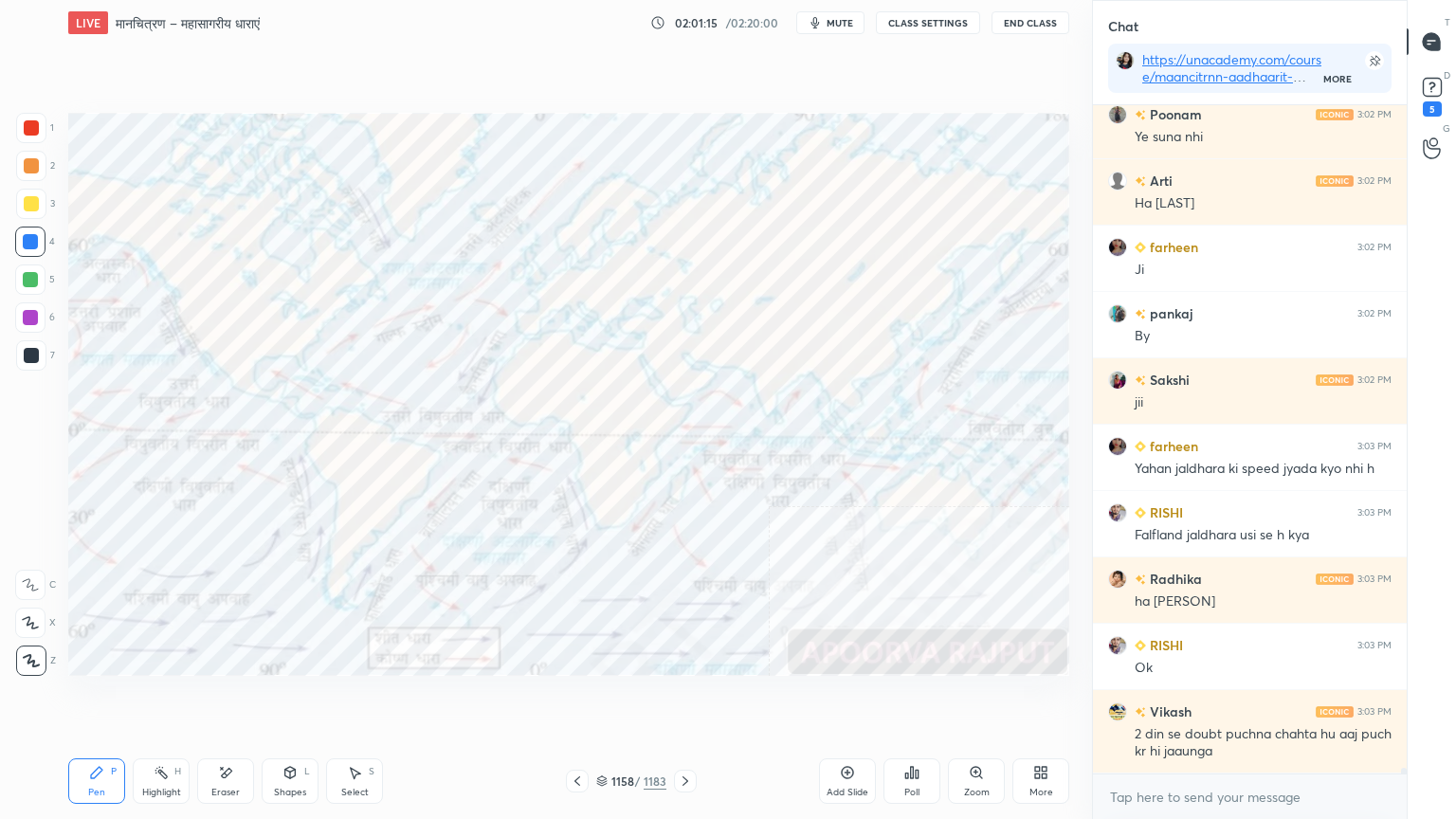 click on "Eraser" at bounding box center (226, 792) 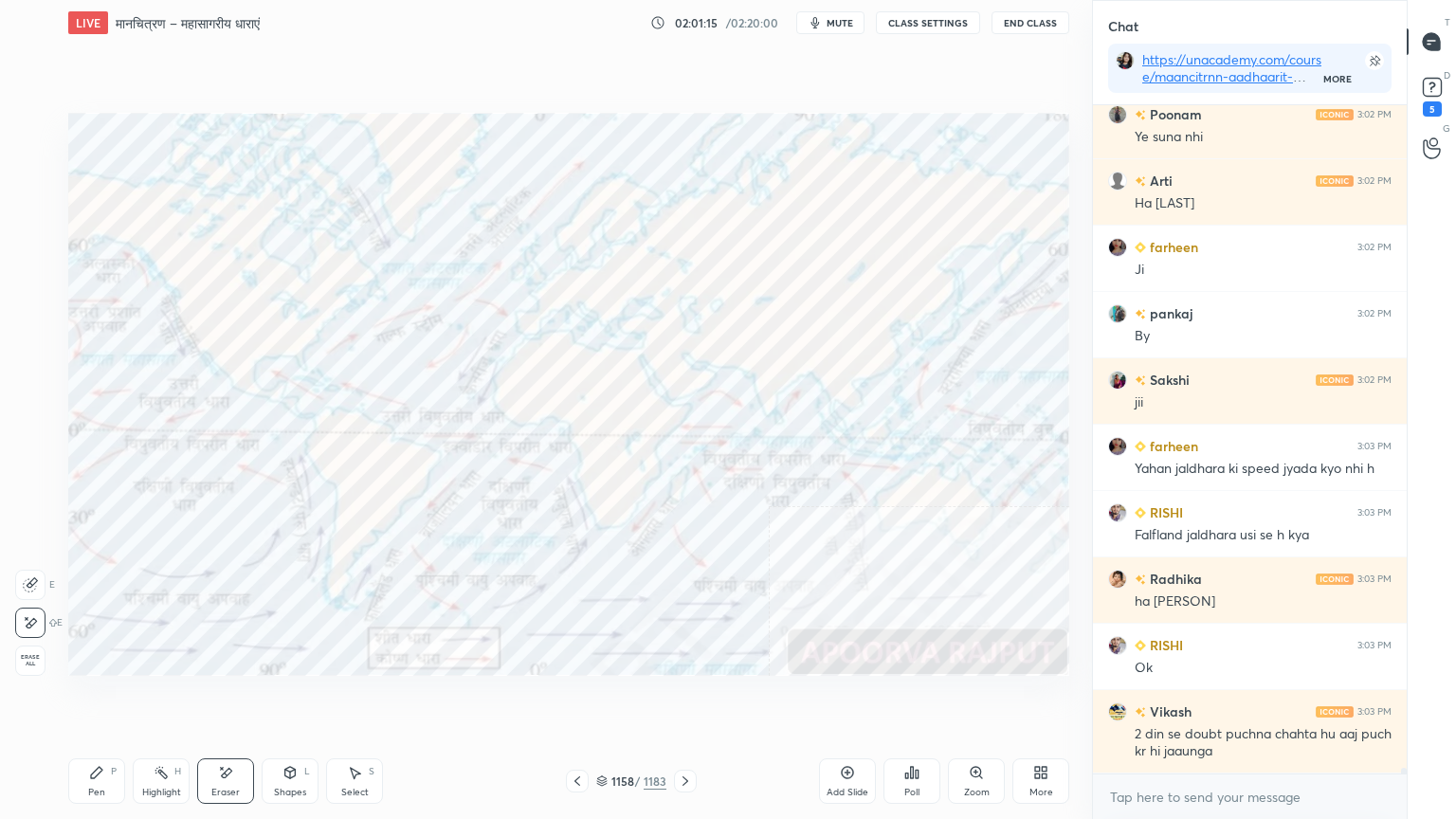 click on "Erase all" at bounding box center [30, 661] 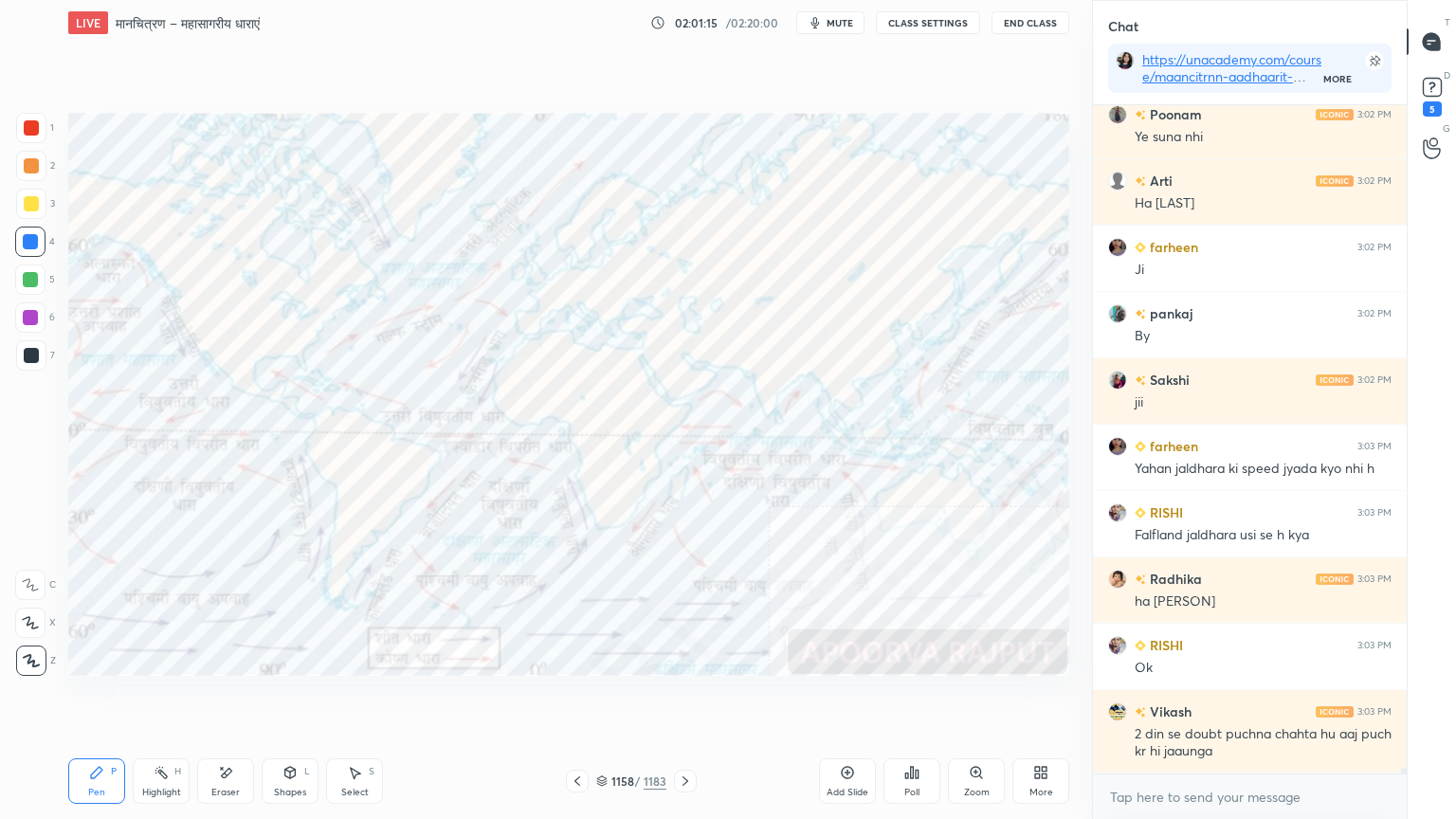 click on "1 2 3 4 5 6 7 C X Z E E Erase all   H H" at bounding box center [30, 394] 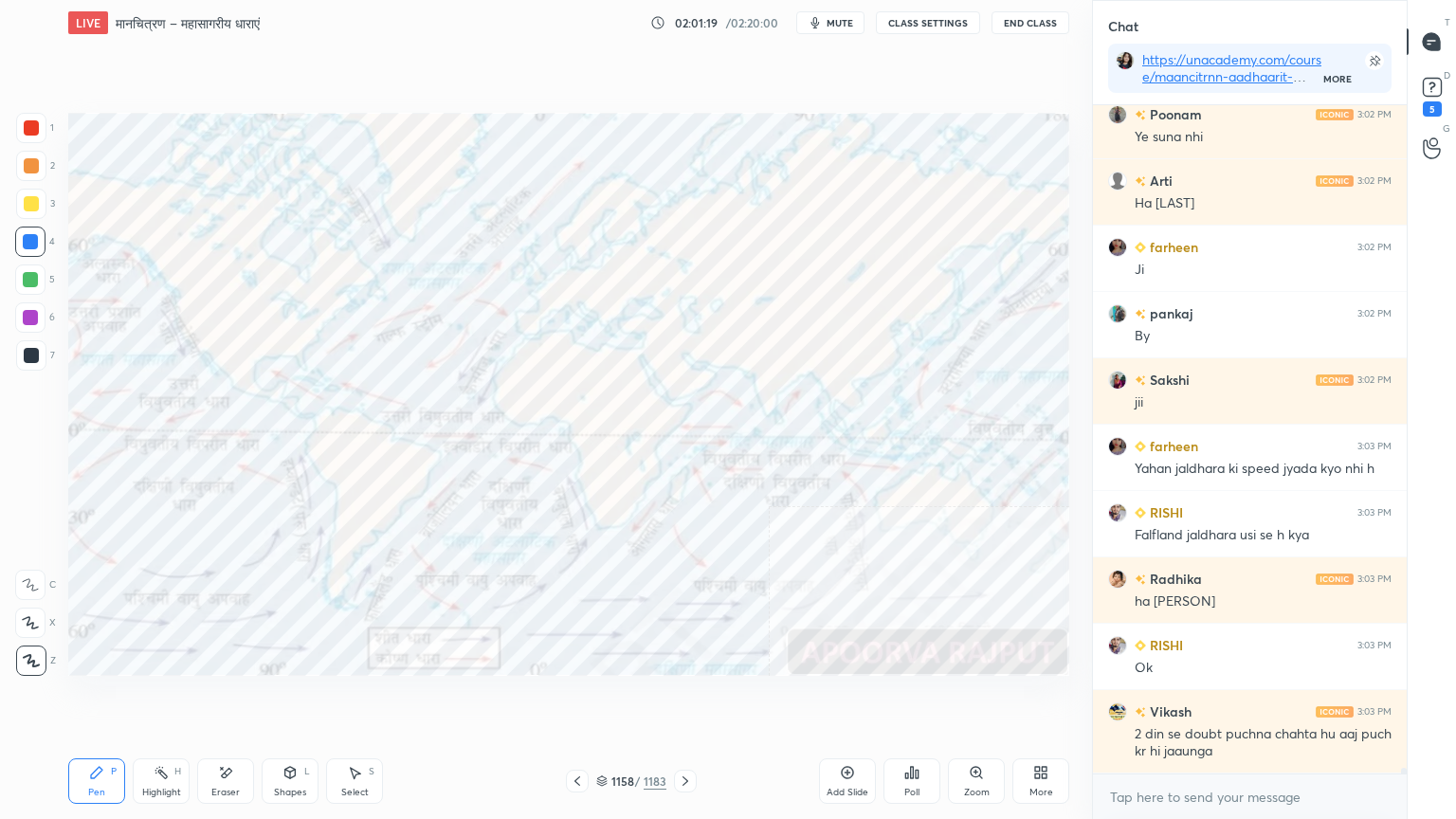 drag, startPoint x: 235, startPoint y: 762, endPoint x: 220, endPoint y: 757, distance: 15.811388 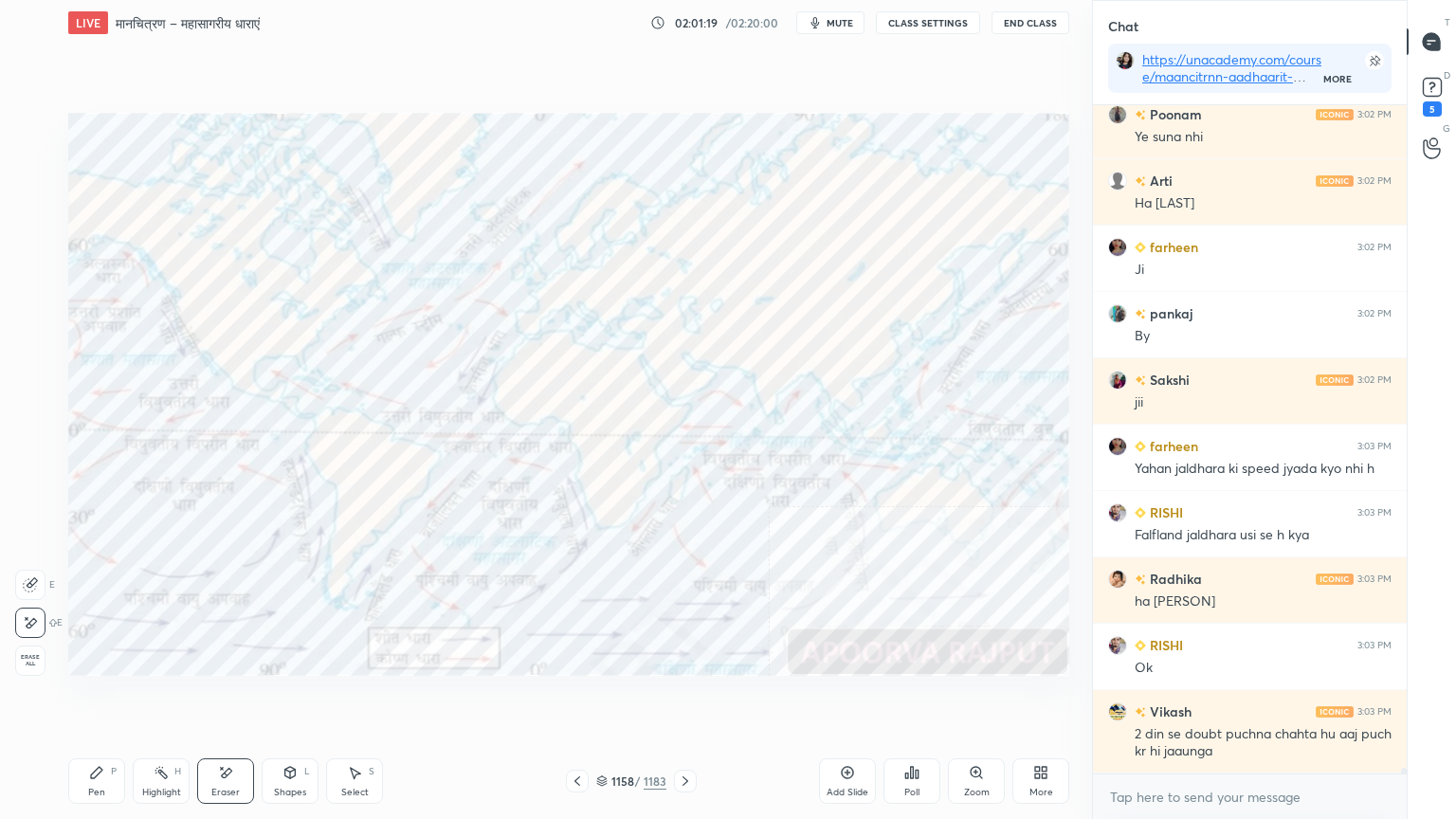 click on "Erase all" at bounding box center (30, 661) 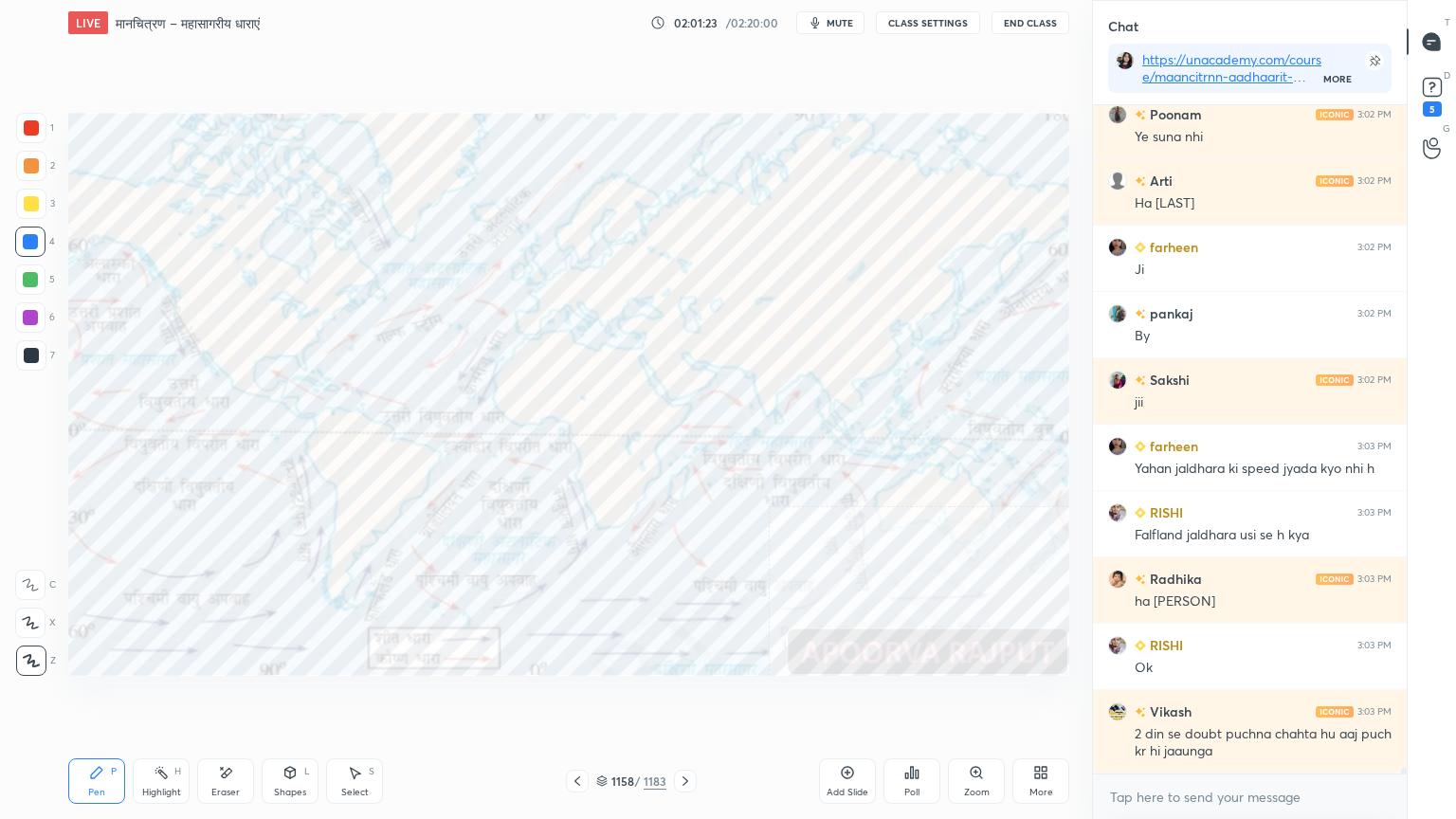 click on "Eraser" at bounding box center [226, 781] 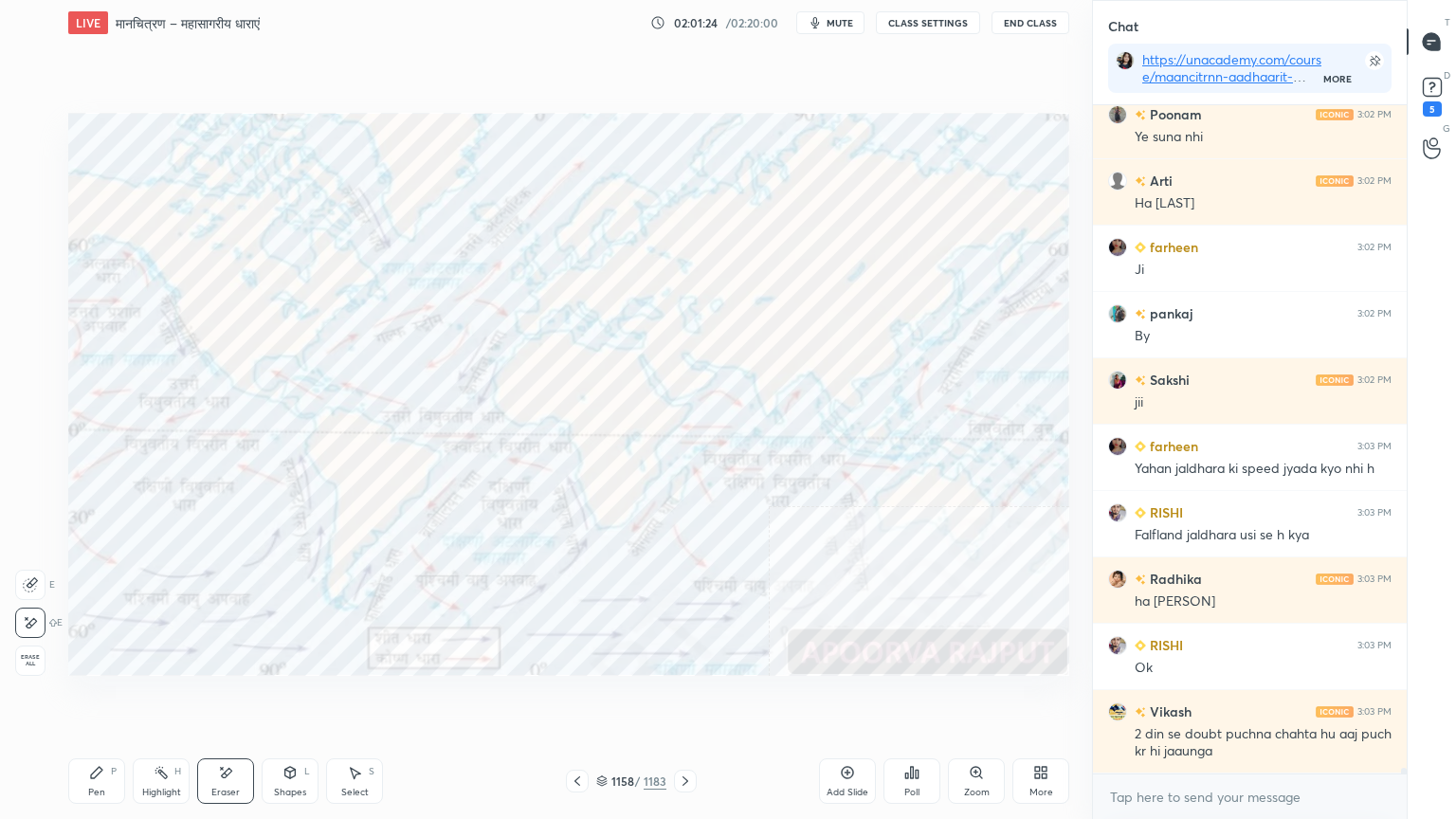 click on "Erase all" at bounding box center (30, 661) 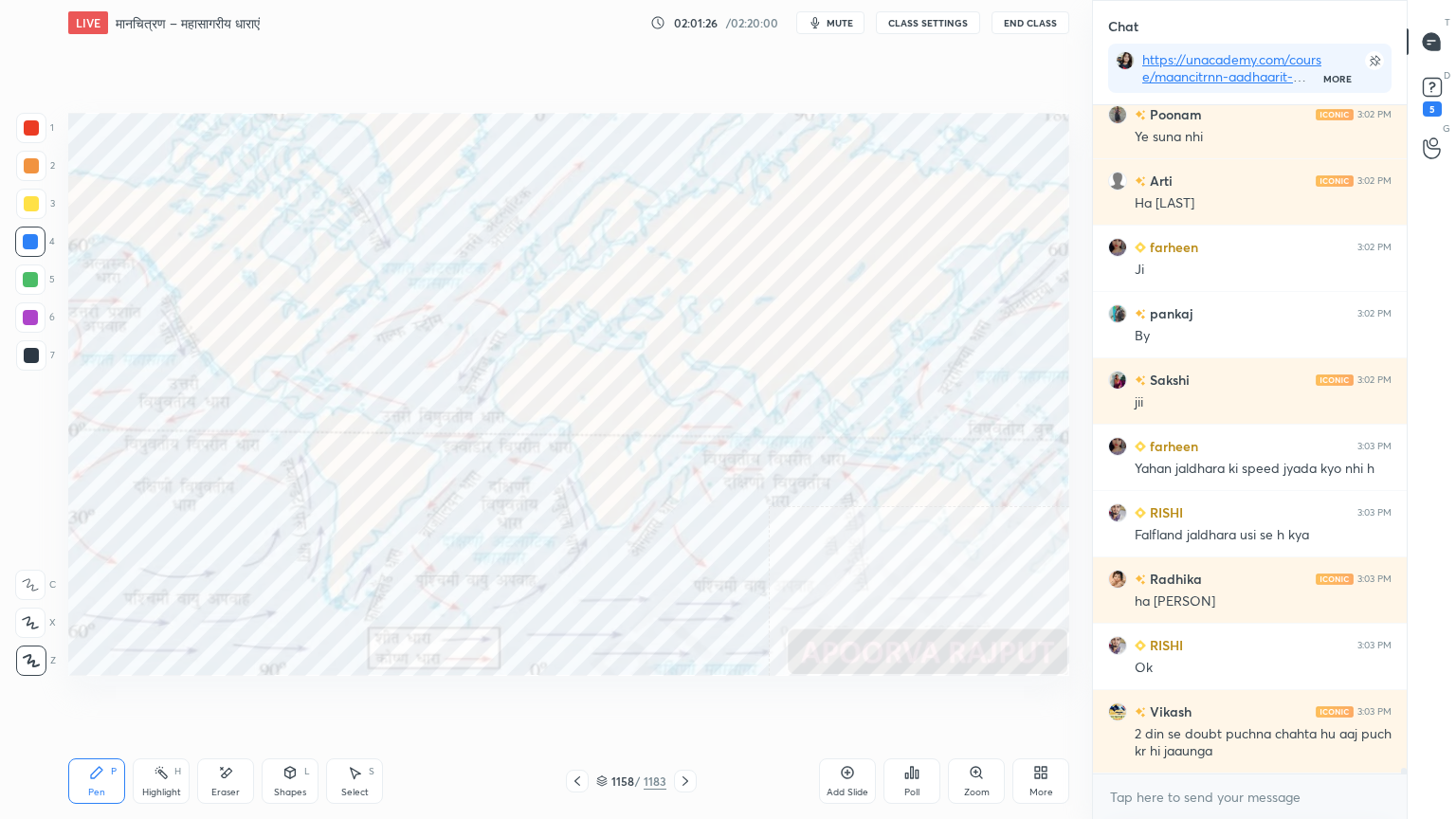 drag, startPoint x: 604, startPoint y: 774, endPoint x: 625, endPoint y: 762, distance: 24.186773 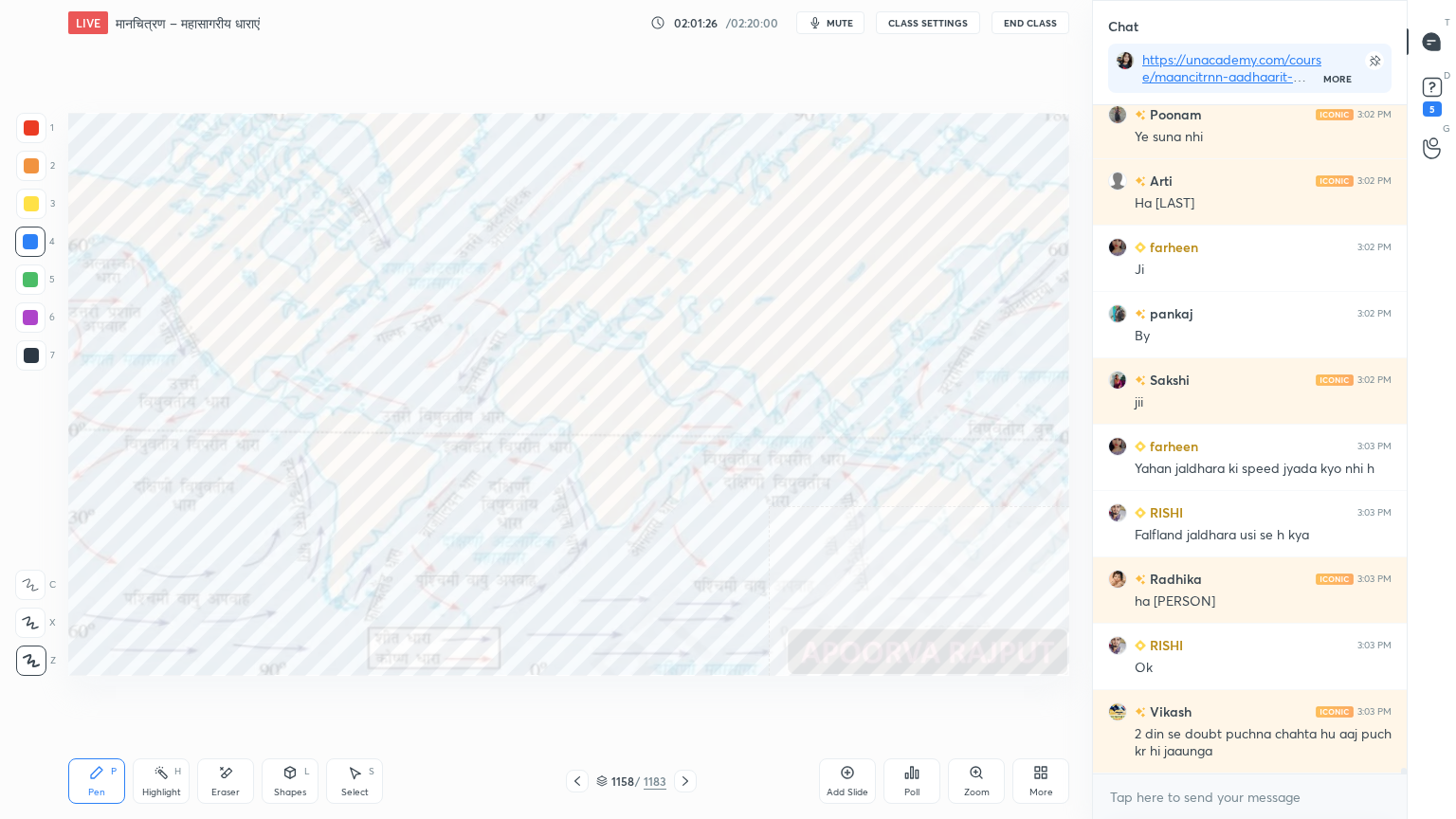 click 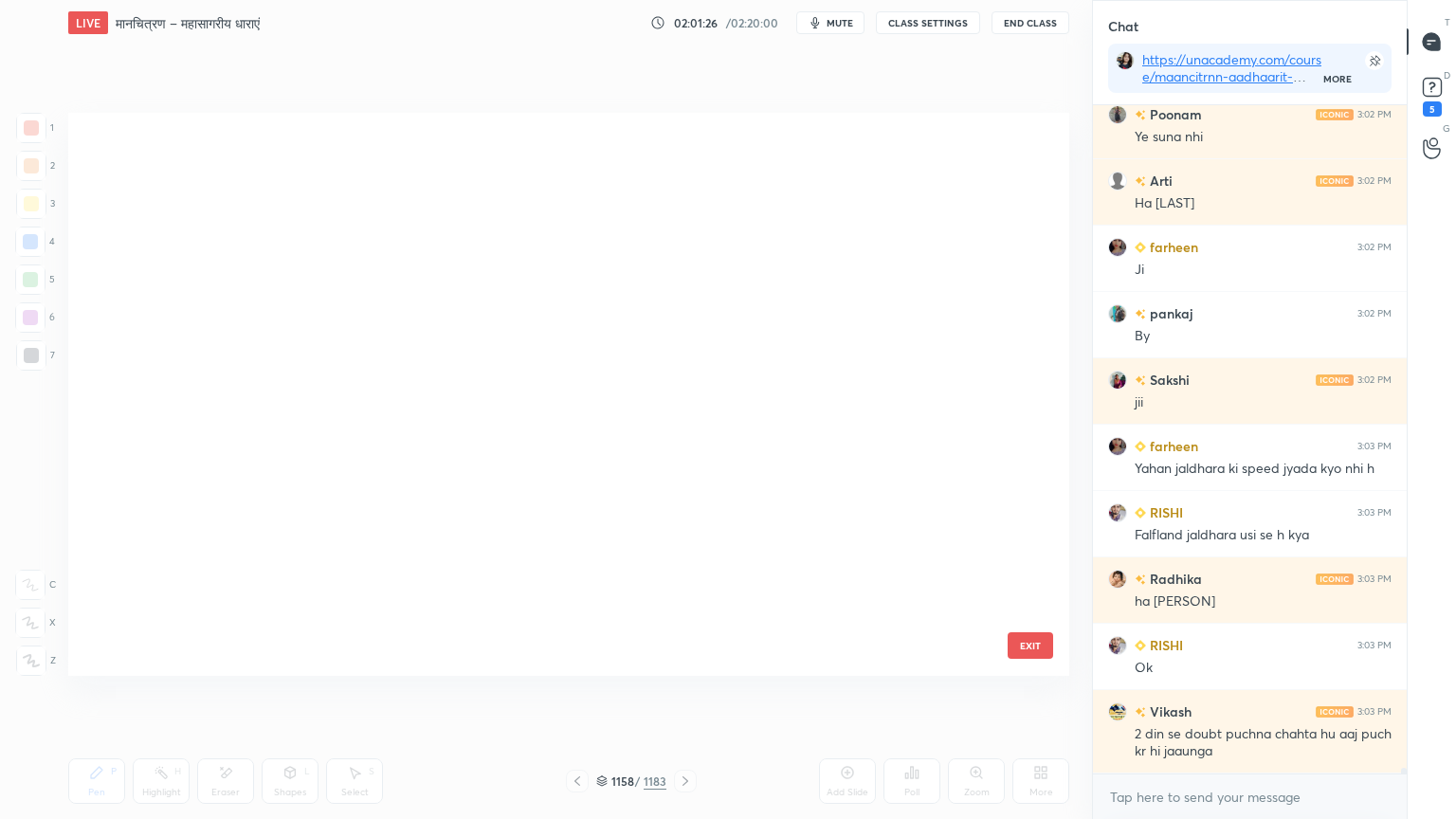 scroll, scrollTop: 66396, scrollLeft: 0, axis: vertical 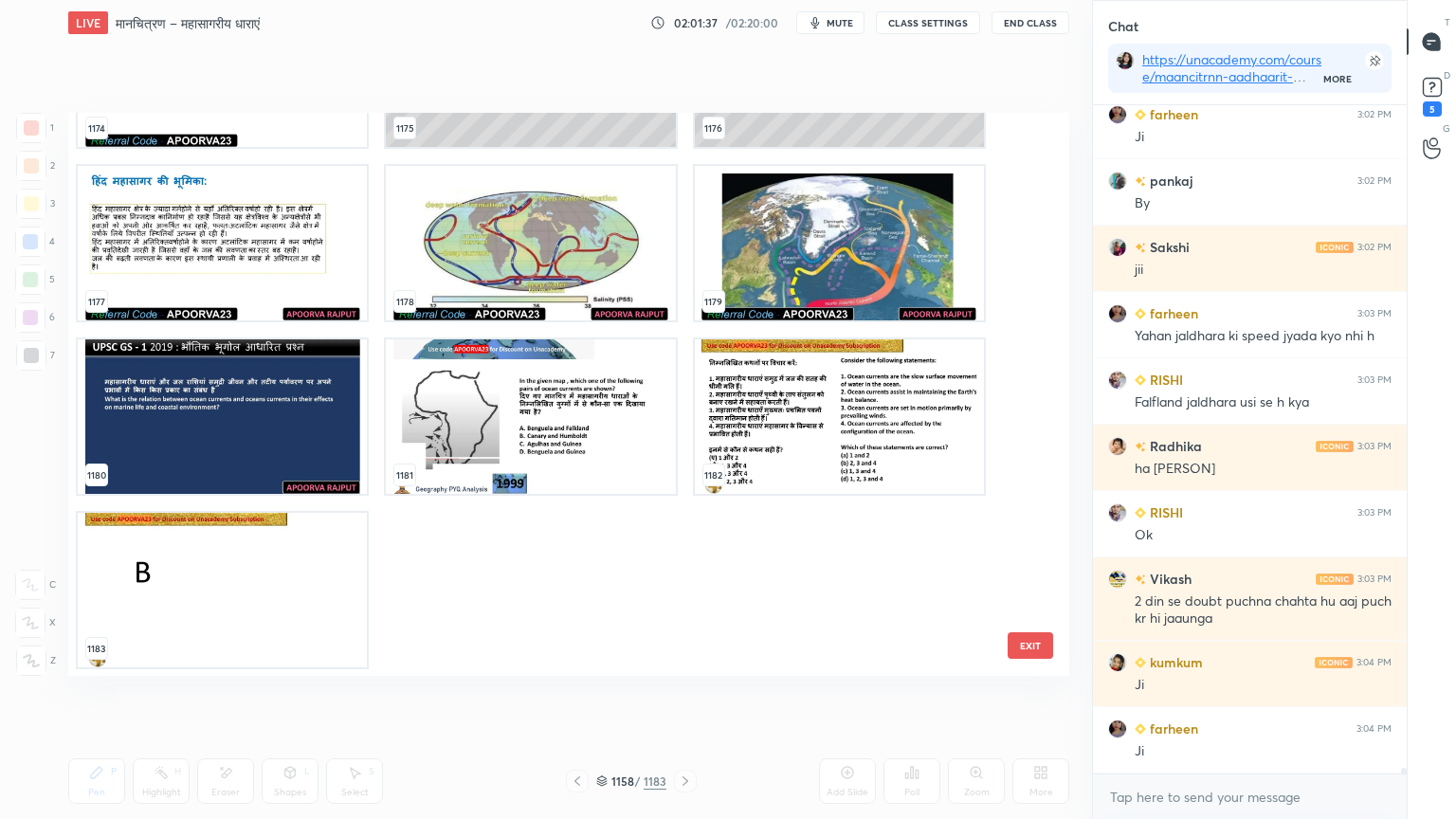 click at bounding box center [530, 416] 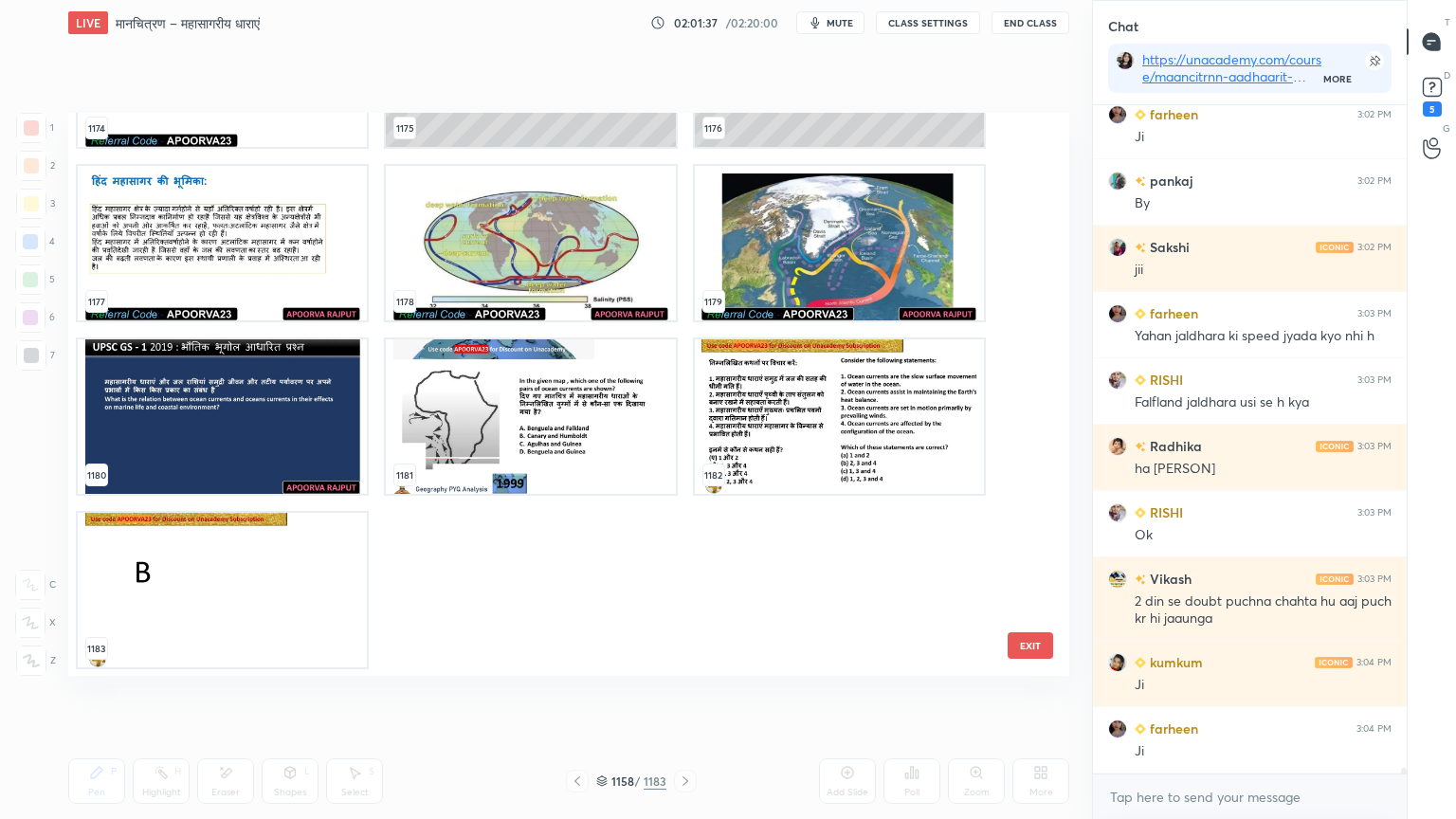 scroll, scrollTop: 77815, scrollLeft: 0, axis: vertical 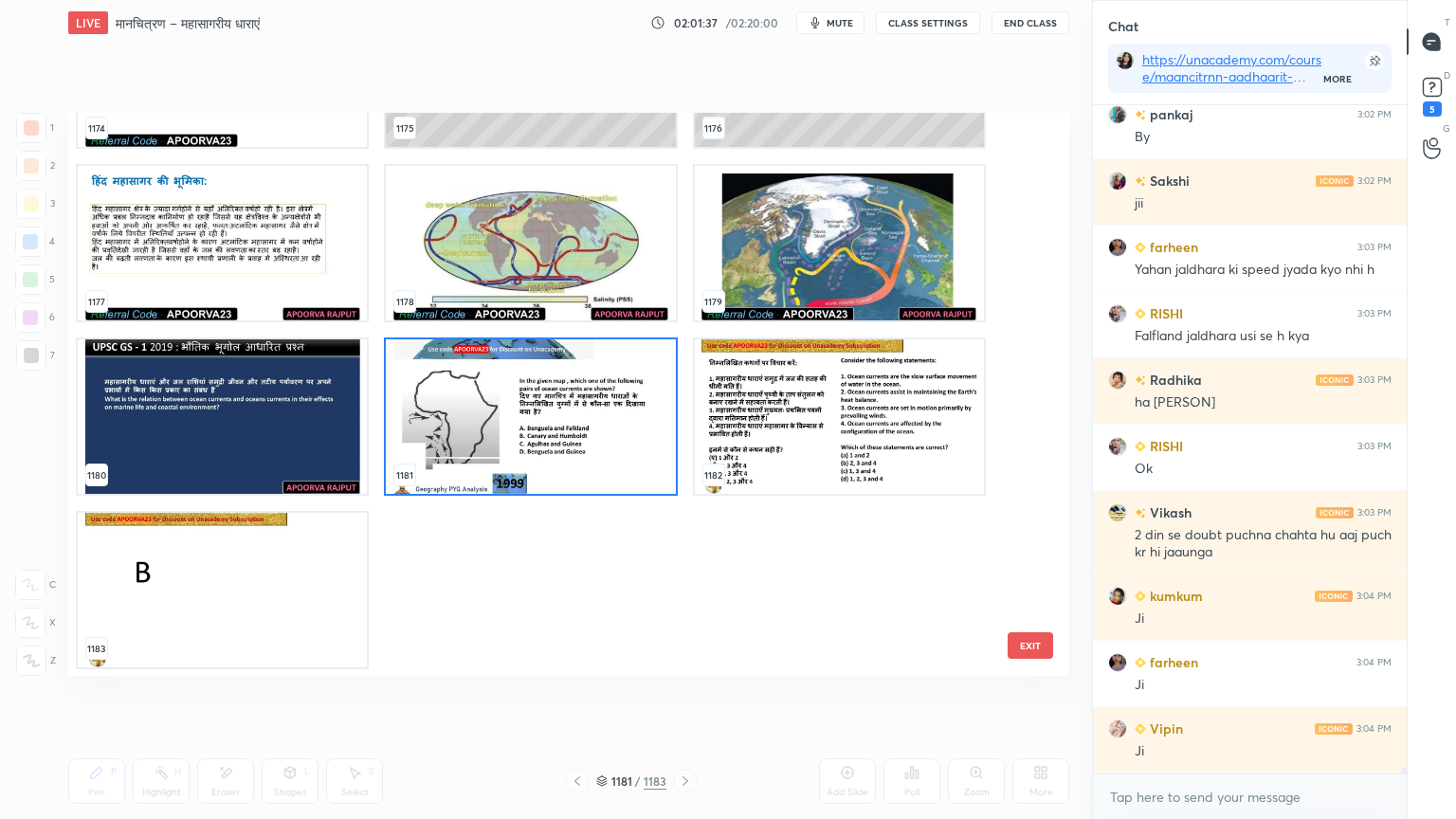 click at bounding box center [530, 416] 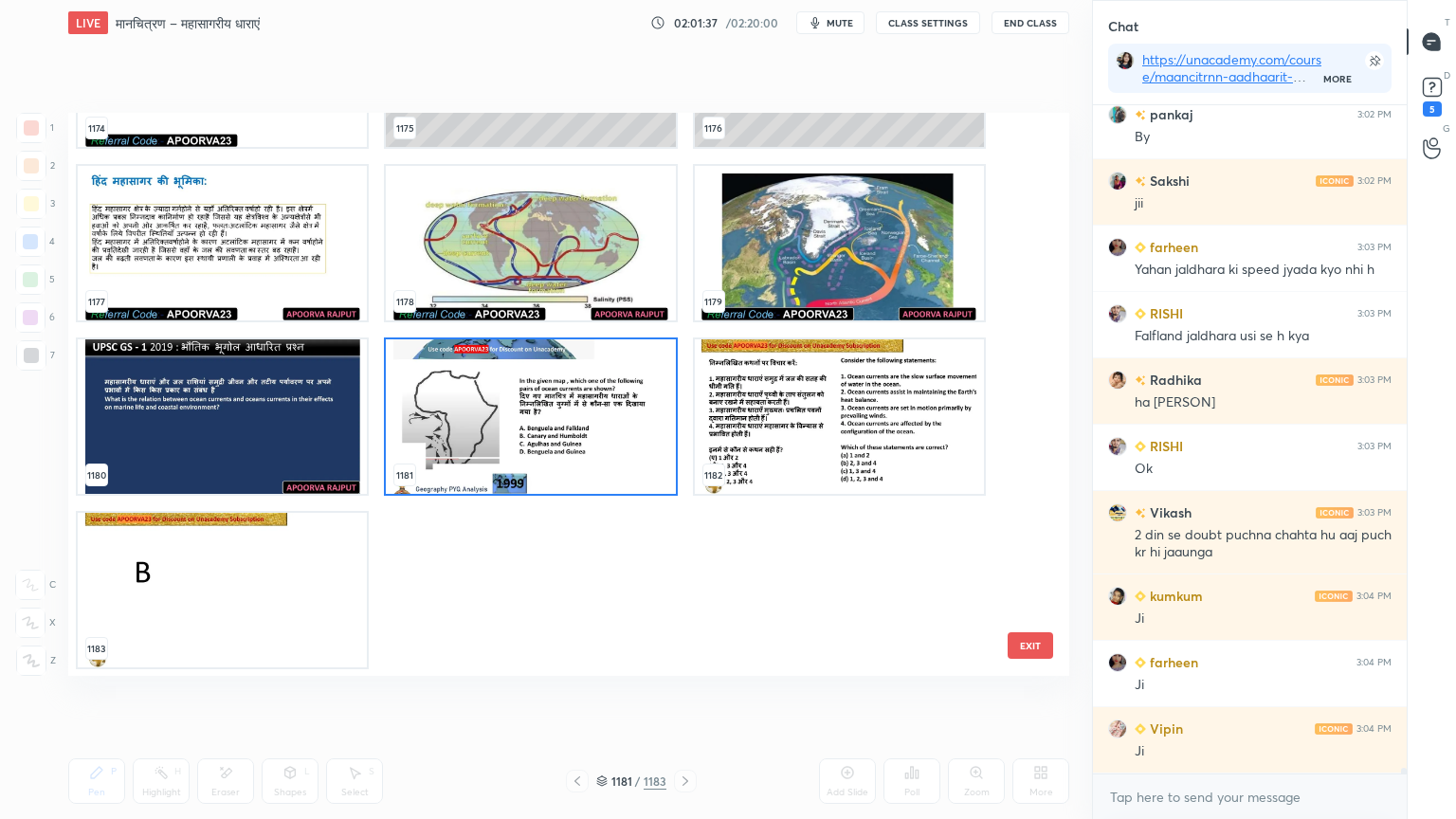 click at bounding box center [530, 416] 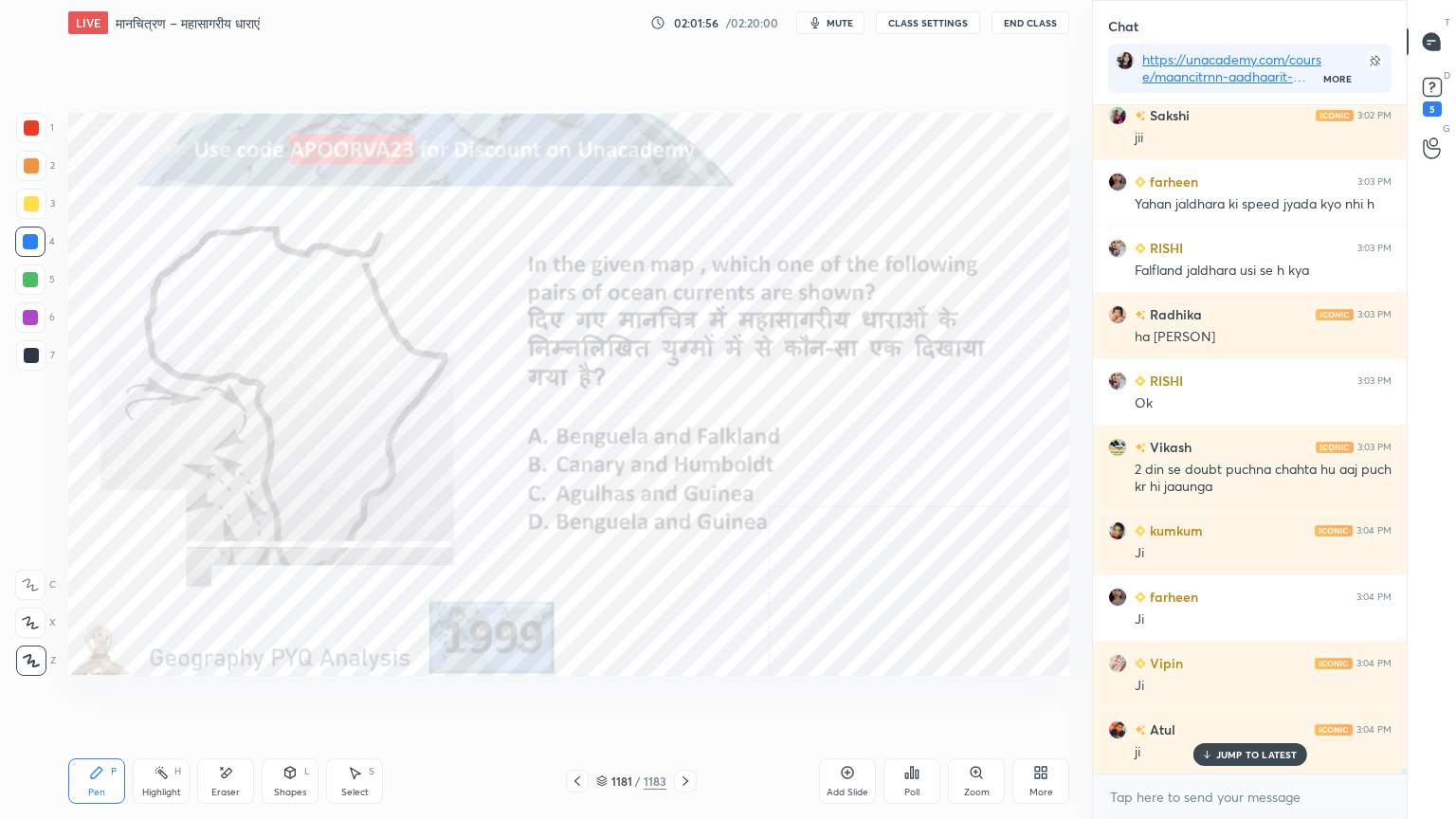scroll, scrollTop: 77948, scrollLeft: 0, axis: vertical 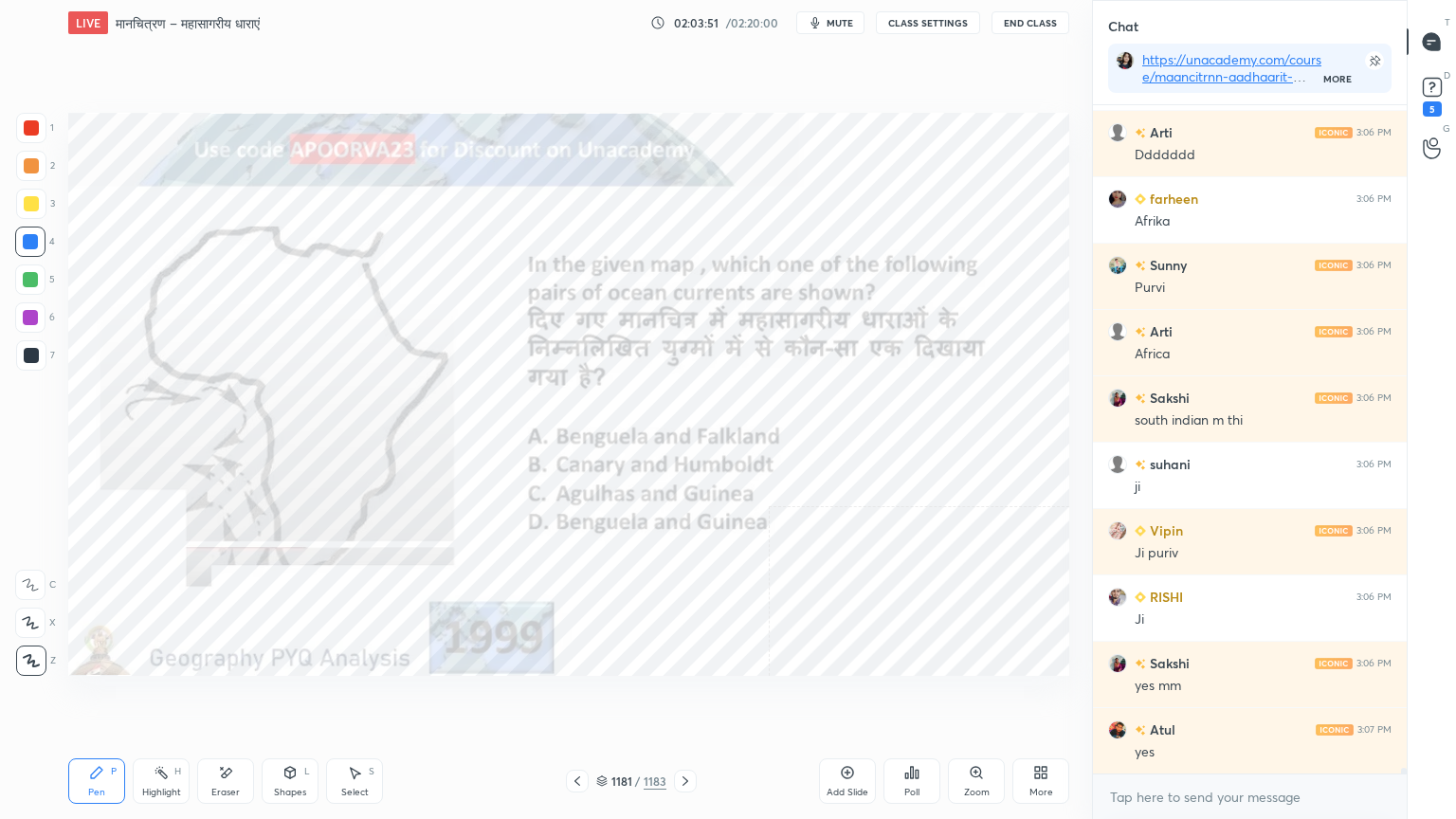 click on "Eraser" at bounding box center (226, 781) 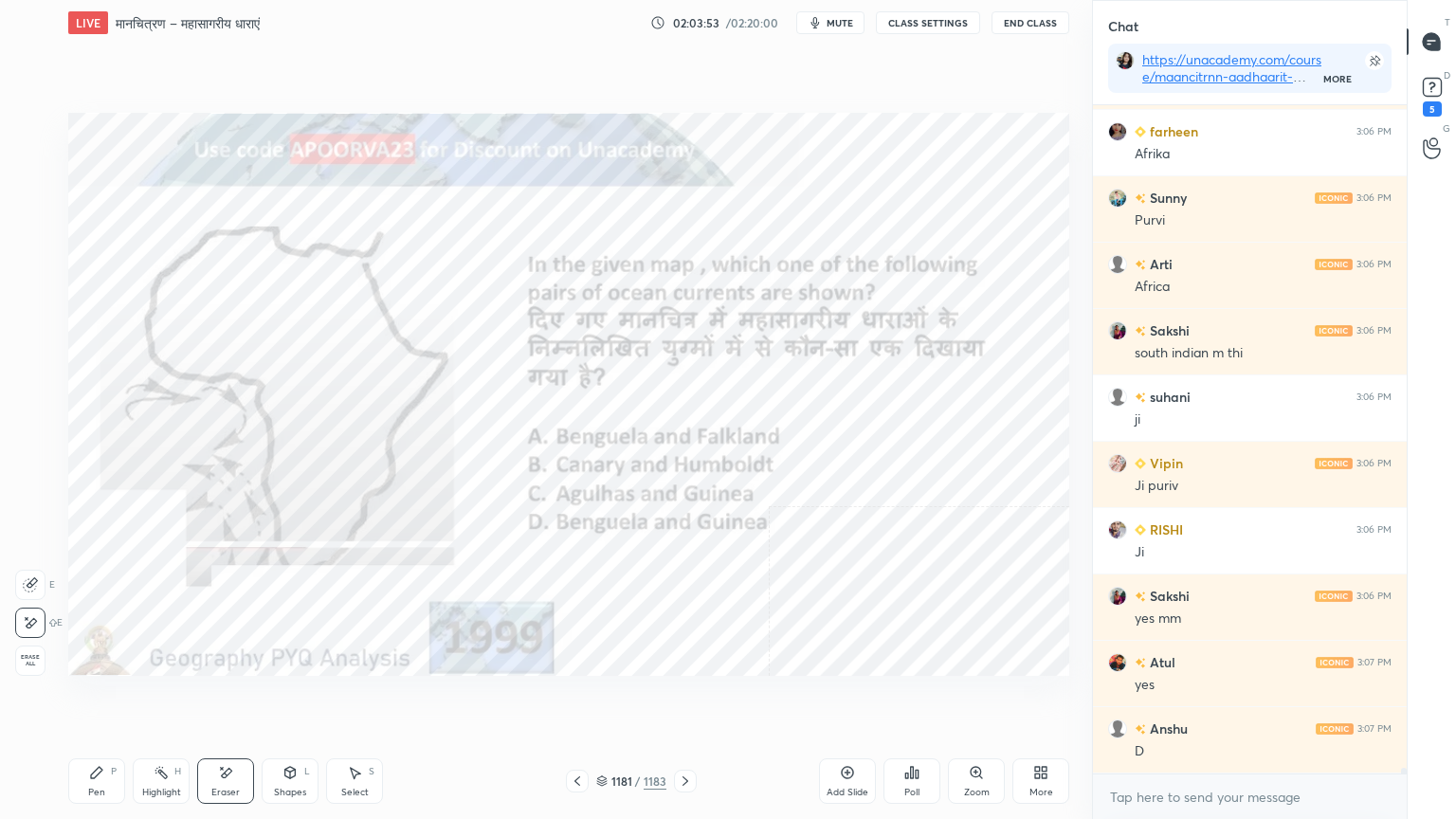 scroll, scrollTop: 79871, scrollLeft: 0, axis: vertical 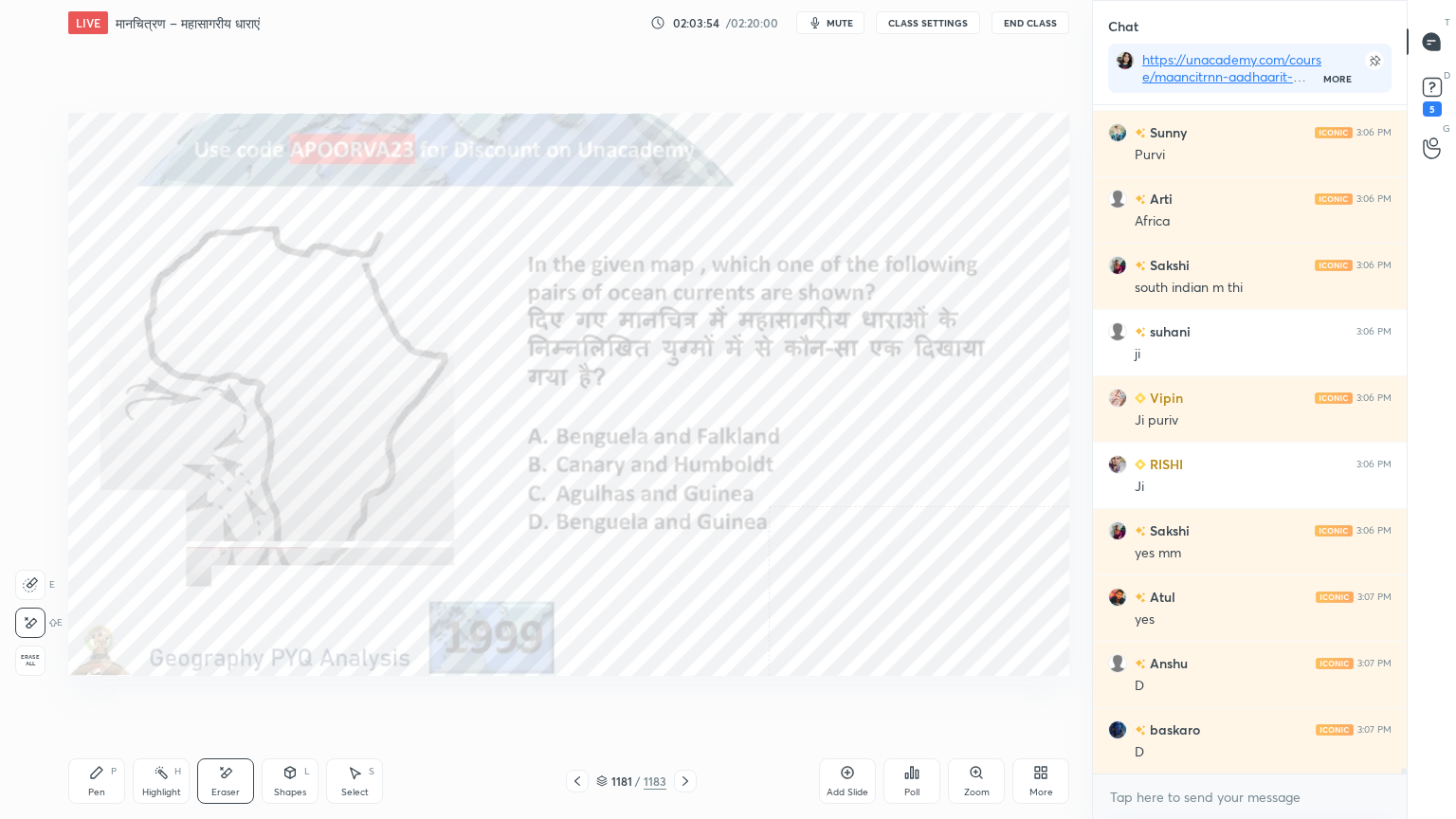 click on "Pen P" at bounding box center (97, 781) 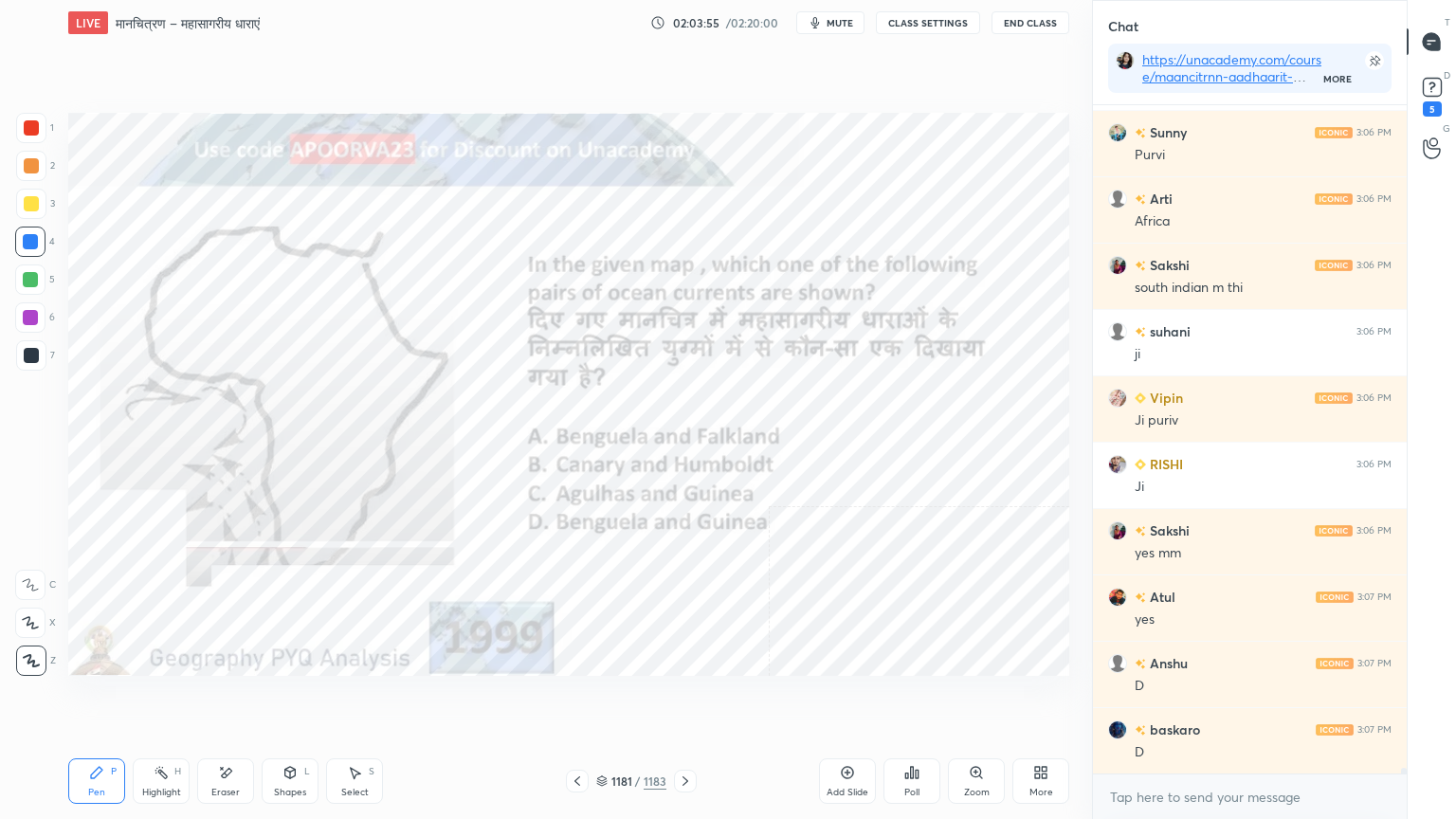 click on "Eraser" at bounding box center [226, 792] 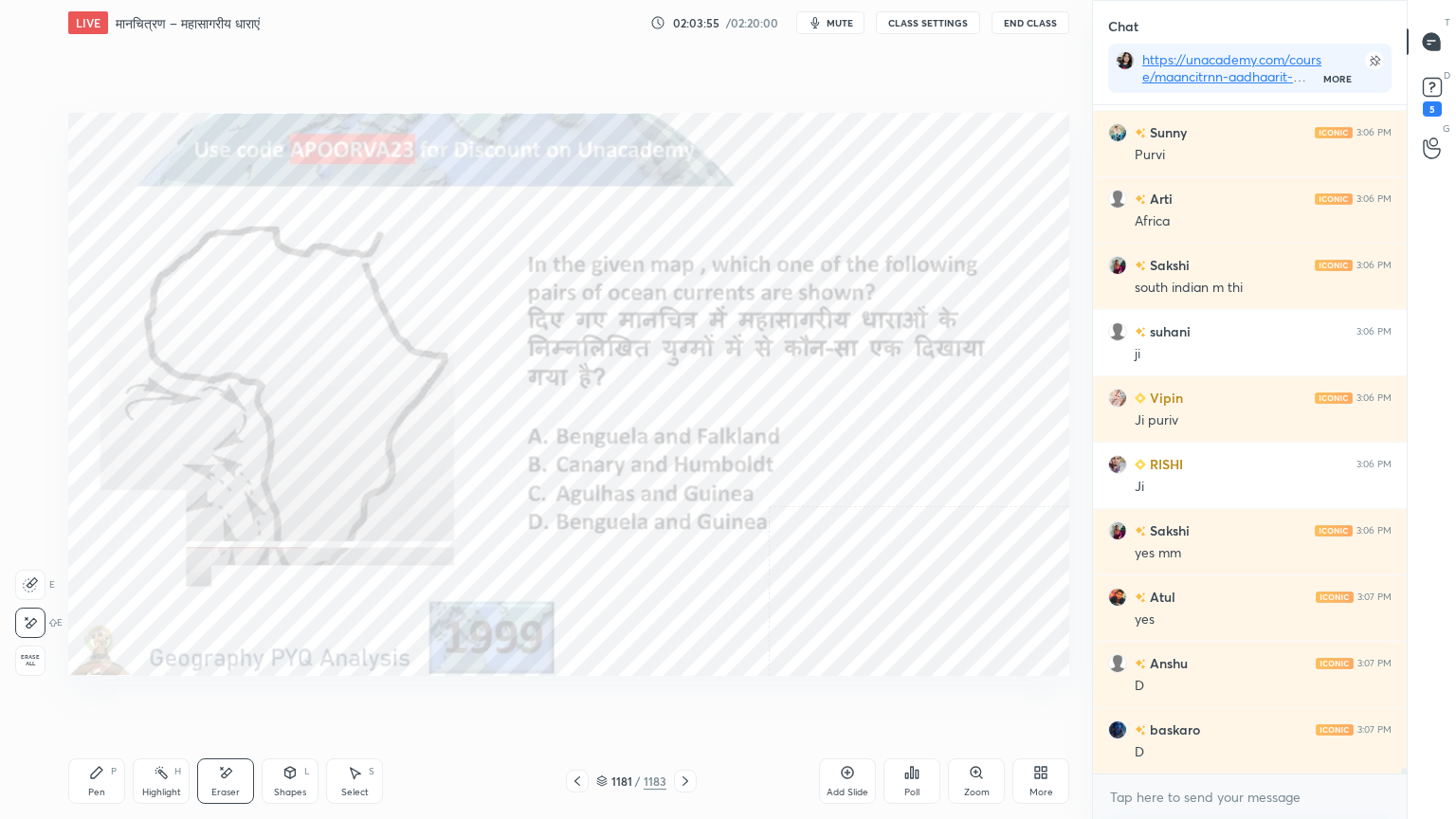drag, startPoint x: 34, startPoint y: 655, endPoint x: 65, endPoint y: 653, distance: 31.06445 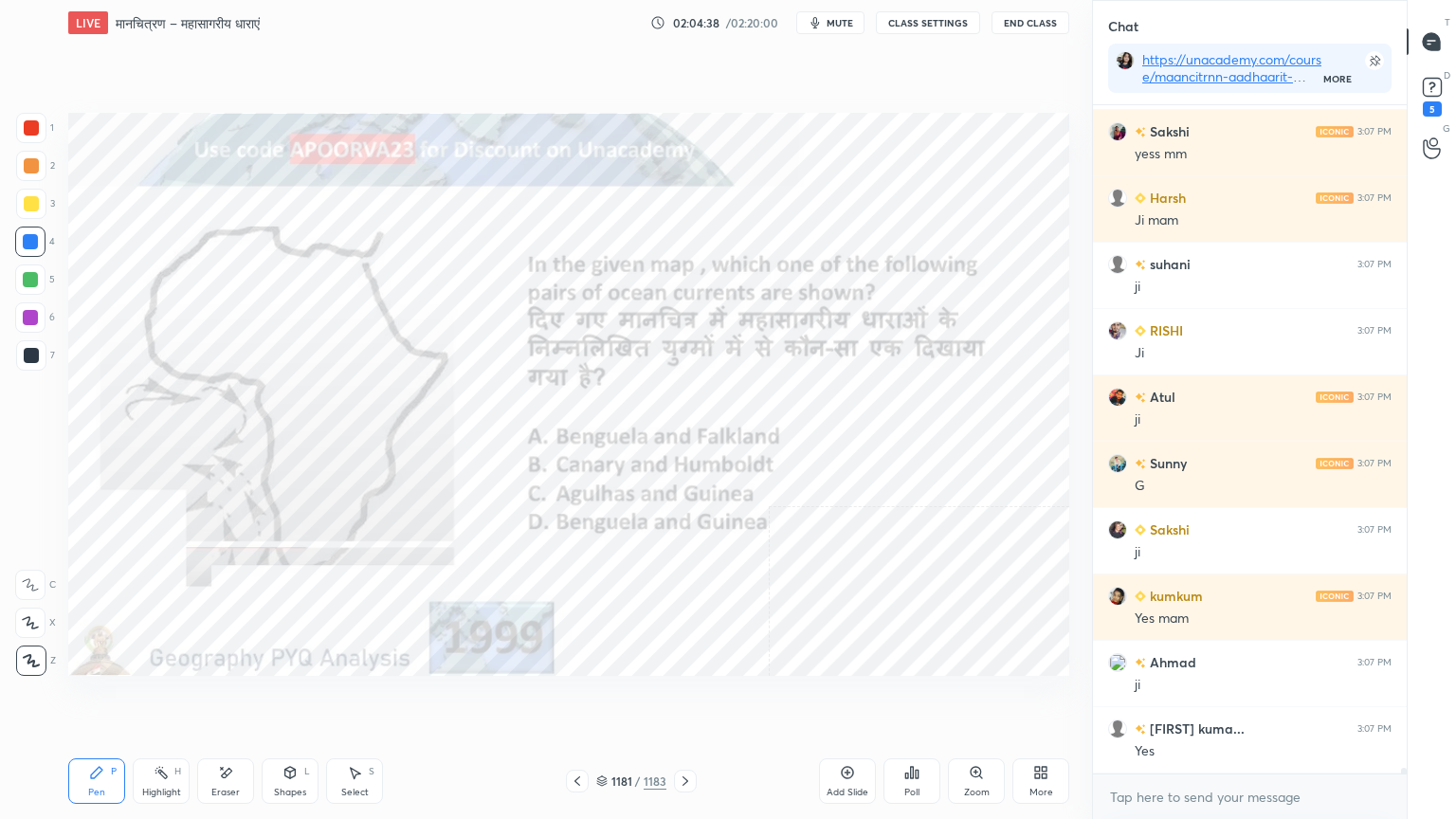 scroll, scrollTop: 81066, scrollLeft: 0, axis: vertical 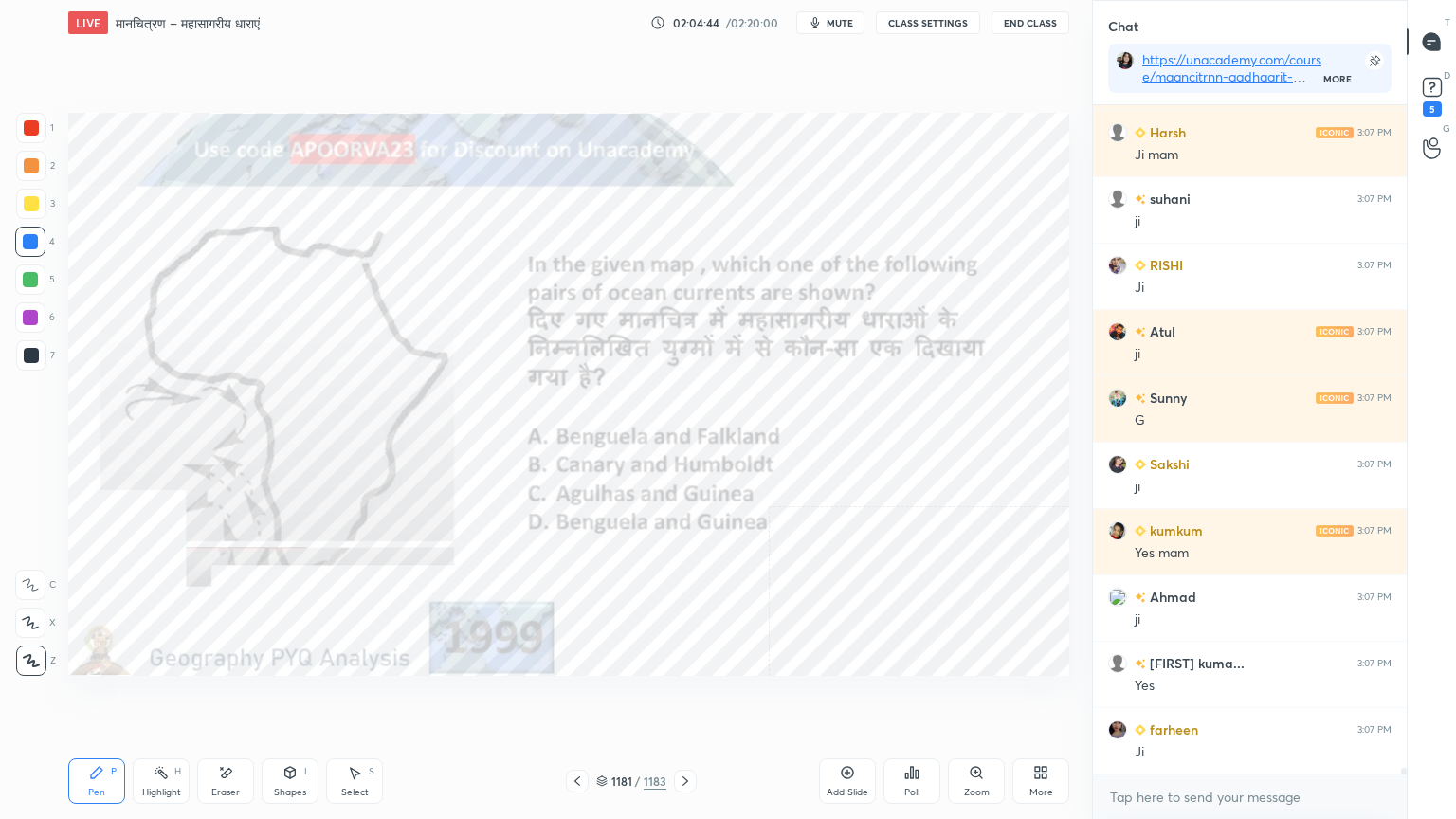 click on "Eraser" at bounding box center (226, 781) 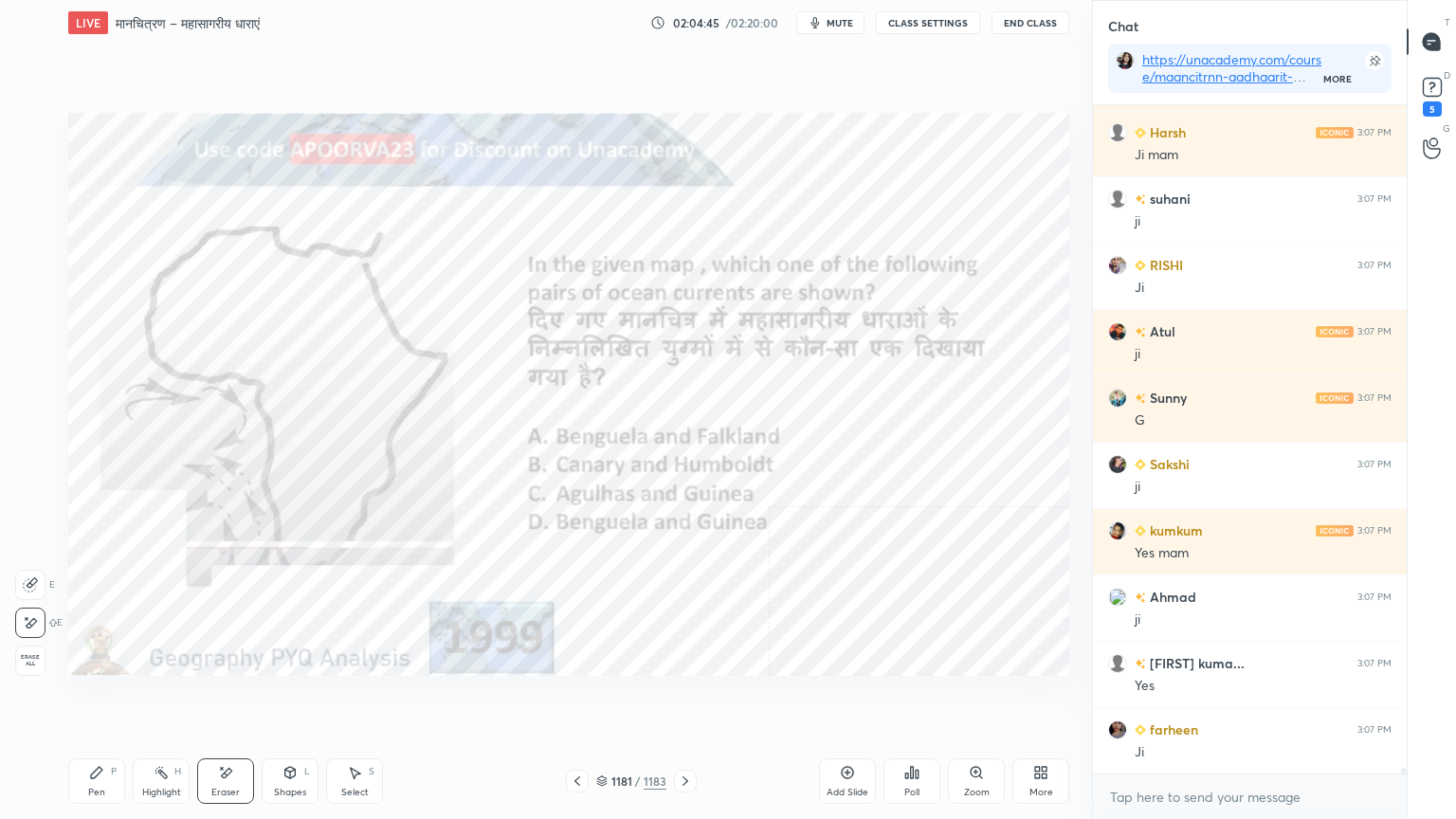 click on "Erase all" at bounding box center [30, 661] 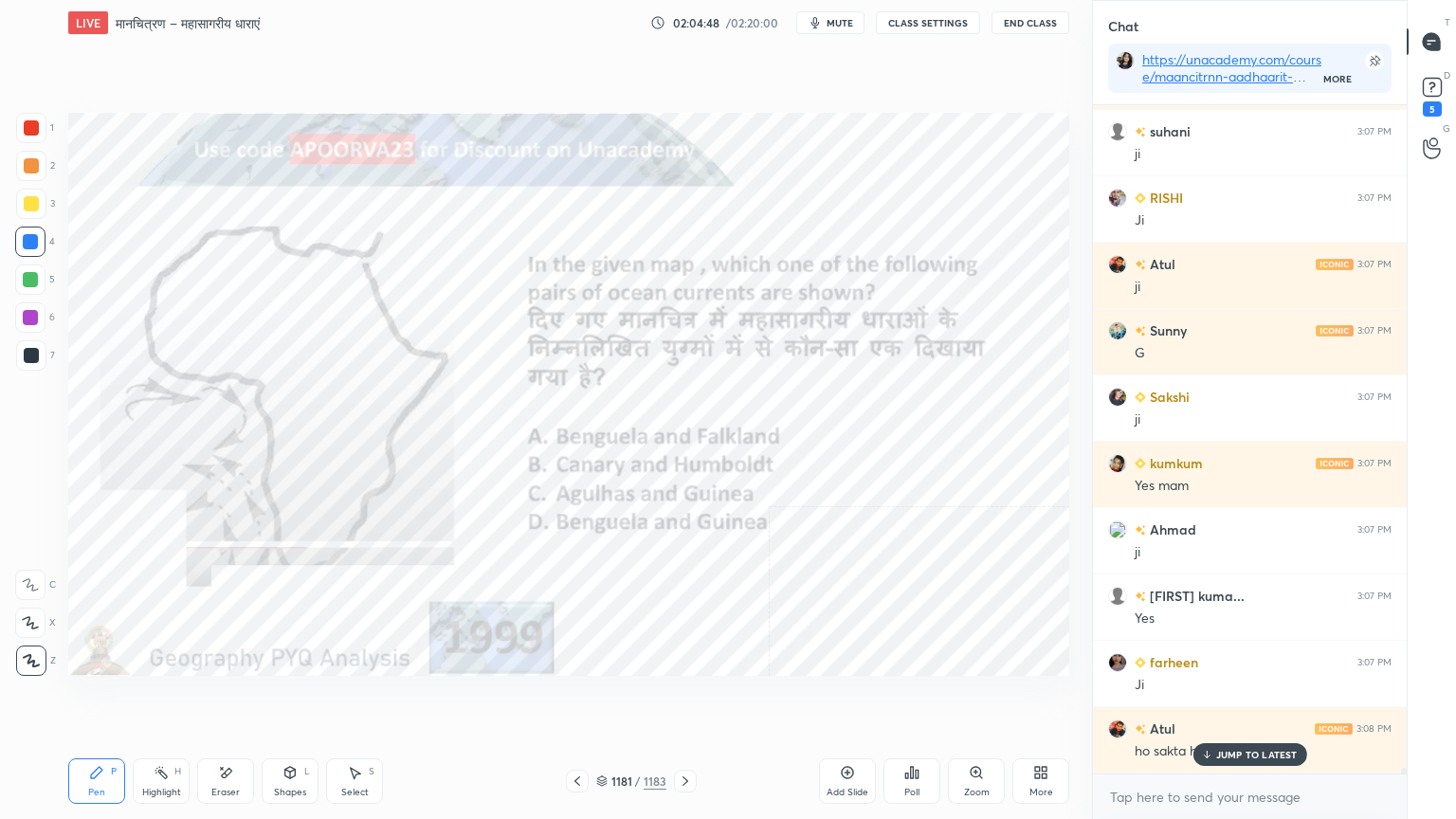 scroll, scrollTop: 81199, scrollLeft: 0, axis: vertical 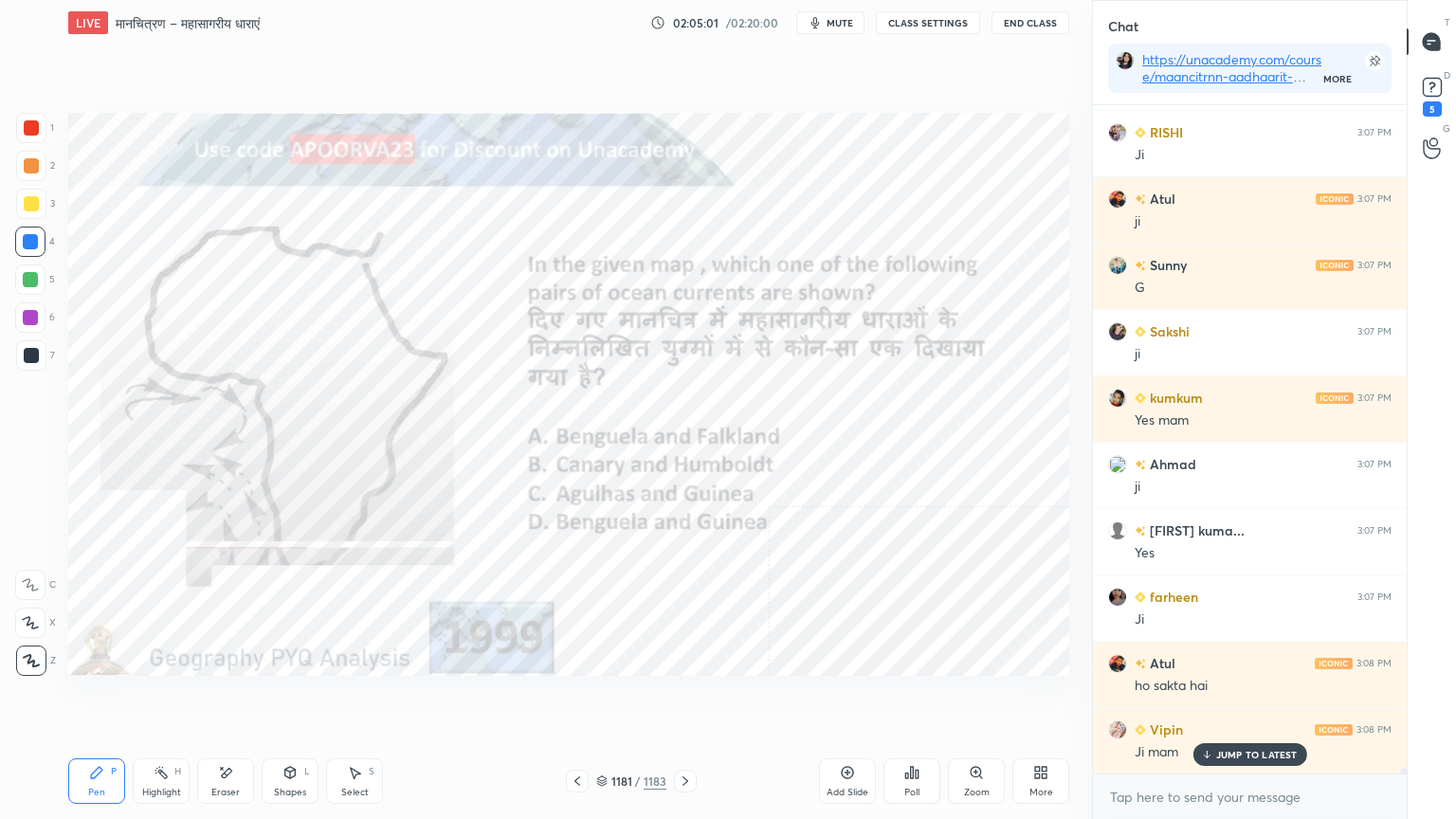 click on "Eraser" at bounding box center [226, 781] 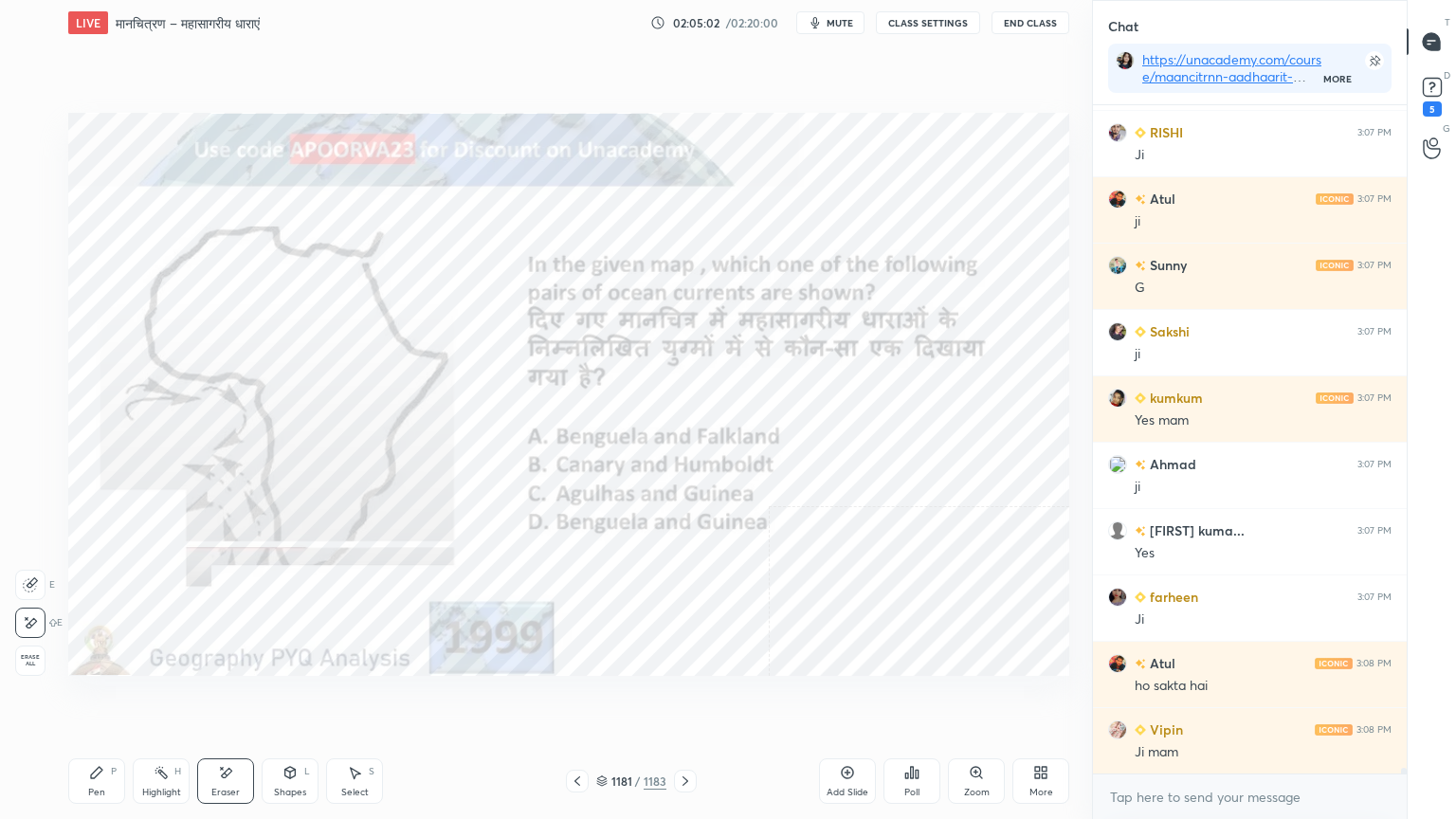 scroll, scrollTop: 81266, scrollLeft: 0, axis: vertical 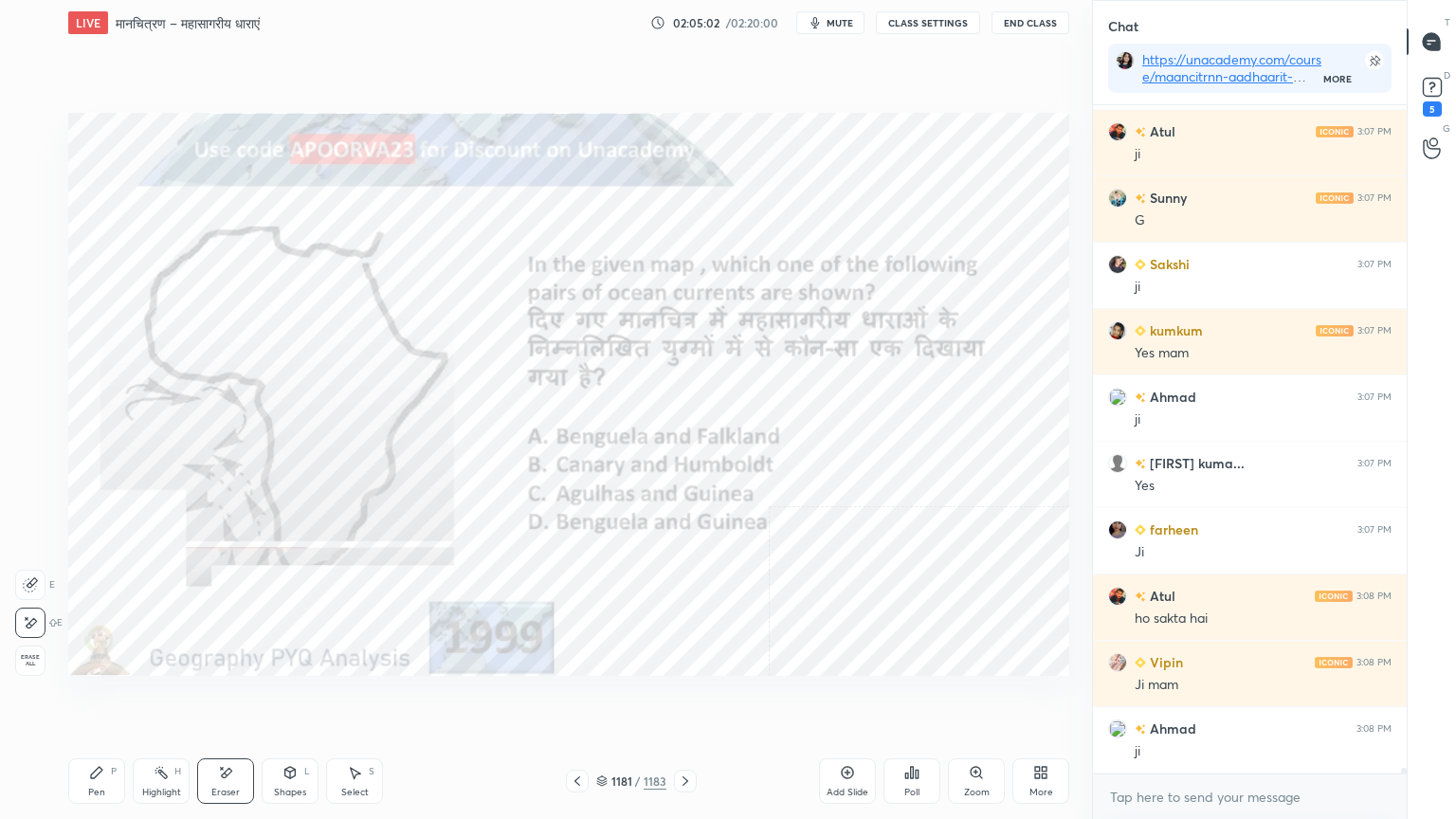 click on "Erase all" at bounding box center [30, 661] 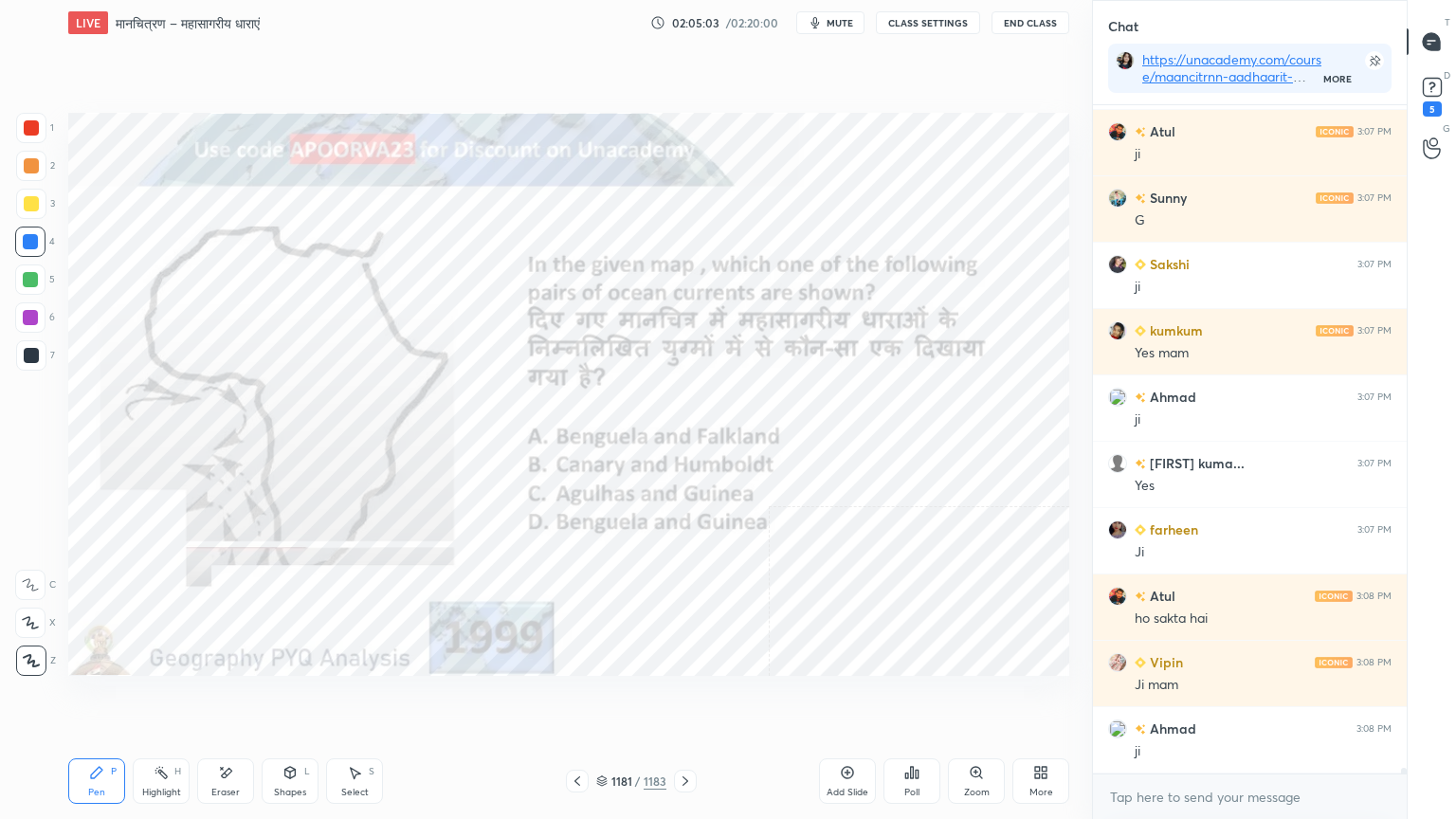 drag, startPoint x: 606, startPoint y: 782, endPoint x: 633, endPoint y: 778, distance: 27.294688 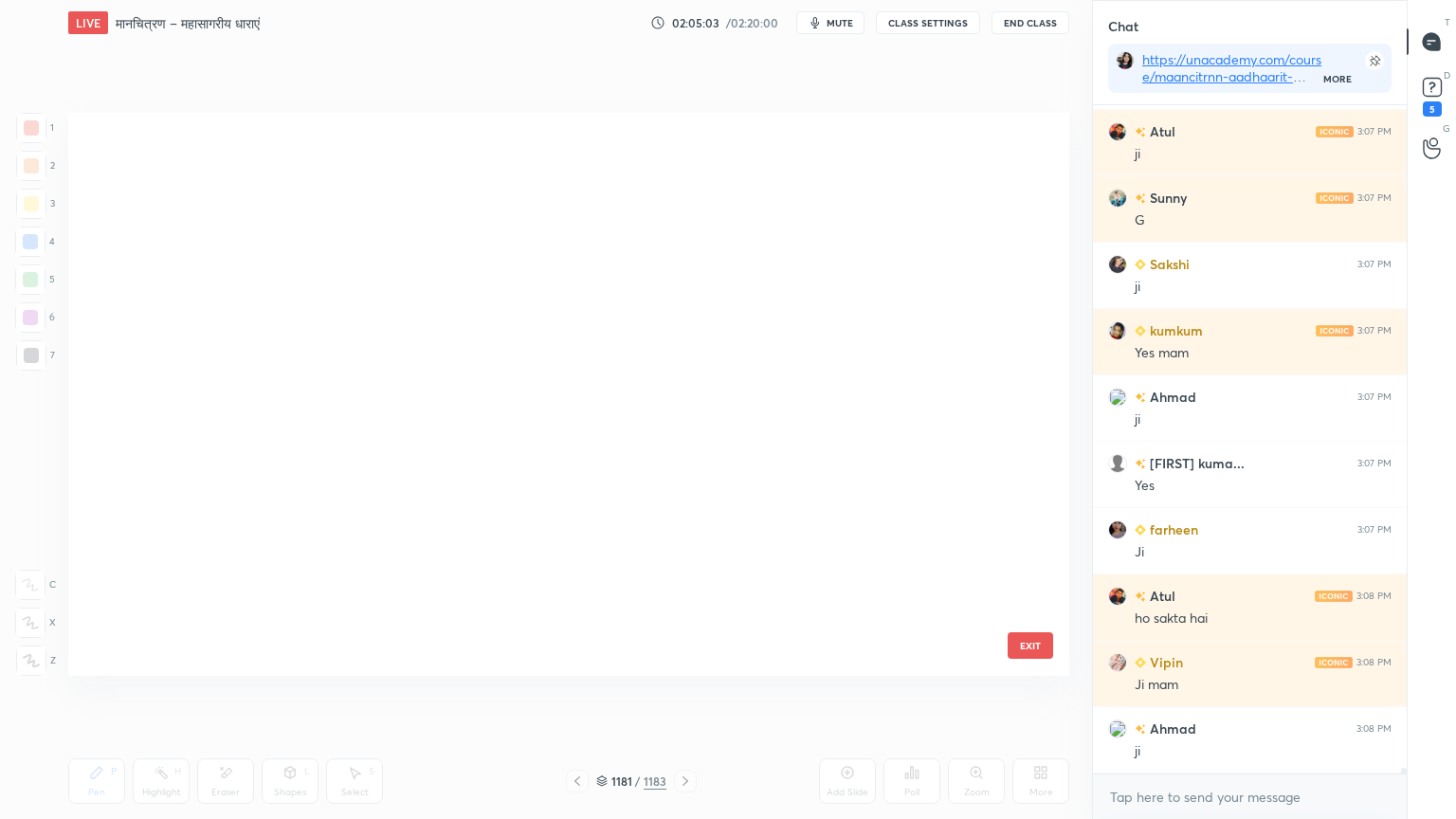 scroll, scrollTop: 67784, scrollLeft: 0, axis: vertical 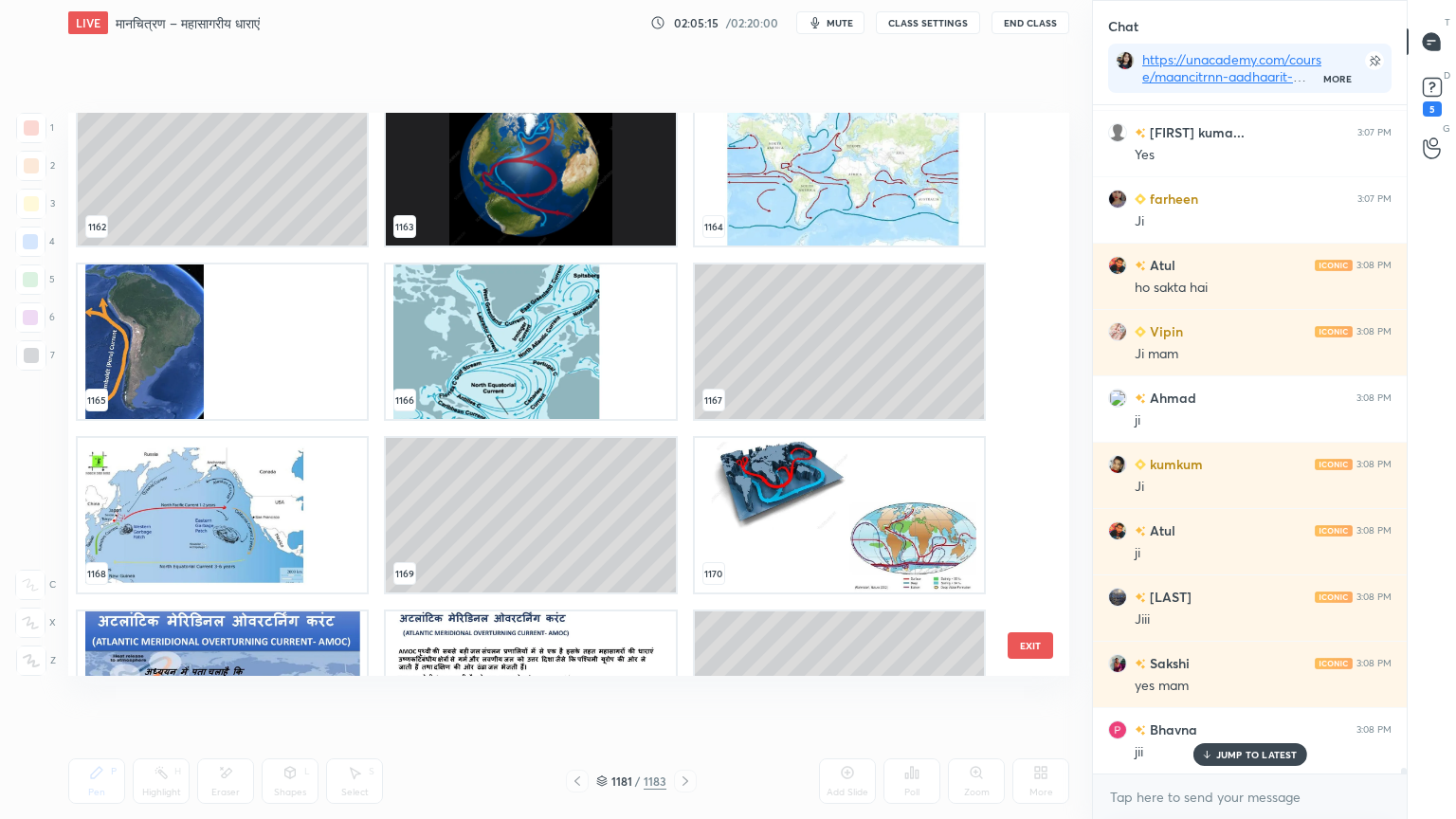 click at bounding box center [839, 515] 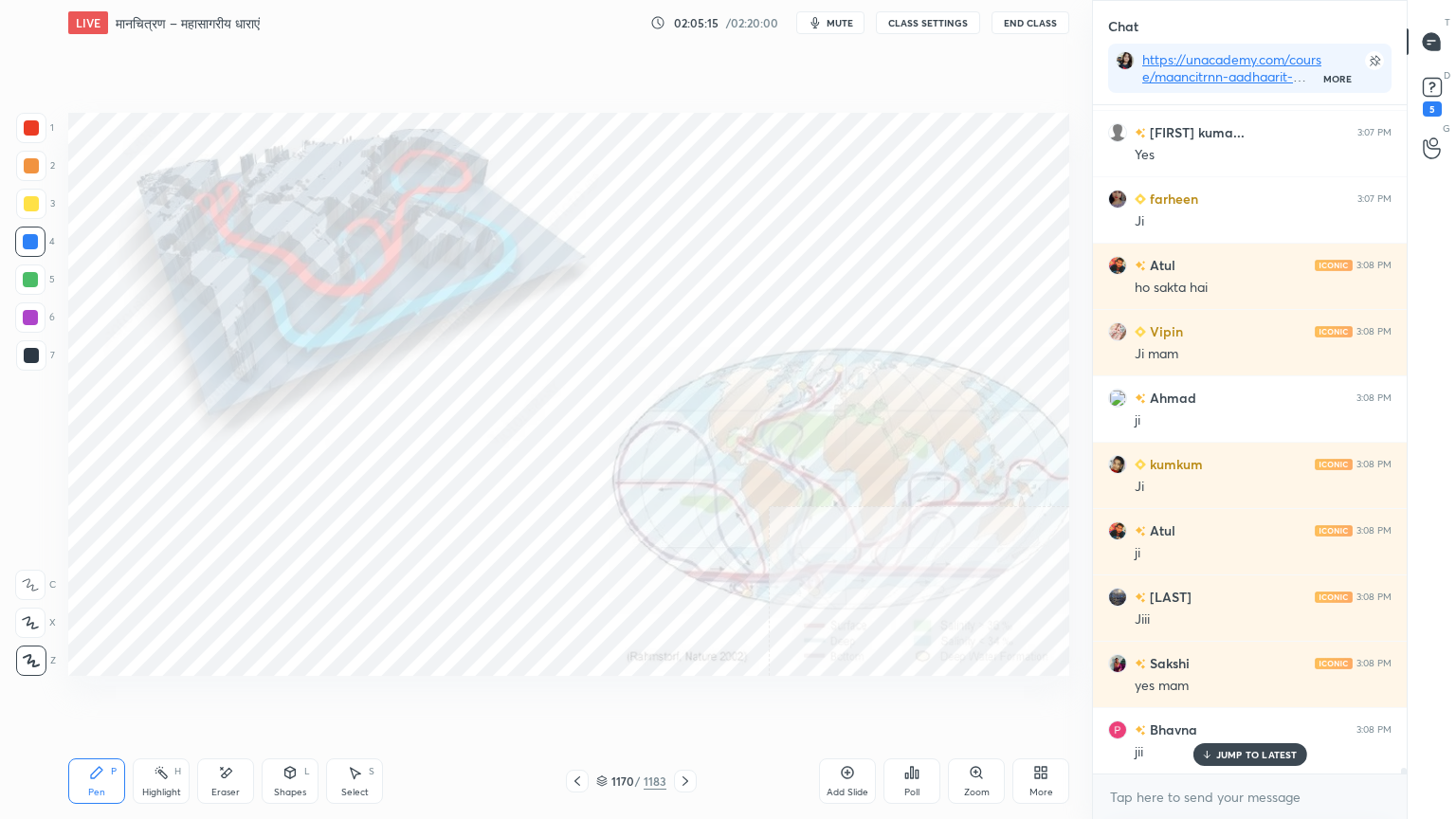 click at bounding box center [839, 515] 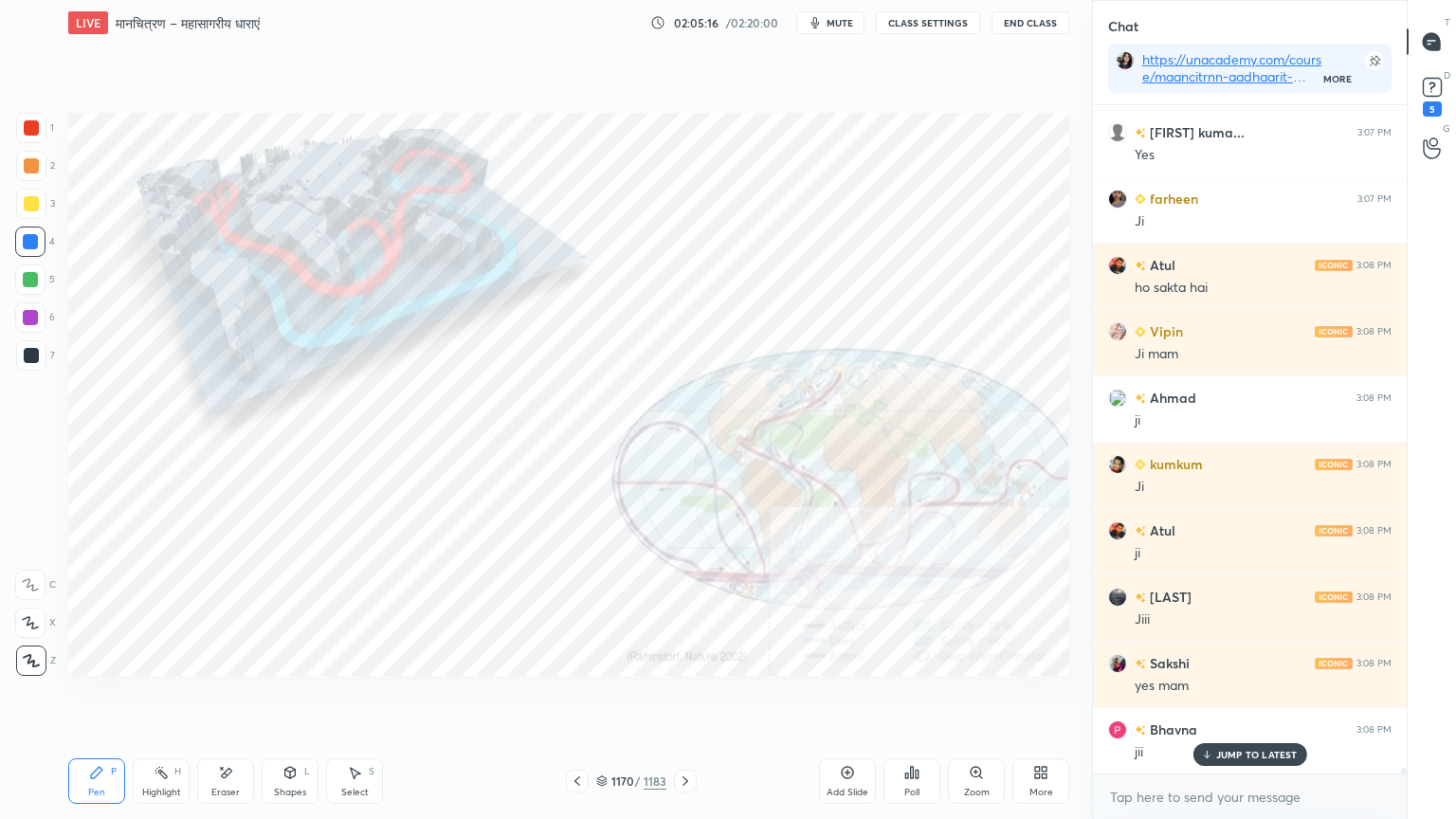 scroll, scrollTop: 81664, scrollLeft: 0, axis: vertical 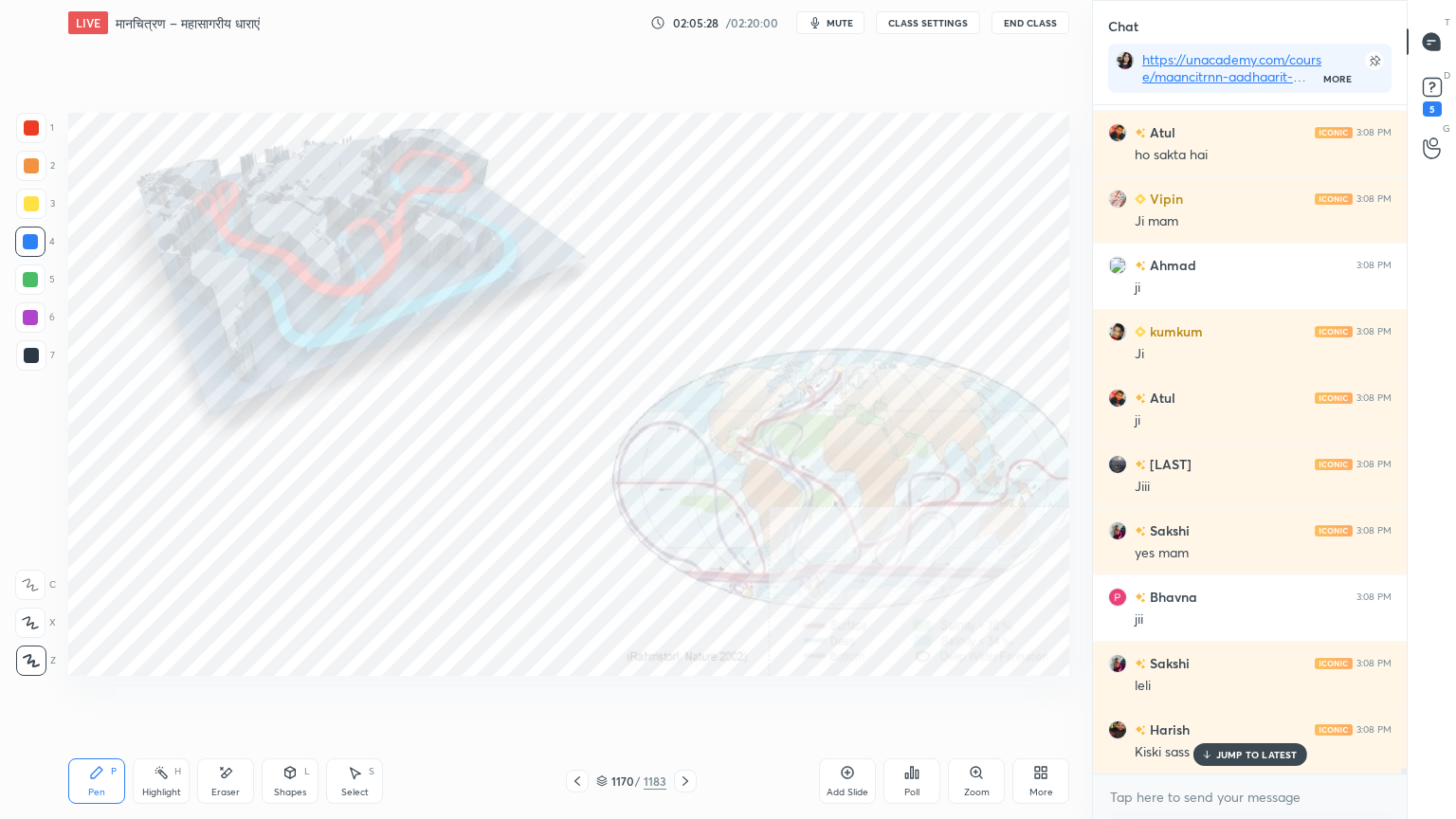 click on "JUMP TO LATEST" at bounding box center [1257, 755] 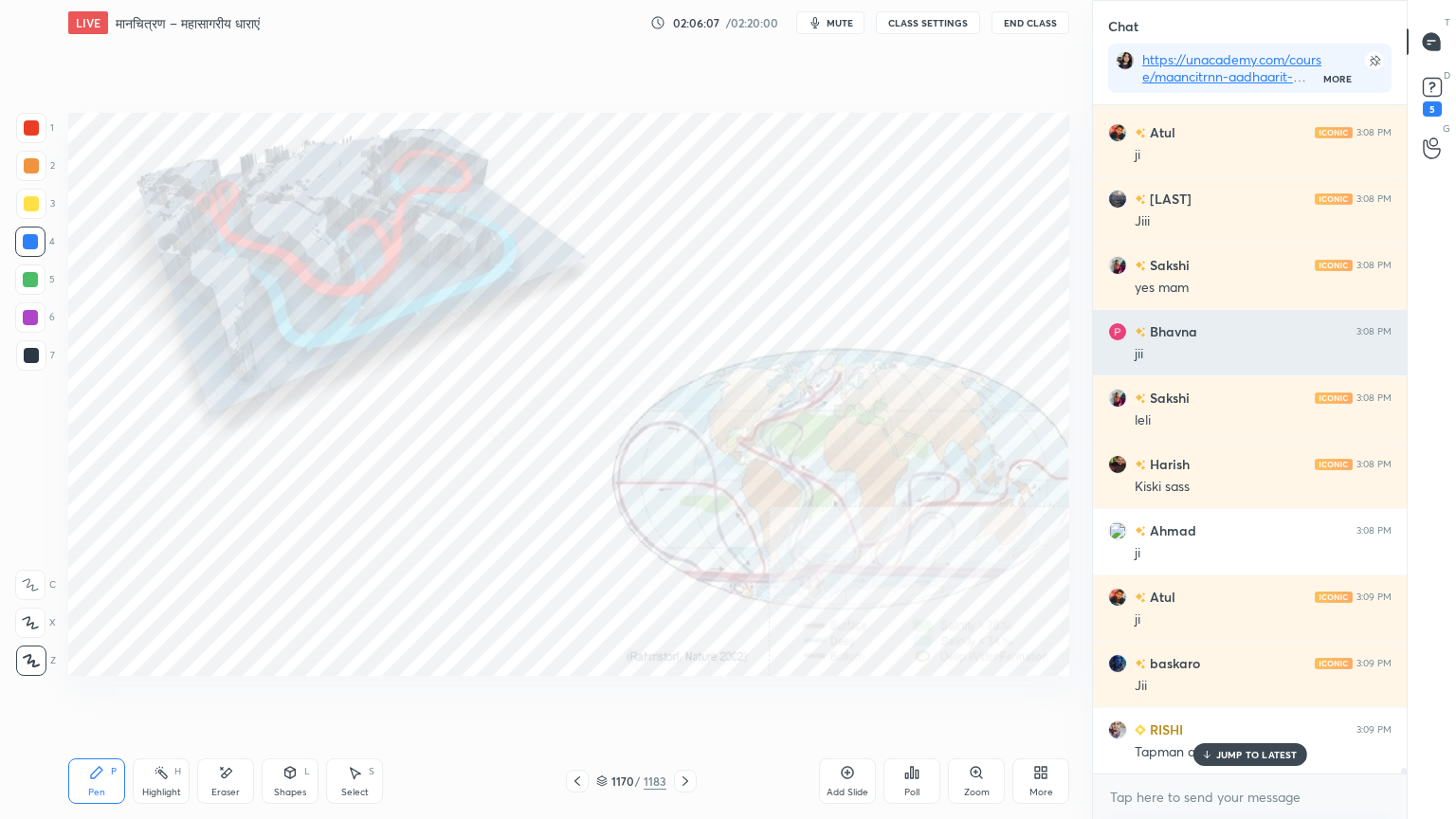 scroll, scrollTop: 82062, scrollLeft: 0, axis: vertical 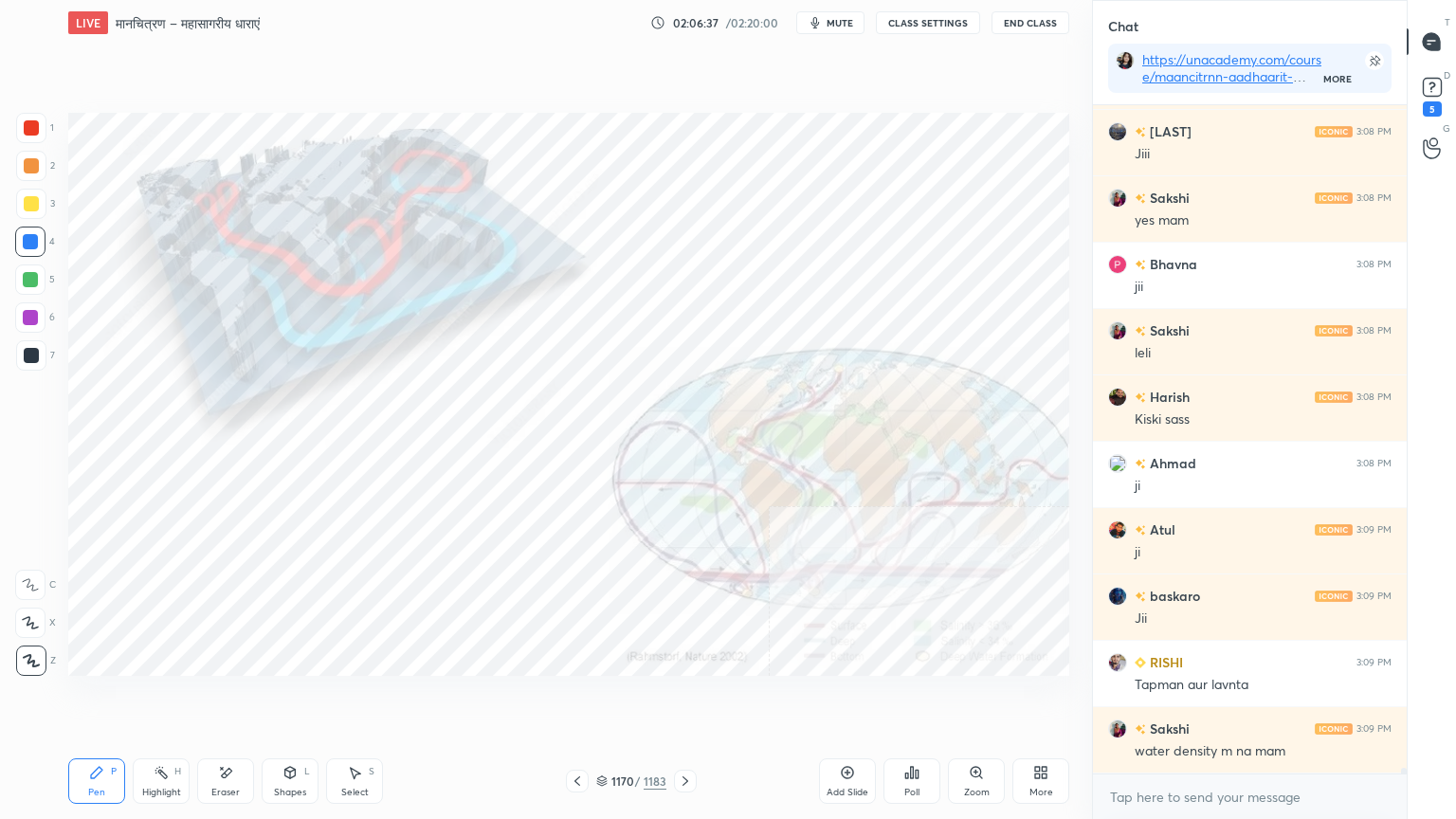 click on "Eraser" at bounding box center [226, 781] 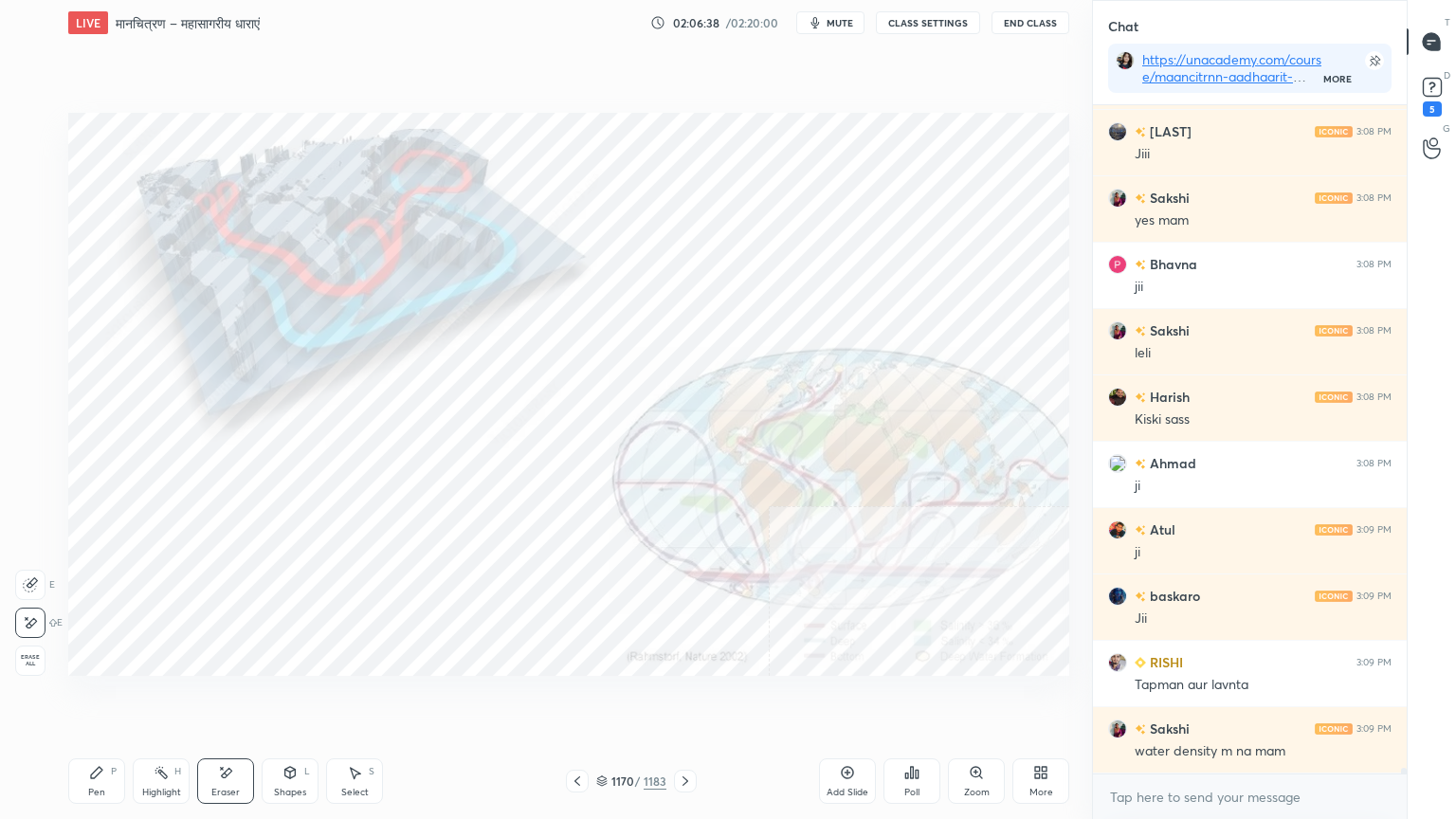 click on "Erase all" at bounding box center (32, 657) 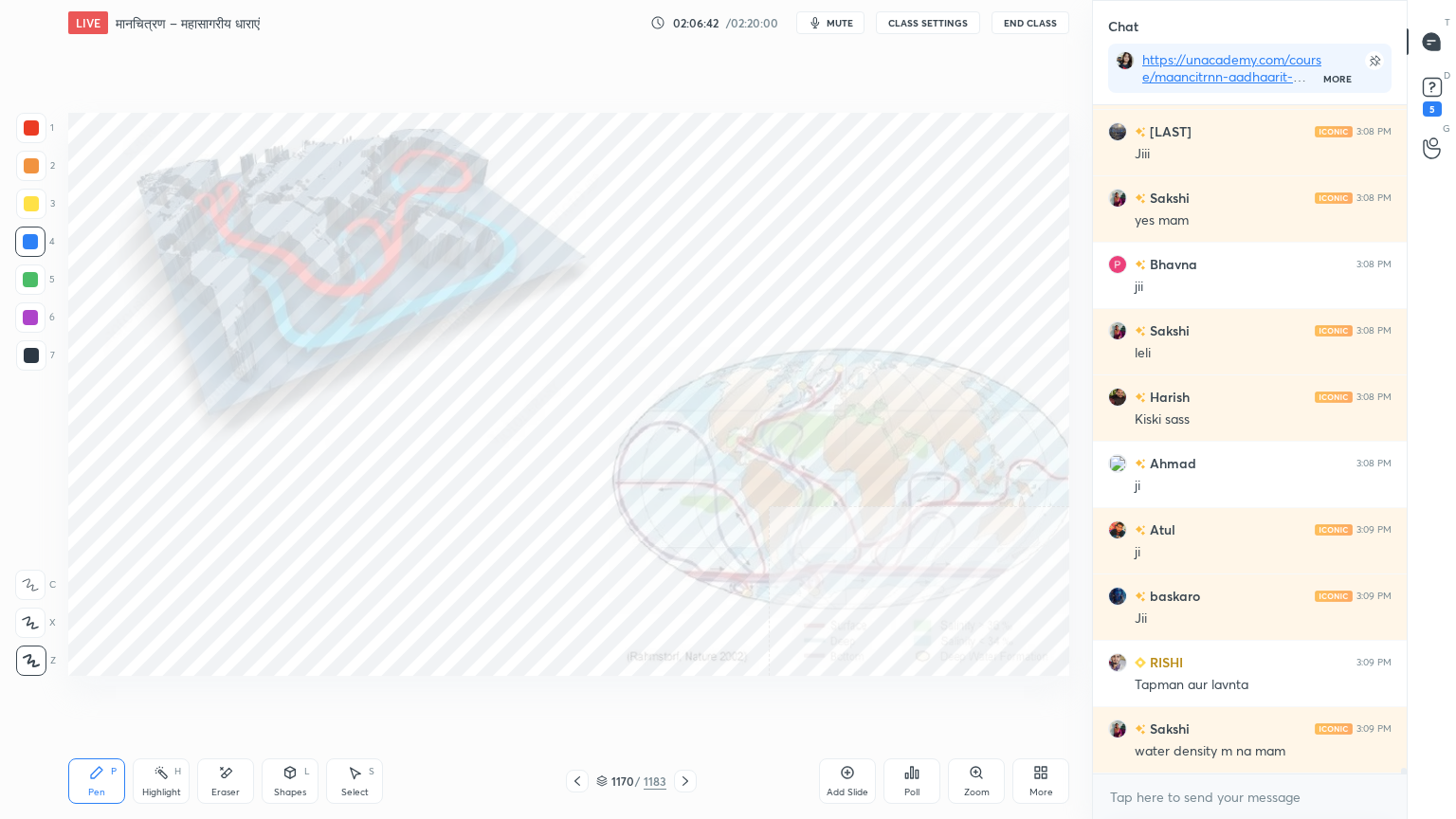 drag, startPoint x: 616, startPoint y: 778, endPoint x: 626, endPoint y: 767, distance: 14.8661 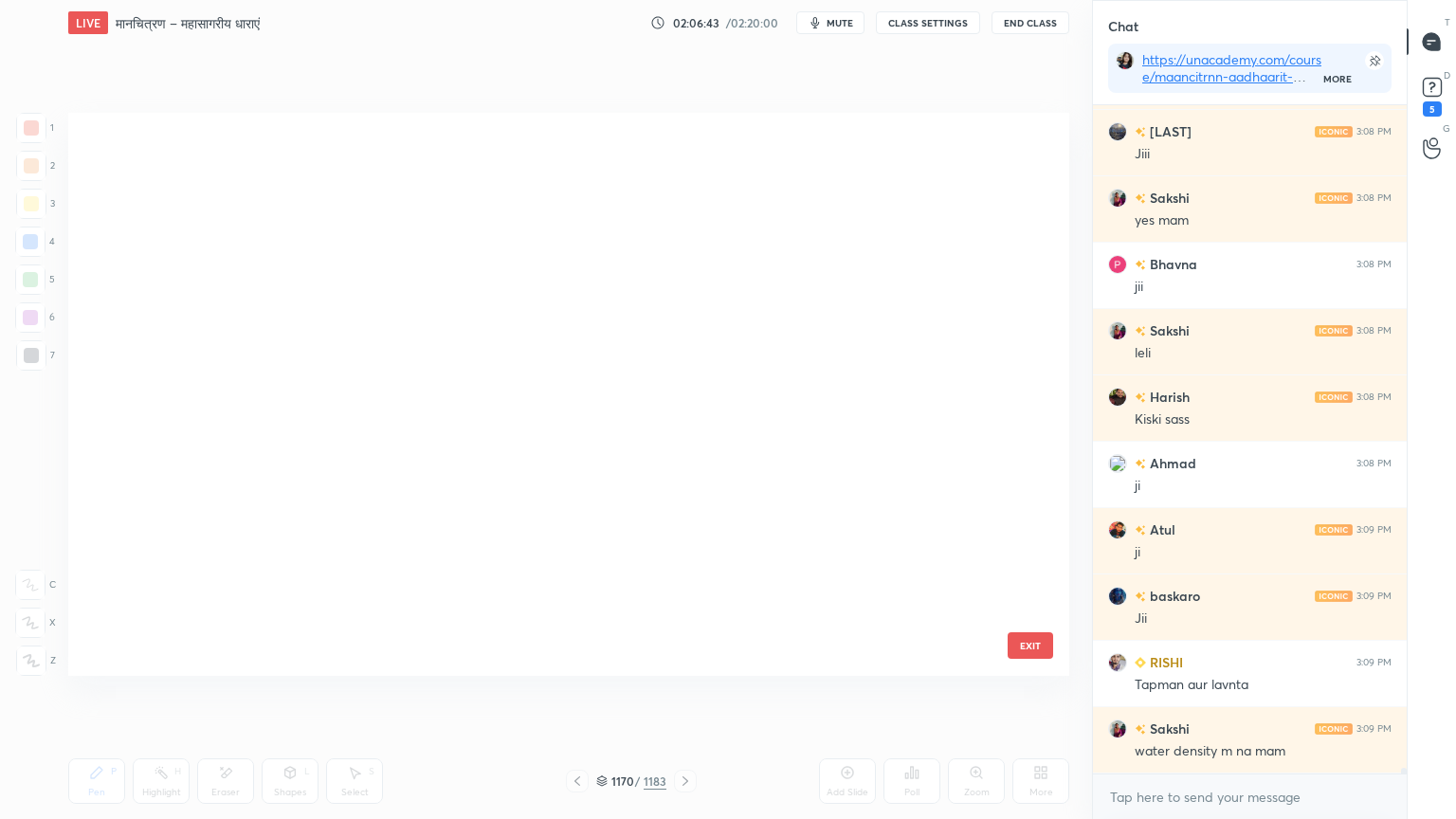 scroll, scrollTop: 67090, scrollLeft: 0, axis: vertical 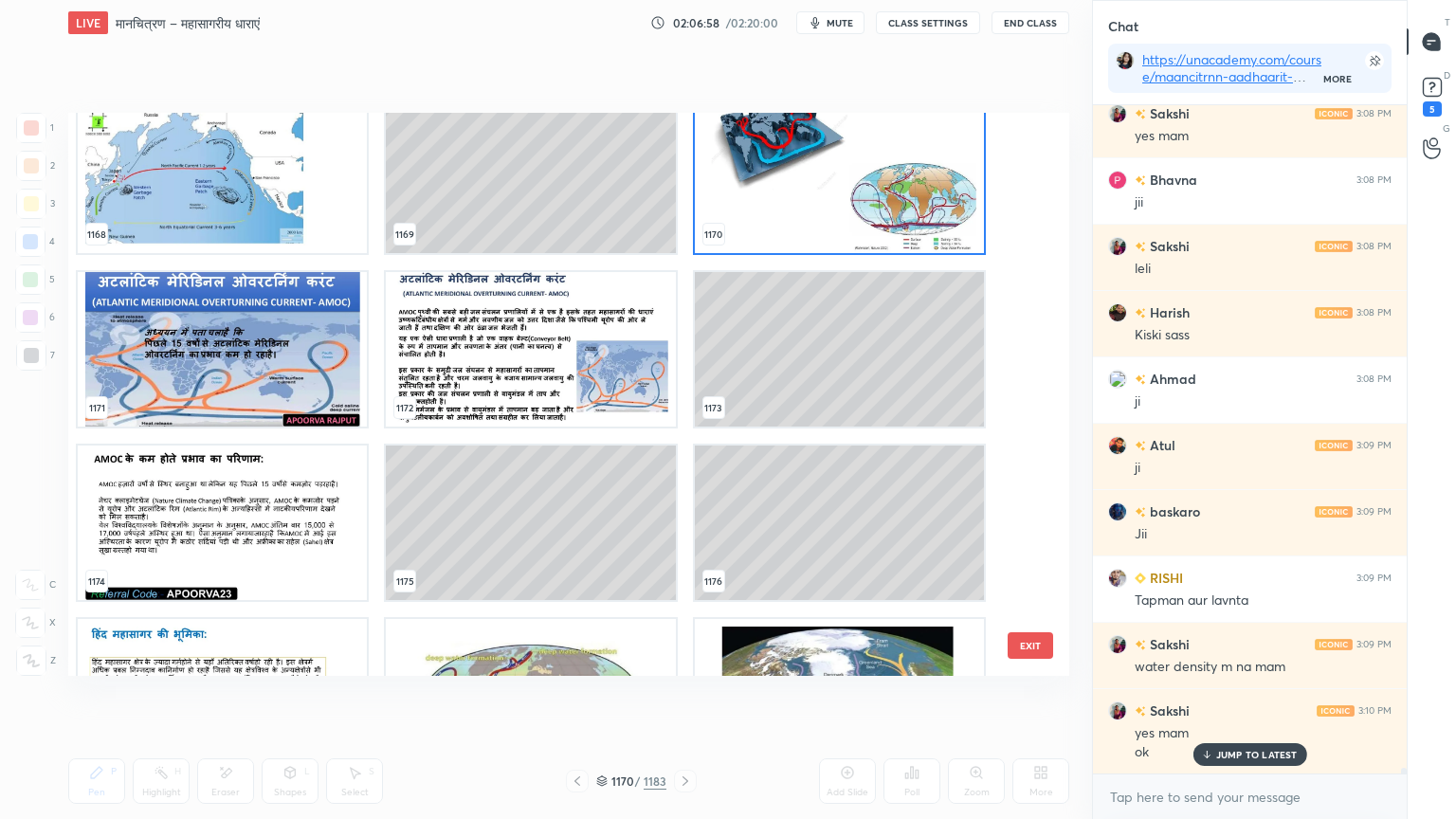 click at bounding box center (222, 349) 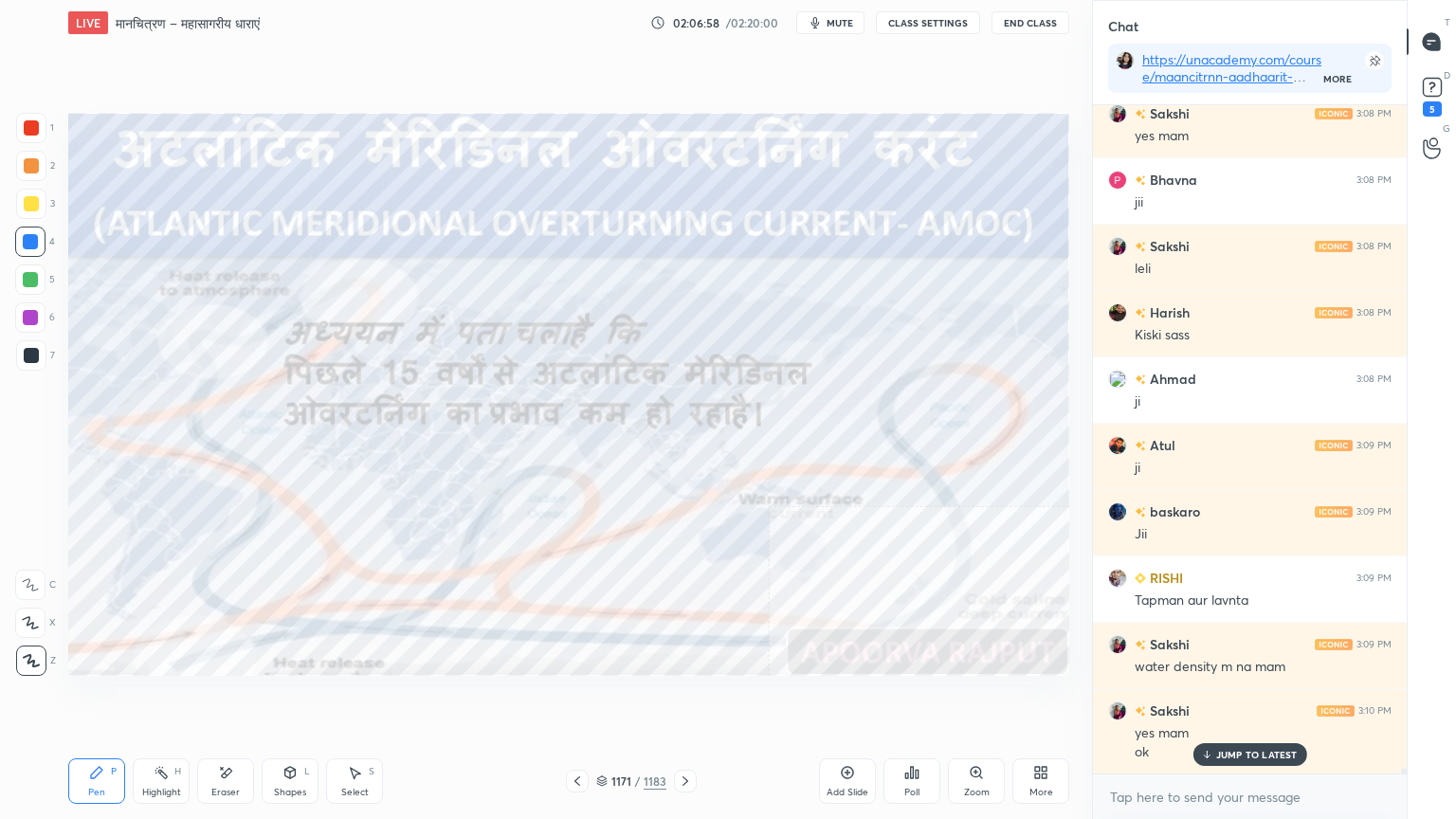 click at bounding box center [222, 349] 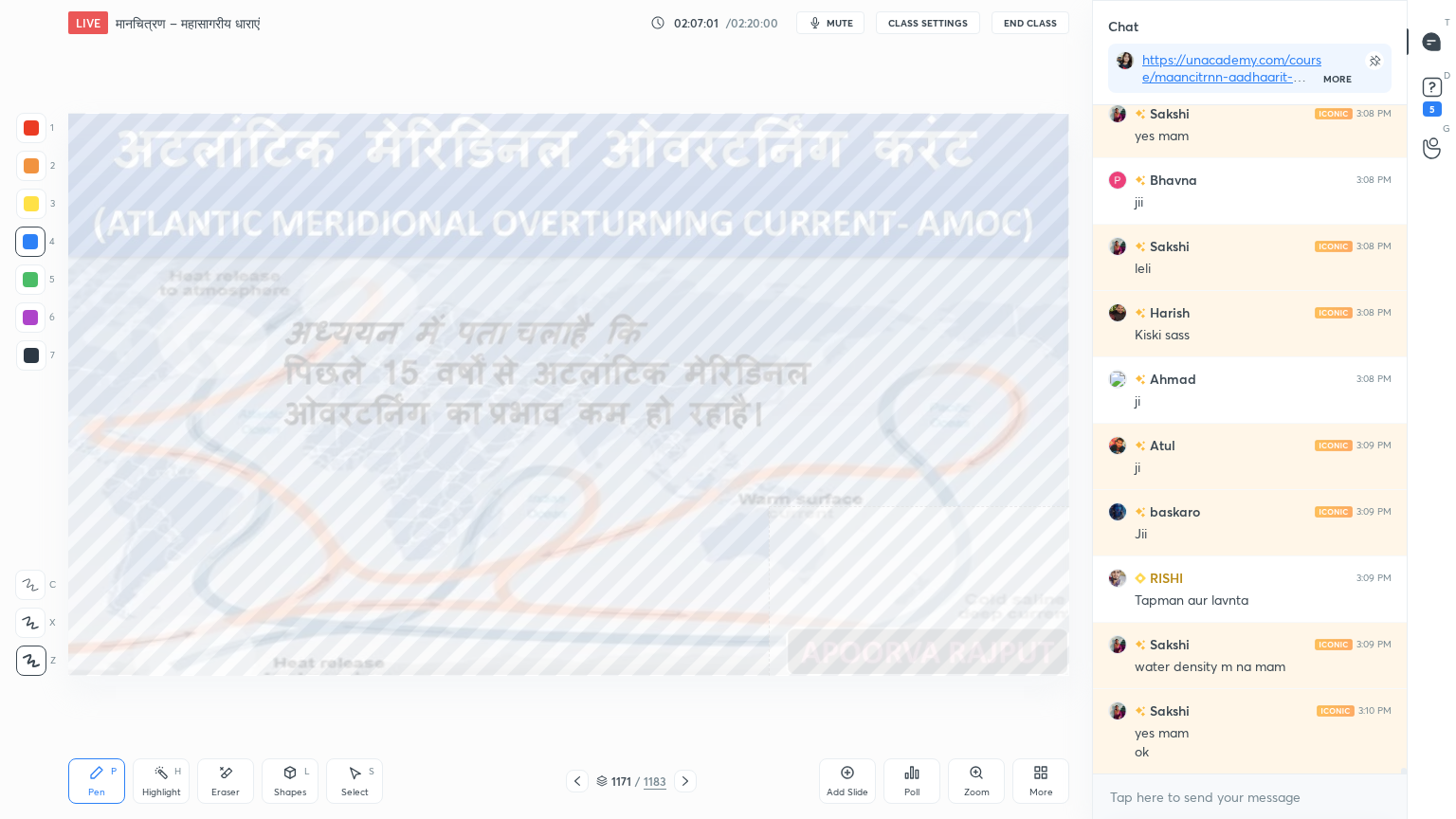 scroll, scrollTop: 82214, scrollLeft: 0, axis: vertical 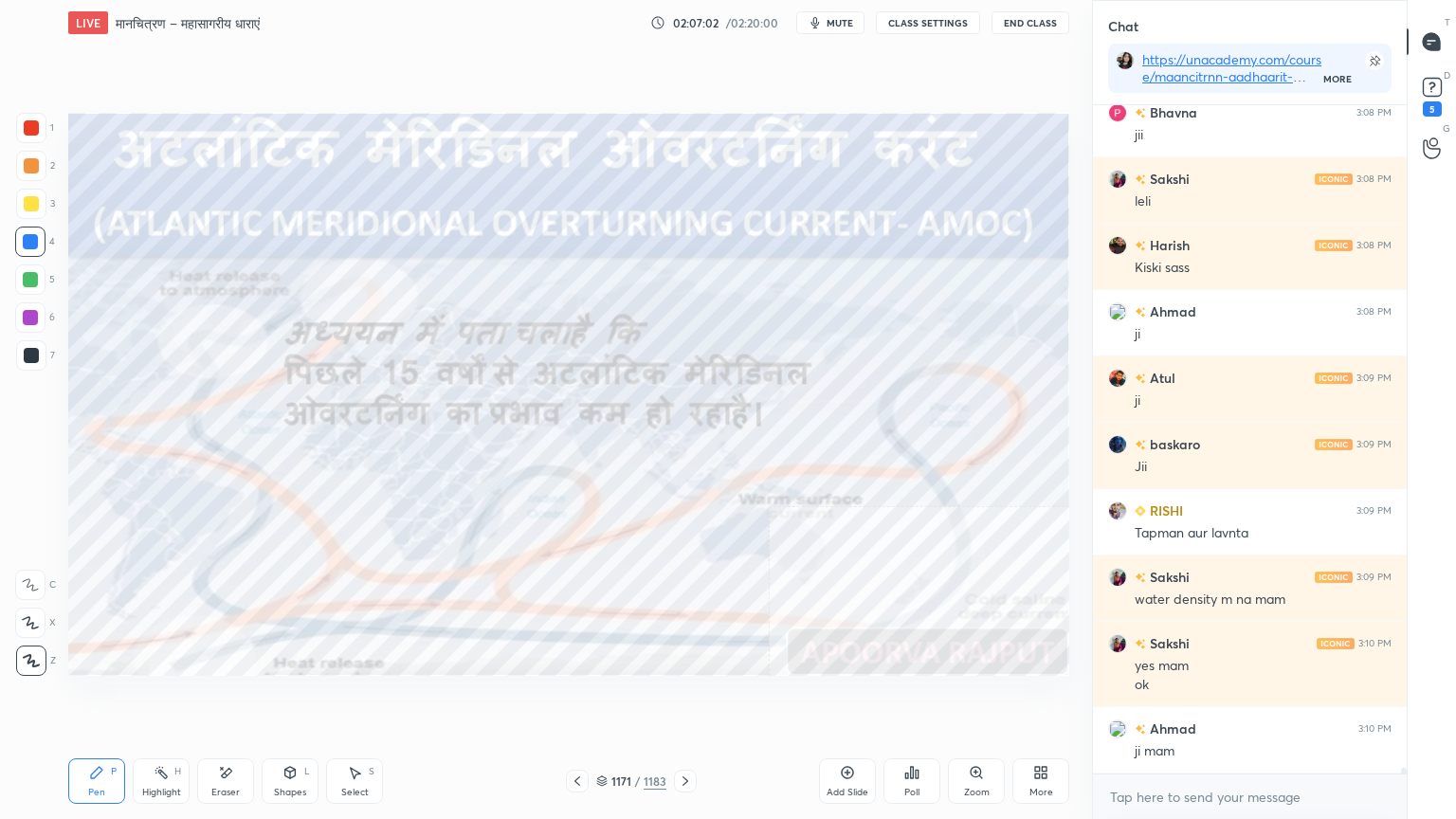 drag, startPoint x: 606, startPoint y: 785, endPoint x: 631, endPoint y: 764, distance: 32.649655 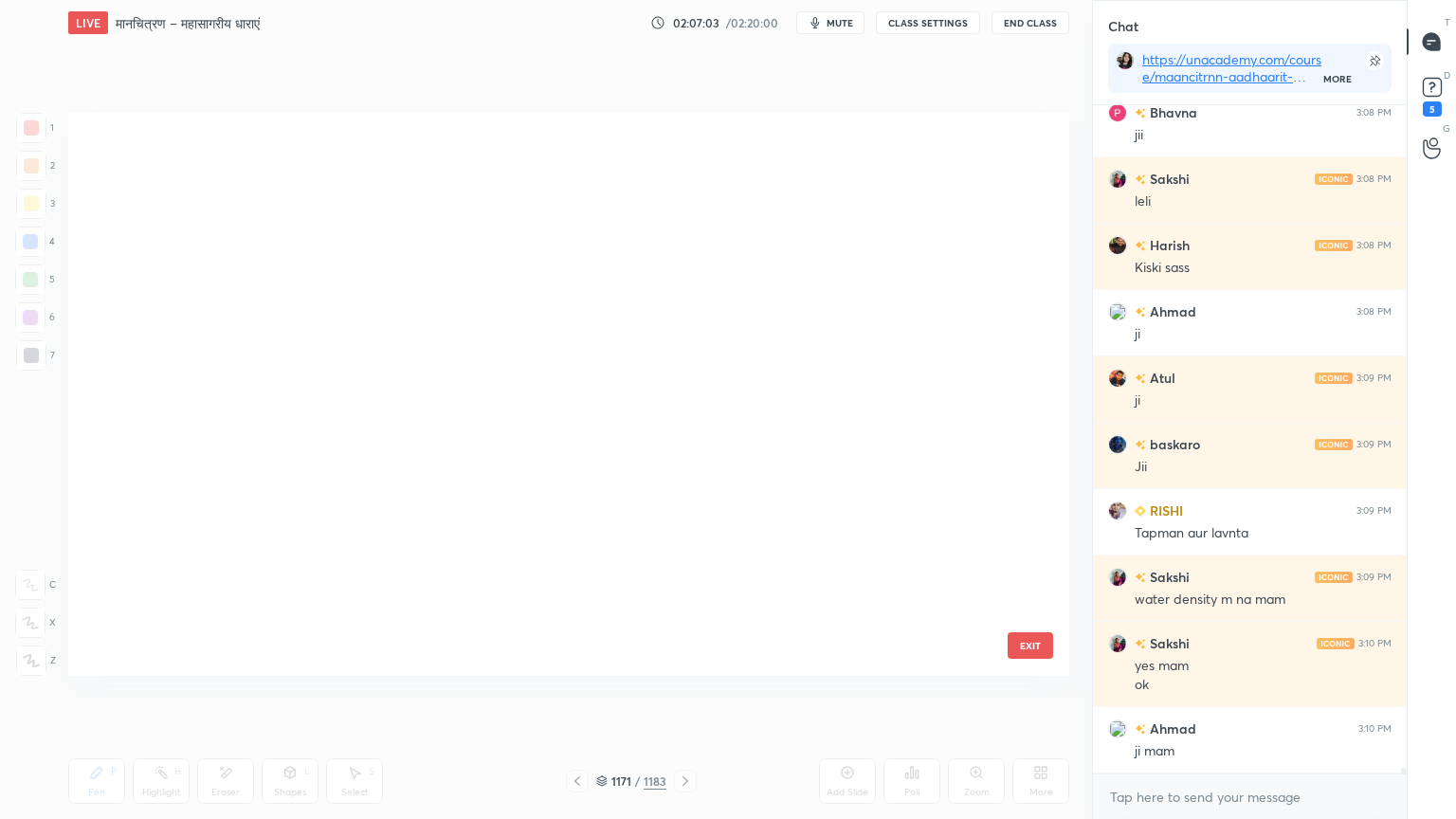 scroll, scrollTop: 67263, scrollLeft: 0, axis: vertical 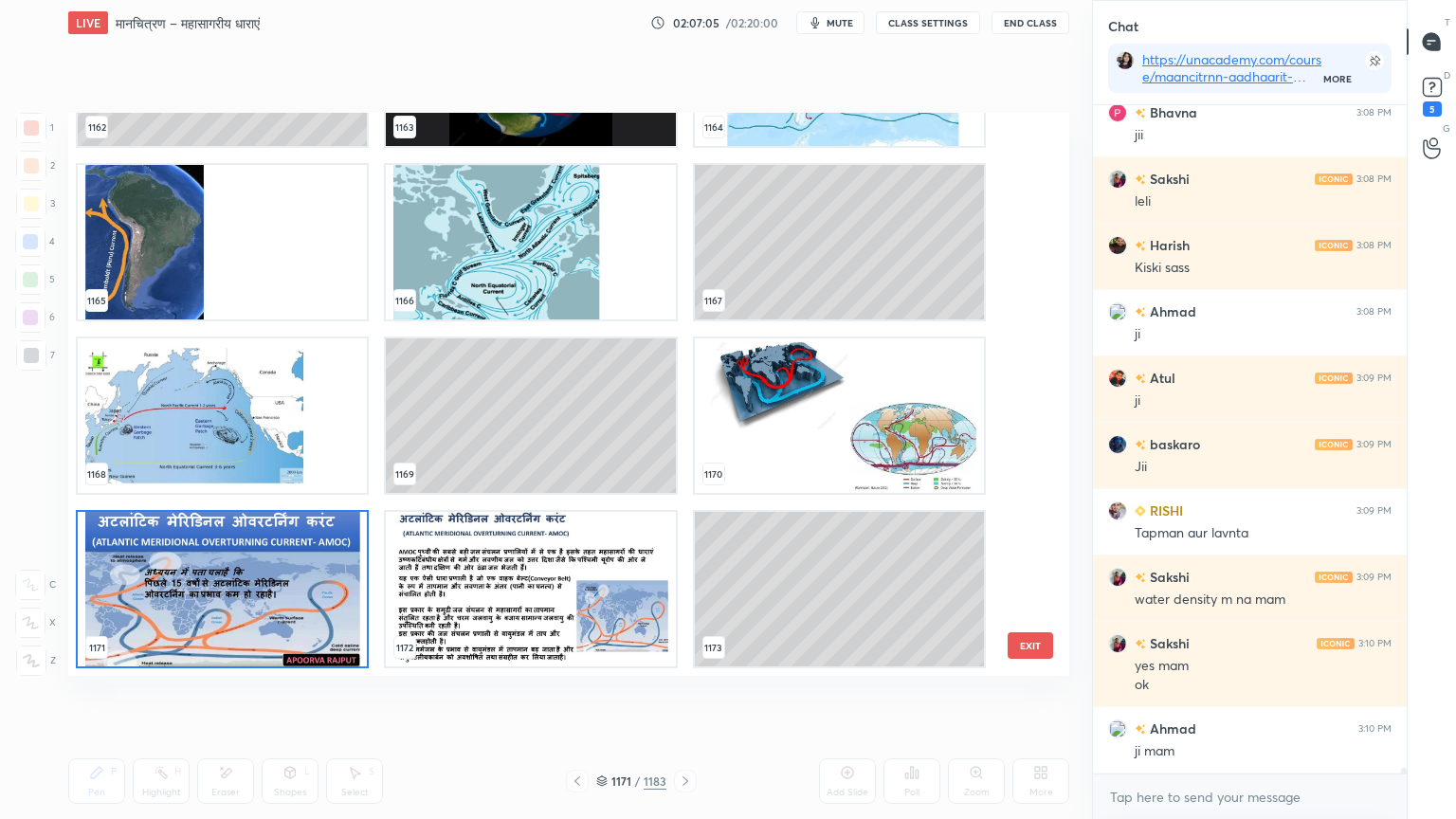 click at bounding box center (222, 589) 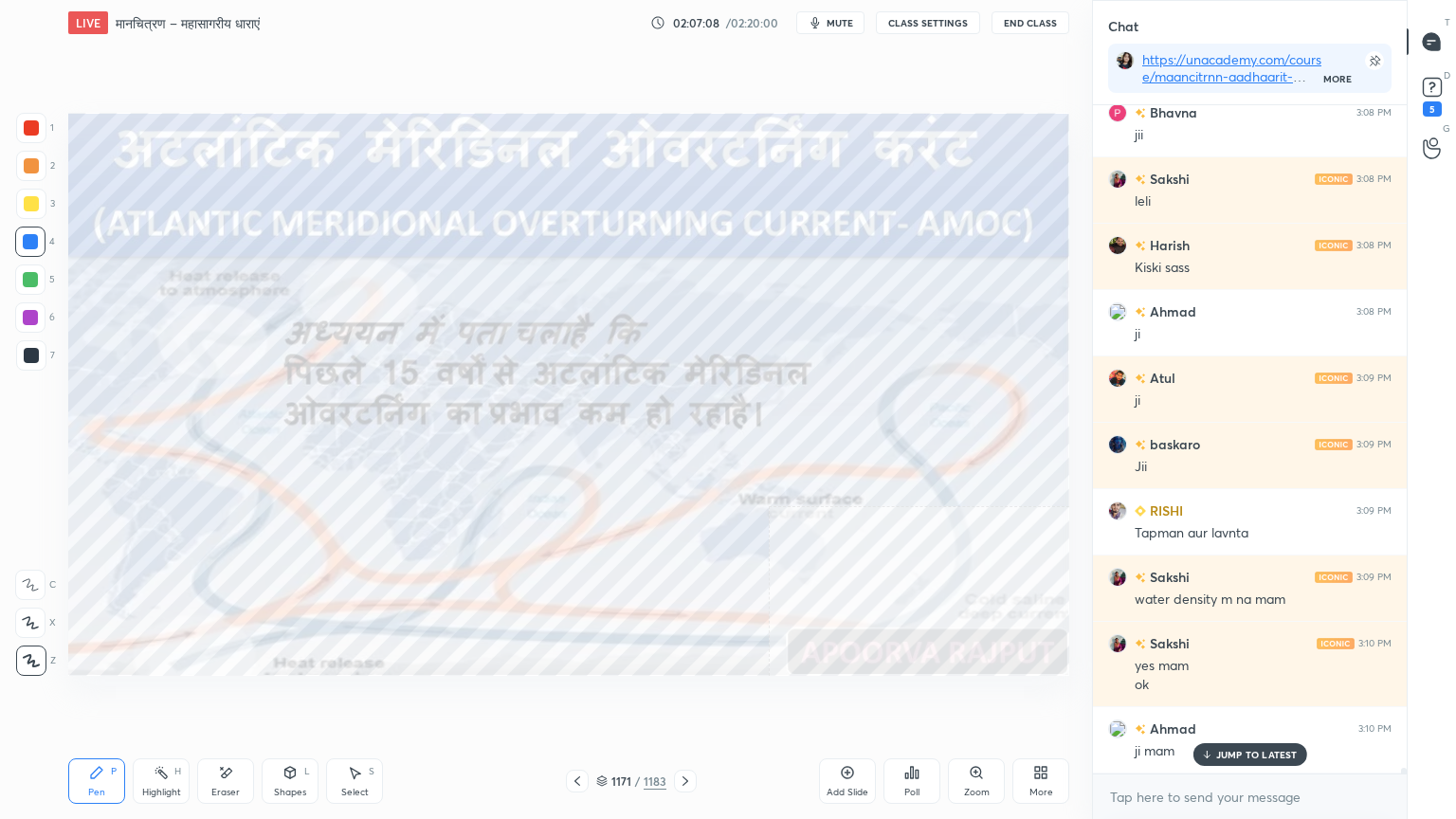 scroll, scrollTop: 82279, scrollLeft: 0, axis: vertical 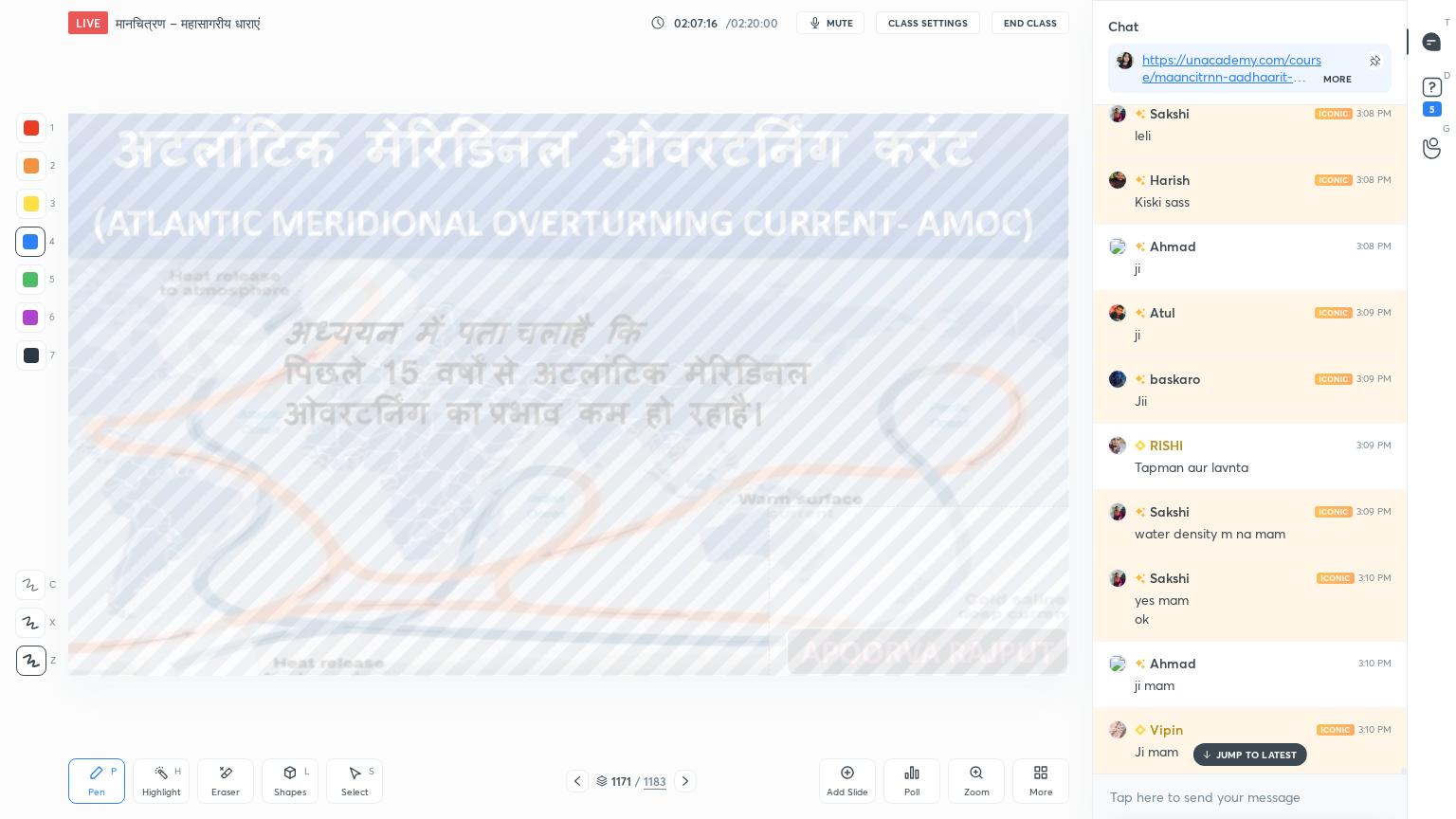 click 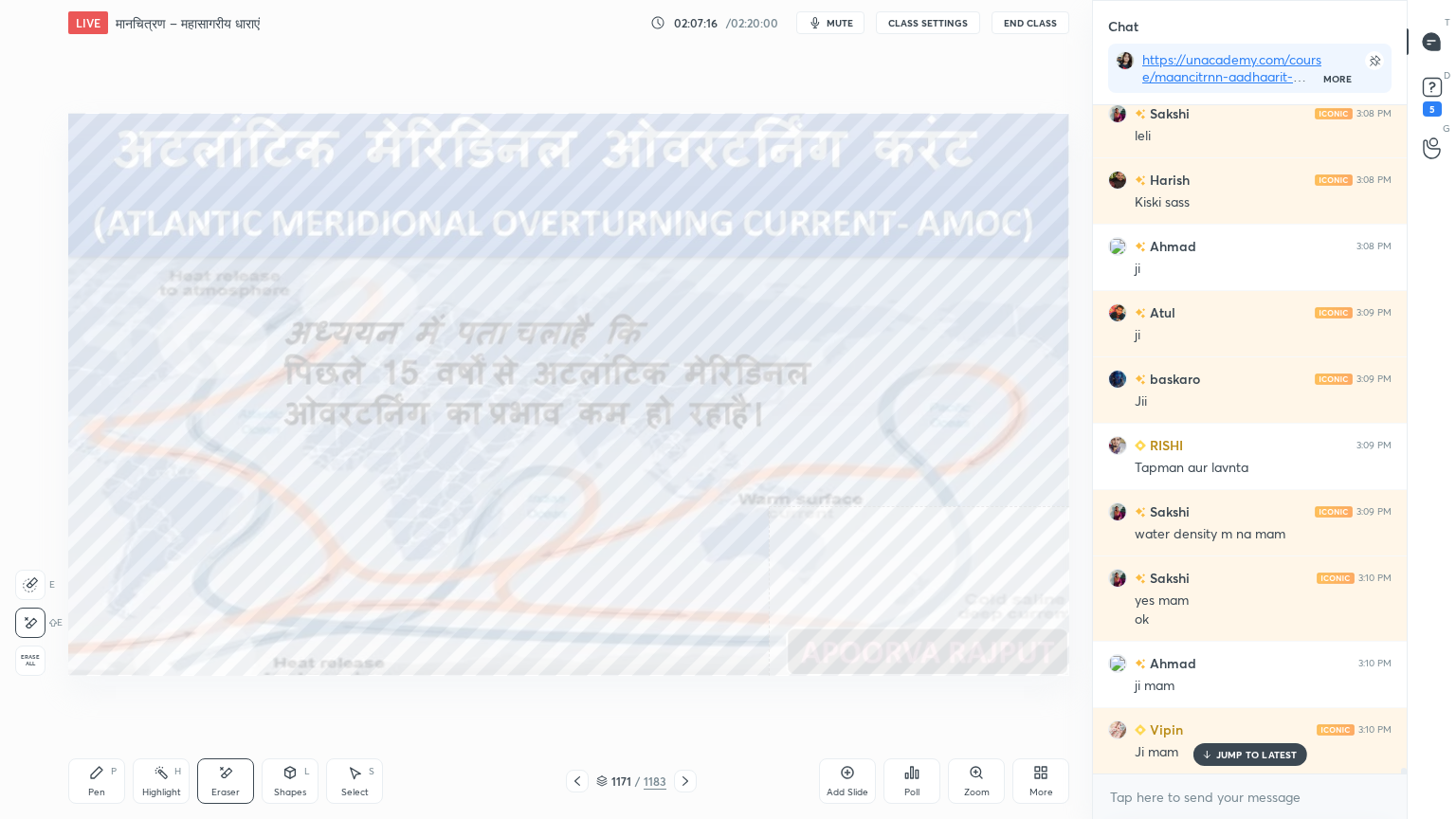 click on "Erase all" at bounding box center [30, 661] 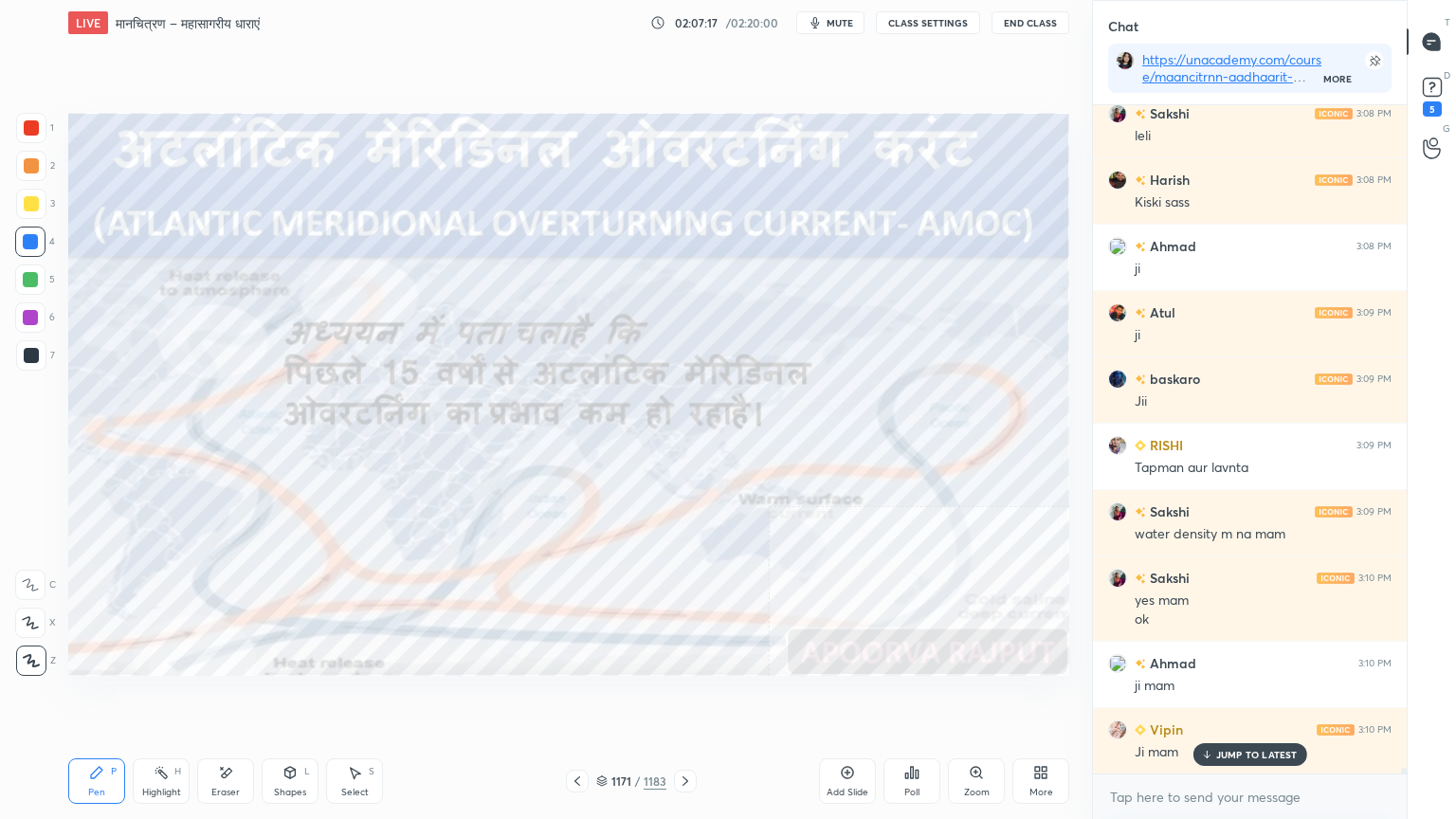 click on "1 2 3 4 5 6 7 C X Z E E Erase all   H H" at bounding box center [30, 394] 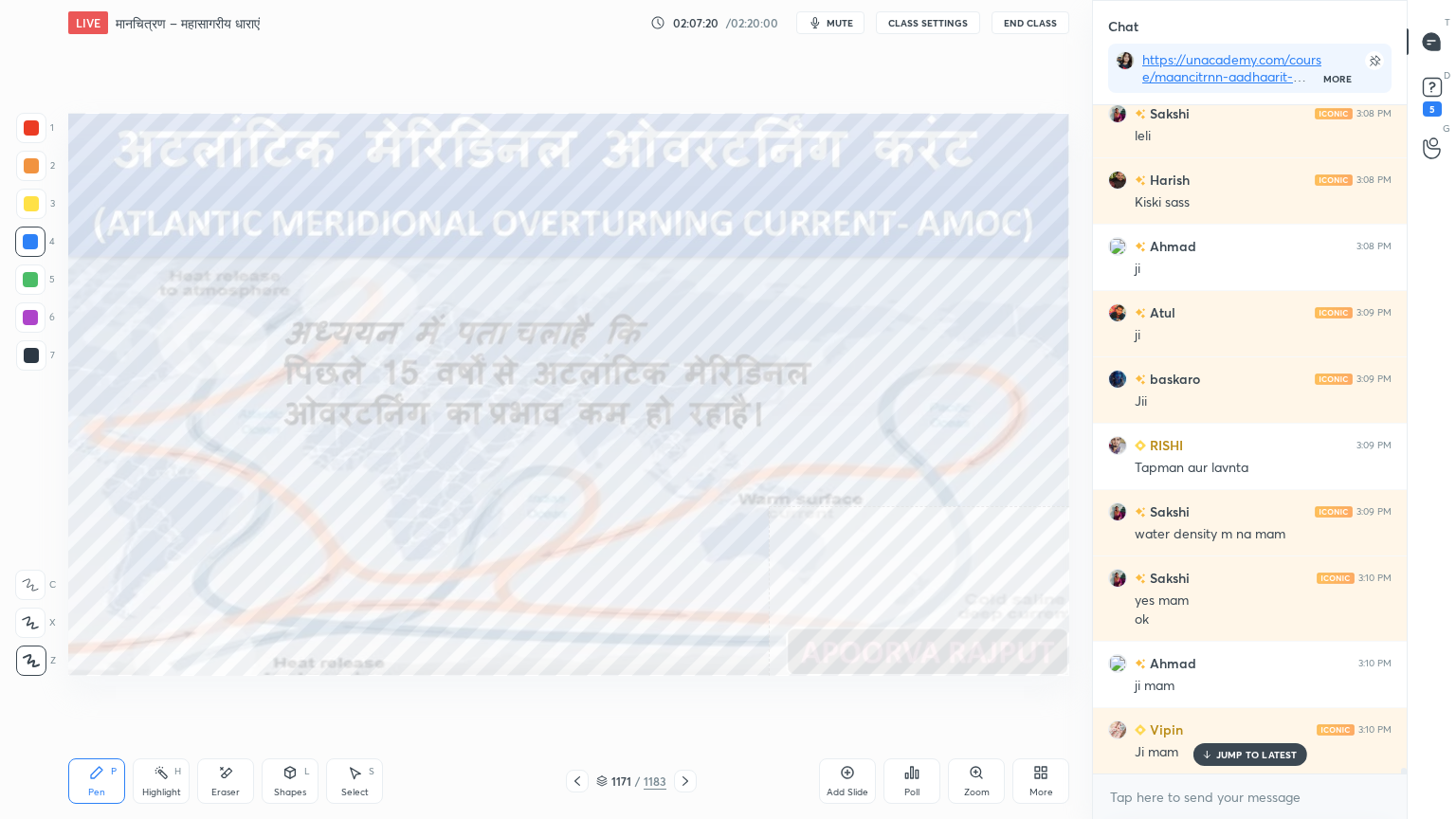 scroll, scrollTop: 82363, scrollLeft: 0, axis: vertical 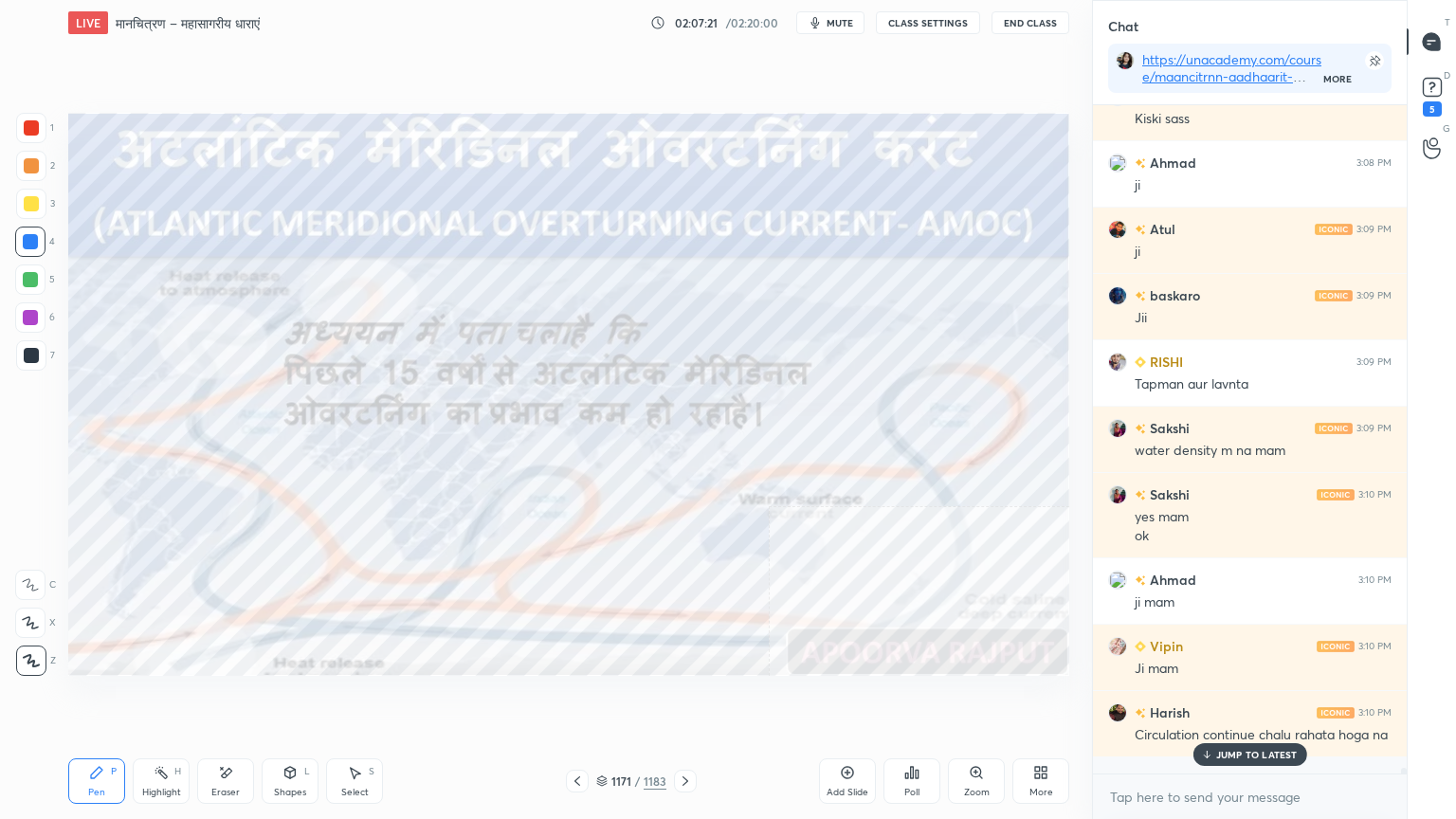 click 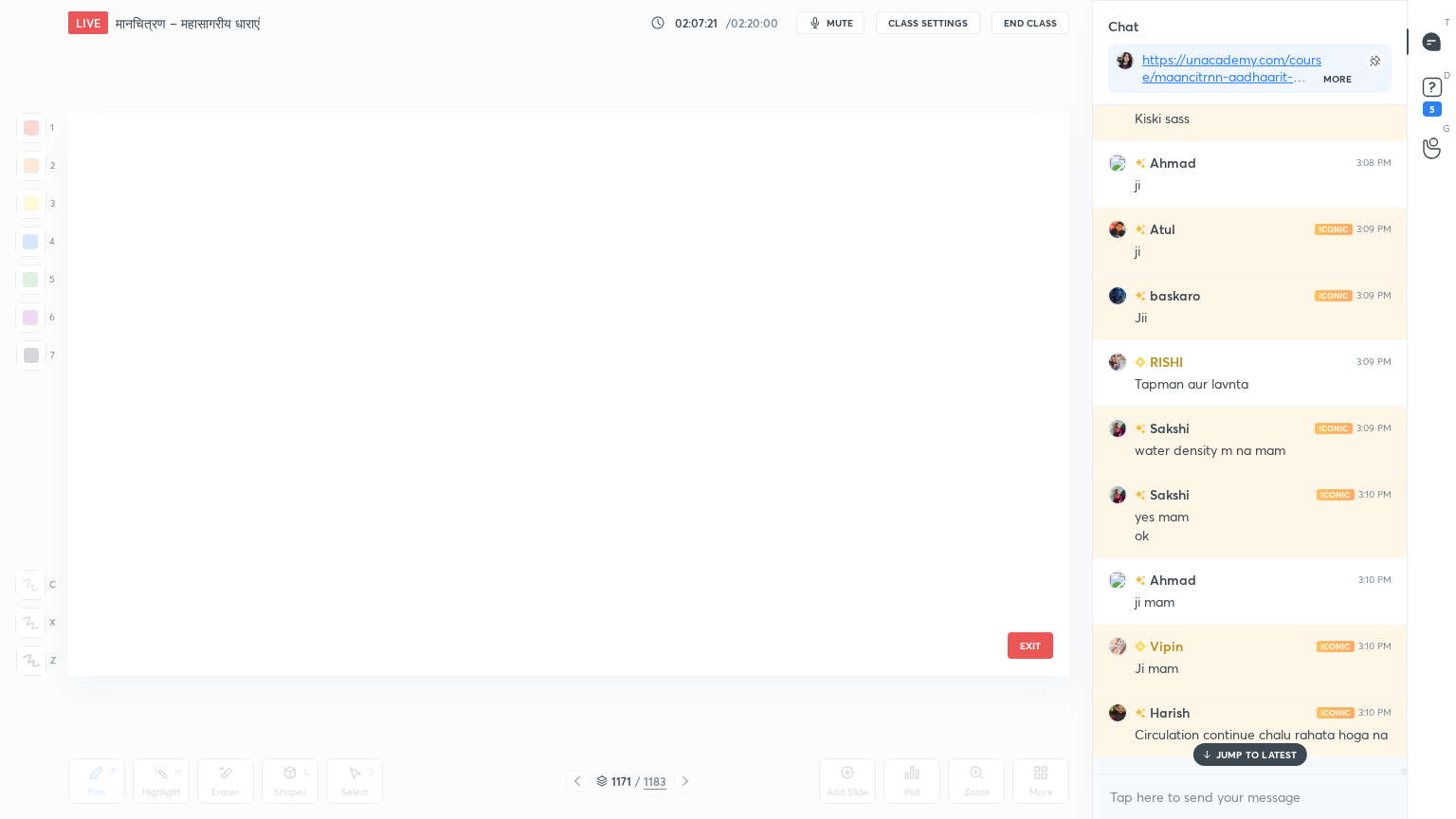 scroll, scrollTop: 67263, scrollLeft: 0, axis: vertical 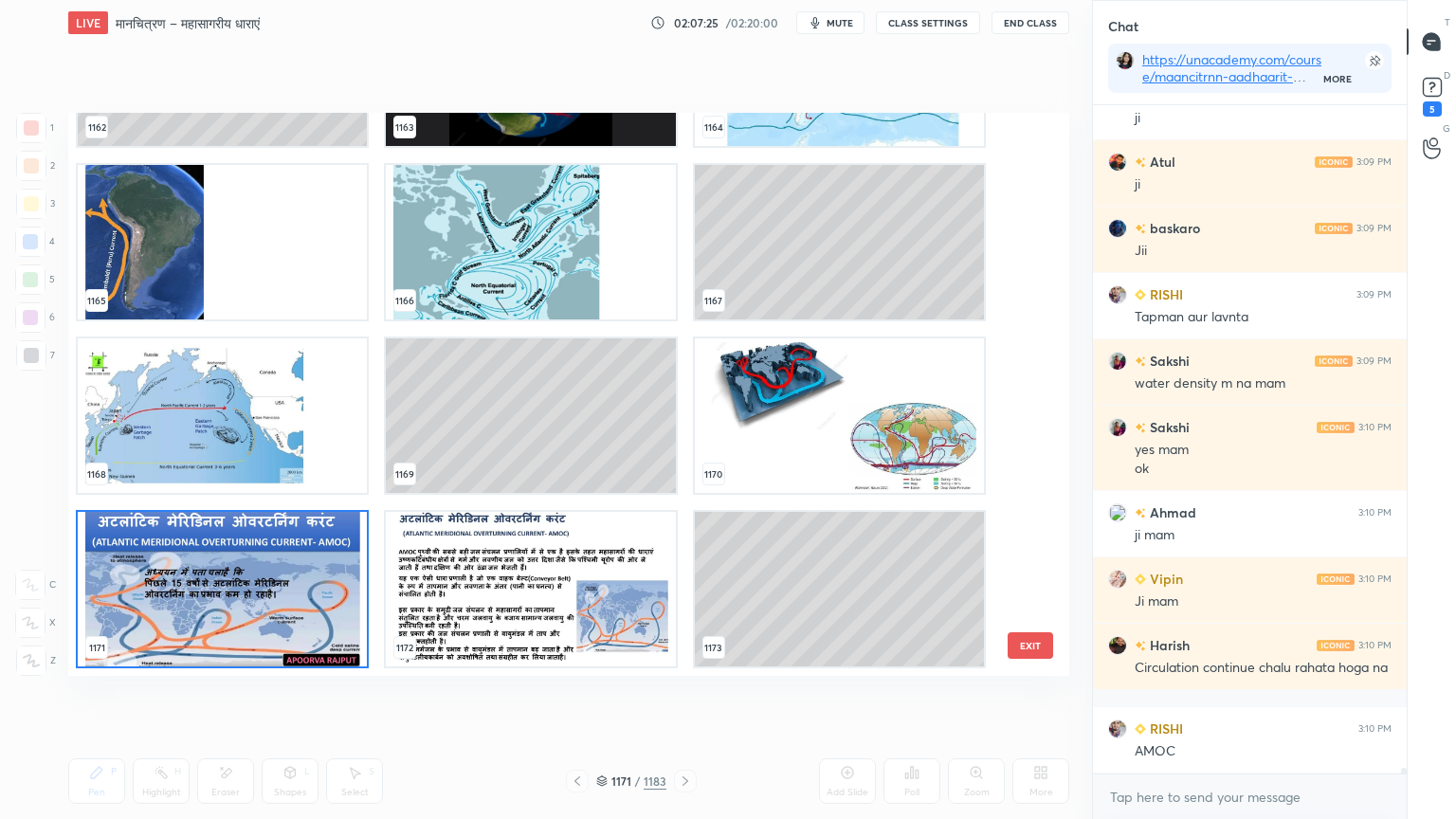 click at bounding box center (530, 589) 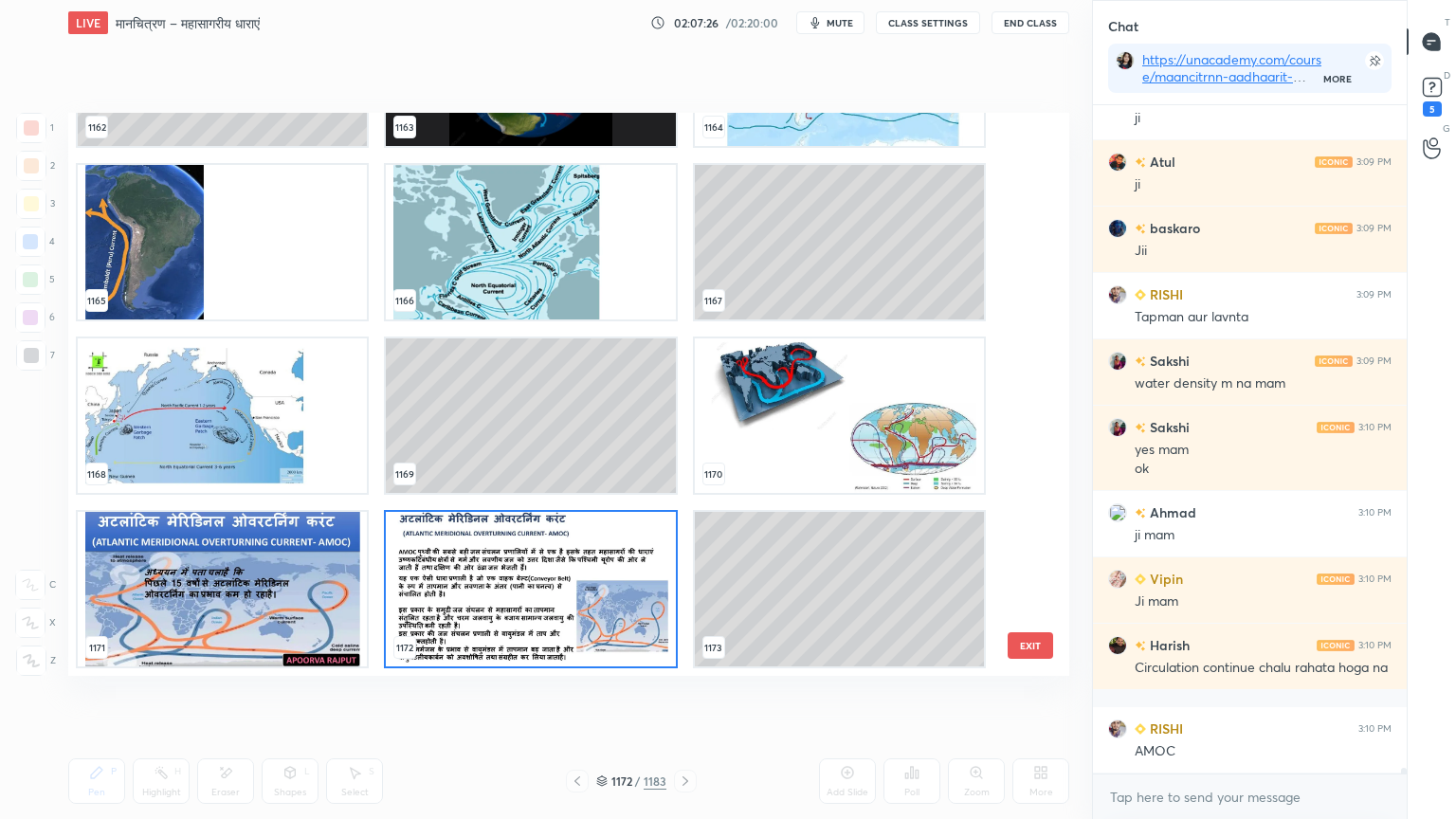 click at bounding box center (530, 589) 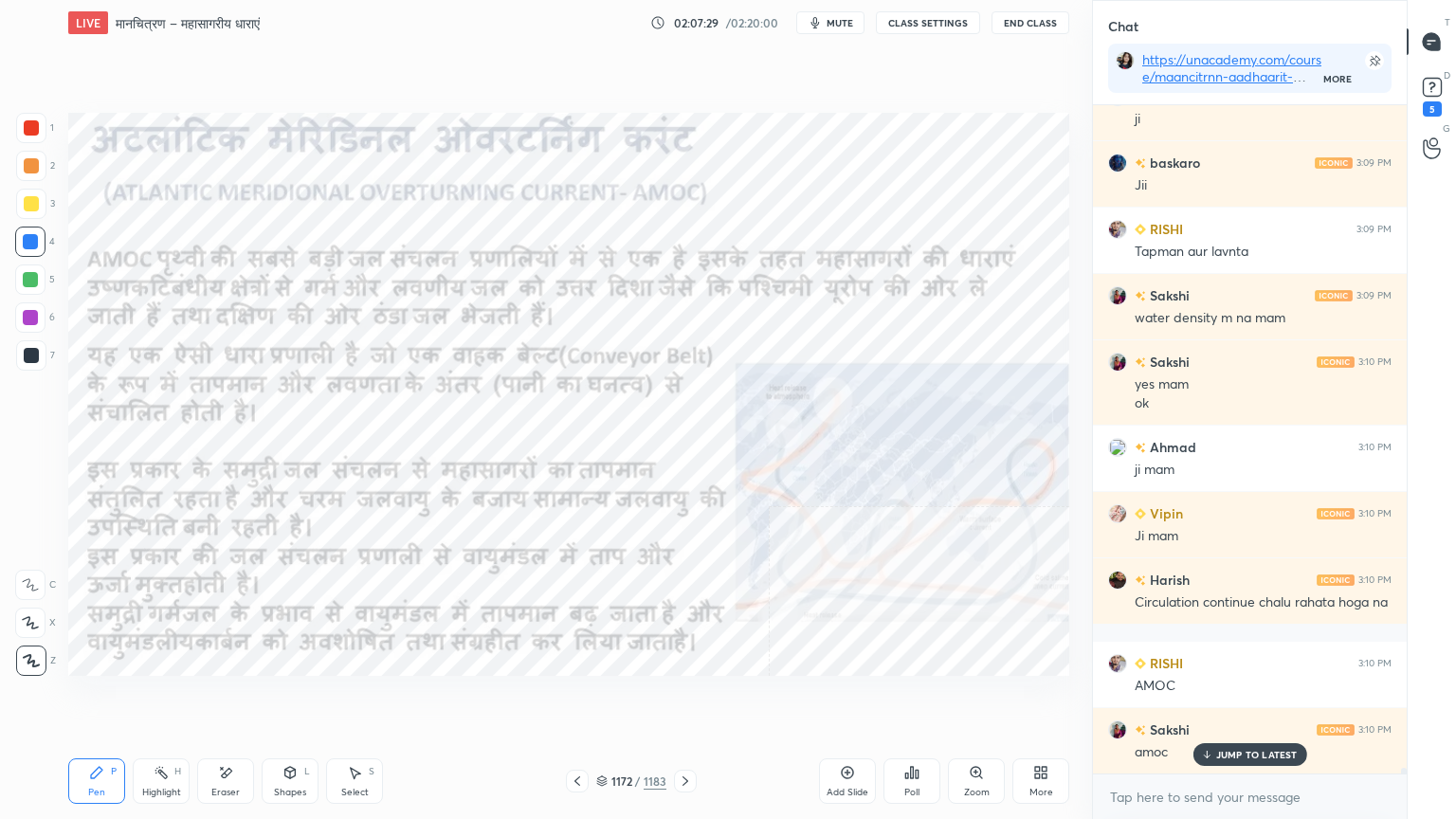 scroll, scrollTop: 82514, scrollLeft: 0, axis: vertical 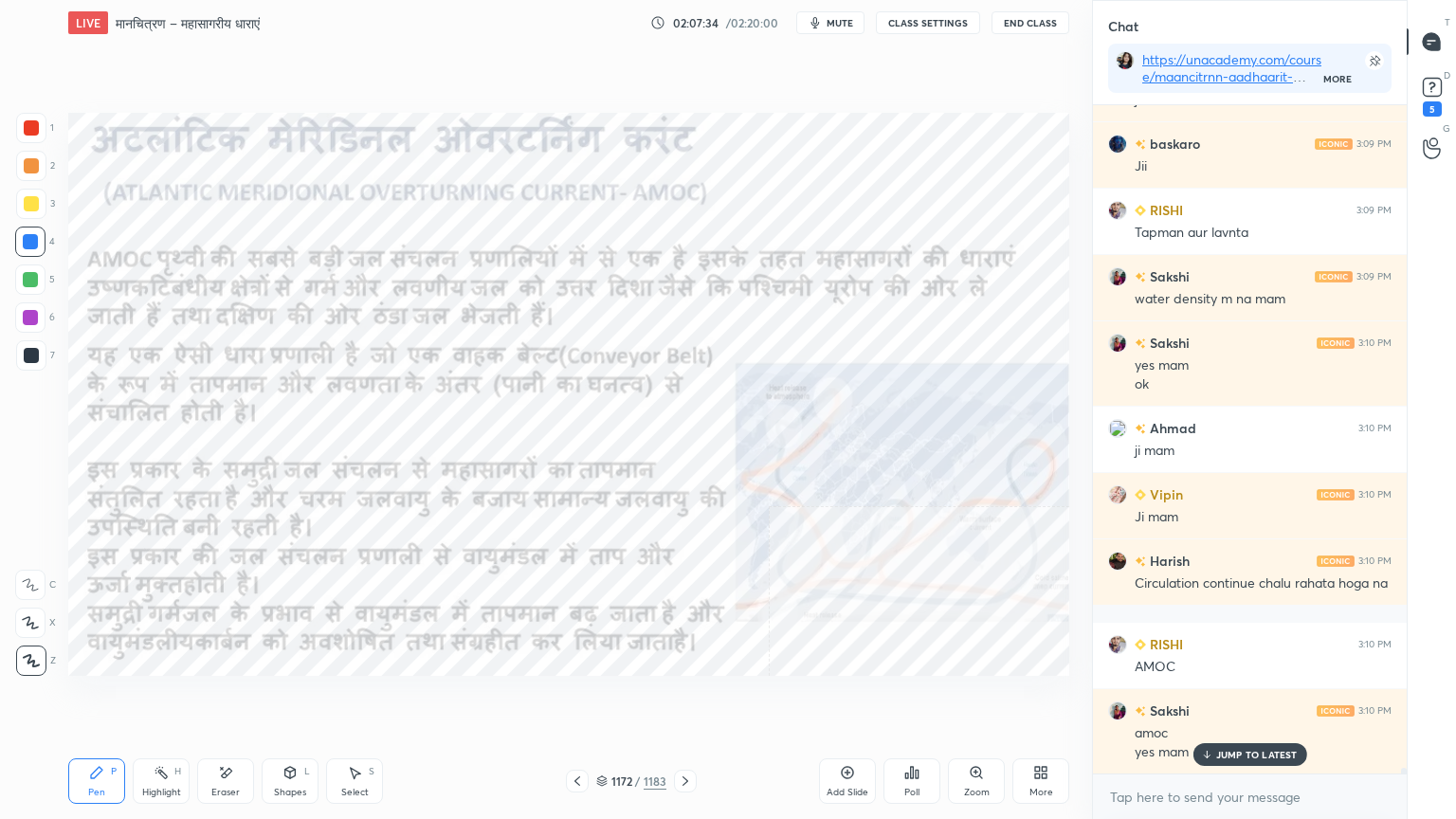 click 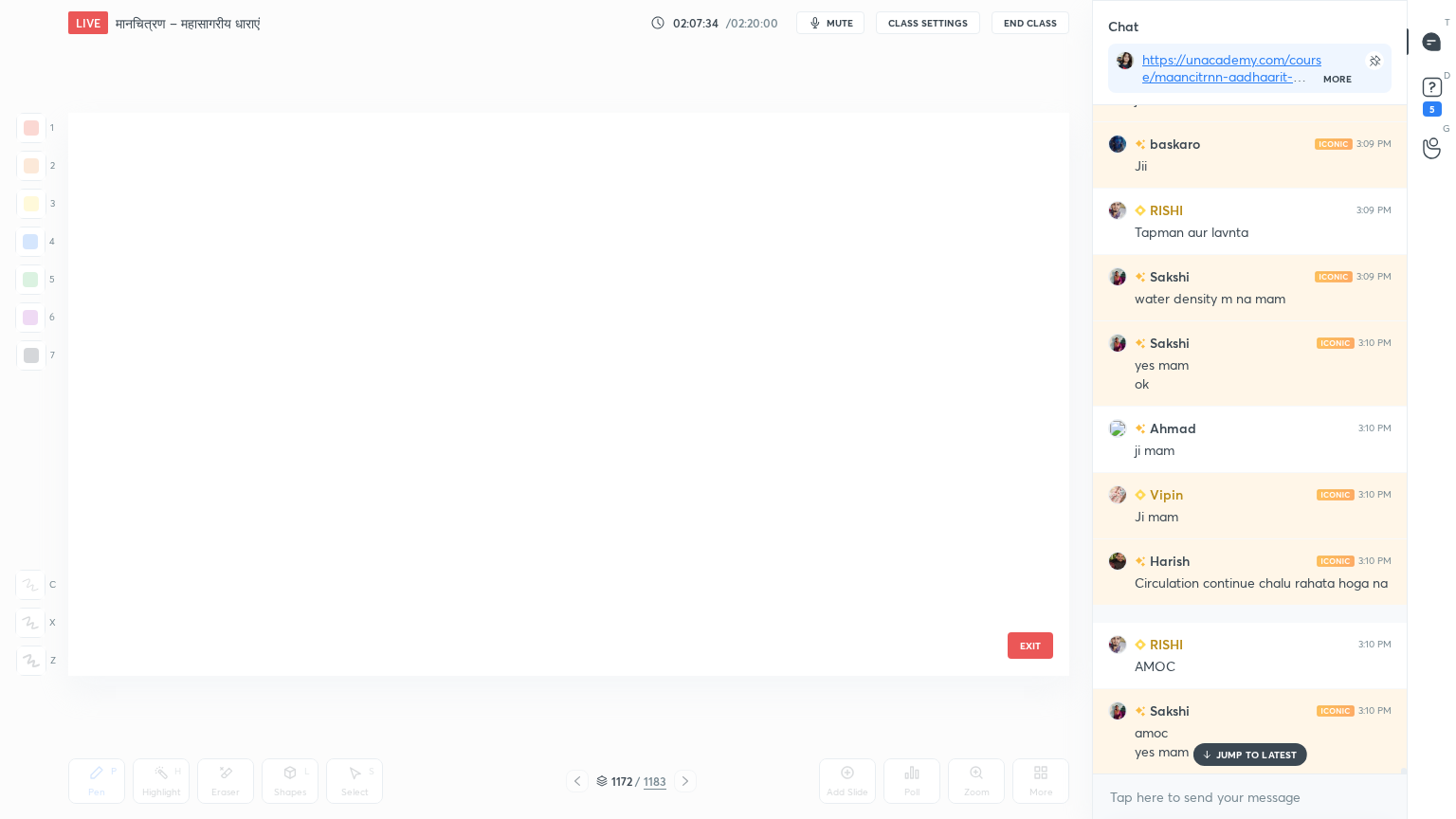 scroll, scrollTop: 557, scrollLeft: 992, axis: both 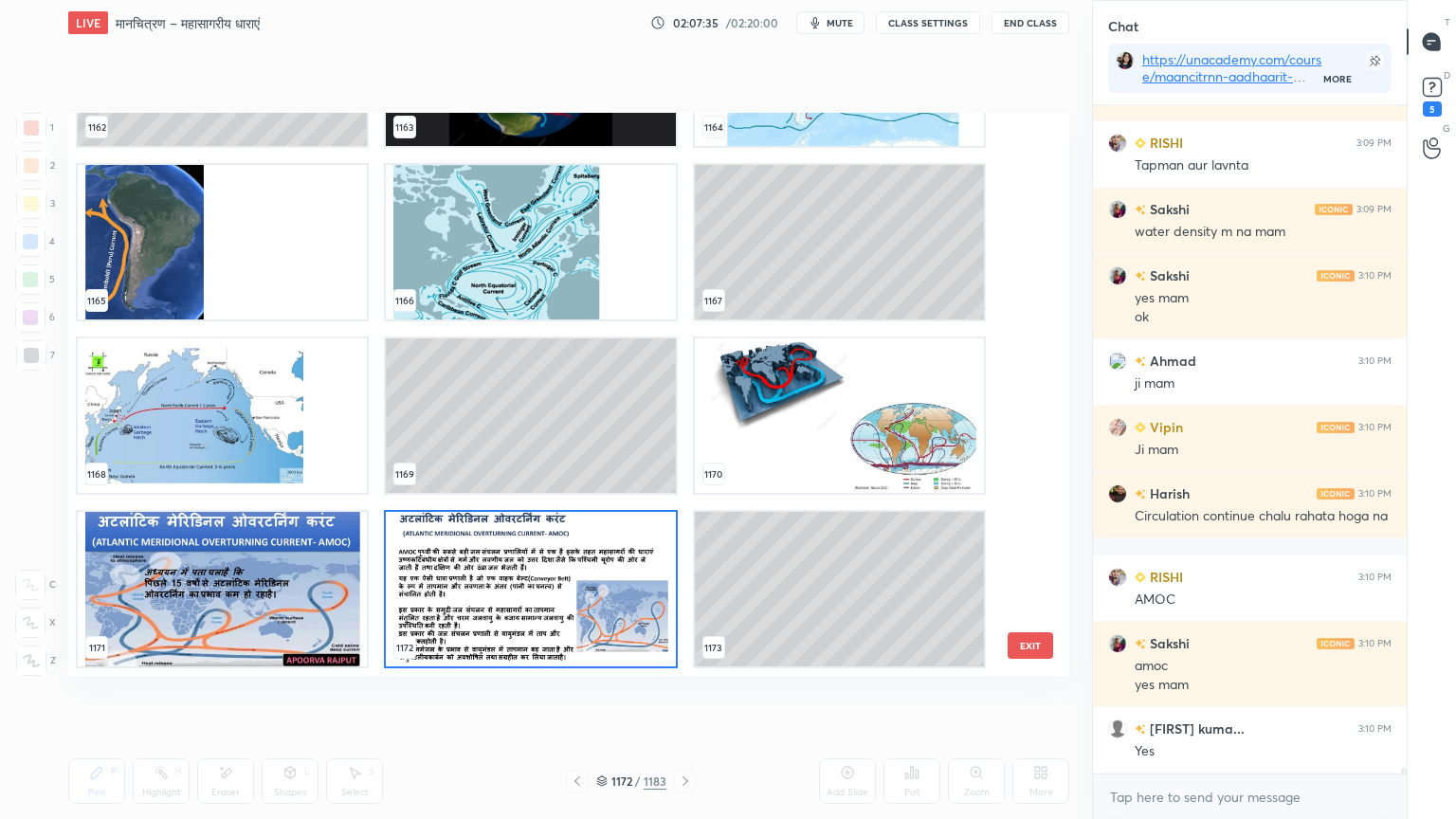click at bounding box center (222, 589) 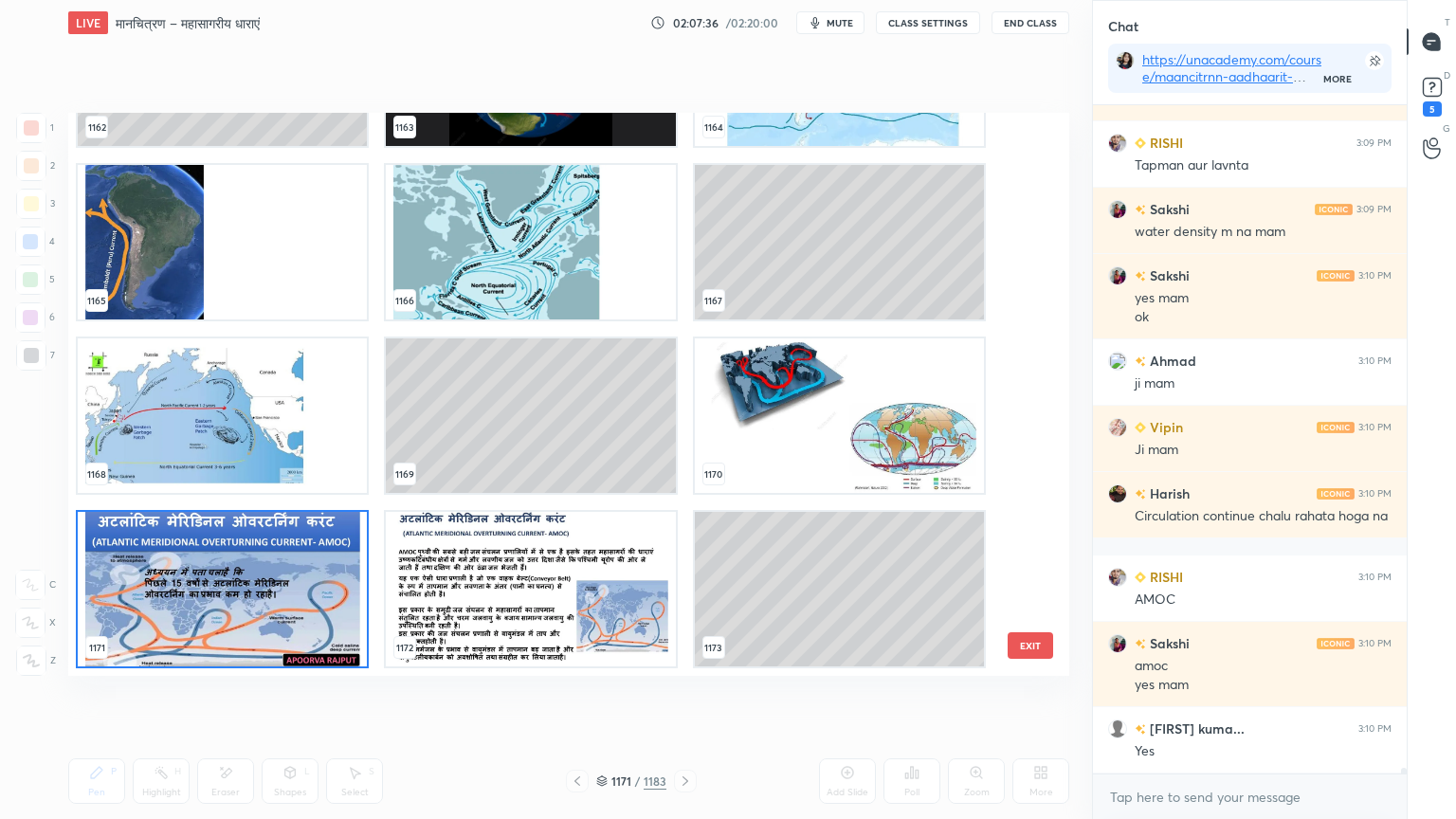 click at bounding box center [222, 589] 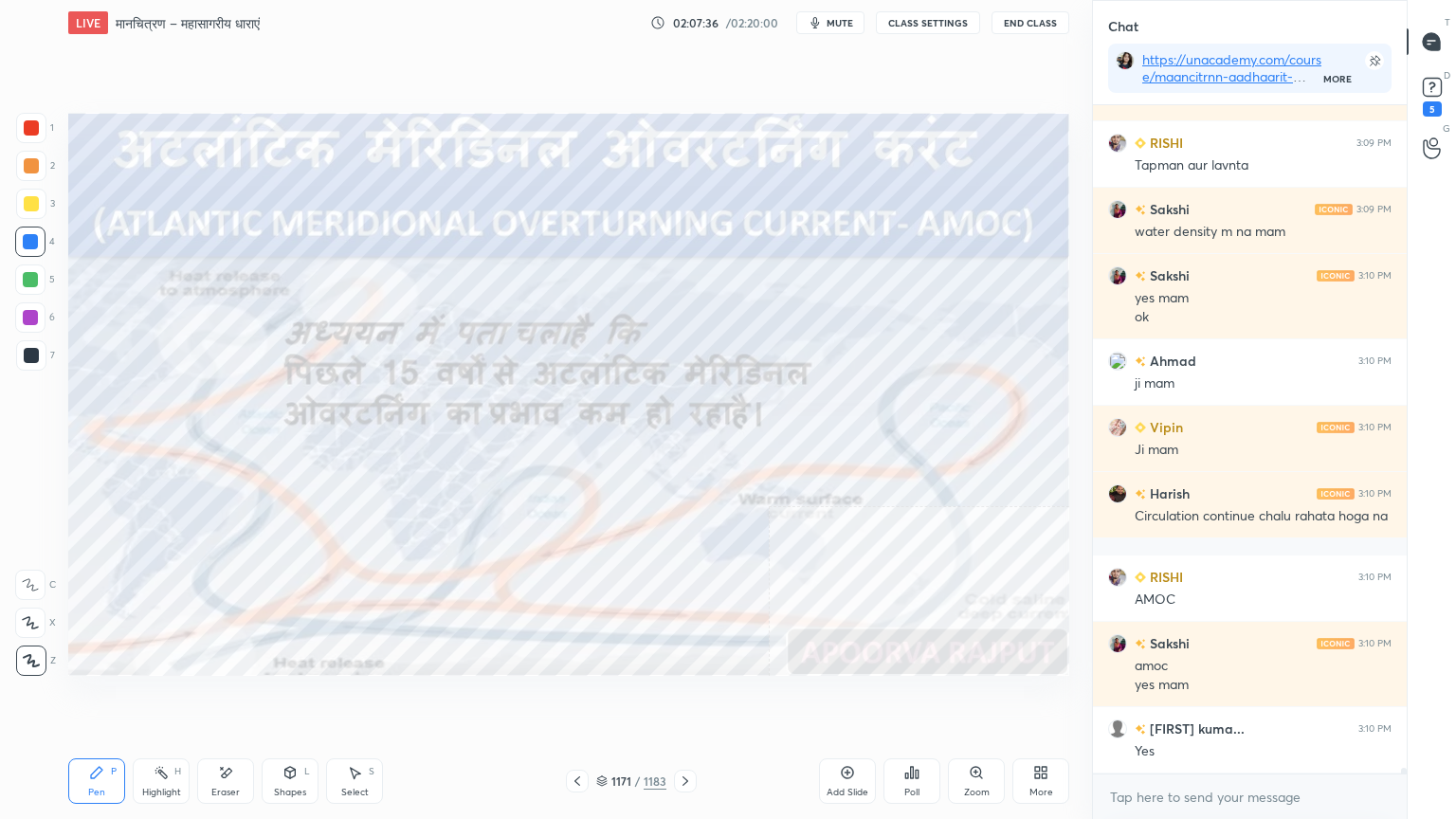 click at bounding box center (222, 589) 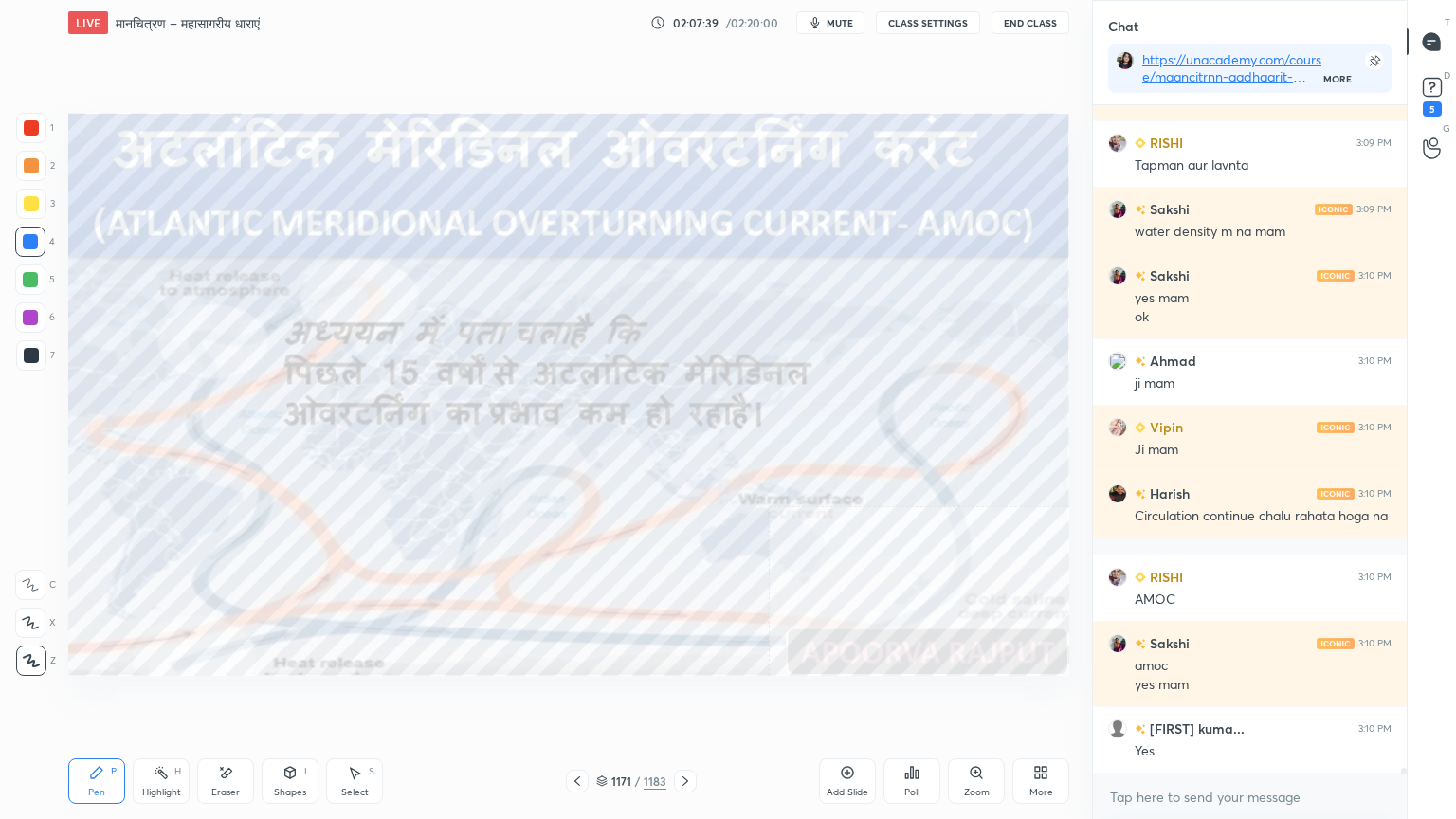 click 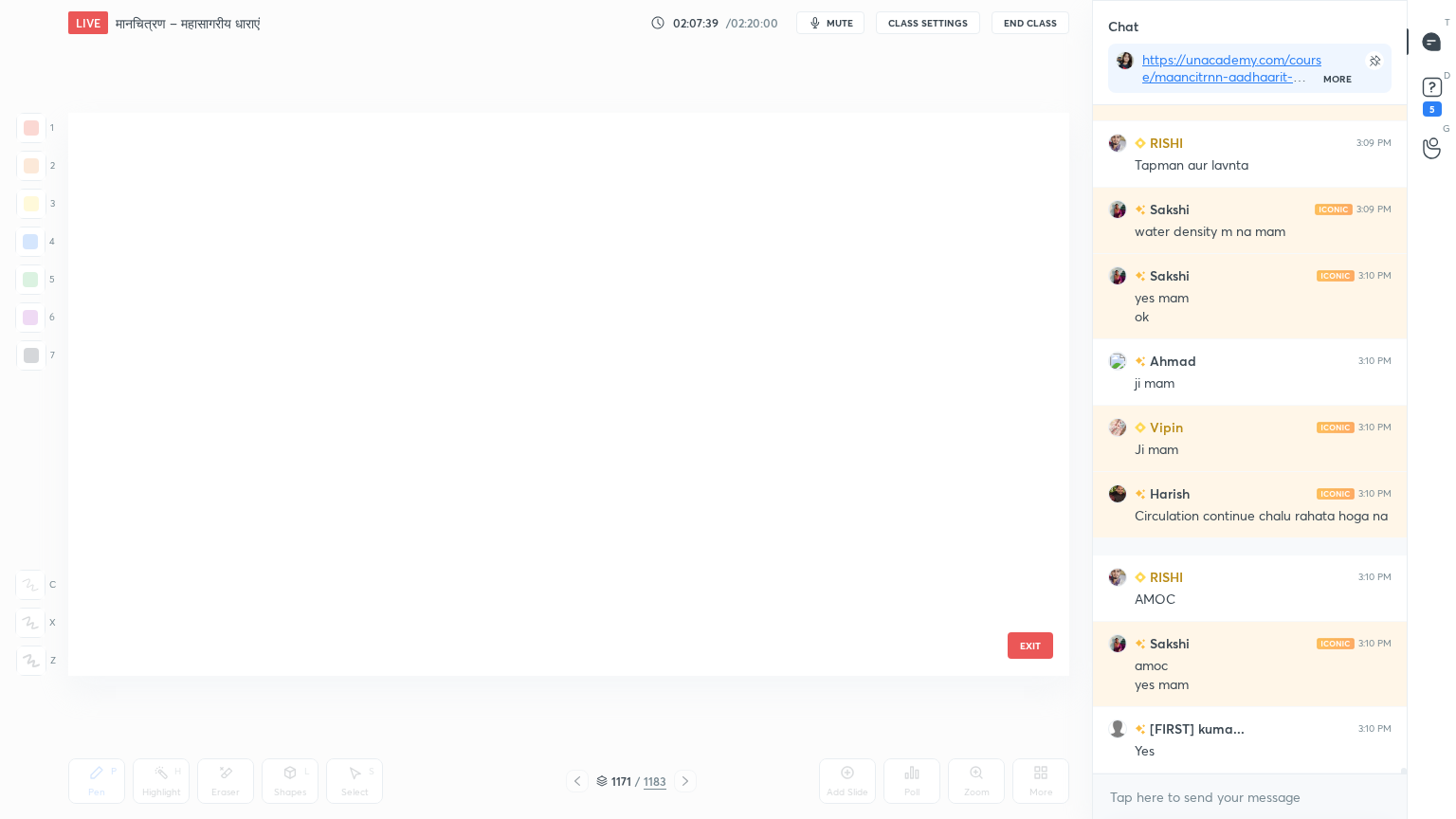 scroll, scrollTop: 67263, scrollLeft: 0, axis: vertical 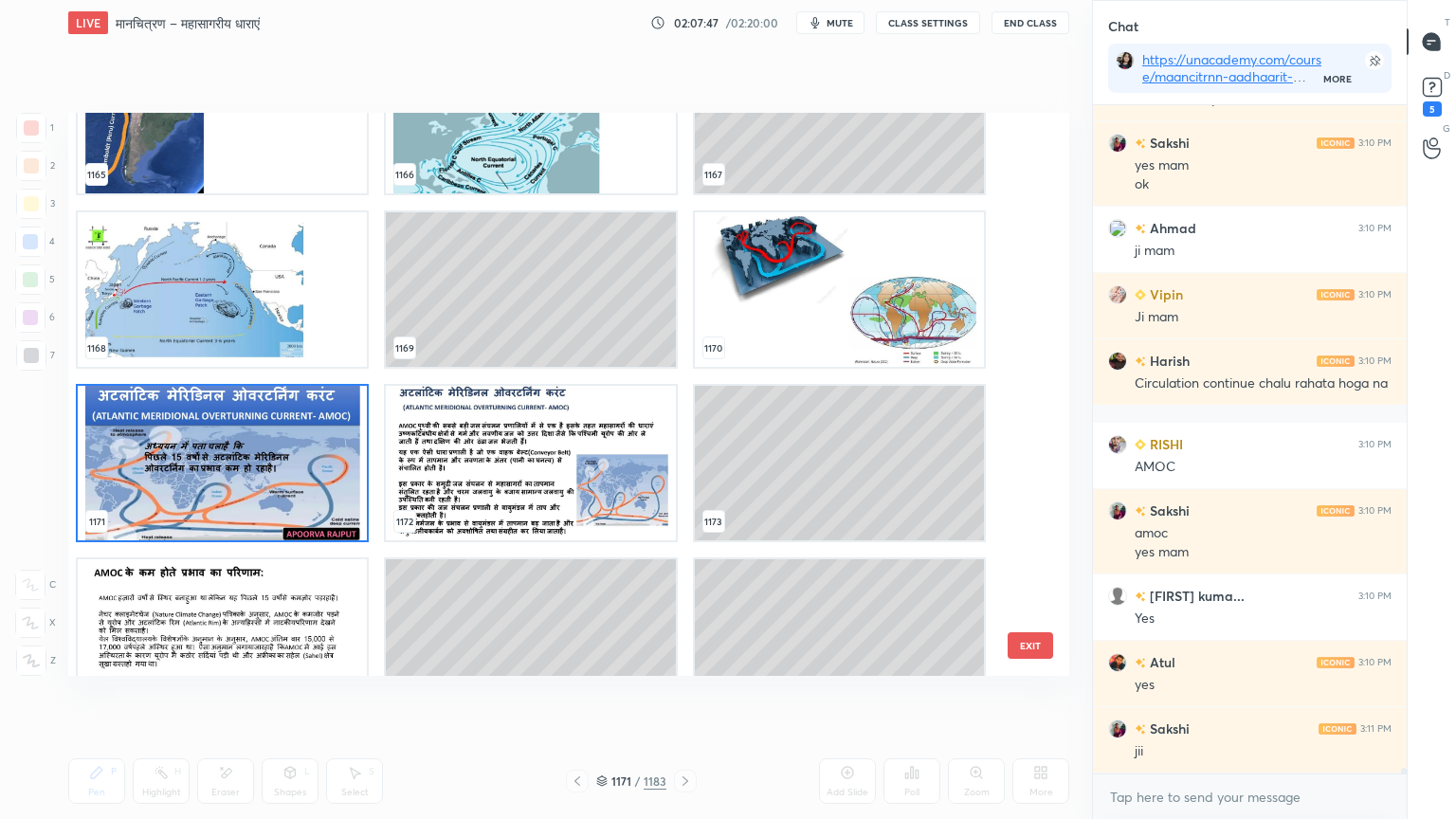 click at bounding box center (530, 463) 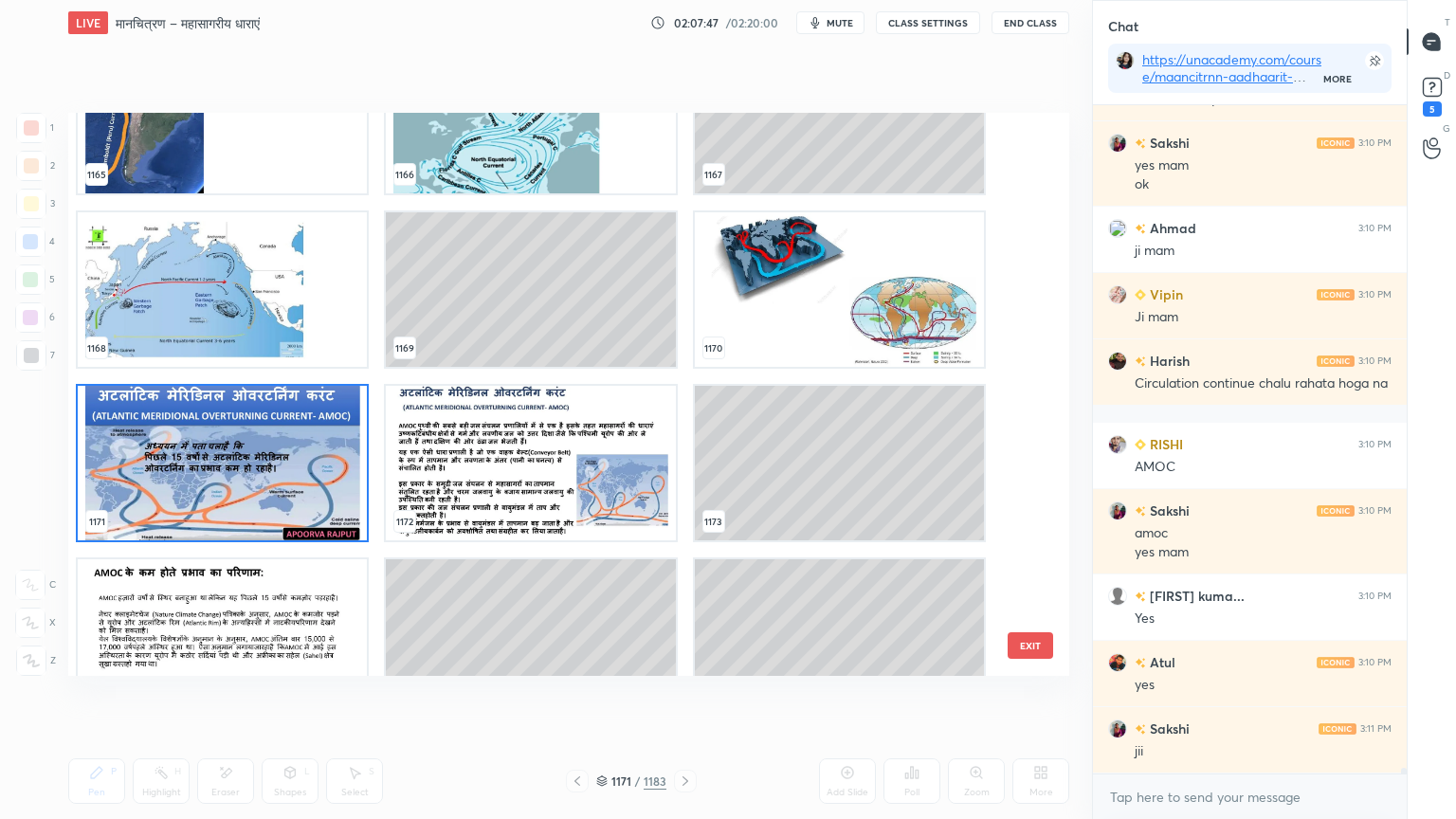 click at bounding box center (530, 463) 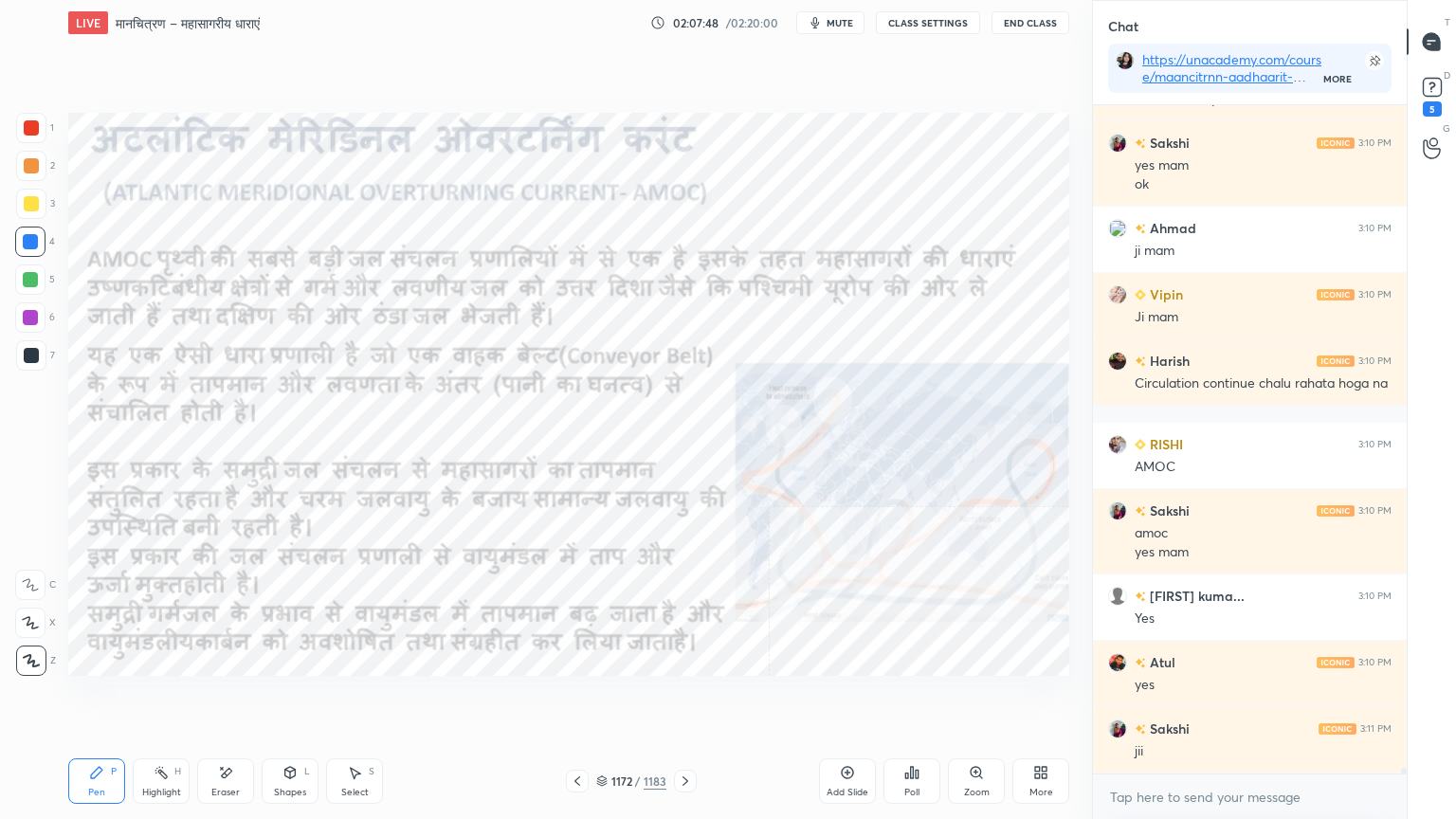 click at bounding box center (530, 463) 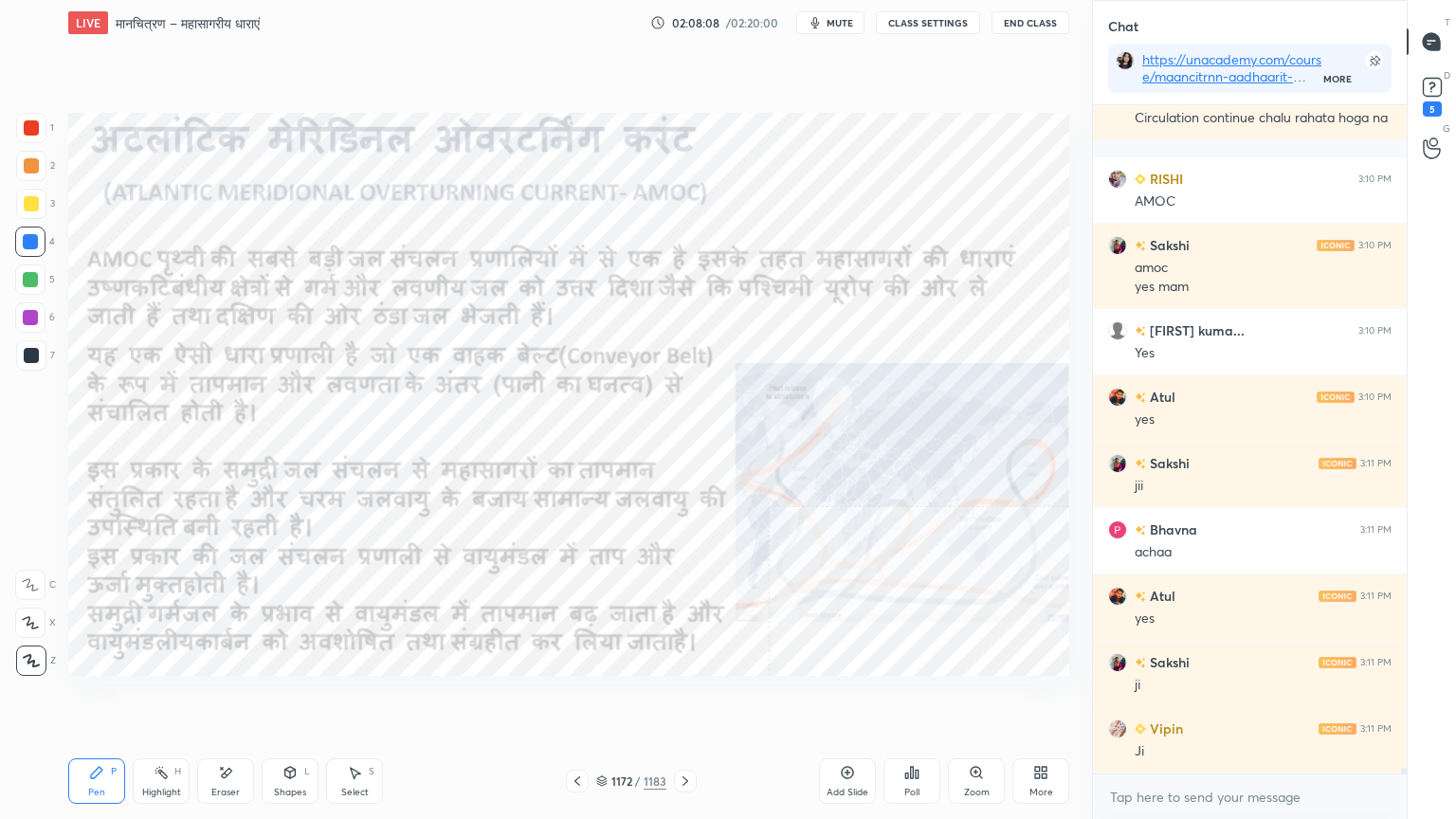 scroll, scrollTop: 83112, scrollLeft: 0, axis: vertical 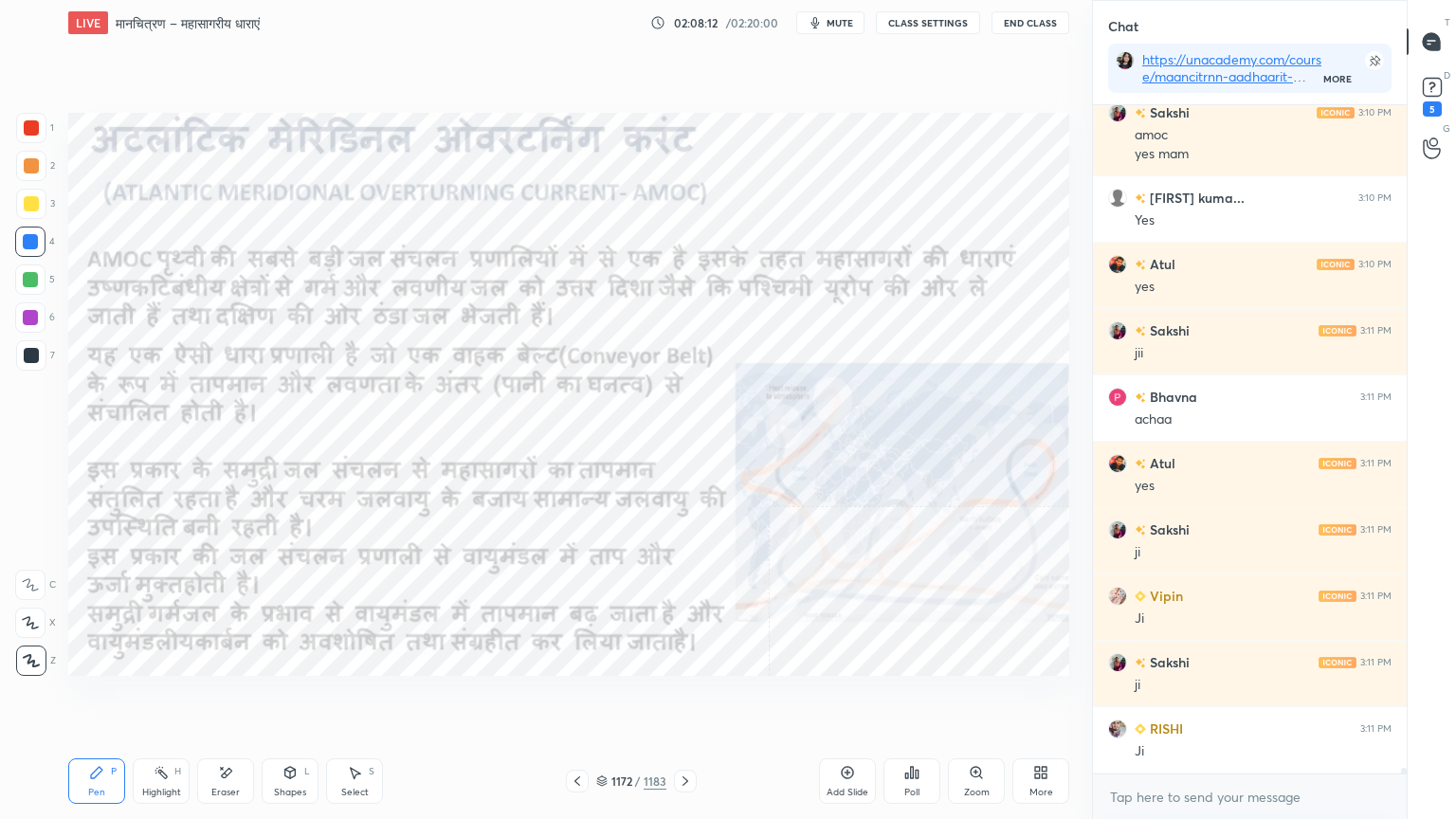 click on "1172 / 1183" at bounding box center [631, 781] 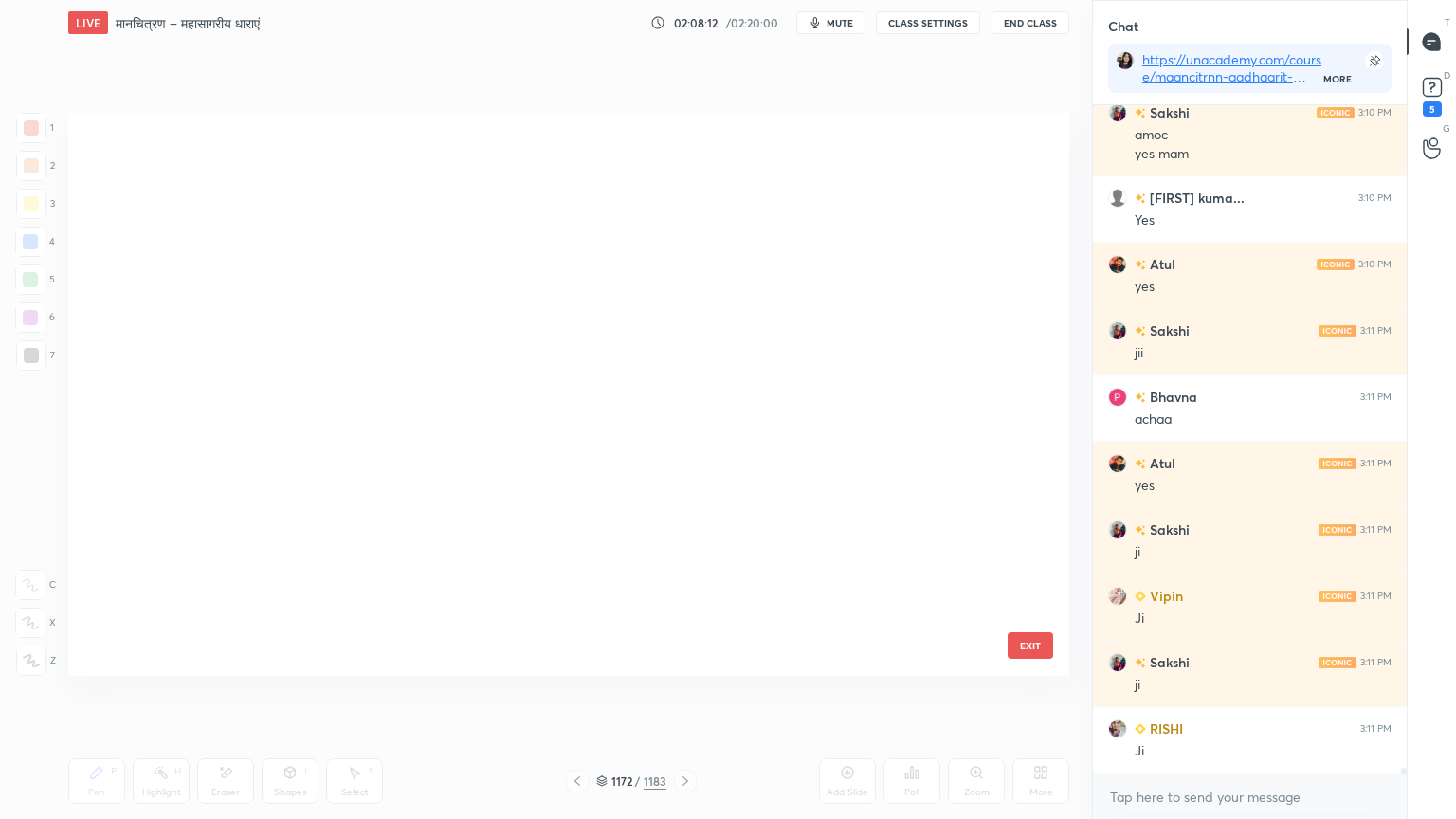 scroll, scrollTop: 67263, scrollLeft: 0, axis: vertical 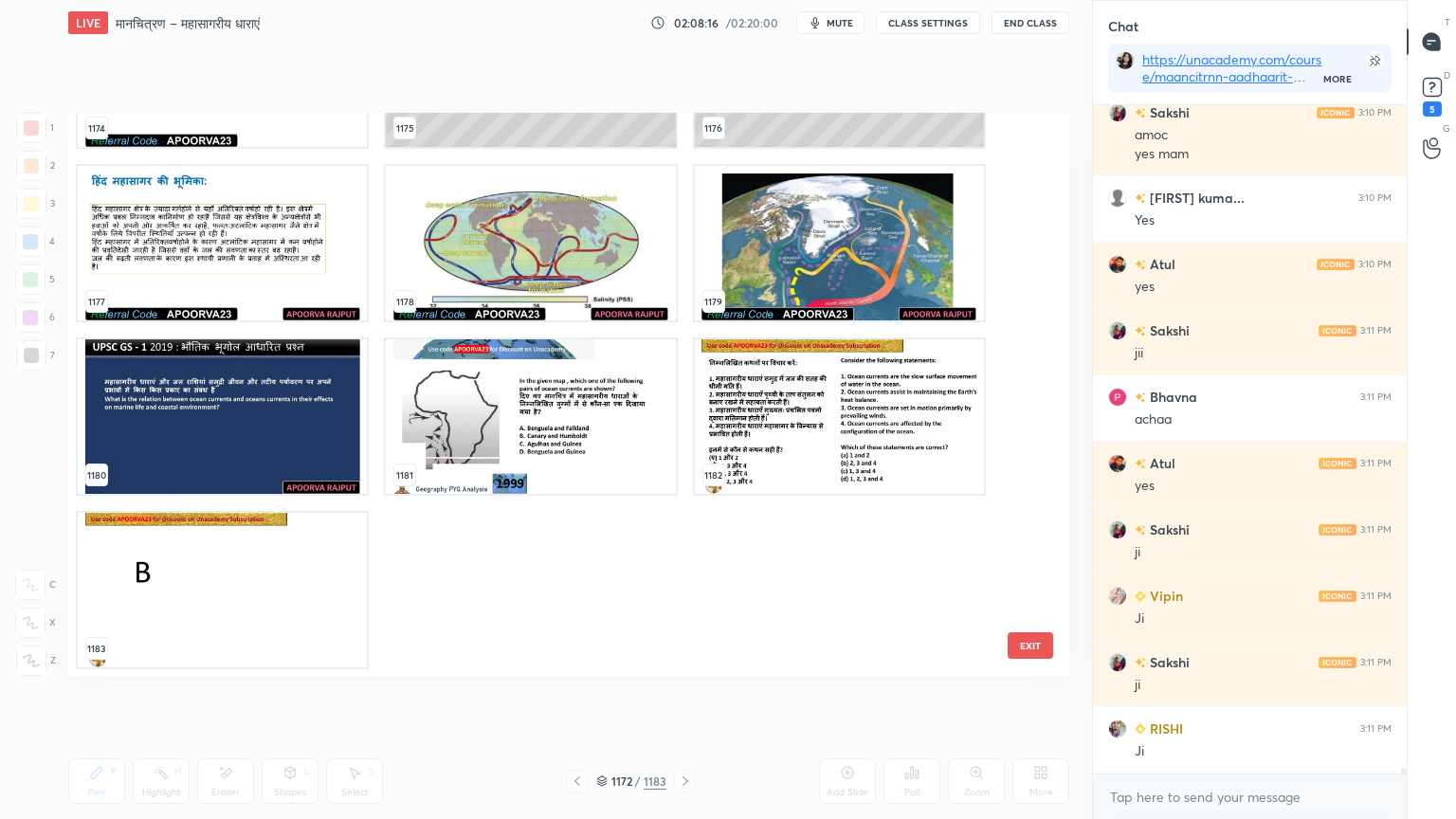 click at bounding box center [530, 416] 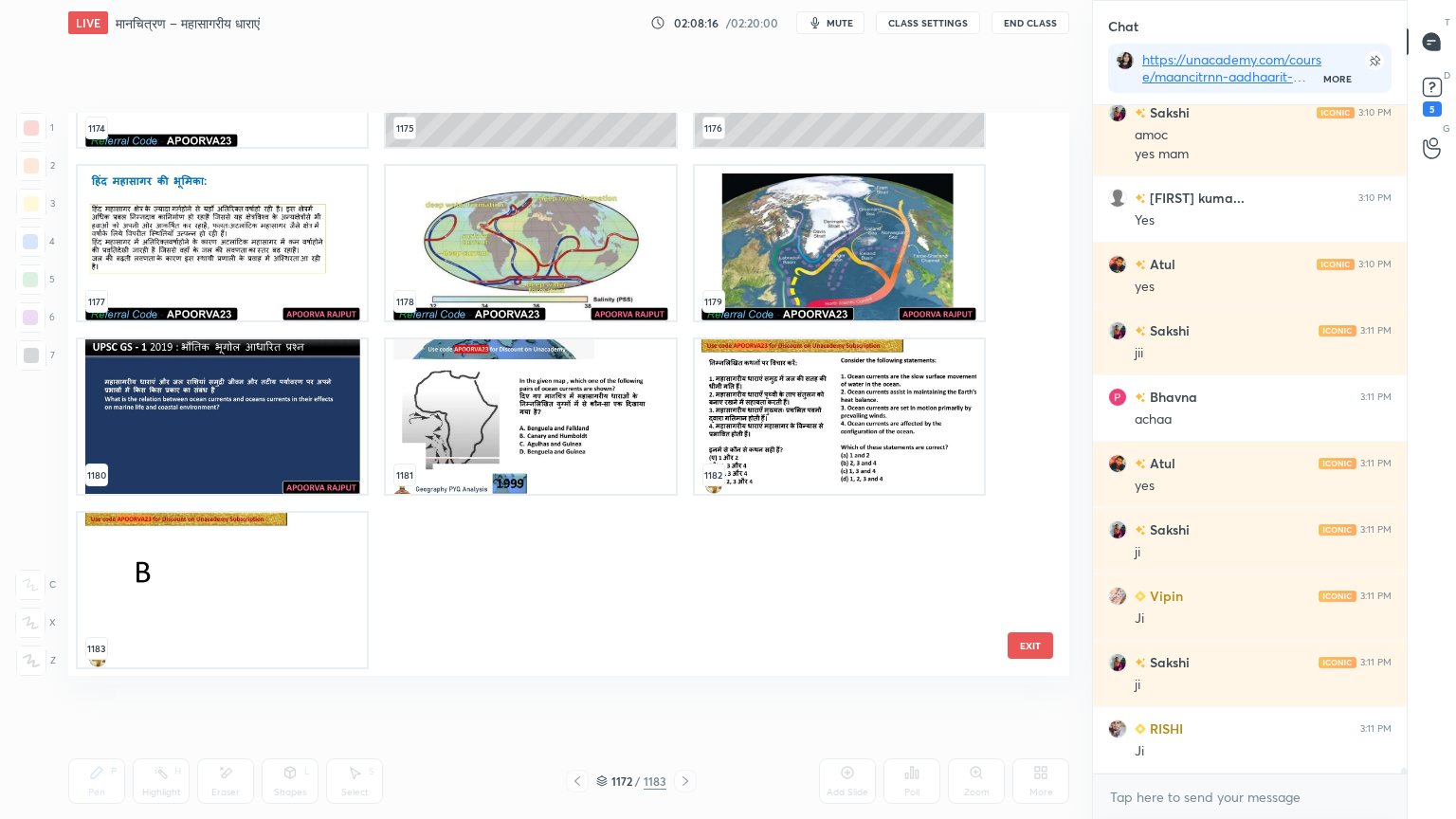 scroll, scrollTop: 83178, scrollLeft: 0, axis: vertical 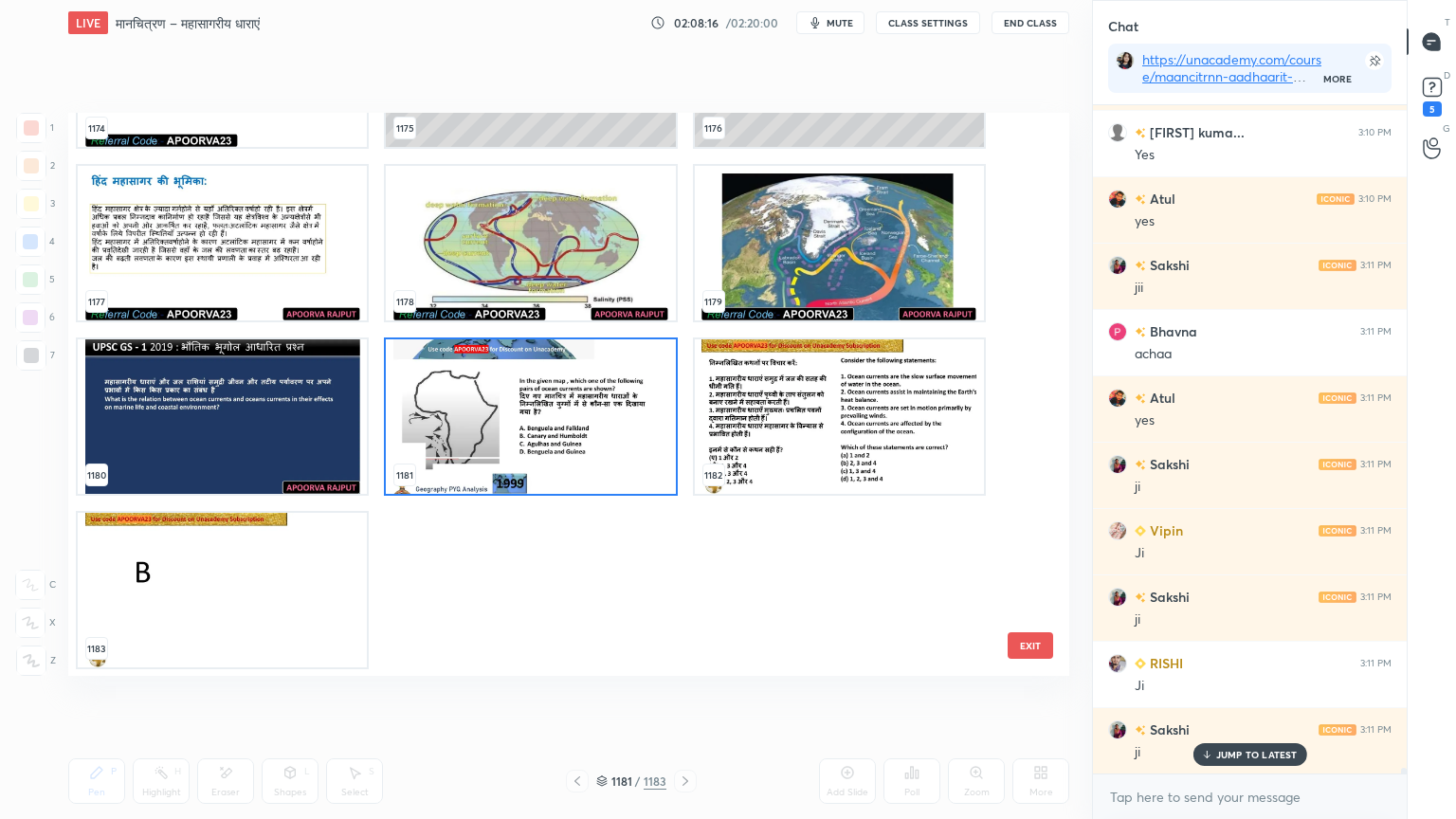 click at bounding box center (530, 416) 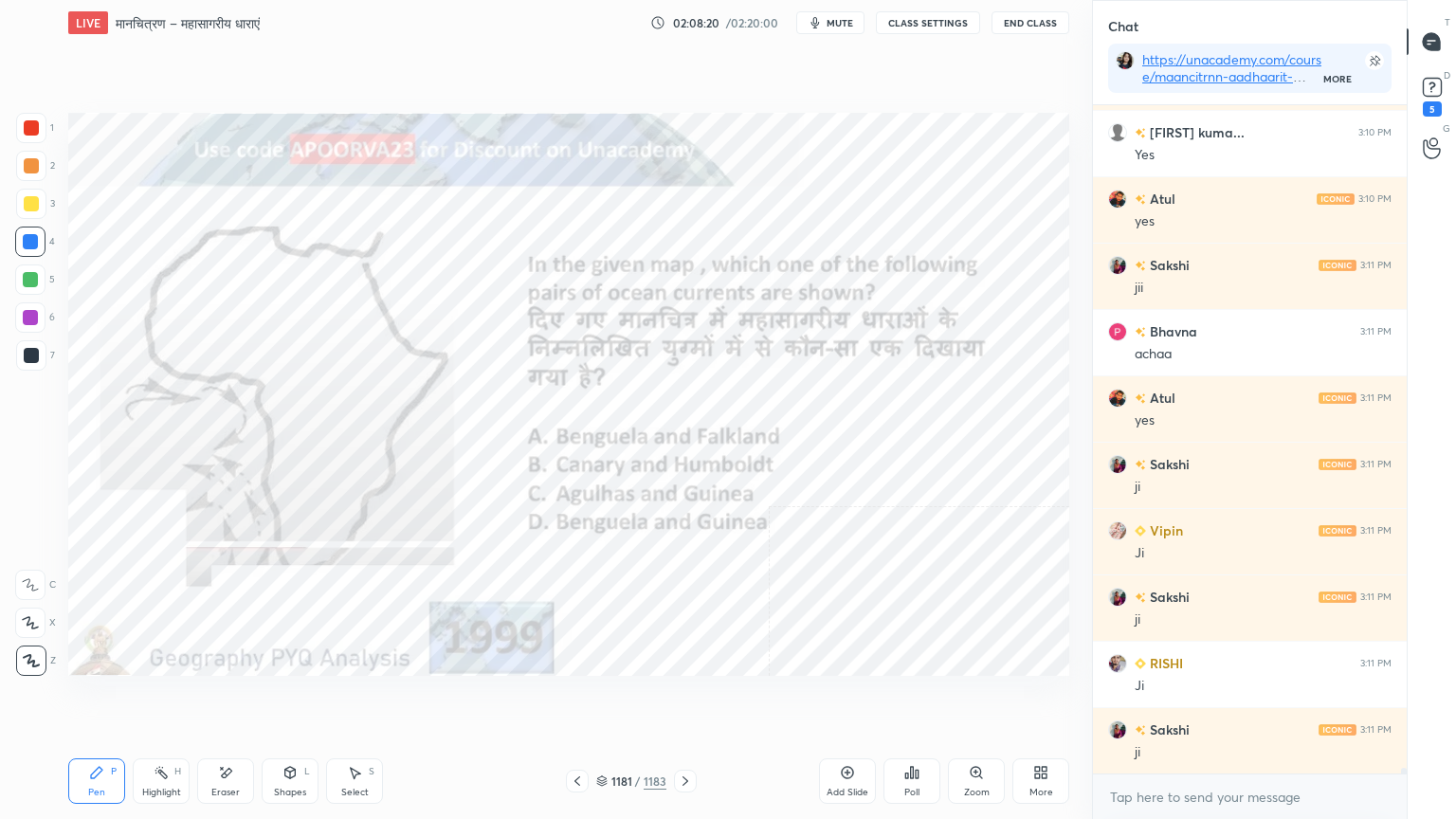 scroll, scrollTop: 83245, scrollLeft: 0, axis: vertical 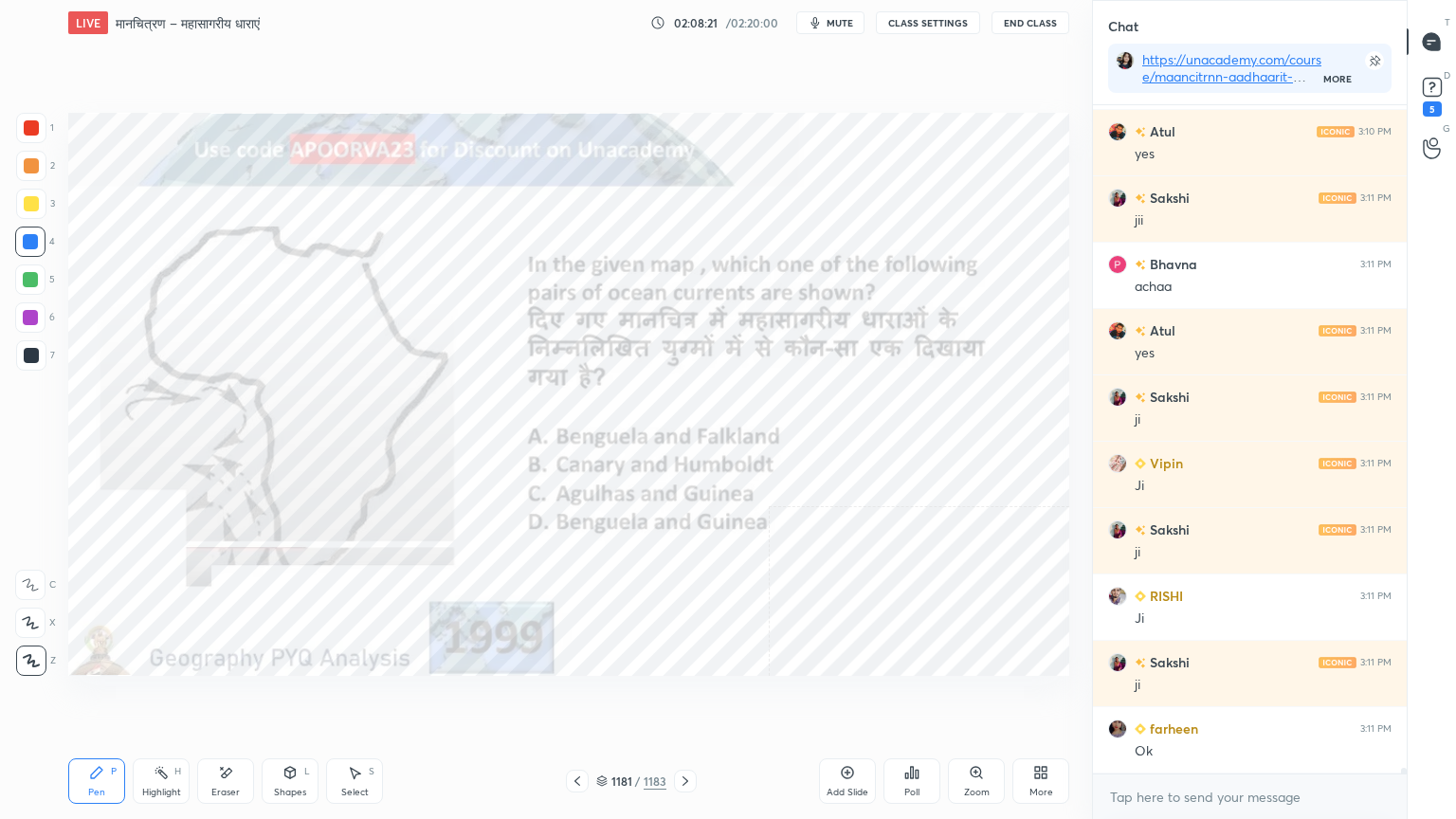 click 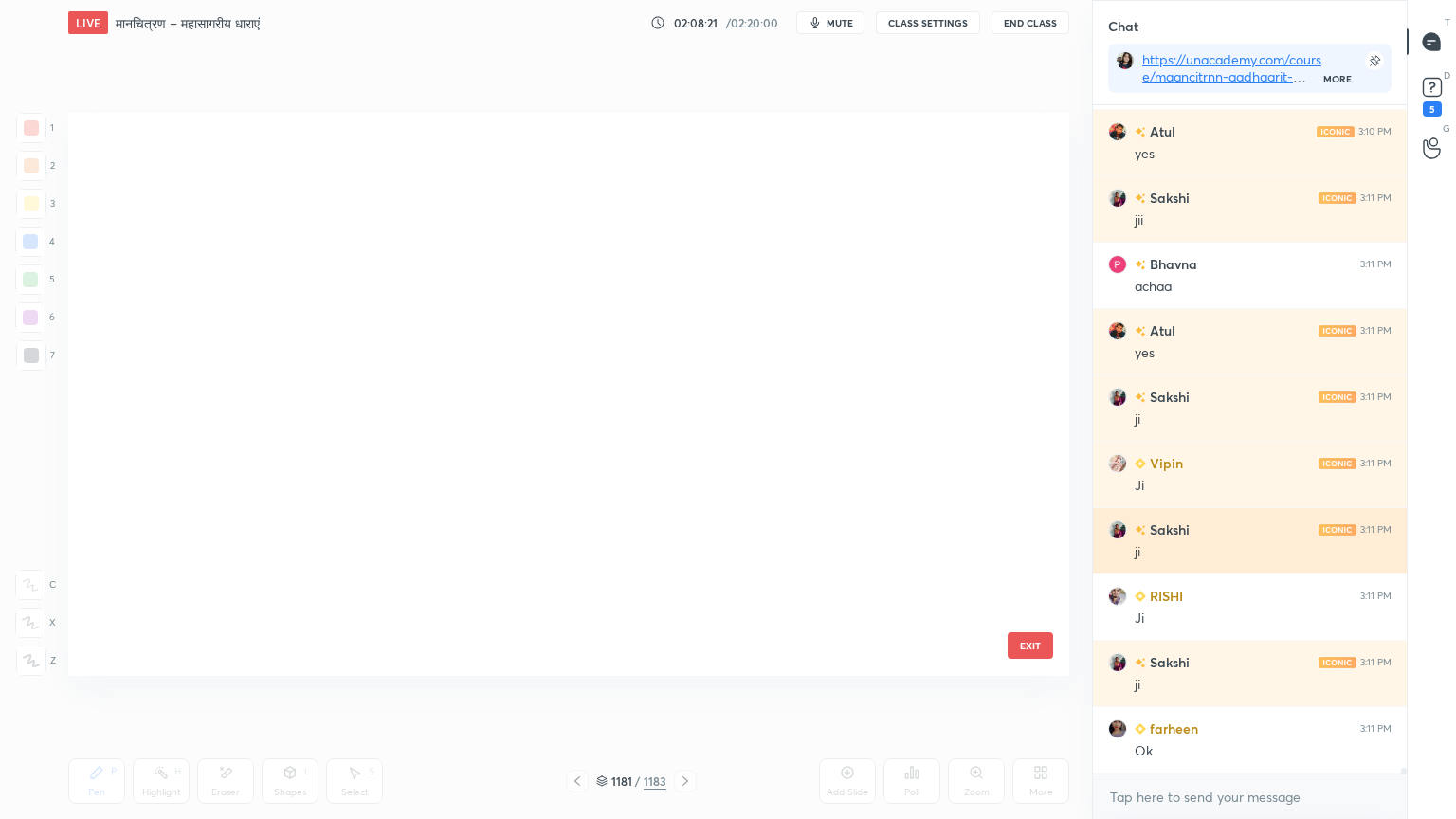 scroll, scrollTop: 67784, scrollLeft: 0, axis: vertical 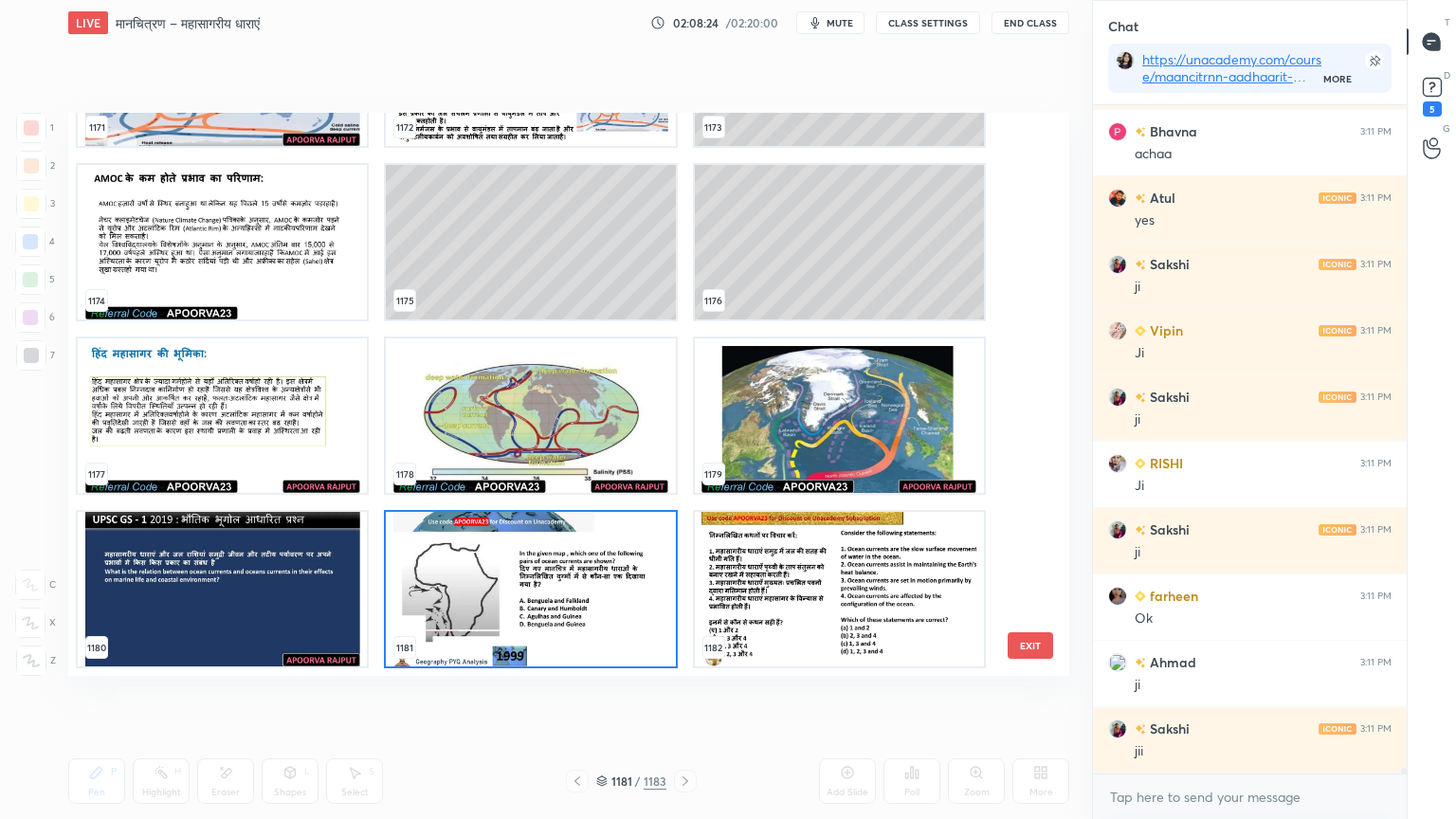 click at bounding box center [530, 589] 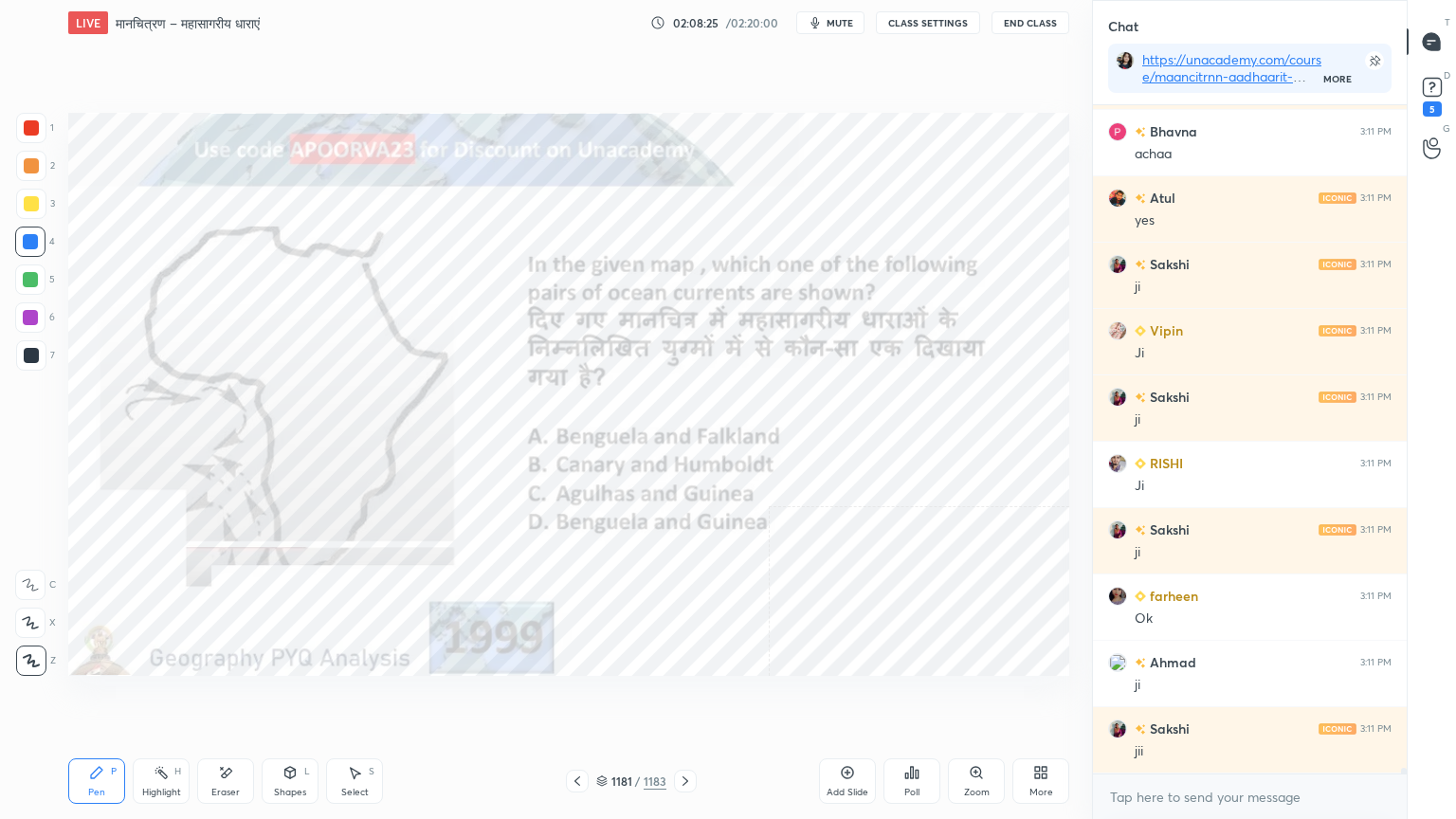 click at bounding box center (530, 589) 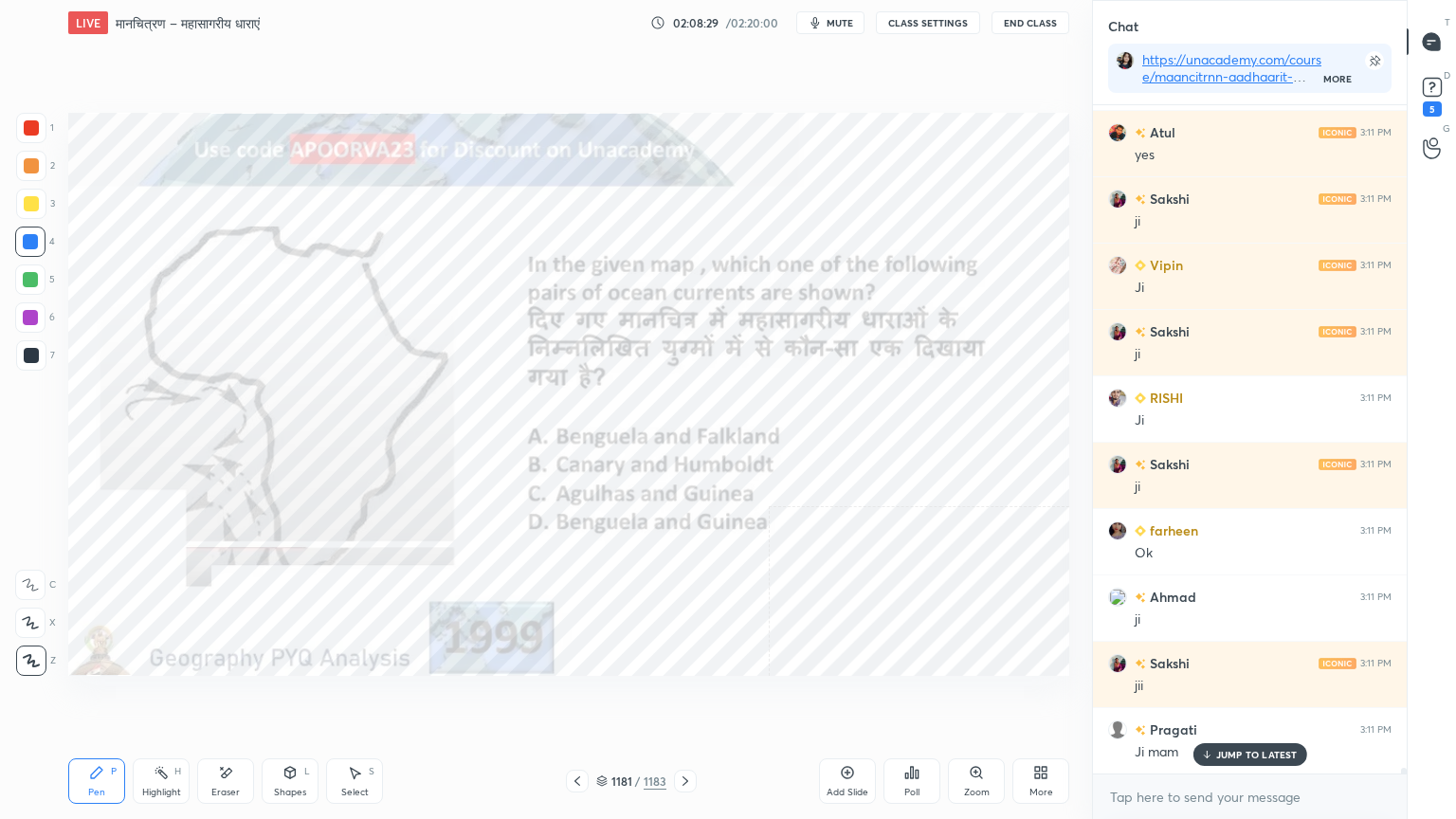 scroll, scrollTop: 83511, scrollLeft: 0, axis: vertical 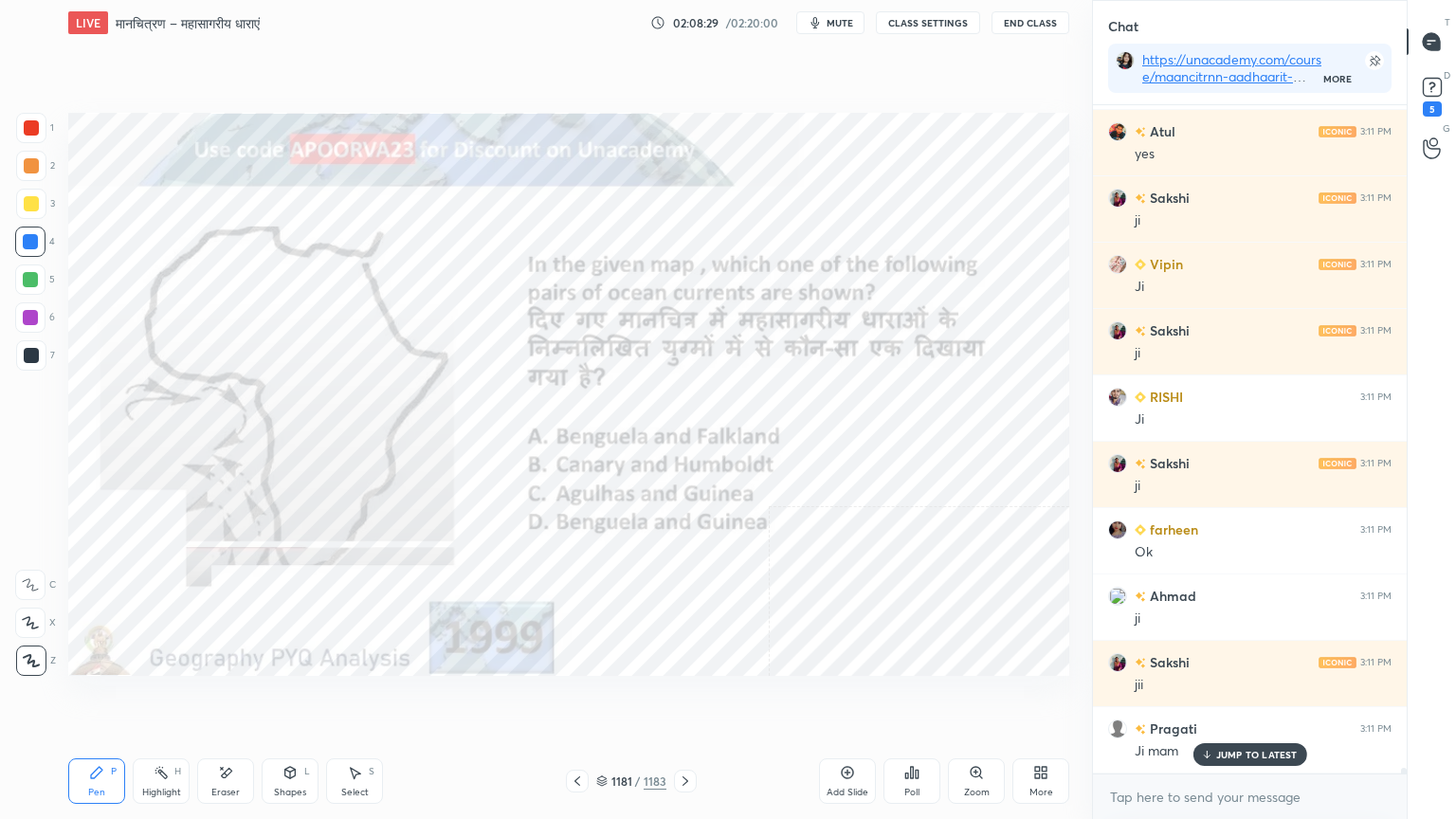 click on "Sakshi 3:09 PM water density m na mam Sakshi 3:10 PM yes mam ok Ahmad 3:10 PM ji mam Vipin 3:10 PM Ji mam Harish 3:10 PM Circulation continue chalu rahata hoga na RISHI 3:10 PM AMOC Sakshi 3:10 PM amoc yes mam Ritik kuma... 3:10 PM Yes Atul 3:10 PM yes Sakshi 3:11 PM jii Bhavna 3:11 PM achaa Atul 3:11 PM yes Sakshi 3:11 PM ji Vipin 3:11 PM Ji Sakshi 3:11 PM ji RISHI 3:11 PM Ji Sakshi 3:11 PM ji farheen 3:11 PM Ok Ahmad 3:11 PM ji Sakshi 3:11 PM jii Pragati 3:11 PM Ji mam" at bounding box center (1249, 439) 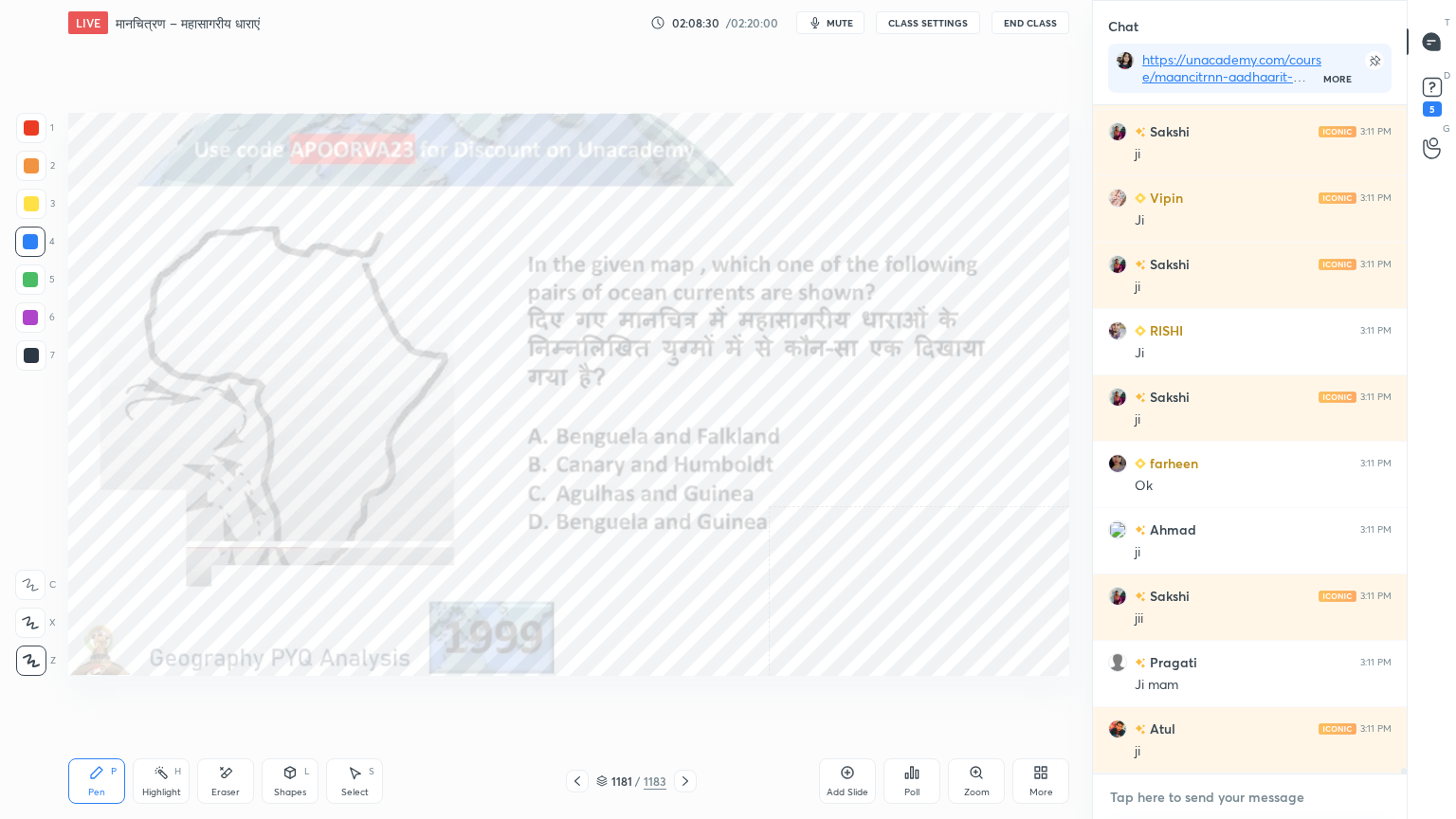 click at bounding box center (1249, 797) 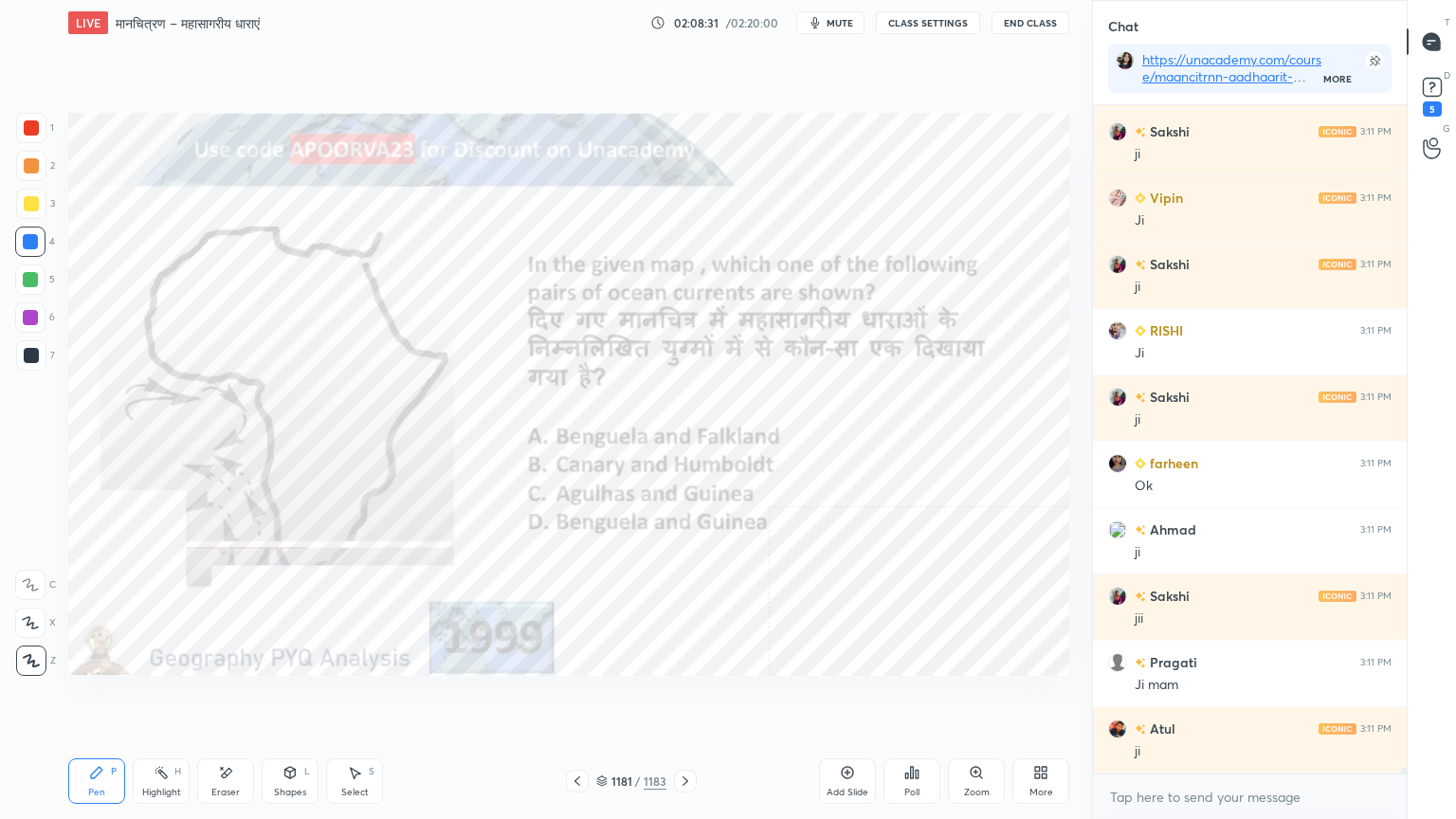 click 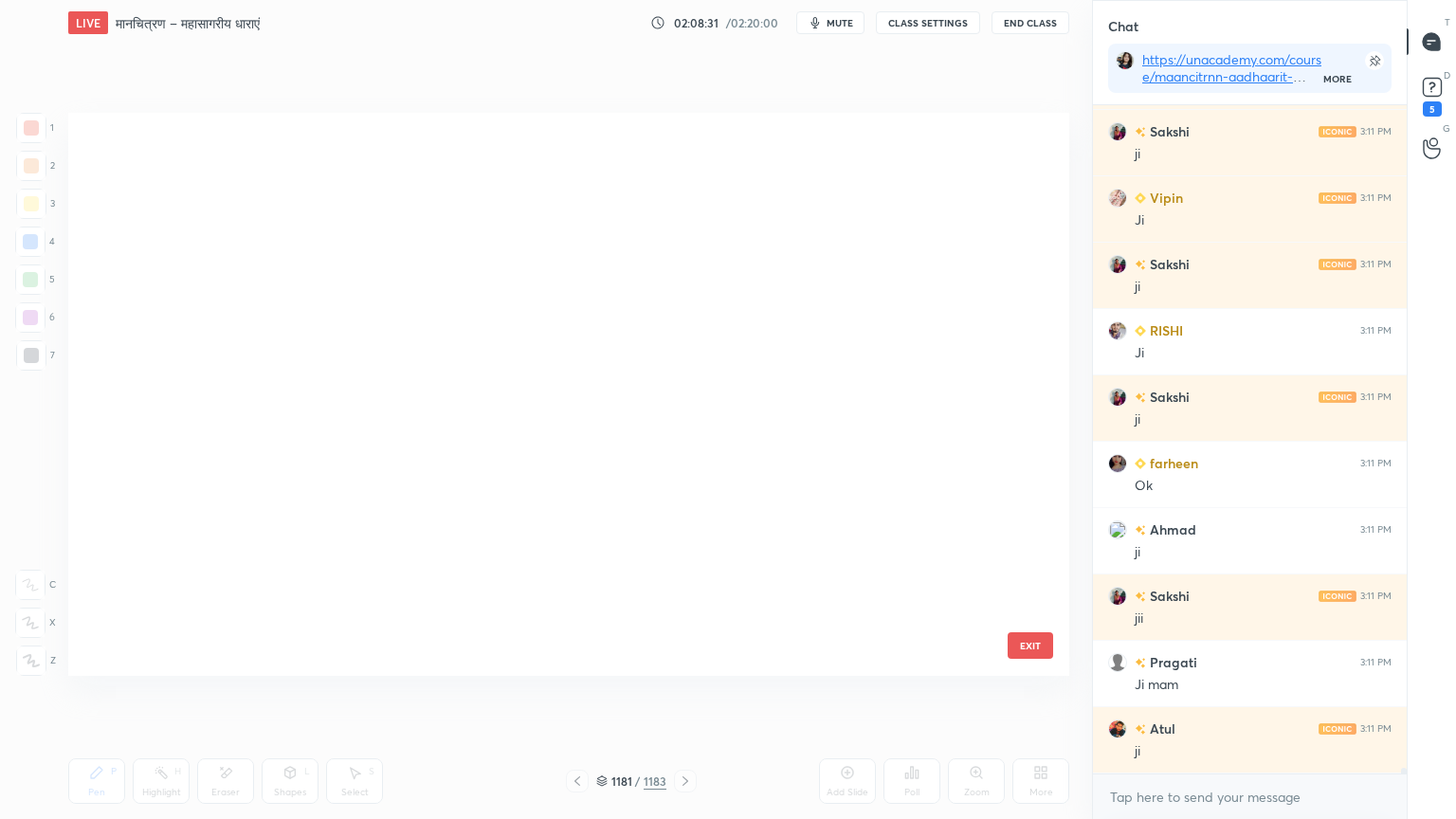 scroll, scrollTop: 67784, scrollLeft: 0, axis: vertical 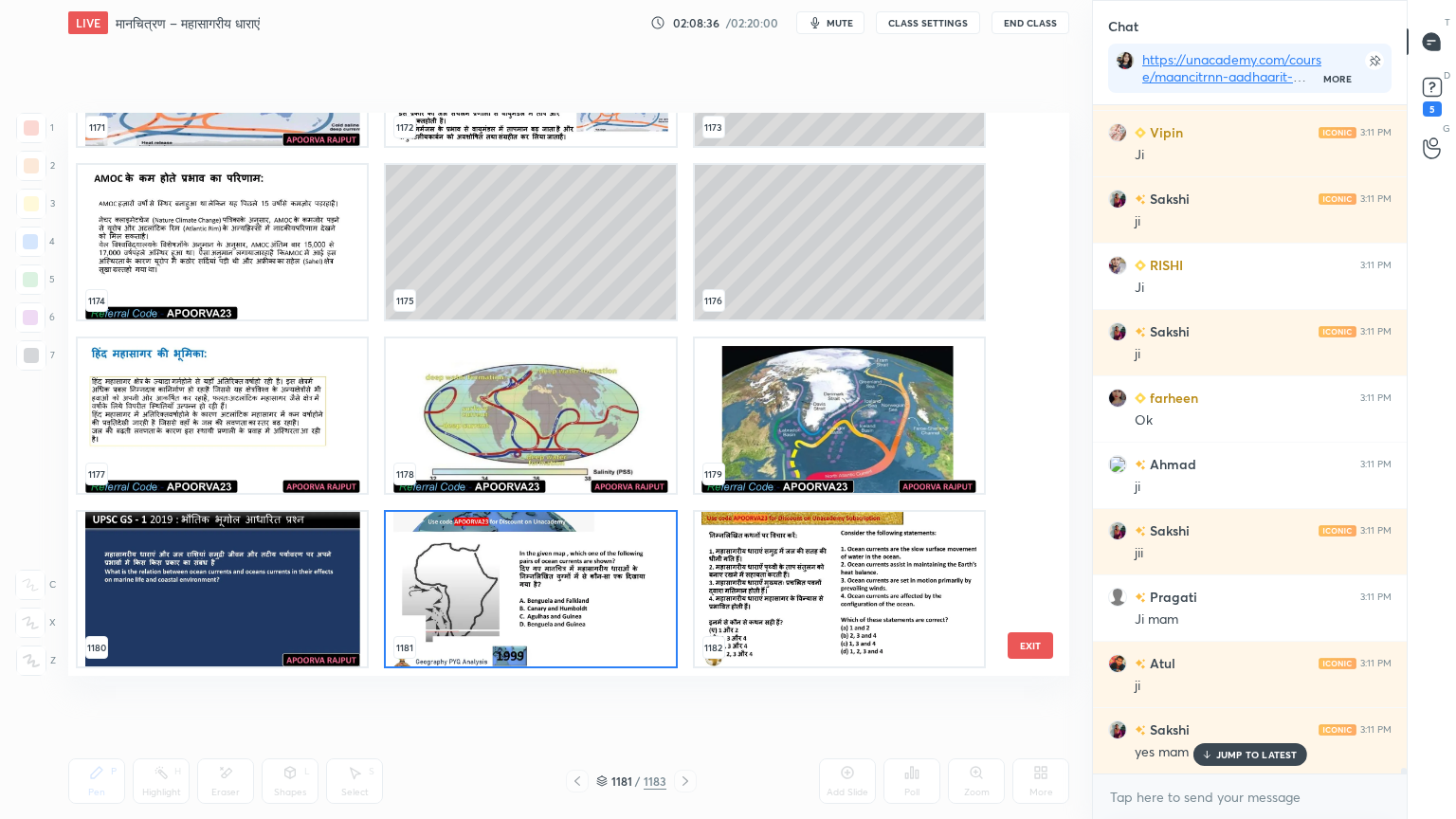 click at bounding box center (222, 589) 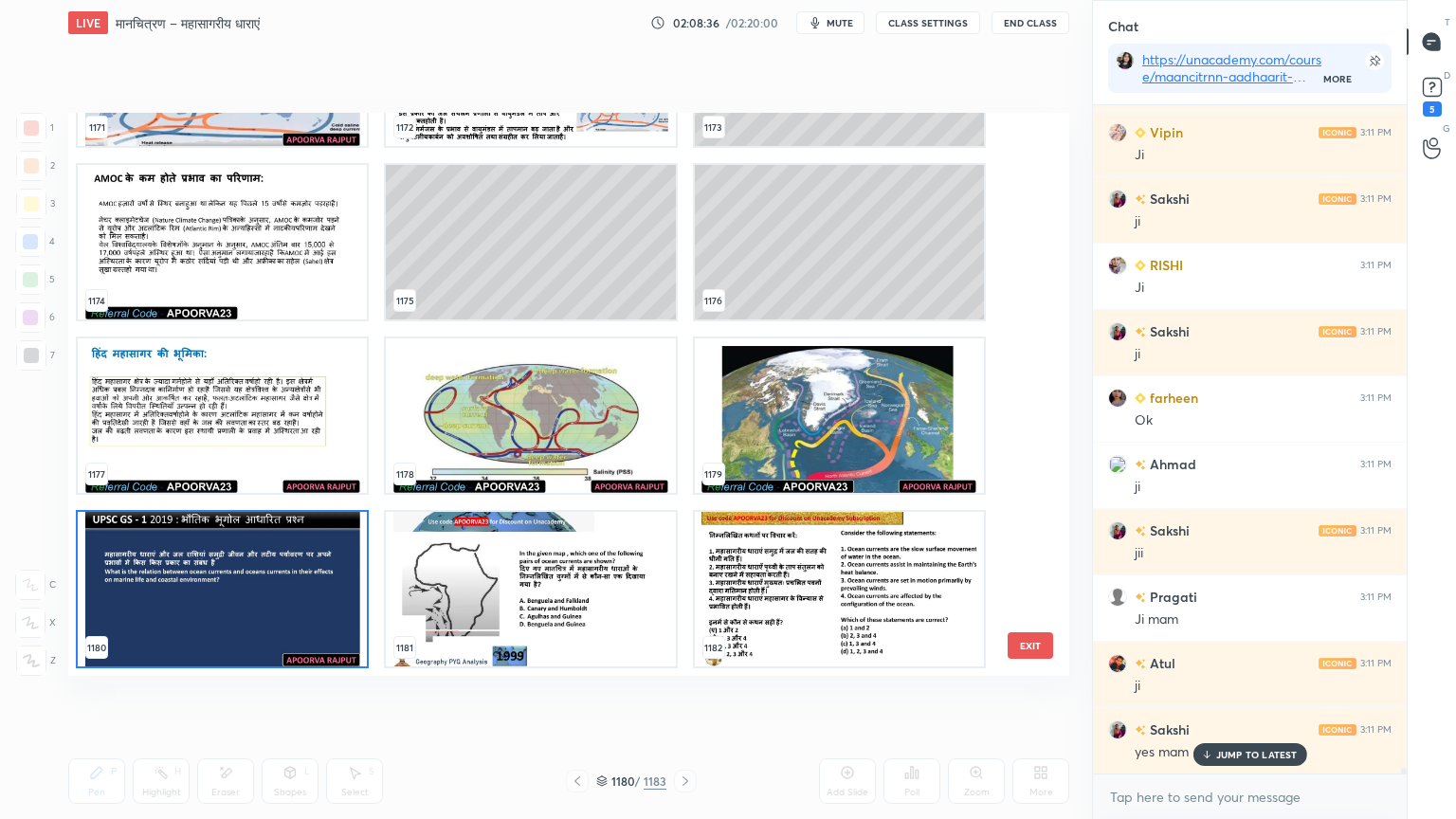 click at bounding box center [222, 589] 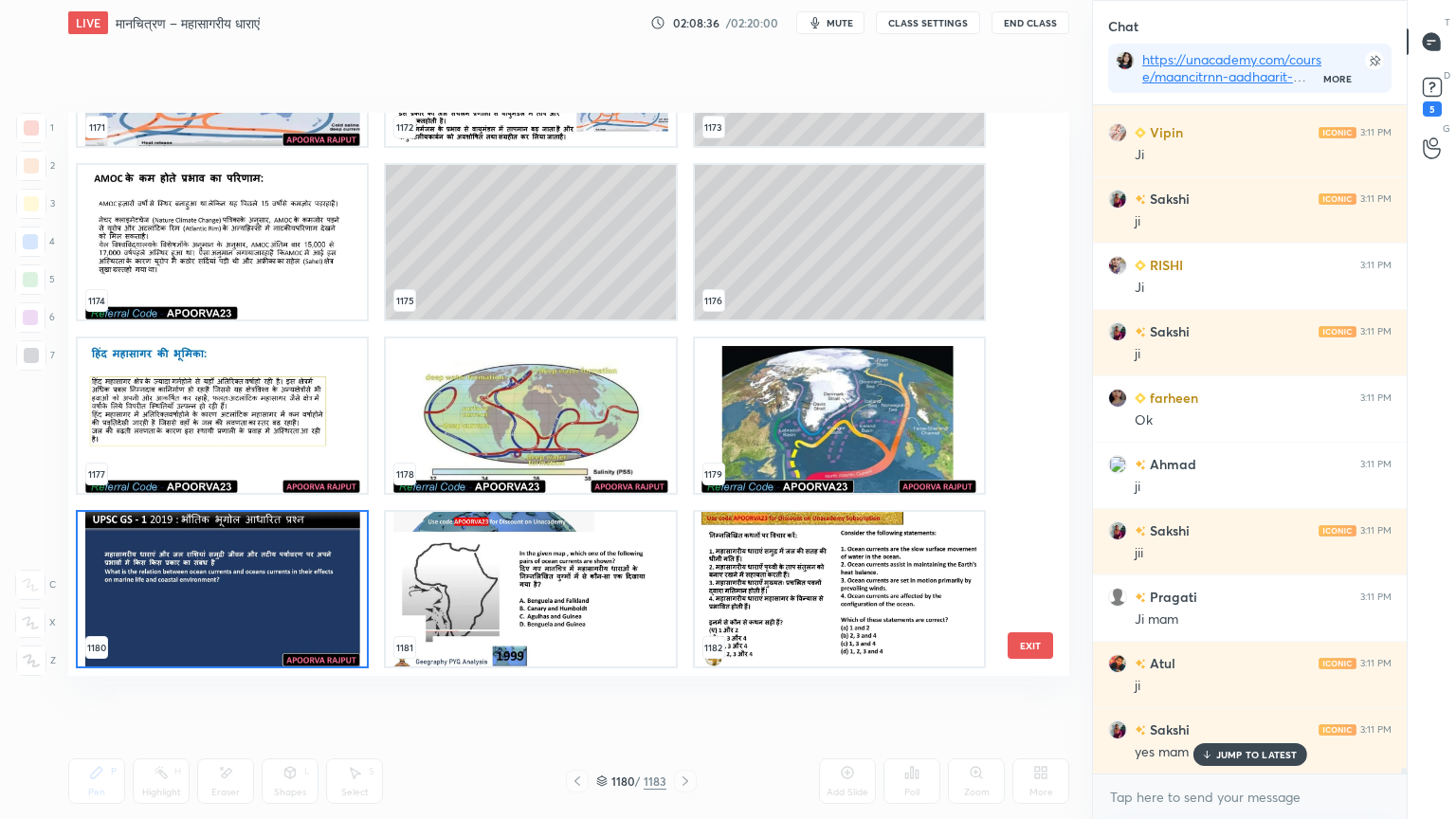 click at bounding box center (222, 589) 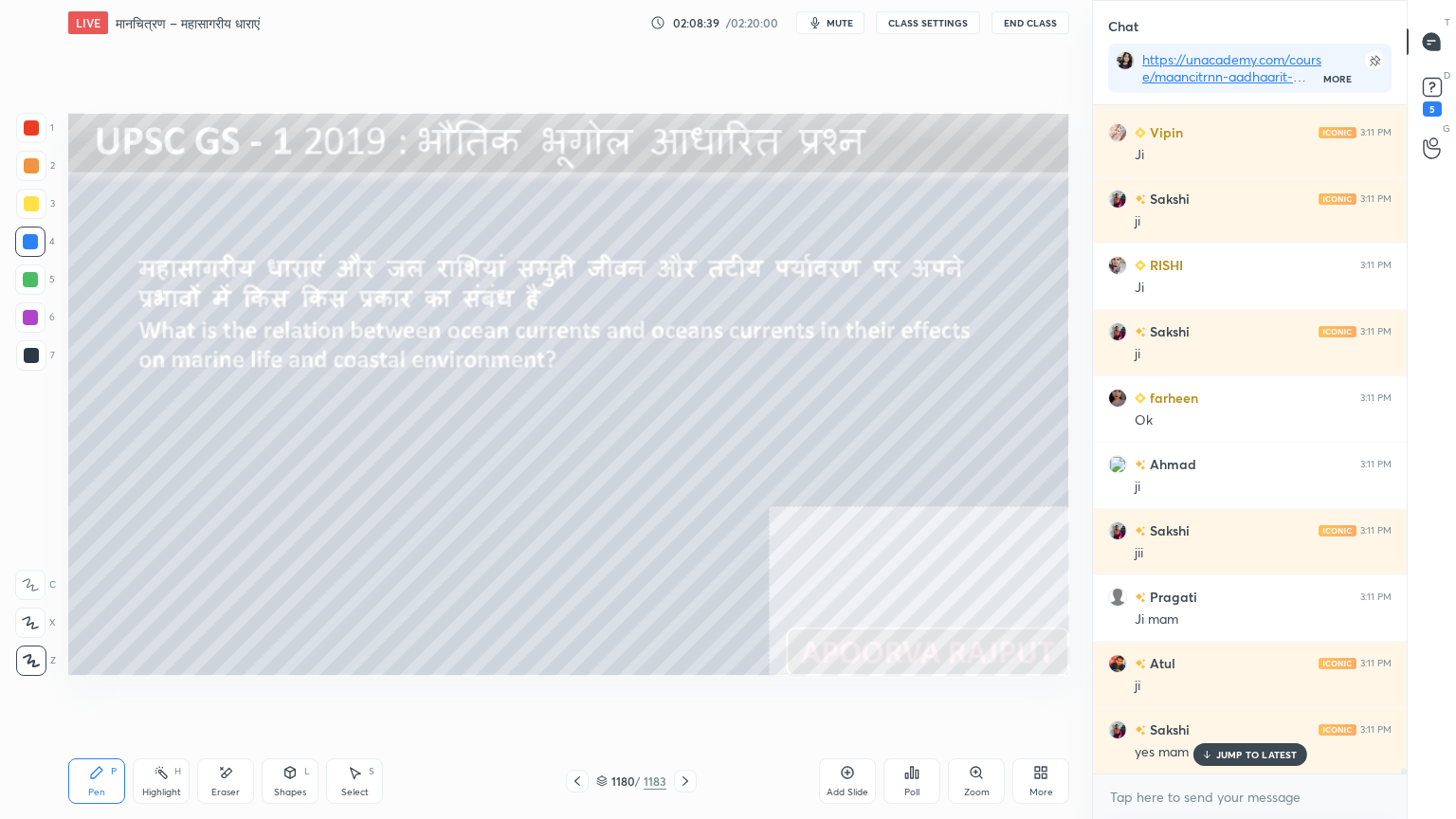 click 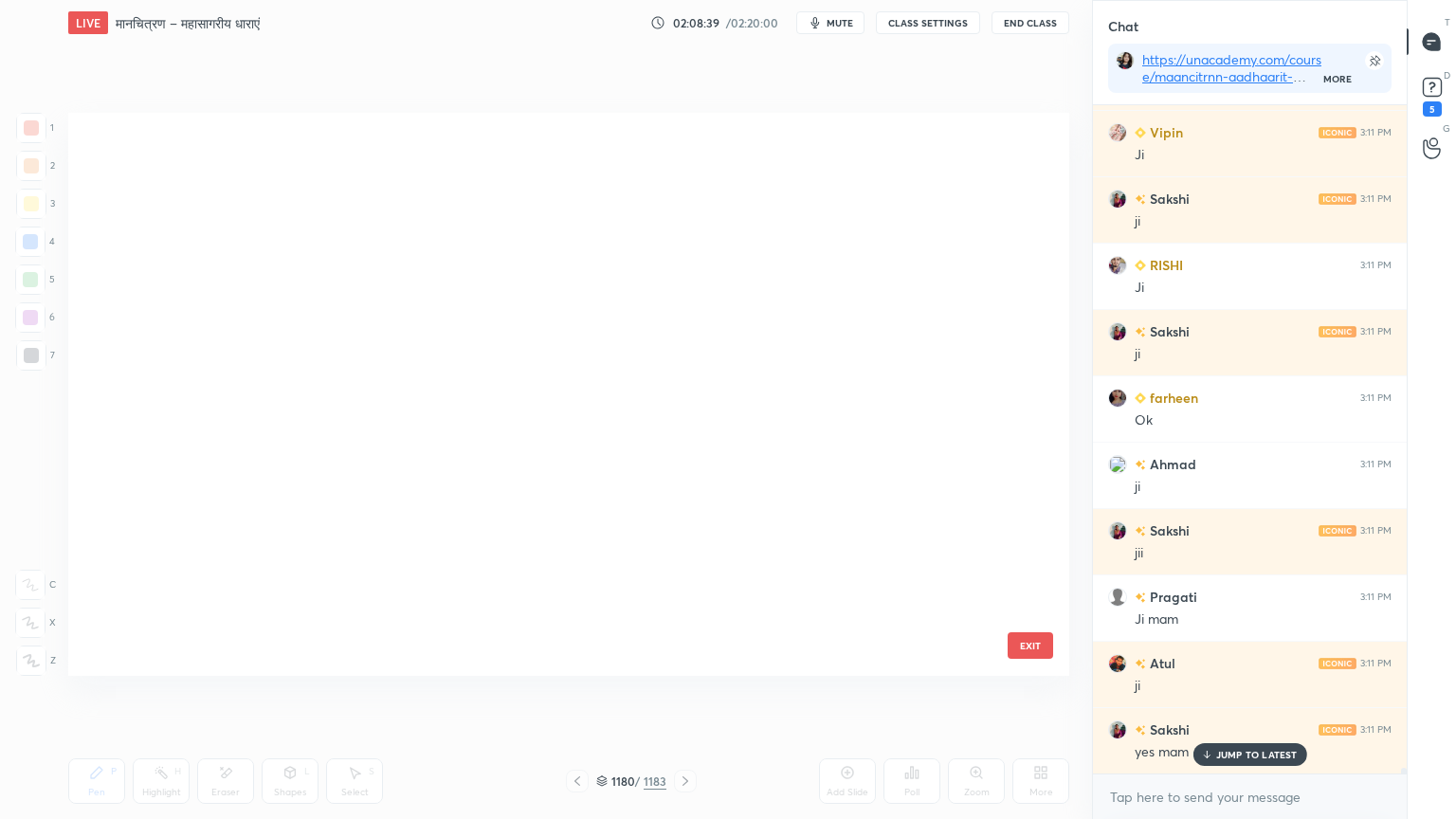 scroll, scrollTop: 67784, scrollLeft: 0, axis: vertical 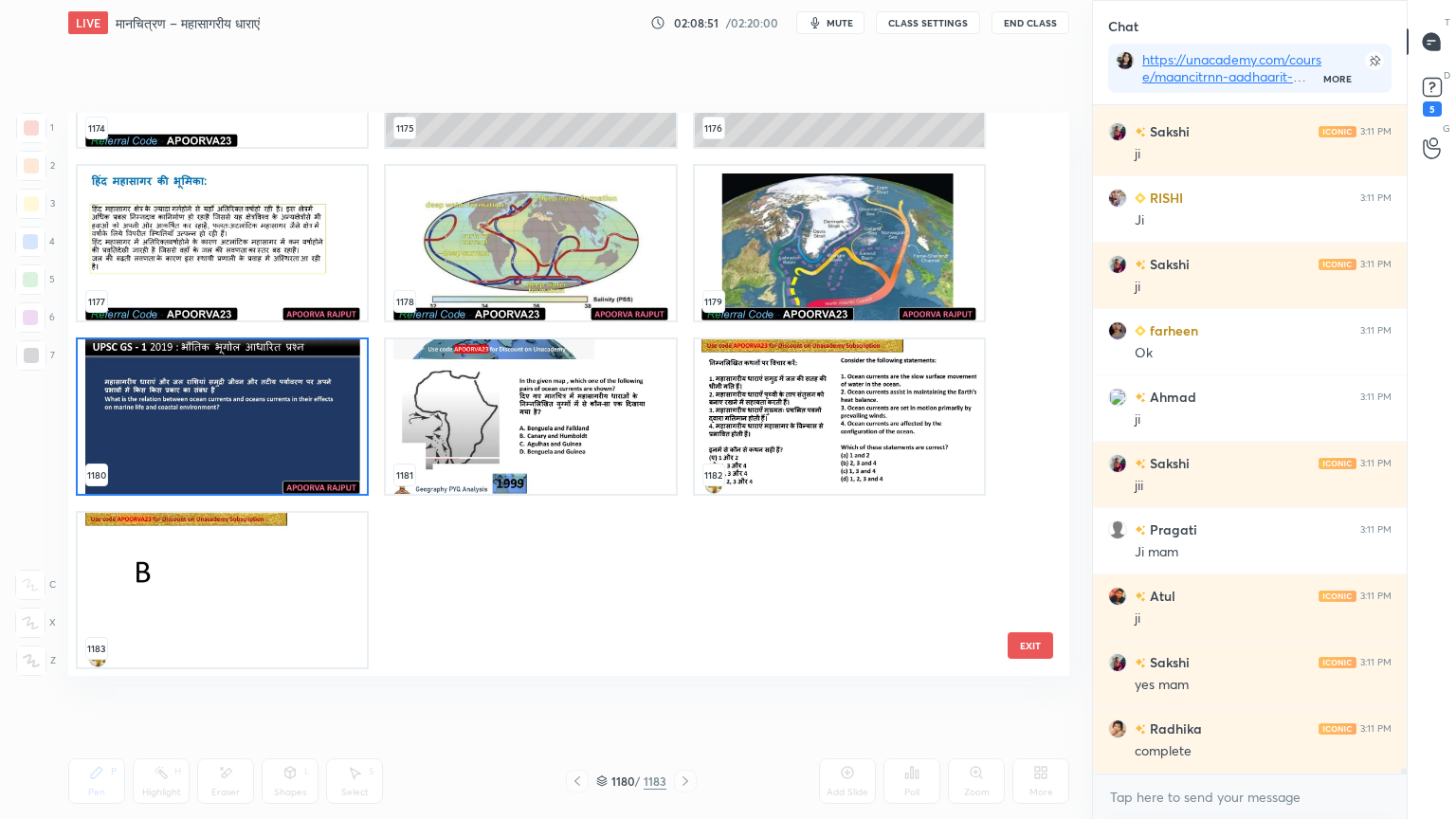 click at bounding box center [530, 416] 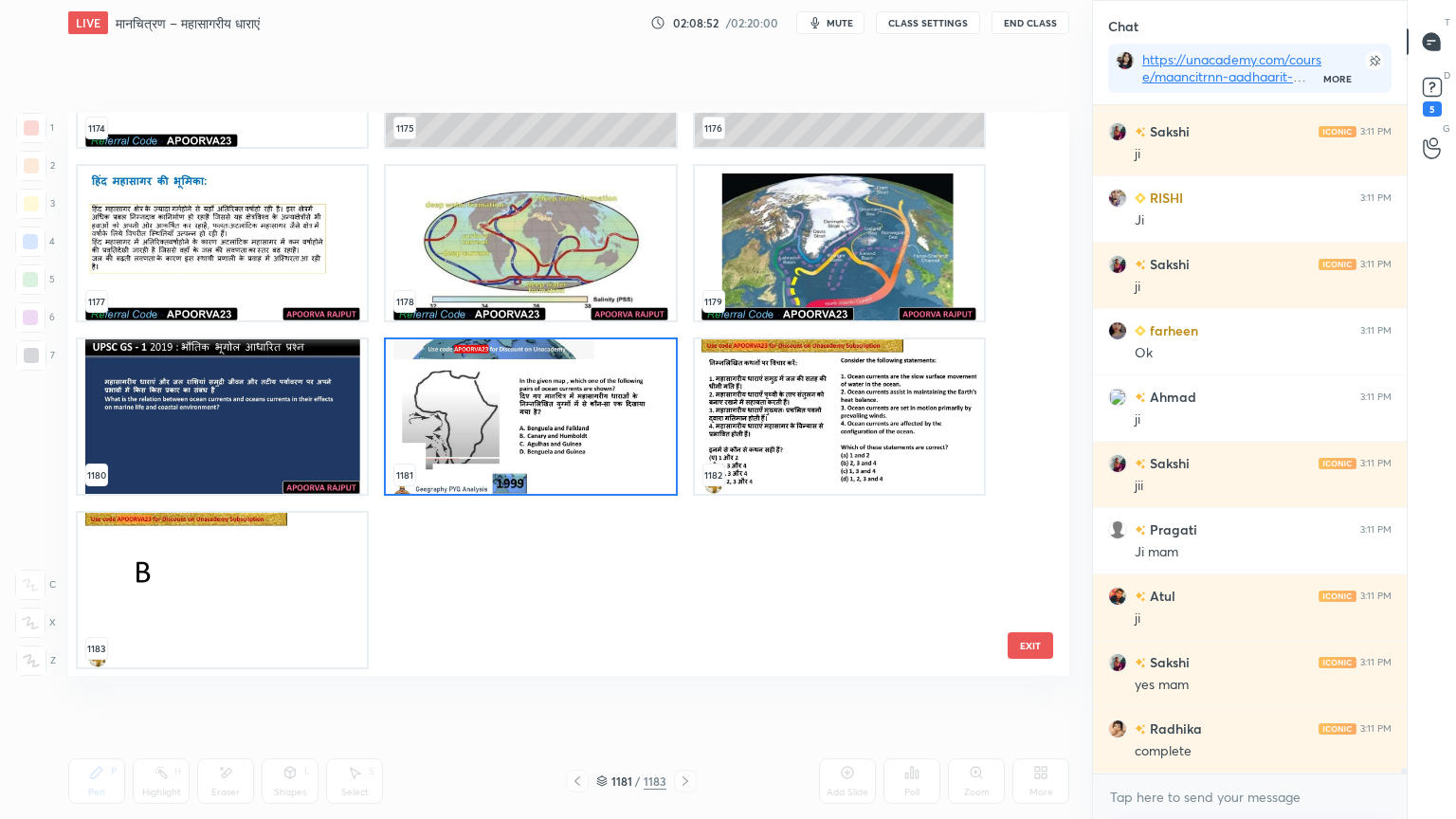 click at bounding box center (530, 416) 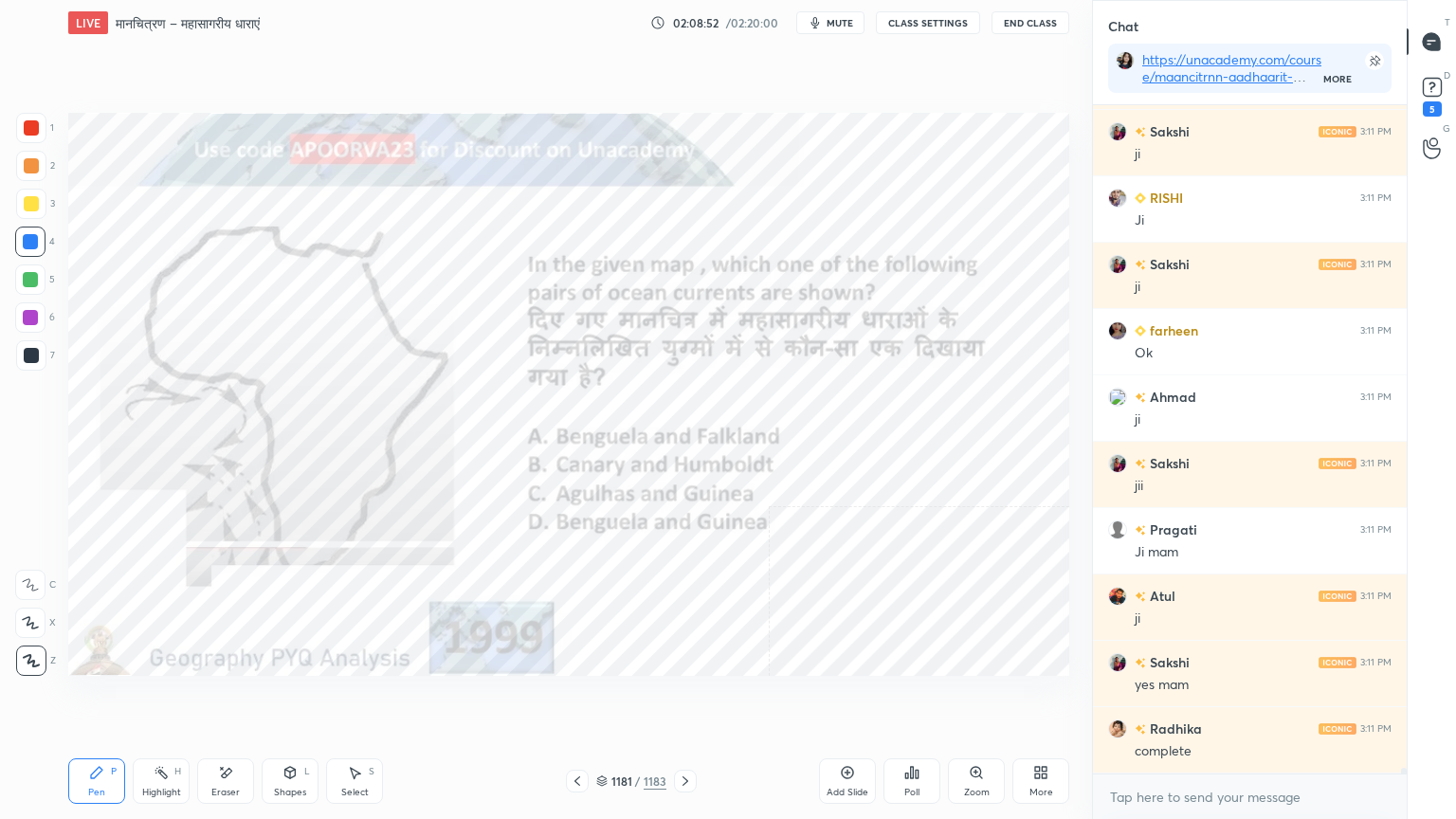 click at bounding box center [530, 416] 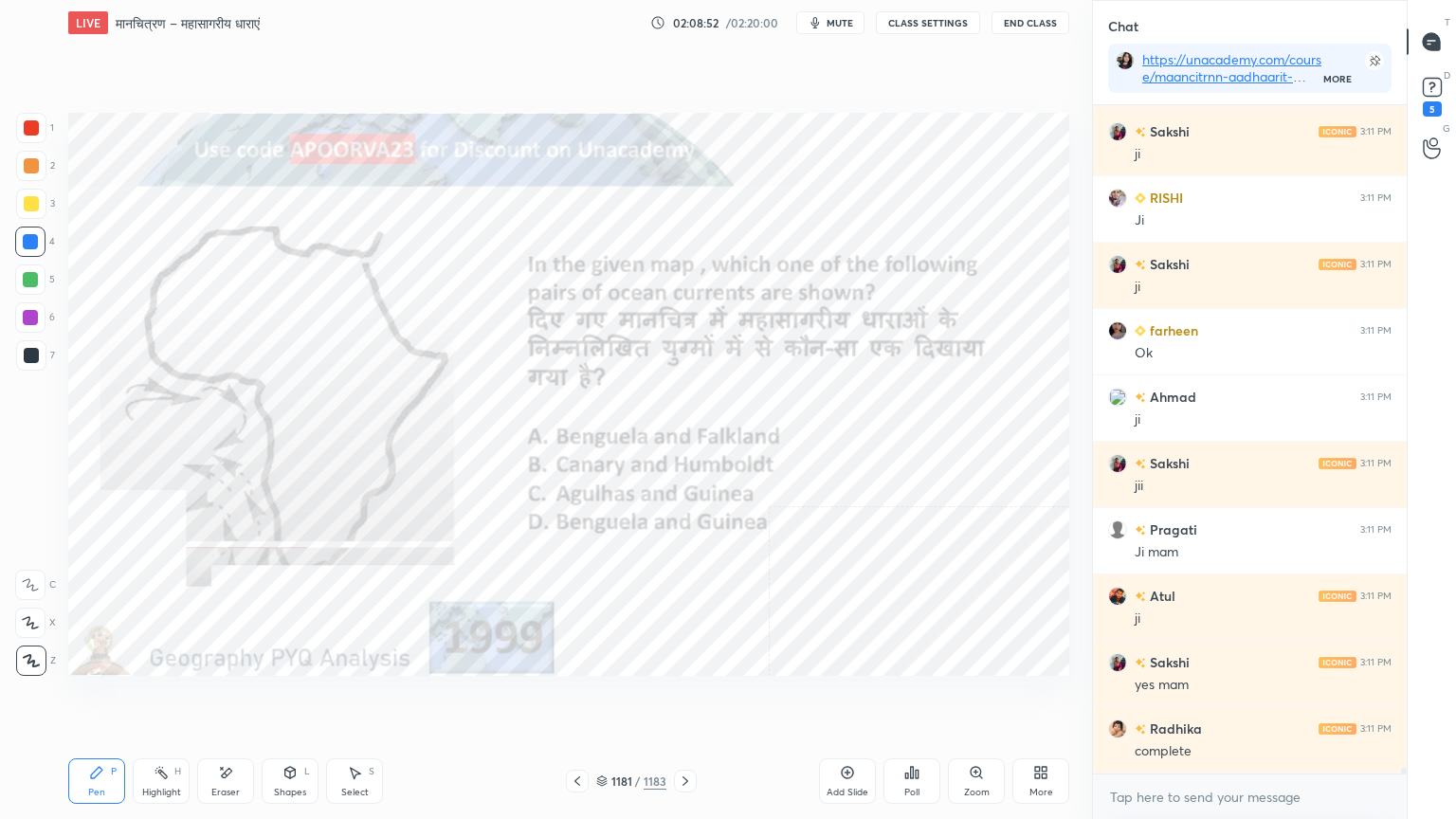 scroll, scrollTop: 83709, scrollLeft: 0, axis: vertical 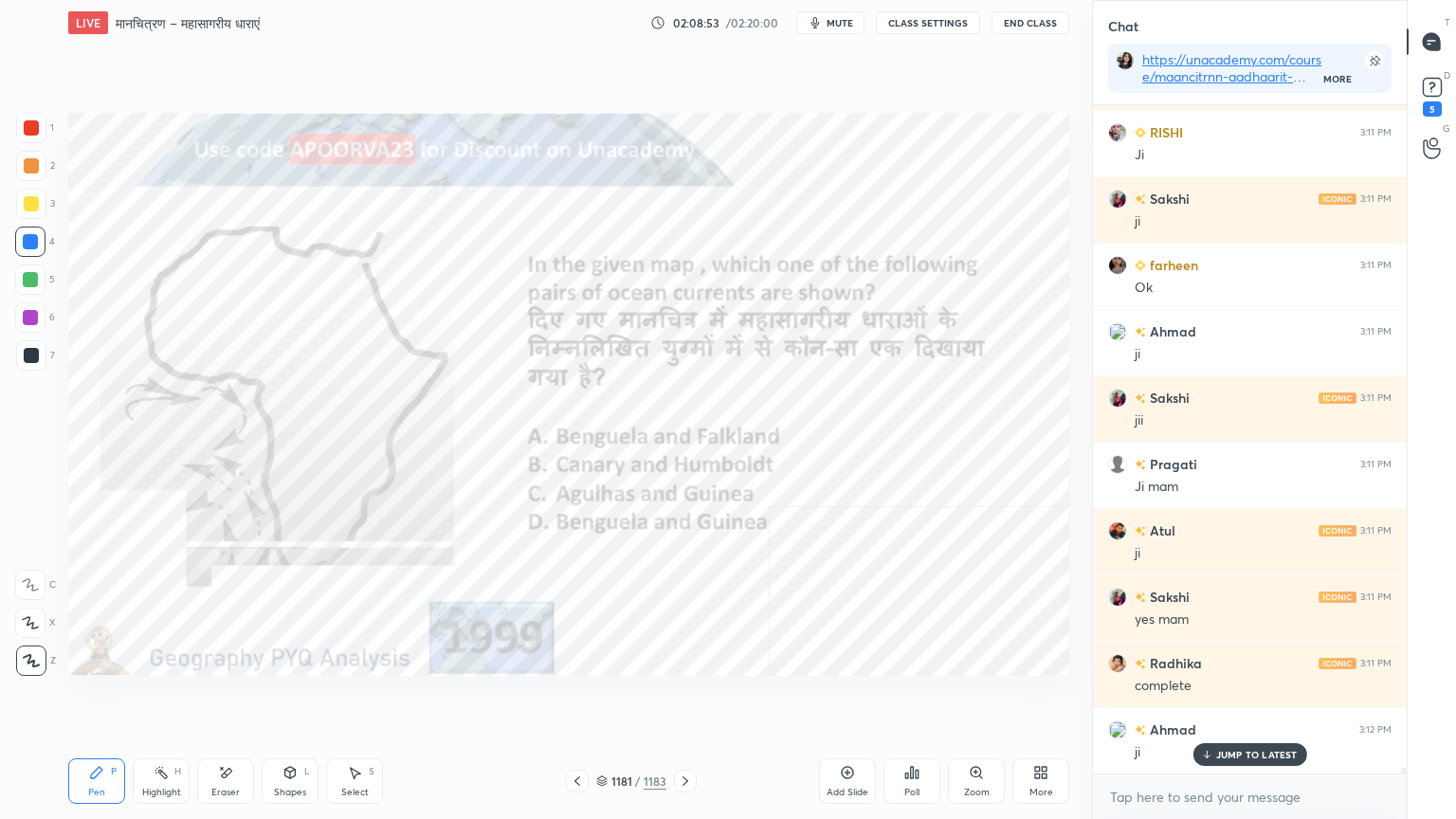drag, startPoint x: 603, startPoint y: 781, endPoint x: 612, endPoint y: 774, distance: 11.401754 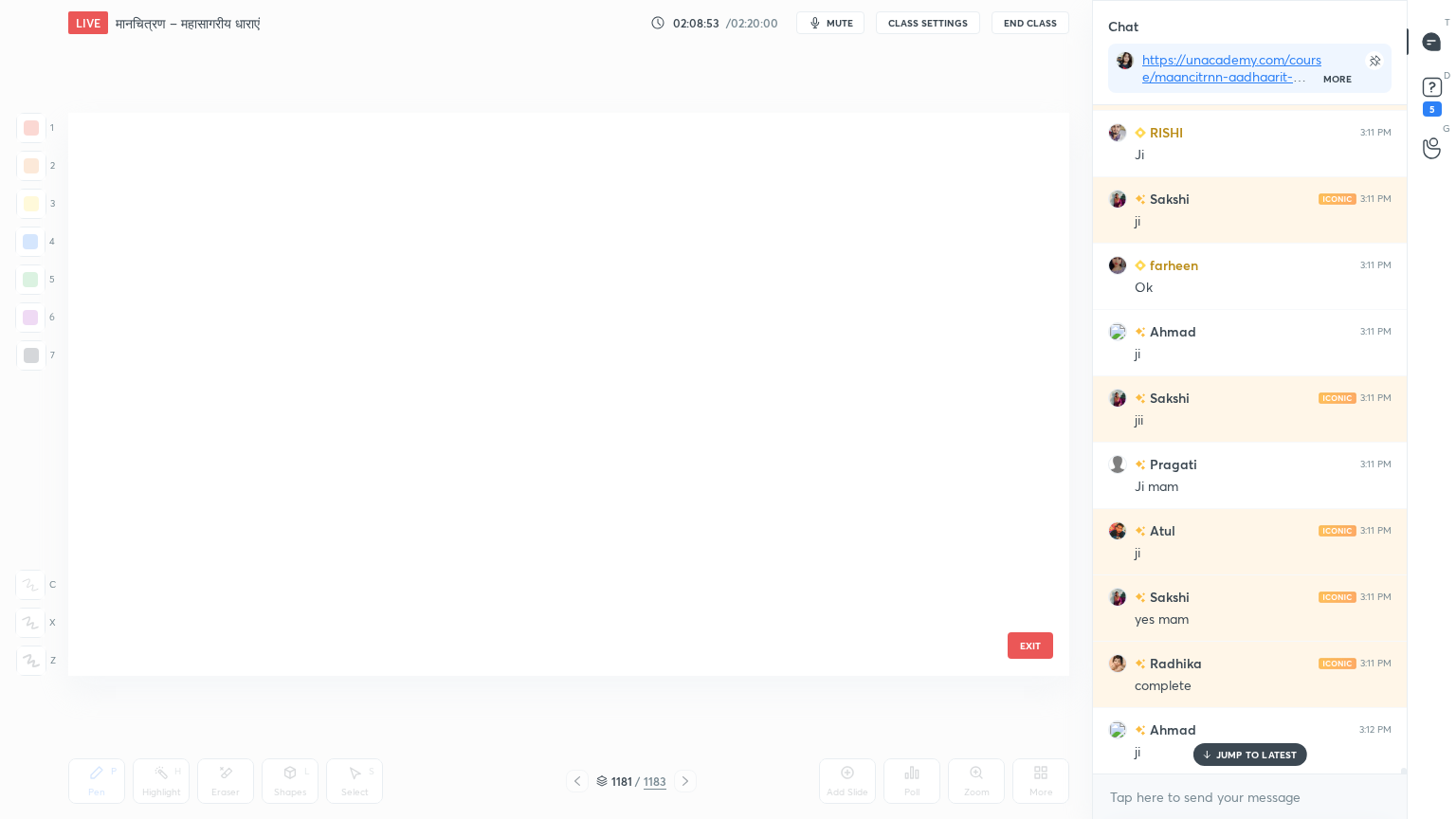 scroll, scrollTop: 67784, scrollLeft: 0, axis: vertical 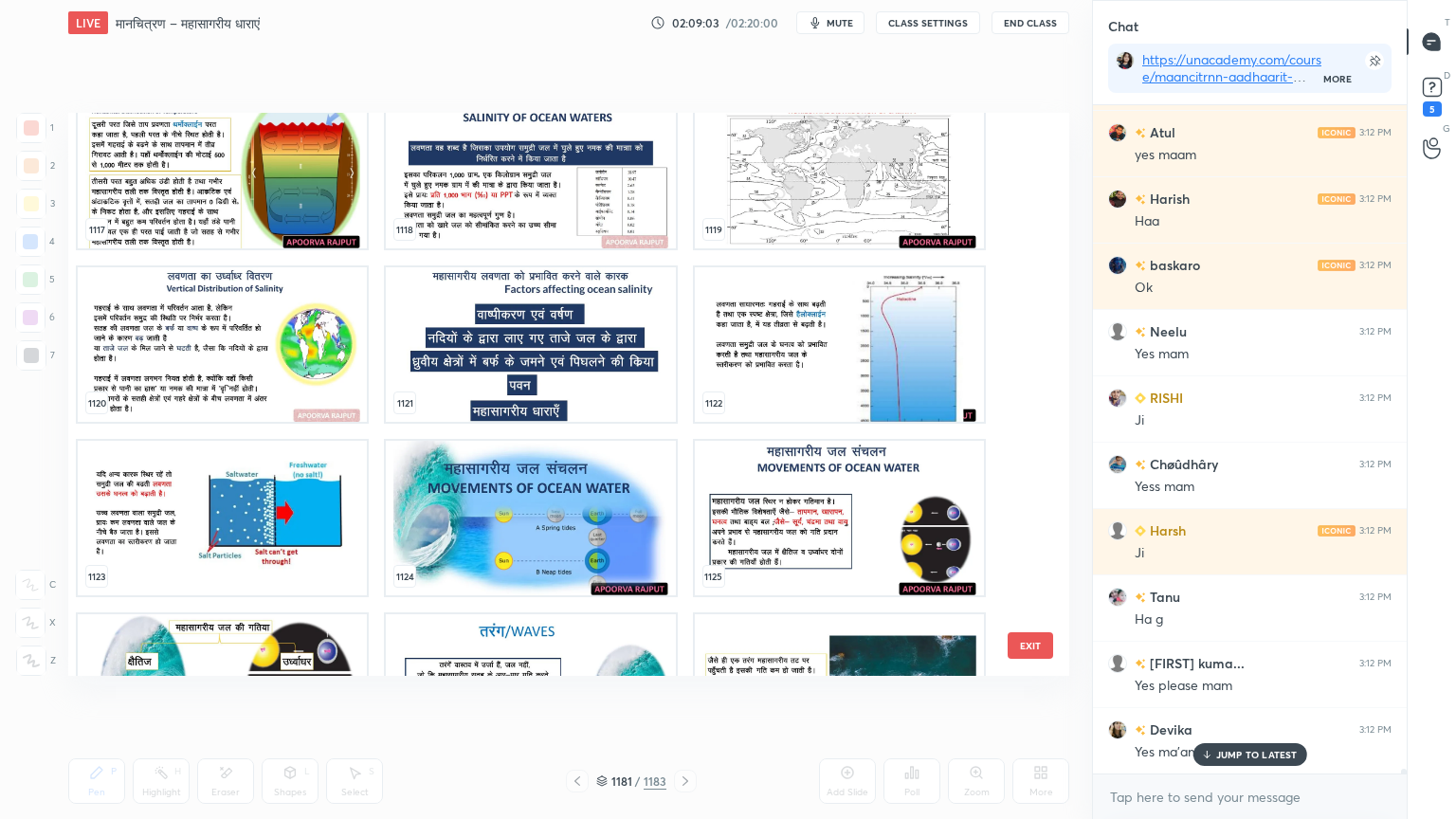 click on "EXIT" at bounding box center (1030, 646) 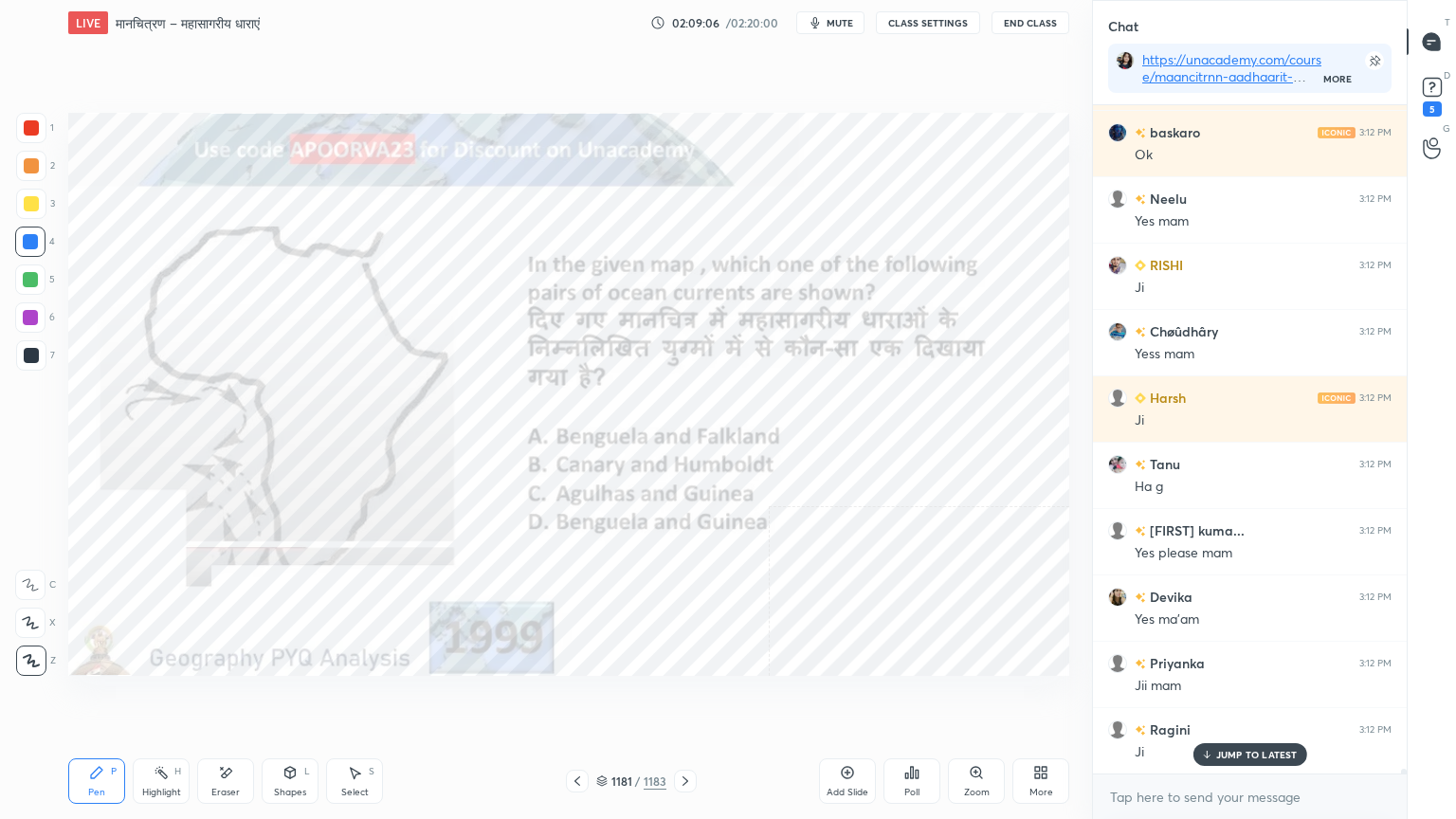 click 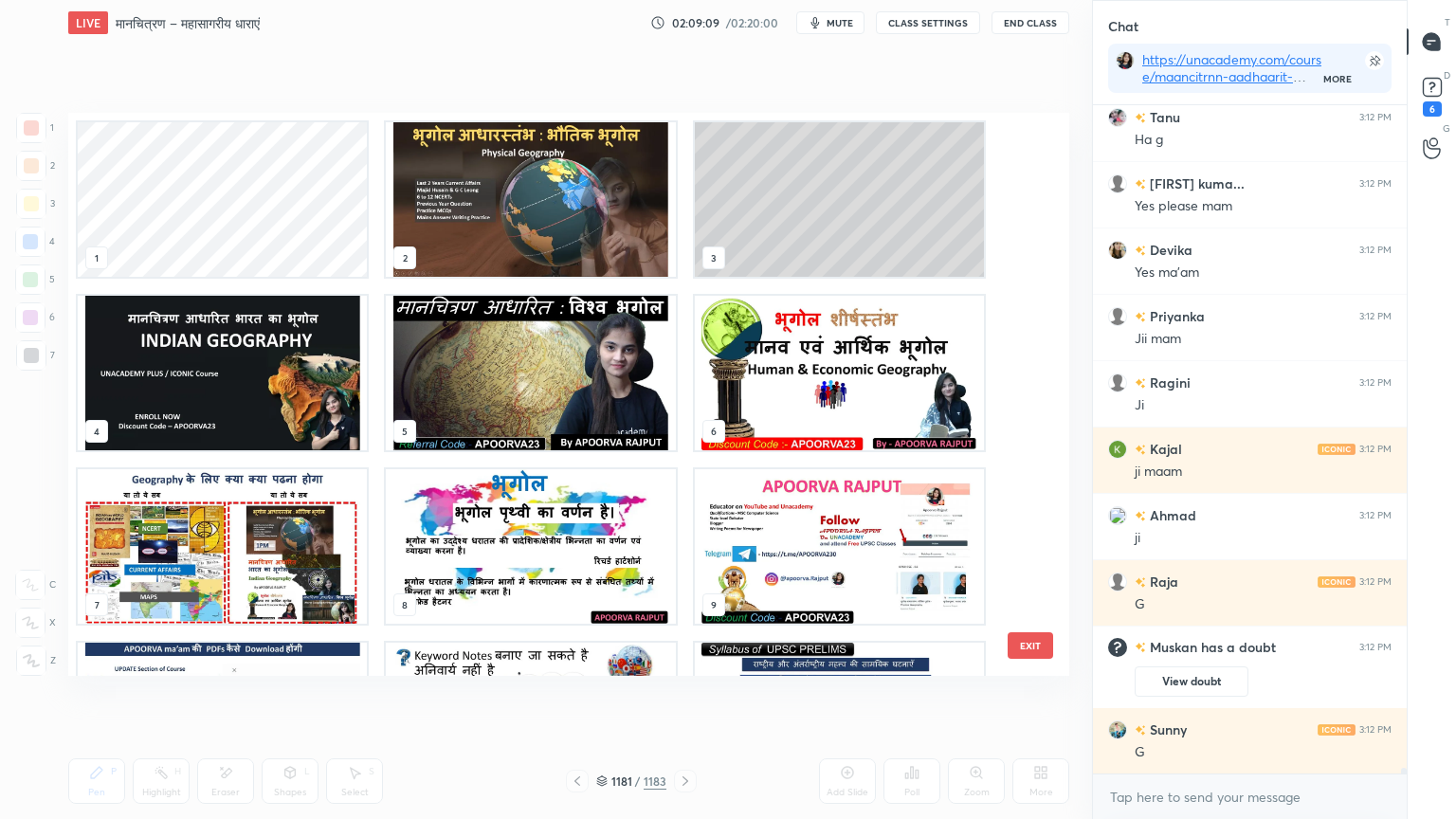 click at bounding box center [530, 199] 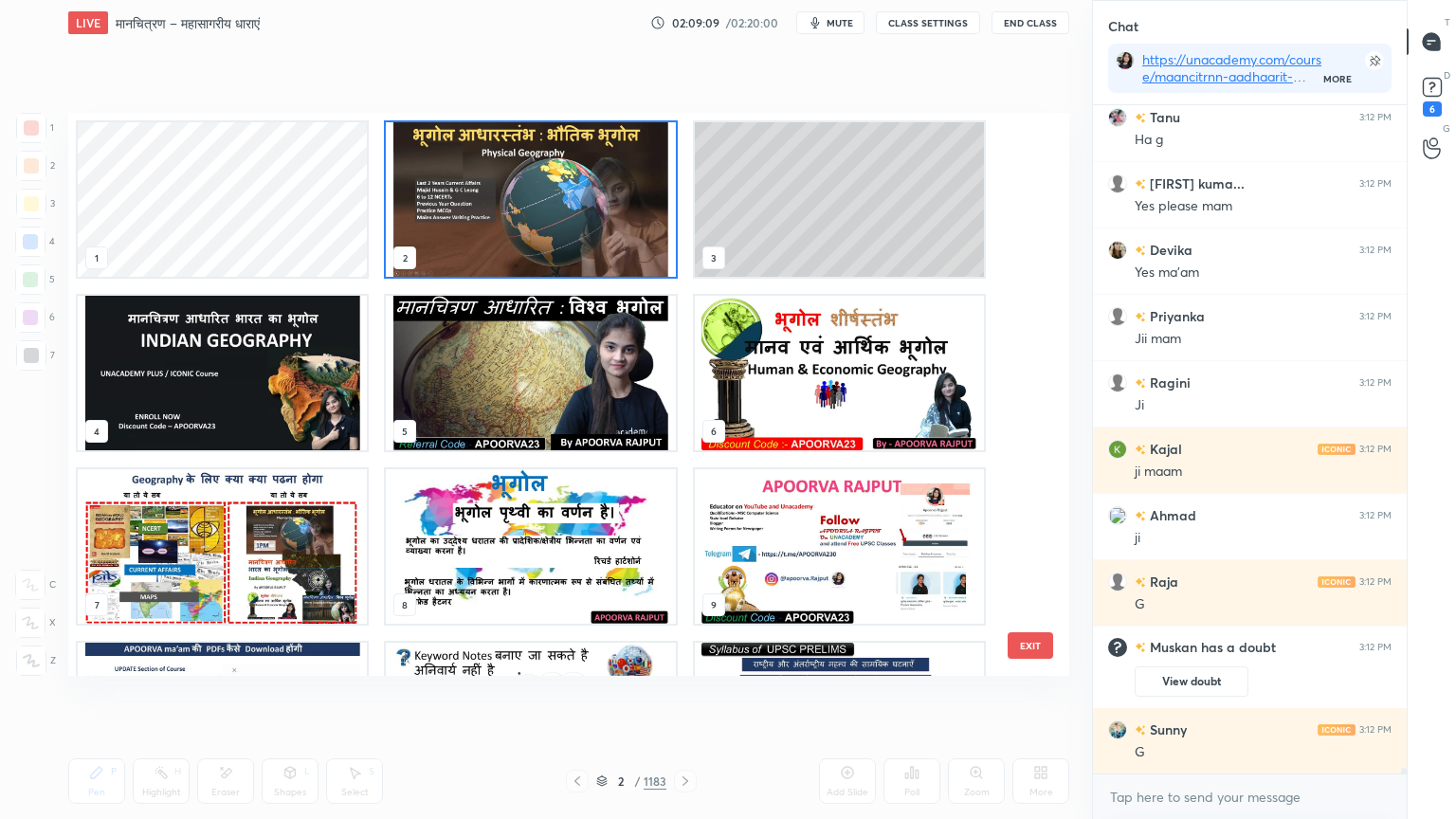 drag, startPoint x: 563, startPoint y: 217, endPoint x: 600, endPoint y: 209, distance: 37.854986 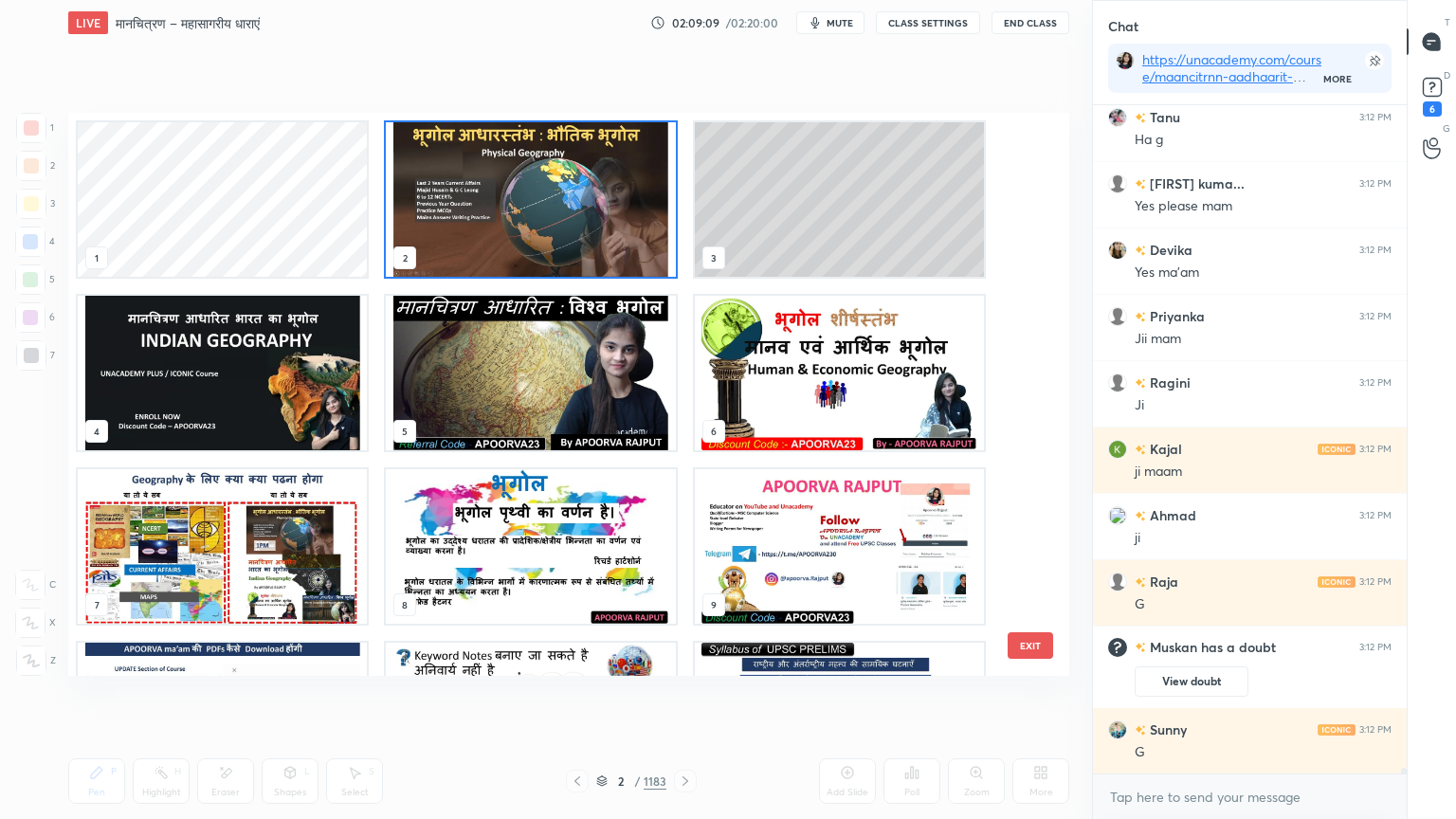click at bounding box center (530, 199) 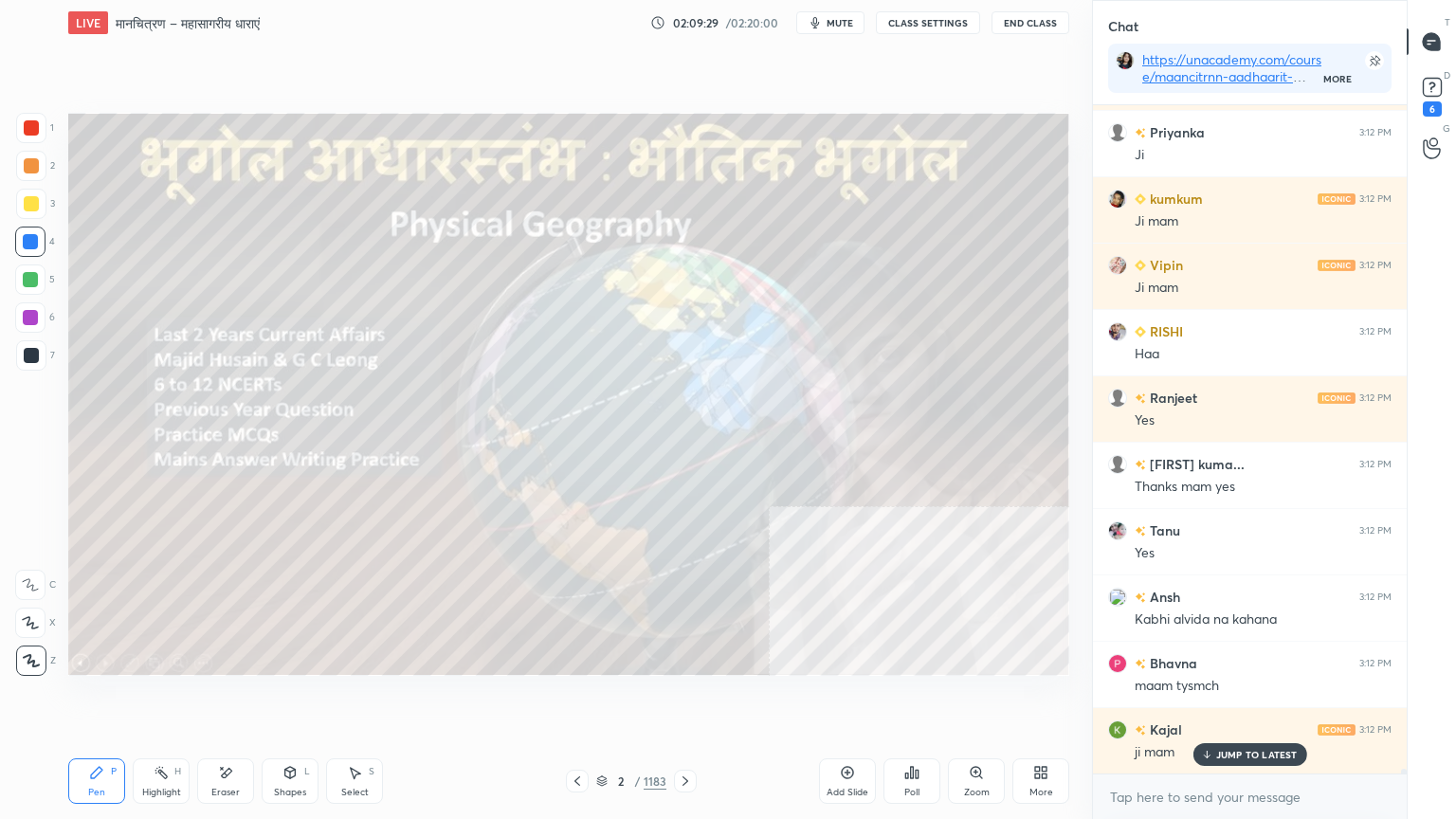 click 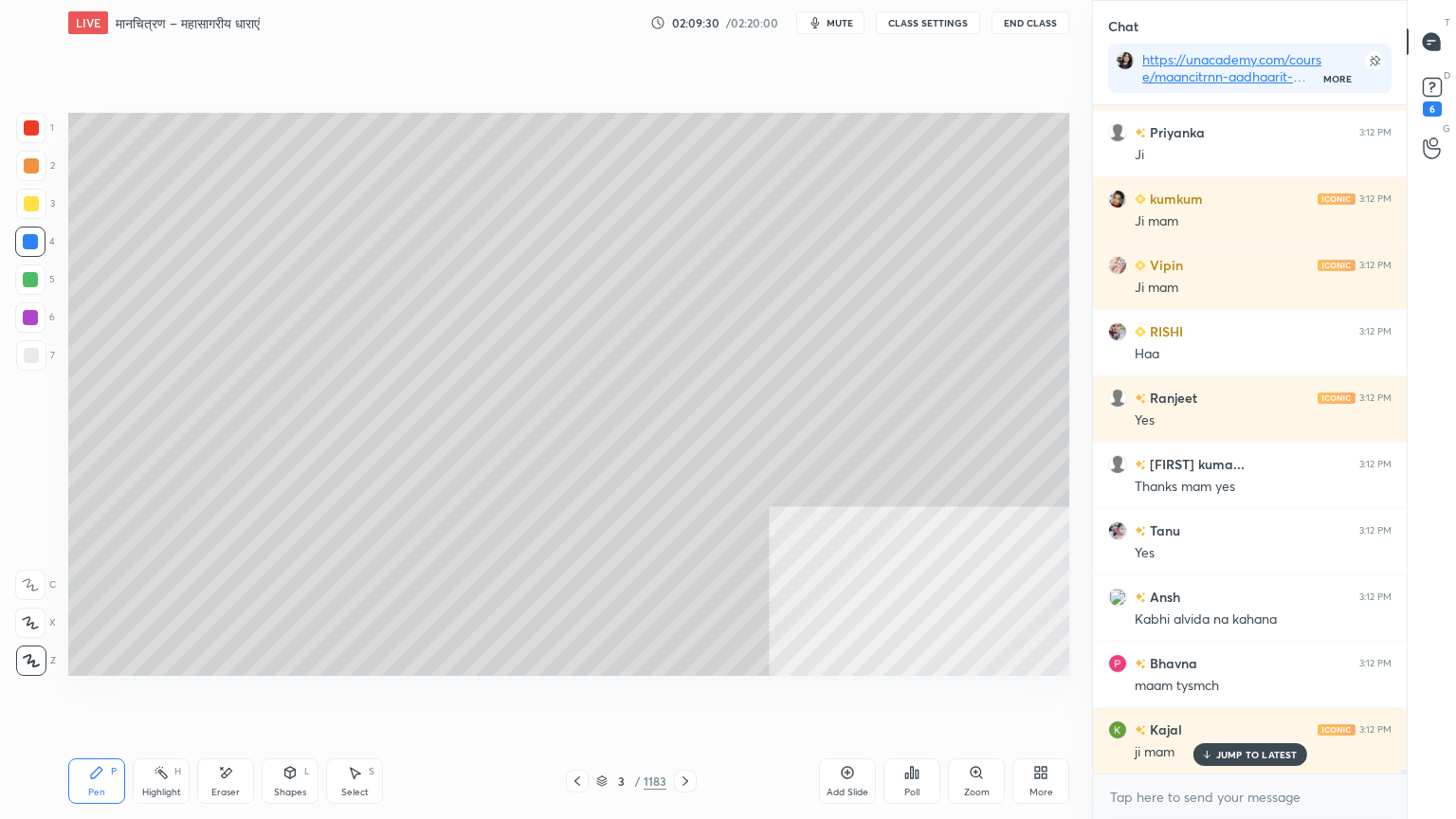 click at bounding box center [685, 781] 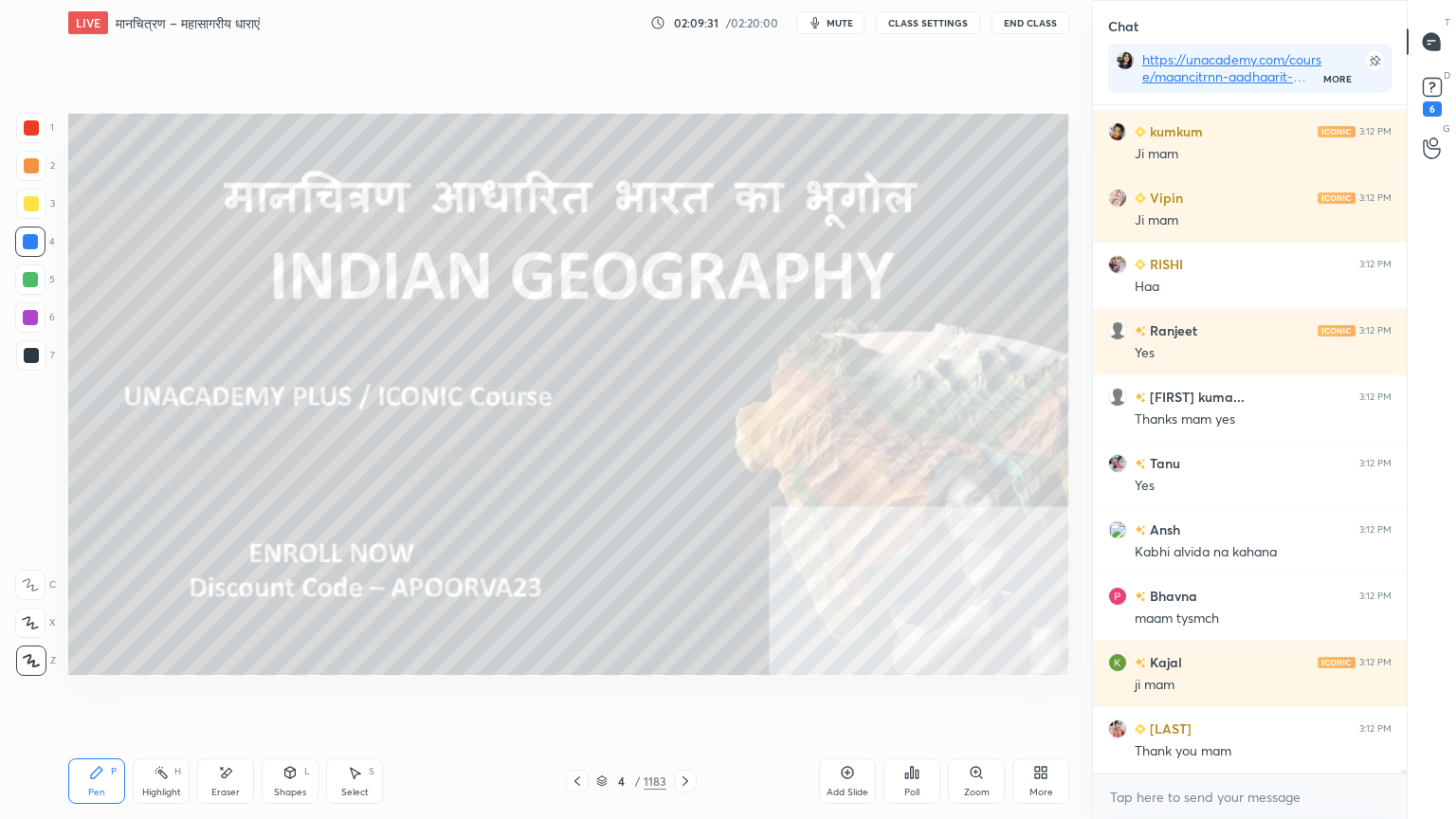 click 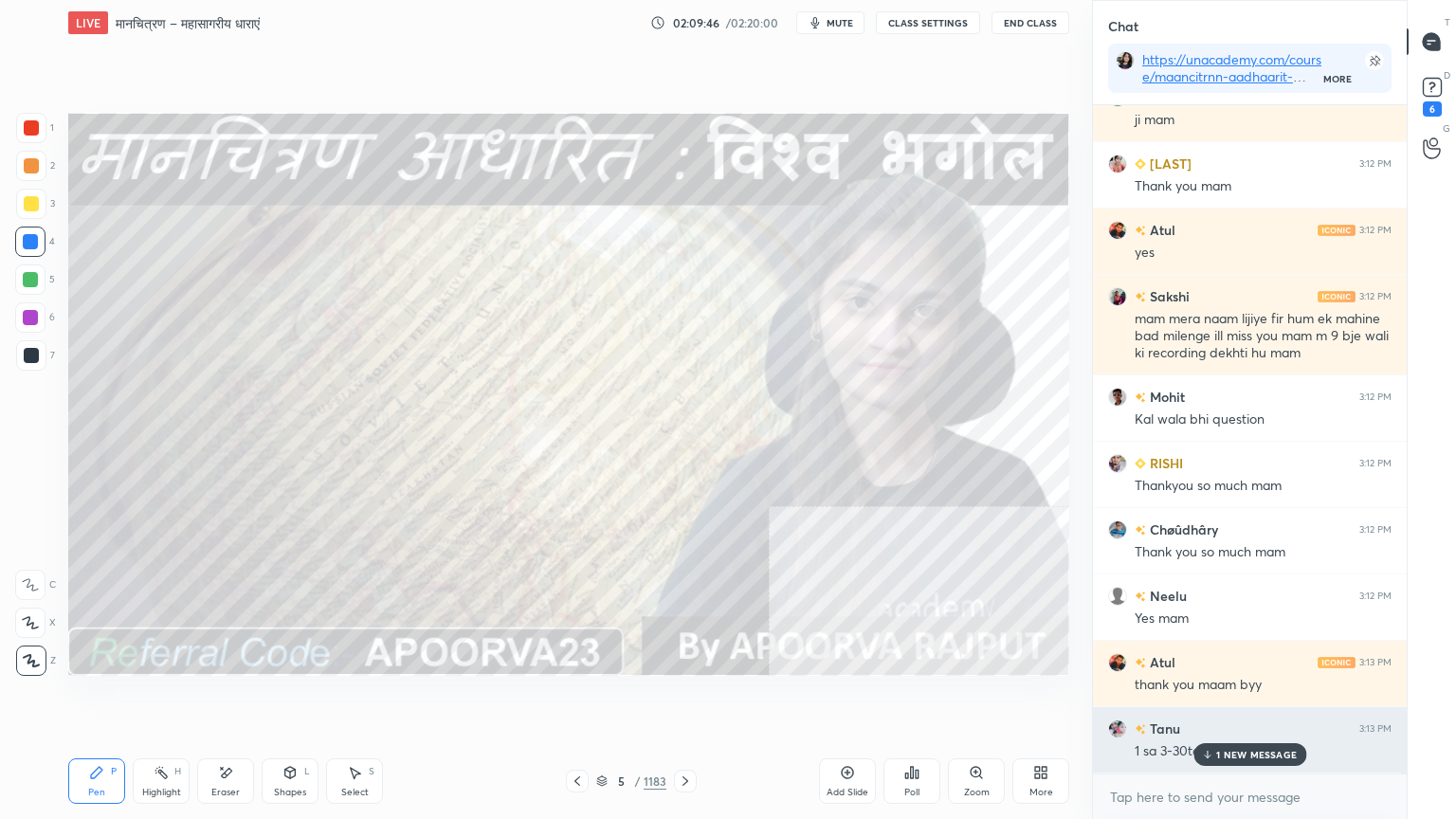click on "1 sa 3-30tak" at bounding box center (1263, 752) 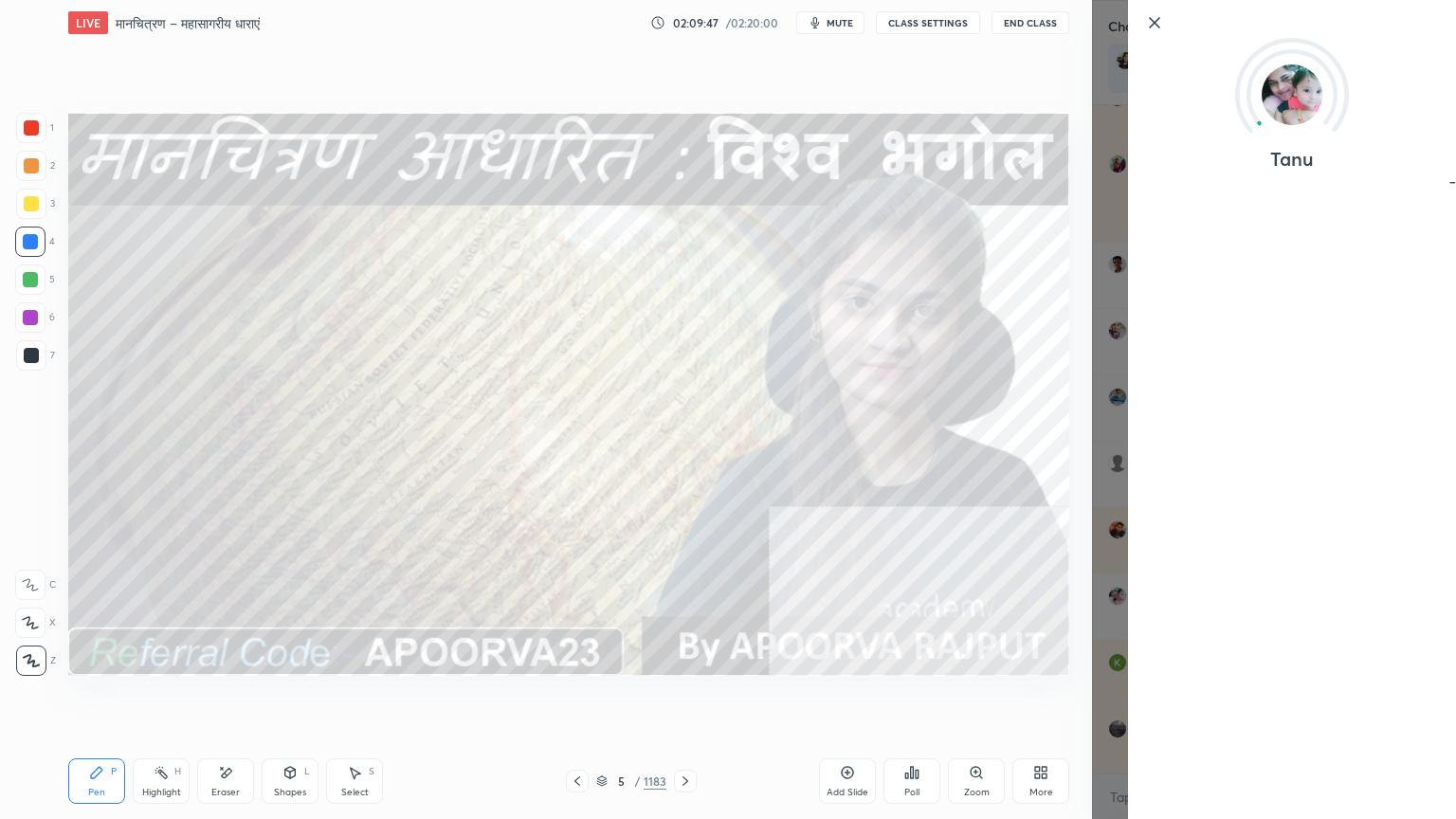 click 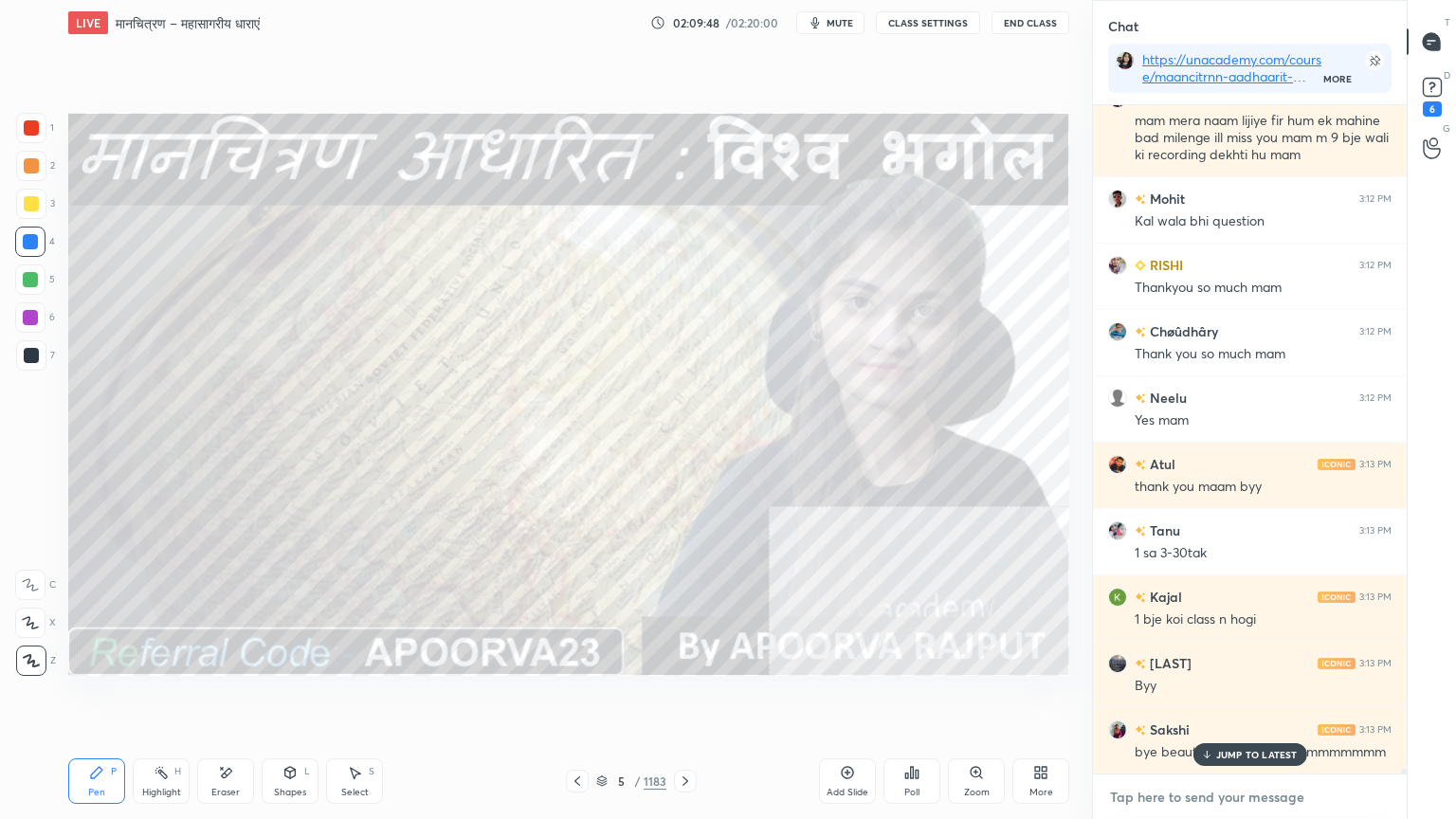 drag, startPoint x: 1168, startPoint y: 799, endPoint x: 1215, endPoint y: 755, distance: 64.381674 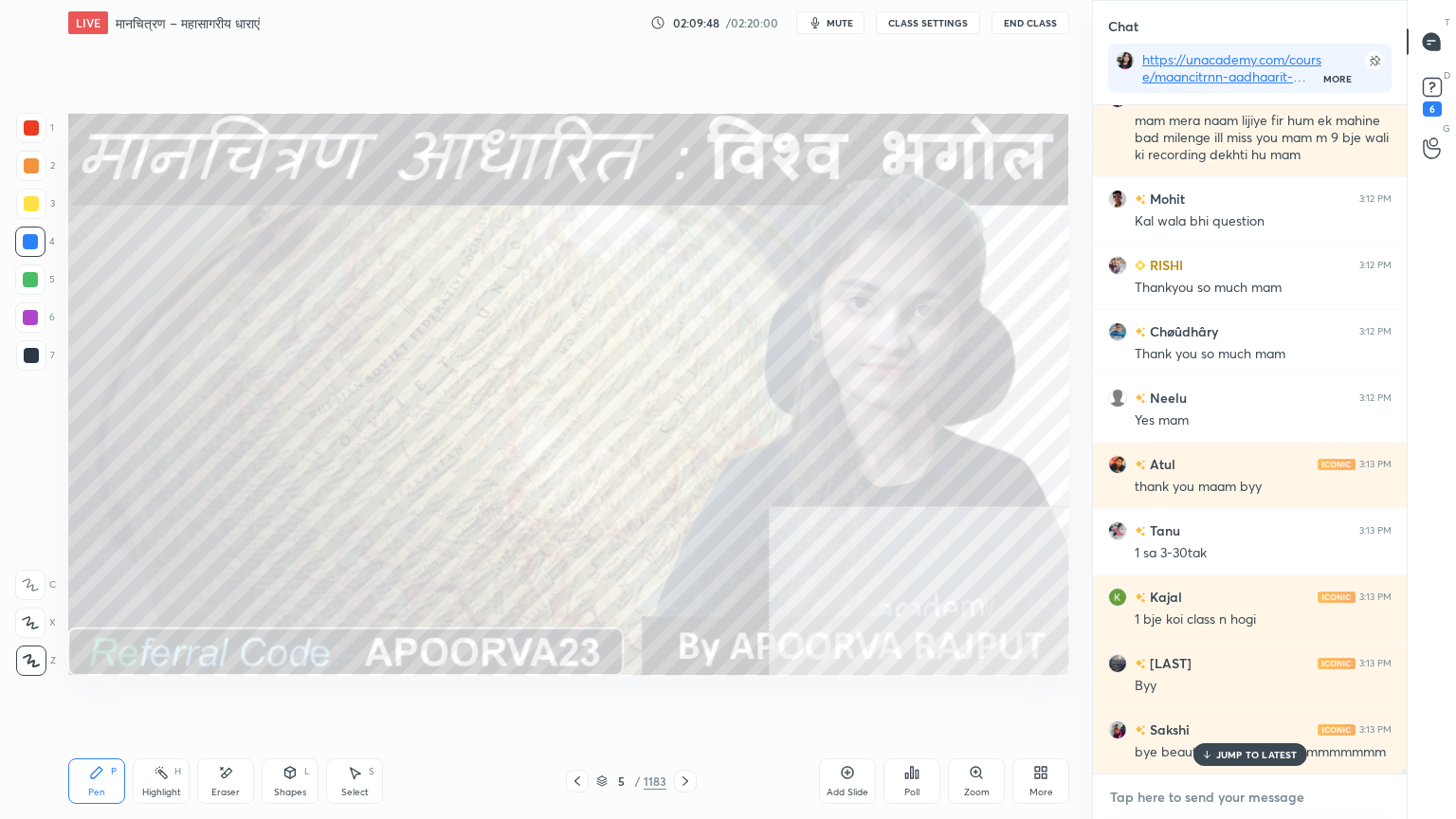 click at bounding box center (1249, 797) 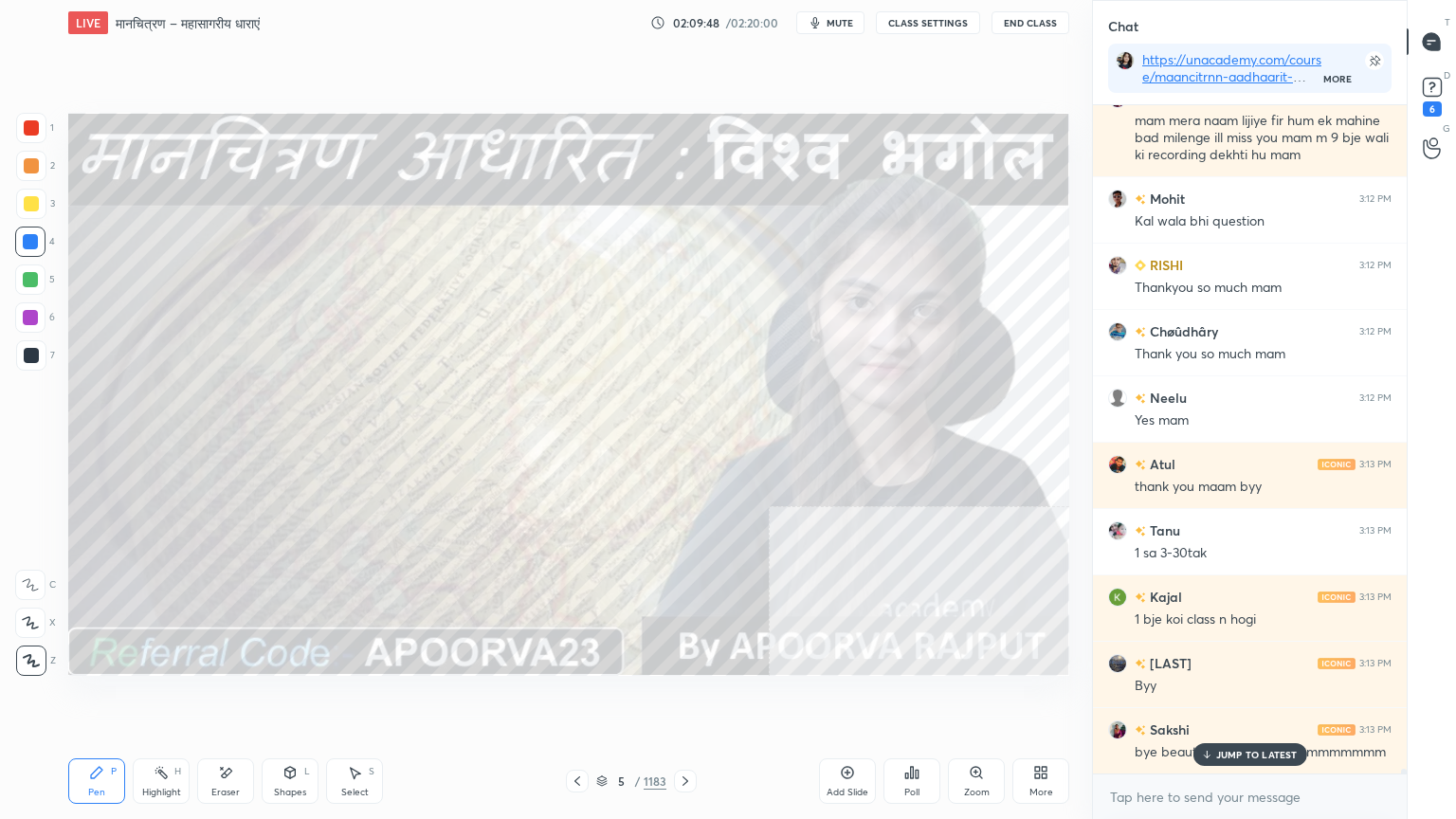 click on "JUMP TO LATEST" at bounding box center (1257, 755) 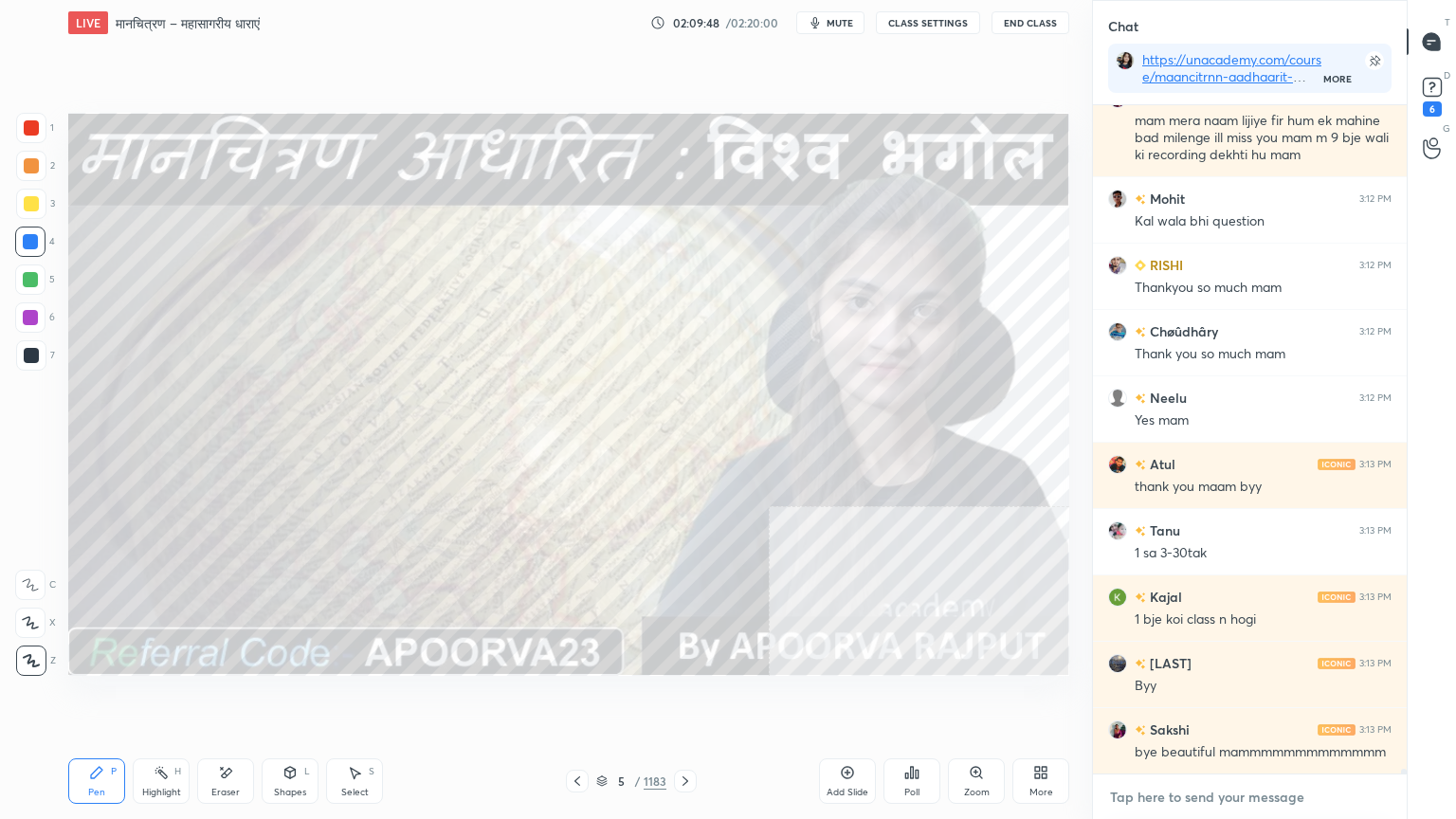click at bounding box center [1249, 797] 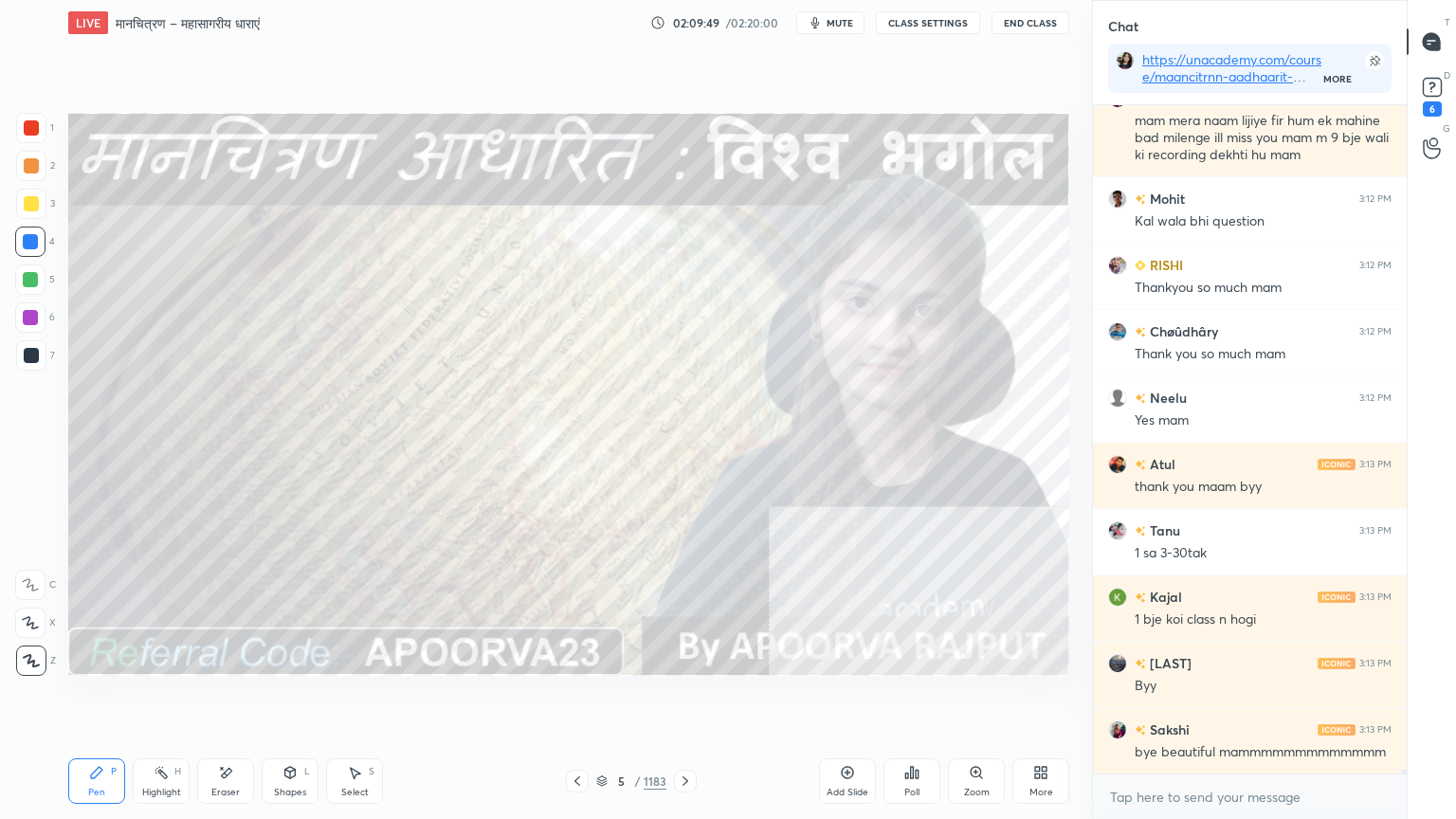 click on "x" at bounding box center (1249, 796) 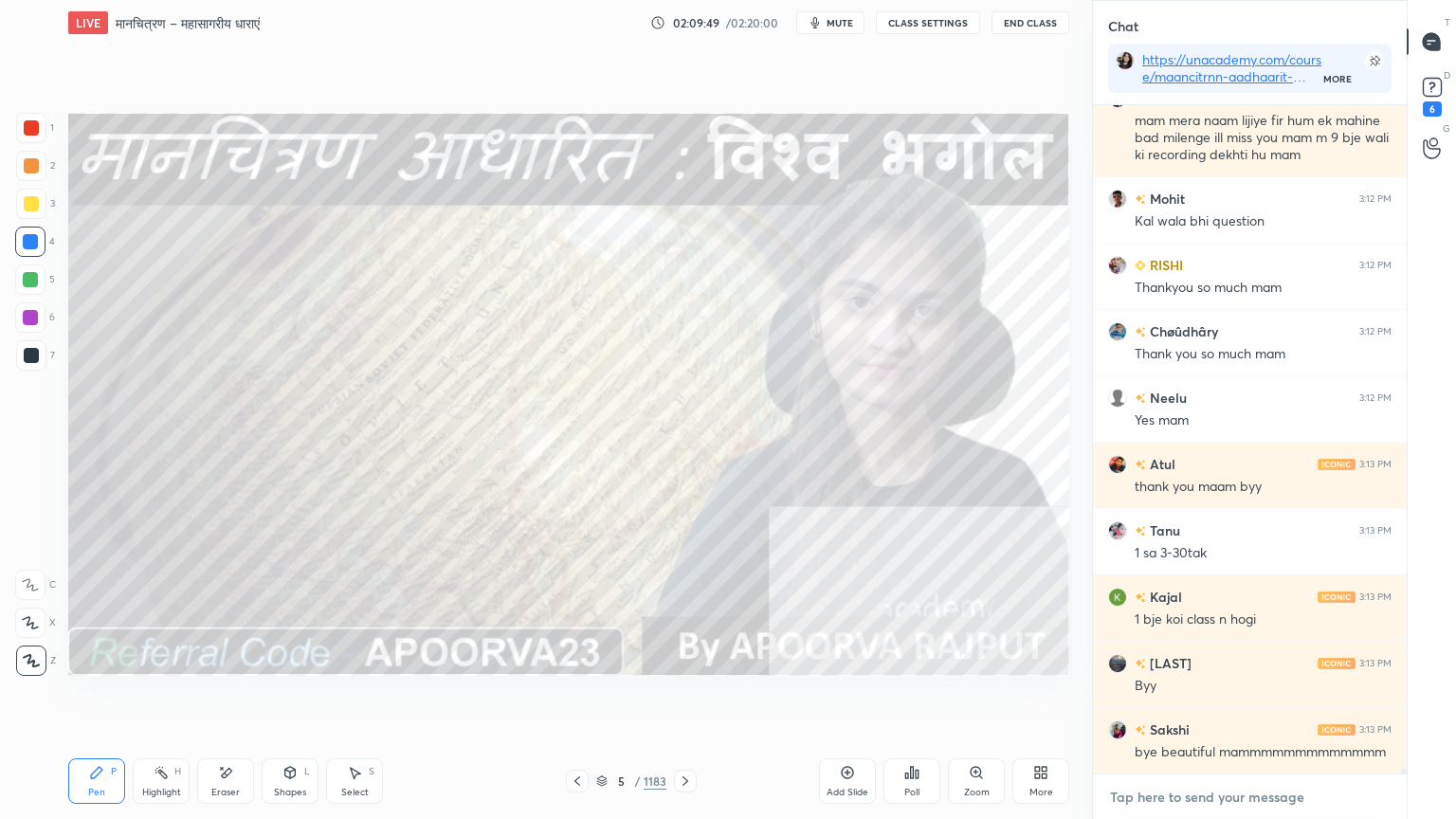 click at bounding box center [1249, 797] 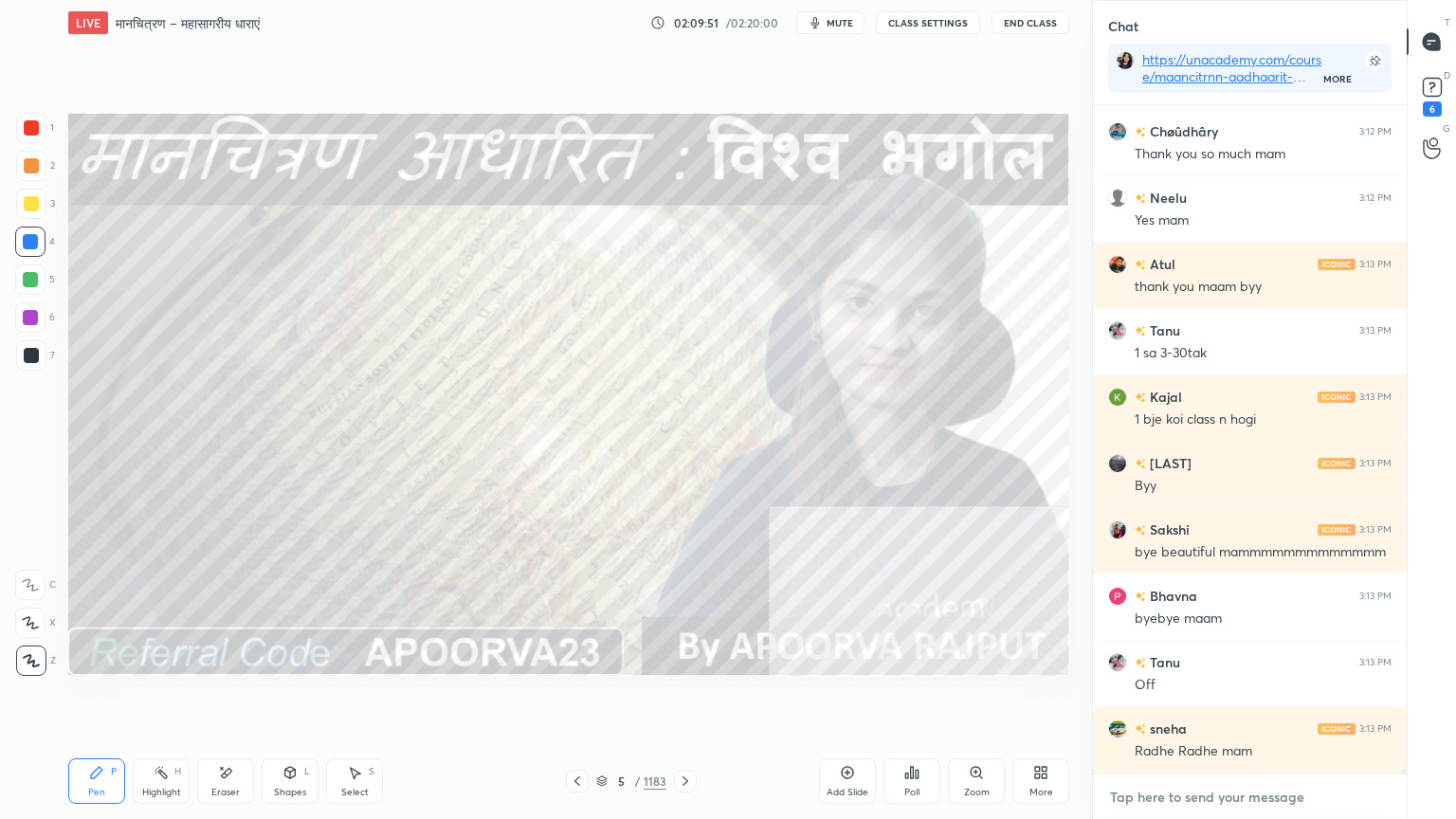 click at bounding box center (1249, 797) 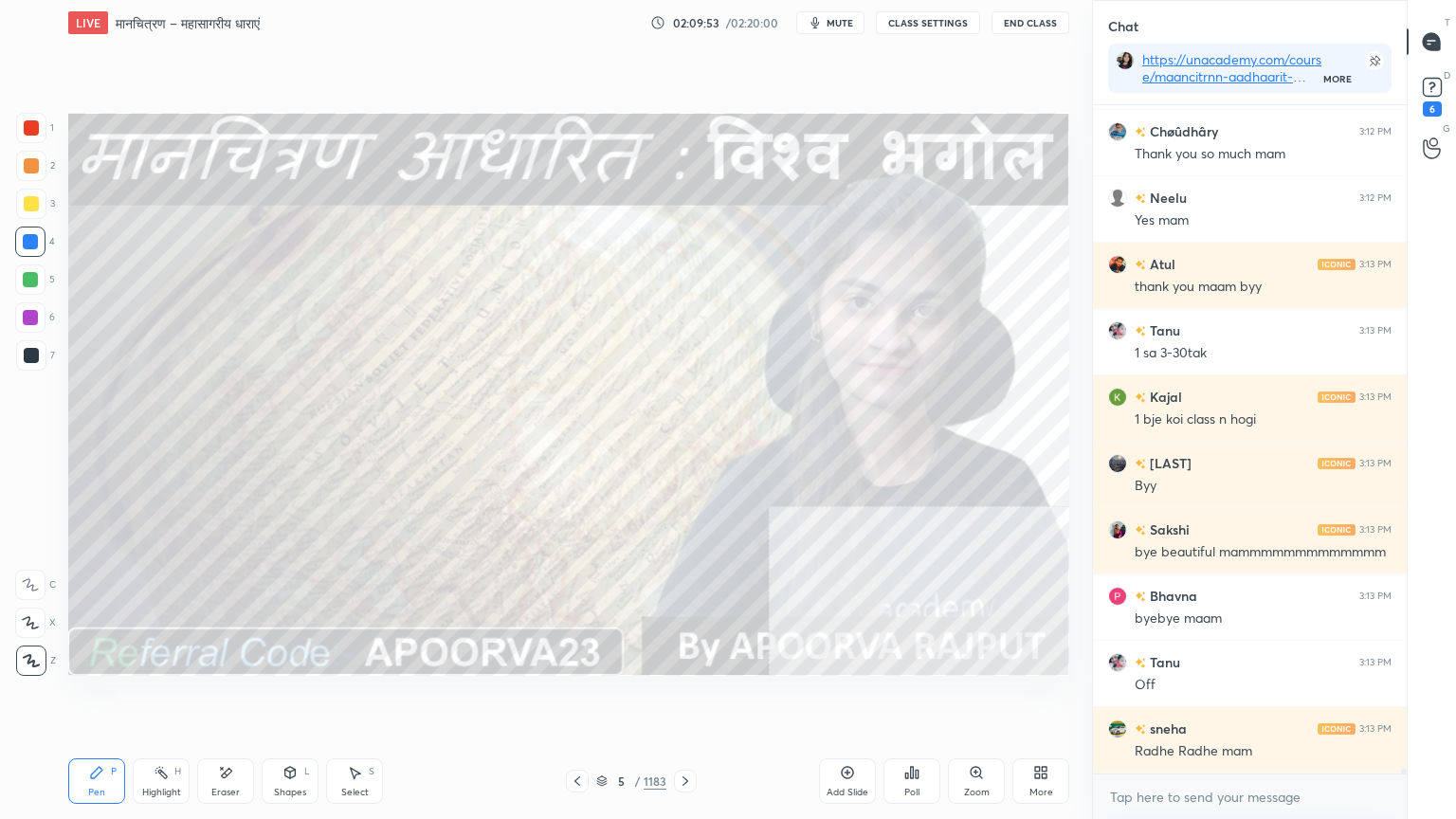 drag, startPoint x: 1172, startPoint y: 815, endPoint x: 1182, endPoint y: 810, distance: 11.18034 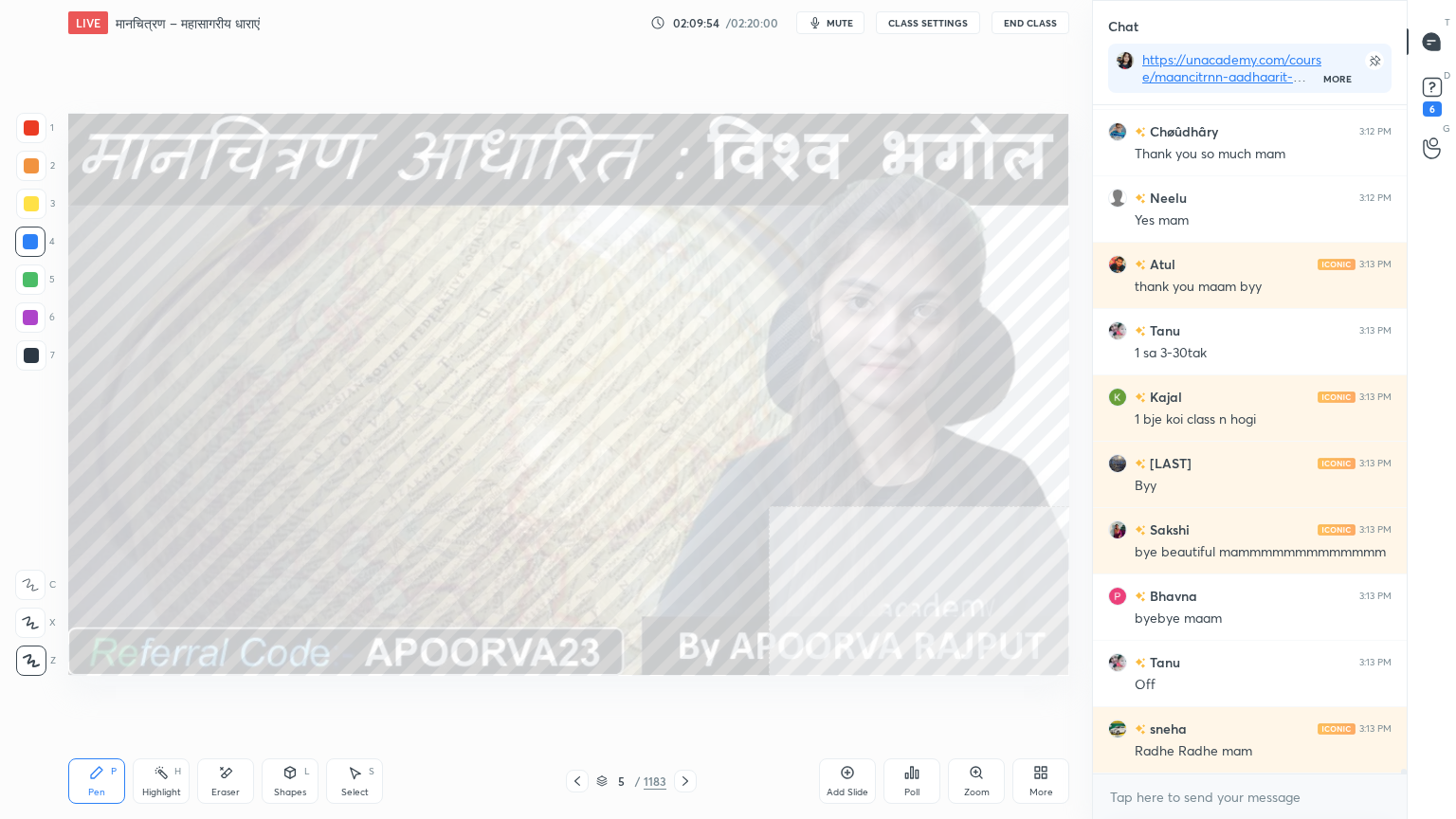 click on "x" at bounding box center (1249, 796) 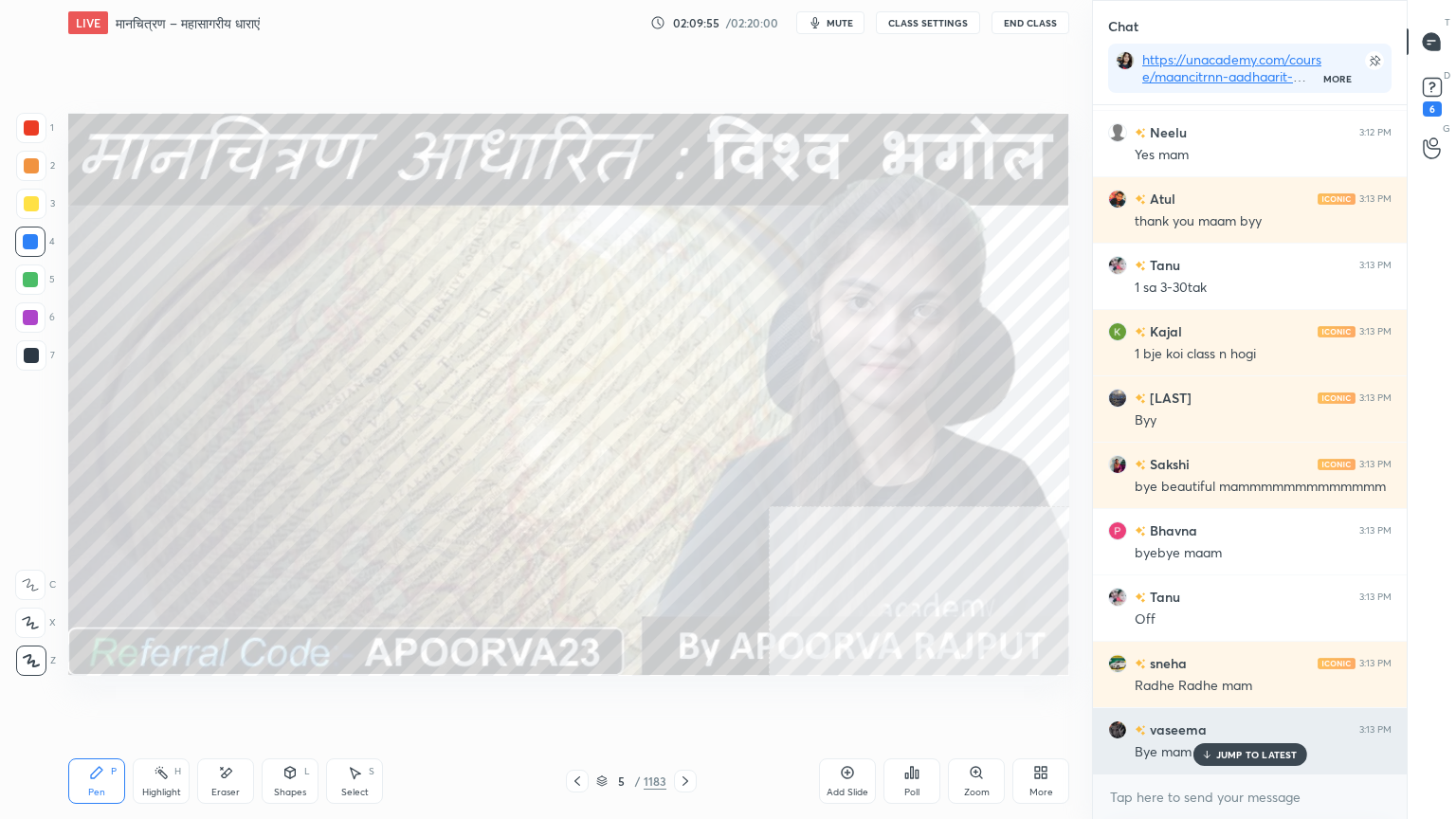 click on "JUMP TO LATEST" at bounding box center (1249, 755) 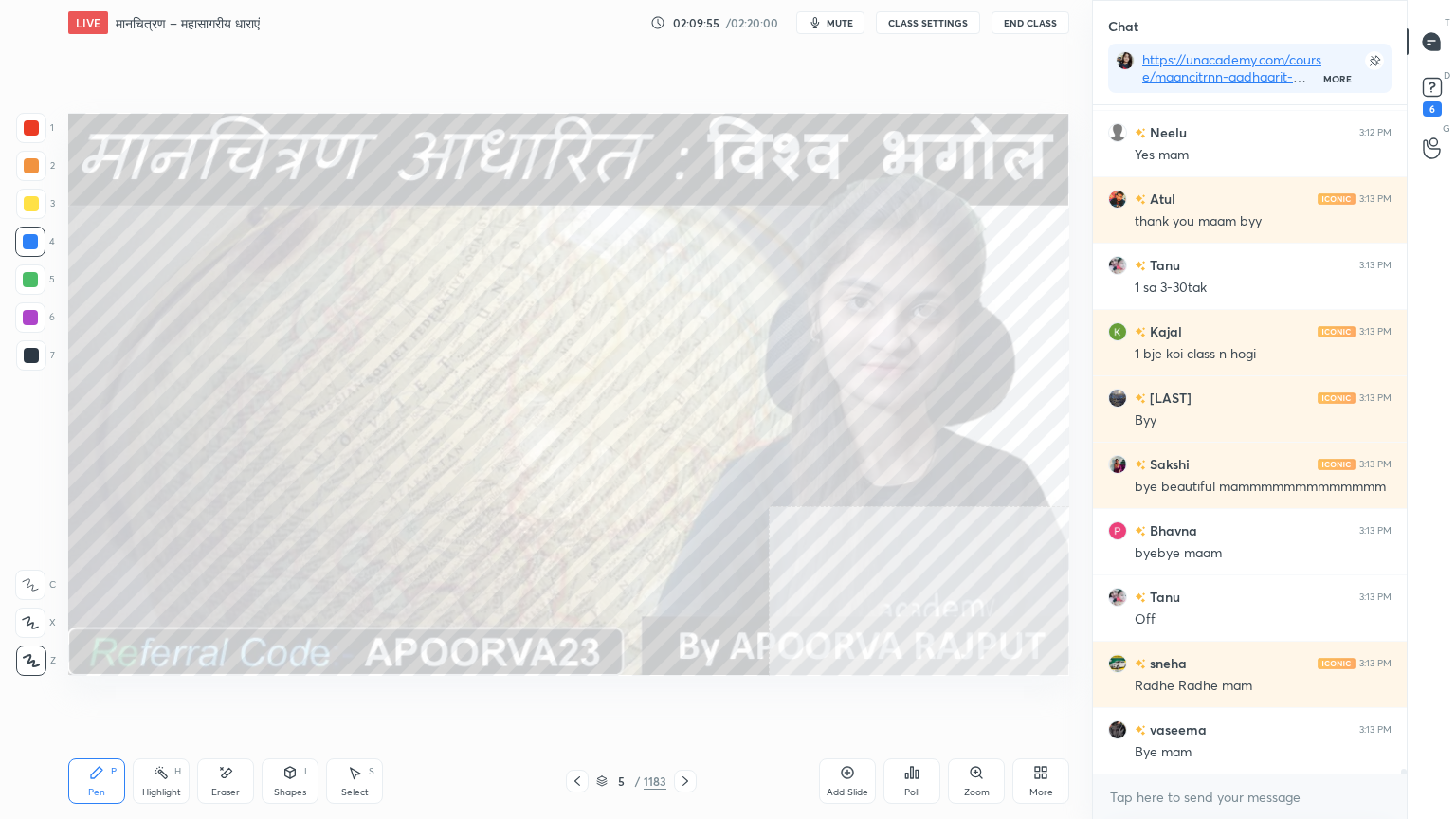 click on "x" at bounding box center [1249, 796] 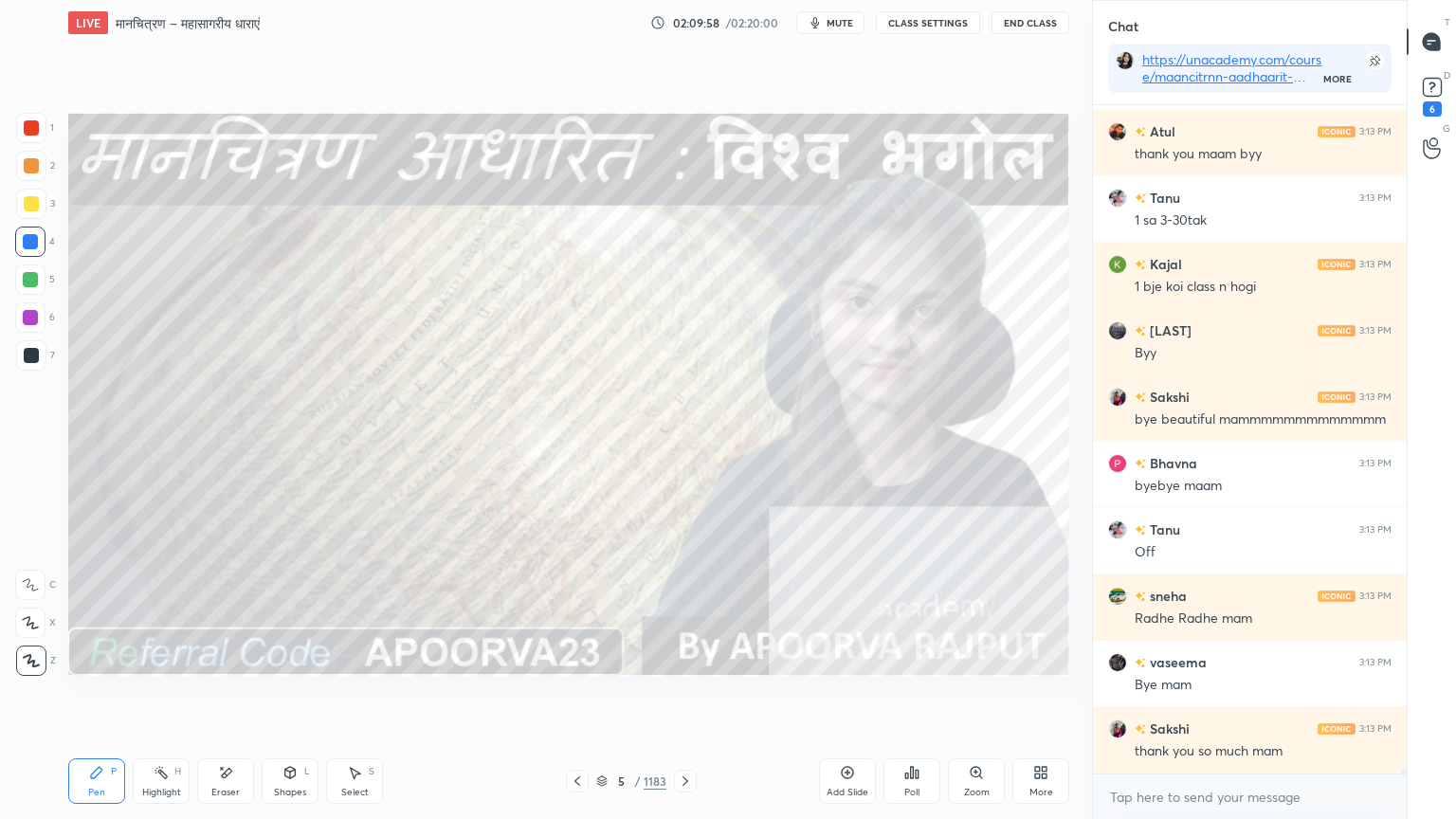 click on "x" at bounding box center [1249, 796] 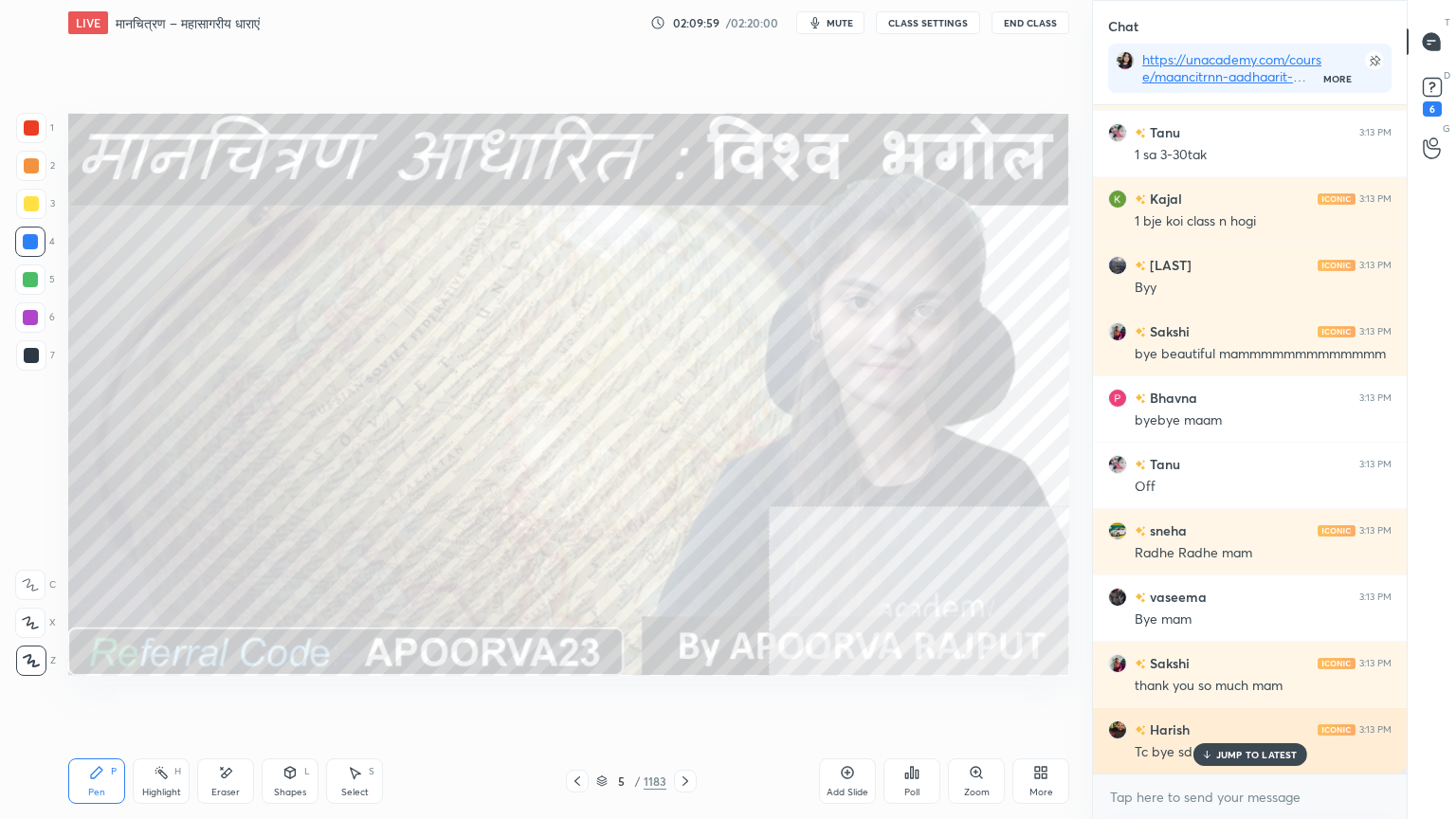 click 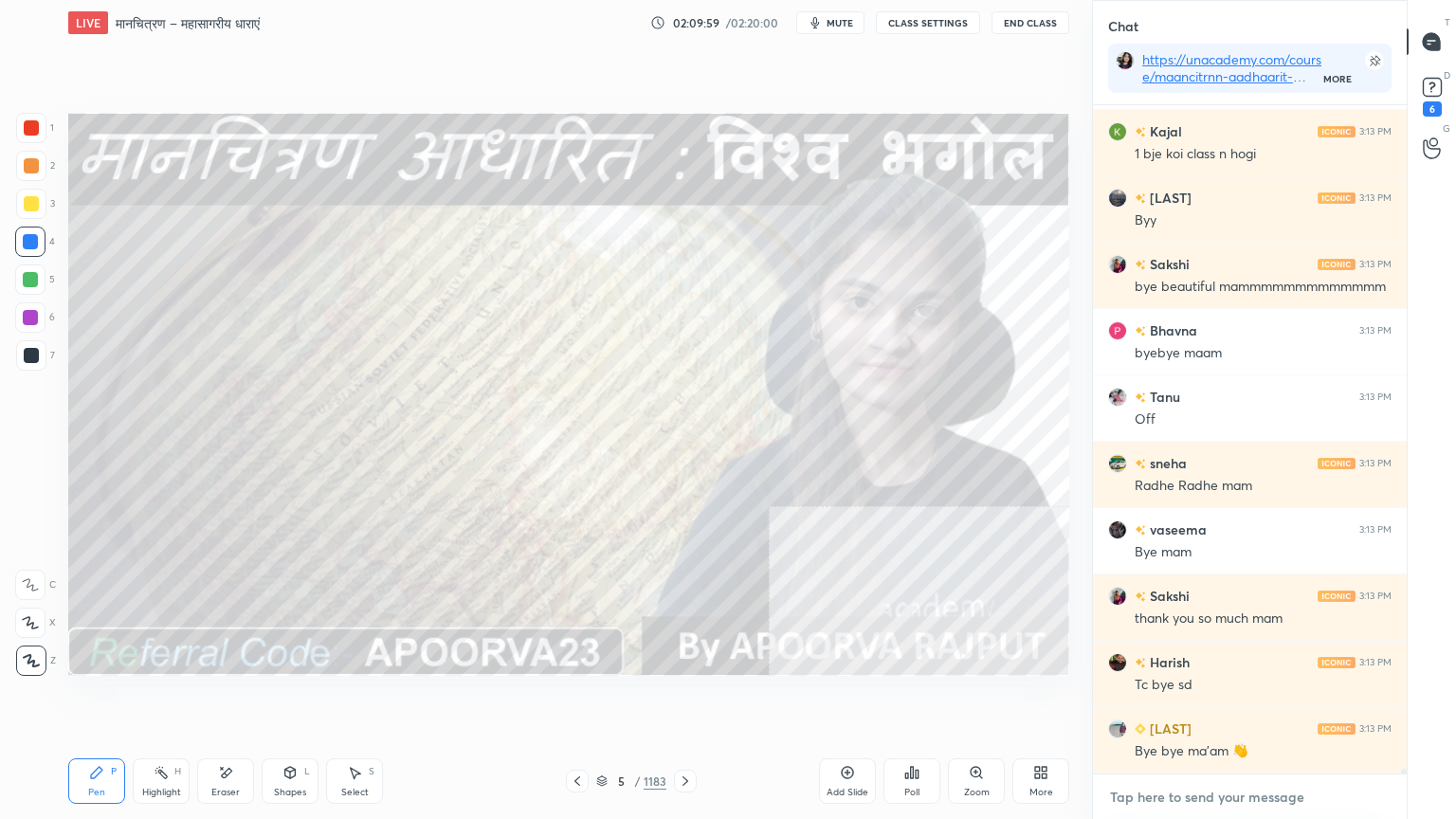 click at bounding box center (1249, 797) 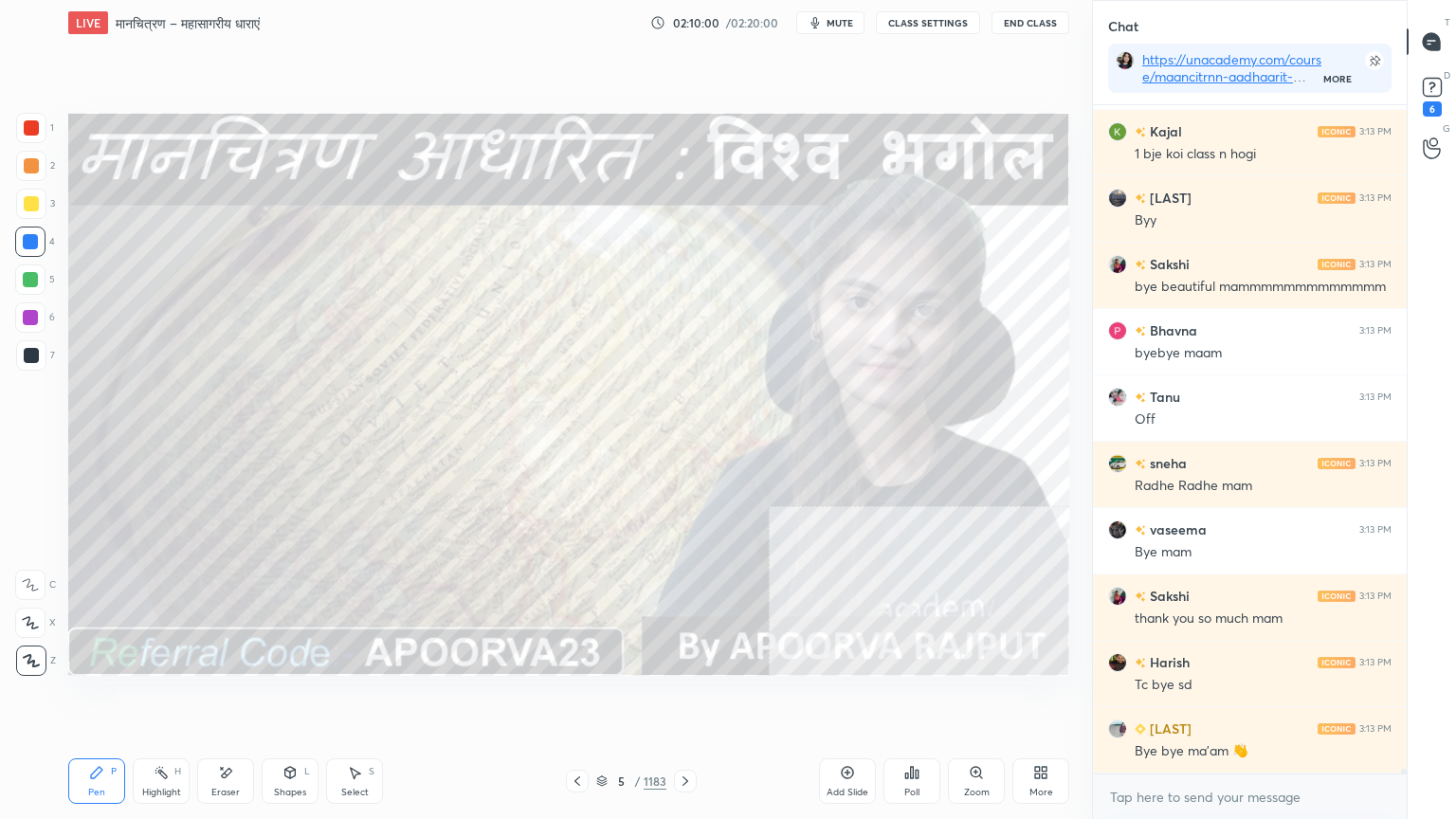 click on "x" at bounding box center (1249, 796) 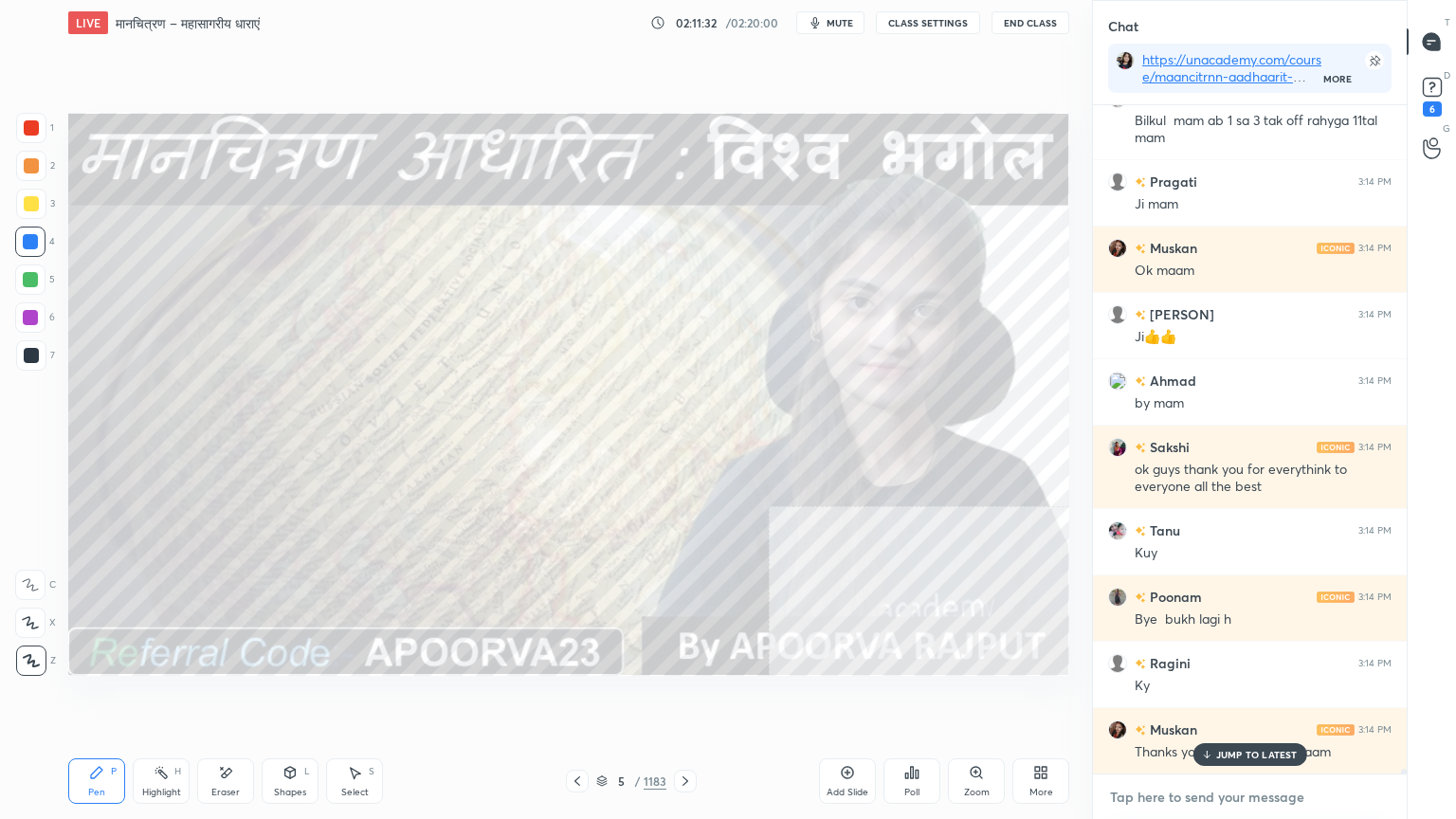 scroll, scrollTop: 93380, scrollLeft: 0, axis: vertical 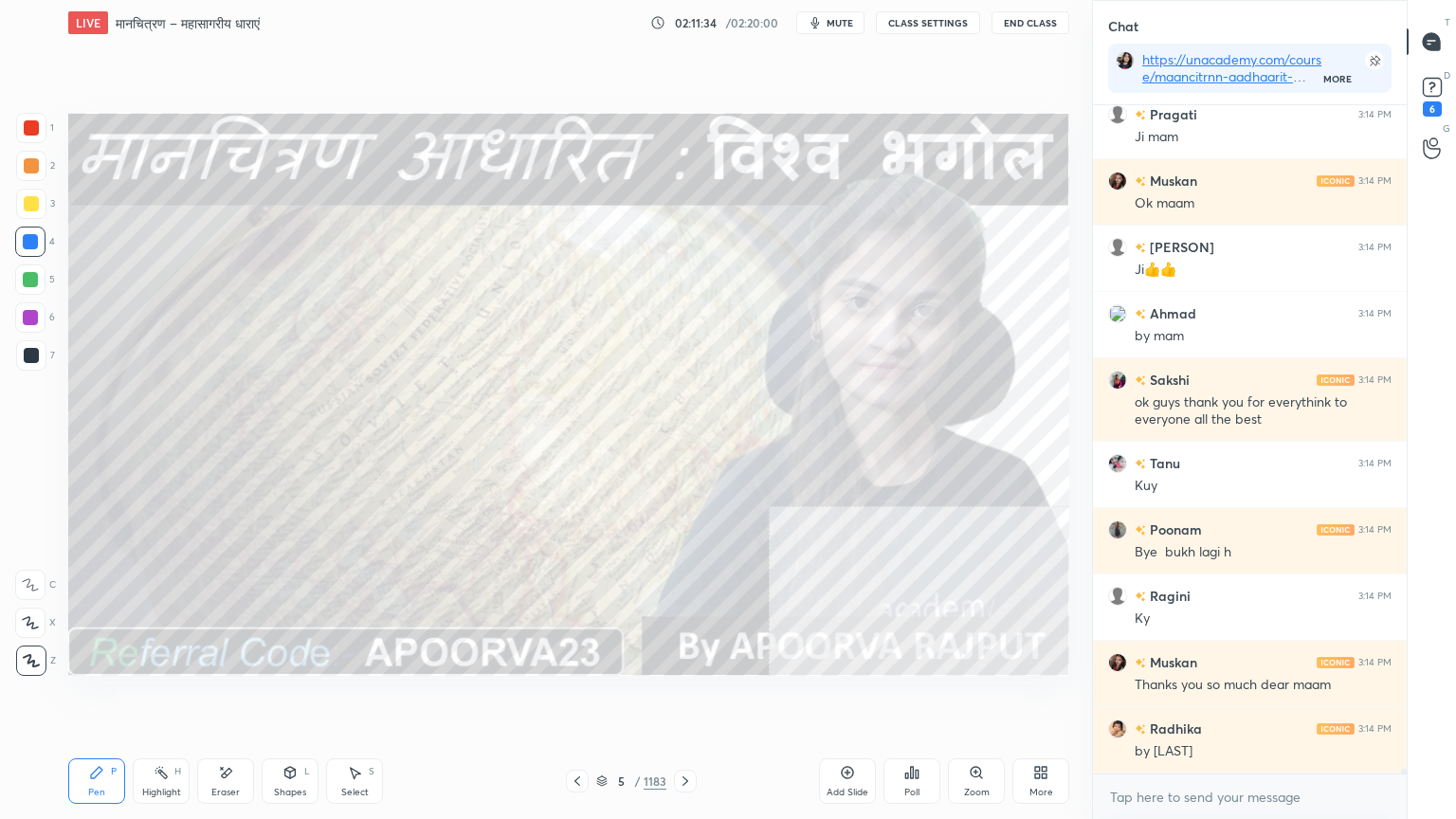 click on "x" at bounding box center [1249, 796] 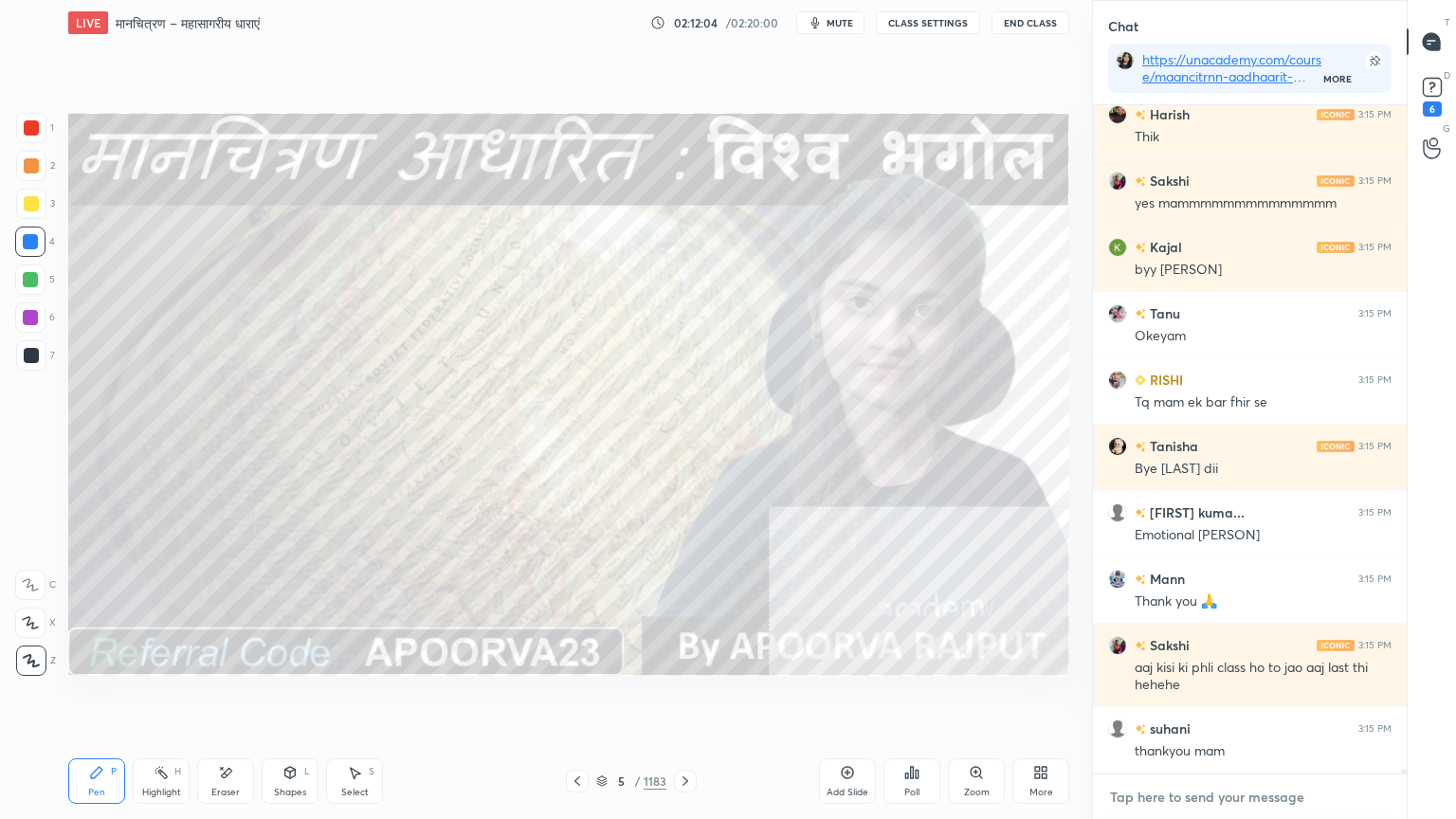 scroll, scrollTop: 94193, scrollLeft: 0, axis: vertical 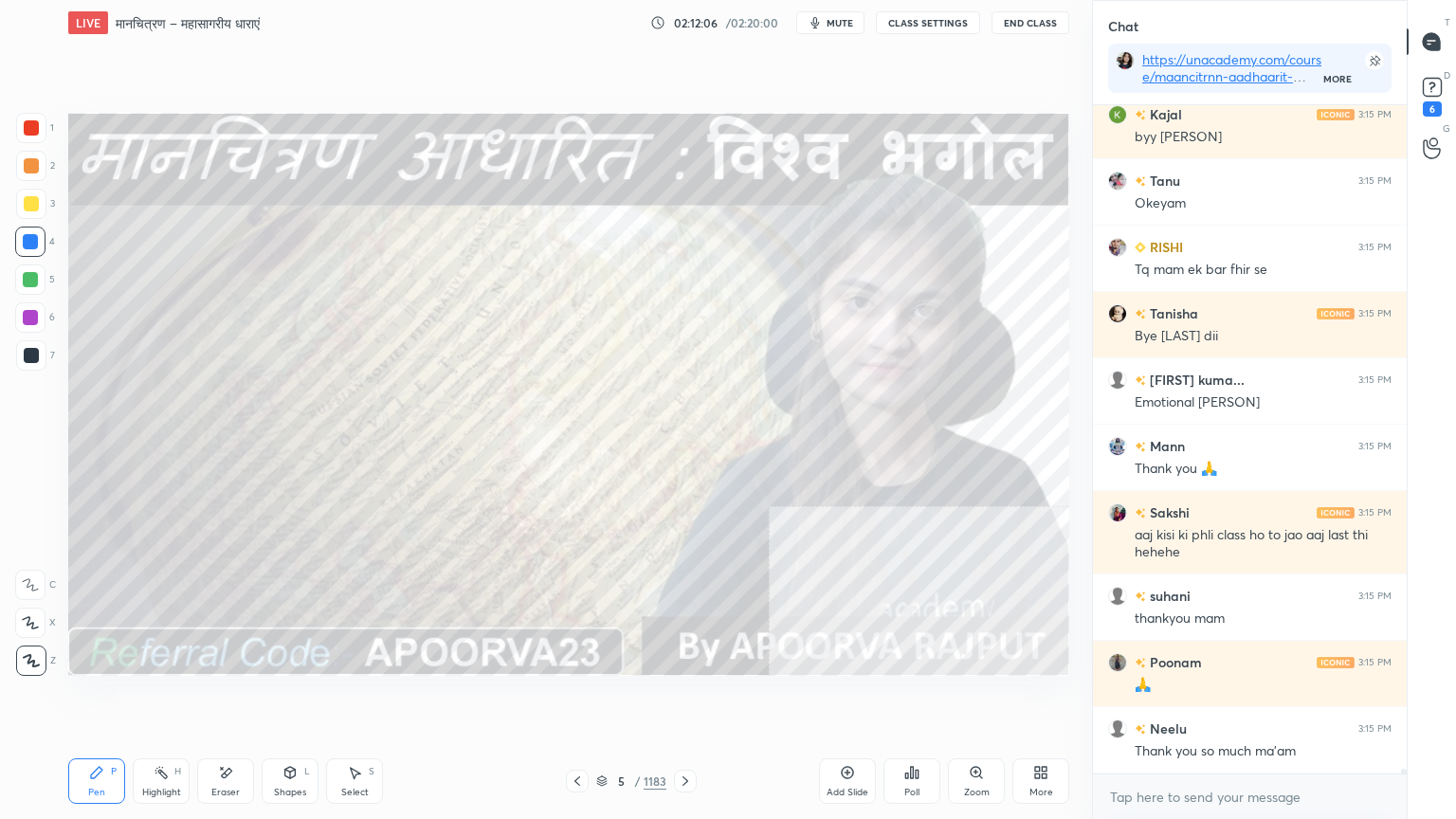 click on "End Class" at bounding box center (1030, 23) 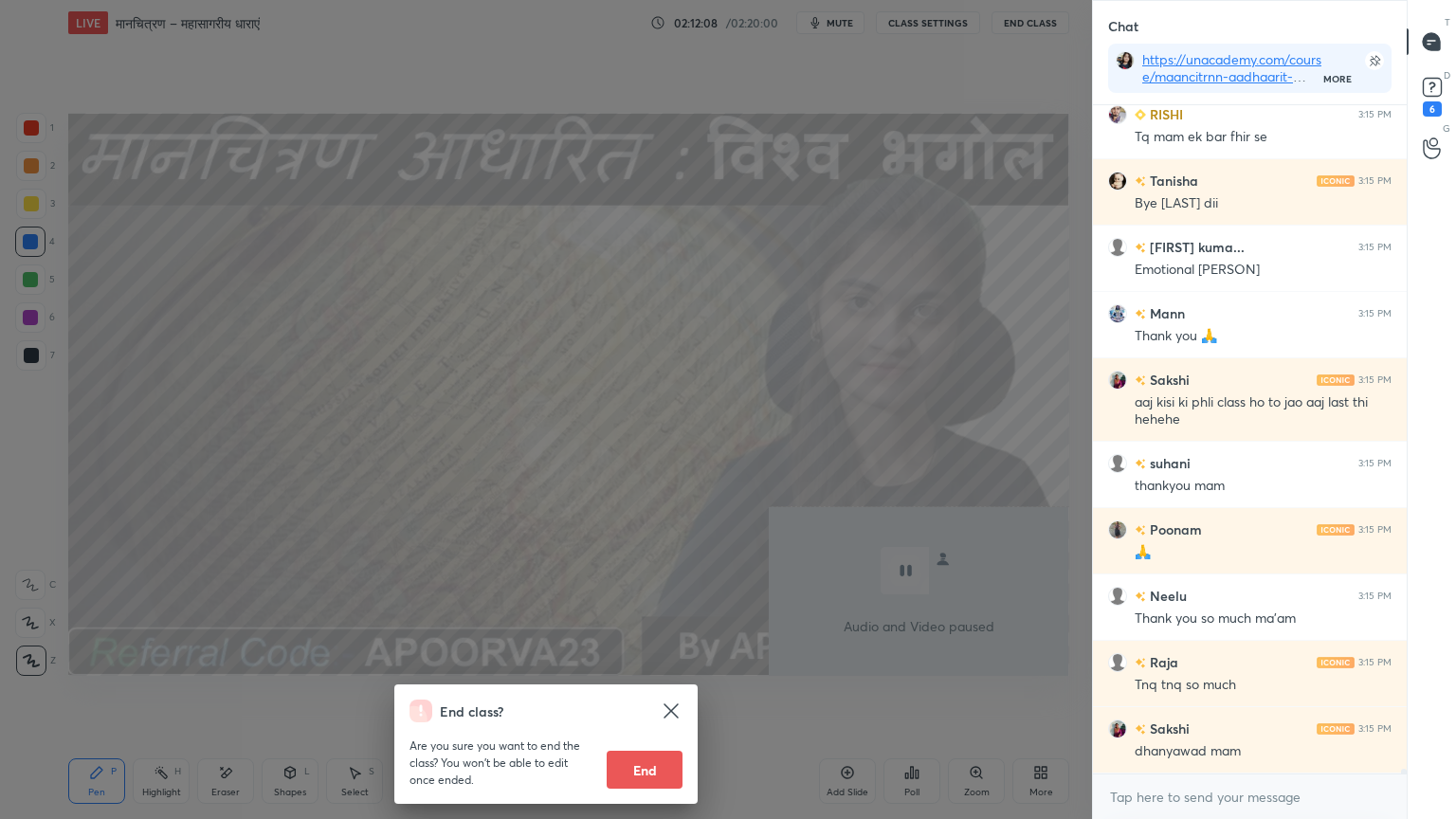 scroll, scrollTop: 94458, scrollLeft: 0, axis: vertical 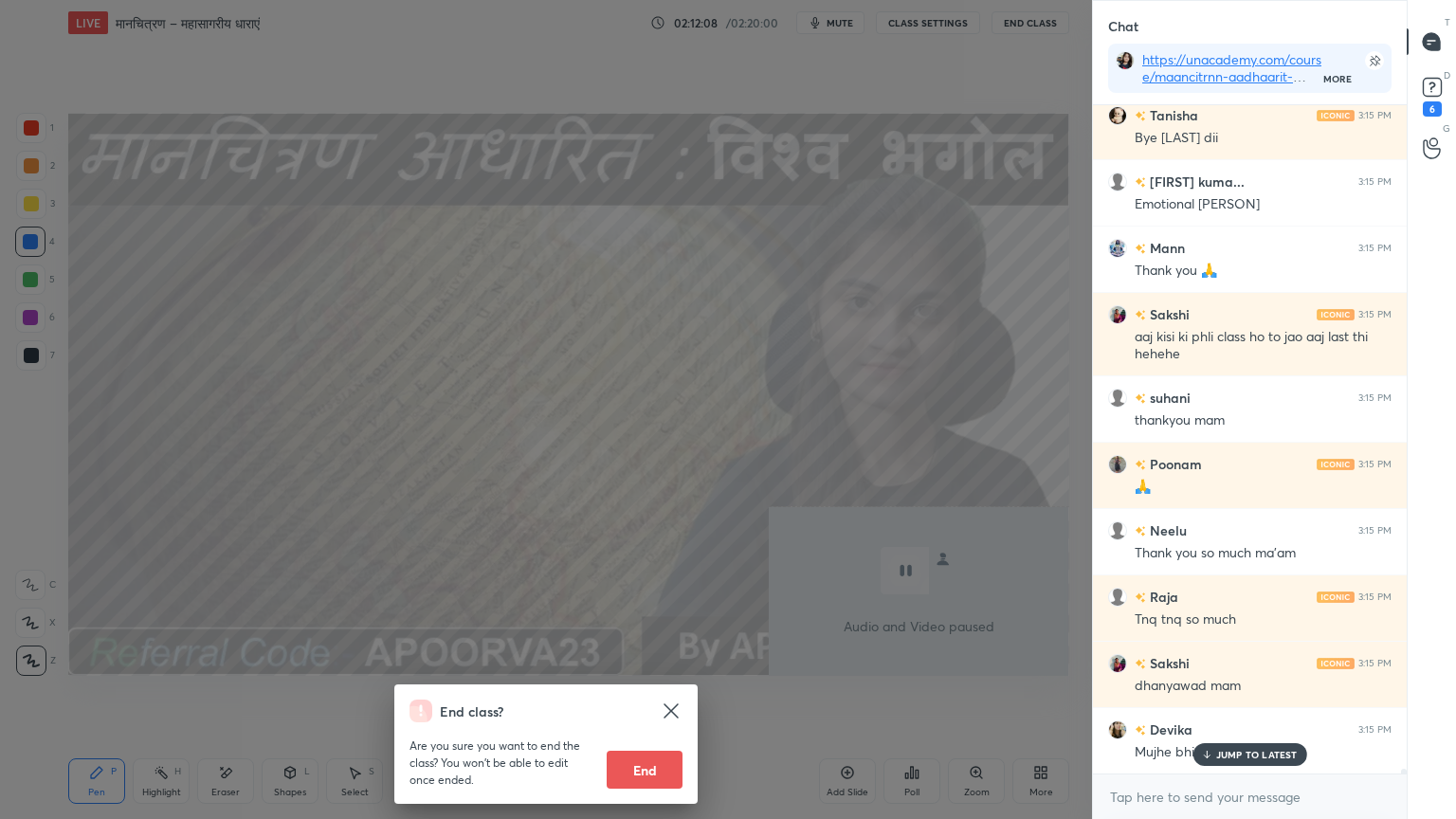 click on "End" at bounding box center (645, 770) 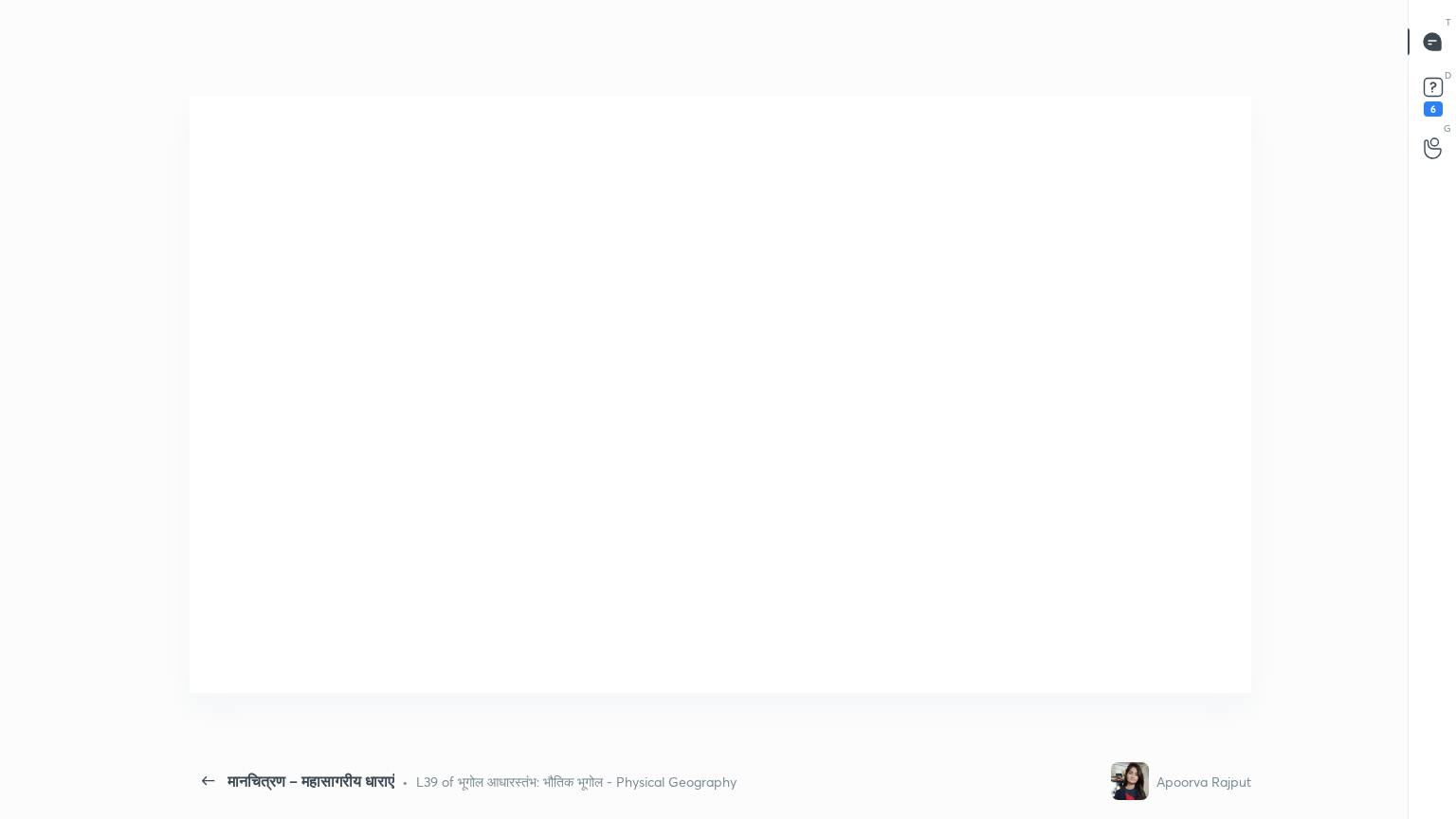 scroll, scrollTop: 94094, scrollLeft: 93608, axis: both 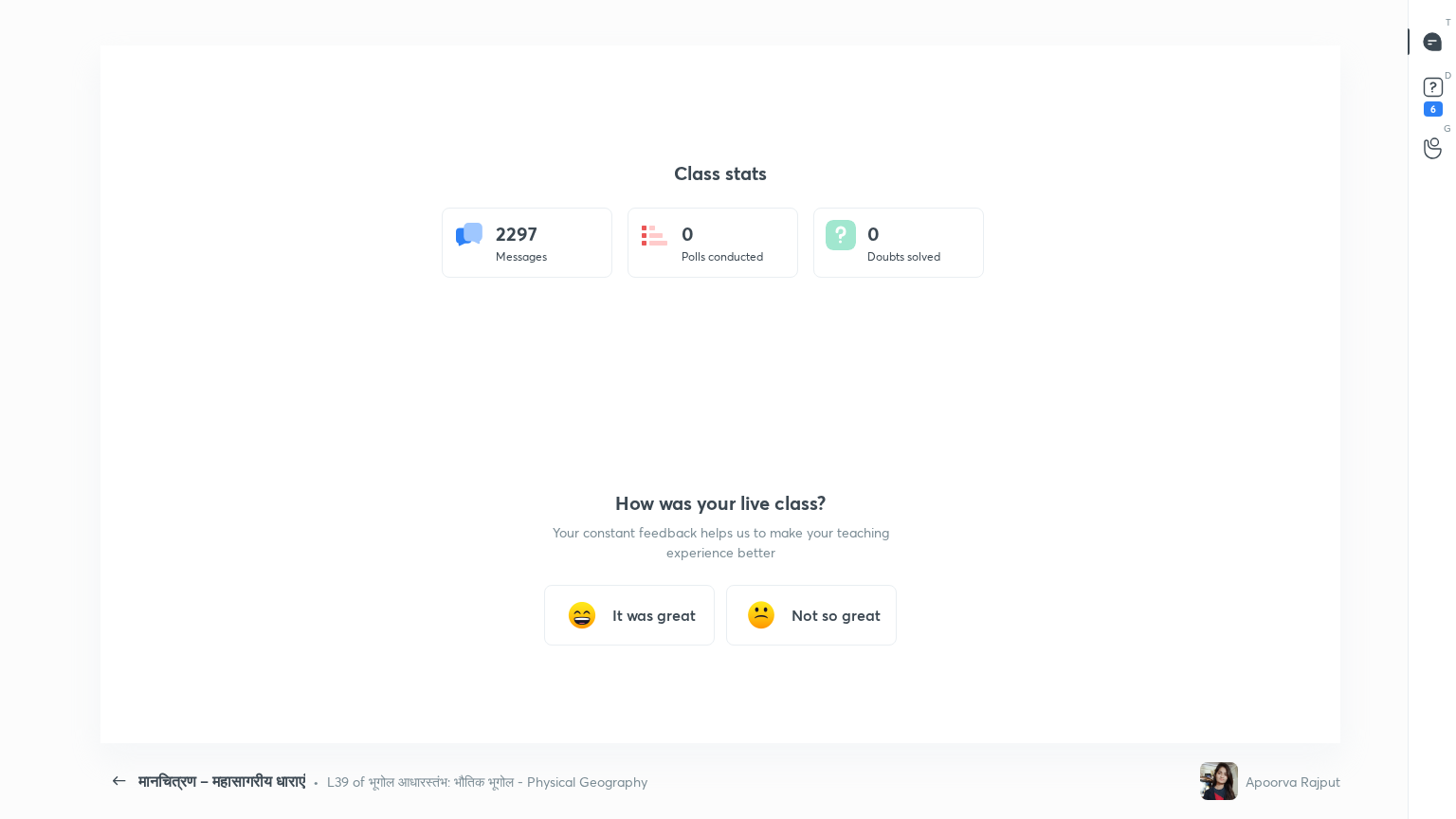 click on "It was great" at bounding box center [654, 615] 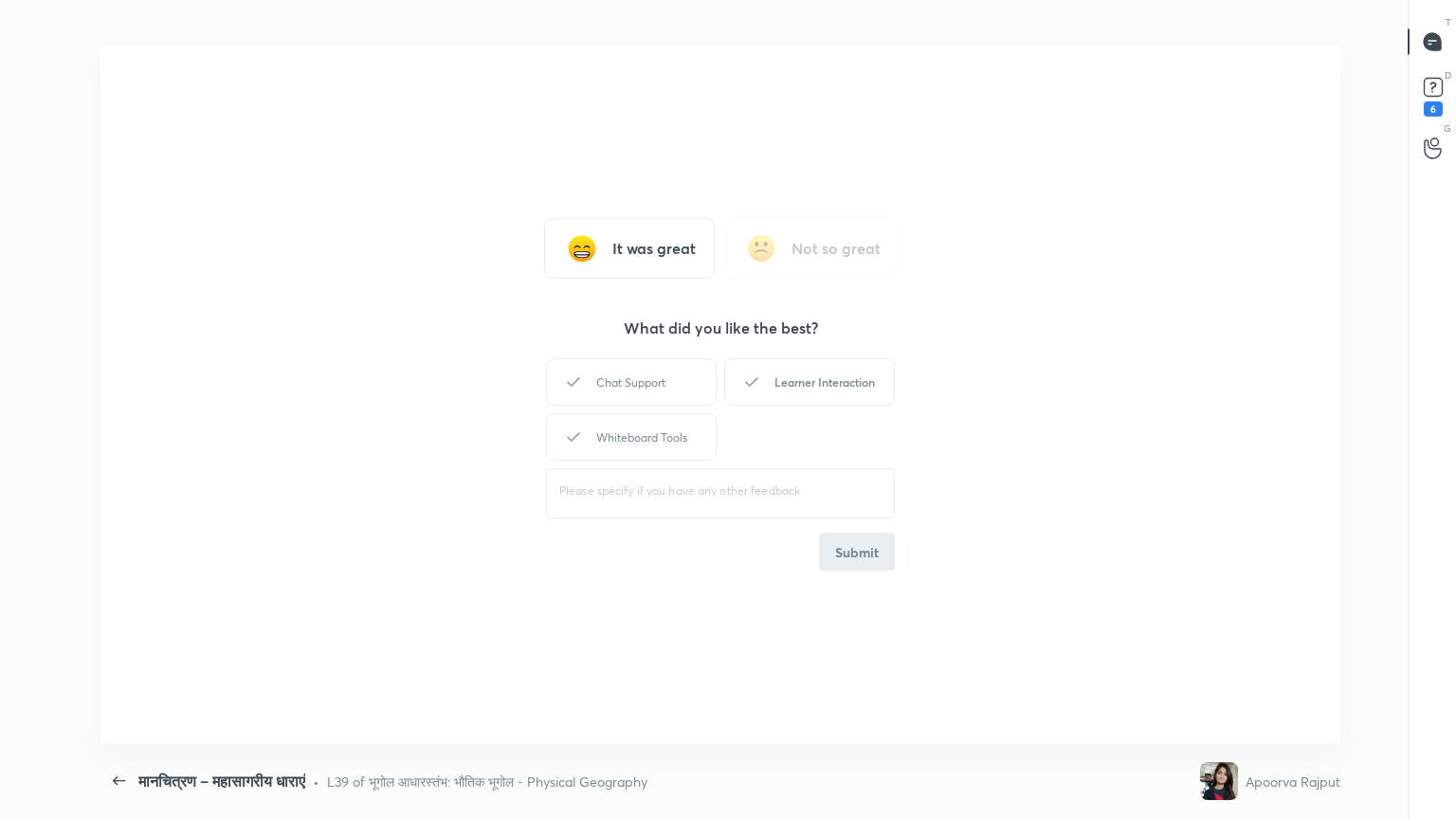 click on "Learner Interaction" at bounding box center (810, 382) 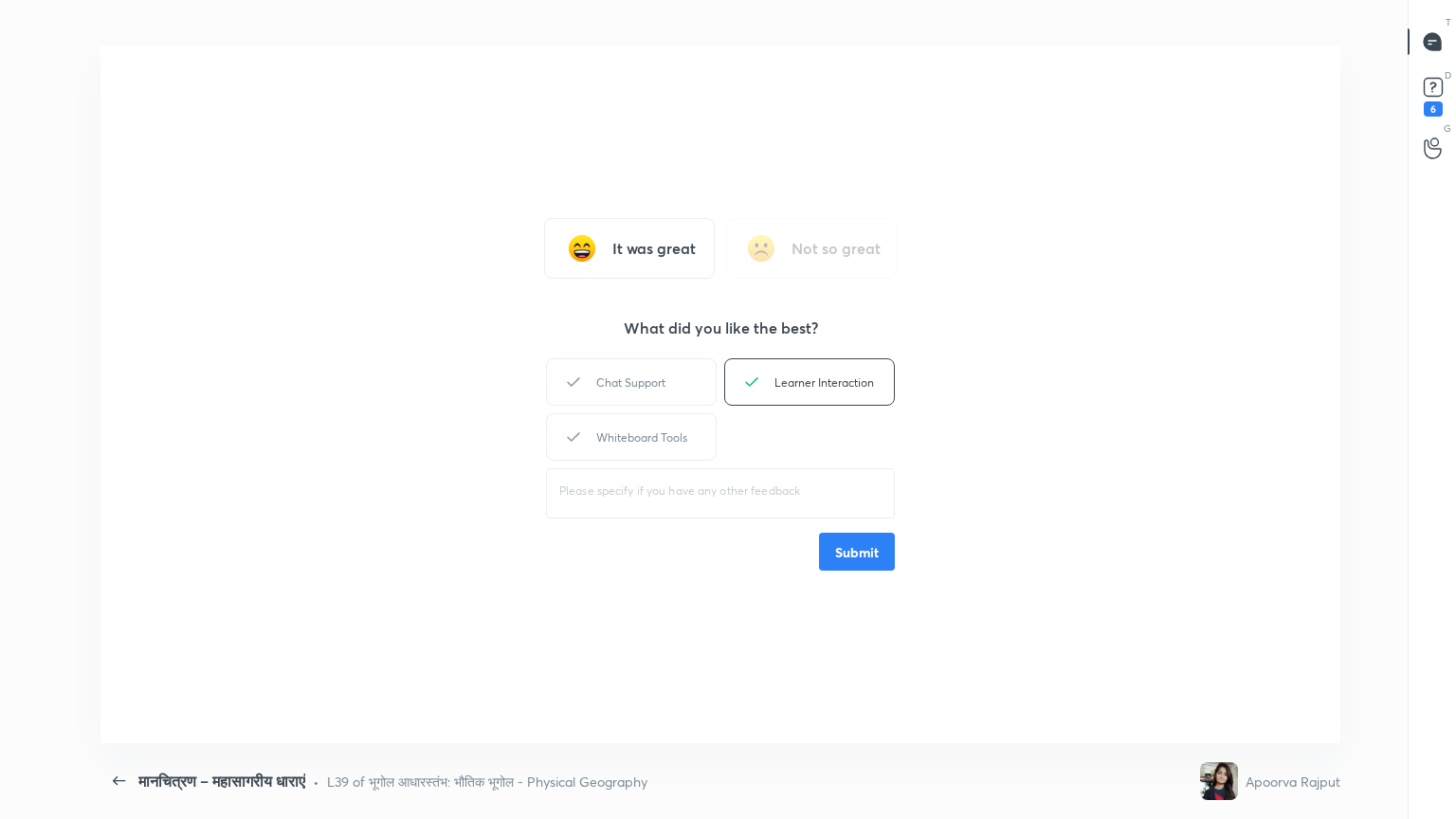 click on "It was great Not so great What did you like the best? Chat Support Learner Interaction Whiteboard Tools ​ Submit" at bounding box center [720, 394] 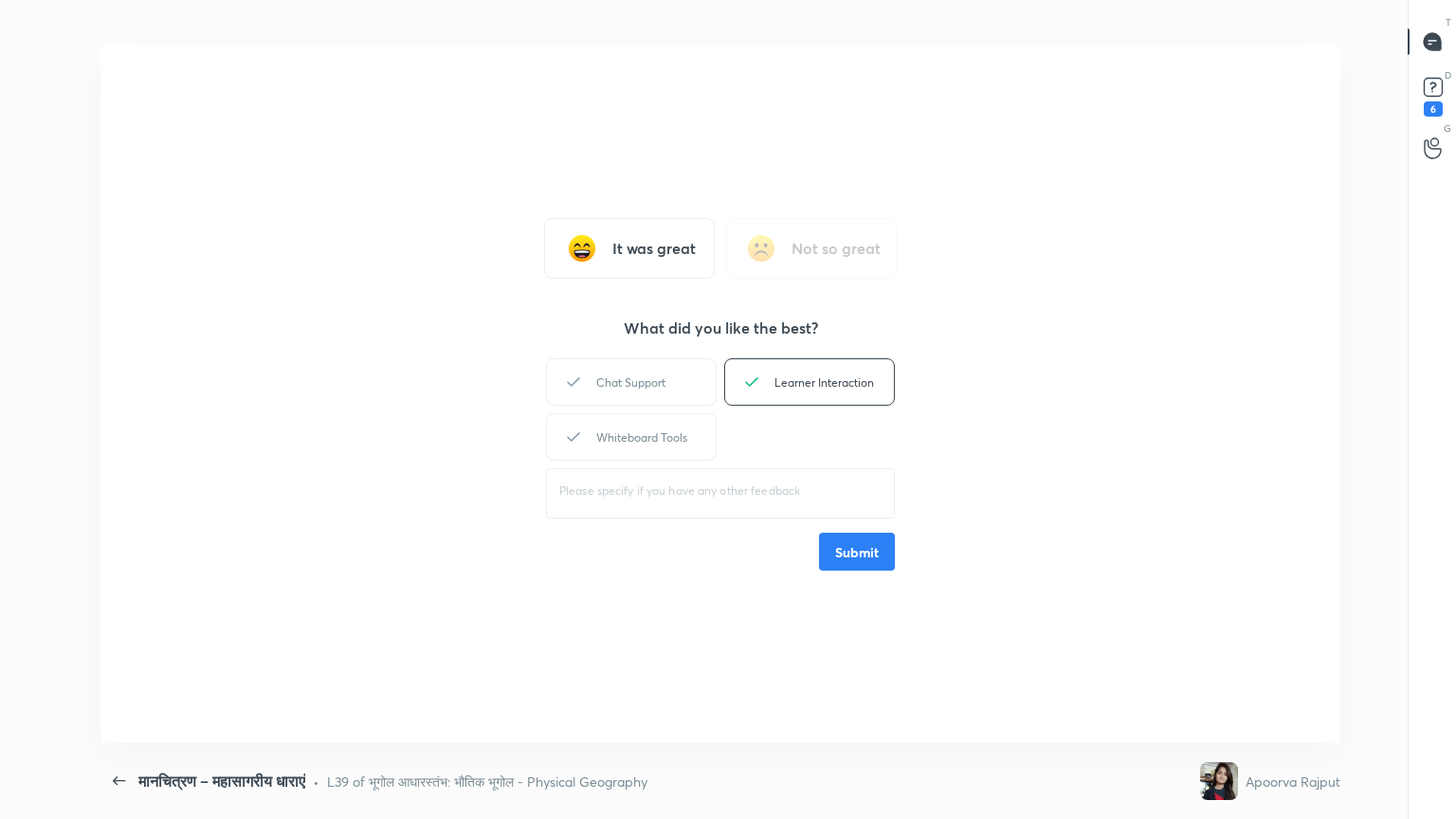 click on "Submit" at bounding box center (857, 552) 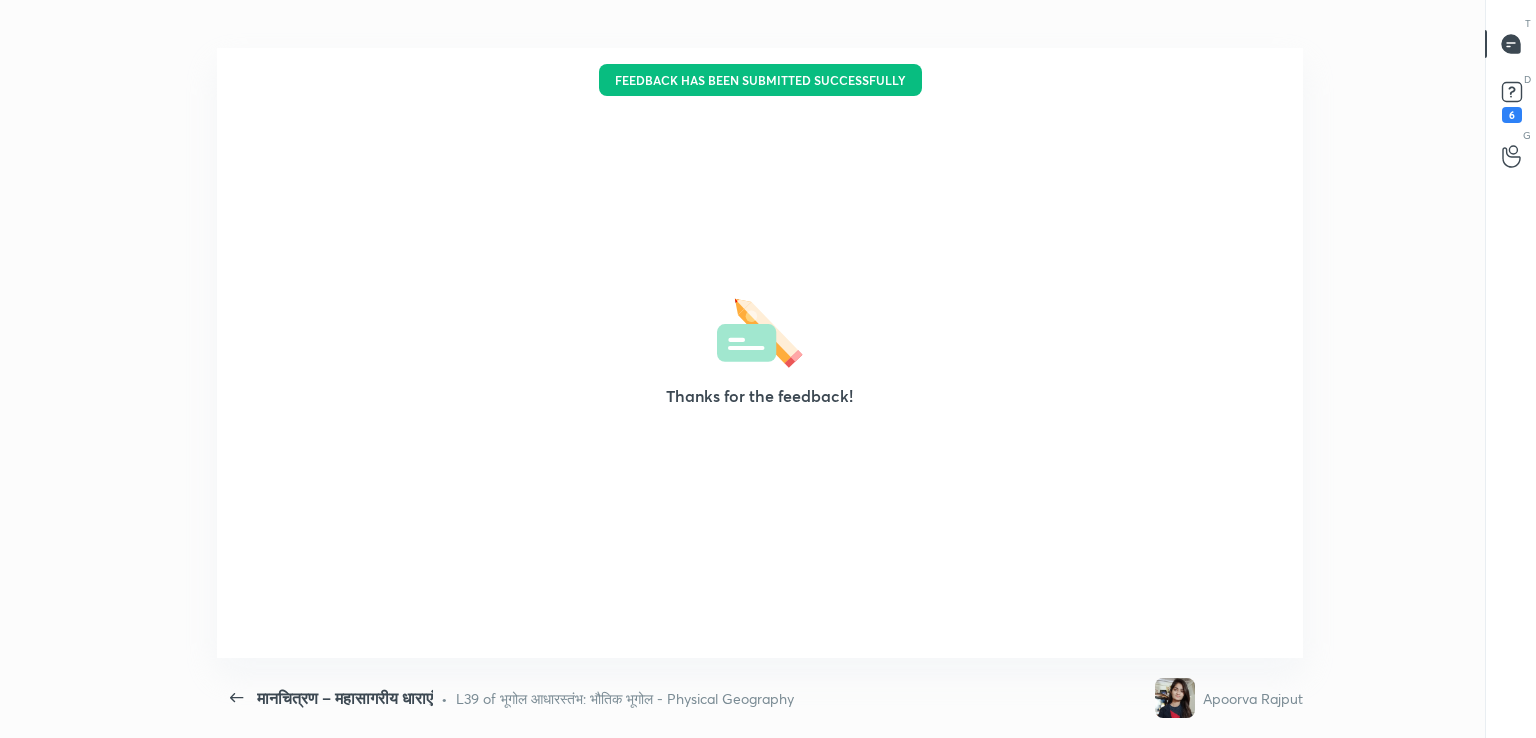 click on "Thanks for the feedback!" at bounding box center [759, 353] 